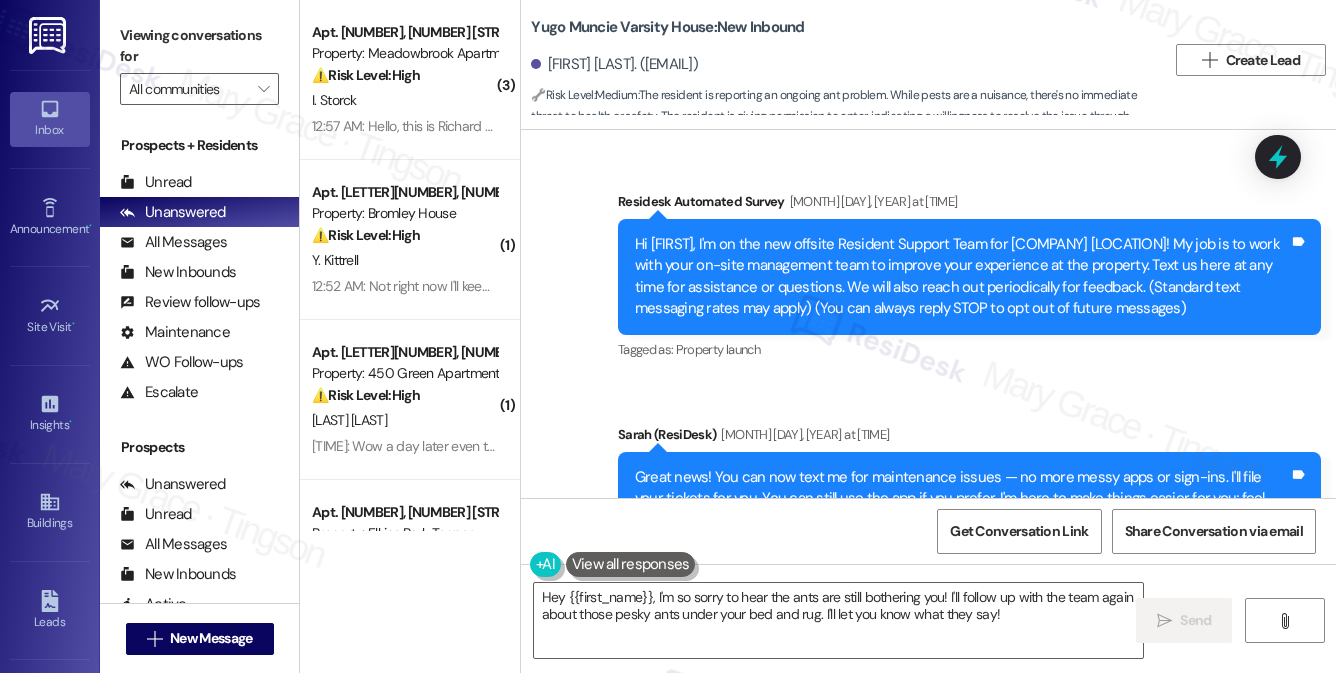 scroll, scrollTop: 0, scrollLeft: 0, axis: both 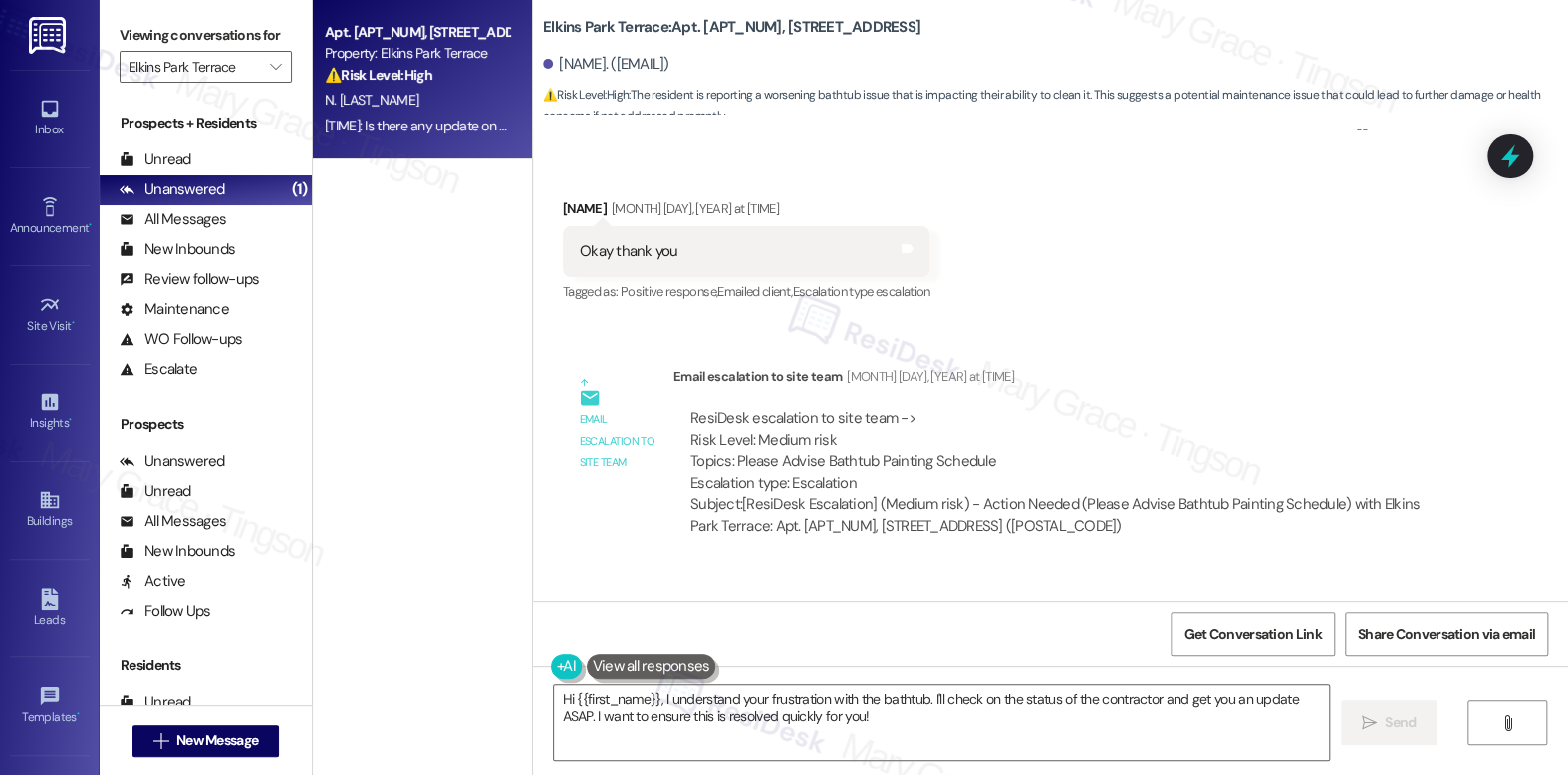 click on "Elkins Park Terrace:  Apt. [APT_NUM], [STREET_ADDRESS]" at bounding box center [731, 27] 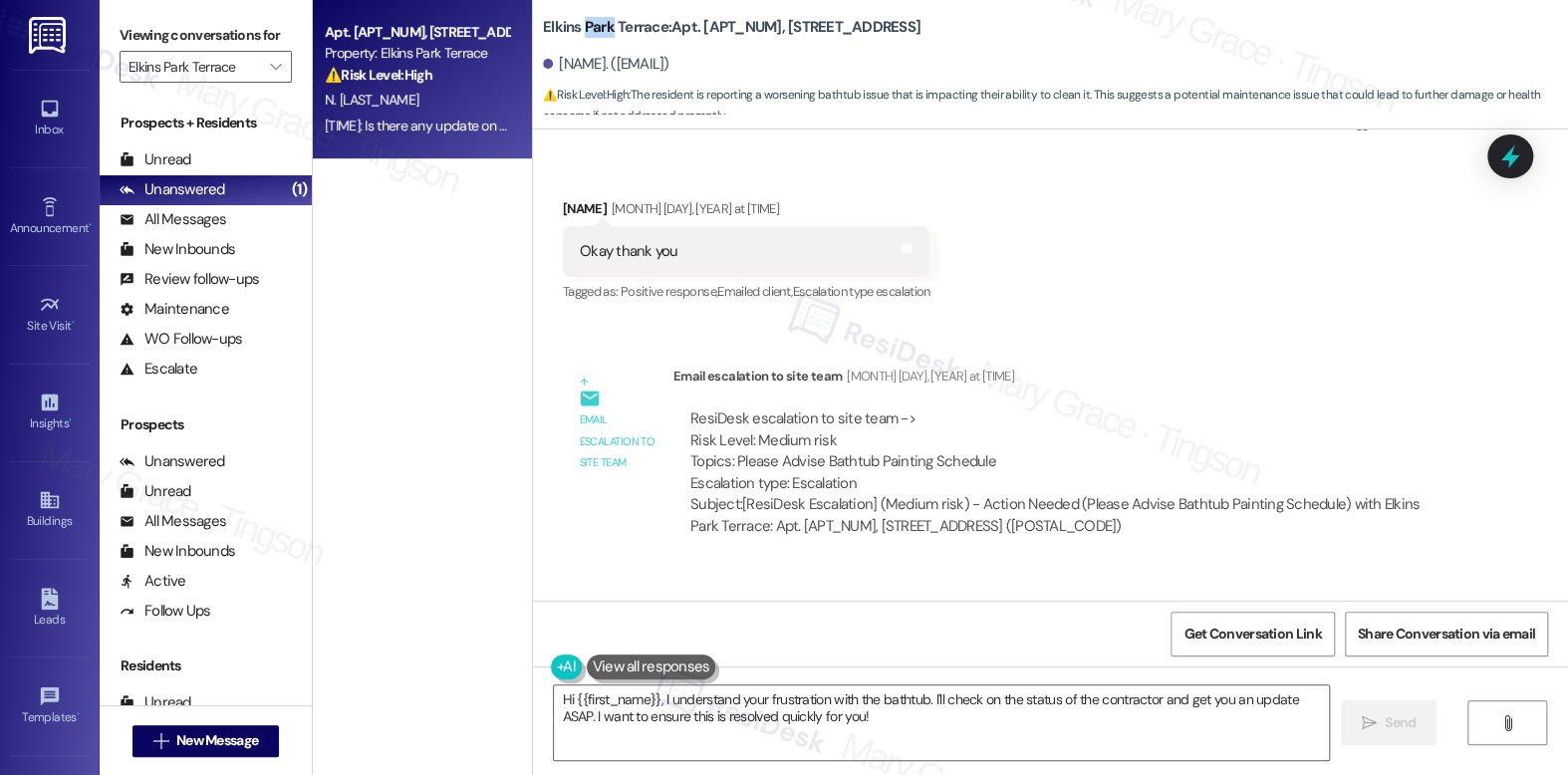 click on "Elkins Park Terrace:  Apt. 27, 22 Township Line Rd" at bounding box center [731, 27] 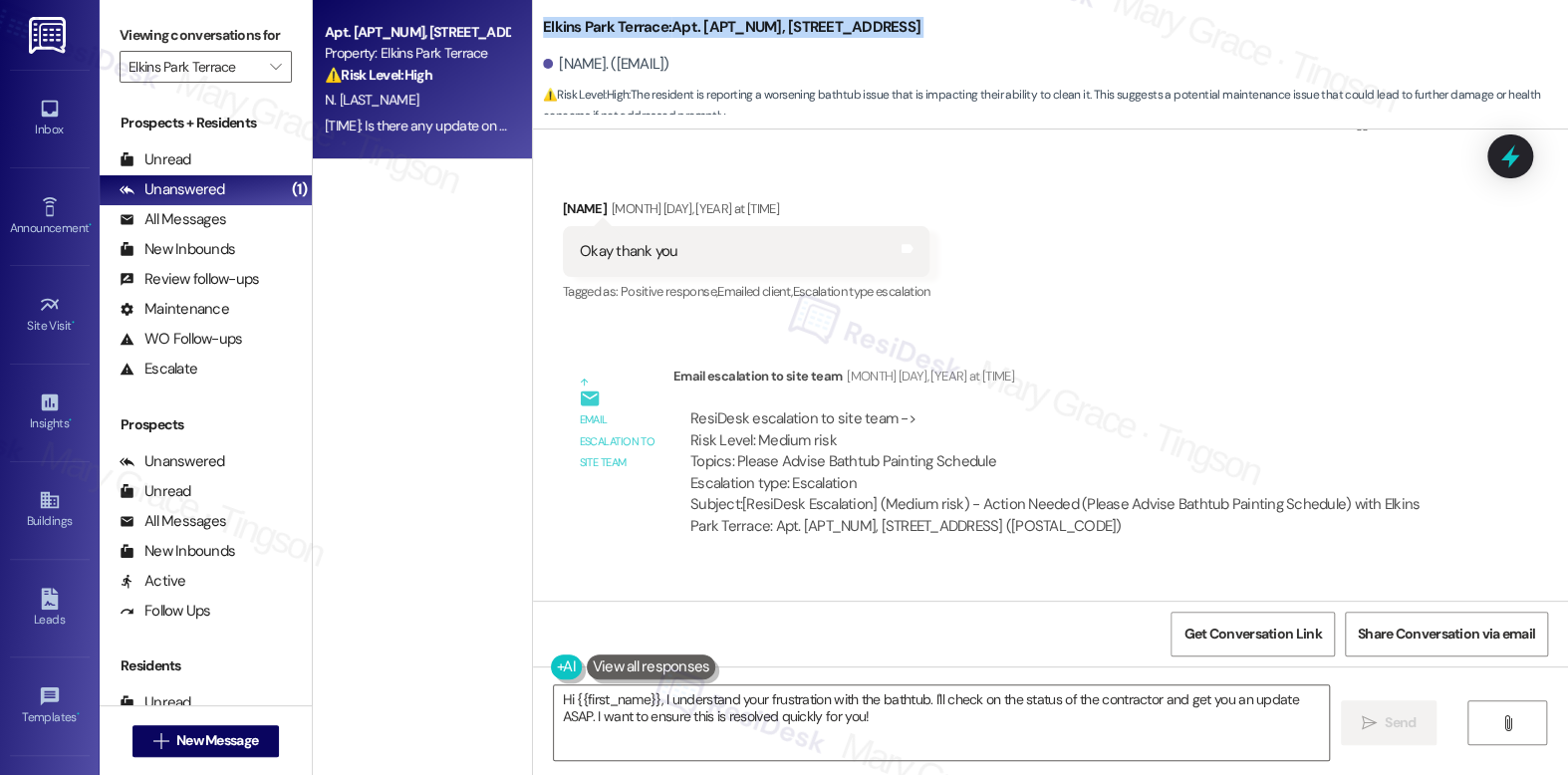 click on "Elkins Park Terrace:  Apt. 27, 22 Township Line Rd" at bounding box center (731, 27) 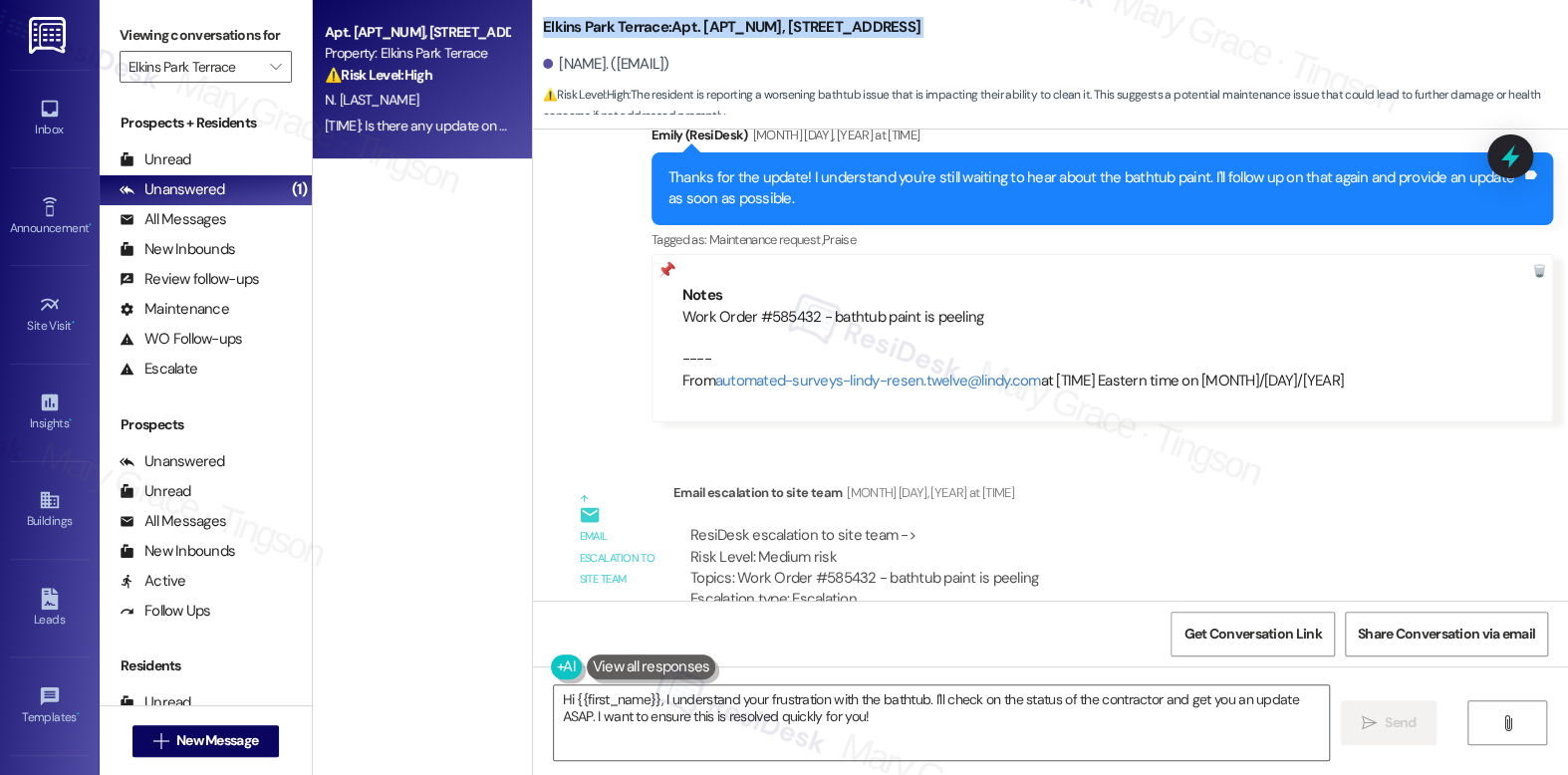 scroll, scrollTop: 14978, scrollLeft: 0, axis: vertical 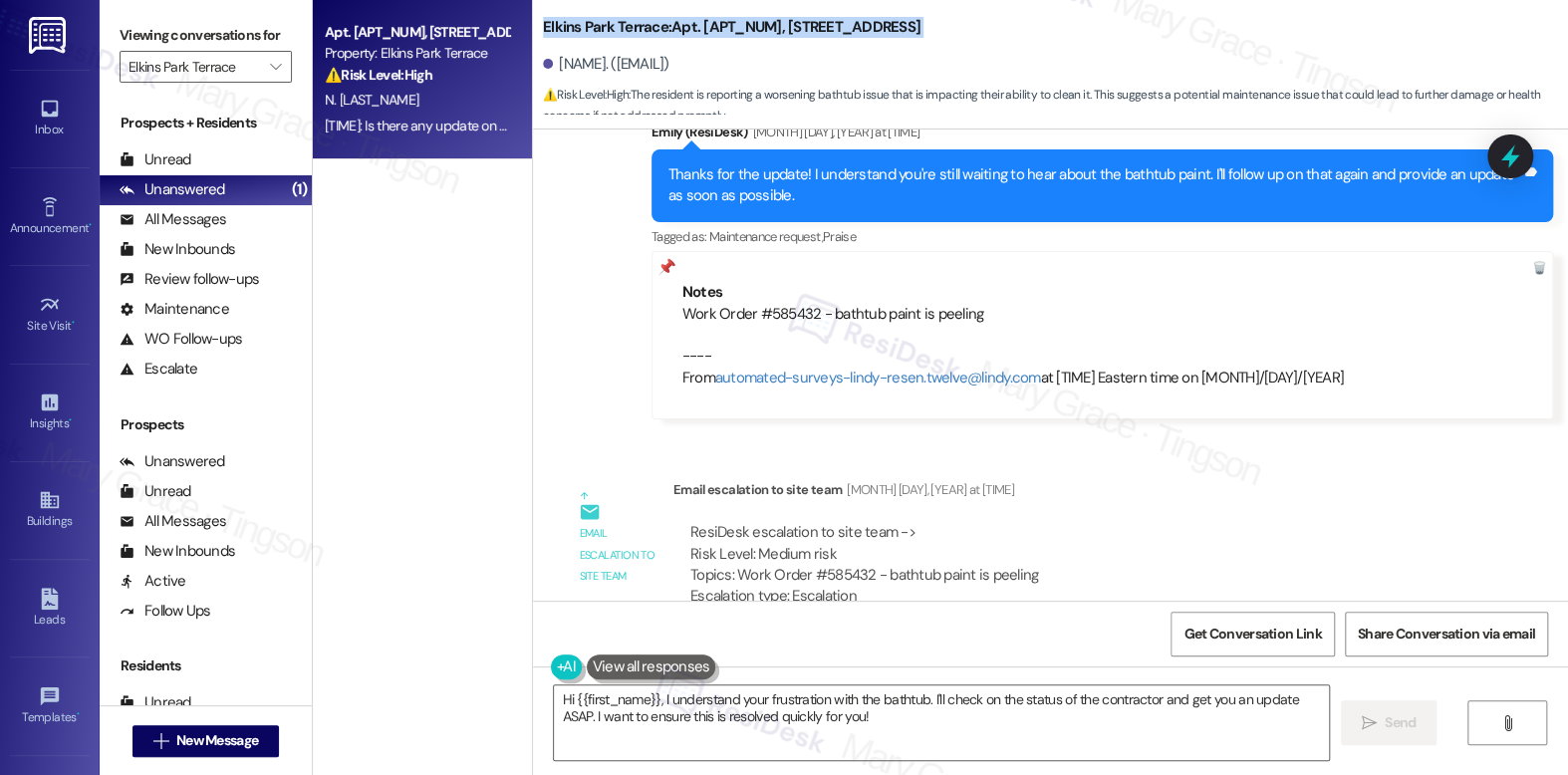 click on "Elkins Park Terrace:  Apt. 27, 22 Township Line Rd" at bounding box center [731, 27] 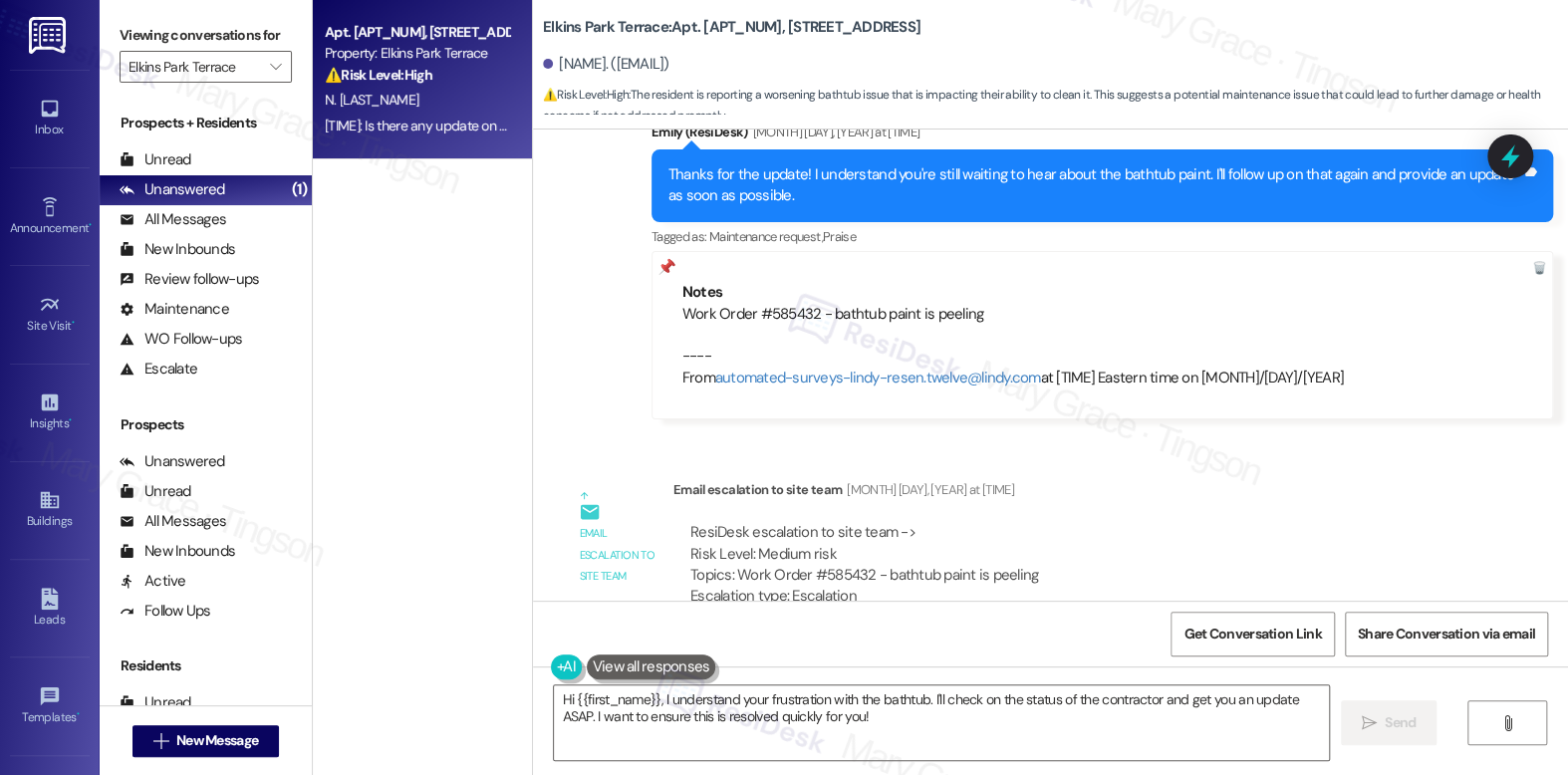click on "Elkins Park Terrace:  Apt. 27, 22 Township Line Rd" at bounding box center [731, 27] 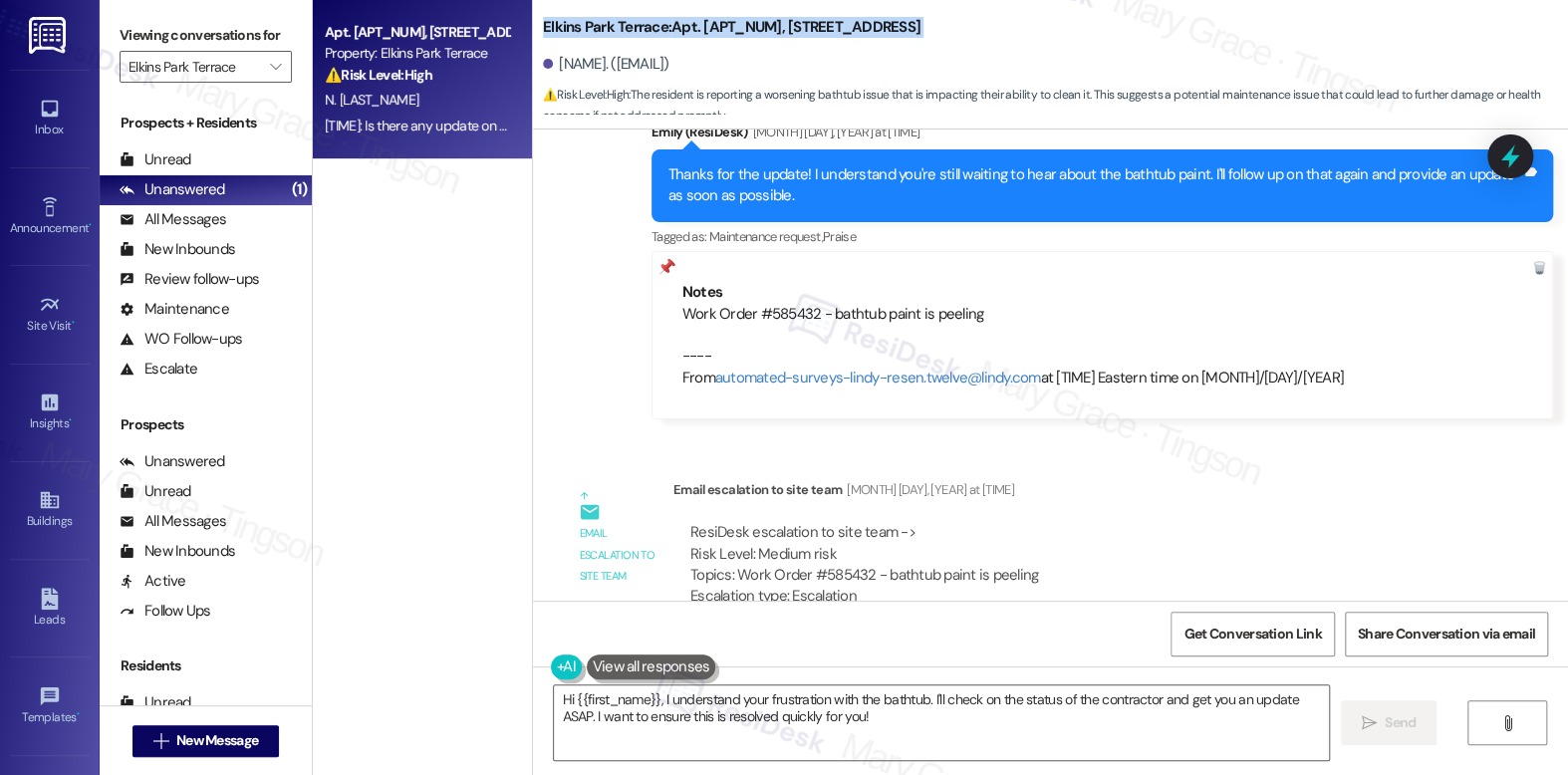 drag, startPoint x: 530, startPoint y: 25, endPoint x: 651, endPoint y: 28, distance: 121.037184 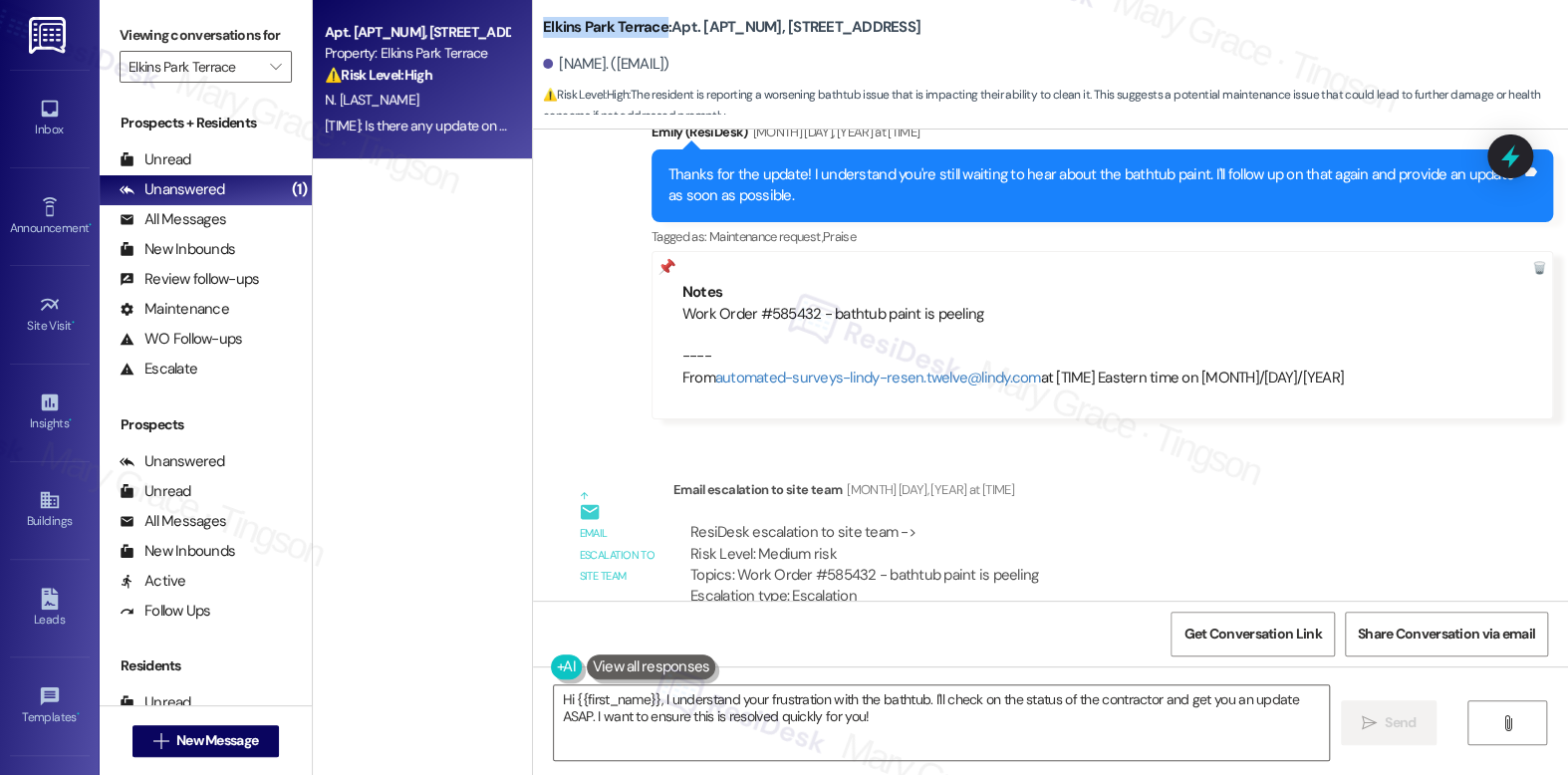 drag, startPoint x: 653, startPoint y: 28, endPoint x: 528, endPoint y: 23, distance: 125.09996 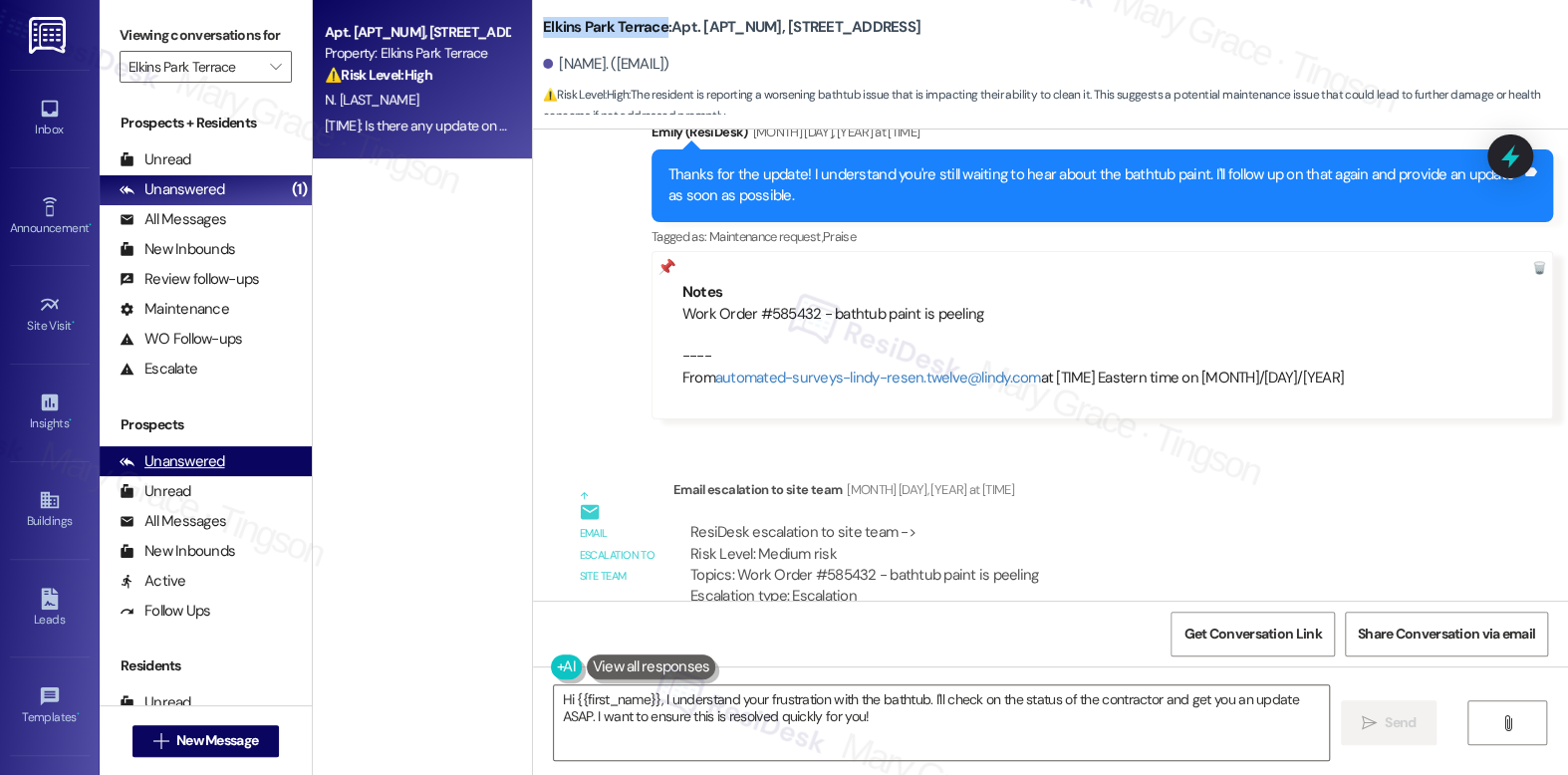 copy on "Elkins Park Terrace" 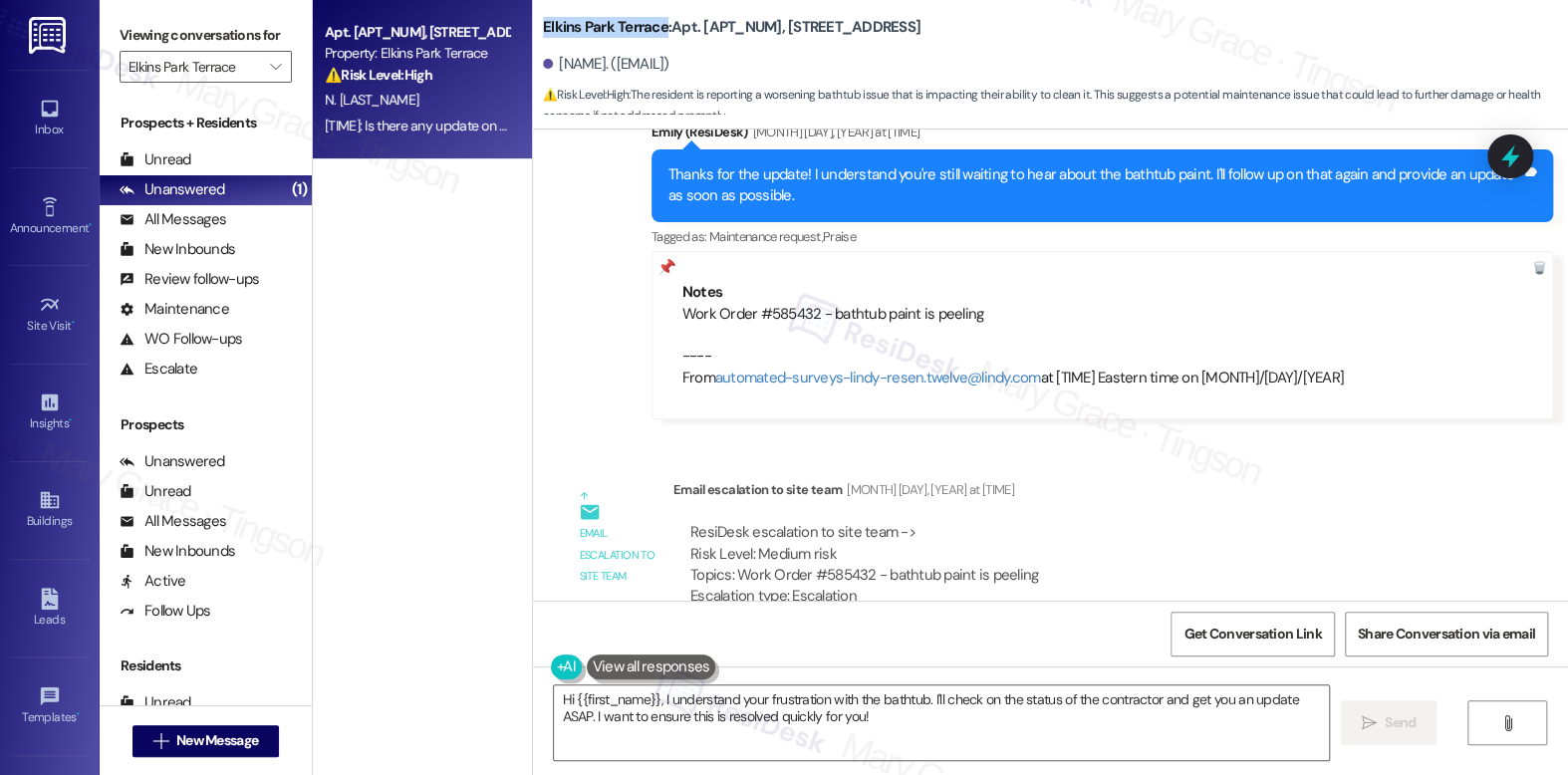 click on "Elkins Park Terrace:  Apt. 27, 22 Township Line Rd" at bounding box center (731, 27) 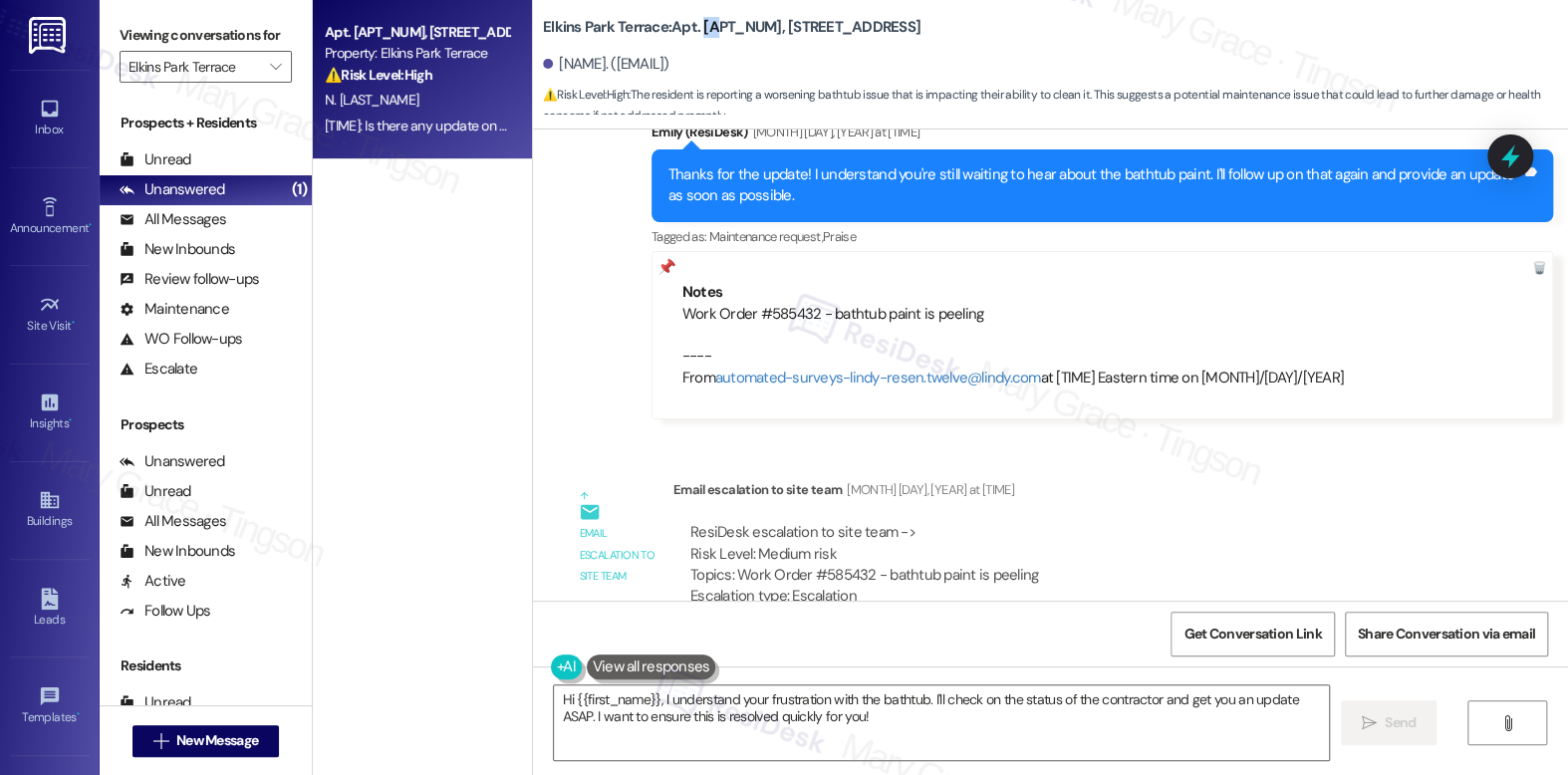 drag, startPoint x: 697, startPoint y: 29, endPoint x: 683, endPoint y: 62, distance: 35.846897 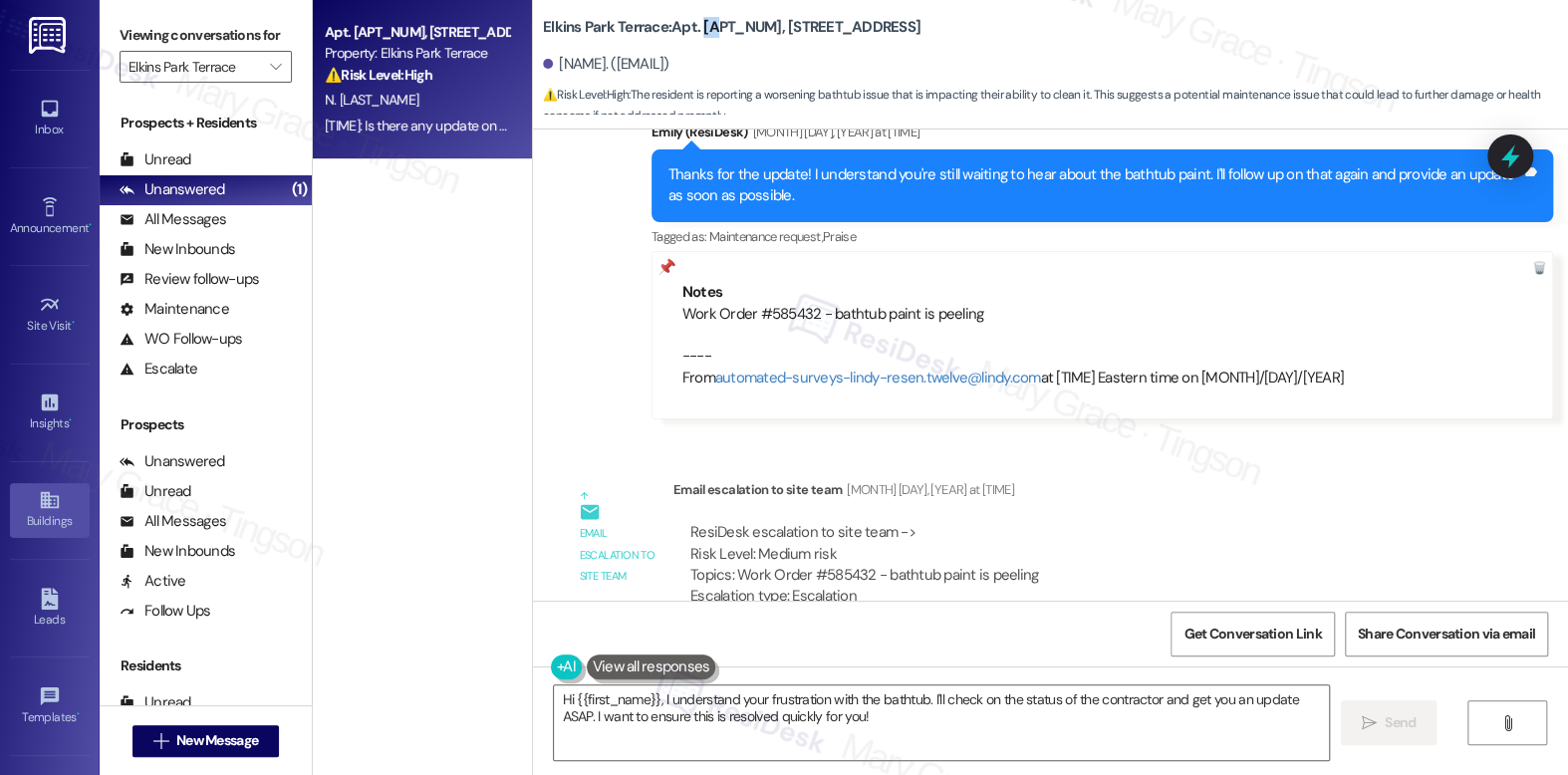 copy on "27" 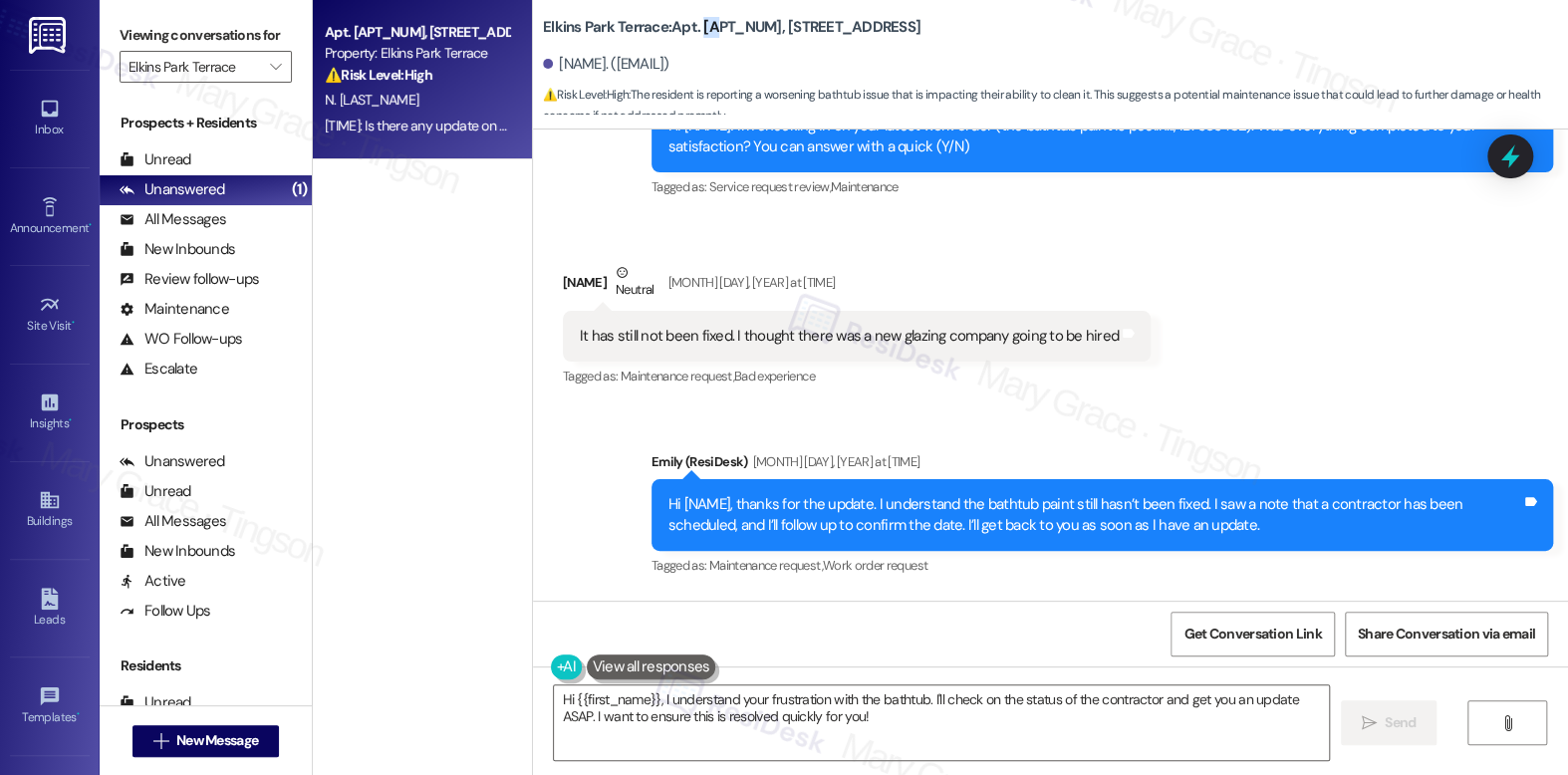 scroll, scrollTop: 15631, scrollLeft: 0, axis: vertical 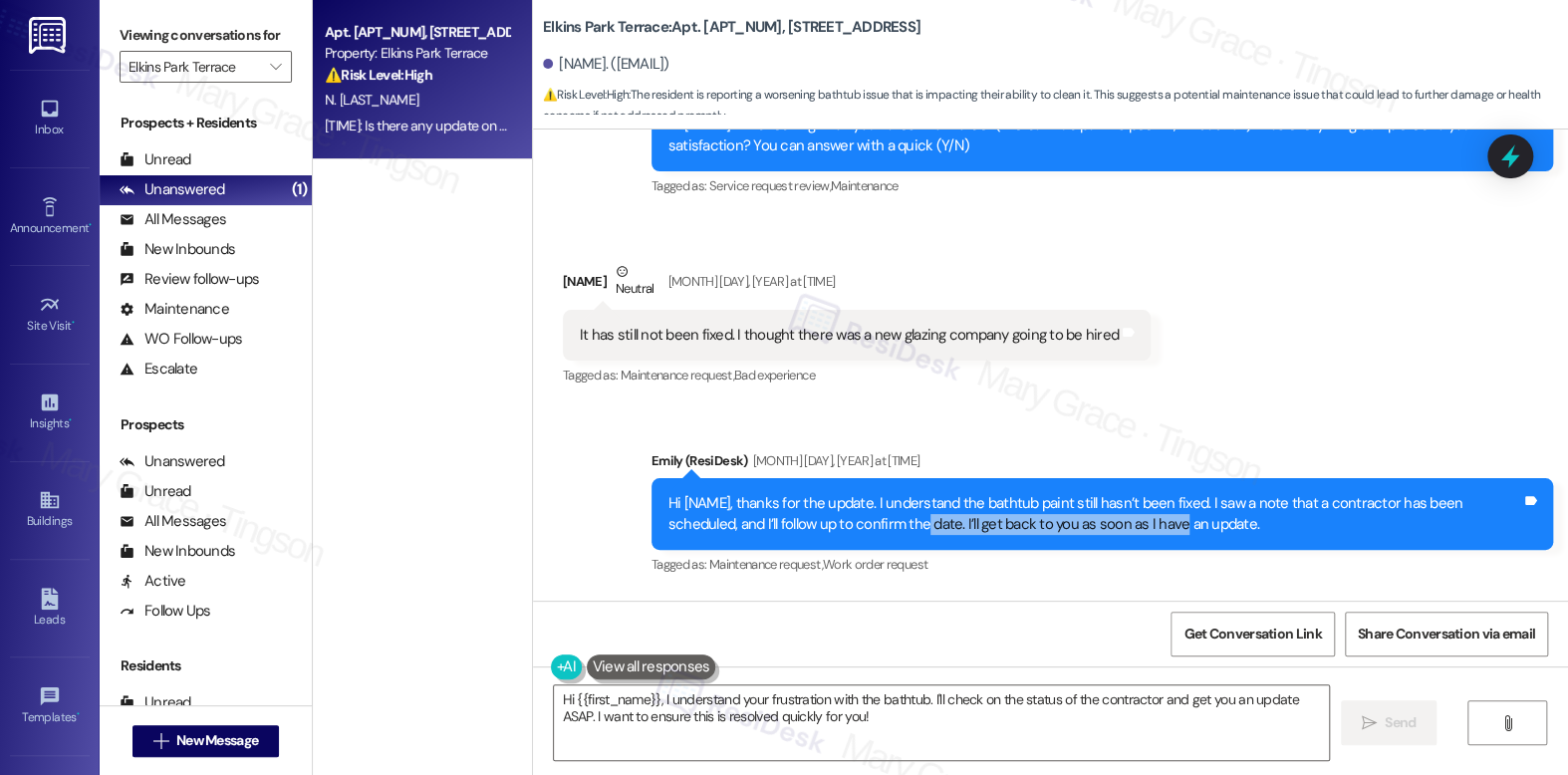 drag, startPoint x: 830, startPoint y: 457, endPoint x: 1084, endPoint y: 463, distance: 254.07086 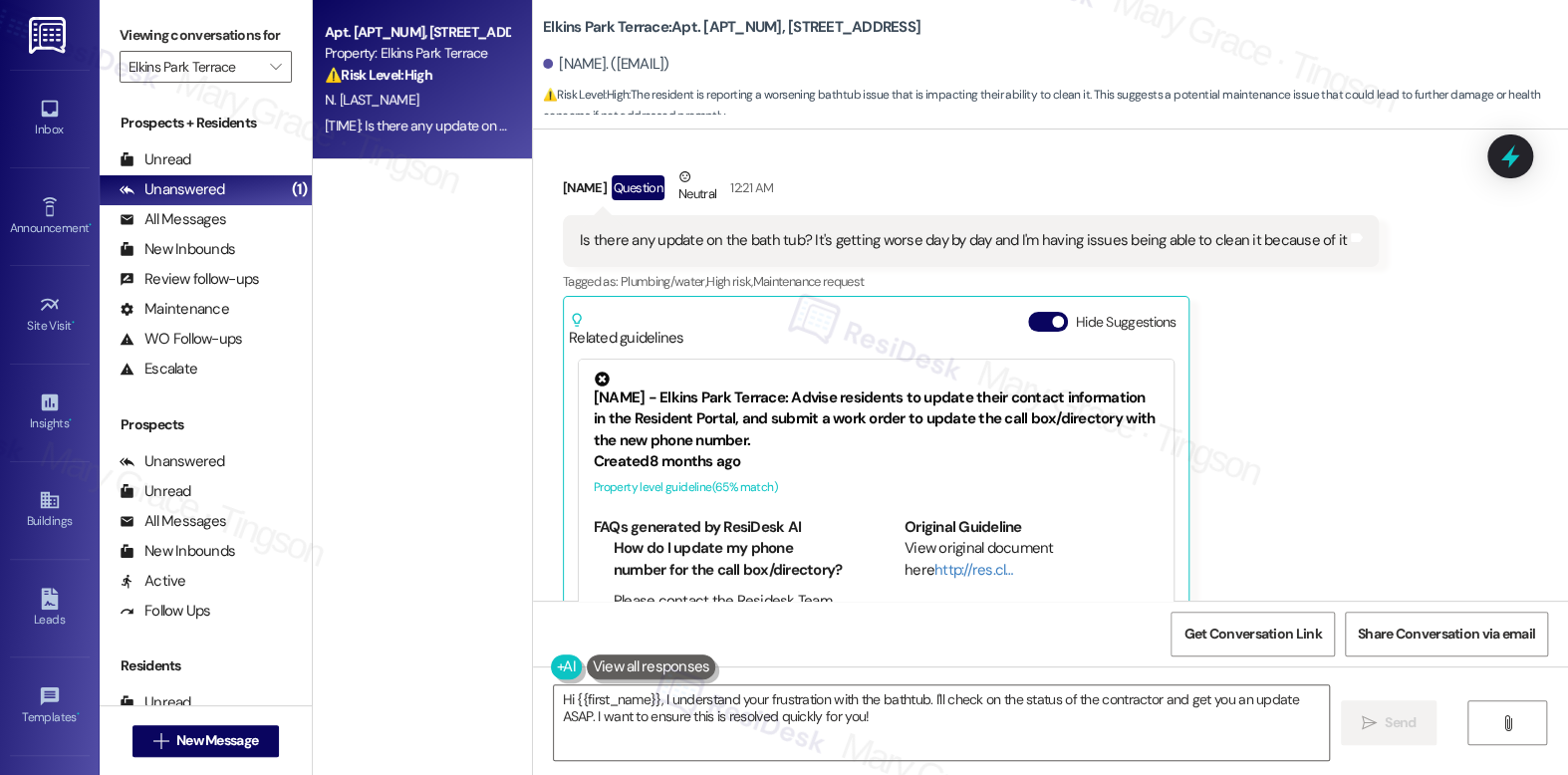 scroll, scrollTop: 17018, scrollLeft: 0, axis: vertical 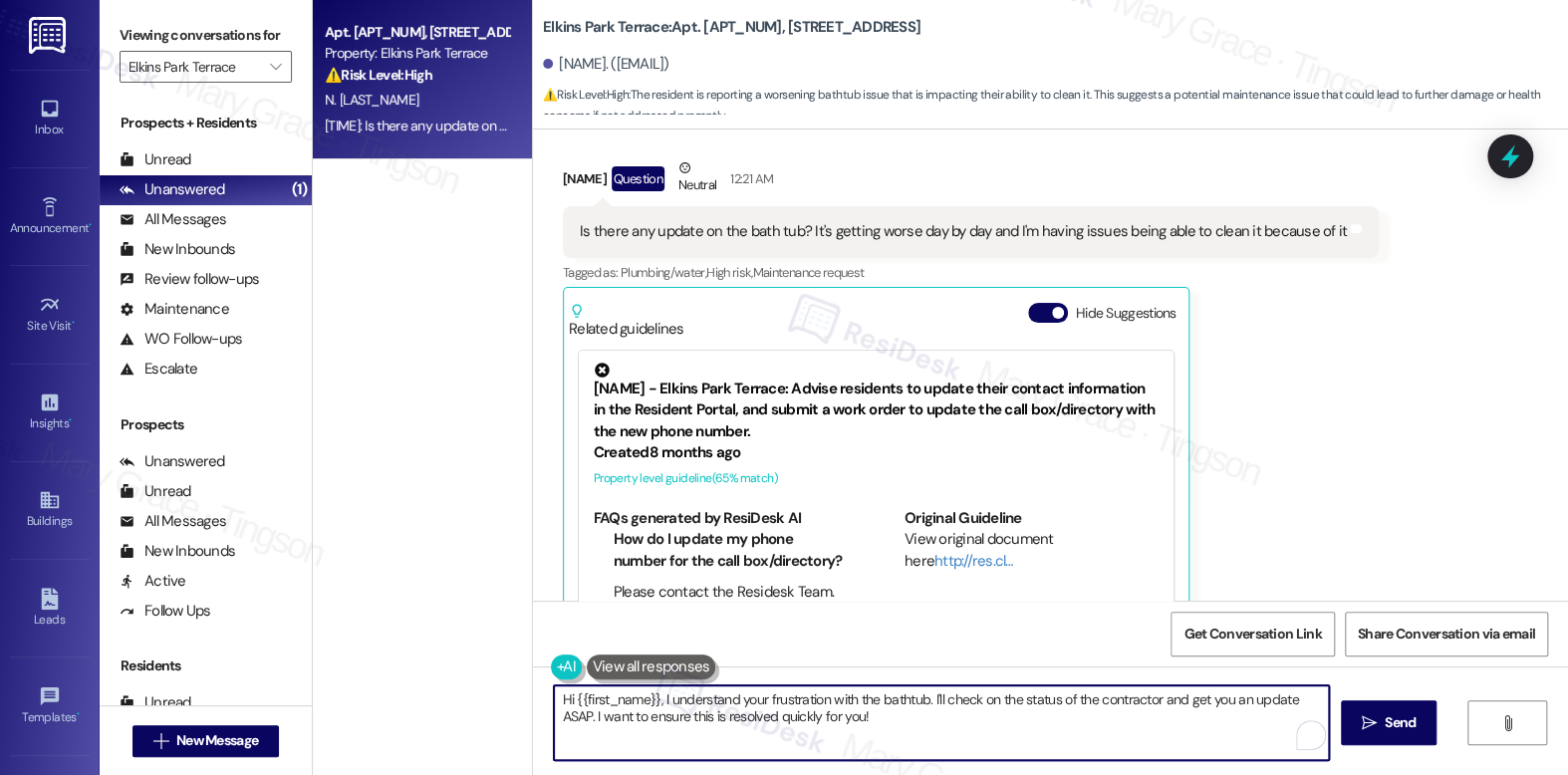 click on "Hi {{first_name}}, I understand your frustration with the bathtub. I'll check on the status of the contractor and get you an update ASAP. I want to ensure this is resolved quickly for you!" at bounding box center (940, 722) 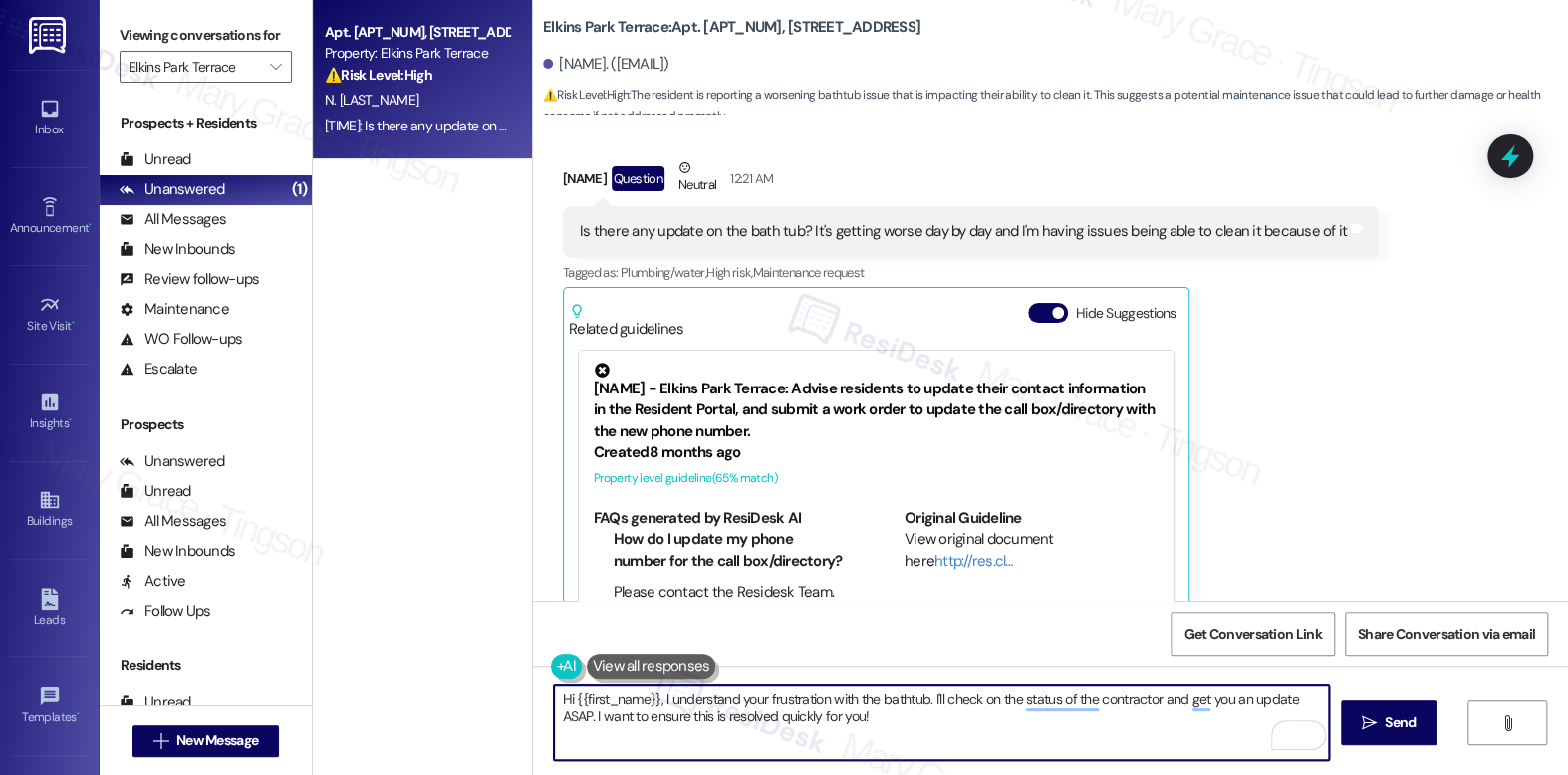 click on "Hi {{first_name}}, I understand your frustration with the bathtub. I'll check on the status of the contractor and get you an update ASAP. I want to ensure this is resolved quickly for you!" at bounding box center (940, 722) 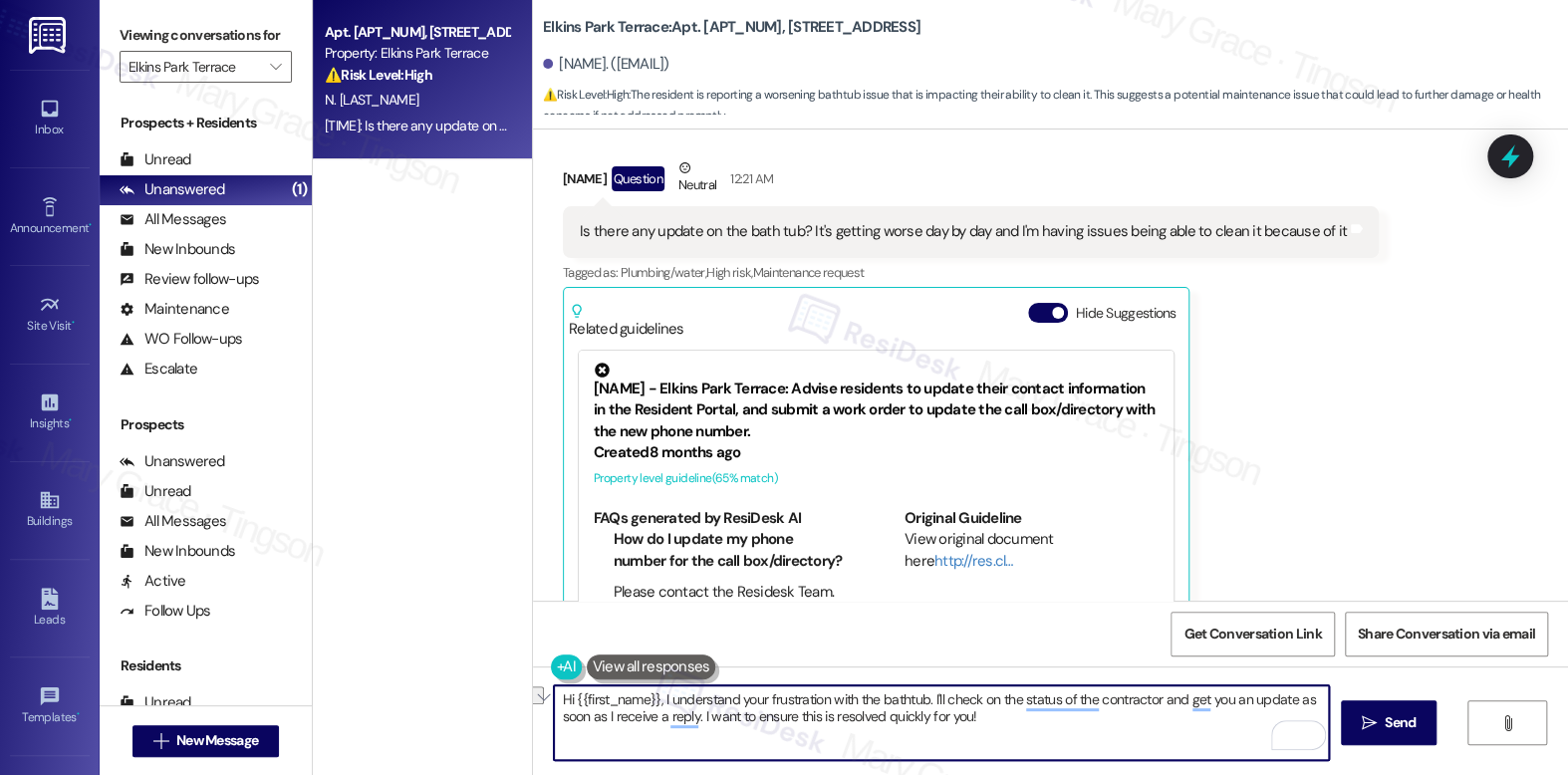 drag, startPoint x: 1020, startPoint y: 715, endPoint x: 689, endPoint y: 718, distance: 331.01359 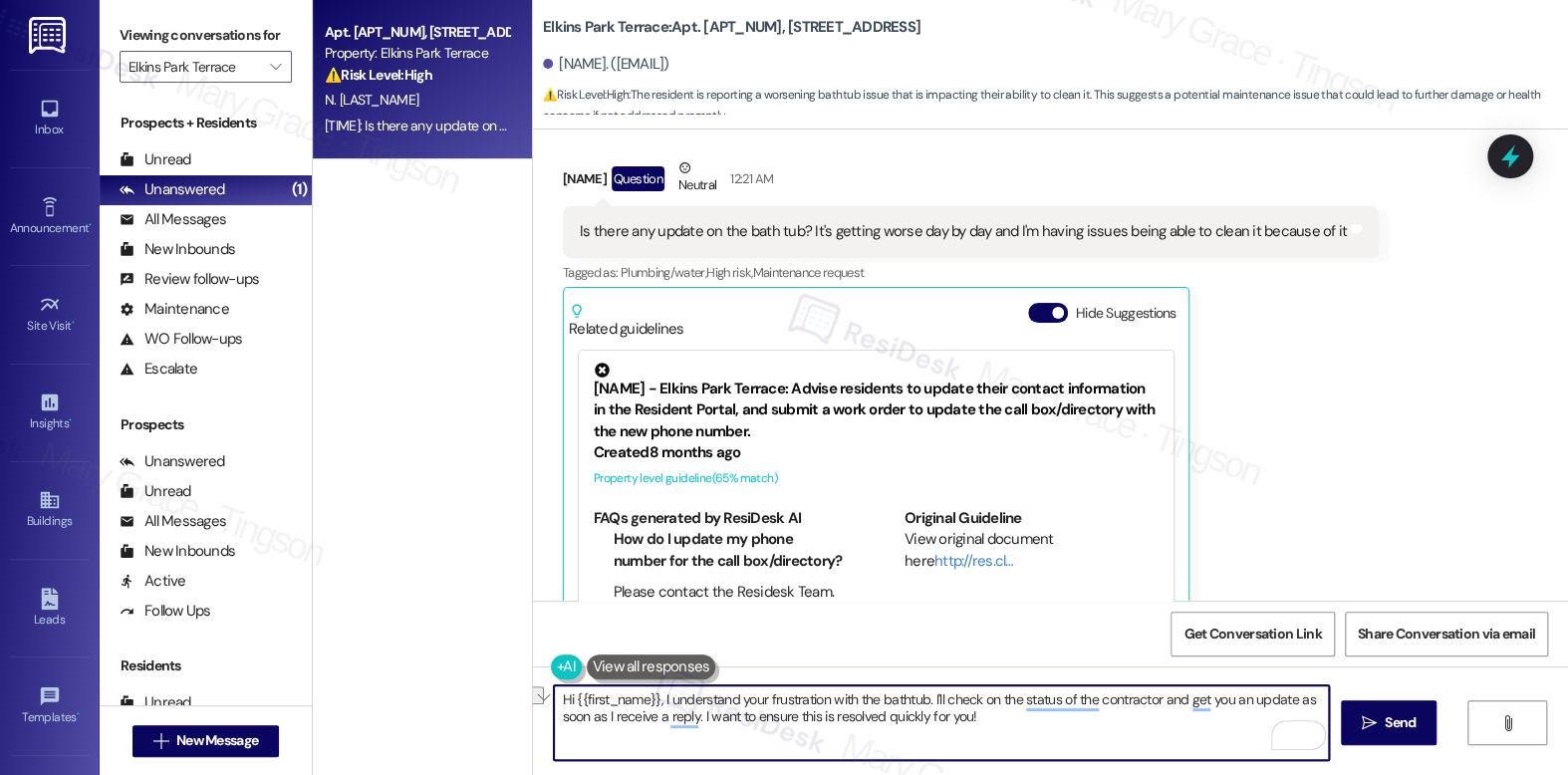 click on "Hi {{first_name}}, I understand your frustration with the bathtub. I'll check on the status of the contractor and get you an update as soon as I receive a reply. I want to ensure this is resolved quickly for you!" at bounding box center [940, 722] 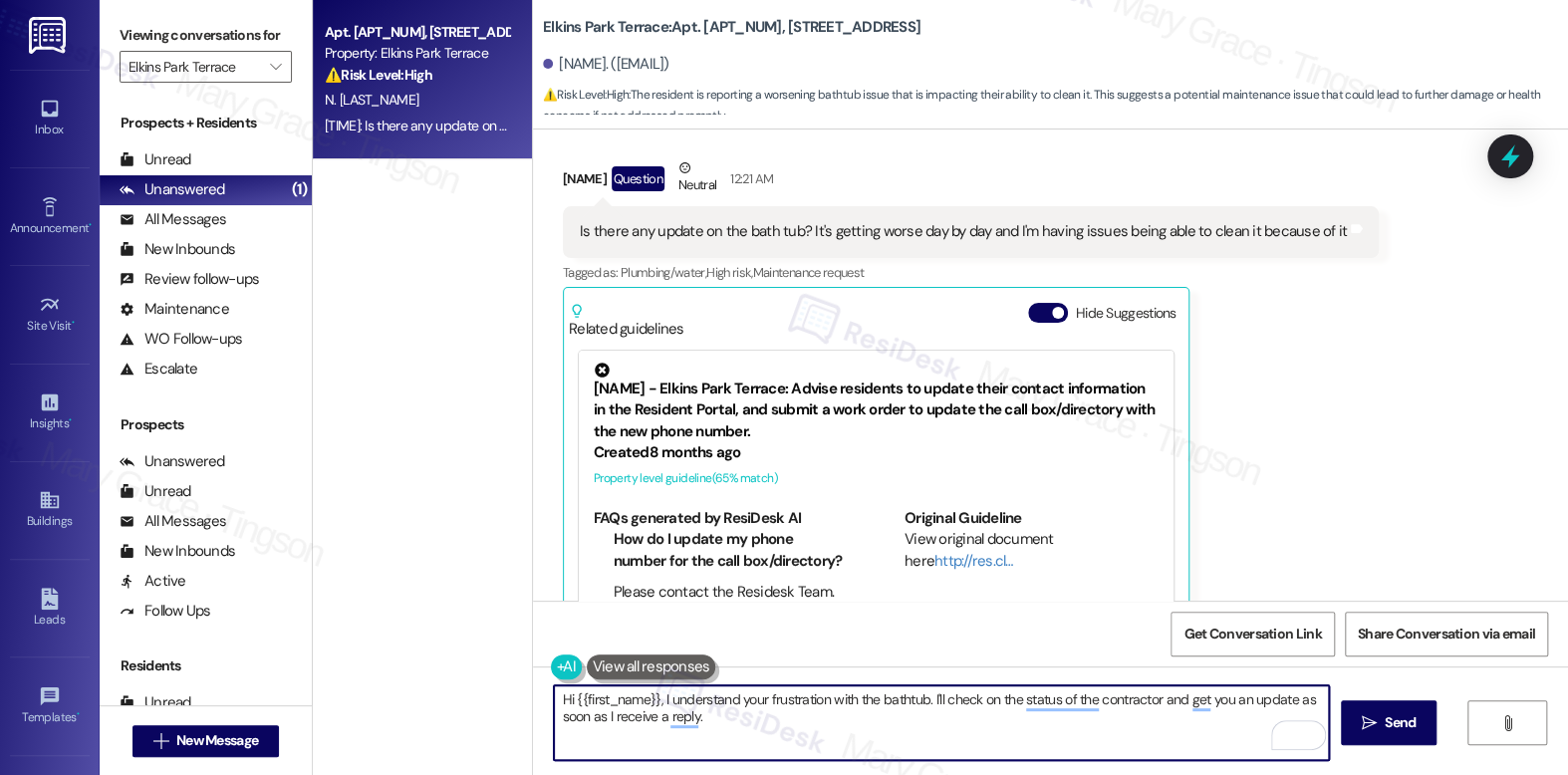 click on "Hi {{first_name}}, I understand your frustration with the bathtub. I'll check on the status of the contractor and get you an update as soon as I receive a reply." at bounding box center (940, 722) 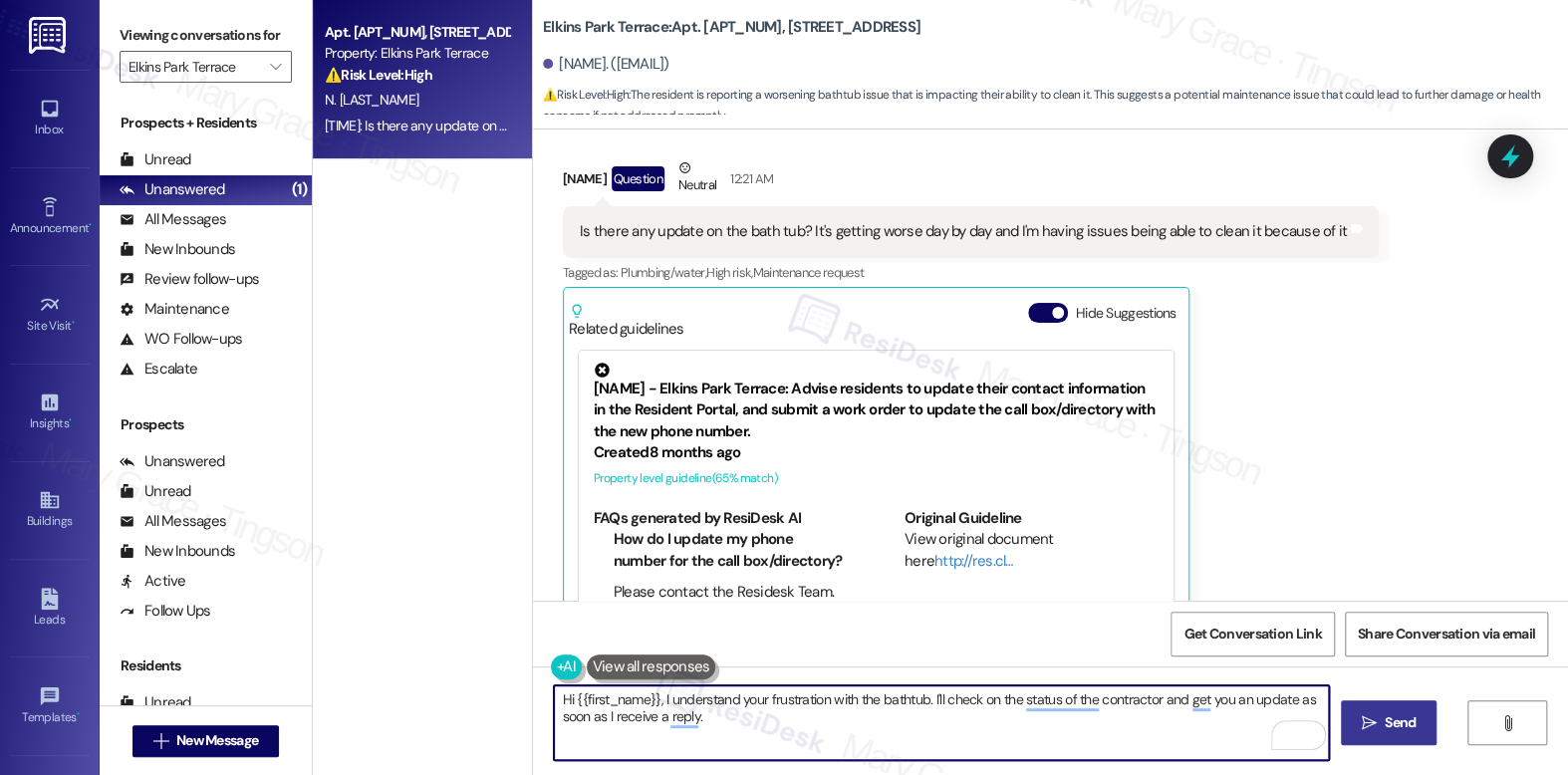 type on "Hi {{first_name}}, I understand your frustration with the bathtub. I'll check on the status of the contractor and get you an update as soon as I receive a reply." 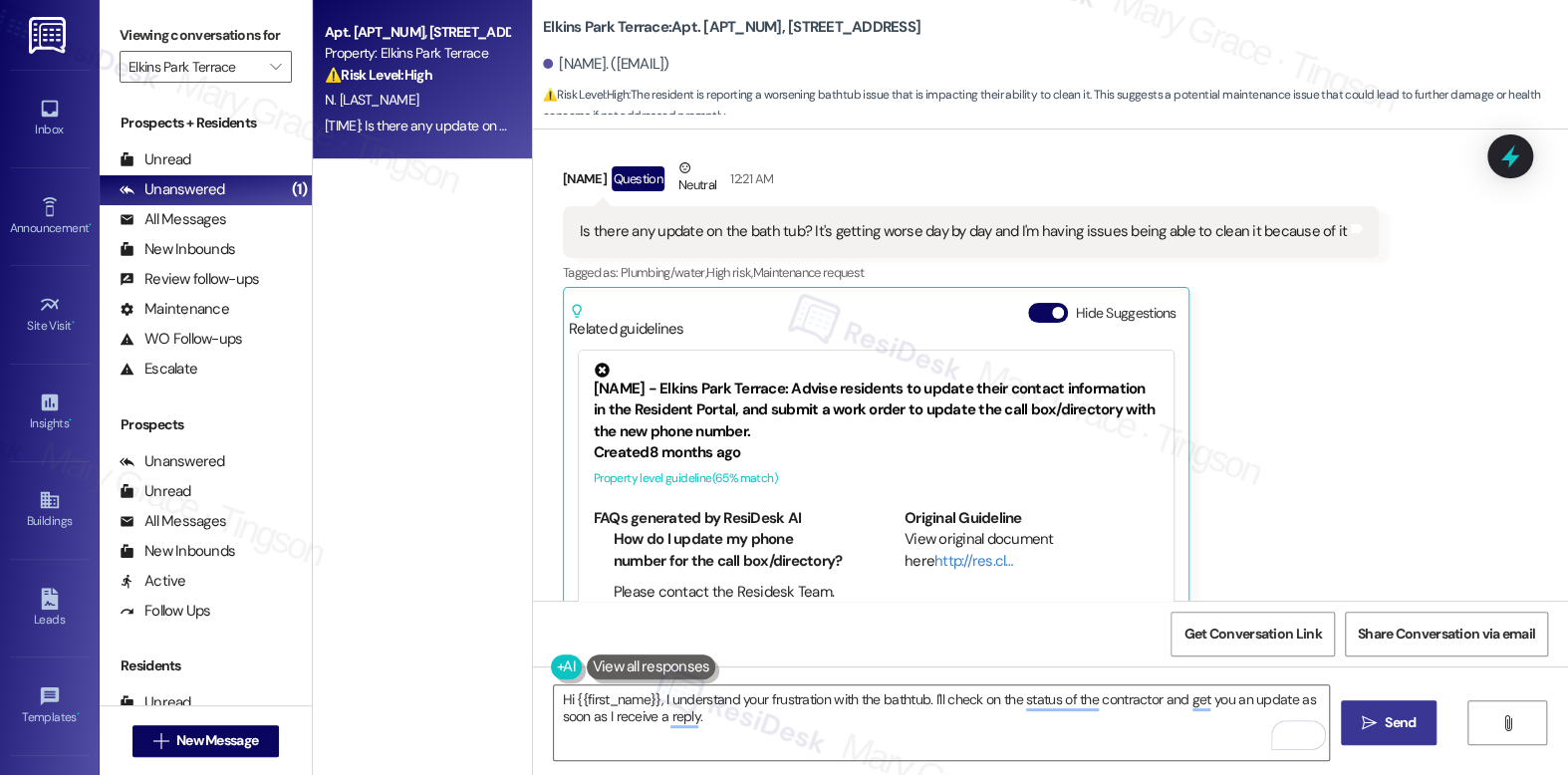 click on "Send" at bounding box center [1400, 722] 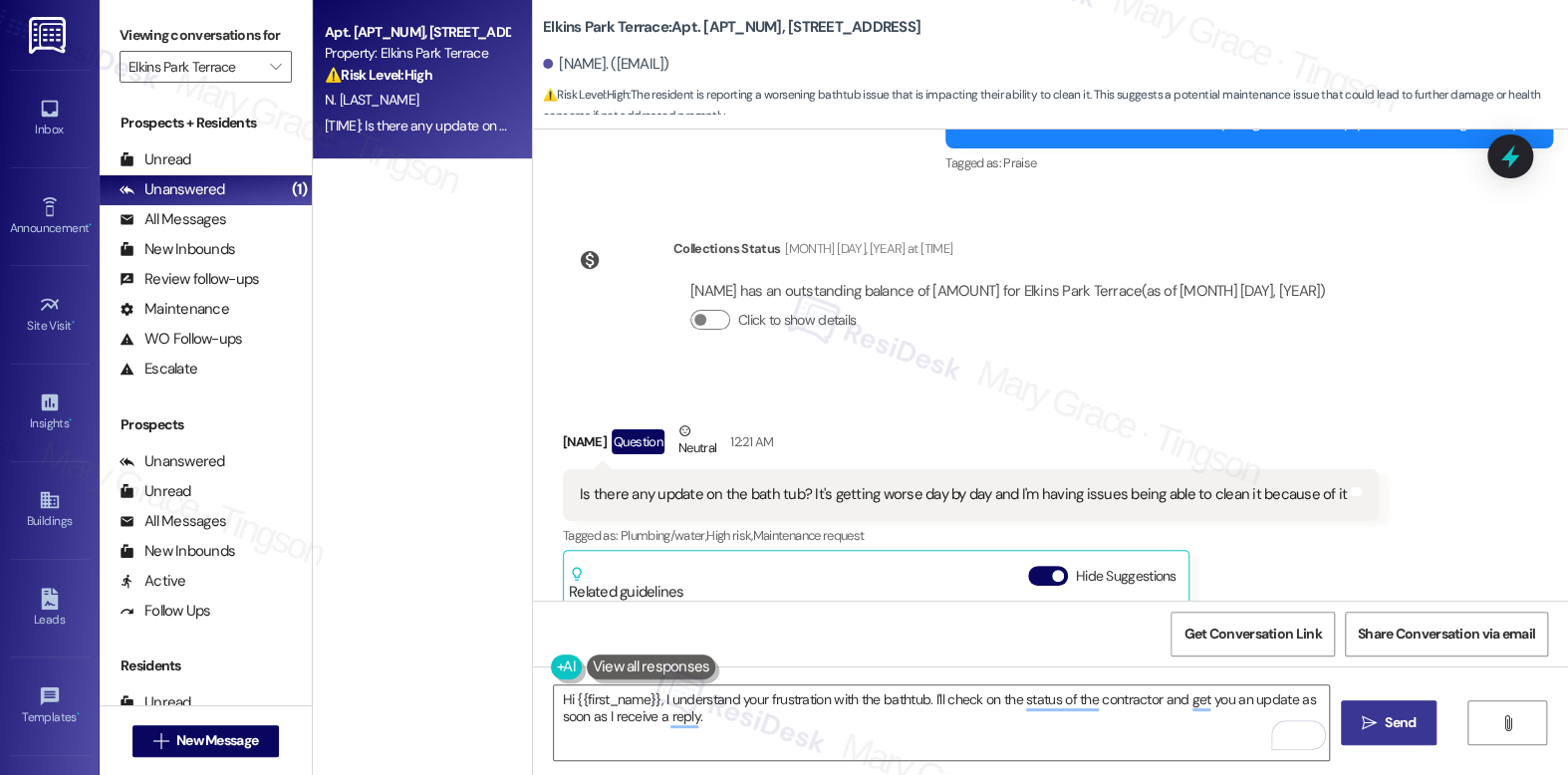 scroll, scrollTop: 16400, scrollLeft: 0, axis: vertical 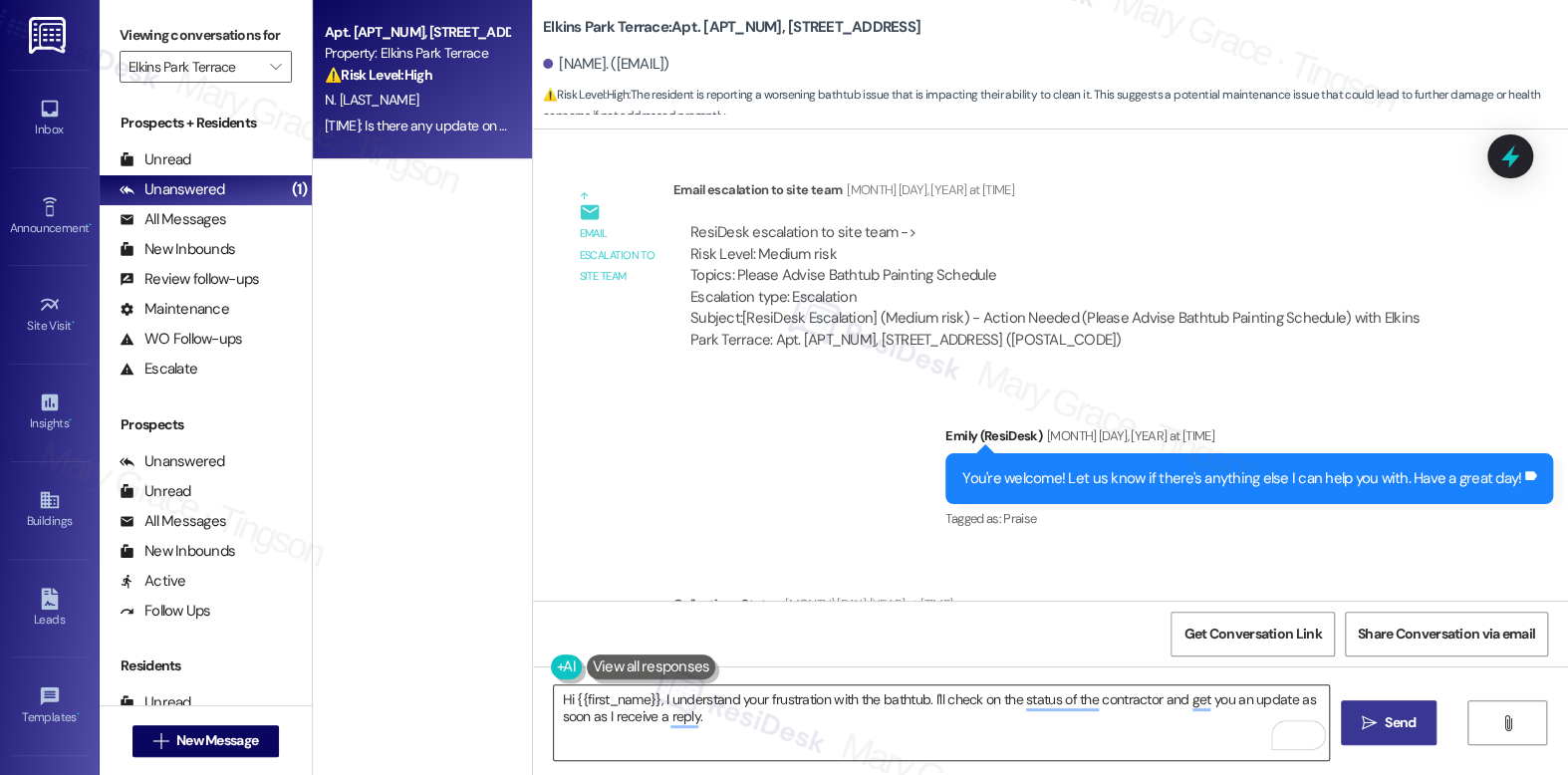 click on "Hi {{first_name}}, I understand your frustration with the bathtub. I'll check on the status of the contractor and get you an update as soon as I receive a reply." at bounding box center [940, 722] 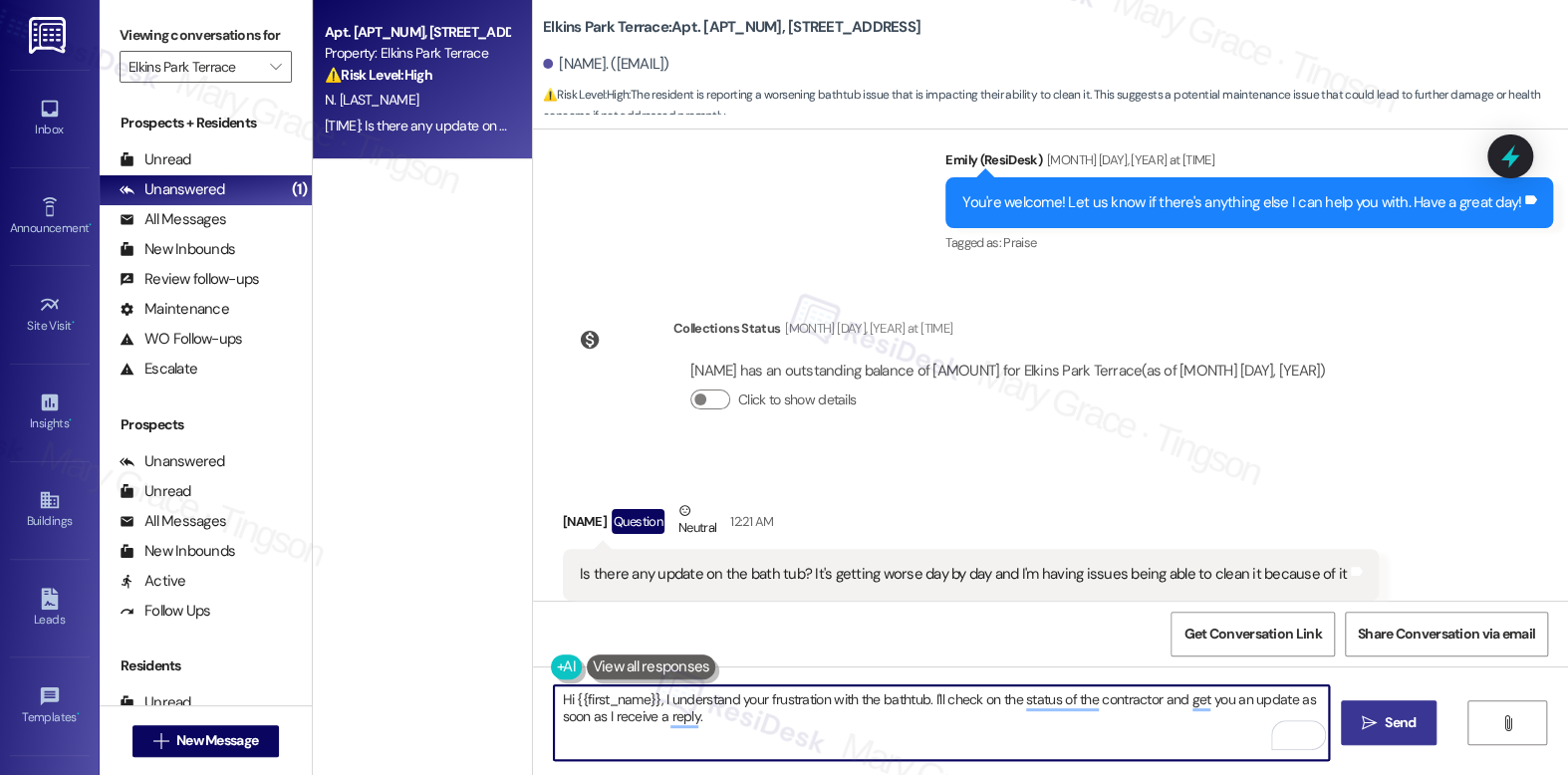 scroll, scrollTop: 17018, scrollLeft: 0, axis: vertical 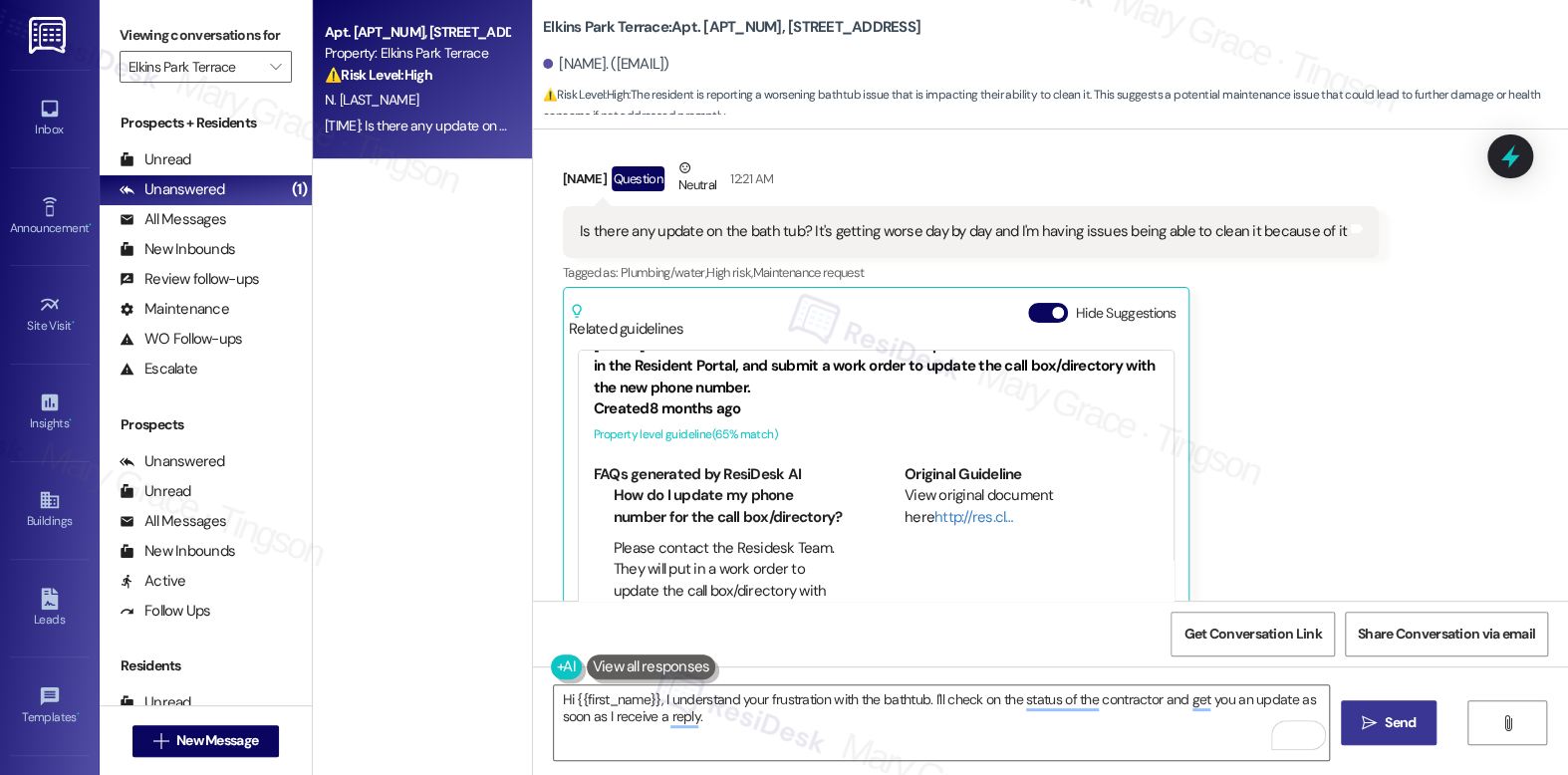 click on " Send" at bounding box center (1389, 722) 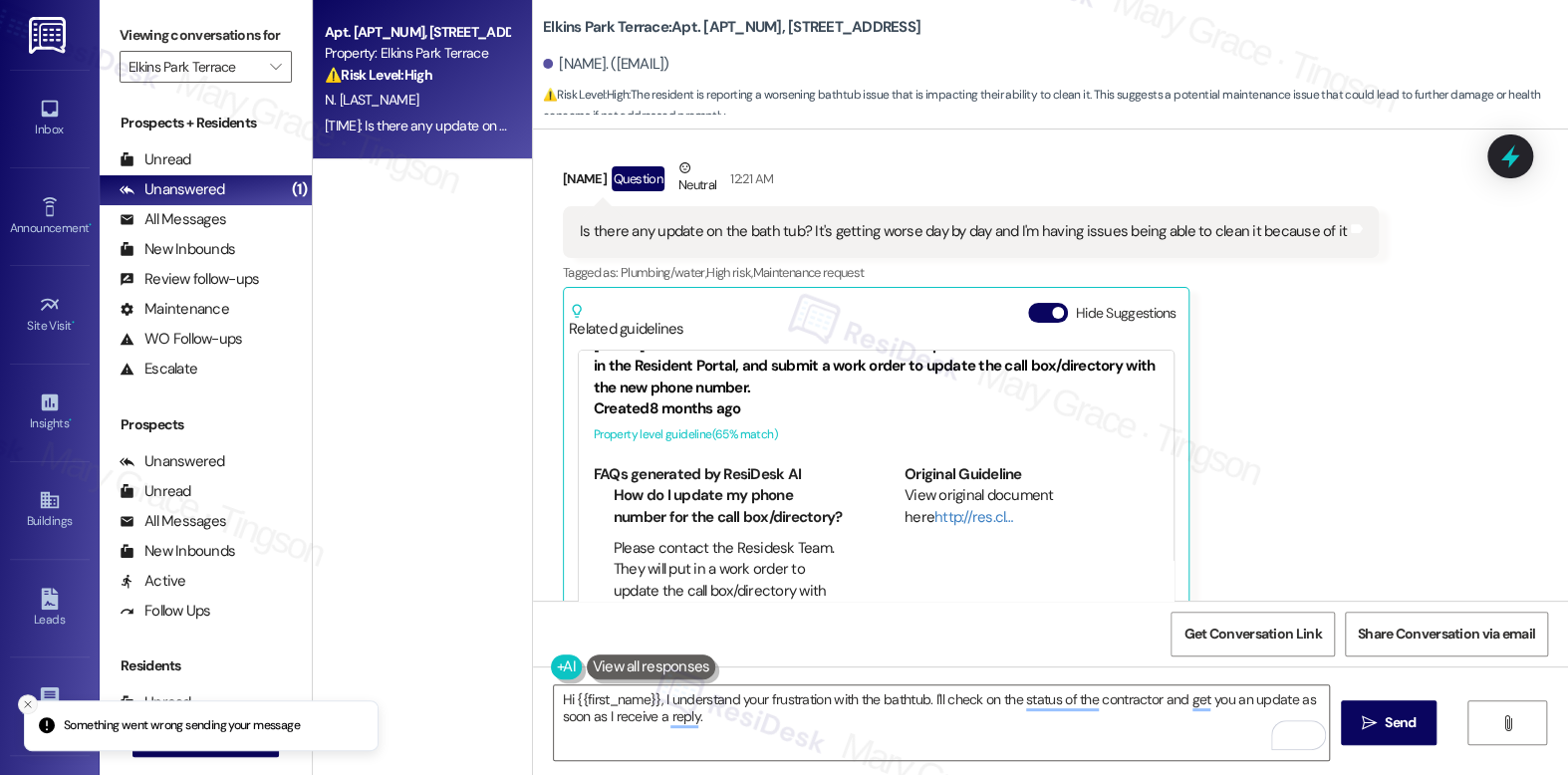 click 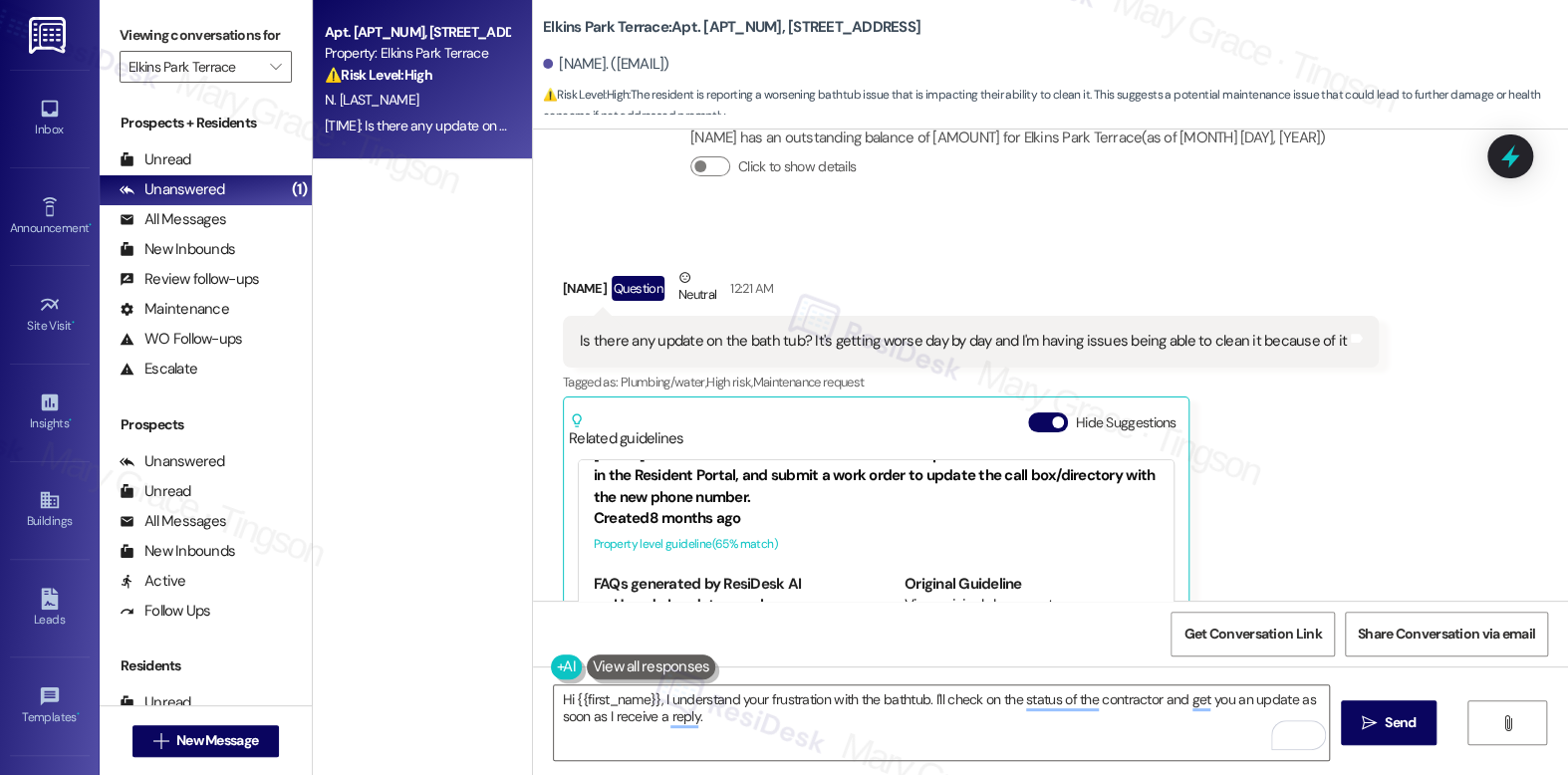 scroll, scrollTop: 16622, scrollLeft: 0, axis: vertical 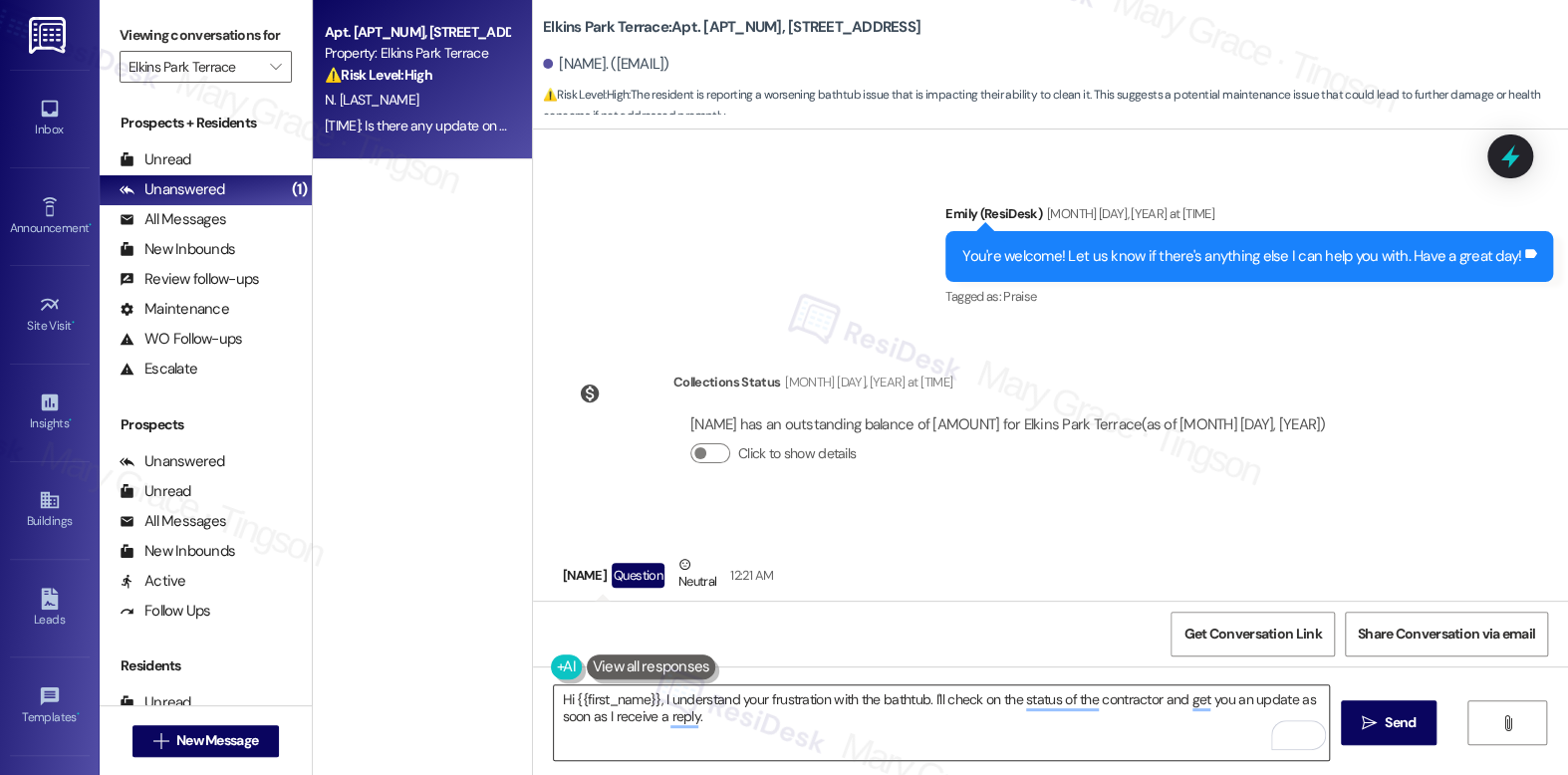 click on "Hi {{first_name}}, I understand your frustration with the bathtub. I'll check on the status of the contractor and get you an update as soon as I receive a reply." at bounding box center [940, 722] 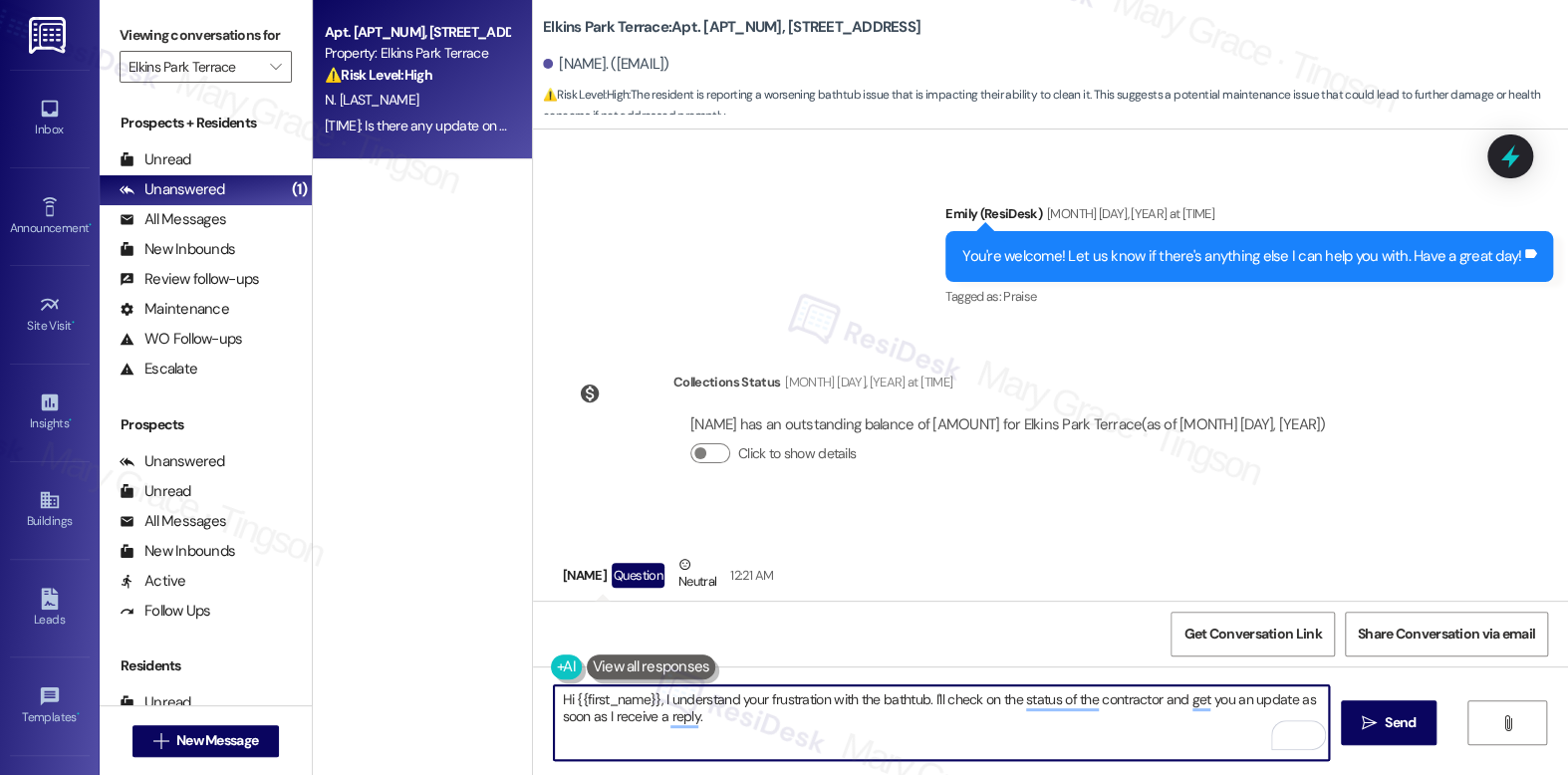 click on "Hi {{first_name}}, I understand your frustration with the bathtub. I'll check on the status of the contractor and get you an update as soon as I receive a reply." at bounding box center (940, 722) 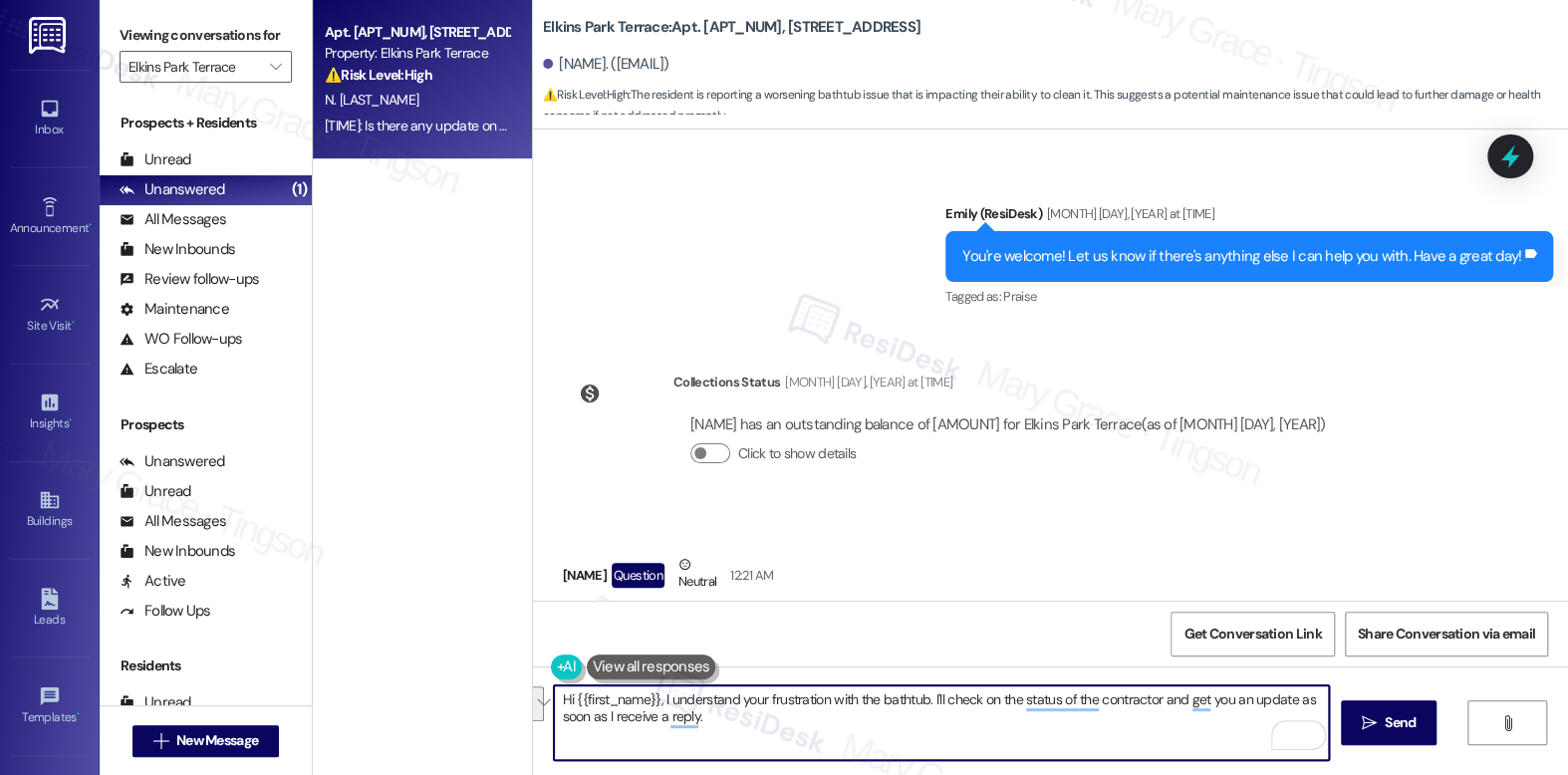 type 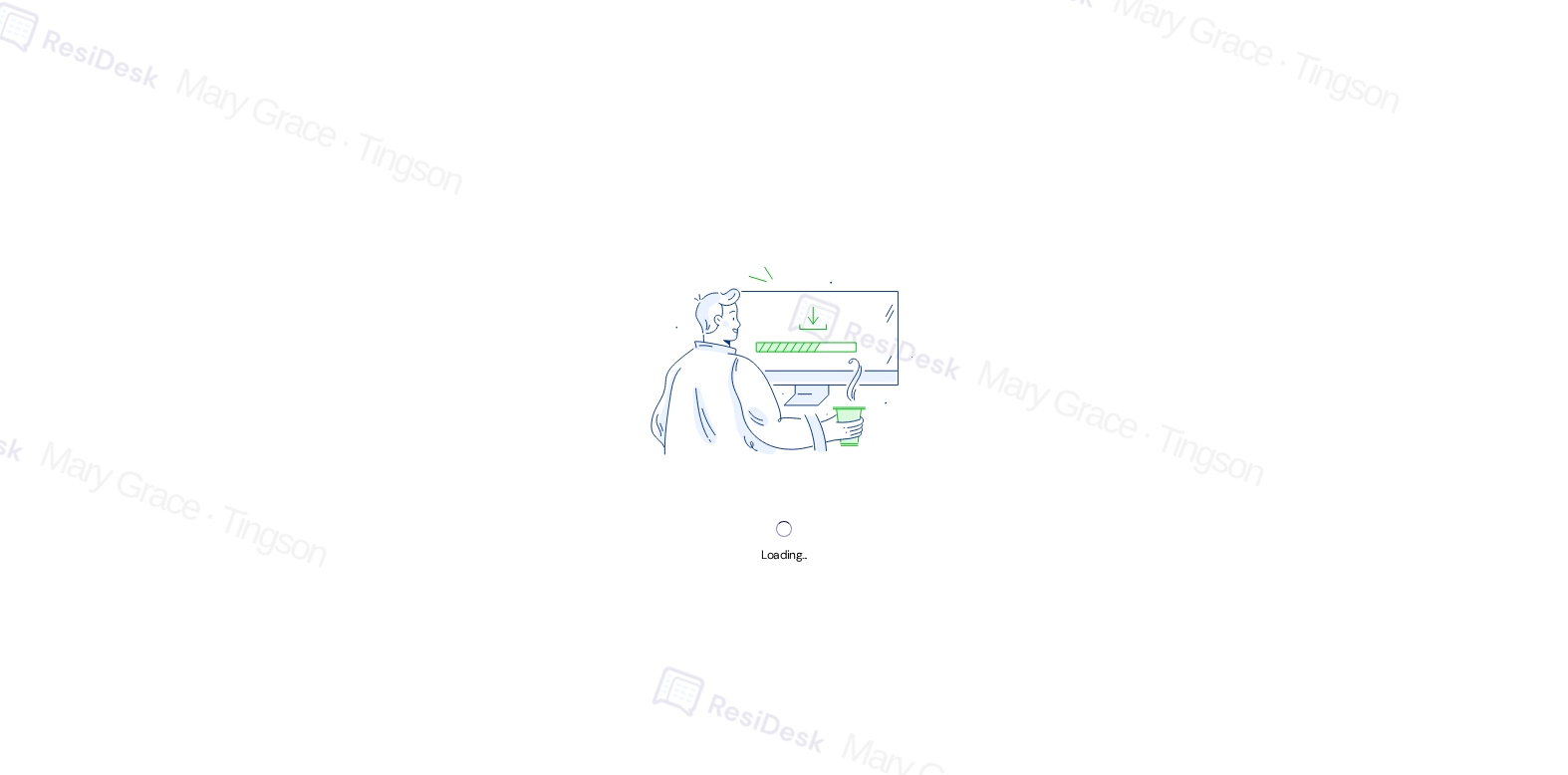scroll, scrollTop: 0, scrollLeft: 0, axis: both 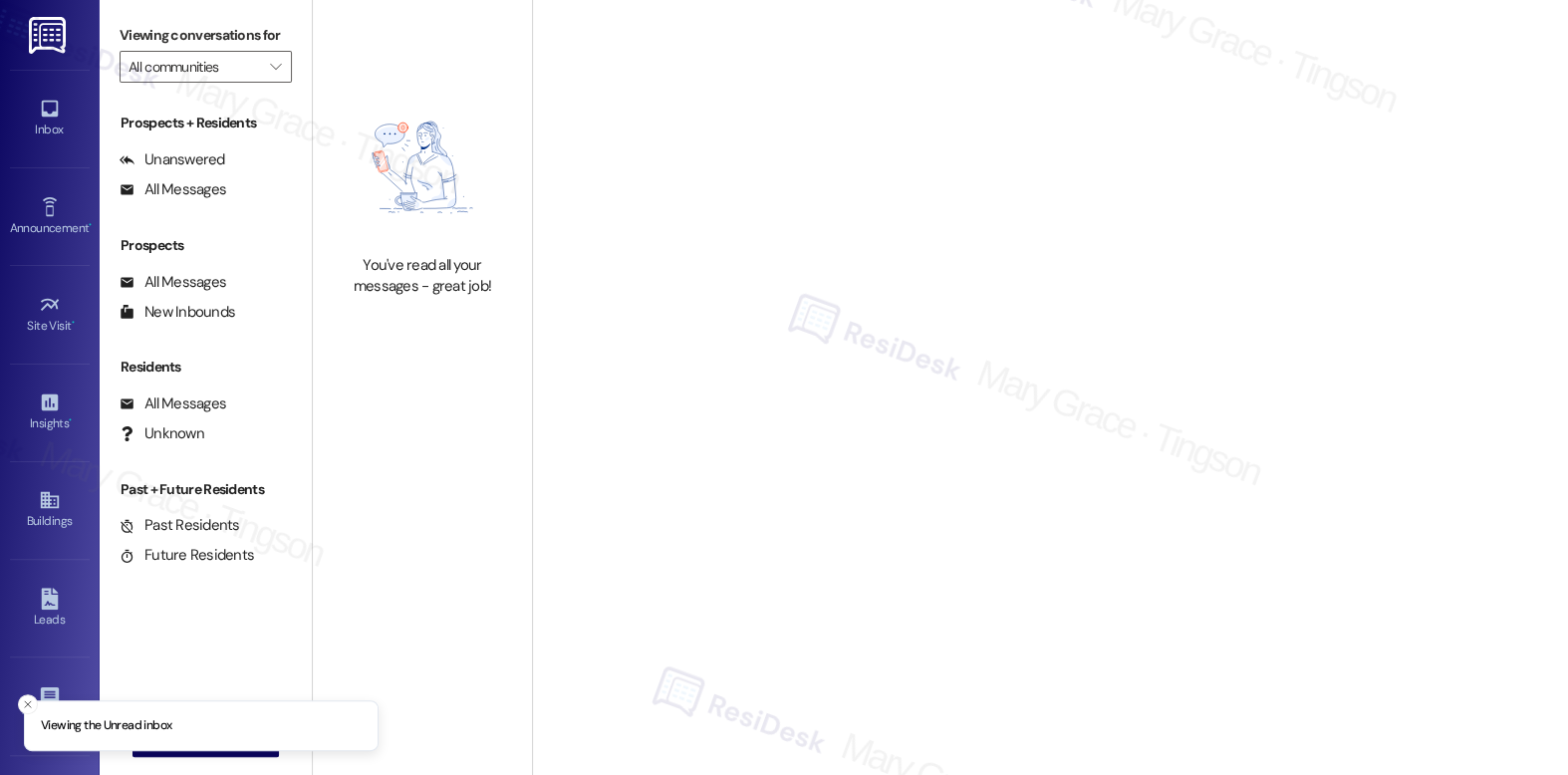 type on "Elkins Park Terrace" 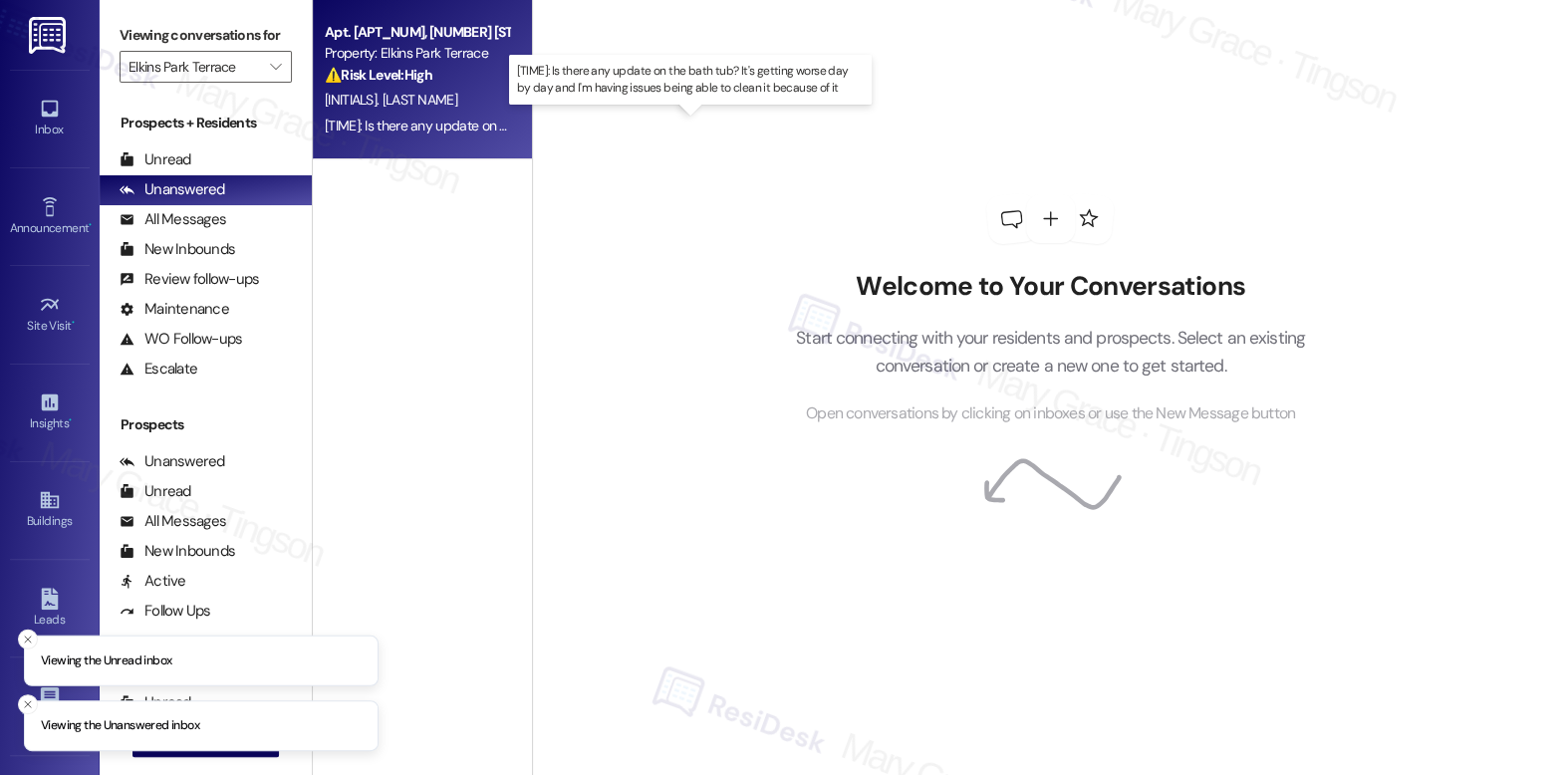 click on "[TIME]: Is there any update on the bath tub? It's getting worse day by day and I'm having issues being able to clean it because of it [TIME]: Is there any update on the bath tub? It's getting worse day by day and I'm having issues being able to clean it because of it" at bounding box center [699, 126] 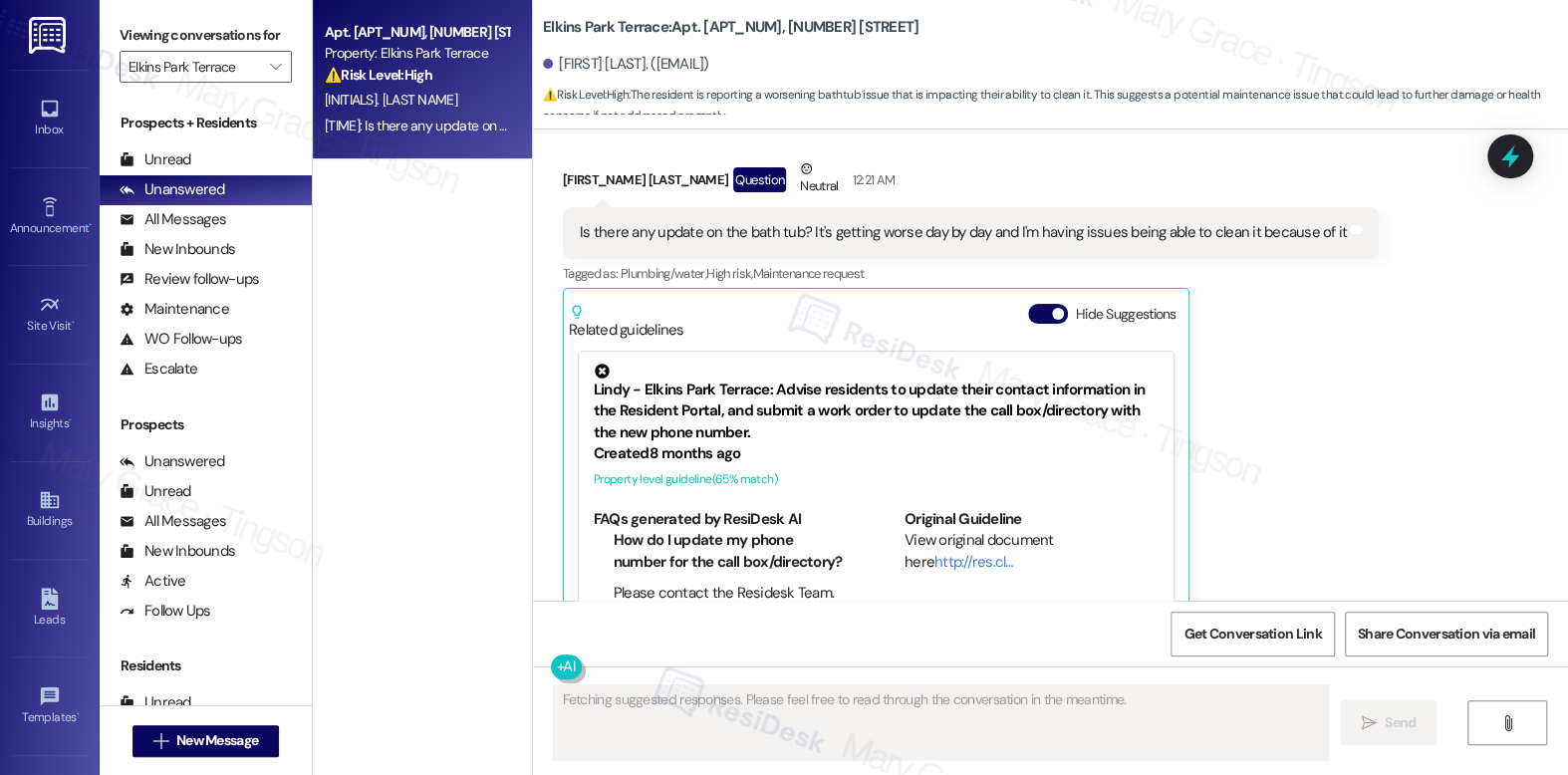 scroll, scrollTop: 17018, scrollLeft: 0, axis: vertical 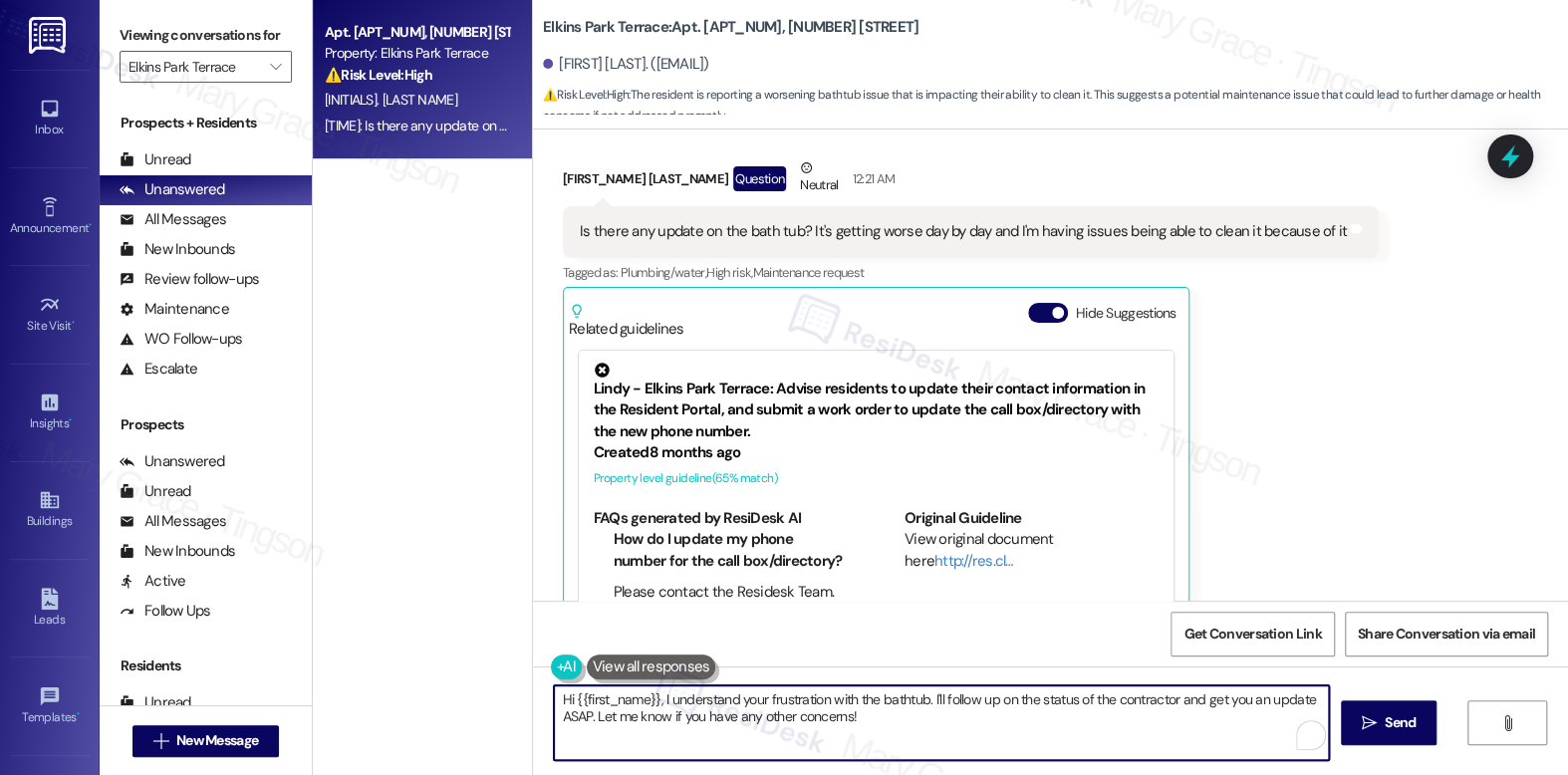 click on "Hi {{first_name}}, I understand your frustration with the bathtub. I'll follow up on the status of the contractor and get you an update ASAP. Let me know if you have any other concerns!" at bounding box center [940, 722] 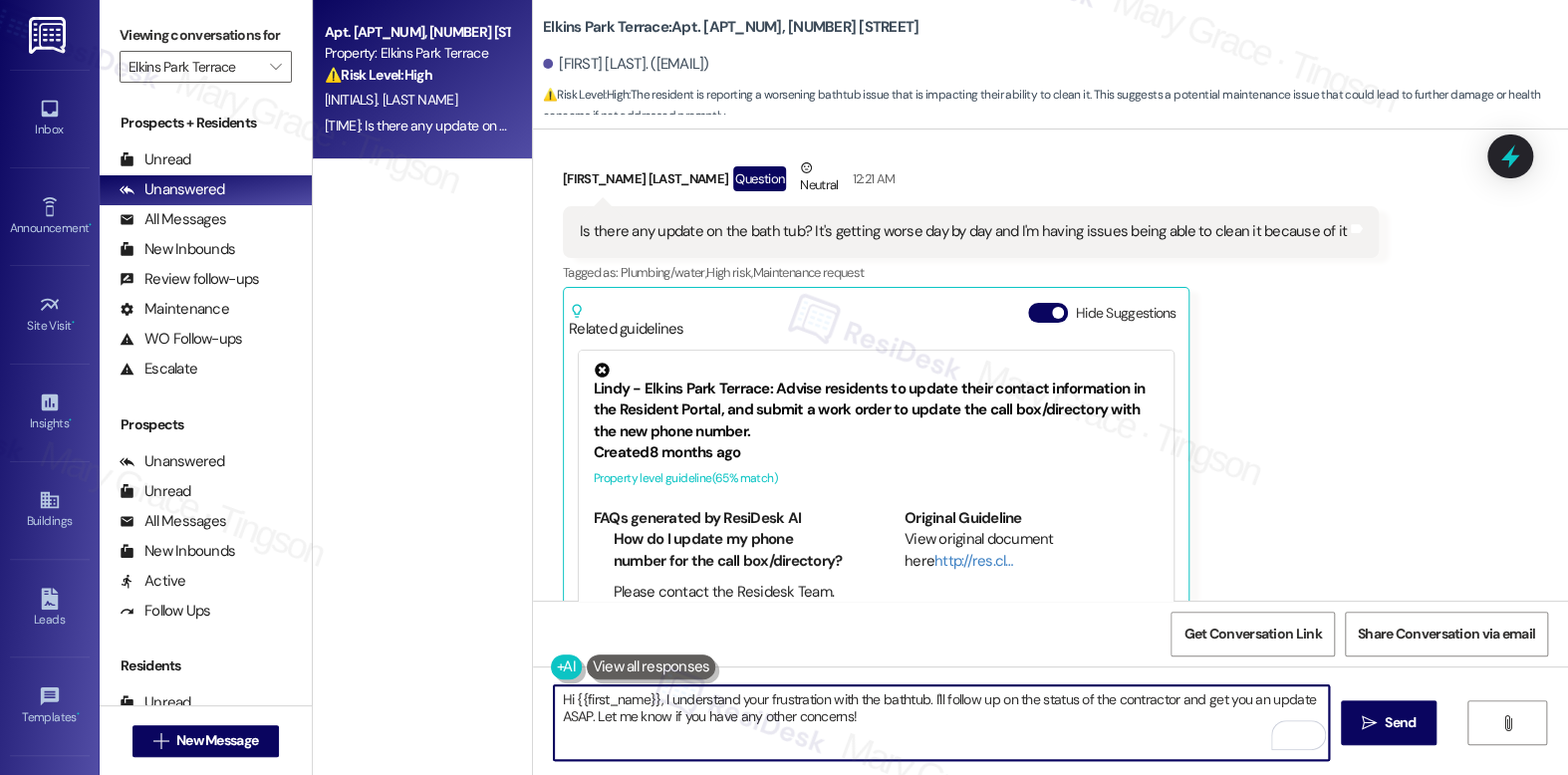 click on "Hi {{first_name}}, I understand your frustration with the bathtub. I'll follow up on the status of the contractor and get you an update ASAP. Let me know if you have any other concerns!" at bounding box center [940, 722] 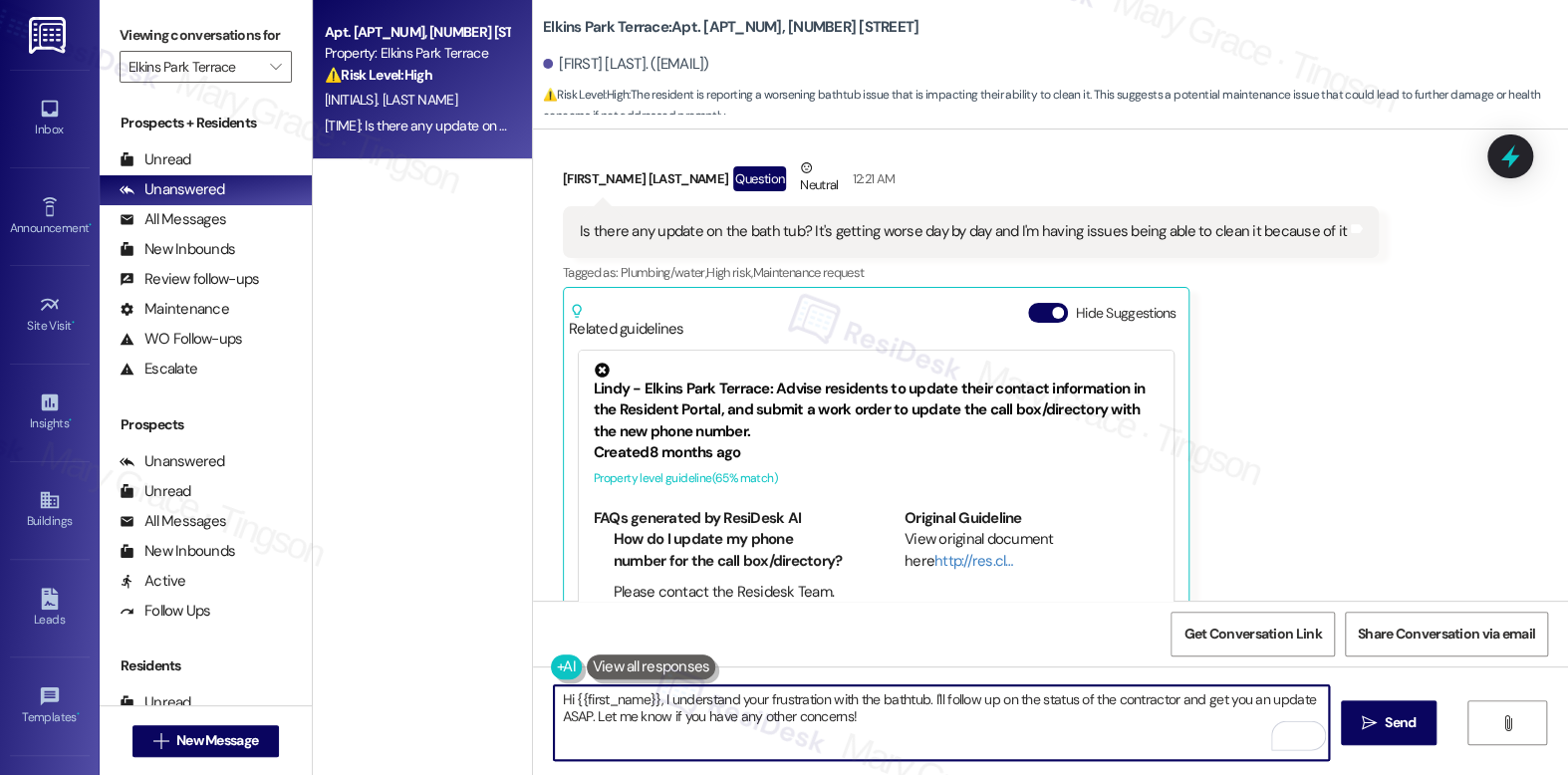click on "Hi {{first_name}}, I understand your frustration with the bathtub. I'll follow up on the status of the contractor and get you an update ASAP. Let me know if you have any other concerns!" at bounding box center (940, 722) 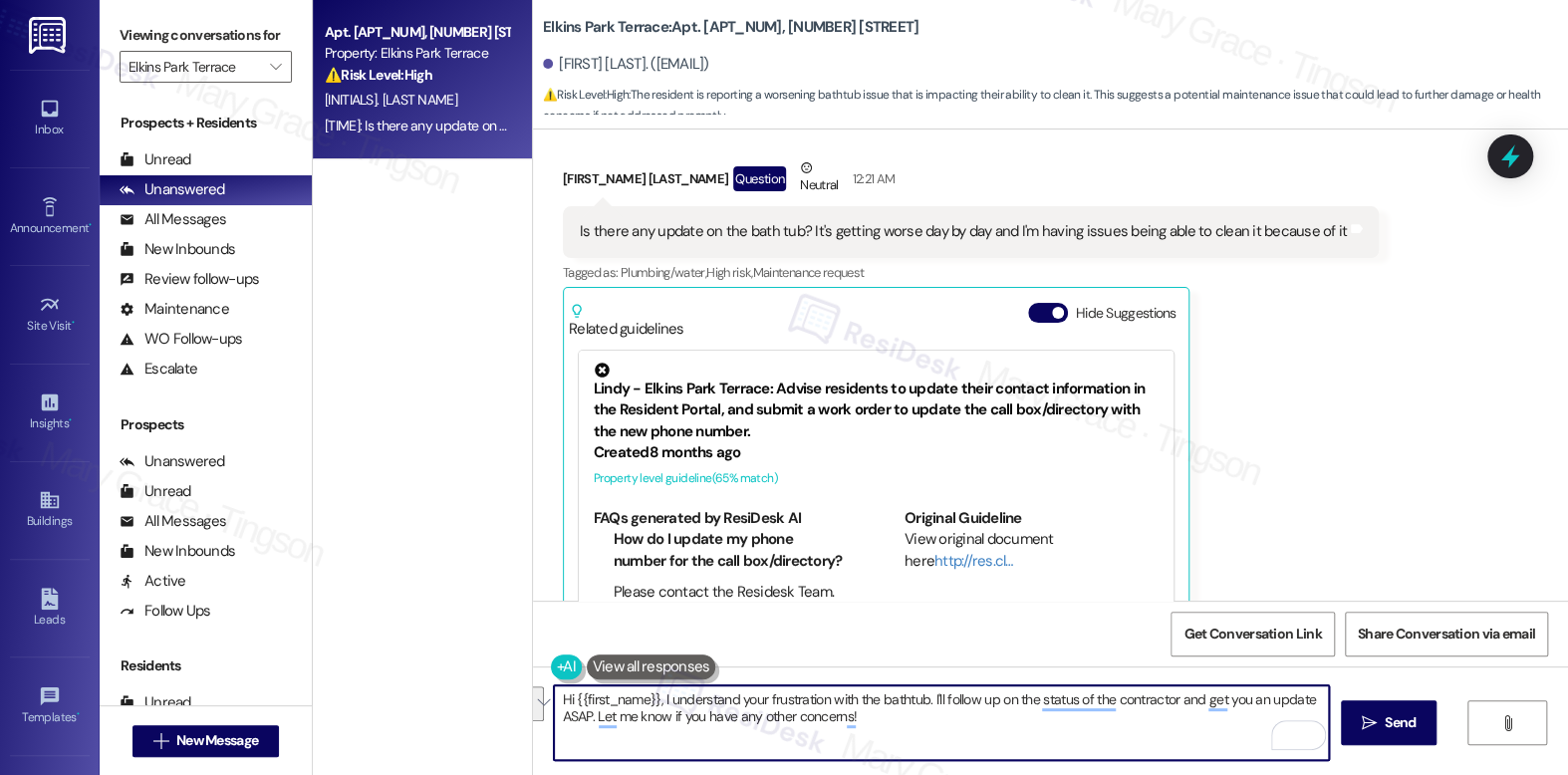 paste on "check on the status of the contractor and get you an update as soon as I receive a reply." 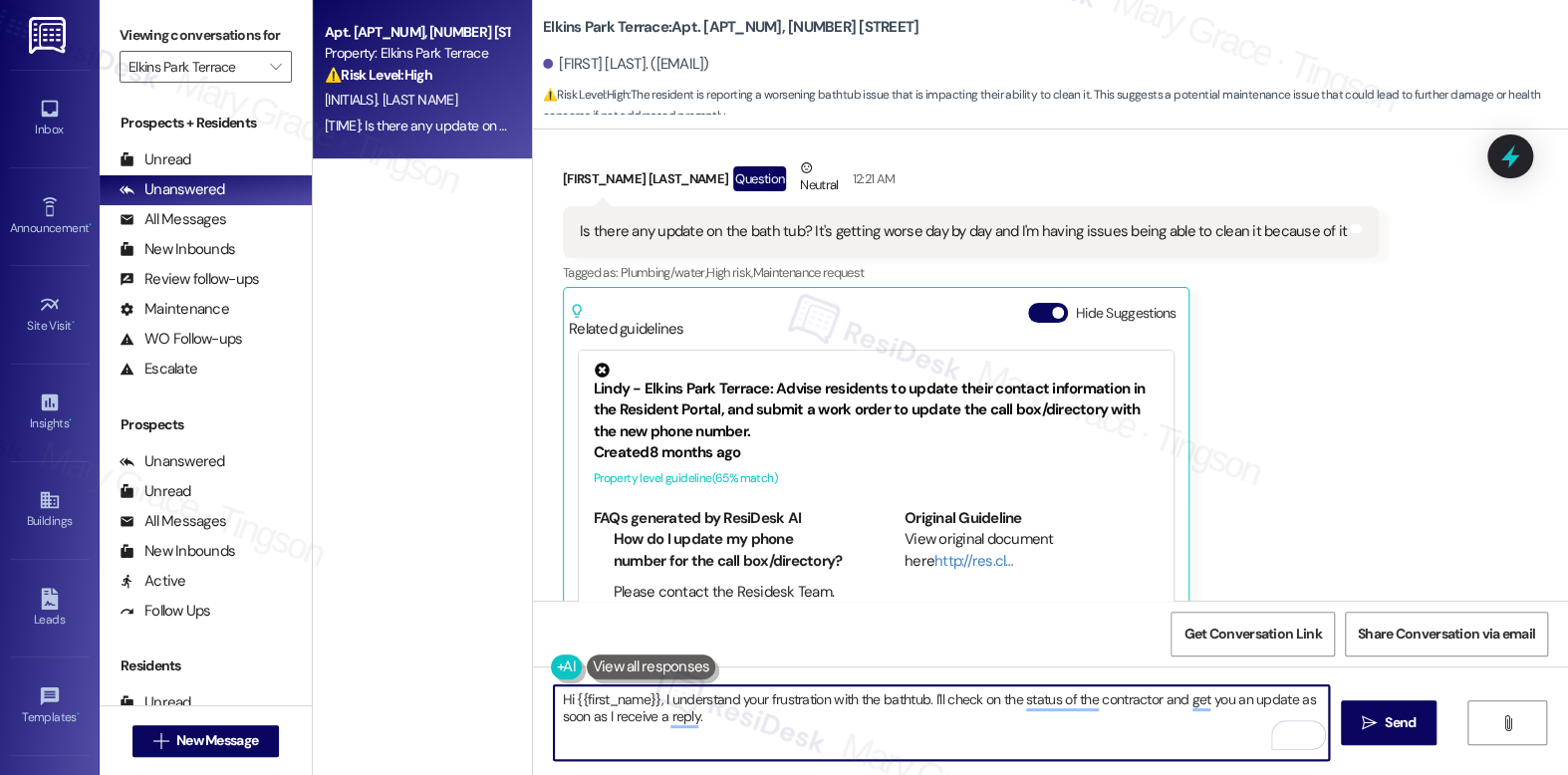 click on "Hi {{first_name}}, I understand your frustration with the bathtub. I'll check on the status of the contractor and get you an update as soon as I receive a reply." at bounding box center (940, 722) 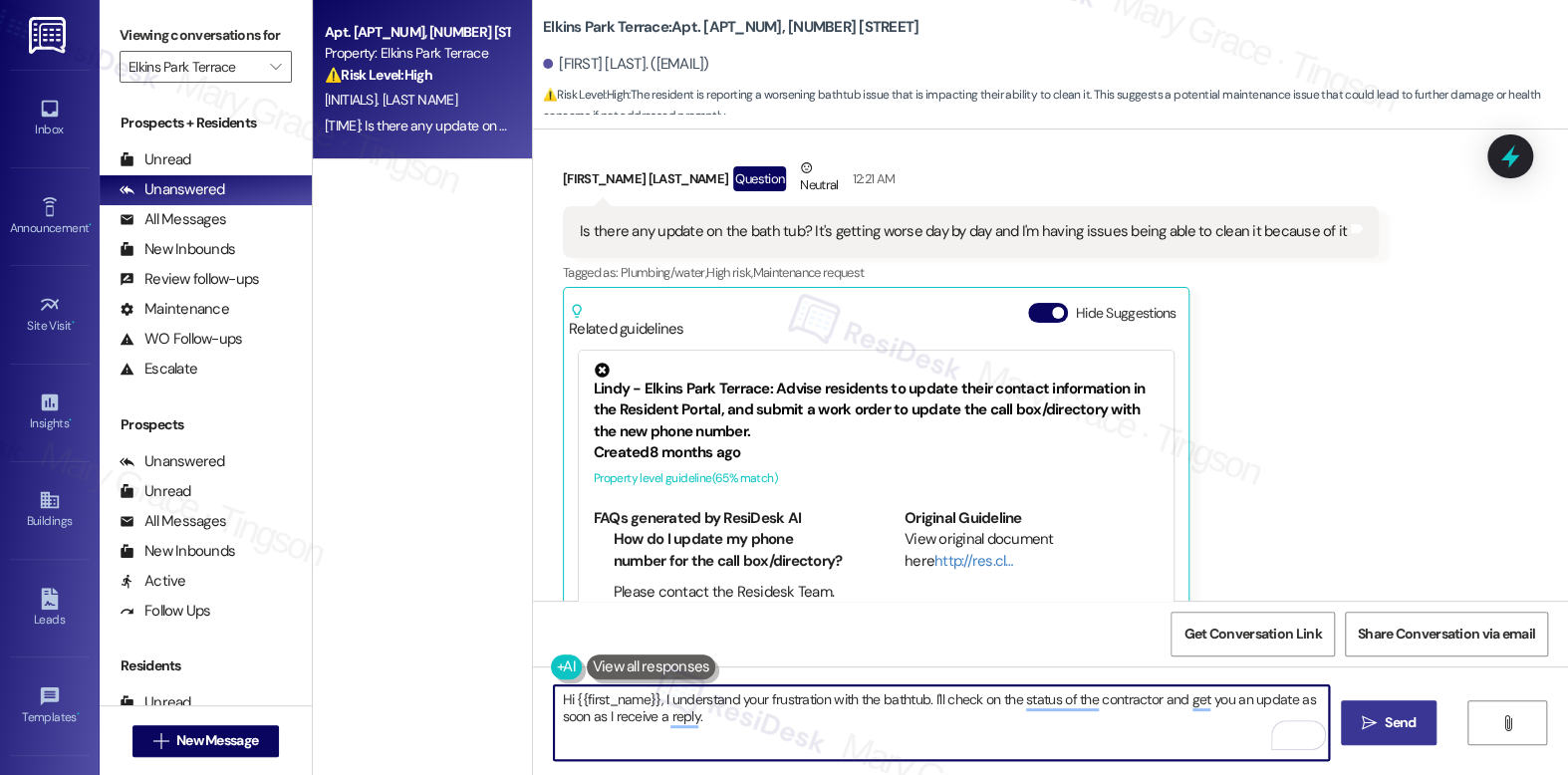 type on "Hi {{first_name}}, I understand your frustration with the bathtub. I'll check on the status of the contractor and get you an update as soon as I receive a reply." 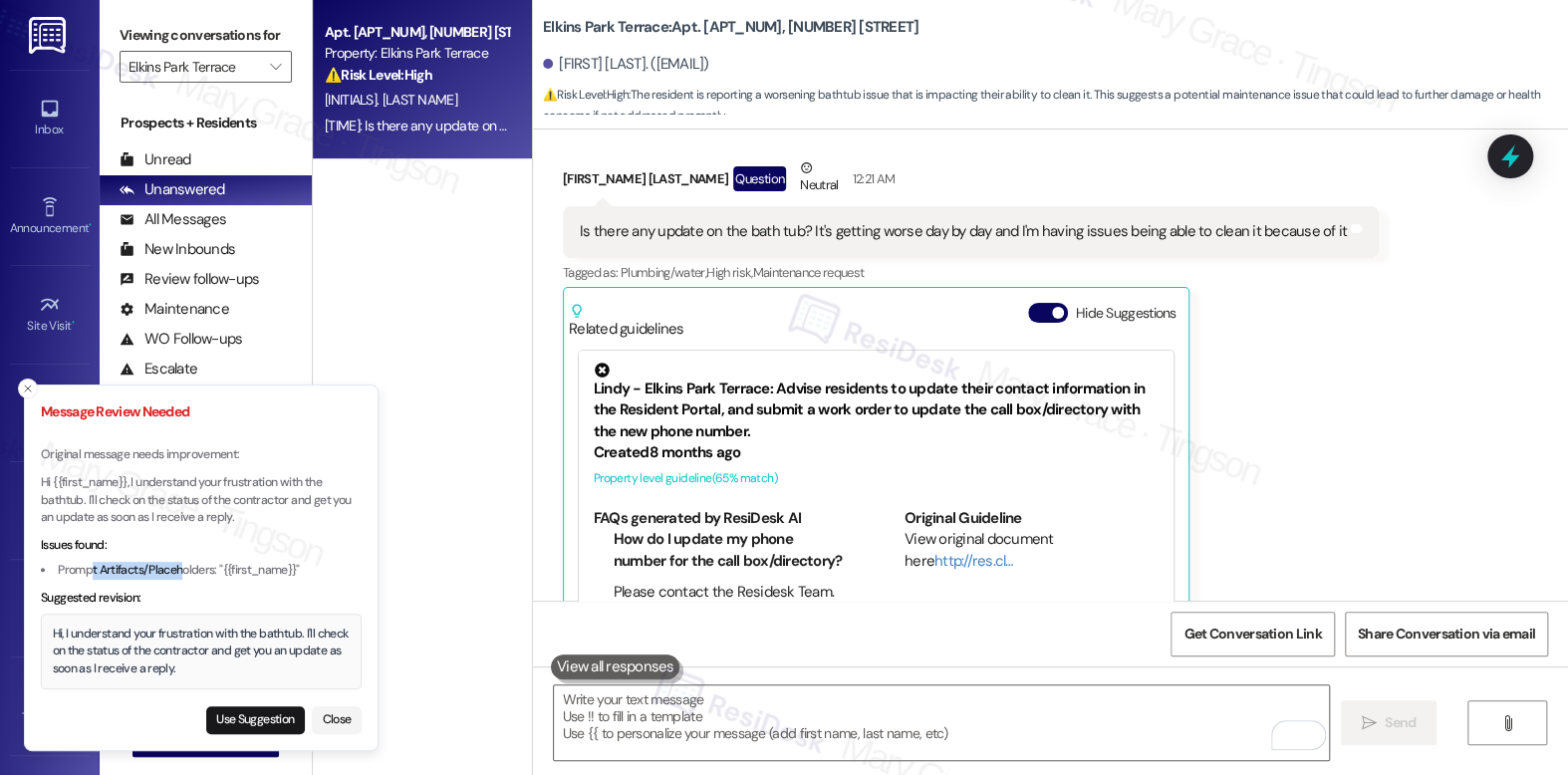 drag, startPoint x: 92, startPoint y: 575, endPoint x: 181, endPoint y: 575, distance: 89 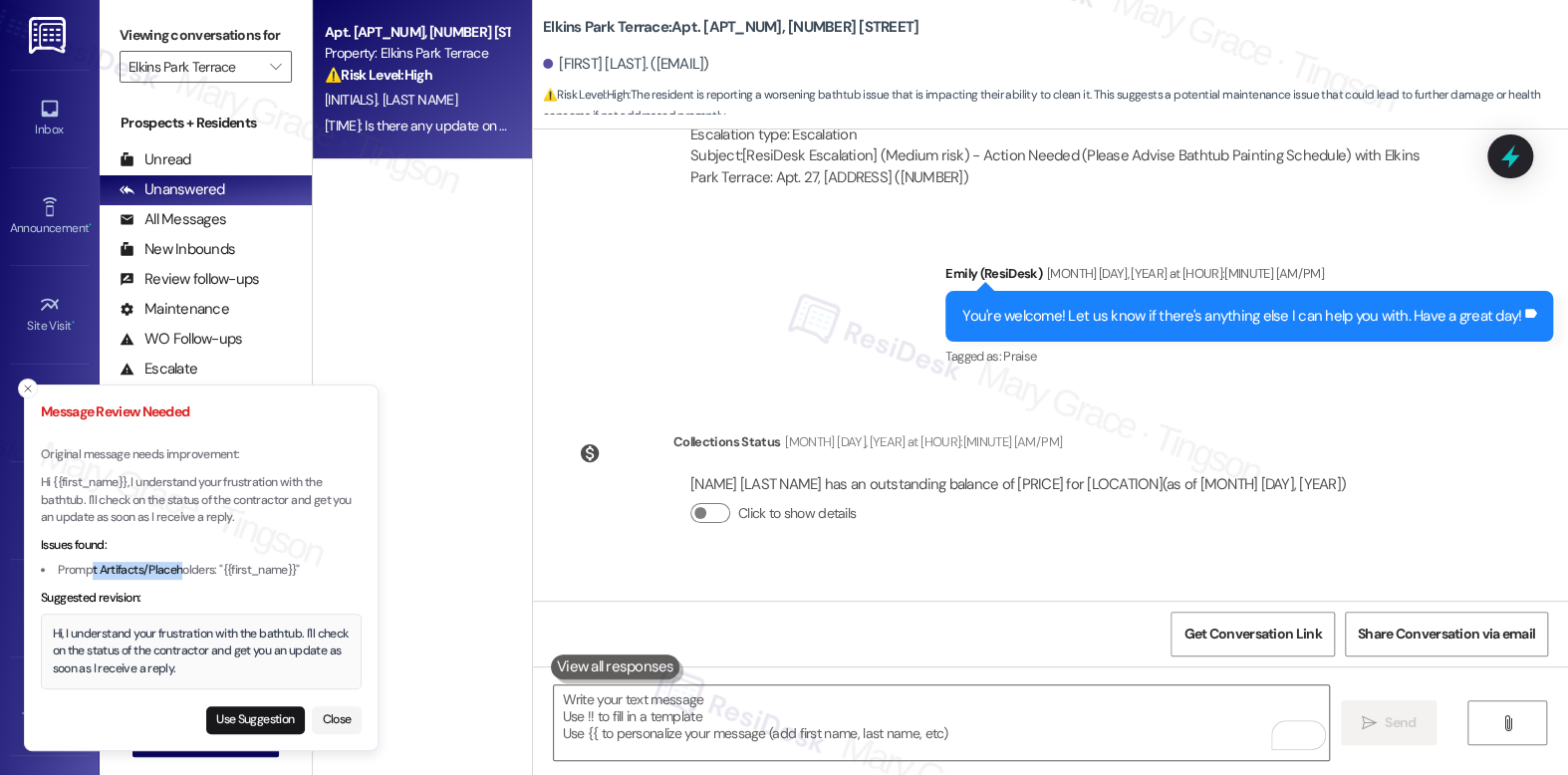 scroll, scrollTop: 16564, scrollLeft: 0, axis: vertical 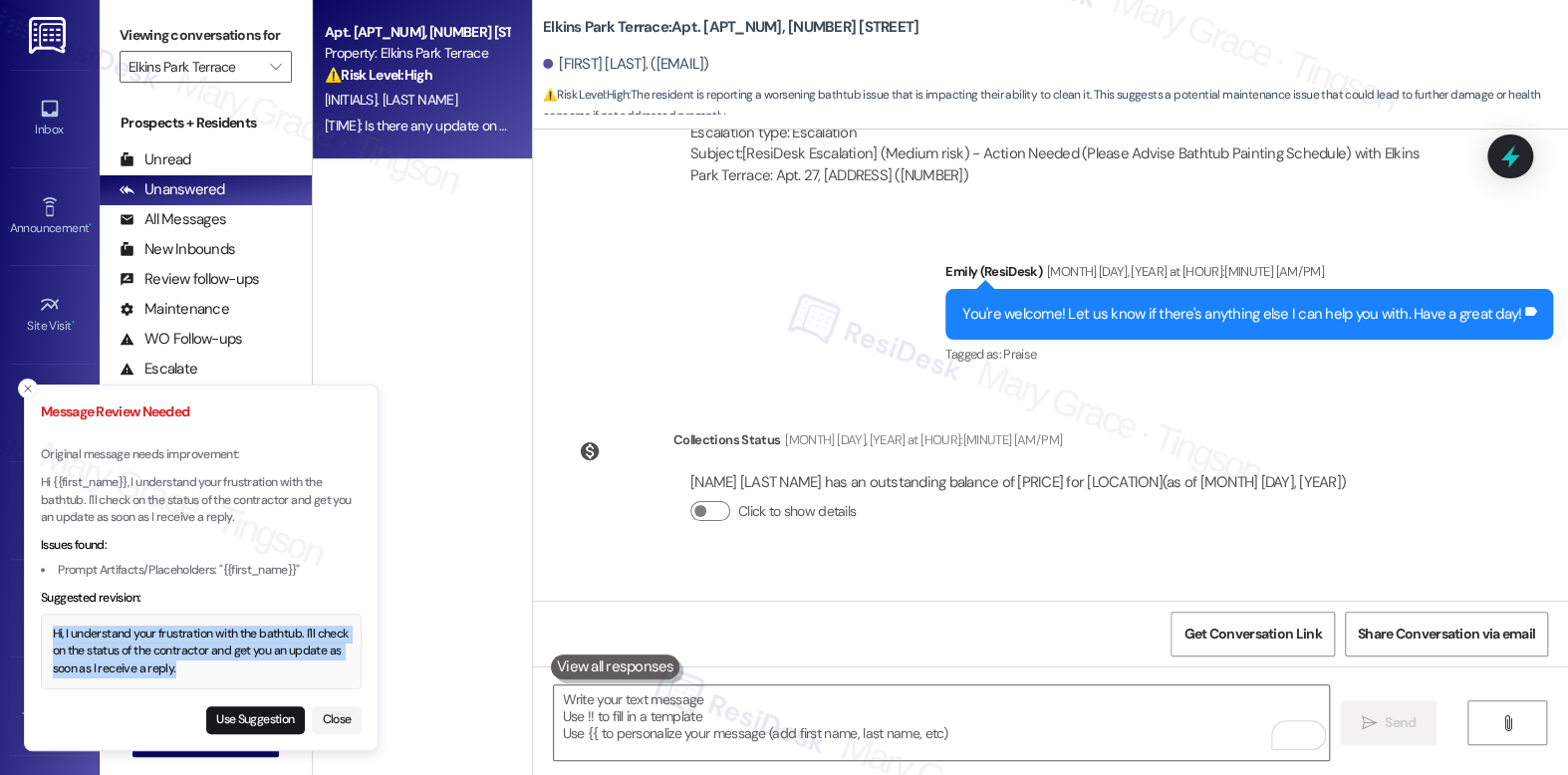 drag, startPoint x: 51, startPoint y: 633, endPoint x: 242, endPoint y: 662, distance: 193.18903 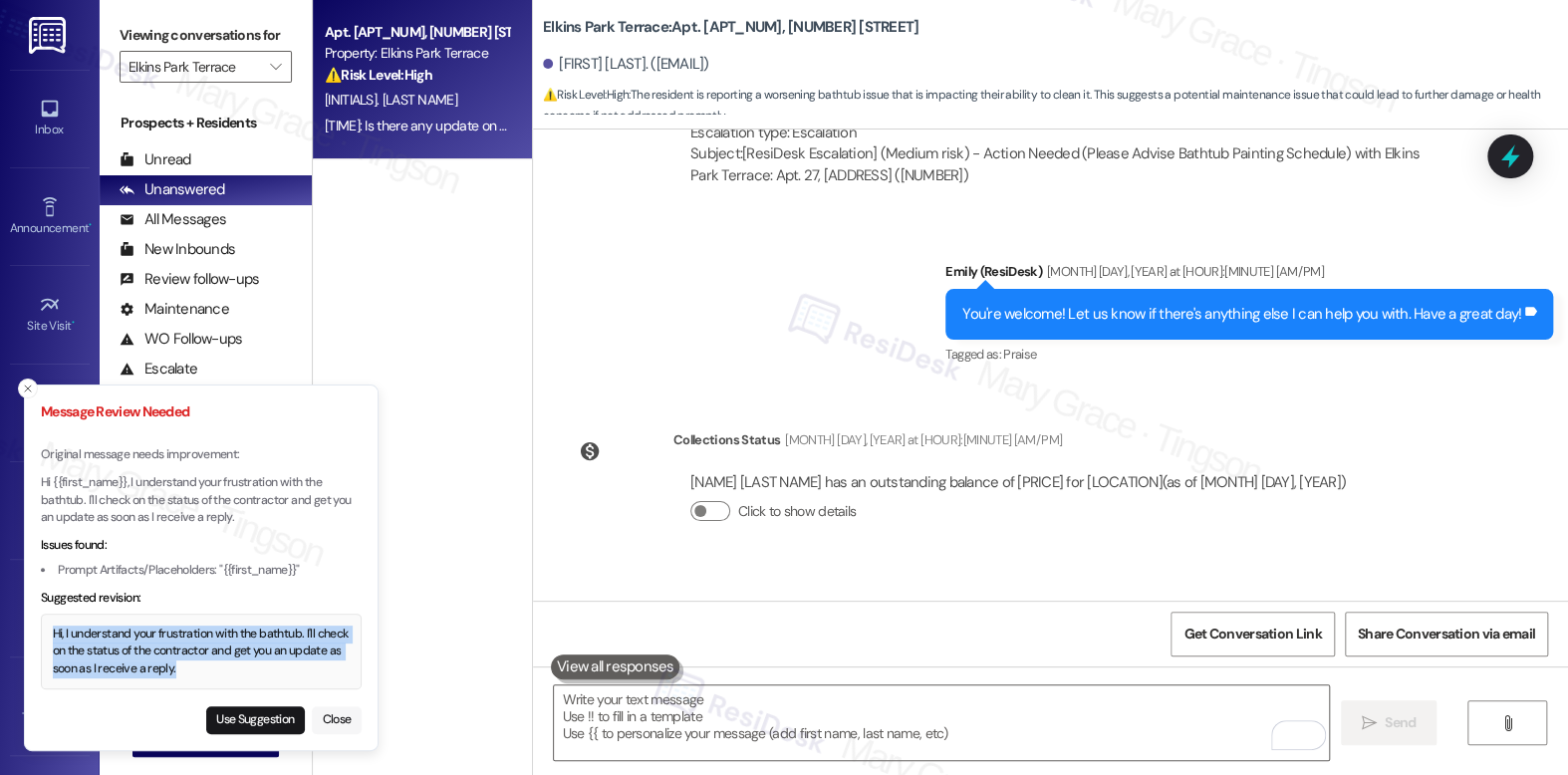 click on "Close" at bounding box center [337, 720] 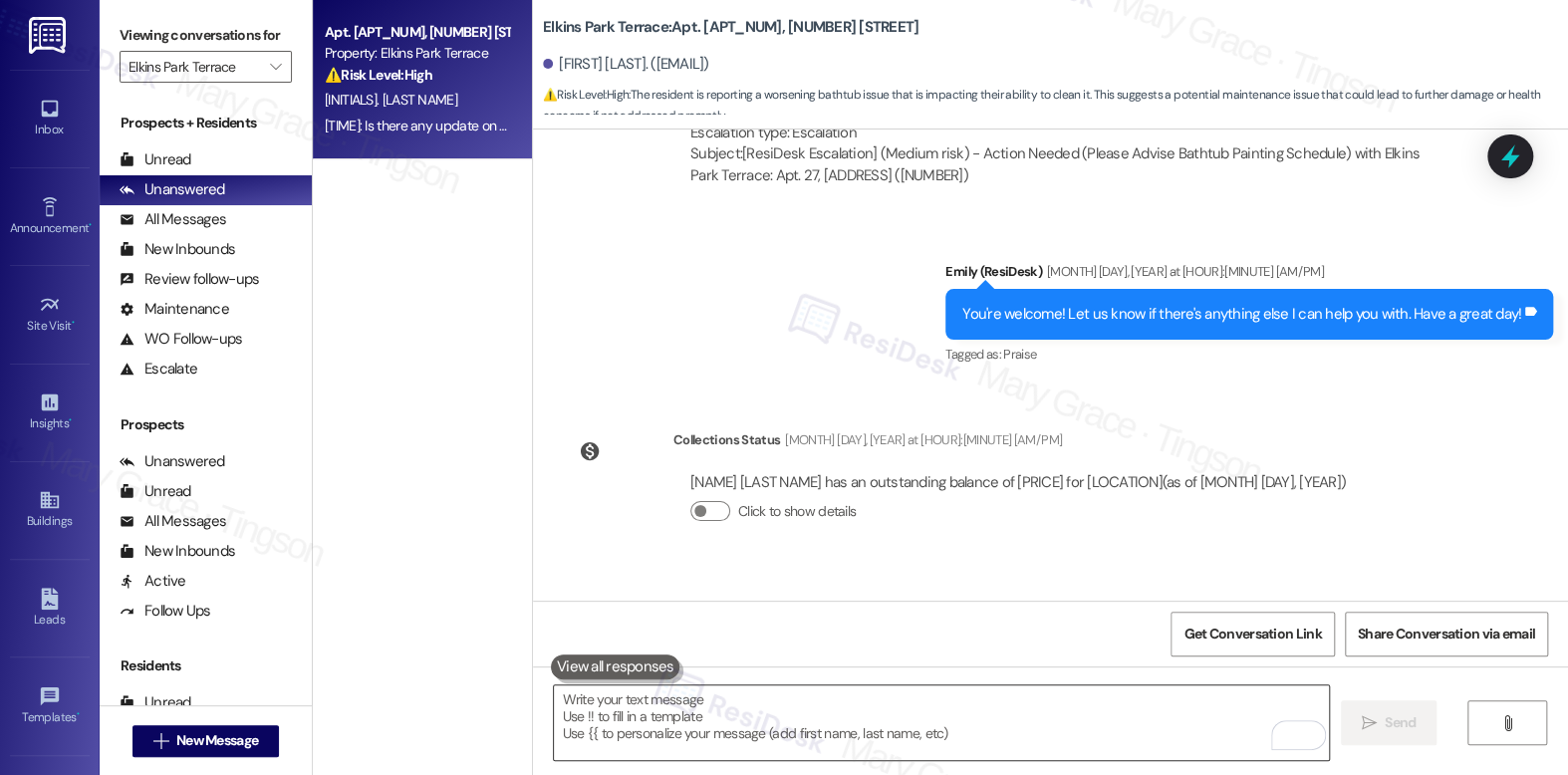 click at bounding box center (940, 722) 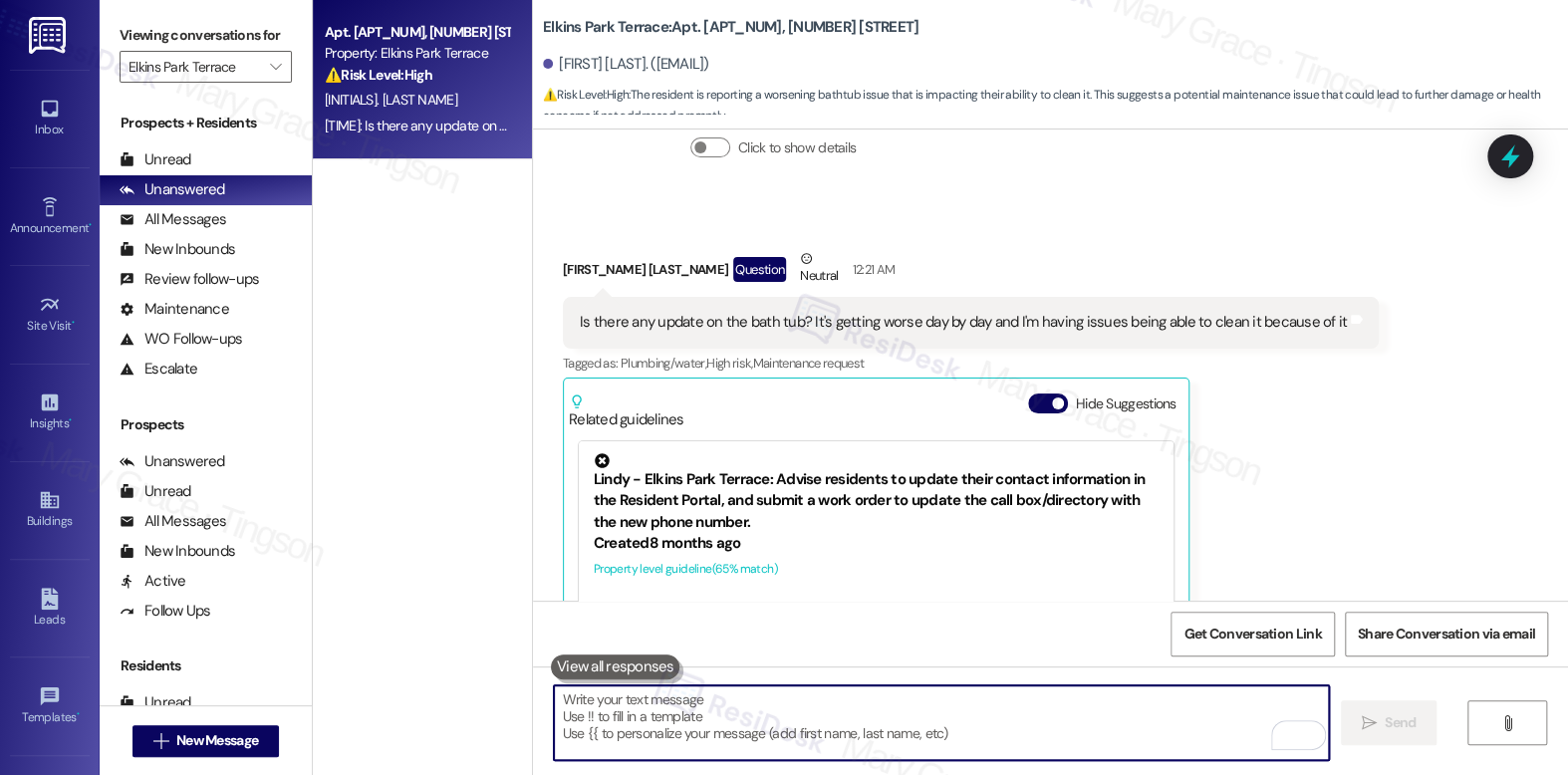 scroll, scrollTop: 17018, scrollLeft: 0, axis: vertical 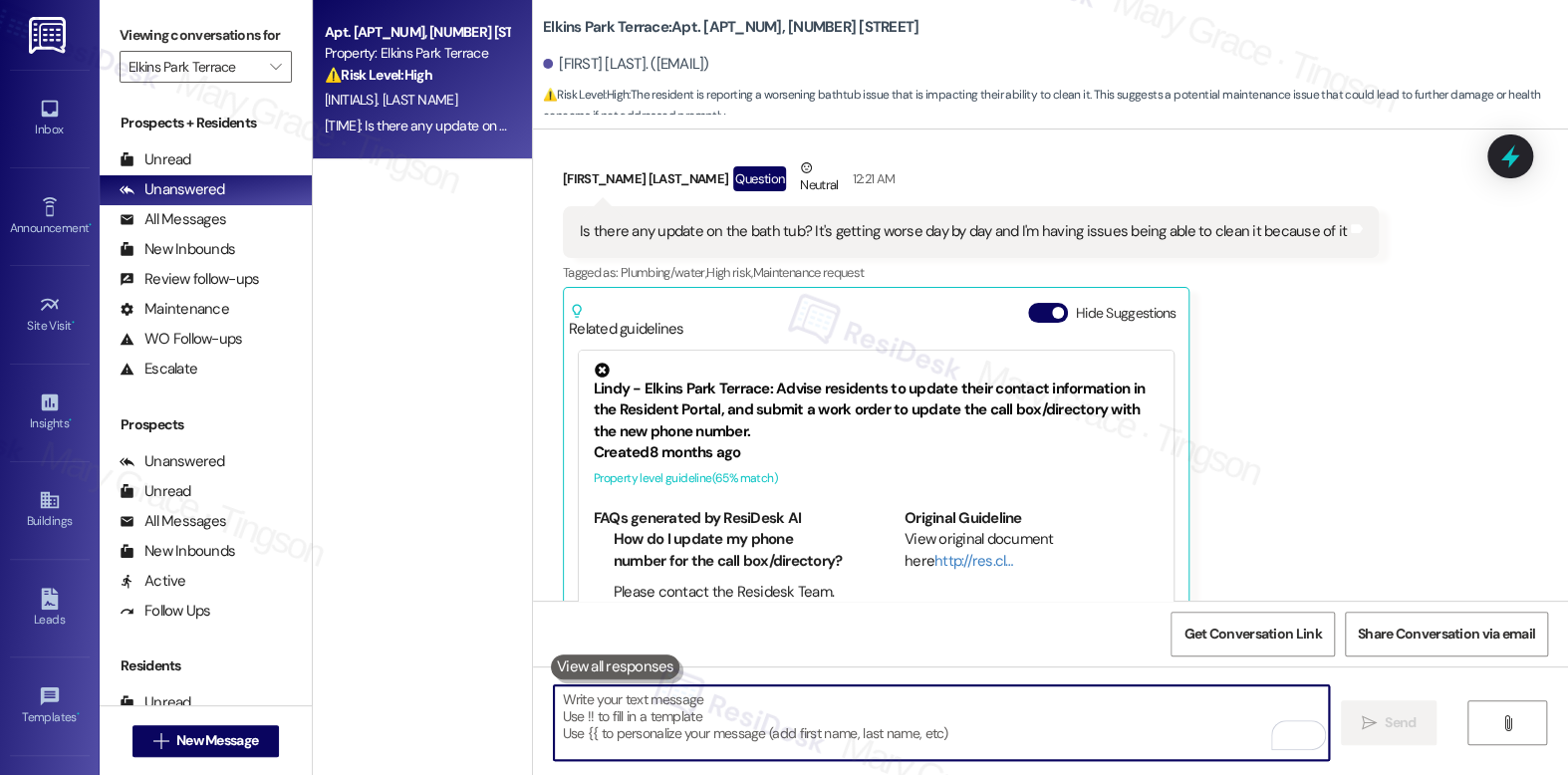 click at bounding box center (940, 722) 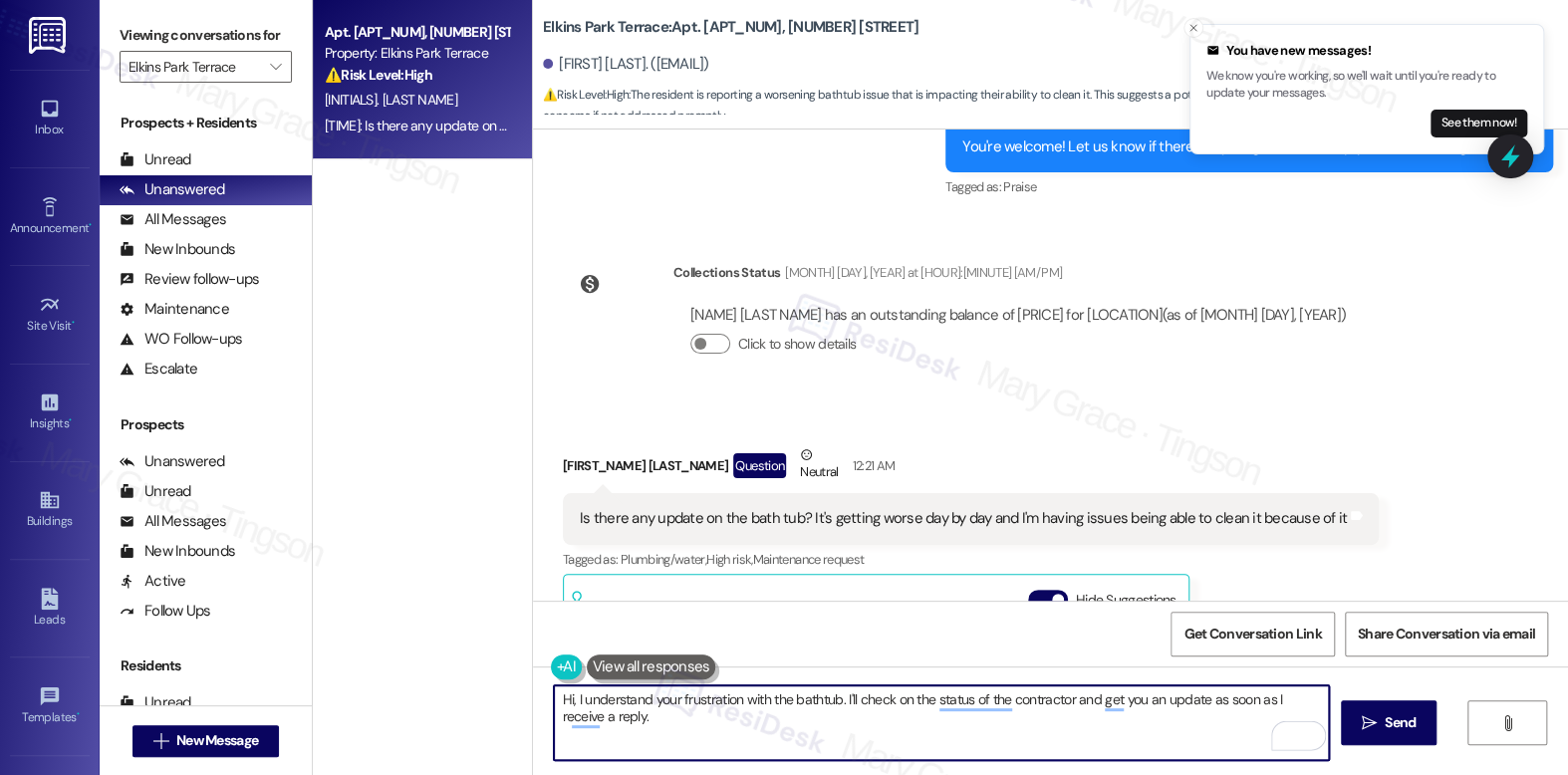 scroll, scrollTop: 16821, scrollLeft: 0, axis: vertical 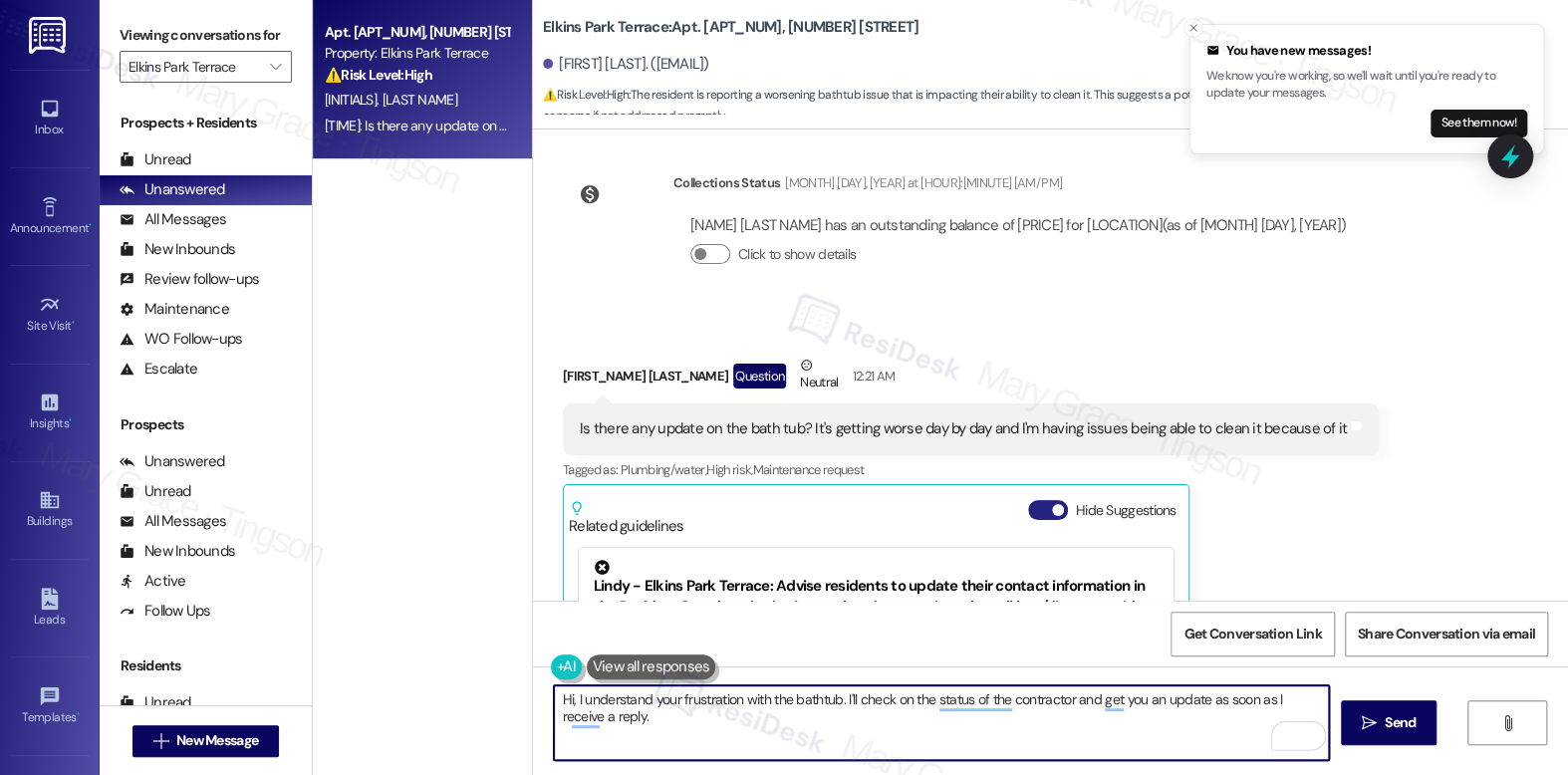 type on "Hi, I understand your frustration with the bathtub. I'll check on the status of the contractor and get you an update as soon as I receive a reply." 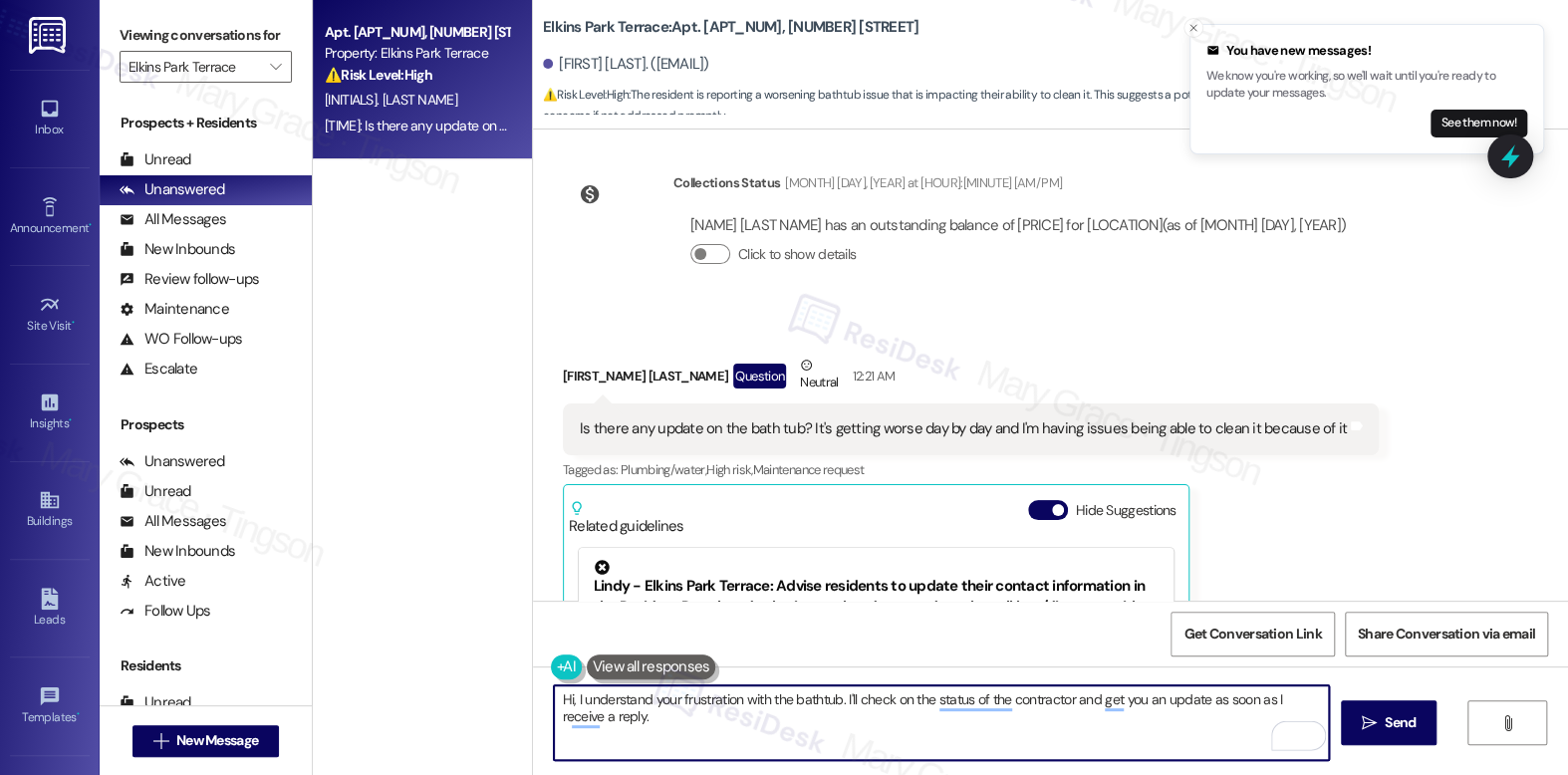 scroll, scrollTop: 16707, scrollLeft: 0, axis: vertical 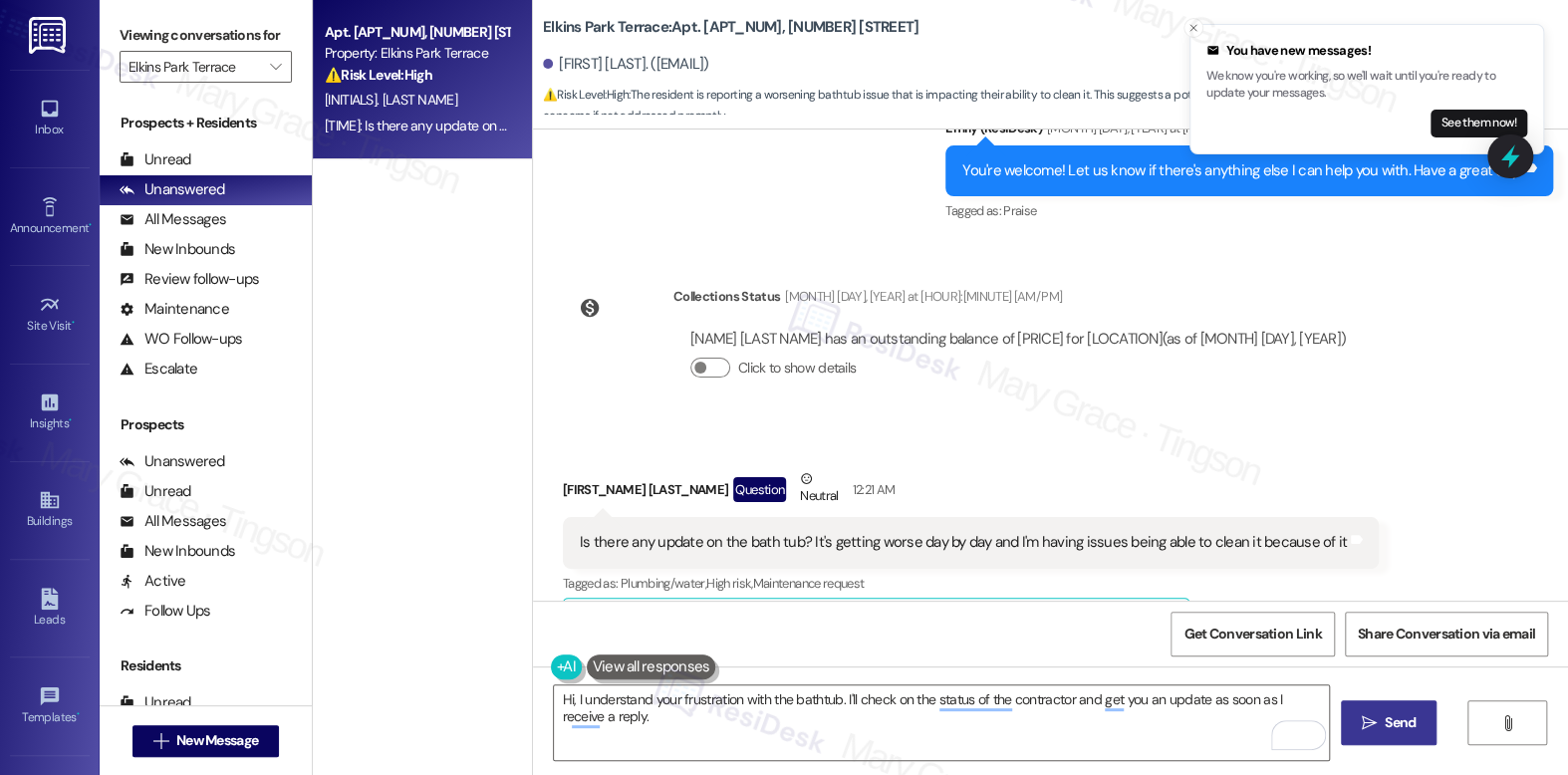 click on "" at bounding box center [1369, 723] 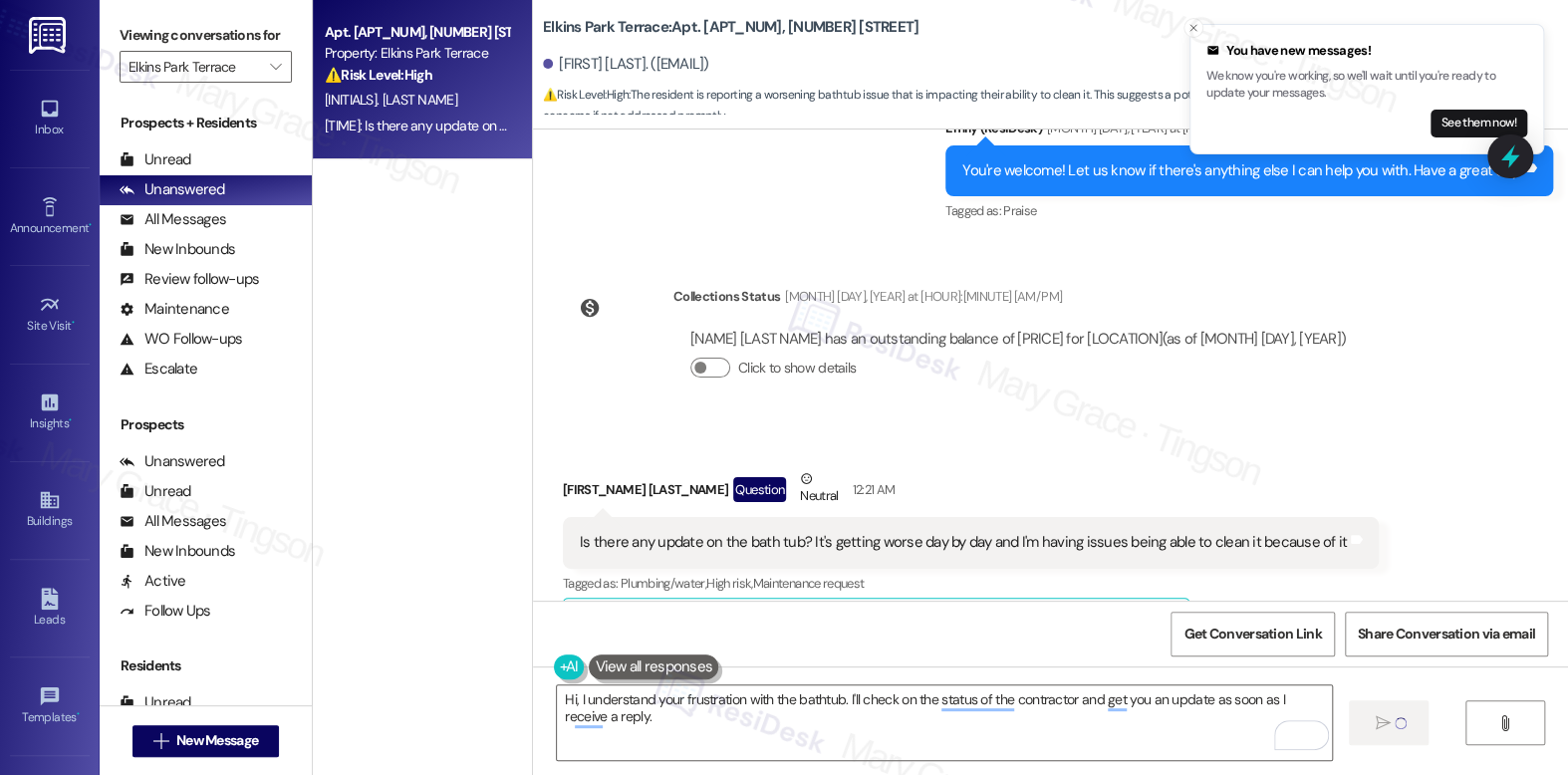 type 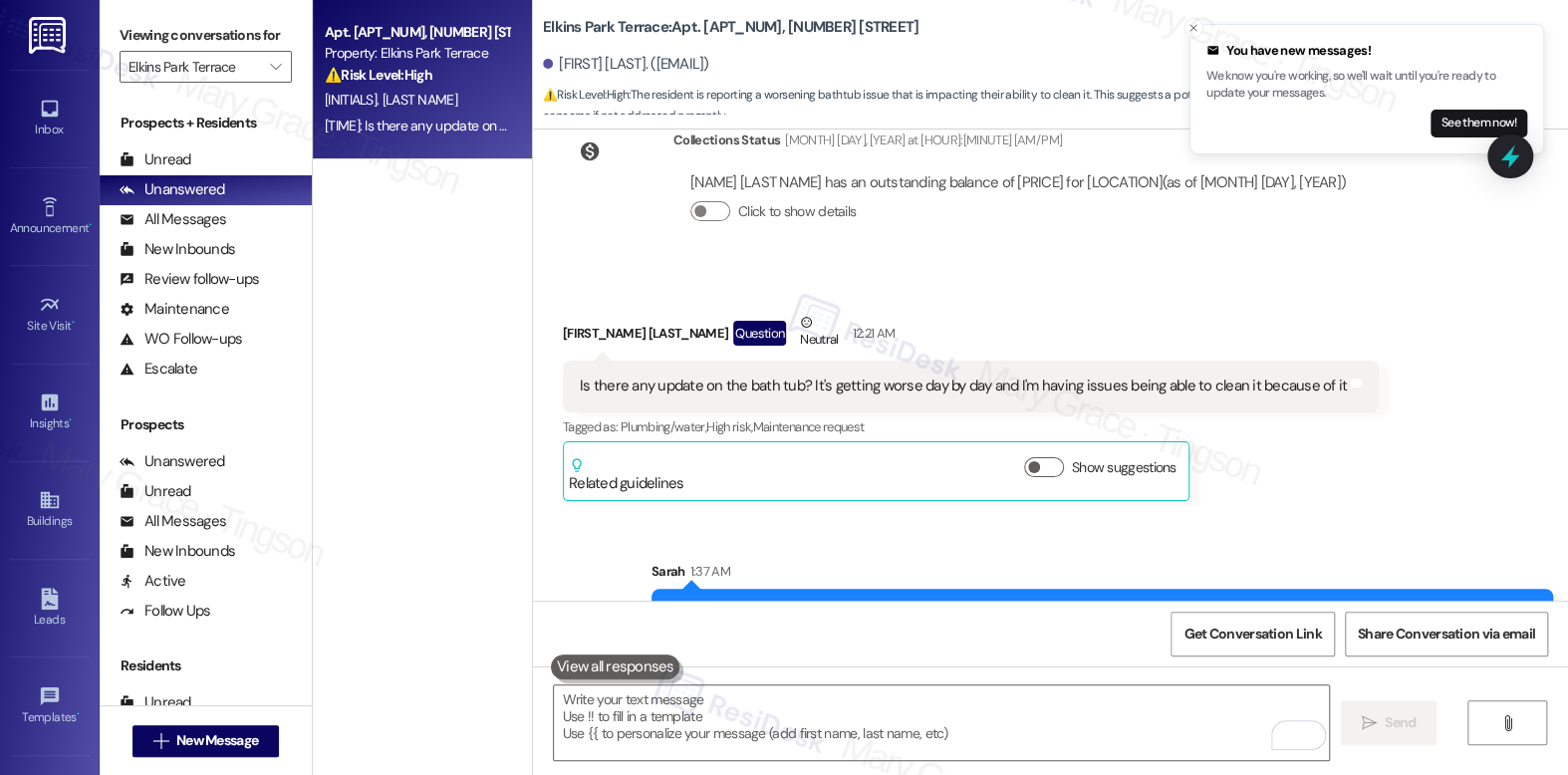scroll, scrollTop: 16868, scrollLeft: 0, axis: vertical 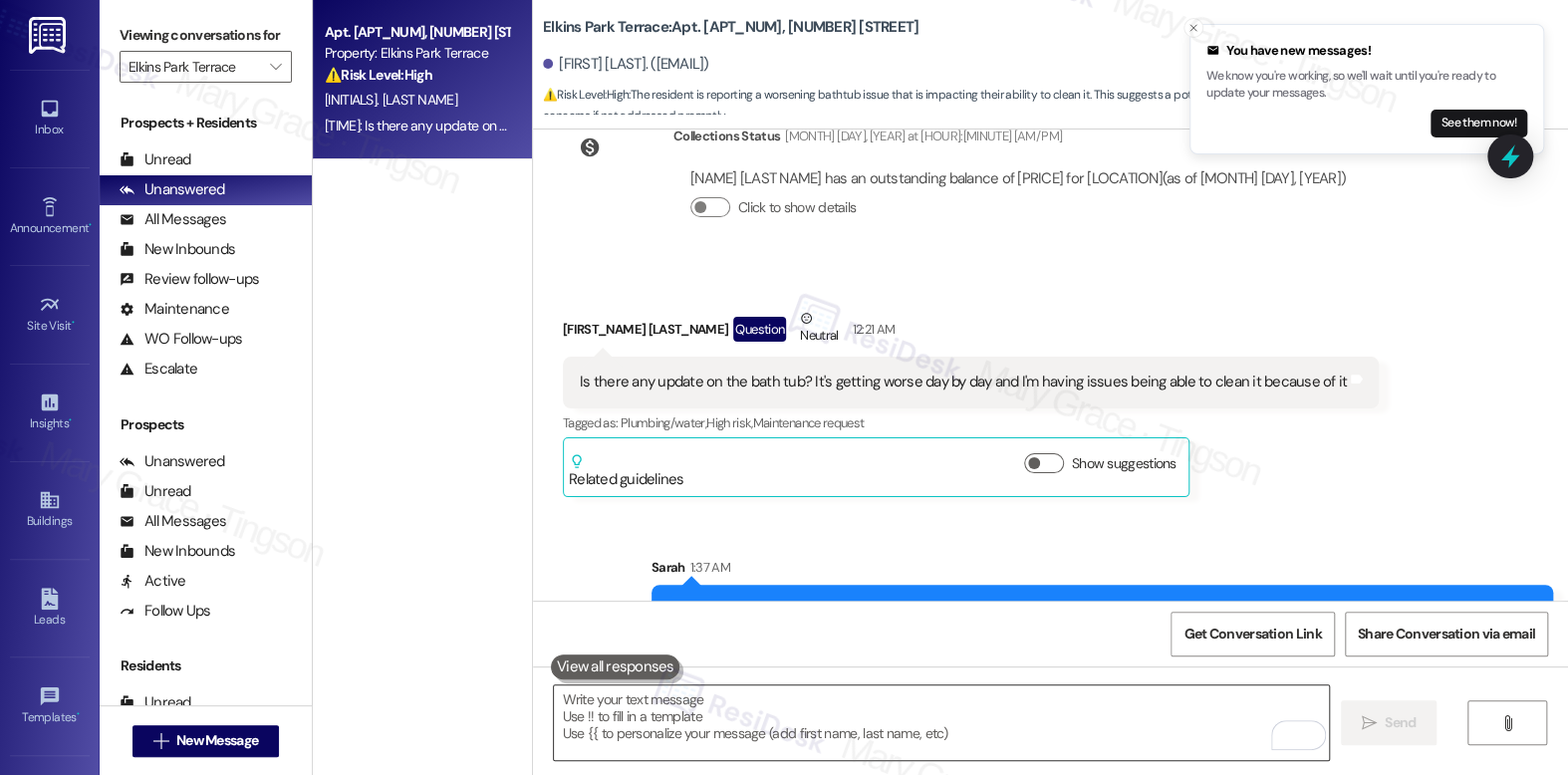 click at bounding box center (940, 722) 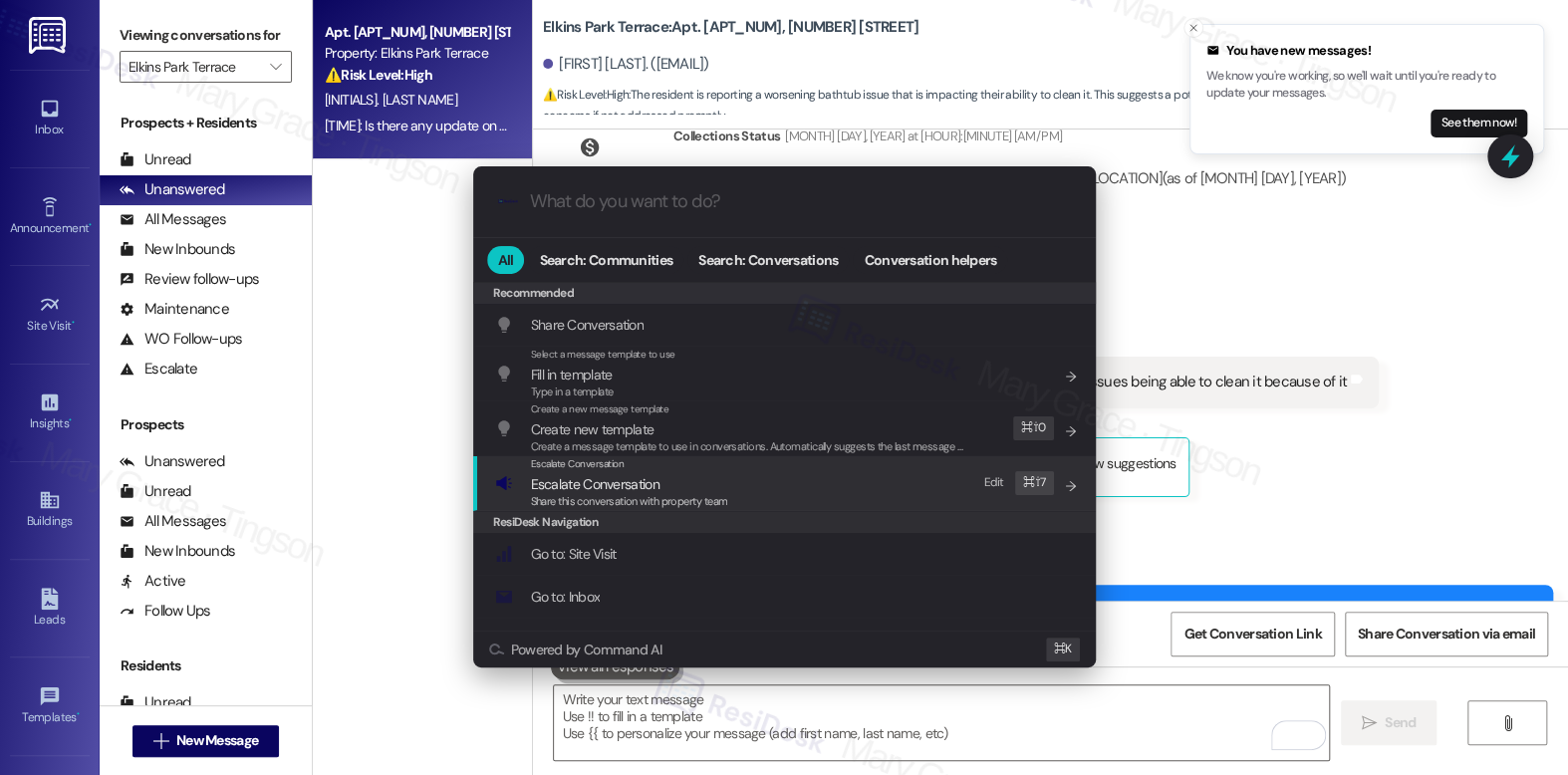 click on "Escalate Conversation Escalate Conversation Share this conversation with property team Edit ⌘ ⇧ 7" at bounding box center [786, 483] 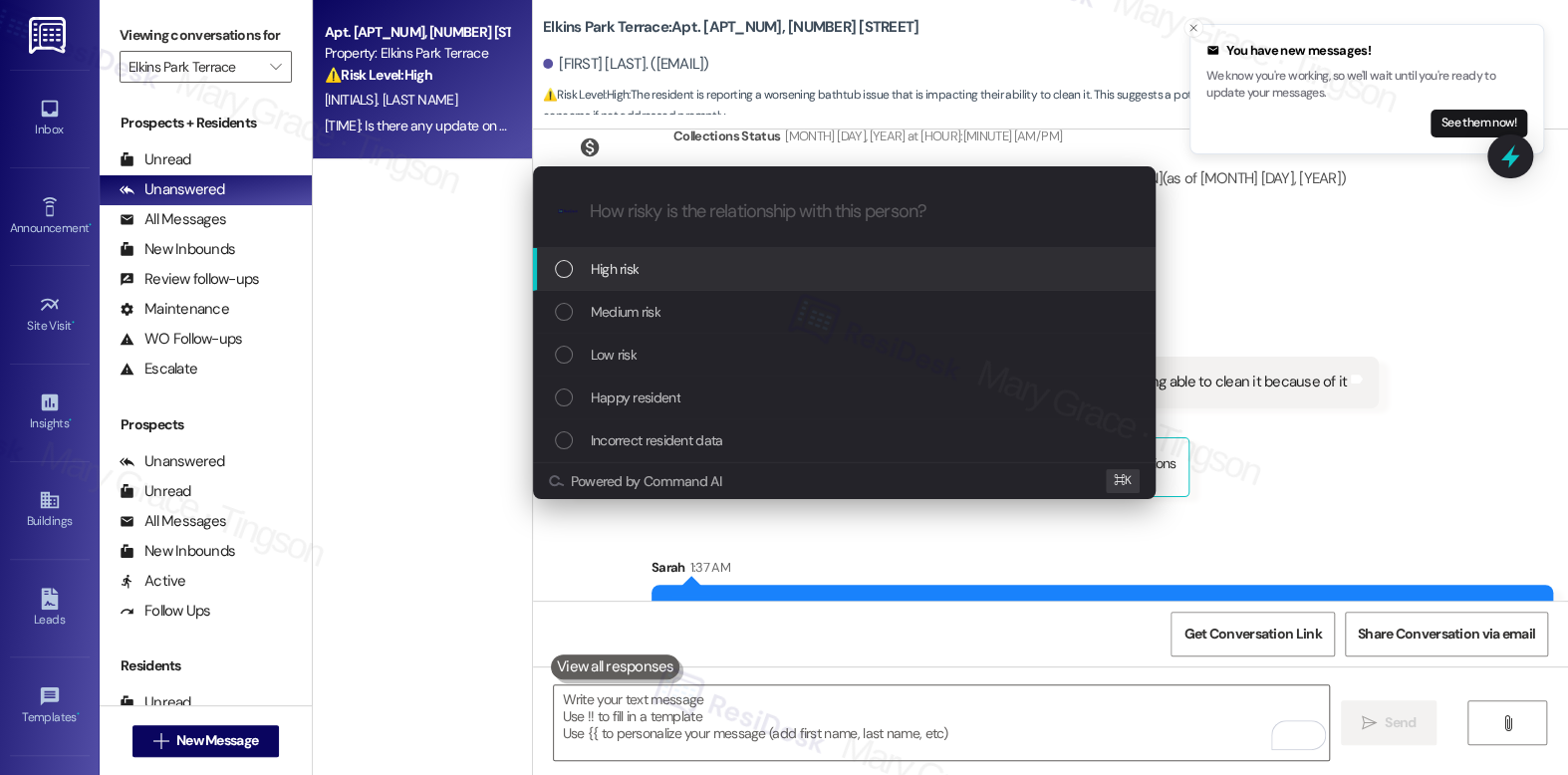 click on "High risk" at bounding box center [846, 269] 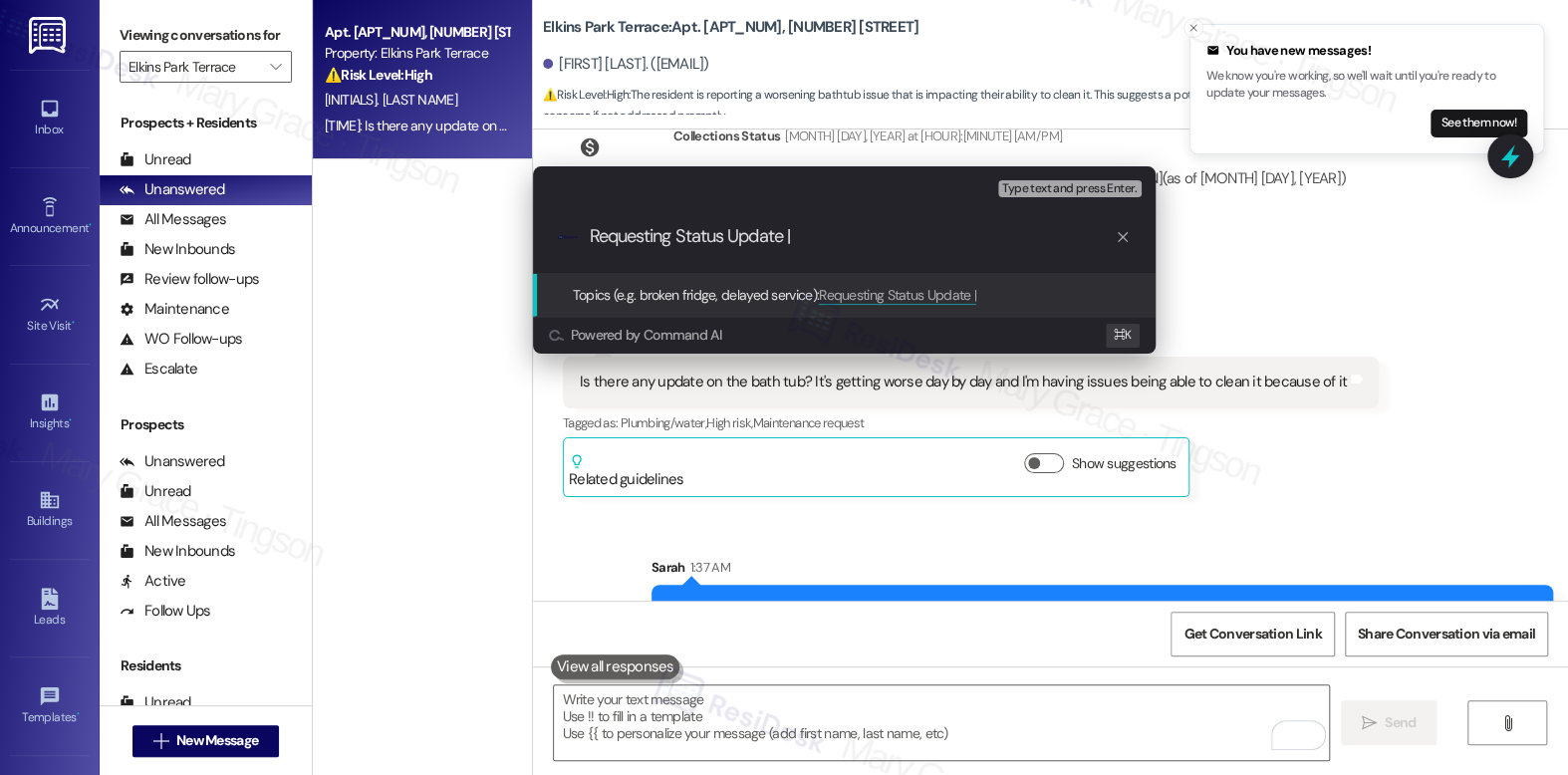 paste on "Scheduled Vendor to Complete WO" 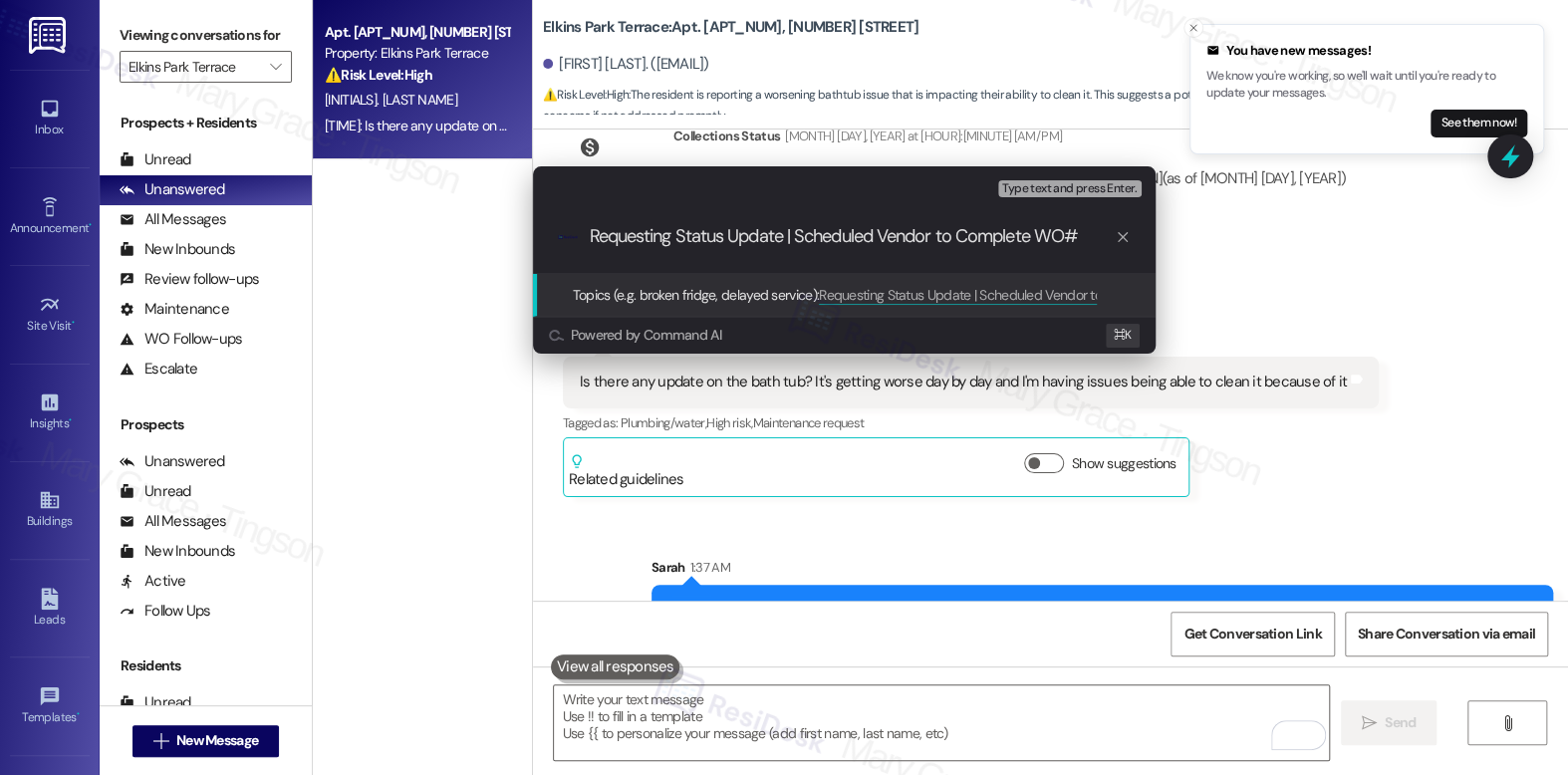 paste on "585432" 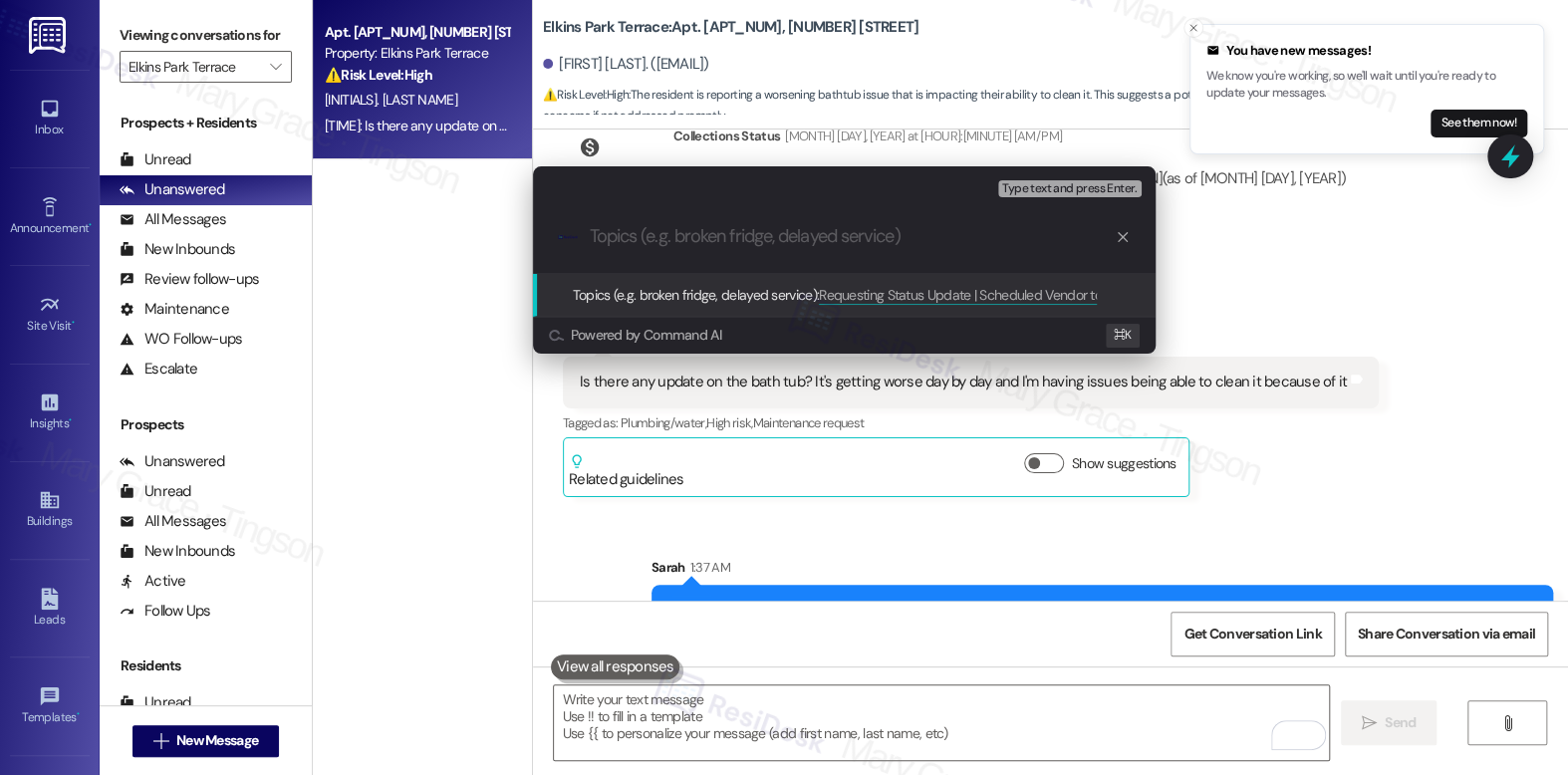 scroll, scrollTop: 0, scrollLeft: 0, axis: both 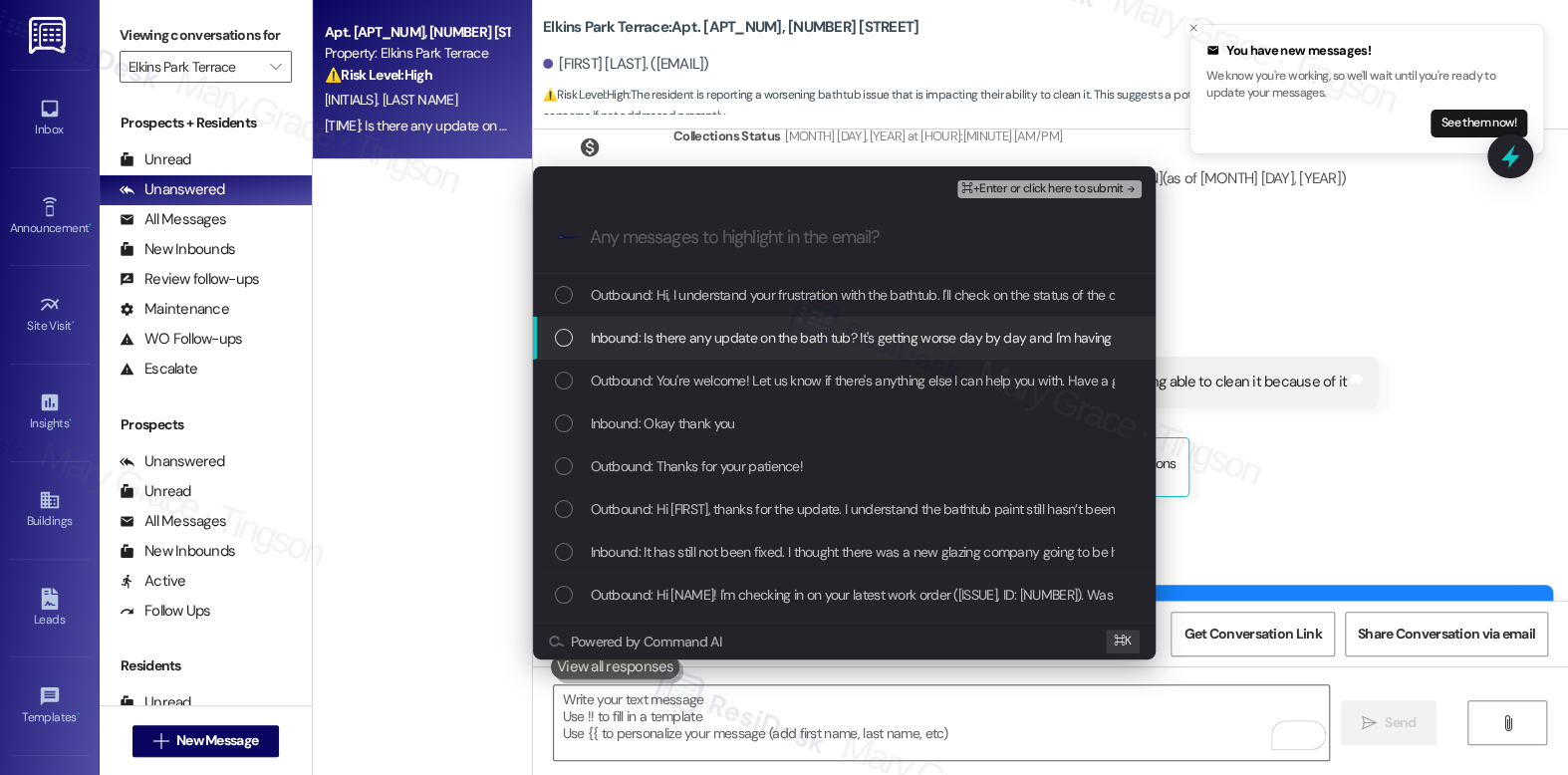 click on "Inbound: Is there any update on the bath tub? It's getting worse day by day and I'm having issues being able to clean it because of it" at bounding box center [844, 338] 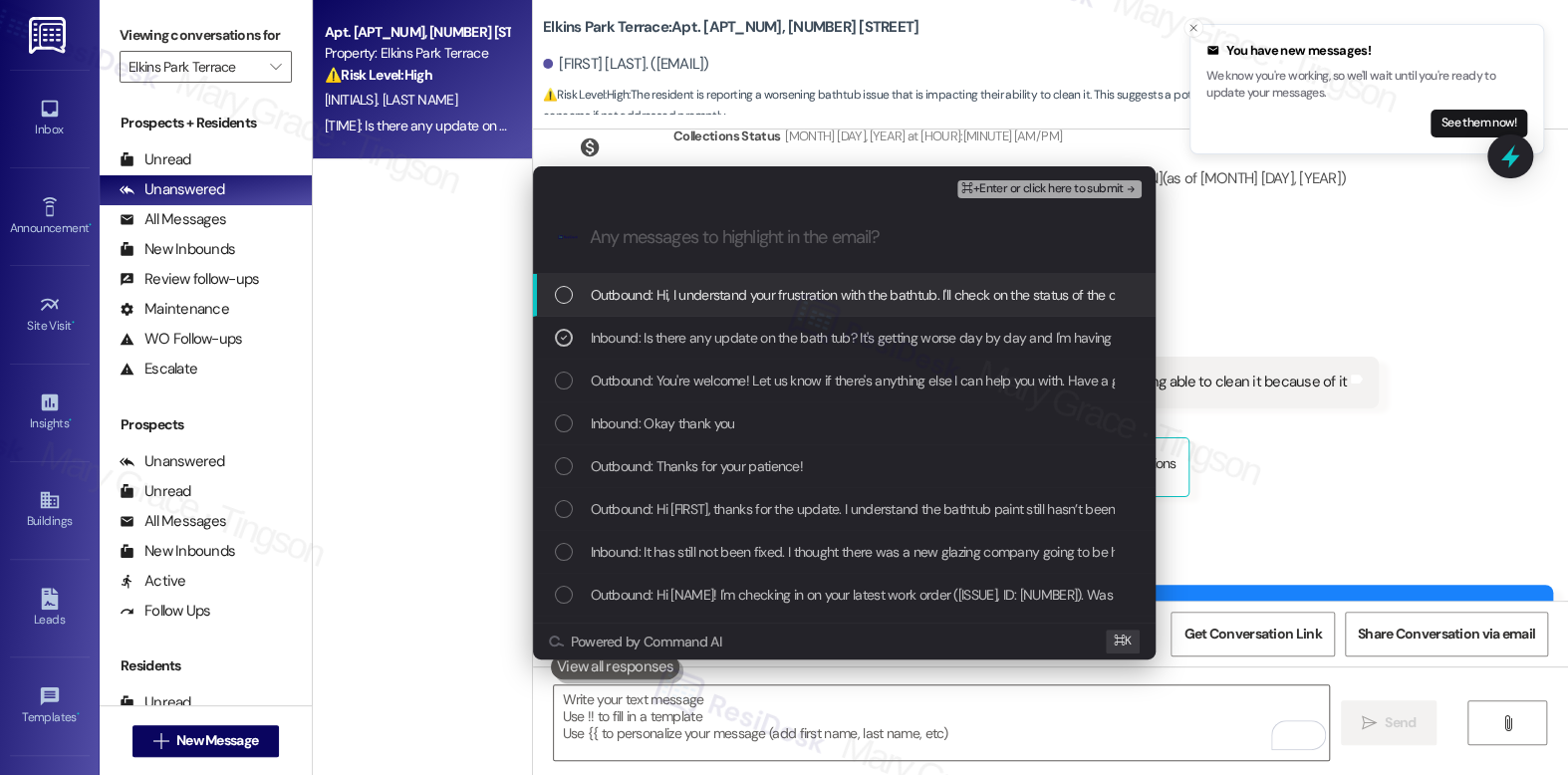 click on "Outbound: Hi, I understand your frustration with the bathtub. I'll check on the status of the contractor and get you an update as soon as I receive a reply." at bounding box center (1028, 295) 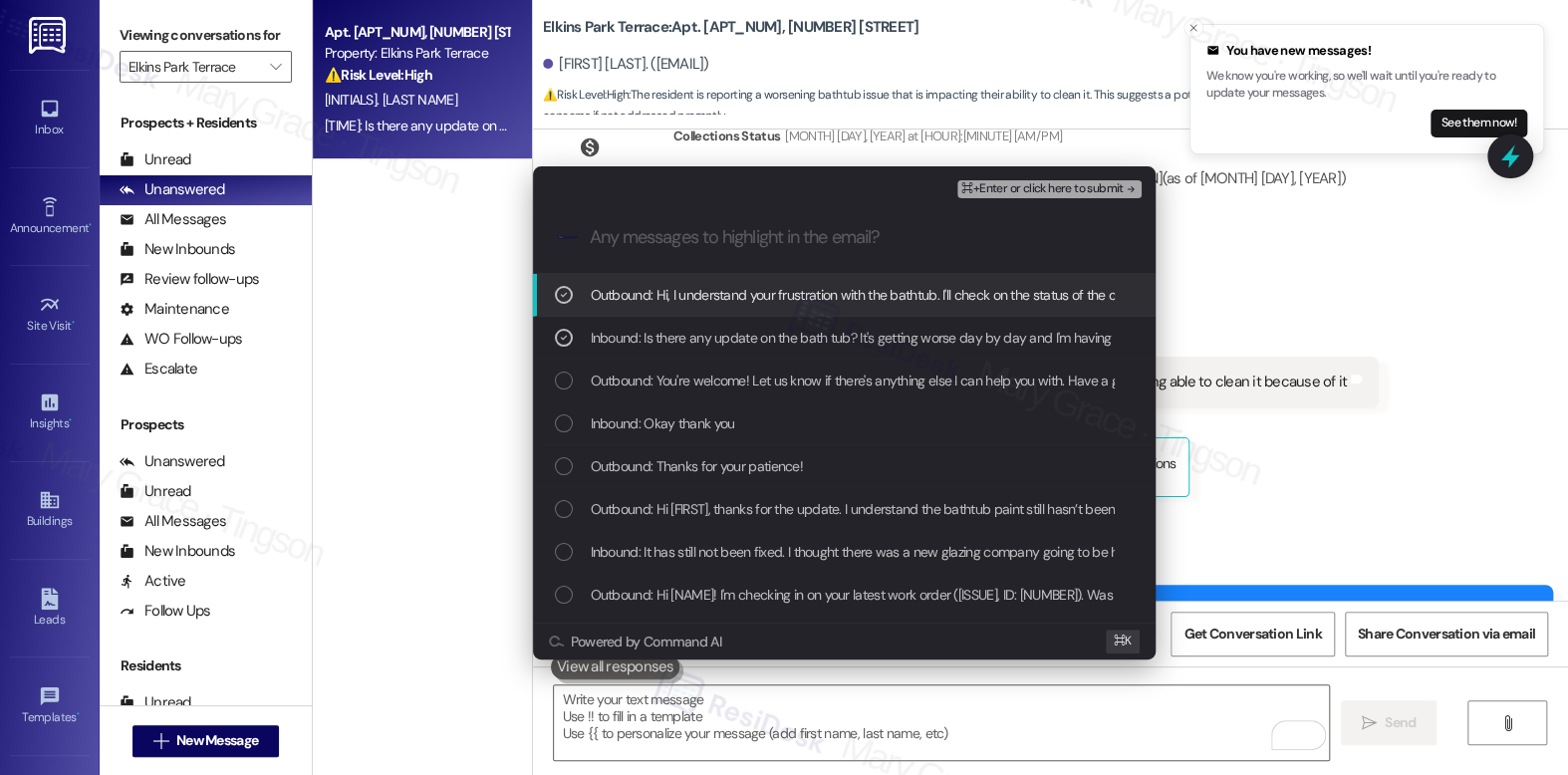 click on "⌘+Enter or click here to submit" at bounding box center (1042, 189) 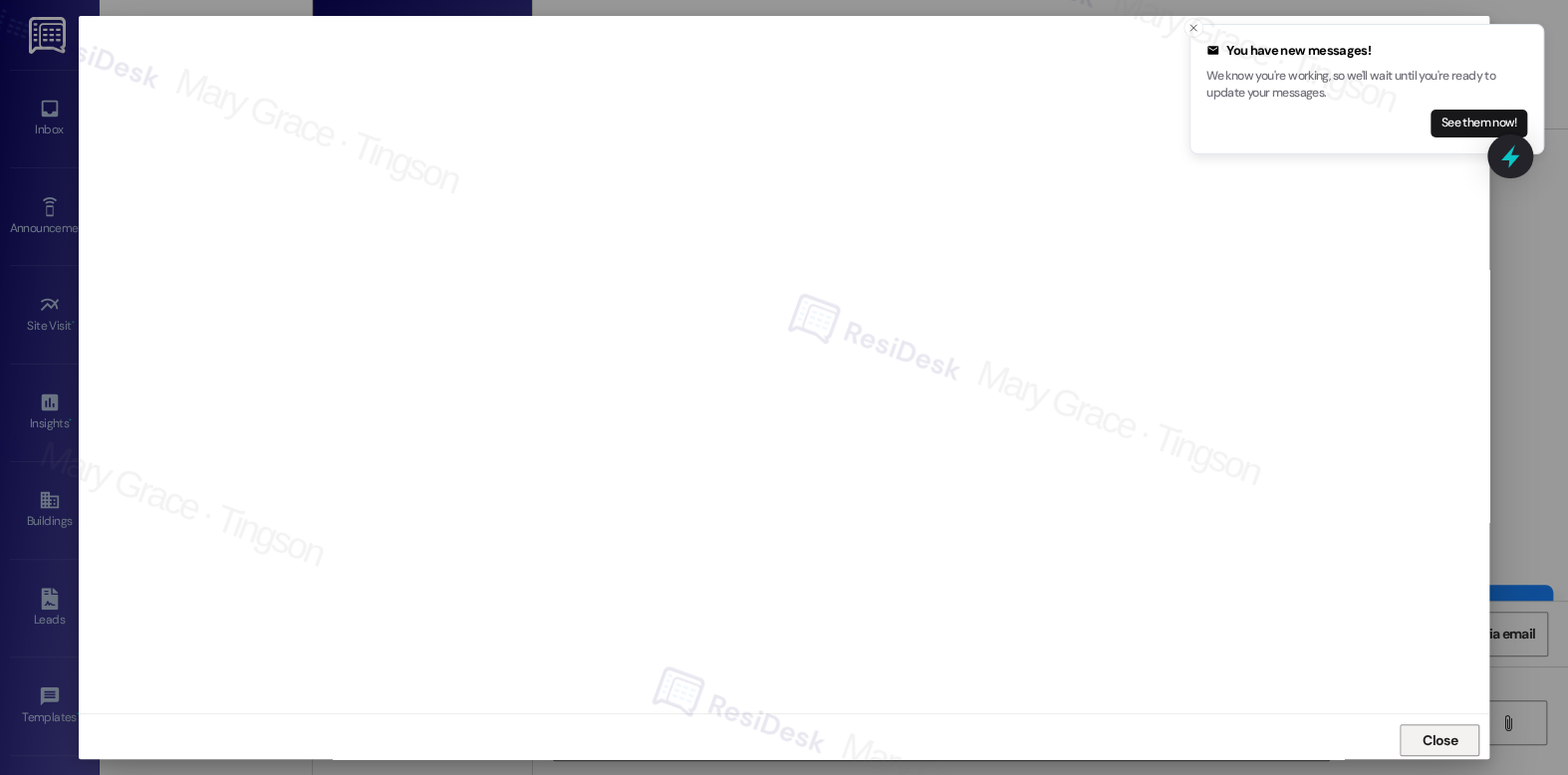 click on "Close" at bounding box center (1439, 740) 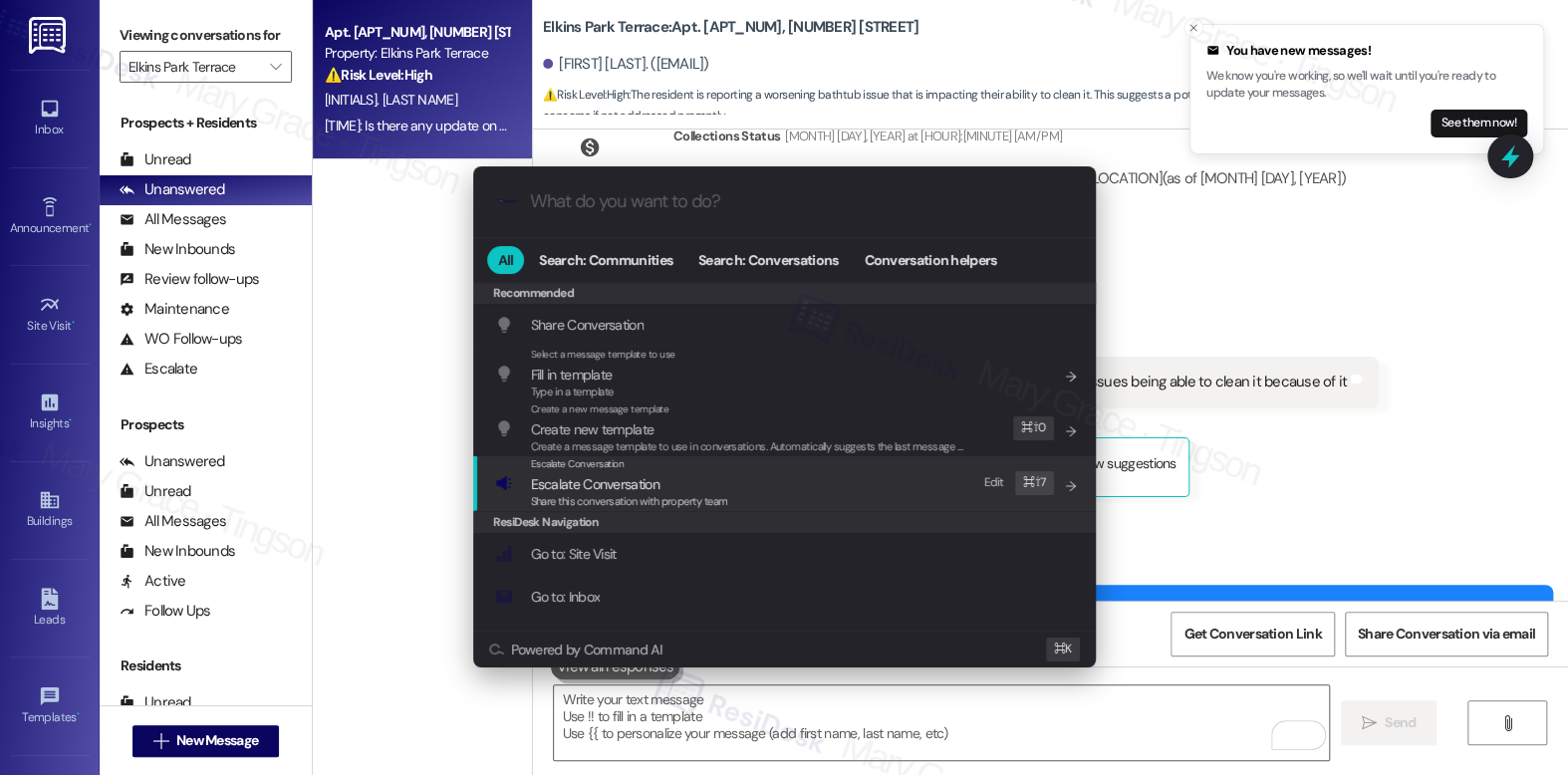 click on "Escalate Conversation" at bounding box center [630, 464] 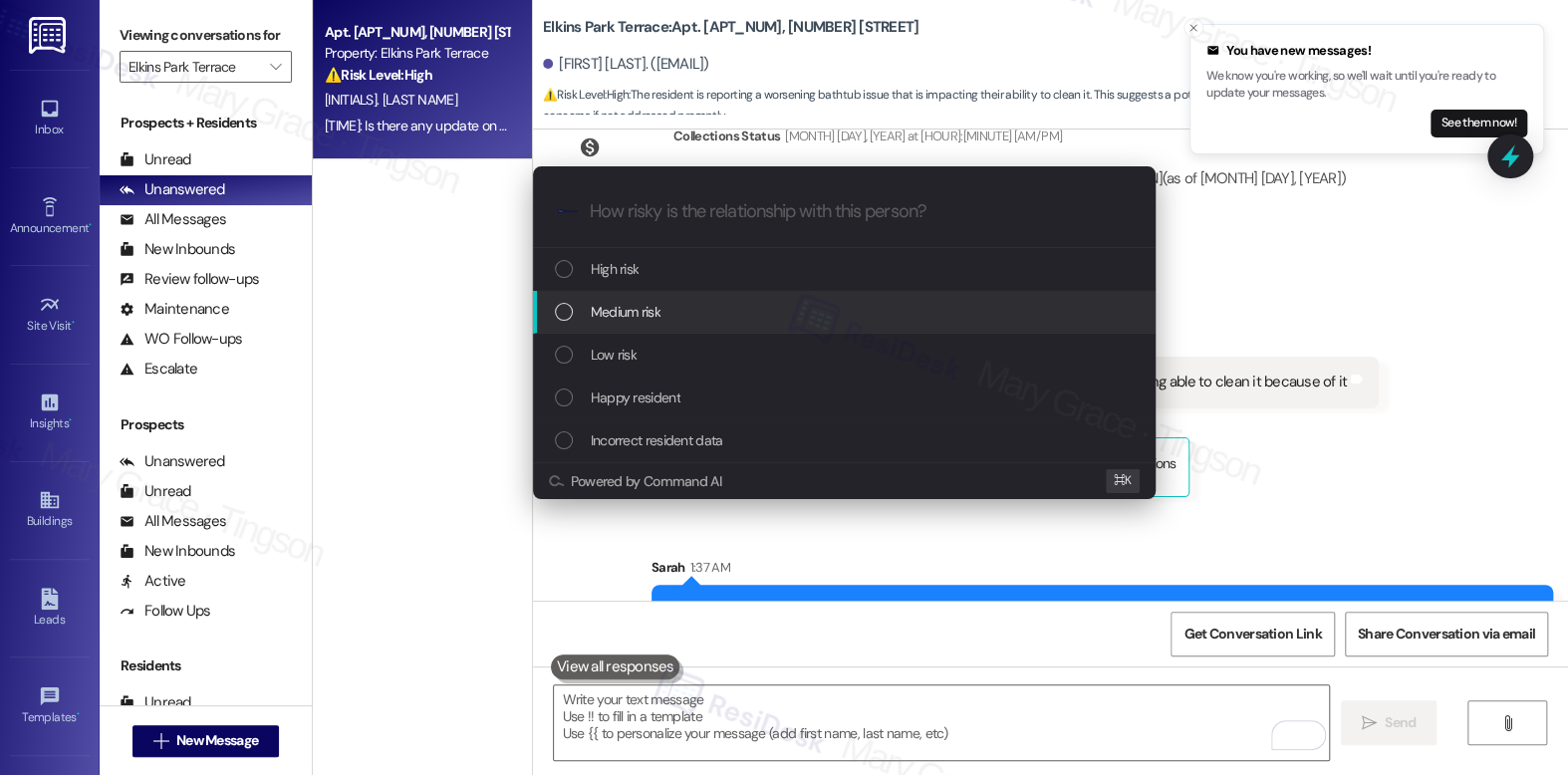 click on "Medium risk" at bounding box center (626, 312) 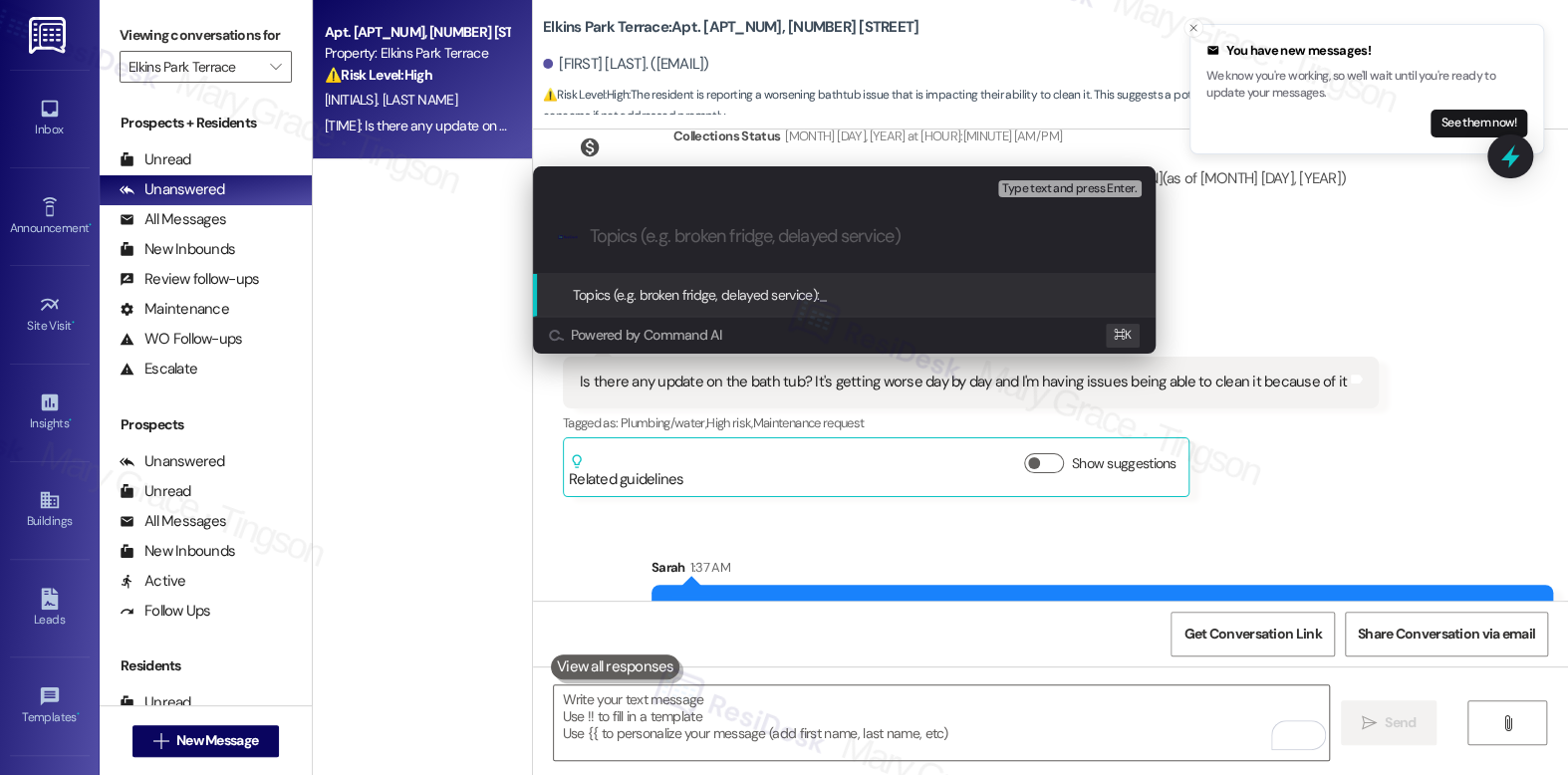 paste on "Requesting Status Update | Scheduled Vendor to Complete WO# 585432" 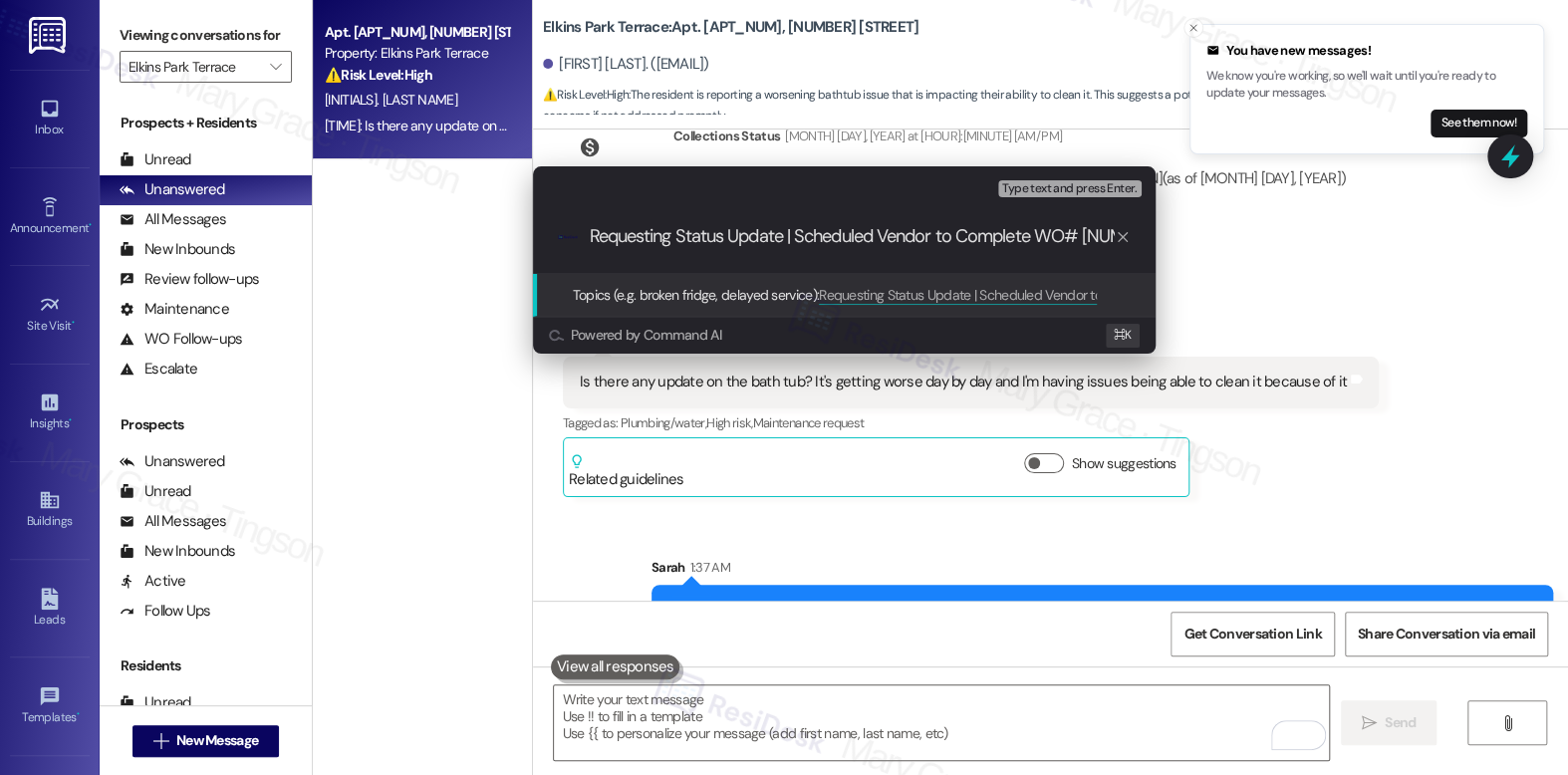 scroll, scrollTop: 0, scrollLeft: 31, axis: horizontal 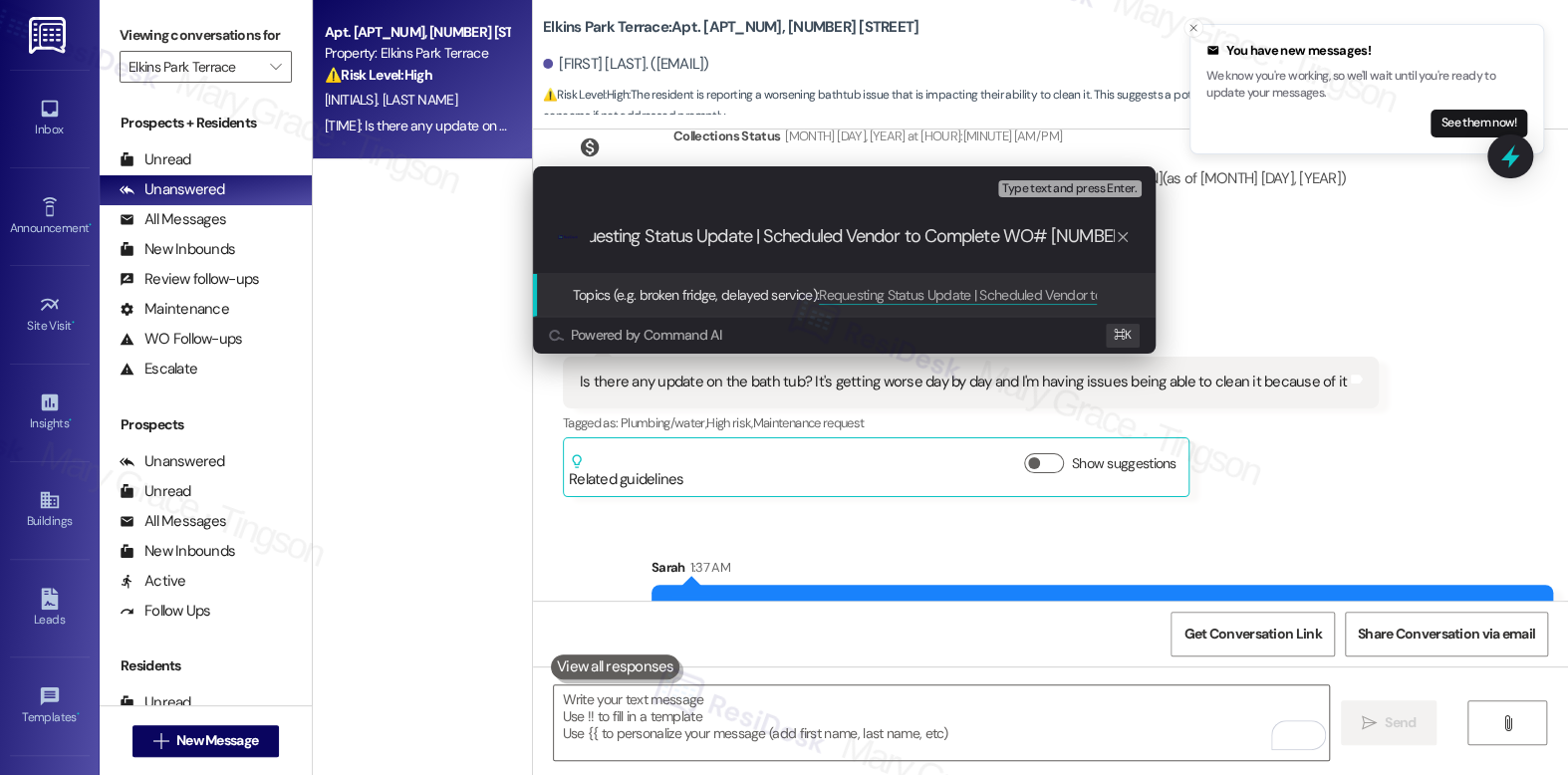 type 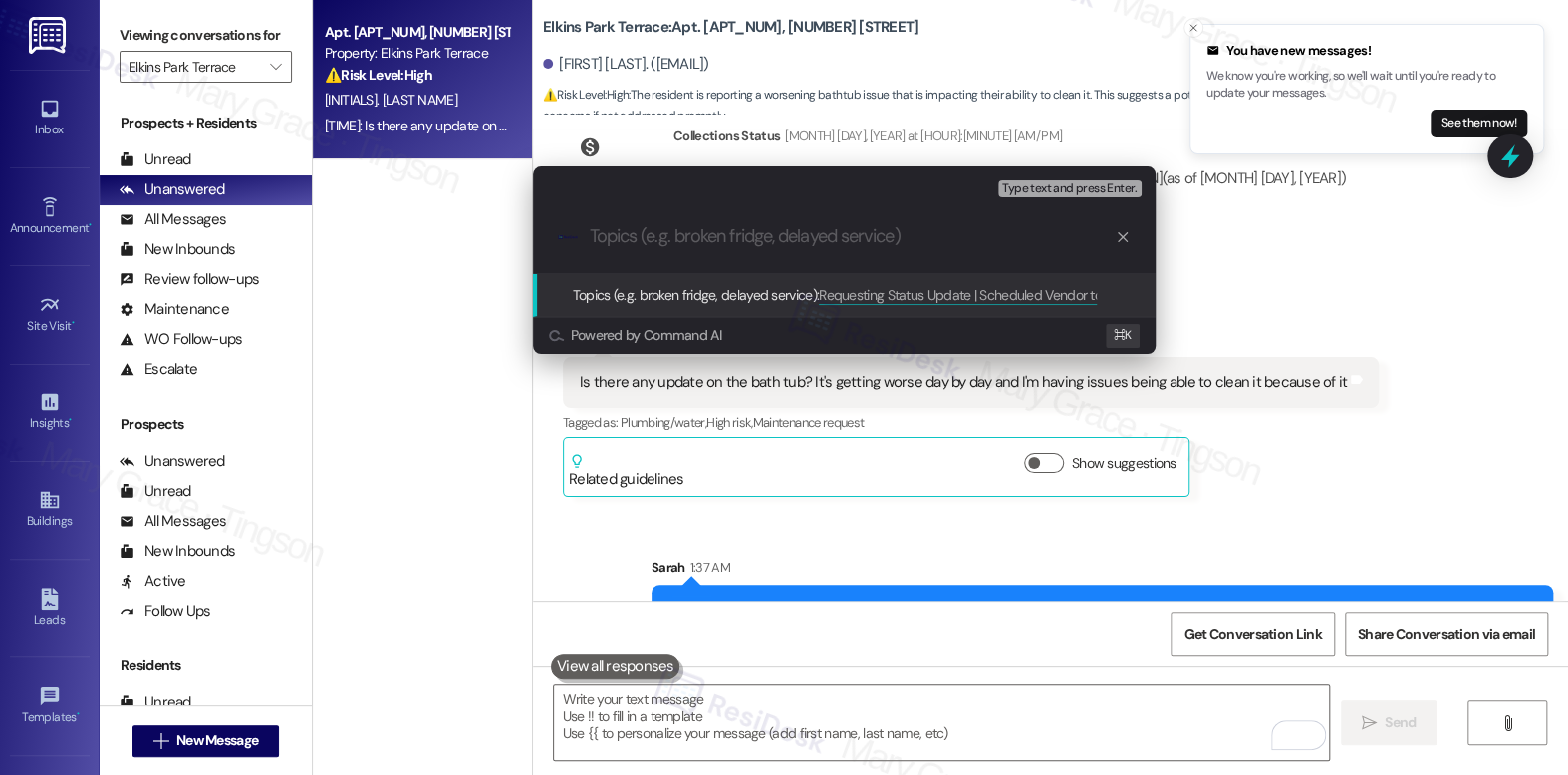 scroll, scrollTop: 0, scrollLeft: 0, axis: both 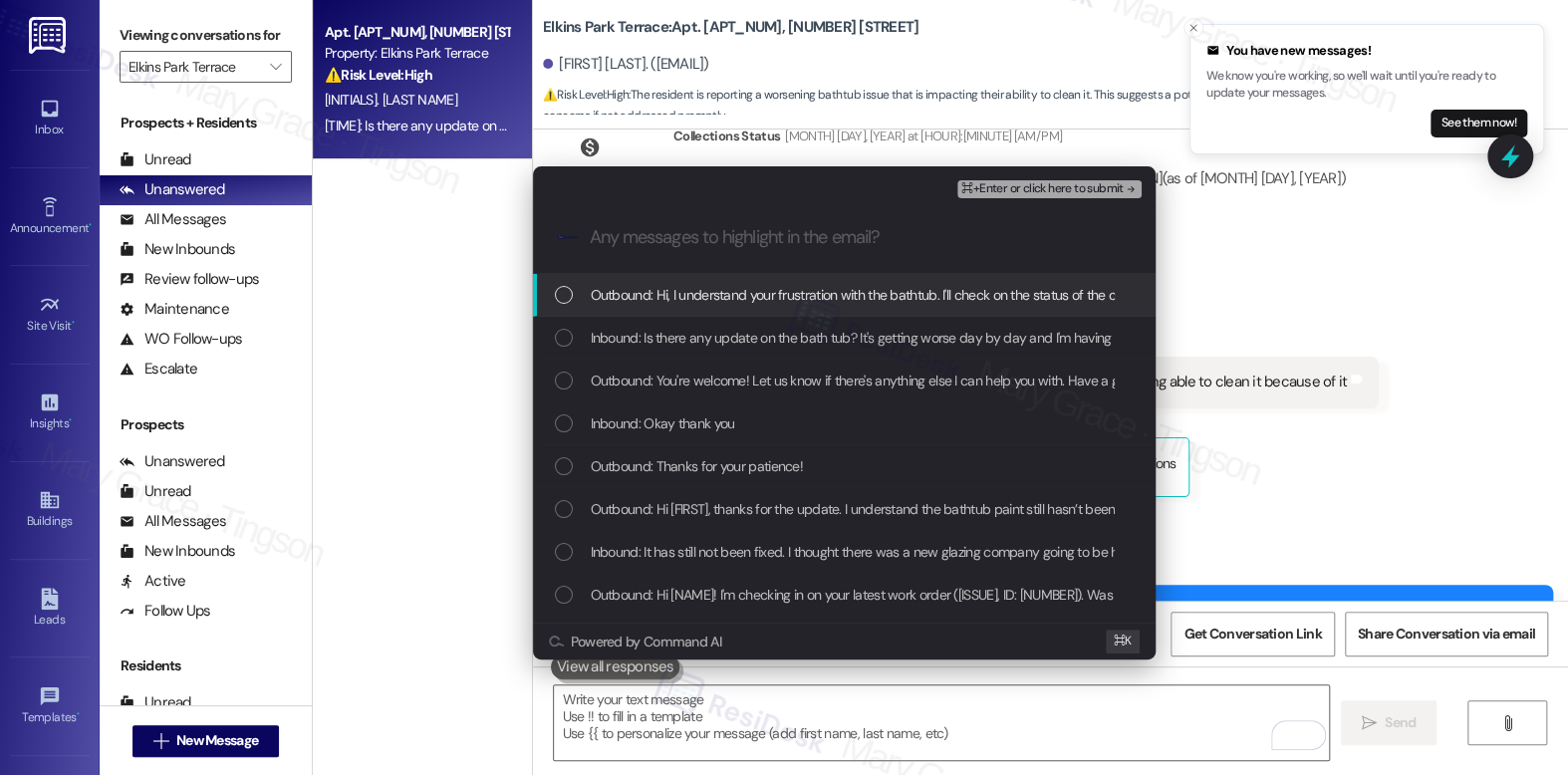 click on "Outbound: Hi, I understand your frustration with the bathtub. I'll check on the status of the contractor and get you an update as soon as I receive a reply." at bounding box center [1028, 295] 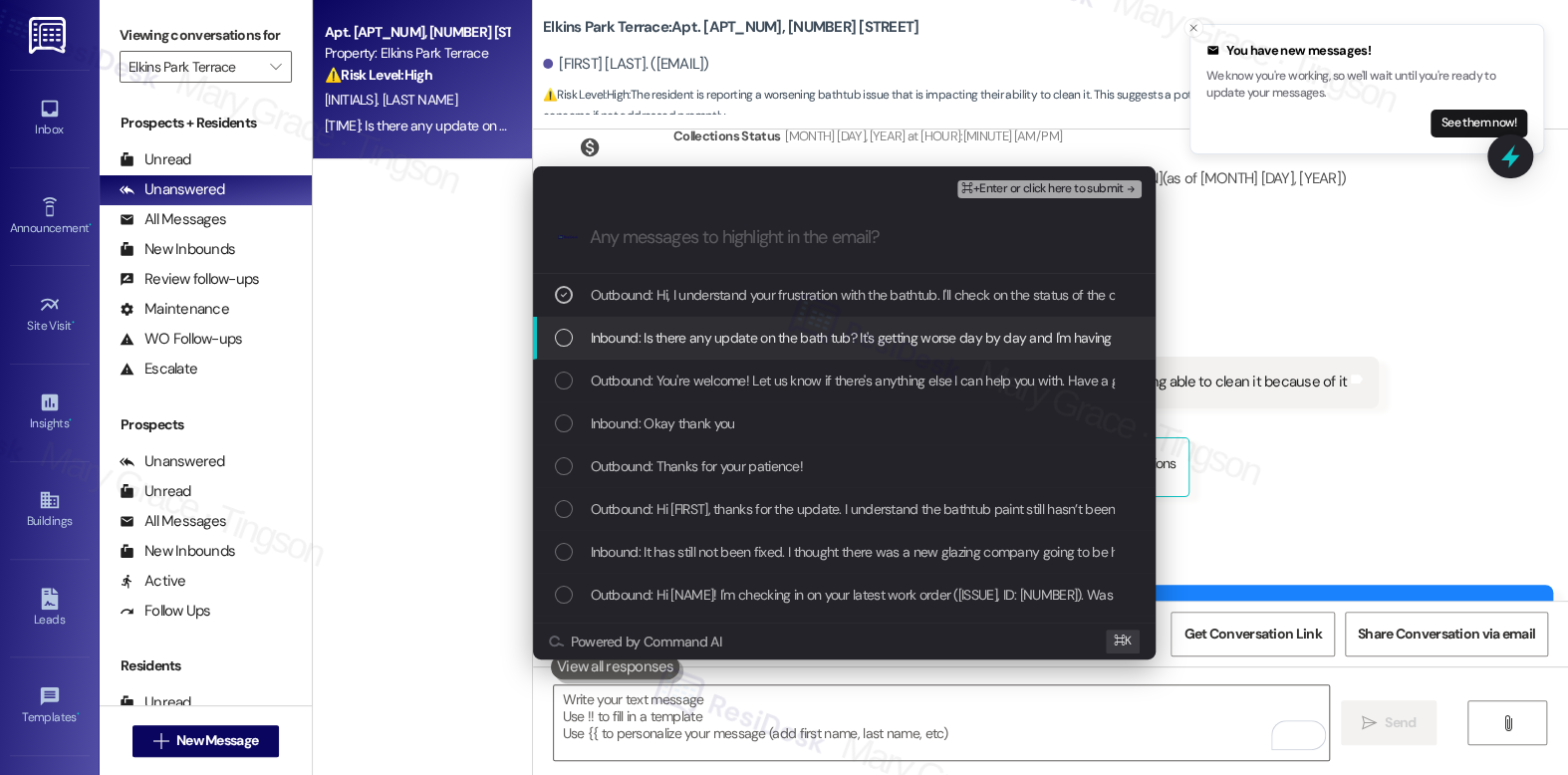 click on "Inbound: Is there any update on the bath tub? It's getting worse day by day and I'm having issues being able to clean it because of it" at bounding box center (971, 338) 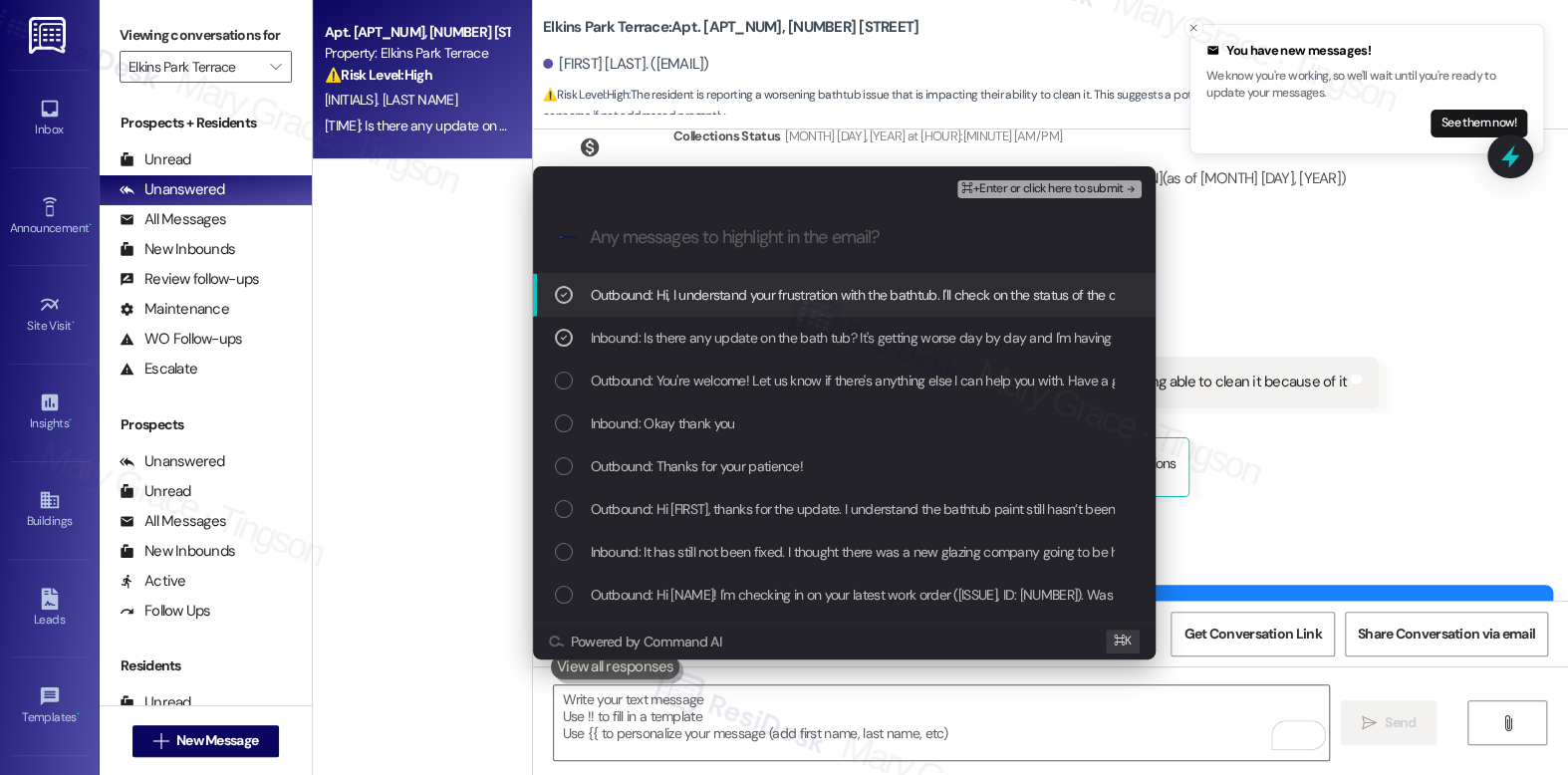 click on "⌘+Enter or click here to submit" at bounding box center [1042, 189] 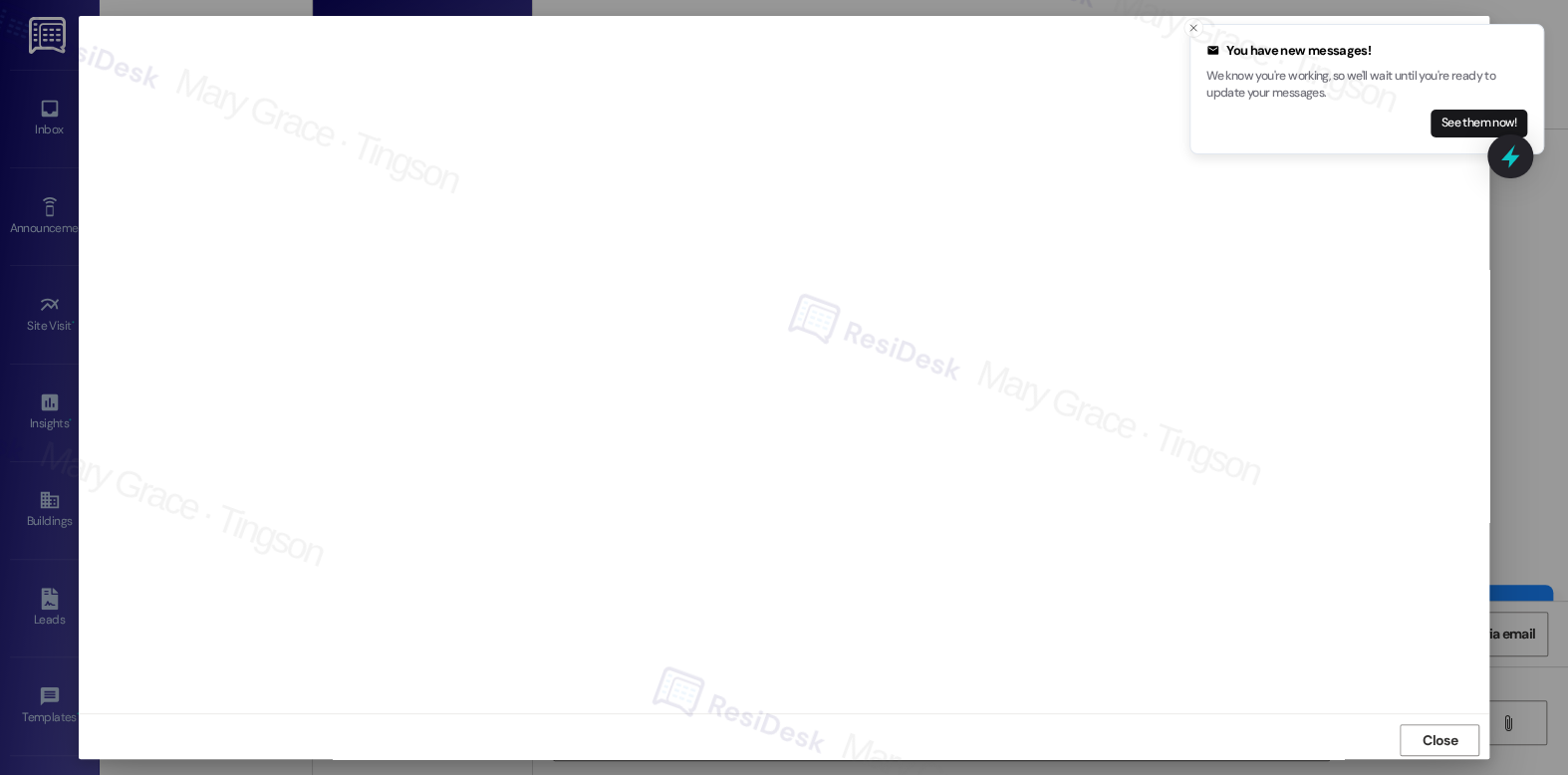scroll, scrollTop: 17178, scrollLeft: 0, axis: vertical 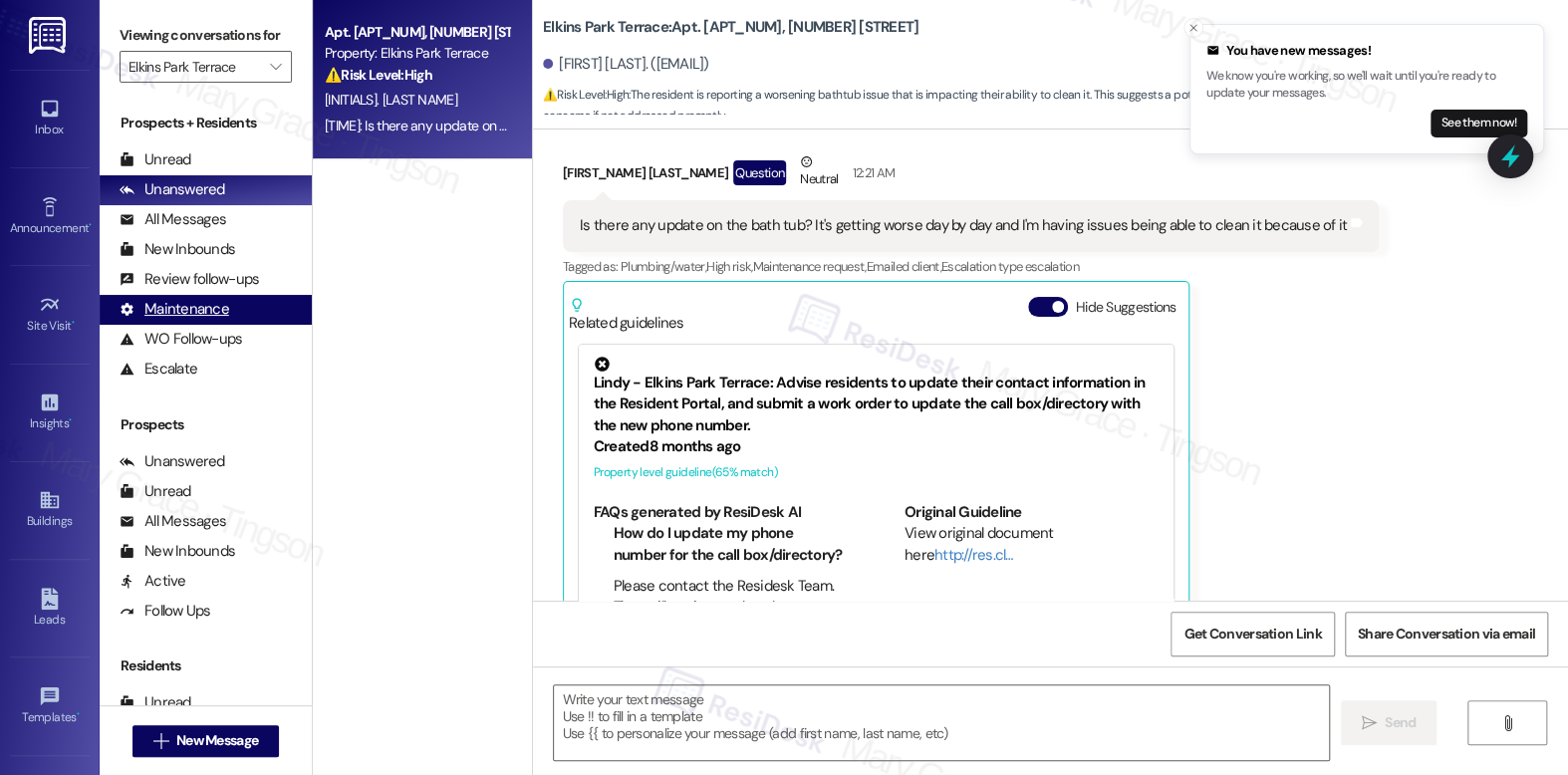 type on "Fetching suggested responses. Please feel free to read through the conversation in the meantime." 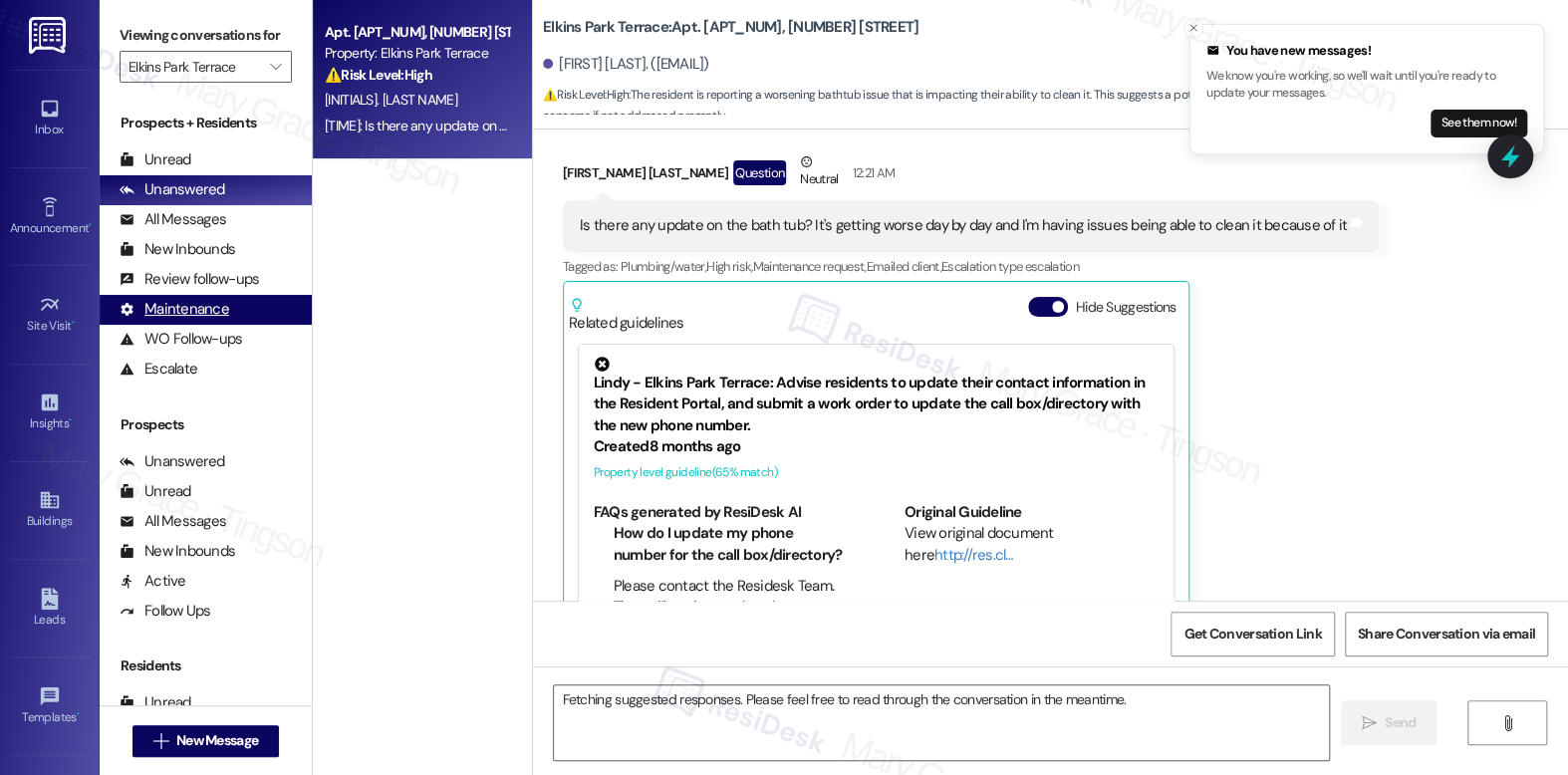 scroll, scrollTop: 17017, scrollLeft: 0, axis: vertical 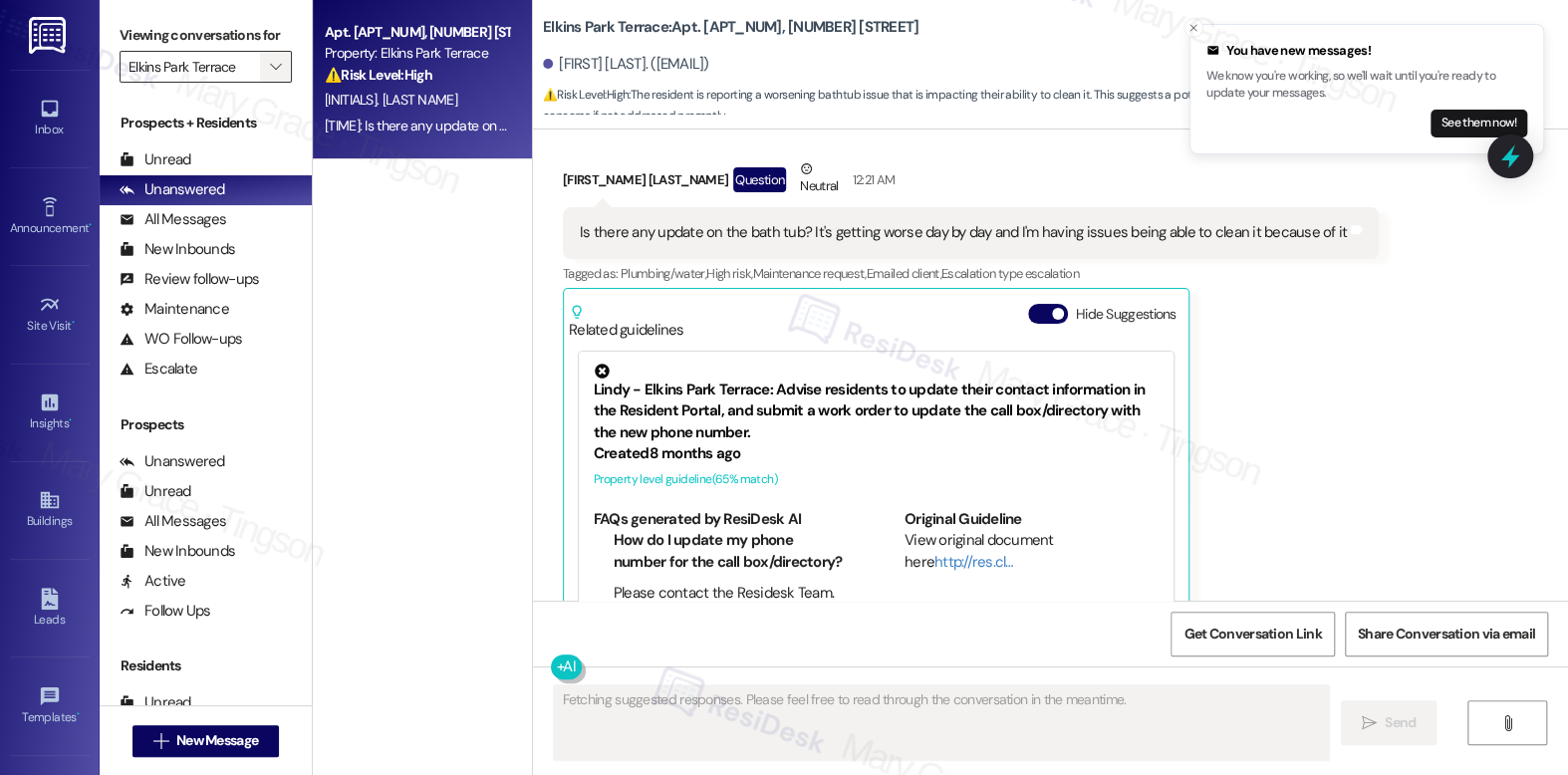 click on "" at bounding box center [275, 67] 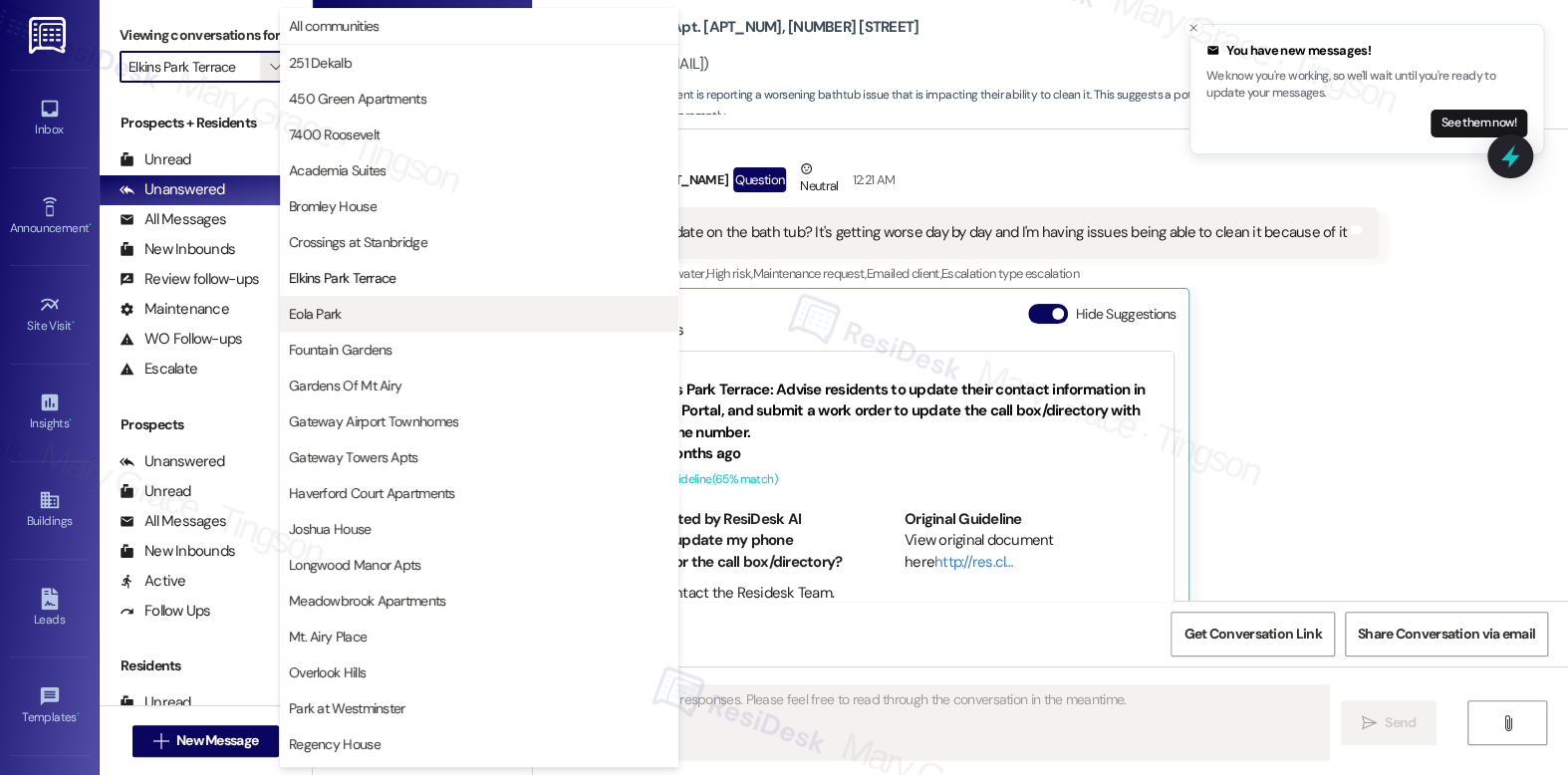 click on "Eola Park" at bounding box center [315, 314] 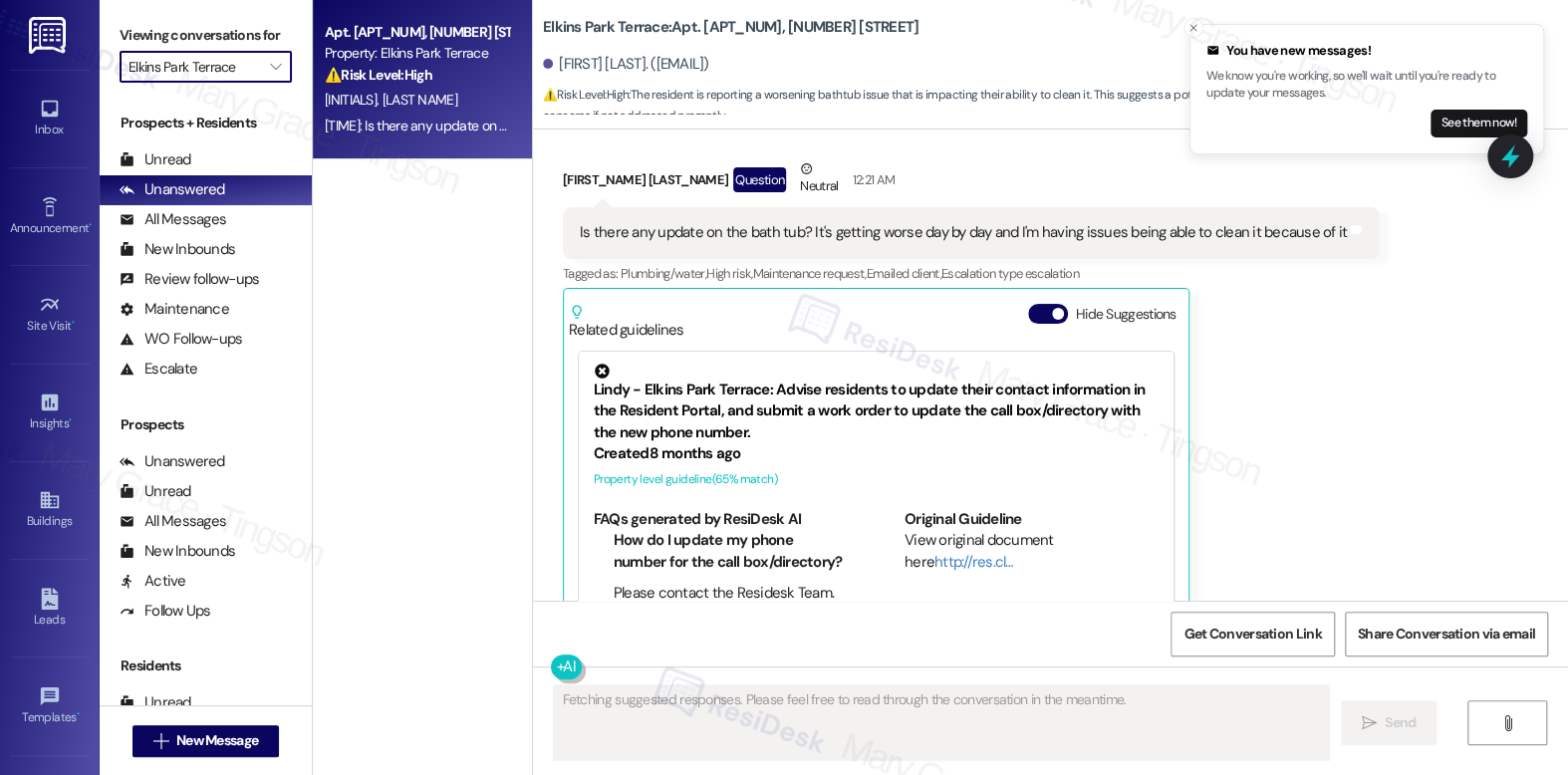 type on "Eola Park" 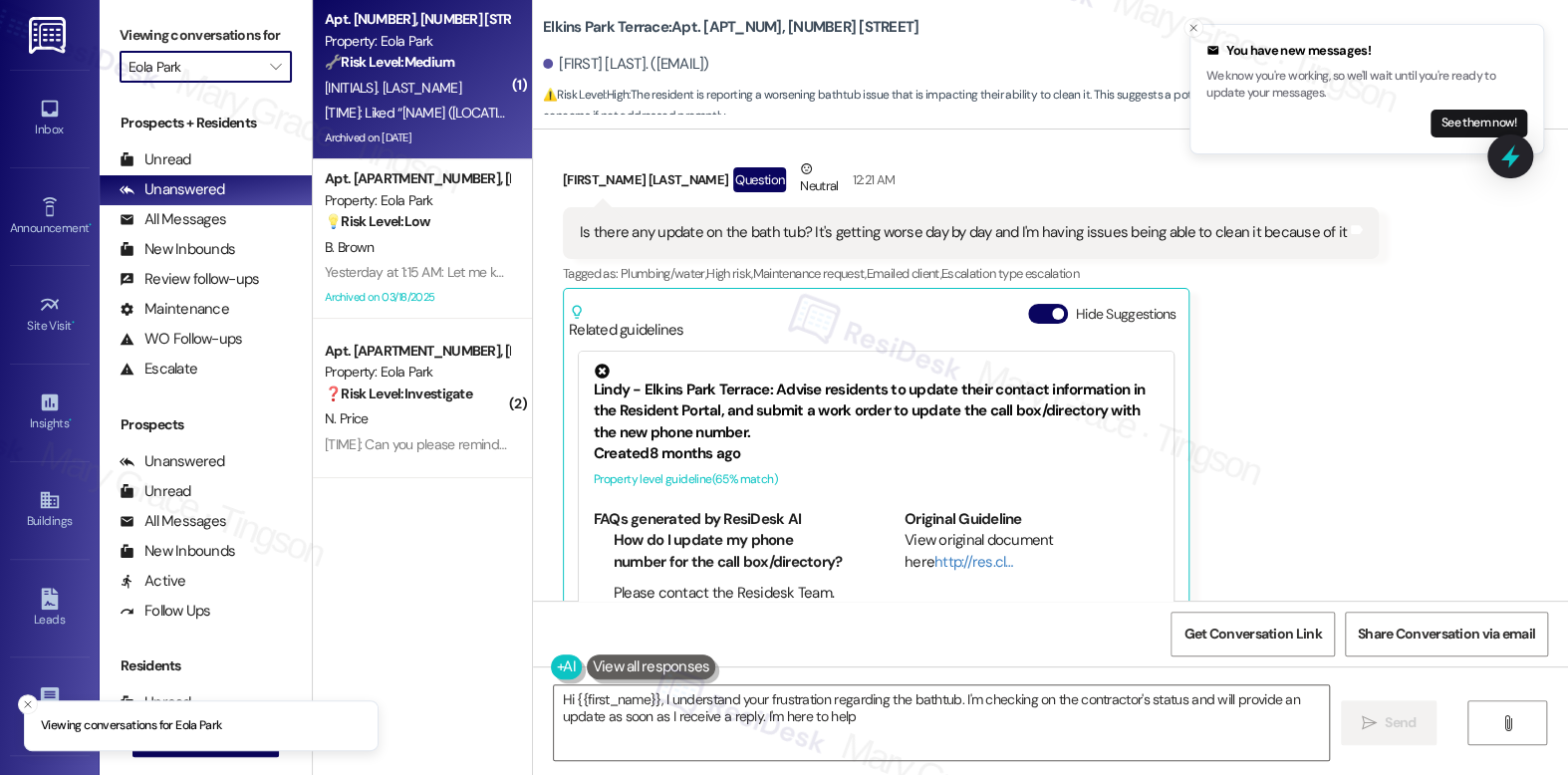 type on "Hi {{first_name}}, I understand your frustration regarding the bathtub. I'm checking on the contractor's status and will provide an update as soon as I receive a reply. I'm here to help!" 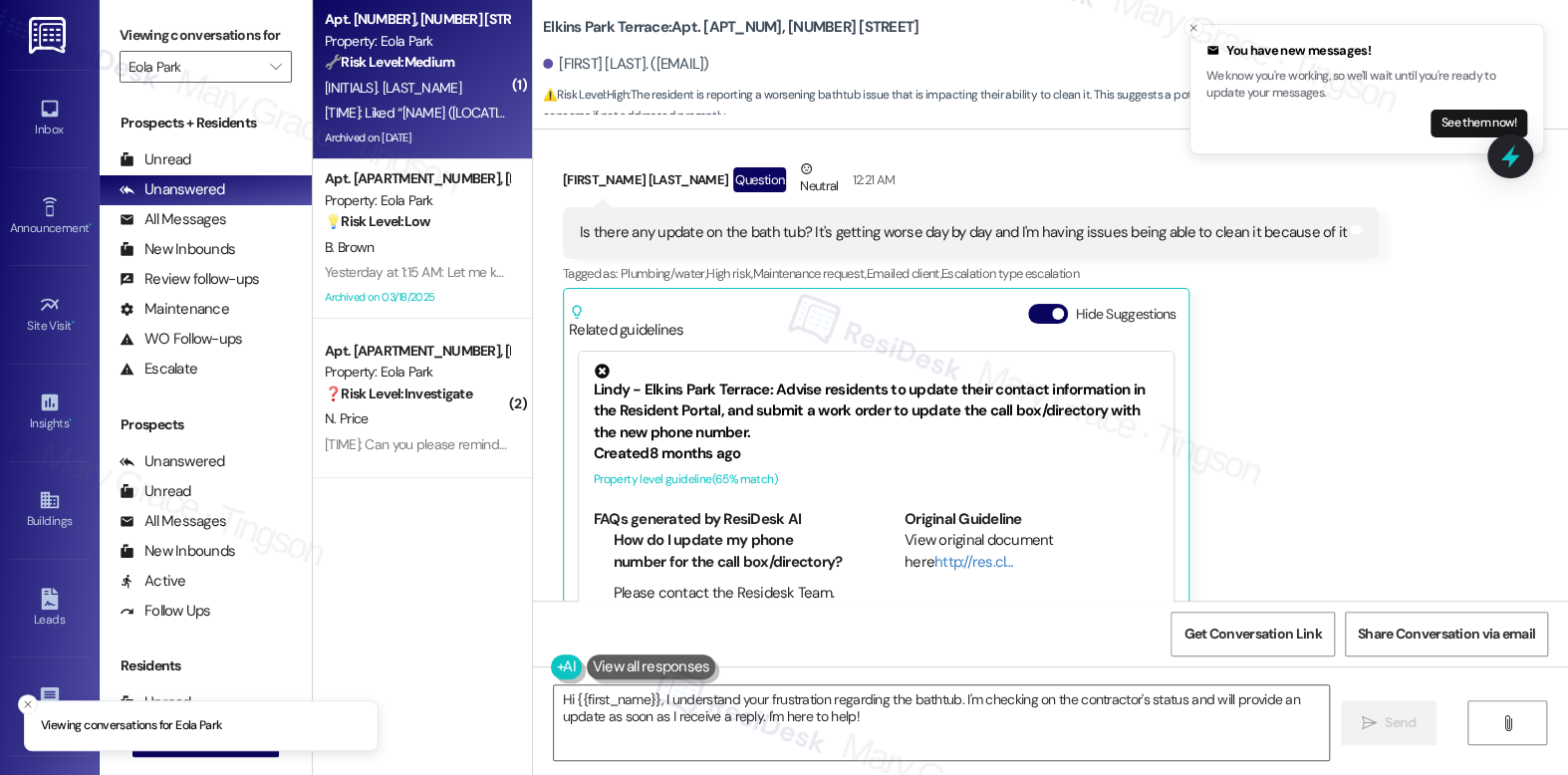 click on "O. Konigbagbe" at bounding box center [416, 88] 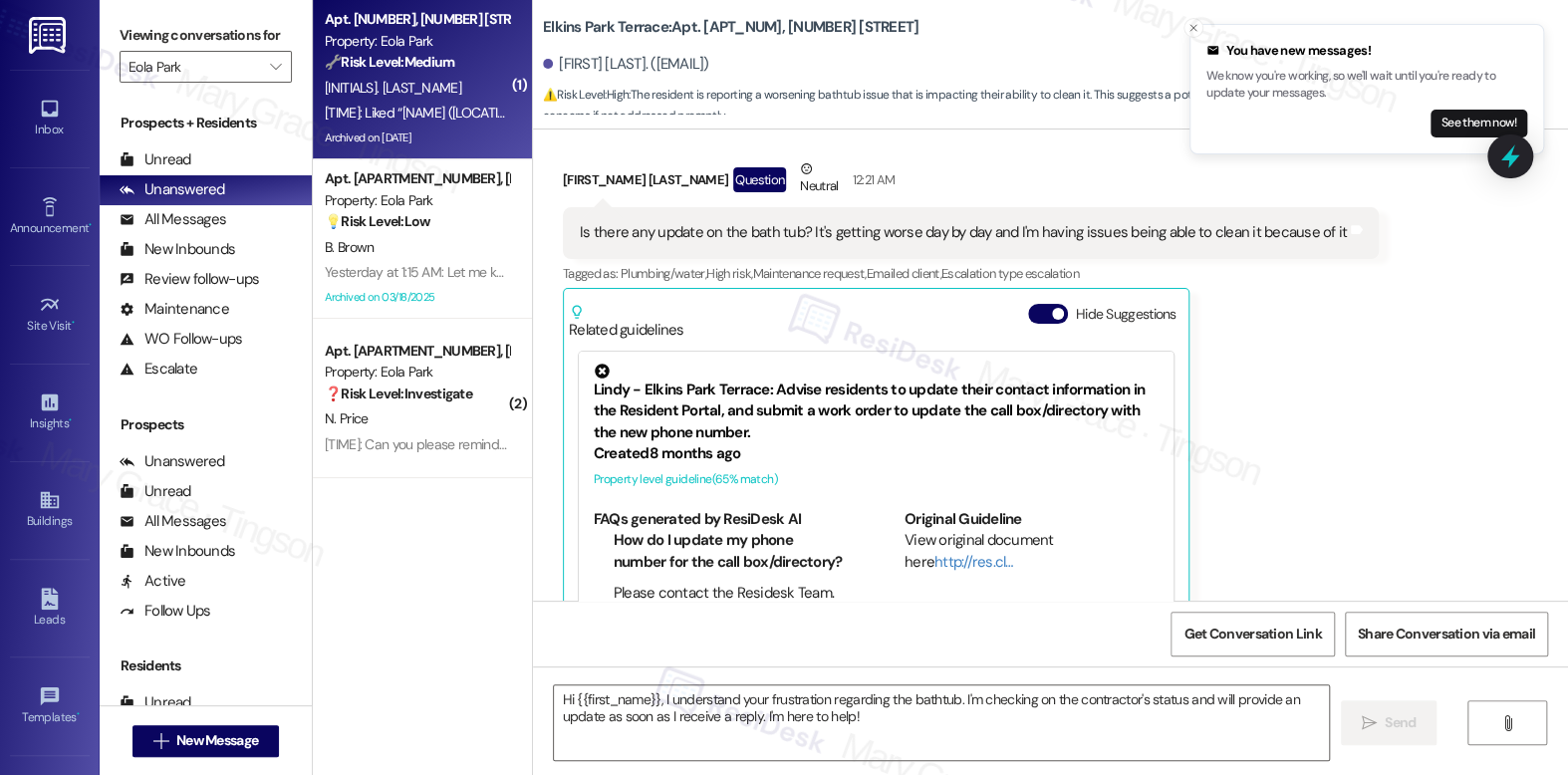type on "Fetching suggested responses. Please feel free to read through the conversation in the meantime." 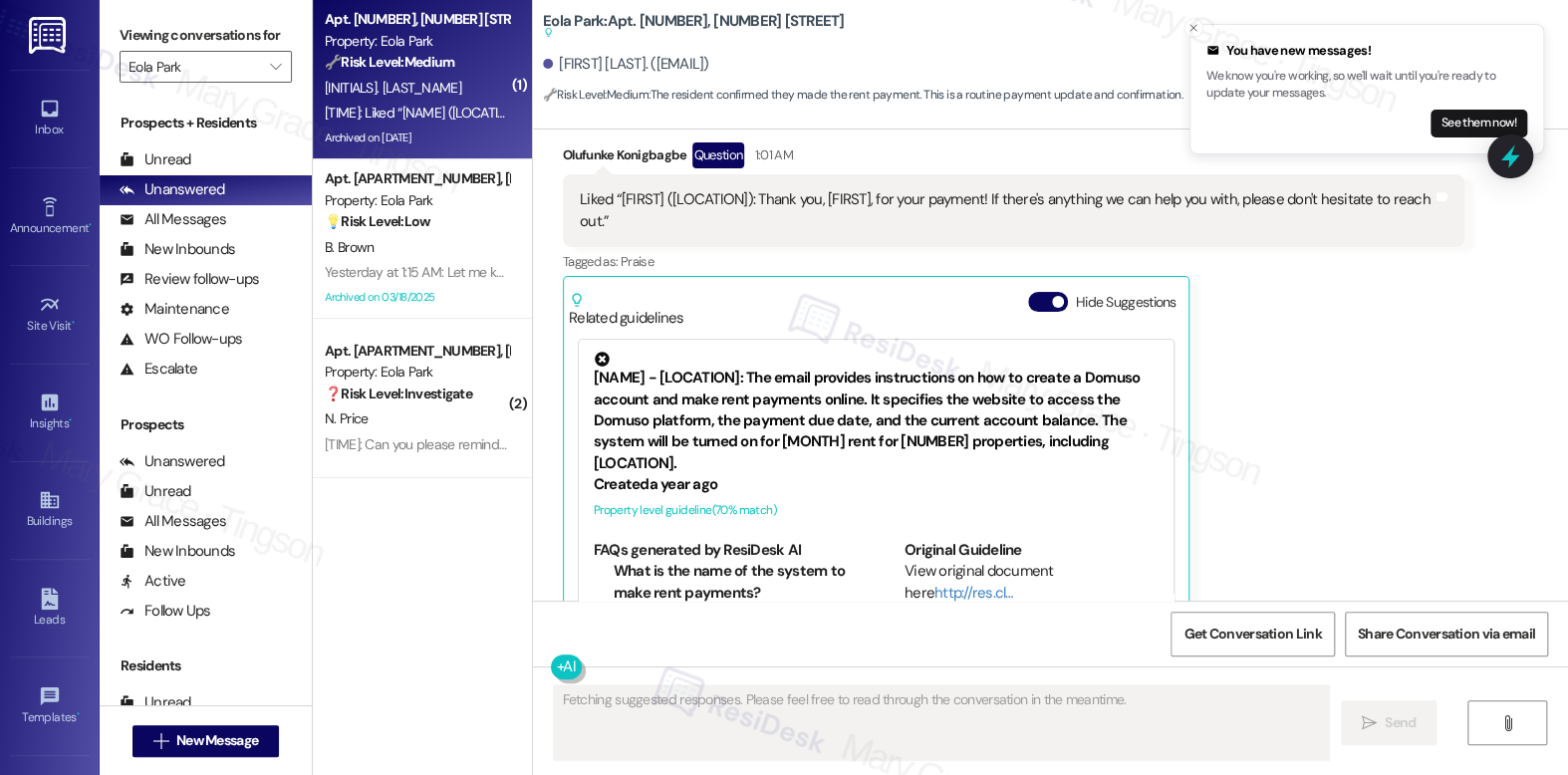 scroll, scrollTop: 36386, scrollLeft: 0, axis: vertical 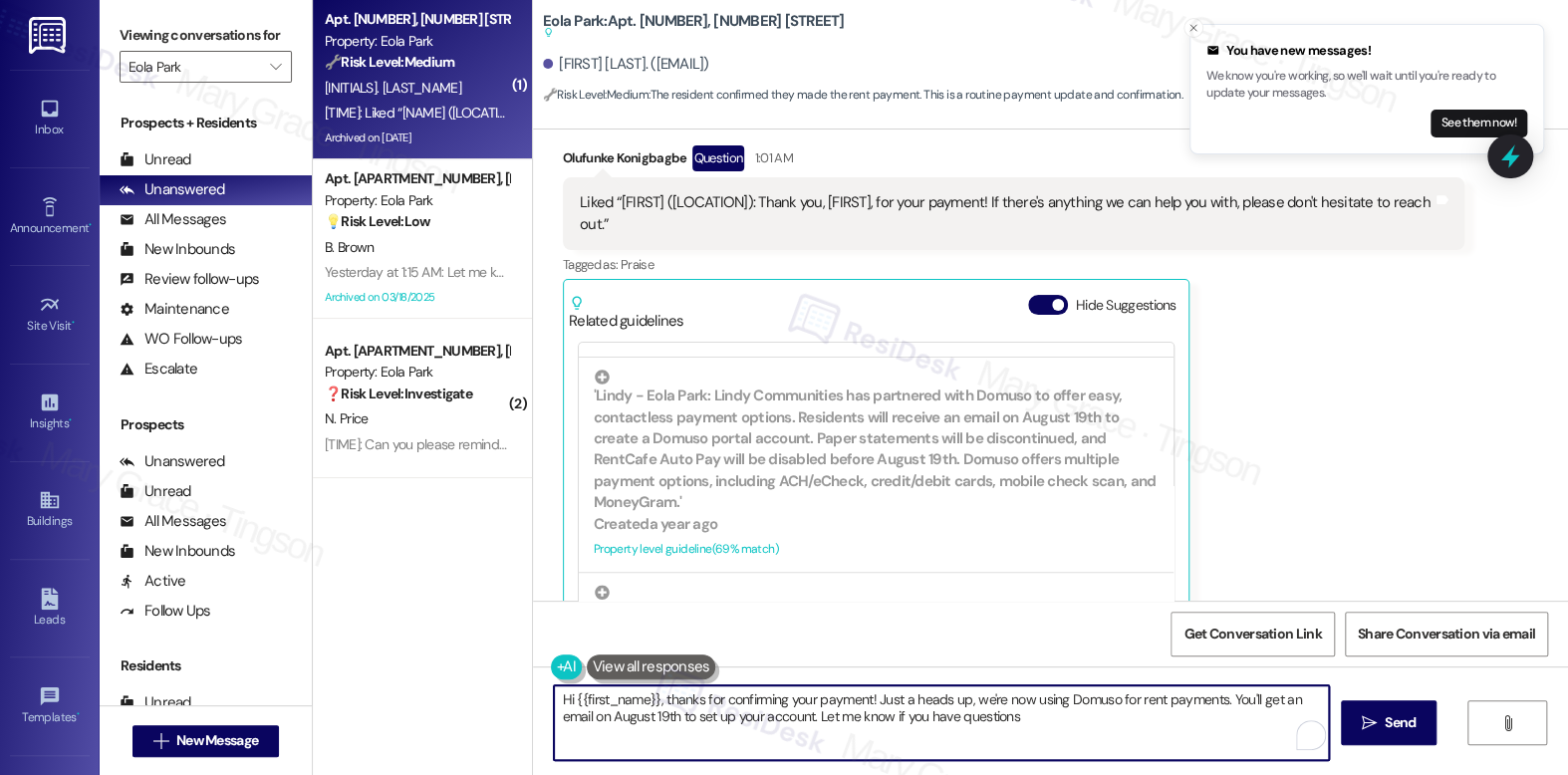 type on "Hi {{first_name}}, thanks for confirming your payment! Just a heads up, we're now using Domuso for rent payments. You'll get an email on August 19th to set up your account. Let me know if you have questions!" 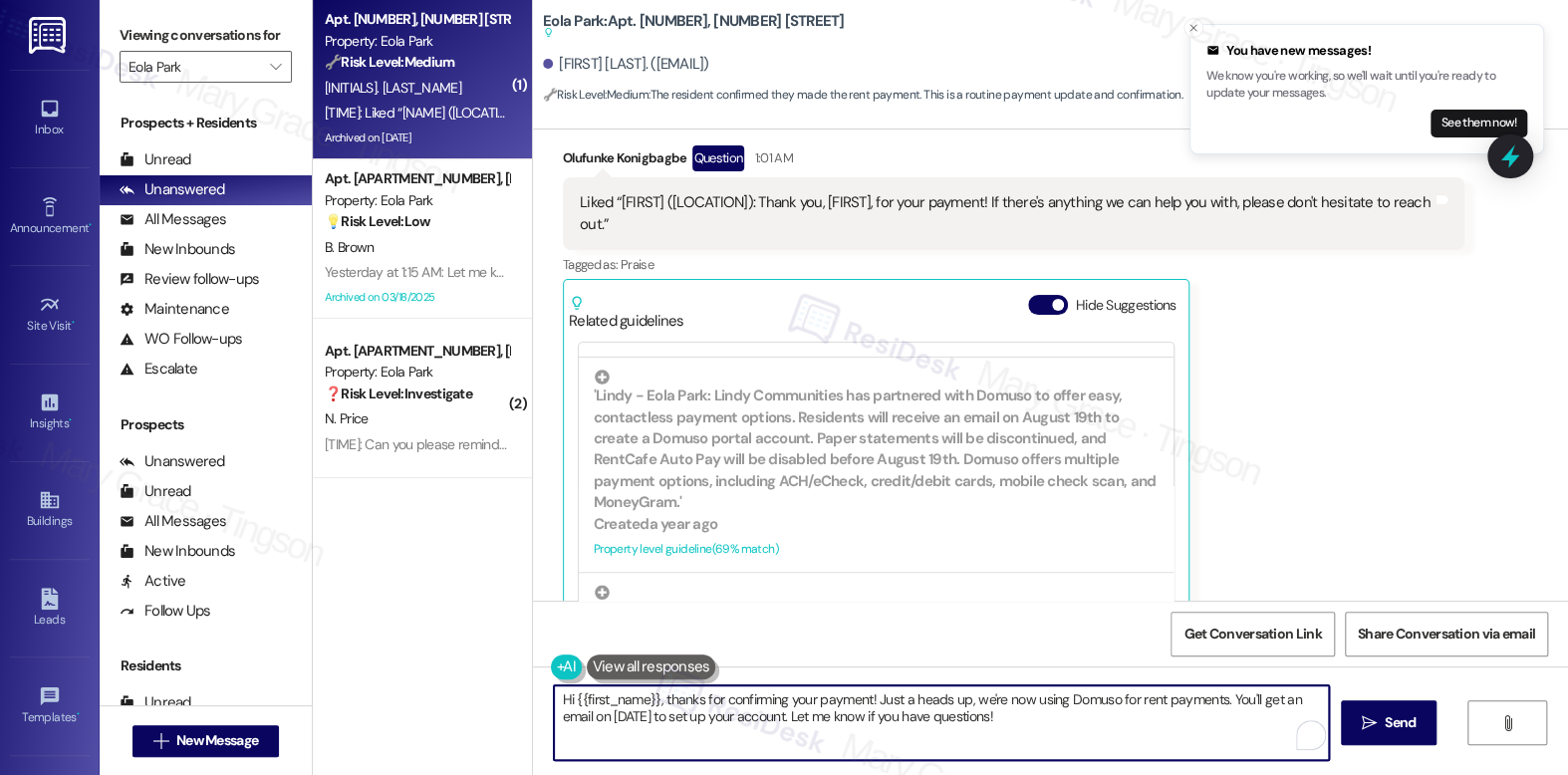 click on "Hi {{first_name}}, thanks for confirming your payment! Just a heads up, we're now using Domuso for rent payments. You'll get an email on August 19th to set up your account. Let me know if you have" at bounding box center (940, 722) 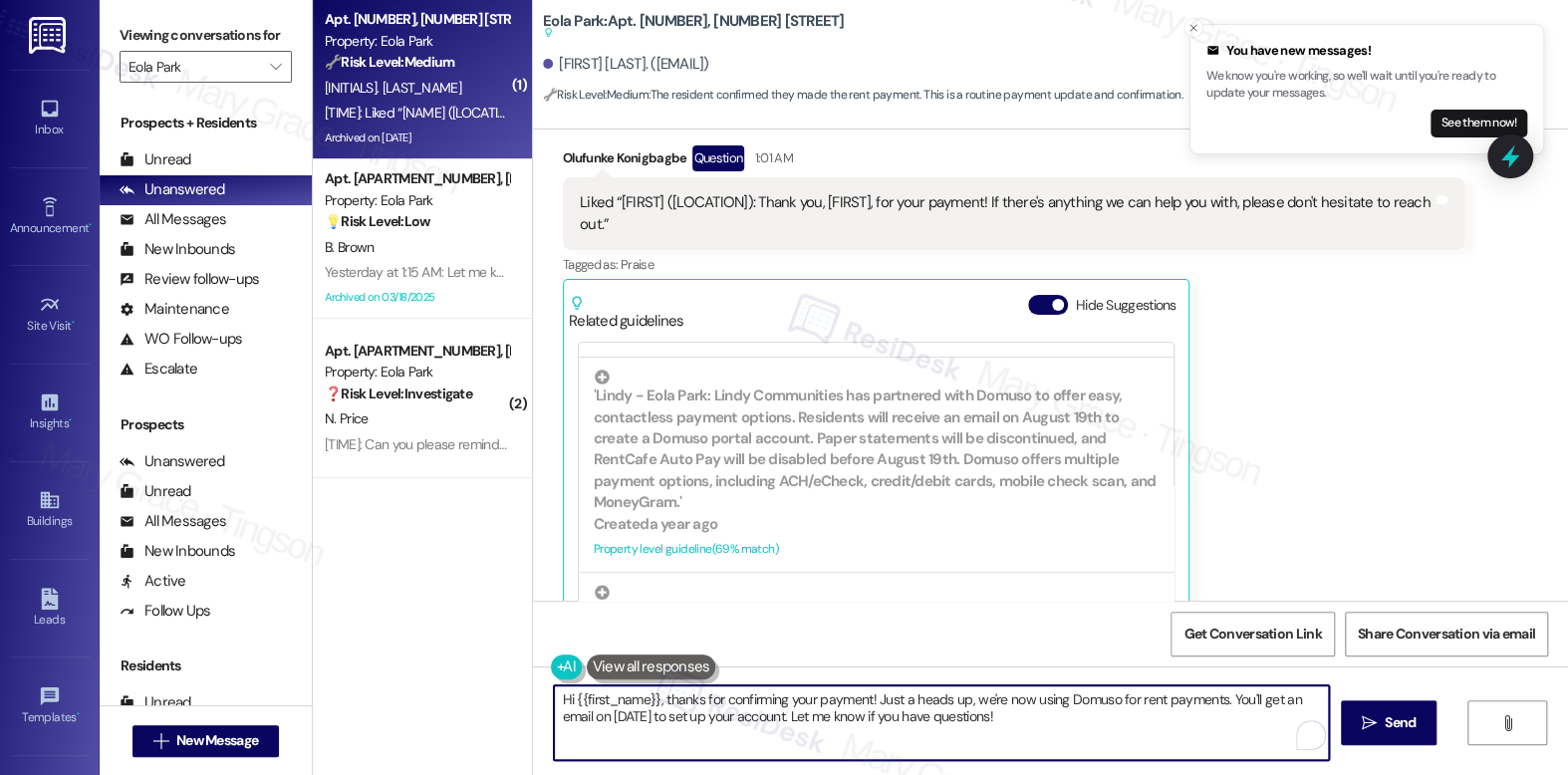 click on "Hi {{first_name}}, thanks for confirming your payment! Just a heads up, we're now using Domuso for rent payments. You'll get an email on August 19th to set up your account. Let me know if you have questions!" at bounding box center (940, 722) 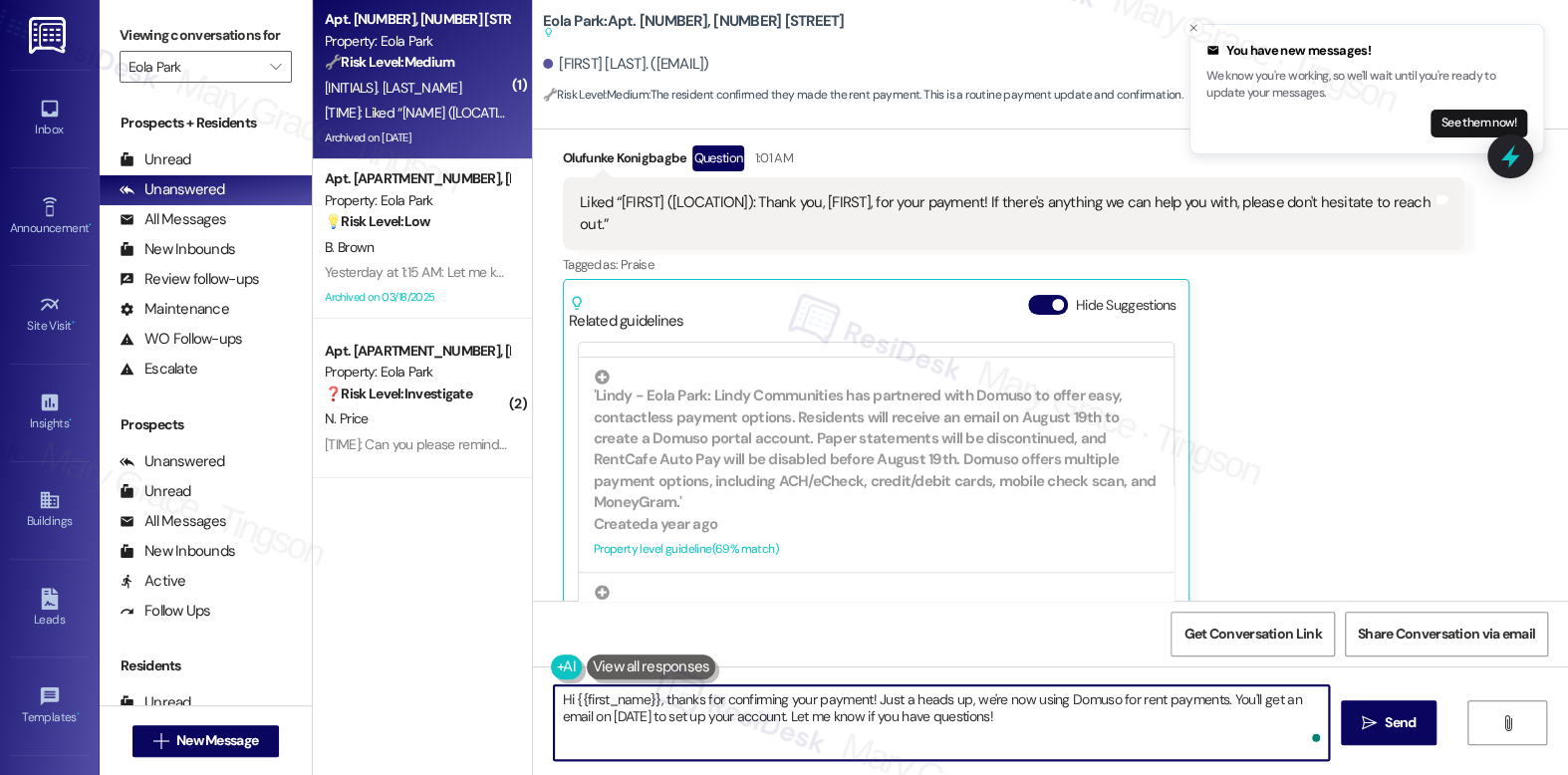 click on "Hi {{first_name}}, thanks for confirming your payment! Just a heads up, we're now using Domuso for rent payments. You'll get an email on August 19th to set up your account. Let me know if you have questions!" at bounding box center (940, 722) 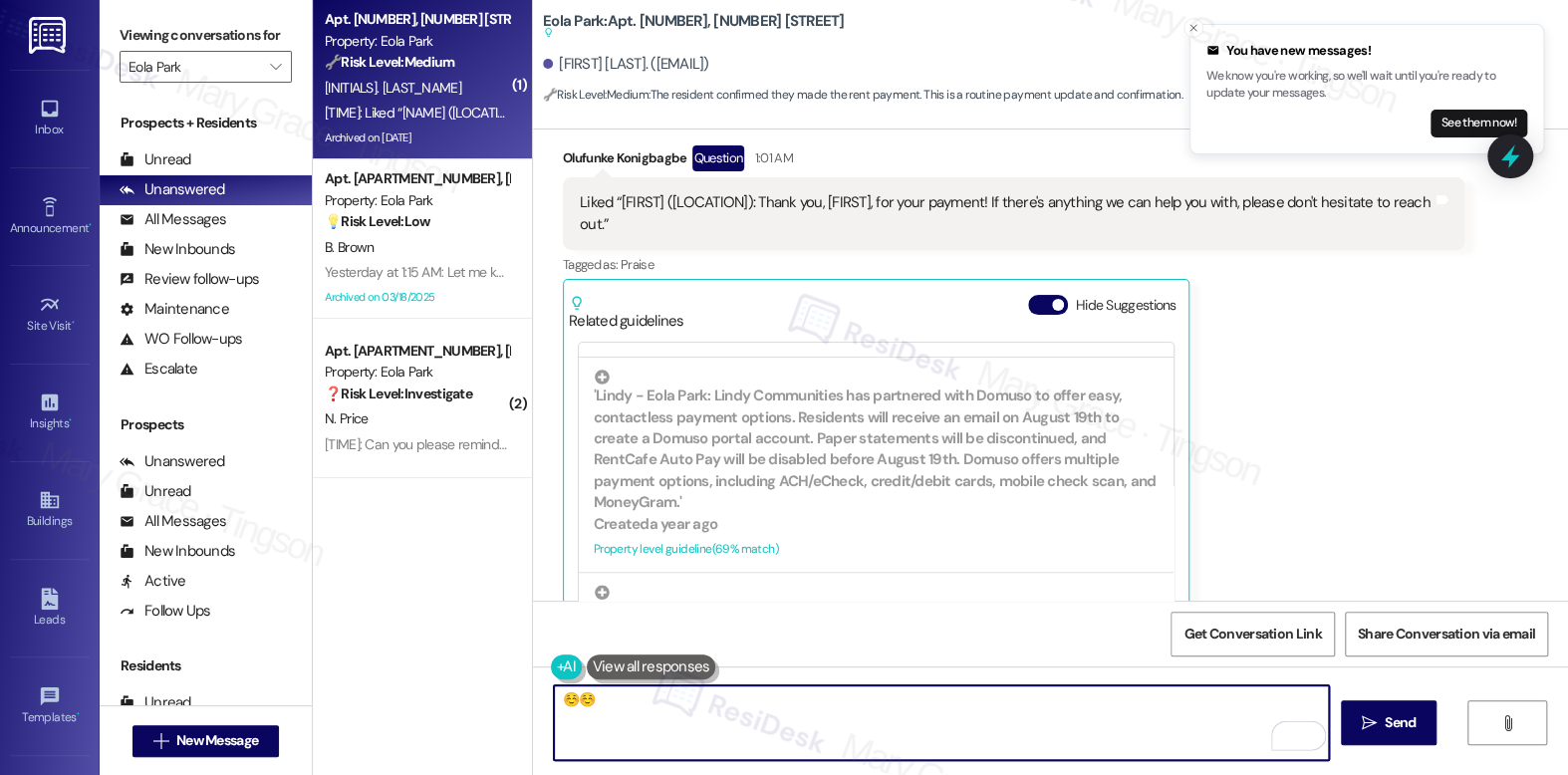 click on "☺️☺️" at bounding box center (940, 722) 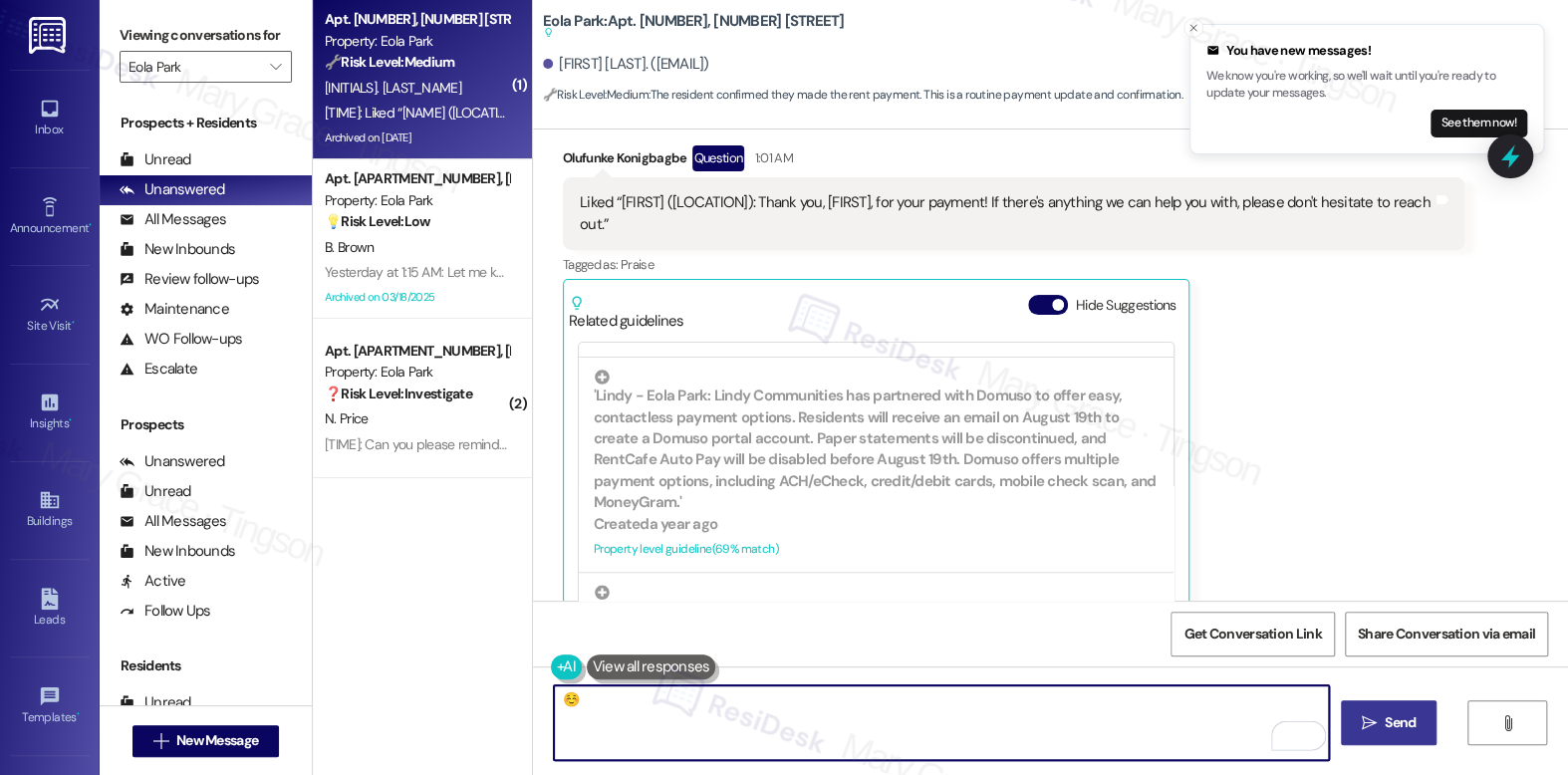 type on "☺️" 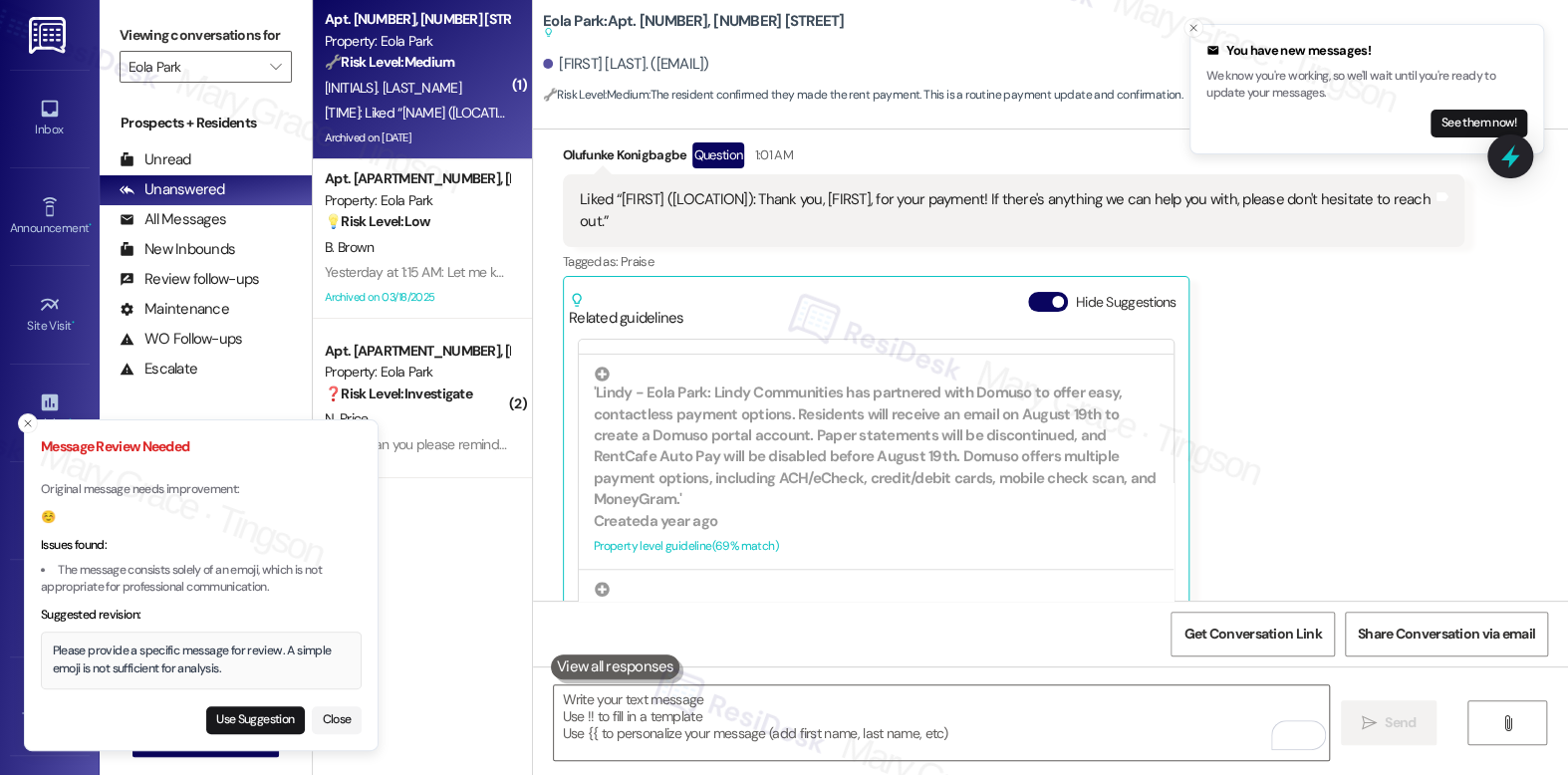 scroll, scrollTop: 36393, scrollLeft: 0, axis: vertical 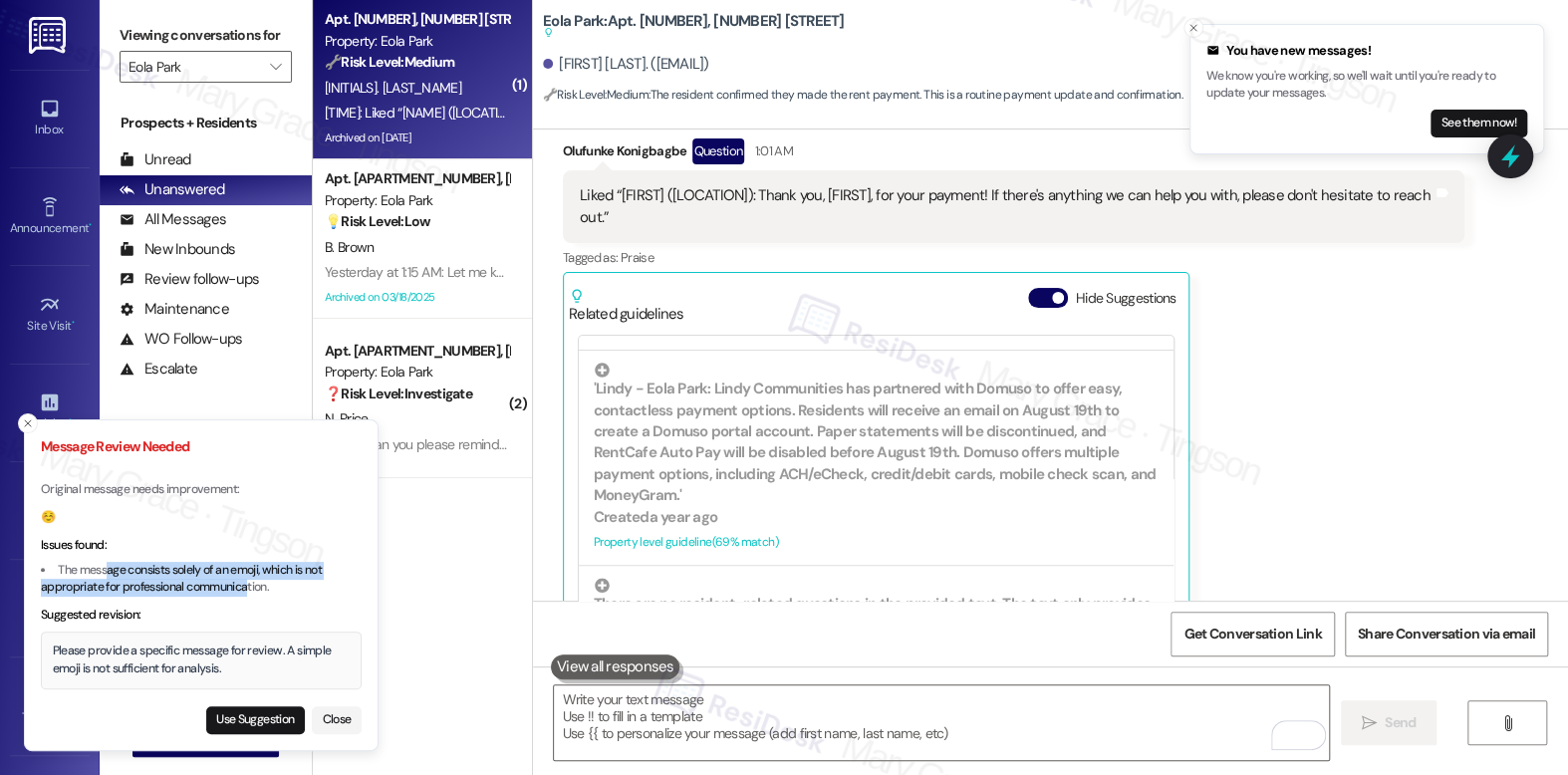 drag, startPoint x: 109, startPoint y: 575, endPoint x: 245, endPoint y: 579, distance: 136.05881 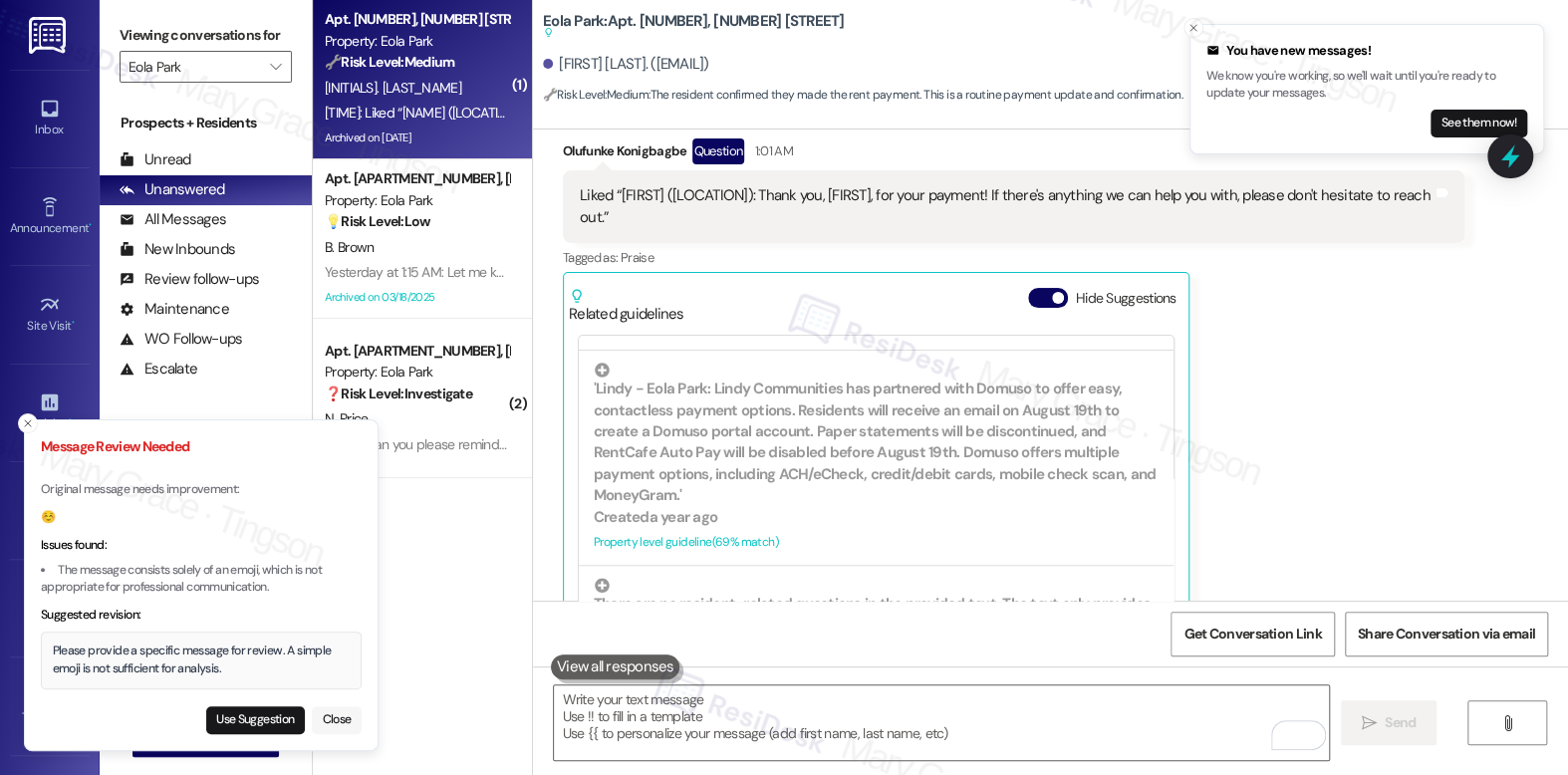 click on "Close" at bounding box center (337, 720) 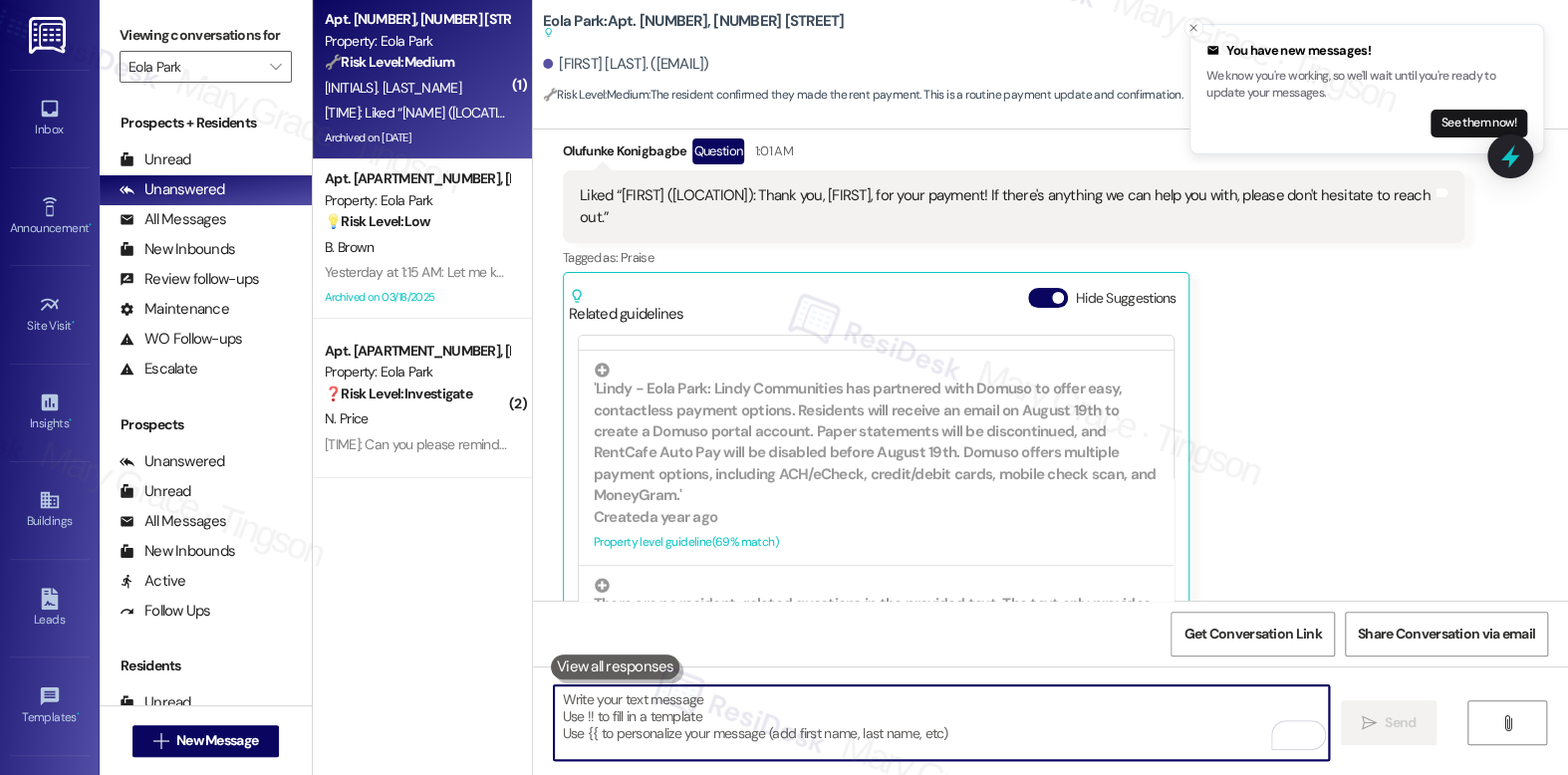 click at bounding box center (940, 722) 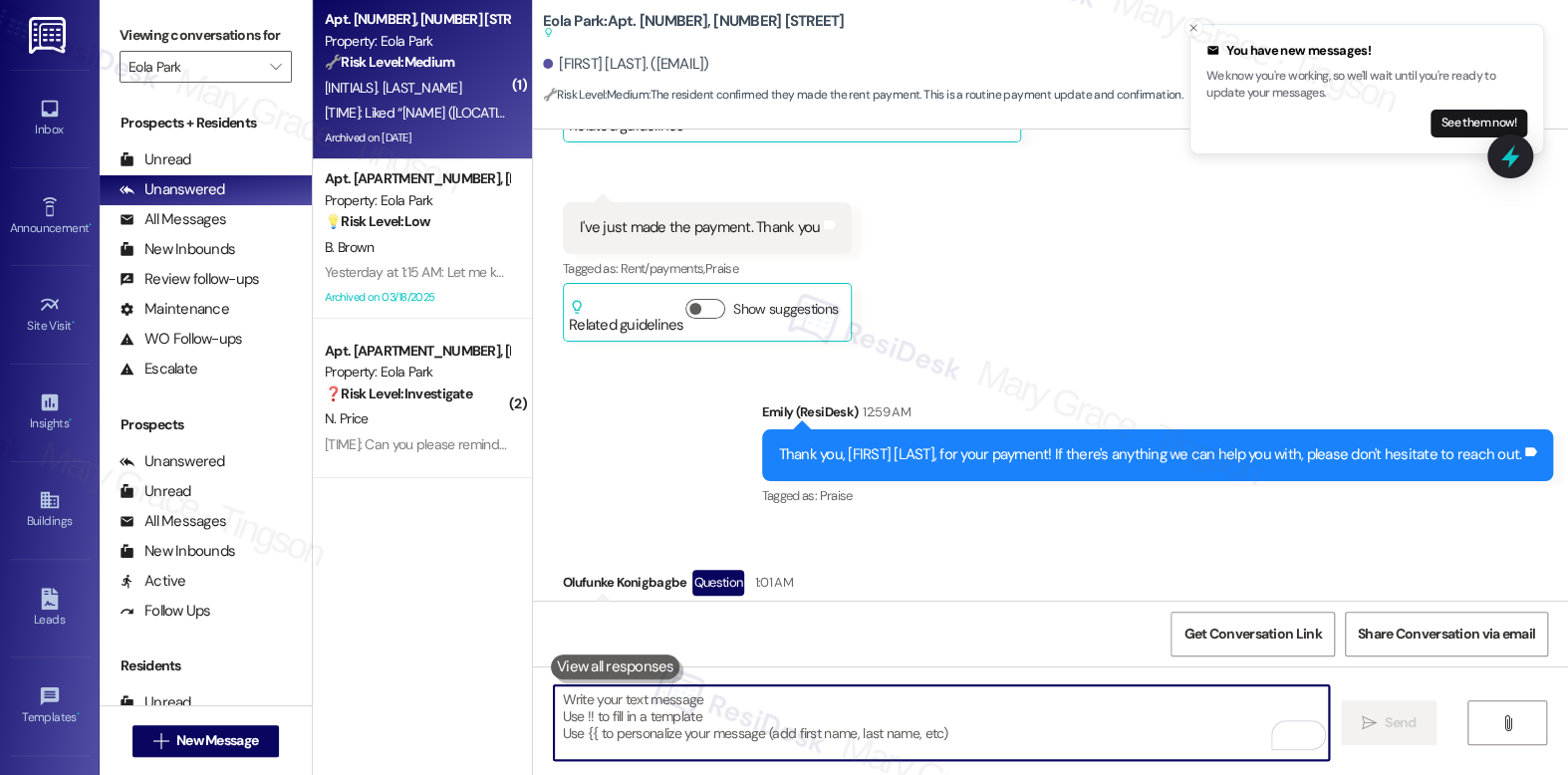 scroll, scrollTop: 35959, scrollLeft: 0, axis: vertical 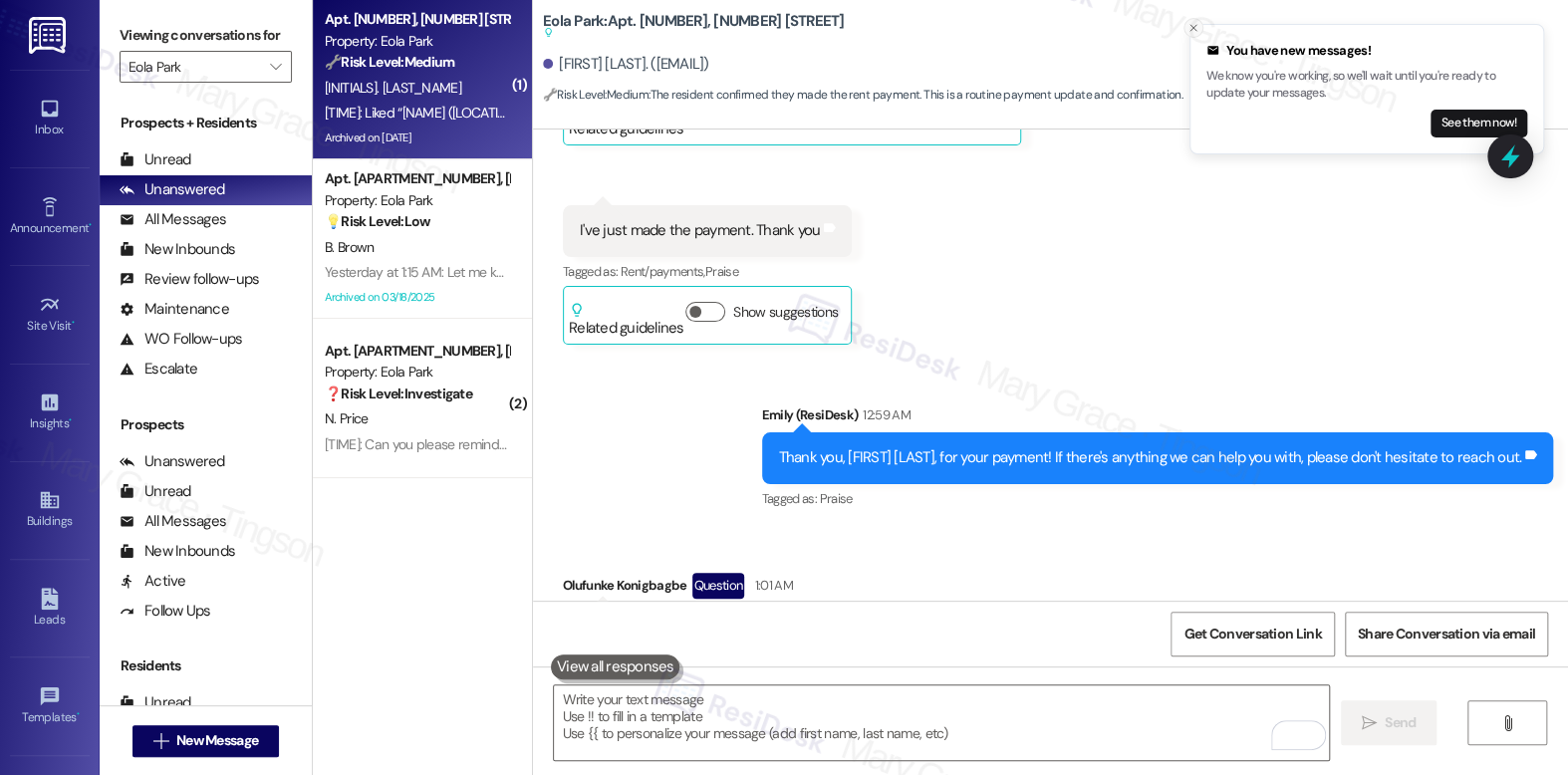 click 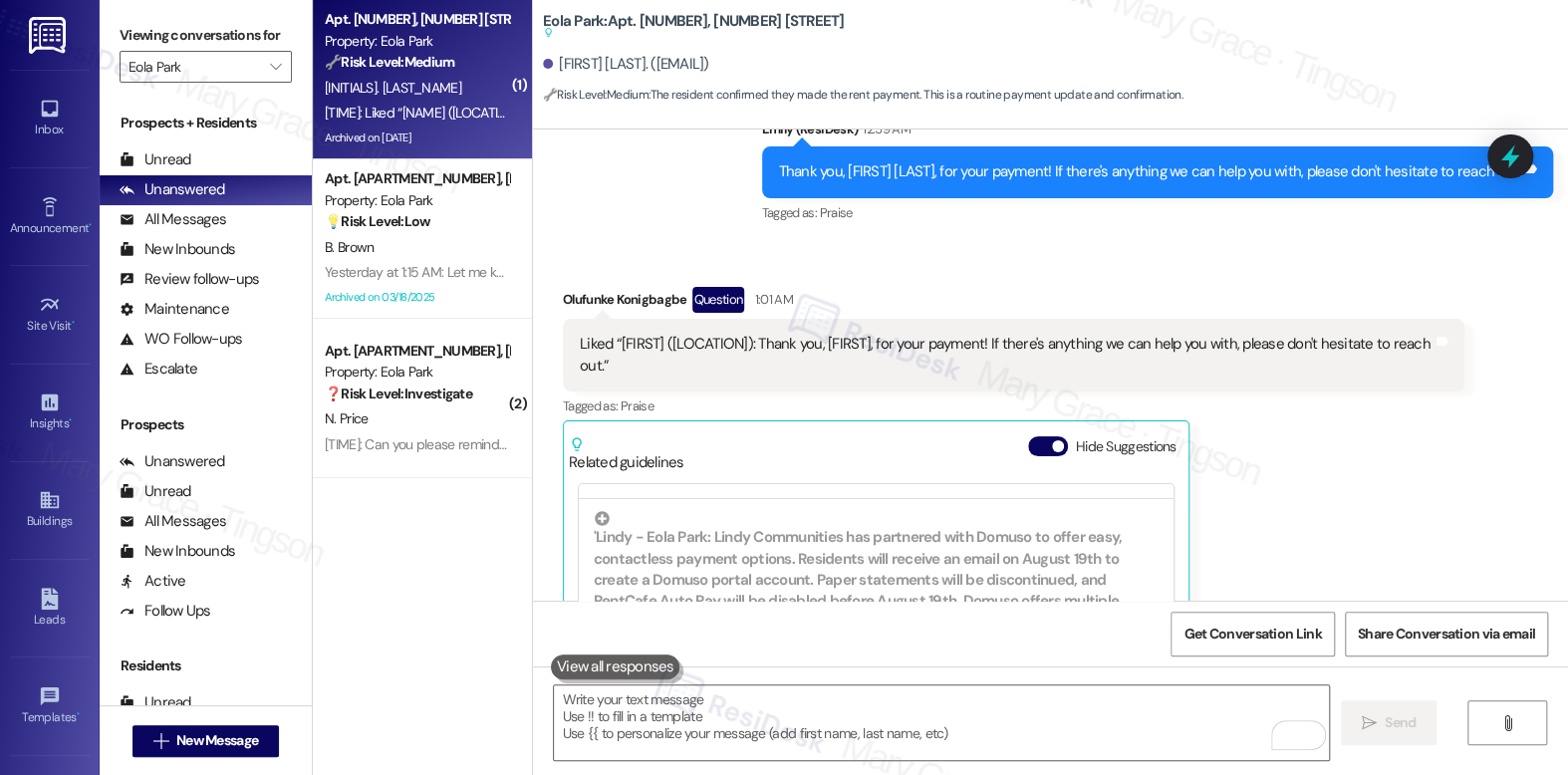 scroll, scrollTop: 36263, scrollLeft: 0, axis: vertical 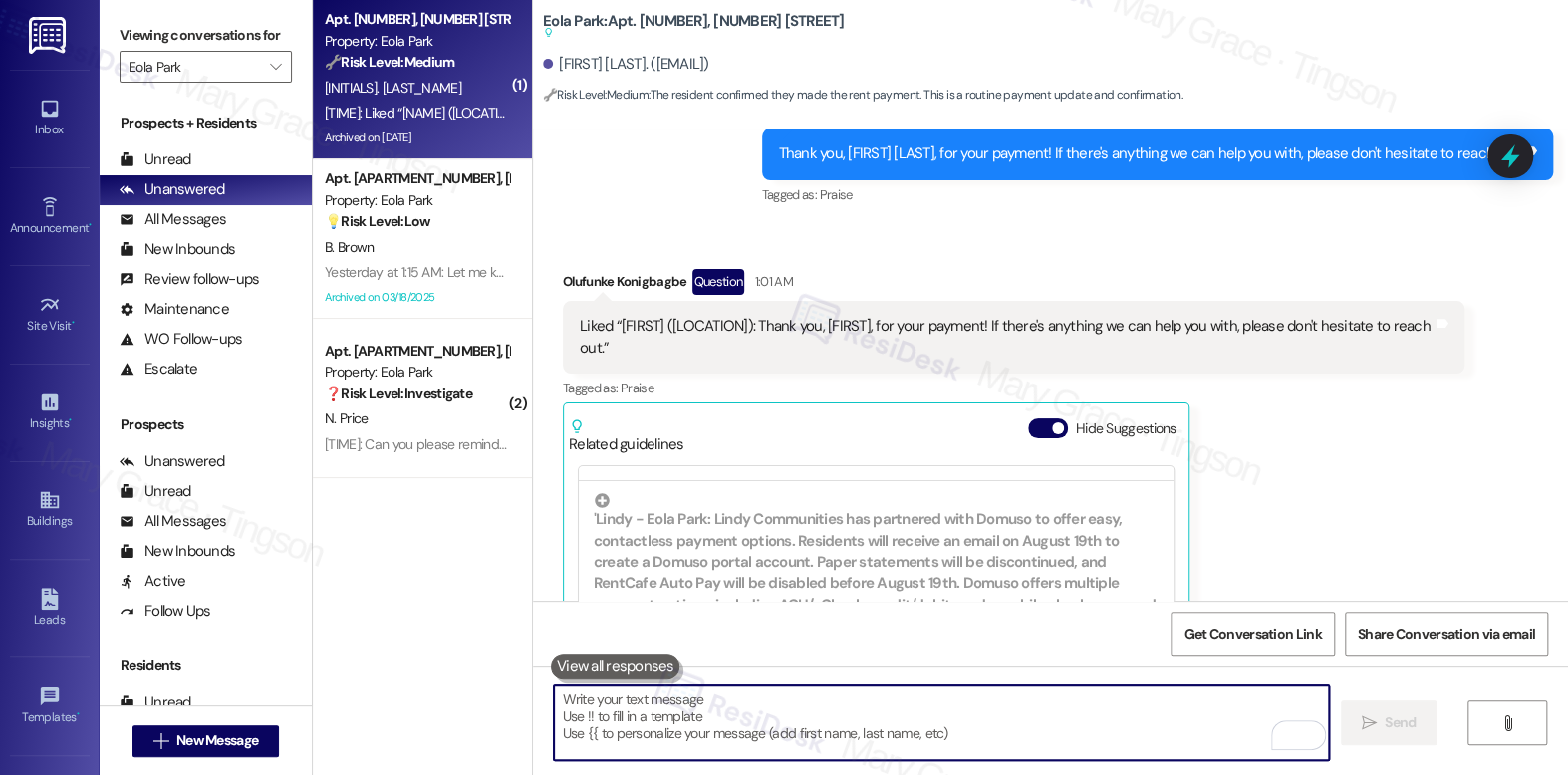 click at bounding box center [940, 722] 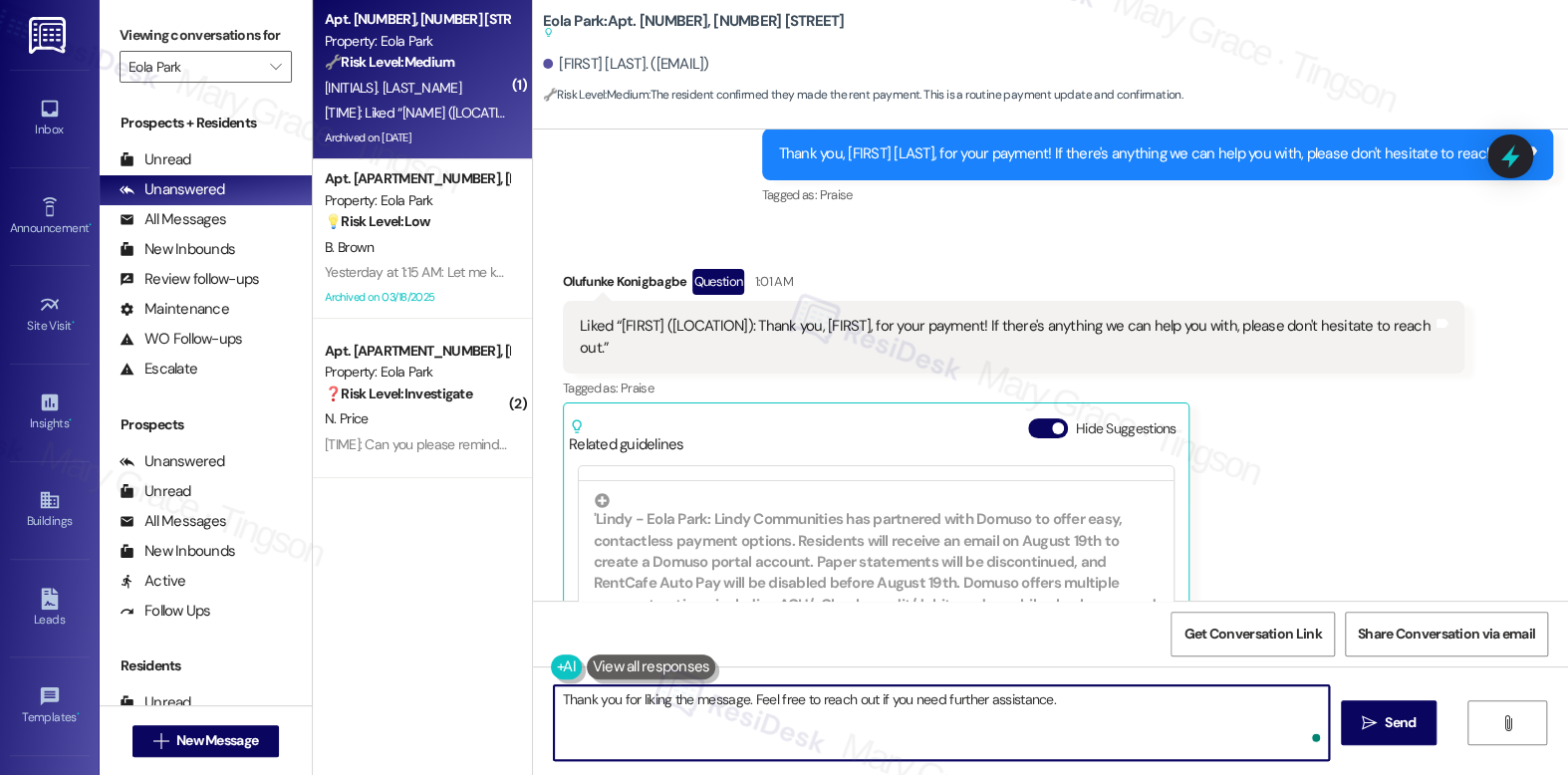 type on "Thank you for liking the message. Feel free to reach out if you need further assistance." 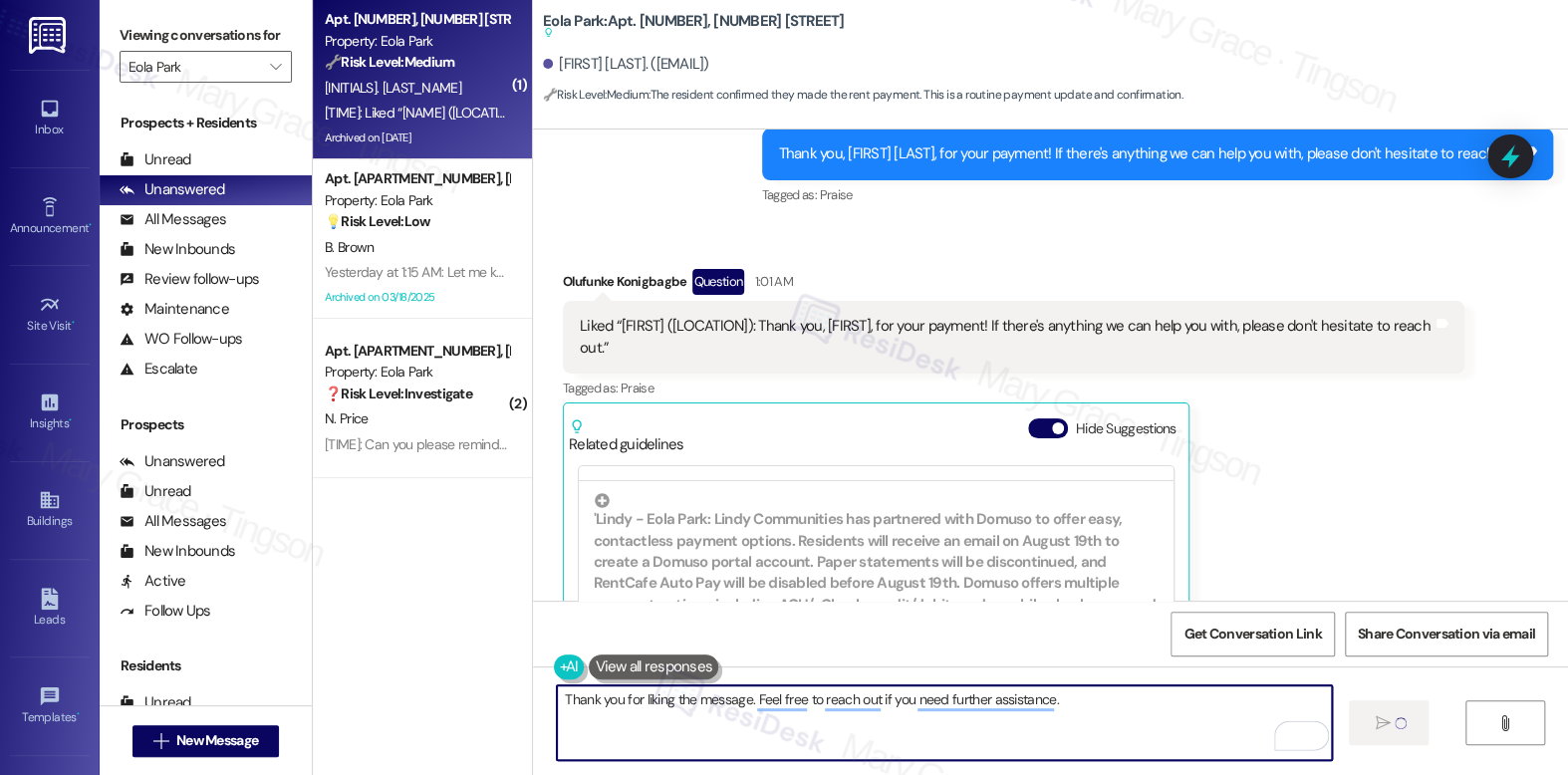 type 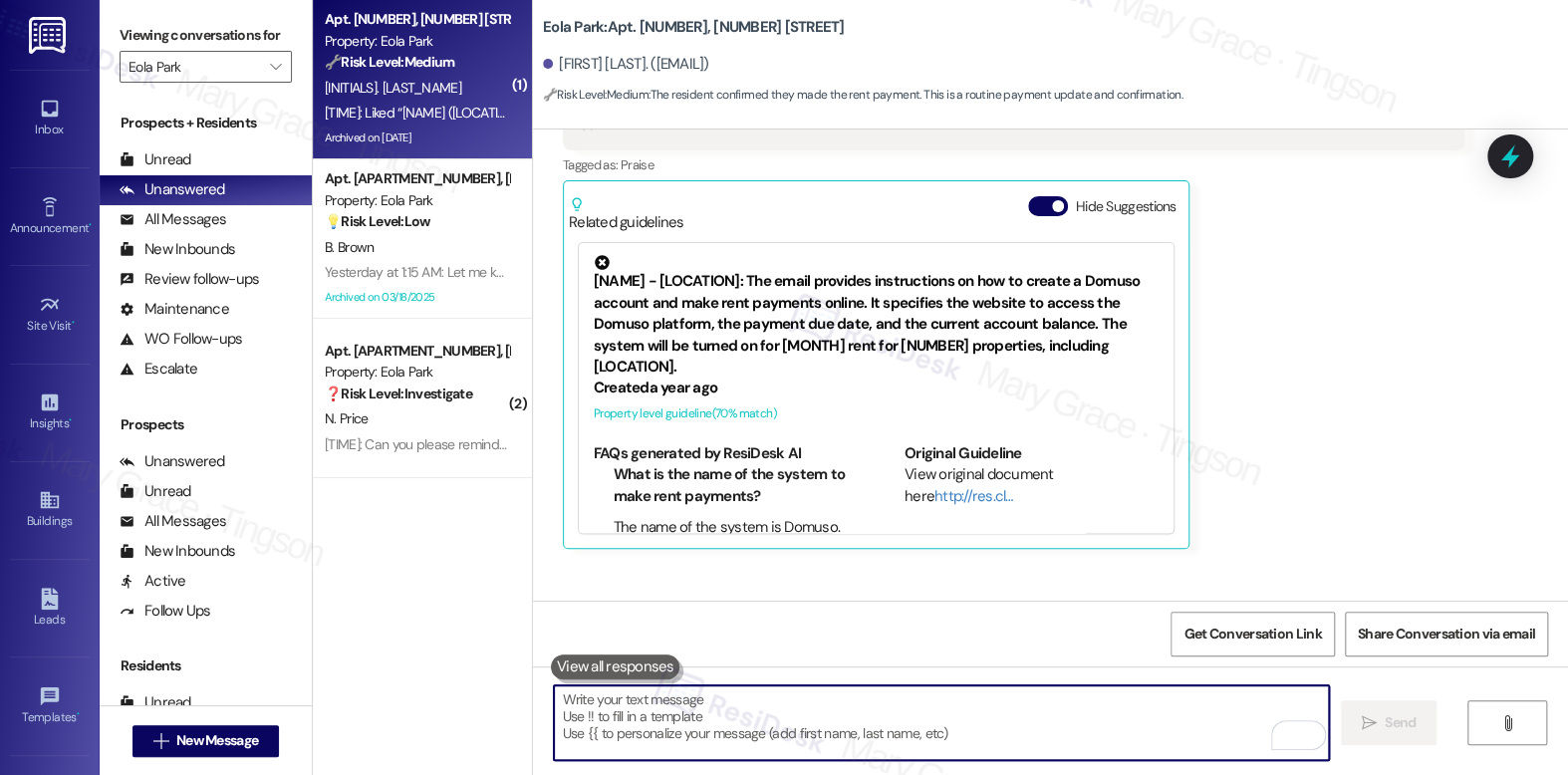 scroll, scrollTop: 36413, scrollLeft: 0, axis: vertical 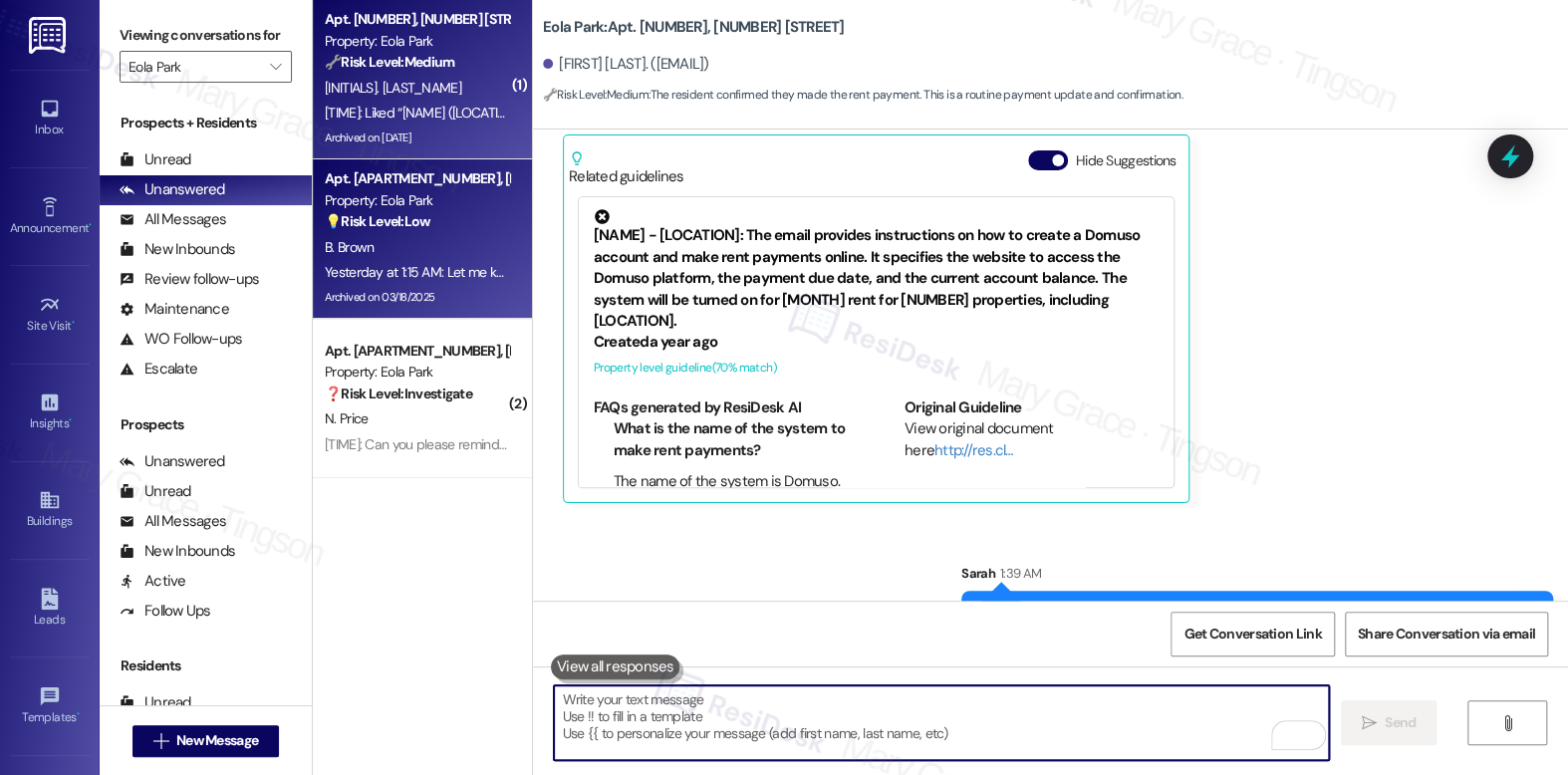 click on "Yesterday at 1:15 AM: Let me know if you got it Yesterday at 1:15 AM: Let me know if you got it" at bounding box center (455, 272) 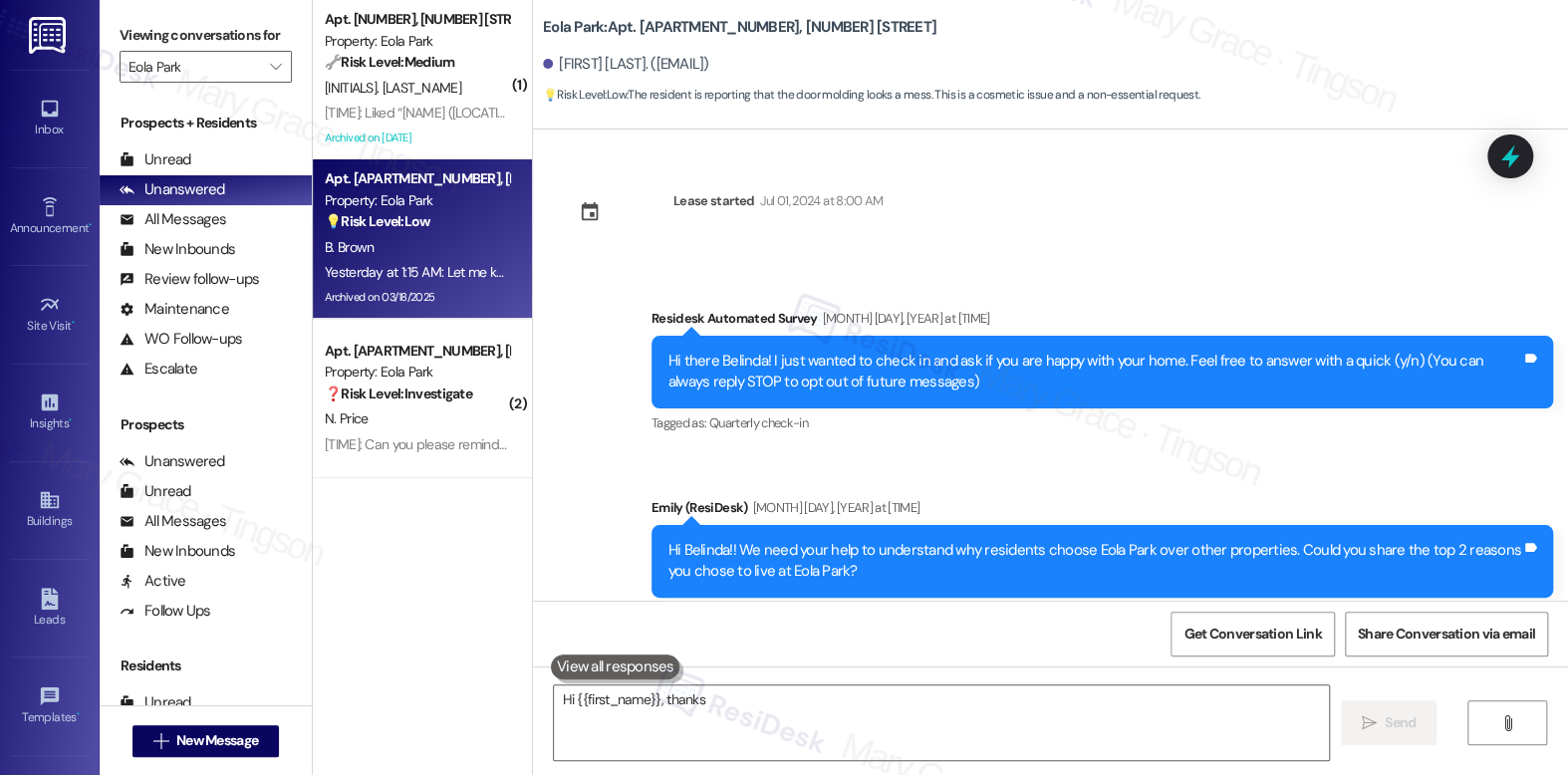 scroll, scrollTop: 38888, scrollLeft: 0, axis: vertical 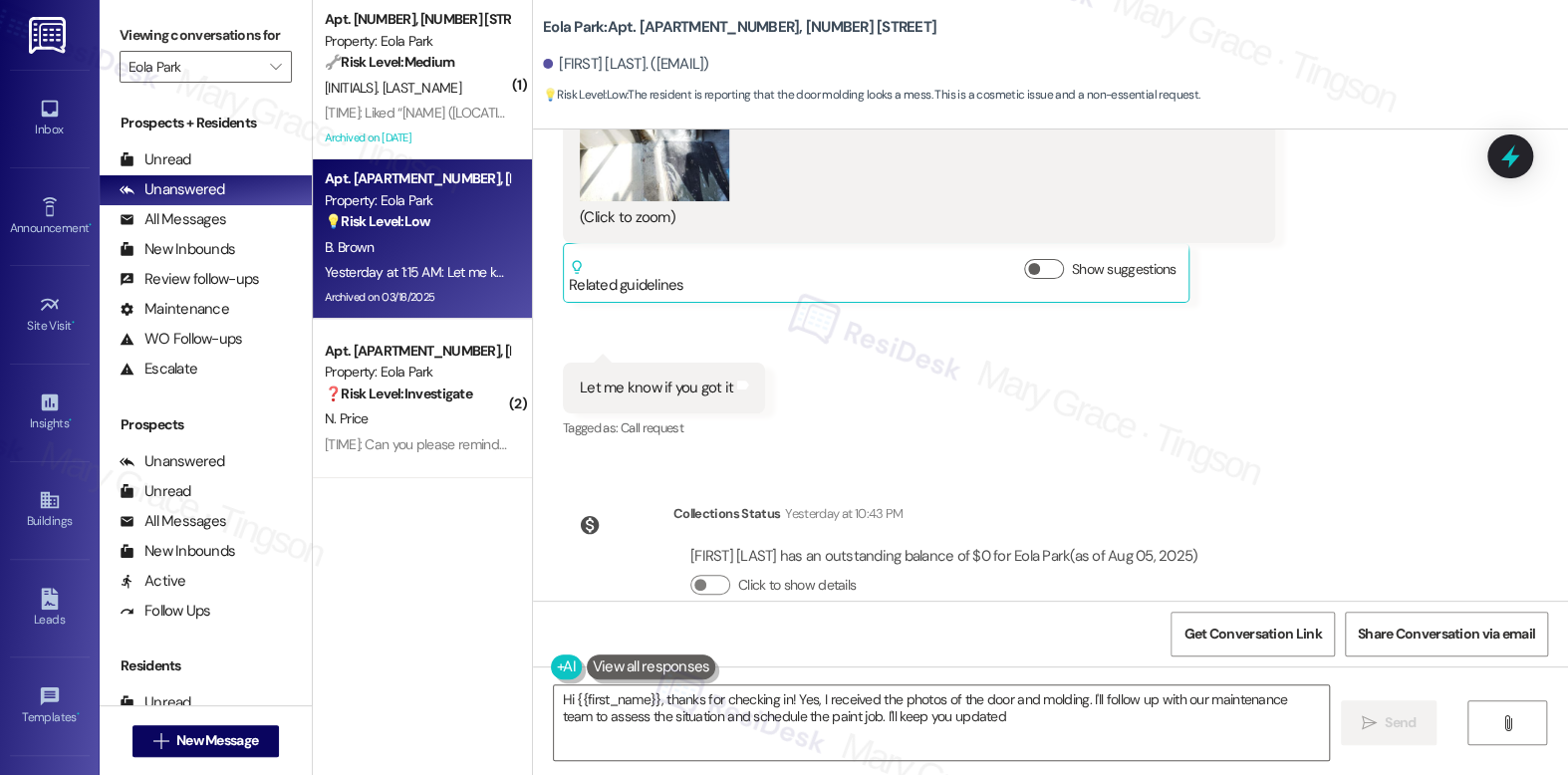 type on "Hi {{first_name}}, thanks for checking in! Yes, I received the photos of the door and molding. I'll follow up with our maintenance team to assess the situation and schedule the paint job. I'll keep you updated!" 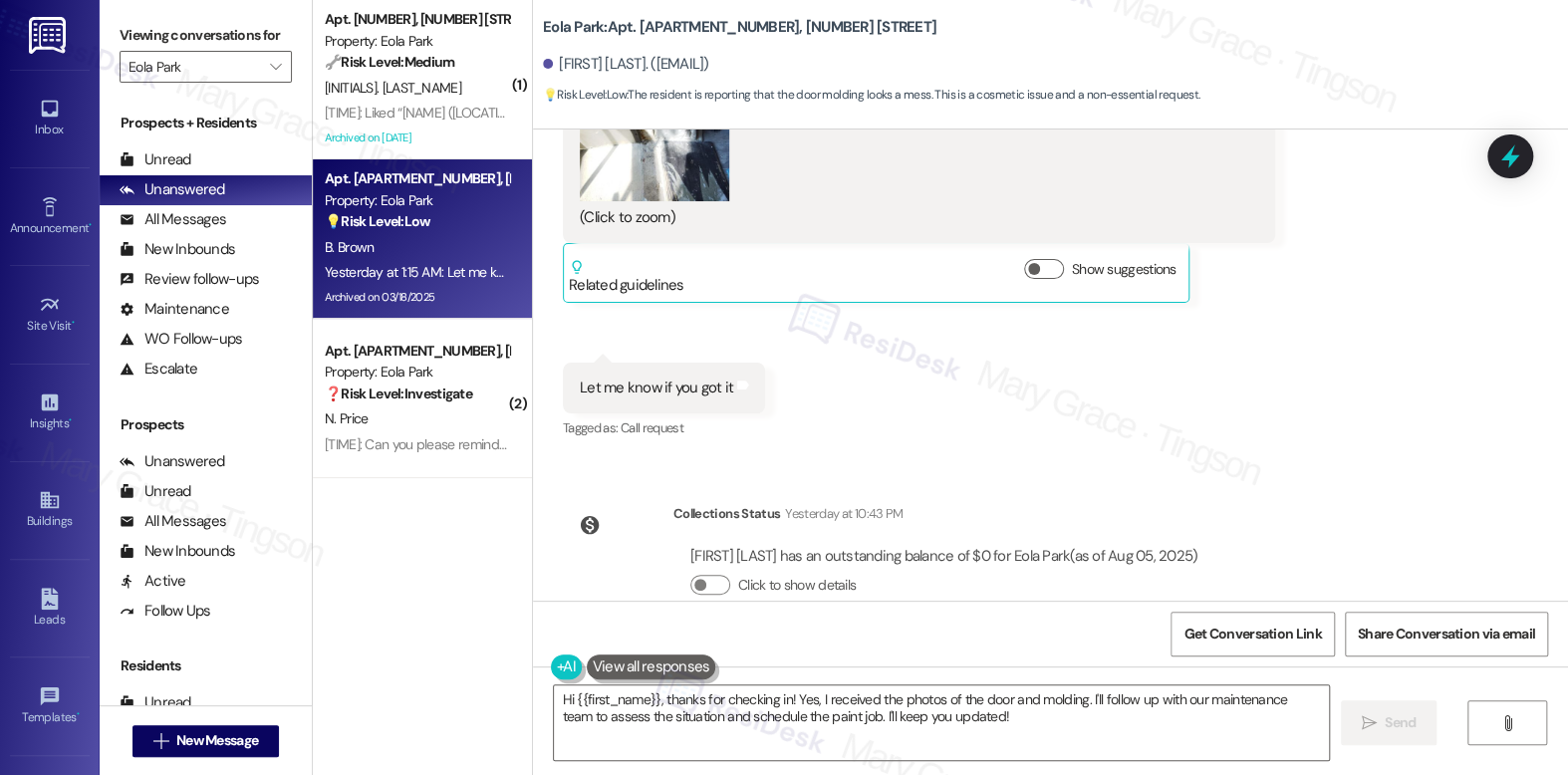 click on "Received via SMS 1:15 AM Belinda Brown Yesterday at 1:15 AM Let me know if you got it Tags and notes Tagged as:   Call request Click to highlight conversations about Call request" at bounding box center [663, 402] 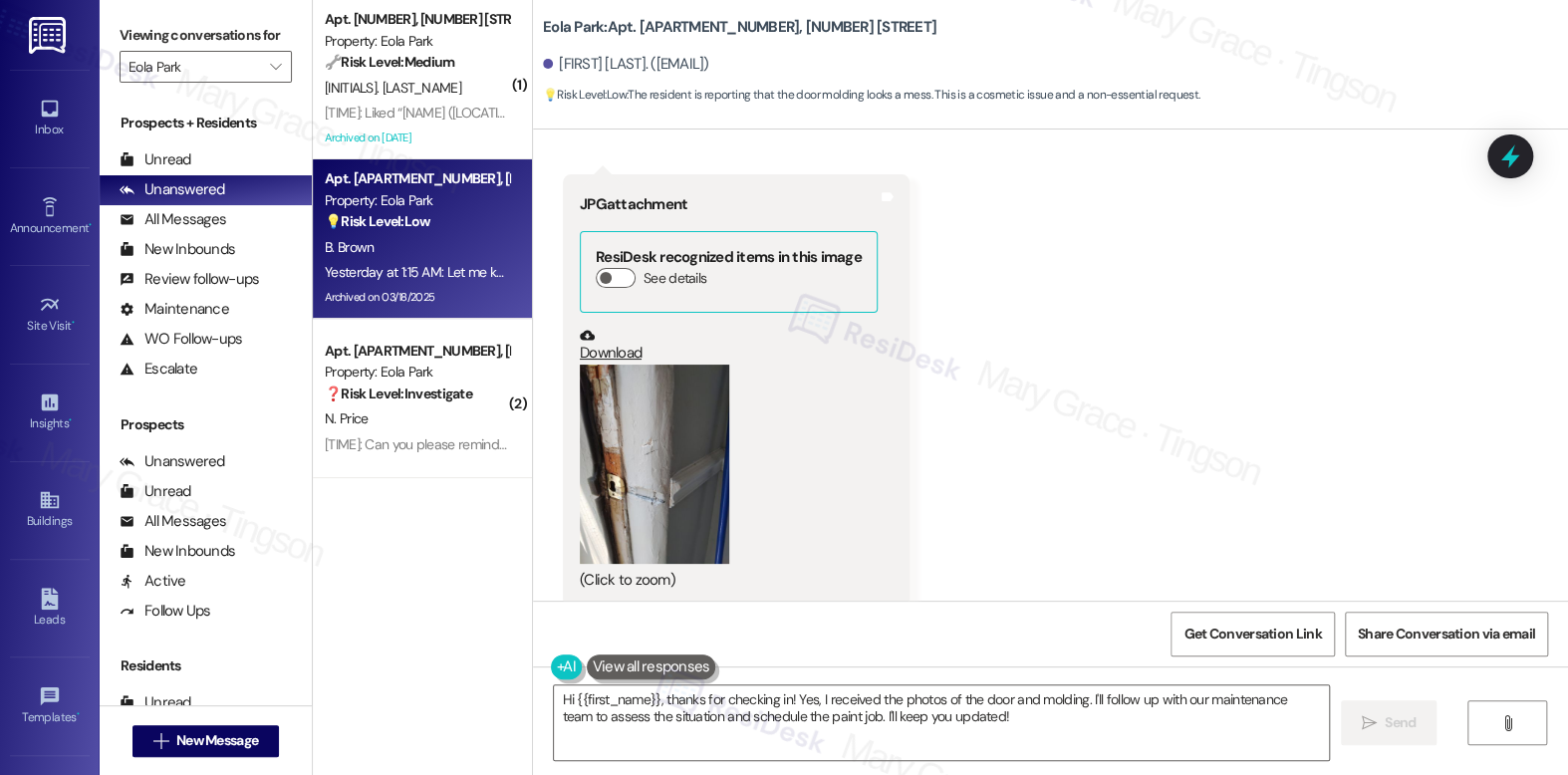 scroll, scrollTop: 38016, scrollLeft: 0, axis: vertical 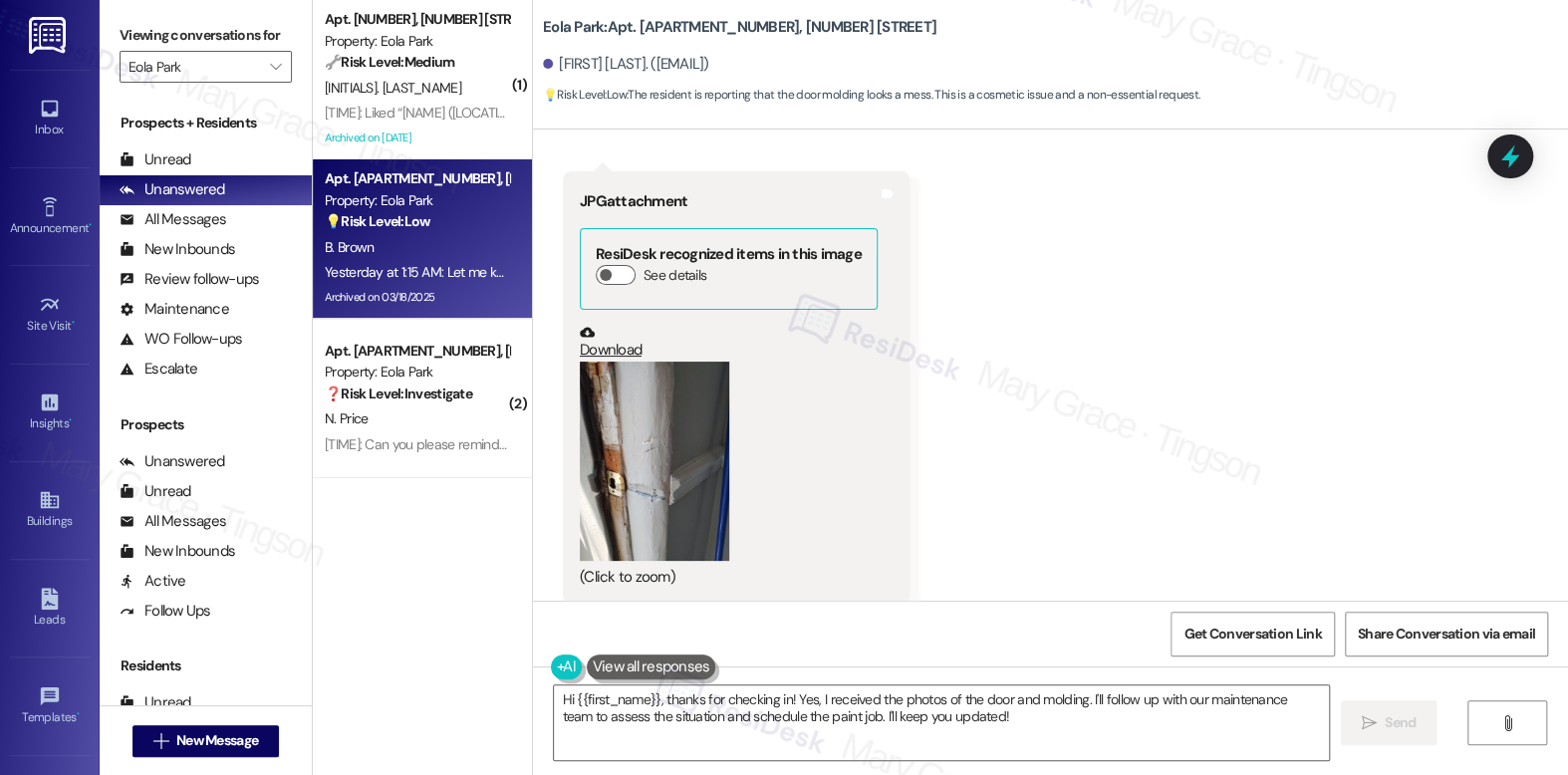 click at bounding box center [654, 461] 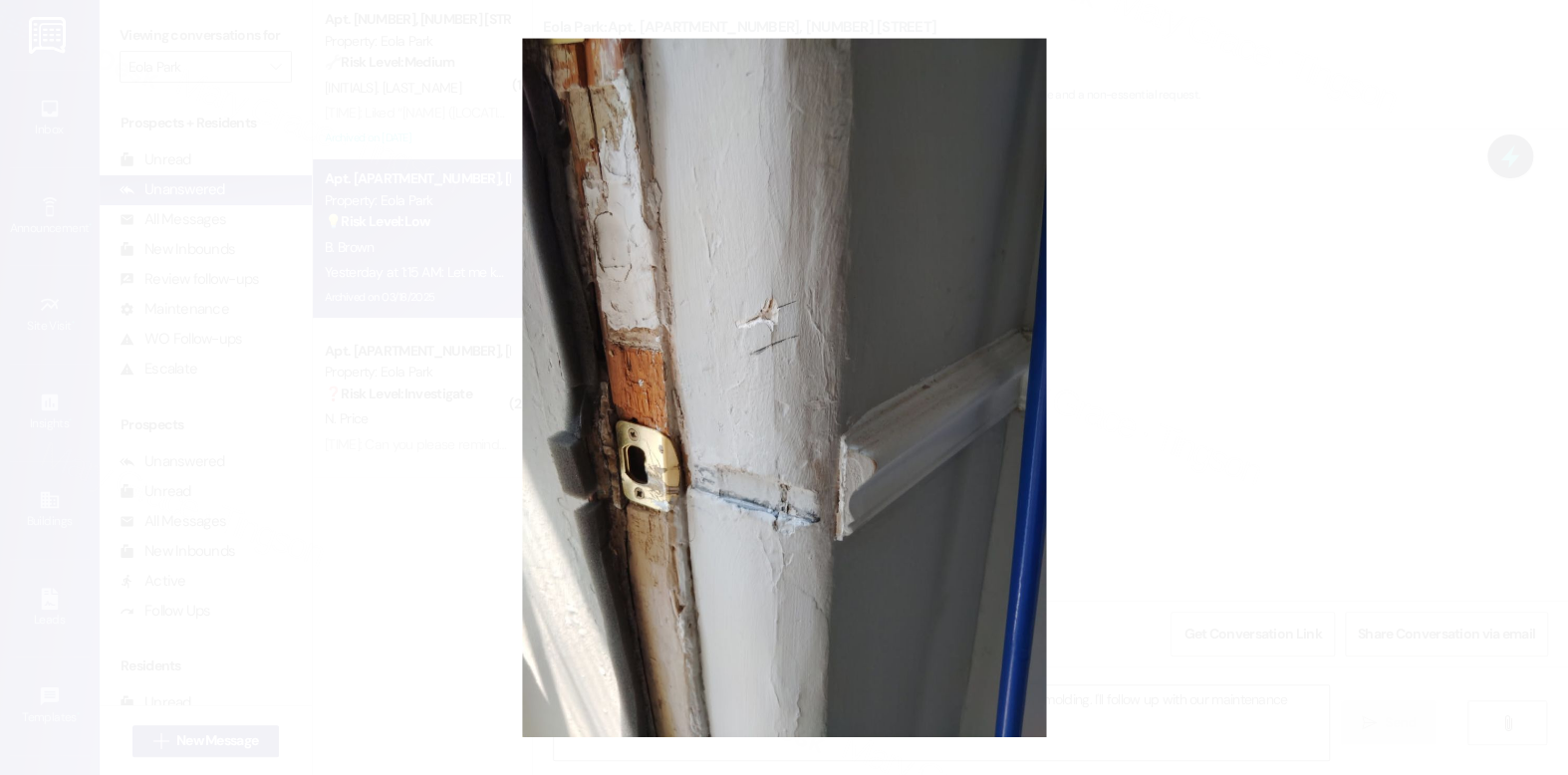 click at bounding box center (784, 388) 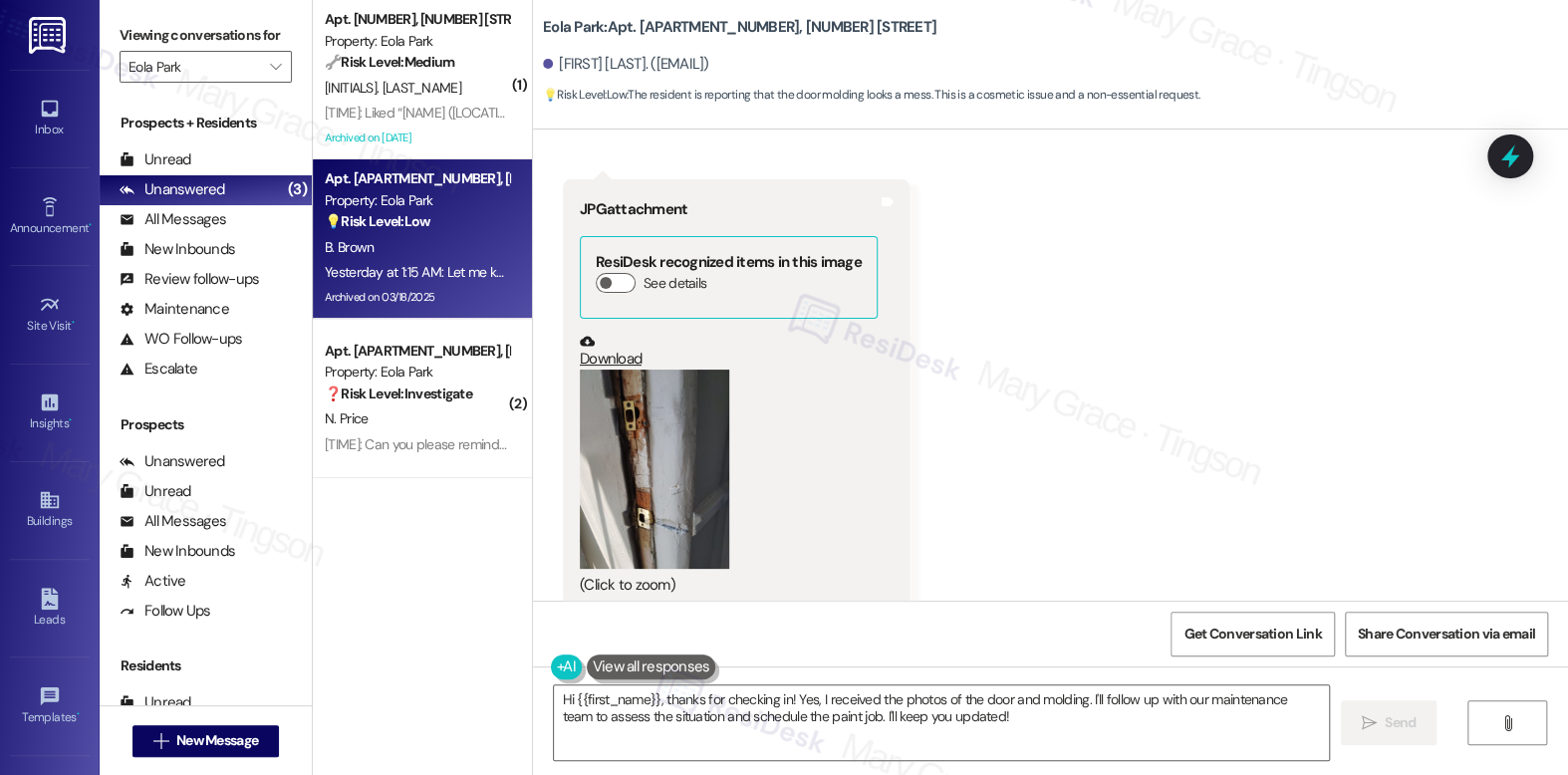 scroll, scrollTop: 37046, scrollLeft: 0, axis: vertical 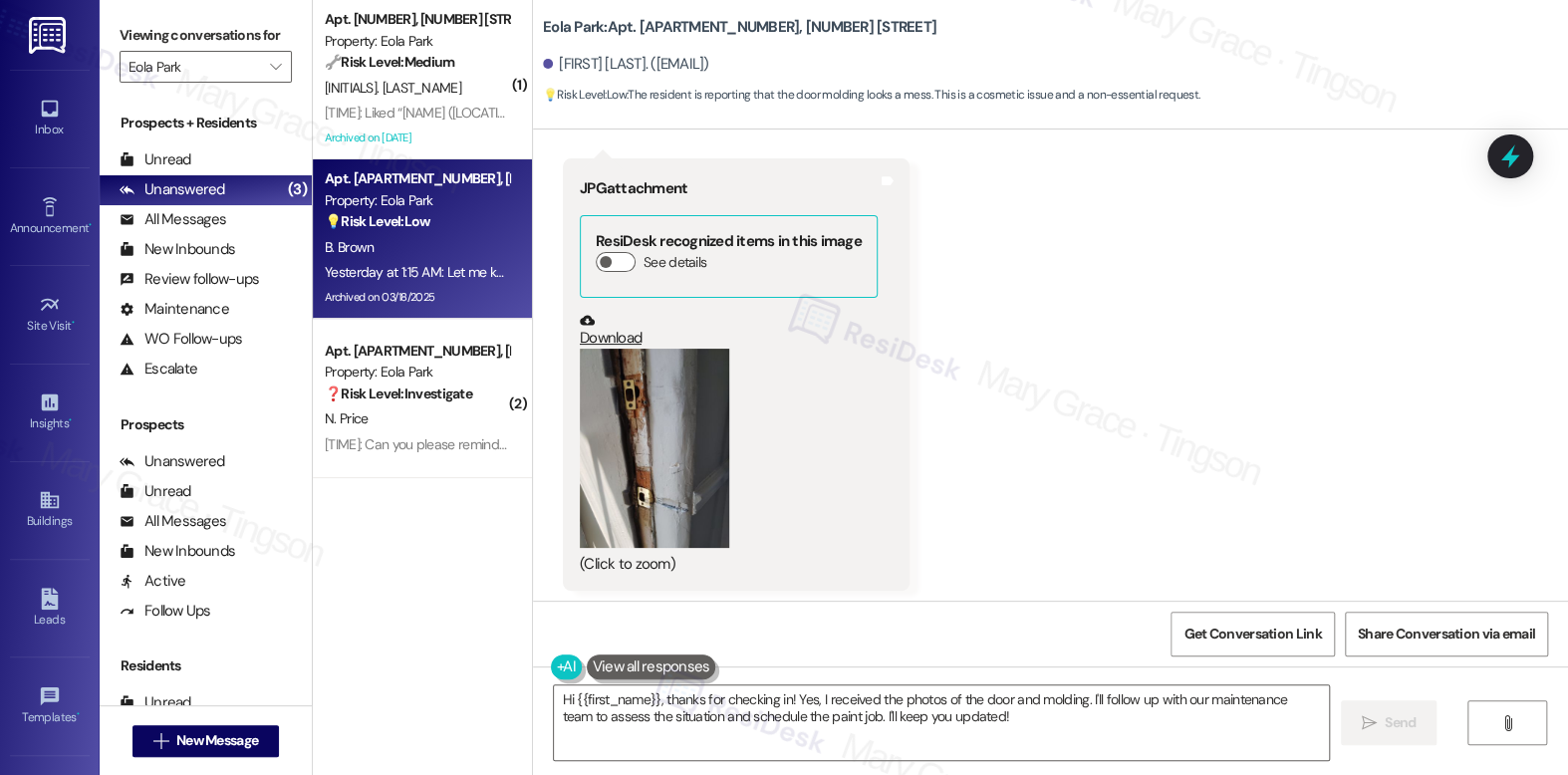click at bounding box center (654, 448) 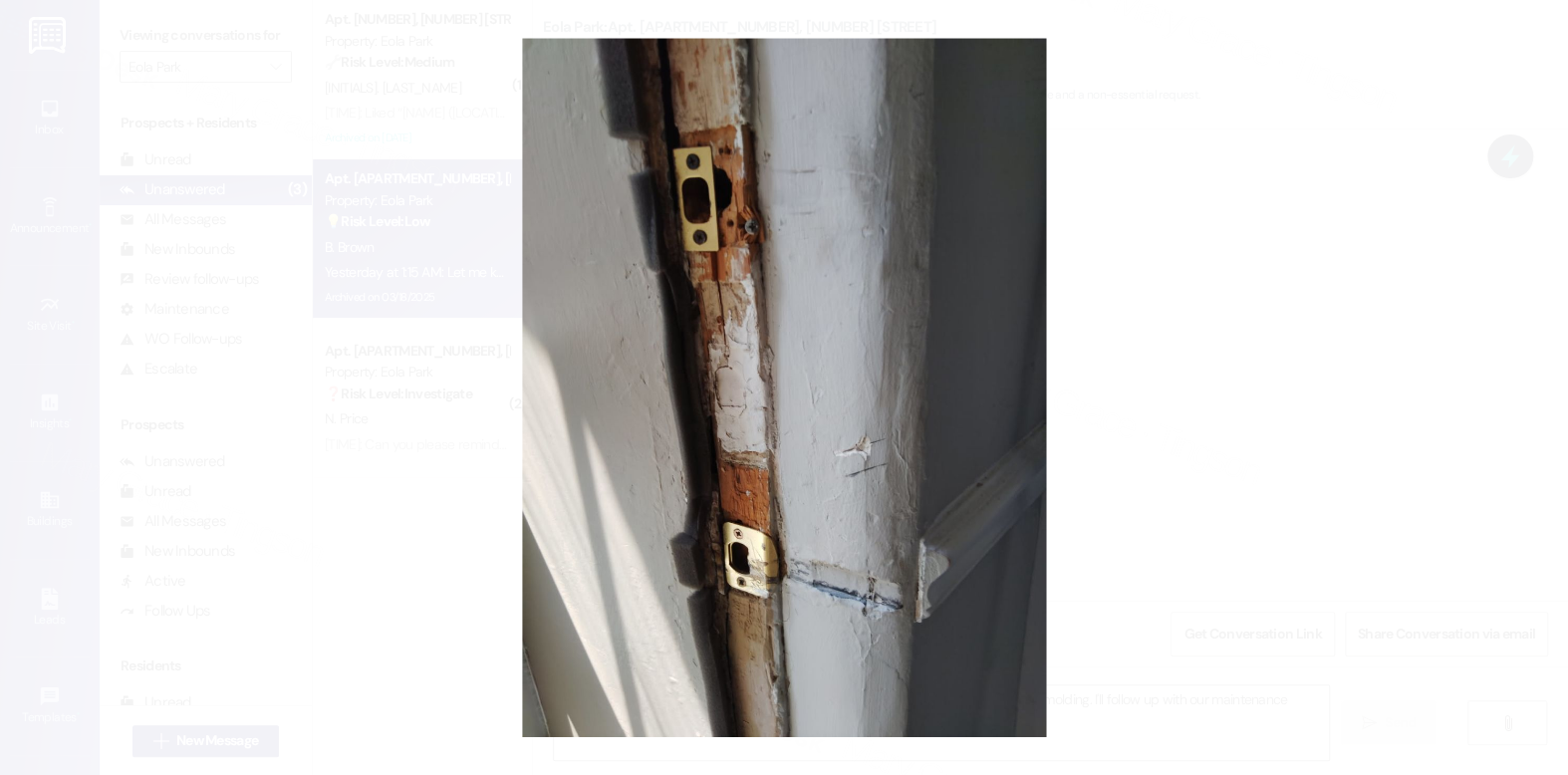 click at bounding box center [784, 388] 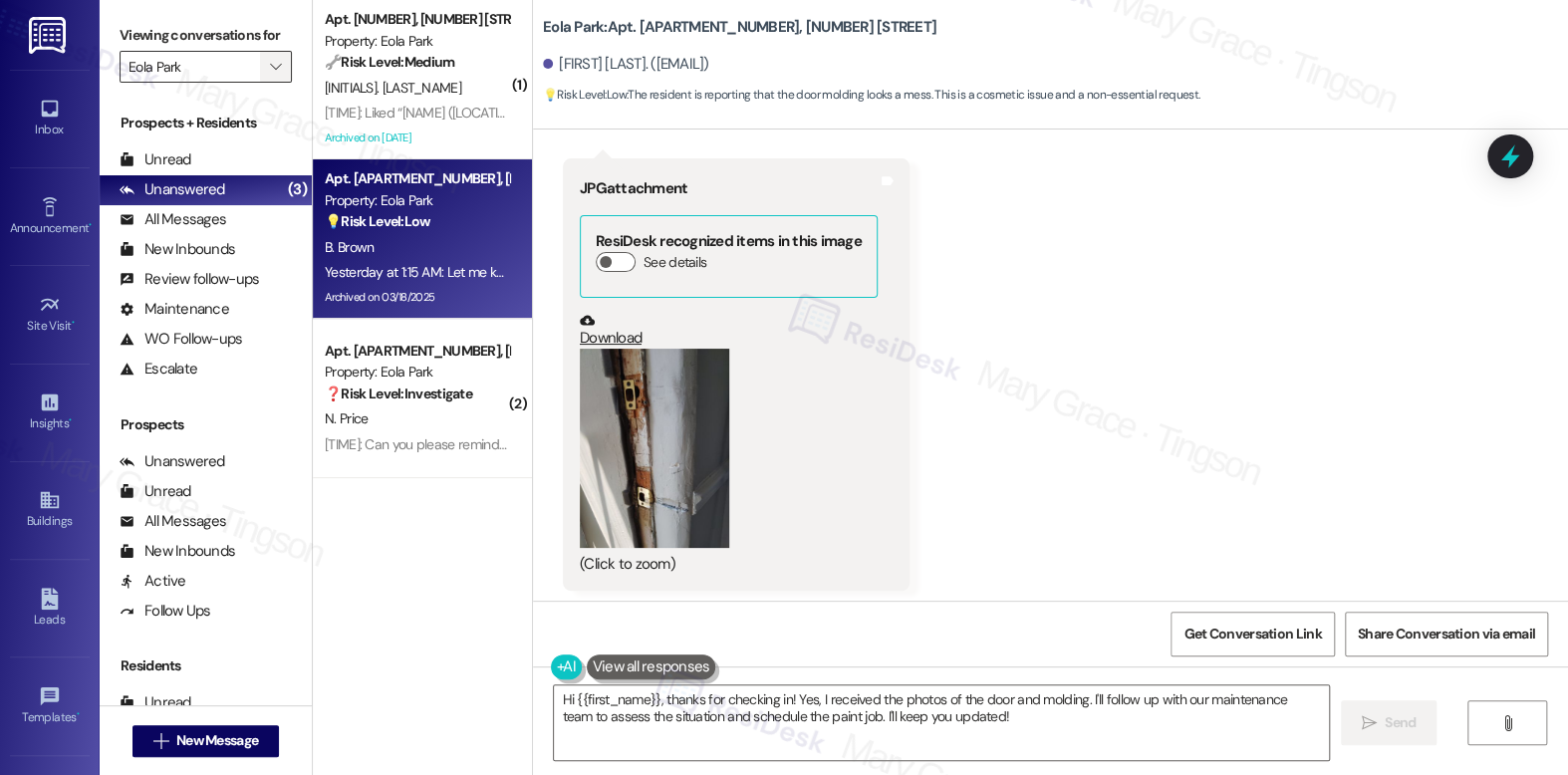 click on "" at bounding box center [275, 67] 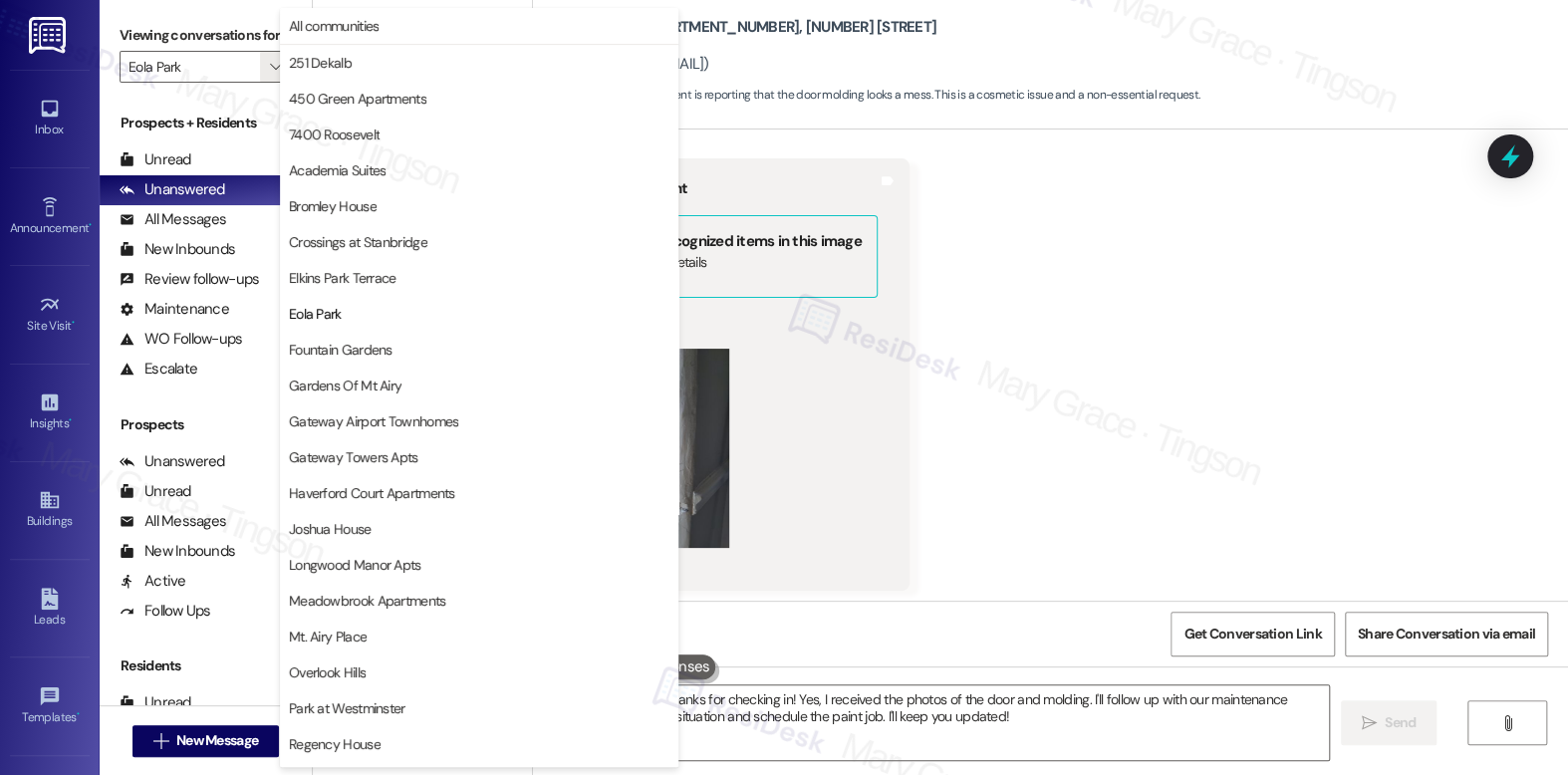click on "Received via SMS Belinda Brown   Neutral Yesterday at 1:13 AM And the door molding it looks a mess Tags and notes Tagged as:   High risk ,  Click to highlight conversations about High risk Urgent ,  Click to highlight conversations about Urgent Damage Click to highlight conversations about Damage Received via SMS 1:14 AM Belinda Brown Yesterday at 1:14 AM JPG  attachment ResiDesk recognized items in this image See details     Download   (Click to zoom) Tags and notes Received via SMS 1:15 AM Belinda Brown Yesterday at 1:15 AM JPG  attachment ResiDesk recognized items in this image See details     Download   (Click to zoom) Tags and notes Received via SMS 1:15 AM Belinda Brown Yesterday at 1:15 AM JPG  attachment ResiDesk recognized items in this image See details     Download   (Click to zoom) Tags and notes Received via SMS 1:15 AM Belinda Brown Yesterday at 1:15 AM JPG  attachment ResiDesk found written details in this image   See details   Download   (Click to zoom) Tags and notes  Related guidelines" at bounding box center [1050, 1113] 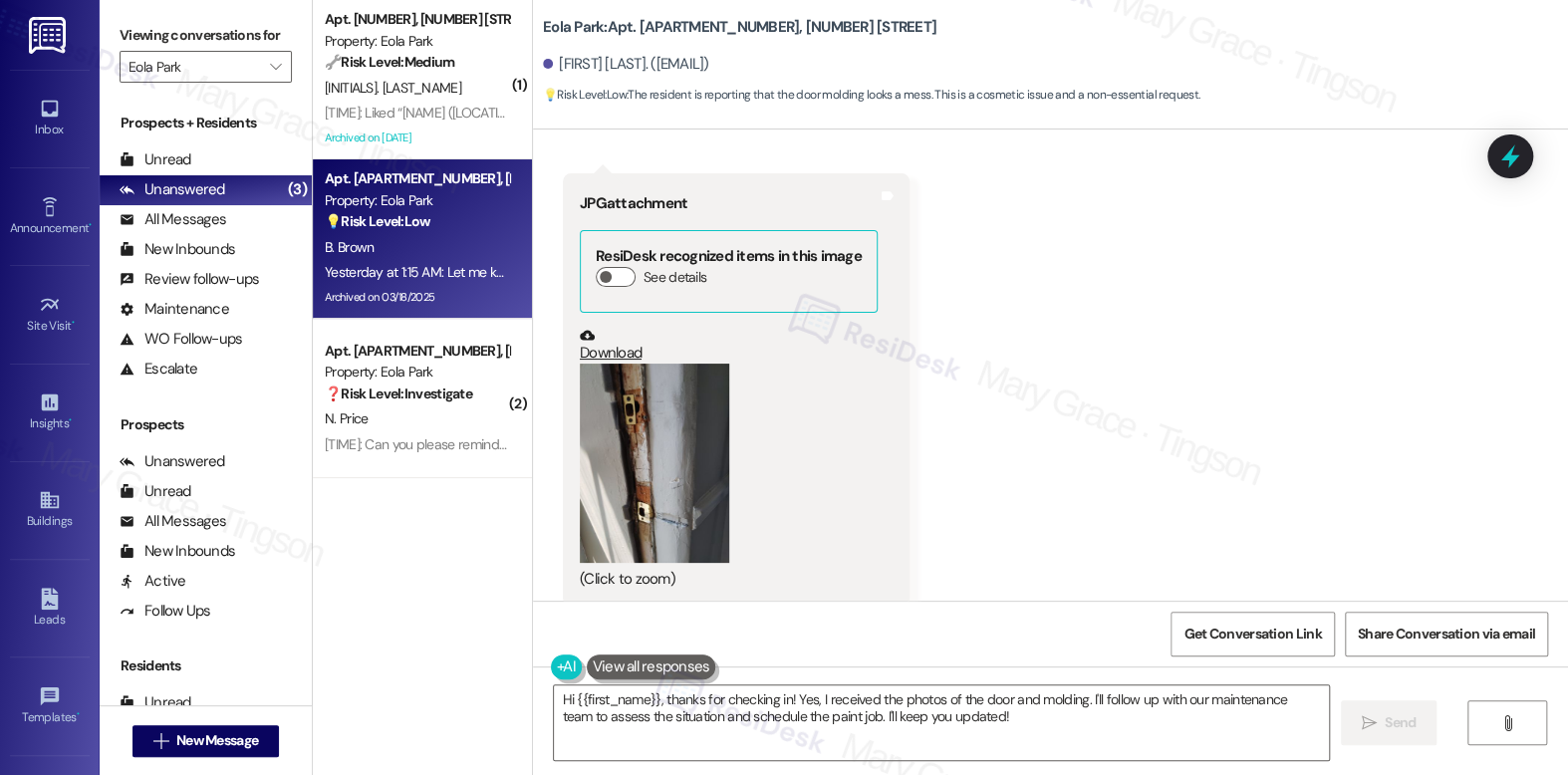 scroll, scrollTop: 37032, scrollLeft: 0, axis: vertical 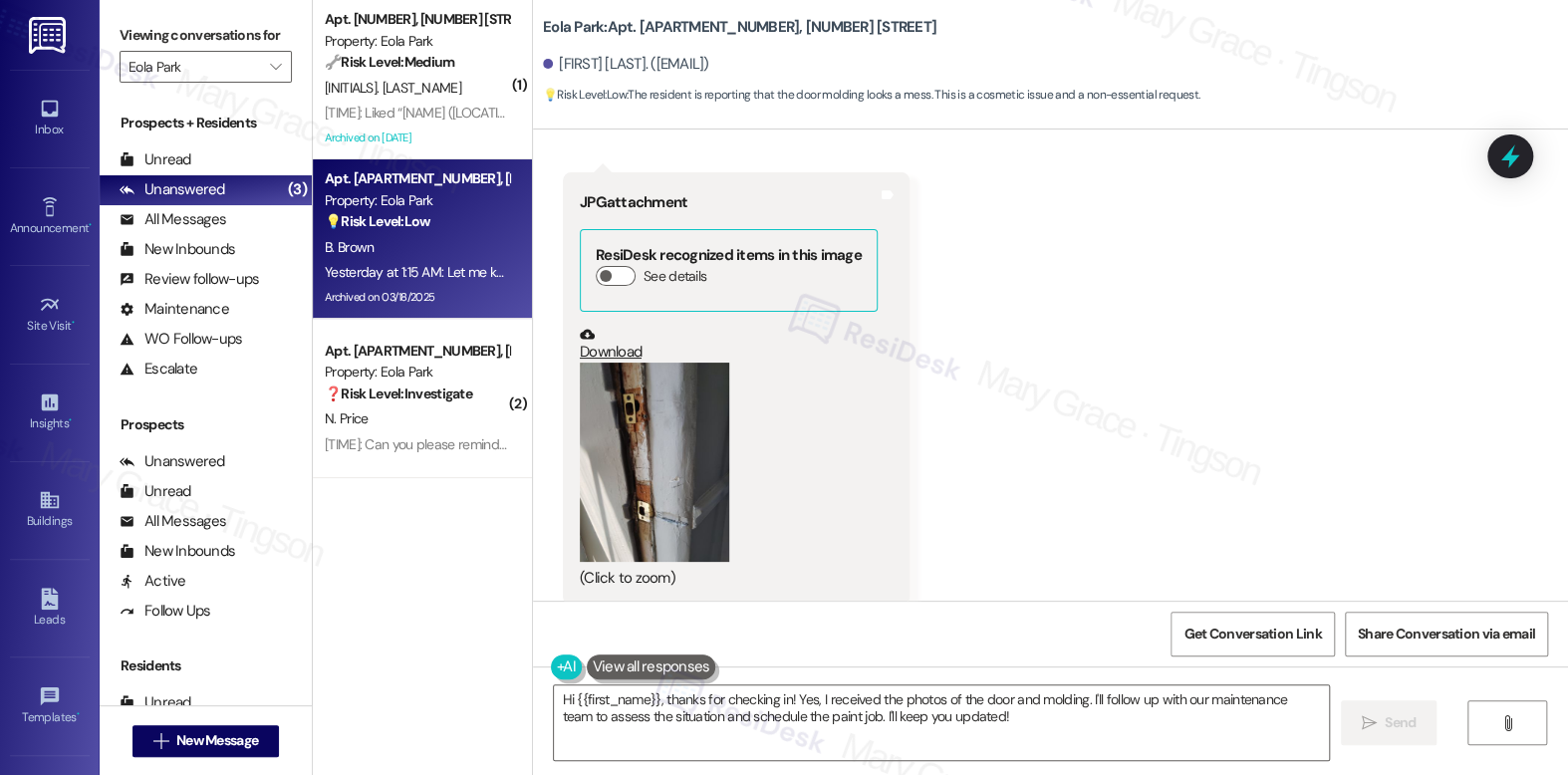 click at bounding box center (654, 462) 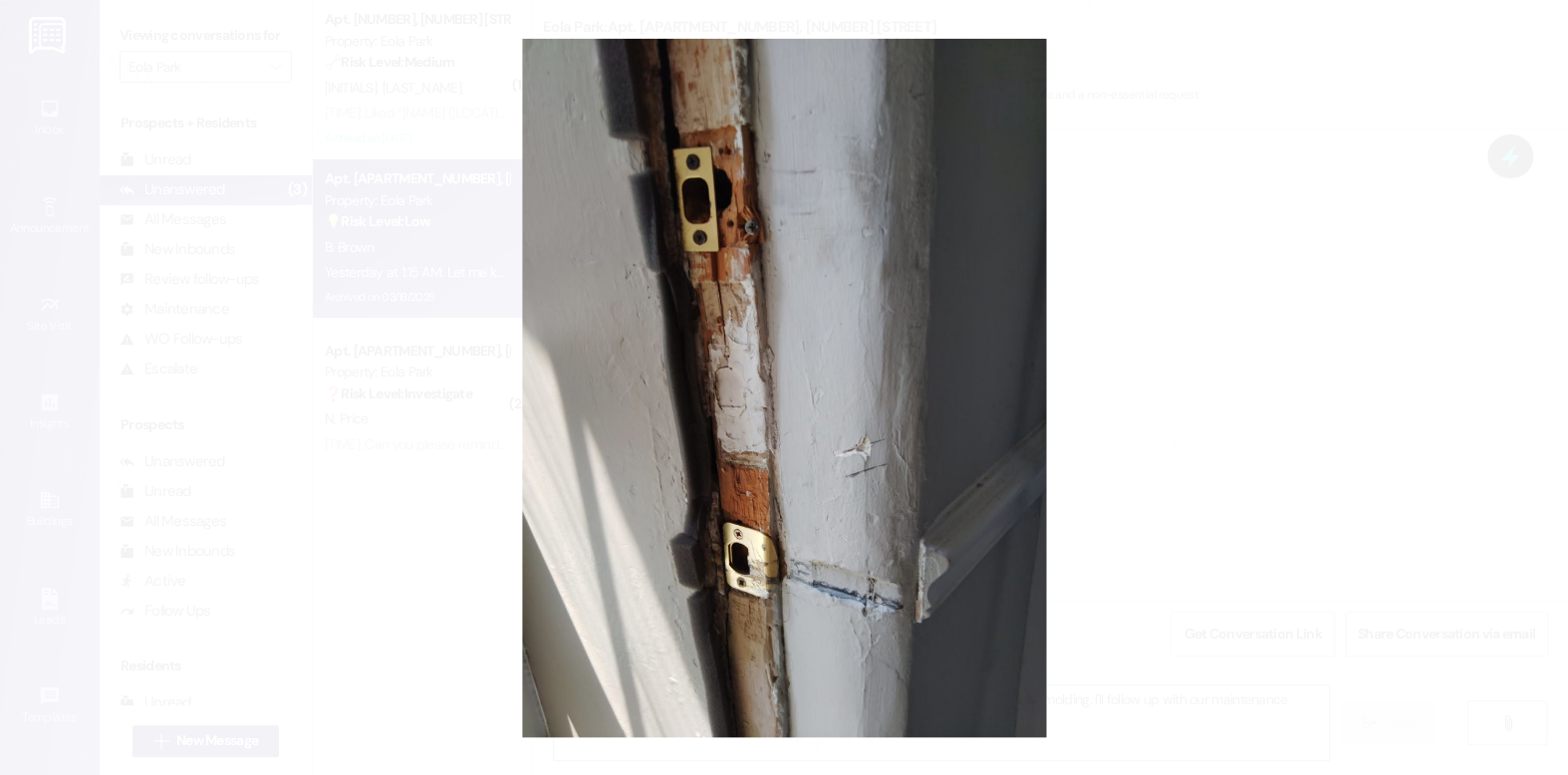 click at bounding box center [784, 388] 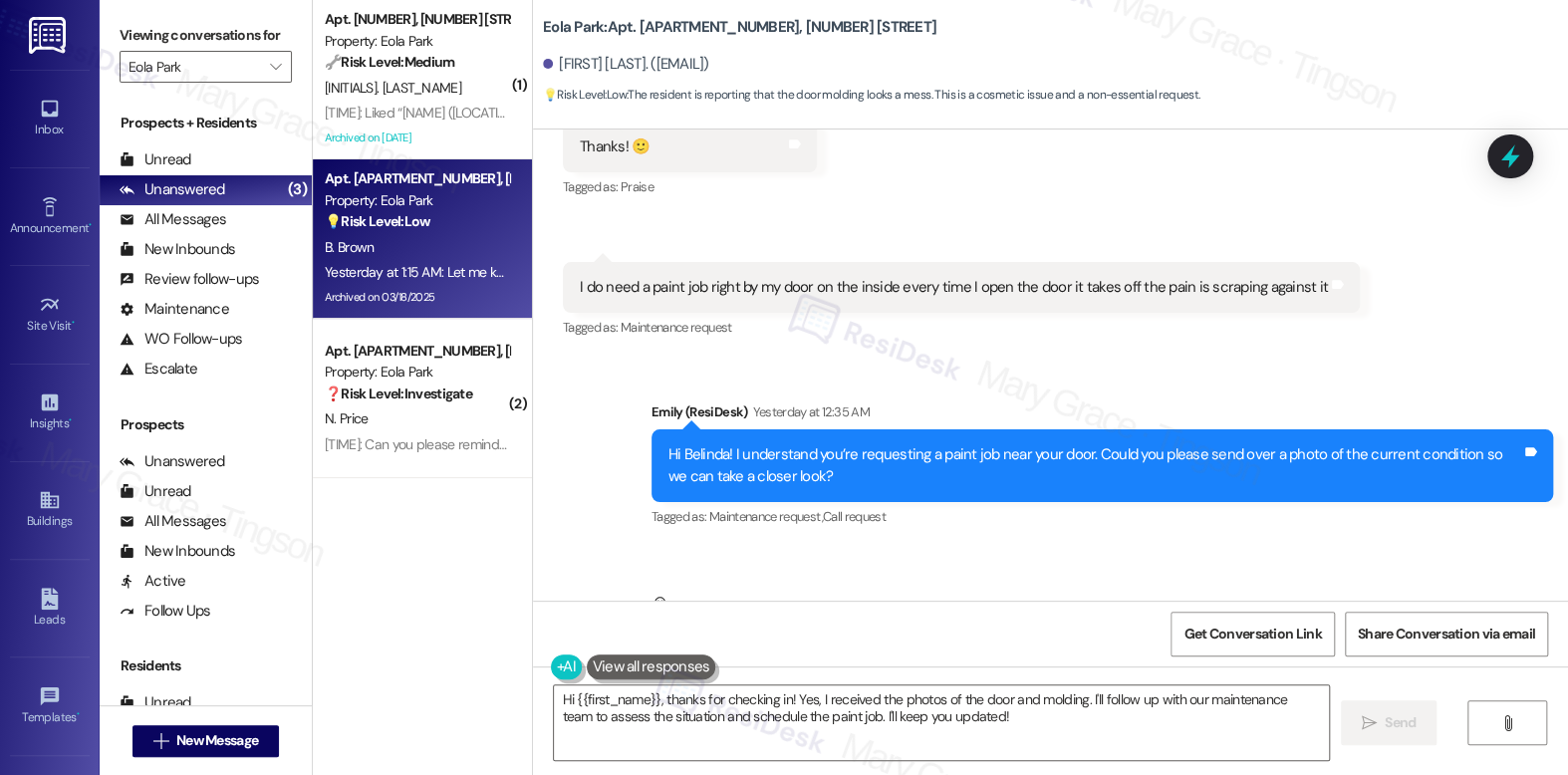 scroll, scrollTop: 36361, scrollLeft: 0, axis: vertical 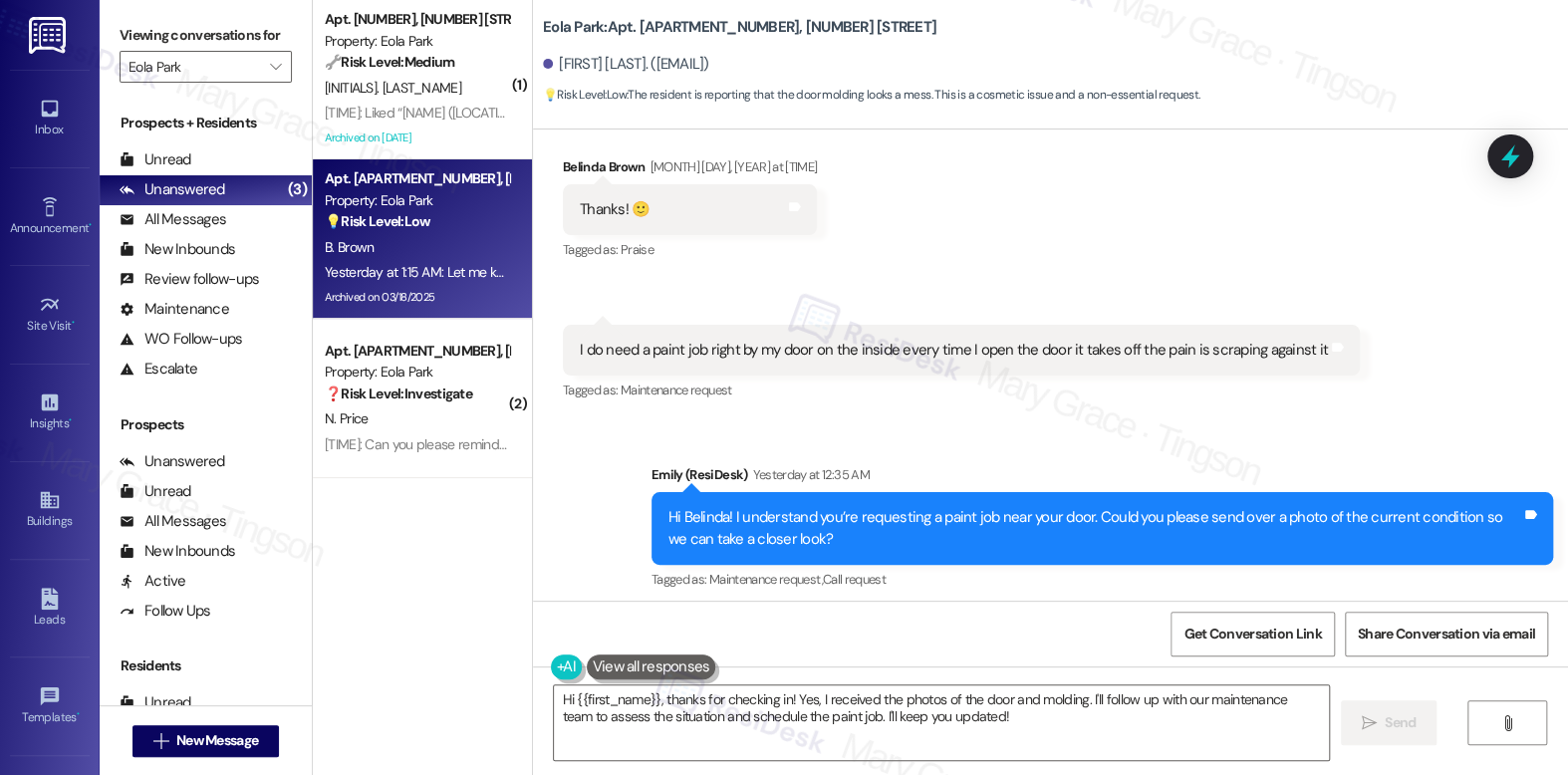 click on "Apt. 110, 6344 N. 8th St Property: Eola Park ❓  Risk Level:  Investigate" at bounding box center (416, 373) 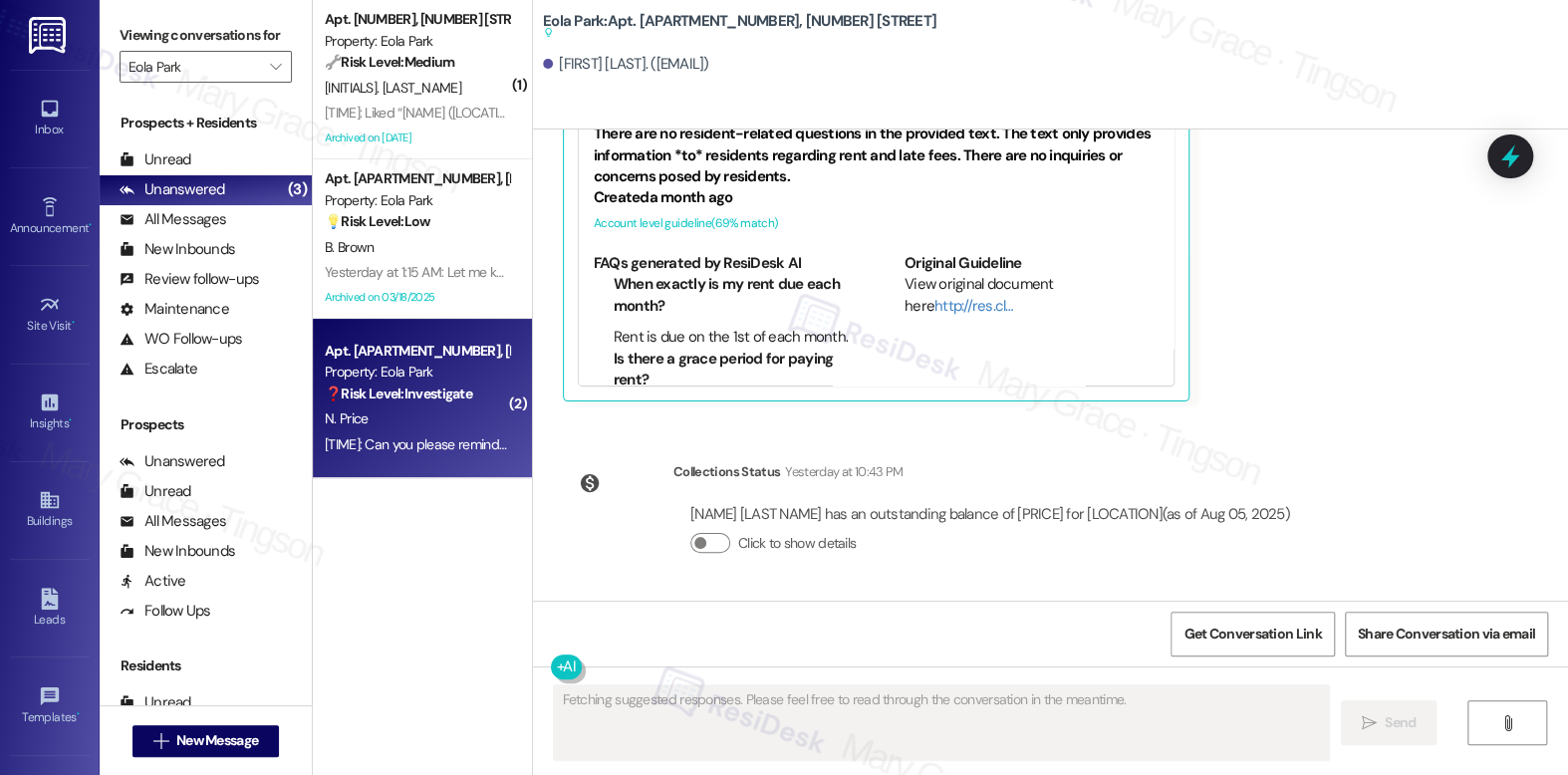 scroll, scrollTop: 828, scrollLeft: 0, axis: vertical 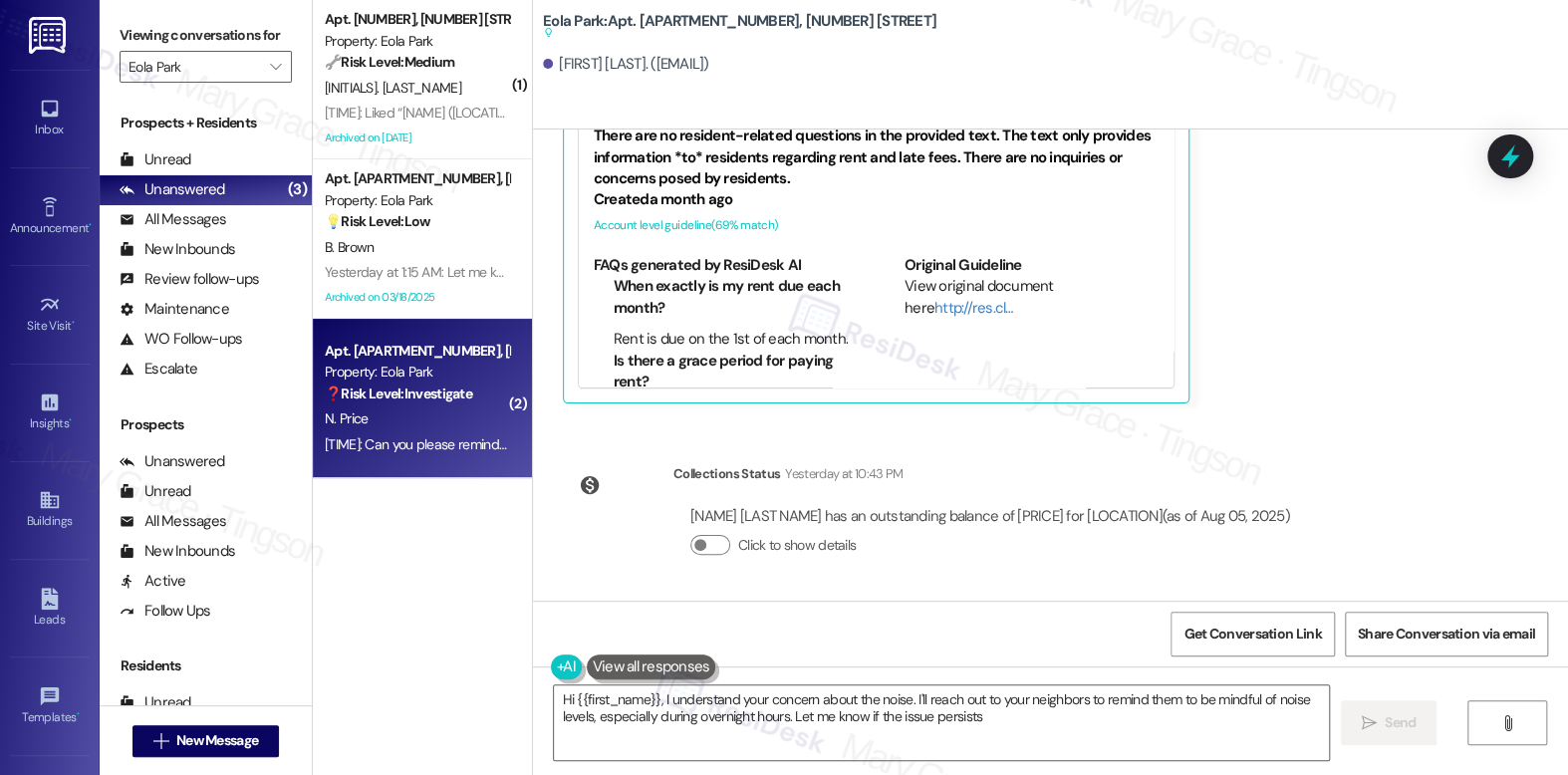type on "Hi {{first_name}}, I understand your concern about the noise. I'll reach out to your neighbors to remind them to be mindful of noise levels, especially during overnight hours. Let me know if the issue persists!" 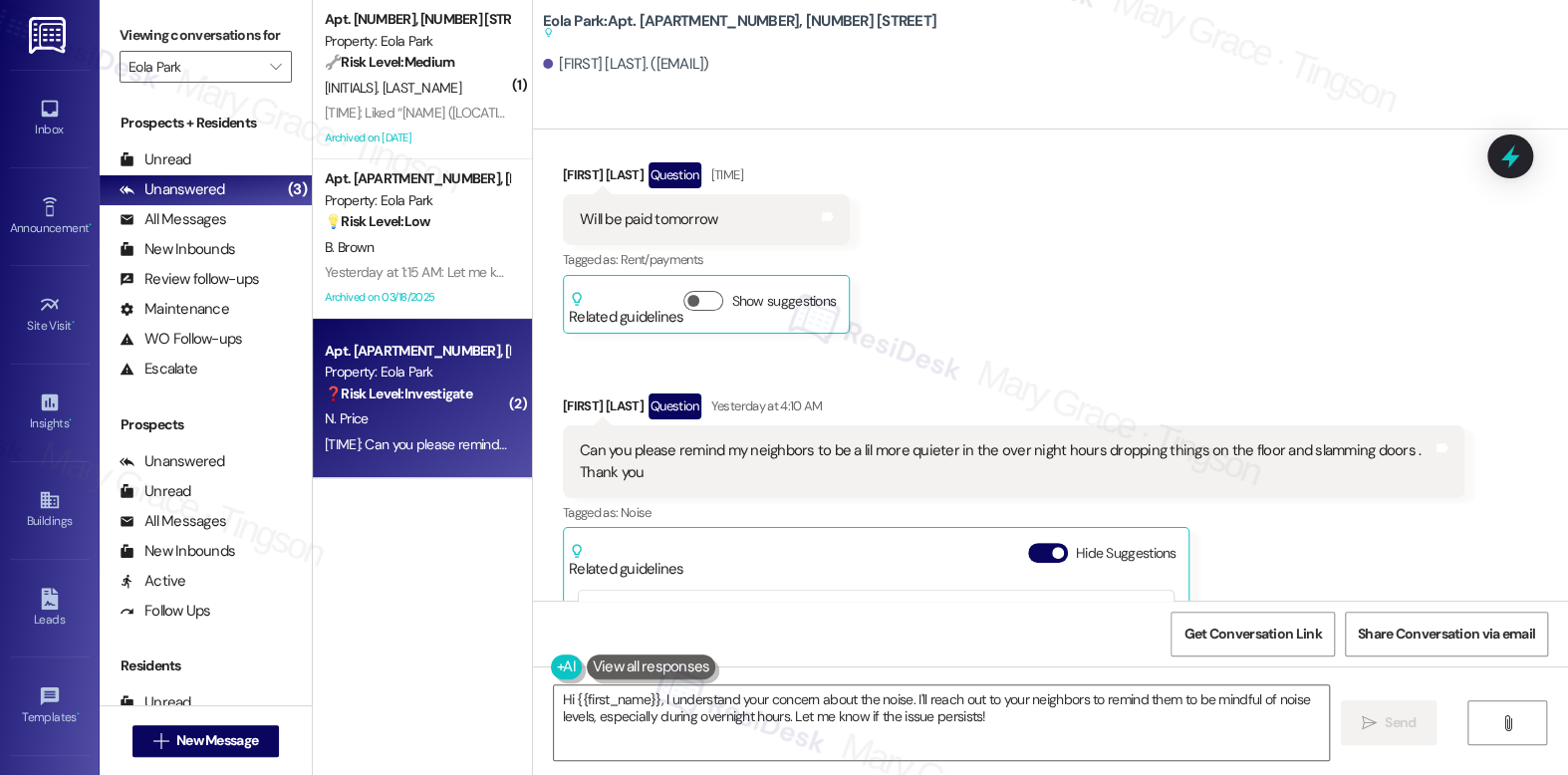 scroll, scrollTop: 180, scrollLeft: 0, axis: vertical 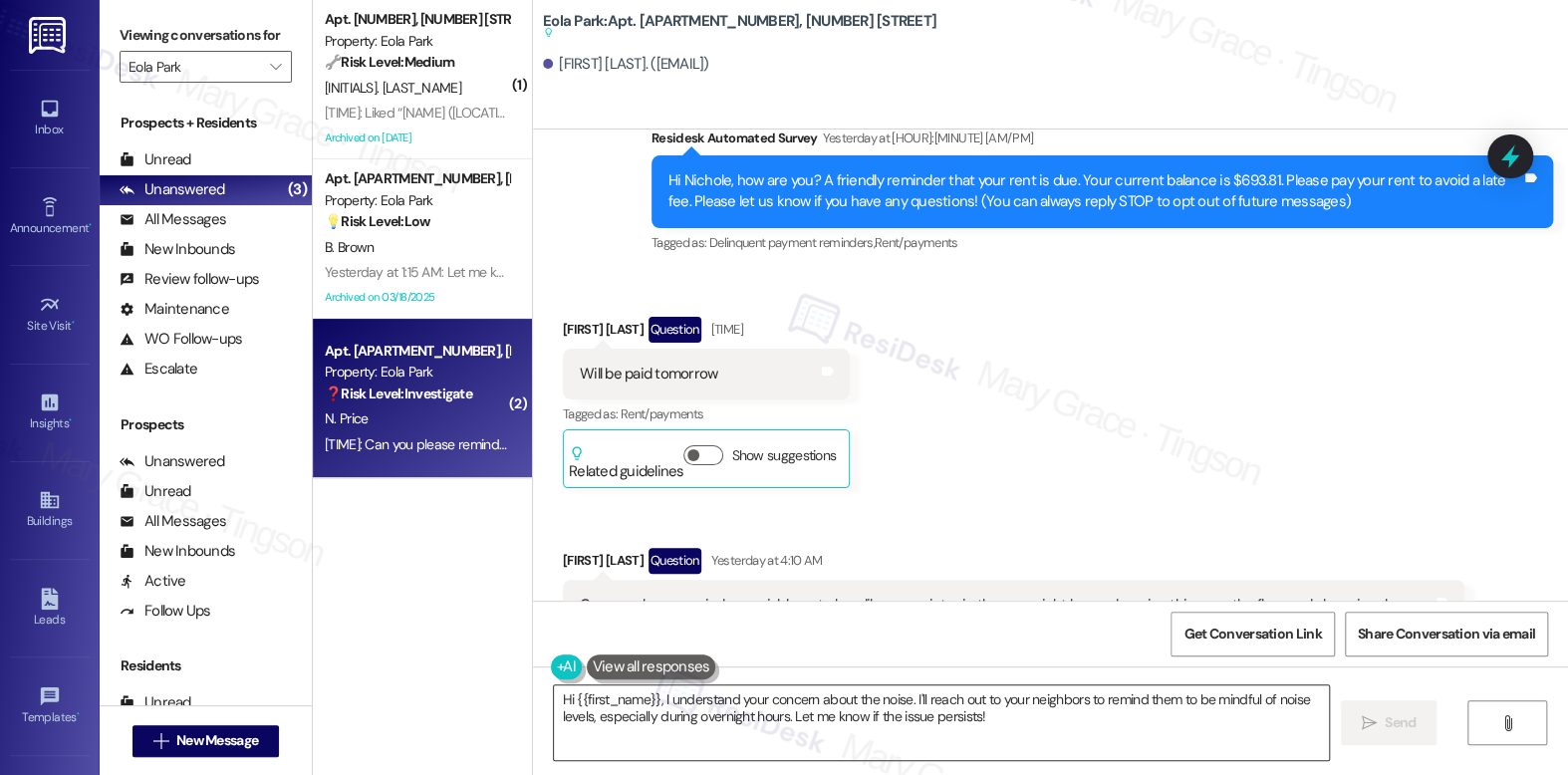 click on "Hi {{first_name}}, I understand your concern about the noise. I'll reach out to your neighbors to remind them to be mindful of noise levels, especially during overnight hours. Let me know if the issue persists!" at bounding box center (940, 722) 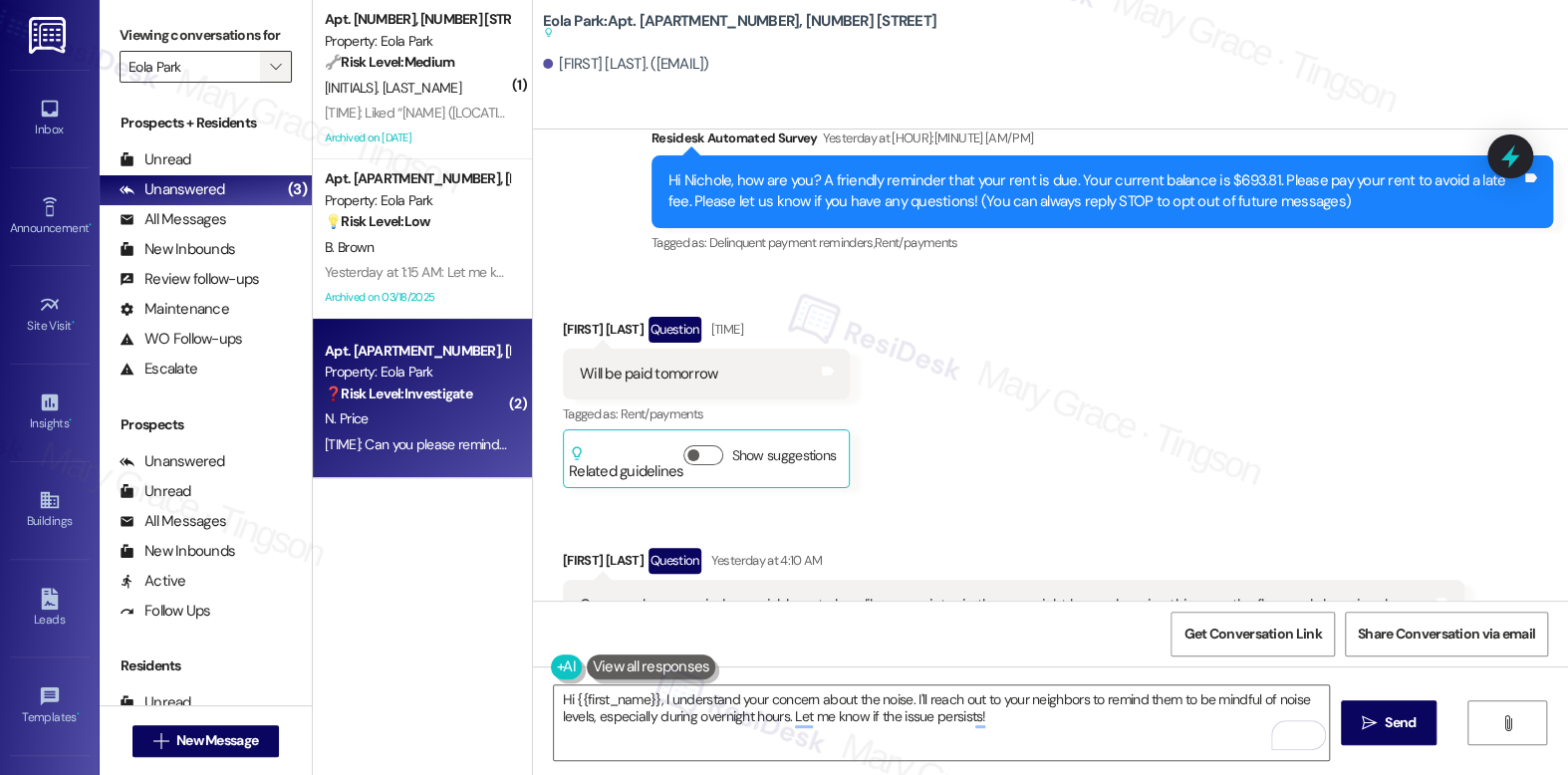 click on "" at bounding box center (275, 67) 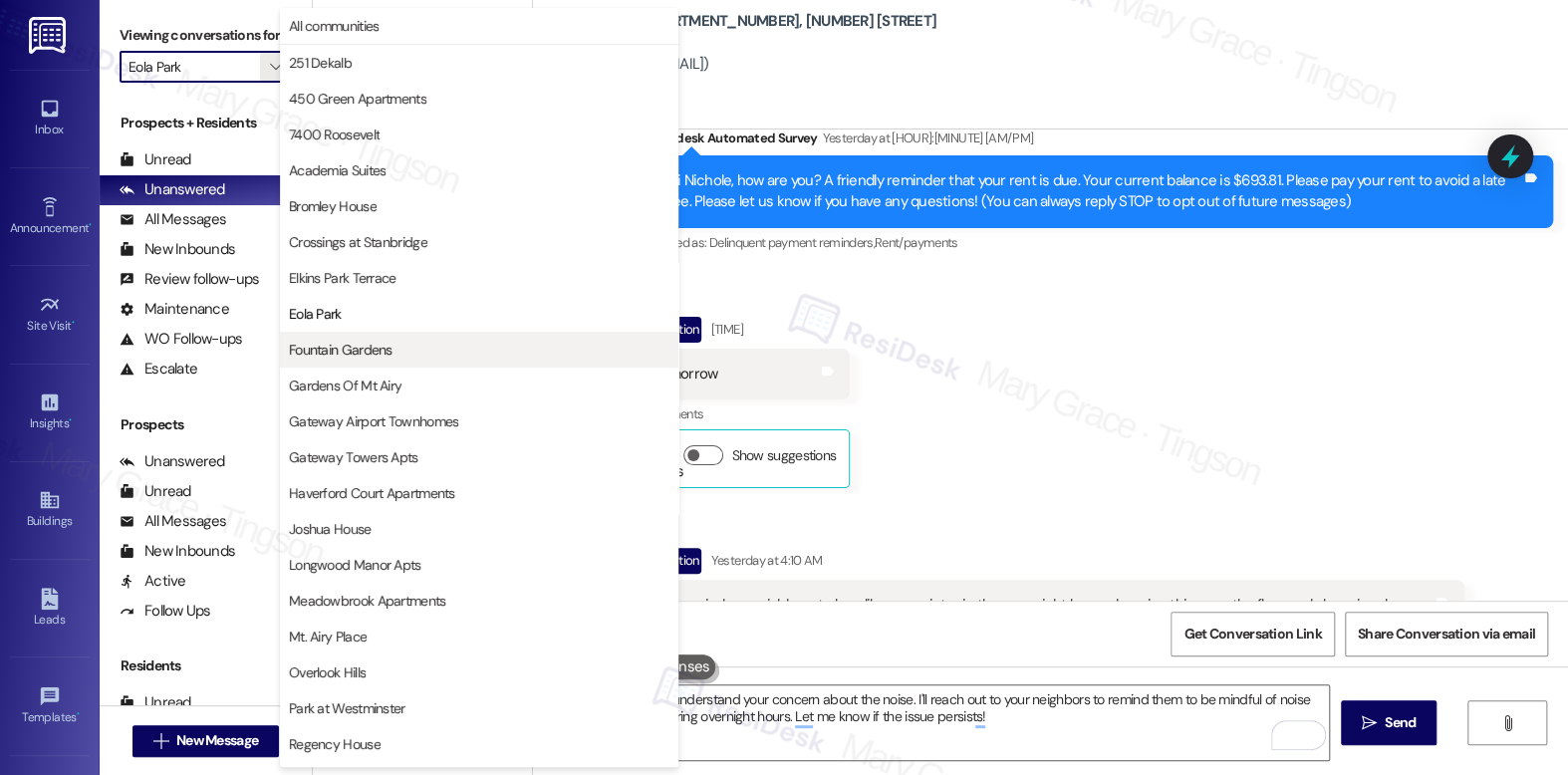 click on "Fountain Gardens" at bounding box center [341, 350] 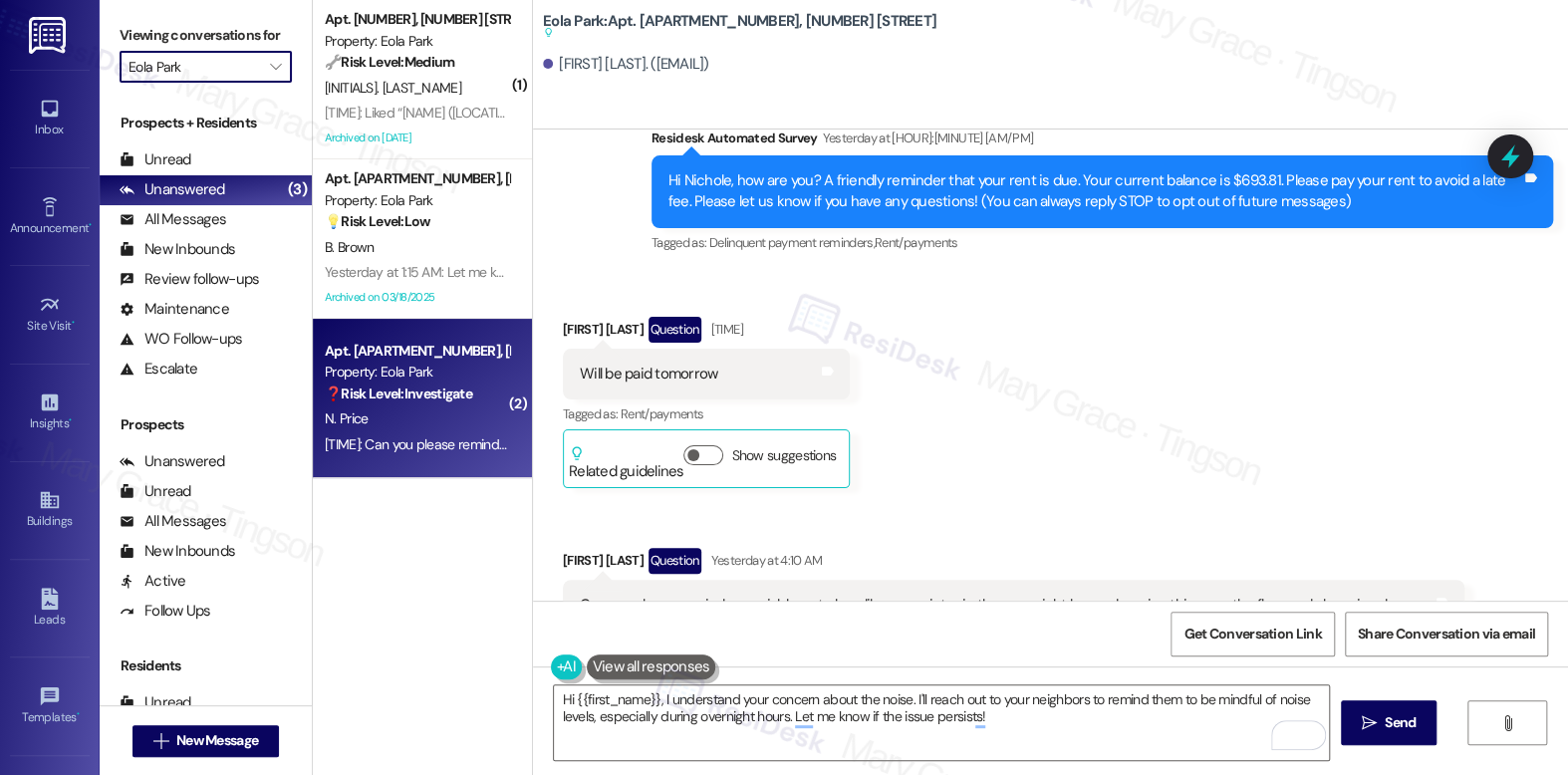 type on "Fountain Gardens" 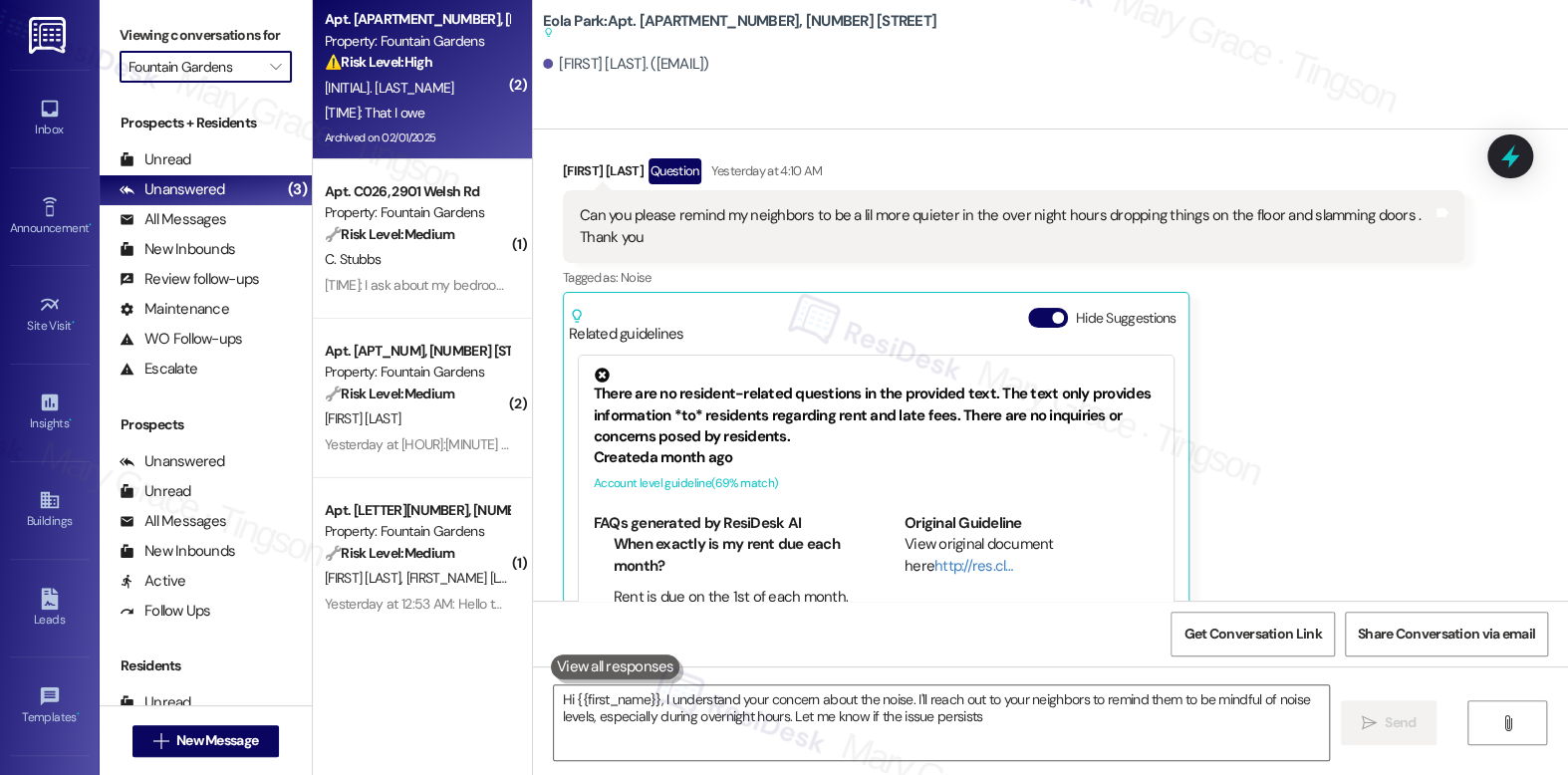 type on "Hi {{first_name}}, I understand your concern about the noise. I'll reach out to your neighbors to remind them to be mindful of noise levels, especially during overnight hours. Let me know if the issue persists!" 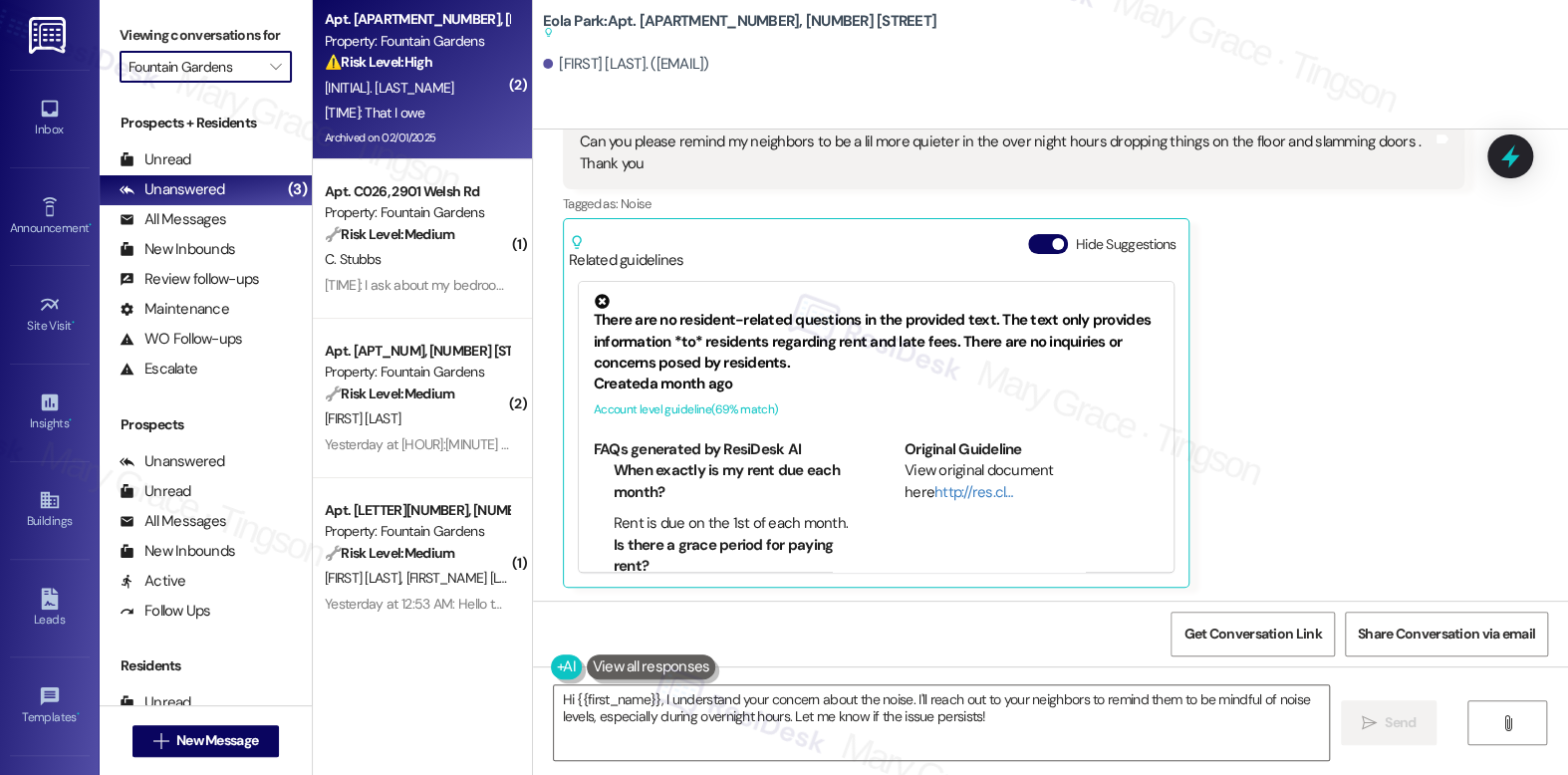 scroll, scrollTop: 645, scrollLeft: 0, axis: vertical 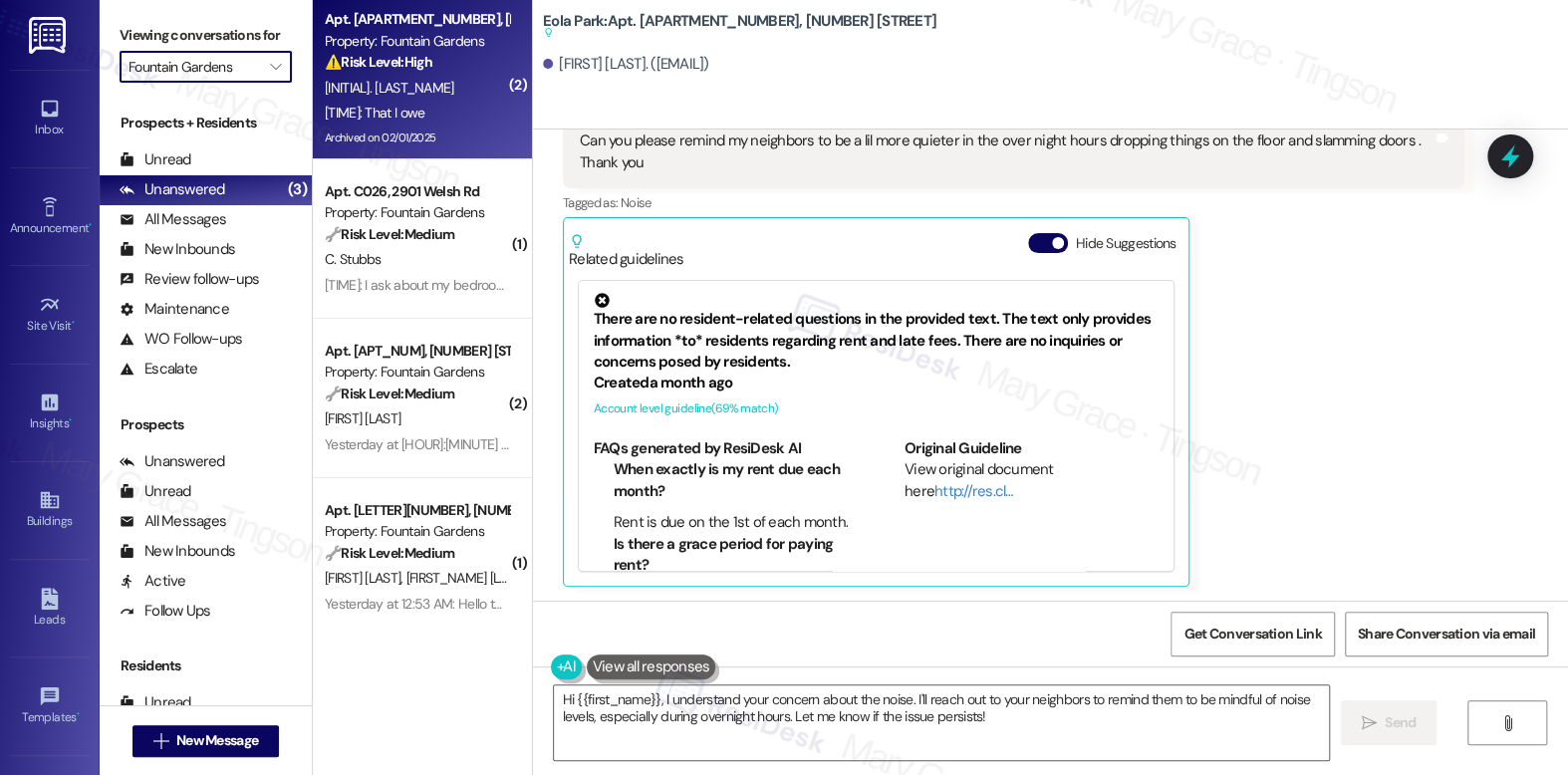 click on "Yesterday at 1:00 AM: That I owe Yesterday at 1:00 AM: That I owe" at bounding box center (375, 113) 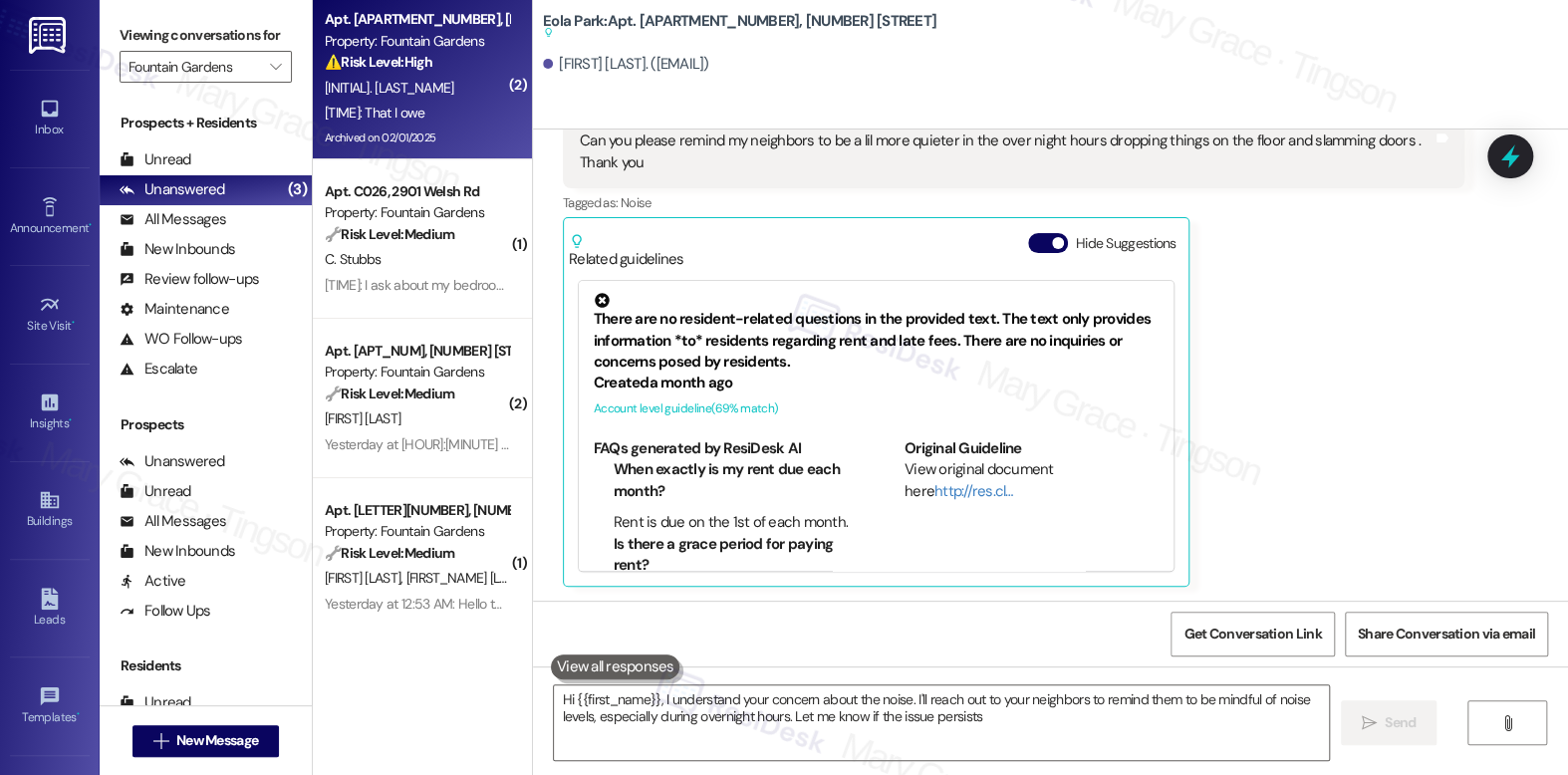 type on "Hi {{first_name}}, I understand your concern about the noise. I'll reach out to your neighbors to remind them to be mindful of noise levels, especially during overnight hours. Let me know if the issue persists!" 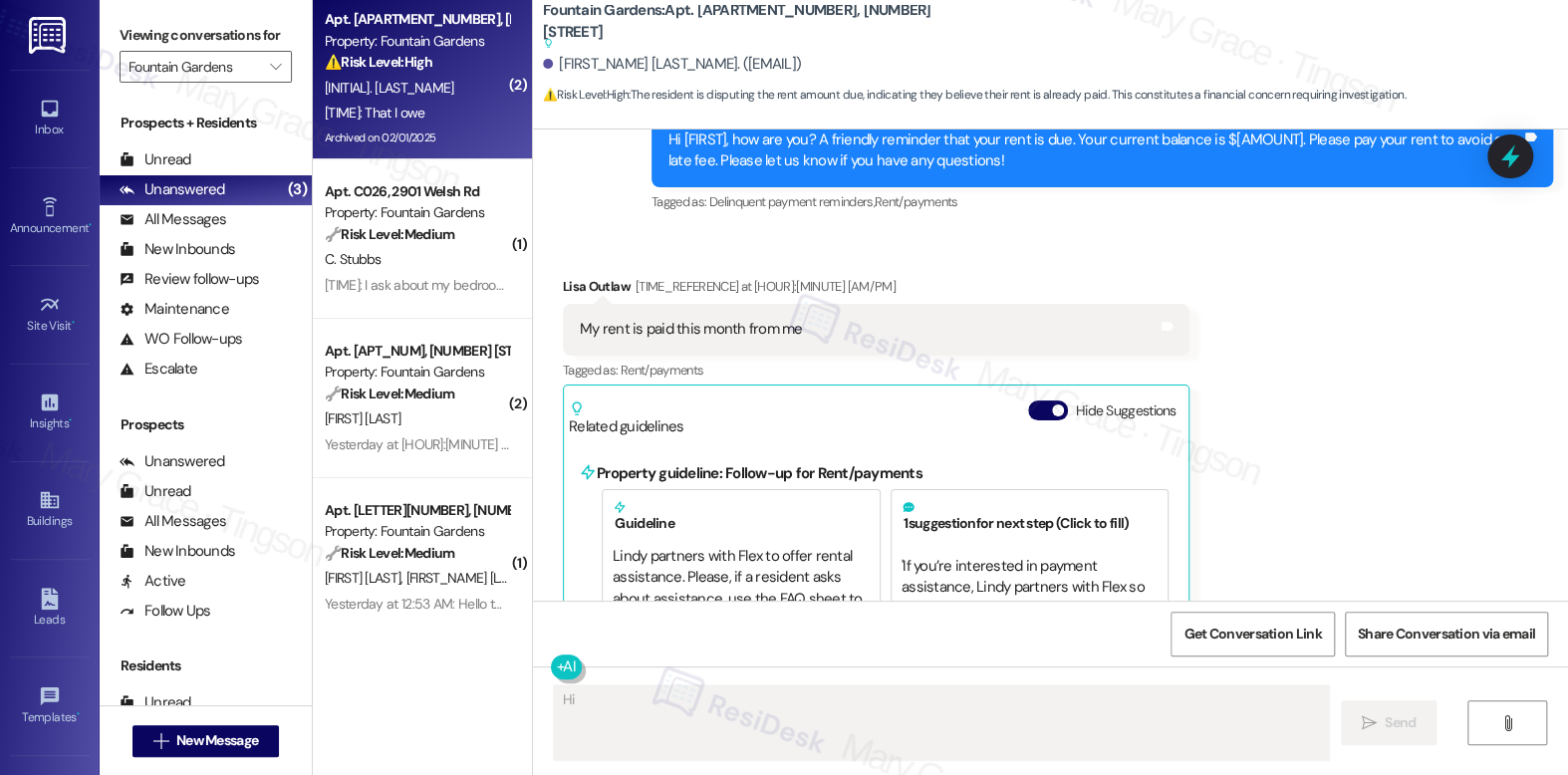 scroll, scrollTop: 26798, scrollLeft: 0, axis: vertical 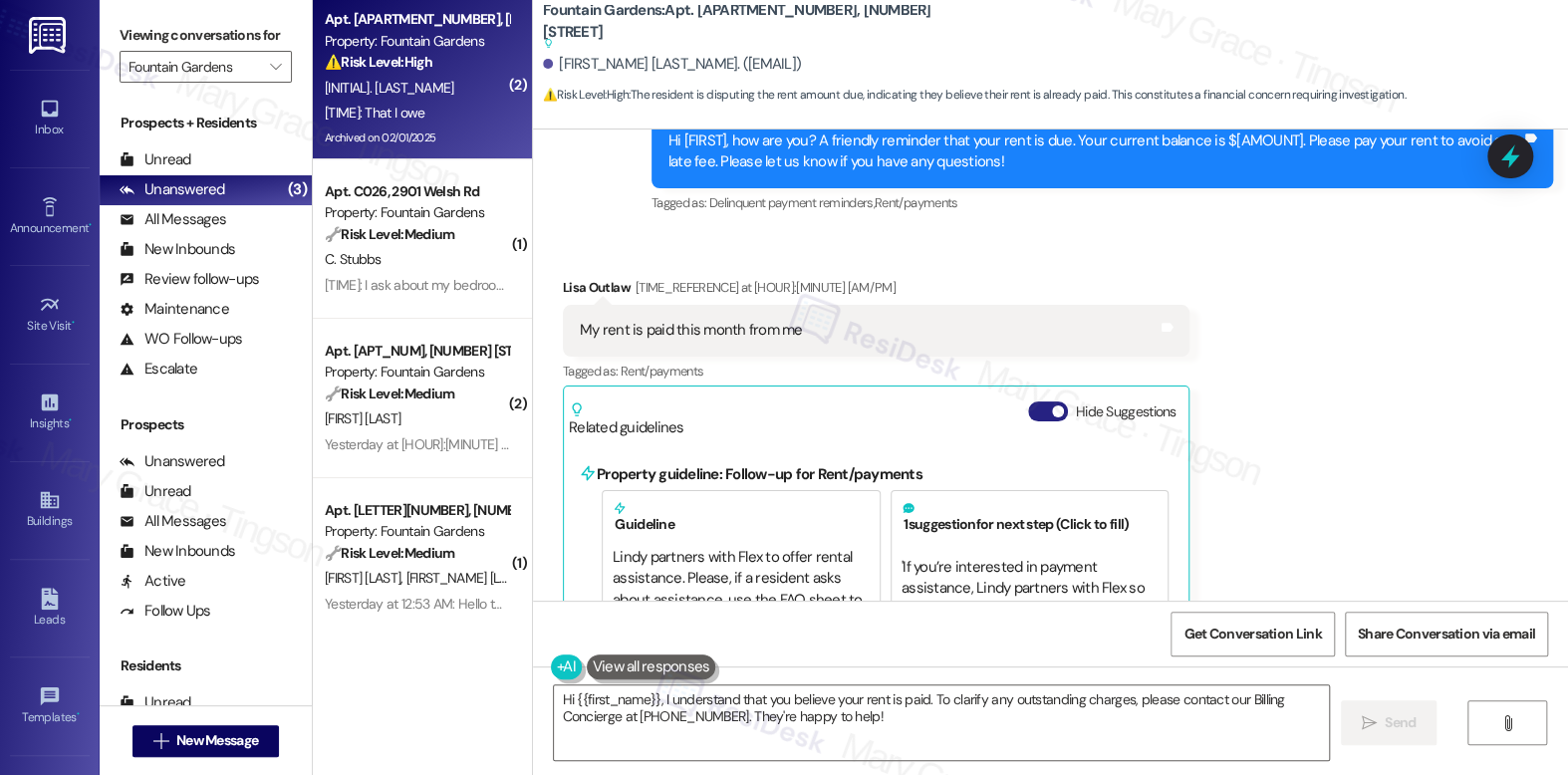 click on "Hide Suggestions" at bounding box center [1048, 411] 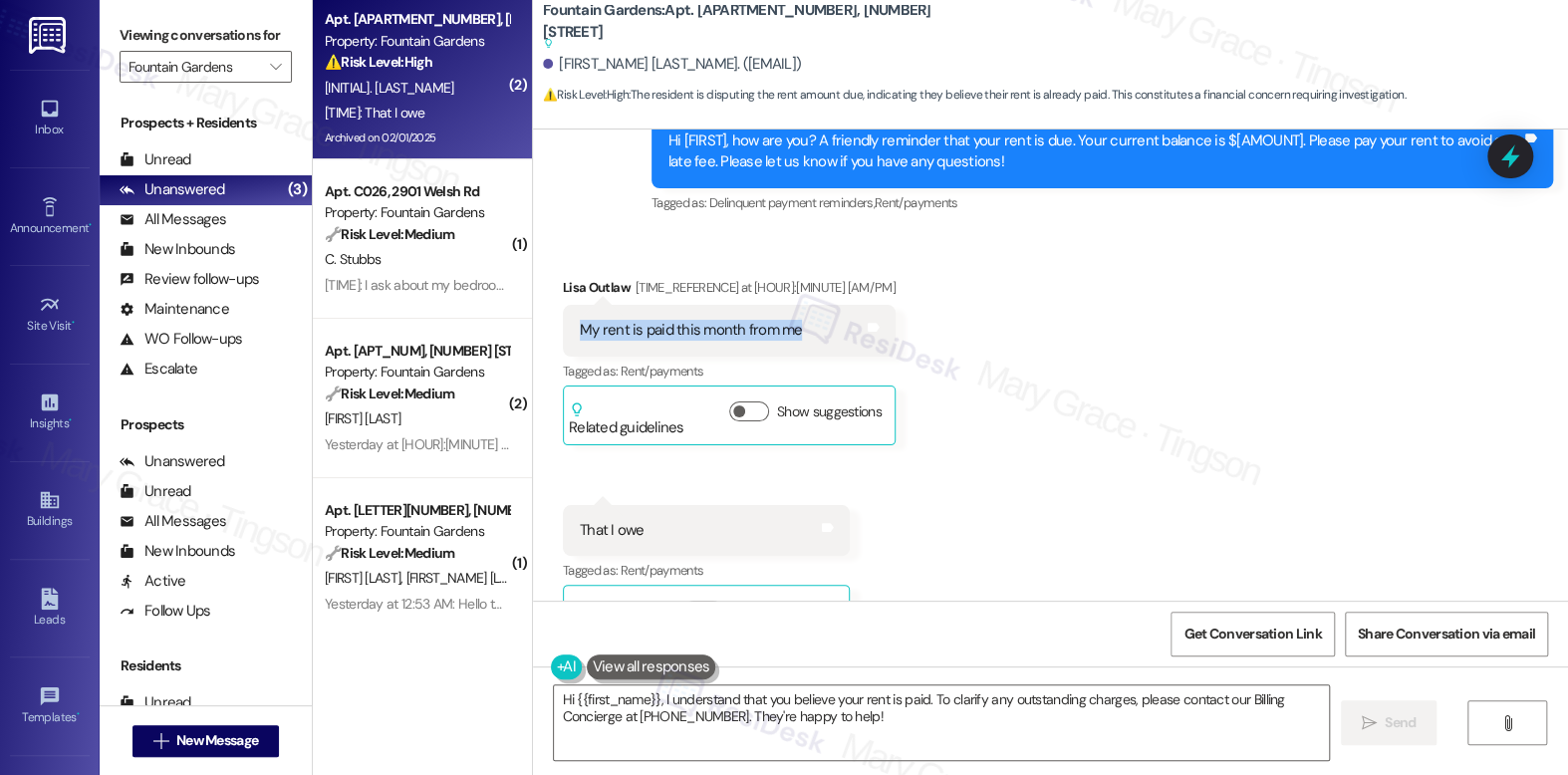 drag, startPoint x: 572, startPoint y: 216, endPoint x: 792, endPoint y: 216, distance: 220 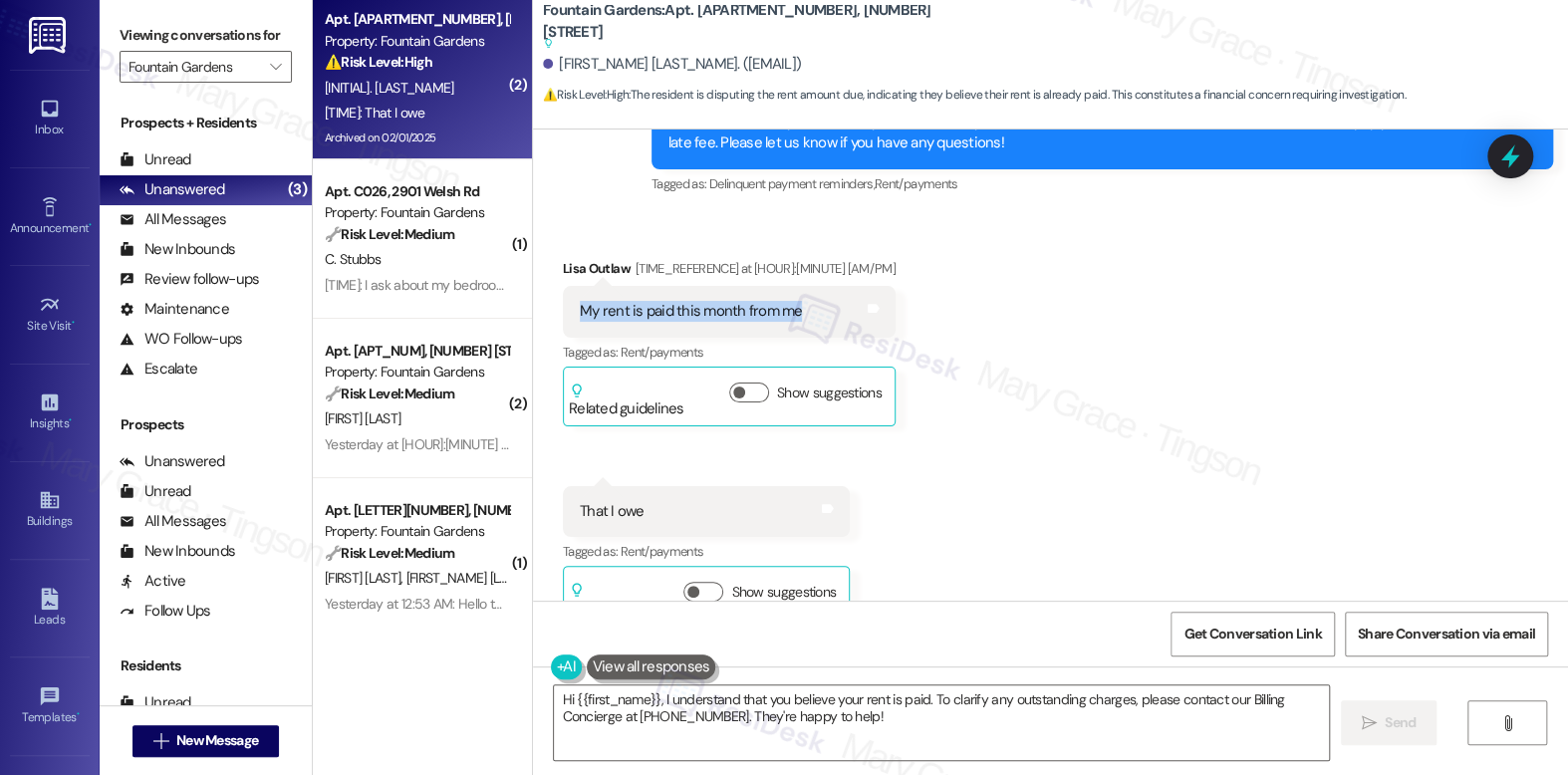 scroll, scrollTop: 26826, scrollLeft: 0, axis: vertical 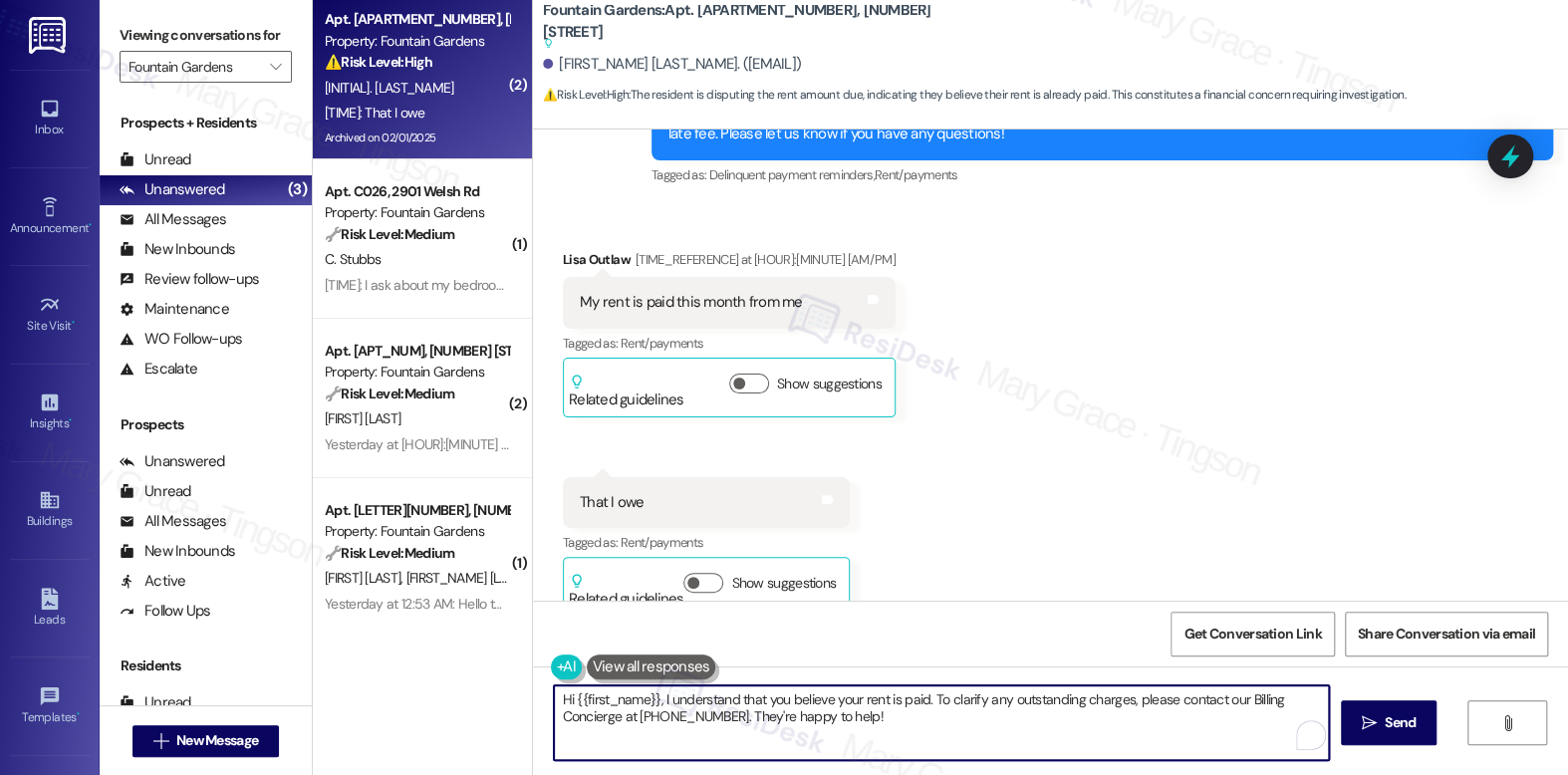 click on "Hi {{first_name}}, I understand that you believe your rent is paid. To clarify any outstanding charges, please contact our Billing Concierge at 855-332-2688. They're happy to help!" at bounding box center (940, 722) 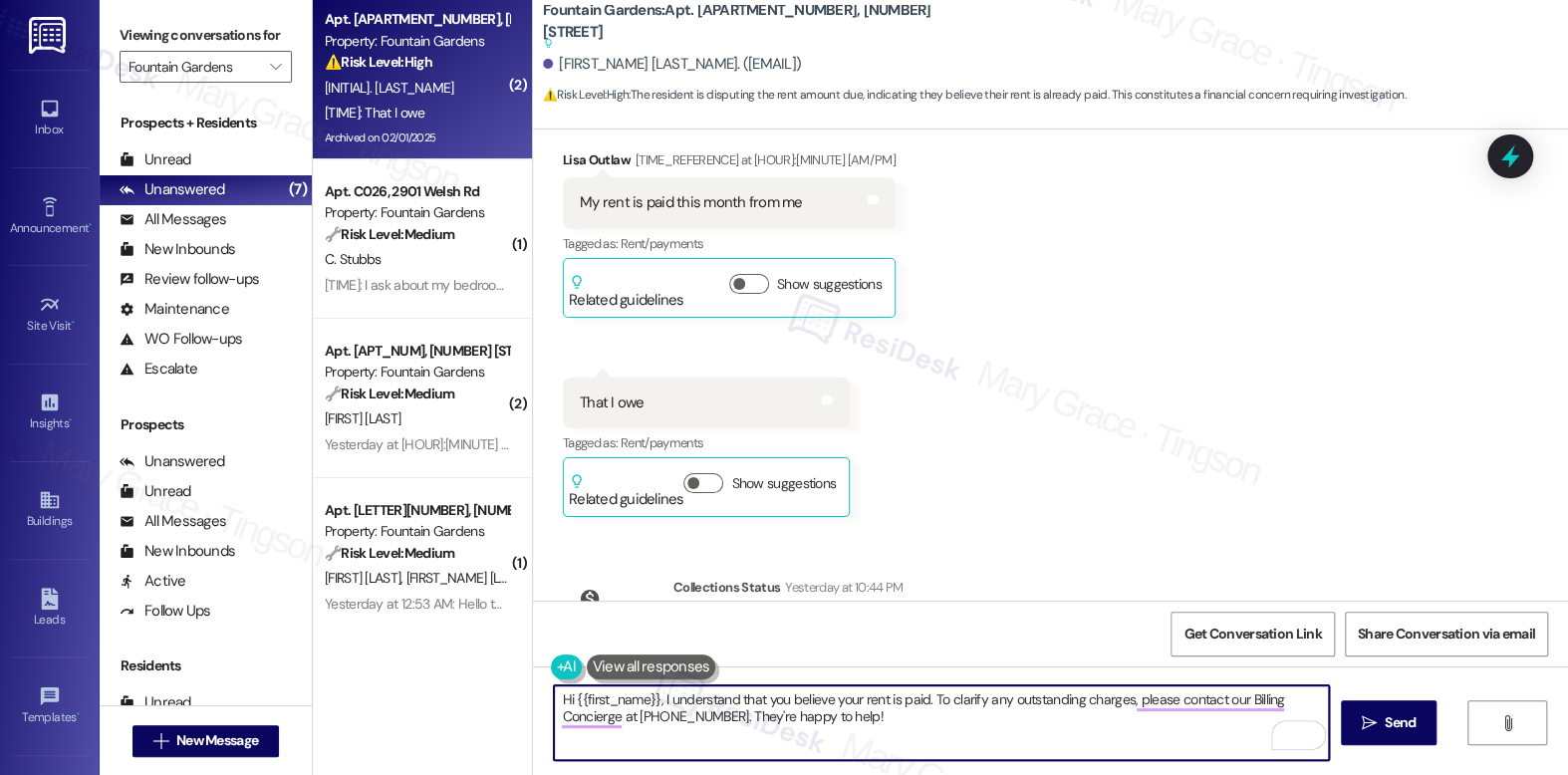 scroll, scrollTop: 26926, scrollLeft: 0, axis: vertical 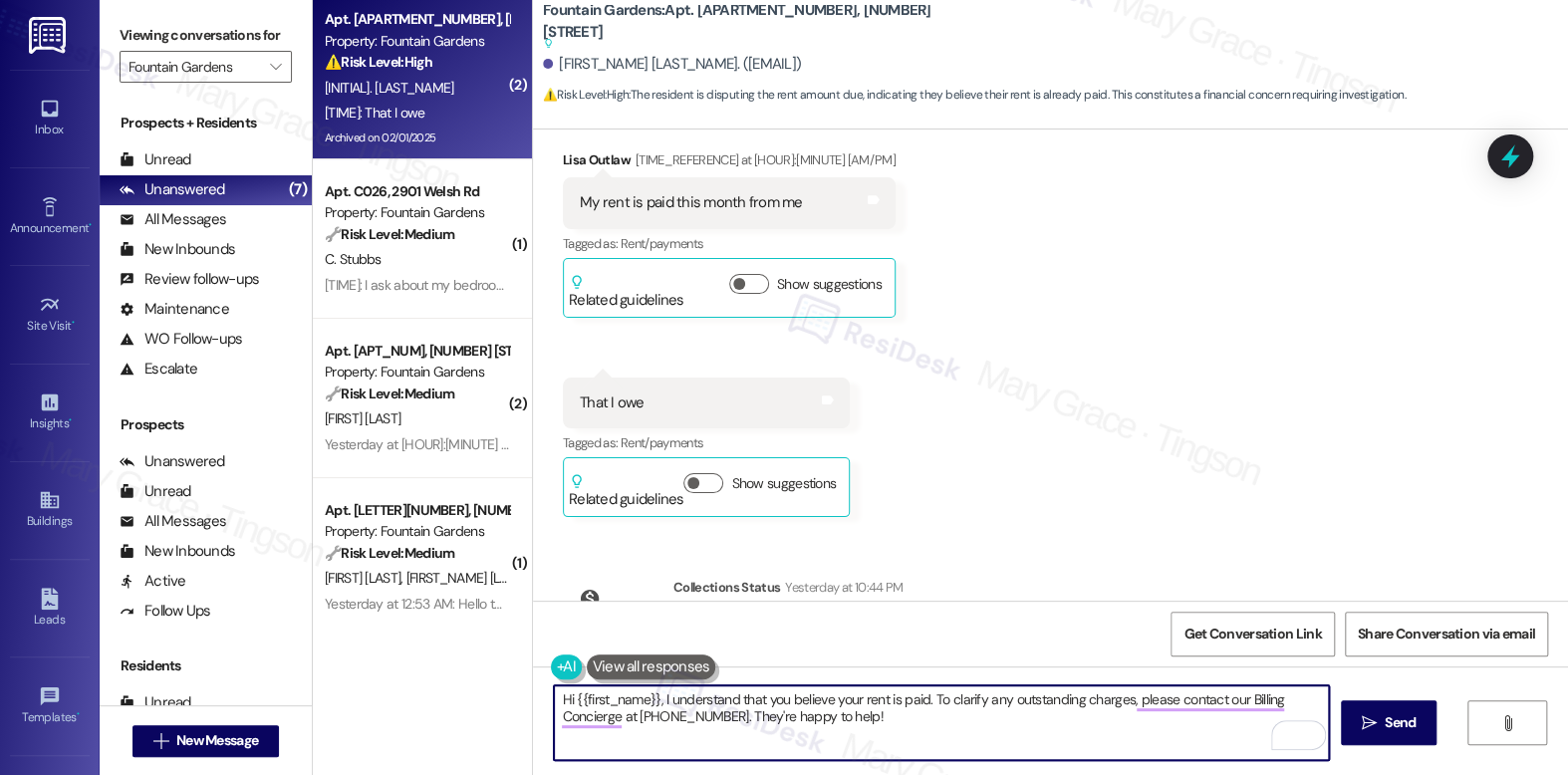 click on "Hi {{first_name}}, I understand that you believe your rent is paid. To clarify any outstanding charges, please contact our Billing Concierge at 855-332-2688. They're happy to help!" at bounding box center [940, 722] 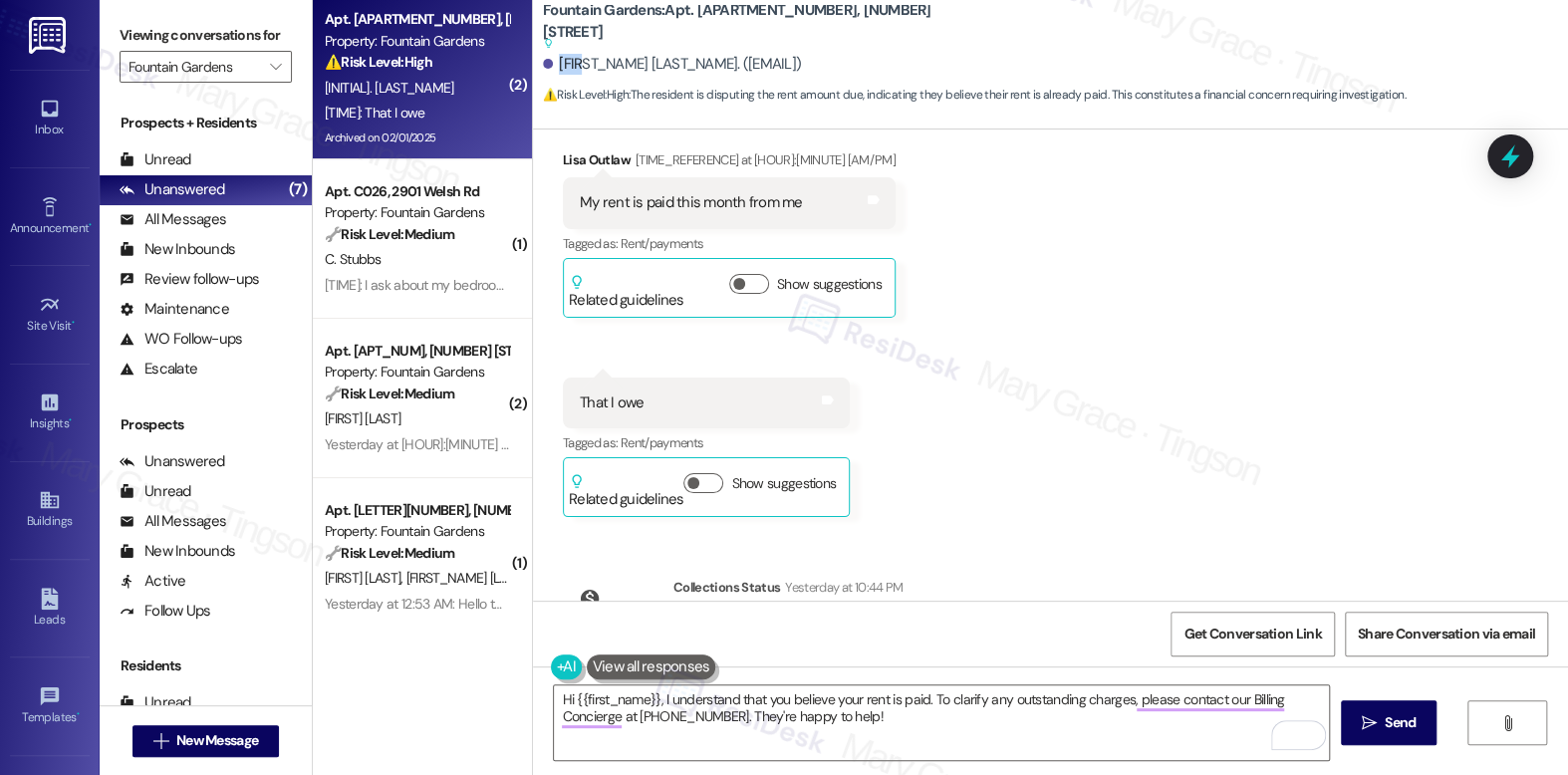 click on "[FIRST] [LAST]. ([EMAIL])" at bounding box center [671, 64] 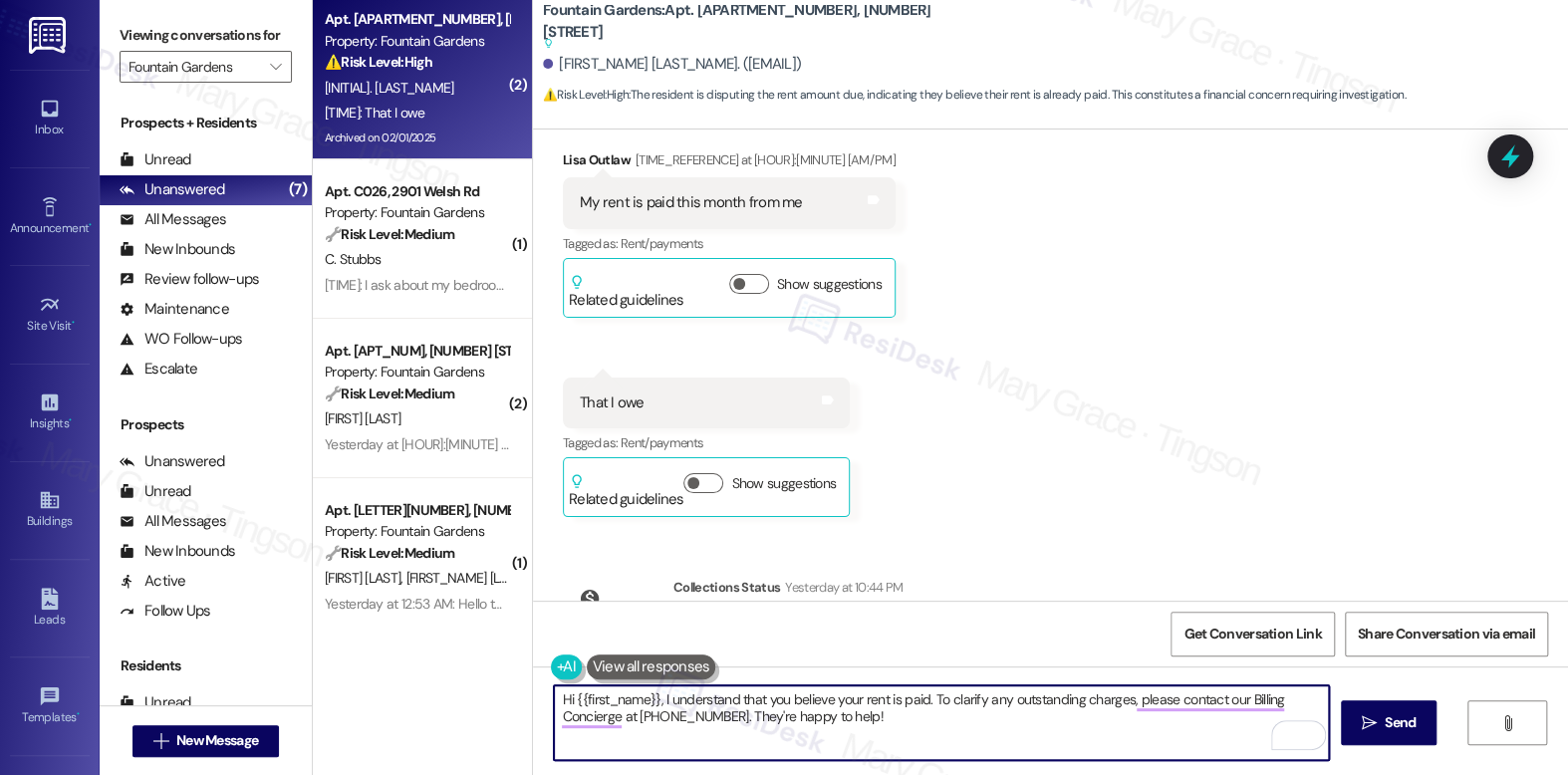 drag, startPoint x: 566, startPoint y: 700, endPoint x: 649, endPoint y: 699, distance: 83.00602 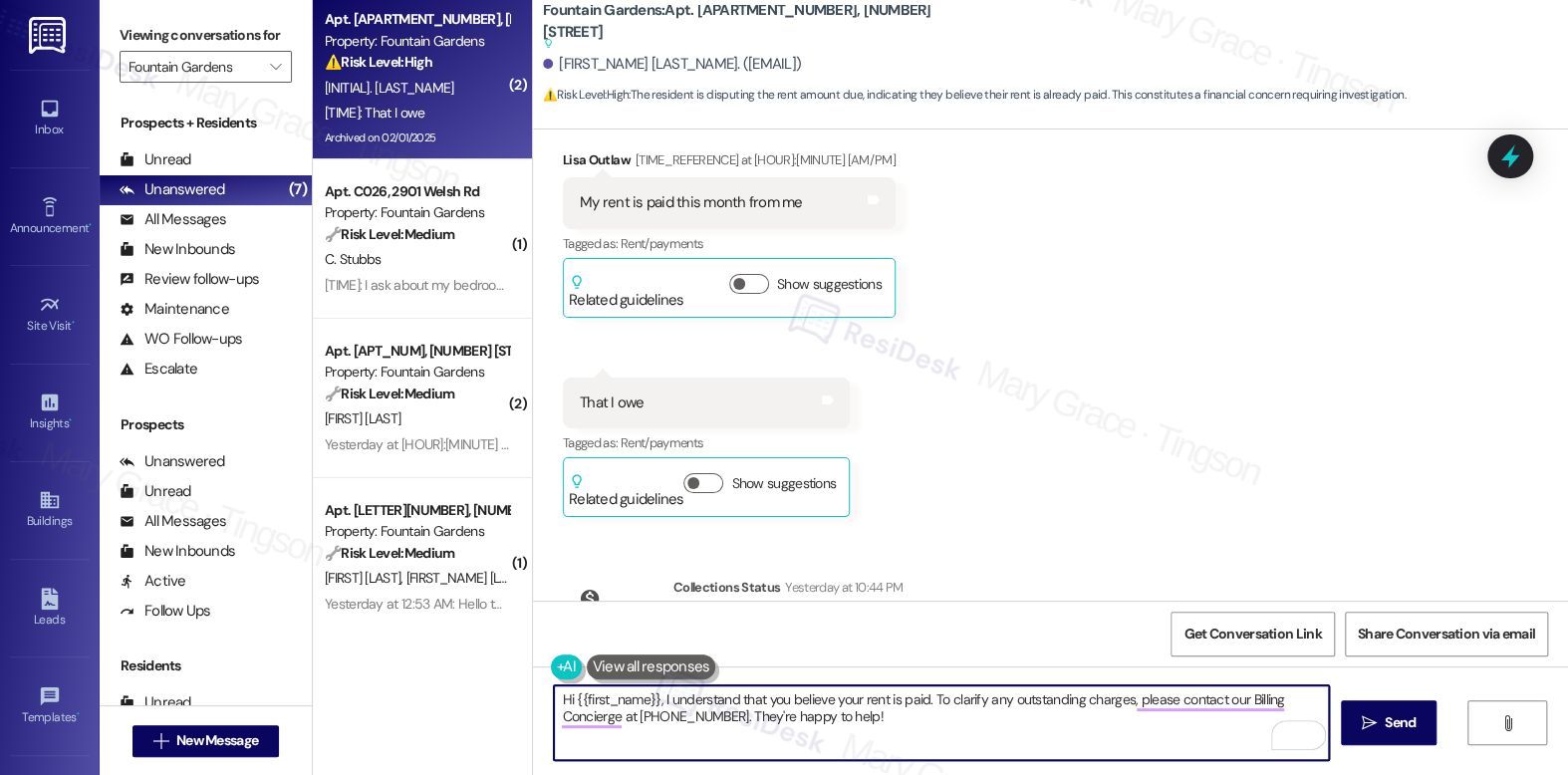 click on "Hi {{first_name}}, I understand that you believe your rent is paid. To clarify any outstanding charges, please contact our Billing Concierge at 855-332-2688. They're happy to help!" at bounding box center (940, 722) 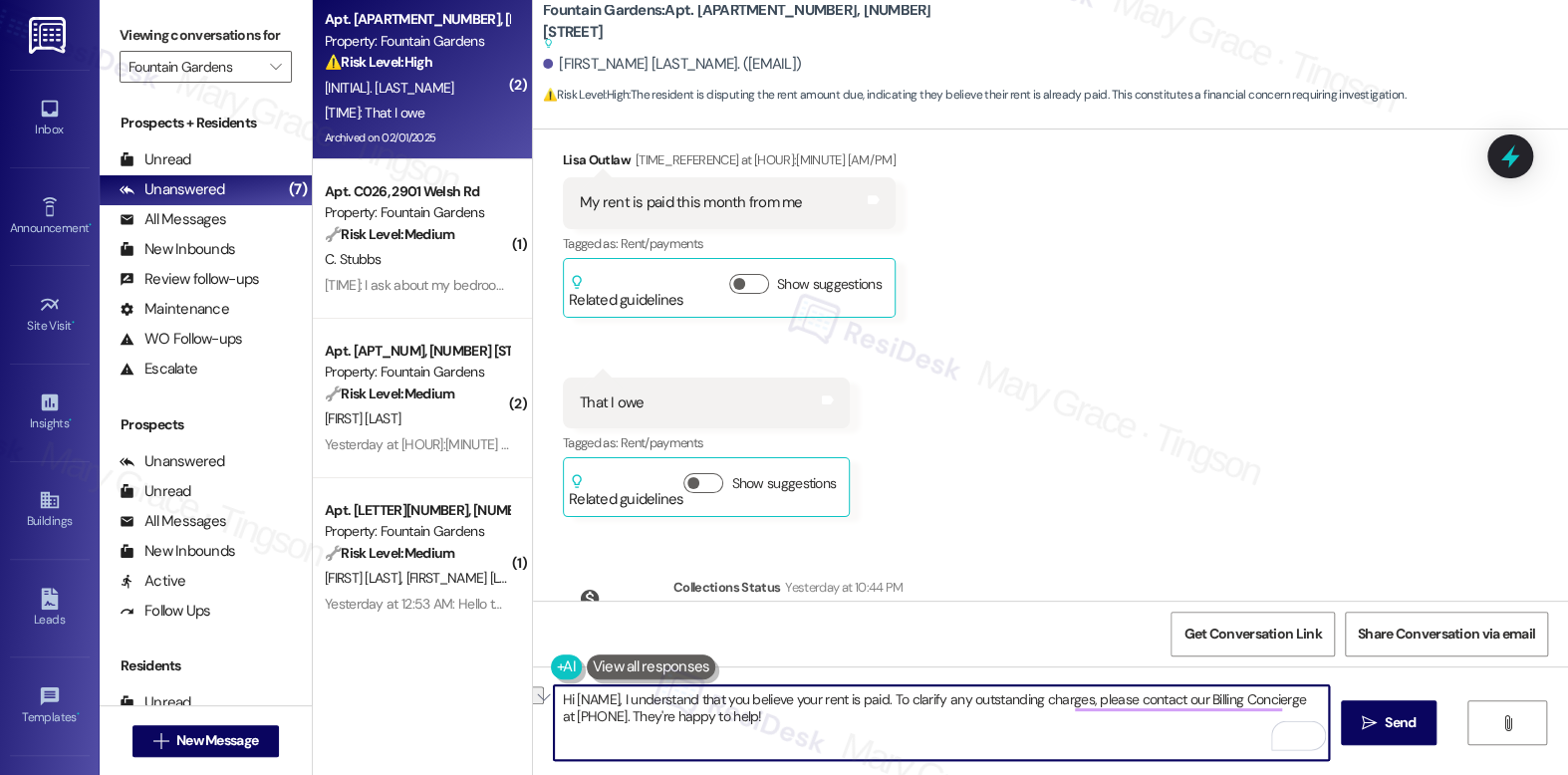 drag, startPoint x: 652, startPoint y: 700, endPoint x: 1025, endPoint y: 700, distance: 373 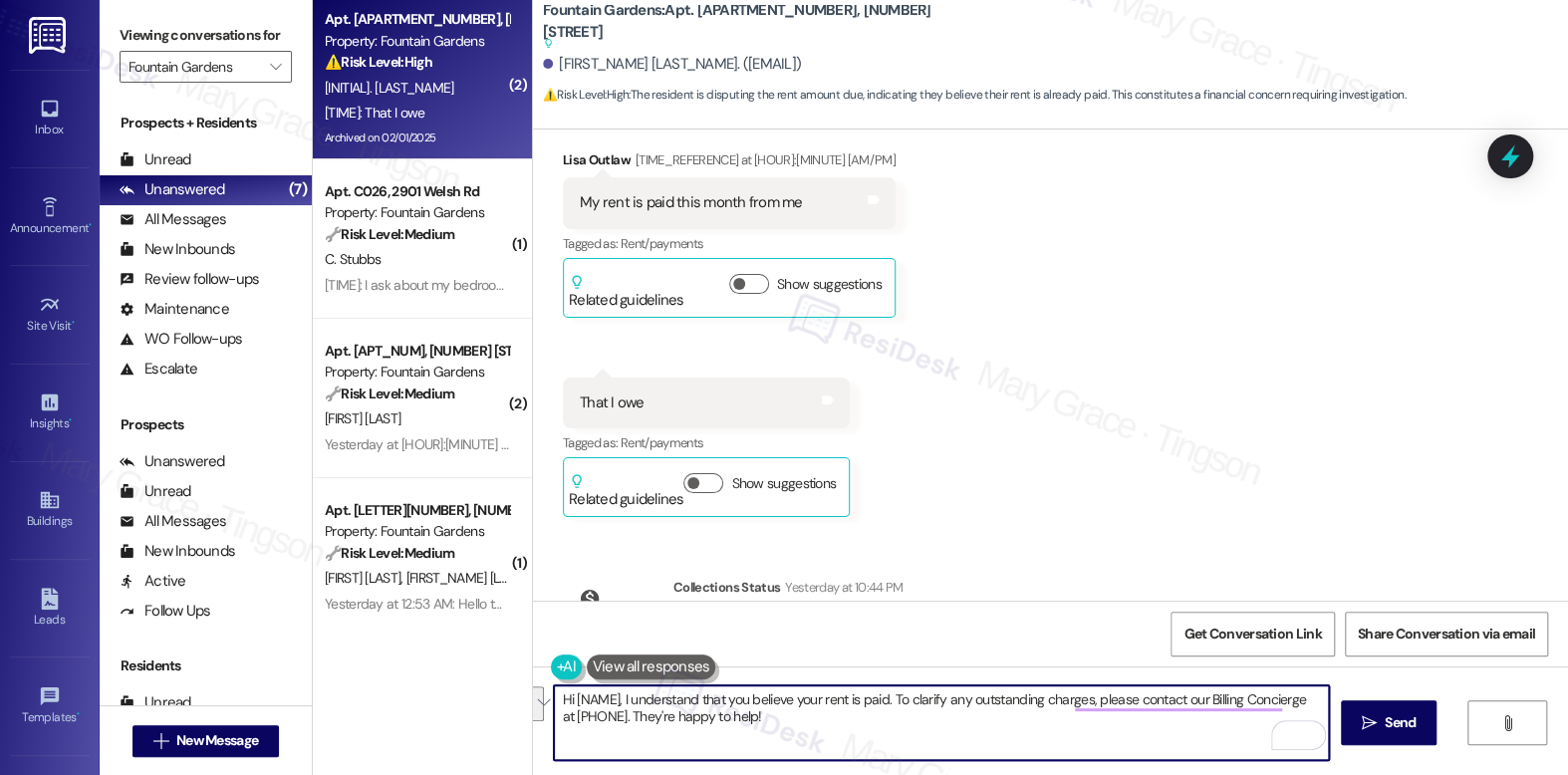 drag, startPoint x: 862, startPoint y: 698, endPoint x: 885, endPoint y: 719, distance: 31.144823 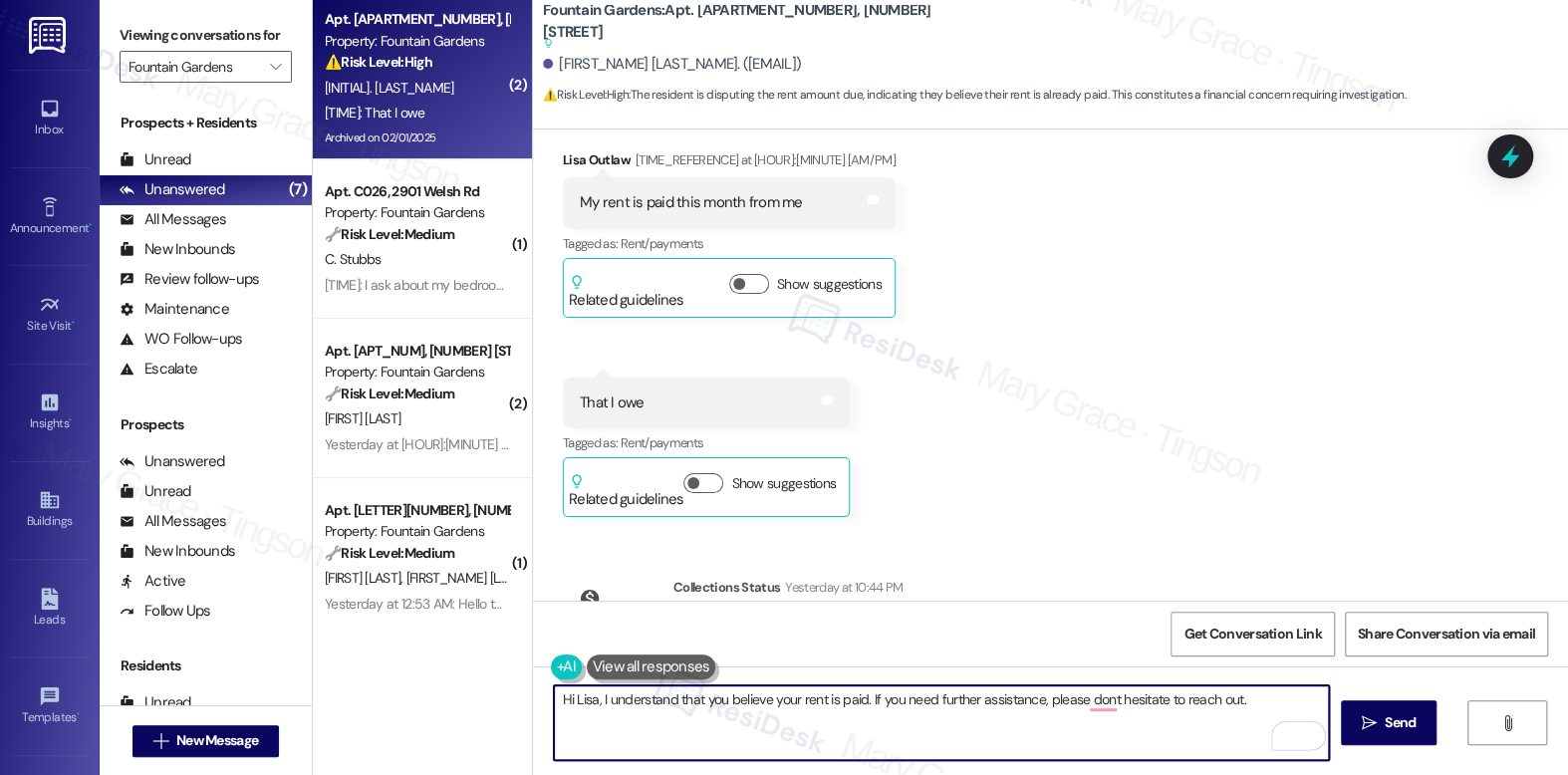 click on "Hi Lisa, I understand that you believe your rent is paid. If you need further assistance, please dont hesitate to reach out." at bounding box center (940, 722) 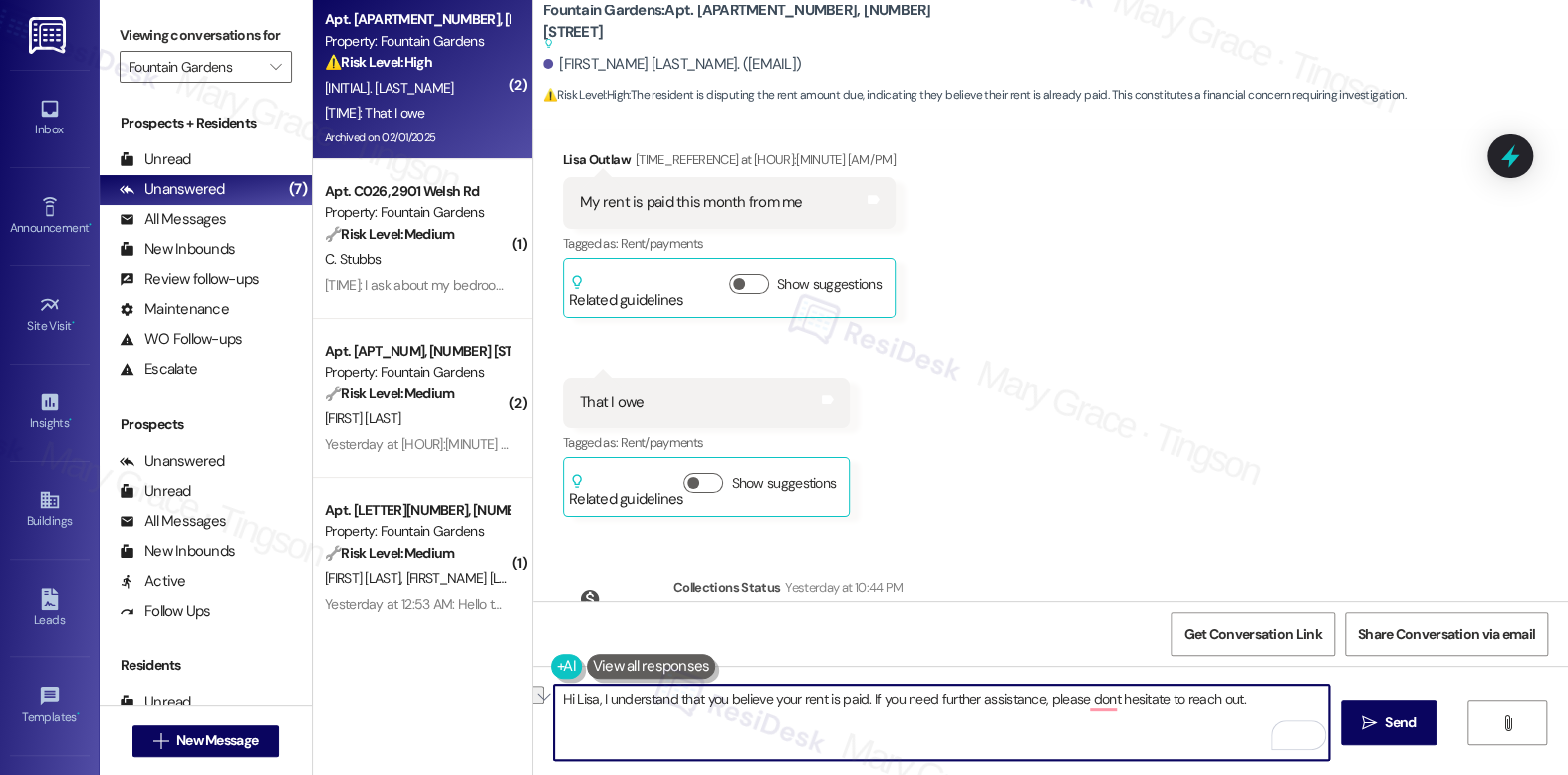 drag, startPoint x: 1243, startPoint y: 707, endPoint x: 863, endPoint y: 692, distance: 380.2959 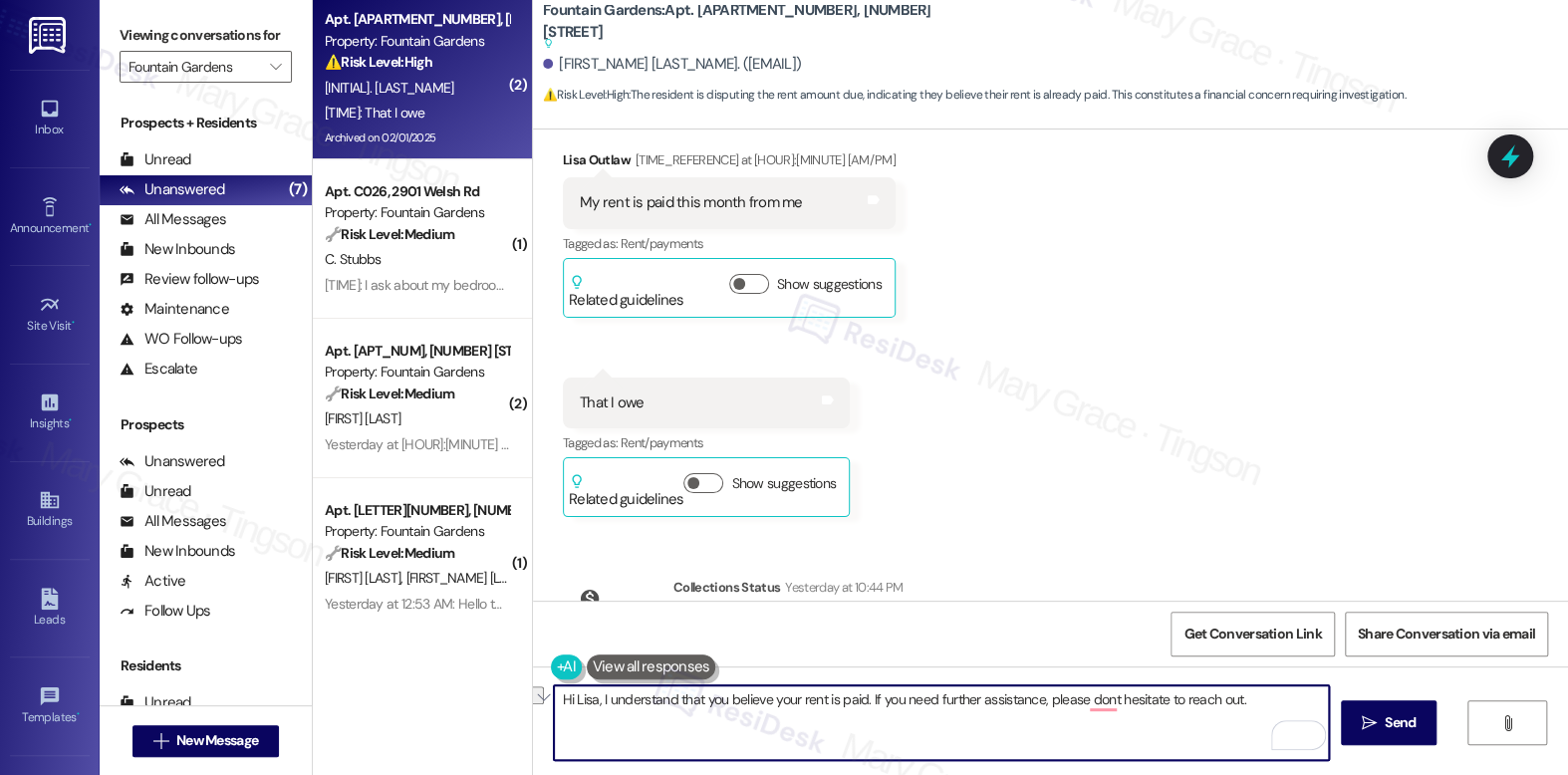 click on "Hi Lisa, I understand that you believe your rent is paid. If you need further assistance, please dont hesitate to reach out." at bounding box center [940, 722] 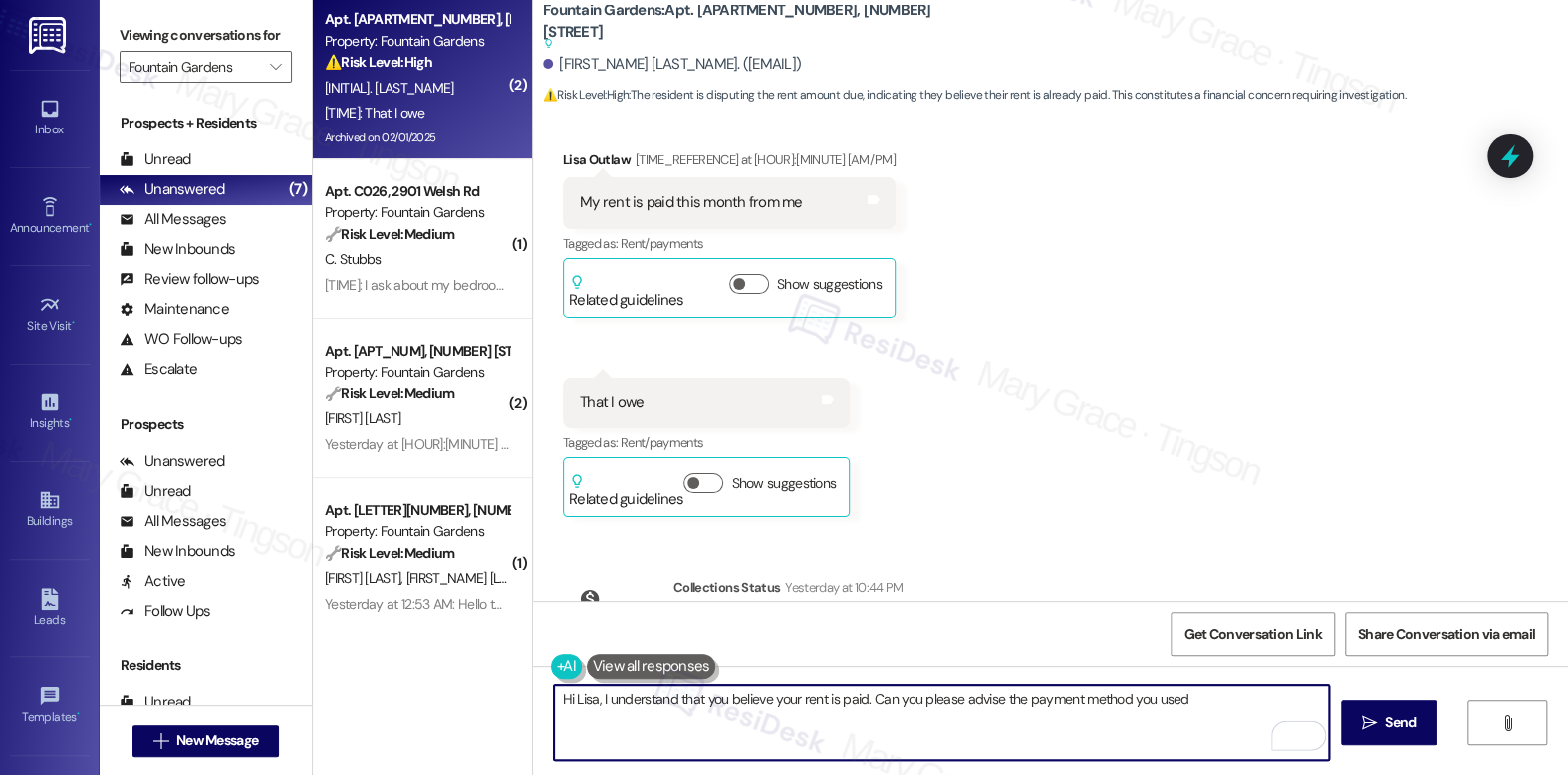 type on "Hi Lisa, I understand that you believe your rent is paid. Can you please advise the payment method you used?" 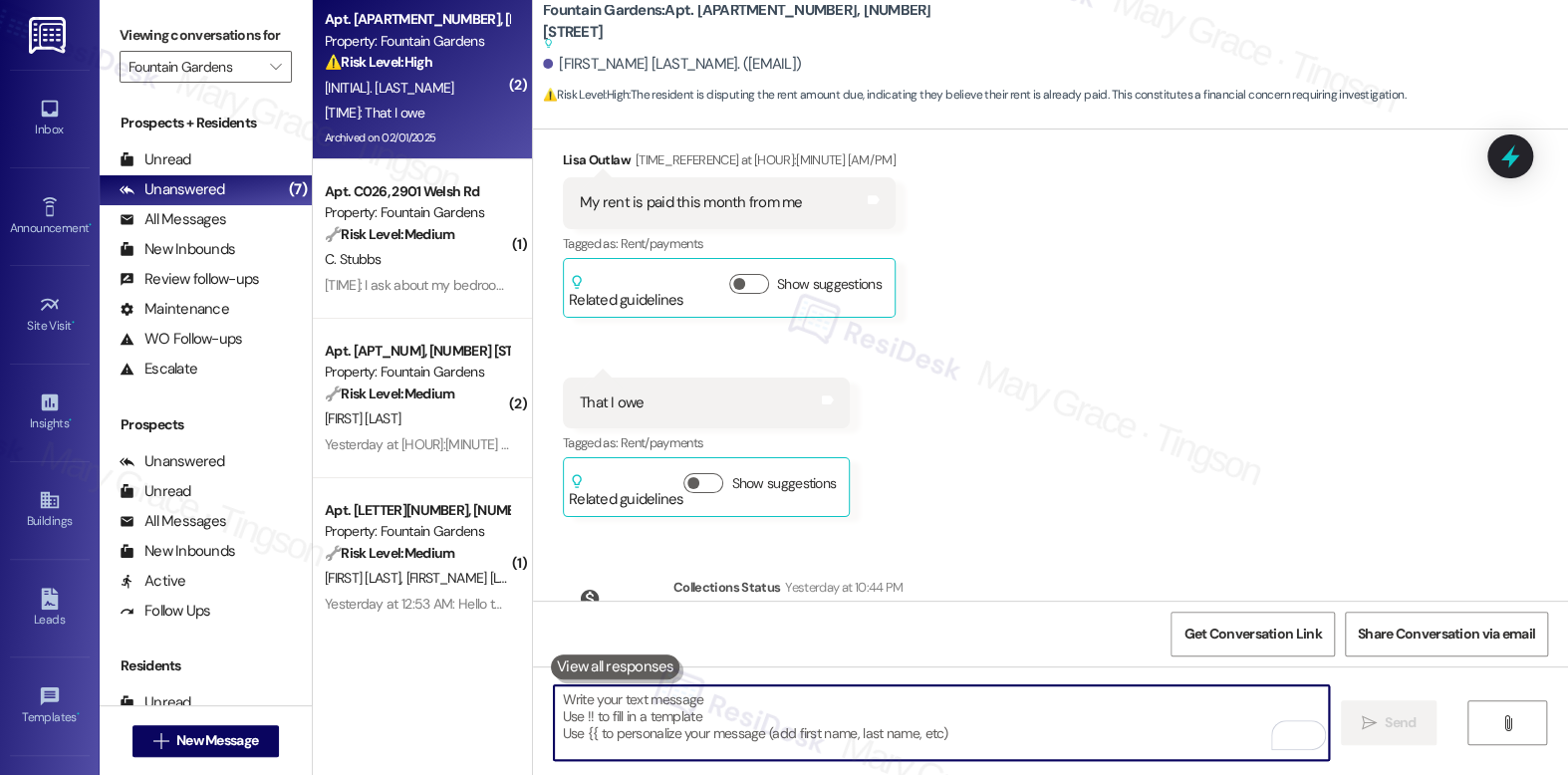 paste on "Hi Lisa, I understand you believe your rent has been paid. Could you please let me know which payment method you used so we can verify it on our end?" 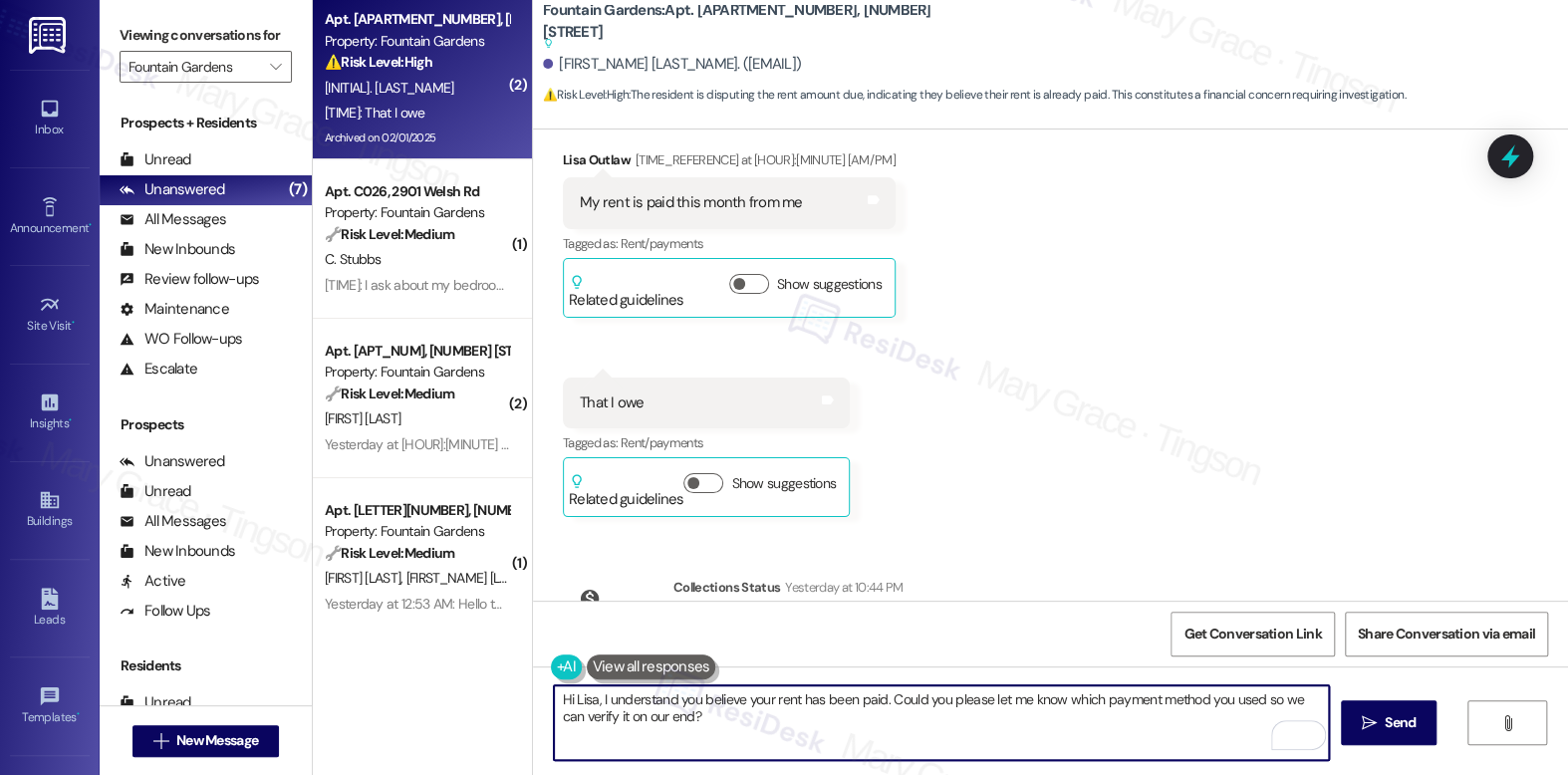 click on "Hi Lisa, I understand you believe your rent has been paid. Could you please let me know which payment method you used so we can verify it on our end?" at bounding box center [940, 722] 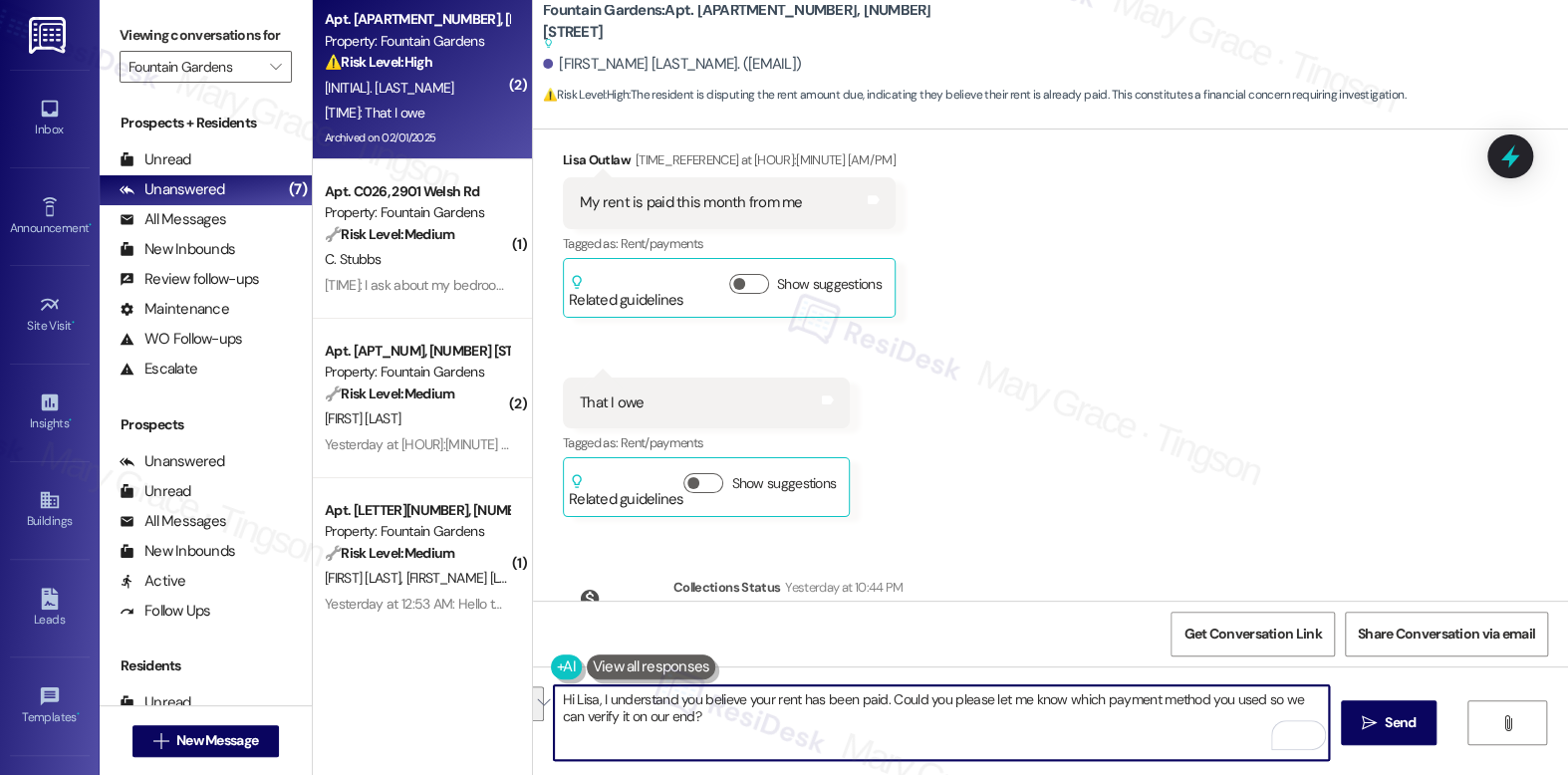 click on "Hi Lisa, I understand you believe your rent has been paid. Could you please let me know which payment method you used so we can verify it on our end?" at bounding box center [940, 722] 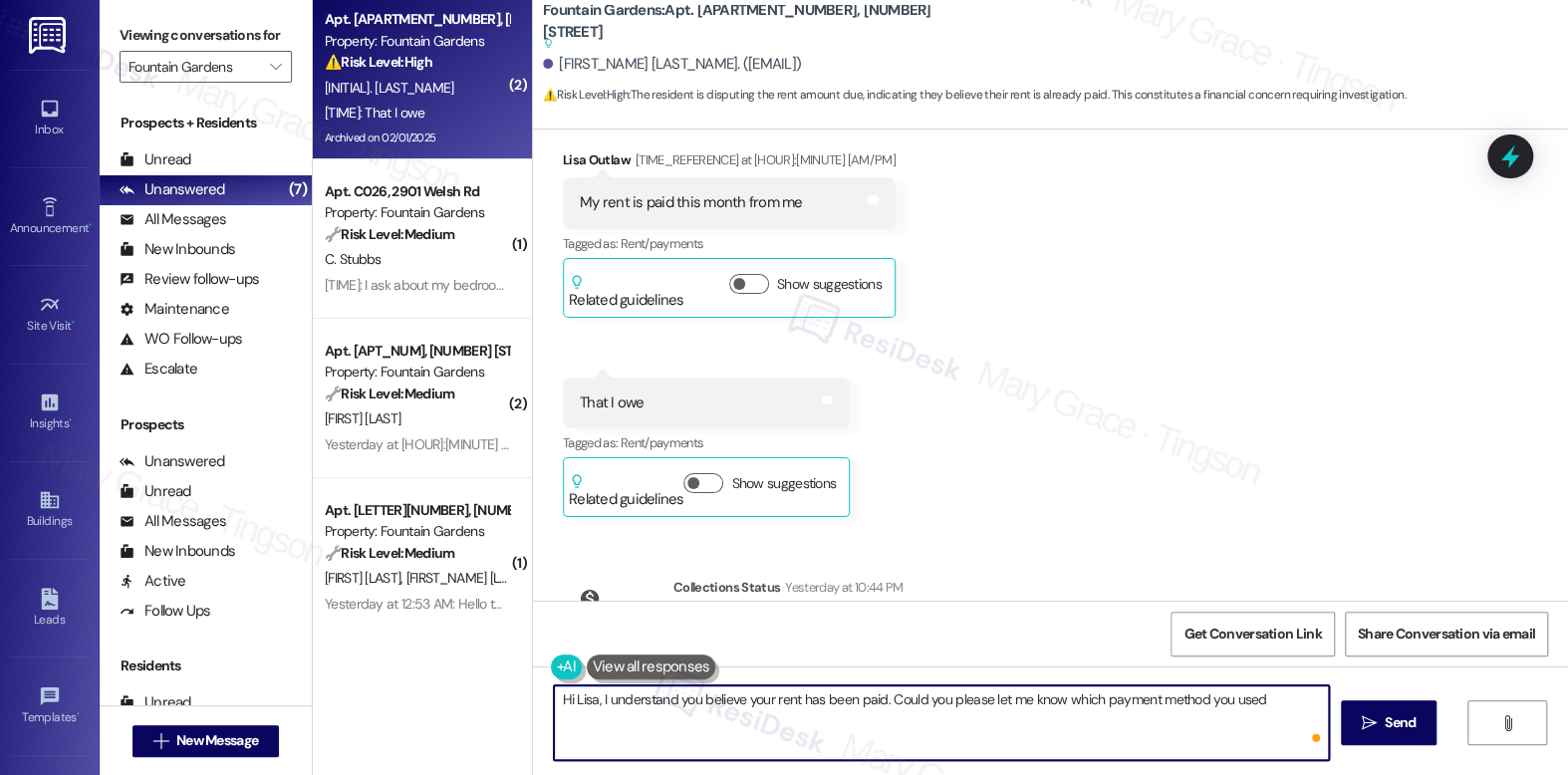 type on "Hi Lisa, I understand you believe your rent has been paid. Could you please let me know which payment method you used?" 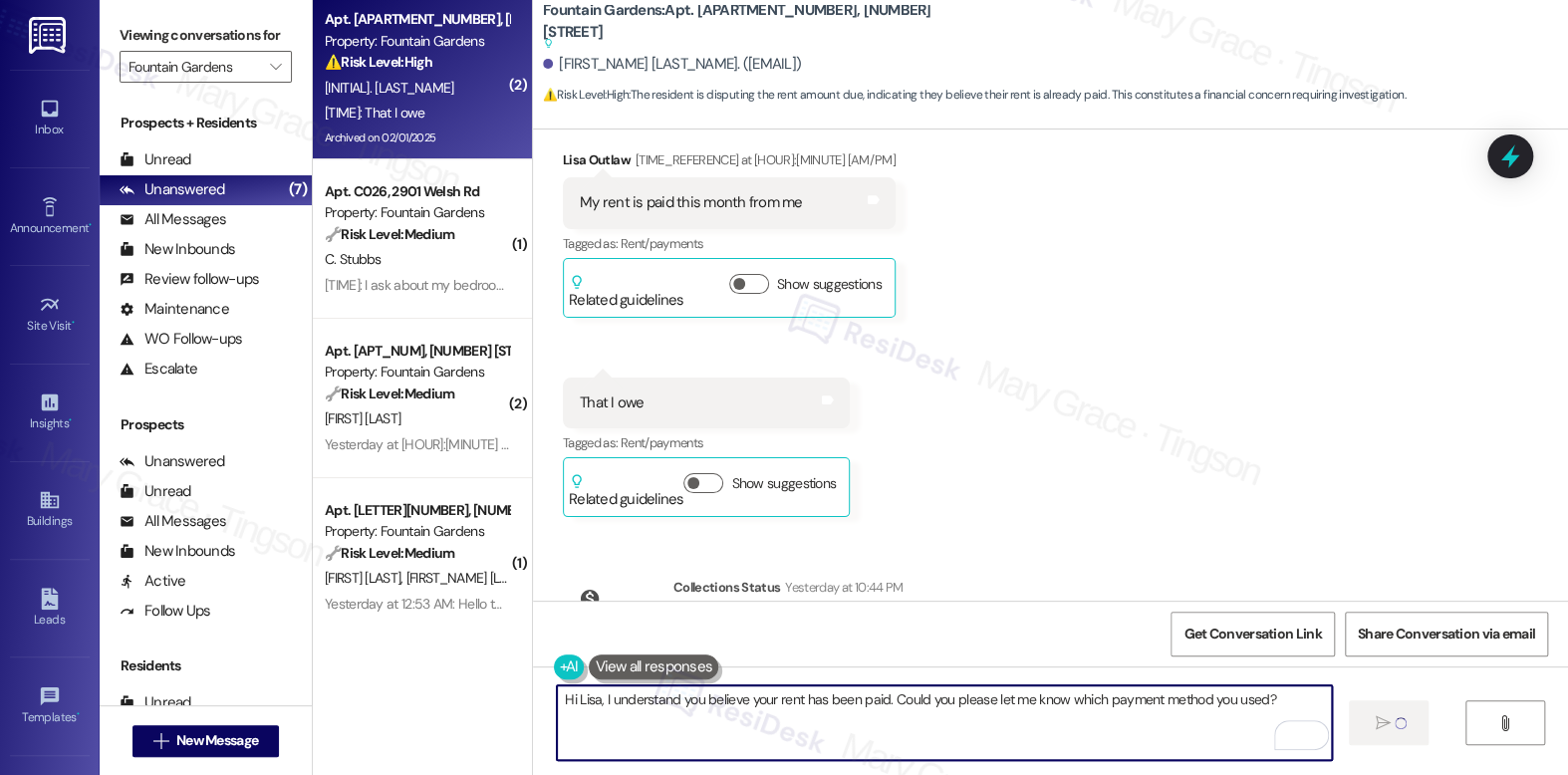 type 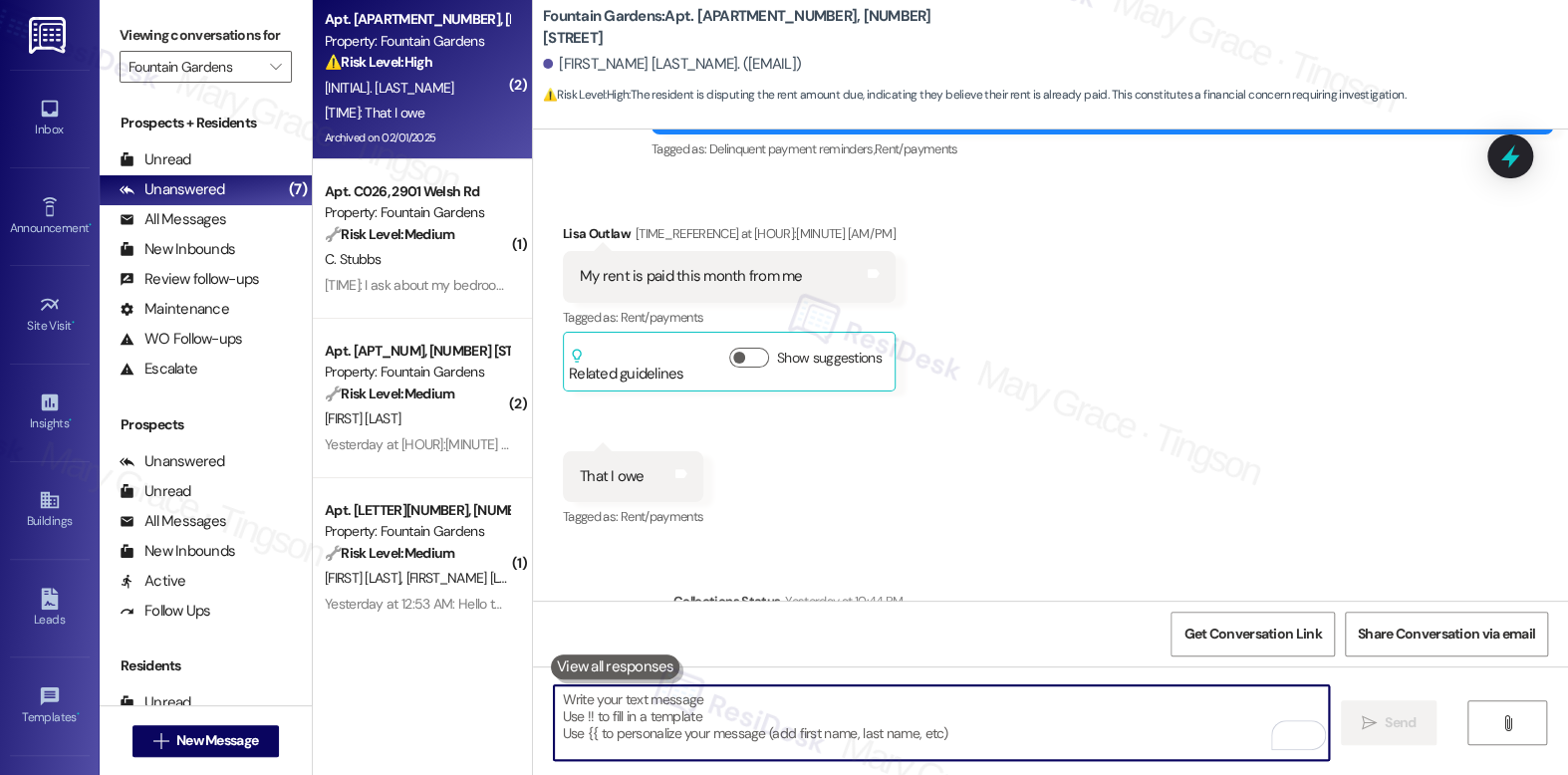 scroll, scrollTop: 27005, scrollLeft: 0, axis: vertical 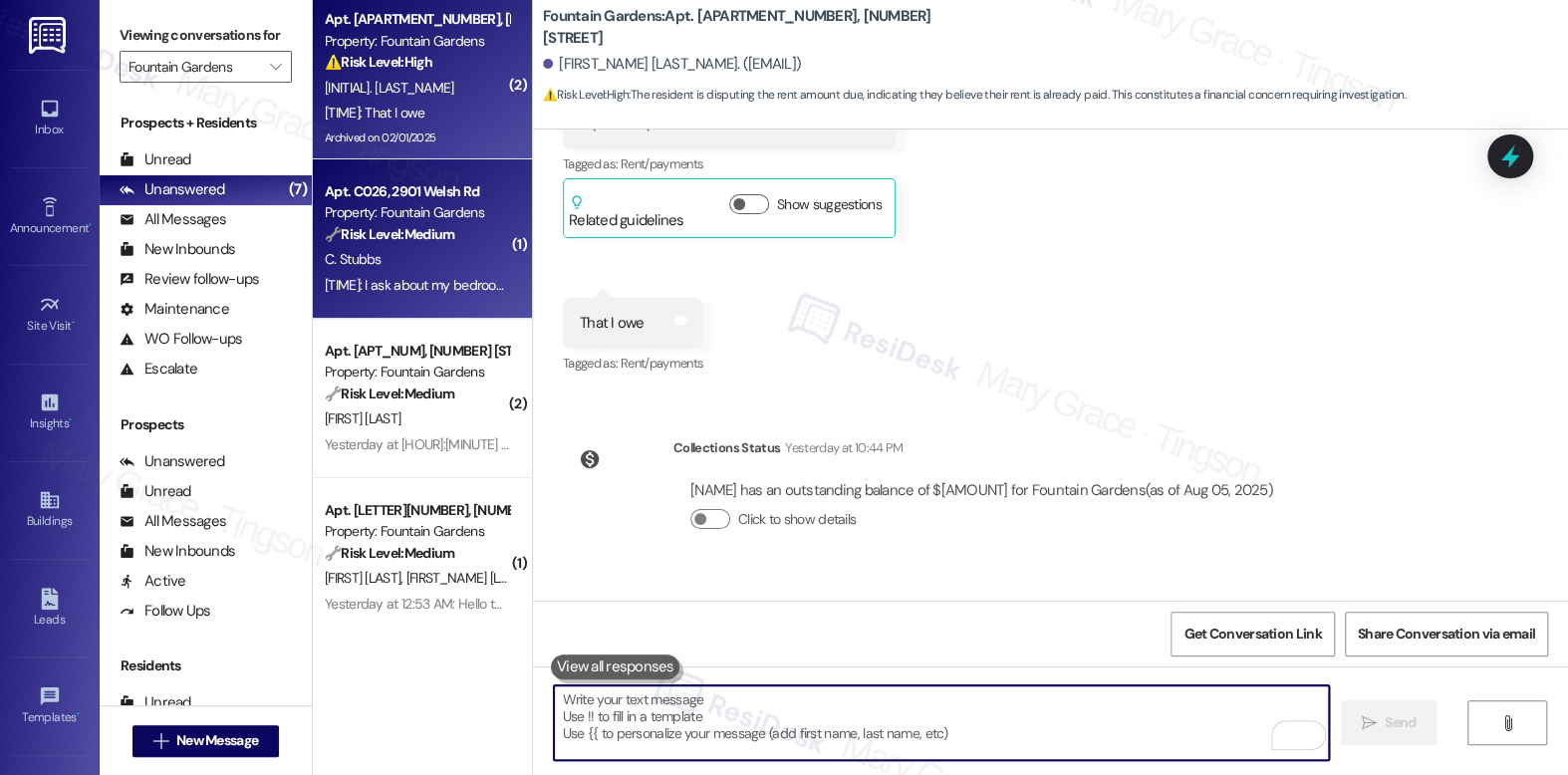 click on "Yesterday at 2:16 AM: I ask about my bedroom carpets needs to be shampoo Yesterday at 2:16 AM: I ask about my bedroom carpets needs to be shampoo" at bounding box center (416, 285) 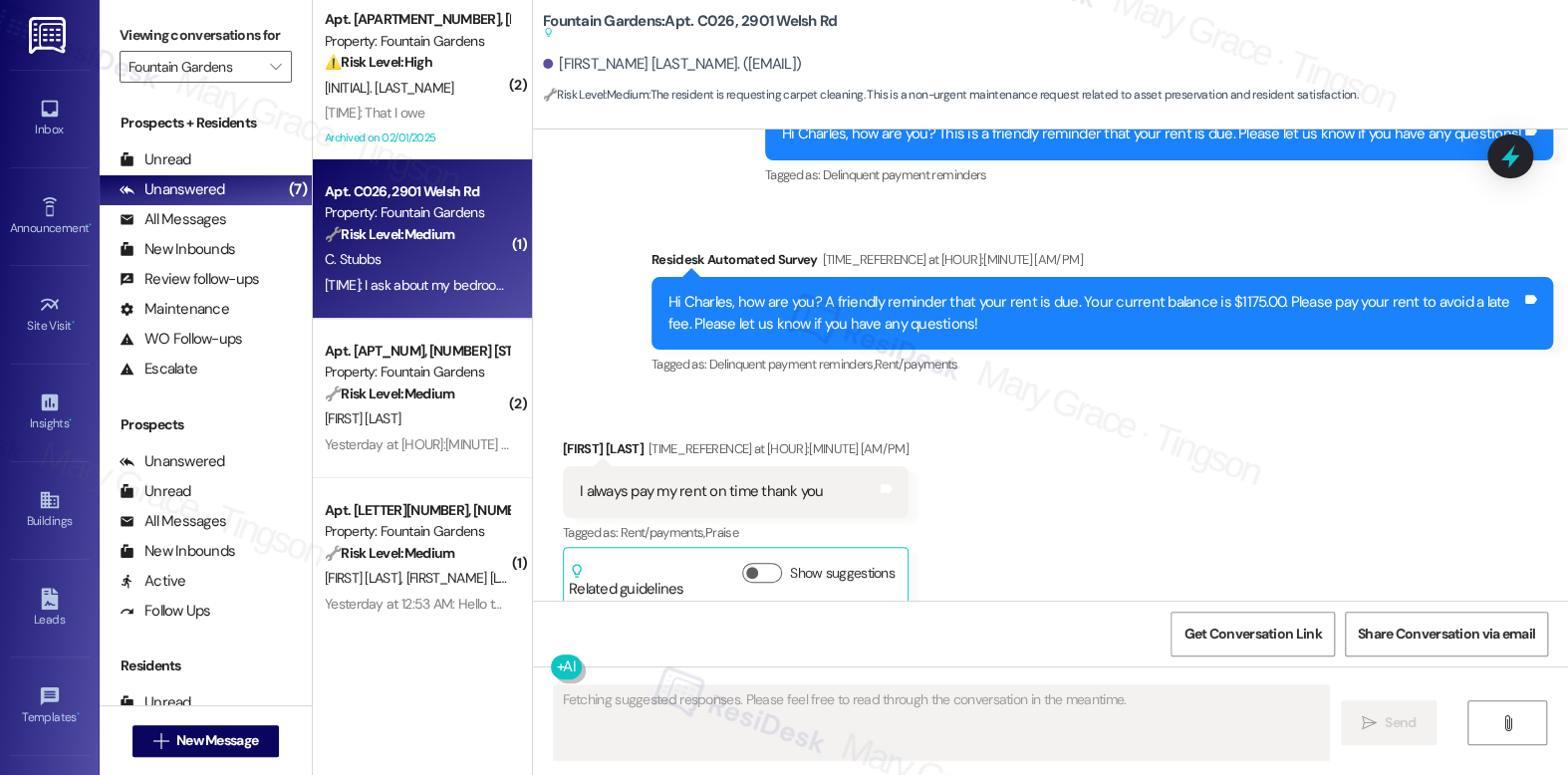 scroll, scrollTop: 16520, scrollLeft: 0, axis: vertical 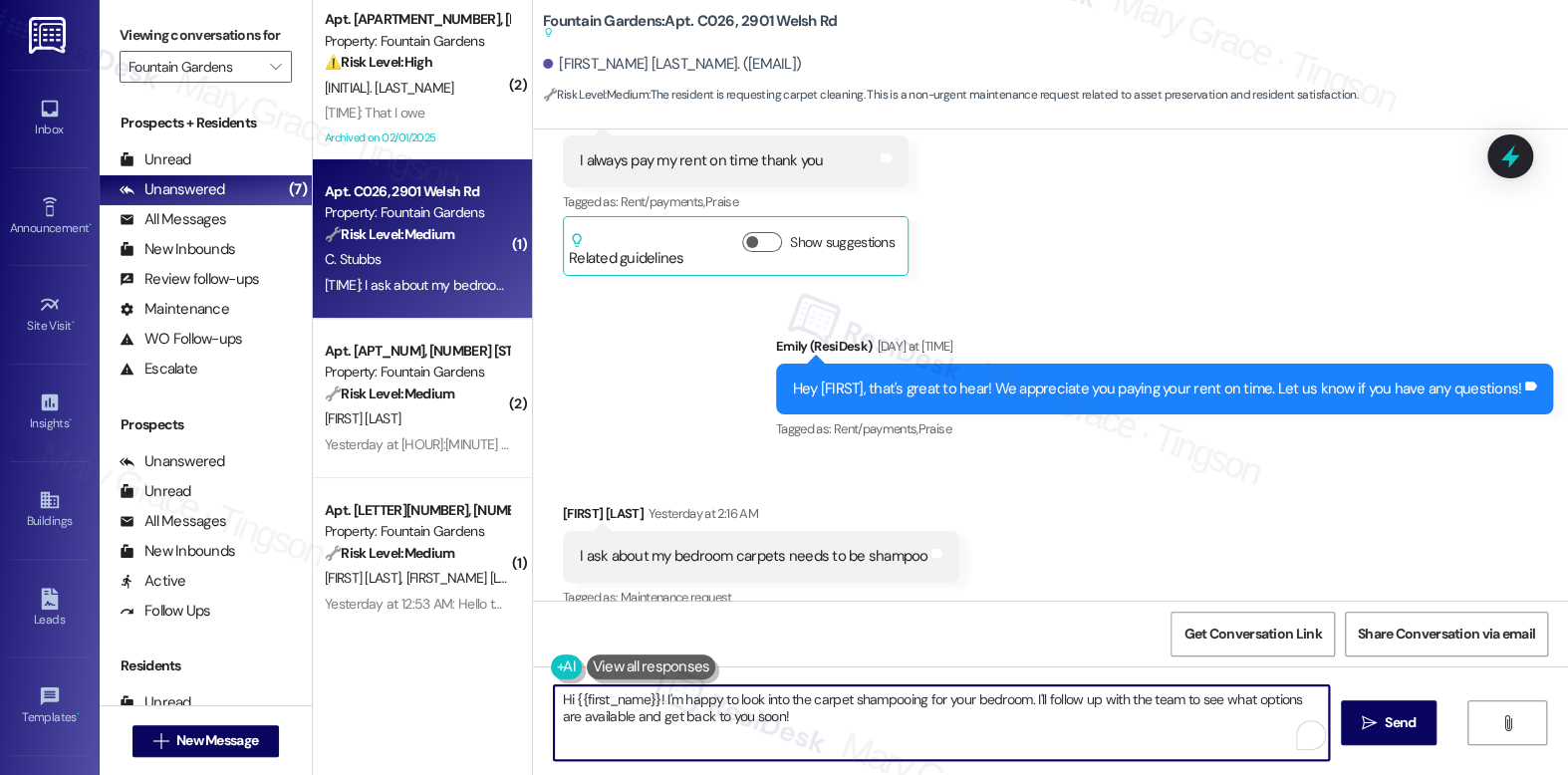 click on "Hi {{first_name}}! I'm happy to look into the carpet shampooing for your bedroom. I'll follow up with the team to see what options are available and get back to you soon!" at bounding box center (940, 722) 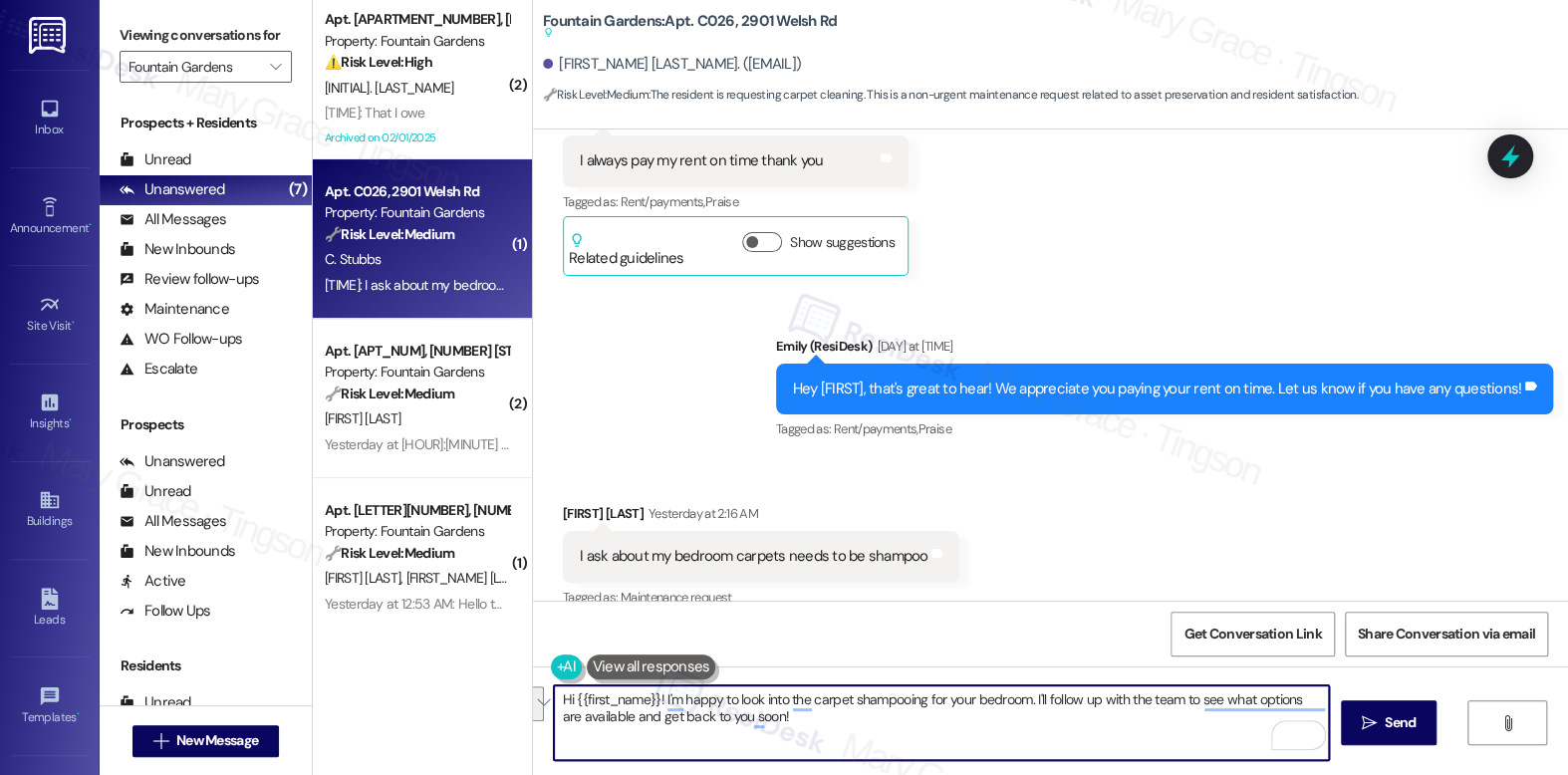 drag, startPoint x: 1026, startPoint y: 698, endPoint x: 1038, endPoint y: 726, distance: 30.463092 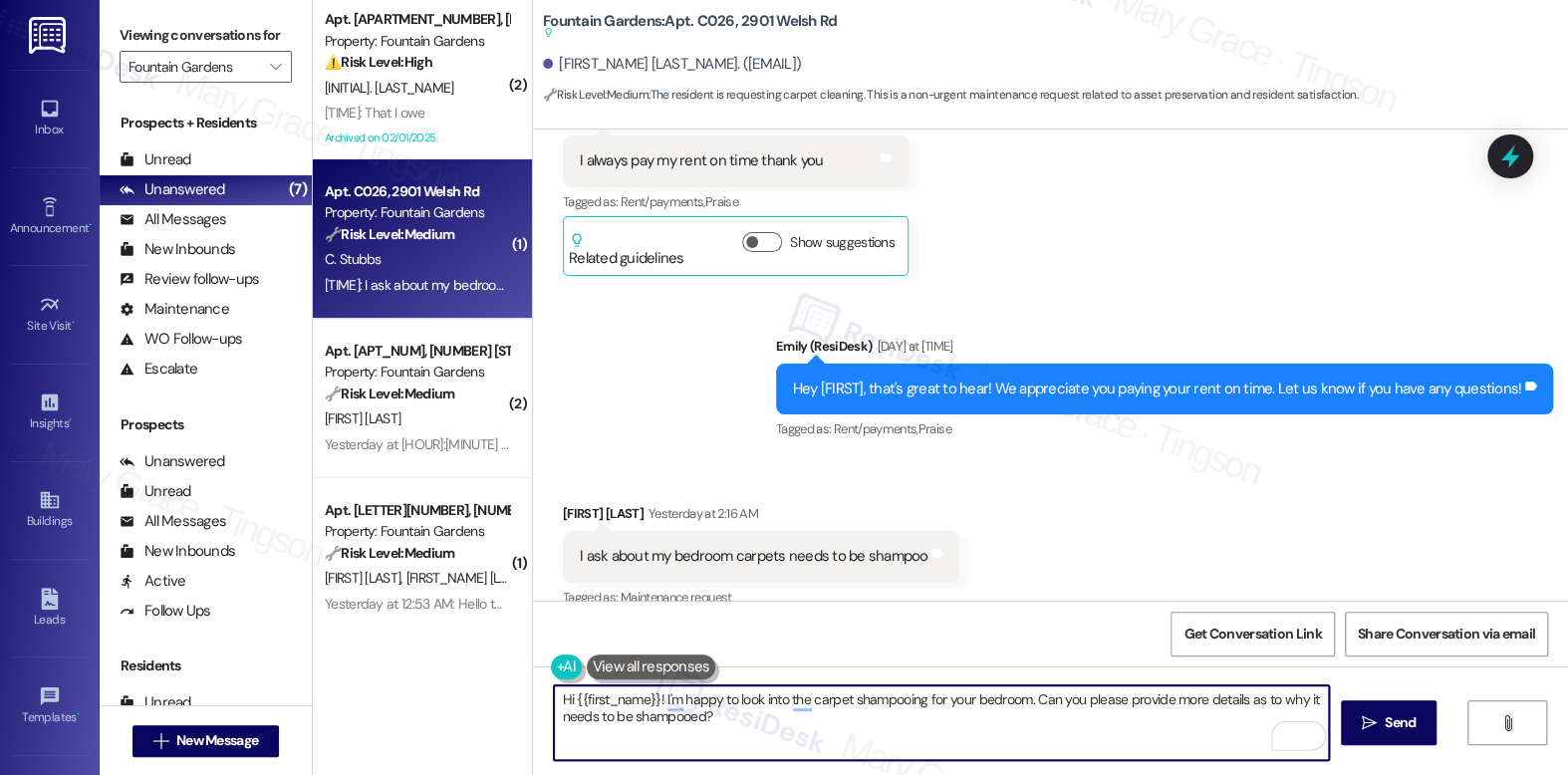 click on "Charles Stubbs Yesterday at 2:16 AM" at bounding box center [761, 517] 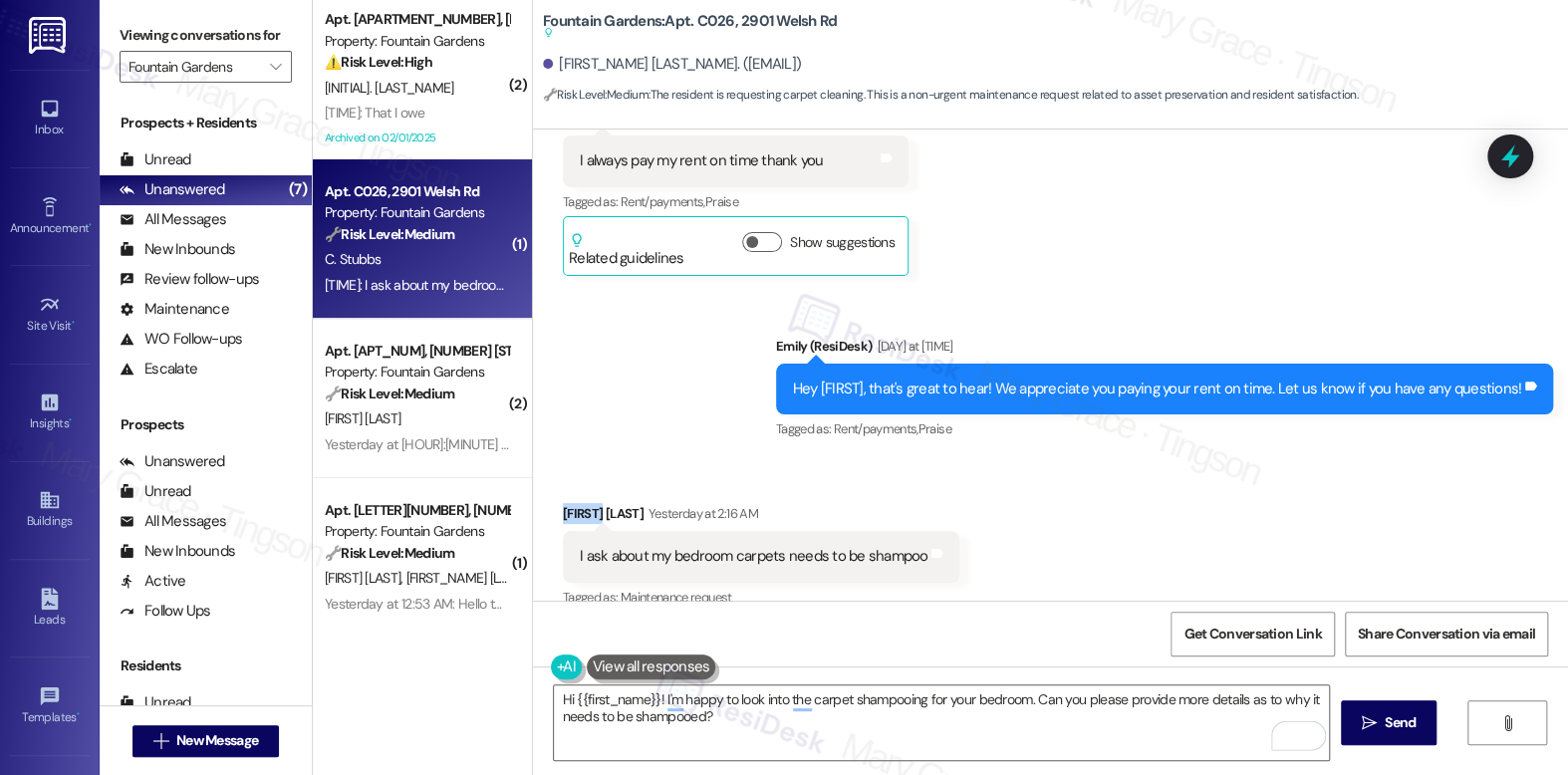 click on "Charles Stubbs Yesterday at 2:16 AM" at bounding box center (761, 517) 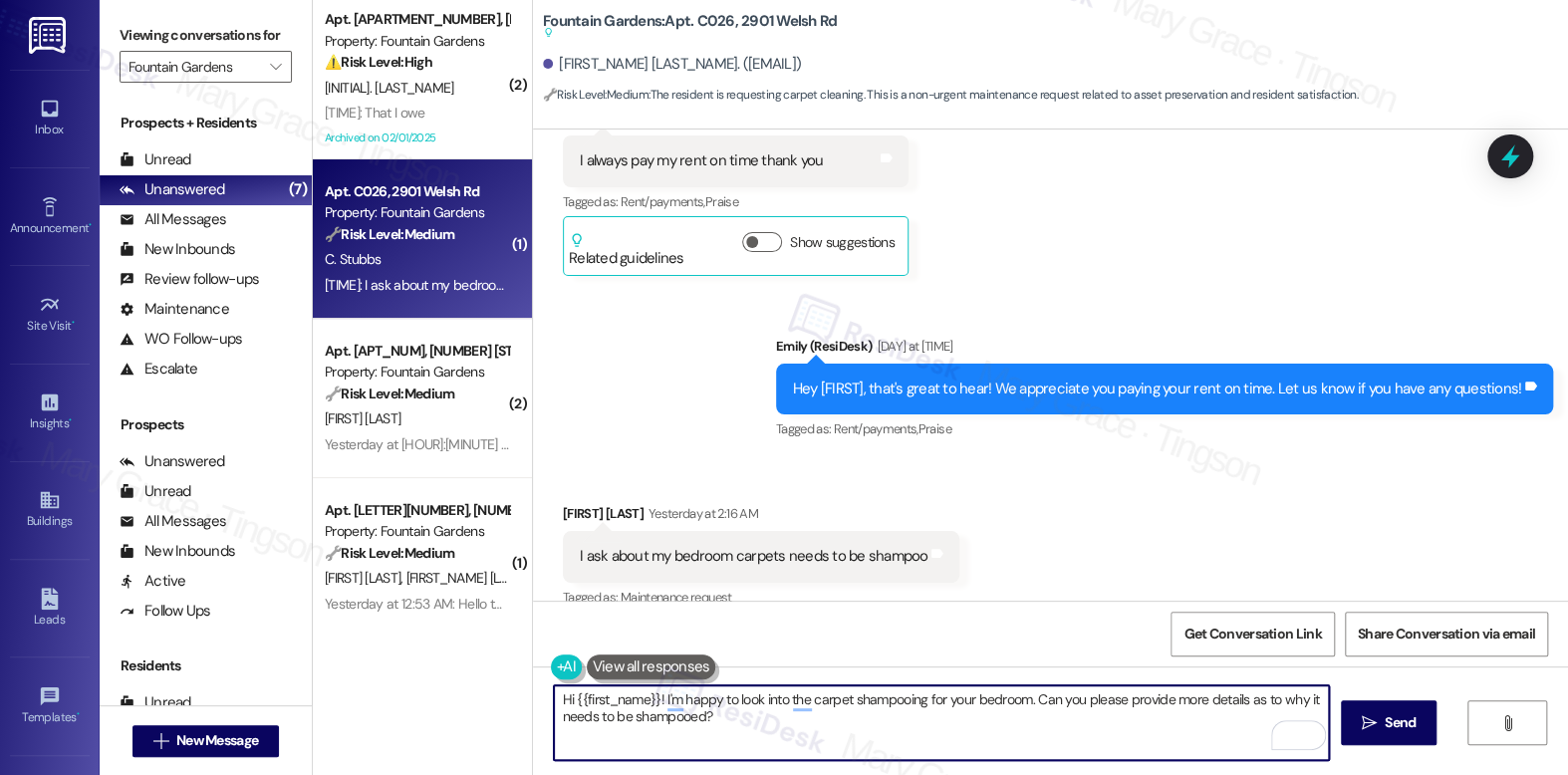 drag, startPoint x: 566, startPoint y: 697, endPoint x: 648, endPoint y: 702, distance: 82.1523 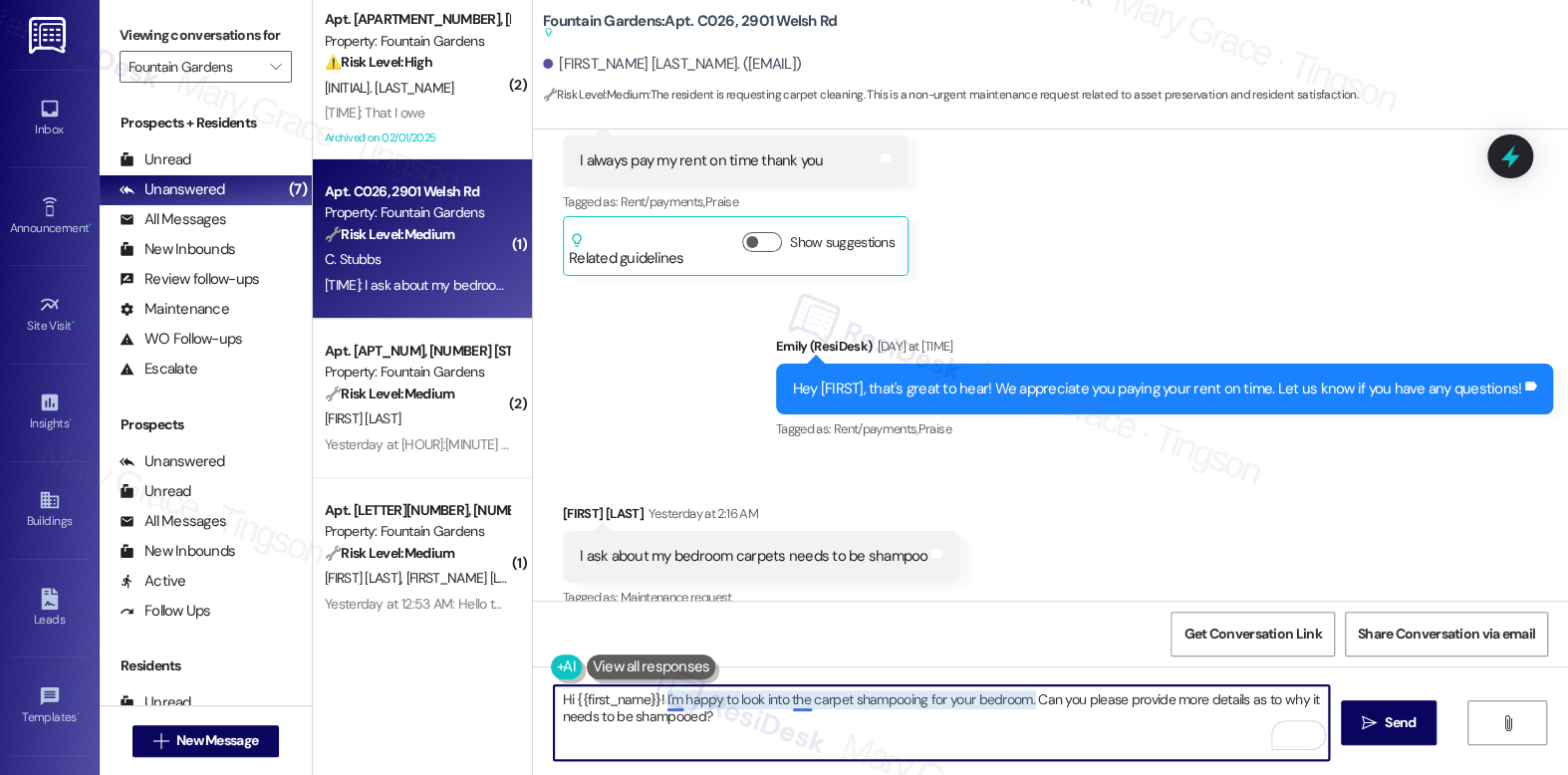 paste on "Charles" 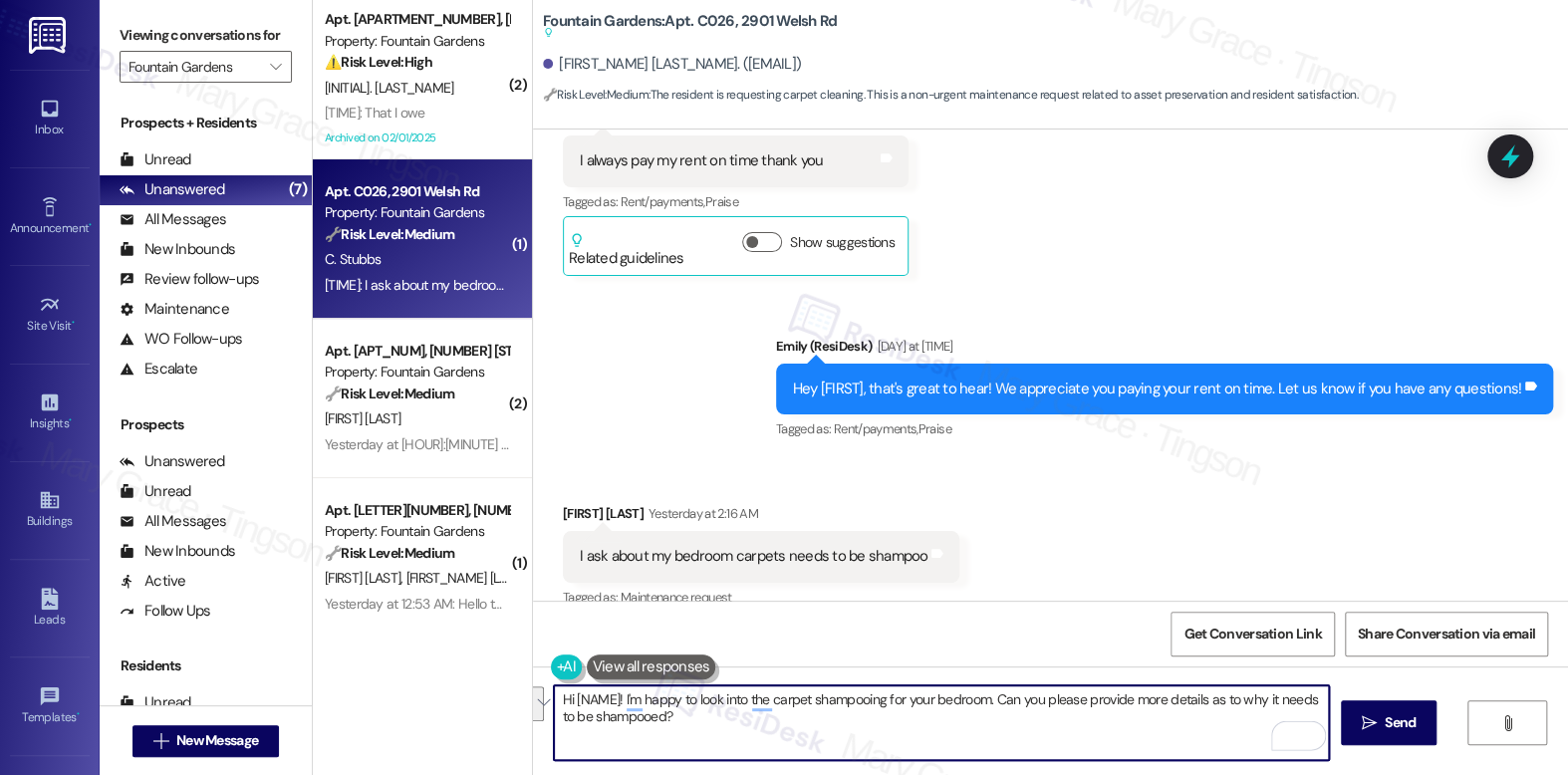 drag, startPoint x: 707, startPoint y: 719, endPoint x: 486, endPoint y: 689, distance: 223.0269 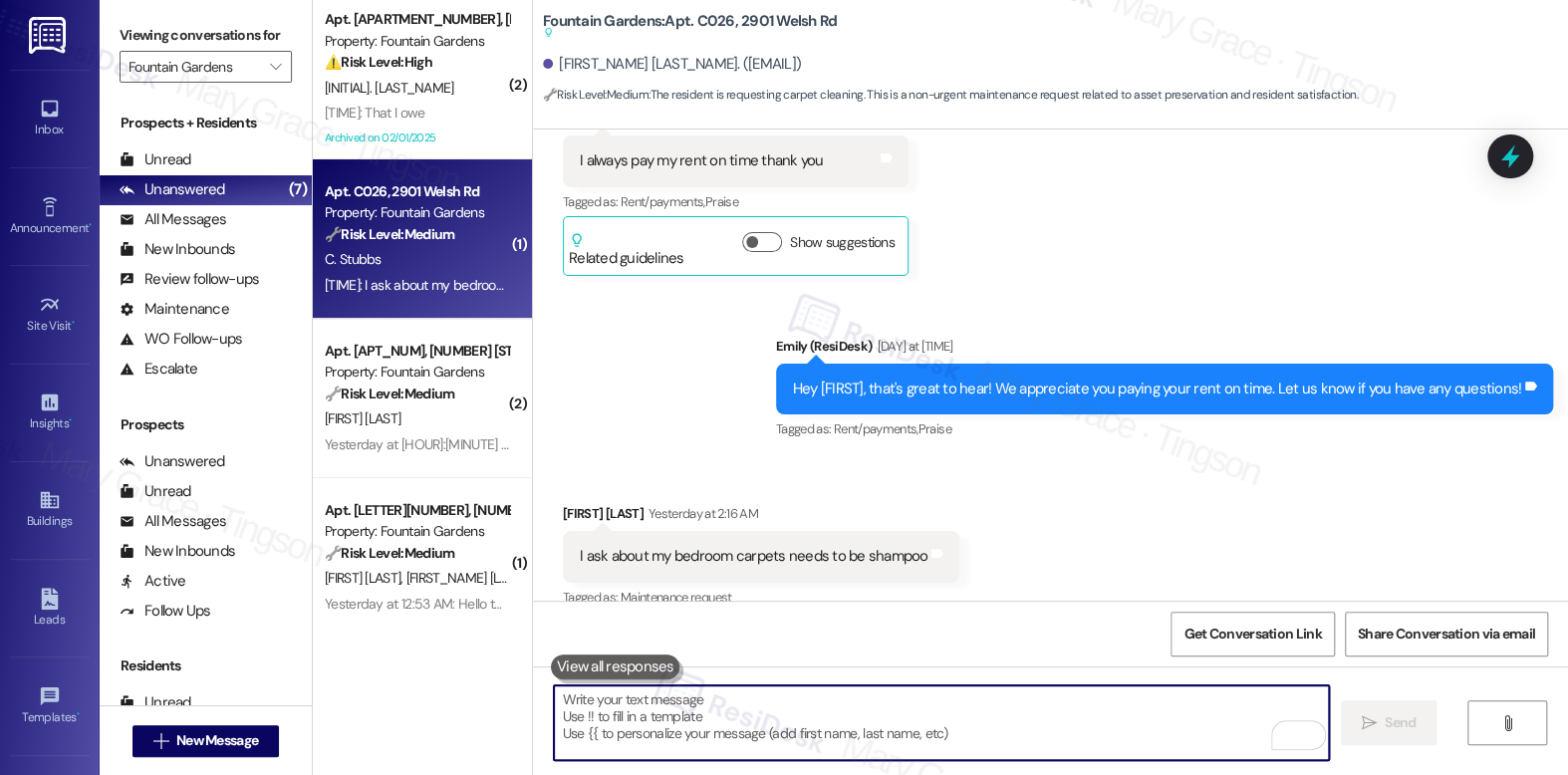 paste on "Hi Charles! I’d be happy to look into carpet shampooing for your bedroom. Could you please share a bit more detail about the reason for the request?" 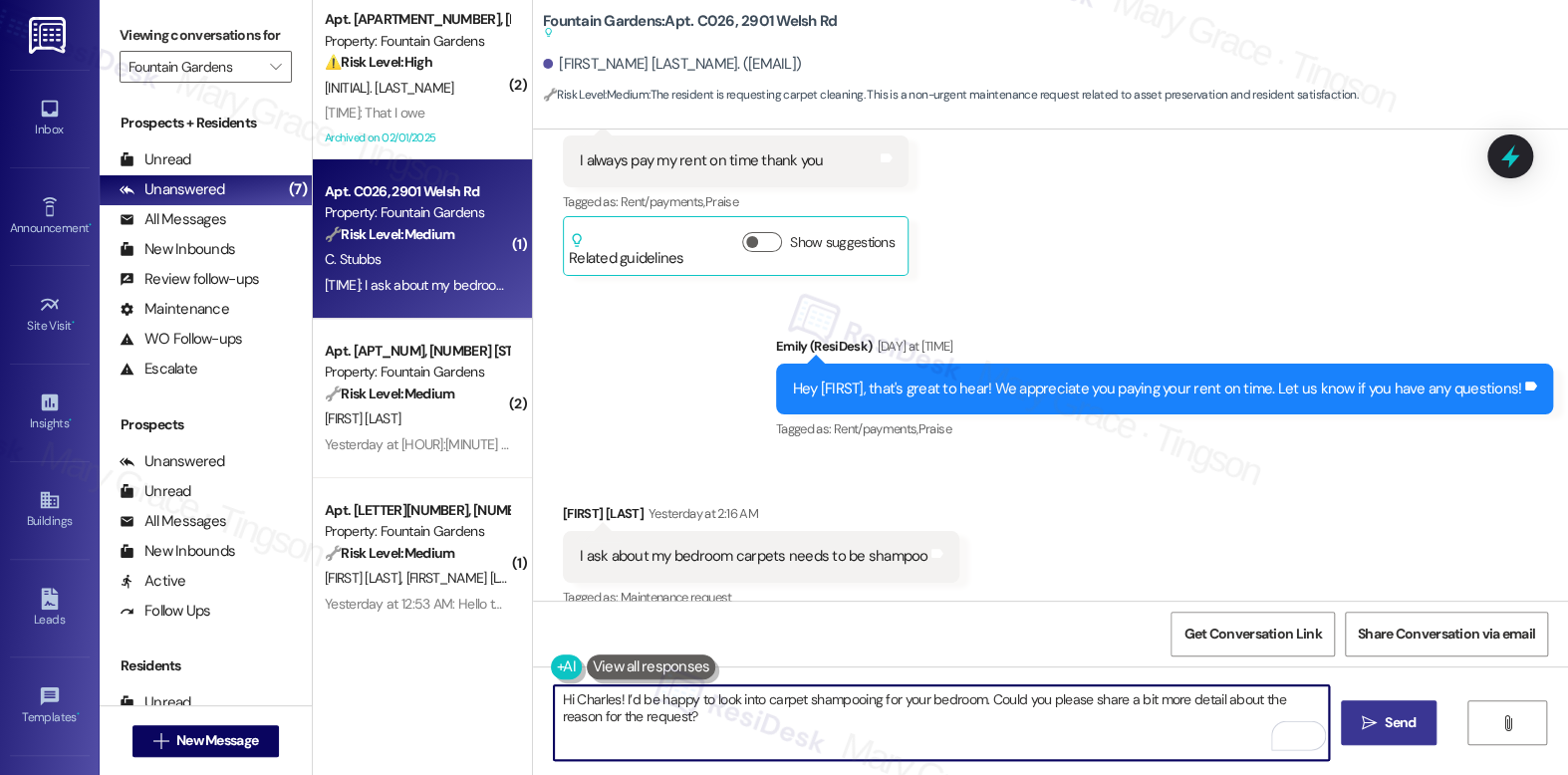 type on "Hi Charles! I’d be happy to look into carpet shampooing for your bedroom. Could you please share a bit more detail about the reason for the request?" 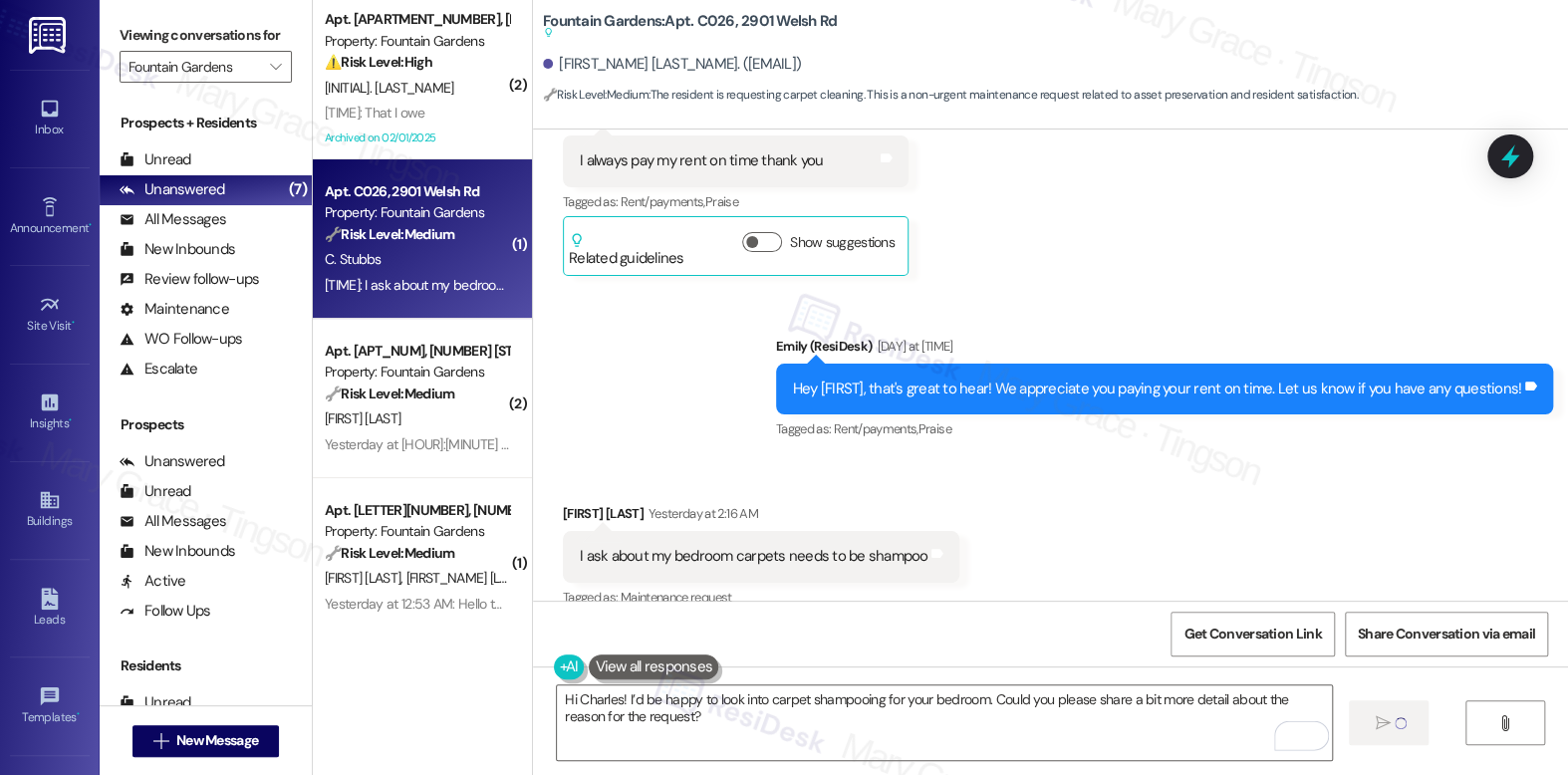 type 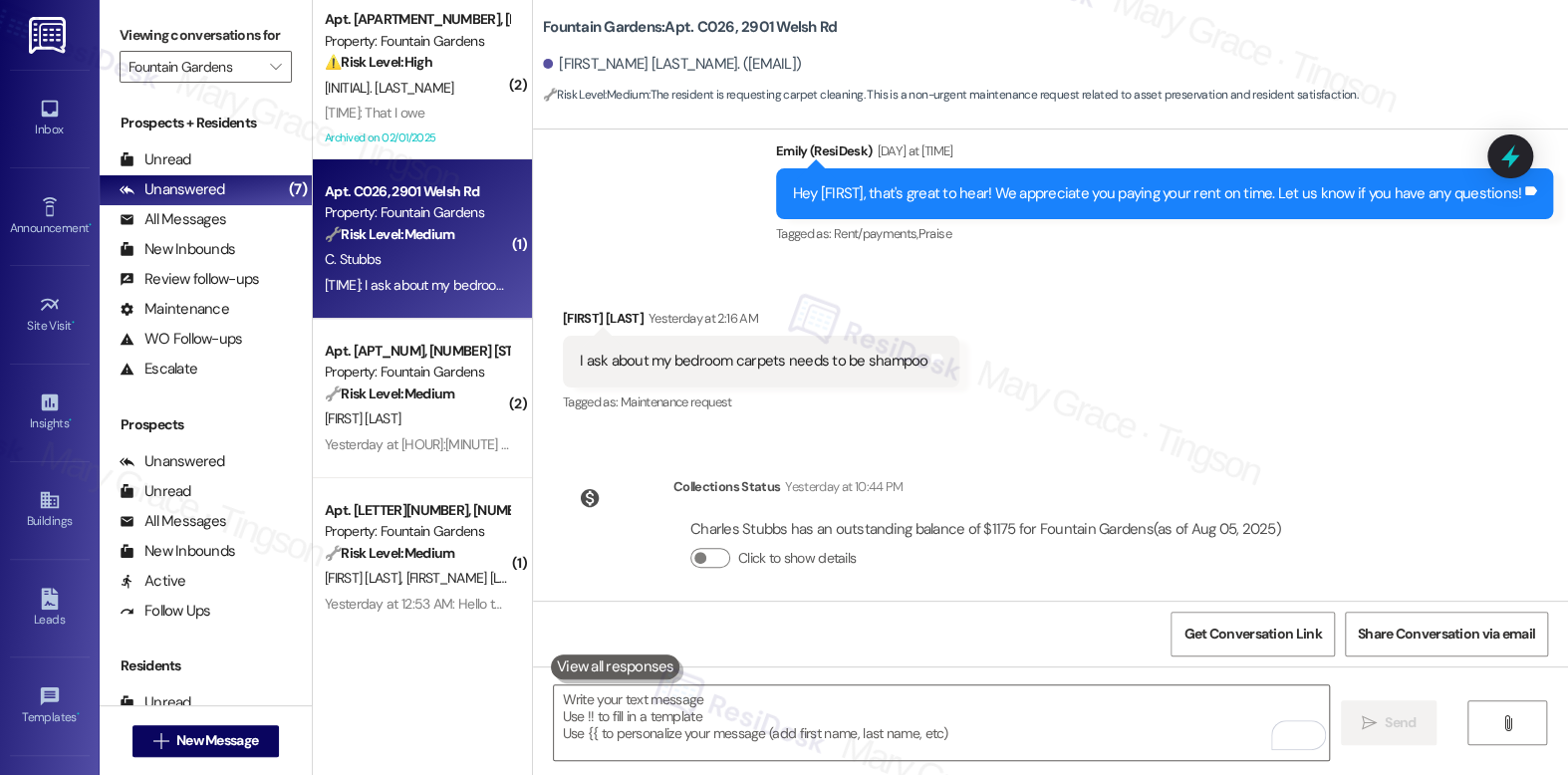 scroll, scrollTop: 16864, scrollLeft: 0, axis: vertical 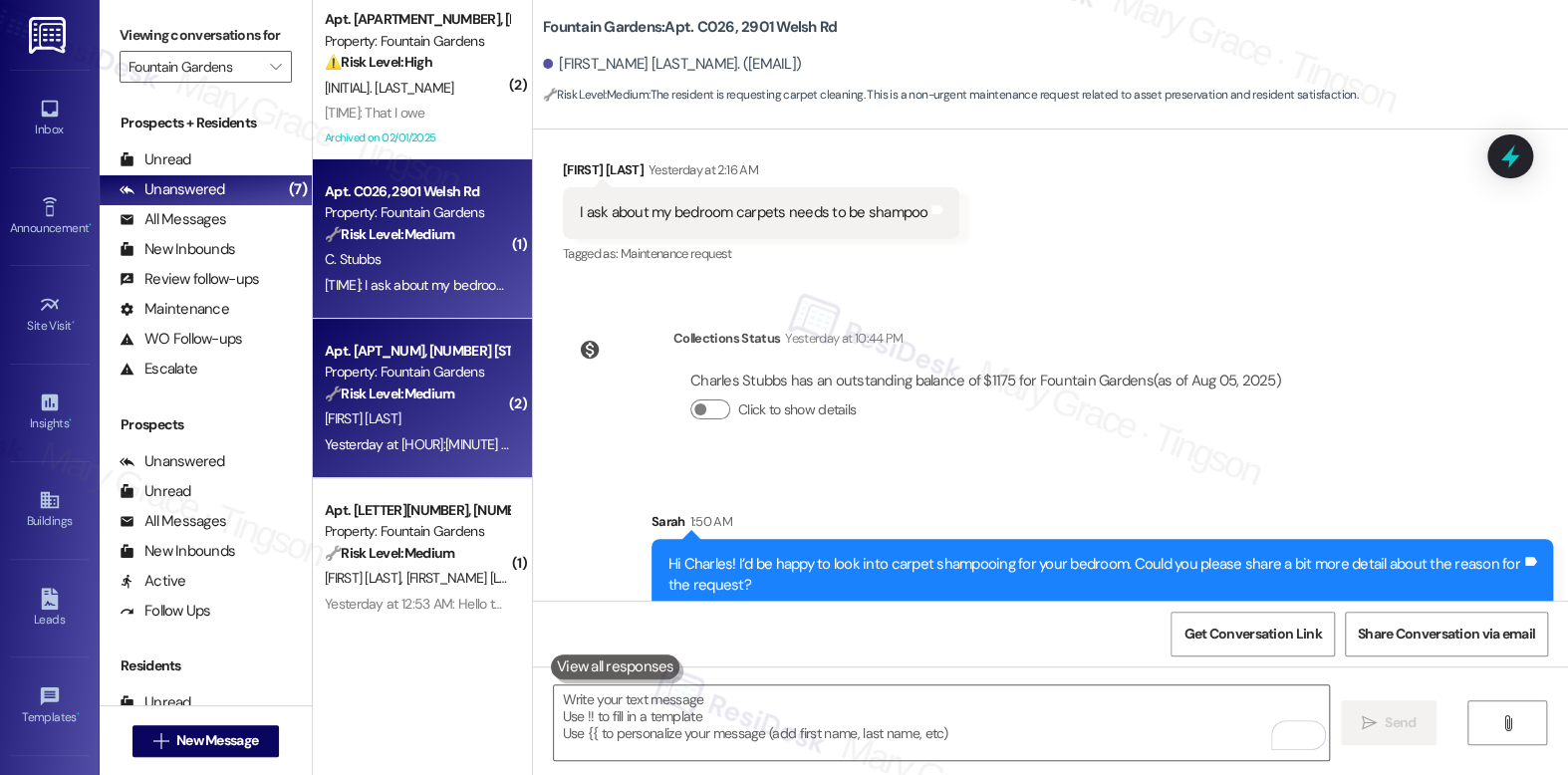 click on "Property: Fountain Gardens" at bounding box center (416, 372) 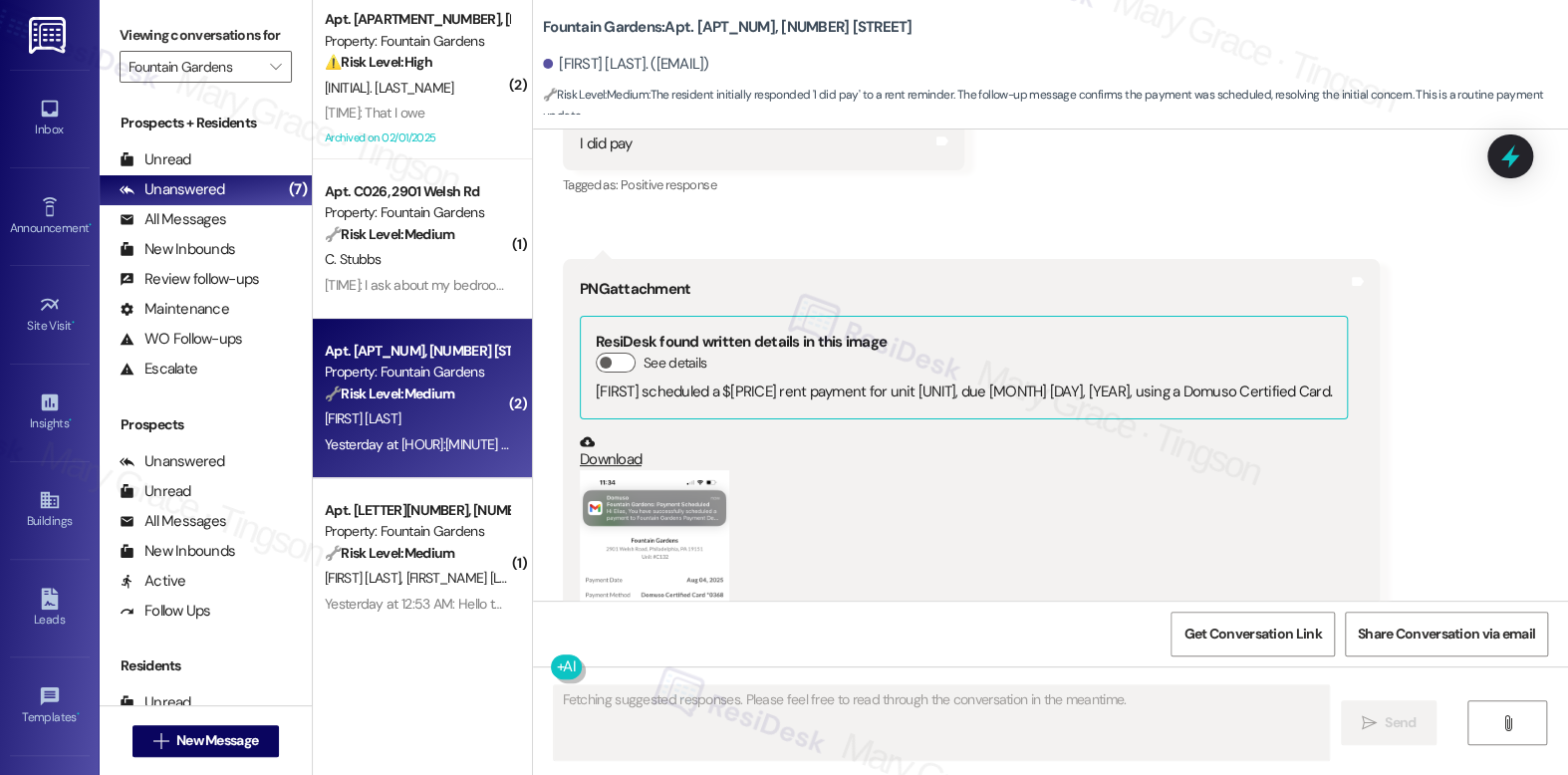 scroll, scrollTop: 2558, scrollLeft: 0, axis: vertical 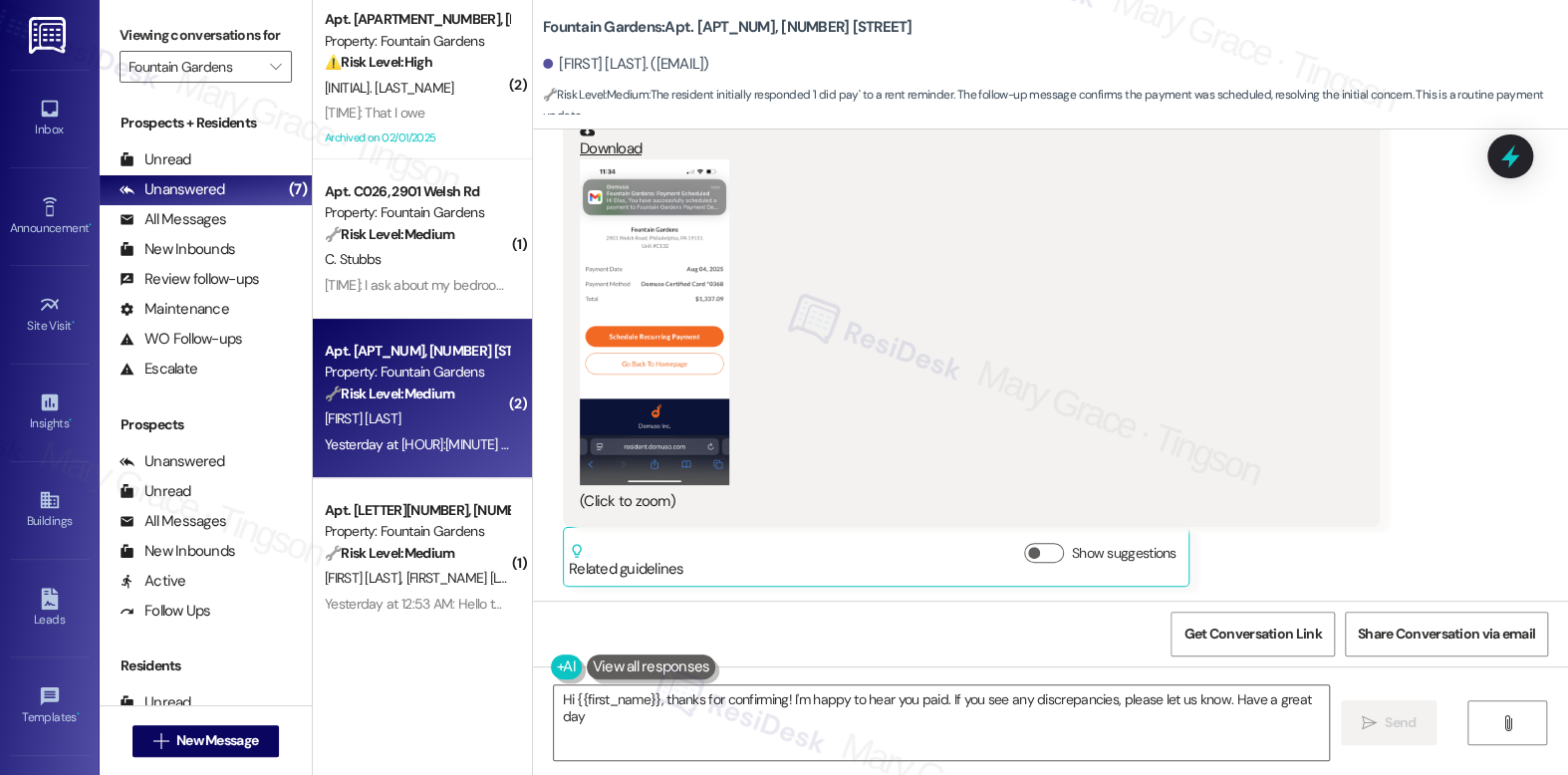type on "Hi {{first_name}}, thanks for confirming! I'm happy to hear you paid. If you see any discrepancies, please let us know. Have a great day!" 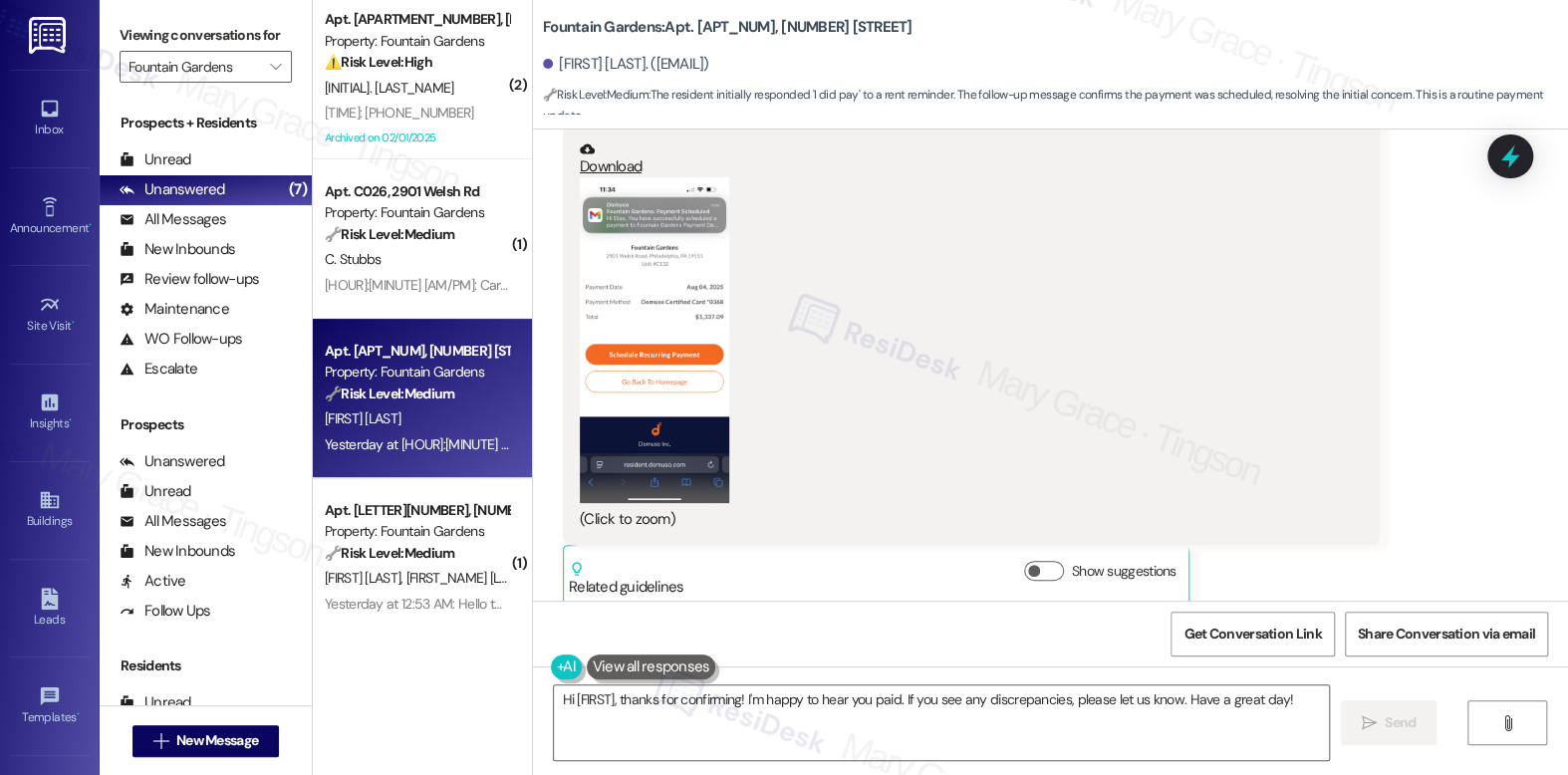 scroll, scrollTop: 2558, scrollLeft: 0, axis: vertical 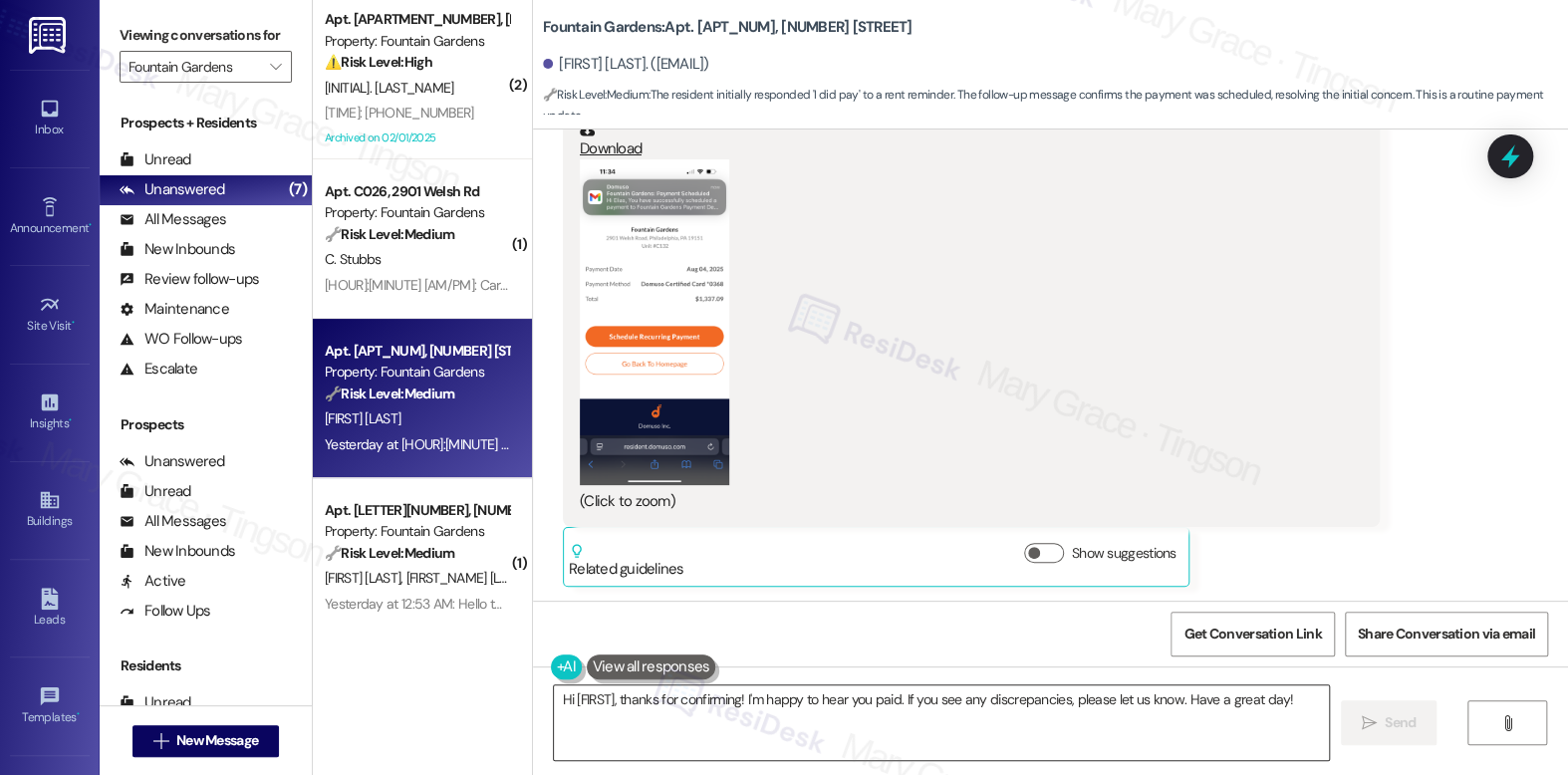 click on "Hi {{first_name}}, thanks for confirming! I'm happy to hear you paid. If you see any discrepancies, please let us know. Have a great day!" at bounding box center [940, 722] 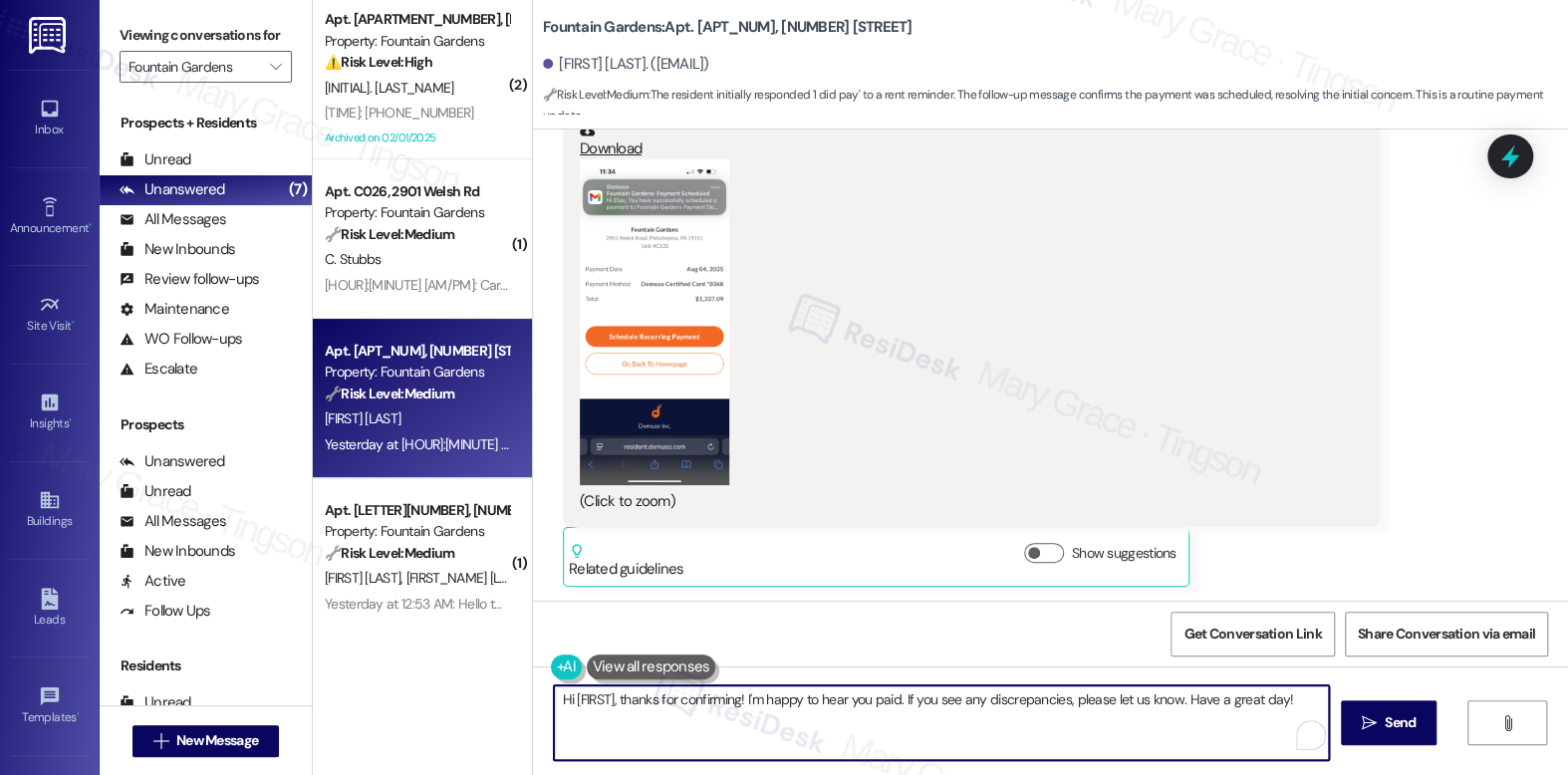 click on "Hi {{first_name}}, thanks for confirming! I'm happy to hear you paid. If you see any discrepancies, please let us know. Have a great day!" at bounding box center (940, 722) 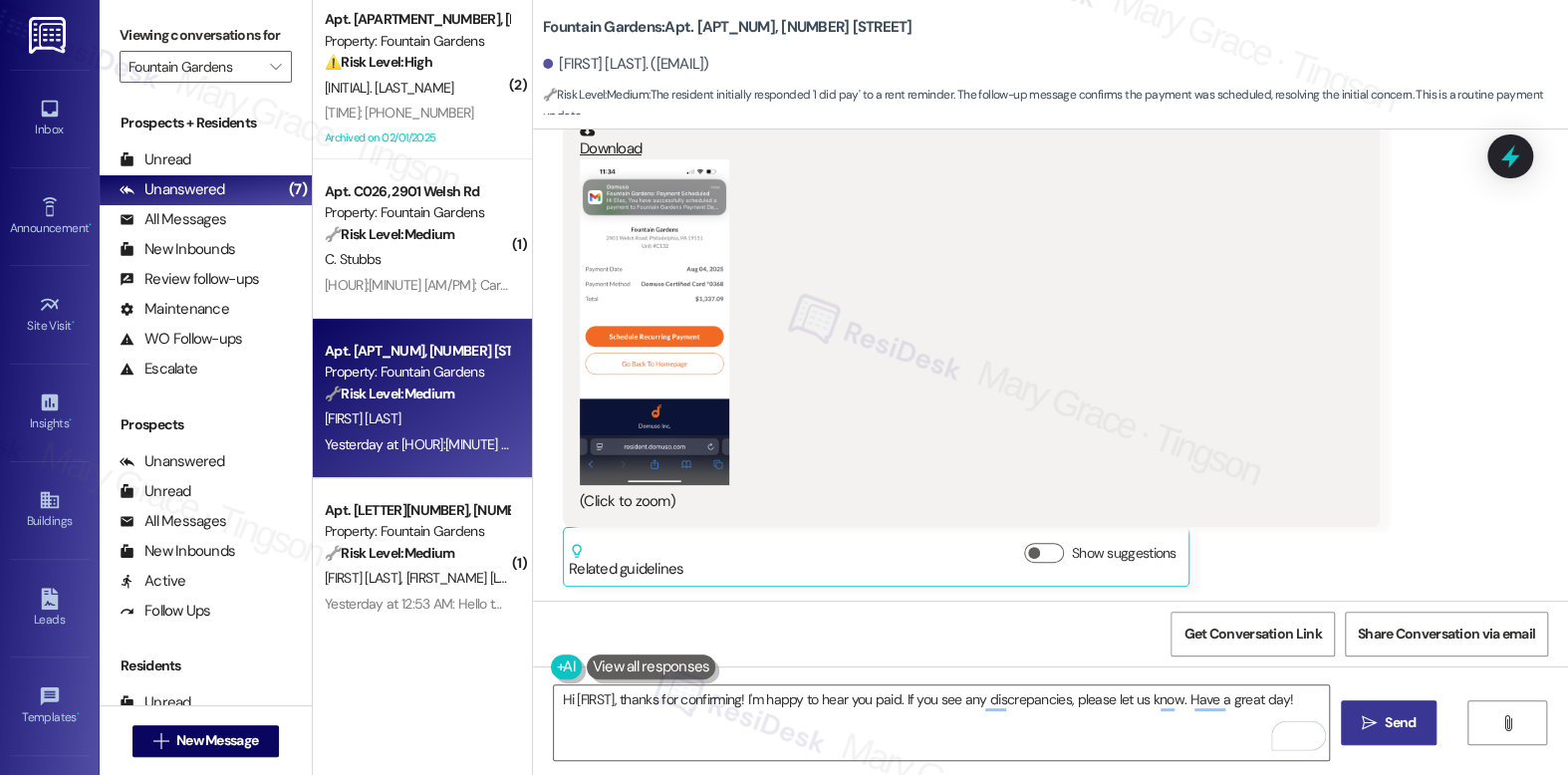click on "" at bounding box center (1369, 723) 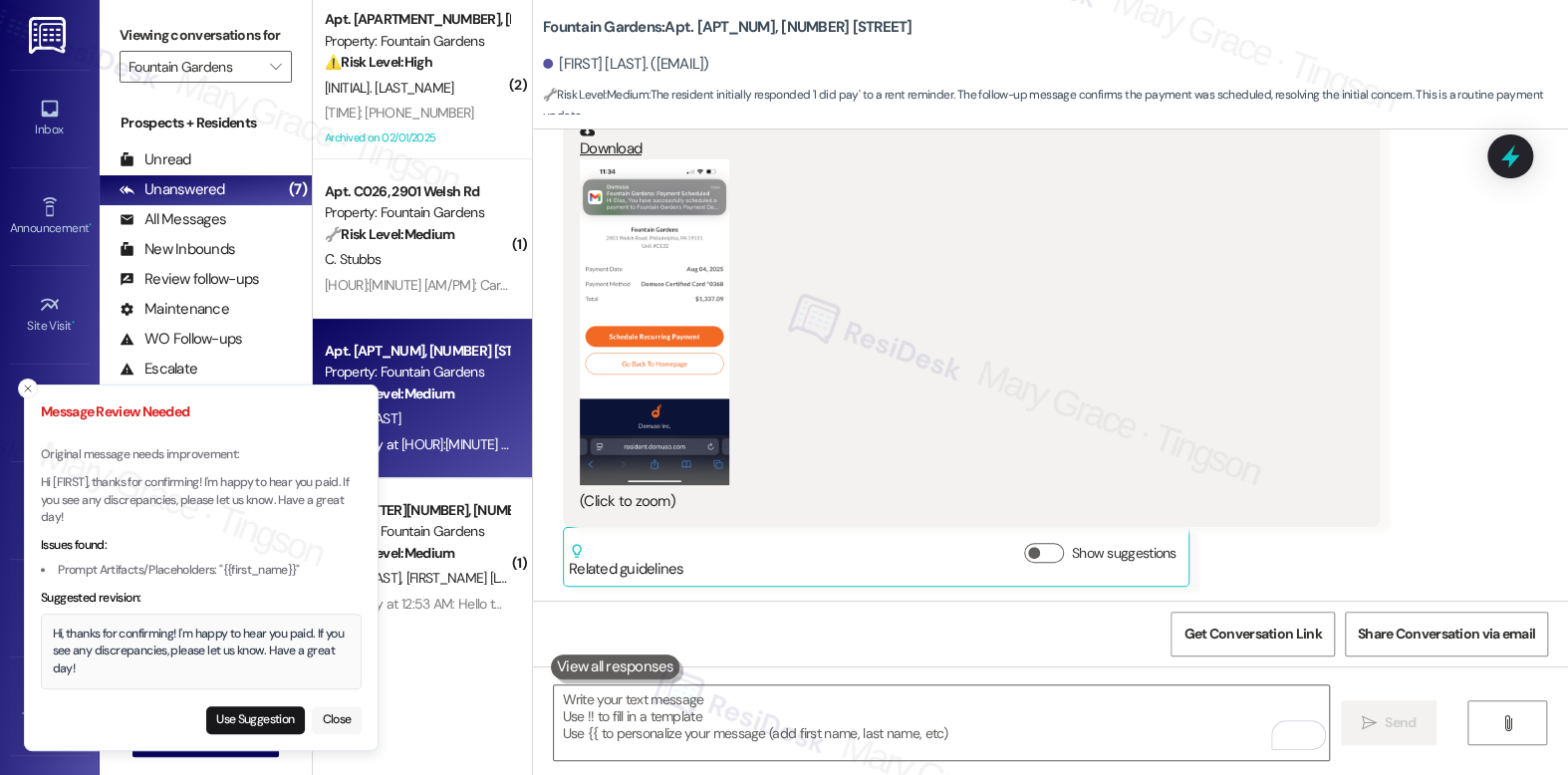 click on "Close" at bounding box center [337, 720] 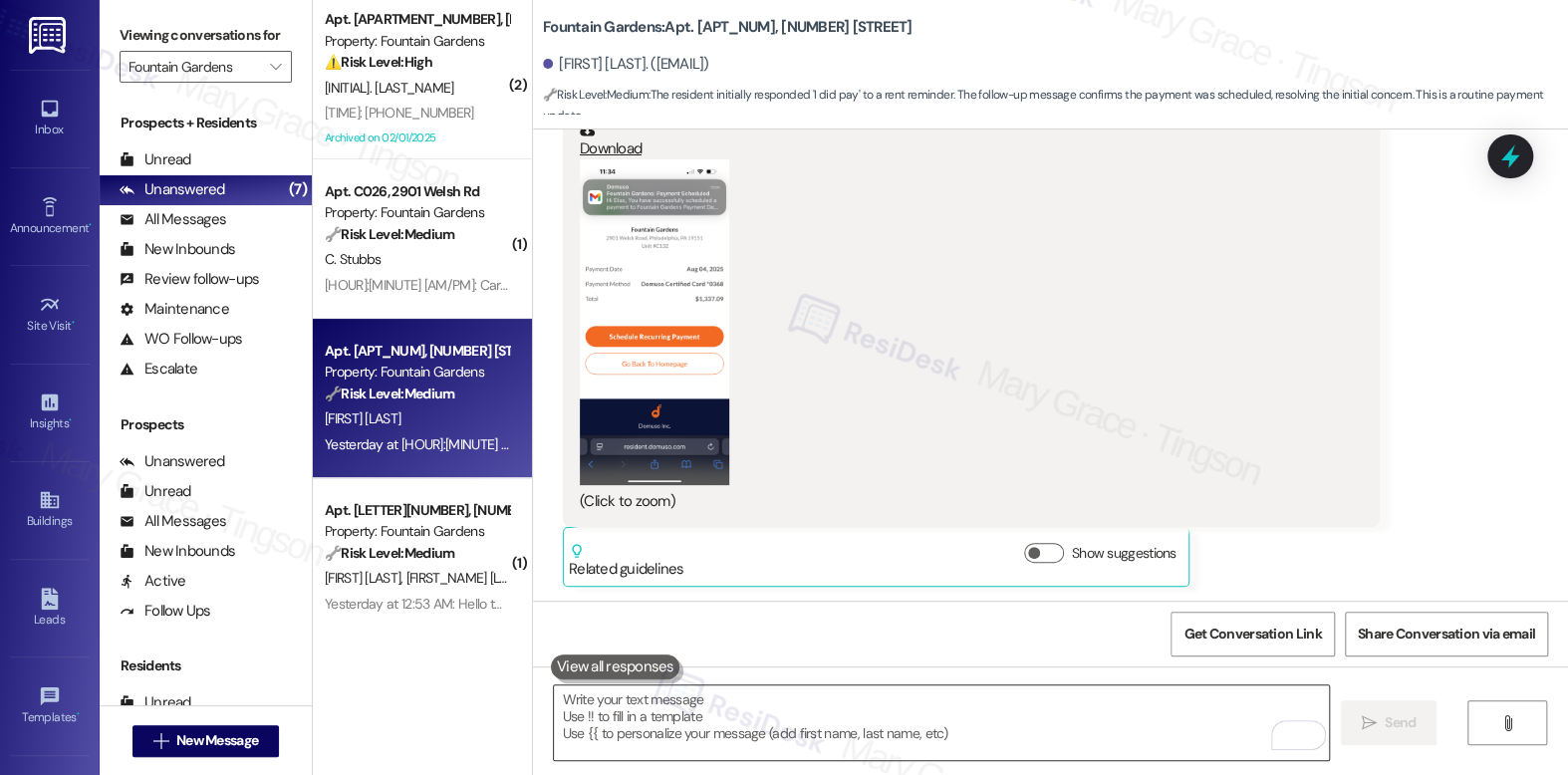 click at bounding box center [940, 722] 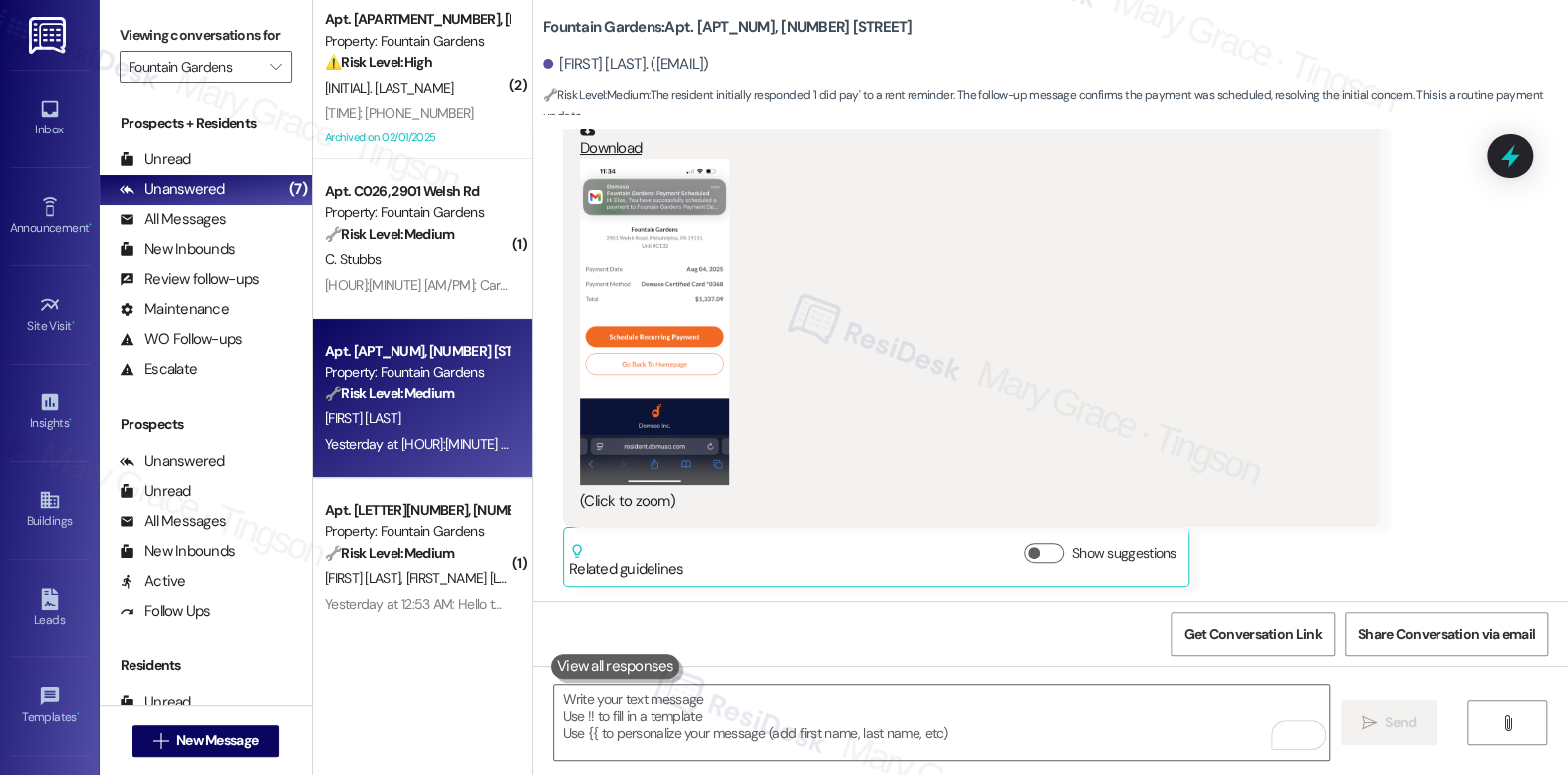 click at bounding box center (616, 666) 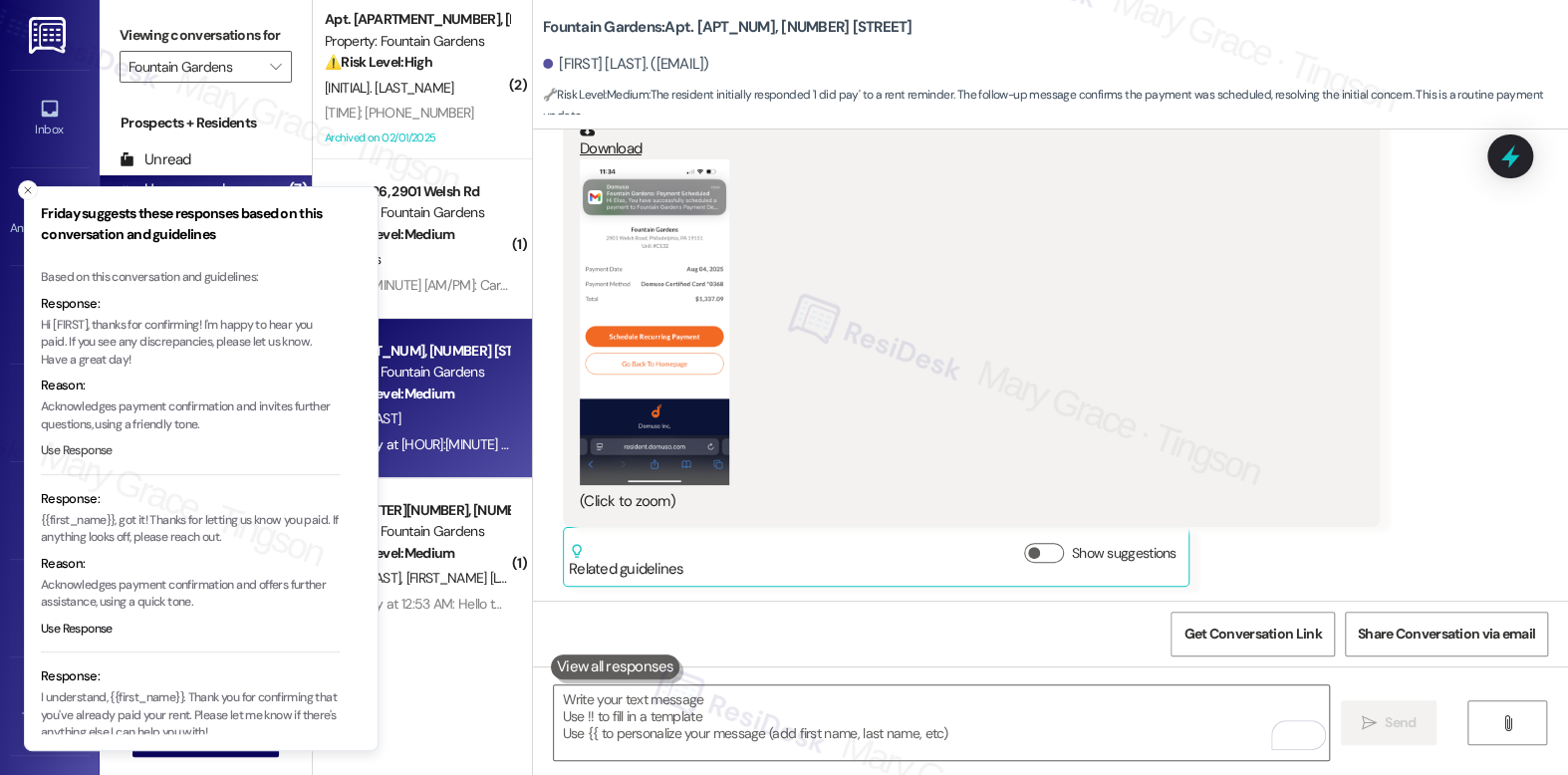 click on "Use Response" at bounding box center [77, 451] 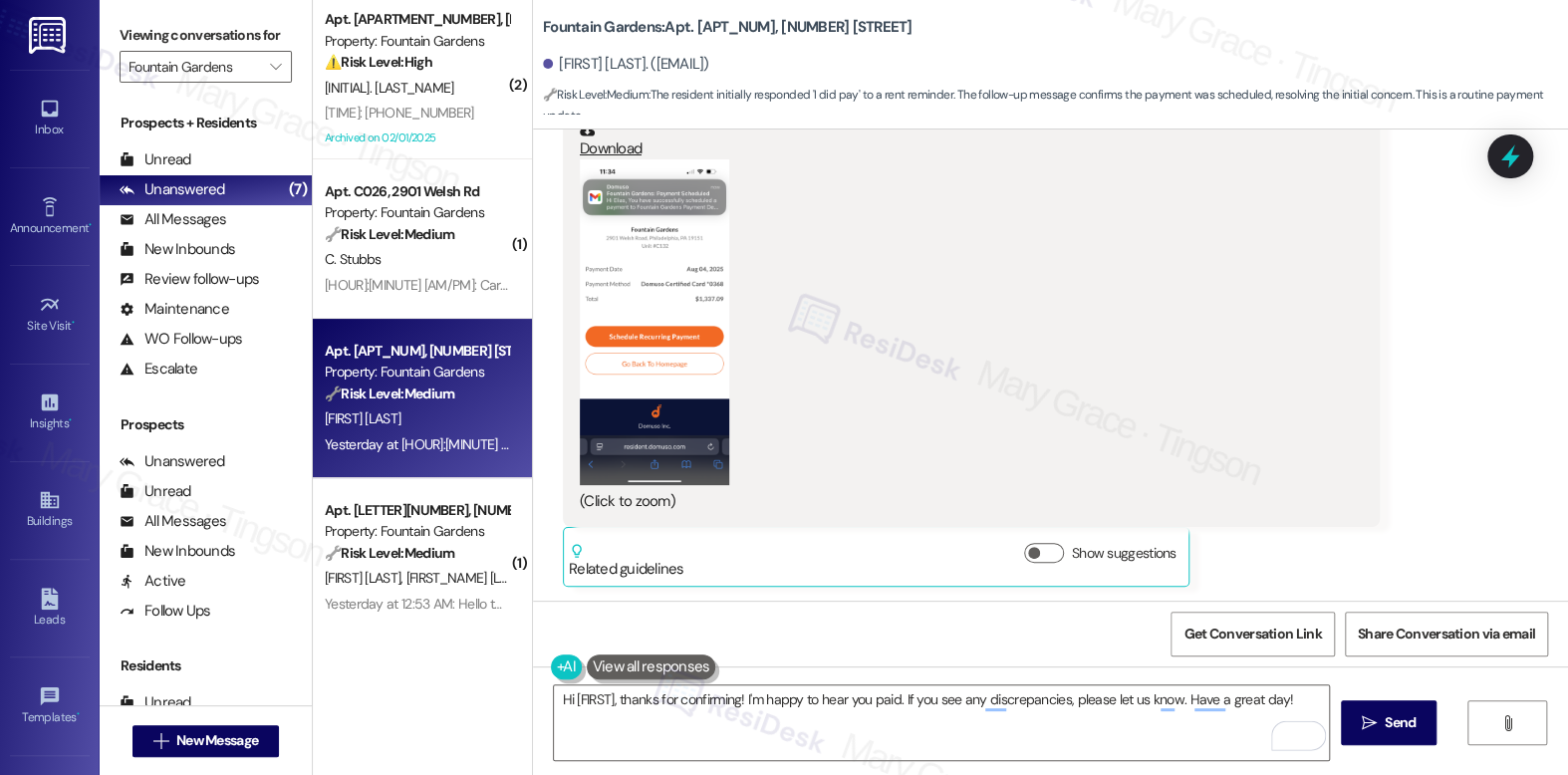 click on "Elias Melendez. (eliasmelendez14@gmail.com)" at bounding box center [626, 64] 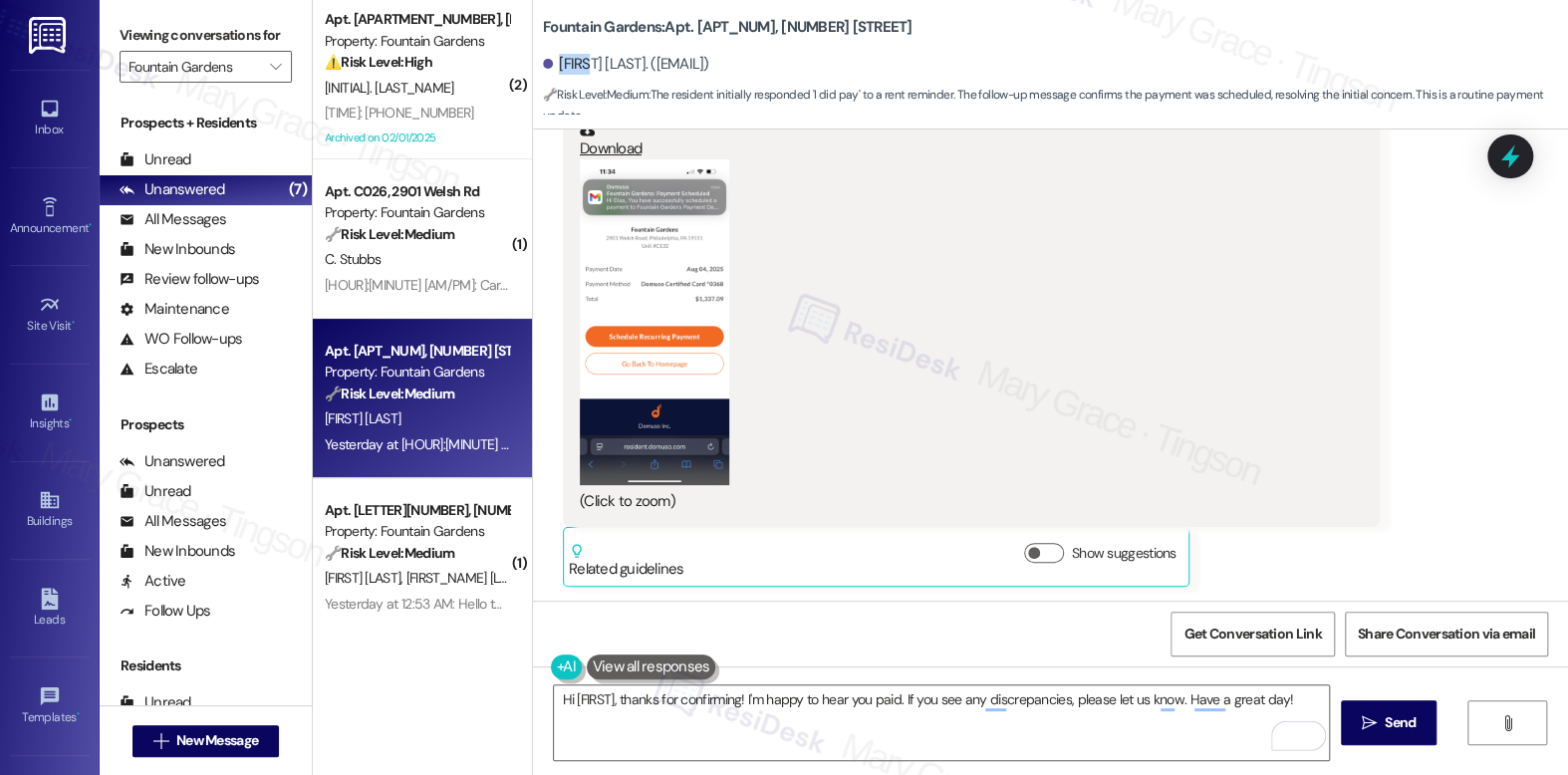 click on "Elias Melendez. (eliasmelendez14@gmail.com)" at bounding box center [626, 64] 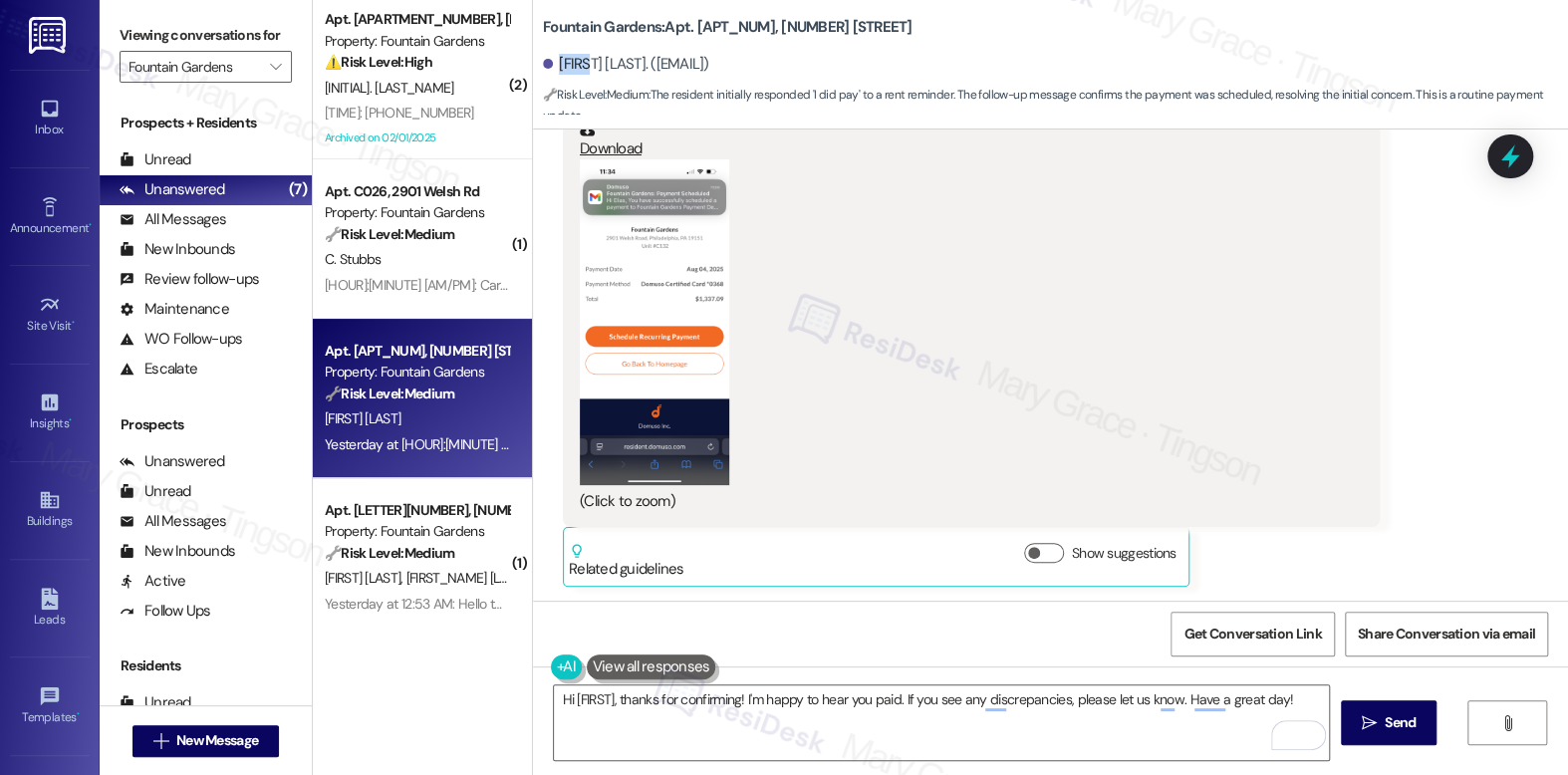 copy on "Elias" 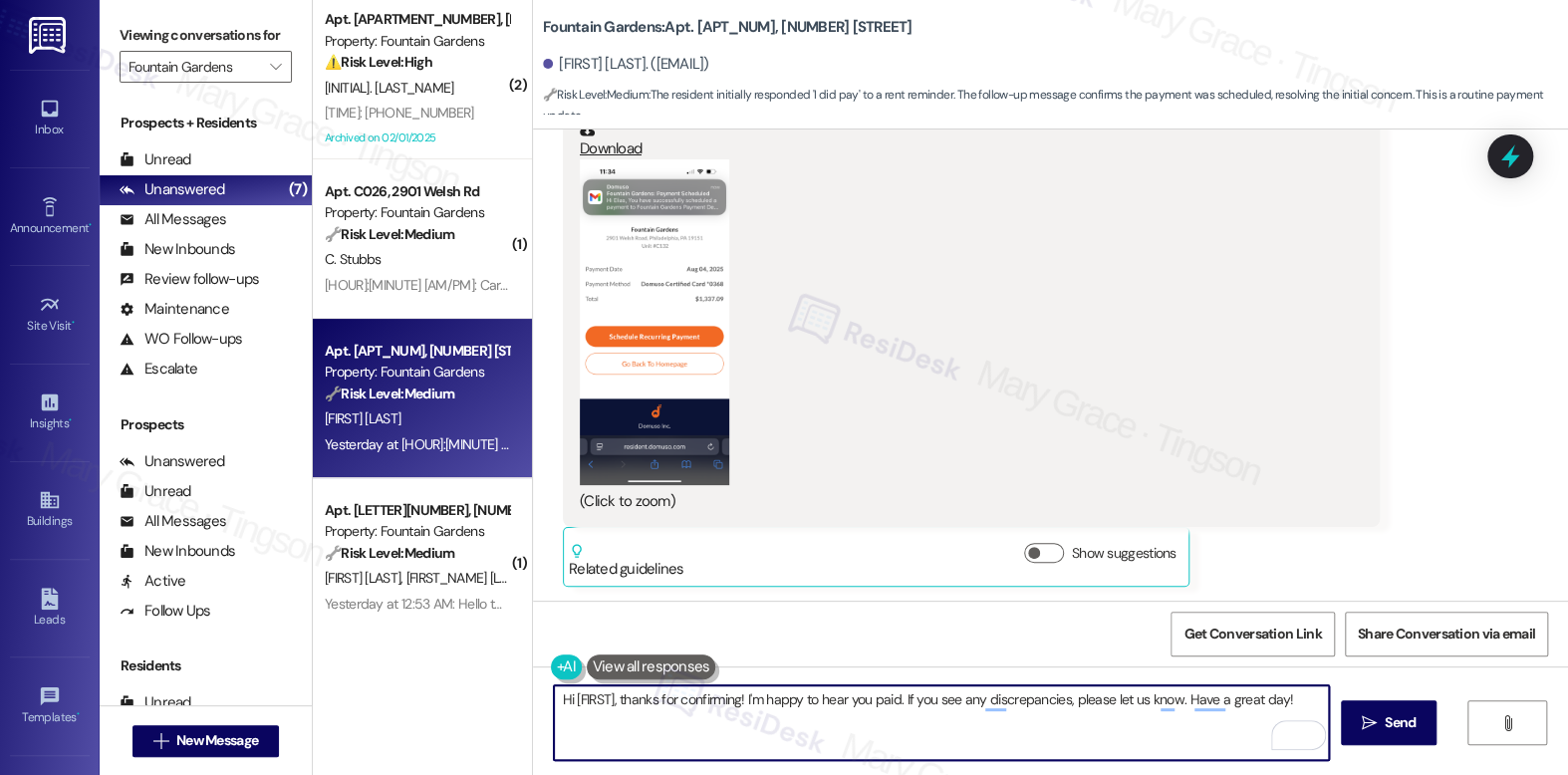 drag, startPoint x: 566, startPoint y: 700, endPoint x: 648, endPoint y: 700, distance: 82 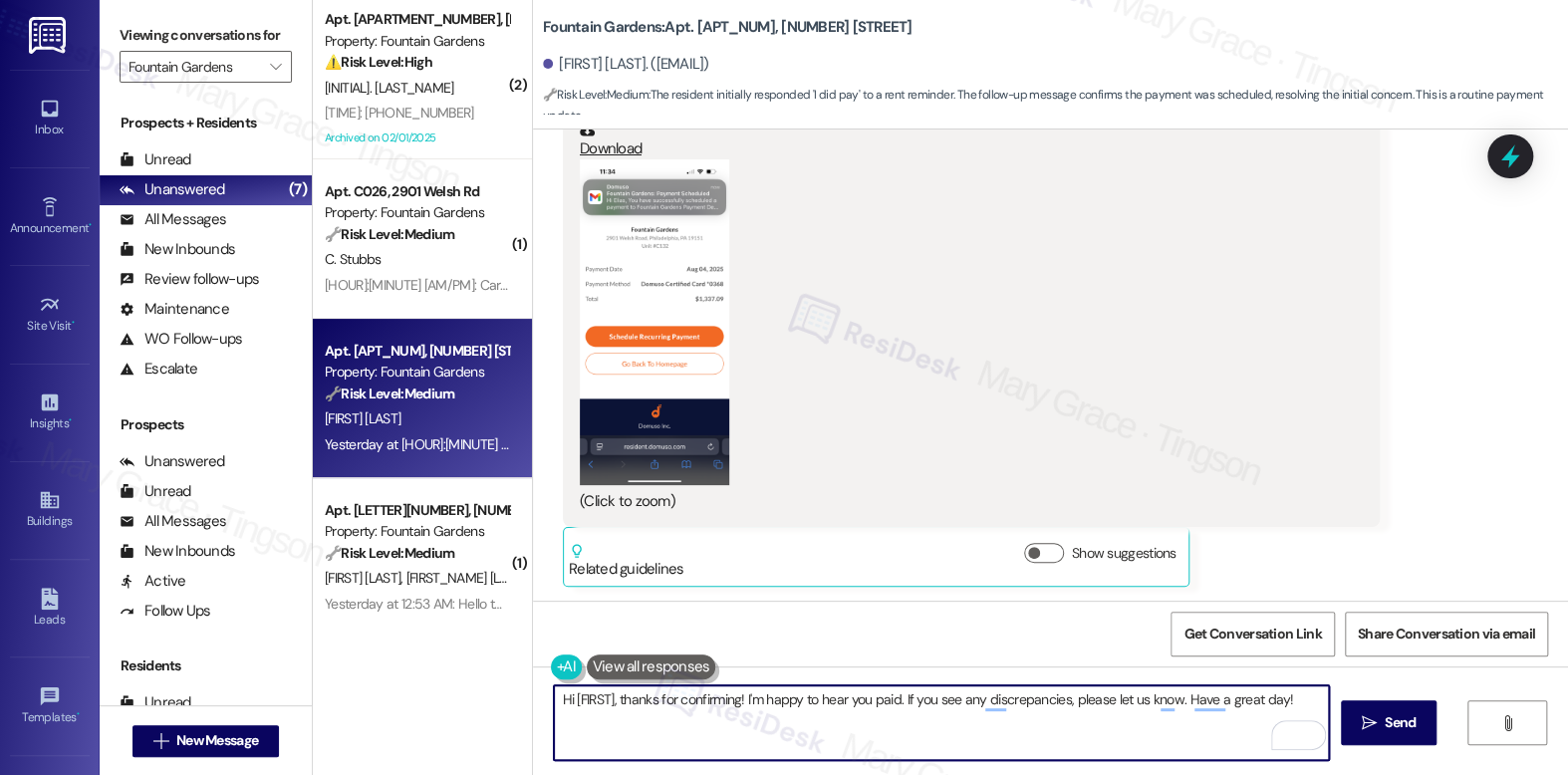 click on "Hi {{first_name}}, thanks for confirming! I'm happy to hear you paid. If you see any discrepancies, please let us know. Have a great day!" at bounding box center [940, 722] 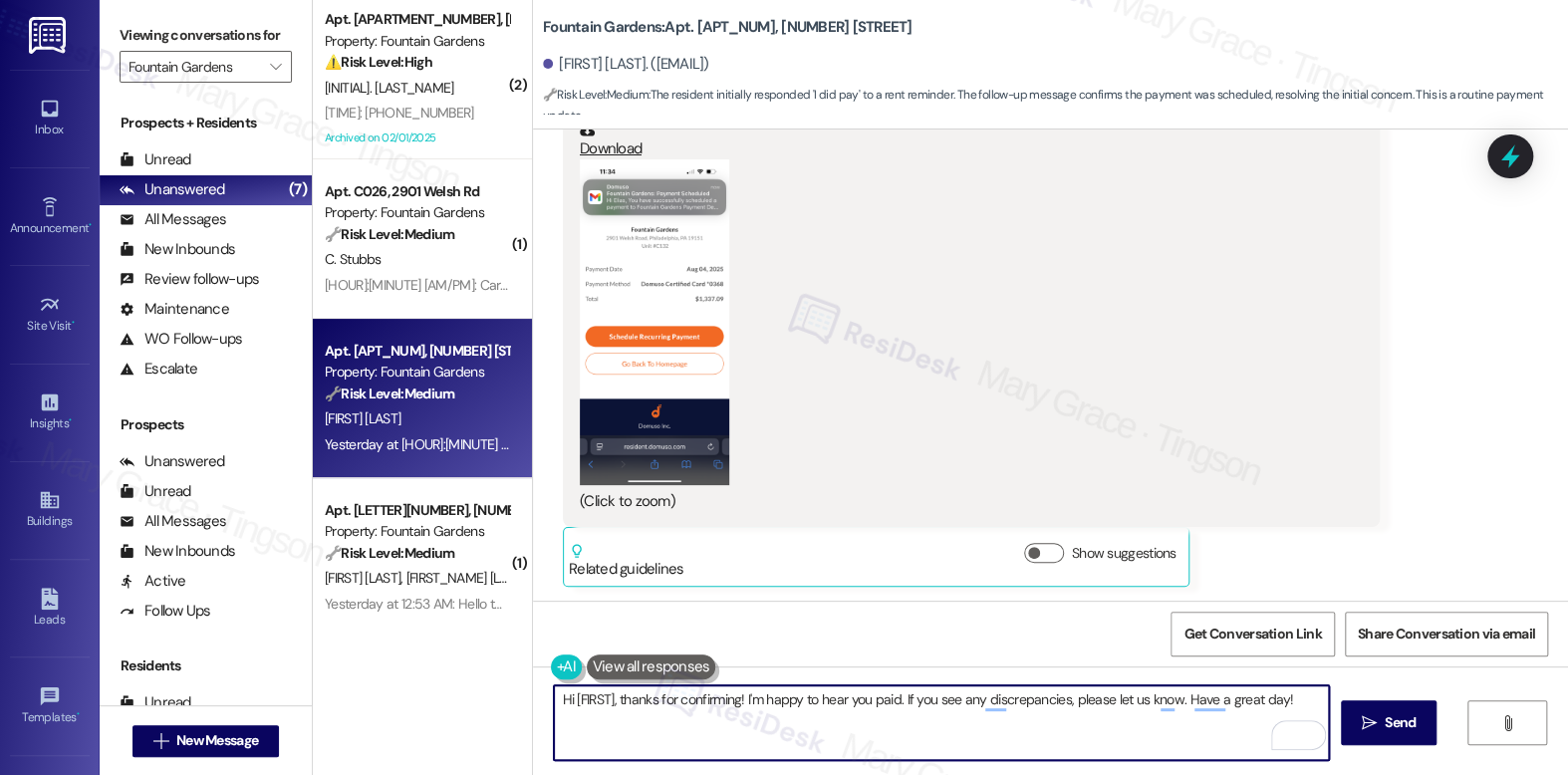 paste on "Elias" 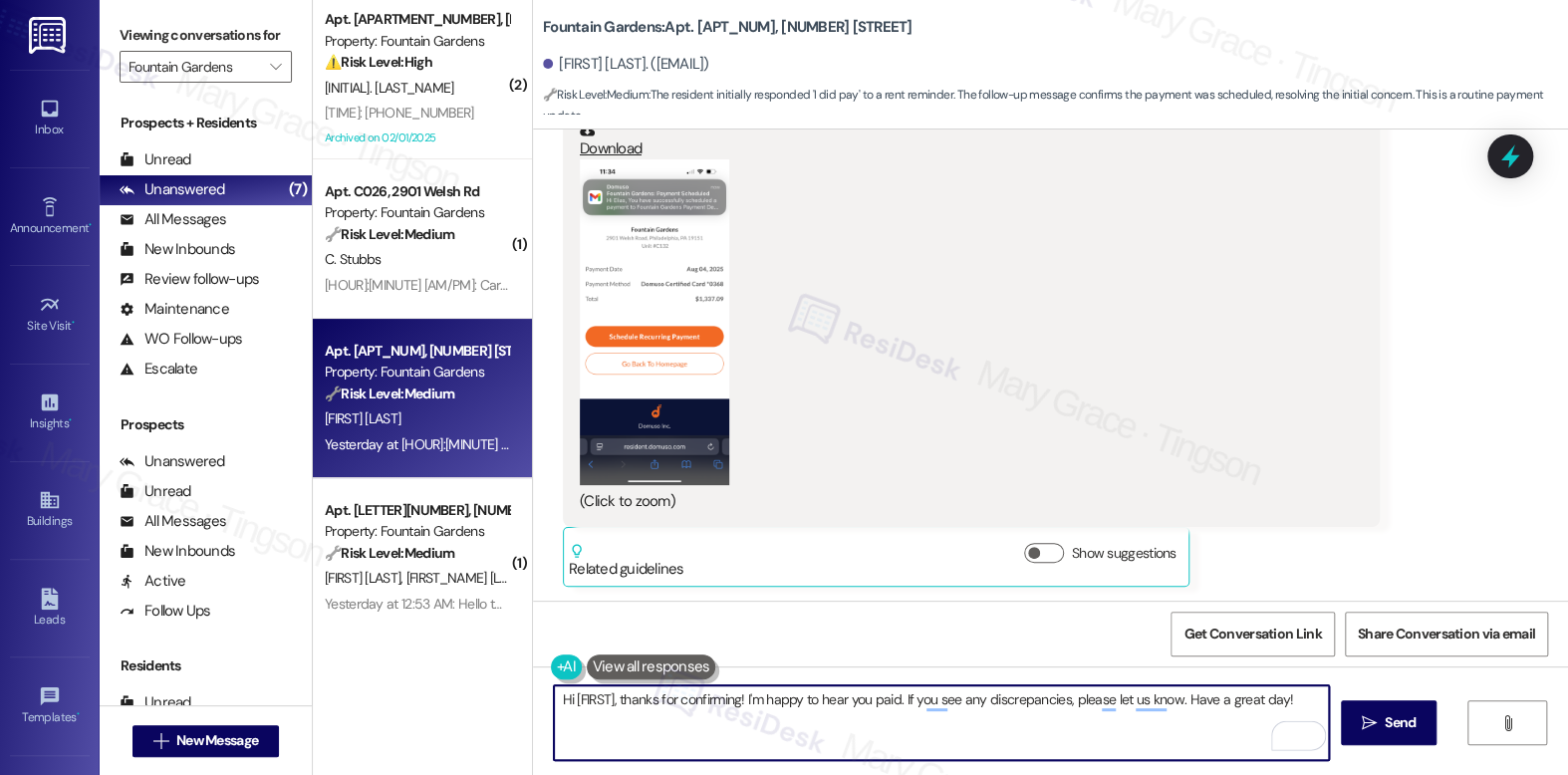 click on "Hi Elias, thanks for confirming! I'm happy to hear you paid. If you see any discrepancies, please let us know. Have a great day!" at bounding box center [940, 722] 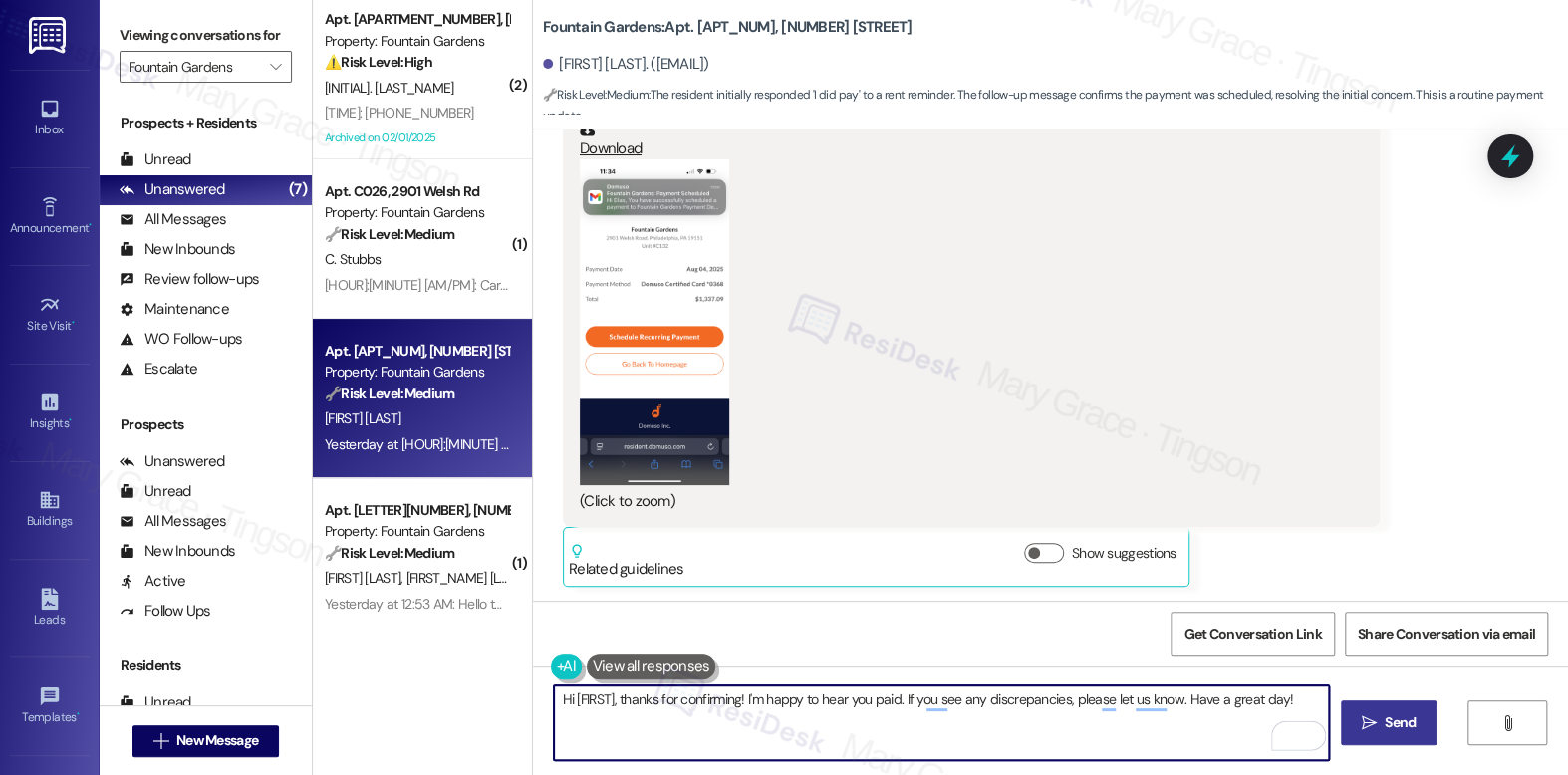 type on "Hi Elias, thanks for confirming! I'm happy to hear you paid. If you see any discrepancies, please let us know. Have a great day!" 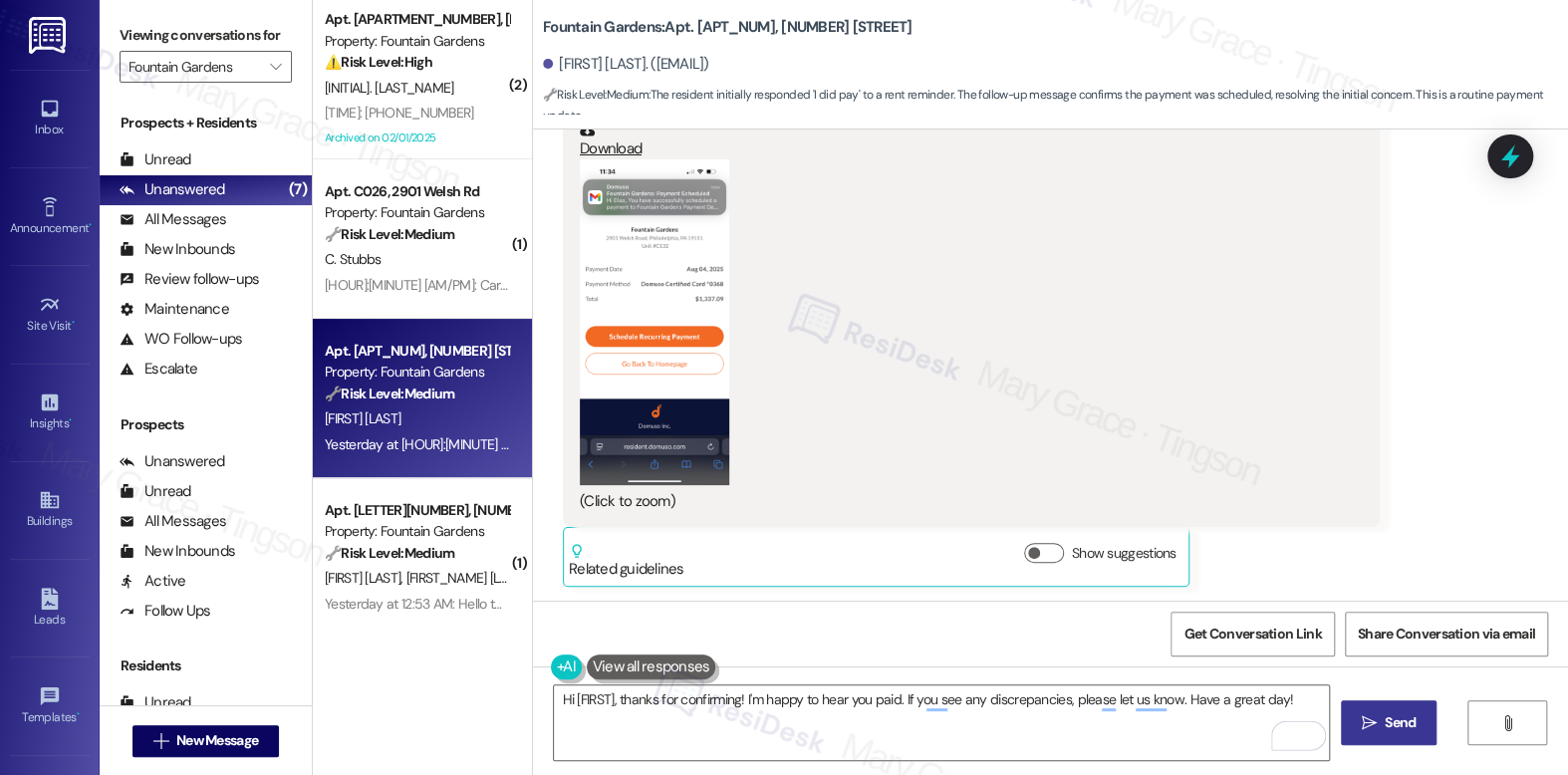 click on "Send" at bounding box center [1400, 722] 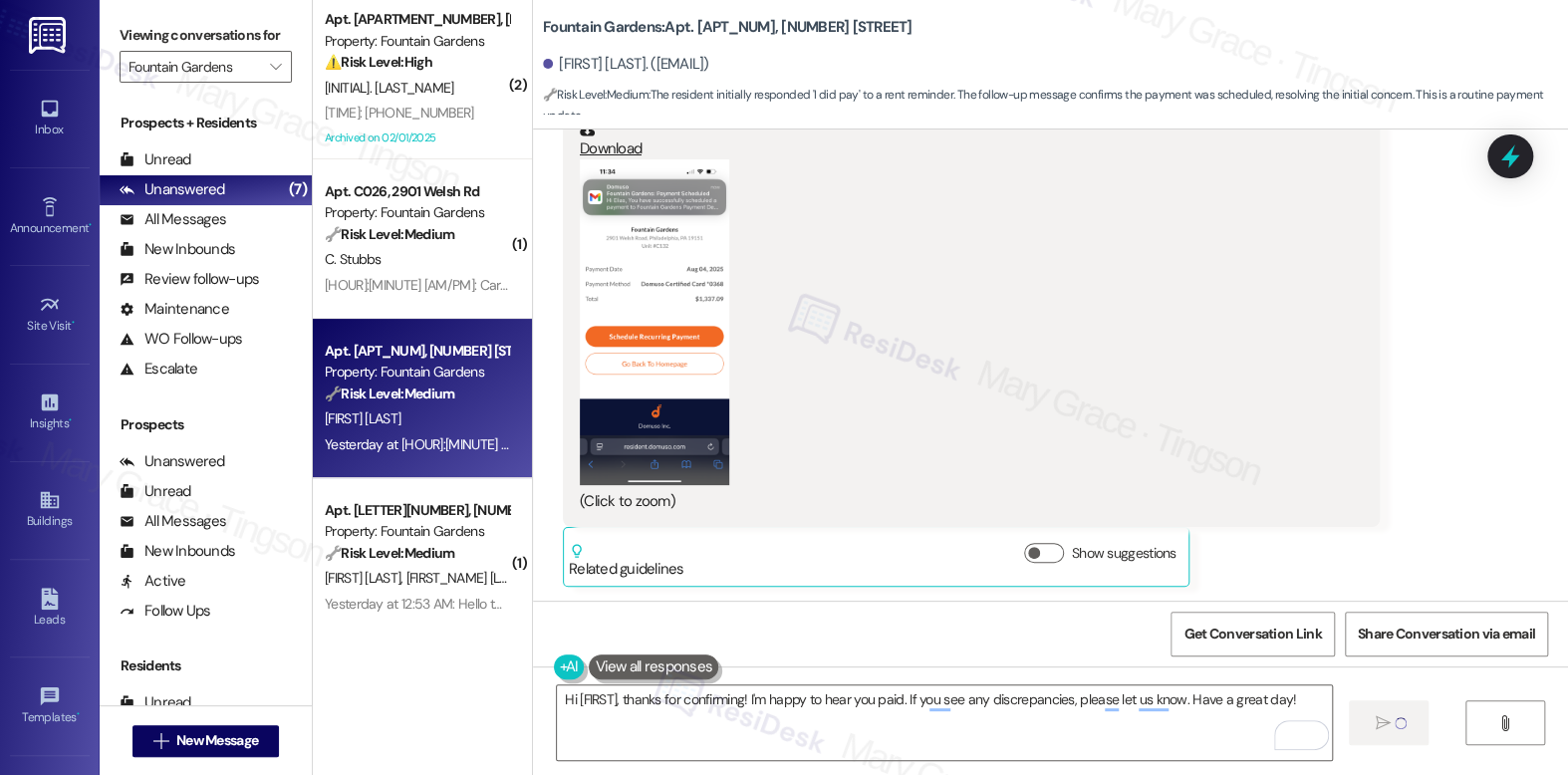 type 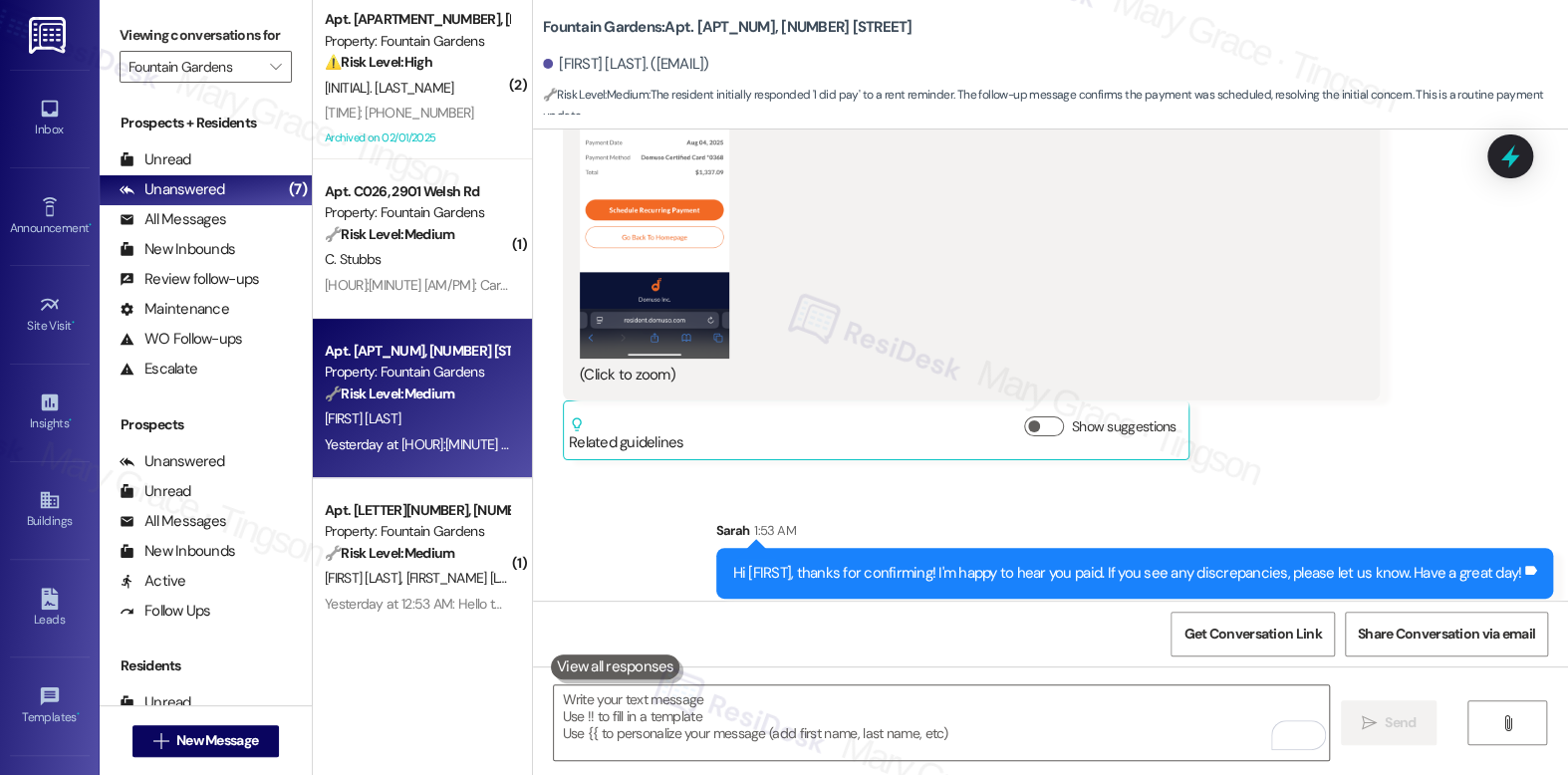 scroll, scrollTop: 2697, scrollLeft: 0, axis: vertical 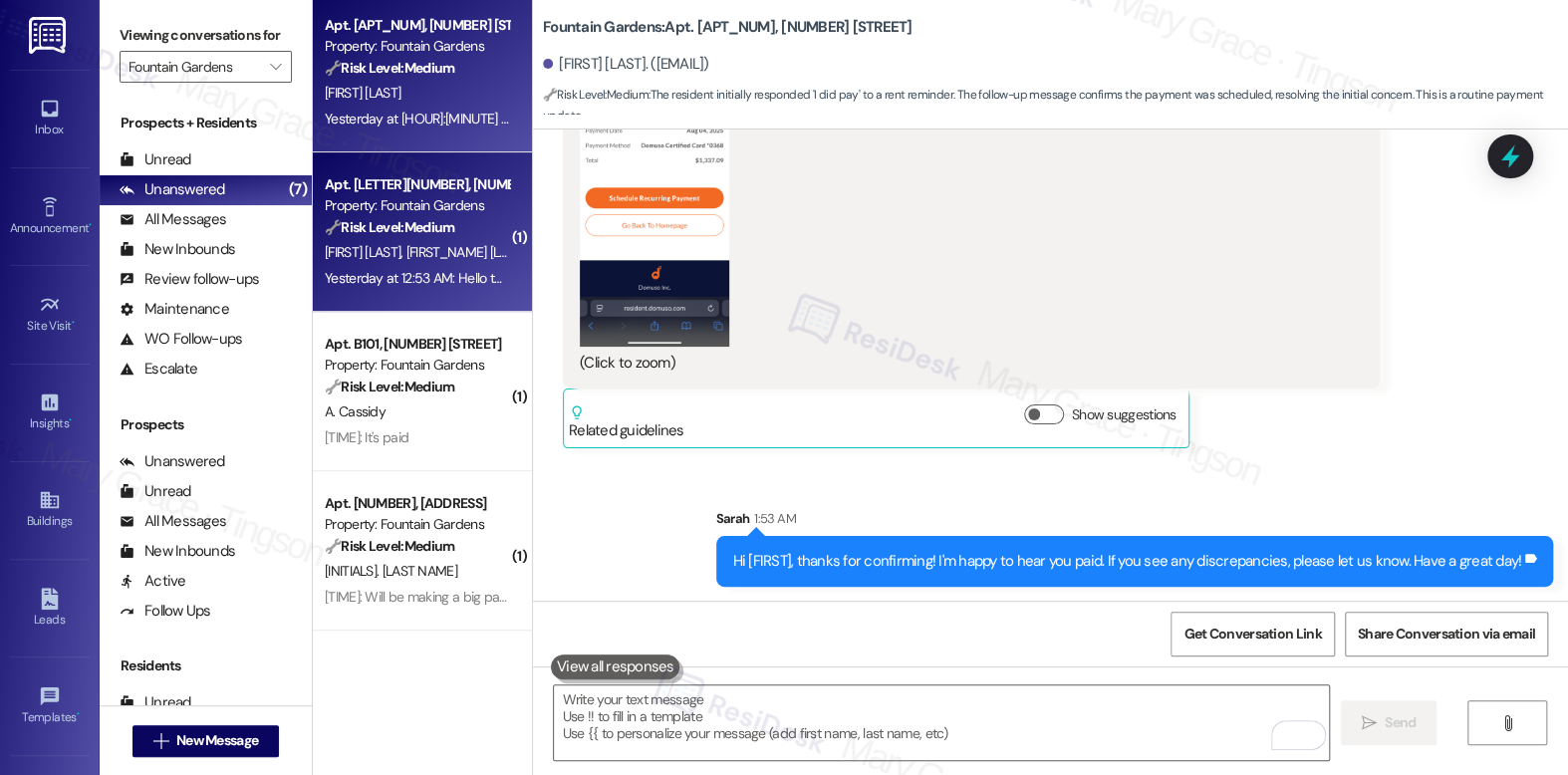 click on "🔧  Risk Level:  Medium" at bounding box center [390, 227] 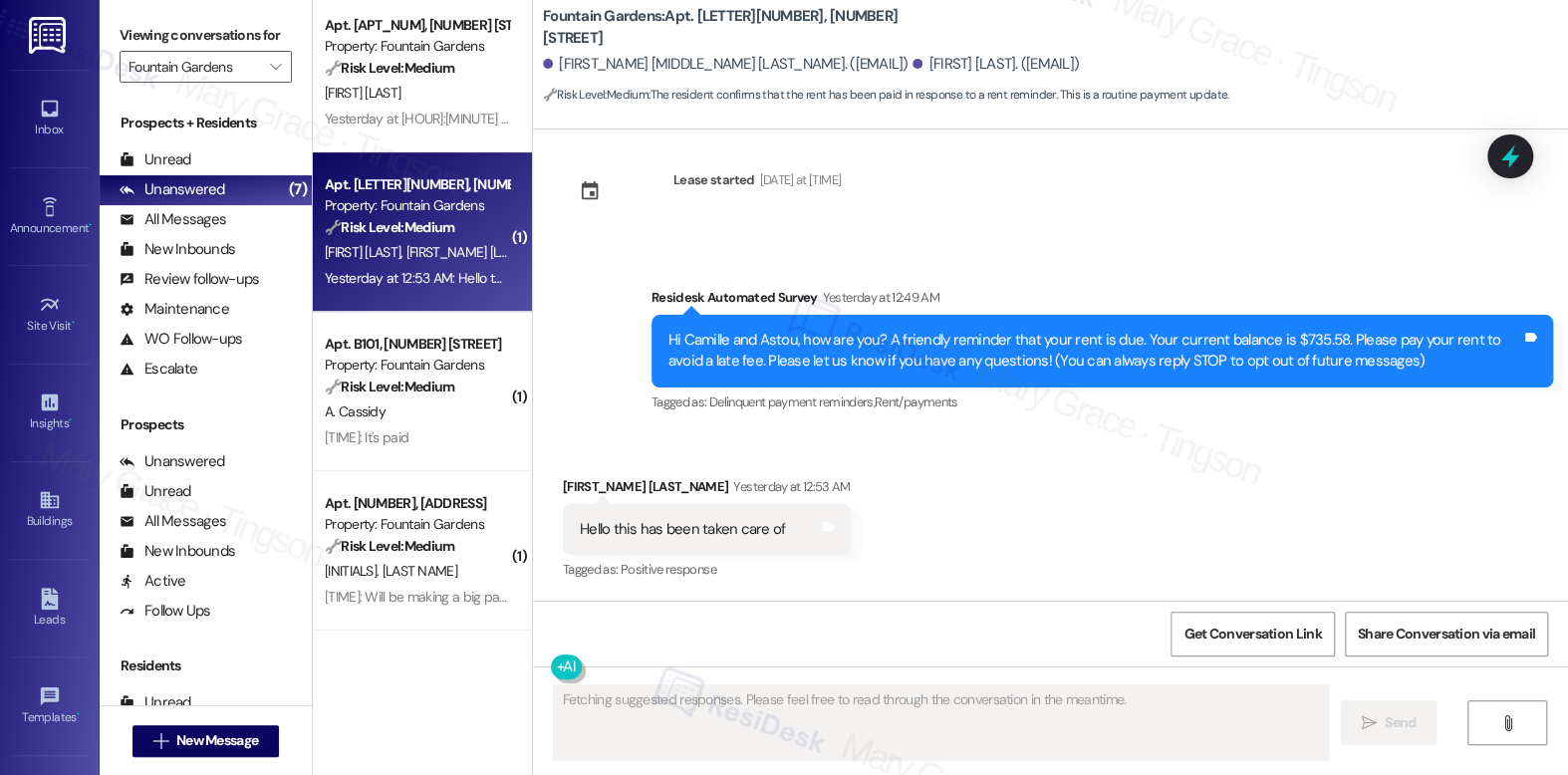 scroll, scrollTop: 20, scrollLeft: 0, axis: vertical 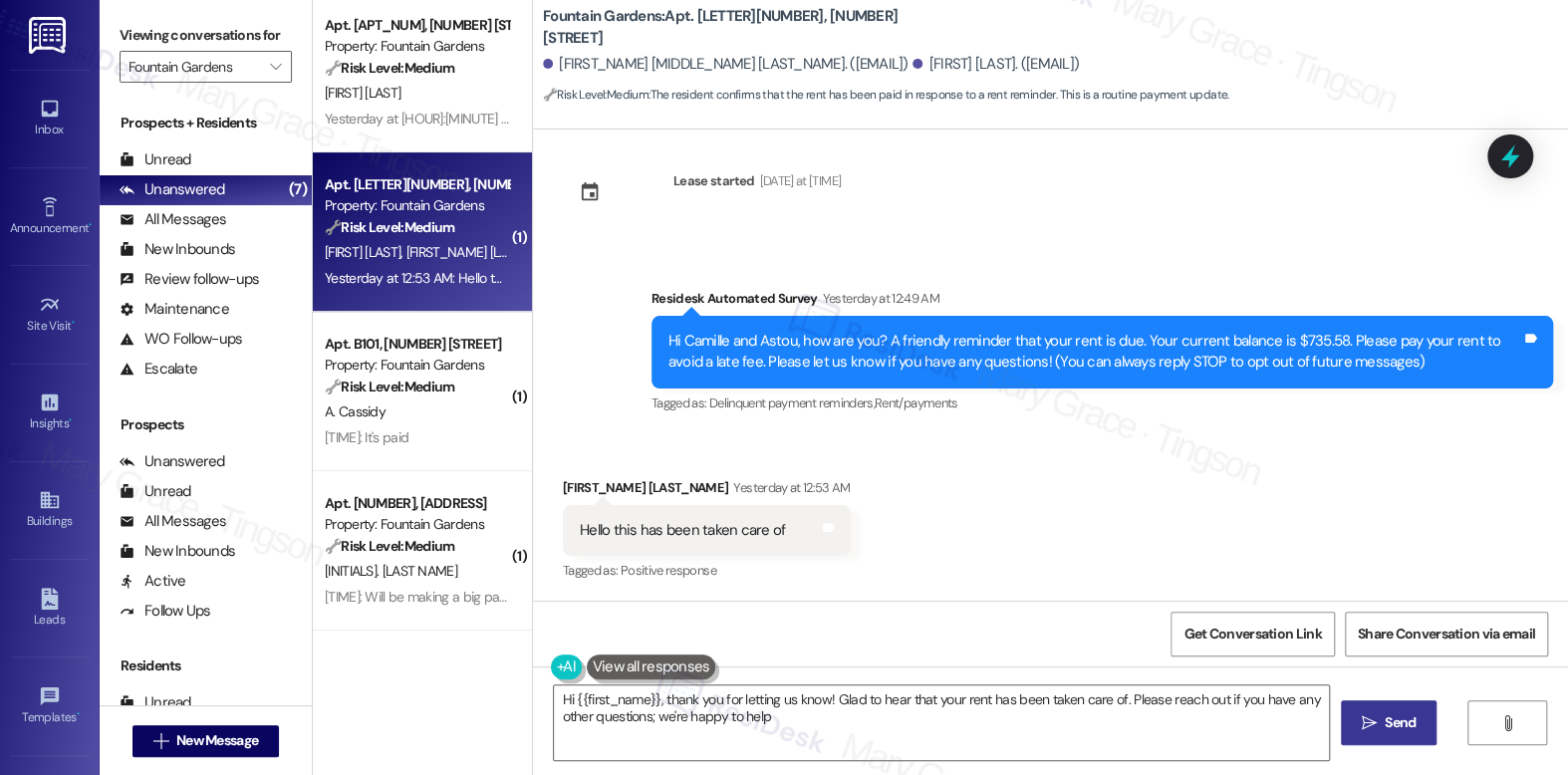 type on "Hi {{first_name}}, thank you for letting us know! Glad to hear that your rent has been taken care of. Please reach out if you have any other questions; we're happy to help!" 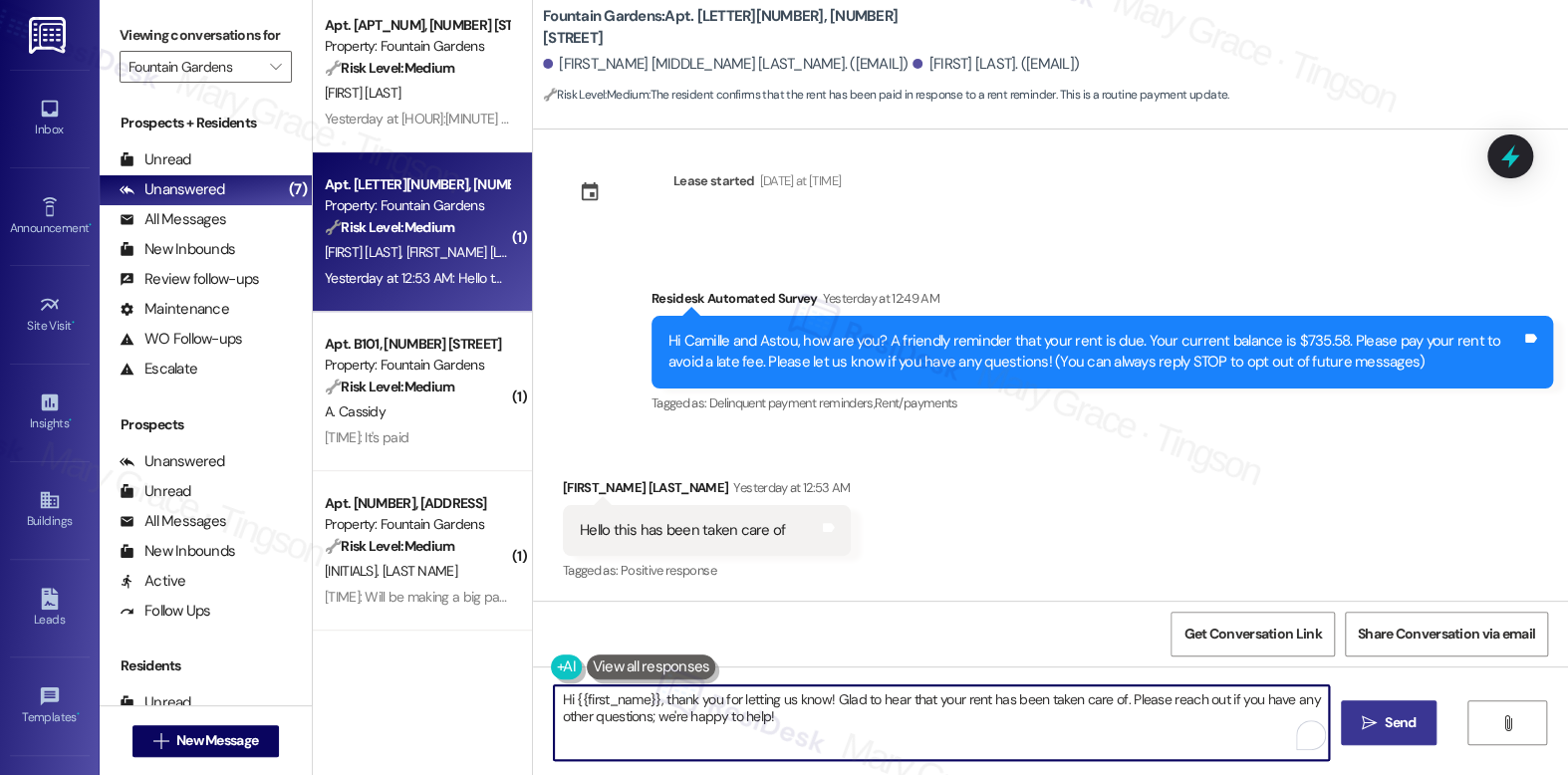 click on "Hi {{first_name}}, thank you for letting us know! Glad to hear that your rent has been taken care of. Please reach out if you have any other questions; we're happy to help!" at bounding box center [940, 722] 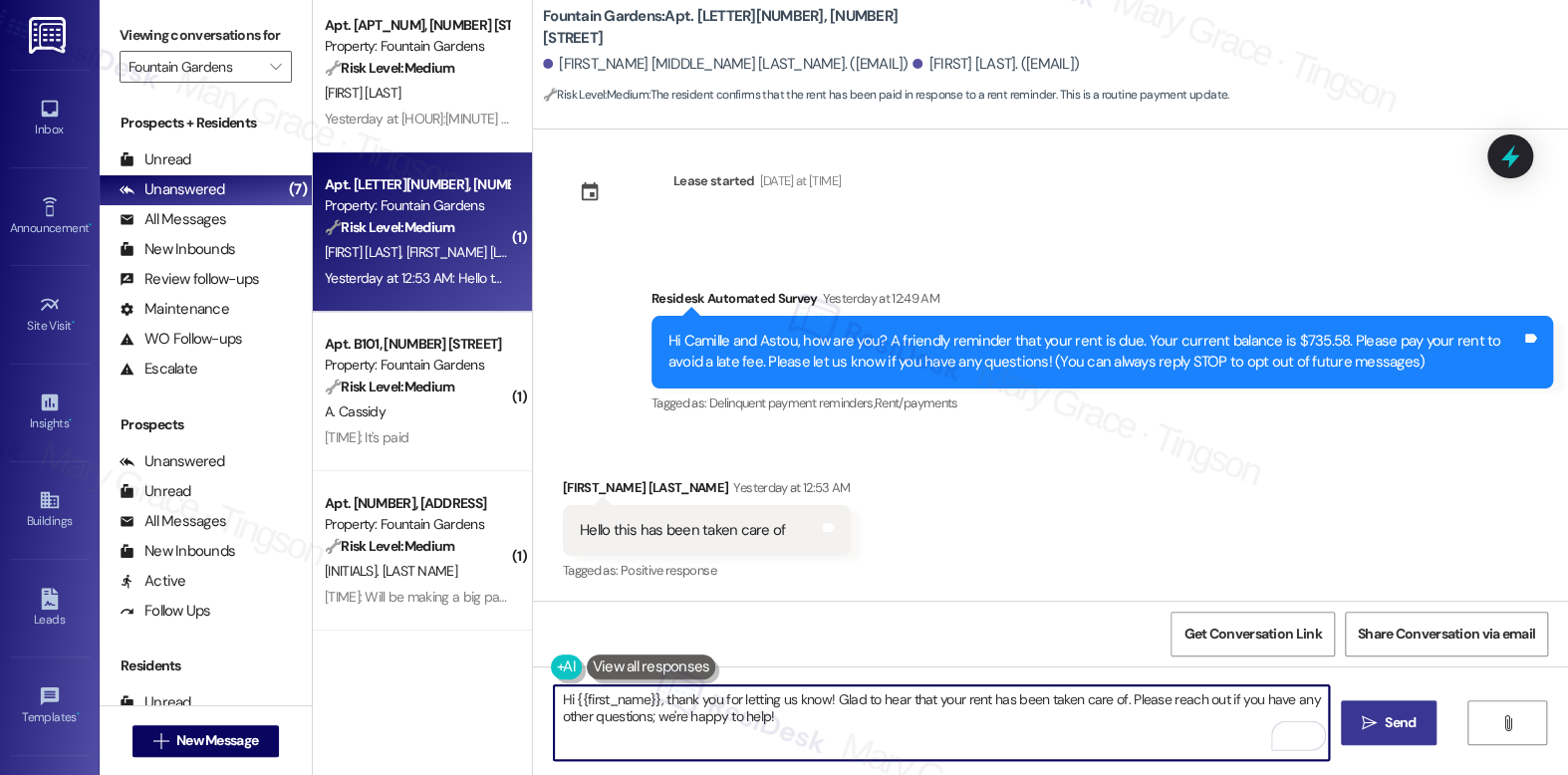 drag, startPoint x: 741, startPoint y: 699, endPoint x: 938, endPoint y: 716, distance: 197.73214 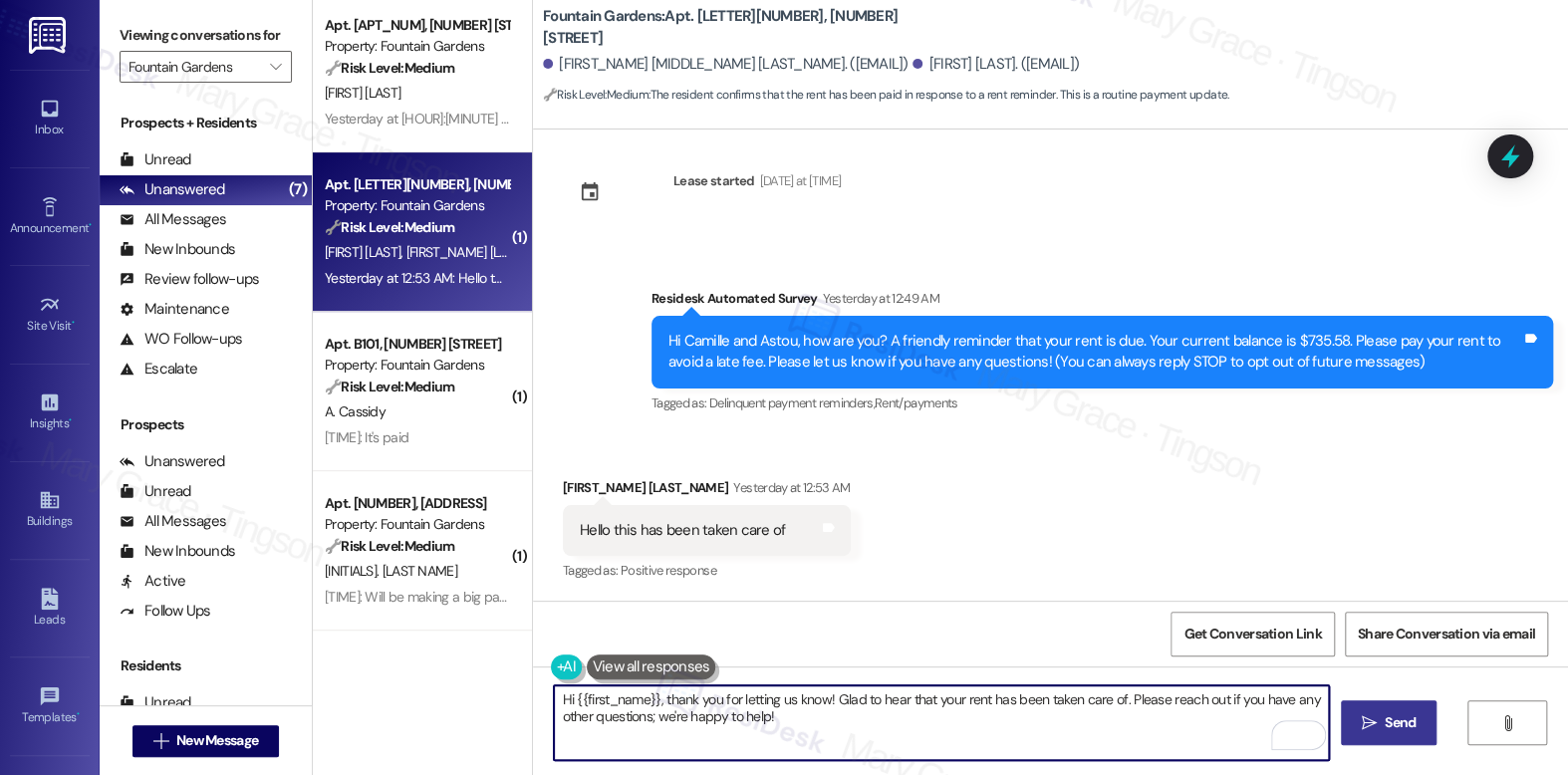 click on "Hi {{first_name}}, thank you for letting us know! Glad to hear that your rent has been taken care of. Please reach out if you have any other questions; we're happy to help!" at bounding box center (940, 722) 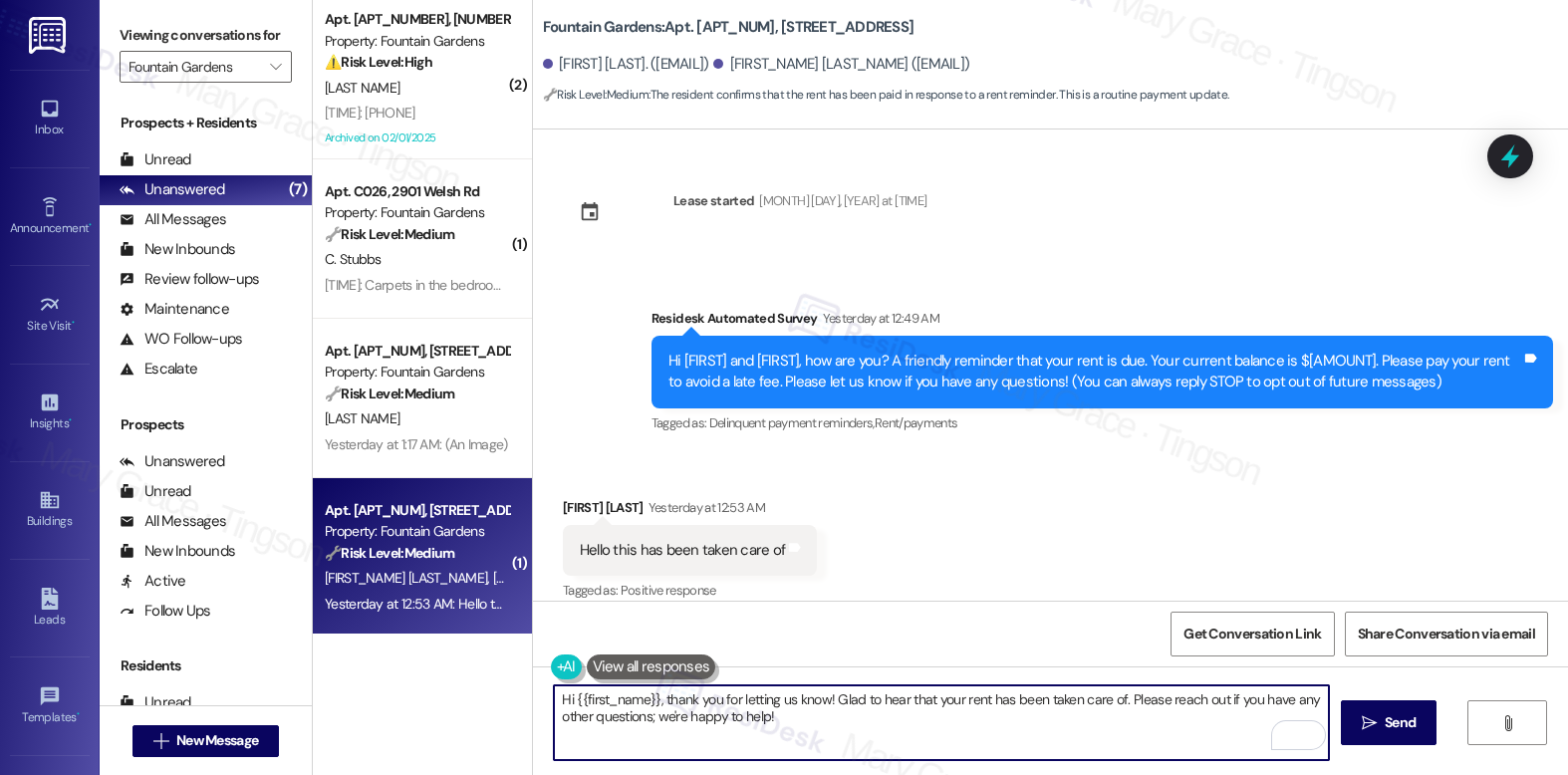 scroll, scrollTop: 0, scrollLeft: 0, axis: both 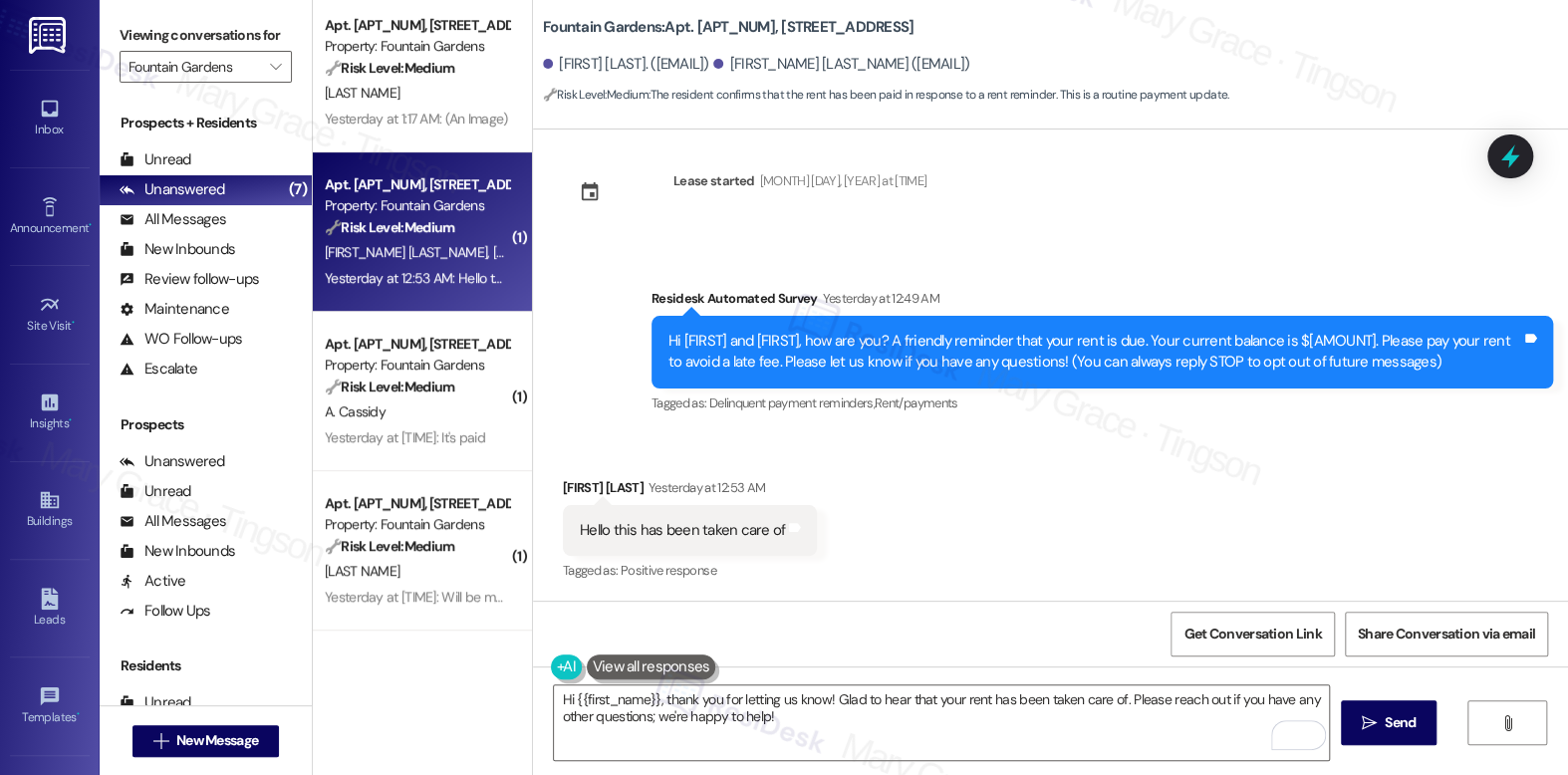 click on "Astou Ka Yesterday at 12:53 AM" at bounding box center [689, 491] 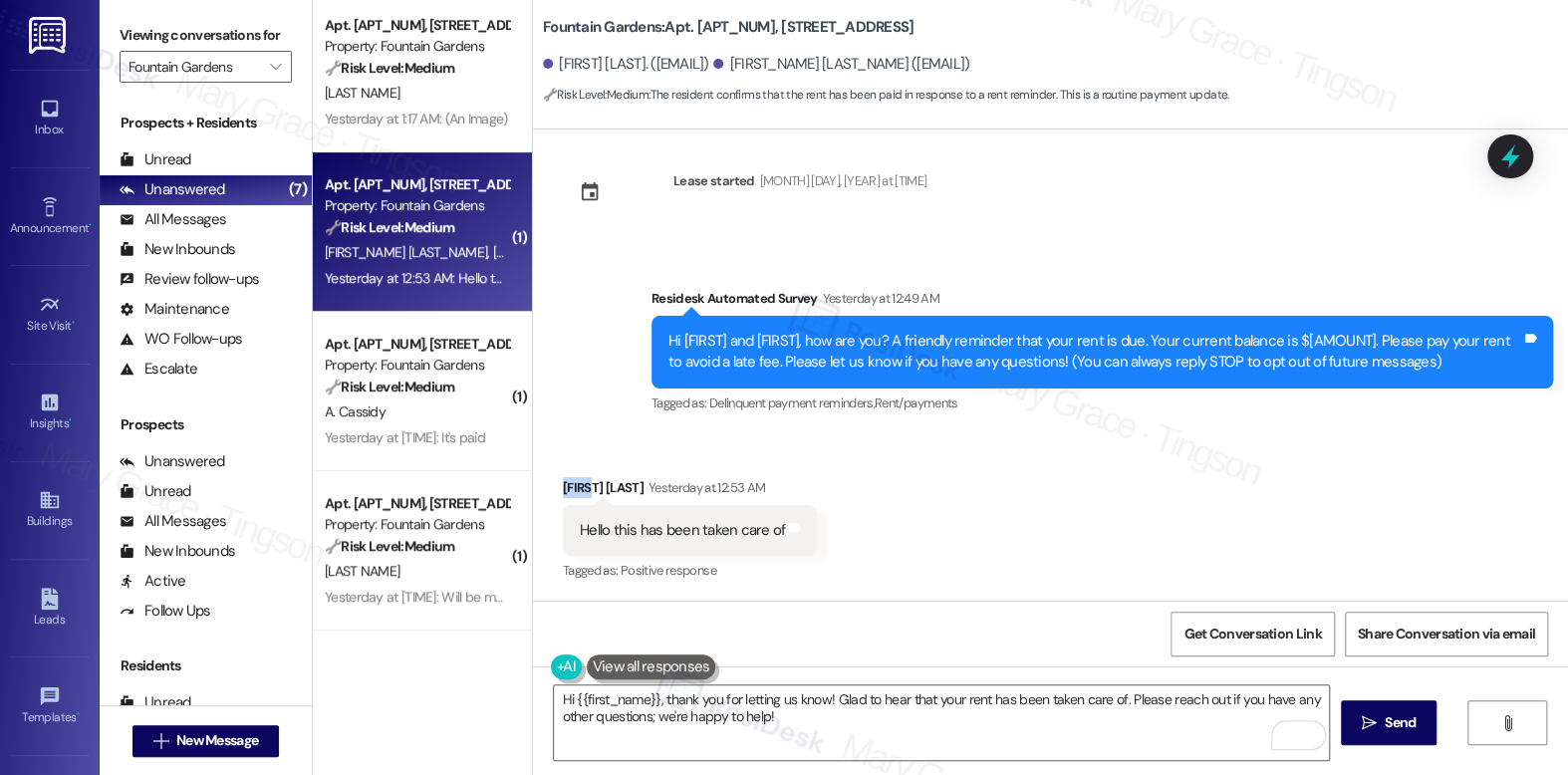 click on "Astou Ka Yesterday at 12:53 AM" at bounding box center (689, 491) 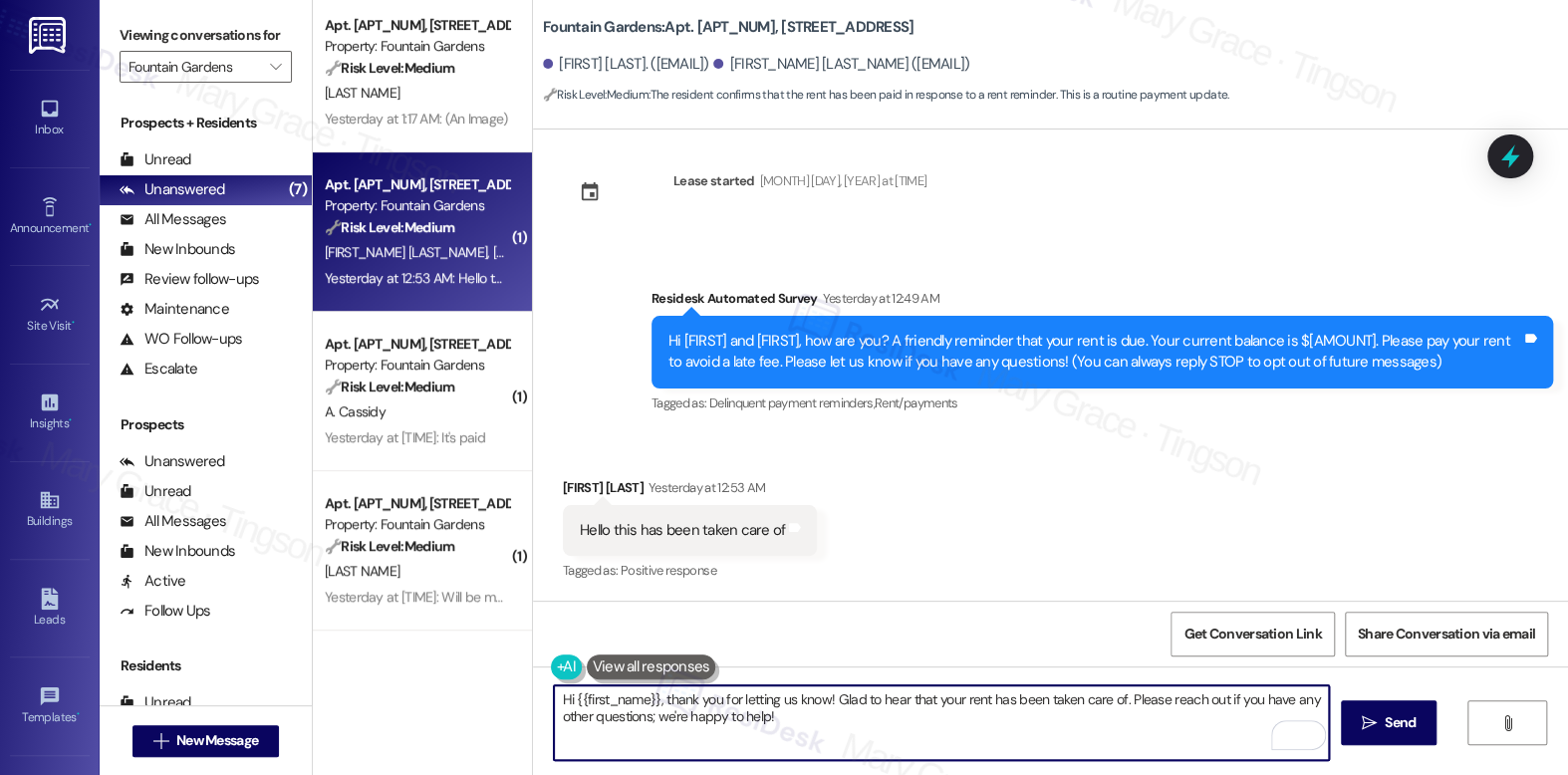 drag, startPoint x: 565, startPoint y: 700, endPoint x: 627, endPoint y: 699, distance: 62.008064 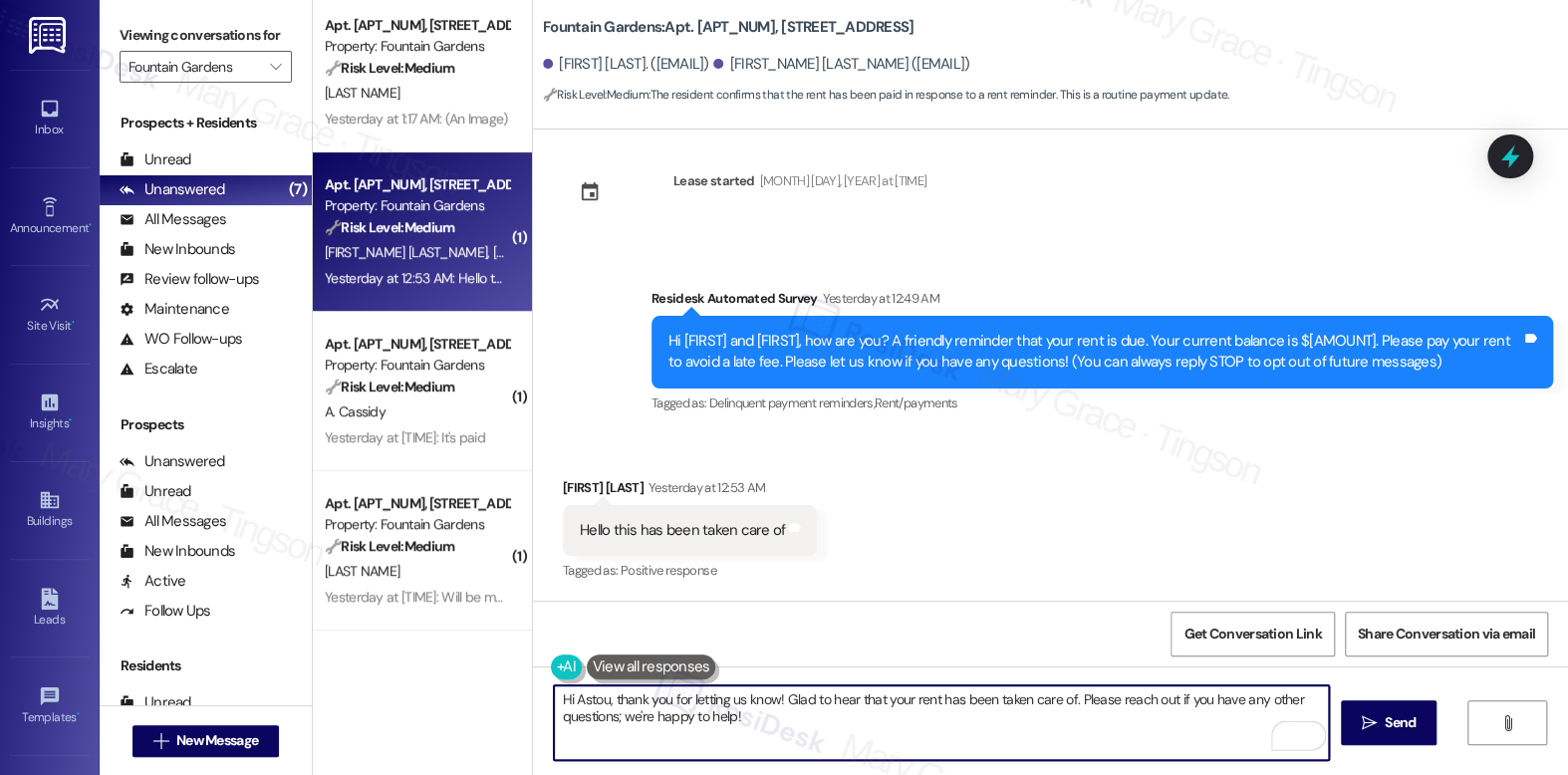 click on "Hi Astou, thank you for letting us know! Glad to hear that your rent has been taken care of. Please reach out if you have any other questions; we're happy to help!" at bounding box center (940, 722) 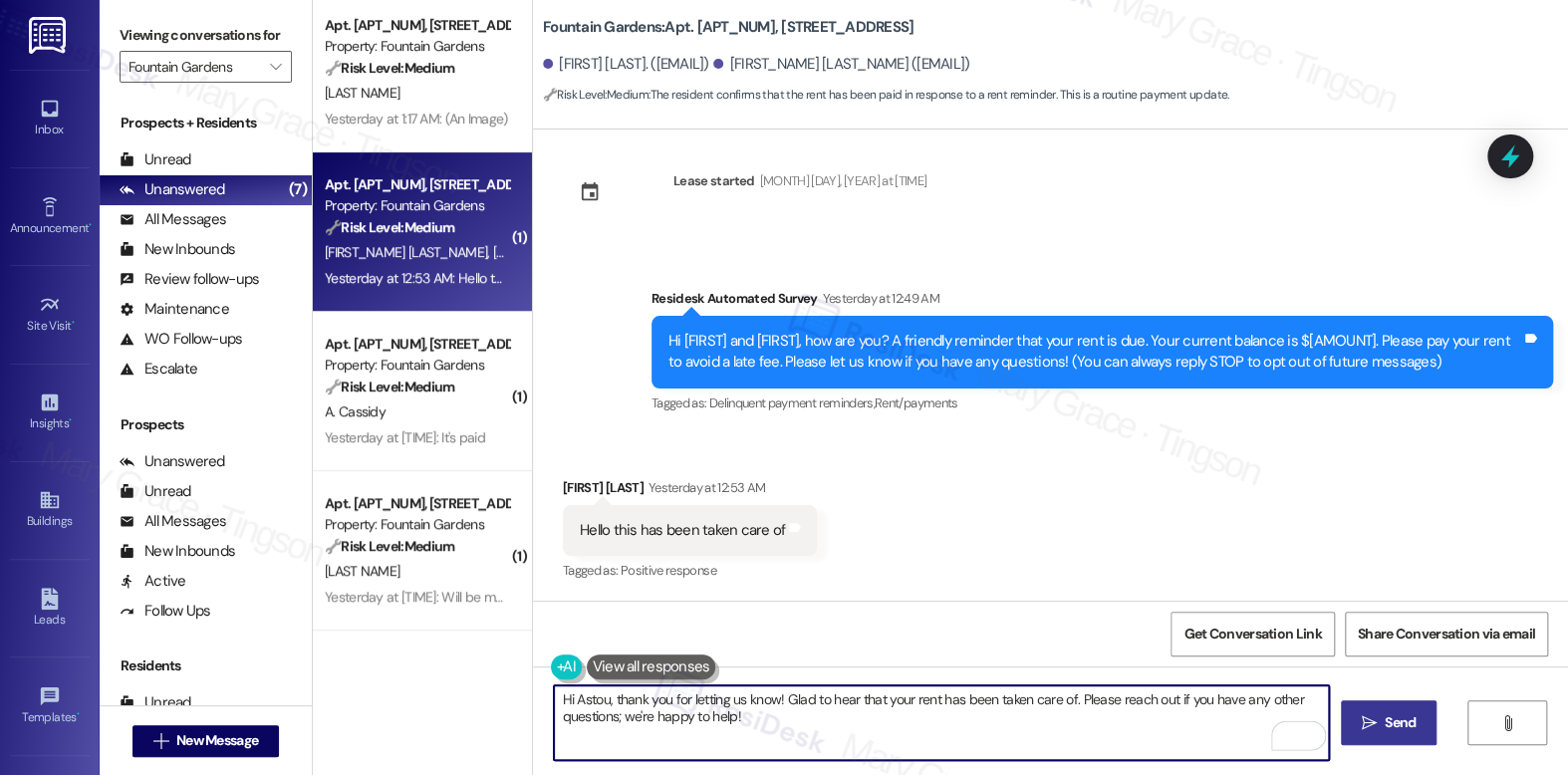 type on "Hi Astou, thank you for letting us know! Glad to hear that your rent has been taken care of. Please reach out if you have any other questions; we're happy to help!" 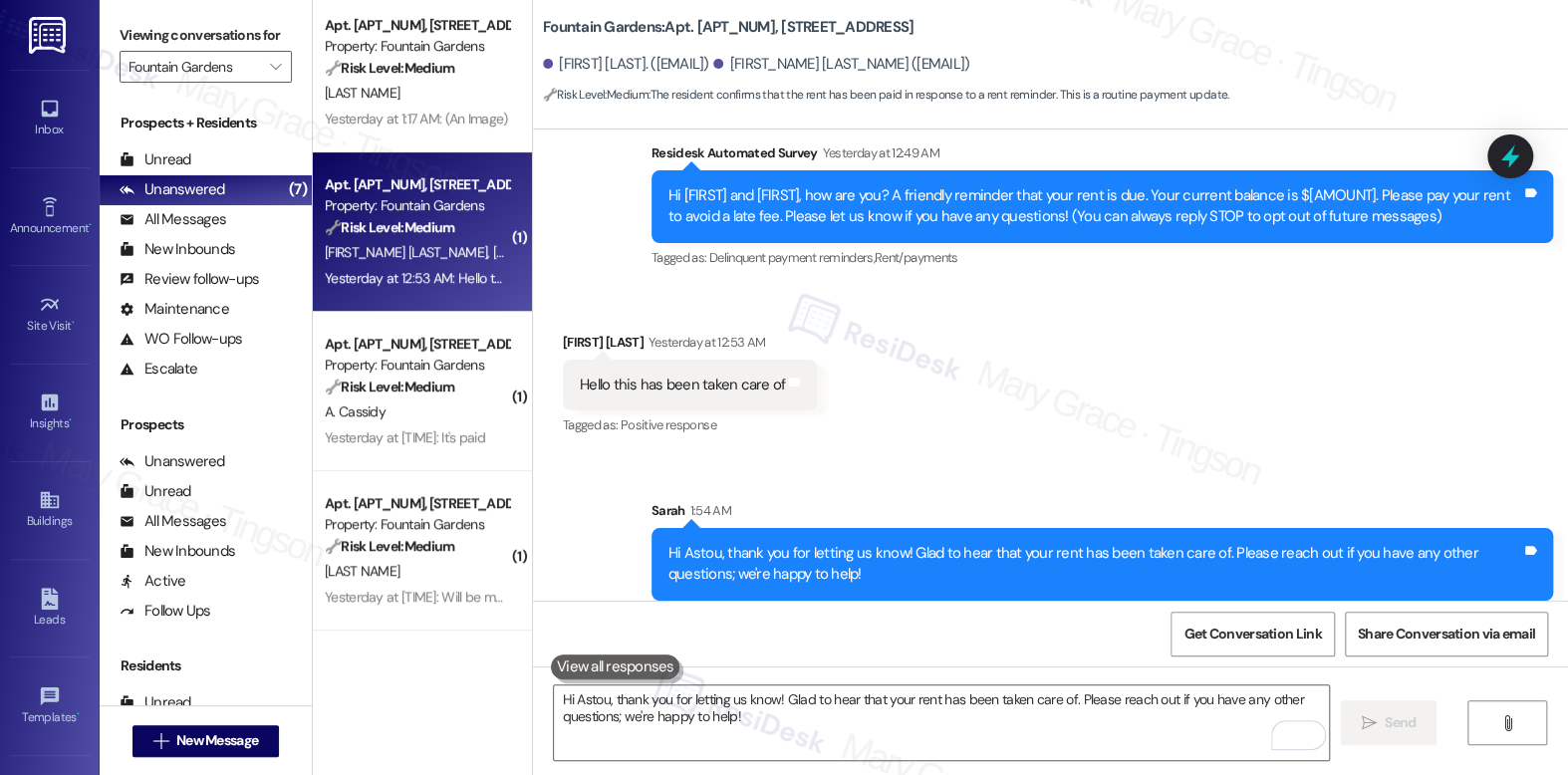 scroll, scrollTop: 179, scrollLeft: 0, axis: vertical 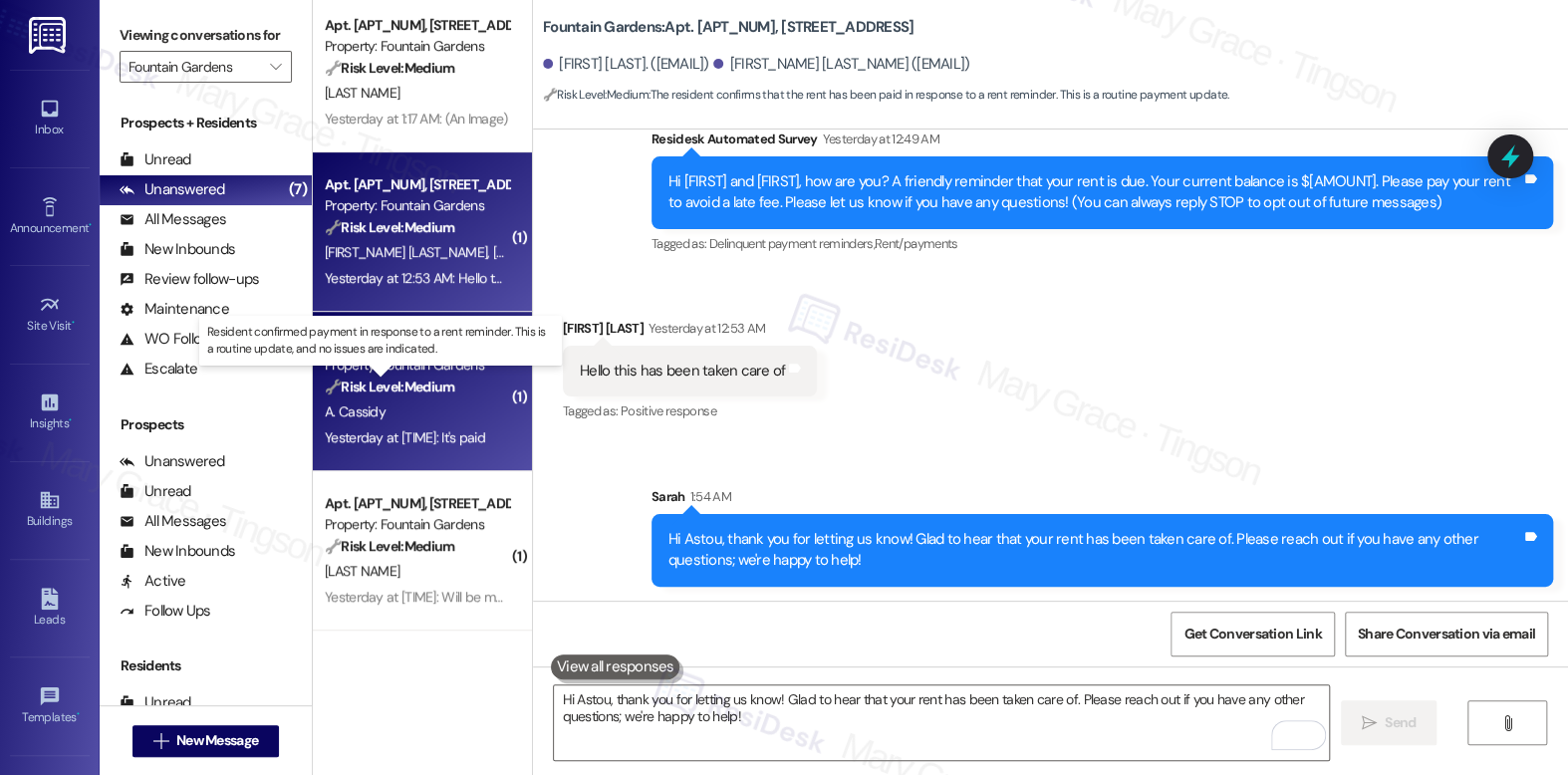 click on "🔧  Risk Level:  Medium" at bounding box center [390, 387] 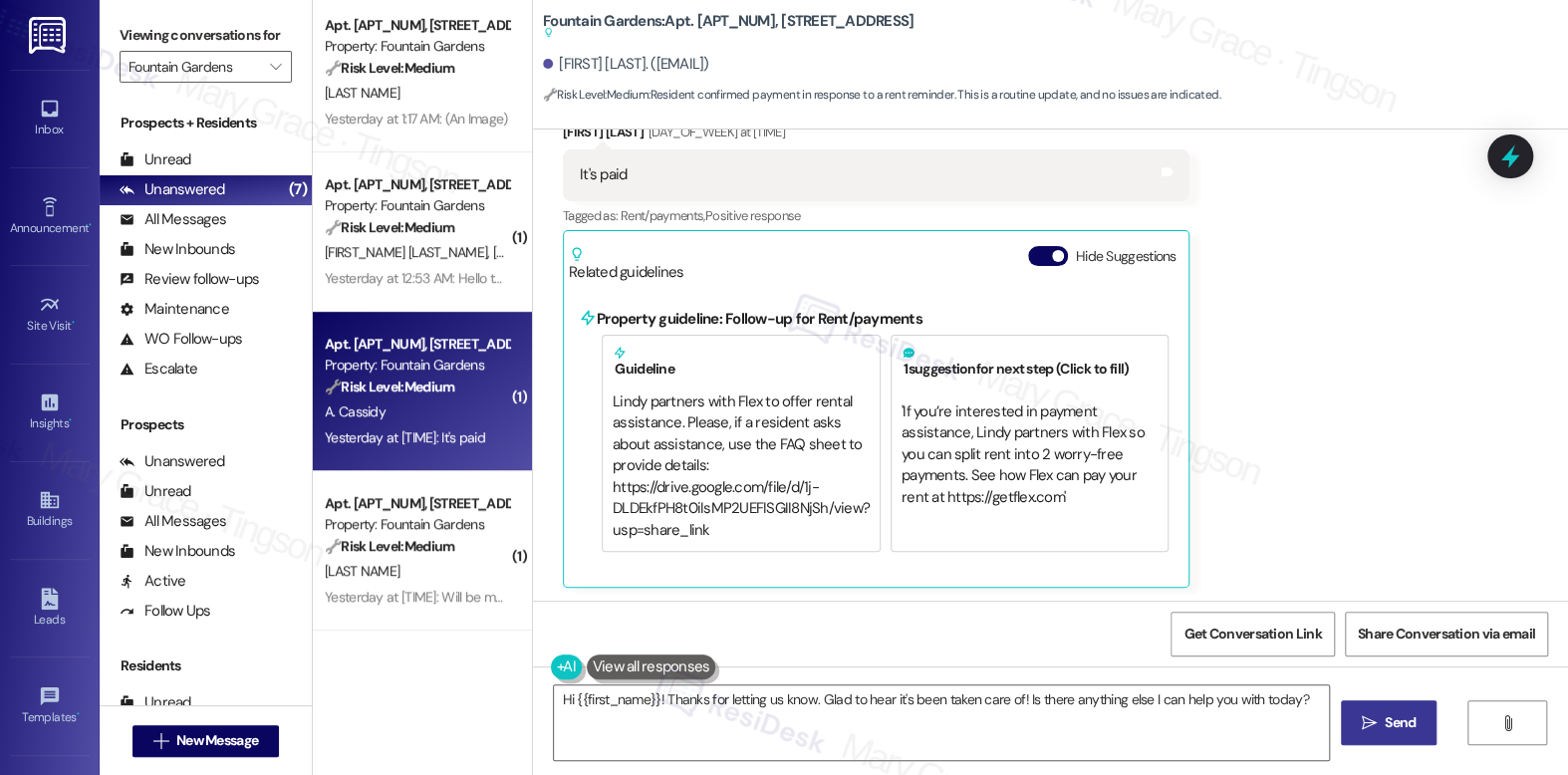 scroll, scrollTop: 2531, scrollLeft: 0, axis: vertical 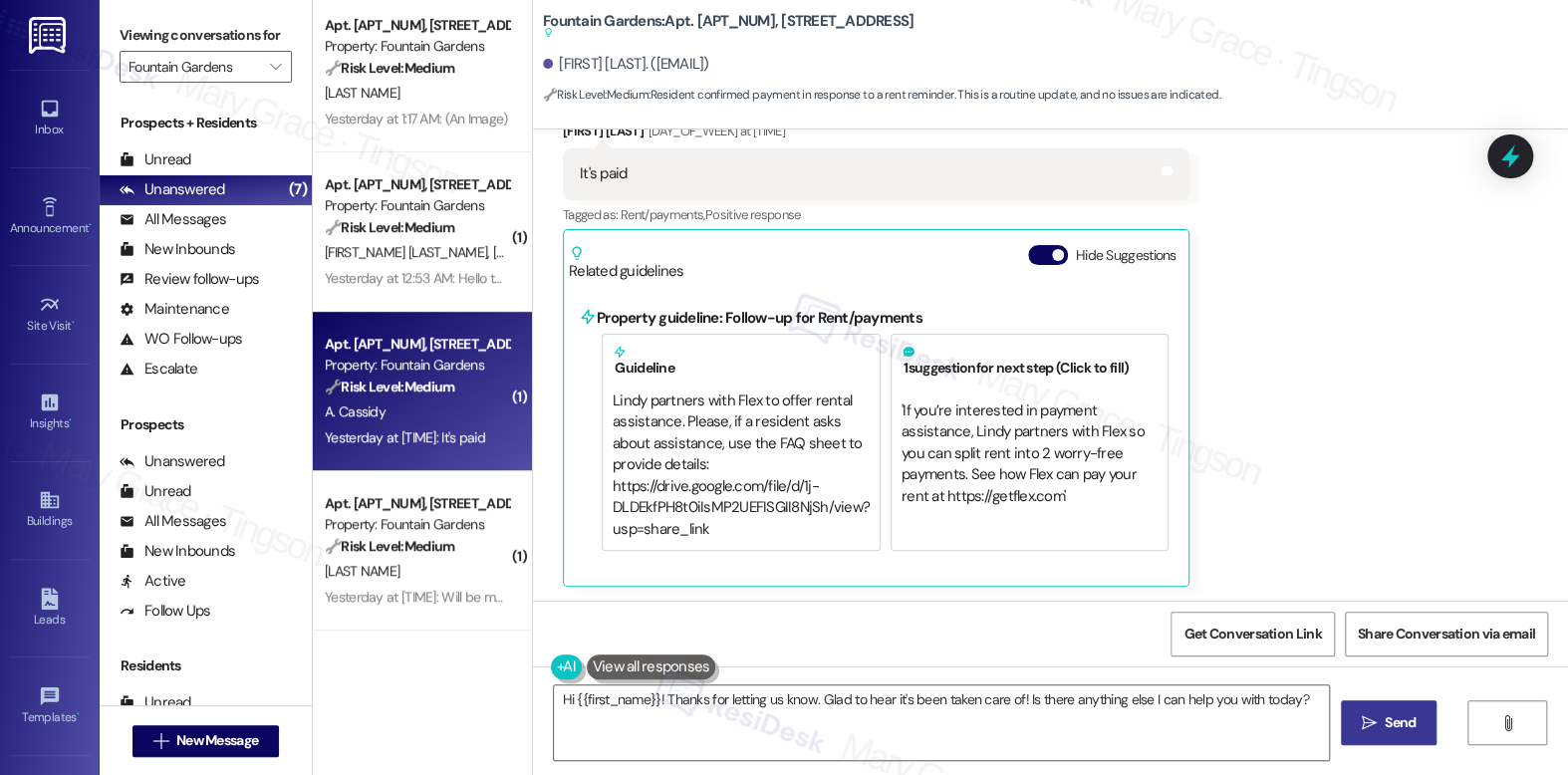 click on "Allison Cassidy. (allisoncassidy410@gmail.com)" at bounding box center [626, 64] 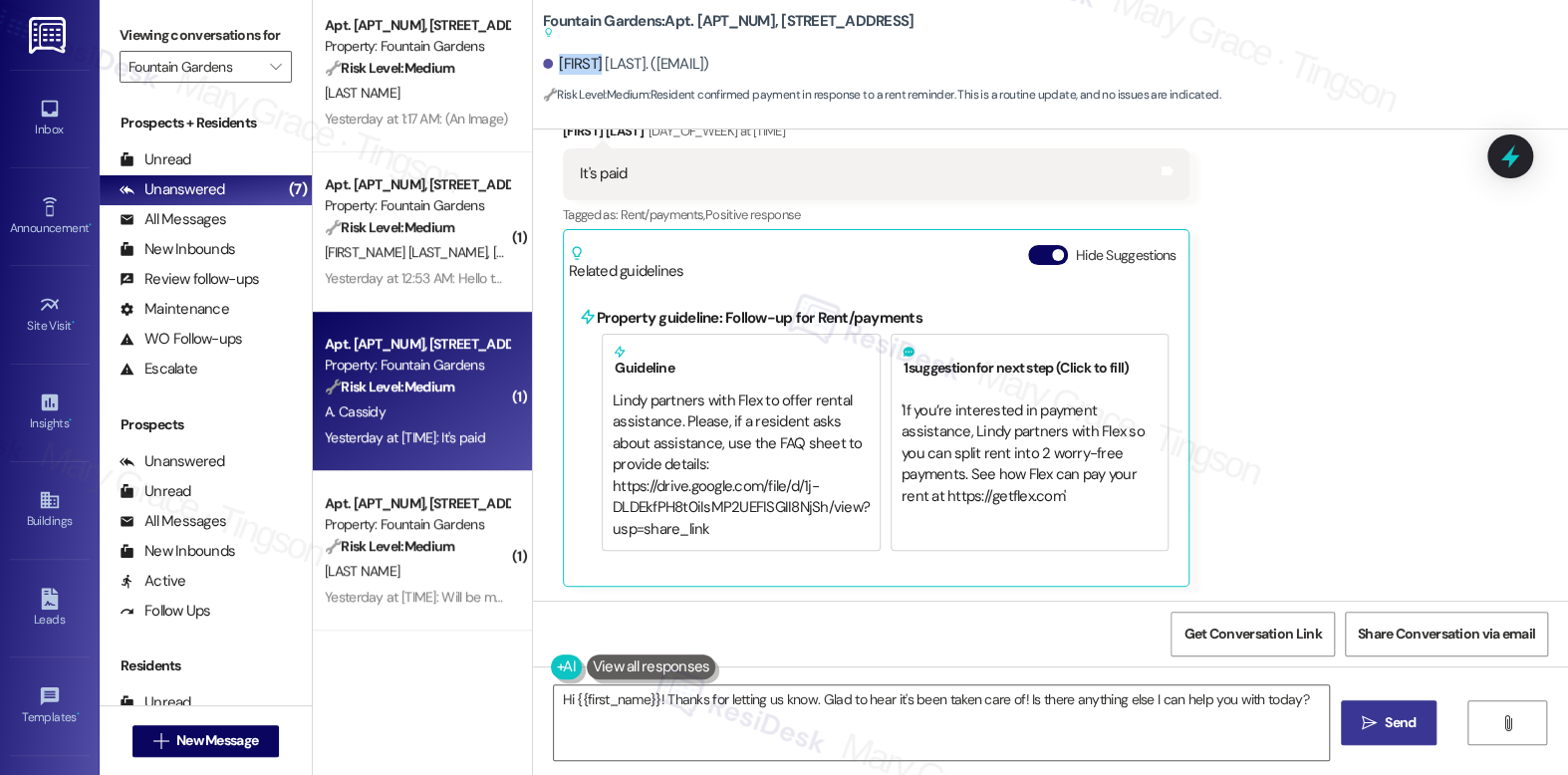 click on "Allison Cassidy. (allisoncassidy410@gmail.com)" at bounding box center (626, 64) 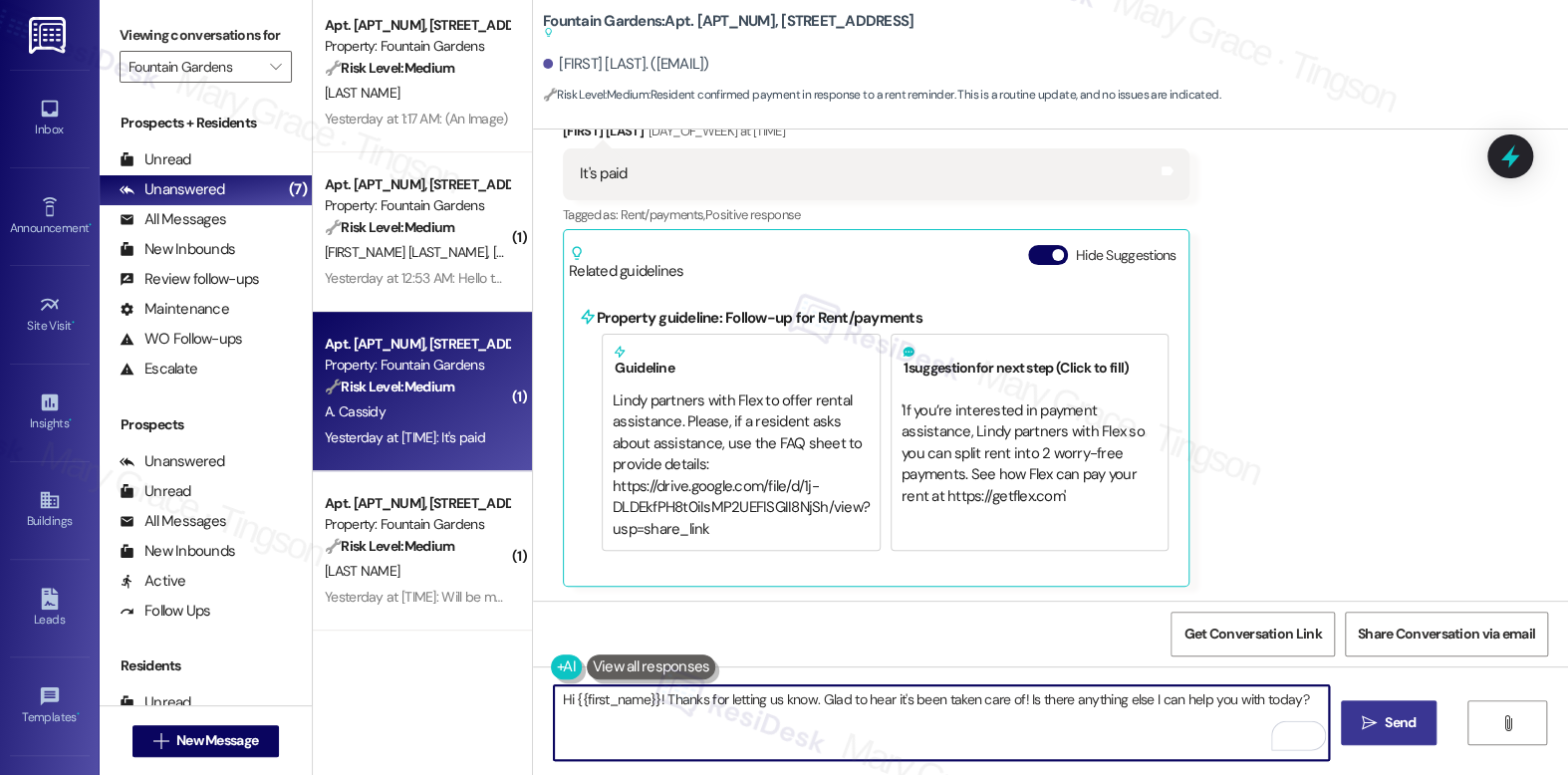 drag, startPoint x: 565, startPoint y: 699, endPoint x: 648, endPoint y: 700, distance: 83.00602 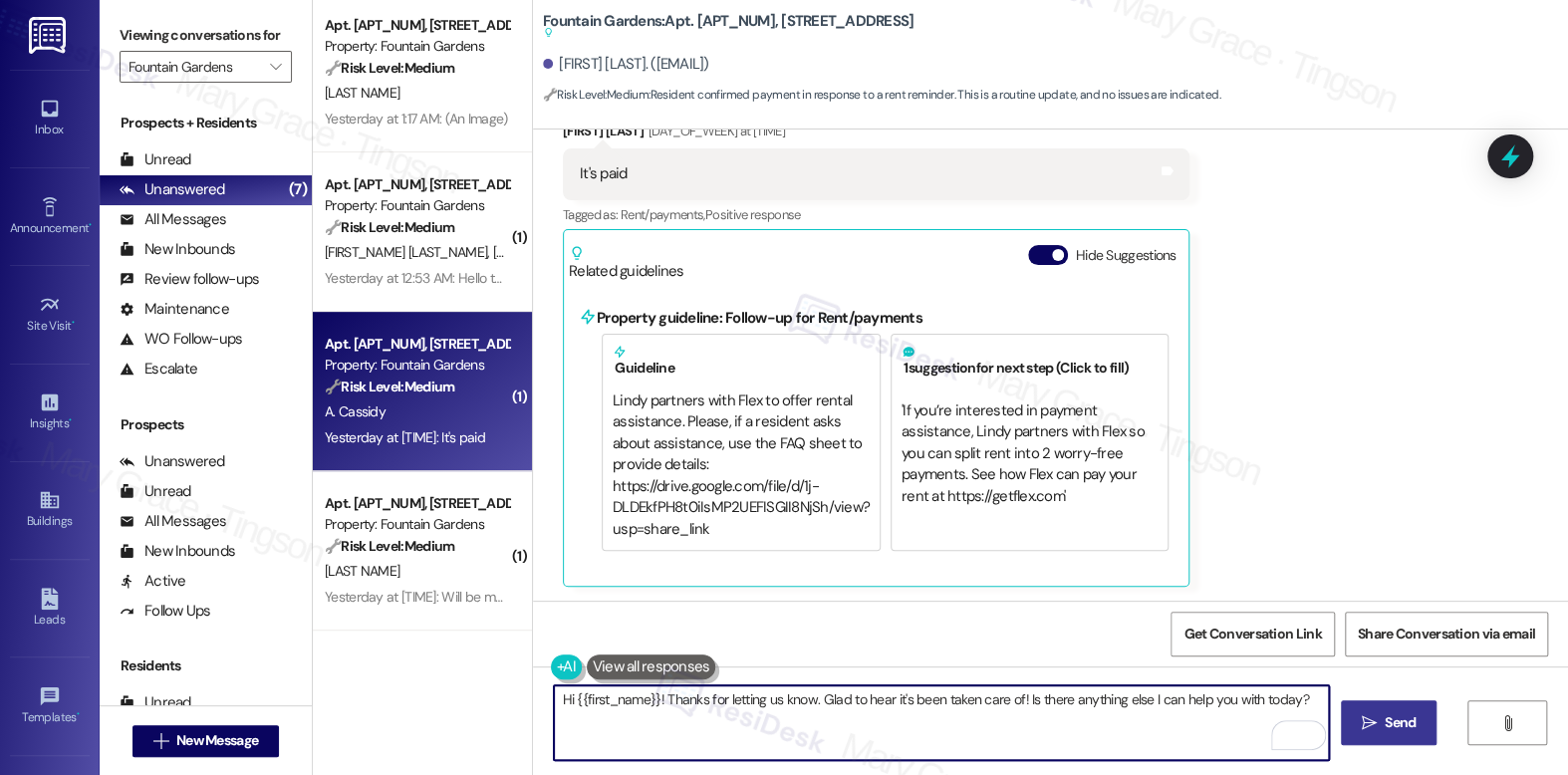 paste on "Allison" 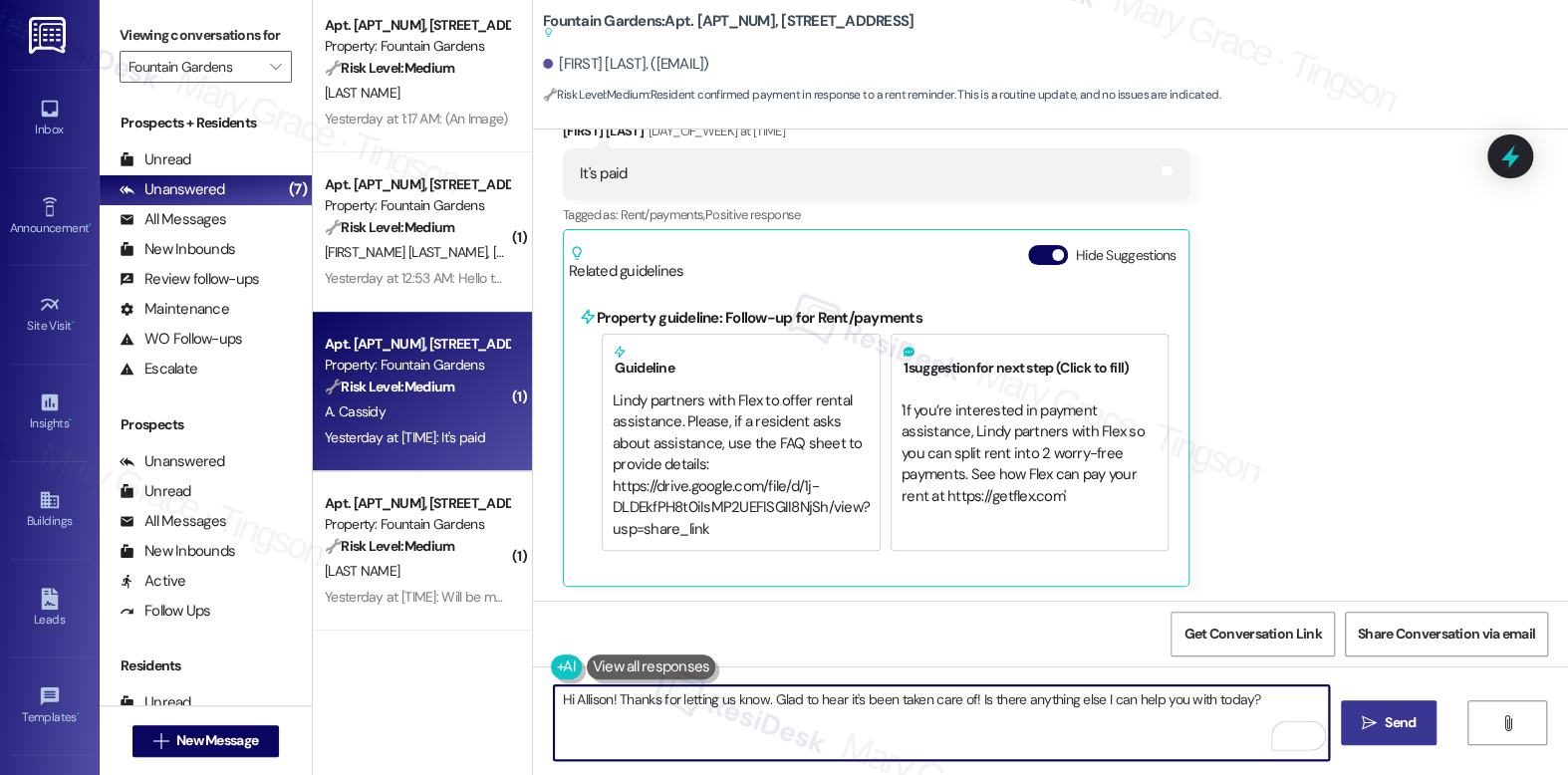 drag, startPoint x: 628, startPoint y: 703, endPoint x: 925, endPoint y: 693, distance: 297.1683 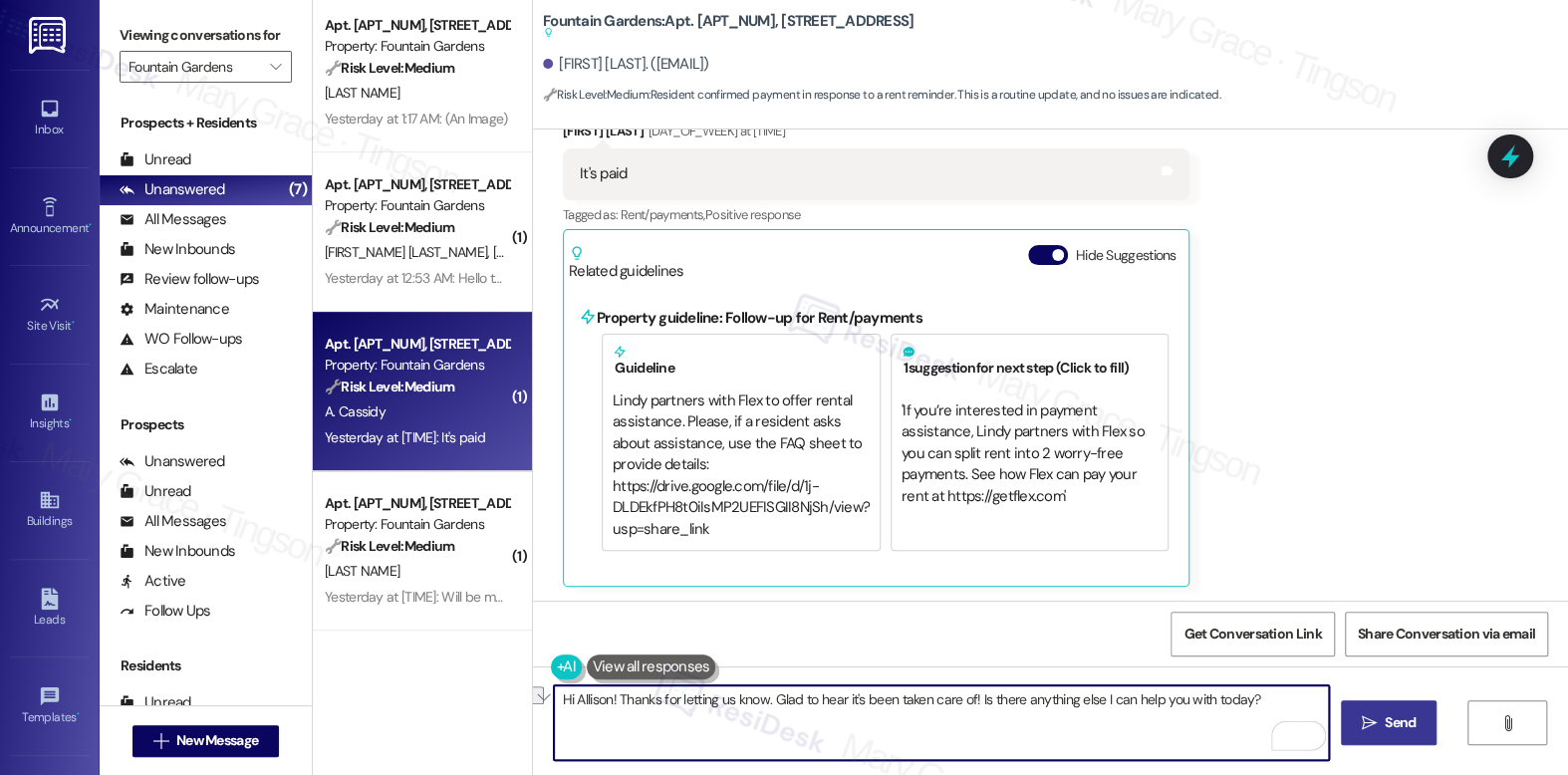 click on "Hi Allison! Thanks for letting us know. Glad to hear it's been taken care of! Is there anything else I can help you with today?" at bounding box center [940, 722] 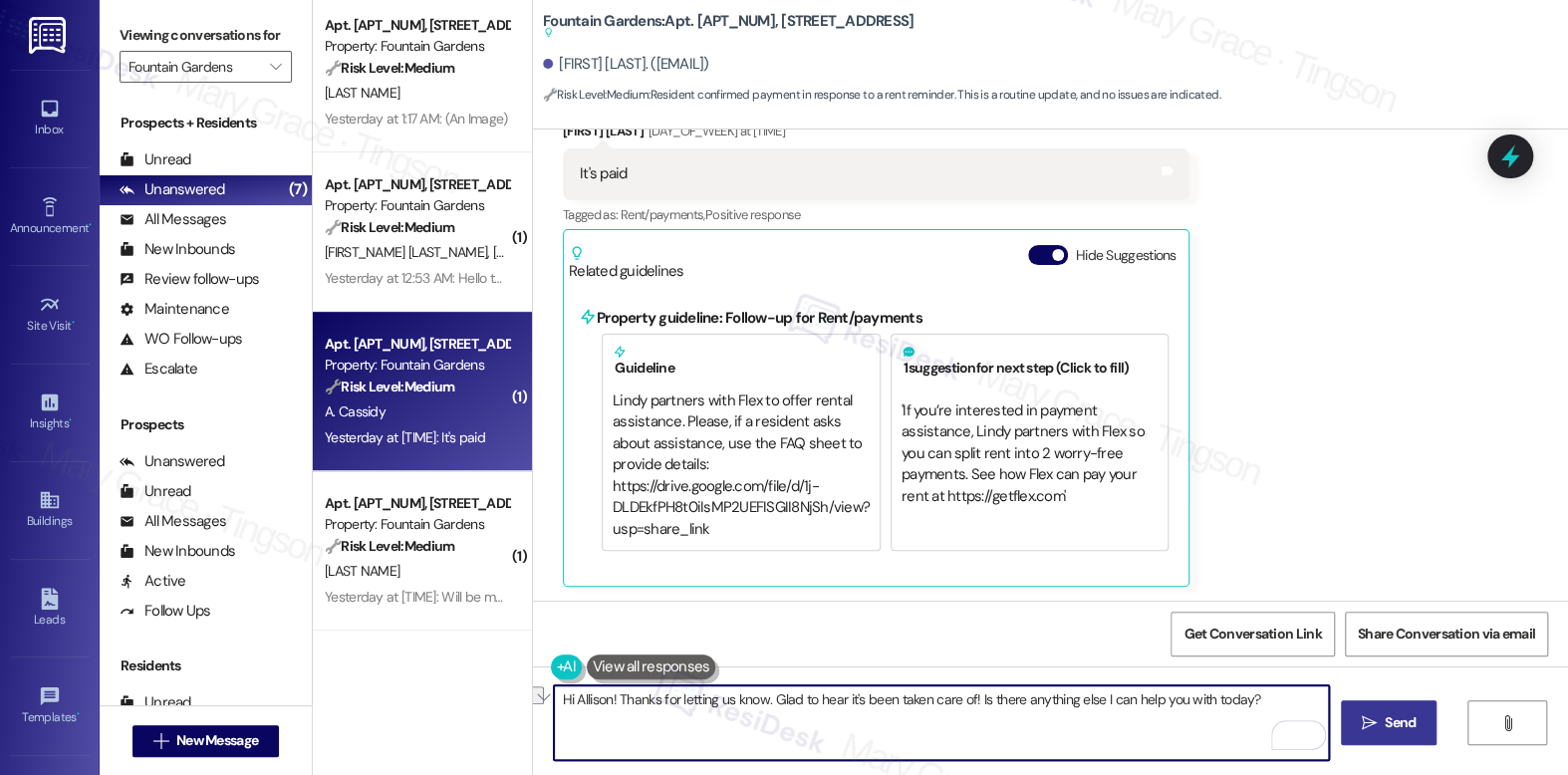 drag, startPoint x: 969, startPoint y: 703, endPoint x: 1244, endPoint y: 703, distance: 275 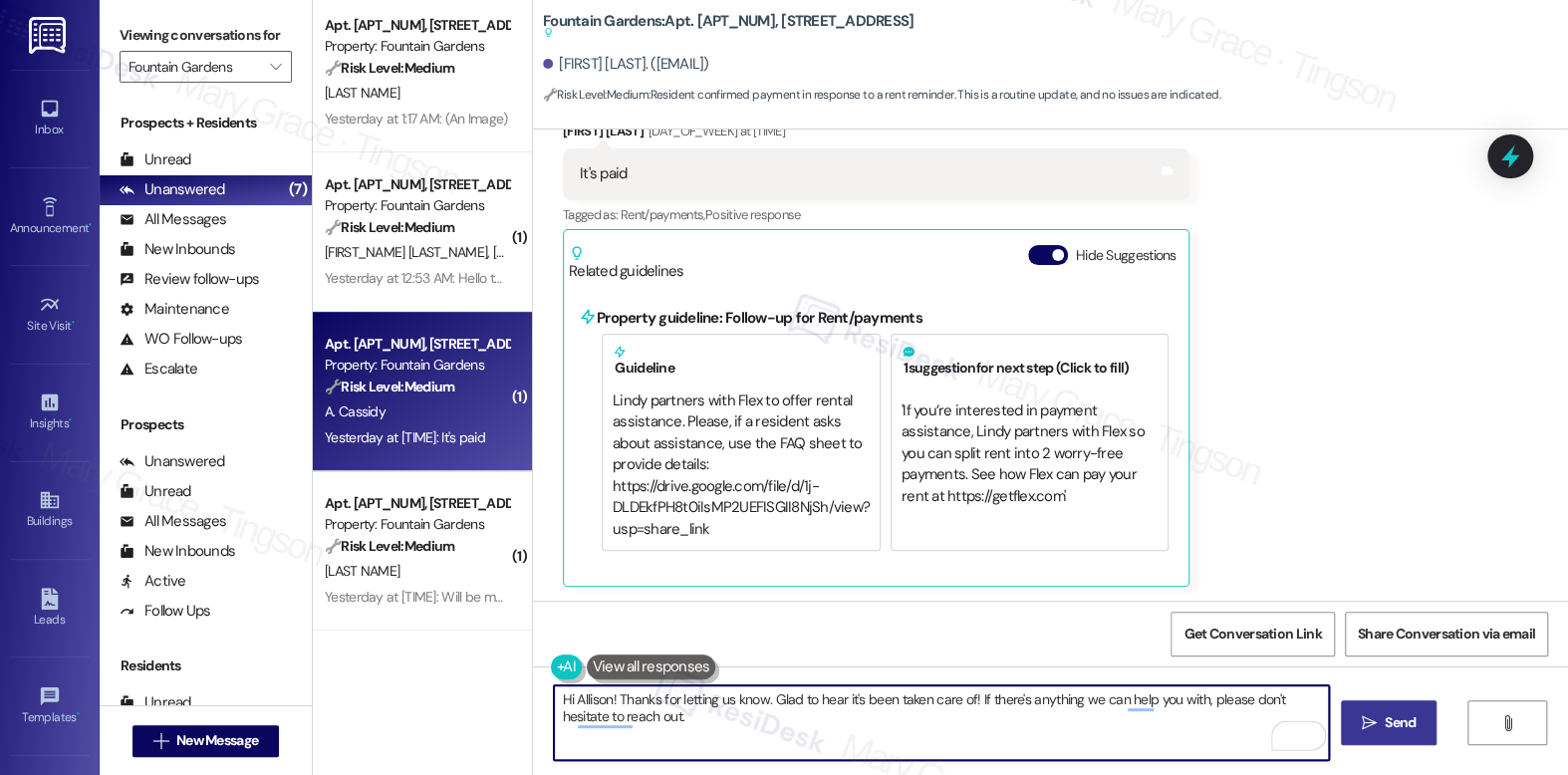 click on "Hi Allison! Thanks for letting us know. Glad to hear it's been taken care of! If there's anything we can help you with, please don't hesitate to reach out." at bounding box center (940, 722) 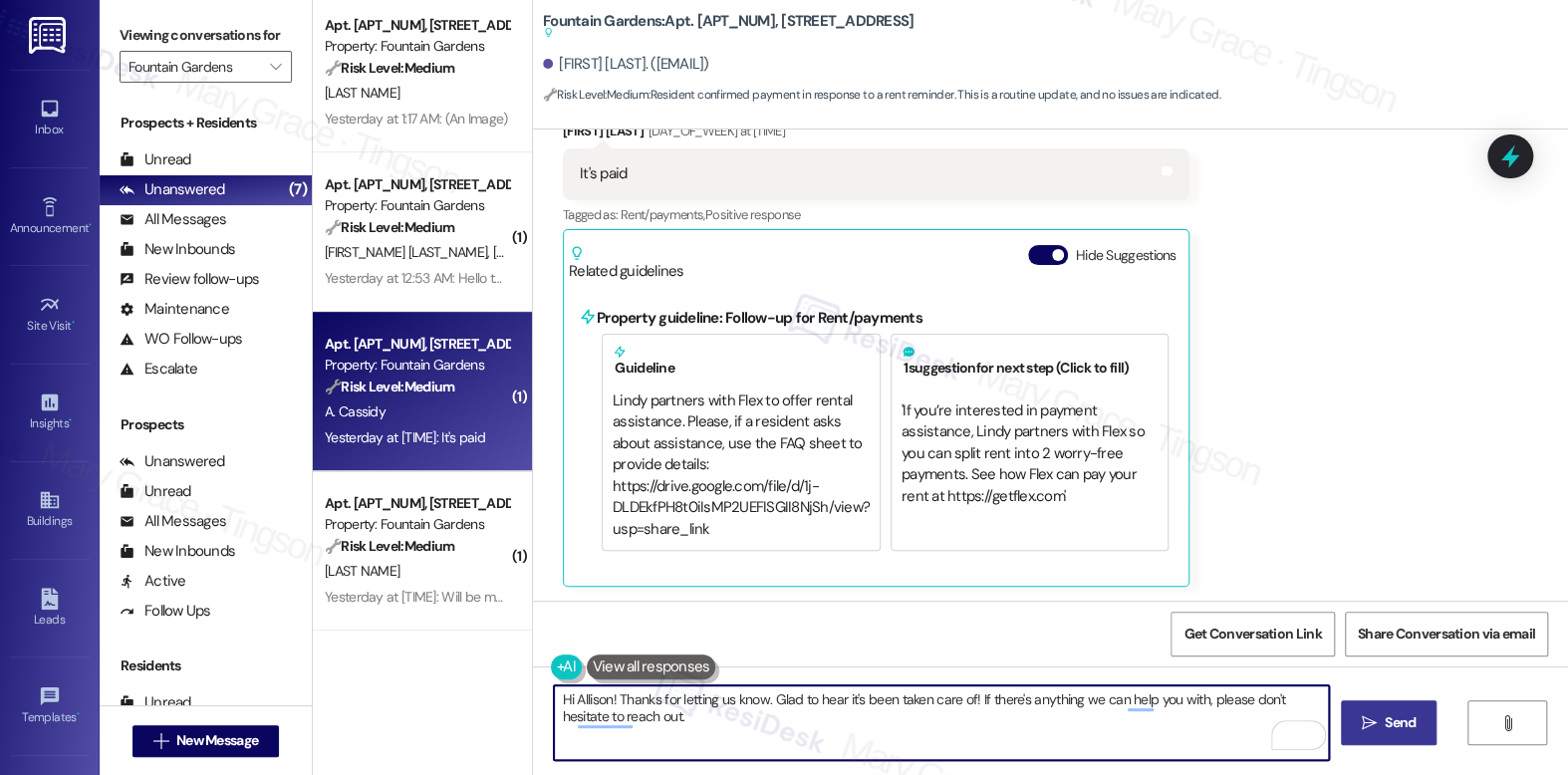 type on "Hi Allison! Thanks for letting us know. Glad to hear it's been taken care of! If there's anything we can help you with, please don't hesitate to reach out." 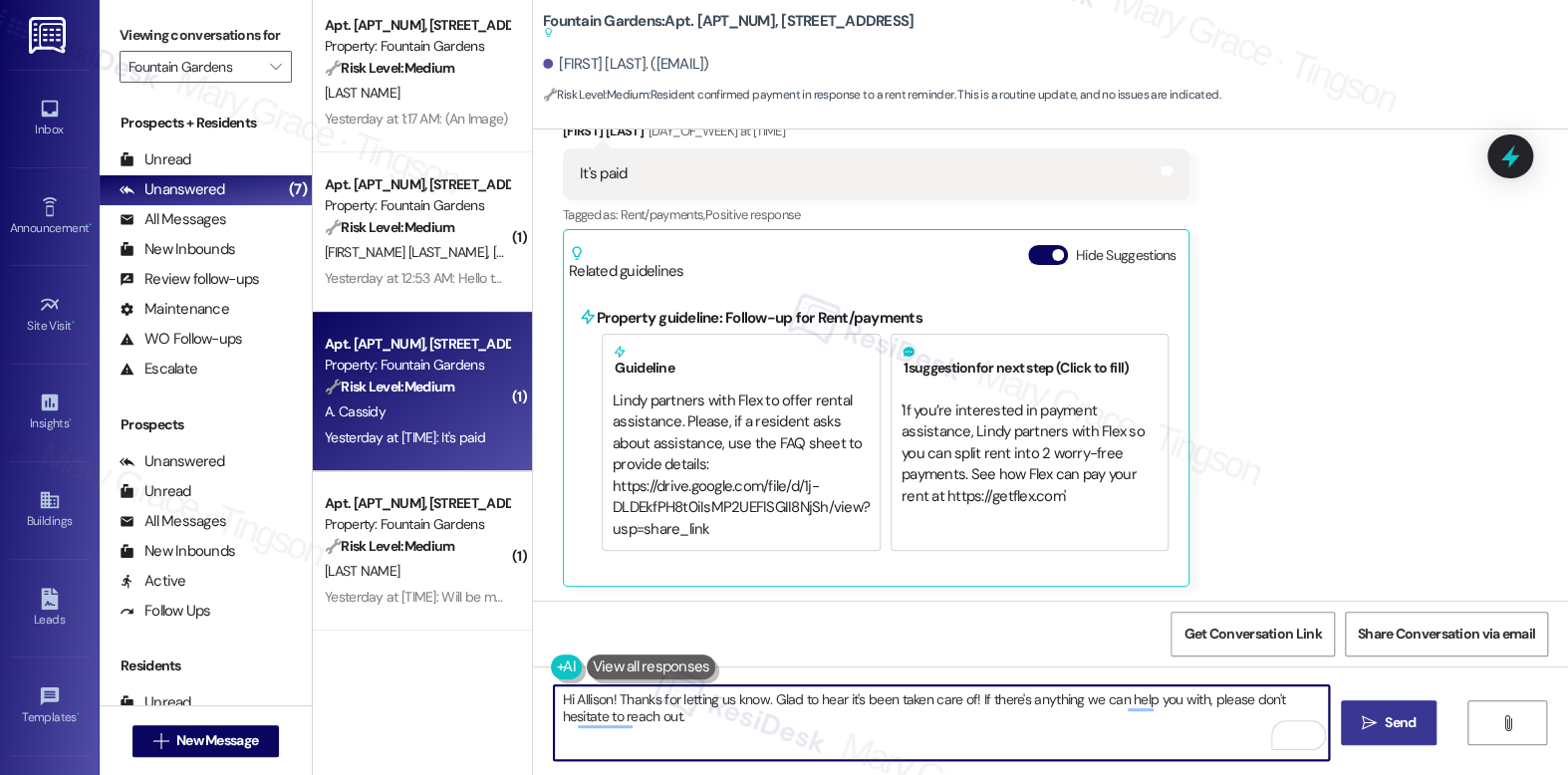click on "Send" at bounding box center (1400, 722) 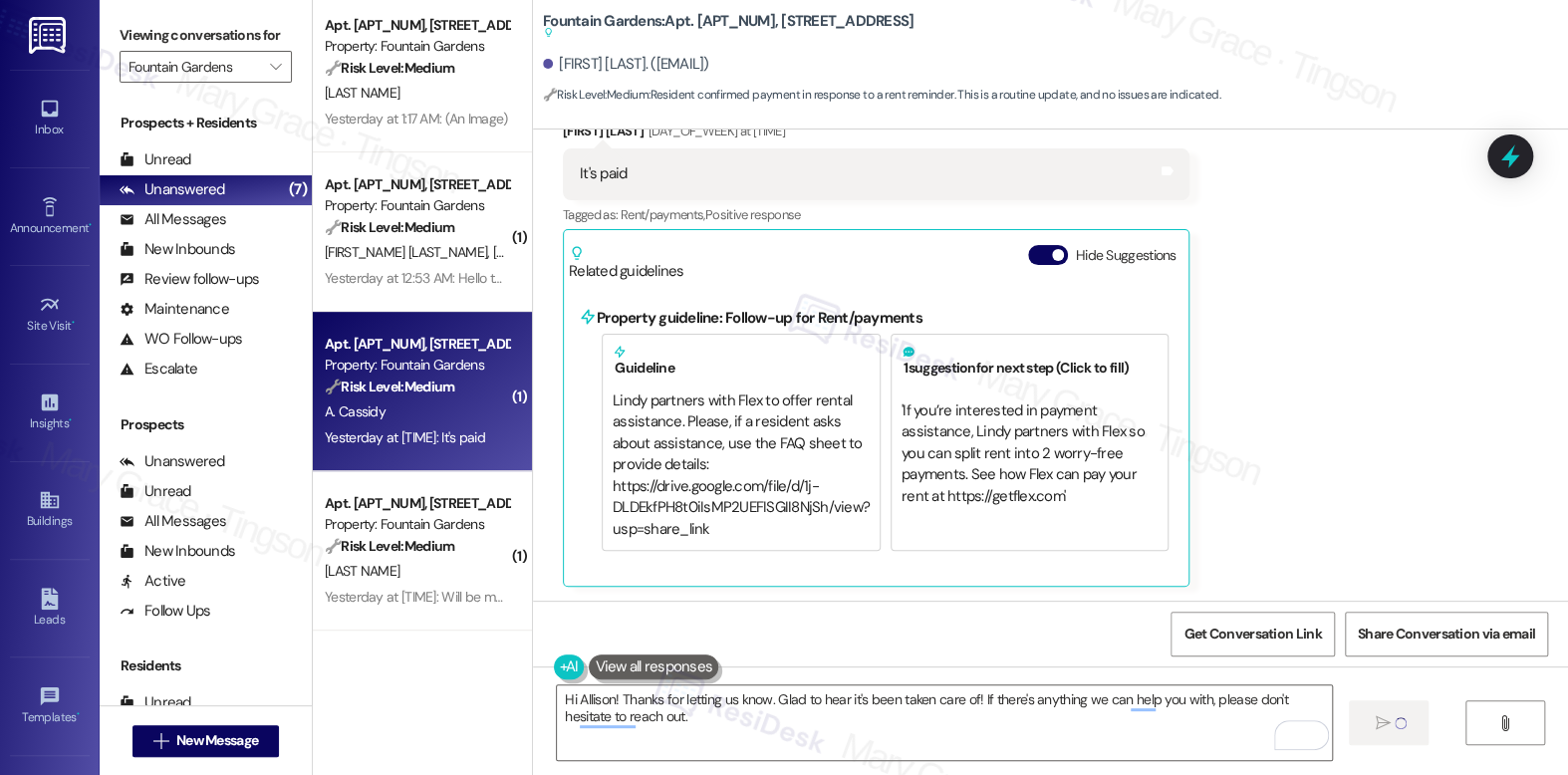 type 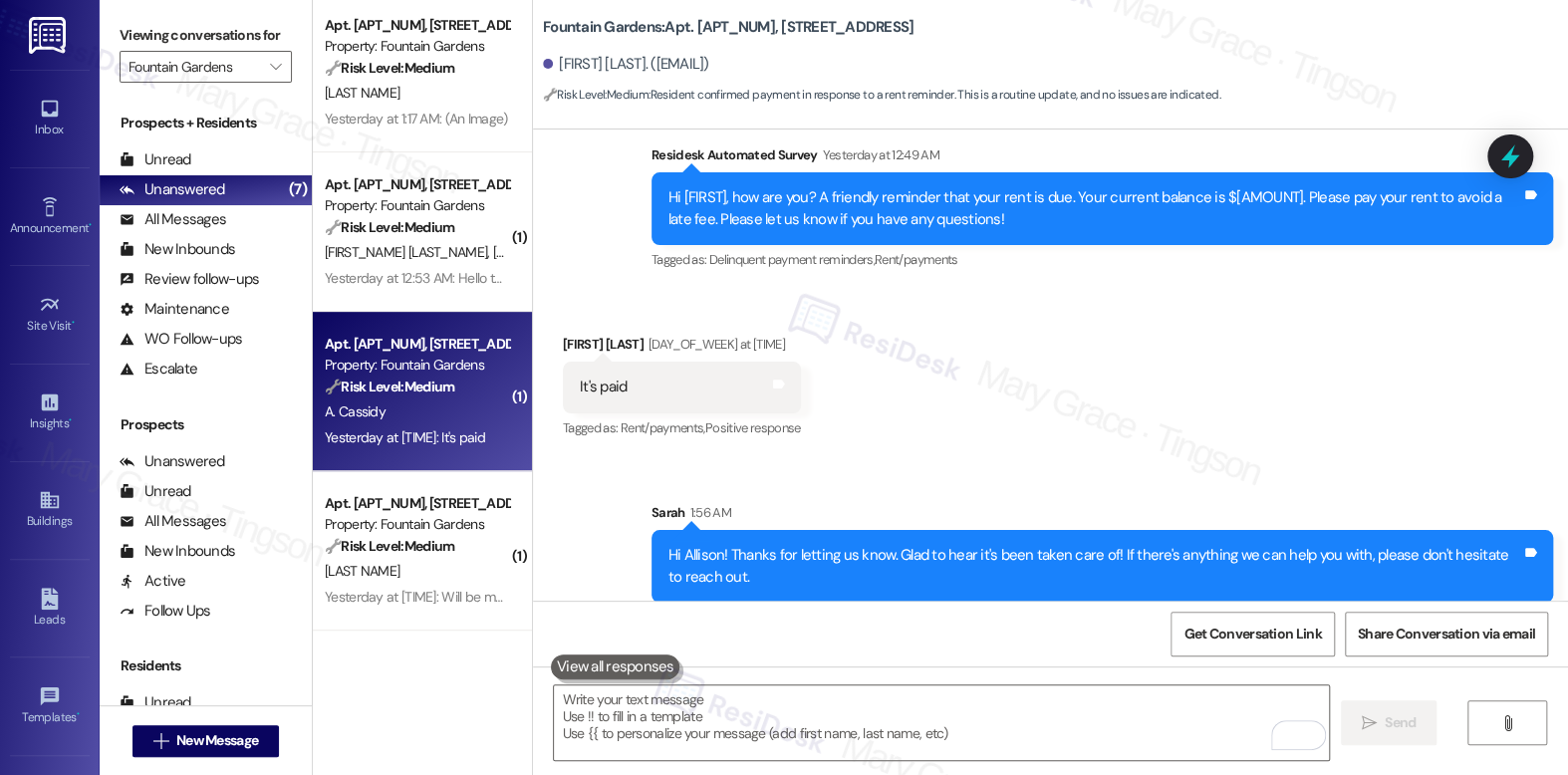 scroll, scrollTop: 2334, scrollLeft: 0, axis: vertical 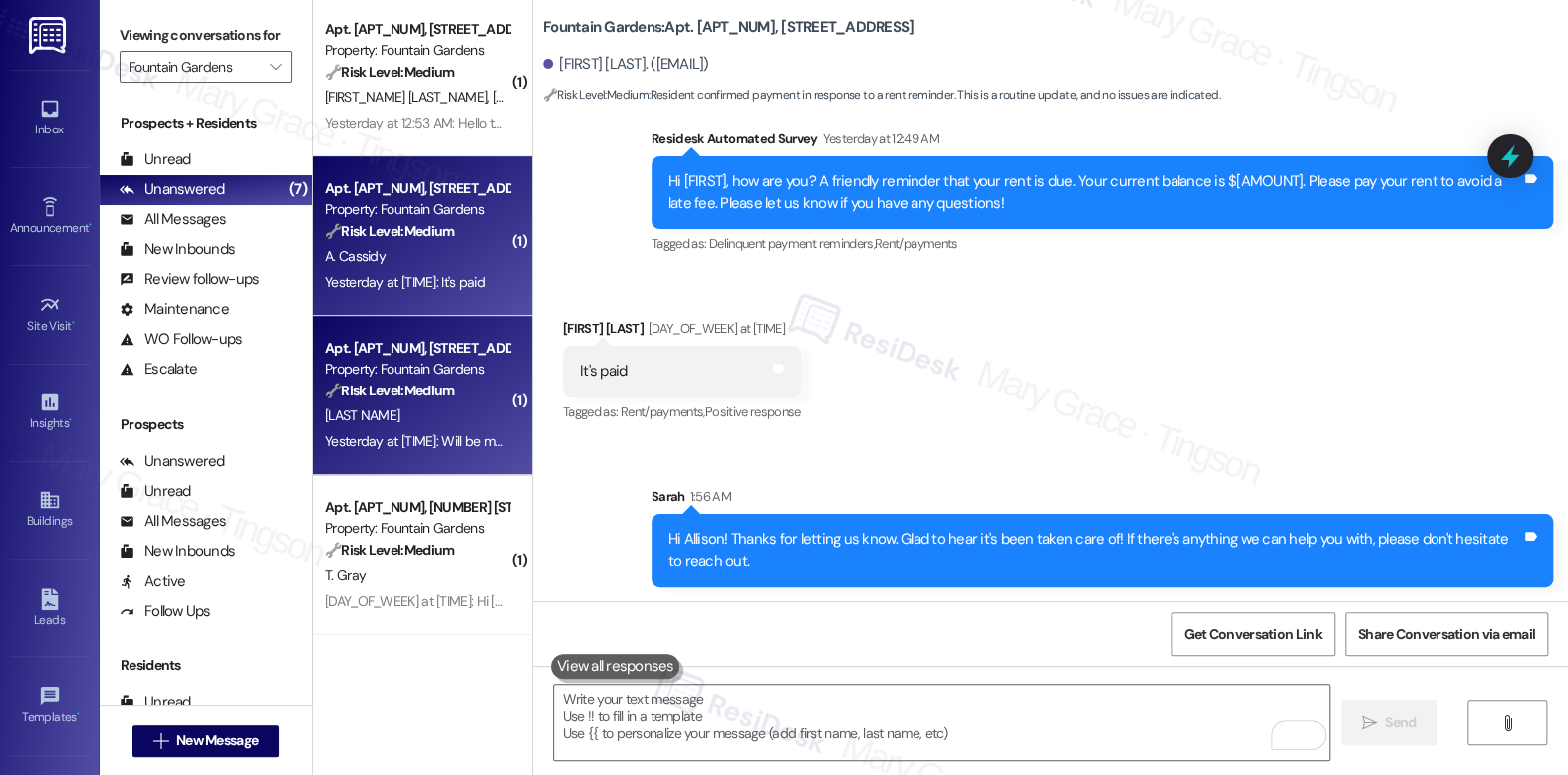 click on "[INITIAL] [LAST]" at bounding box center (416, 415) 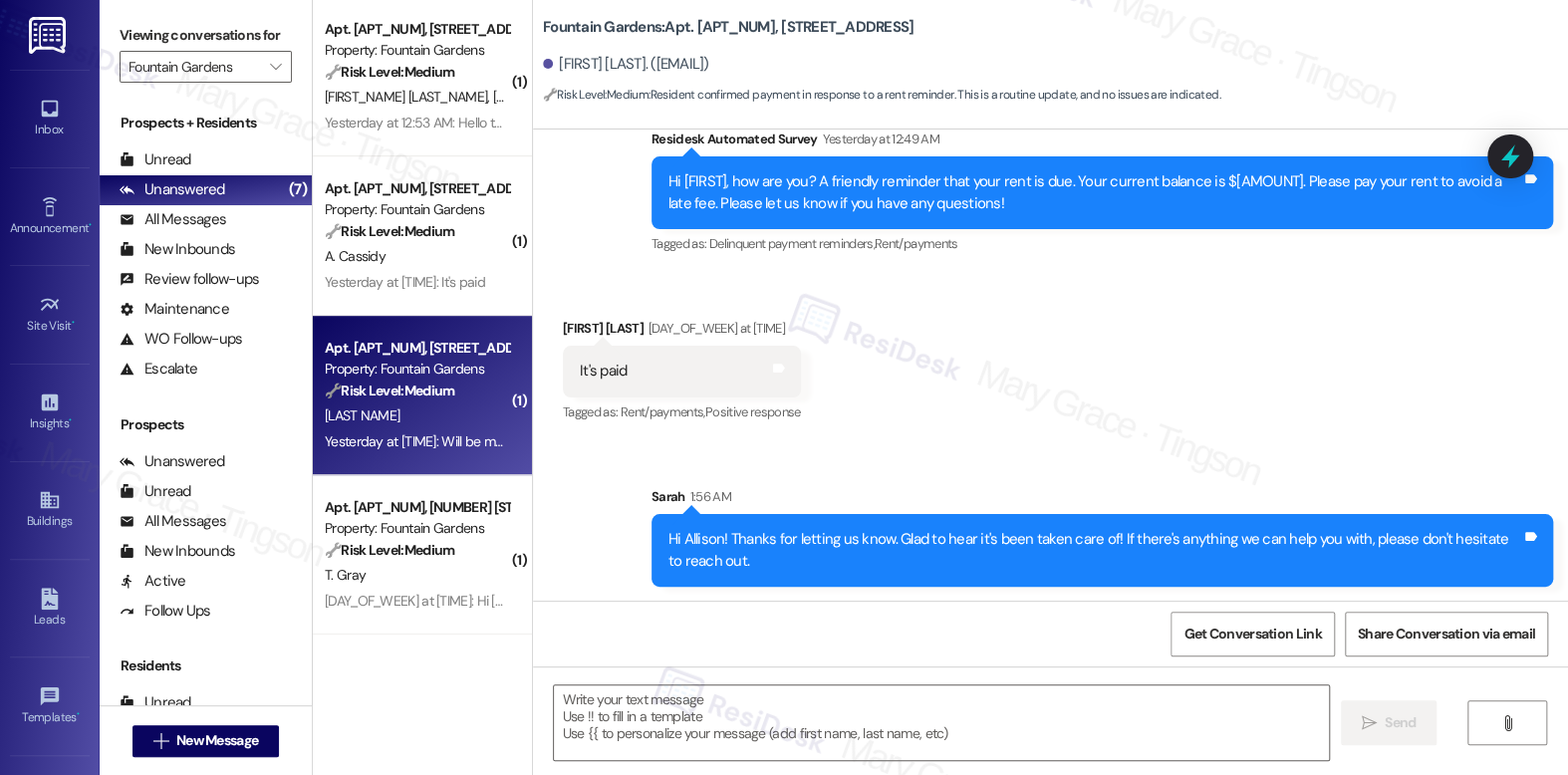 type on "Fetching suggested responses. Please feel free to read through the conversation in the meantime." 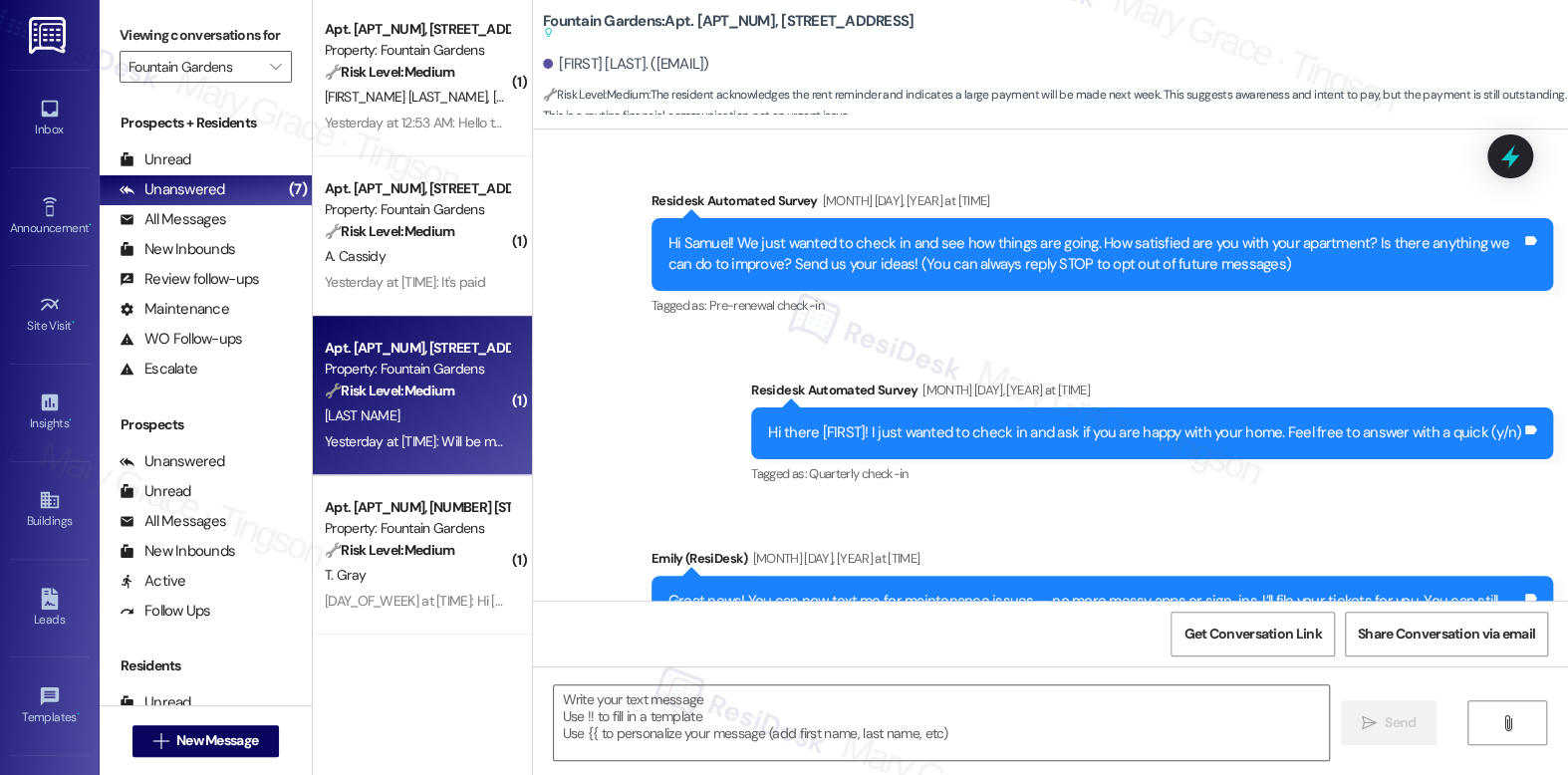 click on "[INITIAL] [LAST]" at bounding box center [416, 415] 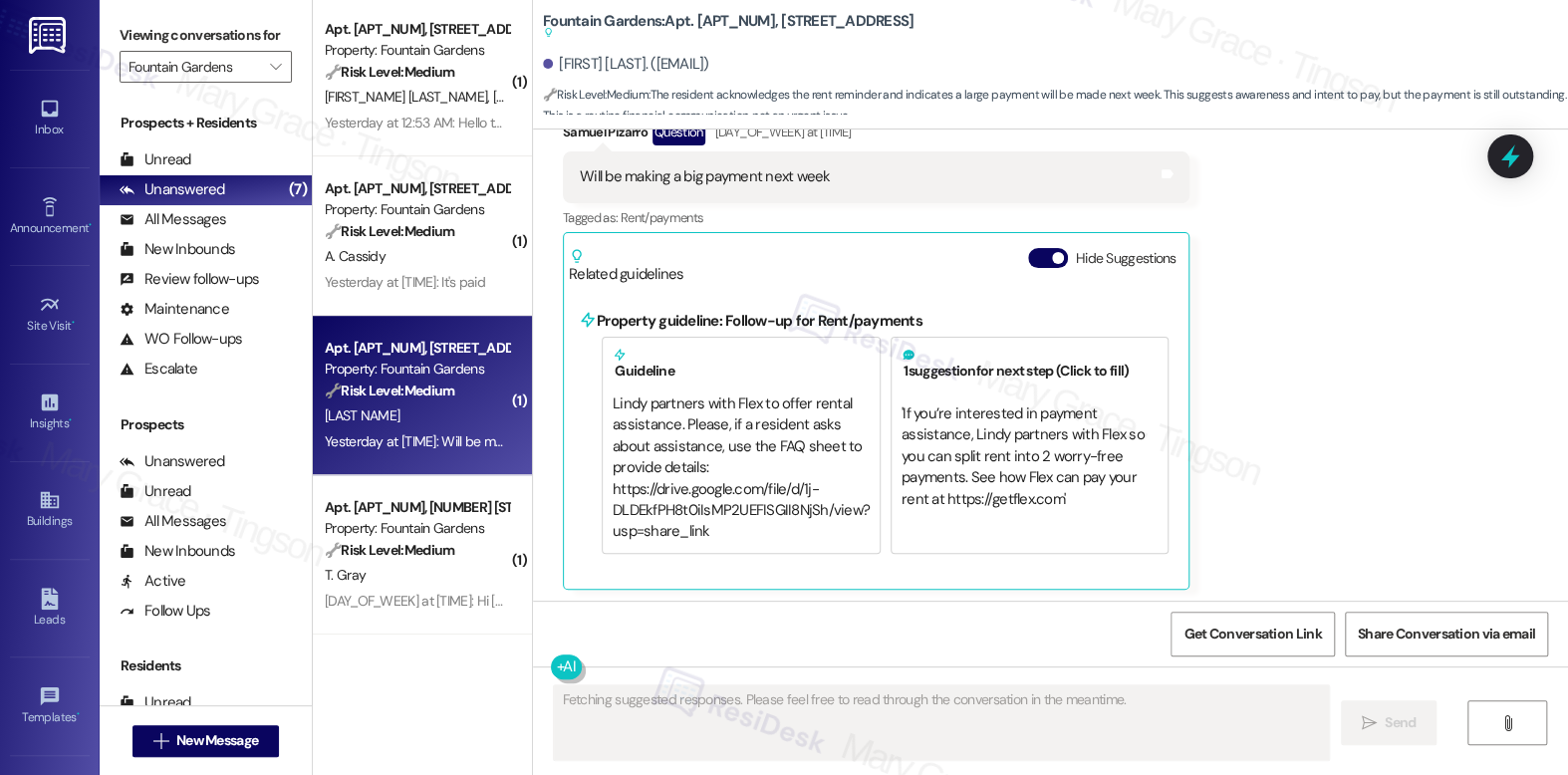 scroll, scrollTop: 5266, scrollLeft: 0, axis: vertical 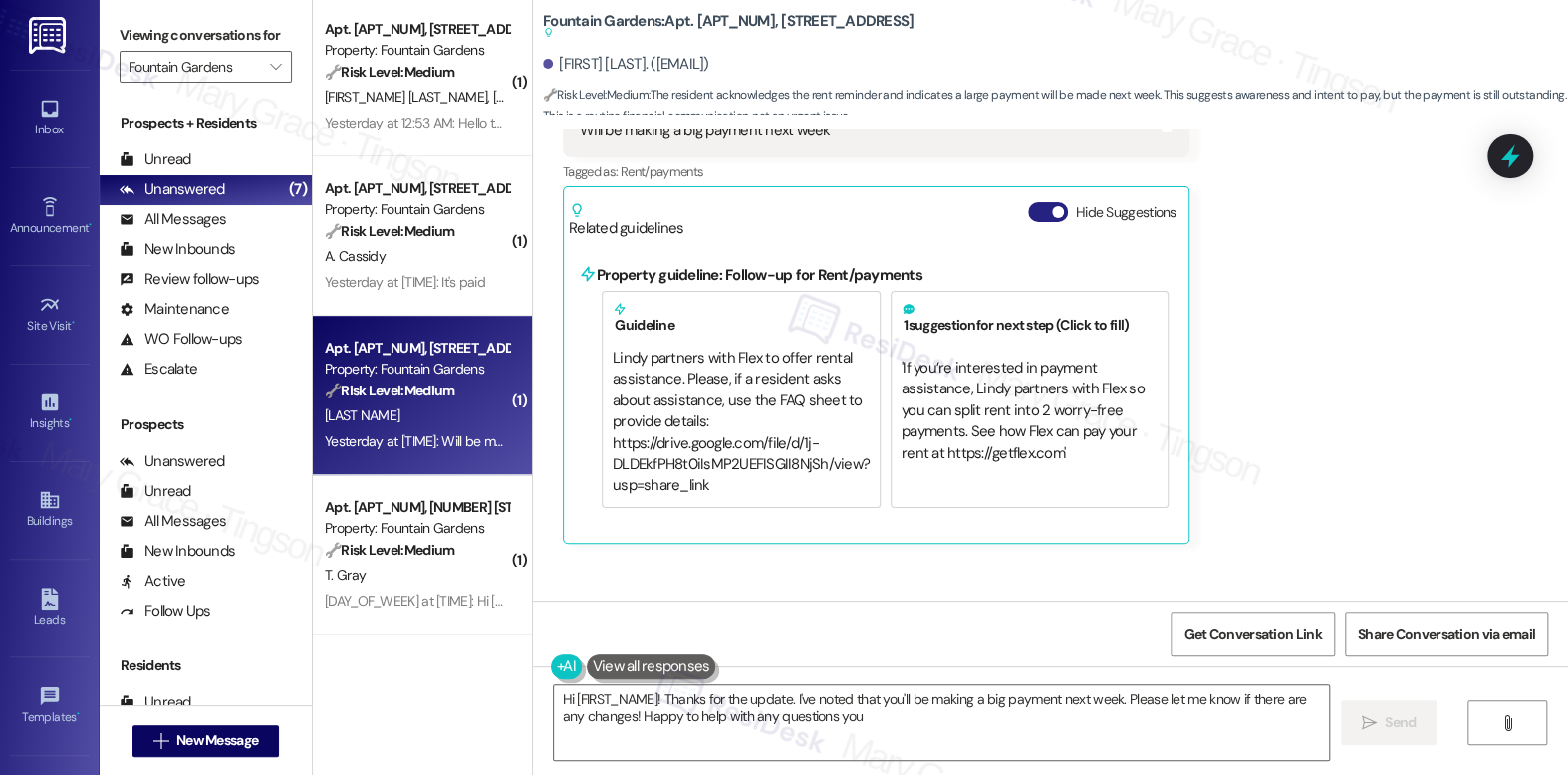 click on "Hide Suggestions" at bounding box center (1048, 212) 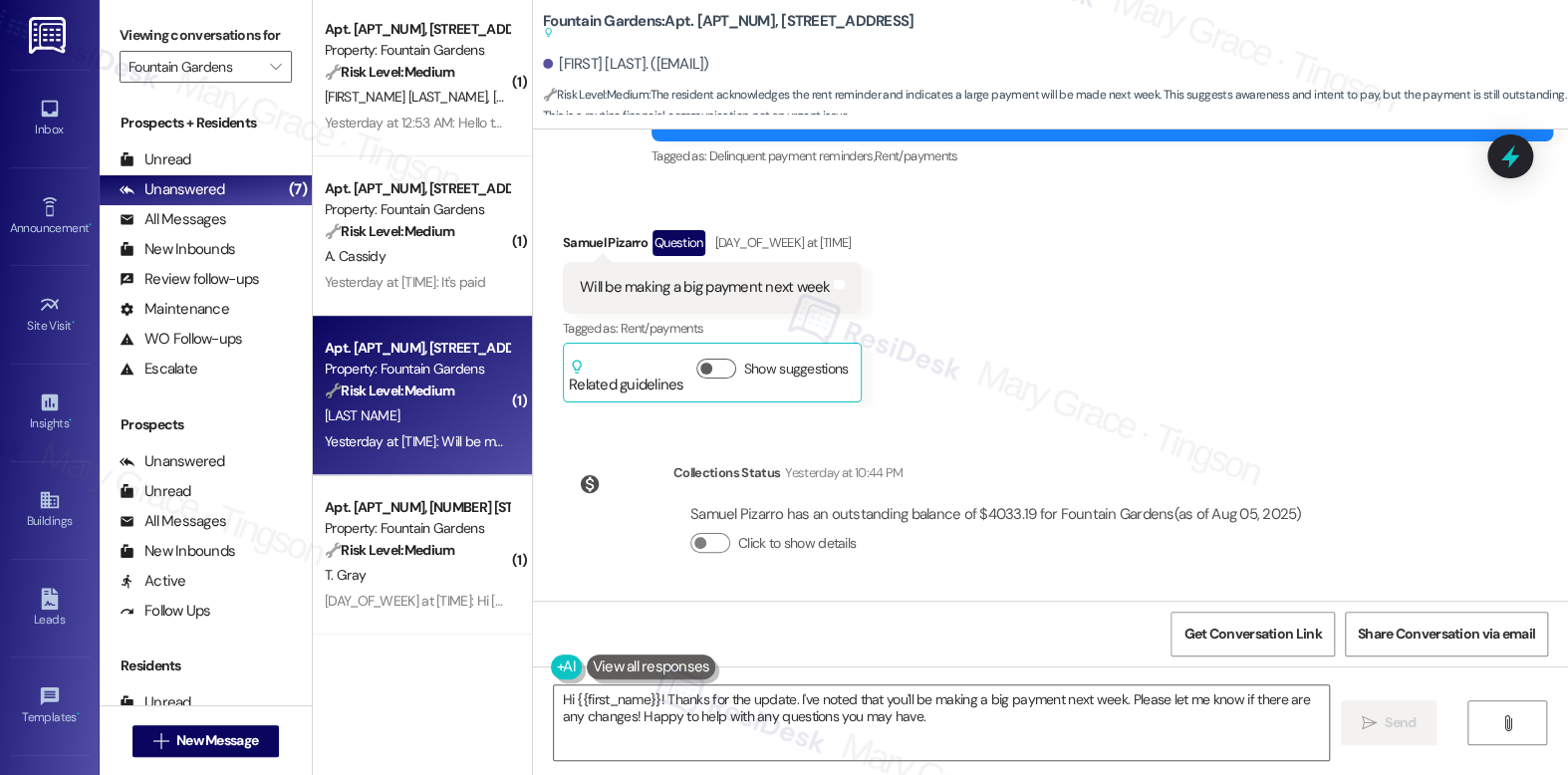 scroll, scrollTop: 5151, scrollLeft: 0, axis: vertical 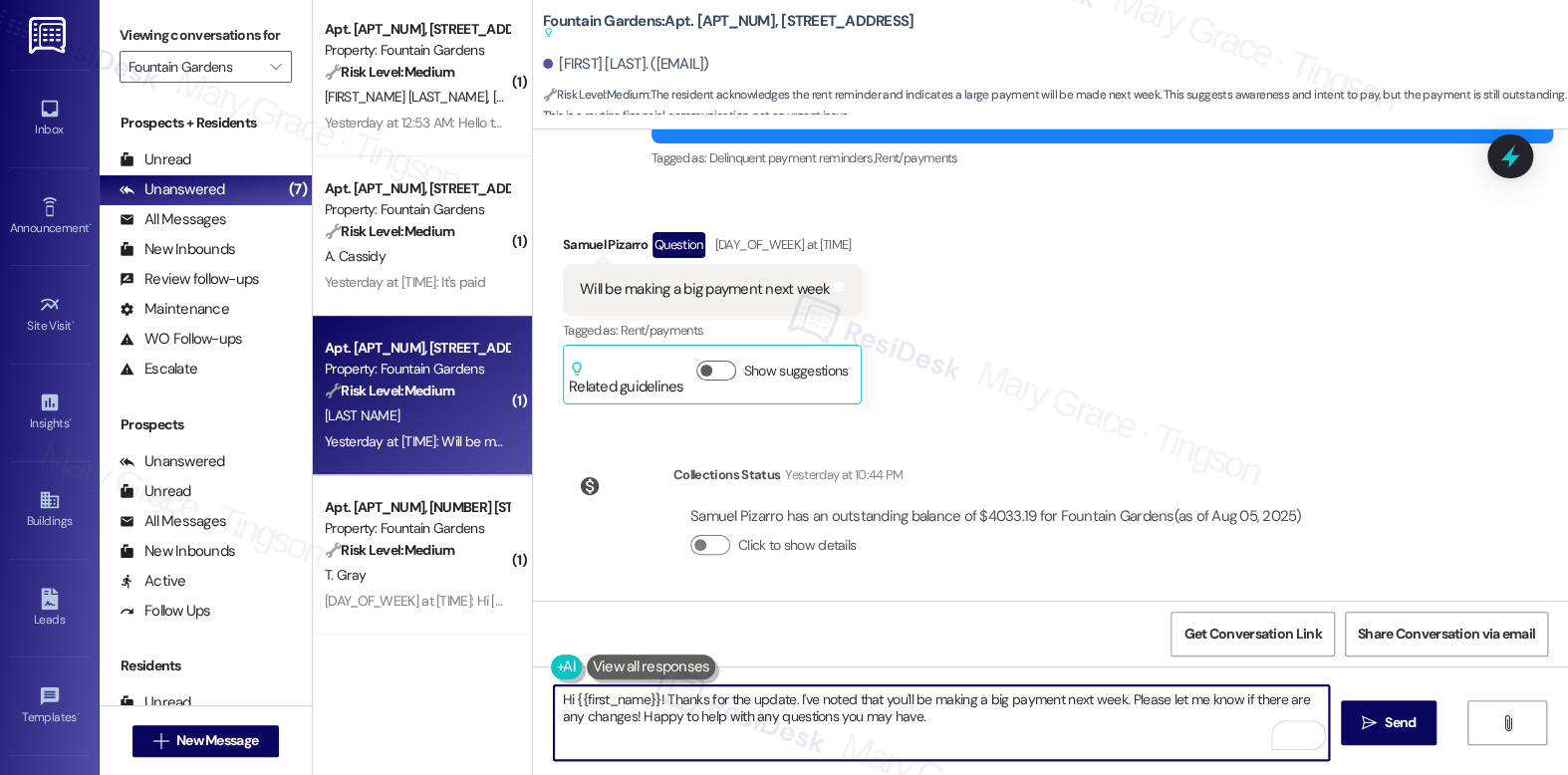 drag, startPoint x: 933, startPoint y: 723, endPoint x: 788, endPoint y: 705, distance: 146.11297 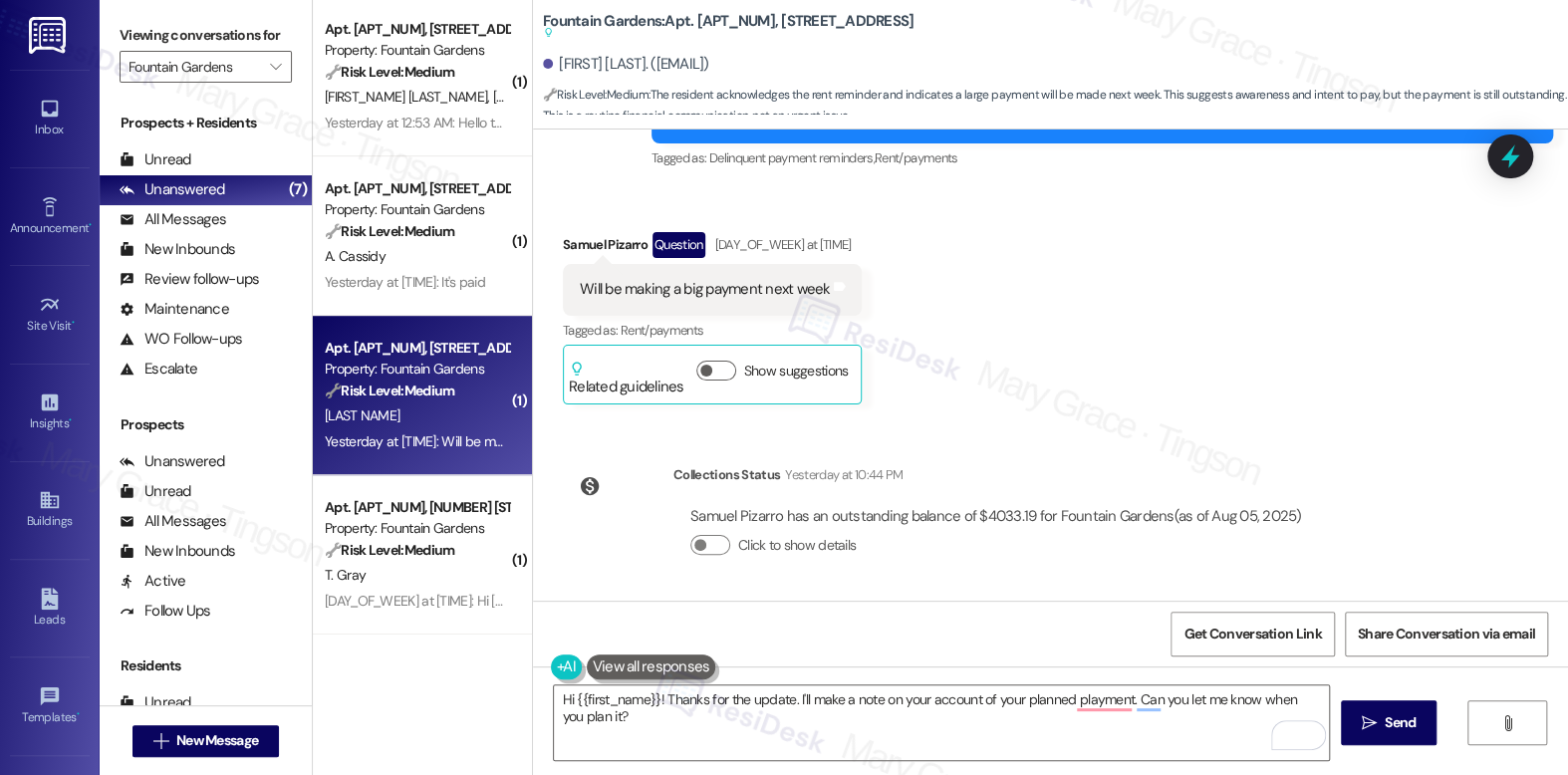 click on "Samuel Pizarro Question Yesterday at 12:52 AM" at bounding box center [712, 248] 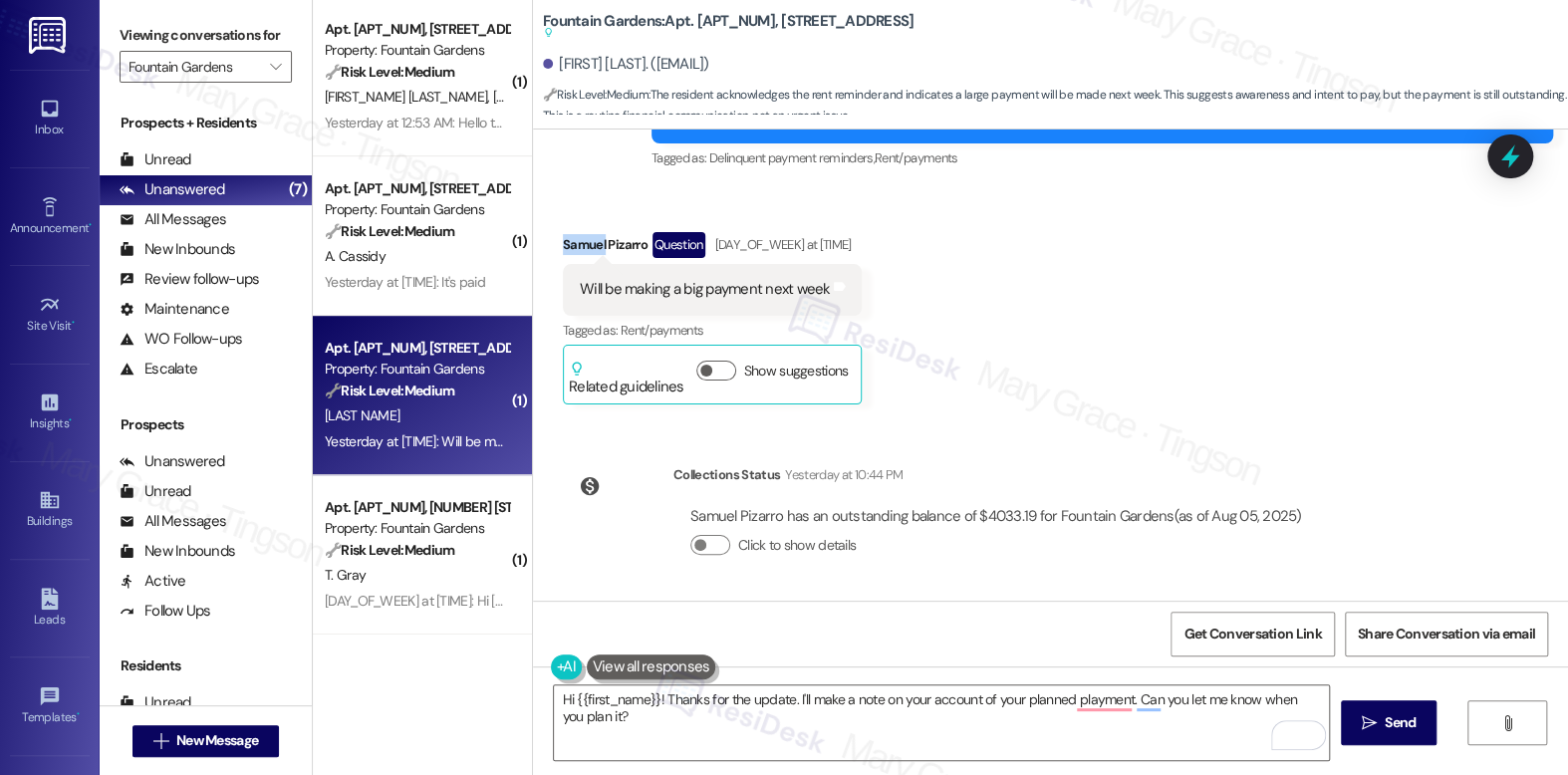 click on "Samuel Pizarro Question Yesterday at 12:52 AM" at bounding box center [712, 248] 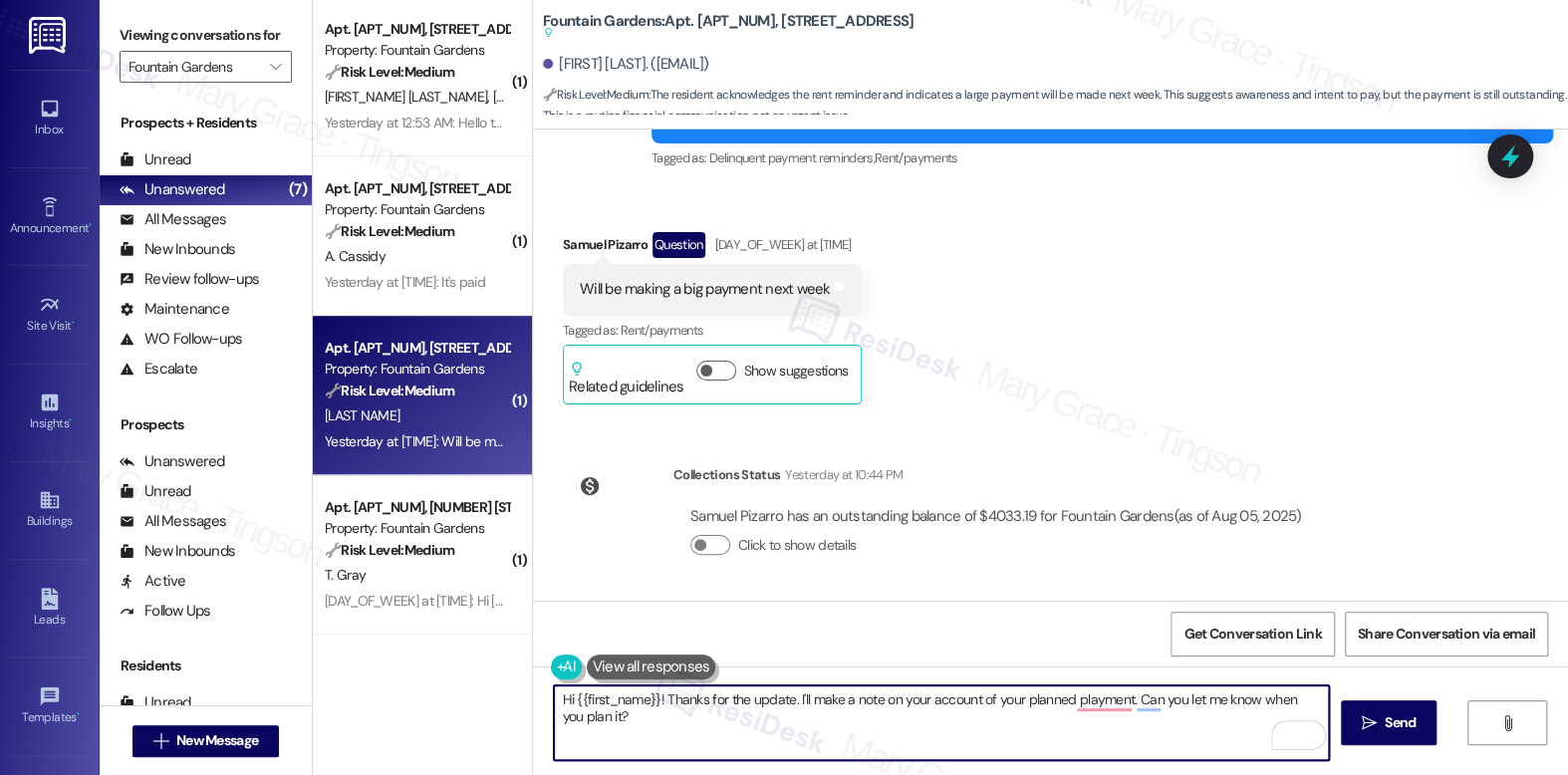 drag, startPoint x: 567, startPoint y: 701, endPoint x: 649, endPoint y: 697, distance: 82.0975 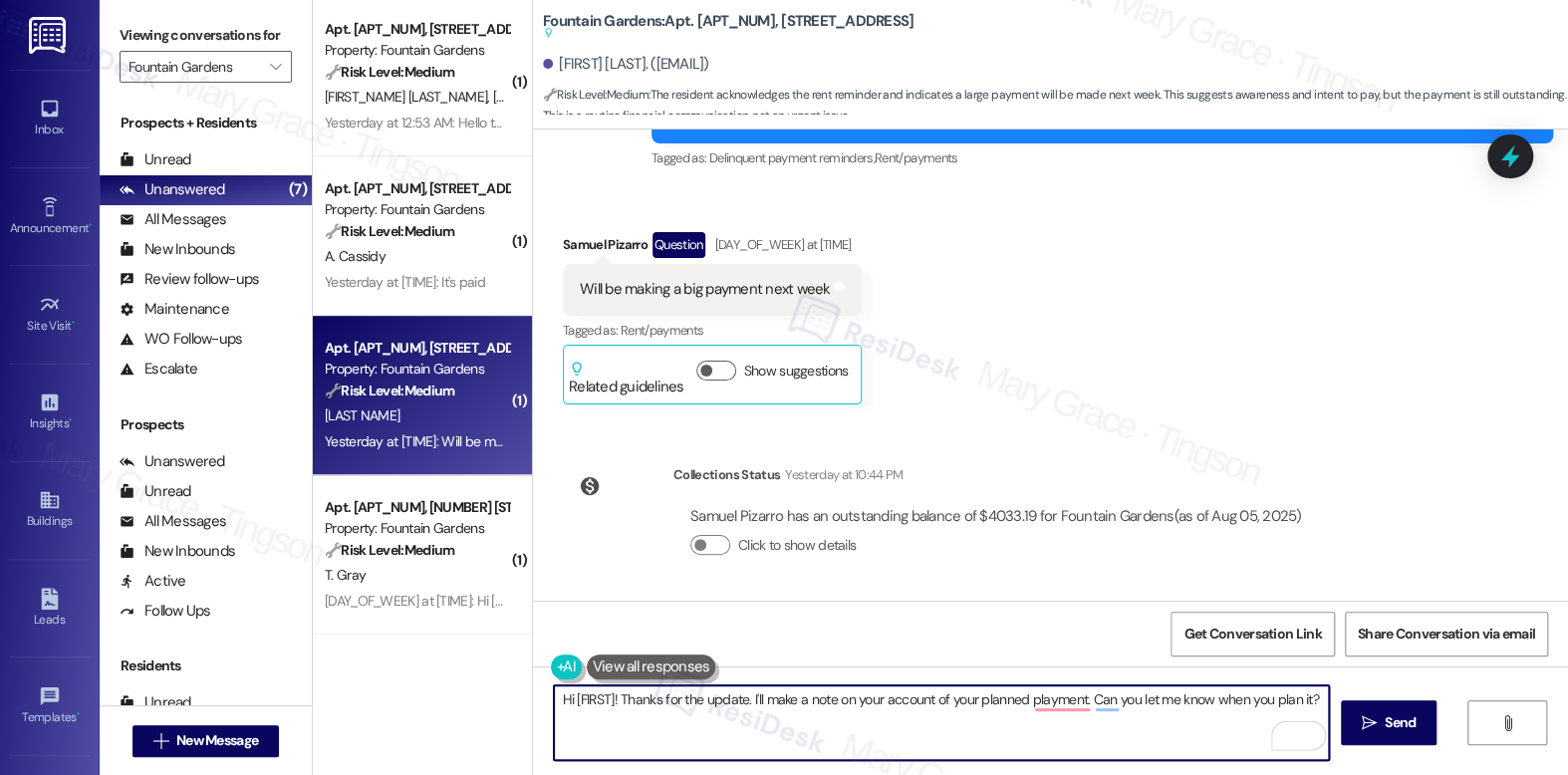 click on "Hi Samuel! Thanks for the update. I'll make a note on your account of your planned playment. Can you let me know when you plan it?" at bounding box center (940, 722) 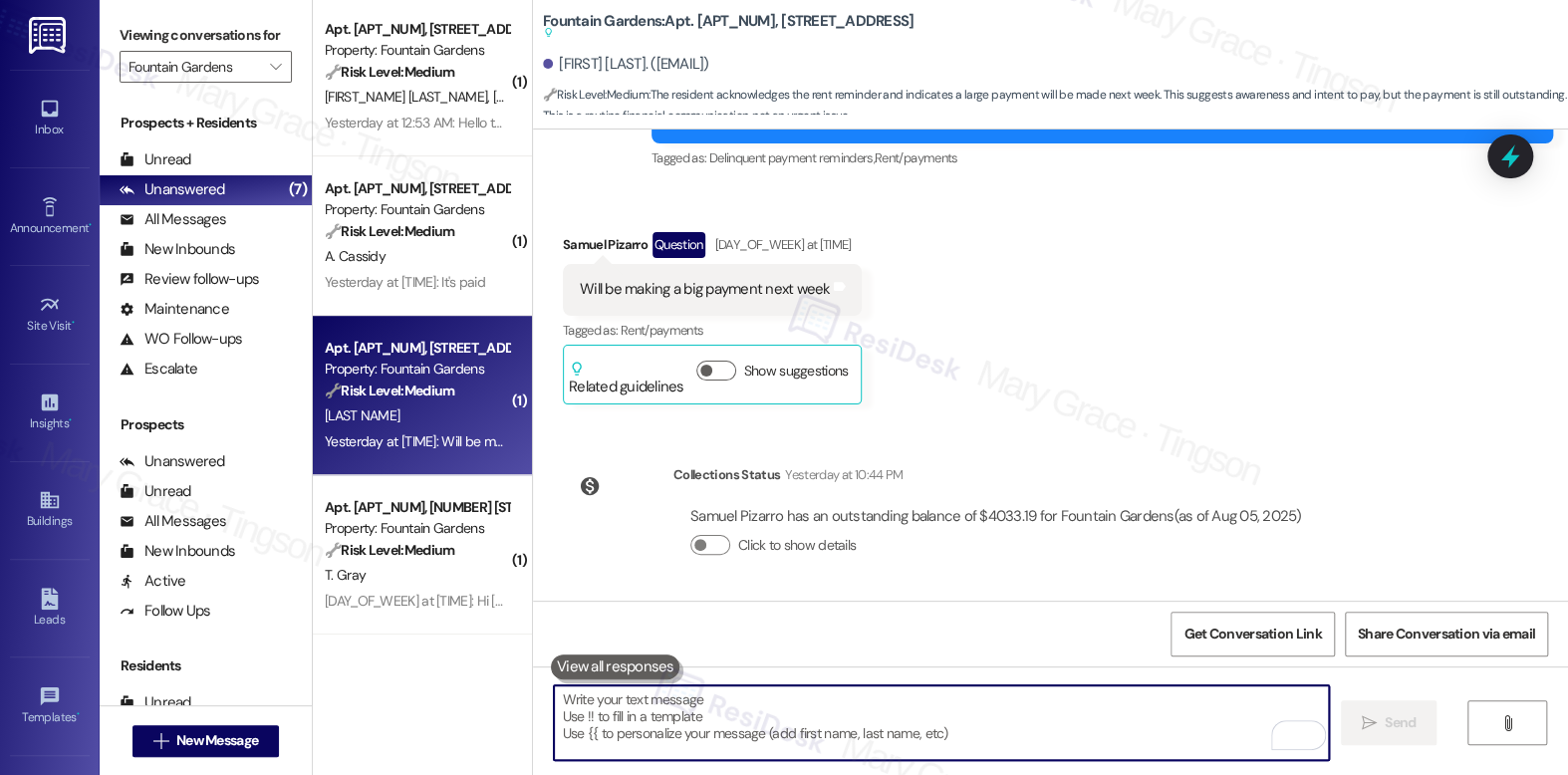 paste on "Hi Samuel! Thanks for the update. I’ll make a note on your account regarding your planned payment. Could you let me know when you expect to make it?" 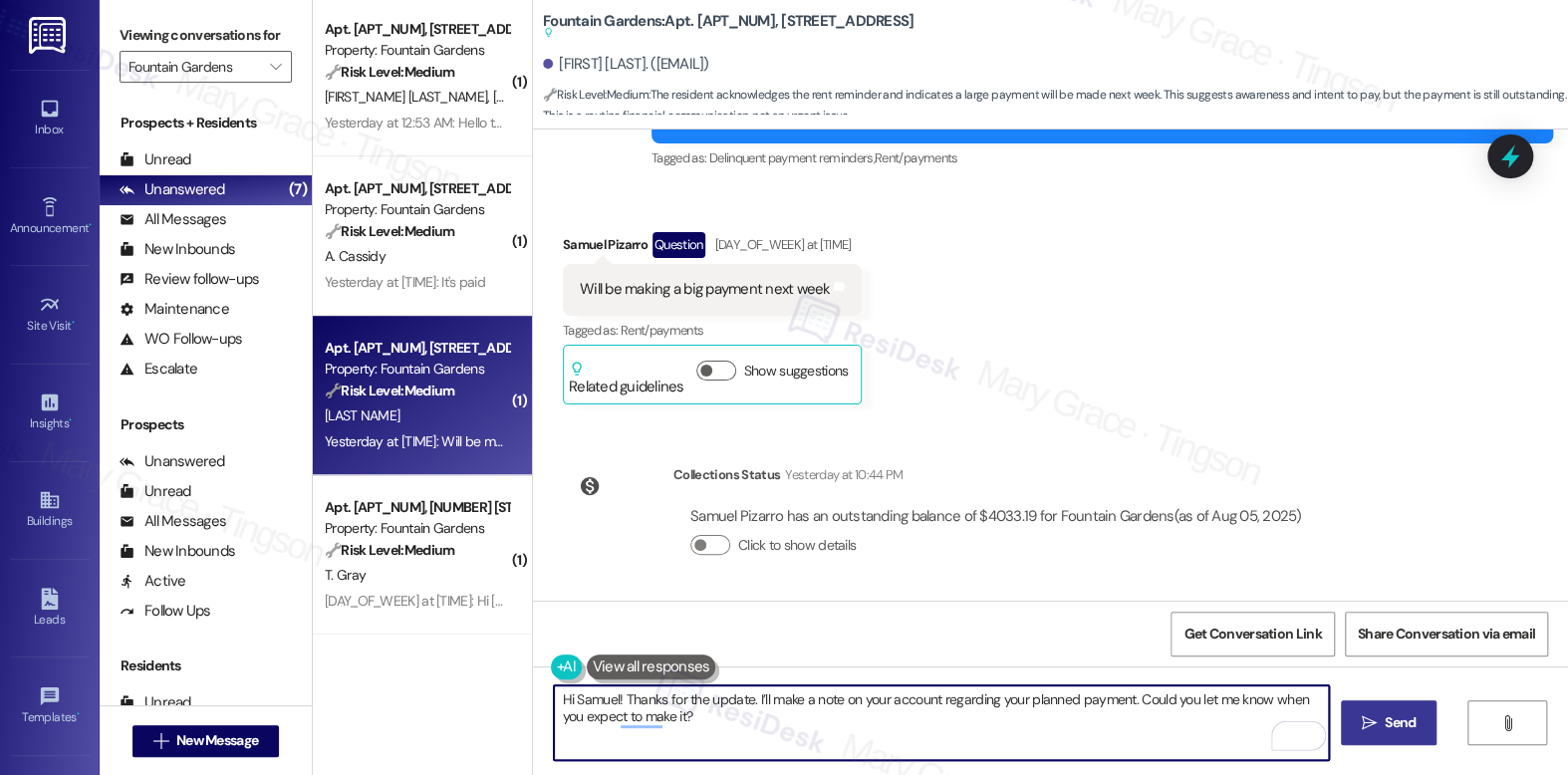type on "Hi Samuel! Thanks for the update. I’ll make a note on your account regarding your planned payment. Could you let me know when you expect to make it?" 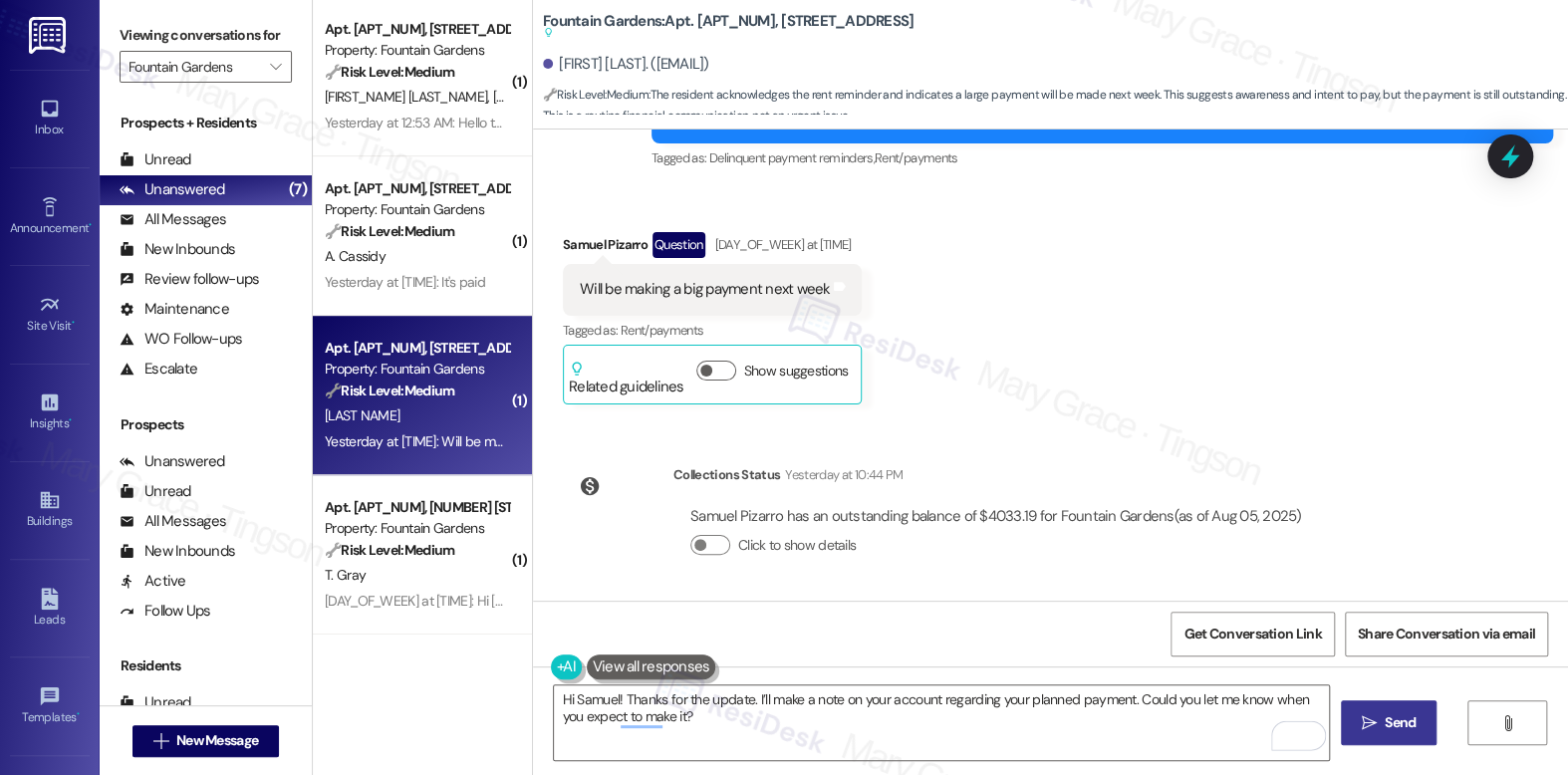 click on "" at bounding box center (1369, 723) 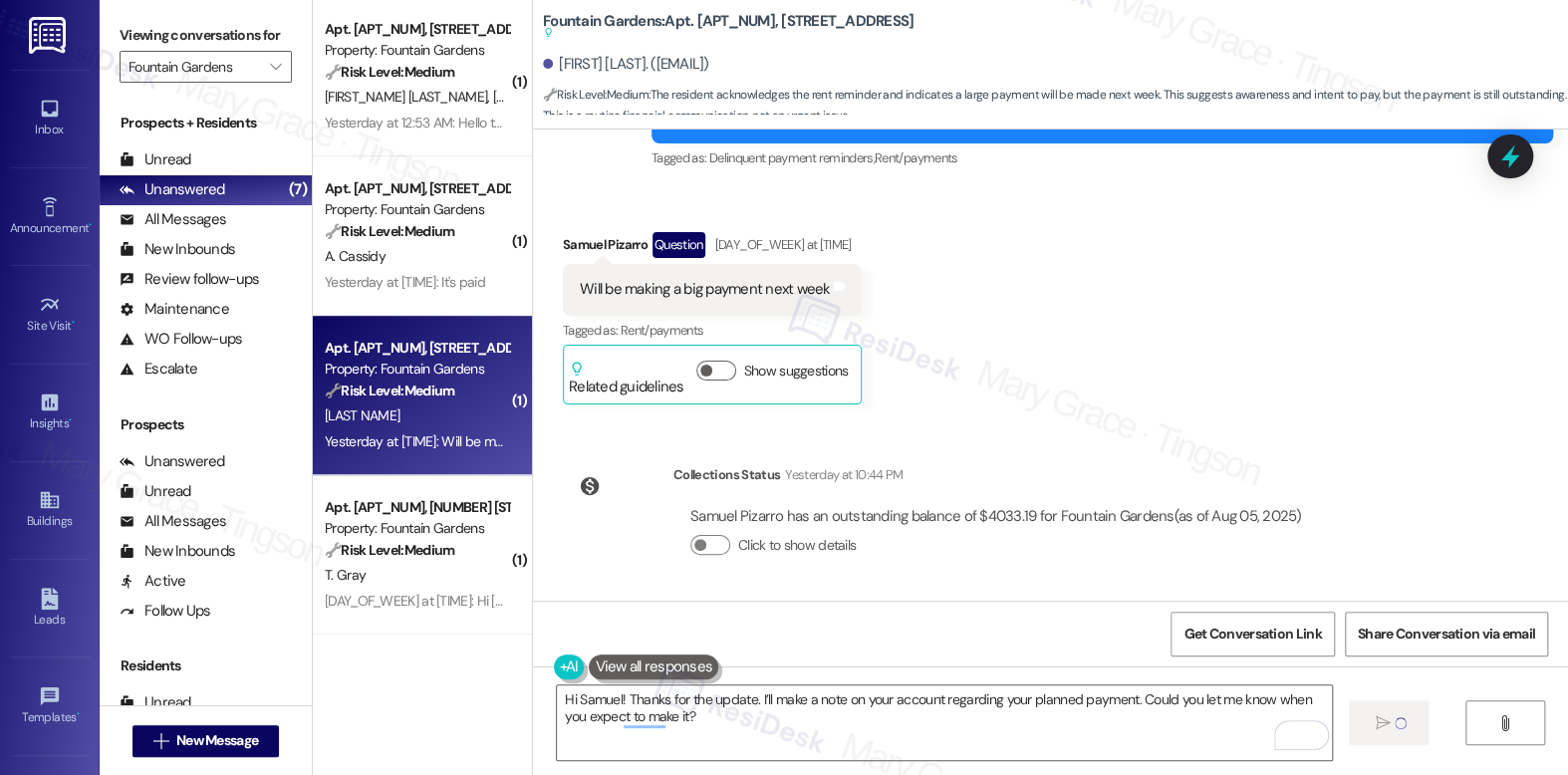 type 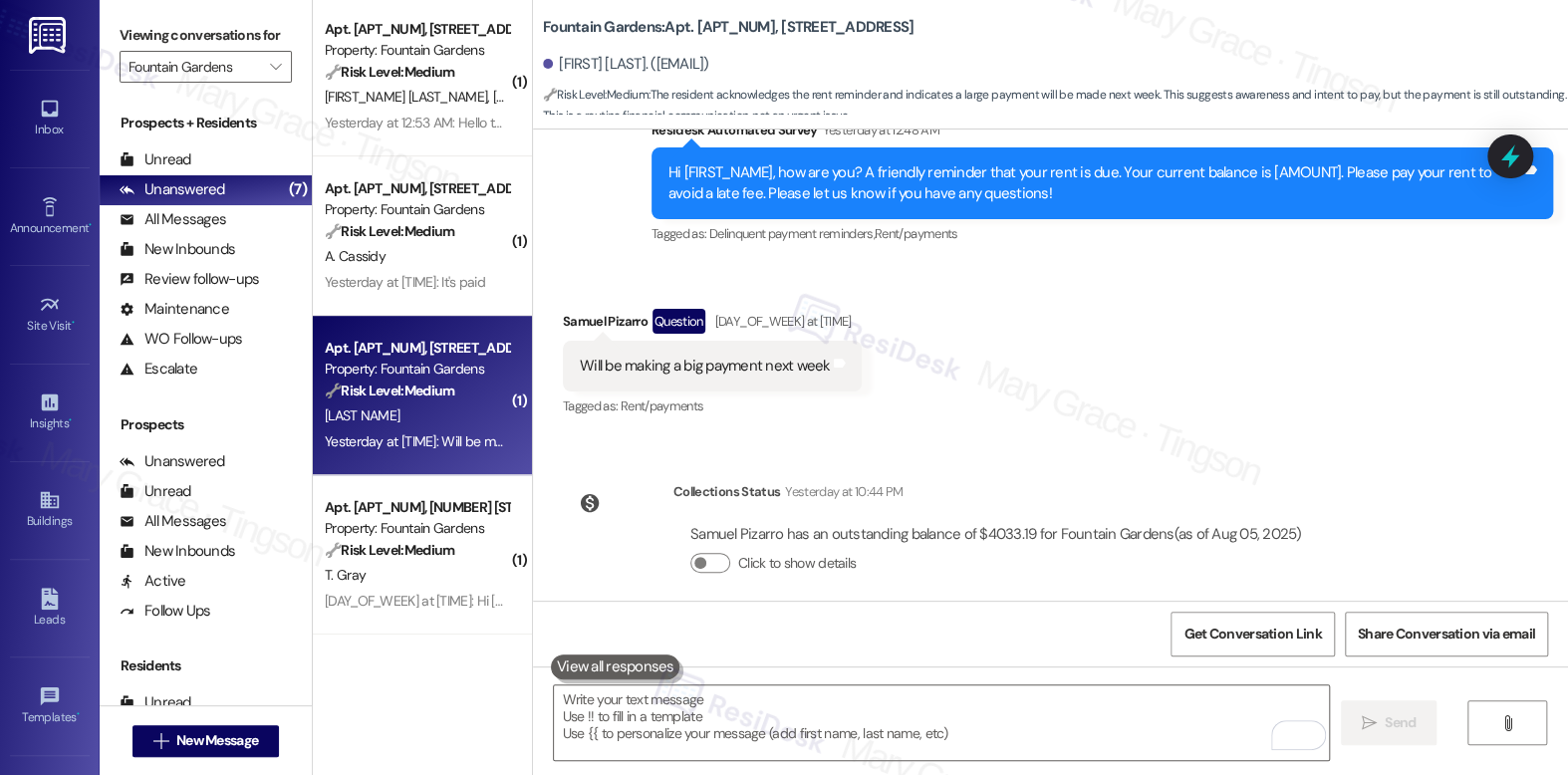 scroll, scrollTop: 5193, scrollLeft: 0, axis: vertical 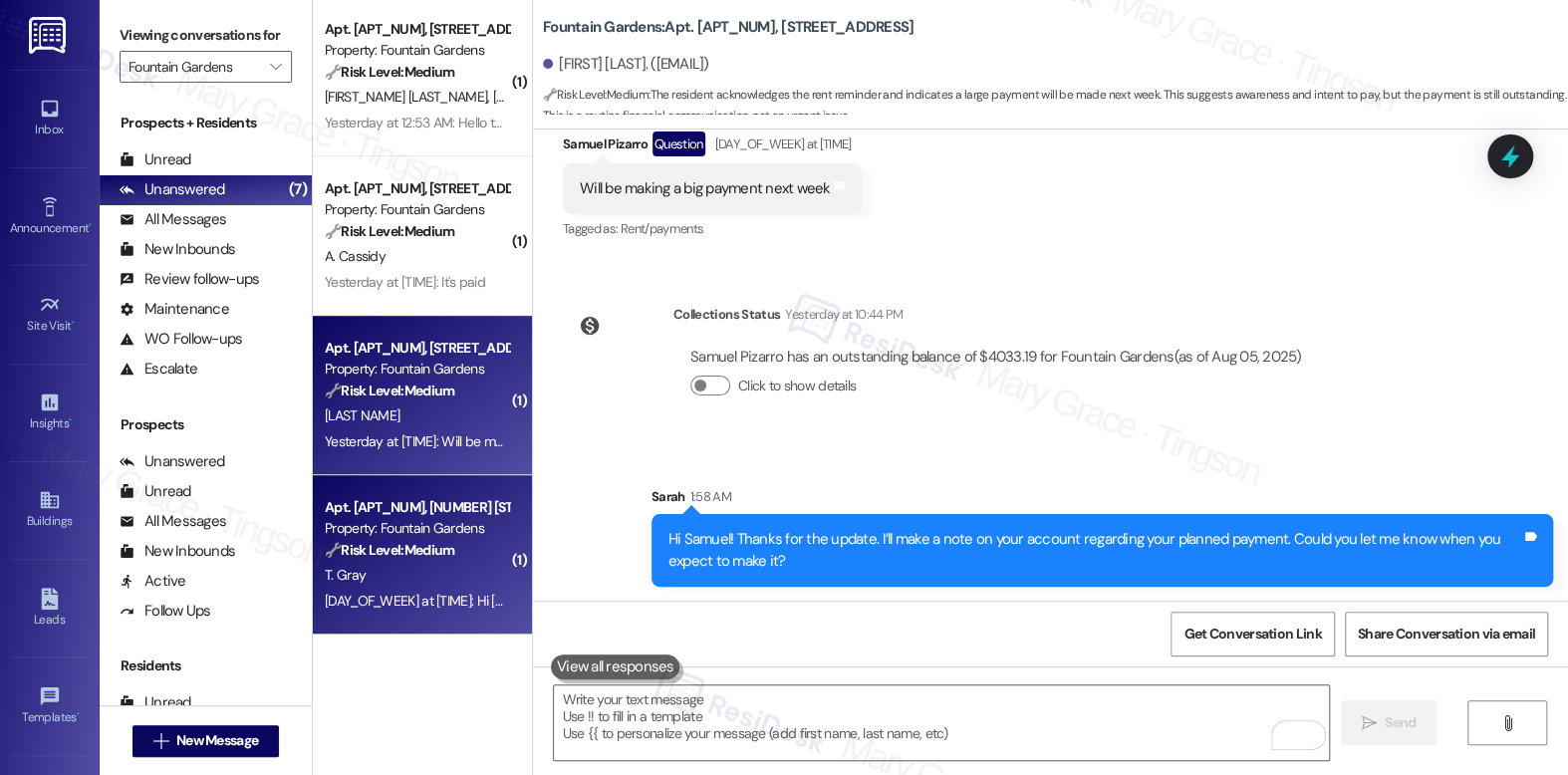 click on "Apt. [APT_NUM], [NUMBER] [STREET]" at bounding box center [416, 507] 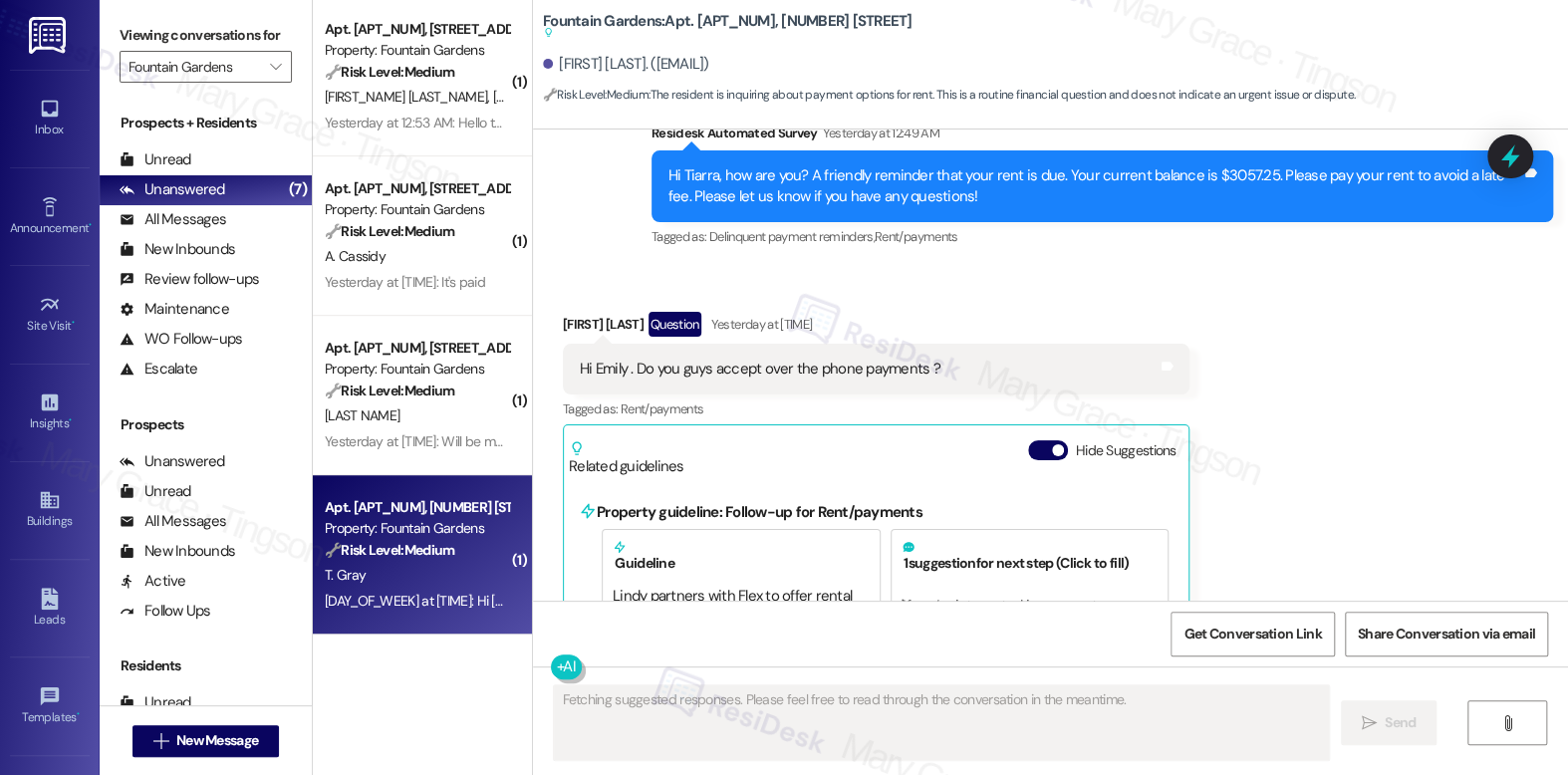 scroll, scrollTop: 1996, scrollLeft: 0, axis: vertical 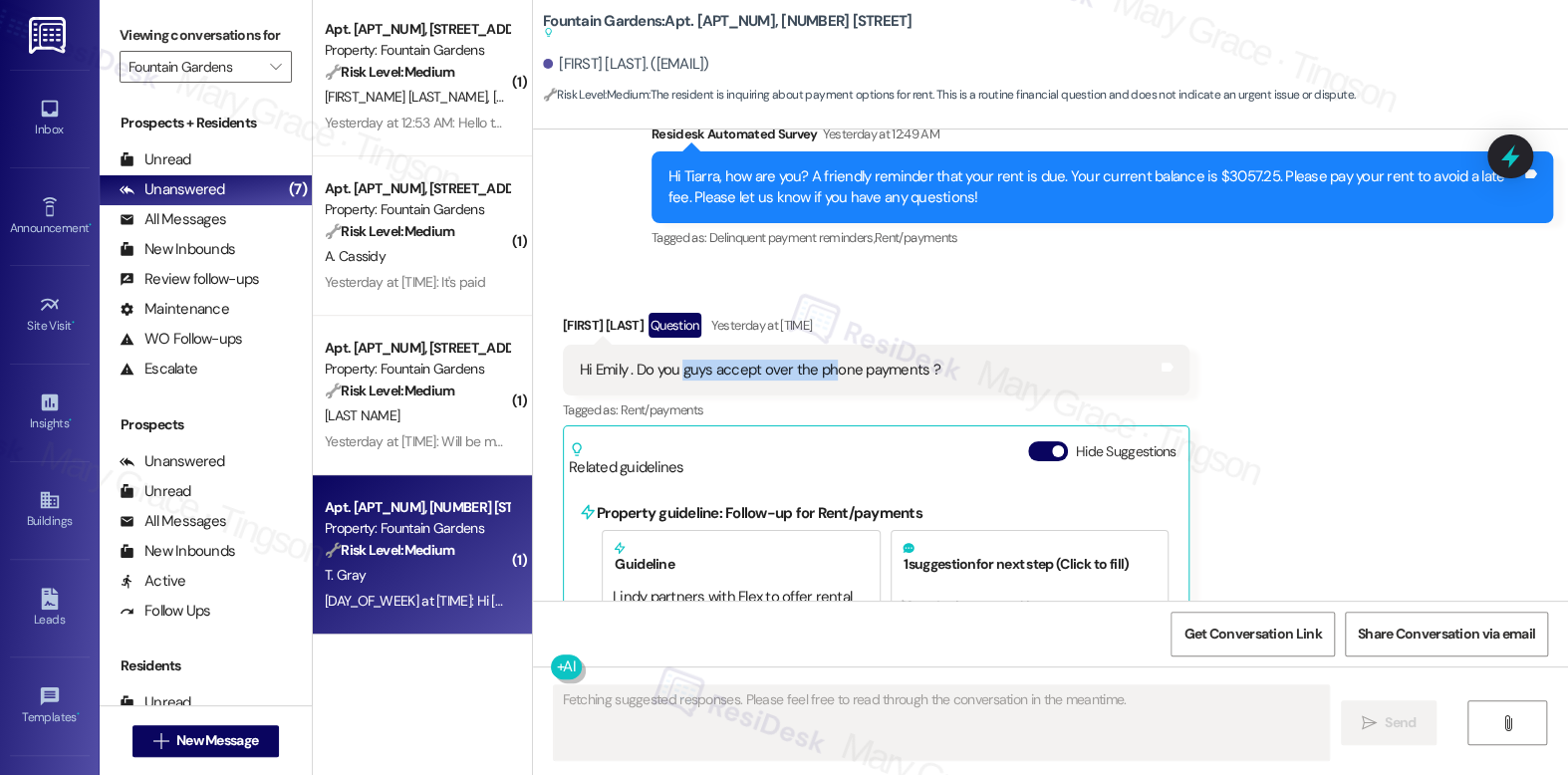 drag, startPoint x: 672, startPoint y: 367, endPoint x: 825, endPoint y: 376, distance: 153.26448 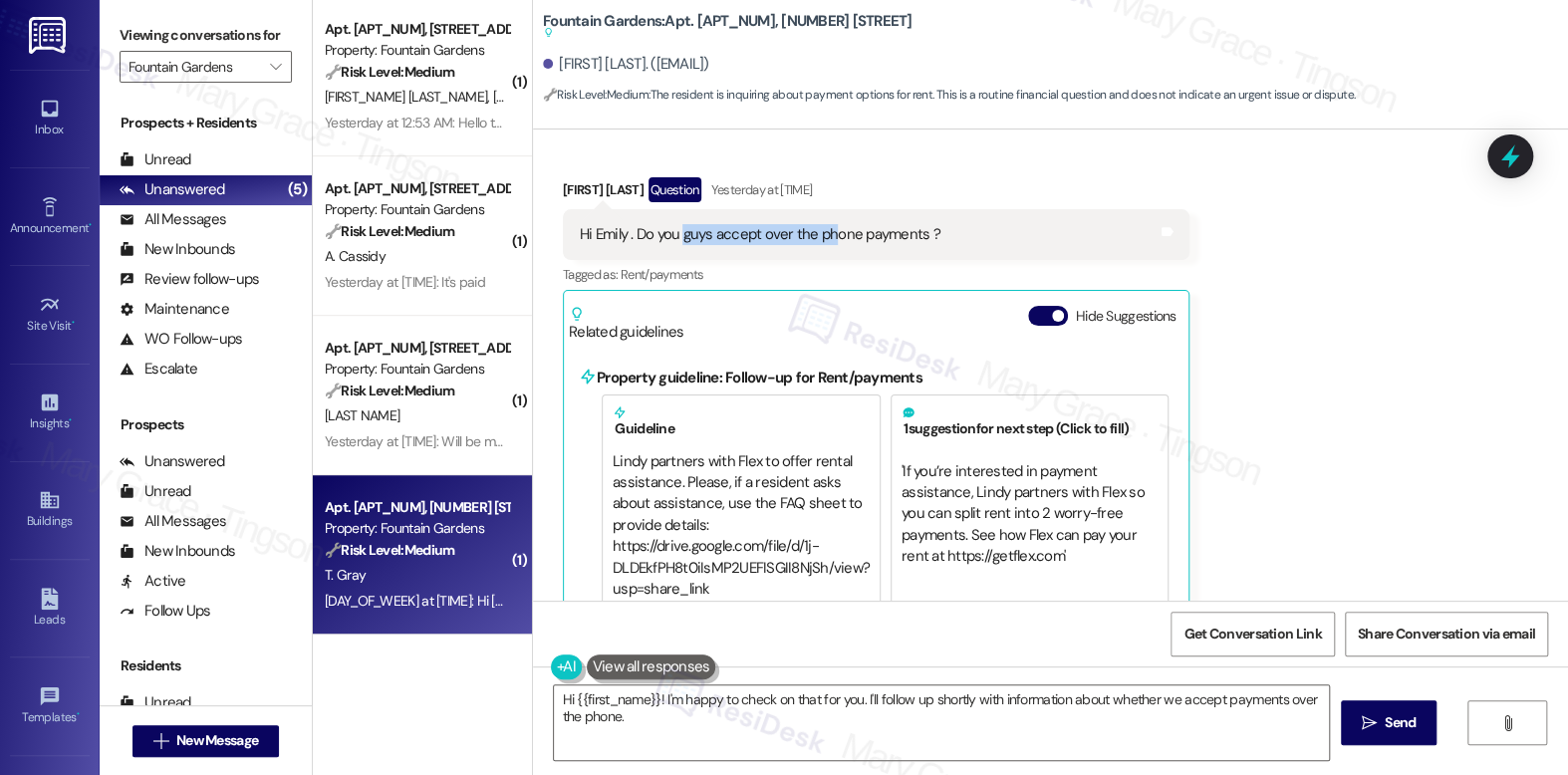 scroll, scrollTop: 2099, scrollLeft: 0, axis: vertical 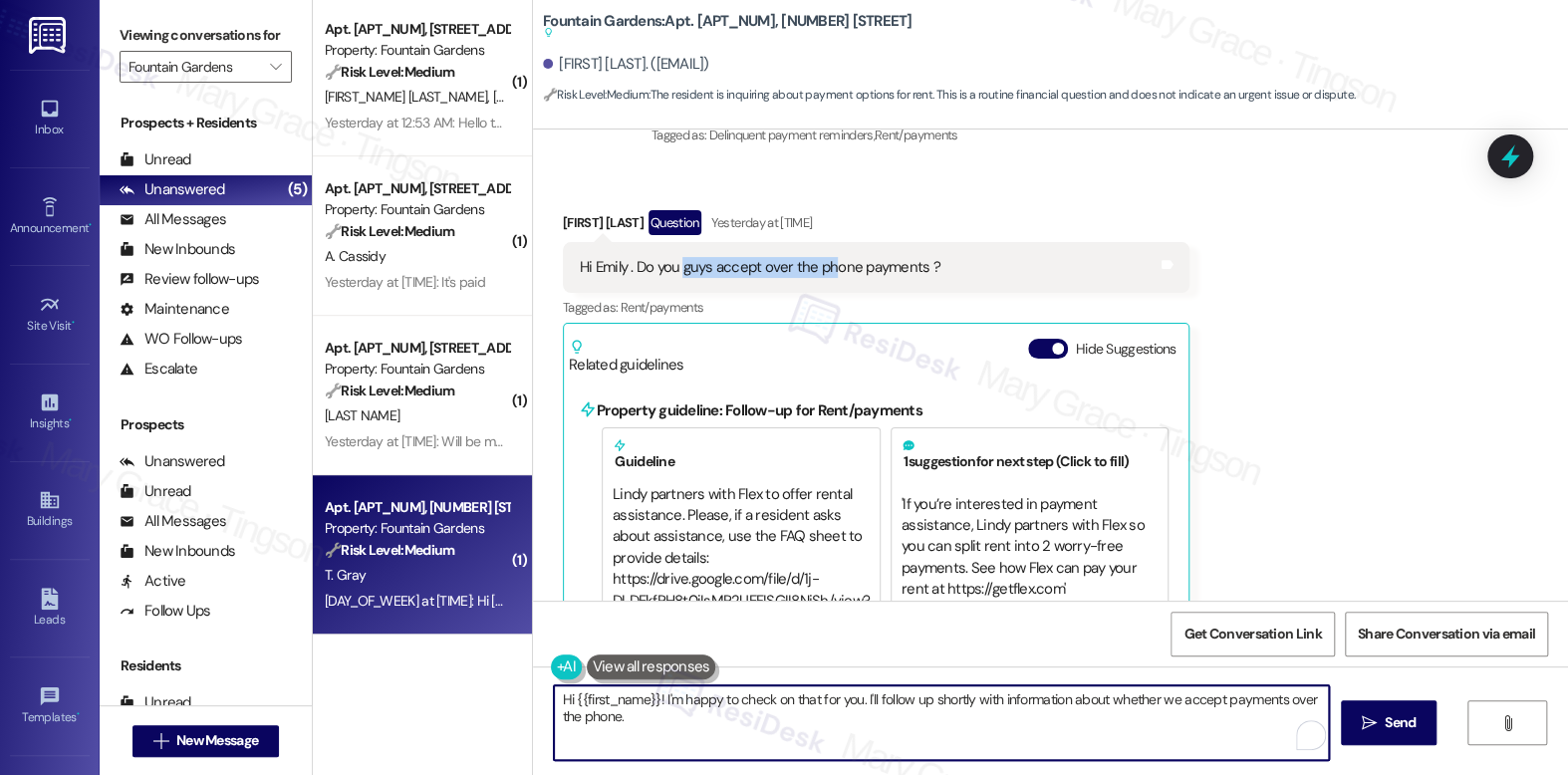 click on "Hi {{first_name}}! I'm happy to check on that for you. I'll follow up shortly with information about whether we accept payments over the phone." at bounding box center [940, 722] 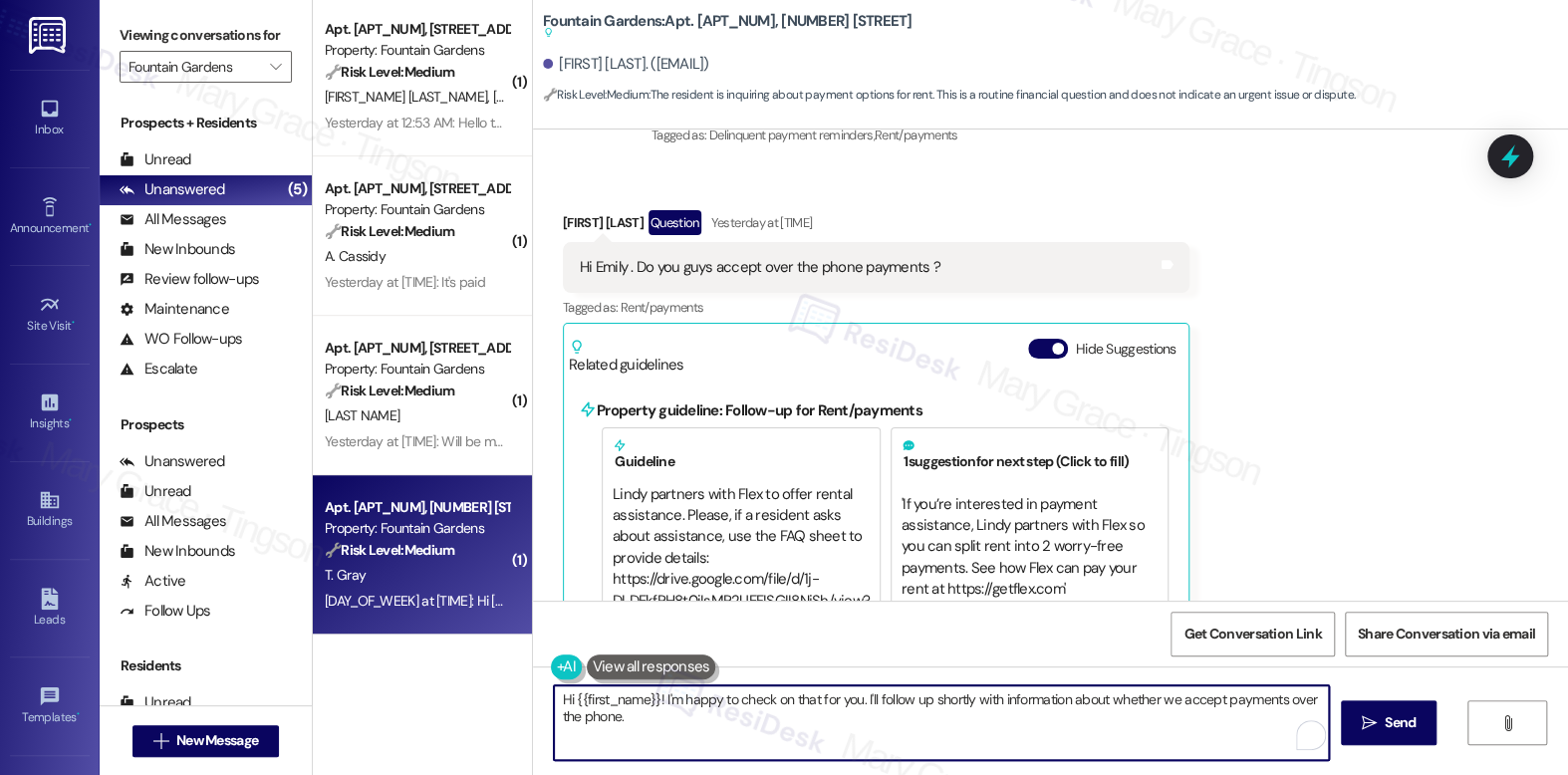 click on "Hi {{first_name}}! I'm happy to check on that for you. I'll follow up shortly with information about whether we accept payments over the phone." at bounding box center (940, 722) 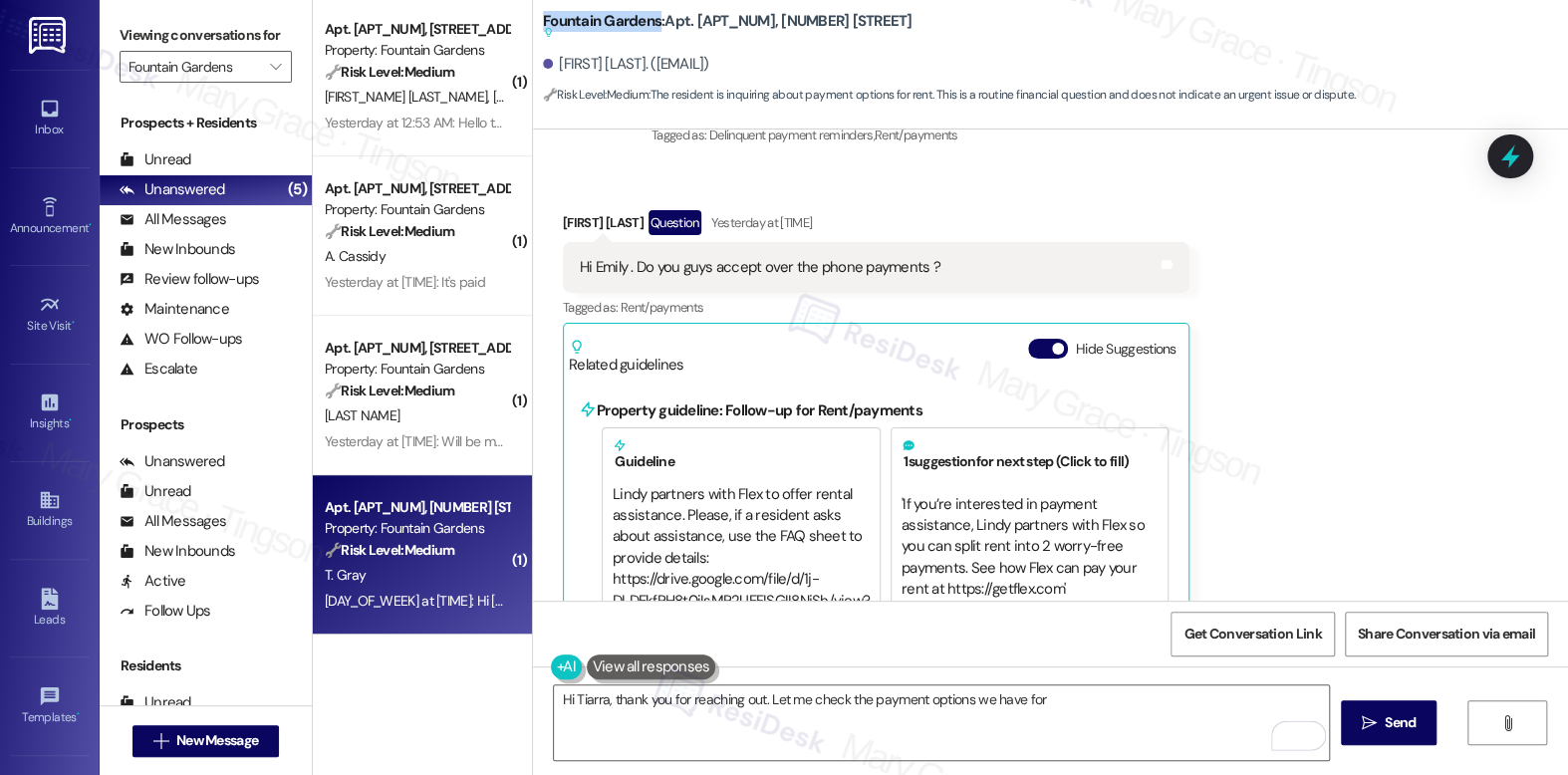 drag, startPoint x: 534, startPoint y: 23, endPoint x: 649, endPoint y: 20, distance: 115.03912 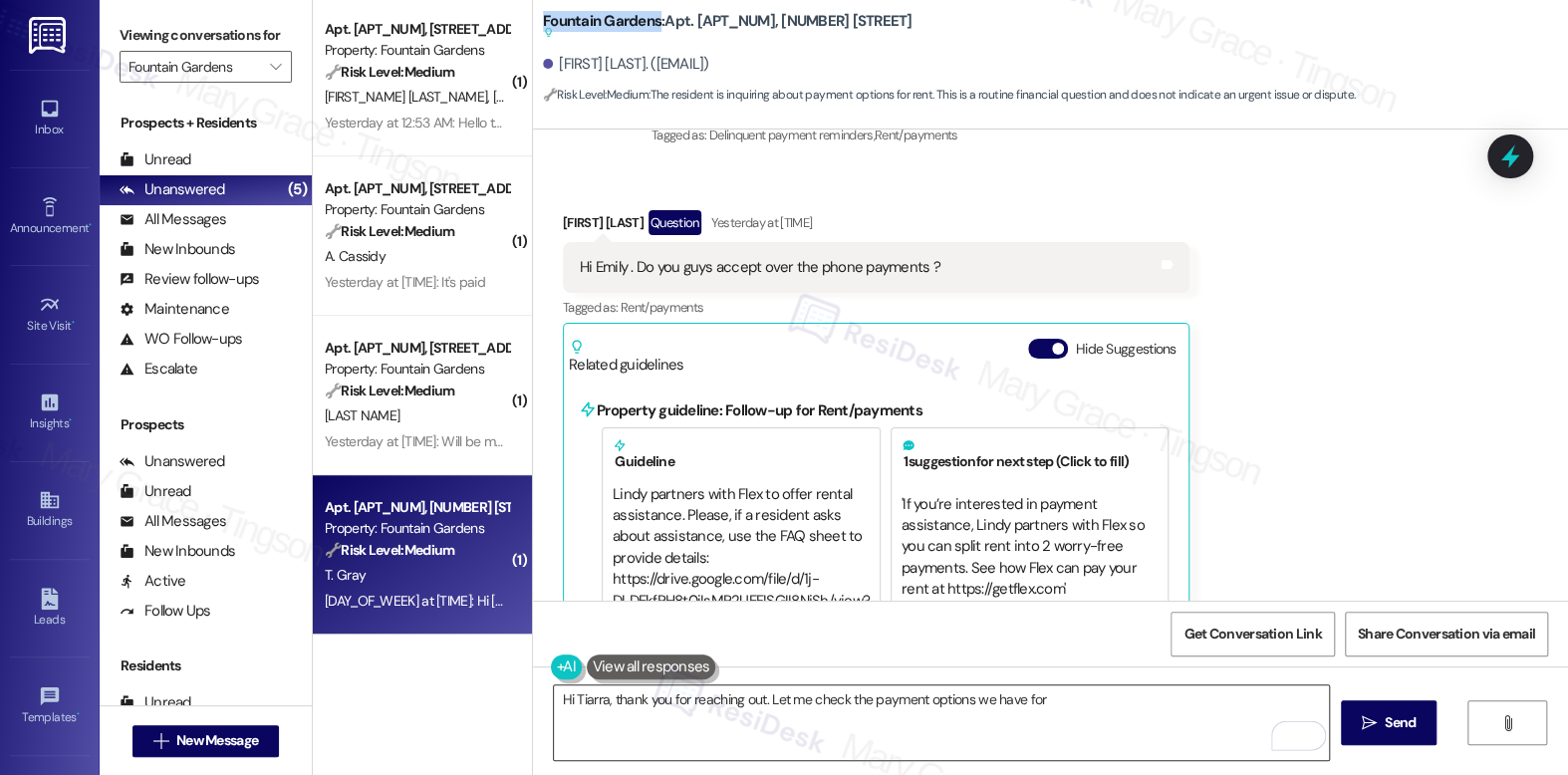 copy on "Fountain Gardens" 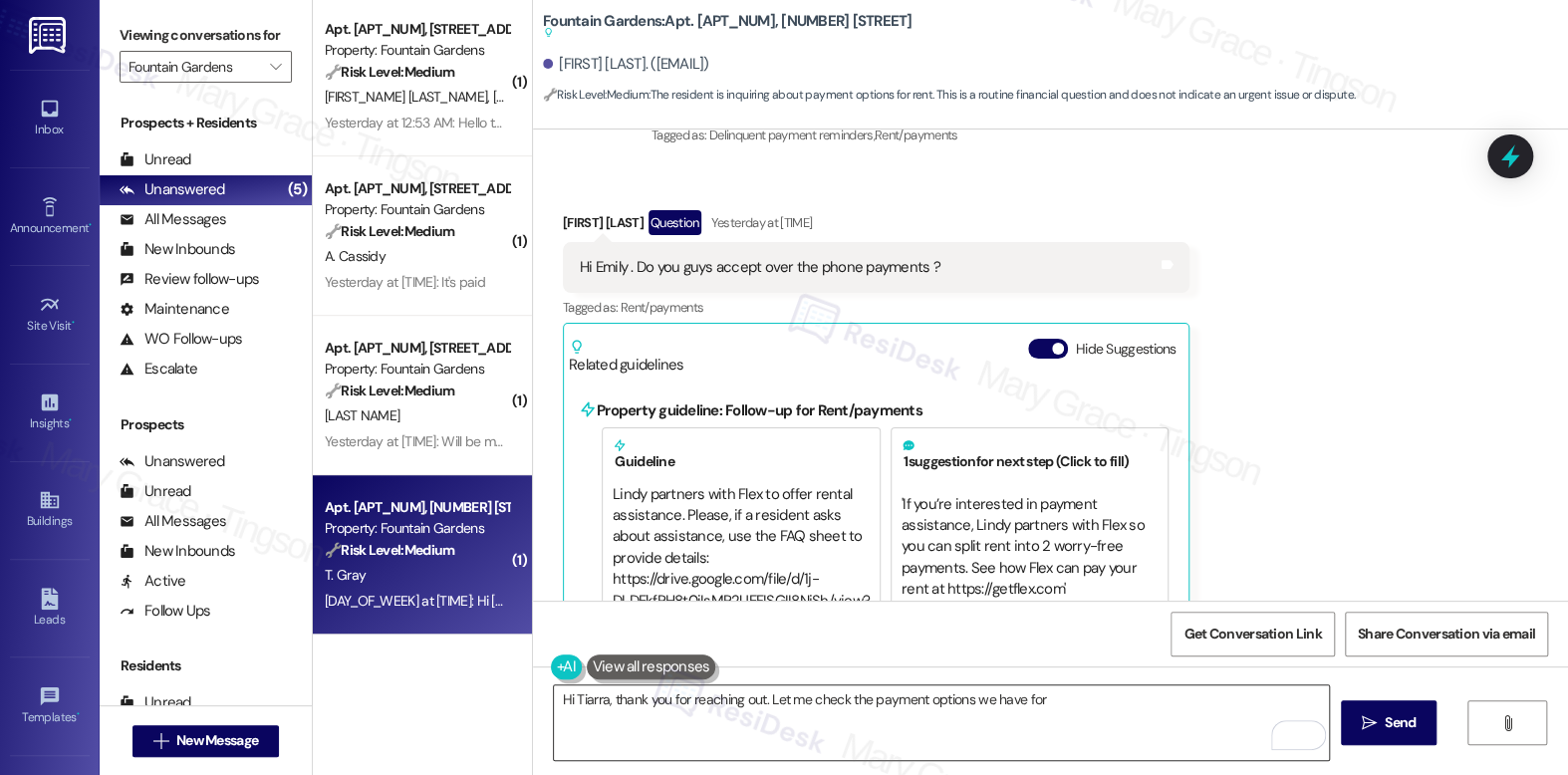 click on "Hi Tiarra, thank you for reaching out. Let me check the payment options we have for" at bounding box center [940, 722] 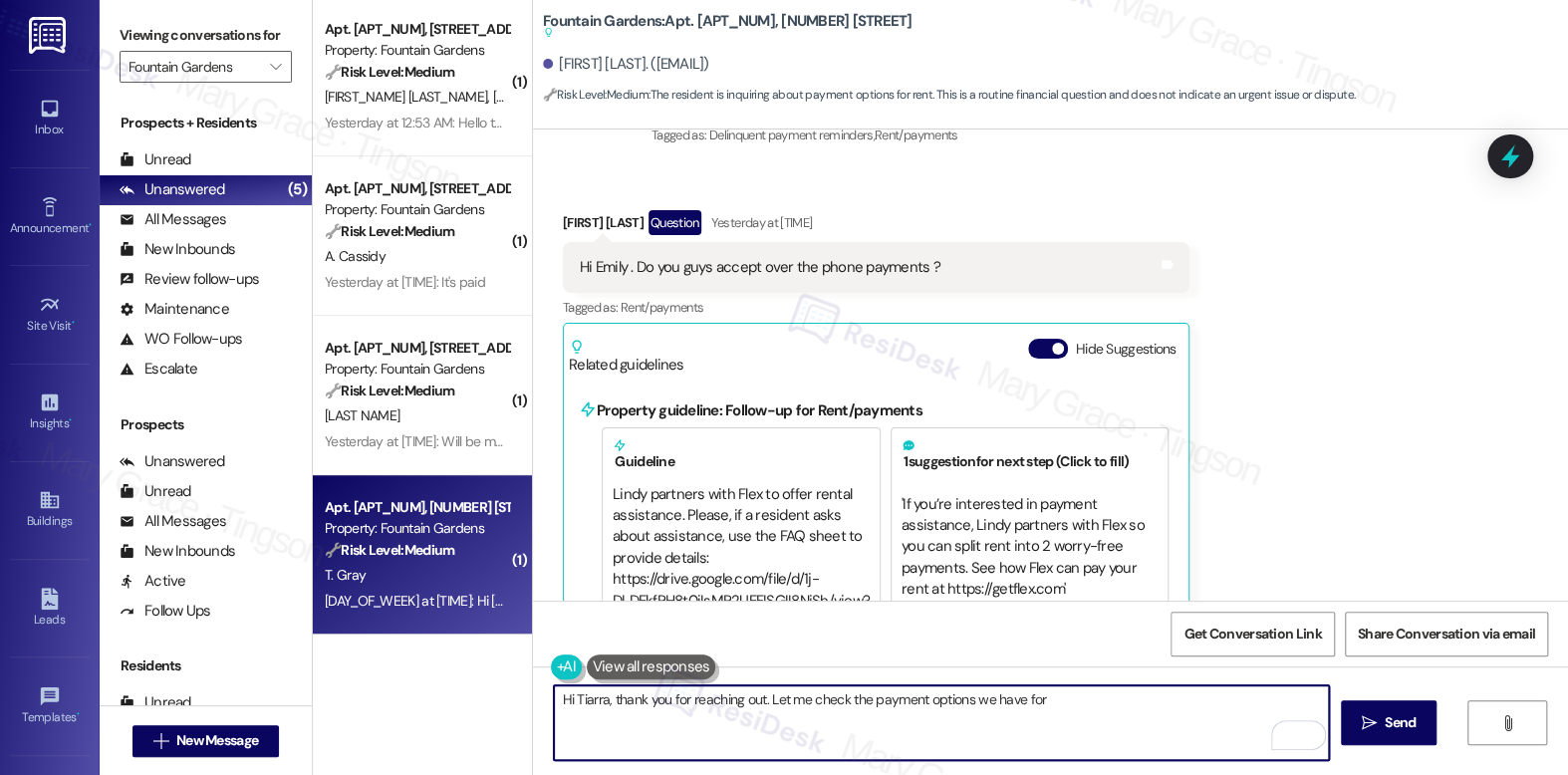 paste on "Fountain Gardens" 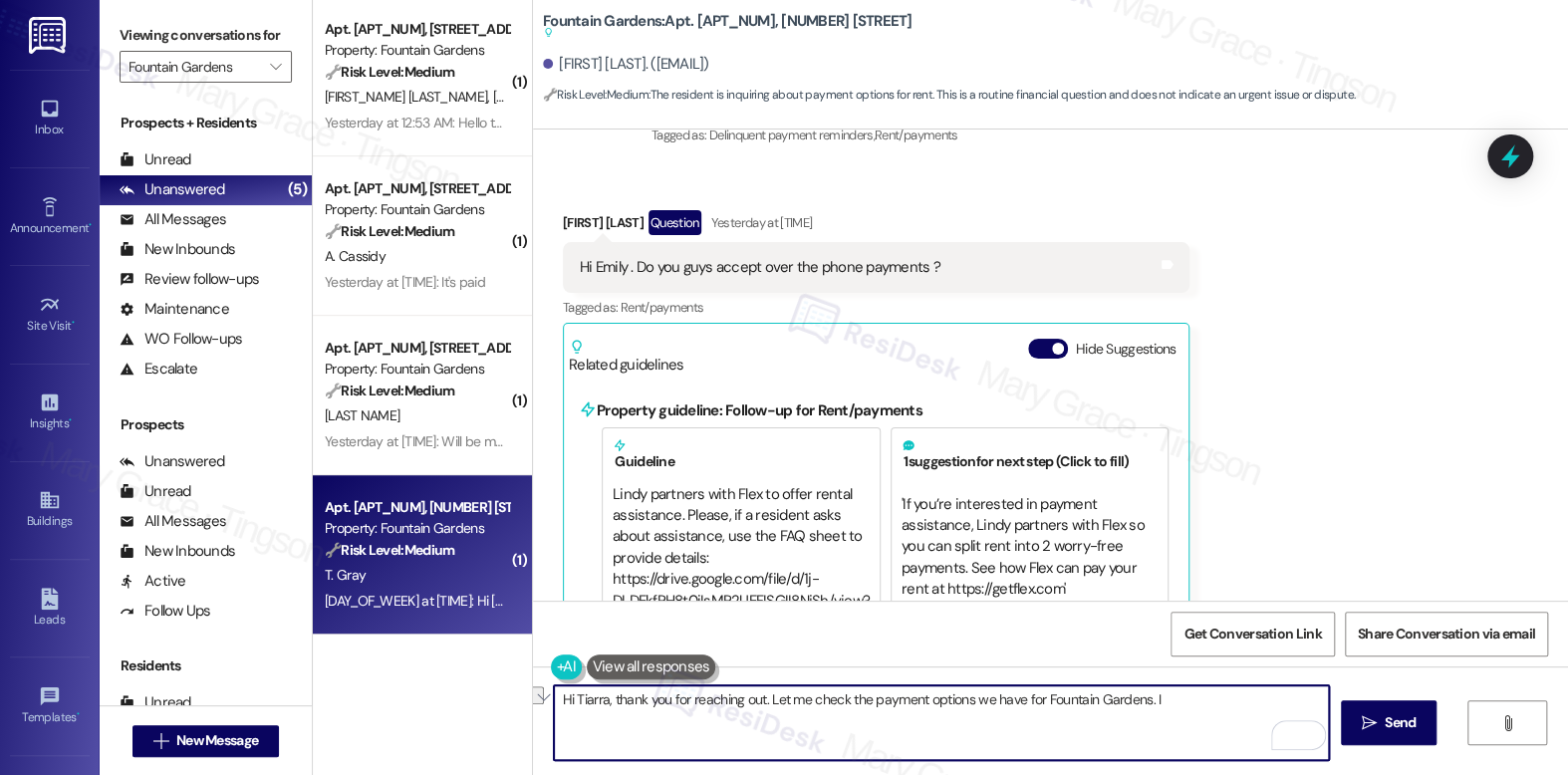 click on "Hi Tiarra, thank you for reaching out. Let me check the payment options we have for Fountain Gardens. I" at bounding box center [940, 722] 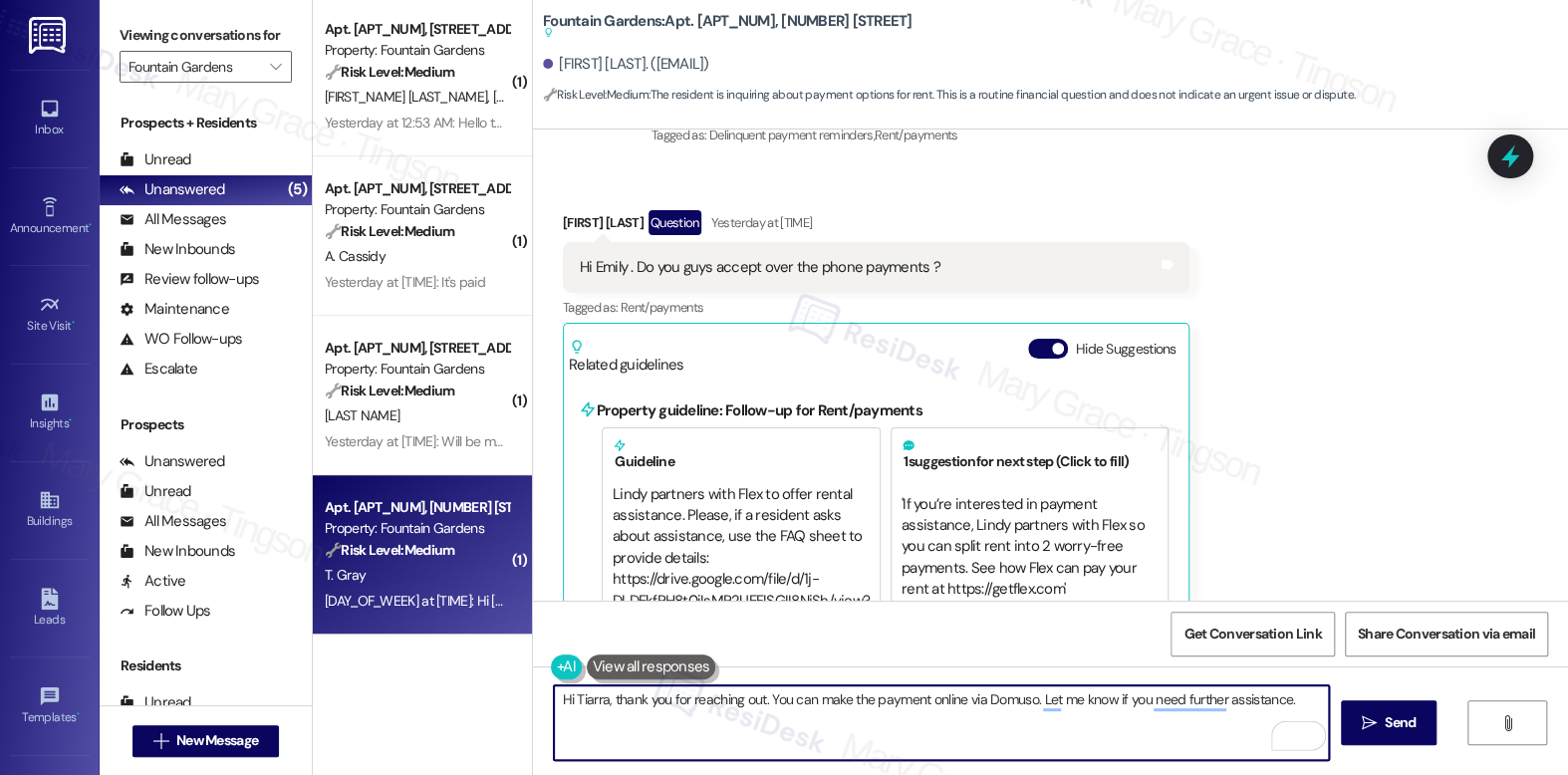 click on "Hi Tiarra, thank you for reaching out. You can make the payment online via Domuso. Let me know if you need further assistance." at bounding box center [940, 722] 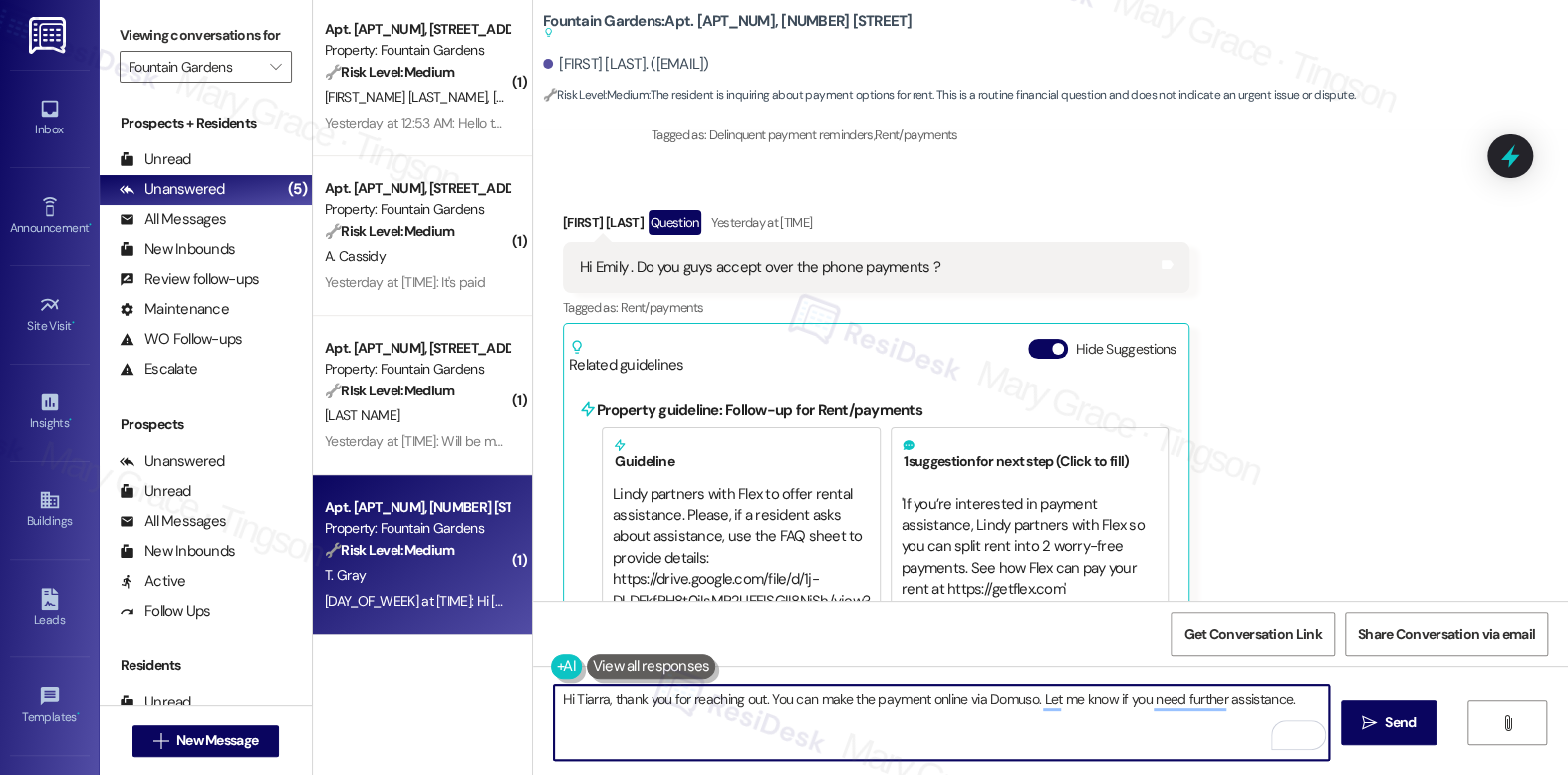 type on "Hi Tiarra, thank you for reaching out. You can make the payment online via Domuso. Let me know if you need further assistance." 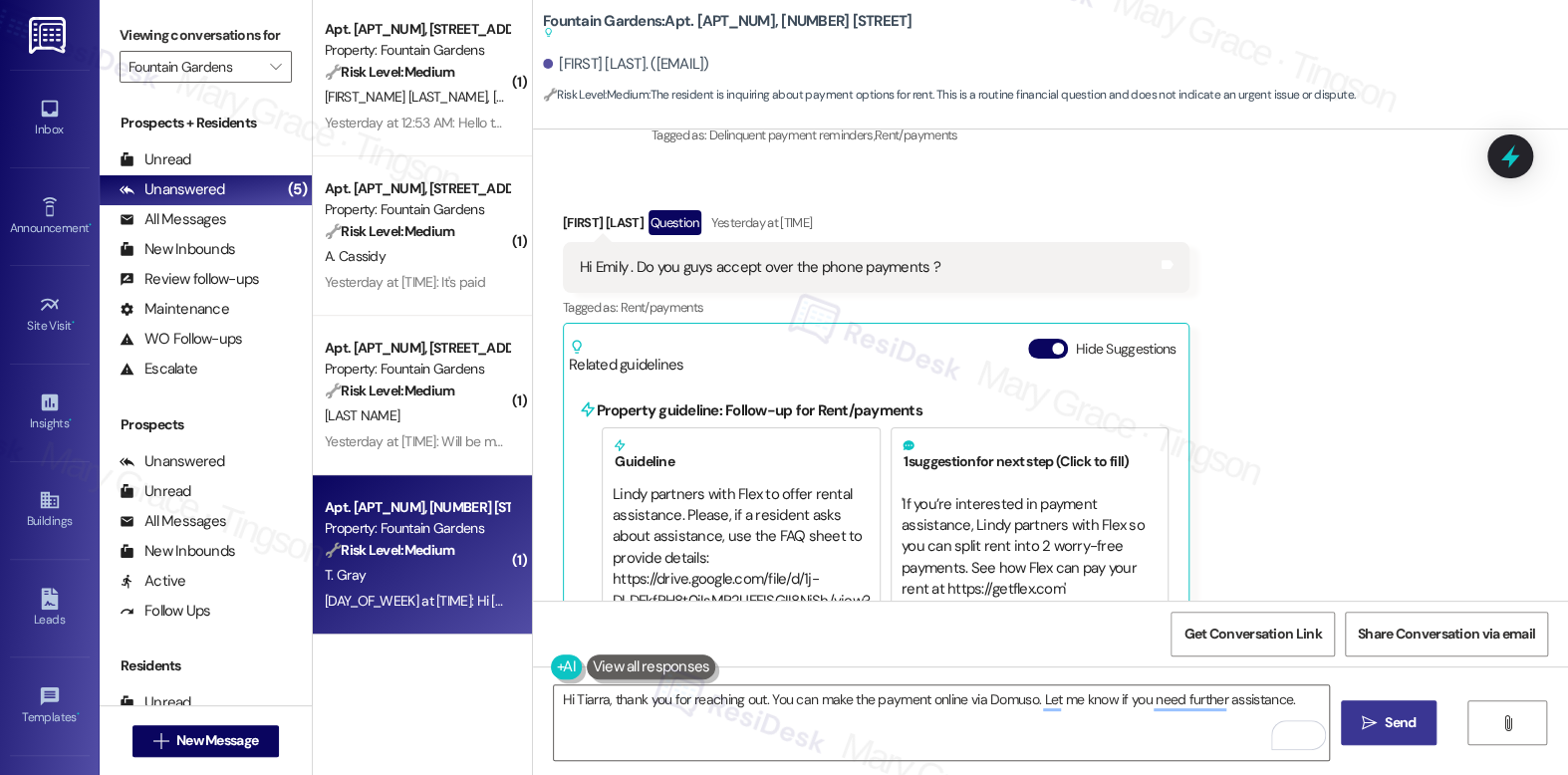 click on "Send" at bounding box center [1400, 722] 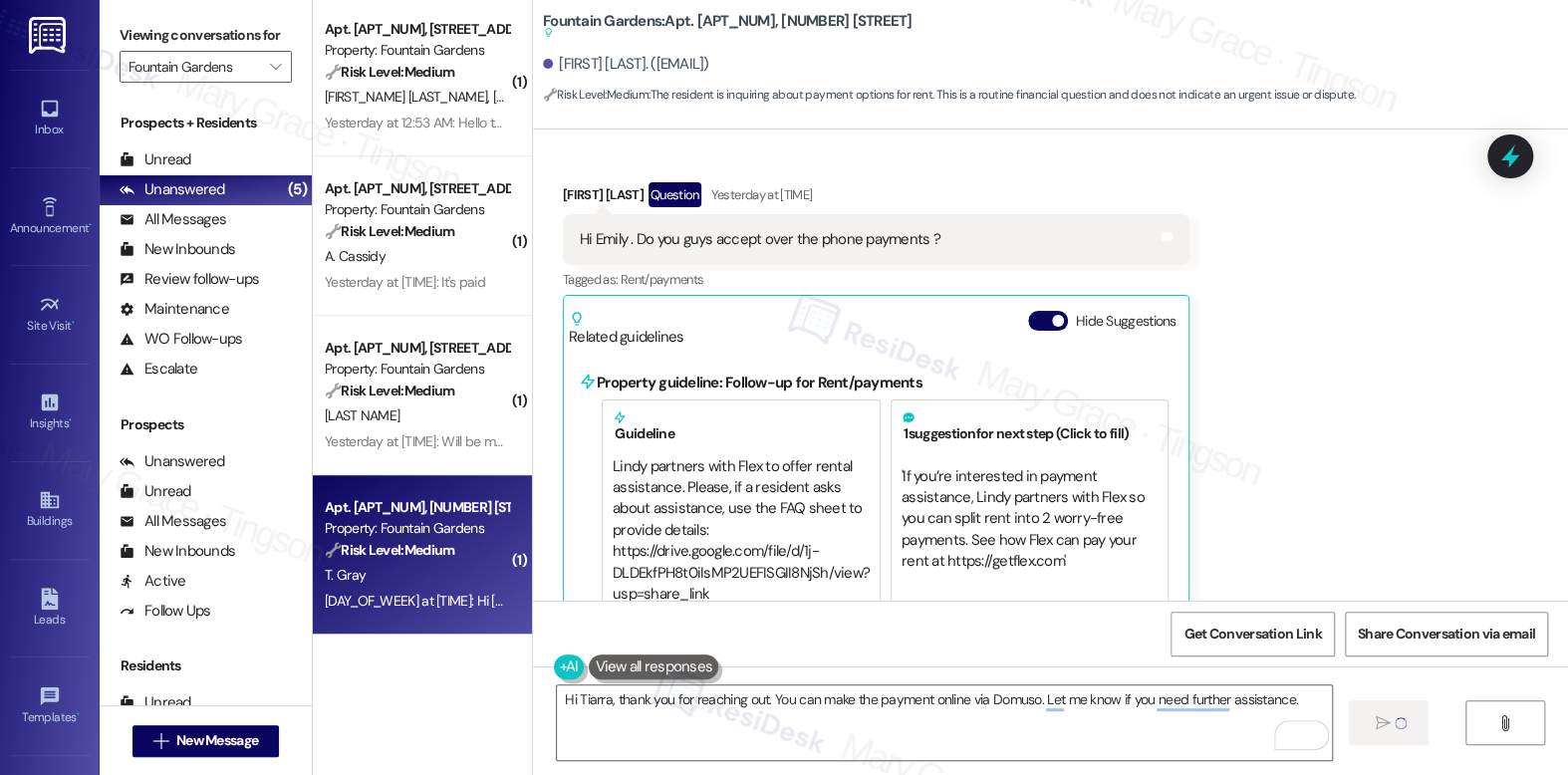 scroll, scrollTop: 2375, scrollLeft: 0, axis: vertical 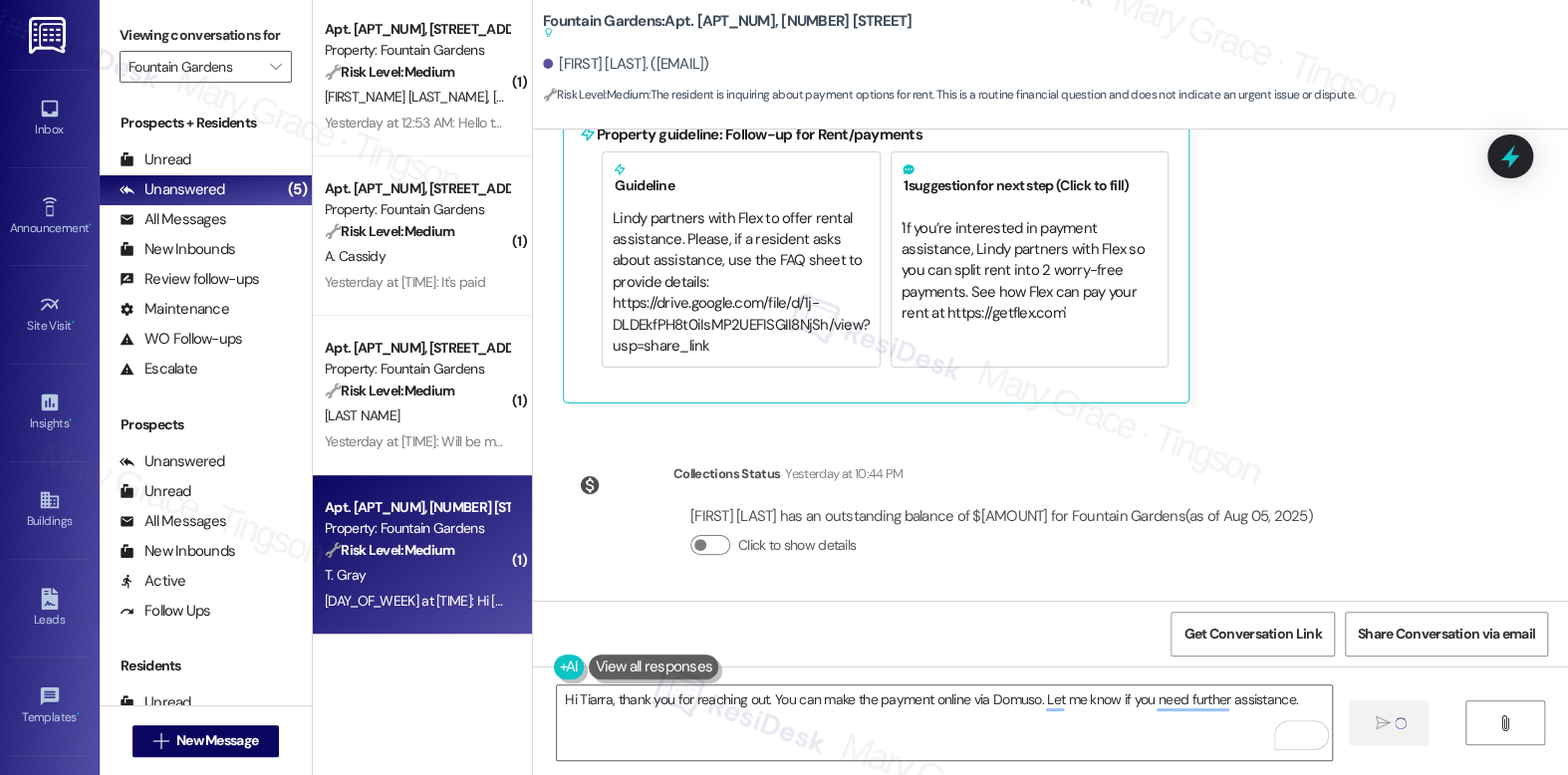 type 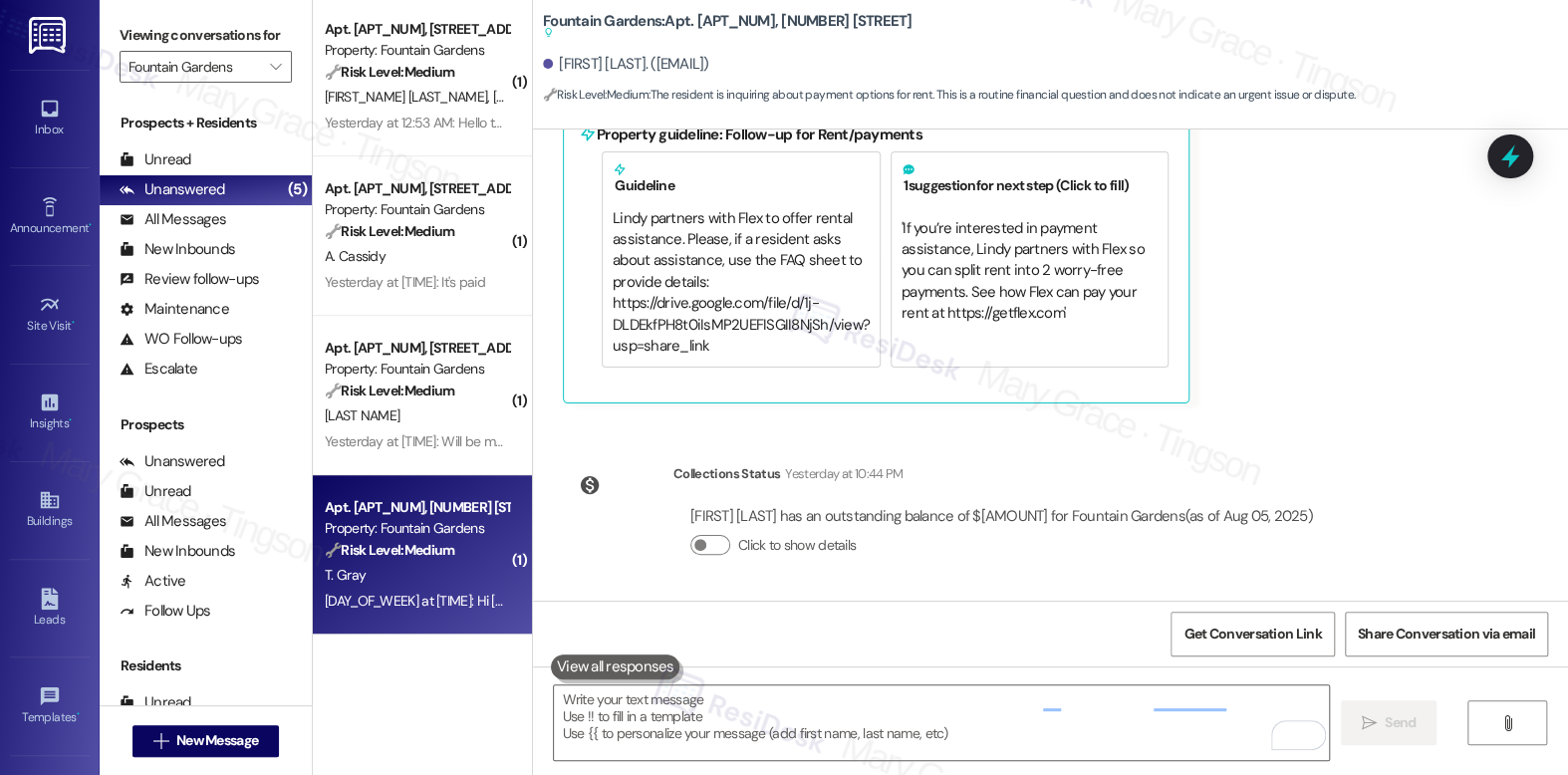 scroll, scrollTop: 2157, scrollLeft: 0, axis: vertical 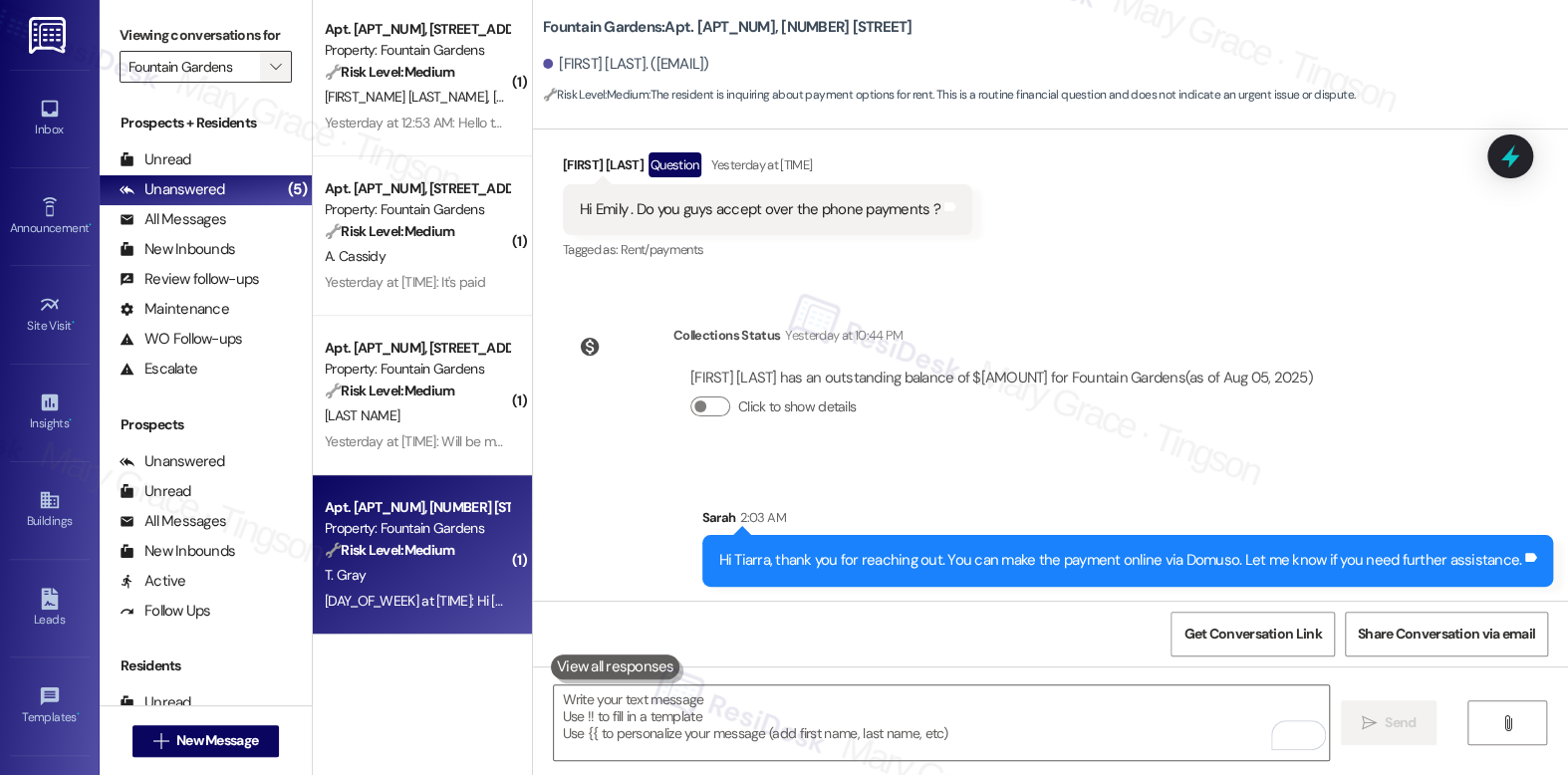 click on "" at bounding box center [275, 67] 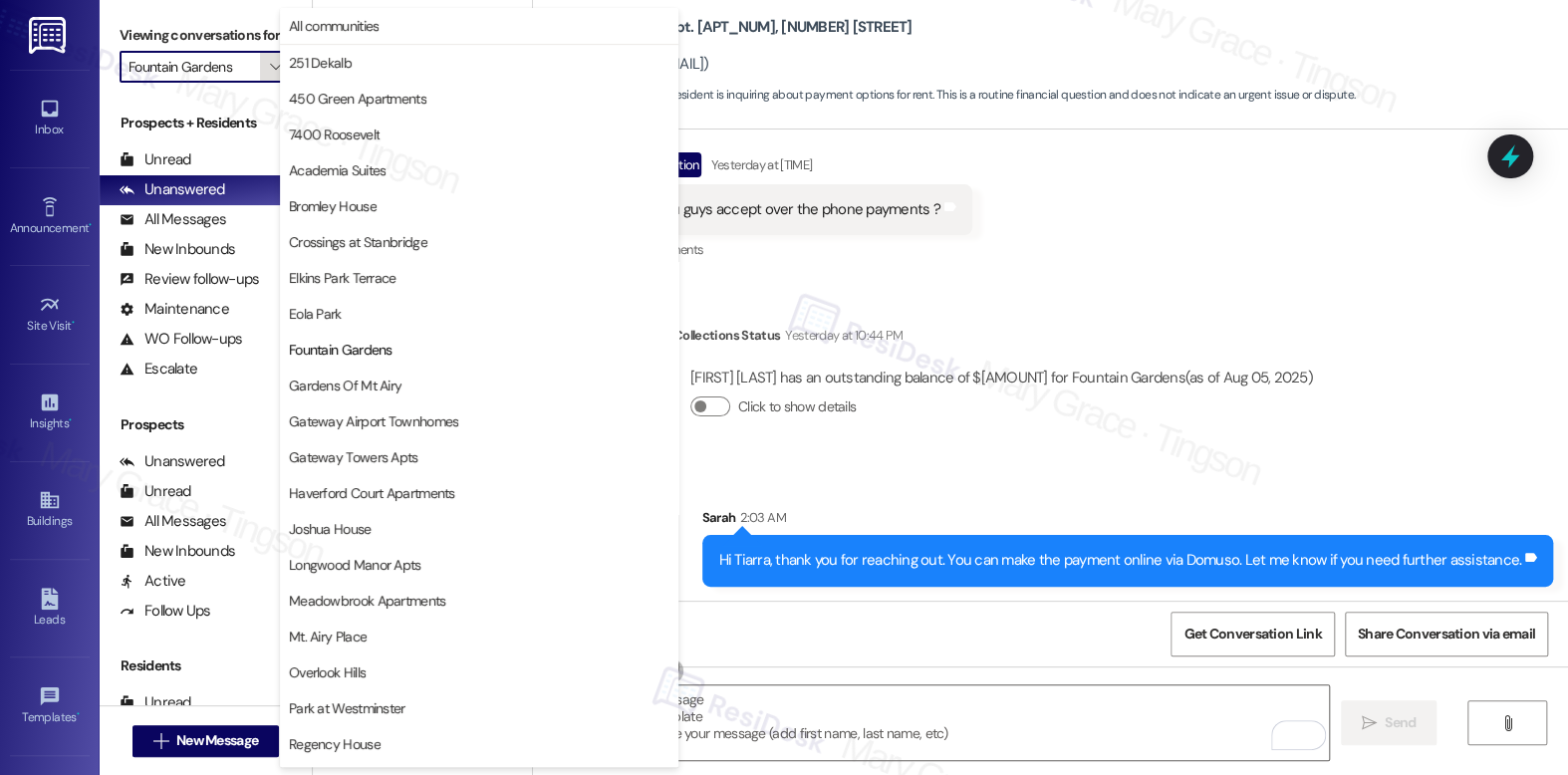 scroll, scrollTop: 324, scrollLeft: 0, axis: vertical 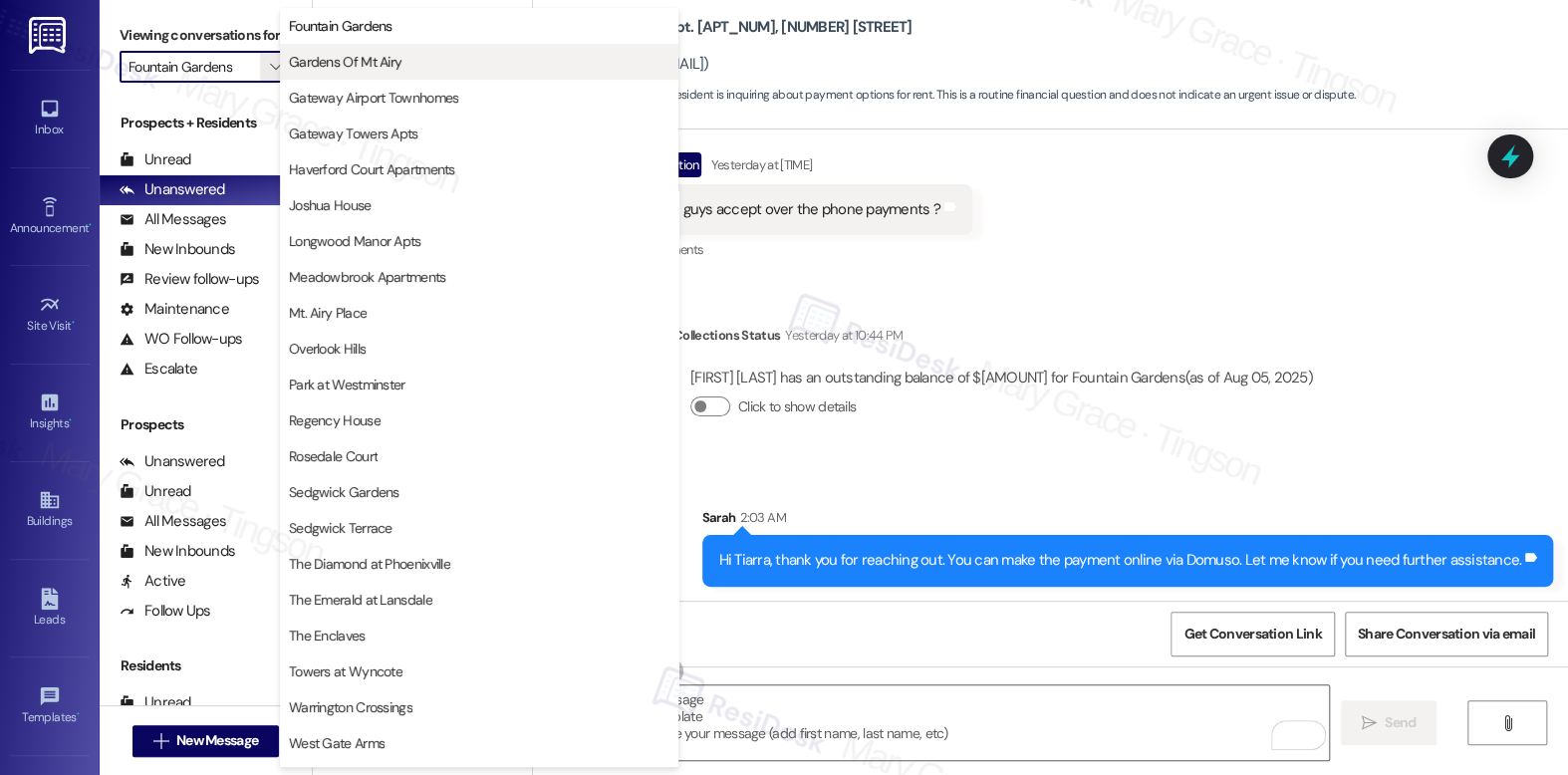 click on "Gardens Of Mt Airy" at bounding box center [345, 62] 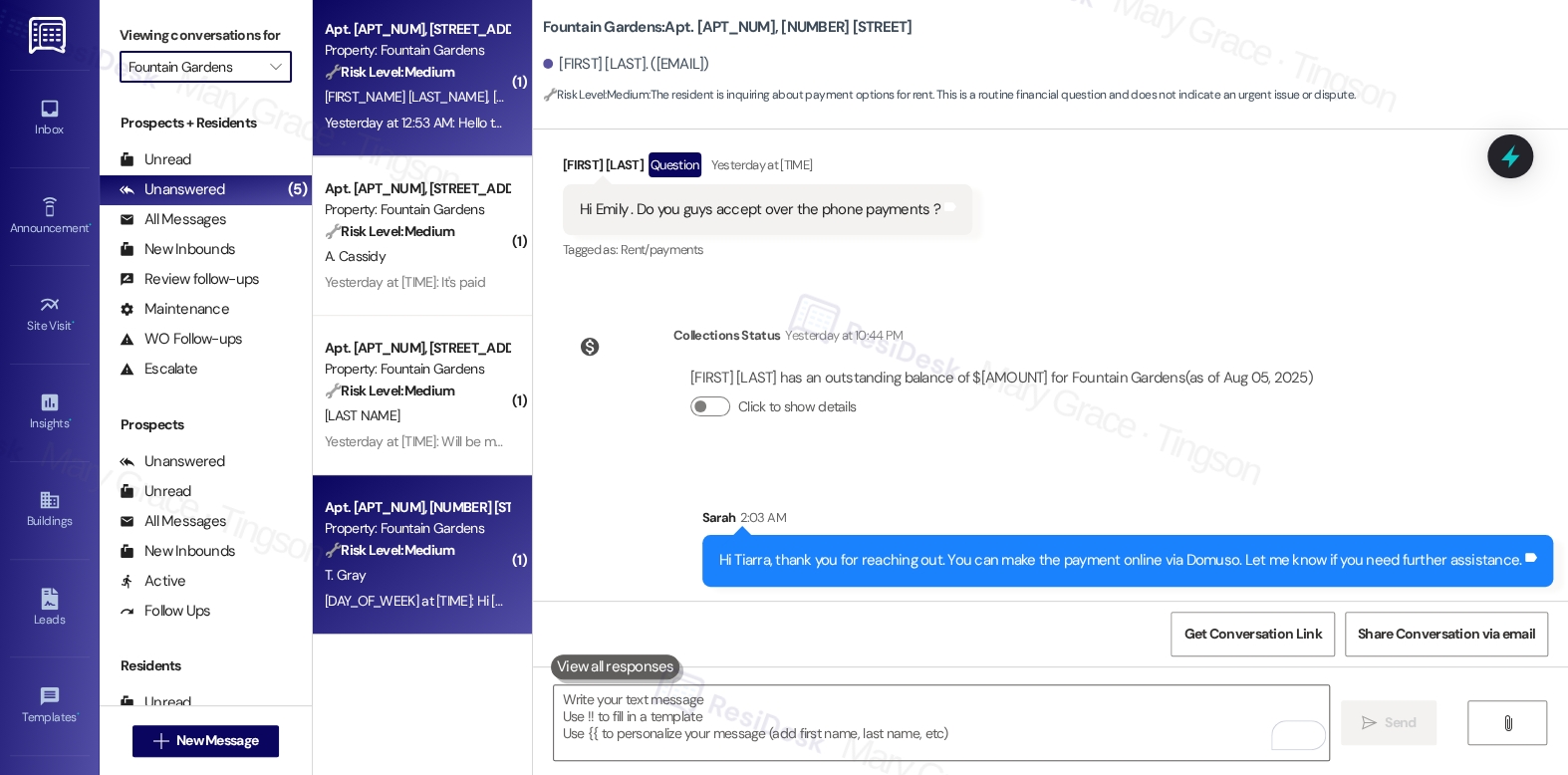 type on "Gardens Of Mt Airy" 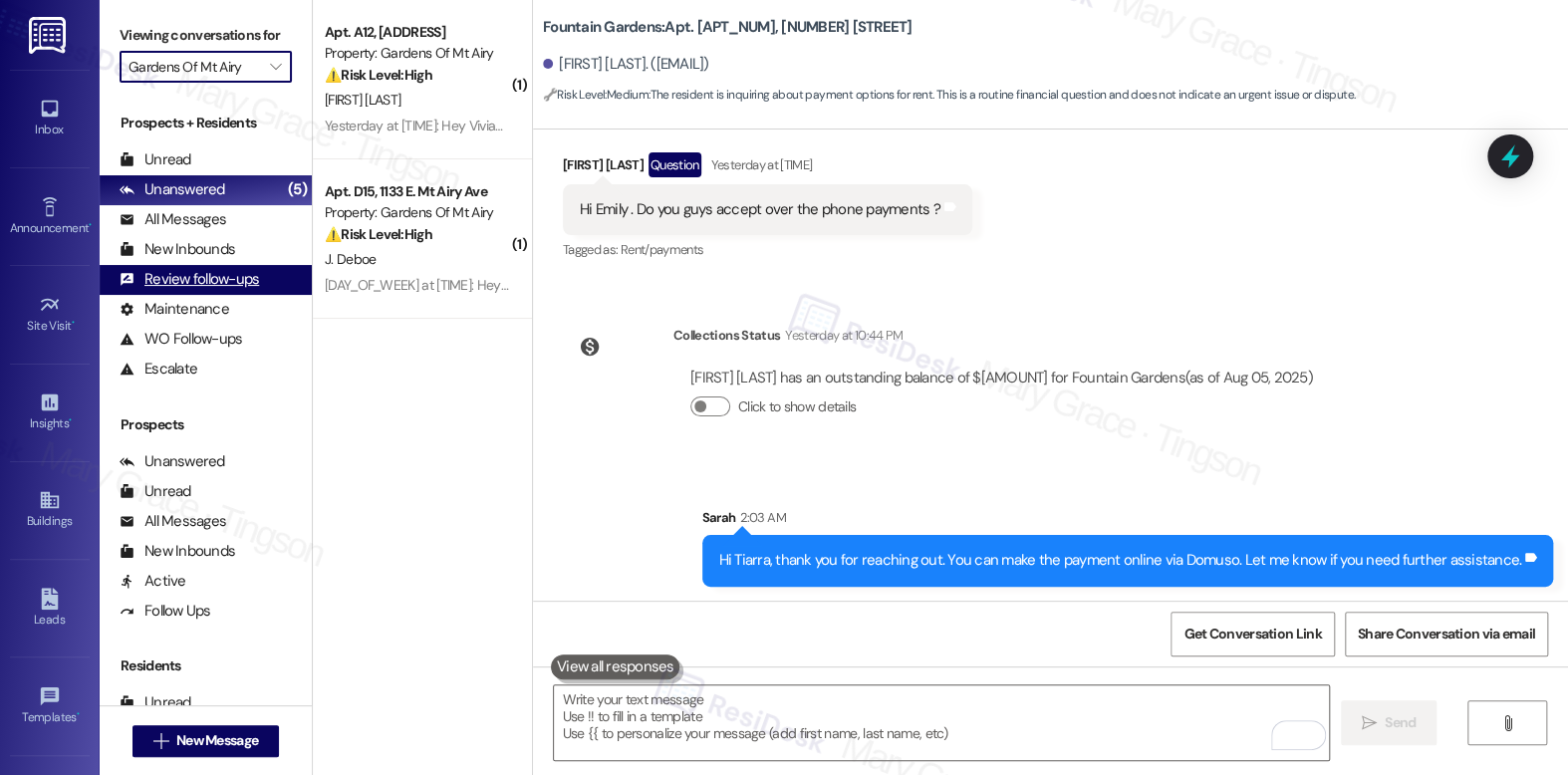 scroll, scrollTop: 0, scrollLeft: 0, axis: both 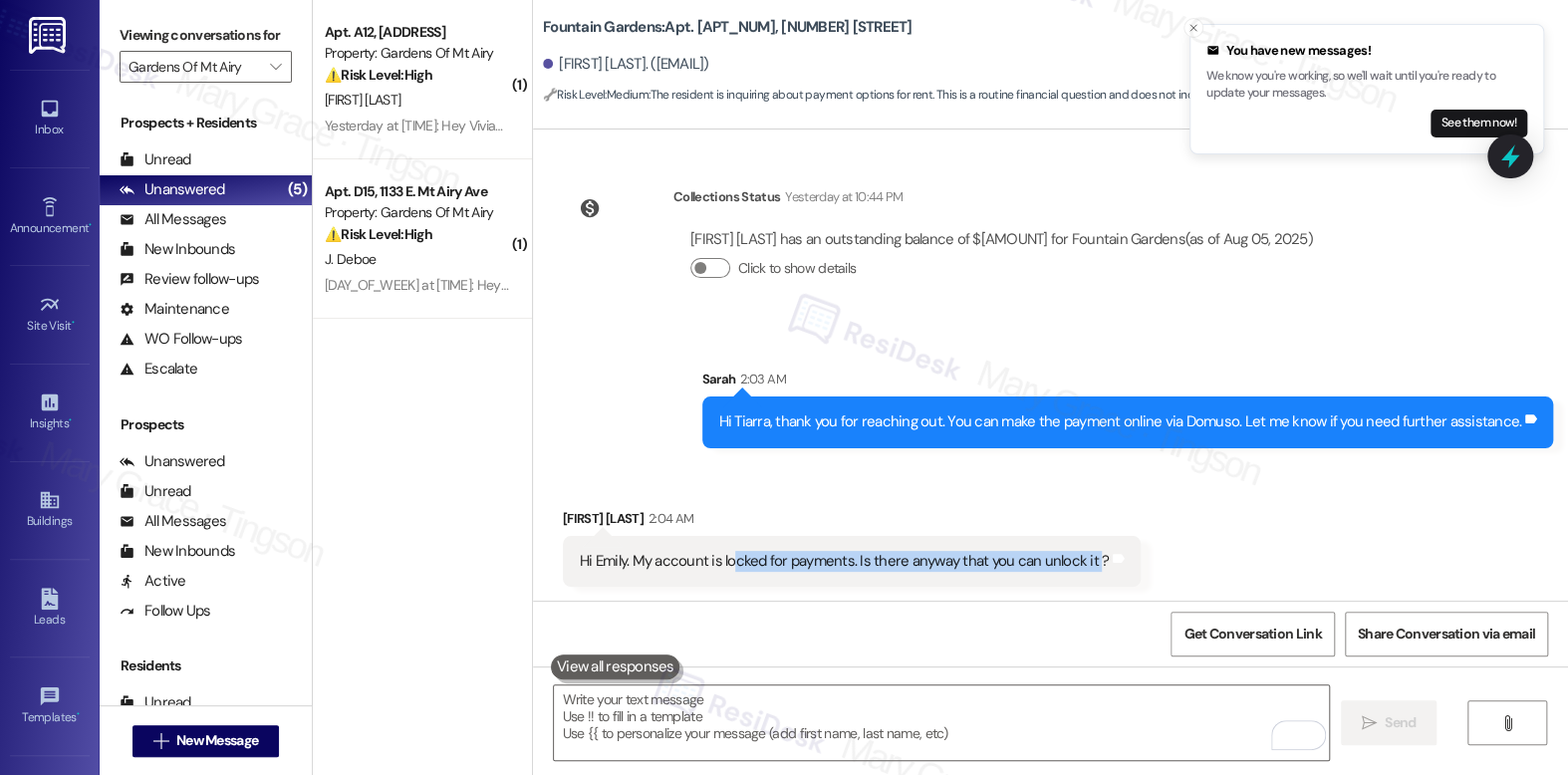 drag, startPoint x: 722, startPoint y: 559, endPoint x: 1080, endPoint y: 565, distance: 358.05028 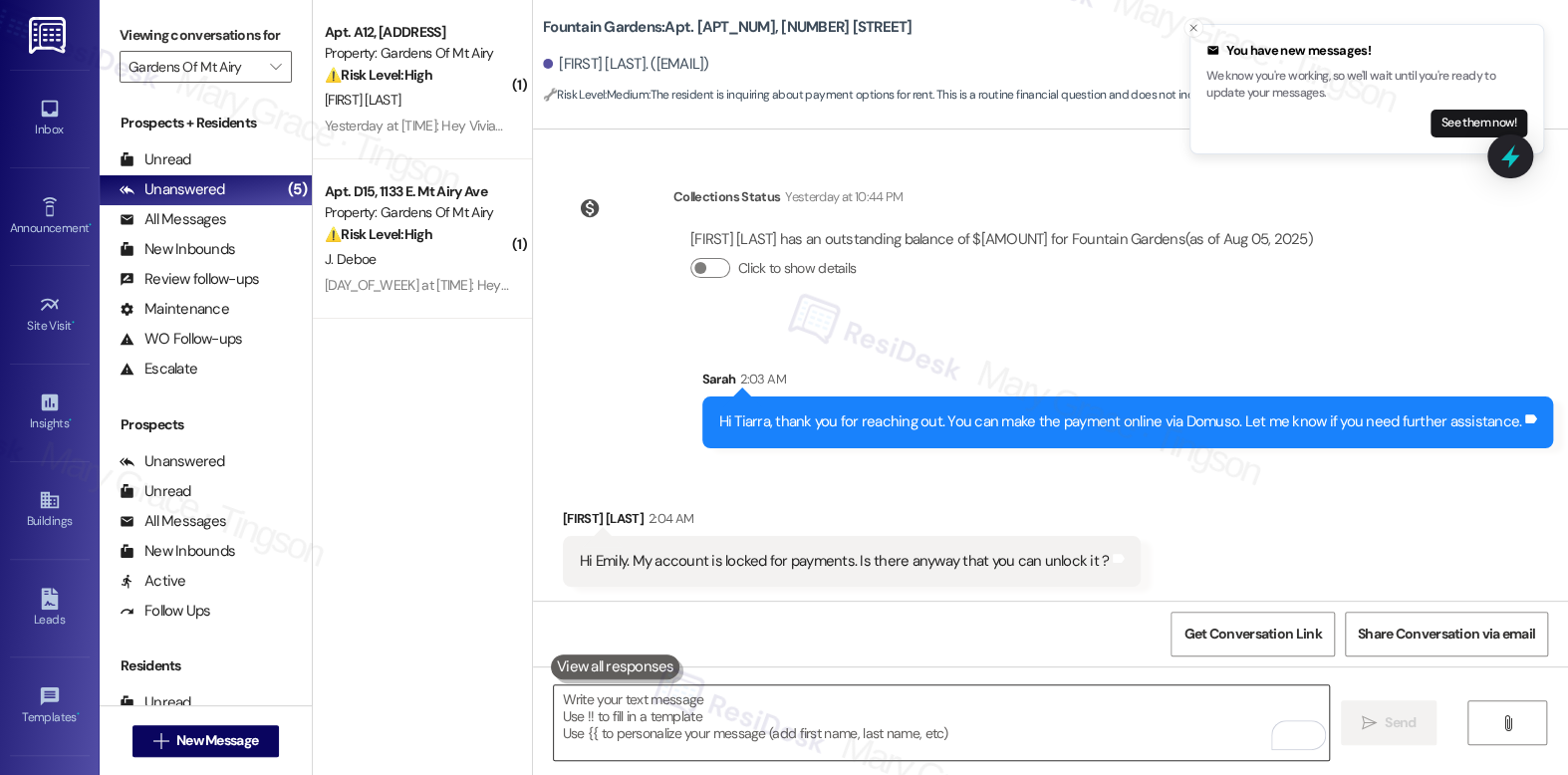 click at bounding box center (940, 722) 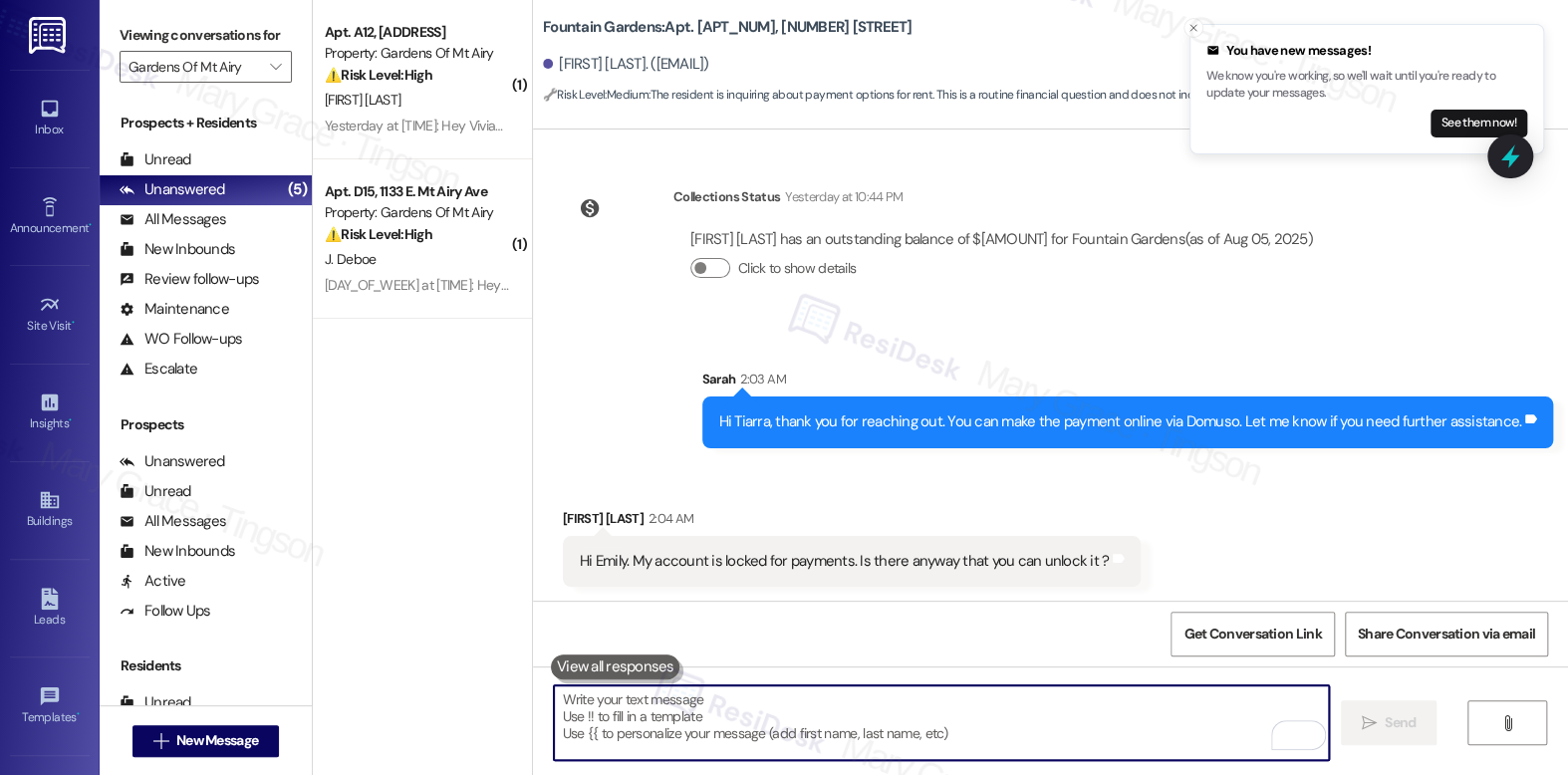 click at bounding box center [940, 722] 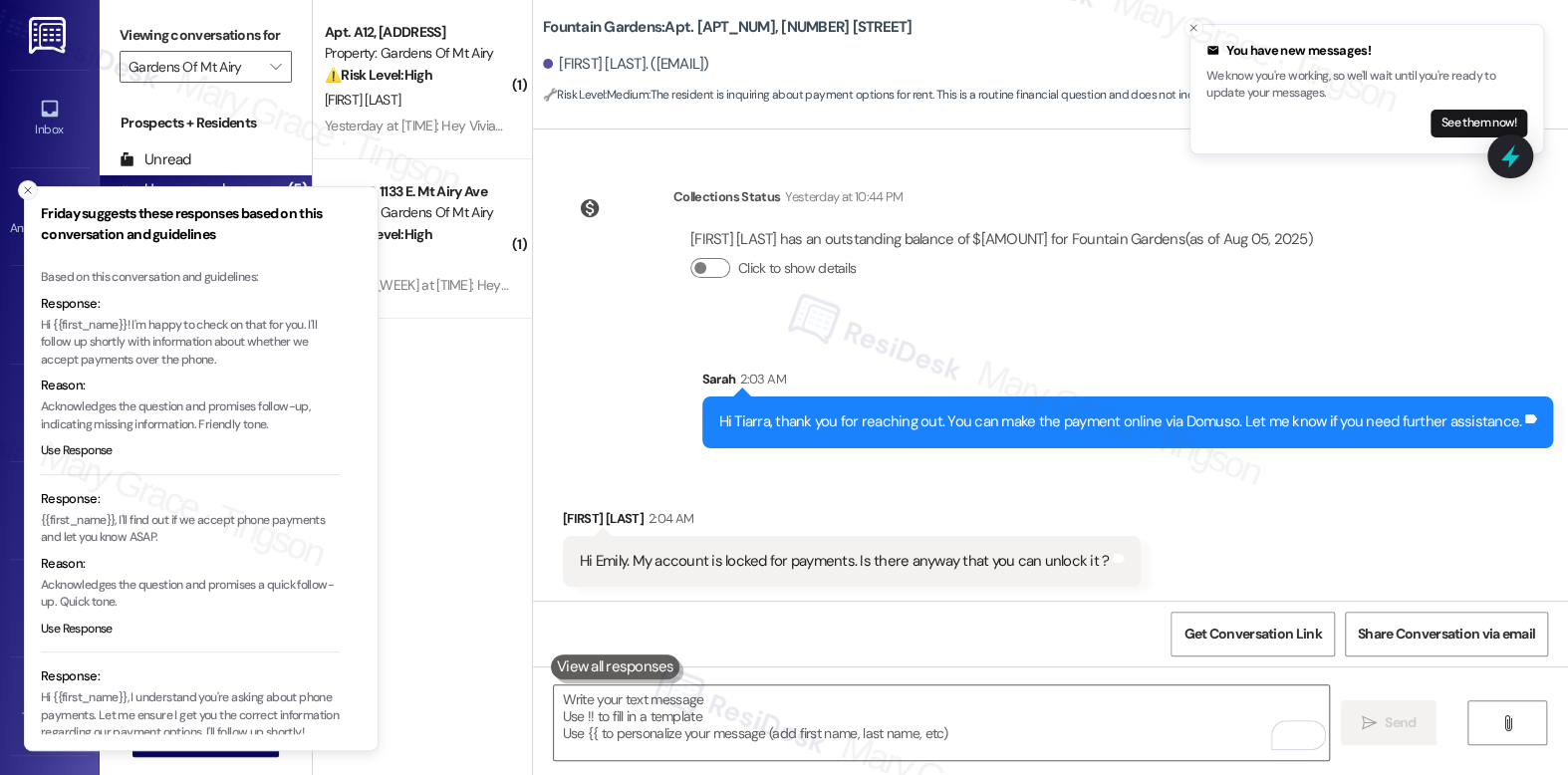 click 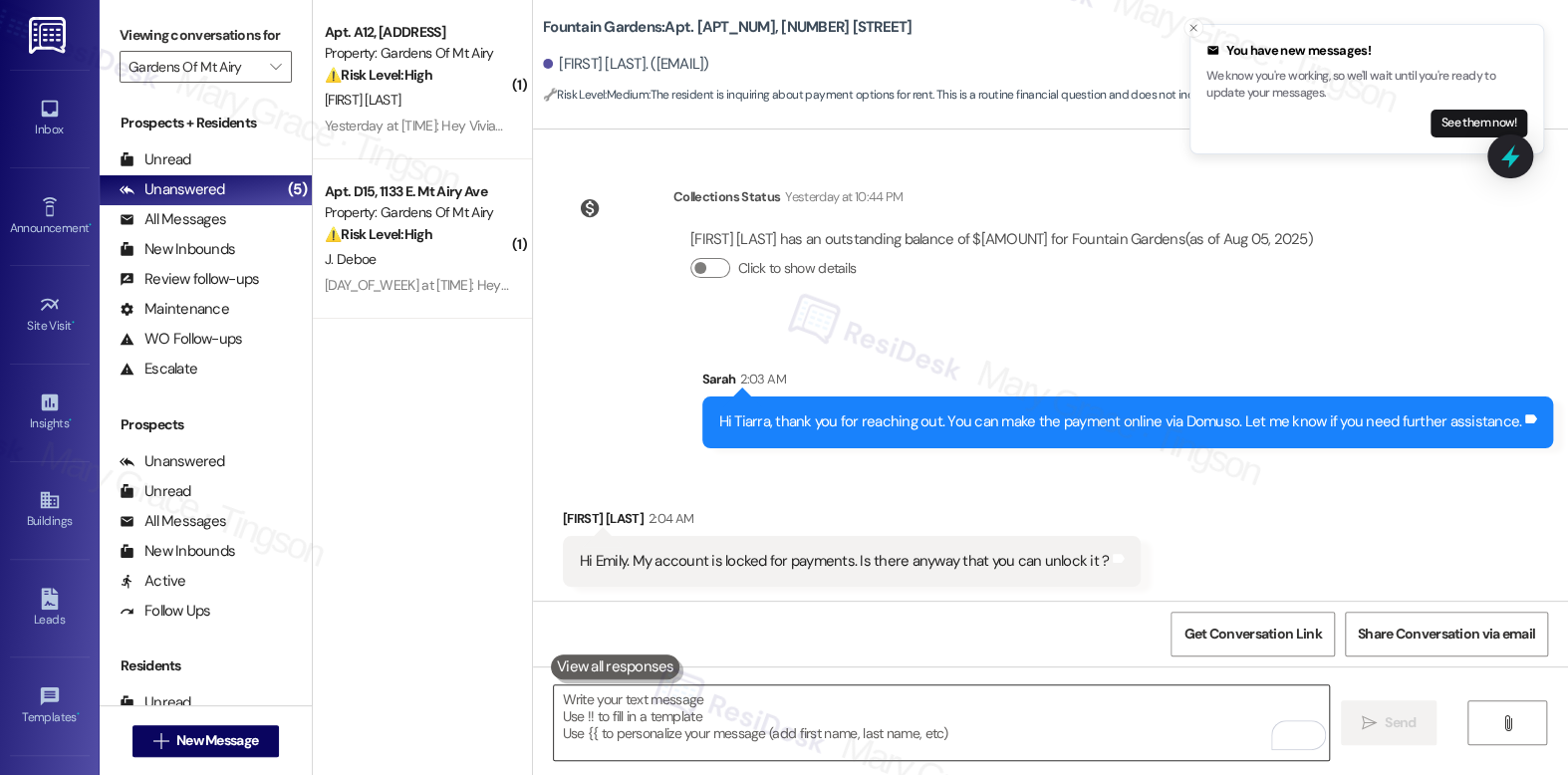 click at bounding box center [940, 722] 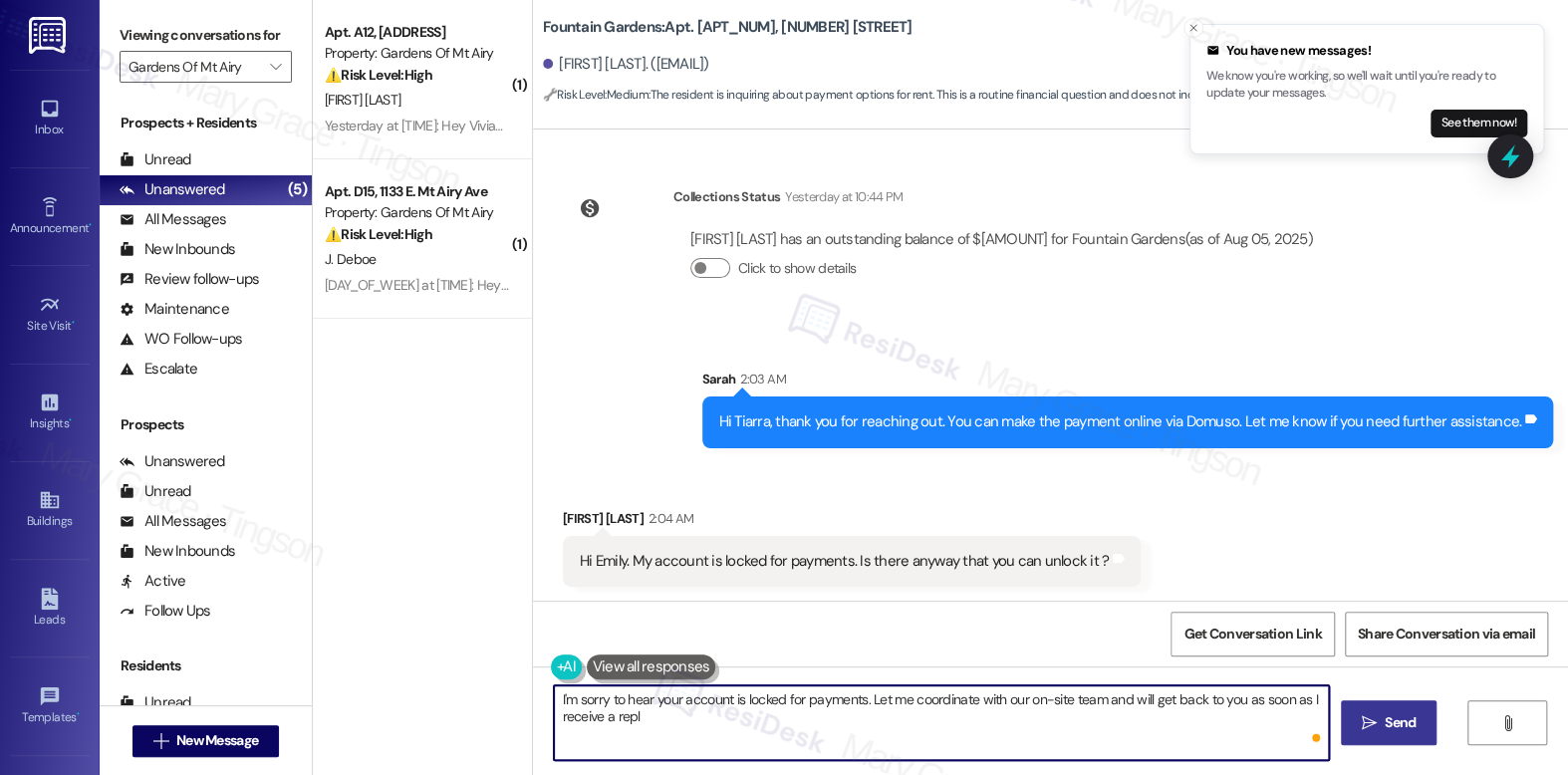 type on "I'm sorry to hear your account is locked for payments. Let me coordinate with our on-site team and will get back to you as soon as I receive a reply" 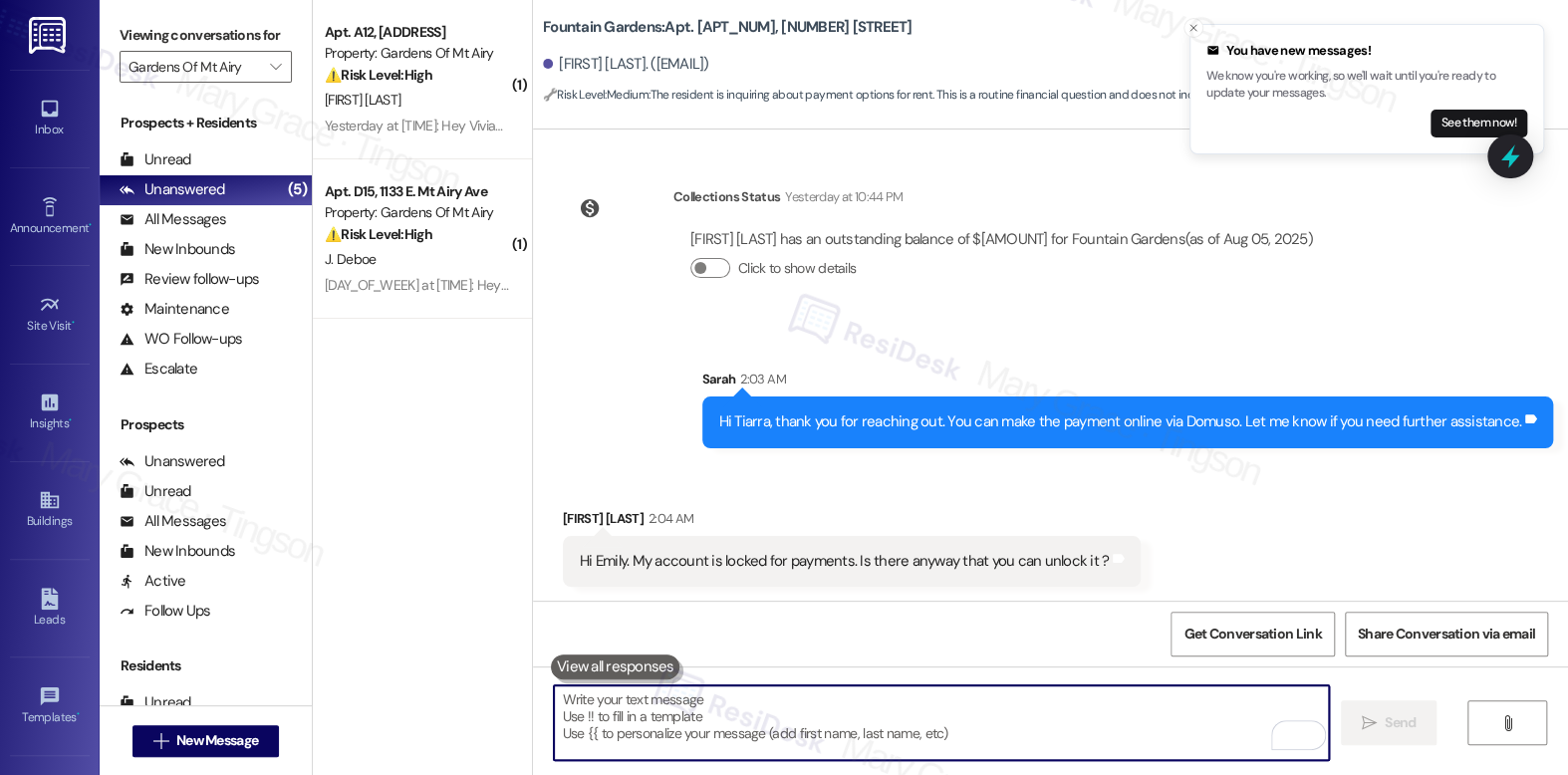 paste on "I’m sorry to hear that your account is locked for payments. I’ll coordinate with our on-site team and get back to you as soon as I receive an update." 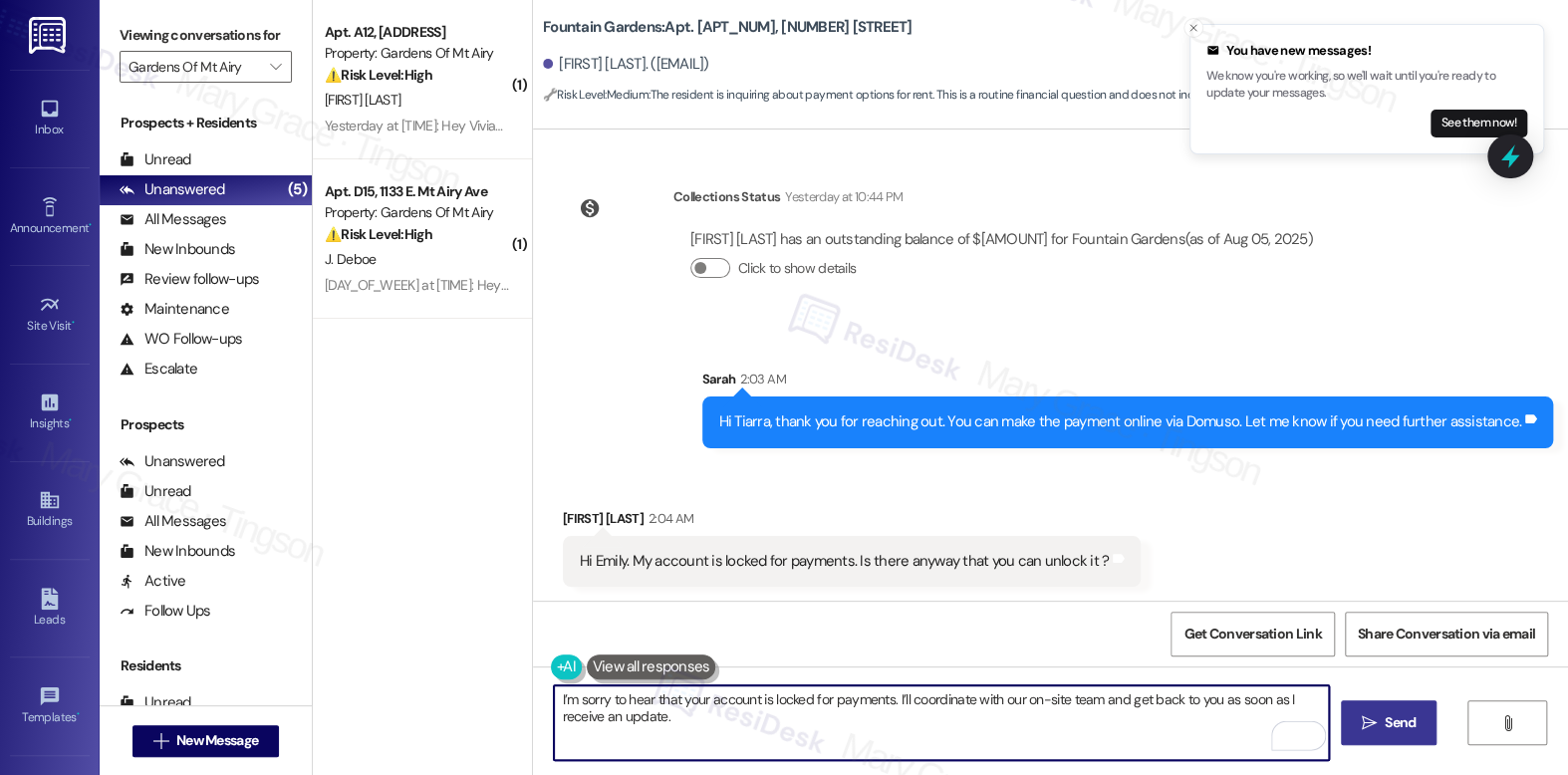 type on "I’m sorry to hear that your account is locked for payments. I’ll coordinate with our on-site team and get back to you as soon as I receive an update." 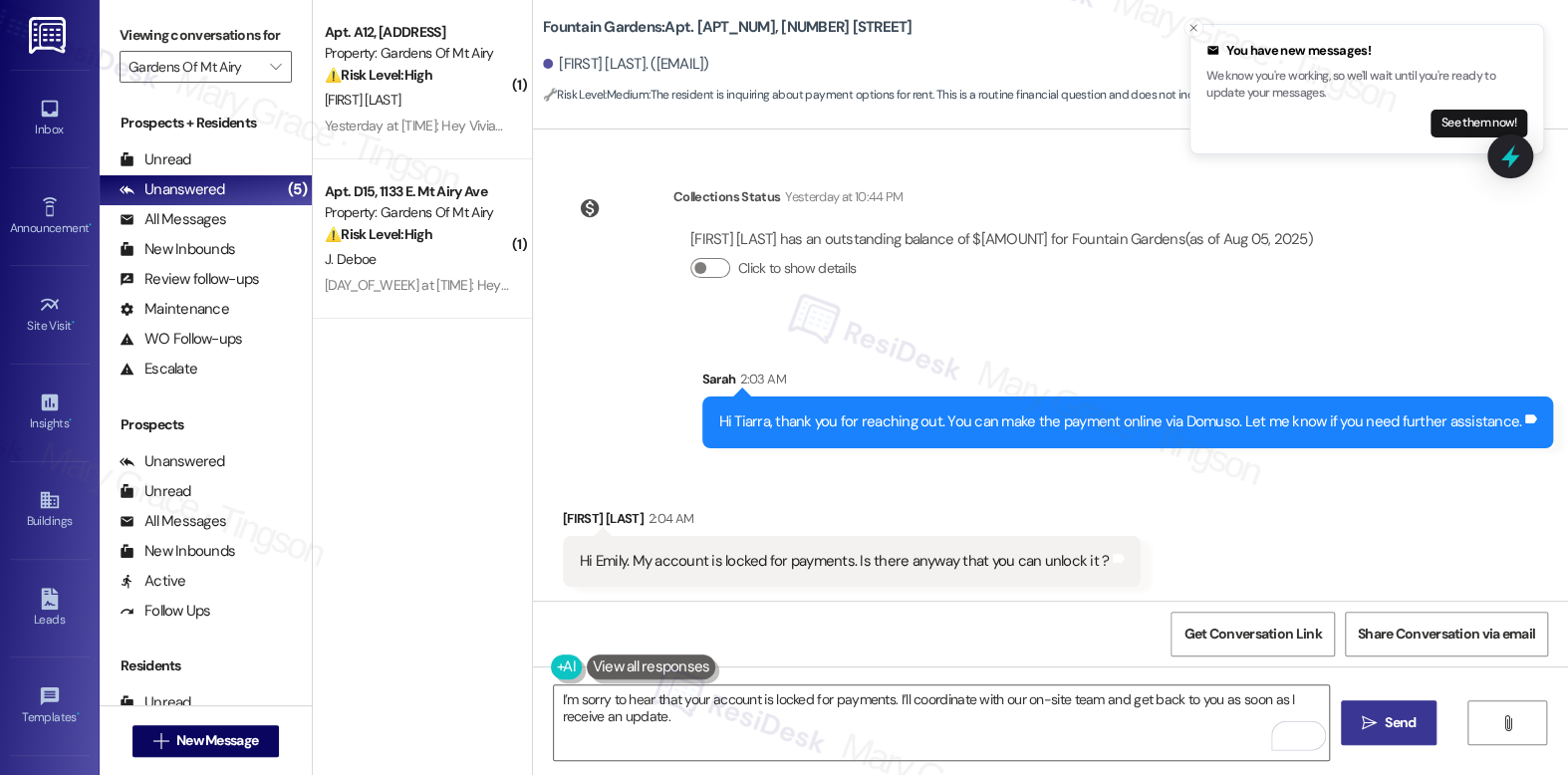click on " Send" at bounding box center [1389, 722] 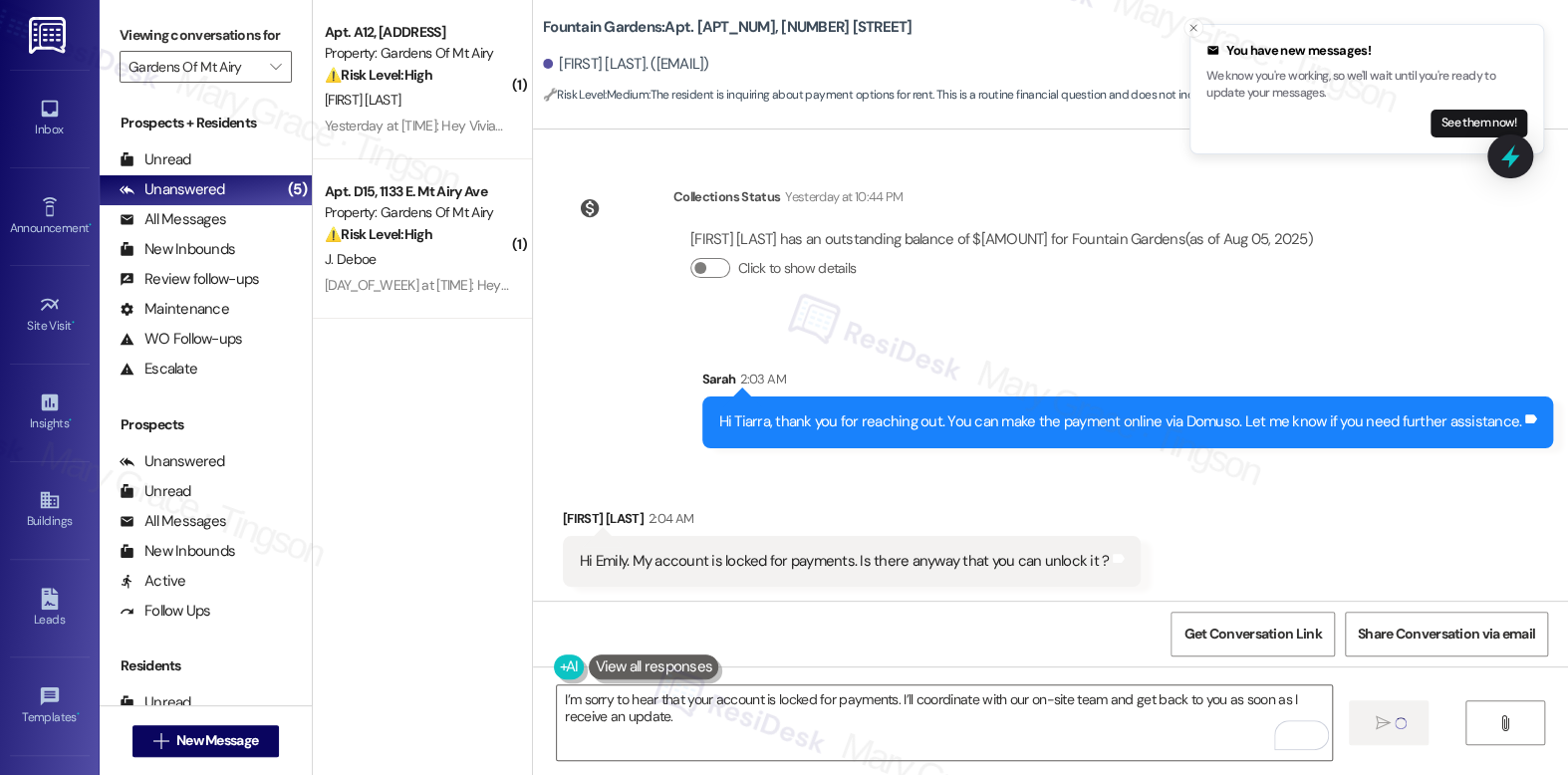 type 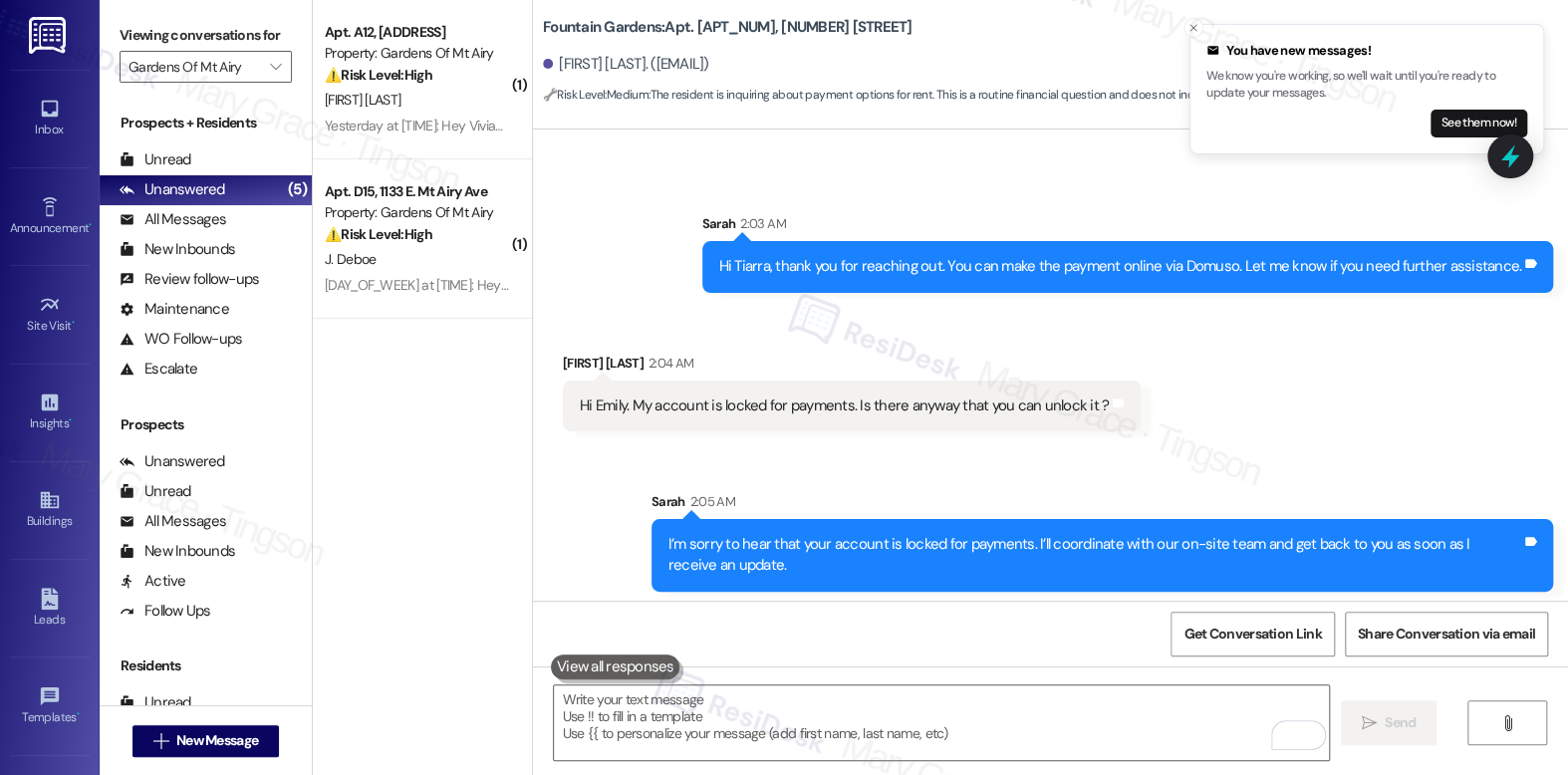 scroll, scrollTop: 2455, scrollLeft: 0, axis: vertical 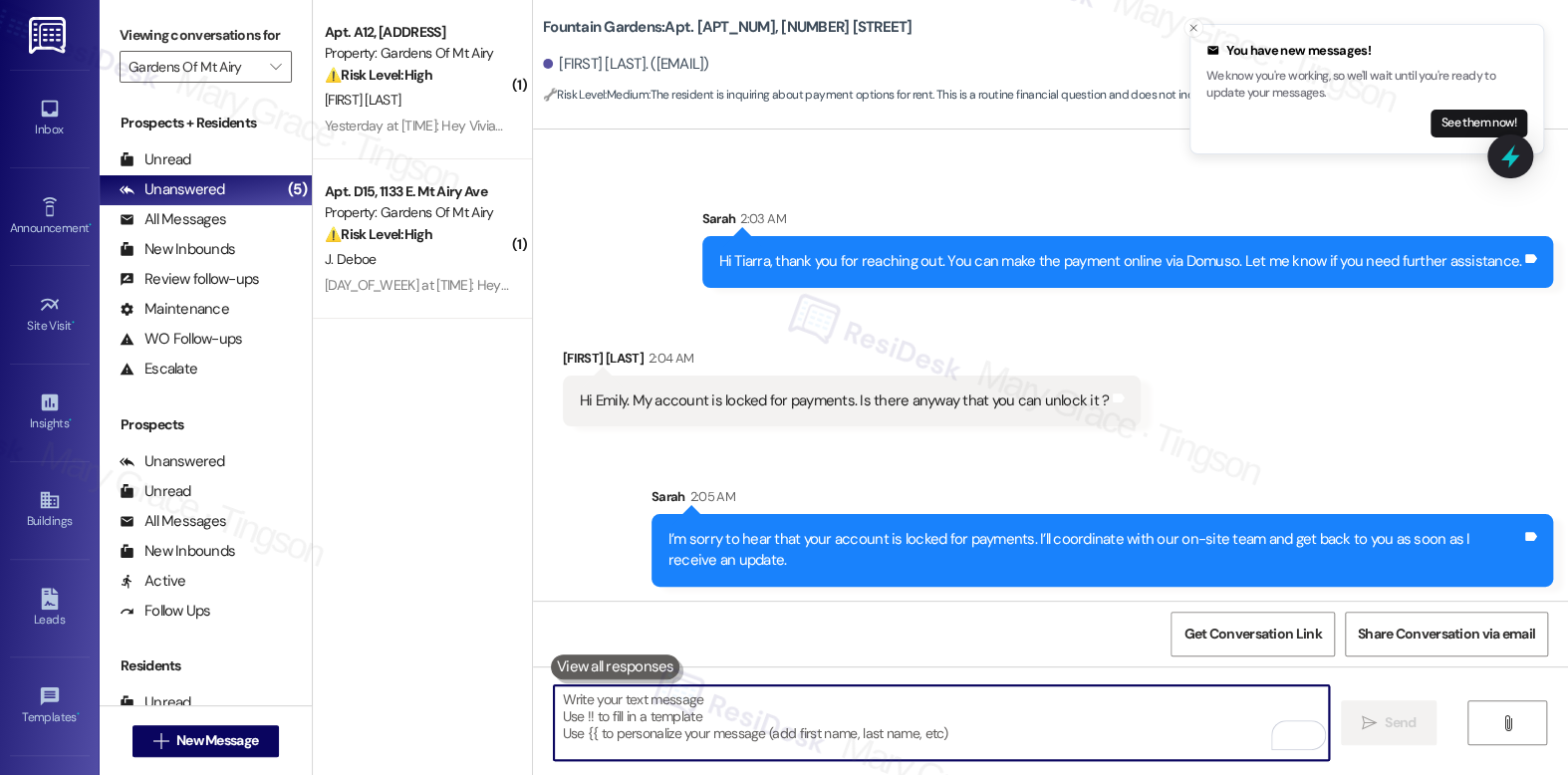 click at bounding box center (940, 722) 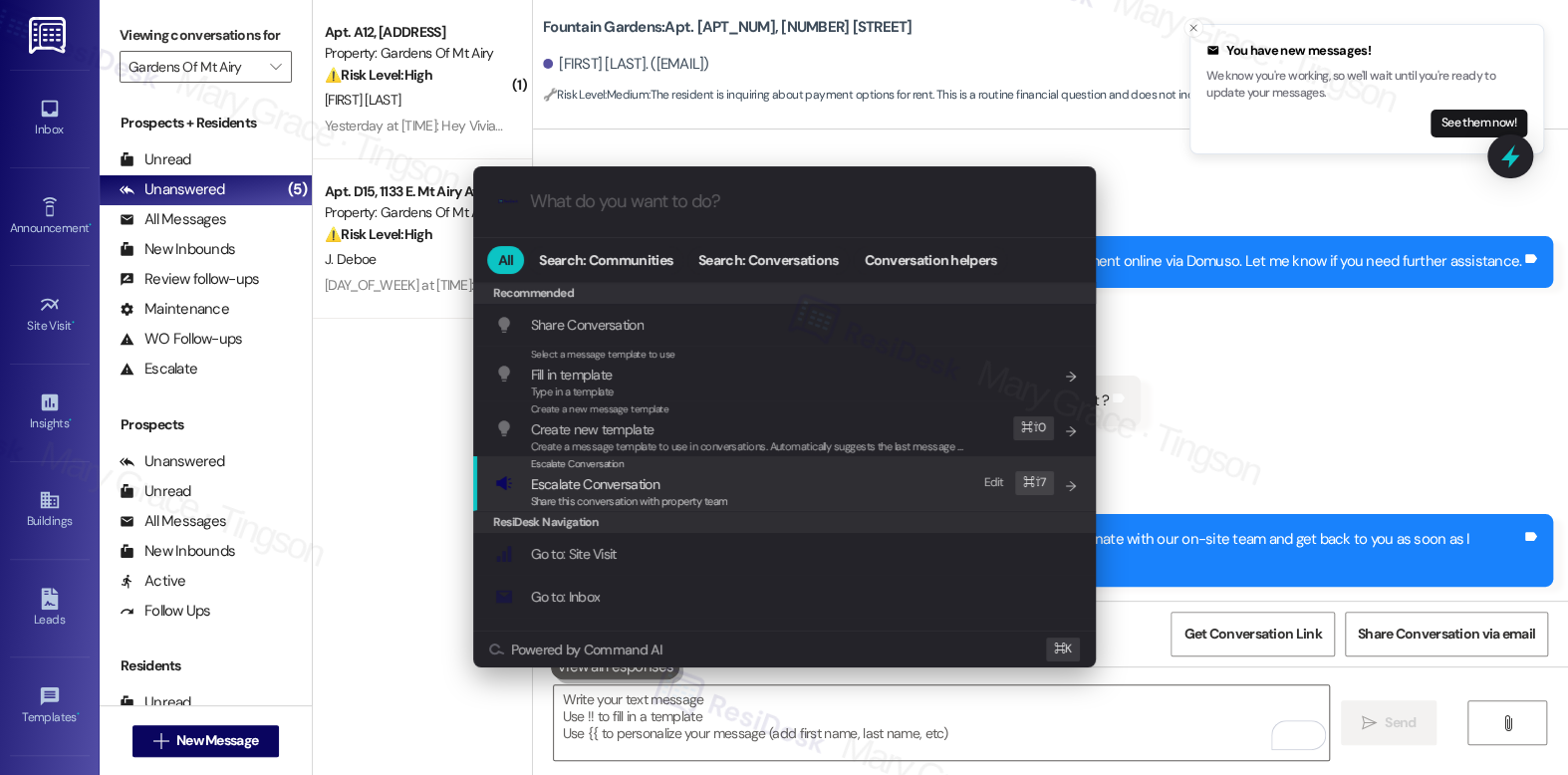 click on "Escalate Conversation Escalate Conversation Share this conversation with property team Edit ⌘ ⇧ 7" at bounding box center [786, 483] 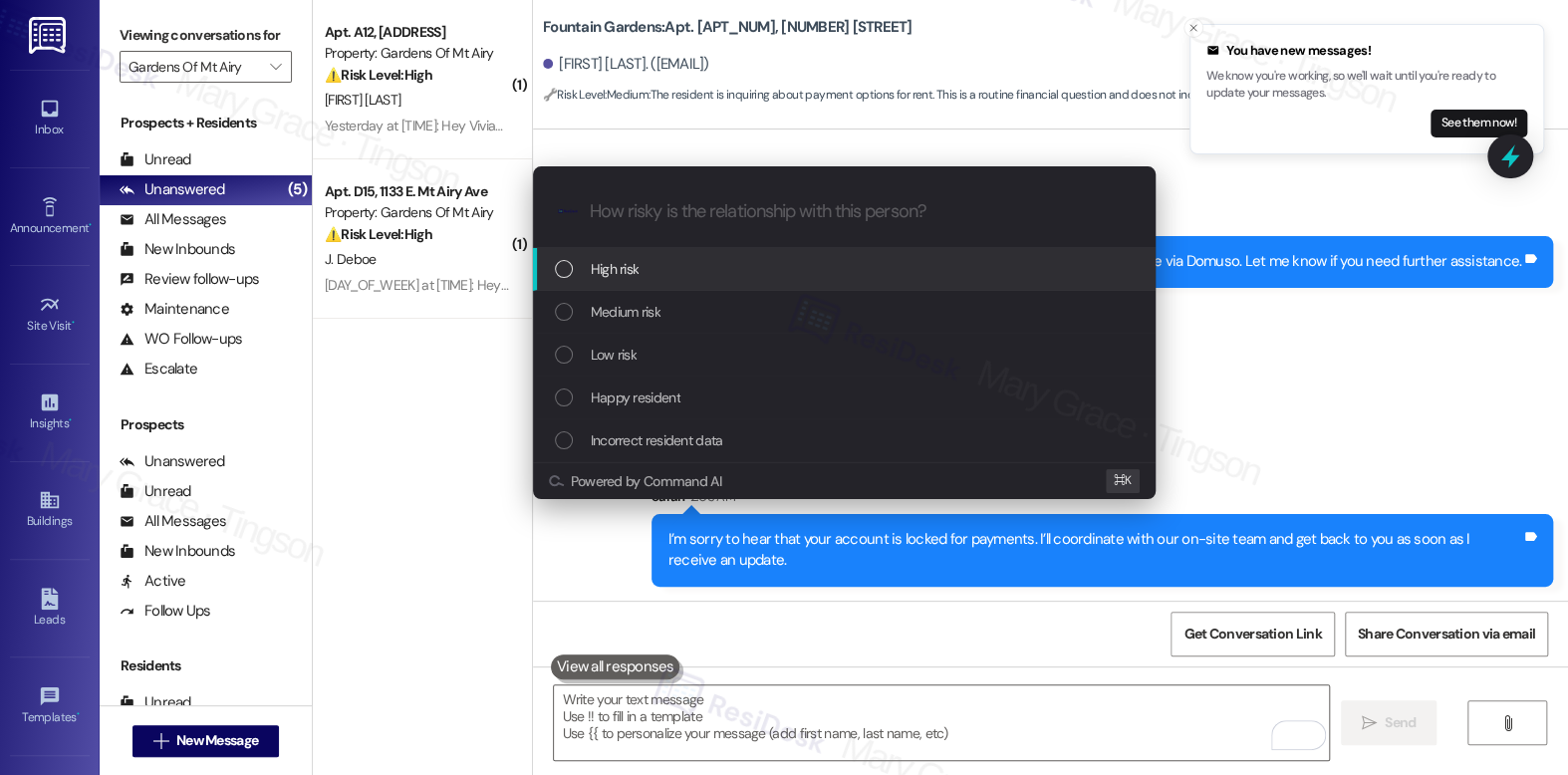 click on "High risk" at bounding box center [846, 269] 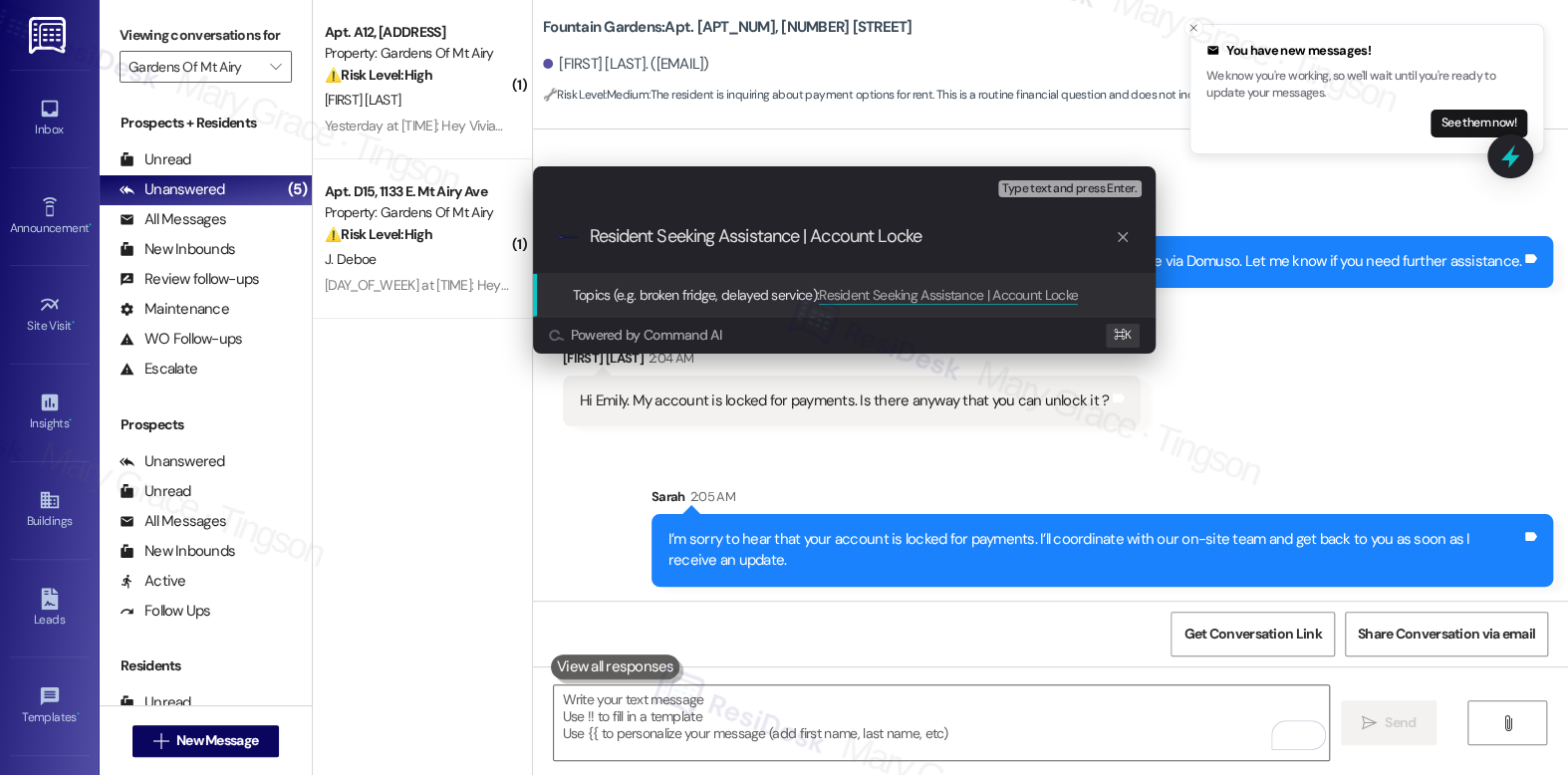type on "Resident Seeking Assistance | Account Locked" 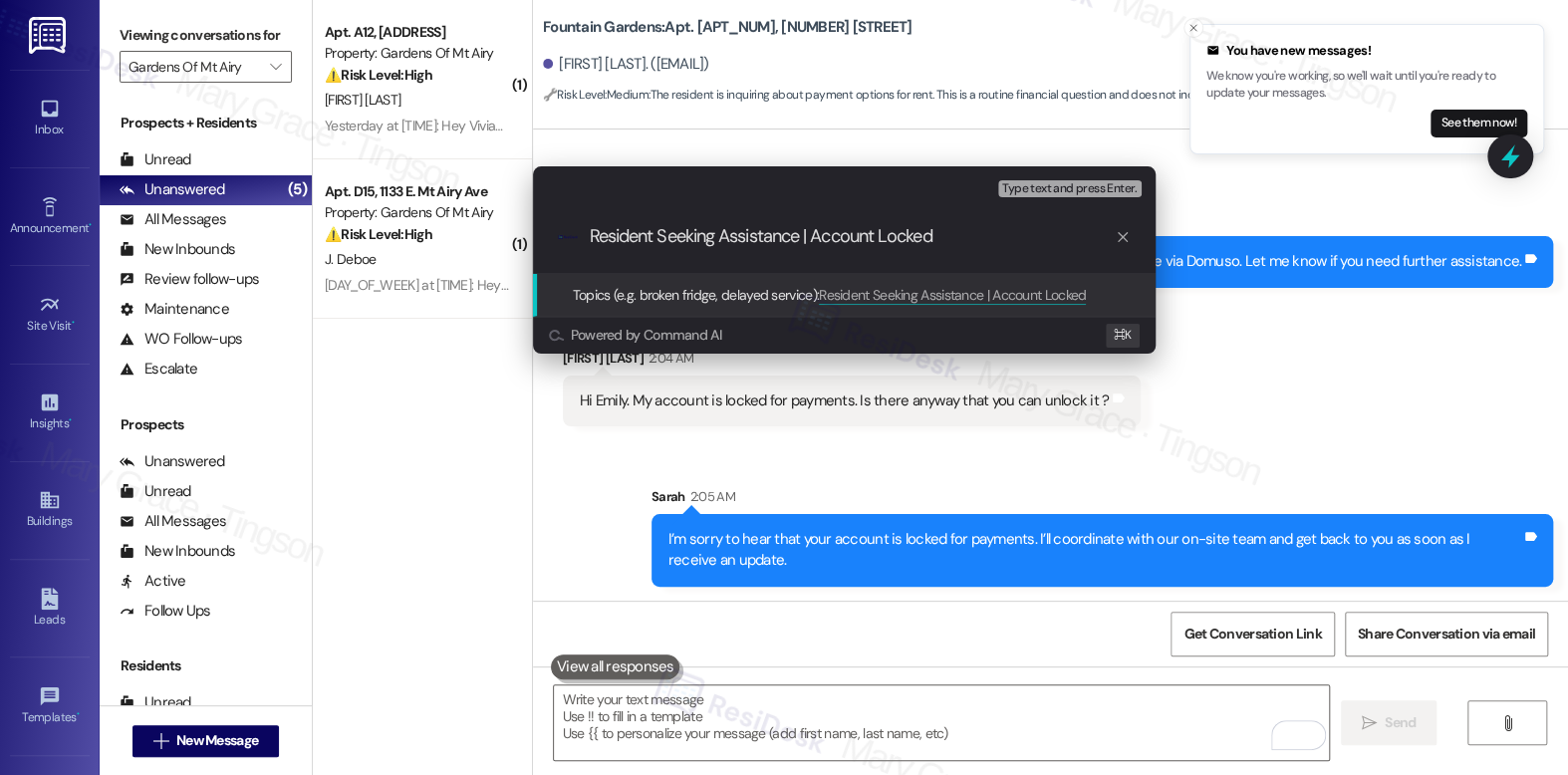 type 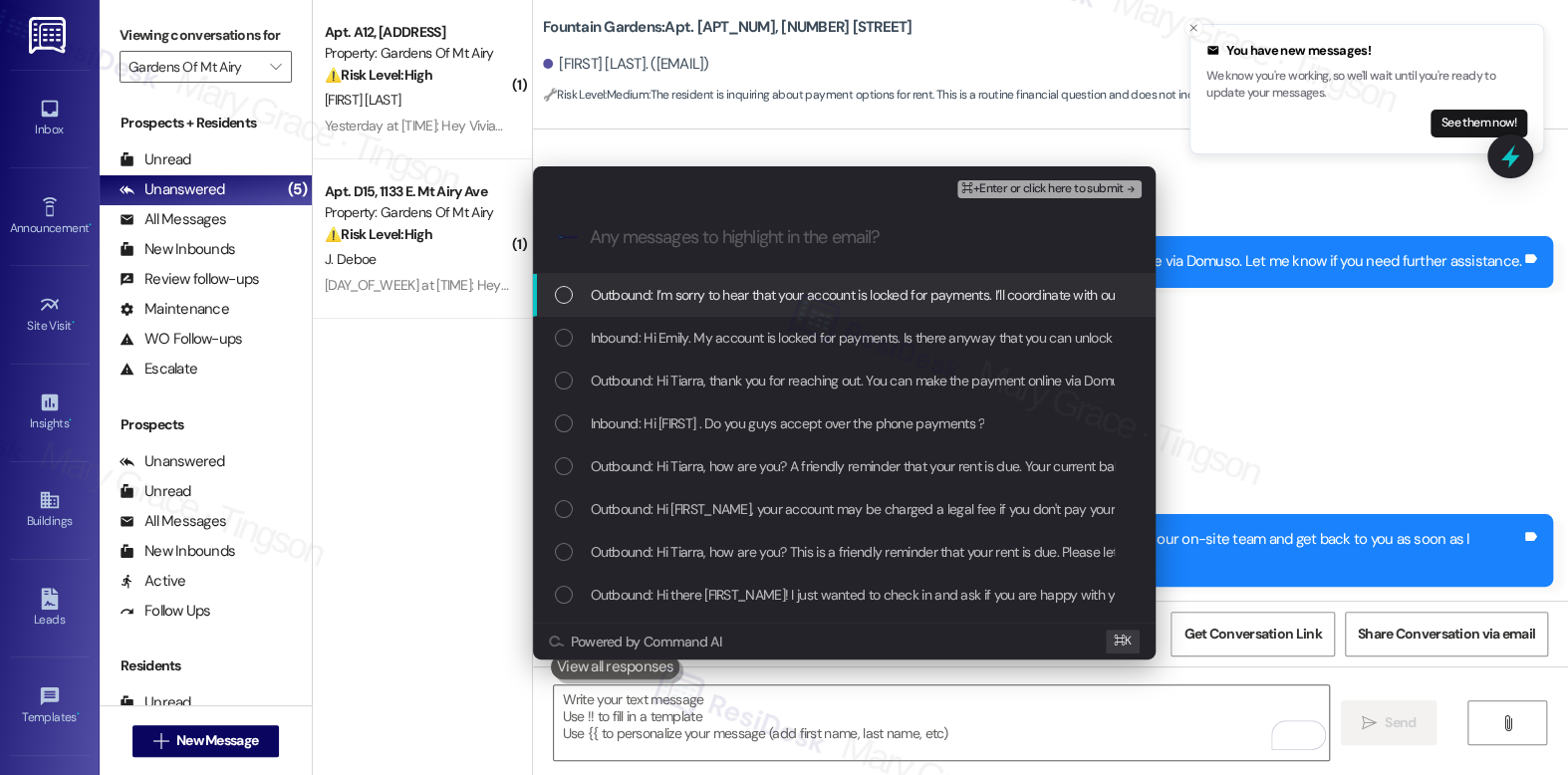 click on "Outbound: I’m sorry to hear that your account is locked for payments. I’ll coordinate with our on-site team and get back to you as soon as I receive an update." at bounding box center [1045, 295] 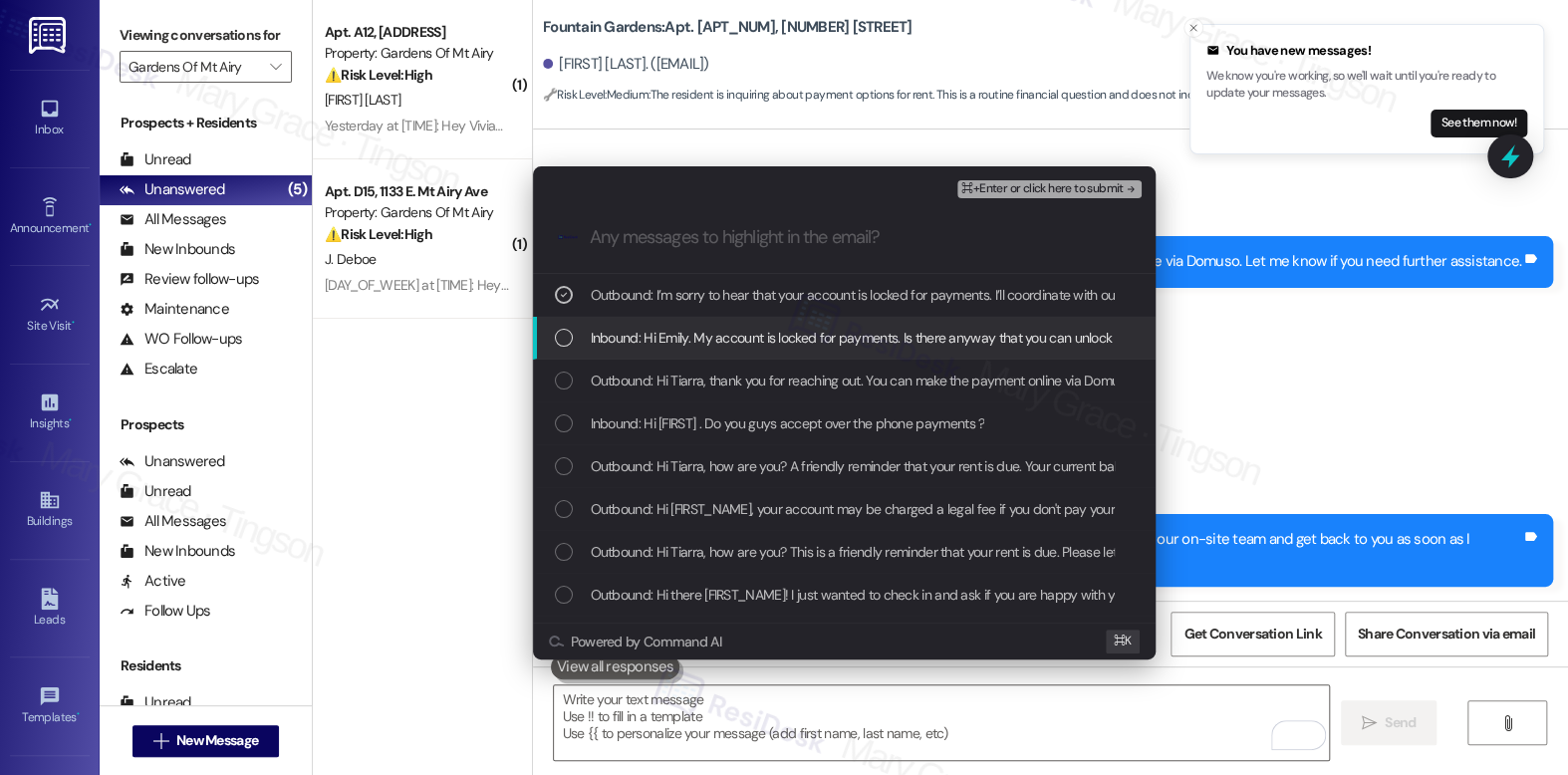click on "Inbound: Hi Emily. My account is locked for payments. Is there anyway that you can unlock it ?" at bounding box center [861, 338] 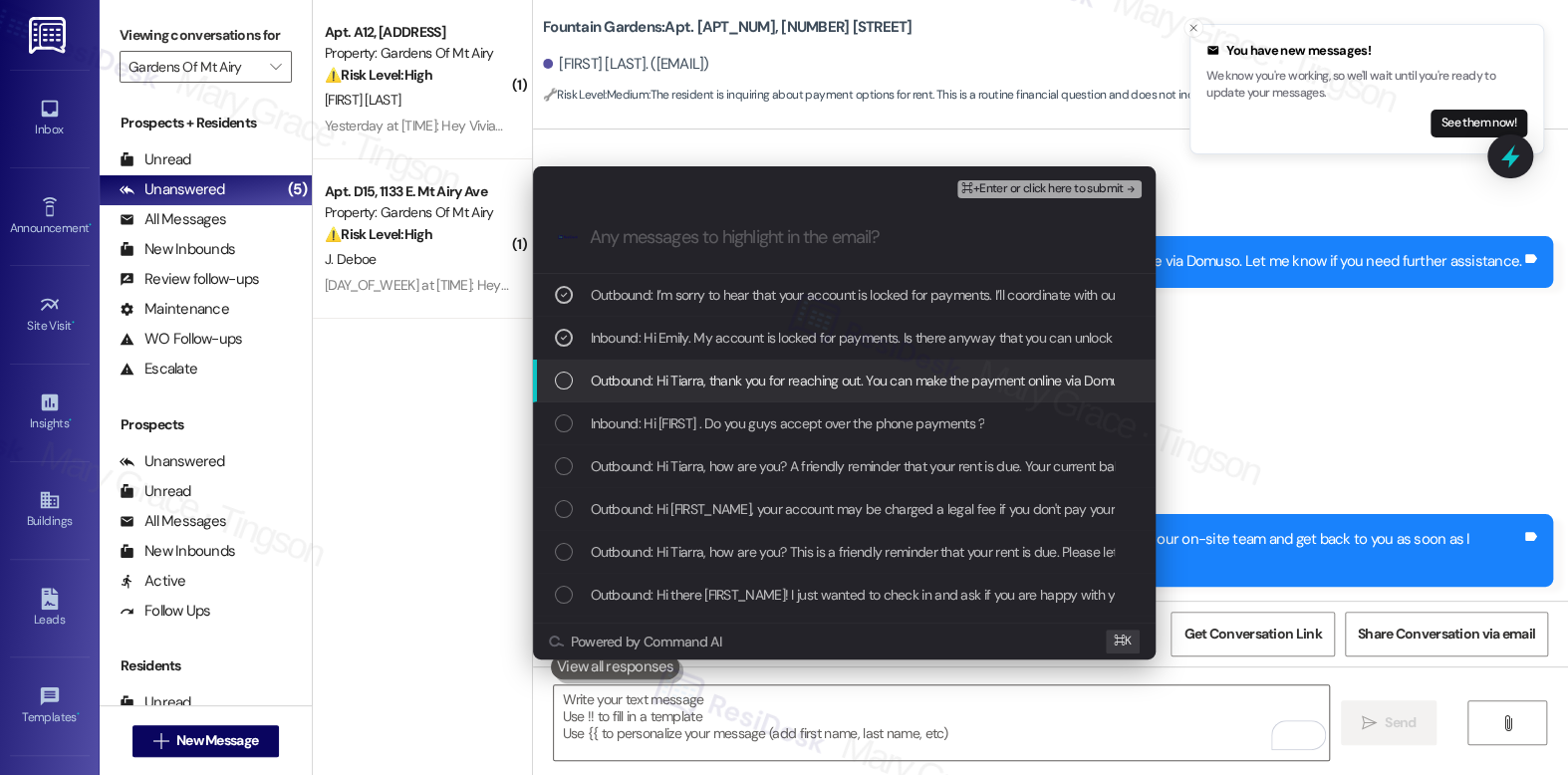 click on "Outbound: Hi Tiarra, thank you for reaching out. You can make the payment online via Domuso. Let me know if you need further assistance." at bounding box center [990, 381] 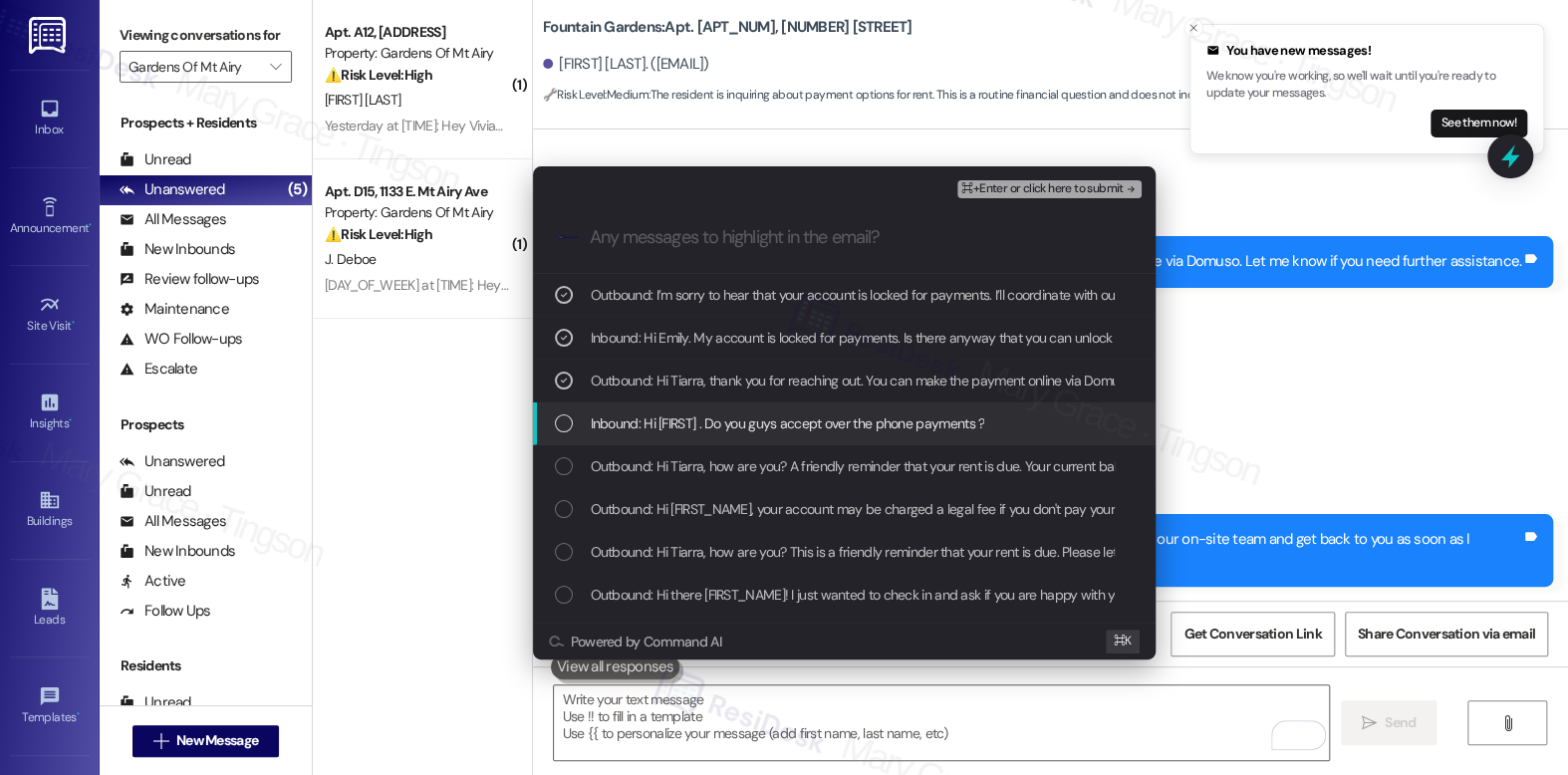 click on "Inbound: Hi Emily . Do you guys accept over the phone payments ?" at bounding box center (788, 423) 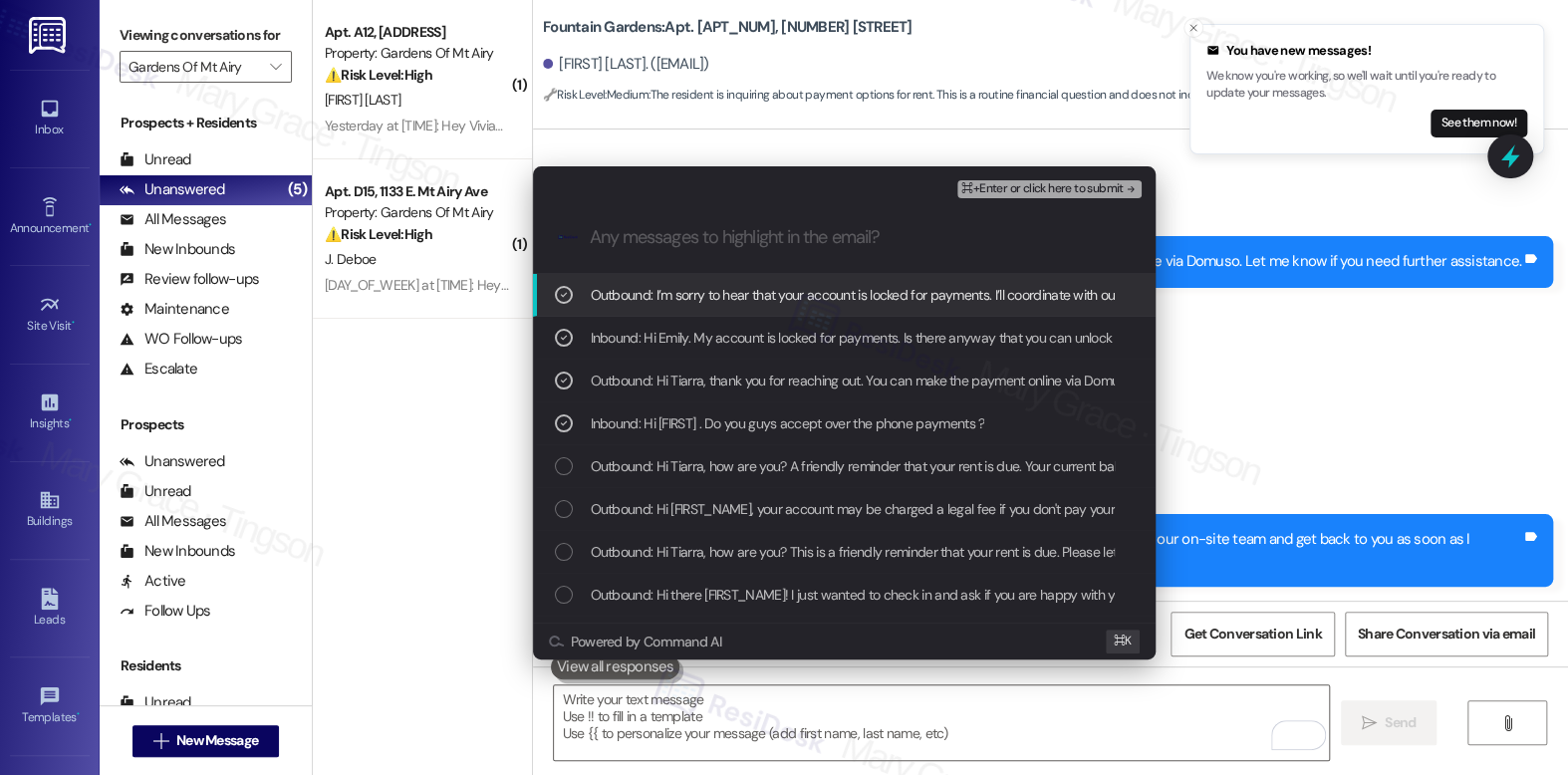 click on "⌘+Enter or click here to submit" at bounding box center [1042, 189] 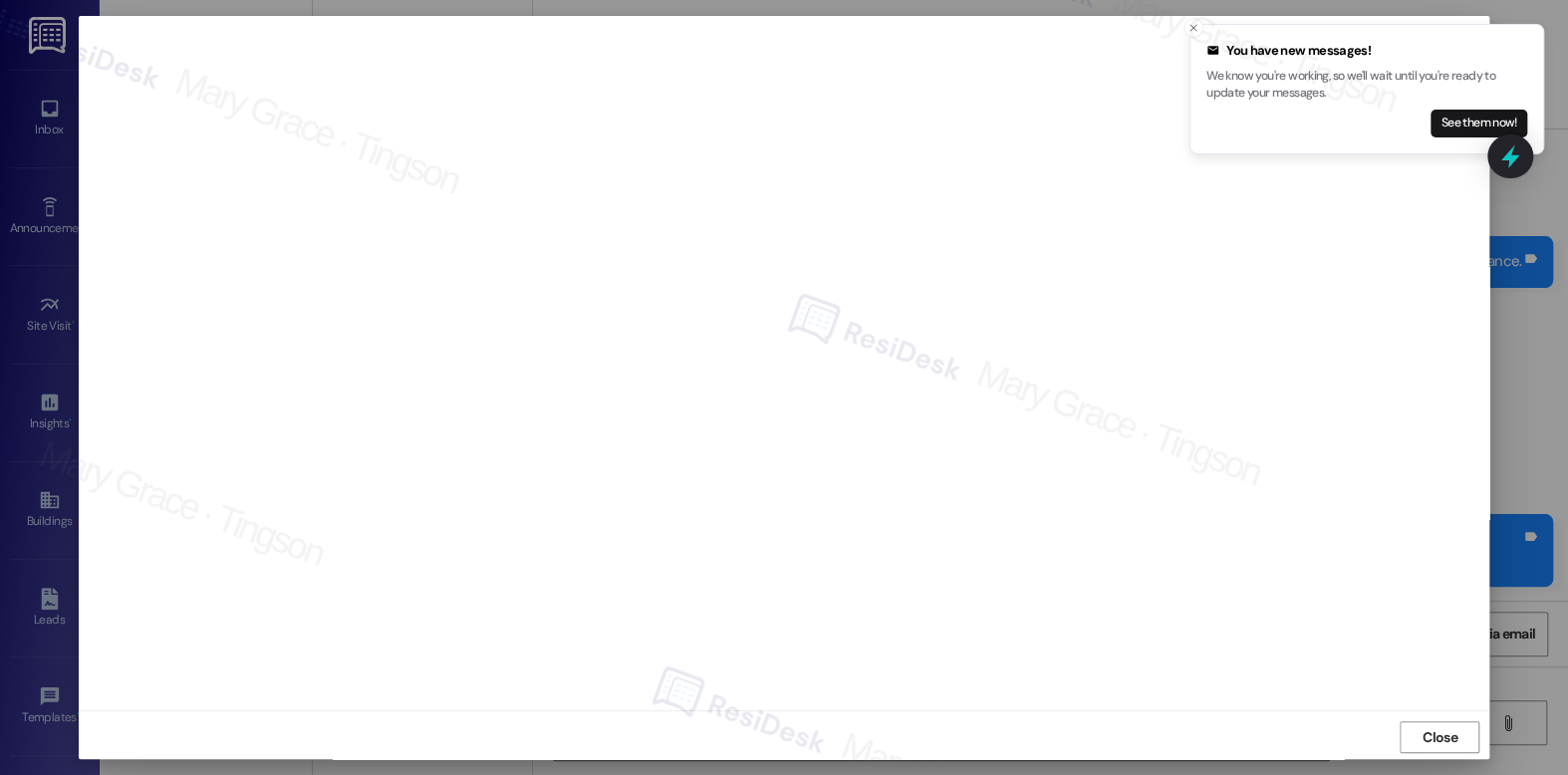scroll, scrollTop: 7, scrollLeft: 0, axis: vertical 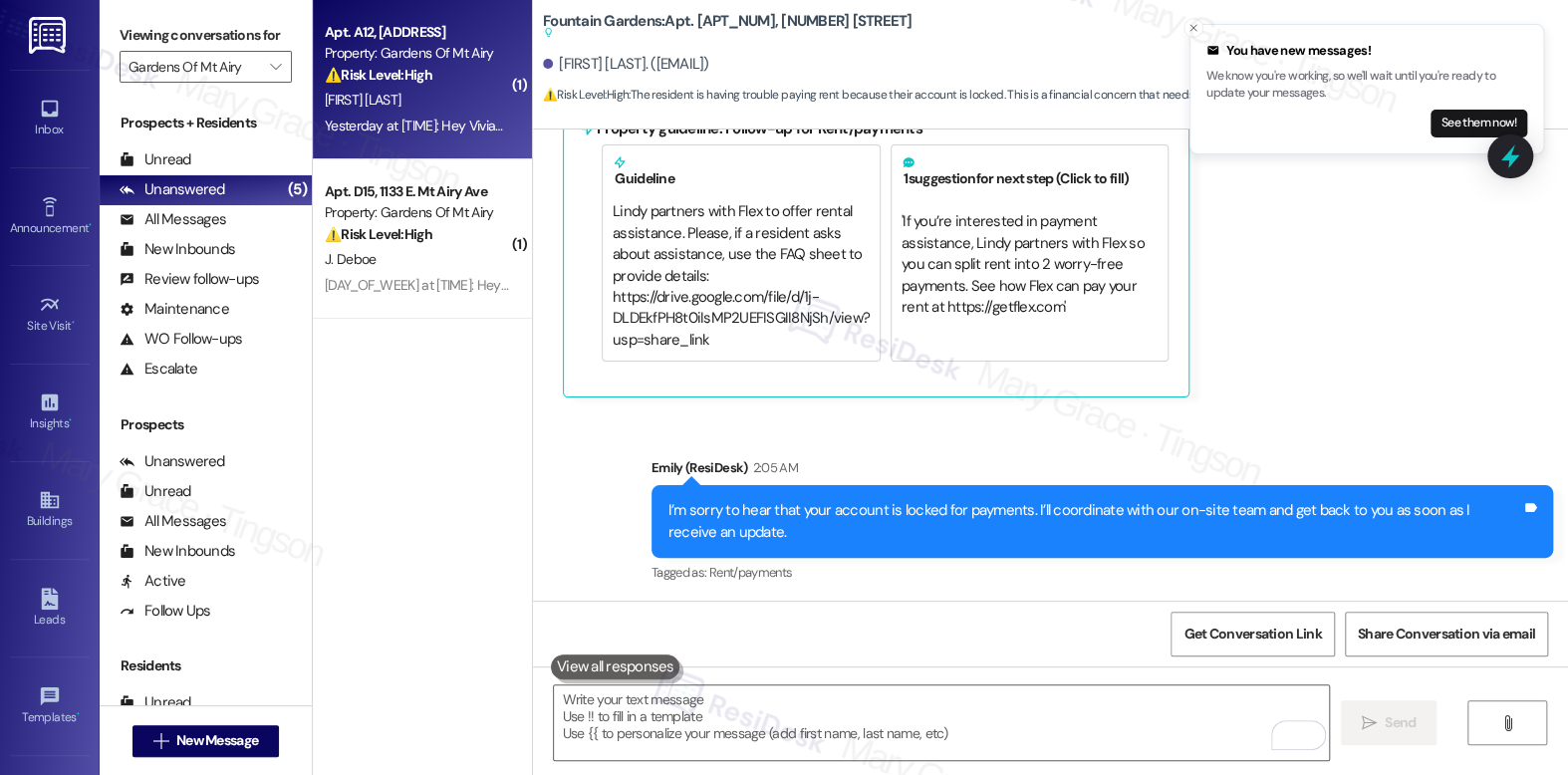 click on "[INITIAL]. [LAST]" at bounding box center [416, 100] 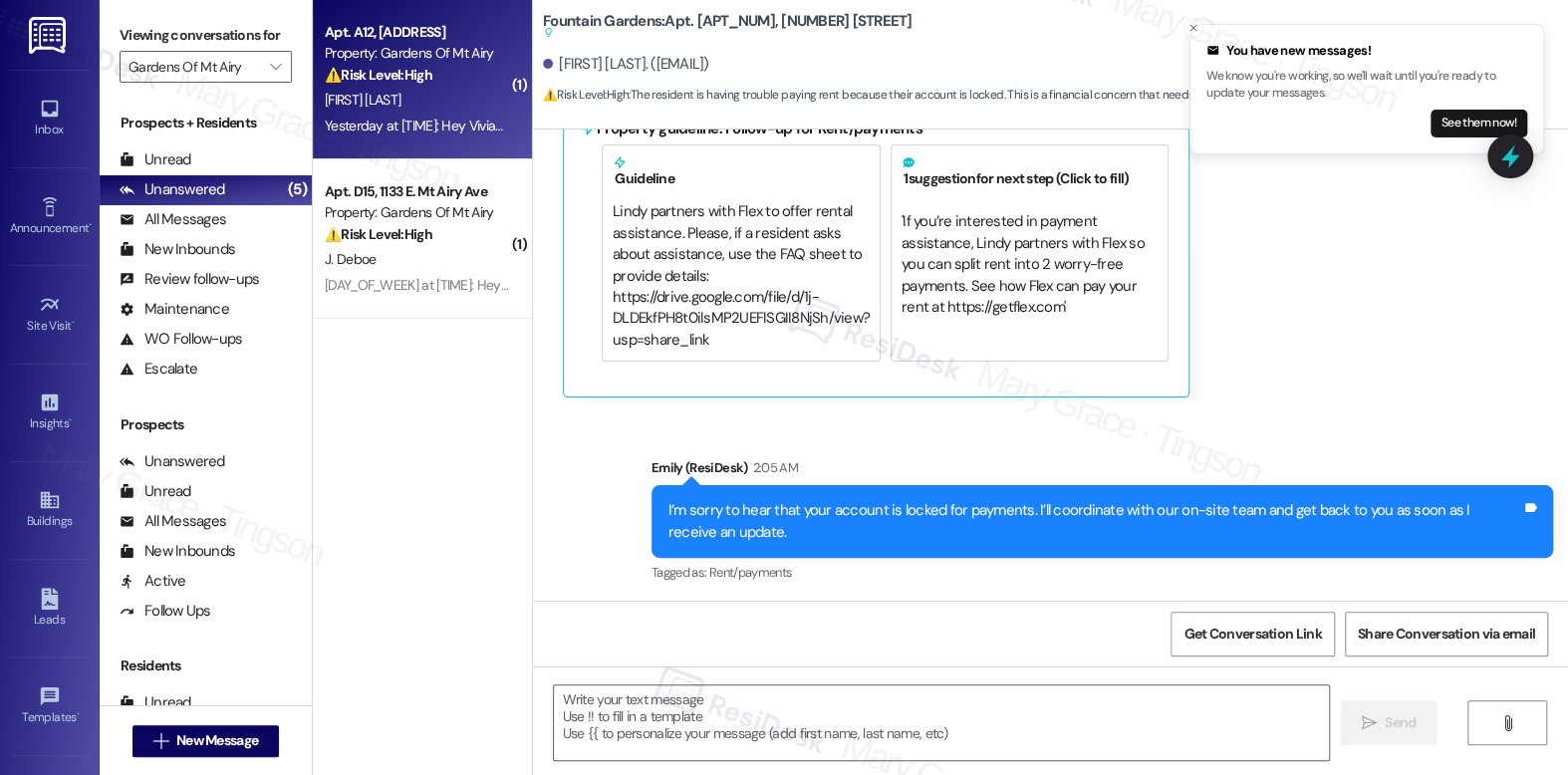 type on "Fetching suggested responses. Please feel free to read through the conversation in the meantime." 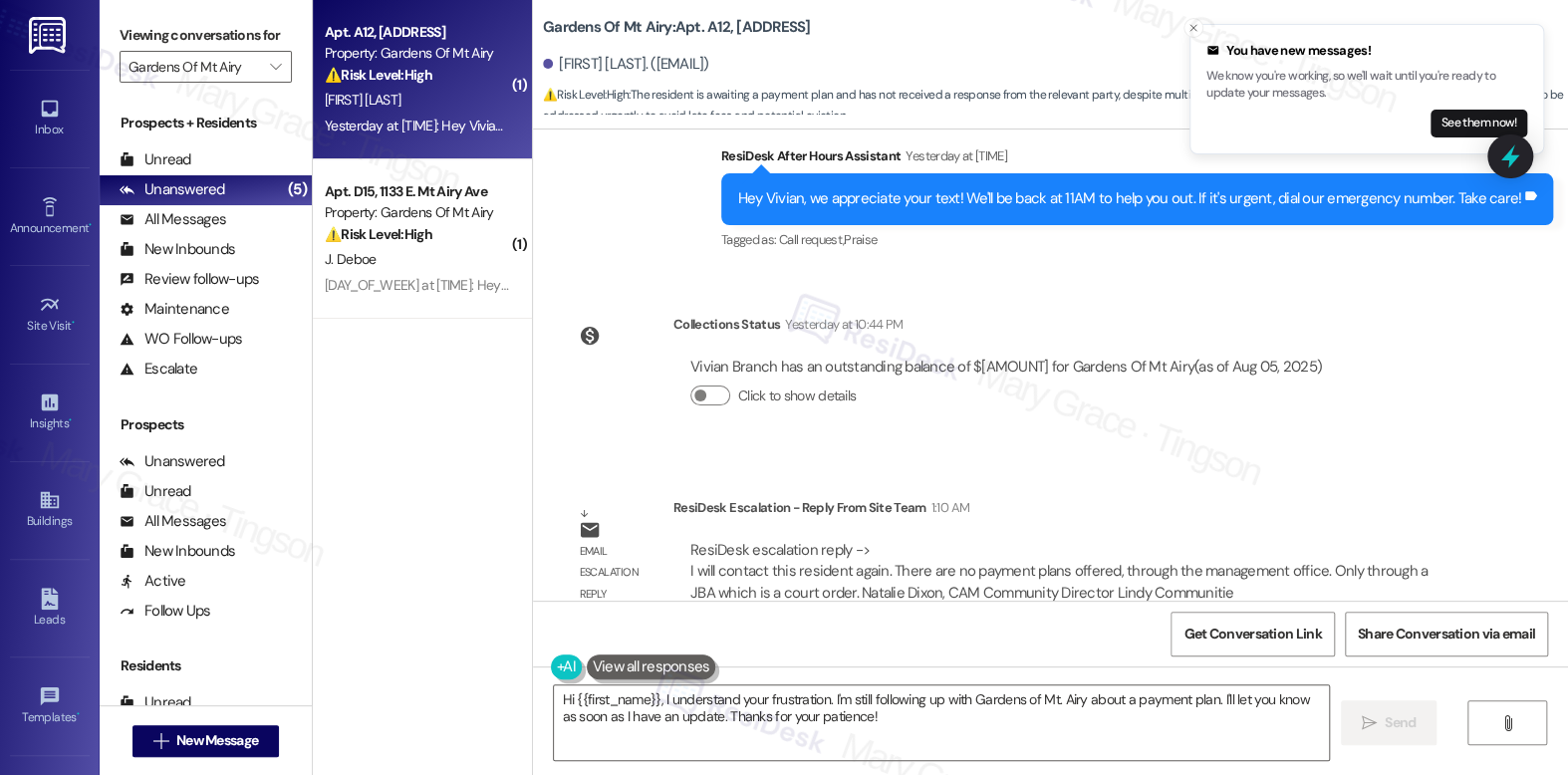scroll, scrollTop: 10008, scrollLeft: 0, axis: vertical 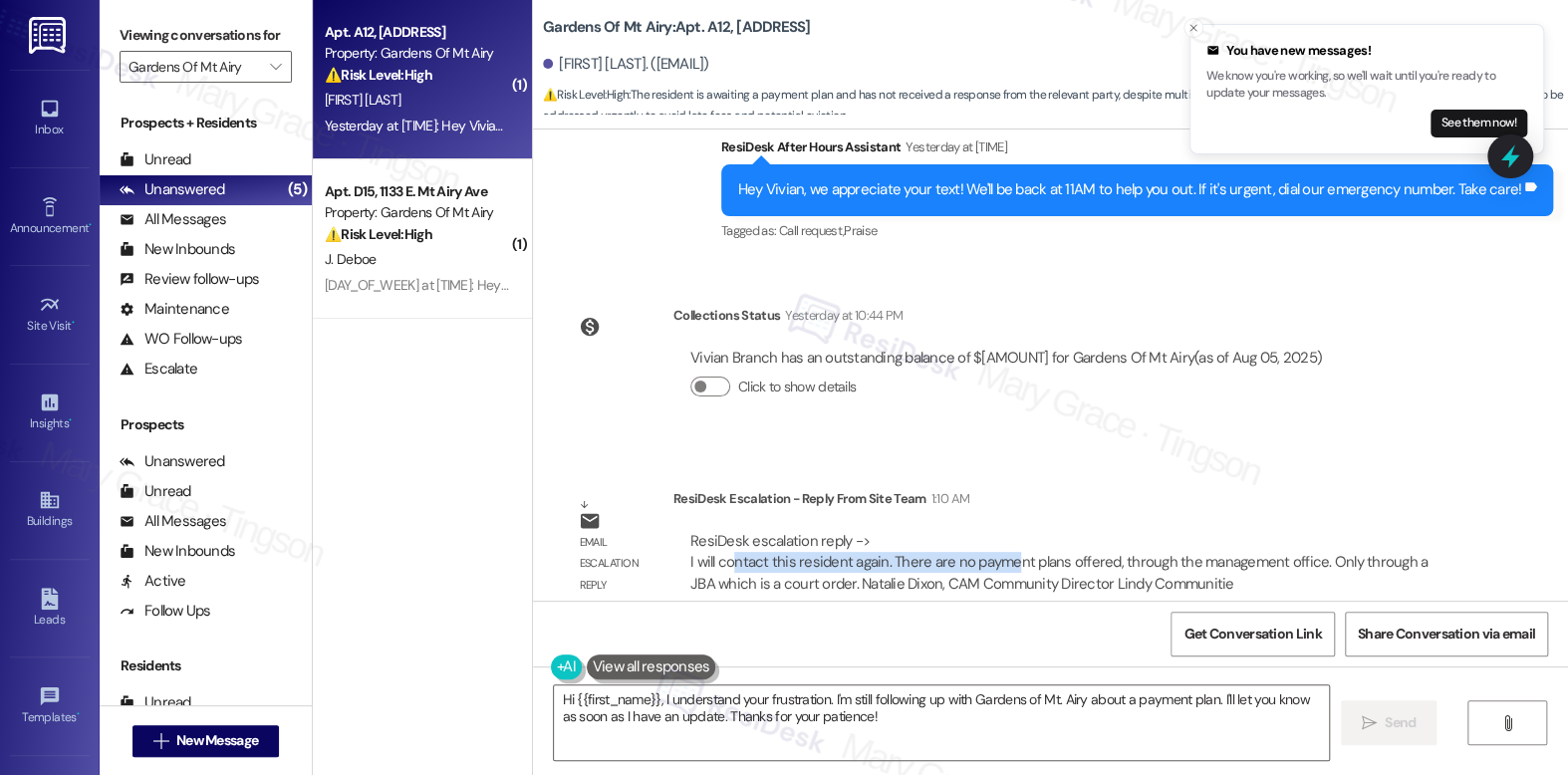 drag, startPoint x: 725, startPoint y: 541, endPoint x: 1001, endPoint y: 549, distance: 276.1159 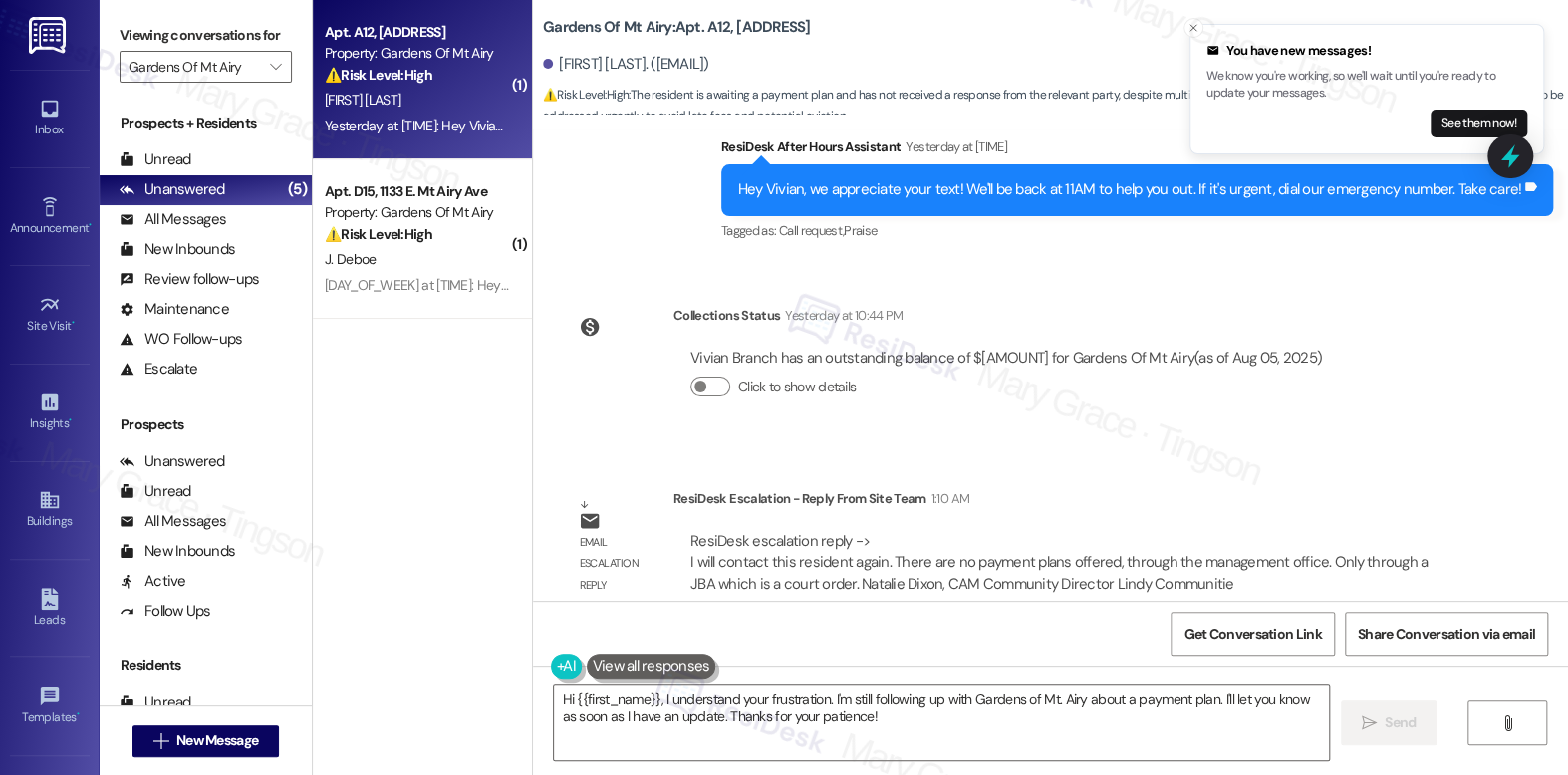 click on "Gardens Of Mt Airy:  Apt. A12, 1133 E. Mt Airy Ave" at bounding box center [676, 27] 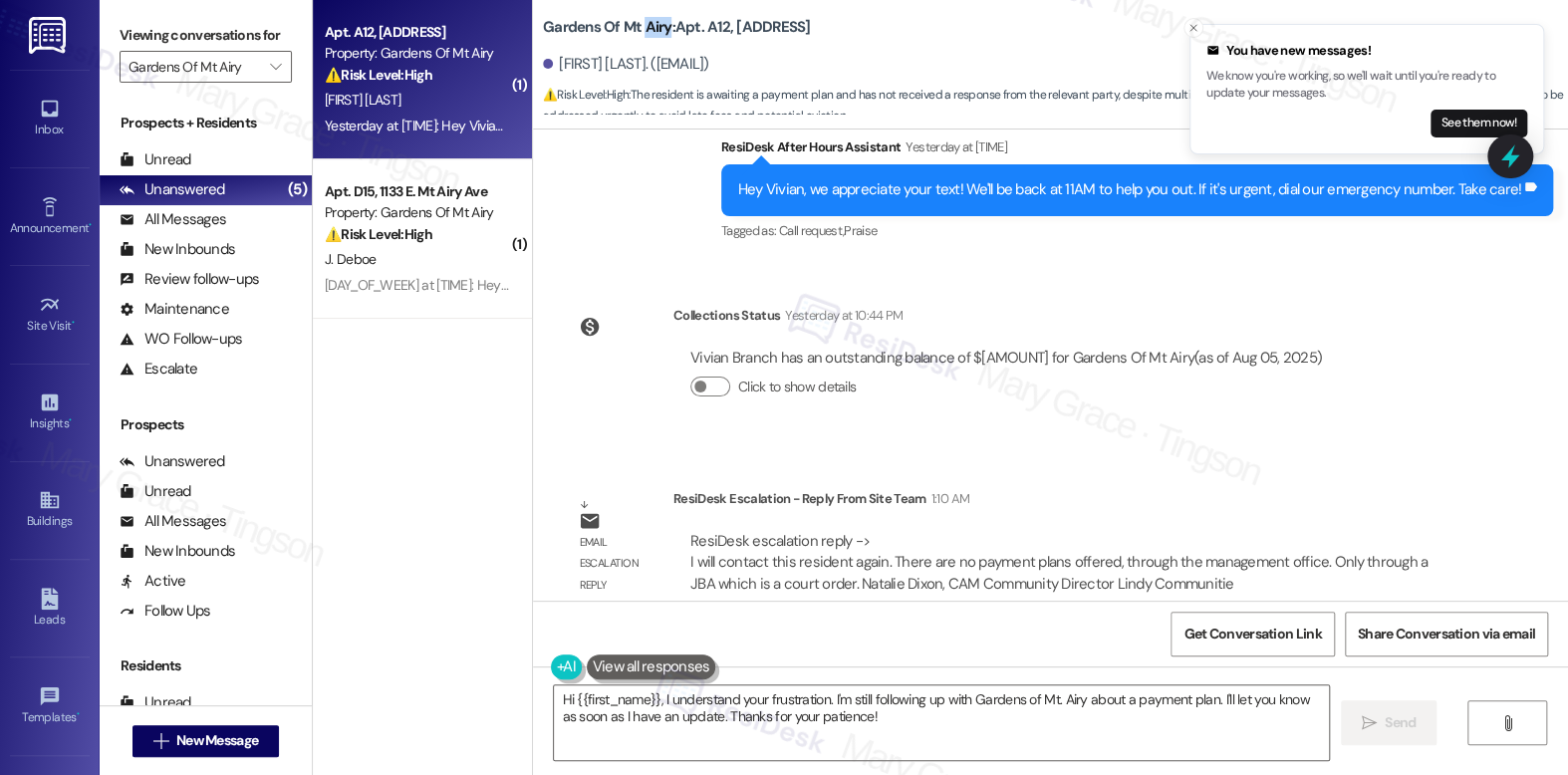 click on "Gardens Of Mt Airy:  Apt. A12, 1133 E. Mt Airy Ave" at bounding box center (676, 27) 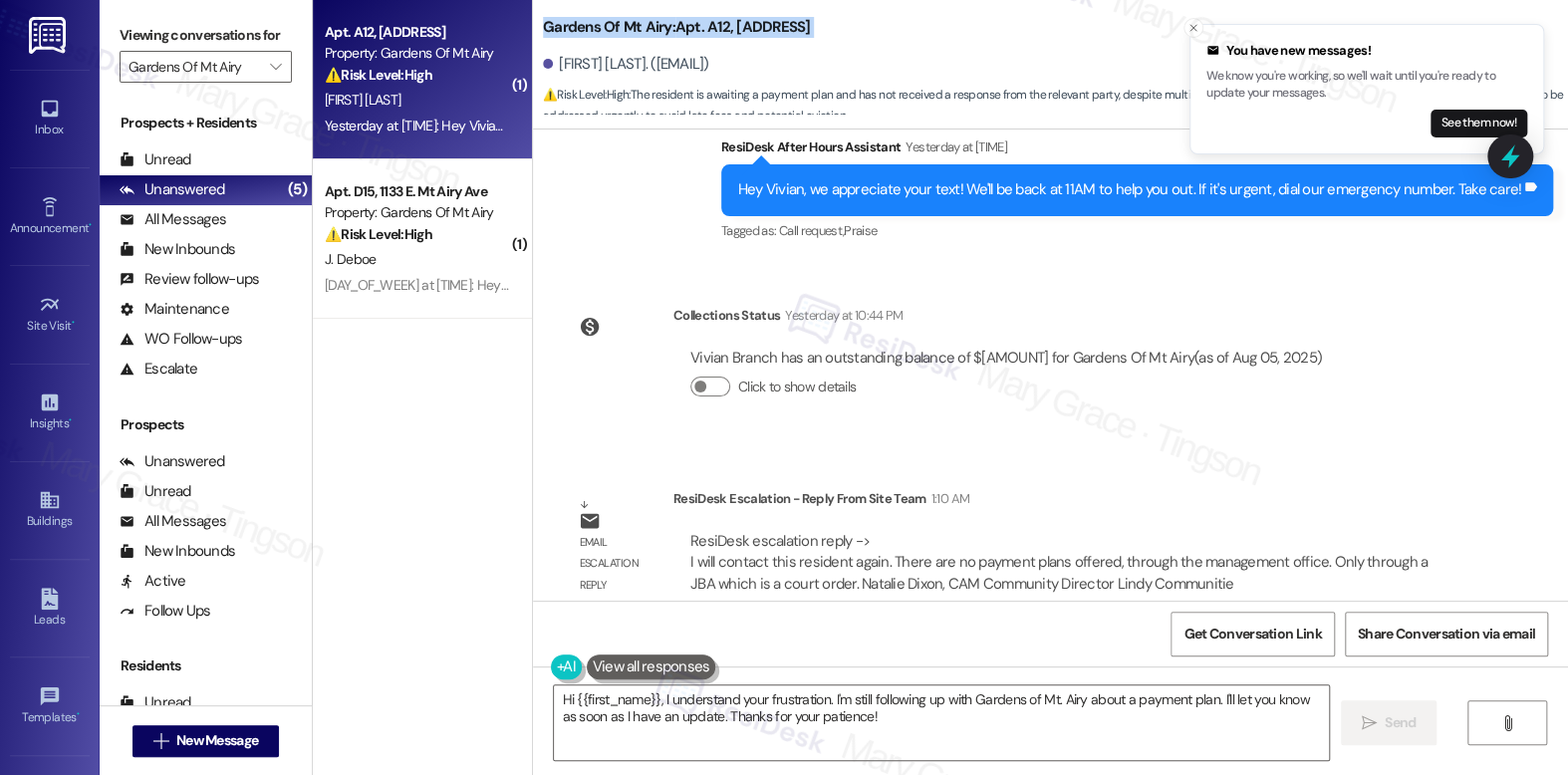 click on "Gardens Of Mt Airy:  Apt. A12, 1133 E. Mt Airy Ave" at bounding box center (676, 27) 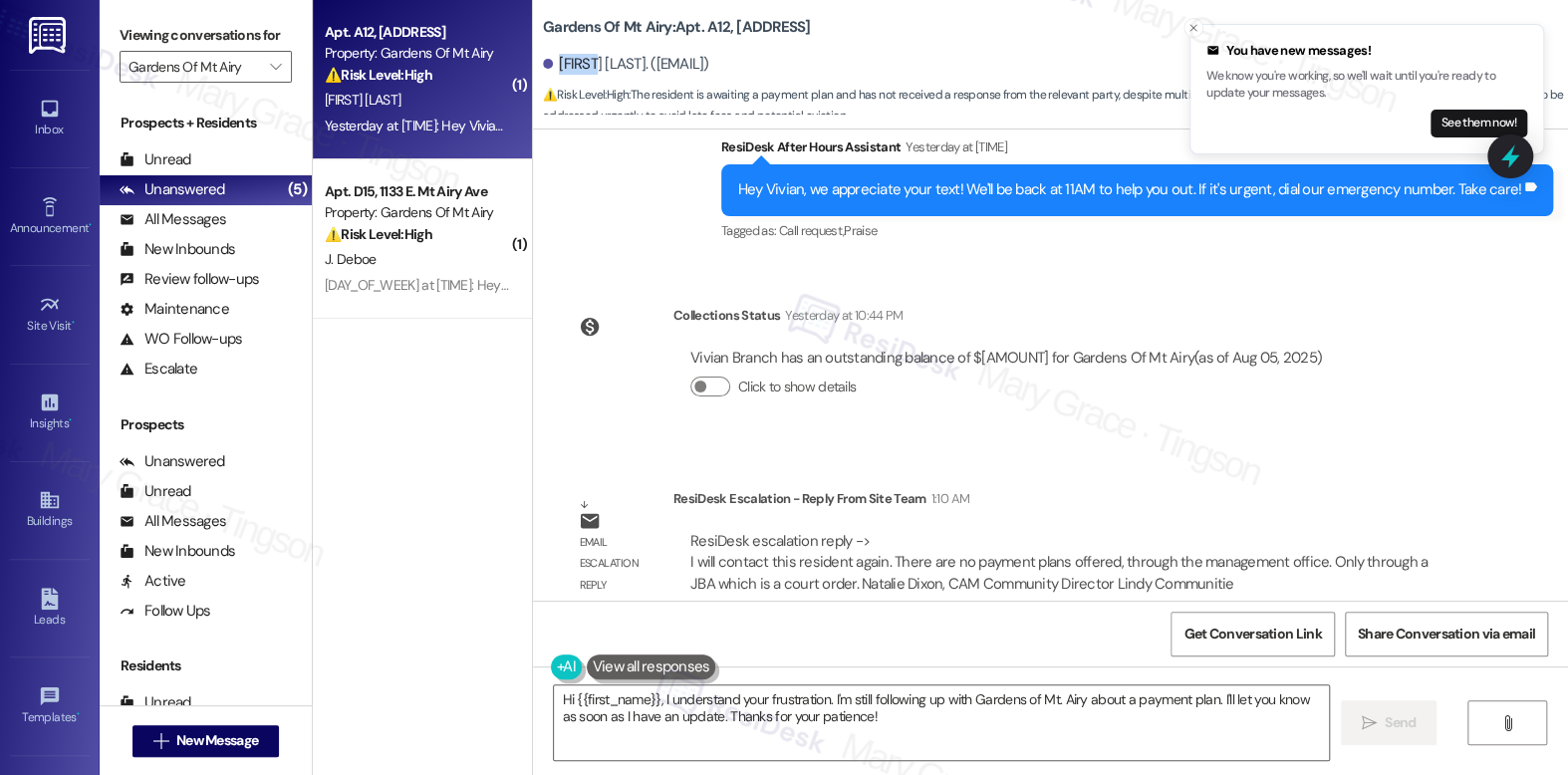 click on "Vivian Branch. (cookies2241@gmail.com)" at bounding box center (626, 64) 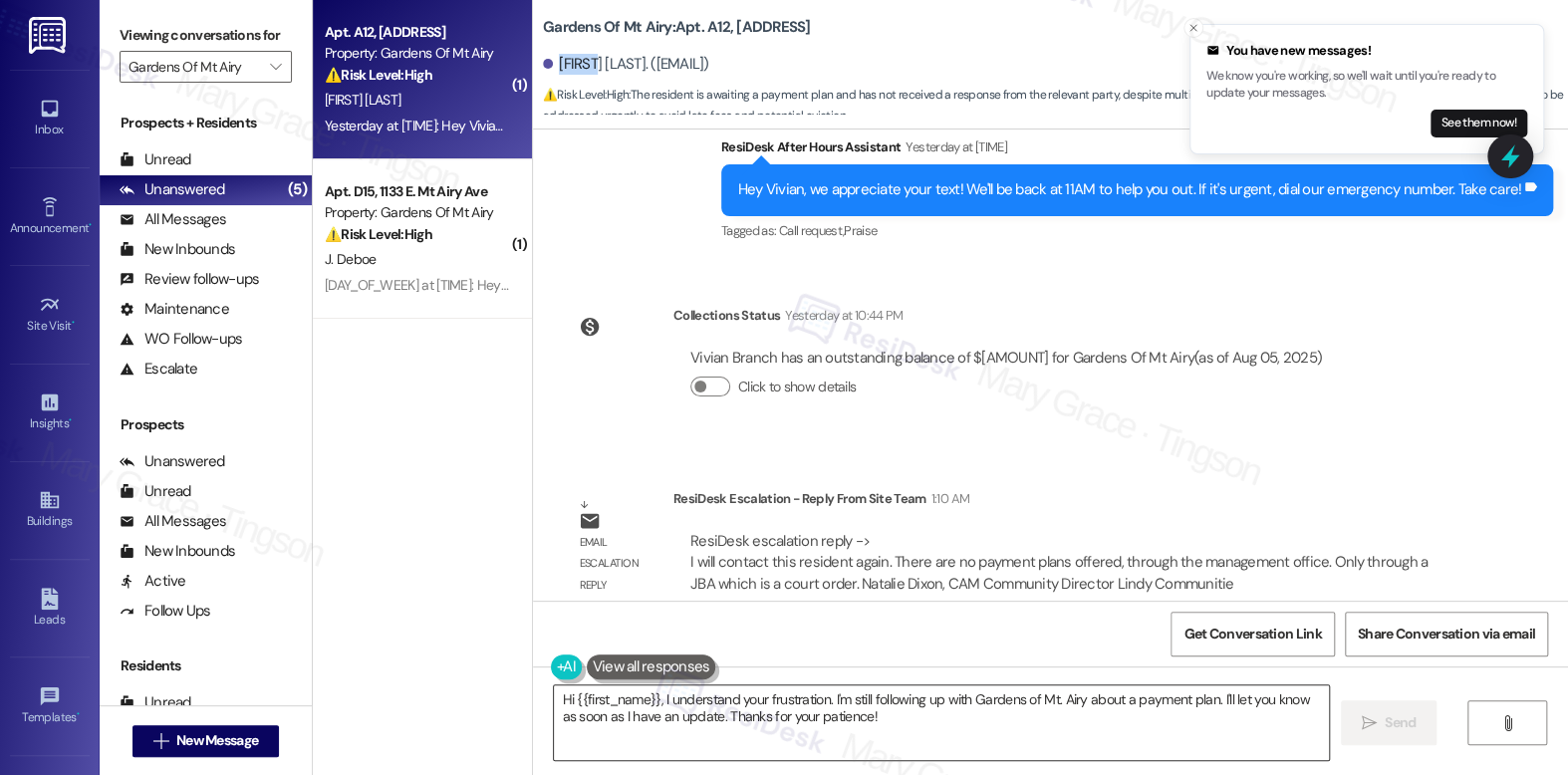 copy on "Vivian" 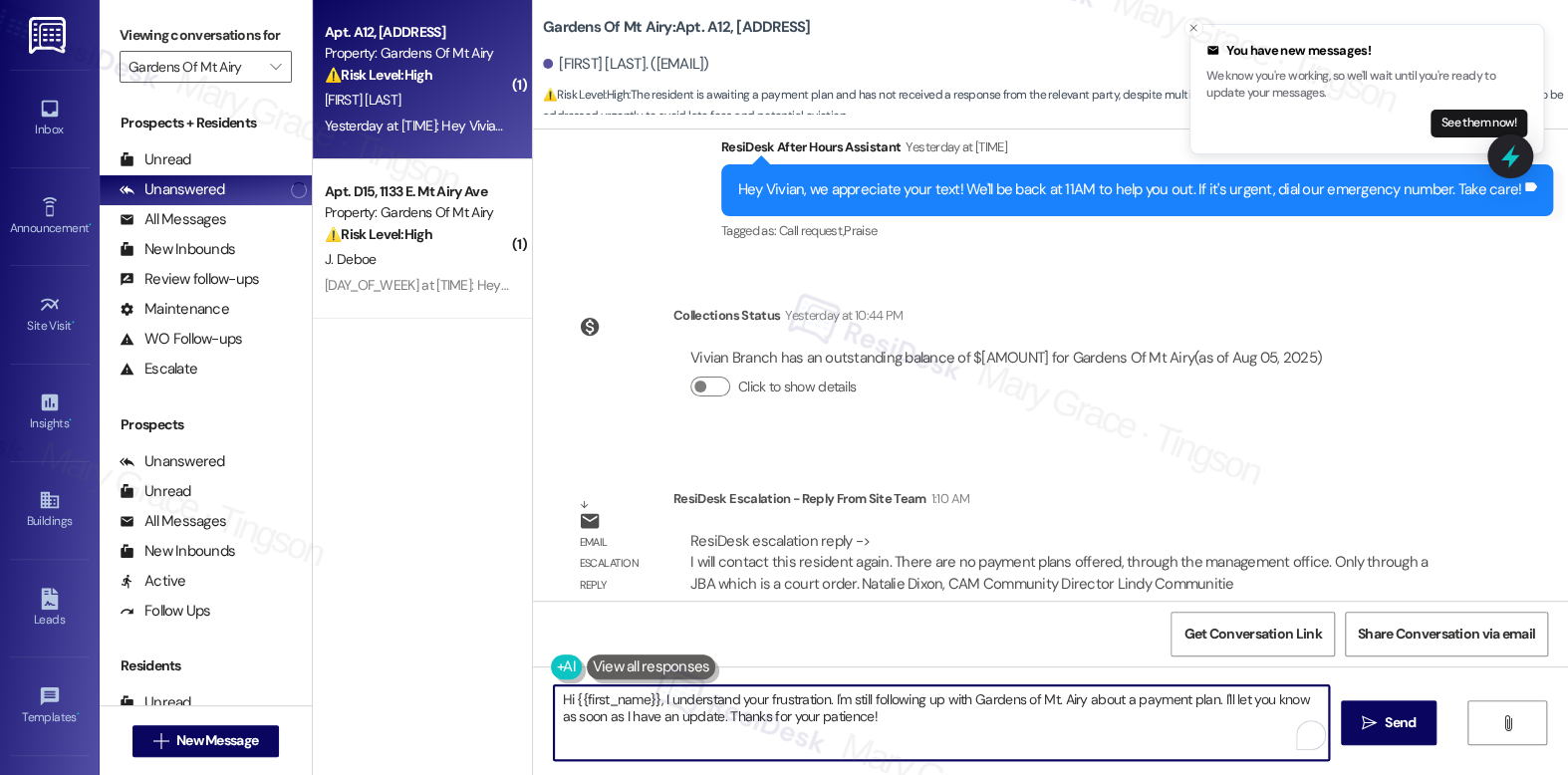 drag, startPoint x: 920, startPoint y: 739, endPoint x: 501, endPoint y: 690, distance: 421.85543 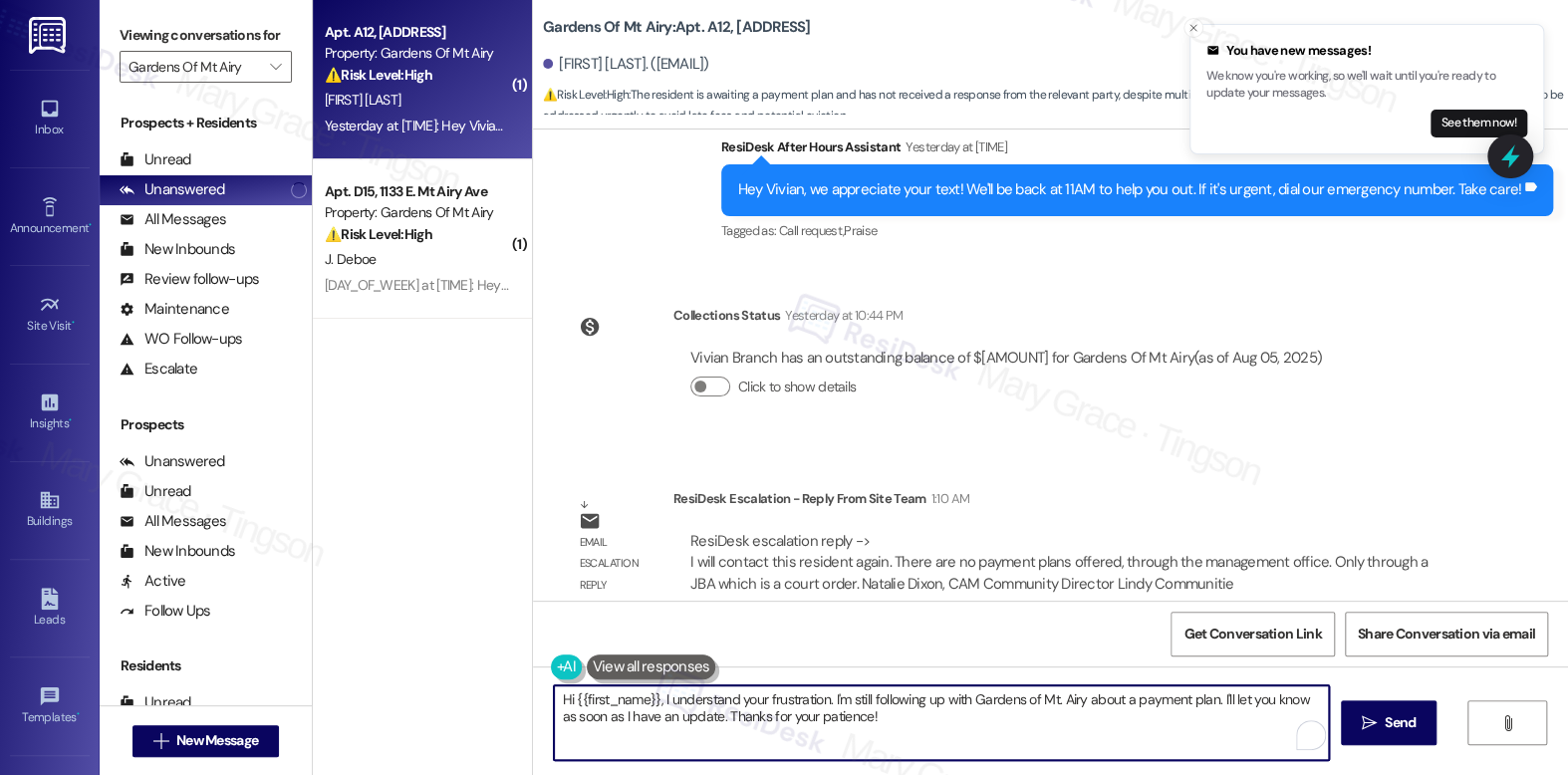 click on "( 1 ) Apt. A12, 1133 E. Mt Airy Ave Property: Gardens Of Mt Airy ⚠️  Risk Level:  High The resident is awaiting a payment plan and has not received a response from the relevant party, despite multiple attempts to contact them. This is a financial concern that needs to be addressed urgently to avoid late fees and potential eviction. V. Branch Yesterday at 7:55 AM: Hey Vivian, we appreciate your text! We'll be back at 11AM to help you out. If it's urgent, dial our emergency number. Take care! Yesterday at 7:55 AM: Hey Vivian, we appreciate your text! We'll be back at 11AM to help you out. If it's urgent, dial our emergency number. Take care! ( 1 ) Apt. D15, 1133 E. Mt Airy Ave Property: Gardens Of Mt Airy ⚠️  Risk Level:  High The resident indicates they cannot pay rent due to job loss and is requesting options for subleasing or breaking the lease. This involves a financial concern and potential lease violation, requiring prompt attention to mitigate financial risk and explore solutions. J. Deboe" at bounding box center [940, 388] 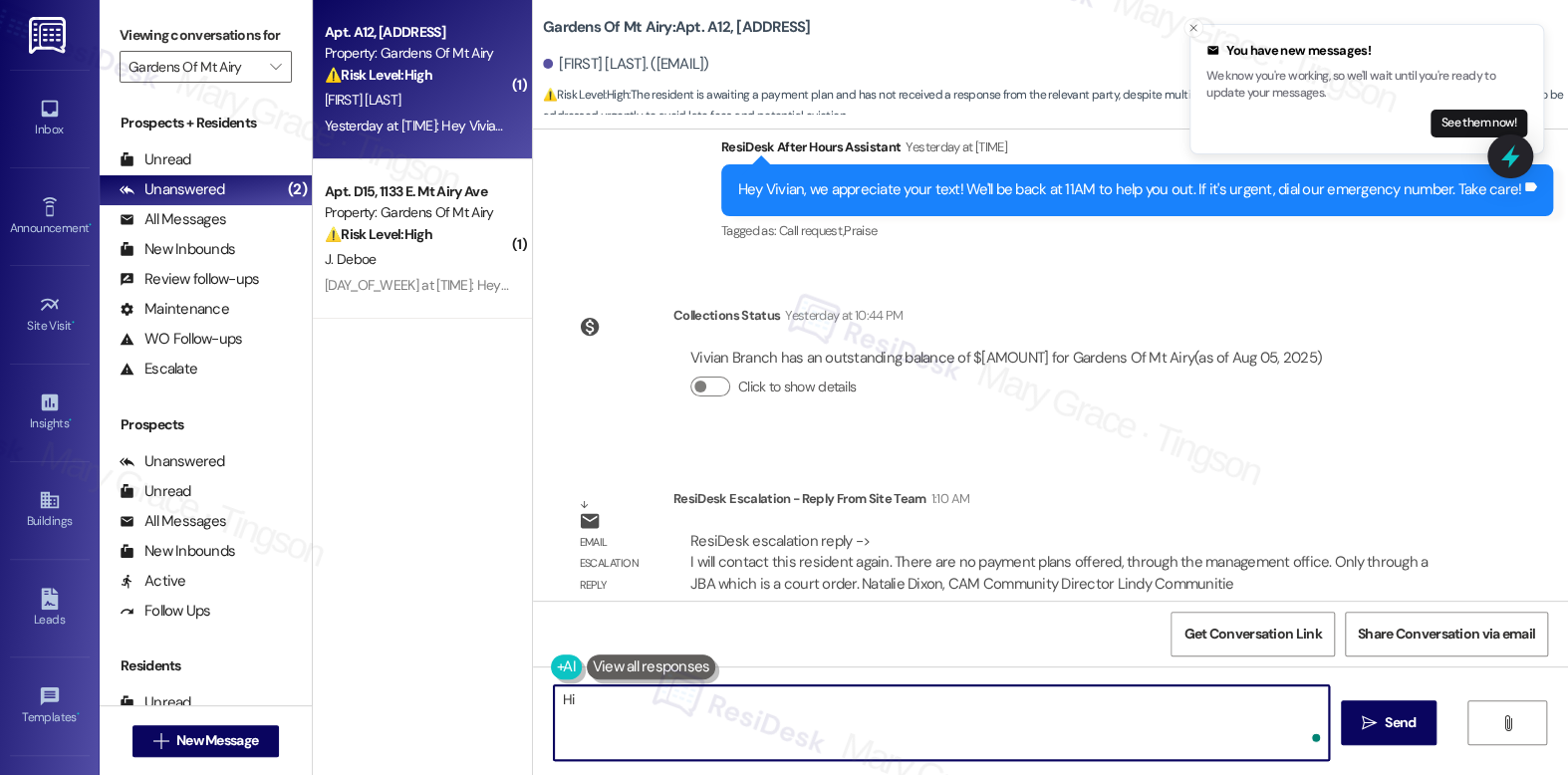 paste on "Vivian" 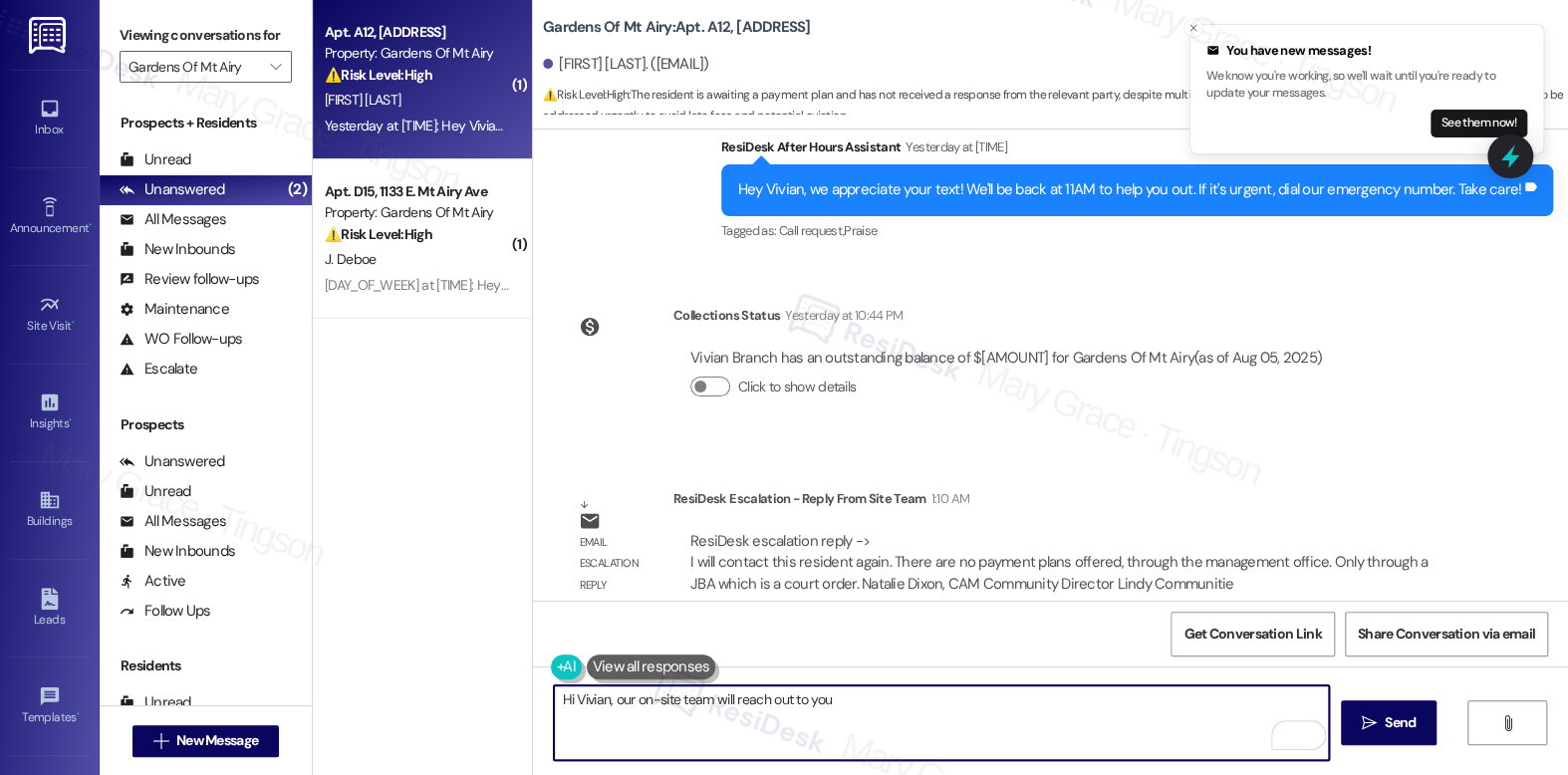 click on "Hi Vivian, our on-site team will reach out to you" at bounding box center [940, 722] 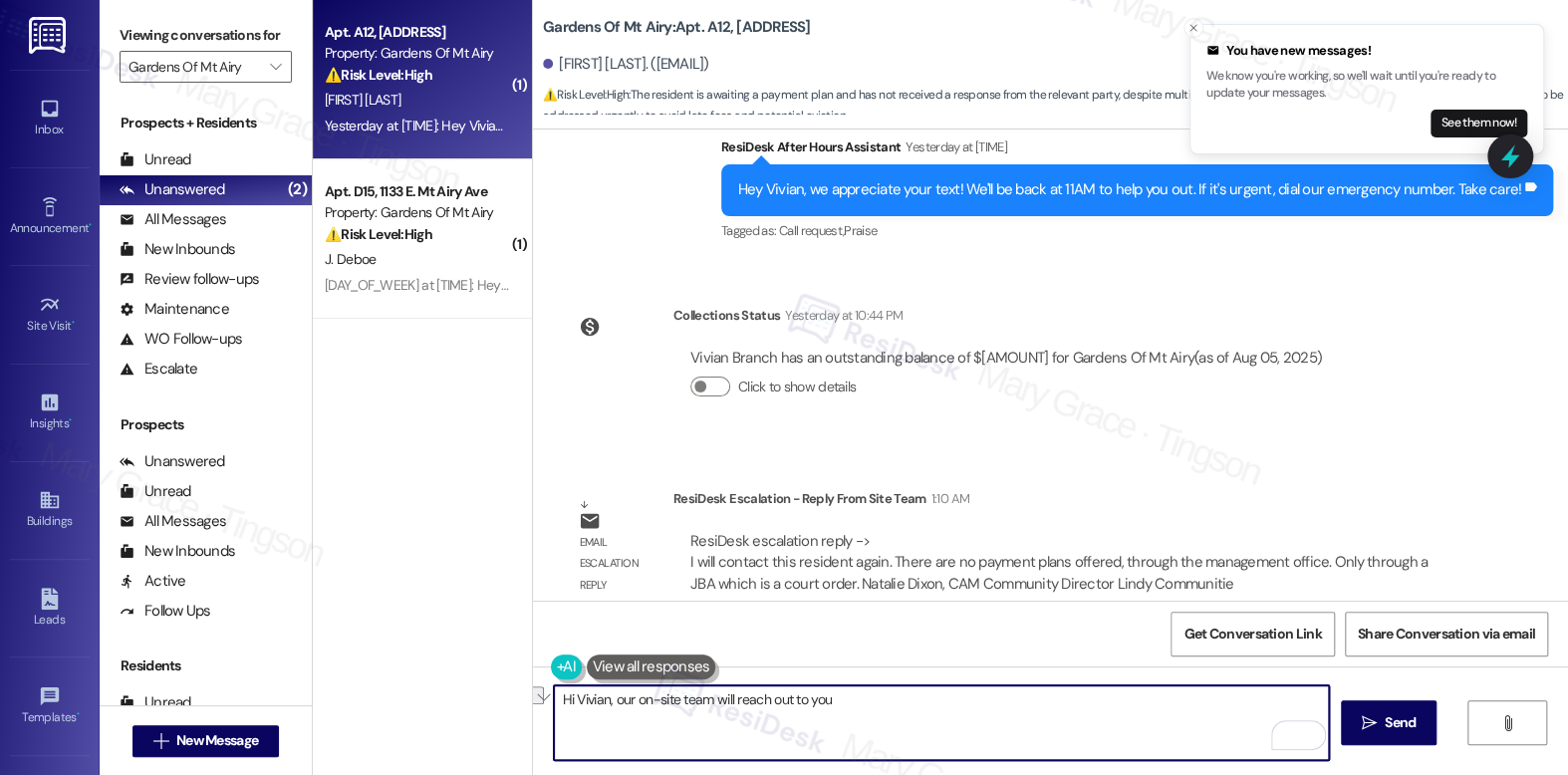 paste on "[Resident's Name], I wanted to let you know that our site team will be reaching out to you directly." 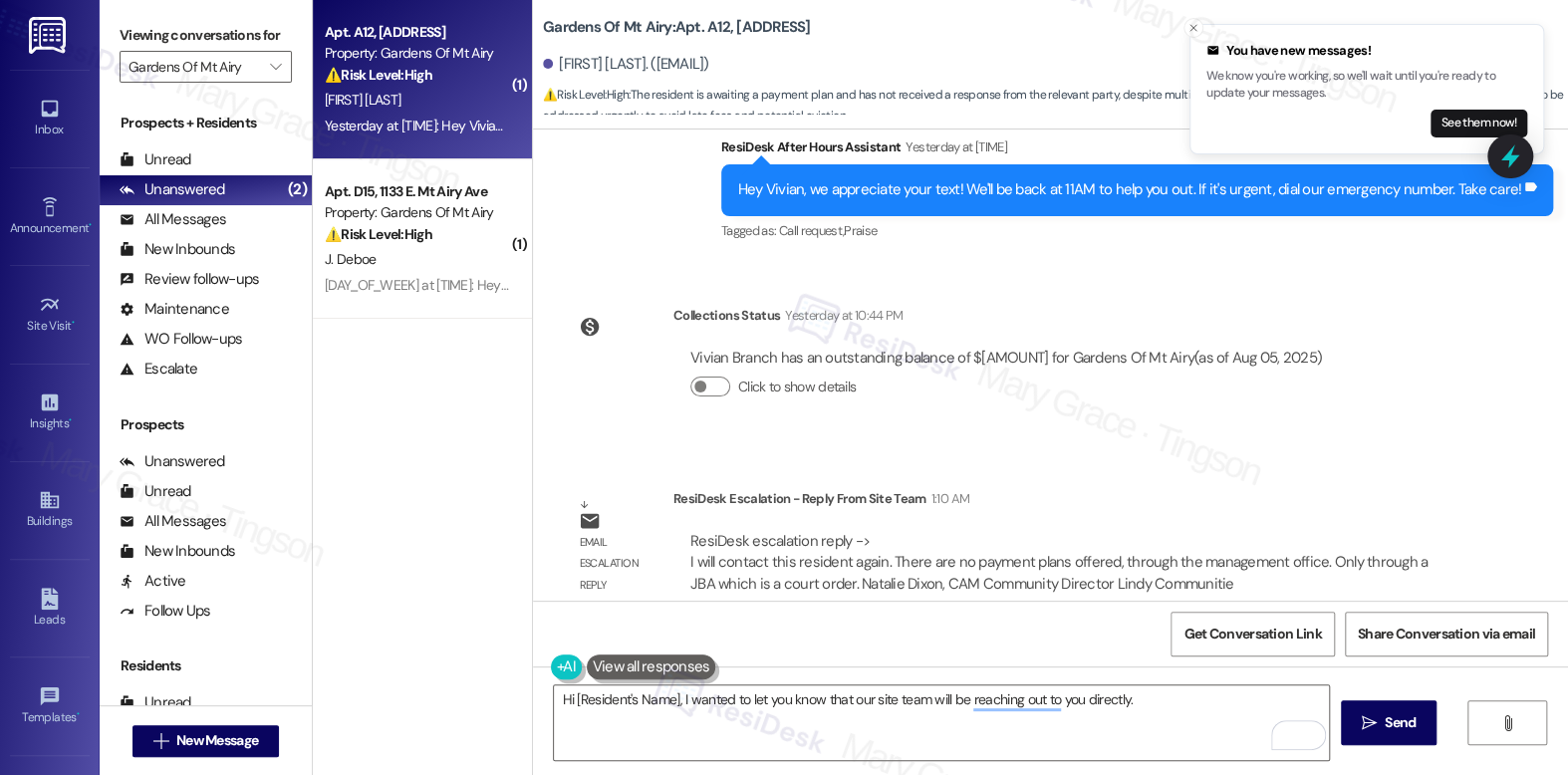 click on "Vivian Branch. (cookies2241@gmail.com)" at bounding box center (626, 64) 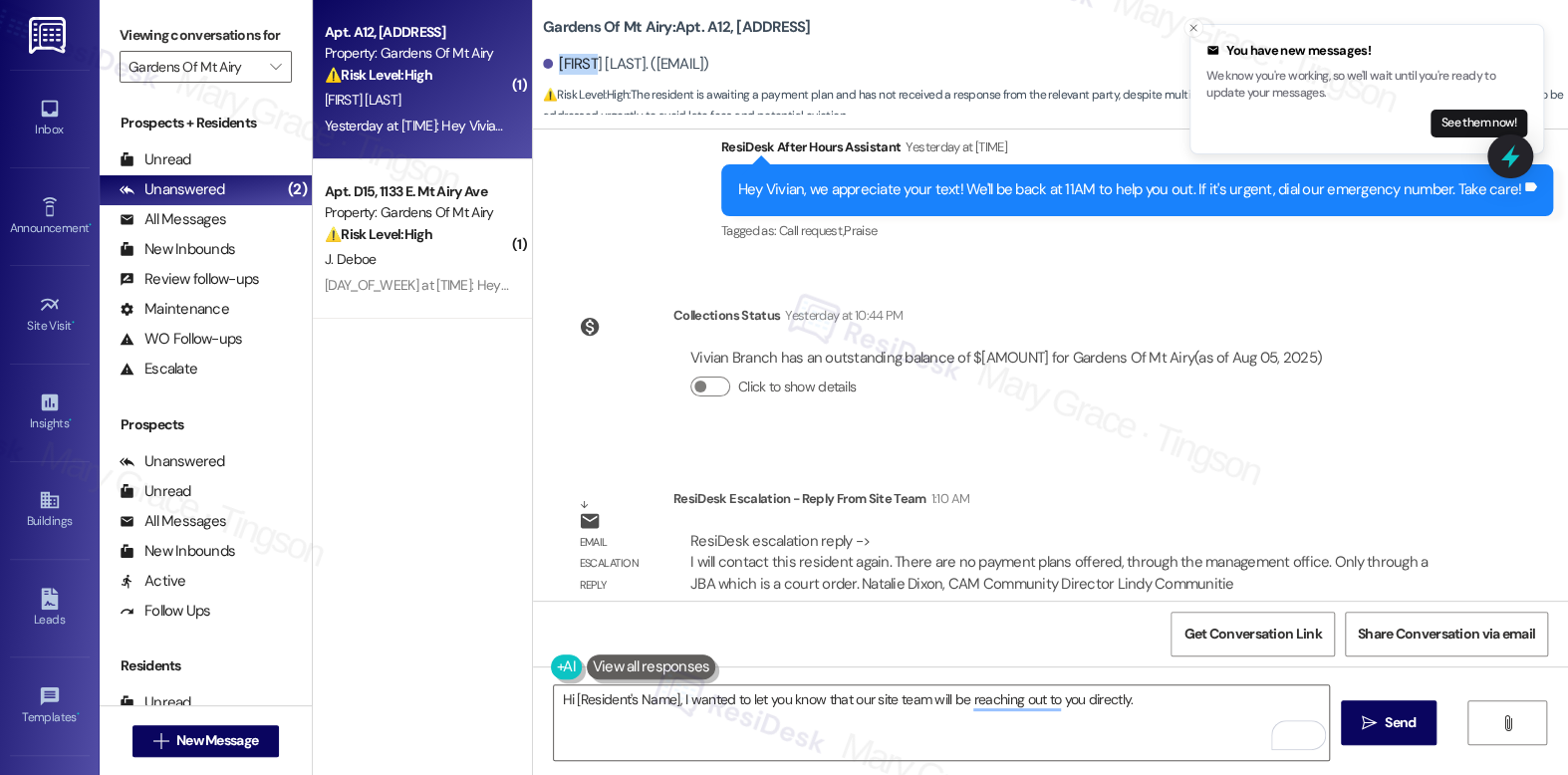 click on "Vivian Branch. (cookies2241@gmail.com)" at bounding box center (626, 64) 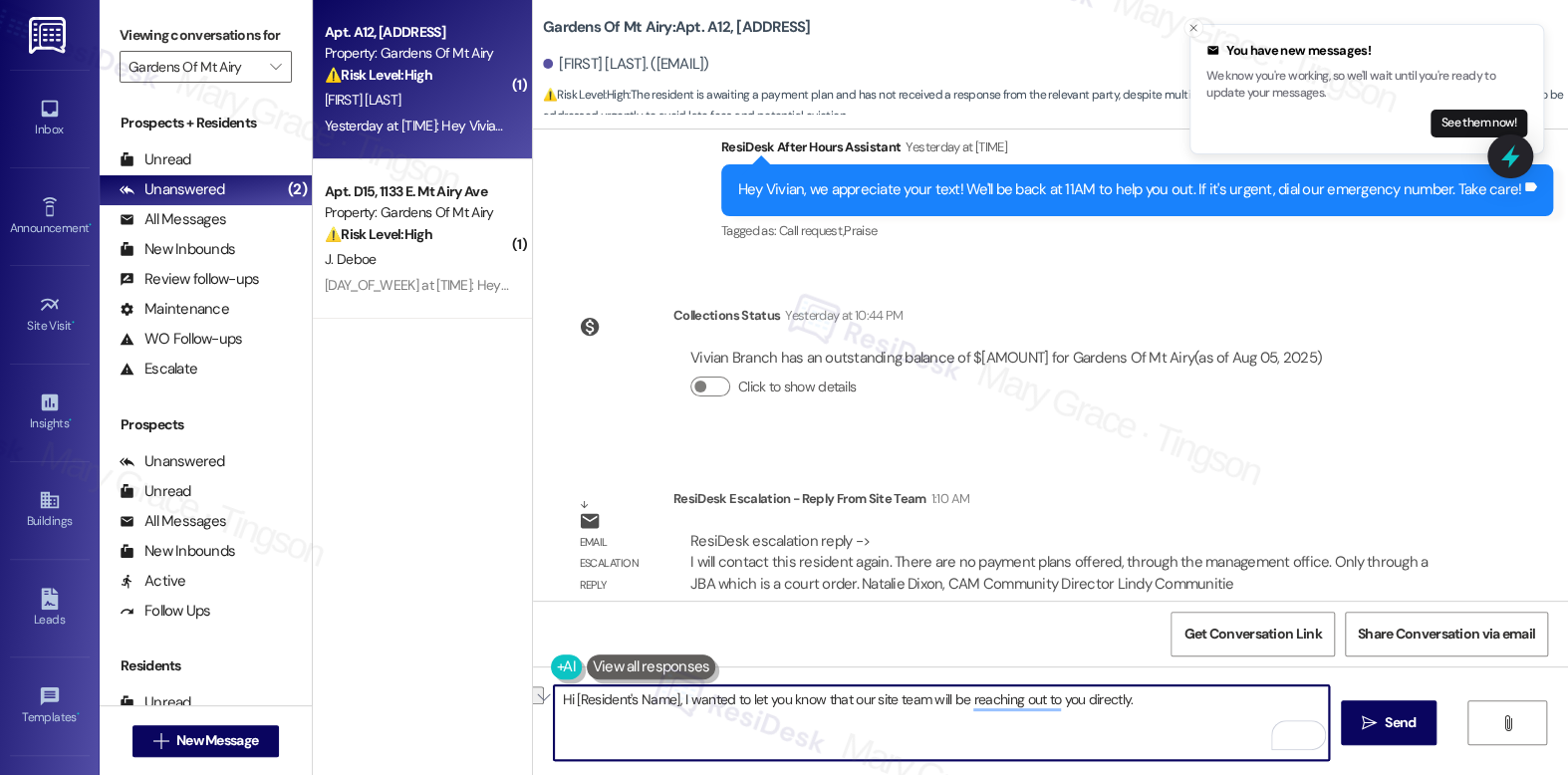 drag, startPoint x: 571, startPoint y: 698, endPoint x: 668, endPoint y: 698, distance: 97 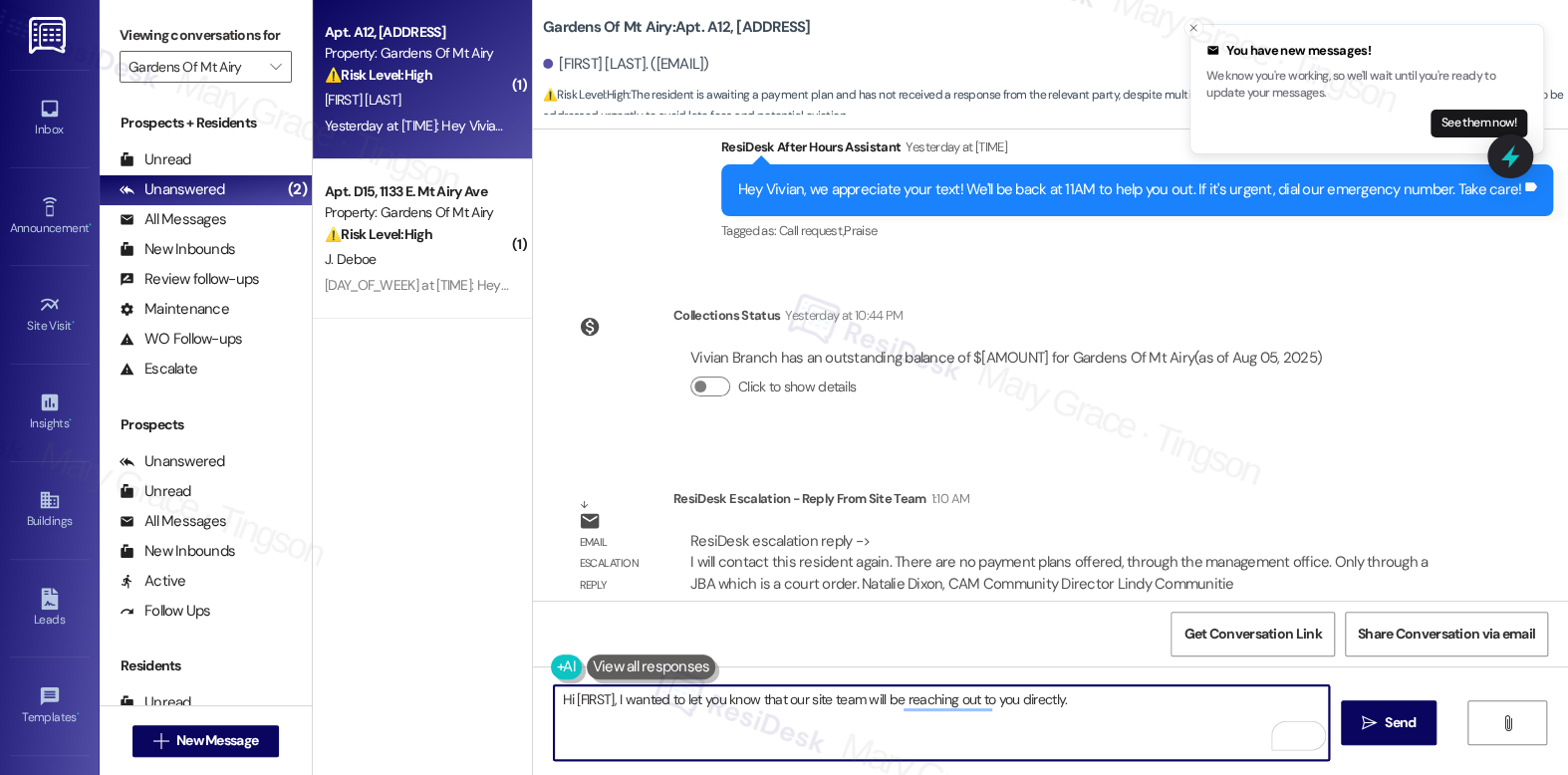 click on "Hi Vivian, I wanted to let you know that our site team will be reaching out to you directly." at bounding box center [940, 722] 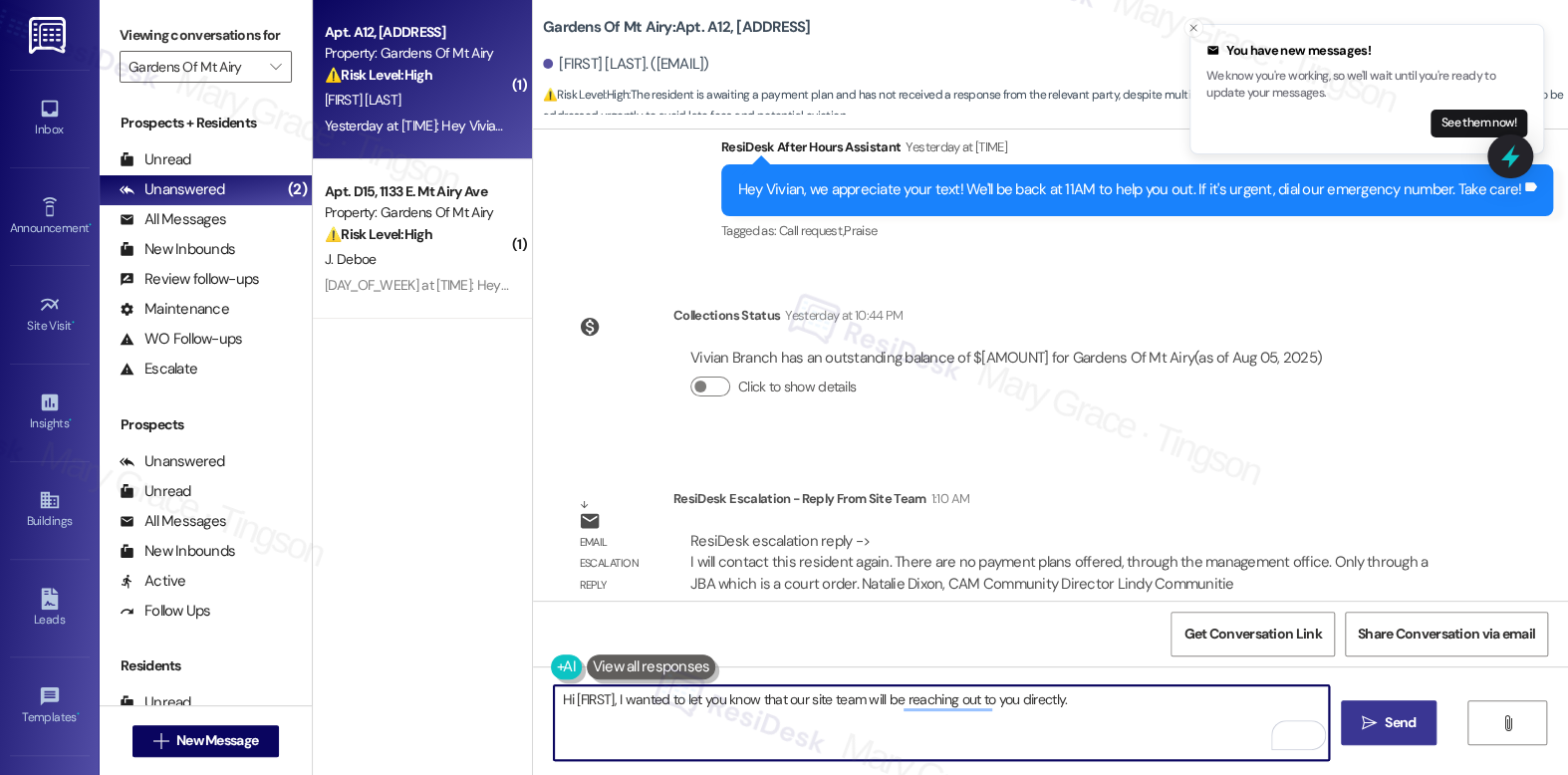 type on "Hi Vivian, I wanted to let you know that our site team will be reaching out to you directly." 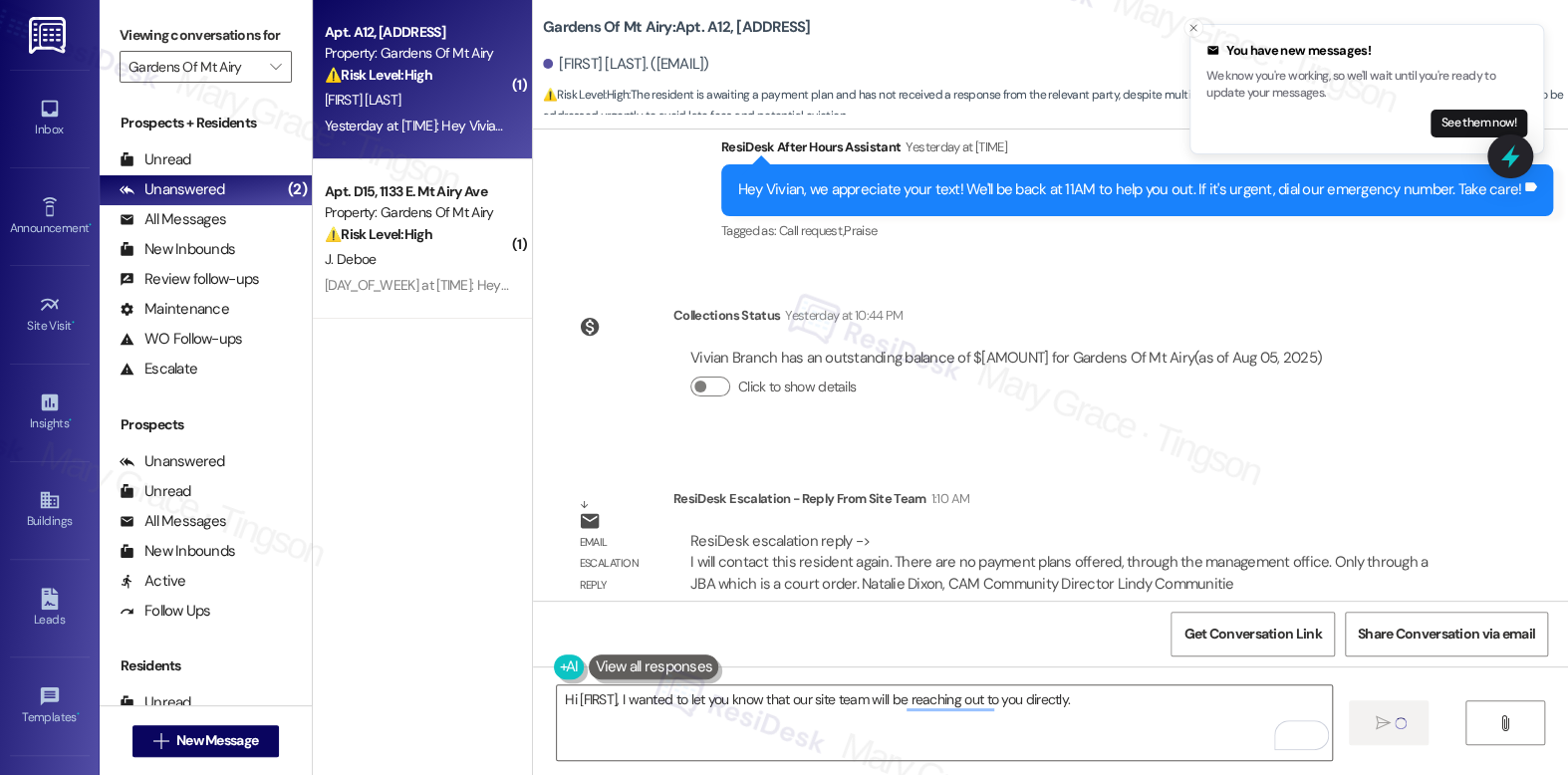 type 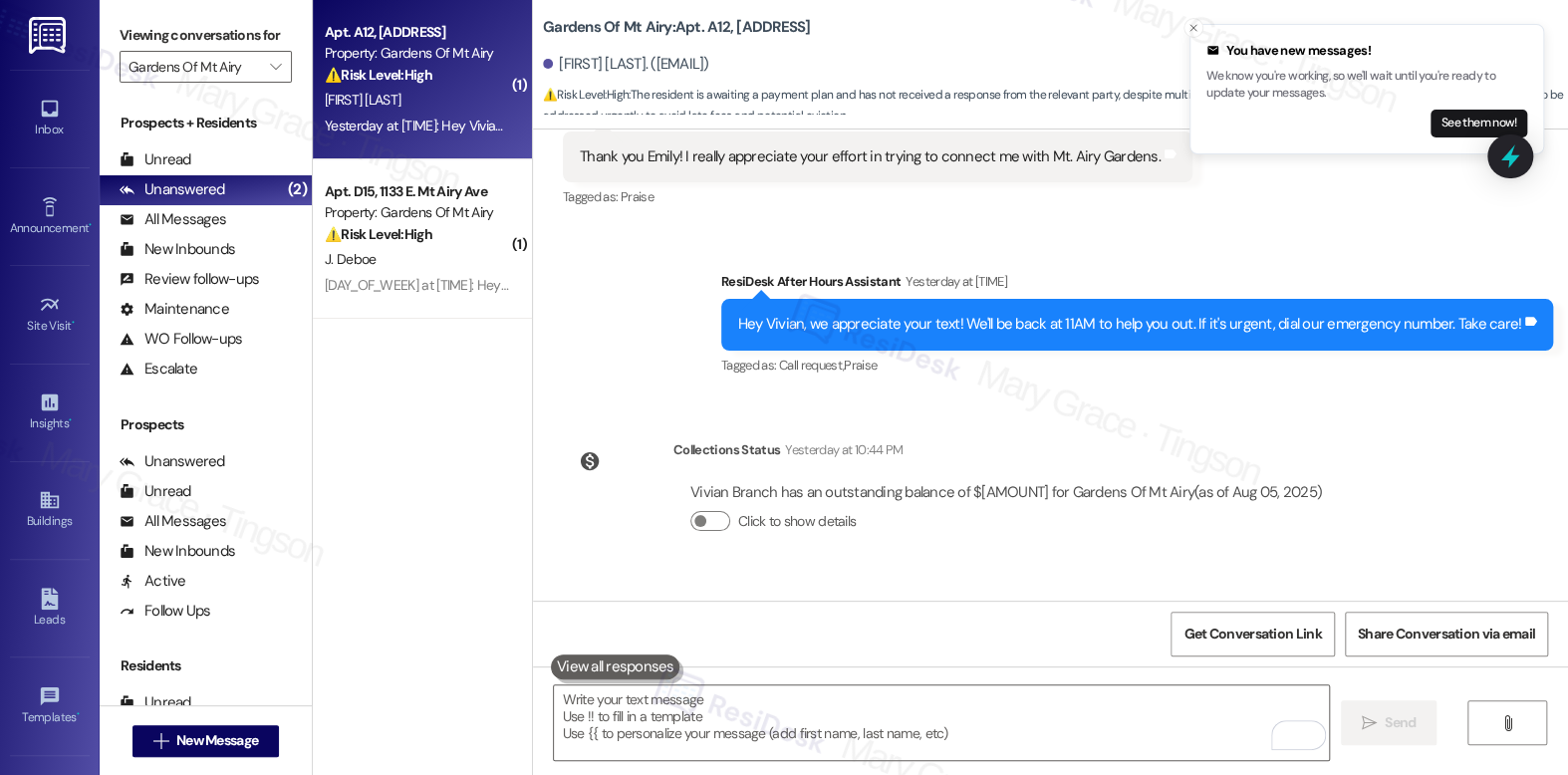 scroll, scrollTop: 10148, scrollLeft: 0, axis: vertical 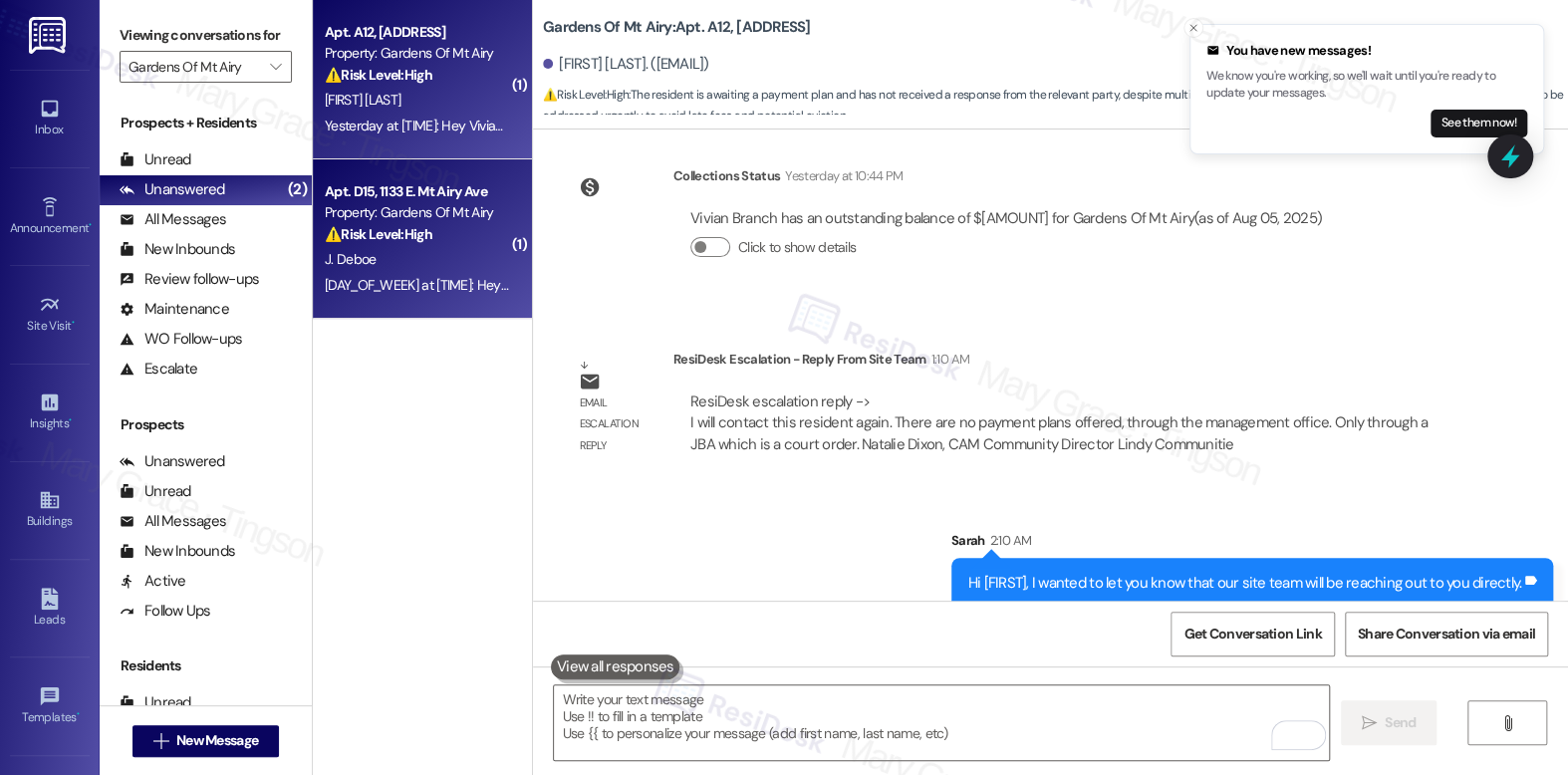 click on "J. Deboe" at bounding box center (416, 259) 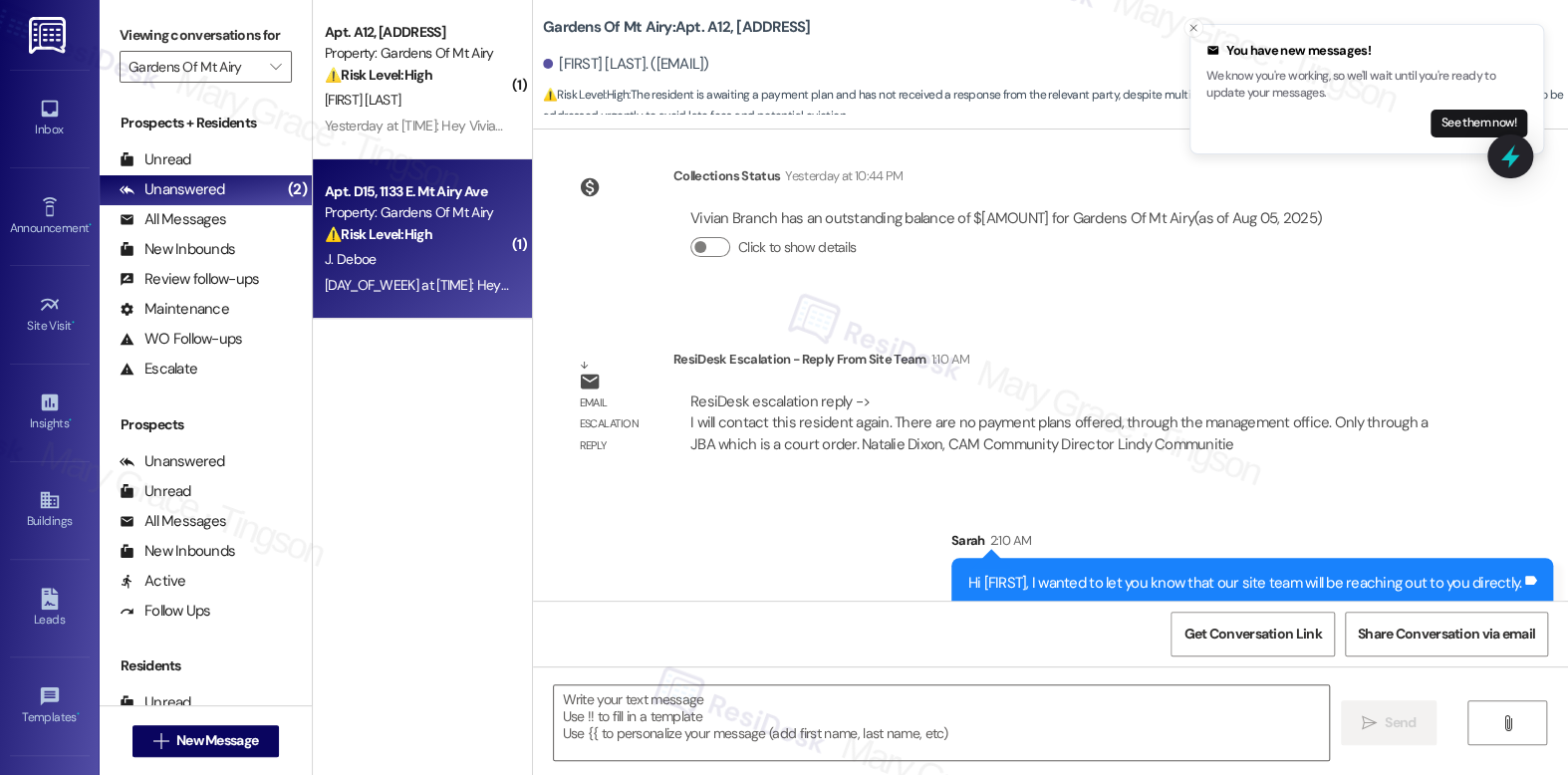 type on "Fetching suggested responses. Please feel free to read through the conversation in the meantime." 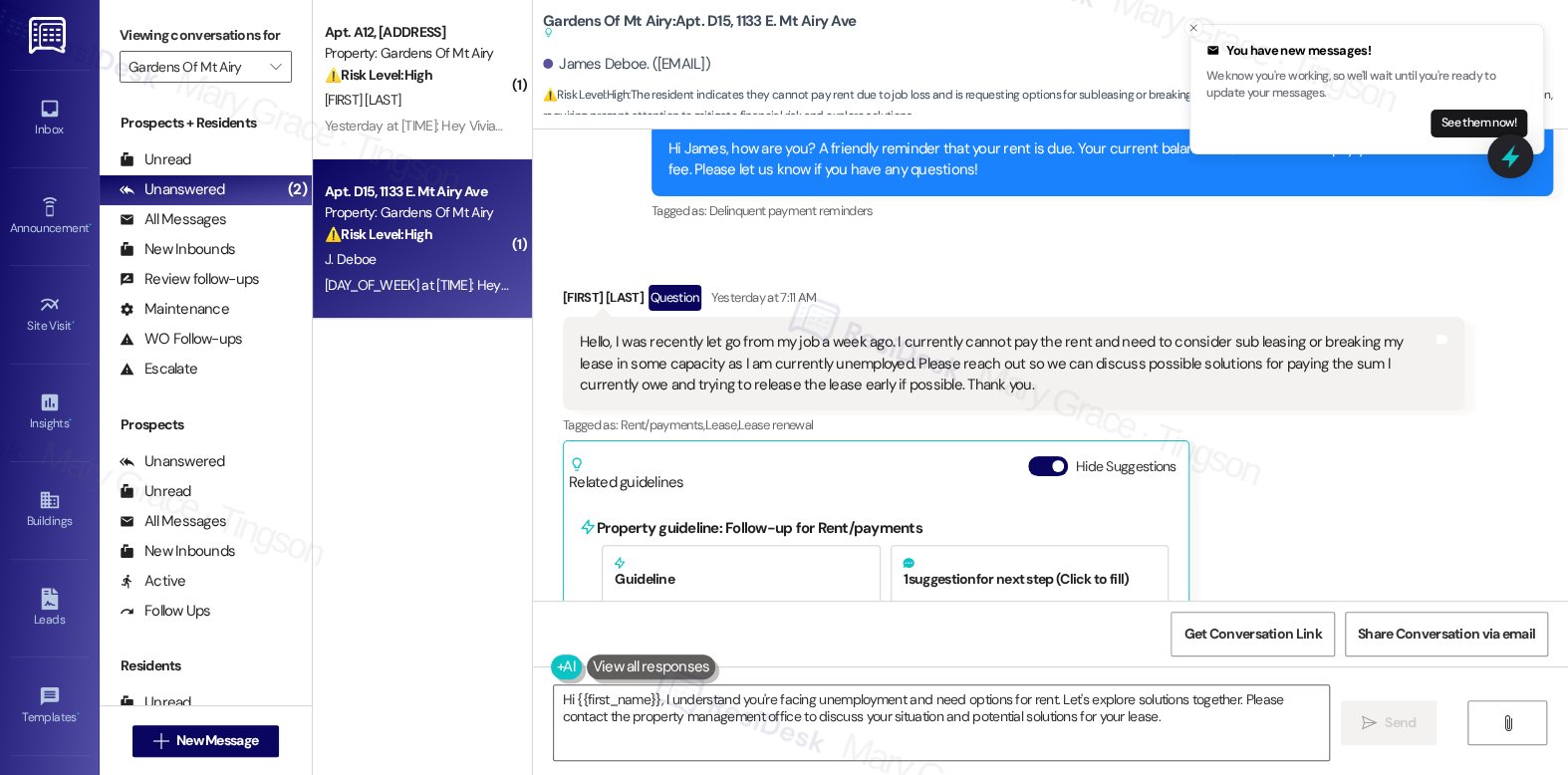 scroll, scrollTop: 390, scrollLeft: 0, axis: vertical 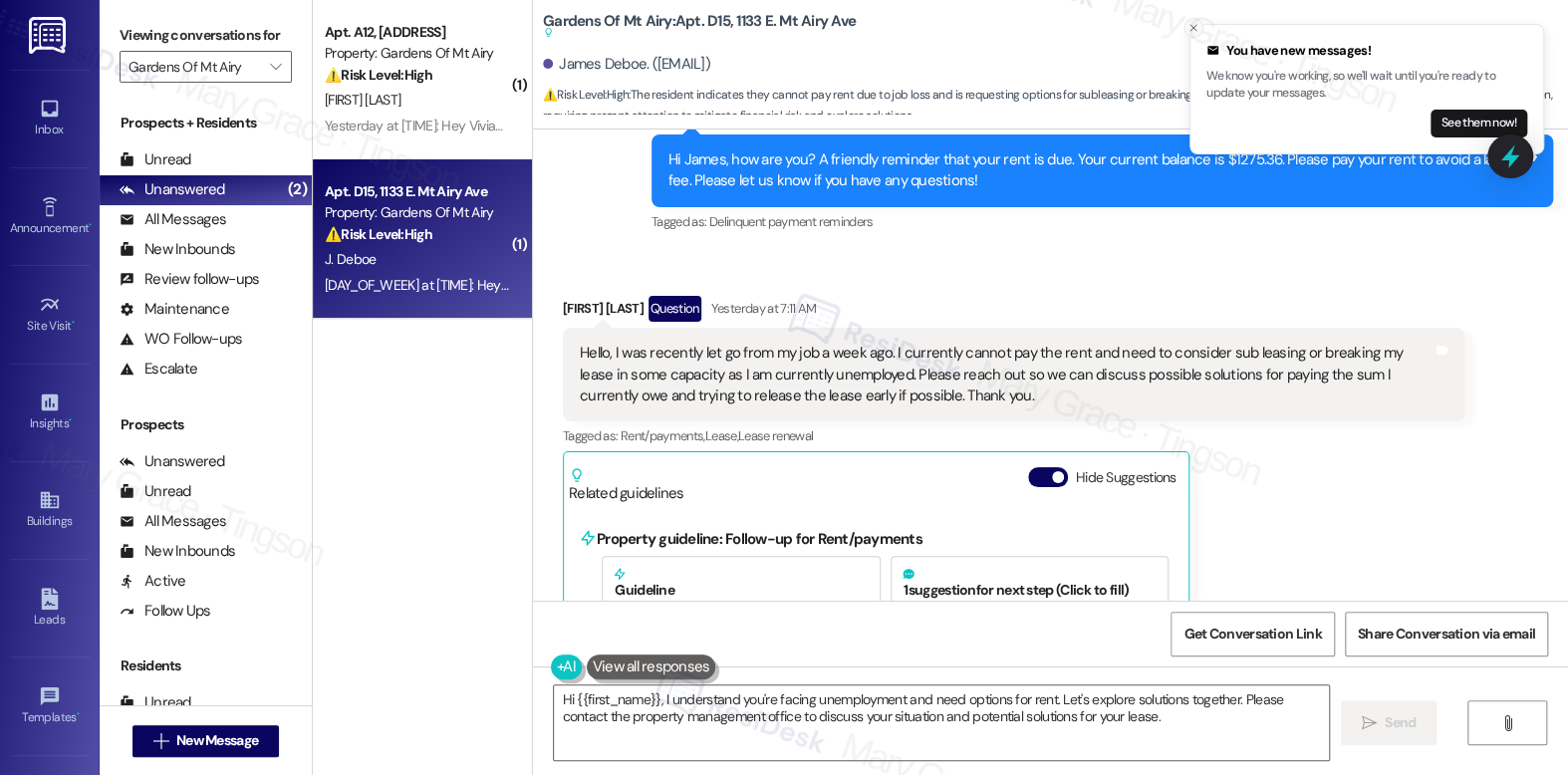 click at bounding box center (1193, 28) 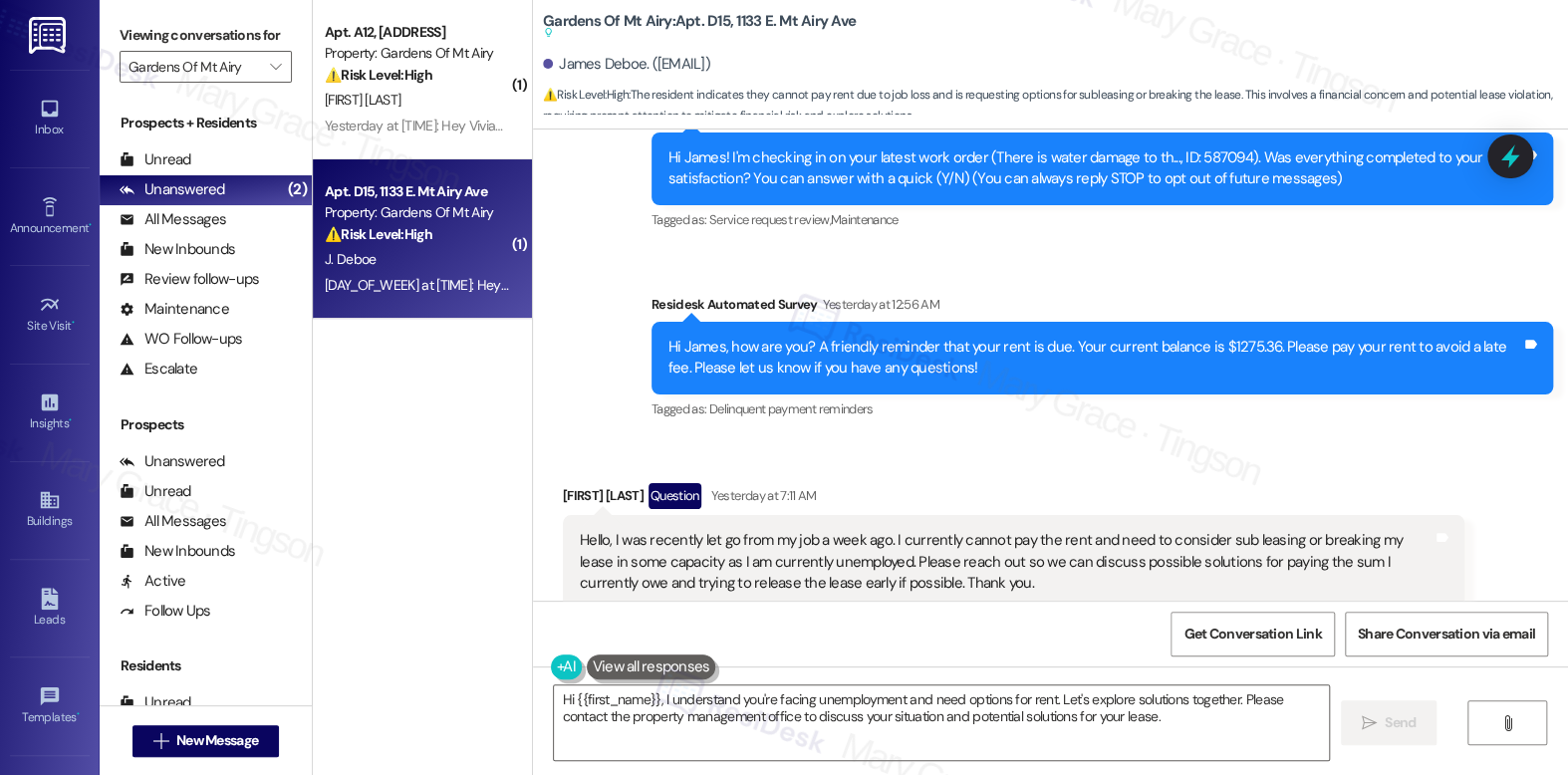 scroll, scrollTop: 220, scrollLeft: 0, axis: vertical 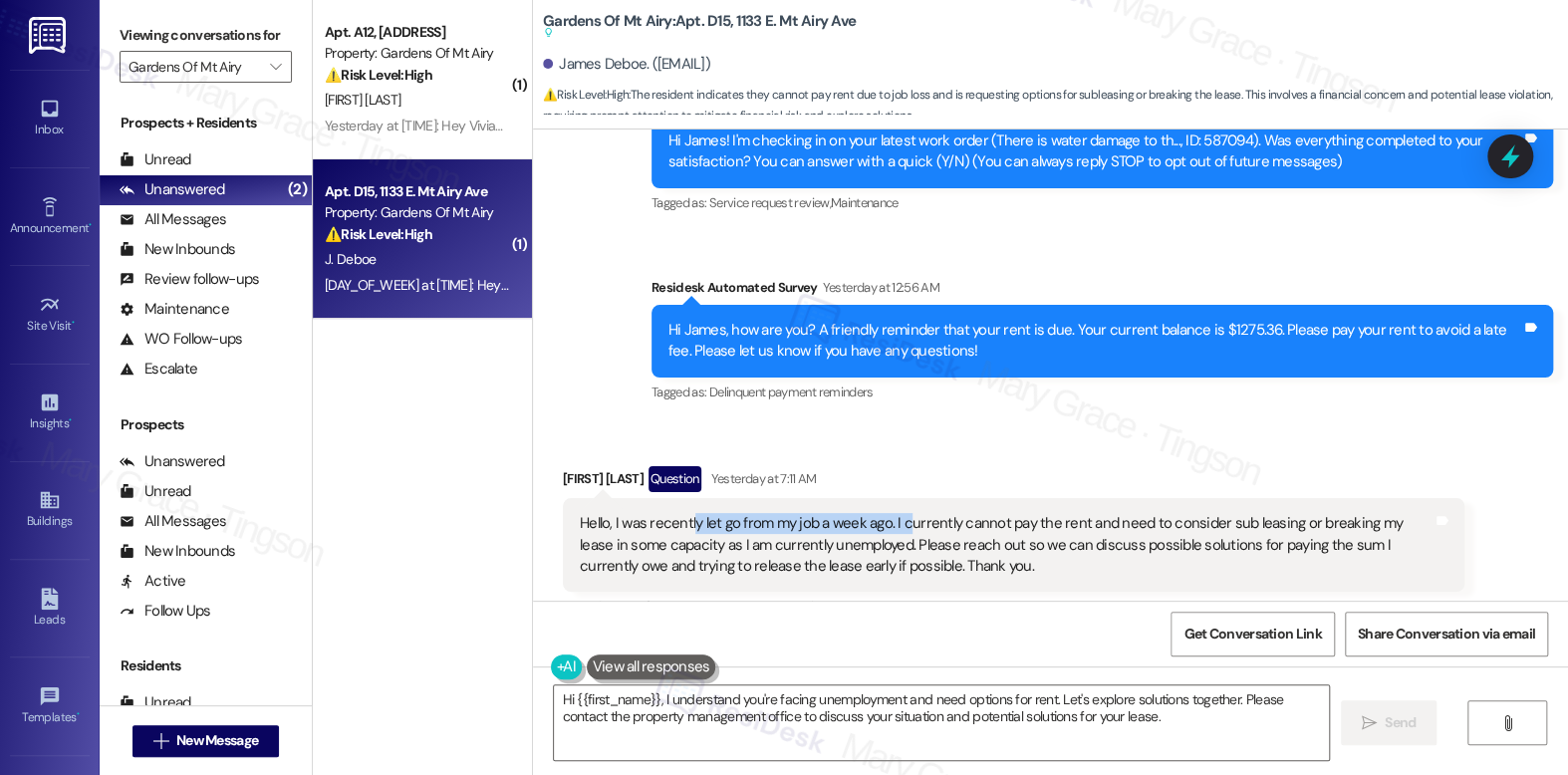 drag, startPoint x: 679, startPoint y: 525, endPoint x: 897, endPoint y: 518, distance: 218.11236 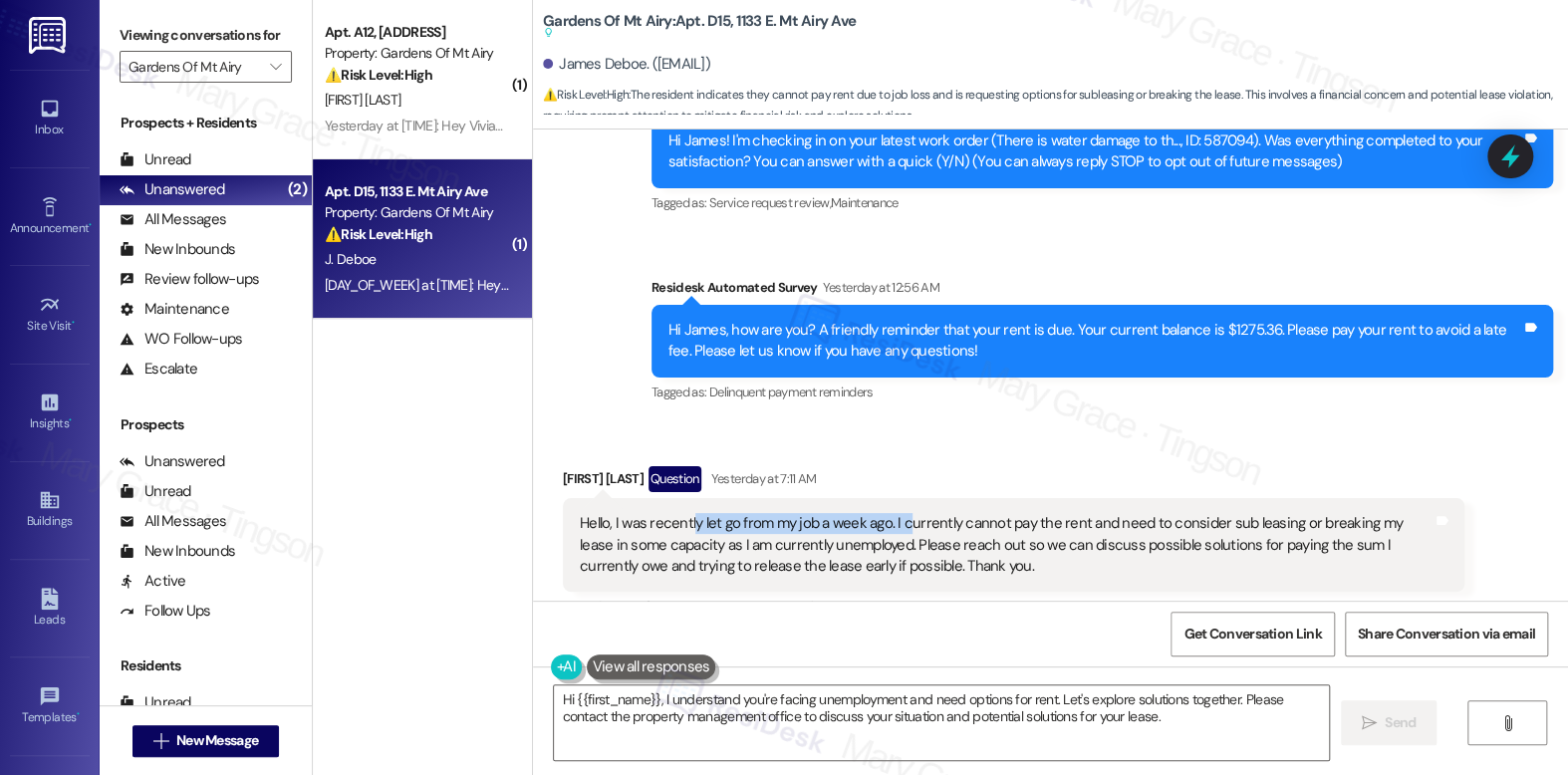 click on "Hello, I was recently let go from my job a week ago. I currently cannot pay the rent and need to consider sub leasing or breaking my lease in some capacity as I am currently unemployed. Please reach out so we can discuss possible solutions for paying the sum I currently owe and trying to release the lease early if possible. Thank you." at bounding box center [1006, 545] 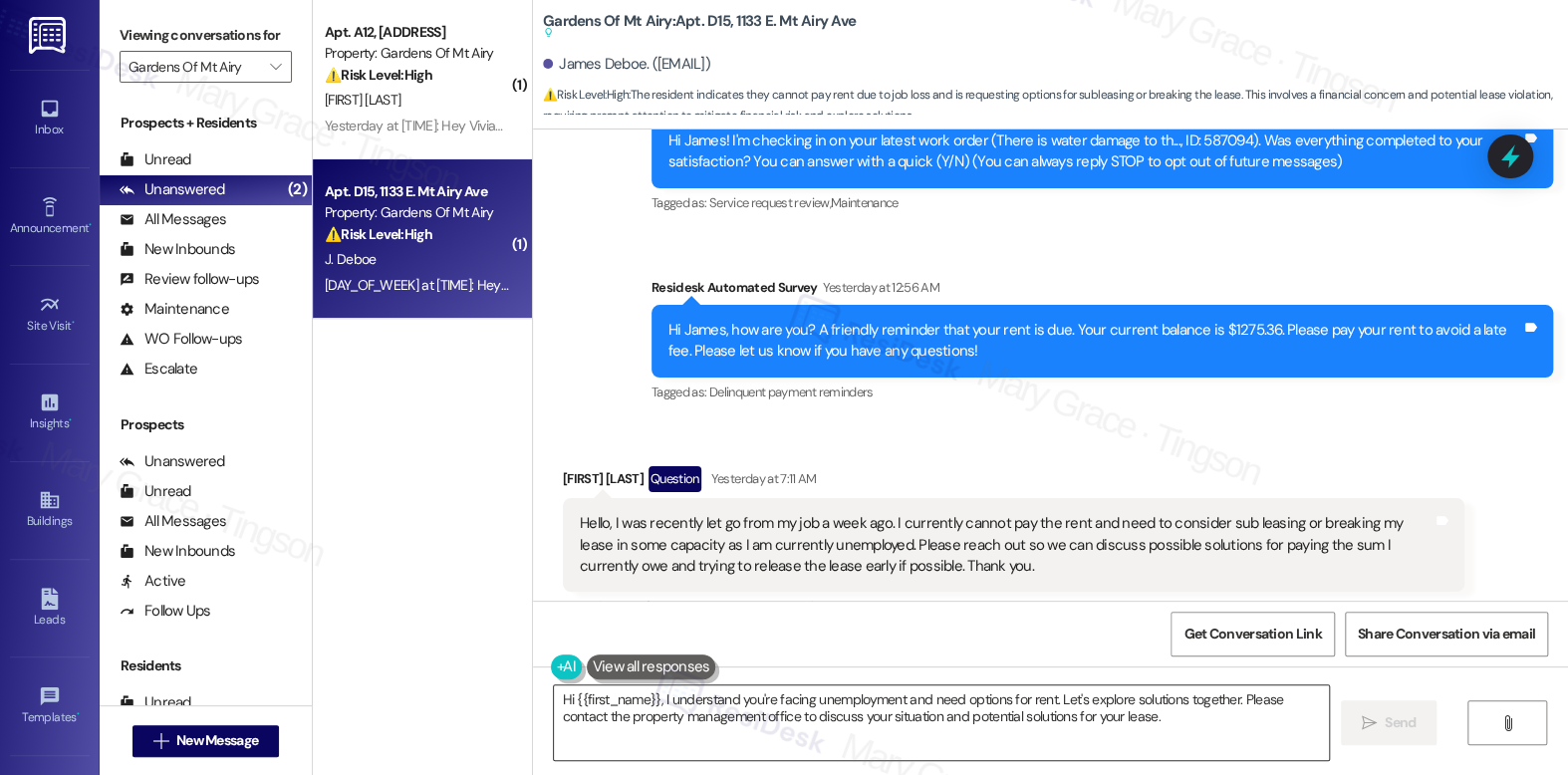 click on "Hi {{first_name}}, I understand you're facing unemployment and need options for rent. Let's explore solutions together. Please contact the property management office to discuss your situation and potential solutions for your lease." at bounding box center (940, 722) 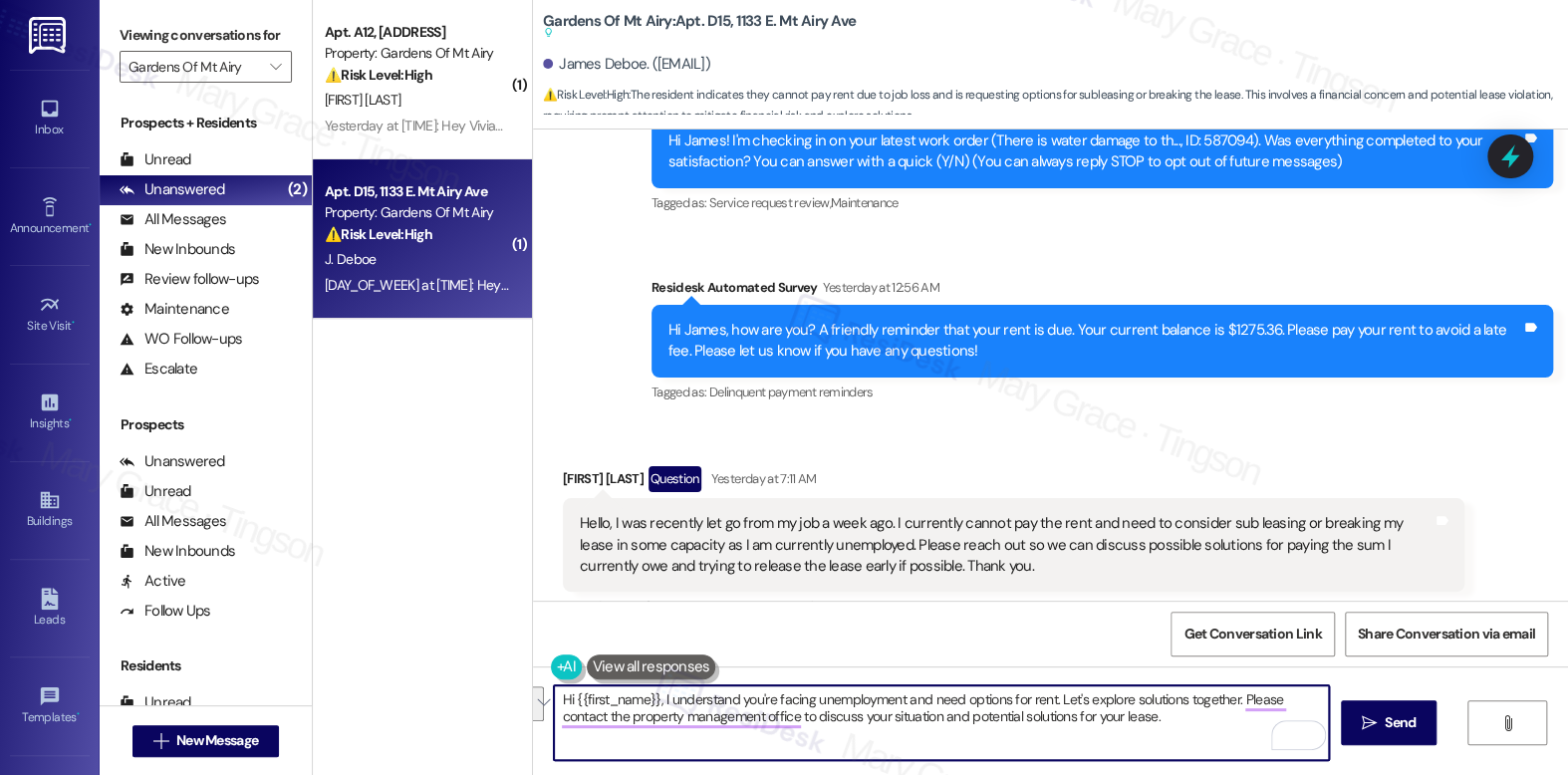 drag, startPoint x: 552, startPoint y: 699, endPoint x: 1202, endPoint y: 735, distance: 650.9962 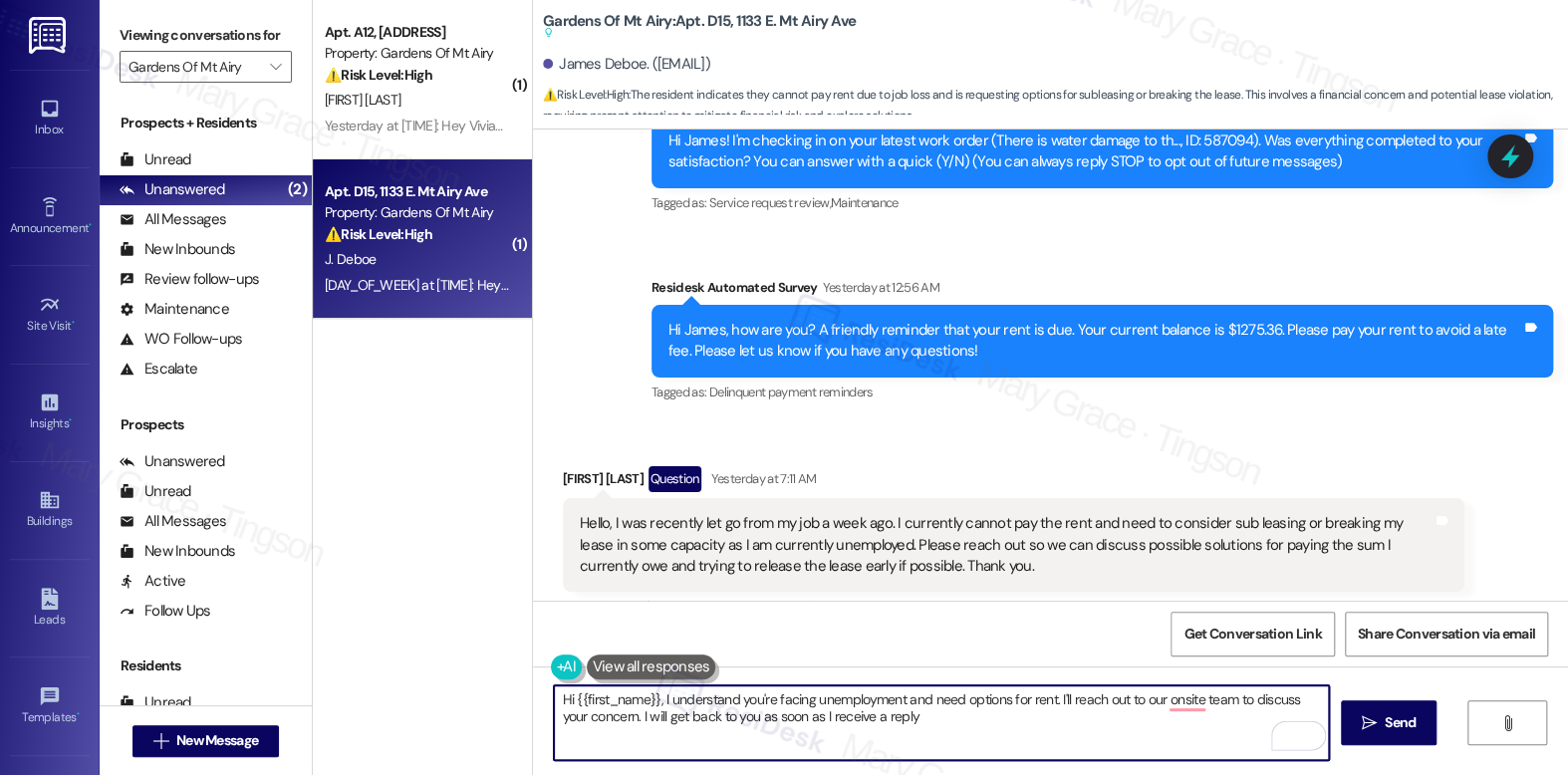 click on "James Deboe Question Yesterday at 7:11 AM" at bounding box center (1013, 482) 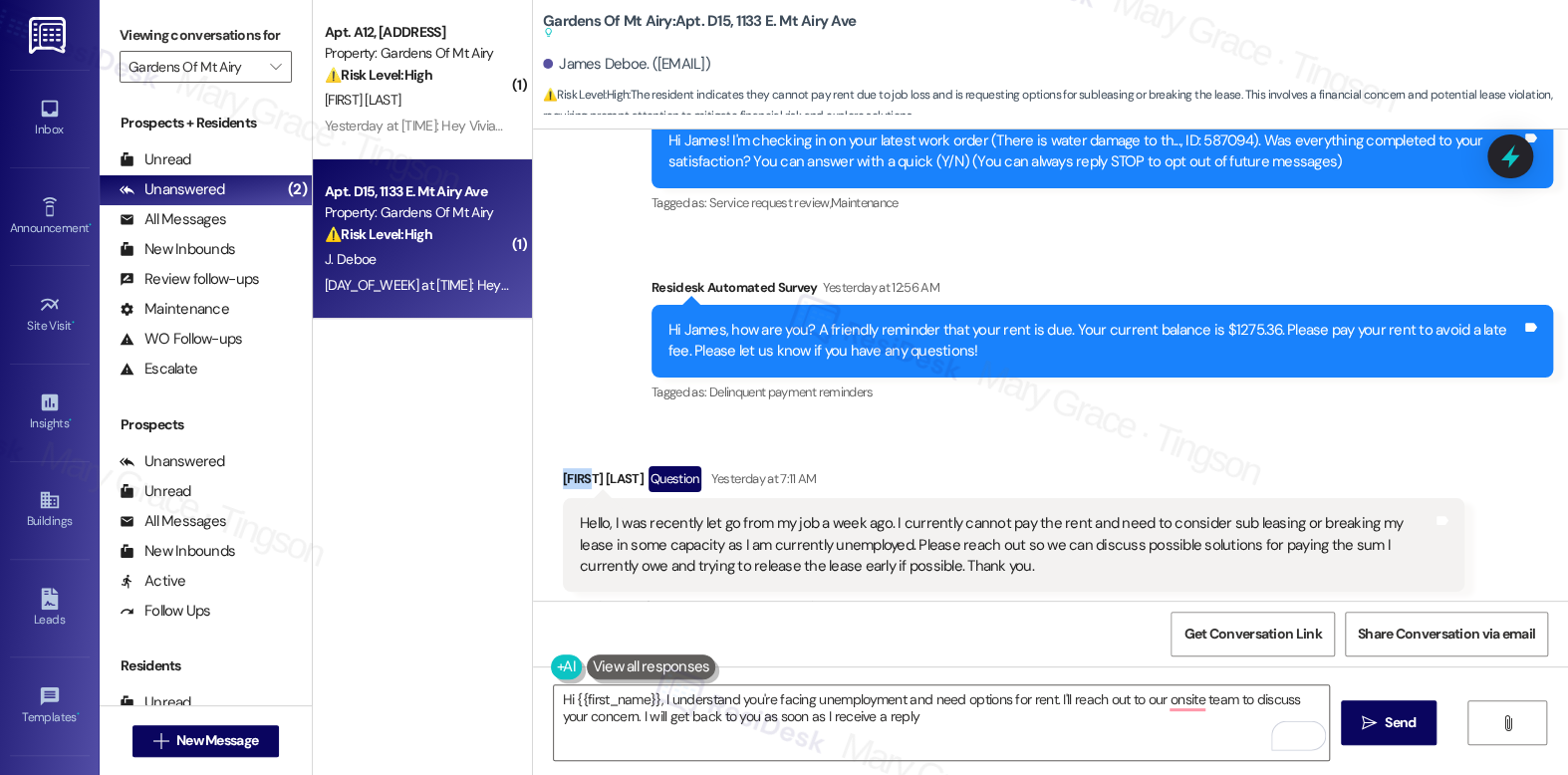 click on "James Deboe Question Yesterday at 7:11 AM" at bounding box center [1013, 482] 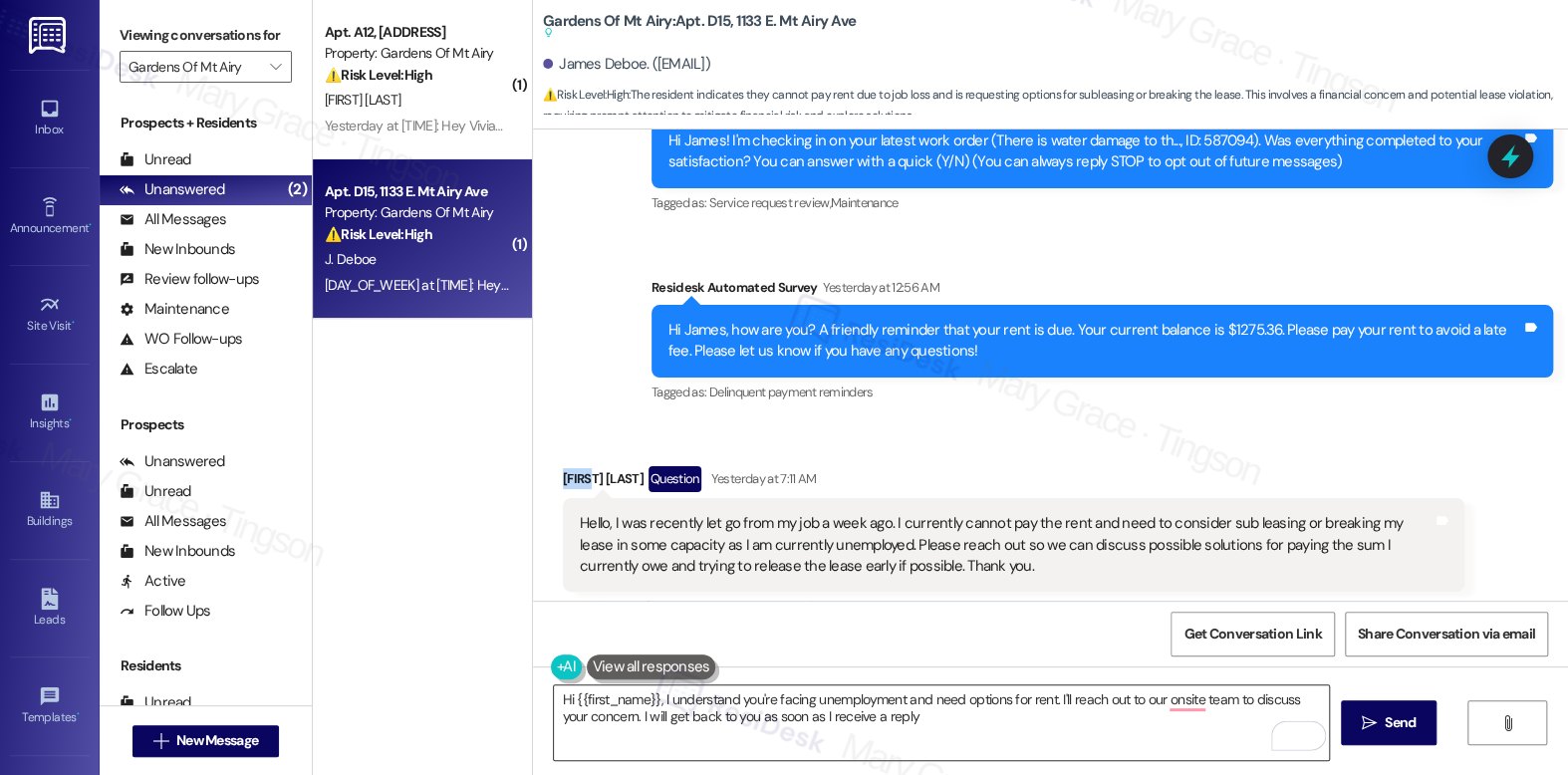 copy on "James" 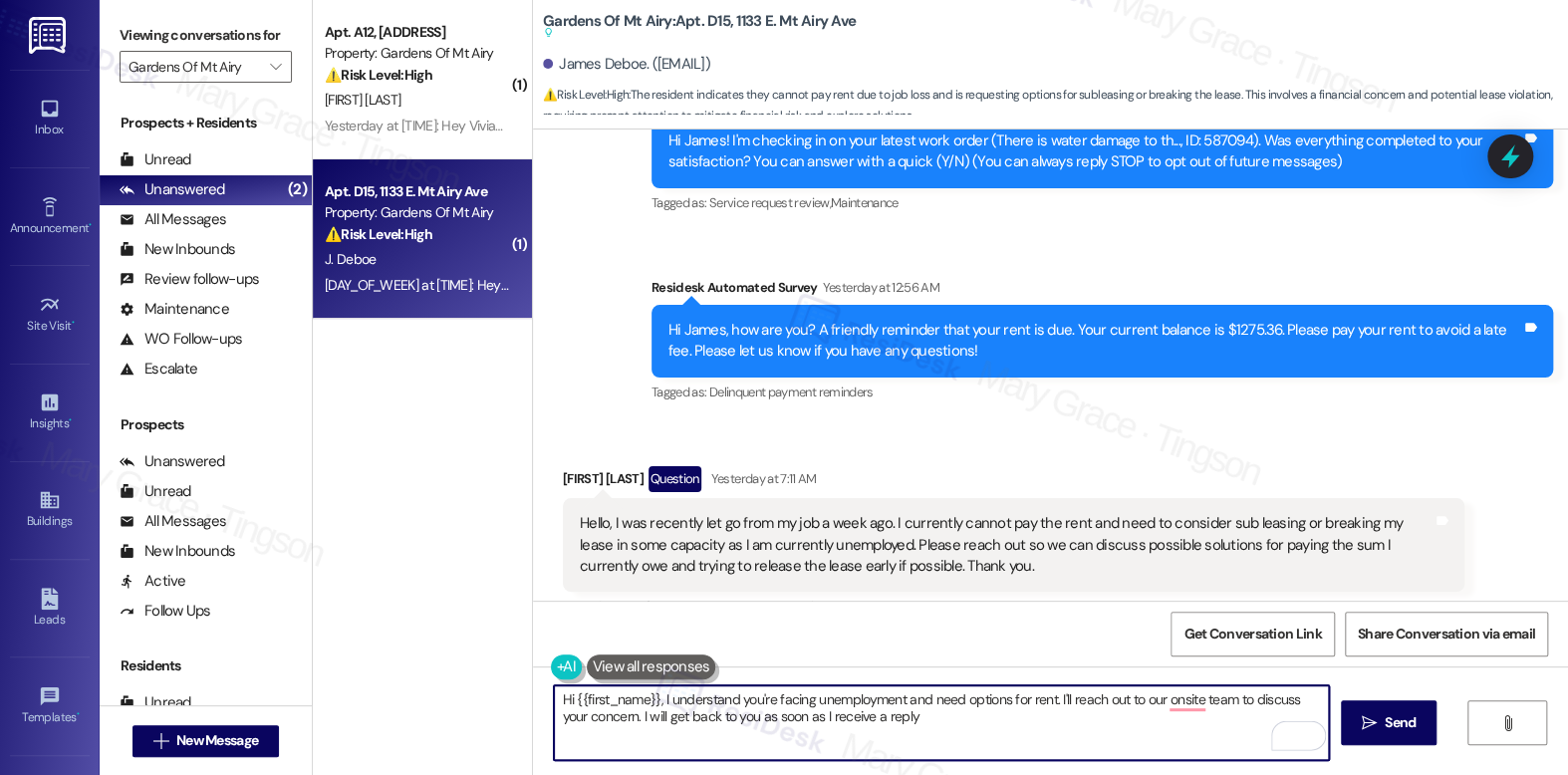 drag, startPoint x: 566, startPoint y: 700, endPoint x: 650, endPoint y: 699, distance: 84.00595 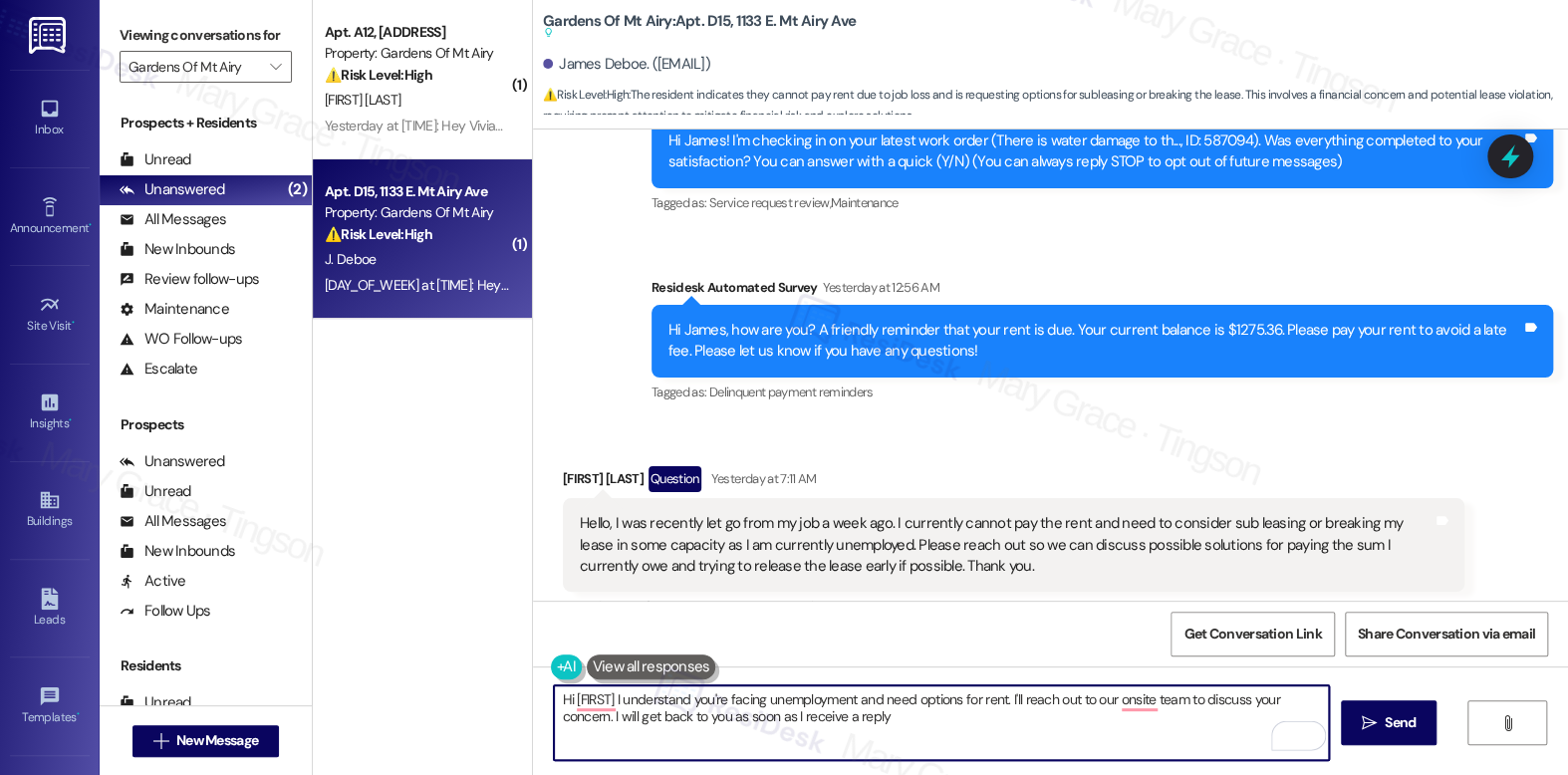 type on "Hi James, I understand you're facing unemployment and need options for rent. I'll reach out to our onsite team to discuss your concern. I will get back to you as soon as I receive a reply" 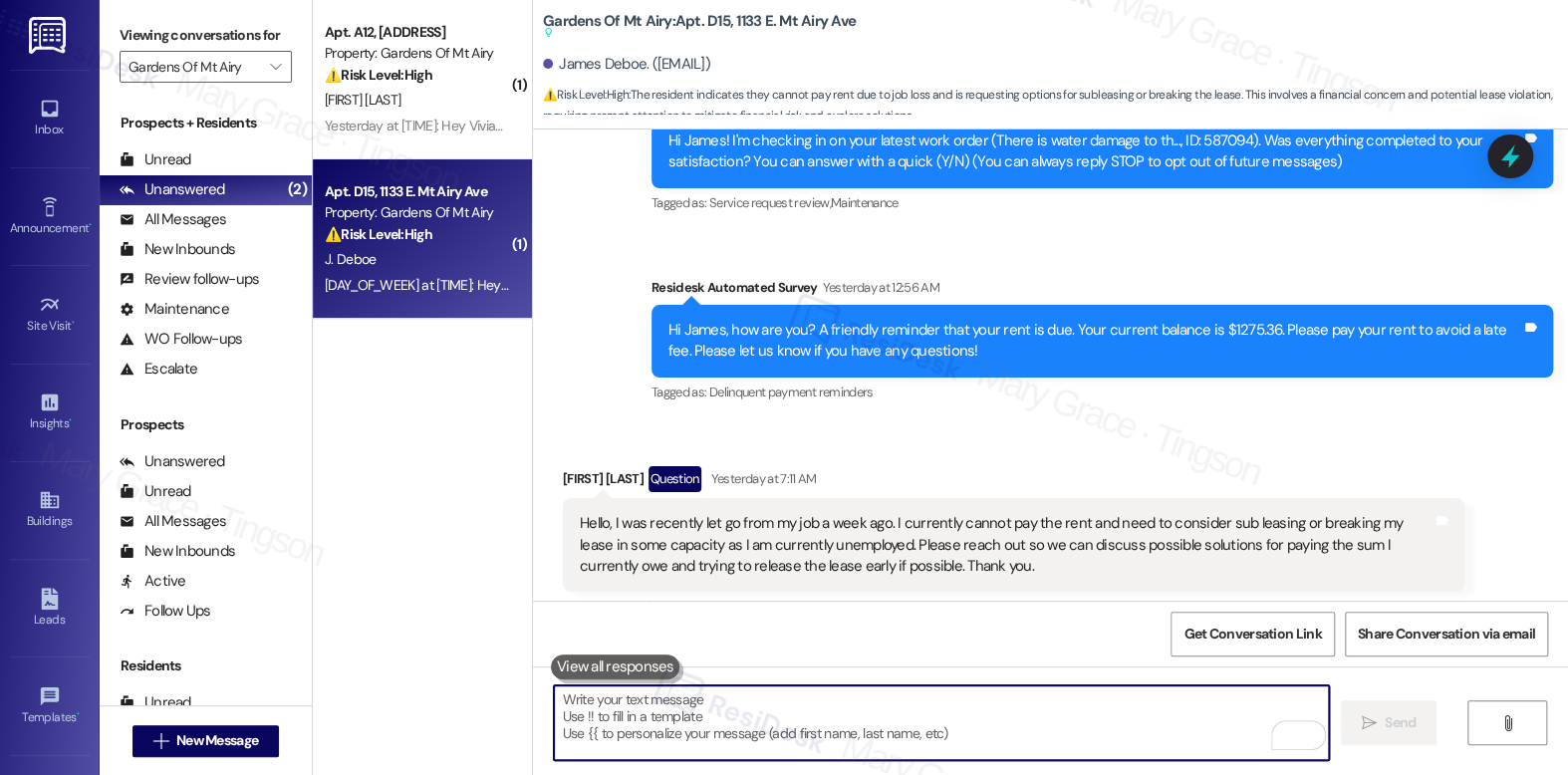 click at bounding box center (940, 722) 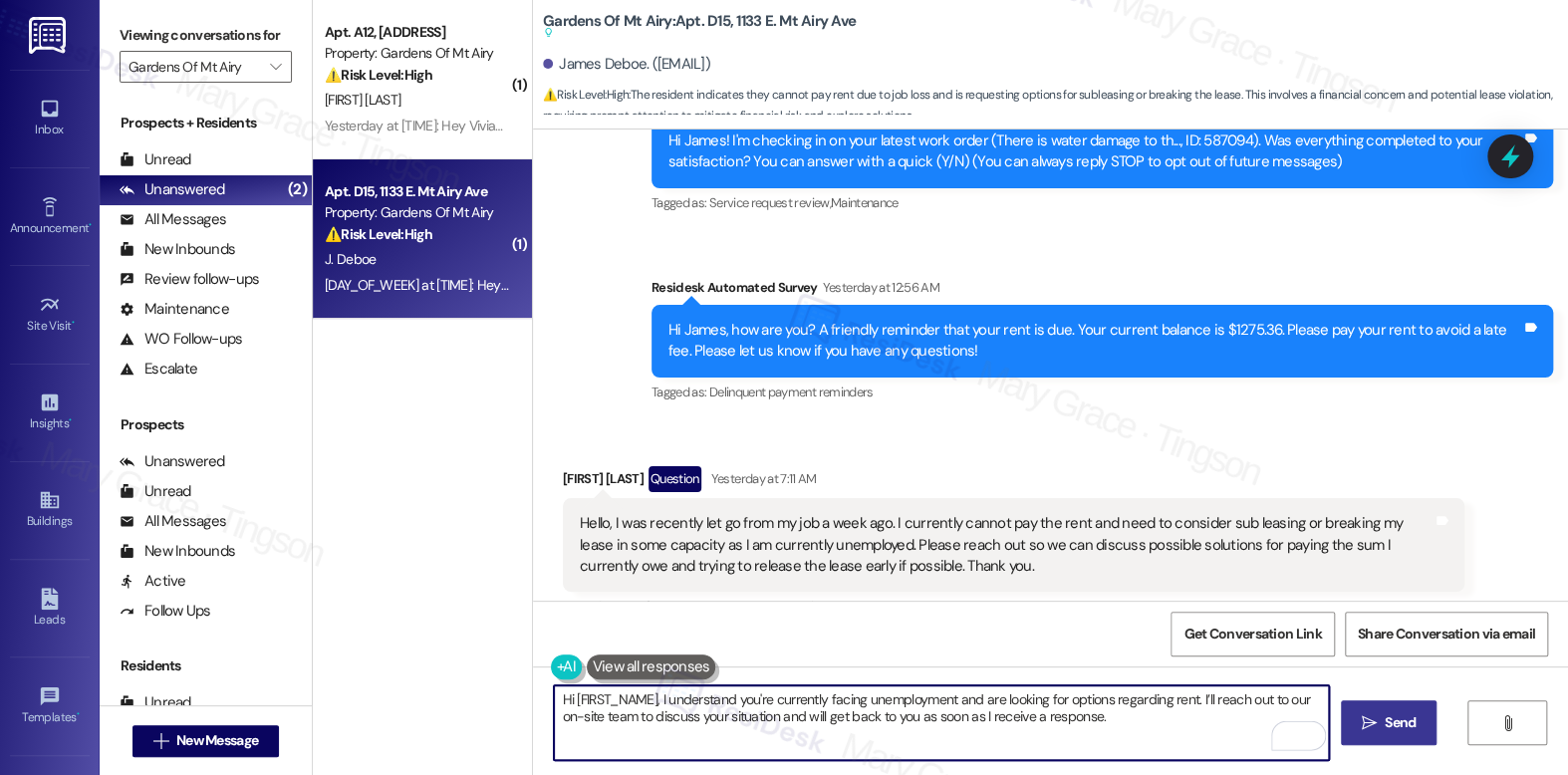 type on "Hi James, I understand you're currently facing unemployment and are looking for options regarding rent. I’ll reach out to our on-site team to discuss your situation and will get back to you as soon as I receive a response." 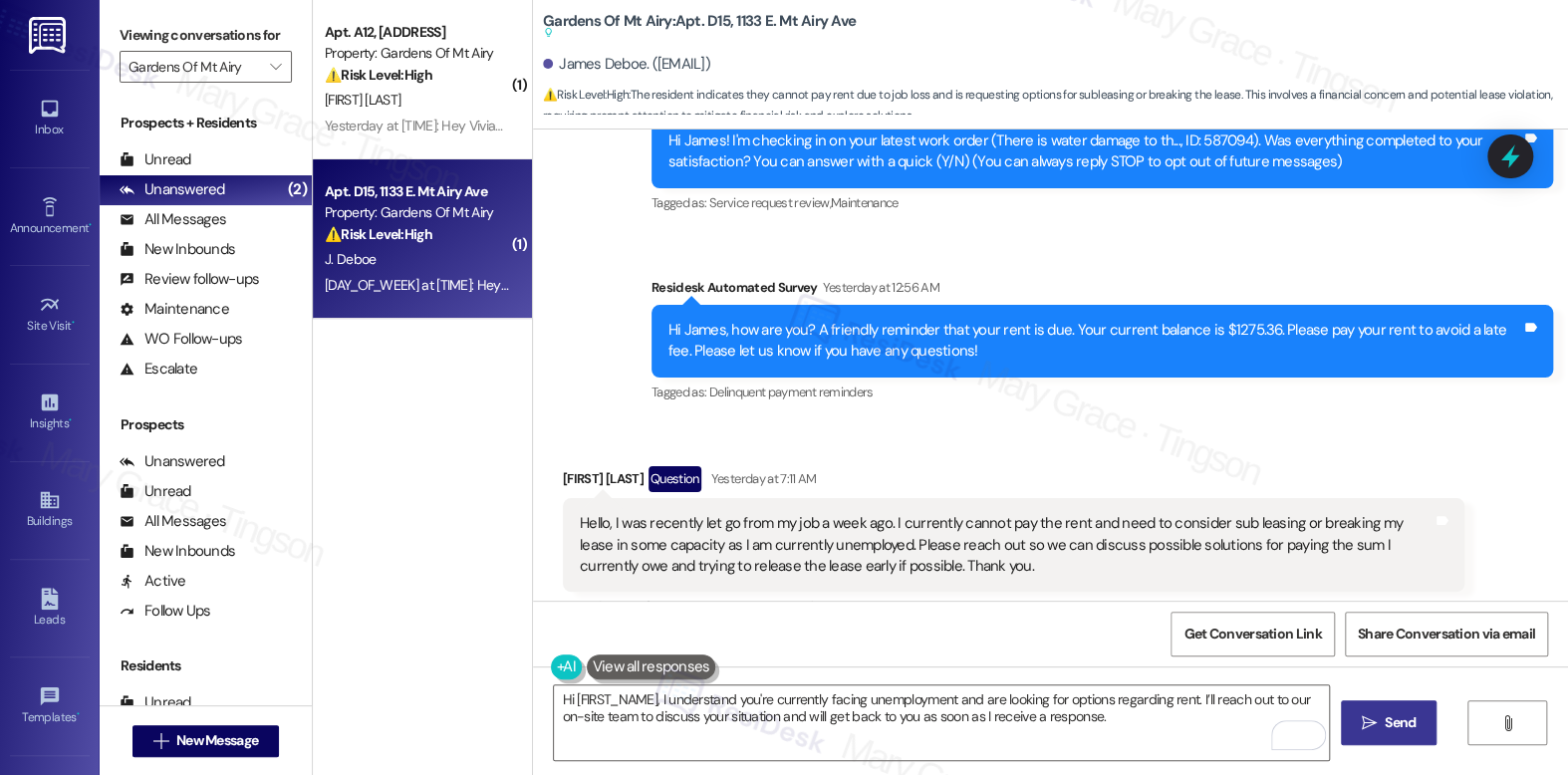 click on "Send" at bounding box center [1400, 722] 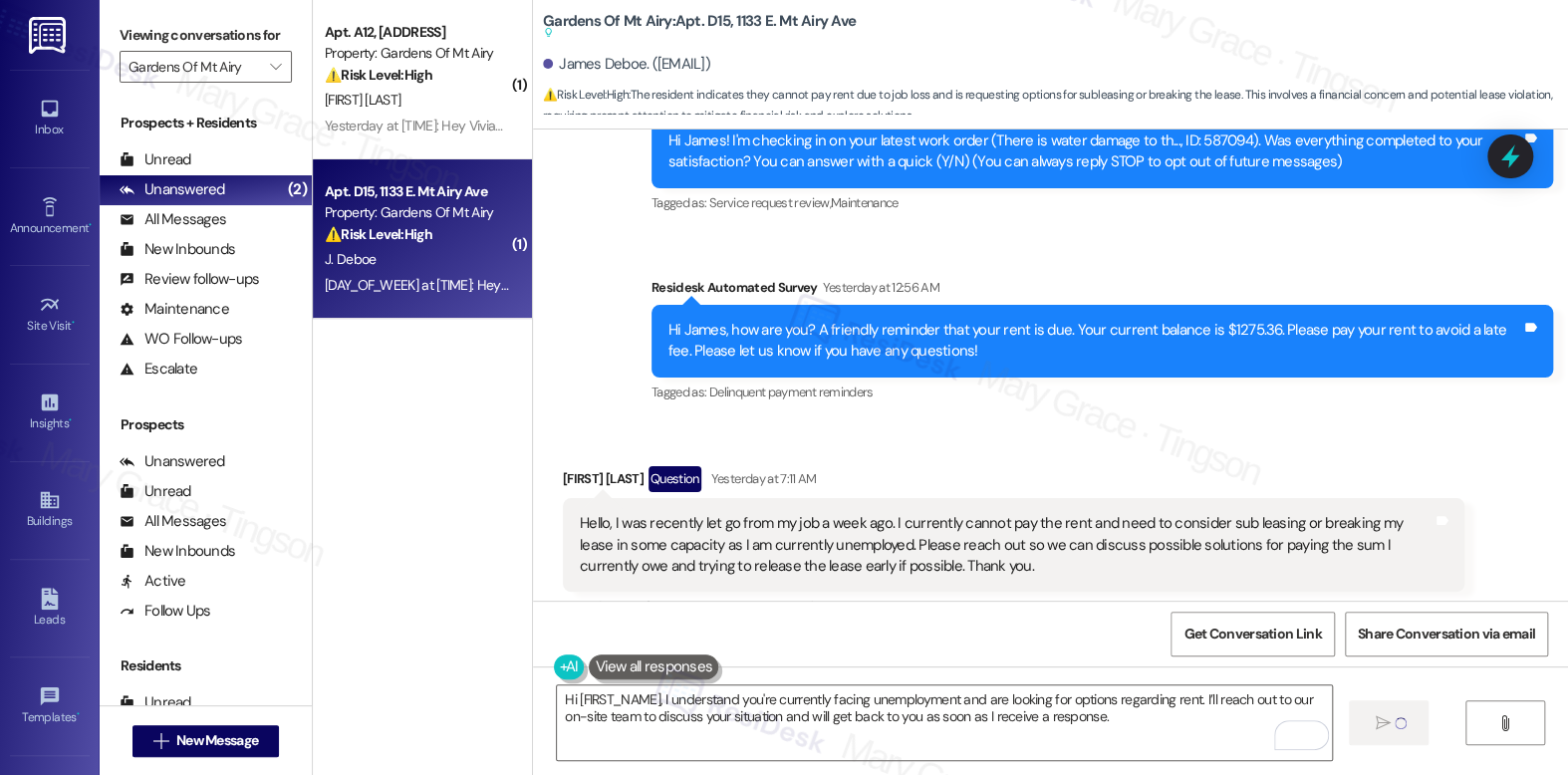 type 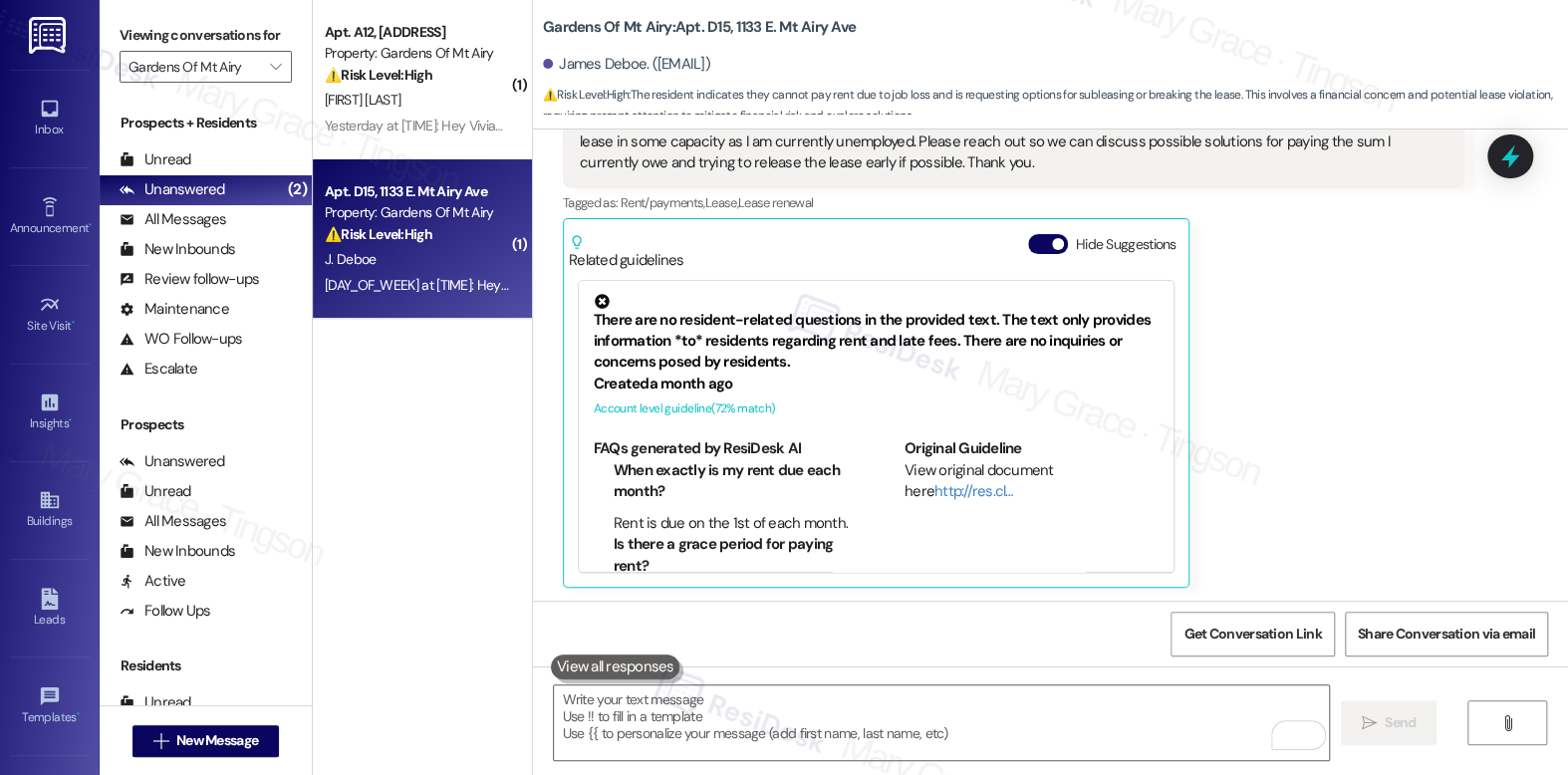 scroll, scrollTop: 493, scrollLeft: 0, axis: vertical 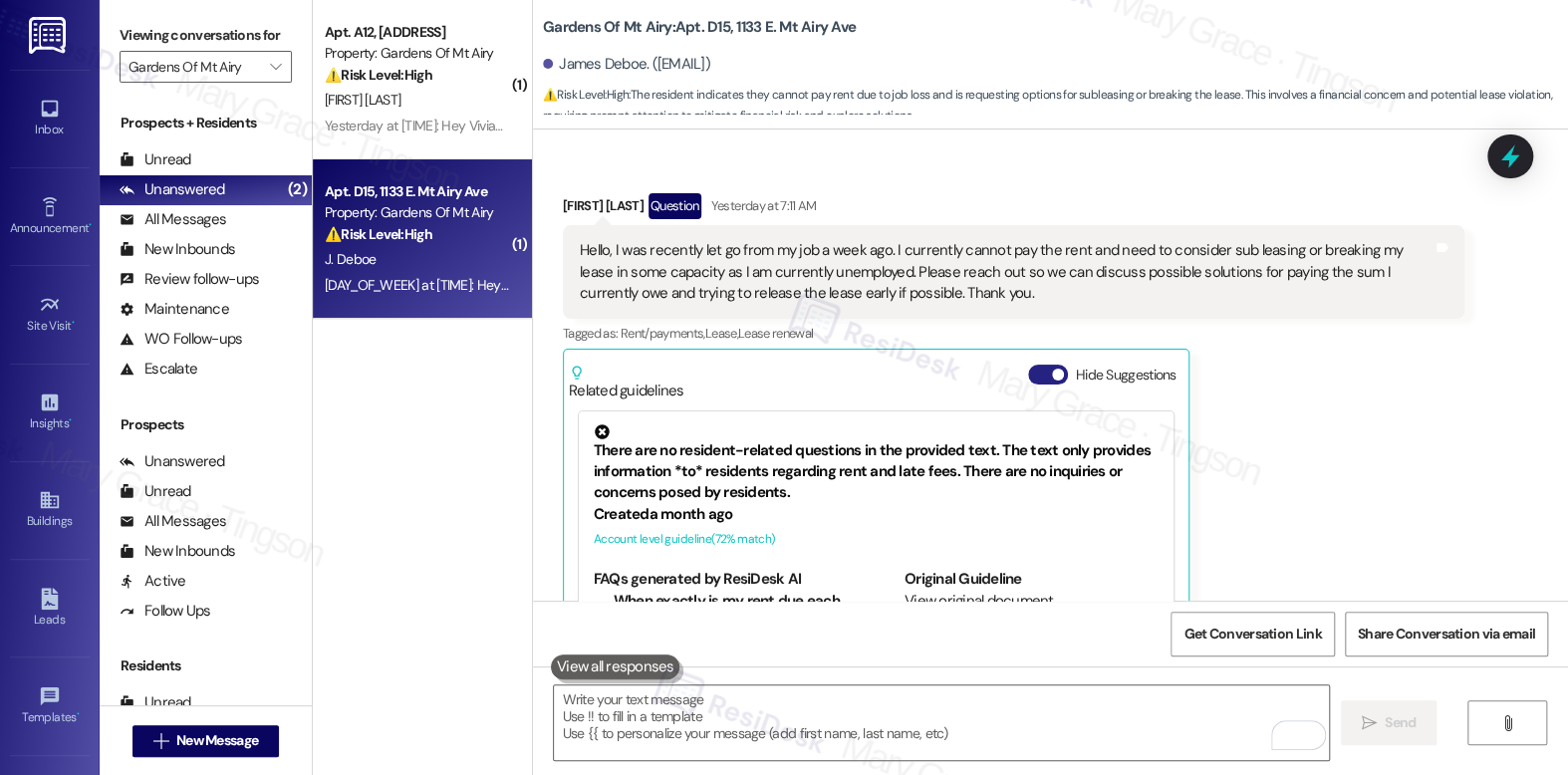 click on "Hide Suggestions" at bounding box center (1048, 375) 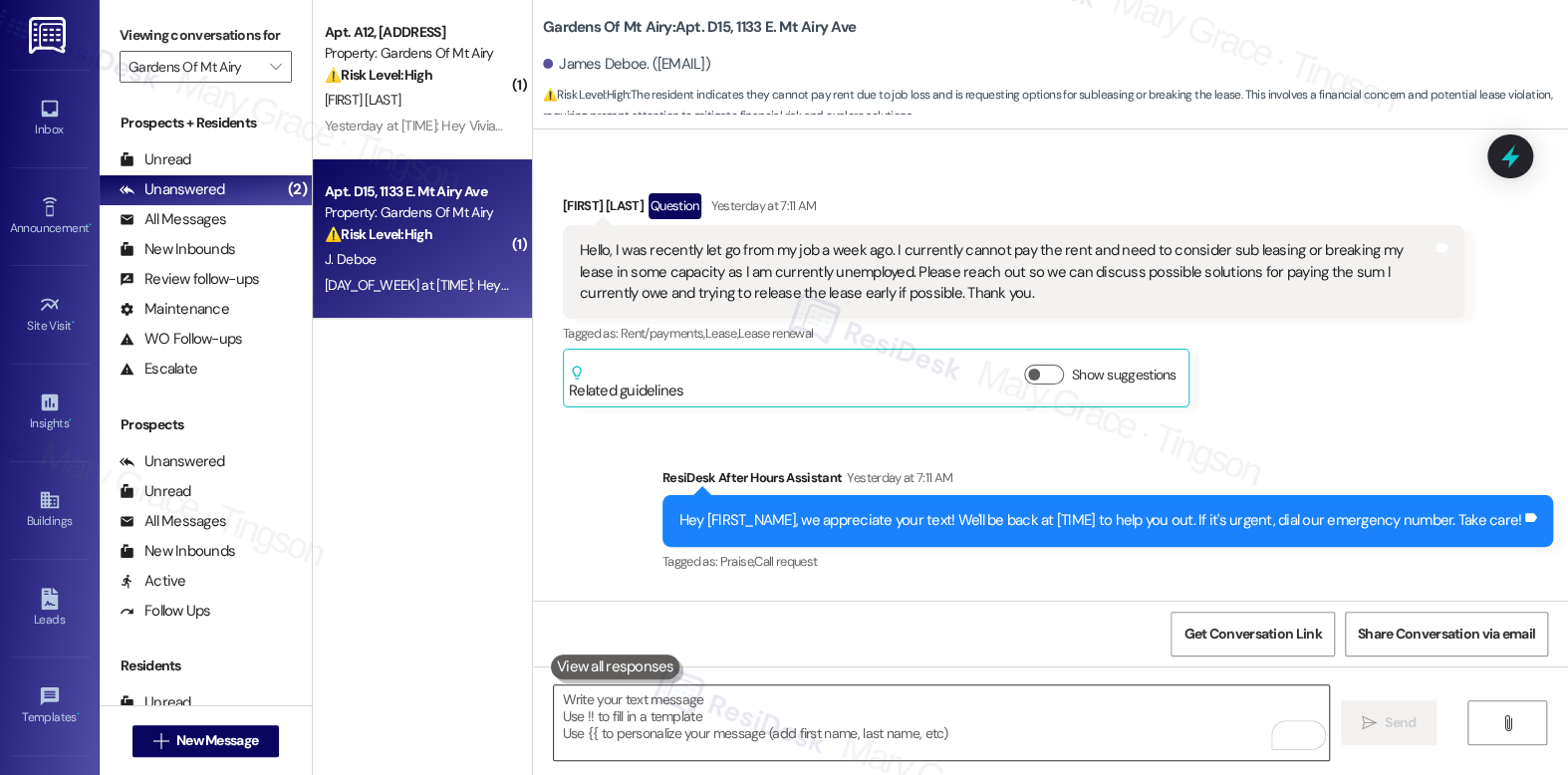 click at bounding box center (940, 722) 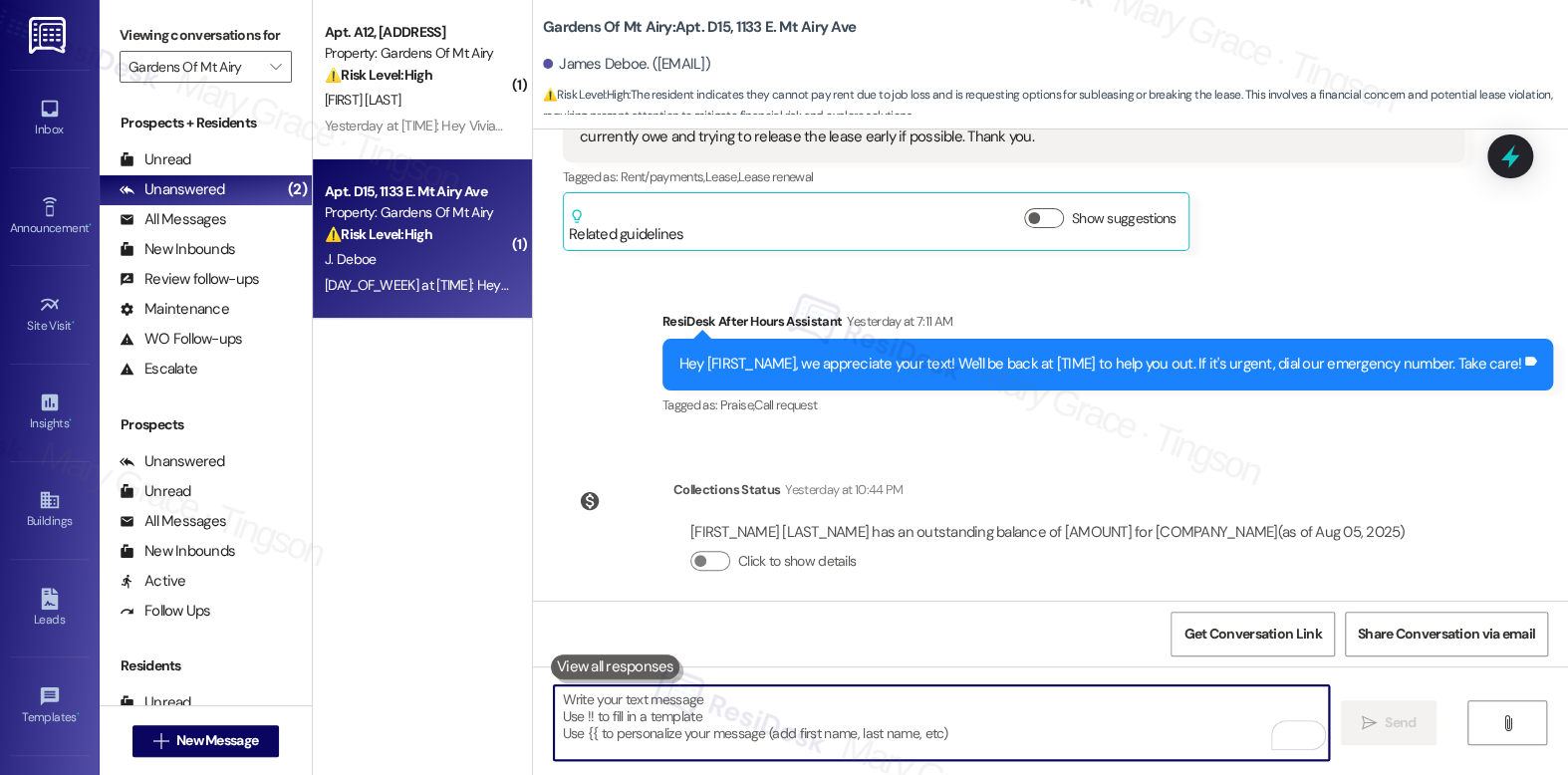 scroll, scrollTop: 827, scrollLeft: 0, axis: vertical 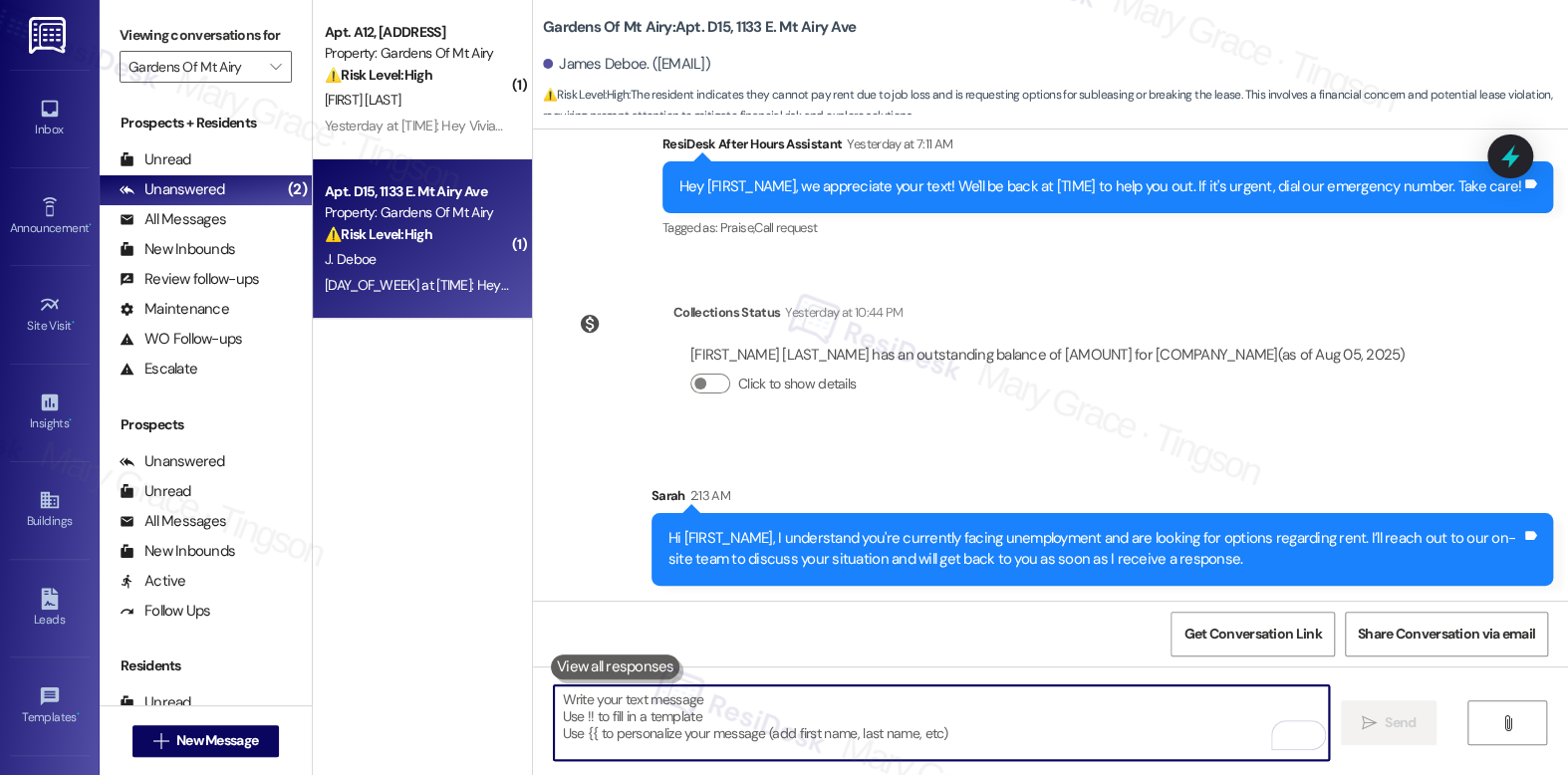 click at bounding box center (940, 722) 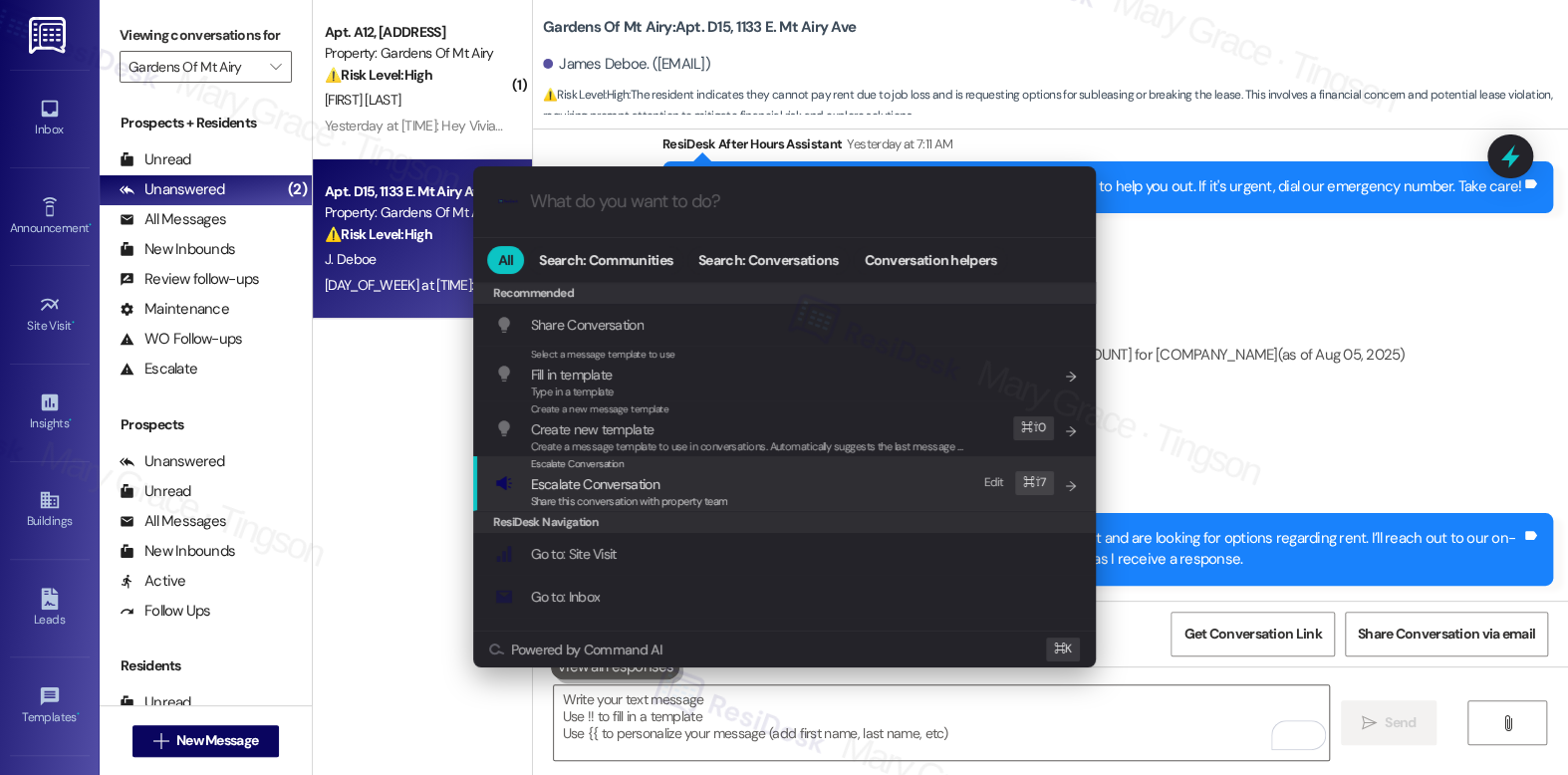 click on "Escalate Conversation Escalate Conversation Share this conversation with property team Edit ⌘ ⇧ 7" at bounding box center [786, 483] 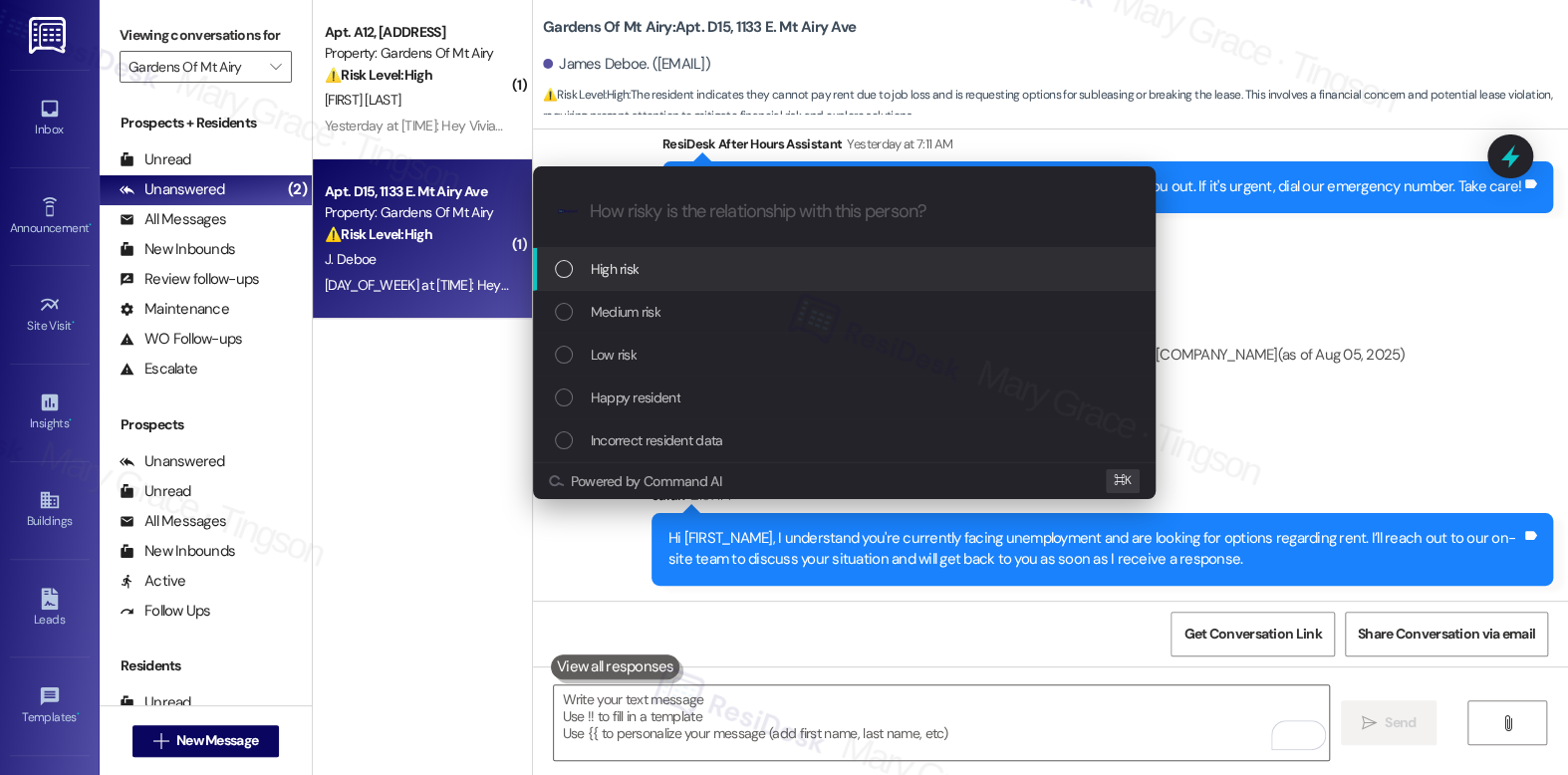 click on "High risk" at bounding box center (846, 269) 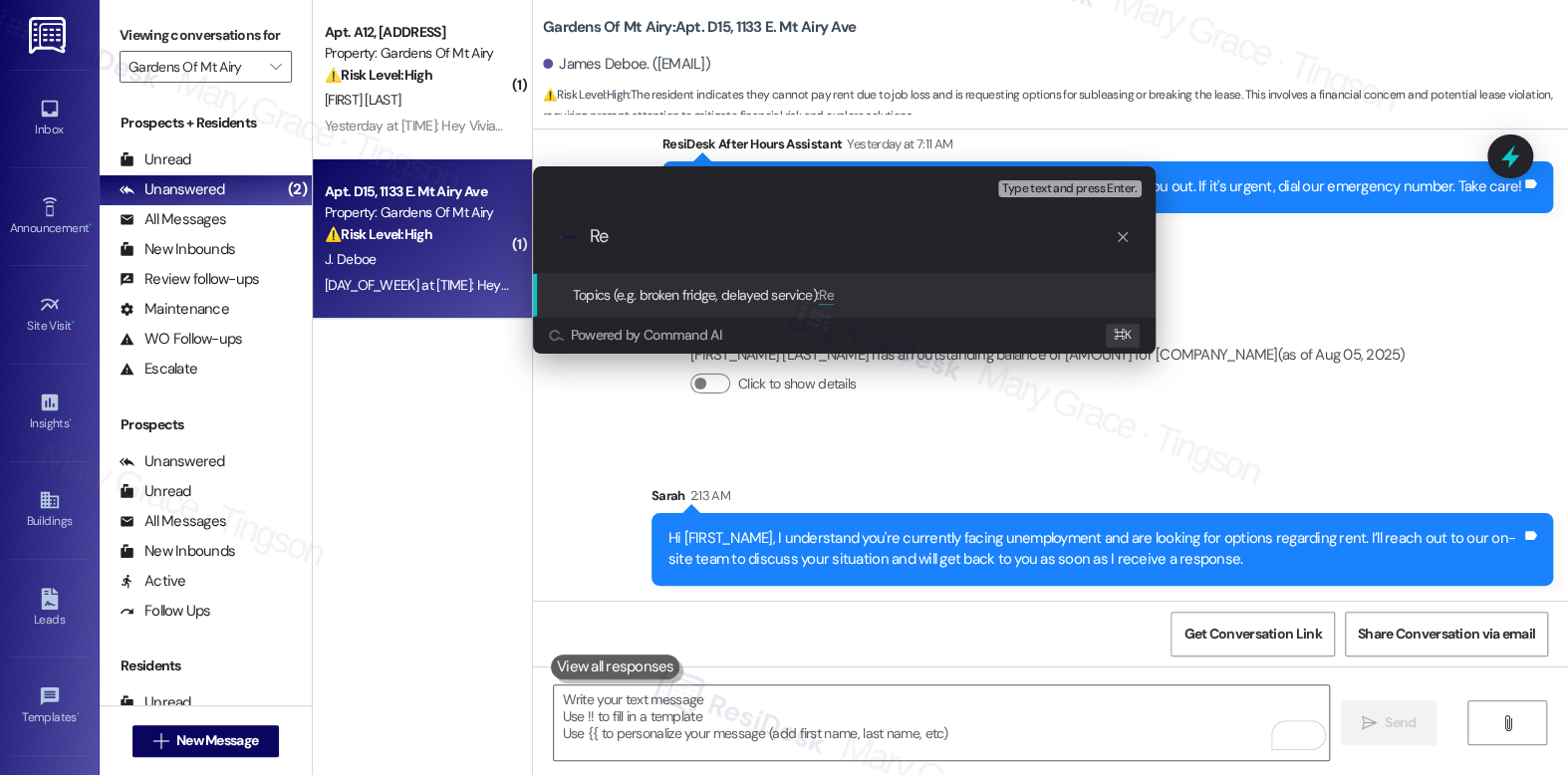 type on "R" 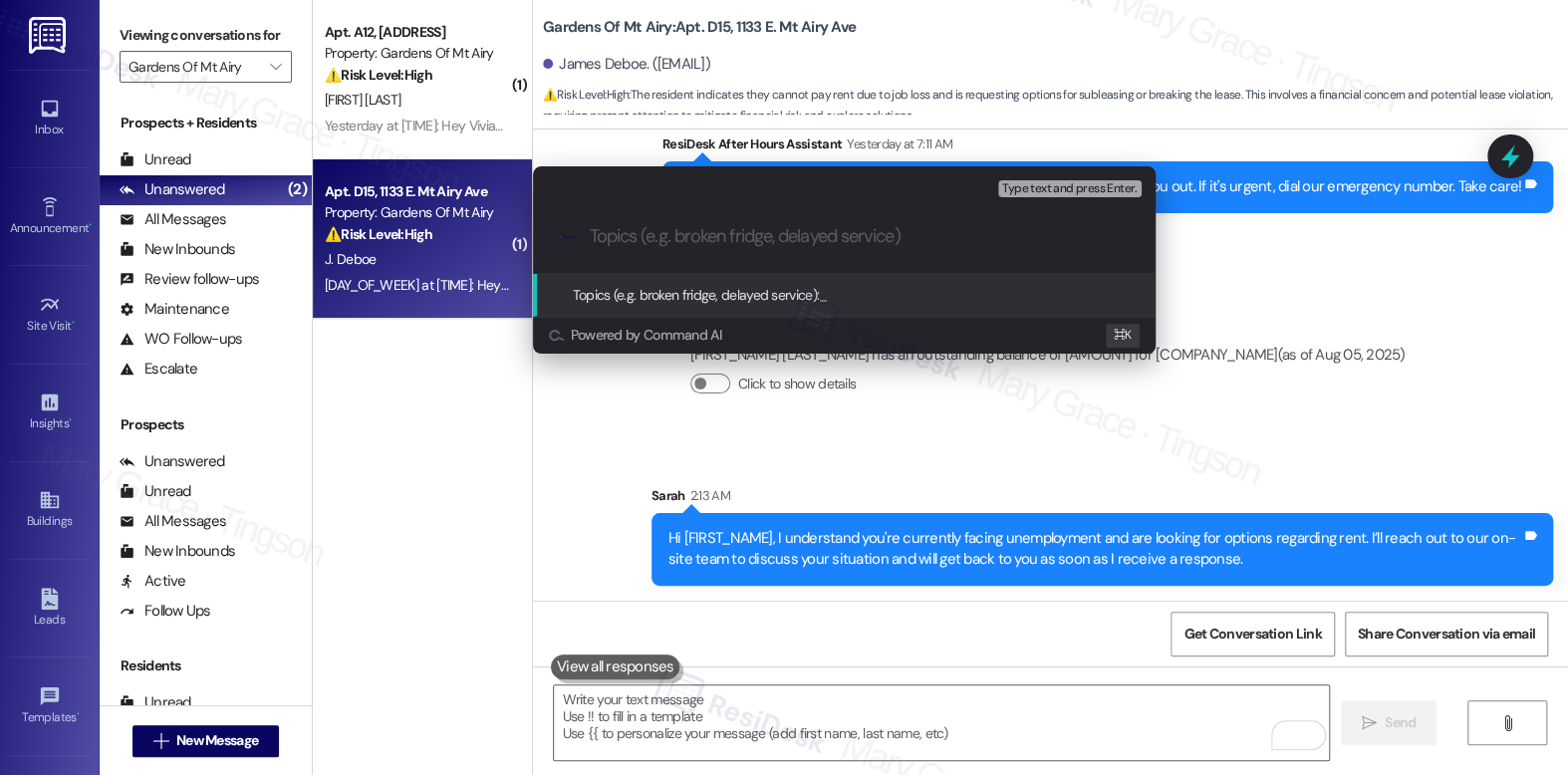 paste on "Rent Options" 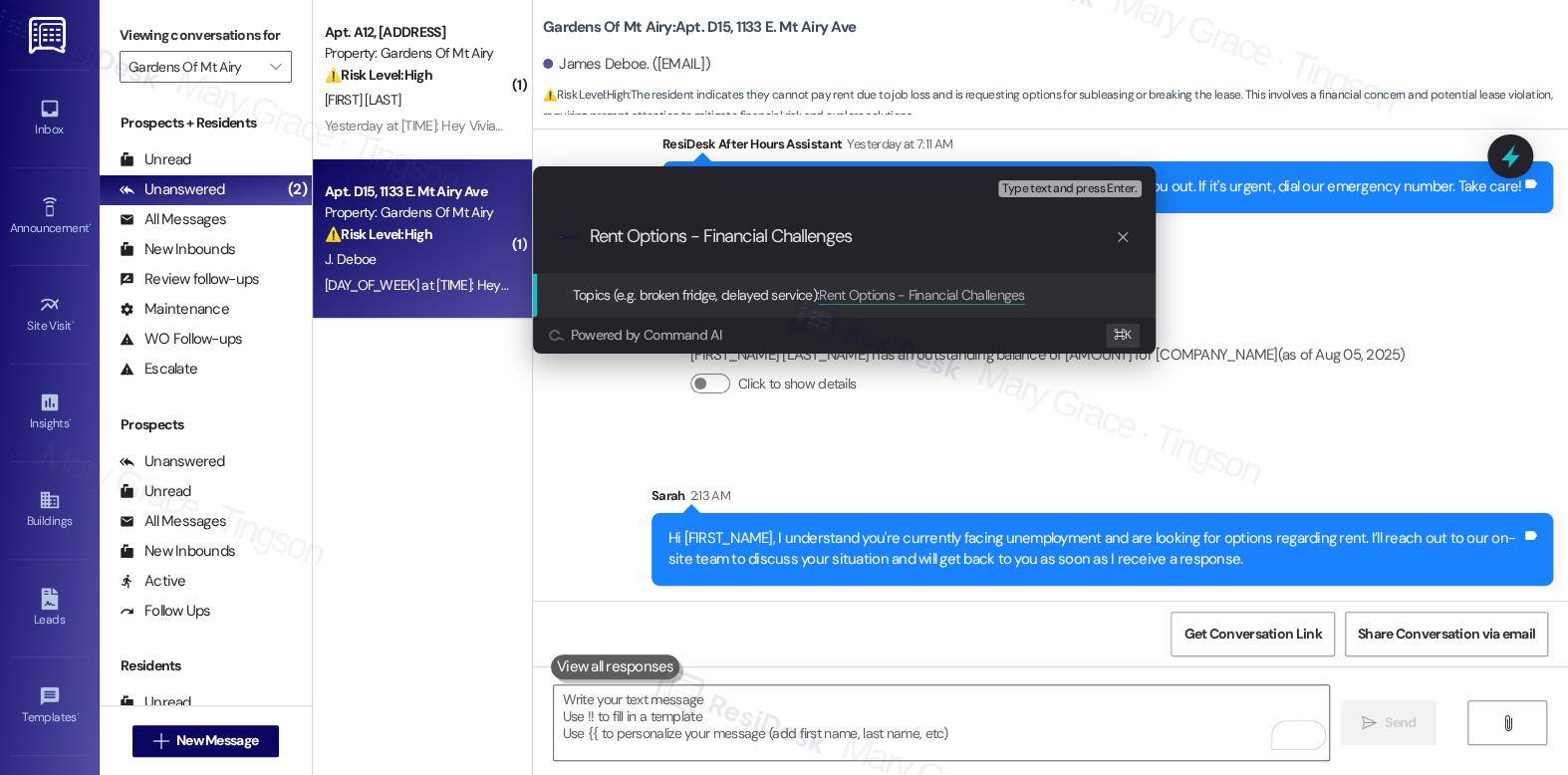 click on "Rent Options - Financial Challenges" at bounding box center [852, 236] 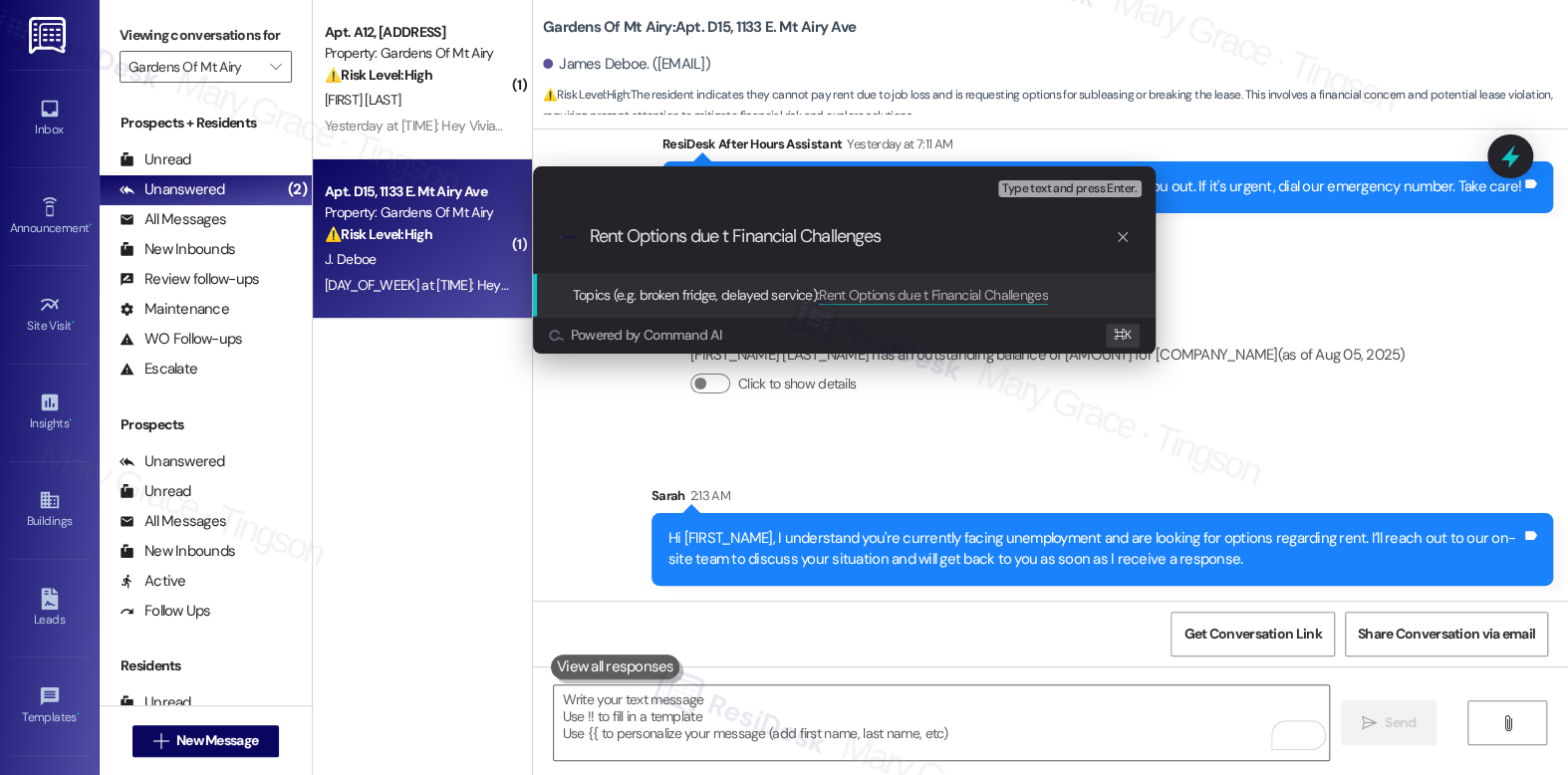 type on "Rent Options due to Financial Challenges" 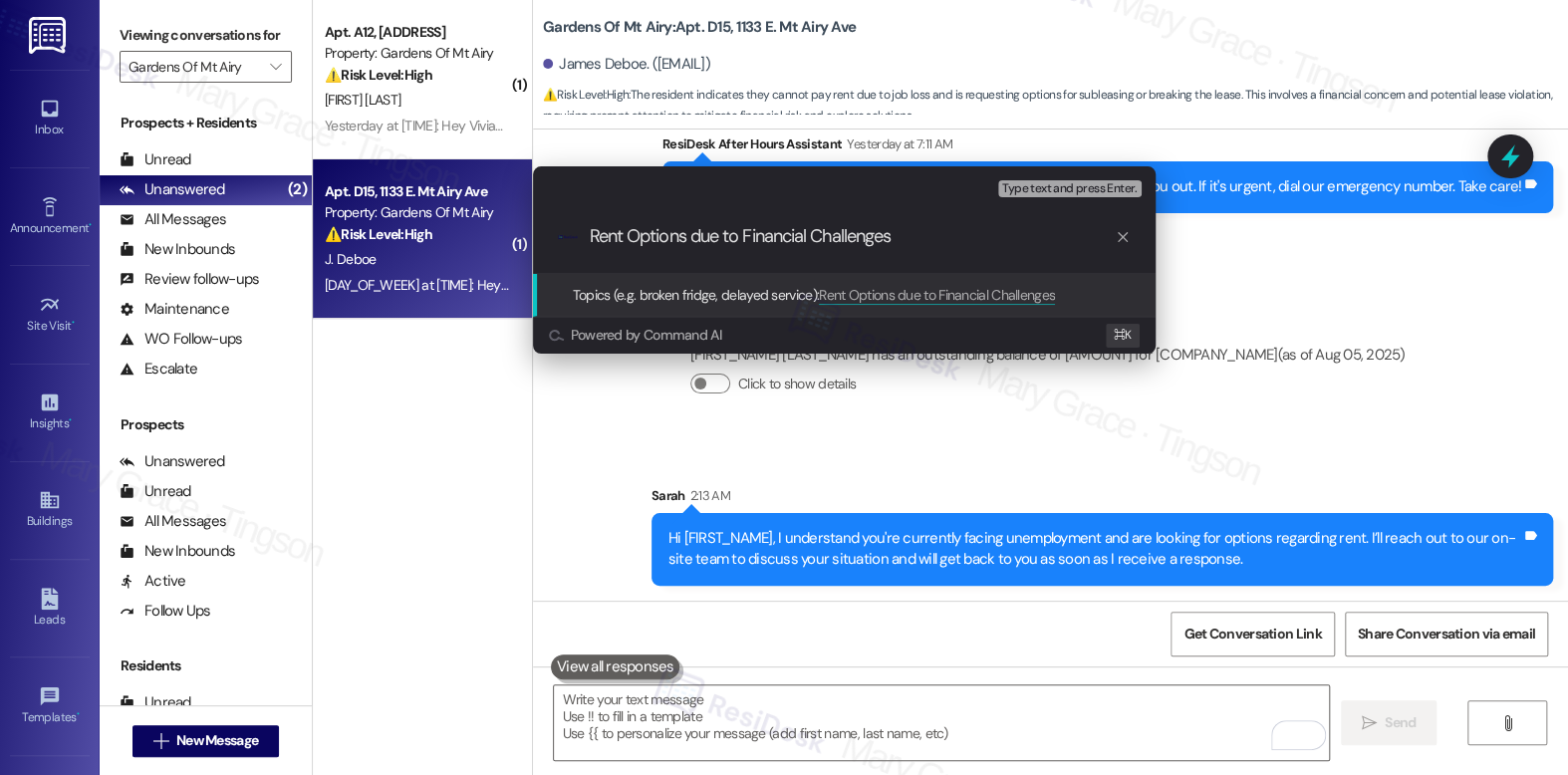 type 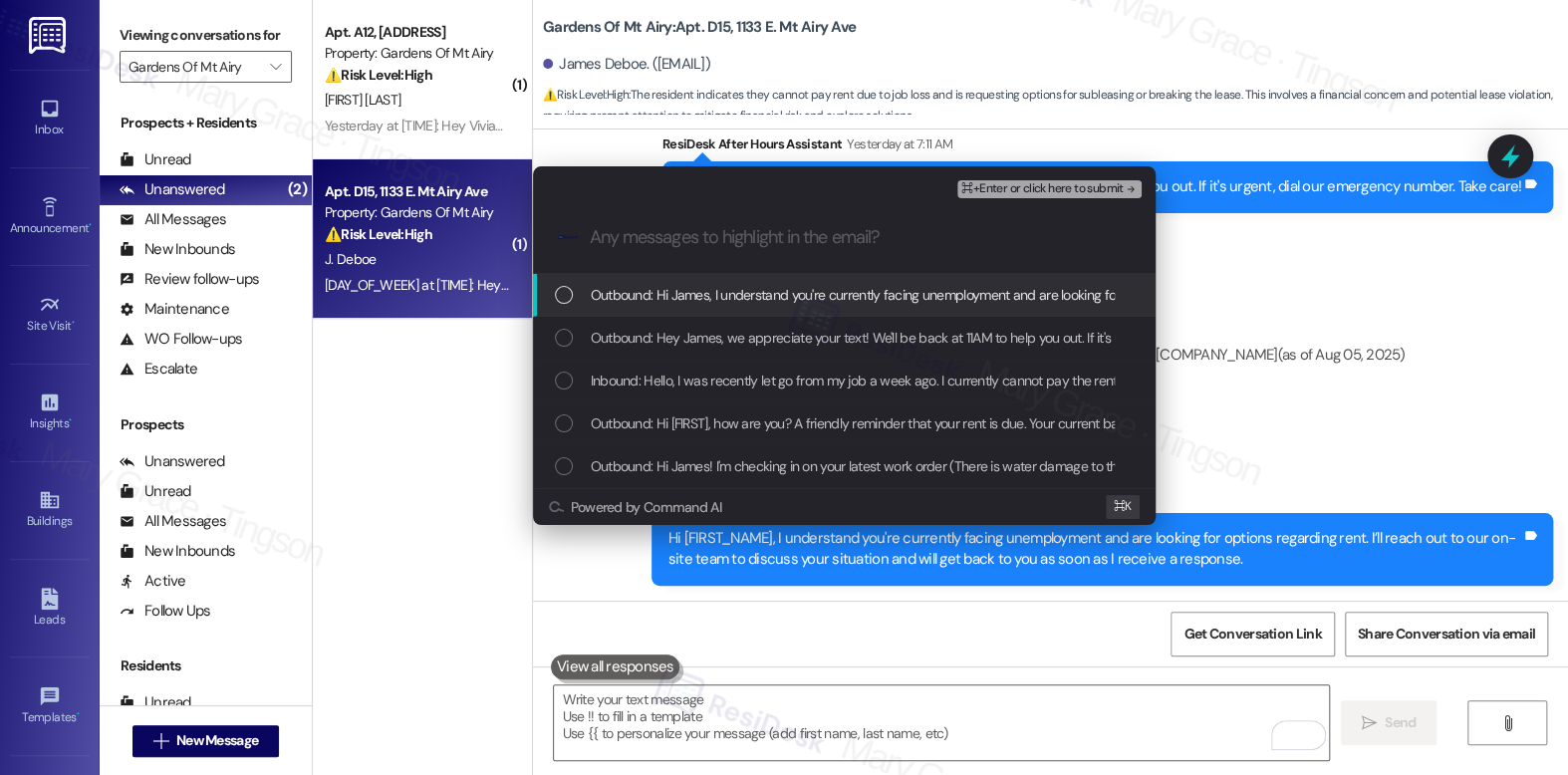 click on "Outbound: Hi James, I understand you're currently facing unemployment and are looking for options regarding rent. I’ll reach out to our on-site team to discuss your situation and will get back to you as soon as I receive a response." at bounding box center (1250, 295) 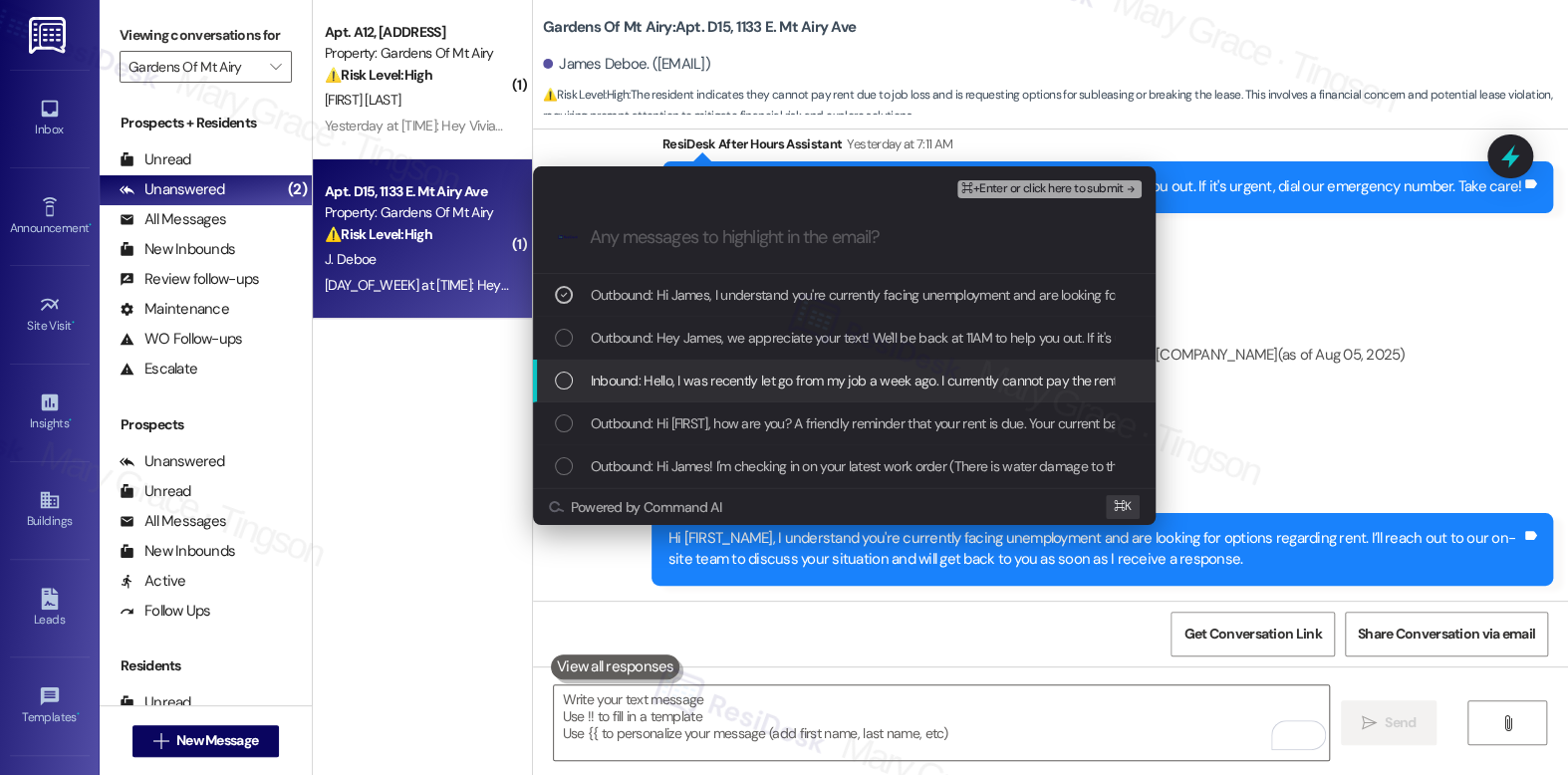 click on "Inbound: Hello, I was recently let go from my job a week ago. I currently cannot pay the rent and need to consider sub leasing or breaking my lease in some capacity as I am currently unemployed. Please reach out so we can discuss possible solutions for paying the sum I currently owe and trying to release the lease early if possible. Thank you." at bounding box center [1581, 381] 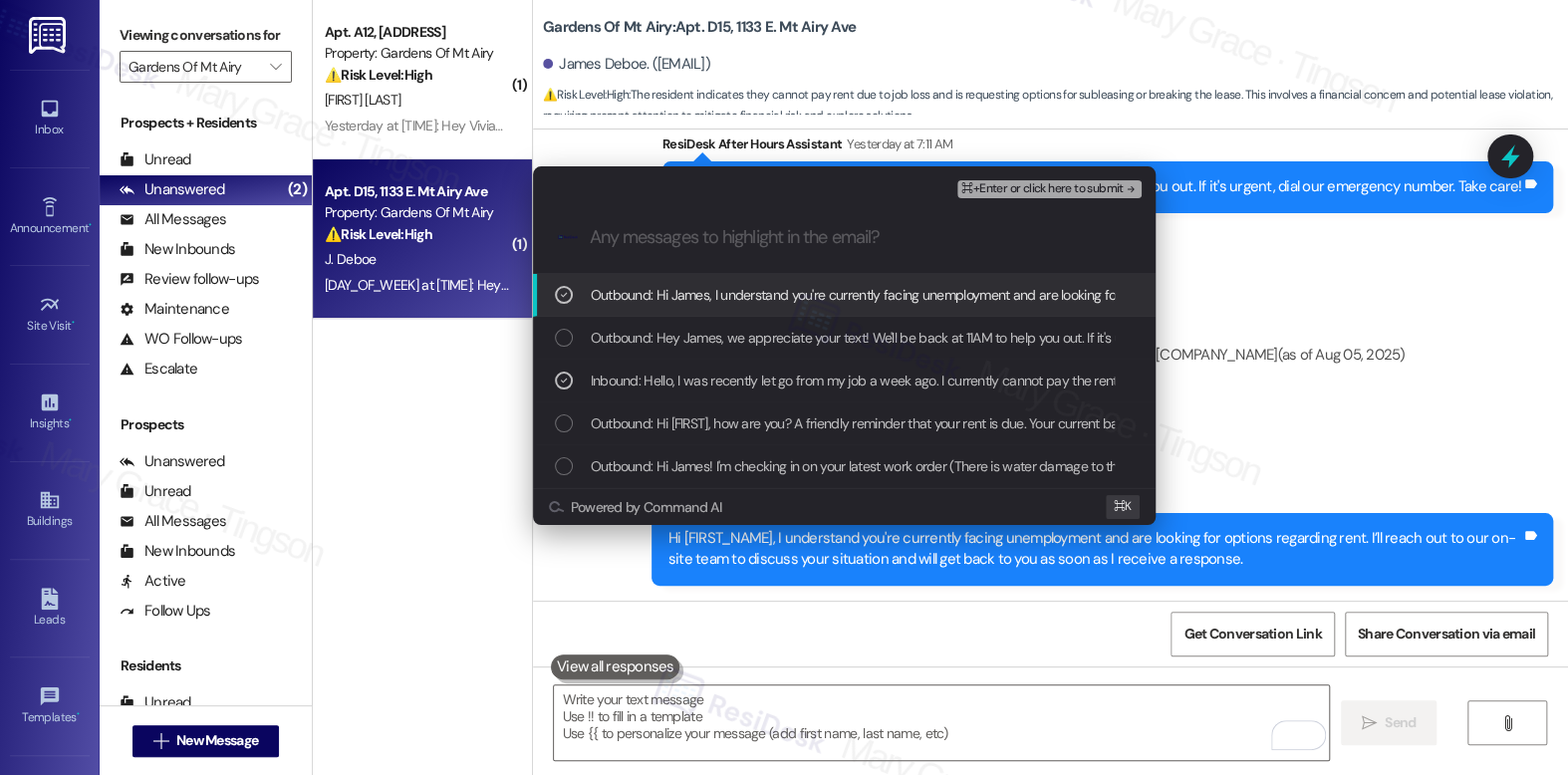 click on "⌘+Enter or click here to submit" at bounding box center [1042, 189] 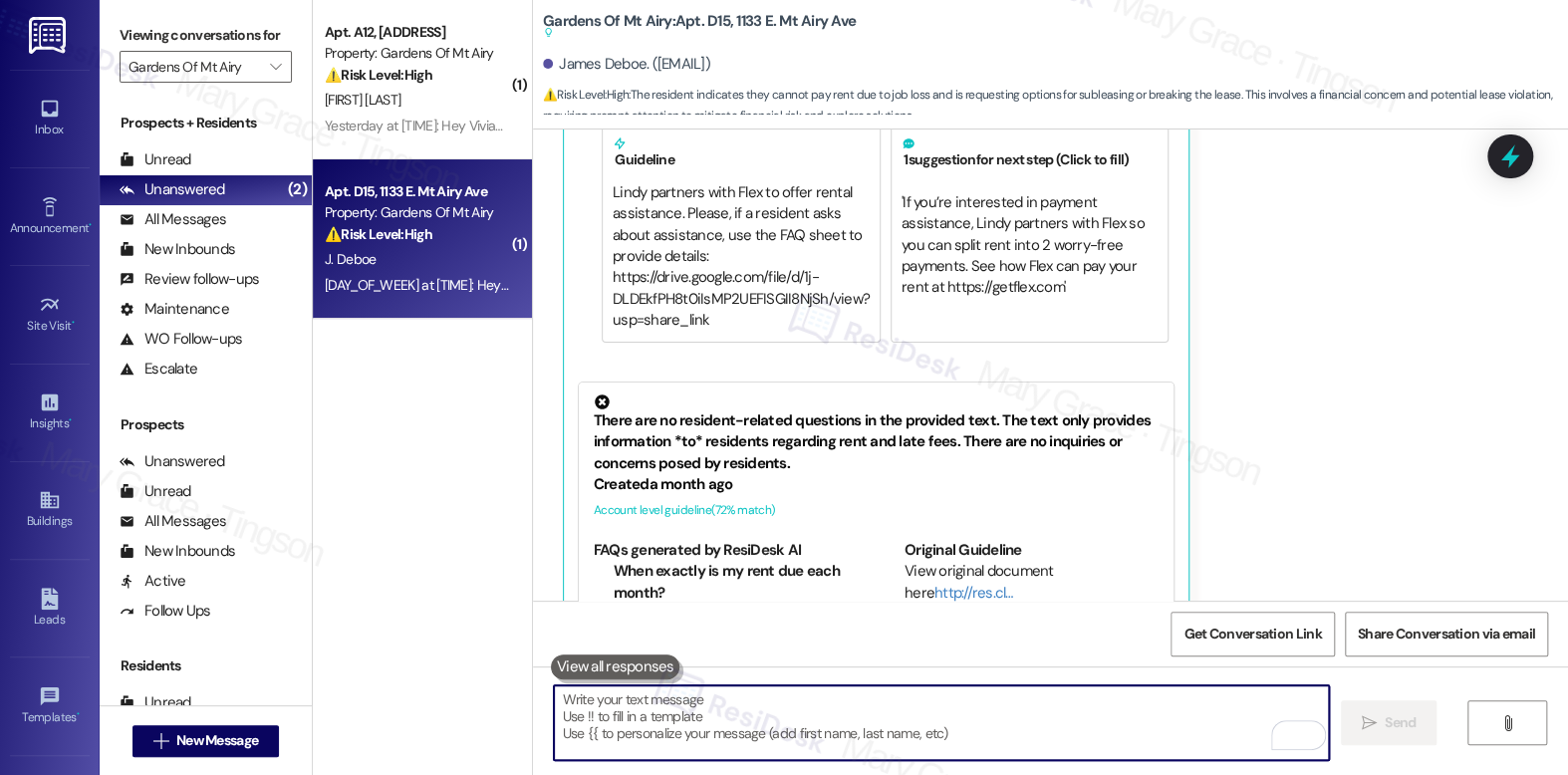 scroll, scrollTop: 922, scrollLeft: 0, axis: vertical 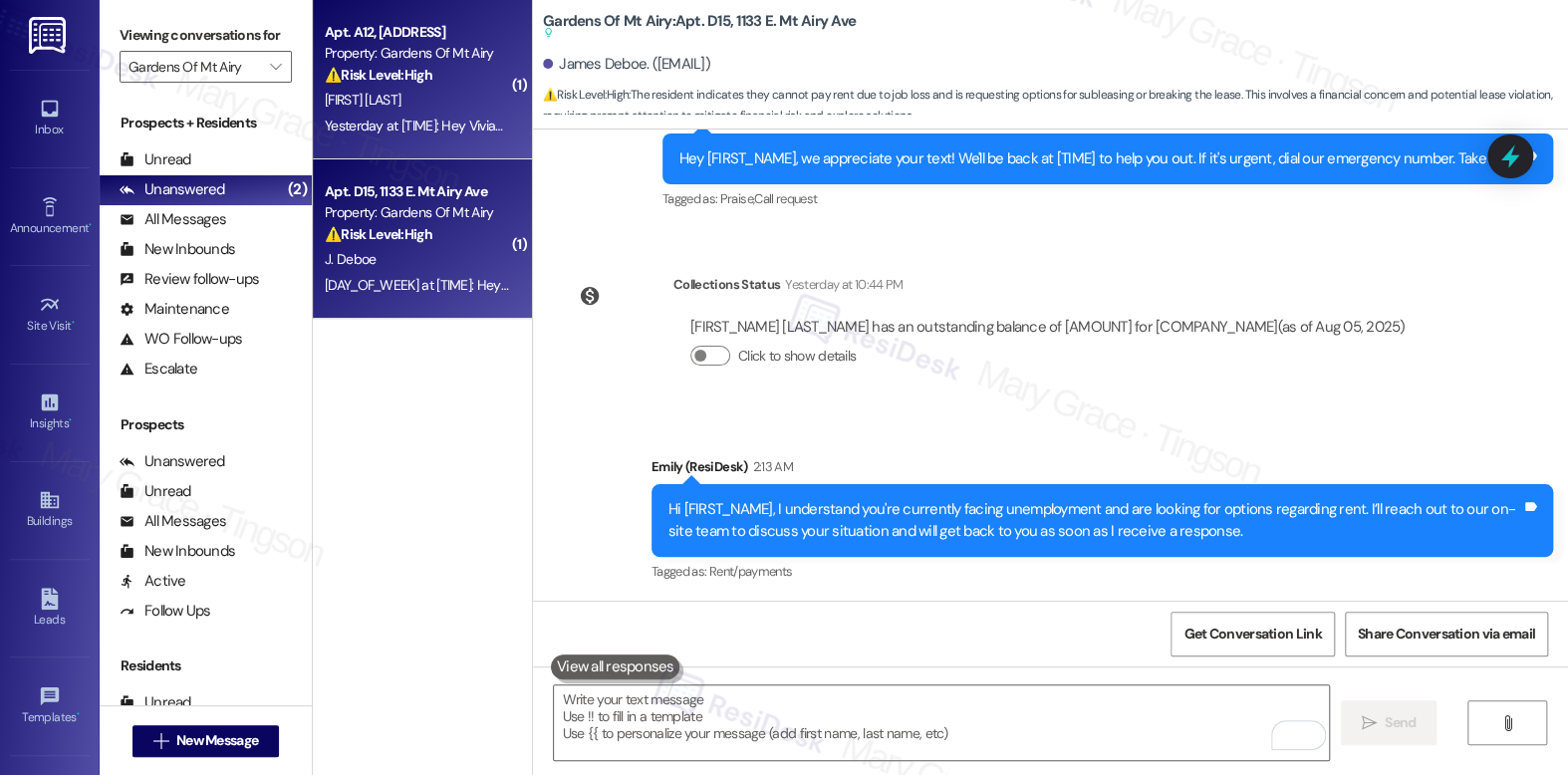 click on "Yesterday at 7:55 AM: Hey Vivian, we appreciate your text! We'll be back at 11AM to help you out. If it's urgent, dial our emergency number. Take care! Yesterday at 7:55 AM: Hey Vivian, we appreciate your text! We'll be back at 11AM to help you out. If it's urgent, dial our emergency number. Take care!" at bounding box center (416, 126) 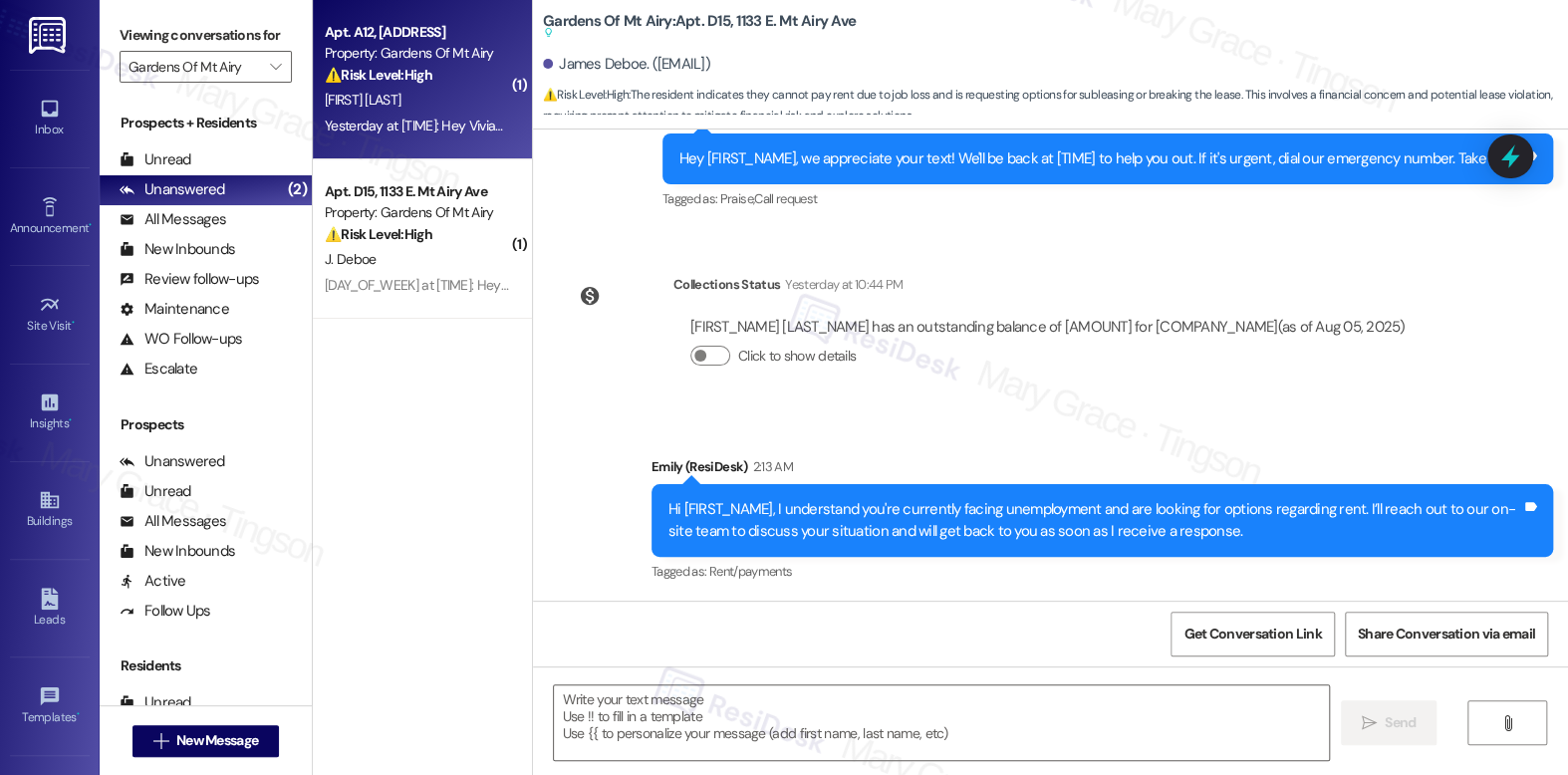 type on "Fetching suggested responses. Please feel free to read through the conversation in the meantime." 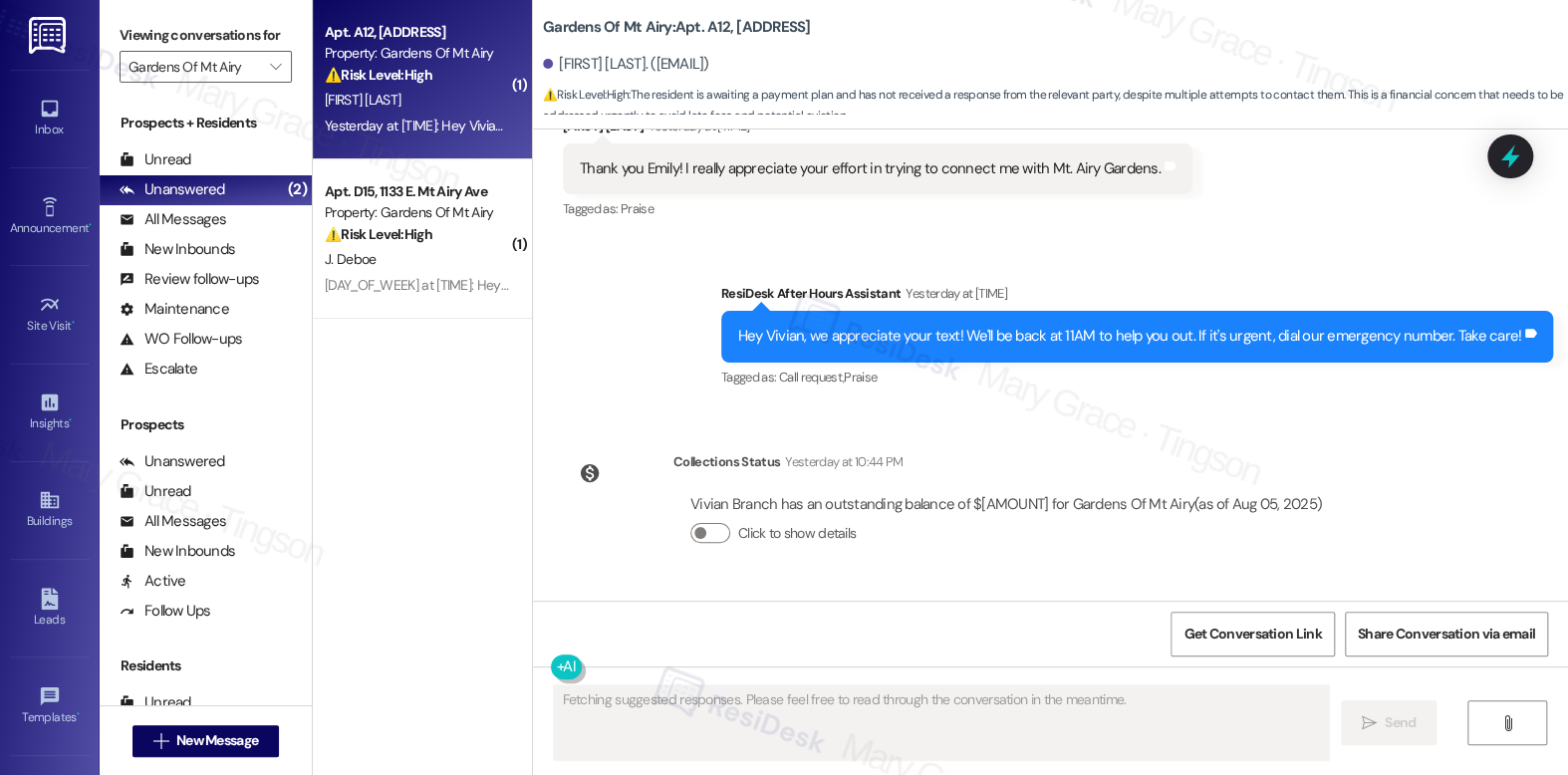scroll, scrollTop: 10177, scrollLeft: 0, axis: vertical 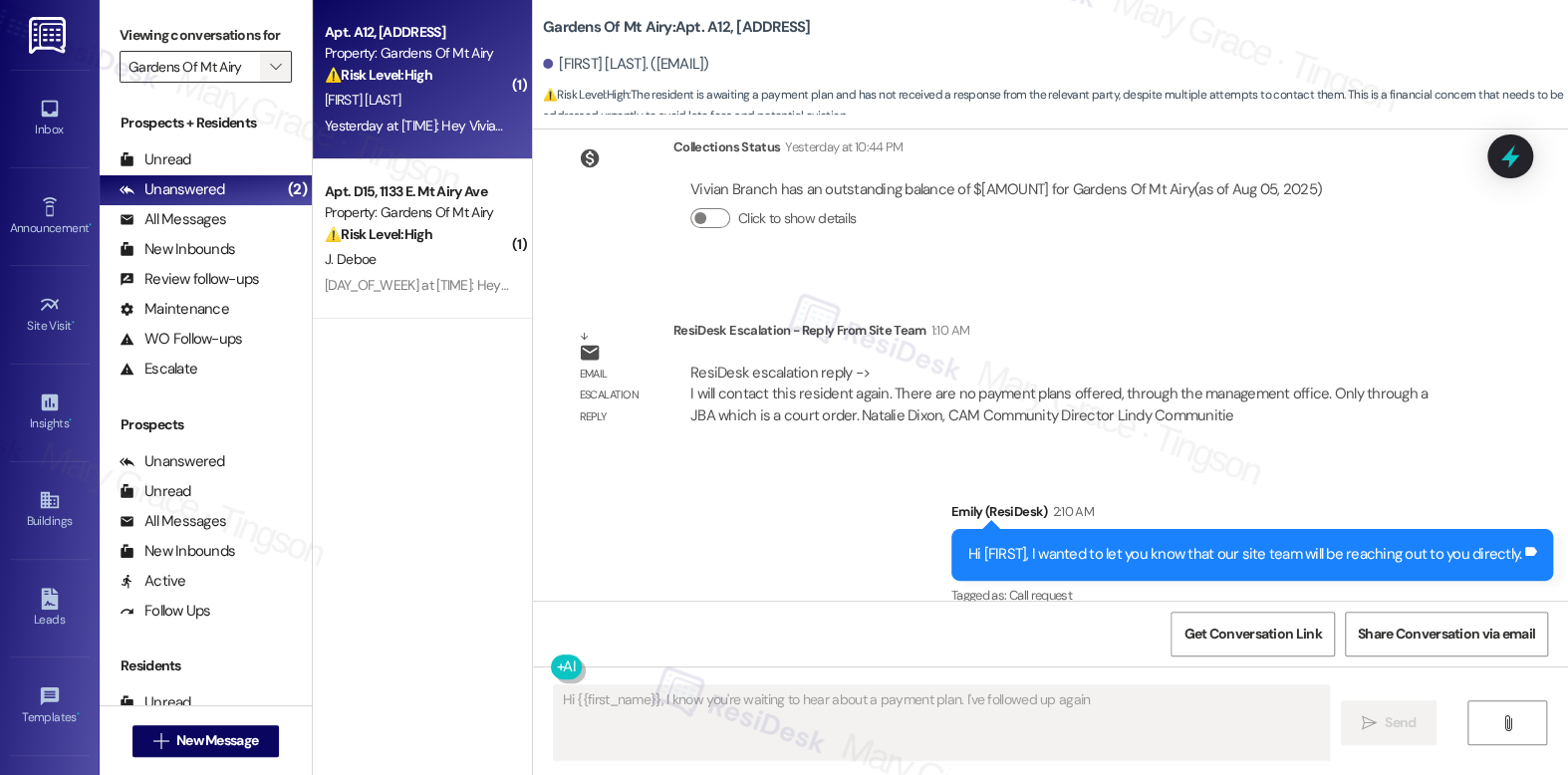 click on "" at bounding box center [276, 67] 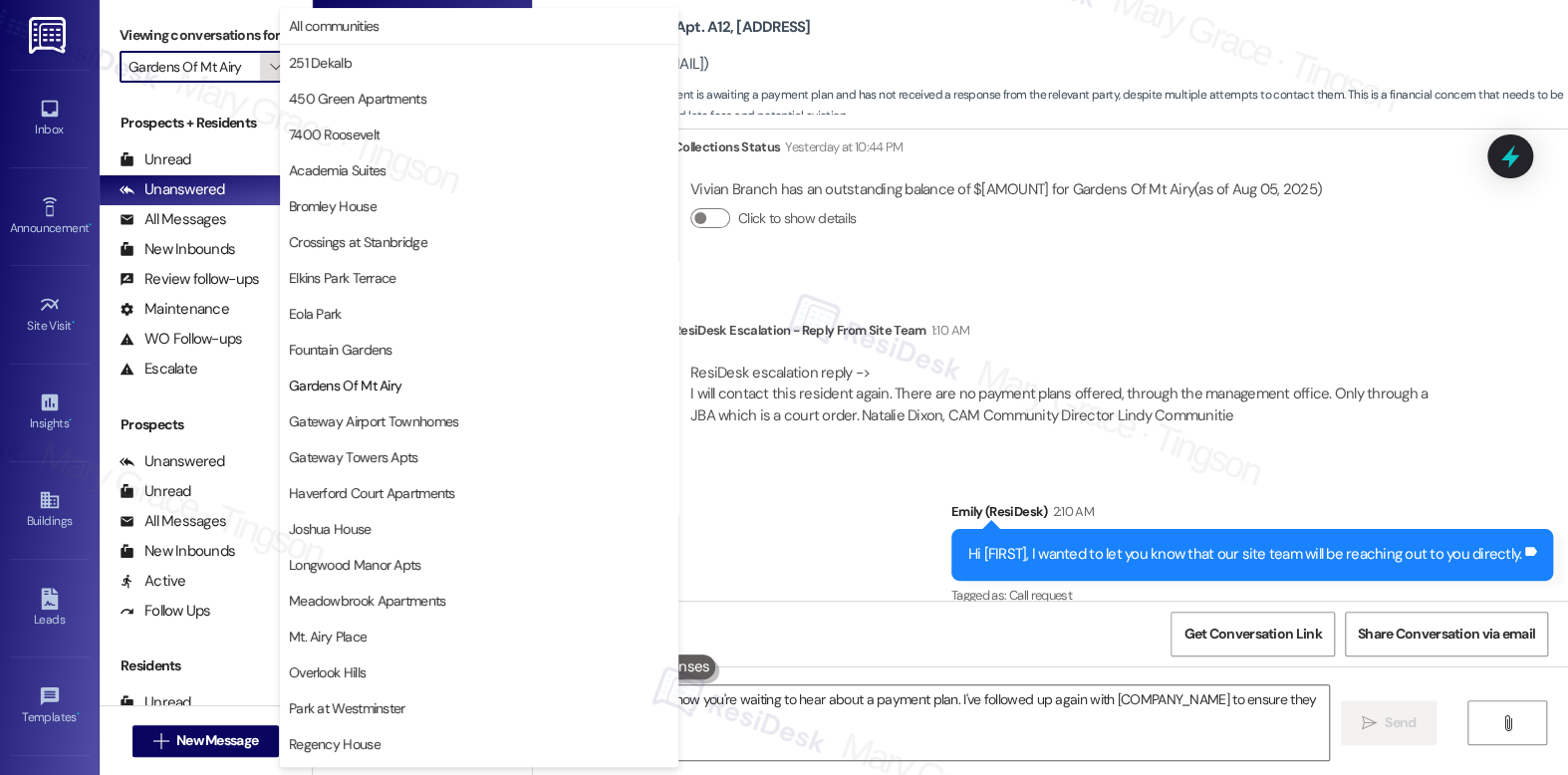 scroll, scrollTop: 324, scrollLeft: 0, axis: vertical 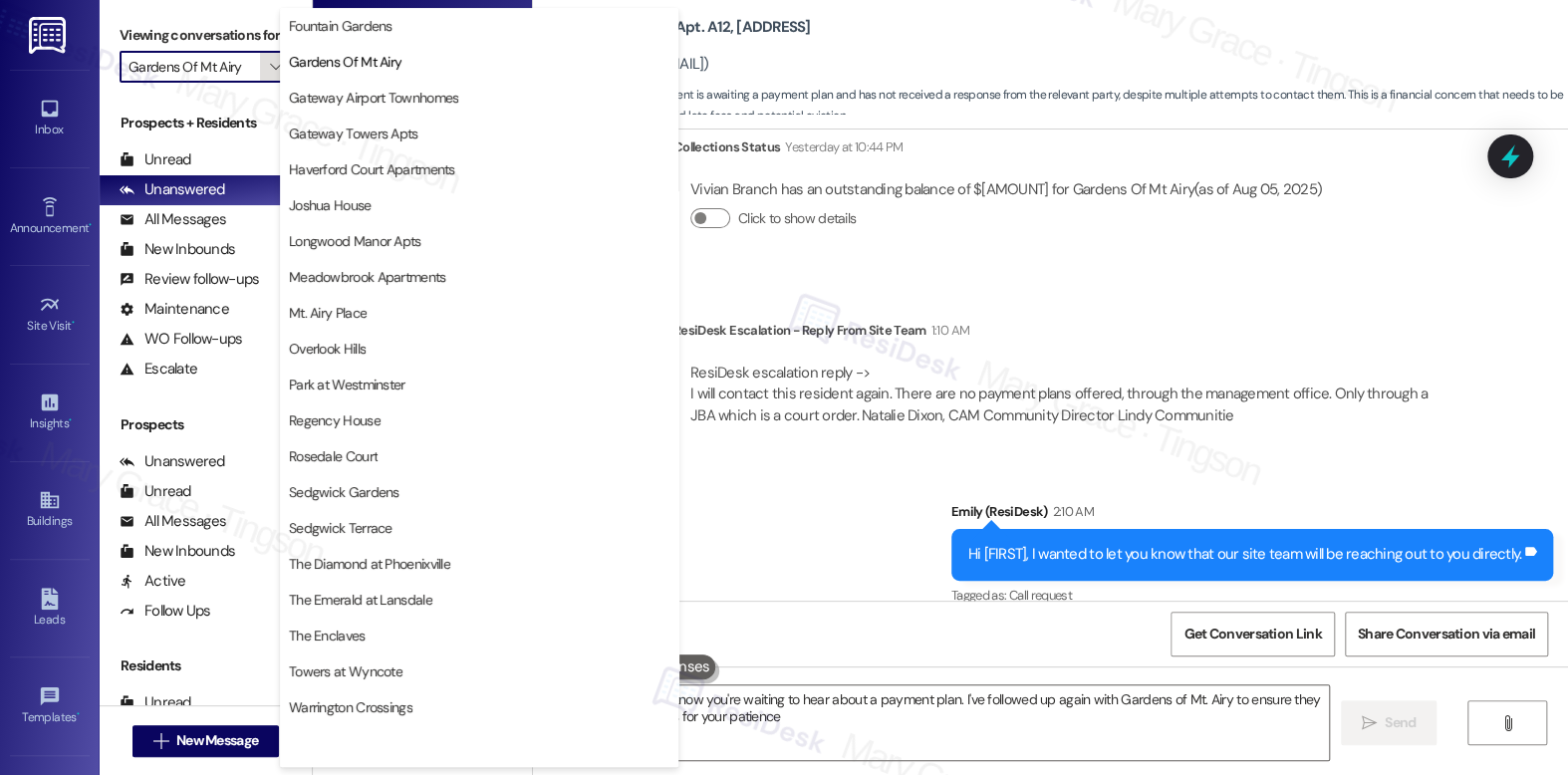type on "Hi {{first_name}}, I know you're waiting to hear about a payment plan. I've followed up again with Gardens of Mt. Airy to ensure they contact you. Thanks for your patience!" 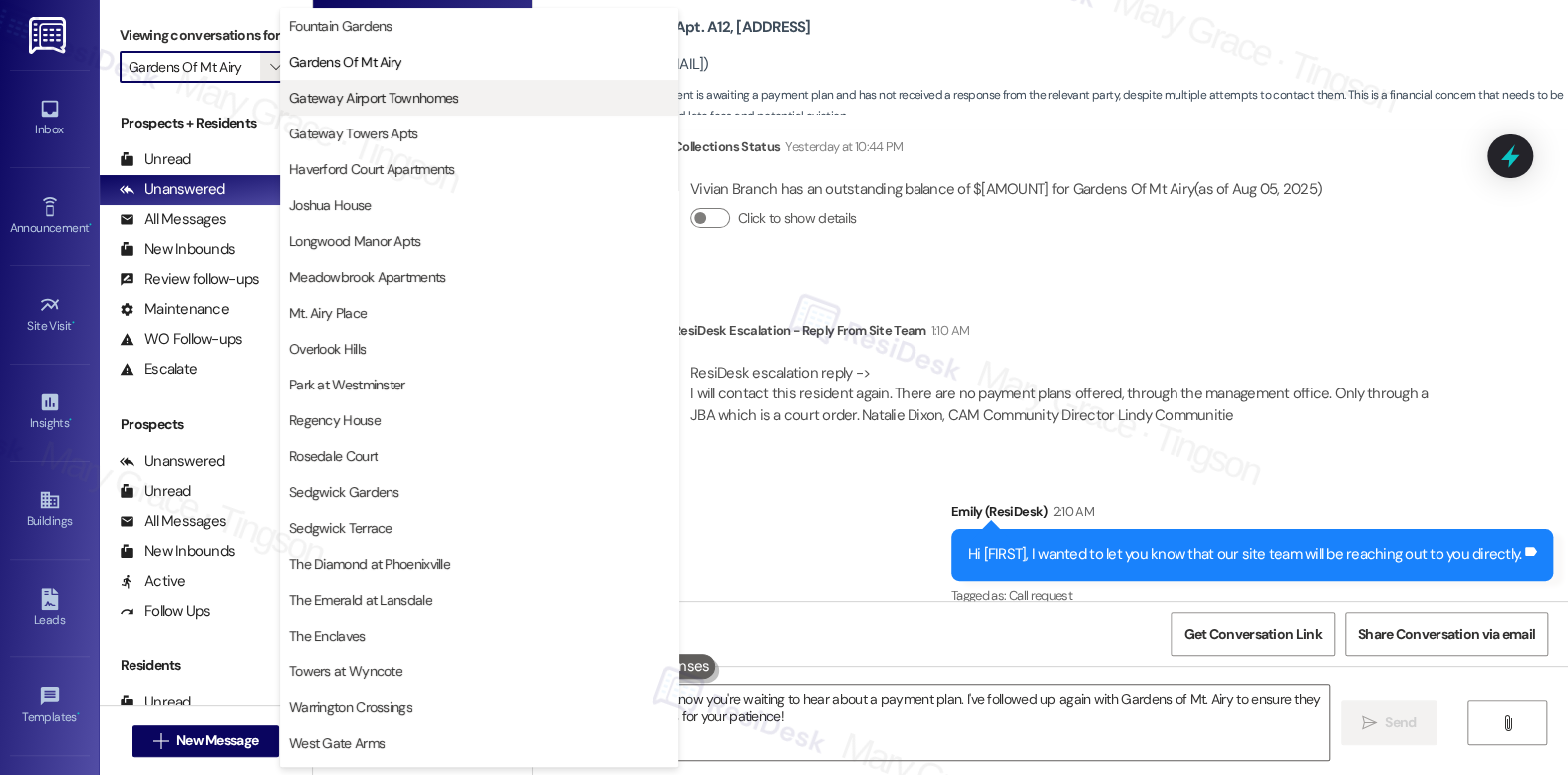 click on "Gateway Airport Townhomes" at bounding box center (374, 98) 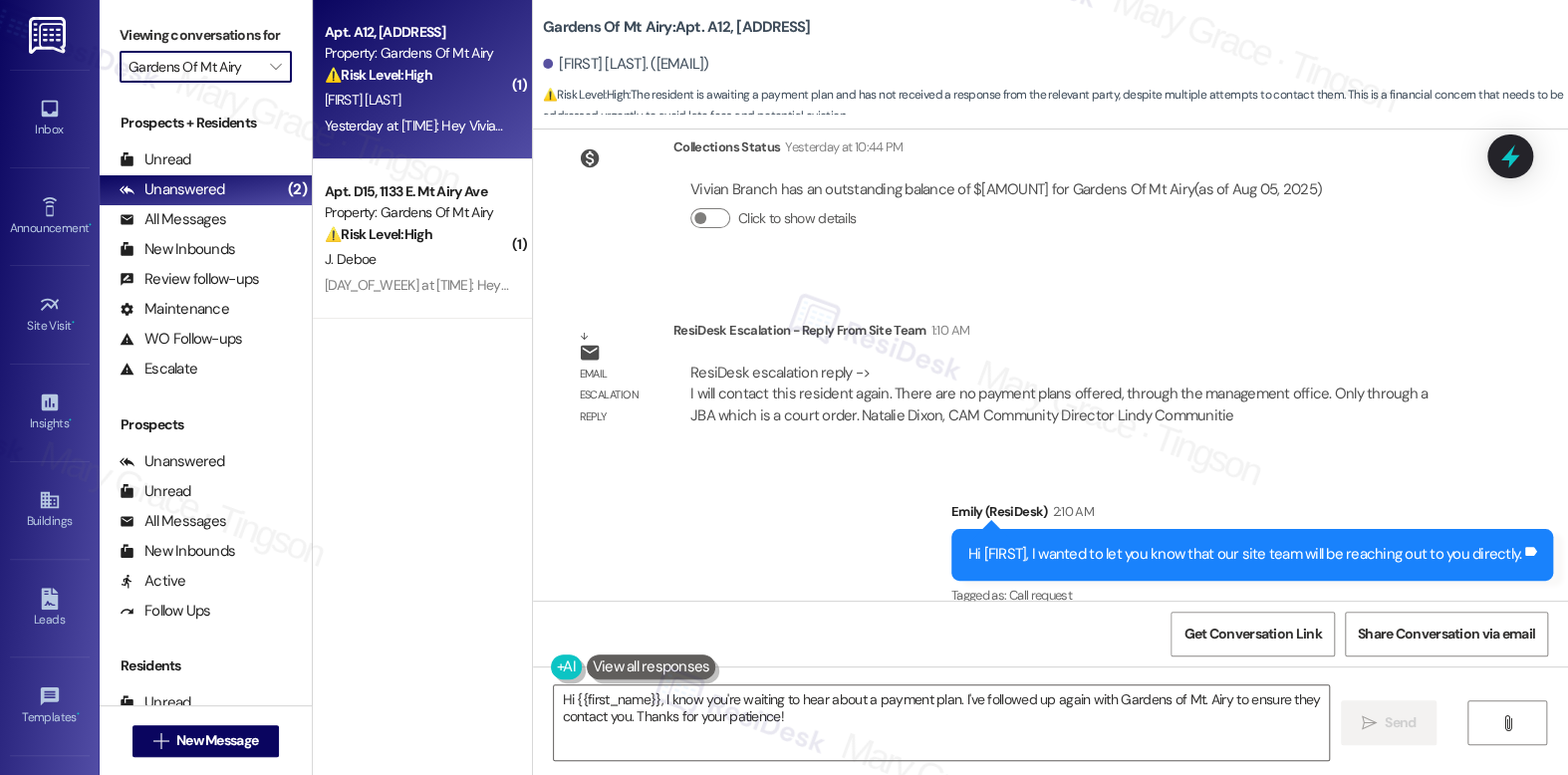 type on "Gateway Airport Townhomes" 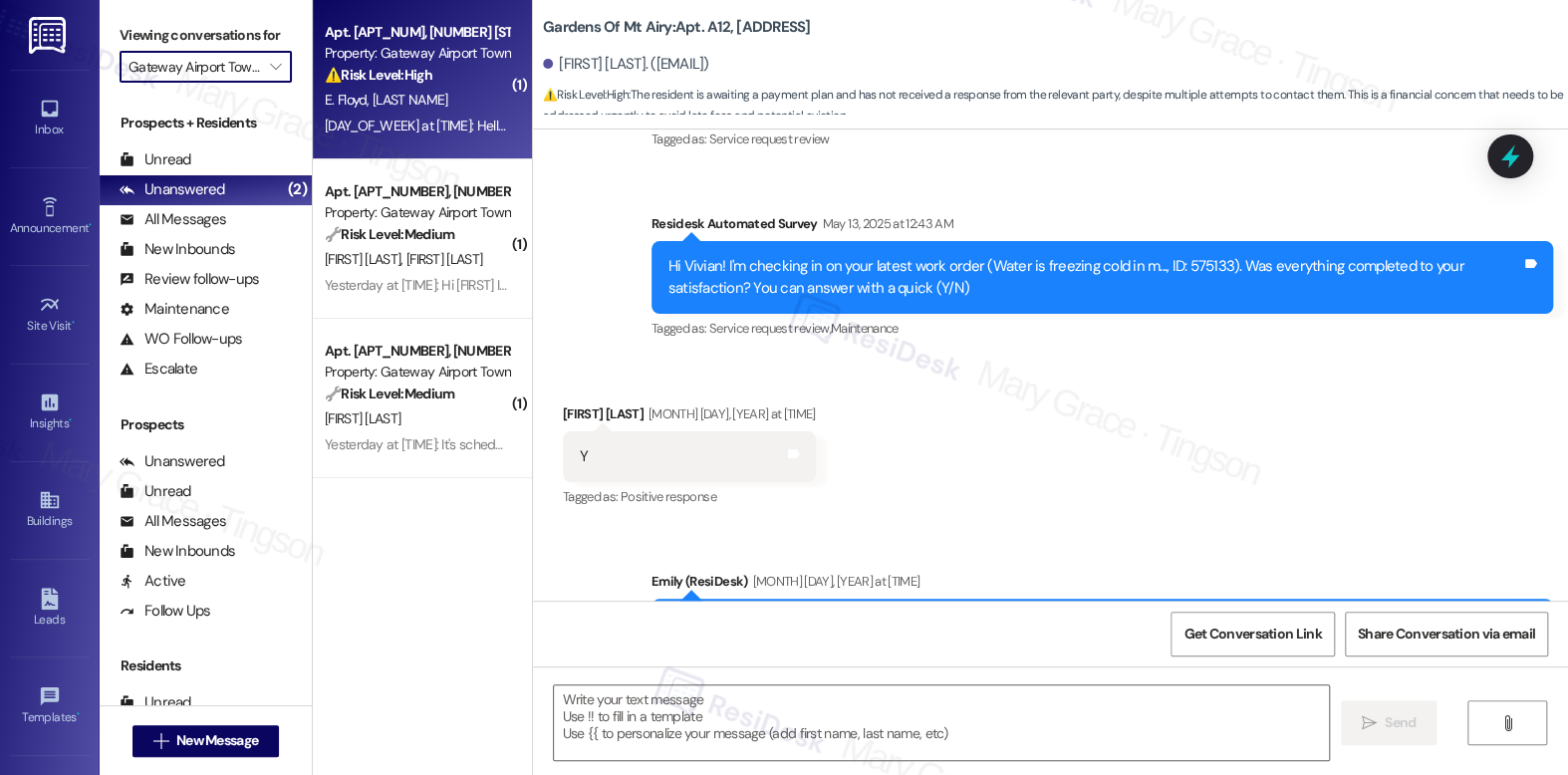 type on "Fetching suggested responses. Please feel free to read through the conversation in the meantime." 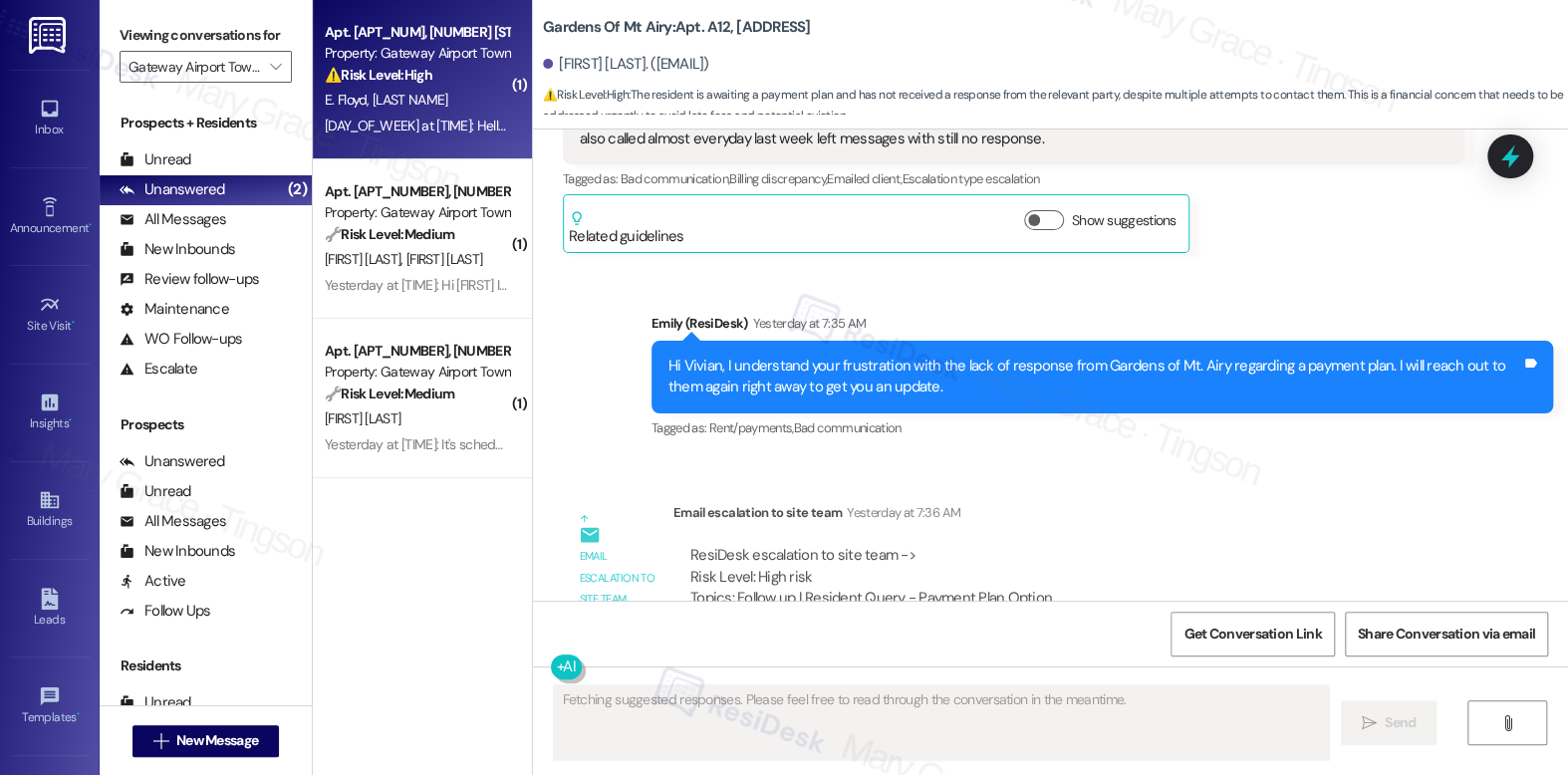 scroll, scrollTop: 9475, scrollLeft: 0, axis: vertical 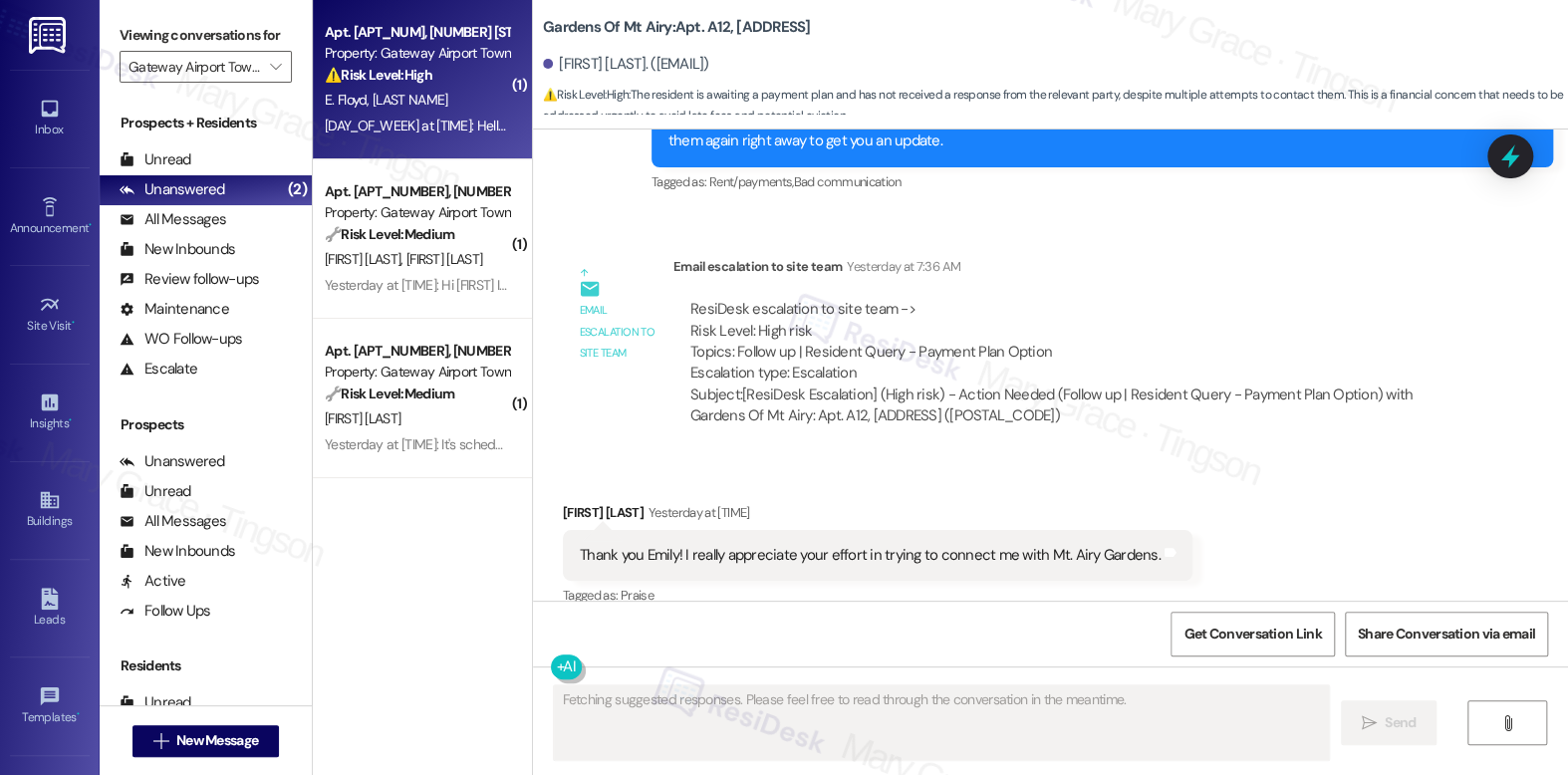 click on "Yesterday at 12:41 AM: Hello when will my cabinet be fixed  Yesterday at 12:41 AM: Hello when will my cabinet be fixed" at bounding box center (416, 126) 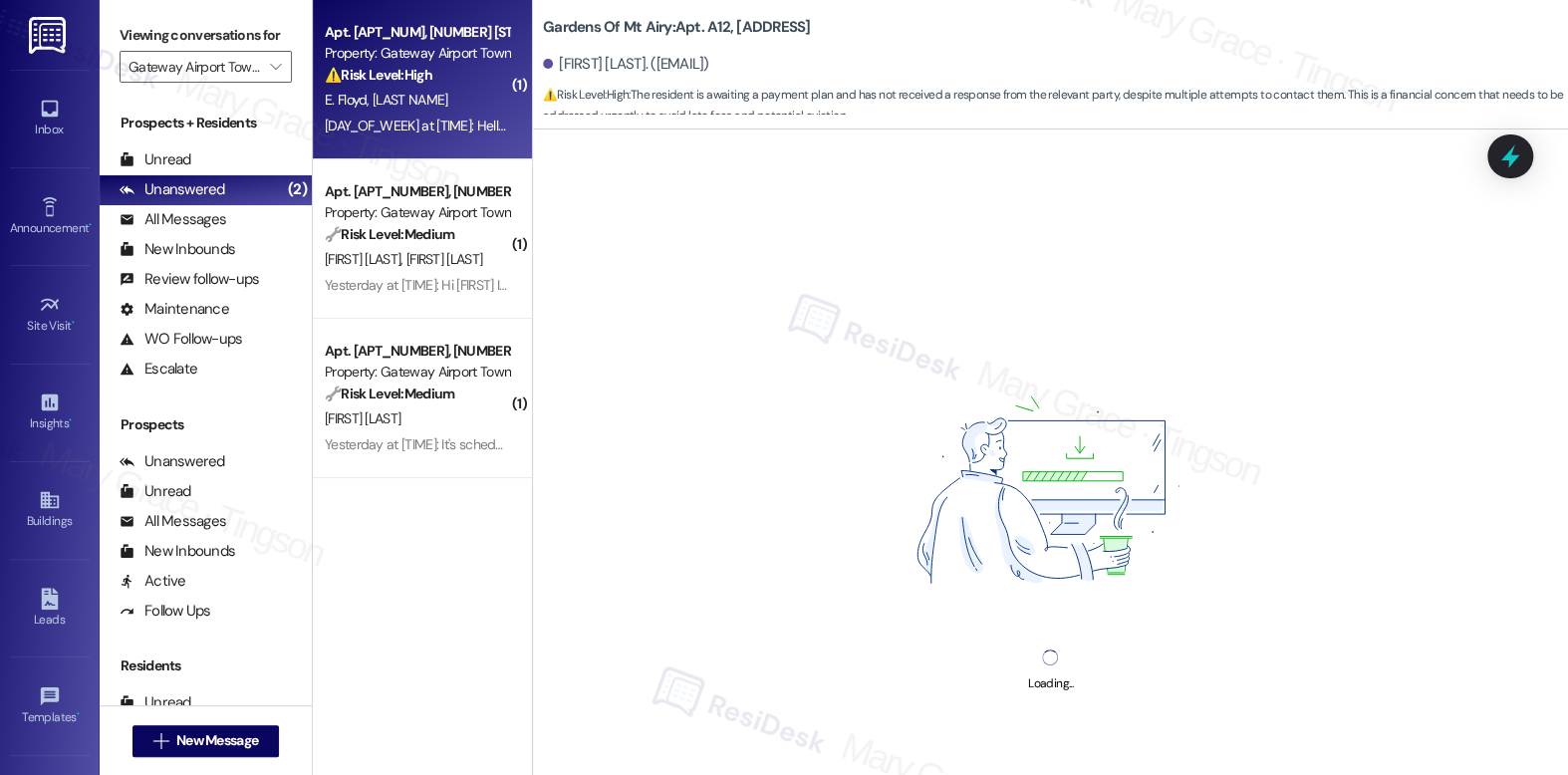 click on "Yesterday at 12:41 AM: Hello when will my cabinet be fixed  Yesterday at 12:41 AM: Hello when will my cabinet be fixed" at bounding box center (416, 126) 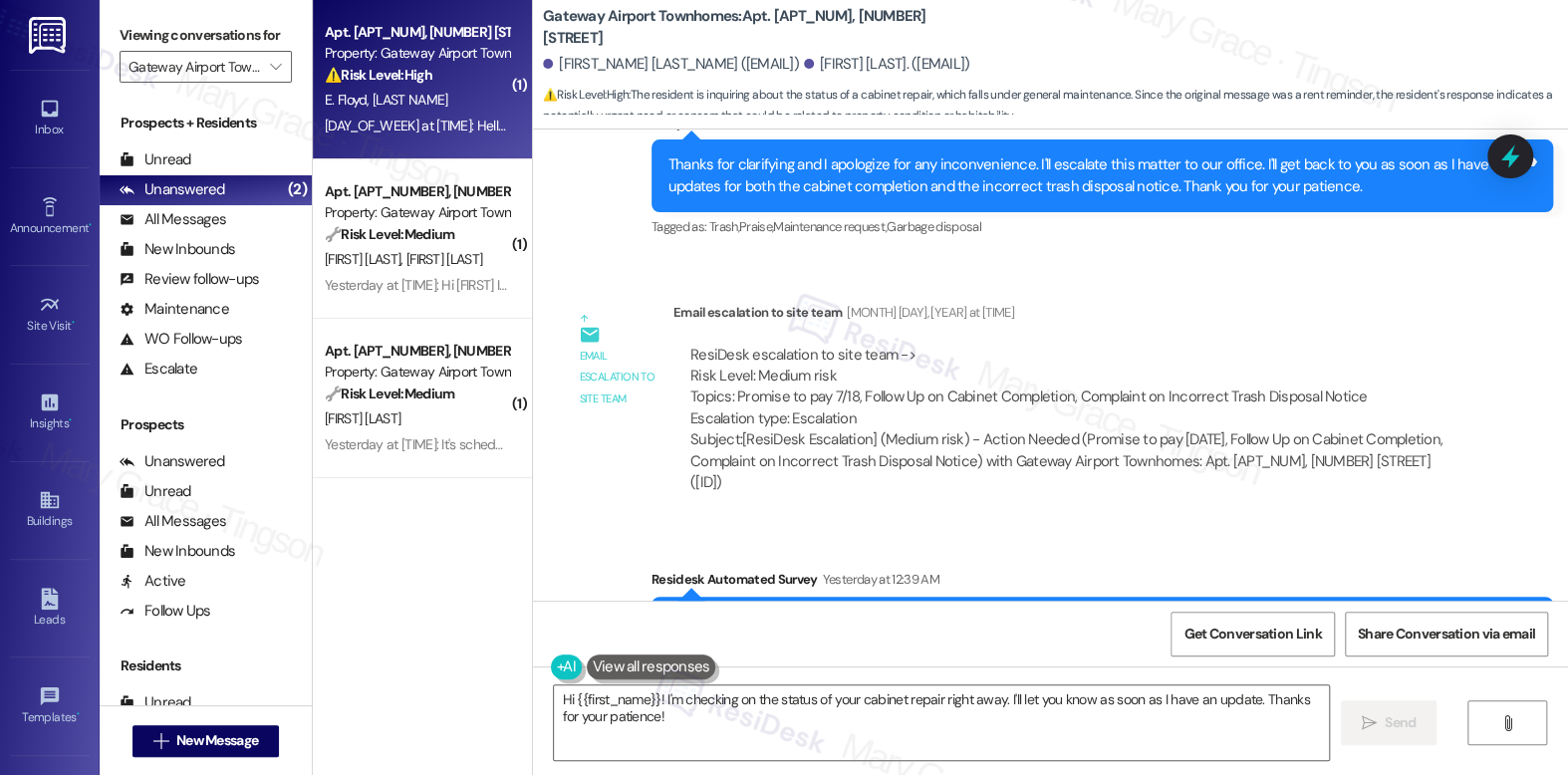 scroll, scrollTop: 6707, scrollLeft: 0, axis: vertical 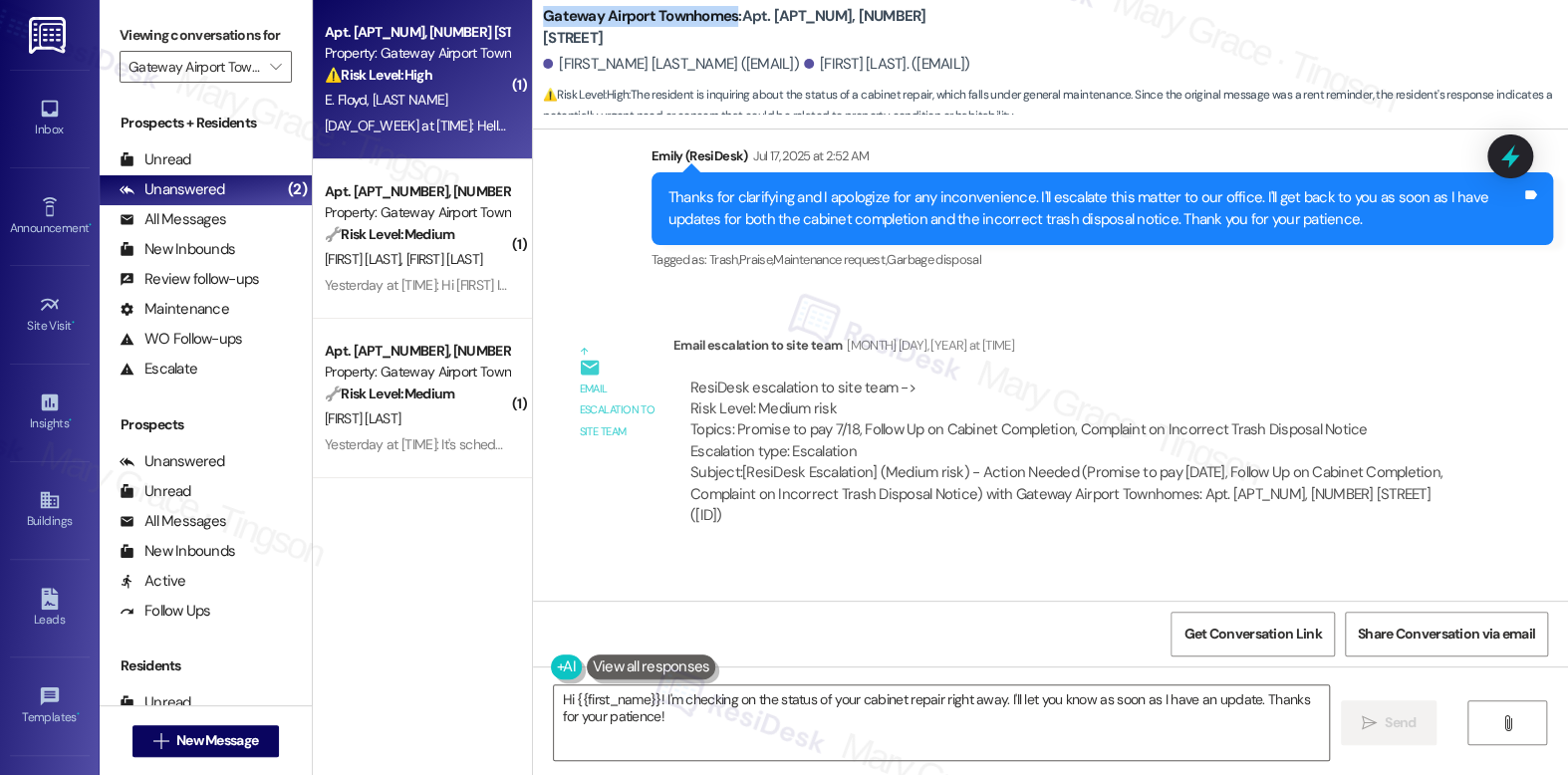 drag, startPoint x: 531, startPoint y: 26, endPoint x: 722, endPoint y: 28, distance: 191.01047 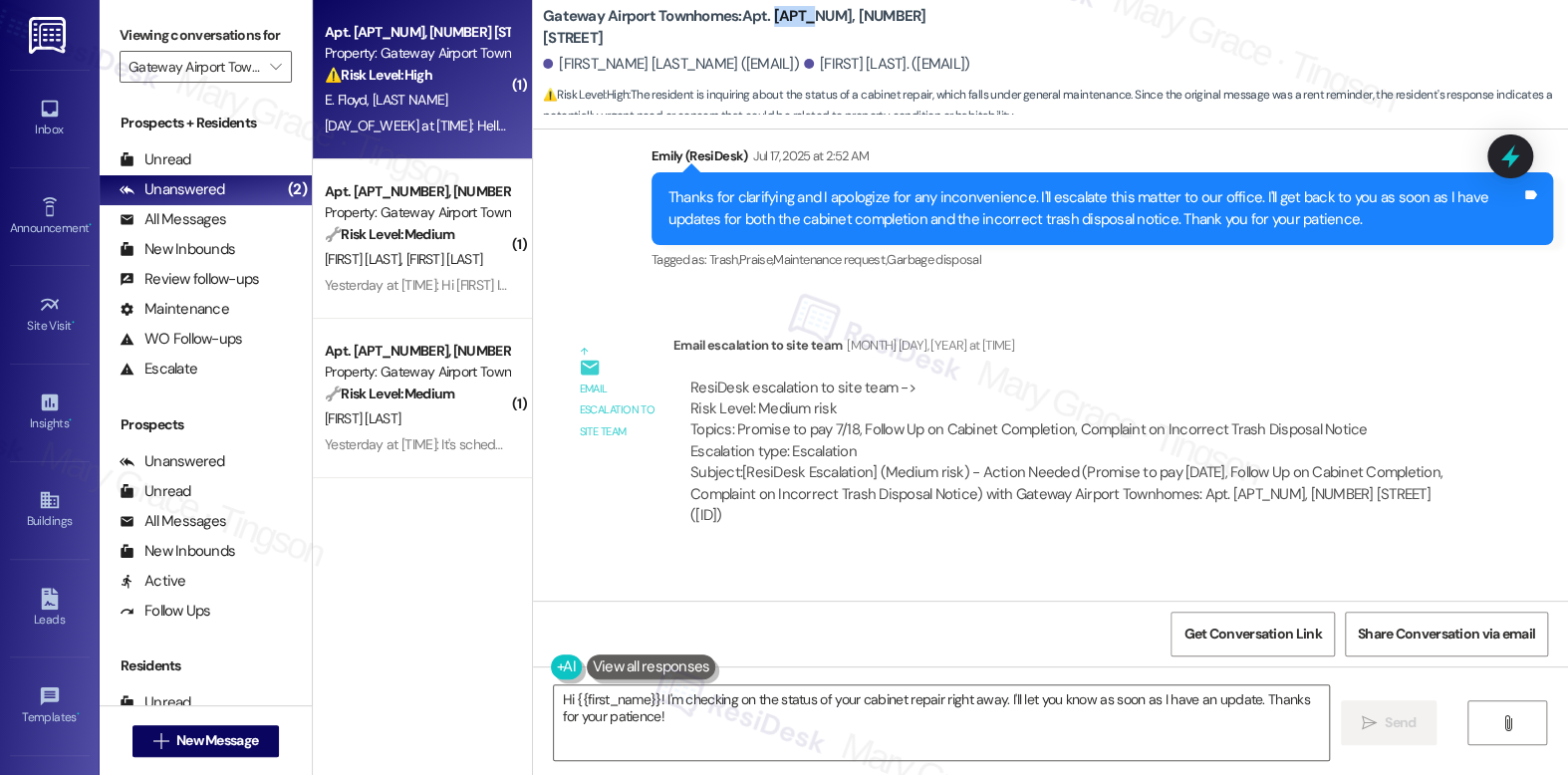 click on "Gateway Airport Townhomes:  Apt. 8227B, 8209 Buist Avenue" at bounding box center (742, 27) 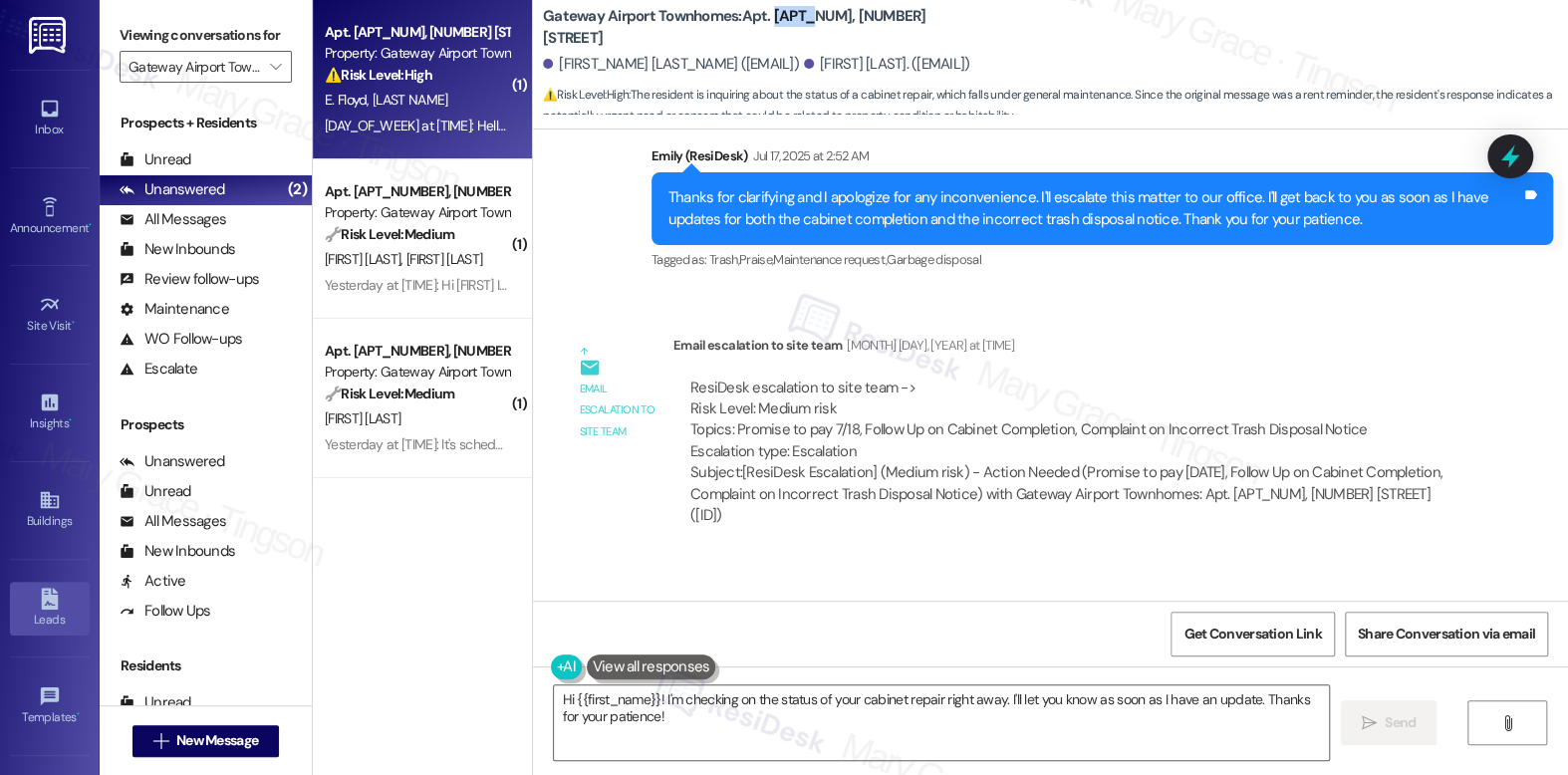 copy on "8227B" 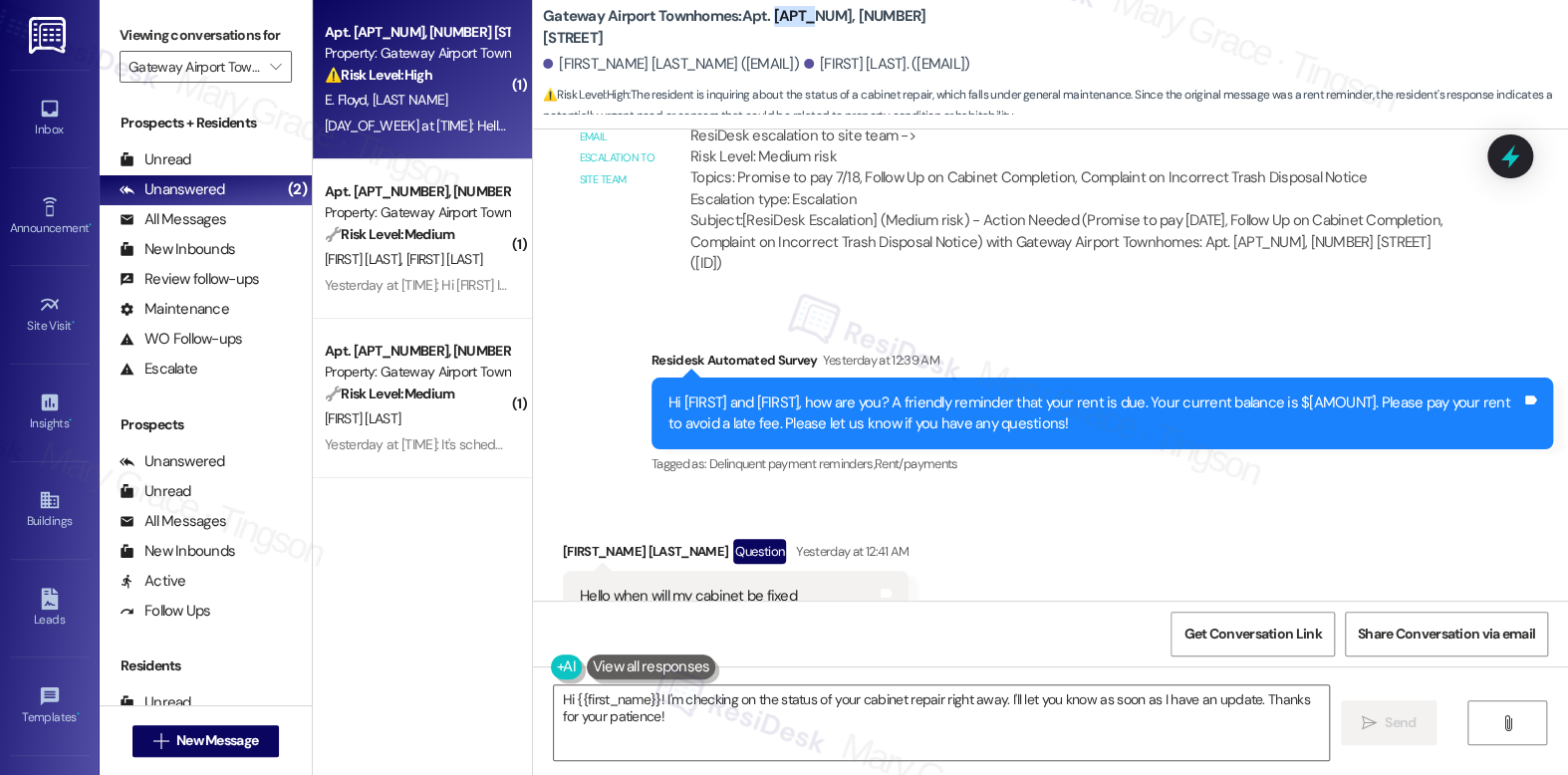 scroll, scrollTop: 7141, scrollLeft: 0, axis: vertical 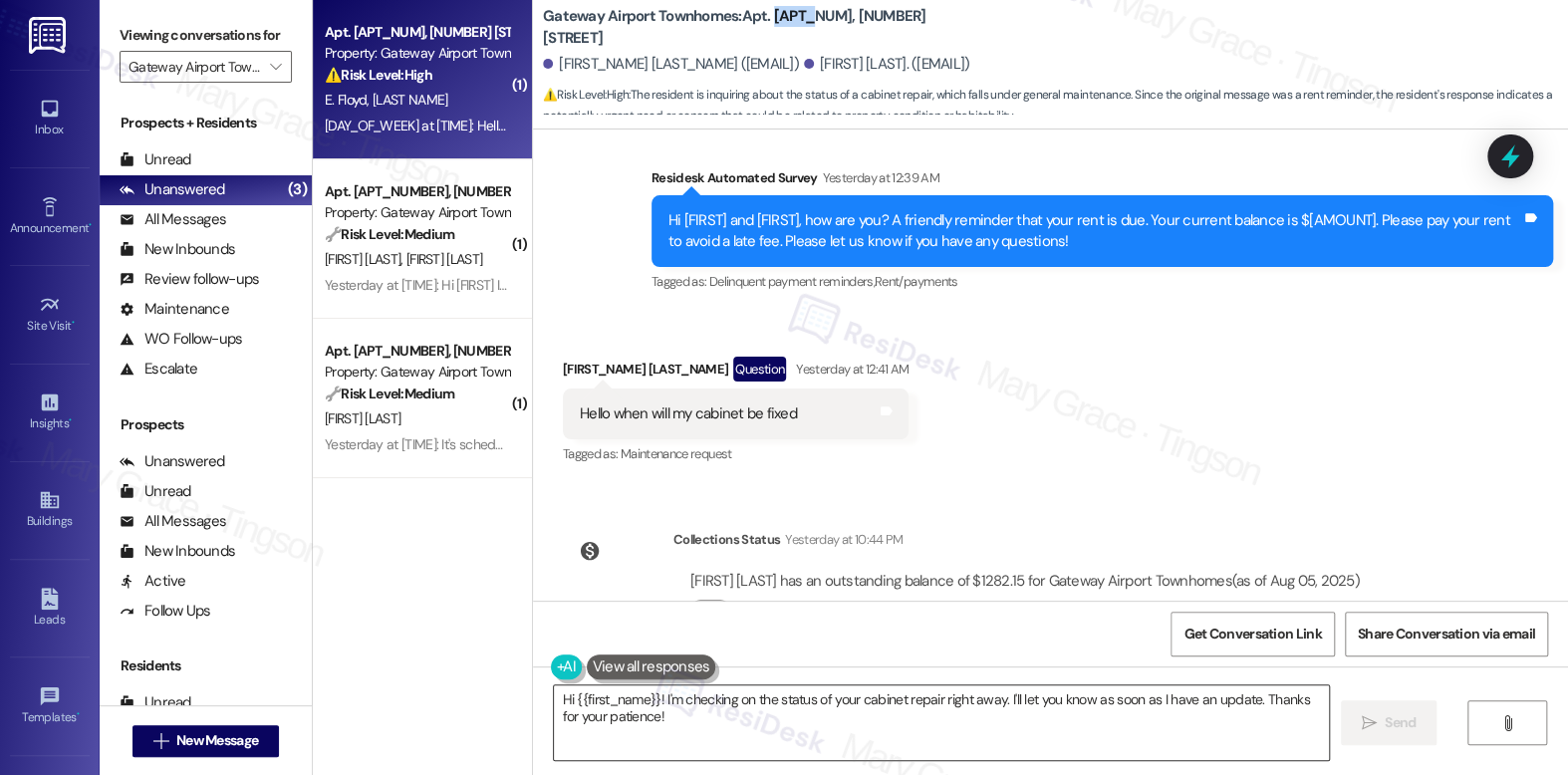 click on "Hi {{first_name}}! I'm checking on the status of your cabinet repair right away. I'll let you know as soon as I have an update. Thanks for your patience!" at bounding box center [940, 722] 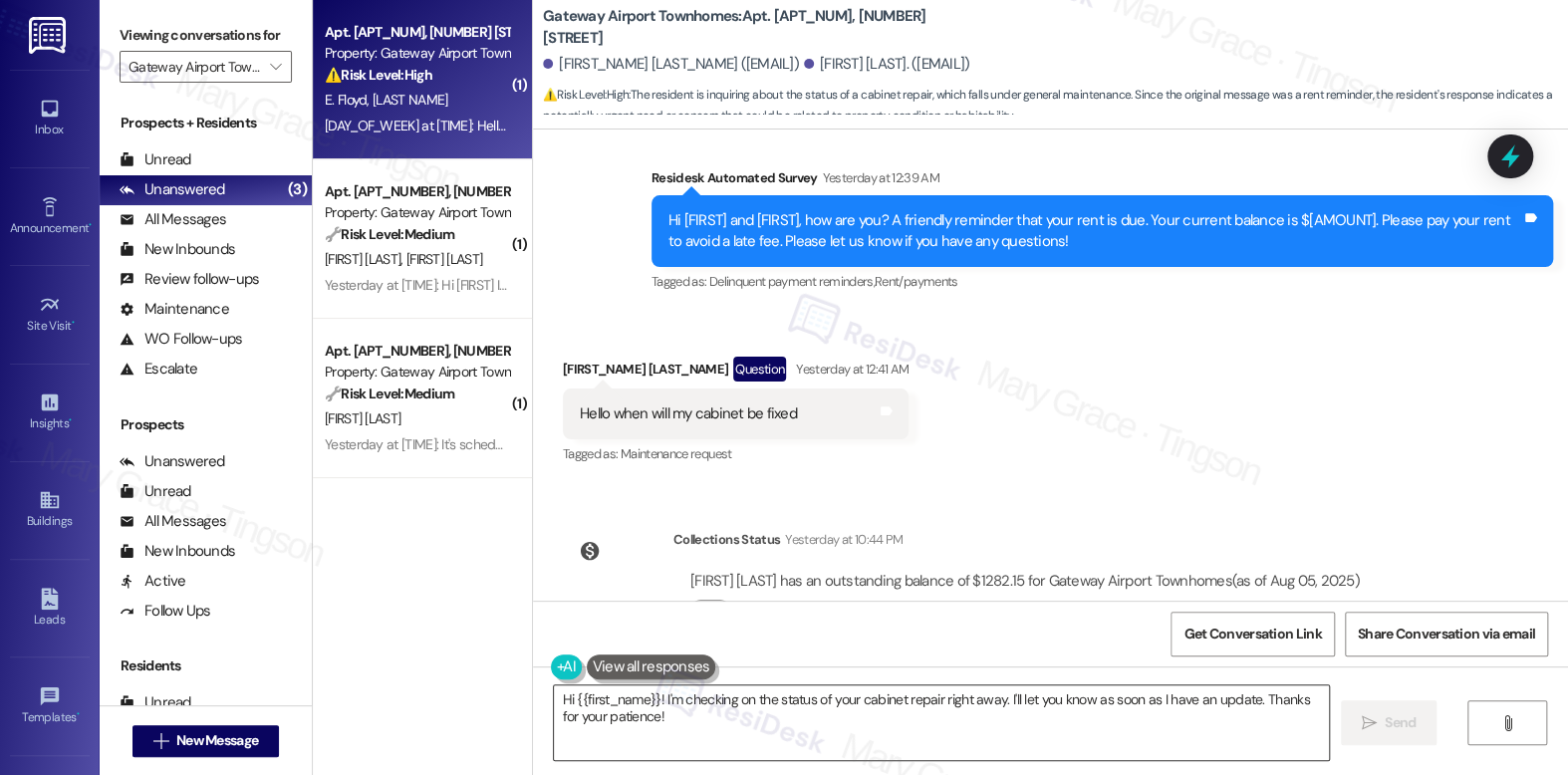 click on "Hi {{first_name}}! I'm checking on the status of your cabinet repair right away. I'll let you know as soon as I have an update. Thanks for your patience!" at bounding box center [940, 722] 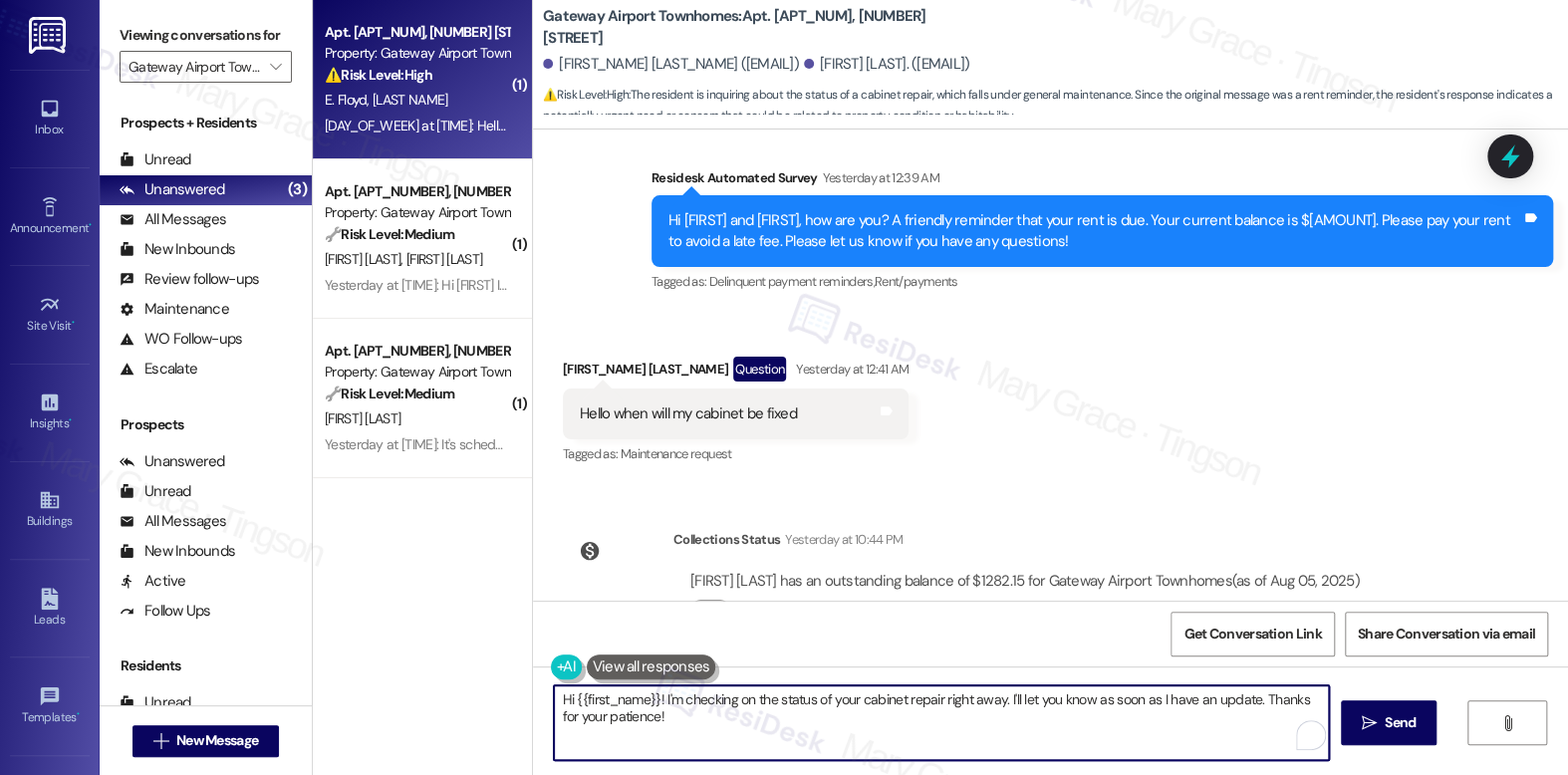 drag, startPoint x: 646, startPoint y: 715, endPoint x: 721, endPoint y: 726, distance: 75.80237 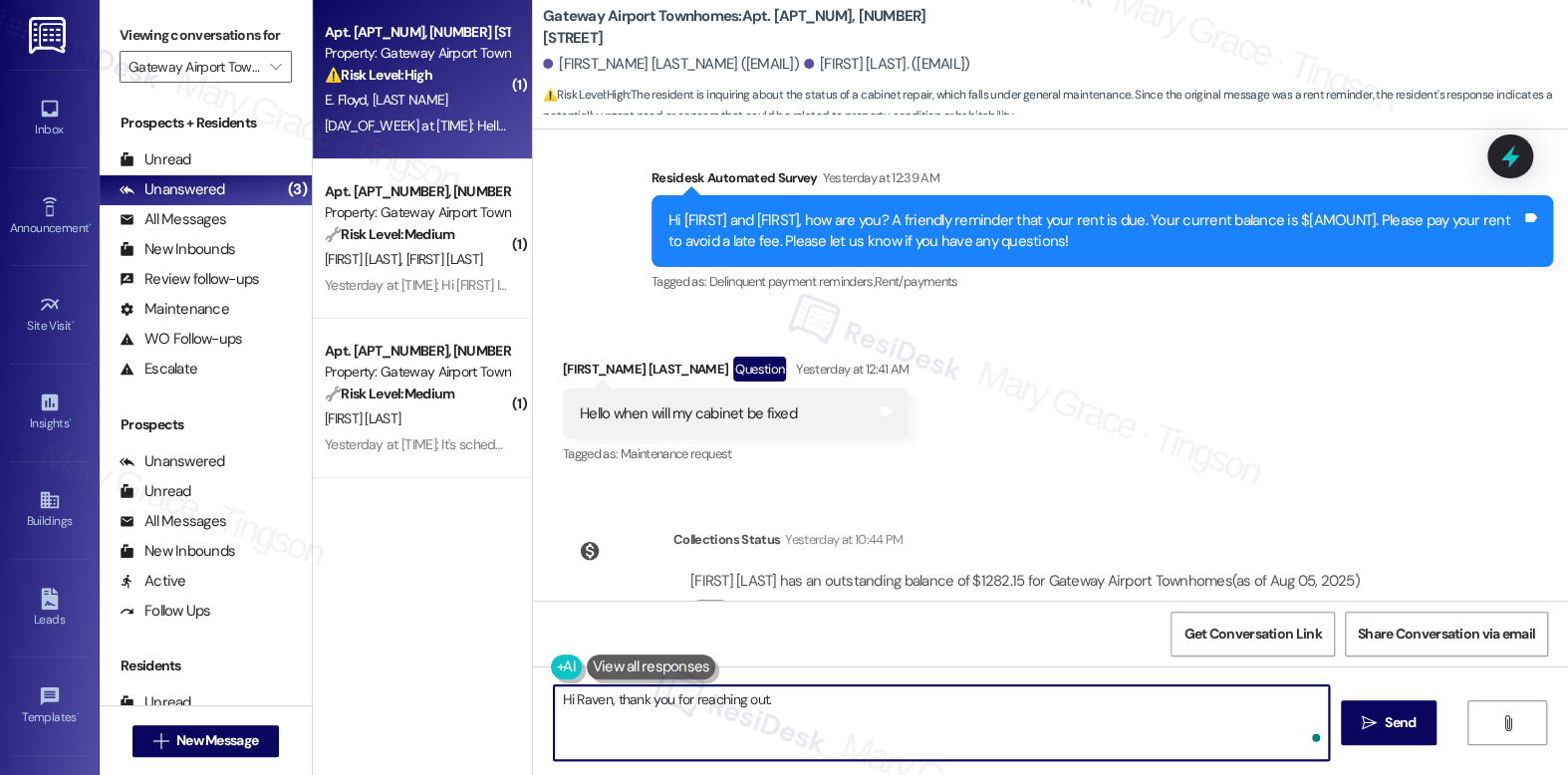 type on "Hi Raven, thank you for reaching out. L" 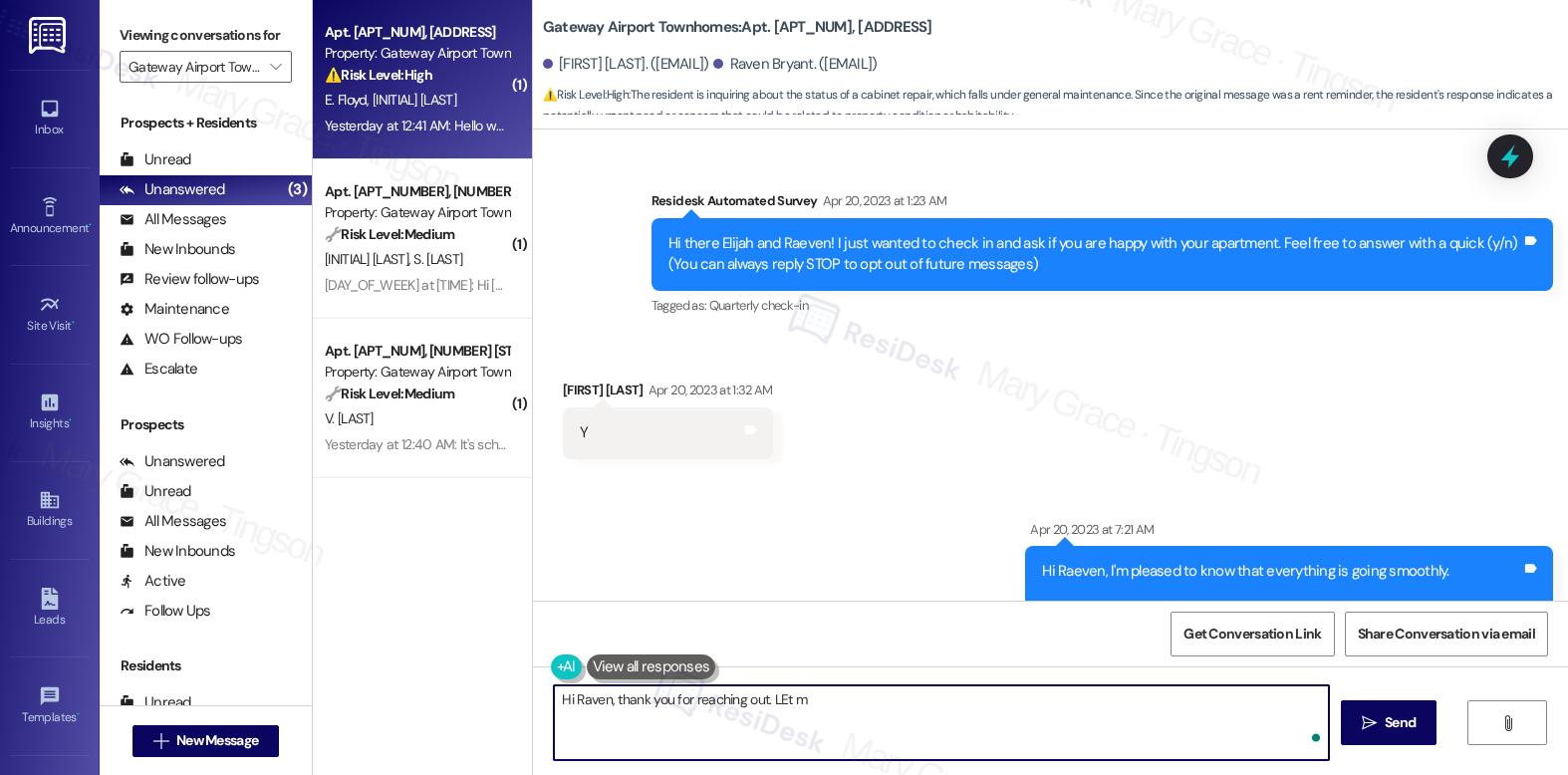scroll, scrollTop: 0, scrollLeft: 0, axis: both 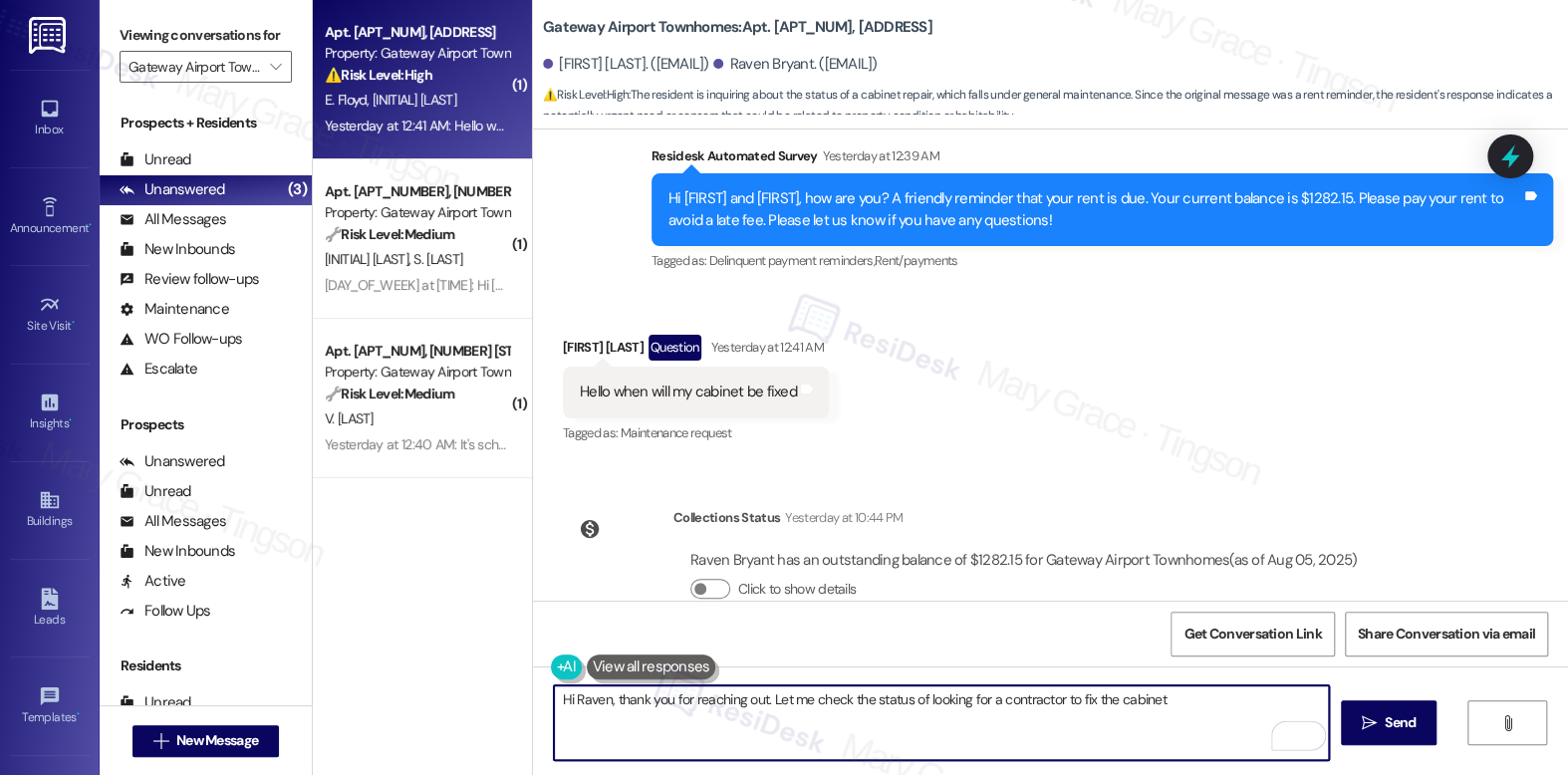 click on "Hi Raven, thank you for reaching out. Let me check the status of looking for a contractor to fix the cabinet" at bounding box center (940, 722) 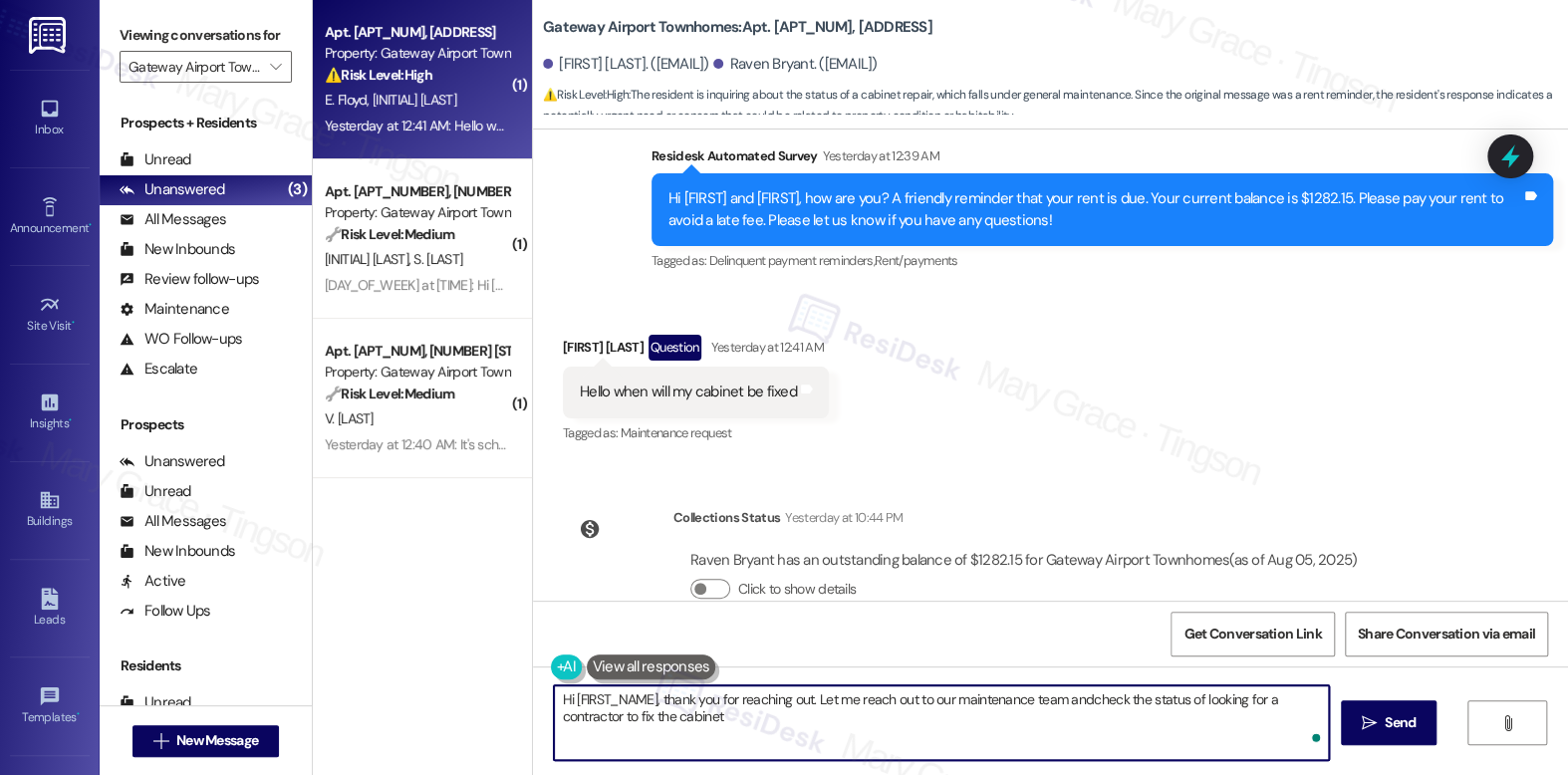 type on "Hi [FIRST], thank you for reaching out. Let me reach out to our maintenance team and check the status of looking for a contractor to fix the cabinet" 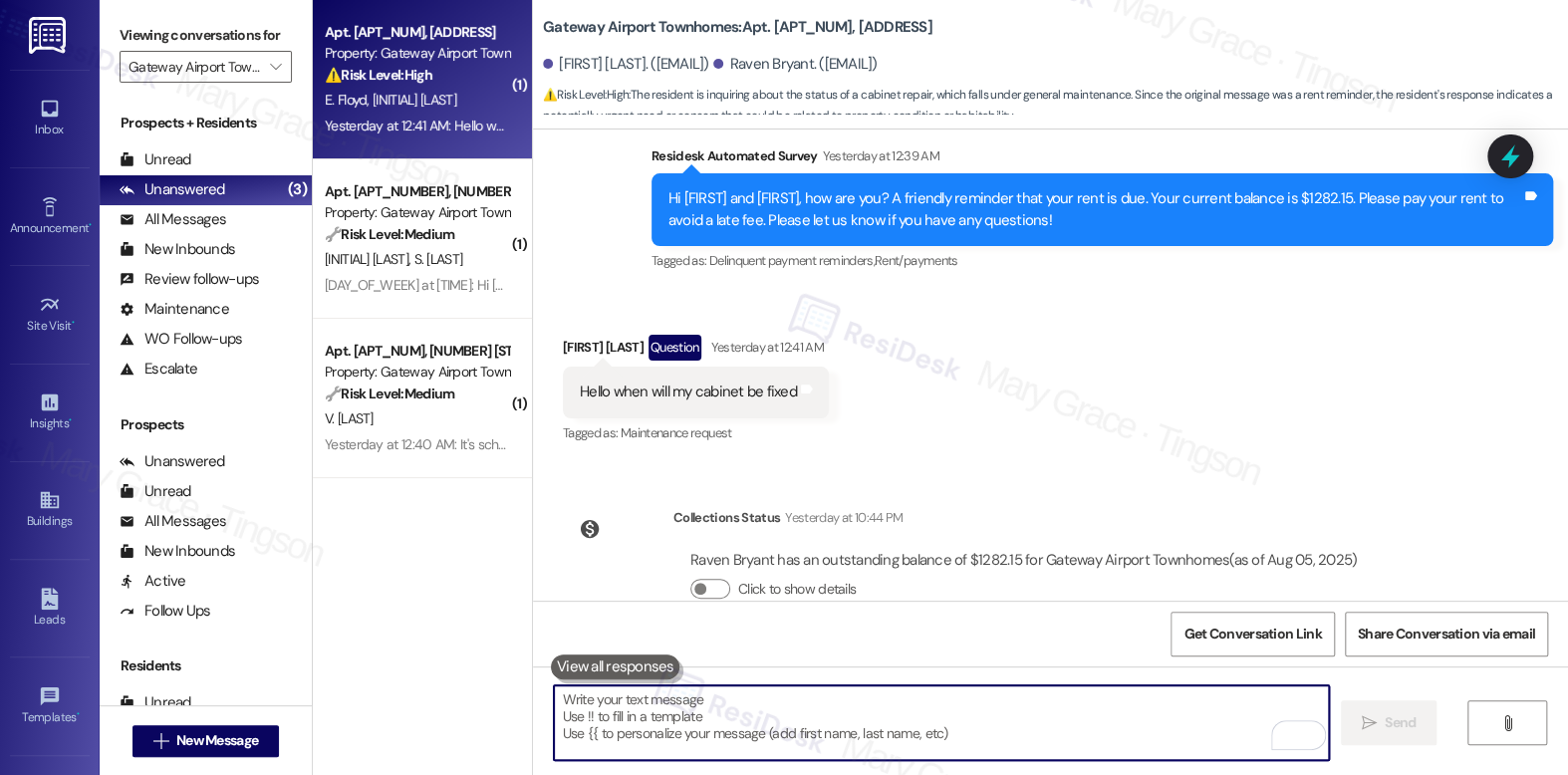 paste on "Hi Raven, thank you for reaching out. I’ll follow up with our maintenance team to check on the status of securing a contractor to repair the cabinet." 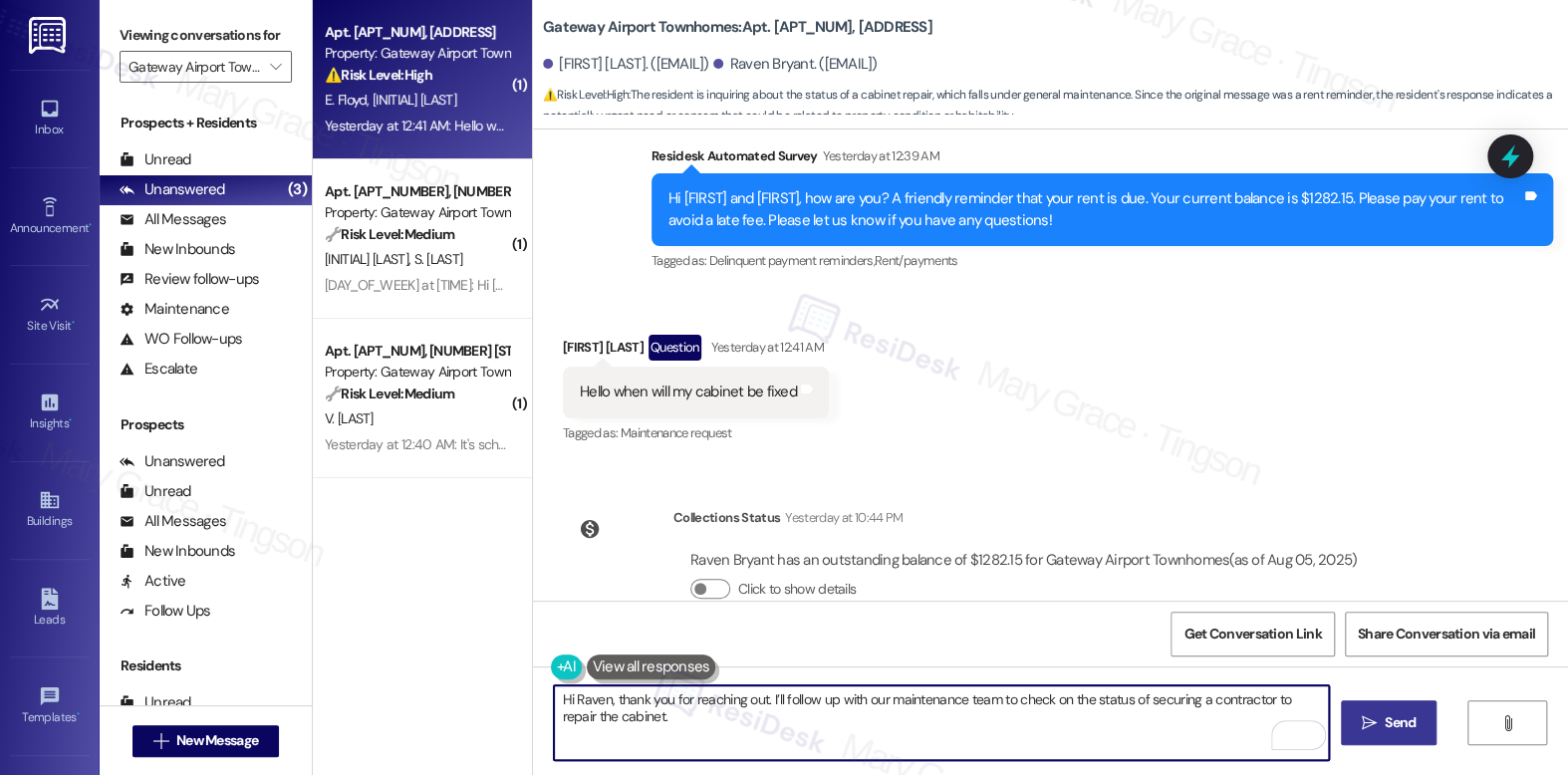 type on "Hi Raven, thank you for reaching out. I’ll follow up with our maintenance team to check on the status of securing a contractor to repair the cabinet." 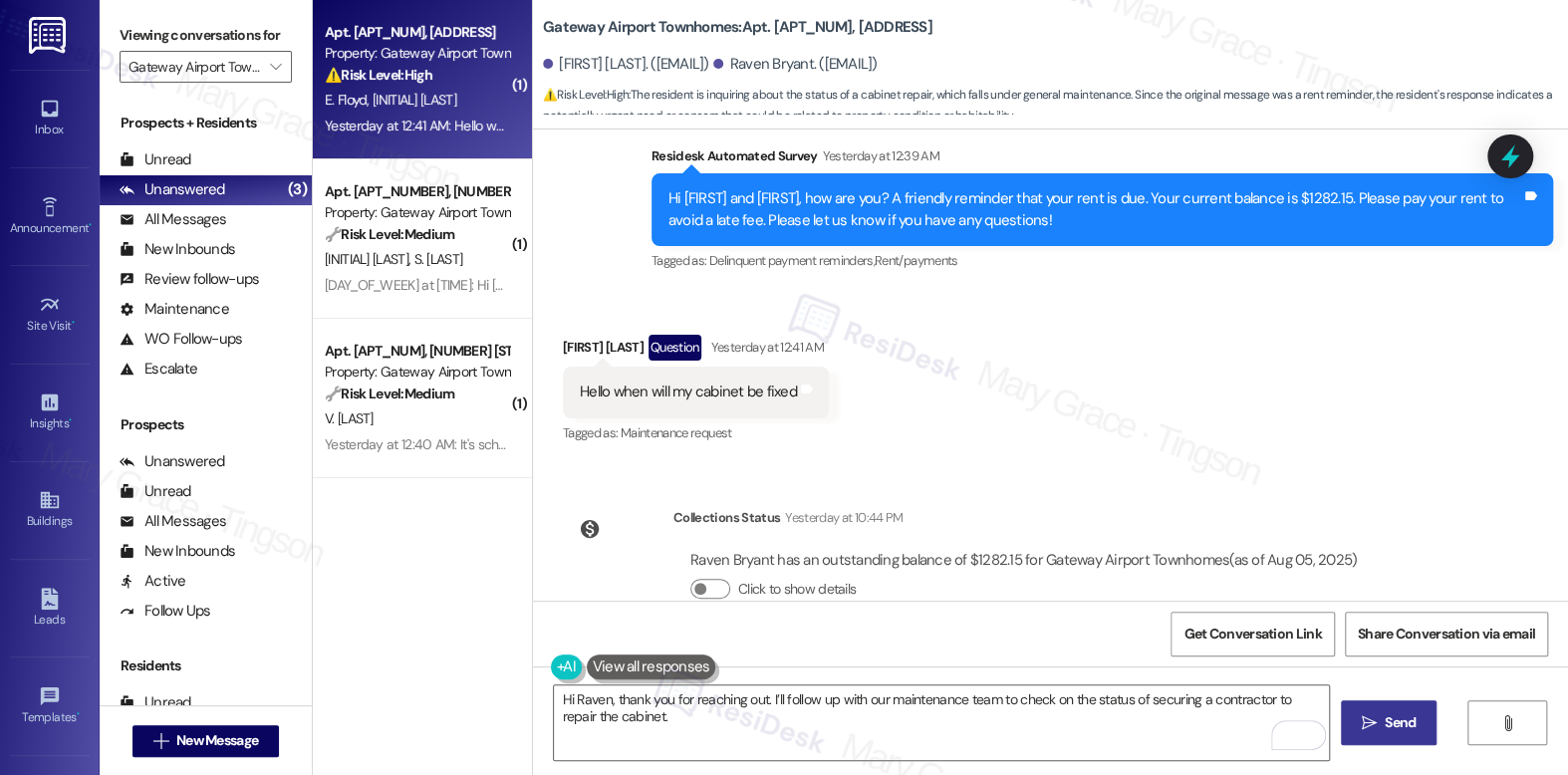click on "" at bounding box center [1369, 723] 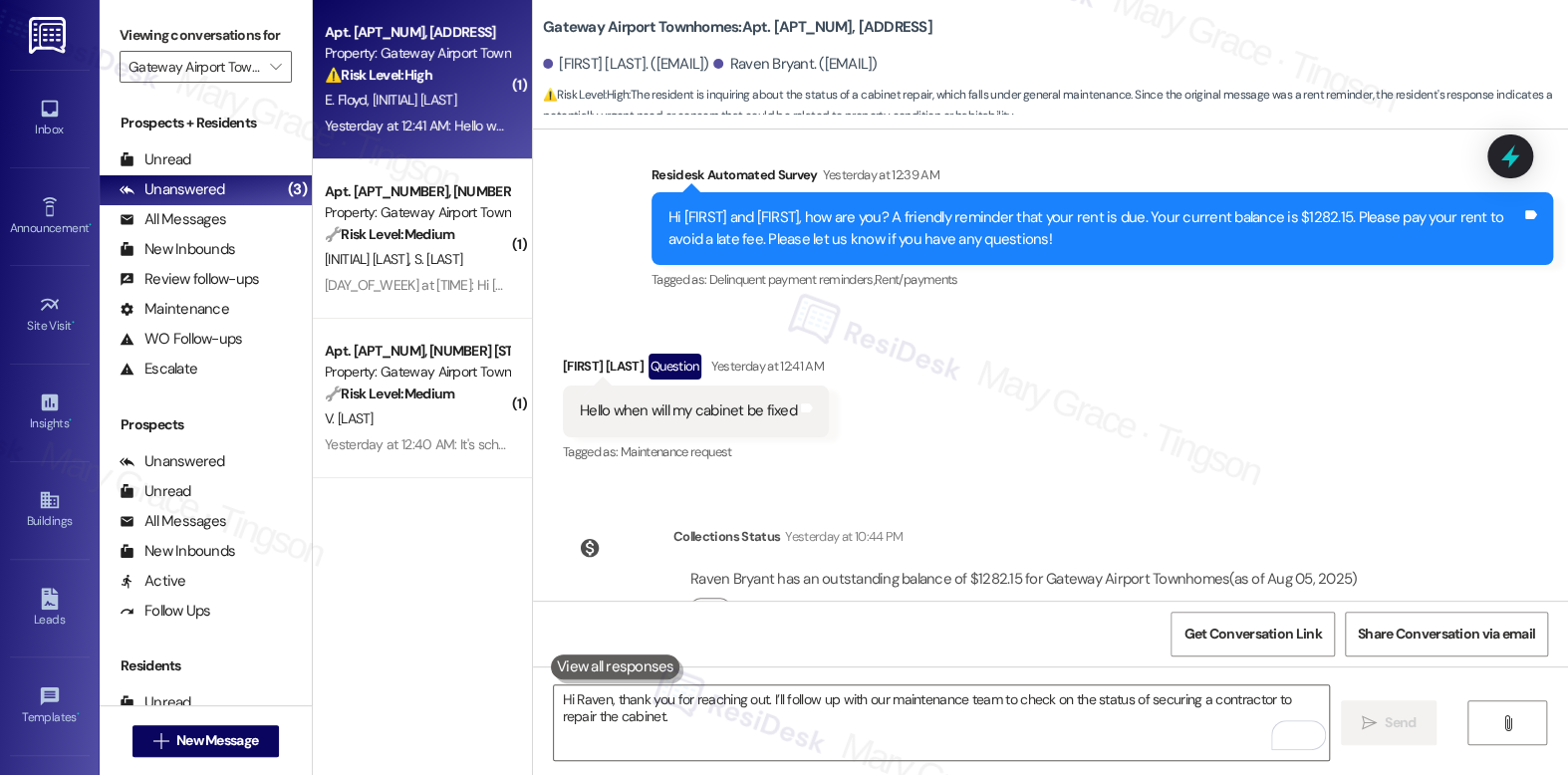 scroll, scrollTop: 7302, scrollLeft: 0, axis: vertical 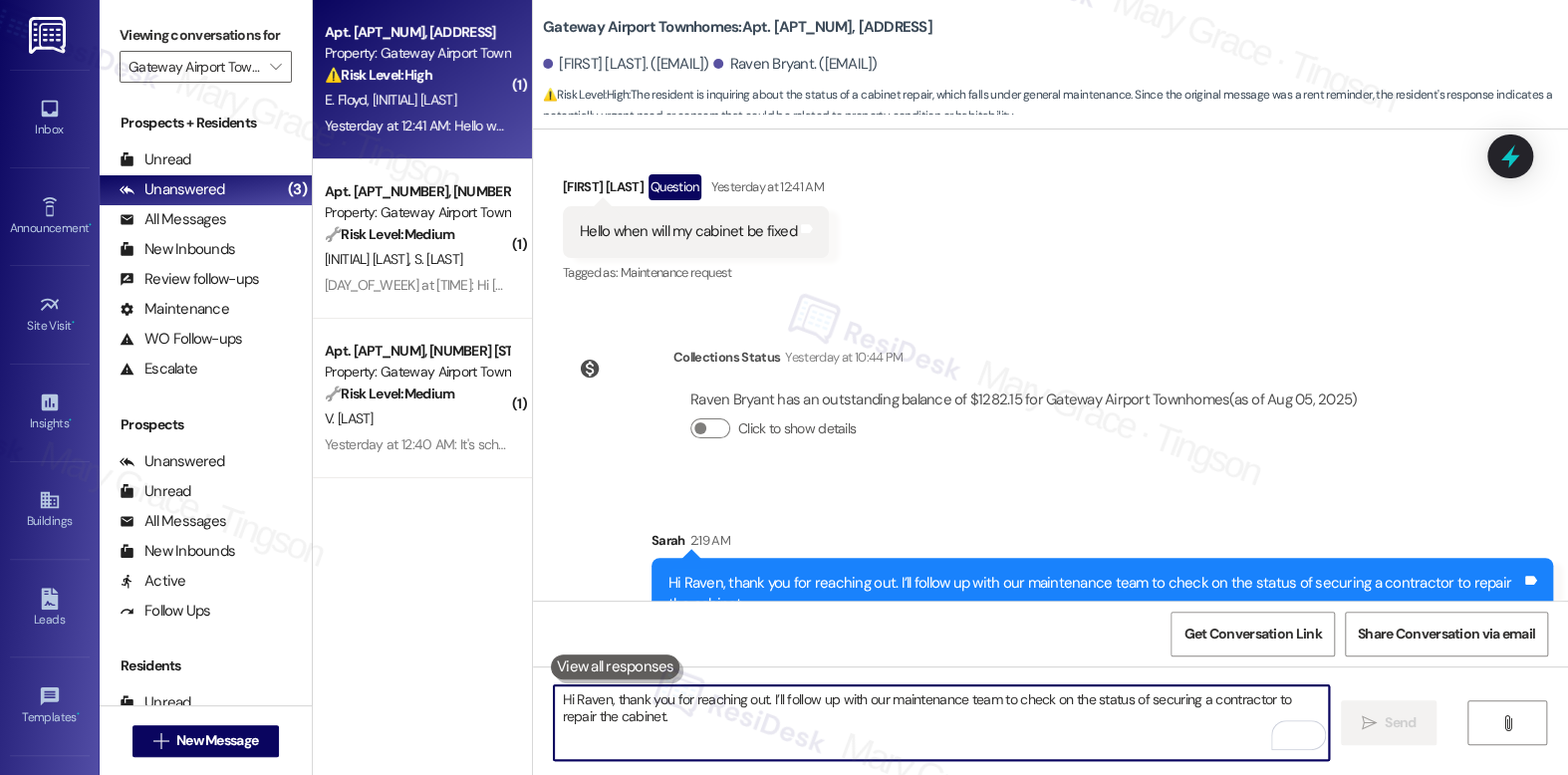click on "Hi Raven, thank you for reaching out. I’ll follow up with our maintenance team to check on the status of securing a contractor to repair the cabinet." at bounding box center [940, 722] 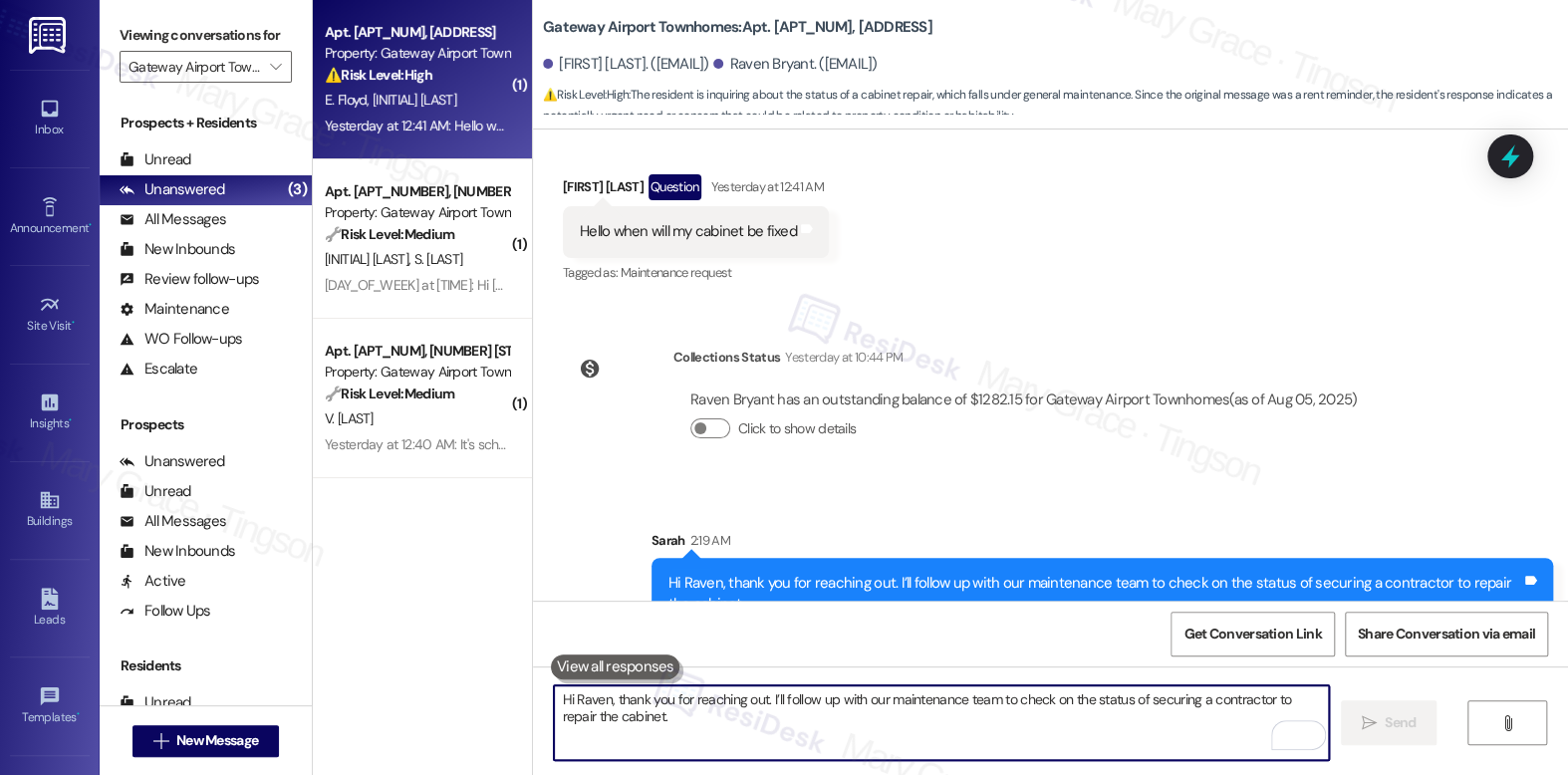 type 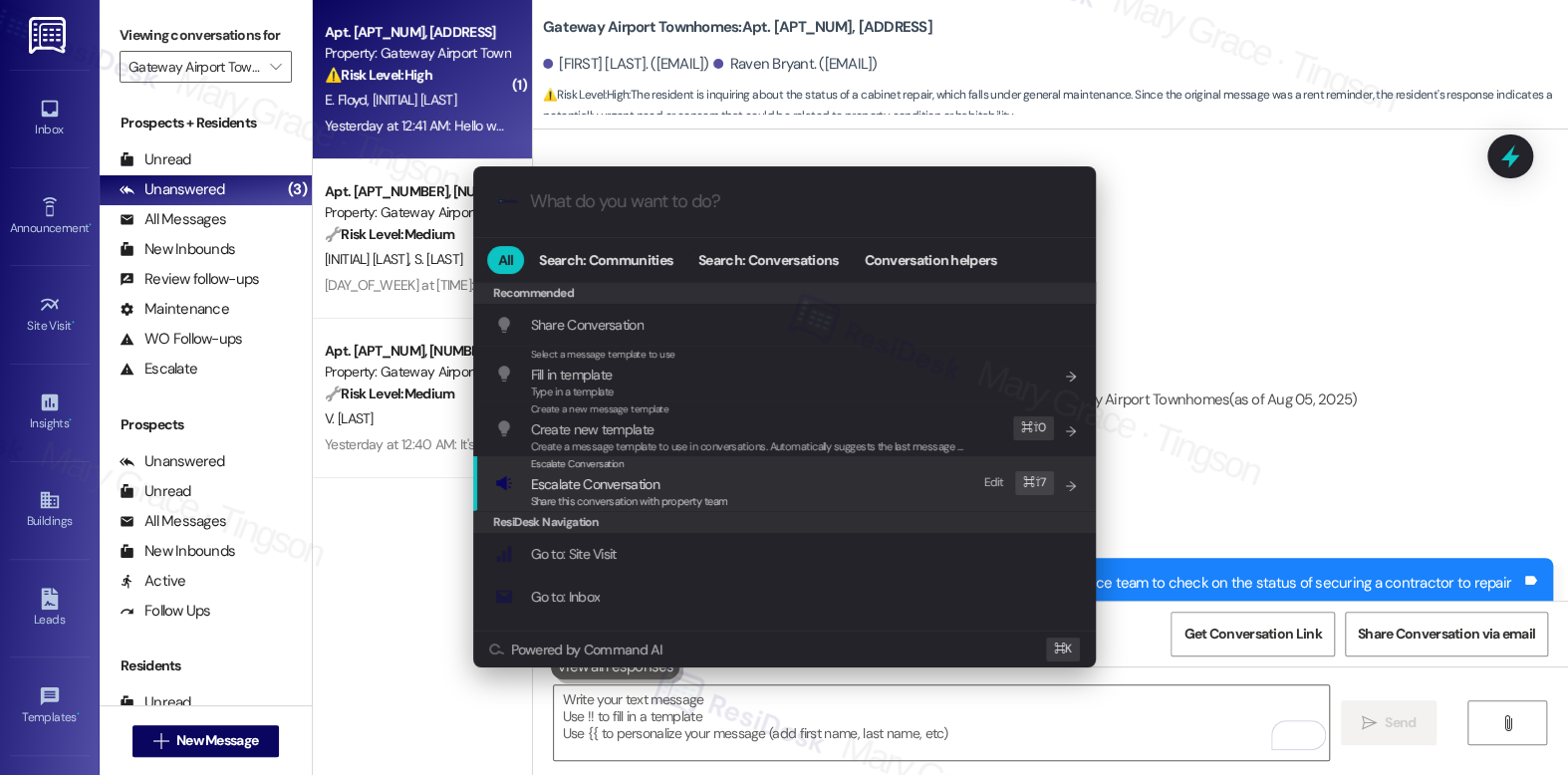 click on "Escalate Conversation Escalate Conversation Share this conversation with property team Edit ⌘ ⇧ 7" at bounding box center (786, 483) 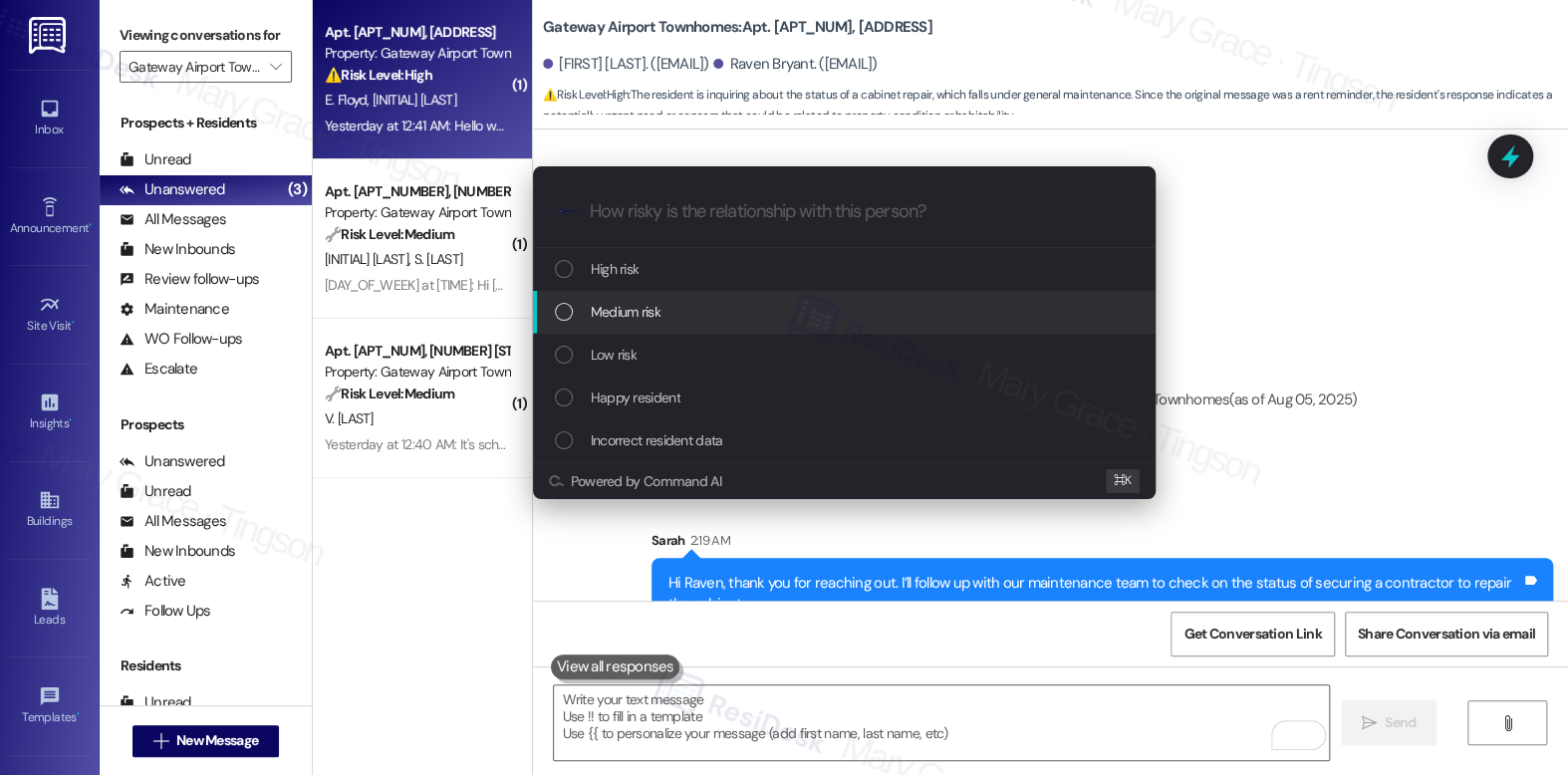 click on "Medium risk" at bounding box center (844, 312) 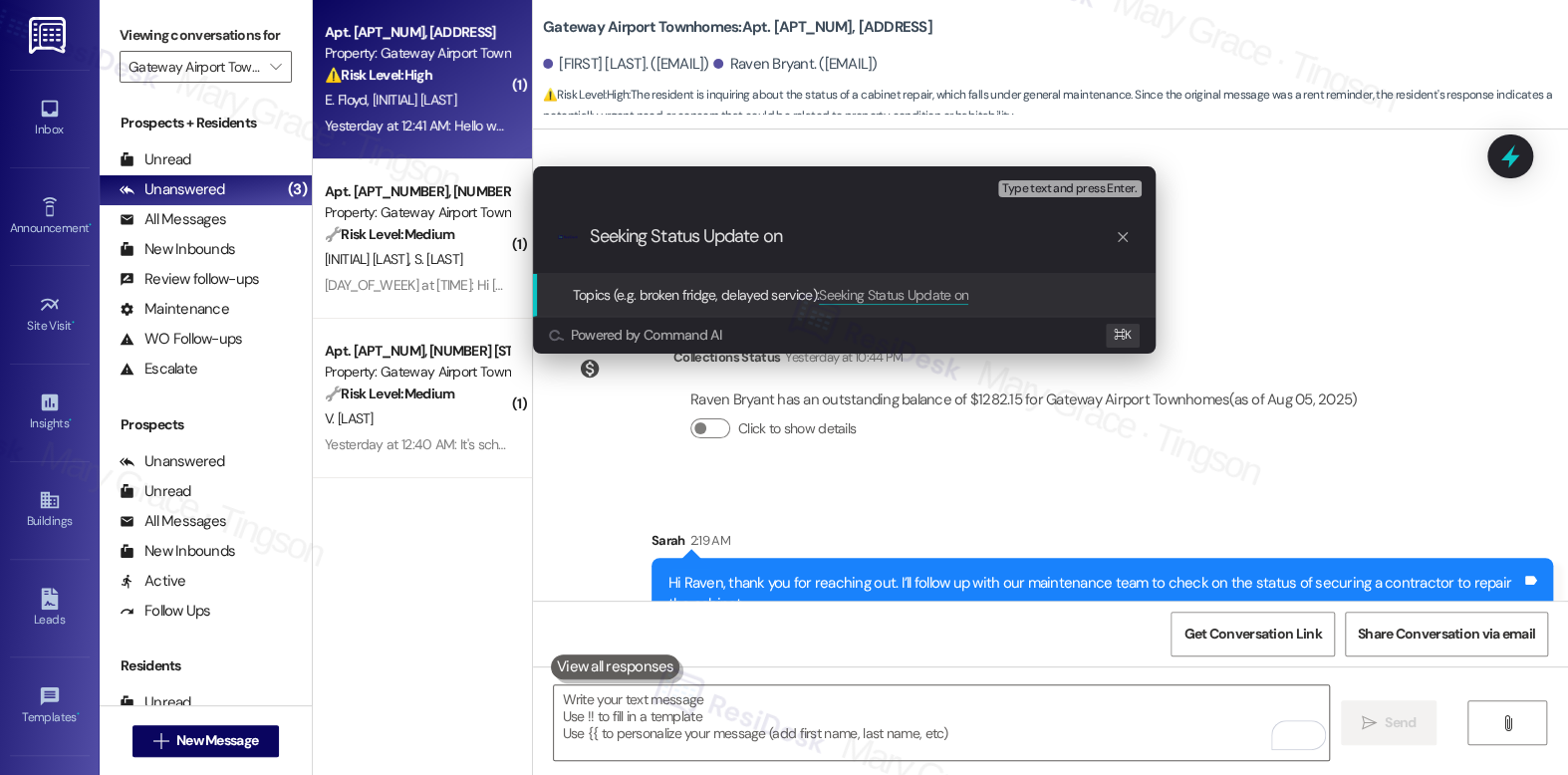 drag, startPoint x: 655, startPoint y: 236, endPoint x: 806, endPoint y: 242, distance: 151.11916 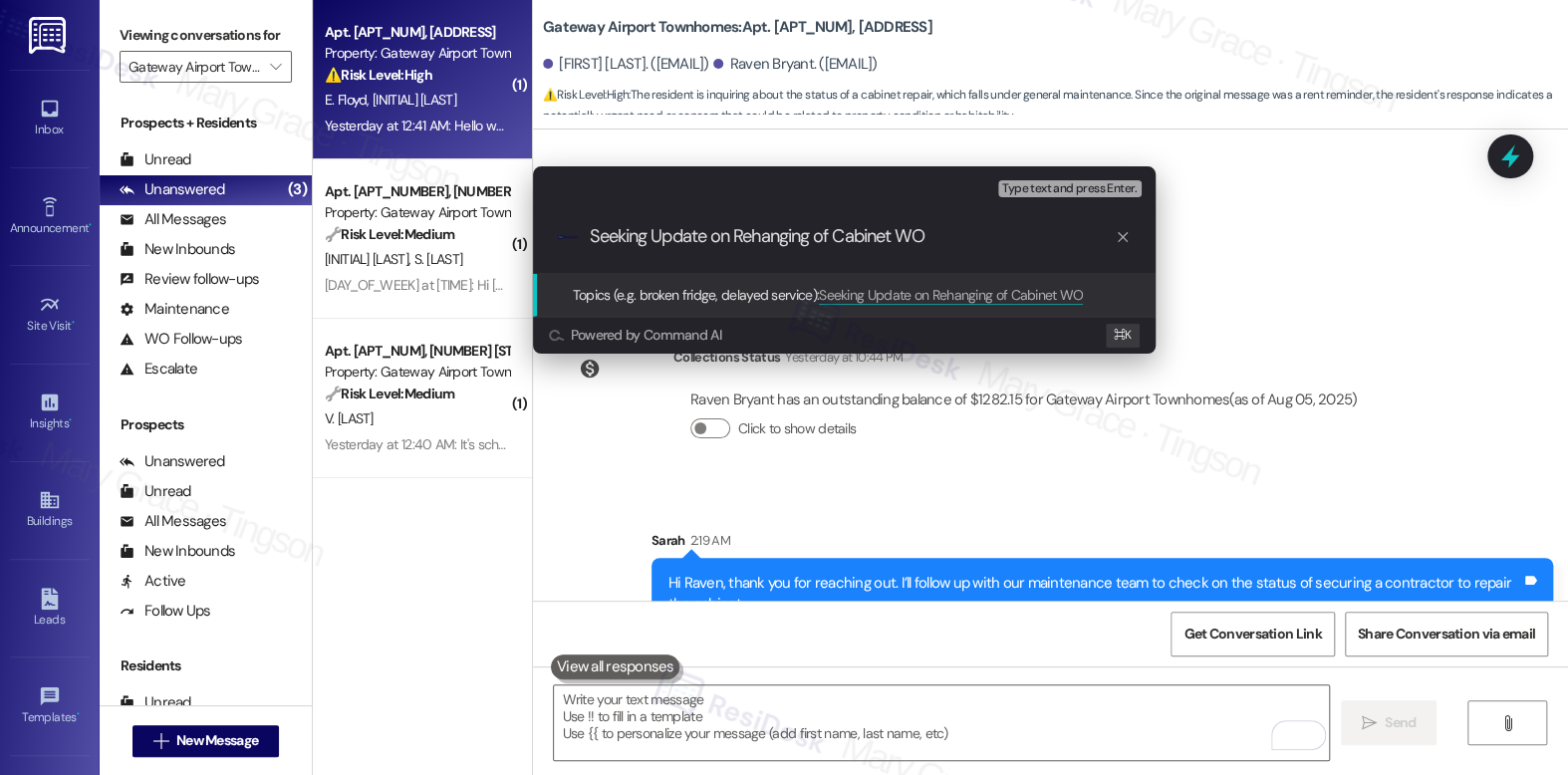 paste on "#579601" 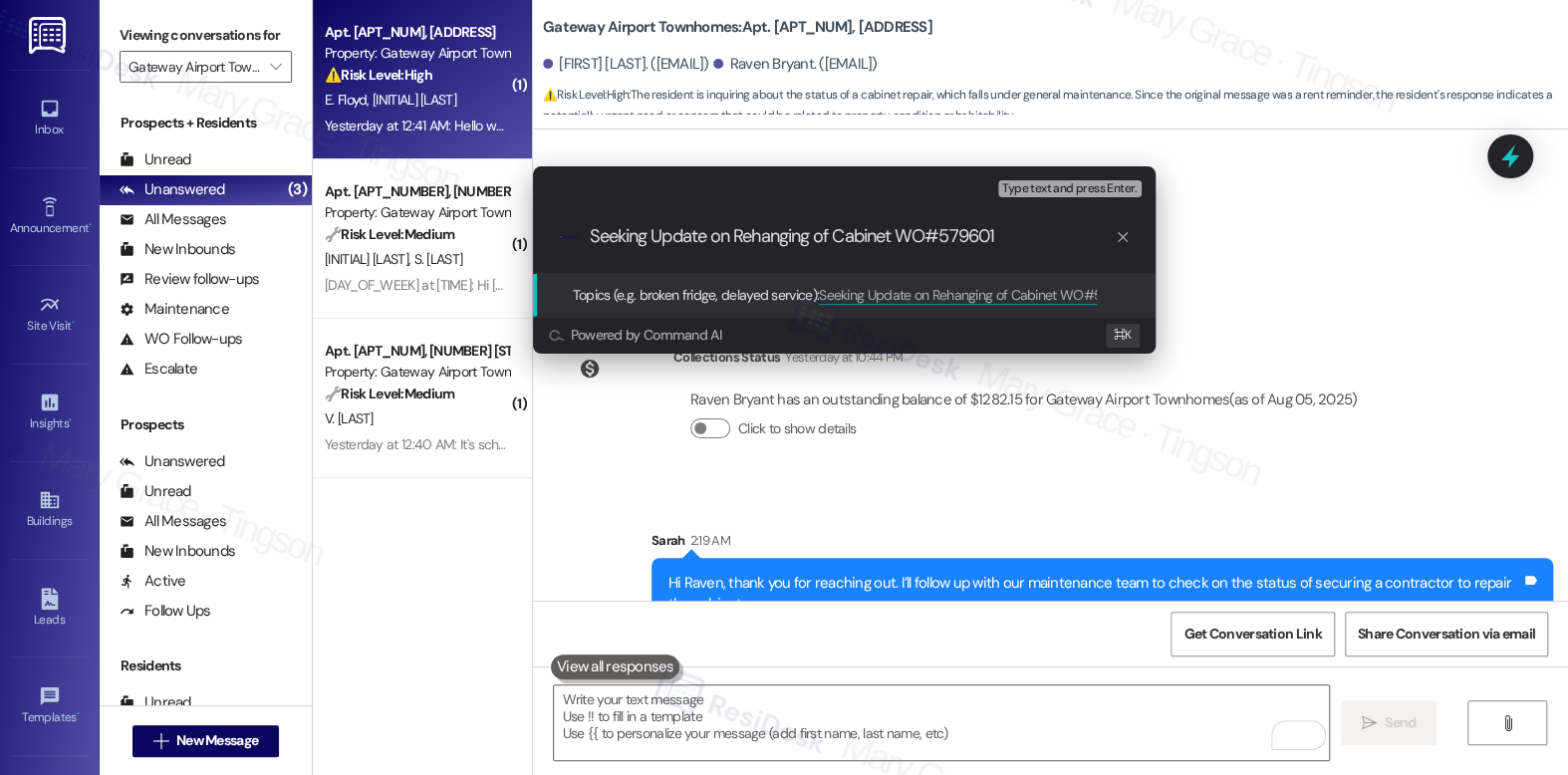 type on "Seeking Update on Rehanging of Cabinet WO#579601" 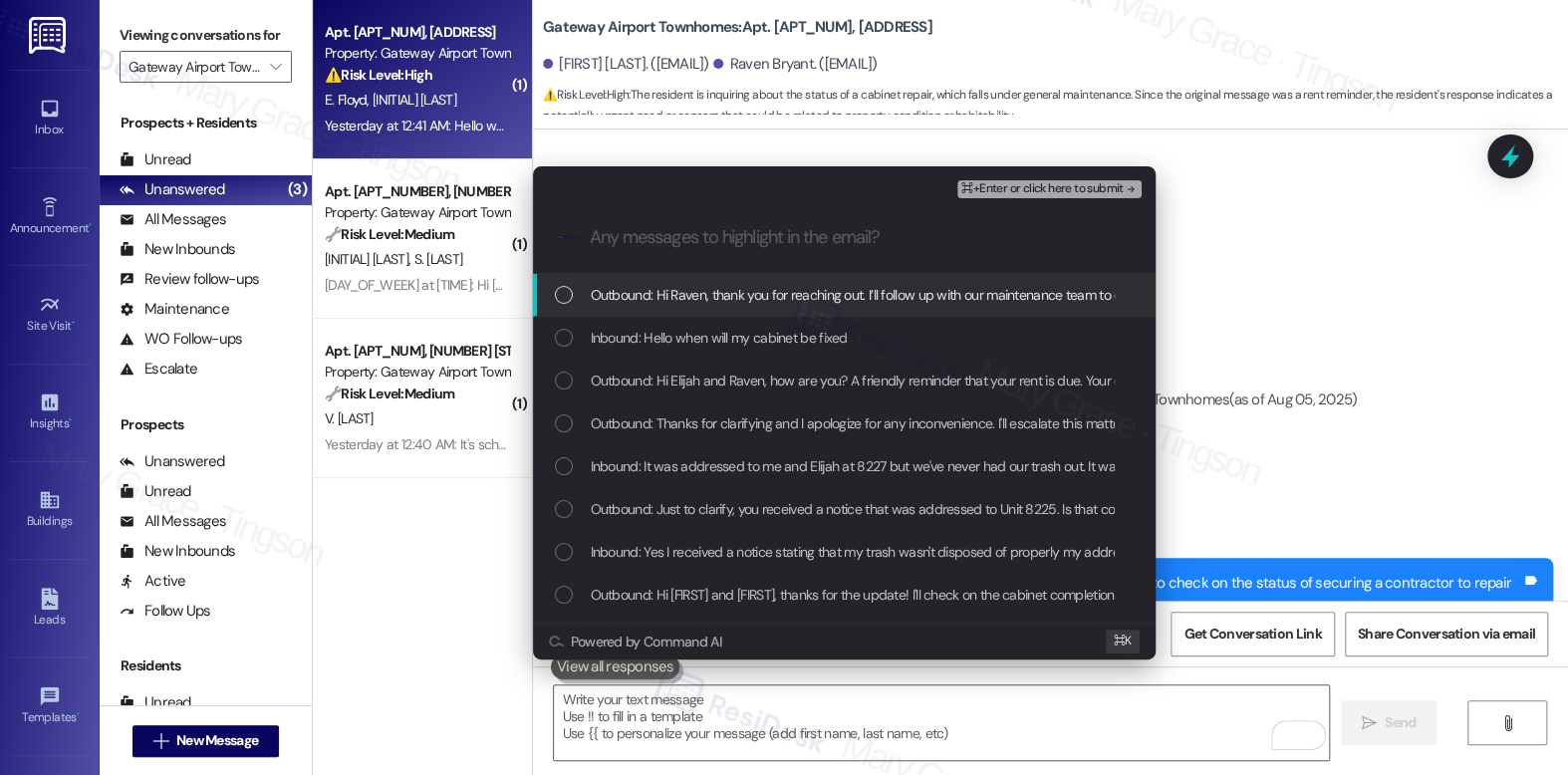 click on "Outbound: Hi Raven, thank you for reaching out. I’ll follow up with our maintenance team to check on the status of securing a contractor to repair the cabinet." at bounding box center [1042, 295] 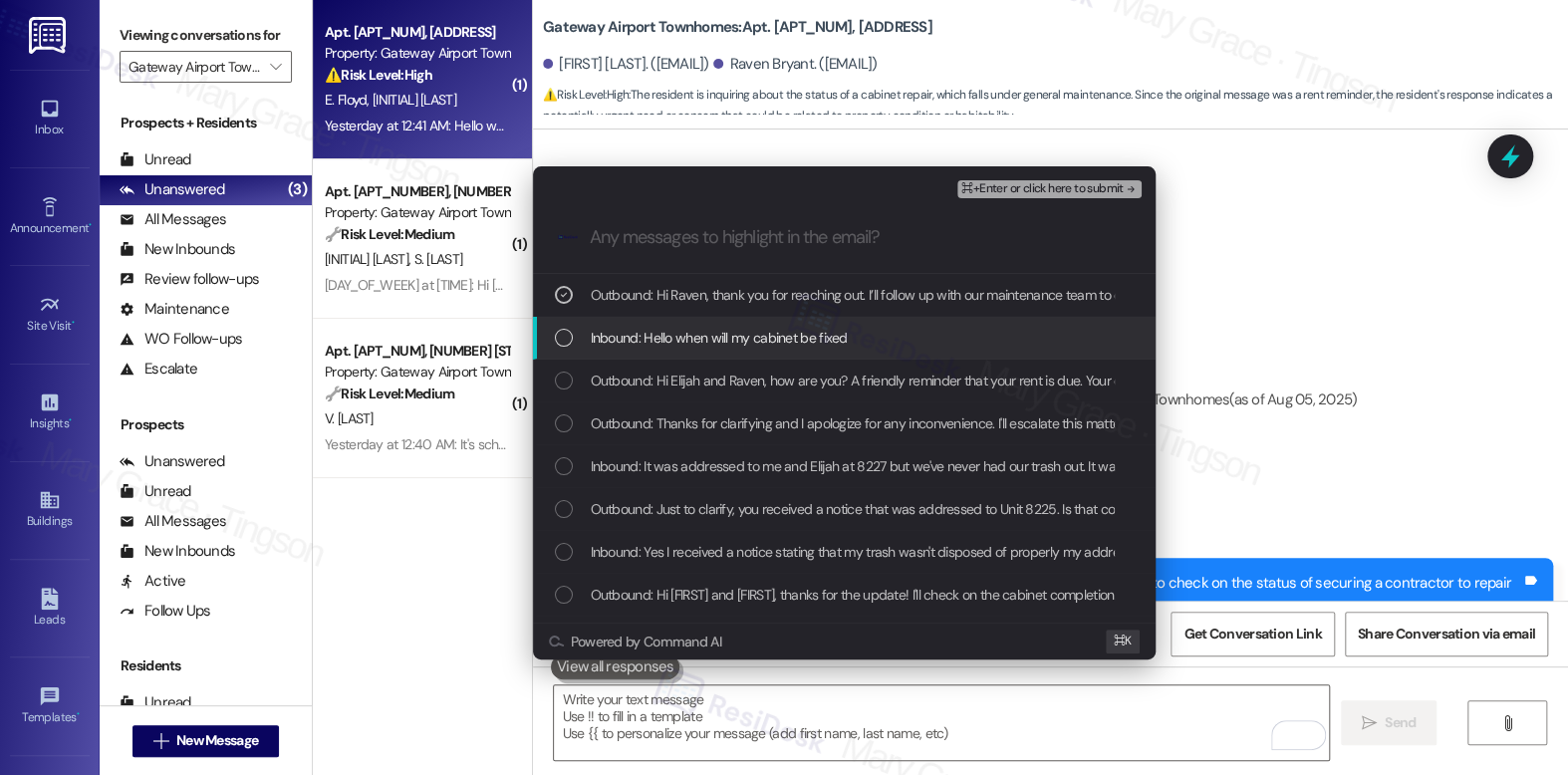 click on "Inbound: Hello when will my cabinet be fixed" at bounding box center (719, 338) 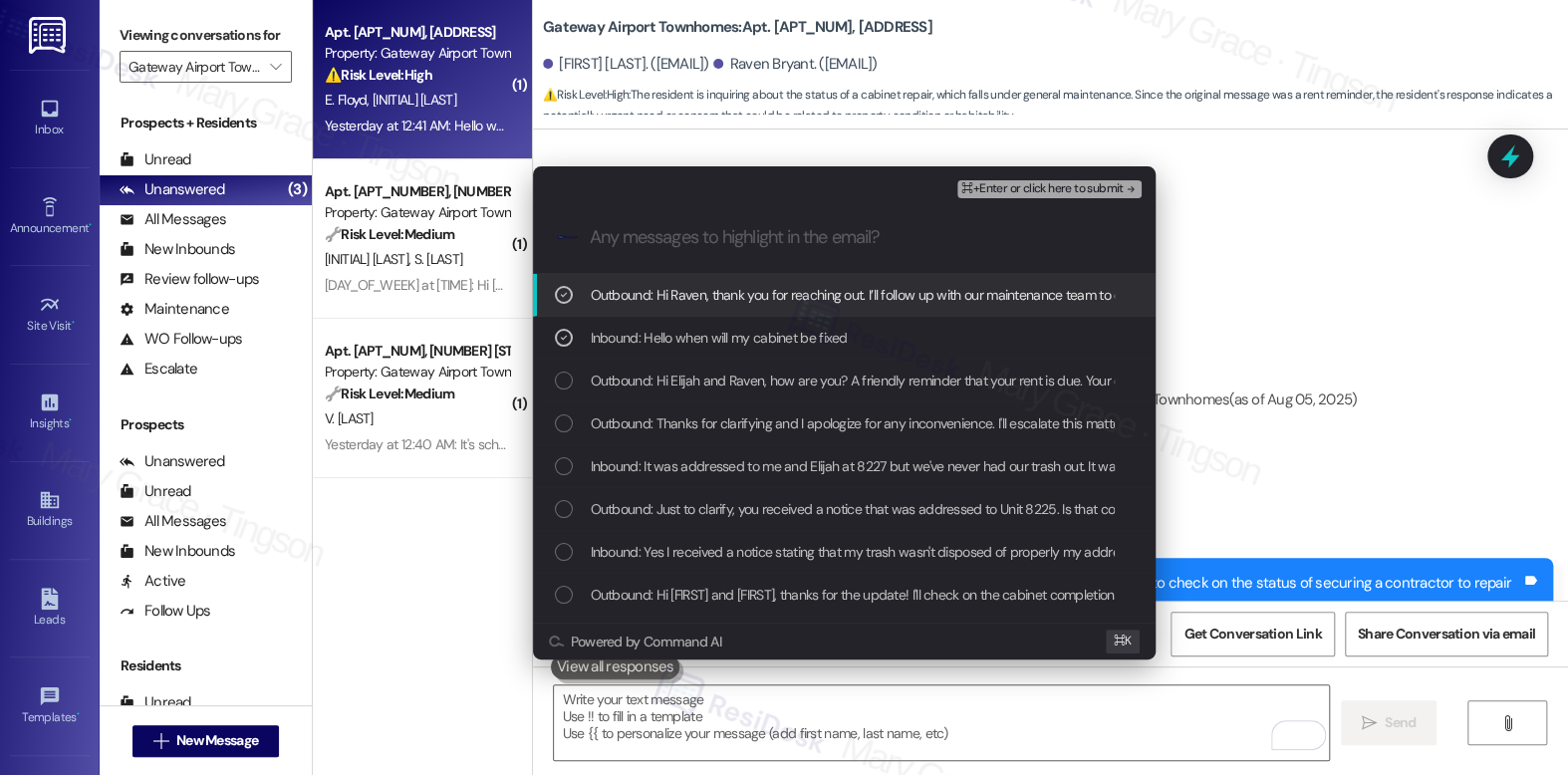 click on "⌘+Enter or click here to submit" at bounding box center (1042, 189) 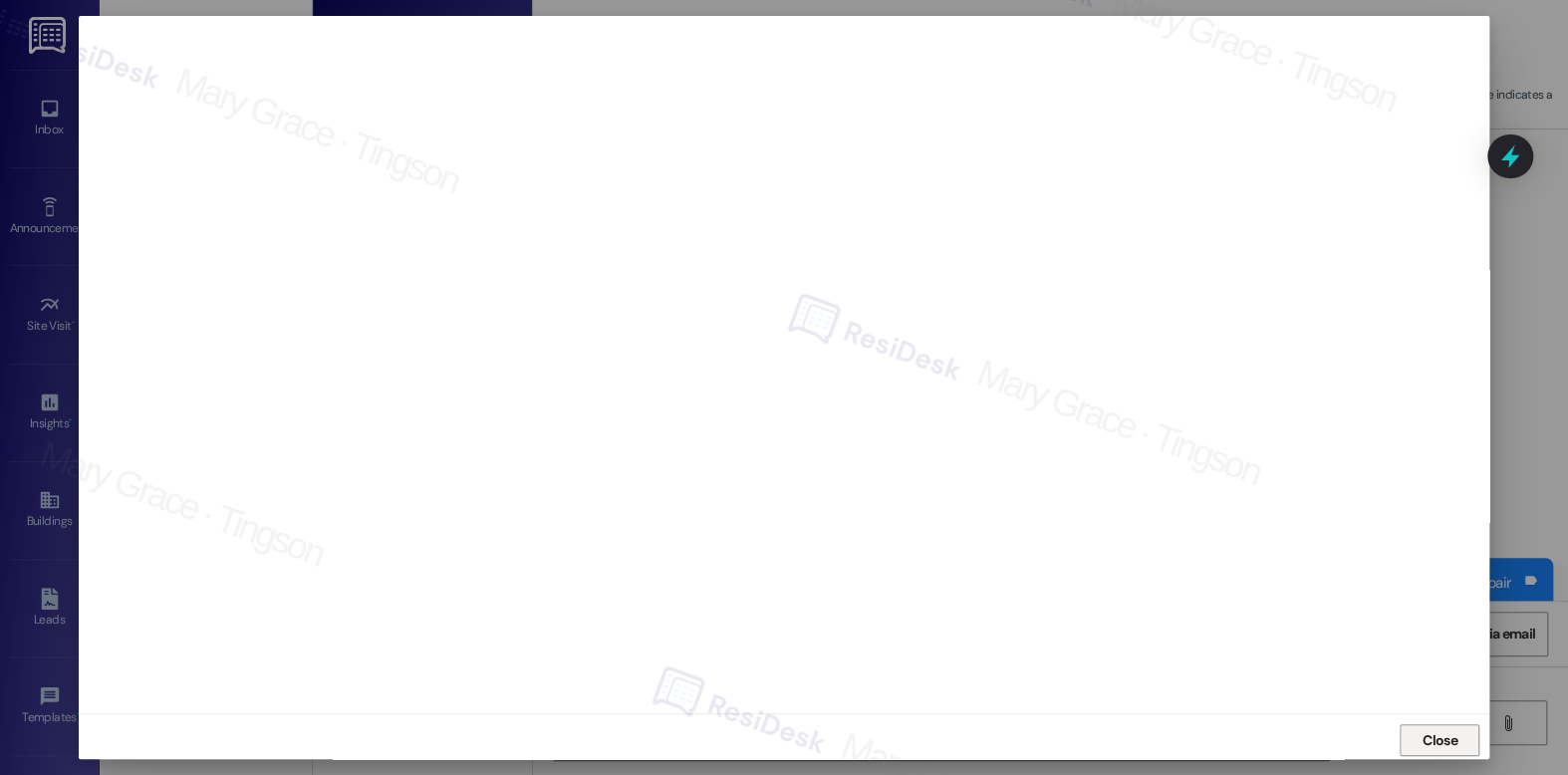 click on "Close" at bounding box center (1439, 740) 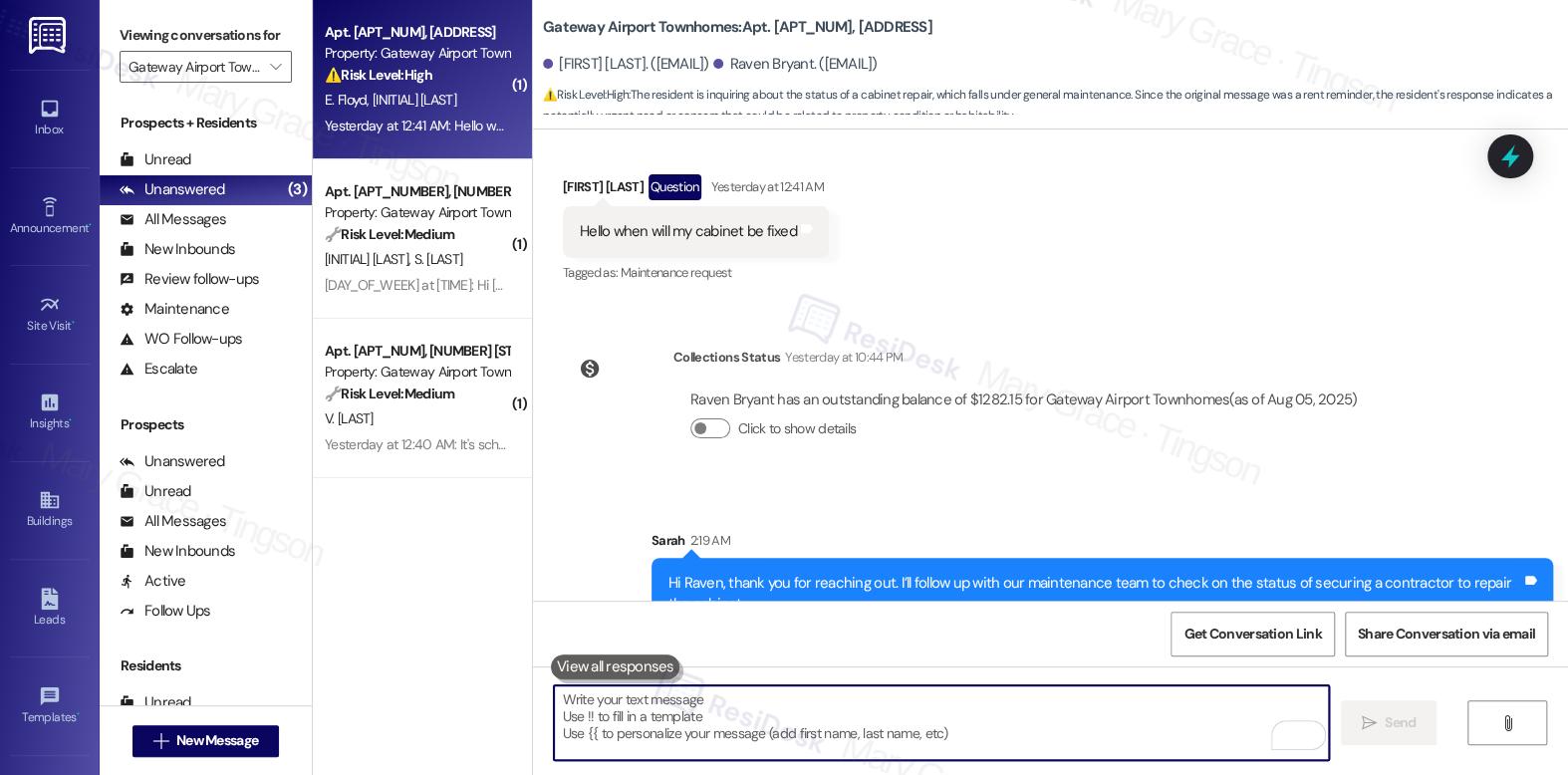 click at bounding box center [940, 722] 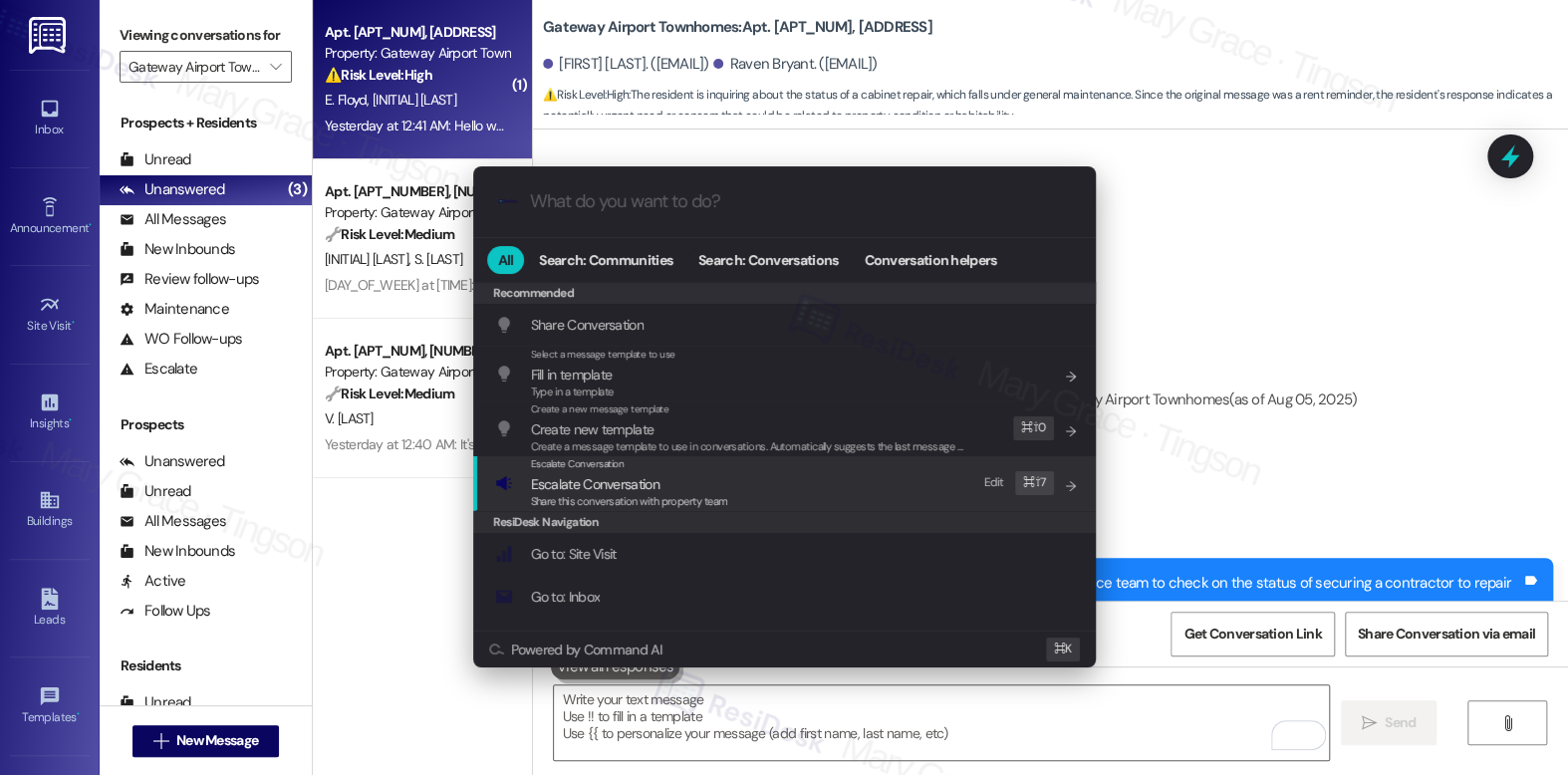 click on "Escalate Conversation Escalate Conversation Share this conversation with property team Edit ⌘ ⇧ 7" at bounding box center (786, 483) 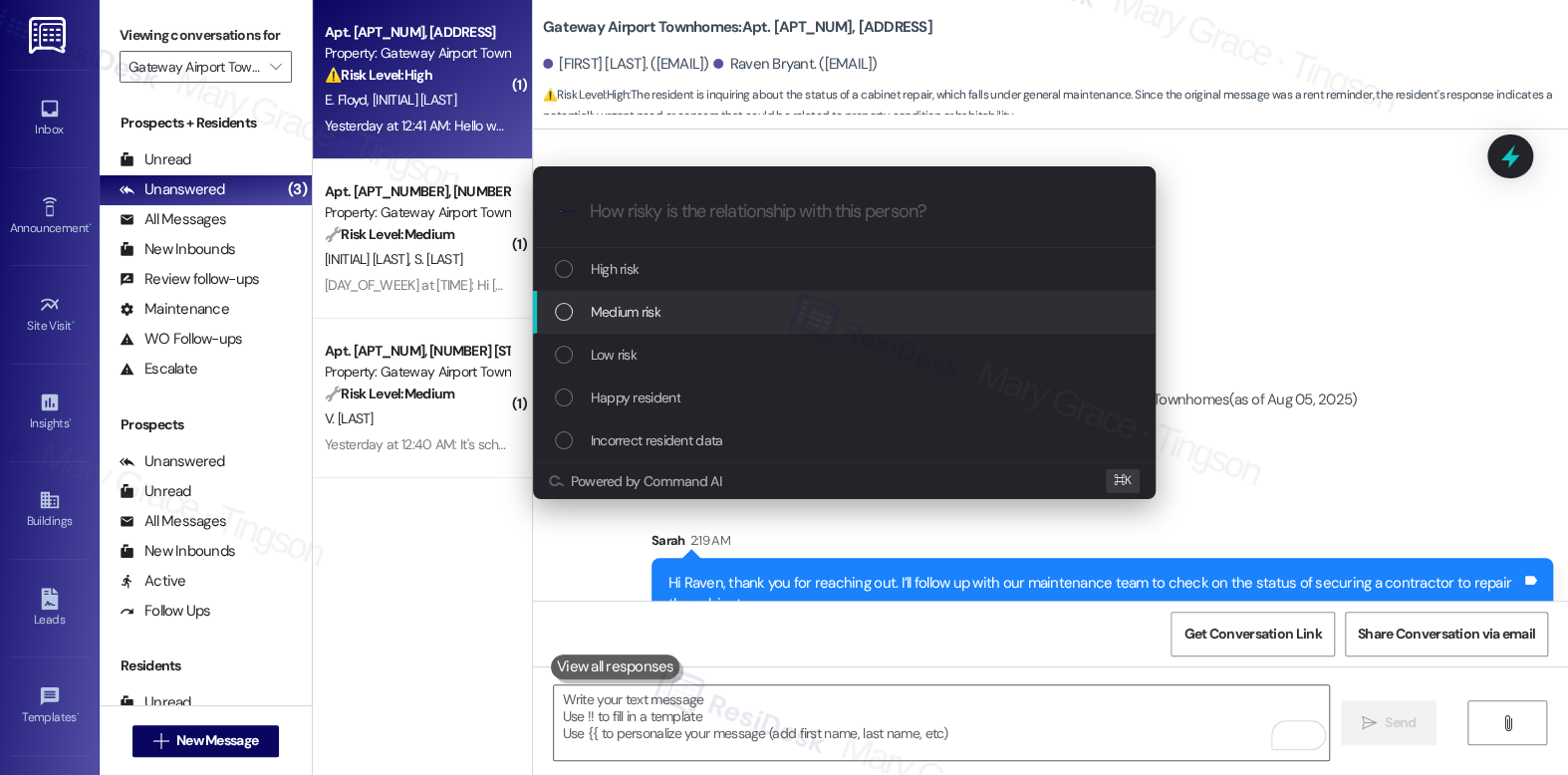 click on "Medium risk" at bounding box center (846, 312) 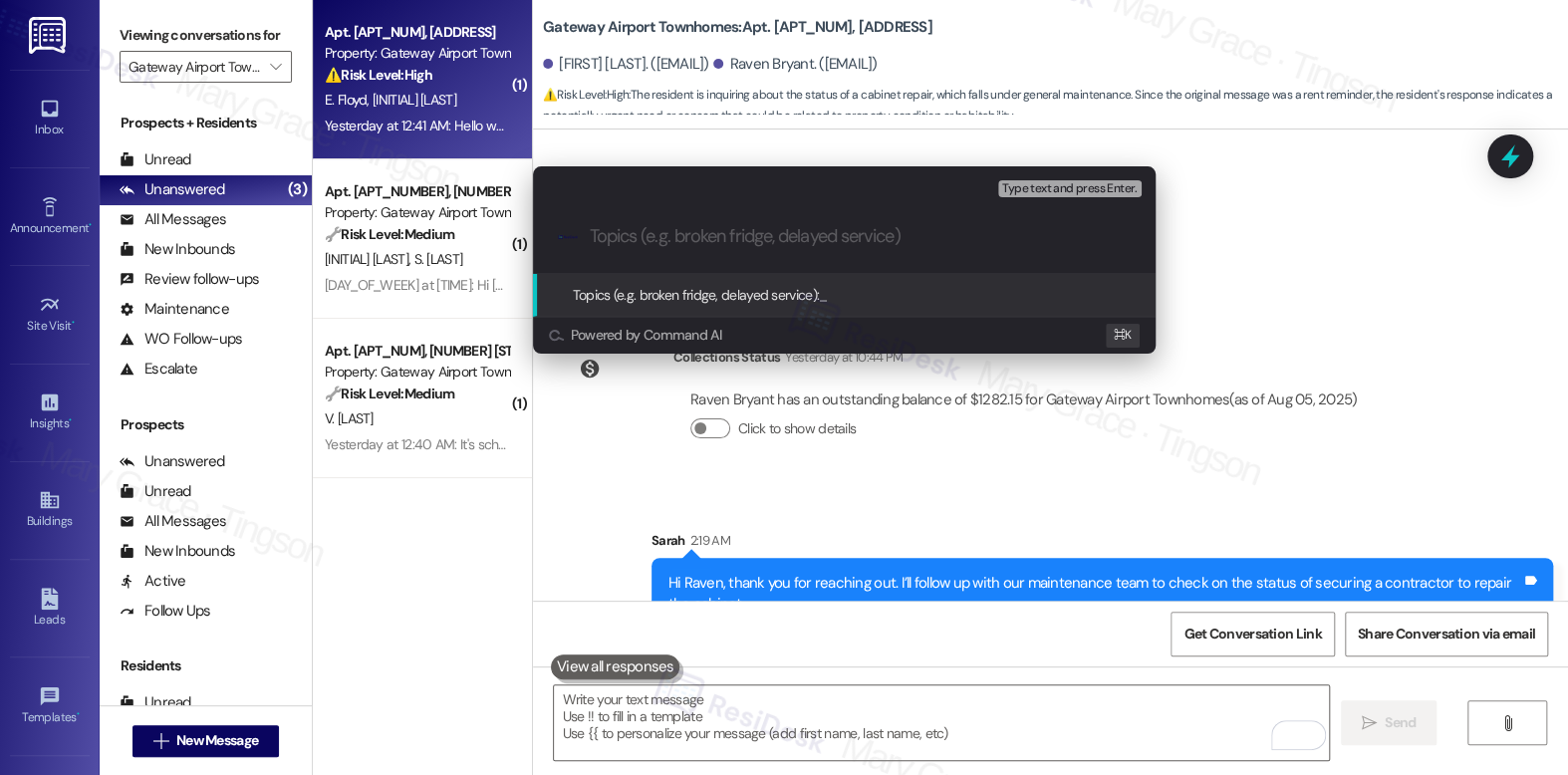 paste on "Seeking Update on Rehanging of Cabinet WO#579601" 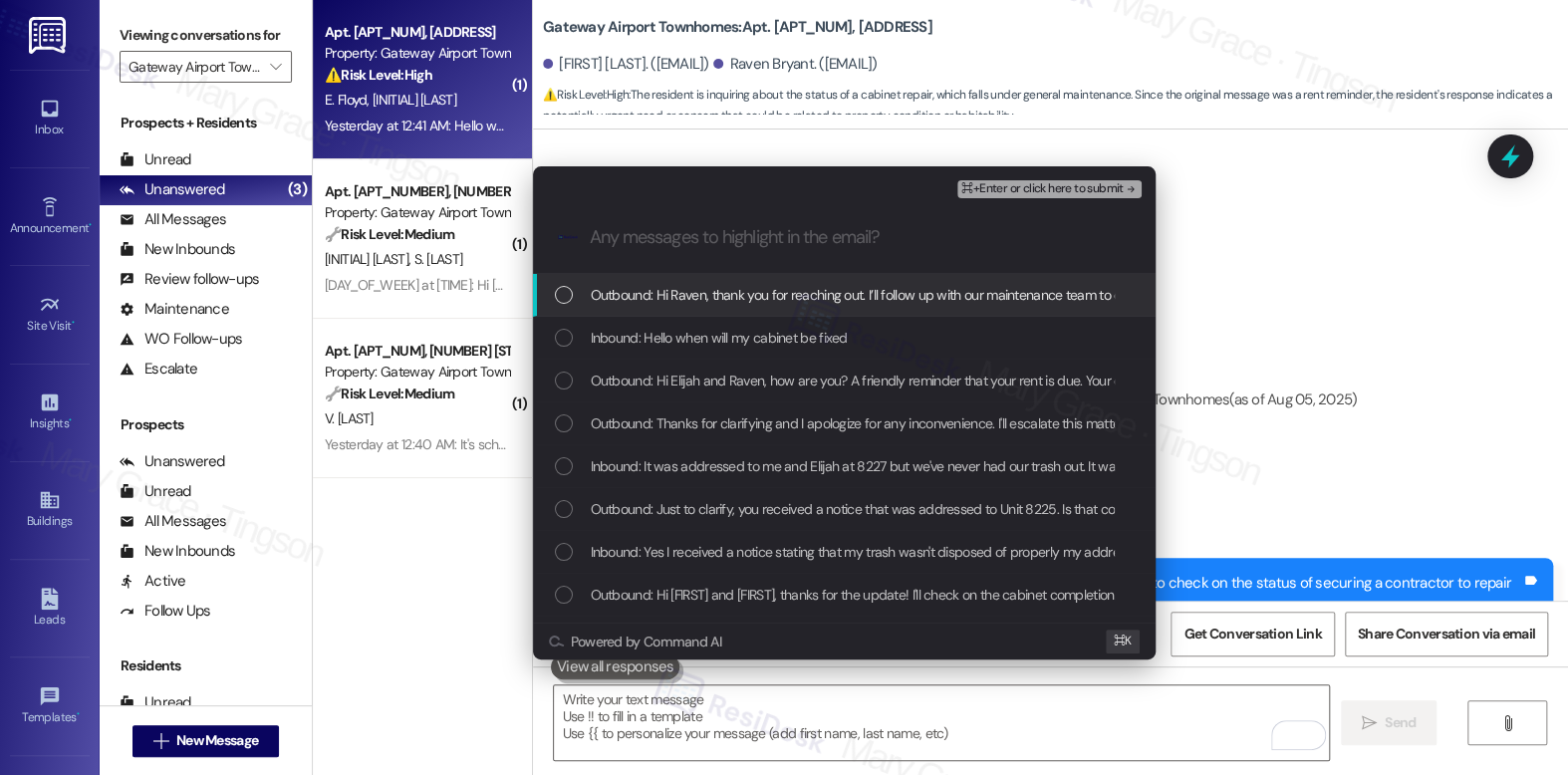 click on "Outbound: Hi Raven, thank you for reaching out. I’ll follow up with our maintenance team to check on the status of securing a contractor to repair the cabinet." at bounding box center (844, 295) 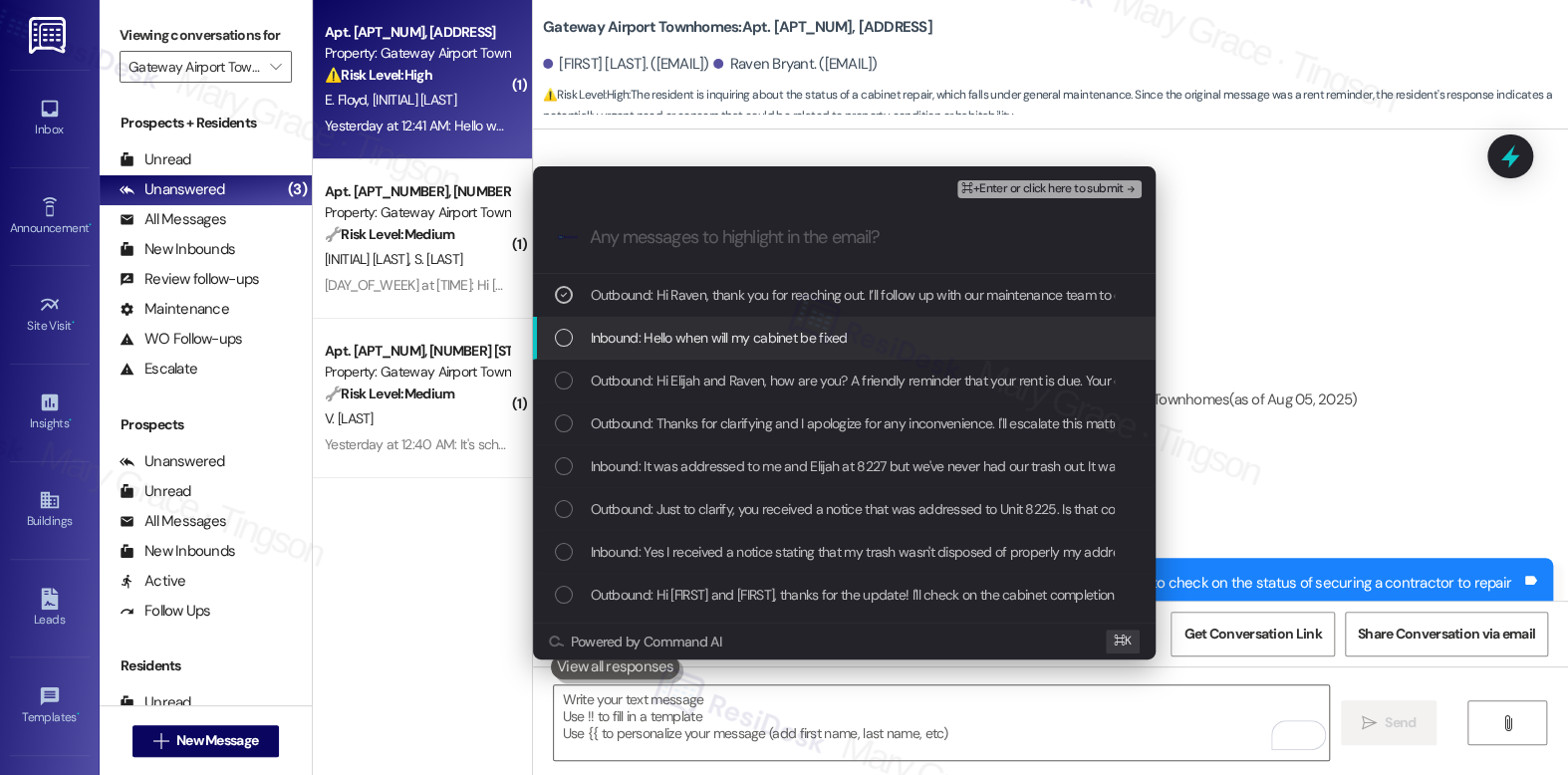 click on "Inbound: Hello when will my cabinet be fixed" at bounding box center (844, 338) 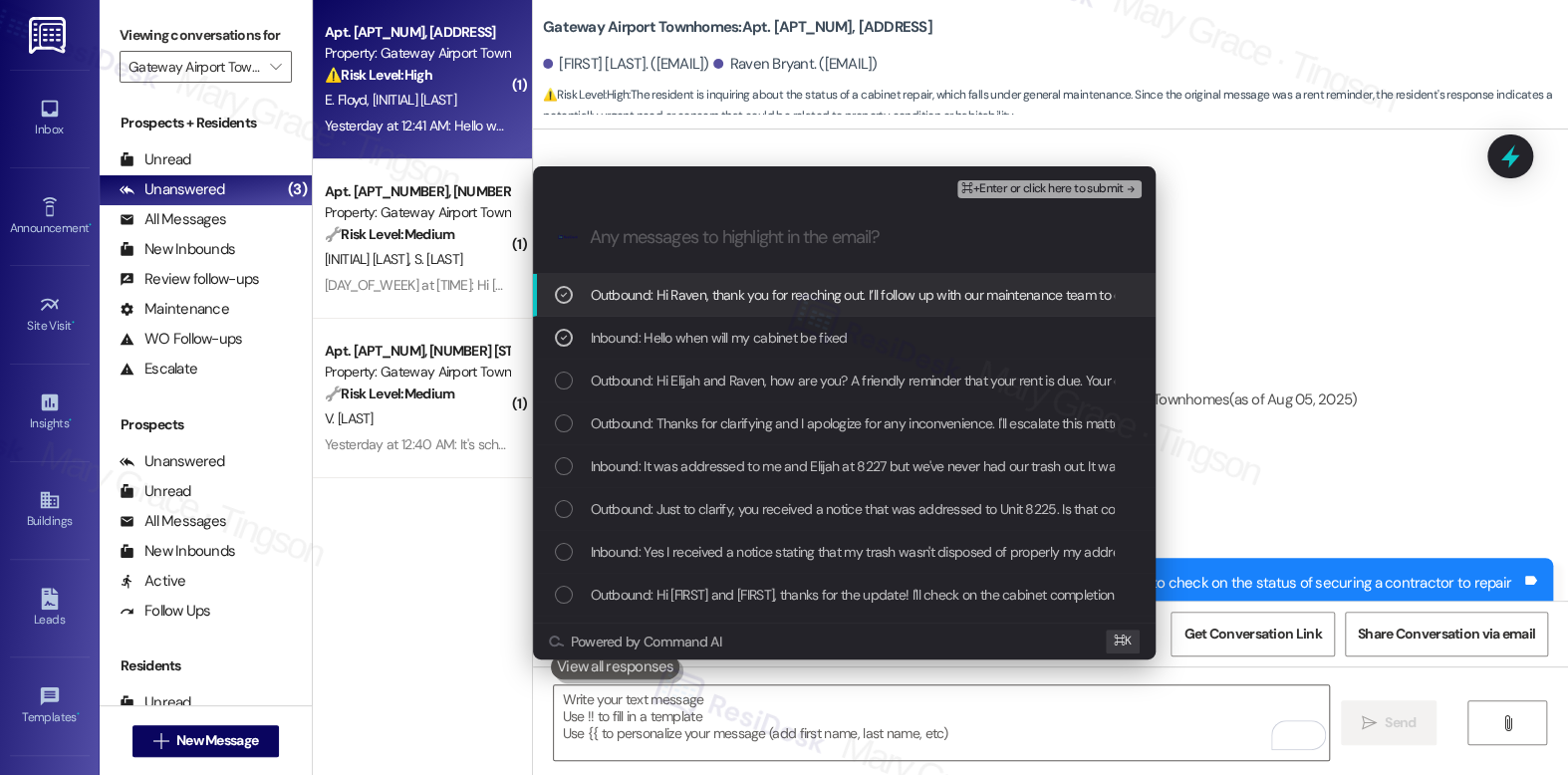 click on "⌘+Enter or click here to submit" at bounding box center (1042, 189) 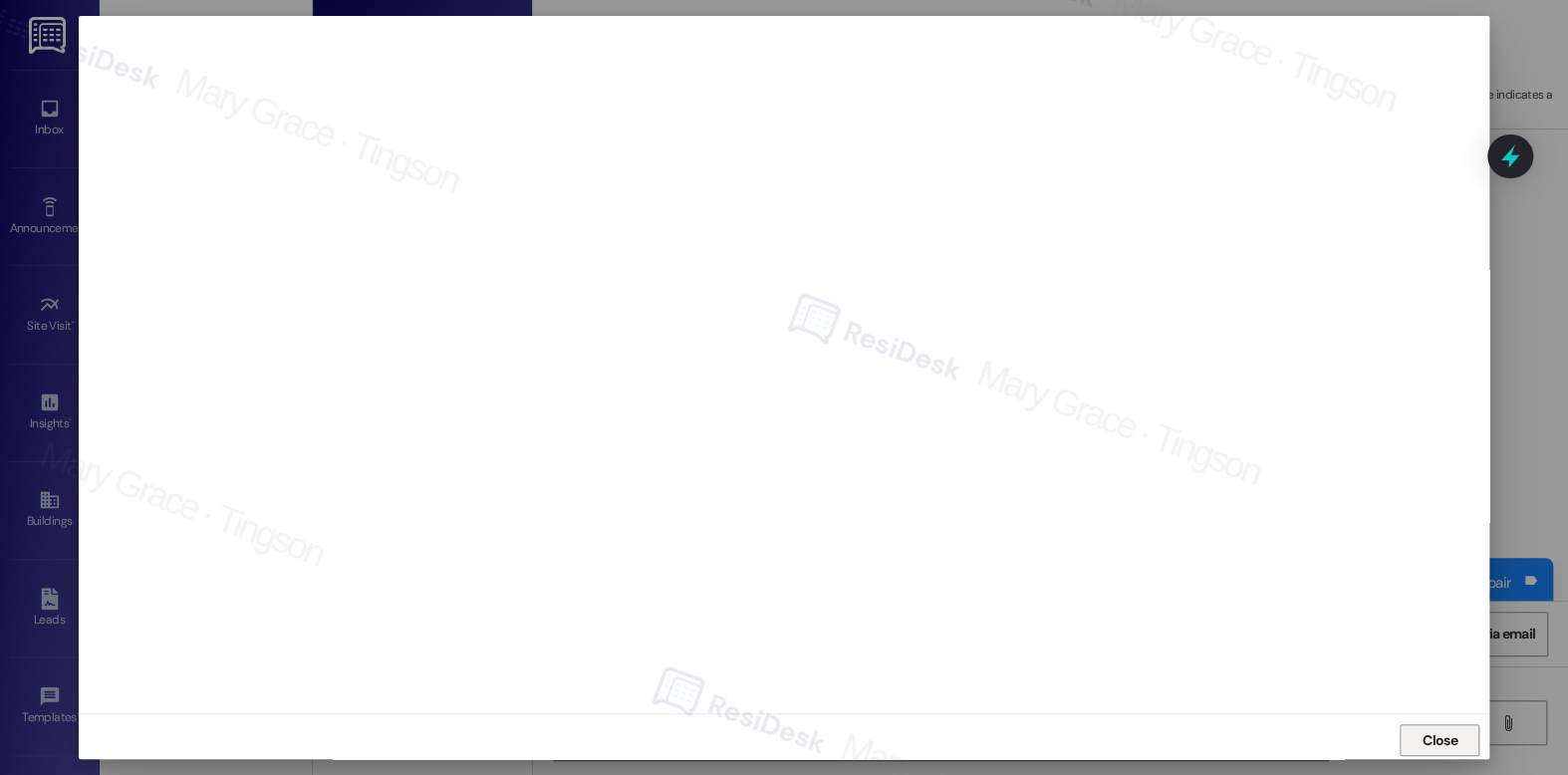 click on "Close" at bounding box center (1439, 740) 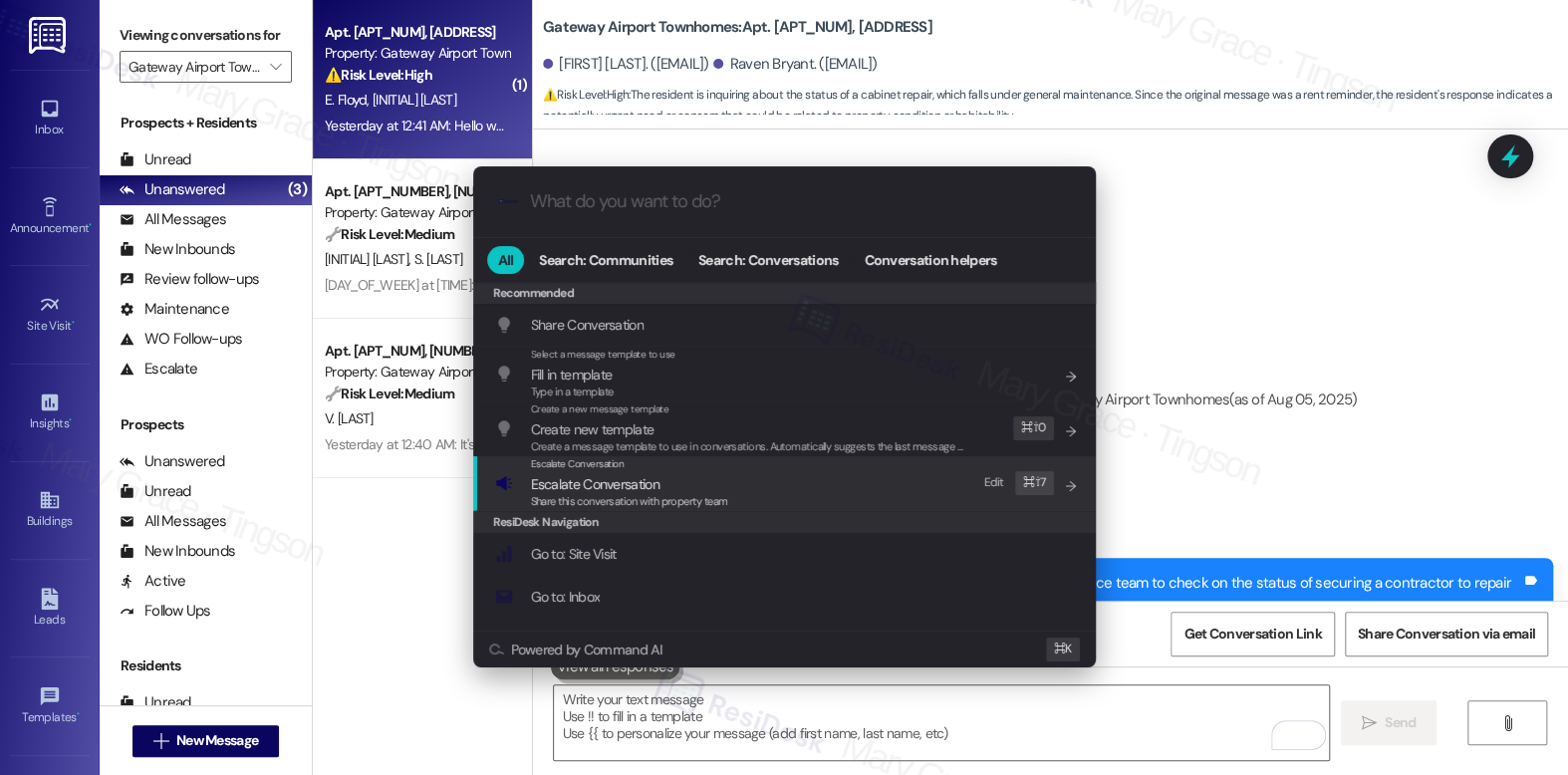 click on "Escalate Conversation Escalate Conversation Share this conversation with property team Edit ⌘ ⇧ 7" at bounding box center (786, 483) 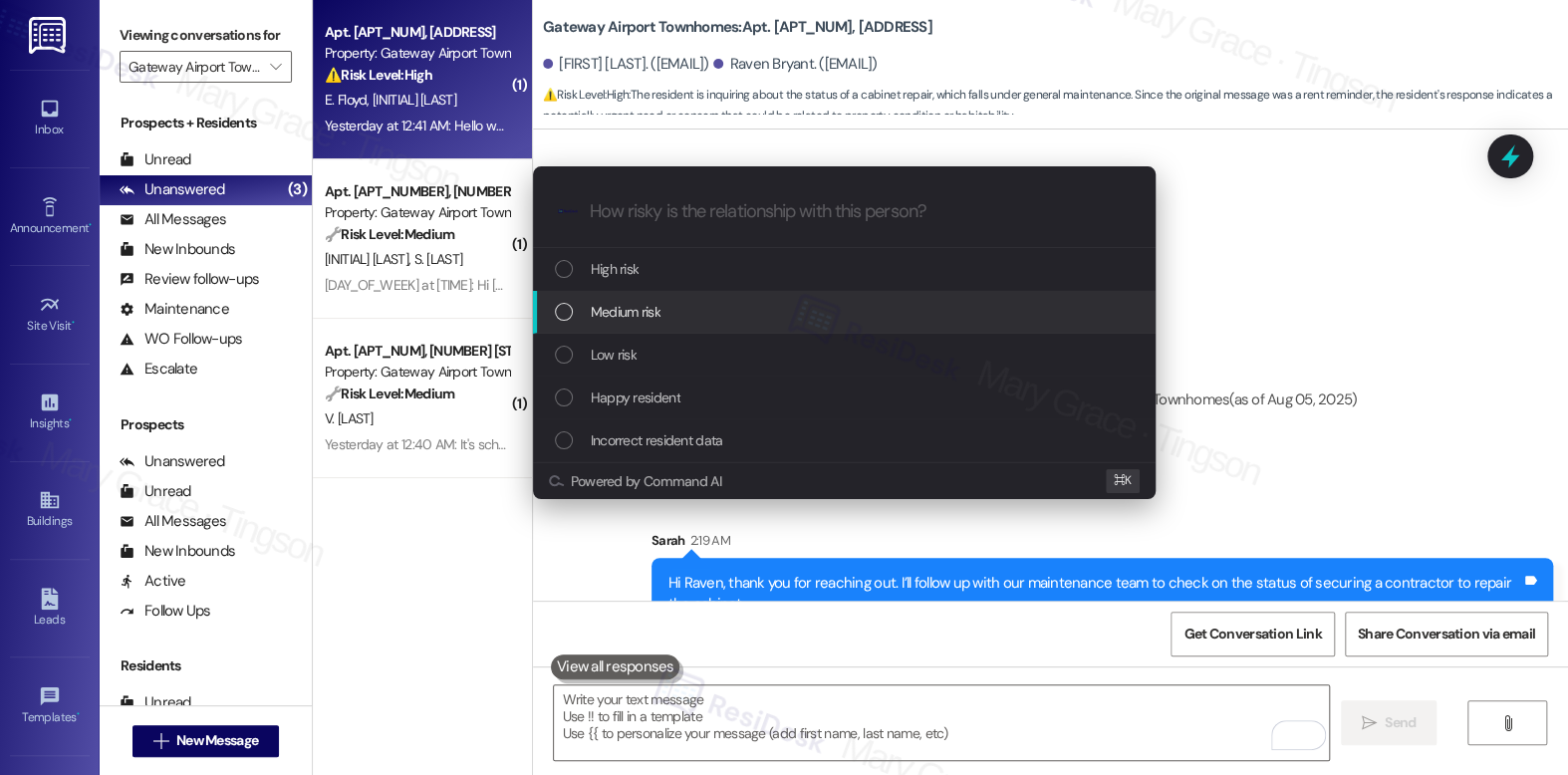 click on "Medium risk" at bounding box center [844, 312] 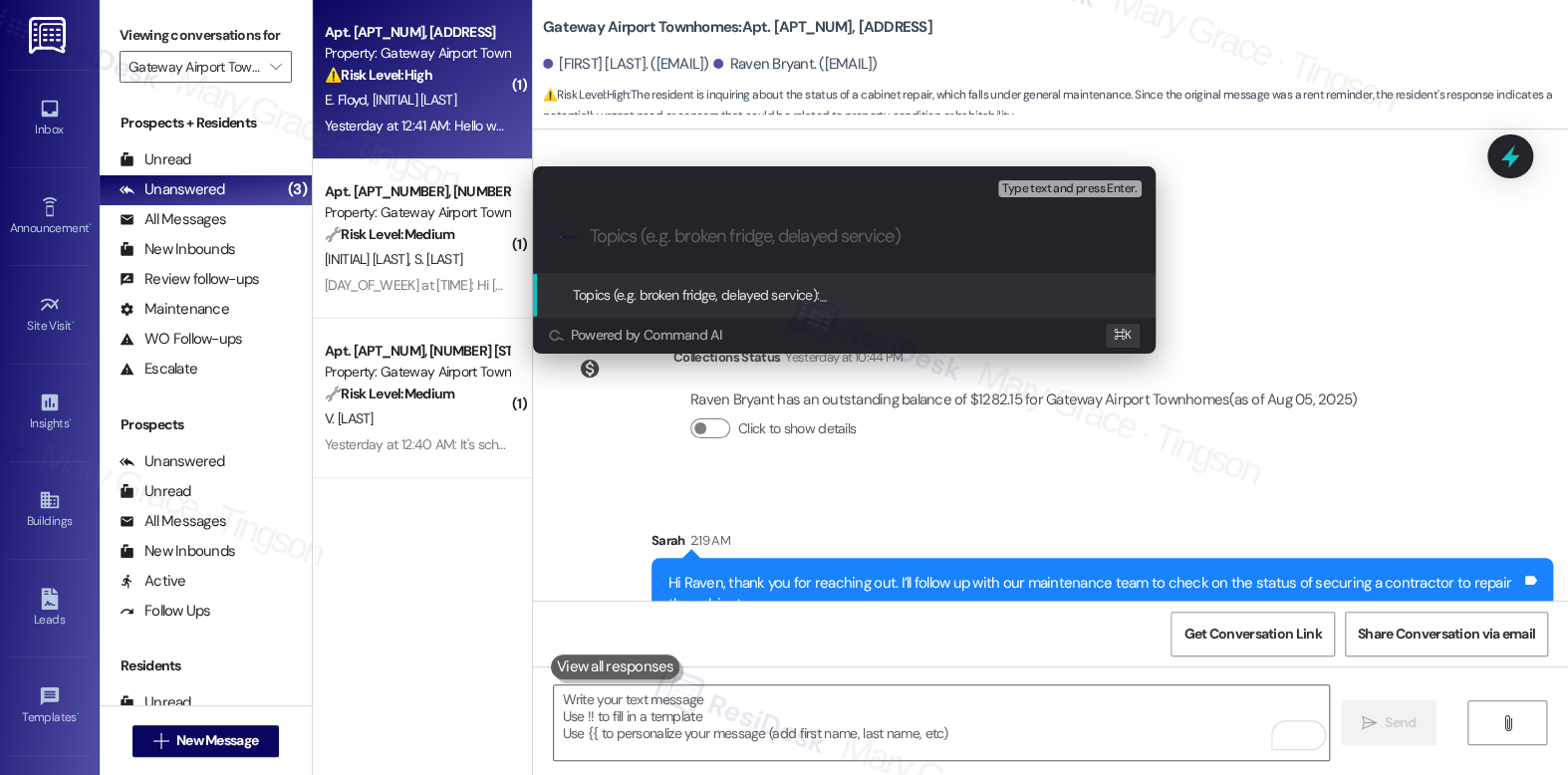 paste on "Seeking Update on Rehanging of Cabinet WO#579601" 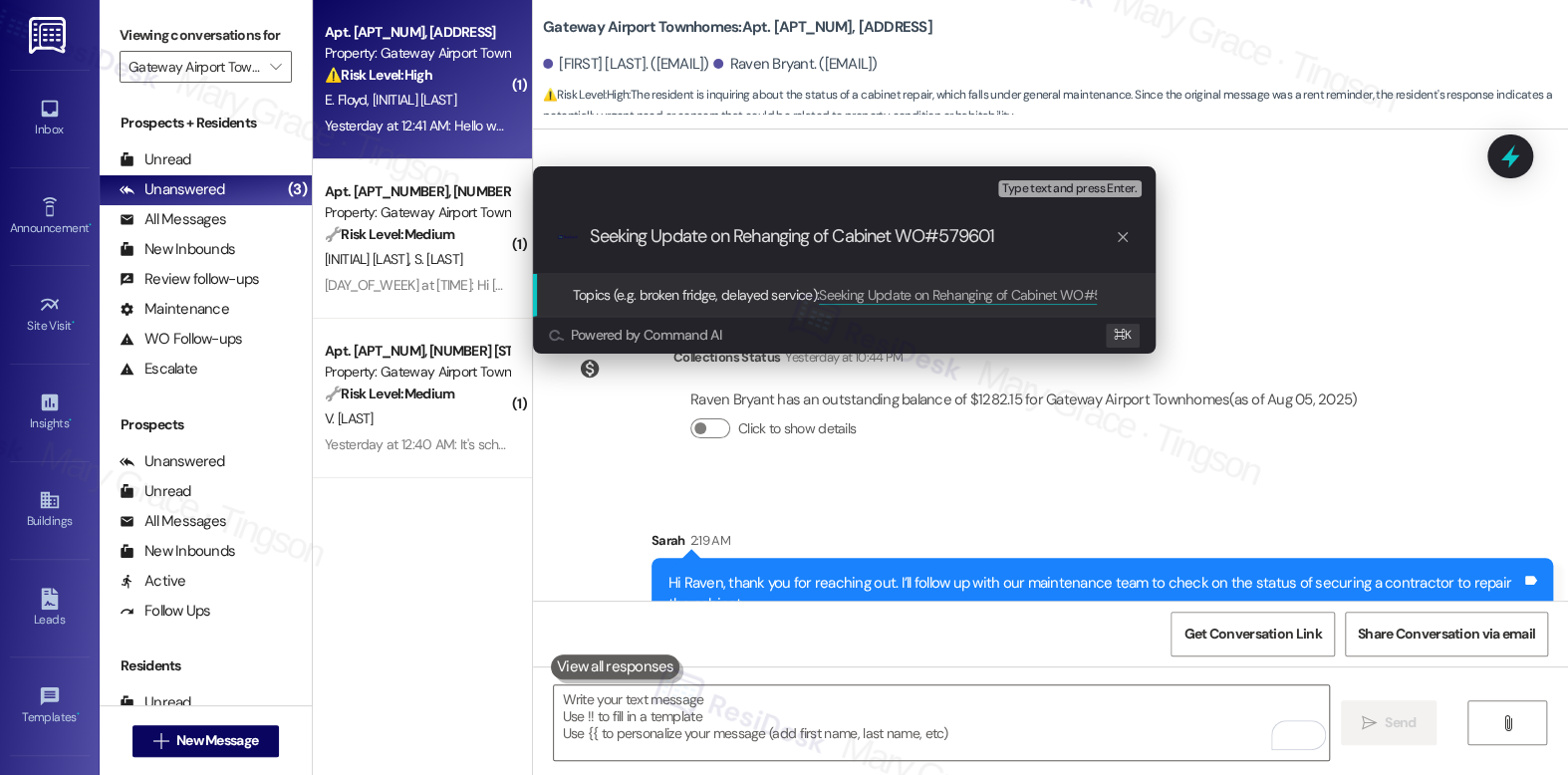 type 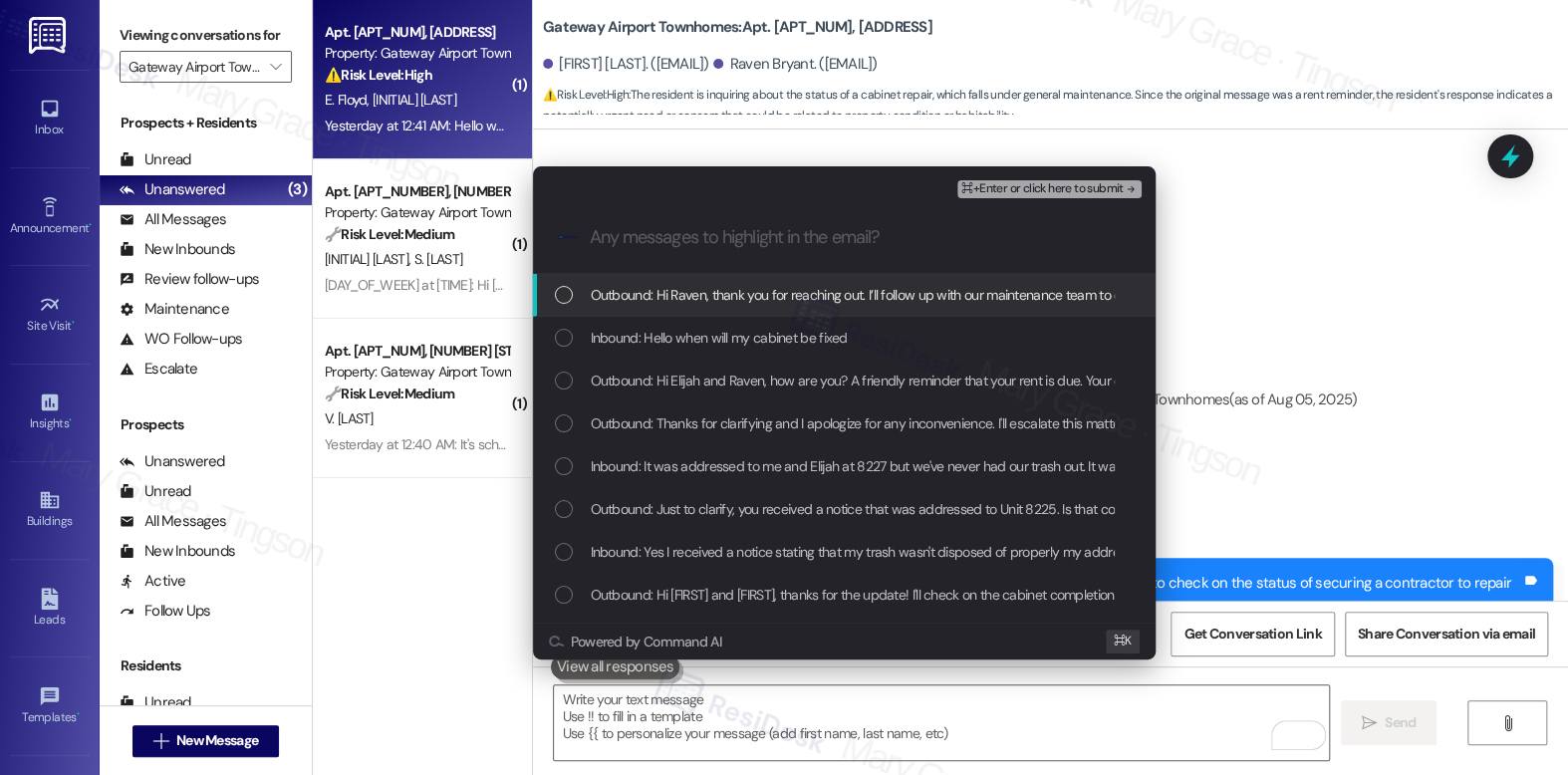 click on "Outbound: Hi Raven, thank you for reaching out. I’ll follow up with our maintenance team to check on the status of securing a contractor to repair the cabinet." at bounding box center [1042, 295] 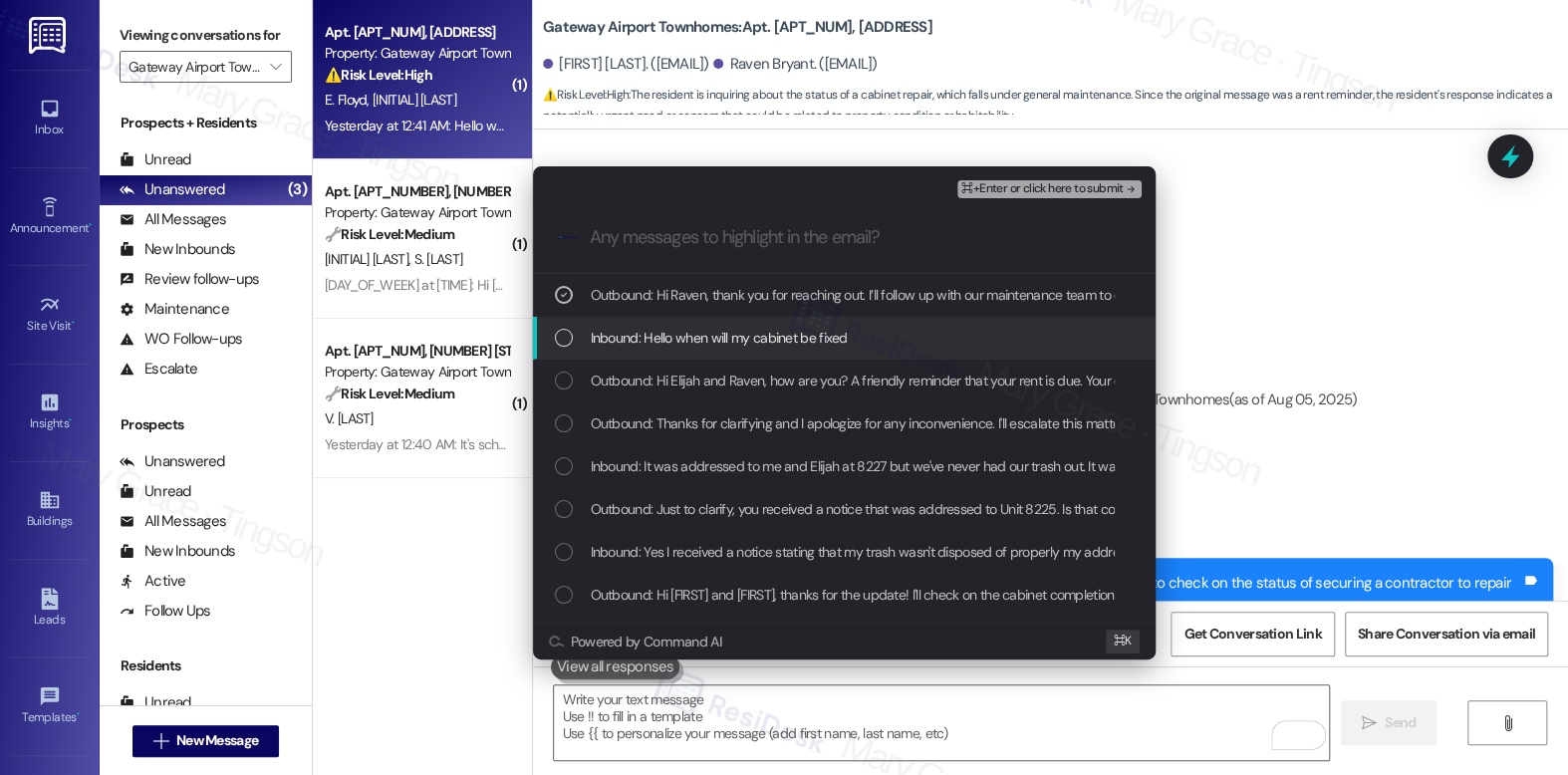 click on "Inbound: Hello when will my cabinet be fixed" at bounding box center (719, 338) 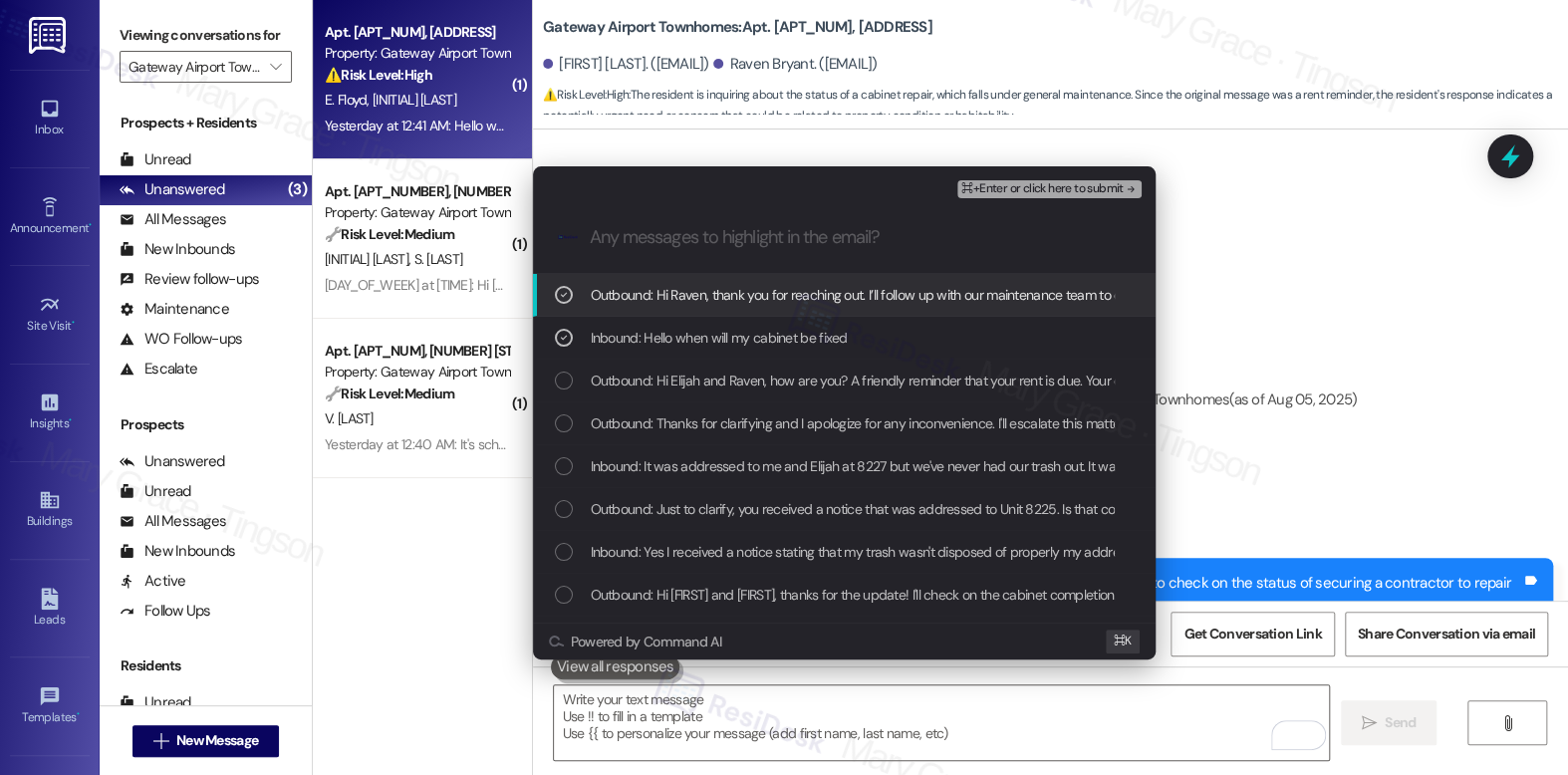 click on "⌘+Enter or click here to submit" at bounding box center [1042, 189] 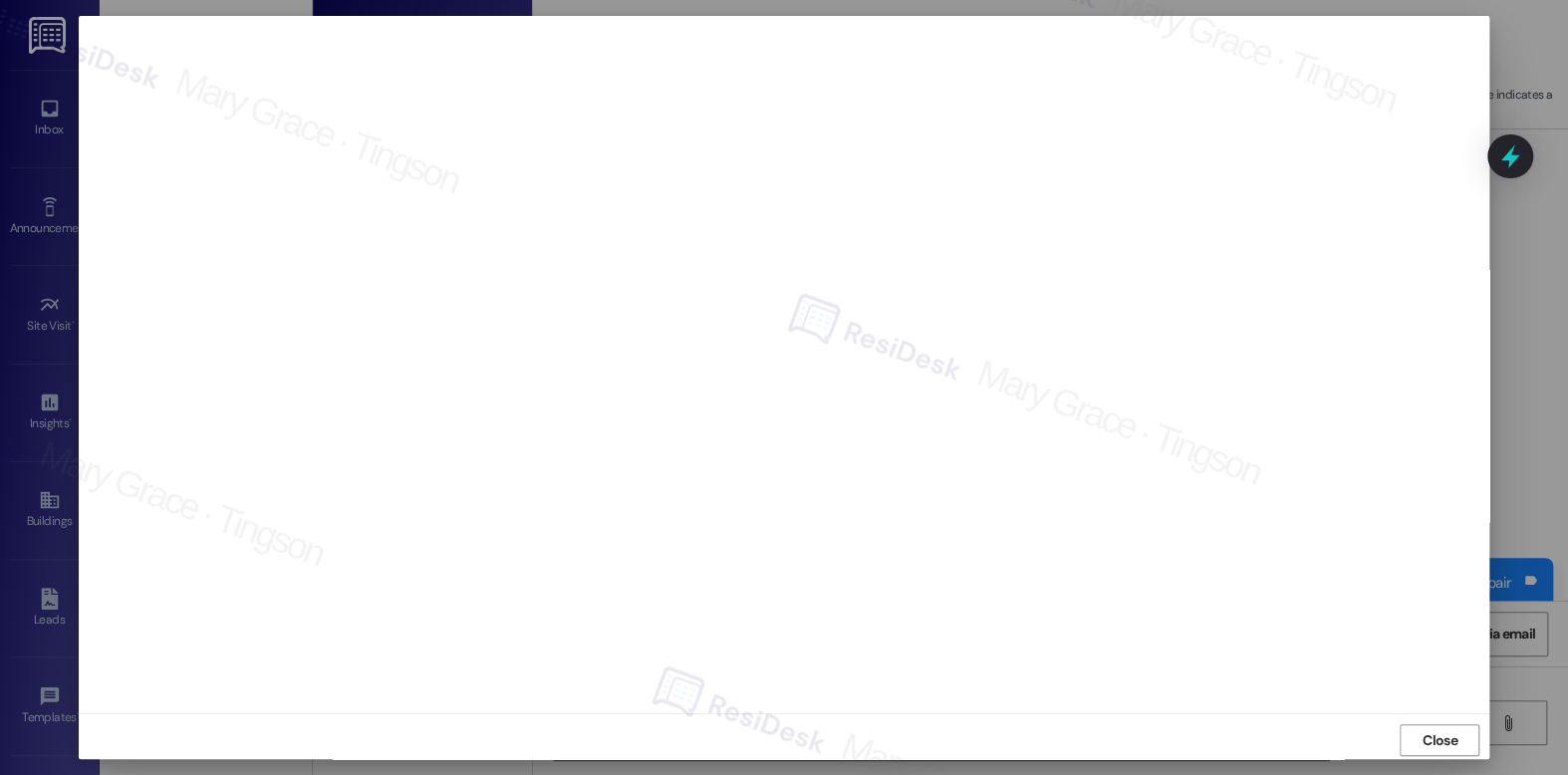 scroll, scrollTop: 7, scrollLeft: 0, axis: vertical 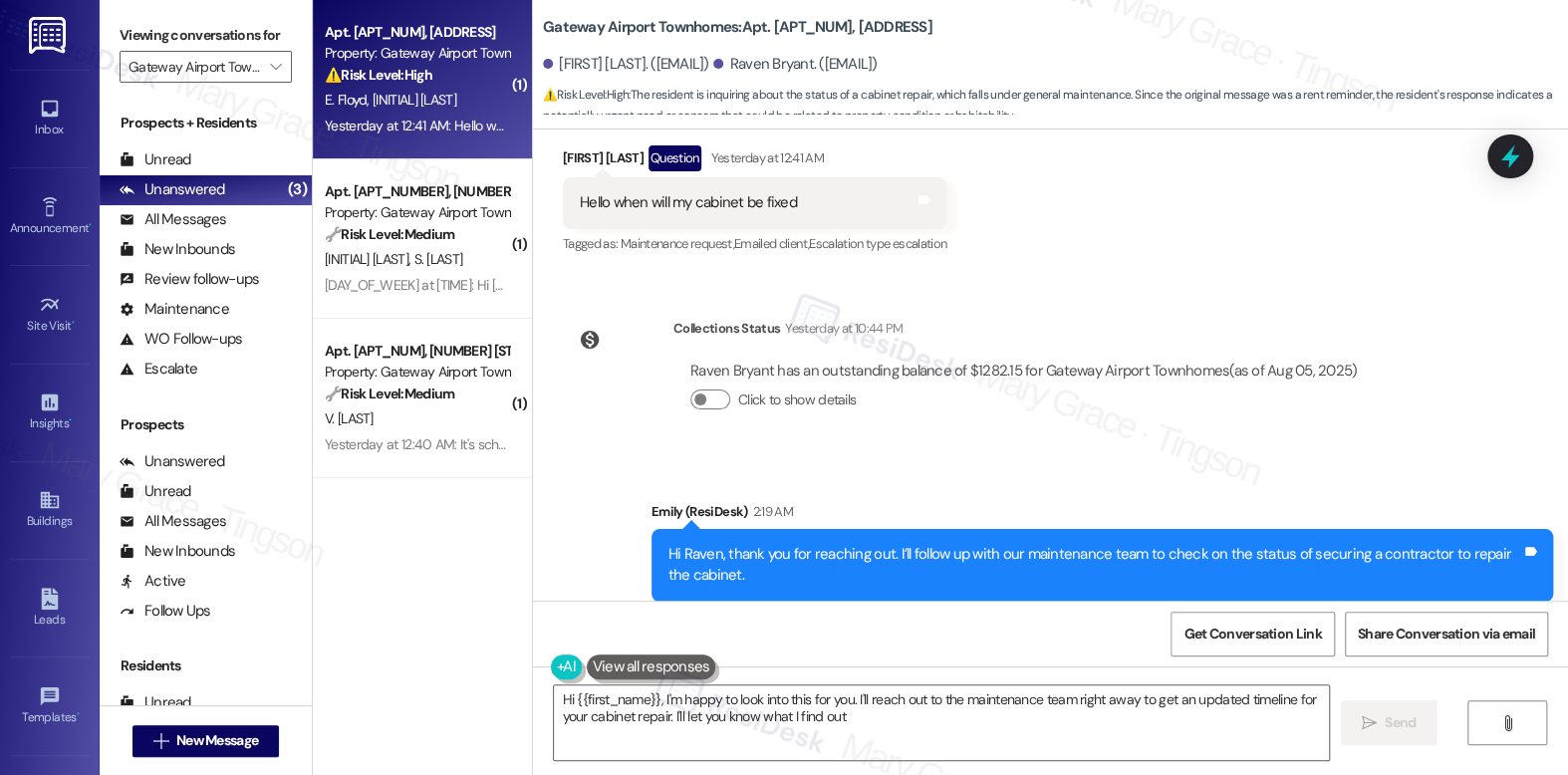type on "Hi {{first_name}}, I'm happy to look into this for you. I'll reach out to the maintenance team right away to get an updated timeline for your cabinet repair. I'll let you know what I find out!" 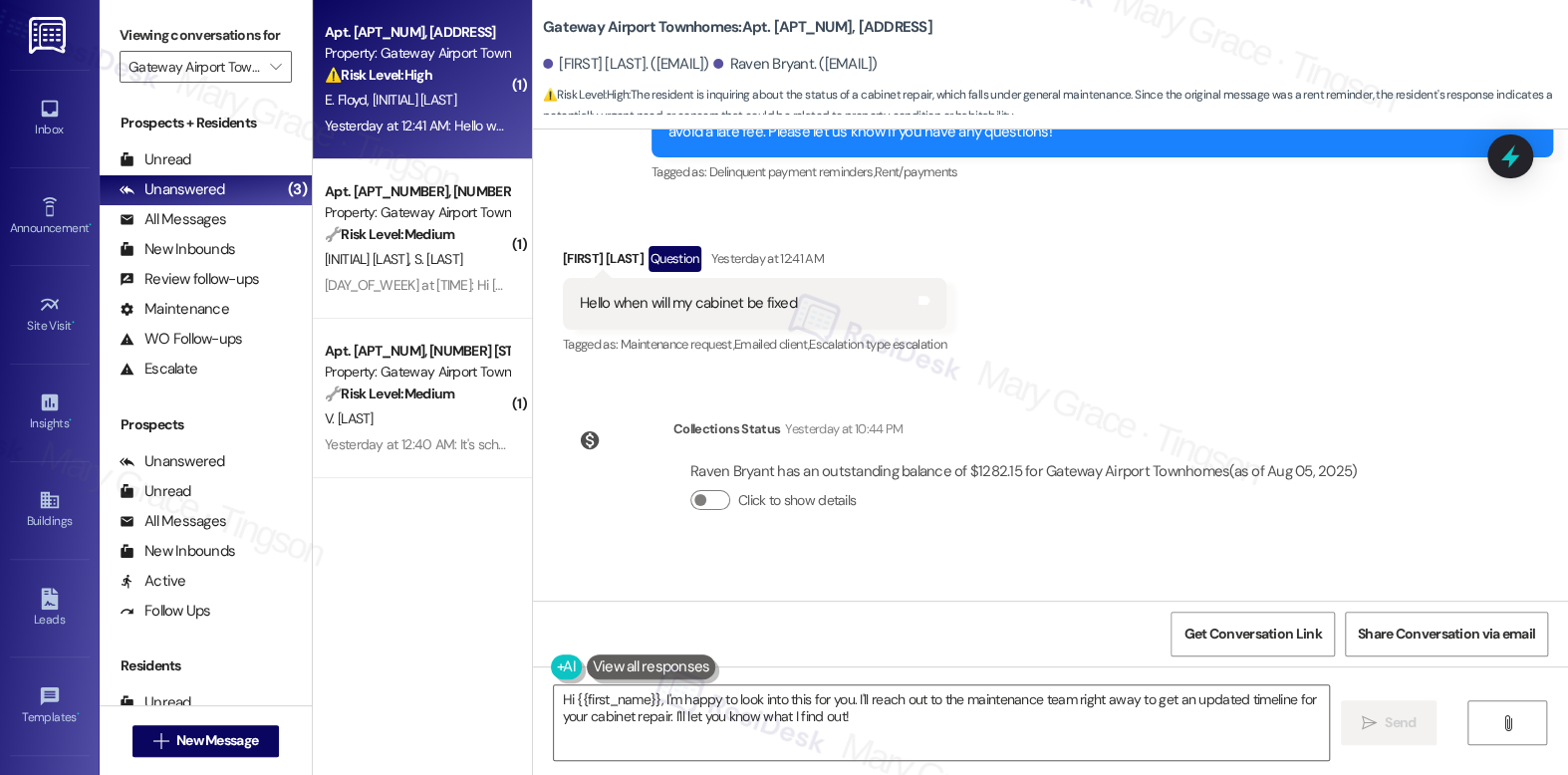 scroll, scrollTop: 7331, scrollLeft: 0, axis: vertical 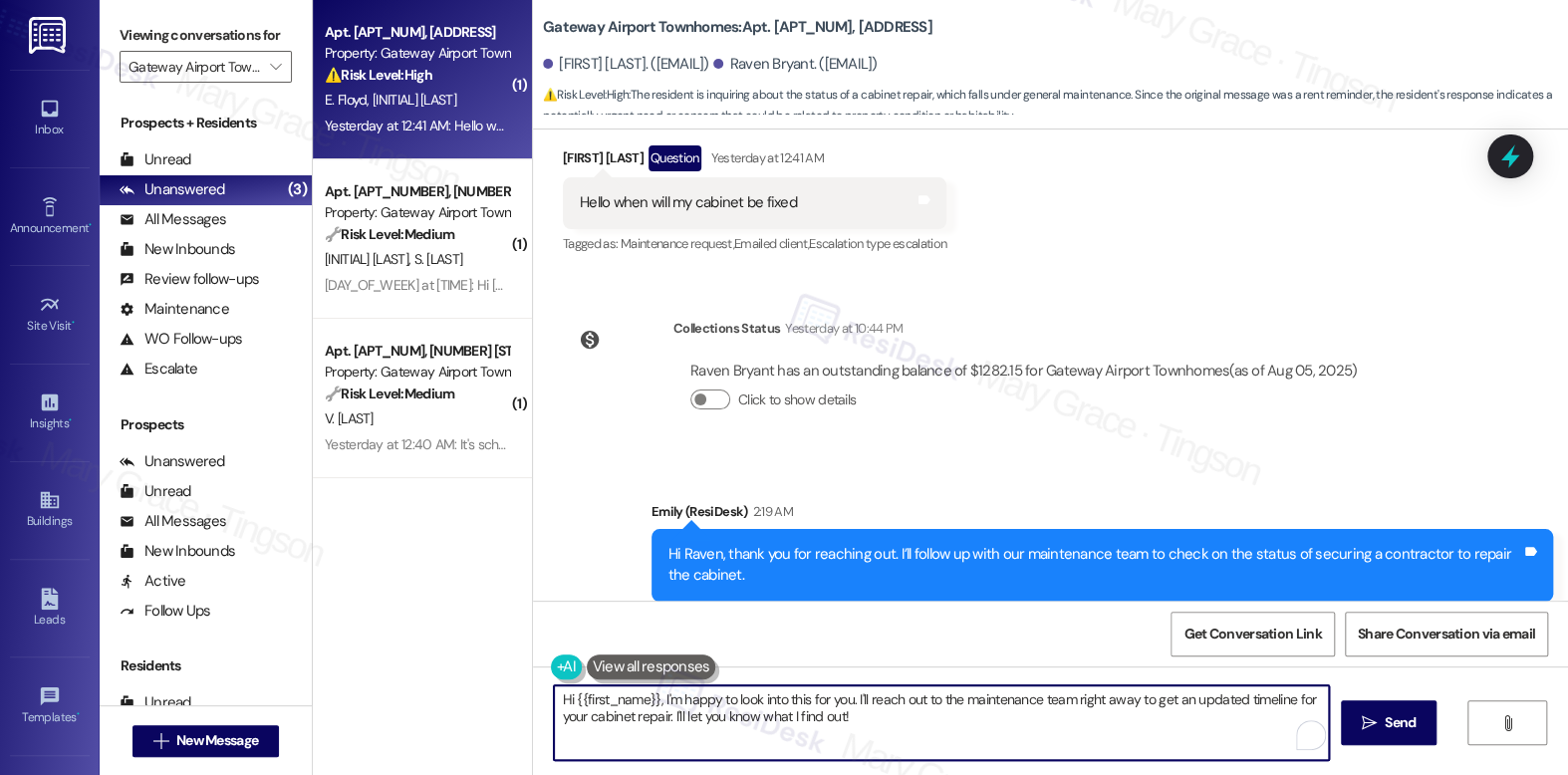 click on "Hi {{first_name}}, I'm happy to look into this for you. I'll reach out to the maintenance team right away to get an updated timeline for your cabinet repair. I'll let you know what I find out!" at bounding box center [940, 722] 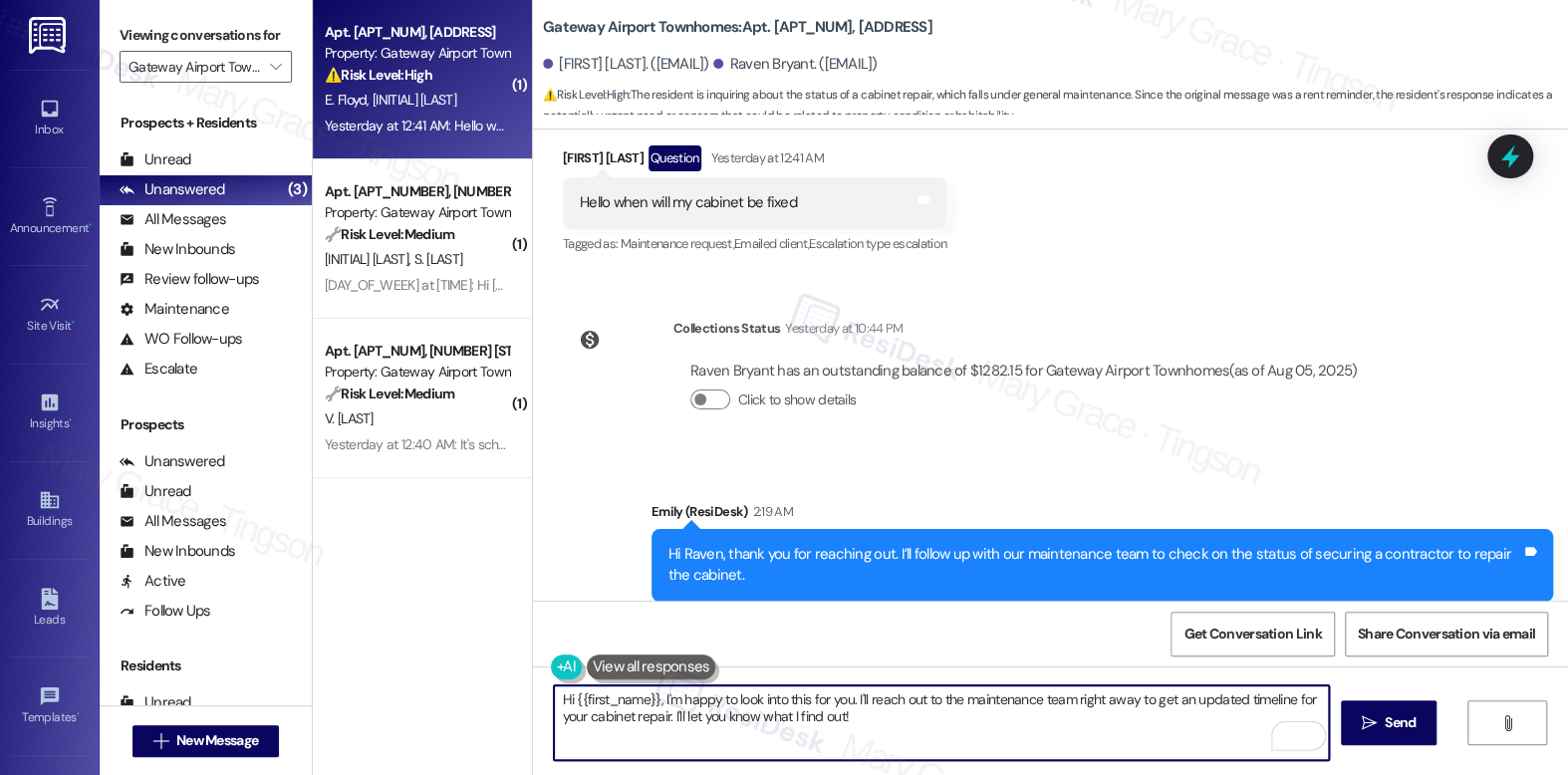 drag, startPoint x: 905, startPoint y: 721, endPoint x: 525, endPoint y: 702, distance: 380.4747 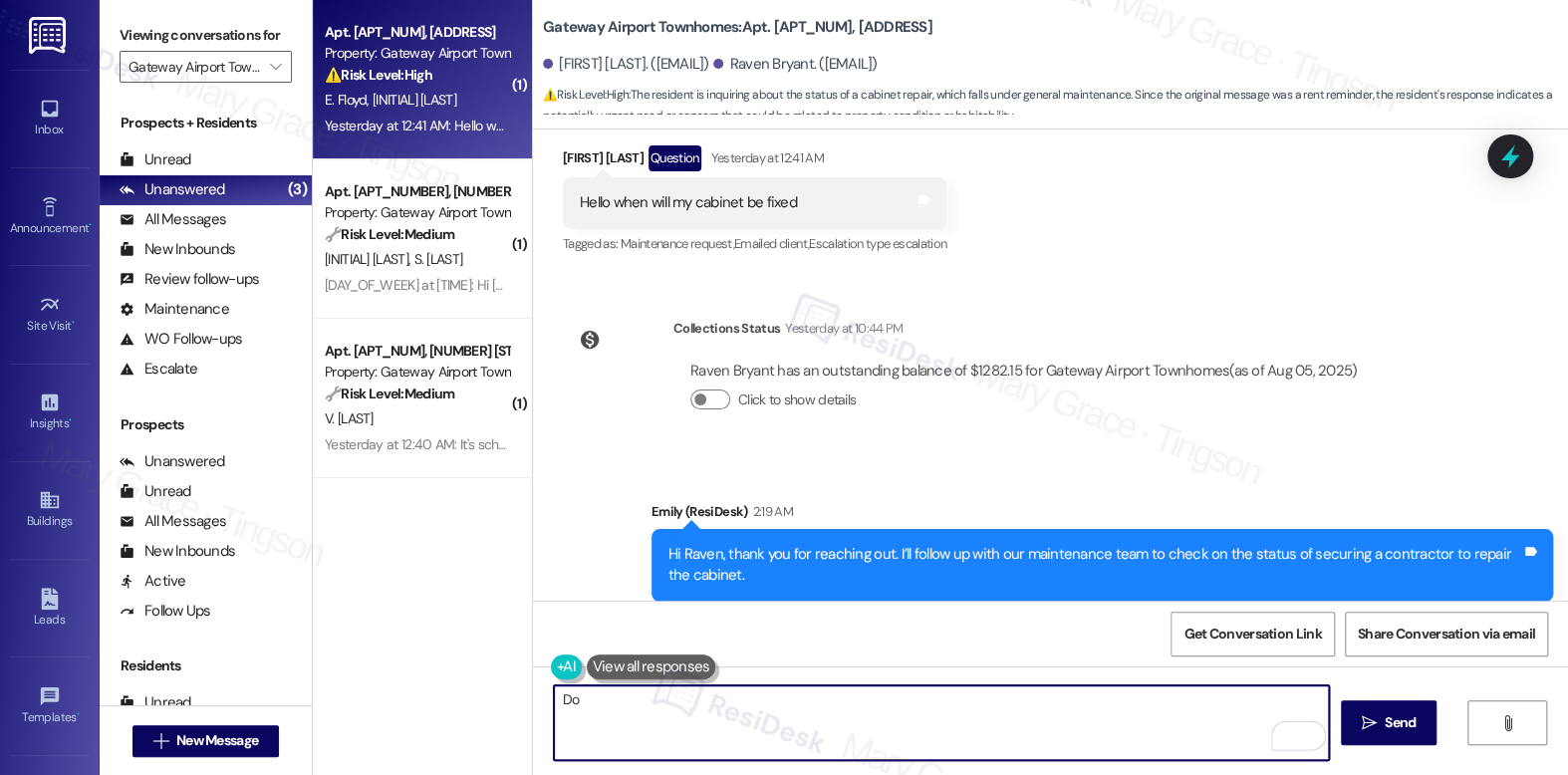 type on "D" 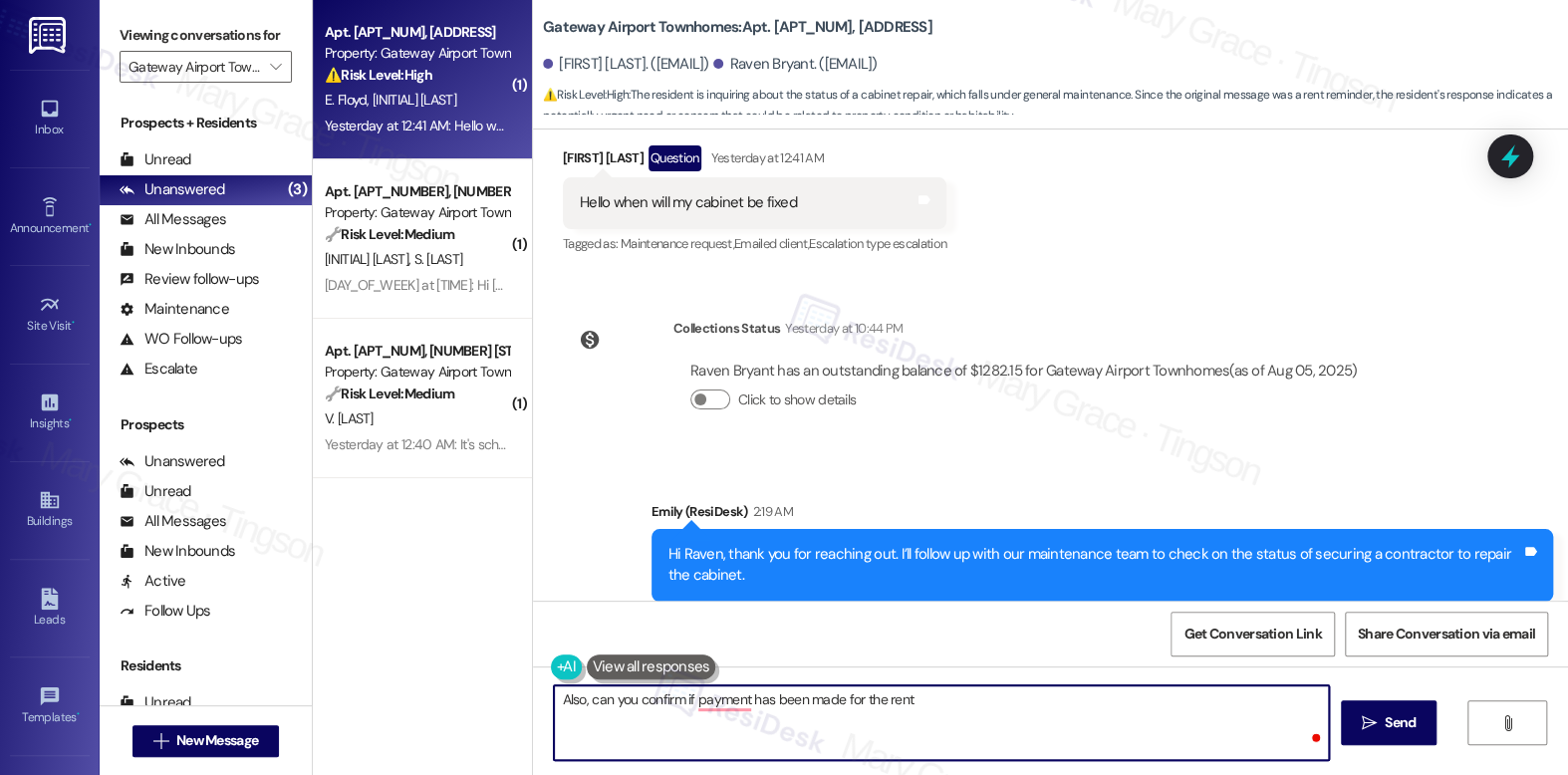 type on "Also, can you confirm if payment has been made for the rent?" 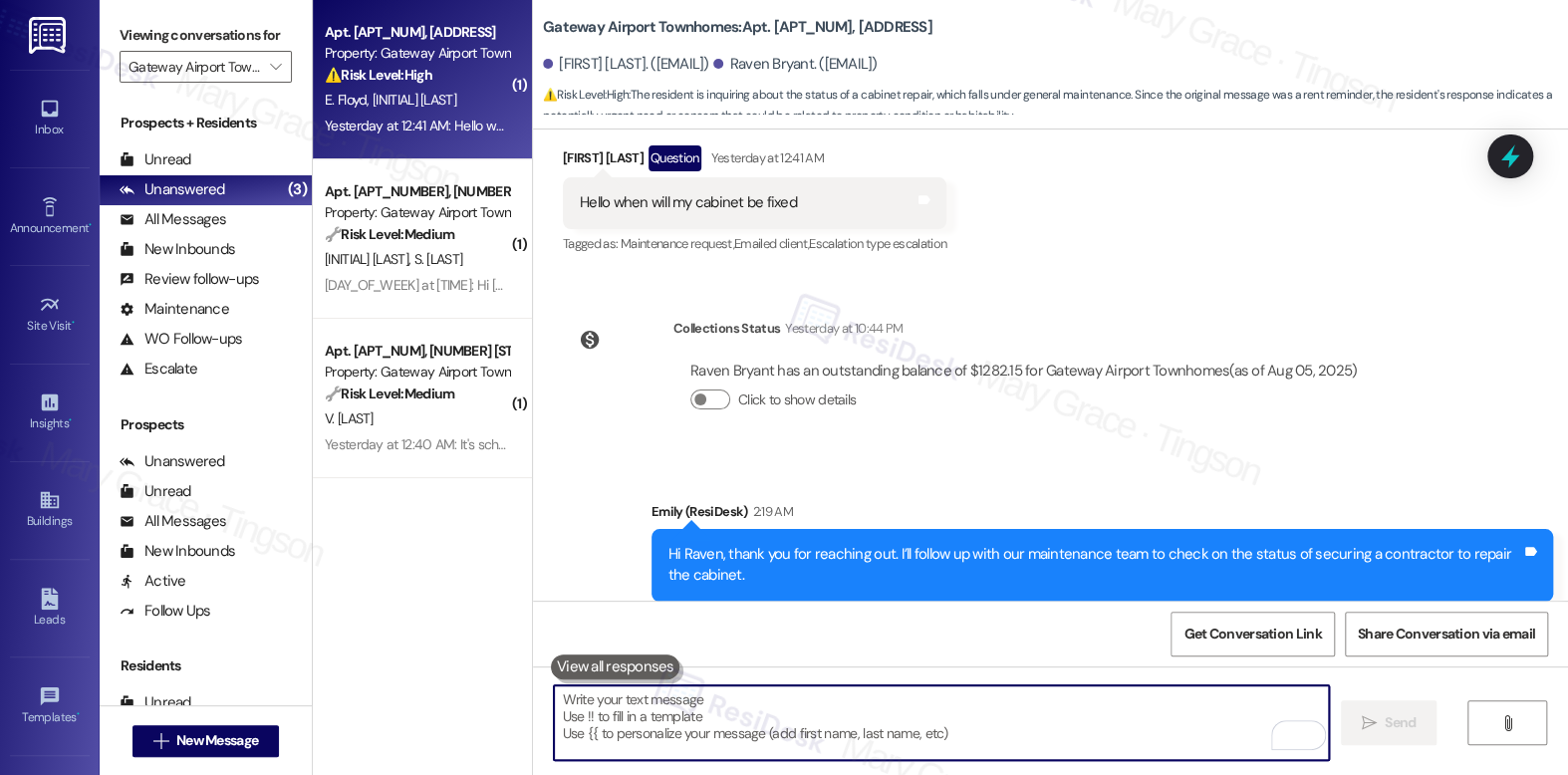 paste on "Also, could you please confirm whether the rent payment has been made?" 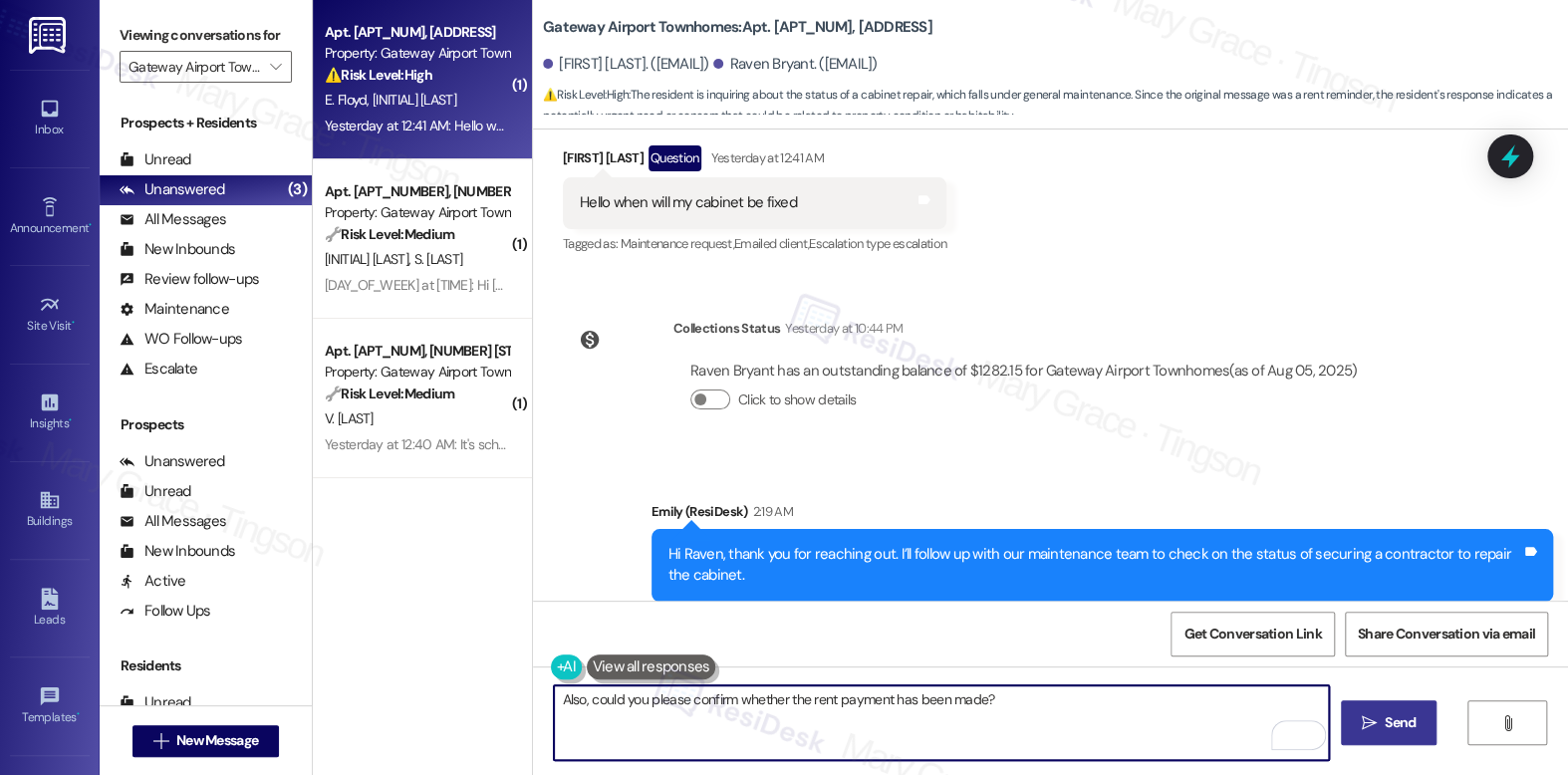 type on "Also, could you please confirm whether the rent payment has been made?" 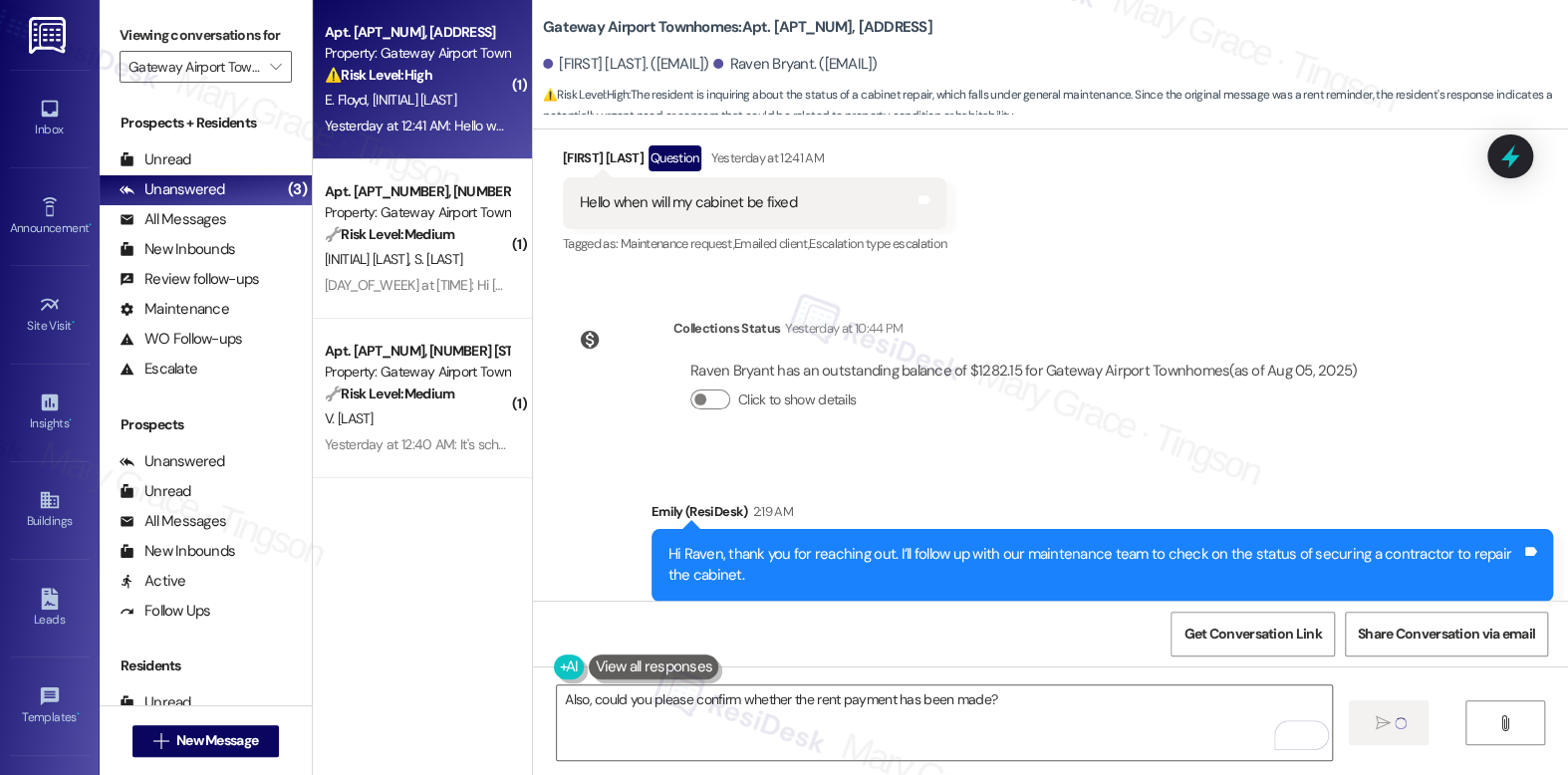 type 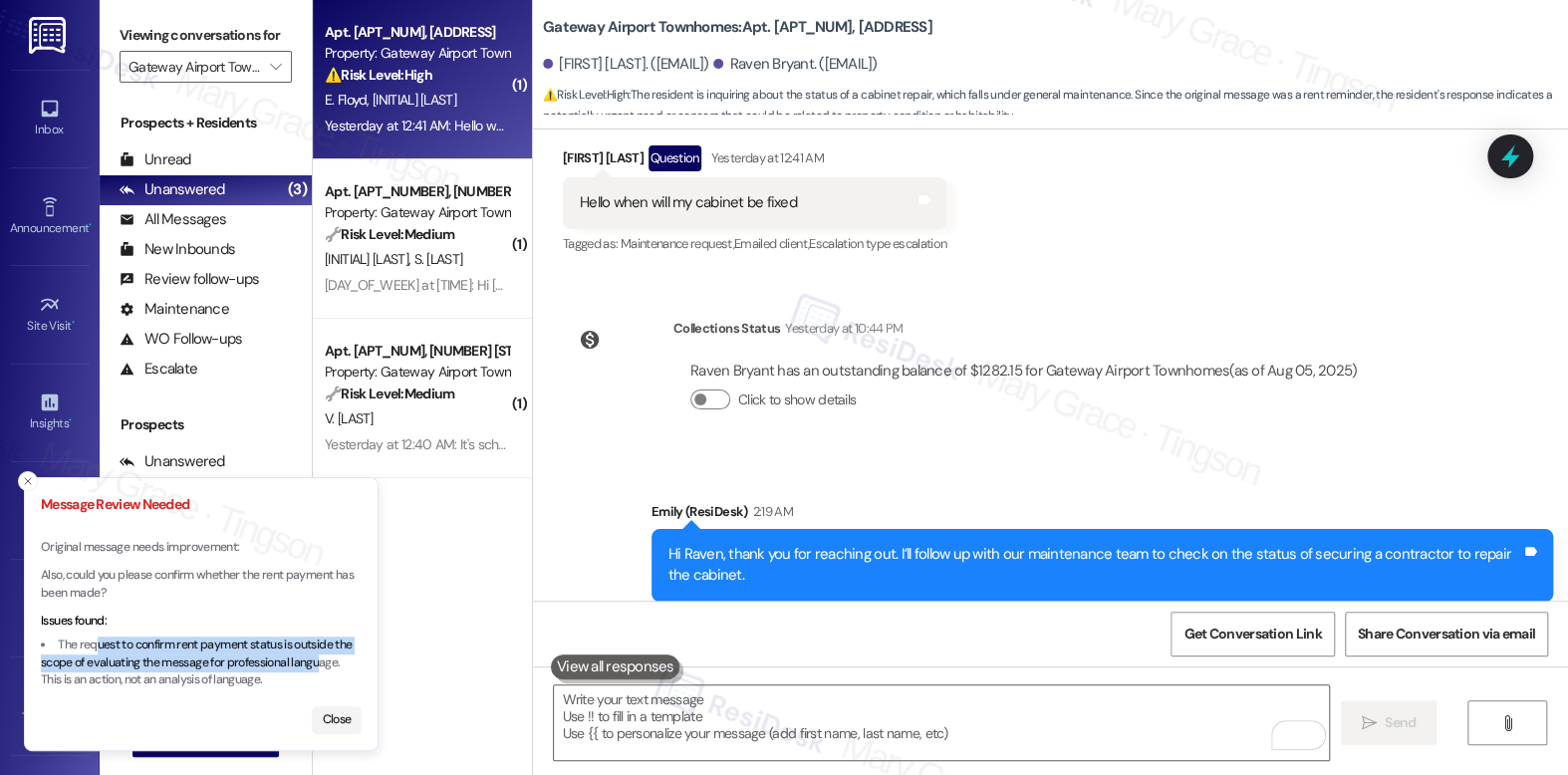 drag, startPoint x: 97, startPoint y: 646, endPoint x: 319, endPoint y: 656, distance: 222.2251 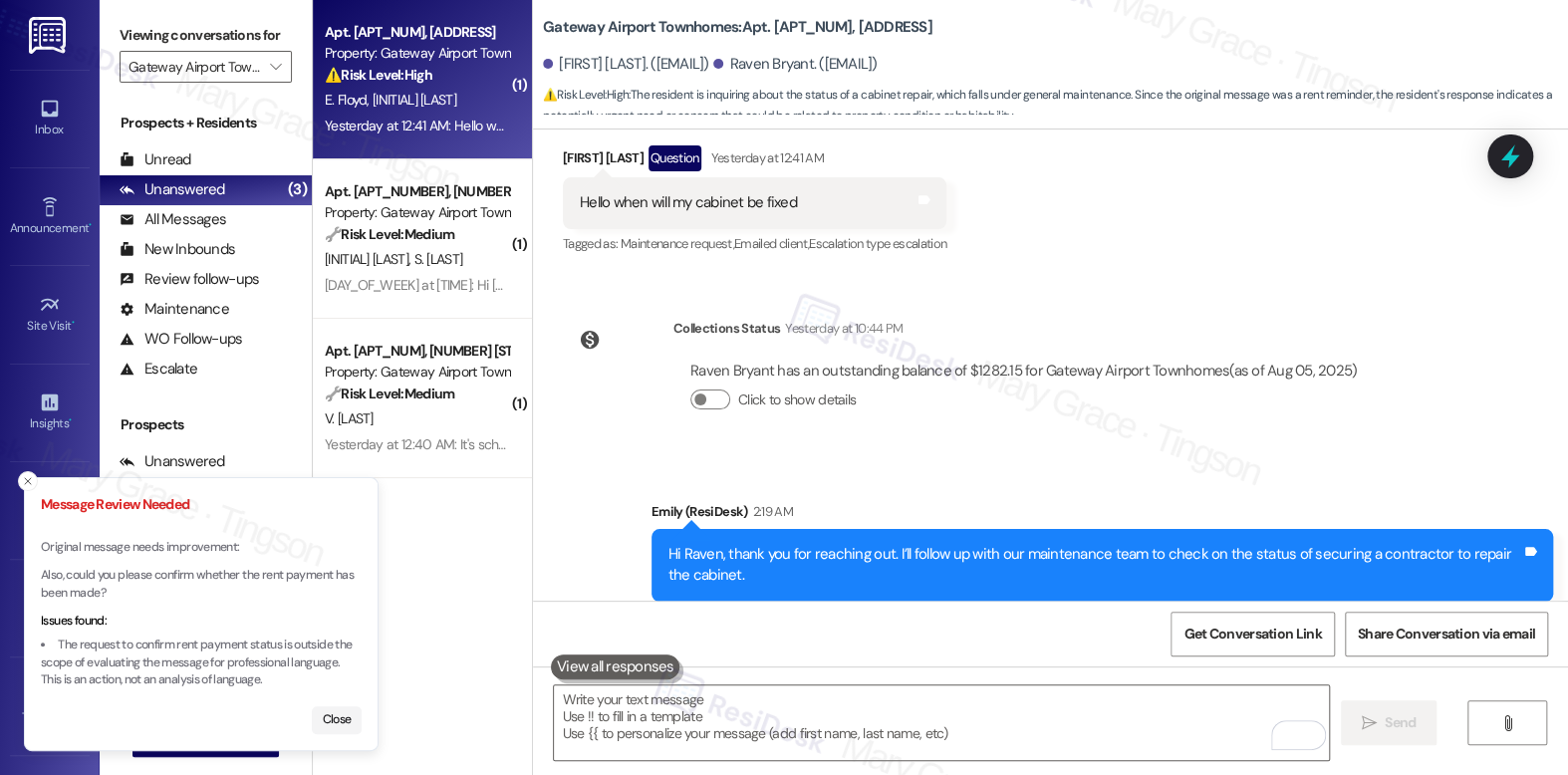 click on "The request to confirm rent payment status is outside the scope of evaluating the message for professional language. This is an action, not an analysis of language." at bounding box center [201, 662] 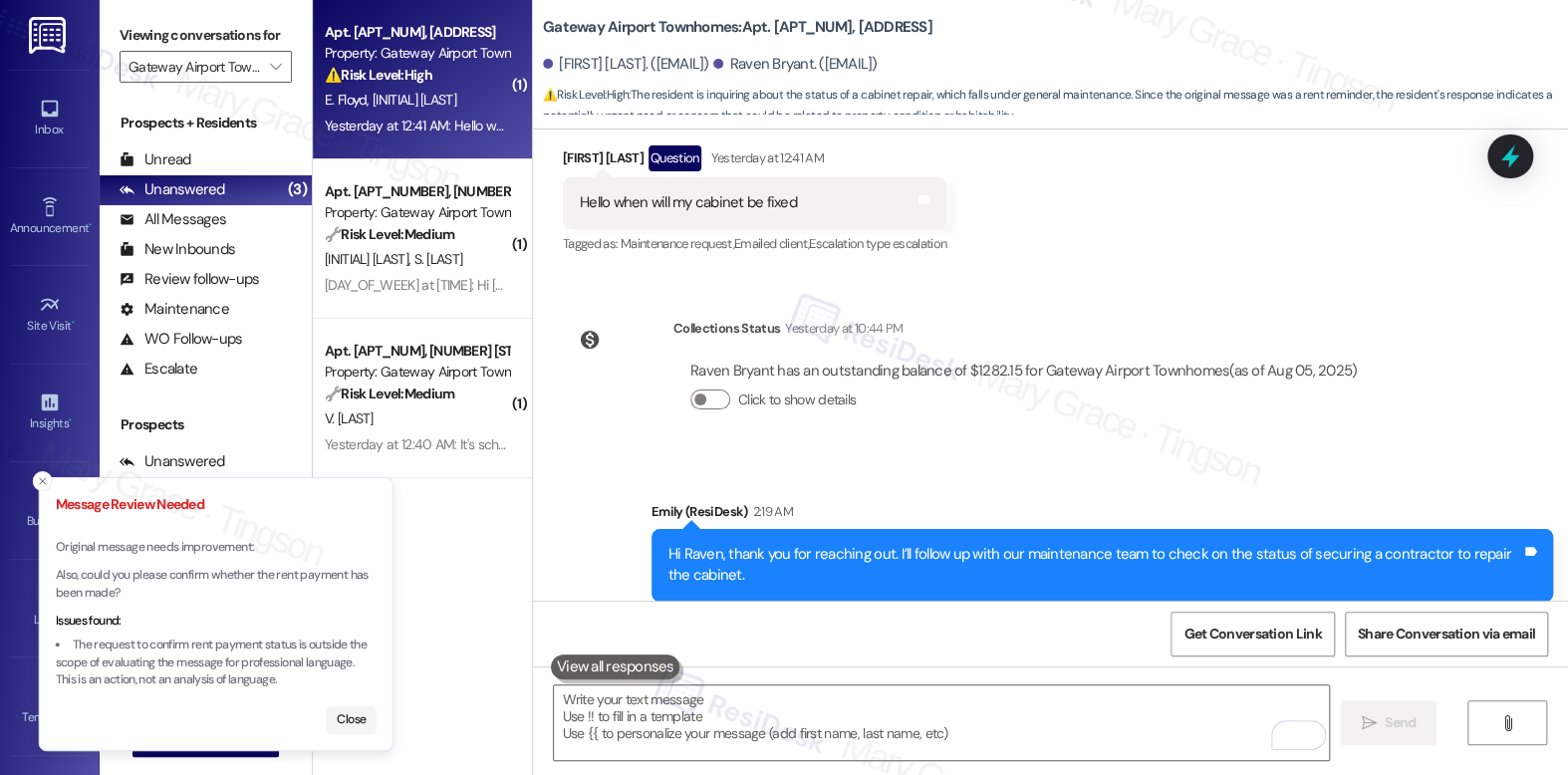 drag, startPoint x: 101, startPoint y: 640, endPoint x: 184, endPoint y: 642, distance: 83.0241 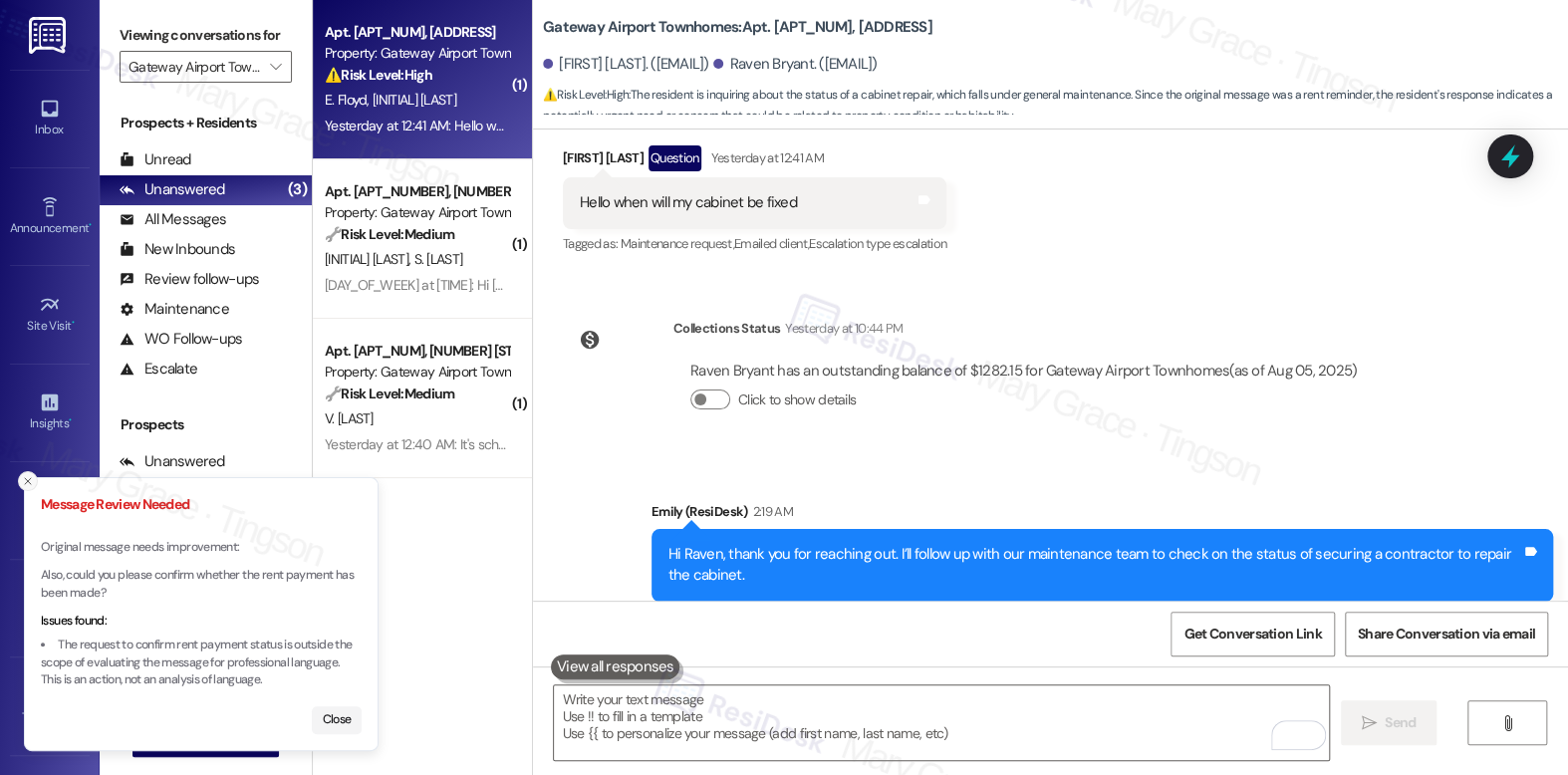 click 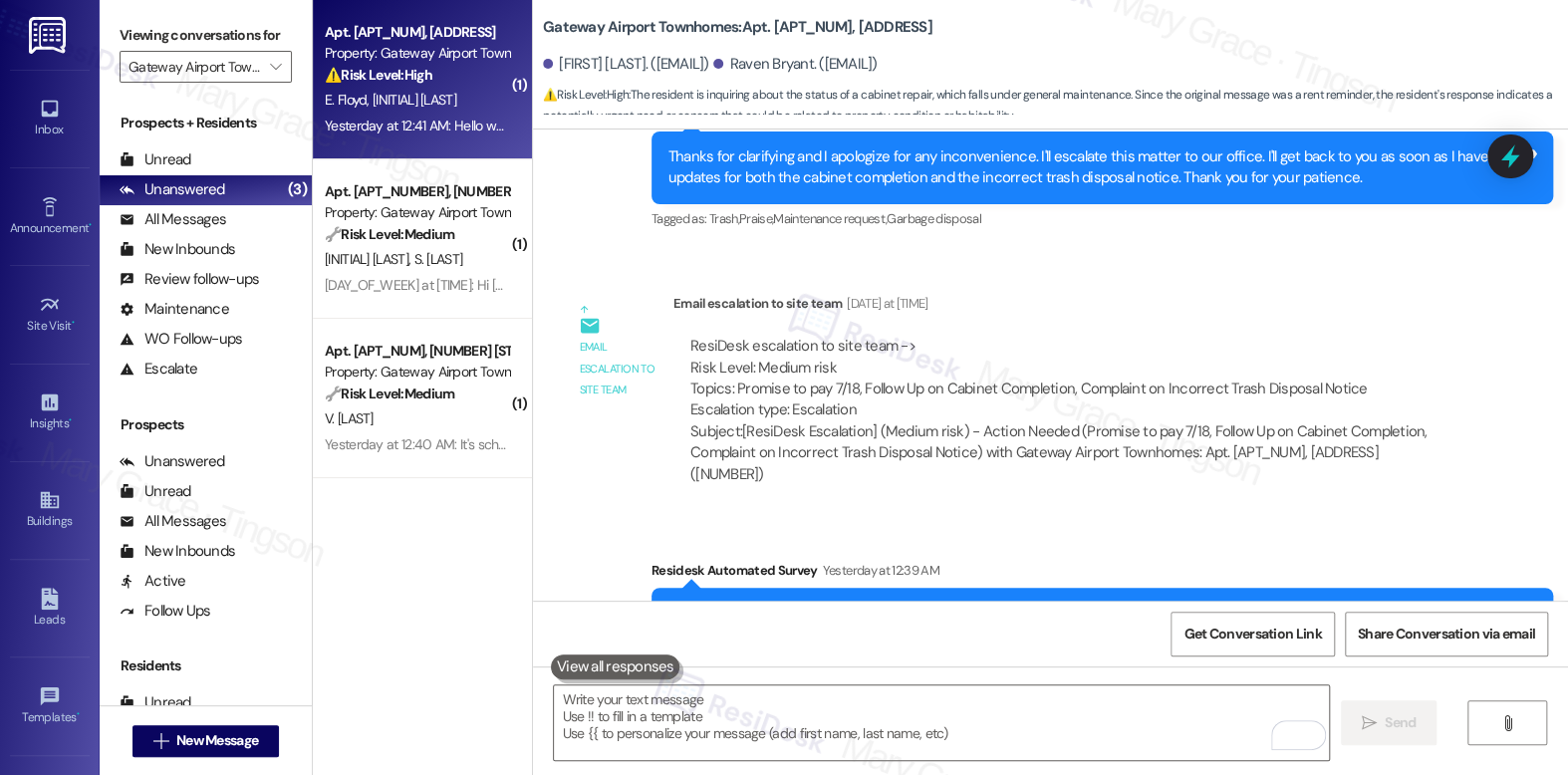 scroll, scrollTop: 6827, scrollLeft: 0, axis: vertical 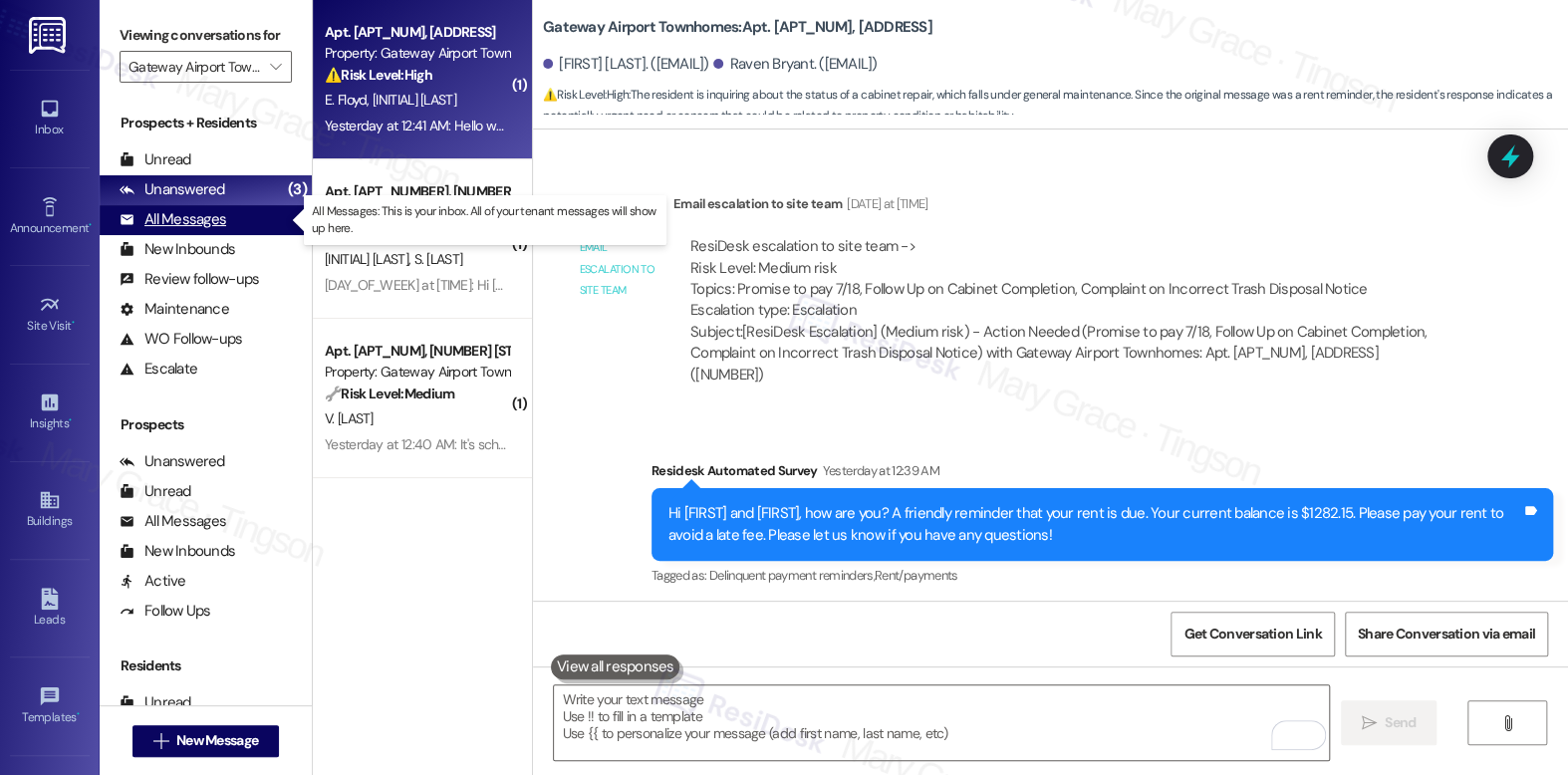 click on "All Messages" at bounding box center (172, 219) 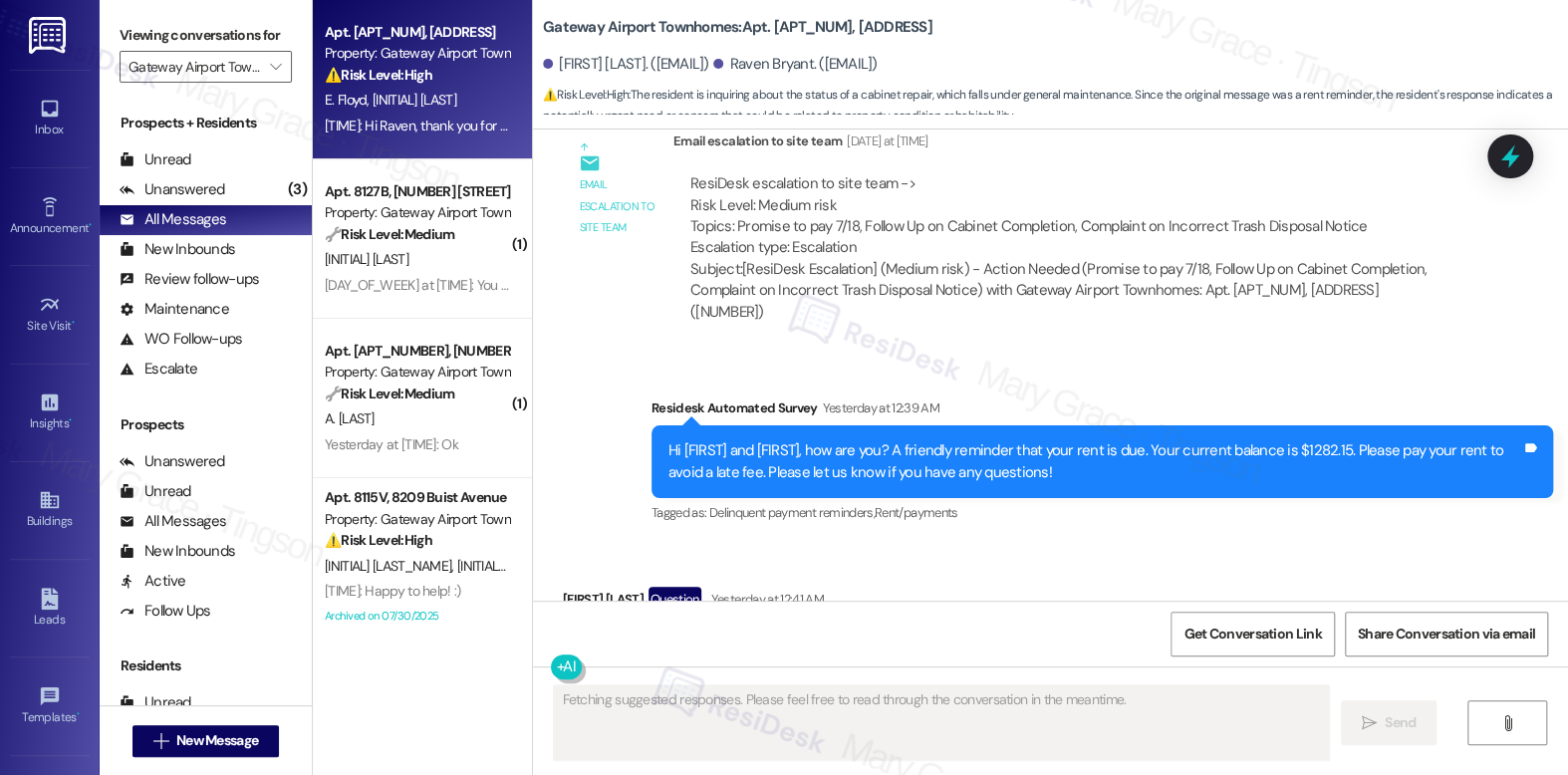 scroll, scrollTop: 6958, scrollLeft: 0, axis: vertical 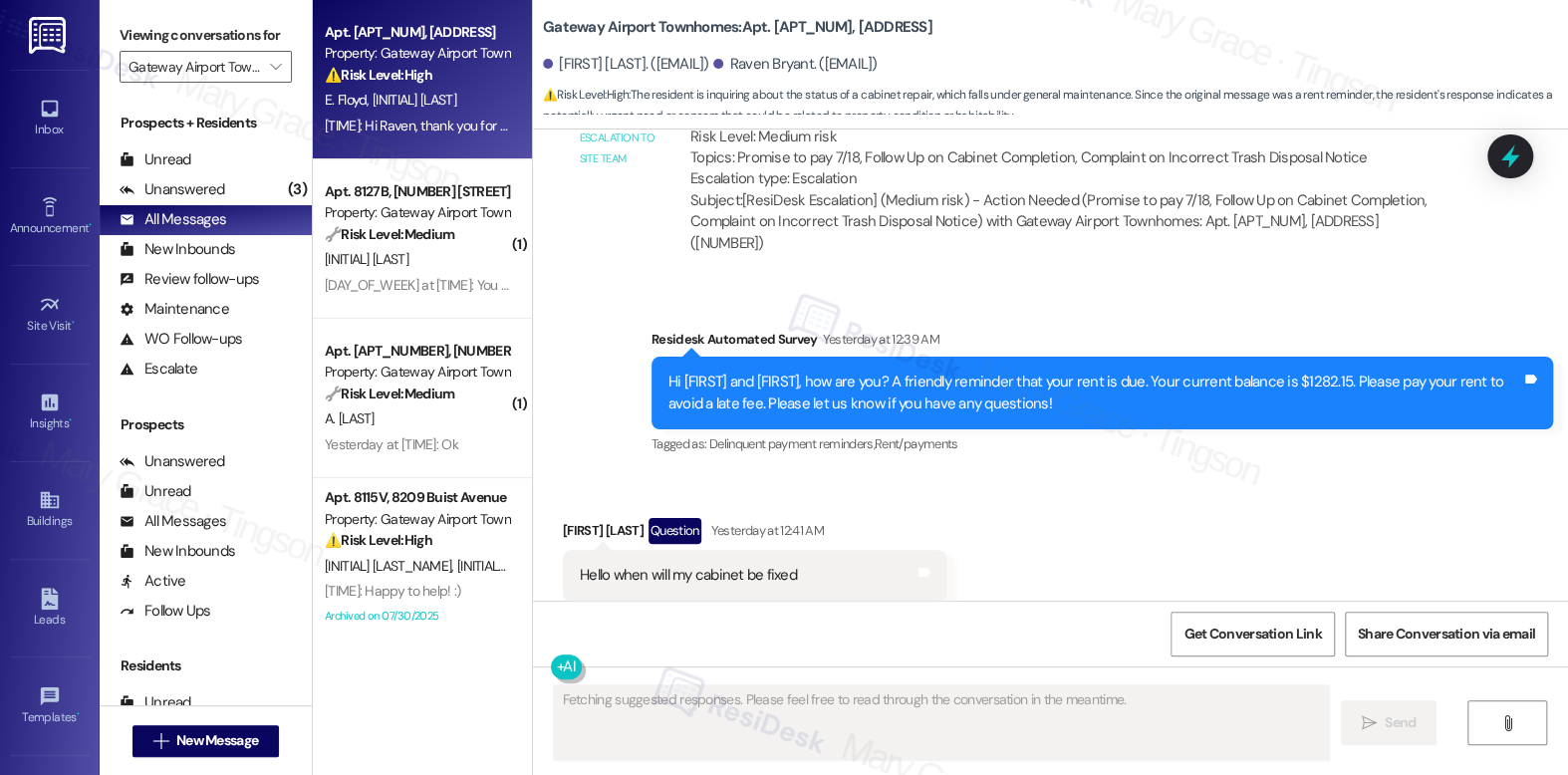 click on "2:19 AM: Hi Raven, thank you for reaching out. I’ll follow up with our maintenance team to check on the status of securing a contractor to repair the cabinet. 2:19 AM: Hi Raven, thank you for reaching out. I’ll follow up with our maintenance team to check on the status of securing a contractor to repair the cabinet." at bounding box center [763, 126] 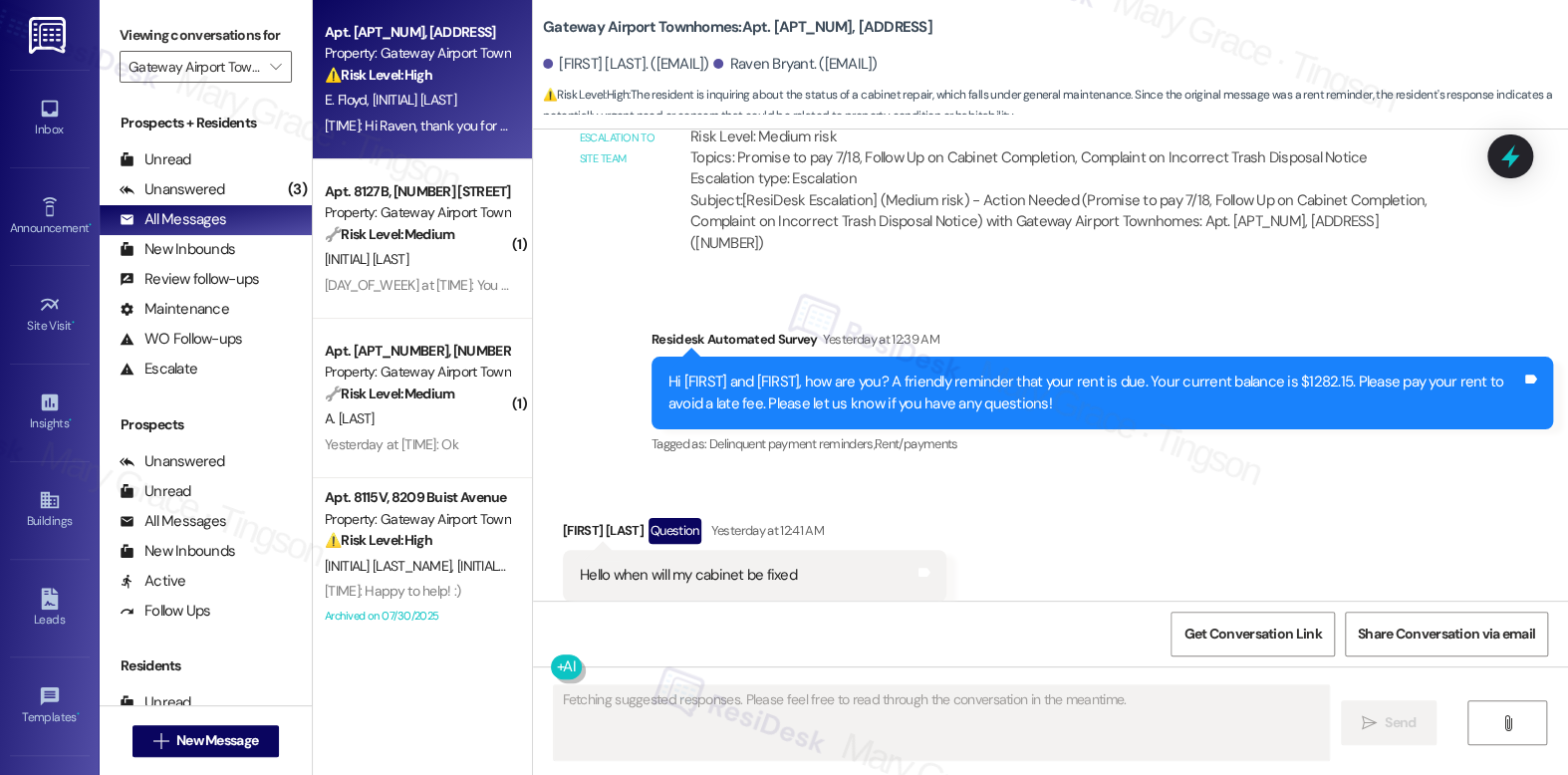 scroll, scrollTop: 7555, scrollLeft: 0, axis: vertical 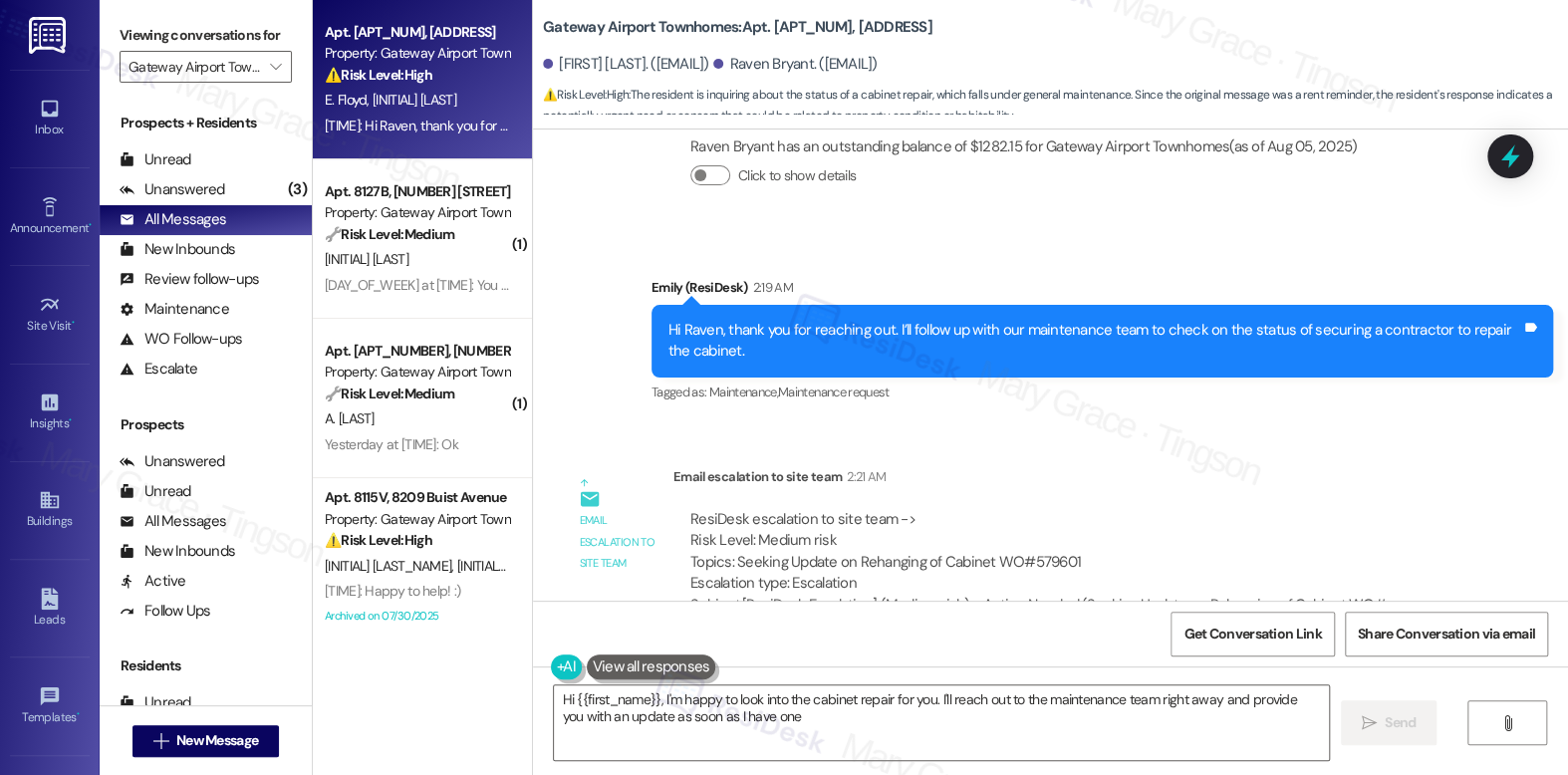 type on "Hi {{first_name}}, I'm happy to look into the cabinet repair for you. I'll reach out to the maintenance team right away and provide you with an update as soon as I have one!" 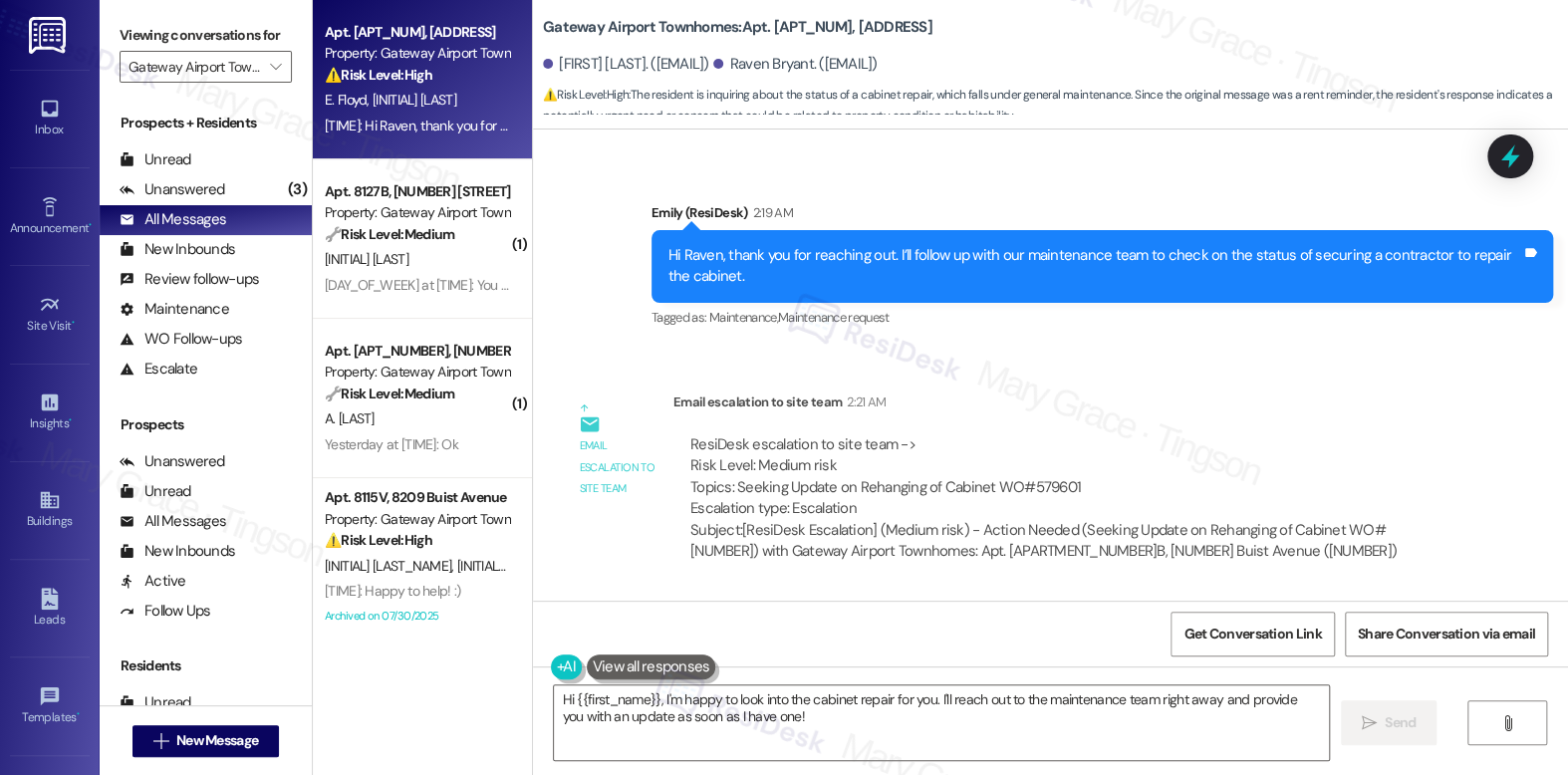 scroll, scrollTop: 7602, scrollLeft: 0, axis: vertical 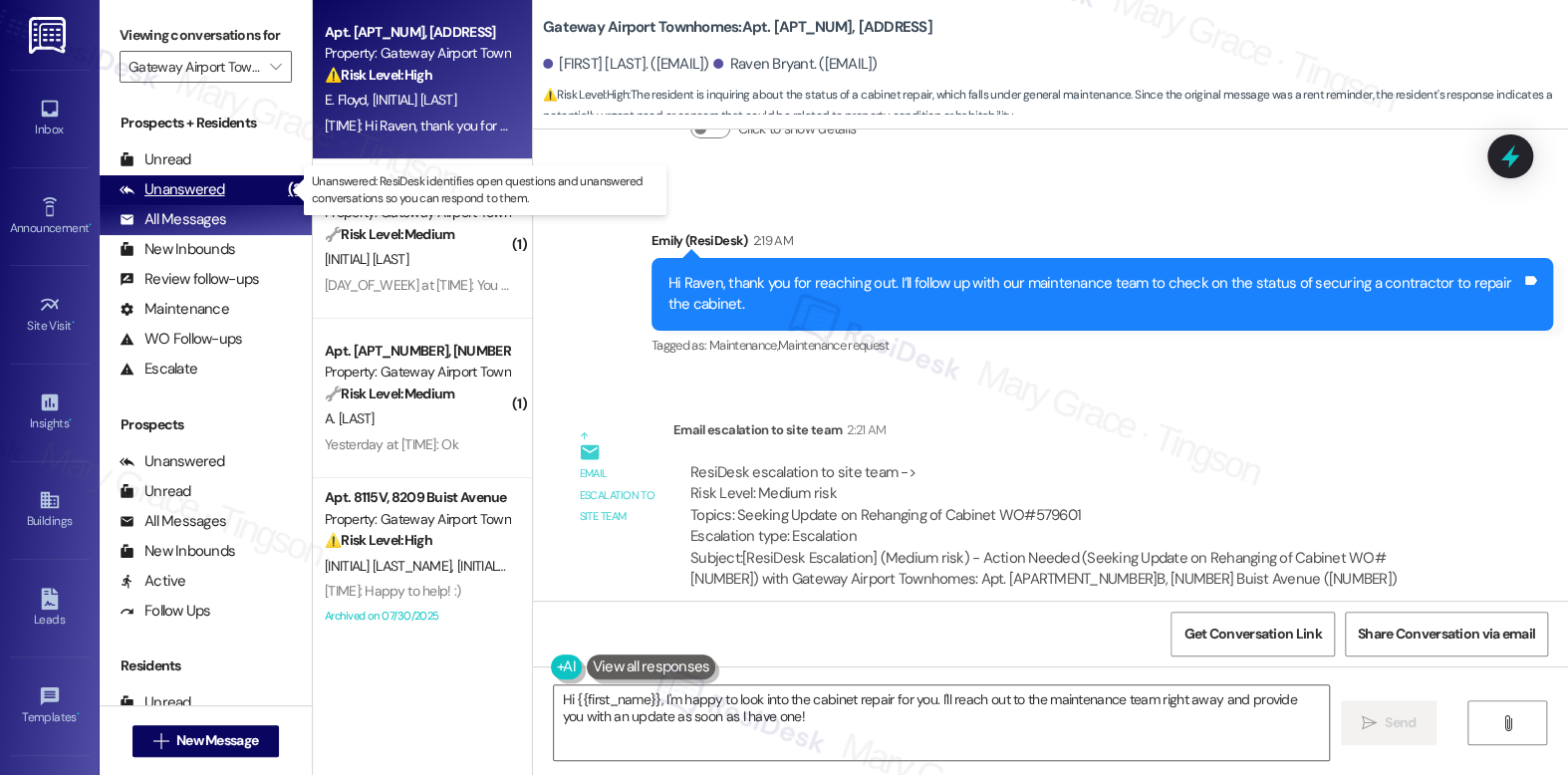 click on "Unanswered" at bounding box center (172, 189) 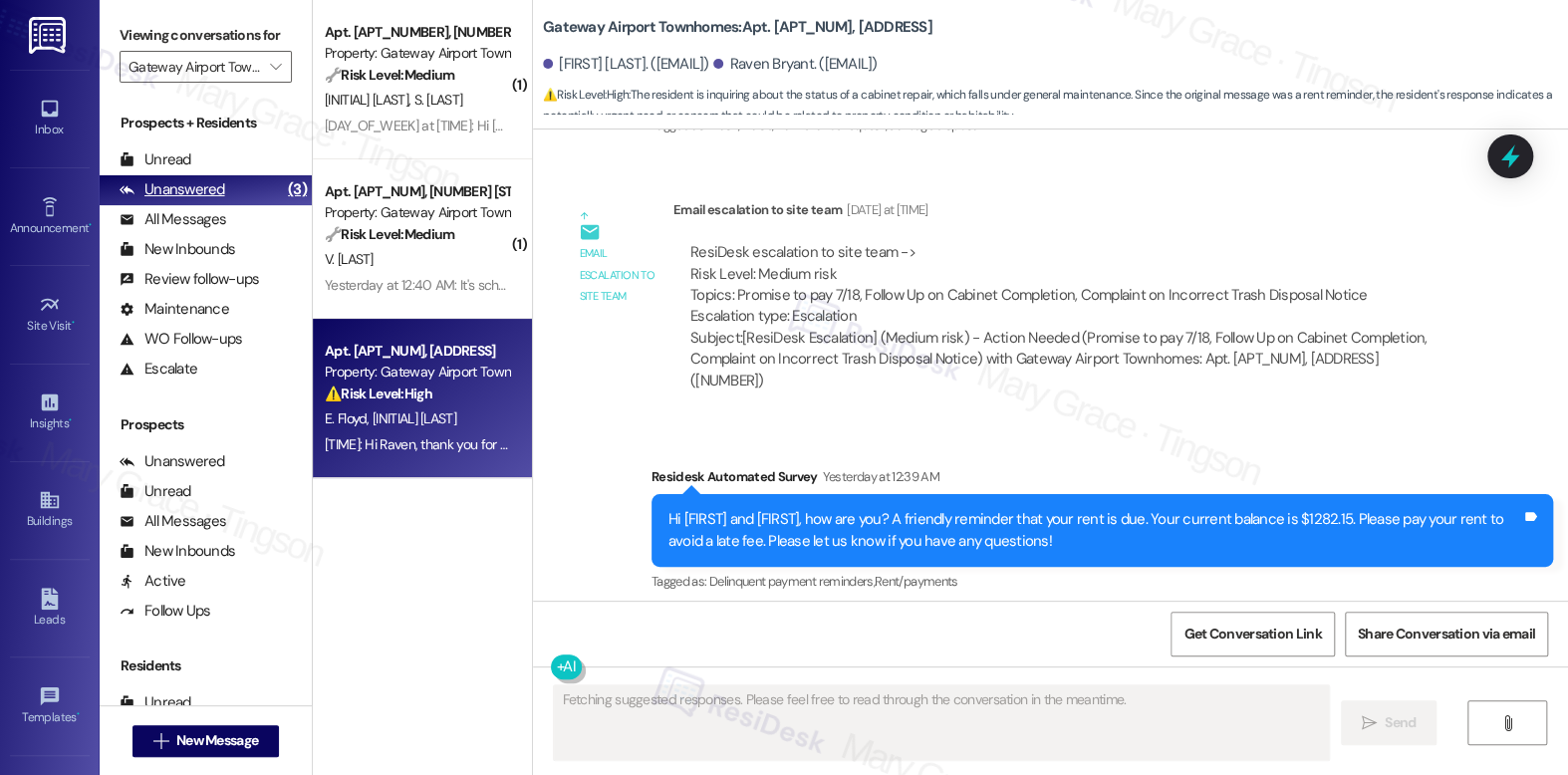 scroll, scrollTop: 6958, scrollLeft: 0, axis: vertical 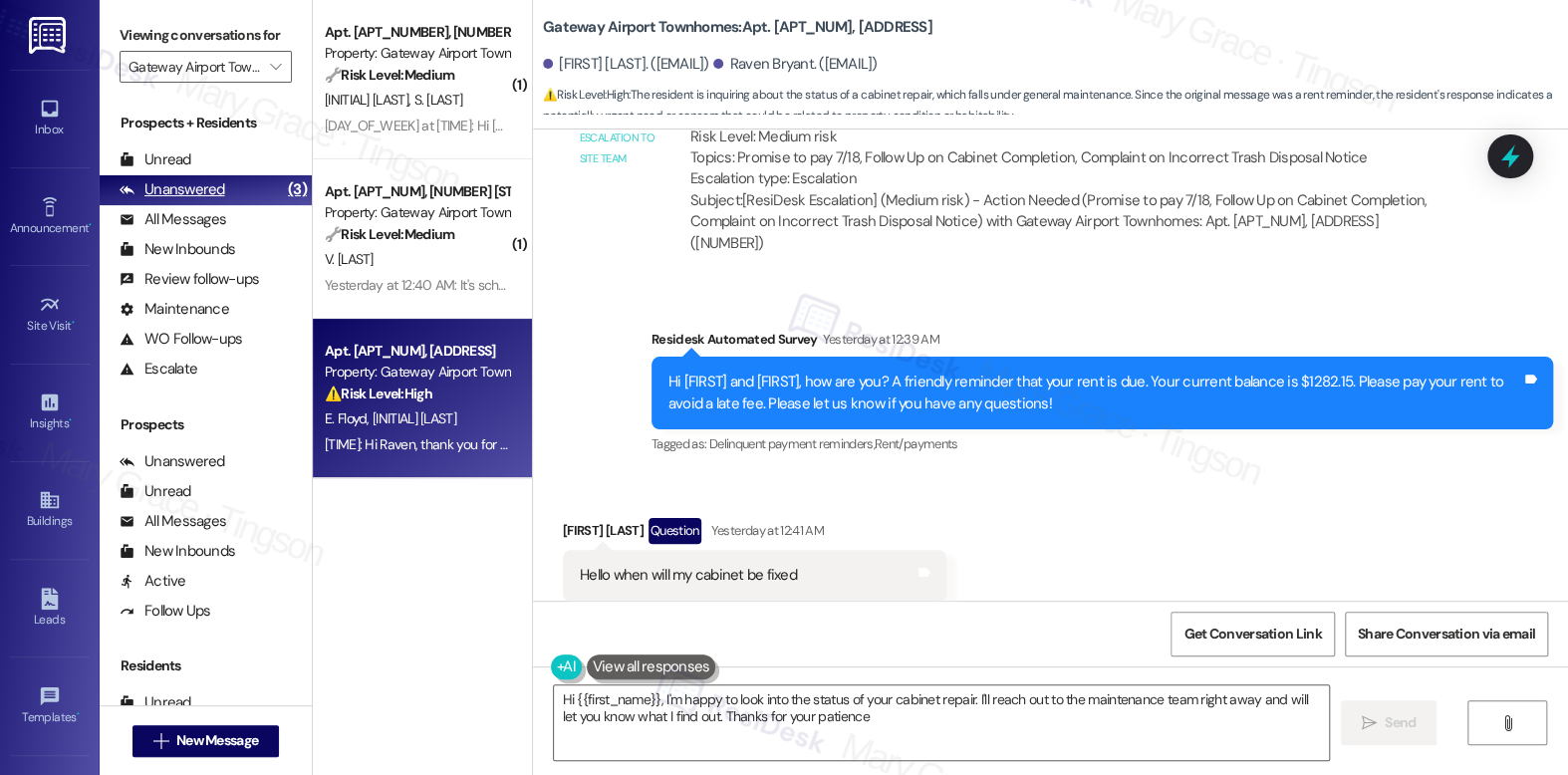 type on "Hi {{first_name}}, I'm happy to look into the status of your cabinet repair. I'll reach out to the maintenance team right away and will let you know what I find out. Thanks for your patience!" 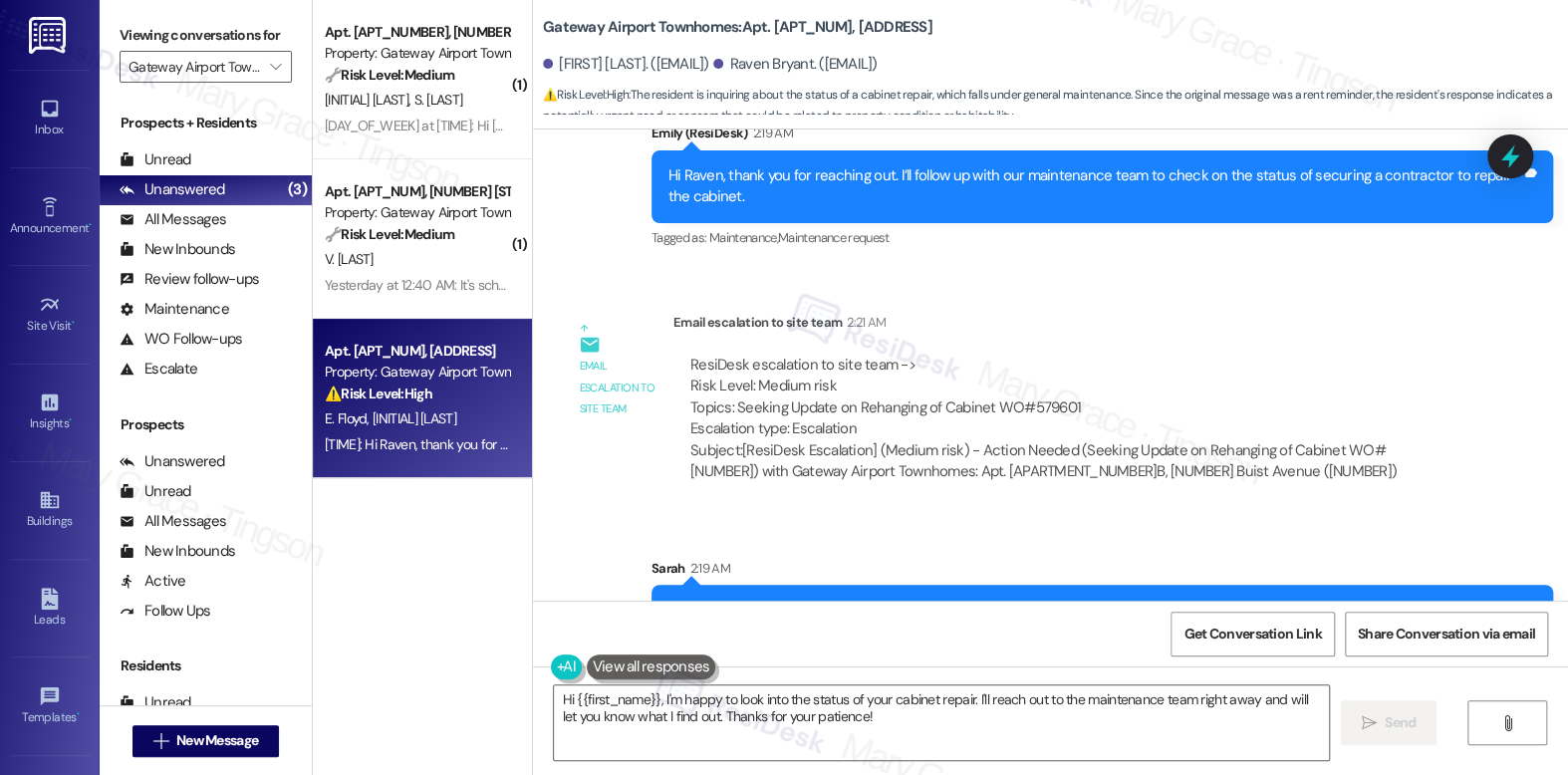 scroll, scrollTop: 7736, scrollLeft: 0, axis: vertical 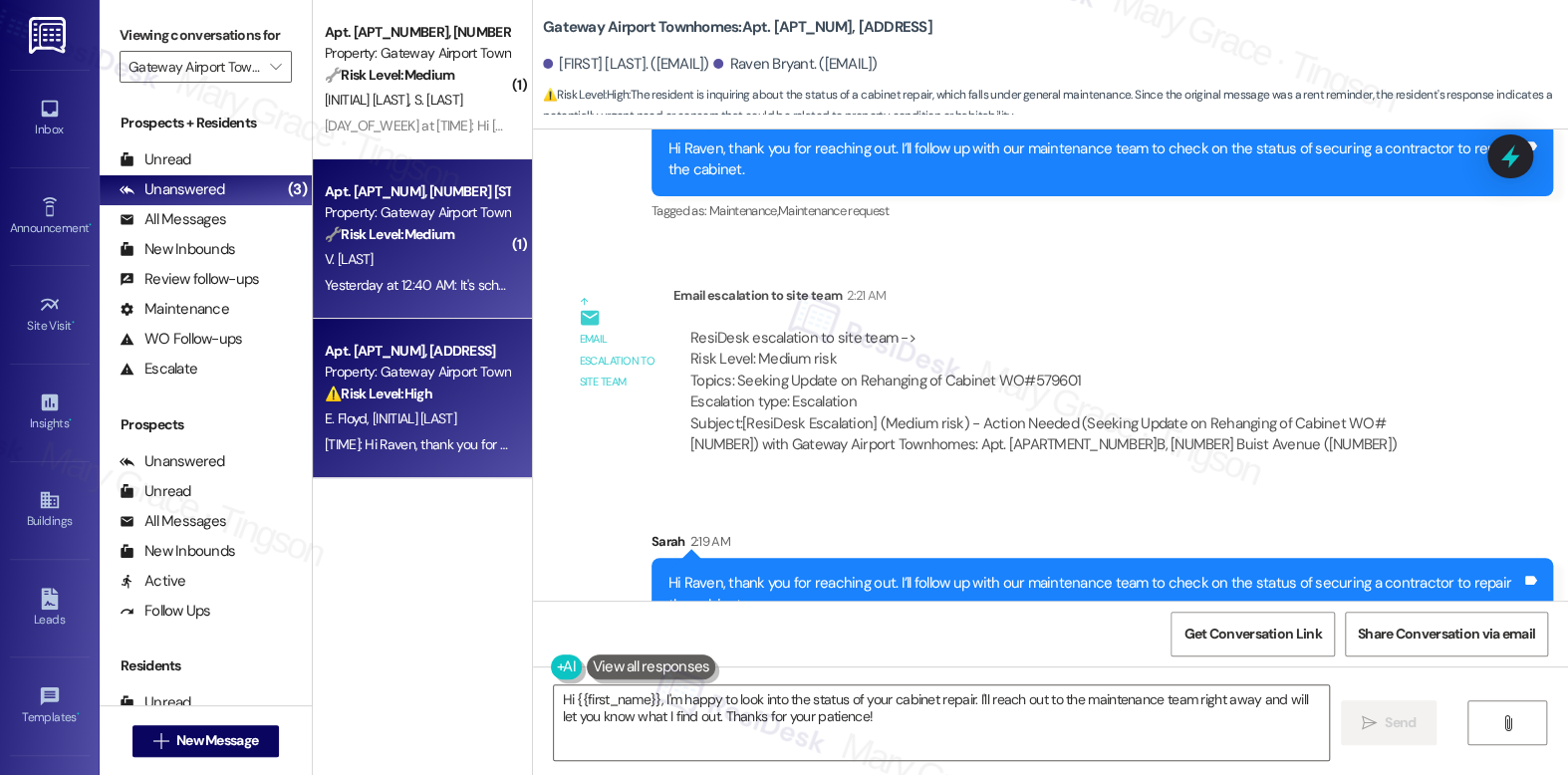 click on "V. Heacook" at bounding box center (416, 259) 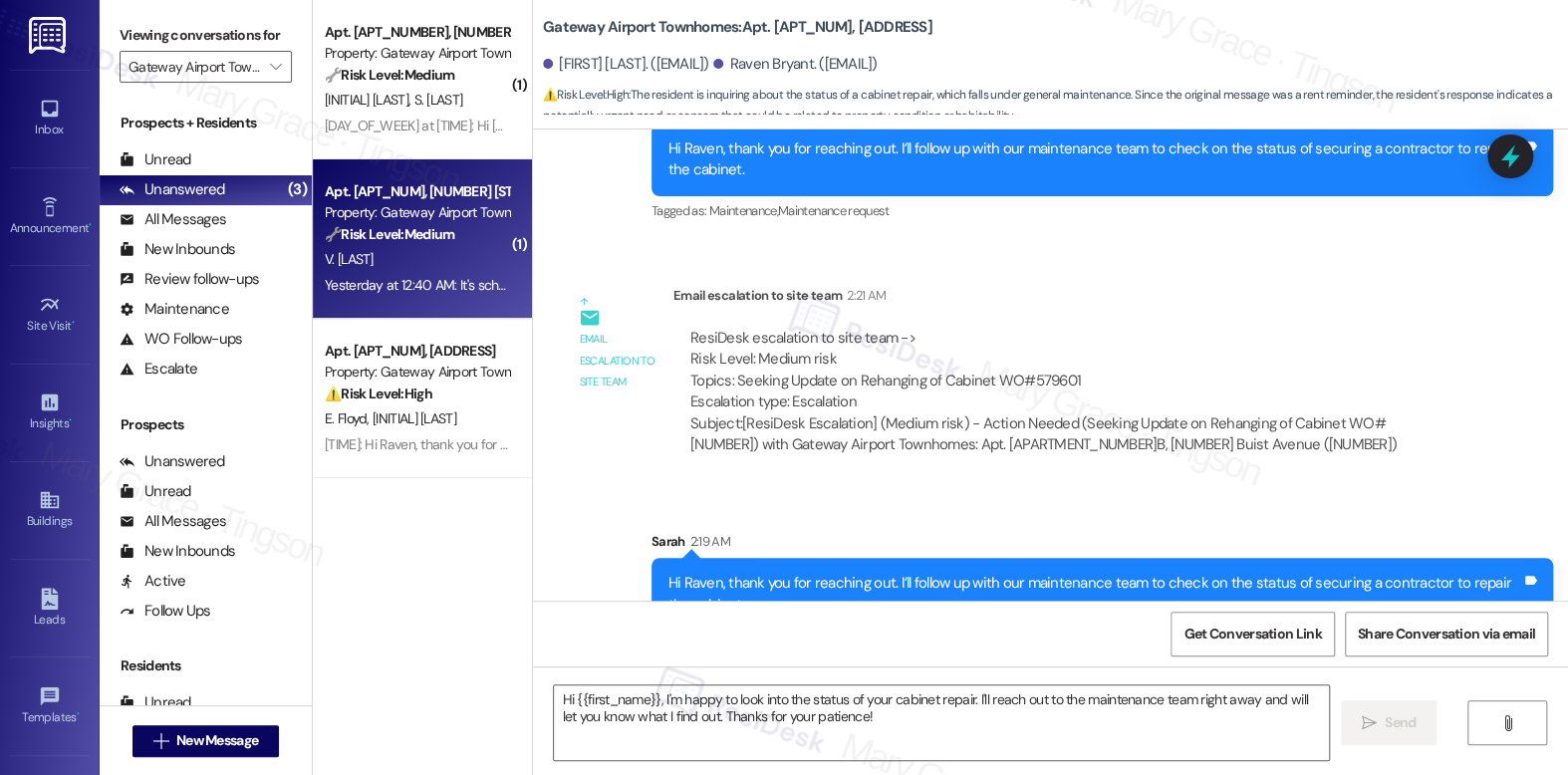 type on "Fetching suggested responses. Please feel free to read through the conversation in the meantime." 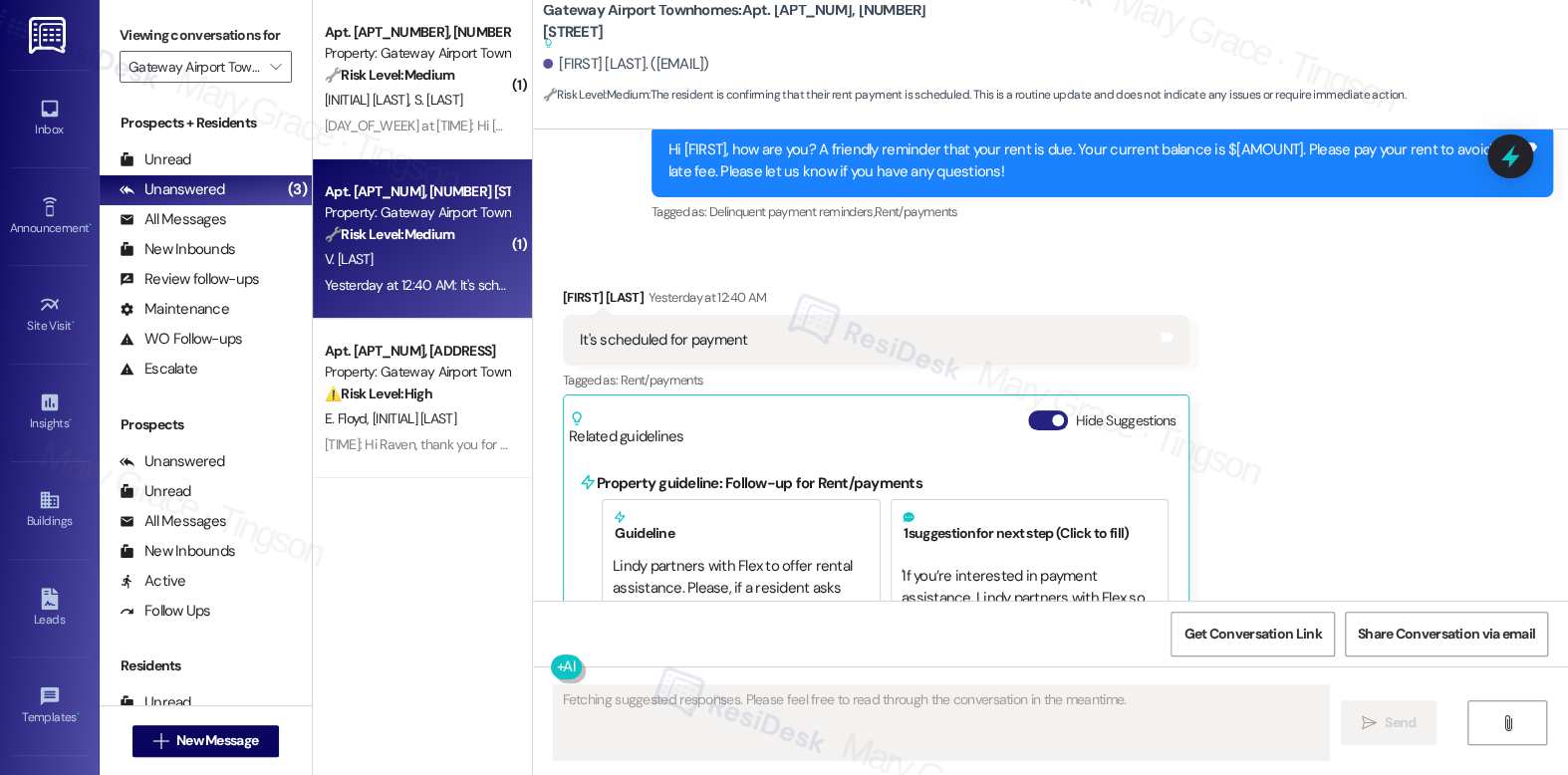 click on "Hide Suggestions" at bounding box center [1048, 420] 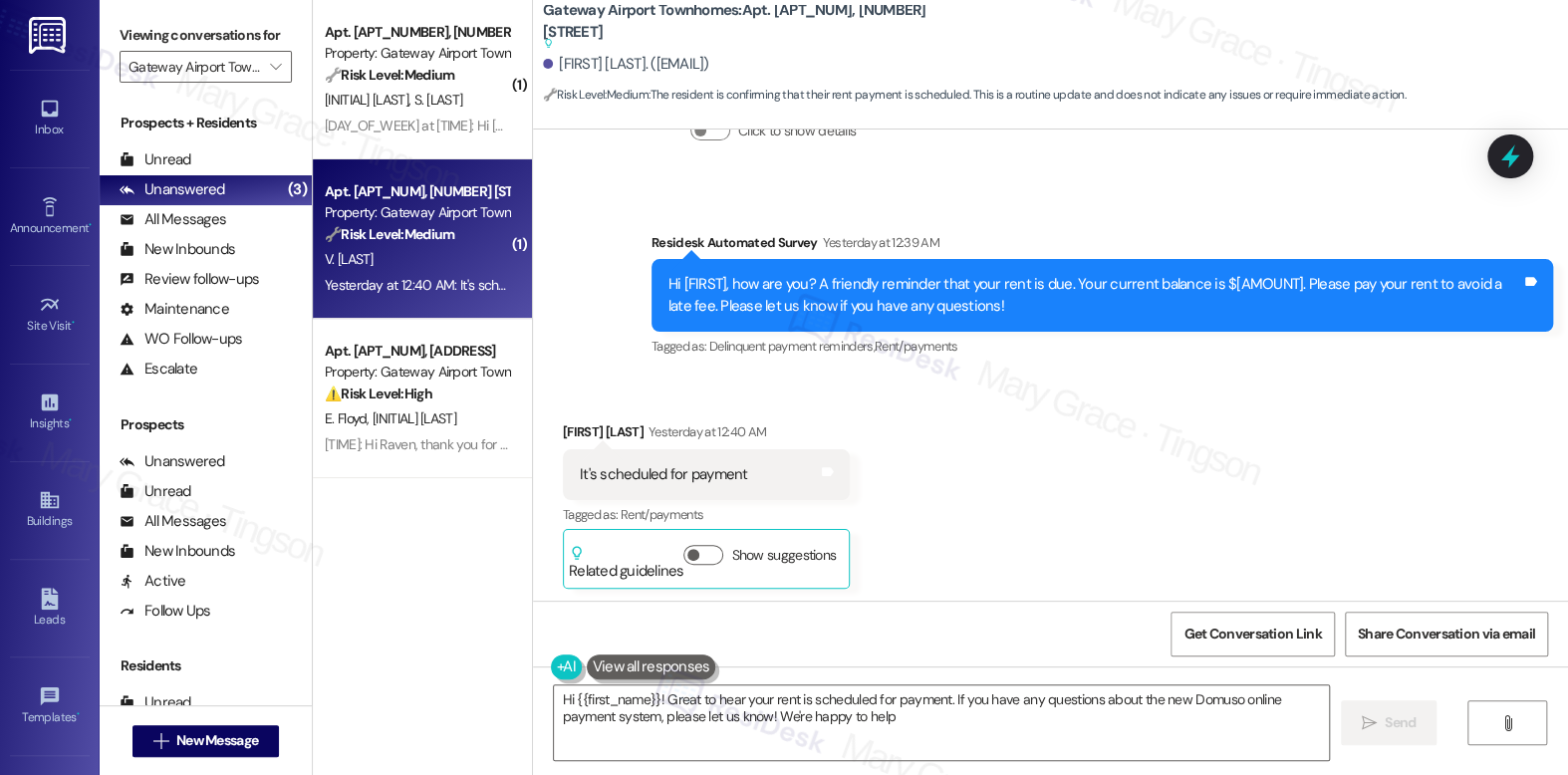 type on "Hi {{first_name}}! Great to hear your rent is scheduled for payment. If you have any questions about the new Domuso online payment system, please let us know! We're happy to help!" 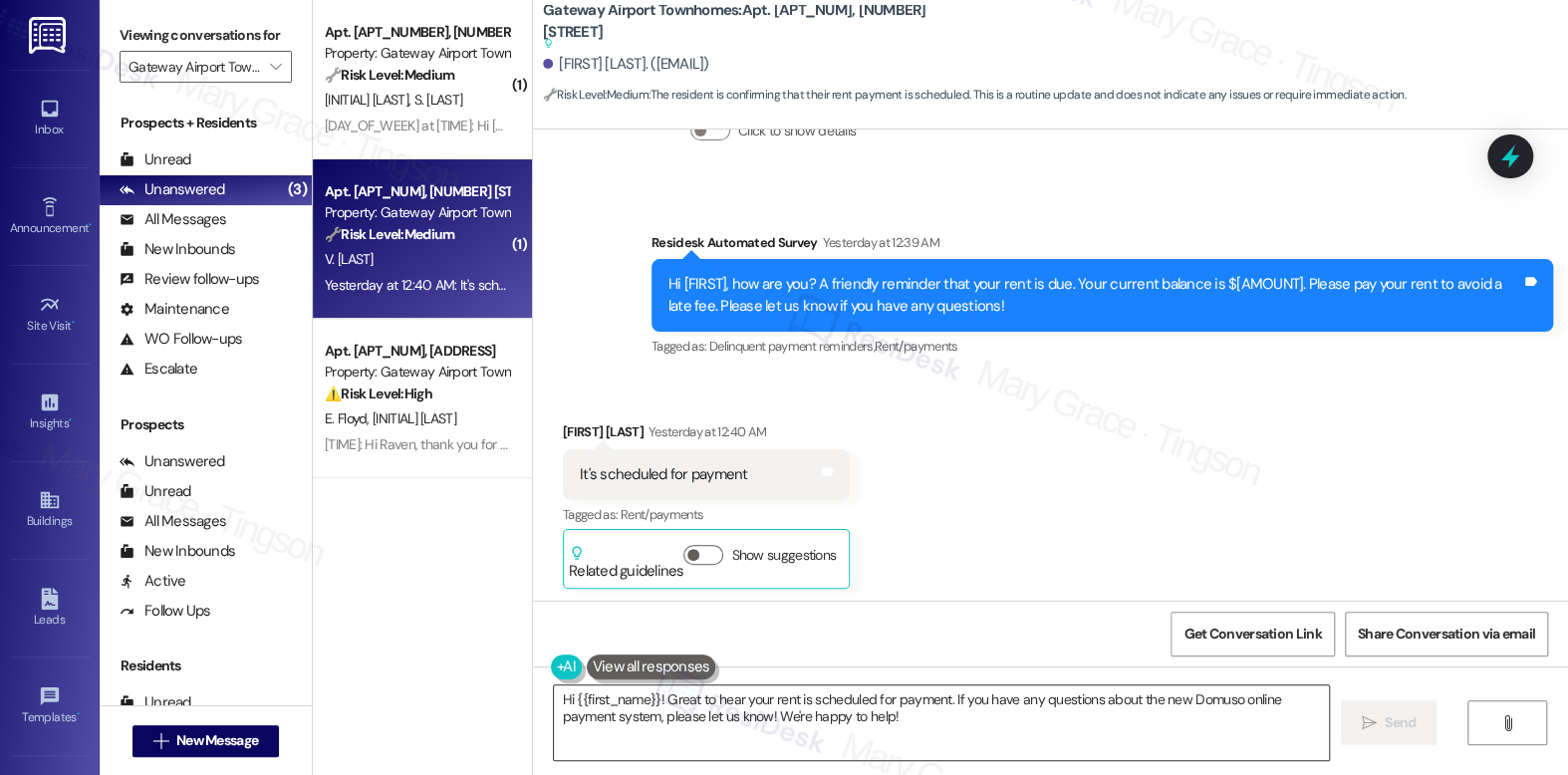 click on "Hi {{first_name}}! Great to hear your rent is scheduled for payment. If you have any questions about the new Domuso online payment system, please let us know! We're happy to help!" at bounding box center (940, 722) 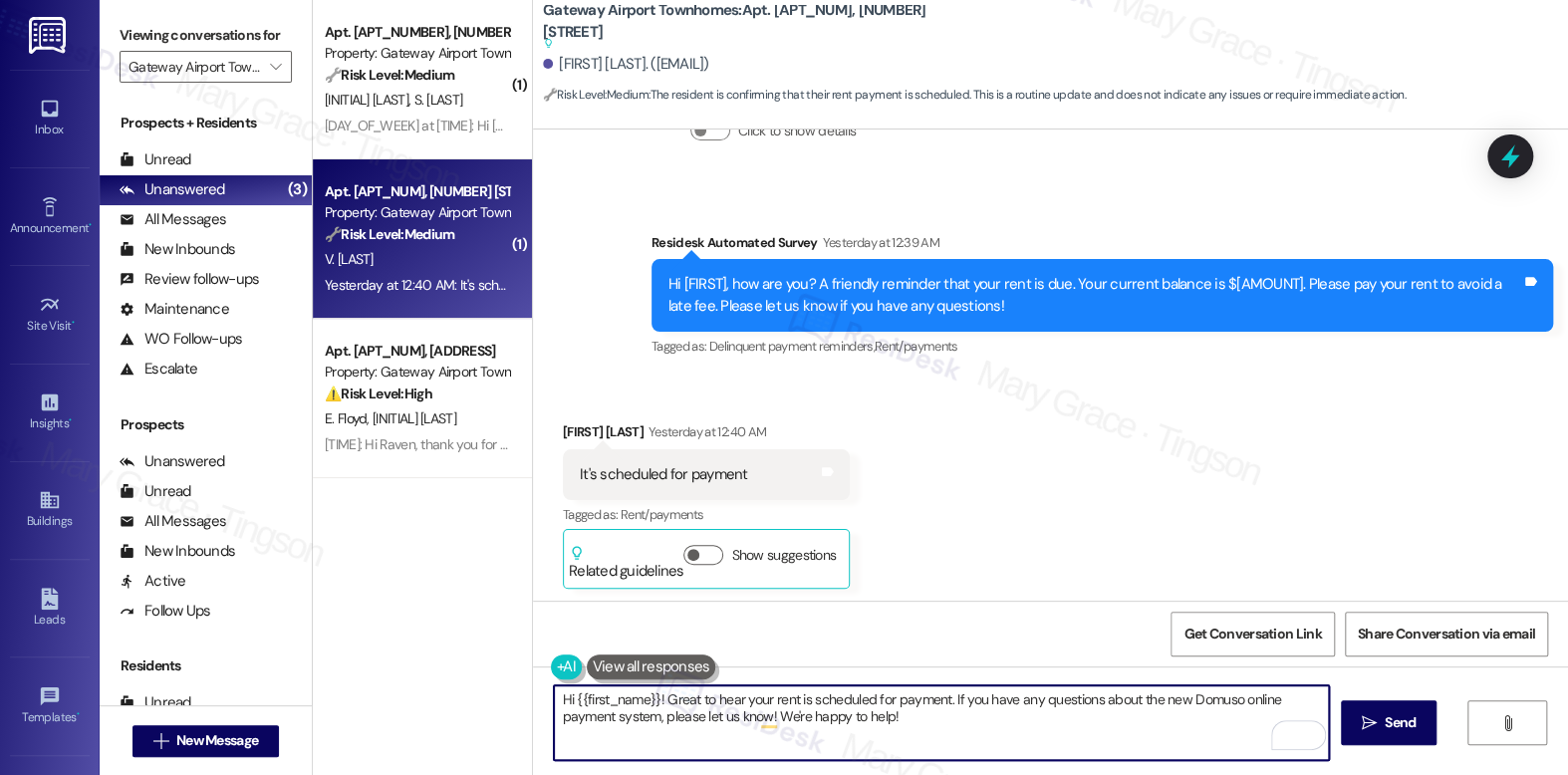 click on "Hi {{first_name}}! Great to hear your rent is scheduled for payment. If you have any questions about the new Domuso online payment system, please let us know! We're happy to help!" at bounding box center (940, 722) 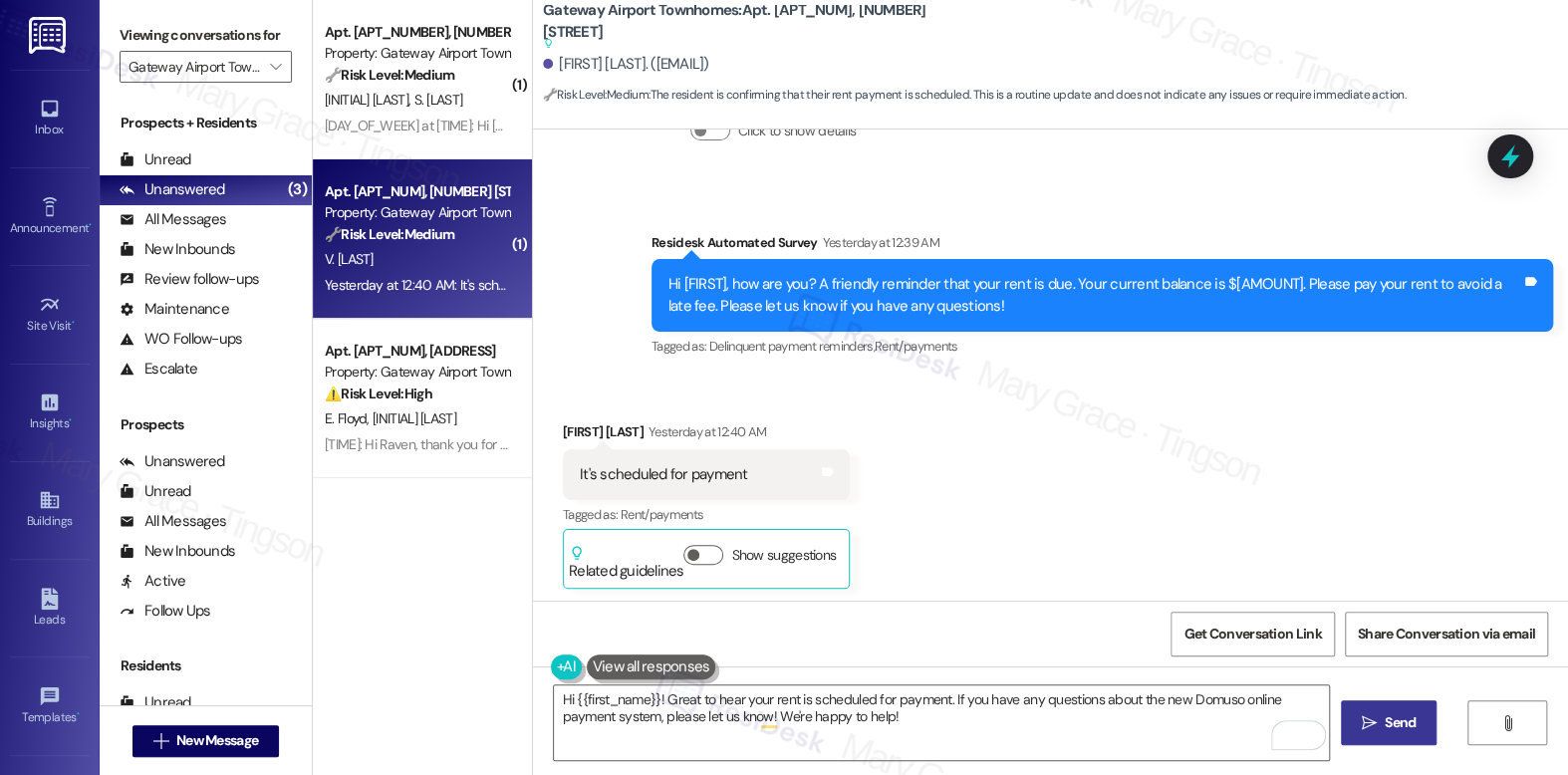 click on " Send" at bounding box center [1389, 722] 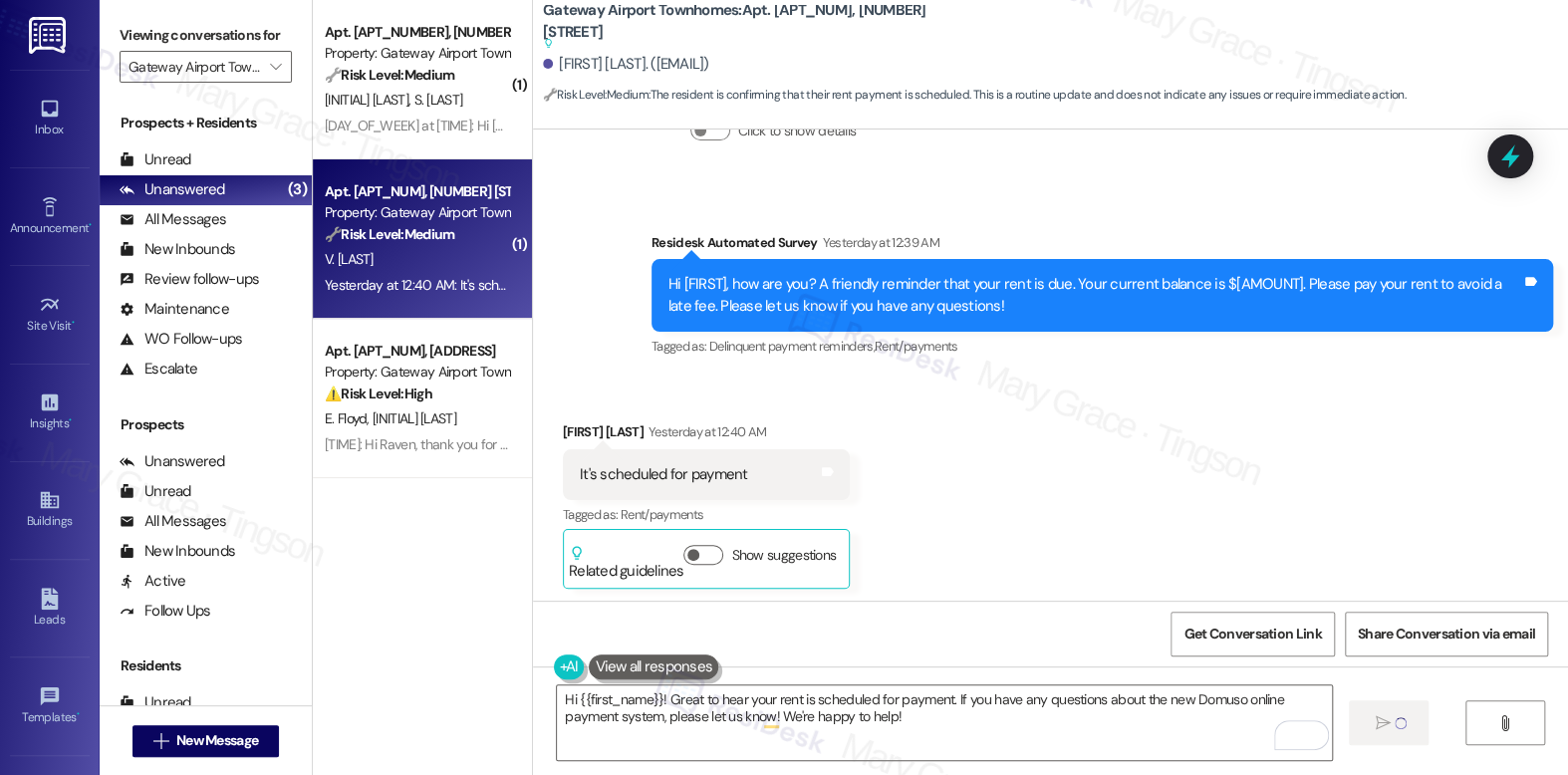 type 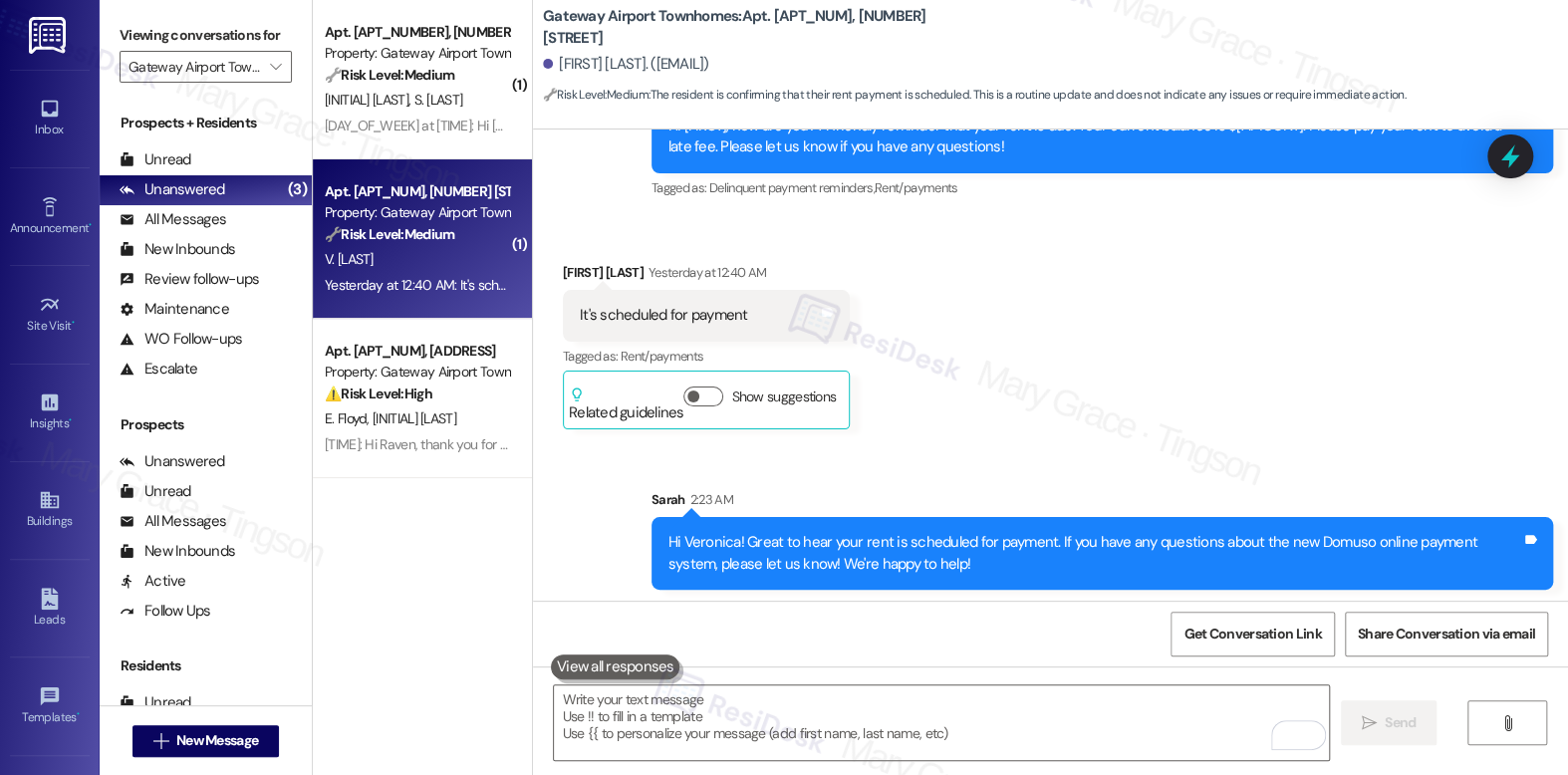 scroll, scrollTop: 7487, scrollLeft: 0, axis: vertical 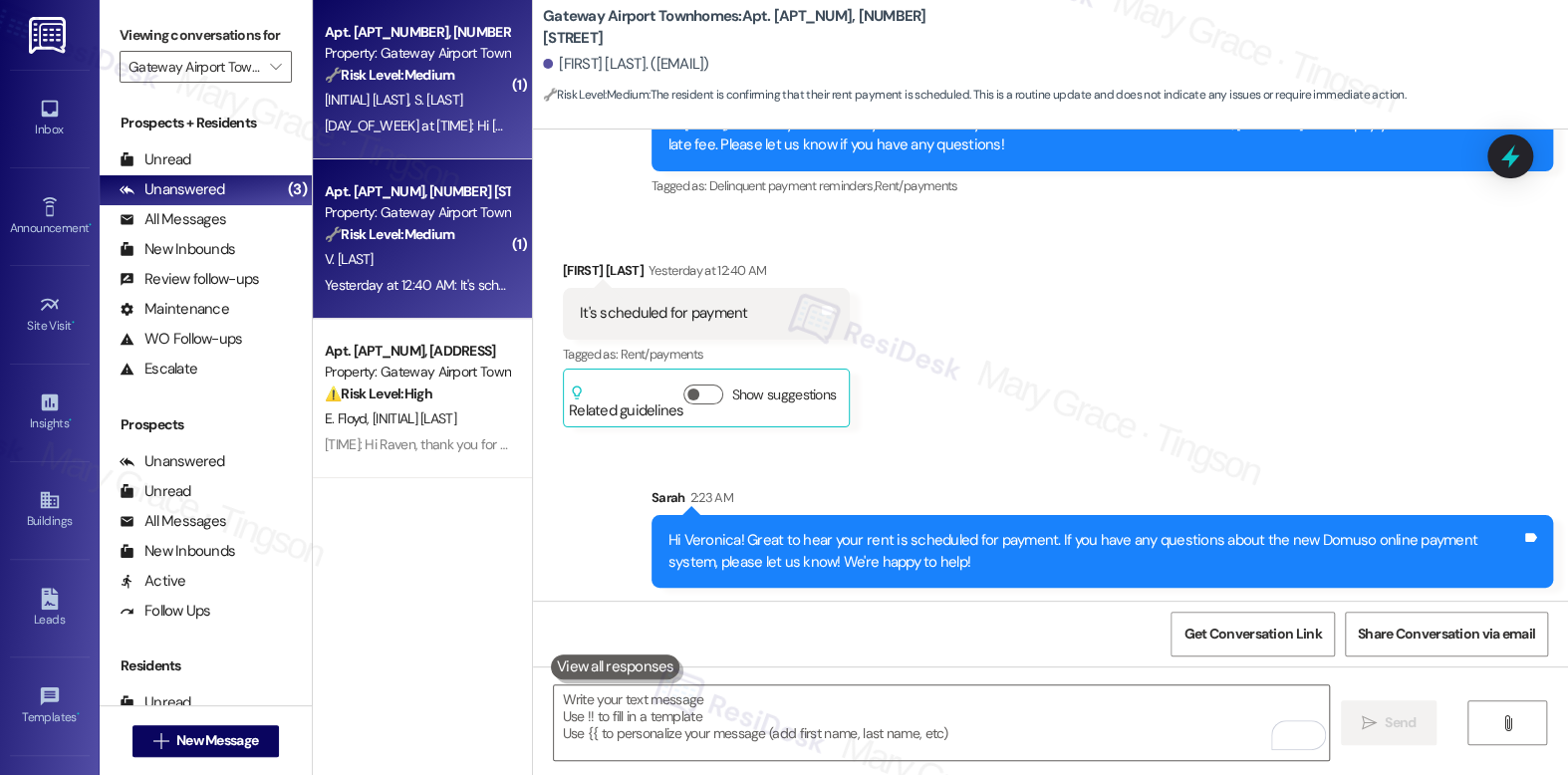 click on "W. Kay S. Williams" at bounding box center [416, 100] 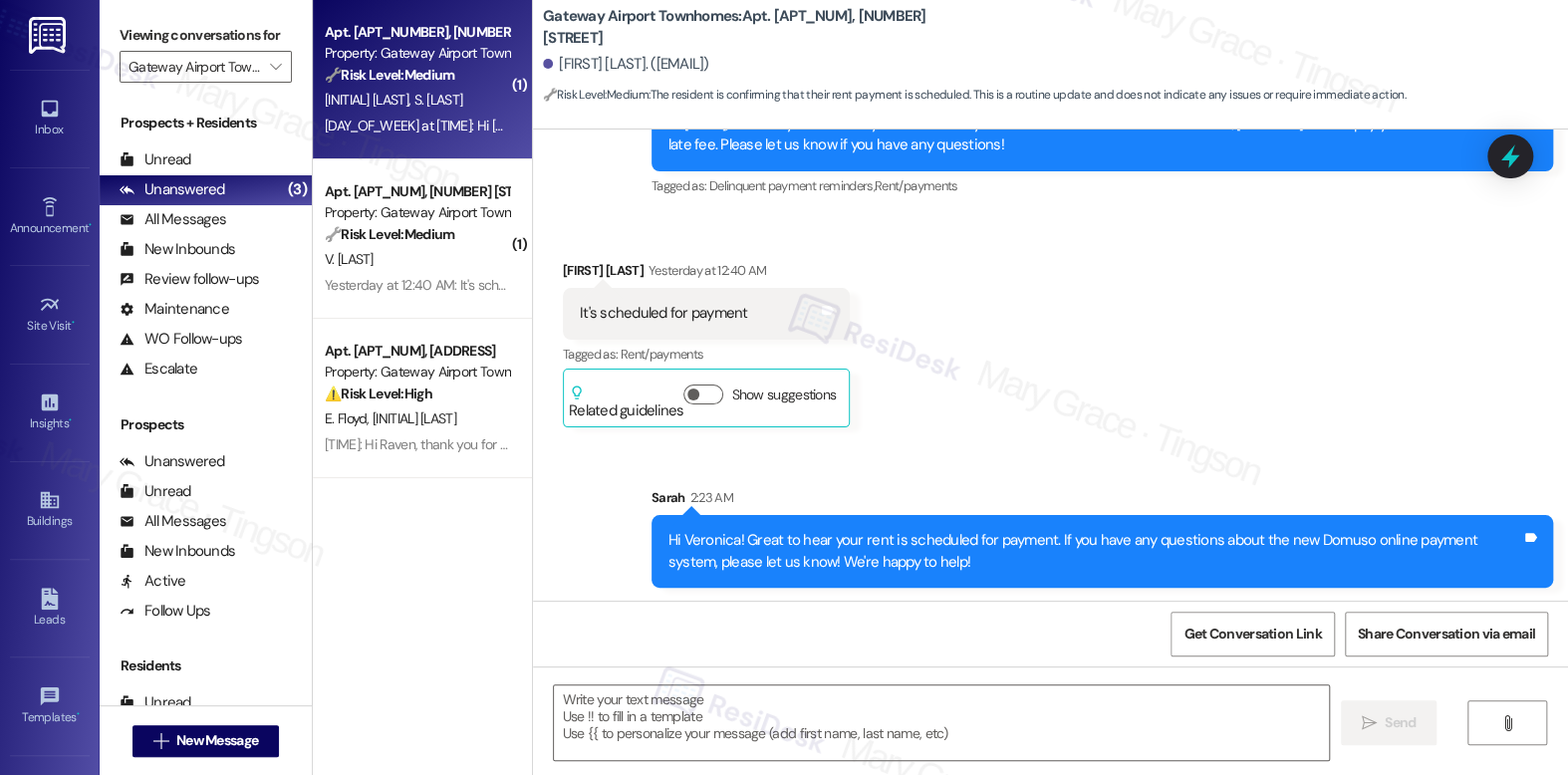 type on "Fetching suggested responses. Please feel free to read through the conversation in the meantime." 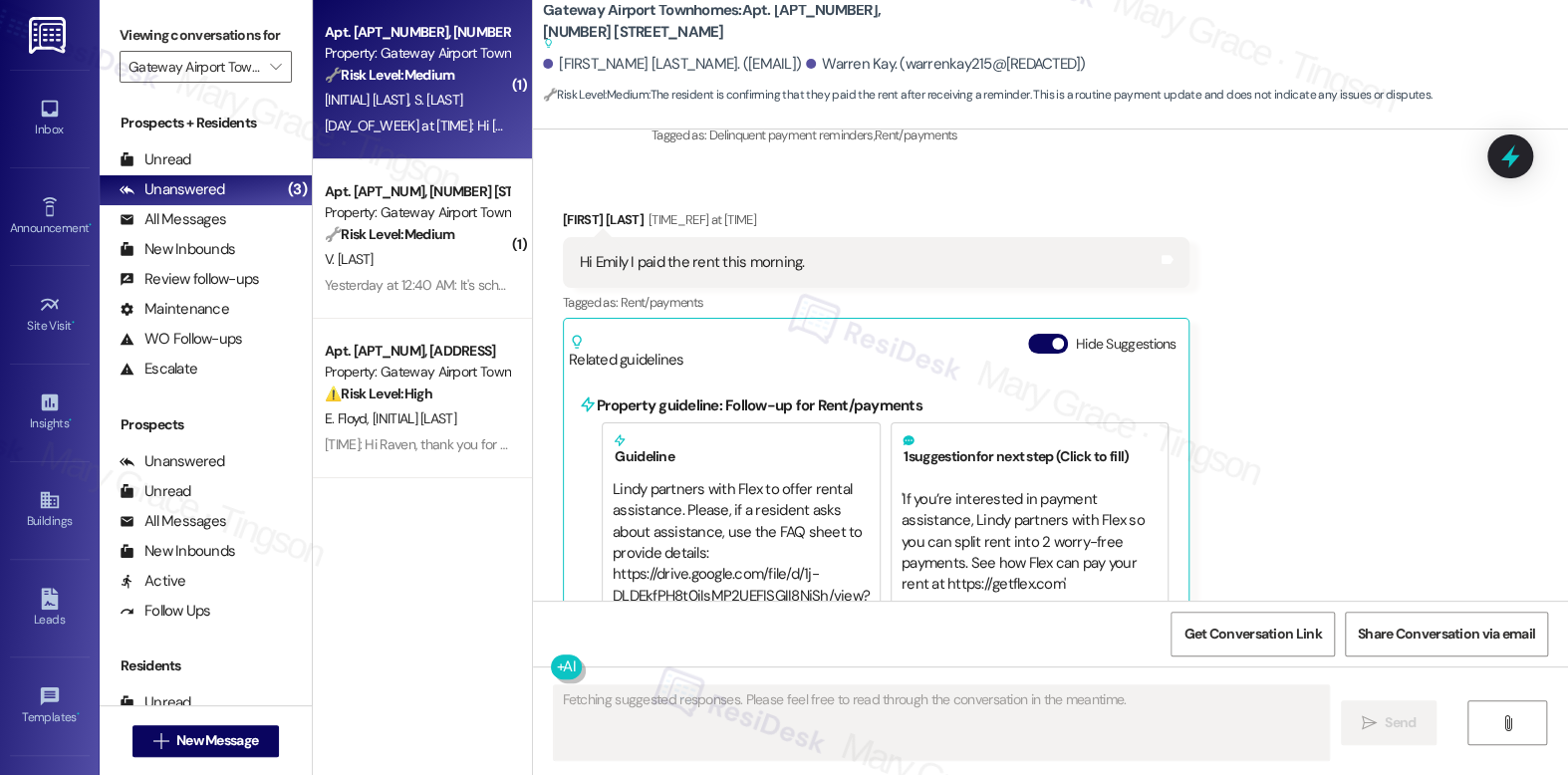 scroll, scrollTop: 1397, scrollLeft: 0, axis: vertical 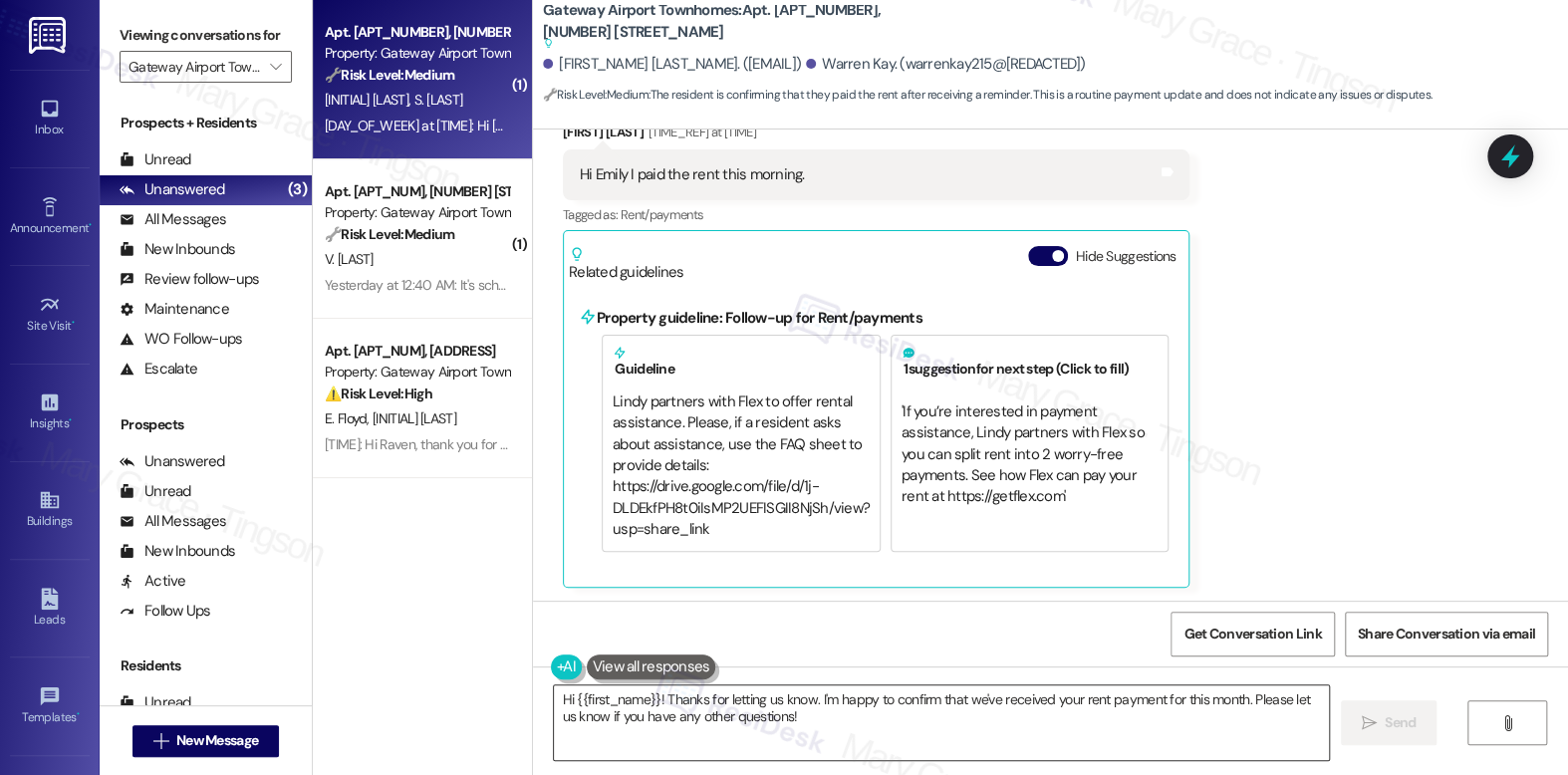 click on "Hi {{first_name}}! Thanks for letting us know. I'm happy to confirm that we've received your rent payment for this month. Please let us know if you have any other questions!" at bounding box center [940, 722] 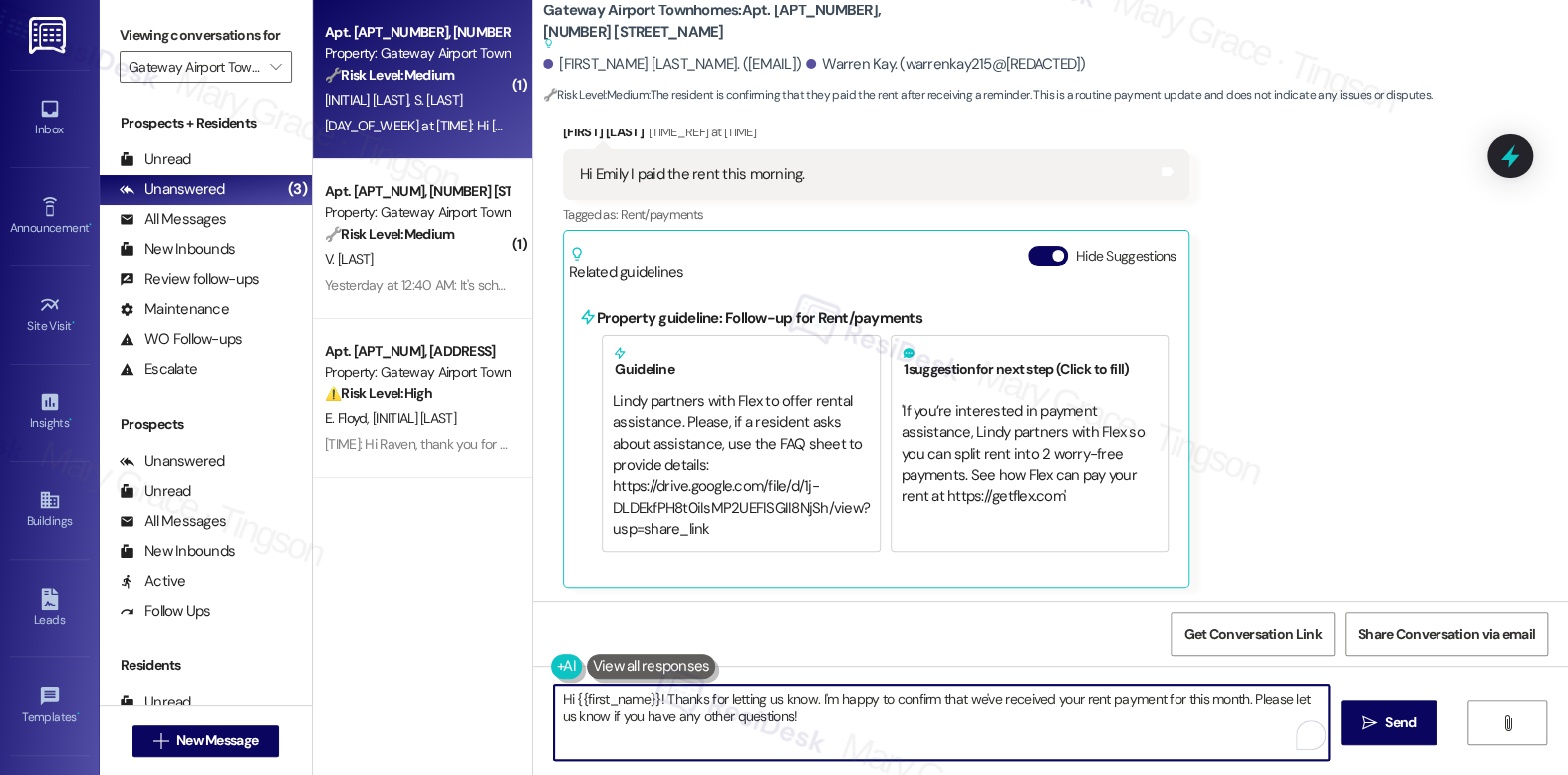 click on "Hi {{first_name}}! Thanks for letting us know. I'm happy to confirm that we've received your rent payment for this month. Please let us know if you have any other questions!" at bounding box center [940, 722] 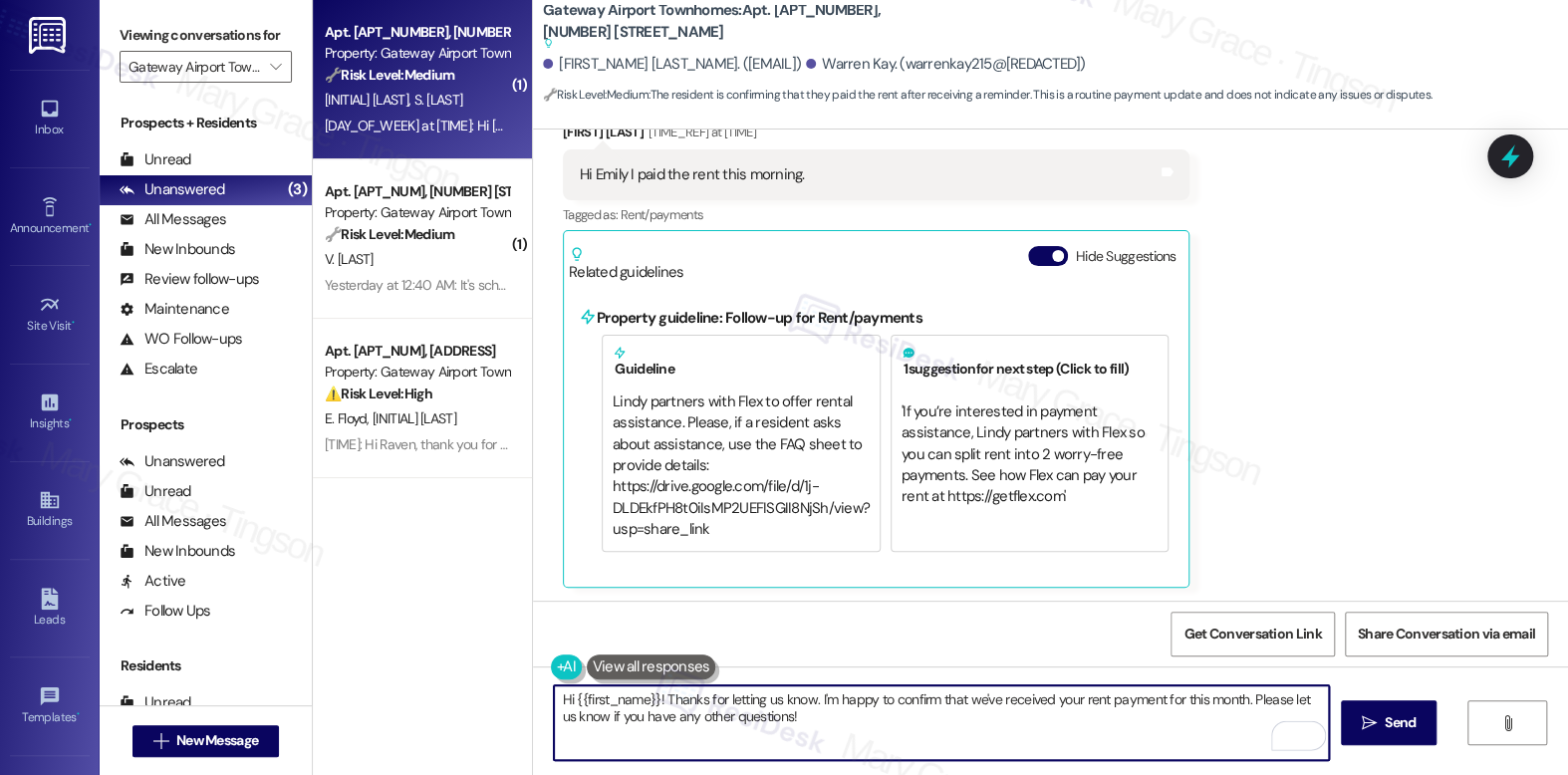paste on "Thank you, {{first_name}}, for your payment! If there's anything we can help you with, please don't hesitate to reach out." 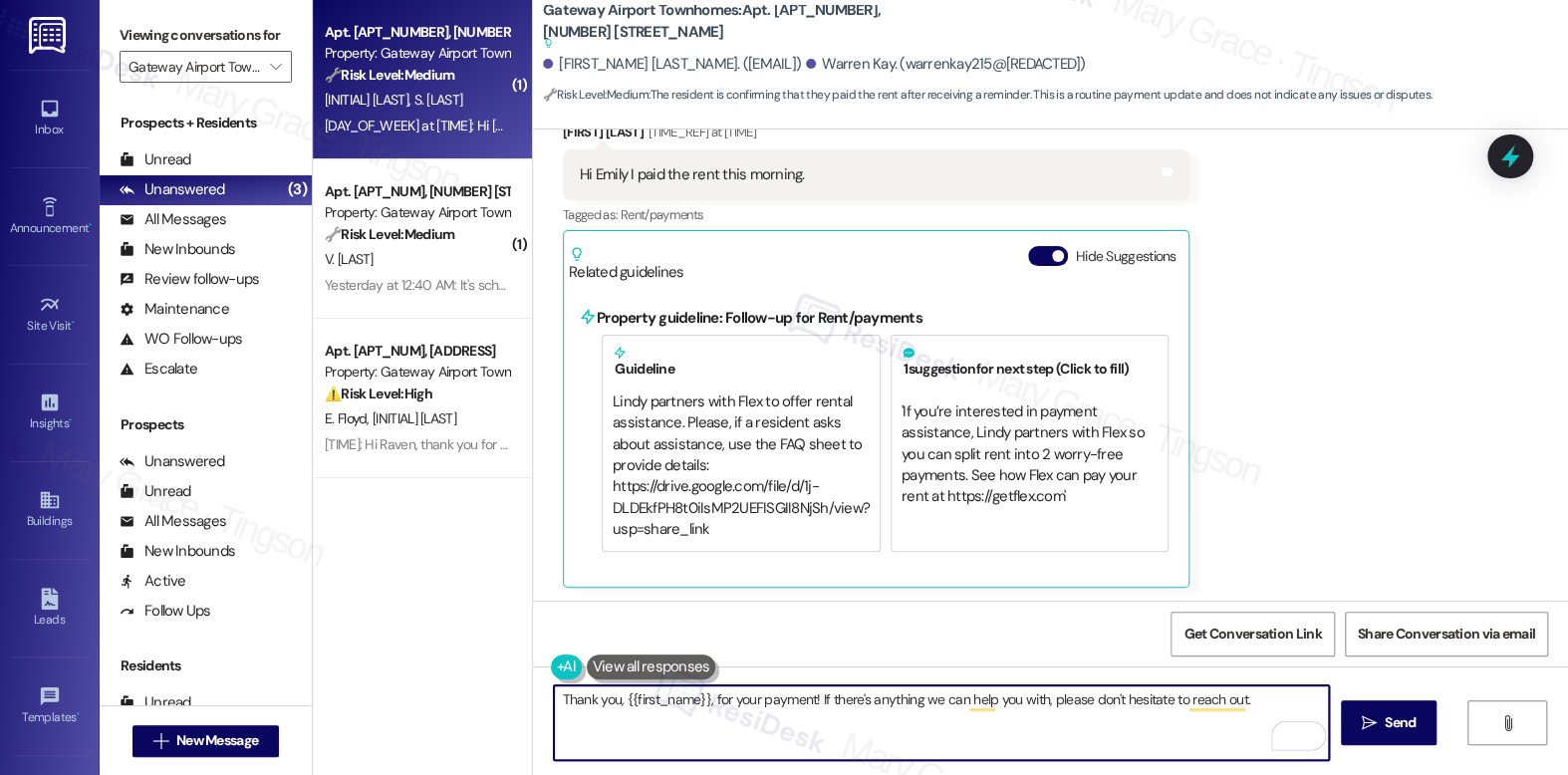 click on "Thank you, {{first_name}}, for your payment! If there's anything we can help you with, please don't hesitate to reach out." at bounding box center (940, 722) 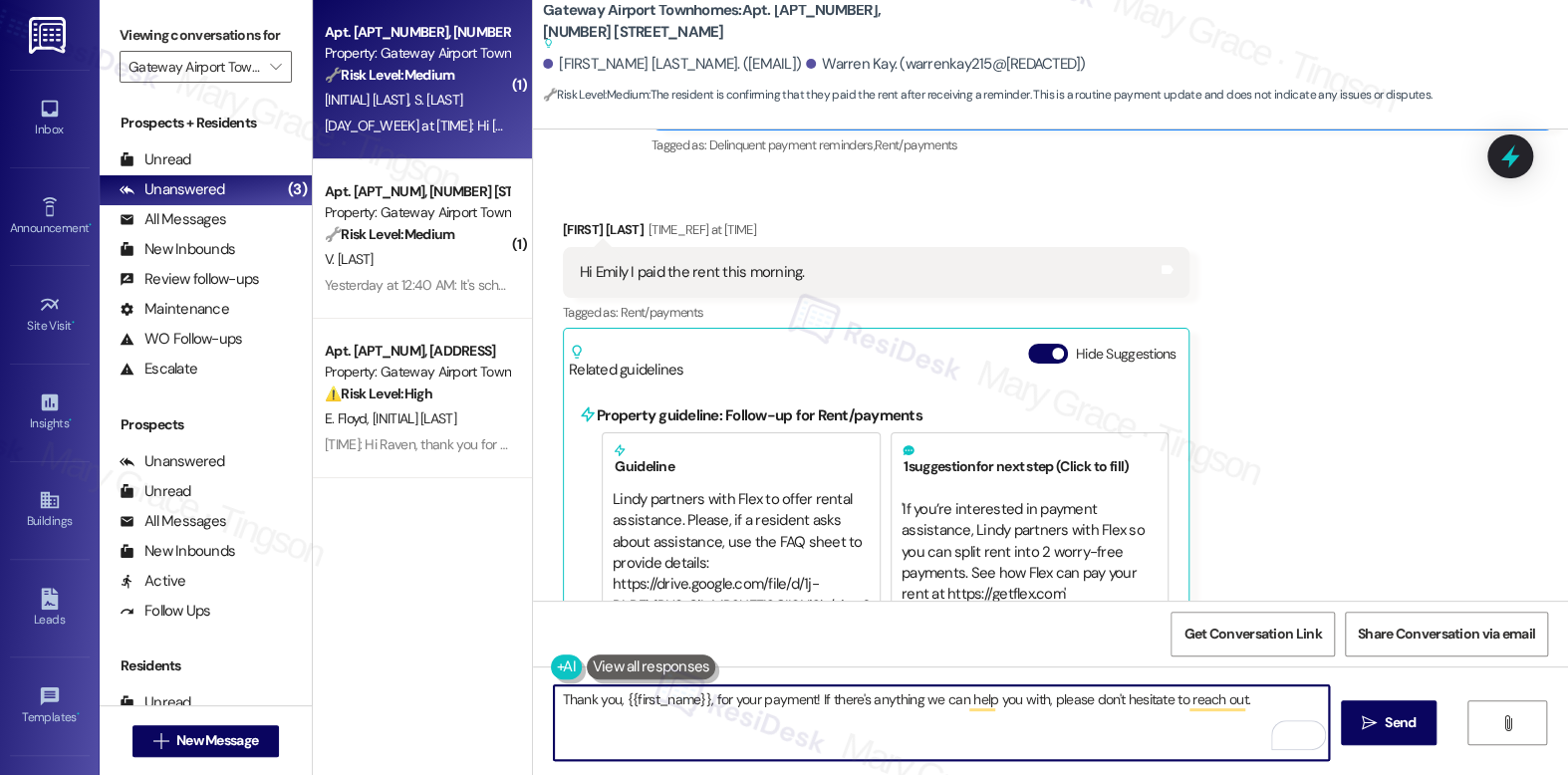 scroll, scrollTop: 1268, scrollLeft: 0, axis: vertical 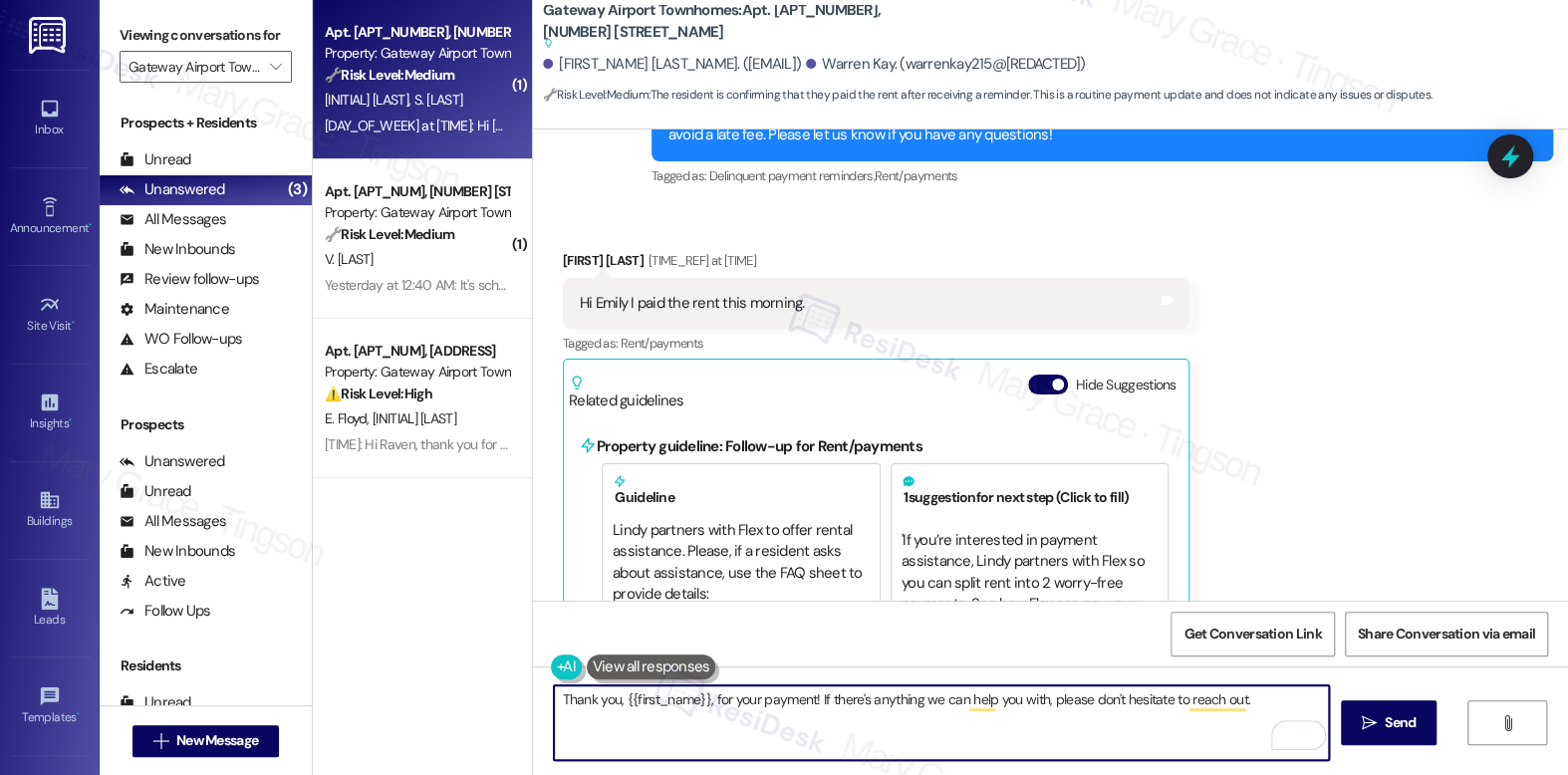 click on "Shakita Williams Yesterday at 12:42 AM" at bounding box center (877, 264) 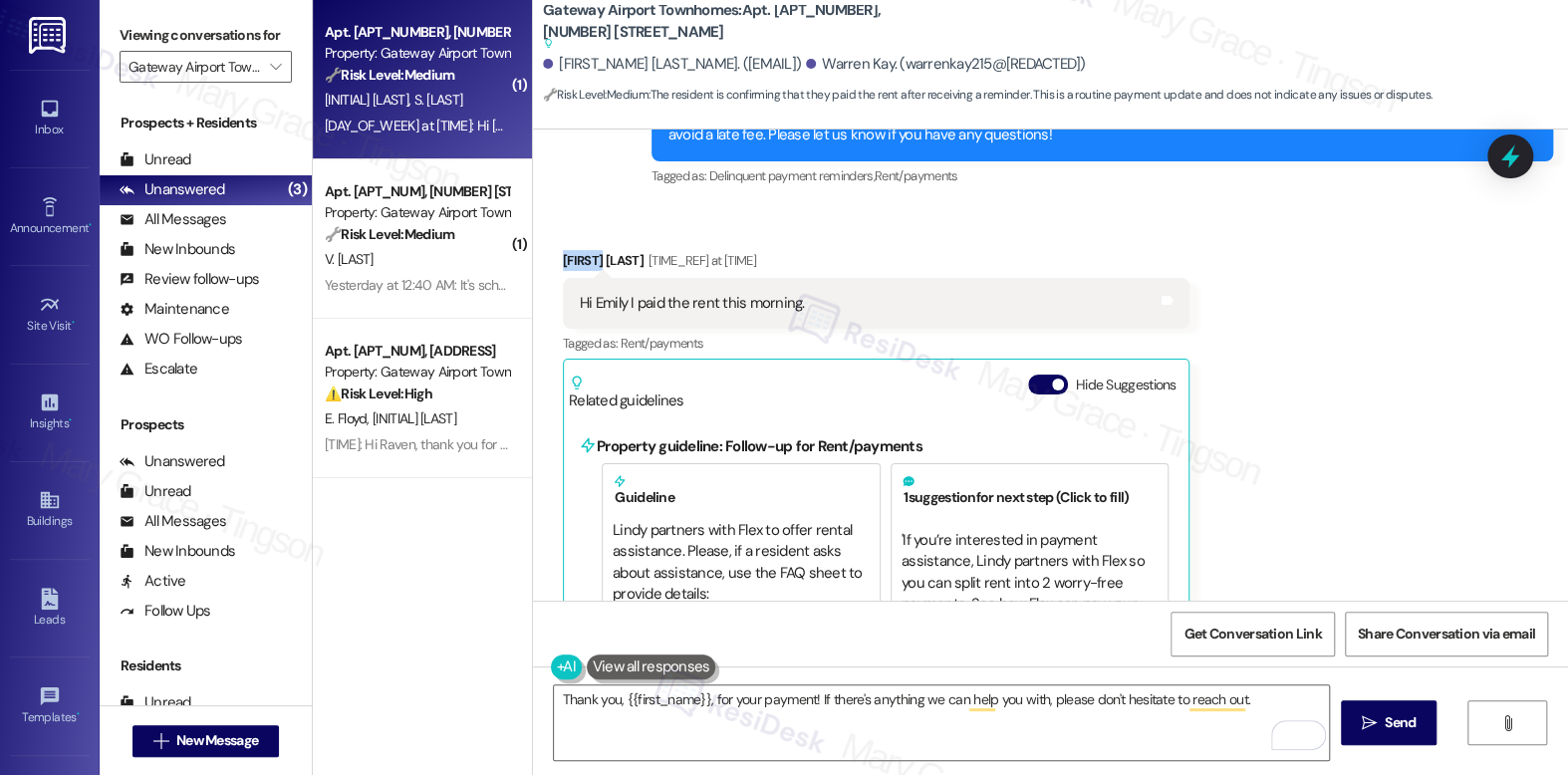 click on "Shakita Williams Yesterday at 12:42 AM" at bounding box center (877, 264) 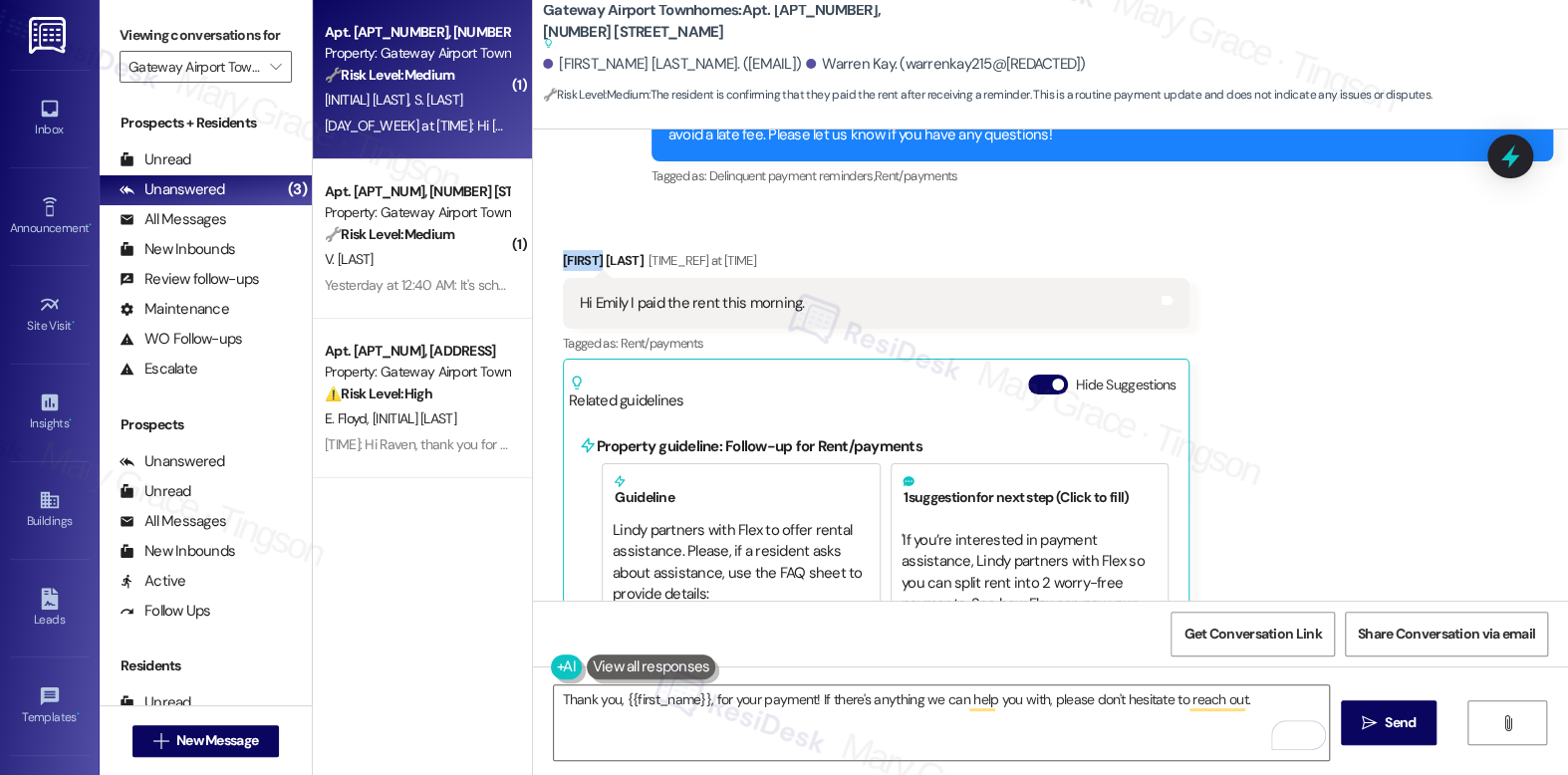 copy on "Shakita" 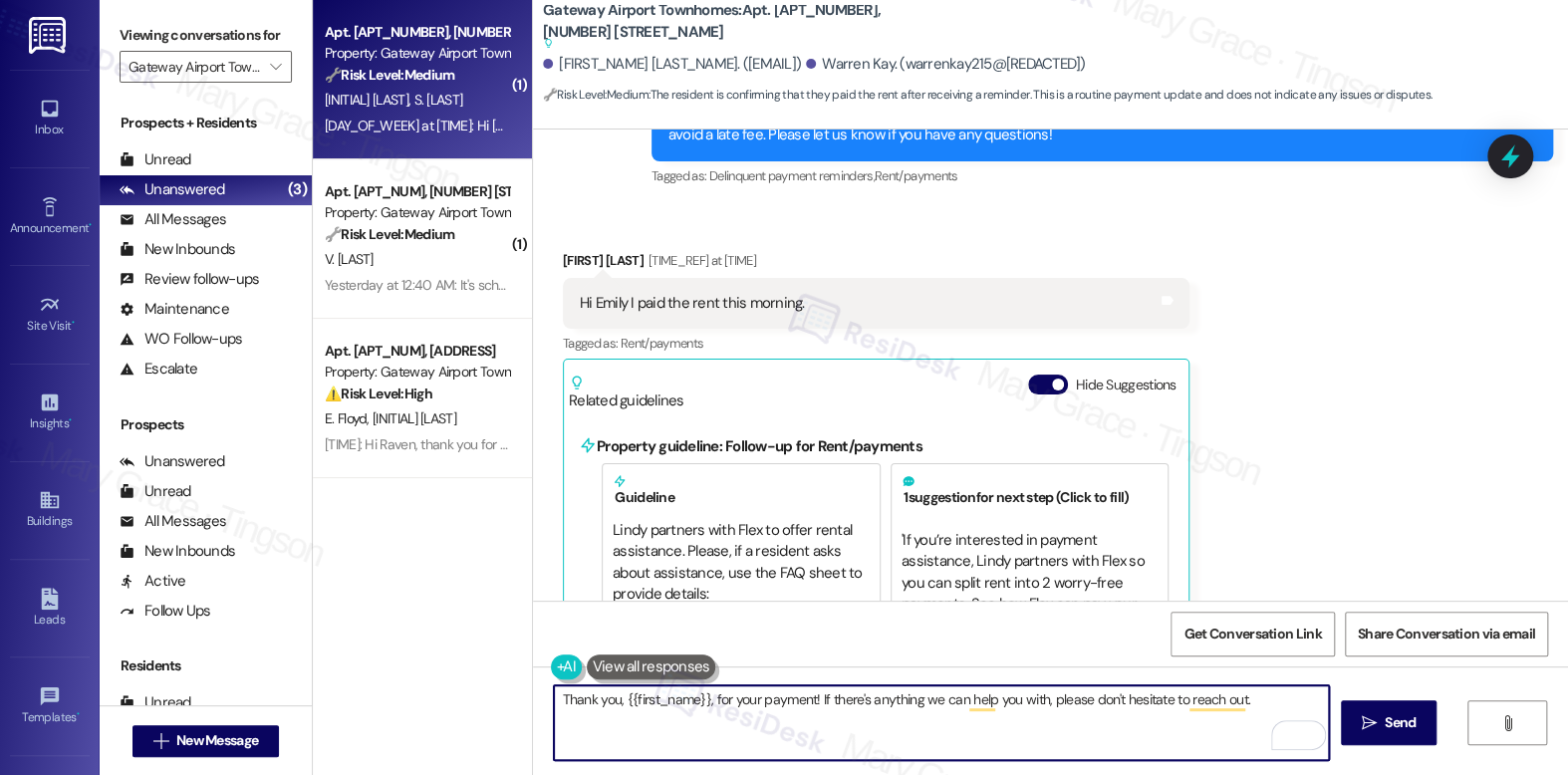 drag, startPoint x: 615, startPoint y: 701, endPoint x: 697, endPoint y: 701, distance: 82 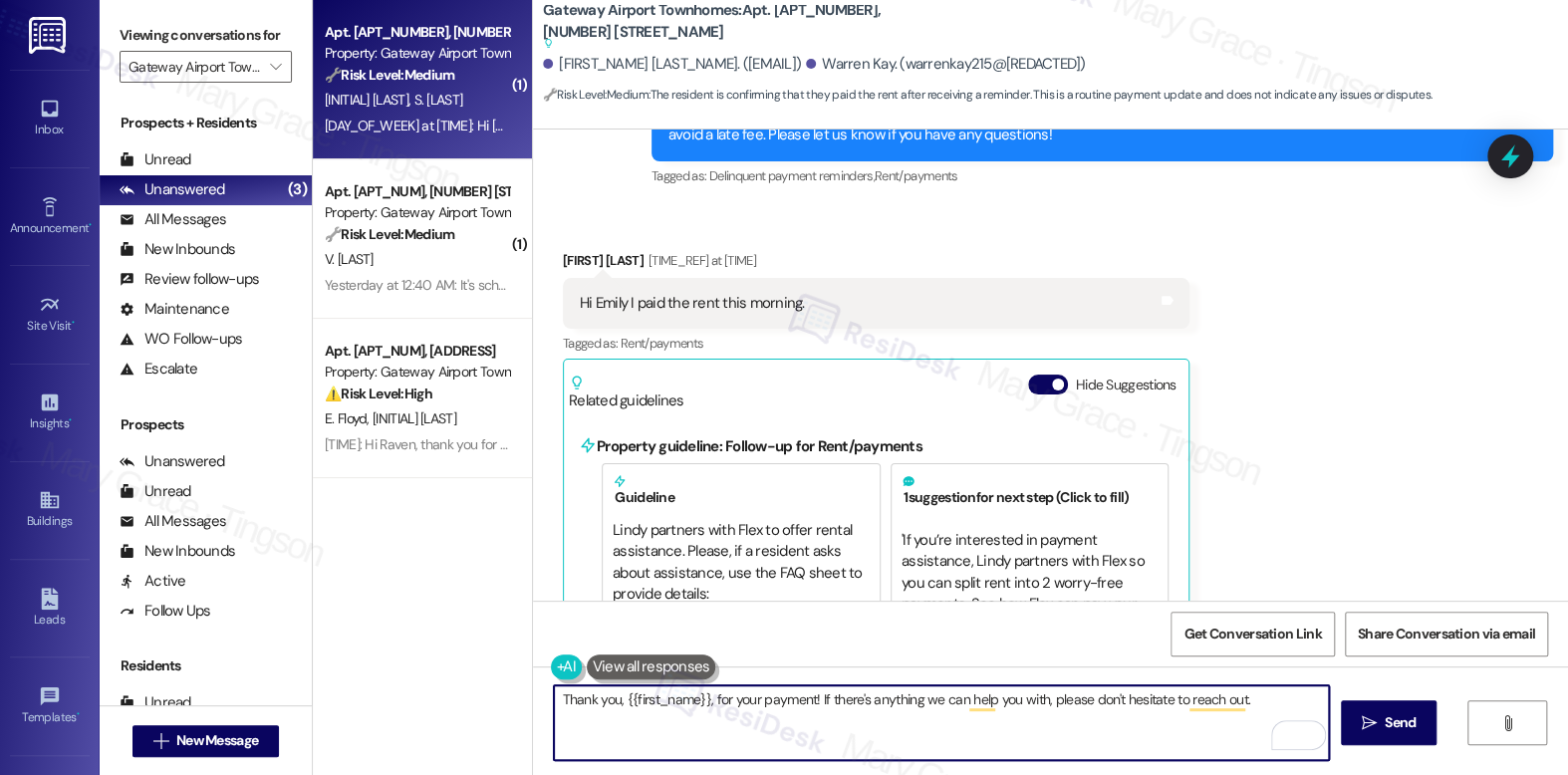 click on "Thank you, {{first_name}}, for your payment! If there's anything we can help you with, please don't hesitate to reach out." at bounding box center [940, 722] 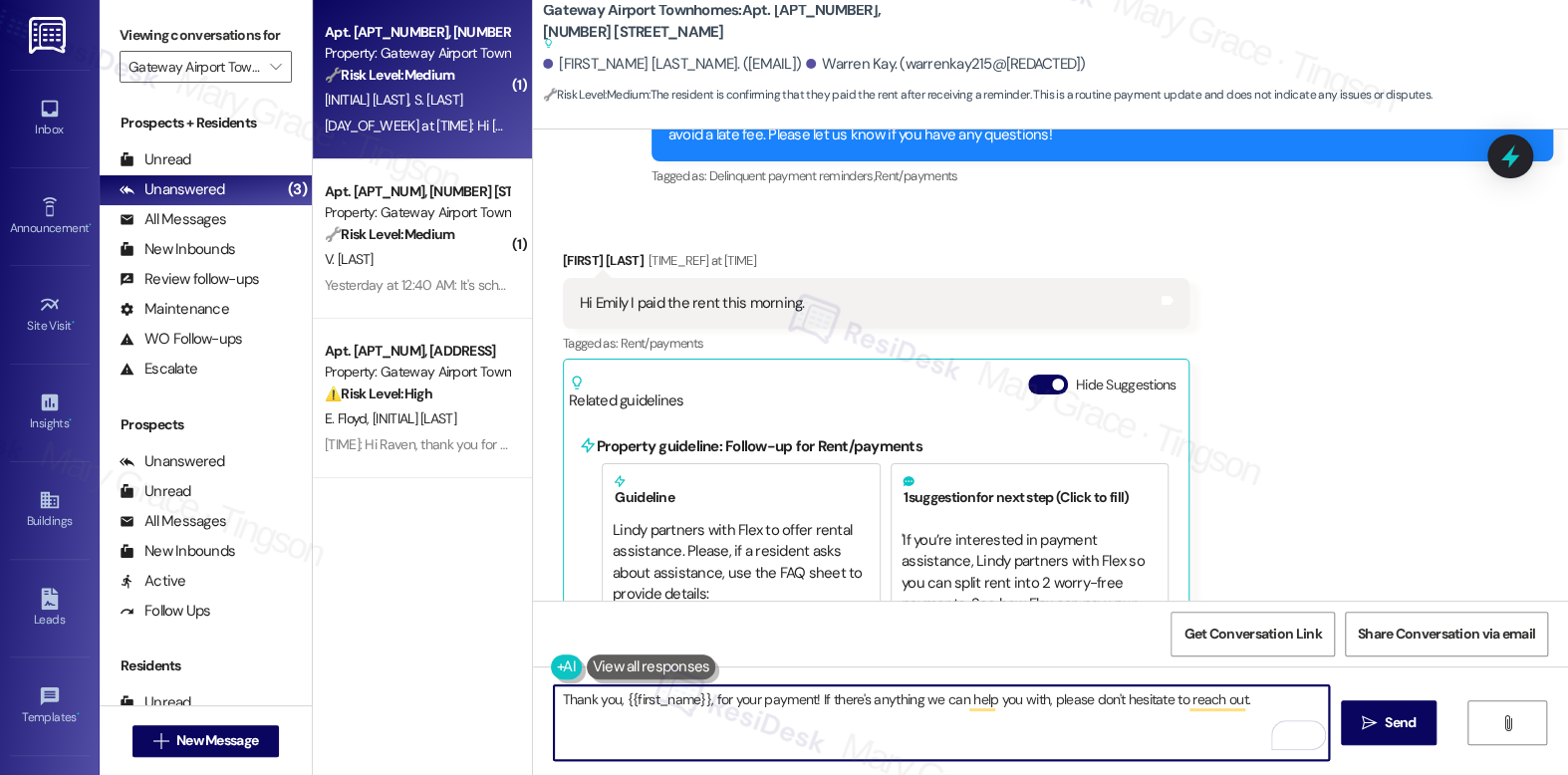 paste on "Shakita" 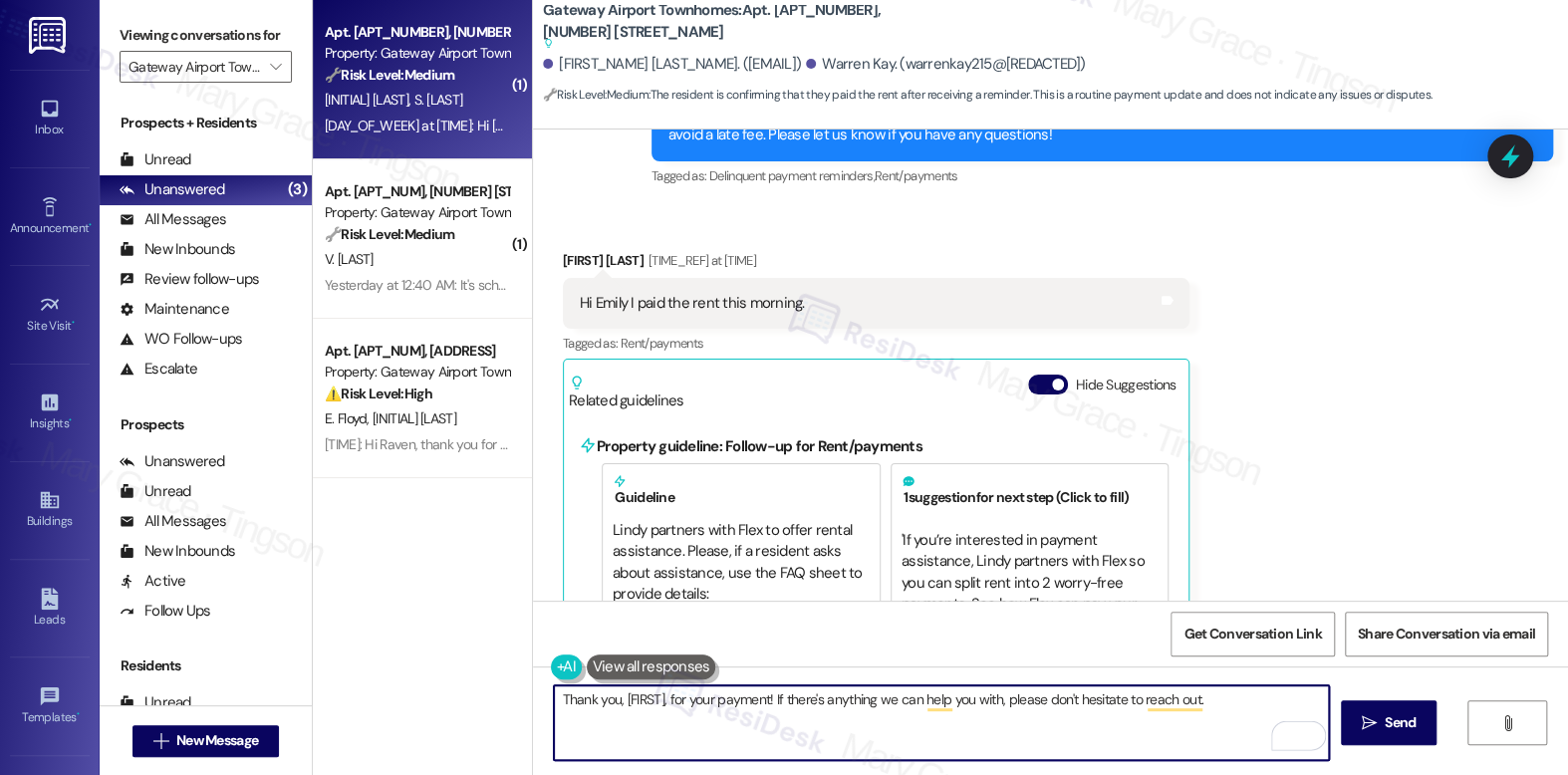 click on "Thank you, Shakita, for your payment! If there's anything we can help you with, please don't hesitate to reach out." at bounding box center (940, 722) 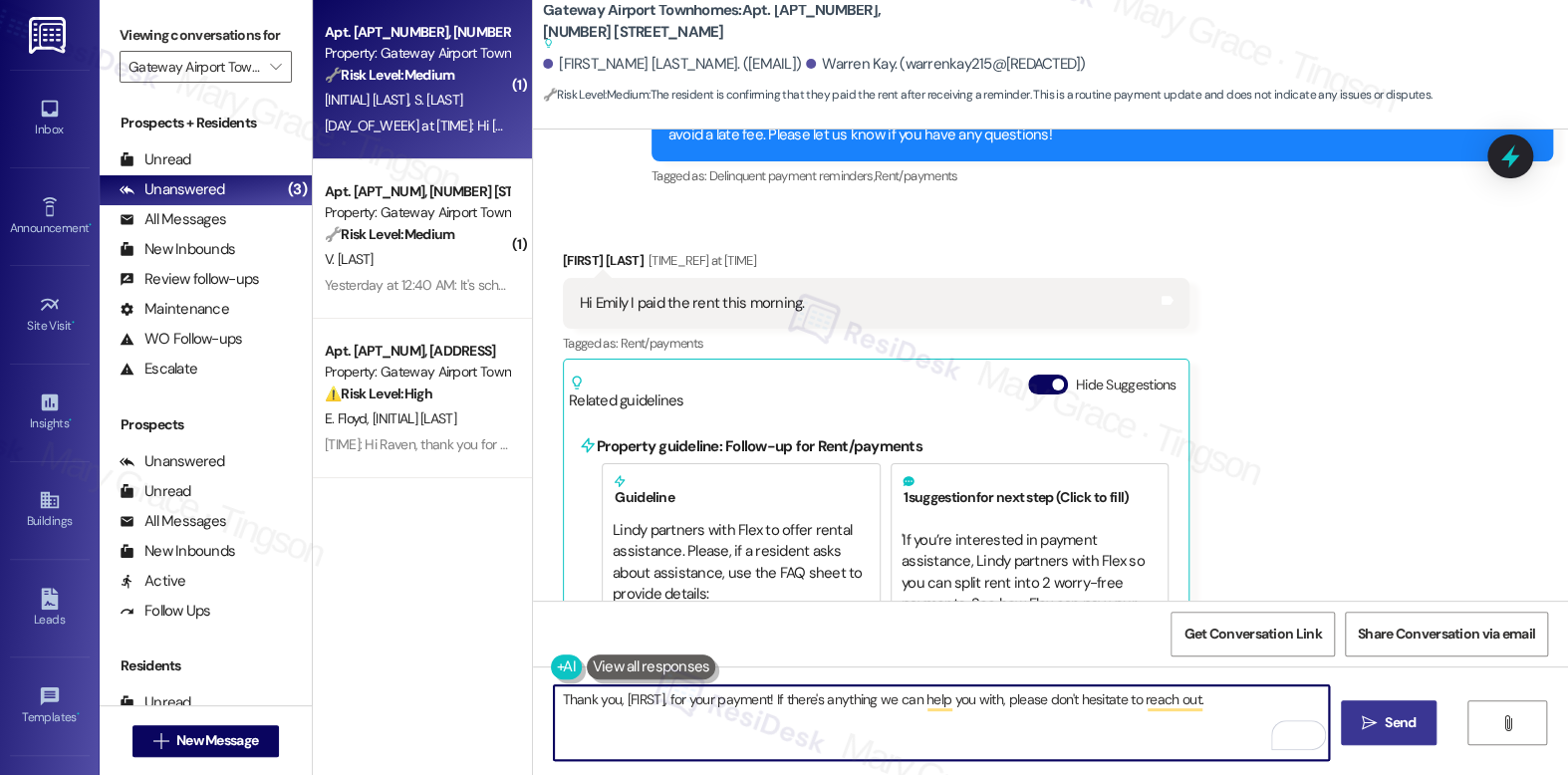 type on "Thank you, Shakita, for your payment! If there's anything we can help you with, please don't hesitate to reach out." 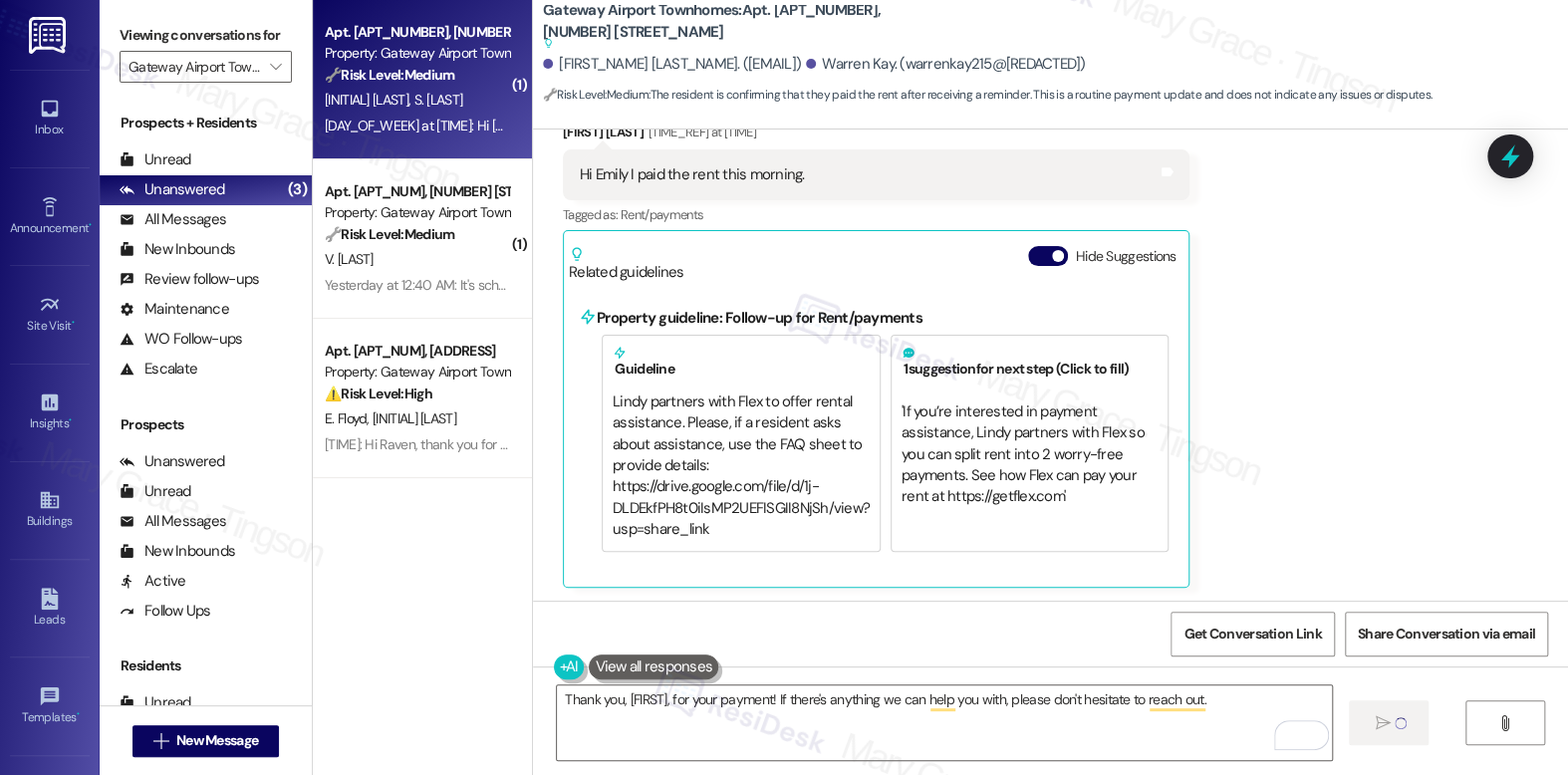 type 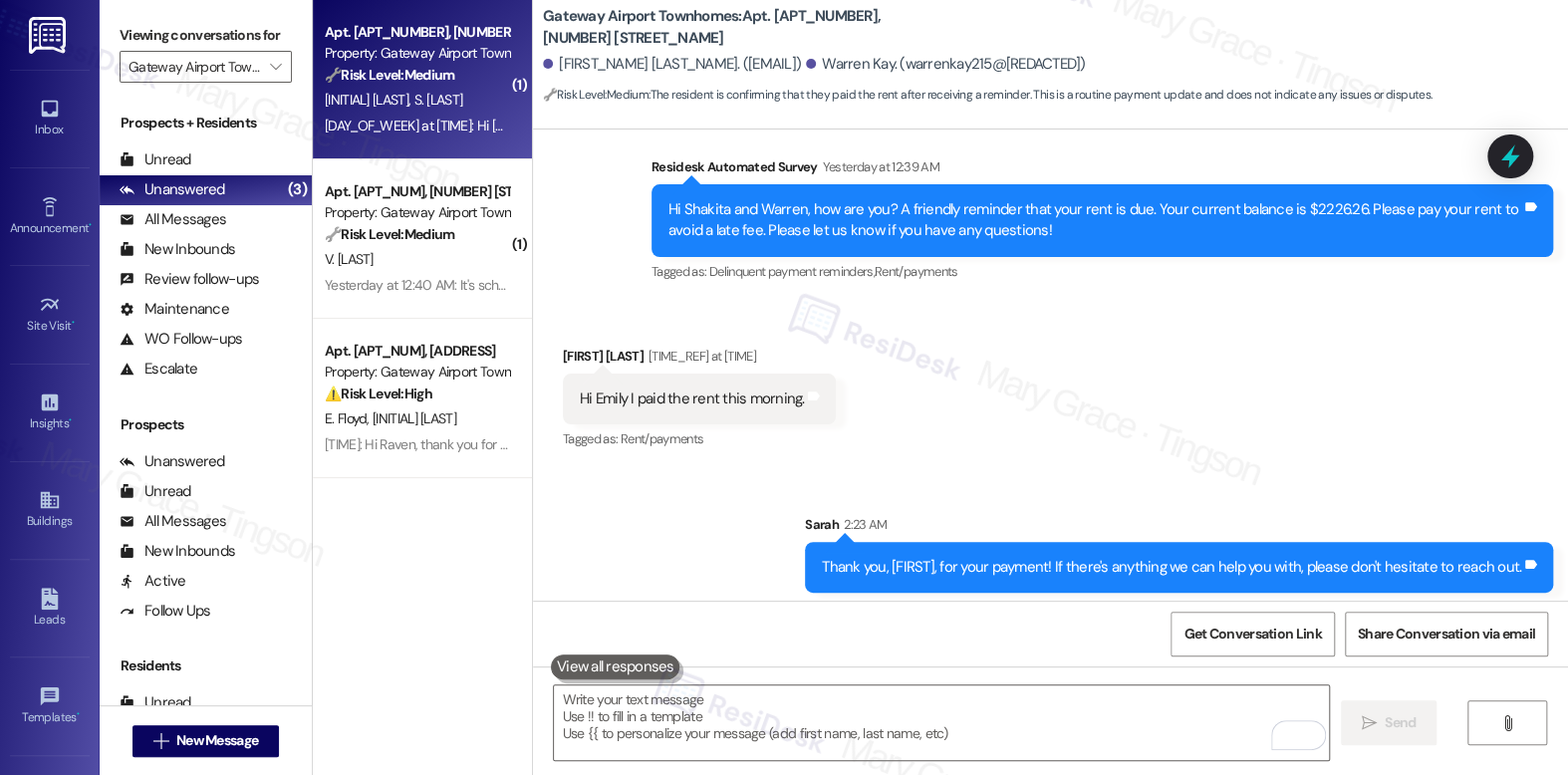 scroll, scrollTop: 1178, scrollLeft: 0, axis: vertical 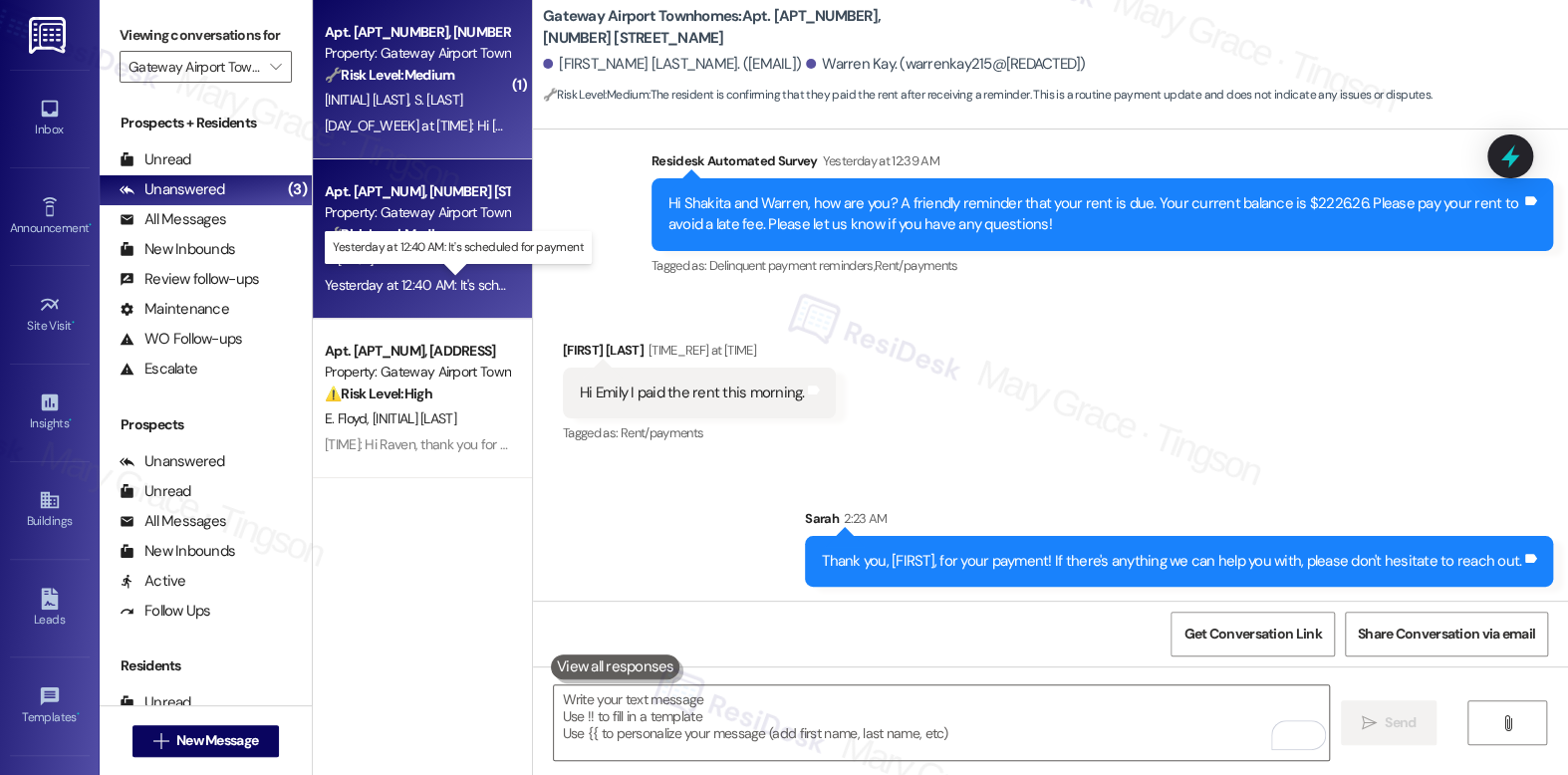 click on "Yesterday at 12:40 AM: It's scheduled for payment  Yesterday at 12:40 AM: It's scheduled for payment" at bounding box center (469, 285) 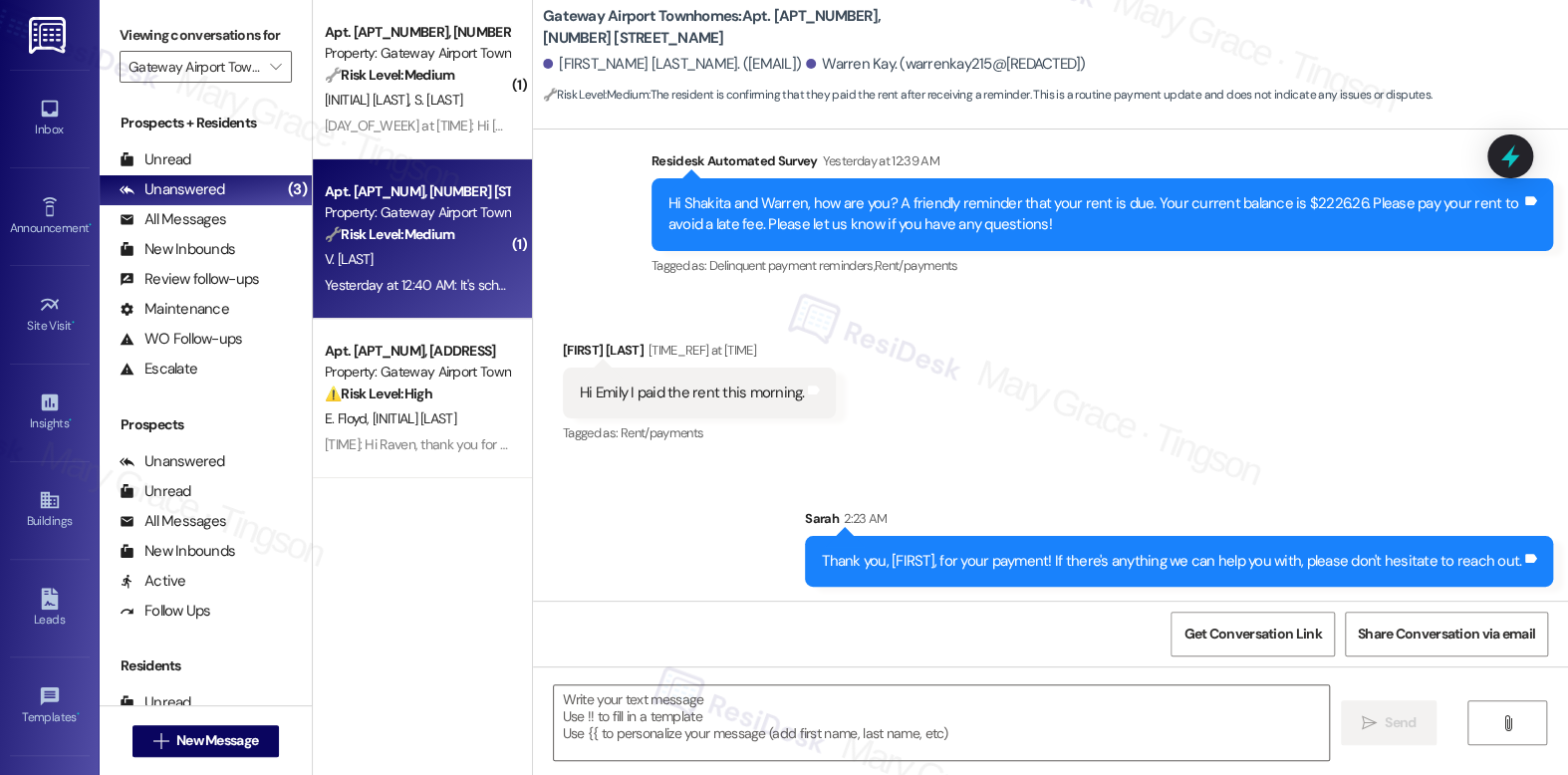 type on "Fetching suggested responses. Please feel free to read through the conversation in the meantime." 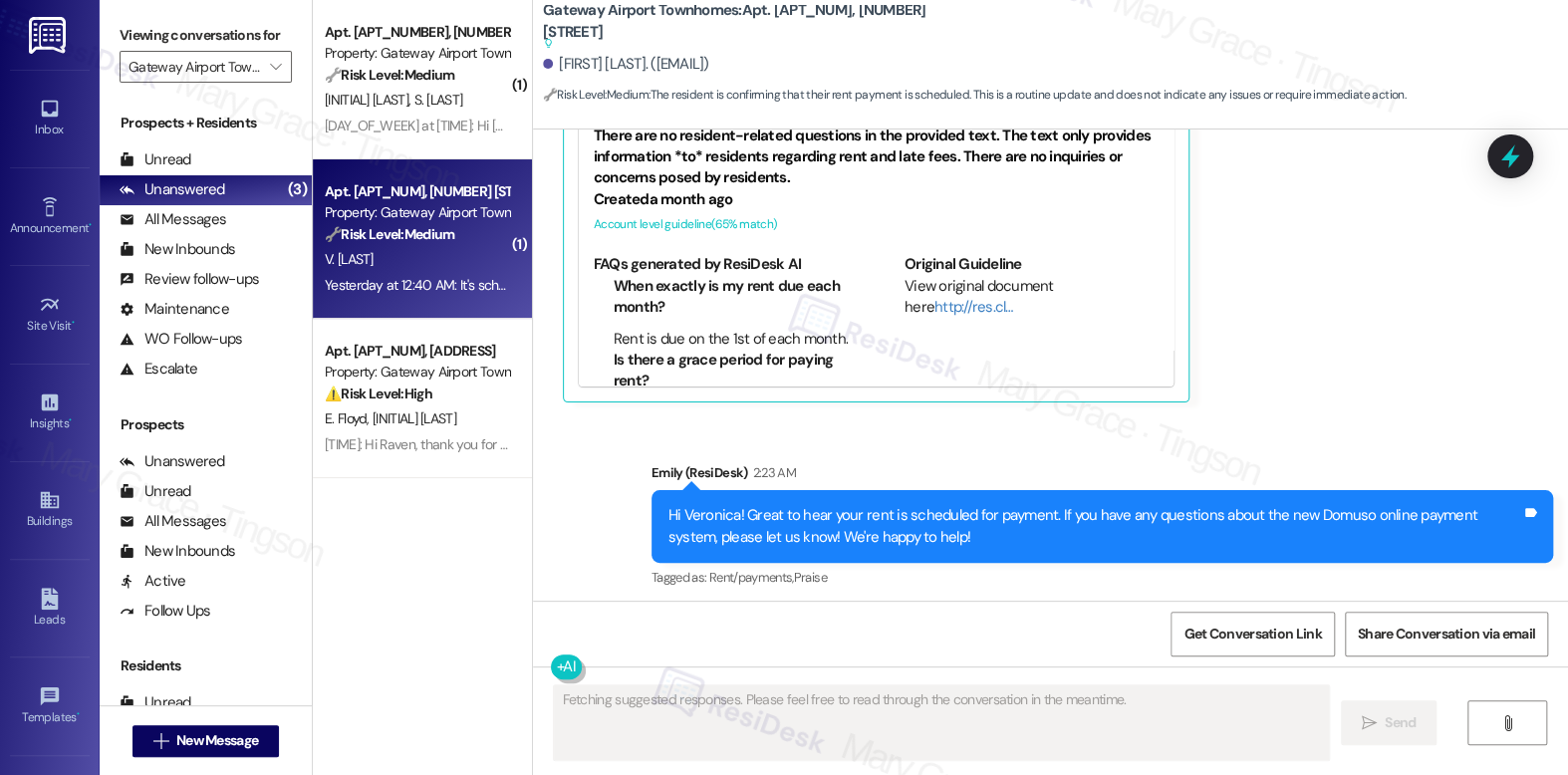 scroll, scrollTop: 8183, scrollLeft: 0, axis: vertical 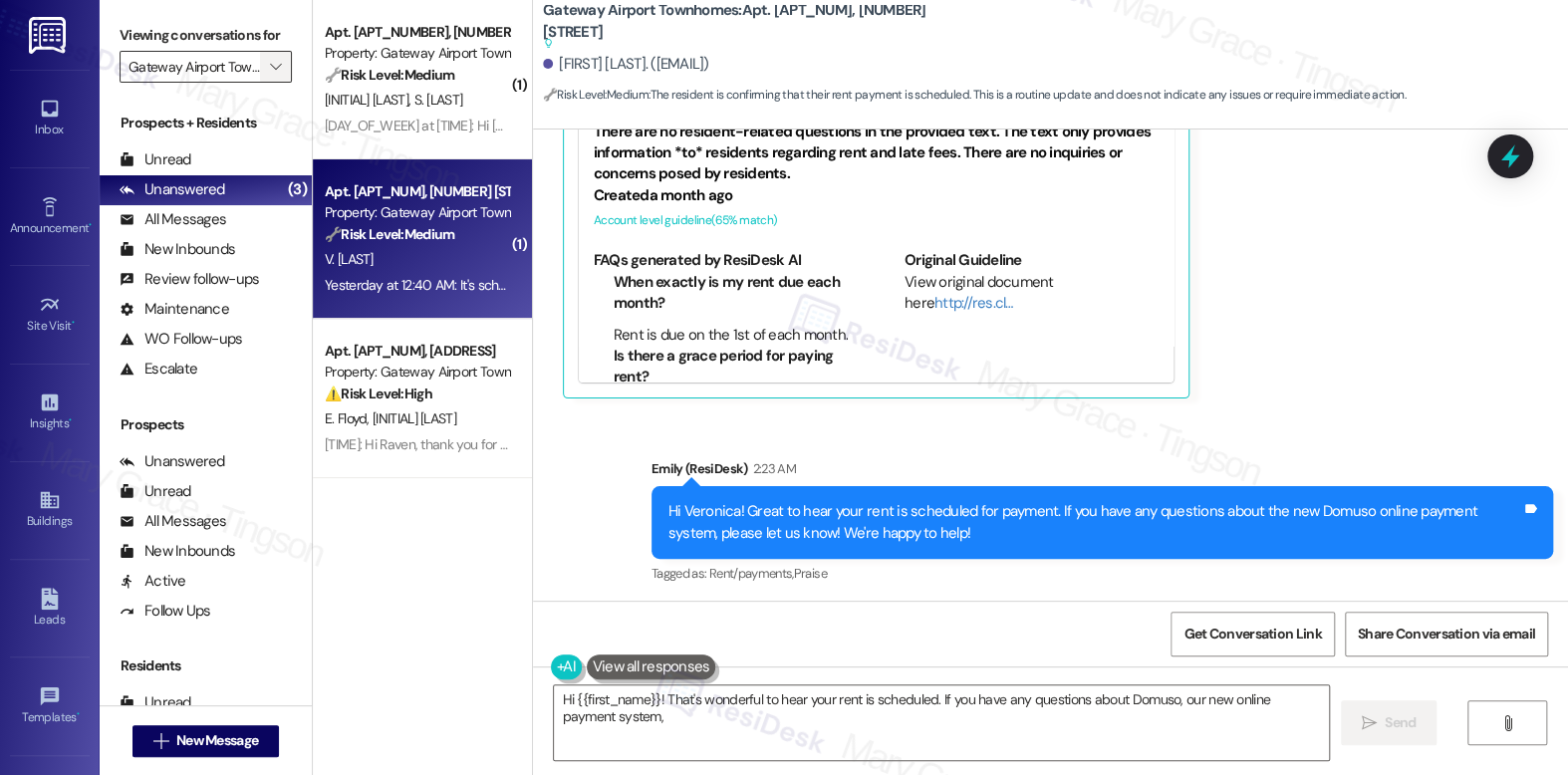 click on "" at bounding box center [275, 67] 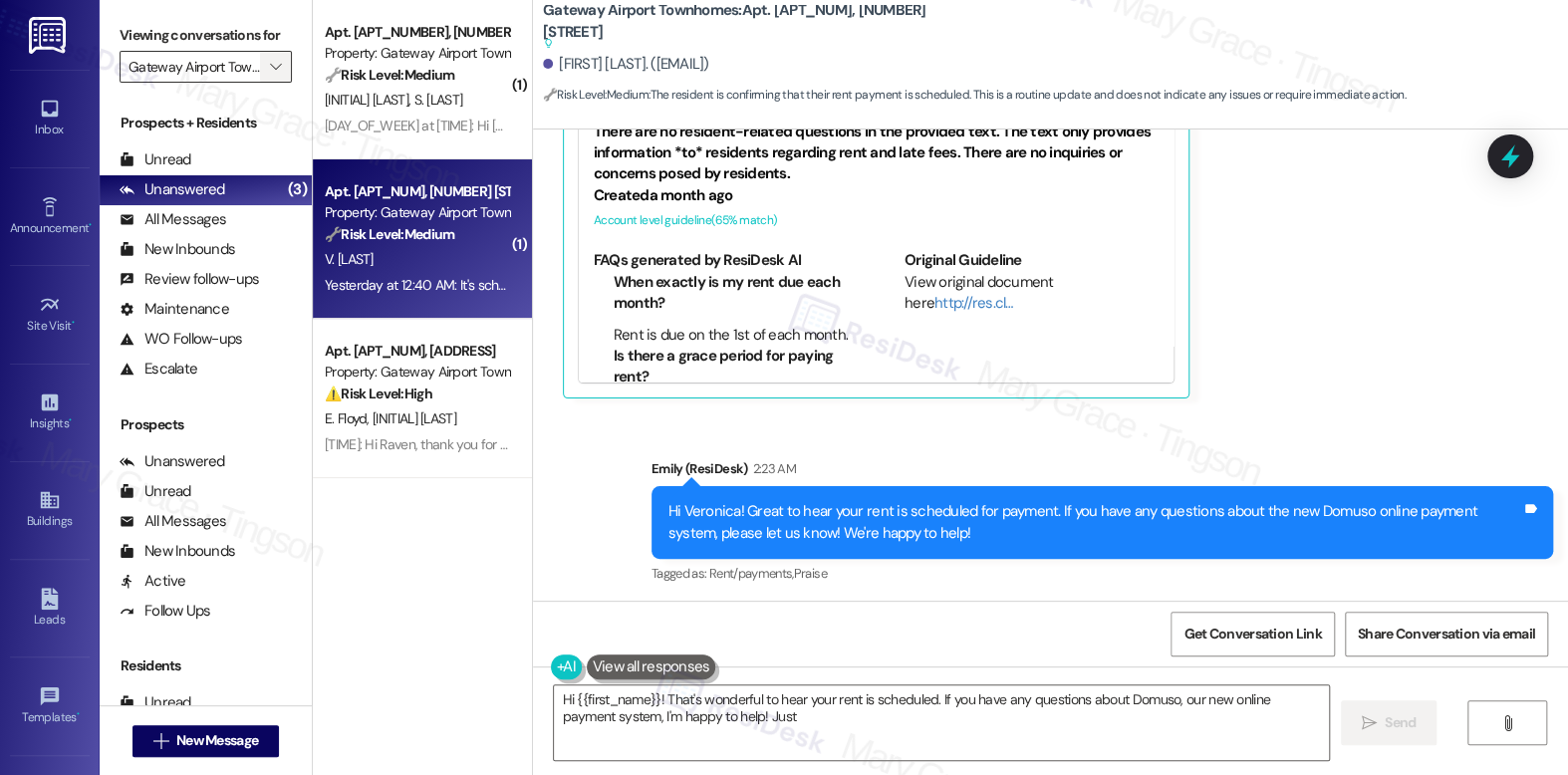 scroll, scrollTop: 0, scrollLeft: 49, axis: horizontal 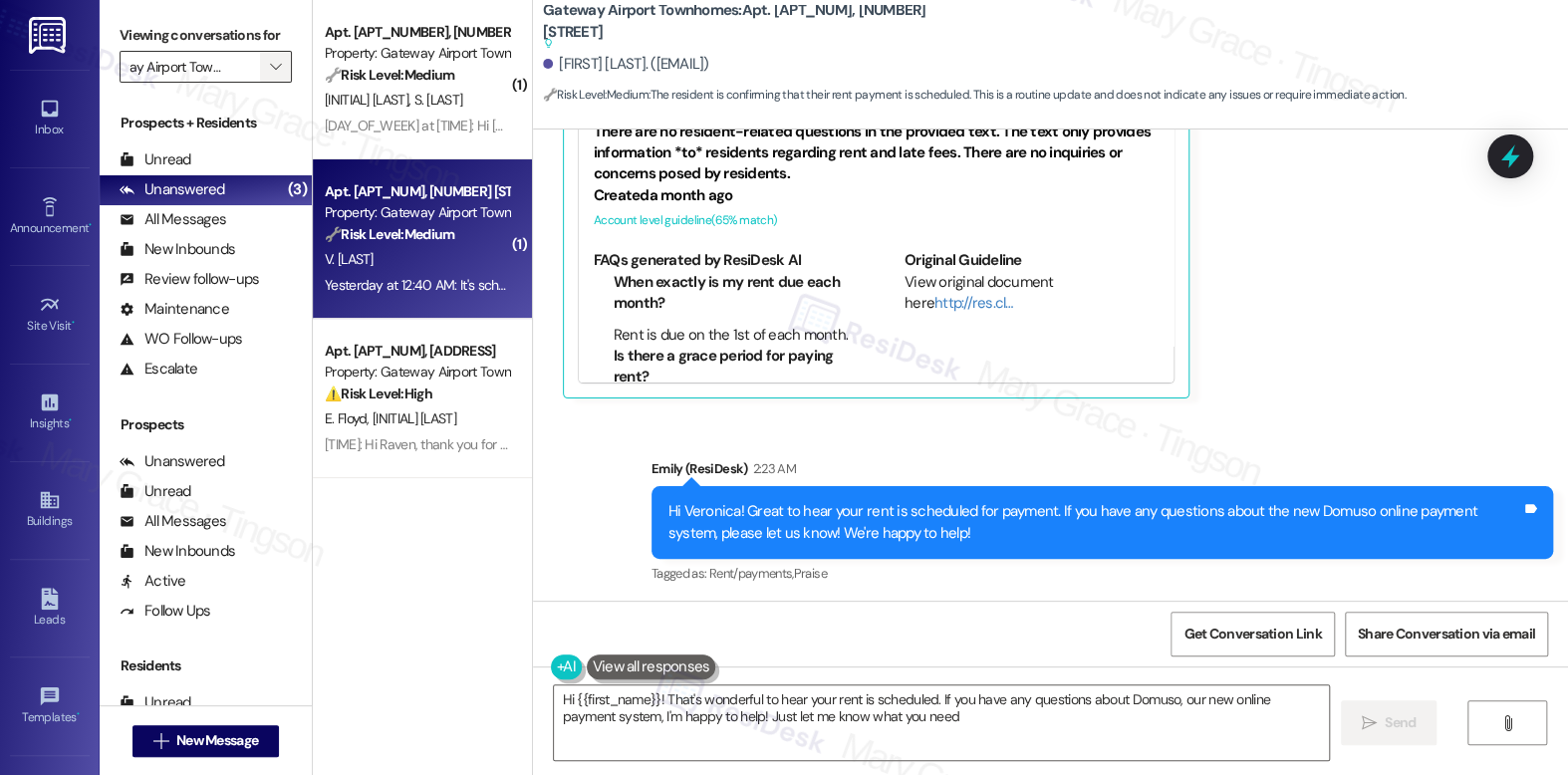 type on "Hi {{first_name}}! That's wonderful to hear your rent is scheduled. If you have any questions about Domuso, our new online payment system, I'm happy to help! Just let me know what you need." 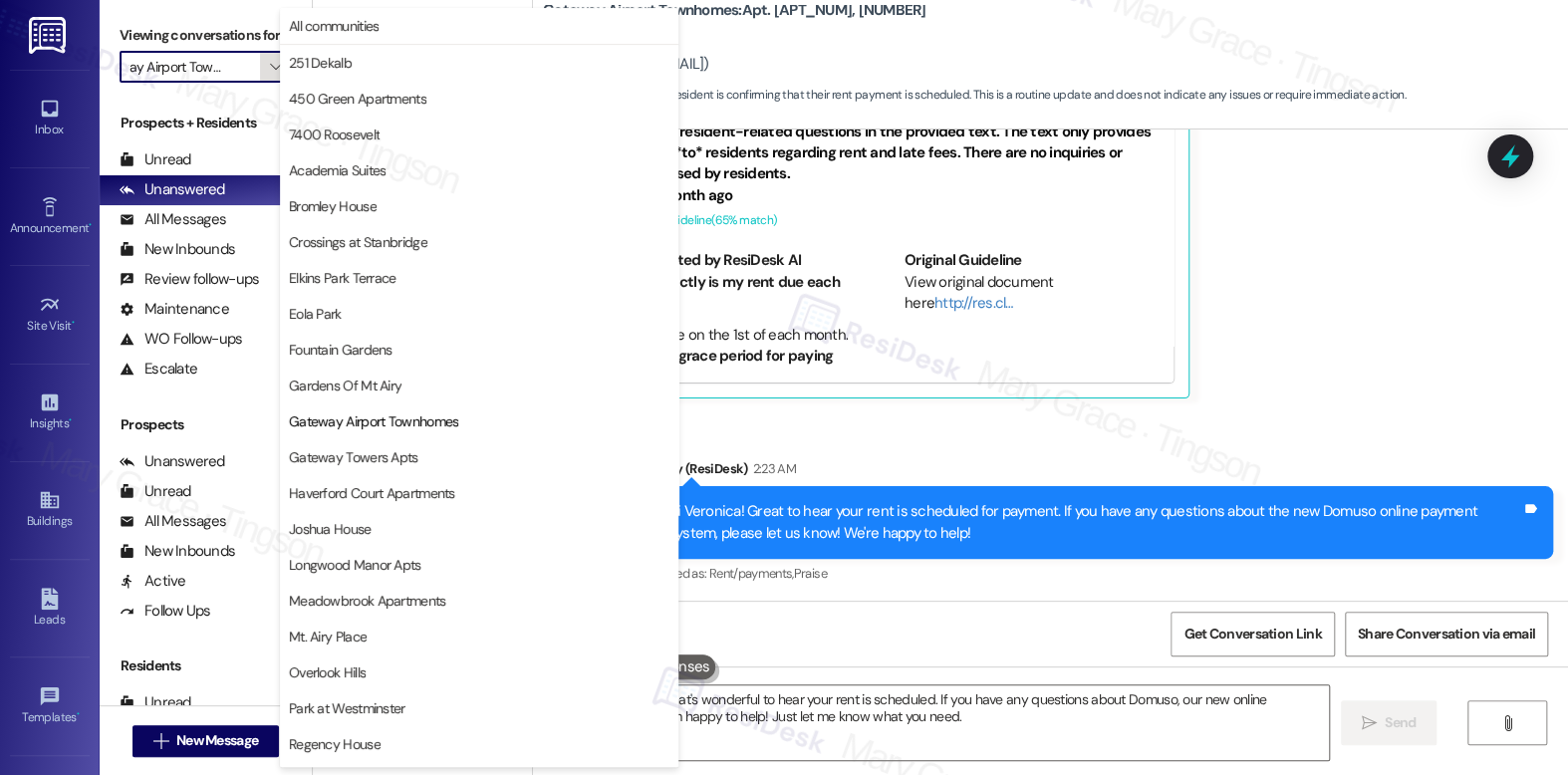 scroll, scrollTop: 324, scrollLeft: 0, axis: vertical 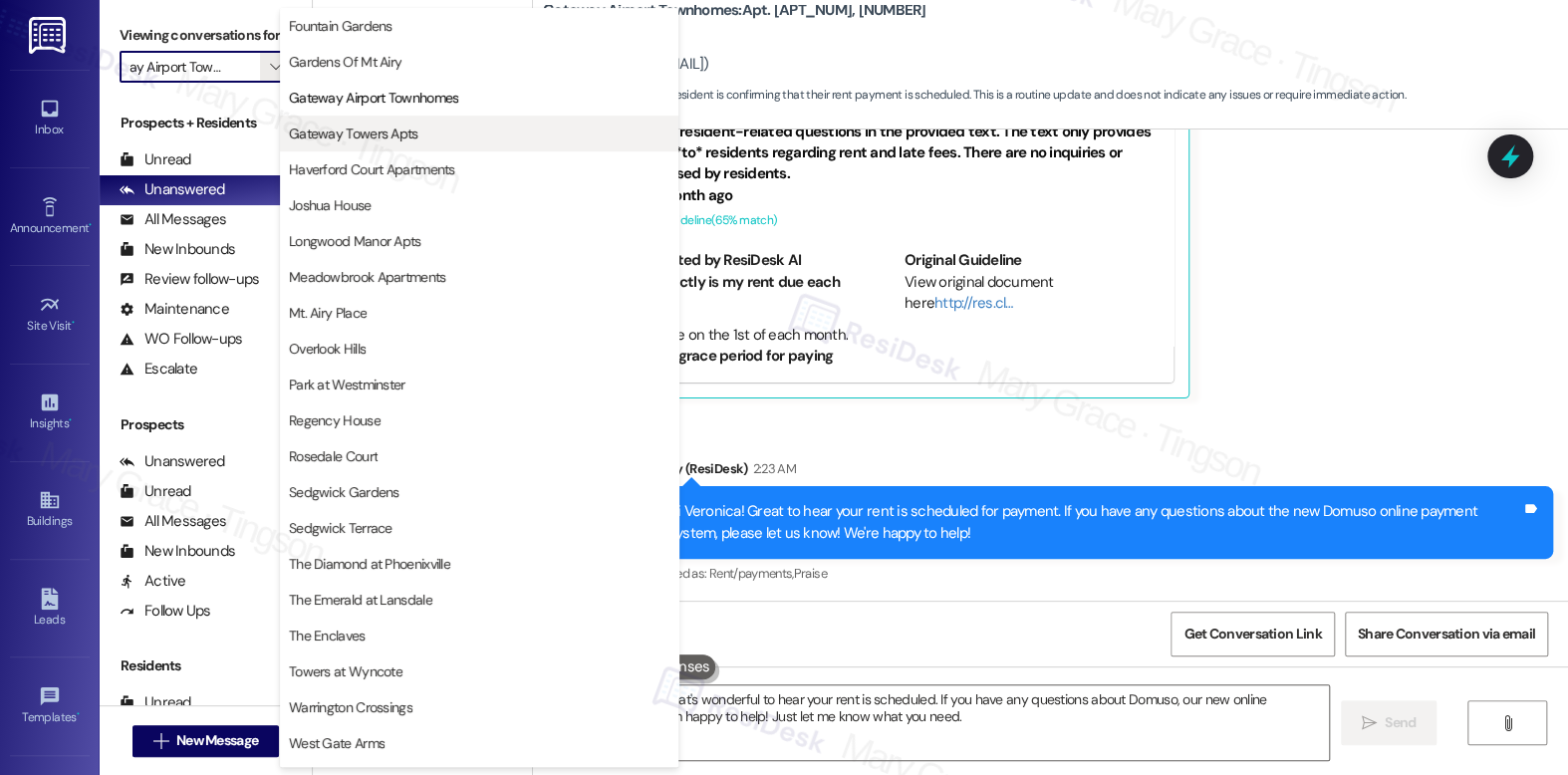 click on "Gateway Towers Apts" at bounding box center [354, 133] 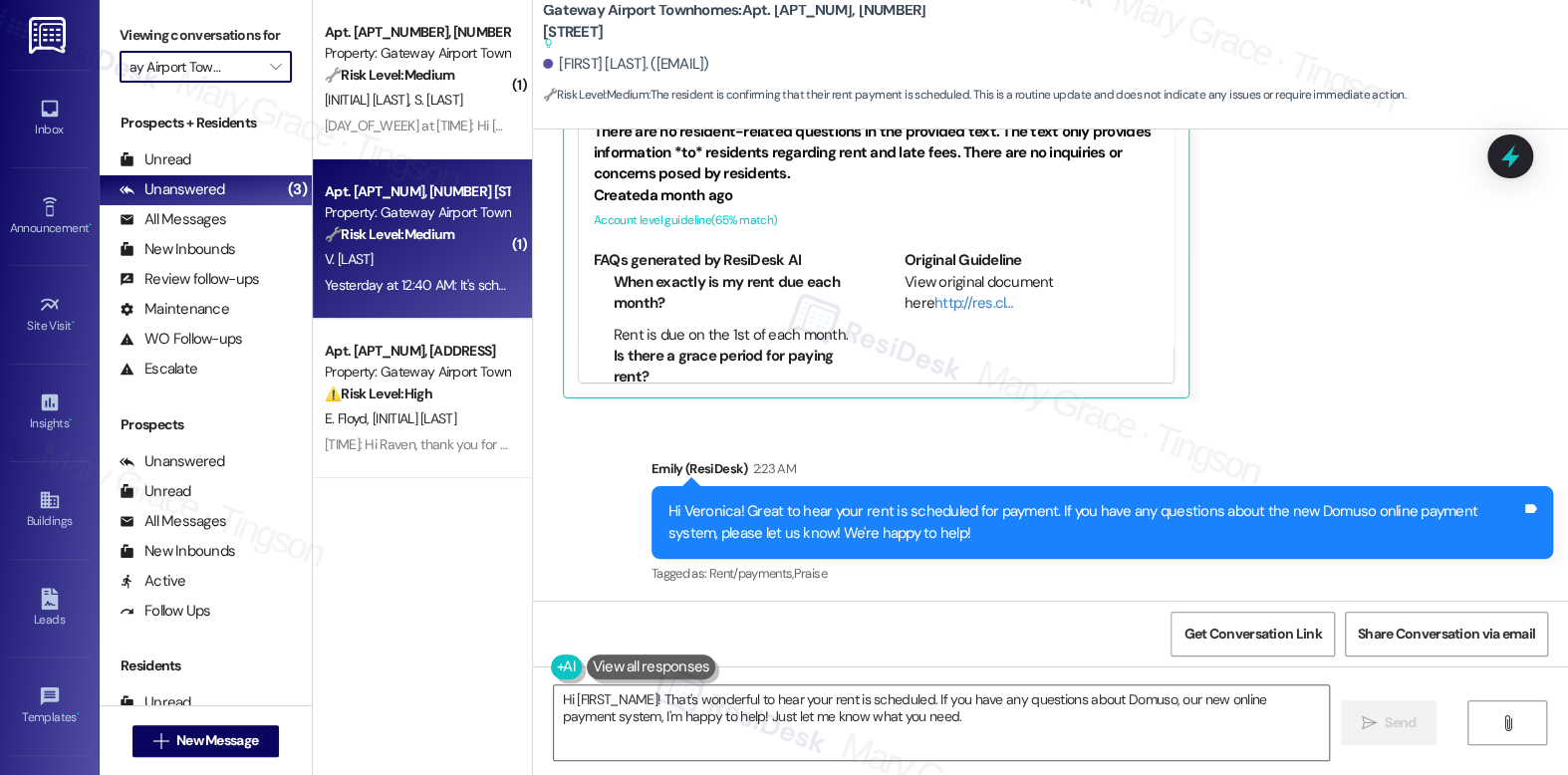 type on "Gateway Towers Apts" 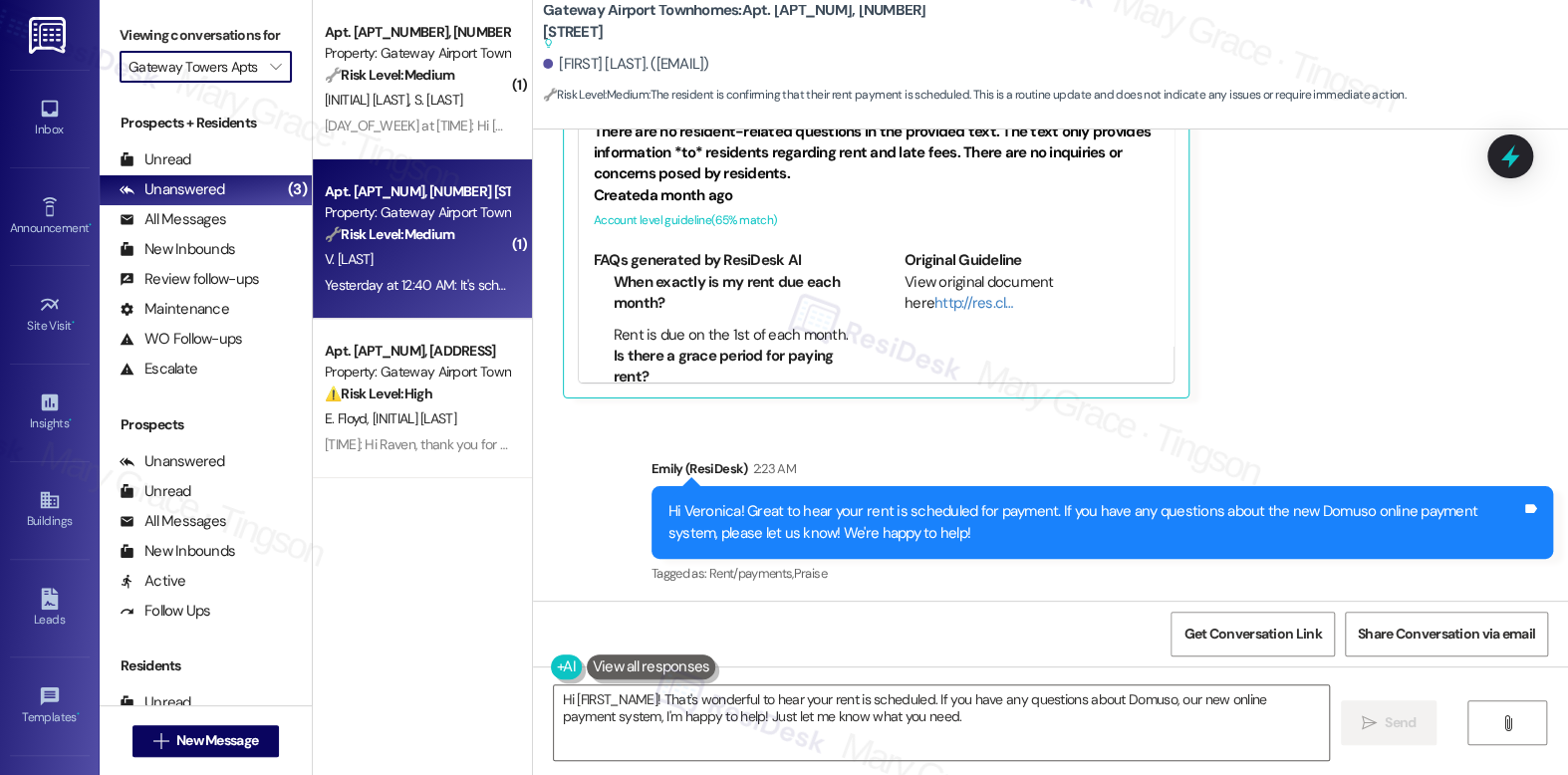 scroll, scrollTop: 0, scrollLeft: 6, axis: horizontal 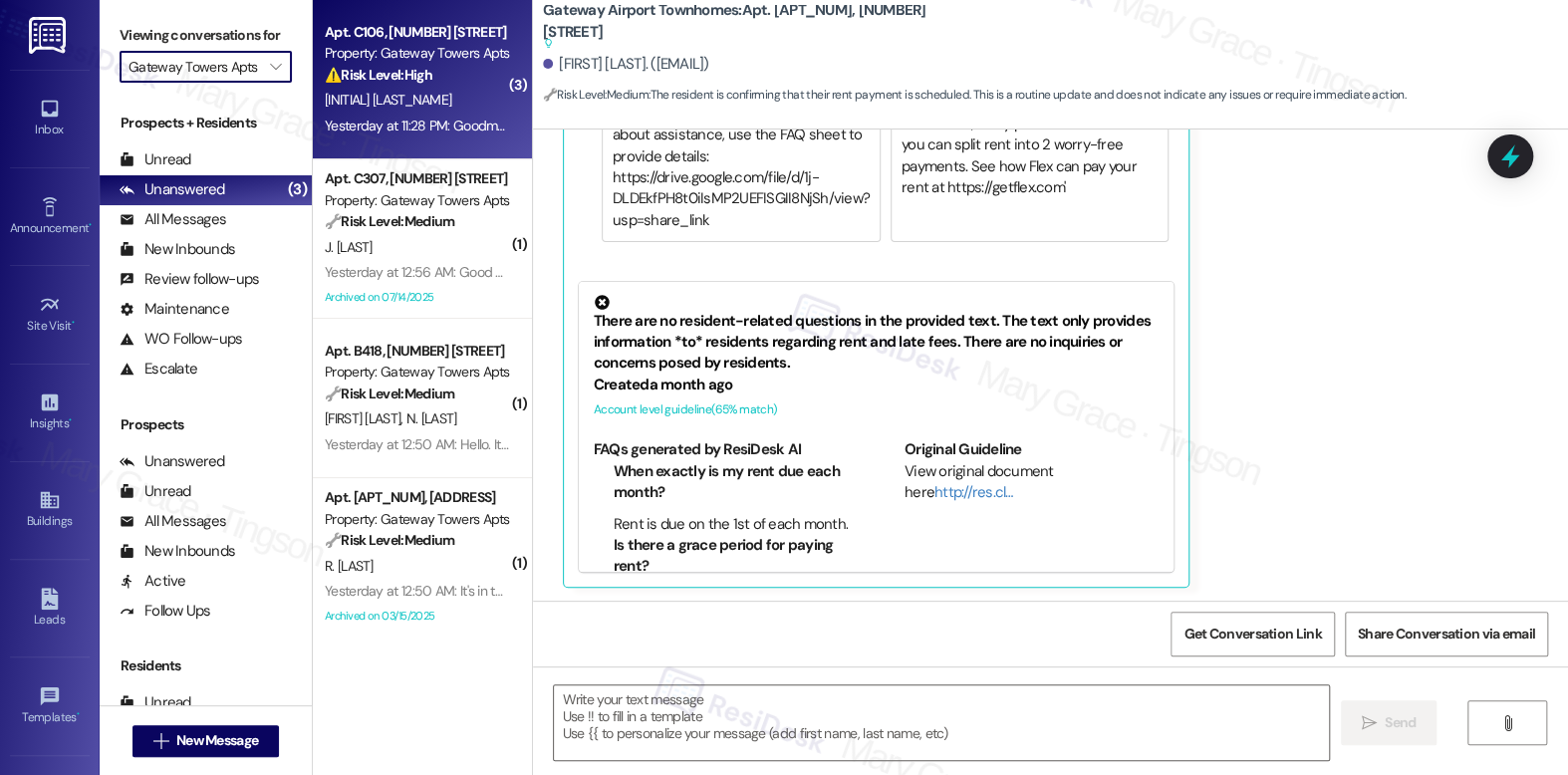 type on "Fetching suggested responses. Please feel free to read through the conversation in the meantime." 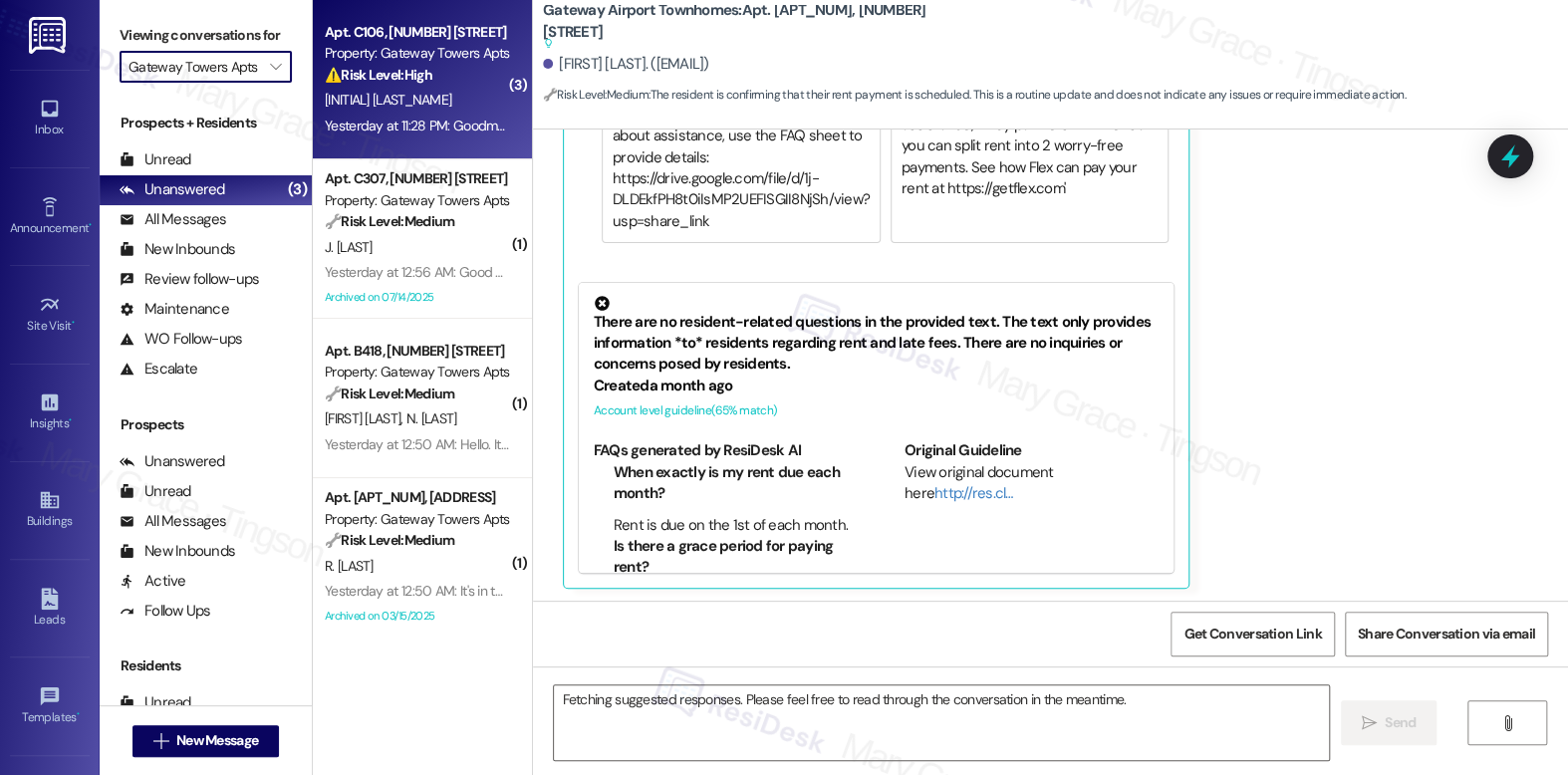 scroll, scrollTop: 0, scrollLeft: 0, axis: both 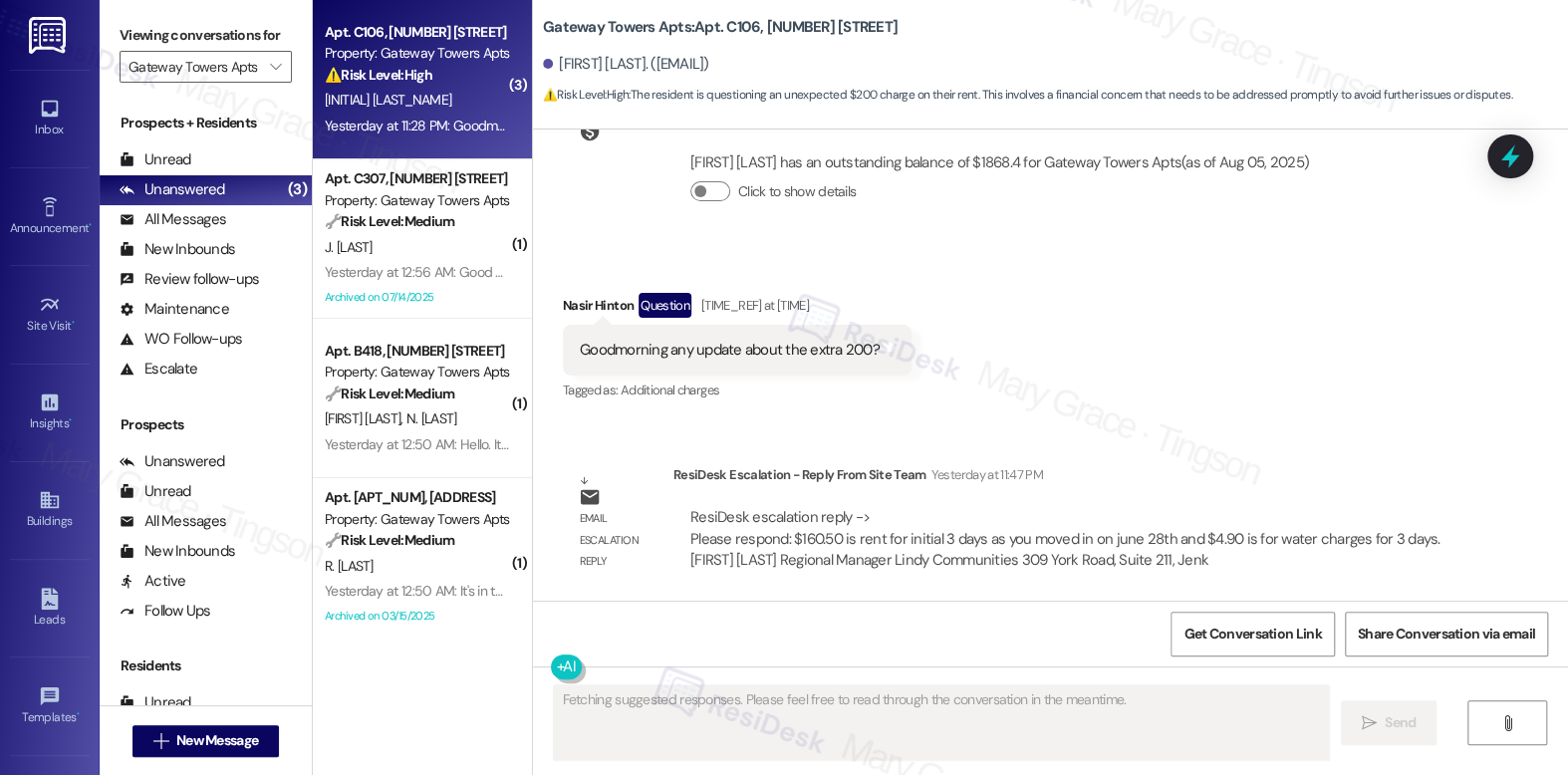 click on "[INITIAL] [LAST]" at bounding box center [416, 100] 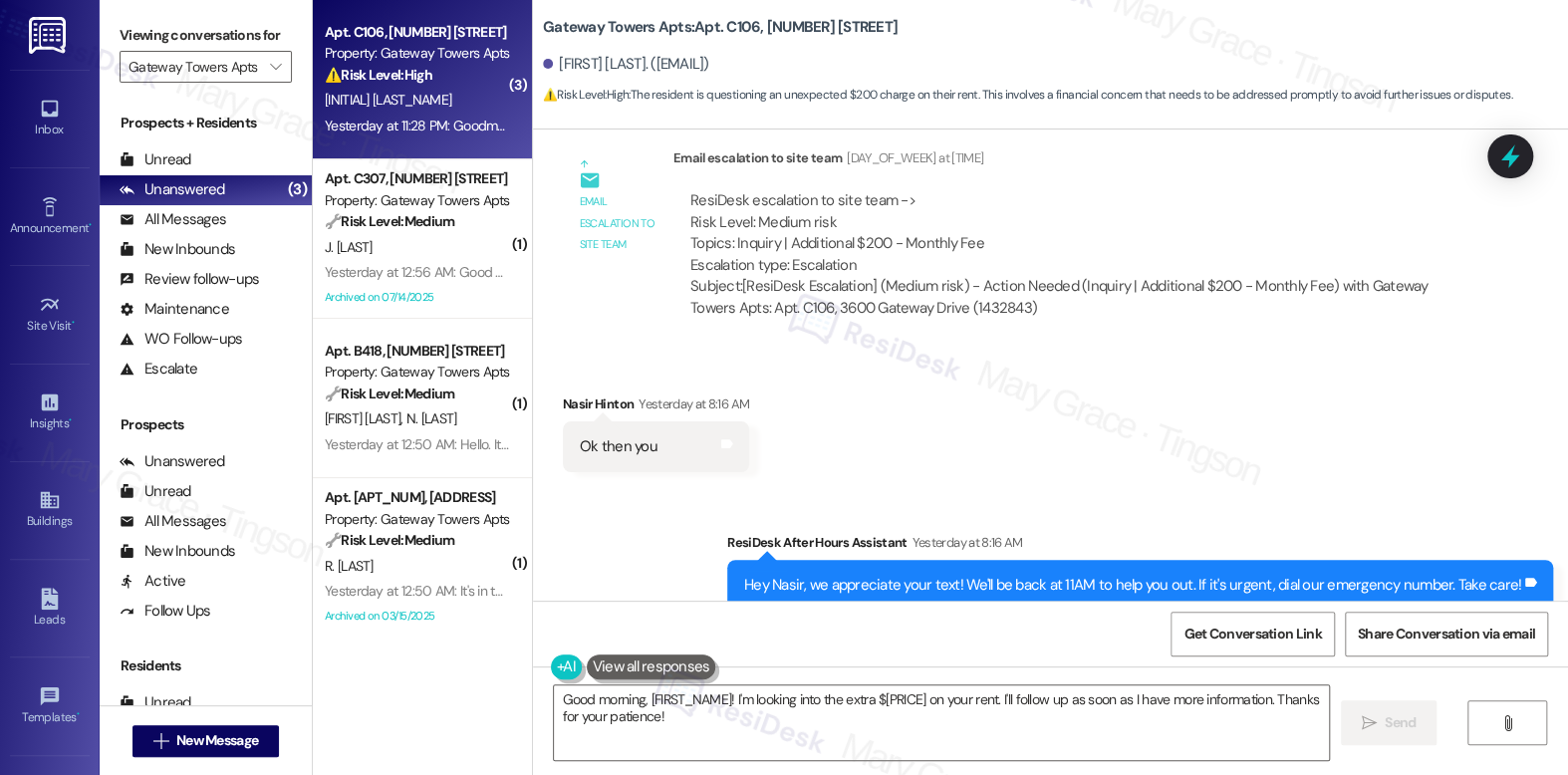 scroll, scrollTop: 774, scrollLeft: 0, axis: vertical 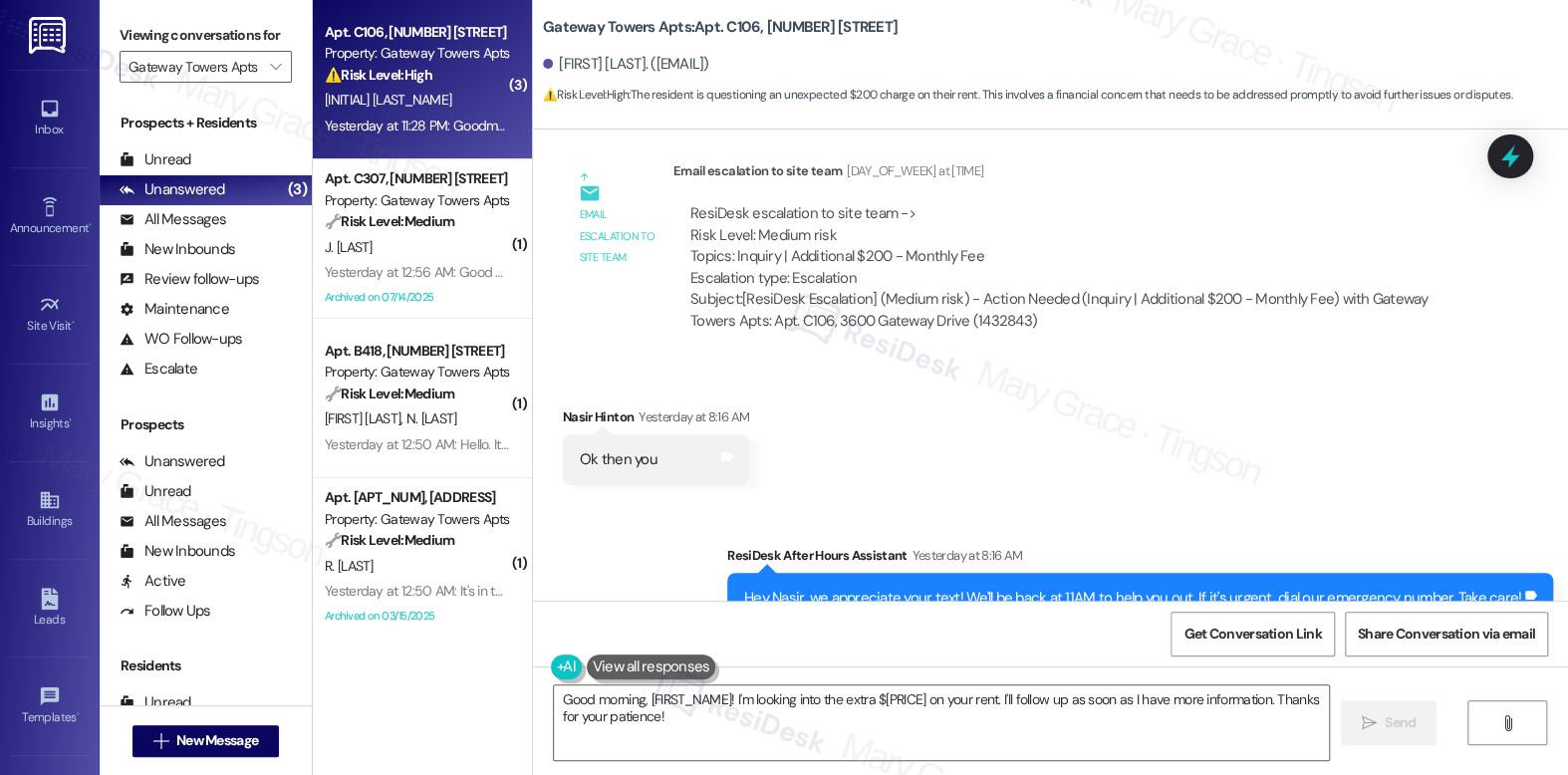 click on "Gateway Towers Apts:  Apt. C106, 3600 Gateway Drive" at bounding box center (720, 27) 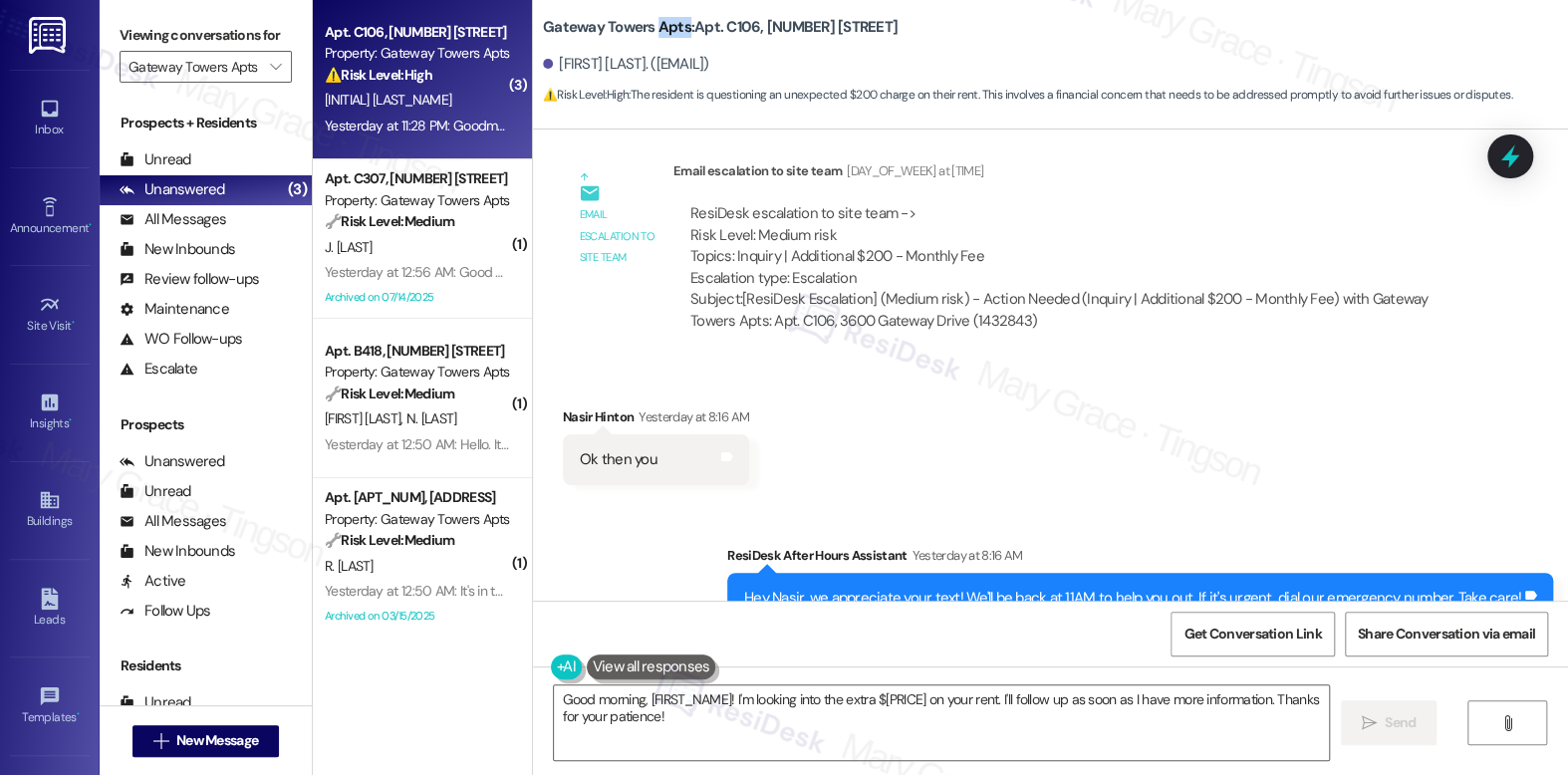 click on "Gateway Towers Apts:  Apt. C106, 3600 Gateway Drive" at bounding box center [720, 27] 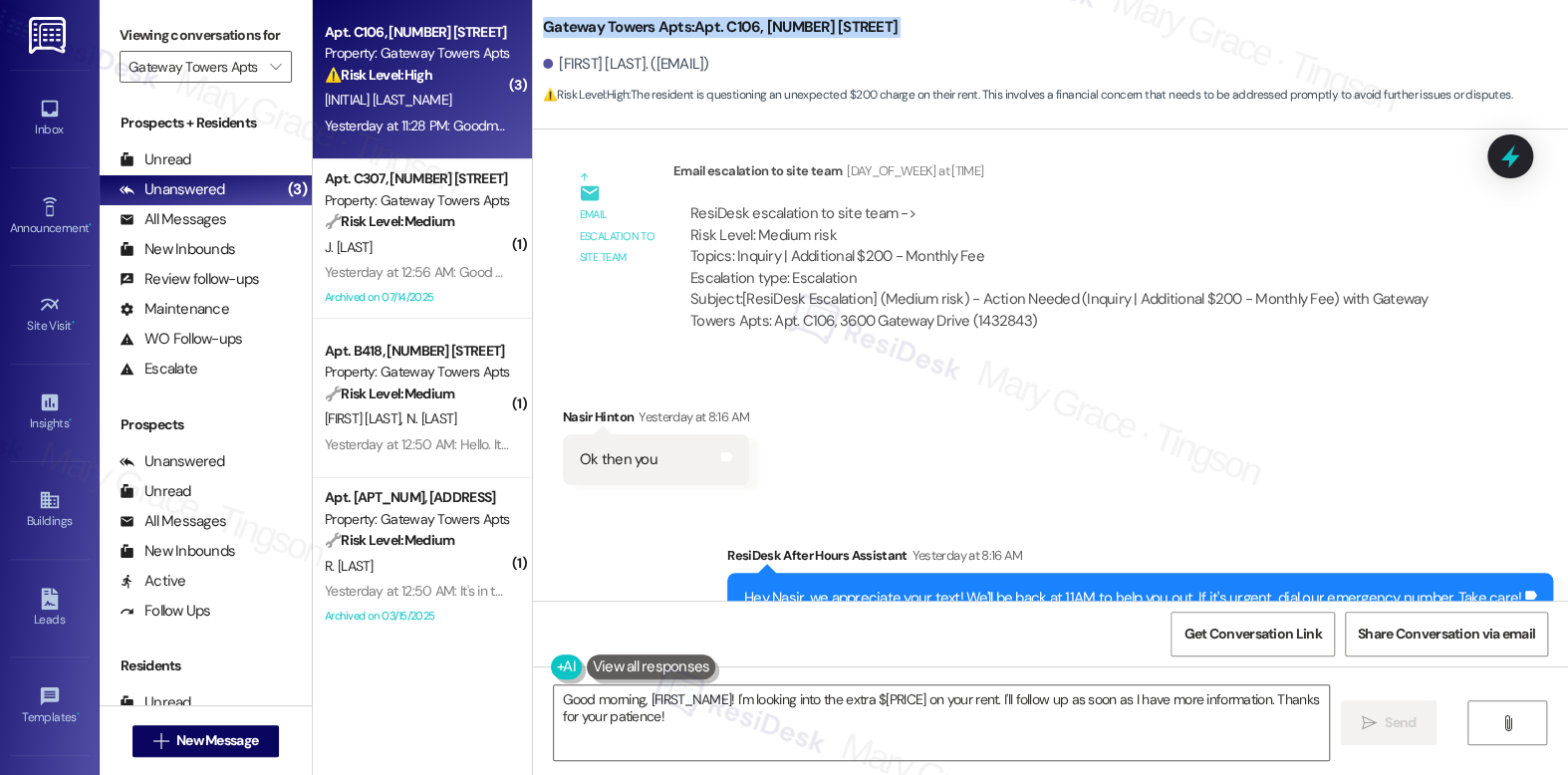 click on "Gateway Towers Apts:  Apt. C106, 3600 Gateway Drive" at bounding box center [720, 27] 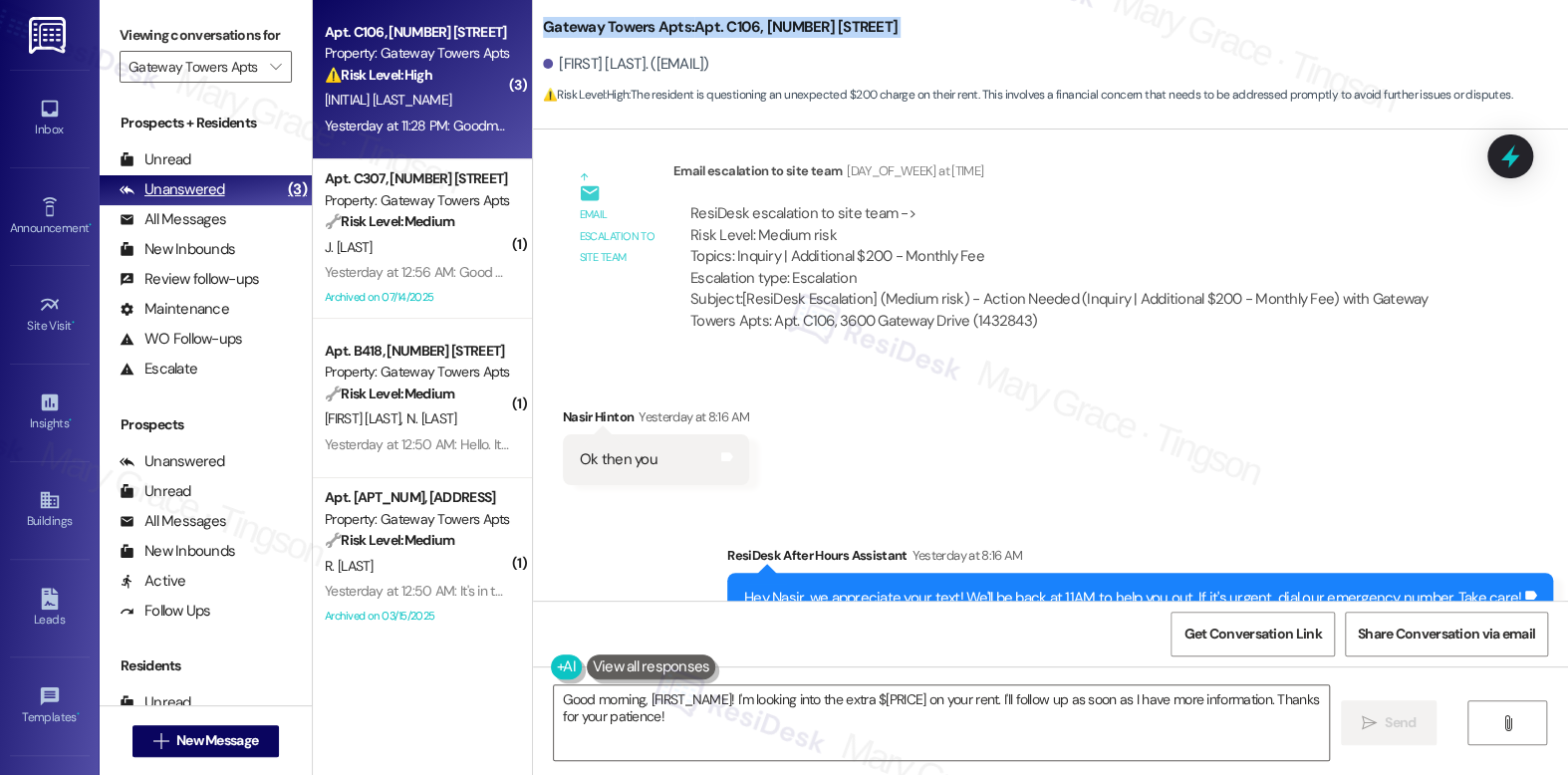 copy on "Gateway Towers Apts:  Apt. C106, 3600 Gateway Drive" 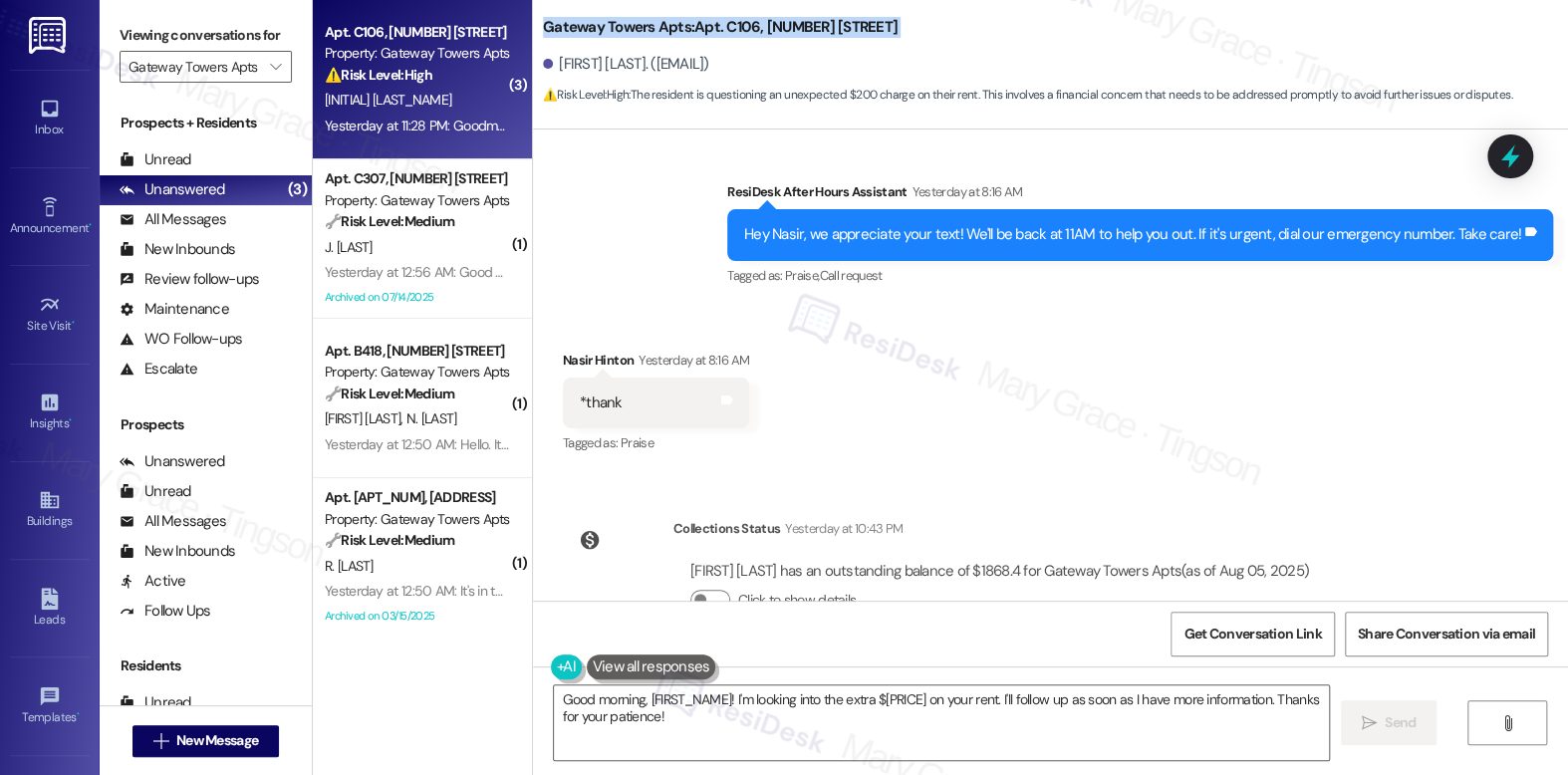 scroll, scrollTop: 1546, scrollLeft: 0, axis: vertical 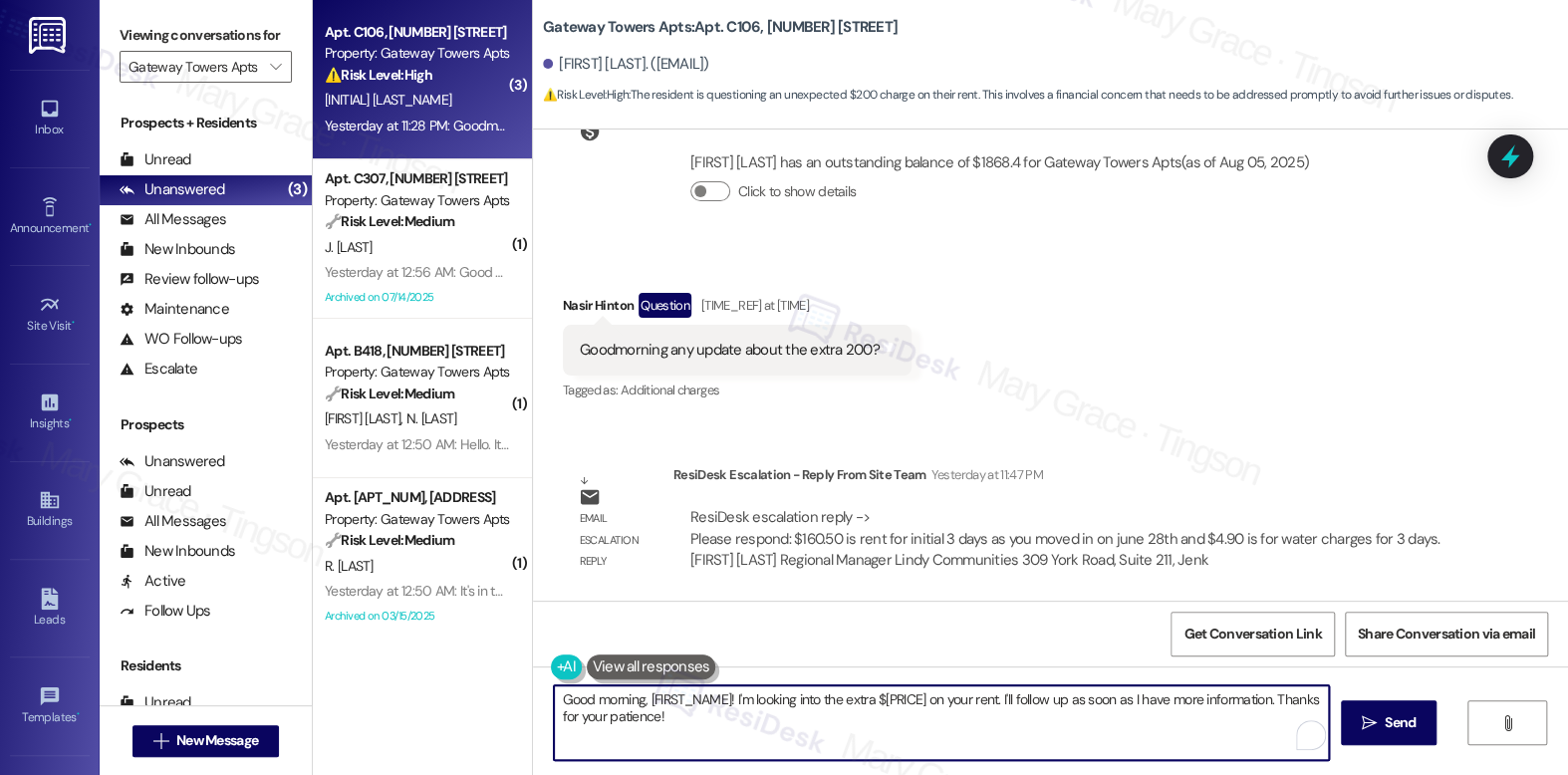 click on "Good morning, {{first_name}}! I'm looking into the extra $200 on your rent. I'll follow up as soon as I have more information. Thanks for your patience!" at bounding box center [940, 722] 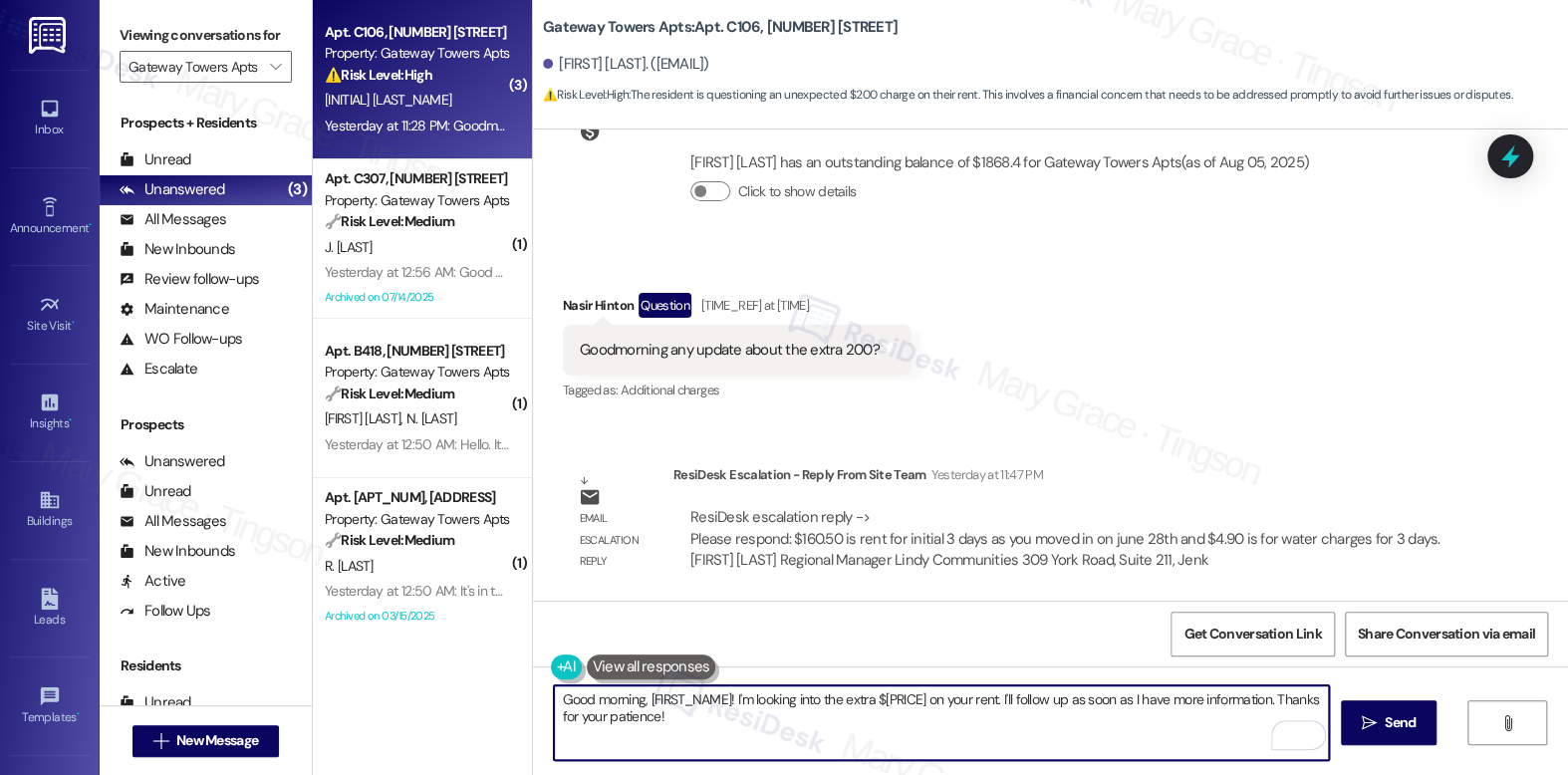 click on "Good morning, {{first_name}}! I'm looking into the extra $200 on your rent. I'll follow up as soon as I have more information. Thanks for your patience!" at bounding box center [940, 722] 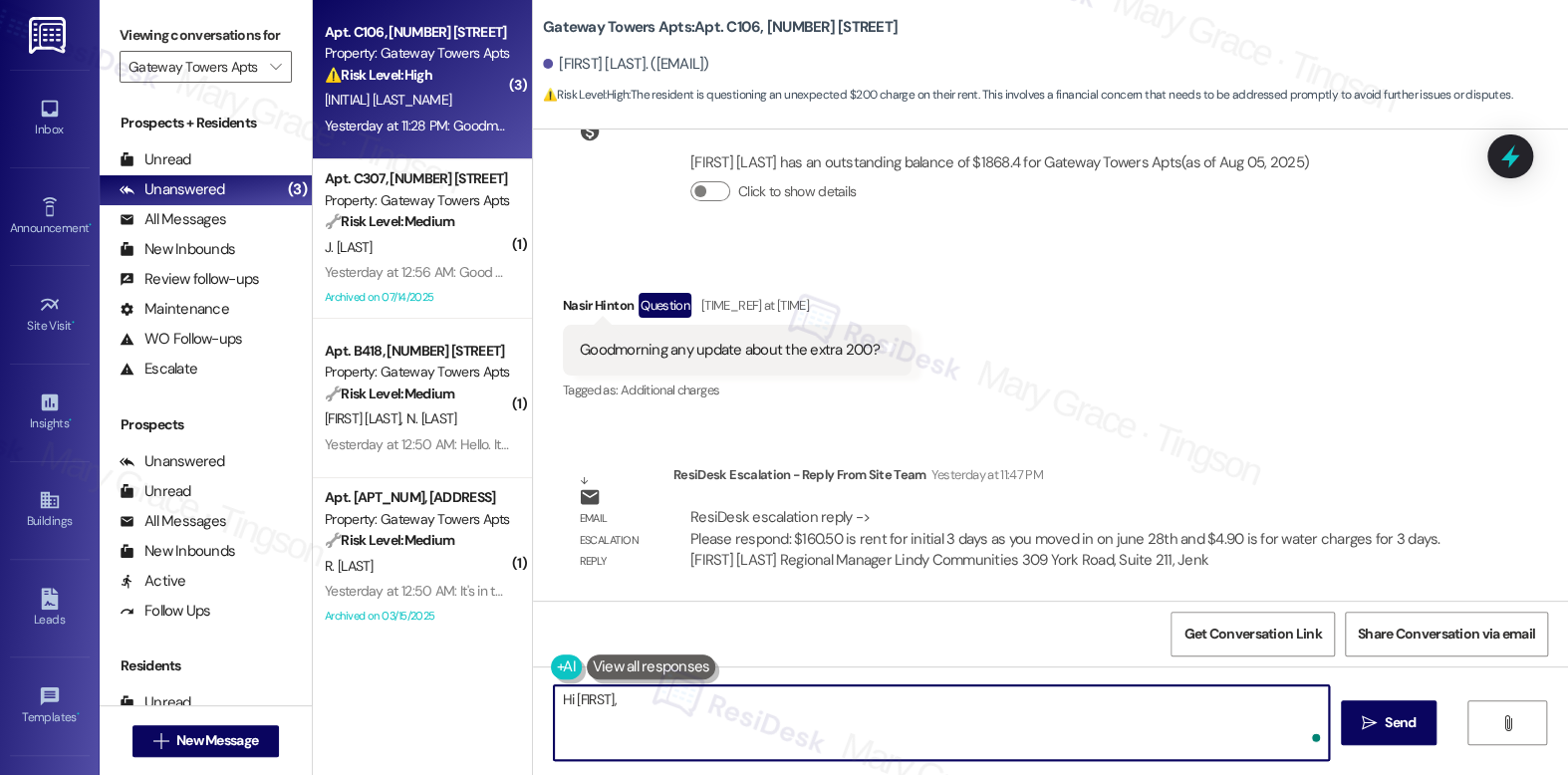paste on "$160.50 is rent for initial 3 days as you moved in on june 28th and $4.90 is for water charges for 3 days." 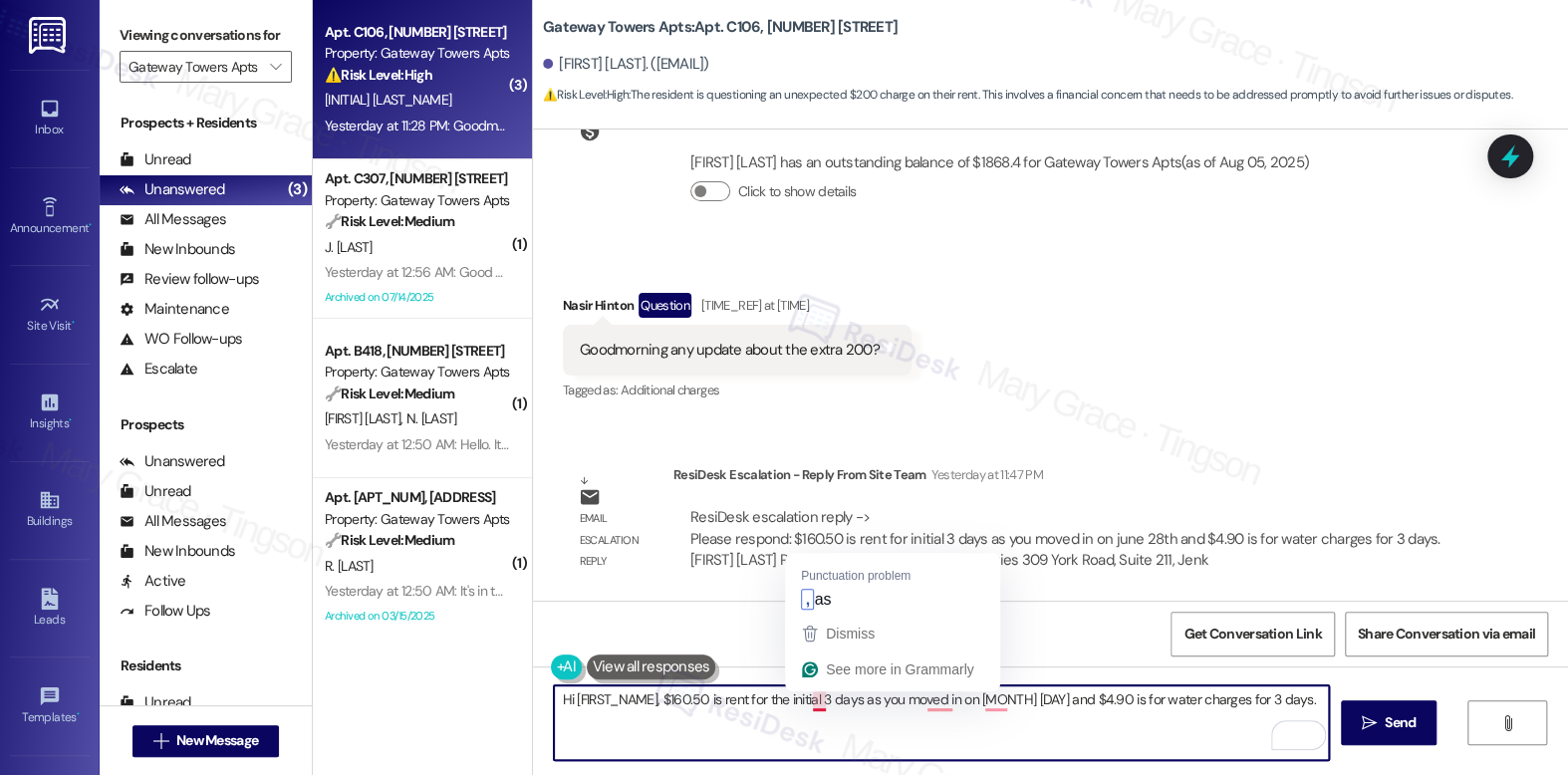 click on "Hi Nasir, $160.50 is rent for the initial 3 days as you moved in on june 28th and $4.90 is for water charges for 3 days." at bounding box center (940, 722) 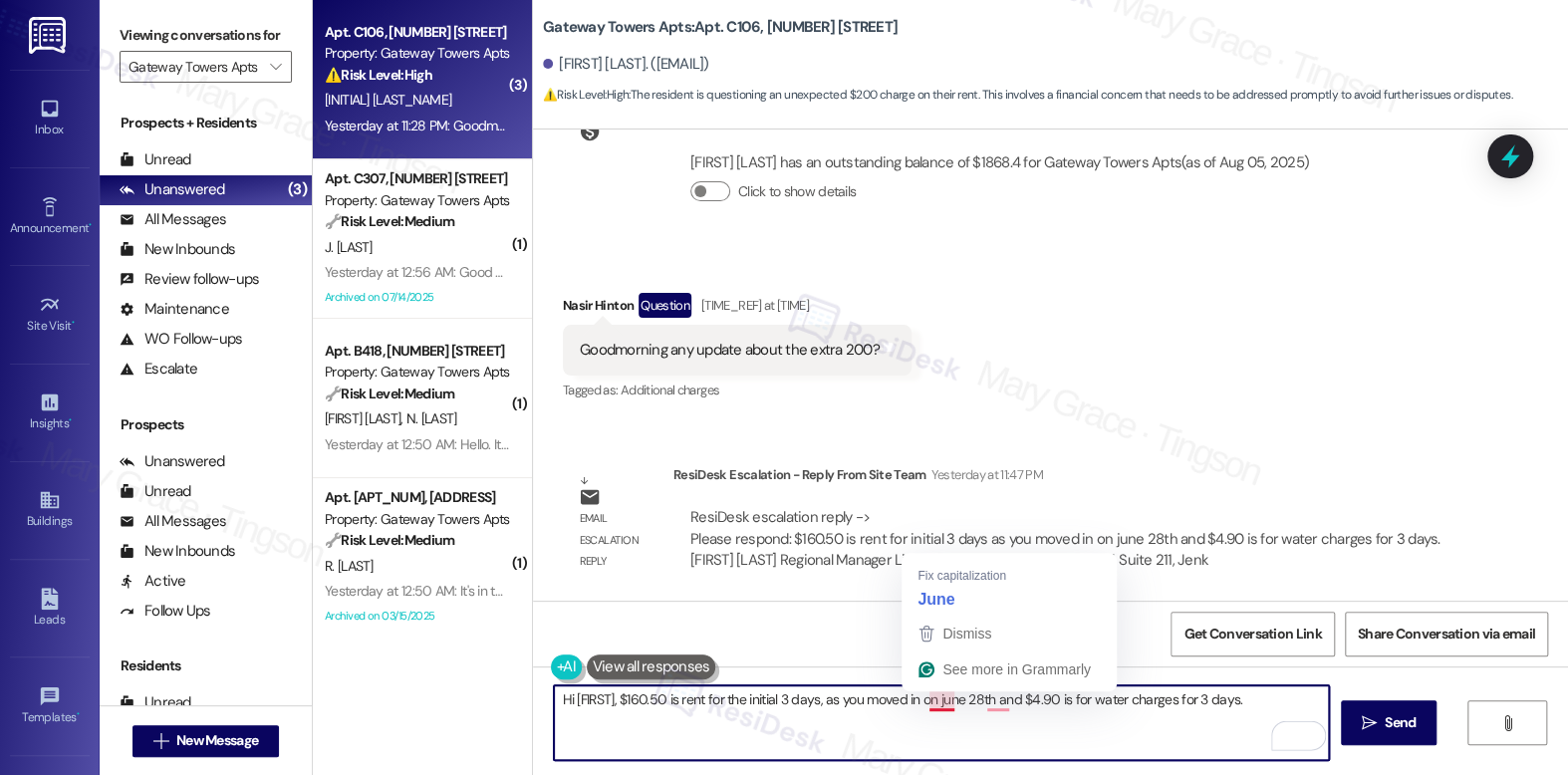 click on "Hi Nasir, $160.50 is rent for the initial 3 days, as you moved in on june 28th and $4.90 is for water charges for 3 days." at bounding box center [940, 722] 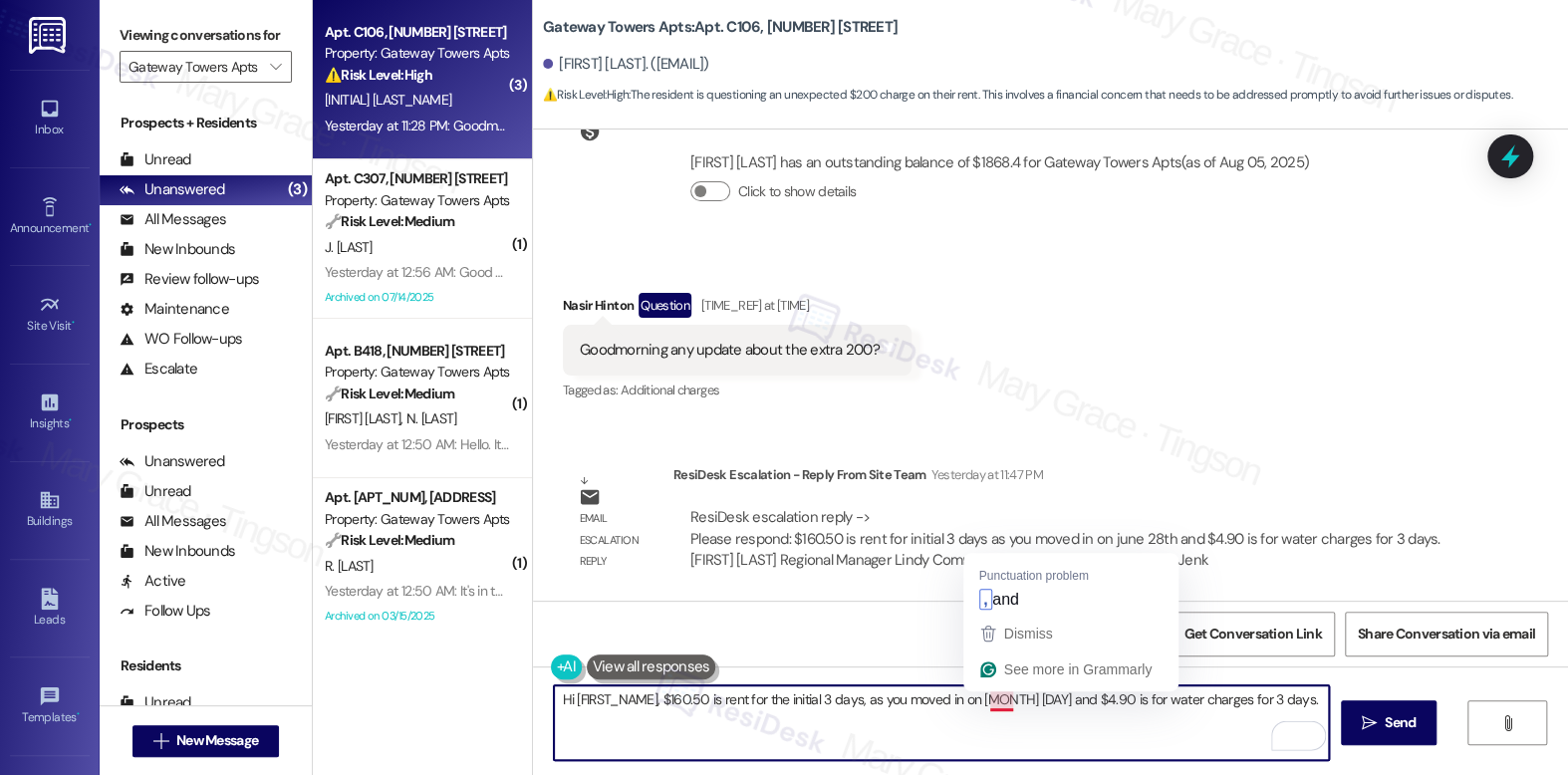 click on "Hi Nasir, $160.50 is rent for the initial 3 days, as you moved in on June 28th and $4.90 is for water charges for 3 days." at bounding box center [940, 722] 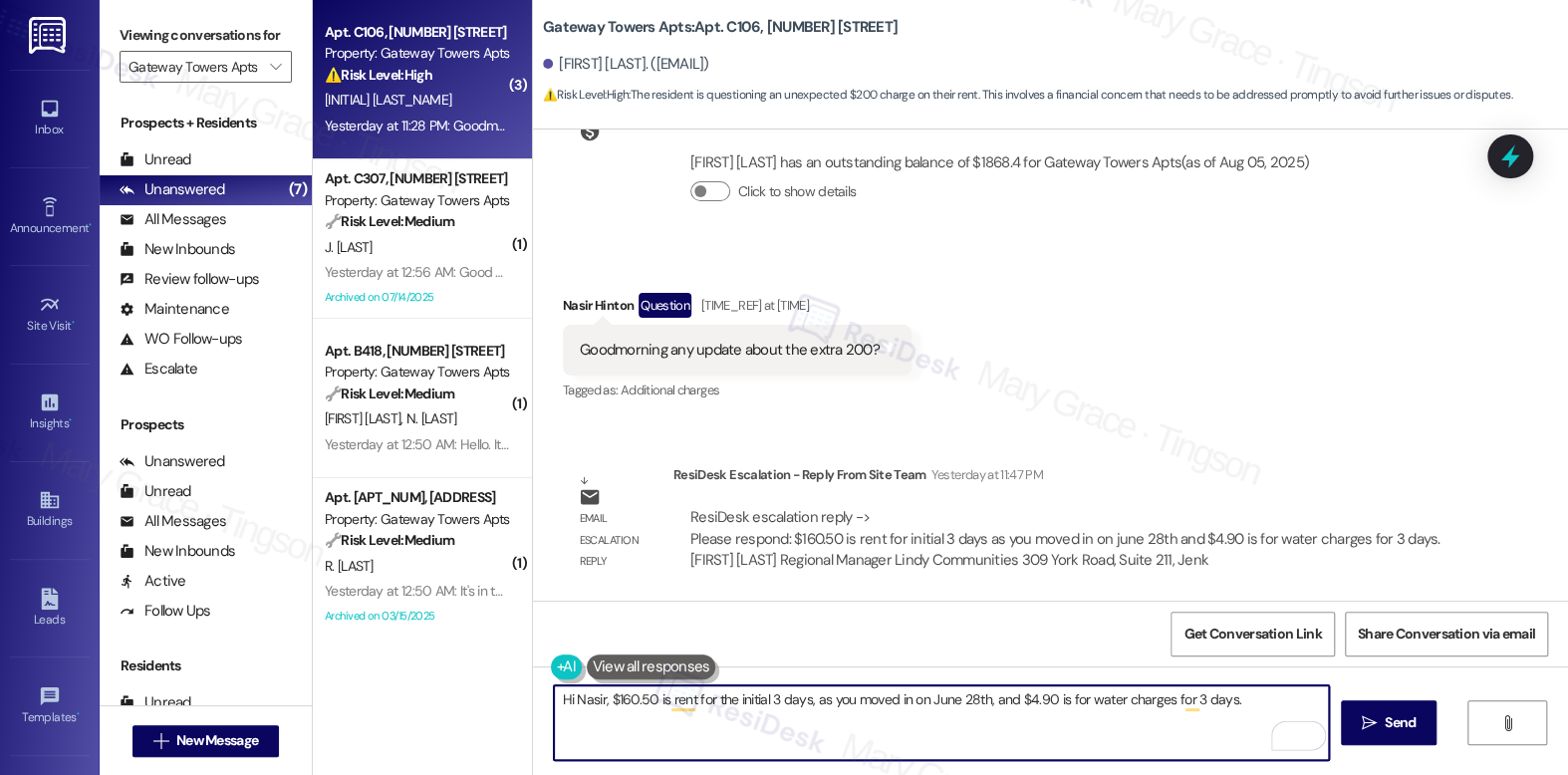 click on "Hi Nasir, $160.50 is rent for the initial 3 days, as you moved in on June 28th, and $4.90 is for water charges for 3 days." at bounding box center [940, 722] 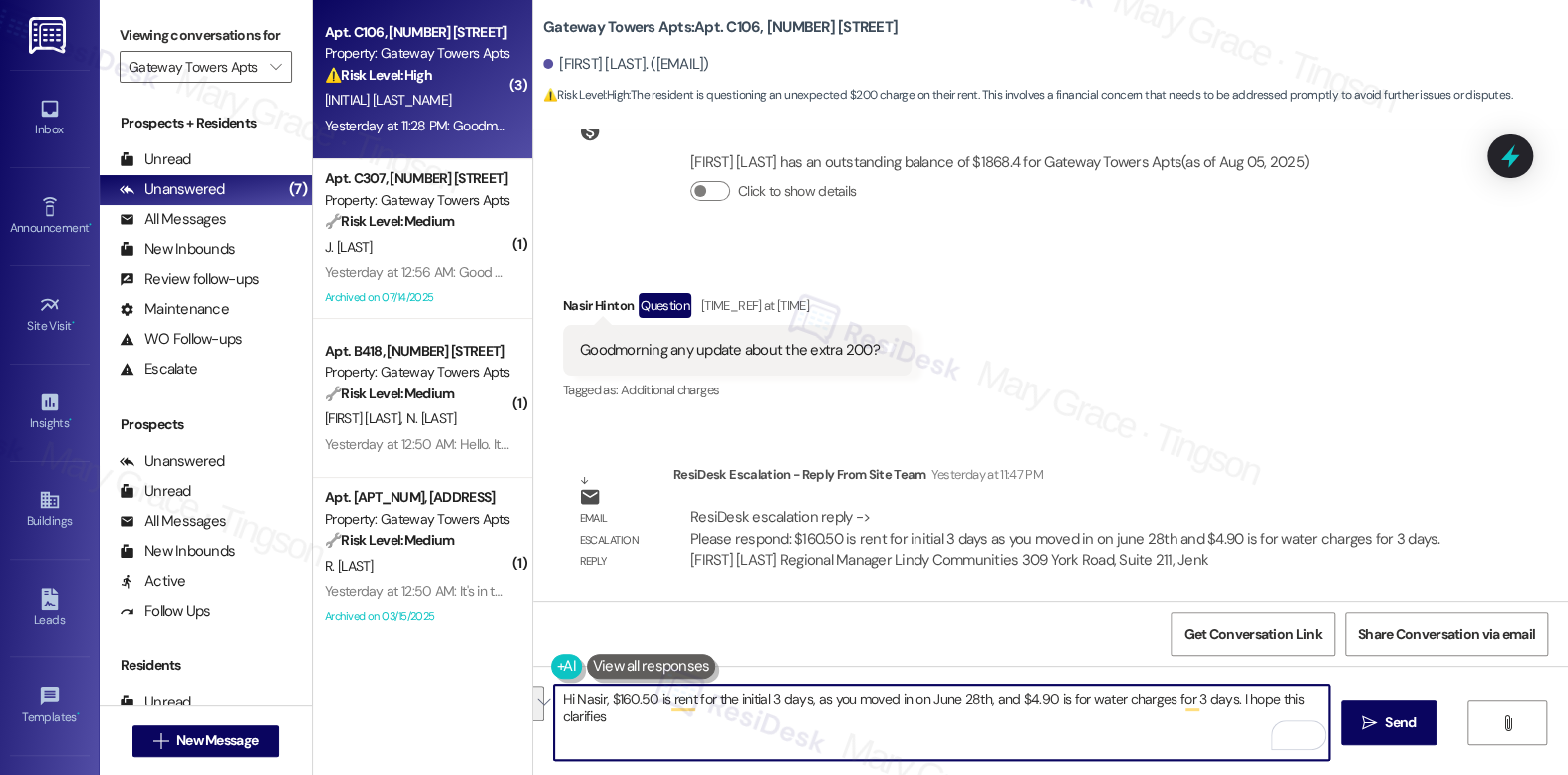 drag, startPoint x: 1220, startPoint y: 701, endPoint x: 1228, endPoint y: 715, distance: 16.124515 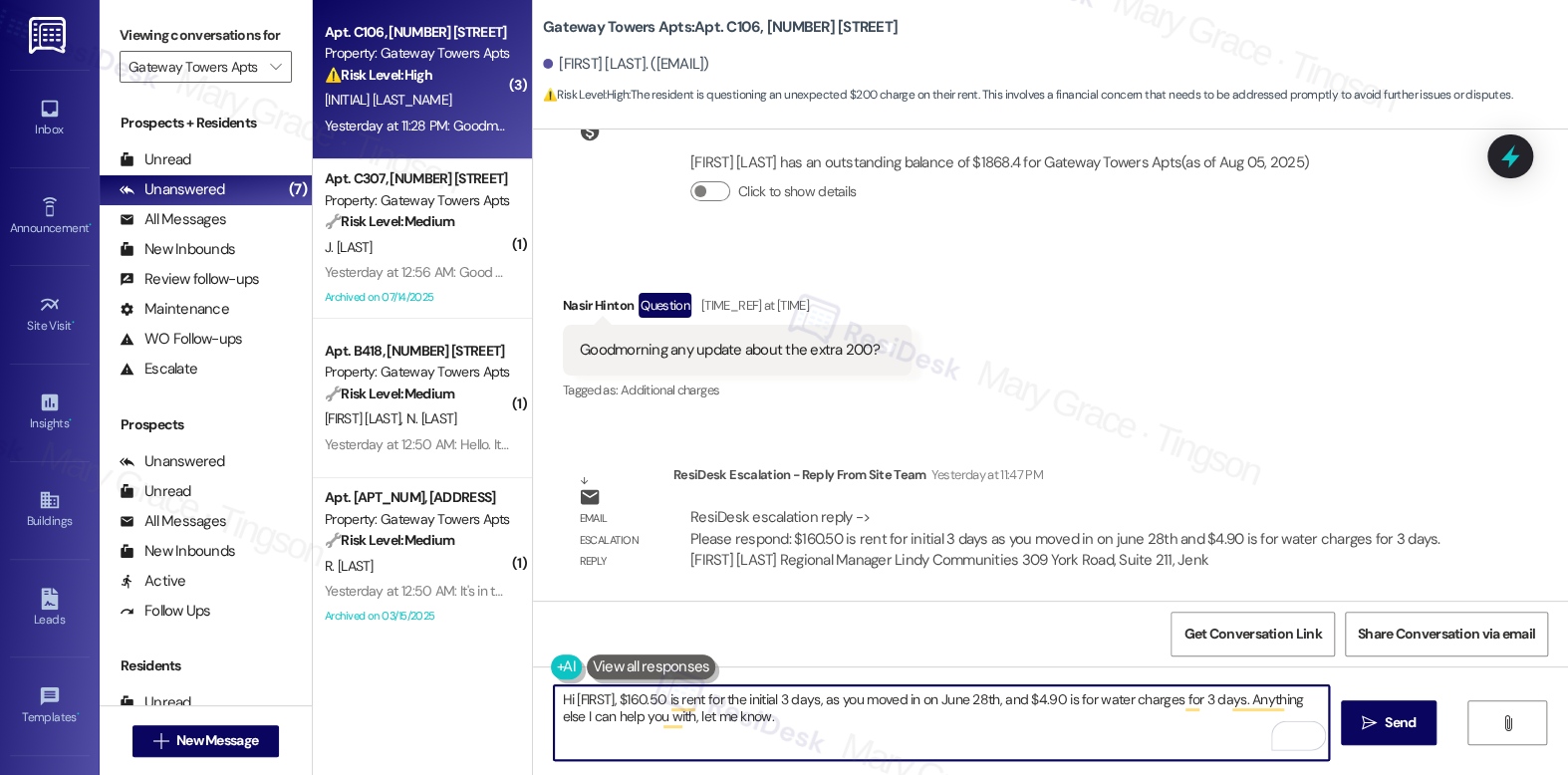 click on "Hi Nasir, $160.50 is rent for the initial 3 days, as you moved in on June 28th, and $4.90 is for water charges for 3 days. Anything else I can help you with, let me know." at bounding box center (940, 722) 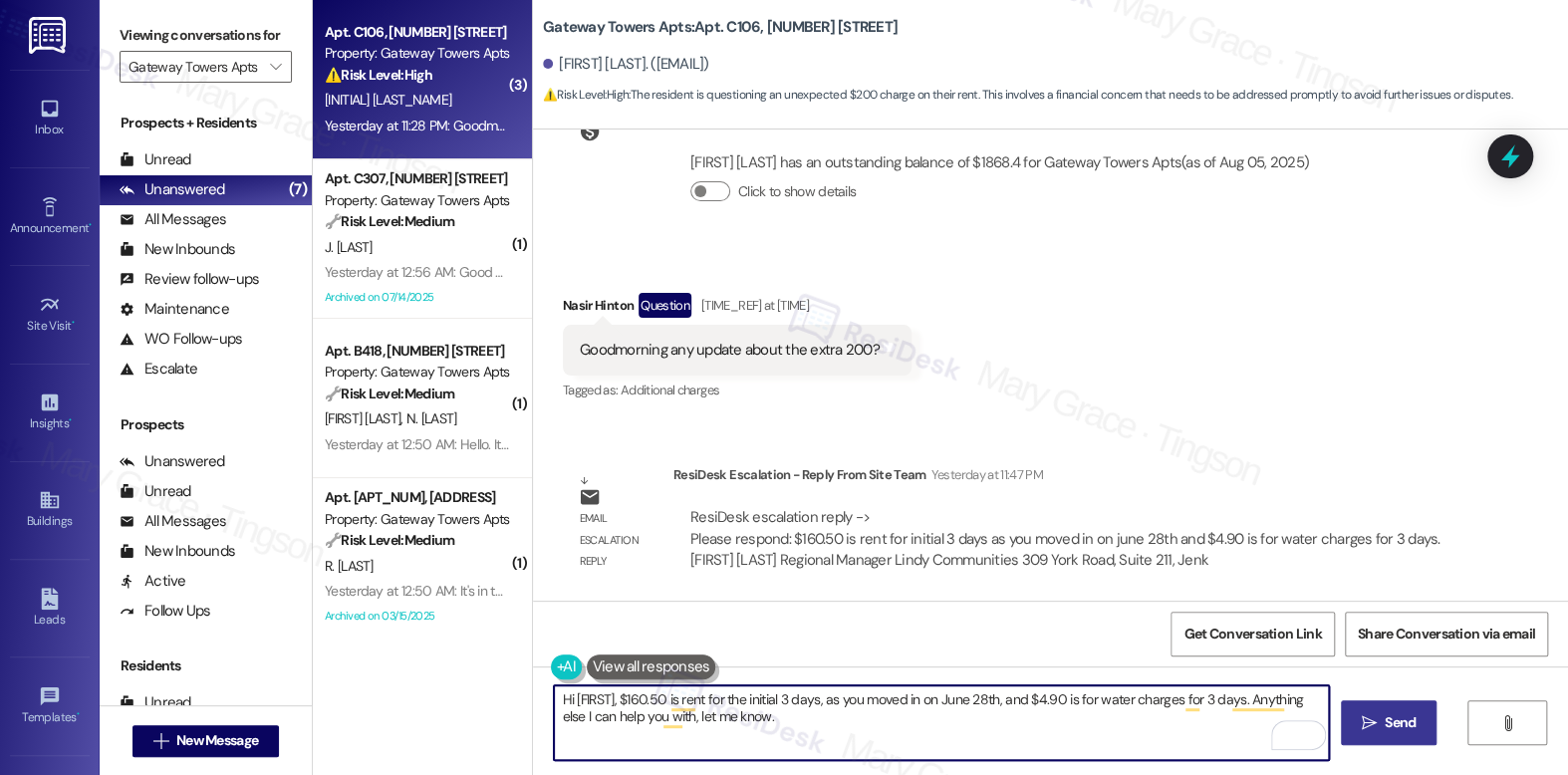 type on "Hi Nasir, $160.50 is rent for the initial 3 days, as you moved in on June 28th, and $4.90 is for water charges for 3 days. Anything else I can help you with, let me know." 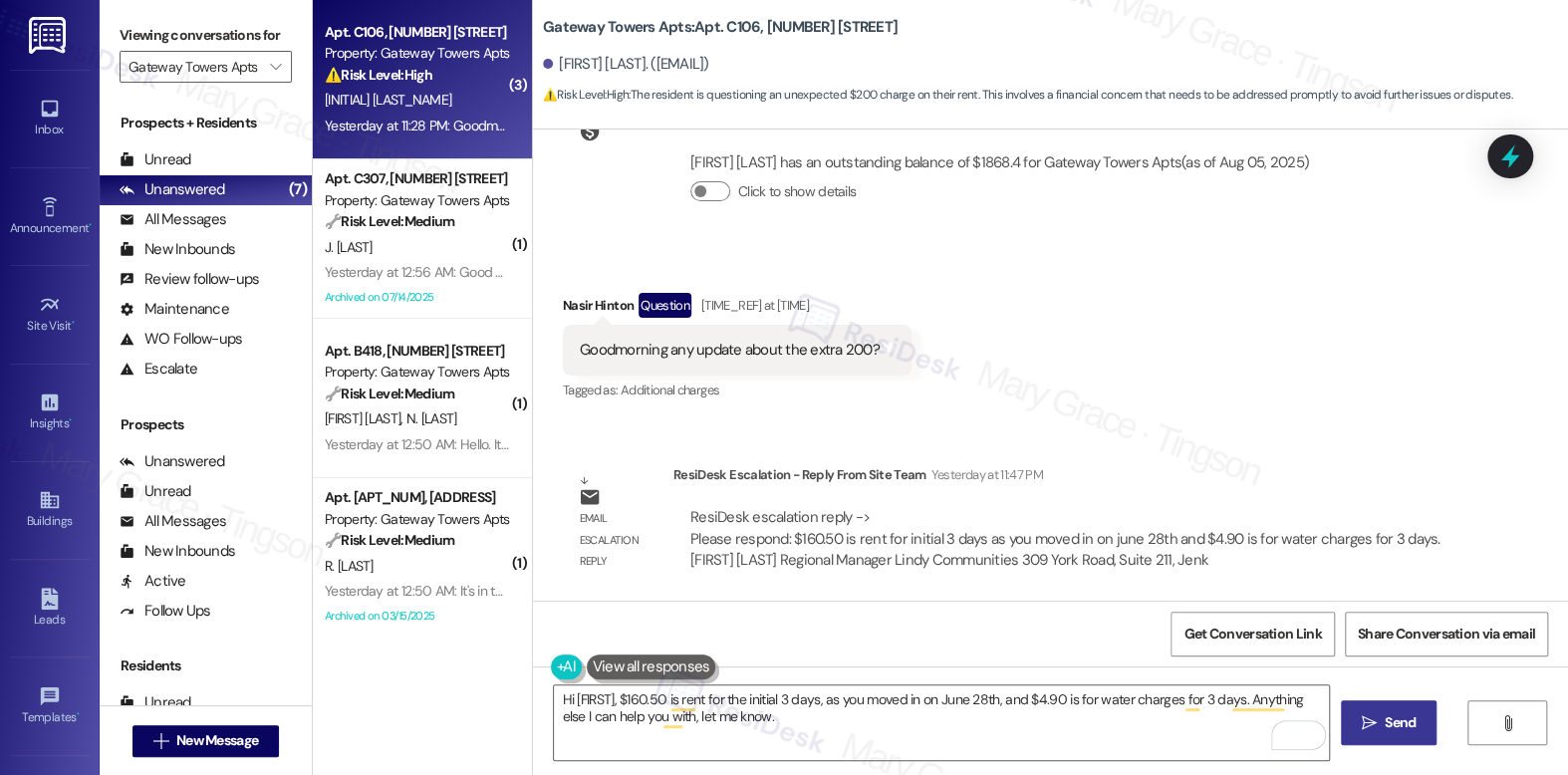 click on "Send" at bounding box center [1400, 722] 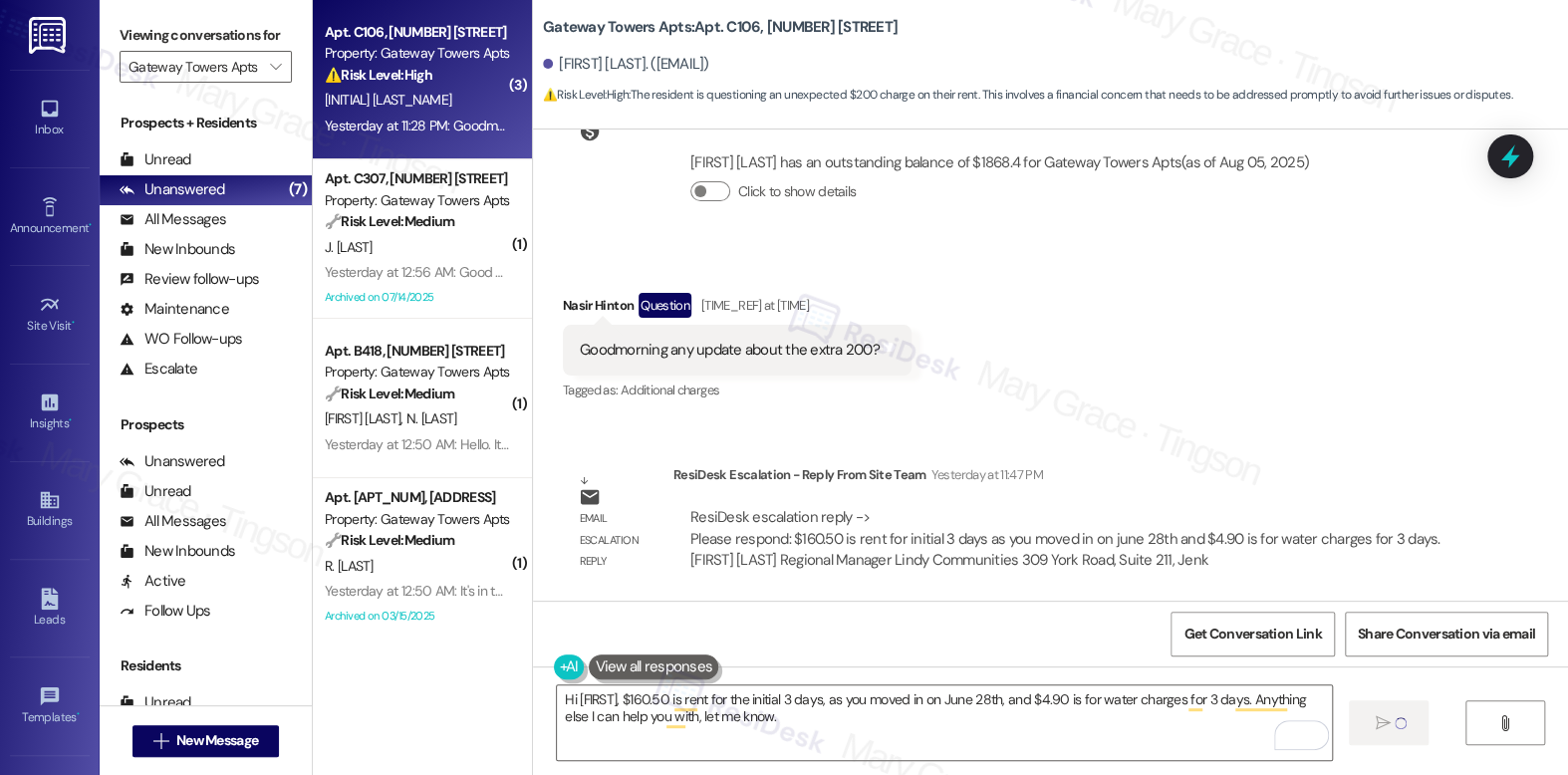 type 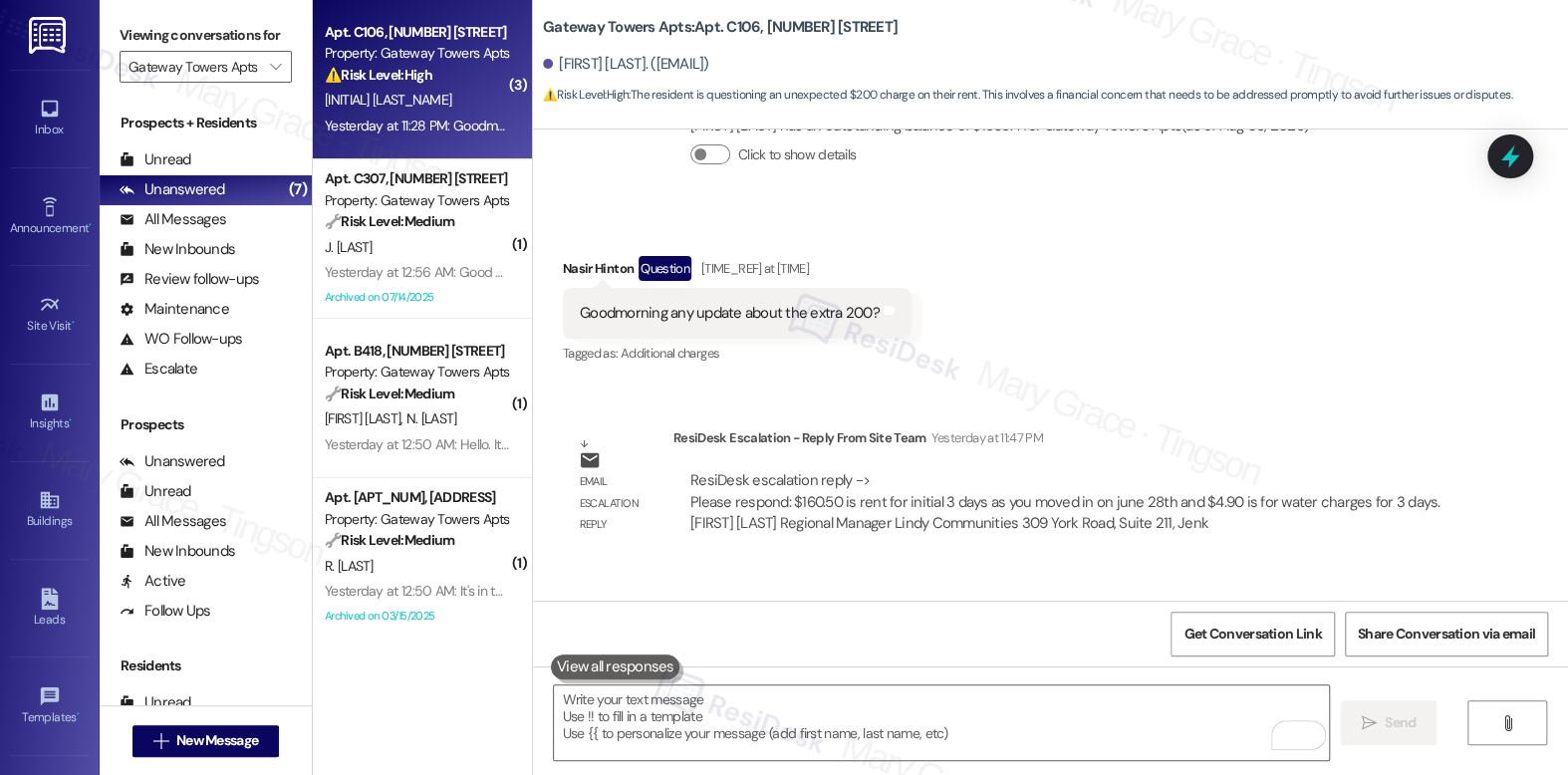 scroll, scrollTop: 1705, scrollLeft: 0, axis: vertical 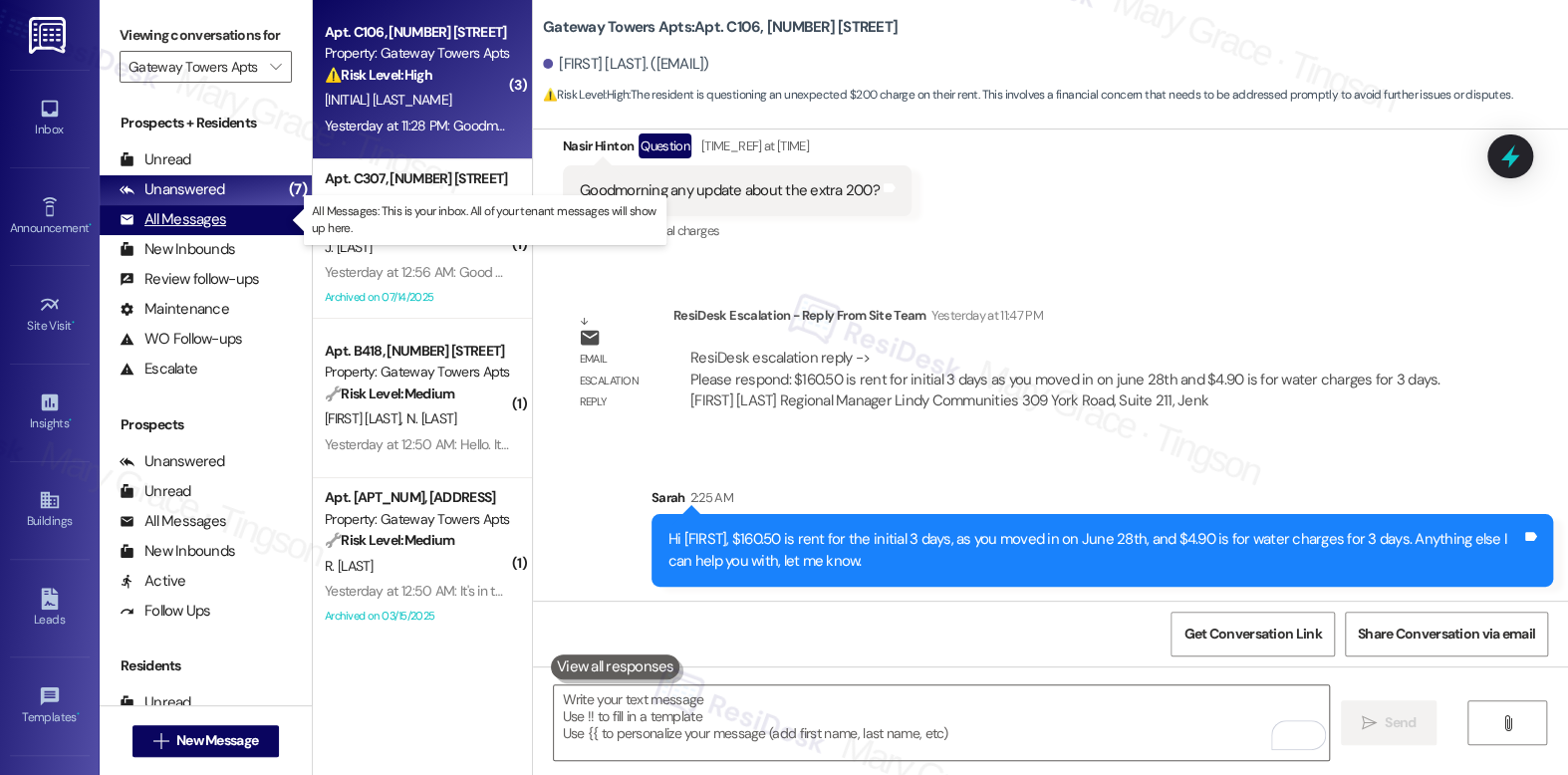 click on "All Messages" at bounding box center [172, 219] 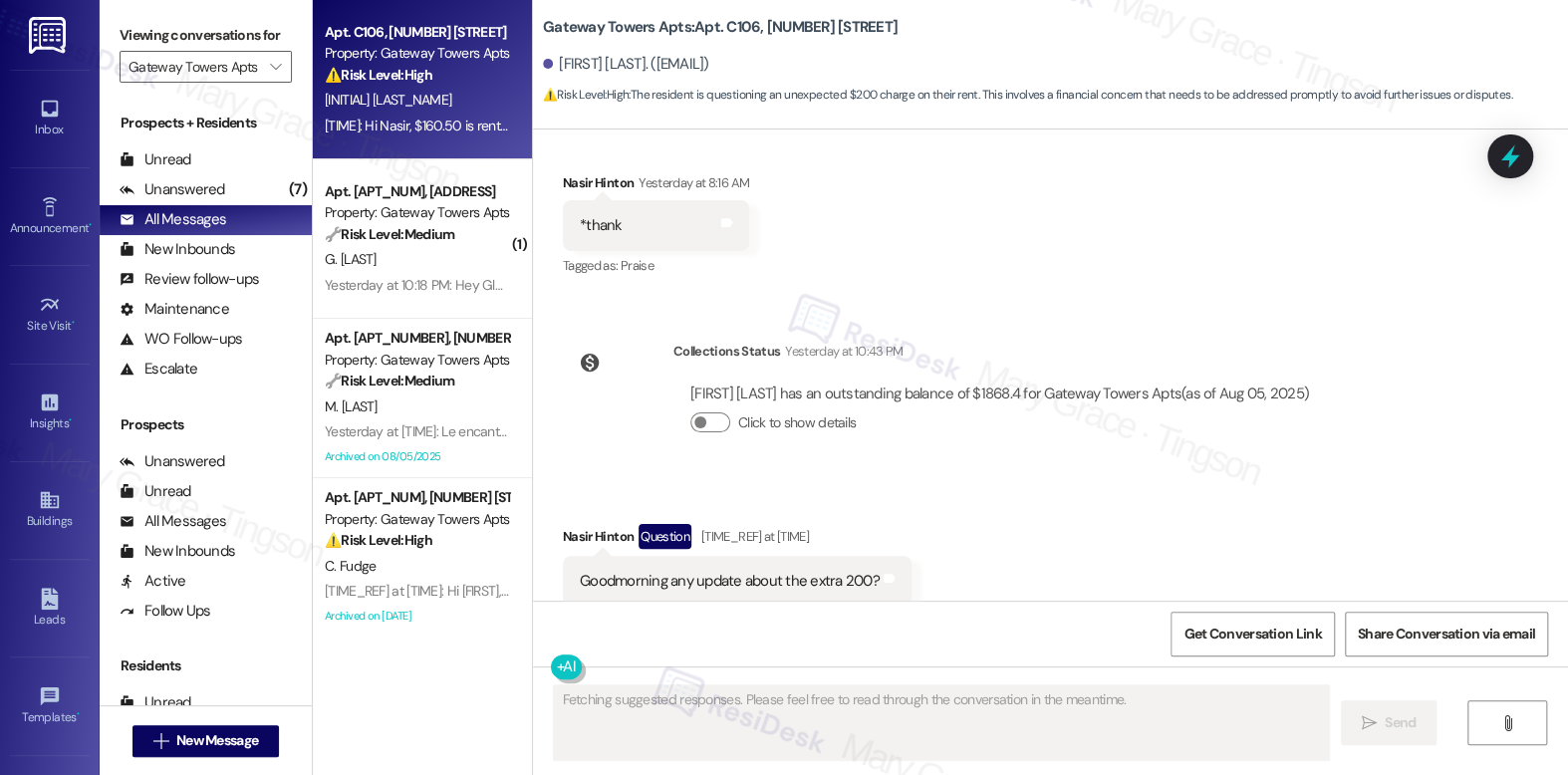 click on "2:25 AM: Hi Nasir, $160.50 is rent for the initial 3 days, as you moved in on June 28th, and $4.90 is for water charges for 3 days. Anything else I can help you with, let me know. 2:25 AM: Hi Nasir, $160.50 is rent for the initial 3 days, as you moved in on June 28th, and $4.90 is for water charges for 3 days. Anything else I can help you with, let me know." at bounding box center [416, 126] 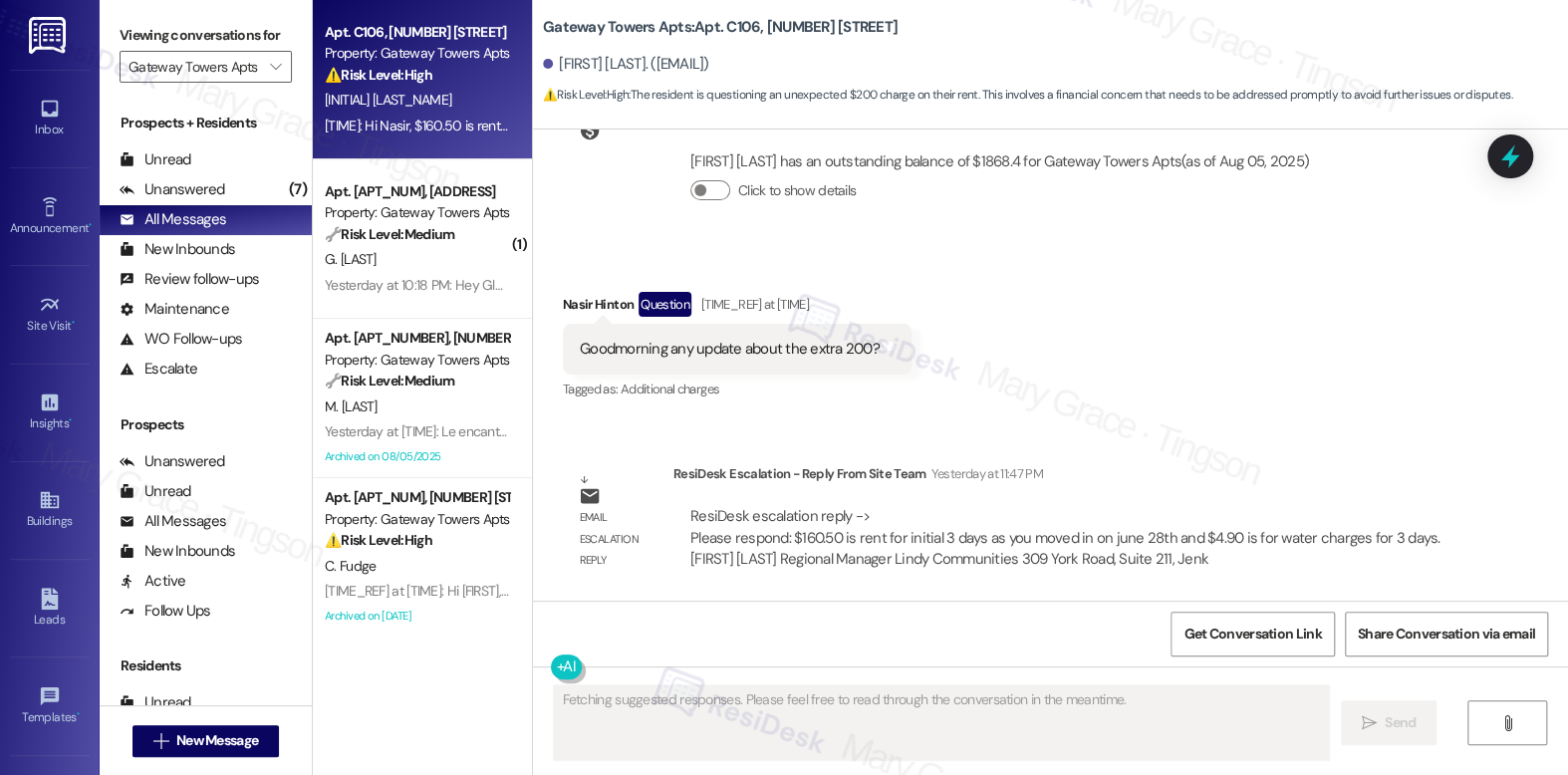 scroll, scrollTop: 1735, scrollLeft: 0, axis: vertical 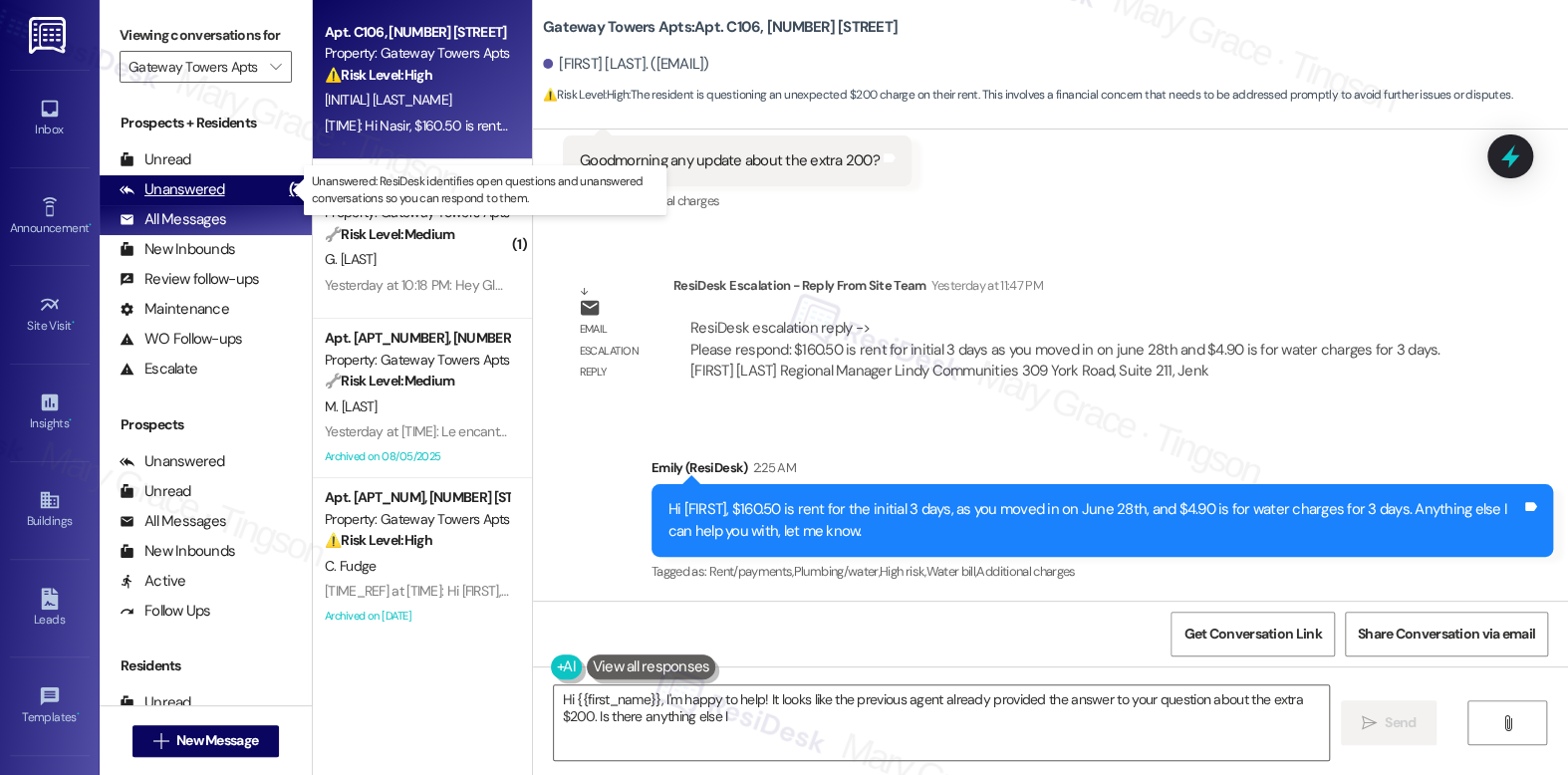 click on "Unanswered" at bounding box center (172, 189) 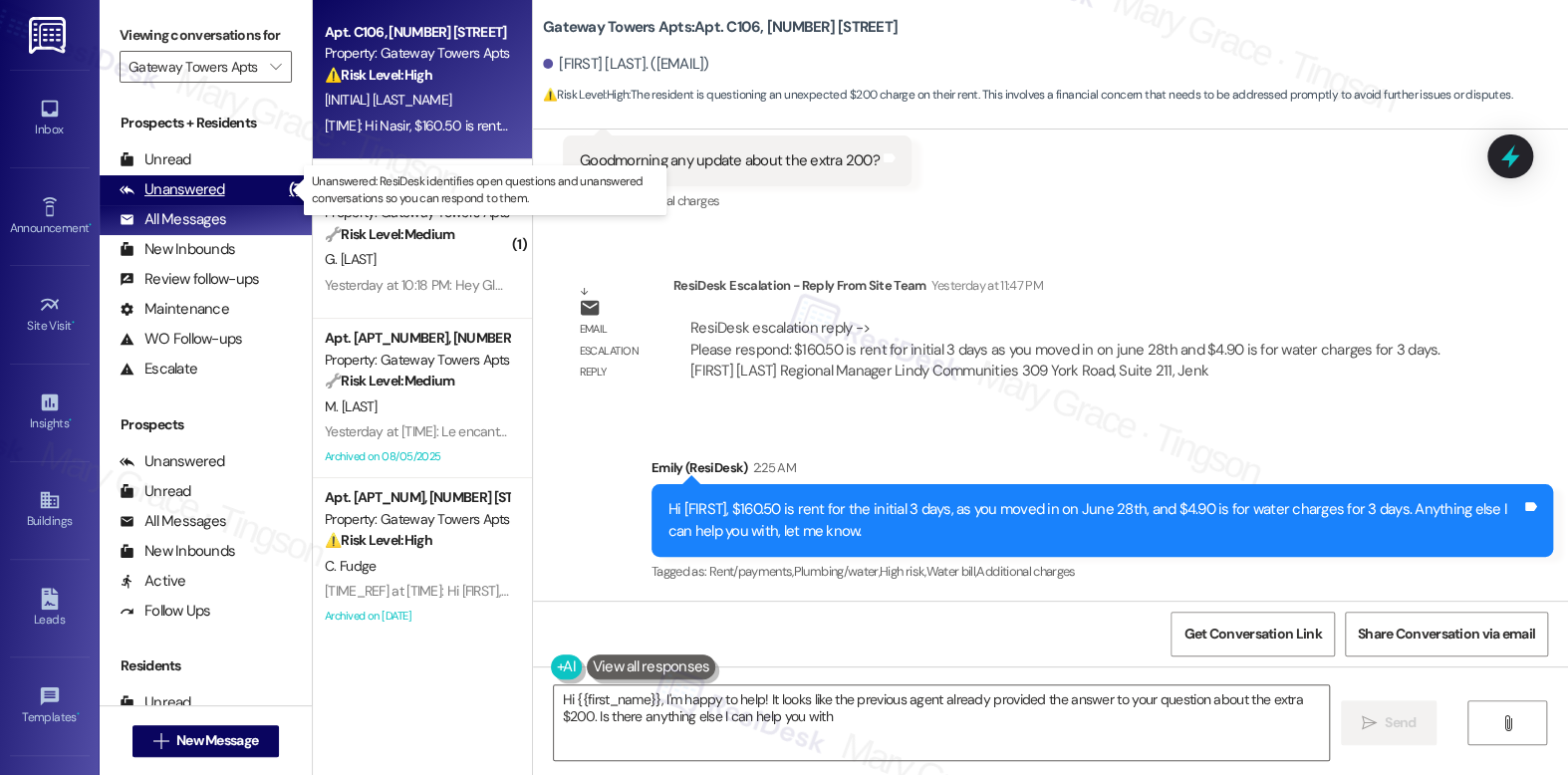 type on "Hi {{first_name}}, I'm happy to help! It looks like the previous agent already provided the answer to your question about the extra $200. Is there anything else I can help you with?" 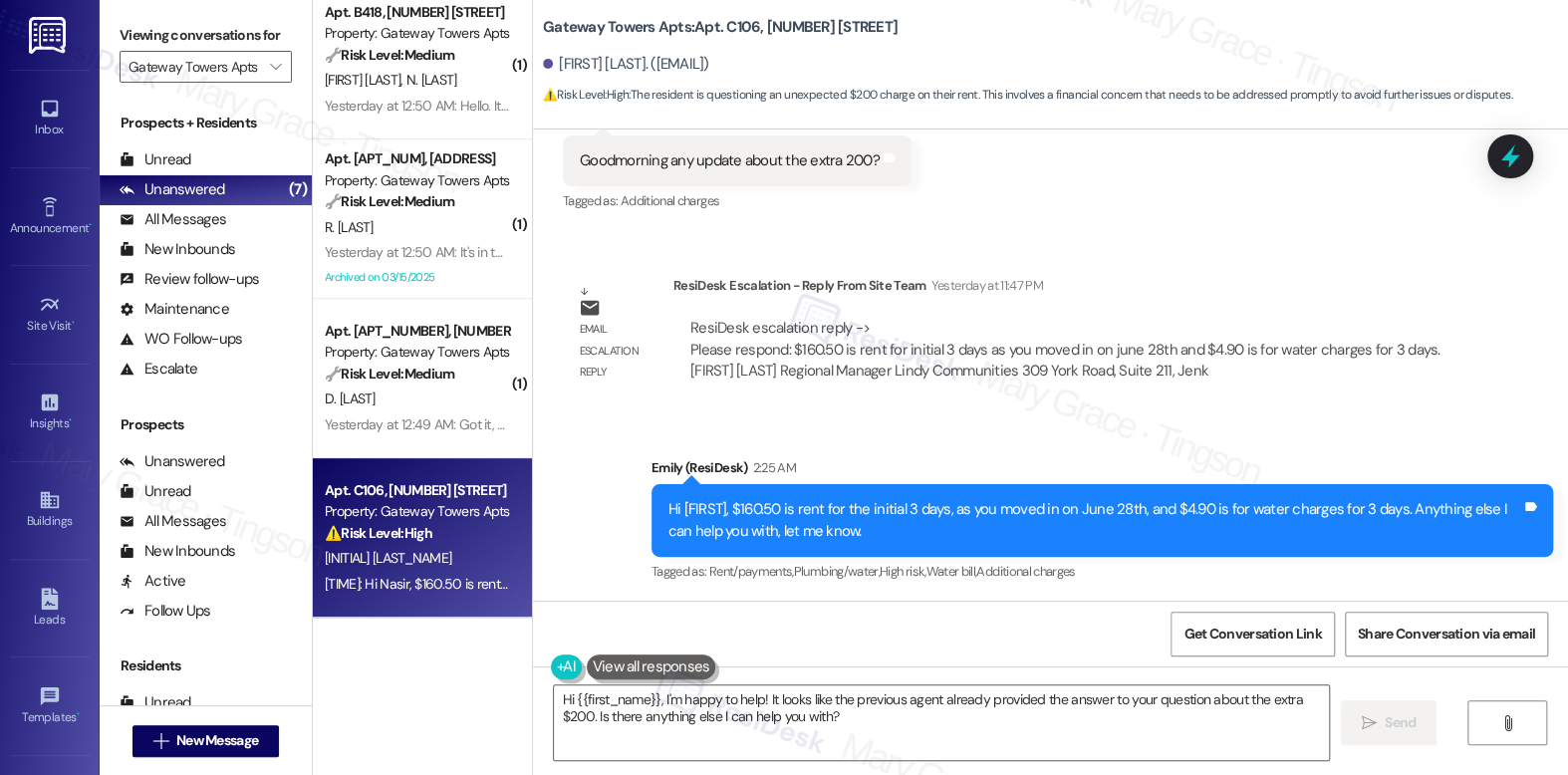 scroll, scrollTop: 0, scrollLeft: 0, axis: both 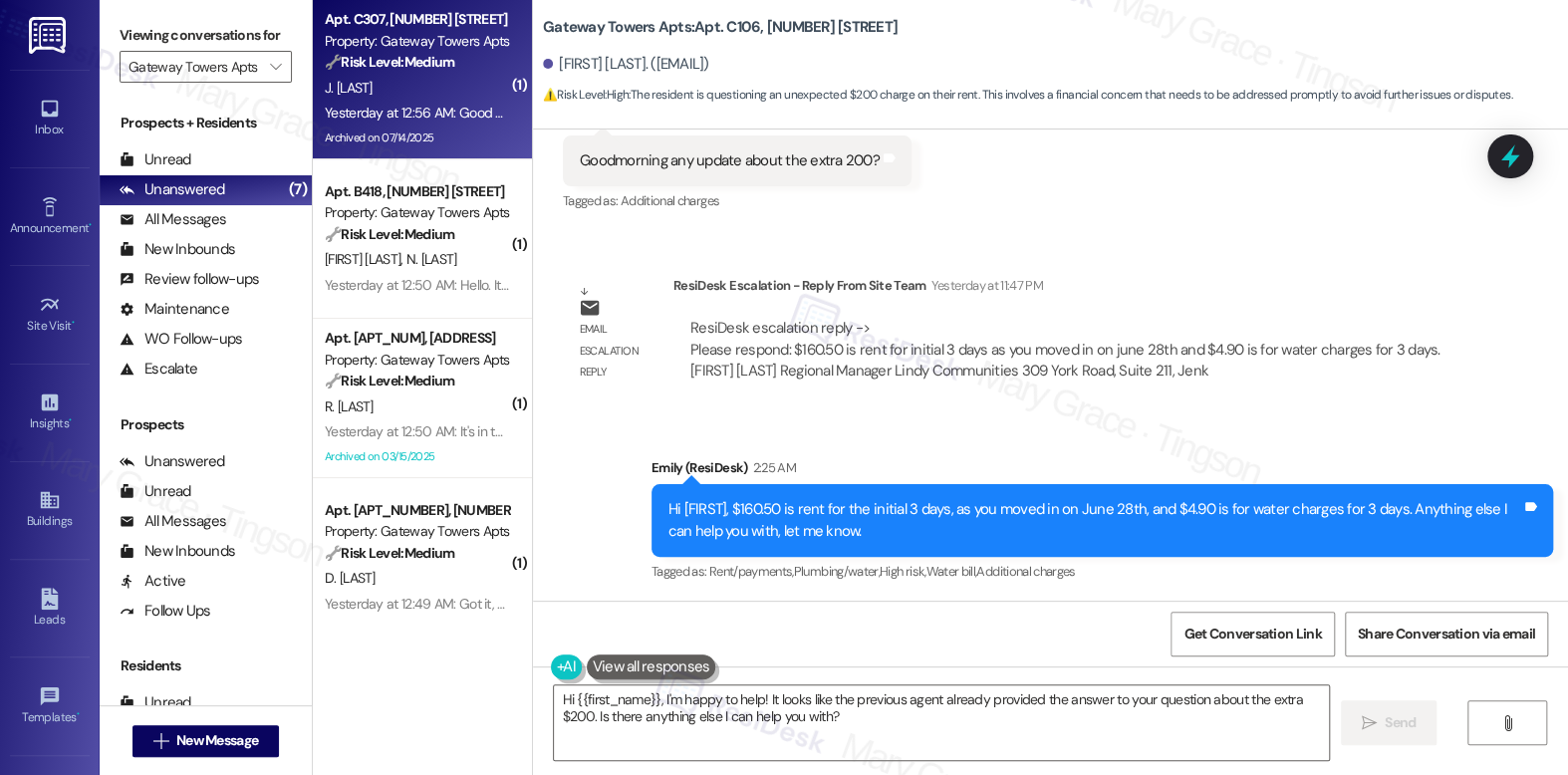 click on "J. Thomas" at bounding box center (416, 88) 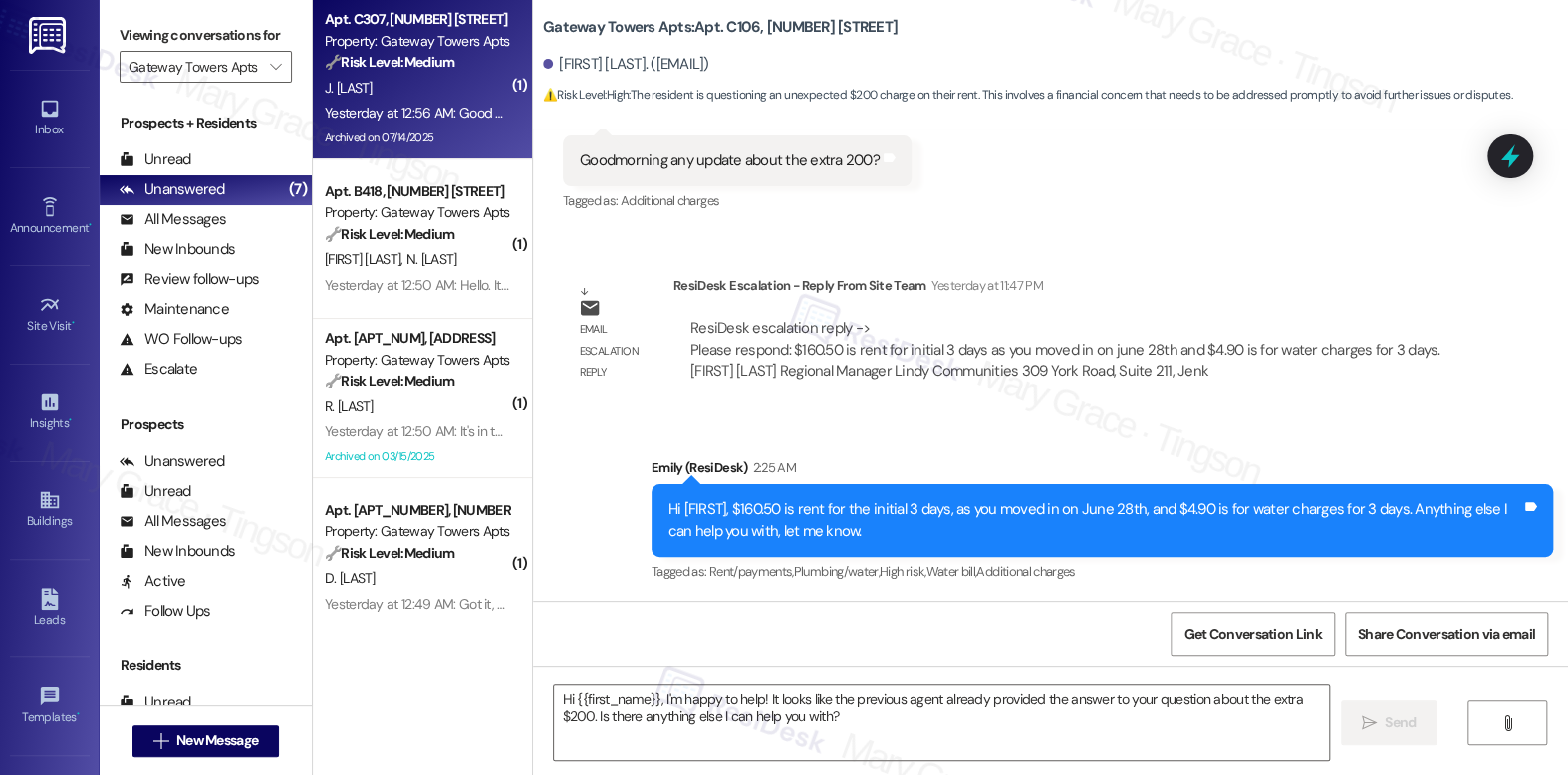 type on "Fetching suggested responses. Please feel free to read through the conversation in the meantime." 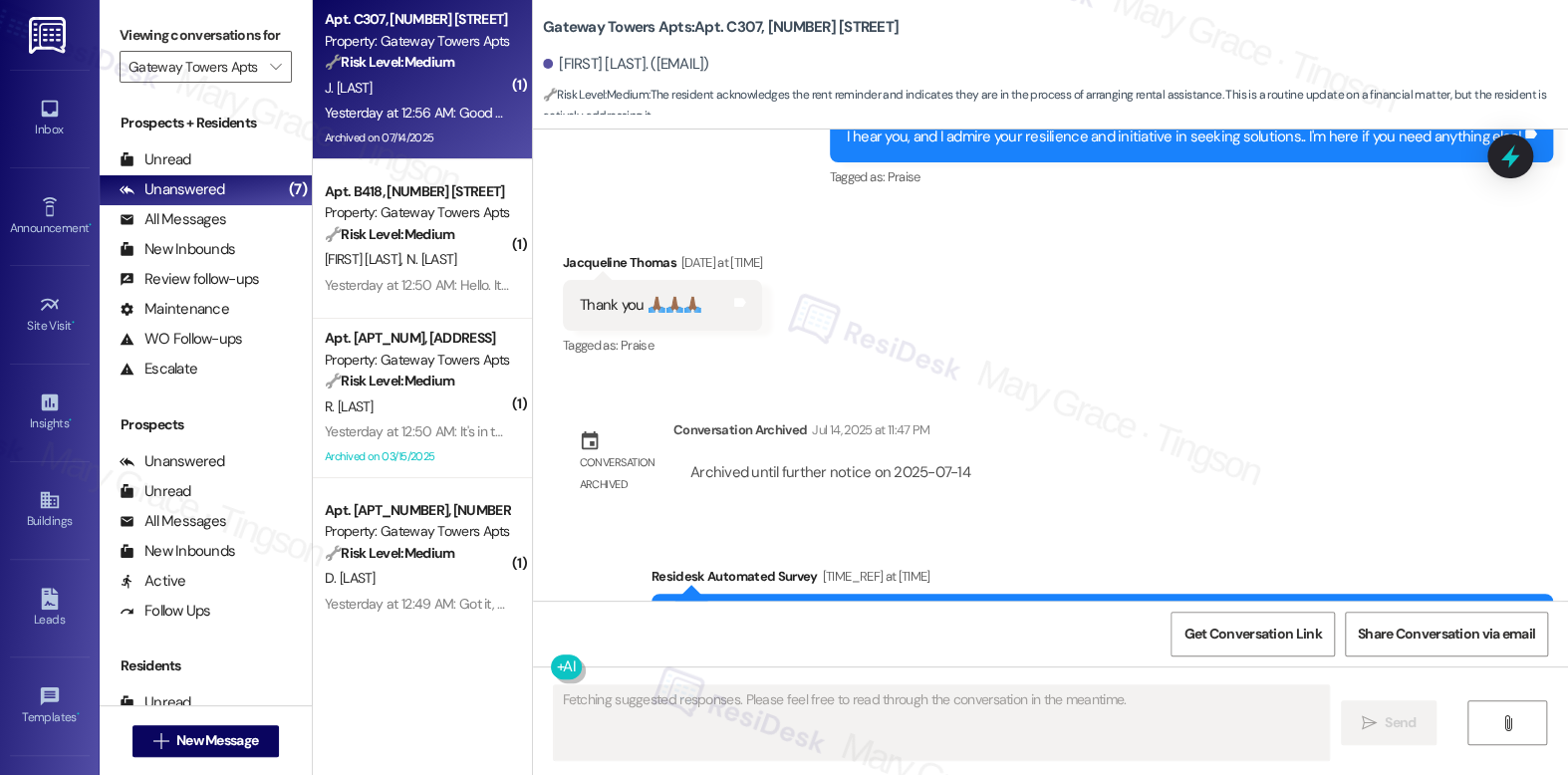 scroll, scrollTop: 6855, scrollLeft: 0, axis: vertical 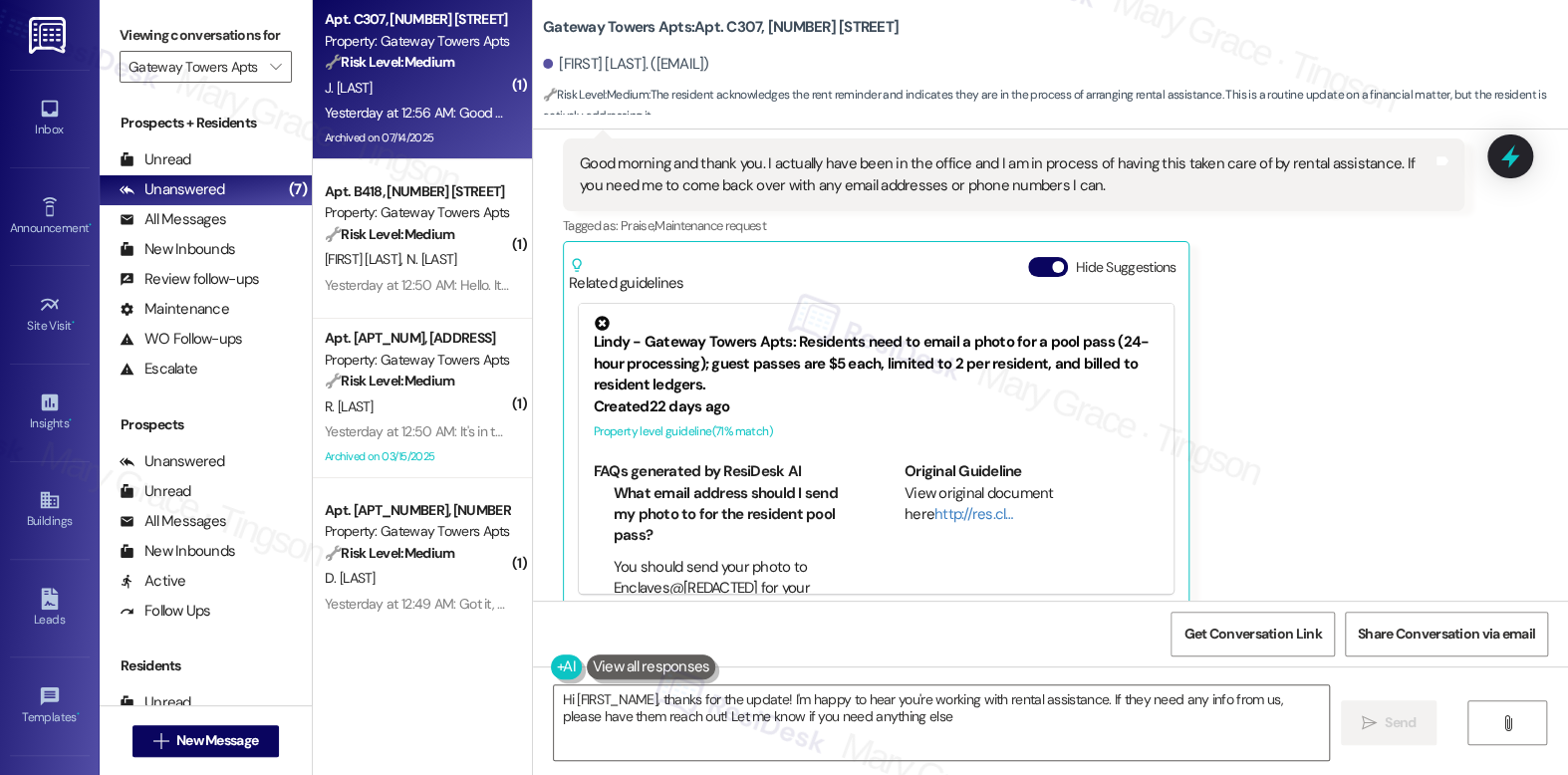 type on "Hi {{first_name}}, thanks for the update! I'm happy to hear you're working with rental assistance. If they need any info from us, please have them reach out! Let me know if you need anything else!" 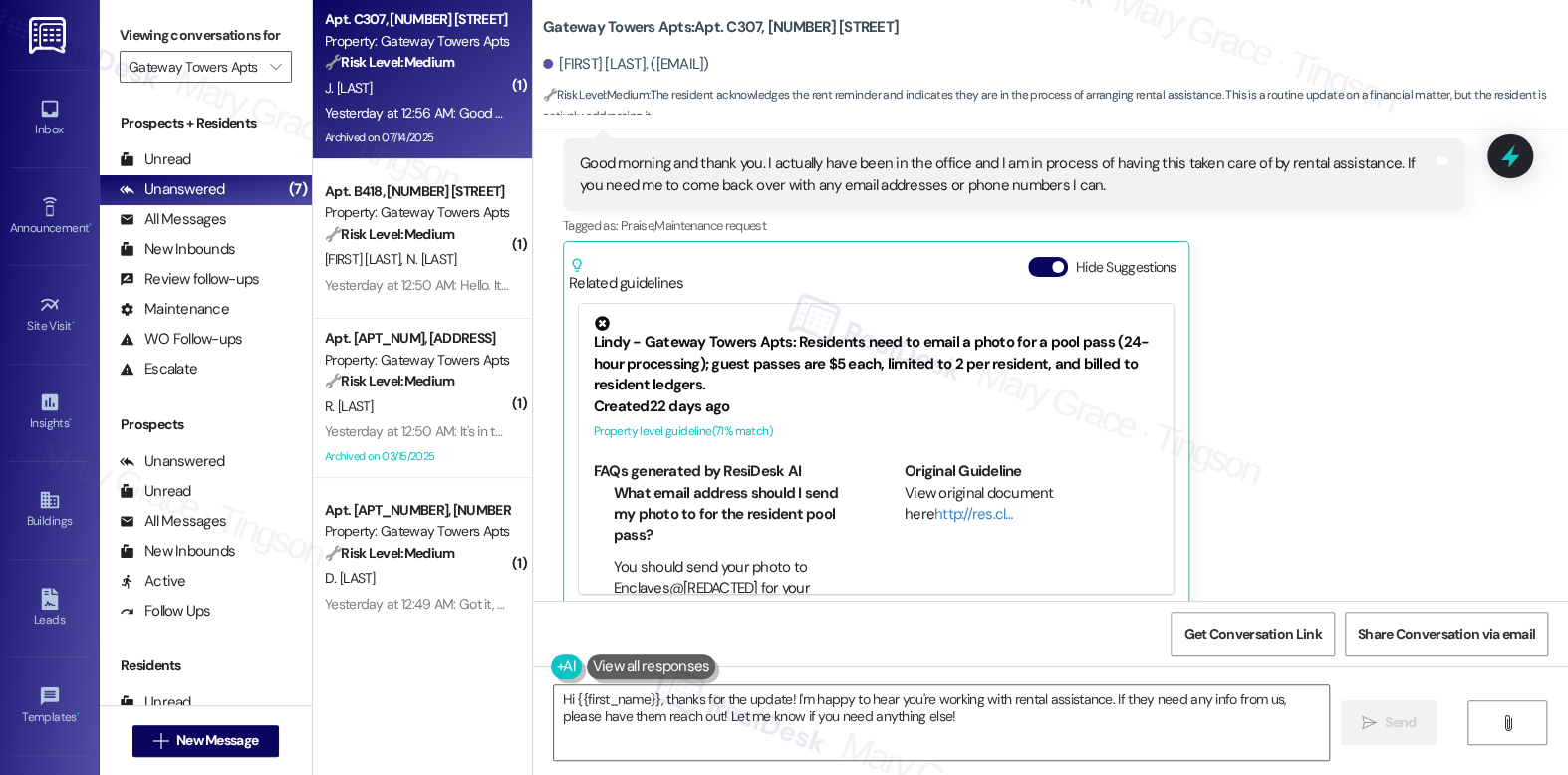 scroll, scrollTop: 481, scrollLeft: 0, axis: vertical 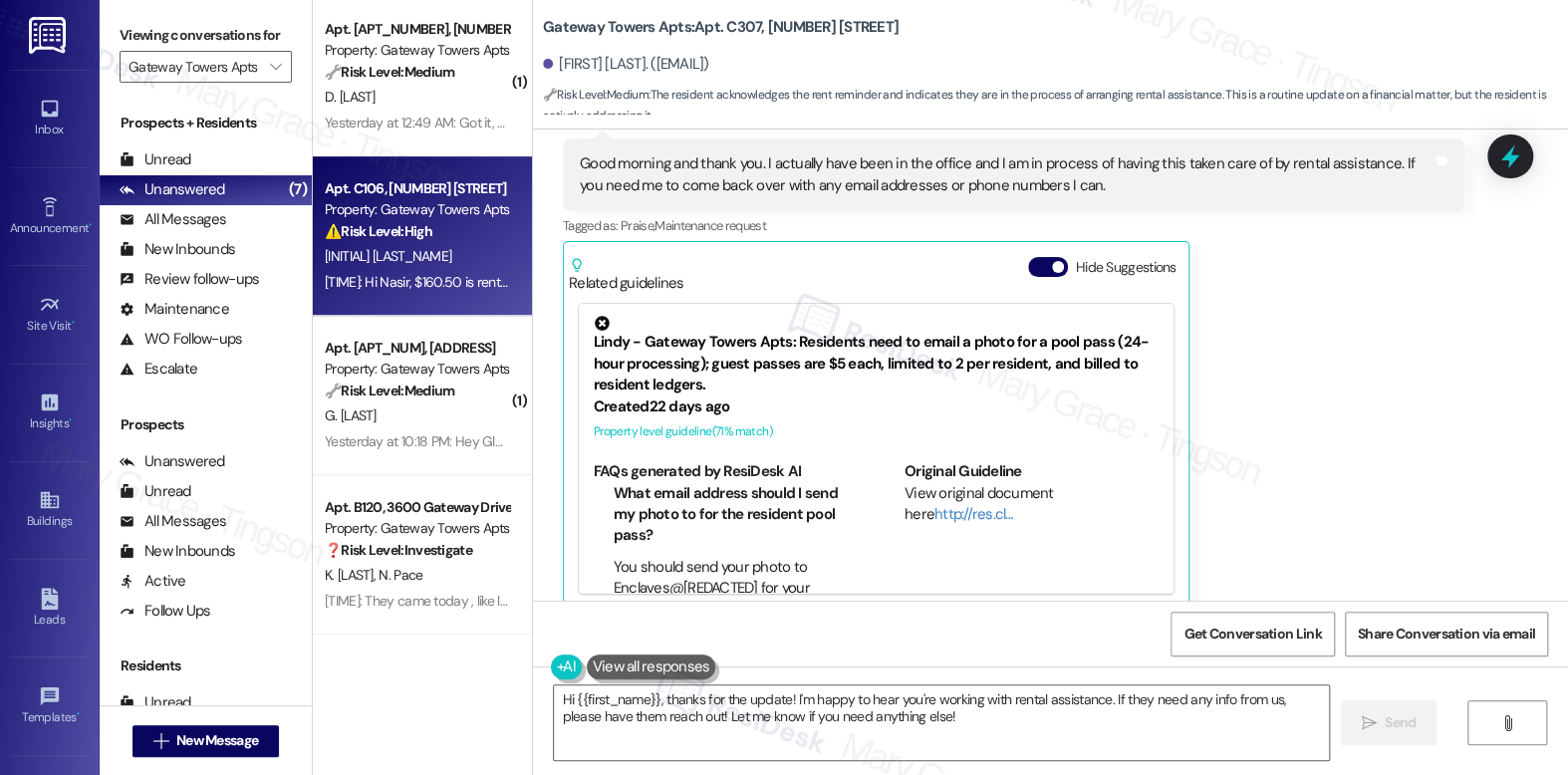 click on "N. Hinton" at bounding box center [416, 256] 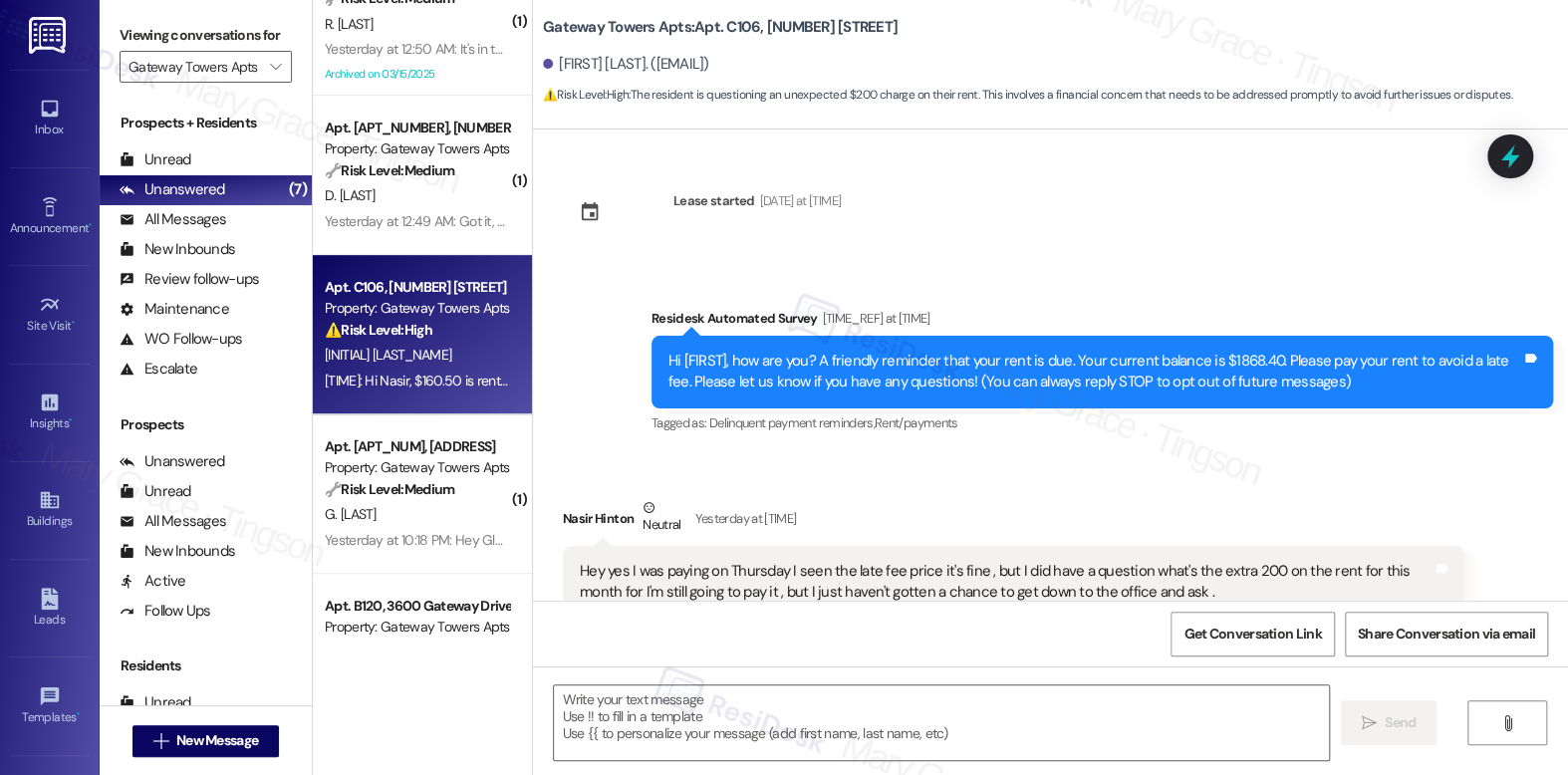 scroll, scrollTop: 481, scrollLeft: 0, axis: vertical 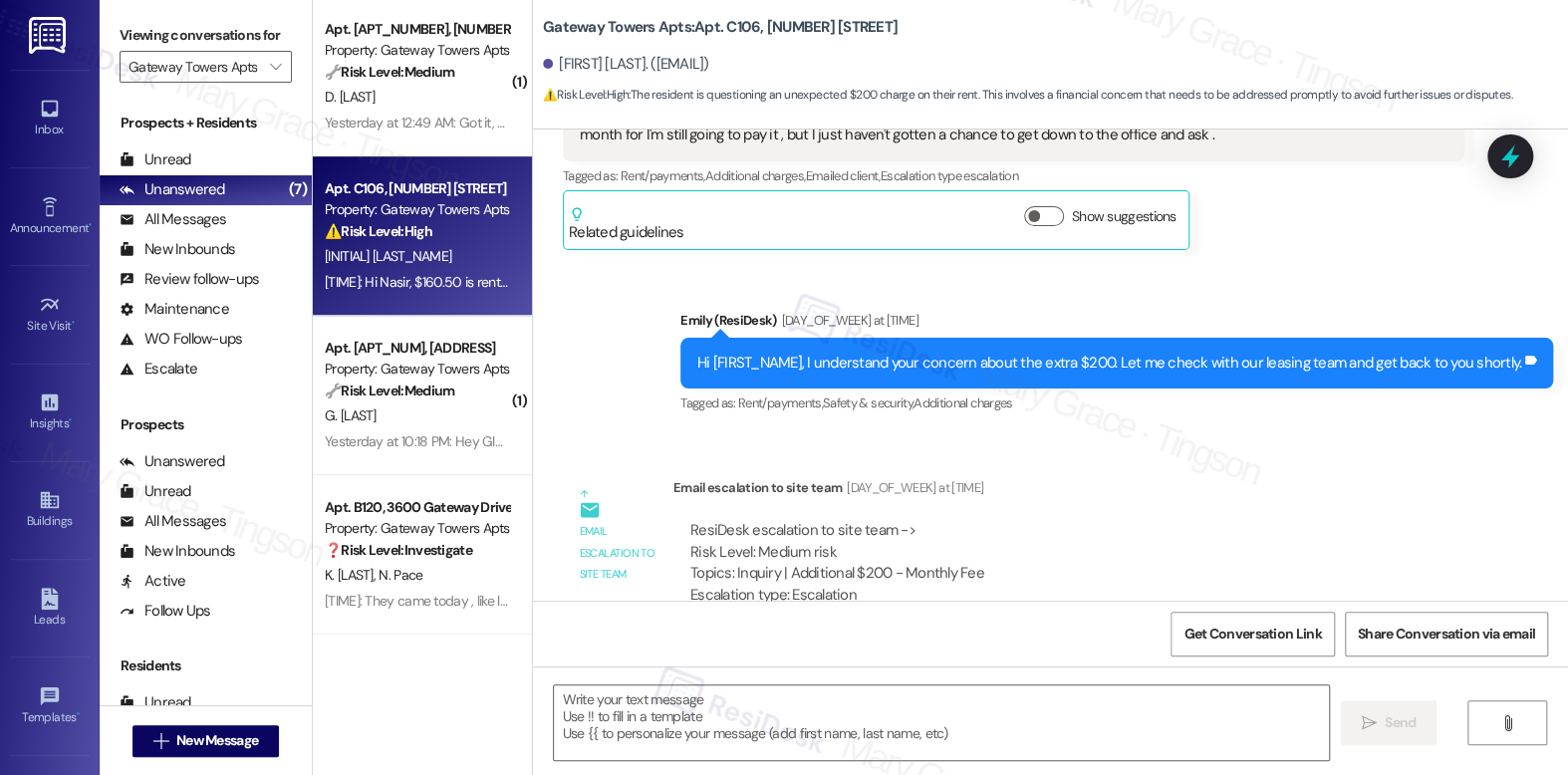 type on "Fetching suggested responses. Please feel free to read through the conversation in the meantime." 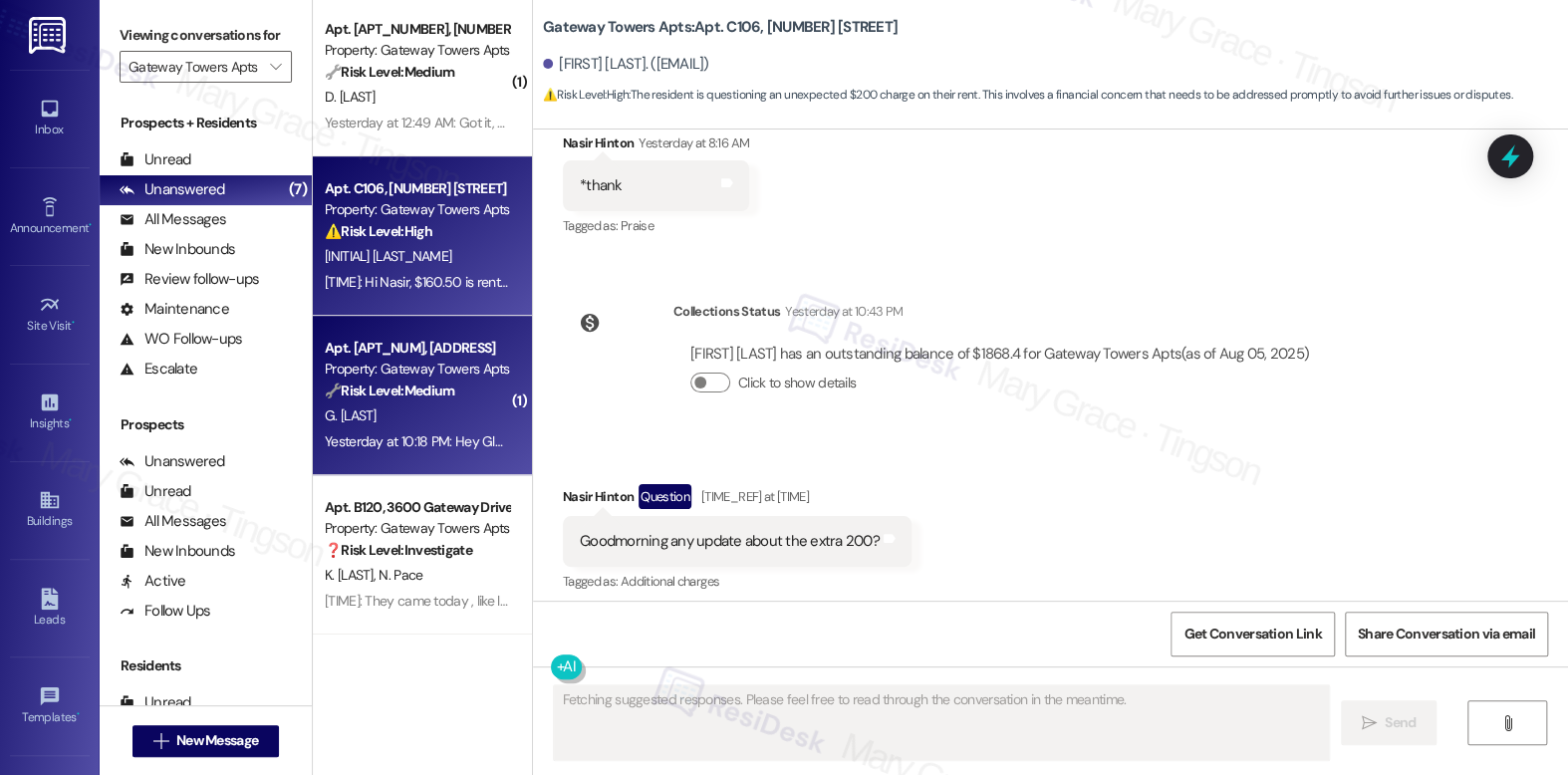 scroll, scrollTop: 1365, scrollLeft: 0, axis: vertical 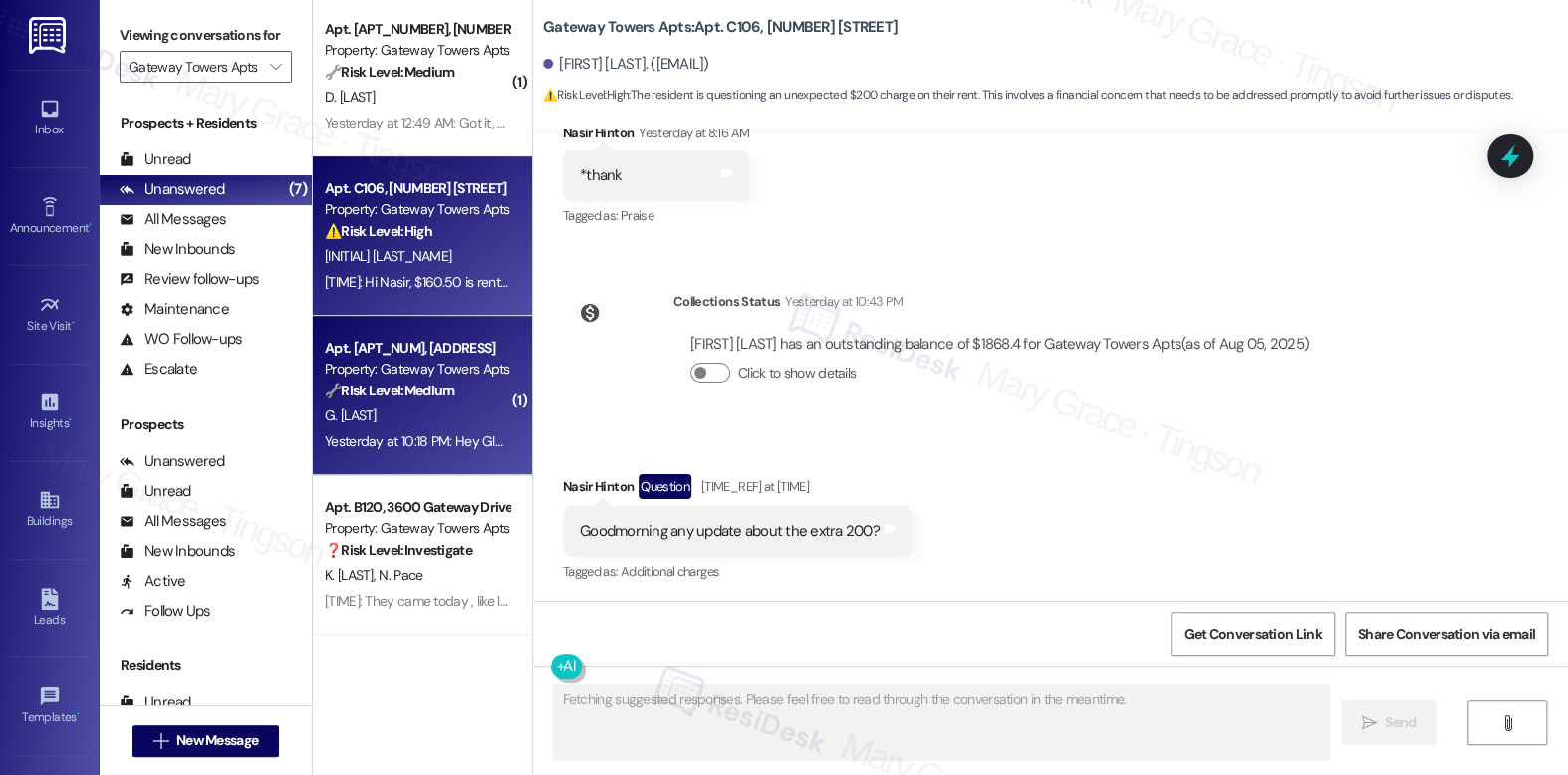 click on "🔧  Risk Level:  Medium The resident is confirming that they paid their rent in response to a reminder. This is a routine payment update." at bounding box center [416, 390] 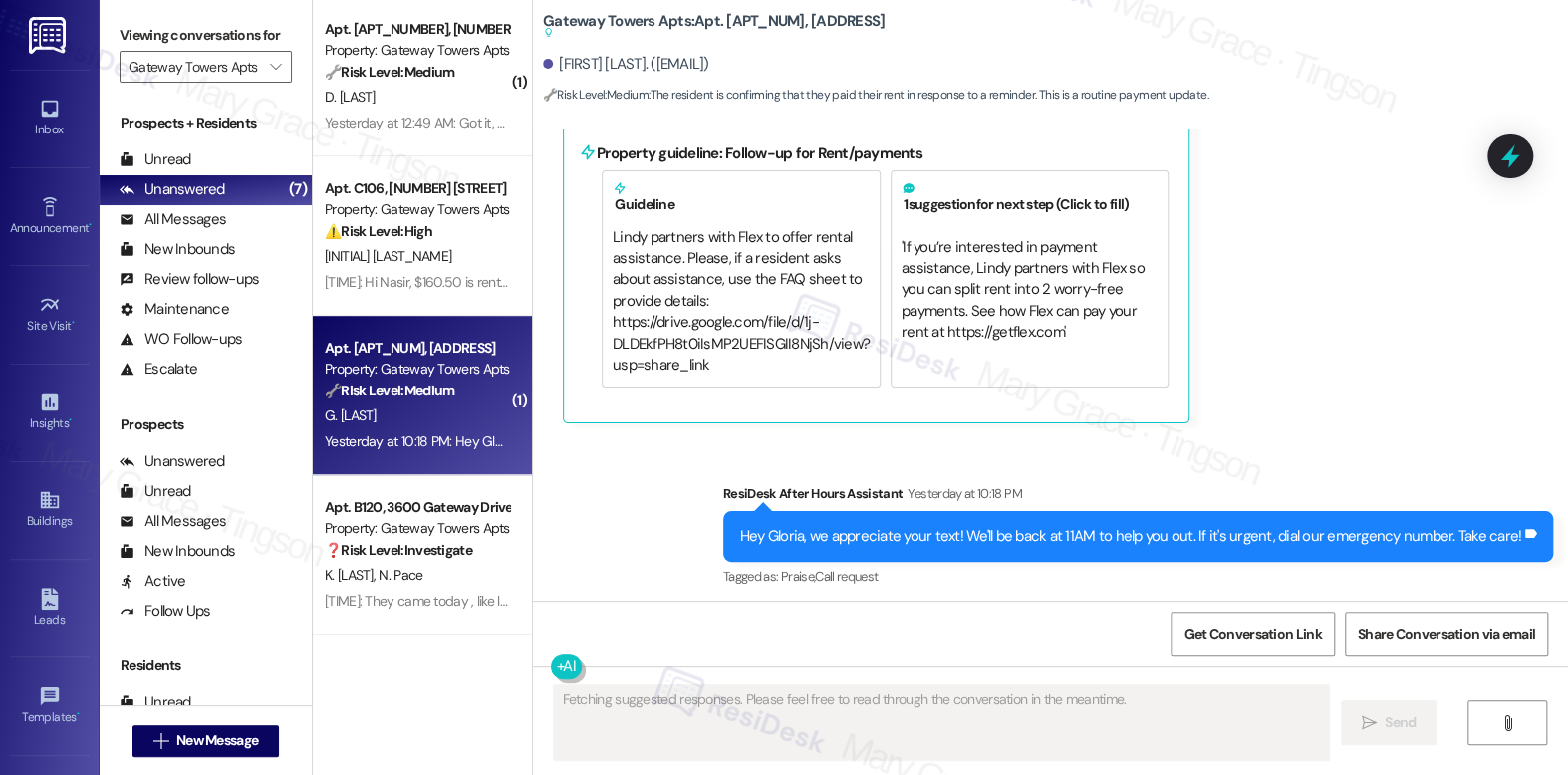 scroll, scrollTop: 8268, scrollLeft: 0, axis: vertical 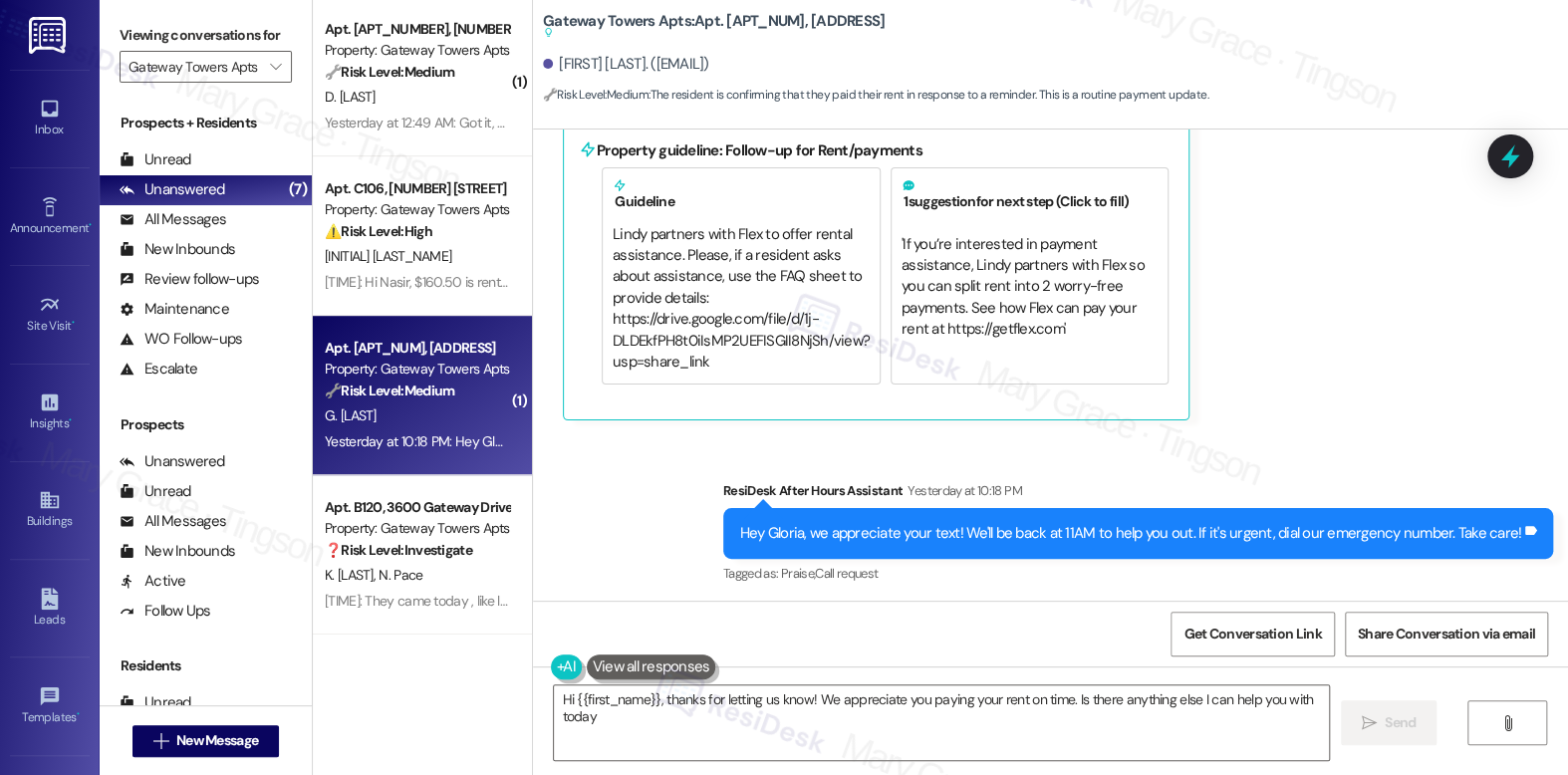 type on "Hi {{first_name}}, thanks for letting us know! We appreciate you paying your rent on time. Is there anything else I can help you with today?" 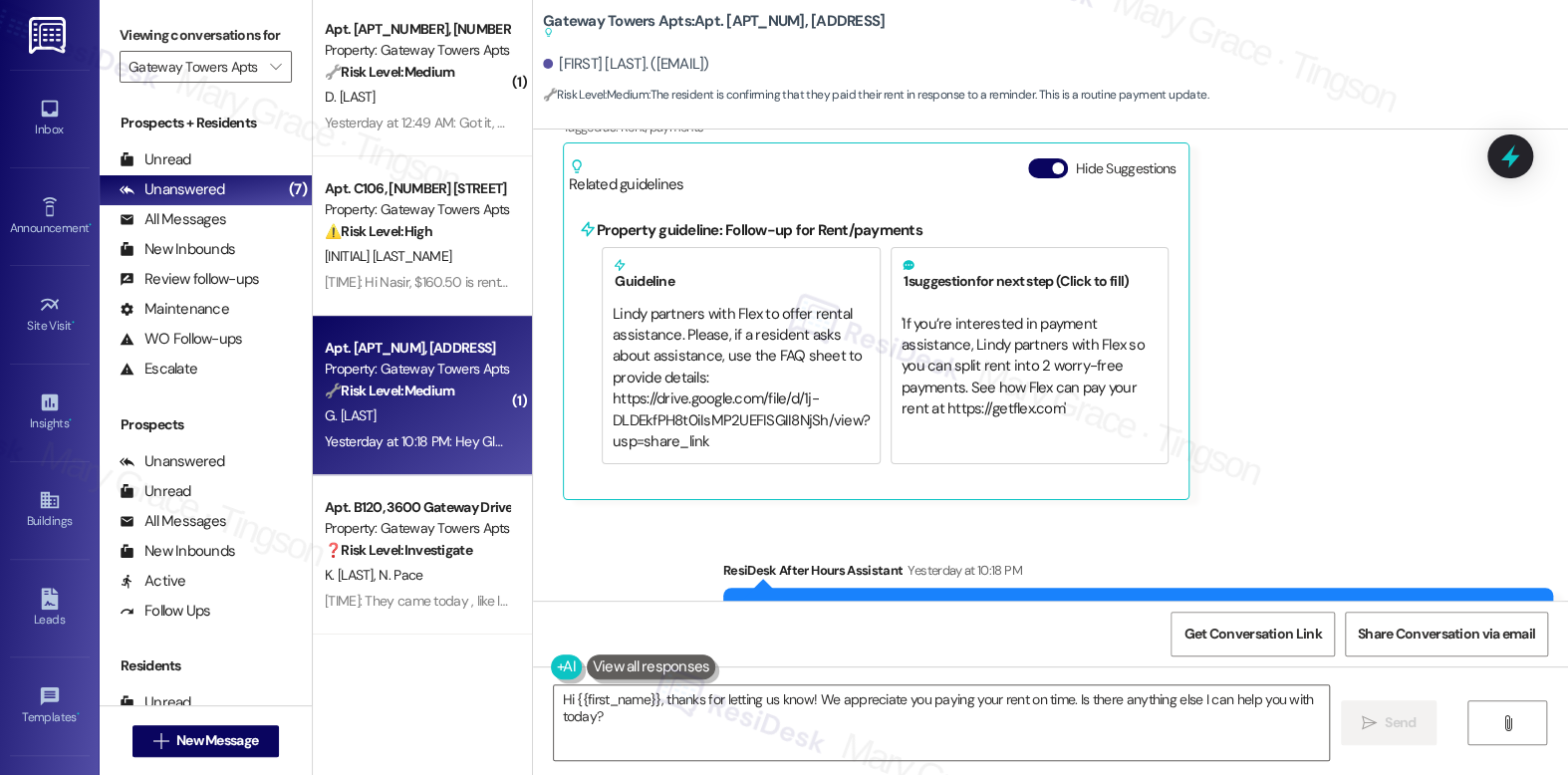 scroll, scrollTop: 8268, scrollLeft: 0, axis: vertical 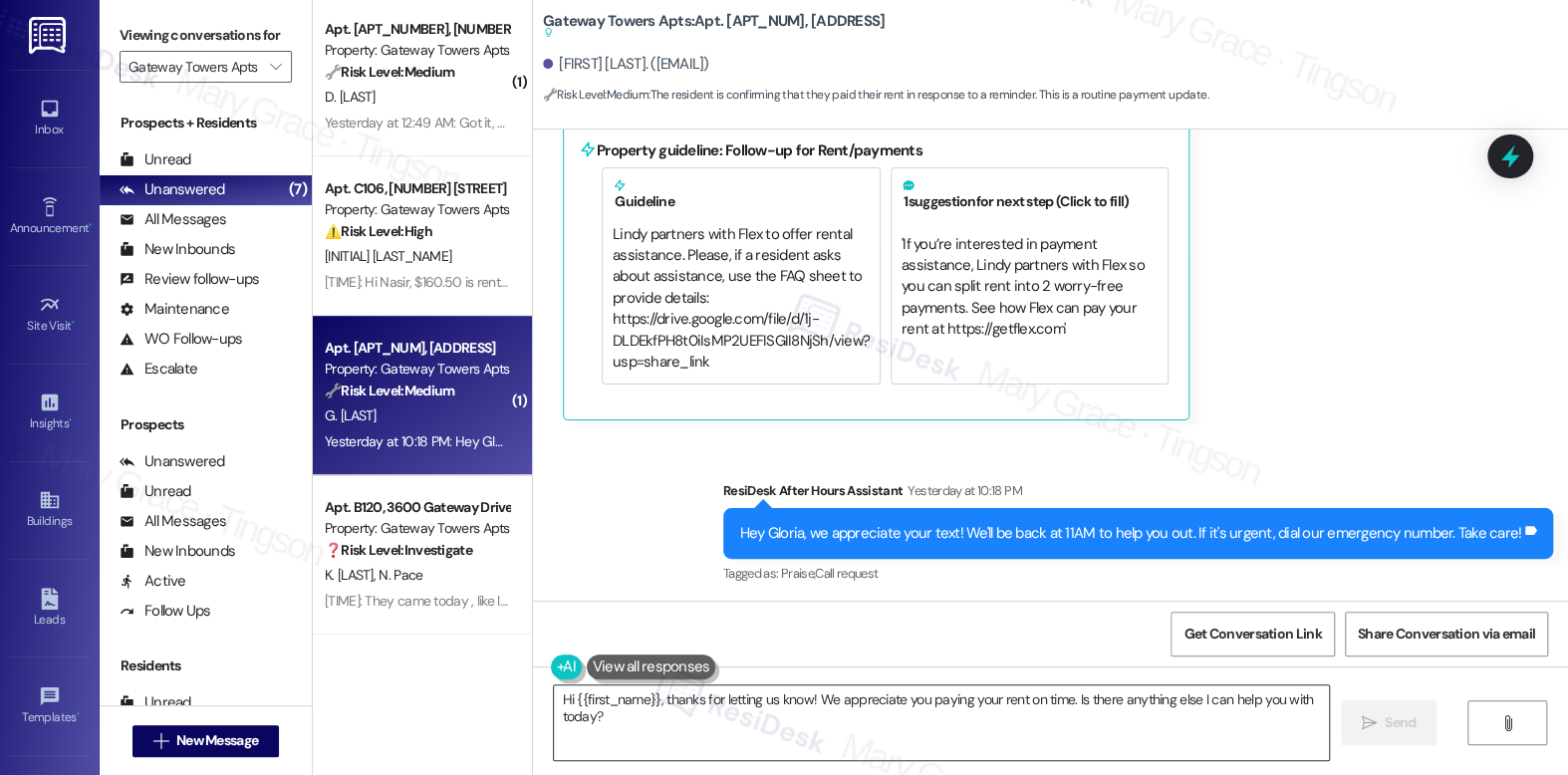 click on "Hi {{first_name}}, thanks for letting us know! We appreciate you paying your rent on time. Is there anything else I can help you with today?" at bounding box center (940, 722) 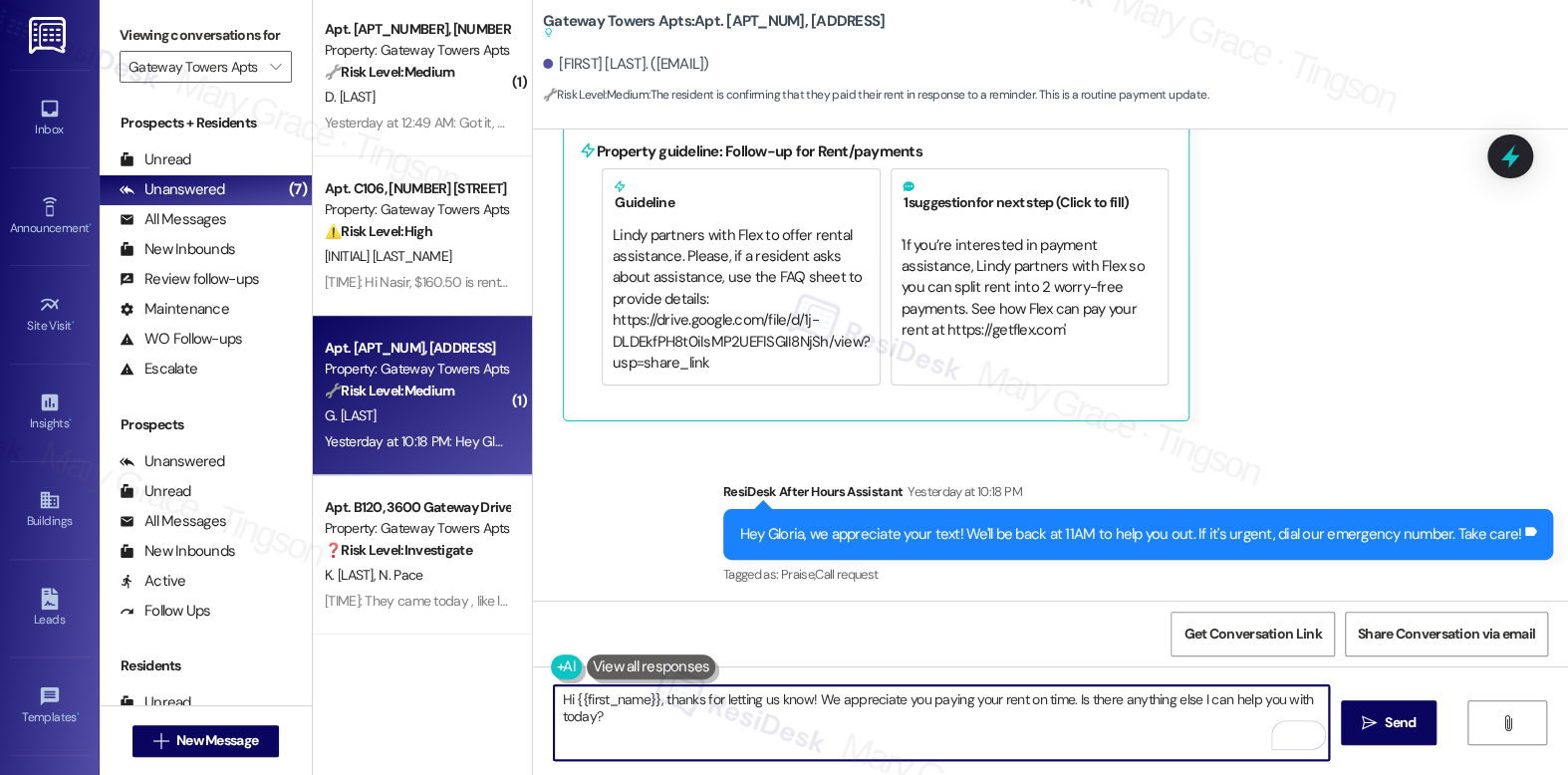 scroll, scrollTop: 8268, scrollLeft: 0, axis: vertical 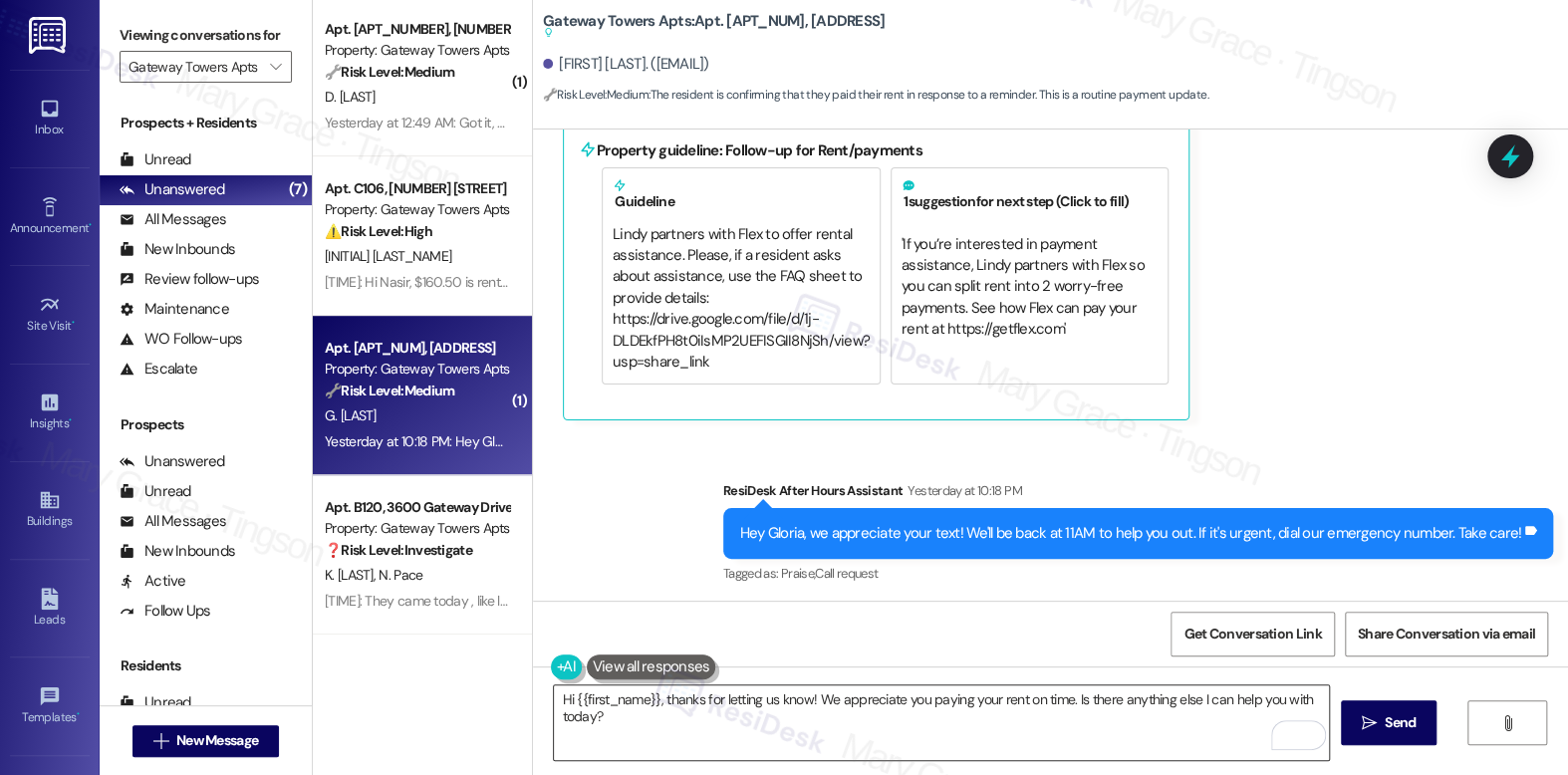 drag, startPoint x: 1380, startPoint y: 713, endPoint x: 1244, endPoint y: 684, distance: 139.05754 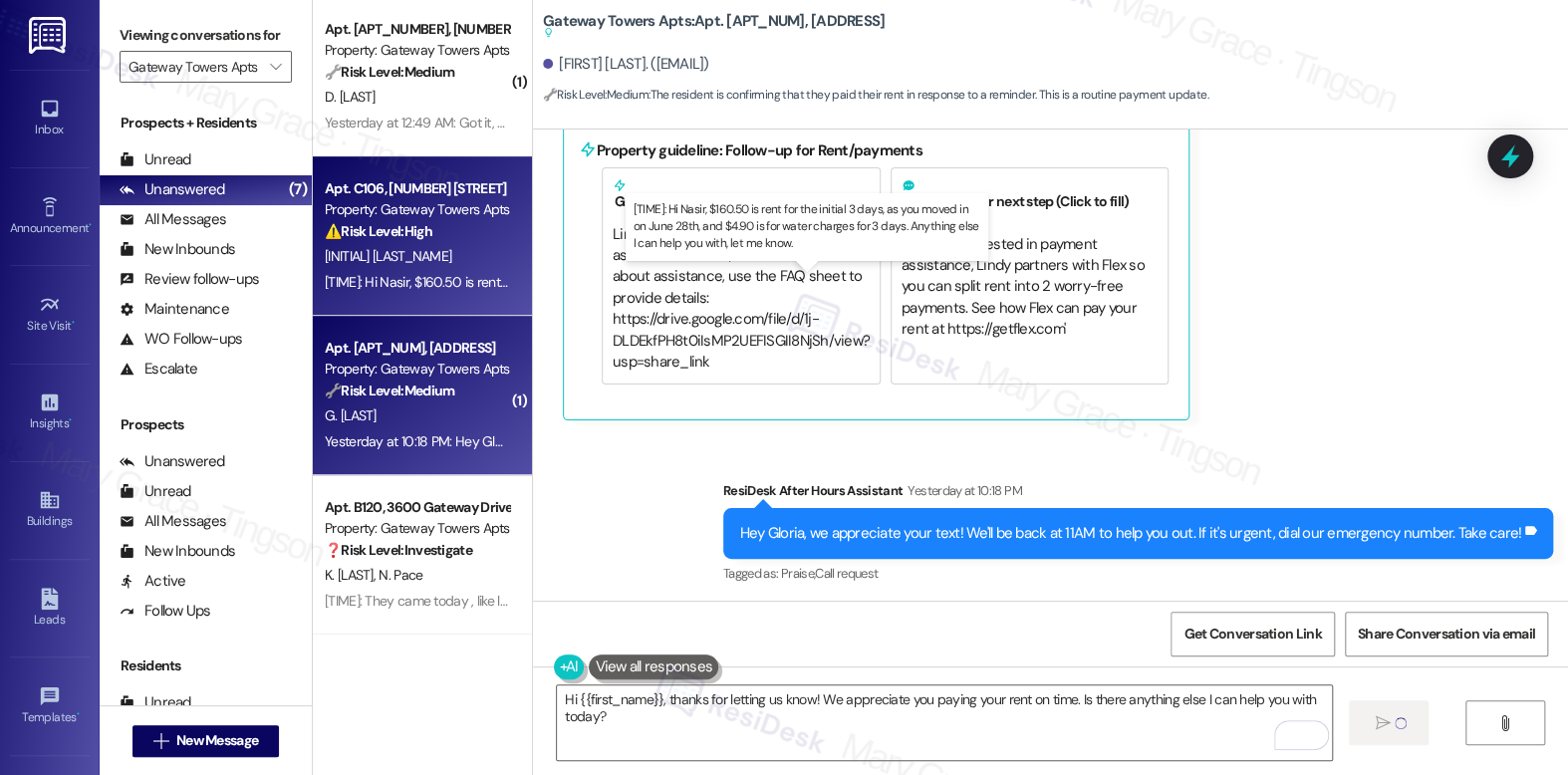 type 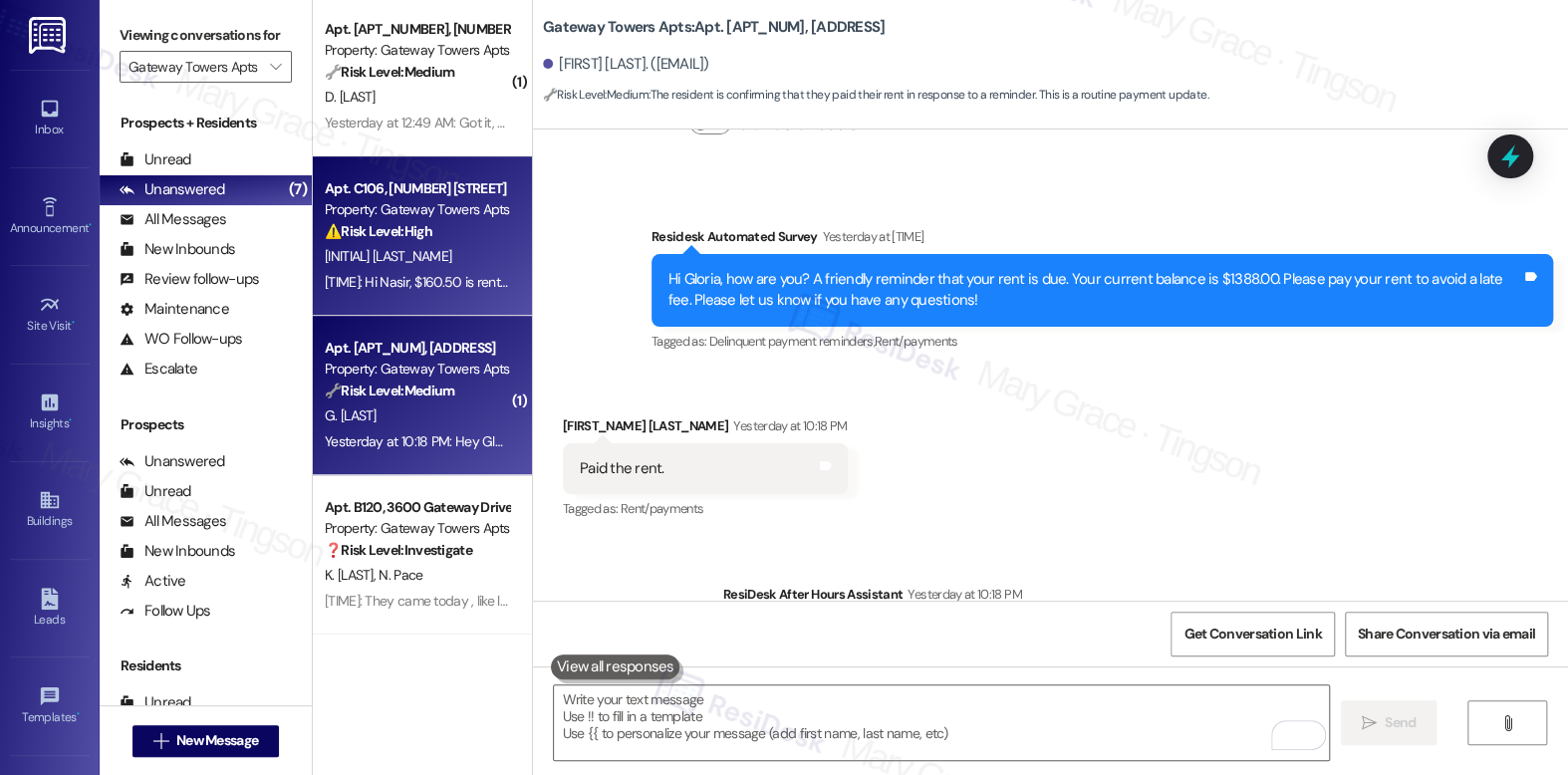 scroll, scrollTop: 7743, scrollLeft: 0, axis: vertical 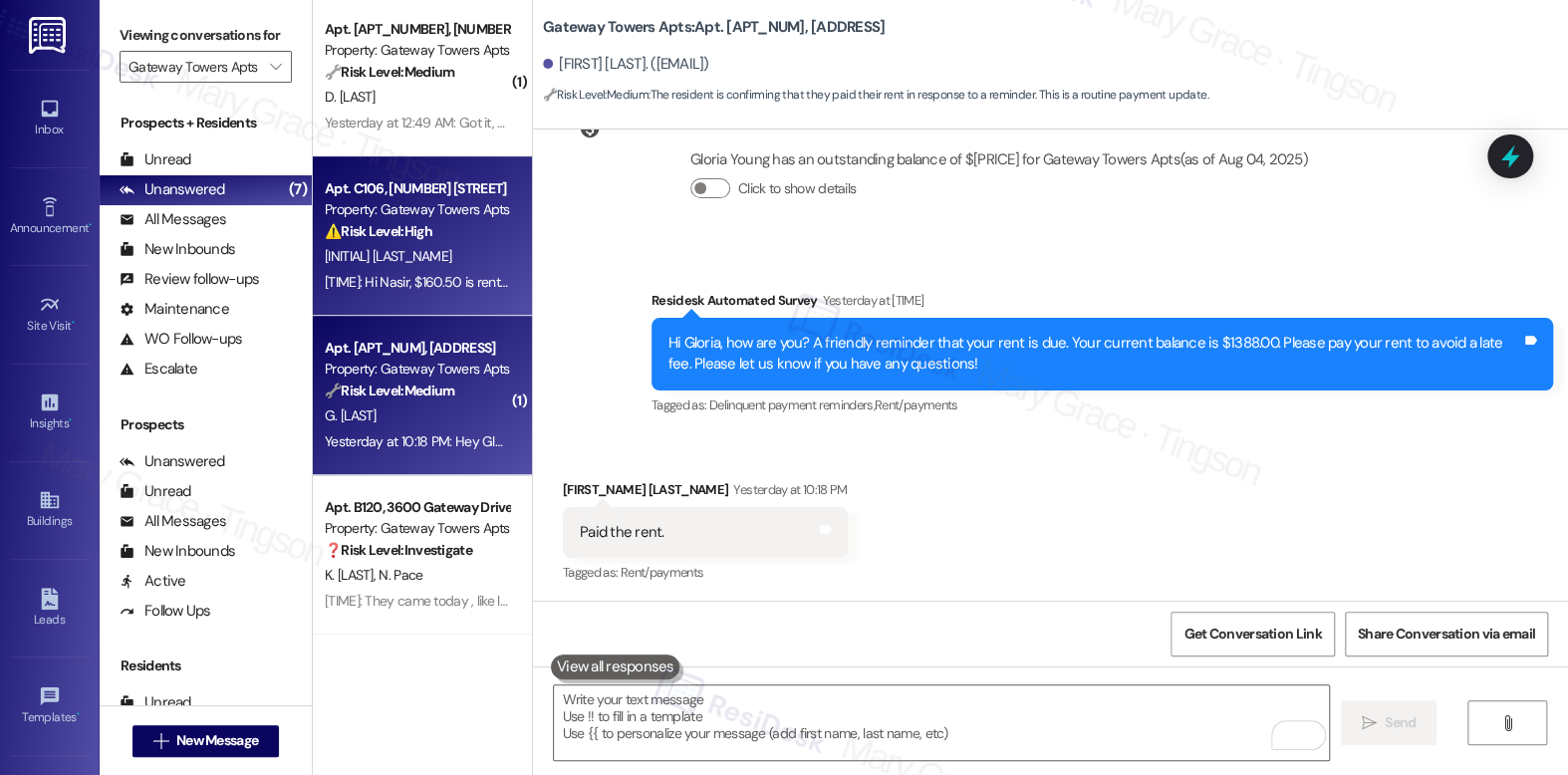 click on "N. Hinton" at bounding box center (416, 256) 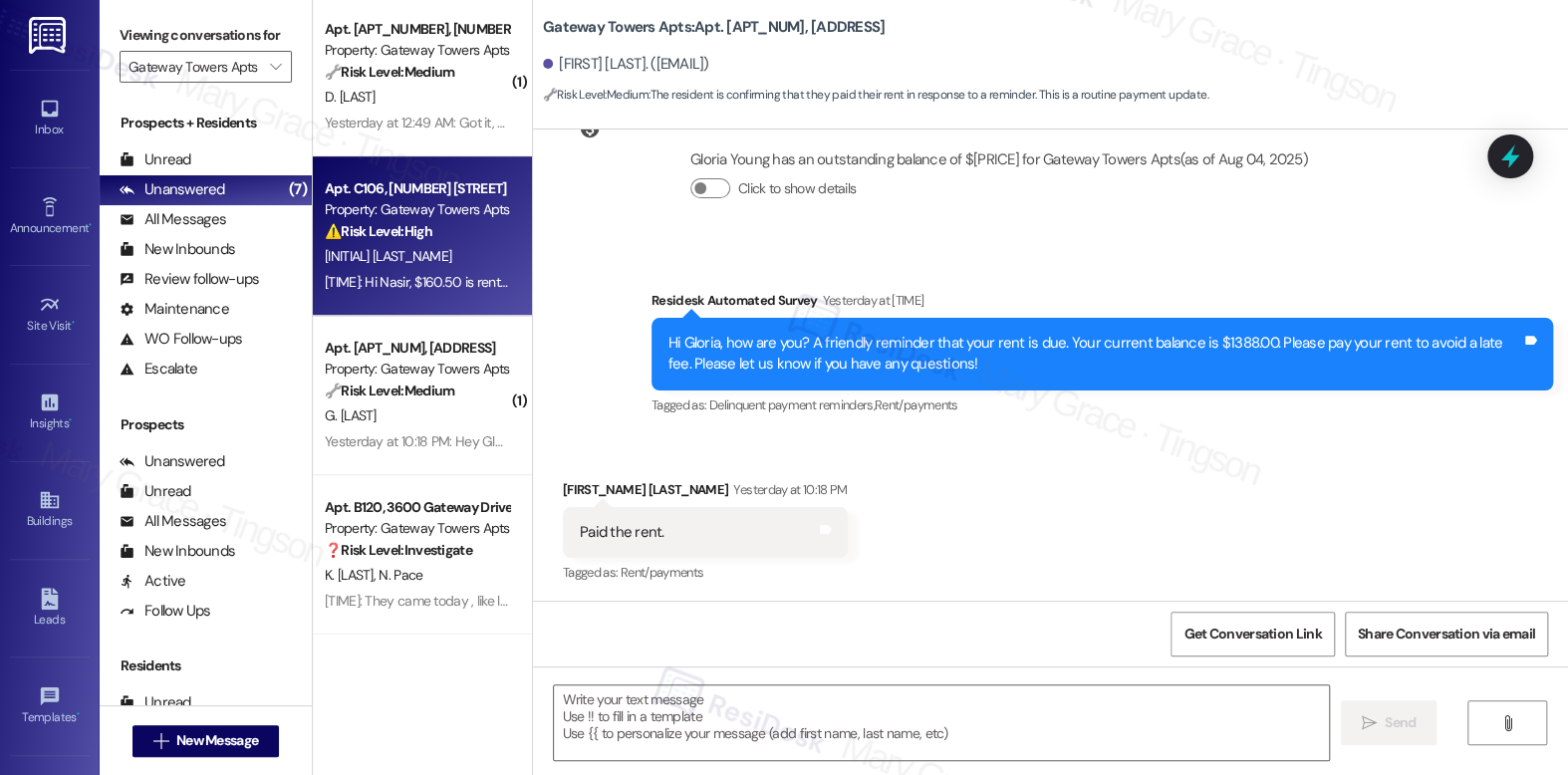 type on "Fetching suggested responses. Please feel free to read through the conversation in the meantime." 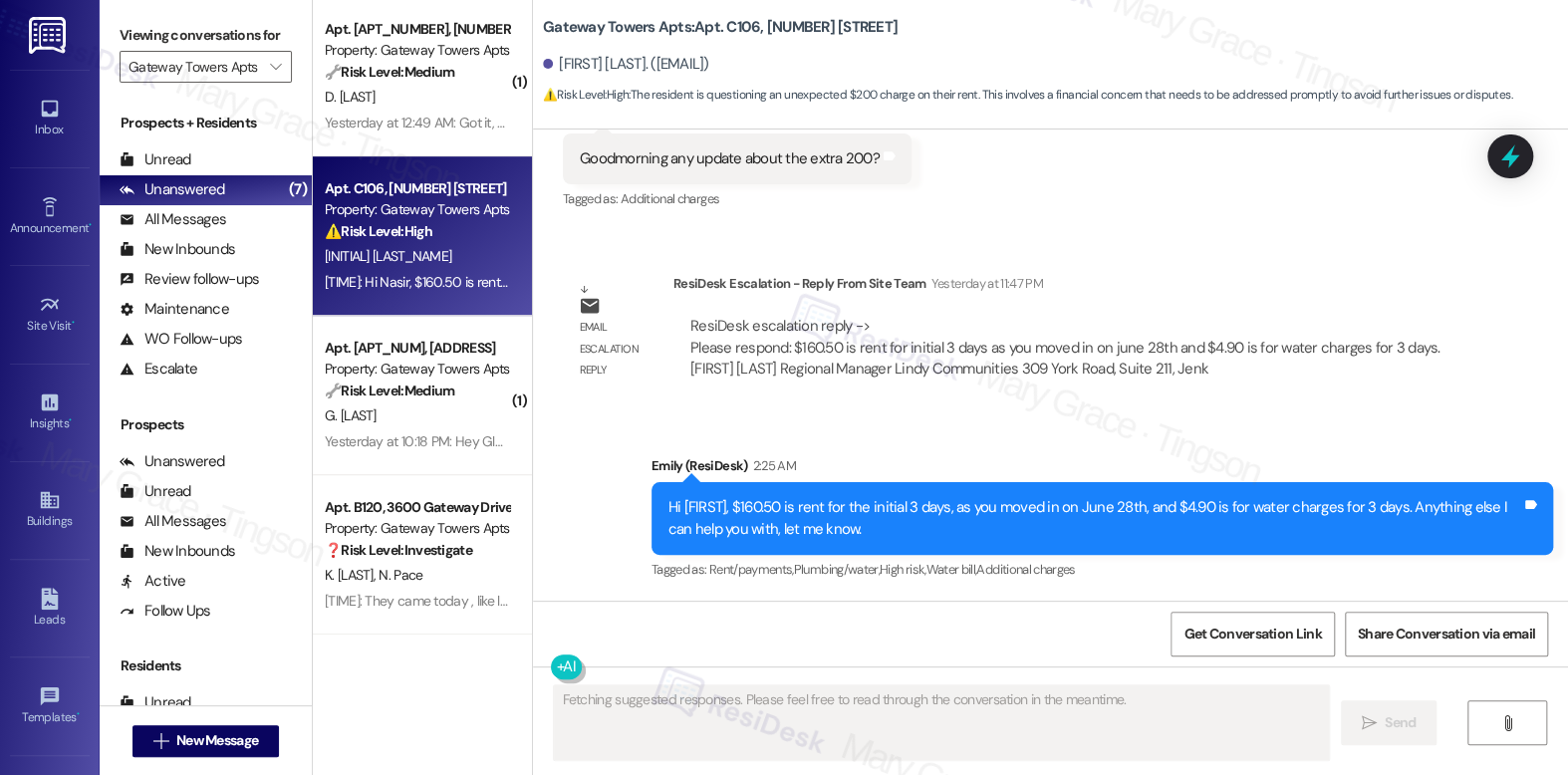 scroll, scrollTop: 1735, scrollLeft: 0, axis: vertical 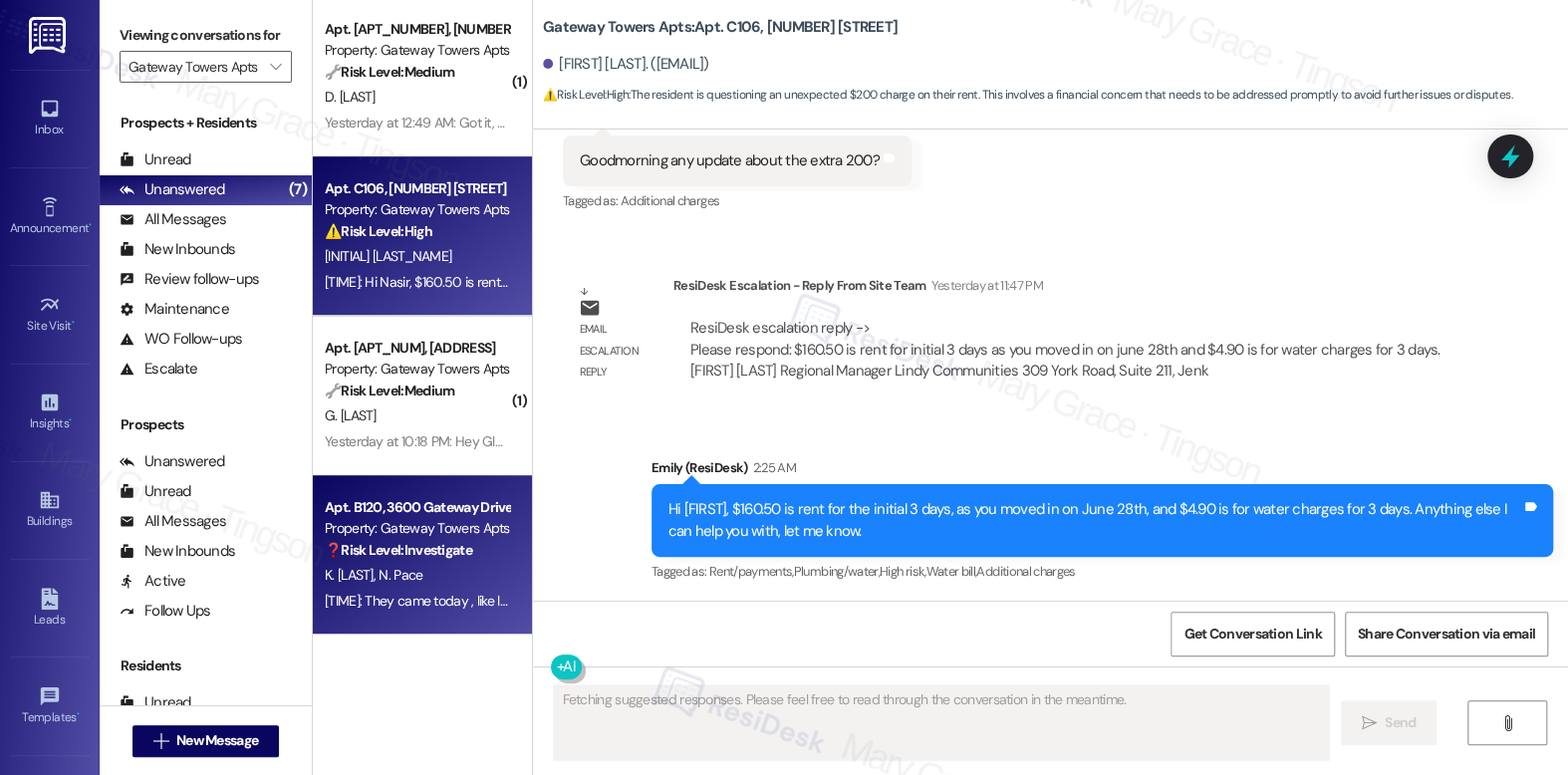 click on "Apt. B120, 3600 Gateway Drive" at bounding box center (416, 507) 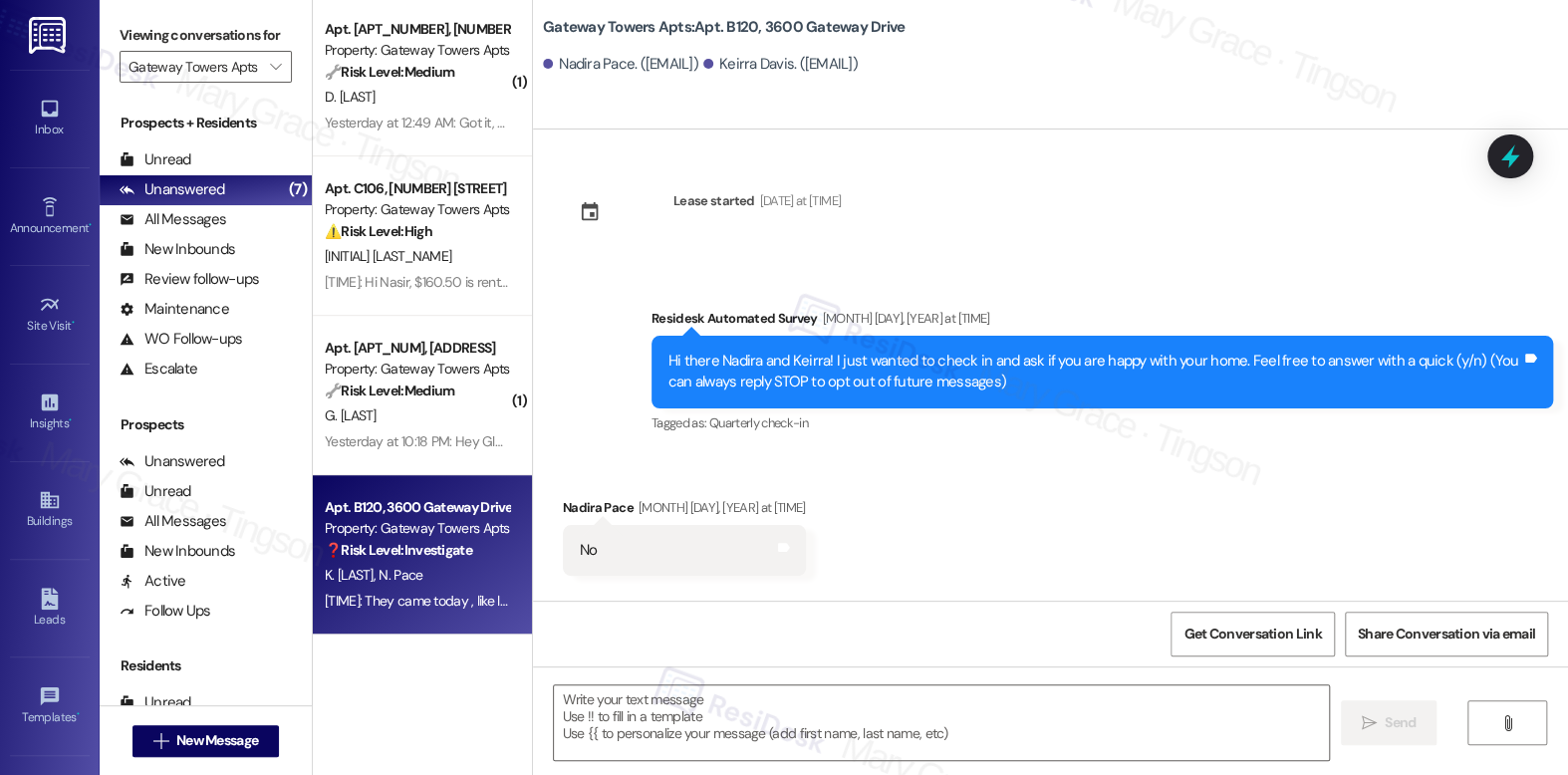 scroll, scrollTop: 23451, scrollLeft: 0, axis: vertical 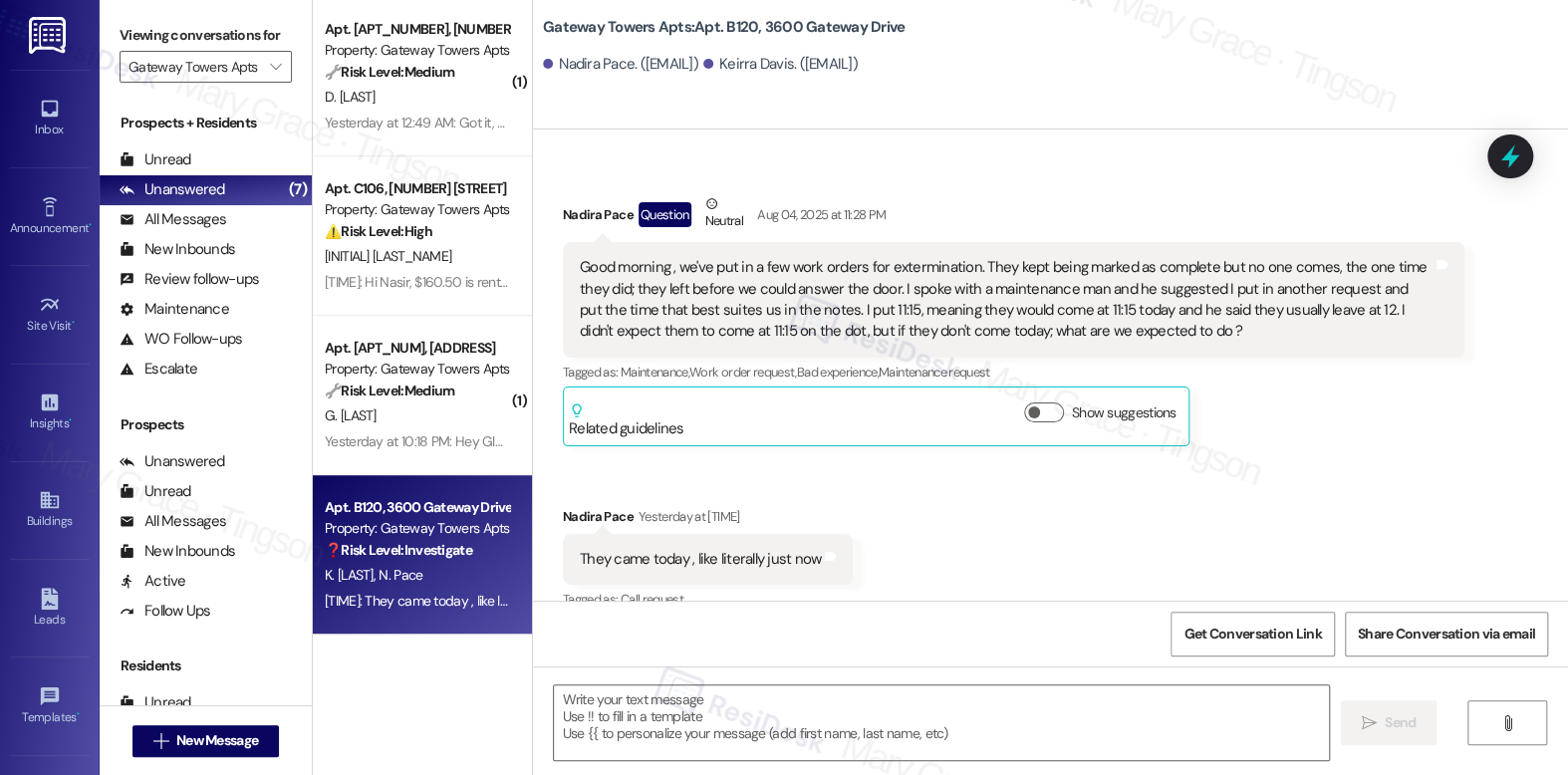type on "Fetching suggested responses. Please feel free to read through the conversation in the meantime." 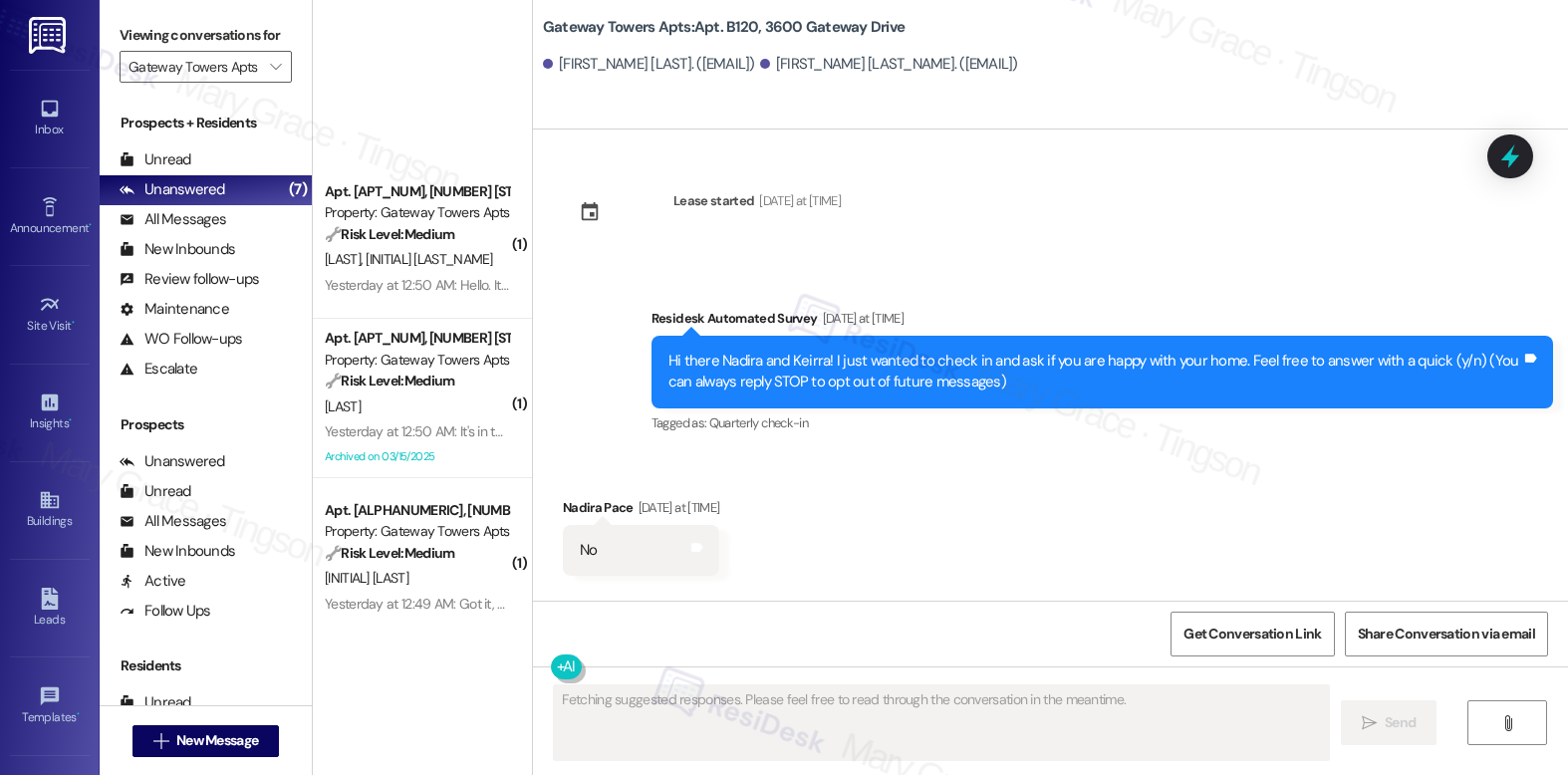 scroll, scrollTop: 0, scrollLeft: 0, axis: both 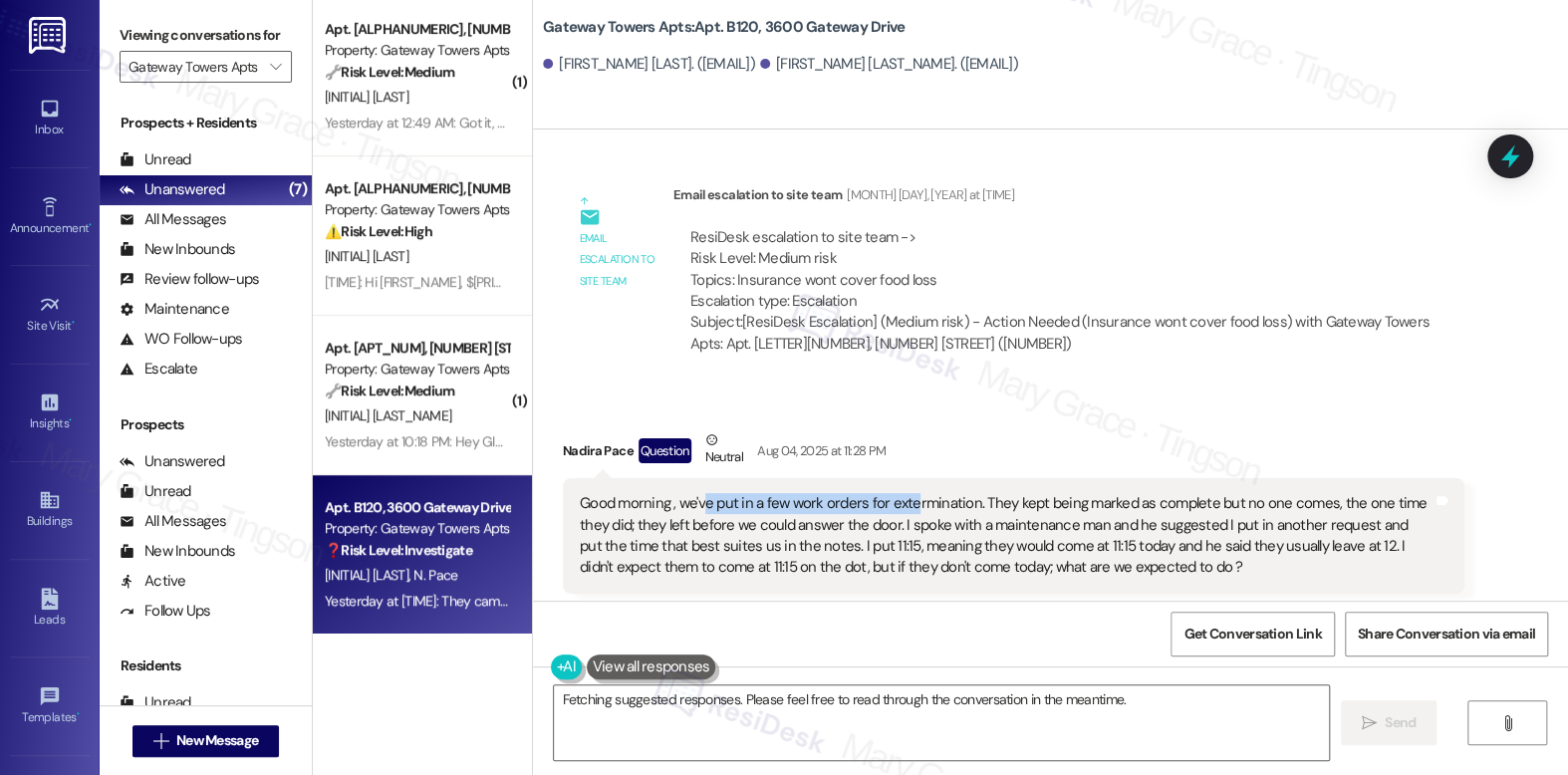 drag, startPoint x: 692, startPoint y: 474, endPoint x: 904, endPoint y: 471, distance: 212.02123 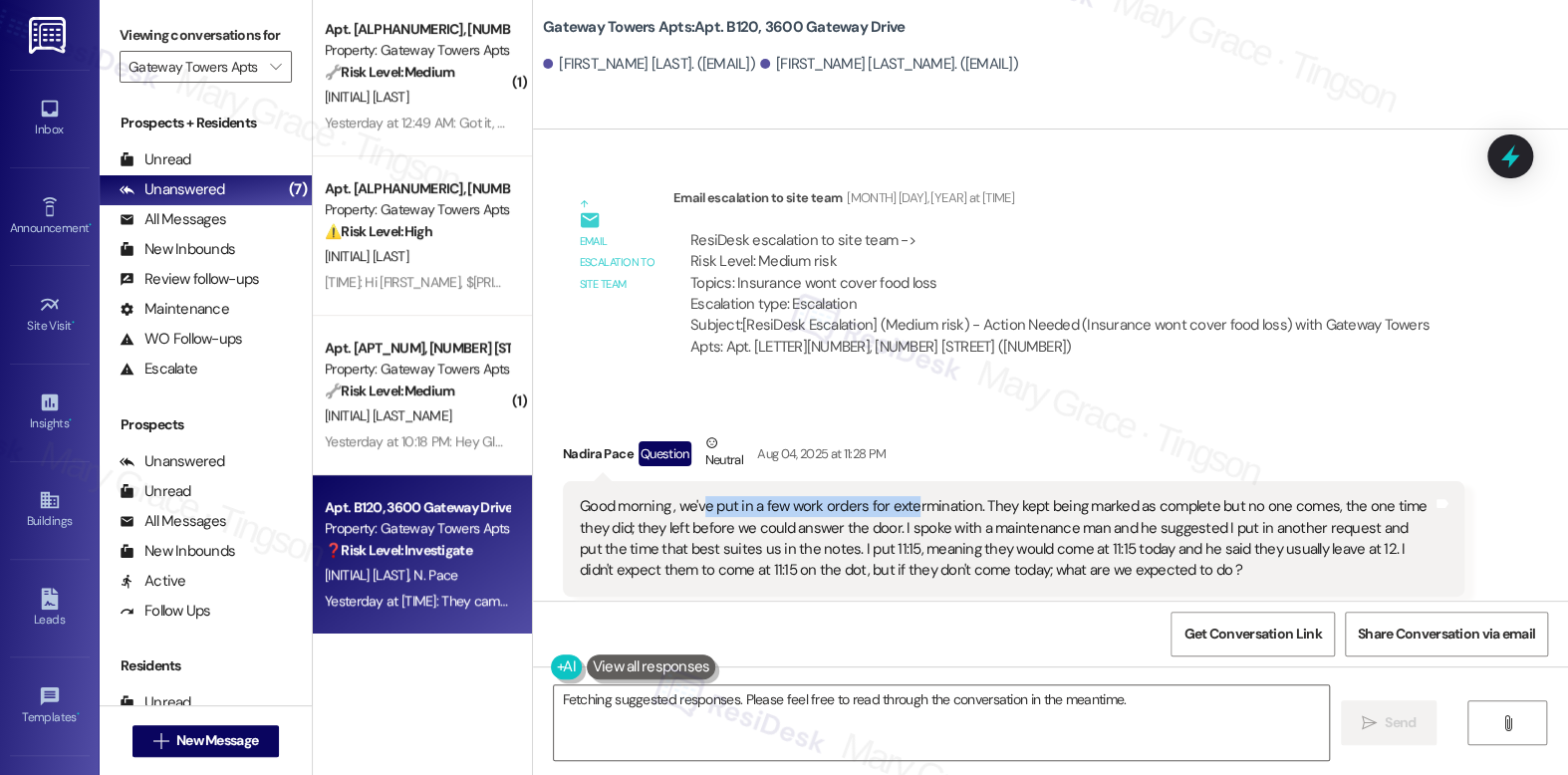 scroll, scrollTop: 23211, scrollLeft: 0, axis: vertical 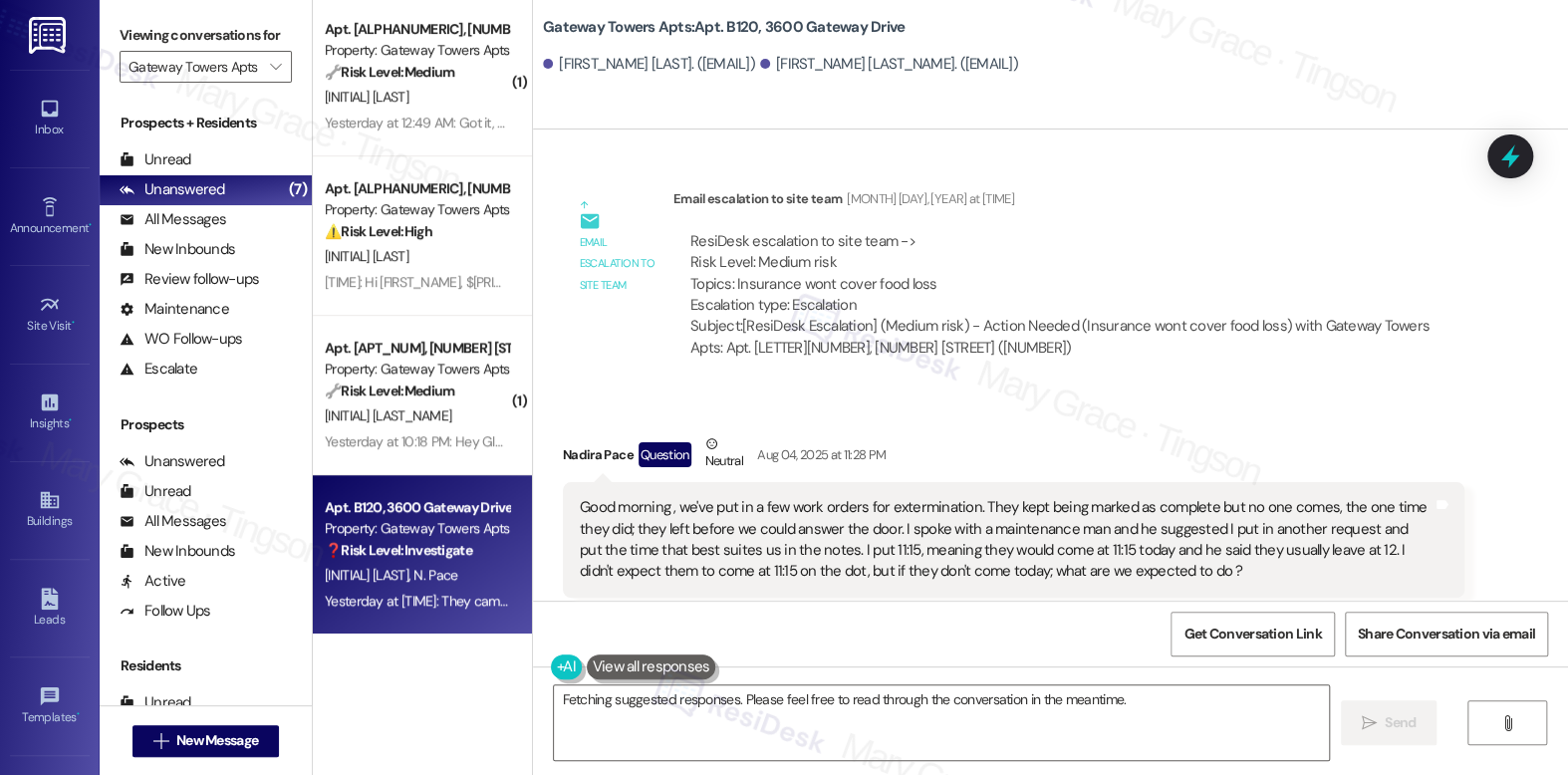 click on "Gateway Towers Apts:  Apt. [LETTER][NUMBER], [NUMBER] [STREET]" at bounding box center (723, 27) 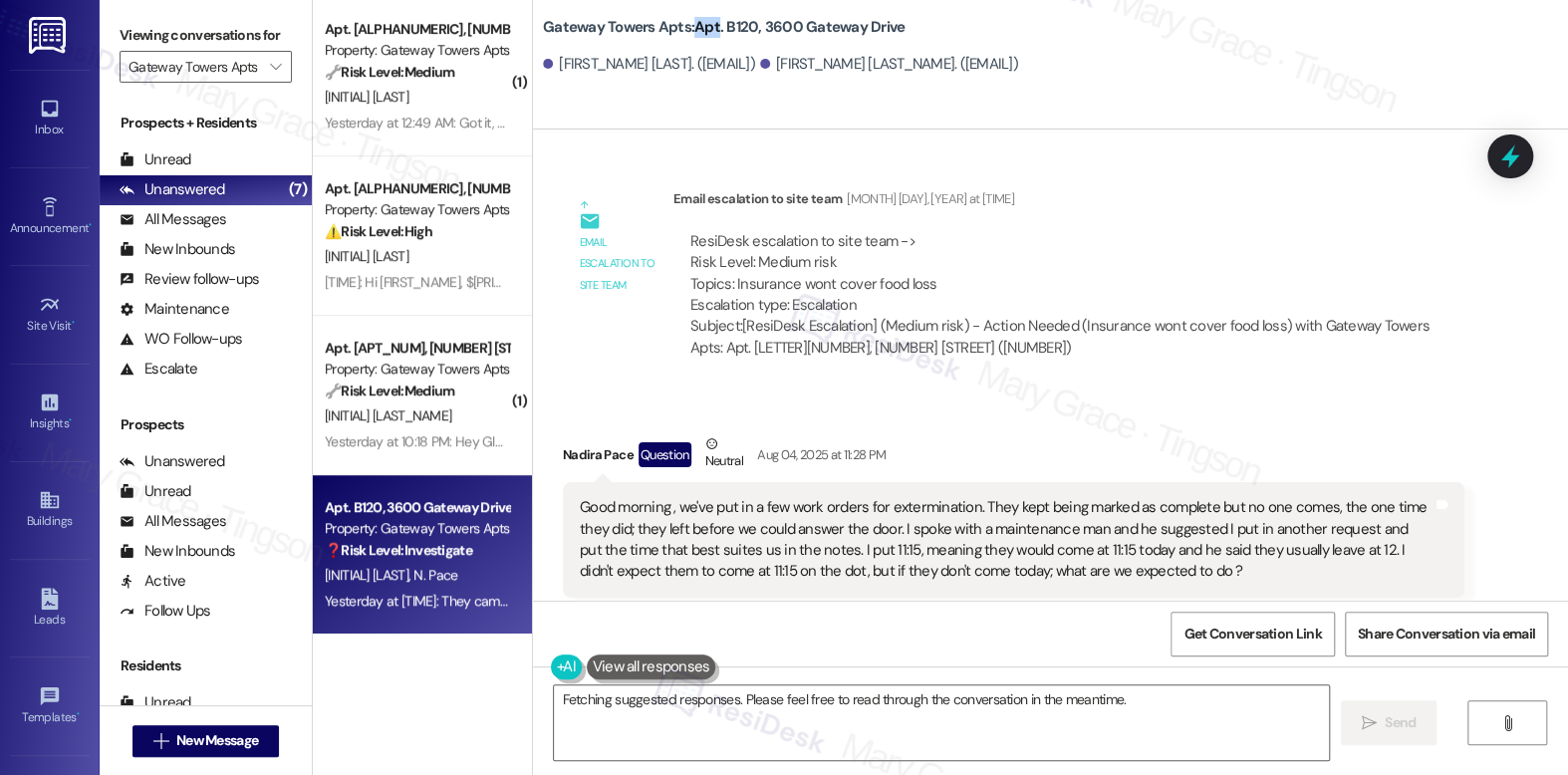 click on "Gateway Towers Apts:  Apt. [LETTER][NUMBER], [NUMBER] [STREET]" at bounding box center [723, 27] 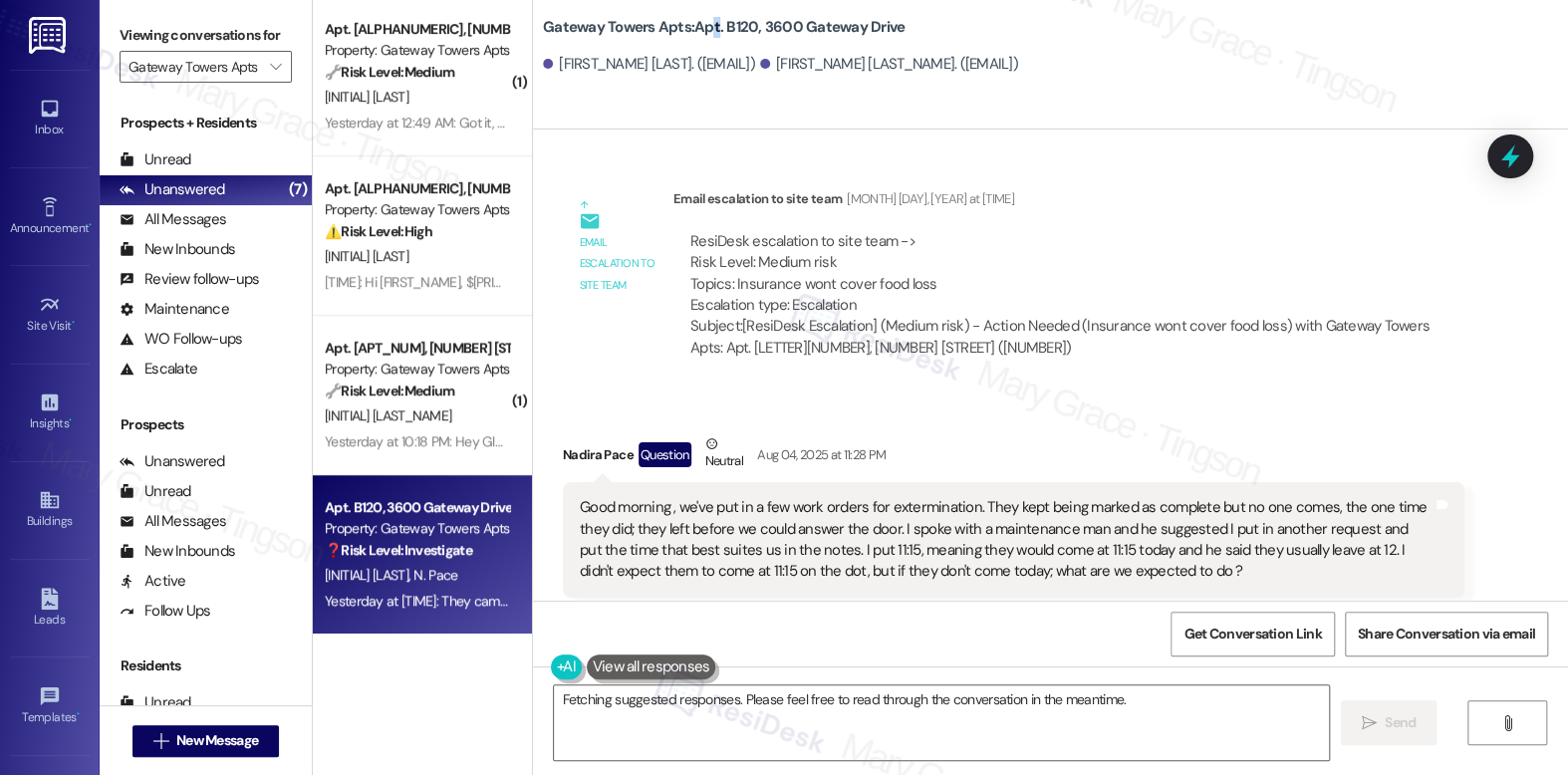 click on "Gateway Towers Apts:  Apt. [LETTER][NUMBER], [NUMBER] [STREET]" at bounding box center [723, 27] 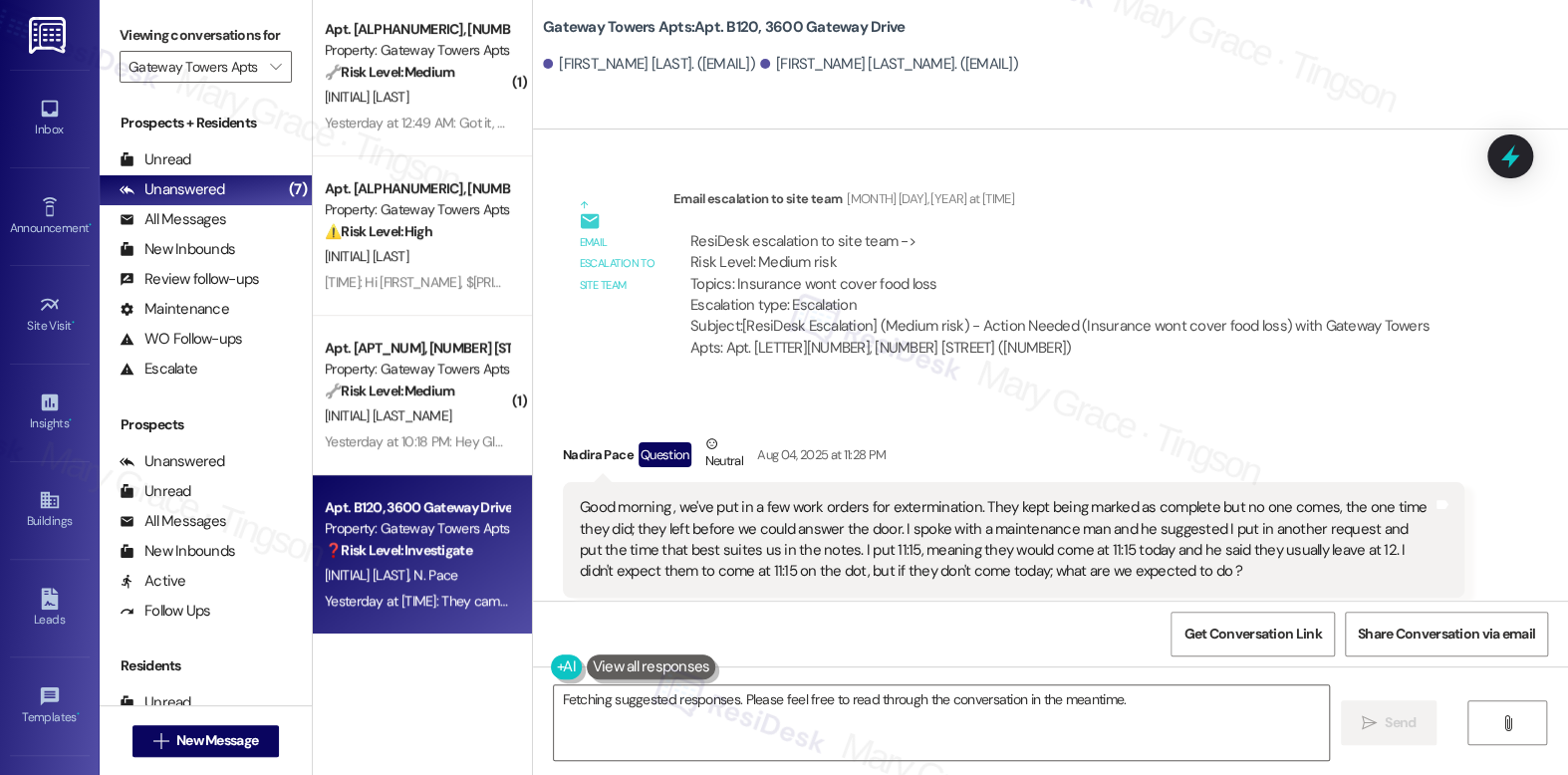 click on "Gateway Towers Apts:  Apt. [LETTER][NUMBER], [NUMBER] [STREET]" at bounding box center [723, 27] 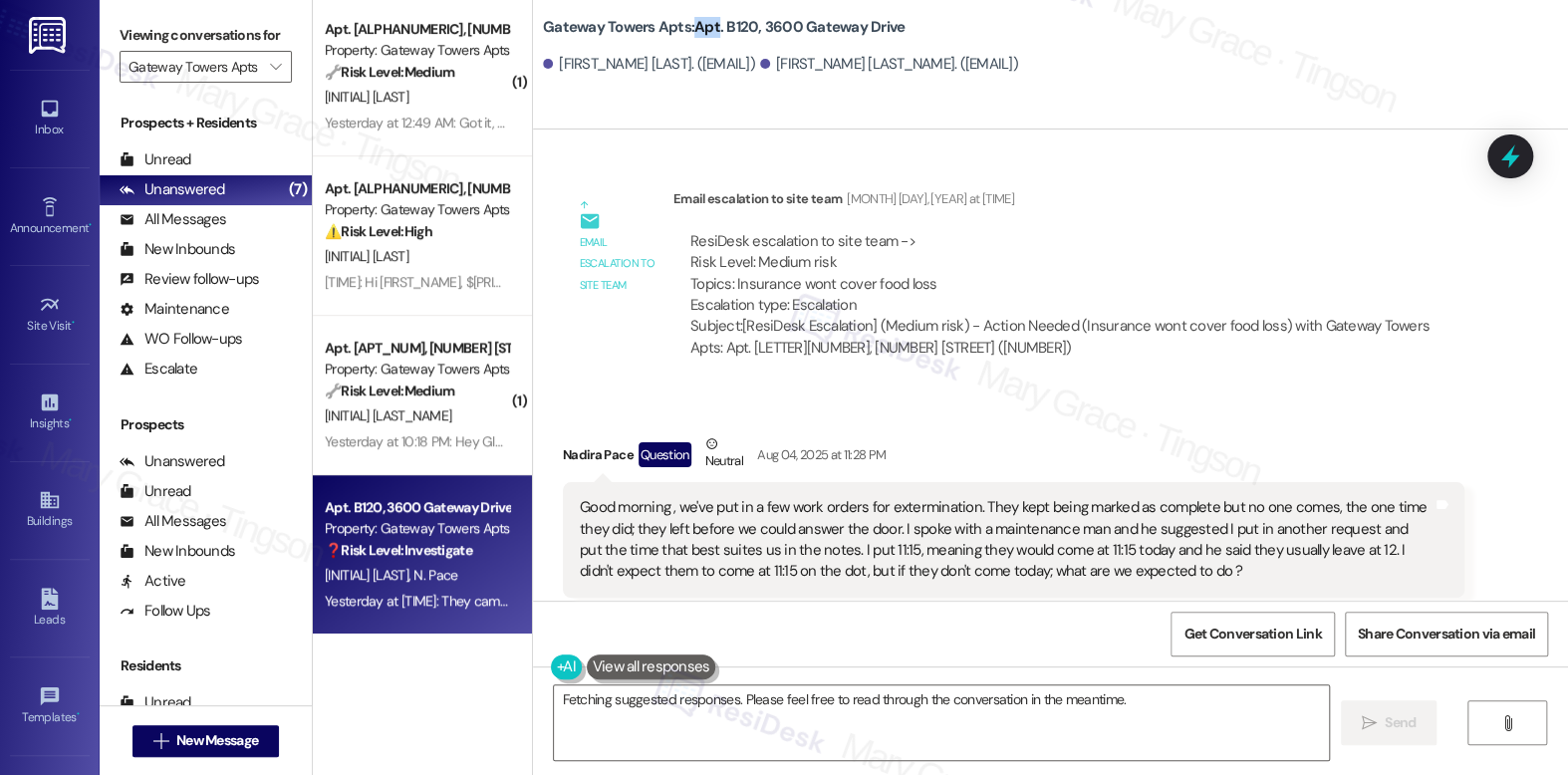 click on "Gateway Towers Apts:  Apt. [LETTER][NUMBER], [NUMBER] [STREET]" at bounding box center [723, 27] 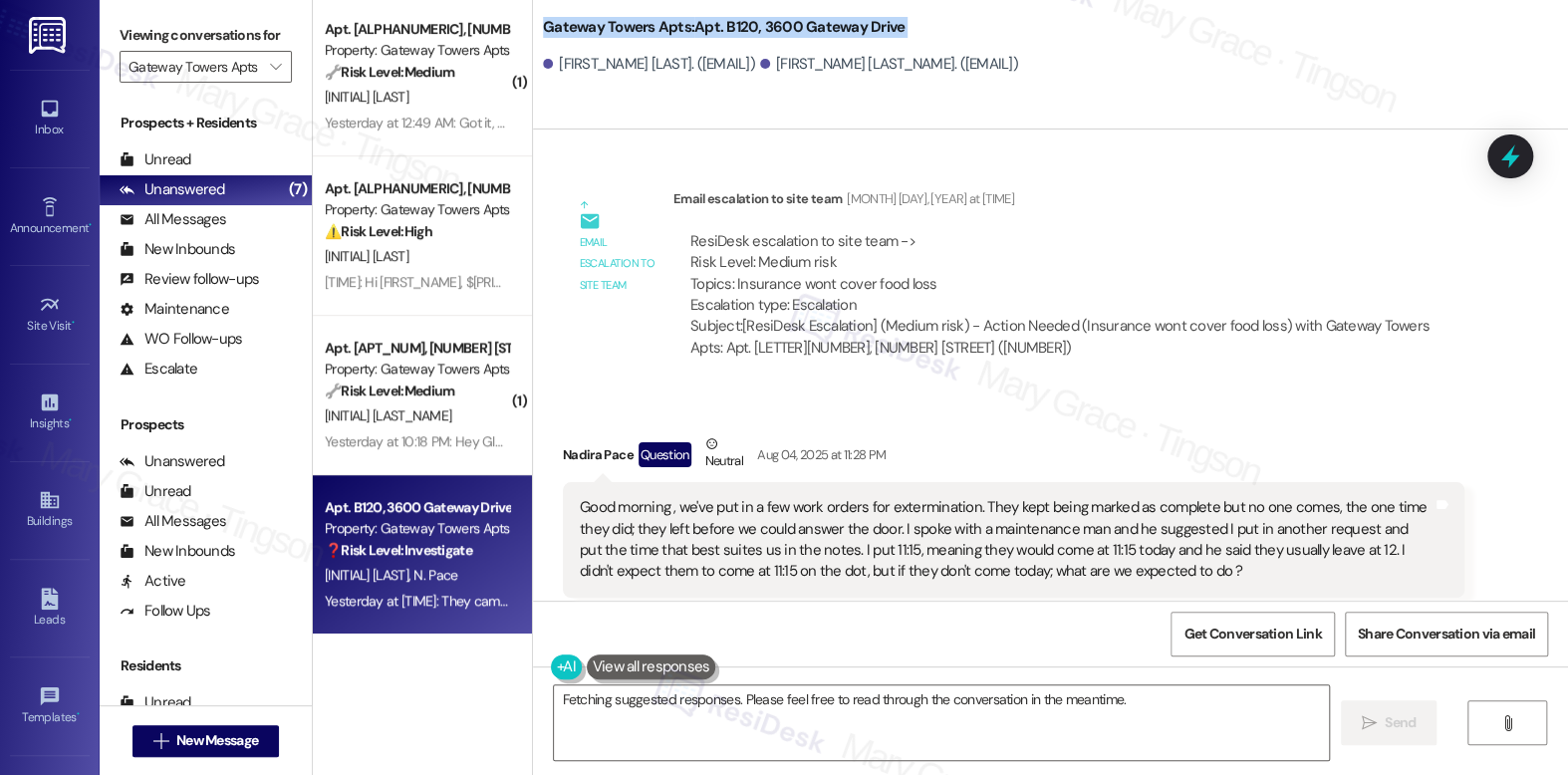 click on "Gateway Towers Apts:  Apt. [LETTER][NUMBER], [NUMBER] [STREET]" at bounding box center (723, 27) 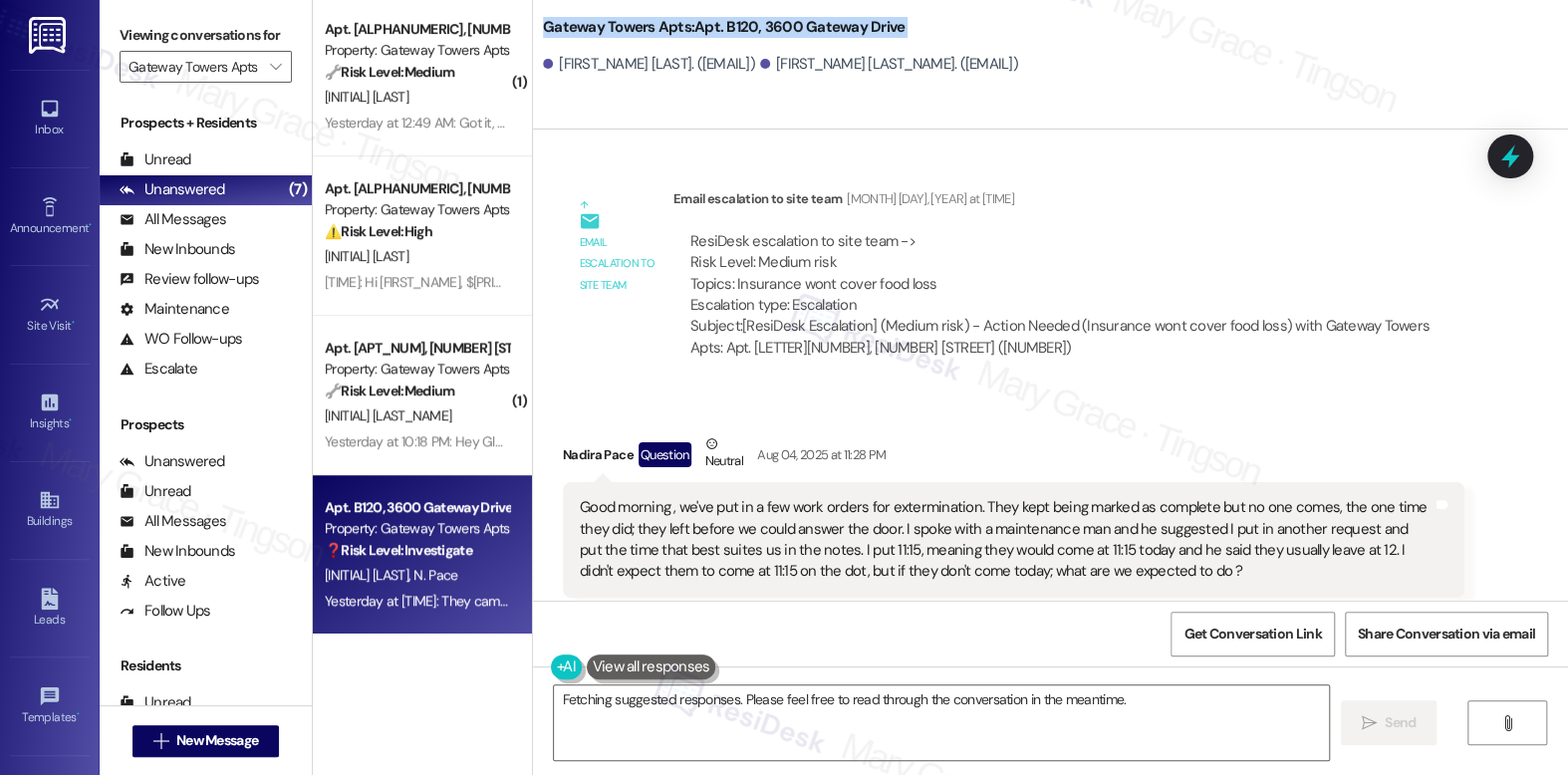 copy on "Gateway Towers Apts:  Apt. [LETTER][NUMBER], [NUMBER] [STREET]" 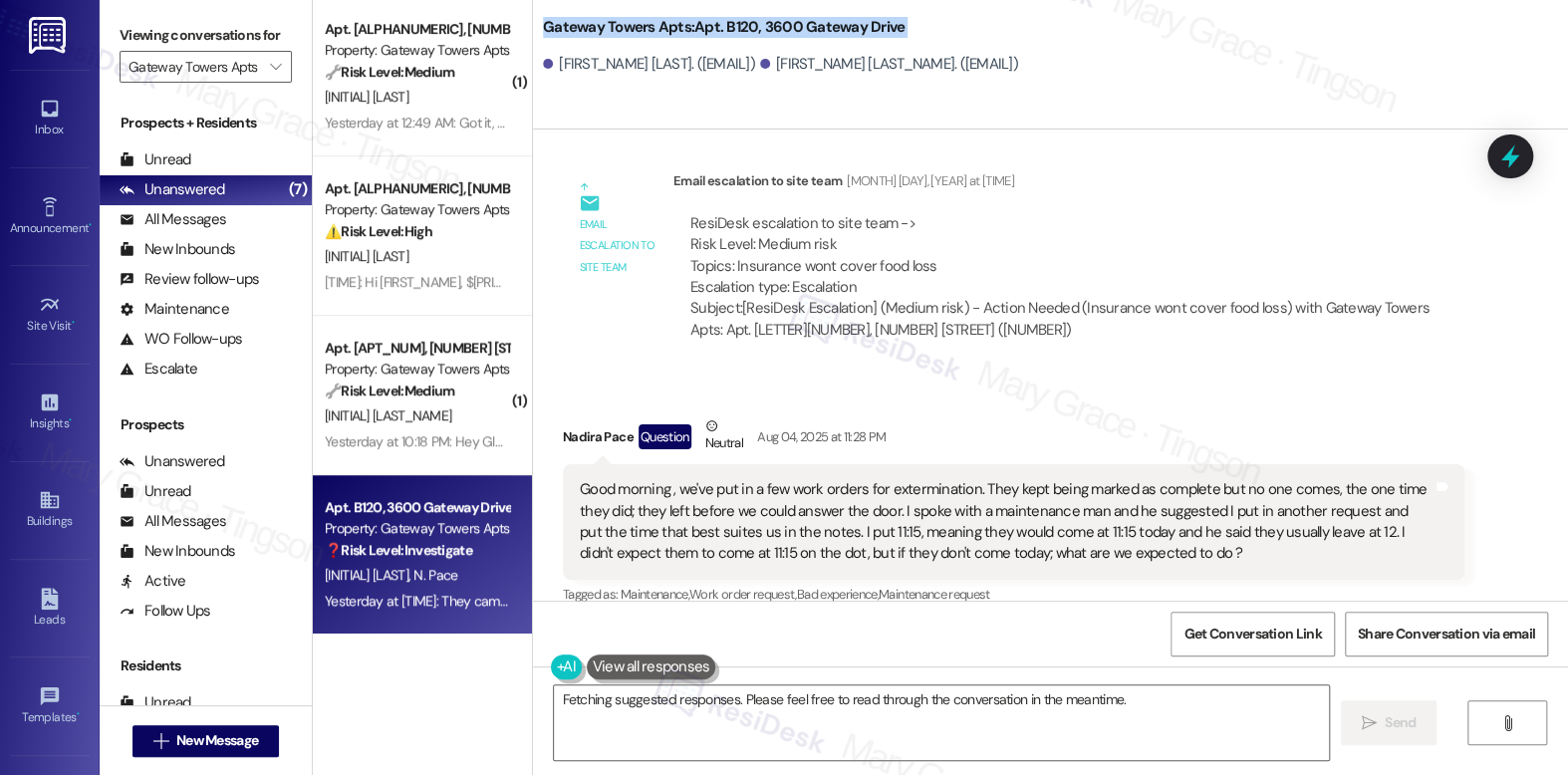 scroll, scrollTop: 23233, scrollLeft: 0, axis: vertical 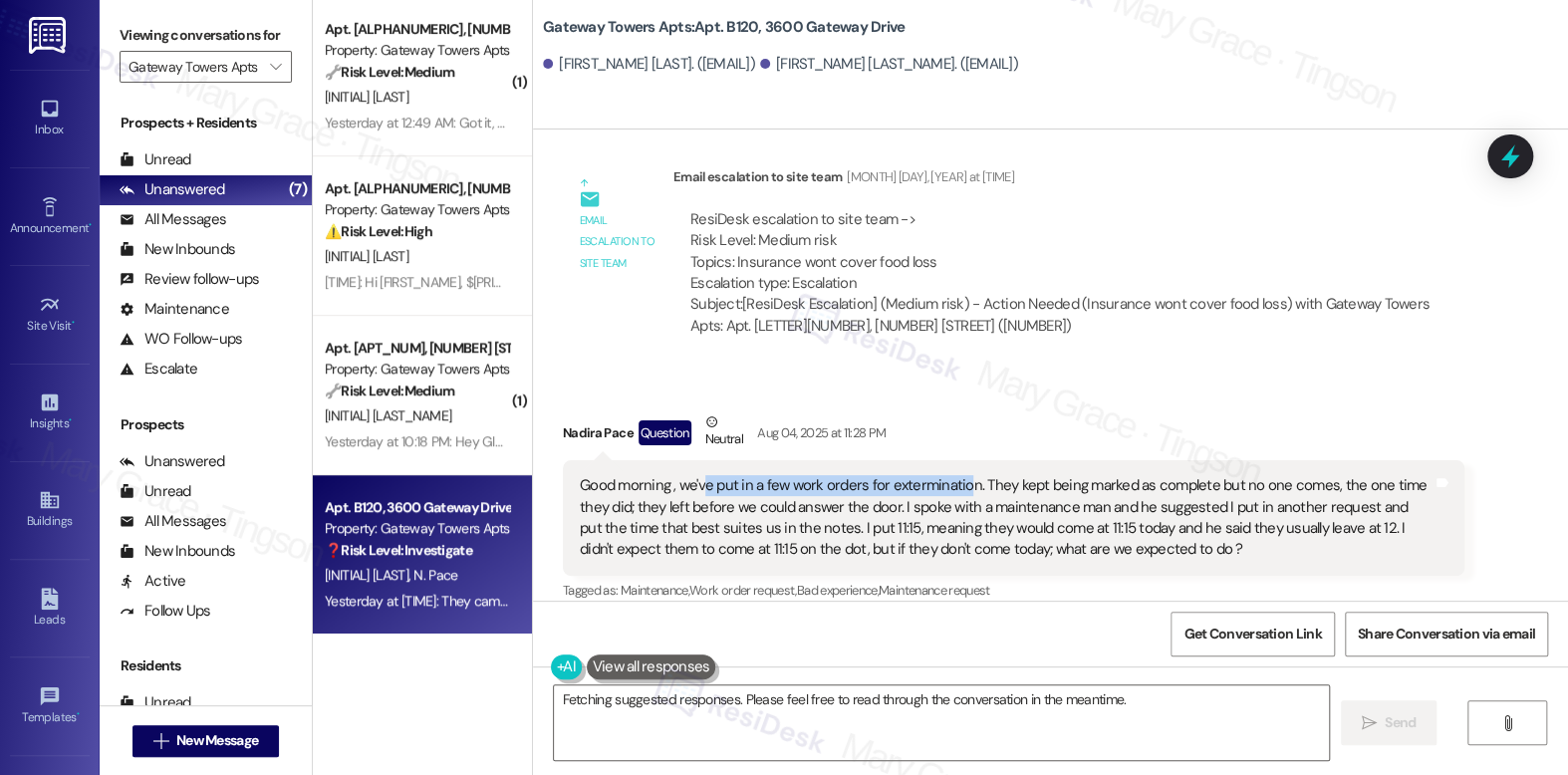 drag, startPoint x: 689, startPoint y: 457, endPoint x: 950, endPoint y: 457, distance: 261 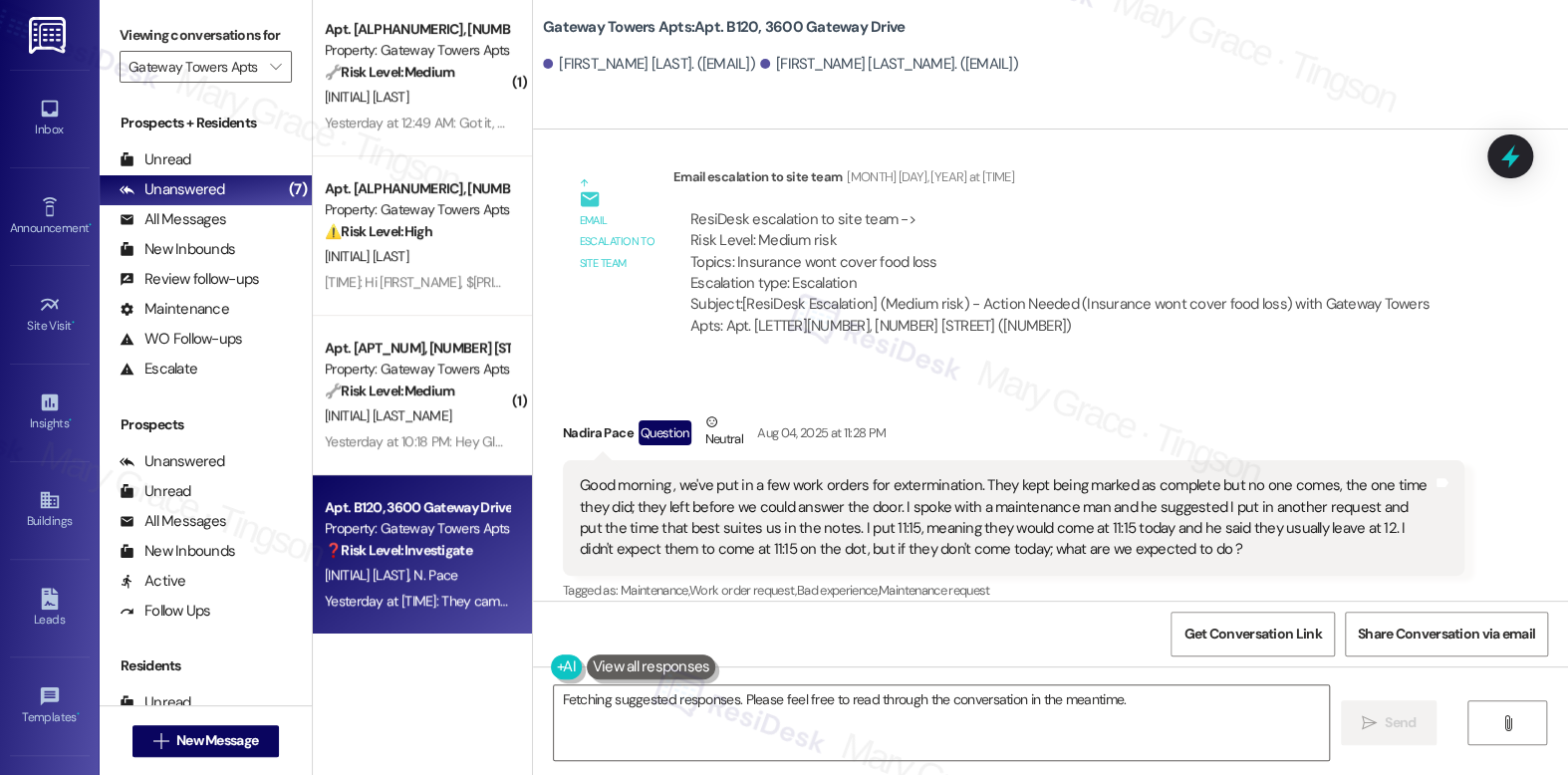 click on "Good morning , we've put in a few work orders for extermination. They kept being marked as complete but no one comes, the one time they did; they left before we could answer the door. I spoke with a maintenance man and he suggested I put in another request and put the time that best suites us in the notes. I put 11:15, meaning they would come at 11:15 today and he said they usually leave at 12. I didn't expect them to come at 11:15 on the dot, but if they don't come today; what are we expected to do ?" at bounding box center [1006, 518] 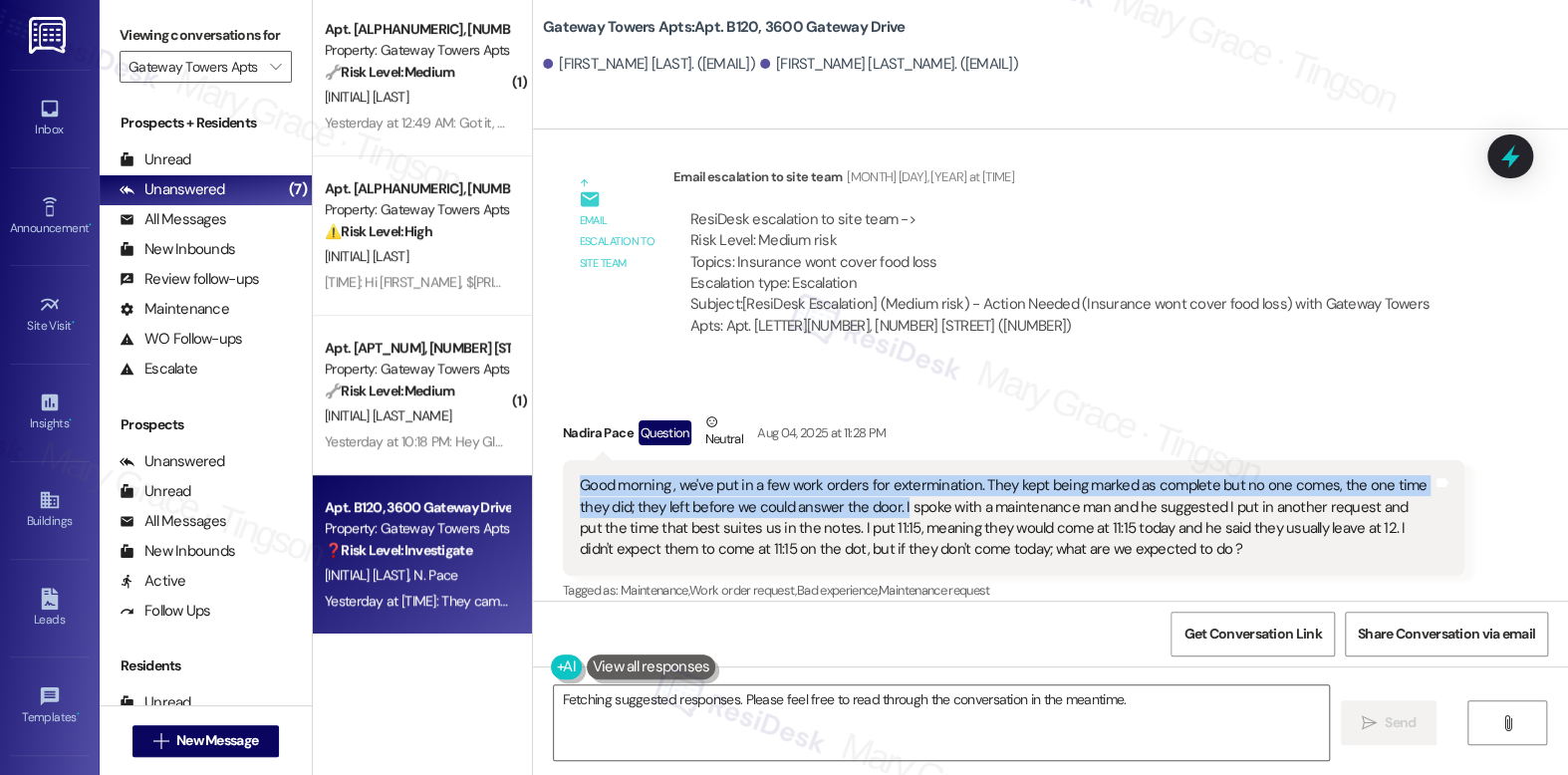 drag, startPoint x: 581, startPoint y: 462, endPoint x: 892, endPoint y: 474, distance: 311.23143 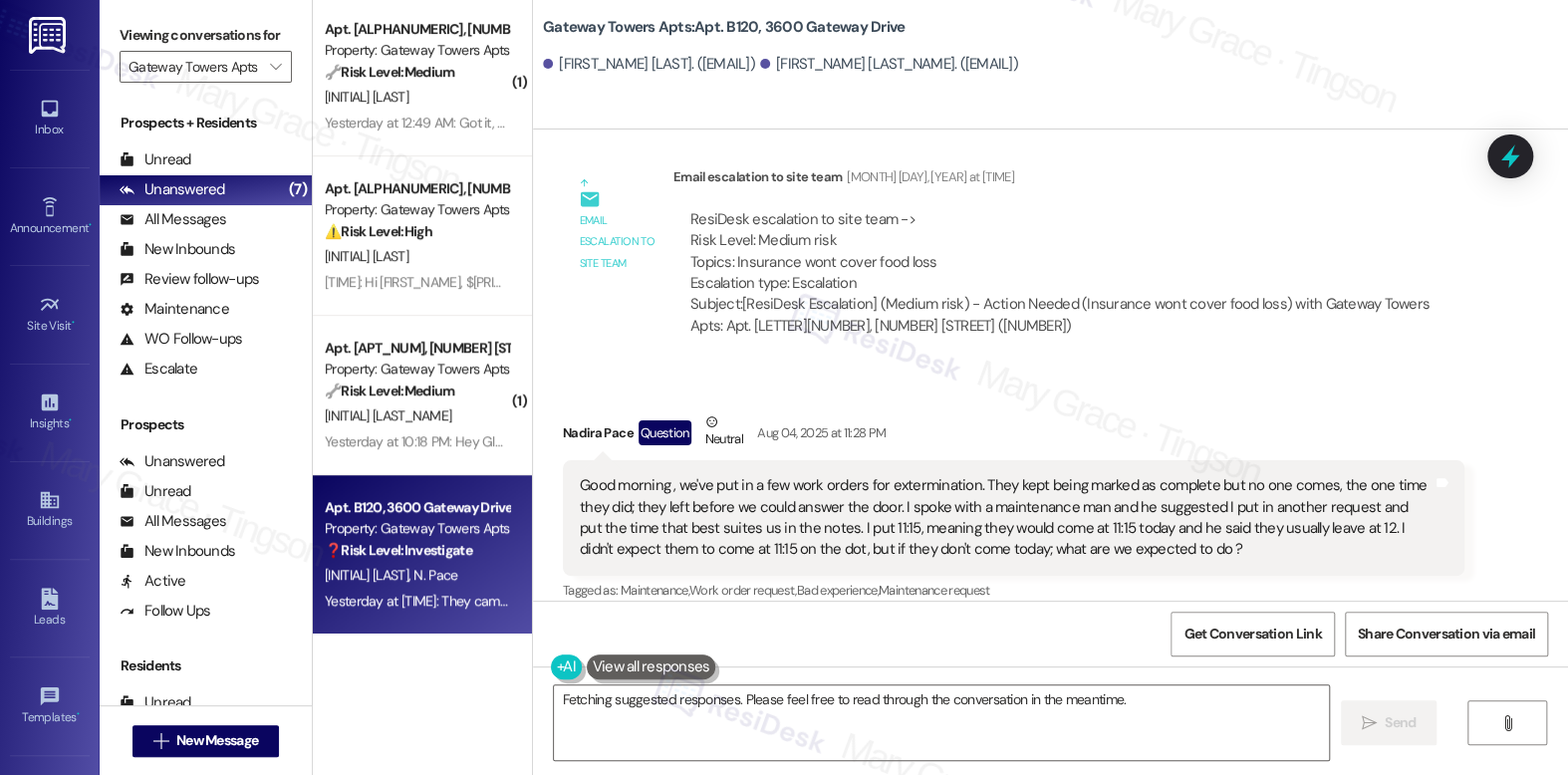 click on "Good morning , we've put in a few work orders for extermination. They kept being marked as complete but no one comes, the one time they did; they left before we could answer the door. I spoke with a maintenance man and he suggested I put in another request and put the time that best suites us in the notes. I put 11:15, meaning they would come at 11:15 today and he said they usually leave at 12. I didn't expect them to come at 11:15 on the dot, but if they don't come today; what are we expected to do ?" at bounding box center (1006, 518) 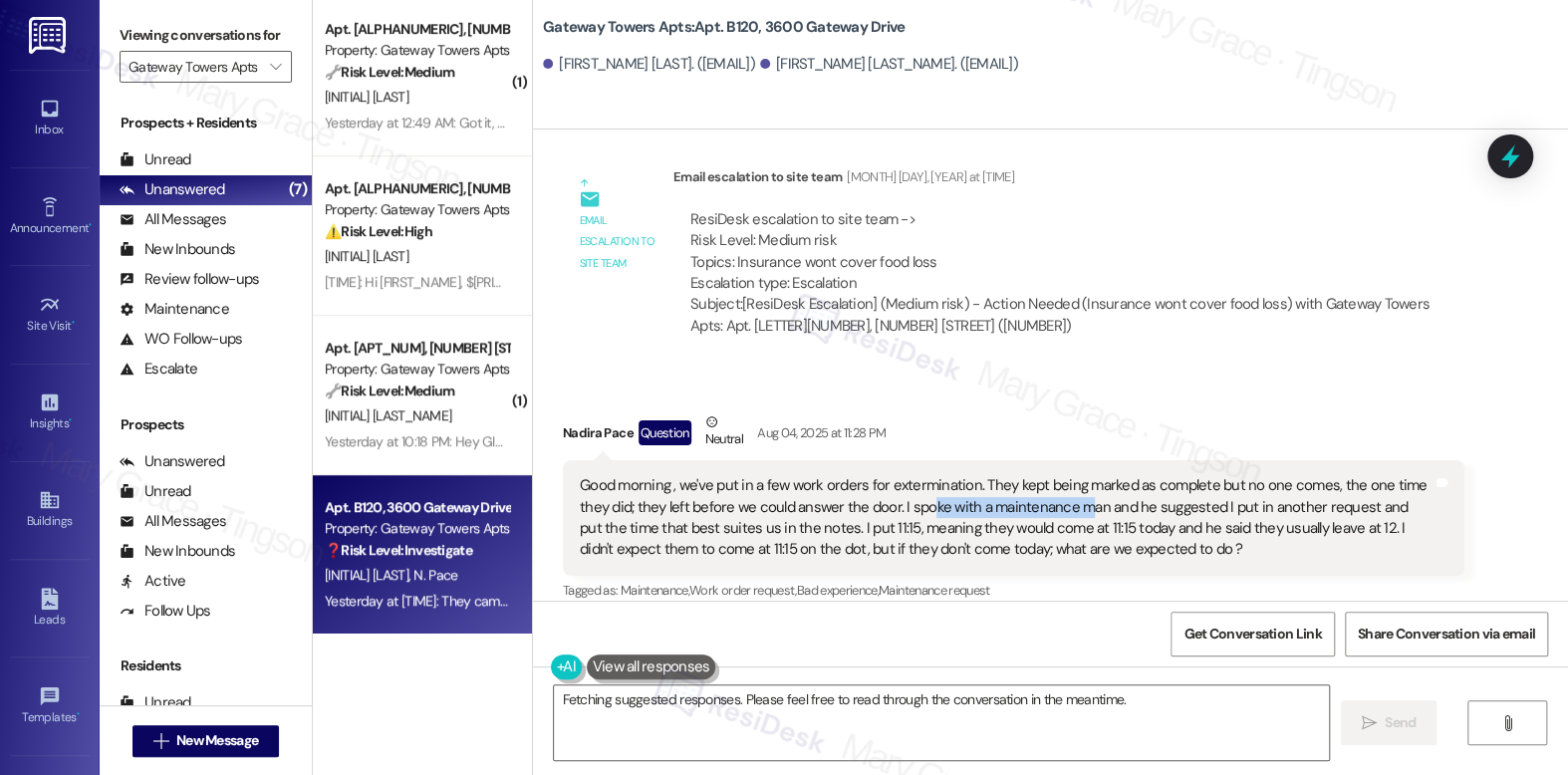 drag, startPoint x: 919, startPoint y: 478, endPoint x: 1073, endPoint y: 481, distance: 154.02922 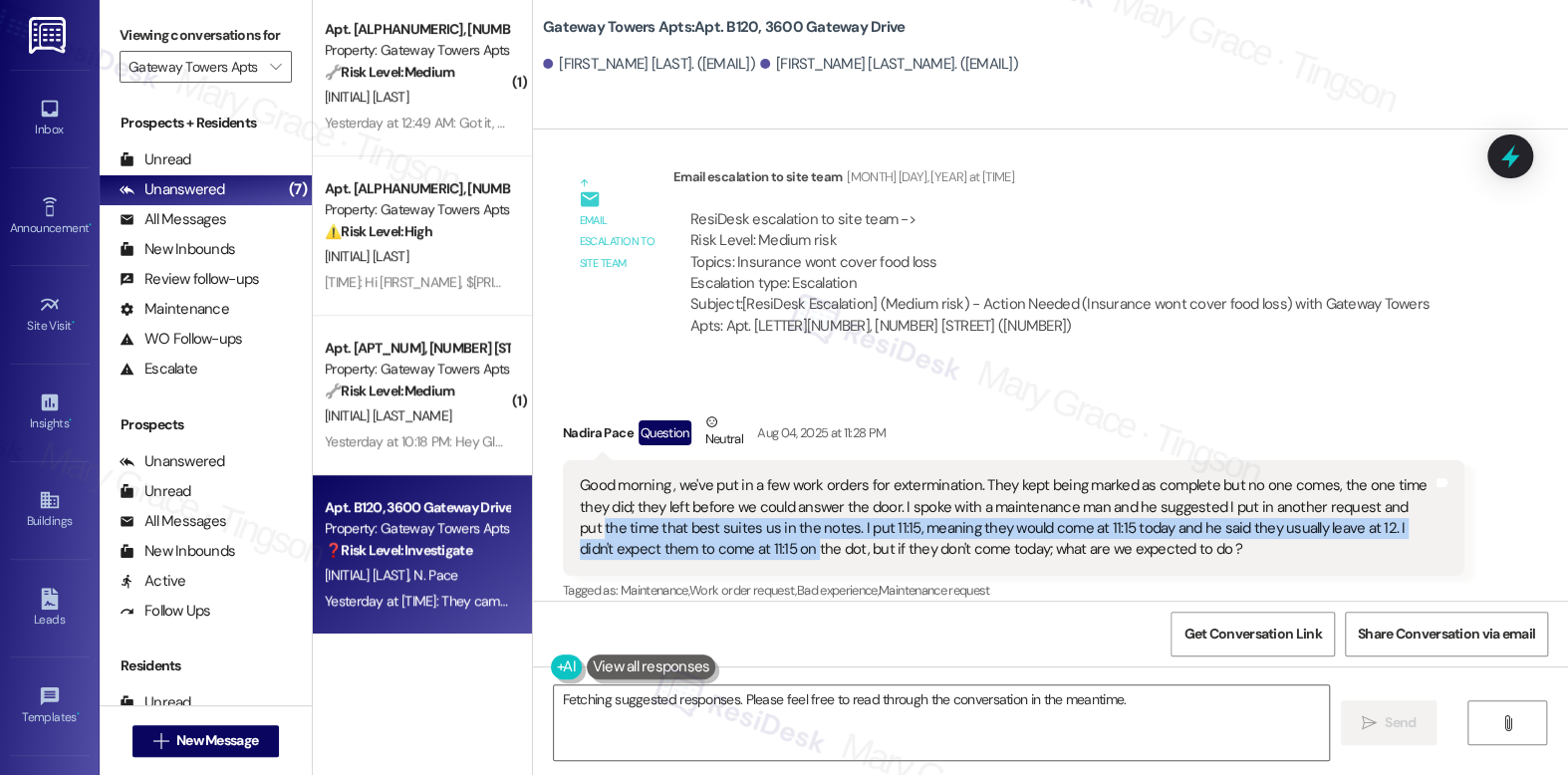 drag, startPoint x: 564, startPoint y: 501, endPoint x: 769, endPoint y: 515, distance: 205.47749 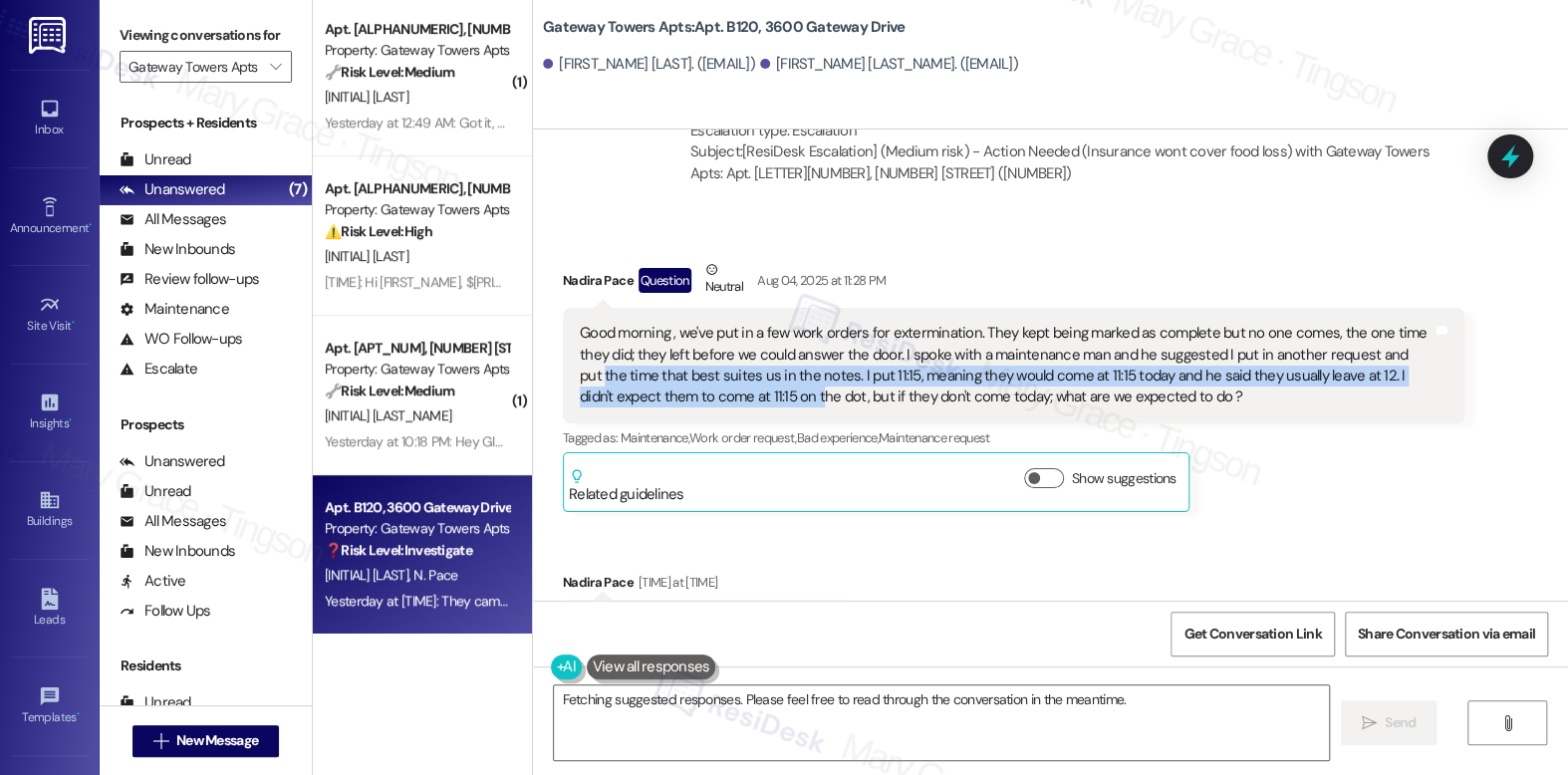 scroll, scrollTop: 23451, scrollLeft: 0, axis: vertical 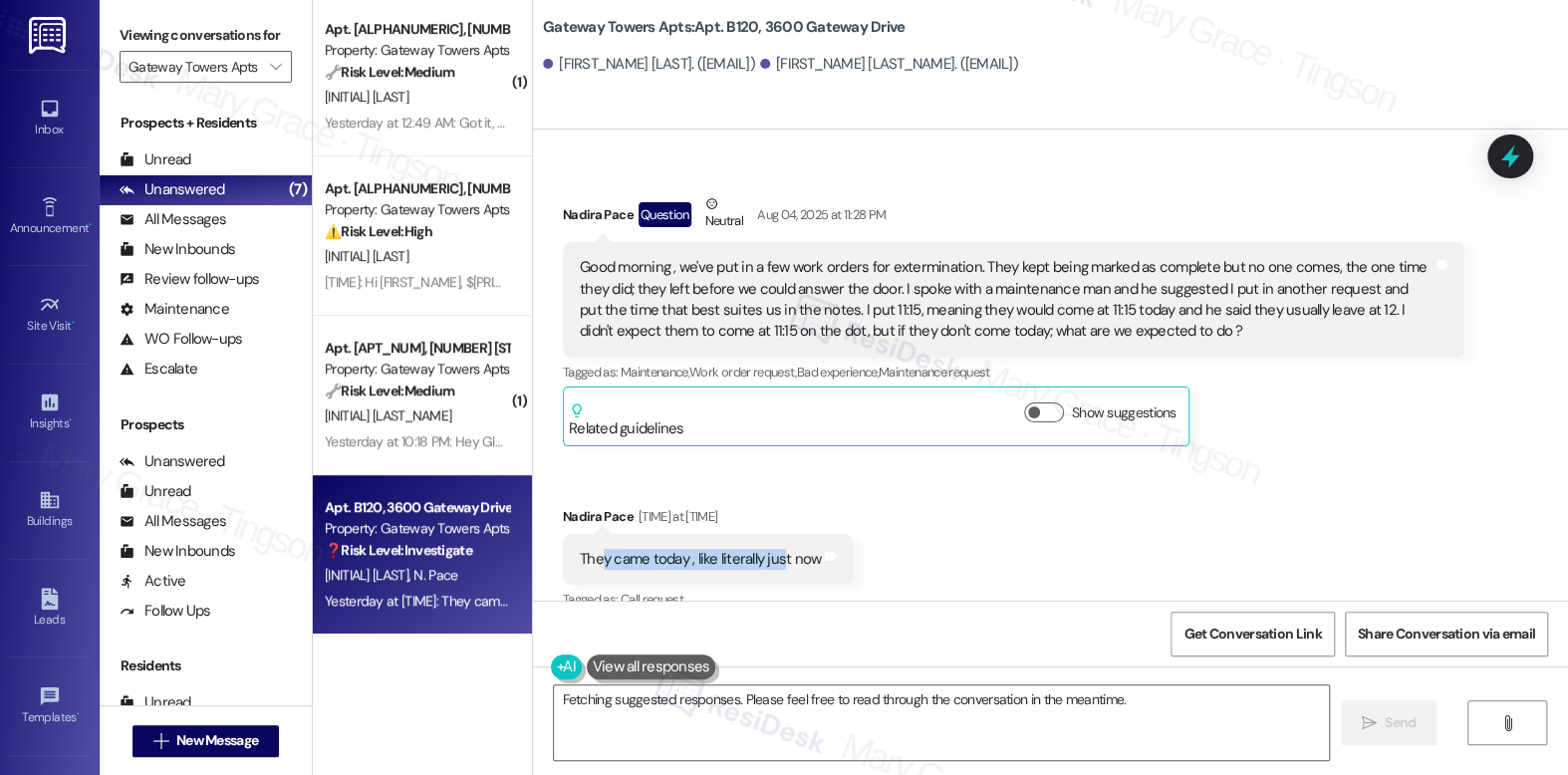 drag, startPoint x: 645, startPoint y: 529, endPoint x: 770, endPoint y: 538, distance: 125.32358 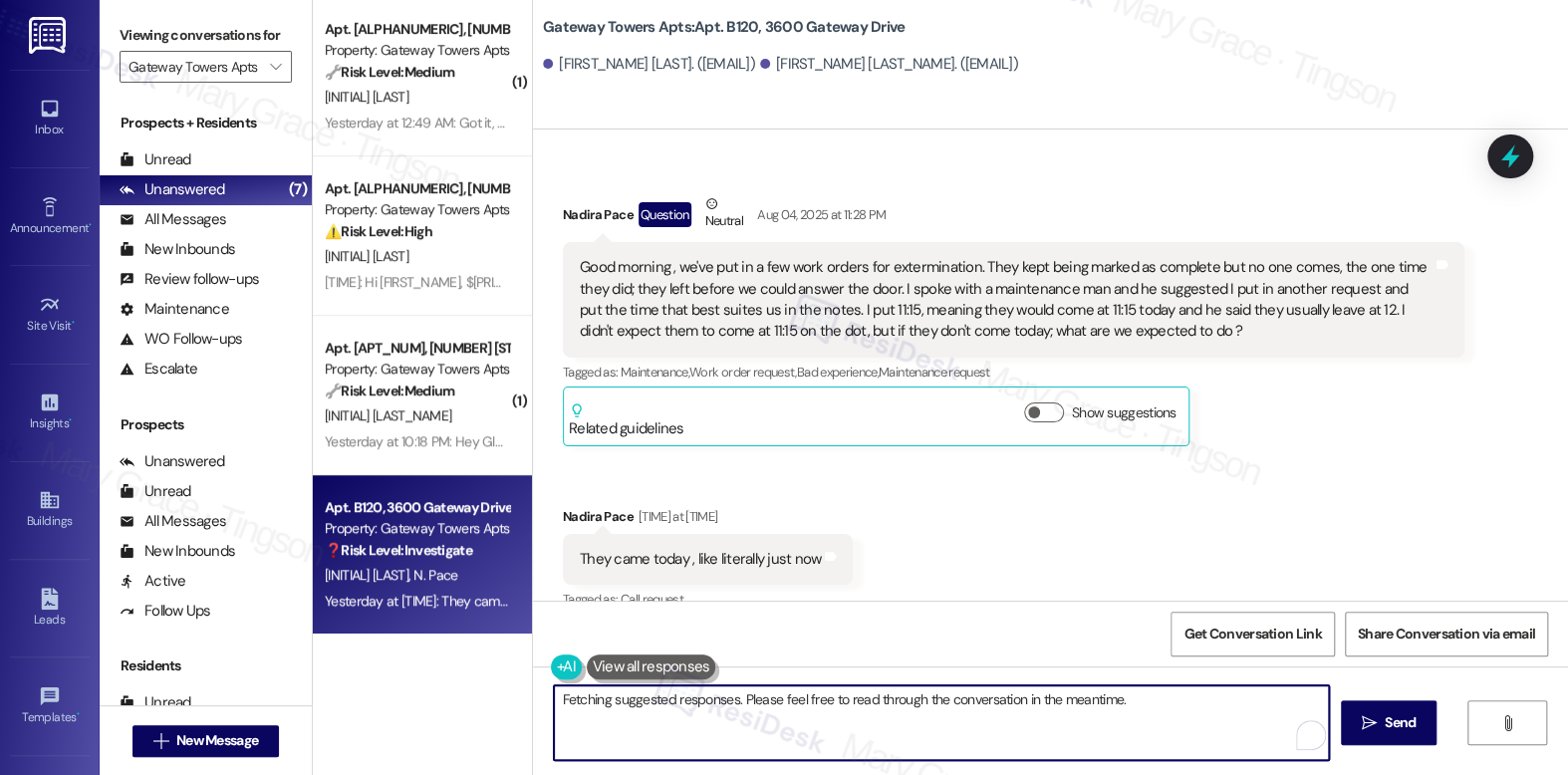 drag, startPoint x: 802, startPoint y: 699, endPoint x: 931, endPoint y: 697, distance: 129.0155 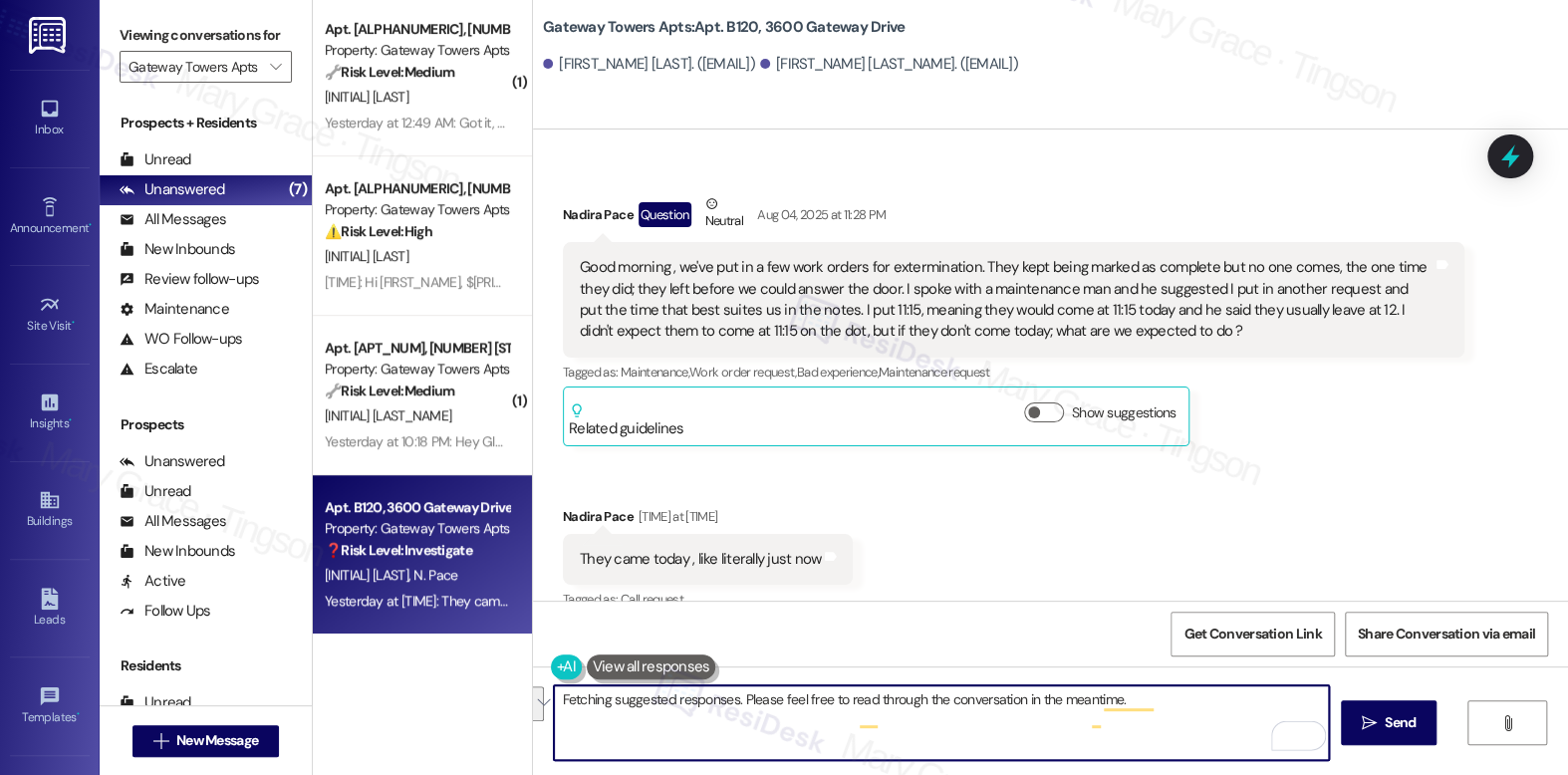 drag, startPoint x: 920, startPoint y: 699, endPoint x: 1123, endPoint y: 713, distance: 203.4822 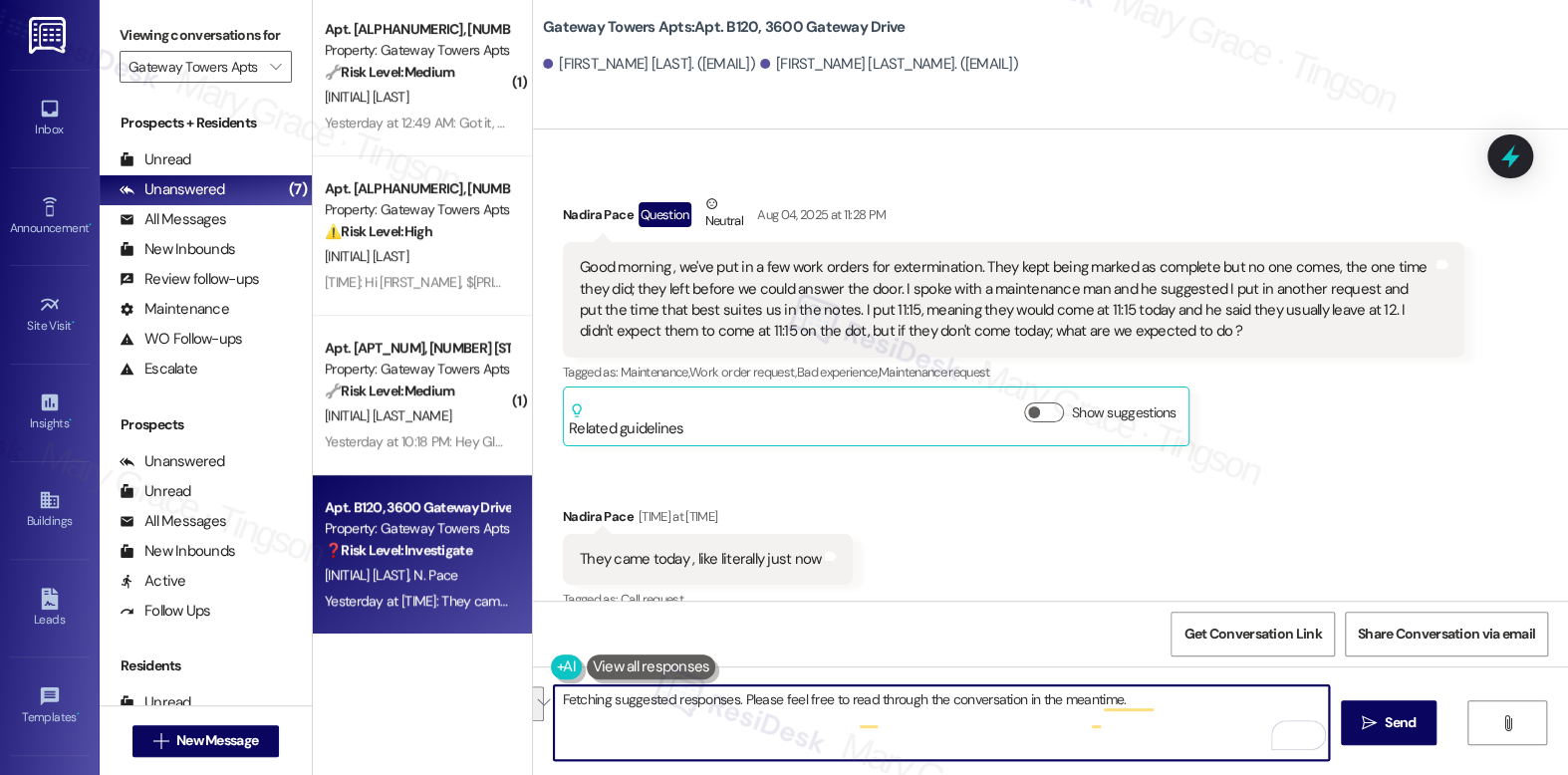 click on "Hi {{first_name}}, I'm glad the exterminator finally came! I understand your frustration with the previous missed appointments. I'll pass your feedback to the team to improve the process. Let me know if you have further concerns!" at bounding box center [940, 722] 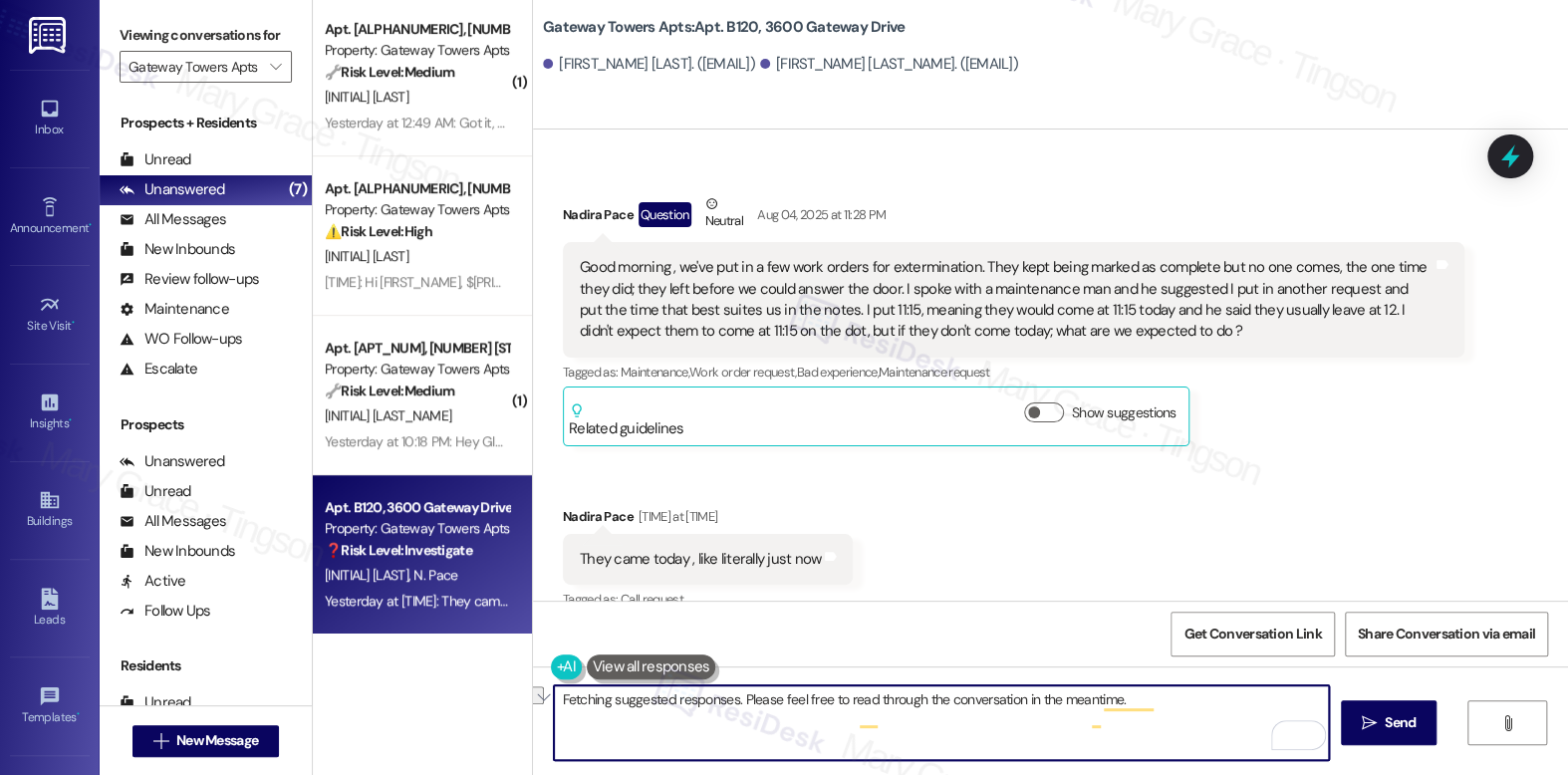 drag, startPoint x: 711, startPoint y: 717, endPoint x: 1015, endPoint y: 719, distance: 304.00658 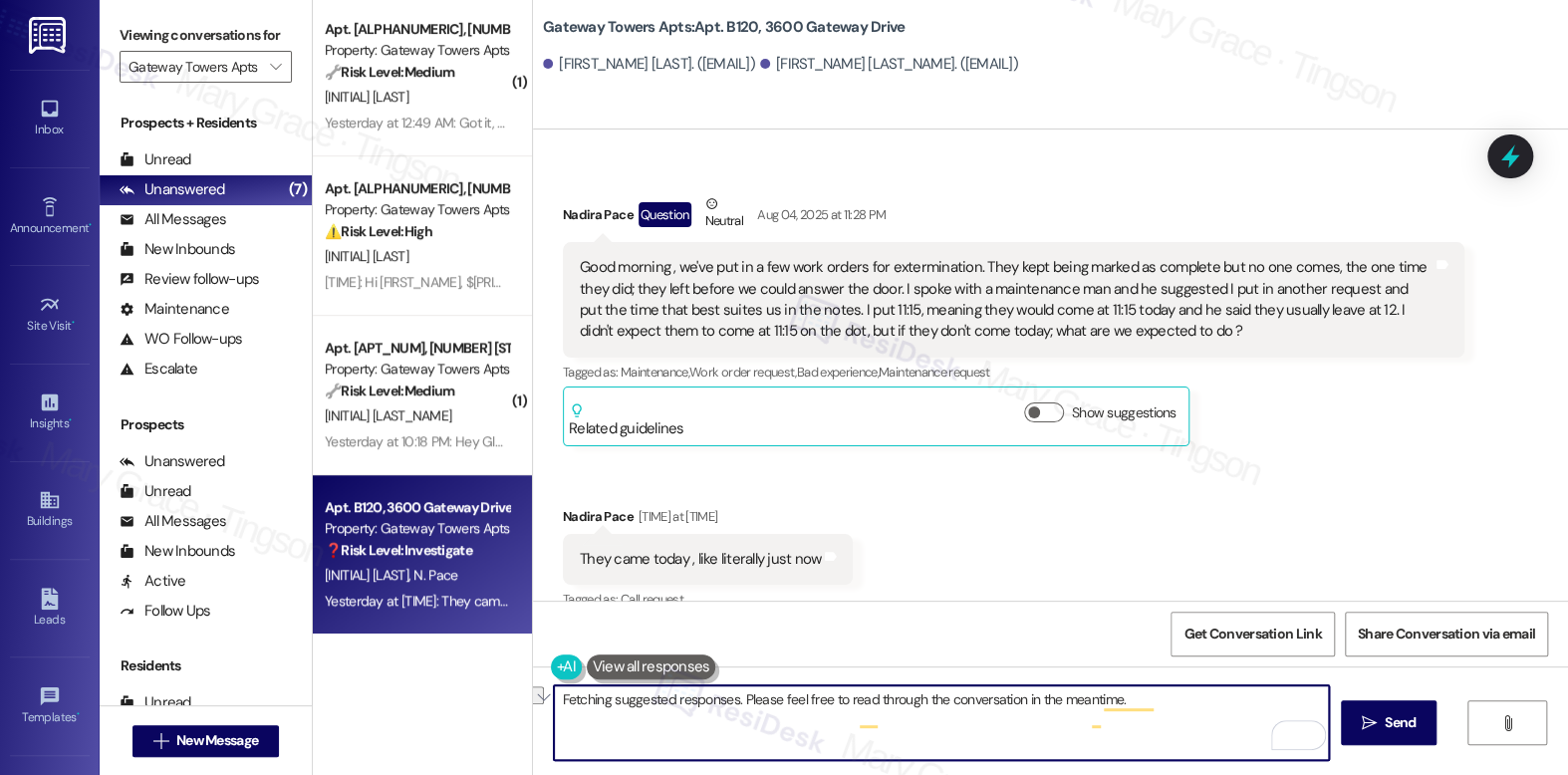 click on "Hi {{first_name}}, I'm glad the exterminator finally came! I understand your frustration with the previous missed appointments. I'll pass your feedback to the team to improve the process. Let me know if you have further concerns!" at bounding box center (940, 722) 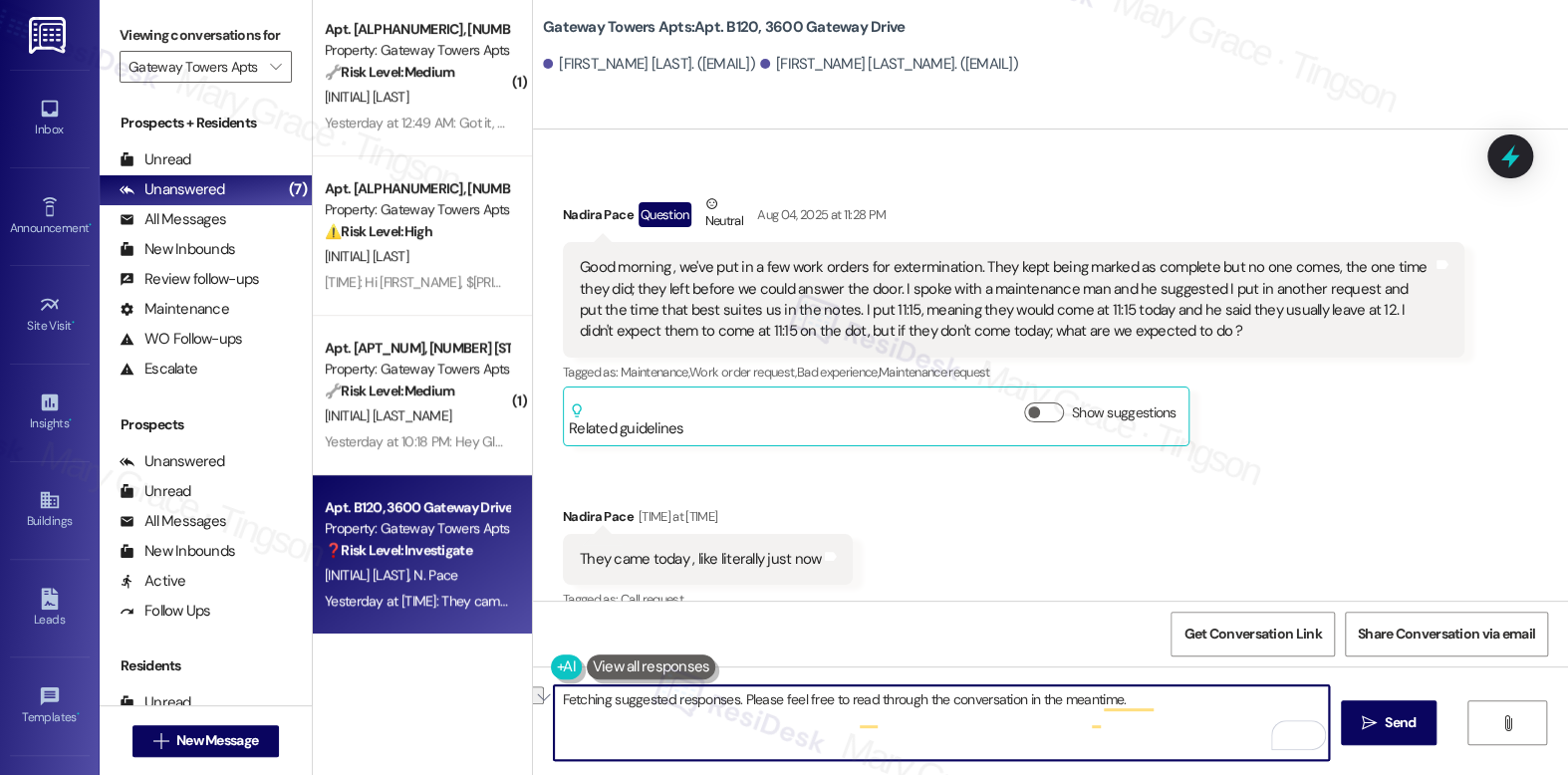 drag, startPoint x: 1119, startPoint y: 718, endPoint x: 956, endPoint y: 721, distance: 163.0276 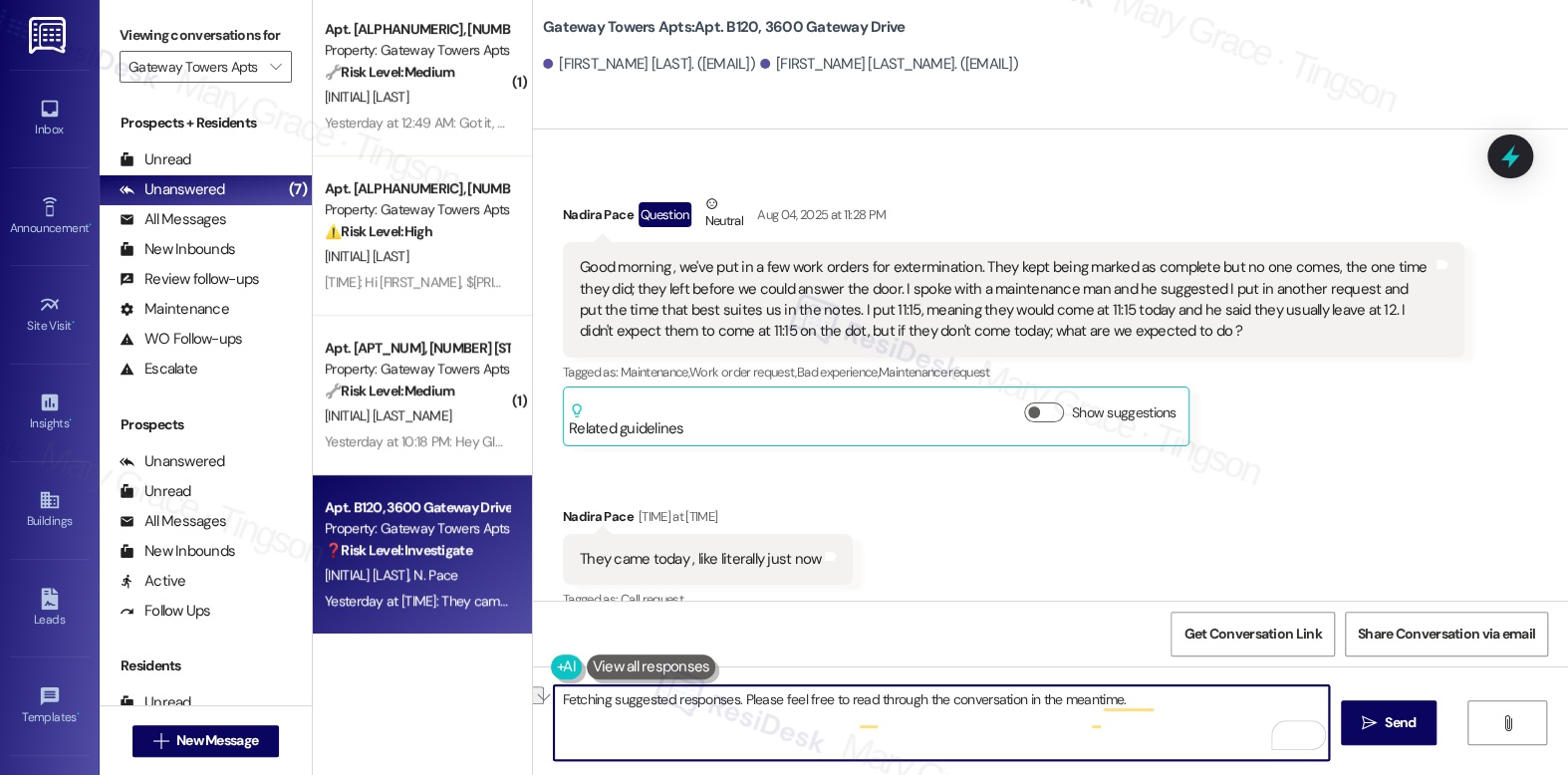 click on "Hi {{first_name}}, I'm glad the exterminator finally came! I understand your frustration with the previous missed appointments. I'll pass your feedback to the team to improve the process. Let me know if you have further concerns!" at bounding box center [940, 722] 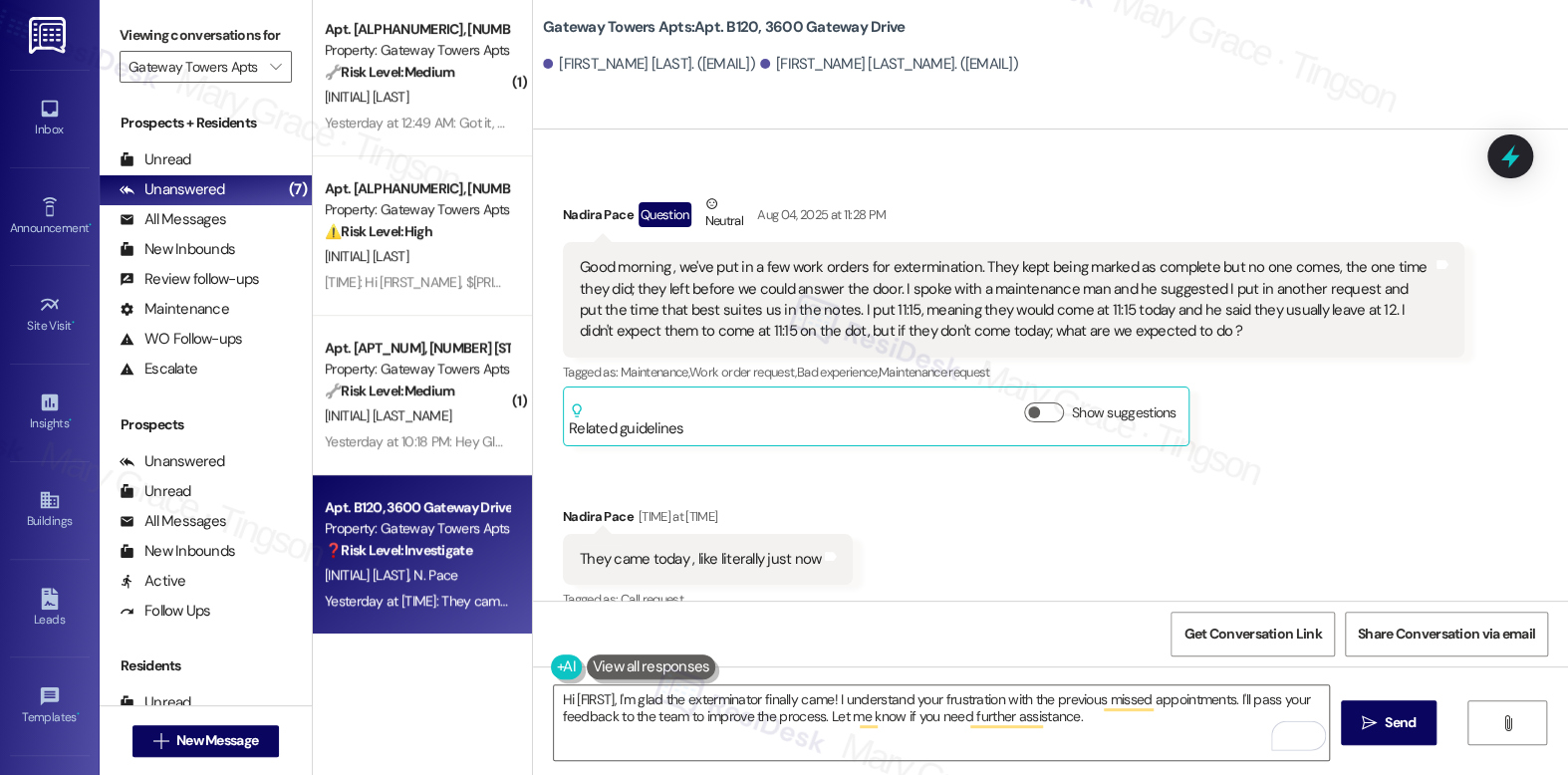 click on "[LAST_NAME] [FIRST_NAME] Question   Neutral [DATE] at [TIME]" at bounding box center [1013, 217] 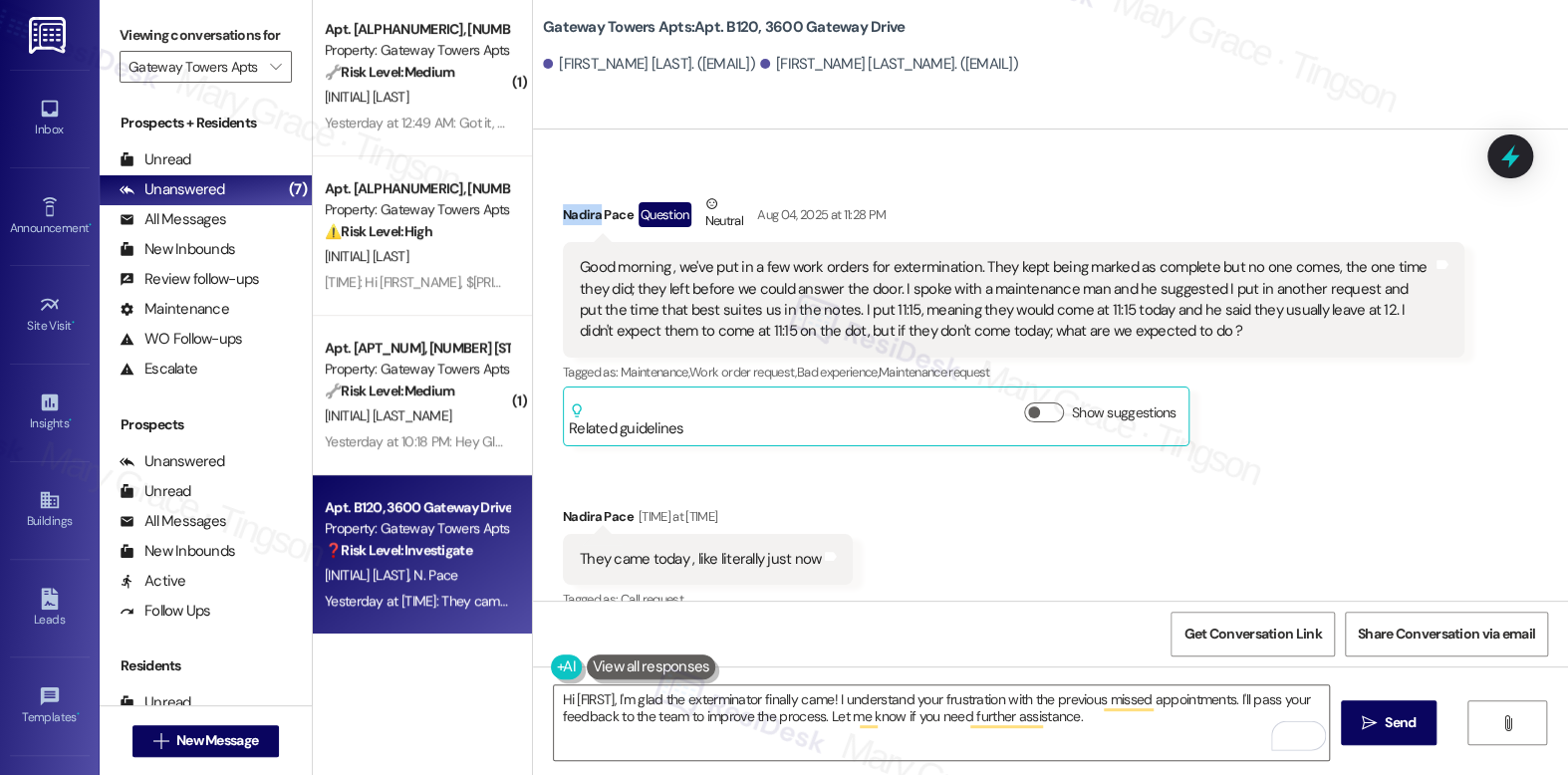 click on "[LAST_NAME] [FIRST_NAME] Question   Neutral [DATE] at [TIME]" at bounding box center [1013, 217] 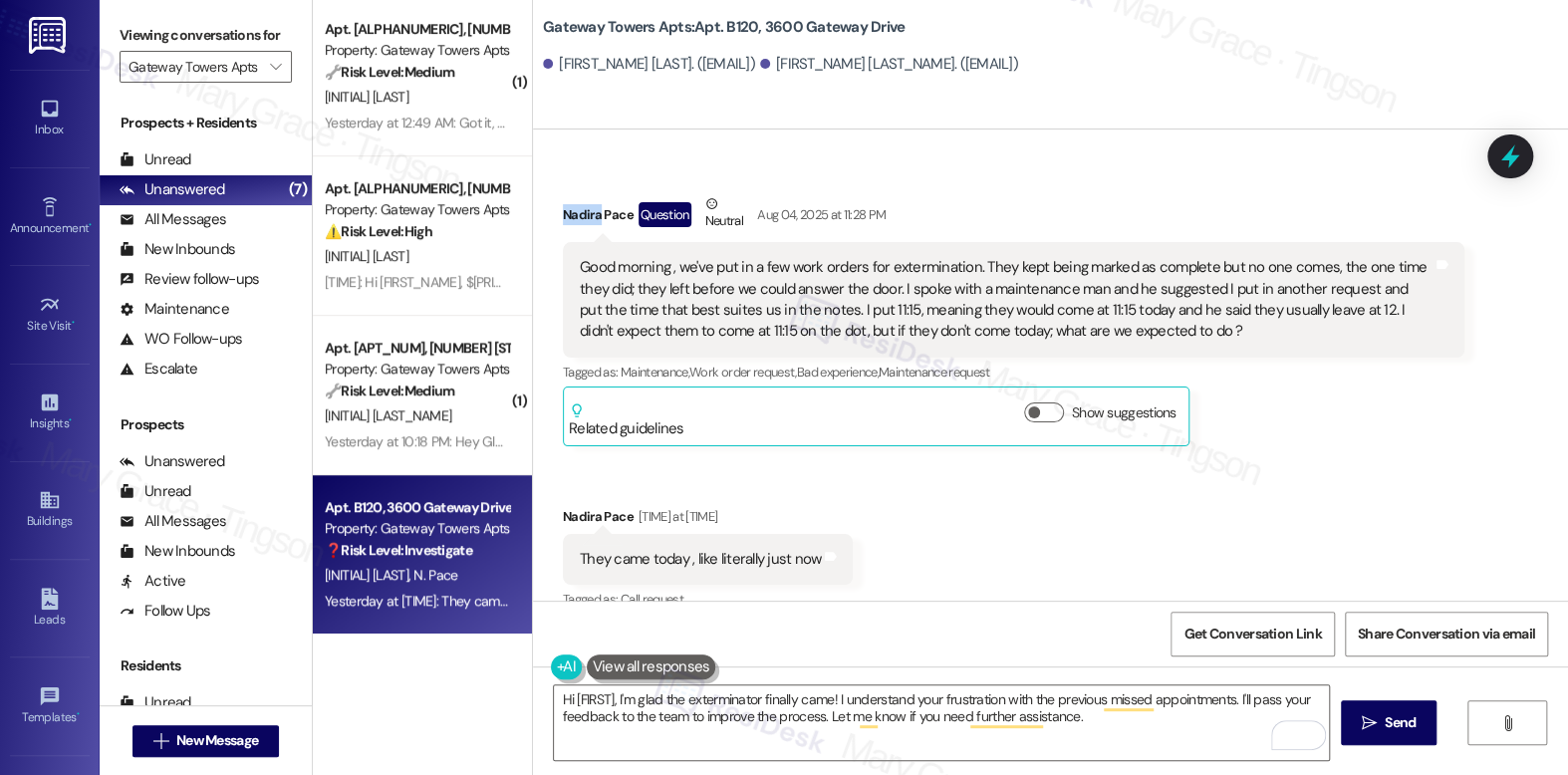 copy on "[FIRST]" 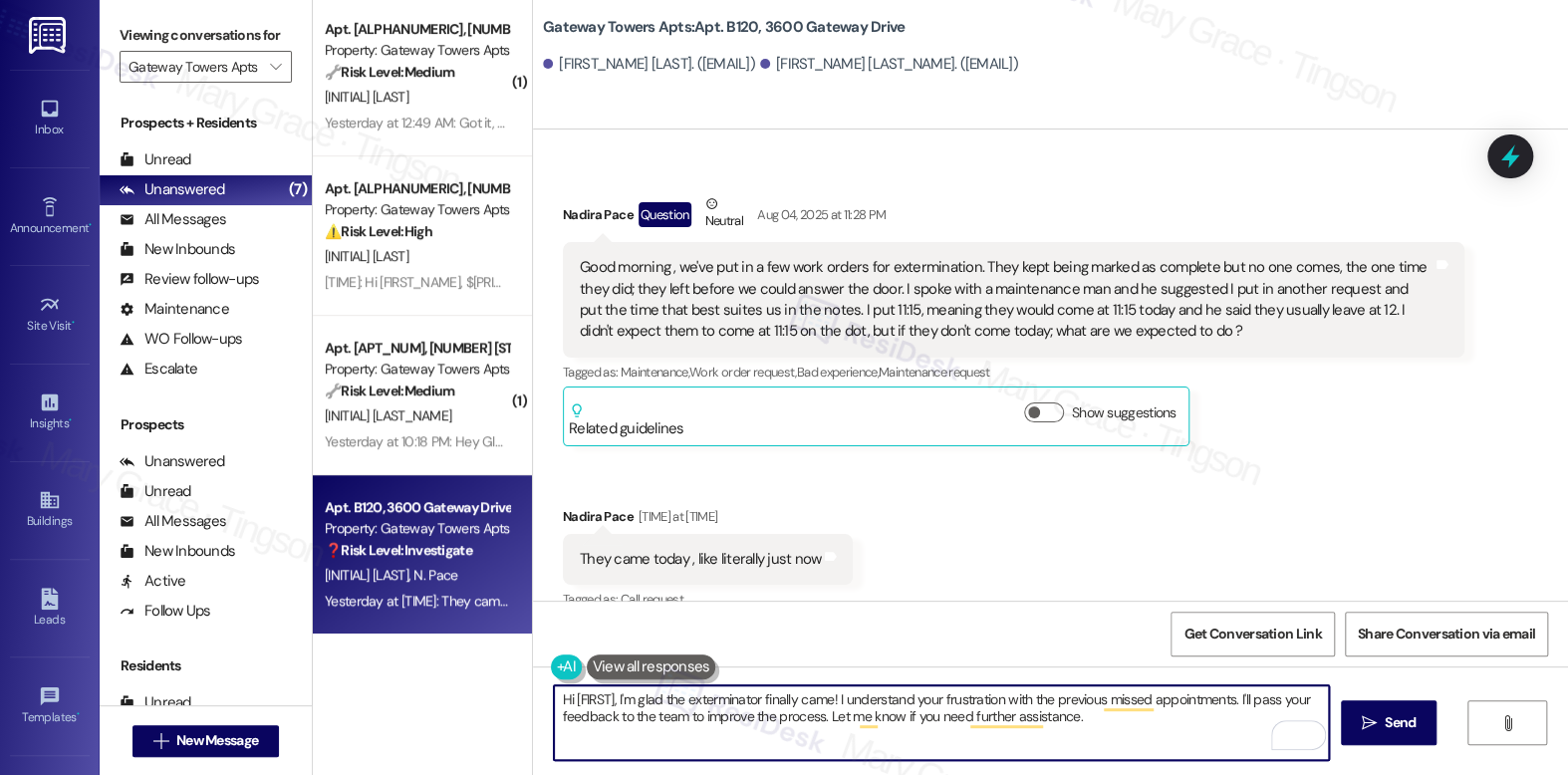 drag, startPoint x: 566, startPoint y: 702, endPoint x: 649, endPoint y: 700, distance: 83.02409 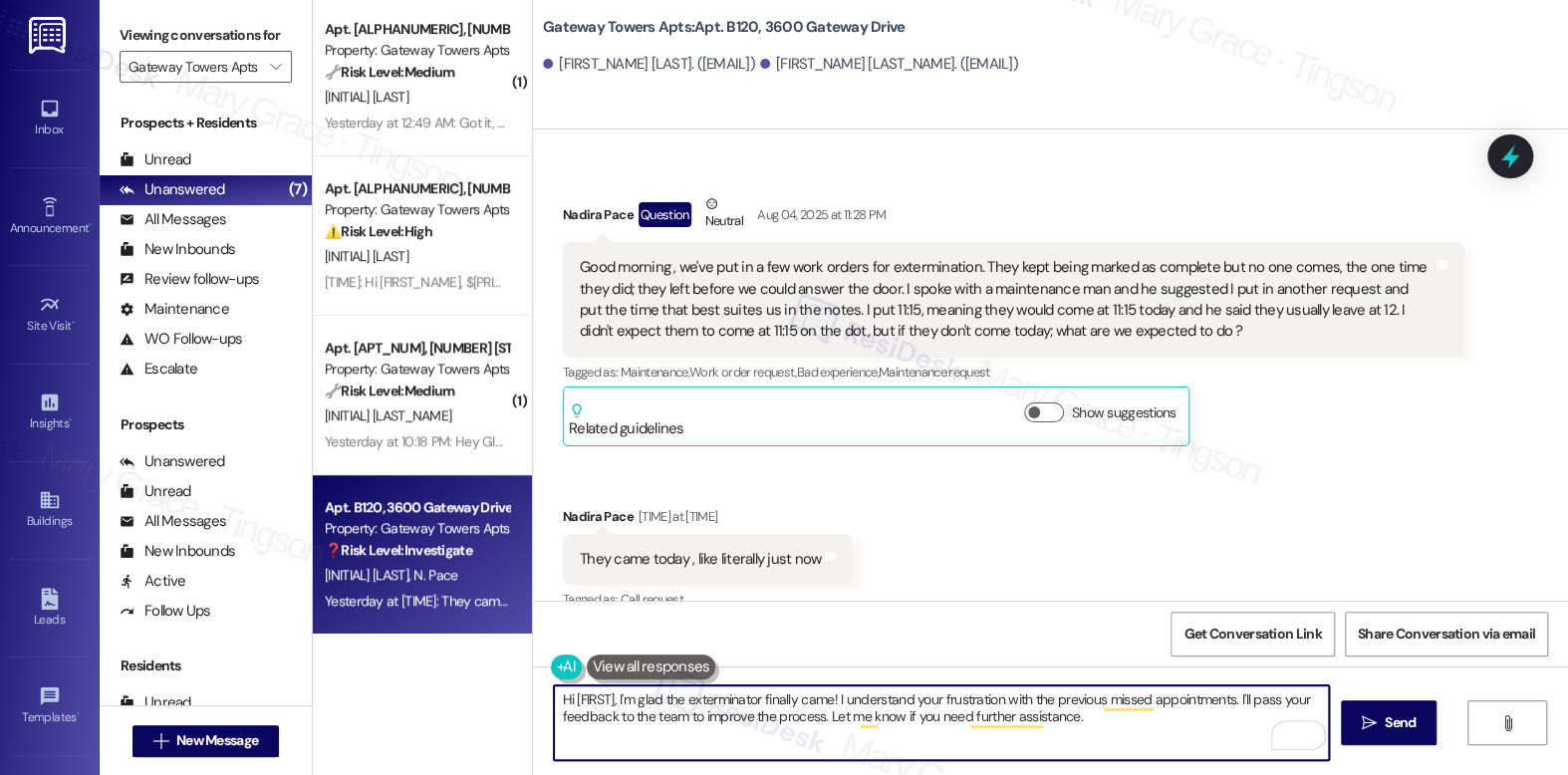 click on "Hi [FIRST], I'm glad the exterminator finally came! I understand your frustration with the previous missed appointments. I'll pass your feedback to the team to improve the process. Let me know if you need further assistance." at bounding box center [940, 722] 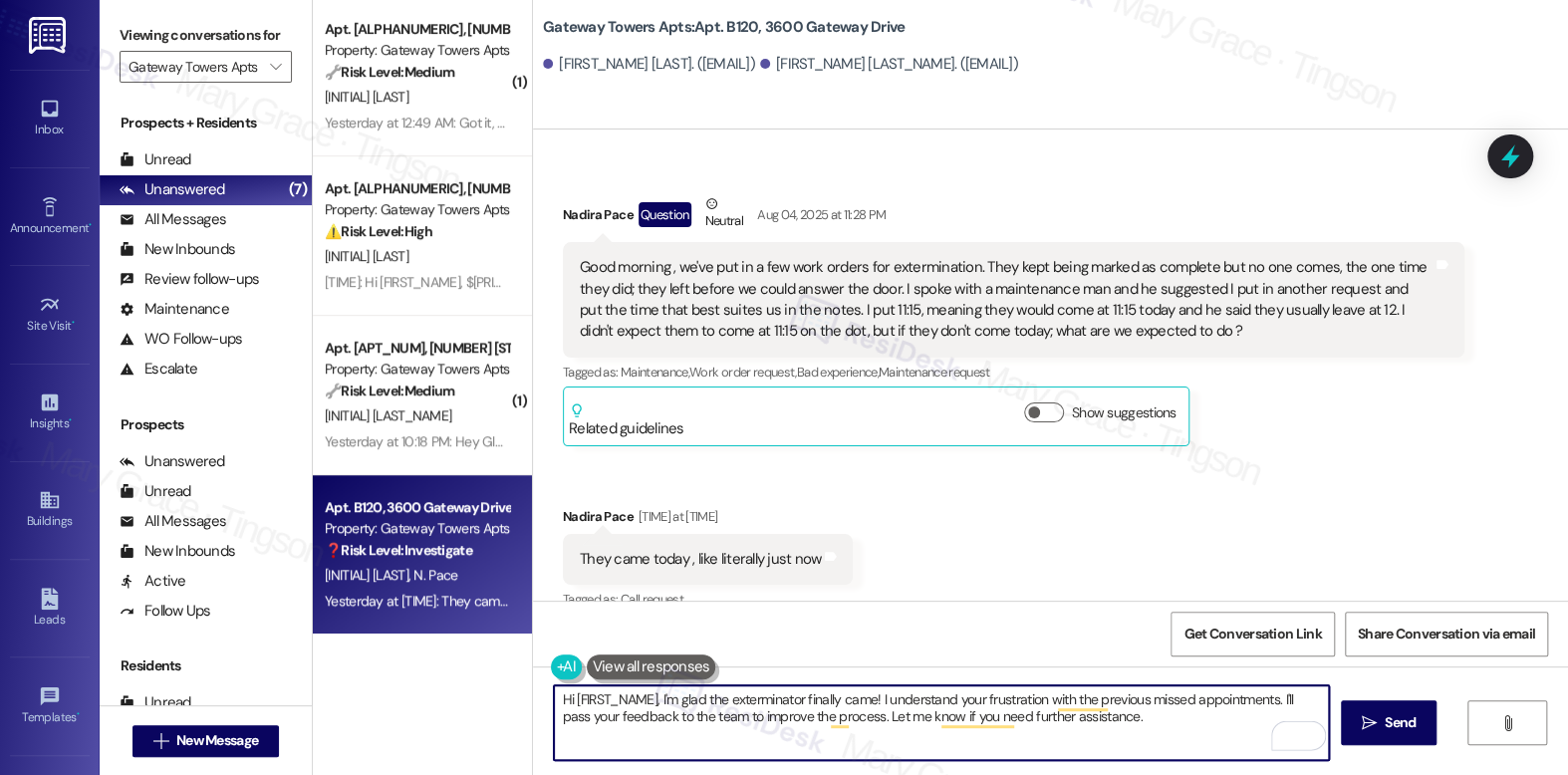 drag, startPoint x: 1142, startPoint y: 709, endPoint x: 1127, endPoint y: 709, distance: 15 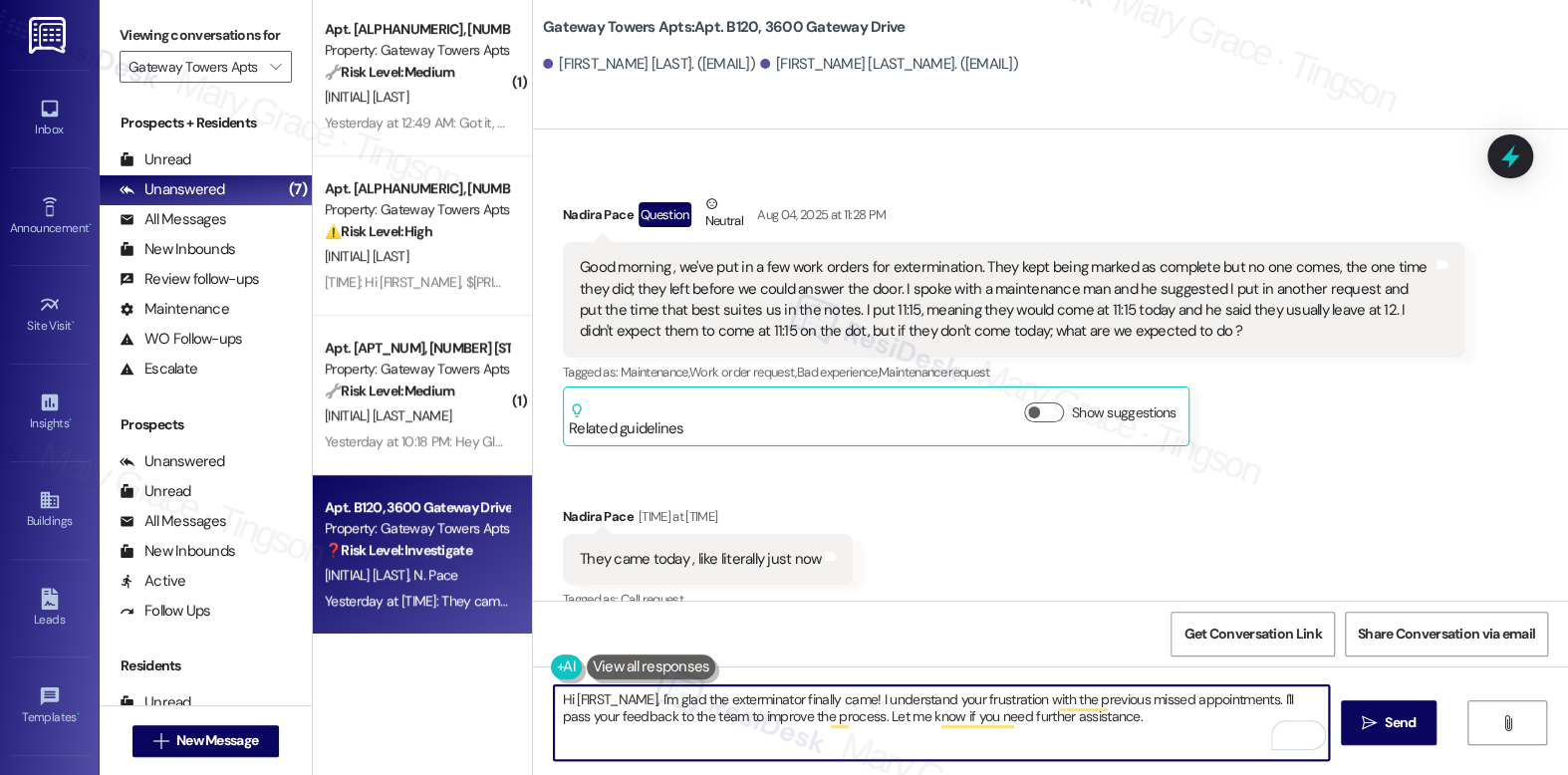 drag, startPoint x: 639, startPoint y: 706, endPoint x: 890, endPoint y: 722, distance: 251.50944 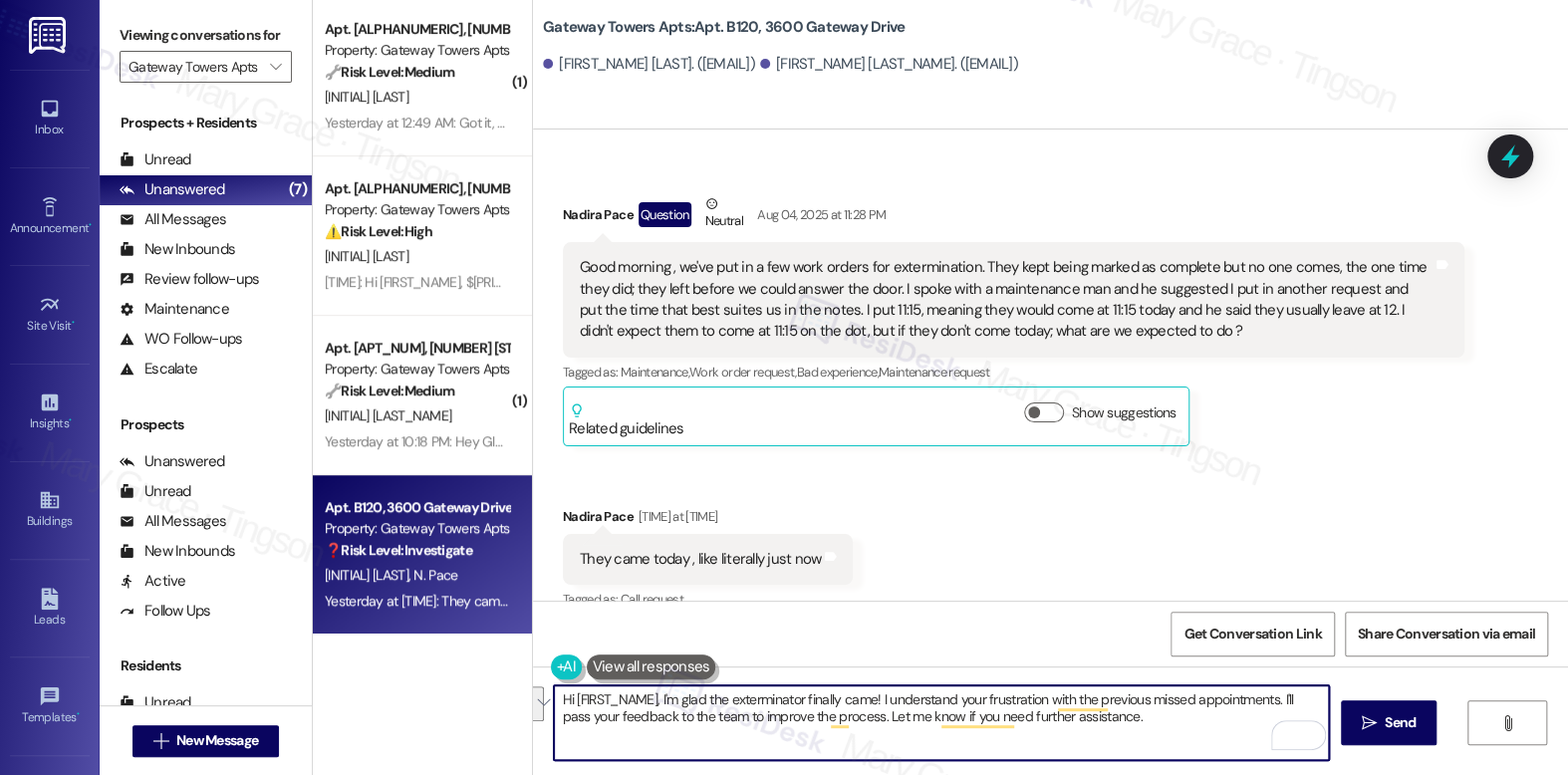 click on "Hi [FIRST_NAME], I'm glad the exterminator finally came! I understand your frustration with the previous missed appointments. I'll pass your feedback to the team to improve the process. Let me know if you need further assistance." at bounding box center (940, 722) 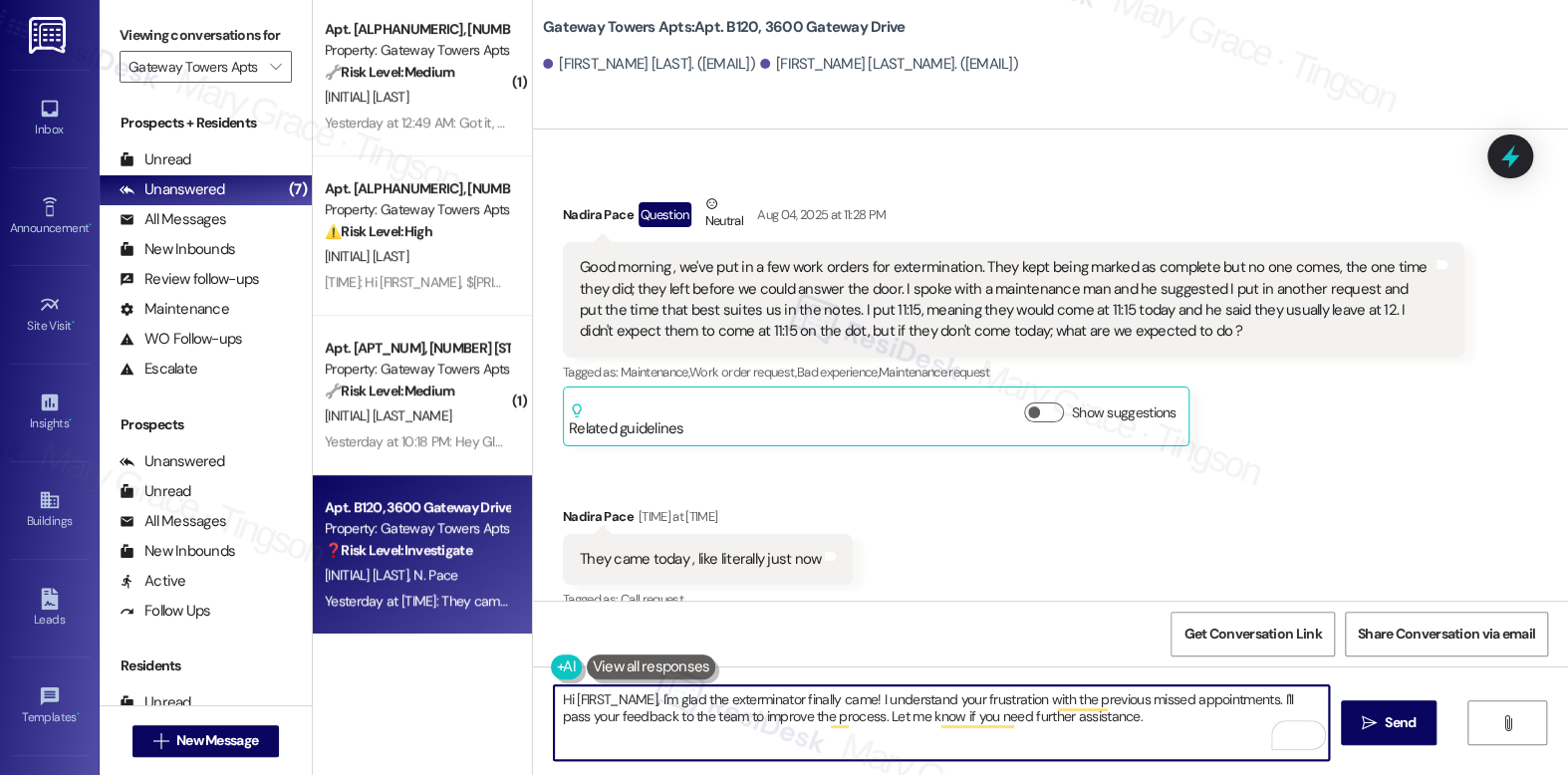 click on "Hi [FIRST_NAME], I'm glad the exterminator finally came! I understand your frustration with the previous missed appointments. I'll pass your feedback to the team to improve the process. Let me know if you need further assistance." at bounding box center (940, 722) 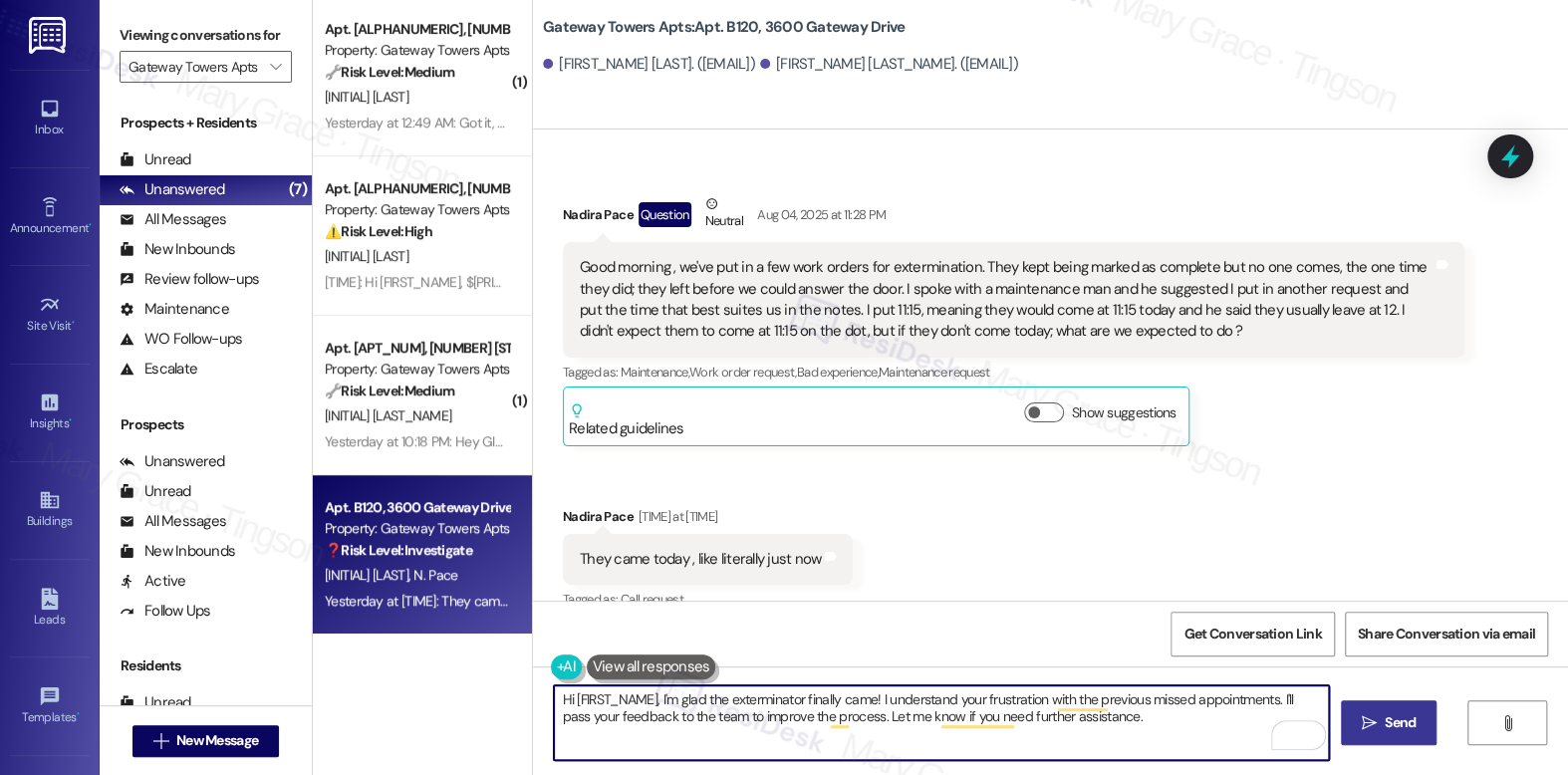 type on "Hi [FIRST_NAME], I'm glad the exterminator finally came! I understand your frustration with the previous missed appointments. I'll pass your feedback to the team to improve the process. Let me know if you need further assistance." 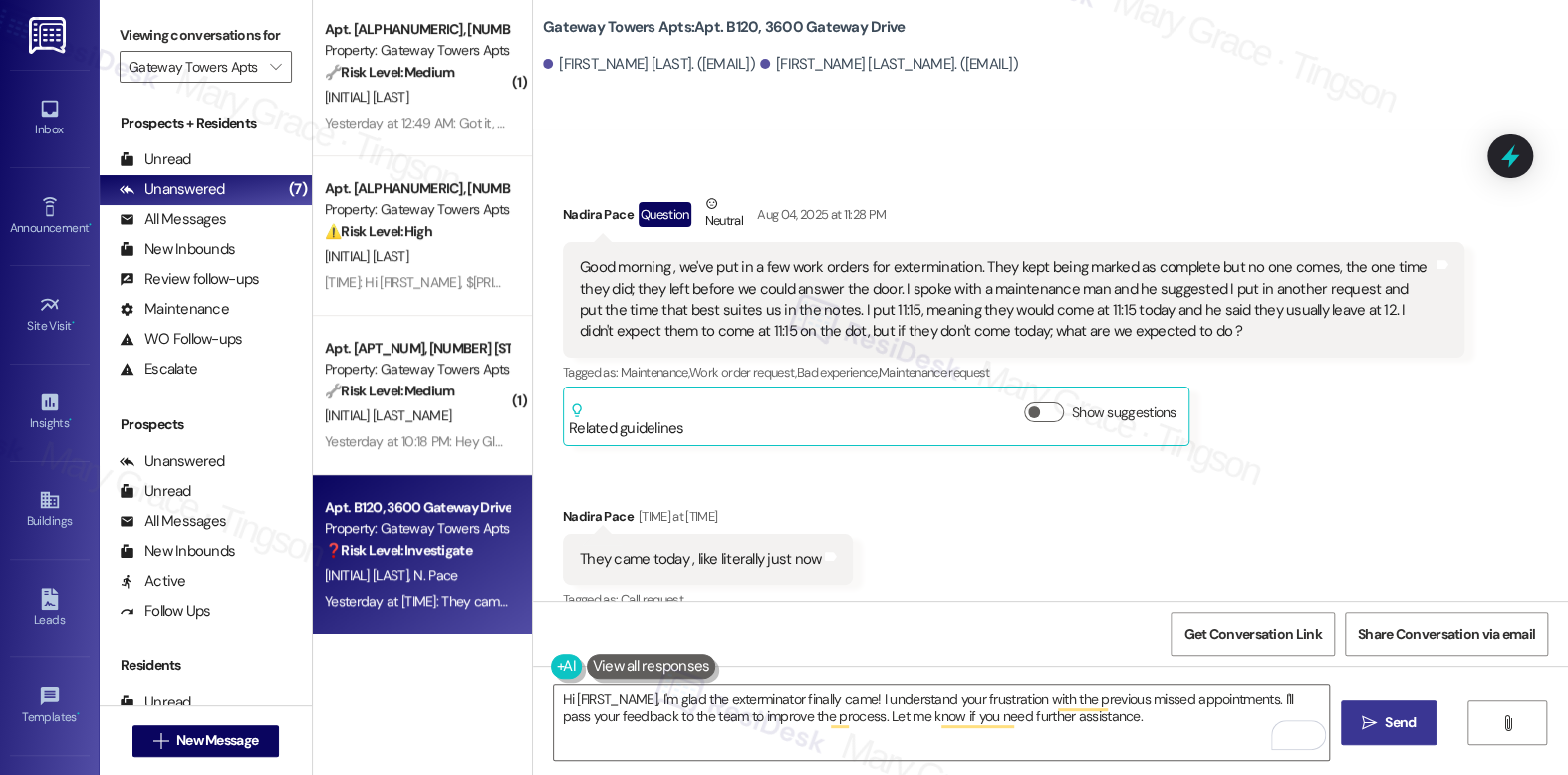 click on " Send" at bounding box center (1389, 722) 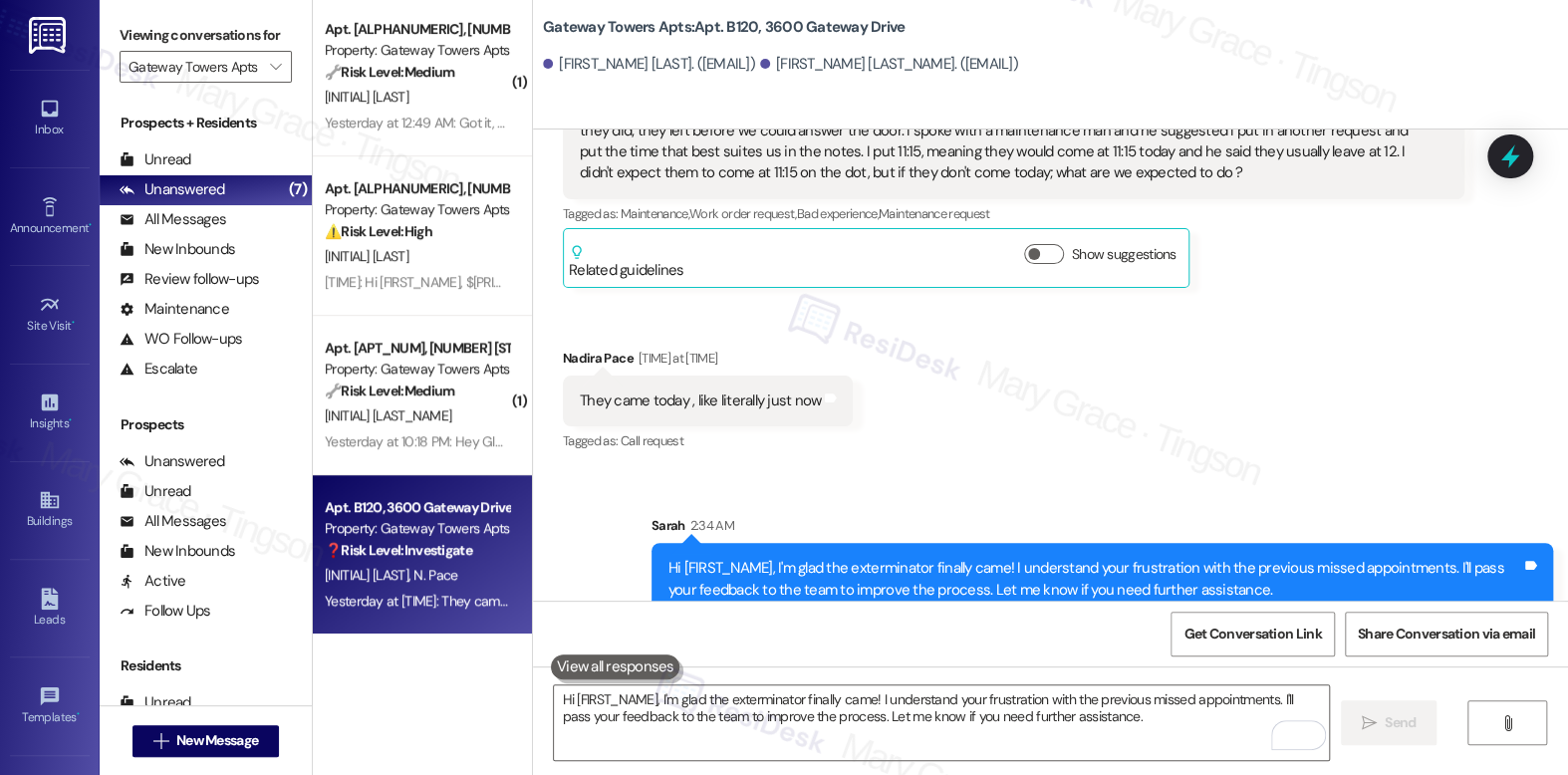 scroll, scrollTop: 23612, scrollLeft: 0, axis: vertical 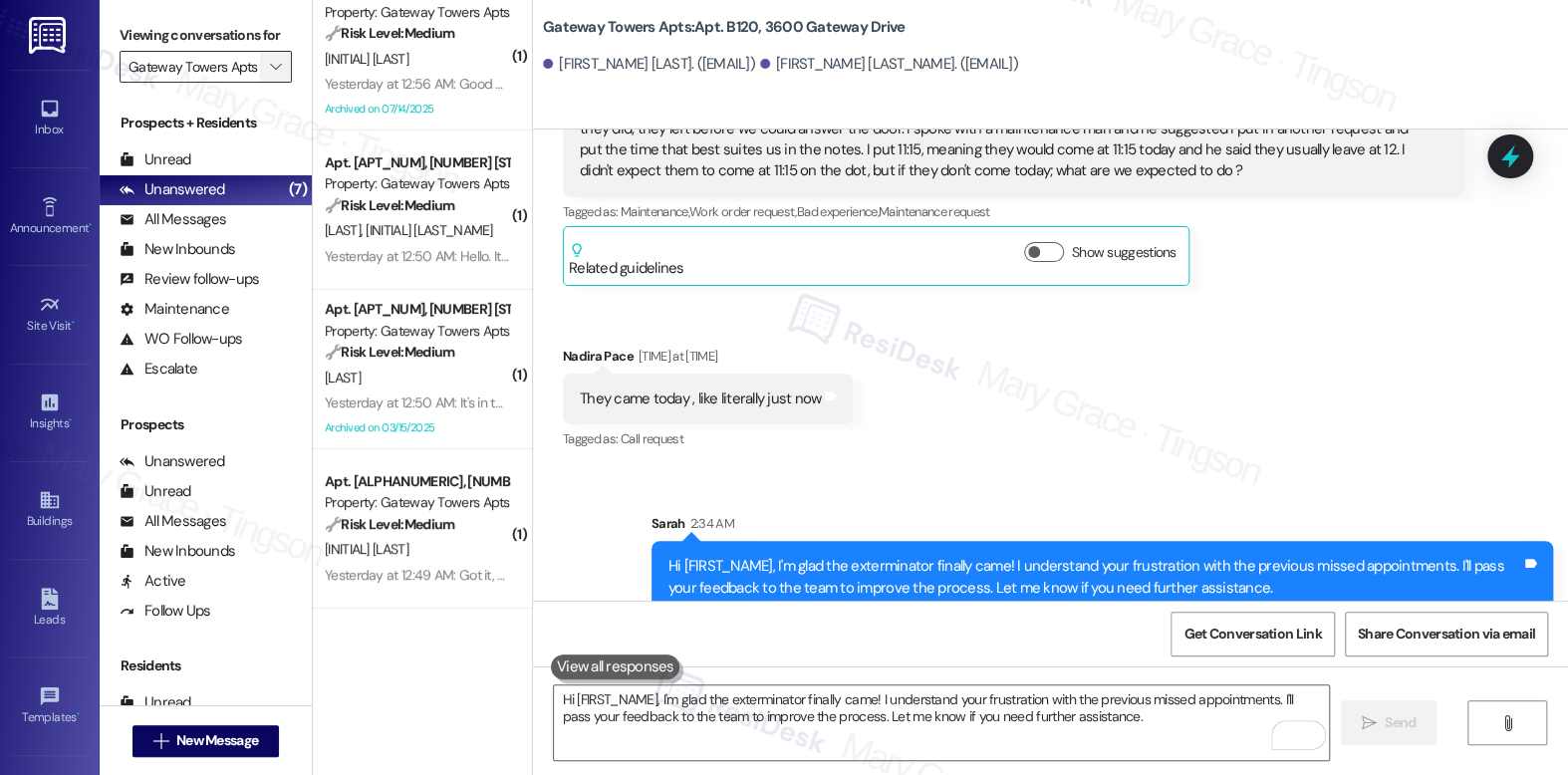 click on "" at bounding box center [275, 67] 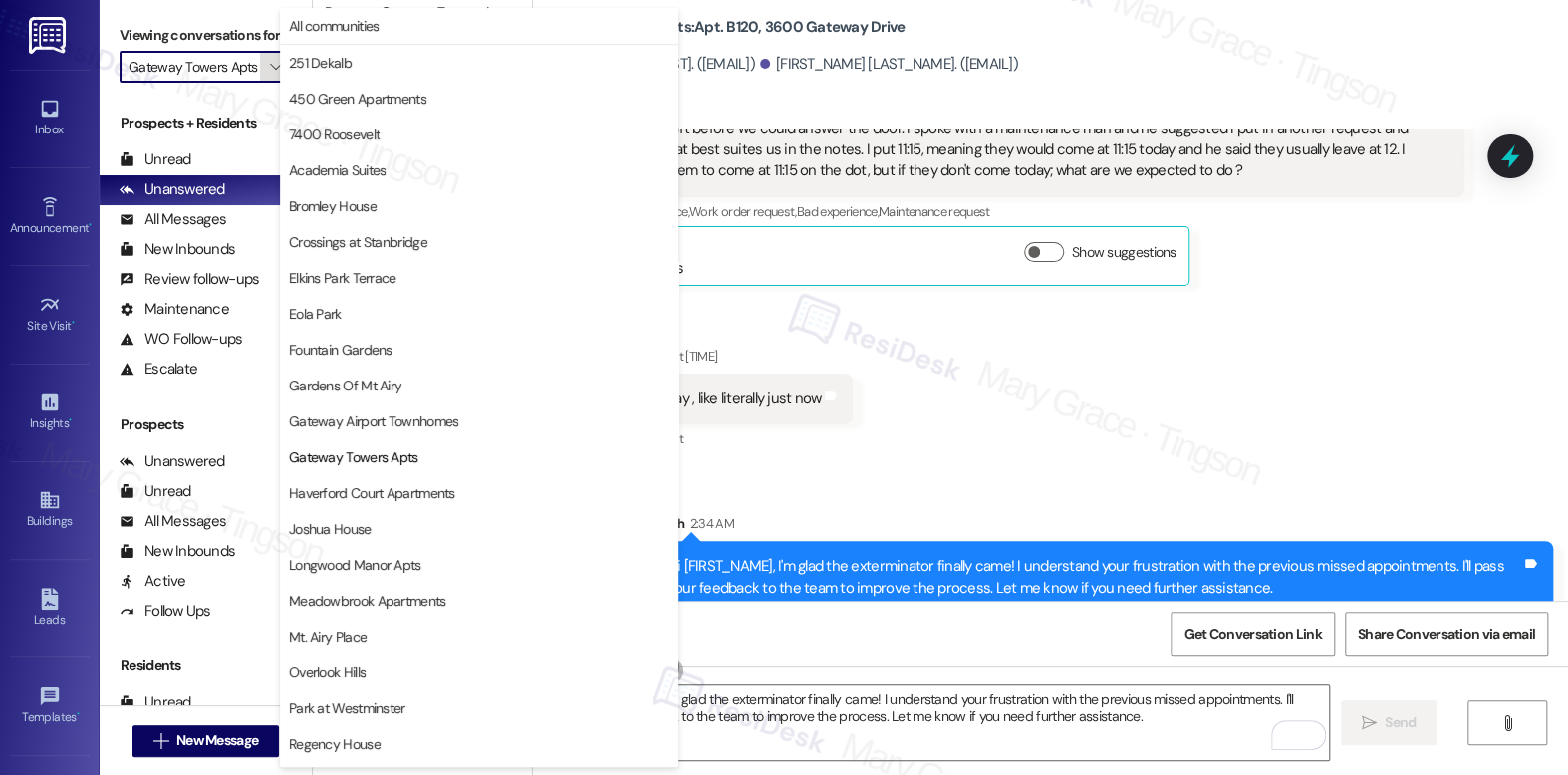 scroll, scrollTop: 0, scrollLeft: 6, axis: horizontal 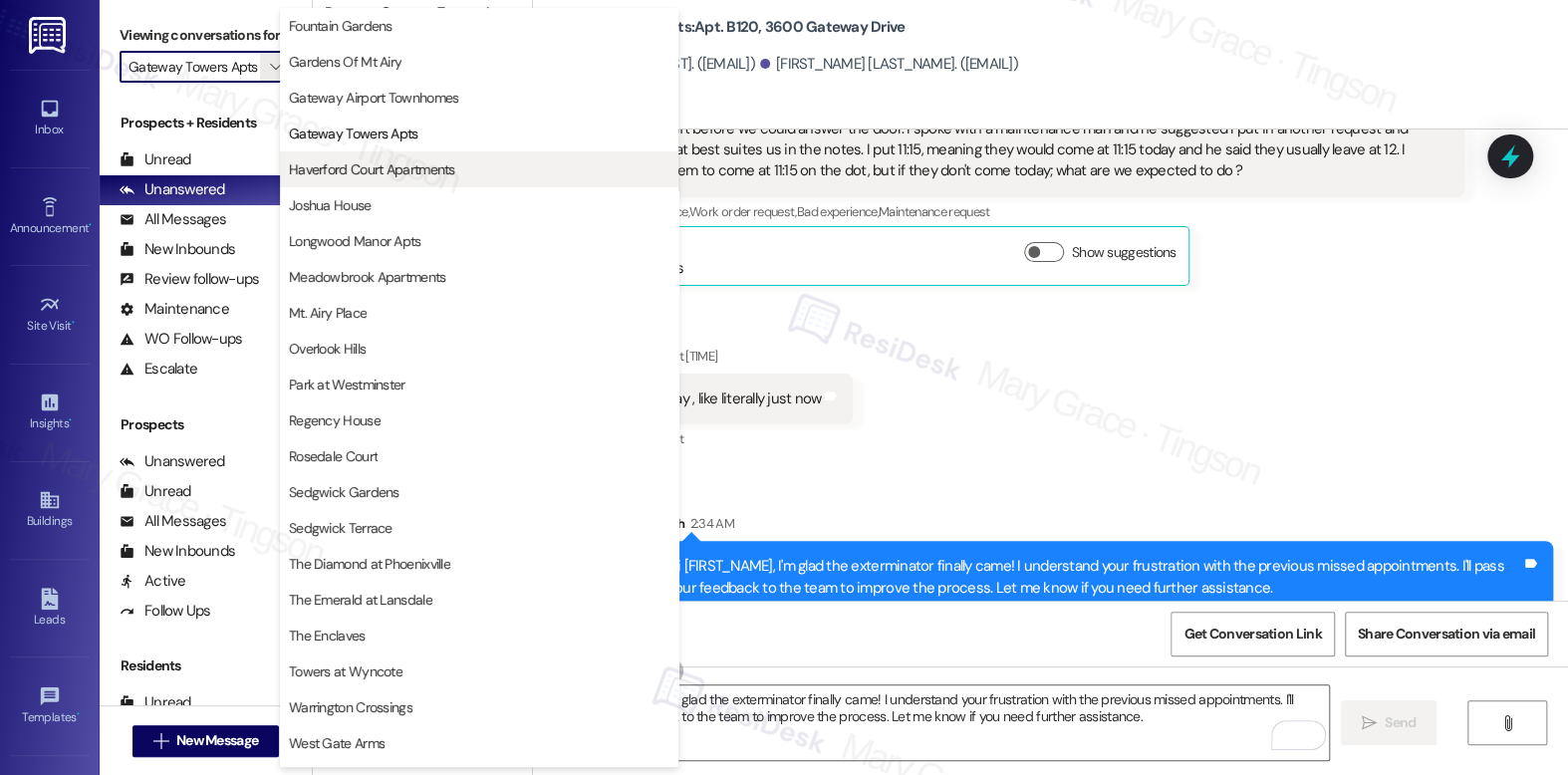 click on "Haverford Court Apartments" at bounding box center [372, 169] 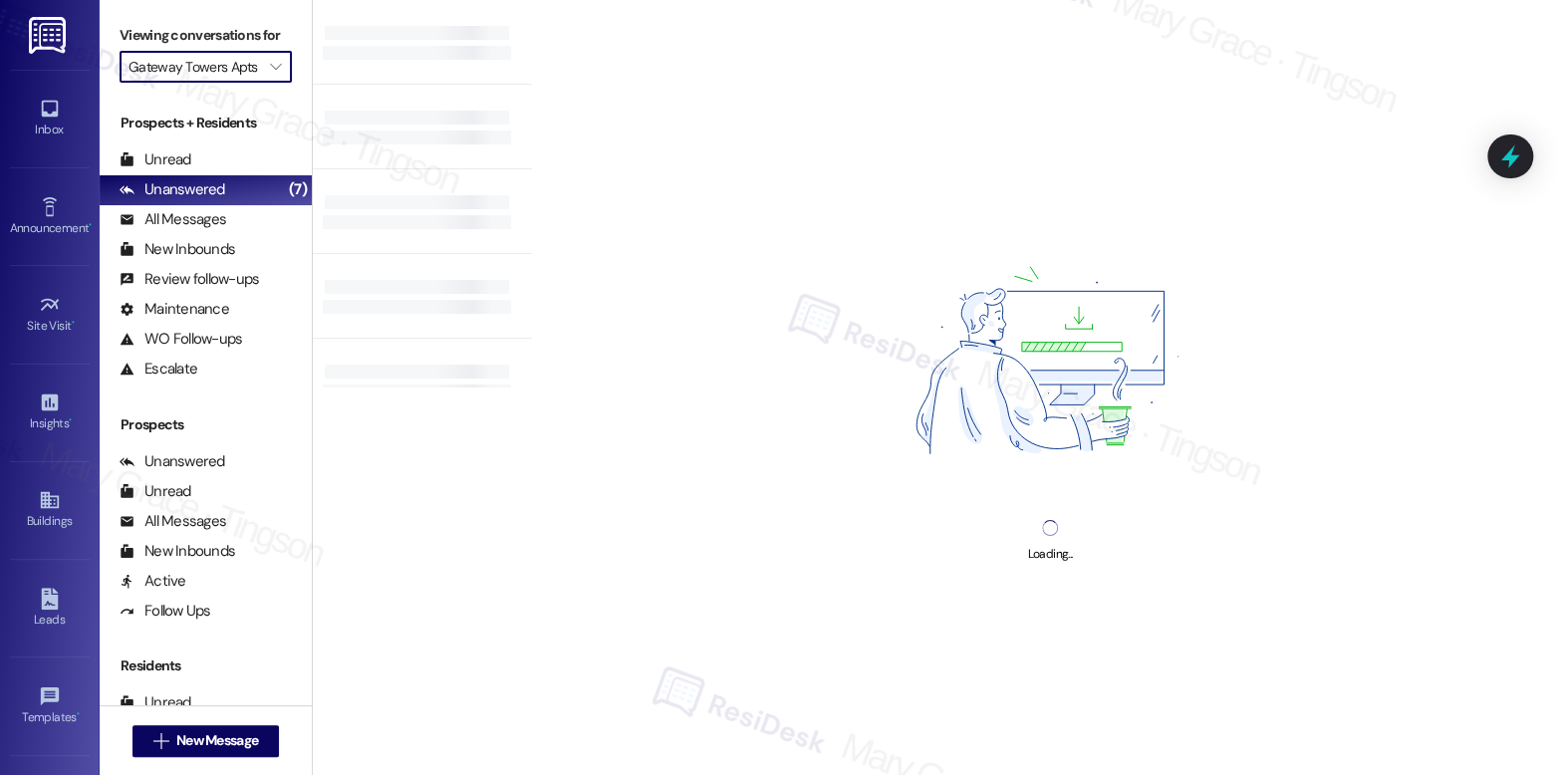 type on "Haverford Court Apartments" 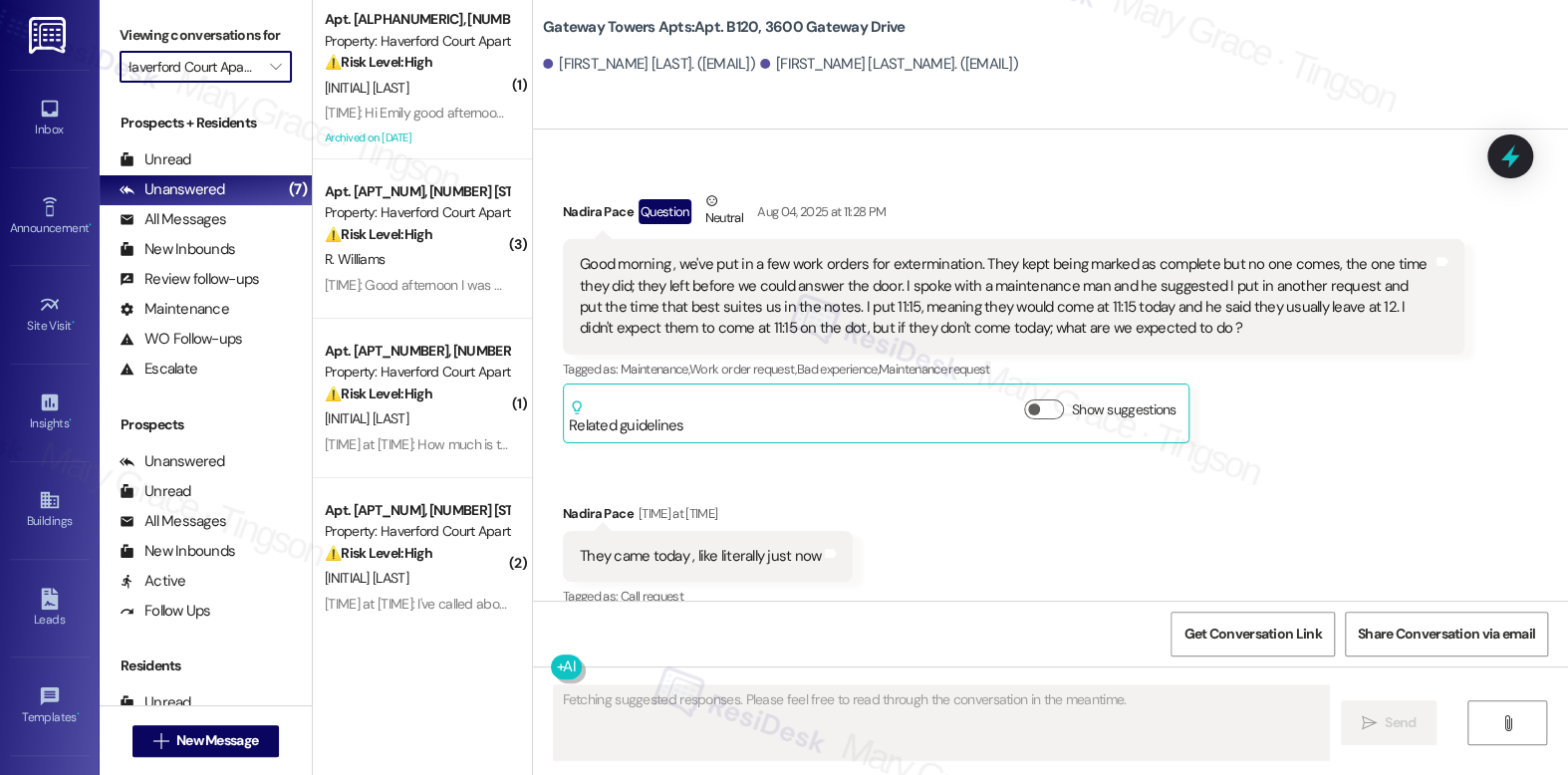 scroll, scrollTop: 23451, scrollLeft: 0, axis: vertical 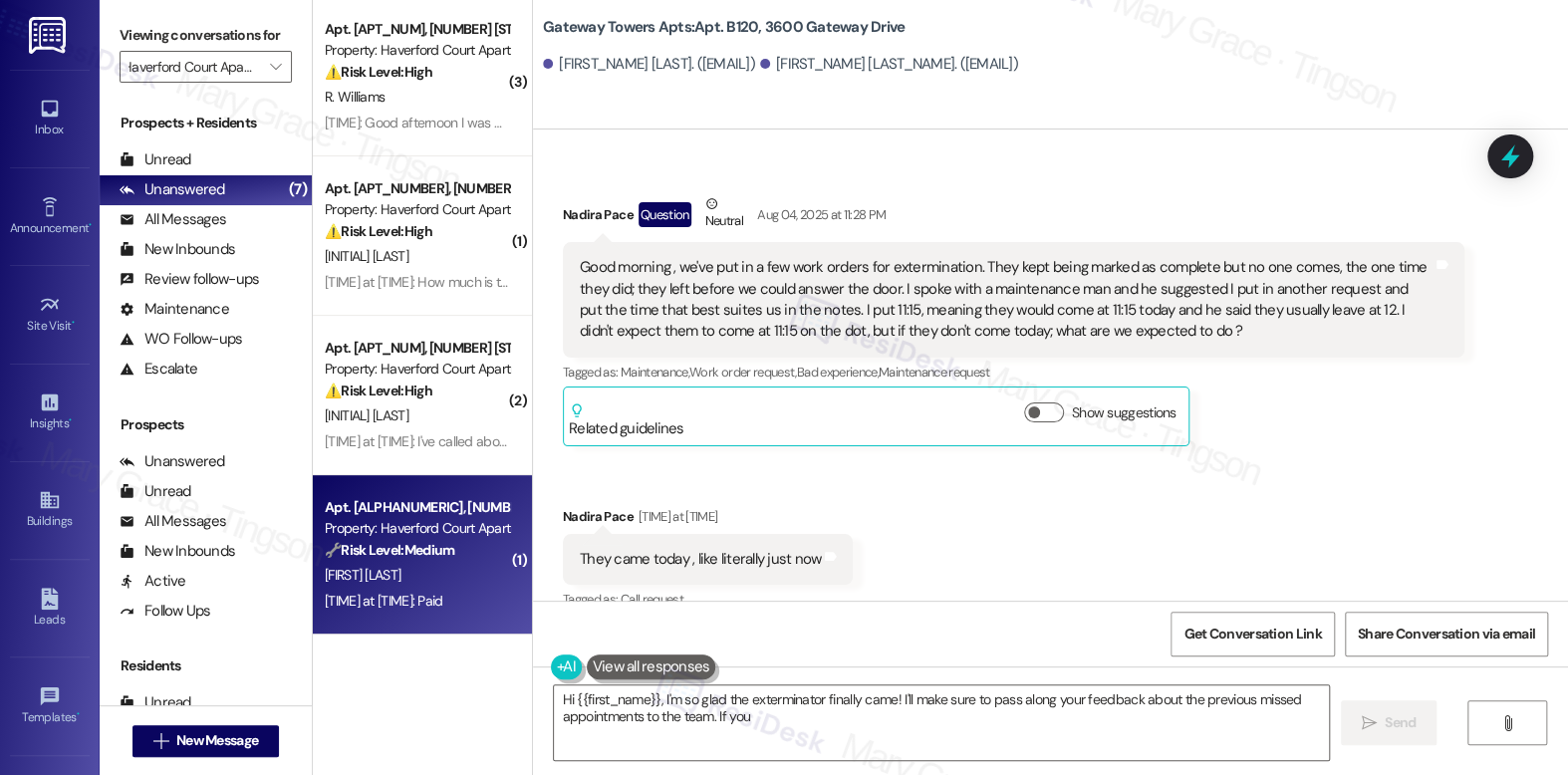 type on "Hi {{first_name}}, I'm so glad the exterminator finally came! I'll make sure to pass along your feedback about the previous missed appointments to the team. If you need" 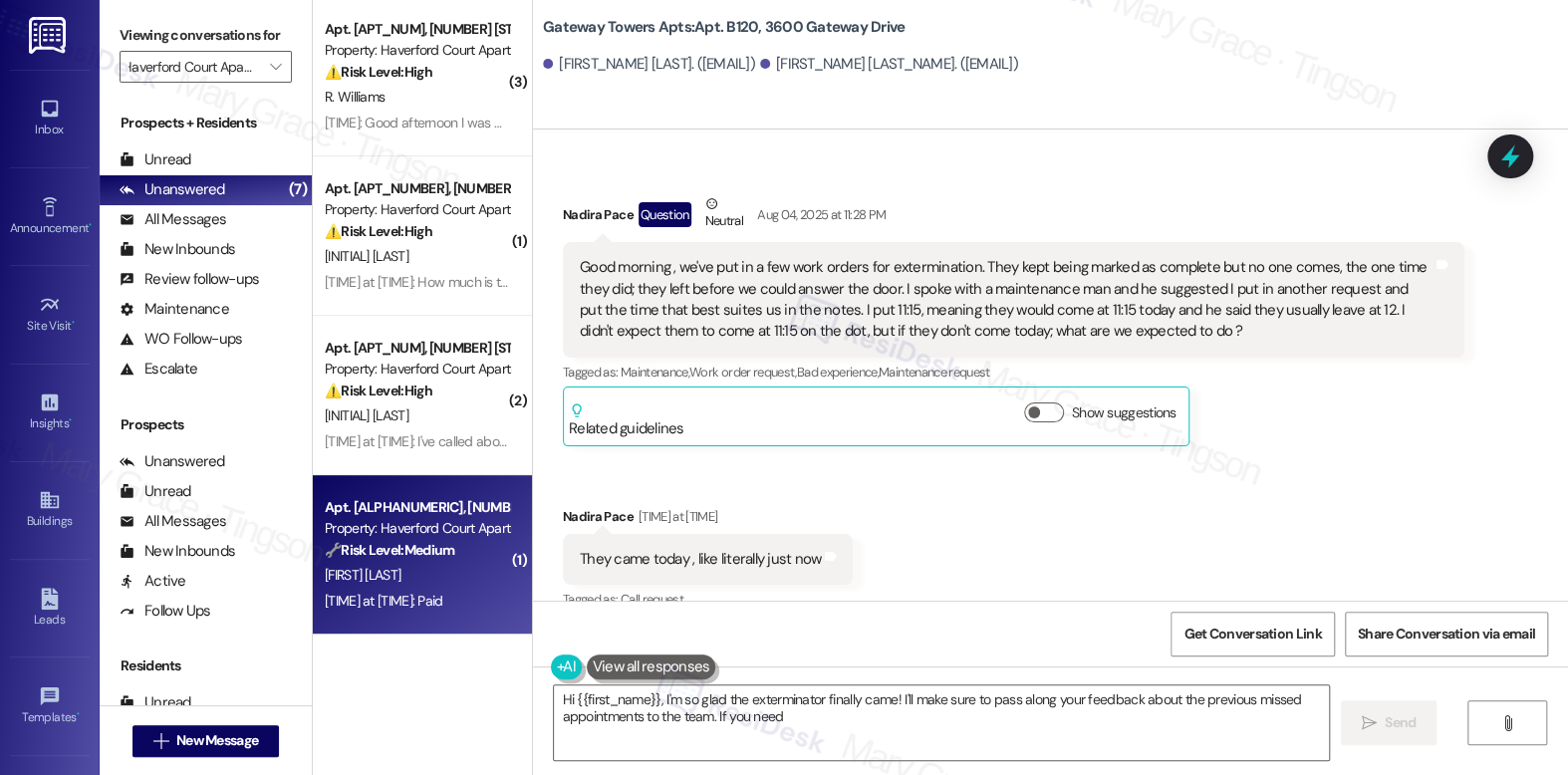 scroll, scrollTop: 0, scrollLeft: 0, axis: both 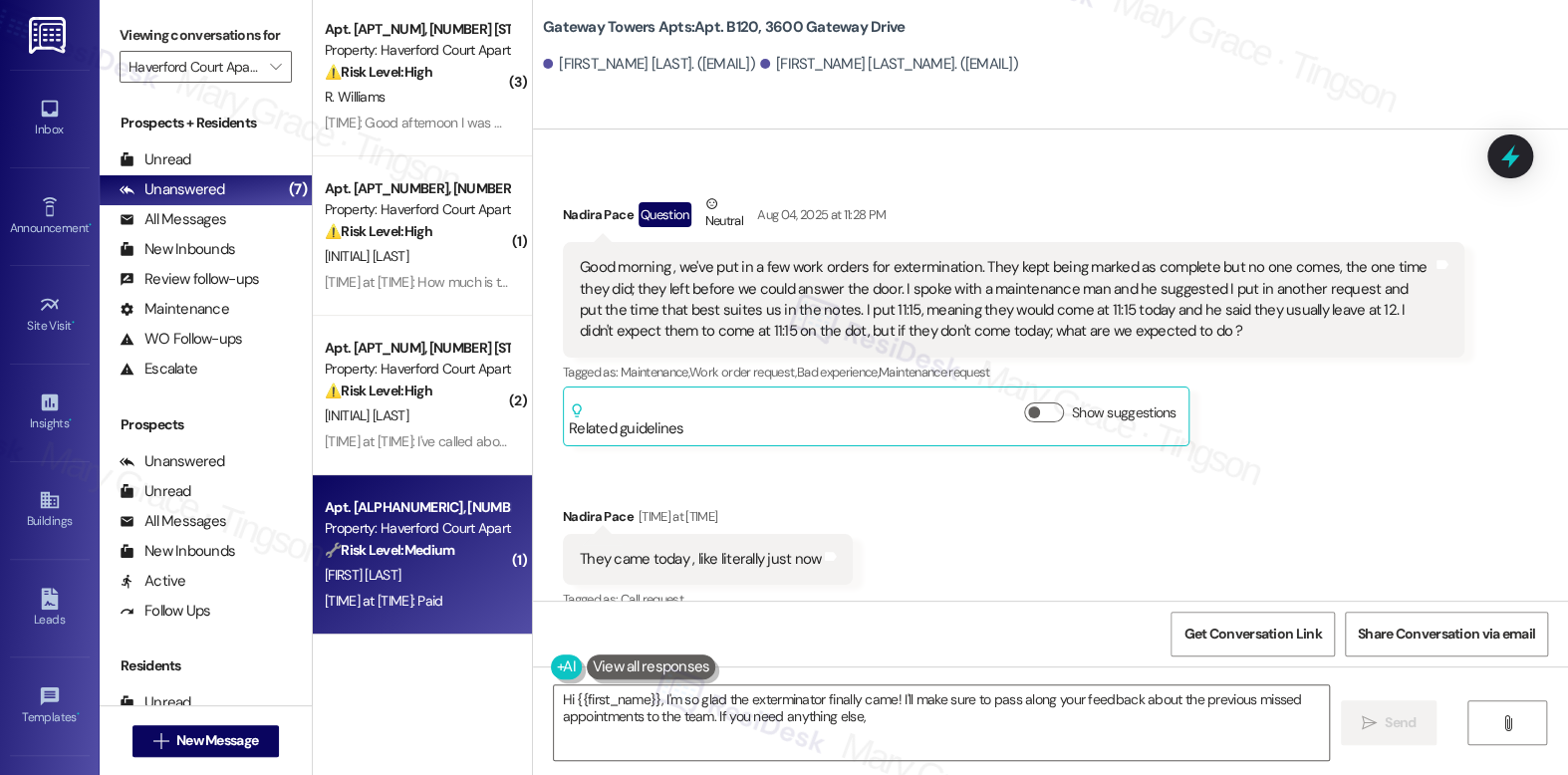 click on "[FIRST] [LAST]" at bounding box center [416, 575] 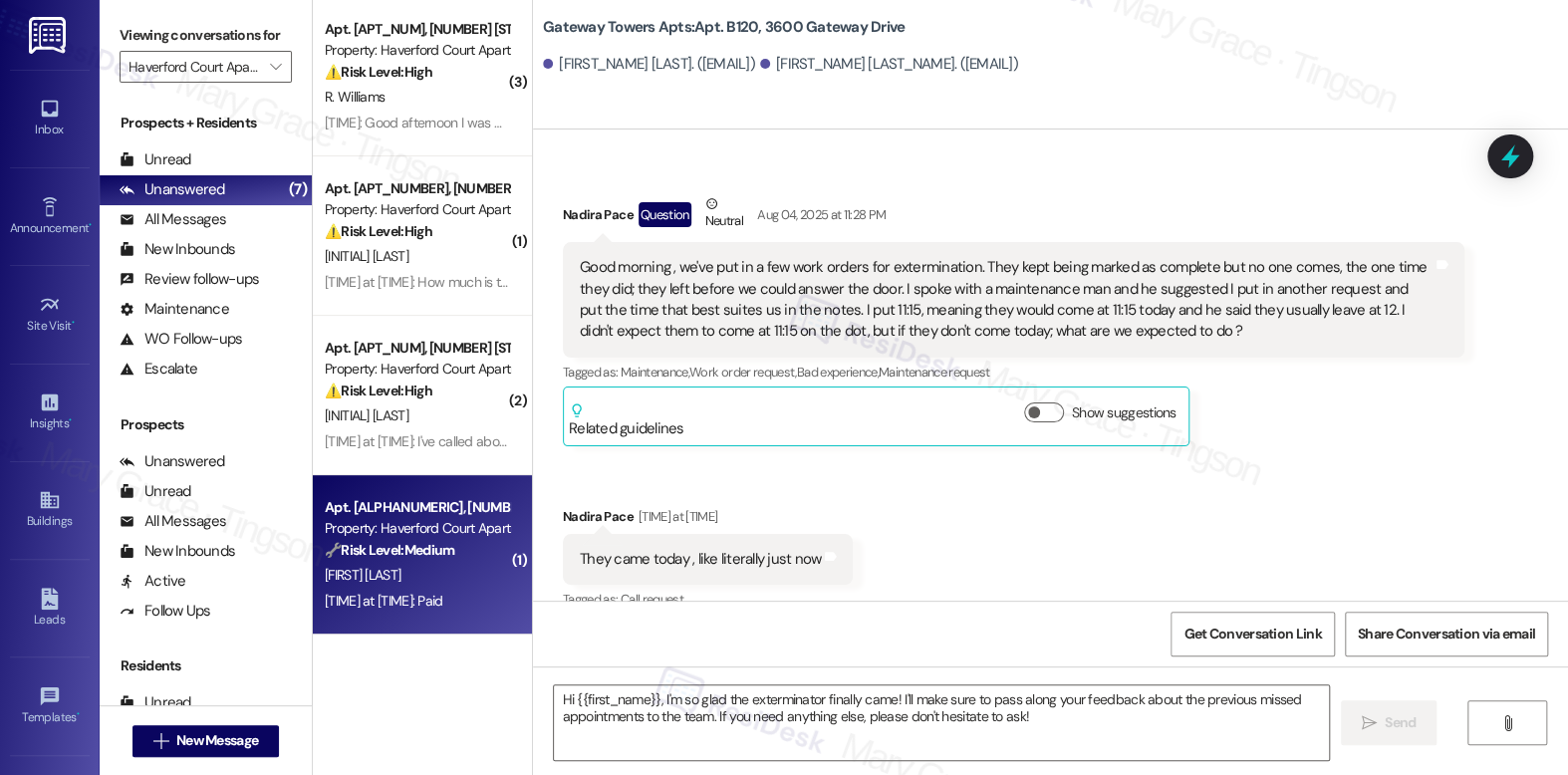 type on "Fetching suggested responses. Please feel free to read through the conversation in the meantime." 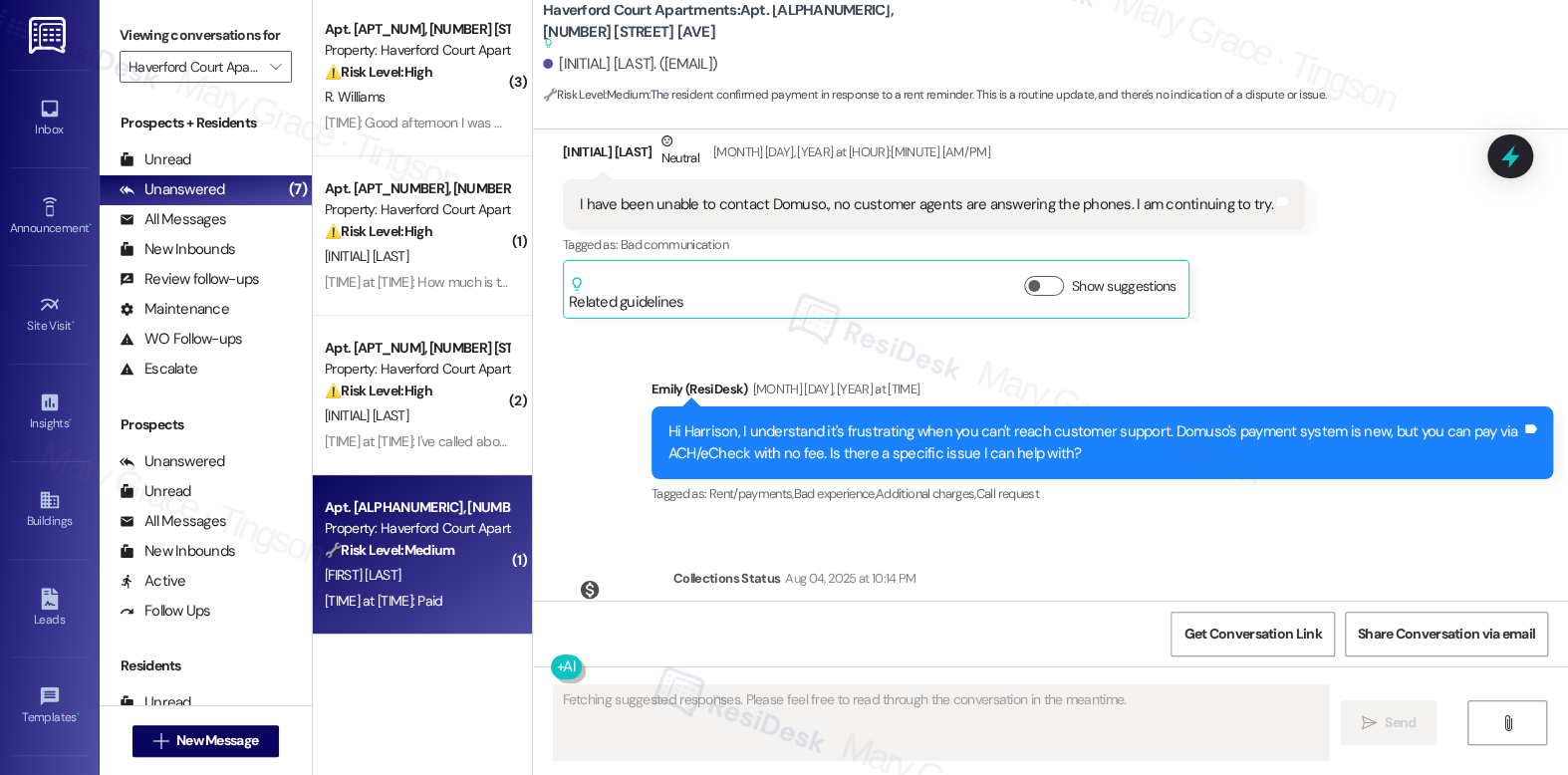 scroll, scrollTop: 7621, scrollLeft: 0, axis: vertical 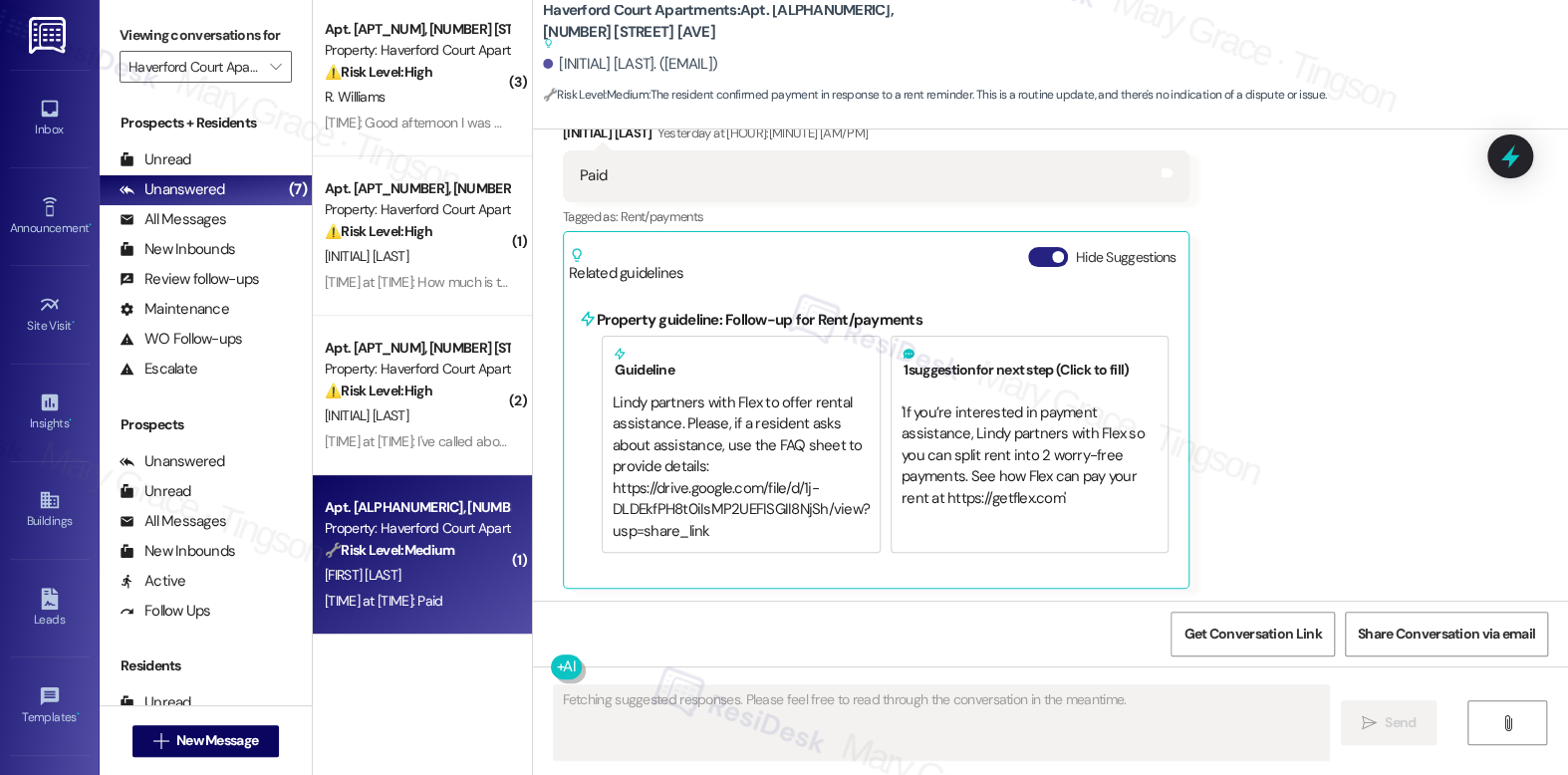 click on "Hide Suggestions" at bounding box center [1048, 257] 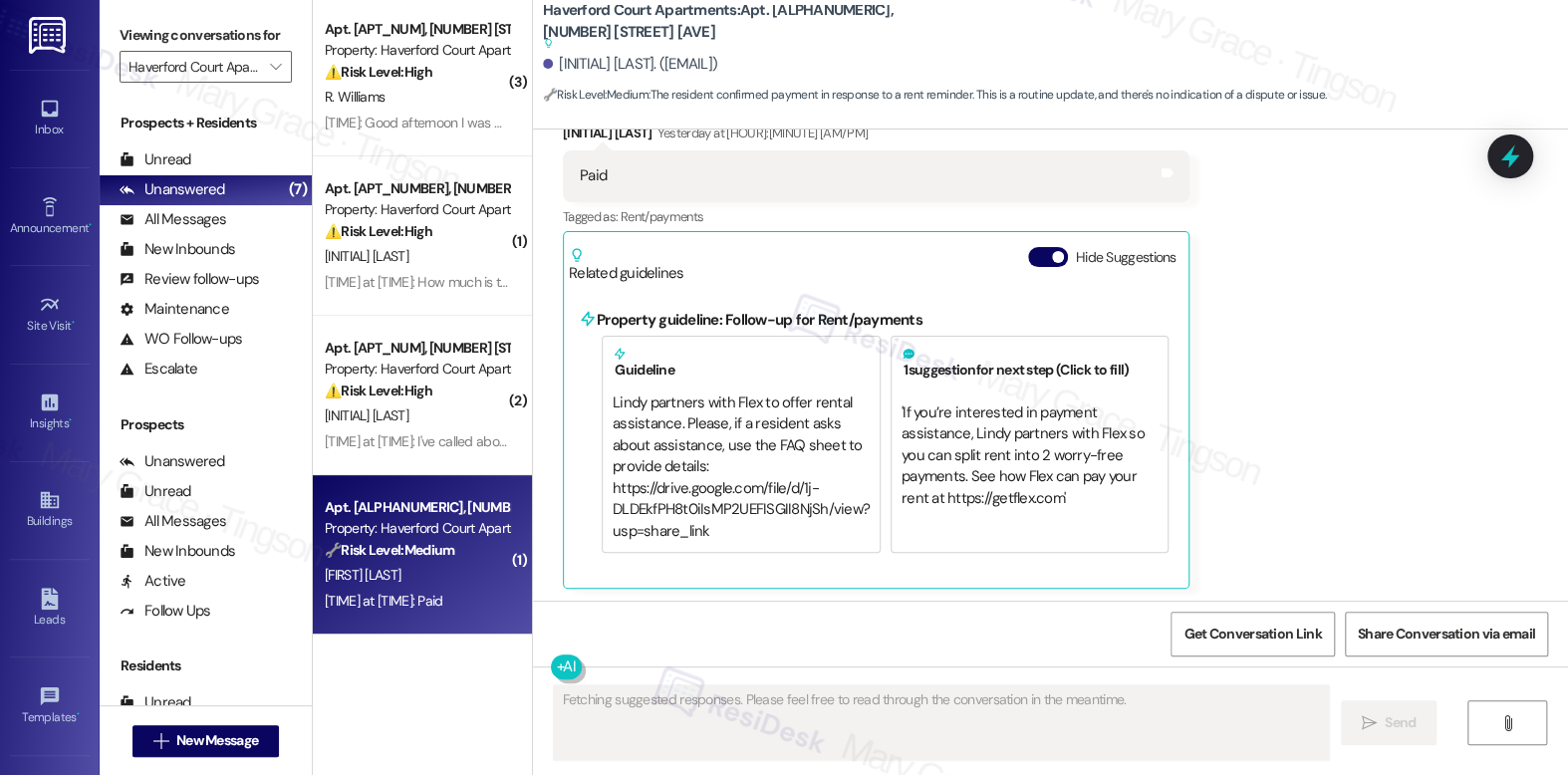 scroll, scrollTop: 7323, scrollLeft: 0, axis: vertical 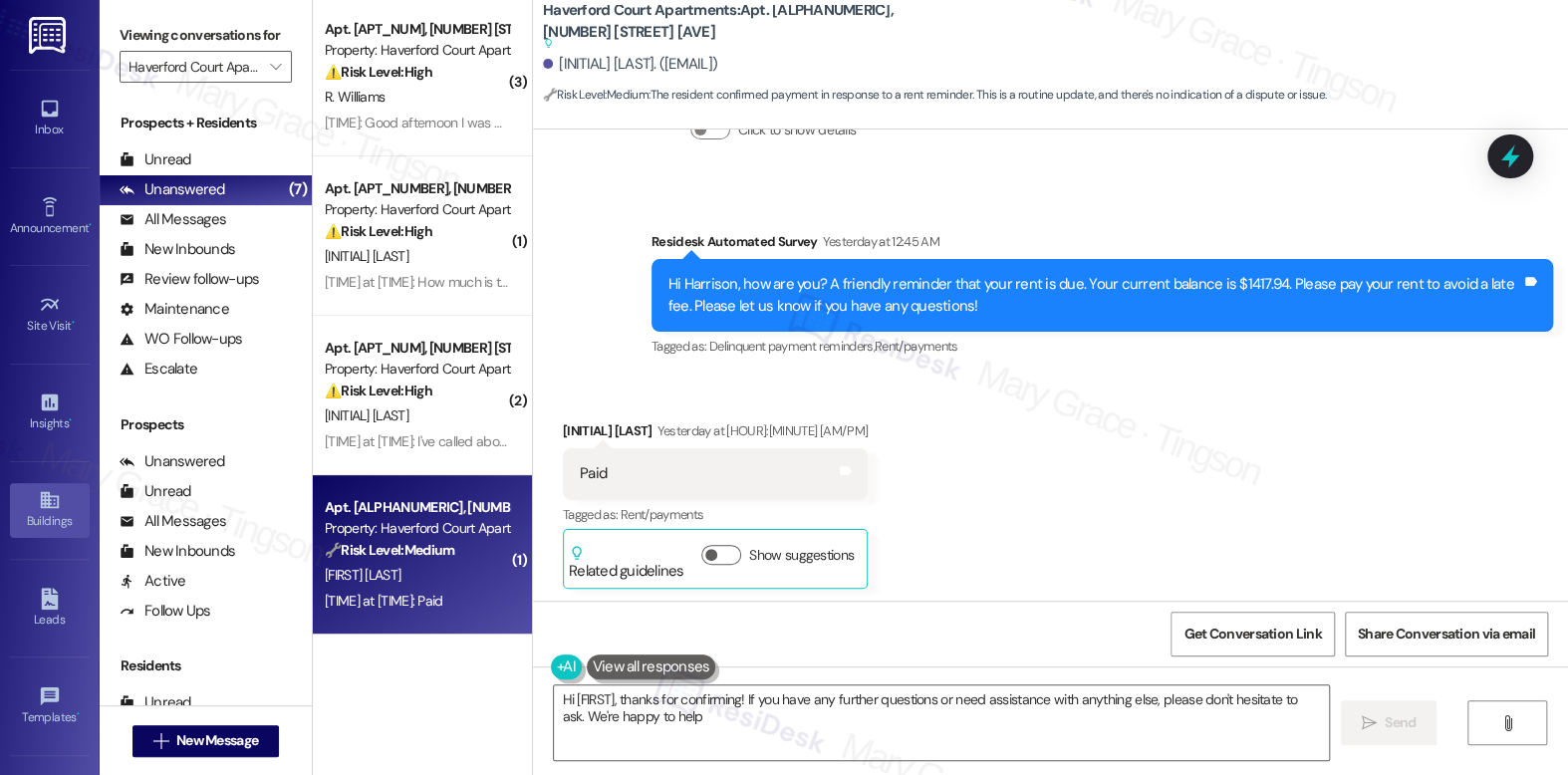 type on "Hi {{first_name}}, thanks for confirming! If you have any further questions or need assistance with anything else, please don't hesitate to ask. We're happy to help!" 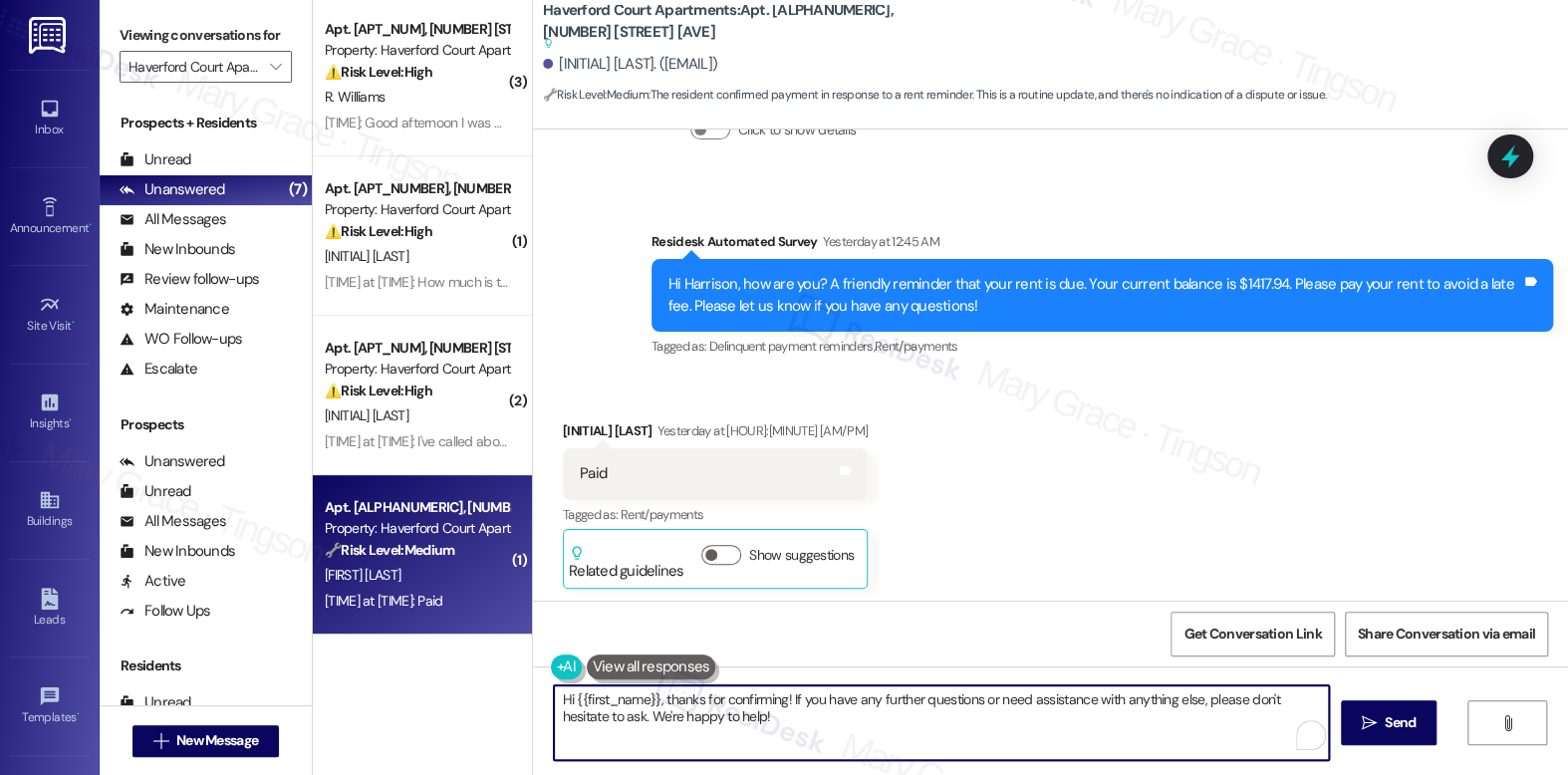 click on "Hi {{first_name}}, thanks for confirming! If you have any further questions or need assistance with anything else, please don't hesitate to ask. We're happy to help!" at bounding box center [940, 722] 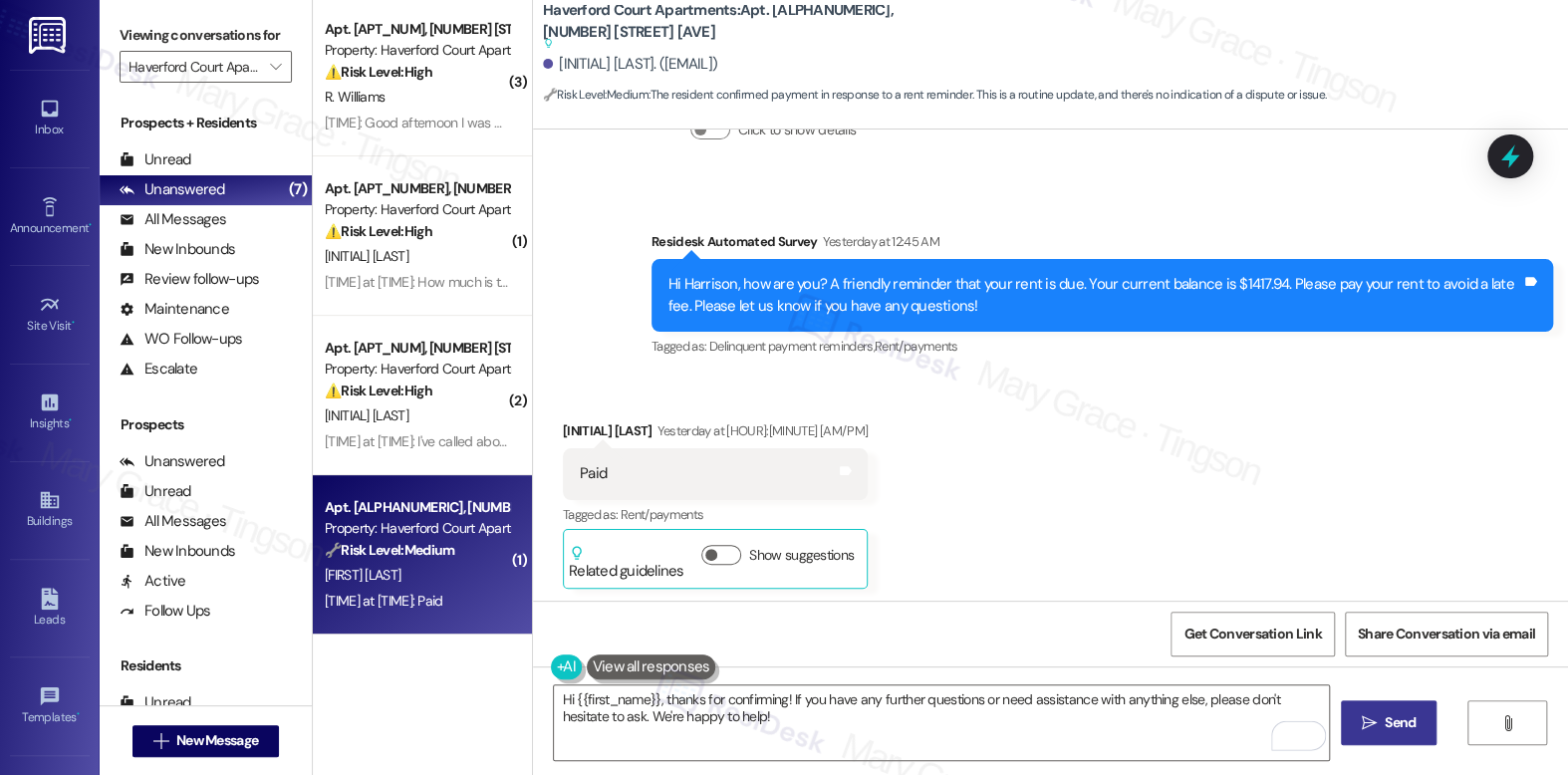click on "" at bounding box center [1369, 723] 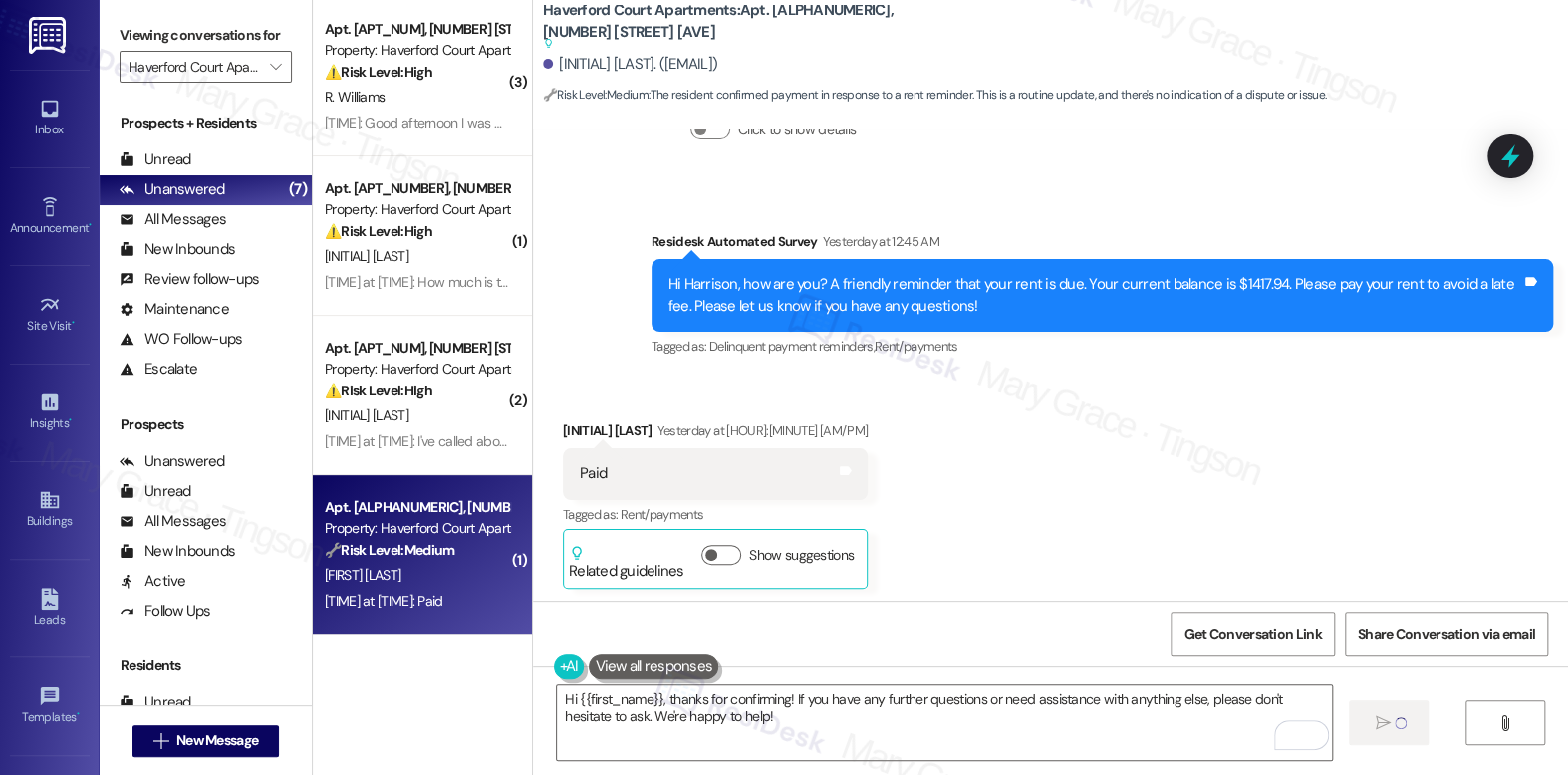 type 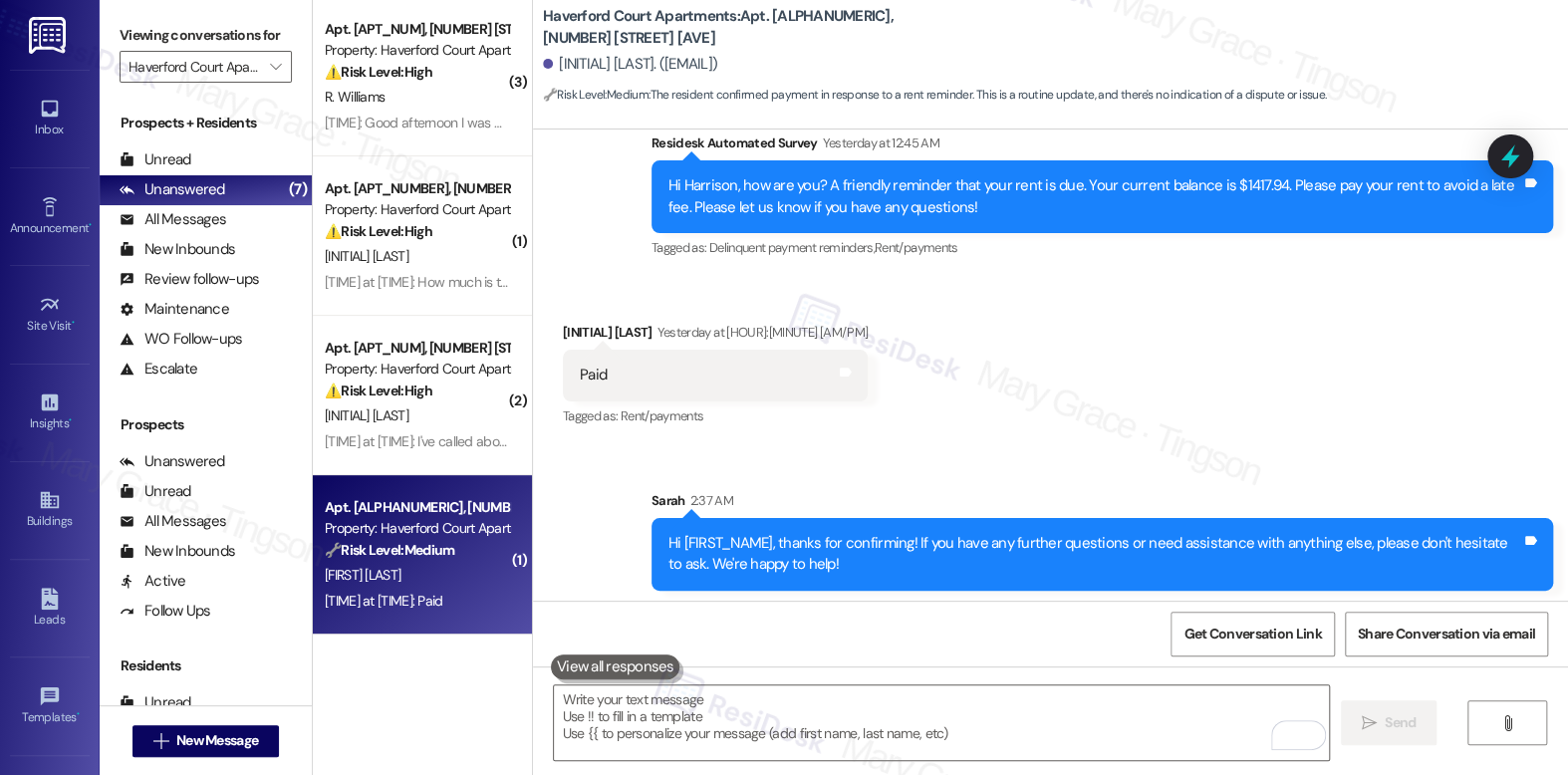 scroll, scrollTop: 7424, scrollLeft: 0, axis: vertical 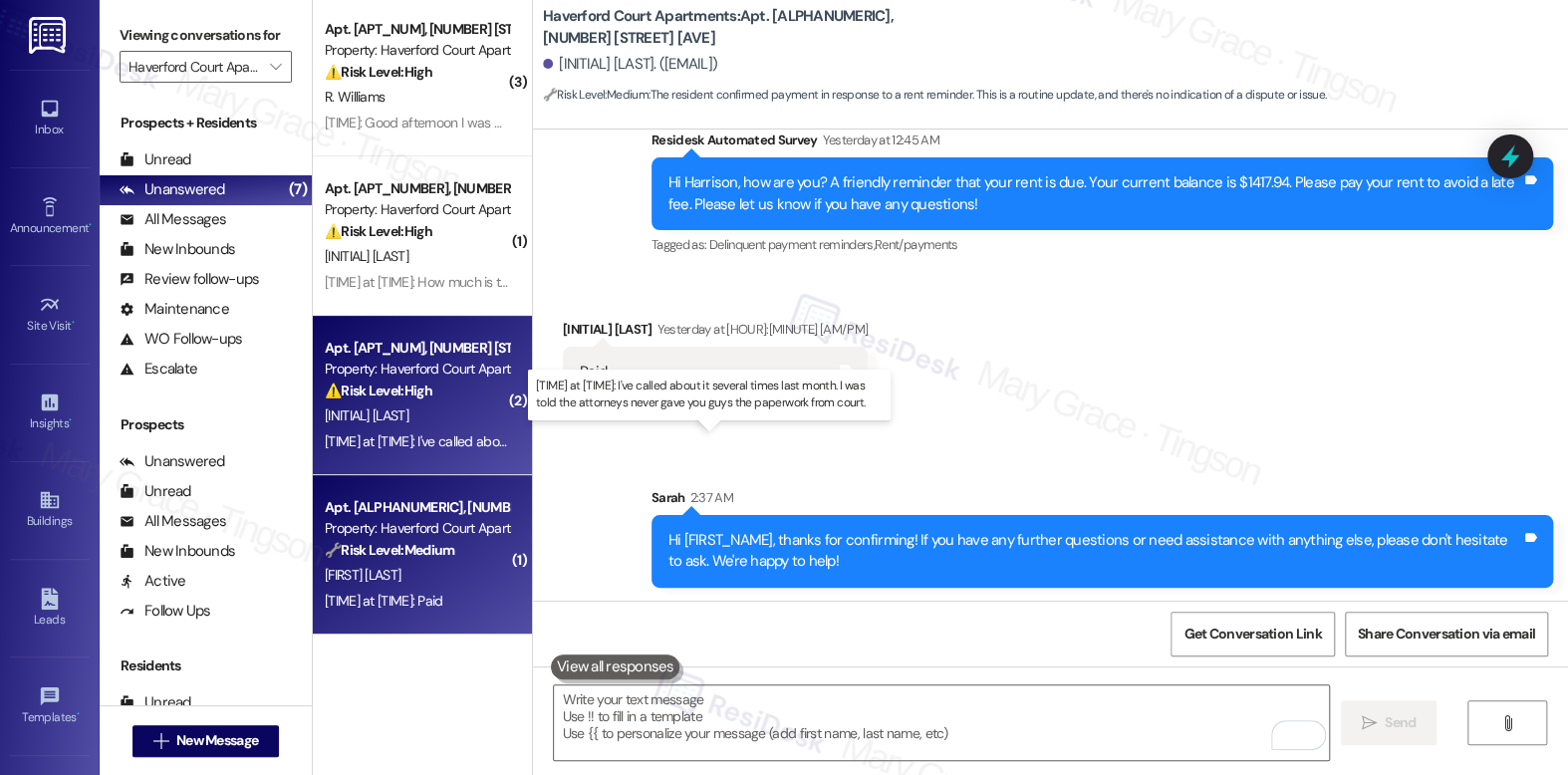 click on "Yesterday at [TIME]: I've called about it several times last month. I was told the attorneys never gave you guys the paperwork from court. Yesterday at [TIME]: I've called about it several times last month. I was told the attorneys never gave you guys the paperwork from court." at bounding box center [703, 441] 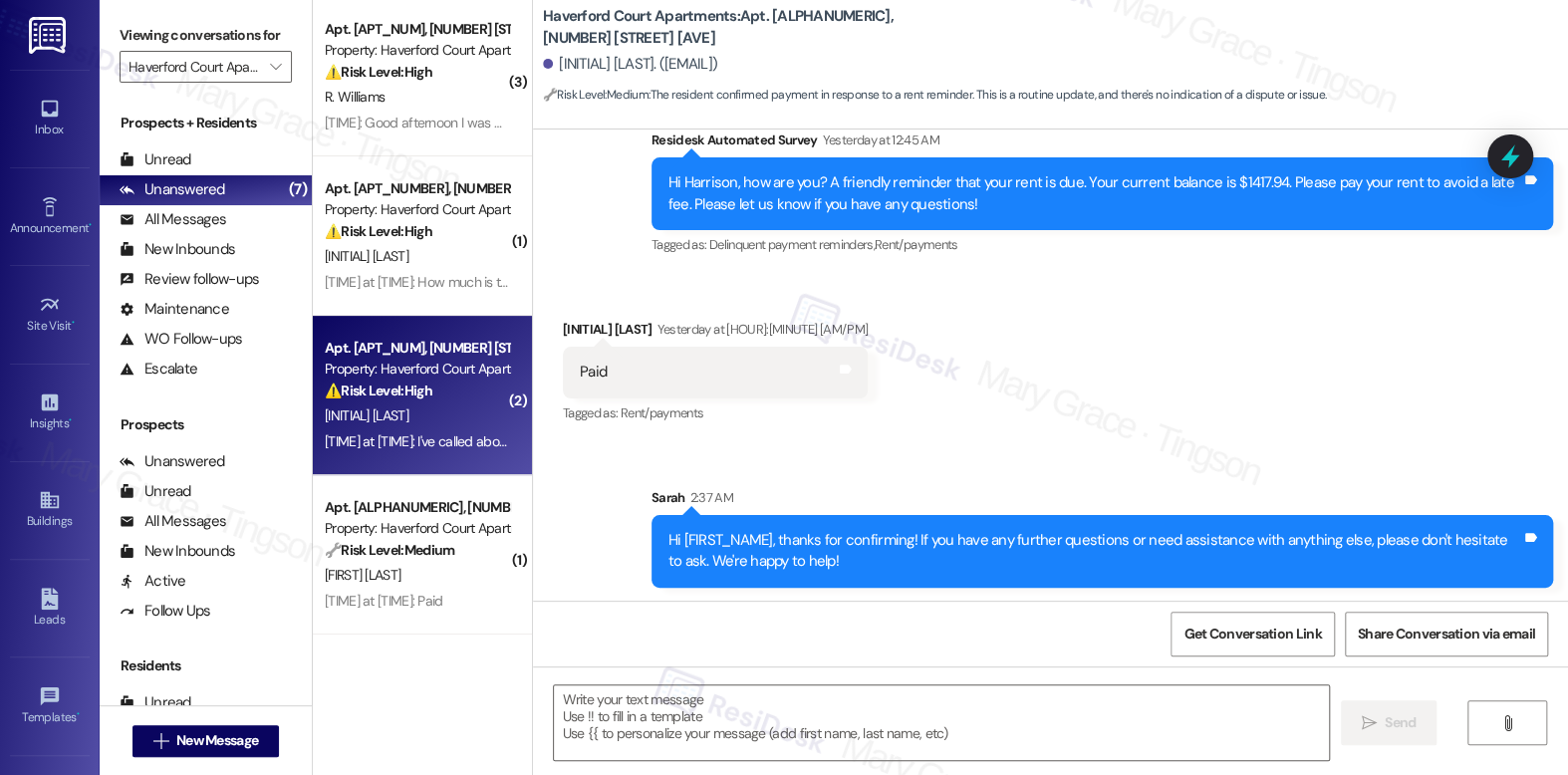 type on "Fetching suggested responses. Please feel free to read through the conversation in the meantime." 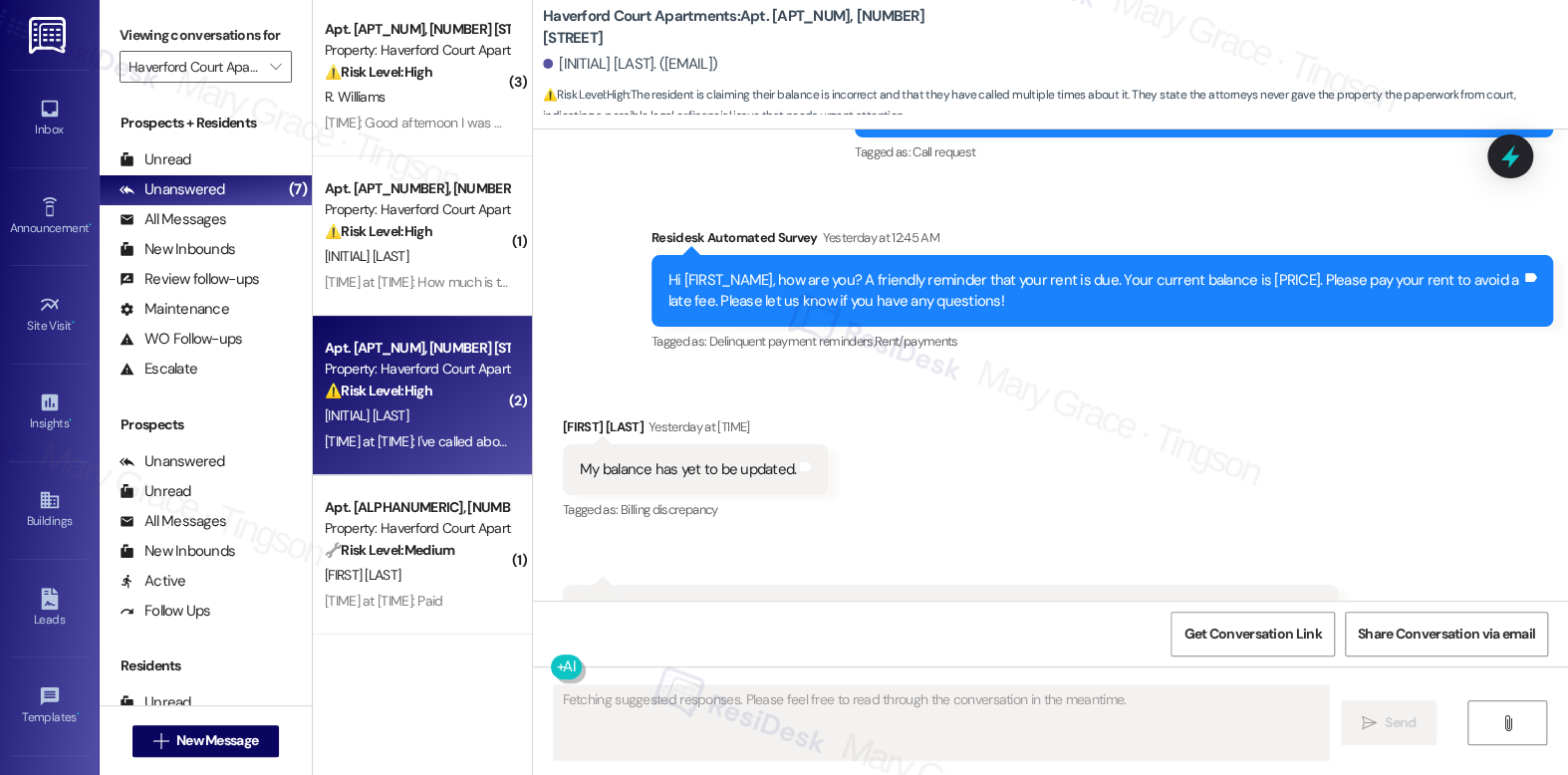 scroll, scrollTop: 5259, scrollLeft: 0, axis: vertical 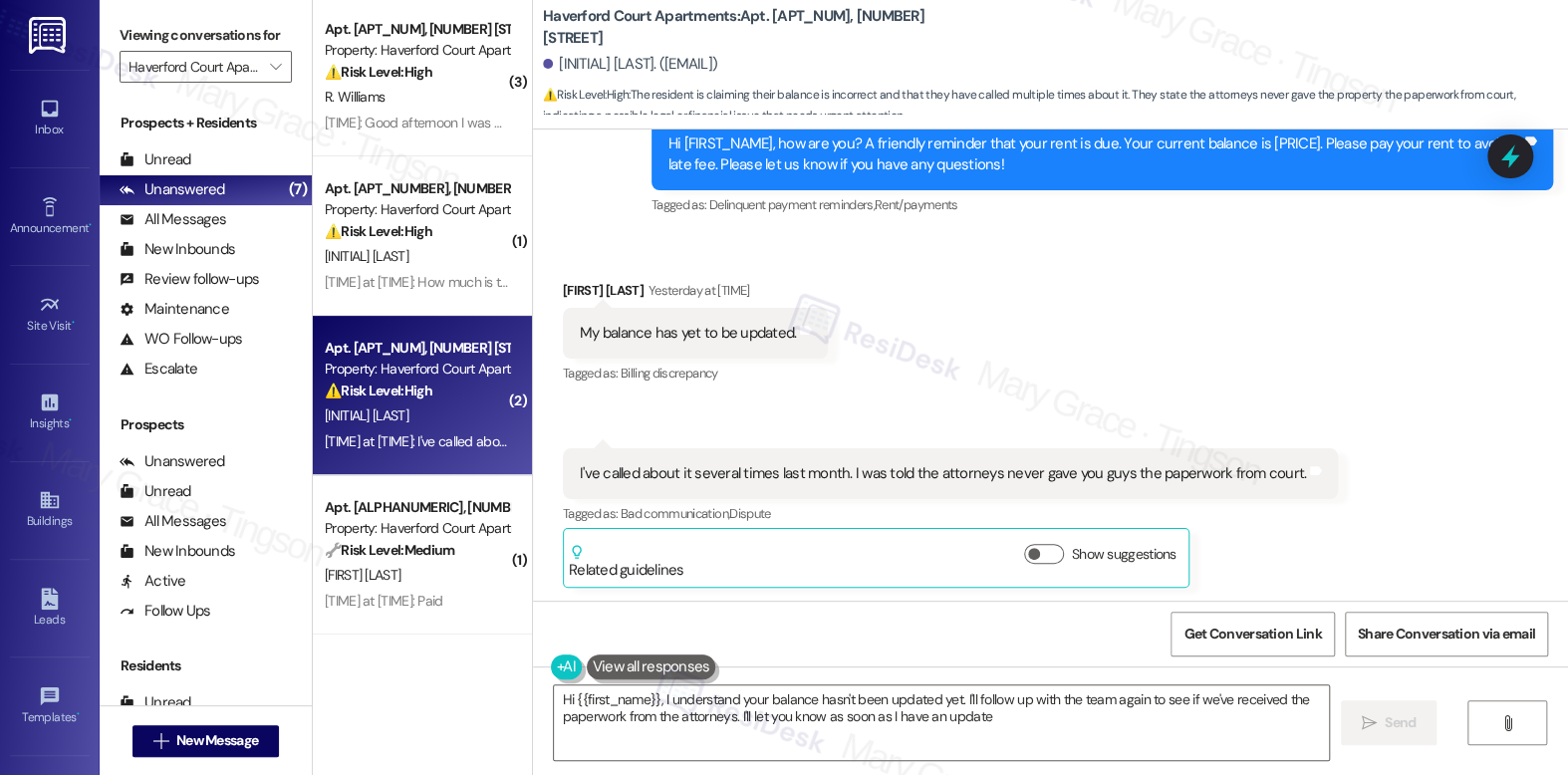 type on "Hi {{first_name}}, I understand your balance hasn't been updated yet. I'll follow up with the team again to see if we've received the paperwork from the attorneys. I'll let you know as soon as I have an update!" 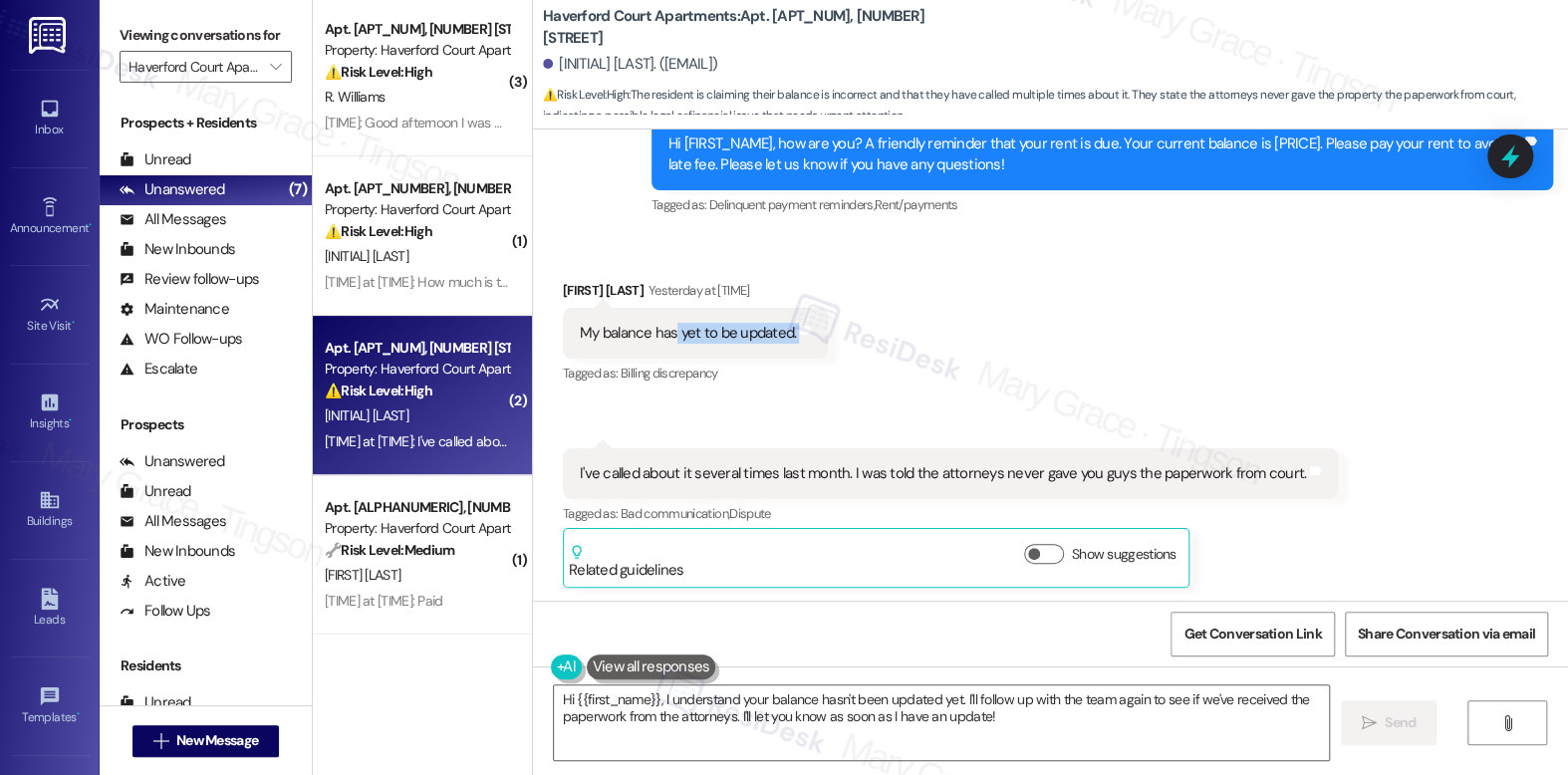 drag, startPoint x: 662, startPoint y: 328, endPoint x: 828, endPoint y: 329, distance: 166.003 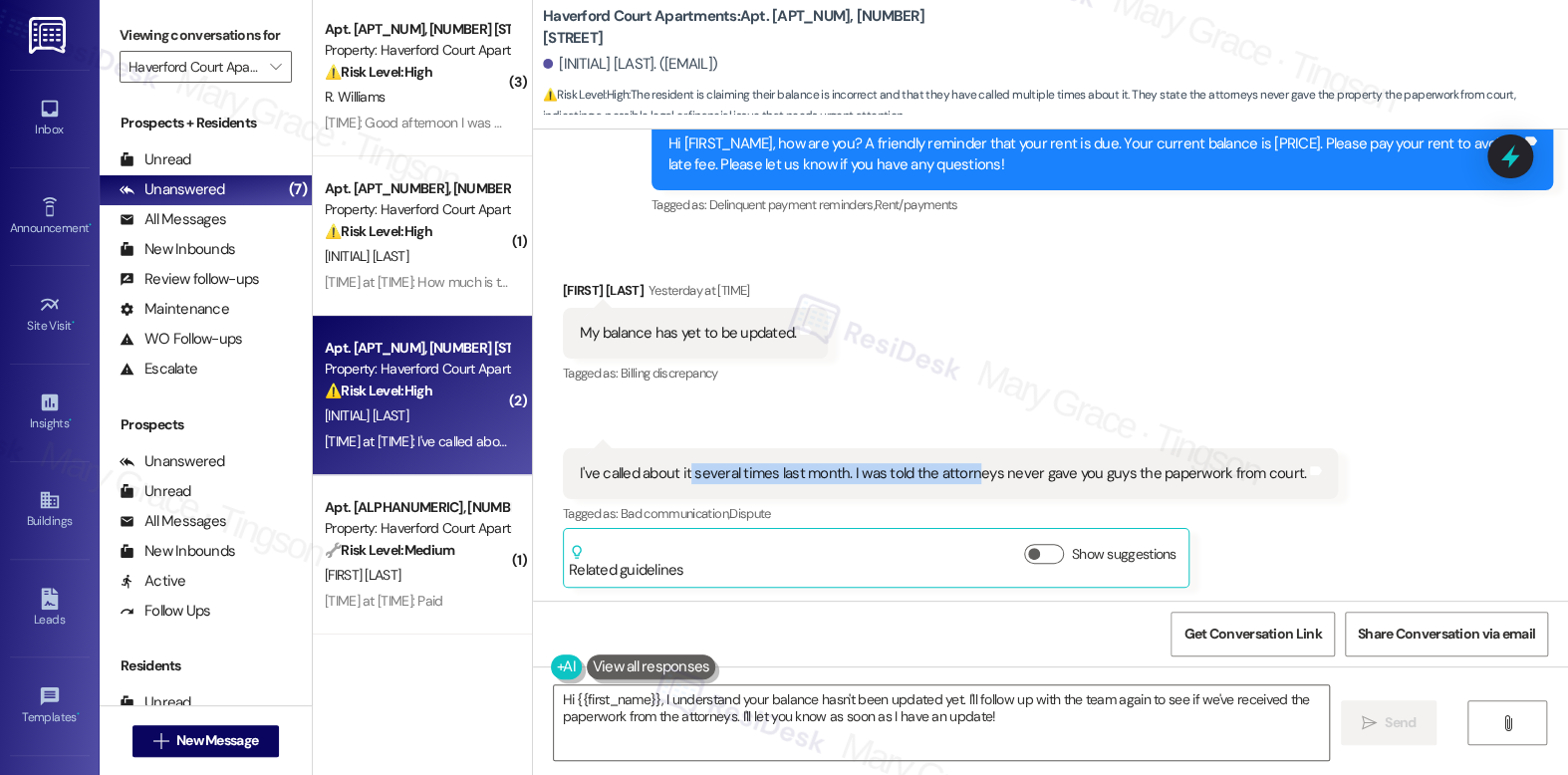 drag, startPoint x: 679, startPoint y: 471, endPoint x: 958, endPoint y: 480, distance: 279.1451 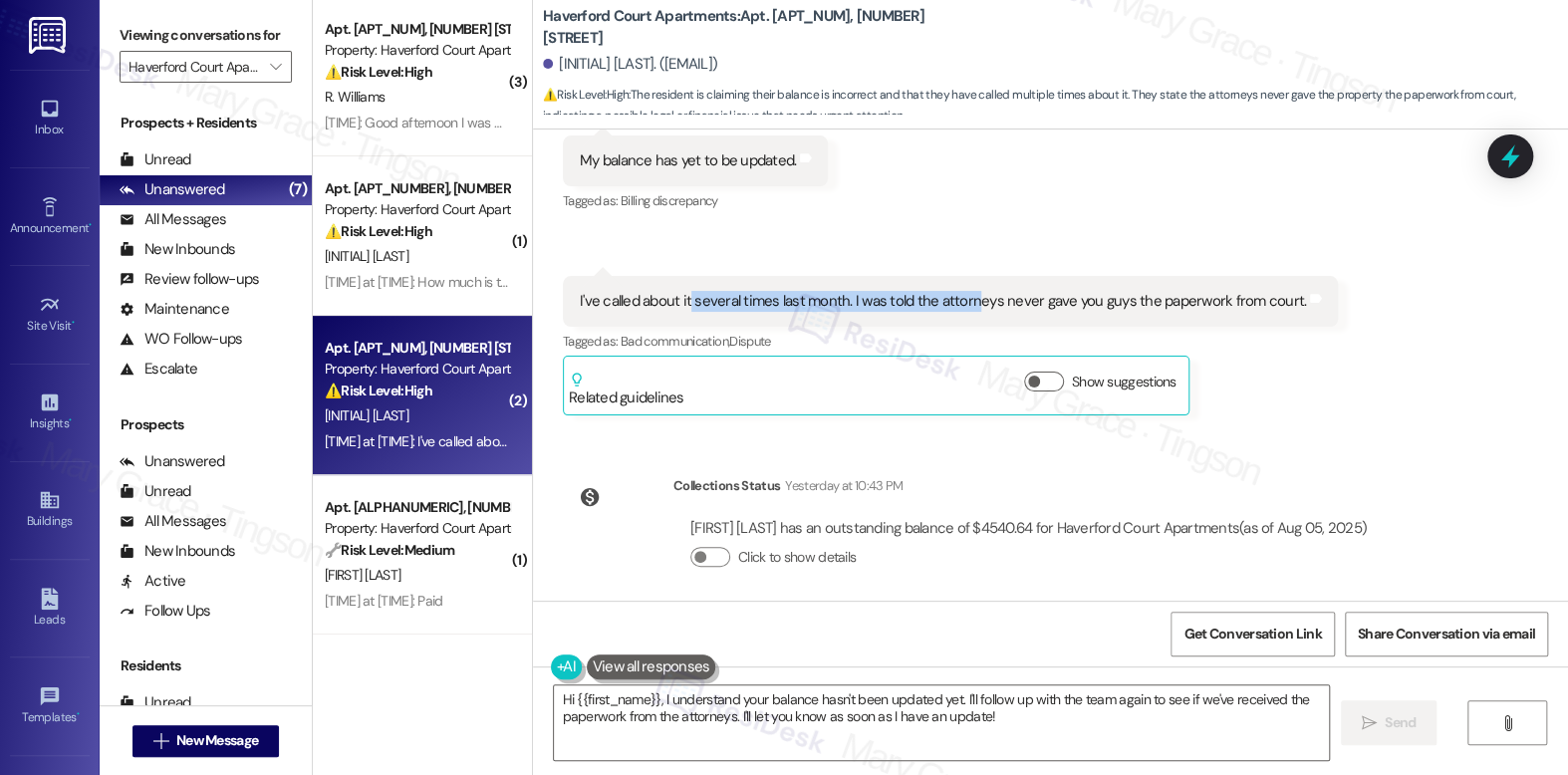 scroll, scrollTop: 5442, scrollLeft: 0, axis: vertical 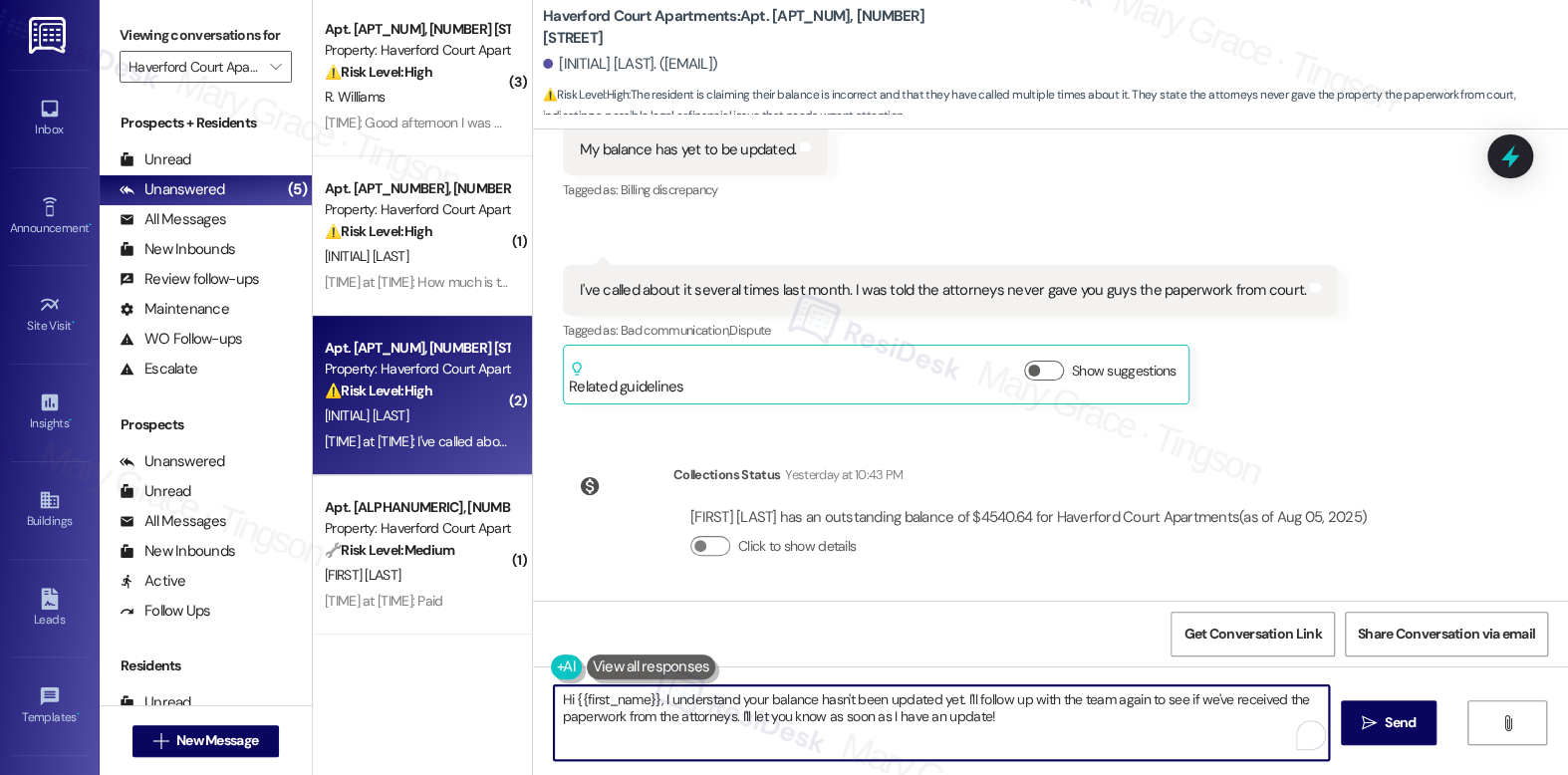 drag, startPoint x: 796, startPoint y: 705, endPoint x: 1014, endPoint y: 708, distance: 218.02064 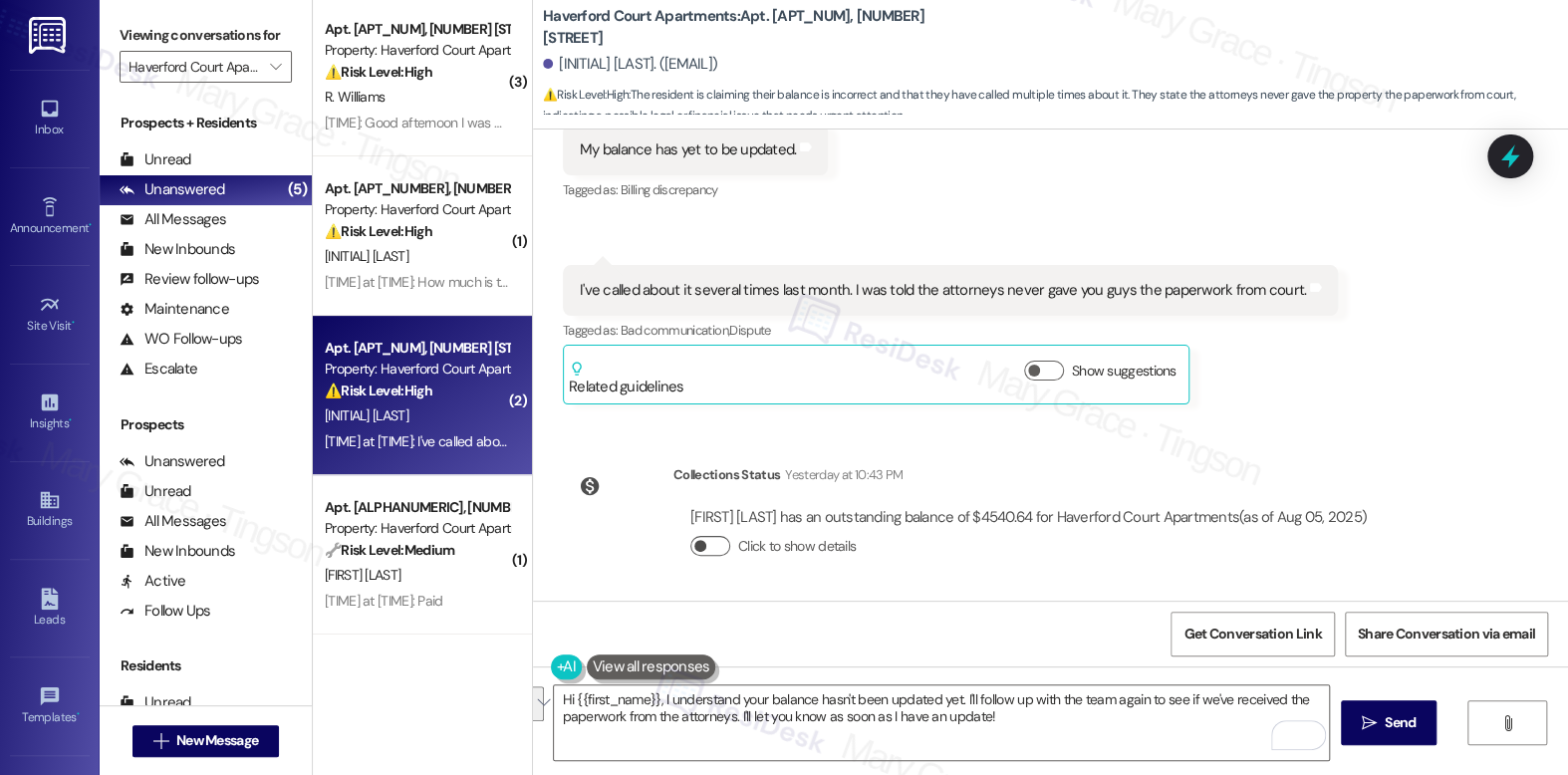 click on "Click to show details" at bounding box center (710, 546) 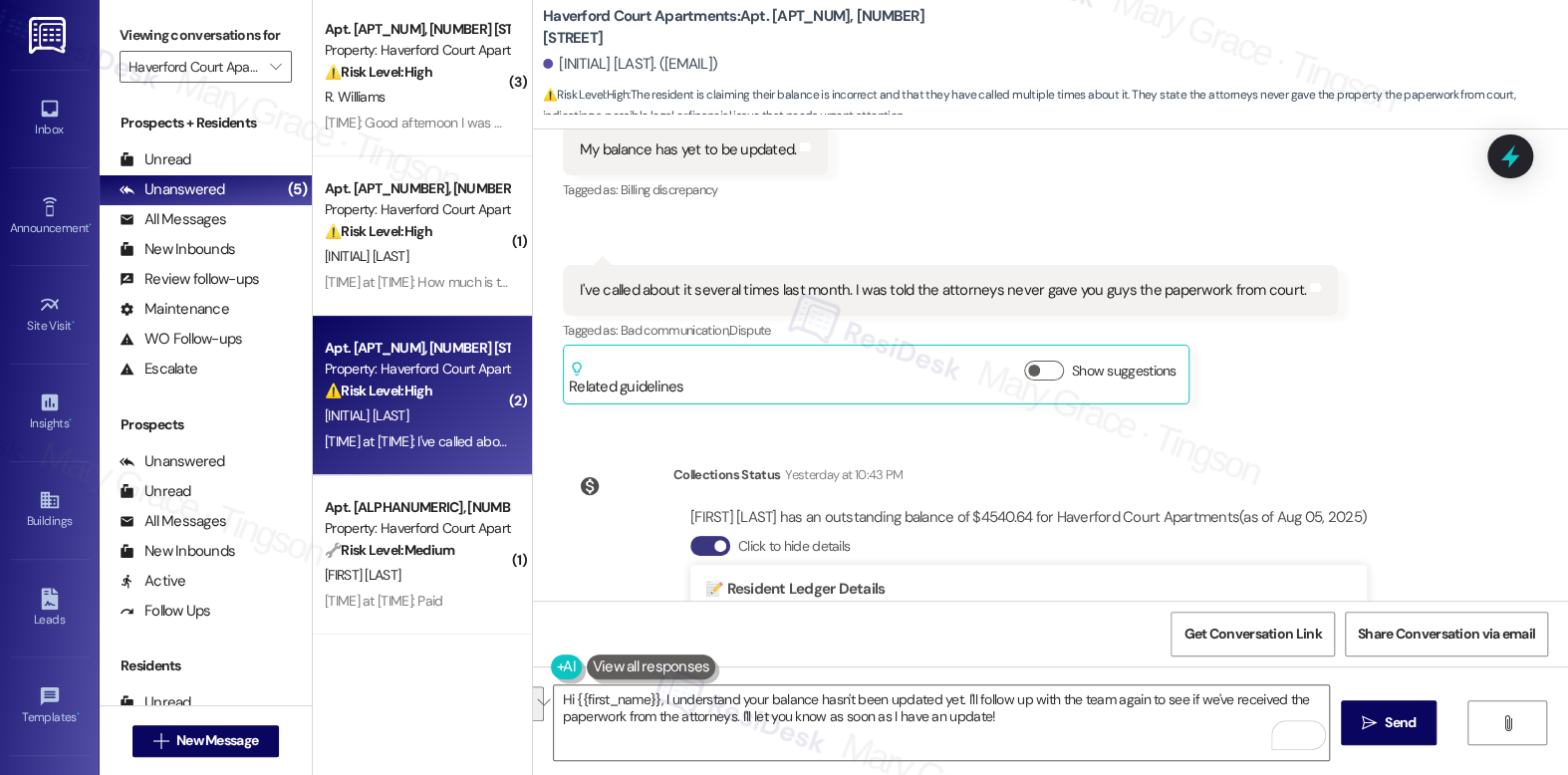 scroll, scrollTop: 5741, scrollLeft: 0, axis: vertical 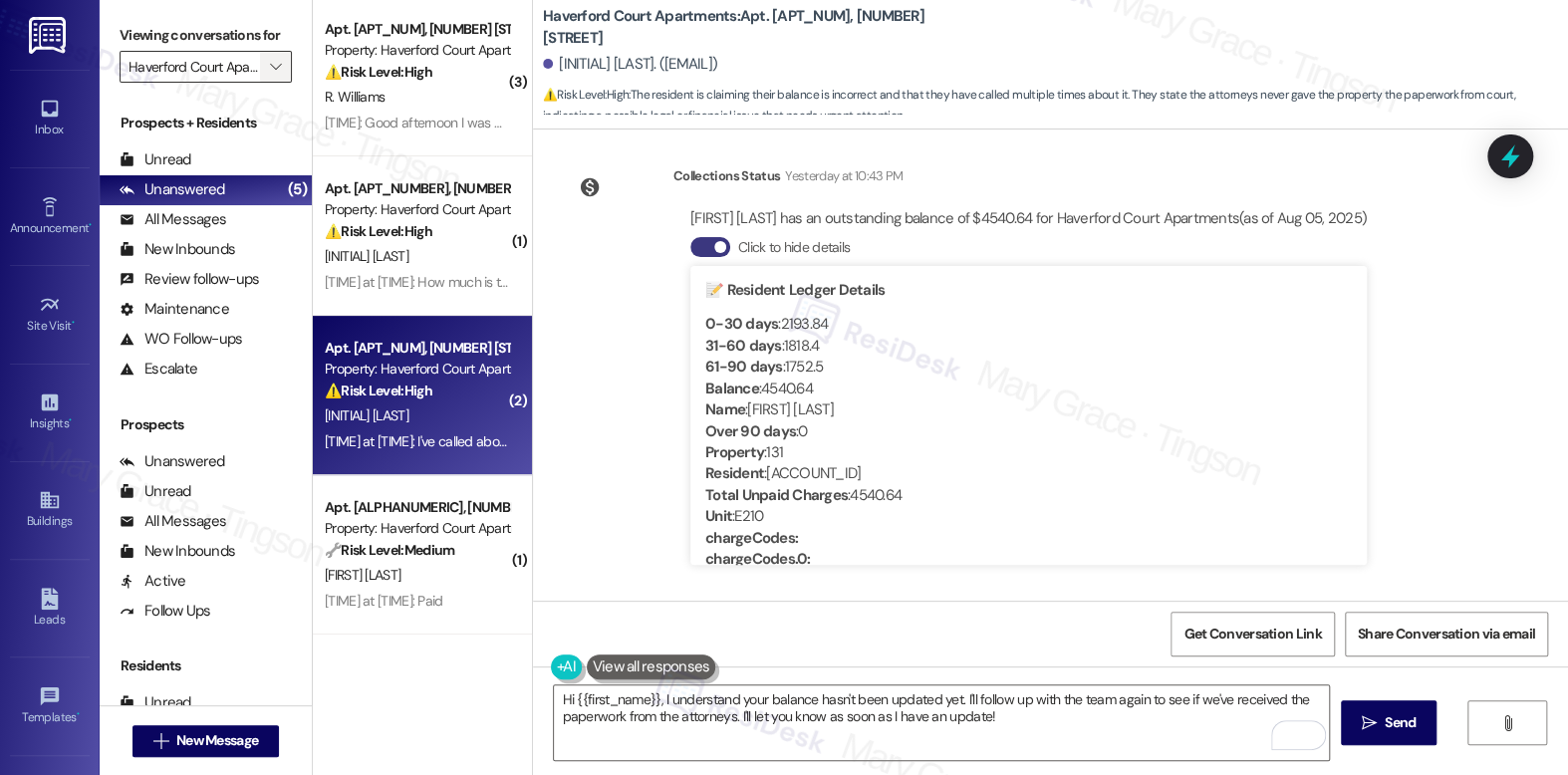 click on "" at bounding box center [275, 67] 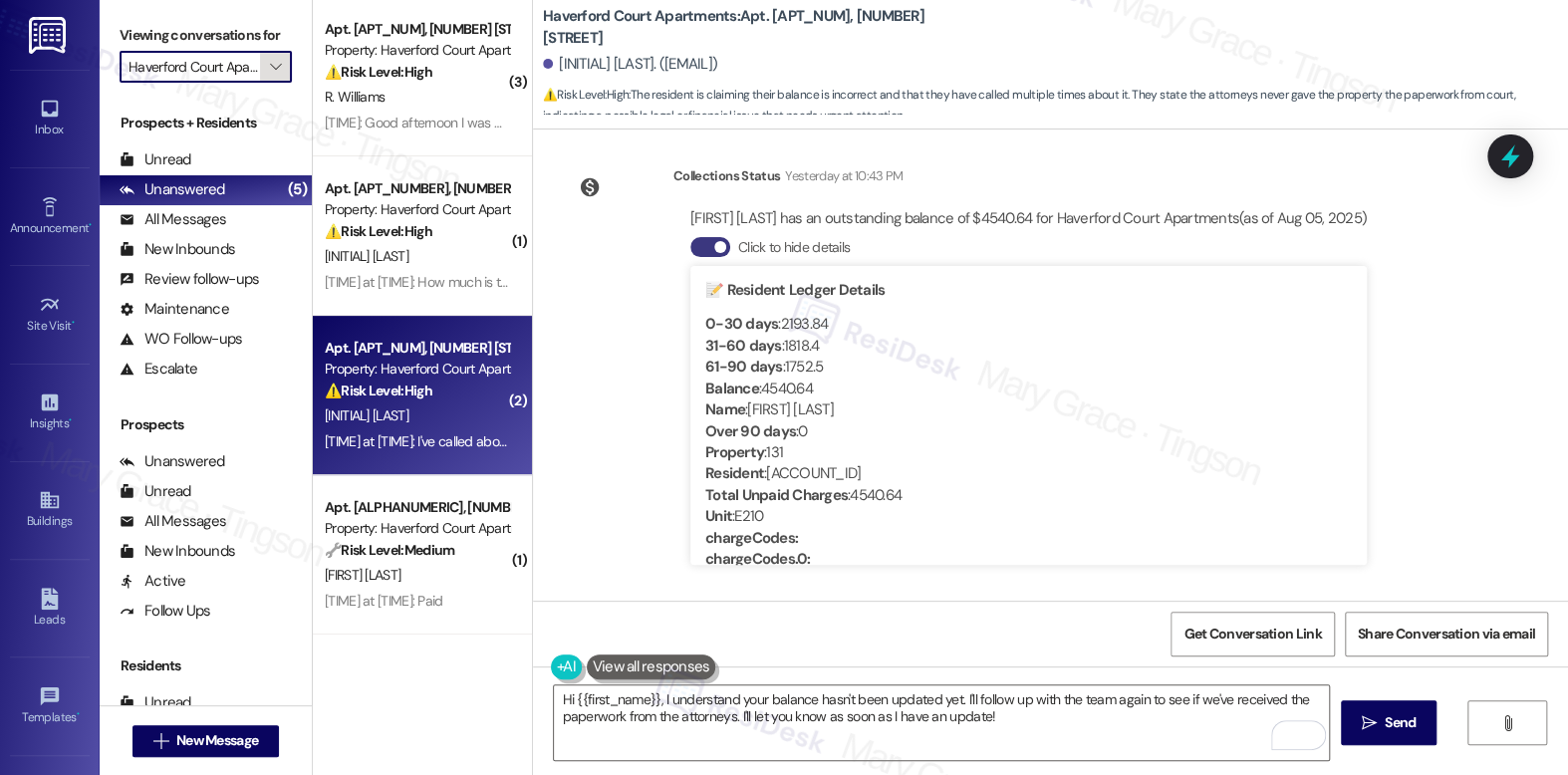 scroll, scrollTop: 0, scrollLeft: 47, axis: horizontal 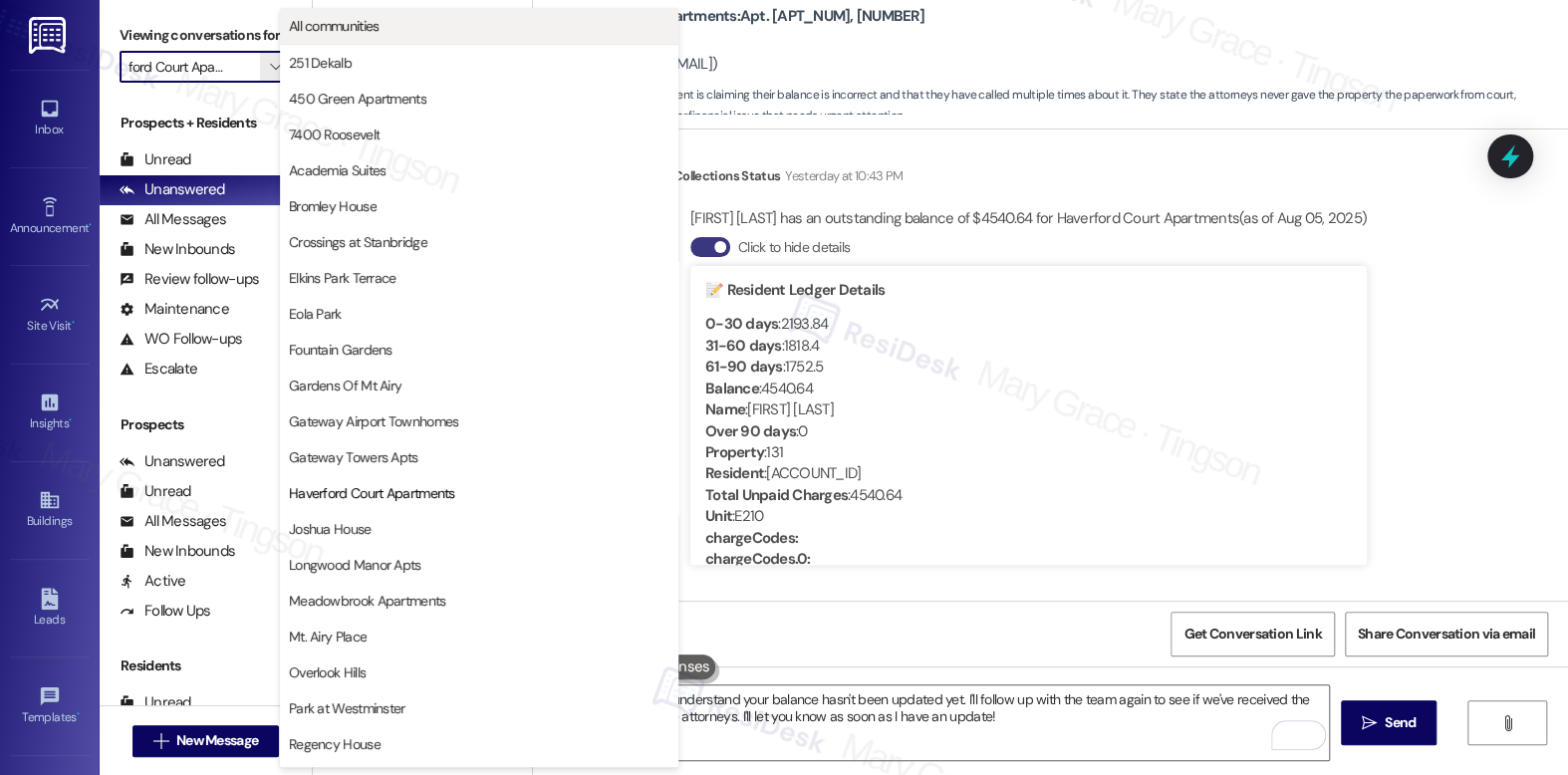 click on "All communities" at bounding box center (334, 26) 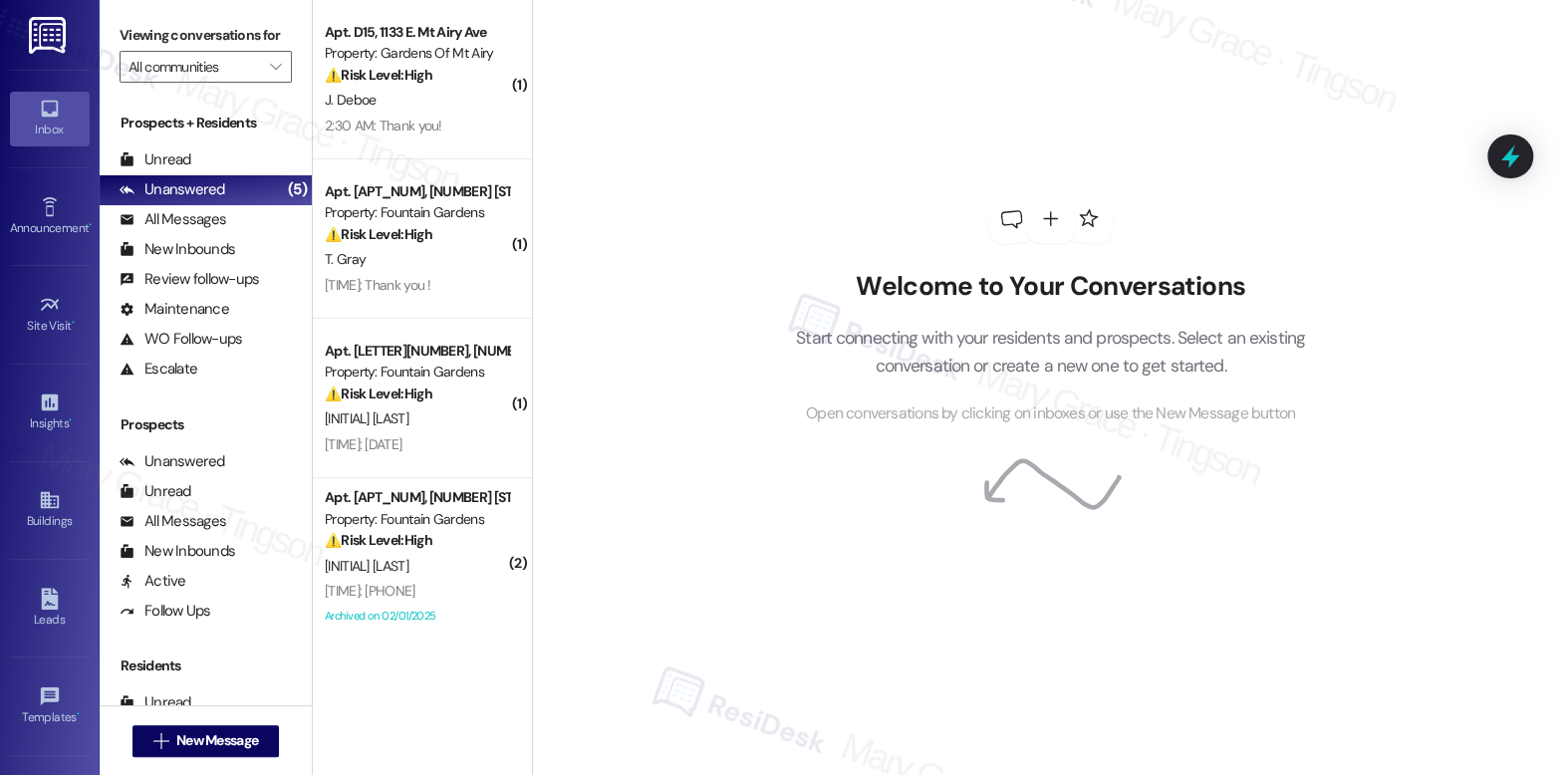 scroll, scrollTop: 0, scrollLeft: 0, axis: both 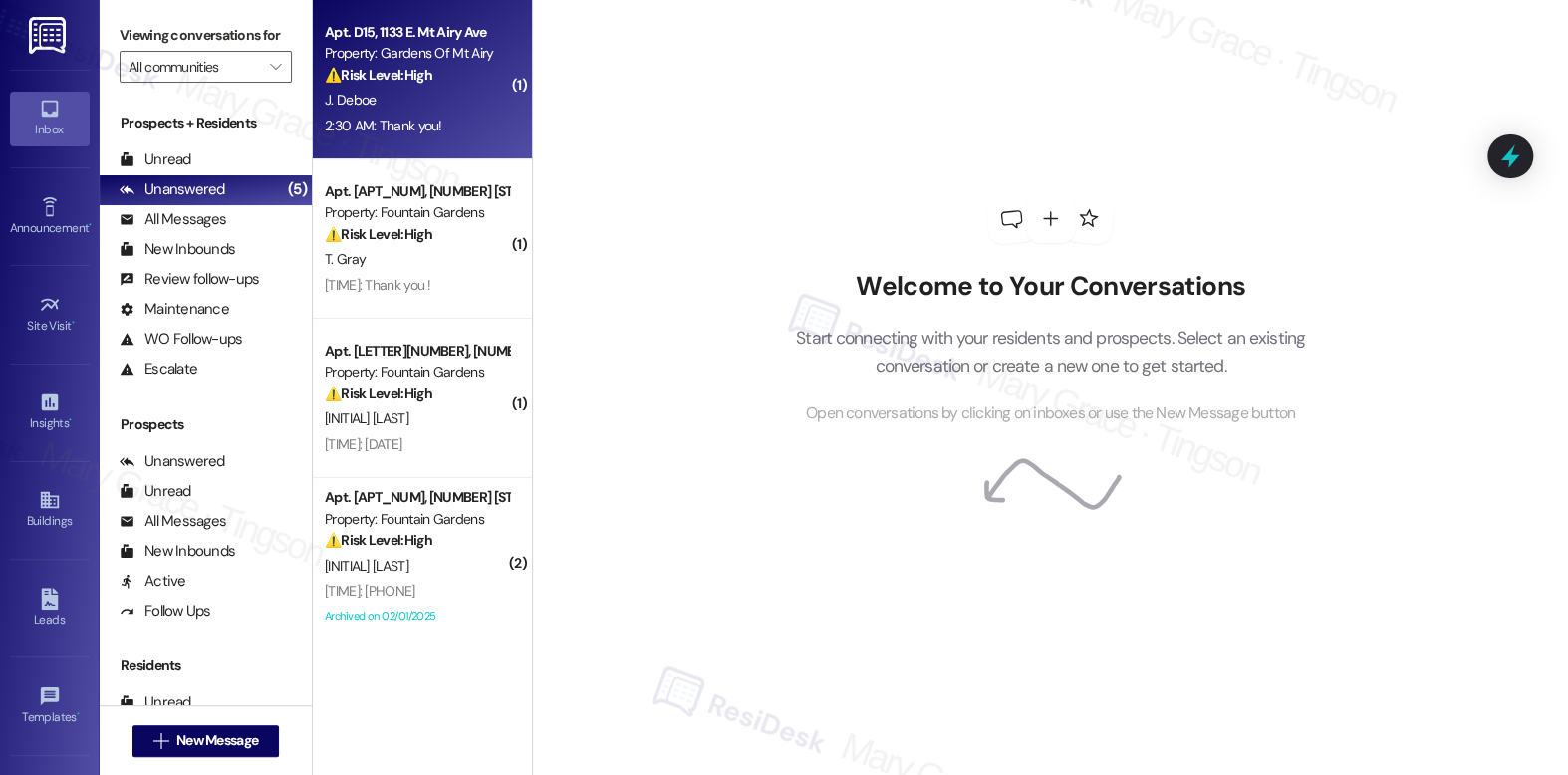click on "J. Deboe" at bounding box center [416, 100] 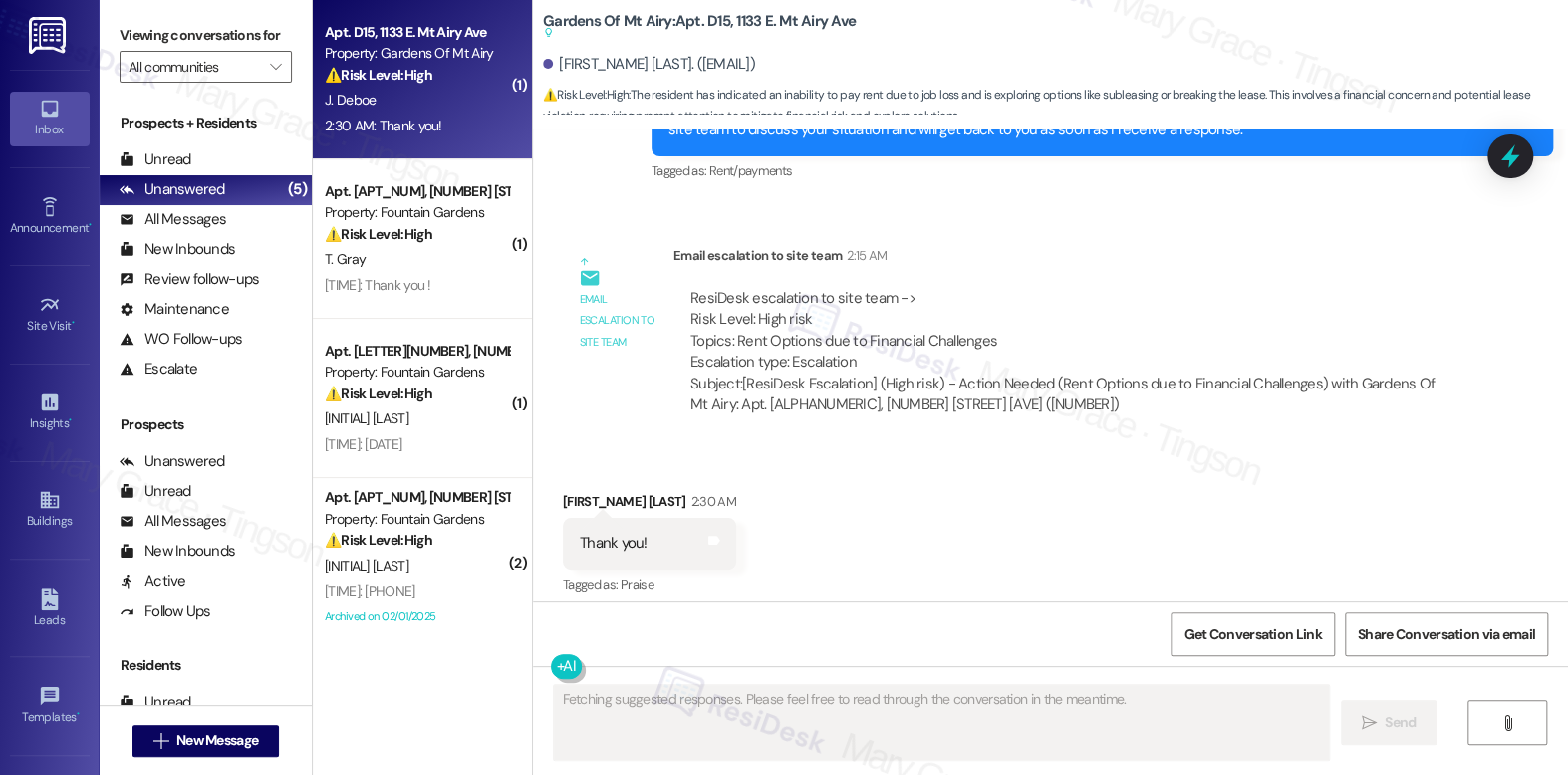 scroll, scrollTop: 1268, scrollLeft: 0, axis: vertical 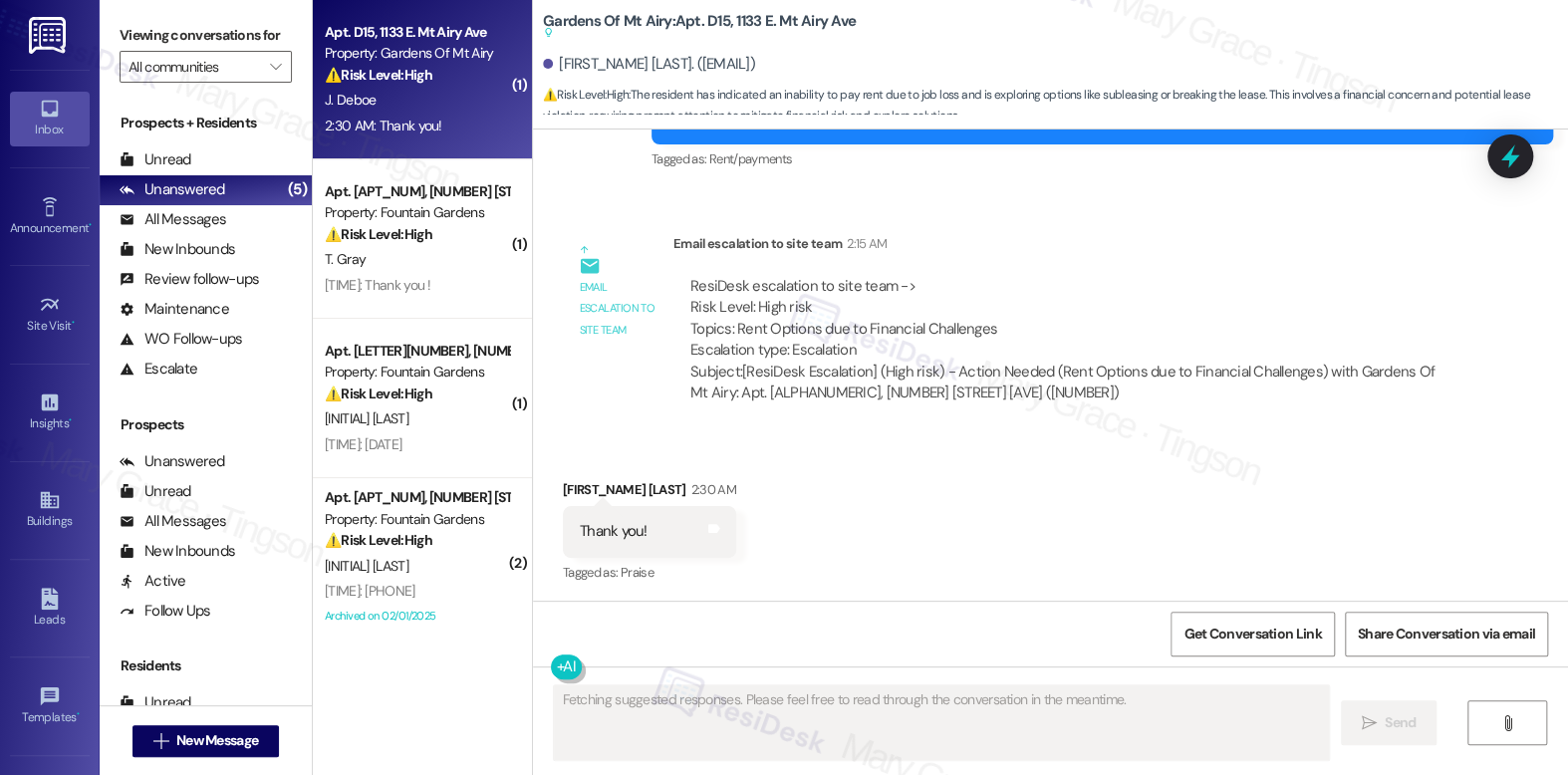 click on "Received via SMS [FIRST] [LAST] [TIME] Thank you! Tags and notes Tagged as: Praise Click to highlight conversations about Praise" at bounding box center [1050, 518] 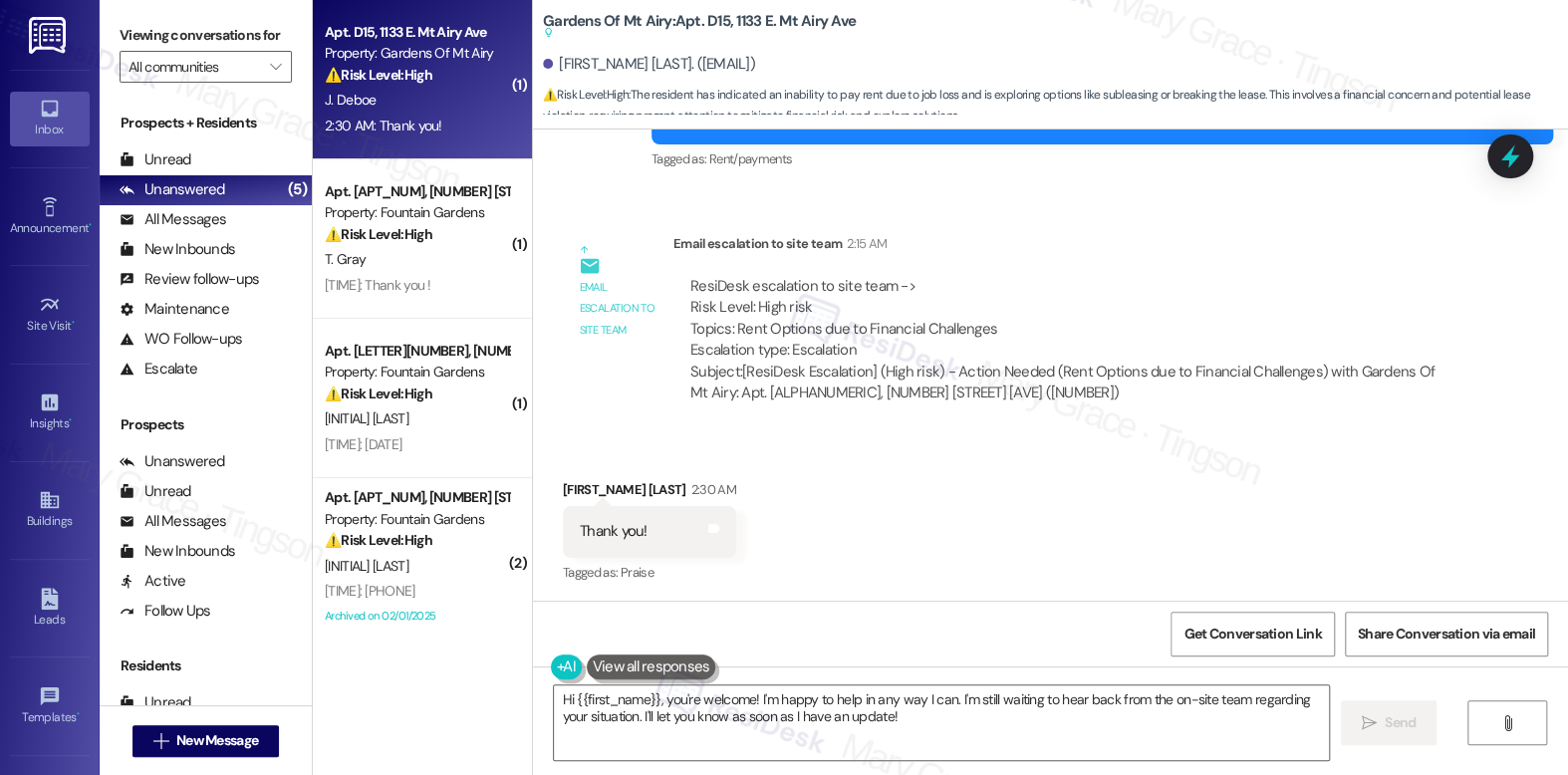 scroll, scrollTop: 1269, scrollLeft: 0, axis: vertical 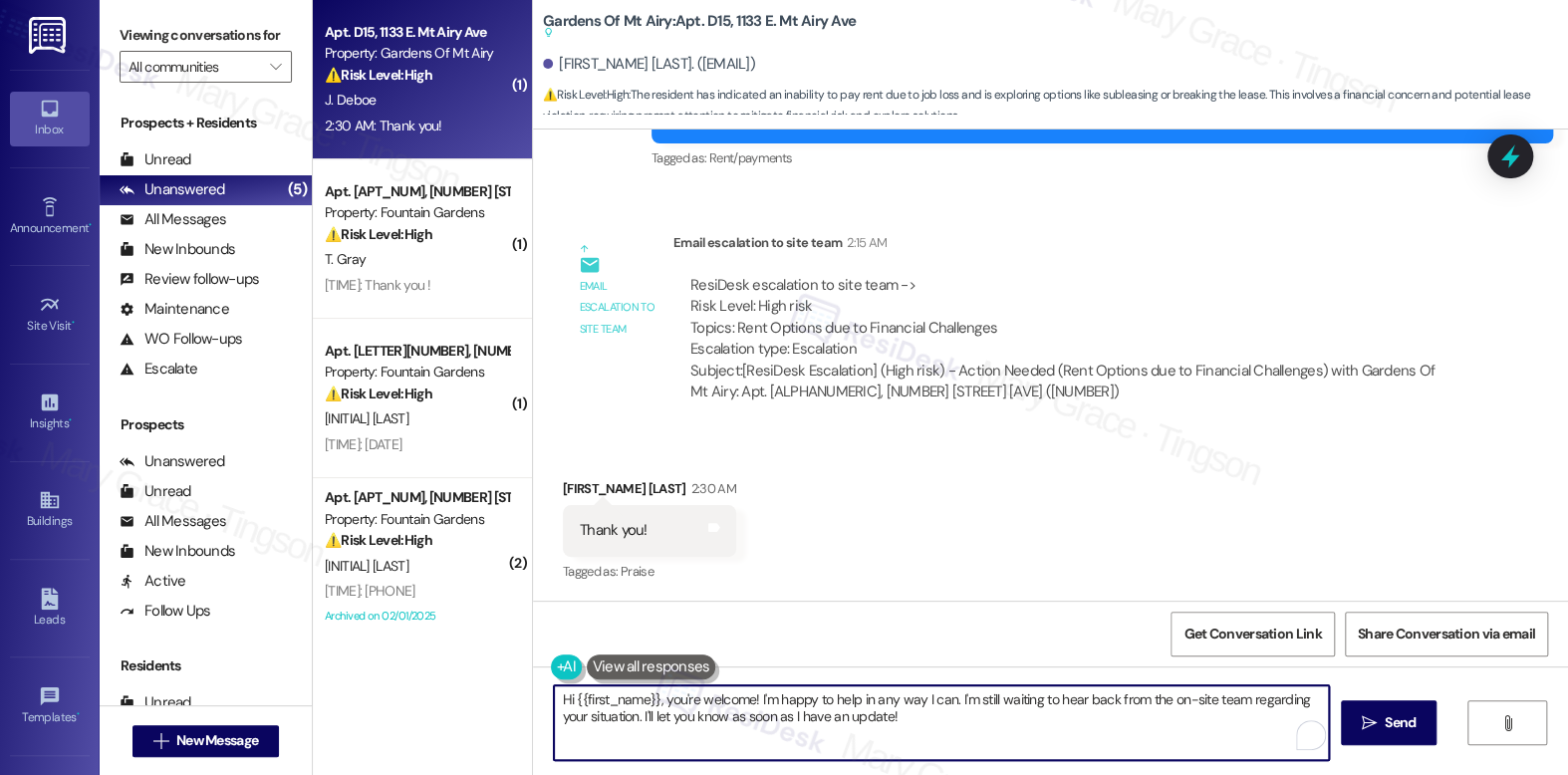 click on "Hi {{first_name}}, you're welcome! I'm happy to help in any way I can. I'm still waiting to hear back from the on-site team regarding your situation. I'll let you know as soon as I have an update!" at bounding box center (940, 722) 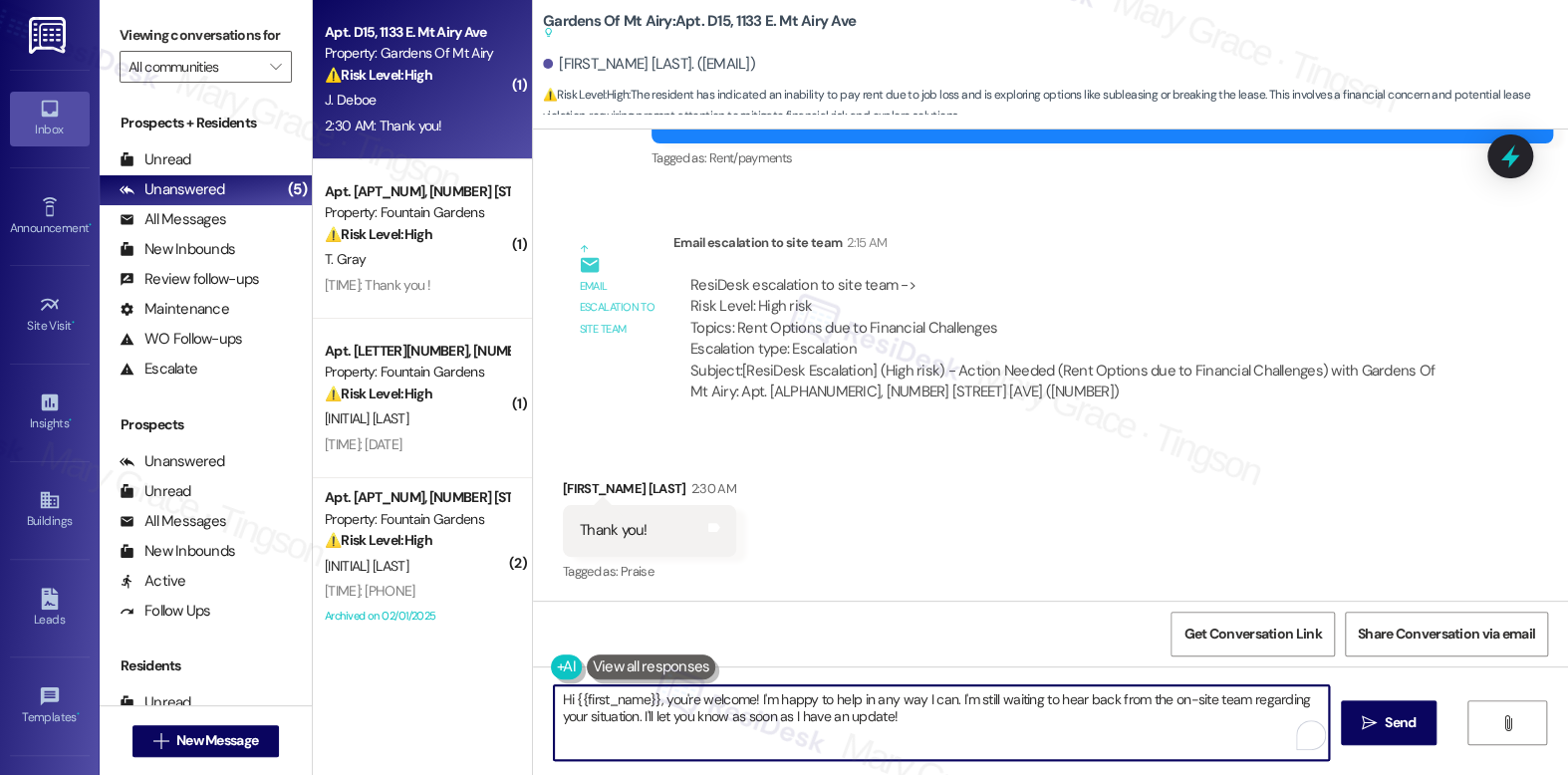 click on "Hi {{first_name}}, you're welcome! I'm happy to help in any way I can. I'm still waiting to hear back from the on-site team regarding your situation. I'll let you know as soon as I have an update!" at bounding box center (940, 722) 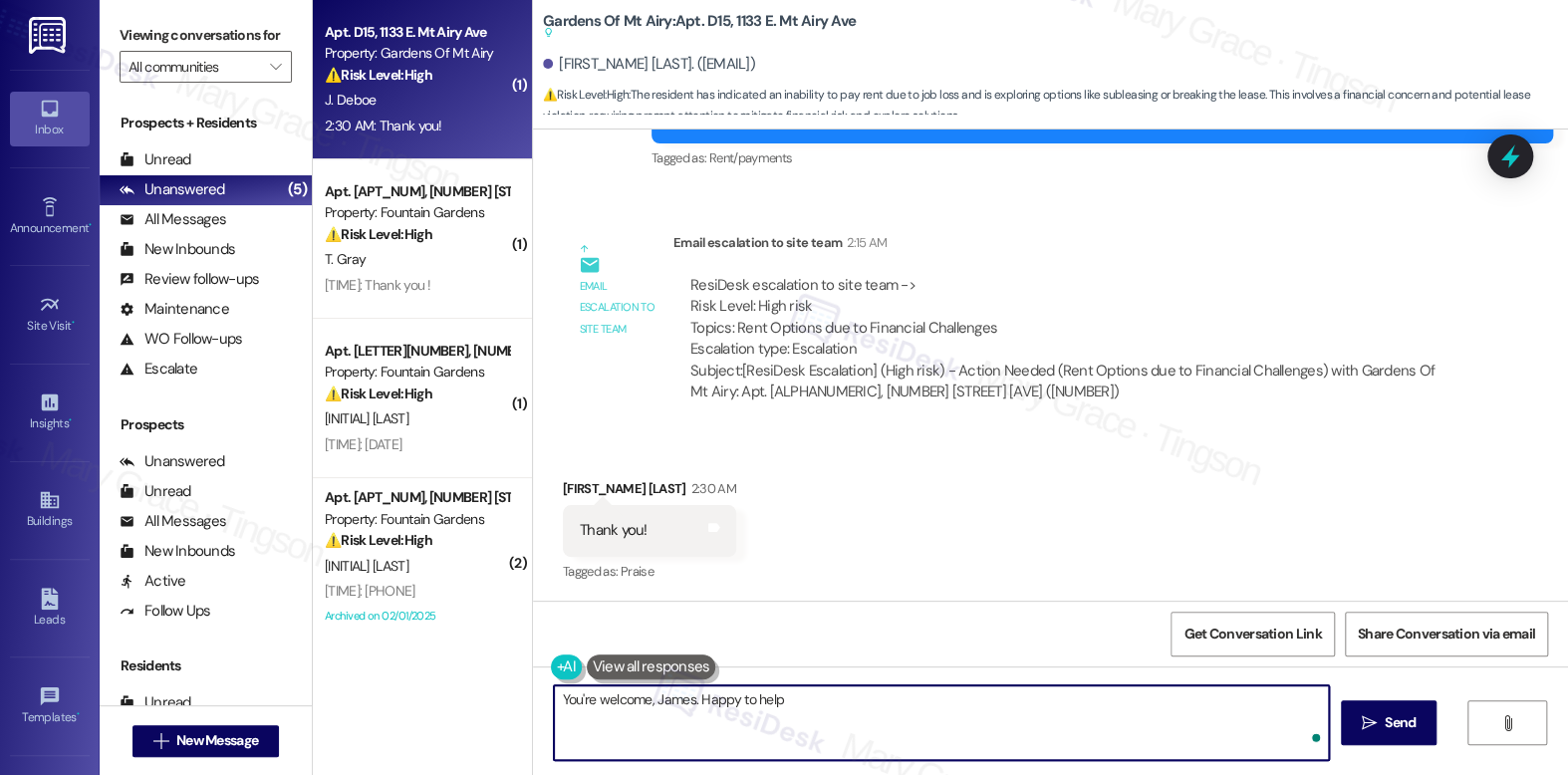 type on "You're welcome, James. Happy to help" 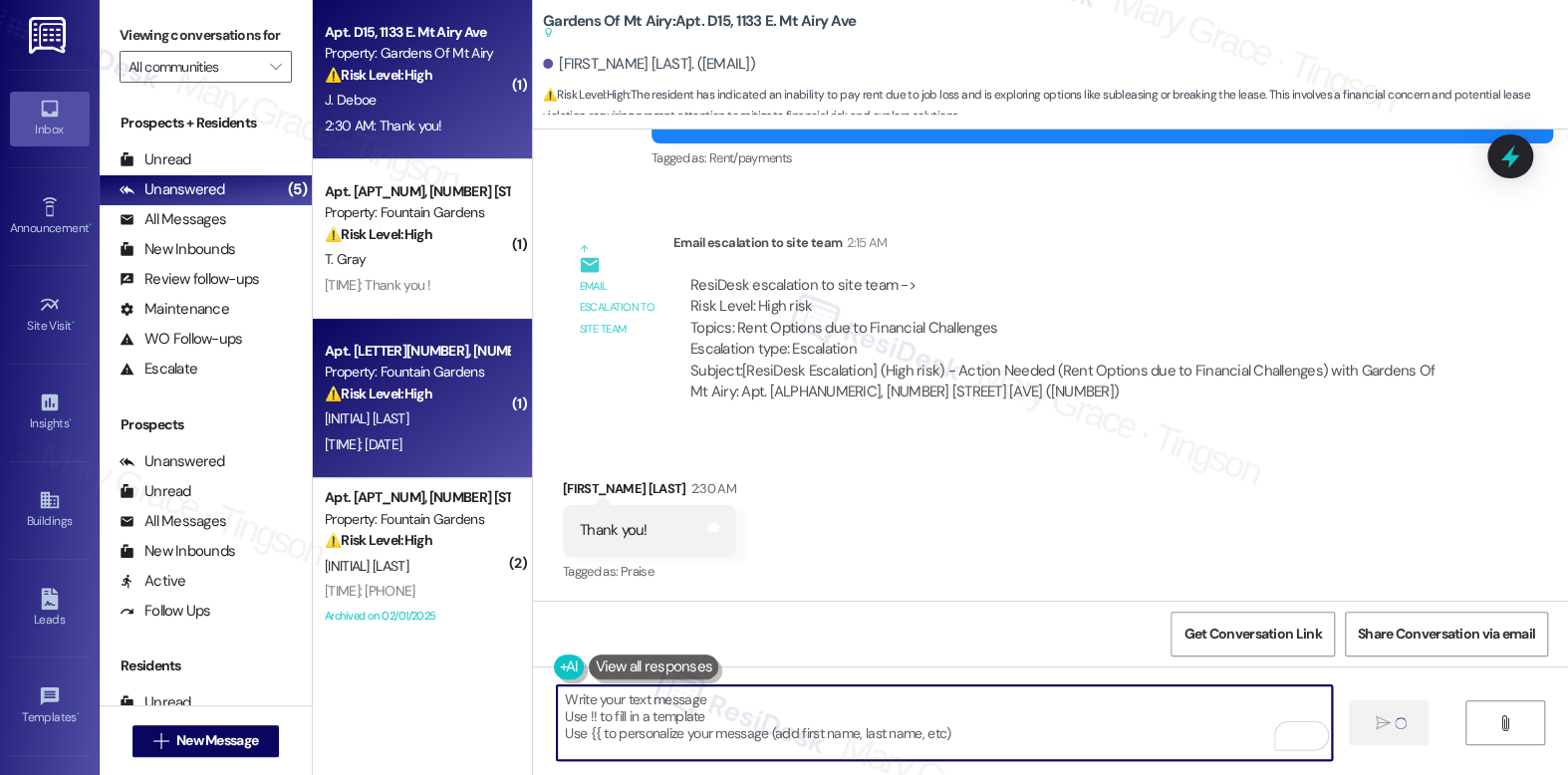 scroll, scrollTop: 1268, scrollLeft: 0, axis: vertical 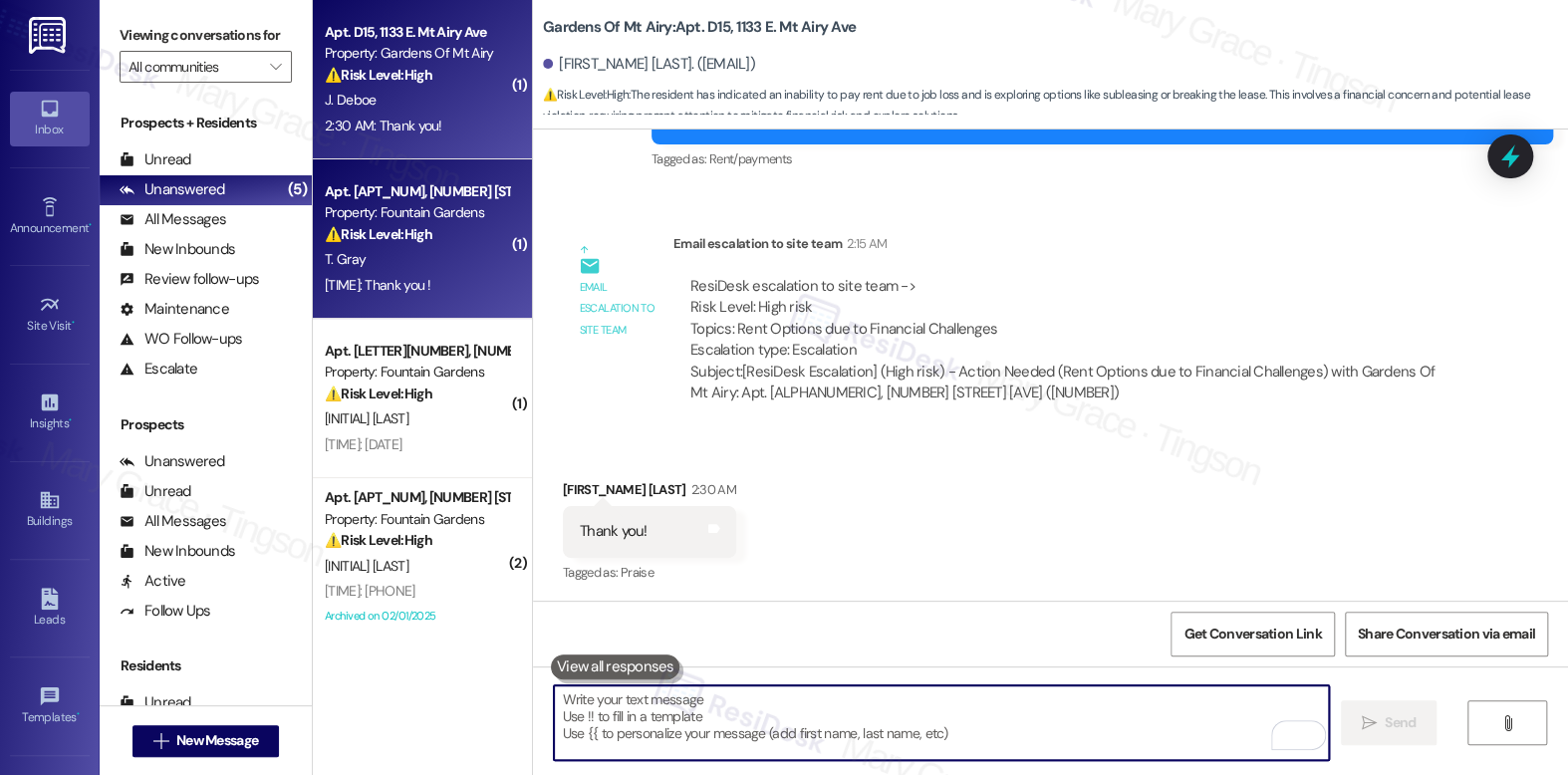 type 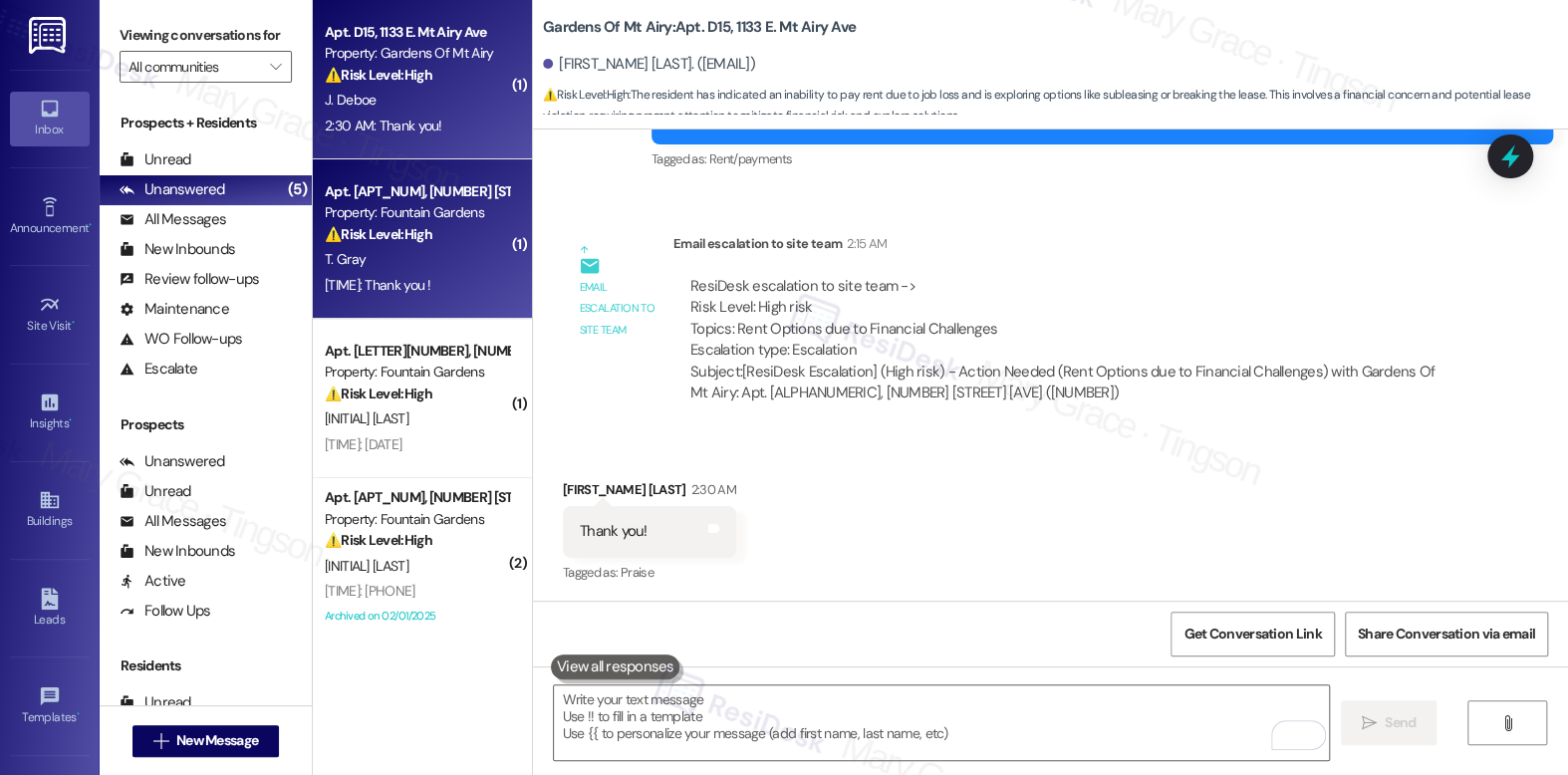 click on "Property: Fountain Gardens" at bounding box center (416, 212) 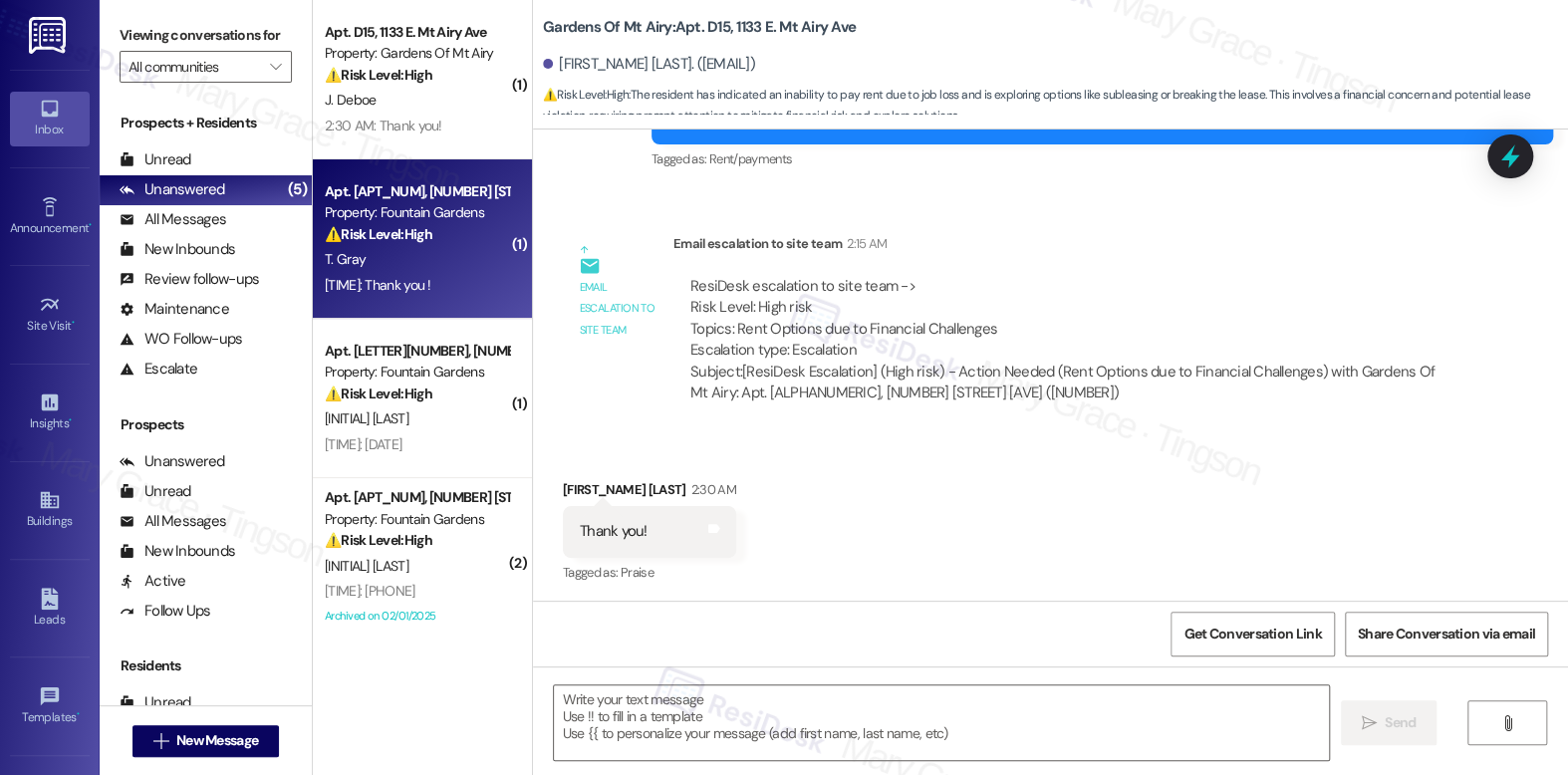 type on "Fetching suggested responses. Please feel free to read through the conversation in the meantime." 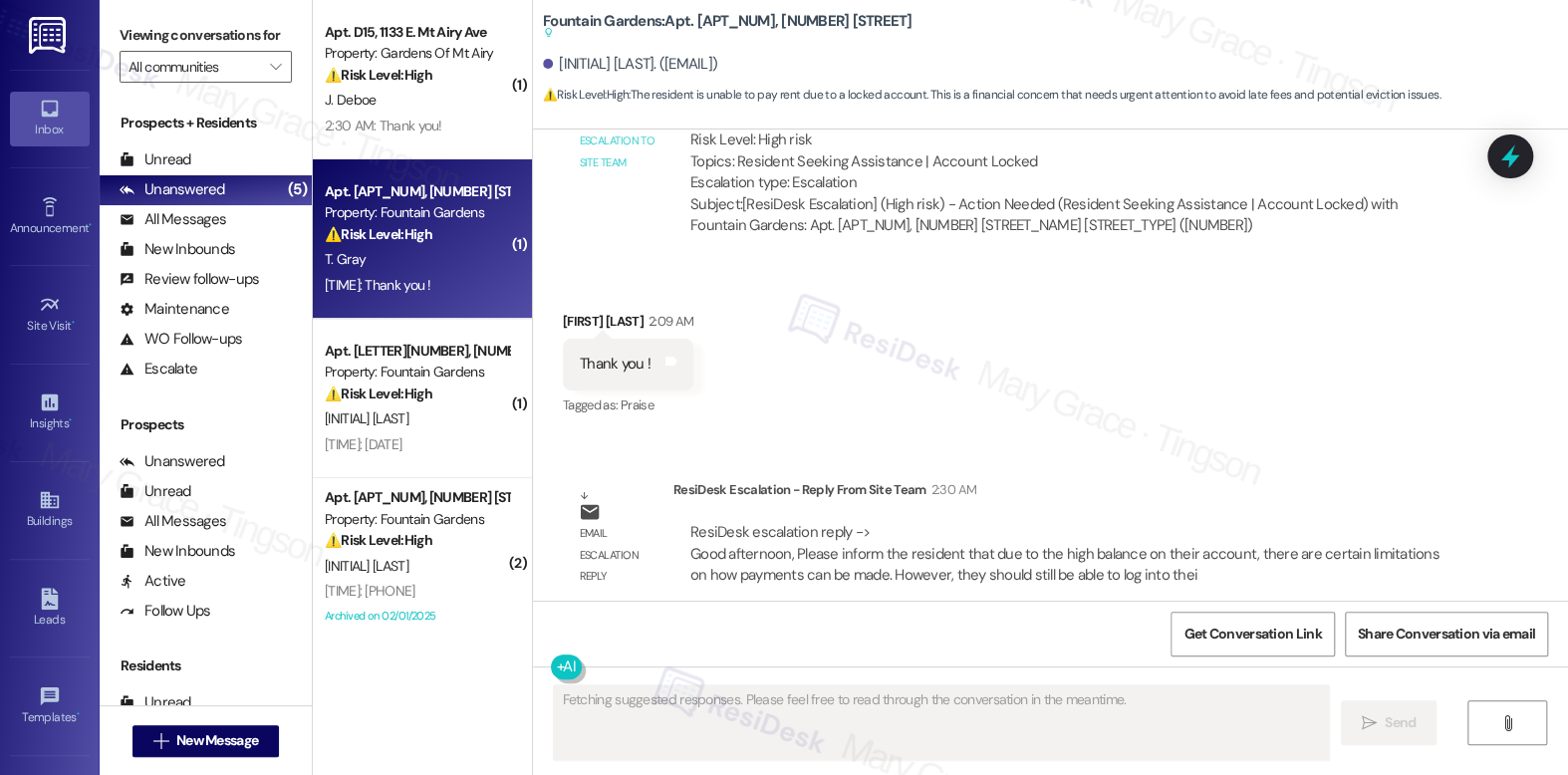 scroll, scrollTop: 3260, scrollLeft: 0, axis: vertical 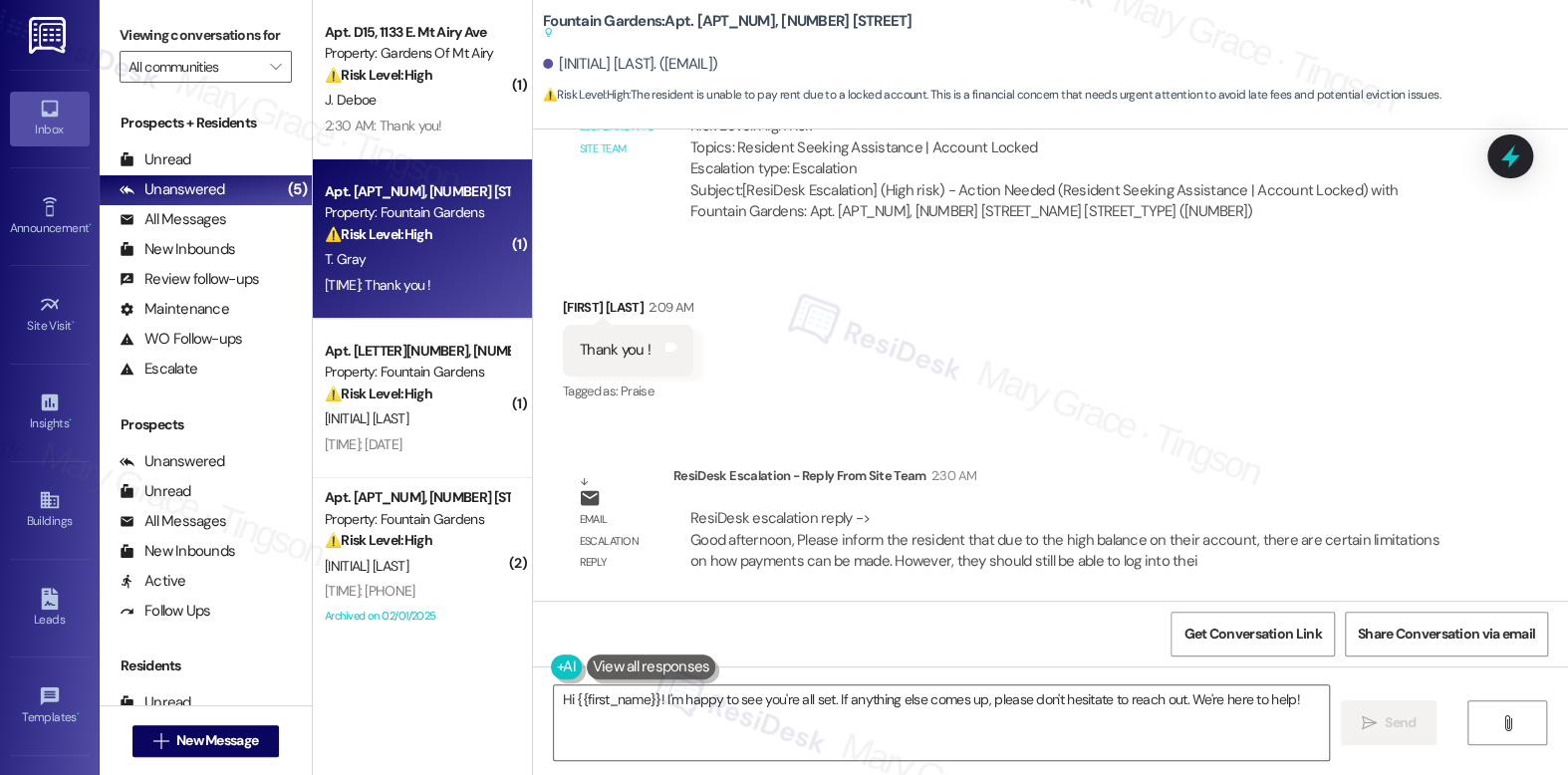 click at bounding box center (727, 32) 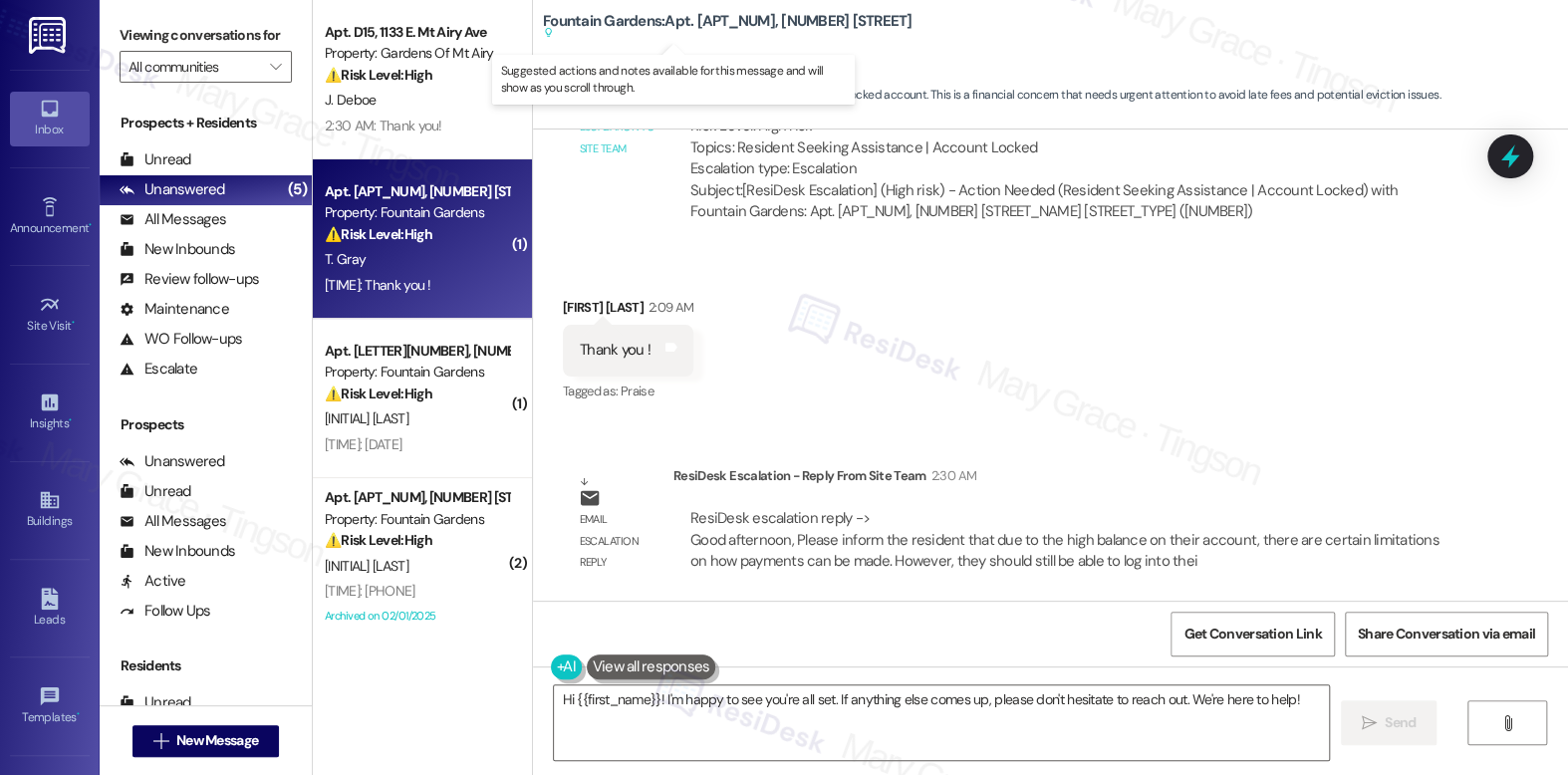click at bounding box center (727, 32) 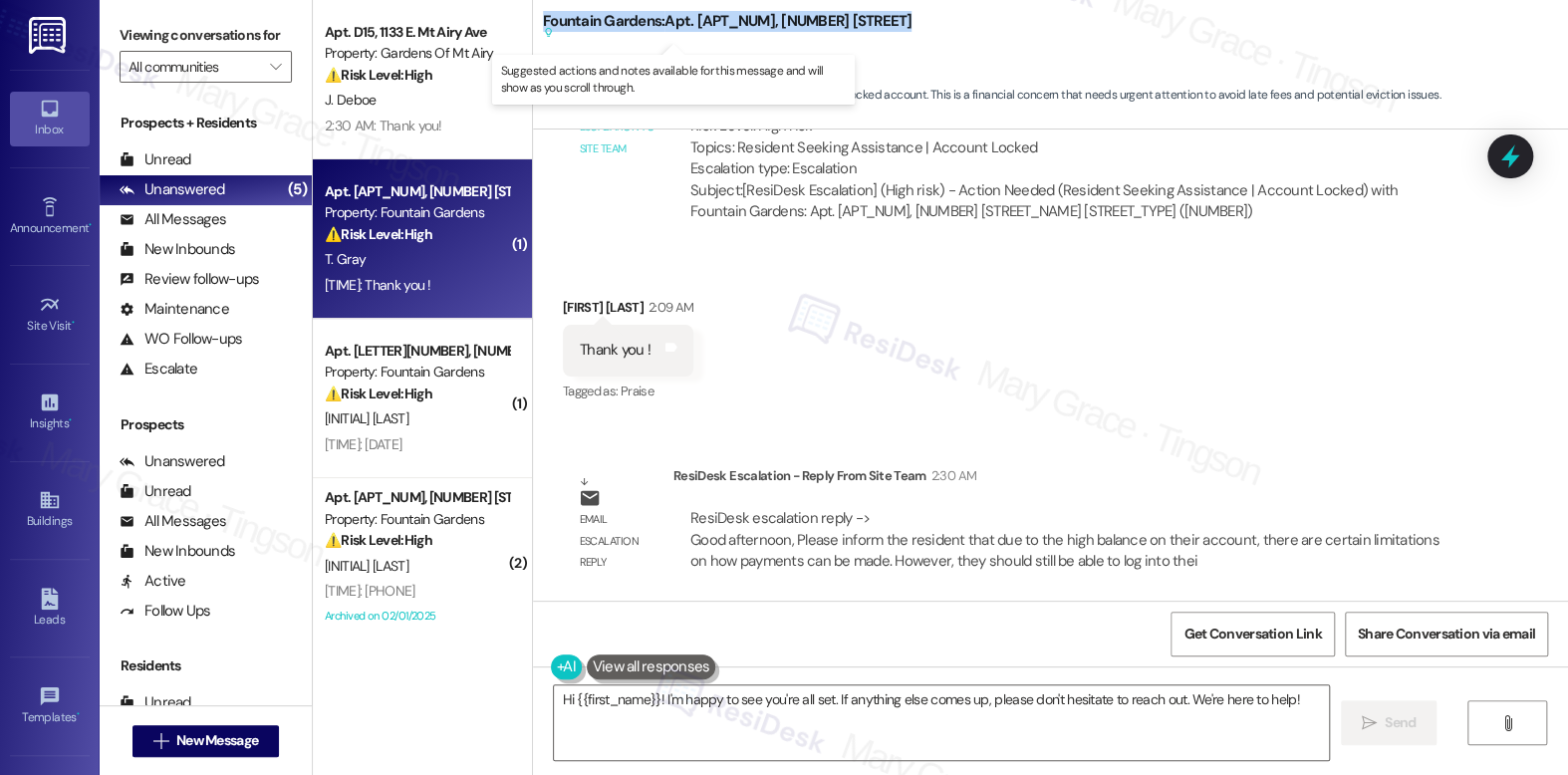 click at bounding box center (727, 32) 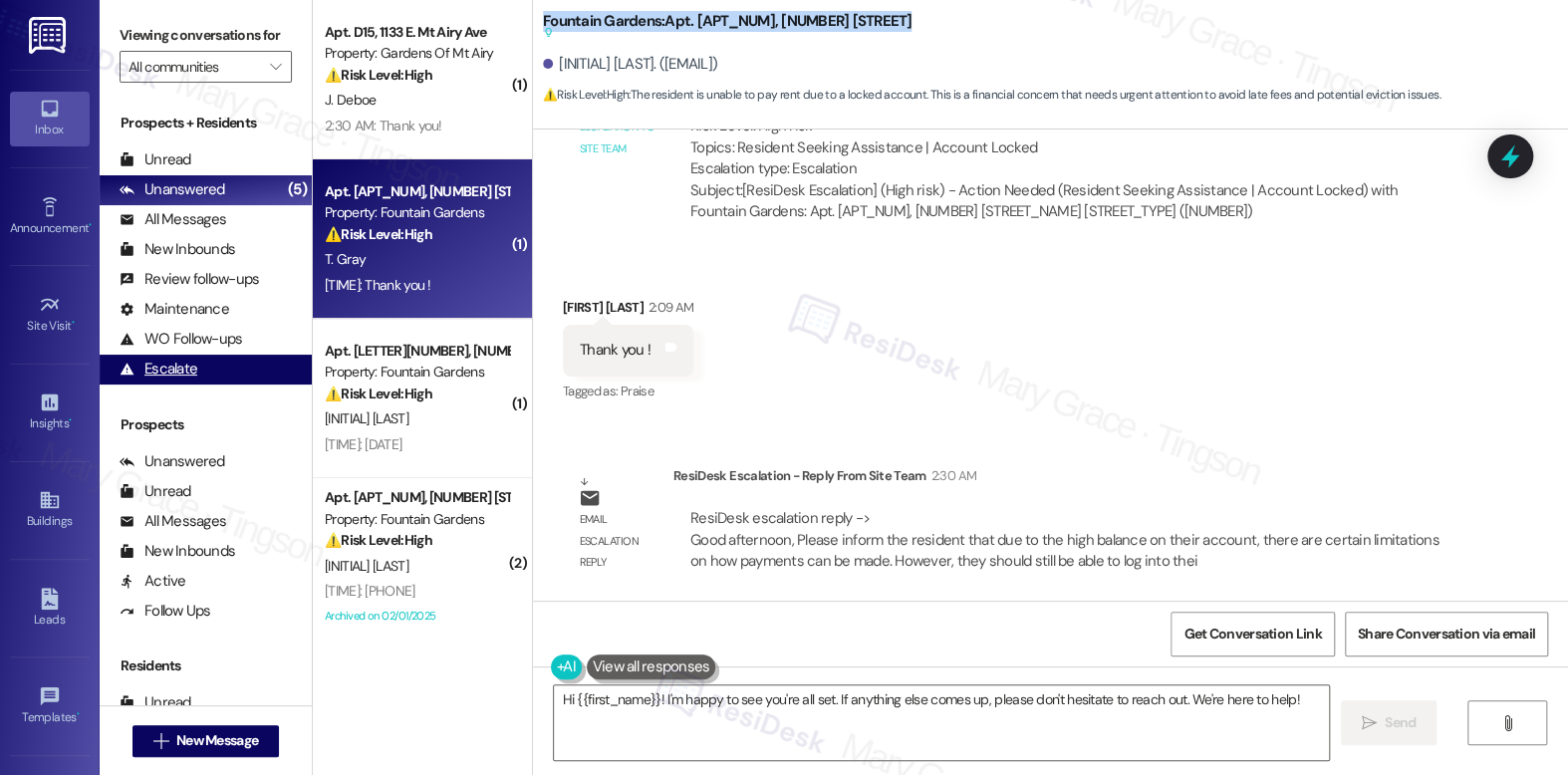 copy on "Fountain Gardens:  Apt. [APT_NUM], [NUMBER] [STREET_NAME] [STREET_TYPE]   Suggested actions and notes available for this message and will show as you scroll through." 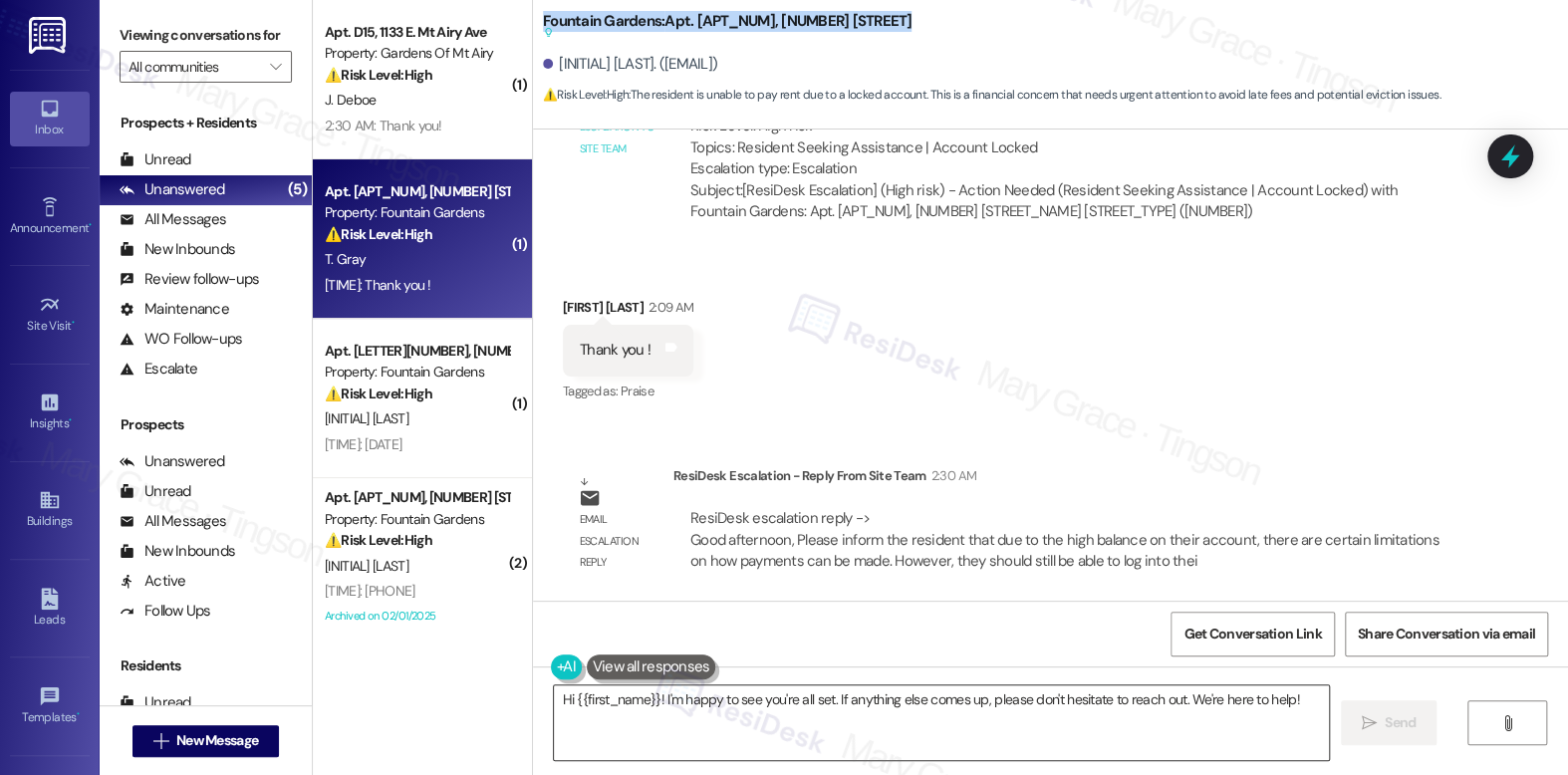 click on "Hi {{first_name}}! I'm happy to see you're all set. If anything else comes up, please don't hesitate to reach out. We're here to help!" at bounding box center (940, 722) 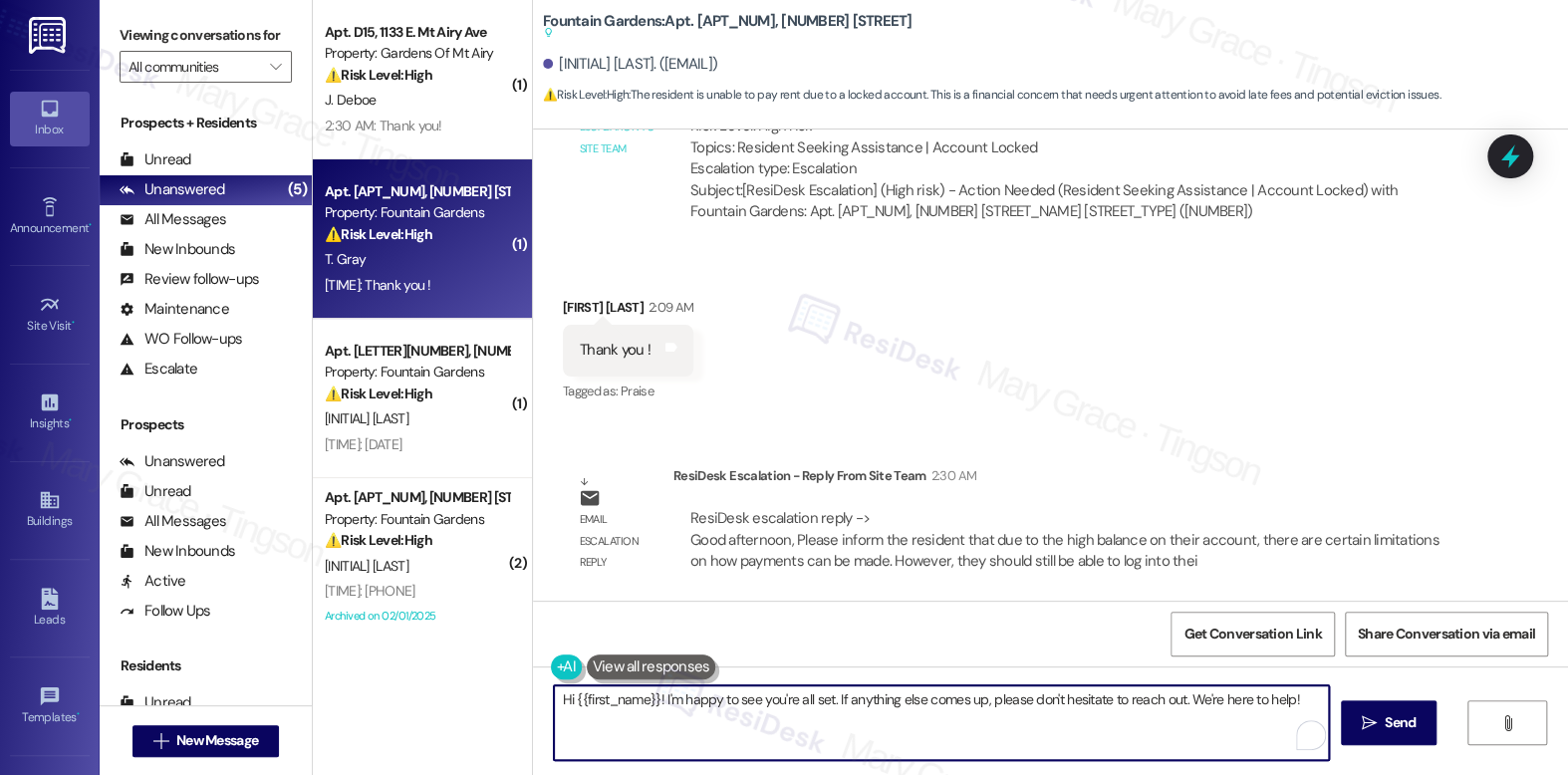 click on "Hi {{first_name}}! I'm happy to see you're all set. If anything else comes up, please don't hesitate to reach out. We're here to help!" at bounding box center [940, 722] 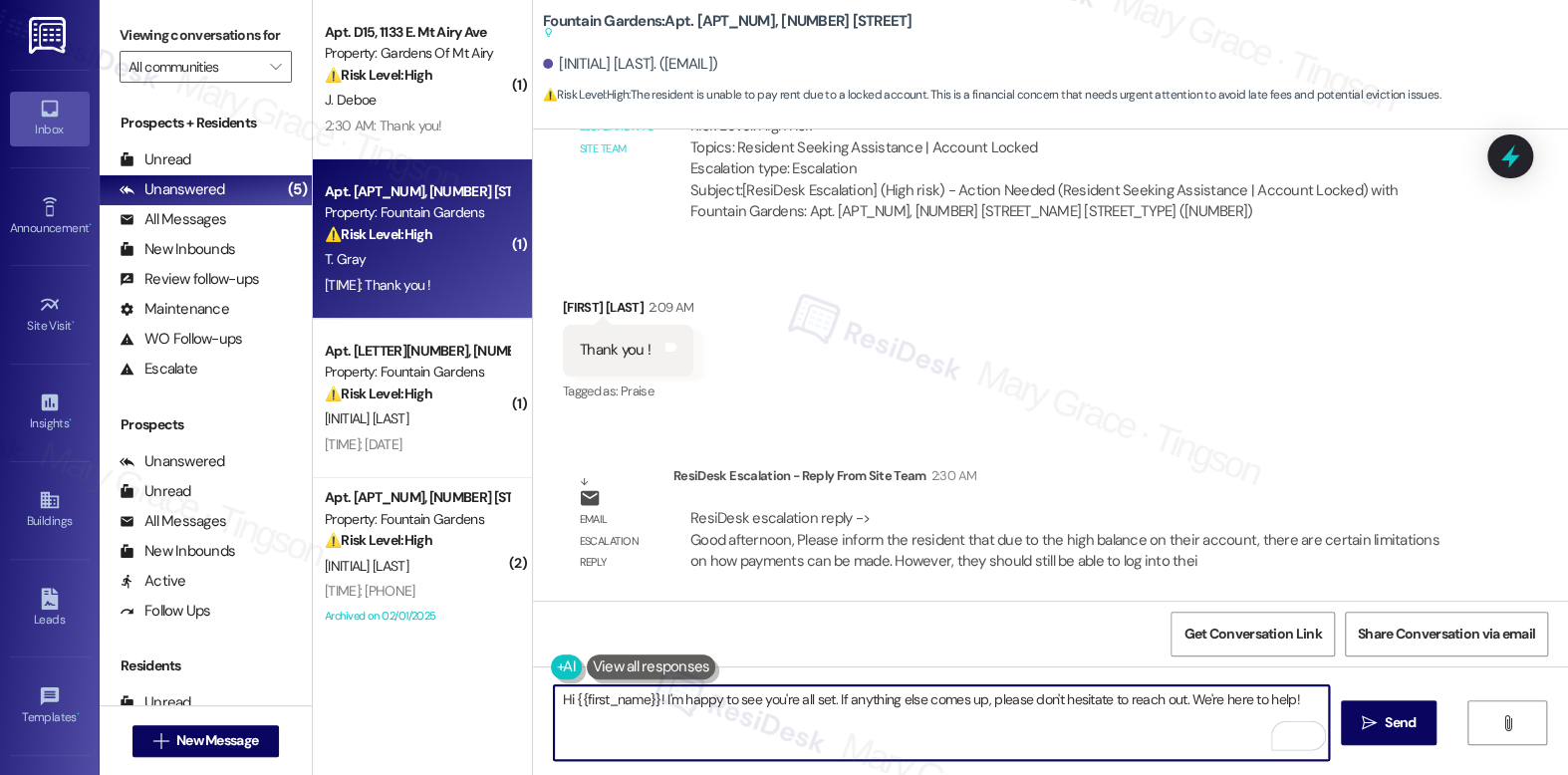 paste on "[Resident's Name], just a quick update regarding your account. Due to the high balance, there may be some limitations on how payments can be made. However, you should still be able to log into your Domuso app to submit a payment." 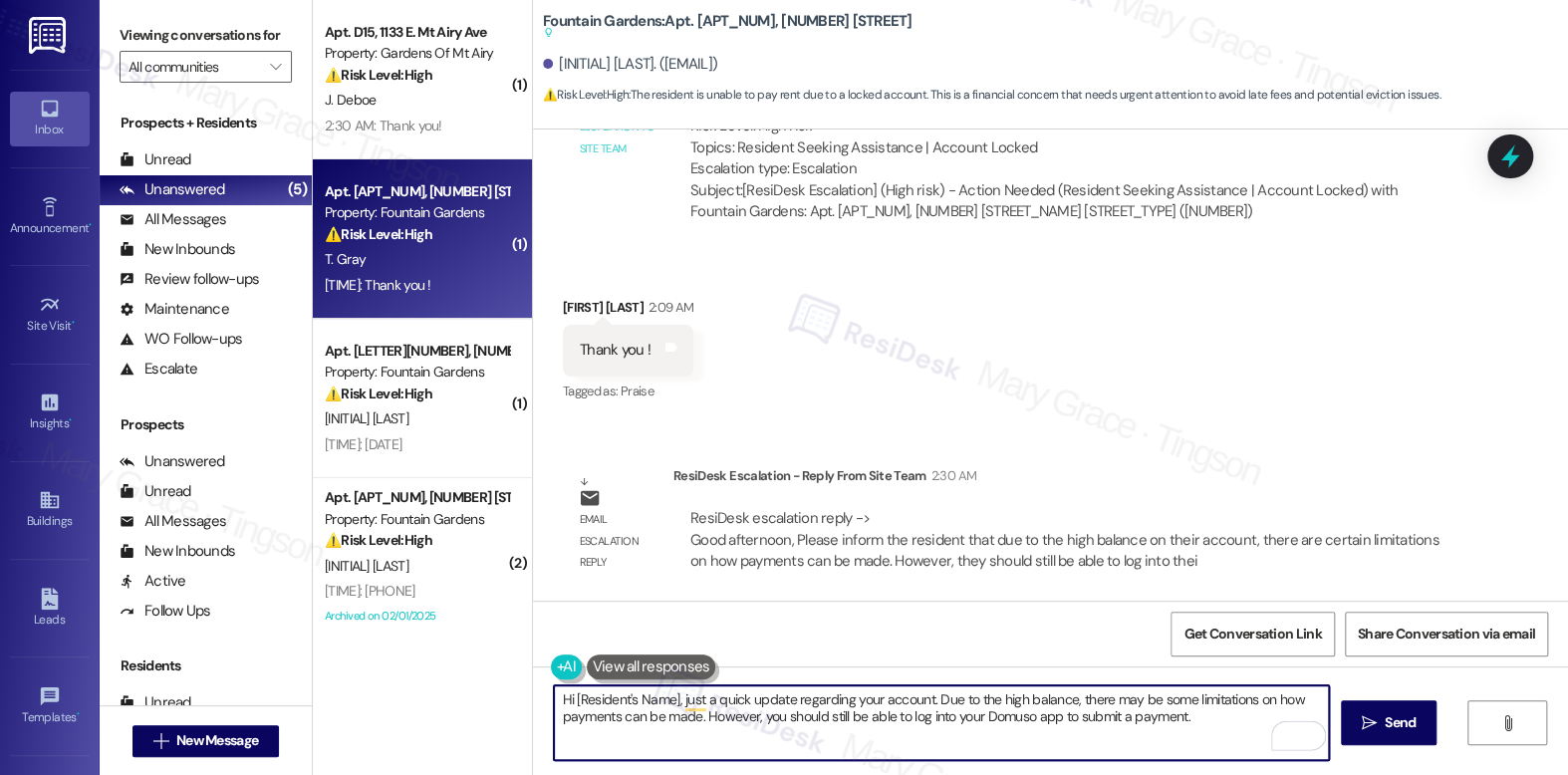 click on "[INITIAL] [LAST]. ([EMAIL])" at bounding box center [630, 64] 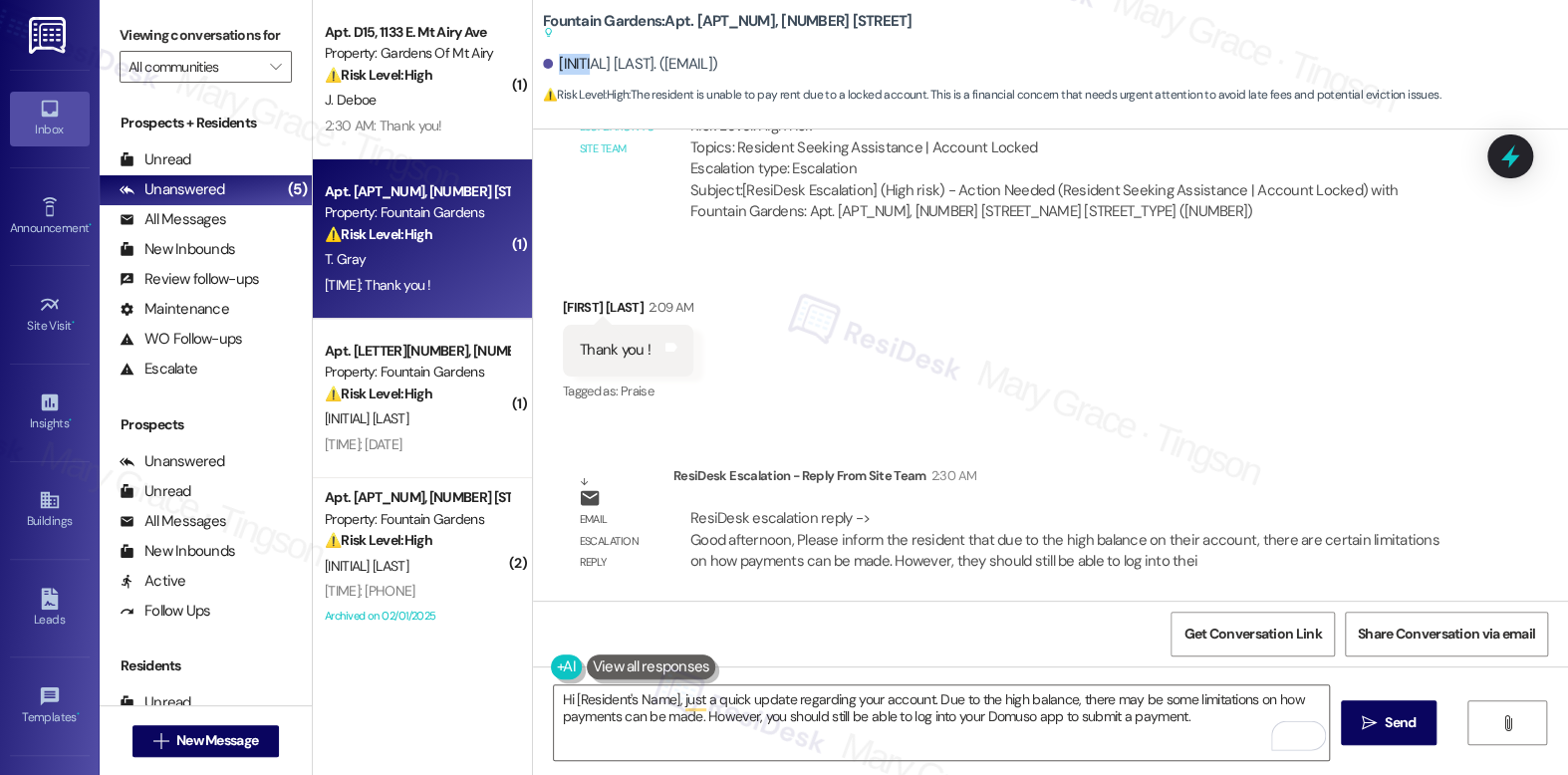 click on "[INITIAL] [LAST]. ([EMAIL])" at bounding box center [630, 64] 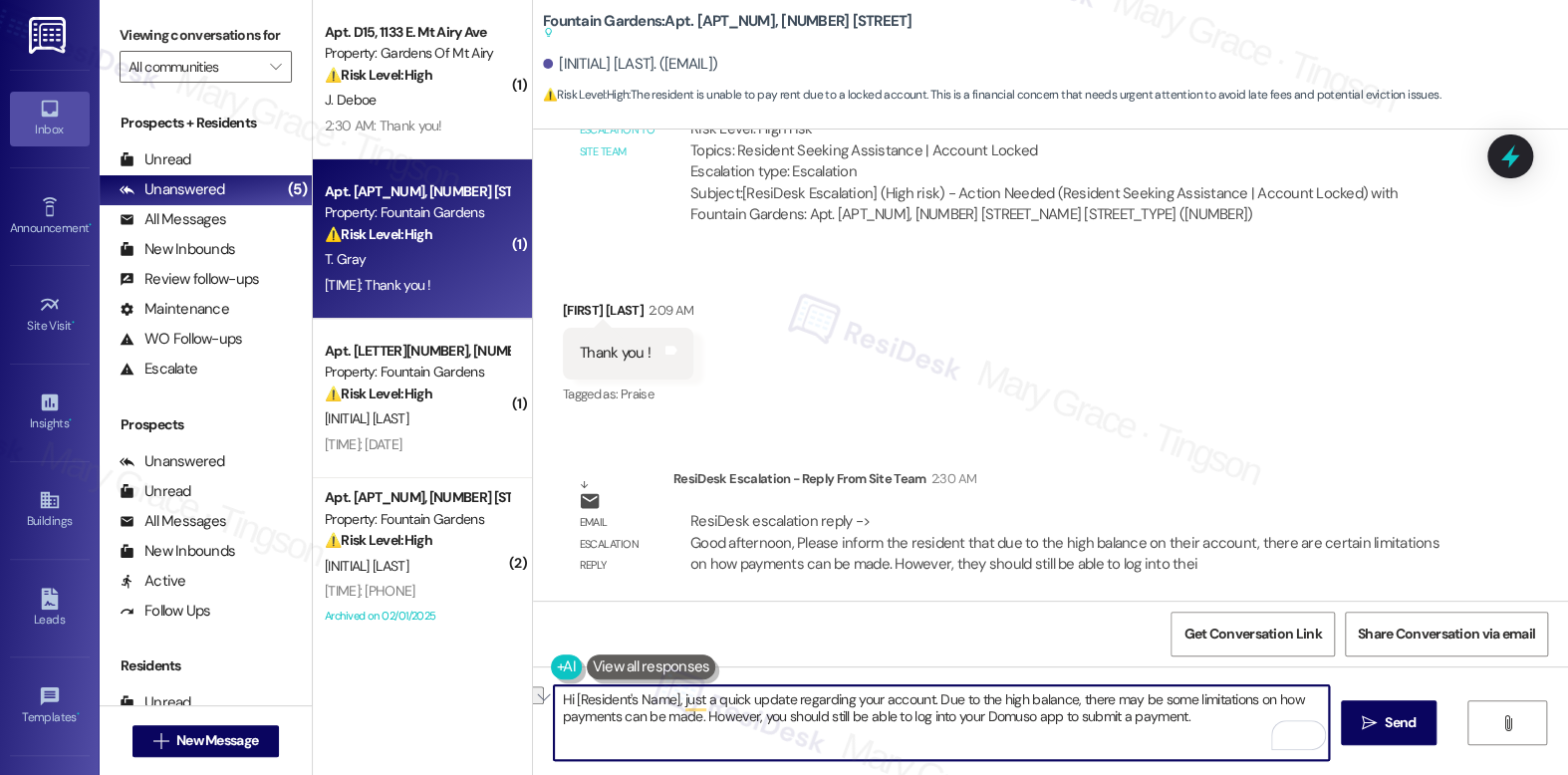 drag, startPoint x: 565, startPoint y: 698, endPoint x: 668, endPoint y: 700, distance: 103.019416 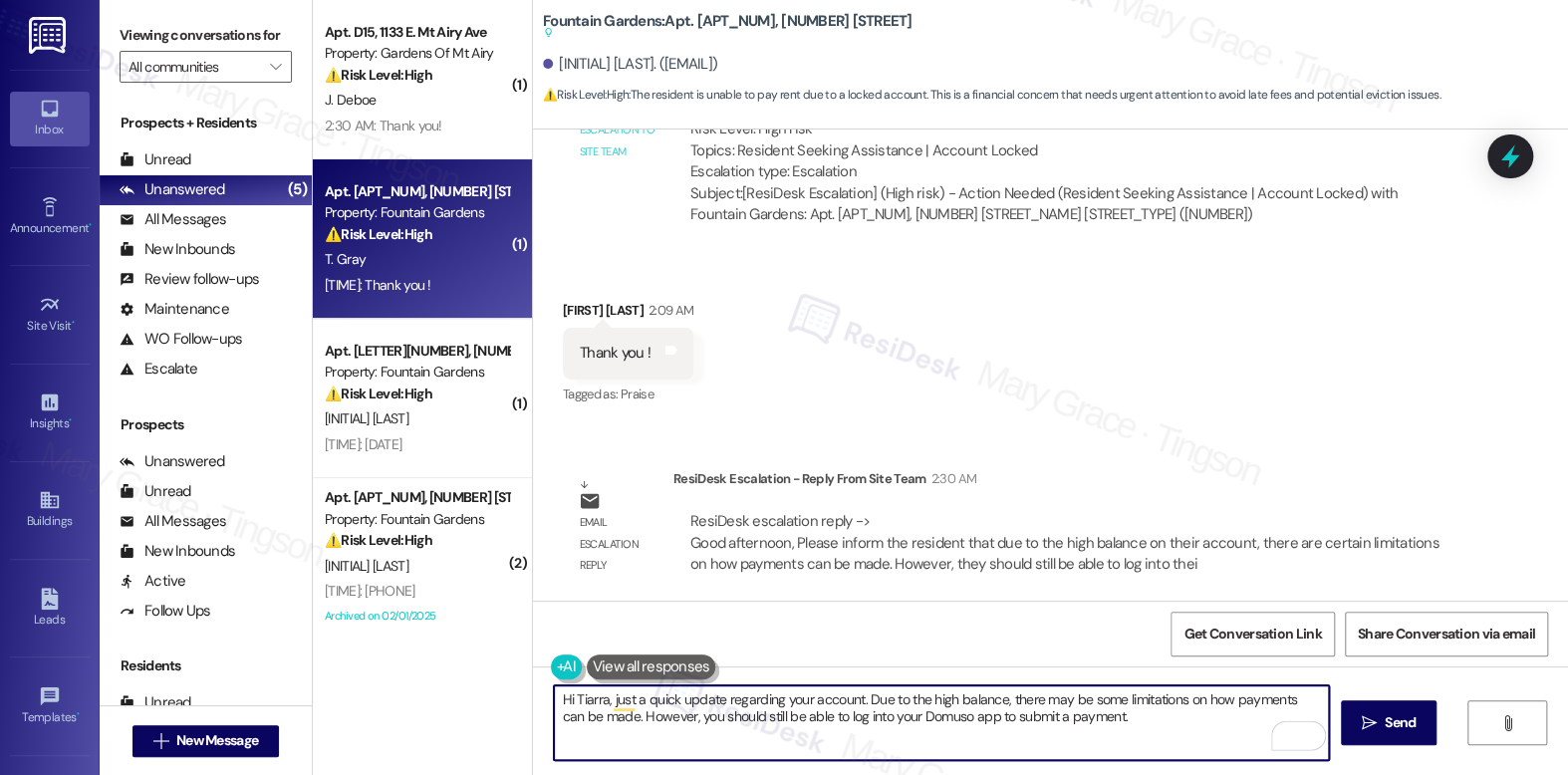 click on "Hi Tiarra, just a quick update regarding your account. Due to the high balance, there may be some limitations on how payments can be made. However, you should still be able to log into your Domuso app to submit a payment." at bounding box center [940, 722] 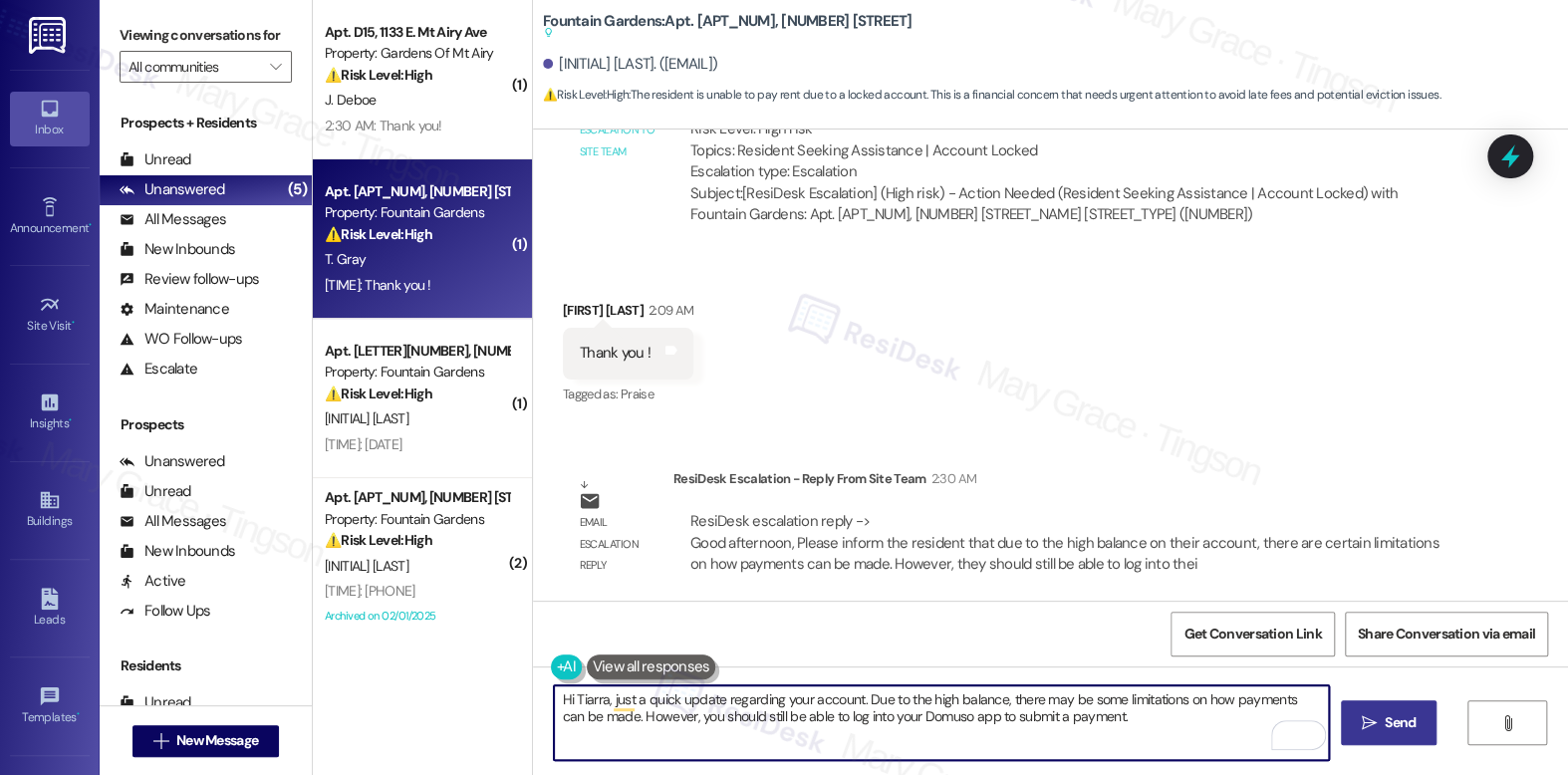 type on "Hi Tiarra, just a quick update regarding your account. Due to the high balance, there may be some limitations on how payments can be made. However, you should still be able to log into your Domuso app to submit a payment." 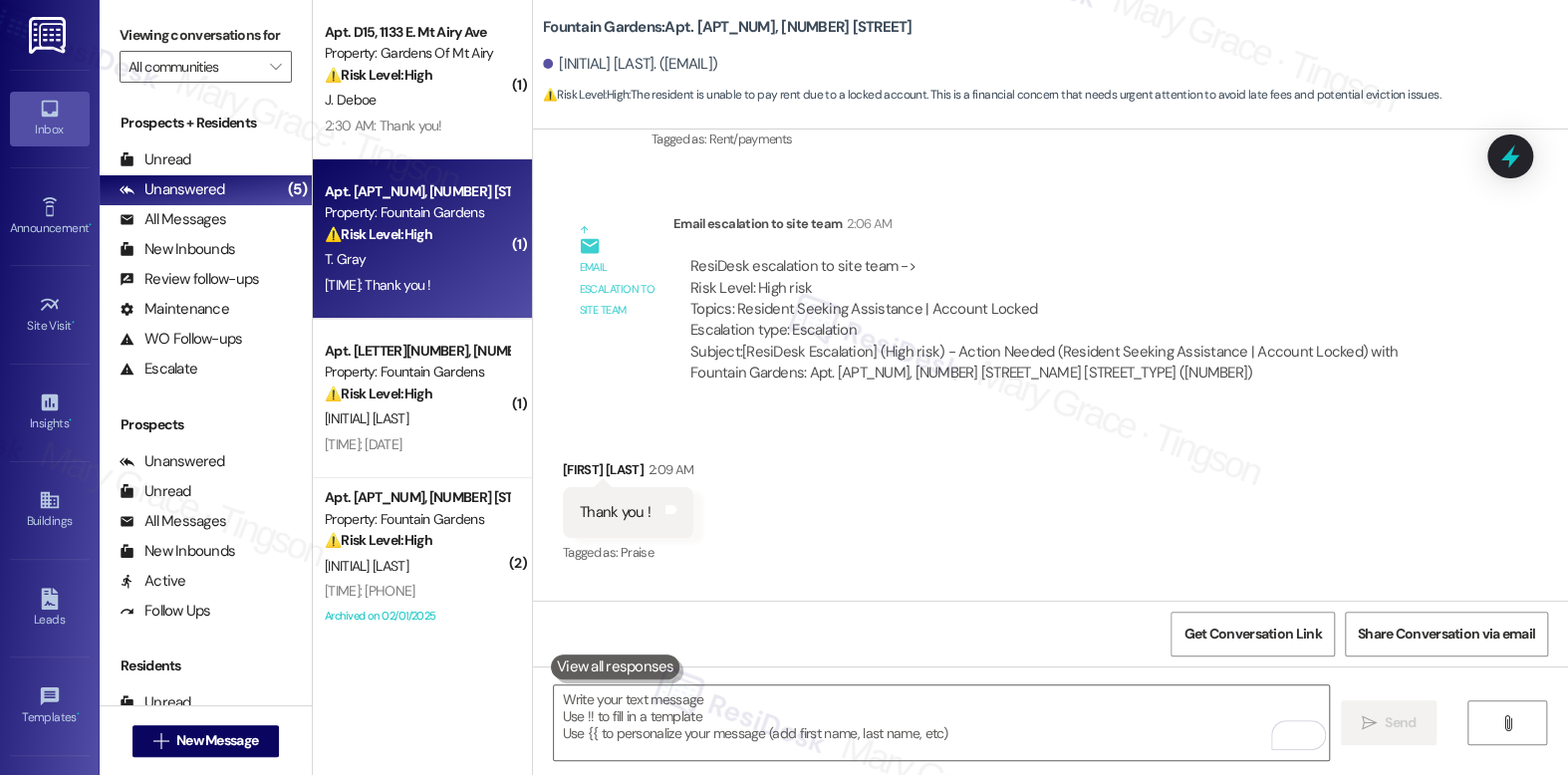 scroll, scrollTop: 2961, scrollLeft: 0, axis: vertical 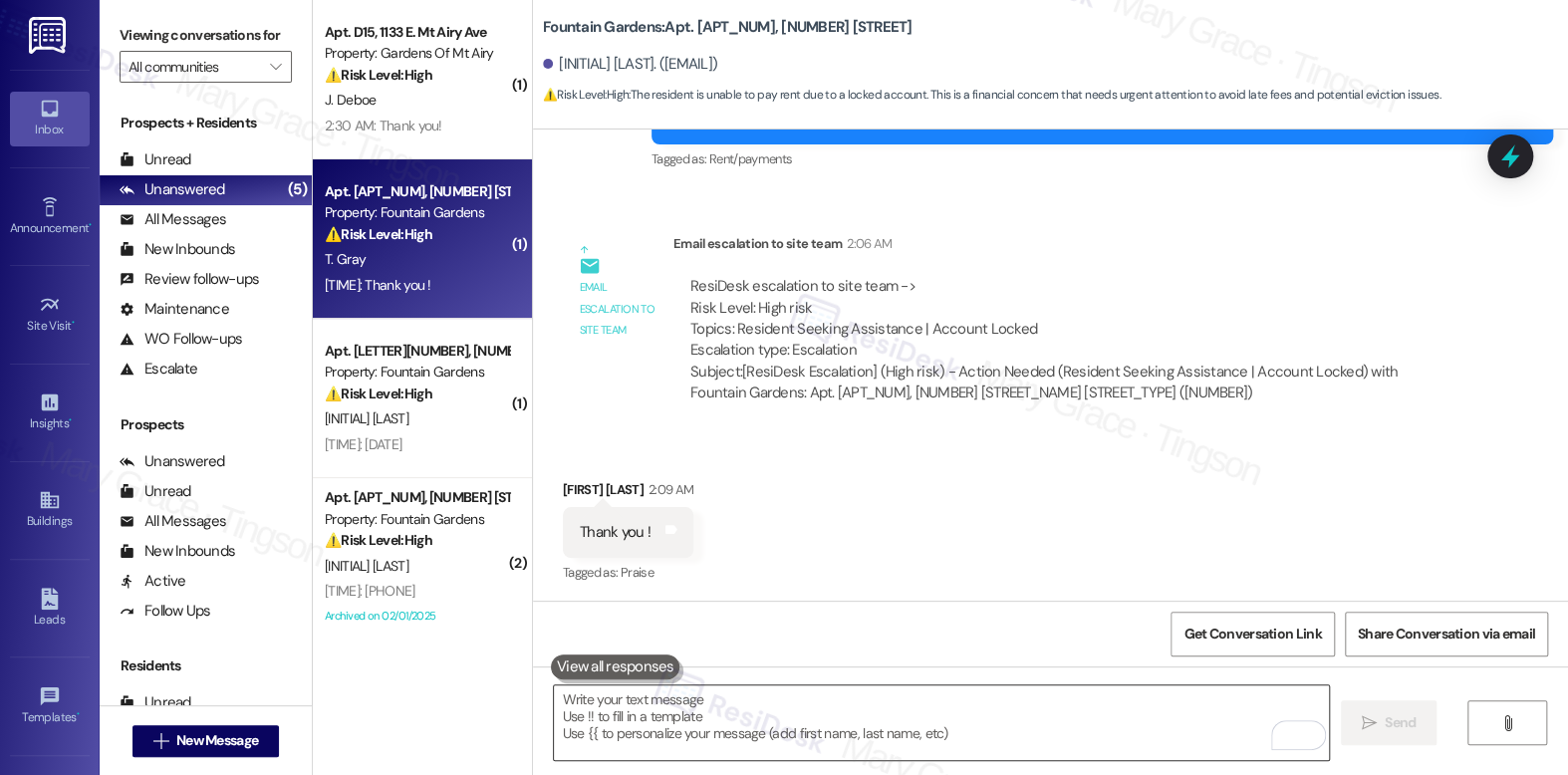 click at bounding box center [940, 722] 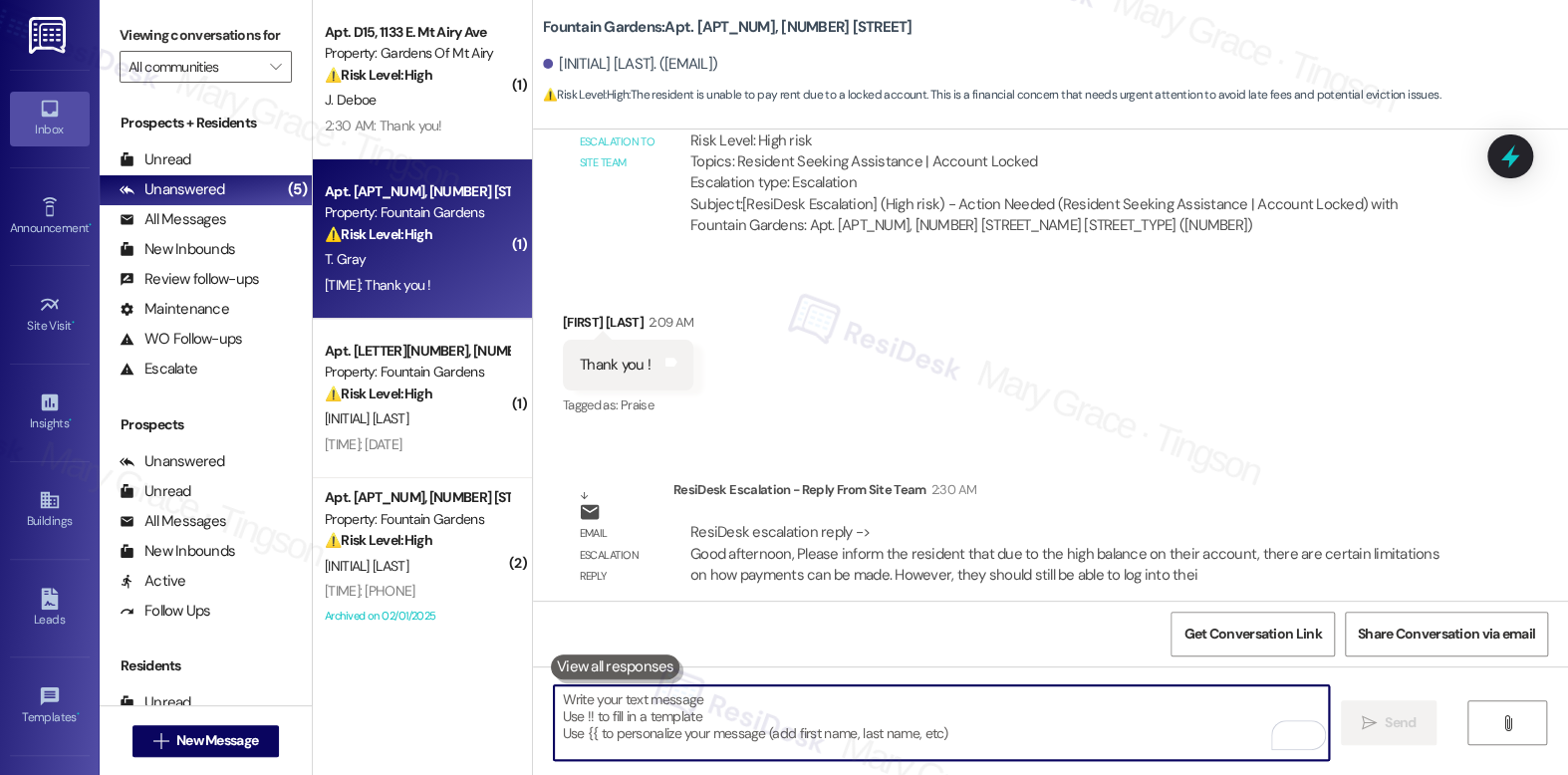 scroll, scrollTop: 3303, scrollLeft: 0, axis: vertical 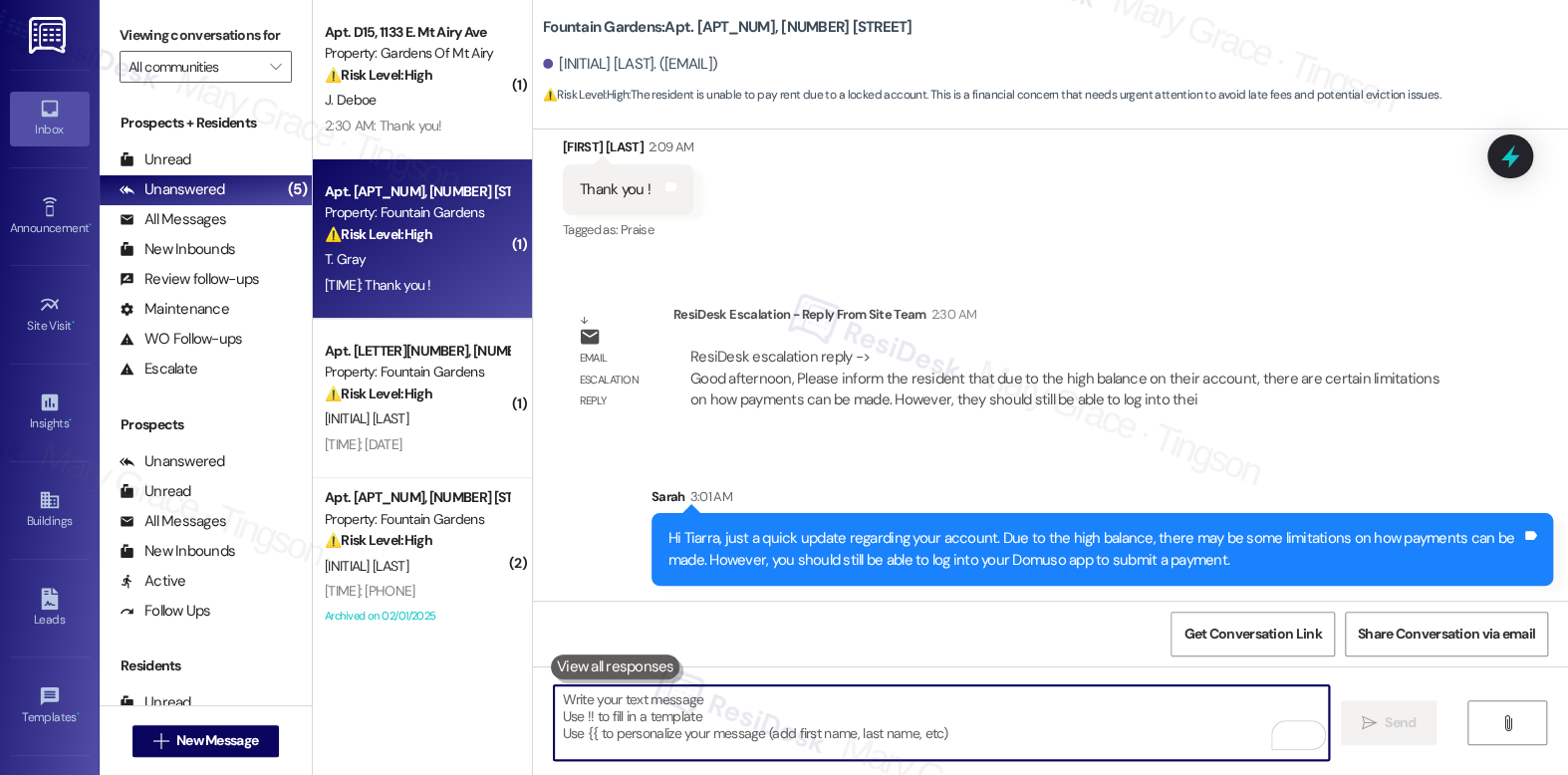 click at bounding box center [940, 722] 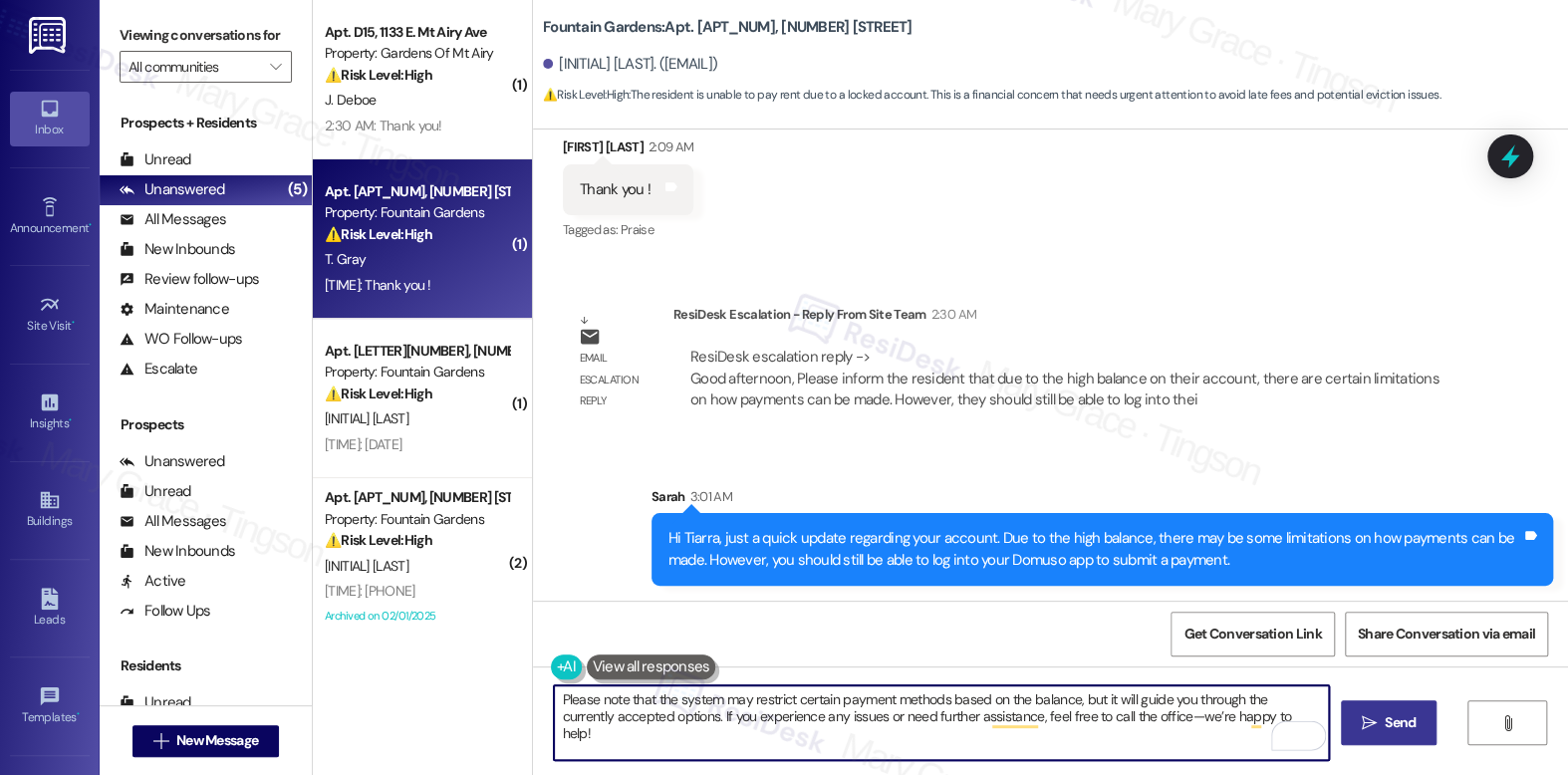 type on "Please note that the system may restrict certain payment methods based on the balance, but it will guide you through the currently accepted options. If you experience any issues or need further assistance, feel free to call the office—we’re happy to help!" 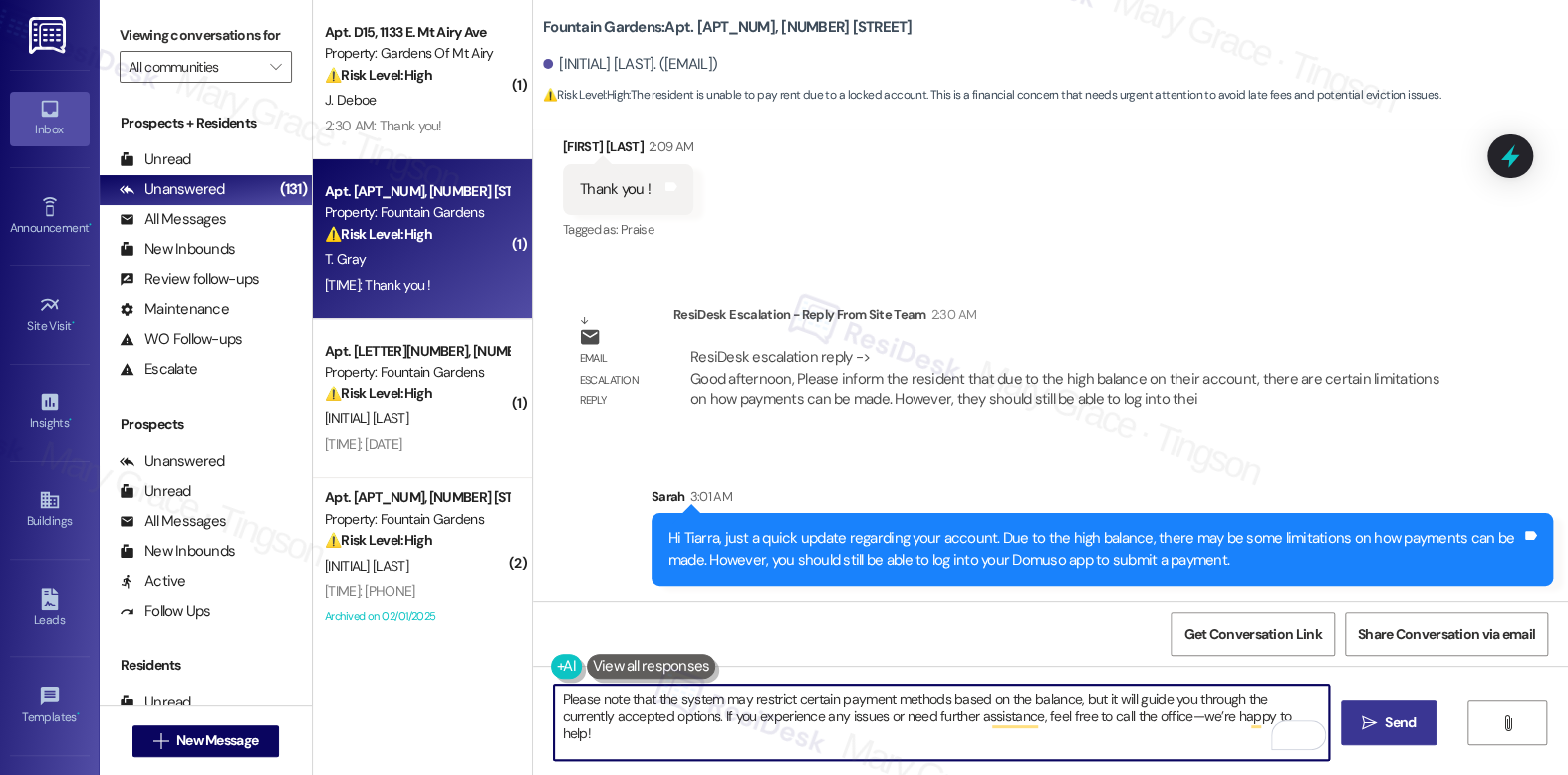 click on "" at bounding box center [1369, 723] 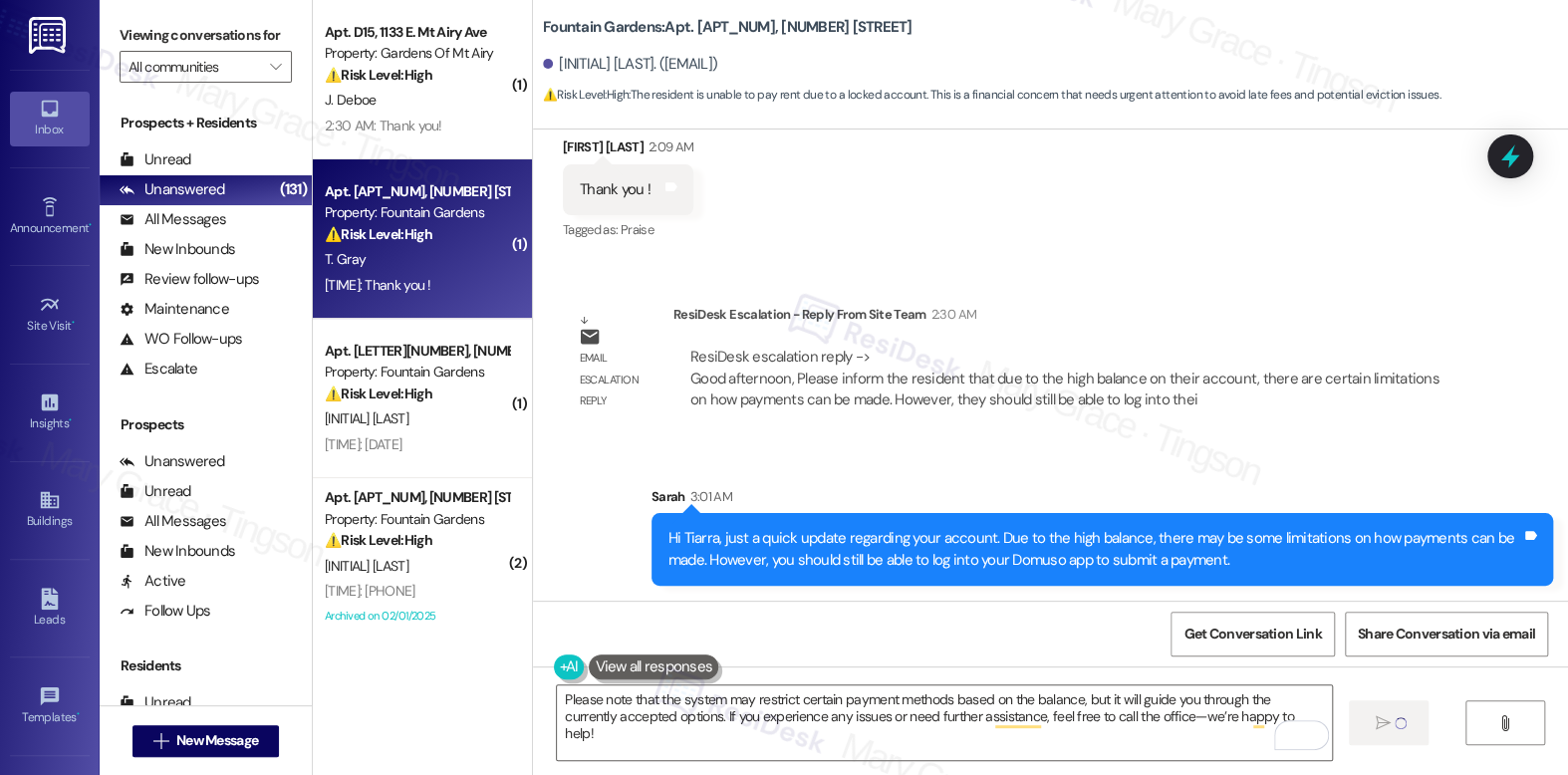 type 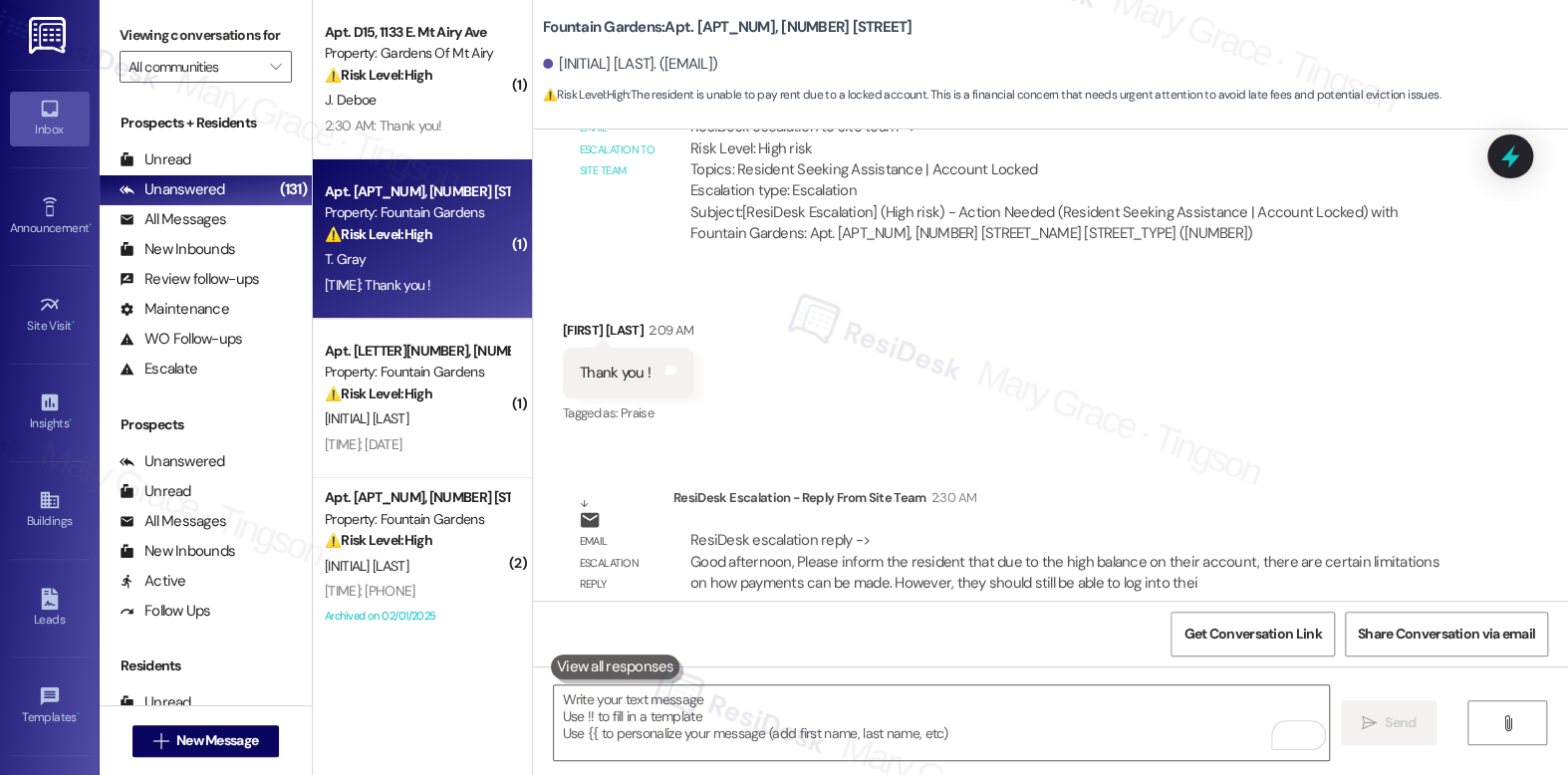 scroll, scrollTop: 3464, scrollLeft: 0, axis: vertical 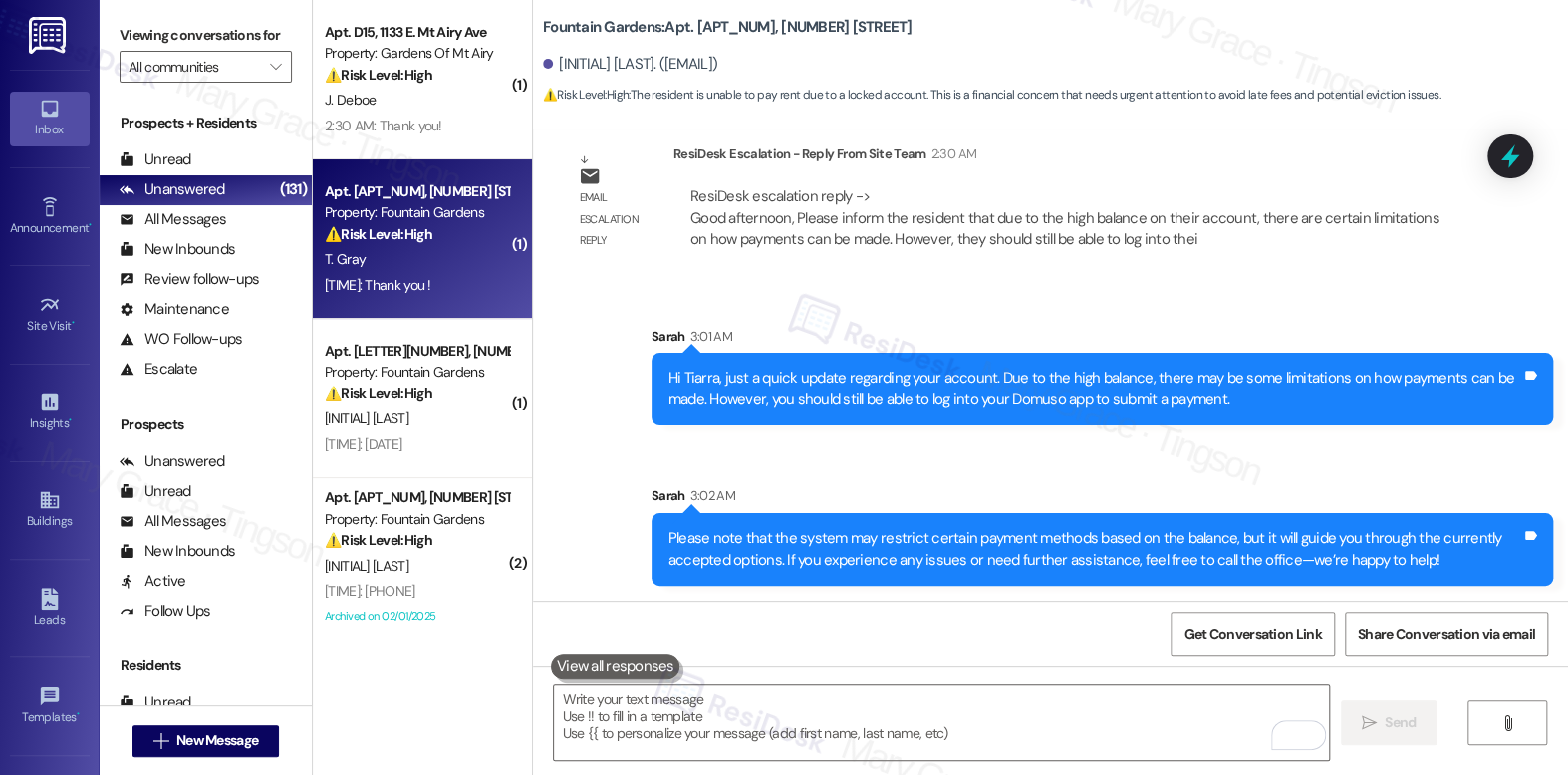 click on "⚠️  Risk Level:  High The resident has acknowledged the rent is due and indicated a payment will be made on August 15th. This falls under financial concerns regarding overdue rent, requiring monitoring and follow-up to ensure timely payment and avoid further late fees." at bounding box center [416, 393] 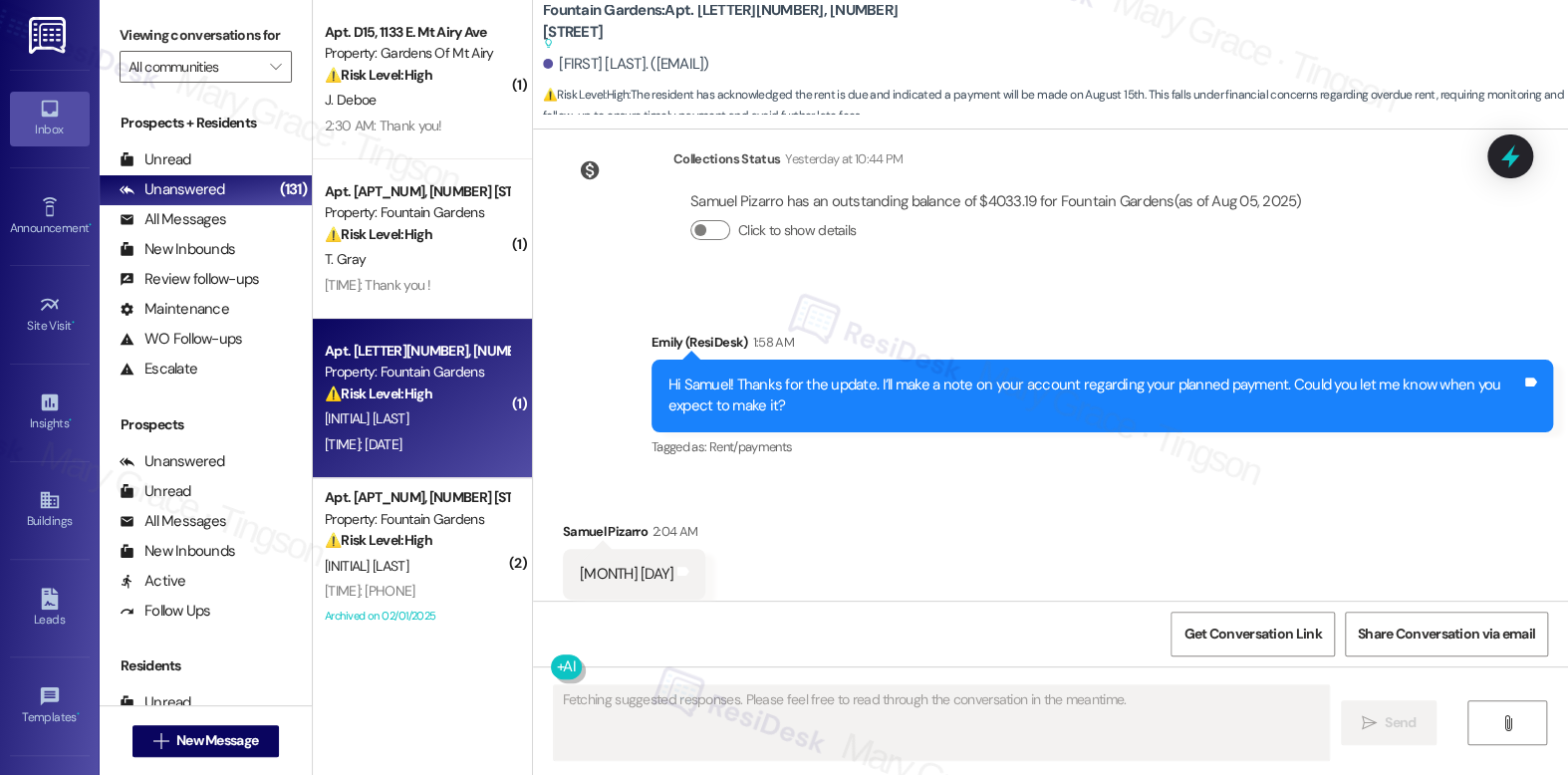 scroll, scrollTop: 5419, scrollLeft: 0, axis: vertical 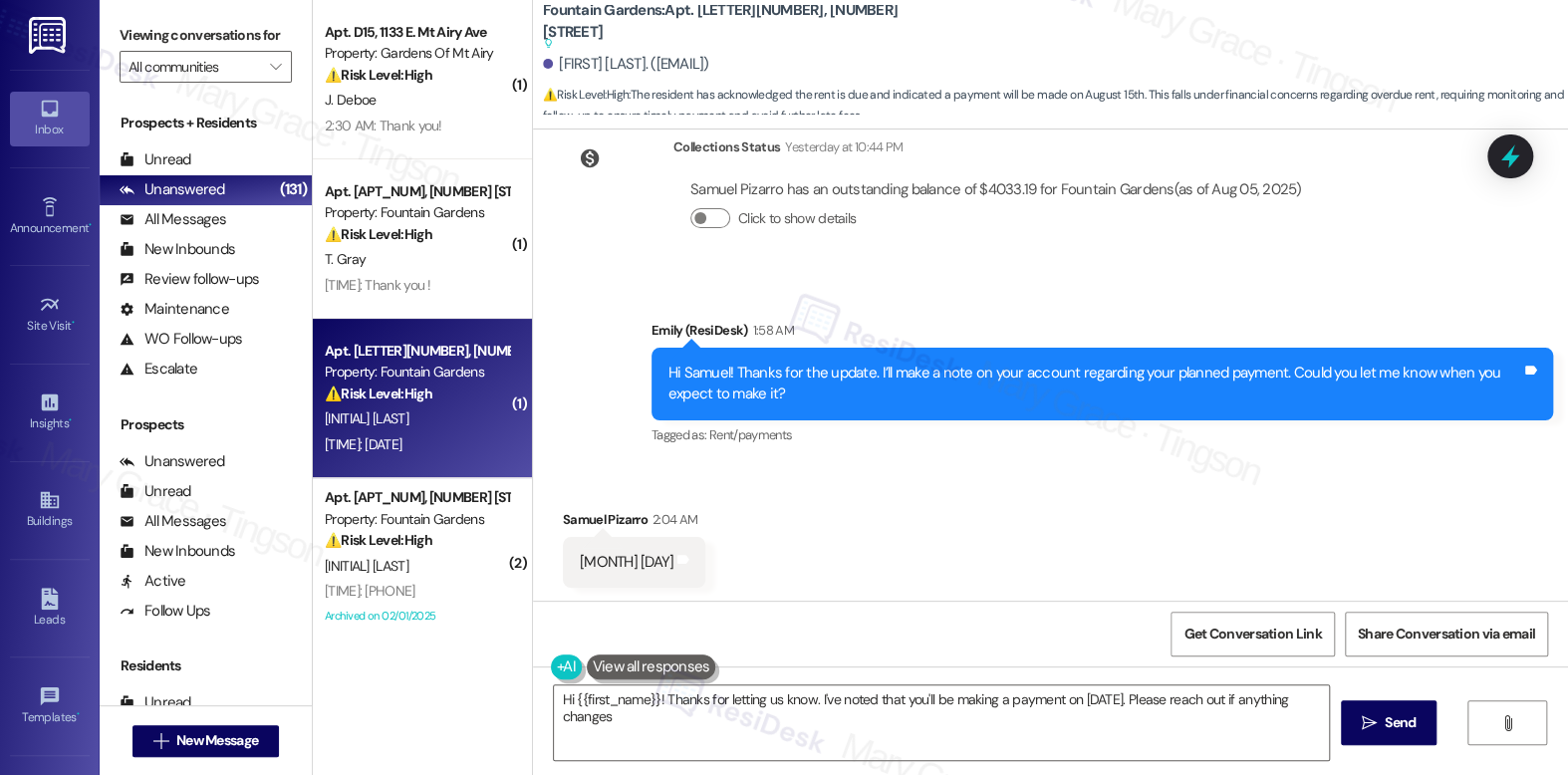 type on "Hi {{first_name}}! Thanks for letting us know. I've noted that you'll be making a payment on [MONTH] [DAY]. Please reach out if anything changes!" 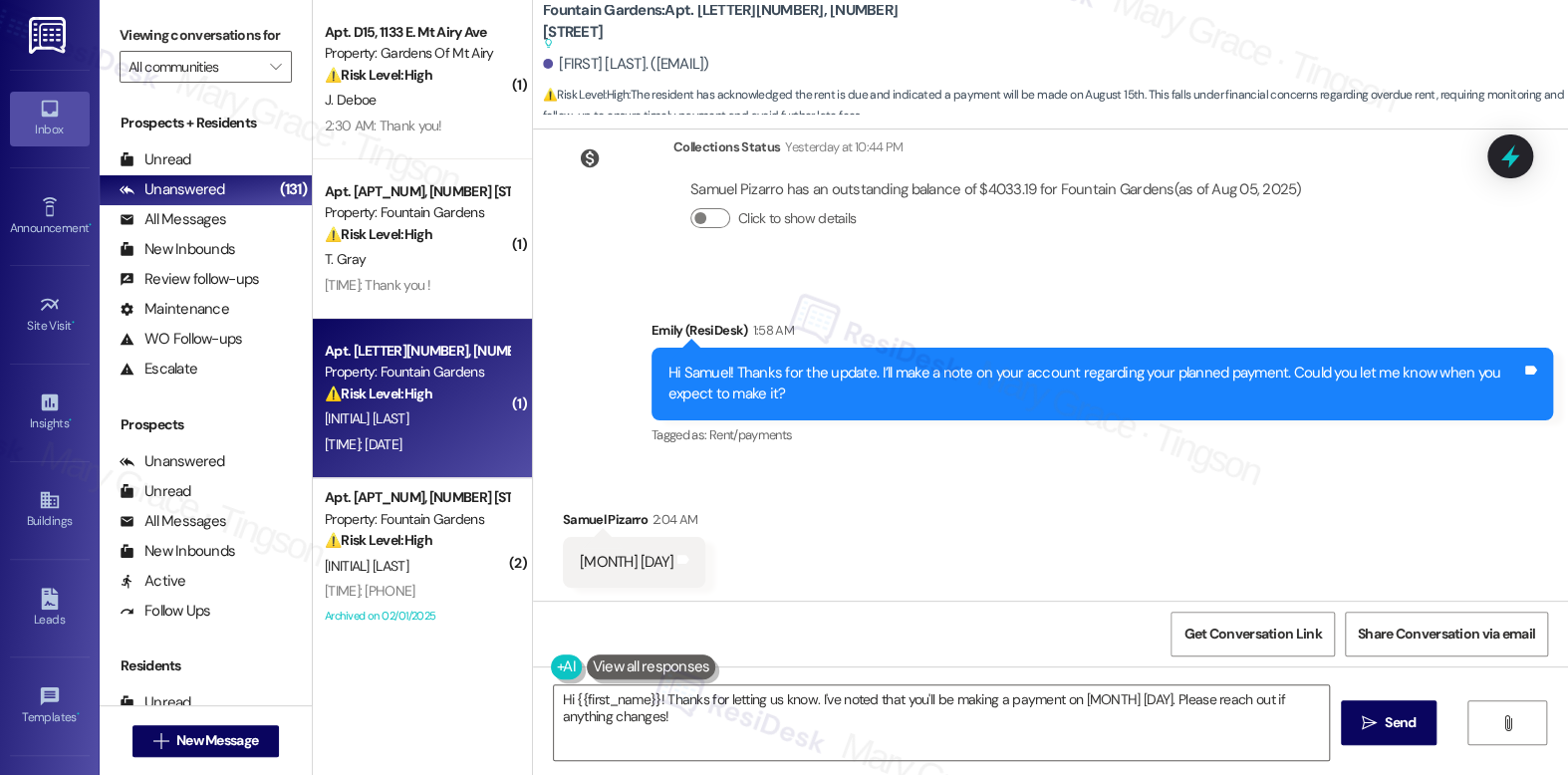 scroll, scrollTop: 5420, scrollLeft: 0, axis: vertical 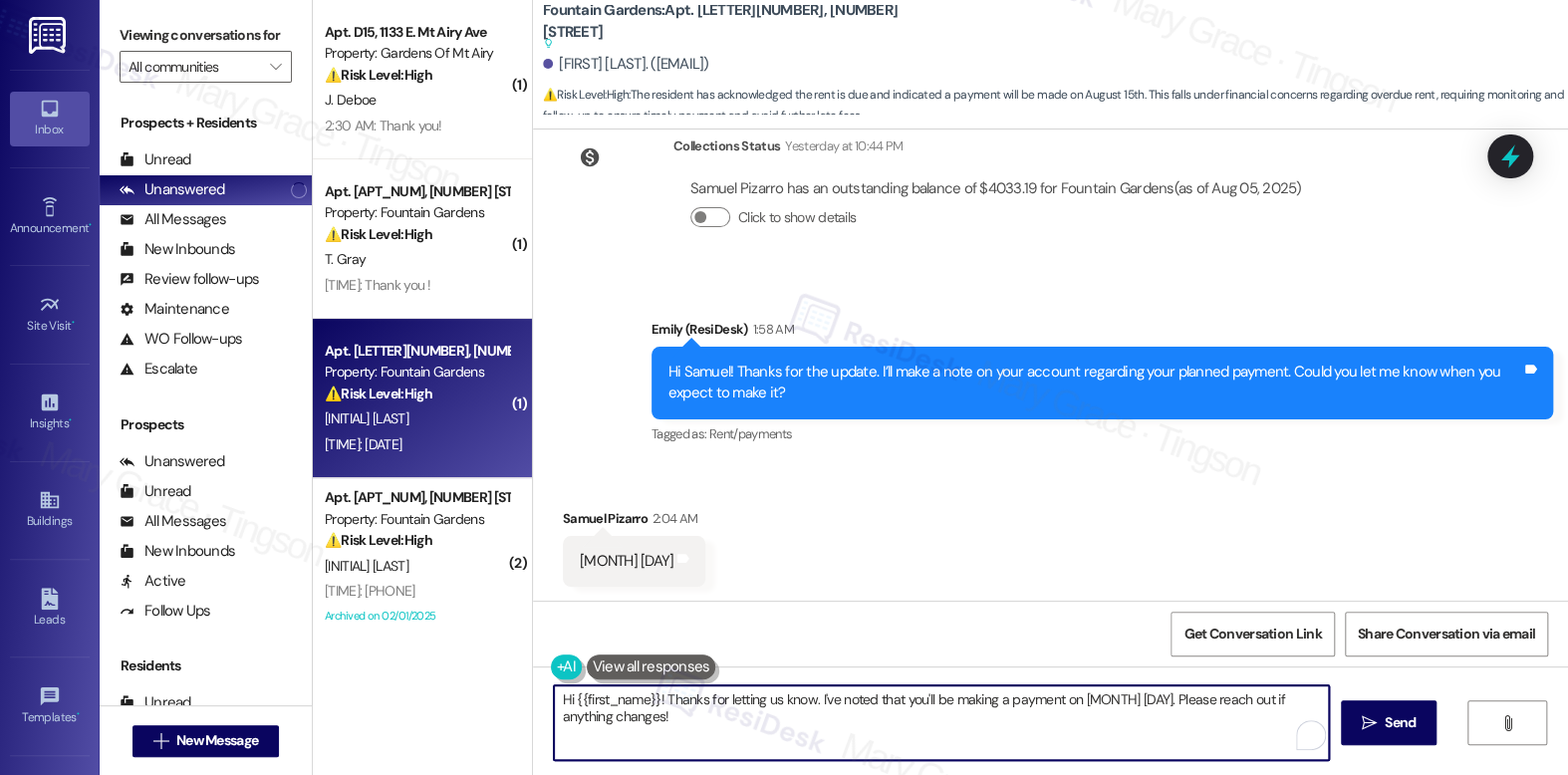 click on "Hi {{first_name}}! Thanks for letting us know. I've noted that you'll be making a payment on [MONTH] [DAY]. Please reach out if anything changes!" at bounding box center [940, 722] 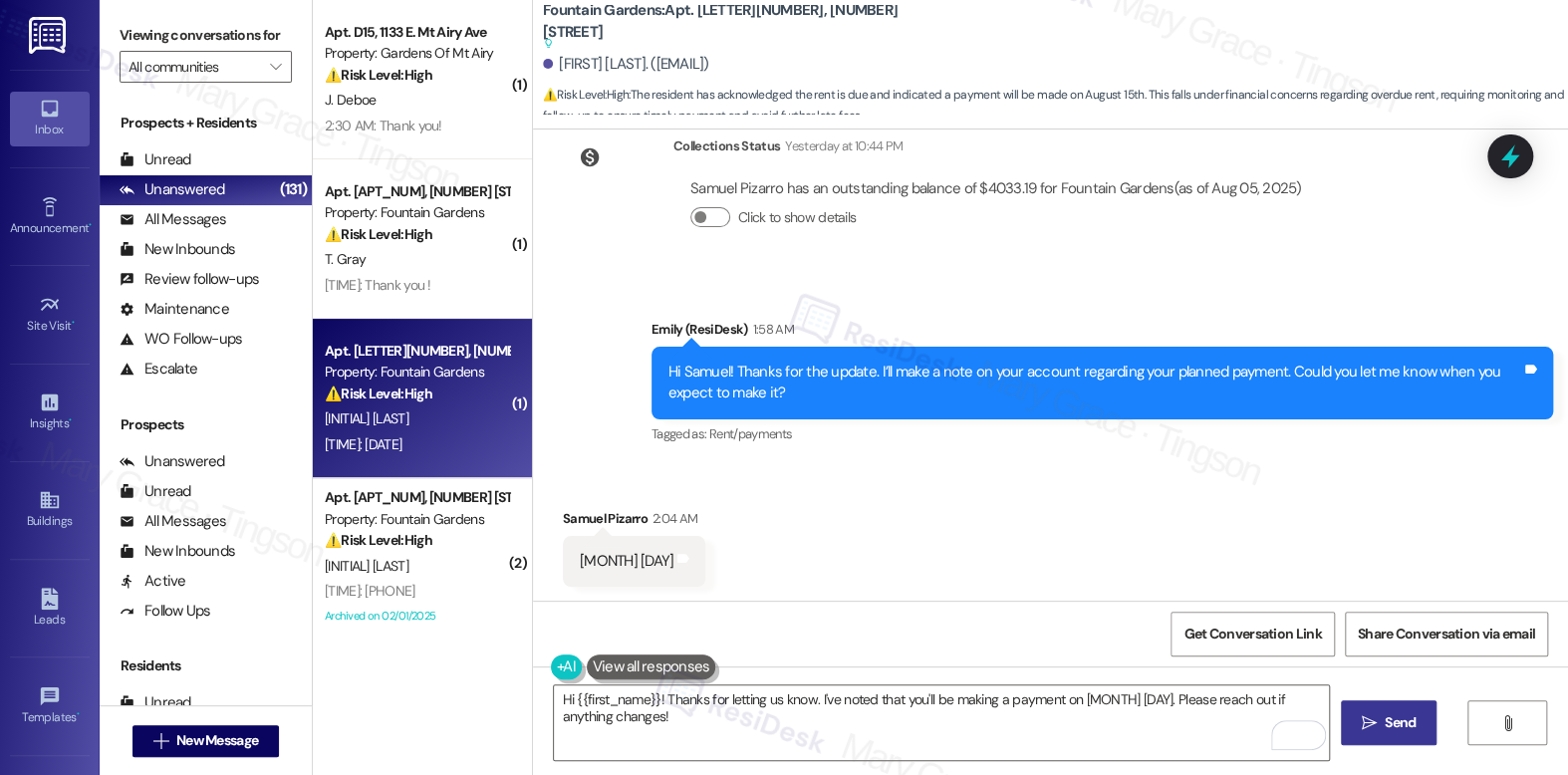 click on "Send" at bounding box center (1400, 722) 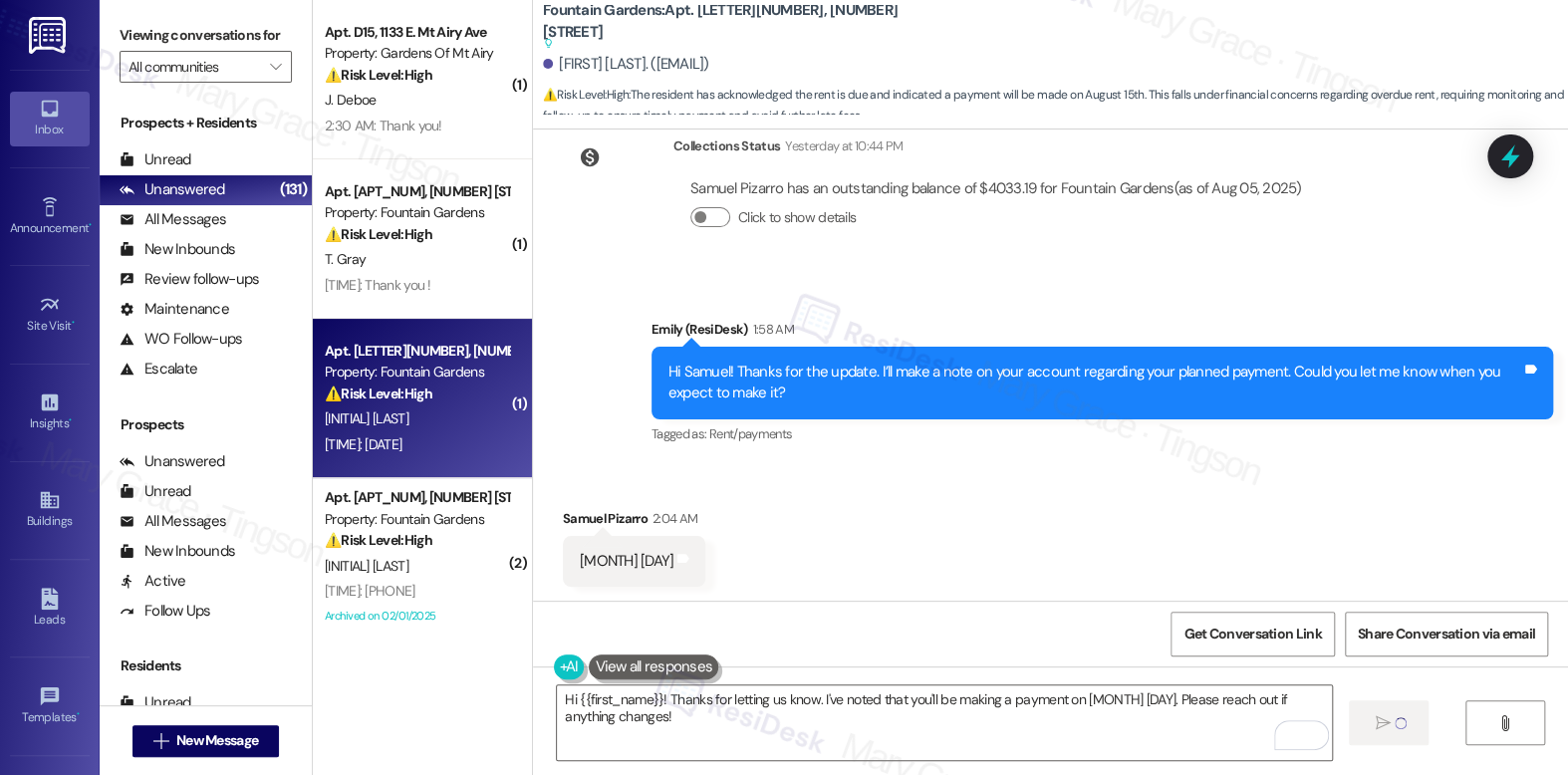 type 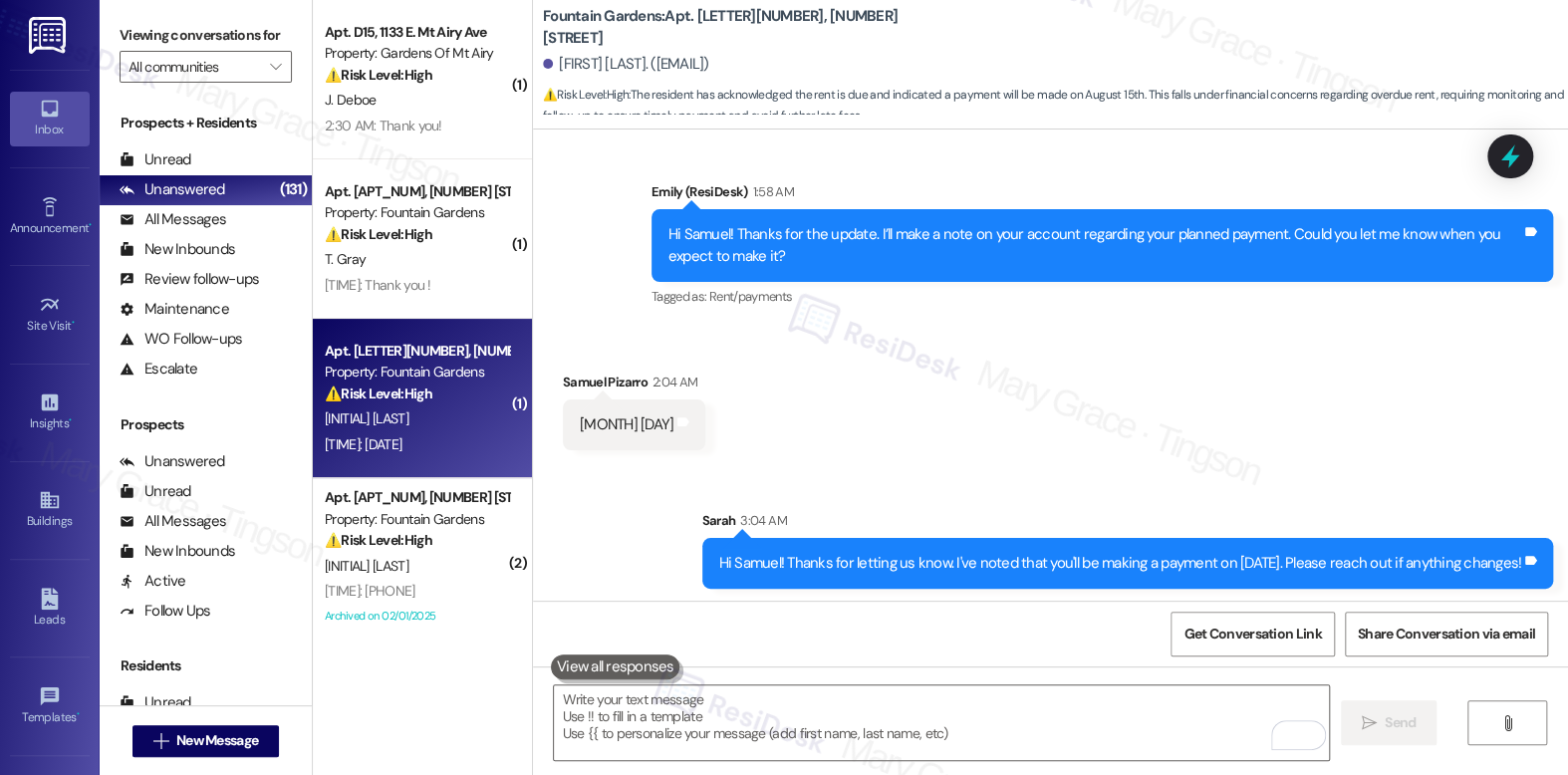 scroll, scrollTop: 5500, scrollLeft: 0, axis: vertical 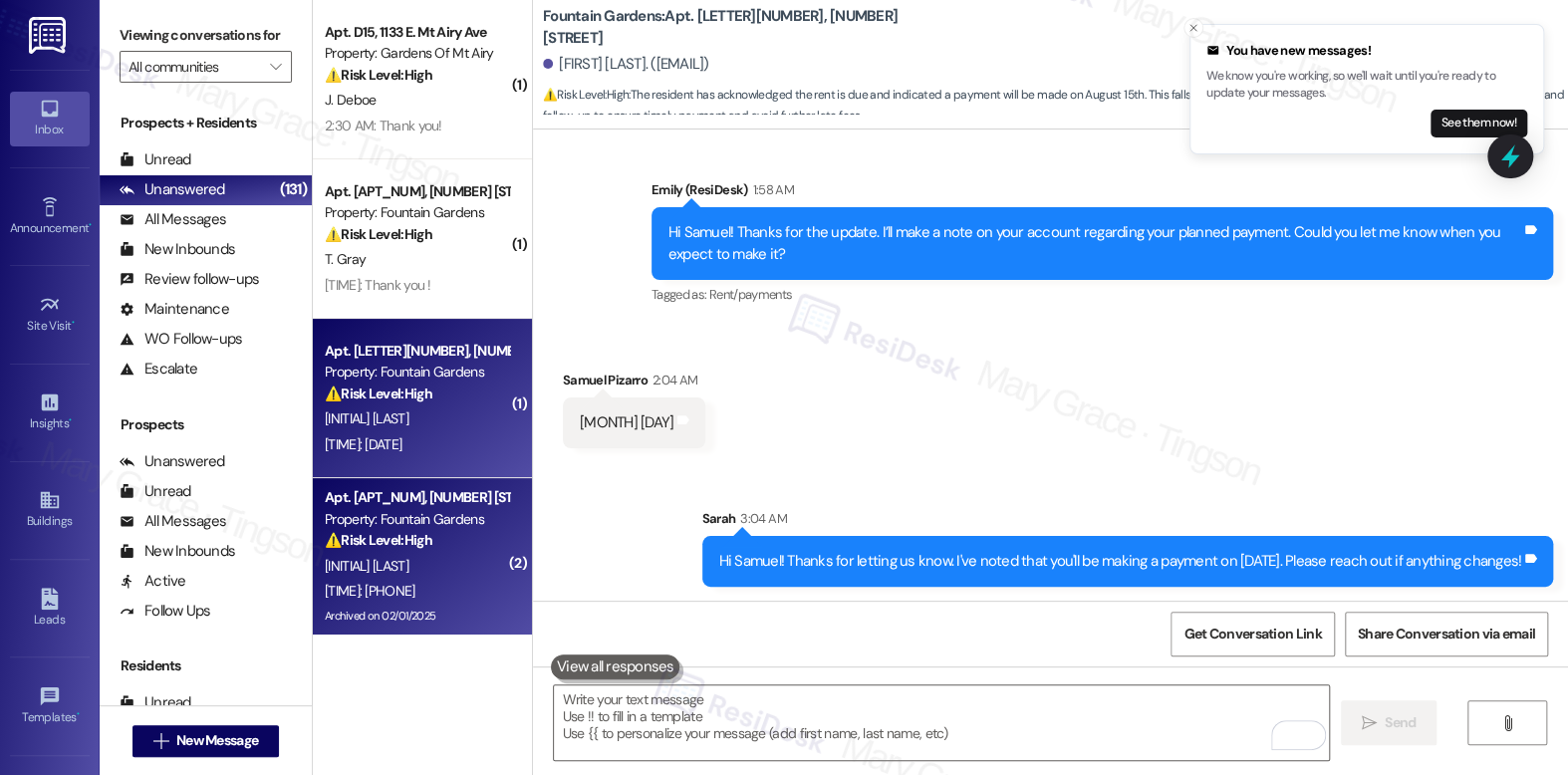 click on "[INITIAL] [LAST]" at bounding box center (416, 566) 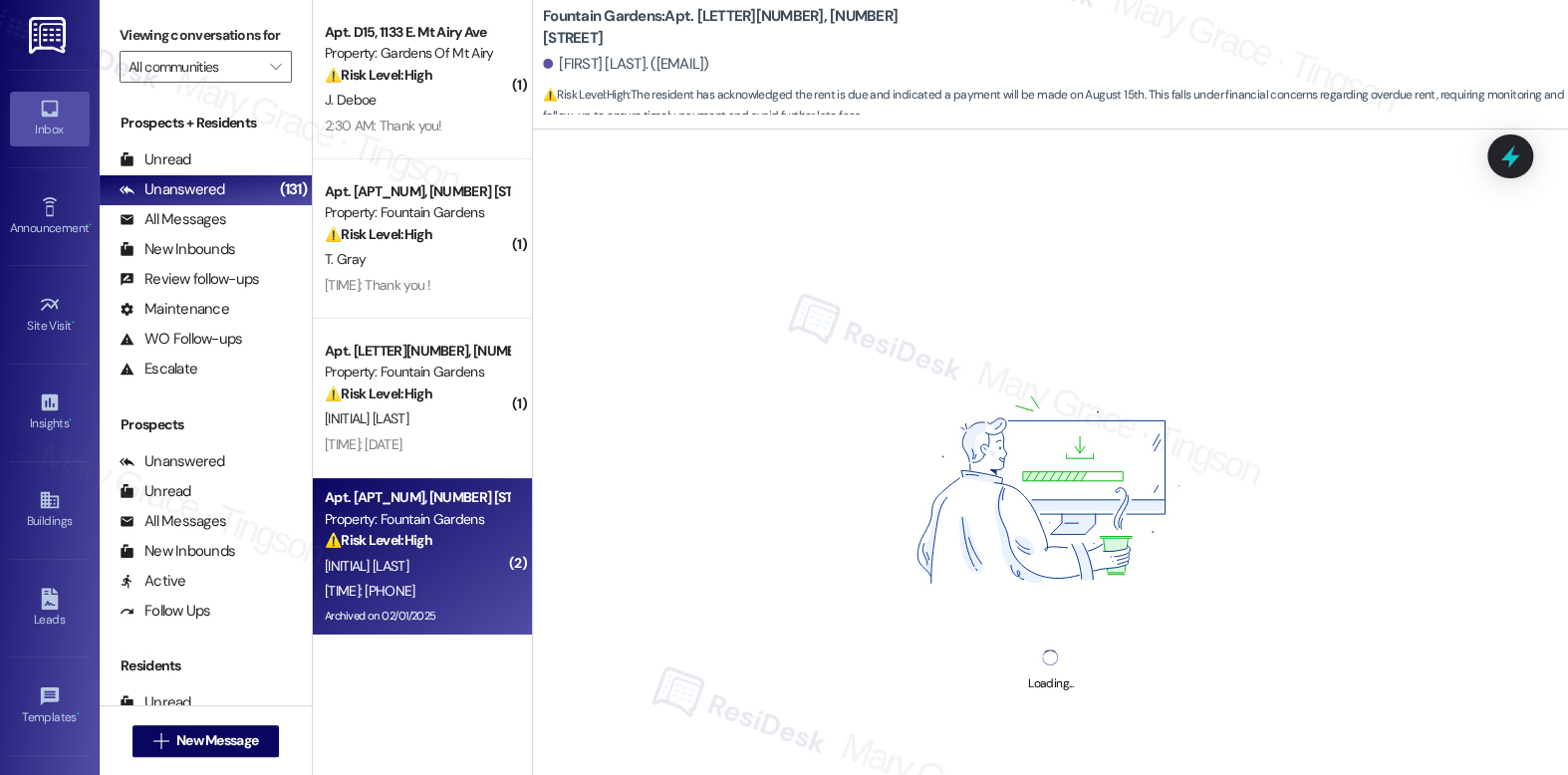 click on "[INITIAL] [LAST]" at bounding box center (416, 566) 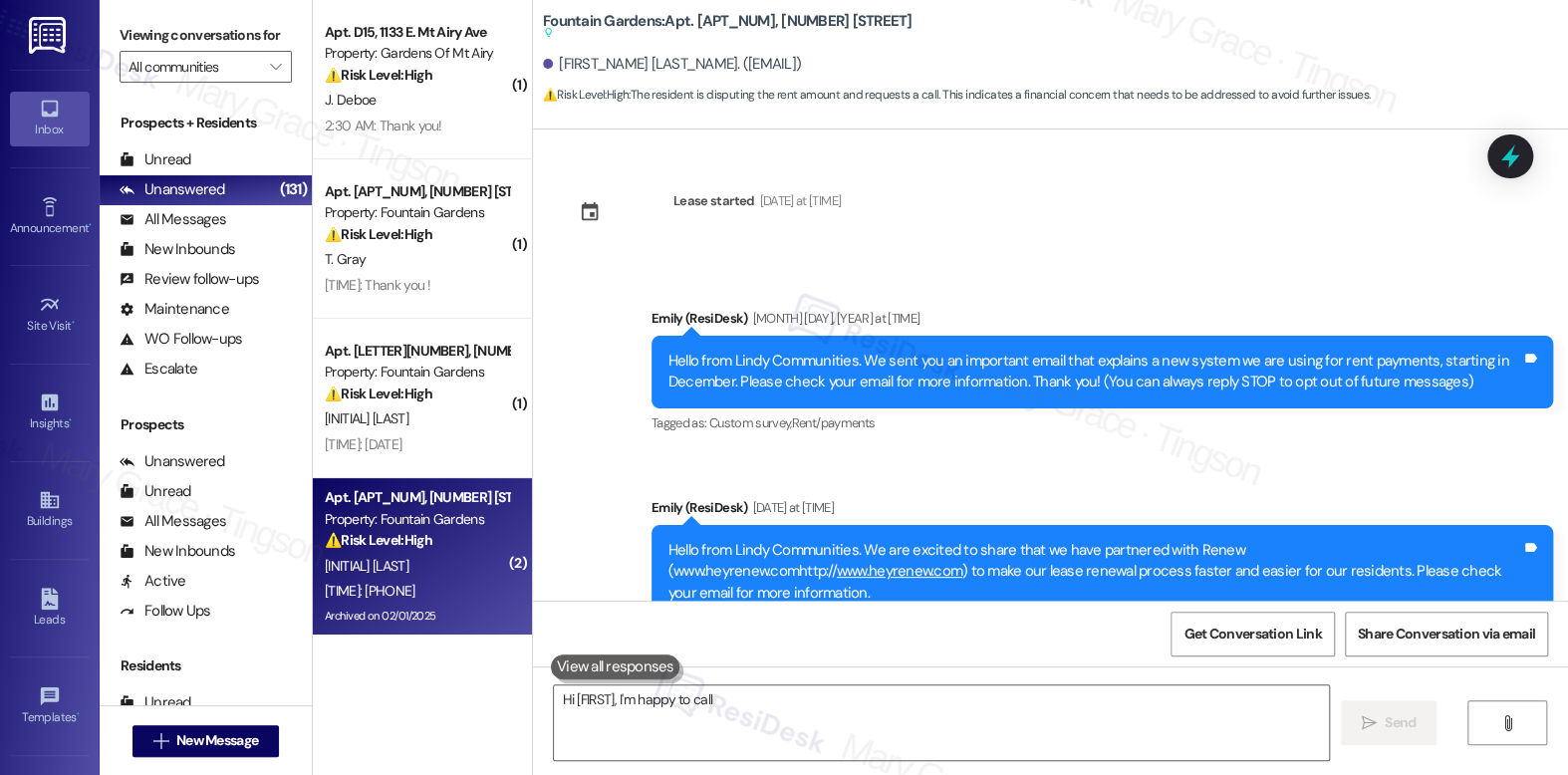 click on "⚠️  Risk Level:  High The resident is disputing the rent amount and requests a call. This indicates a financial concern that needs to be addressed to avoid further issues." at bounding box center (416, 540) 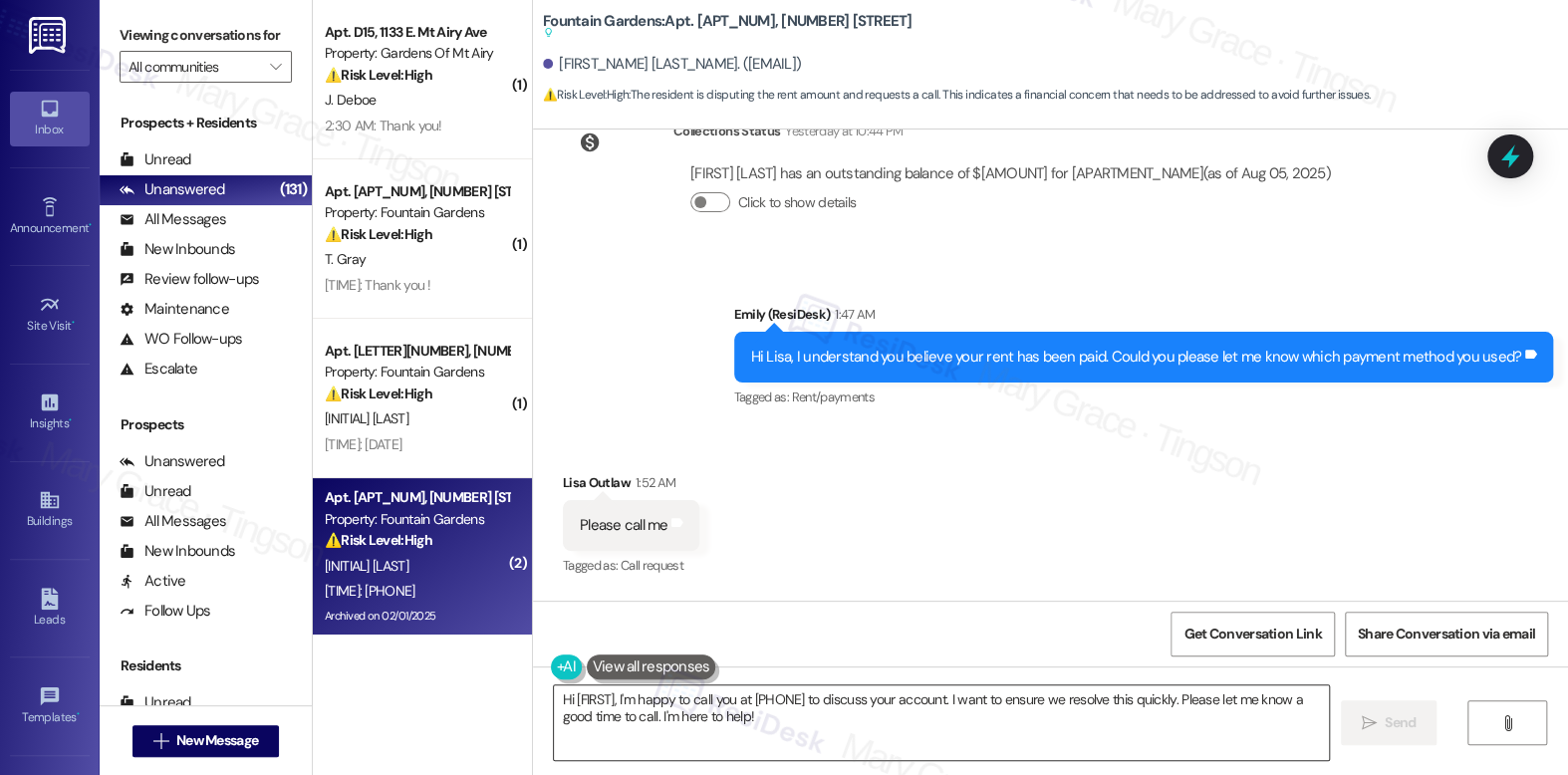 click on "Hi [FIRST], I'm happy to call you at [PHONE] to discuss your account. I want to ensure we resolve this quickly. Please let me know a good time to call. I'm here to help!" at bounding box center (940, 722) 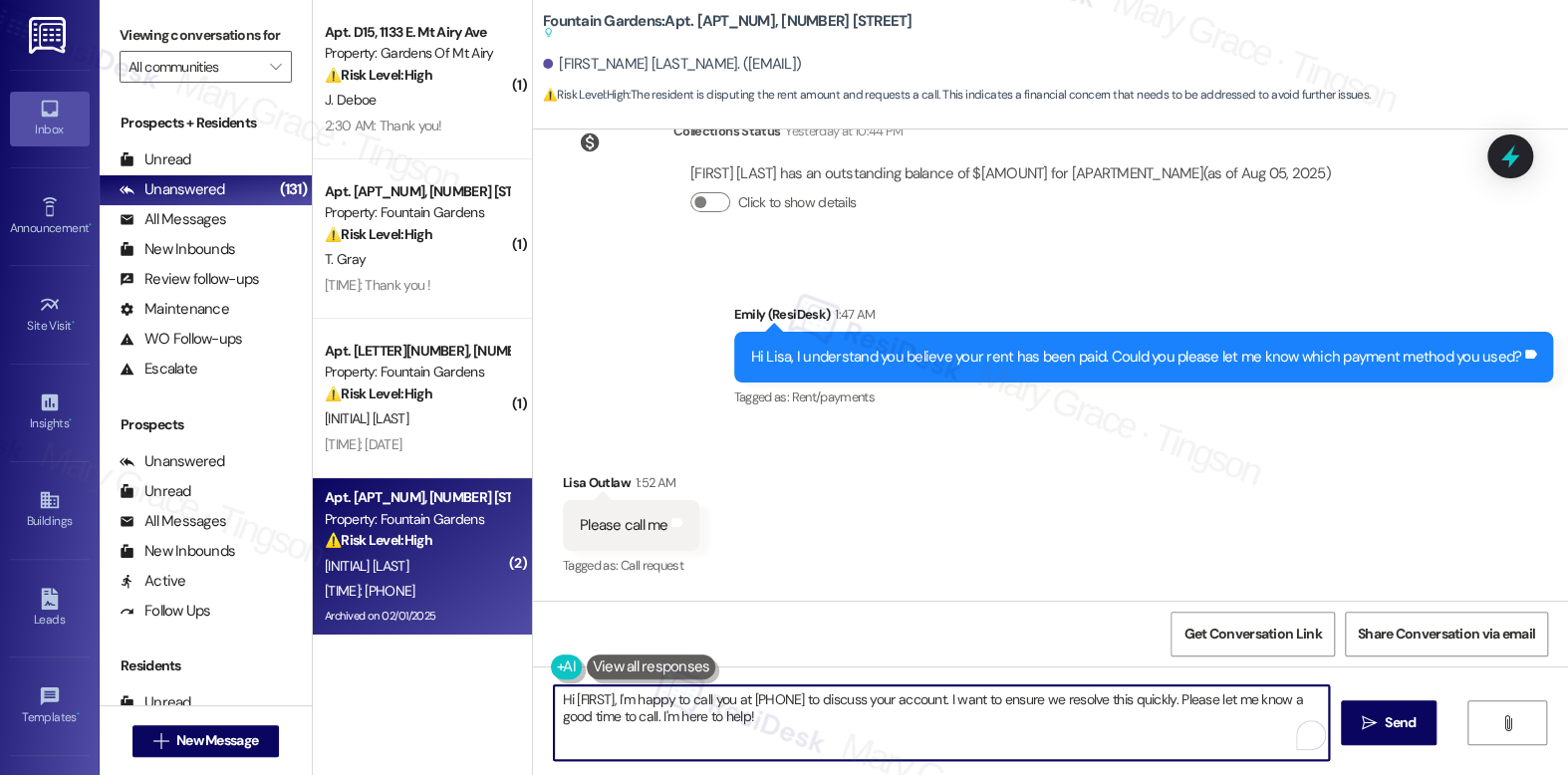 click on "Hi [FIRST], I'm happy to call you at [PHONE] to discuss your account. I want to ensure we resolve this quickly. Please let me know a good time to call. I'm here to help!" at bounding box center [940, 722] 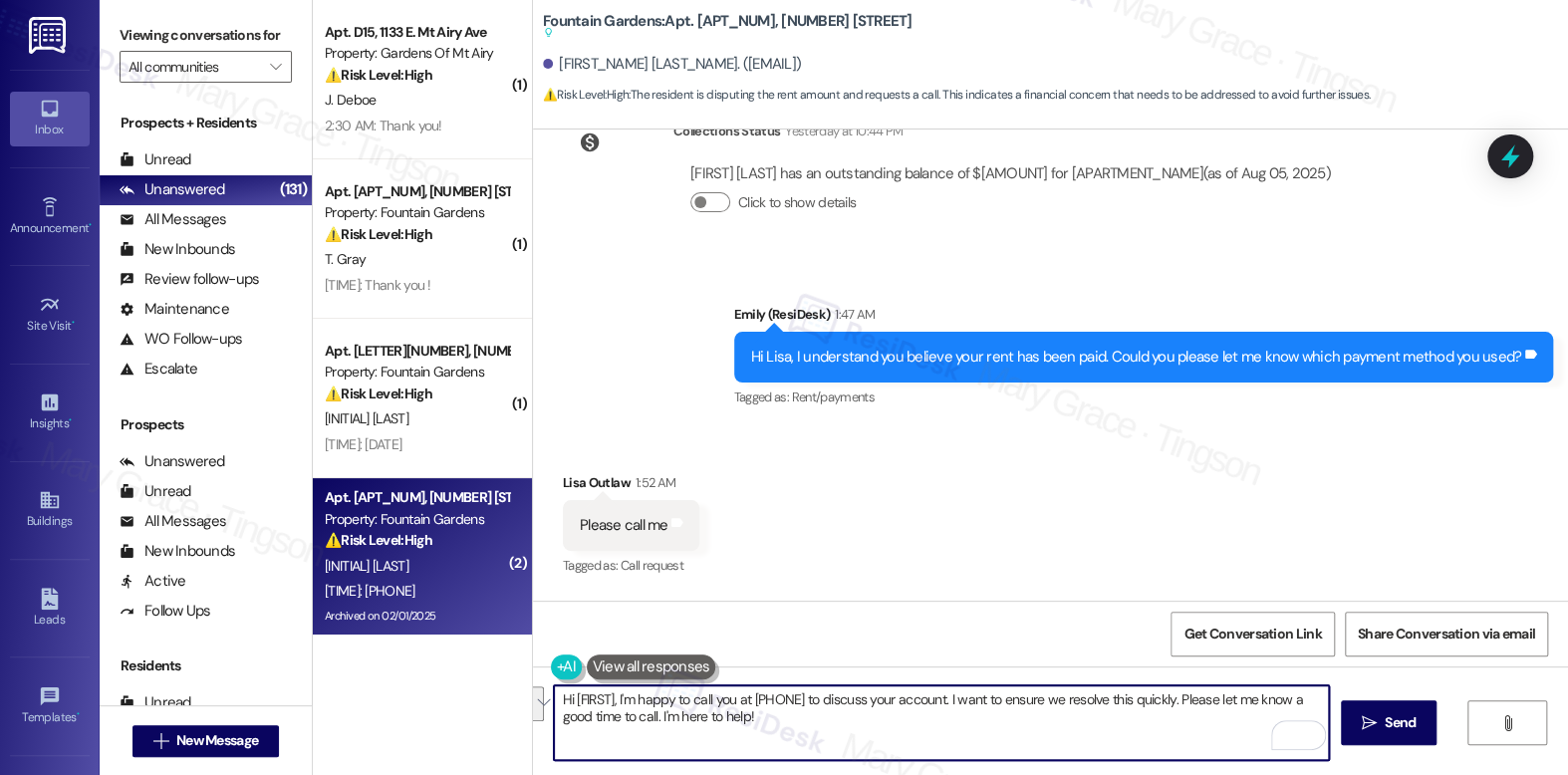 paste on "am sorry but I am unable to make or receive calls to this number. Is there anything I can assist you with for today? If you need someone to speak with, kindly call/visit our office directly." 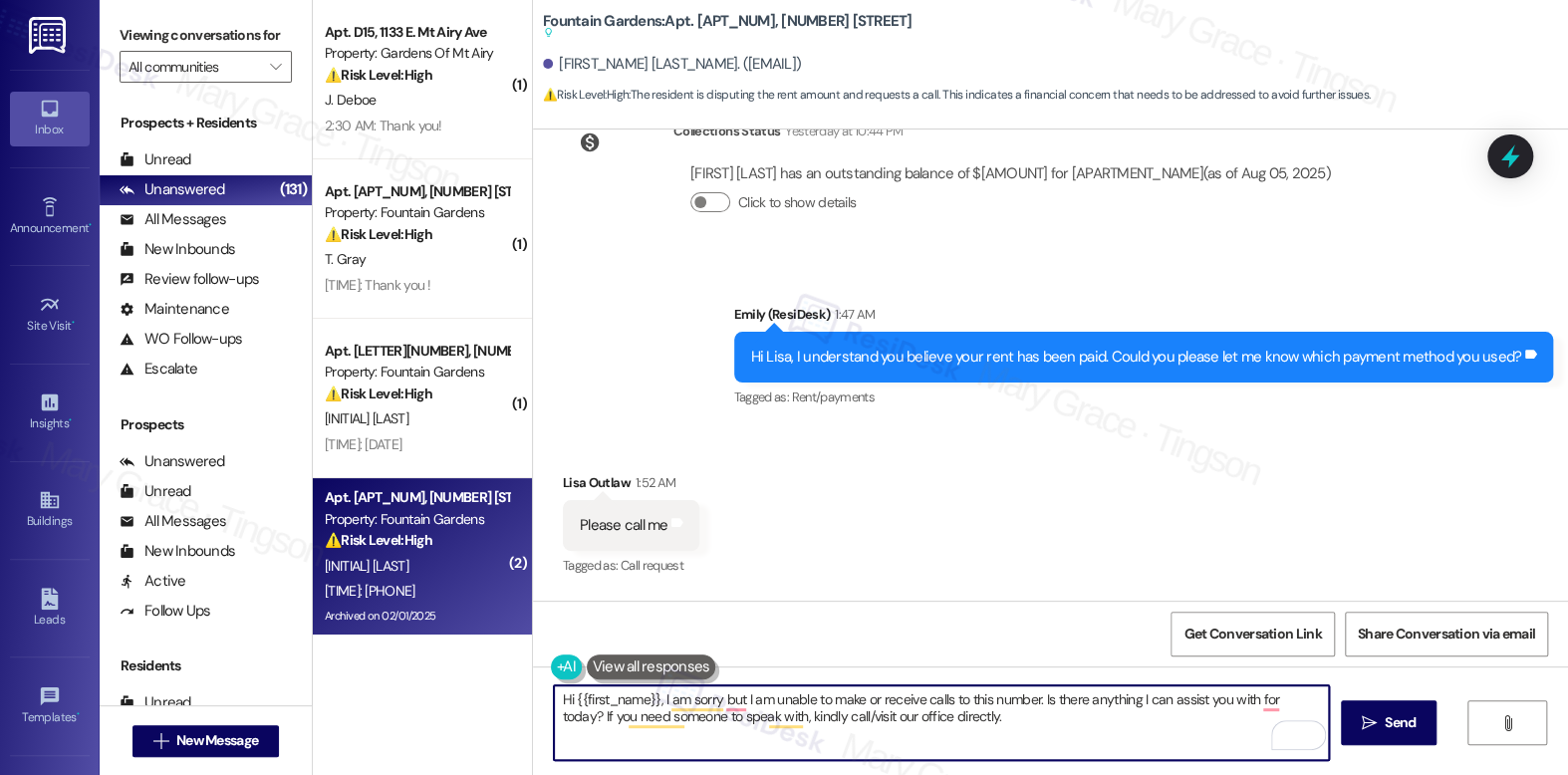 click on "Hi {{first_name}}, I am sorry but I am unable to make or receive calls to this number. Is there anything I can assist you with for today? If you need someone to speak with, kindly call/visit our office directly." at bounding box center [940, 722] 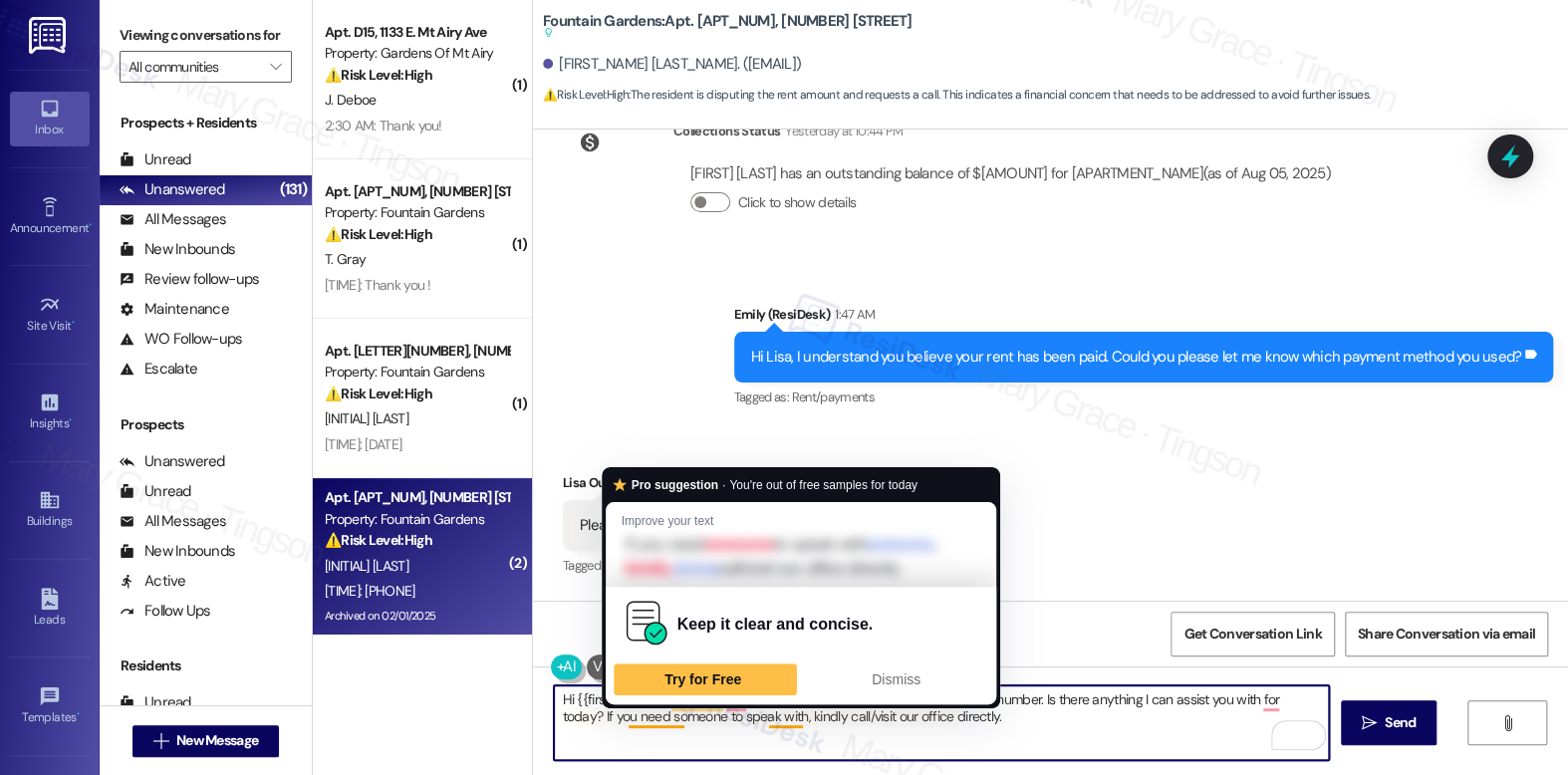 click on "Hi {{first_name}}, I am sorry but I am unable to make or receive calls to this number. Is there anything I can assist you with for today? If you need someone to speak with, kindly call/visit our office directly." at bounding box center [940, 722] 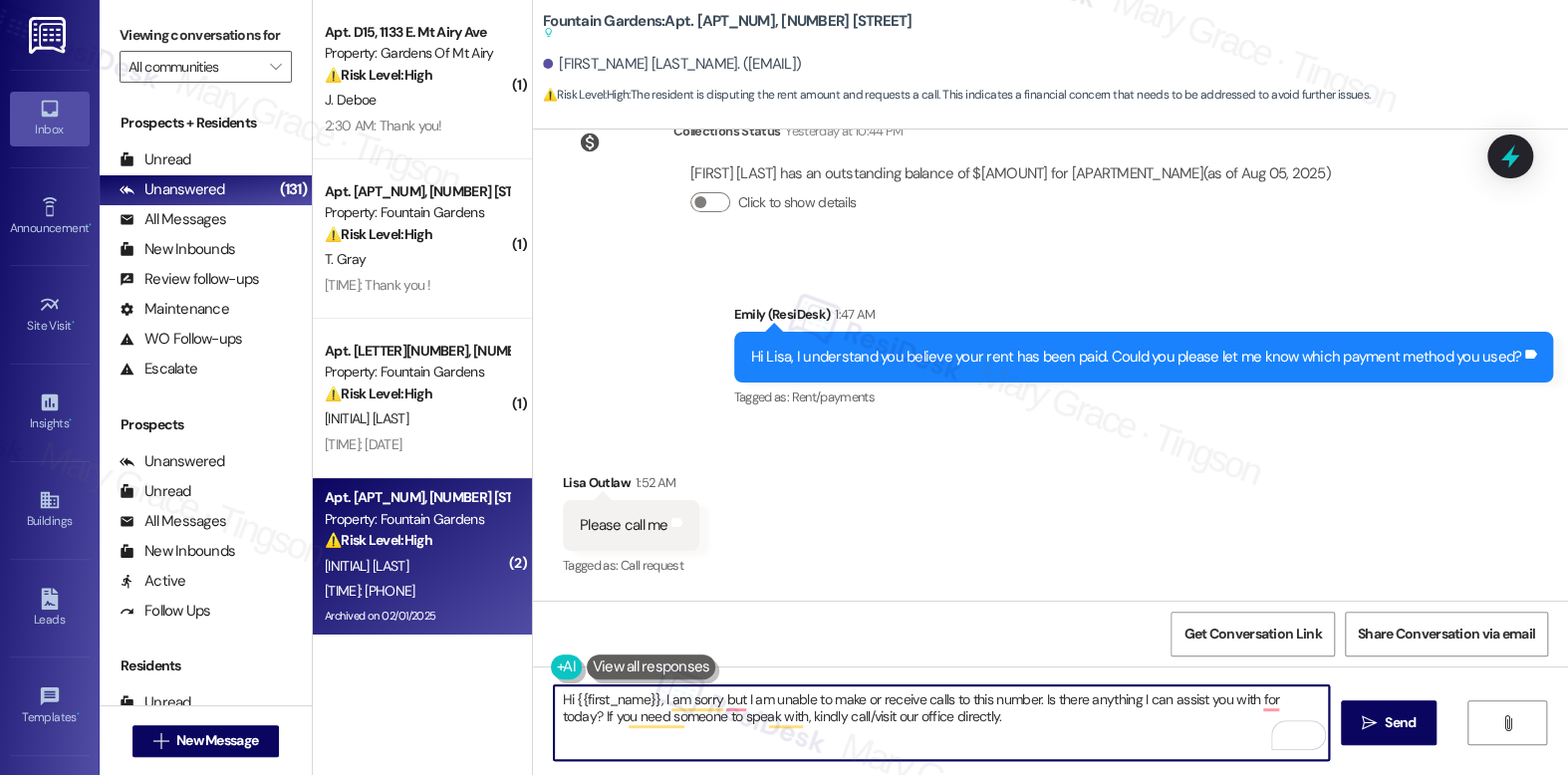 click on "Hi {{first_name}}, I am sorry but I am unable to make or receive calls to this number. Is there anything I can assist you with for today? If you need someone to speak with, kindly call/visit our office directly." at bounding box center (940, 722) 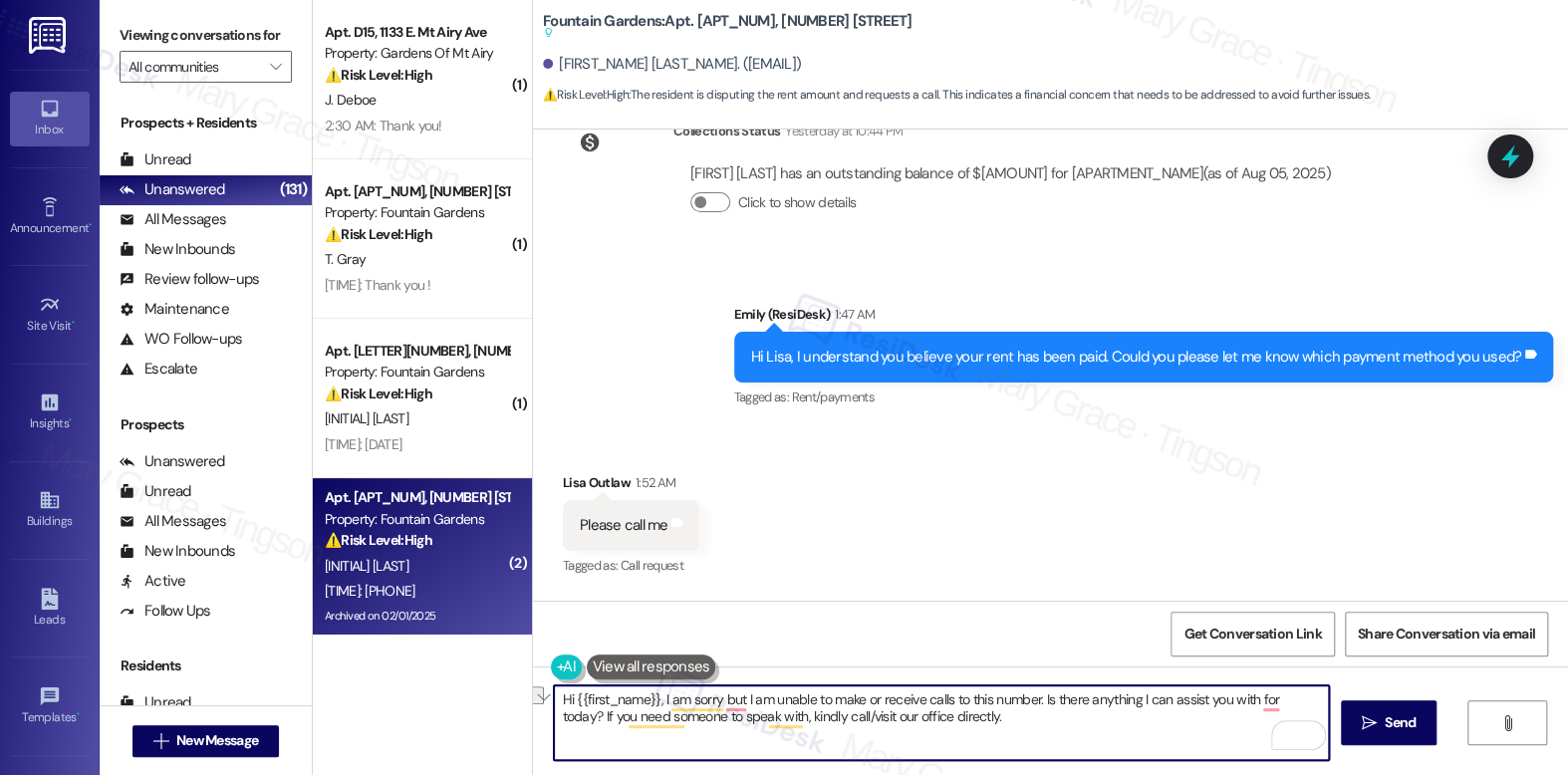 drag, startPoint x: 991, startPoint y: 717, endPoint x: 545, endPoint y: 710, distance: 446.0549 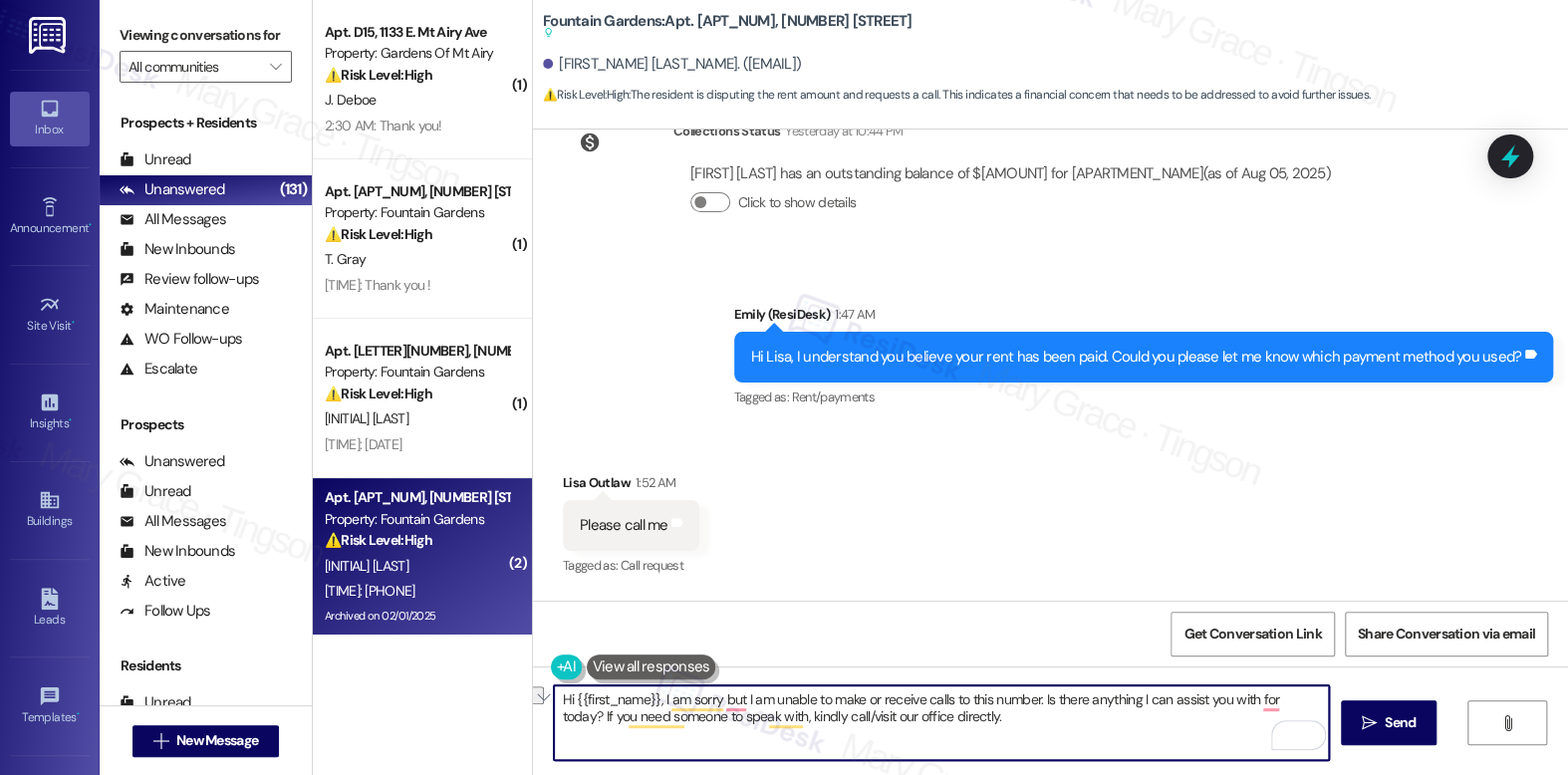 click on "Hi {{first_name}}, I am sorry but I am unable to make or receive calls to this number. Is there anything I can assist you with for today? If you need someone to speak with, kindly call/visit our office directly.   Send " at bounding box center [1050, 741] 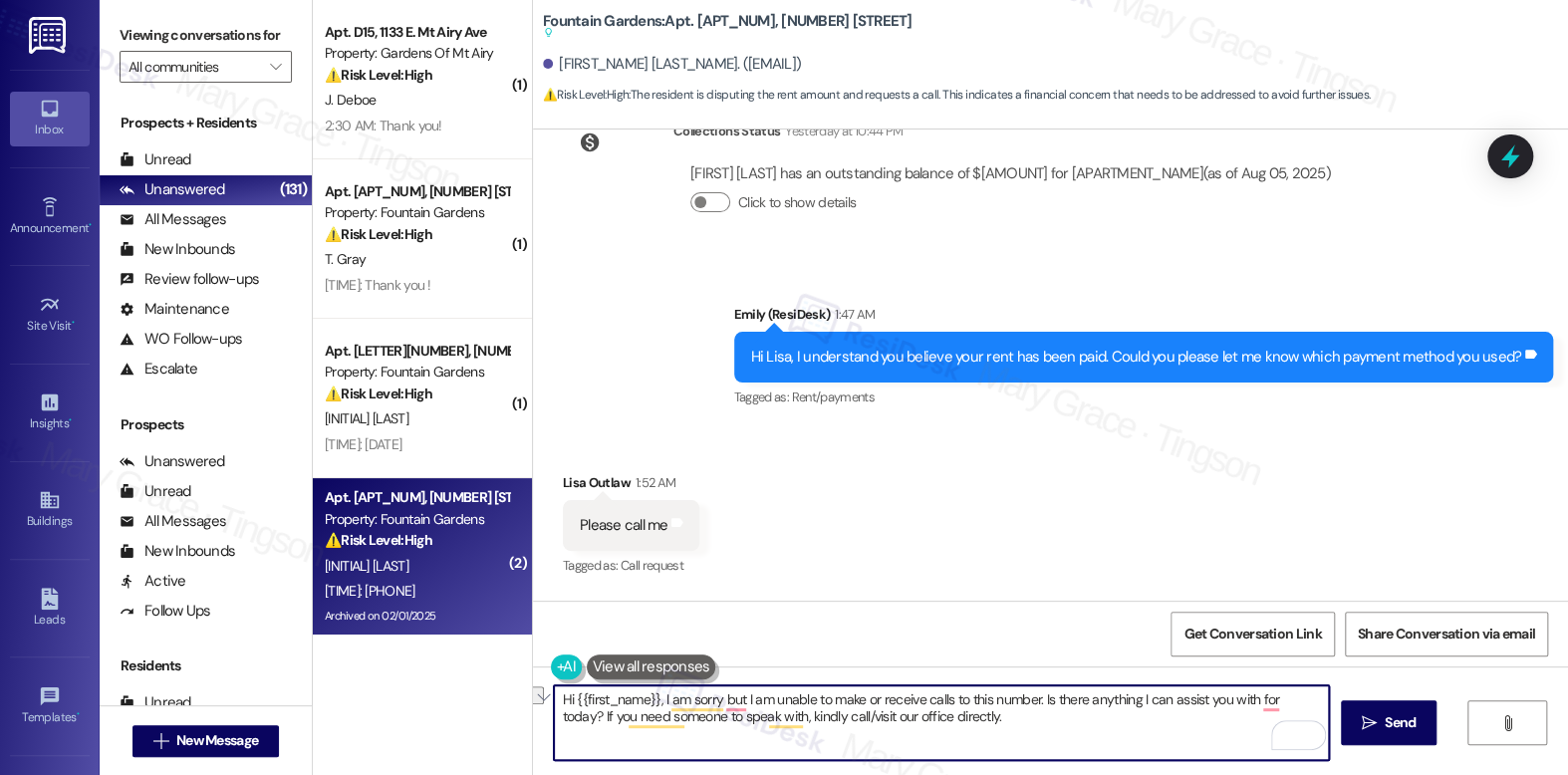 type on "Hi {{first_name}}, I am sorry but I am unable to make or receive calls to this number. Is there anything I can assist you with for today?" 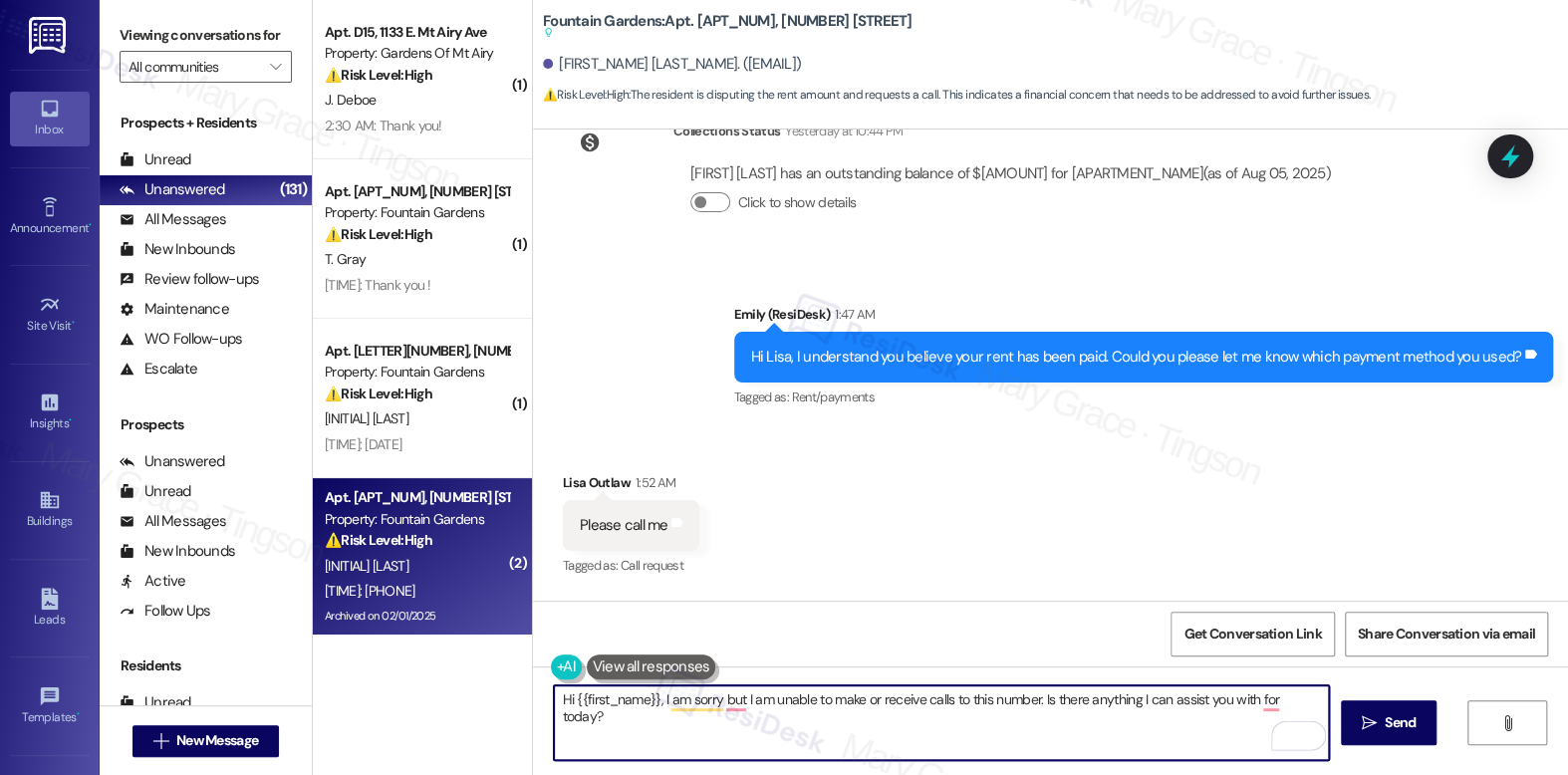 click on "Hi {{first_name}}, I am sorry but I am unable to make or receive calls to this number. Is there anything I can assist you with for today?" at bounding box center [940, 722] 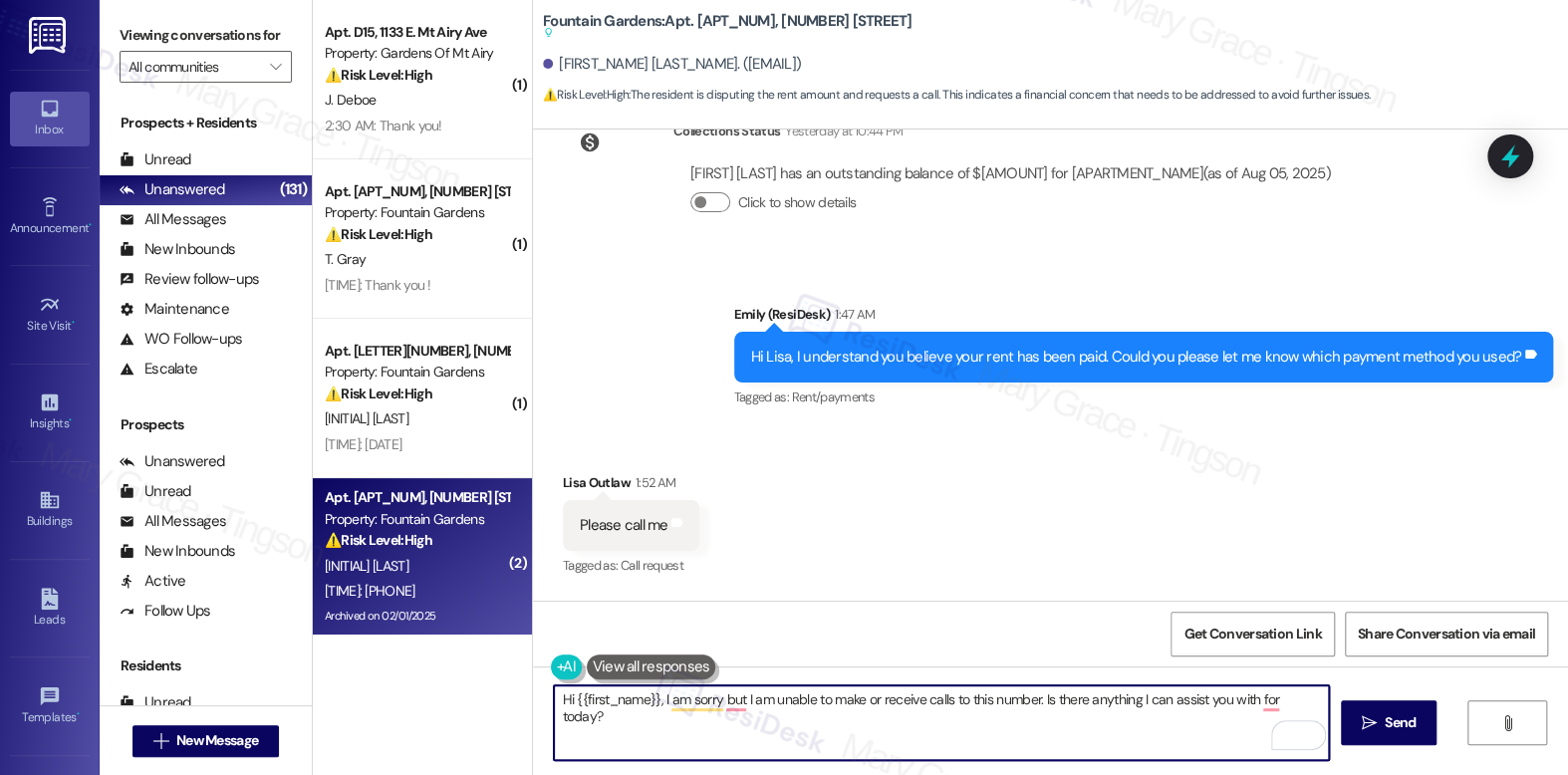 click on "Hi {{first_name}}, I am sorry but I am unable to make or receive calls to this number. Is there anything I can assist you with for today?" at bounding box center (940, 722) 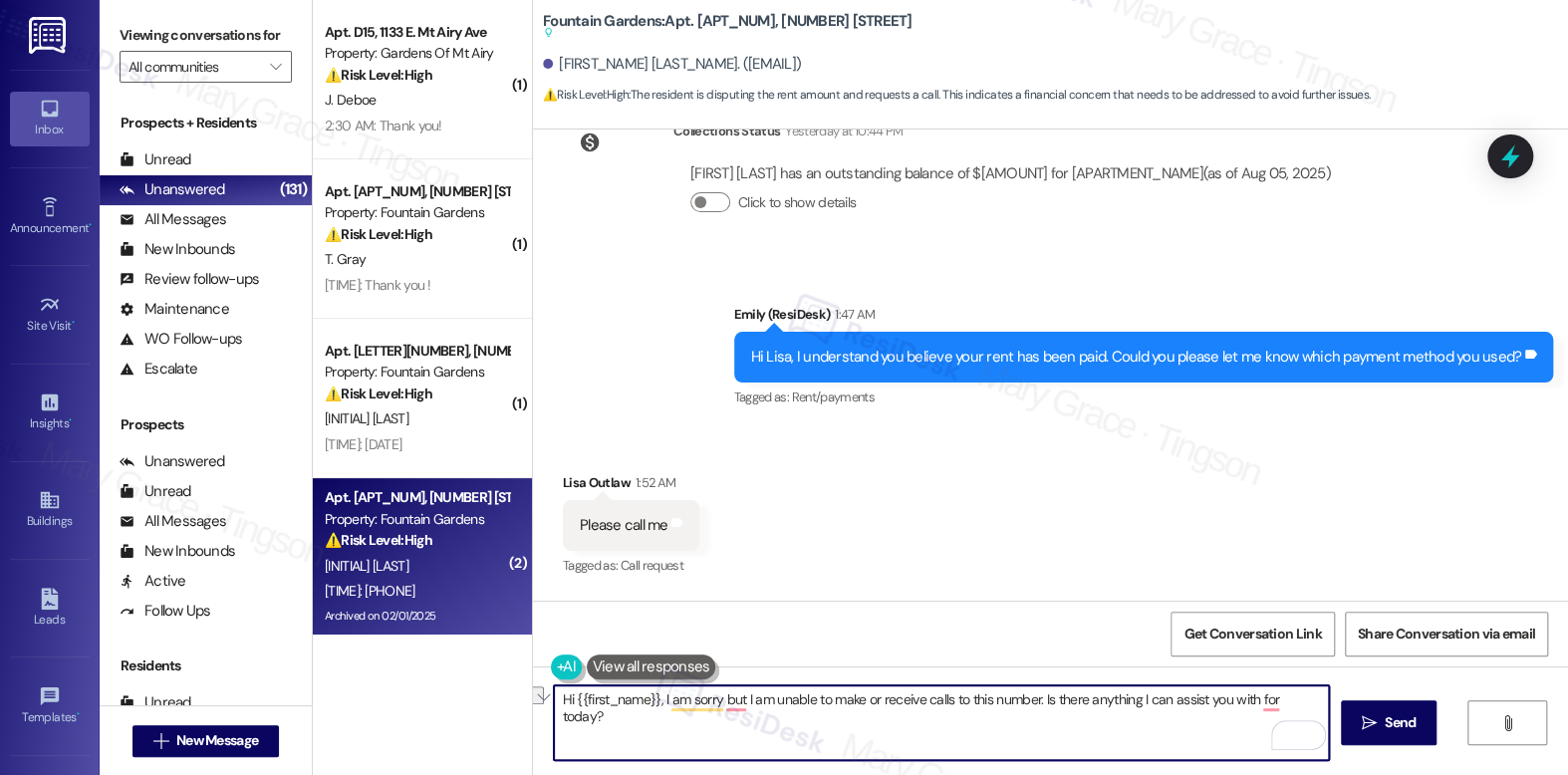 drag, startPoint x: 1035, startPoint y: 699, endPoint x: 1325, endPoint y: 699, distance: 290 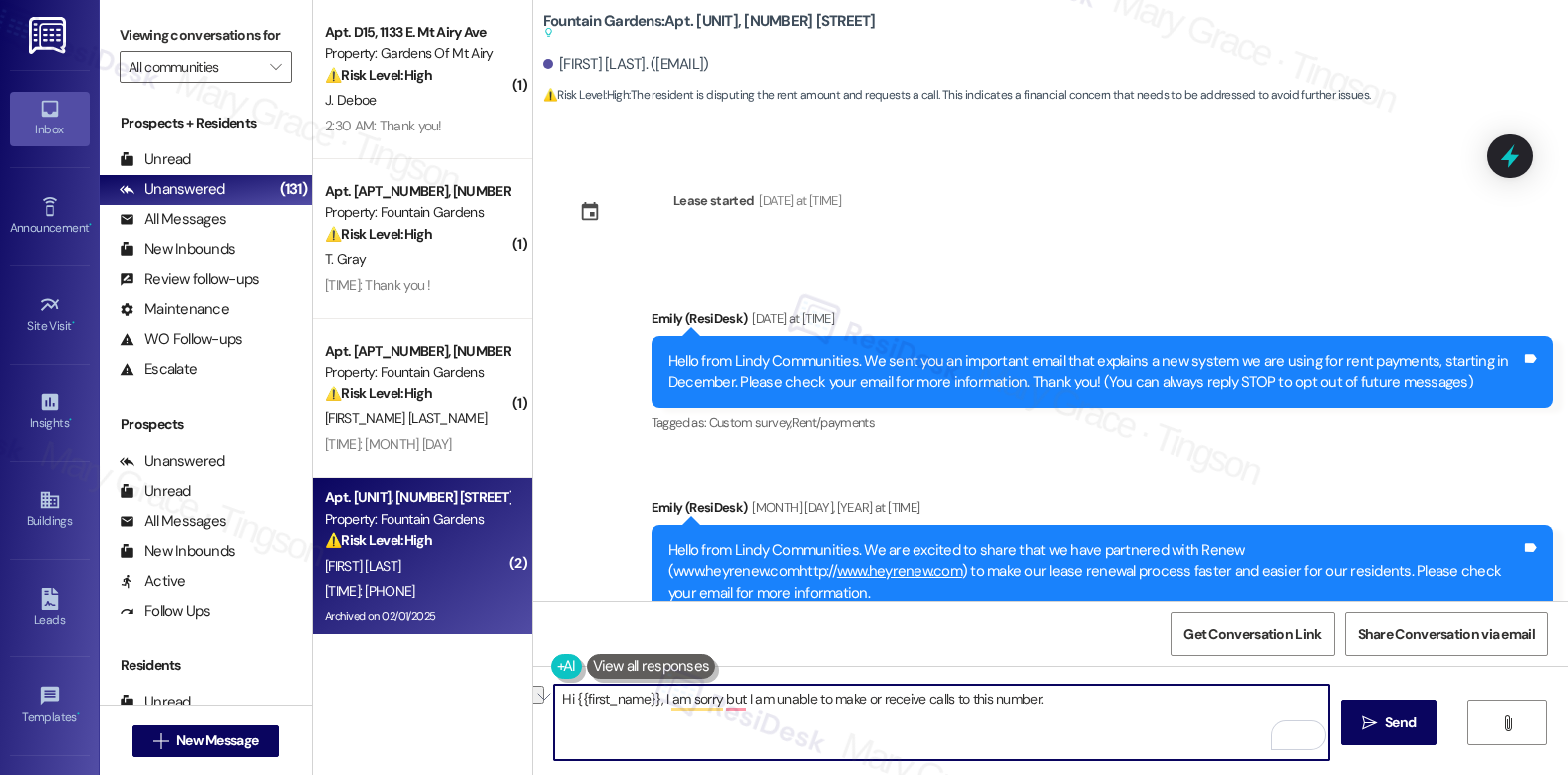 scroll, scrollTop: 0, scrollLeft: 0, axis: both 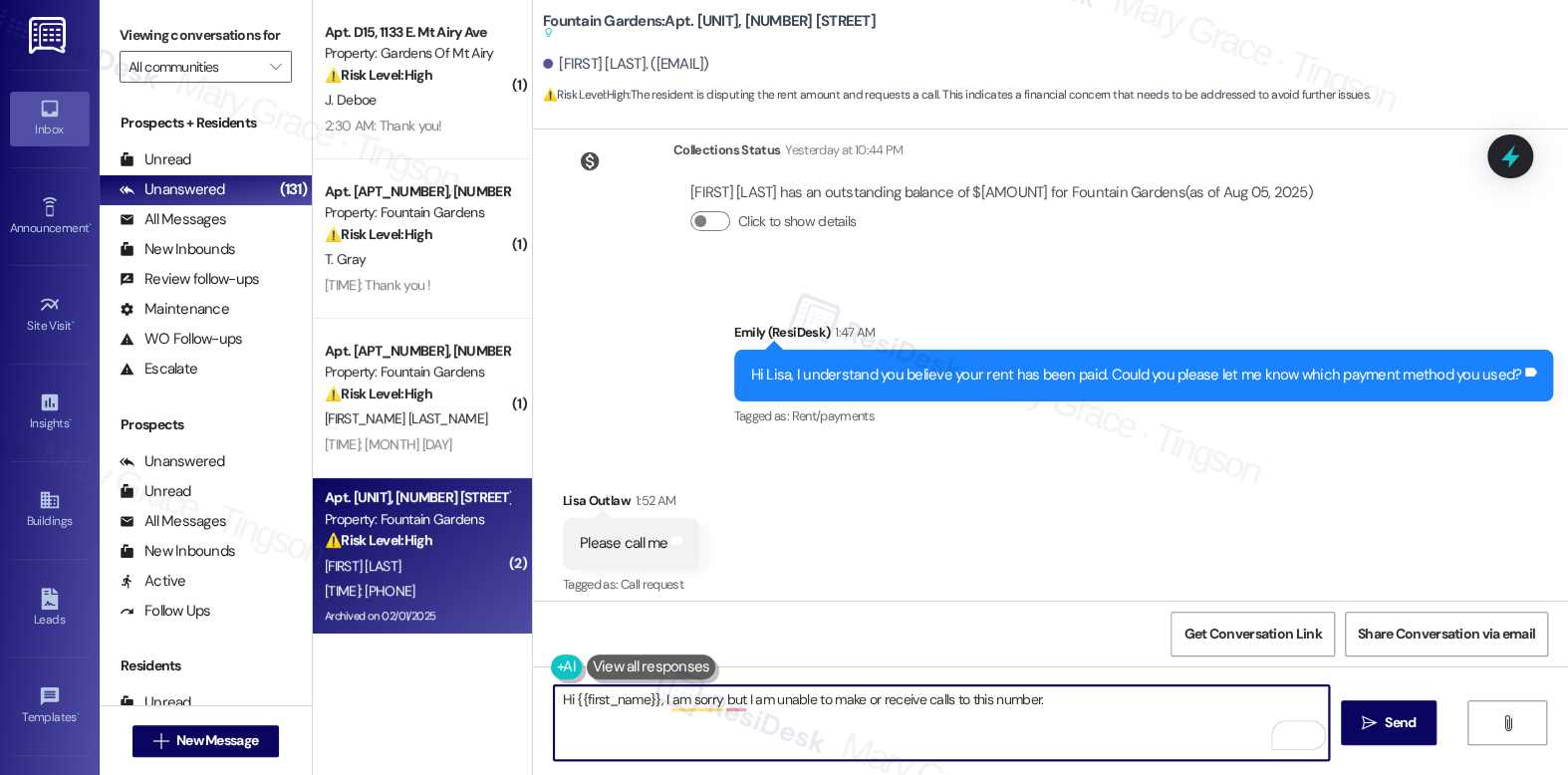 click on "Hi {{first_name}}, I am sorry but I am unable to make or receive calls to this number." at bounding box center [940, 722] 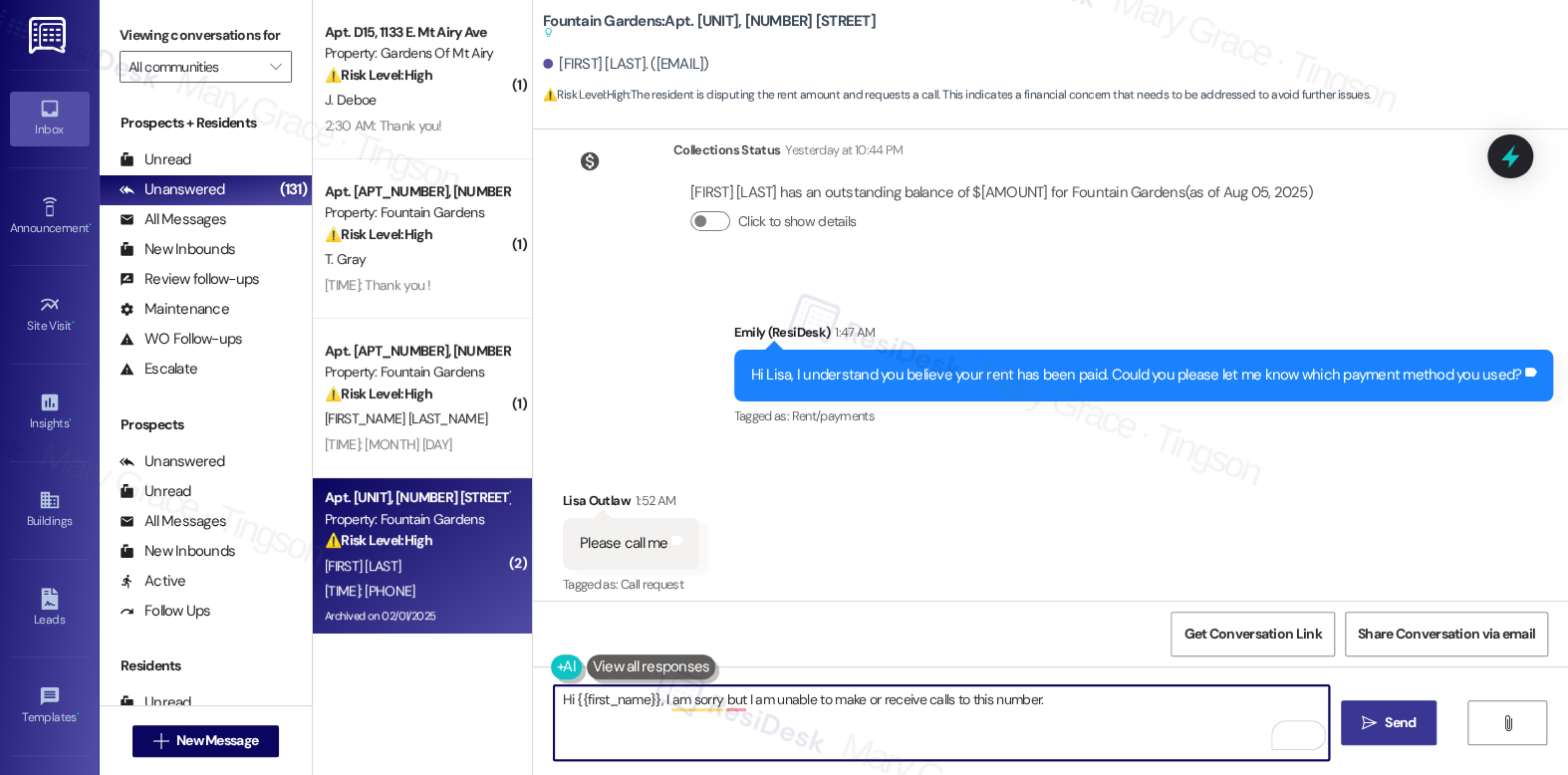 type on "Hi {{first_name}}, I am sorry but I am unable to make or receive calls to this number." 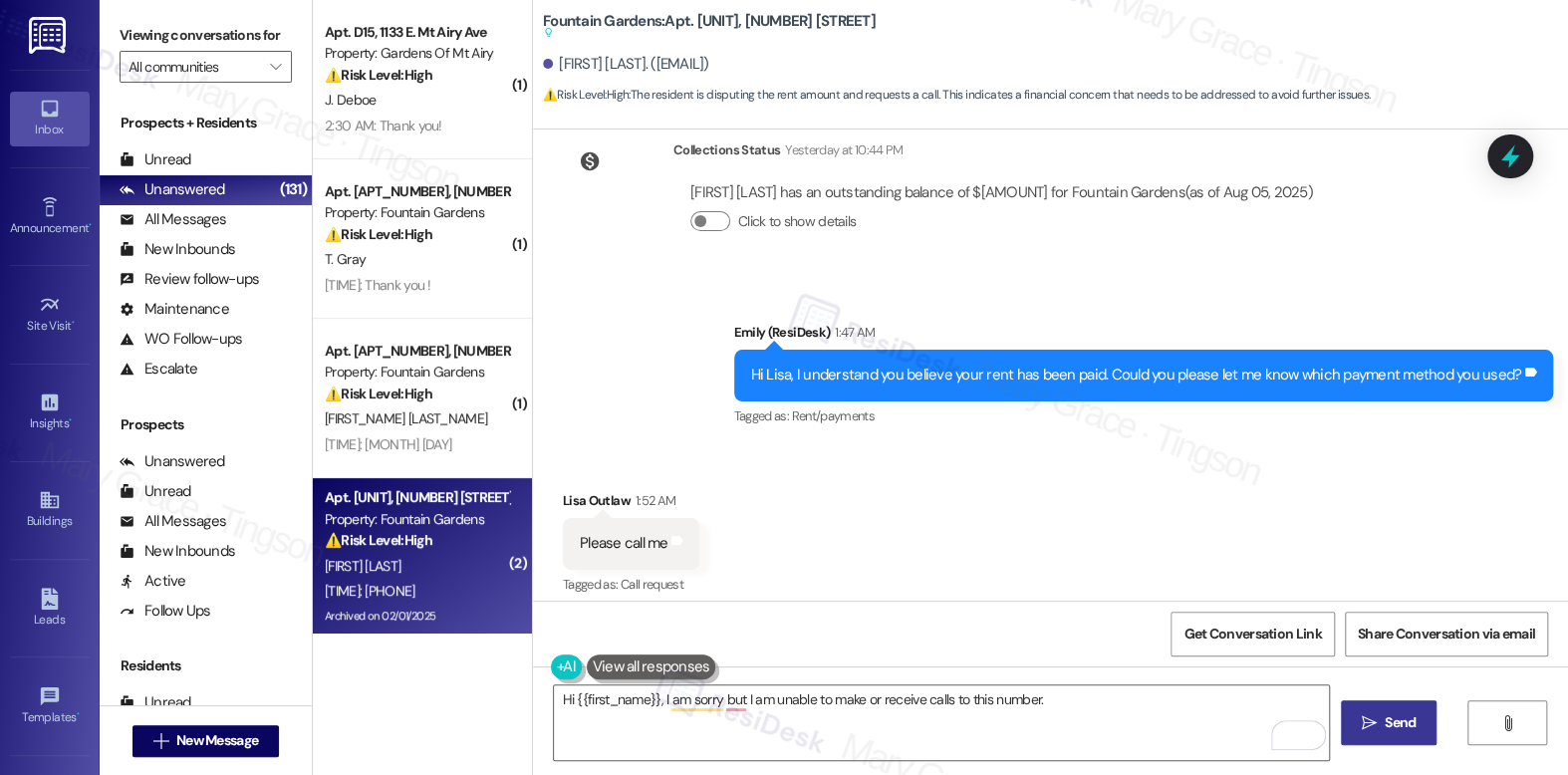 click on "Send" at bounding box center (1400, 722) 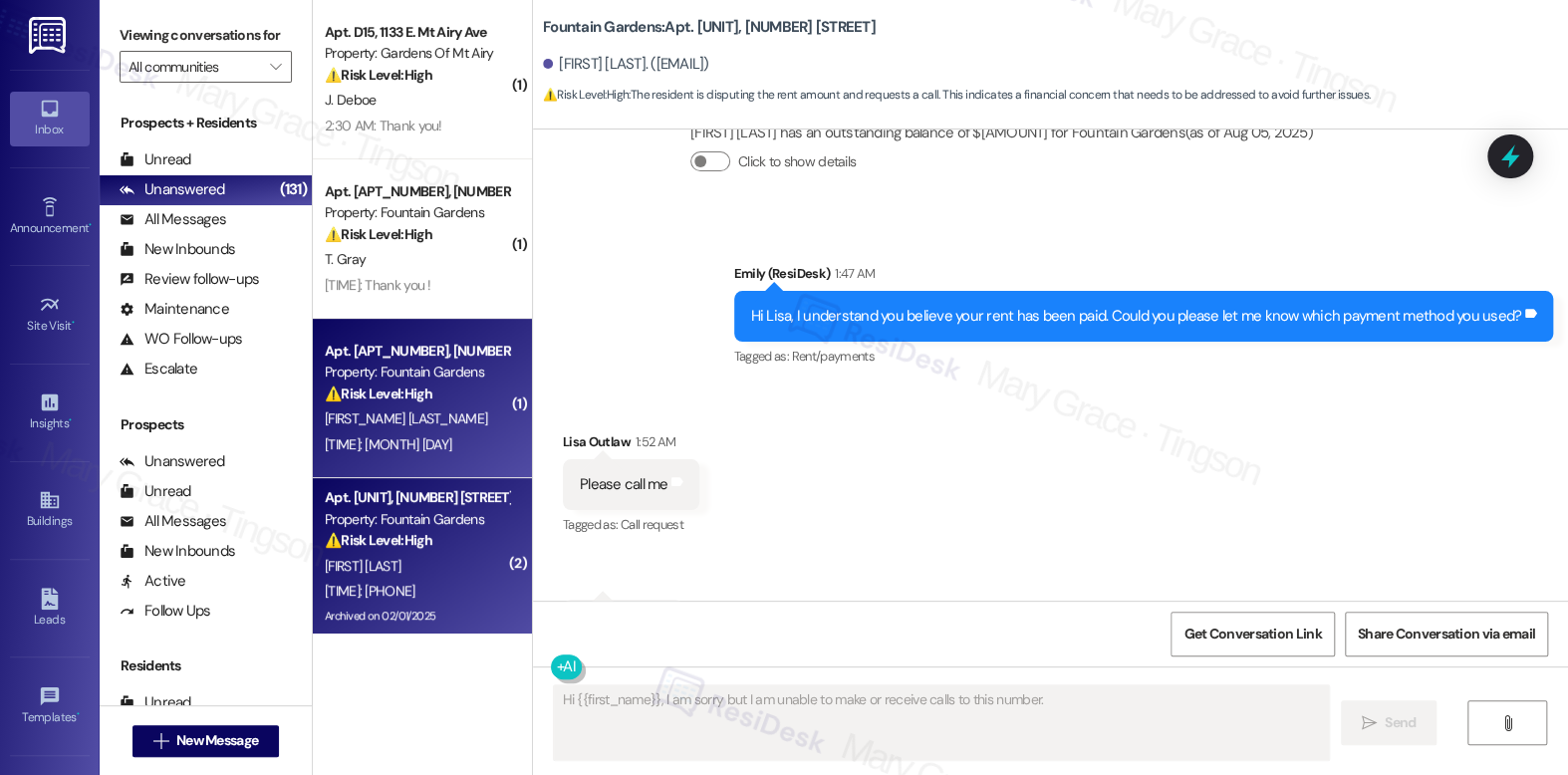scroll, scrollTop: 27343, scrollLeft: 0, axis: vertical 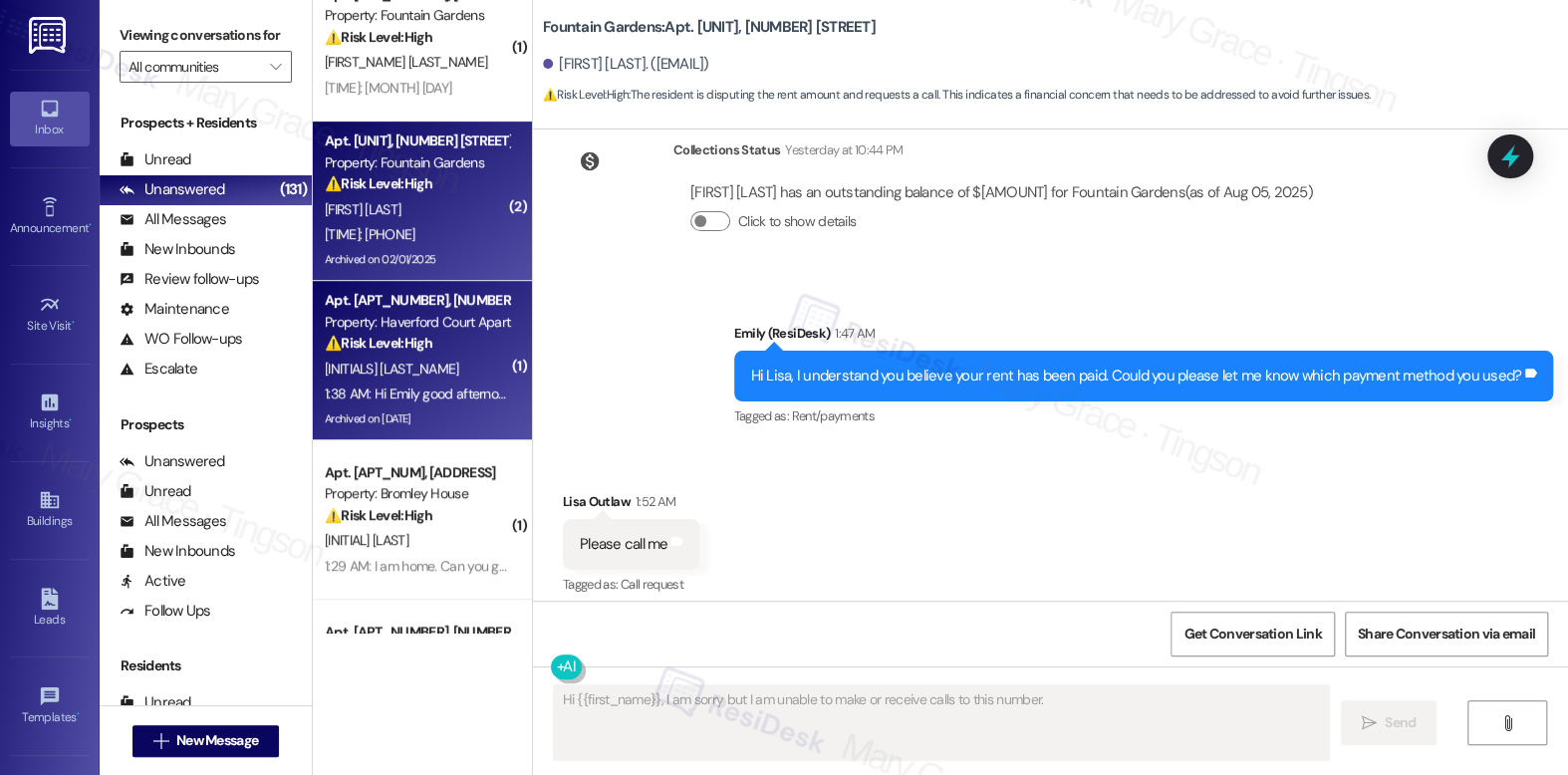 click on "⚠️  Risk Level:  High The resident is upset that the exterminator did not complete the job, potentially leaving food and clothes unsafe. This raises health and safety concerns and requires urgent attention to ensure the pest control issue is resolved and the resident's living environment is safe." at bounding box center [416, 343] 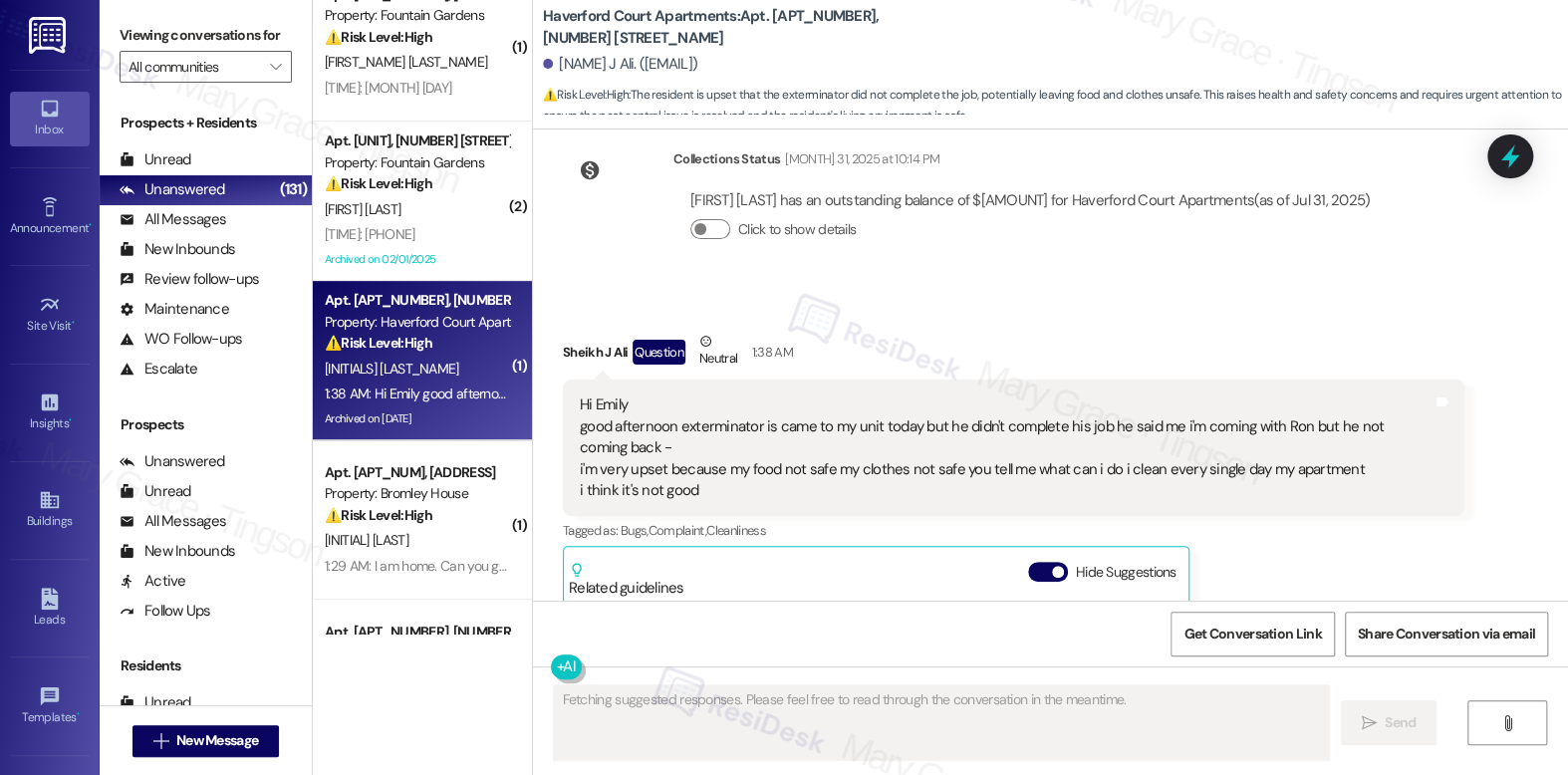 scroll, scrollTop: 44564, scrollLeft: 0, axis: vertical 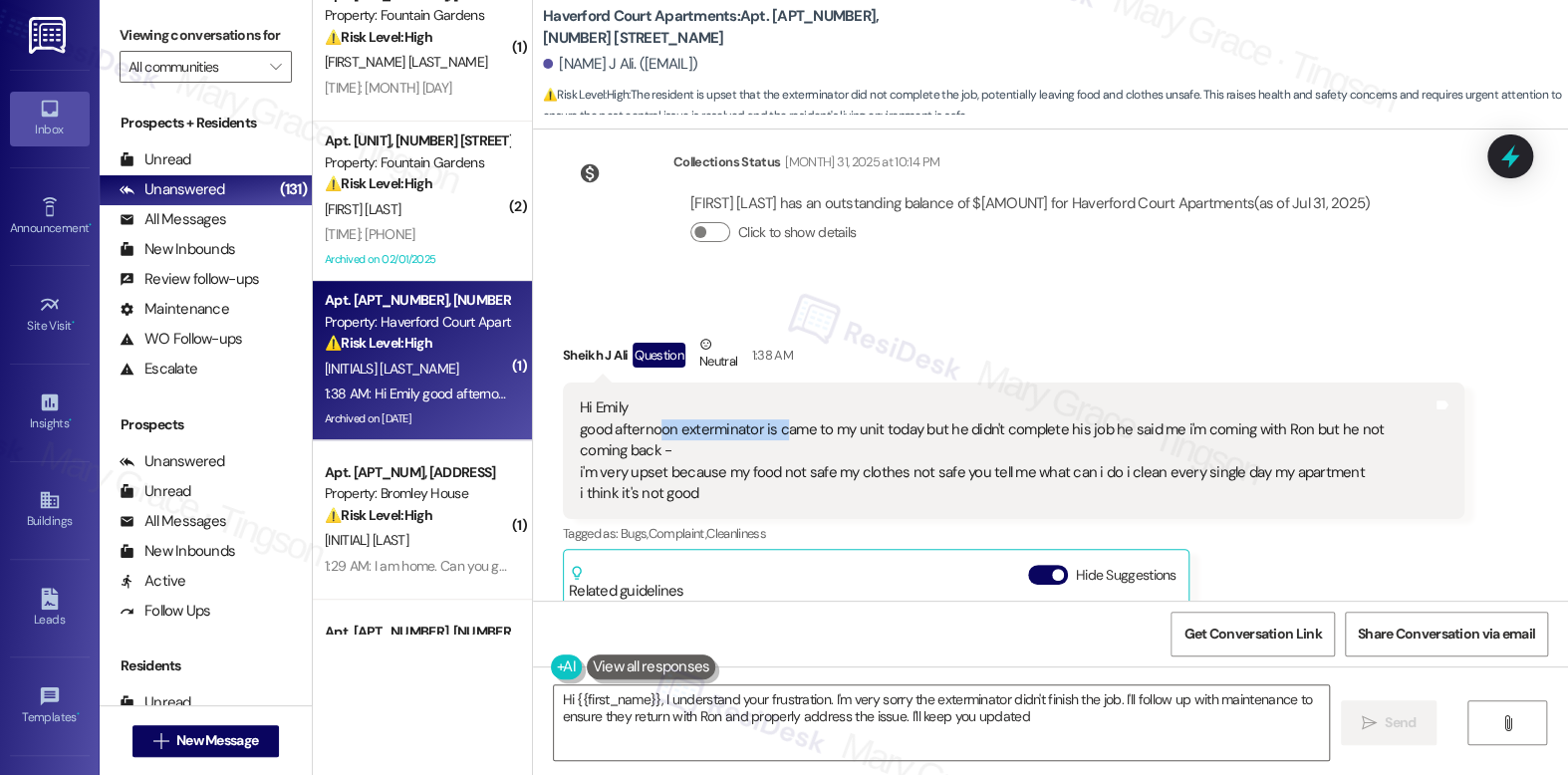 type on "Hi [FIRST], I understand your frustration. I'm very sorry the exterminator didn't complete the job. I'll follow up with maintenance to ensure they return with Ron and properly address the issue. I'll keep you updated!" 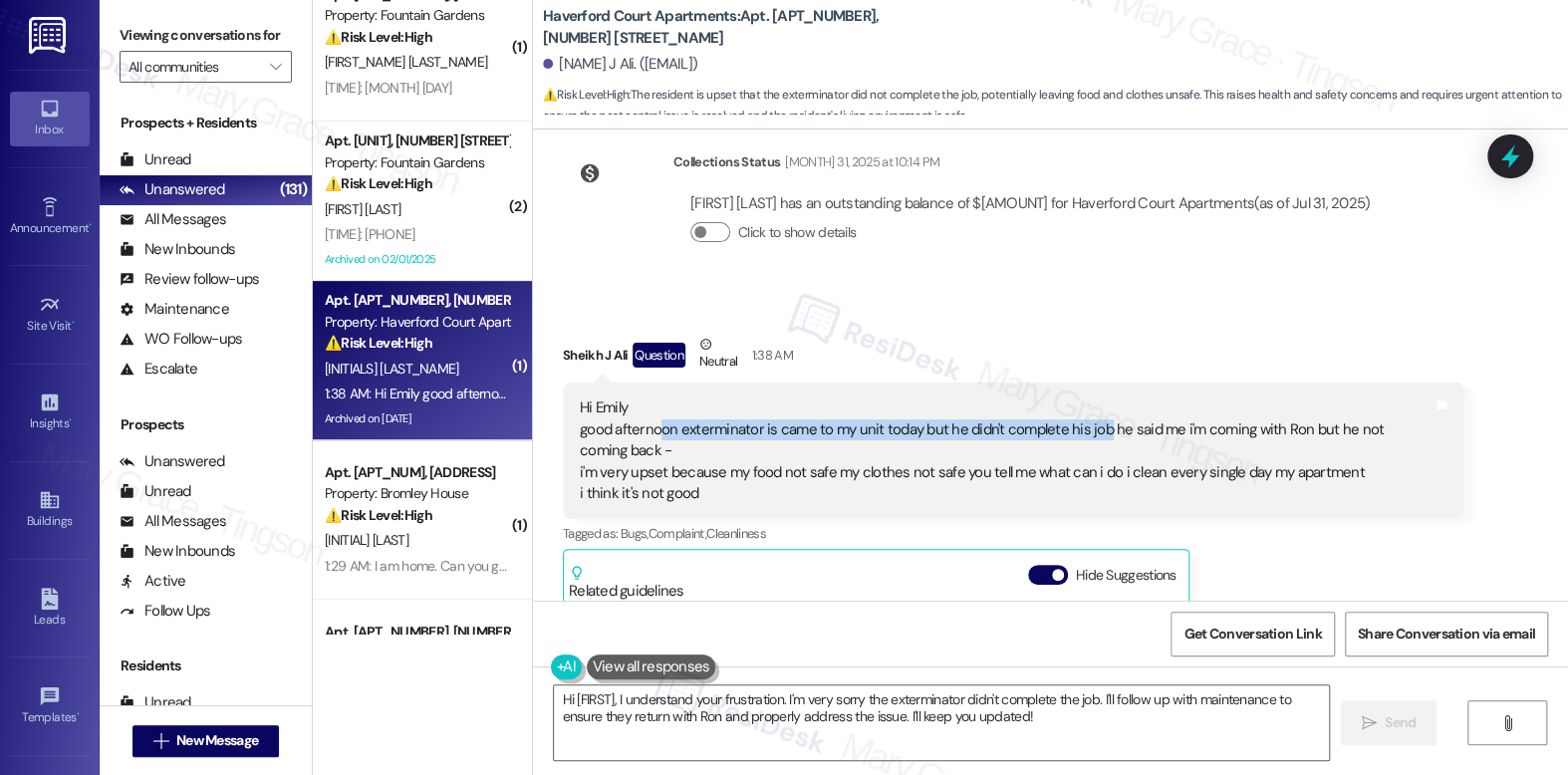 drag, startPoint x: 650, startPoint y: 333, endPoint x: 1089, endPoint y: 336, distance: 439.0103 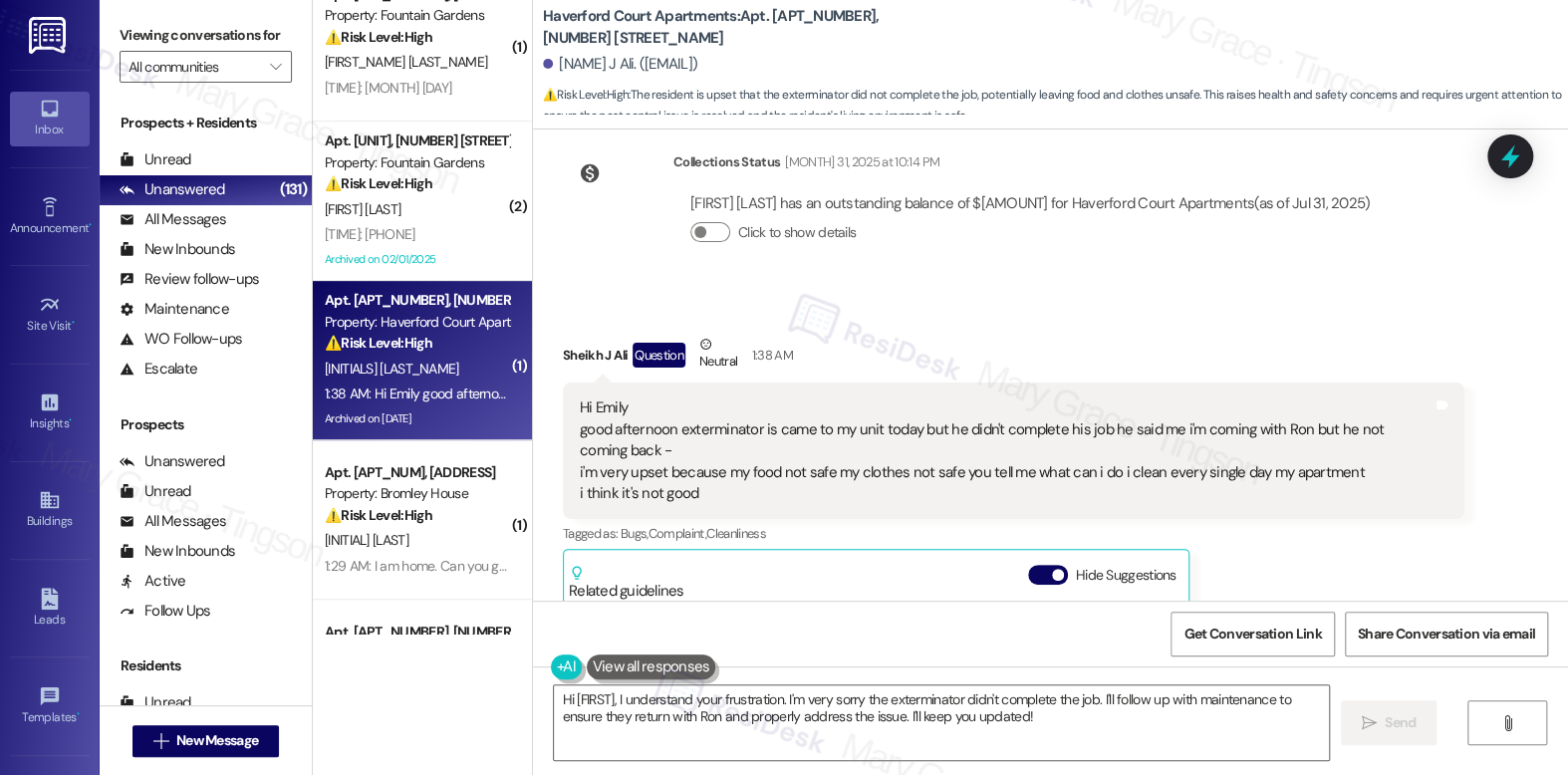 click on "Hi Emily
good afternoon exterminator is came to my unit today but he didn't complete his job he said me i'm coming with Ron but he not coming back -
i'm very upset because my food not safe my clothes not safe you tell me what can i do i clean every single day my apartment
i think it's not good" at bounding box center (1006, 450) 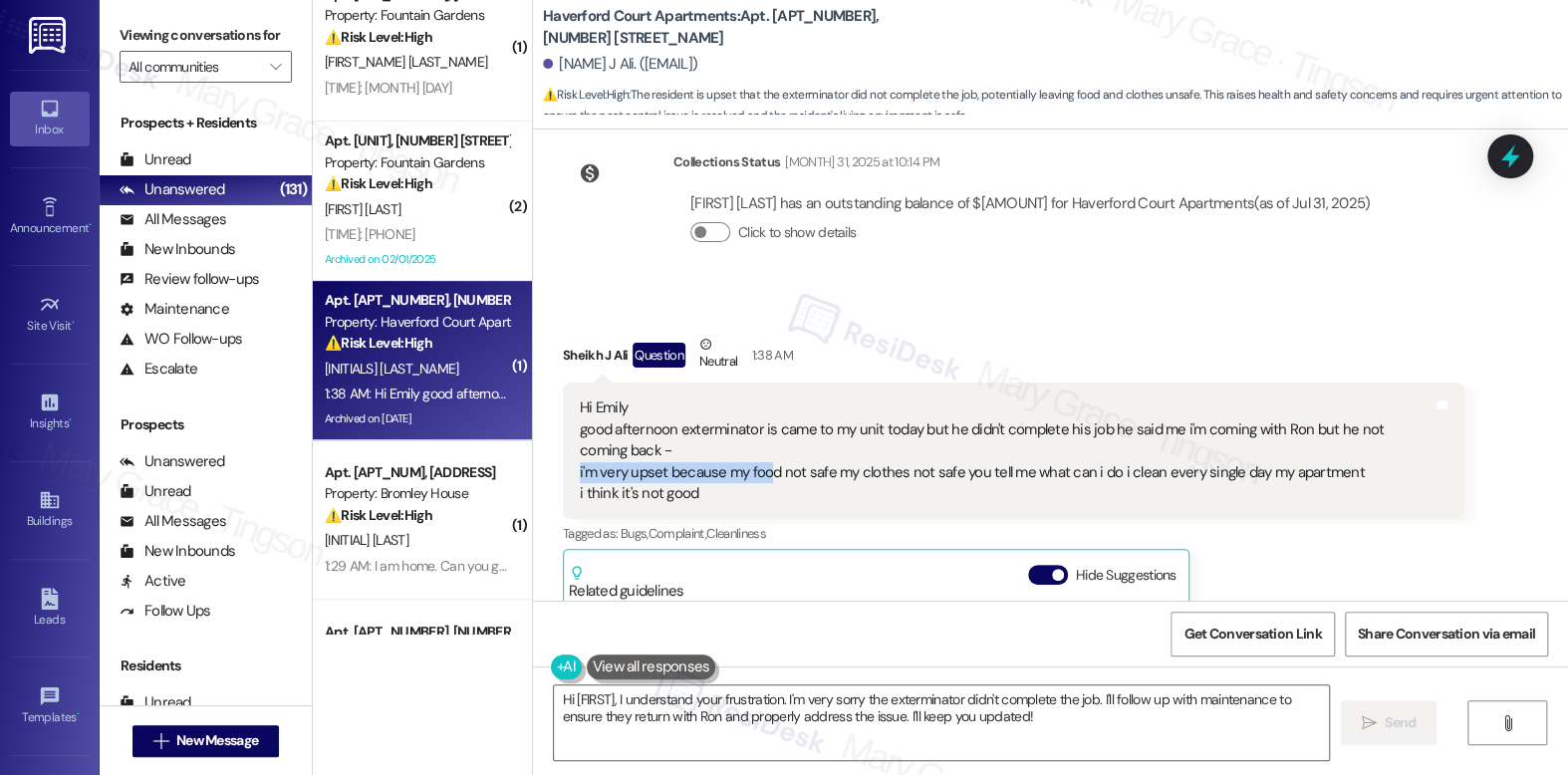 drag, startPoint x: 567, startPoint y: 378, endPoint x: 762, endPoint y: 380, distance: 195.01026 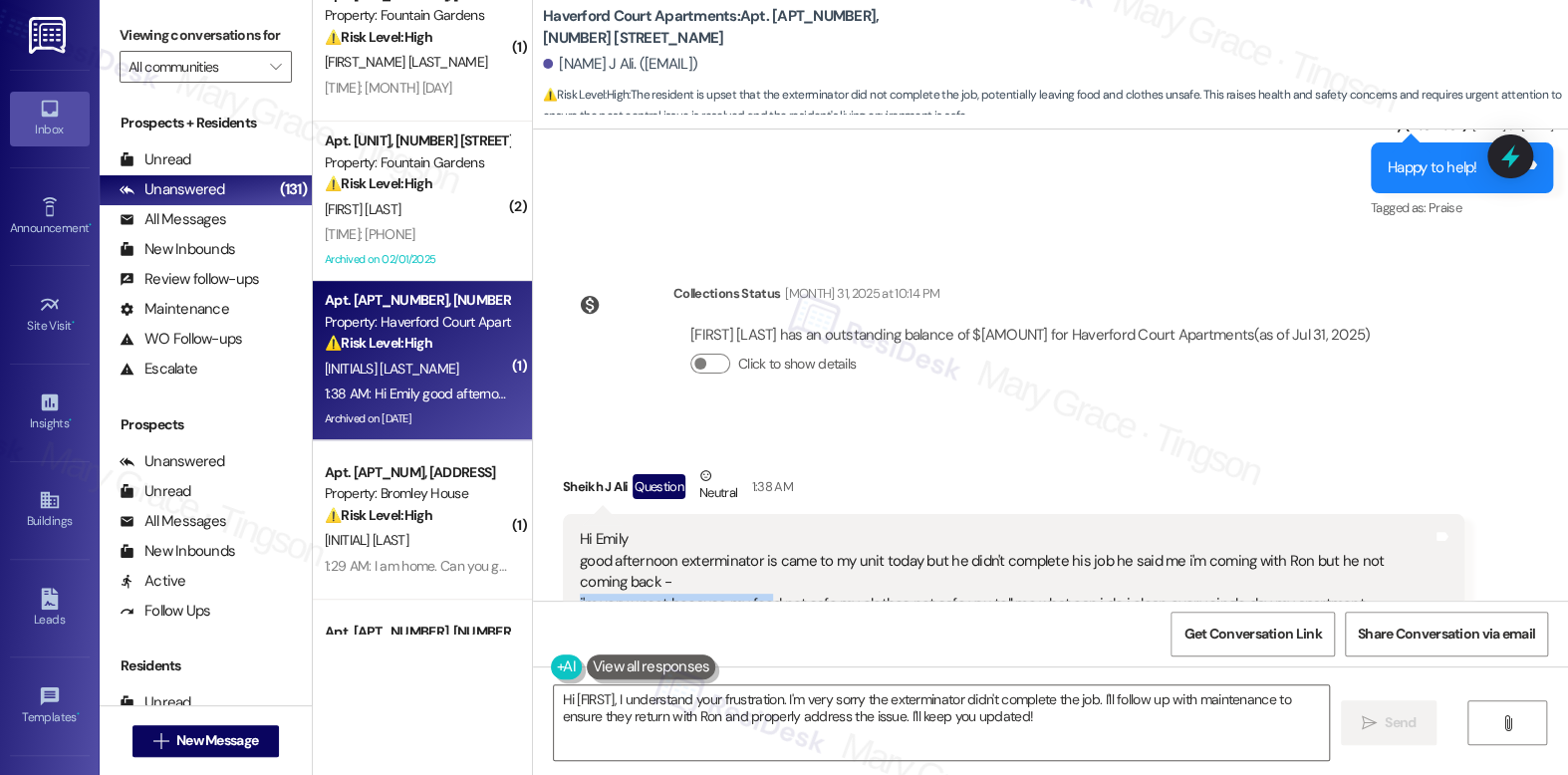 scroll, scrollTop: 44799, scrollLeft: 0, axis: vertical 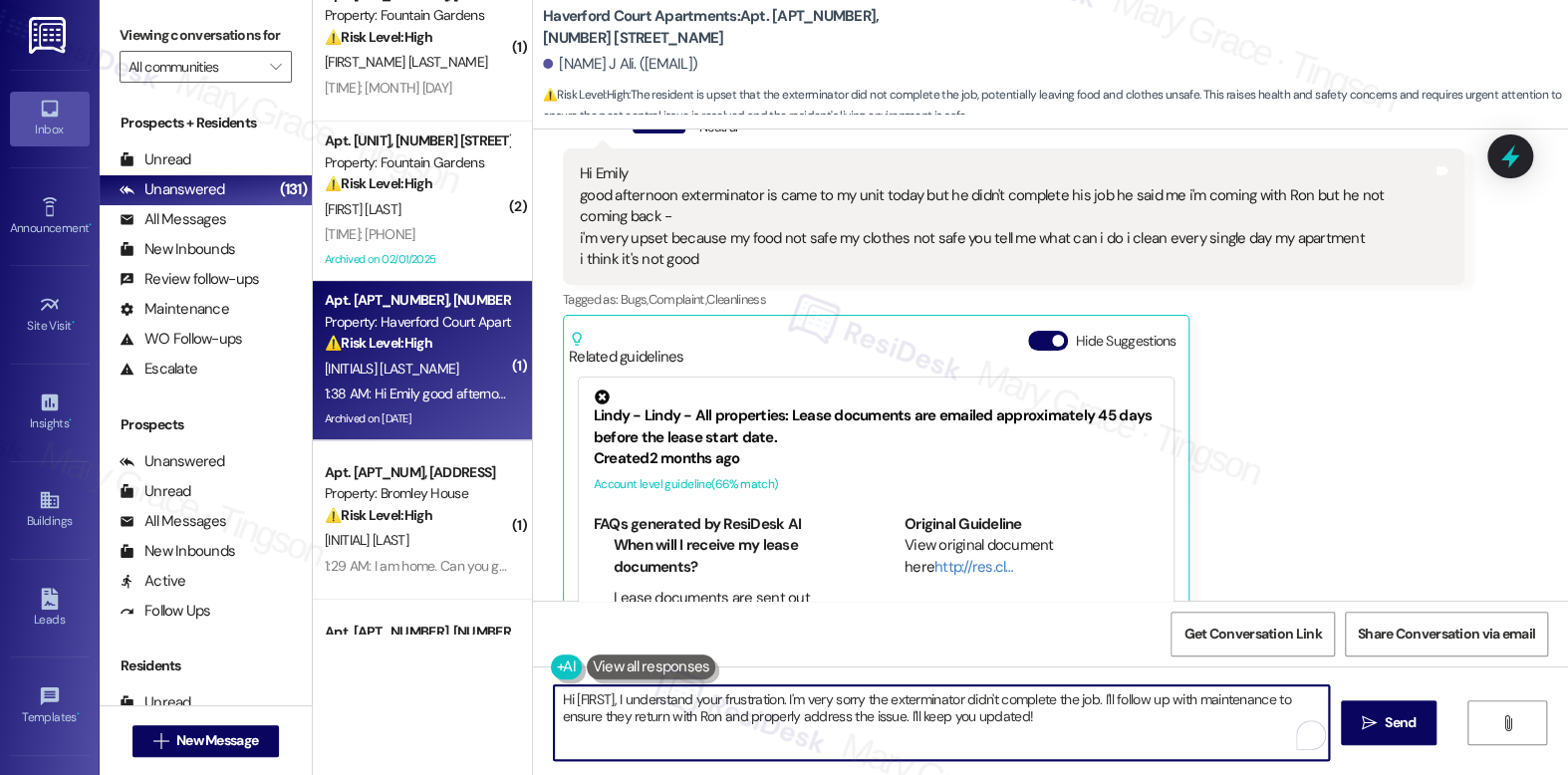 drag, startPoint x: 842, startPoint y: 704, endPoint x: 1038, endPoint y: 708, distance: 196.0408 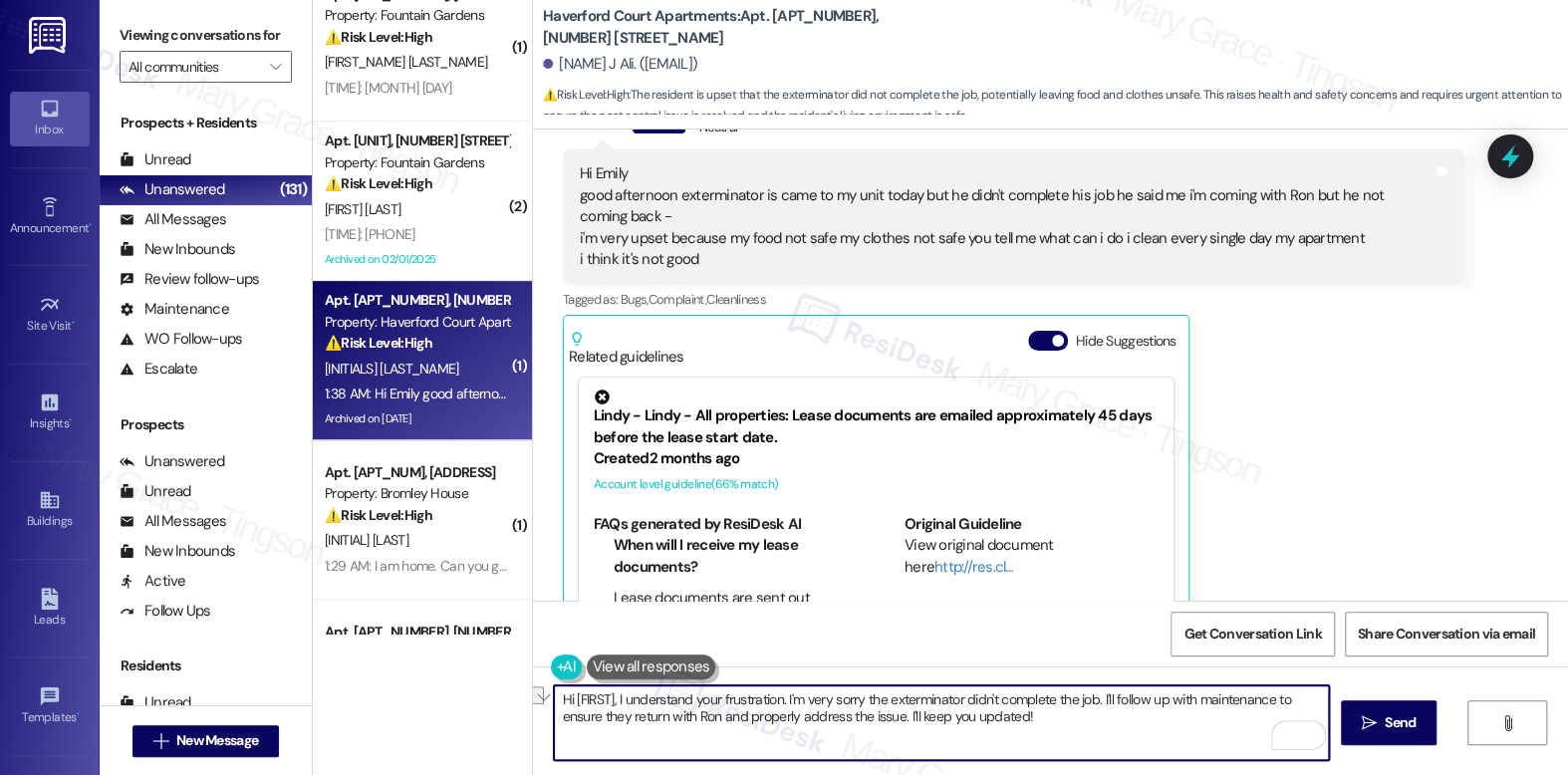 drag, startPoint x: 598, startPoint y: 720, endPoint x: 855, endPoint y: 721, distance: 257.00195 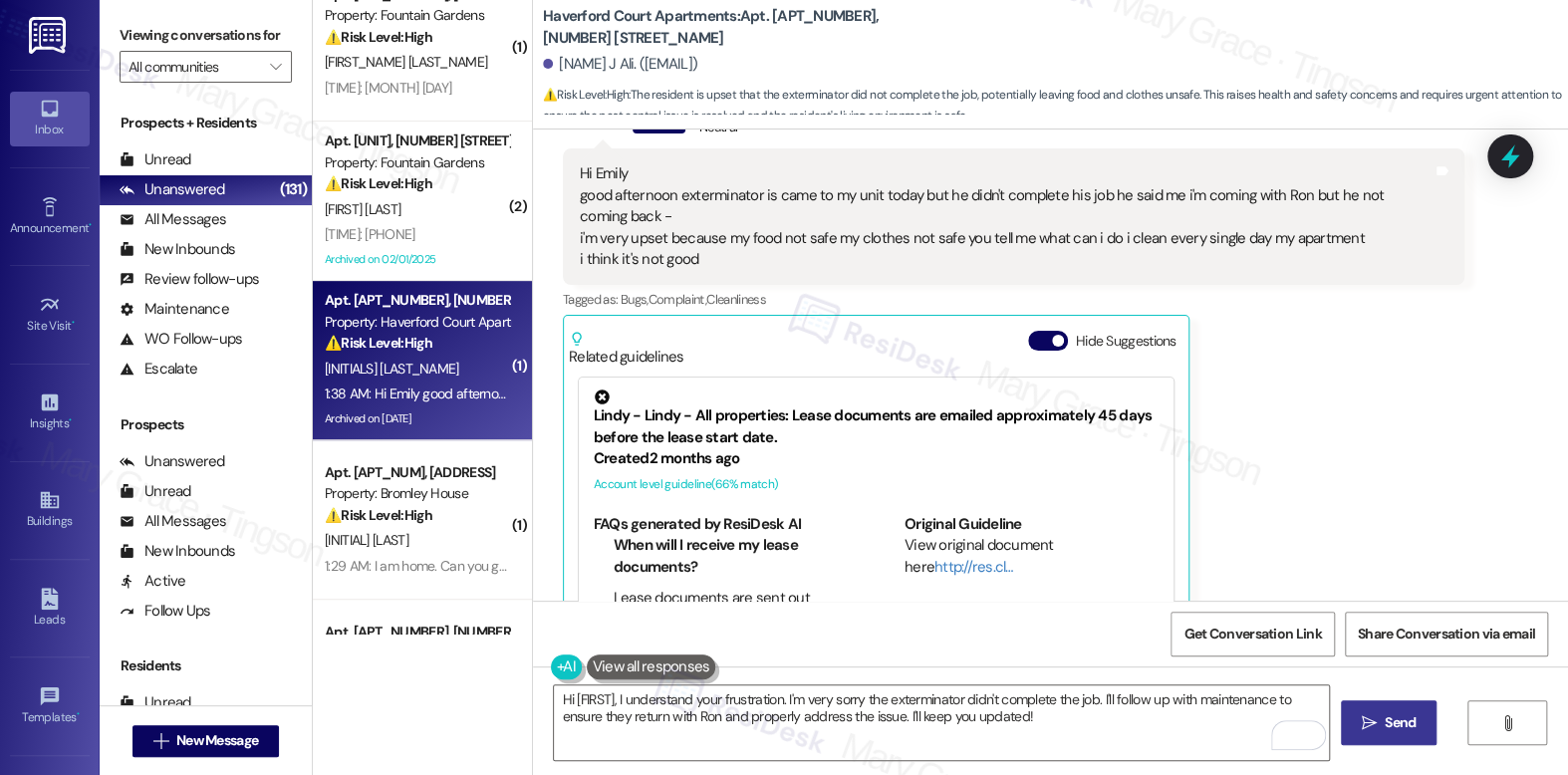 click on "Send" at bounding box center [1400, 722] 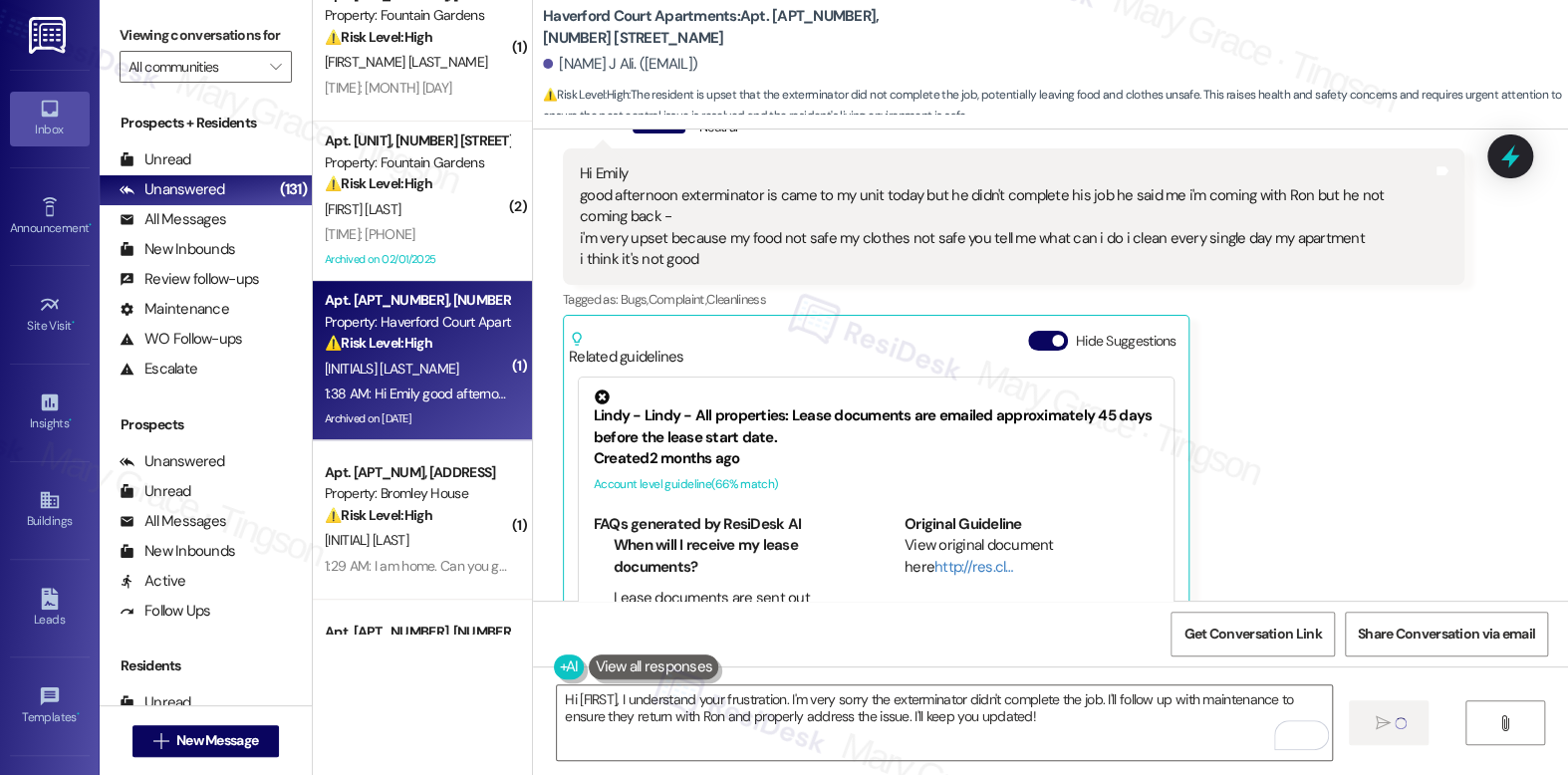 type 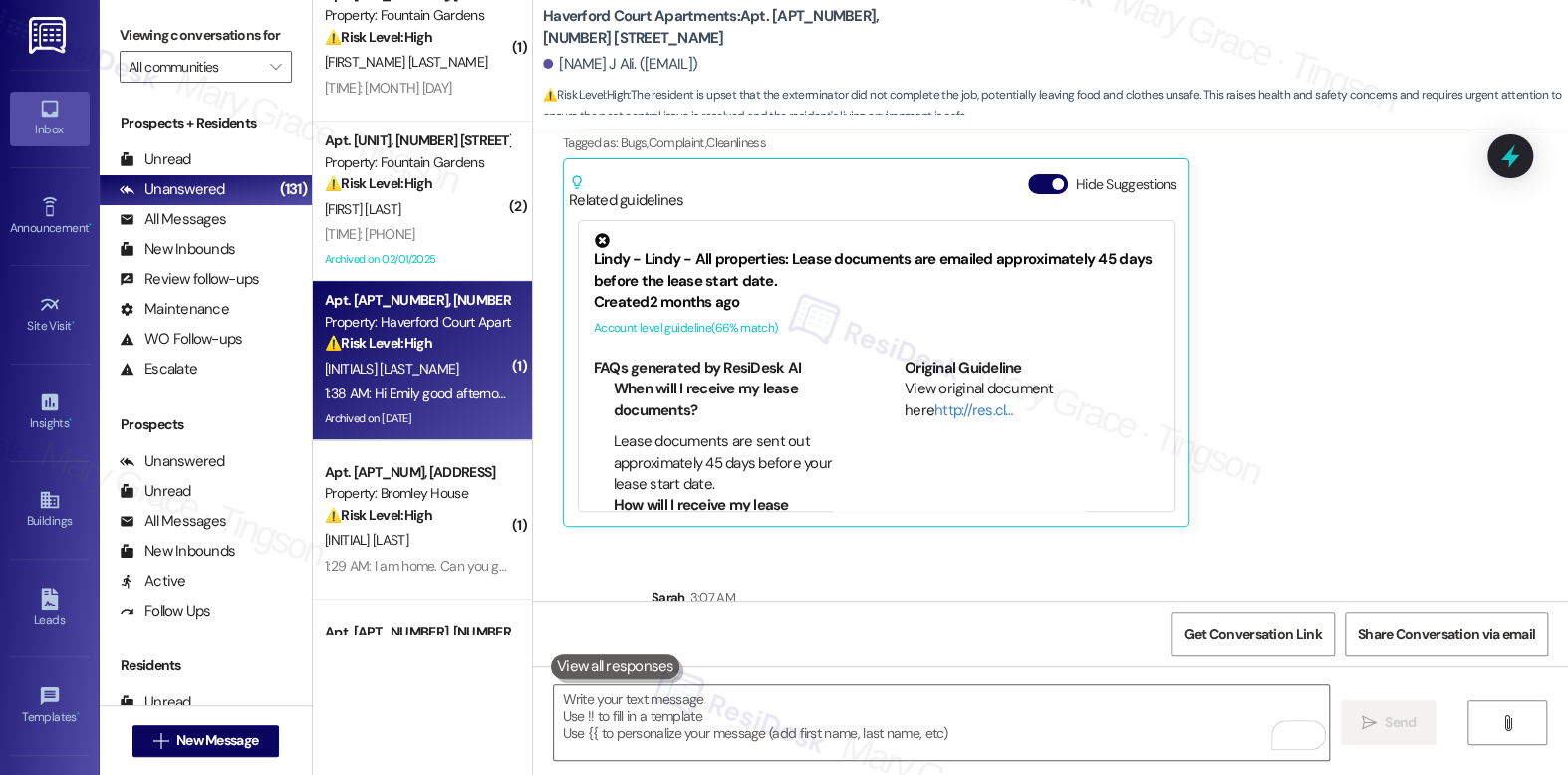 scroll, scrollTop: 44959, scrollLeft: 0, axis: vertical 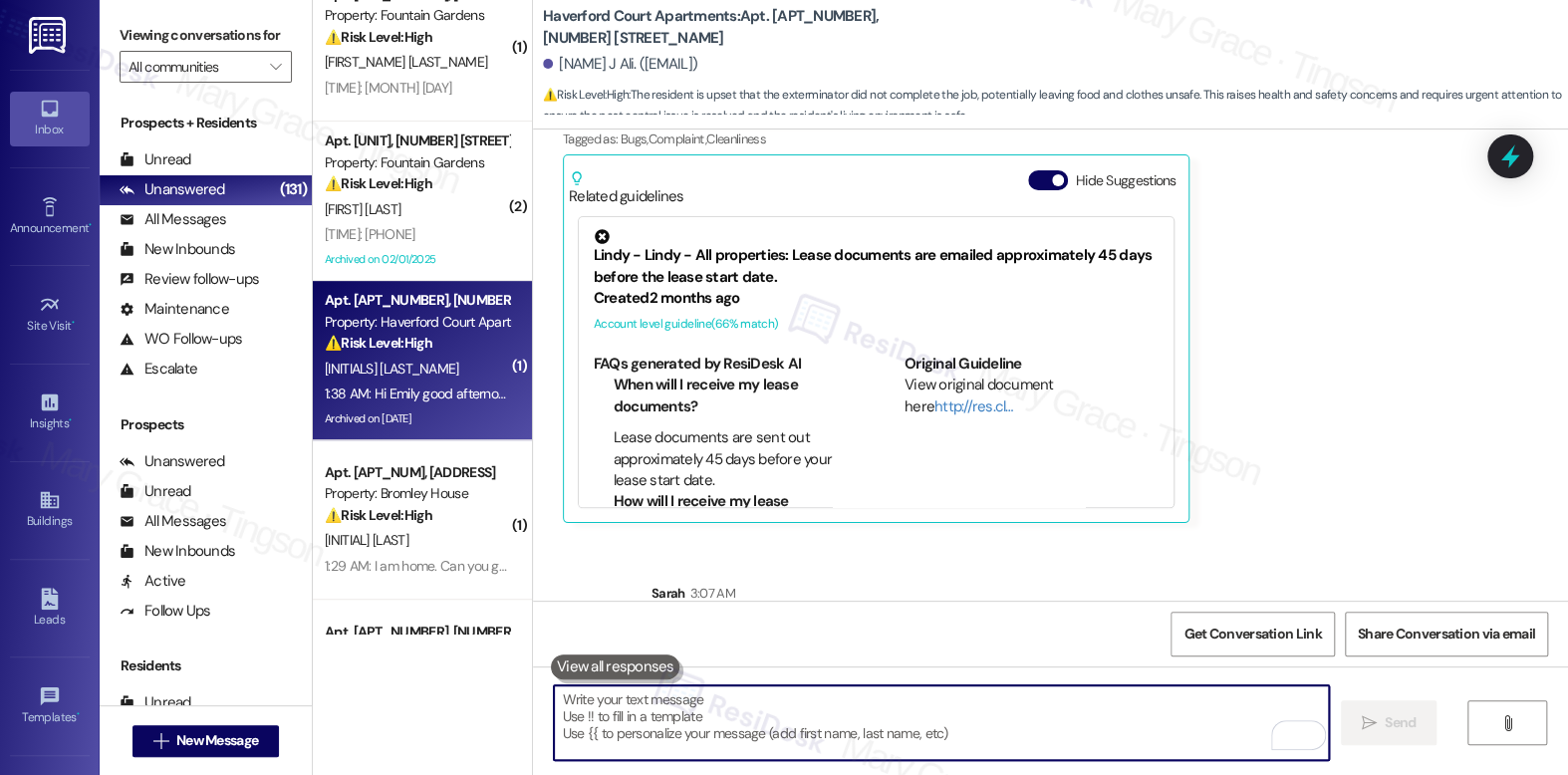 click at bounding box center [940, 722] 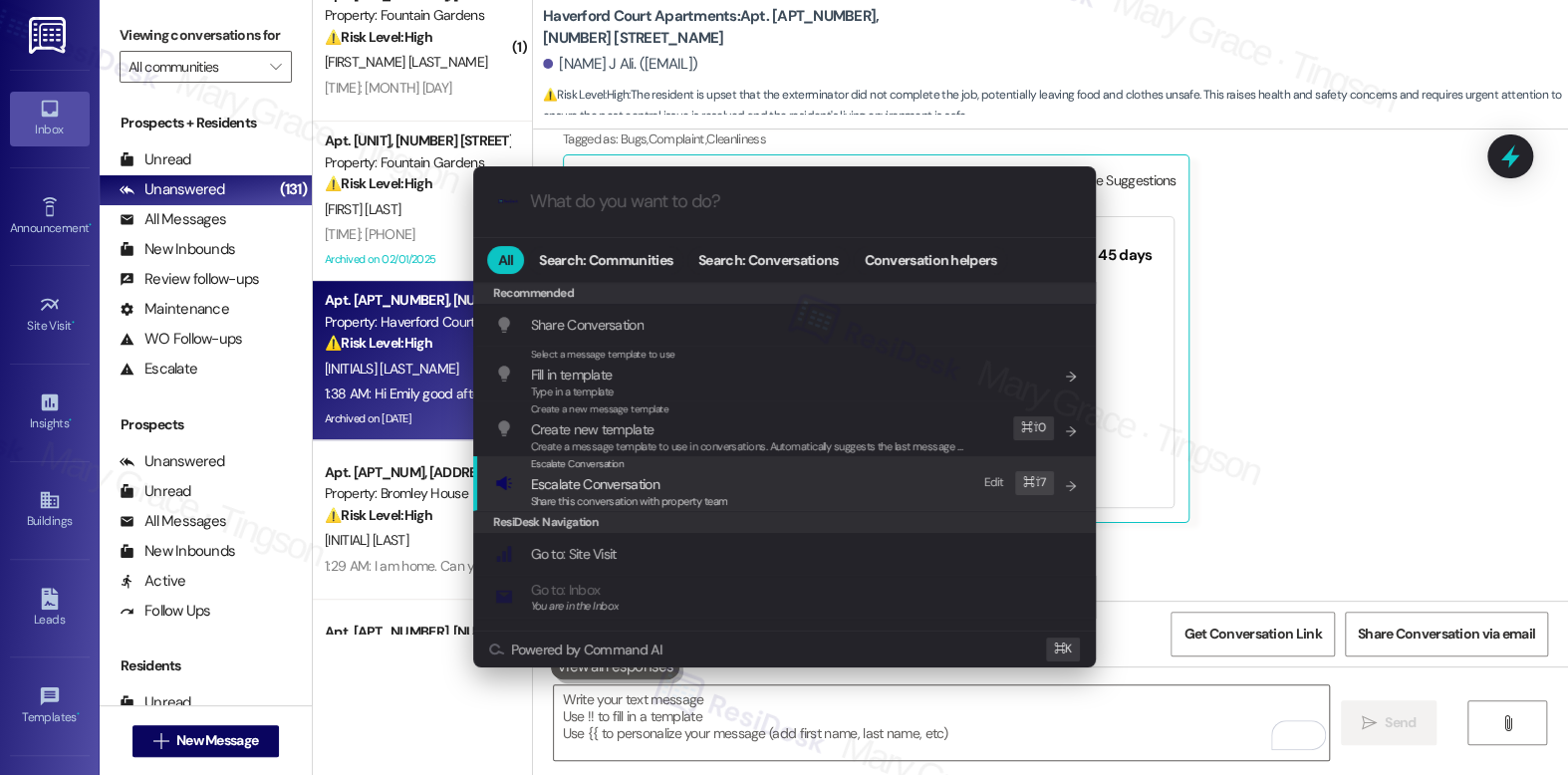 click on "Escalate Conversation Escalate Conversation Share this conversation with property team Edit ⌘ ⇧ 7" at bounding box center [786, 483] 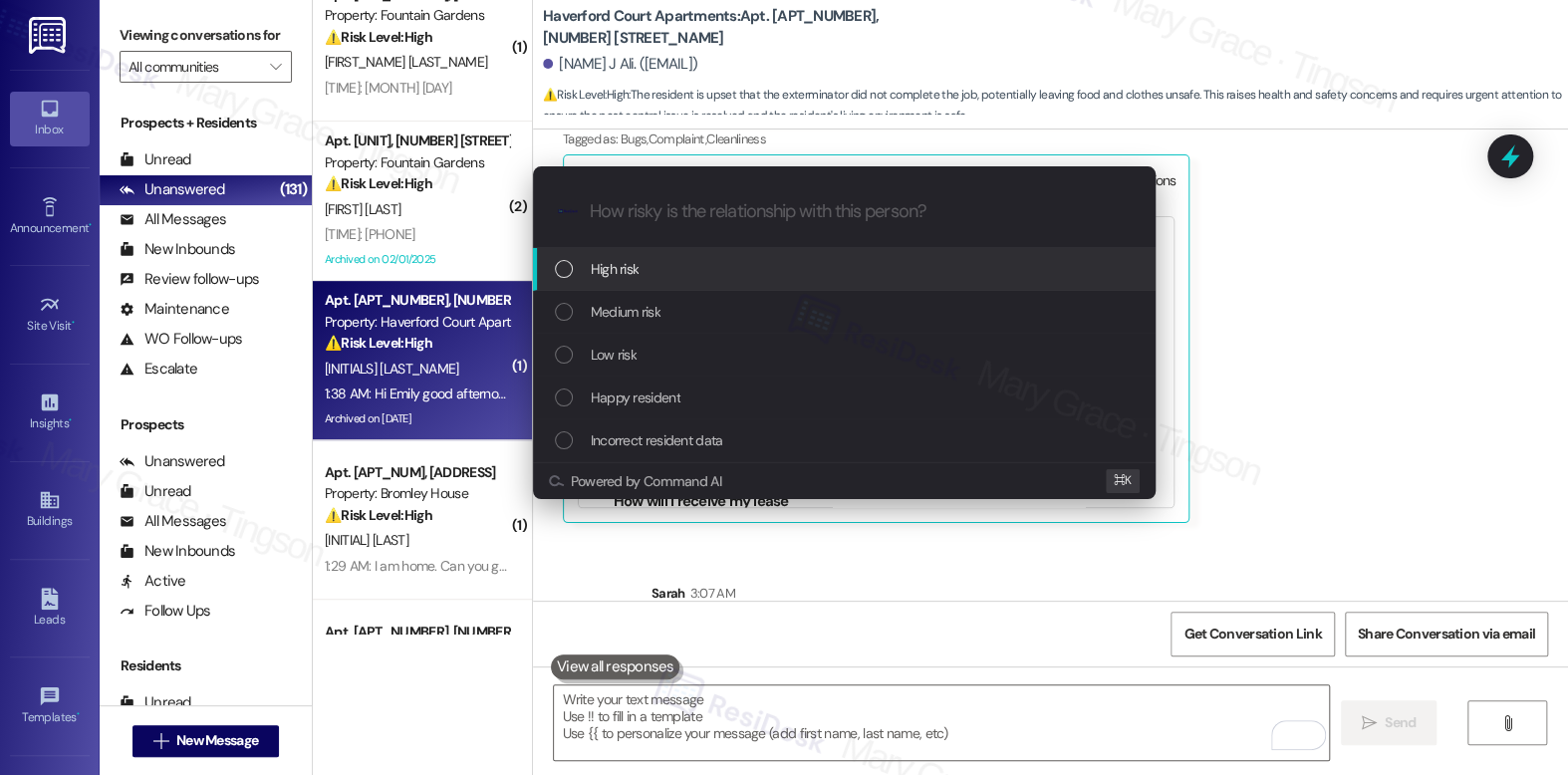 click on "High risk" at bounding box center [846, 269] 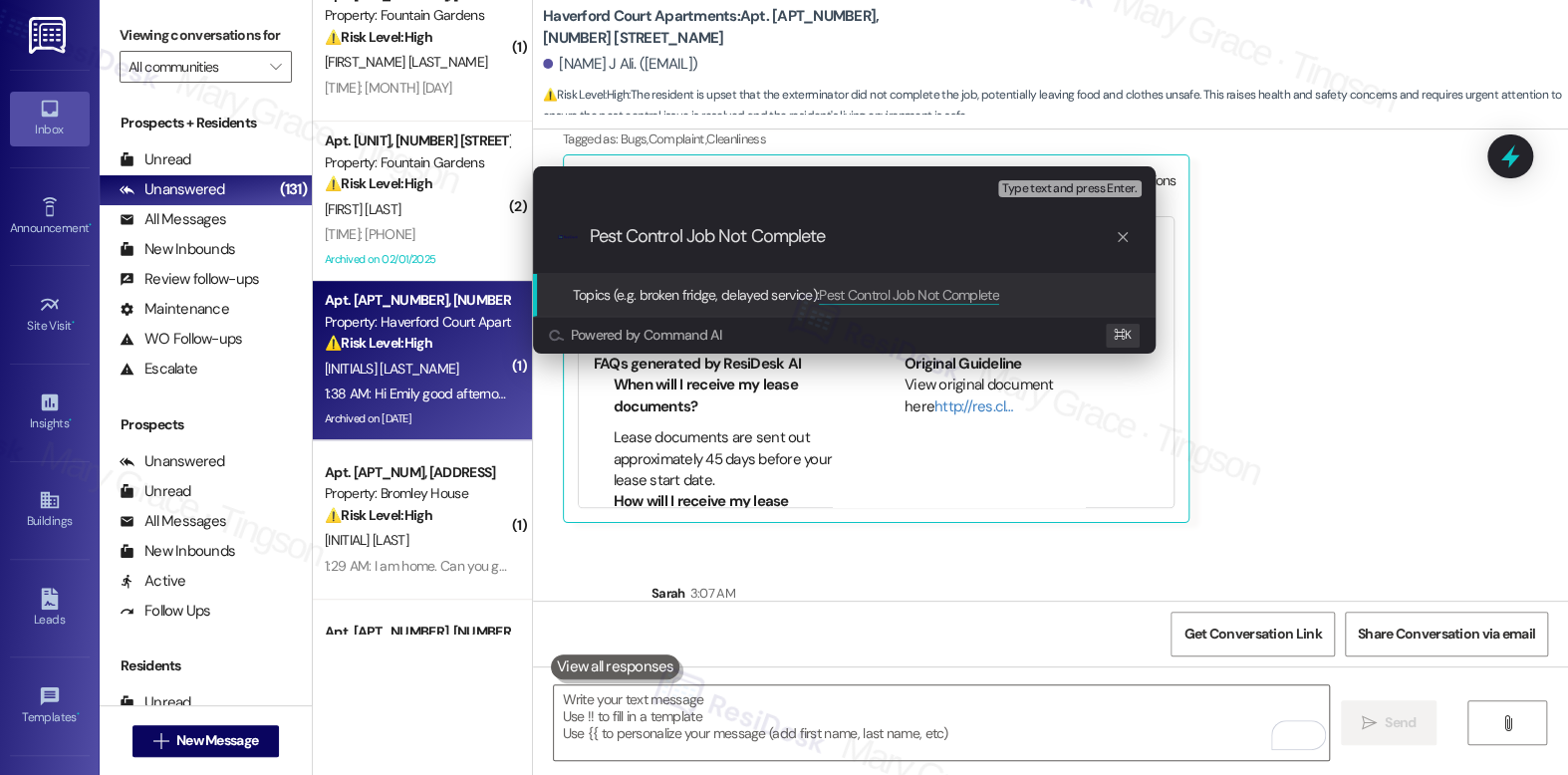type on "Pest Control Job Not Completed" 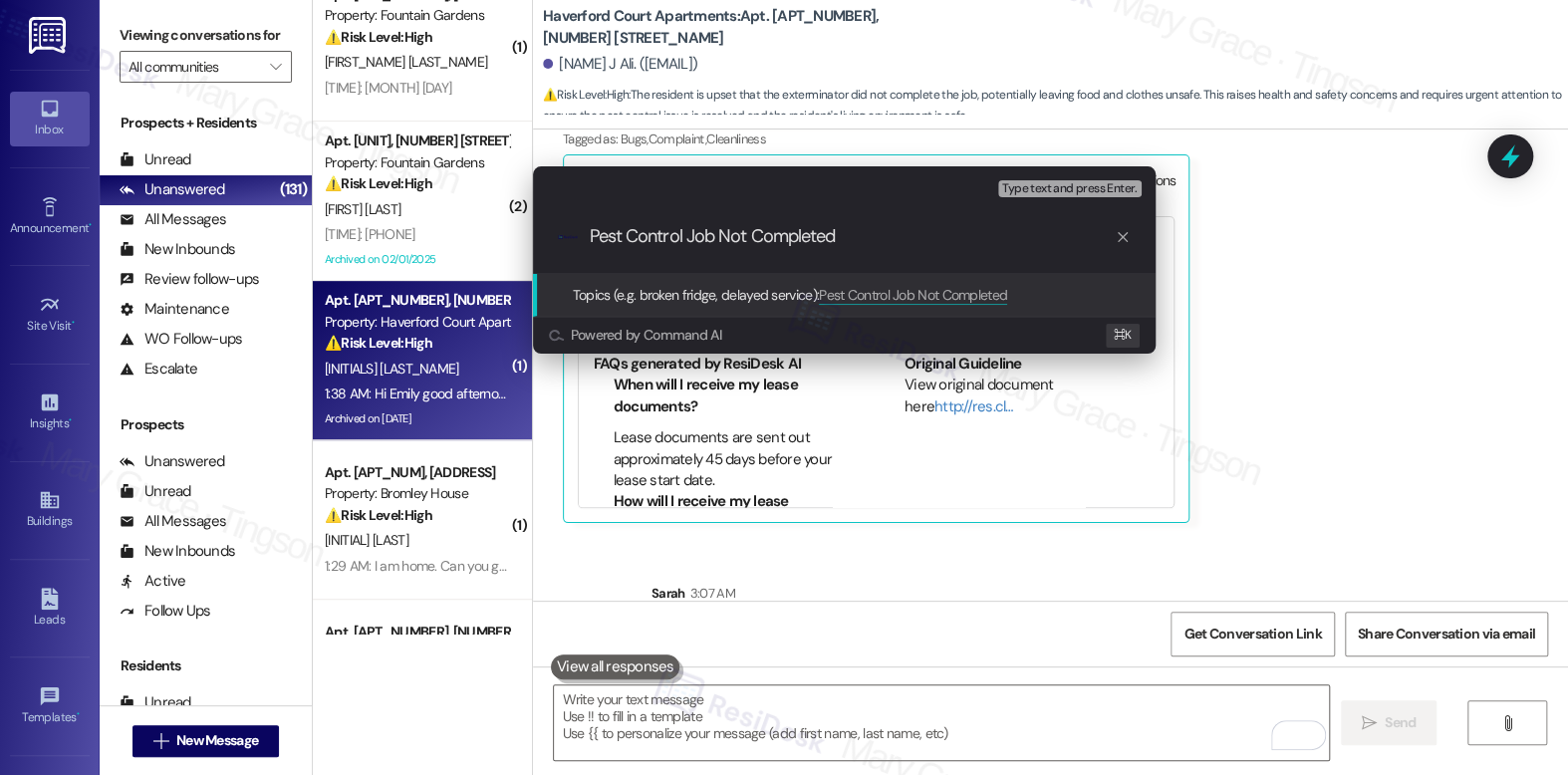 type 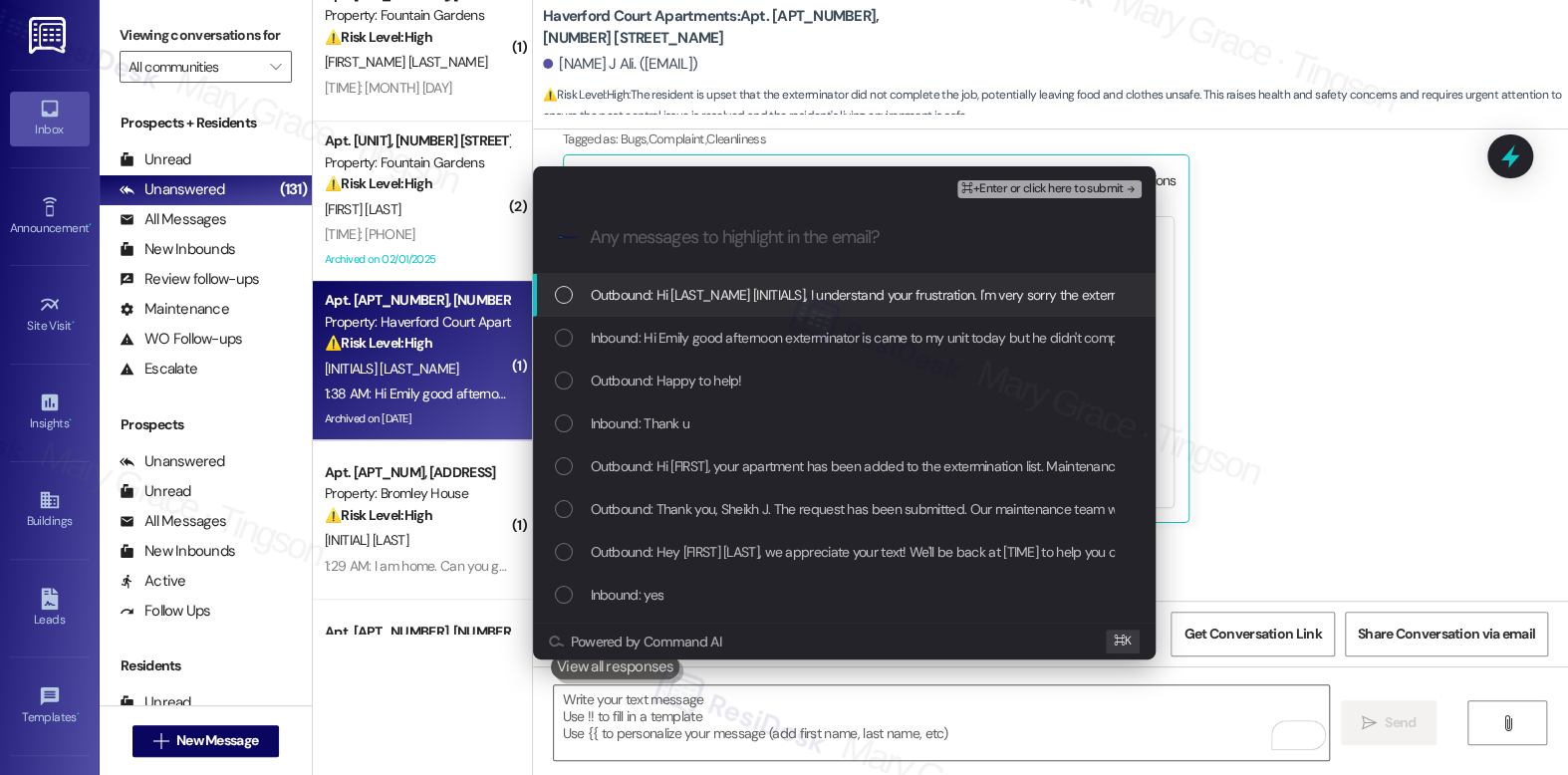 click on "Outbound: Hi [LAST_NAME] [INITIALS], I understand your frustration. I'm very sorry the exterminator didn't complete the job. I'll follow up with maintenance to ensure they return with Ron and properly address the issue. I'll keep you updated!" at bounding box center (1273, 295) 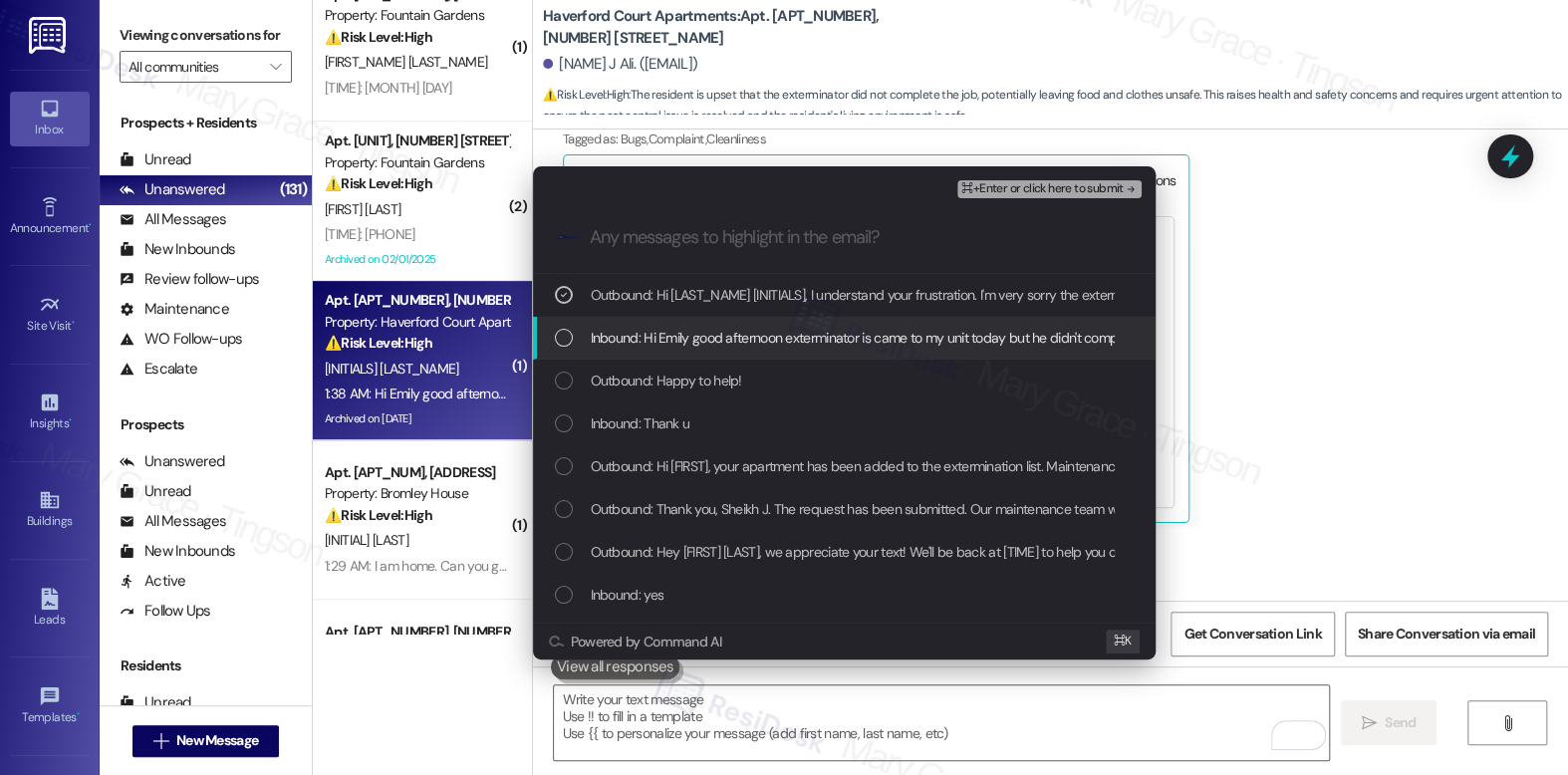 click on "Inbound: Hi Emily
good afternoon exterminator is came to my unit today but he didn't complete his job he said me i'm coming with Ron but he not coming back -
i'm very upset because my food not safe my clothes not safe you tell me what can i do i clean every single day my apartment
i think it's not good" at bounding box center (1472, 338) 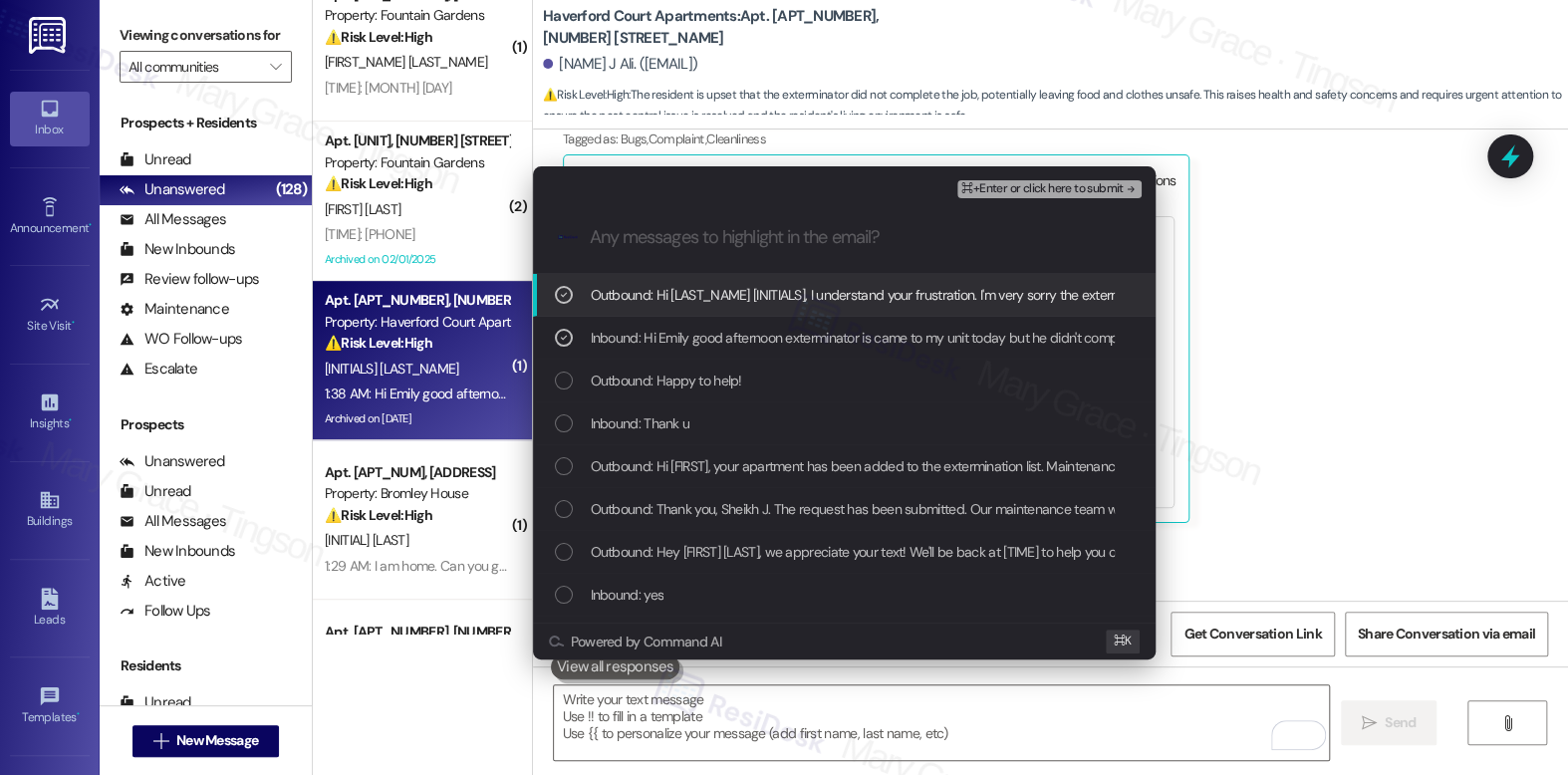click on "⌘+Enter or click here to submit" at bounding box center (1042, 189) 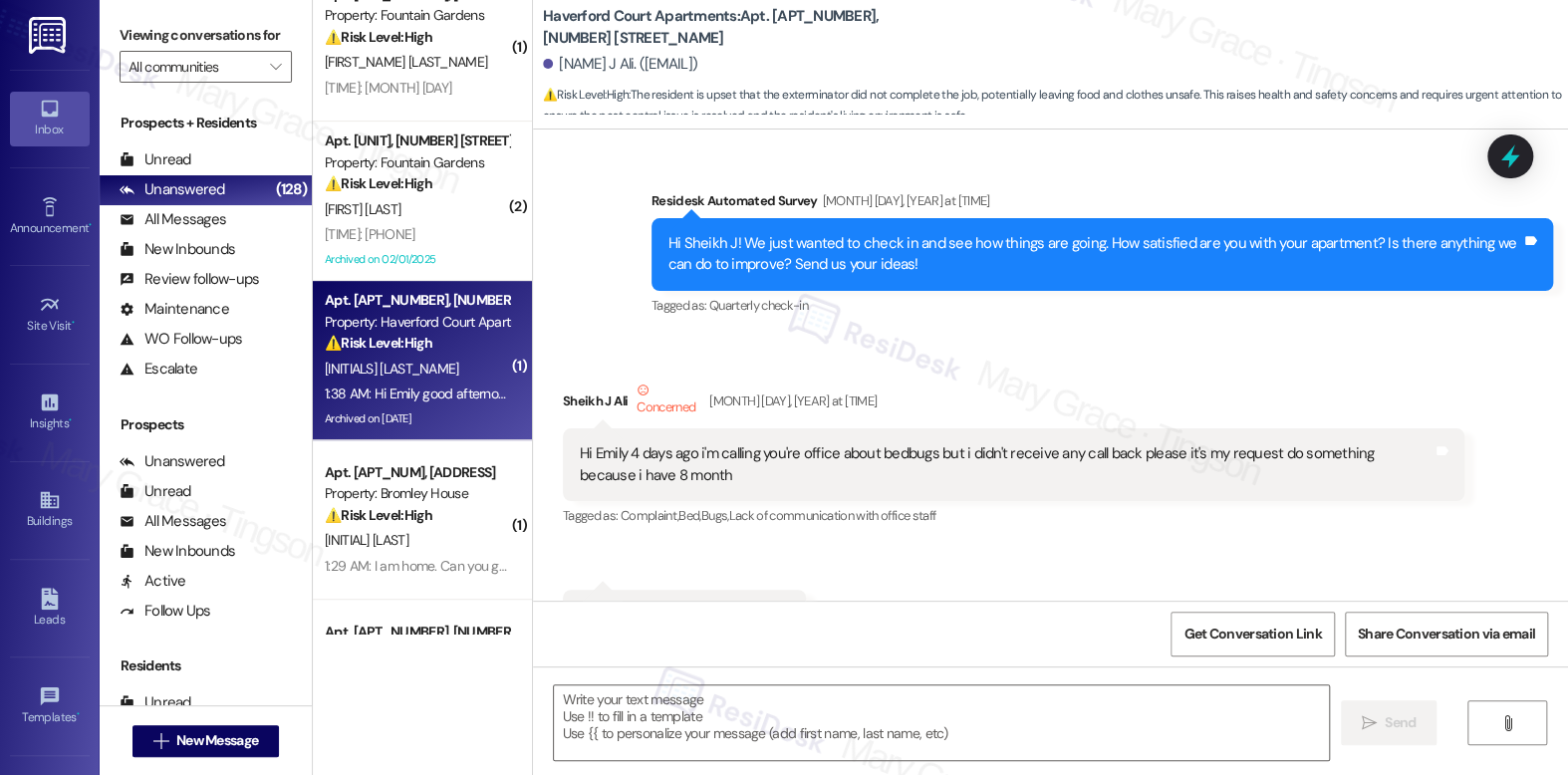 type on "Fetching suggested responses. Please feel free to read through the conversation in the meantime." 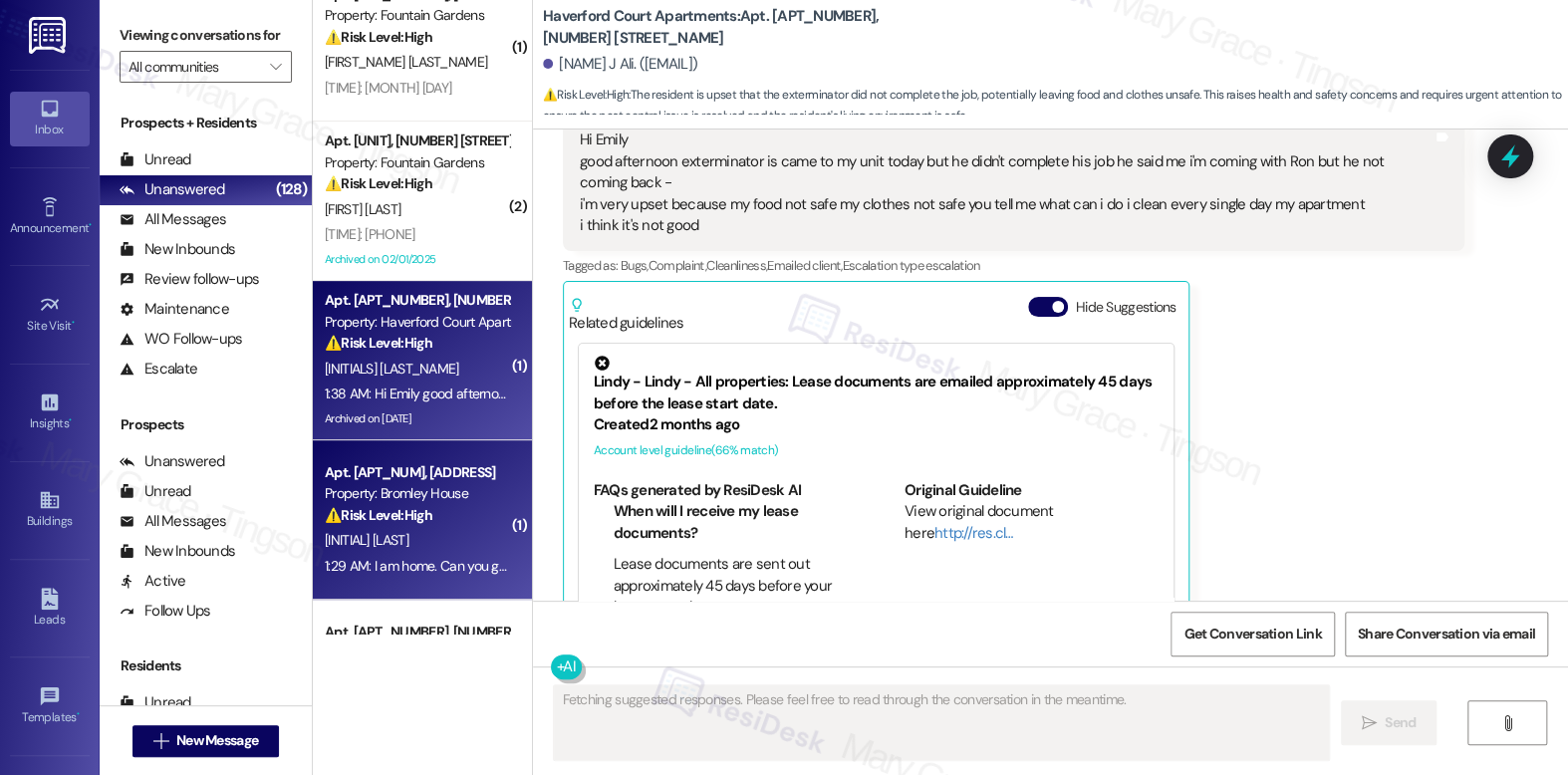 scroll, scrollTop: 44798, scrollLeft: 0, axis: vertical 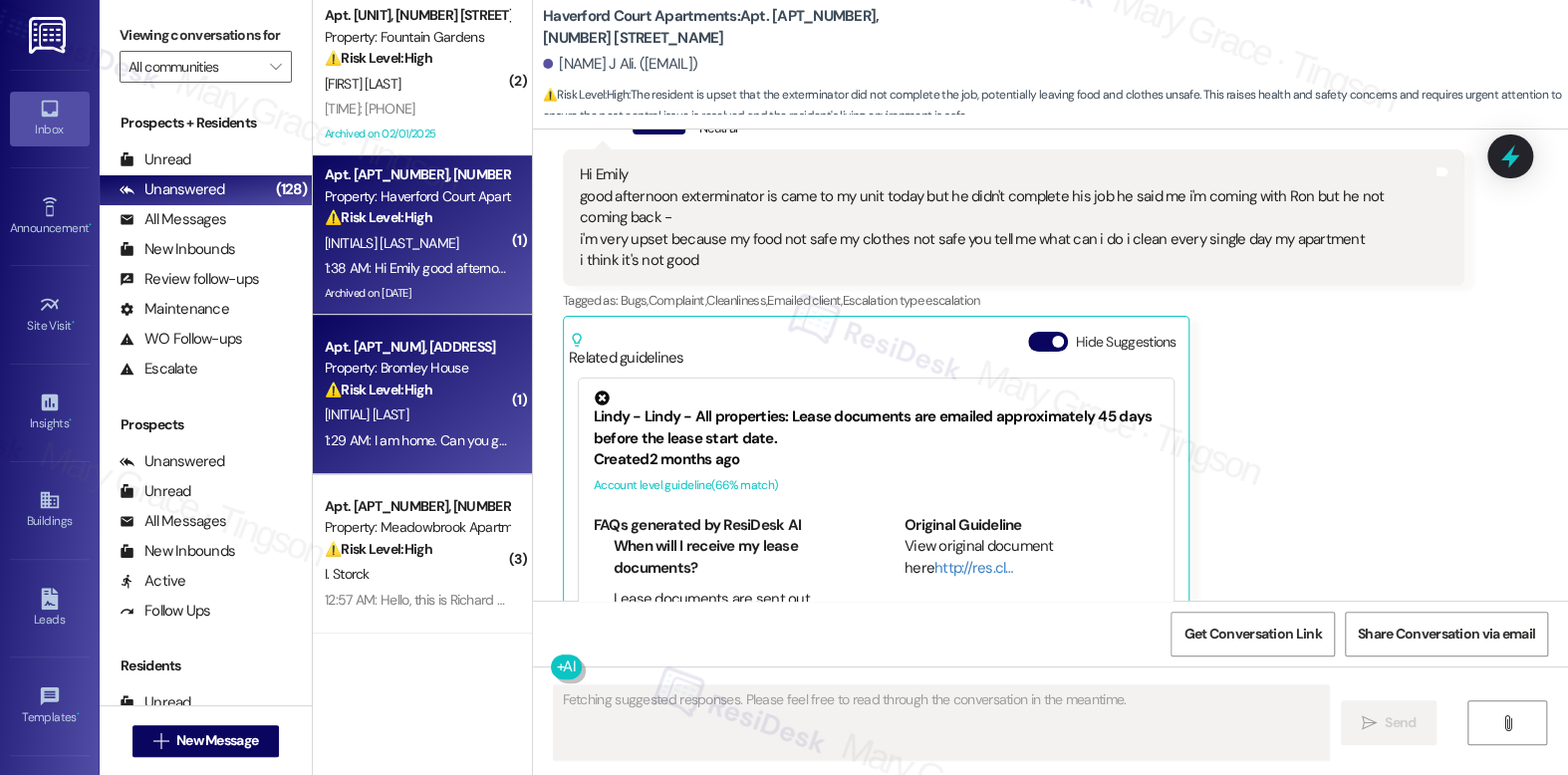 click on "⚠️  Risk Level:  High The resident reports a hole in their window screen and expresses concern about a potential break-in, causing them to feel unsafe. This requires urgent attention to address the security concern and repair the screen." at bounding box center [416, 389] 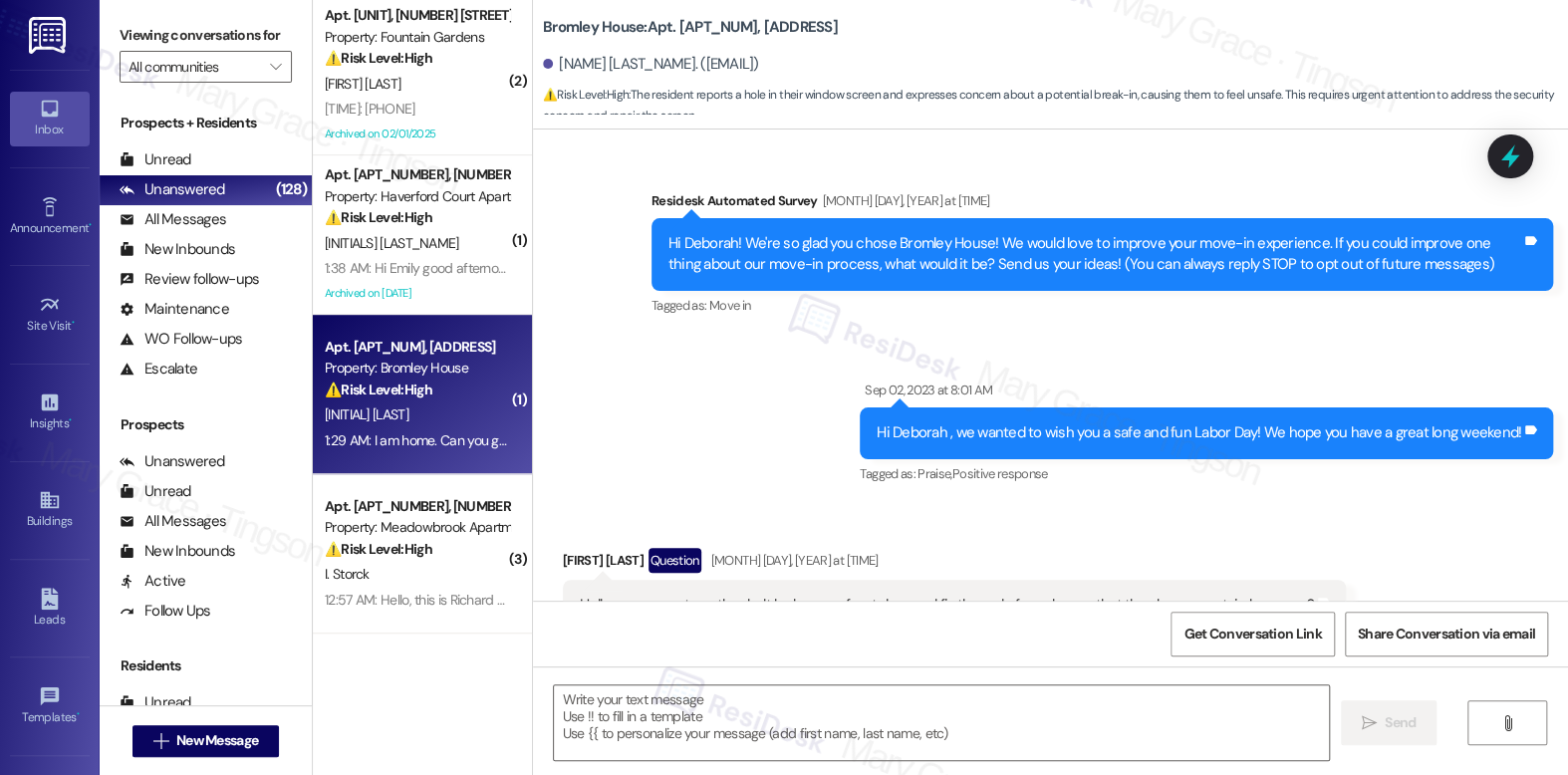 scroll, scrollTop: 19956, scrollLeft: 0, axis: vertical 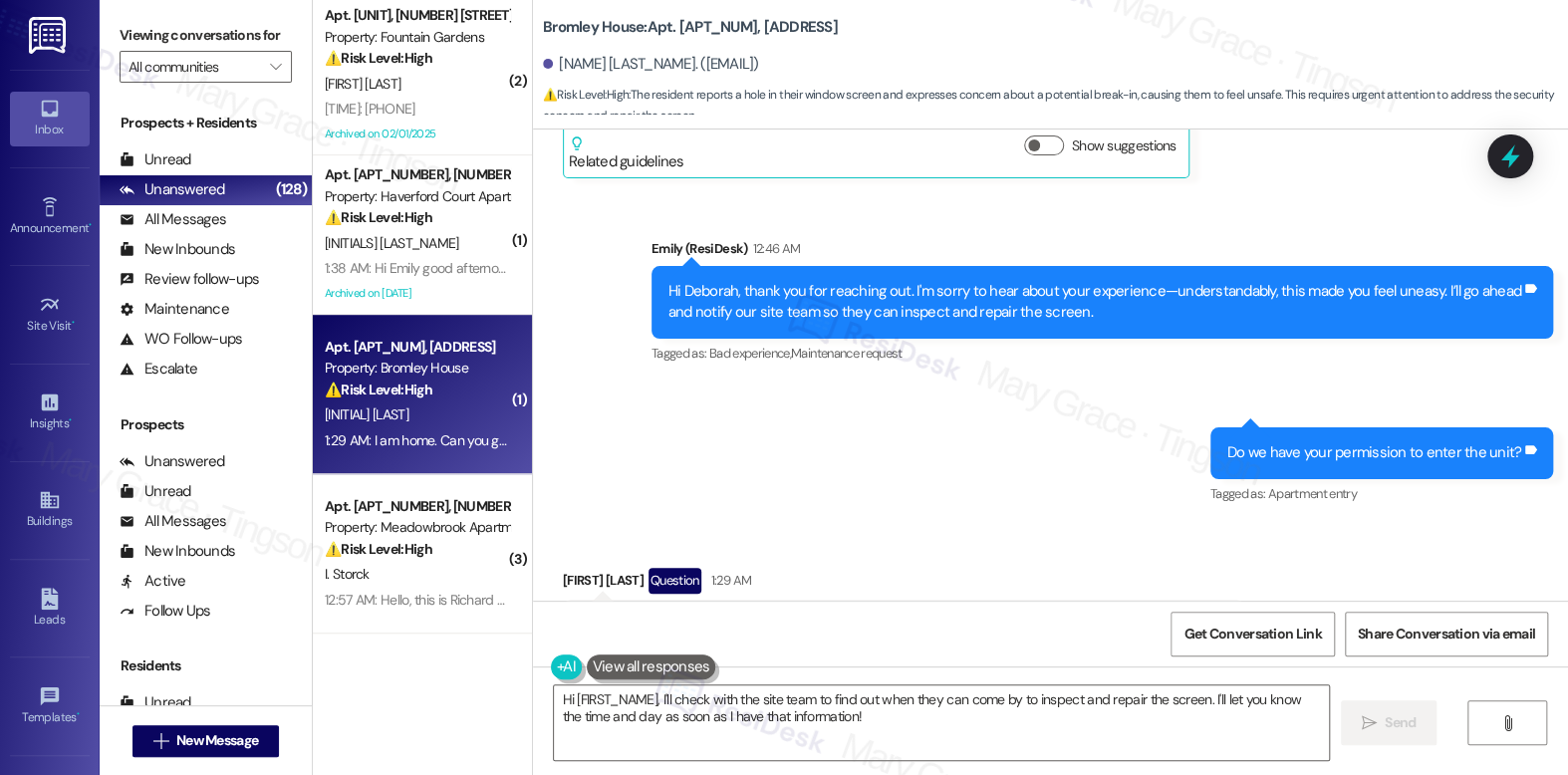 drag, startPoint x: 597, startPoint y: 529, endPoint x: 898, endPoint y: 536, distance: 301.08138 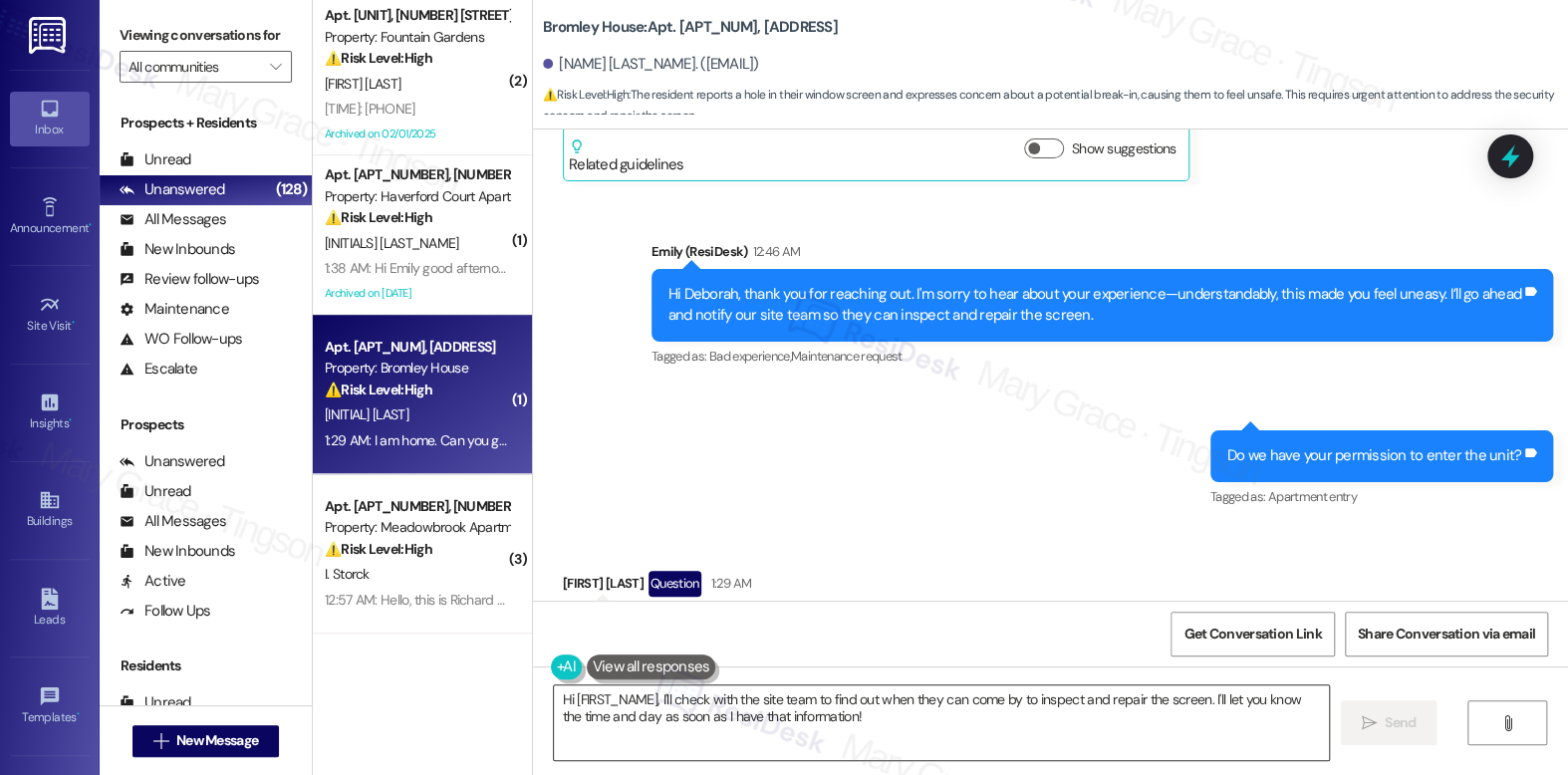 scroll, scrollTop: 19956, scrollLeft: 0, axis: vertical 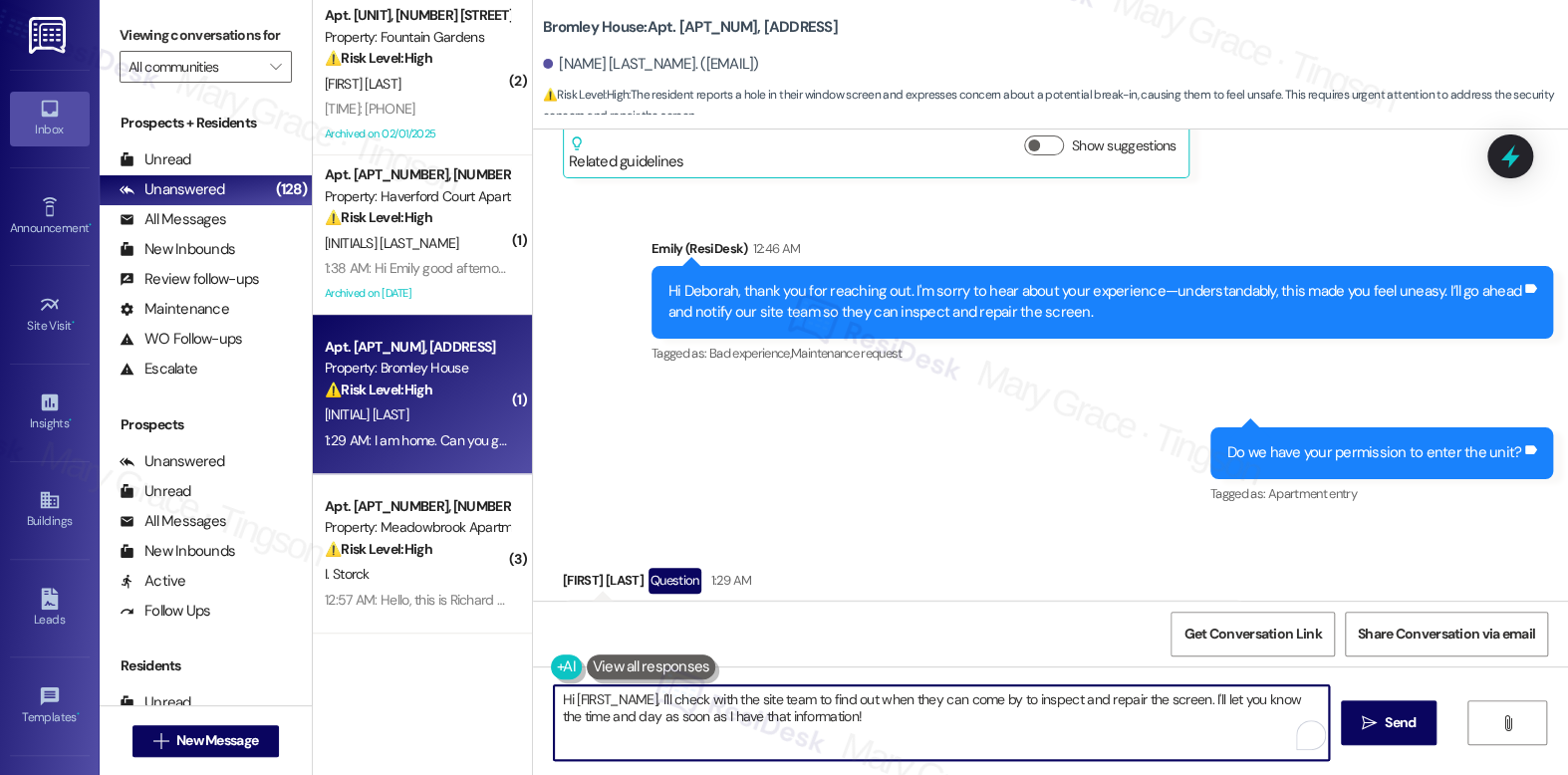 click on "Hi {{first_name}}, I'll check with the site team to find out when they can come by to inspect and repair the screen. I'll let you know the time and day as soon as I have that information!" at bounding box center (940, 722) 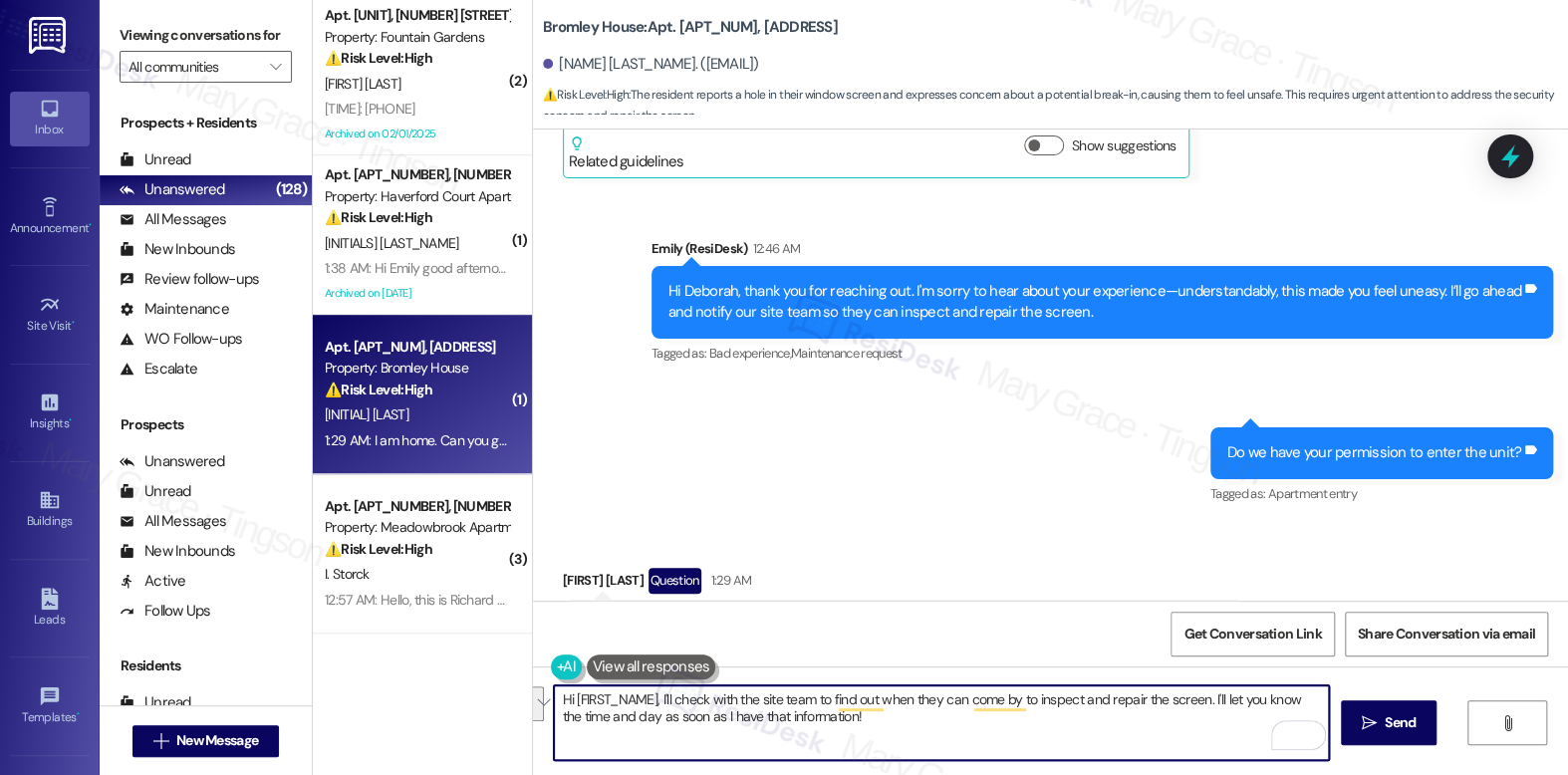 drag, startPoint x: 893, startPoint y: 727, endPoint x: 504, endPoint y: 679, distance: 391.95025 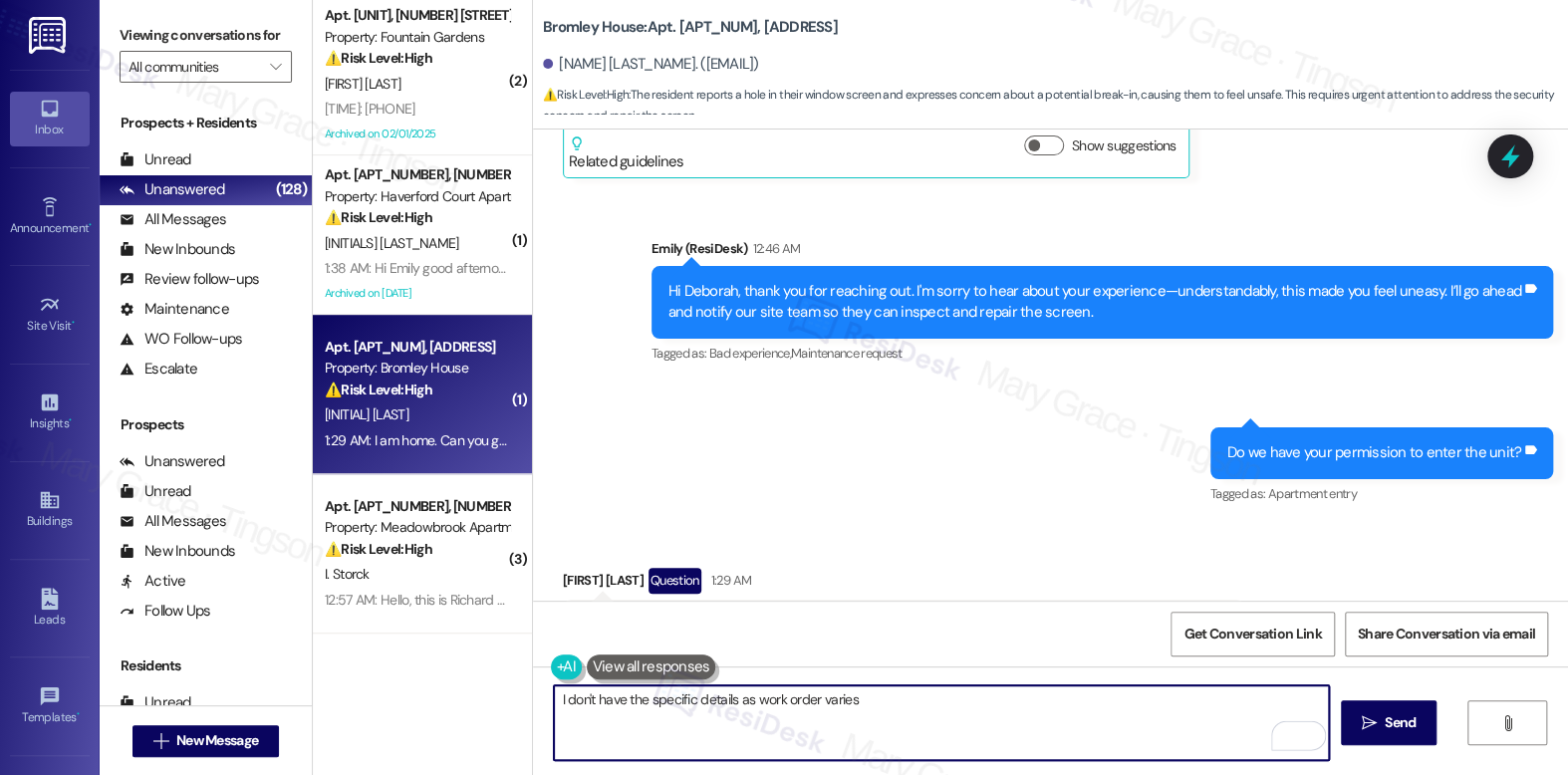 click on "I don't have the specific details as work order varies" at bounding box center [940, 722] 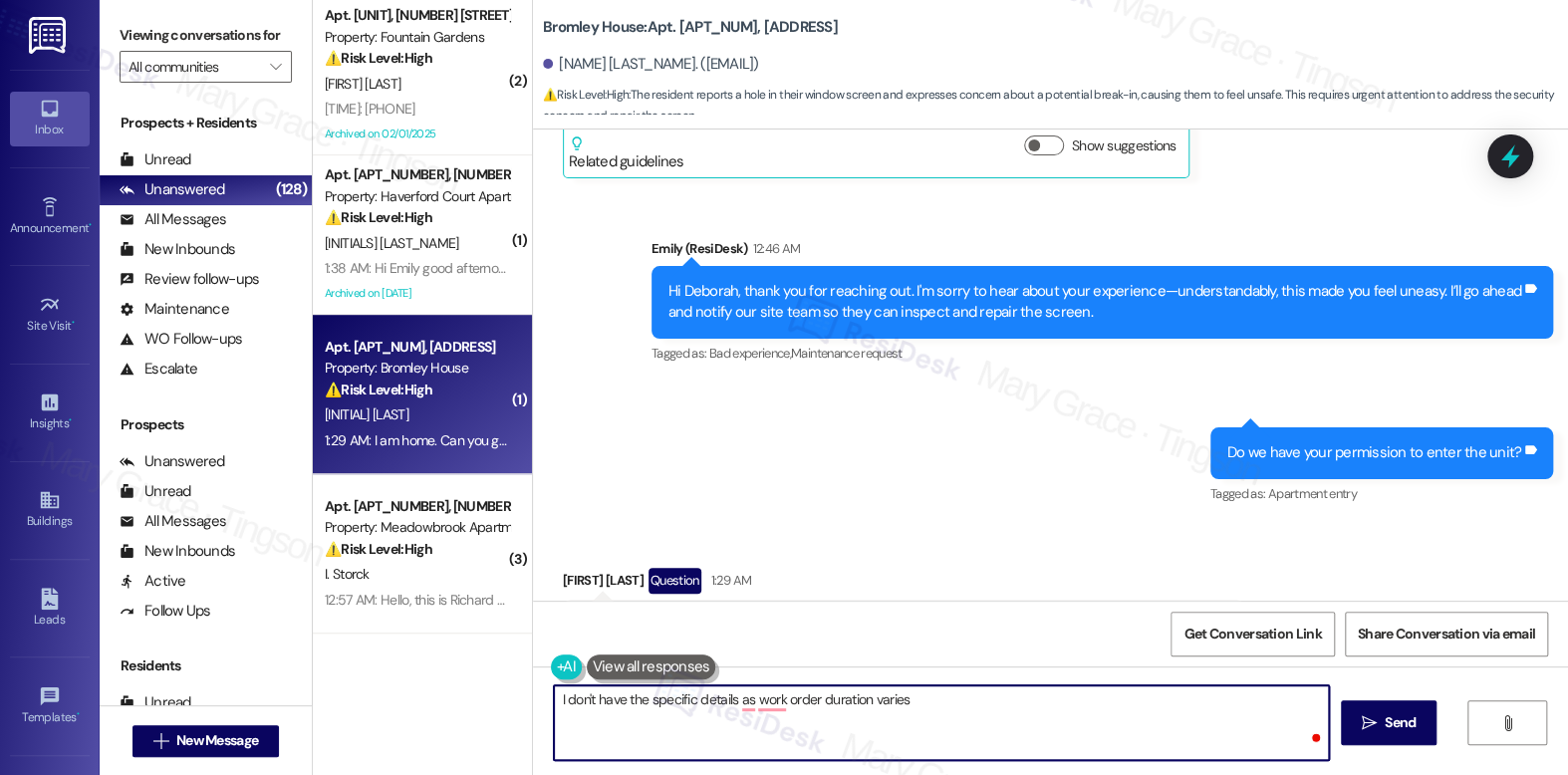 click on "I don't have the specific details as work order duration varies" at bounding box center [940, 722] 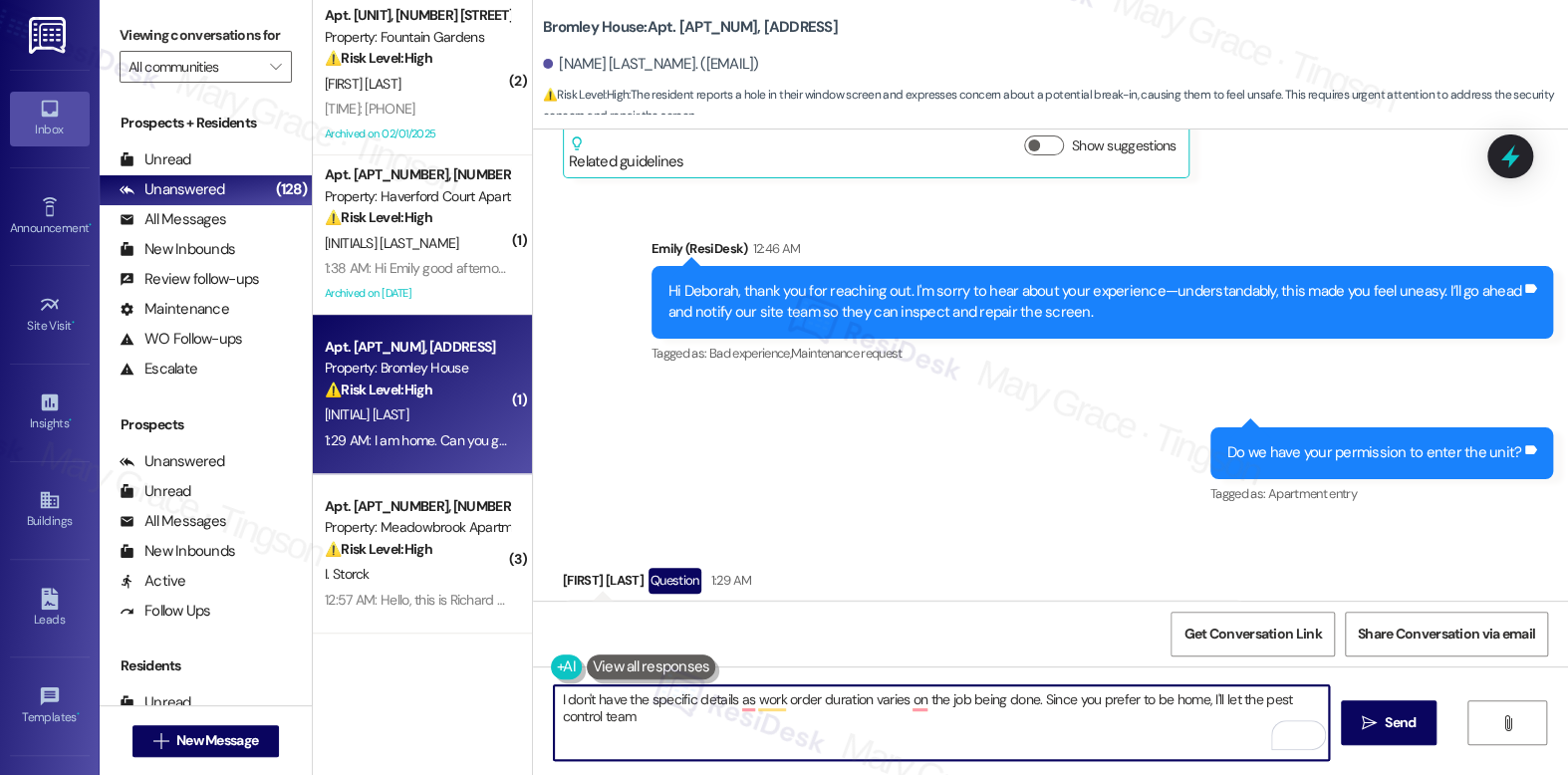 drag, startPoint x: 1036, startPoint y: 698, endPoint x: 1041, endPoint y: 720, distance: 22.561028 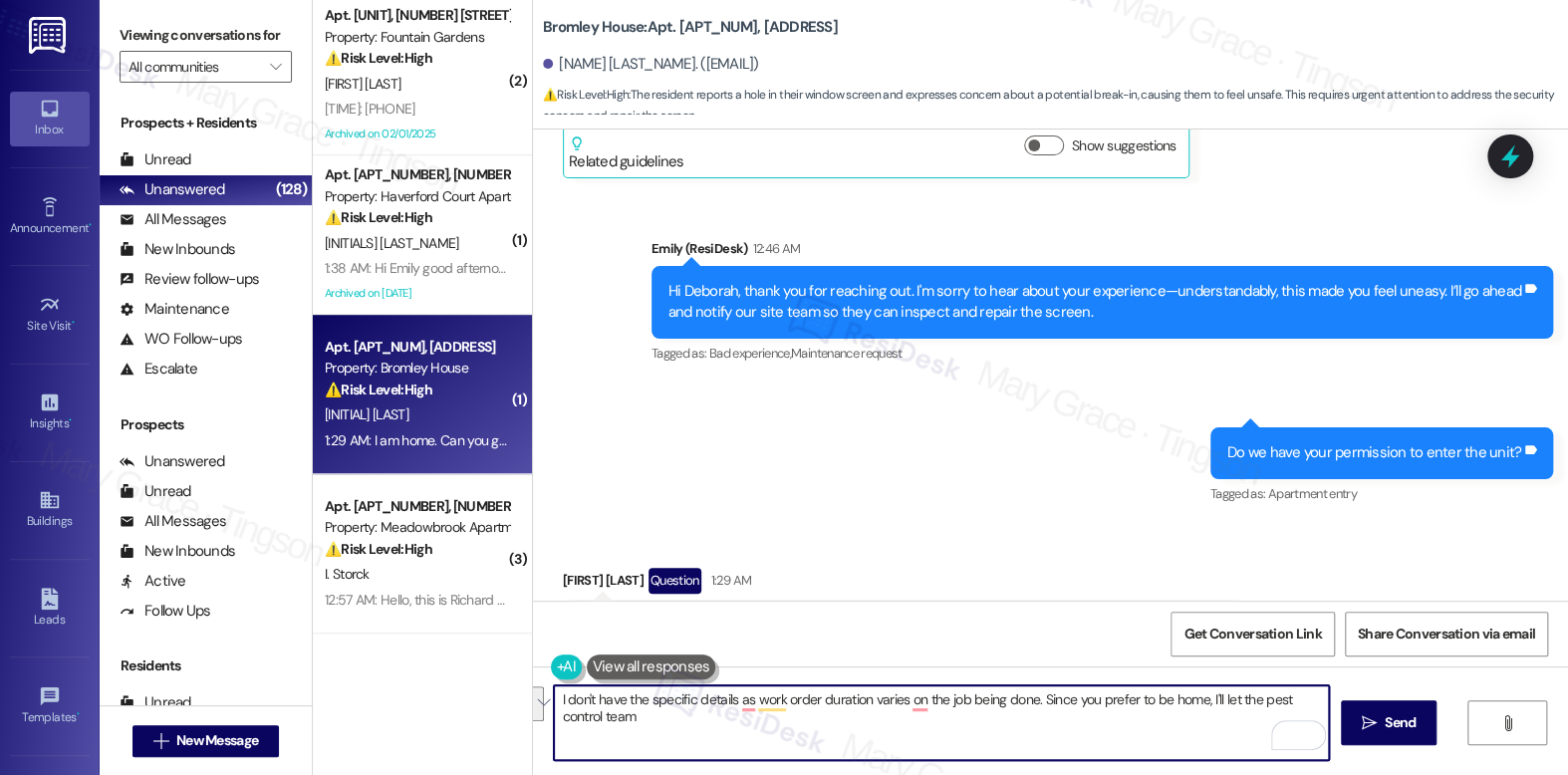 drag, startPoint x: 1035, startPoint y: 693, endPoint x: 1048, endPoint y: 713, distance: 23.853721 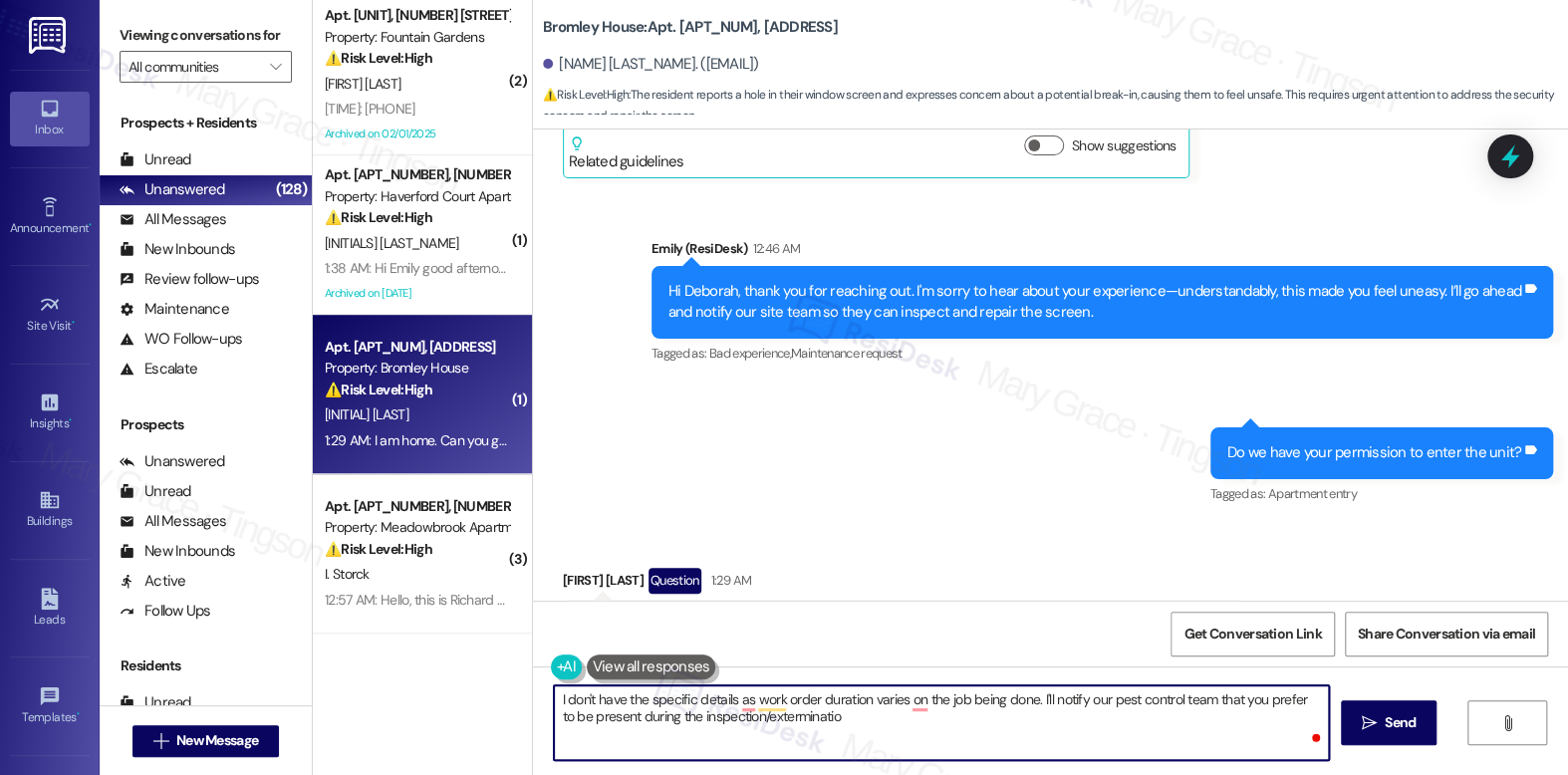 type on "I don't have the specific details as work order duration varies on the job being done. I'll notify our pest control team that you prefer to be present during the inspection/extermination" 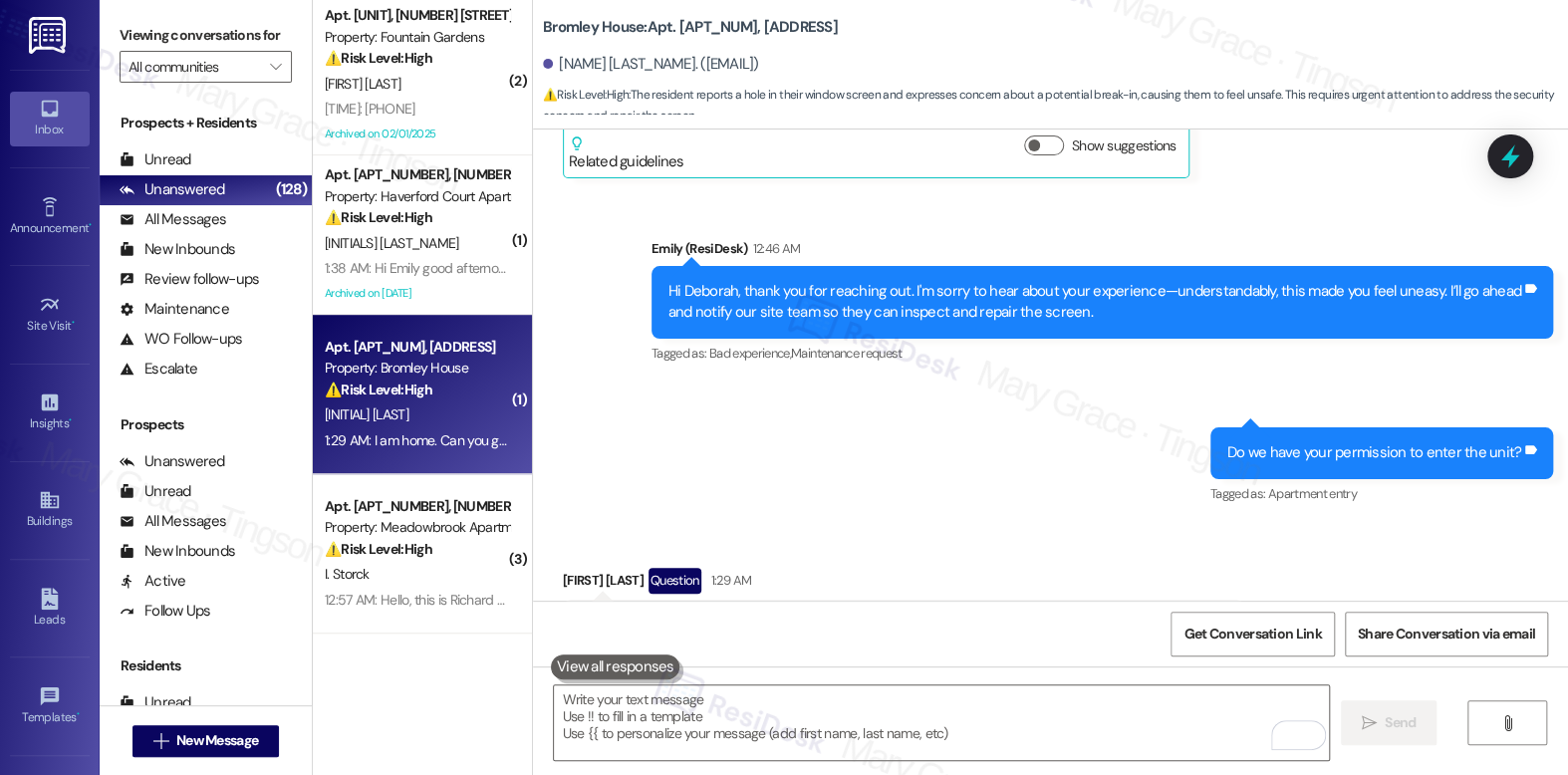 drag, startPoint x: 650, startPoint y: 531, endPoint x: 846, endPoint y: 539, distance: 196.1632 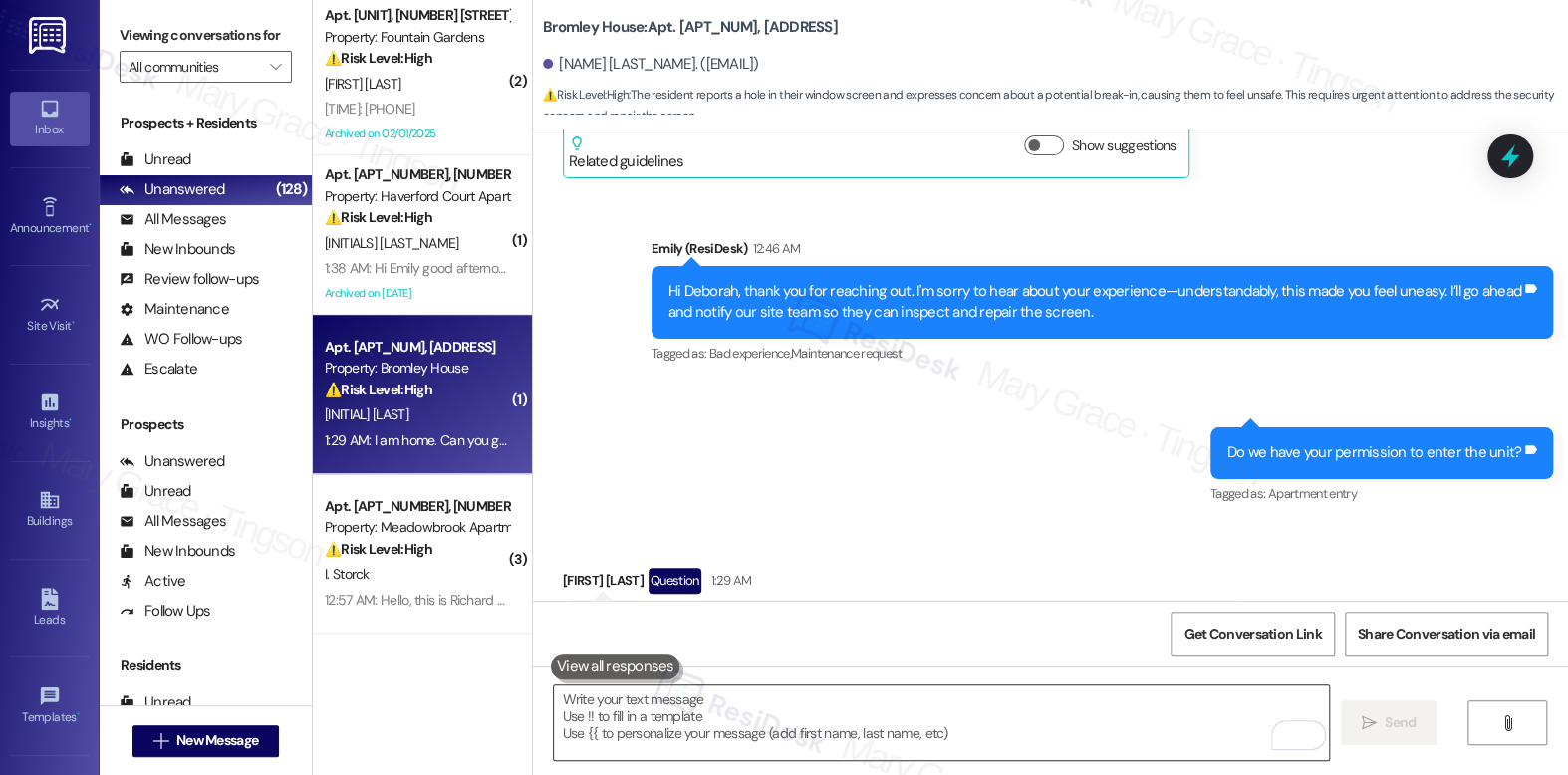 click at bounding box center (940, 722) 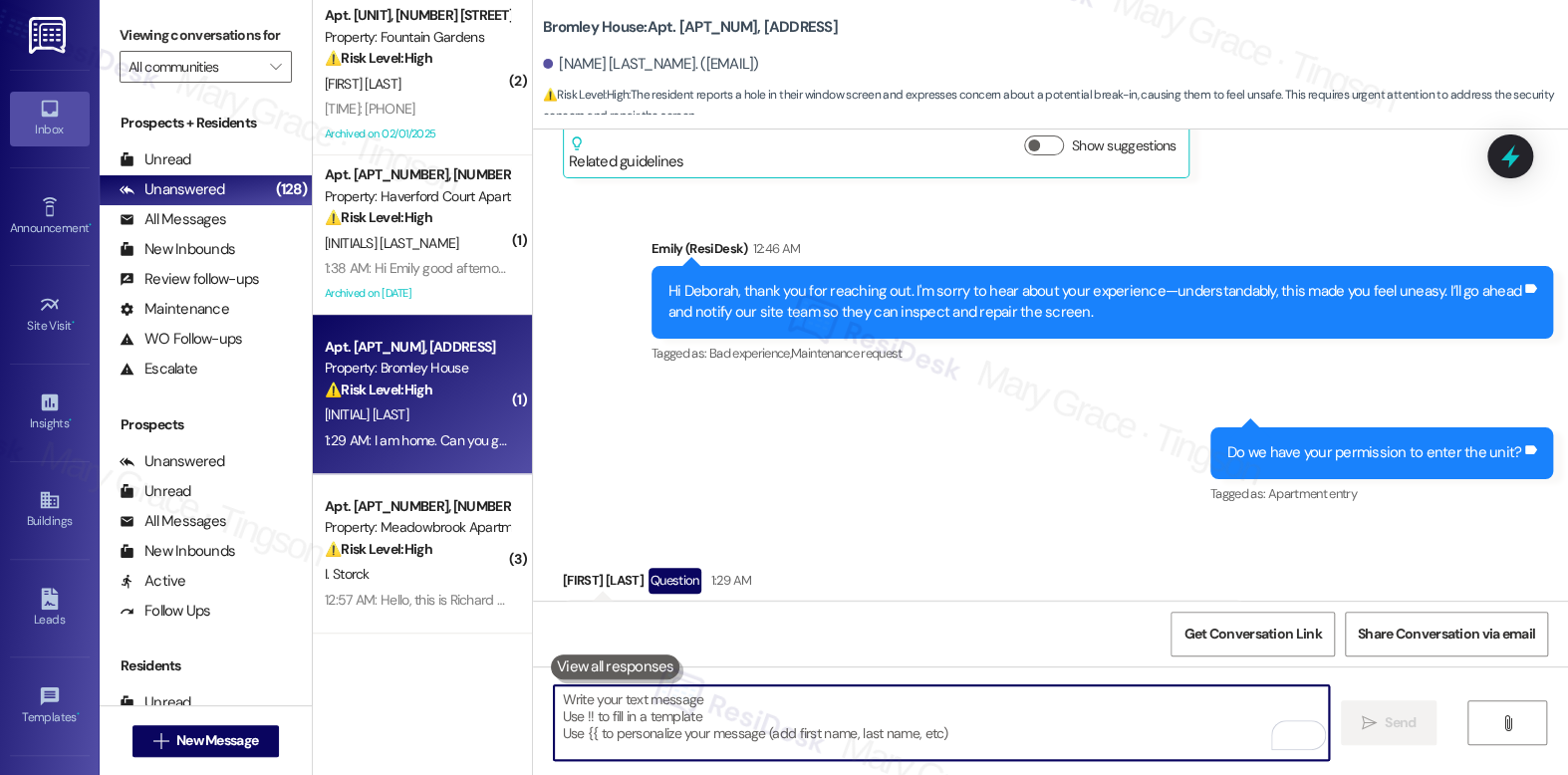paste on "I don’t have the exact timeline, as the duration of work orders can vary depending on the scope of the job. However, I’ll notify our pest control team that you’d prefer to be present during the inspection or extermination." 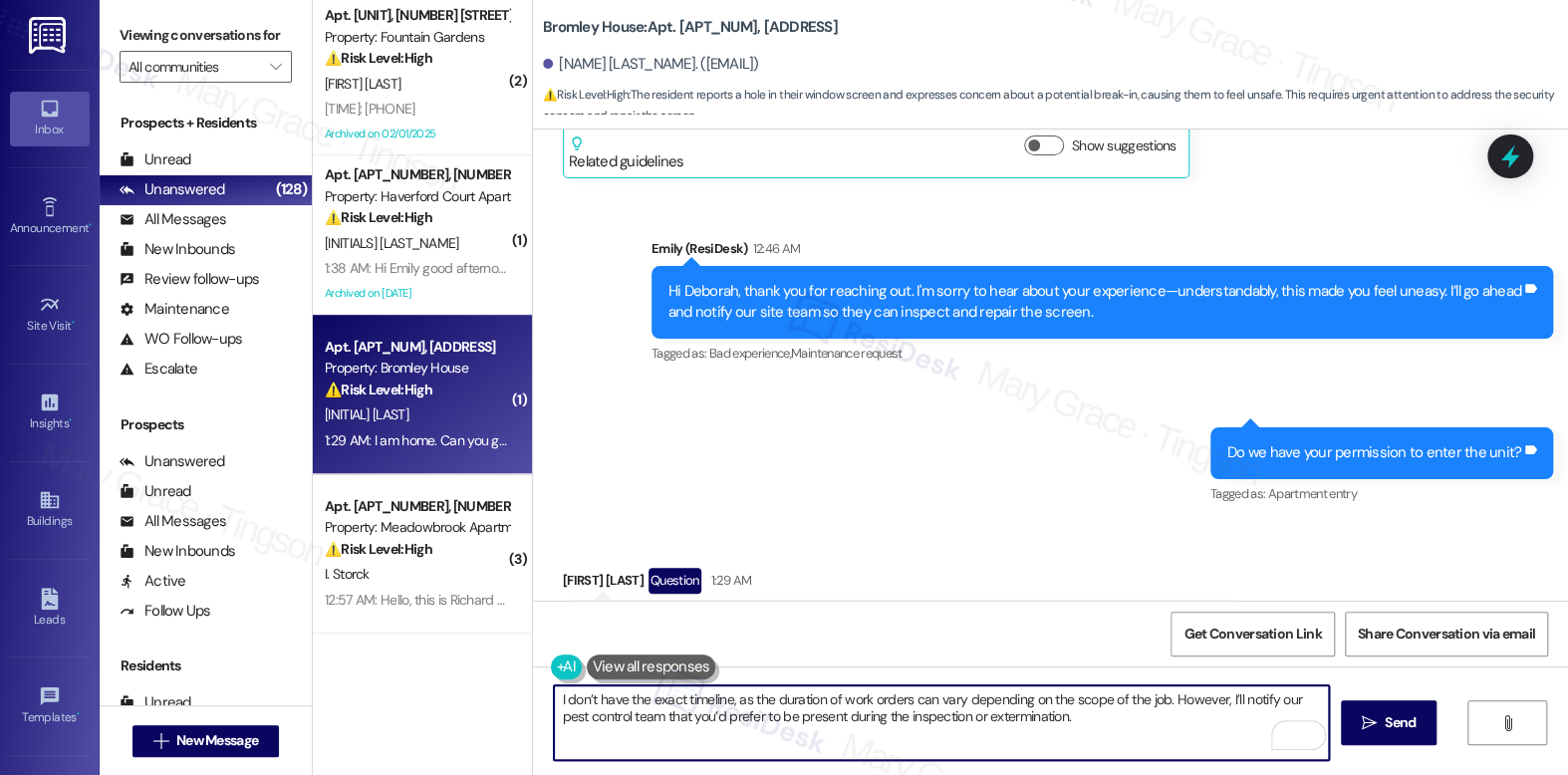 click on "I don’t have the exact timeline, as the duration of work orders can vary depending on the scope of the job. However, I’ll notify our pest control team that you’d prefer to be present during the inspection or extermination." at bounding box center (940, 722) 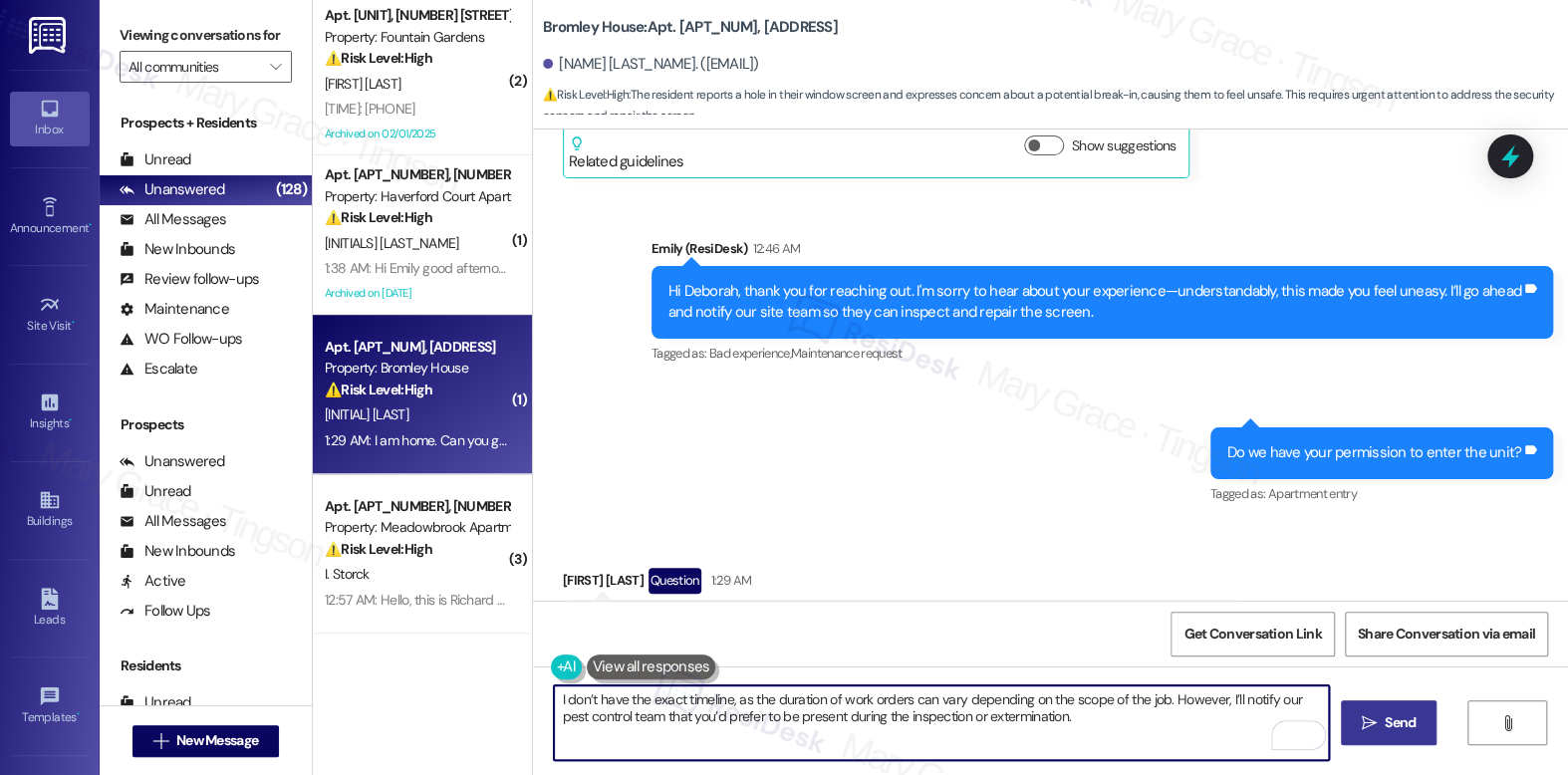 type on "I don’t have the exact timeline, as the duration of work orders can vary depending on the scope of the job. However, I’ll notify our pest control team that you’d prefer to be present during the inspection or extermination." 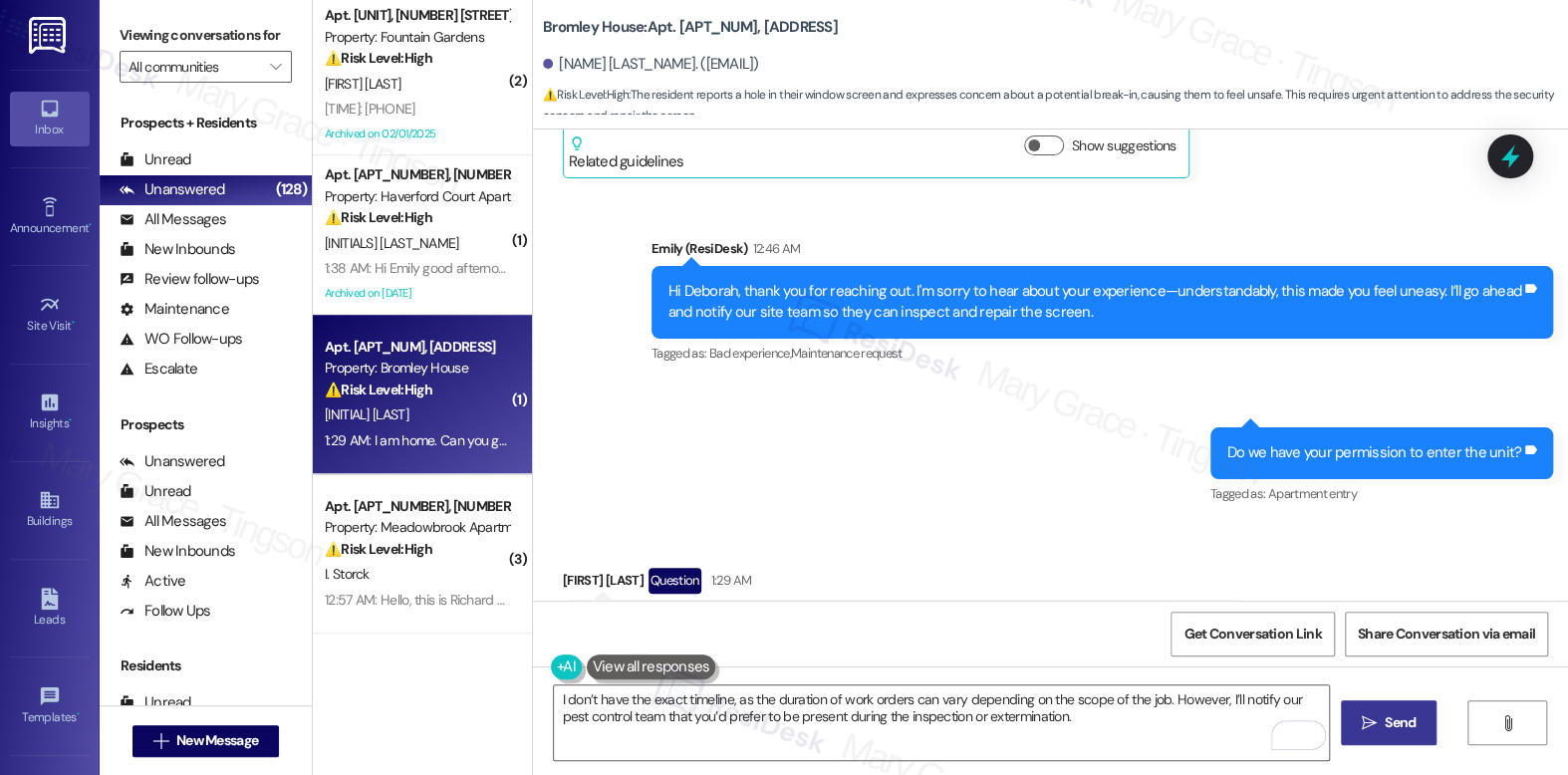 click on "Send" at bounding box center (1400, 722) 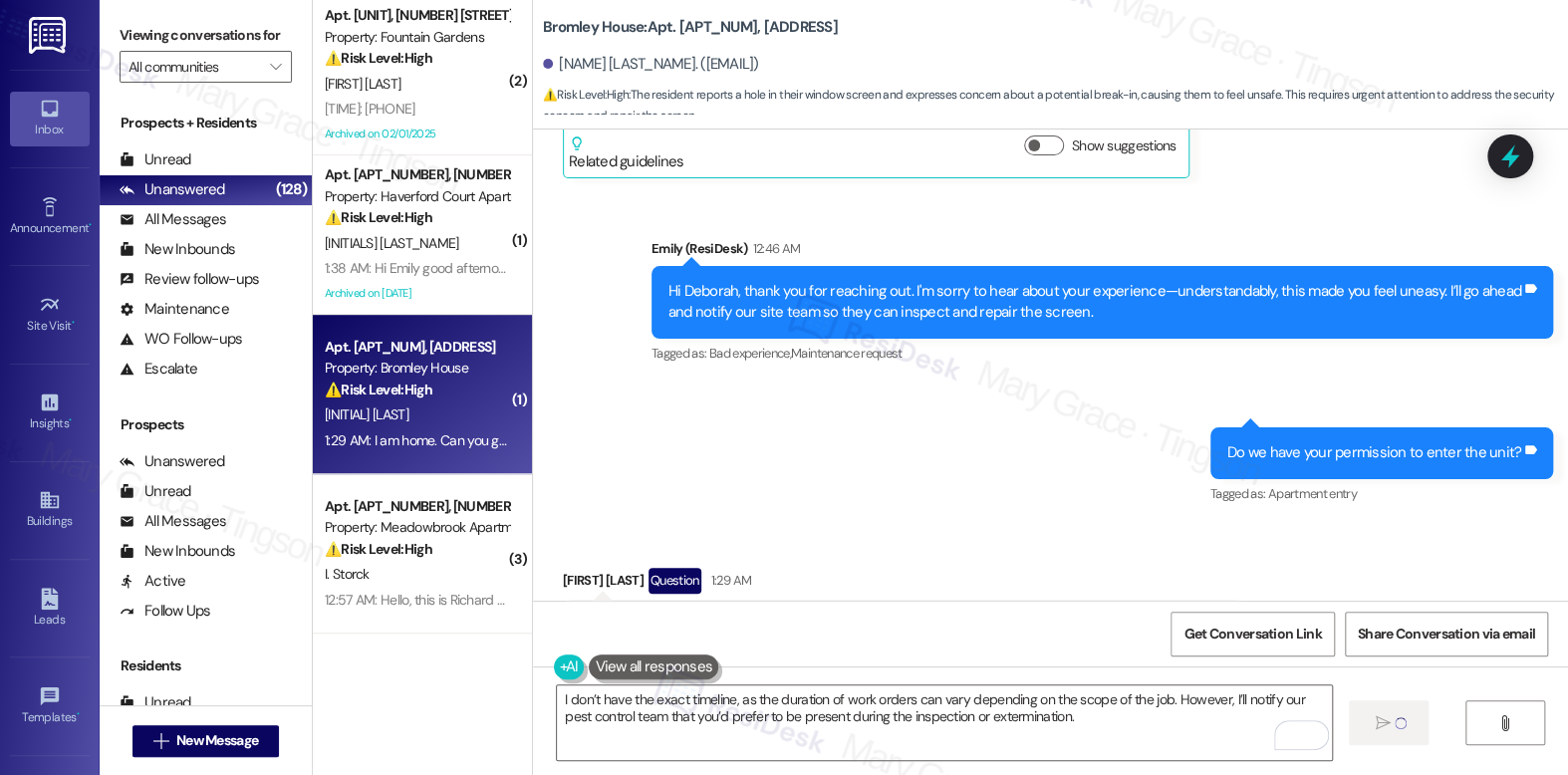 type 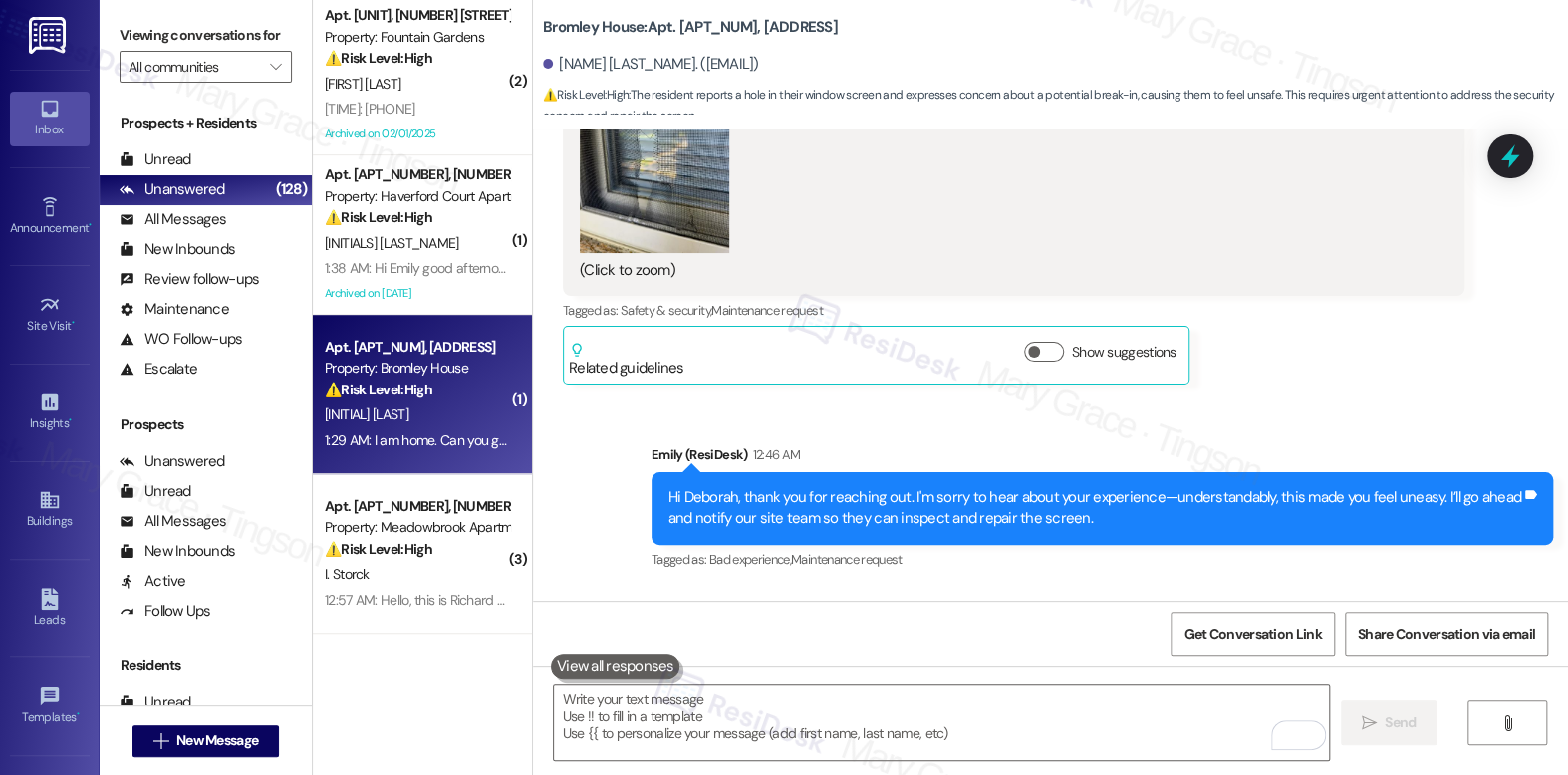 scroll, scrollTop: 19956, scrollLeft: 0, axis: vertical 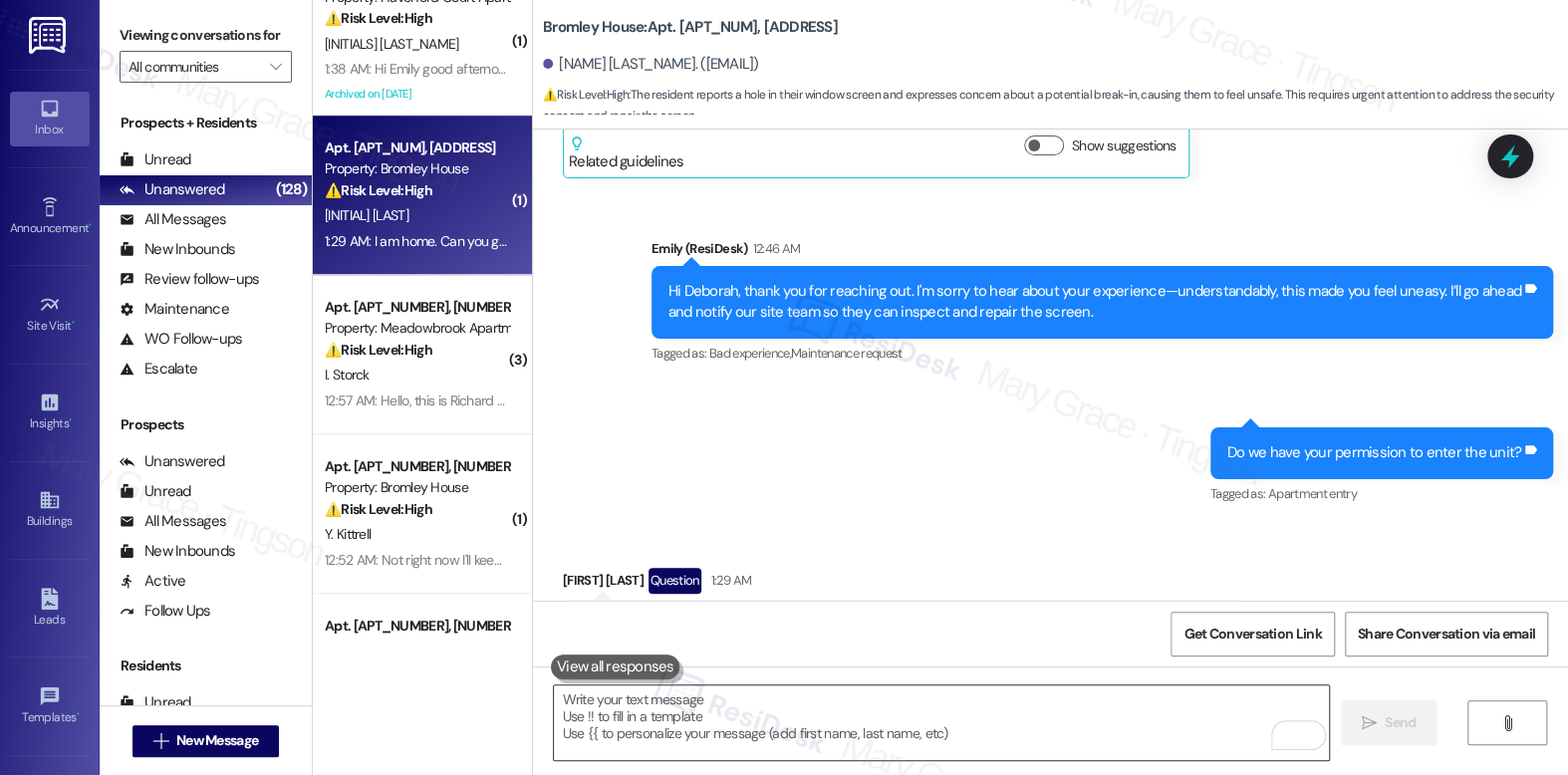 click at bounding box center [940, 722] 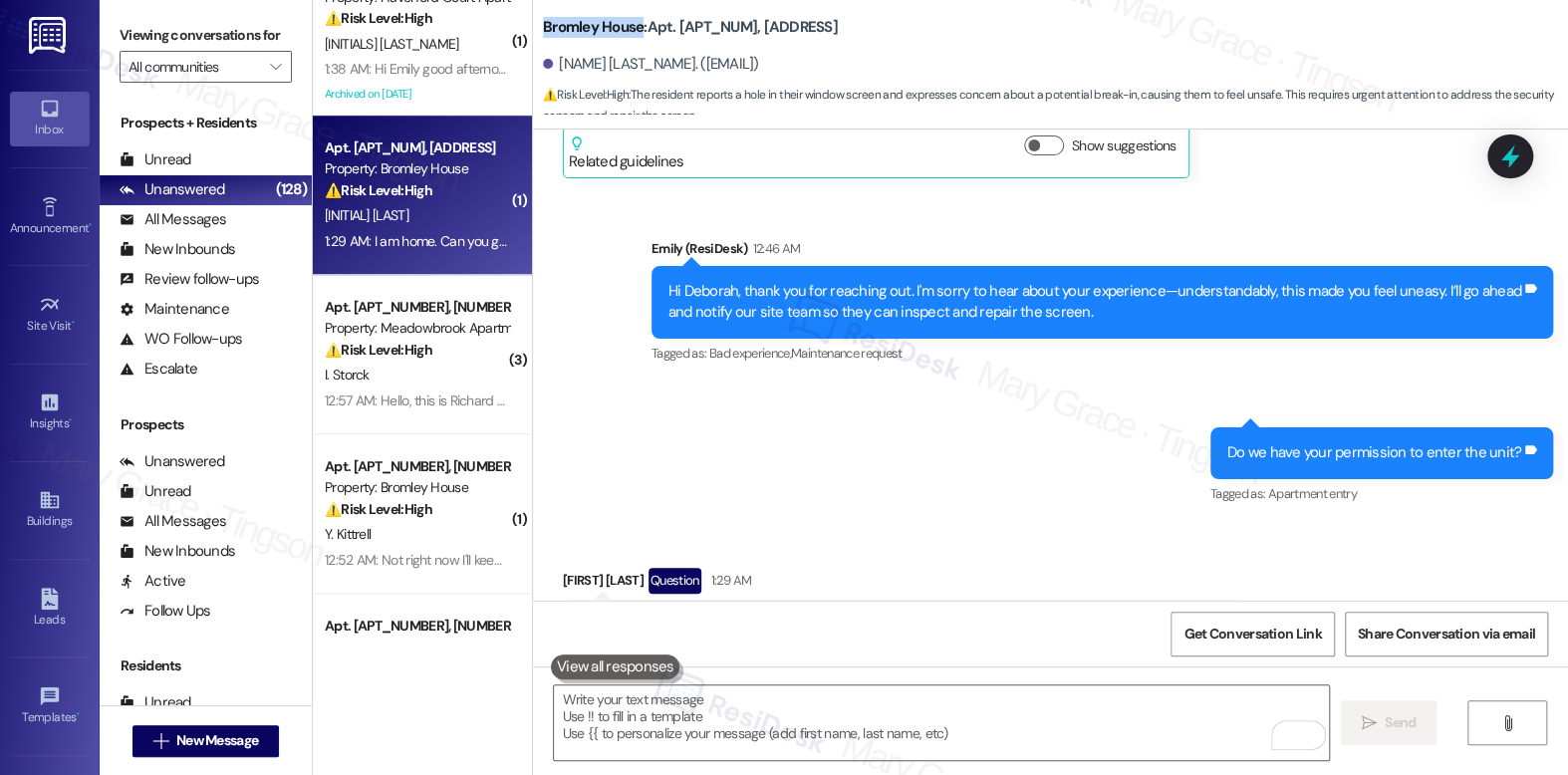 drag, startPoint x: 532, startPoint y: 25, endPoint x: 631, endPoint y: 26, distance: 99.00505 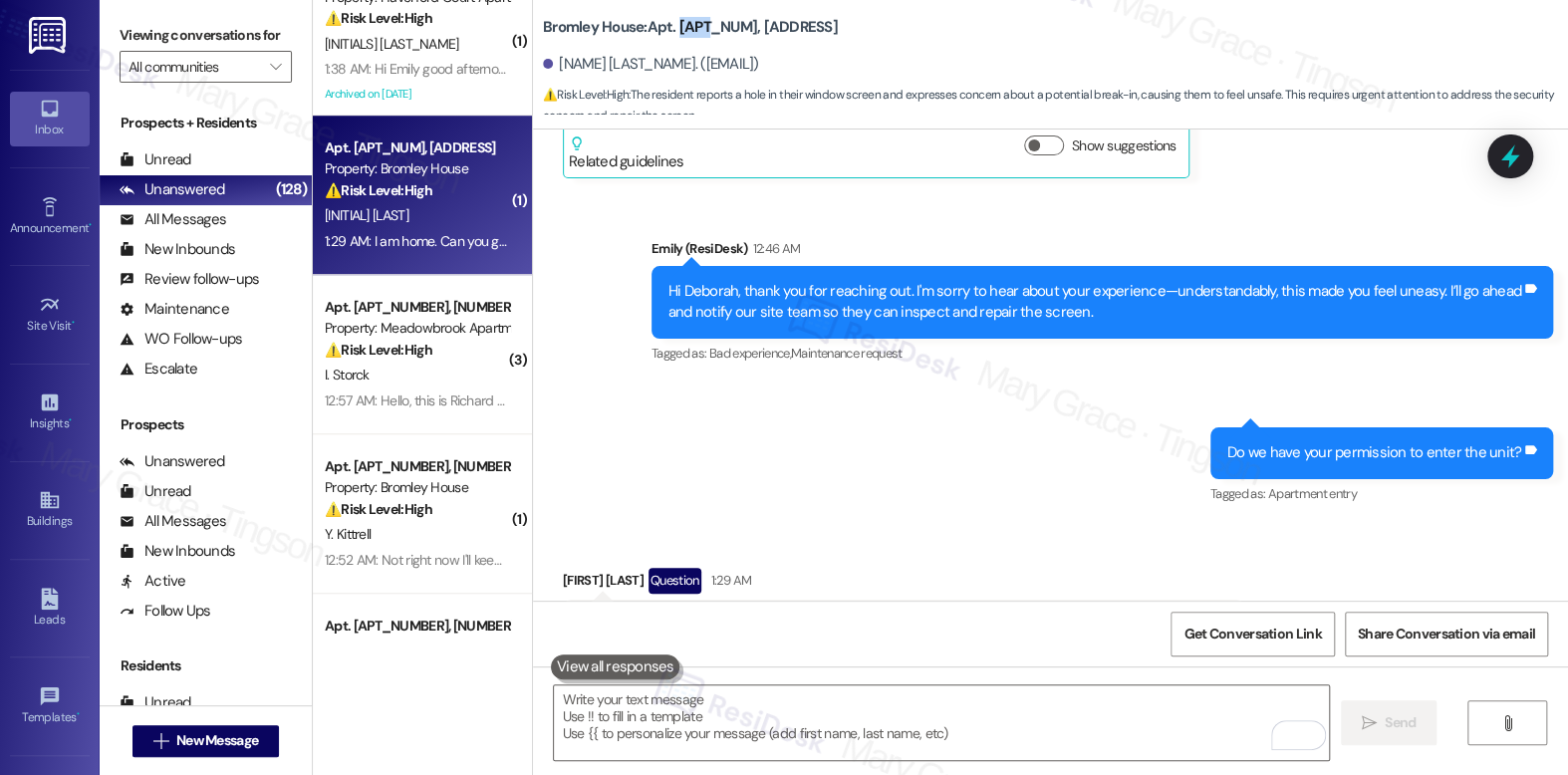 click on "Bromley House:  Apt. C208, 6901 Old York Rd" at bounding box center (690, 27) 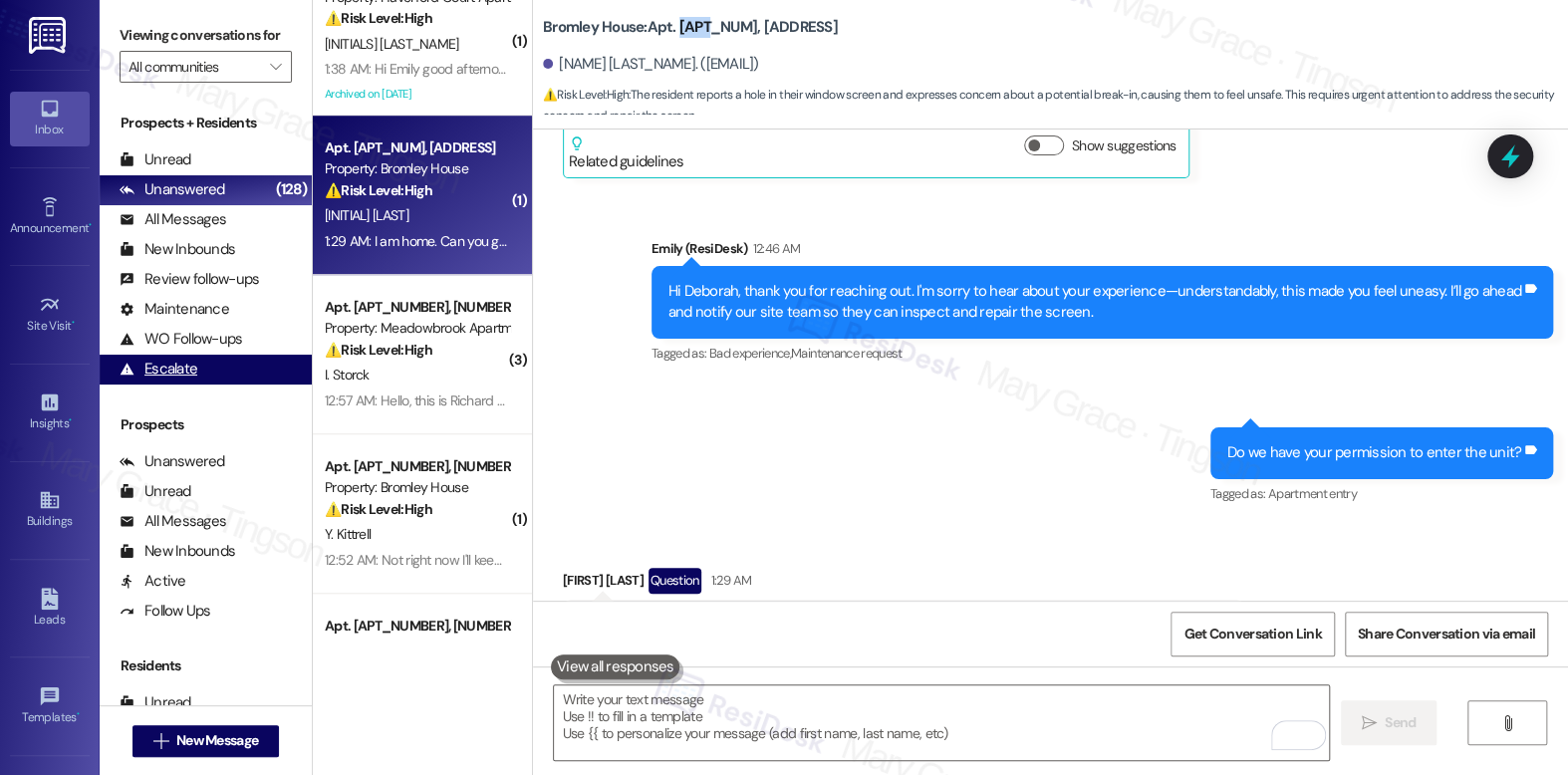 copy on "C208" 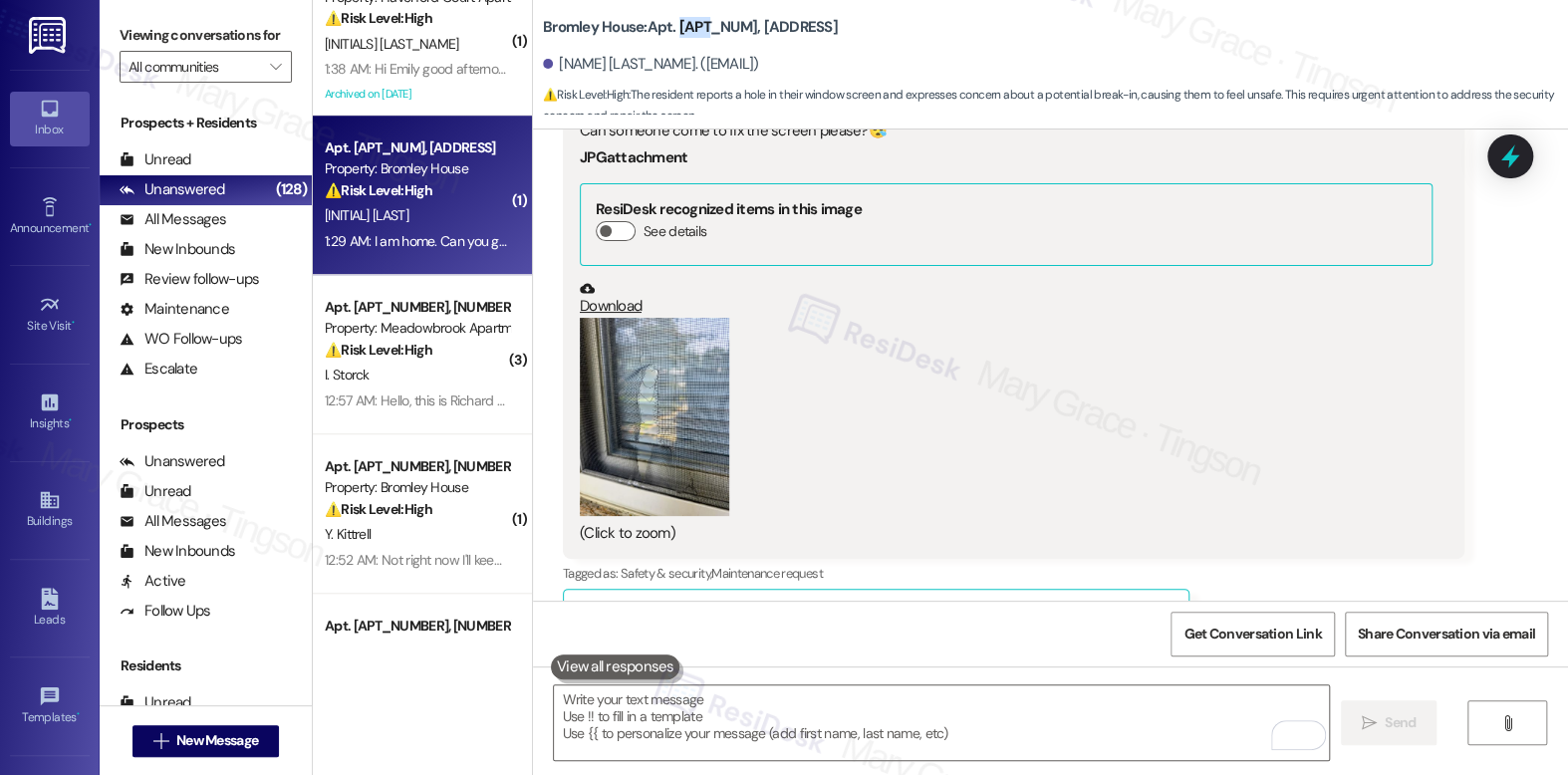 scroll, scrollTop: 19956, scrollLeft: 0, axis: vertical 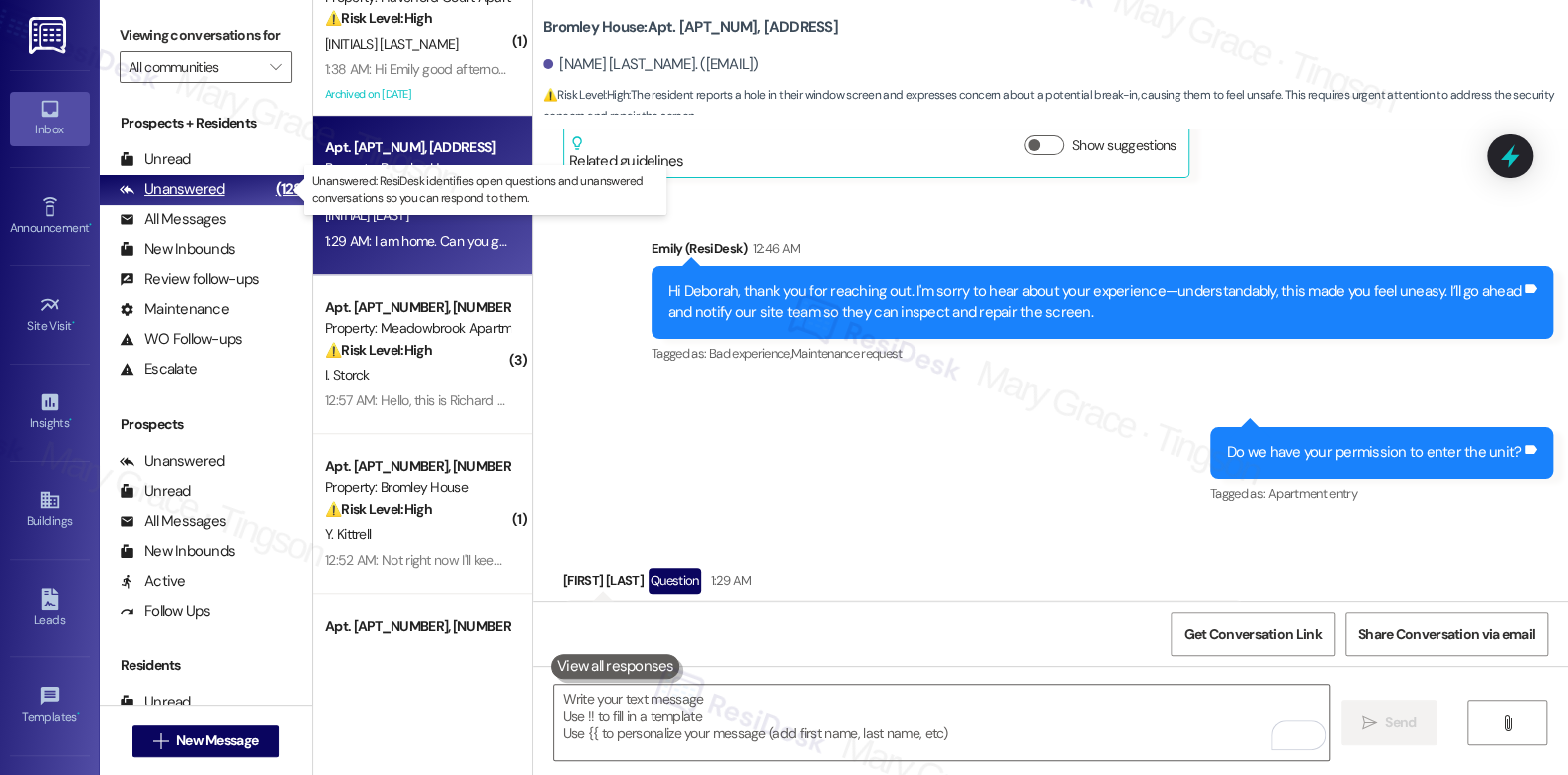 click on "Unanswered" at bounding box center [172, 189] 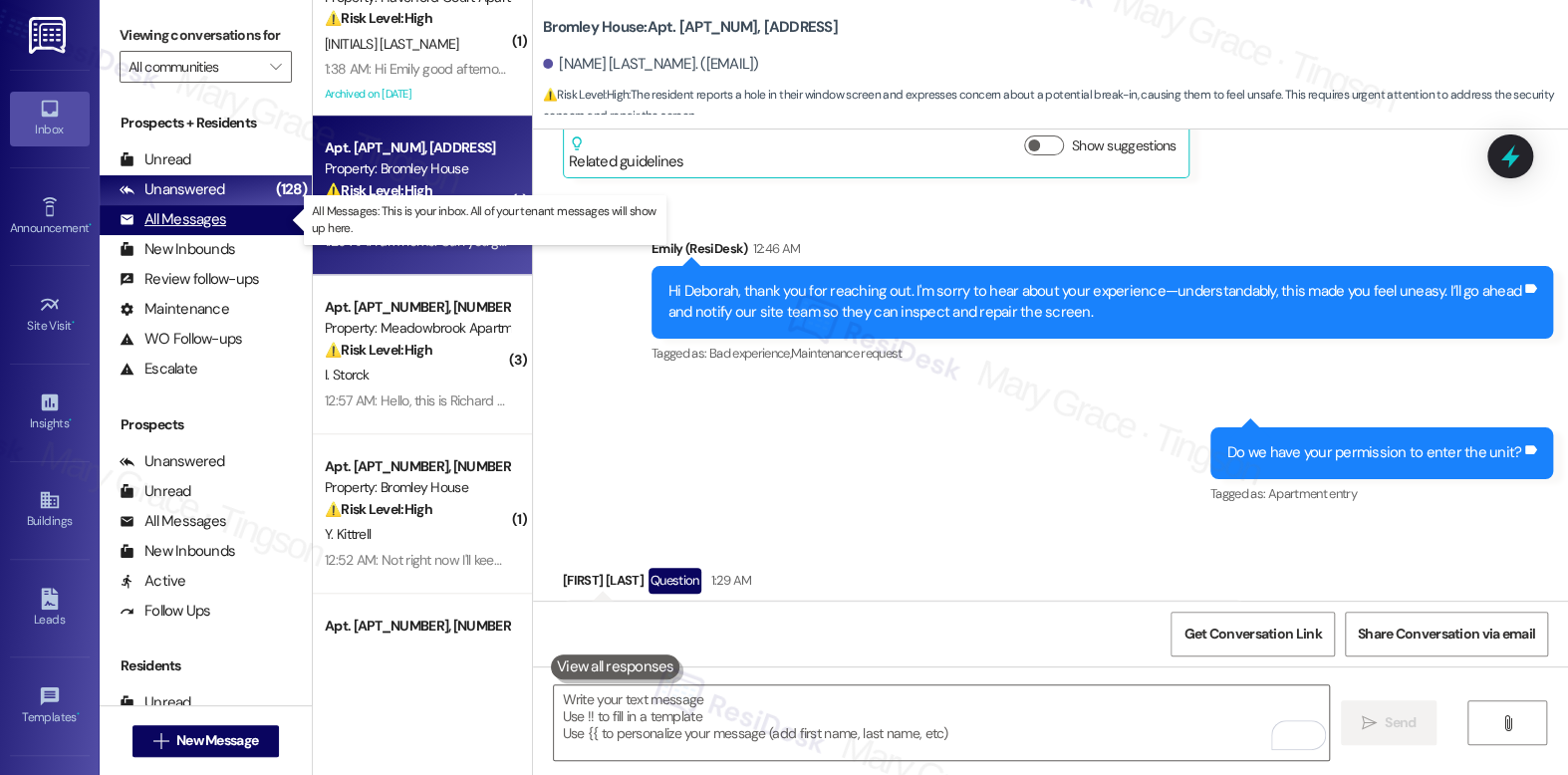 click on "All Messages" at bounding box center (172, 219) 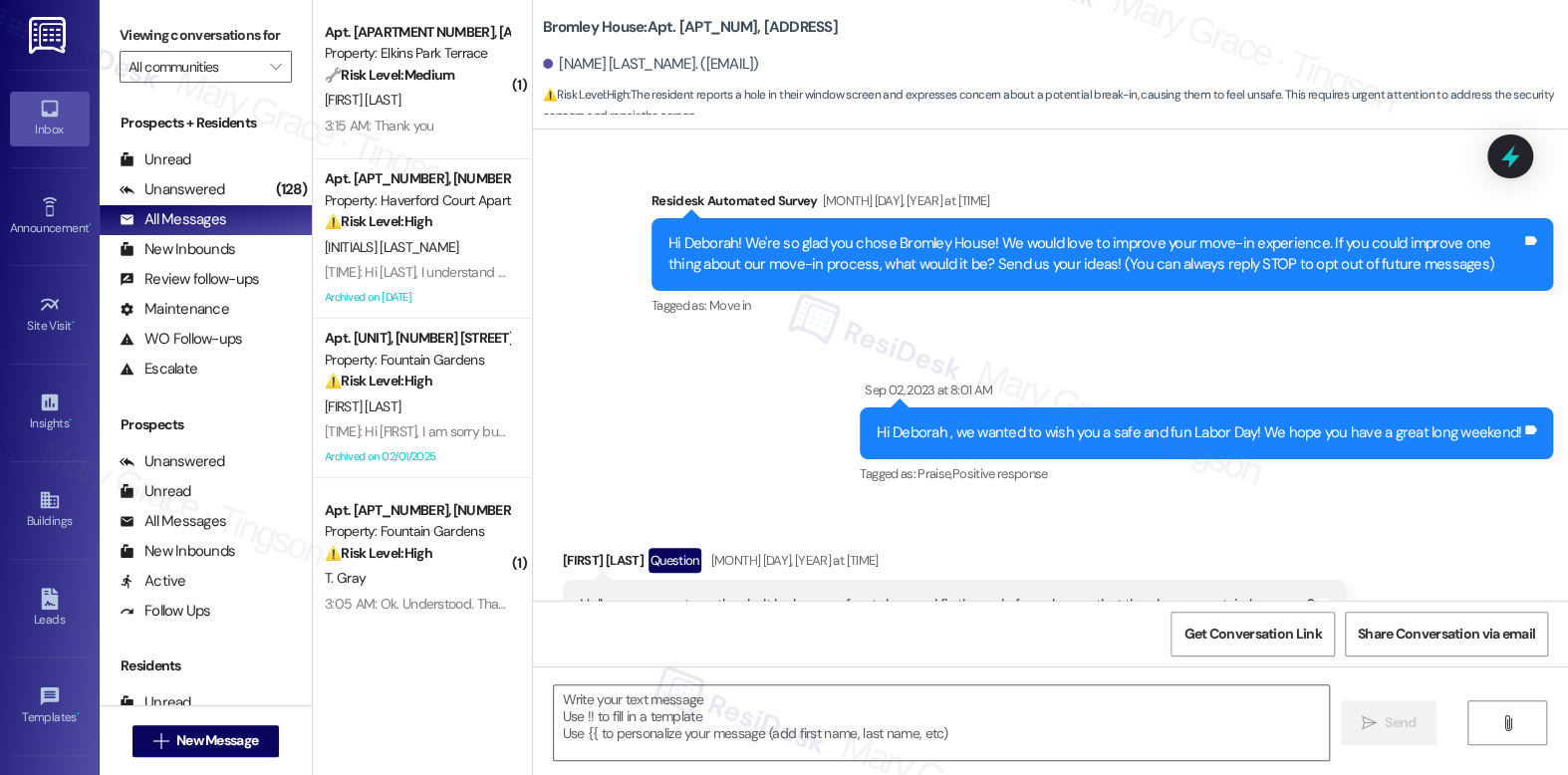 scroll, scrollTop: 19956, scrollLeft: 0, axis: vertical 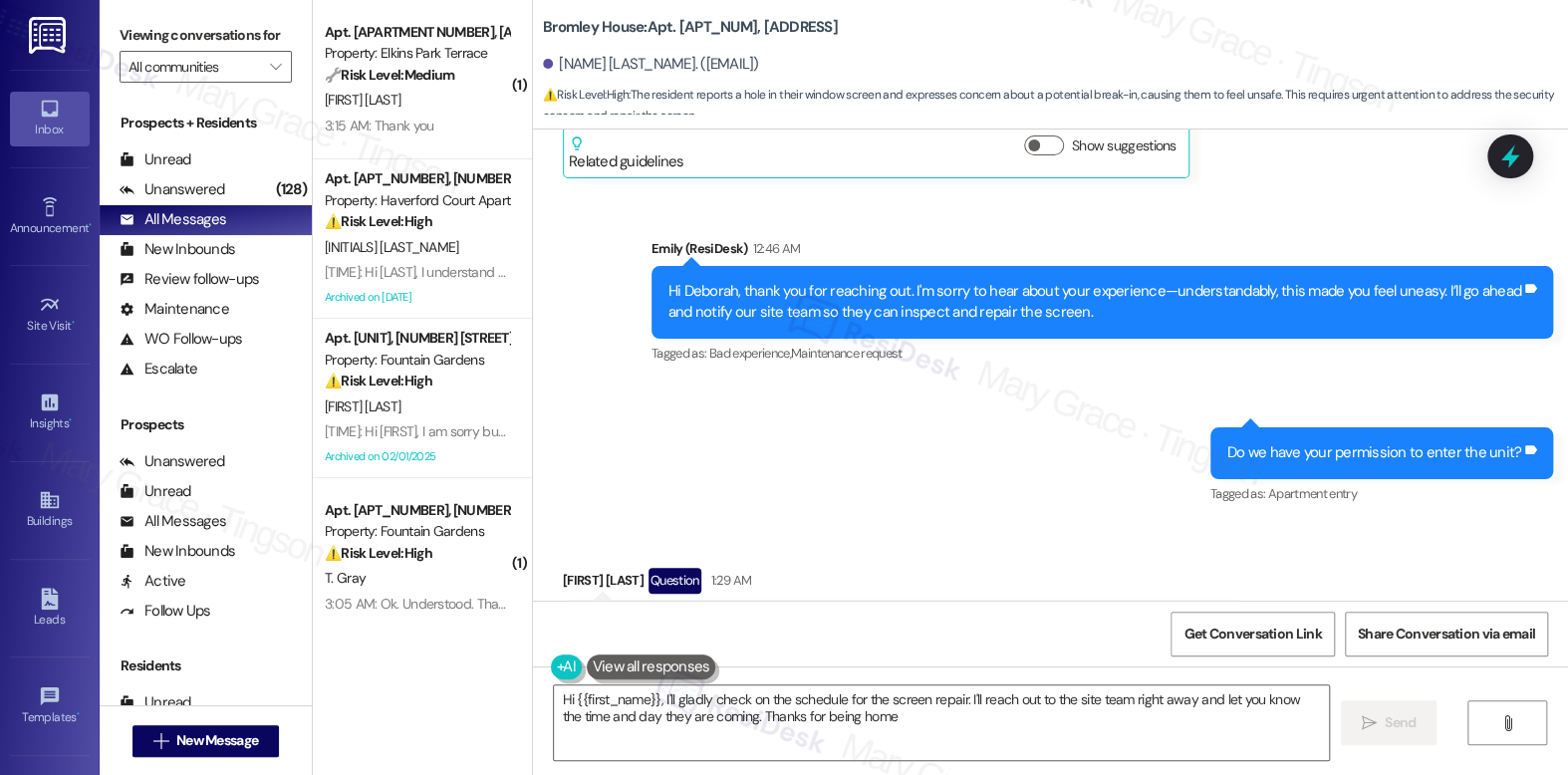 type on "Hi {{first_name}}, I'll gladly check on the schedule for the screen repair. I'll reach out to the site team right away and let you know the time and day they are coming. Thanks for being home!" 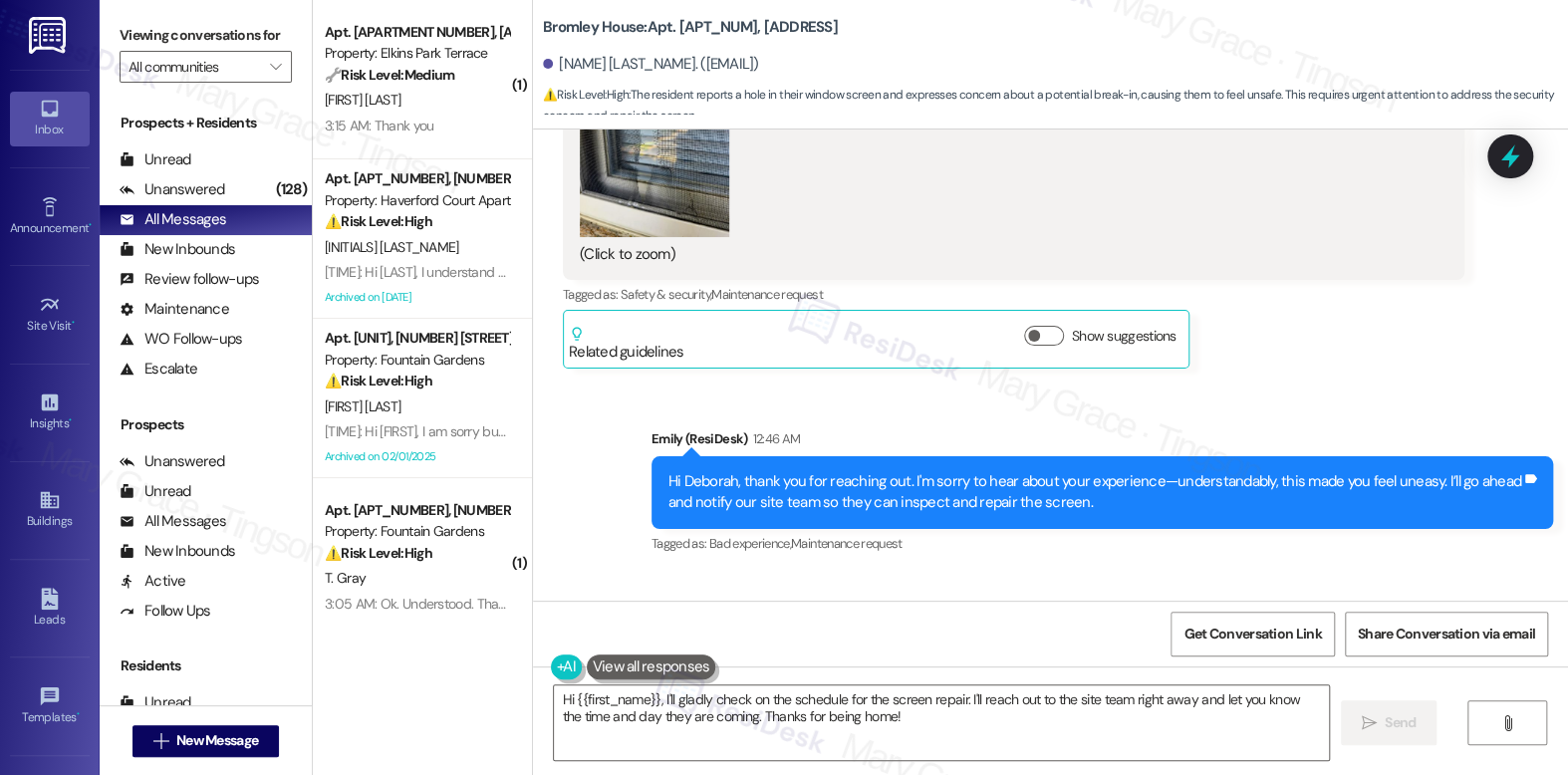 scroll, scrollTop: 19956, scrollLeft: 0, axis: vertical 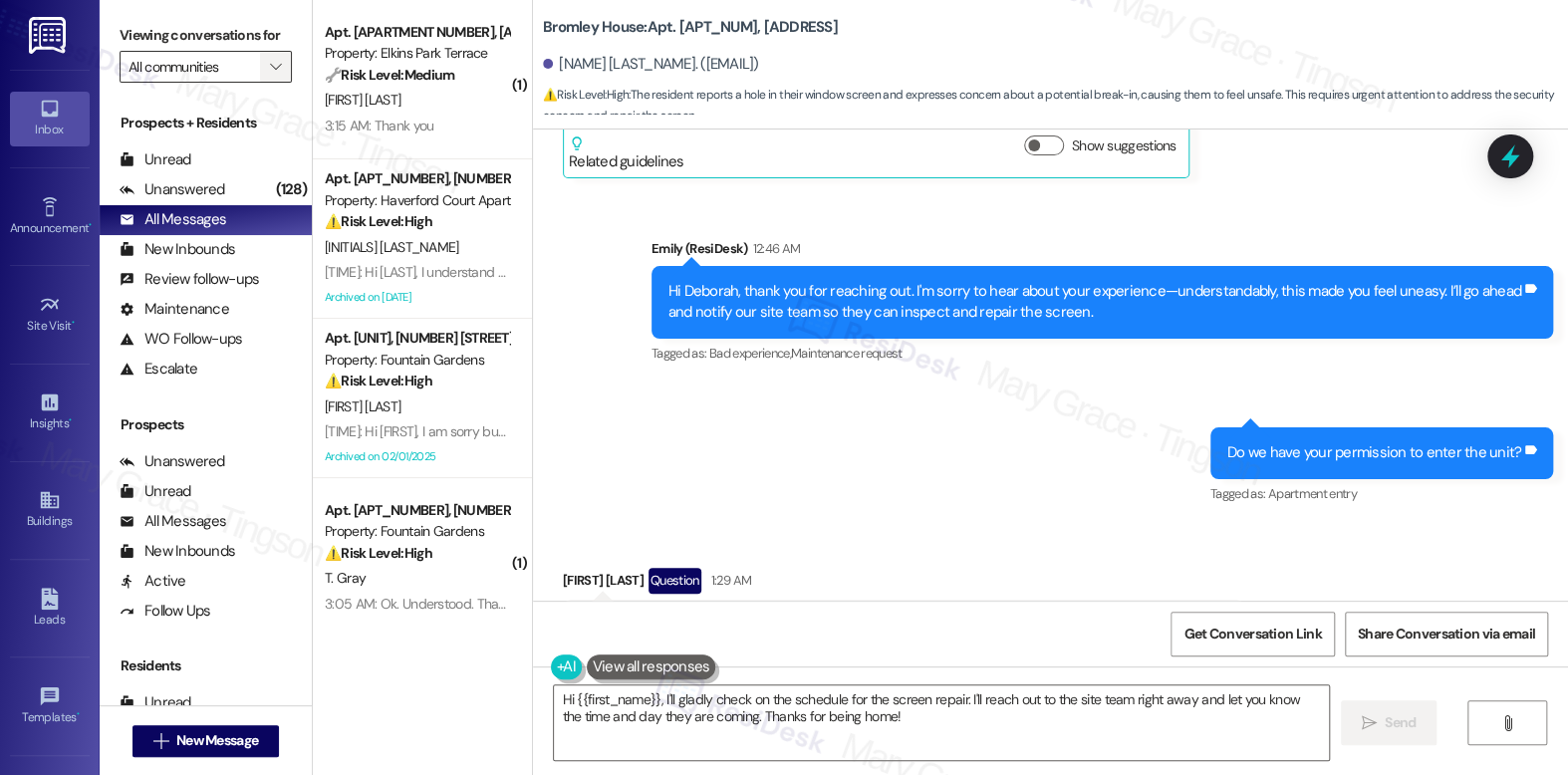 click on "" at bounding box center (275, 67) 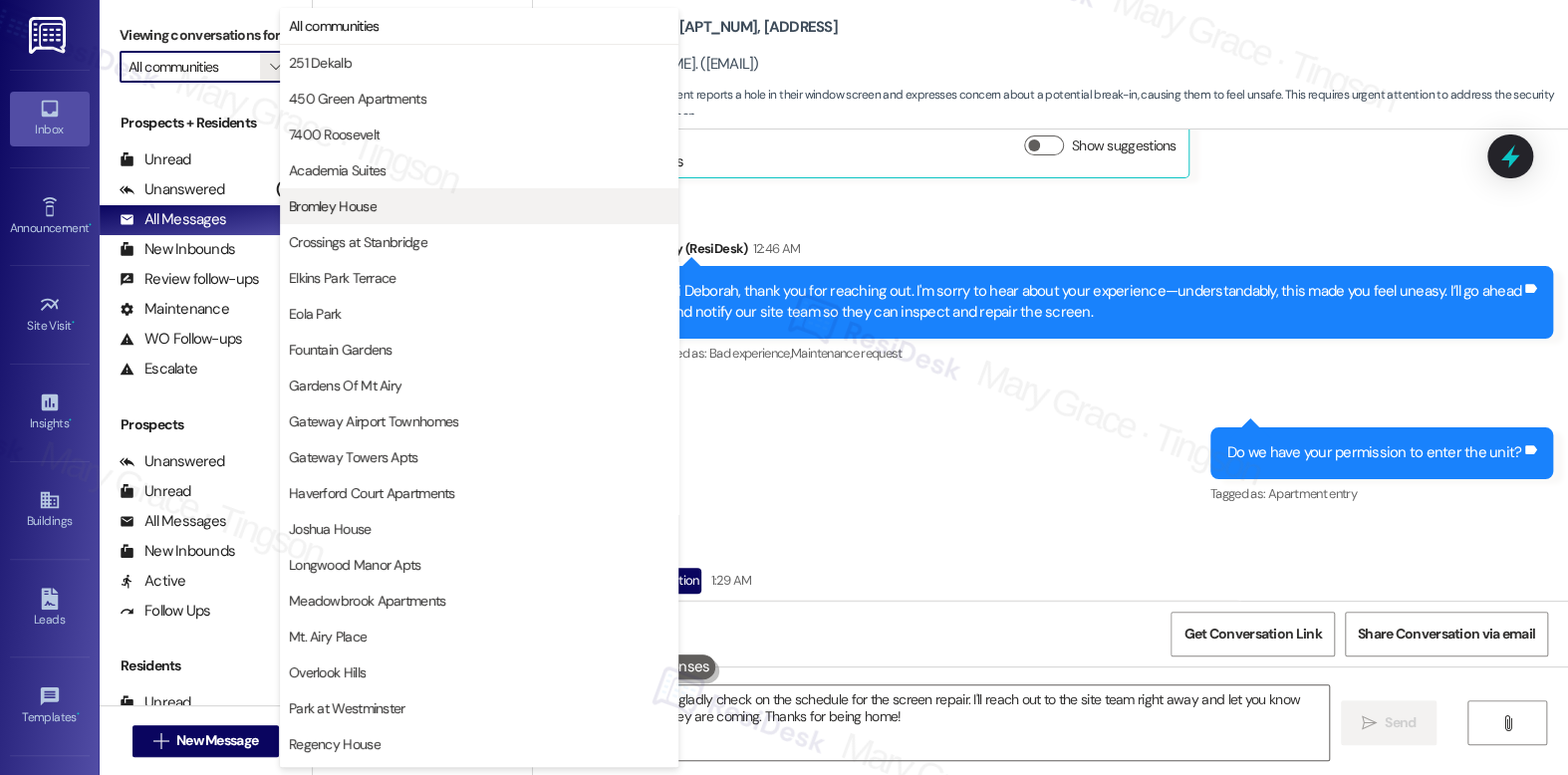 click on "Bromley House" at bounding box center [333, 206] 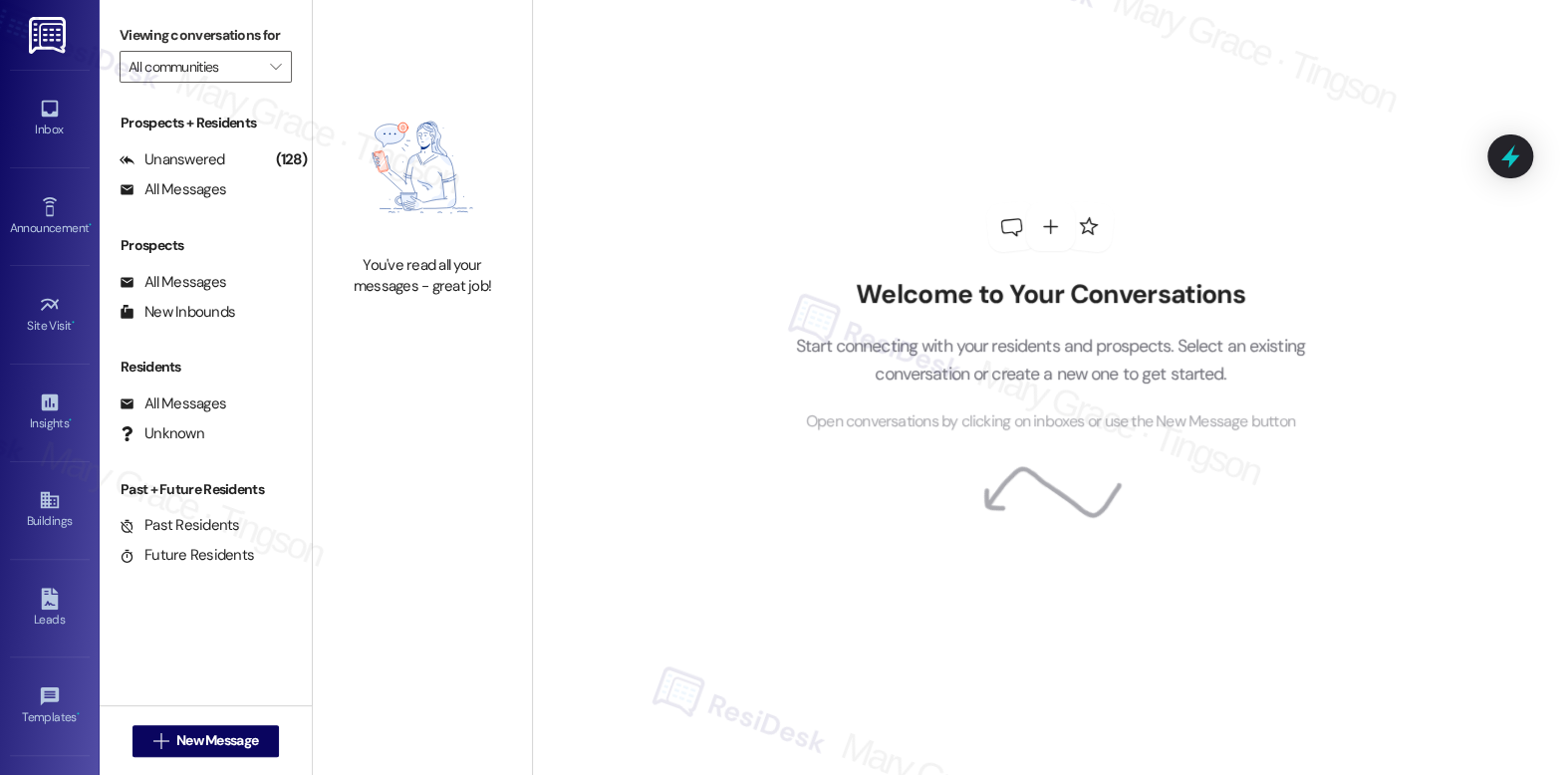 type on "Bromley House" 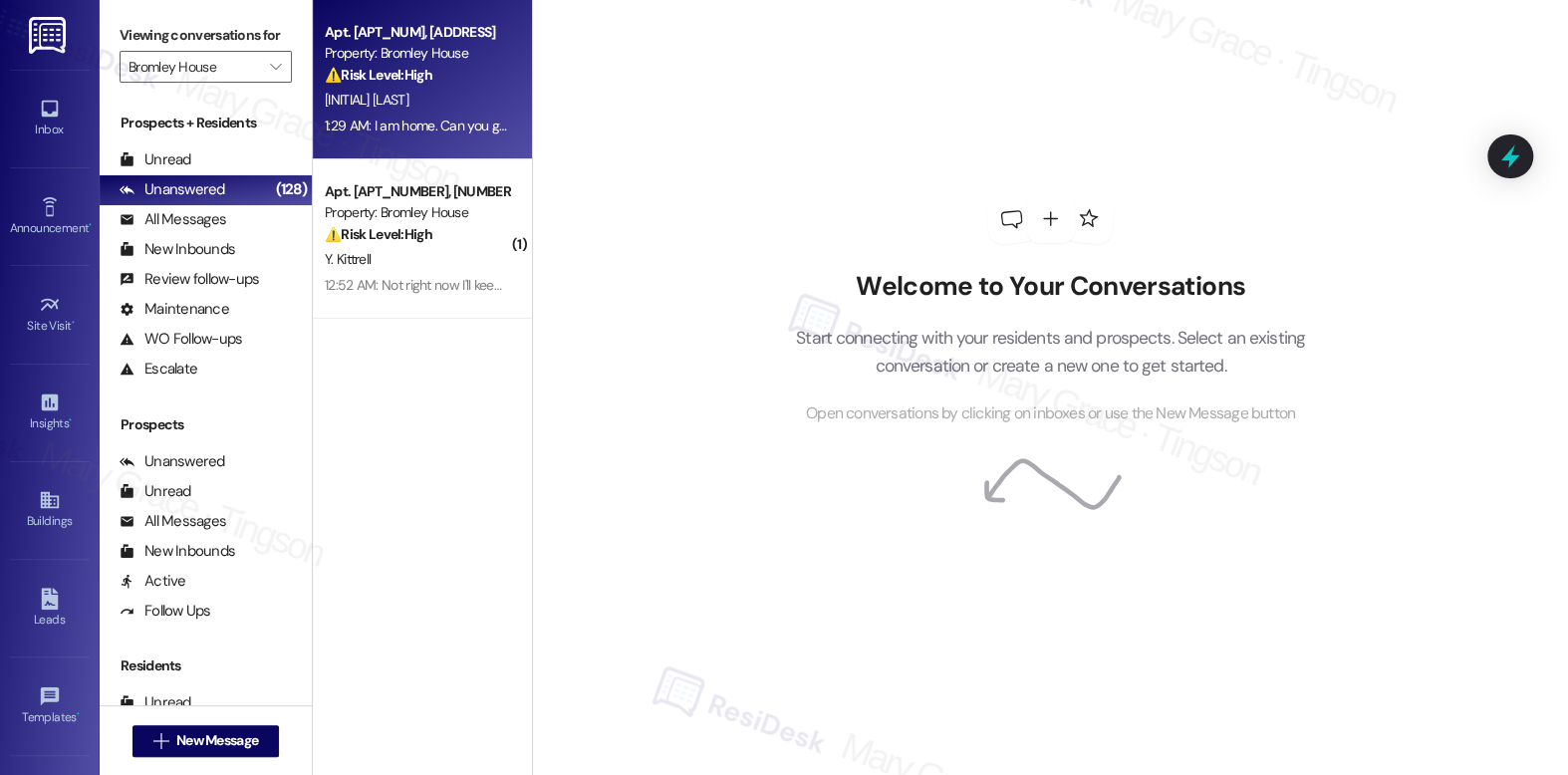 click on "[FIRST] [LAST]" at bounding box center [416, 100] 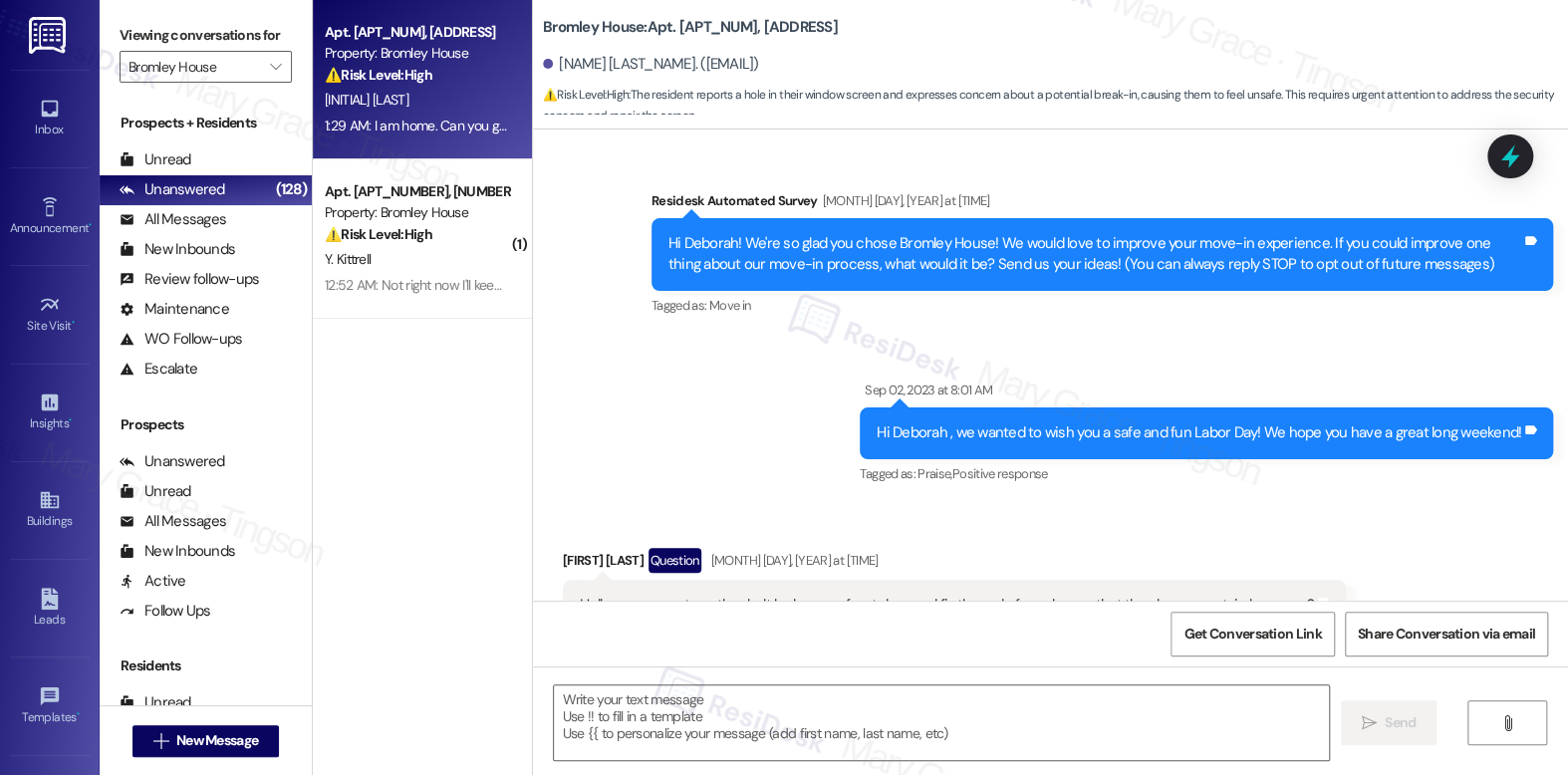 scroll, scrollTop: 19956, scrollLeft: 0, axis: vertical 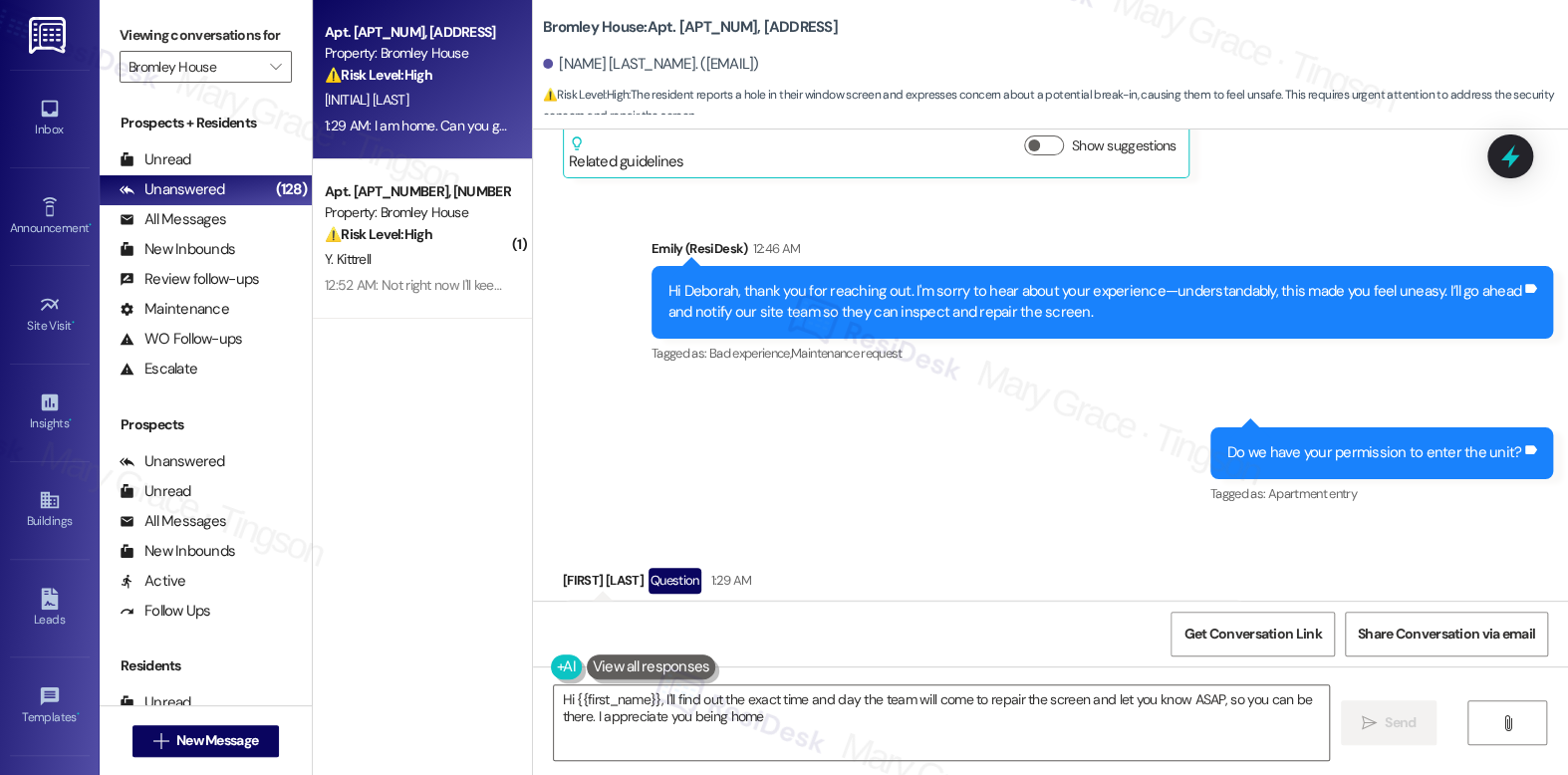 type on "Hi {{first_name}}, I'll find out the exact time and day the team will come to repair the screen and let you know ASAP, so you can be there. I appreciate you being home!" 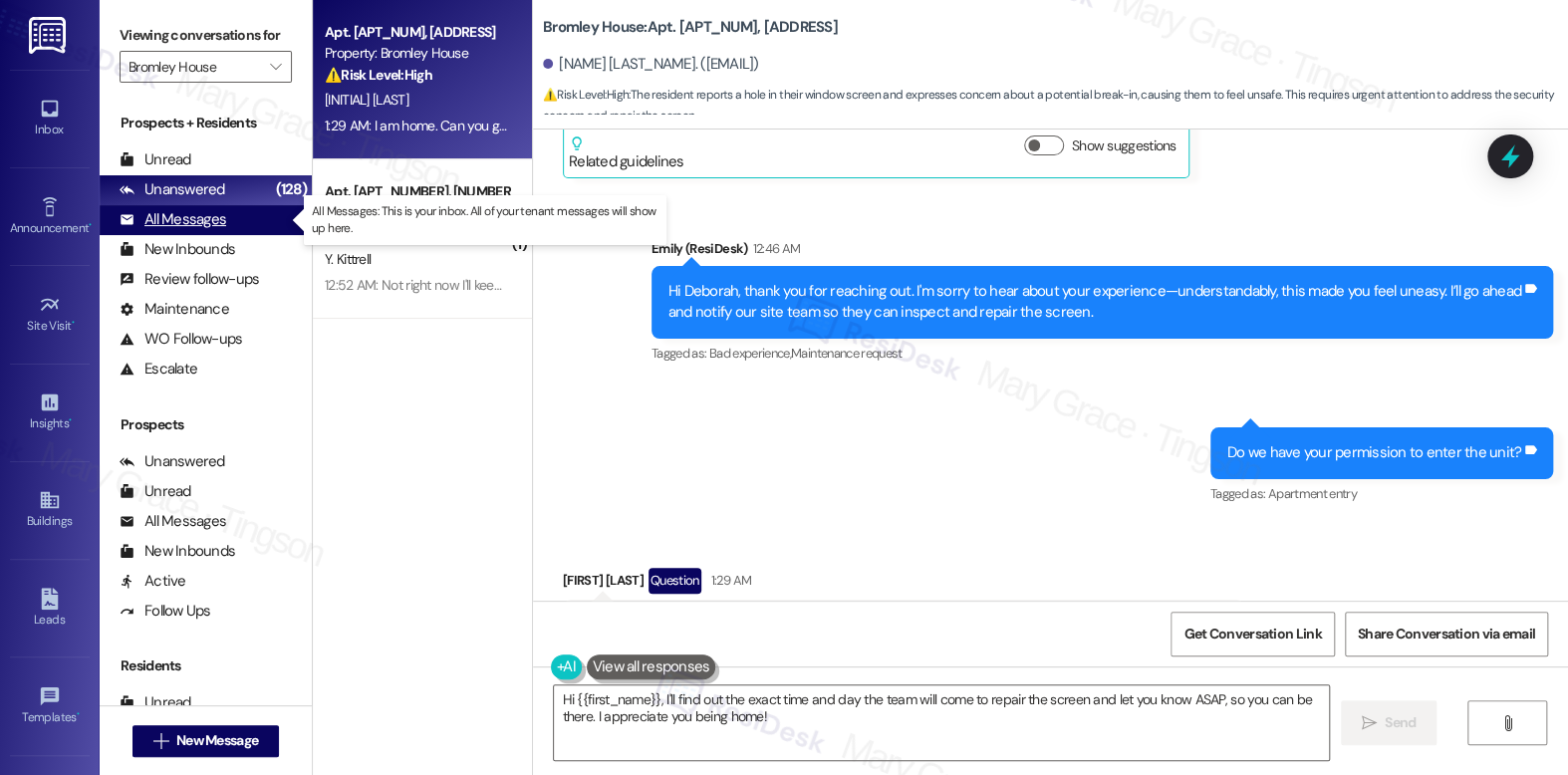 click on "All Messages" at bounding box center [172, 219] 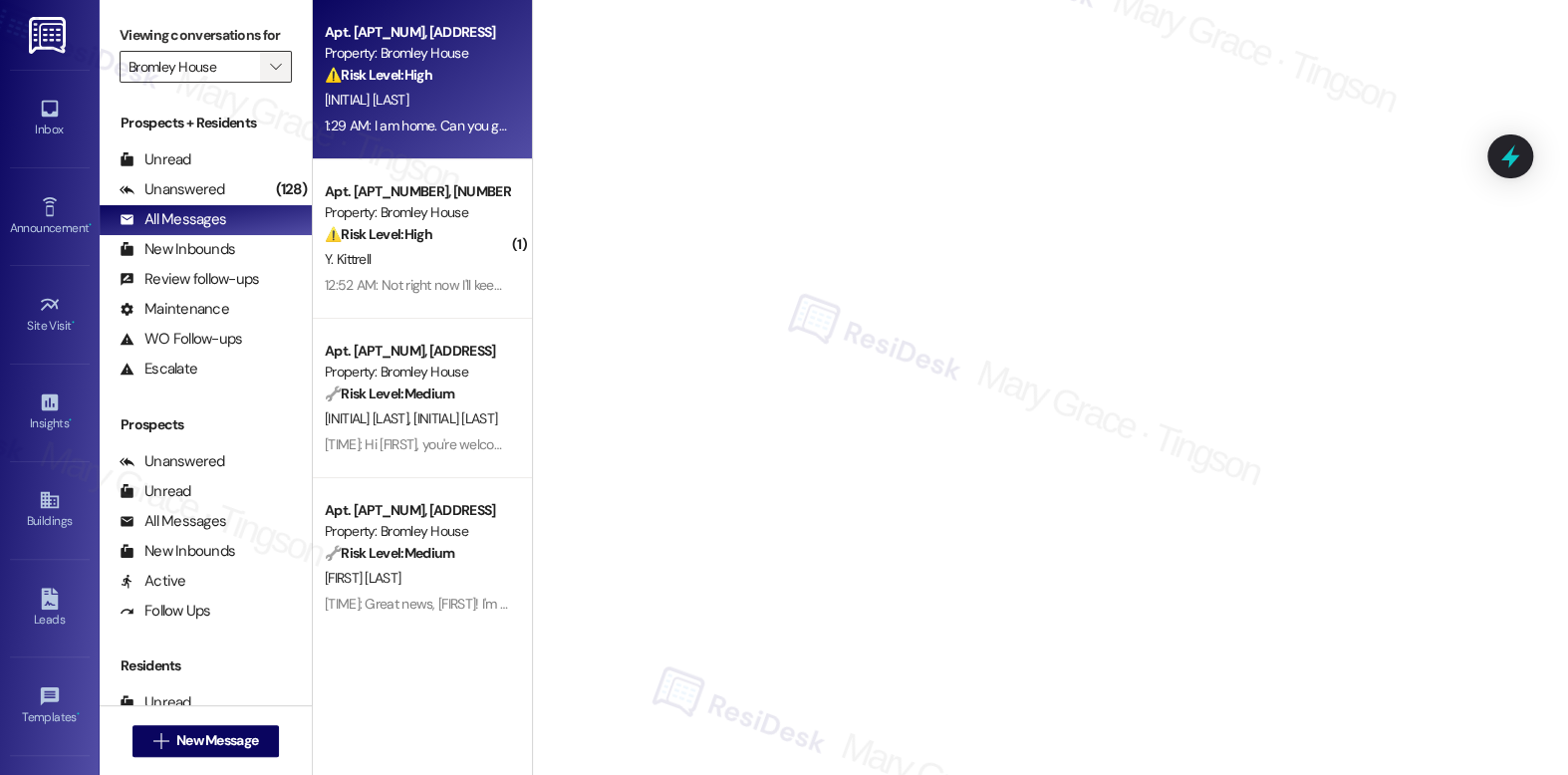 click on "" at bounding box center [275, 67] 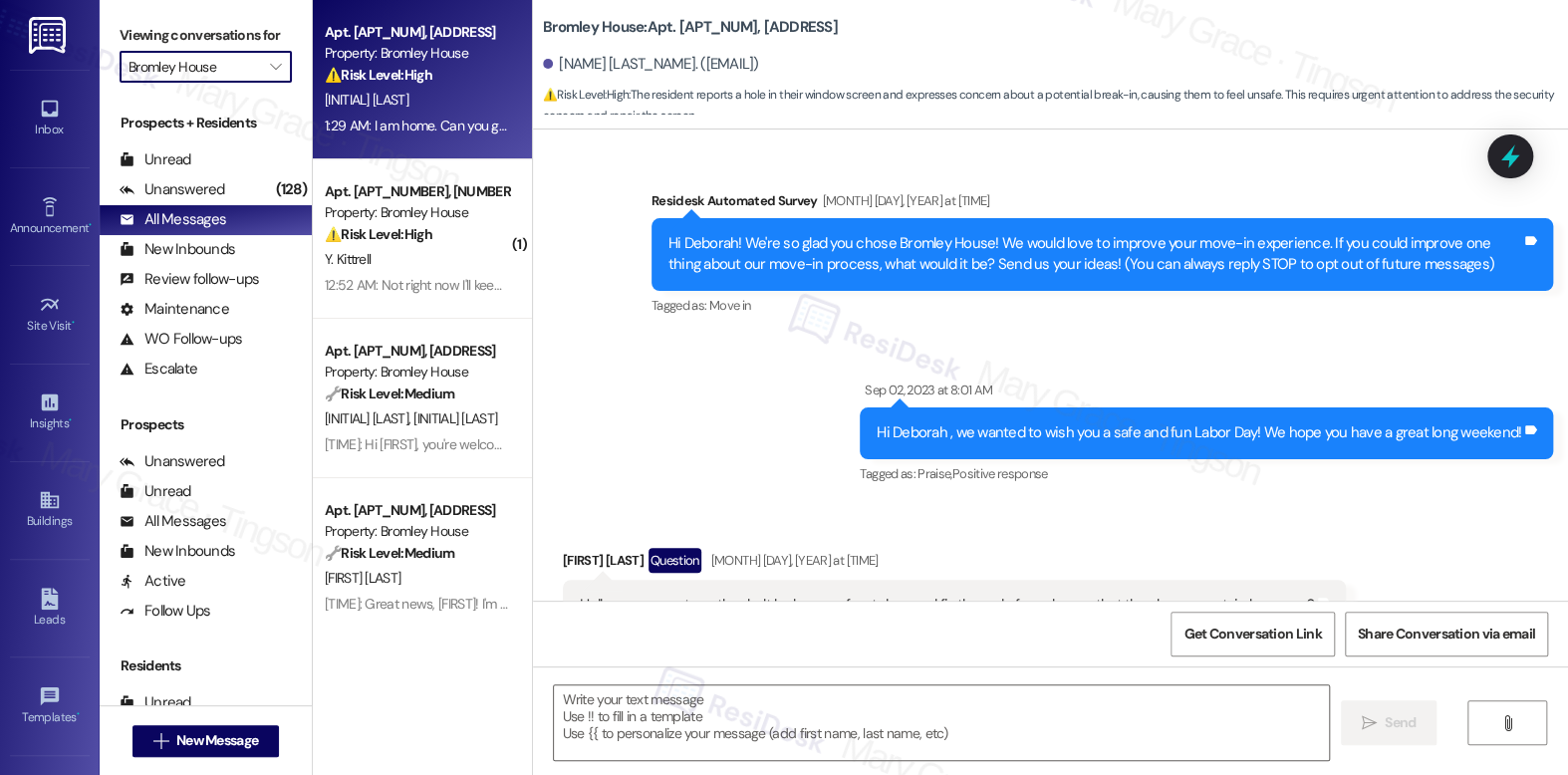scroll, scrollTop: 19956, scrollLeft: 0, axis: vertical 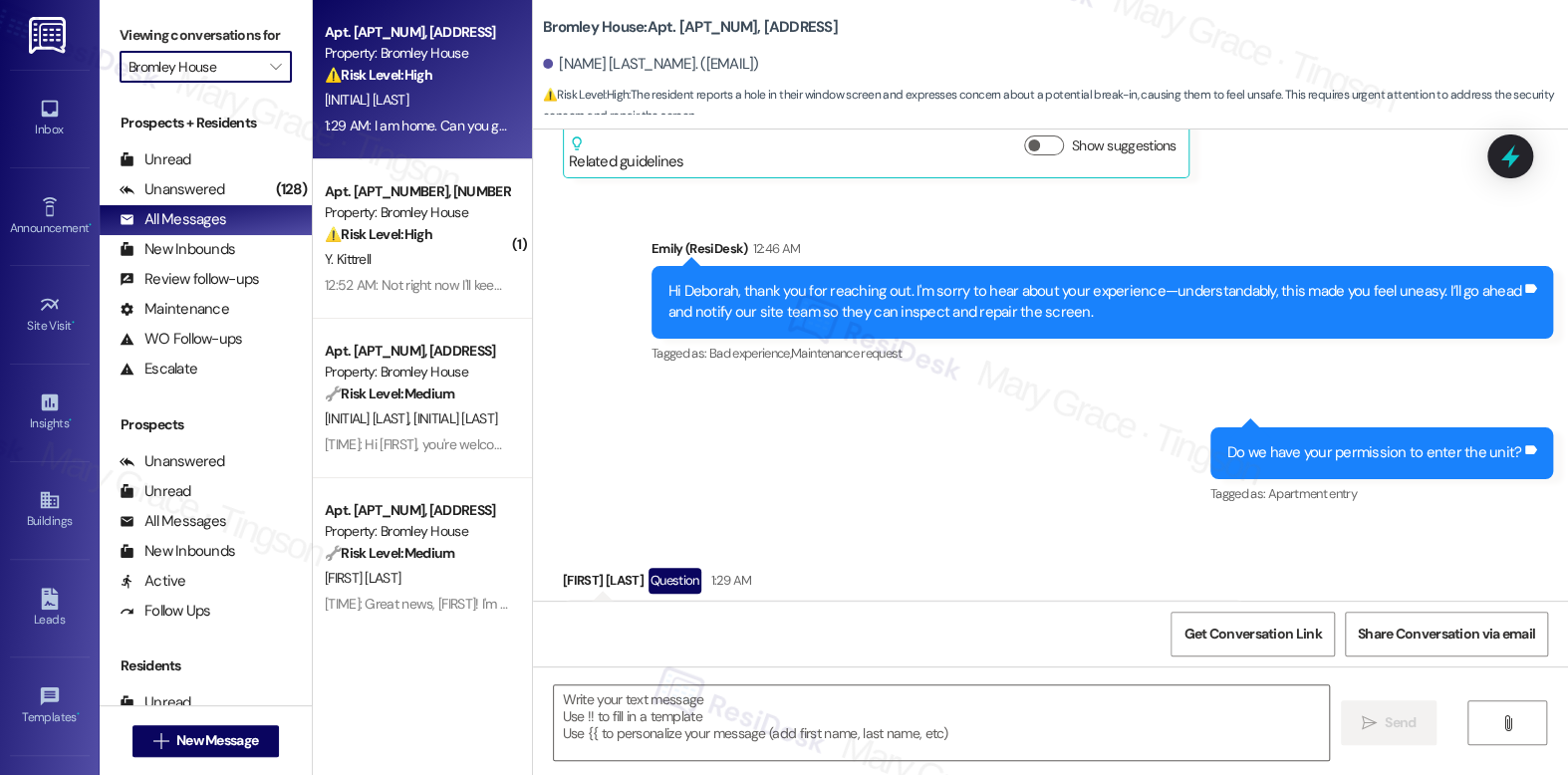 type on "Fetching suggested responses. Please feel free to read through the conversation in the meantime." 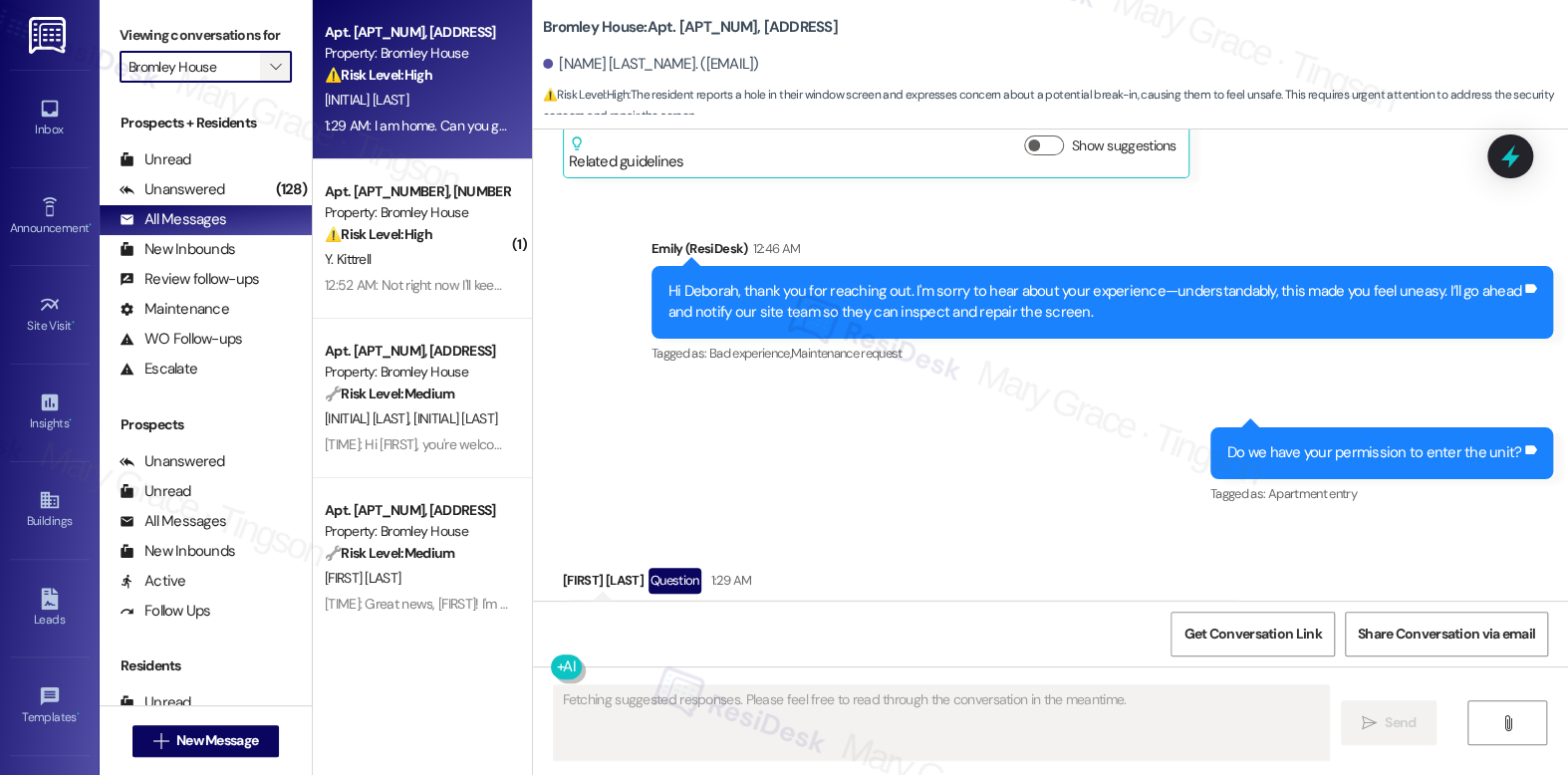 click on "" at bounding box center (275, 67) 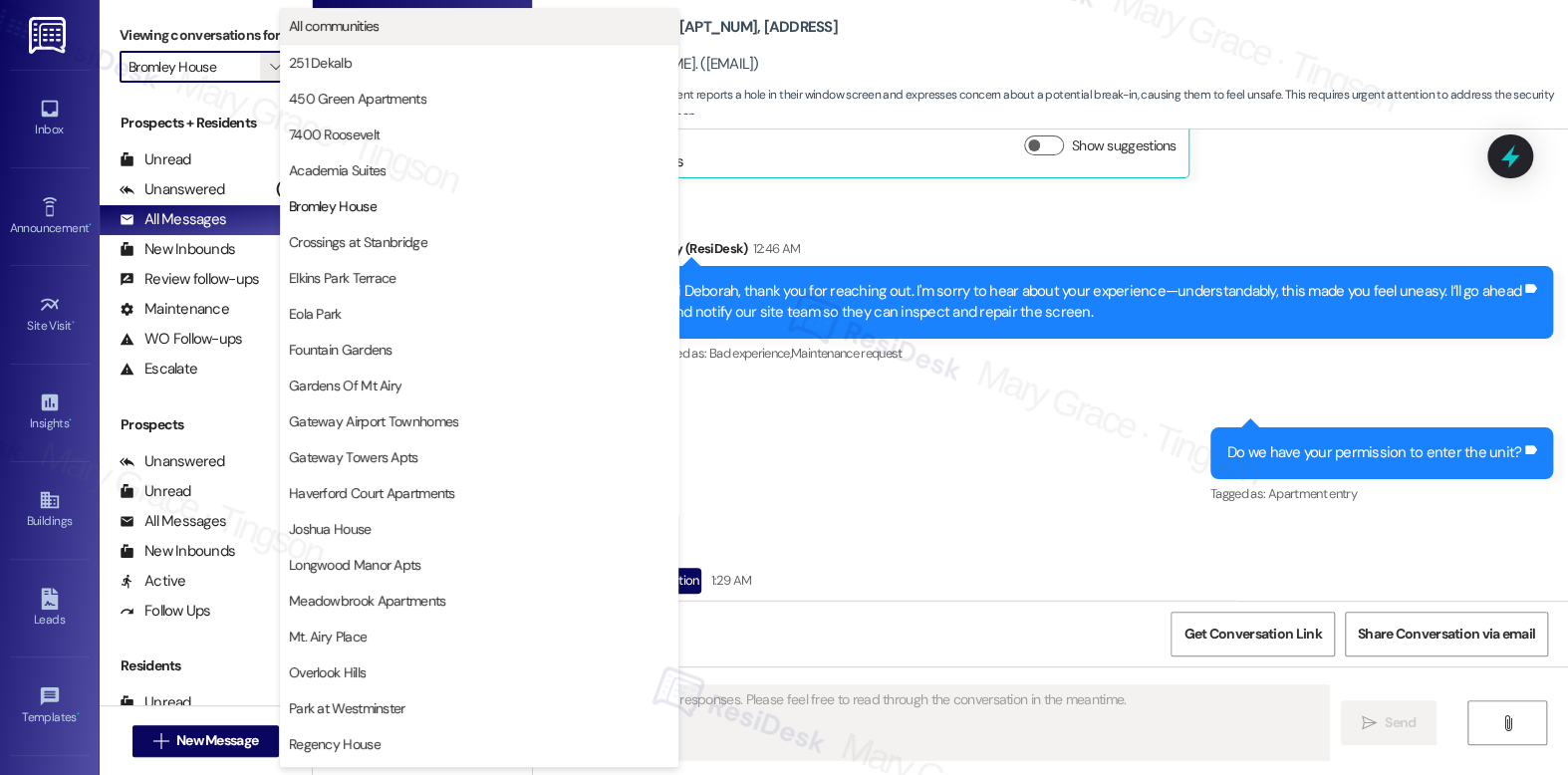 click on "All communities" at bounding box center [334, 26] 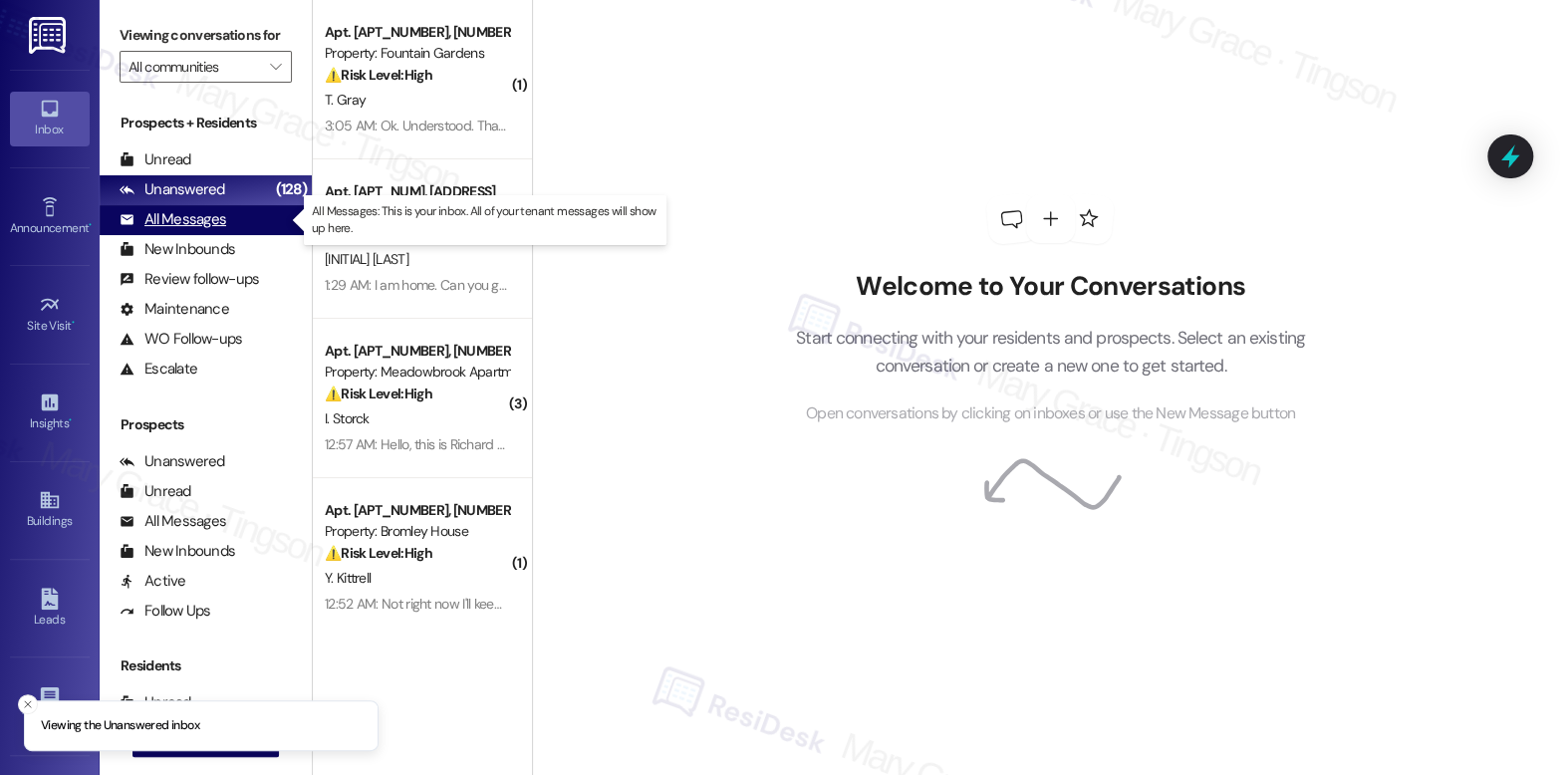 click on "All Messages" at bounding box center [172, 219] 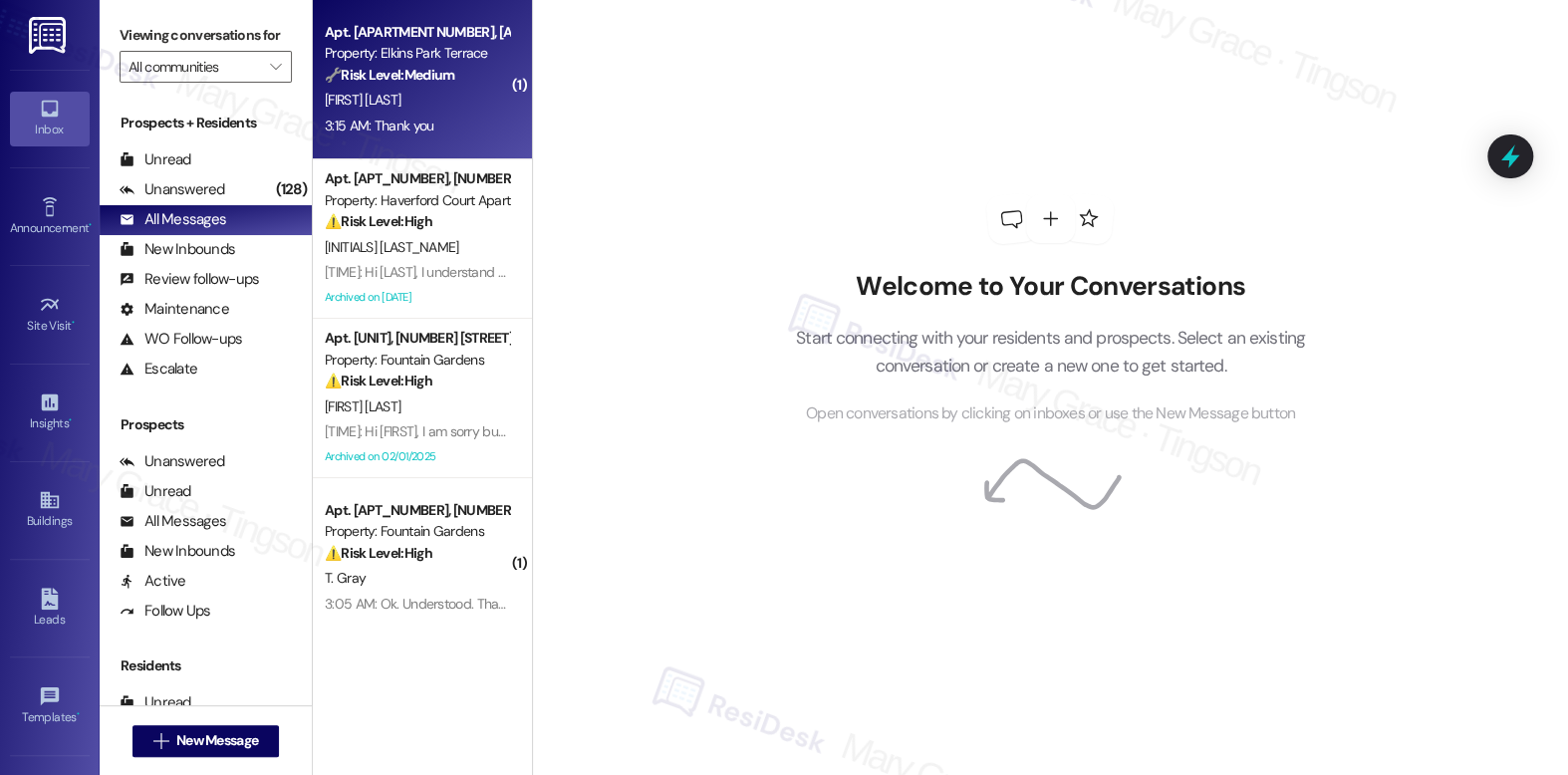click on "N. Soveral" at bounding box center (416, 100) 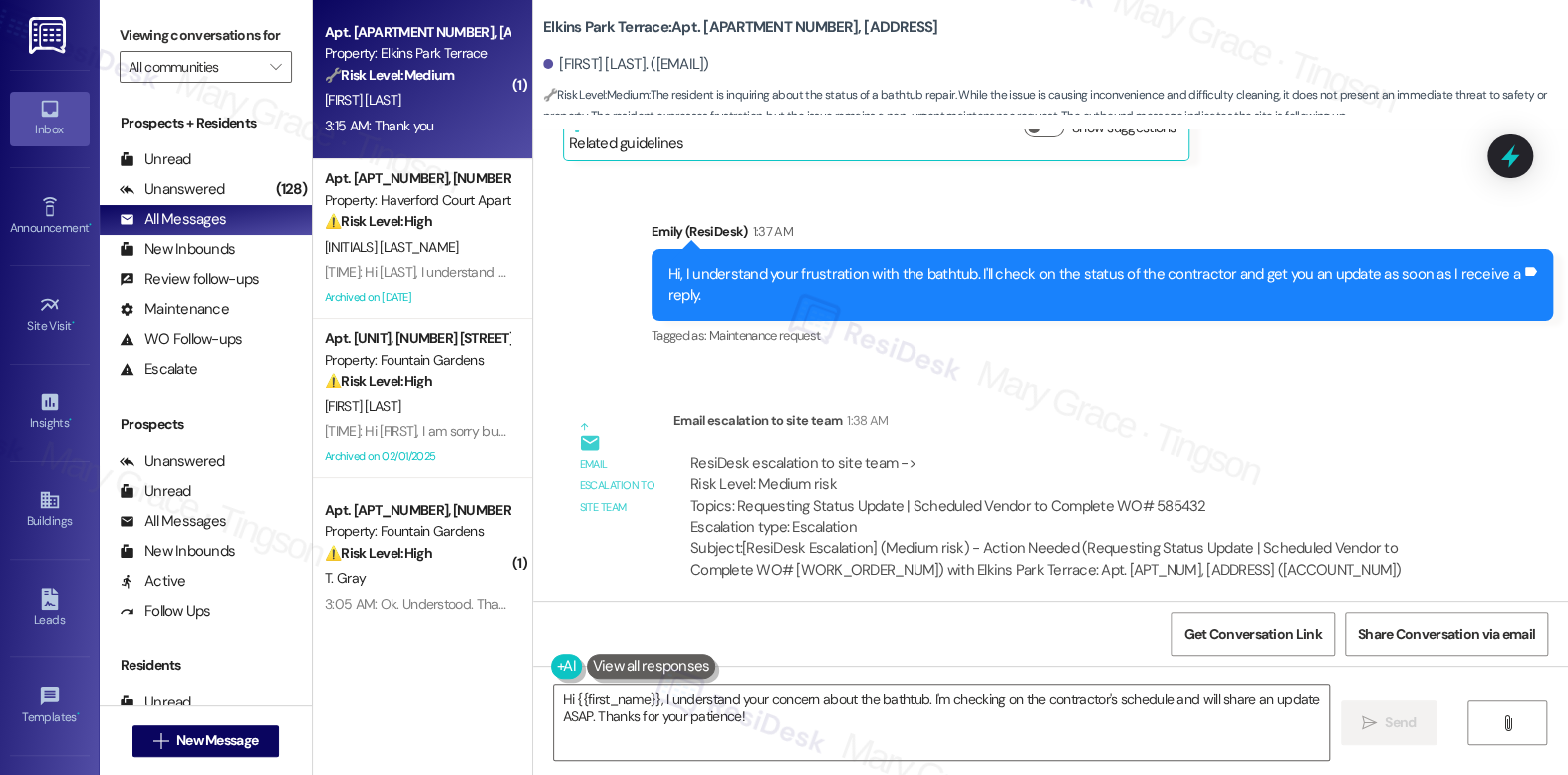 scroll, scrollTop: 17178, scrollLeft: 0, axis: vertical 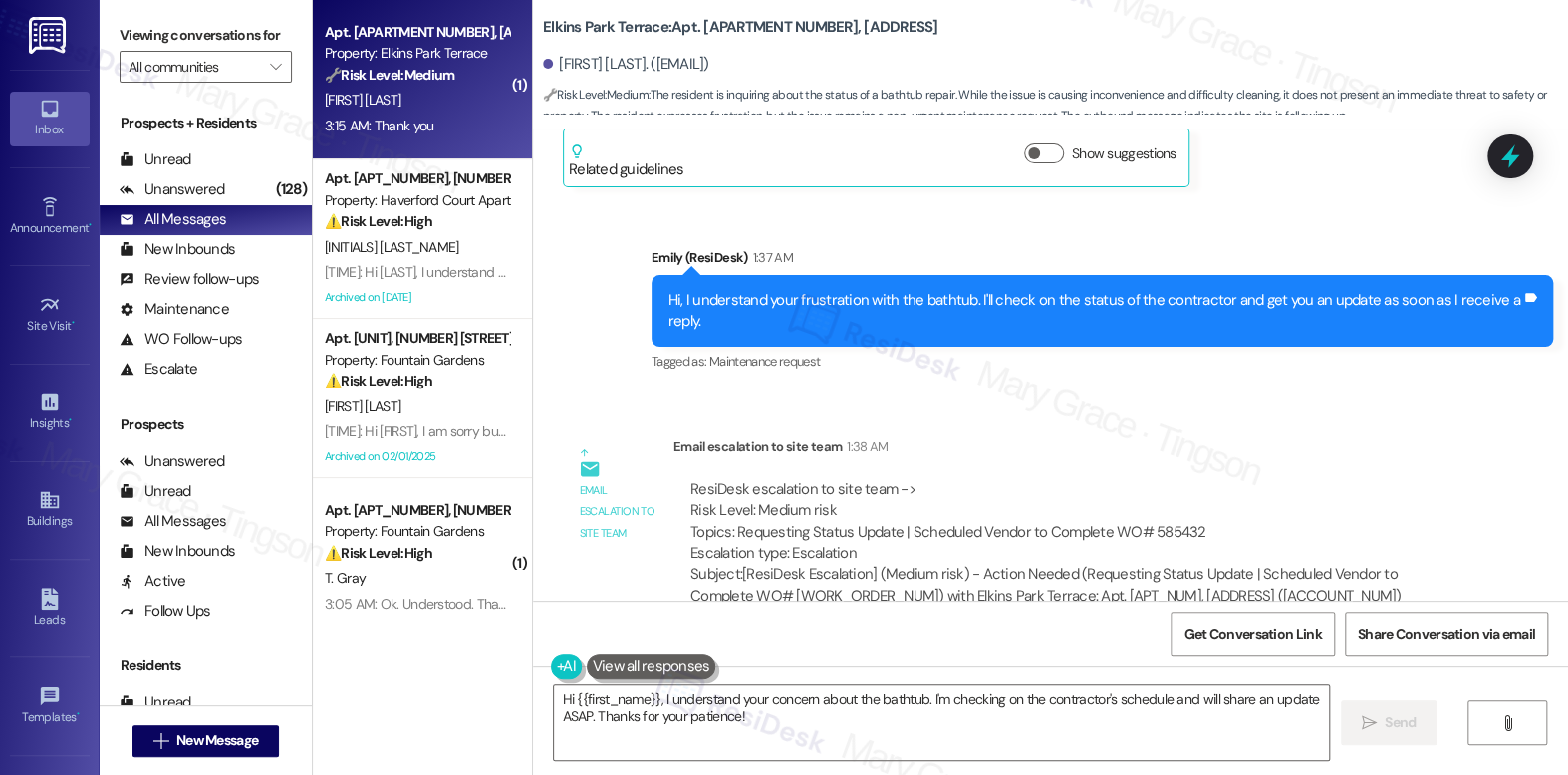 click on "Hi, I understand your frustration with the bathtub. I'll check on the status of the contractor and get you an update as soon as I receive a reply." at bounding box center (1095, 311) 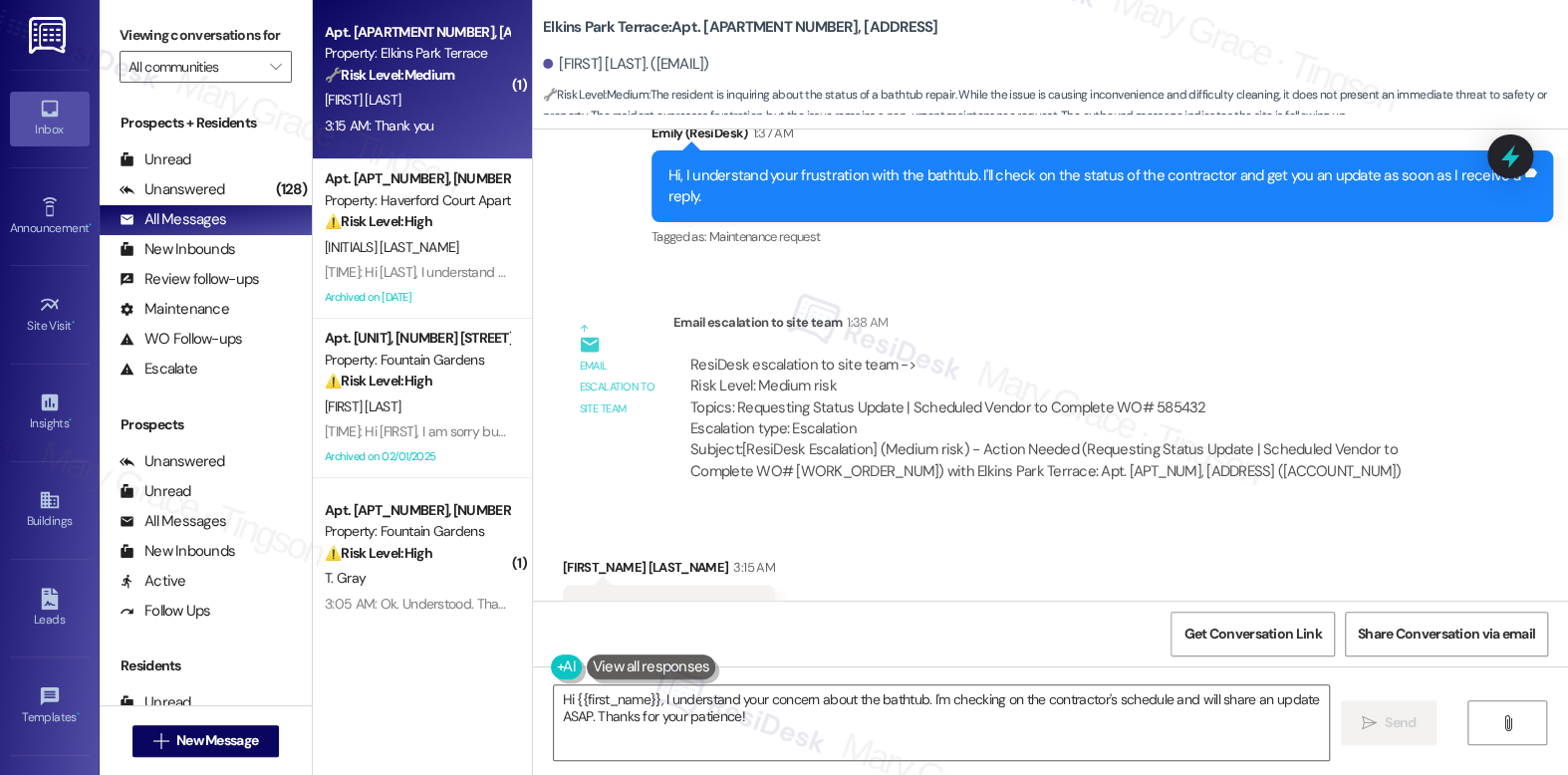 scroll, scrollTop: 17311, scrollLeft: 0, axis: vertical 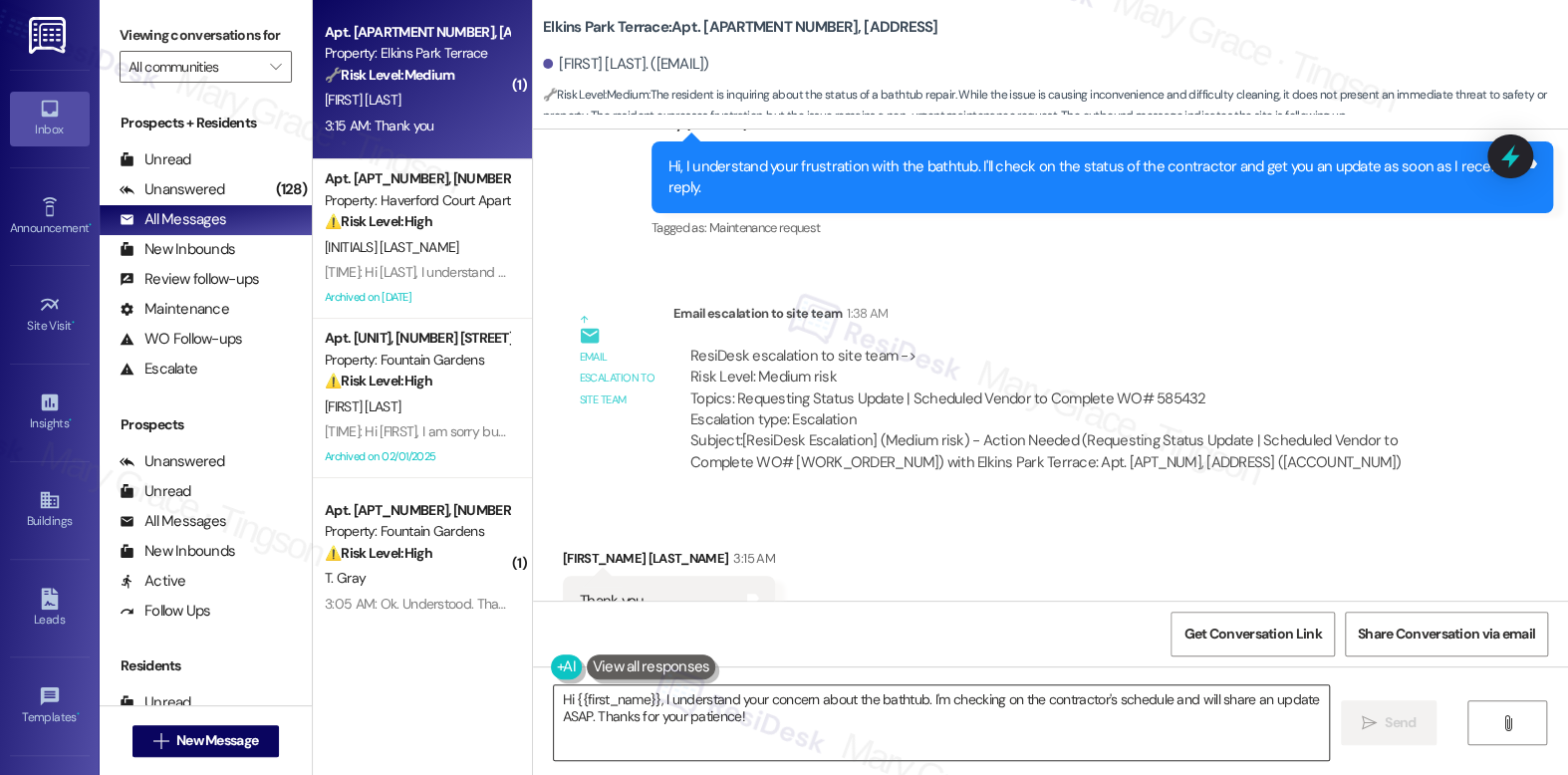 click on "Hi {{first_name}}, I understand your concern about the bathtub. I'm checking on the contractor's schedule and will share an update ASAP. Thanks for your patience!" at bounding box center [940, 722] 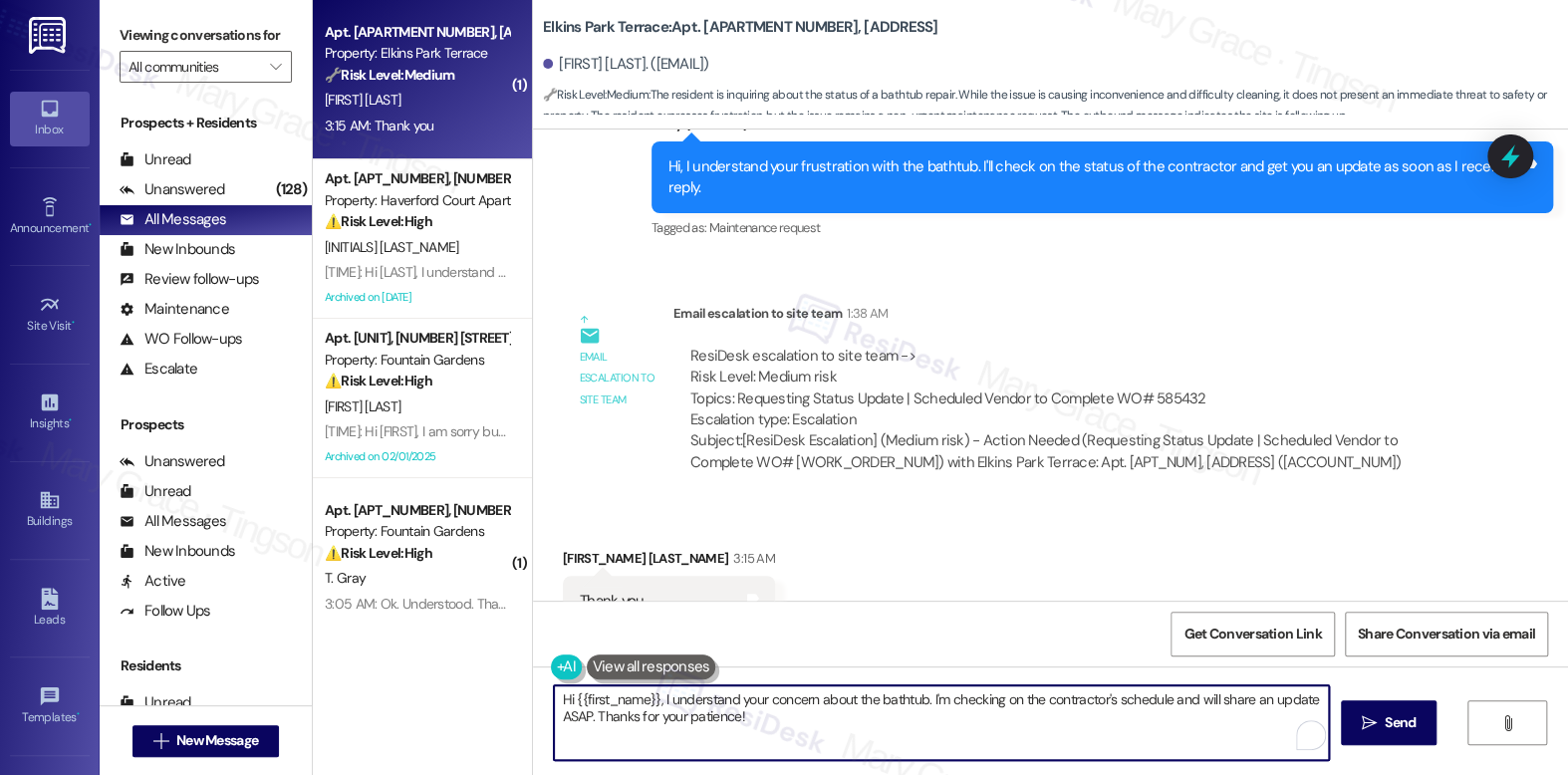 click on "Hi {{first_name}}, I understand your concern about the bathtub. I'm checking on the contractor's schedule and will share an update ASAP. Thanks for your patience!" at bounding box center (940, 722) 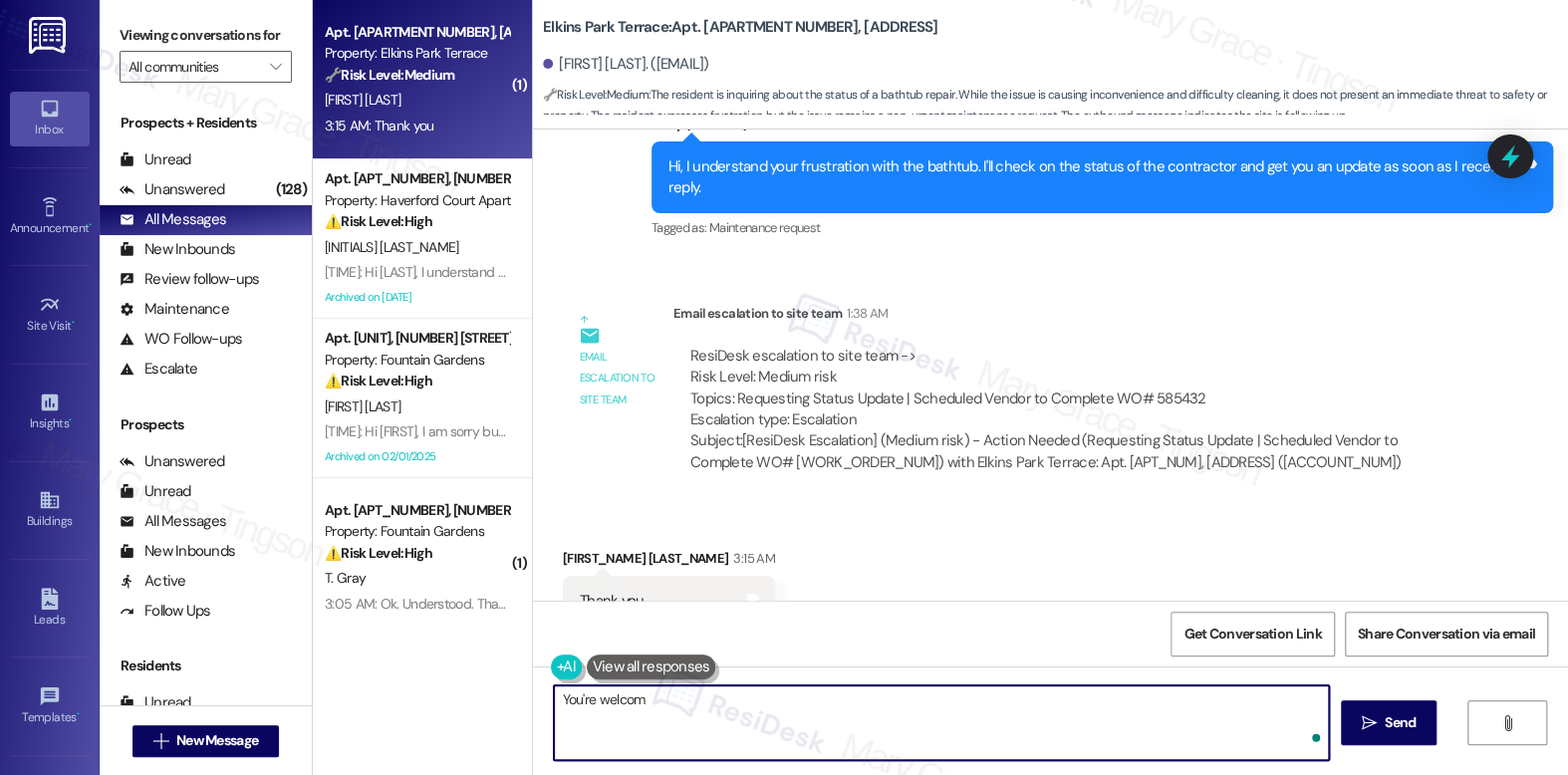 type on "You're welcome" 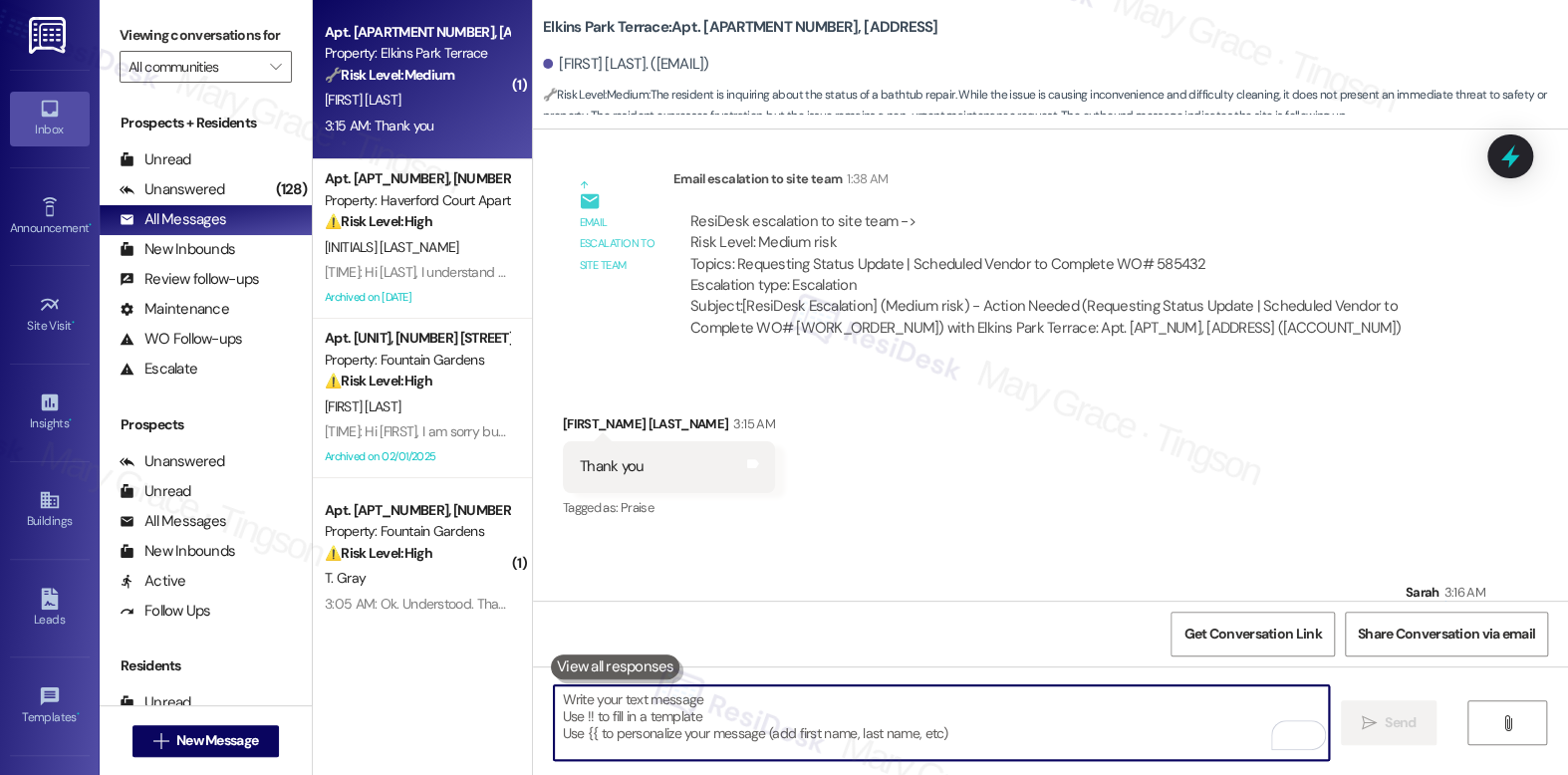 scroll, scrollTop: 17449, scrollLeft: 0, axis: vertical 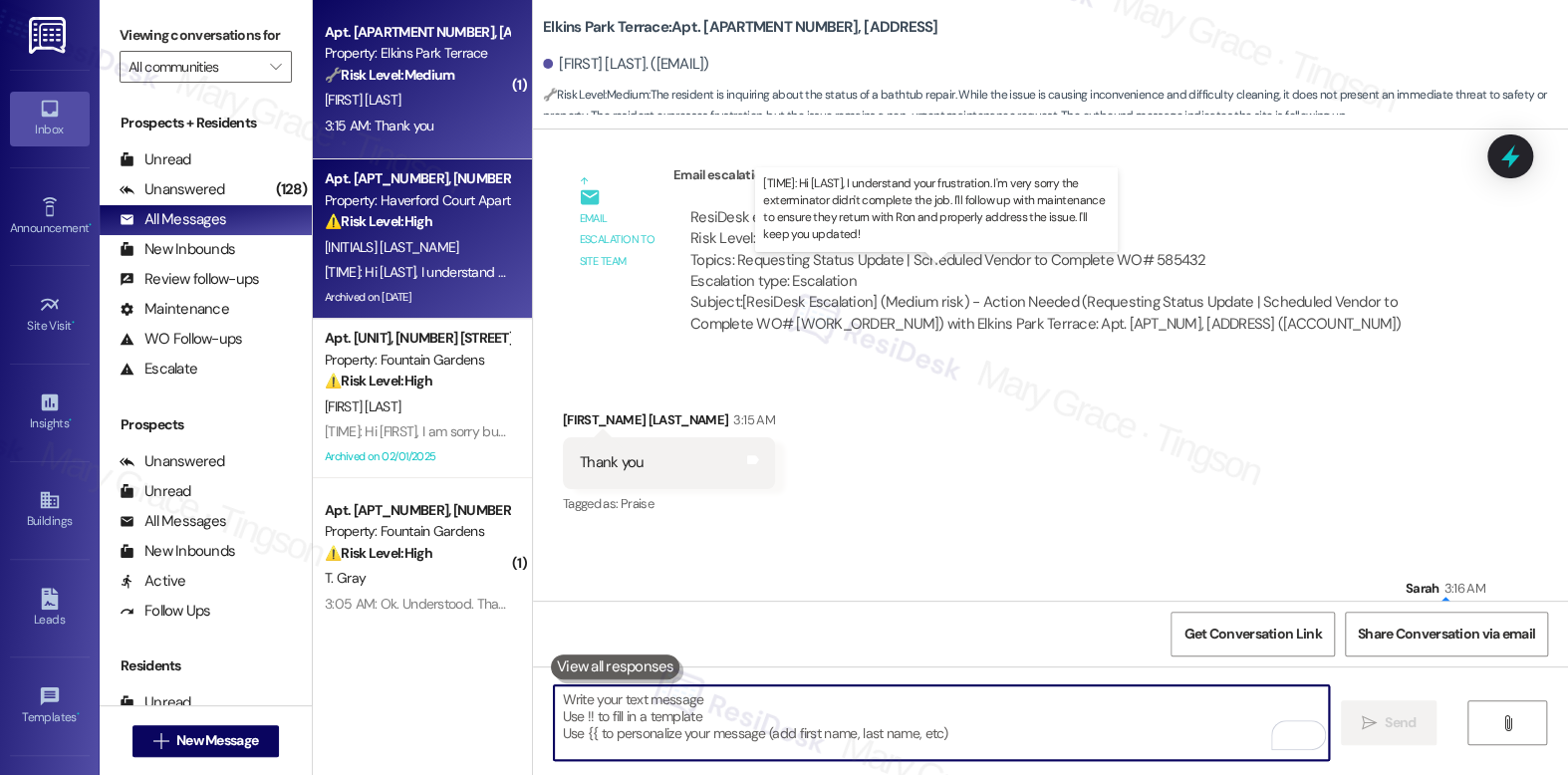 type 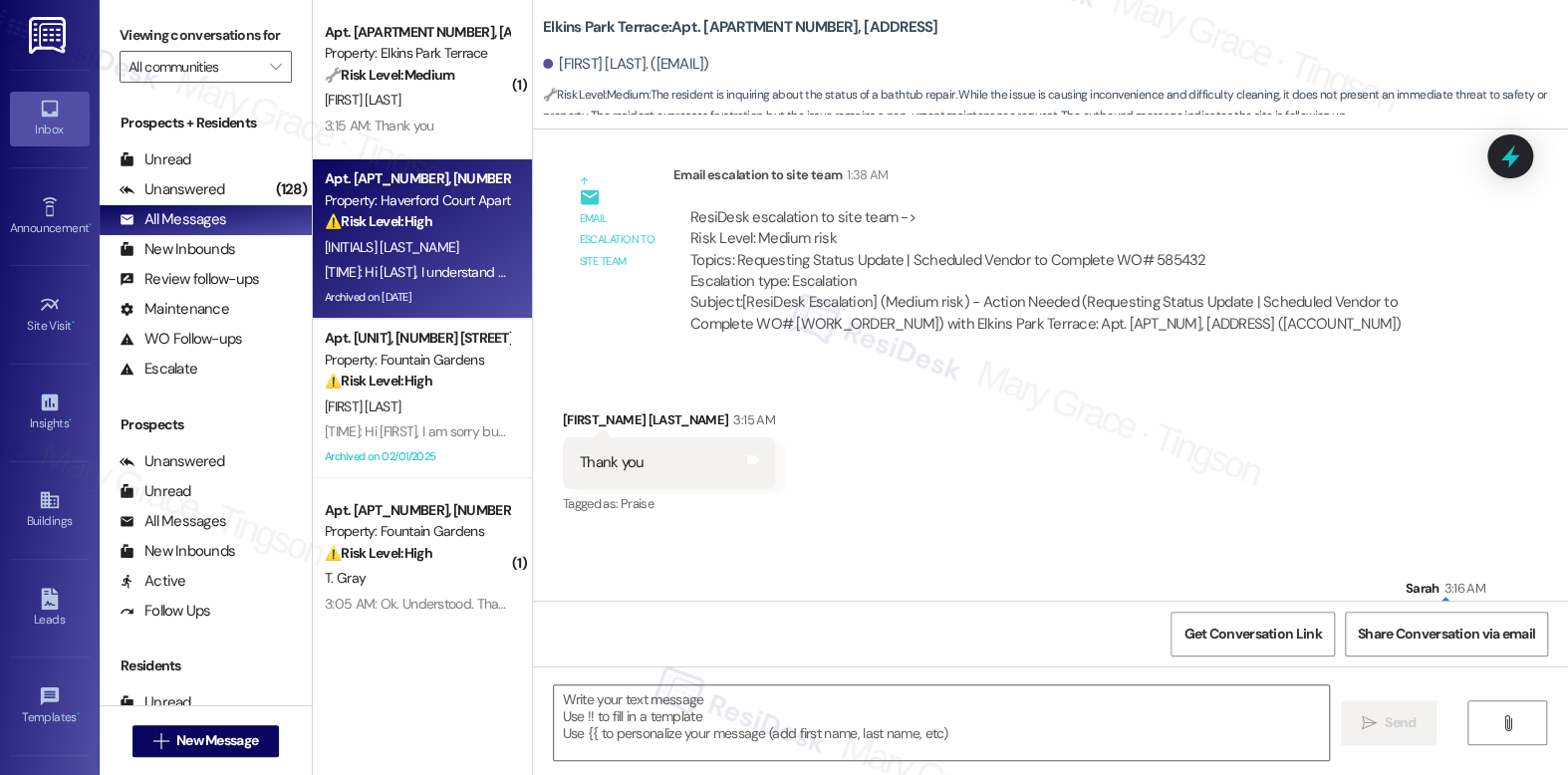 type on "Fetching suggested responses. Please feel free to read through the conversation in the meantime." 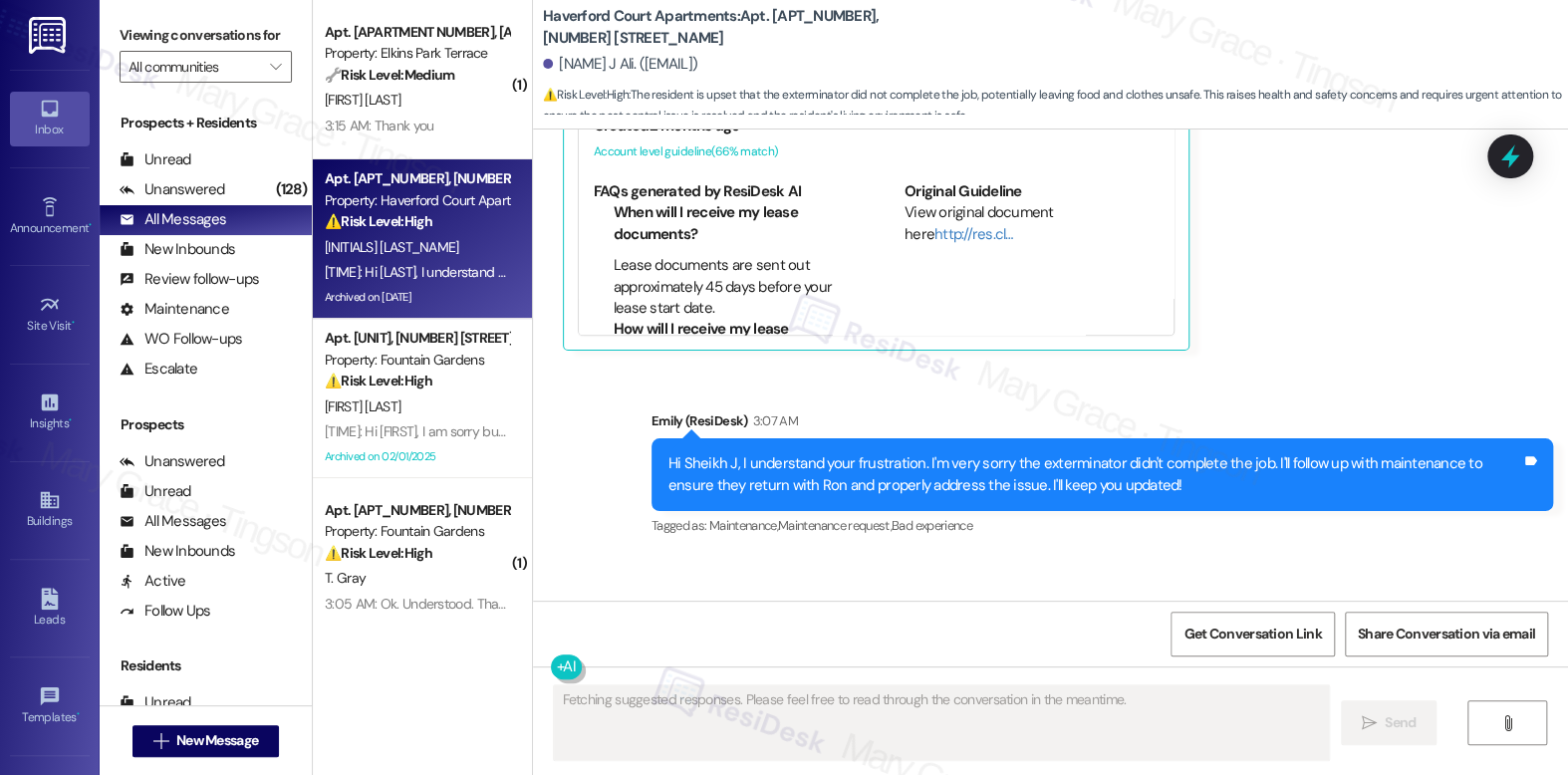 scroll, scrollTop: 45234, scrollLeft: 0, axis: vertical 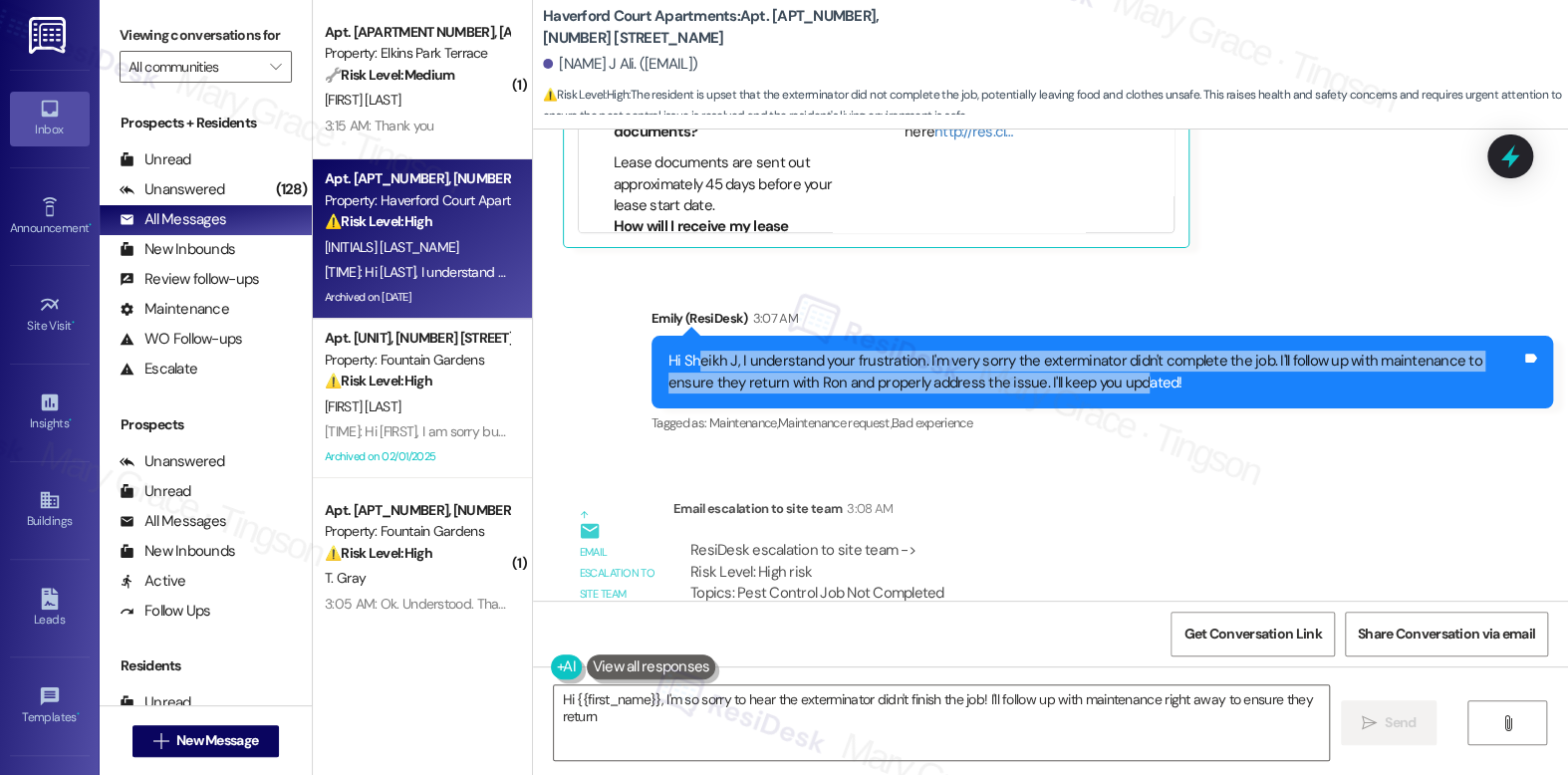 drag, startPoint x: 689, startPoint y: 256, endPoint x: 1083, endPoint y: 281, distance: 394.79235 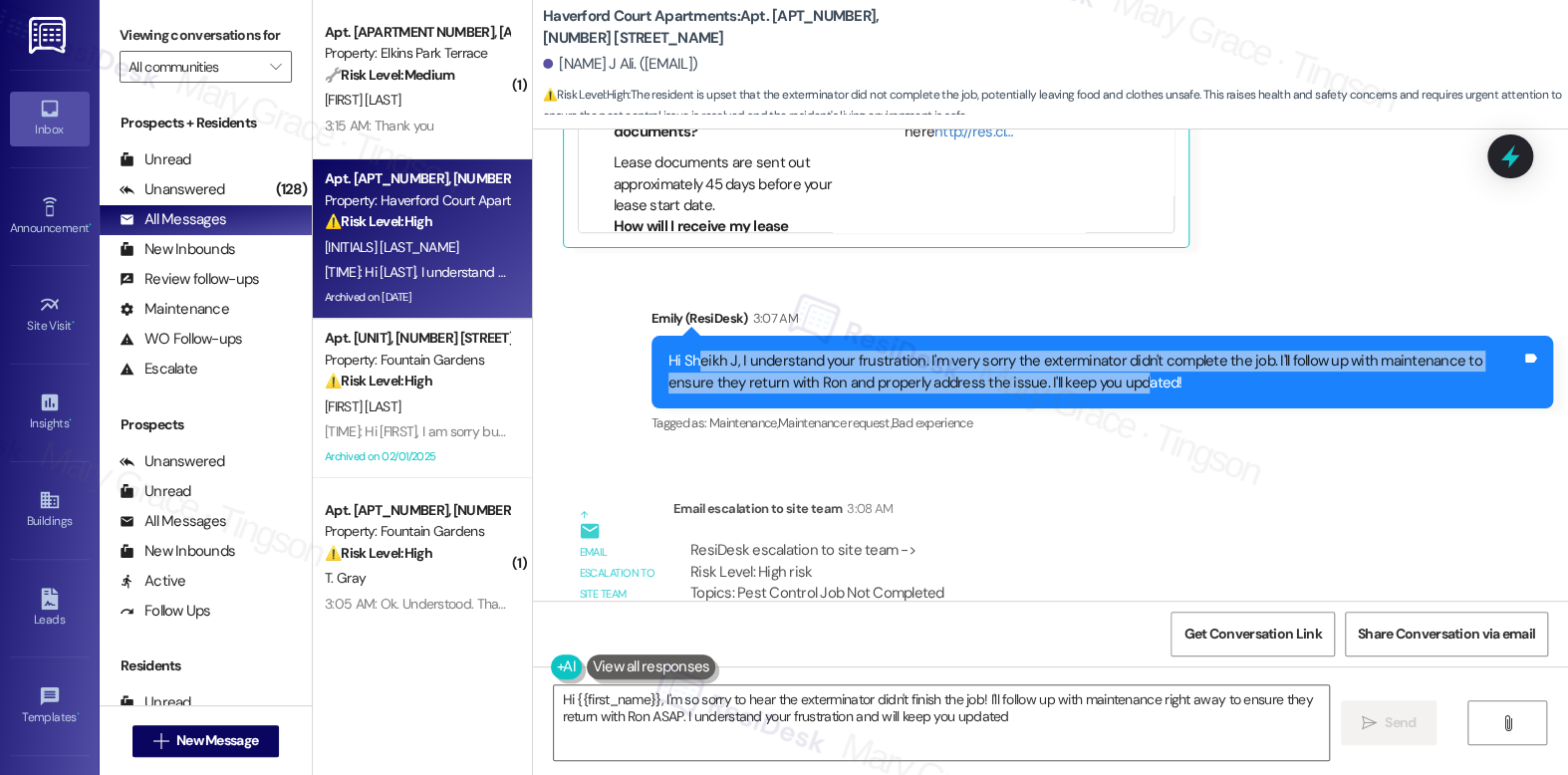 type on "Hi {{first_name}}, I'm so sorry to hear the exterminator didn't finish the job! I'll follow up with maintenance right away to ensure they return with Ron ASAP. I understand your frustration and will keep you updated." 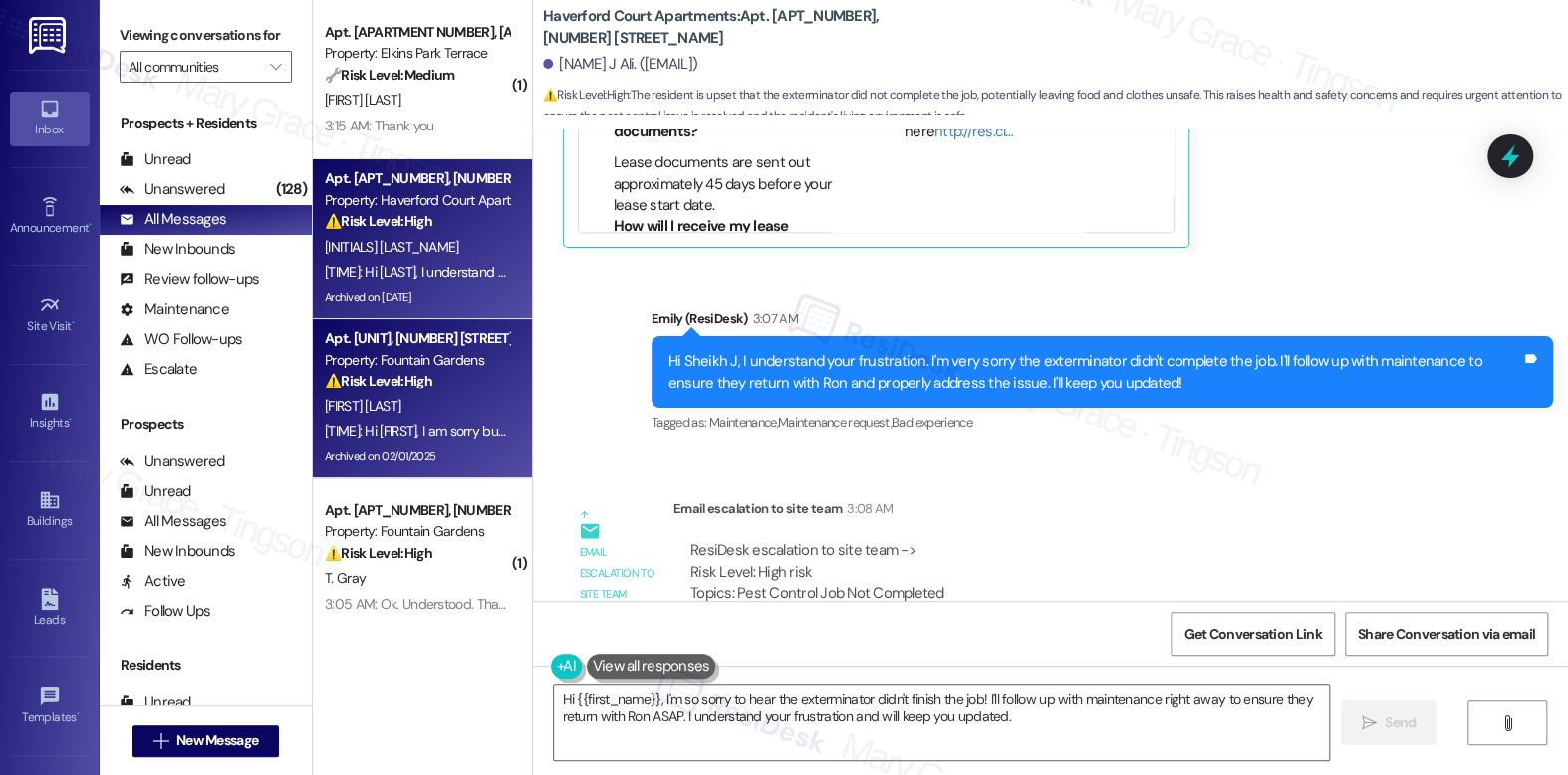 click on "Apt. A122, 2901 Welsh Rd Property: Fountain Gardens ⚠️  Risk Level:  High The resident is disputing the rent amount and requests a call. This indicates a financial concern that needs to be addressed to avoid further issues." at bounding box center [416, 360] 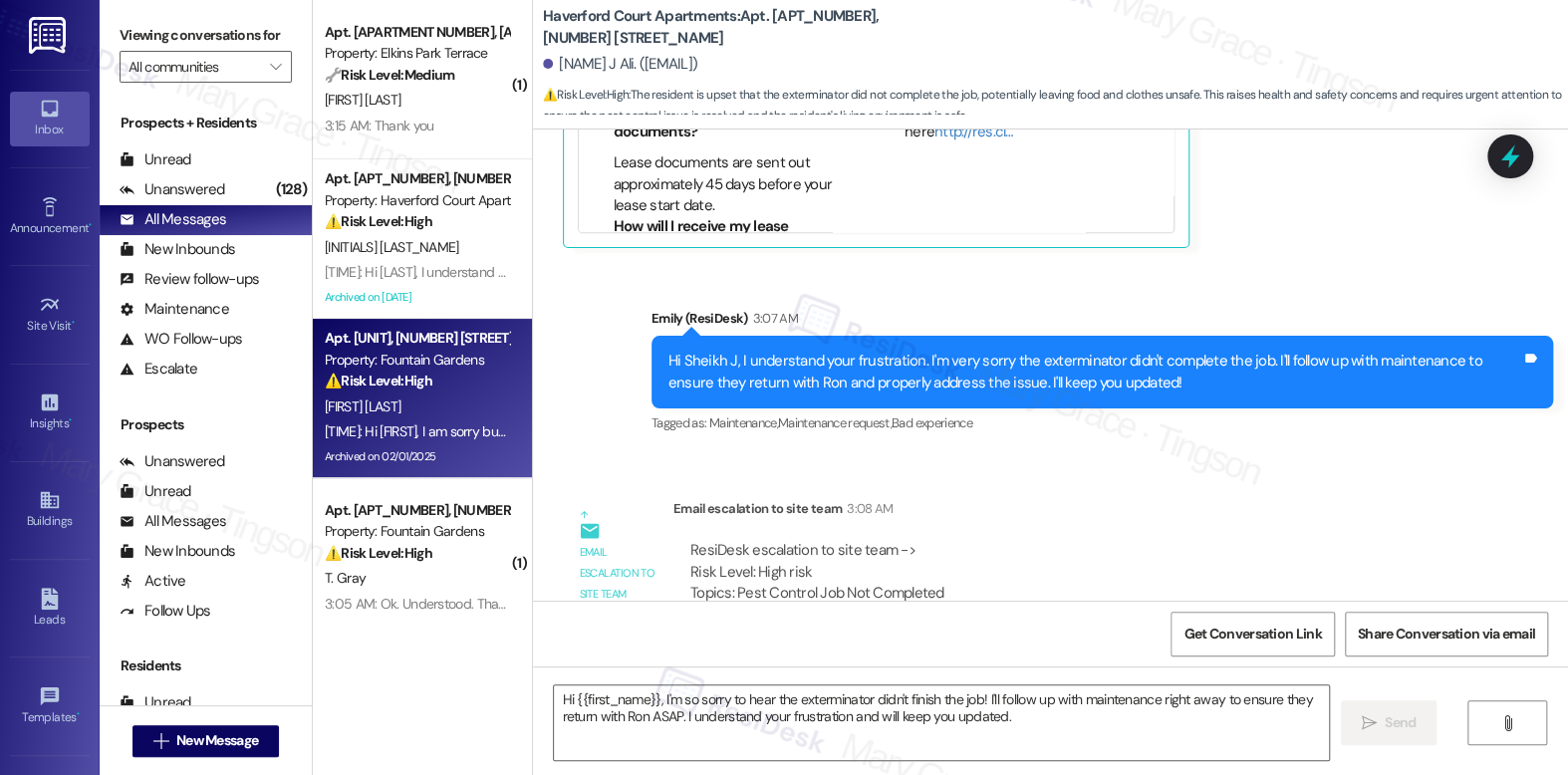 type on "Fetching suggested responses. Please feel free to read through the conversation in the meantime." 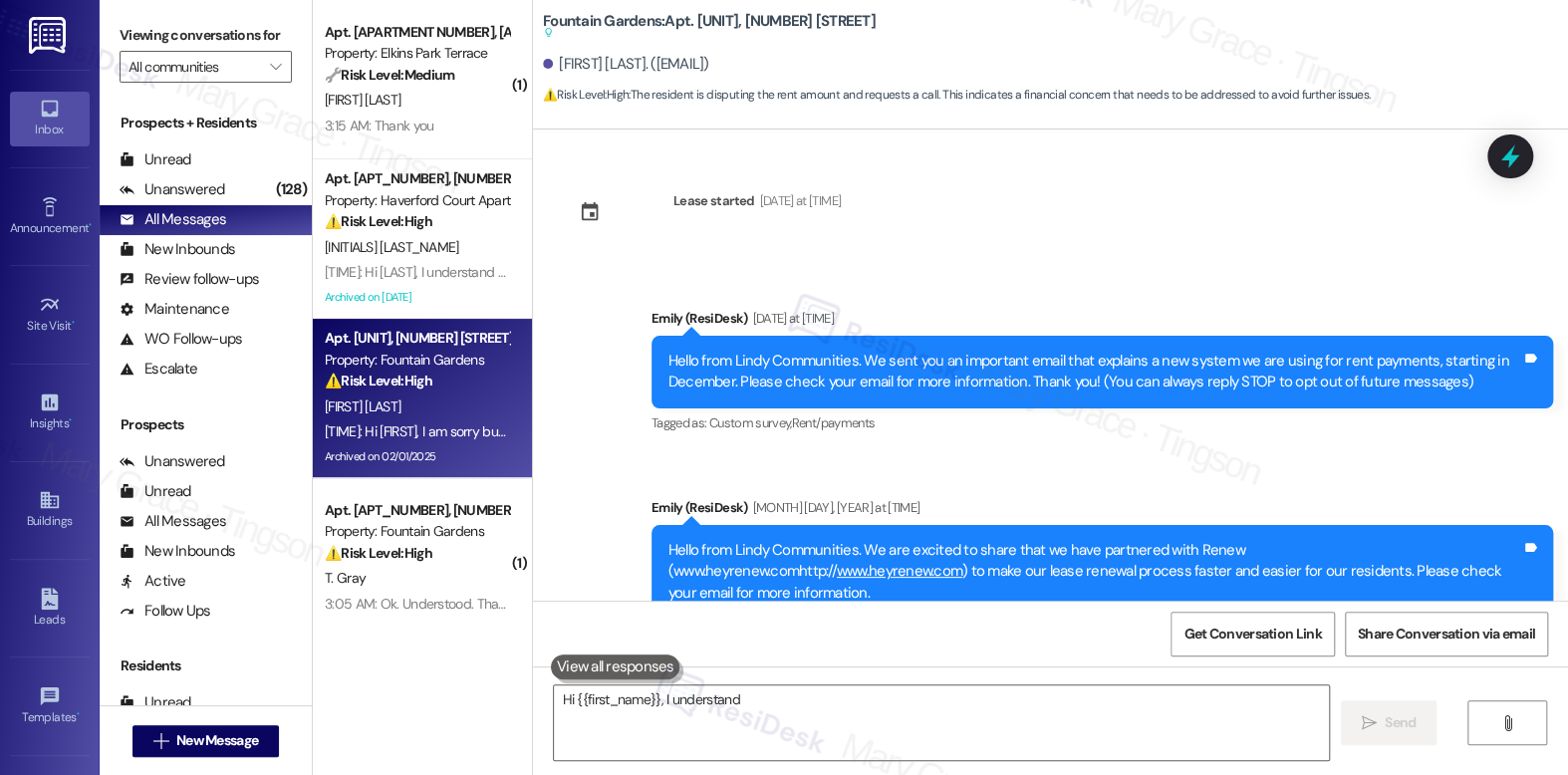 scroll, scrollTop: 27403, scrollLeft: 0, axis: vertical 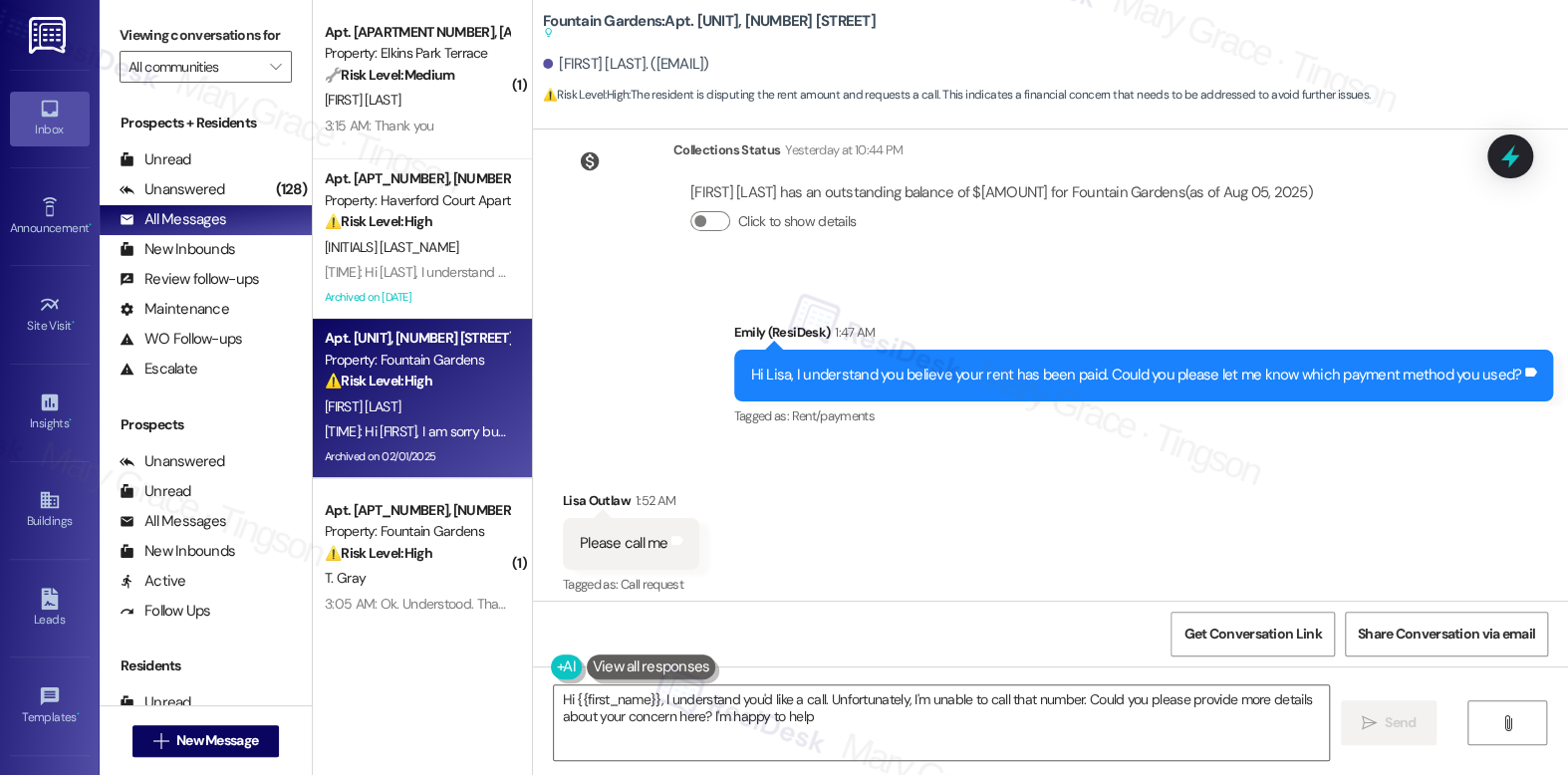 type on "Hi {{first_name}}, I understand you'd like a call. Unfortunately, I'm unable to call that number. Could you please provide more details about your concern here? I'm happy to help!" 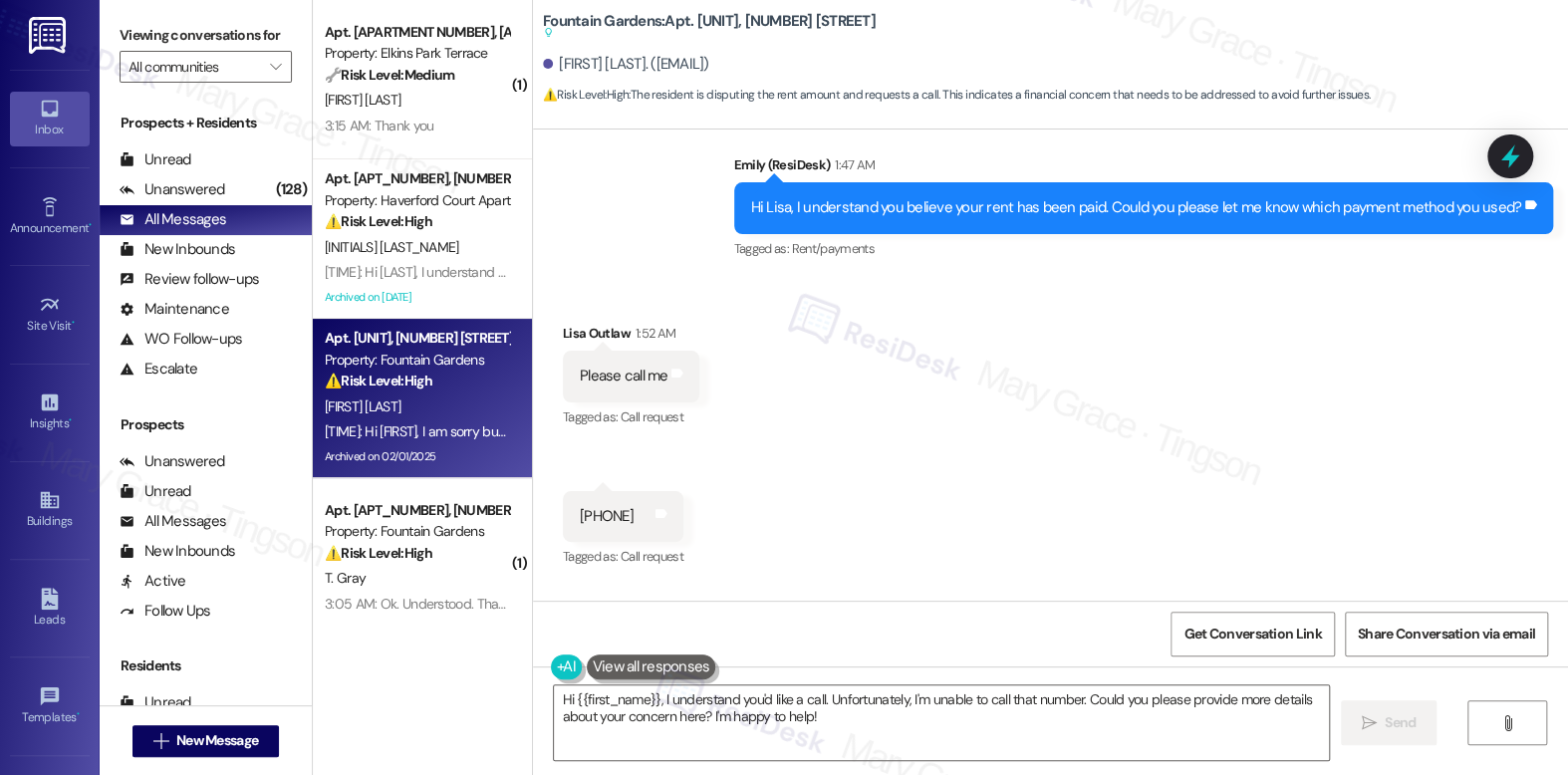scroll, scrollTop: 27571, scrollLeft: 0, axis: vertical 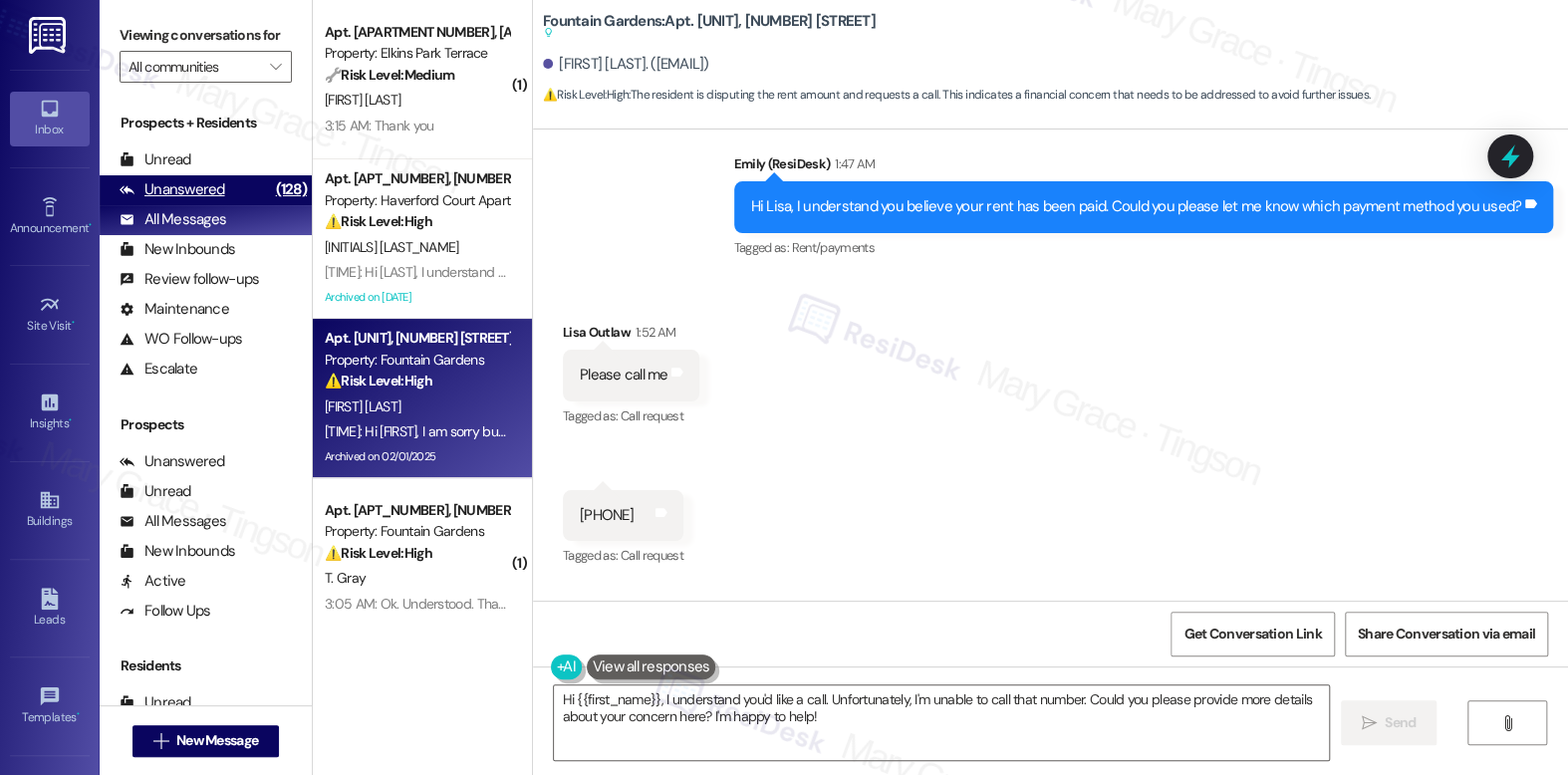 click on "Unanswered" at bounding box center (172, 189) 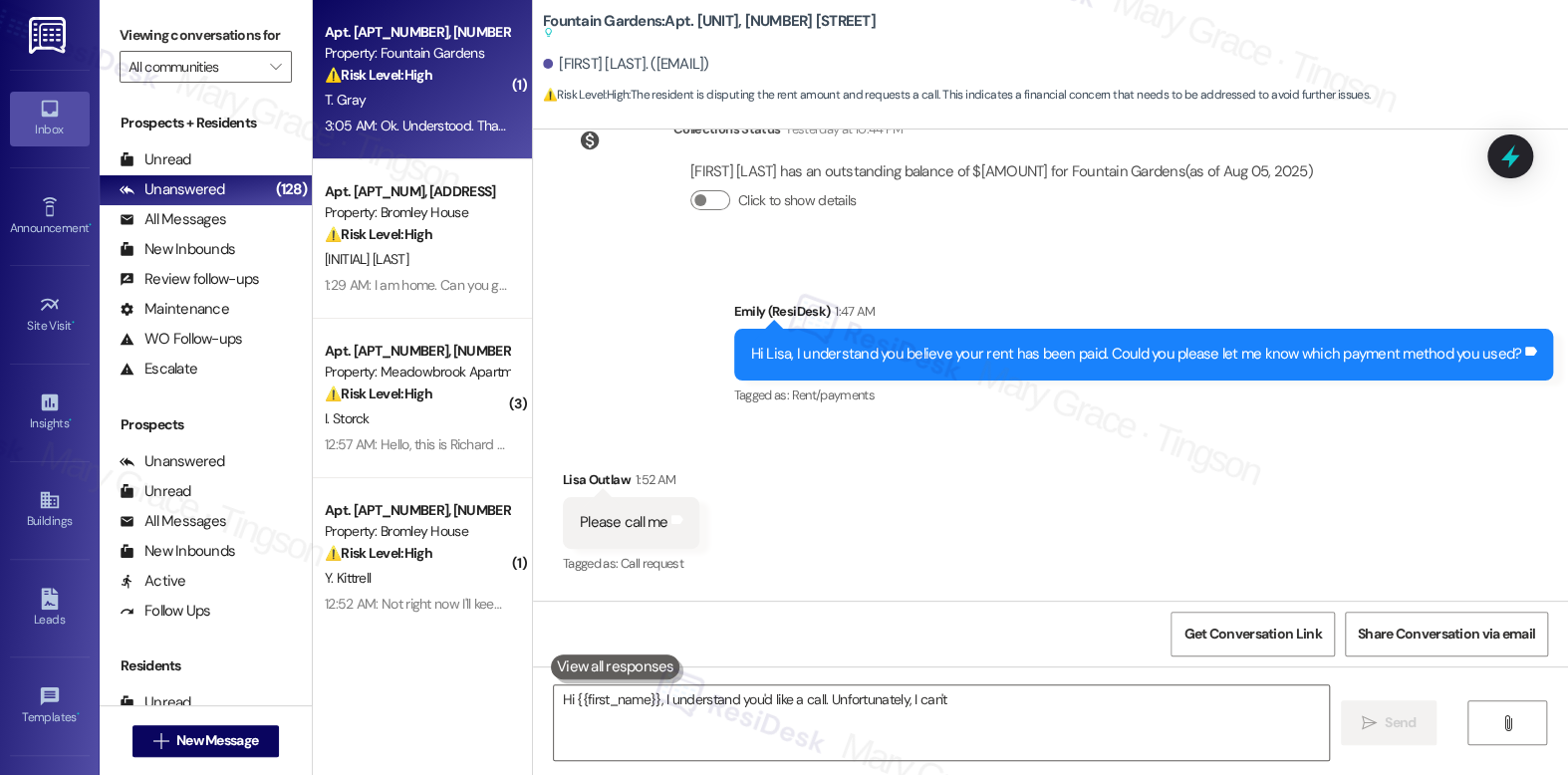 scroll, scrollTop: 27403, scrollLeft: 0, axis: vertical 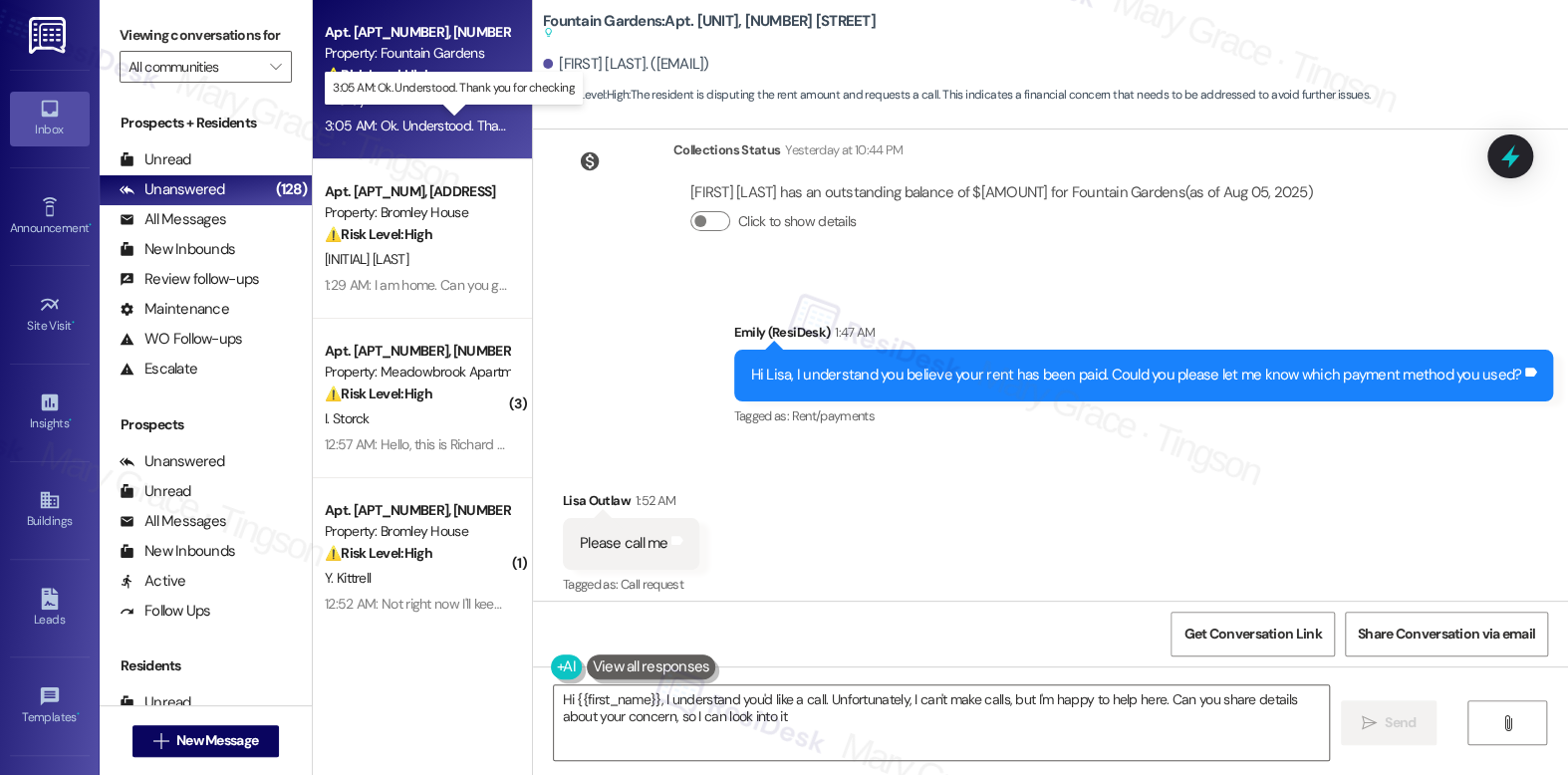 type on "Hi {{first_name}}, I understand you'd like a call. Unfortunately, I can't make calls, but I'm happy to help here. Can you share details about your concern, so I can look into it?" 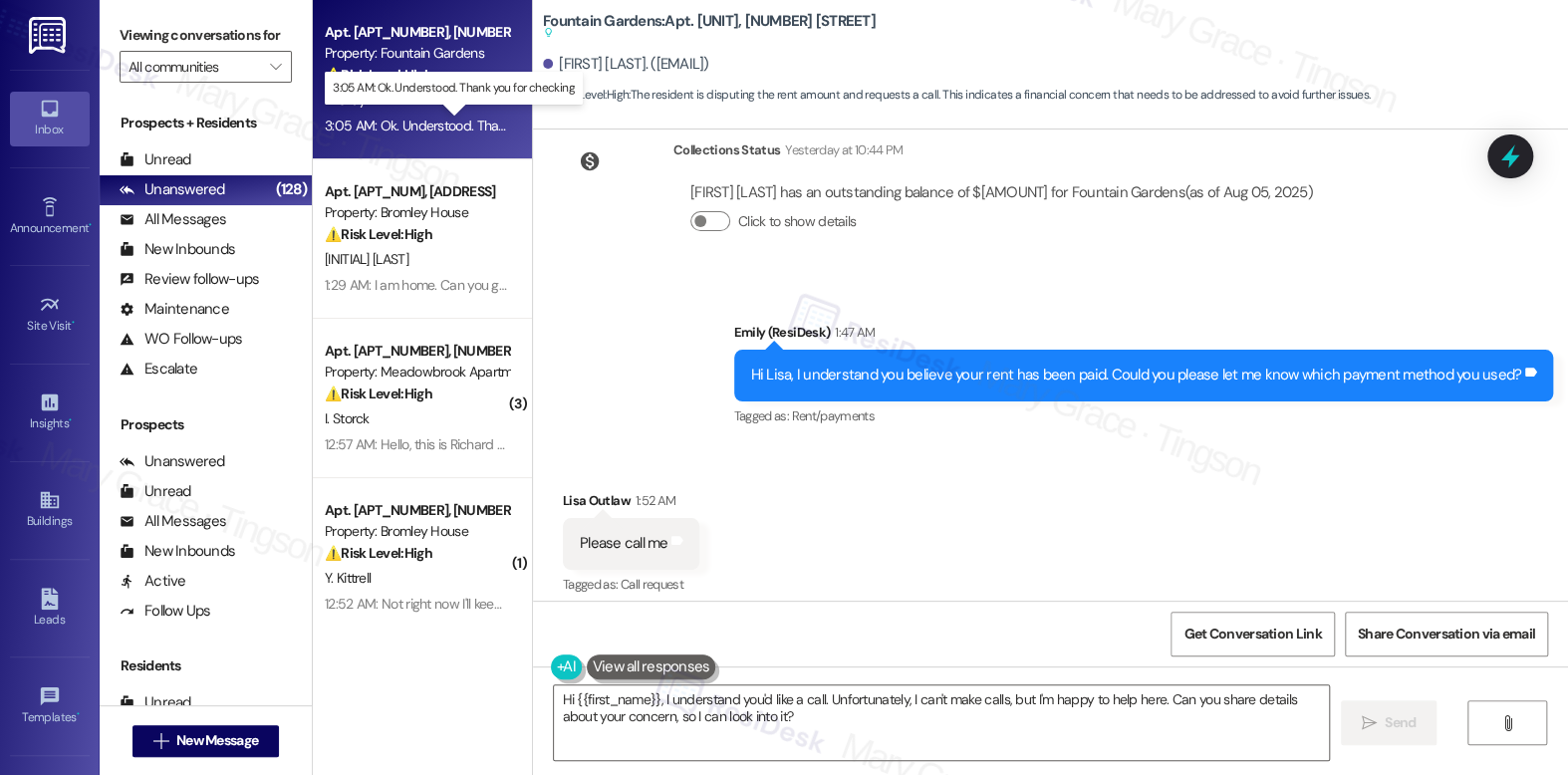 click on "3:05 AM: Ok. Understood. Thank you for checking  3:05 AM: Ok. Understood. Thank you for checking" at bounding box center (467, 126) 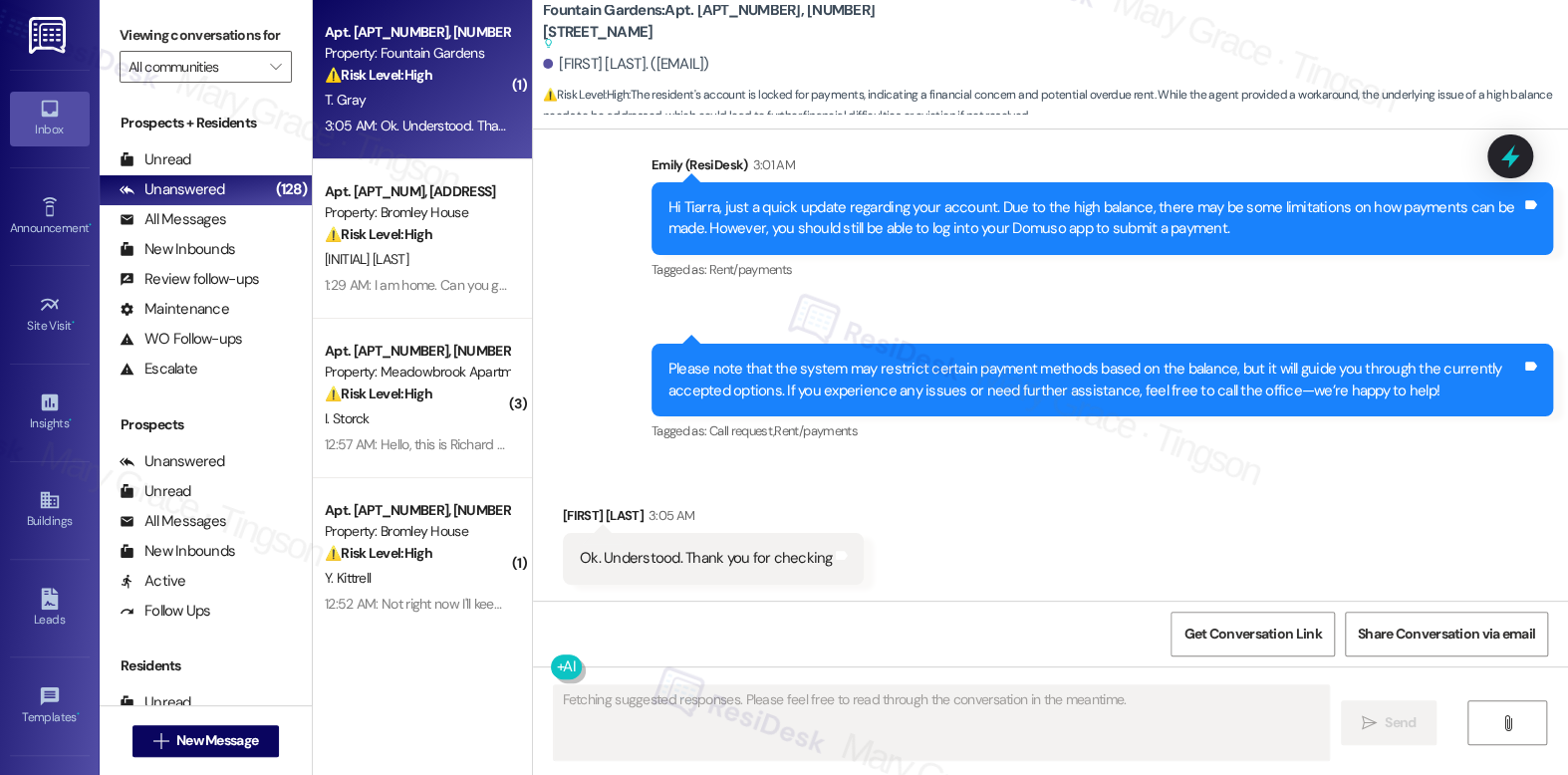 scroll, scrollTop: 3692, scrollLeft: 0, axis: vertical 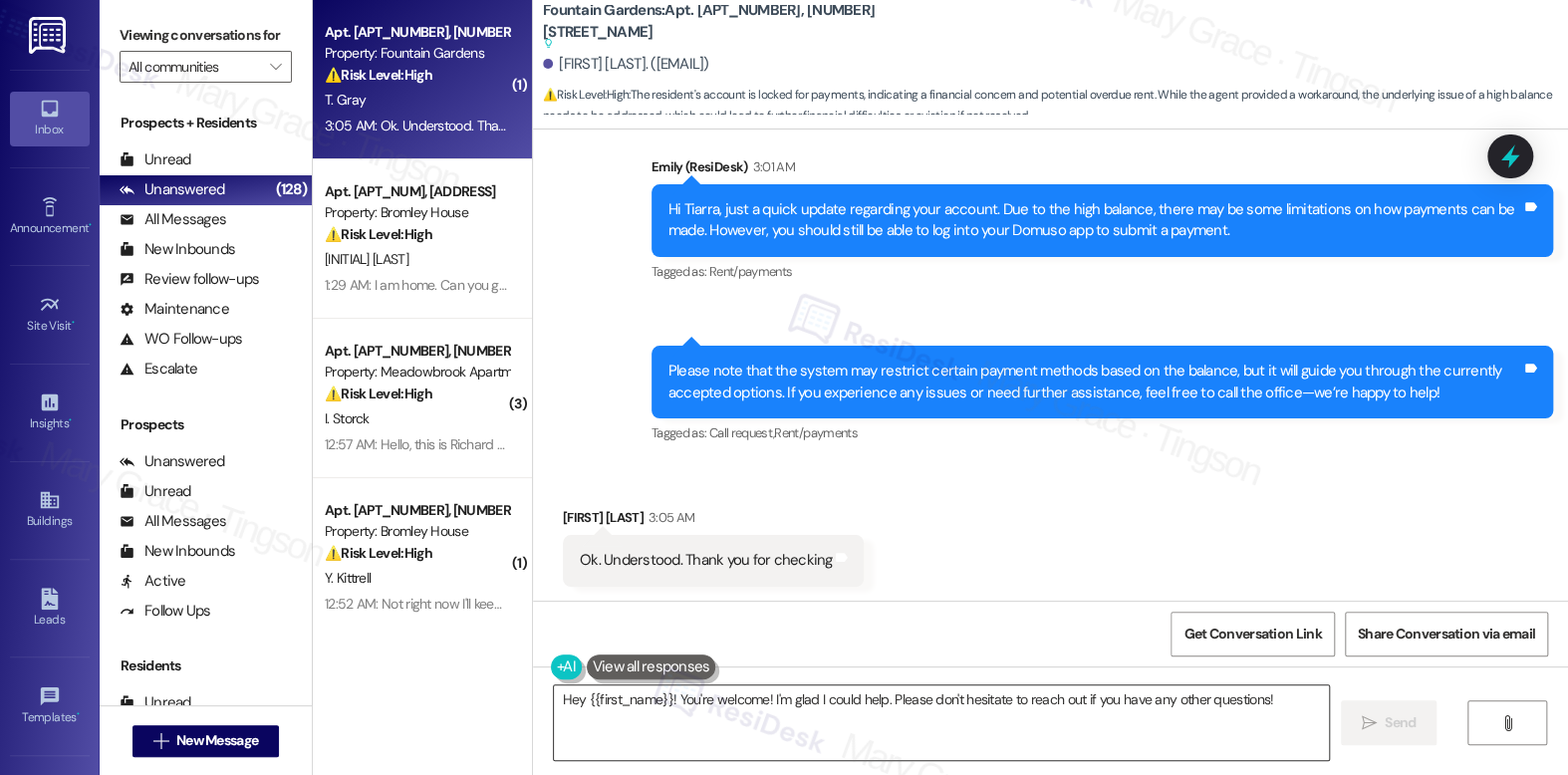 click on "Hey {{first_name}}! You're welcome! I'm glad I could help. Please don't hesitate to reach out if you have any other questions!" at bounding box center [940, 722] 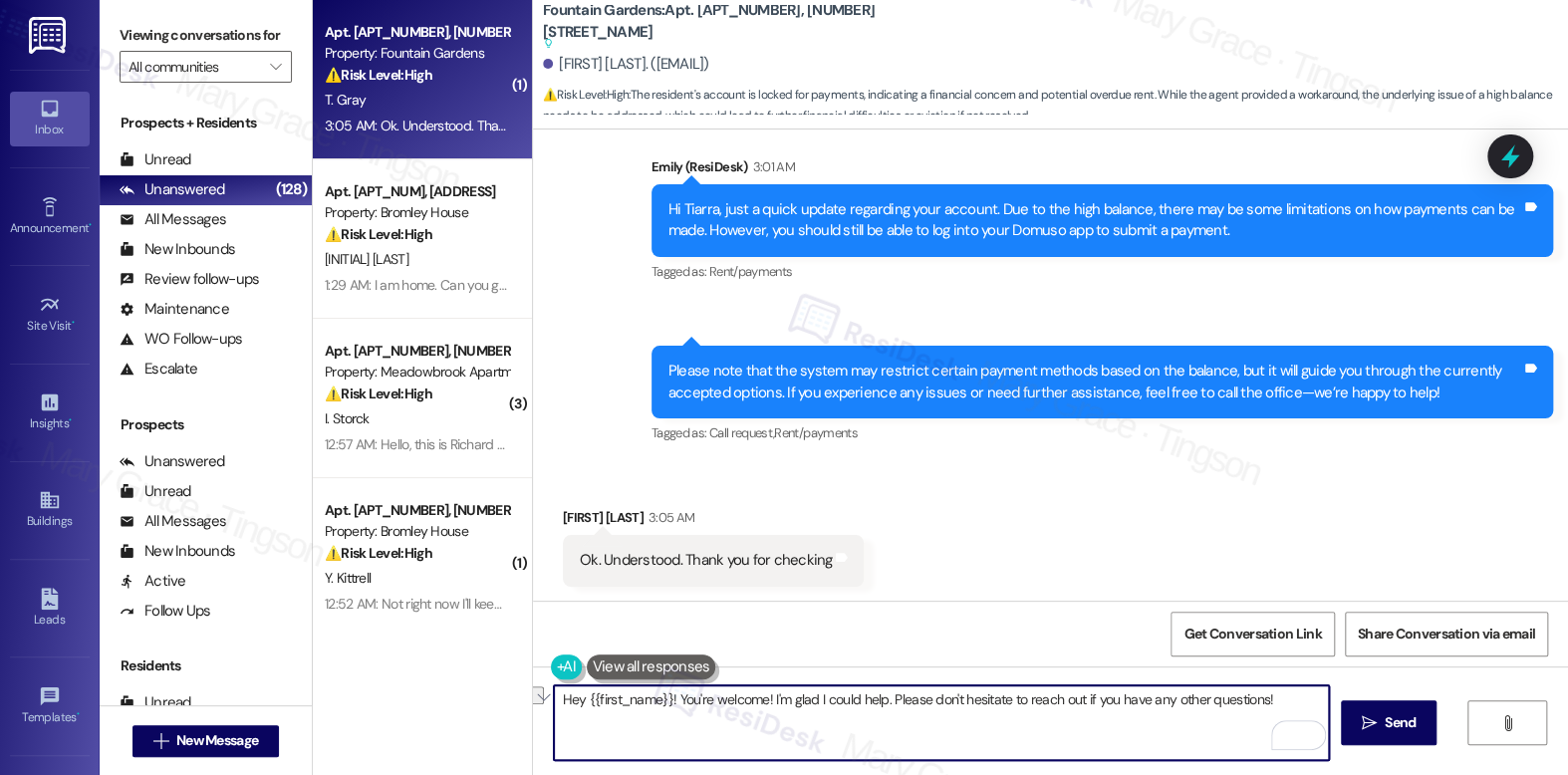 drag, startPoint x: 667, startPoint y: 700, endPoint x: 500, endPoint y: 685, distance: 167.6723 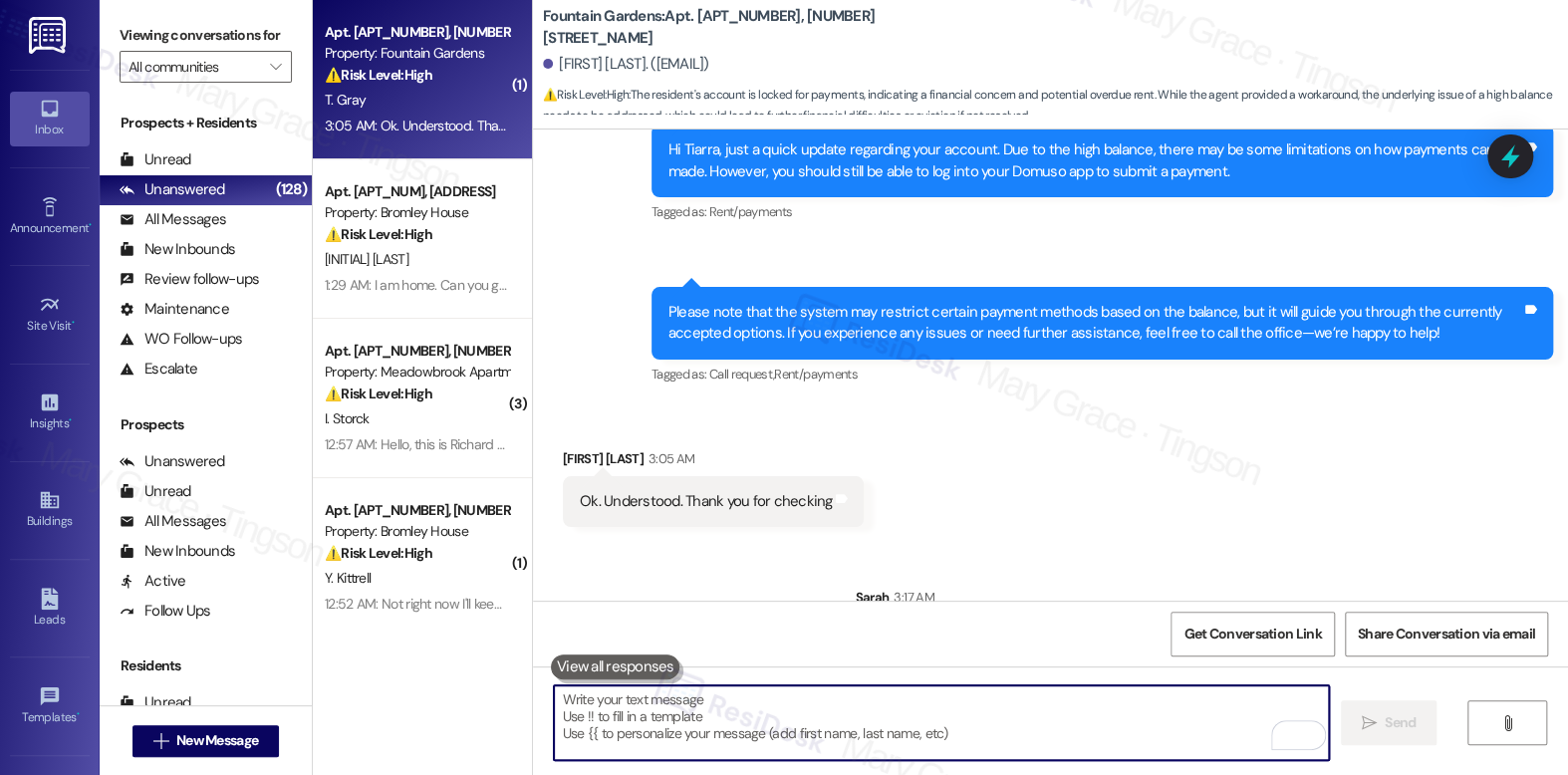 scroll, scrollTop: 3633, scrollLeft: 0, axis: vertical 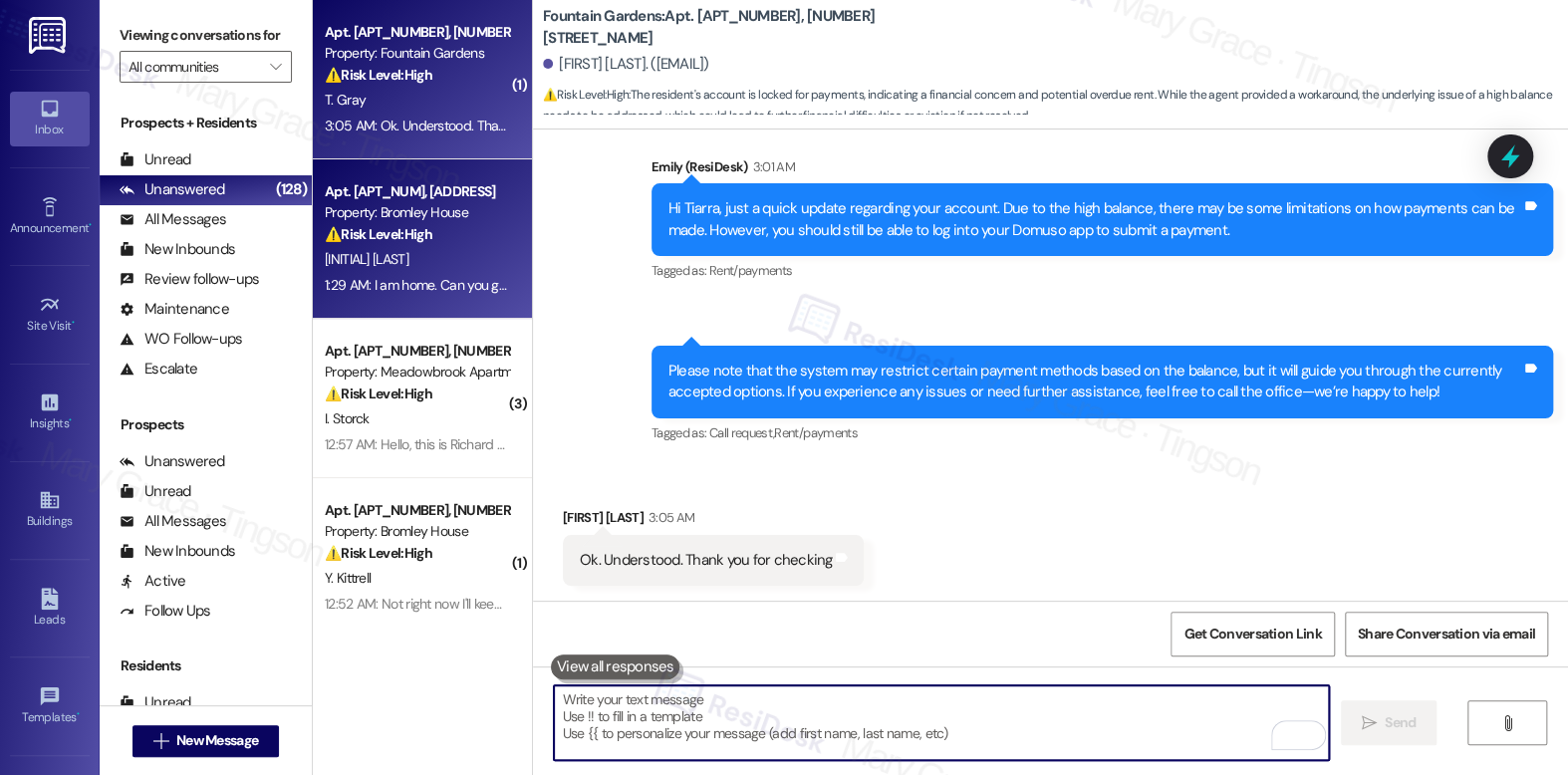type 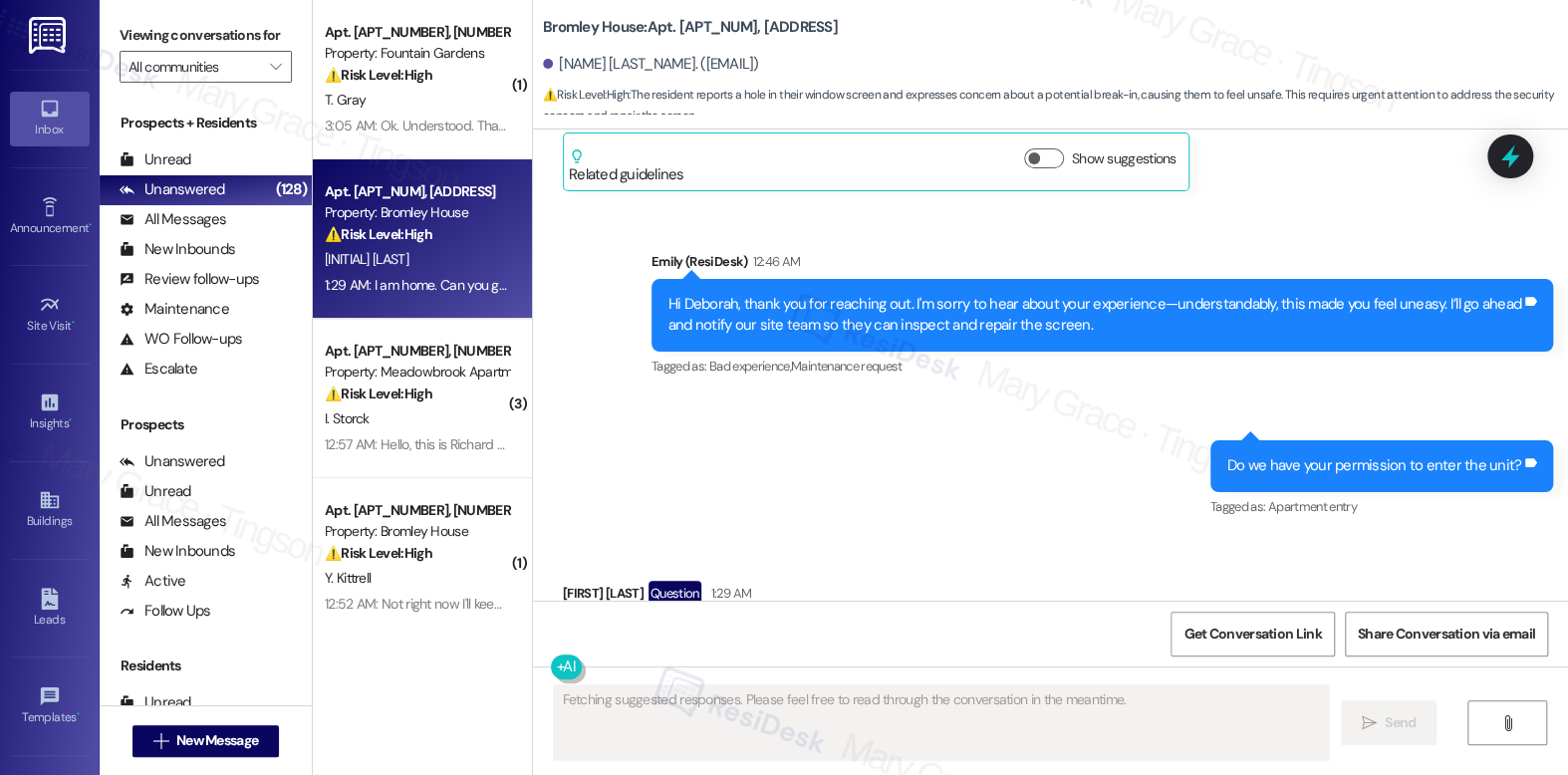 scroll, scrollTop: 19956, scrollLeft: 0, axis: vertical 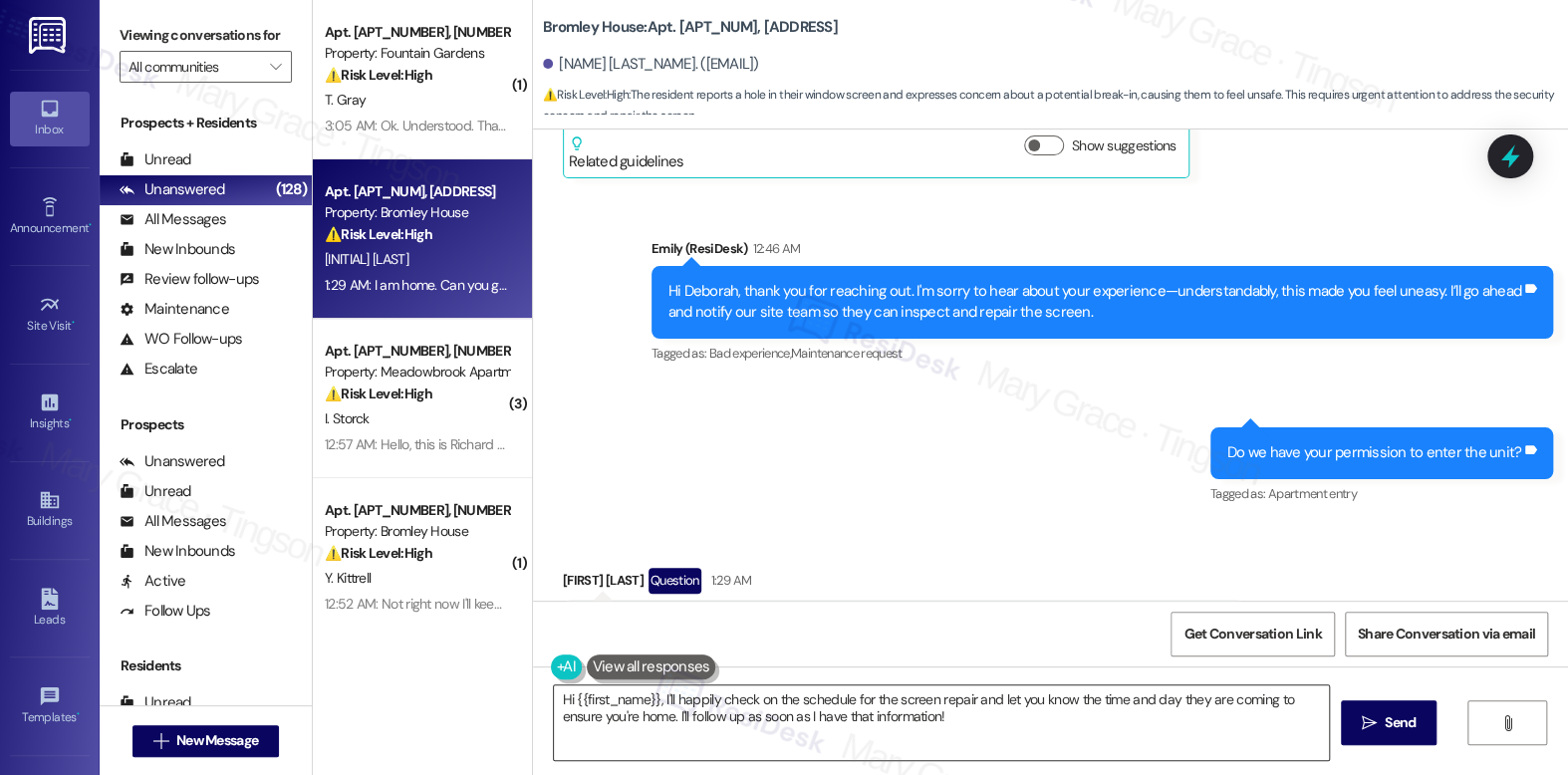 click on "Hi {{first_name}}, I'll happily check on the schedule for the screen repair and let you know the time and day they are coming to ensure you're home. I'll follow up as soon as I have that information!" at bounding box center [940, 722] 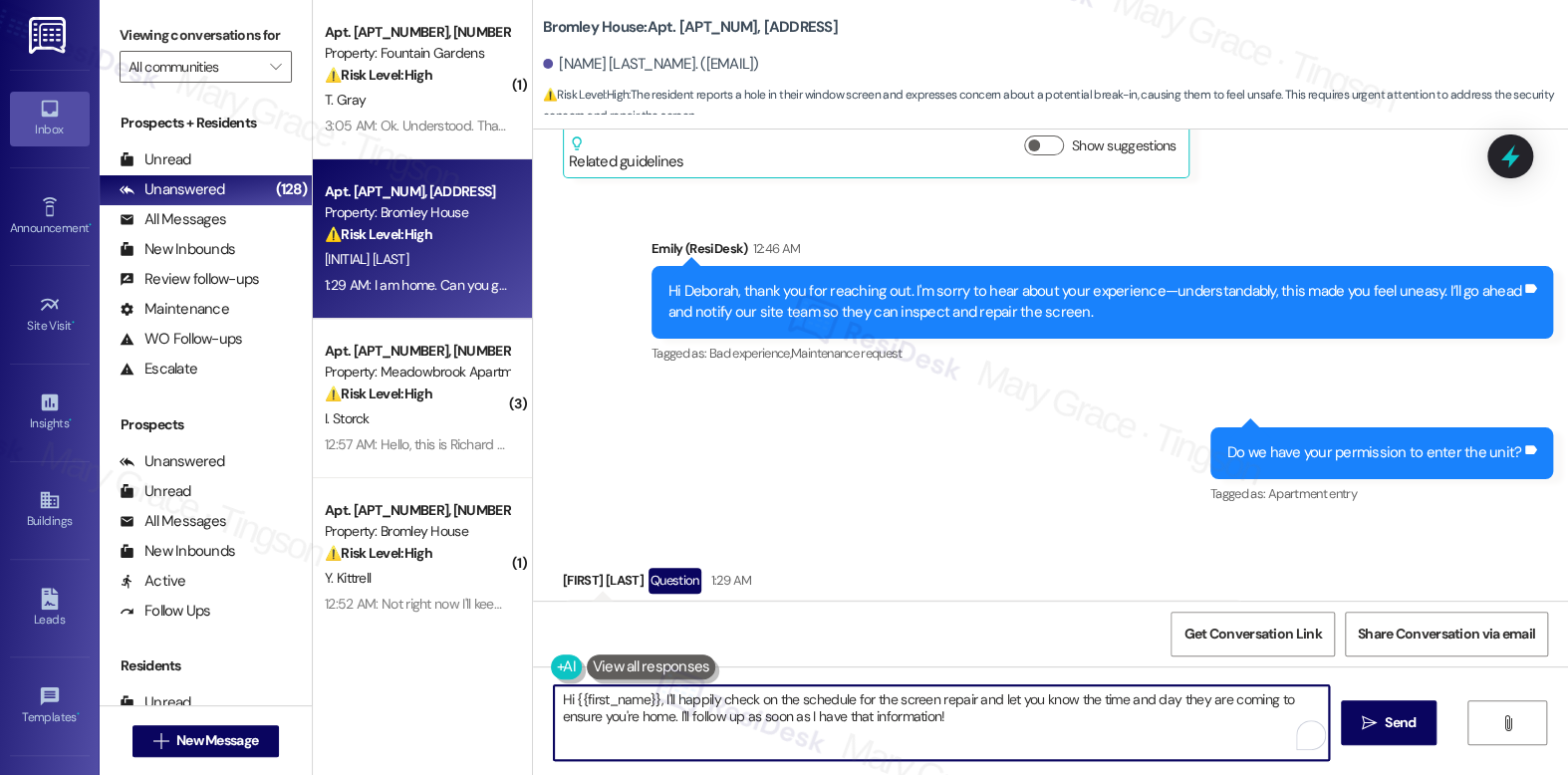 click on "Hi {{first_name}}, I'll happily check on the schedule for the screen repair and let you know the time and day they are coming to ensure you're home. I'll follow up as soon as I have that information!" at bounding box center [940, 722] 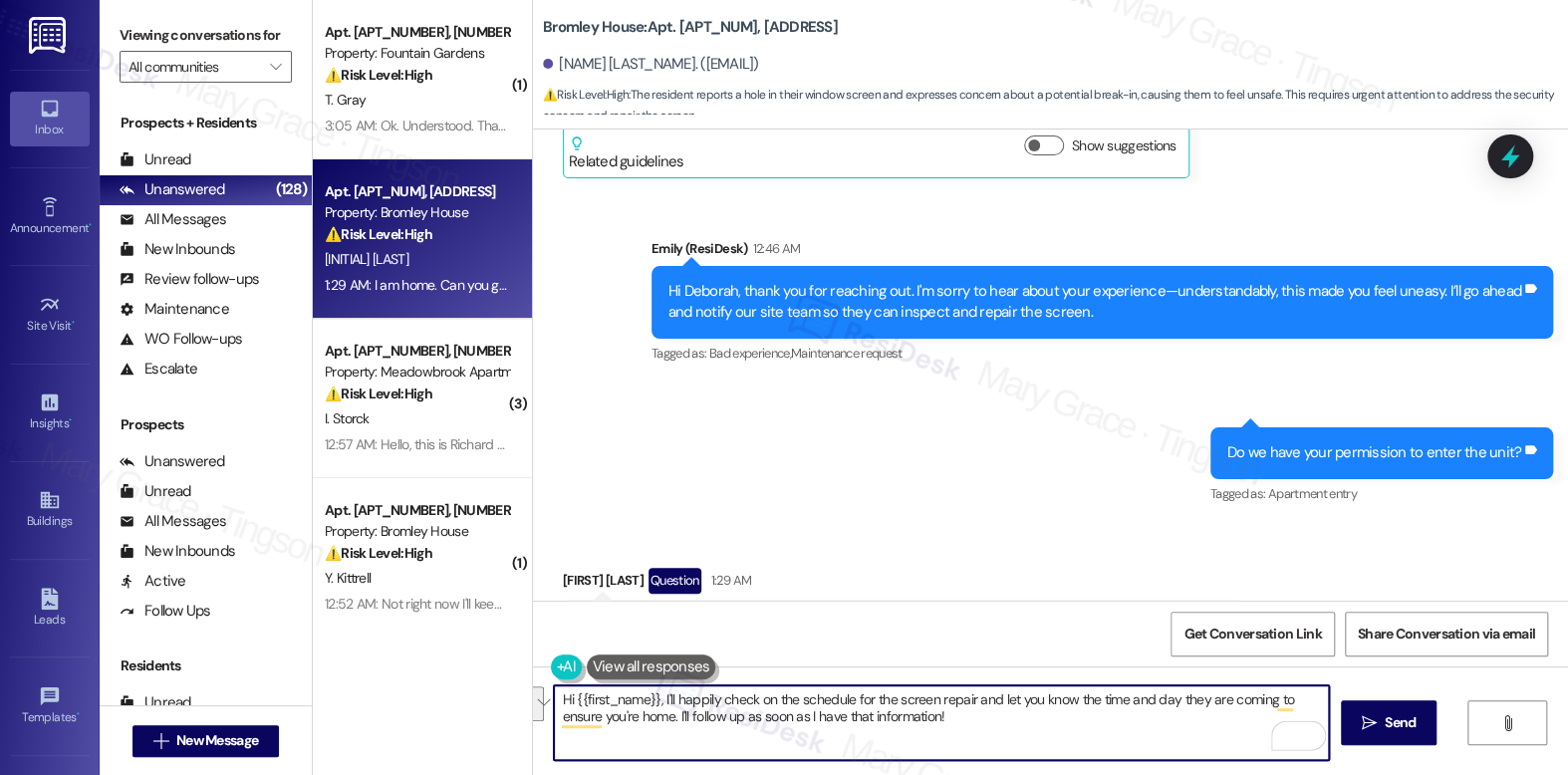 paste on "I don’t have the exact timeline, as the duration of work orders can vary depending on the scope of the job. However, I’ll notify our pest control team that you’d prefer to be present during the inspection or extermination." 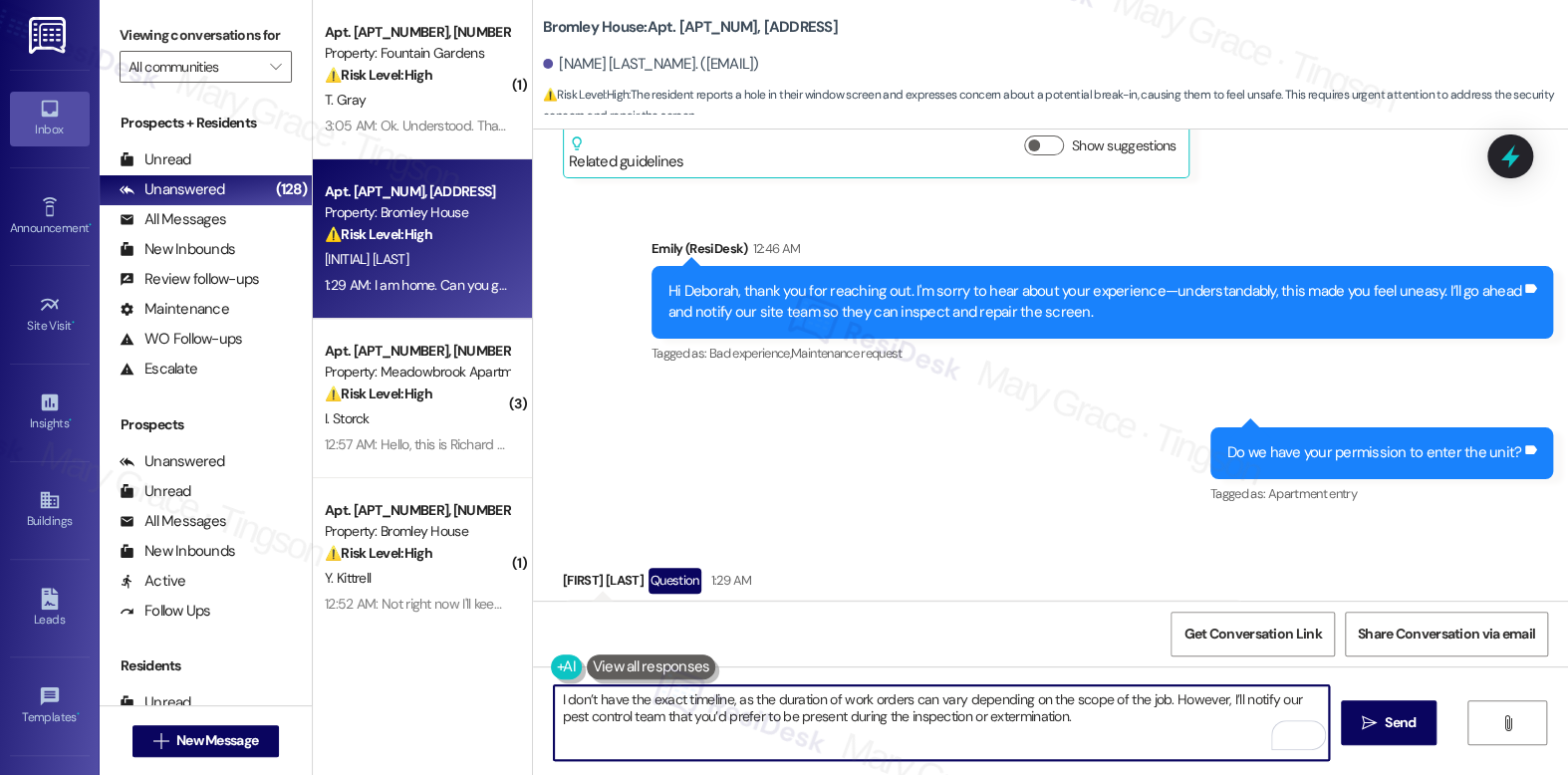click on "I don’t have the exact timeline, as the duration of work orders can vary depending on the scope of the job. However, I’ll notify our pest control team that you’d prefer to be present during the inspection or extermination." at bounding box center [940, 722] 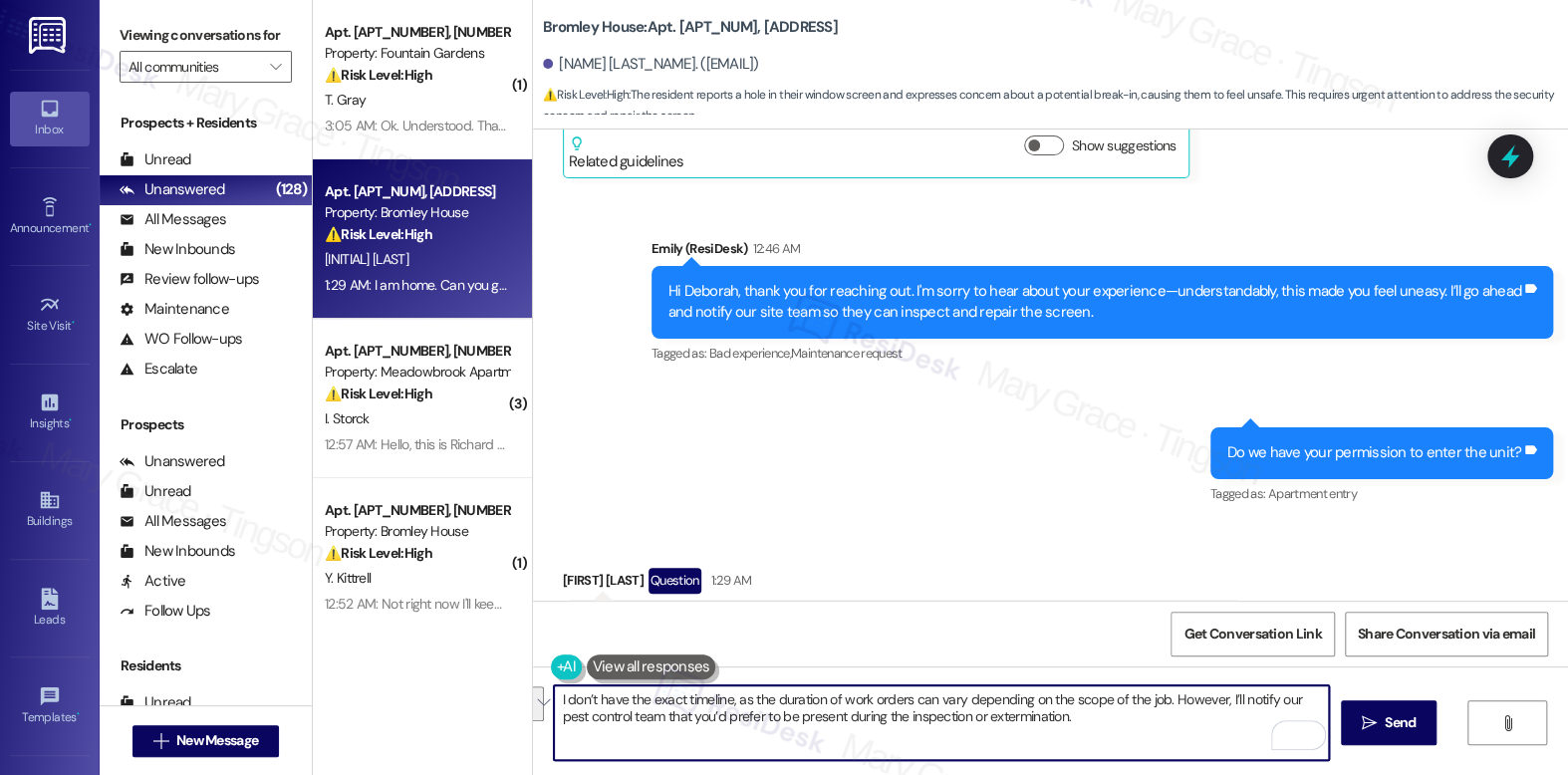 drag, startPoint x: 1289, startPoint y: 703, endPoint x: 592, endPoint y: 719, distance: 697.18362 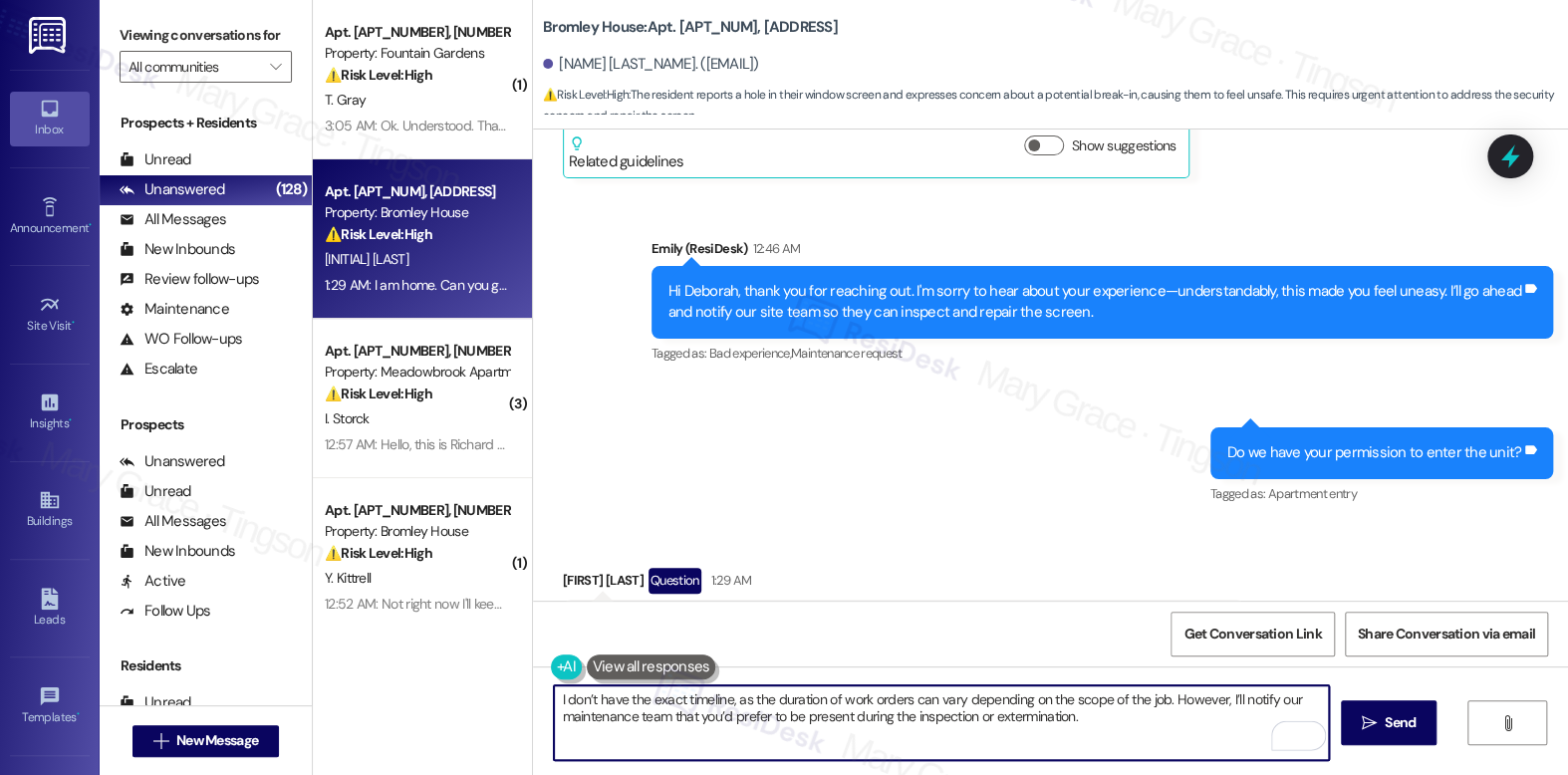 click on "I don’t have the exact timeline, as the duration of work orders can vary depending on the scope of the job. However, I’ll notify our maintenance team that you’d prefer to be present during the inspection or extermination." at bounding box center (940, 722) 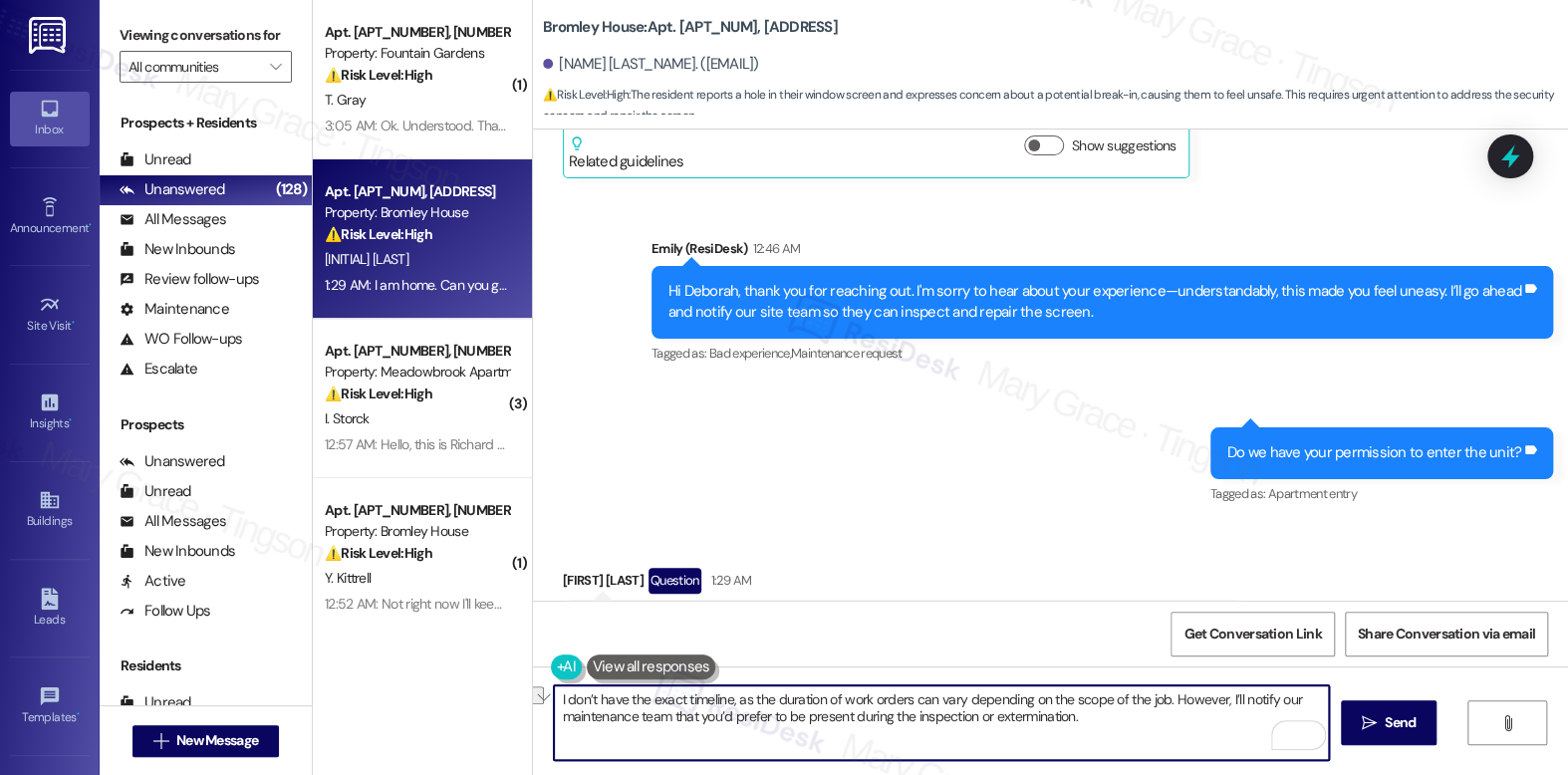 drag, startPoint x: 906, startPoint y: 718, endPoint x: 1068, endPoint y: 721, distance: 162.0278 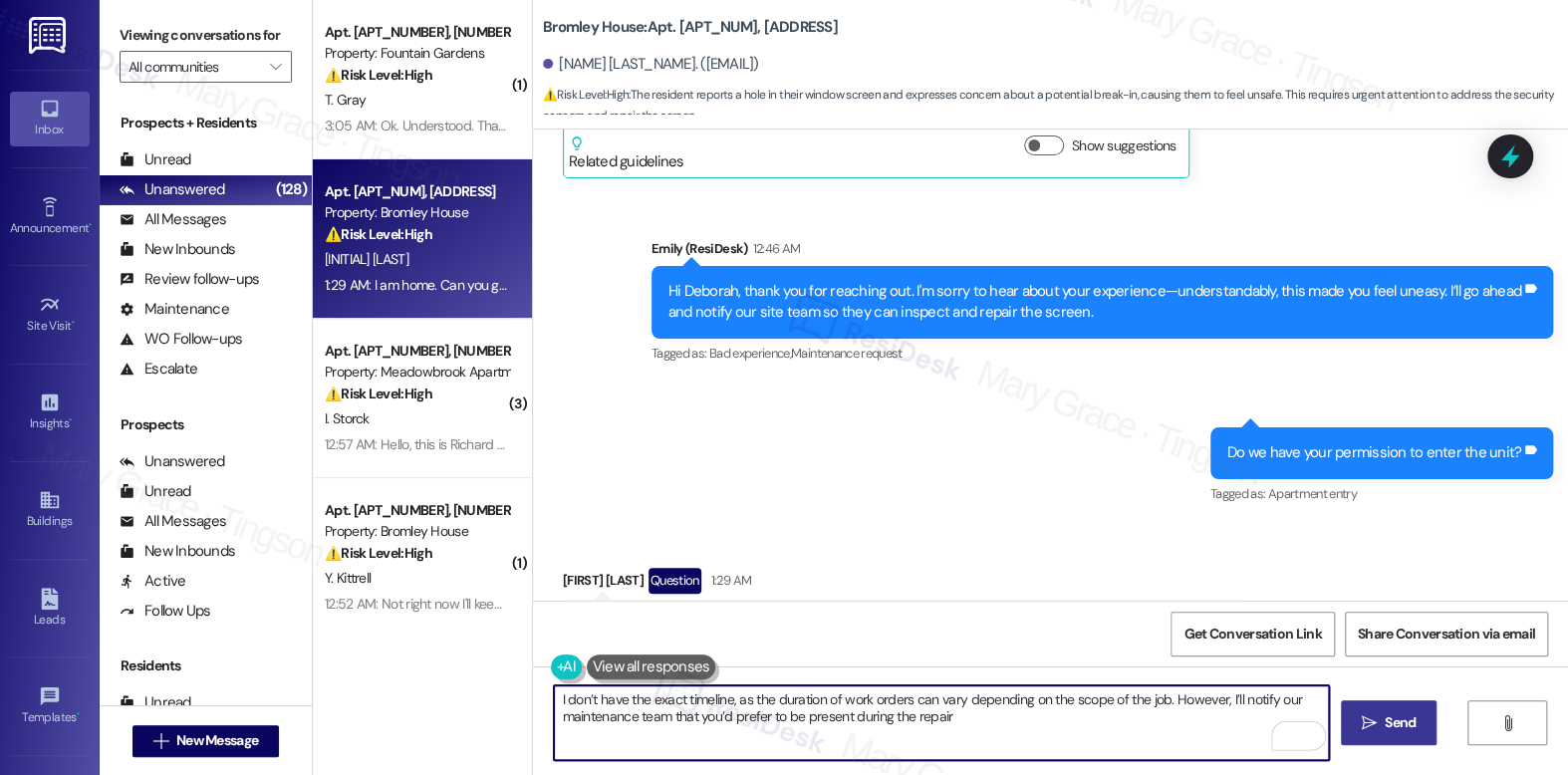 type on "I don’t have the exact timeline, as the duration of work orders can vary depending on the scope of the job. However, I’ll notify our maintenance team that you’d prefer to be present during the repair" 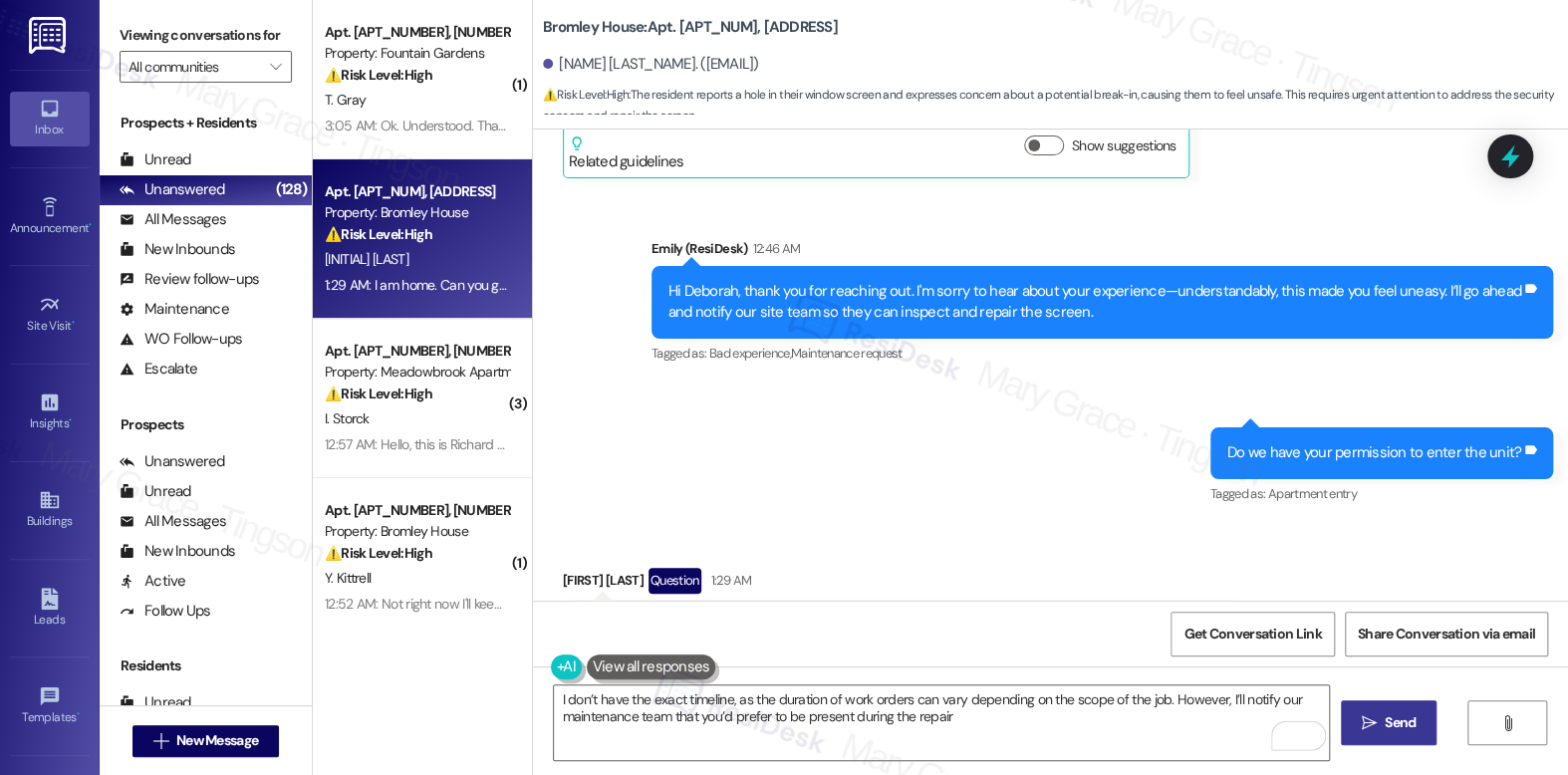 click on " Send" at bounding box center (1389, 722) 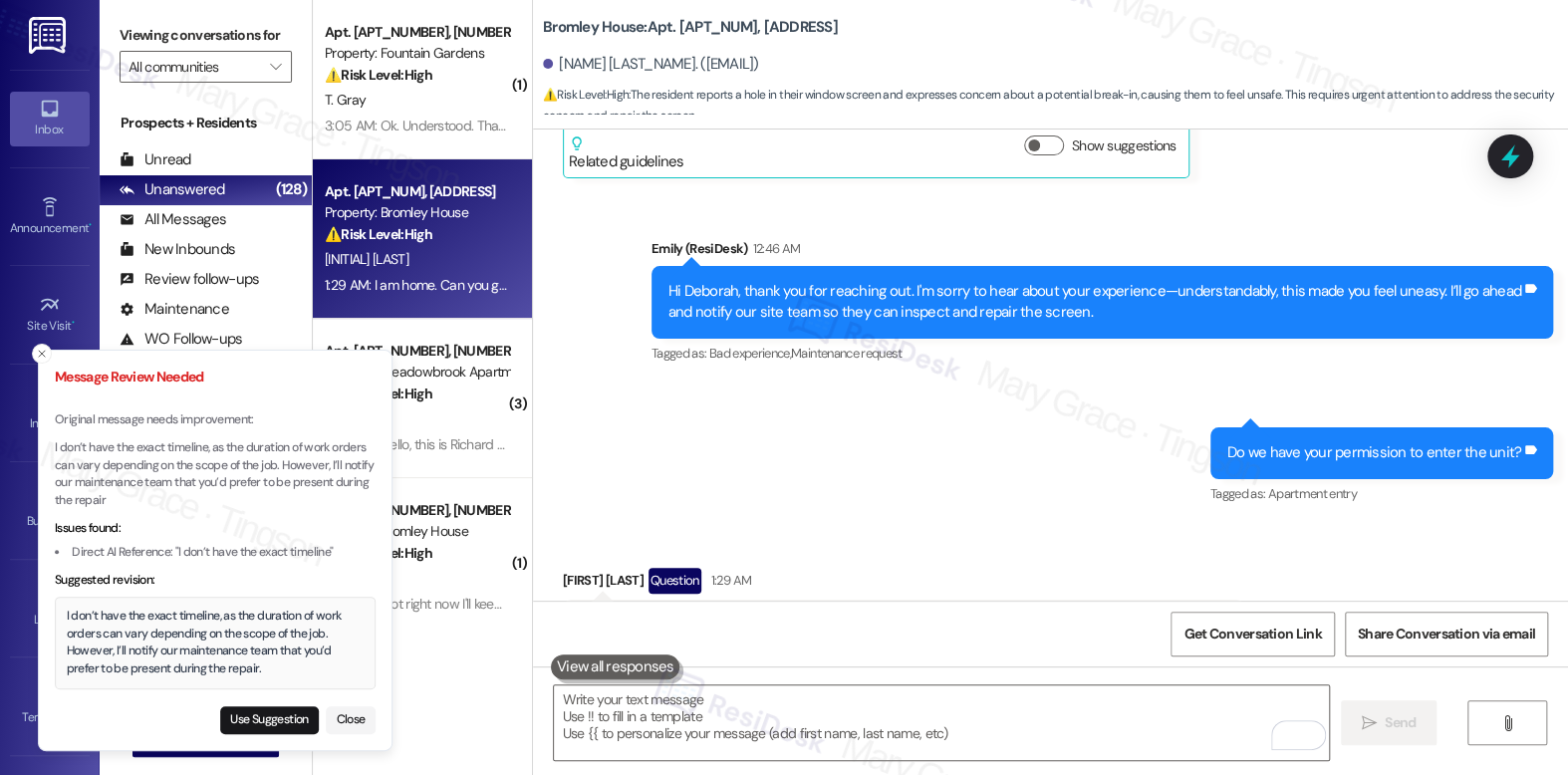 drag, startPoint x: 62, startPoint y: 555, endPoint x: 132, endPoint y: 555, distance: 70 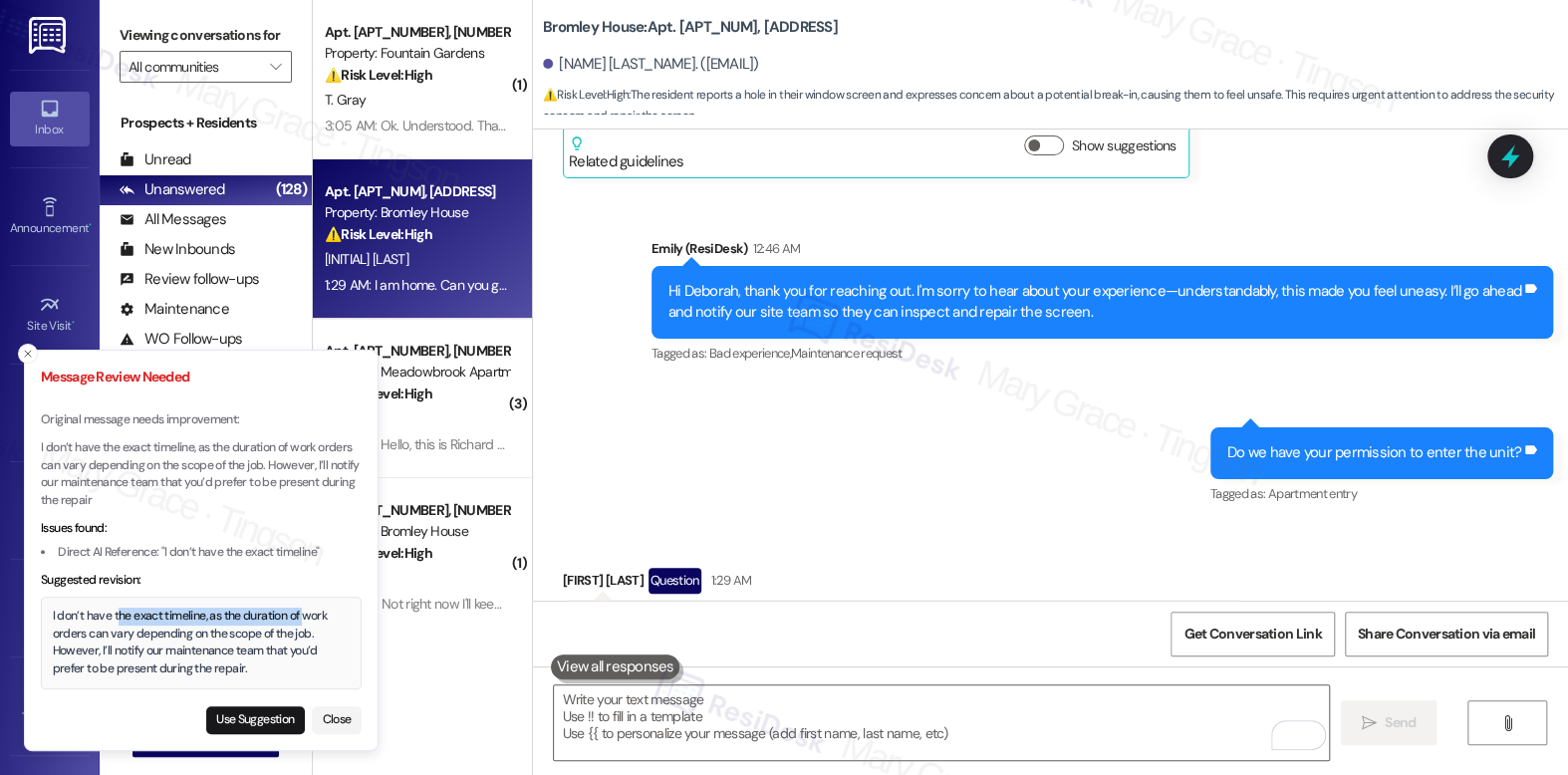 drag, startPoint x: 117, startPoint y: 612, endPoint x: 306, endPoint y: 621, distance: 189.21416 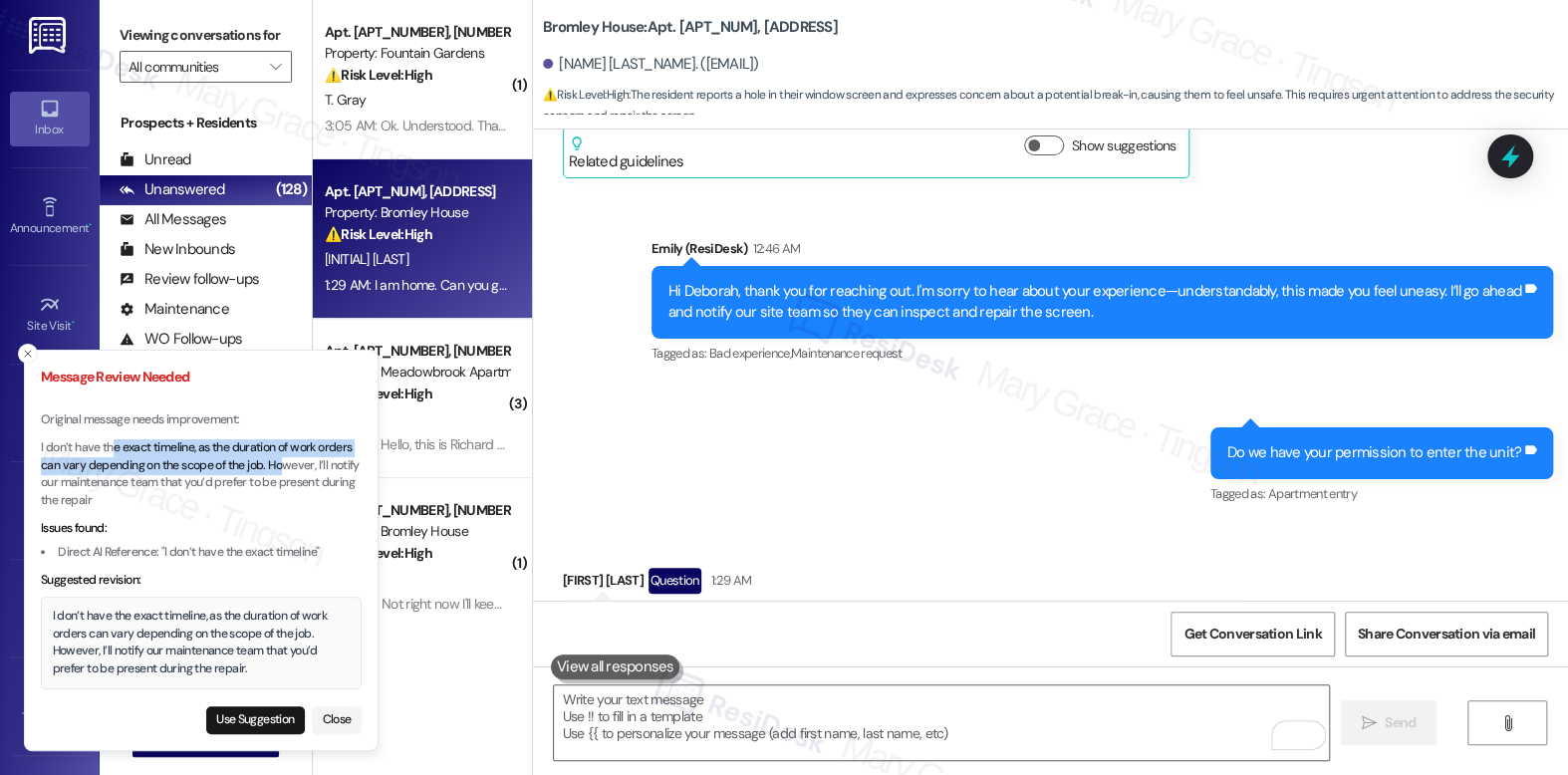 drag, startPoint x: 160, startPoint y: 453, endPoint x: 287, endPoint y: 462, distance: 127.3185 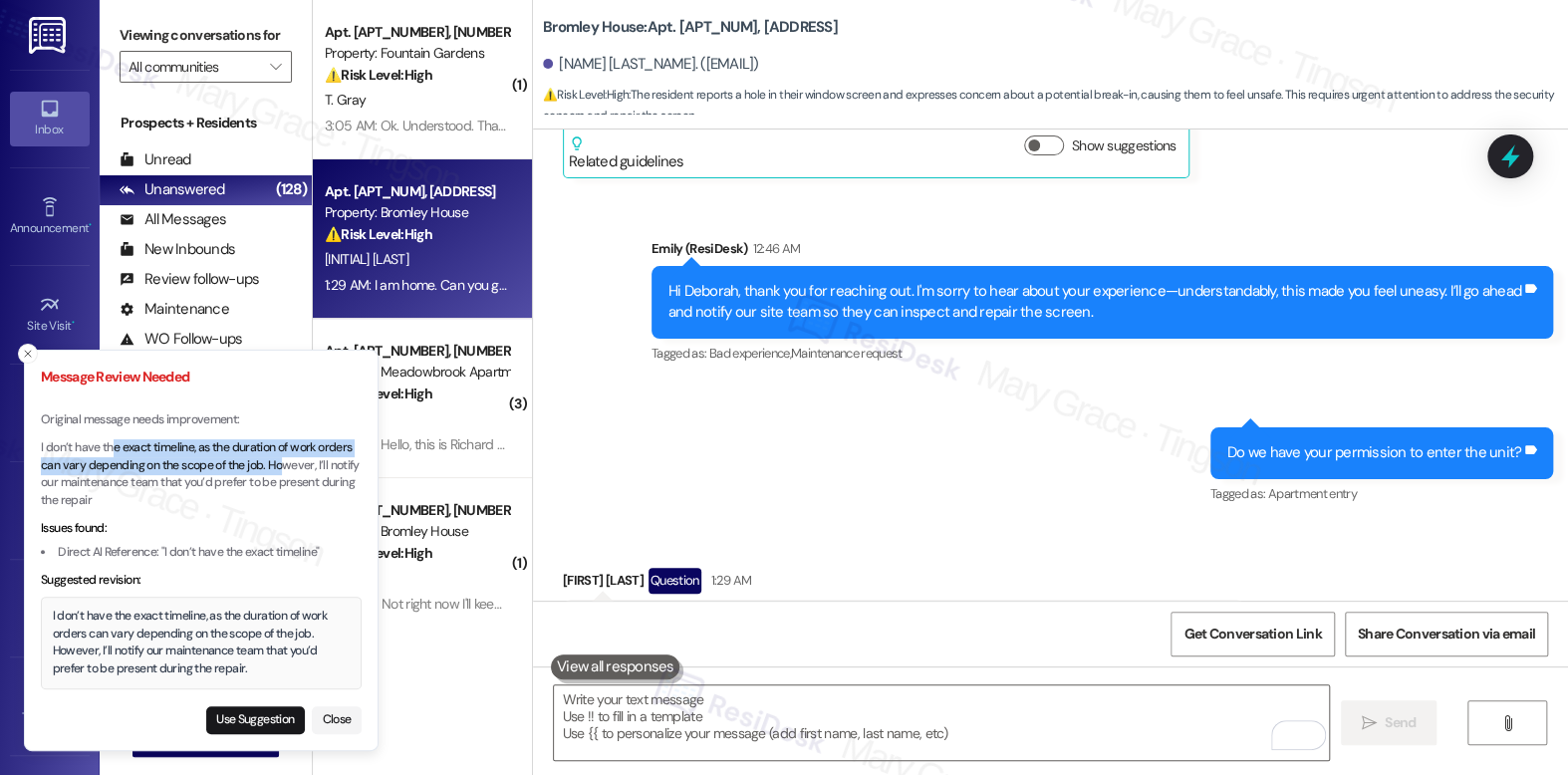 click on "I don’t have the exact timeline, as the duration of work orders can vary depending on the scope of the job. However, I’ll notify our maintenance team that you’d prefer to be present during the repair" at bounding box center [201, 474] 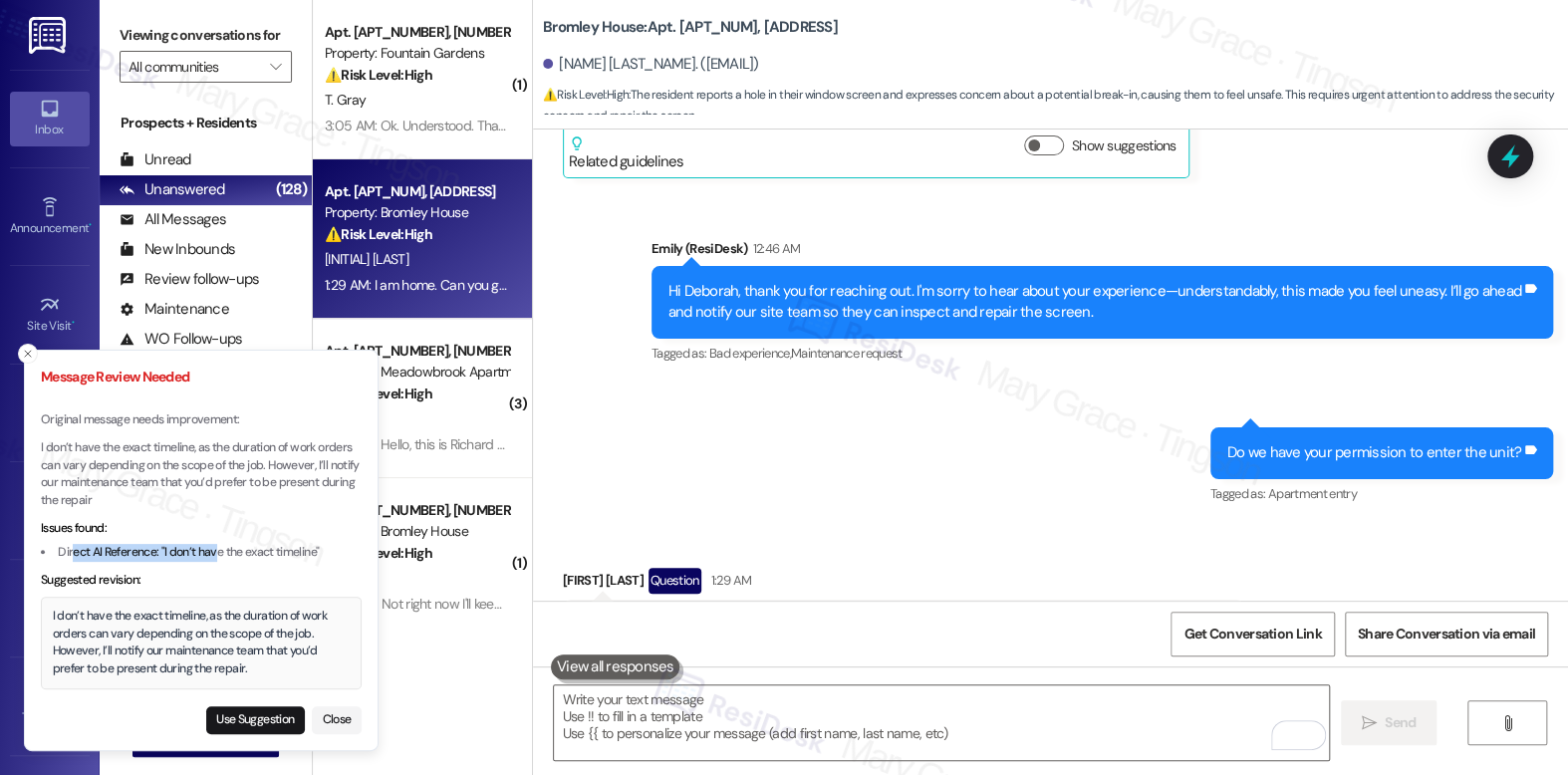 drag, startPoint x: 72, startPoint y: 557, endPoint x: 215, endPoint y: 561, distance: 143.05593 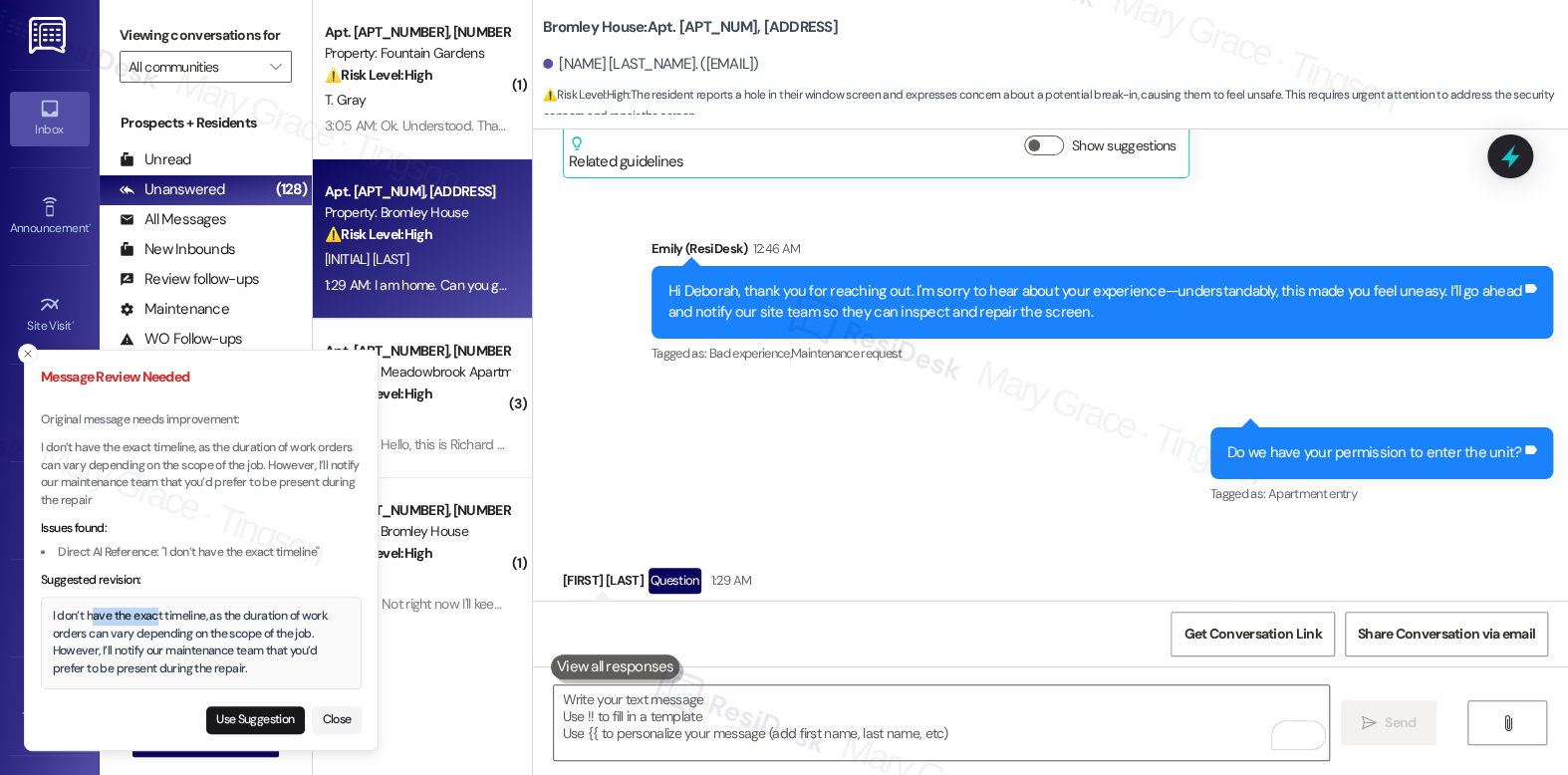 drag, startPoint x: 95, startPoint y: 618, endPoint x: 158, endPoint y: 614, distance: 63.12686 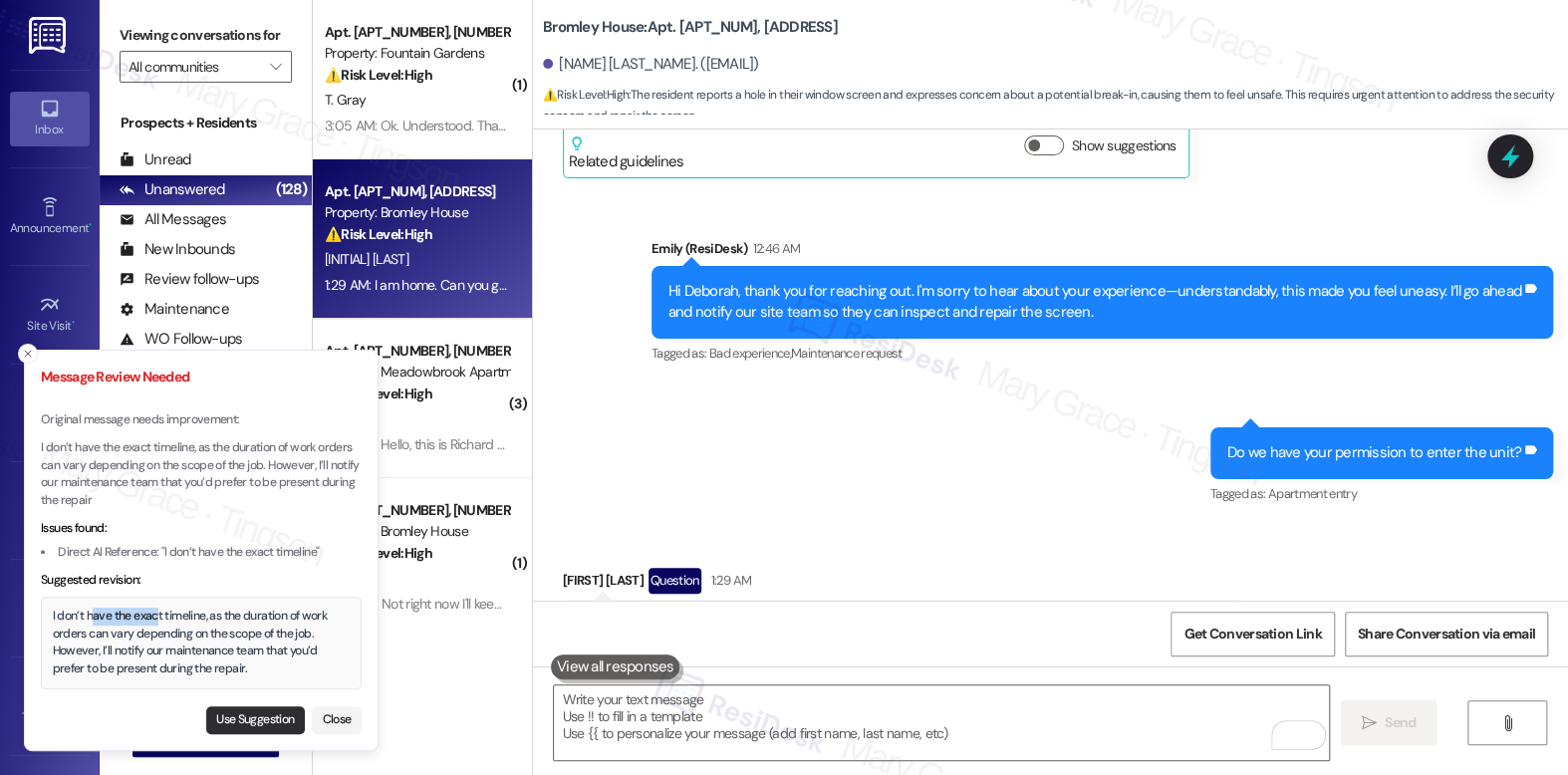 click on "Use Suggestion" at bounding box center [255, 720] 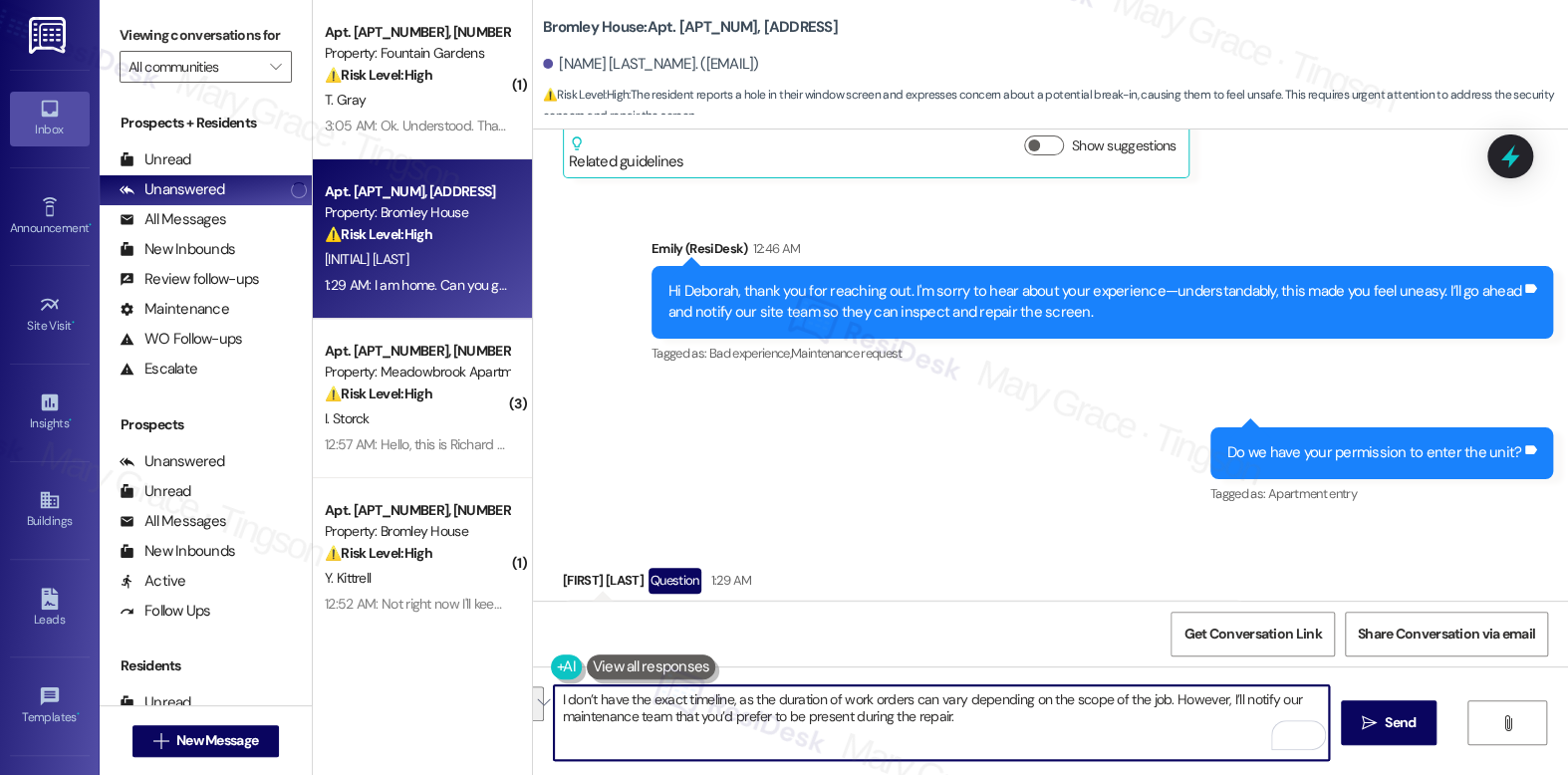 drag, startPoint x: 637, startPoint y: 700, endPoint x: 981, endPoint y: 715, distance: 344.32688 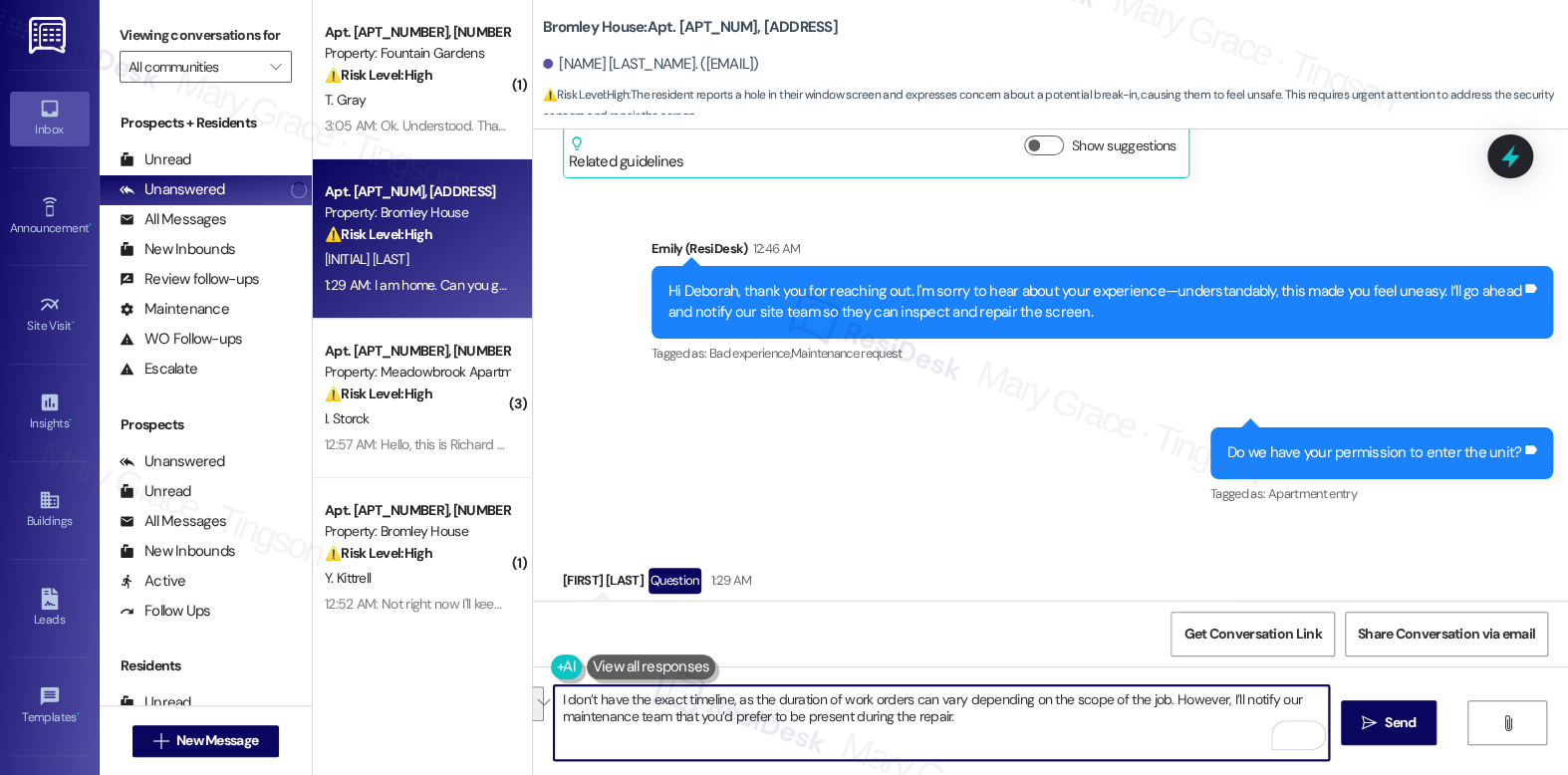click on "I don’t have the exact timeline, as the duration of work orders can vary depending on the scope of the job. However, I’ll notify our maintenance team that you’d prefer to be present during the repair." at bounding box center [940, 722] 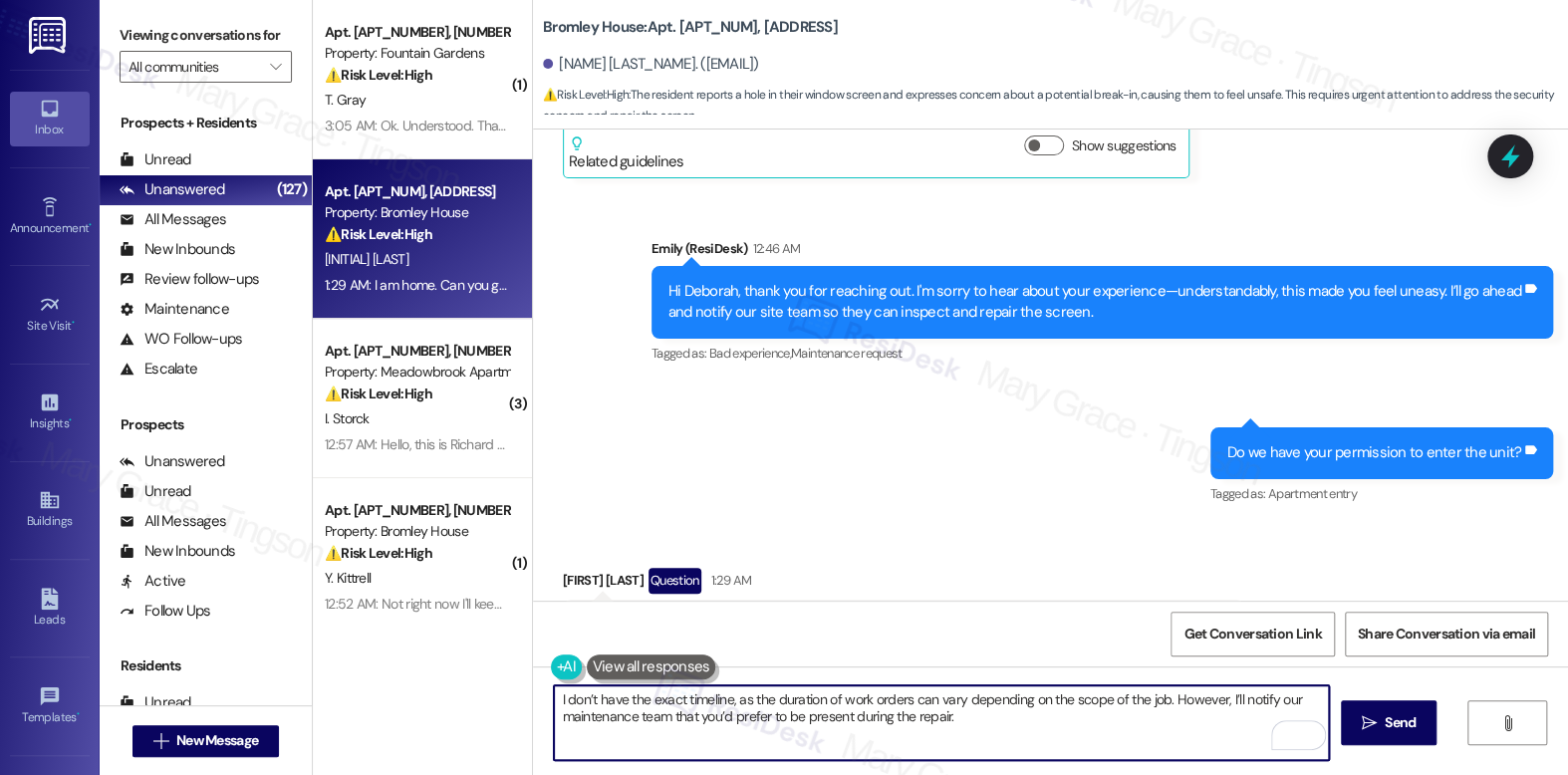 drag, startPoint x: 559, startPoint y: 715, endPoint x: 945, endPoint y: 721, distance: 386.0466 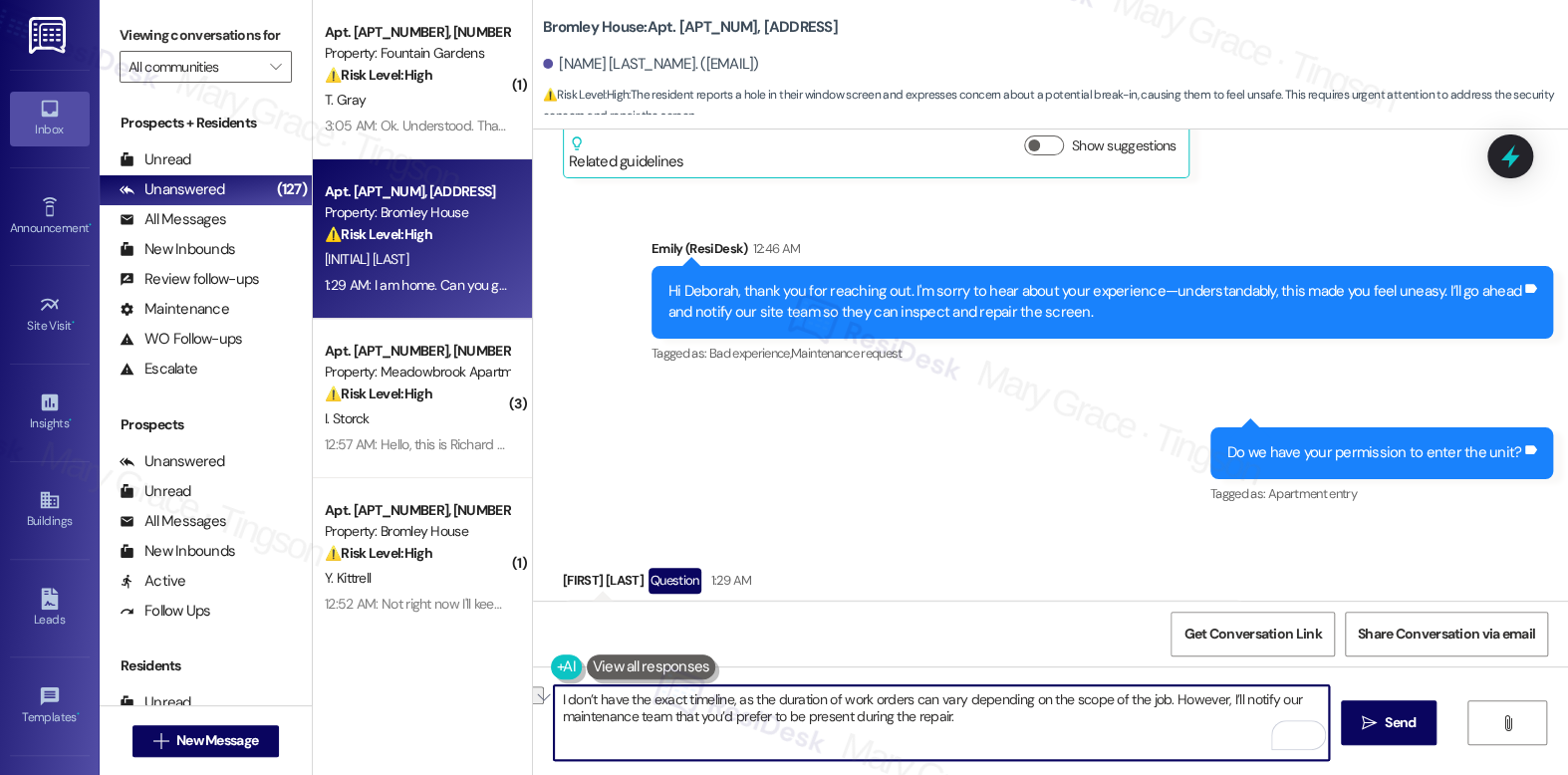click on "I don’t have the exact timeline, as the duration of work orders can vary depending on the scope of the job. However, I’ll notify our maintenance team that you’d prefer to be present during the repair." at bounding box center [940, 722] 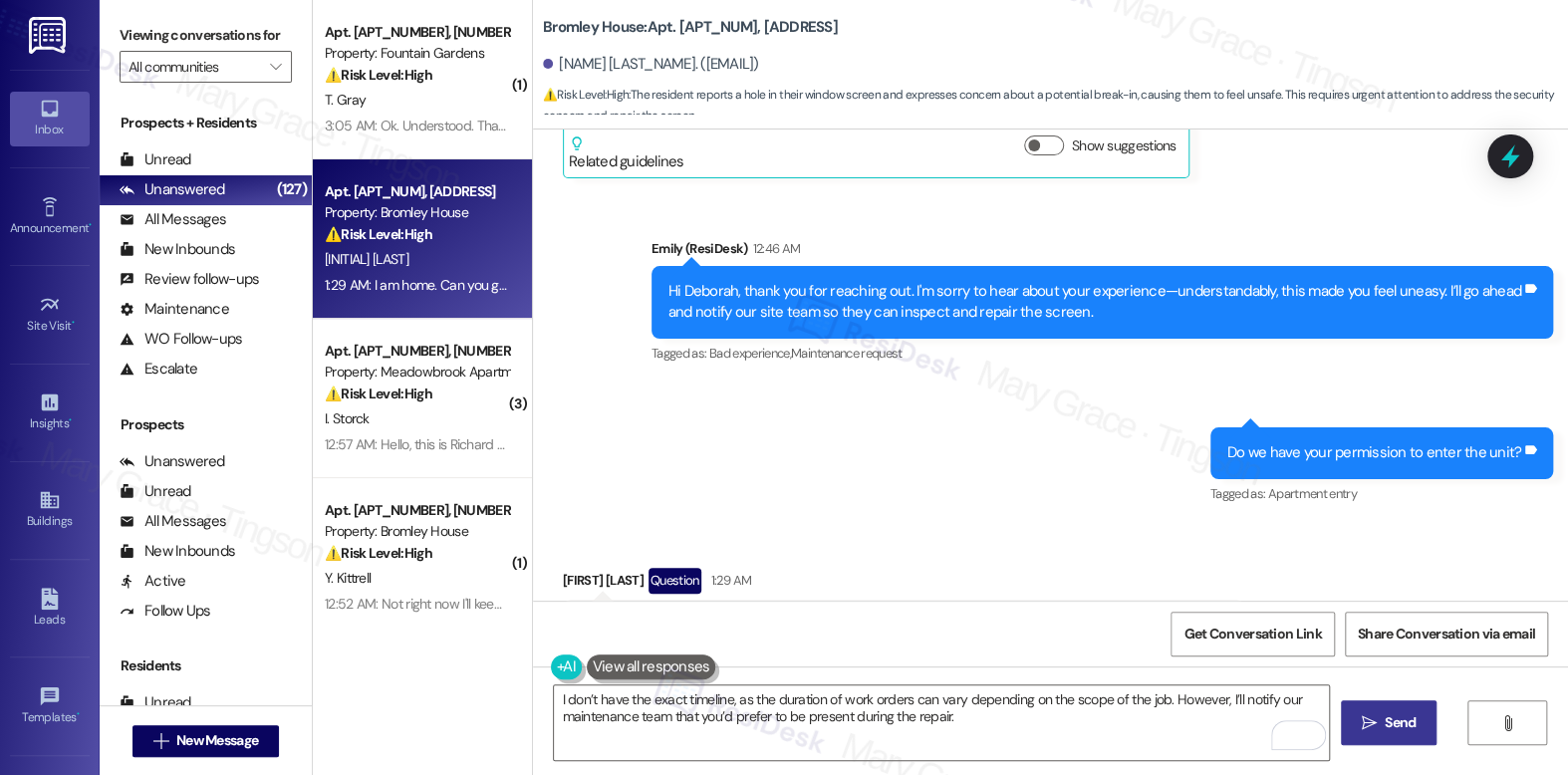 click on "Send" at bounding box center [1400, 722] 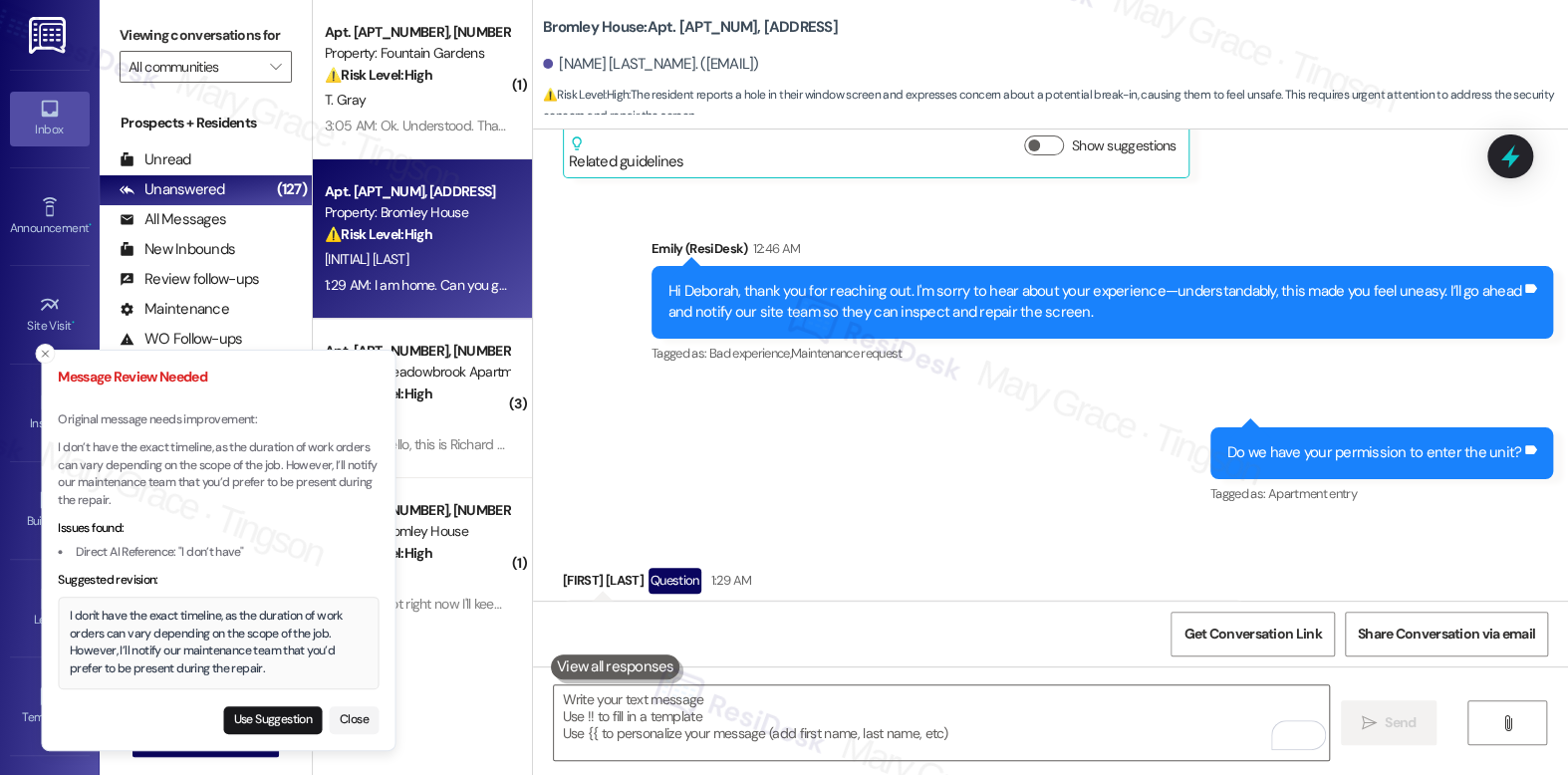 drag, startPoint x: 59, startPoint y: 450, endPoint x: 264, endPoint y: 453, distance: 205.02195 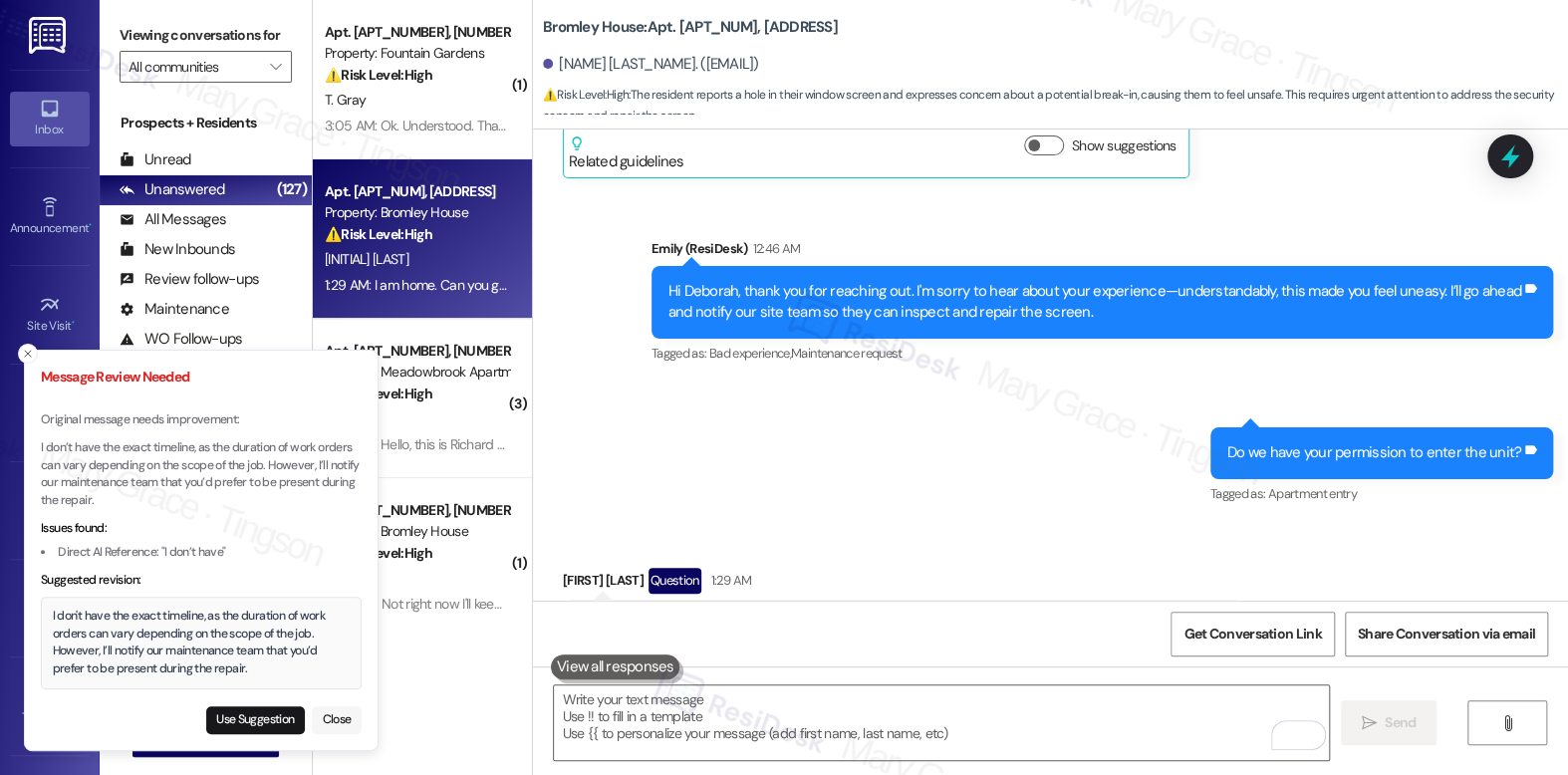 click on "Close" at bounding box center [337, 720] 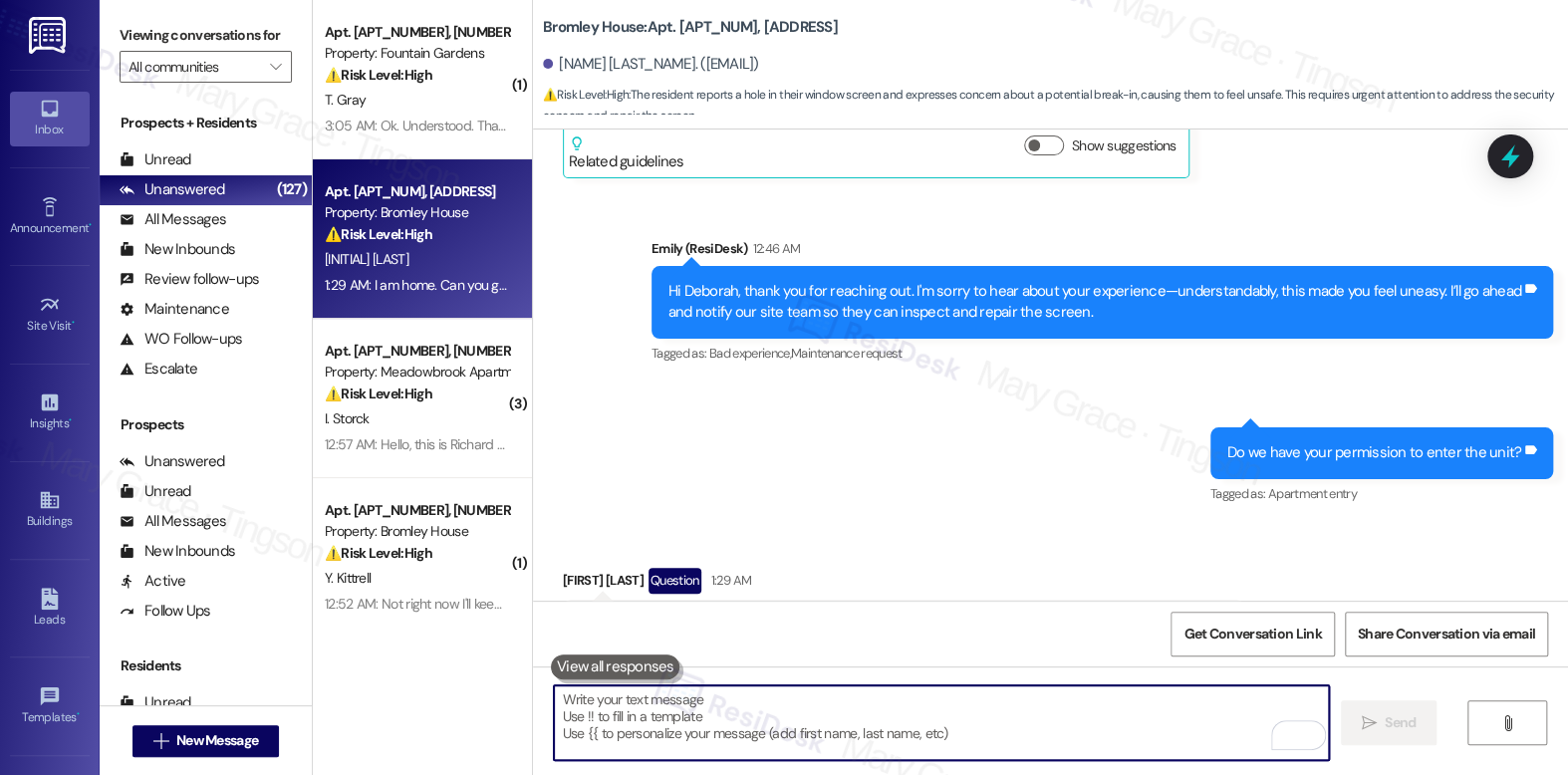 click at bounding box center [940, 722] 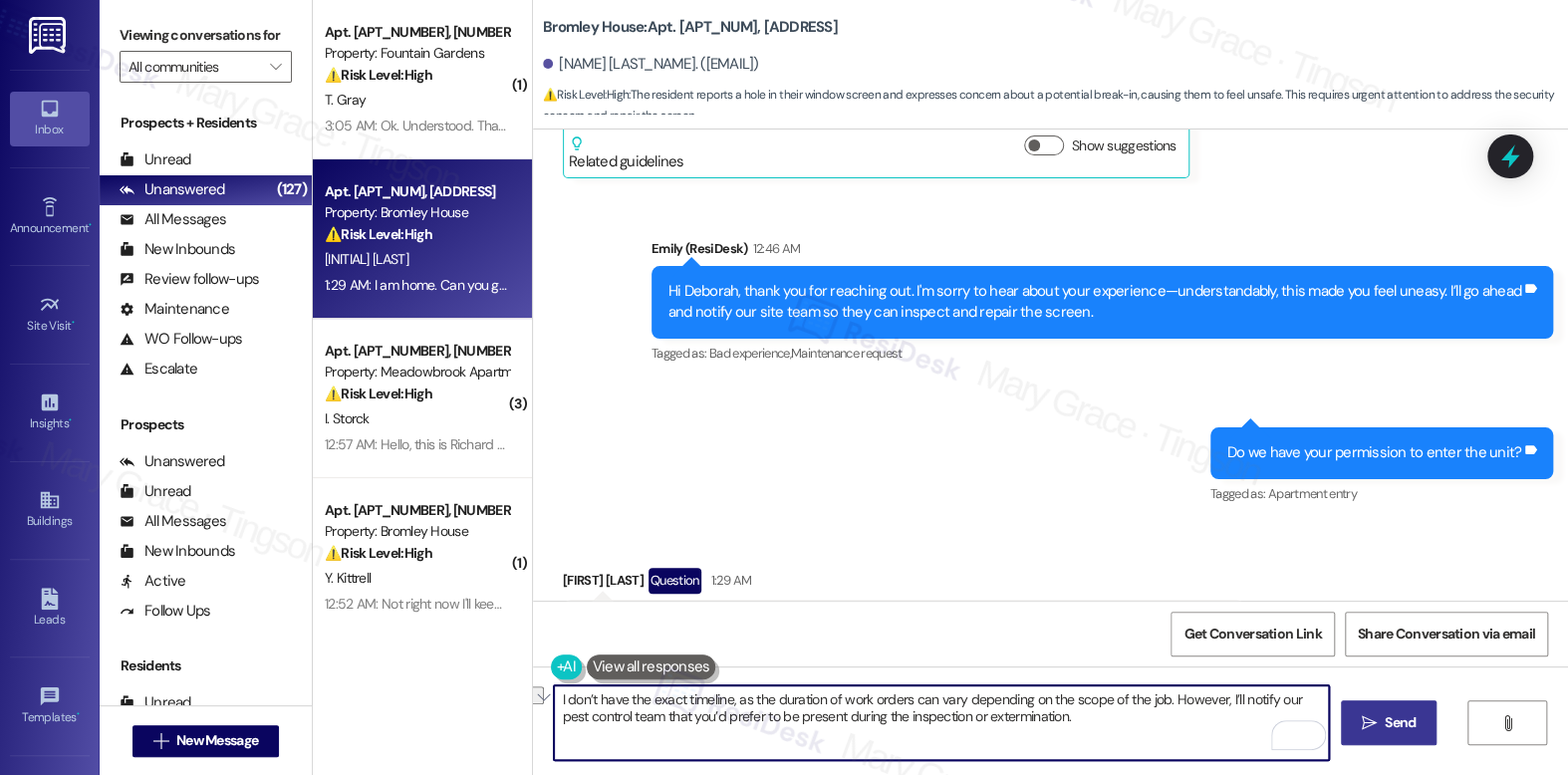 drag, startPoint x: 721, startPoint y: 701, endPoint x: 540, endPoint y: 696, distance: 181.06905 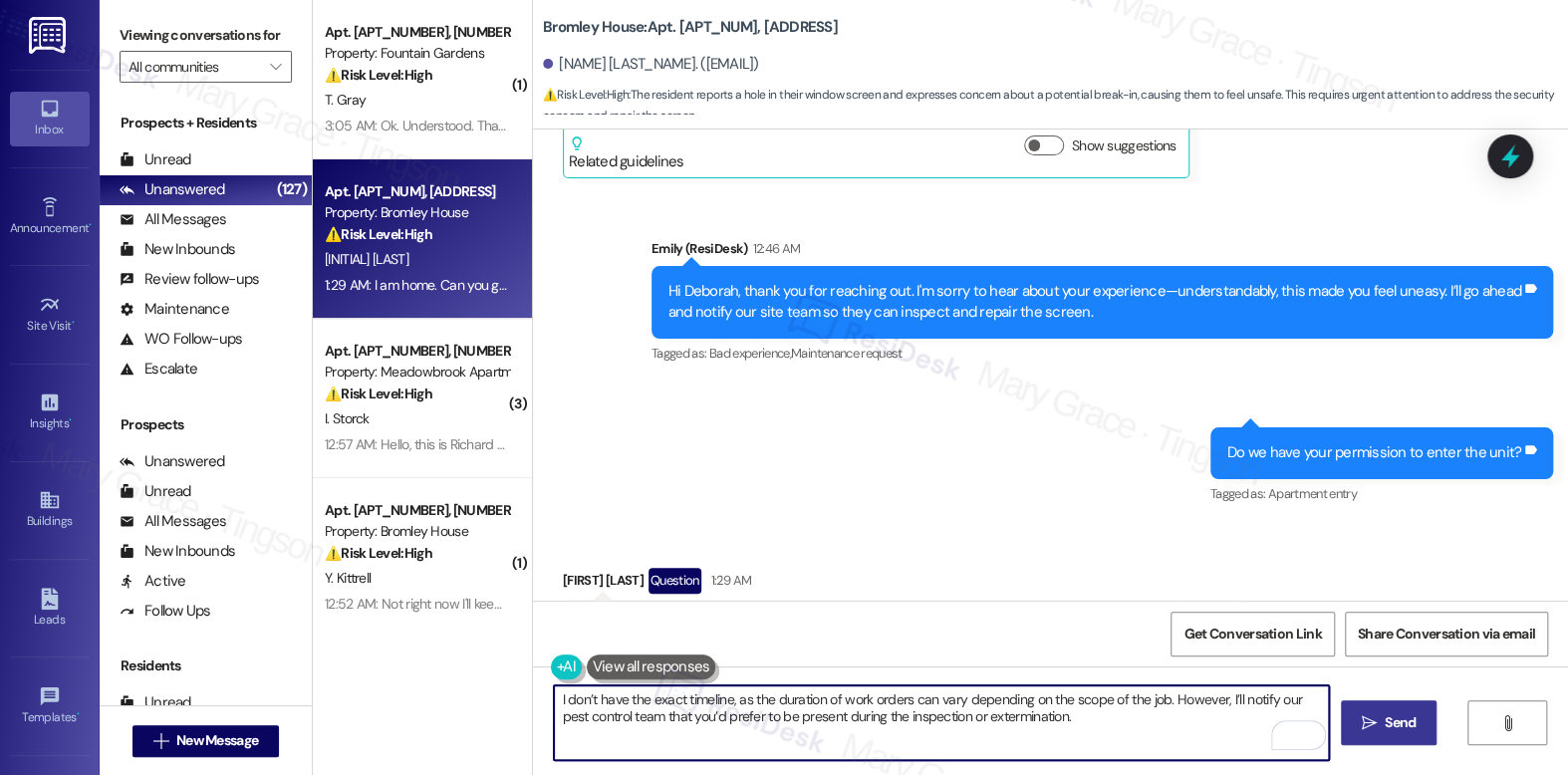 click on "I don’t have the exact timeline, as the duration of work orders can vary depending on the scope of the job. However, I’ll notify our pest control team that you’d prefer to be present during the inspection or extermination." at bounding box center (940, 722) 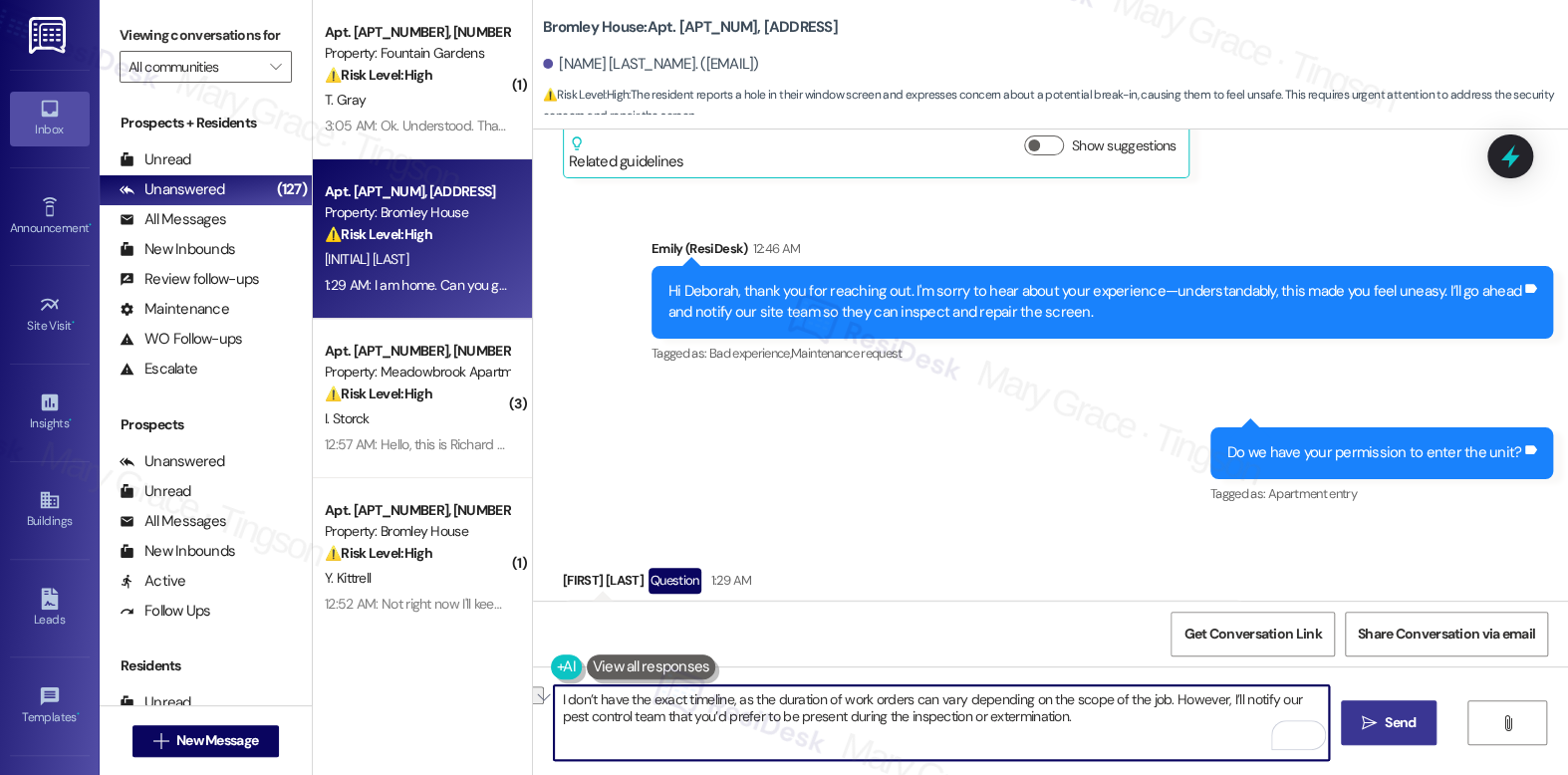 drag, startPoint x: 901, startPoint y: 701, endPoint x: 547, endPoint y: 692, distance: 354.11439 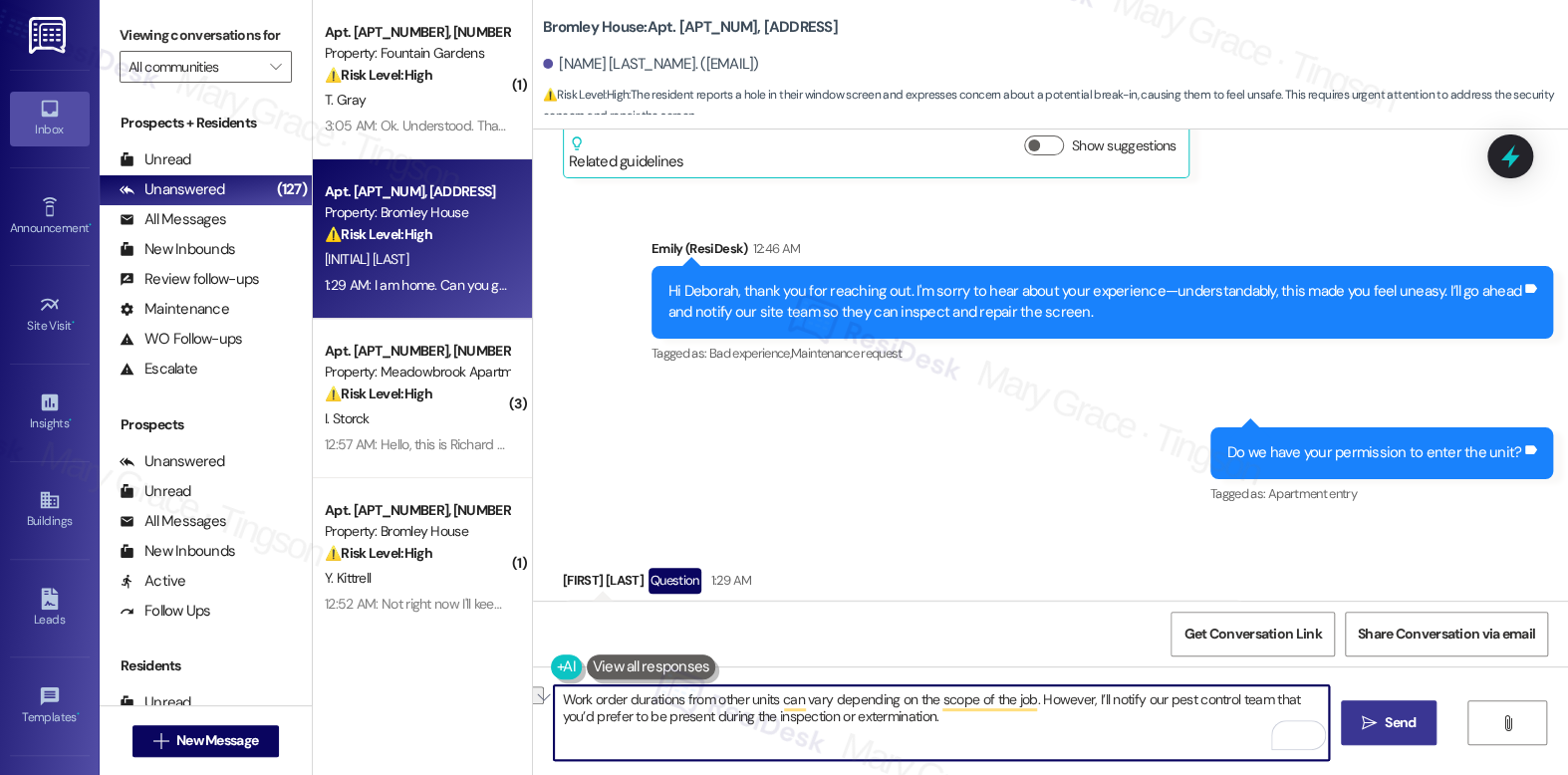 drag, startPoint x: 1157, startPoint y: 702, endPoint x: 1239, endPoint y: 721, distance: 84.172442 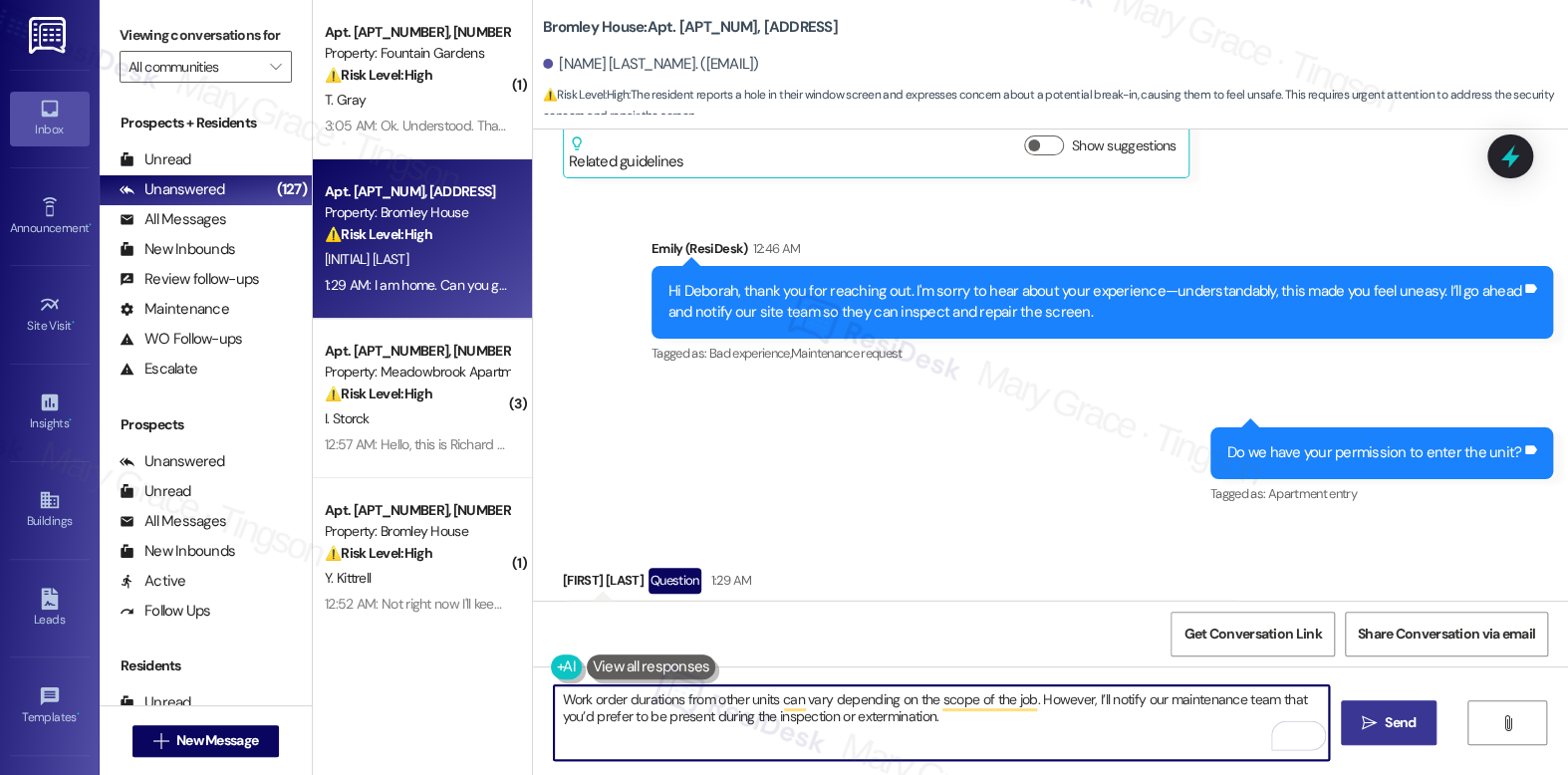 drag, startPoint x: 768, startPoint y: 719, endPoint x: 965, endPoint y: 719, distance: 197 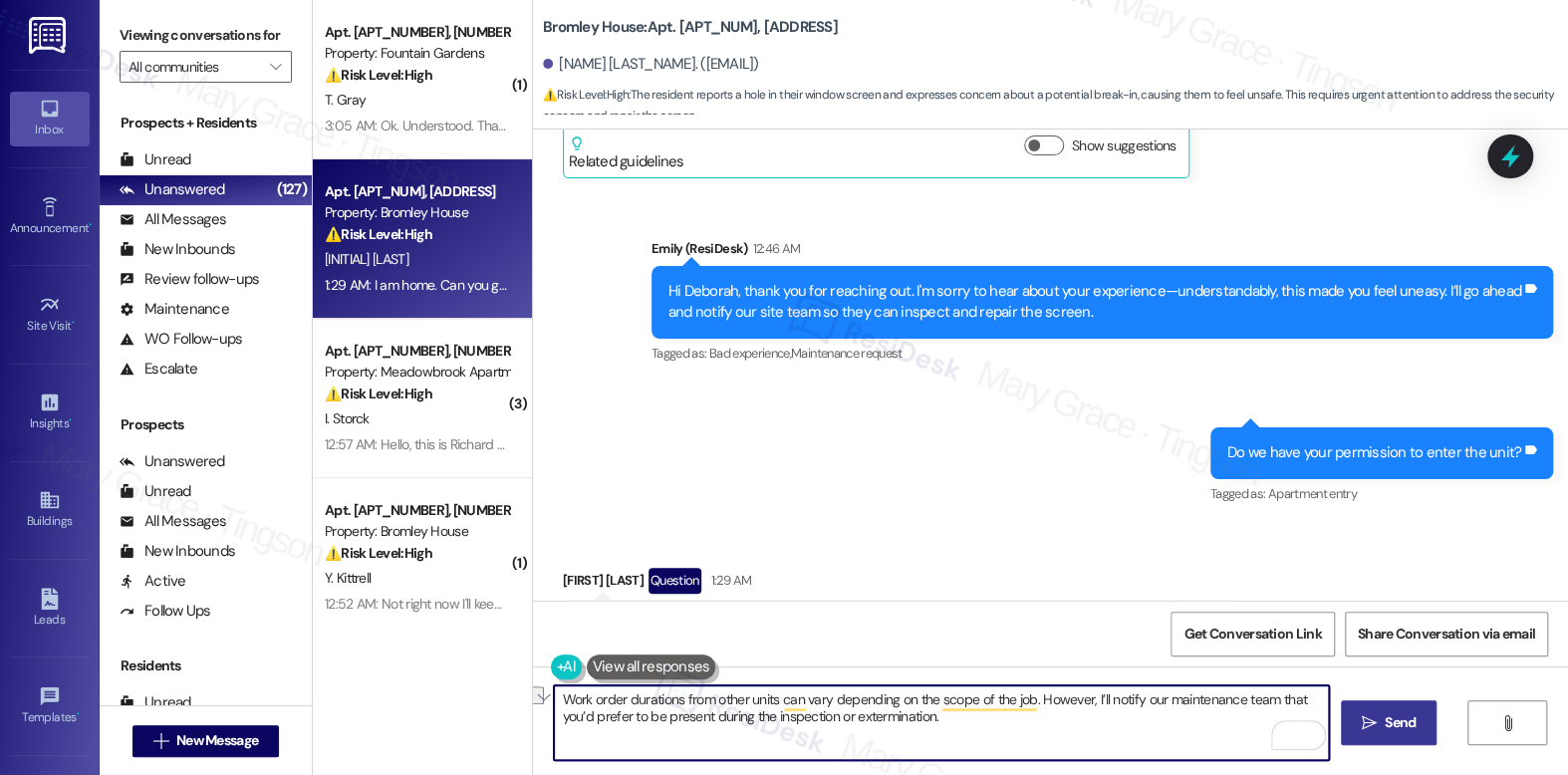drag, startPoint x: 906, startPoint y: 718, endPoint x: 768, endPoint y: 715, distance: 138.0326 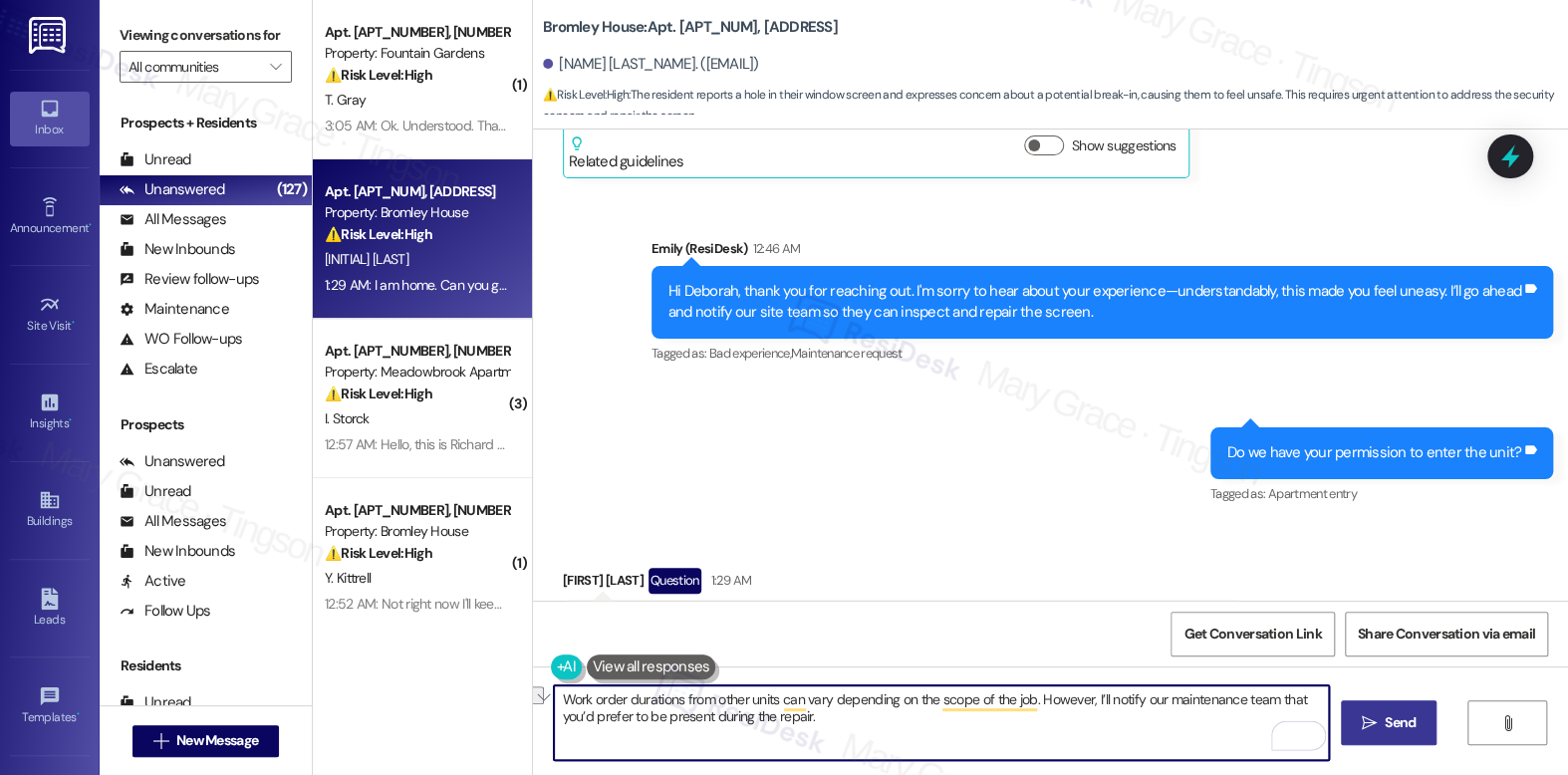 drag, startPoint x: 604, startPoint y: 703, endPoint x: 765, endPoint y: 705, distance: 161.01242 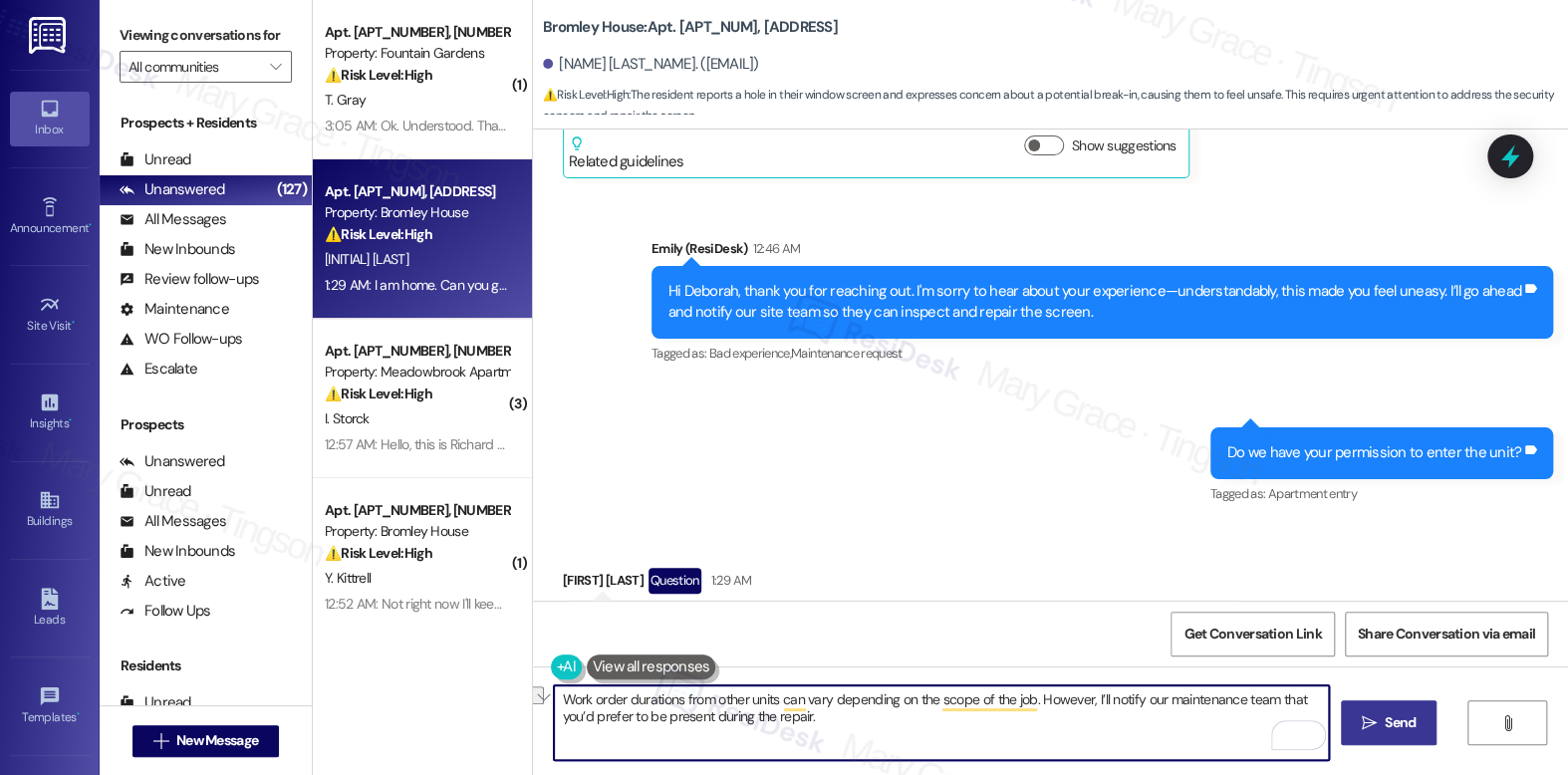 click on "Work order durations from other units can vary depending on the scope of the job. However, I’ll notify our maintenance team that you’d prefer to be present during the repair." at bounding box center (940, 722) 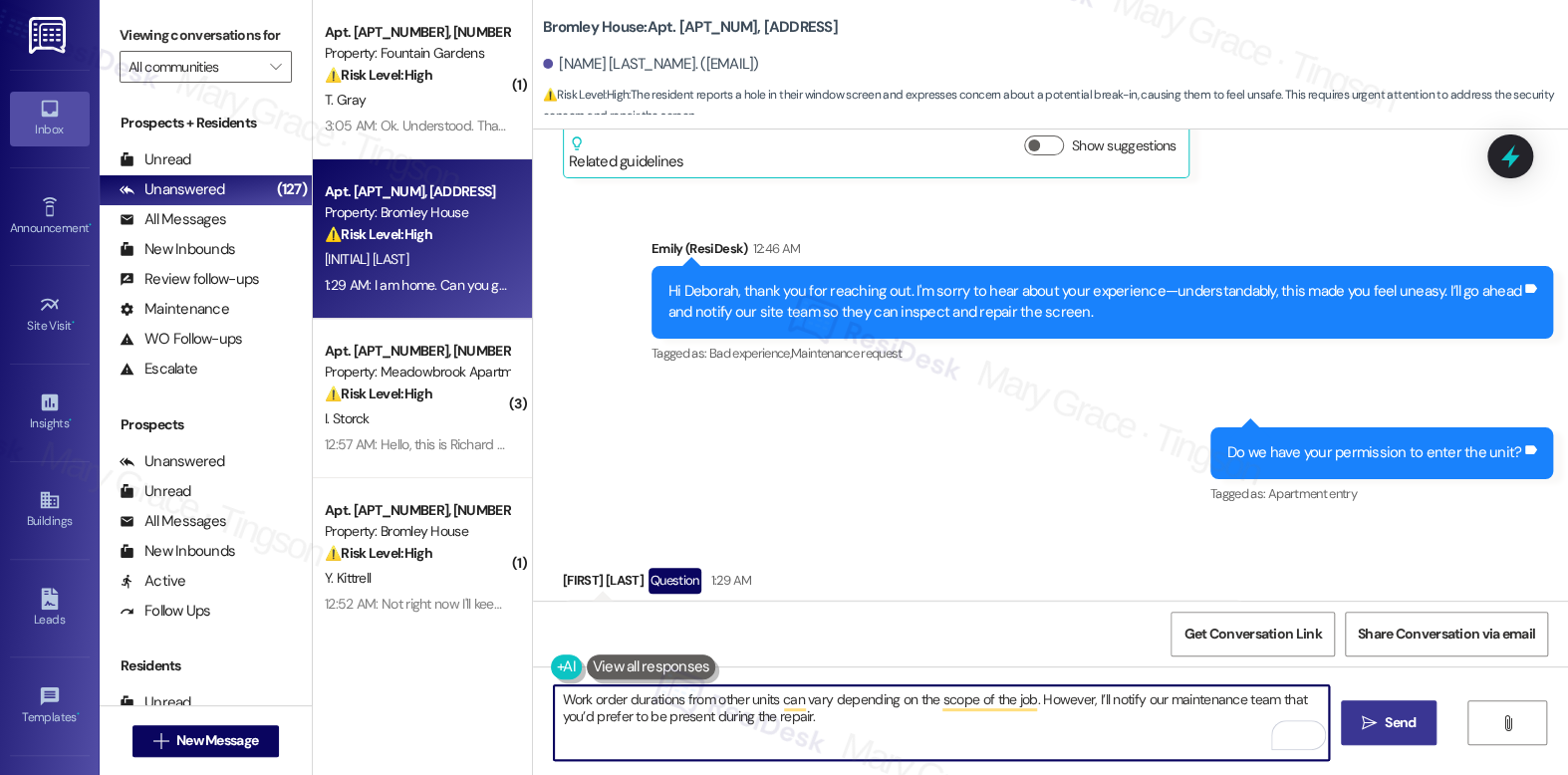 drag, startPoint x: 623, startPoint y: 709, endPoint x: 749, endPoint y: 720, distance: 126.47925 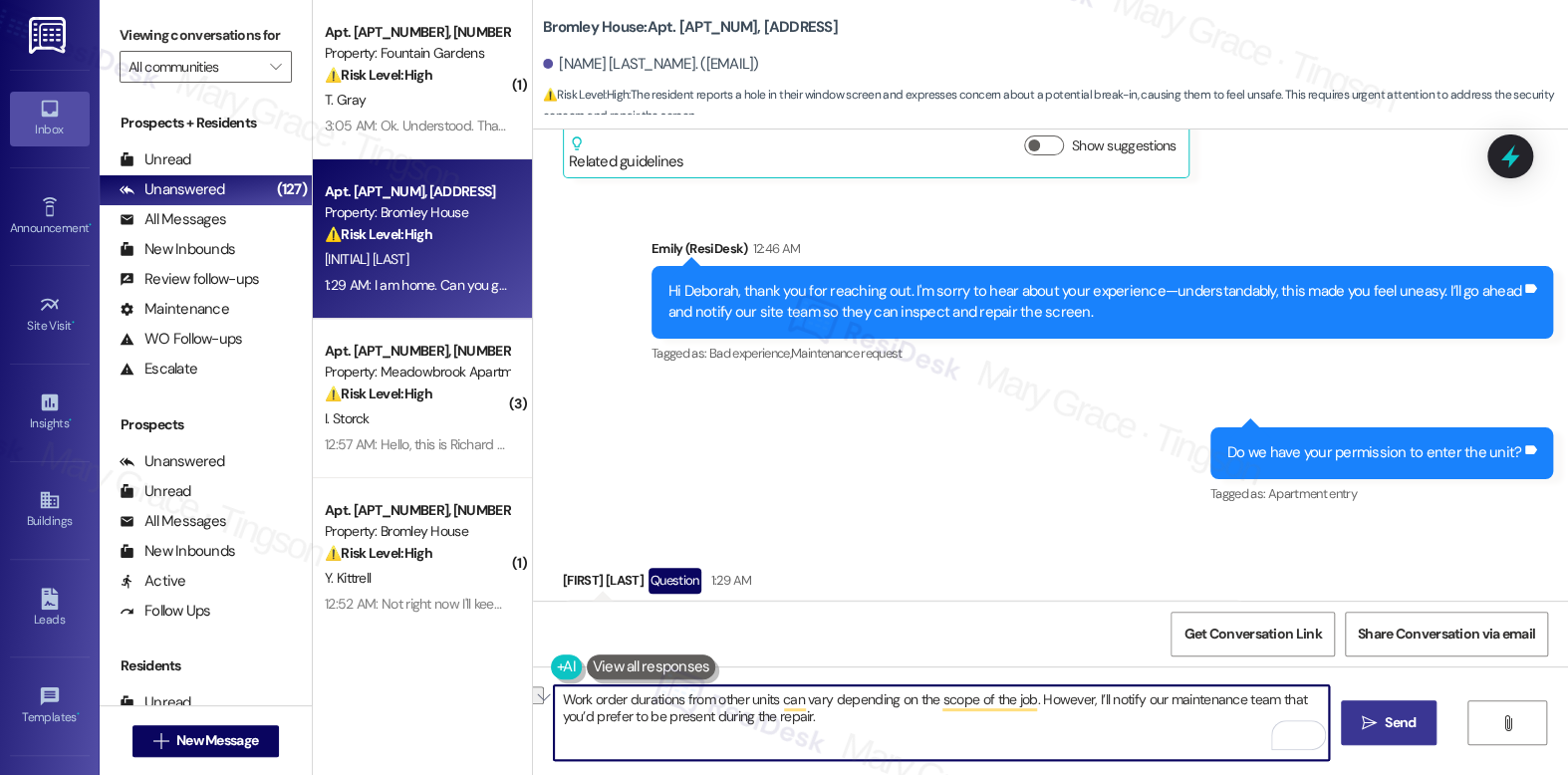 click on "Work order durations from other units can vary depending on the scope of the job. However, I’ll notify our maintenance team that you’d prefer to be present during the repair." at bounding box center (940, 722) 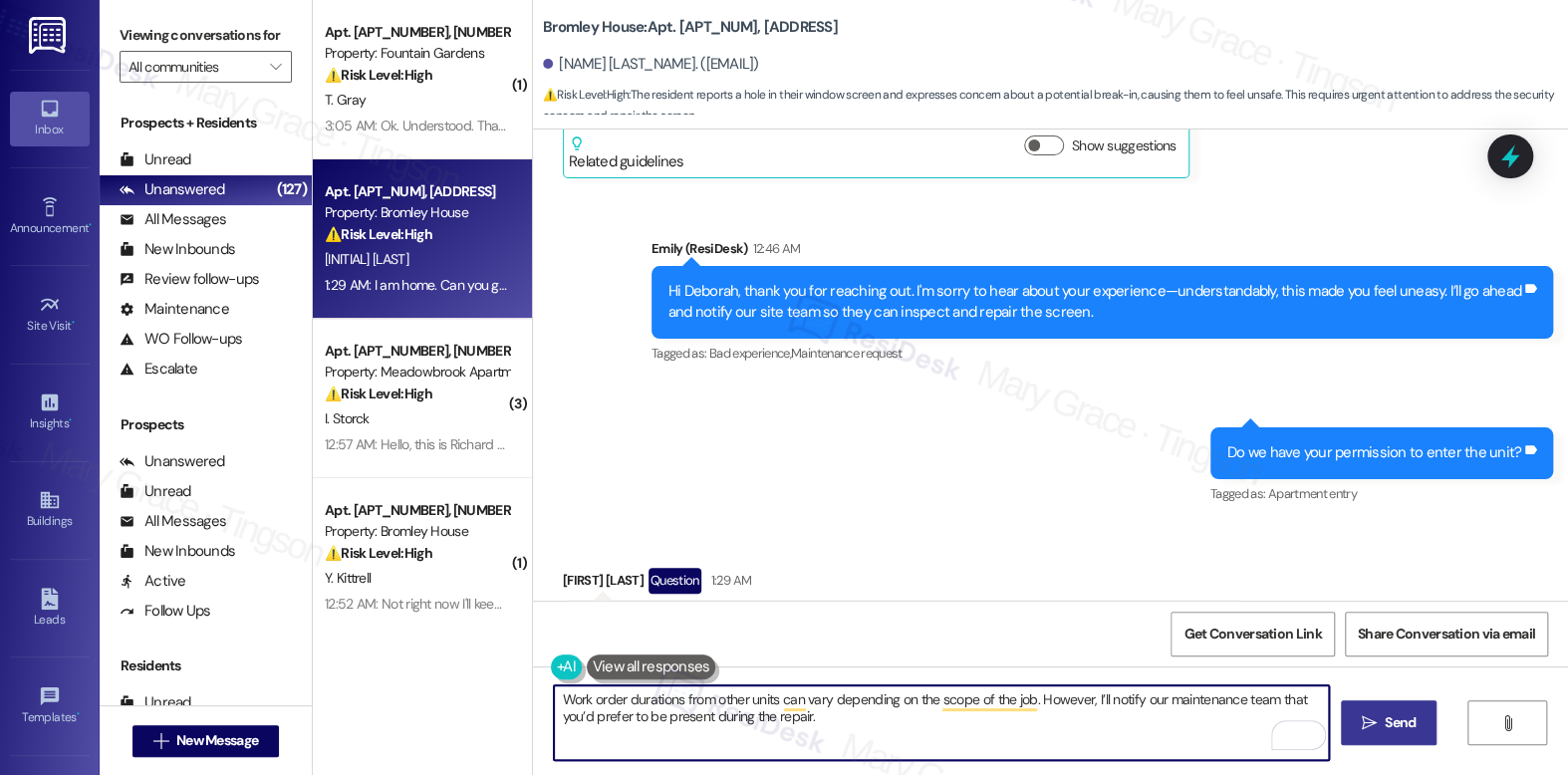 type on "Work order durations from other units can vary depending on the scope of the job. However, I’ll notify our maintenance team that you’d prefer to be present during the repair." 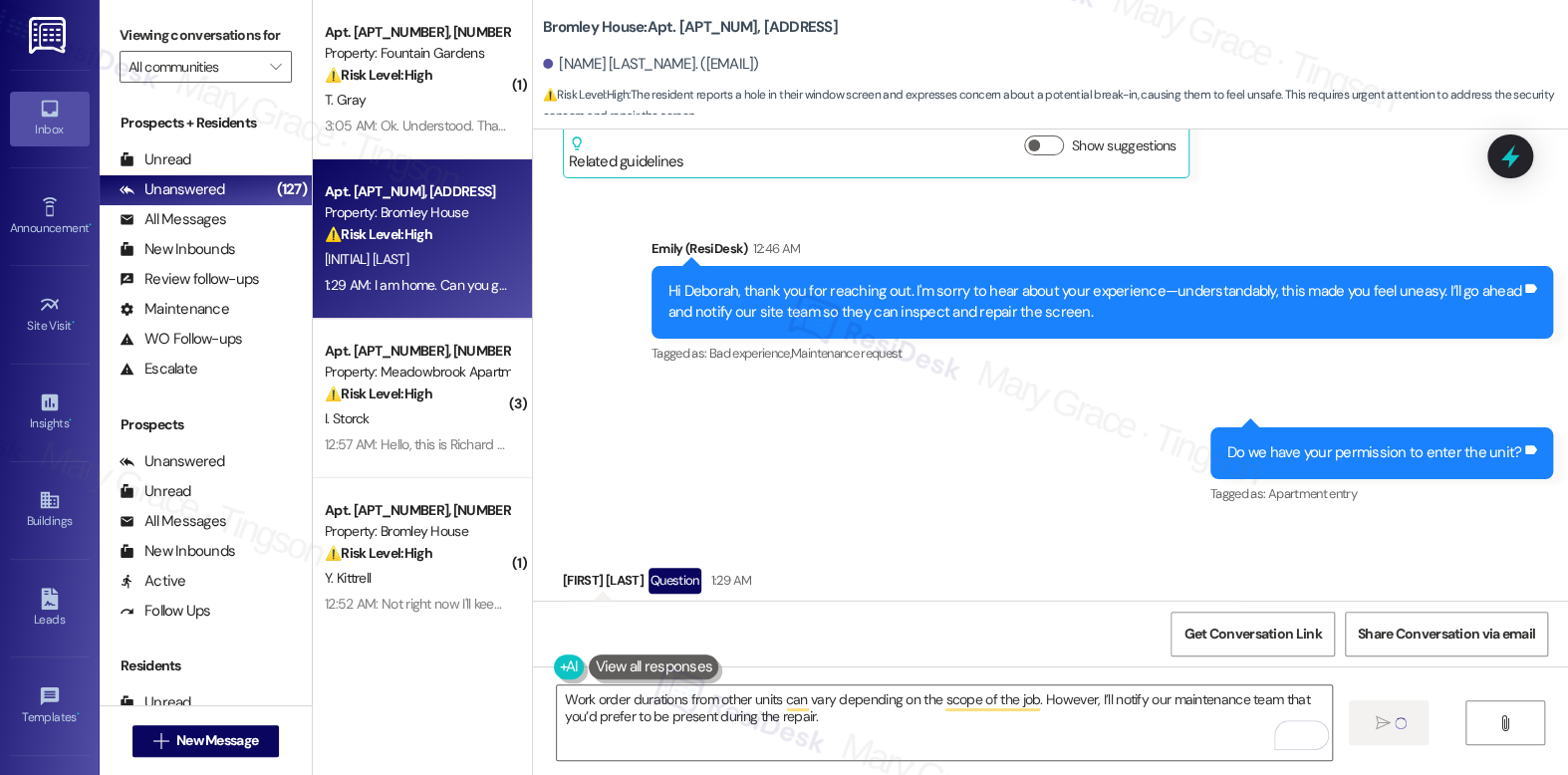 type 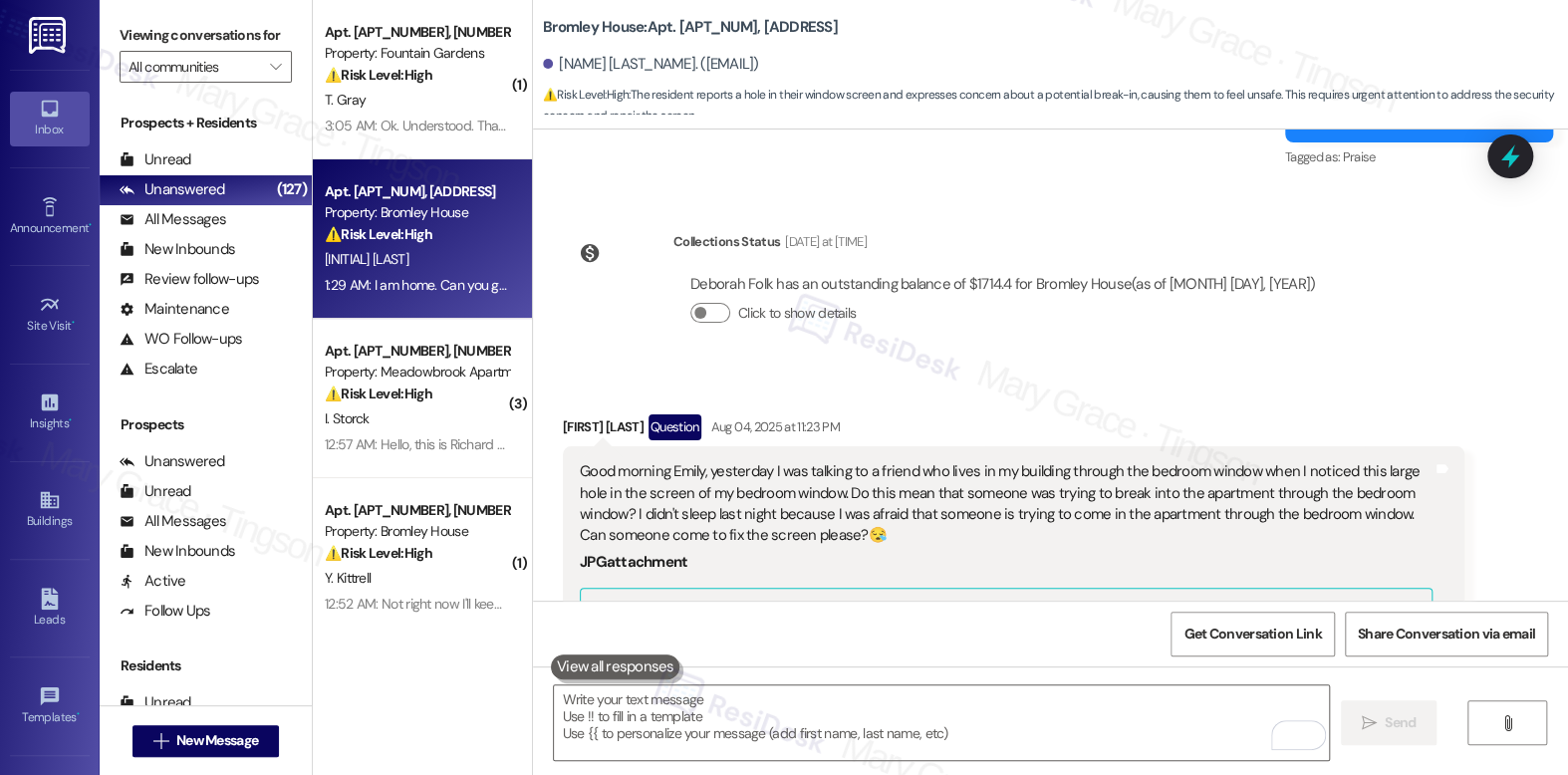 scroll, scrollTop: 19057, scrollLeft: 0, axis: vertical 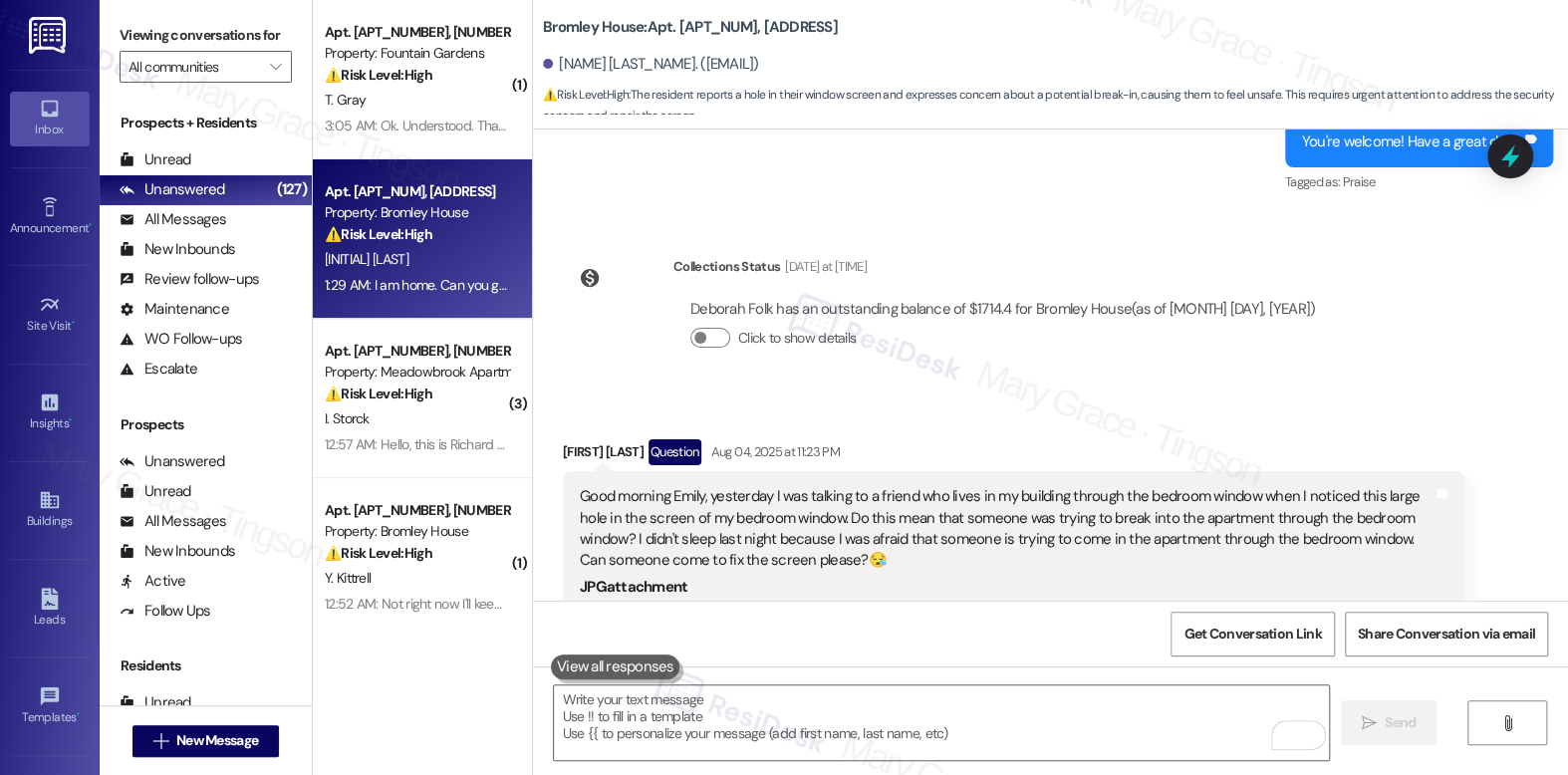 click on "Good morning Emily, yesterday  I  was talking to a friend who lives in my building through the bedroom window when I noticed this large hole in the screen of my bedroom window. Do this mean that someone was trying to break into the apartment through the bedroom window? I didn't sleep last night because I was afraid that someone is trying to come in the apartment through the bedroom window.  Can someone come to fix the screen please?😪" at bounding box center (1006, 529) 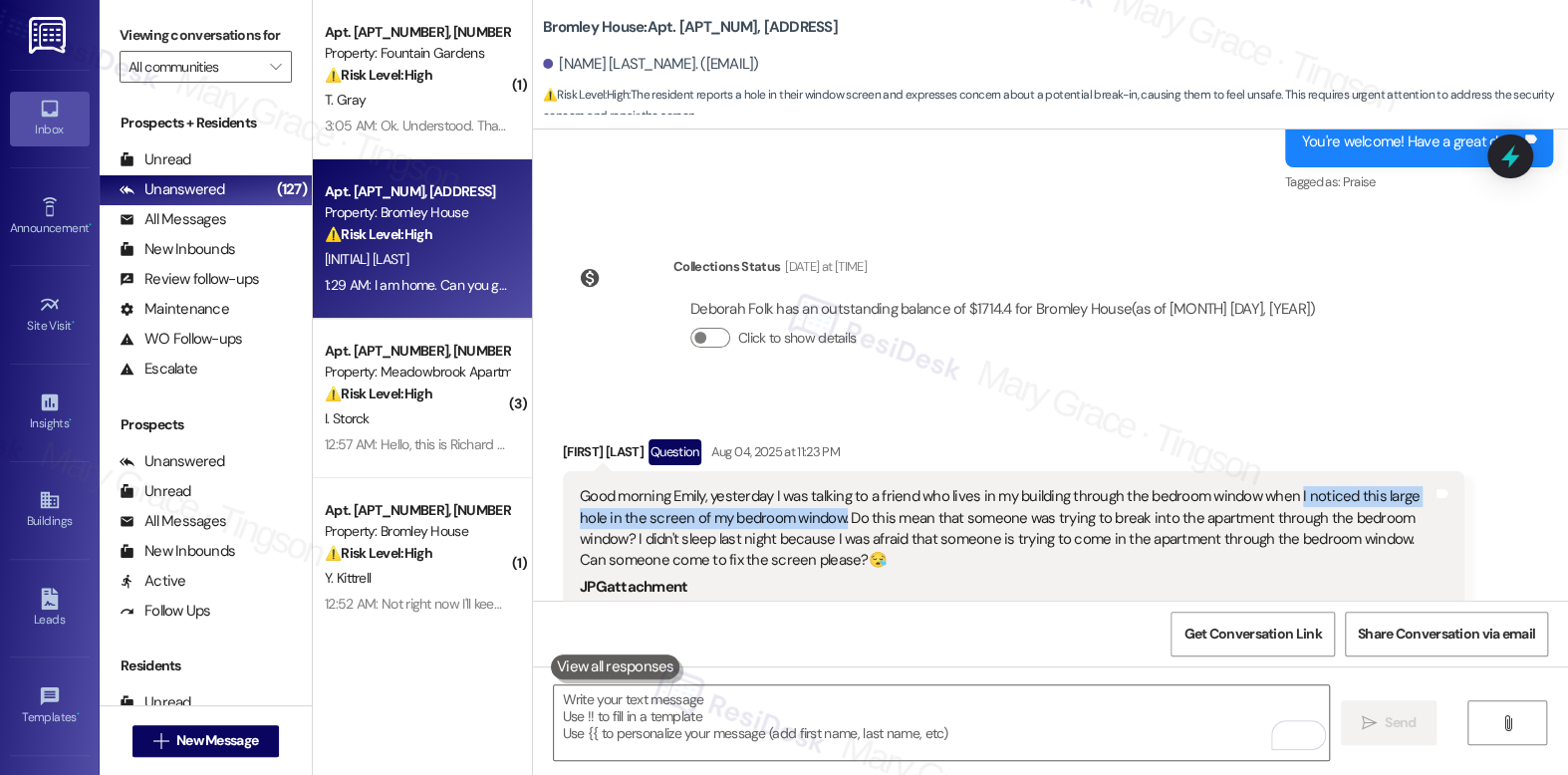 drag, startPoint x: 1280, startPoint y: 402, endPoint x: 801, endPoint y: 424, distance: 479.50495 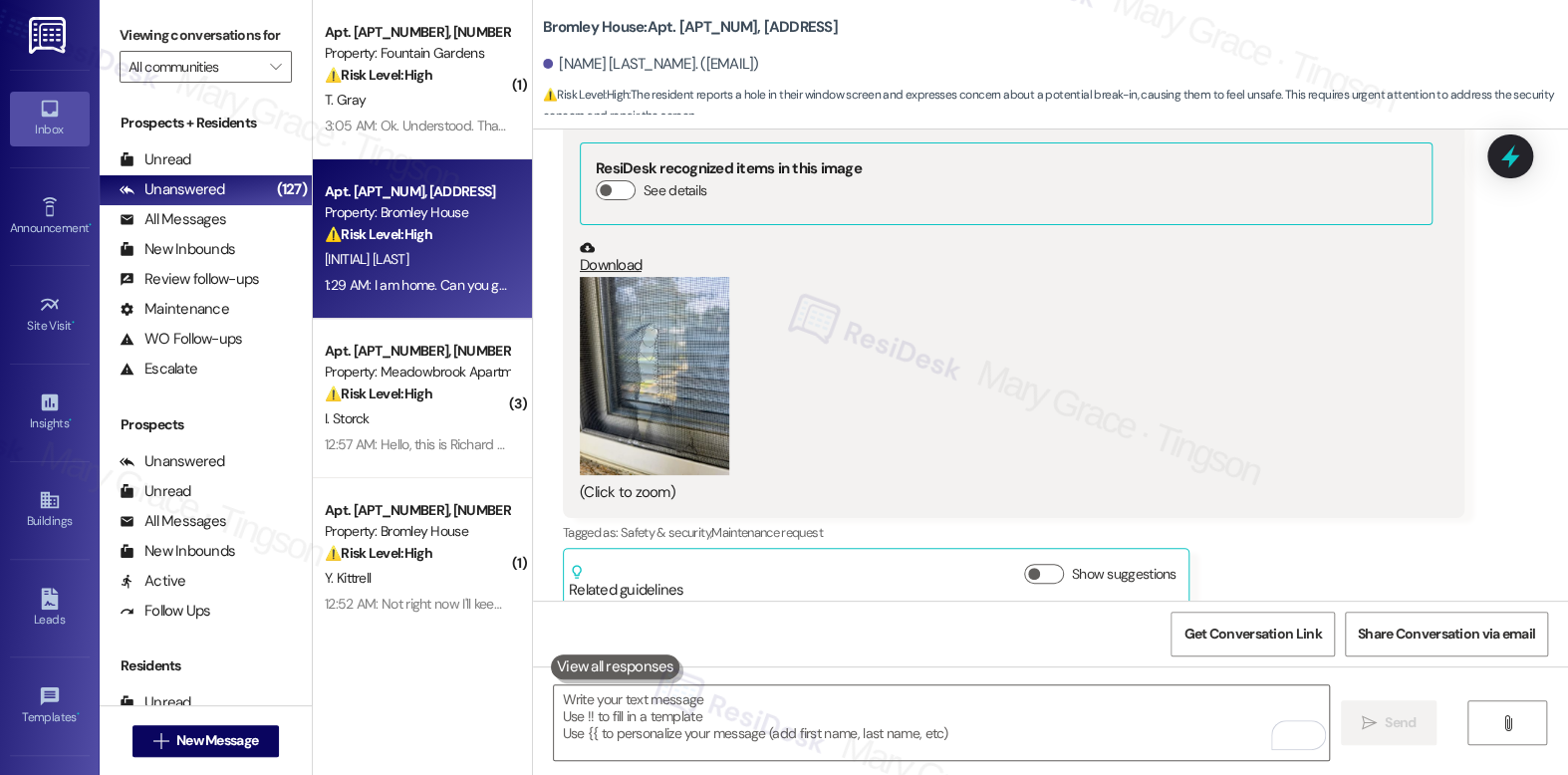 scroll, scrollTop: 20116, scrollLeft: 0, axis: vertical 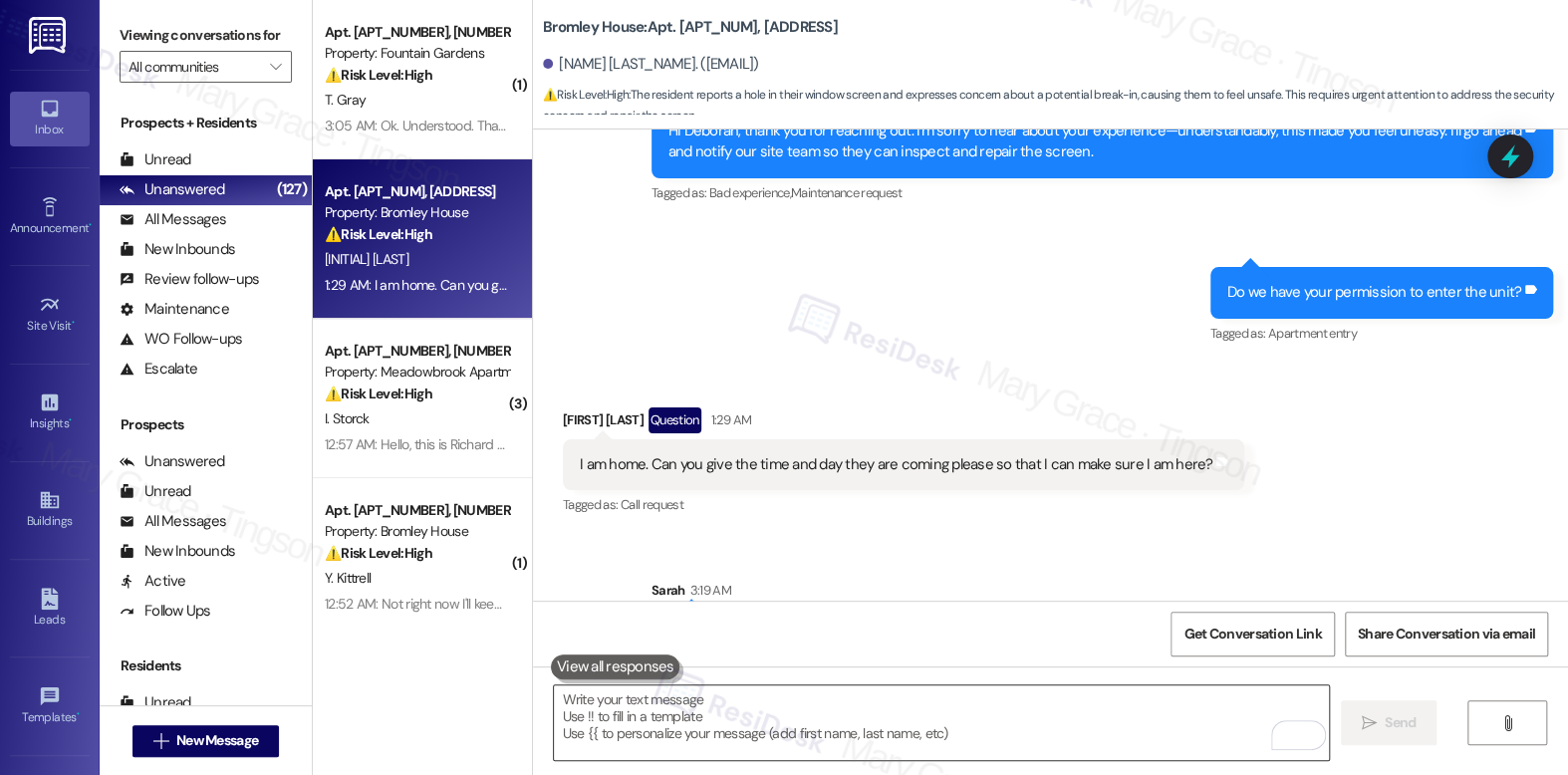 click at bounding box center [940, 722] 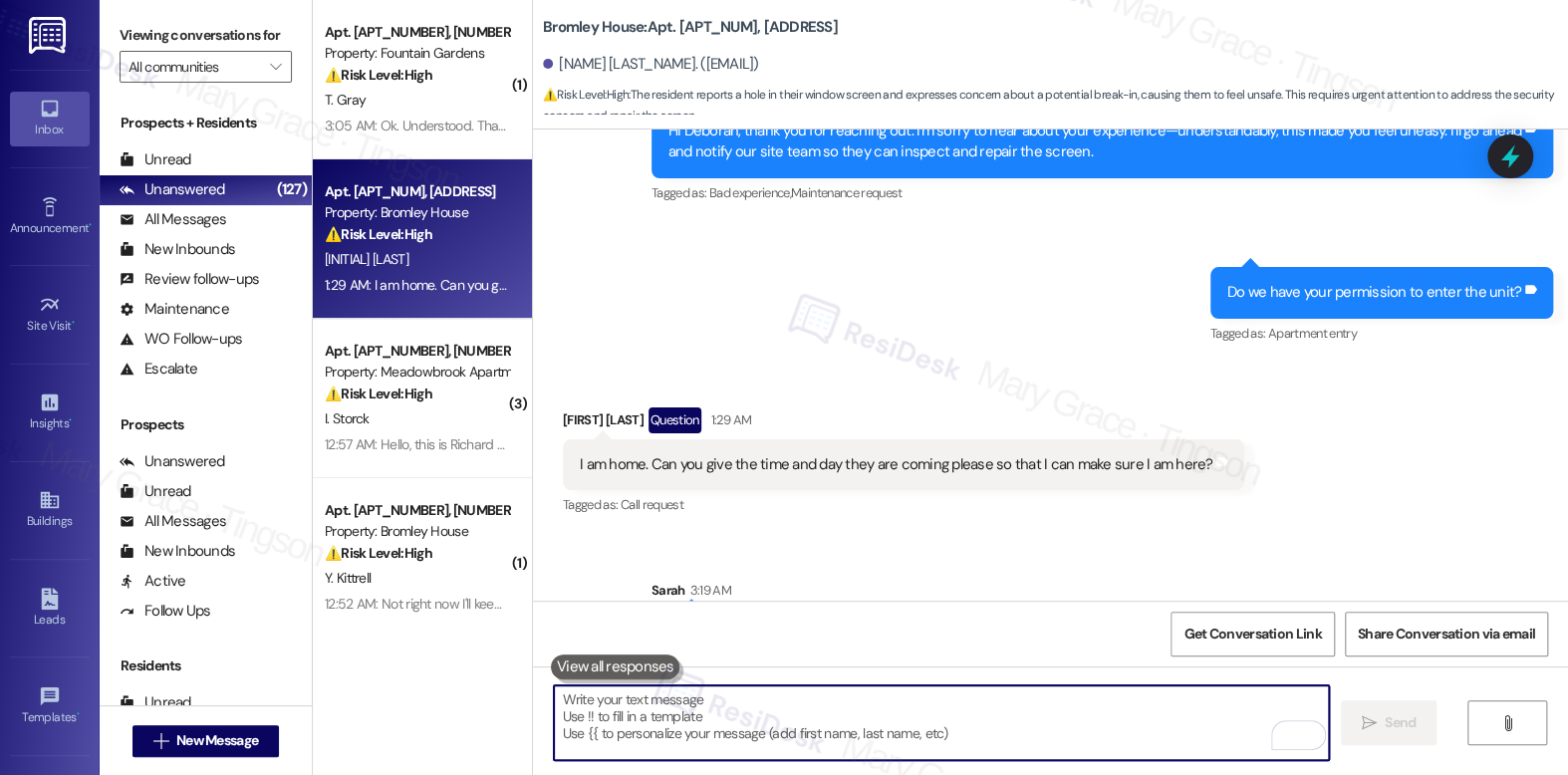 click at bounding box center [940, 722] 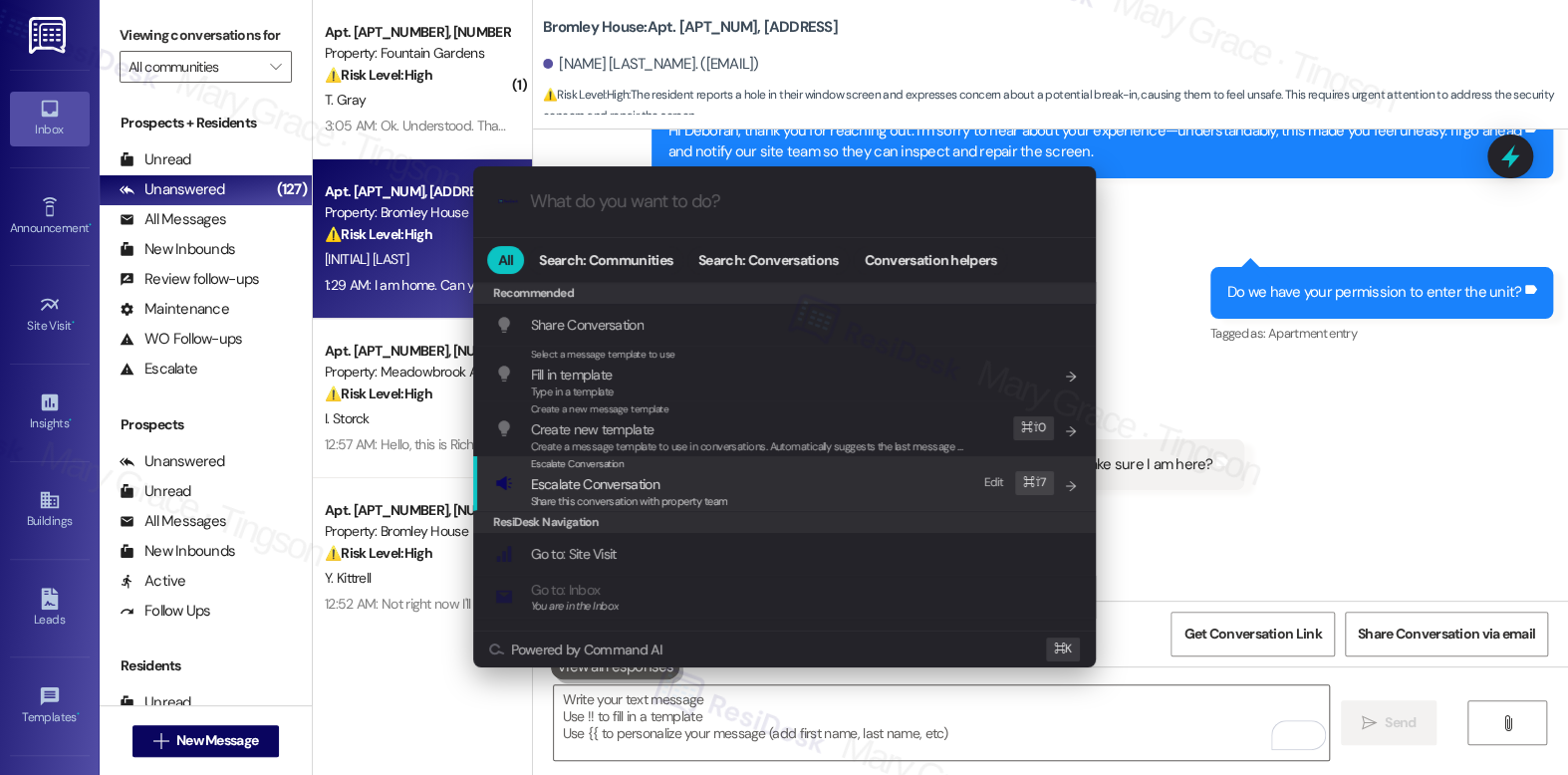 click on "Escalate Conversation Escalate Conversation Share this conversation with property team Edit ⌘ ⇧ 7" at bounding box center (786, 483) 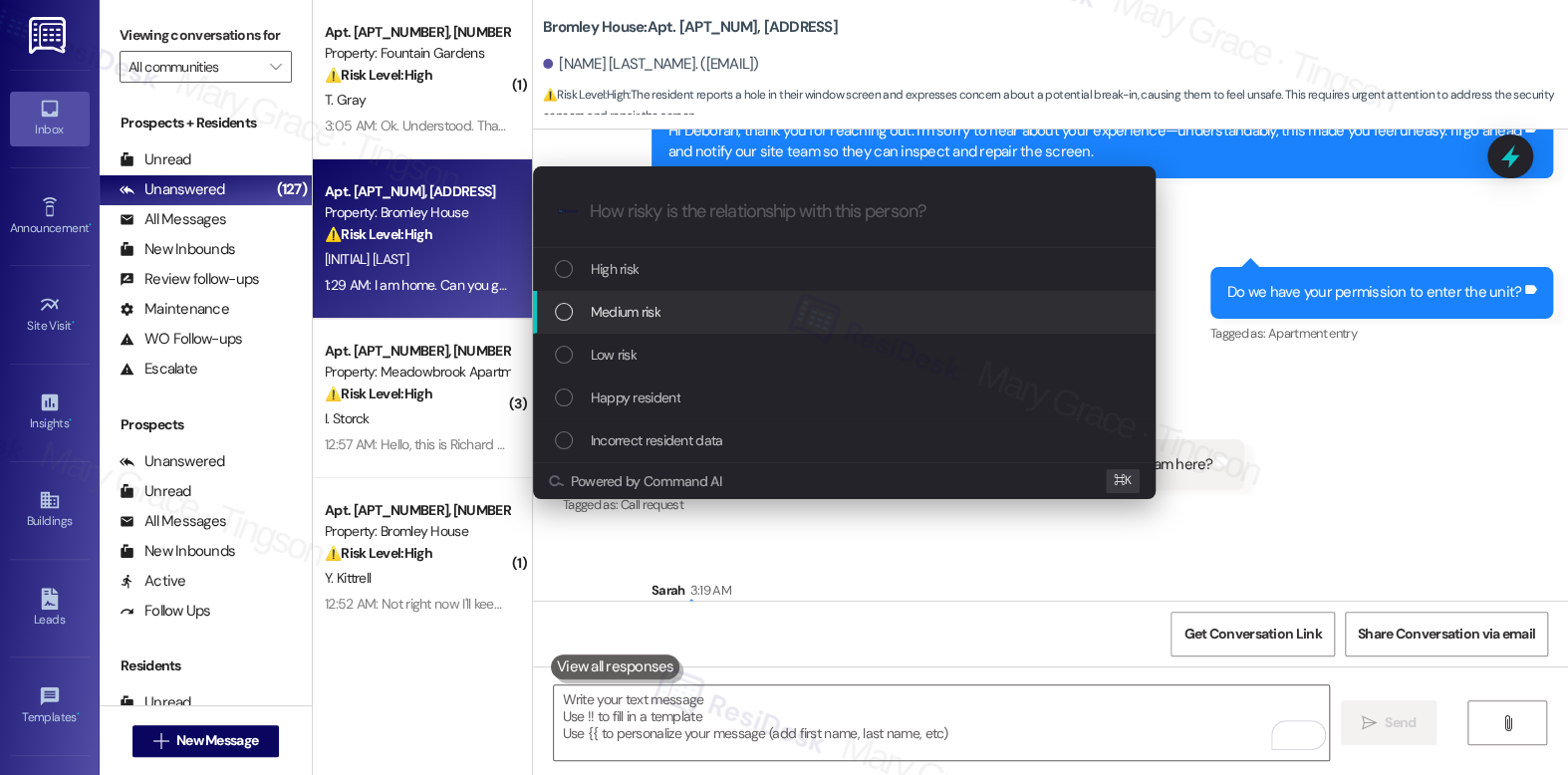 click on "Medium risk" at bounding box center [846, 312] 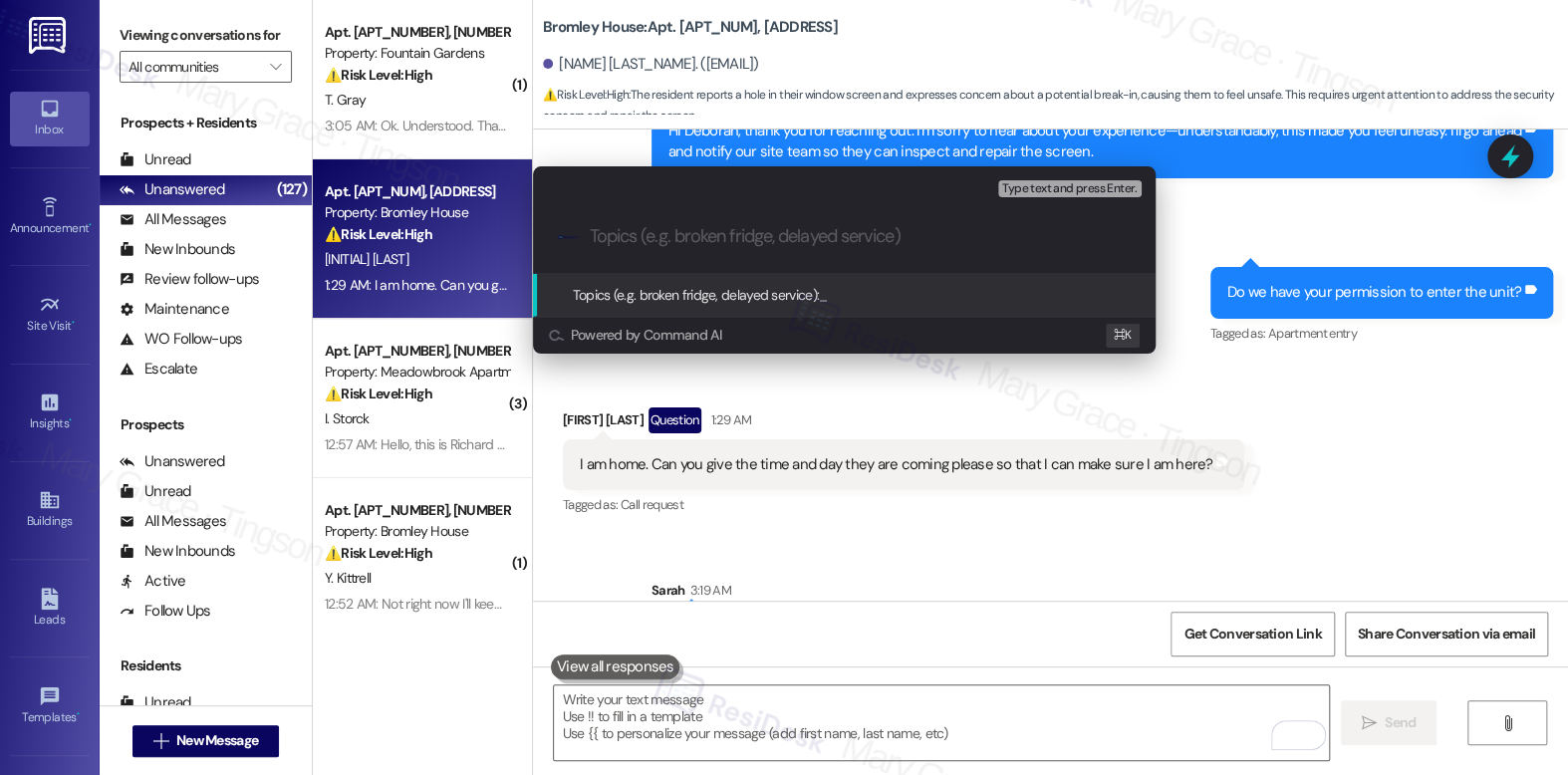 paste on "Work Order #588188" 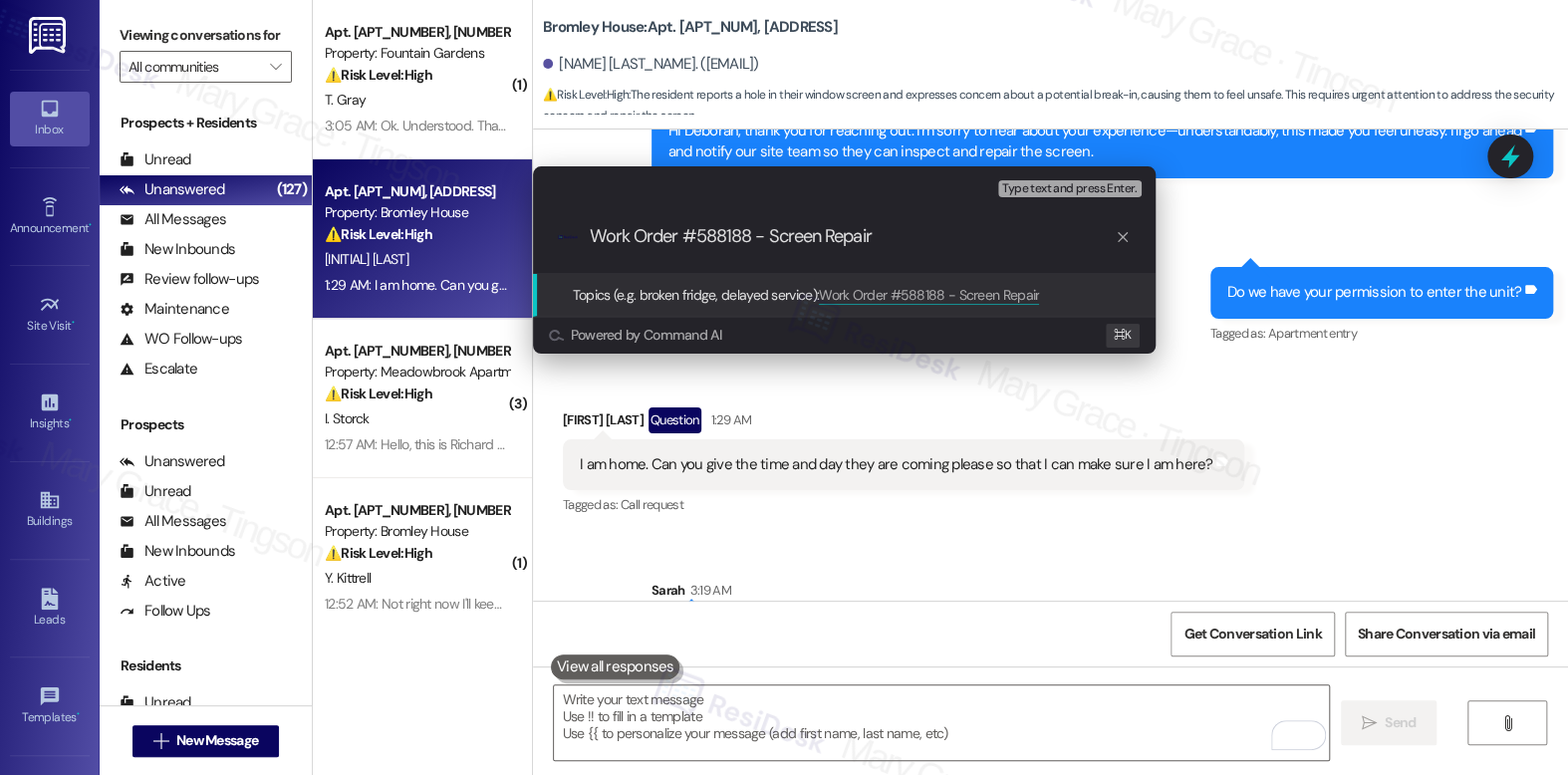 click on "Work Order #588188 - Screen Repair" at bounding box center [852, 236] 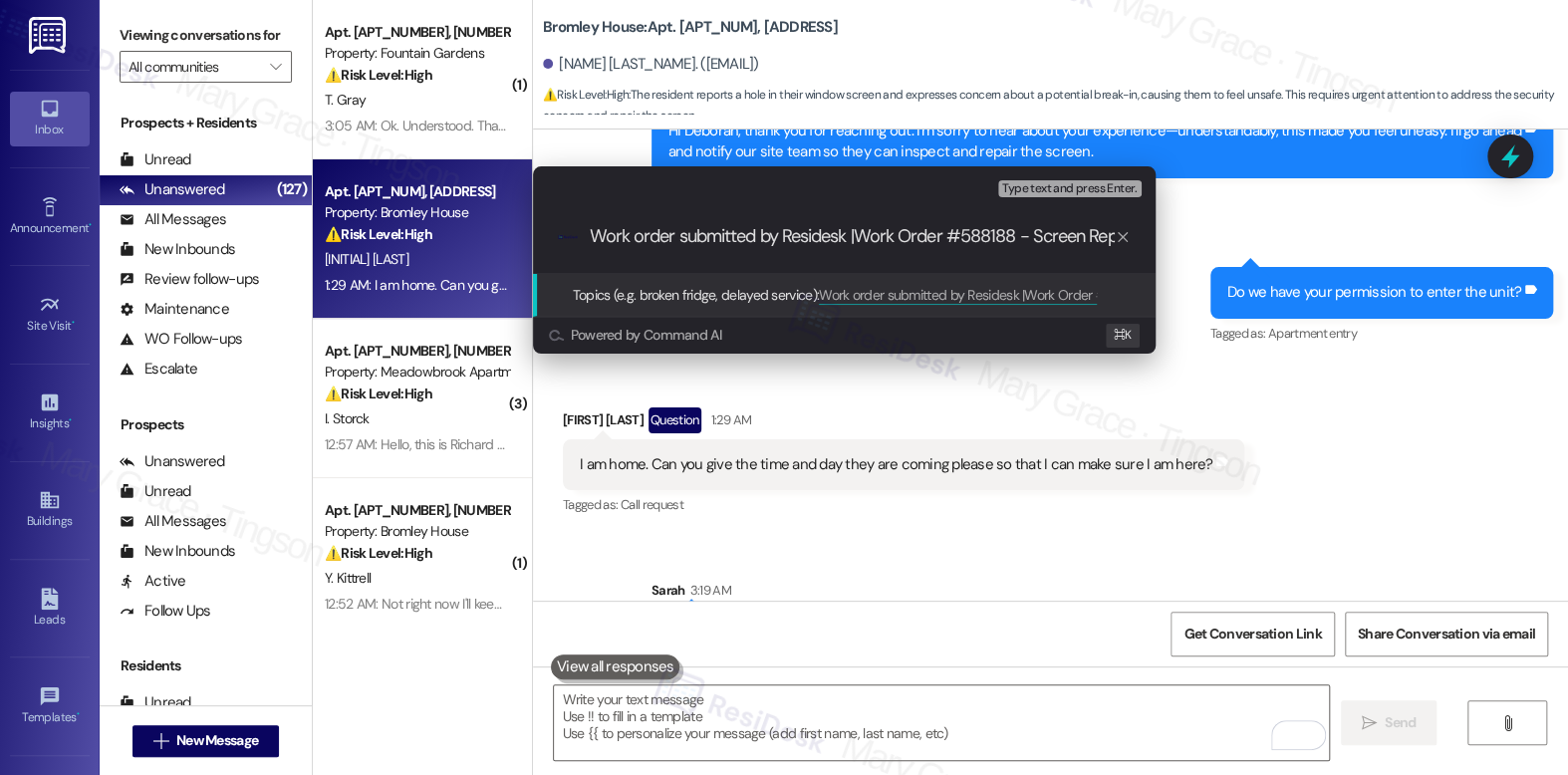 type on "Work order submitted by Residesk | Work Order #588188 - Screen Repair" 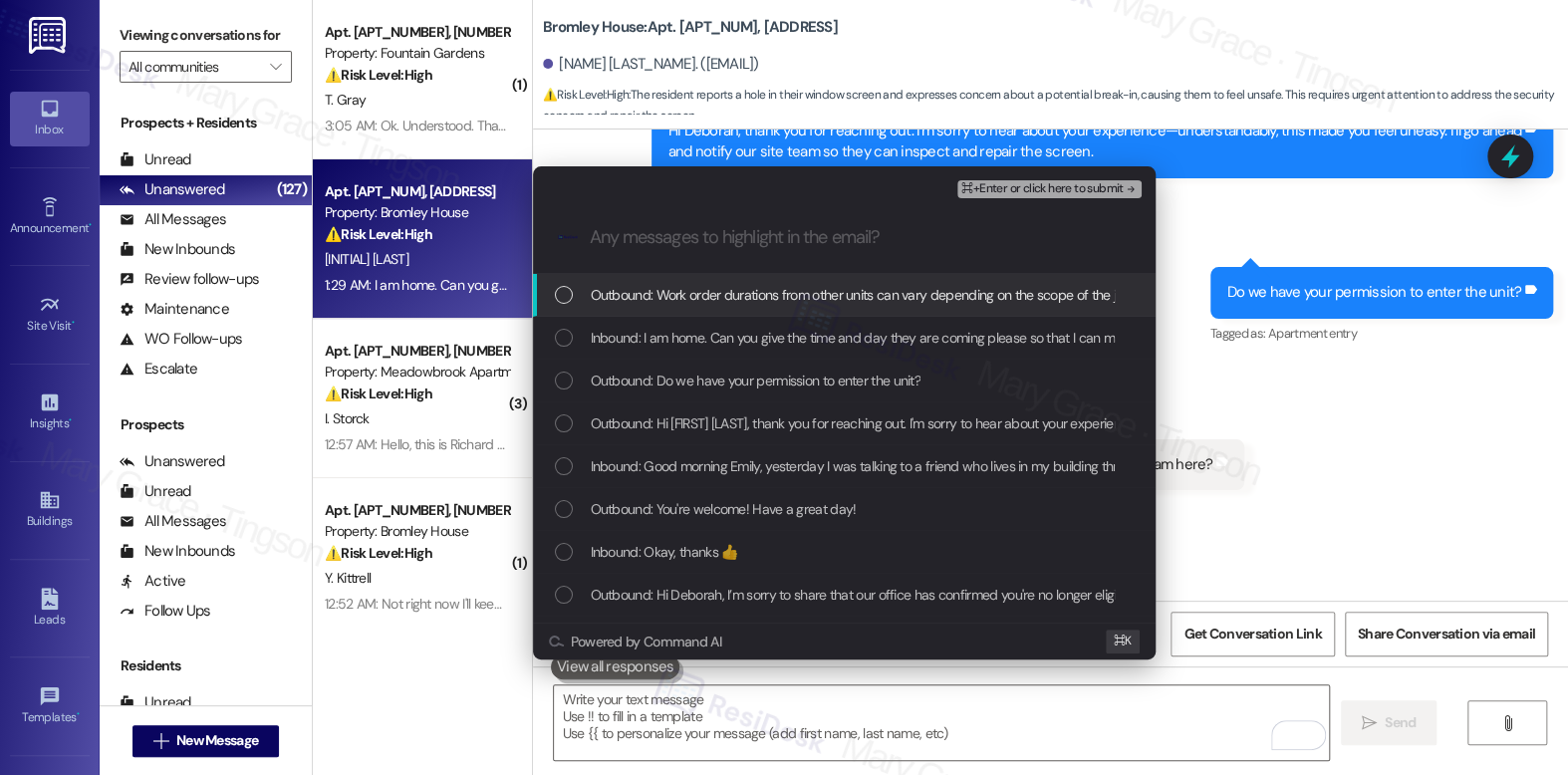 scroll, scrollTop: 0, scrollLeft: 0, axis: both 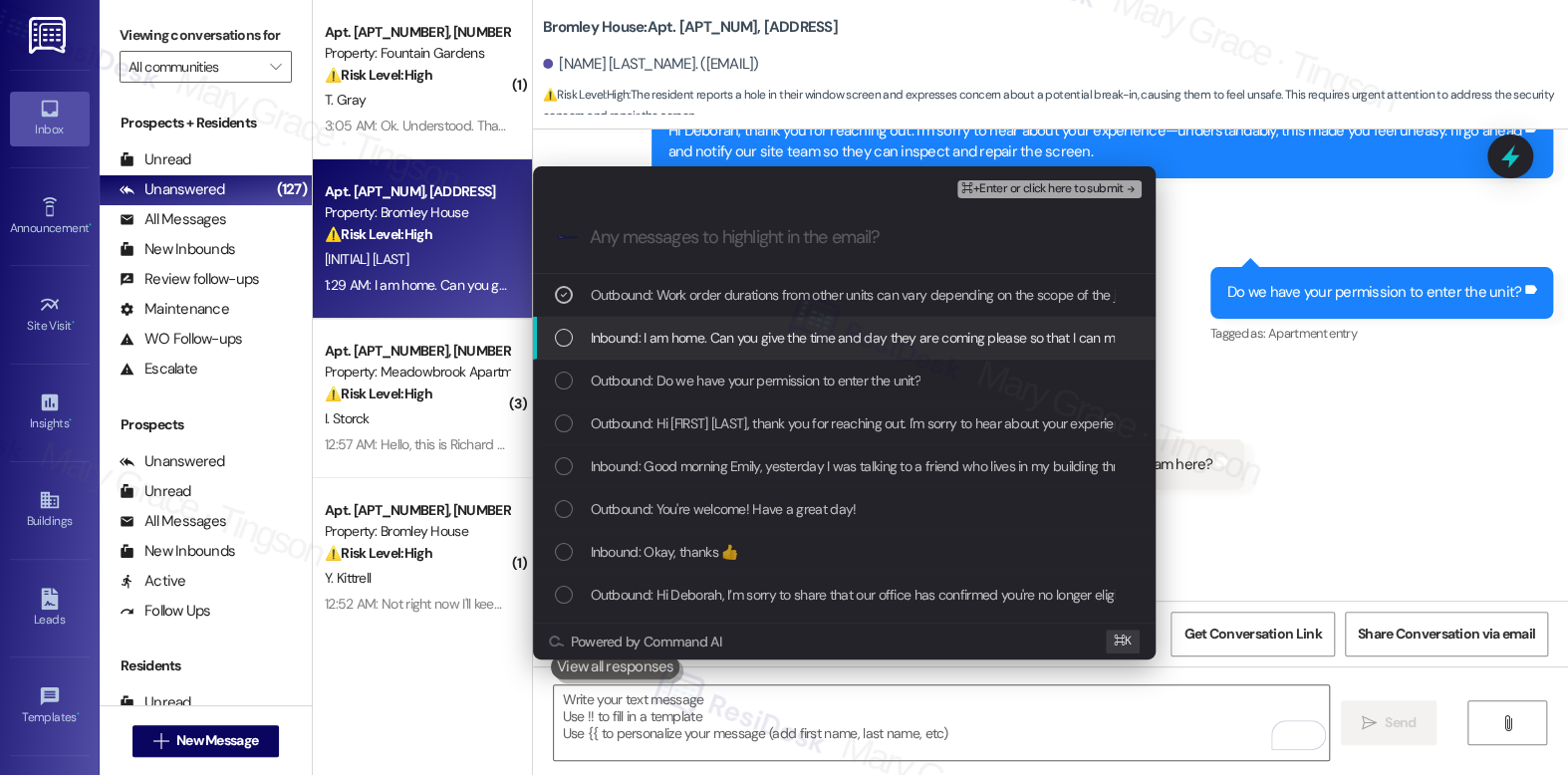 click on "Inbound: I am home. Can you give the time and day they are coming please so that I can make sure I am here?" at bounding box center (909, 338) 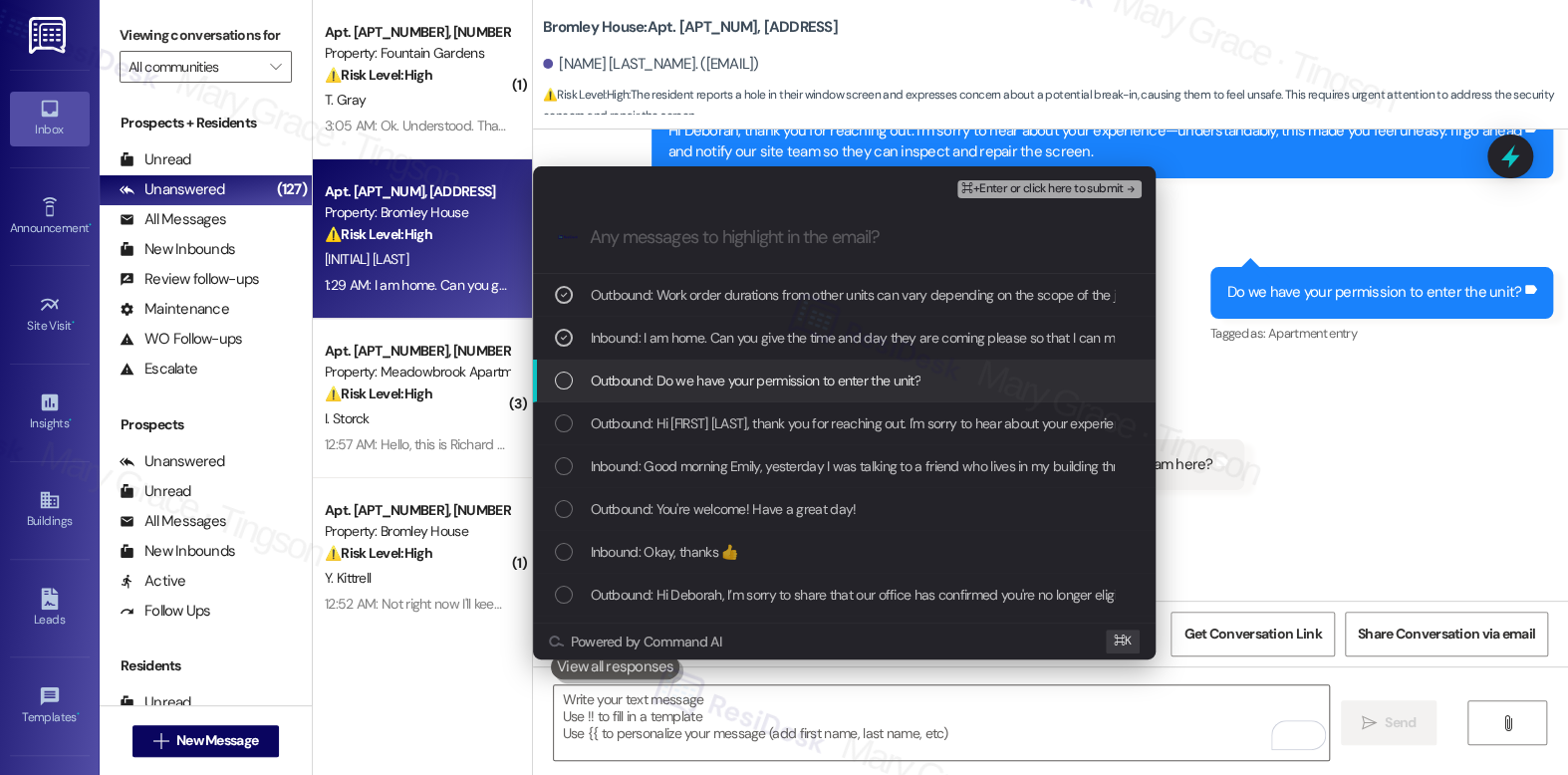 click on "Outbound: Do we have your permission to enter the unit?" at bounding box center (756, 381) 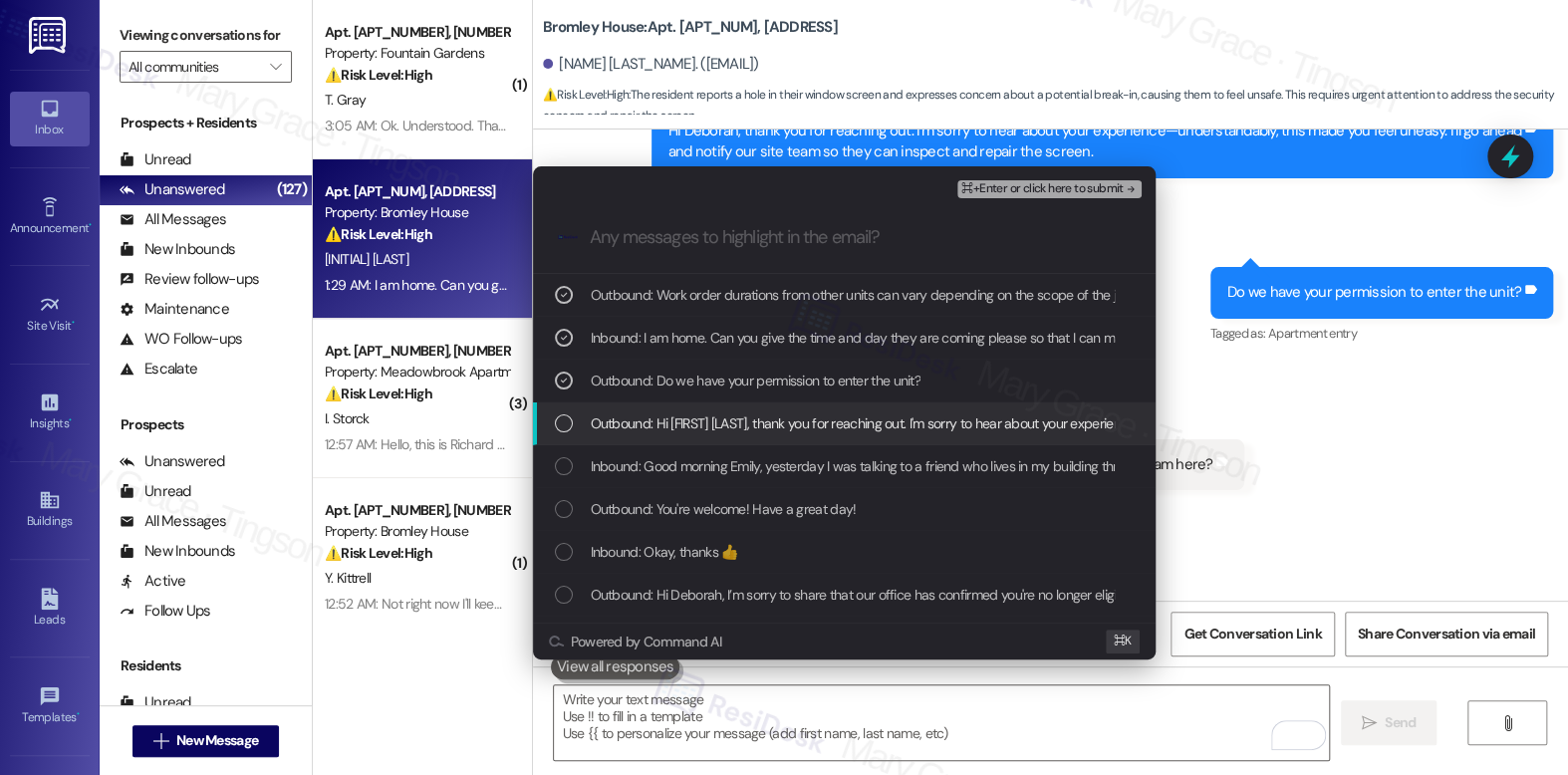 click on "Outbound: Hi Deborah, thank you for reaching out. I'm sorry to hear about your experience—understandably, this made you feel uneasy. I’ll go ahead and notify our site team so they can inspect and repair the screen." at bounding box center (1223, 423) 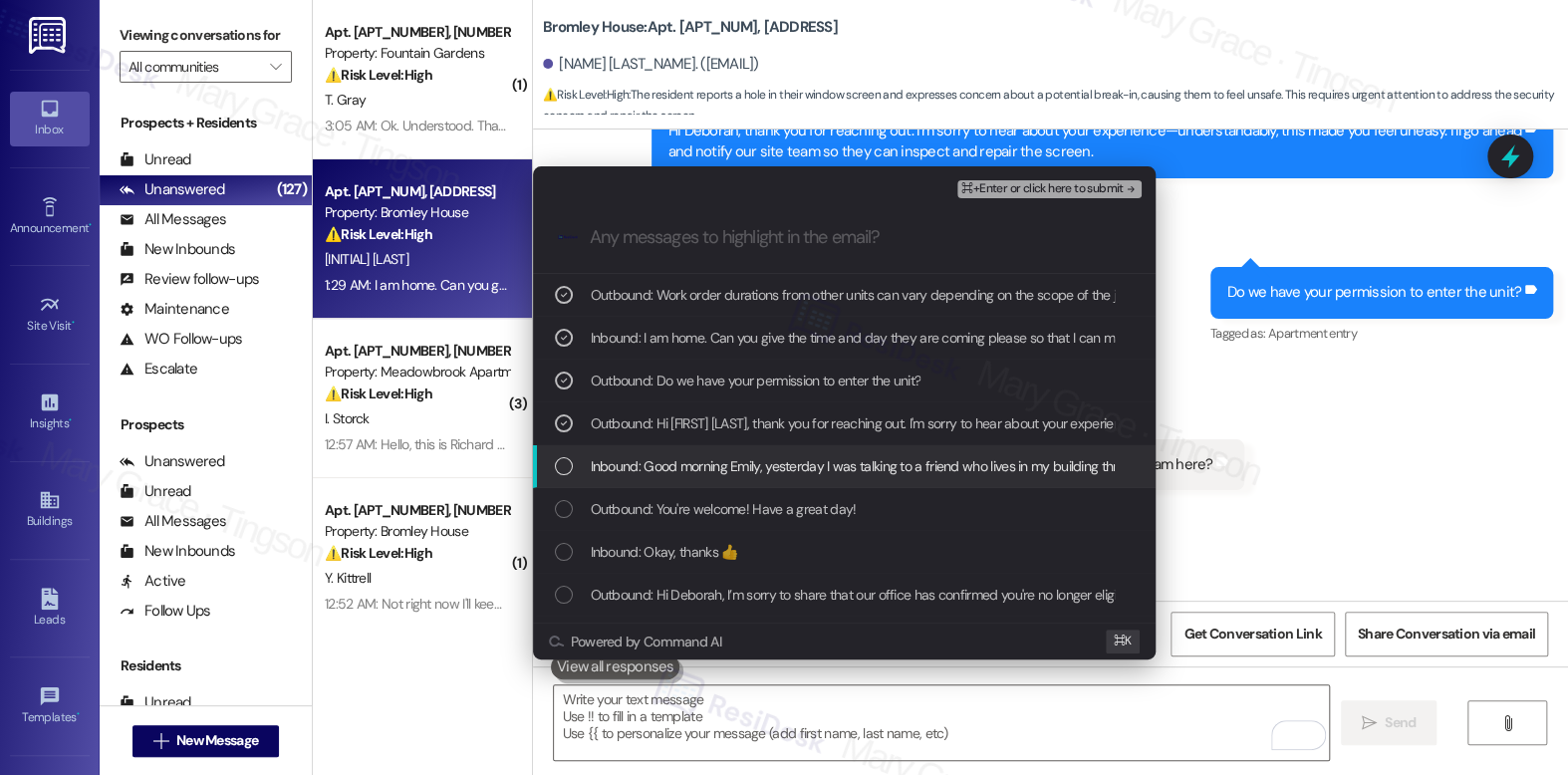 click on "Inbound: Good morning Emily, yesterday  I  was talking to a friend who lives in my building through the bedroom window when I noticed this large hole in the screen of my bedroom window. Do this mean that someone was trying to break into the apartment through the bedroom window? I didn't sleep last night because I was afraid that someone is trying to come in the apartment through the bedroom window.  Can someone come to fix the screen please?😪" at bounding box center (1913, 466) 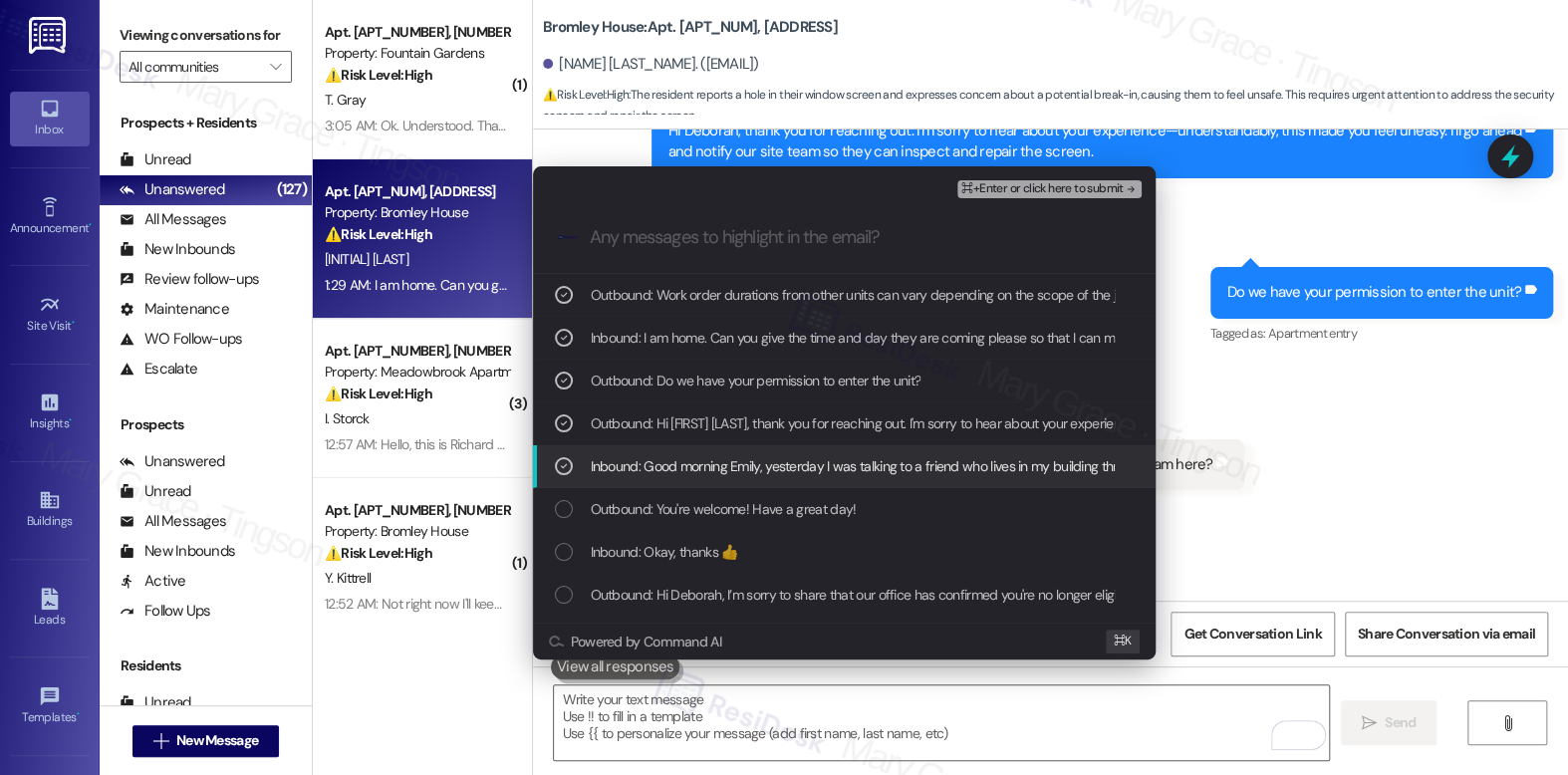 click on "⌘+Enter or click here to submit" at bounding box center [1049, 189] 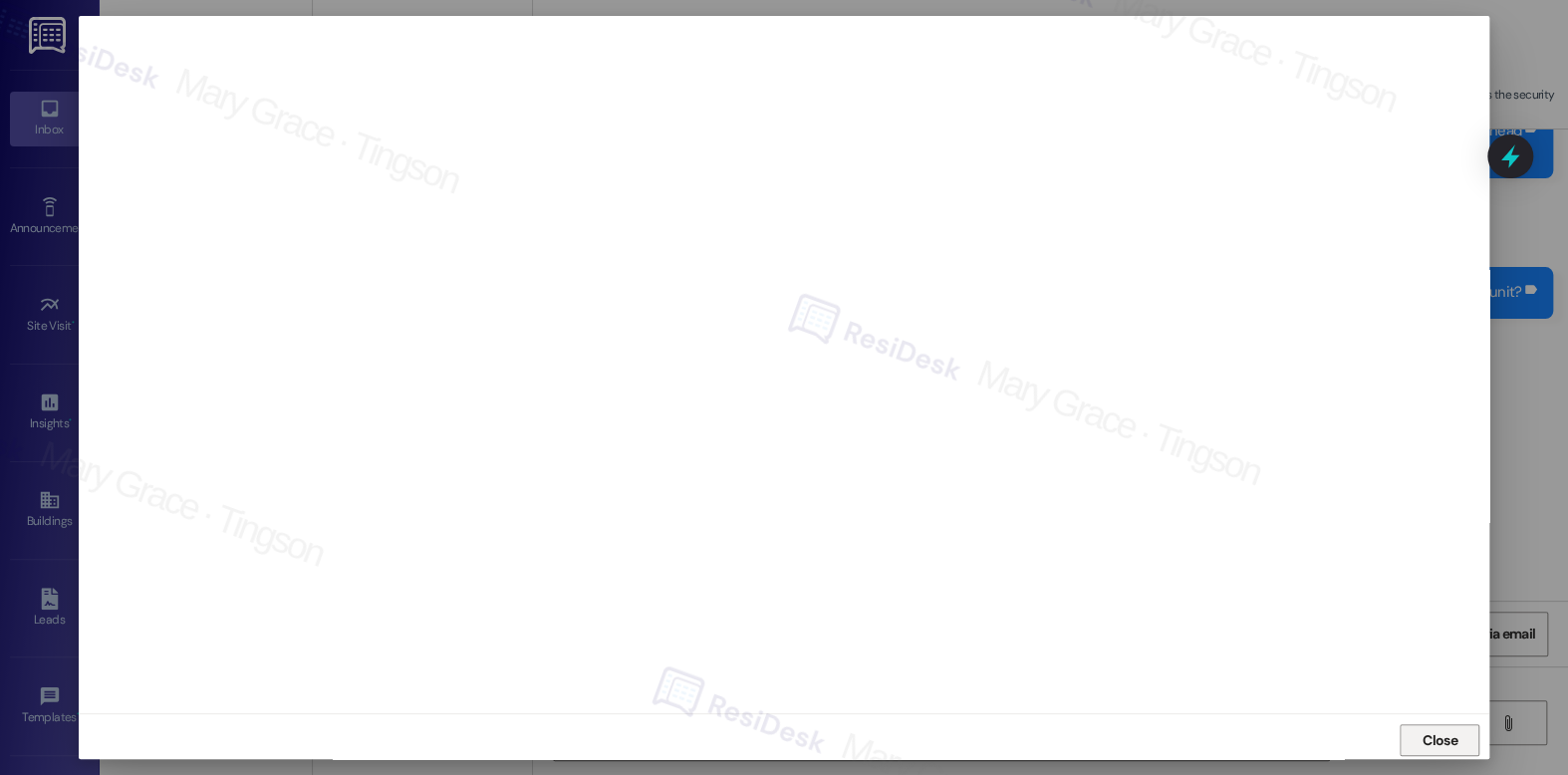 click on "Close" at bounding box center [1439, 740] 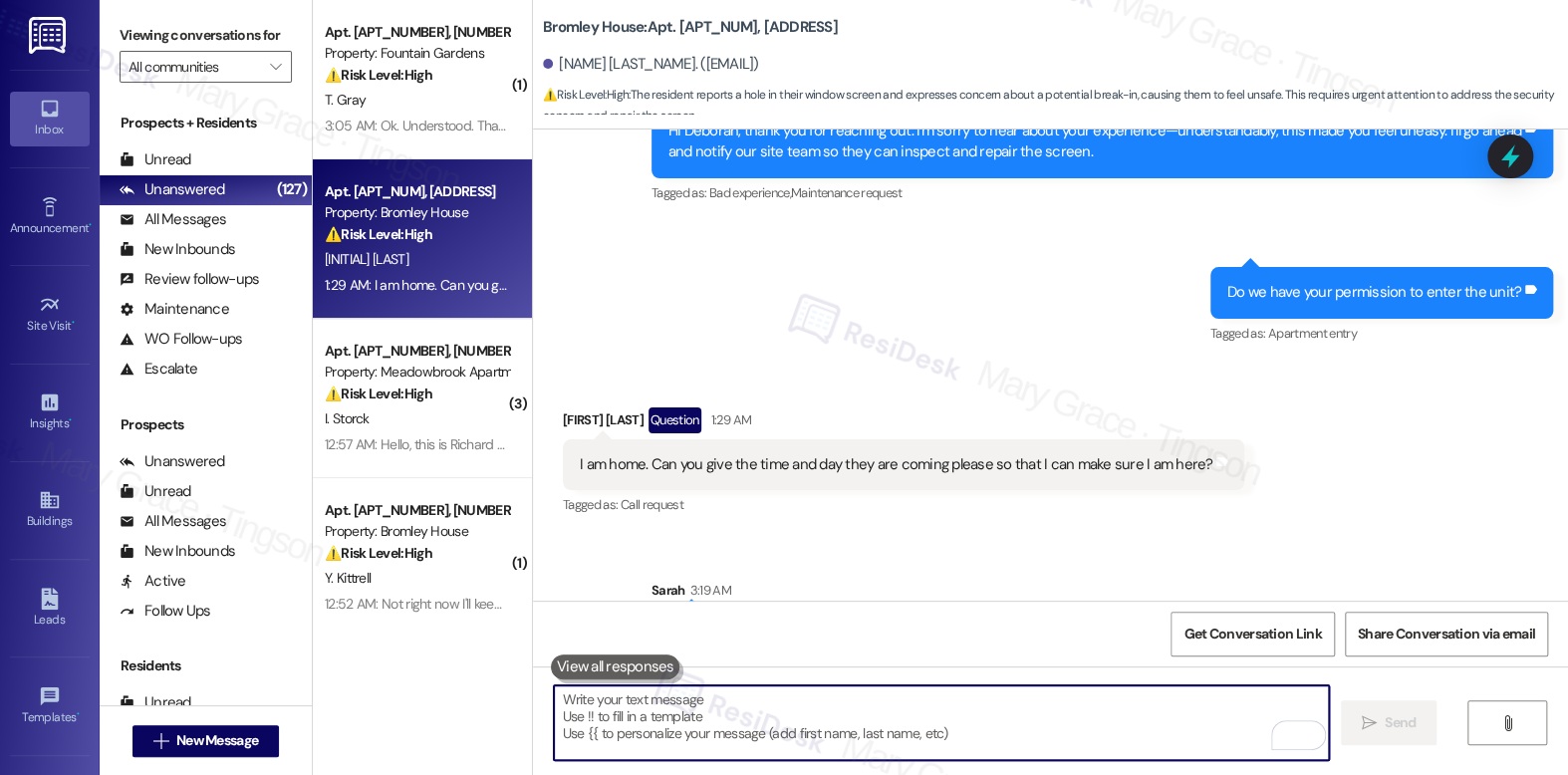 click at bounding box center (940, 722) 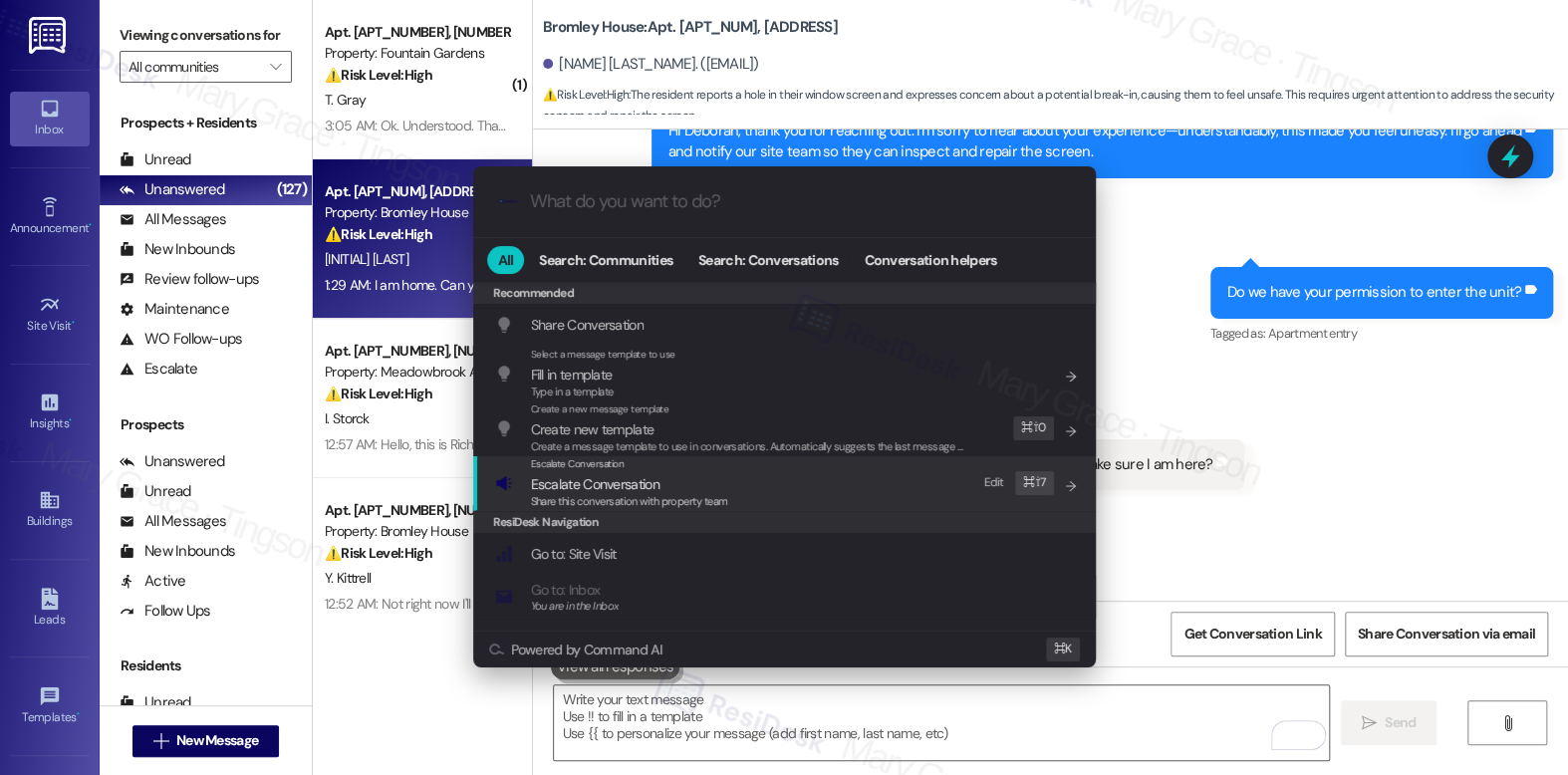 click on "Escalate Conversation" at bounding box center [630, 484] 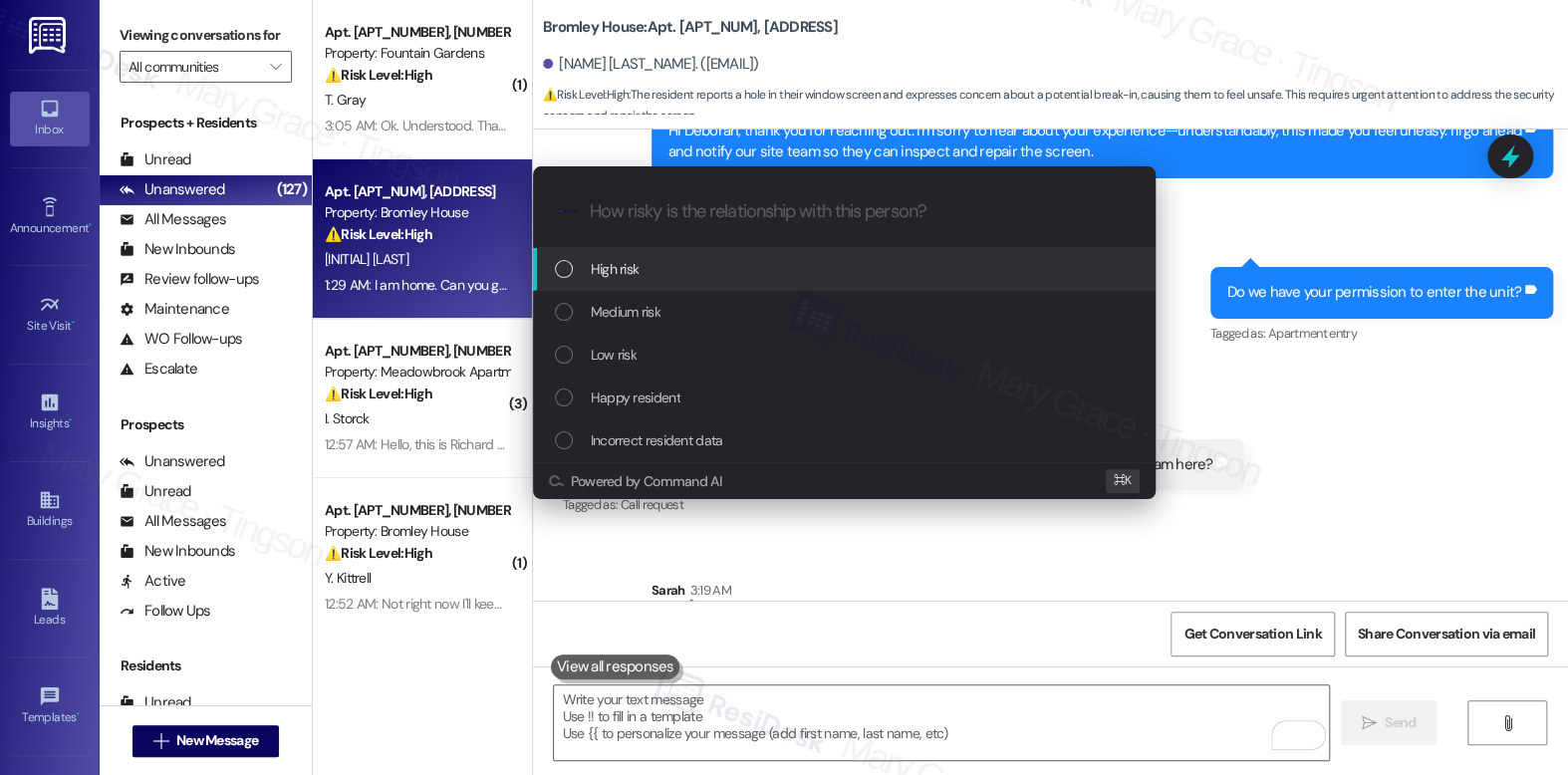 click on "High risk" at bounding box center [846, 269] 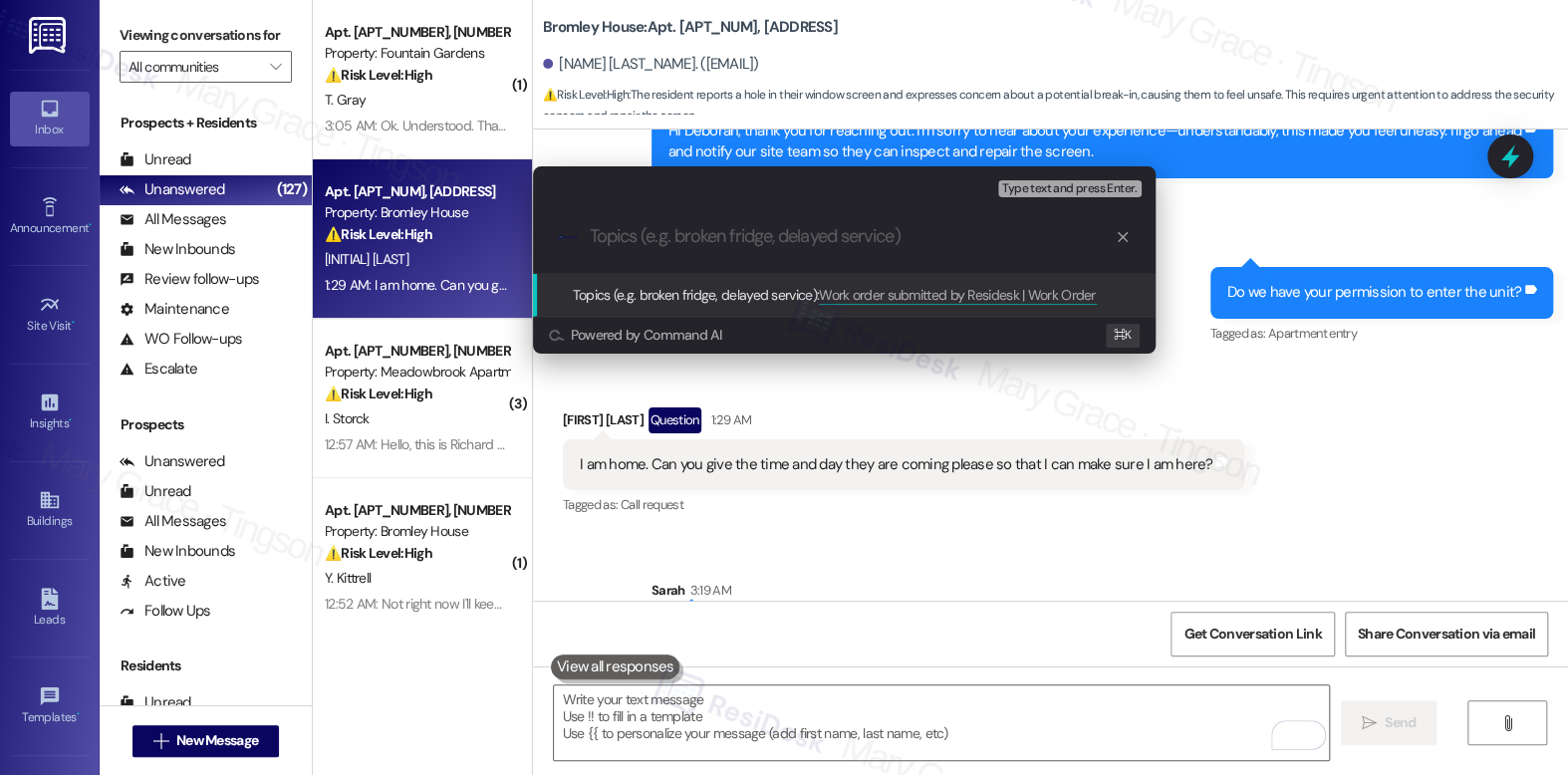type on "Work order submitted by Residesk | Work Order #588188 - Screen Repair" 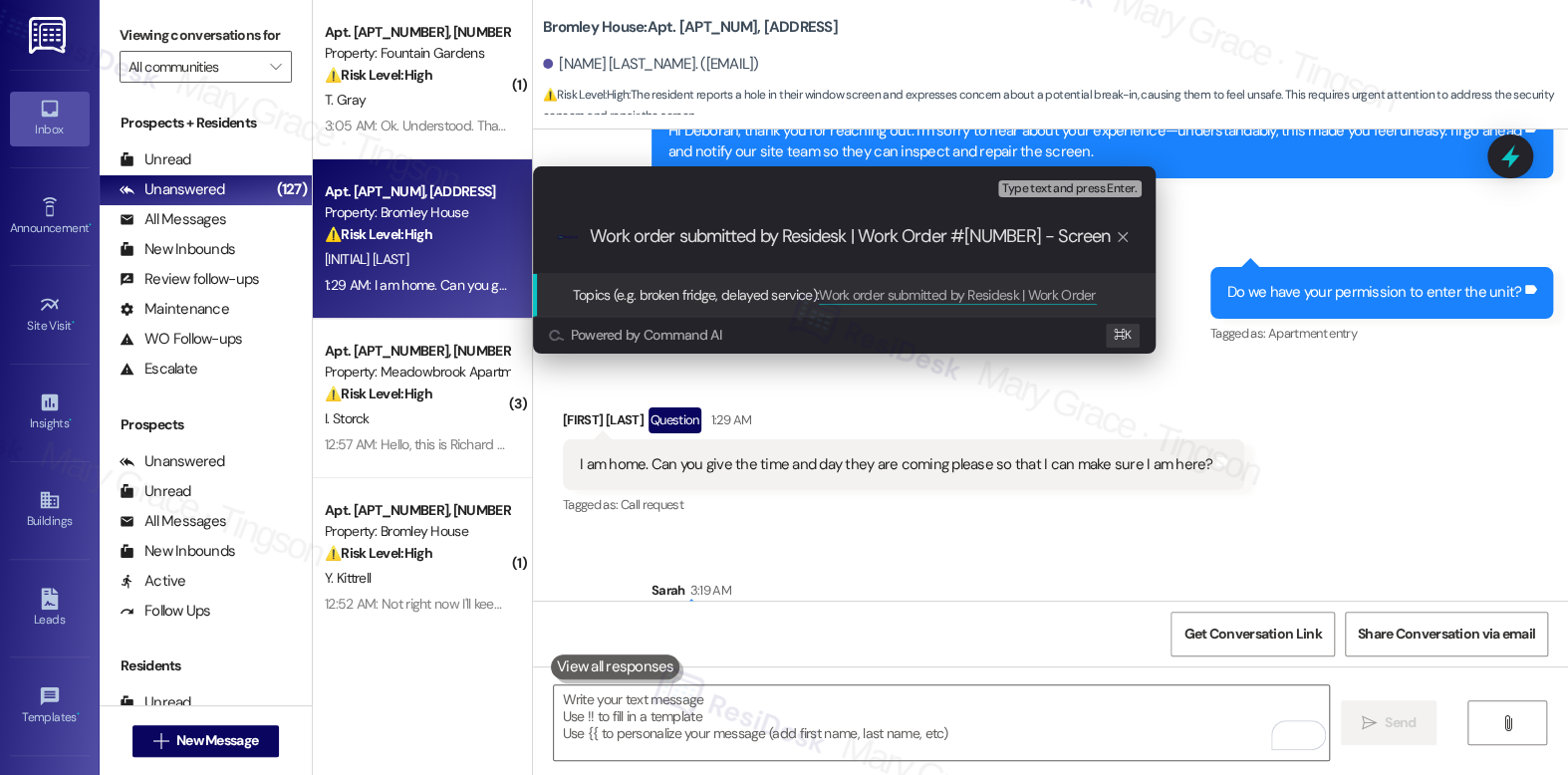 scroll, scrollTop: 0, scrollLeft: 27, axis: horizontal 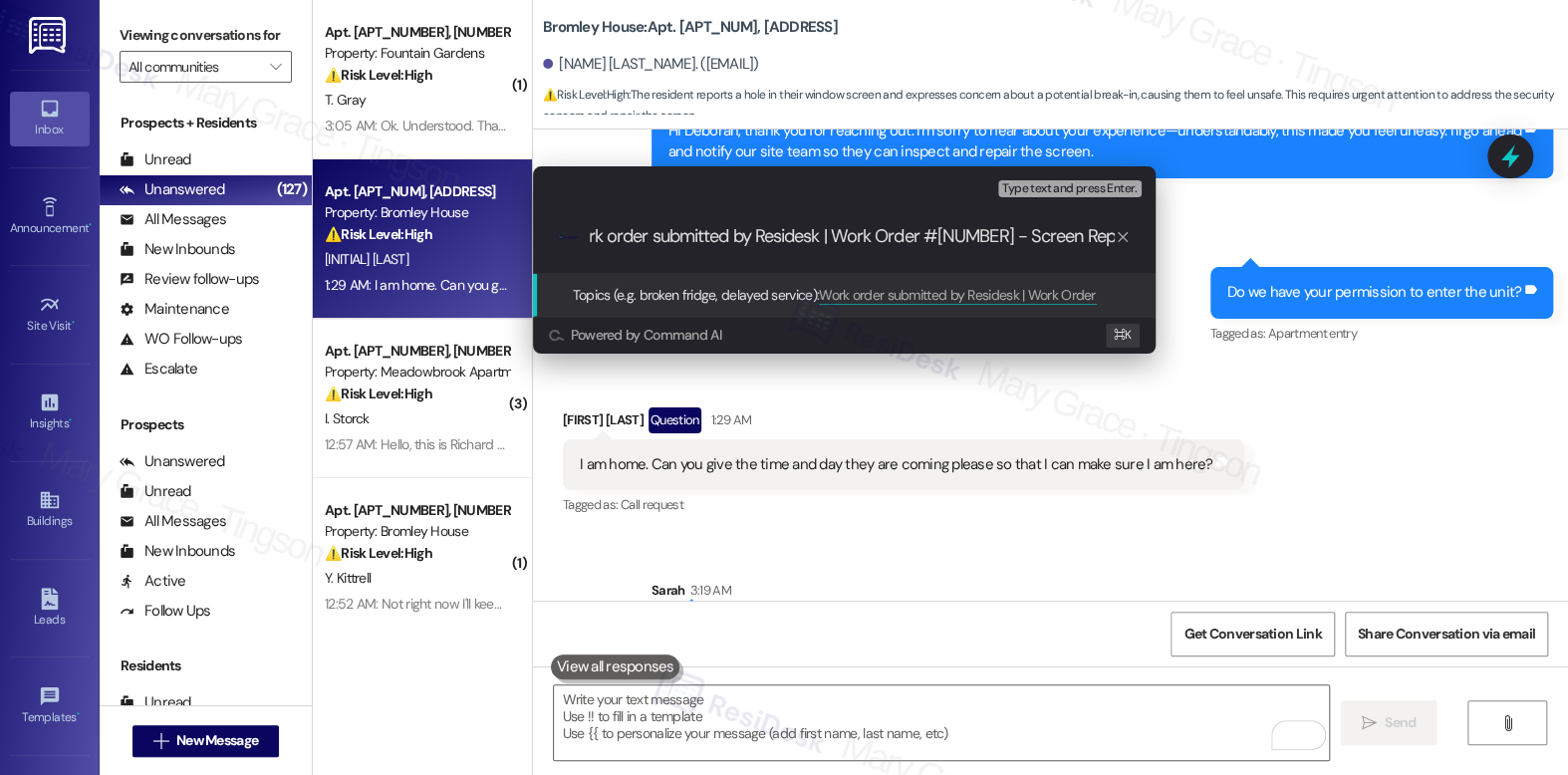 type 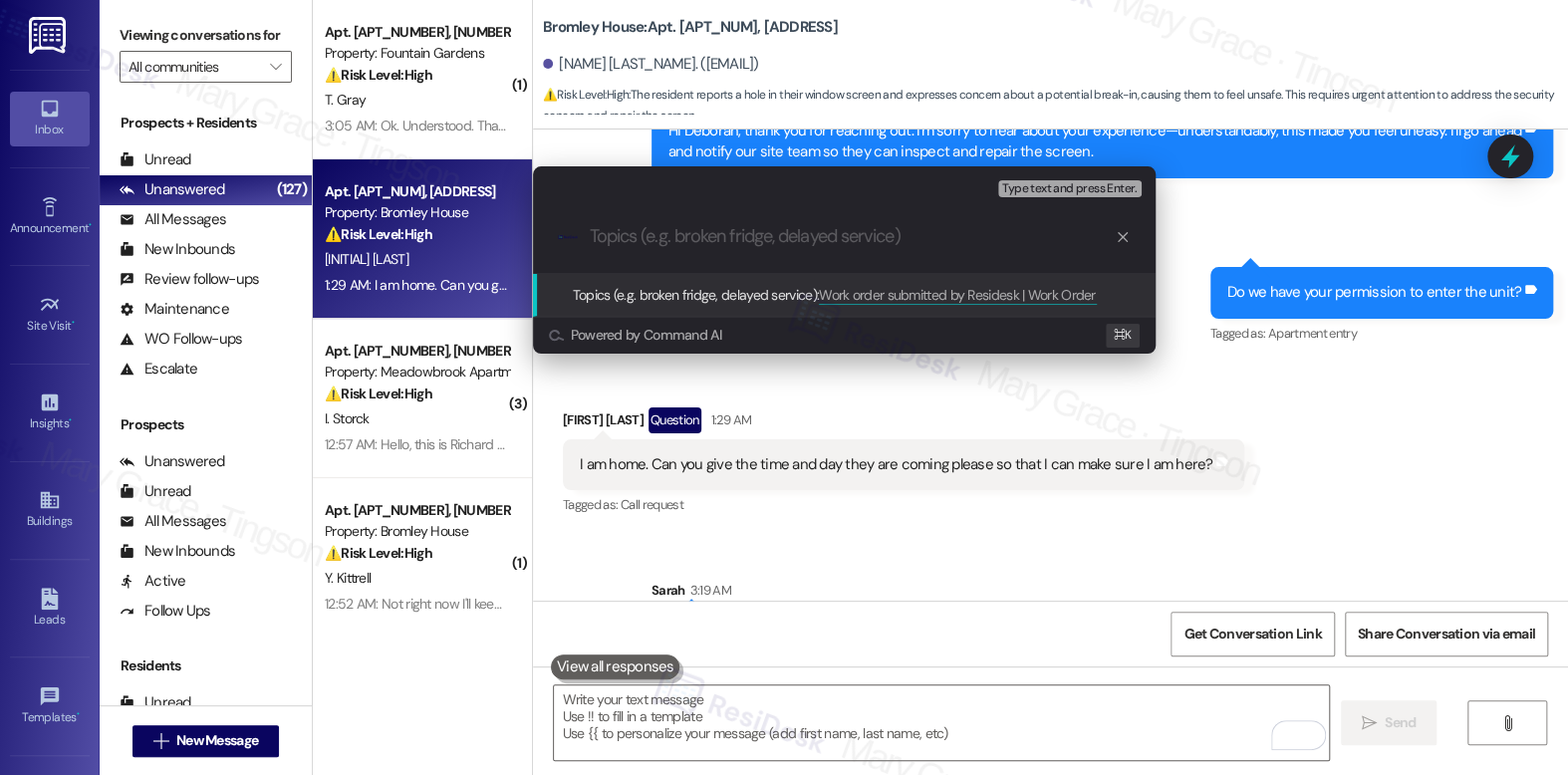 scroll, scrollTop: 0, scrollLeft: 0, axis: both 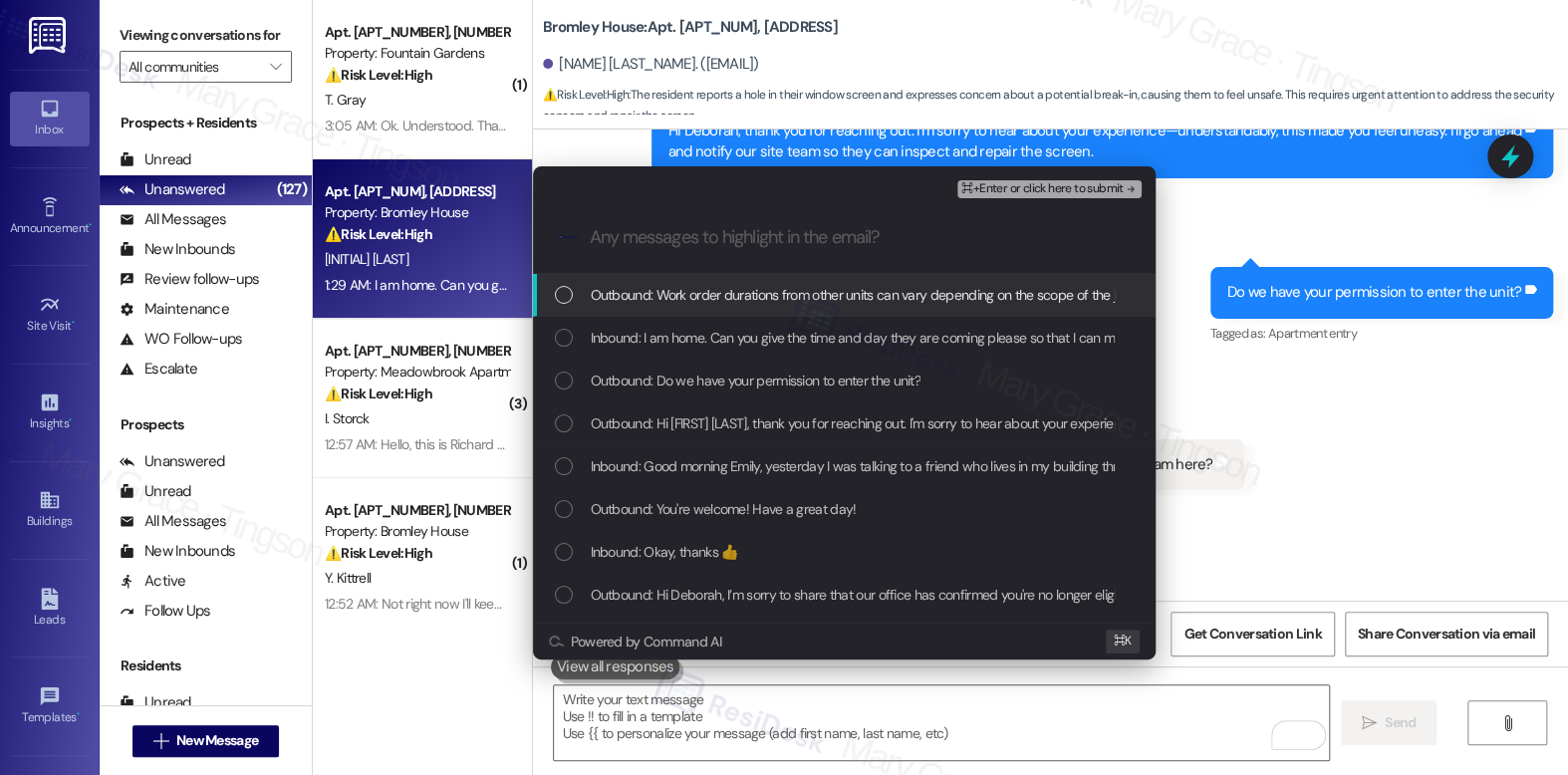 click on "Outbound: Work order durations from other units can vary depending on the scope of the job. However, I’ll notify our maintenance team that you’d prefer to be present during the repair." at bounding box center [1124, 295] 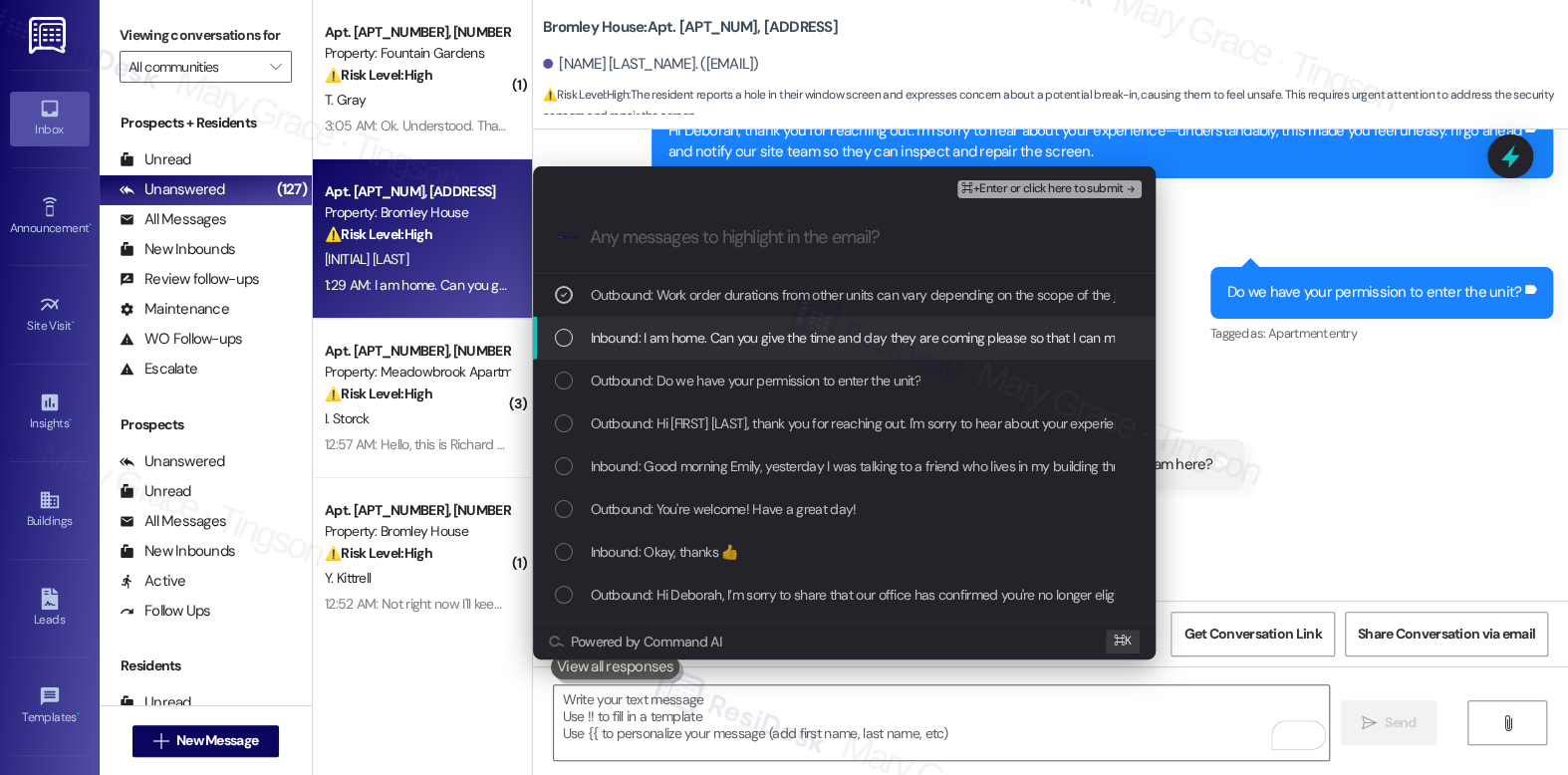 click on "Inbound: I am home. Can you give the time and day they are coming please so that I can make sure I am here?" at bounding box center (844, 338) 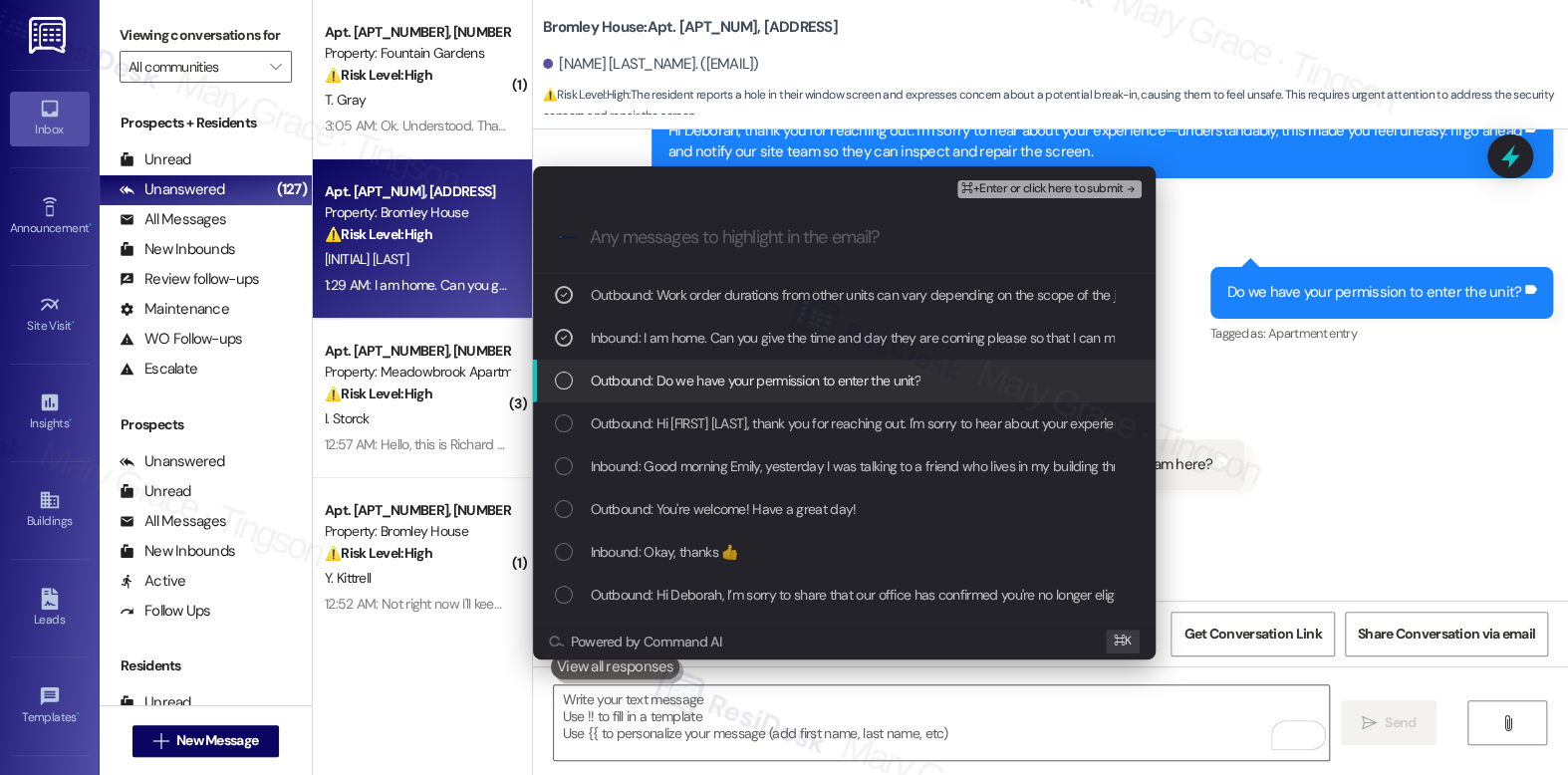 click on "Outbound: Do we have your permission to enter the unit?" at bounding box center [844, 381] 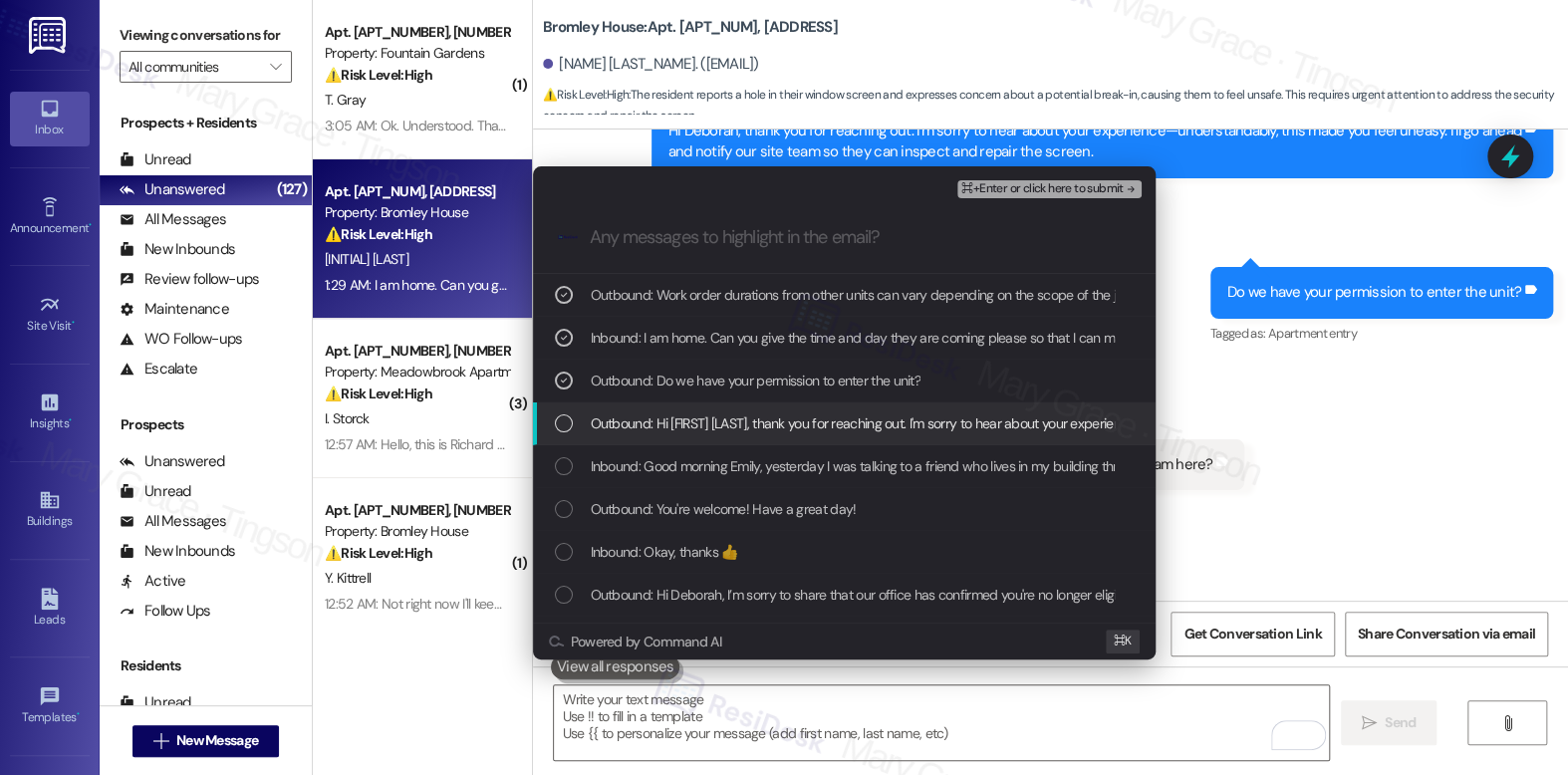 click on "Outbound: Hi Deborah, thank you for reaching out. I'm sorry to hear about your experience—understandably, this made you feel uneasy. I’ll go ahead and notify our site team so they can inspect and repair the screen." at bounding box center [1223, 423] 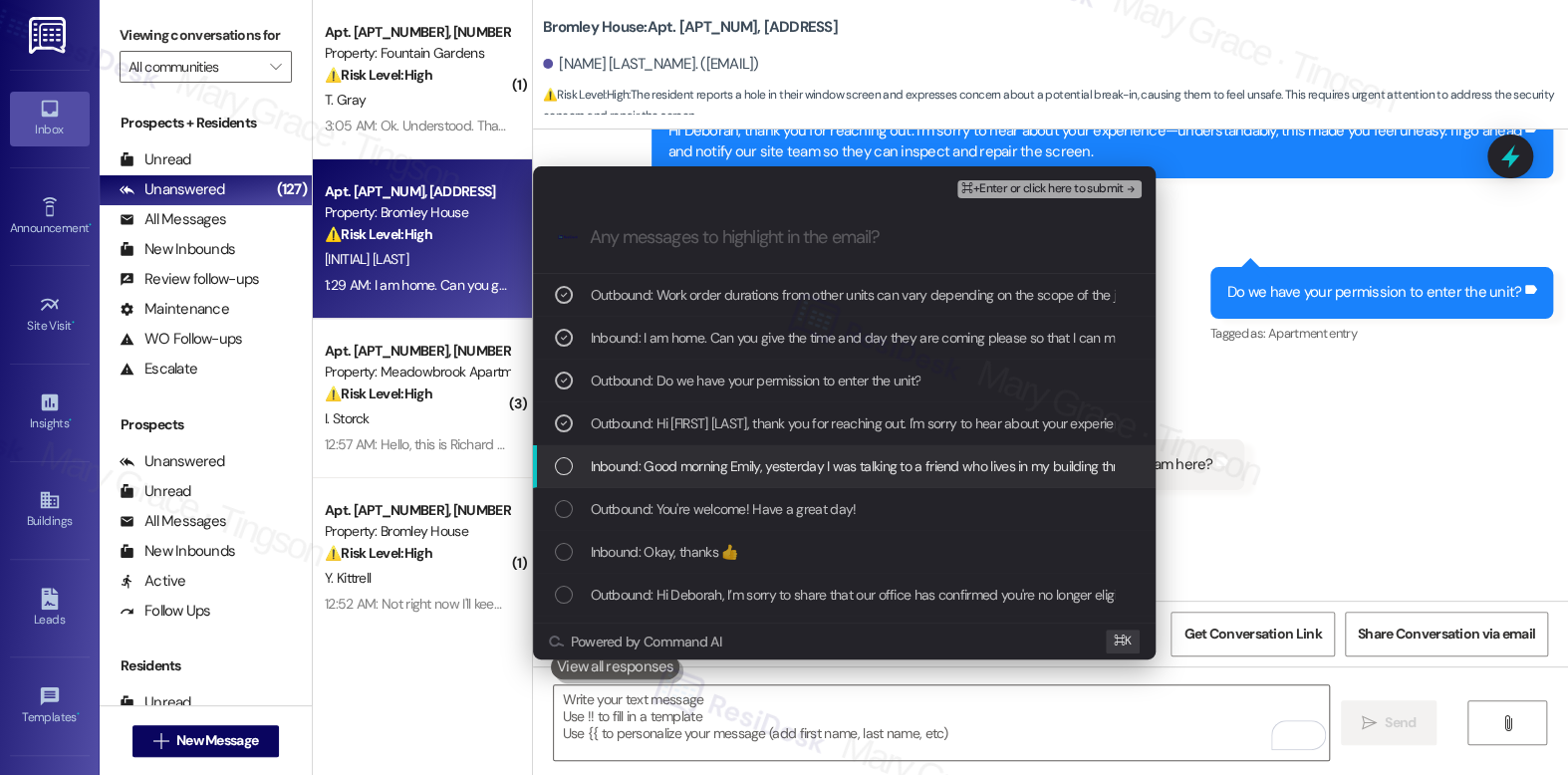 click on "Inbound: Good morning Emily, yesterday  I  was talking to a friend who lives in my building through the bedroom window when I noticed this large hole in the screen of my bedroom window. Do this mean that someone was trying to break into the apartment through the bedroom window? I didn't sleep last night because I was afraid that someone is trying to come in the apartment through the bedroom window.  Can someone come to fix the screen please?😪" at bounding box center (1913, 466) 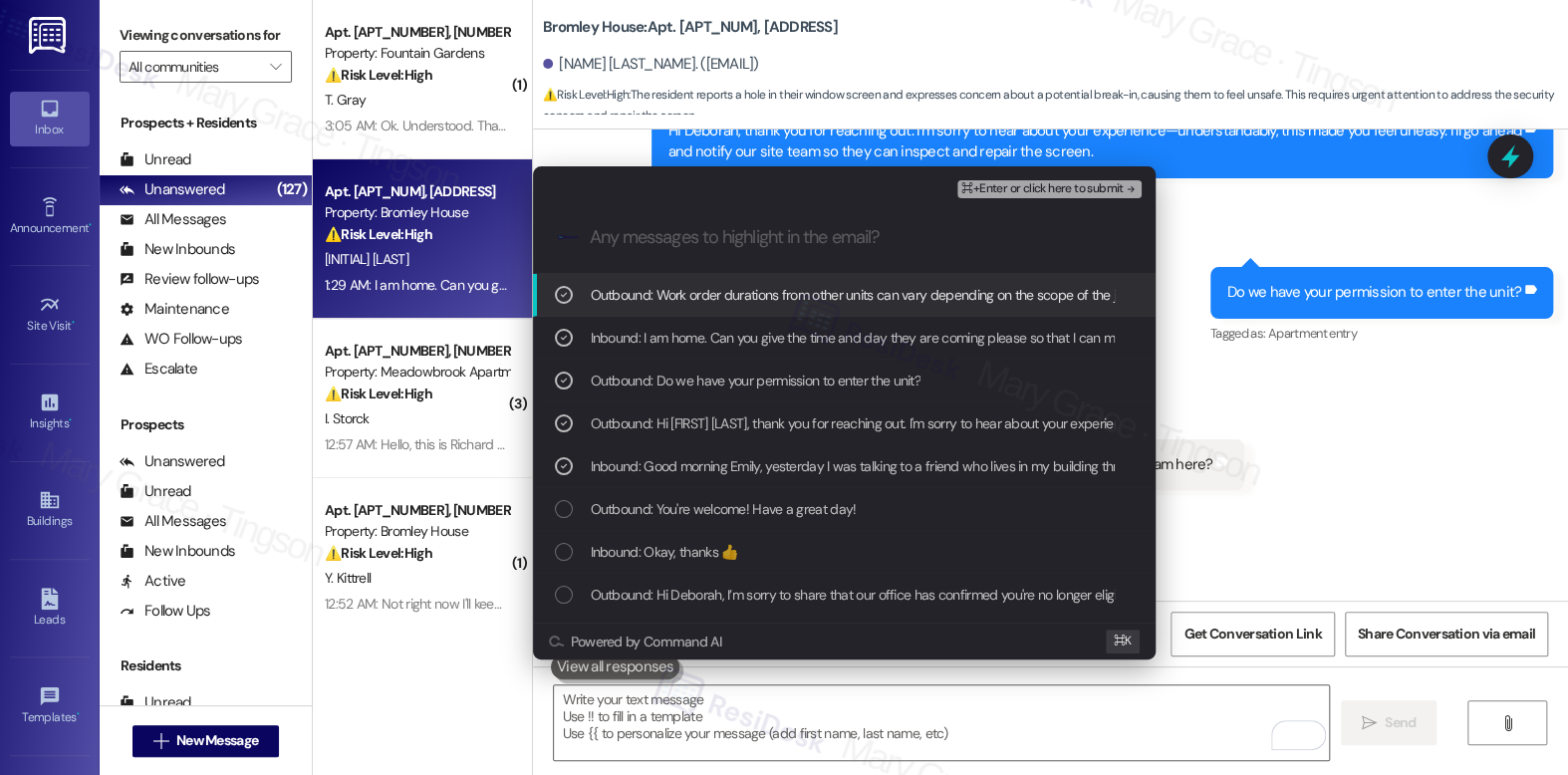 click on "⌘+Enter or click here to submit" at bounding box center [1042, 189] 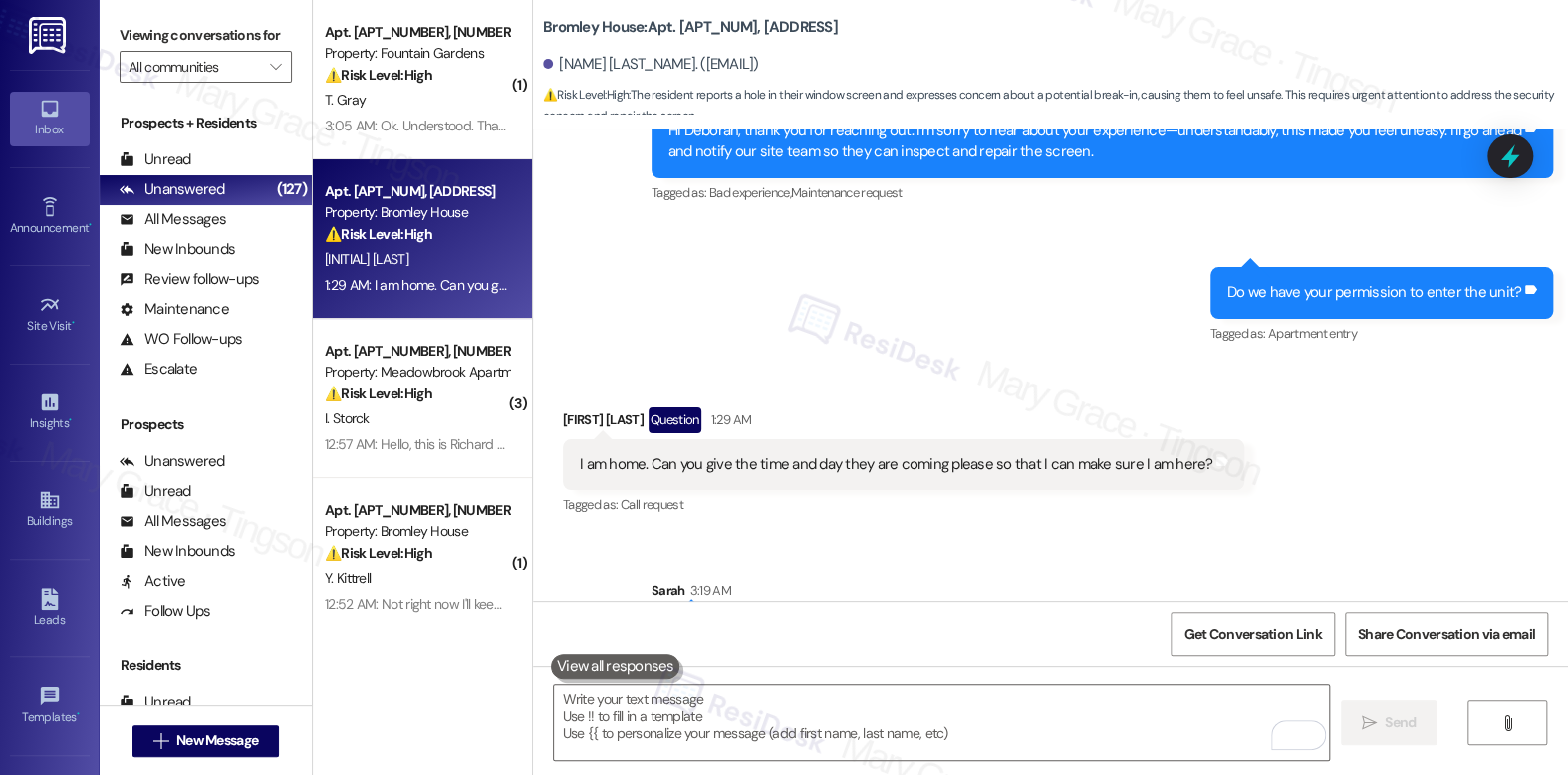 scroll, scrollTop: 20092, scrollLeft: 0, axis: vertical 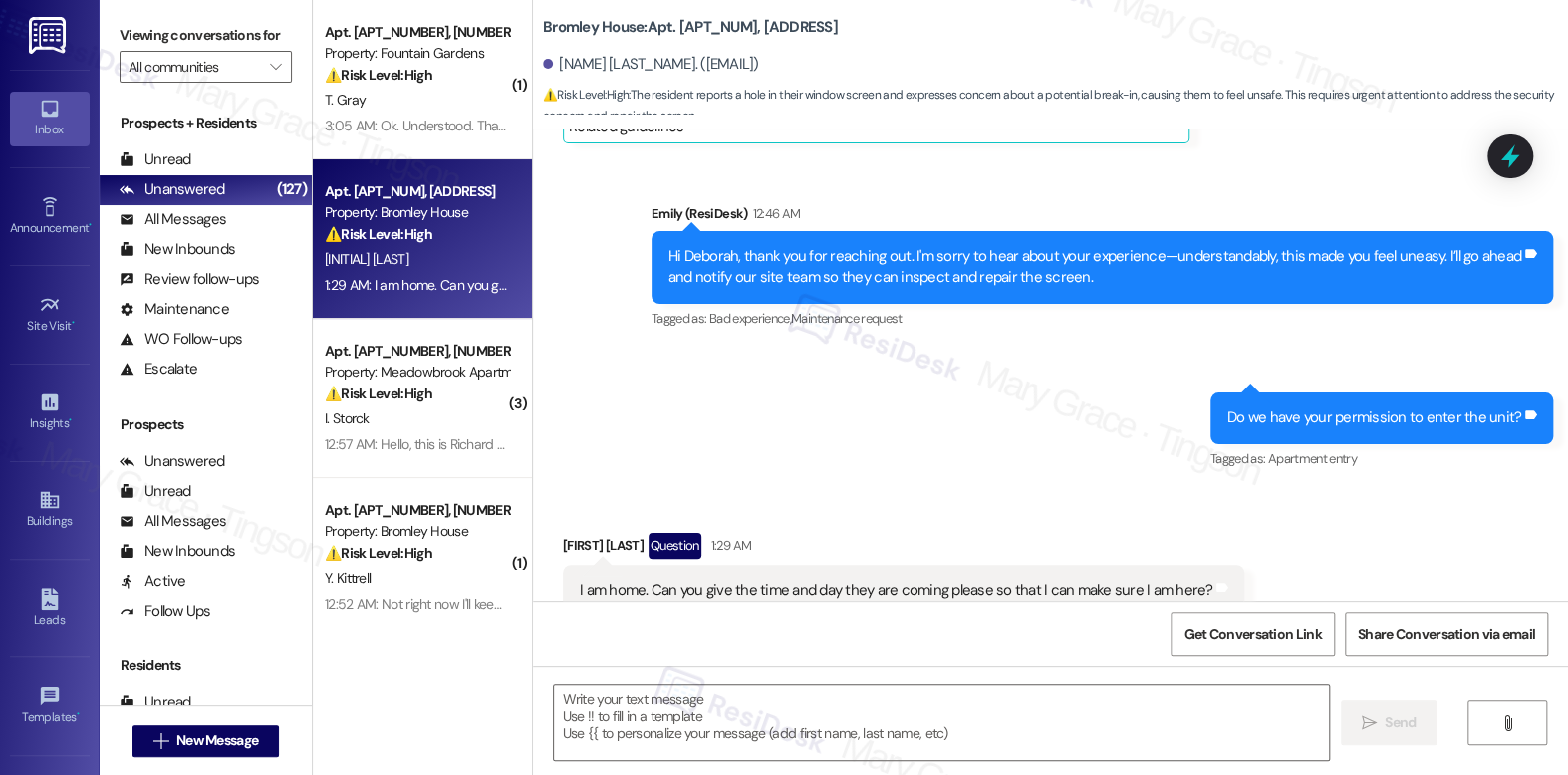 type on "Fetching suggested responses. Please feel free to read through the conversation in the meantime." 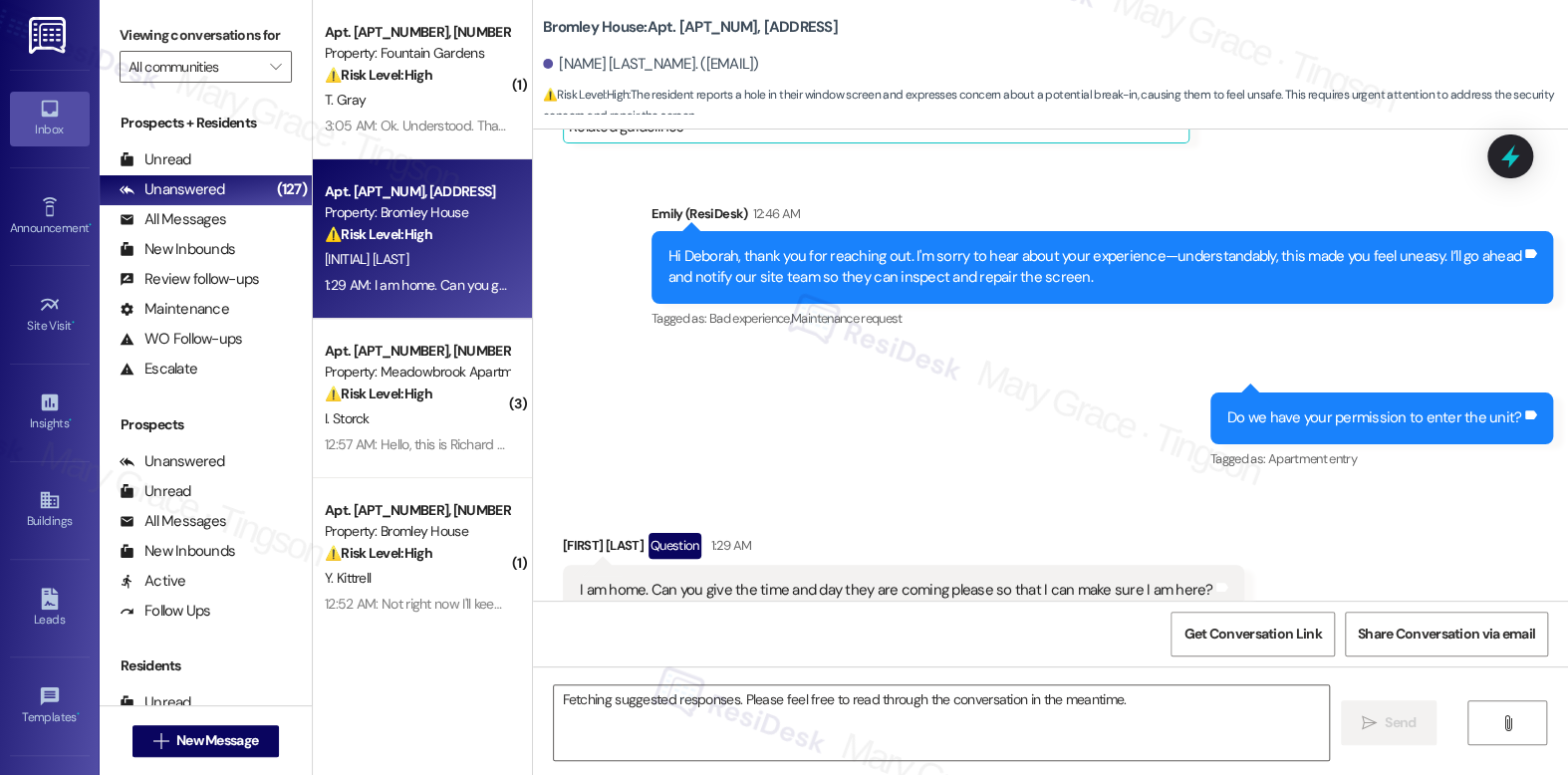 scroll, scrollTop: 19956, scrollLeft: 0, axis: vertical 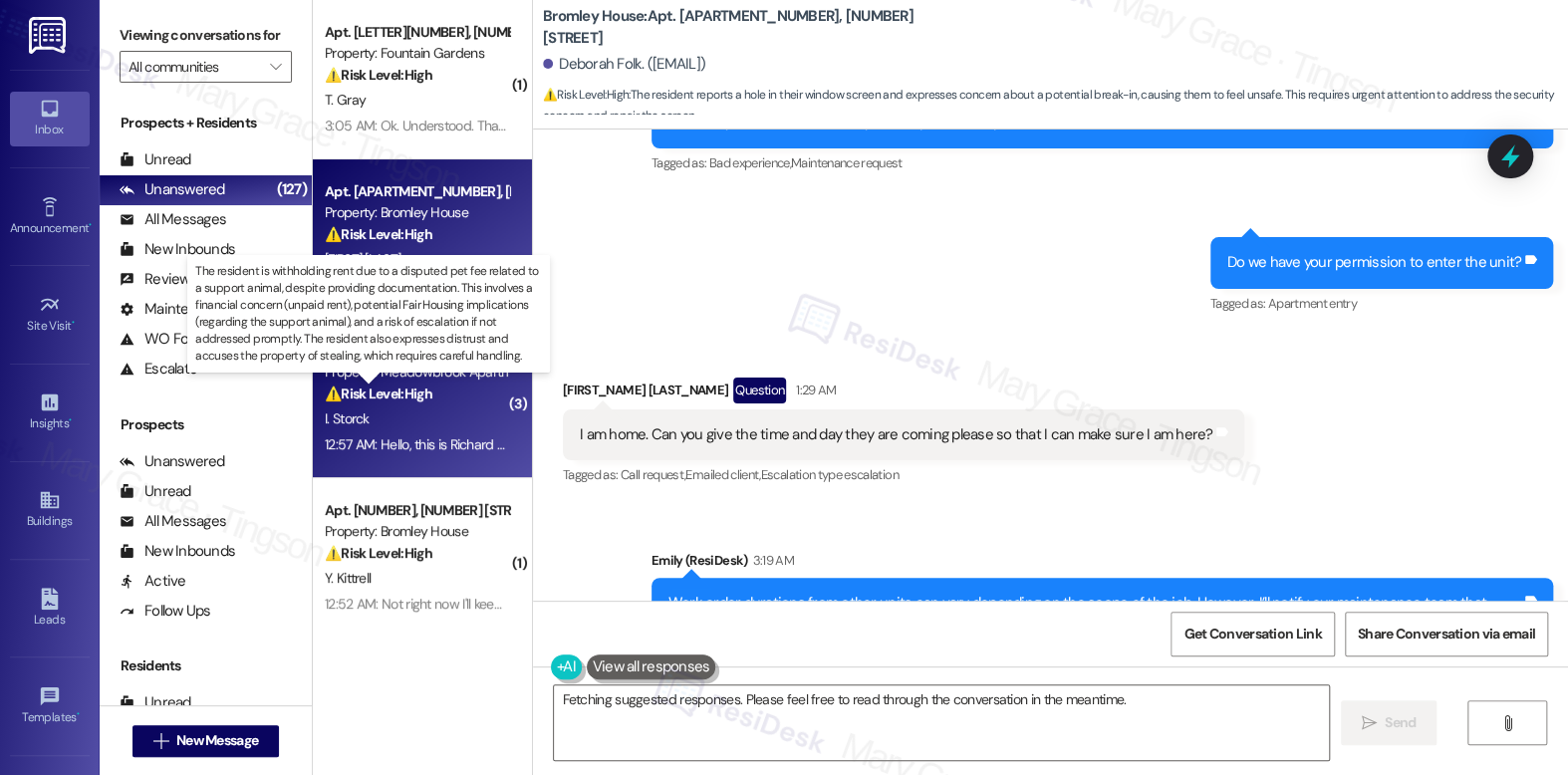 click on "⚠️  Risk Level:  High" at bounding box center (379, 393) 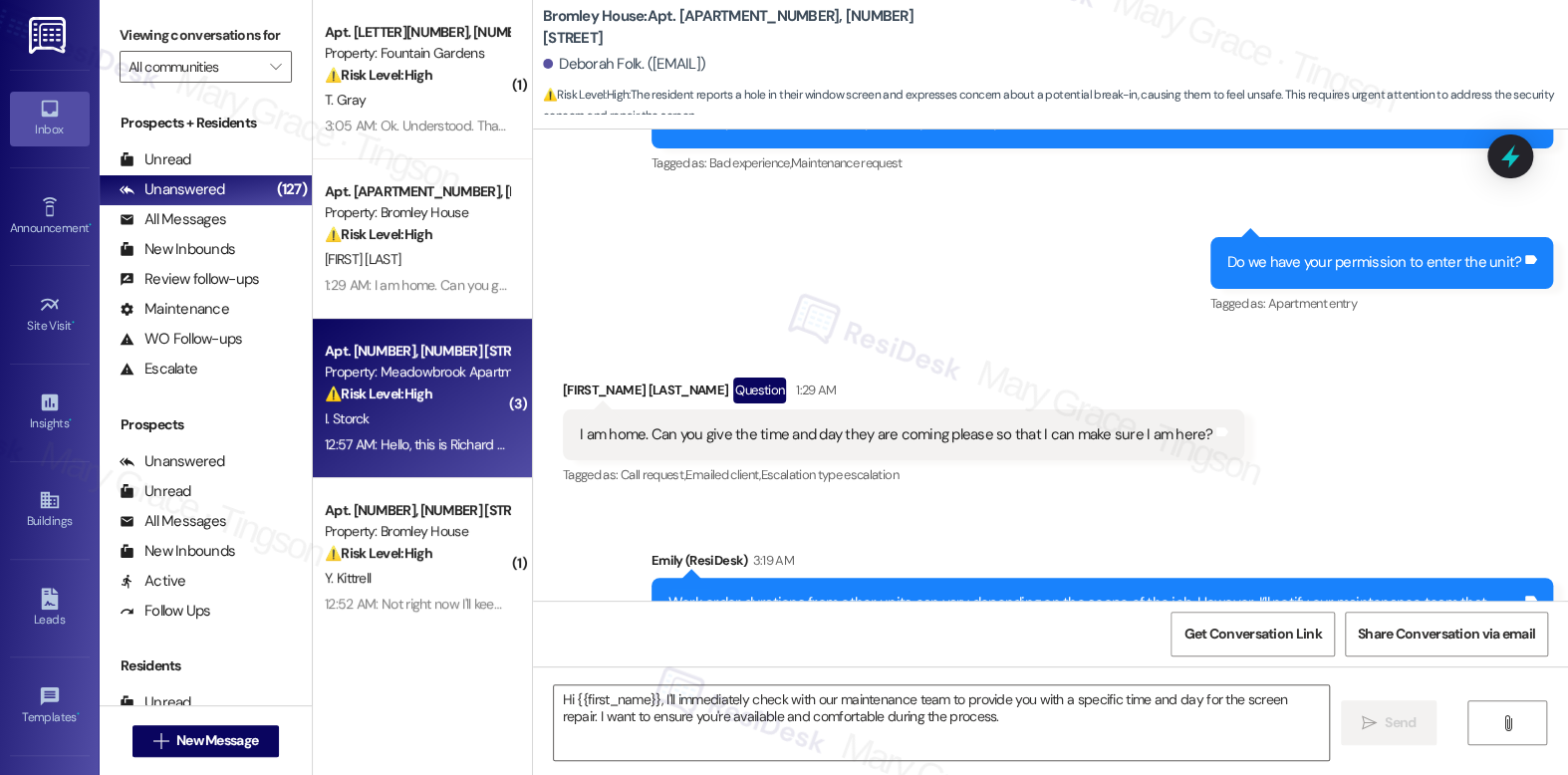 type on "Fetching suggested responses. Please feel free to read through the conversation in the meantime." 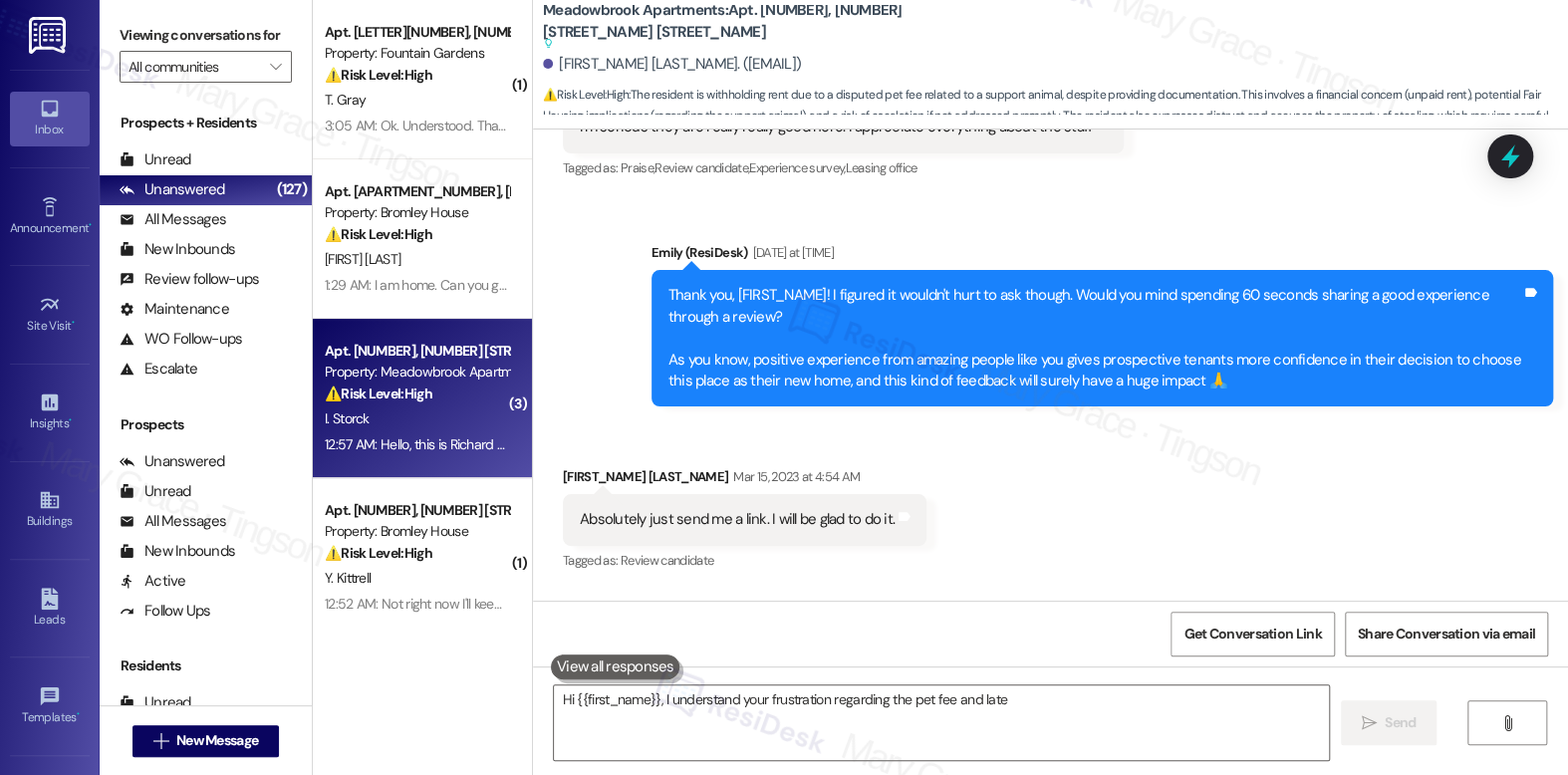 scroll, scrollTop: 25868, scrollLeft: 0, axis: vertical 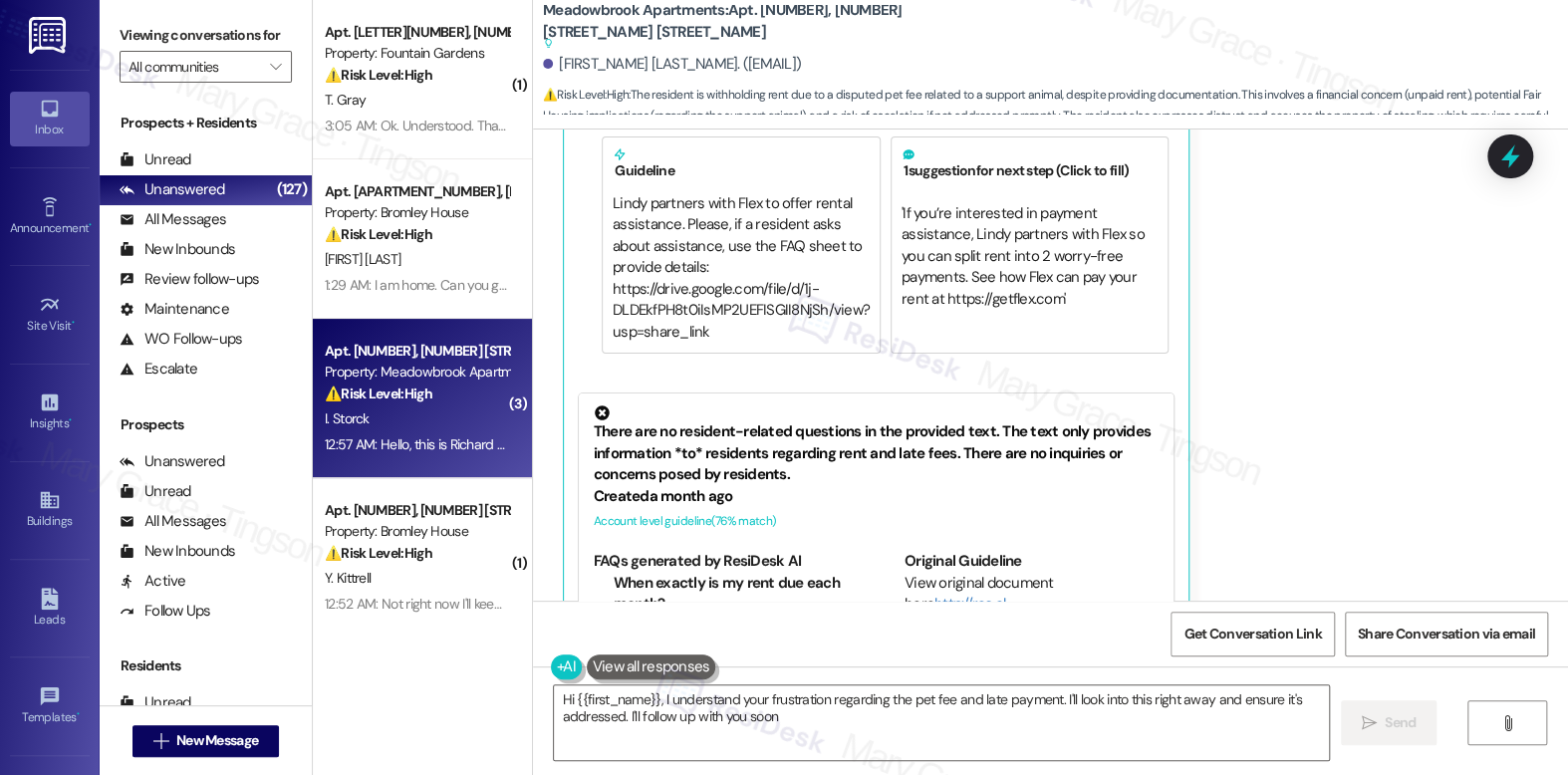 type on "Hi {{first_name}}, I understand your frustration regarding the pet fee and late payment. I'll look into this right away and ensure it's addressed. I'll follow up with you soon!" 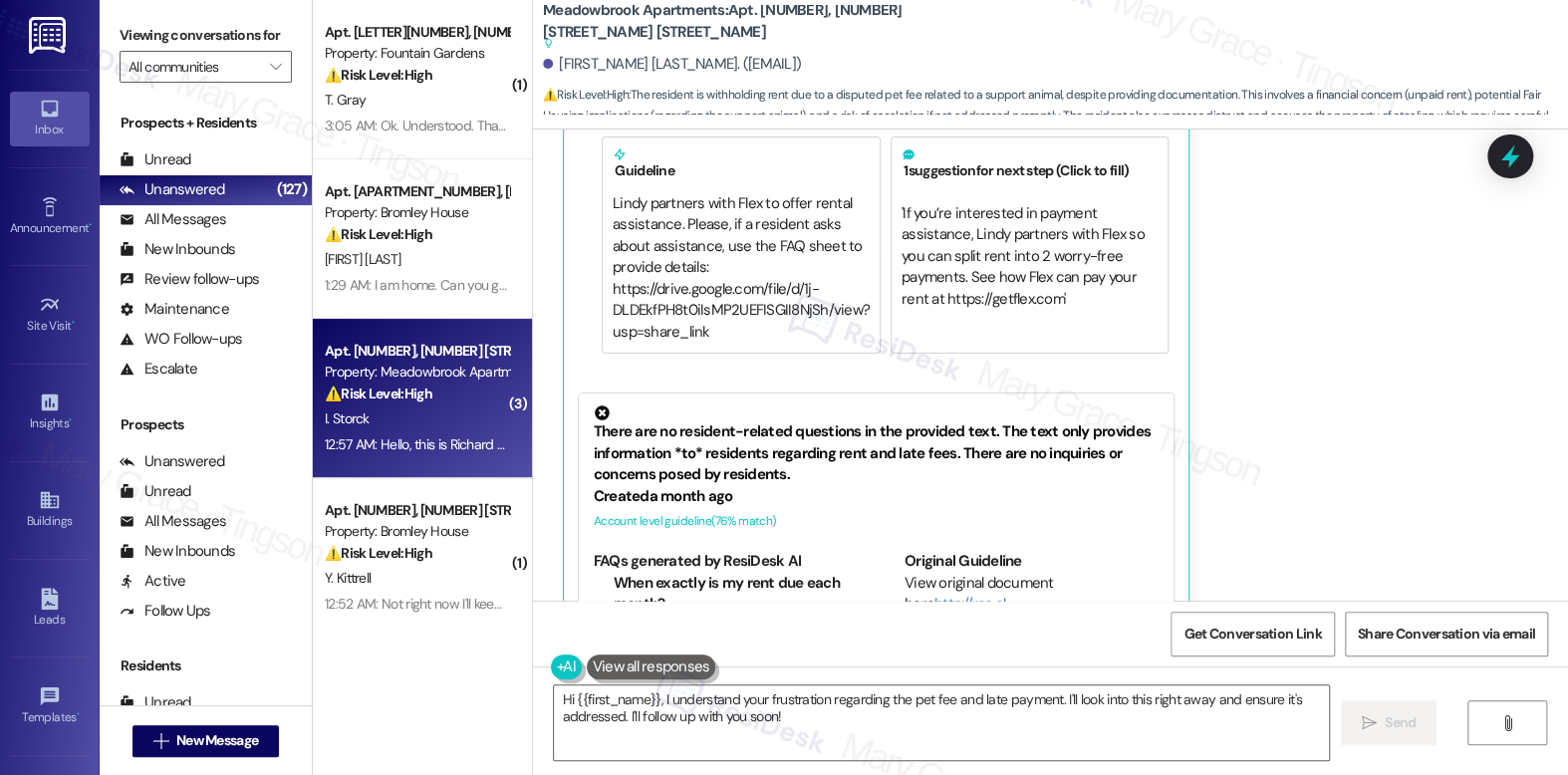 click on "⚠️  Risk Level:  High" at bounding box center (379, 393) 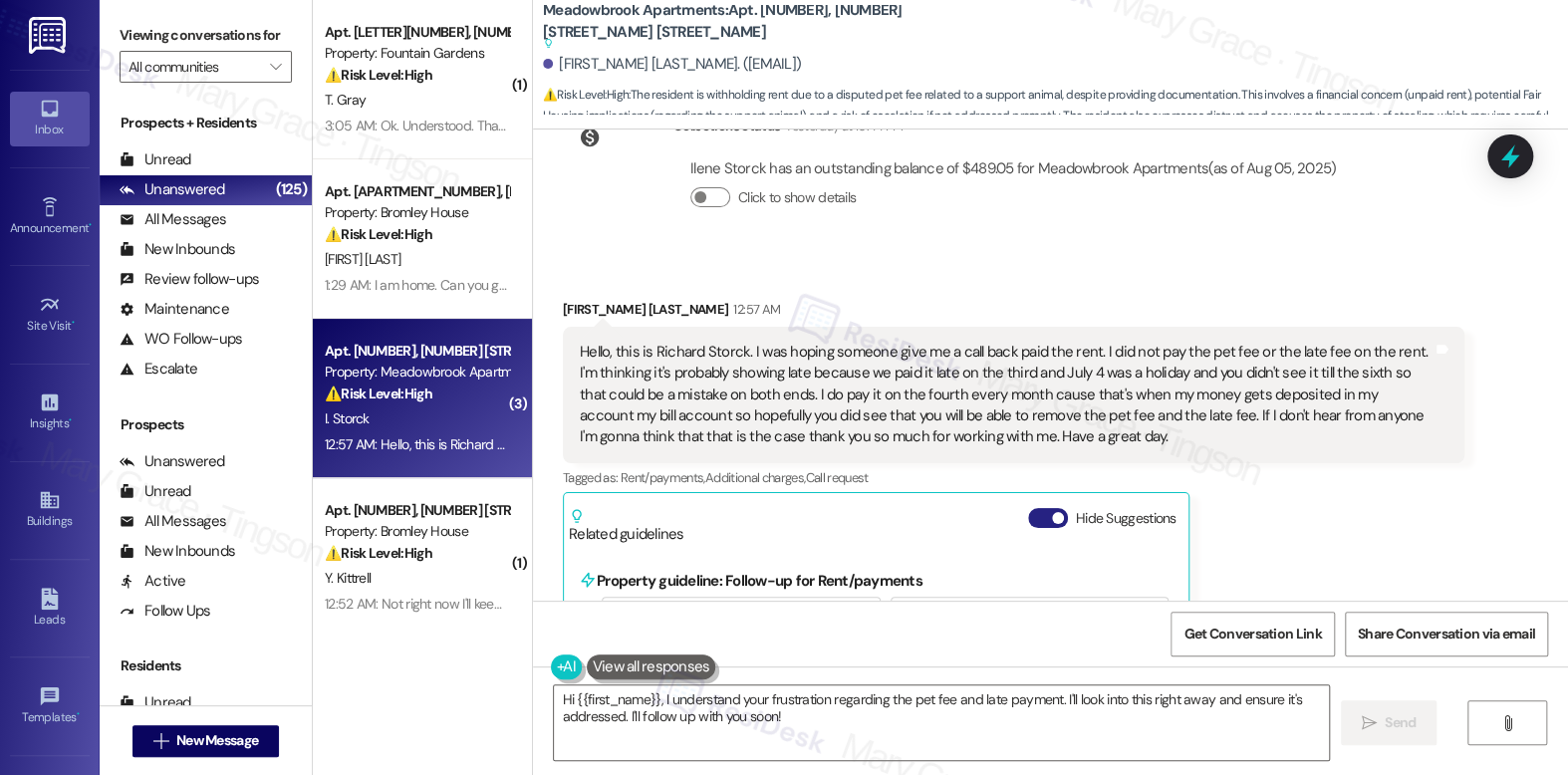 click on "Hide Suggestions" at bounding box center [1048, 518] 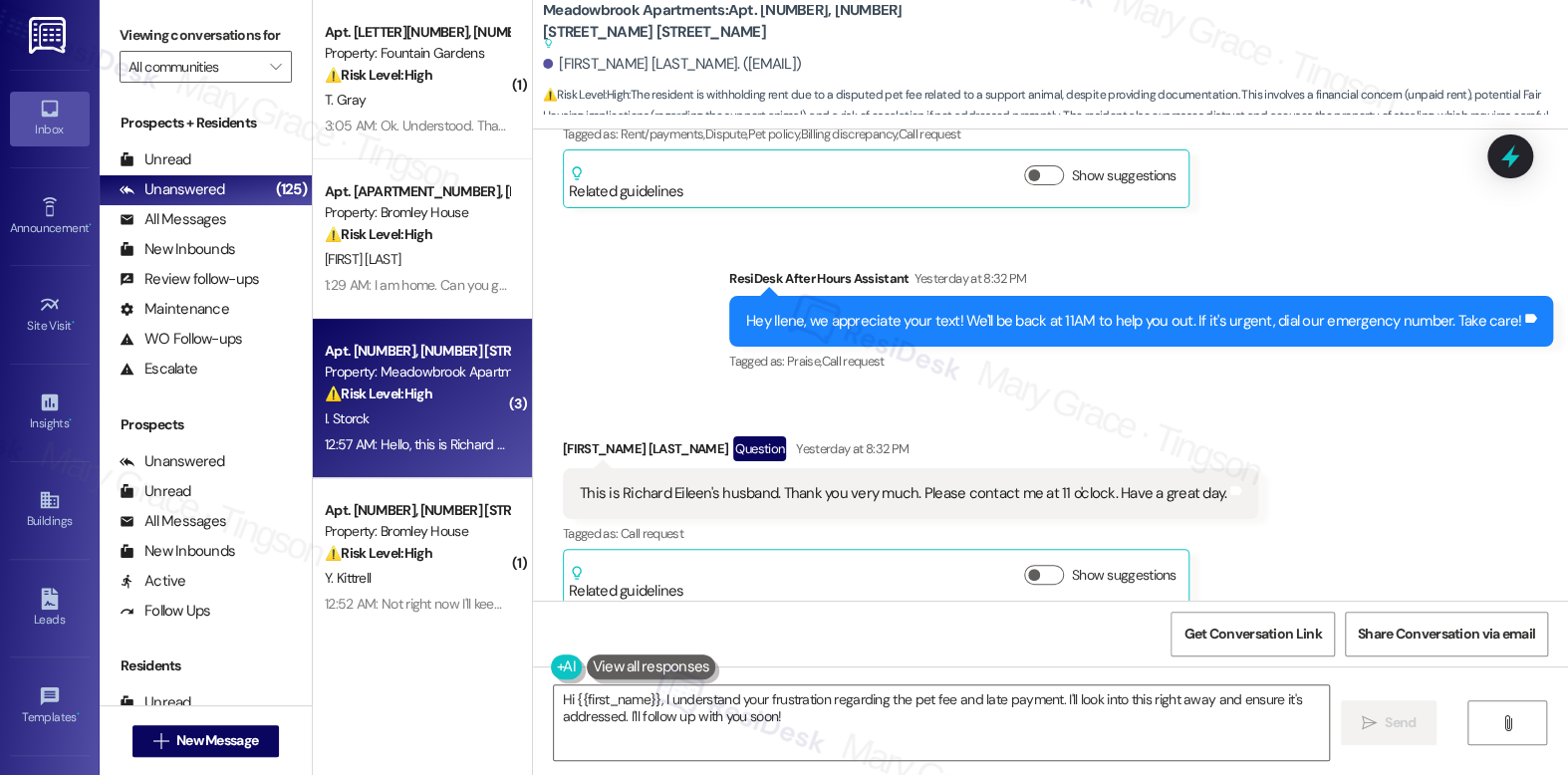 scroll, scrollTop: 24770, scrollLeft: 0, axis: vertical 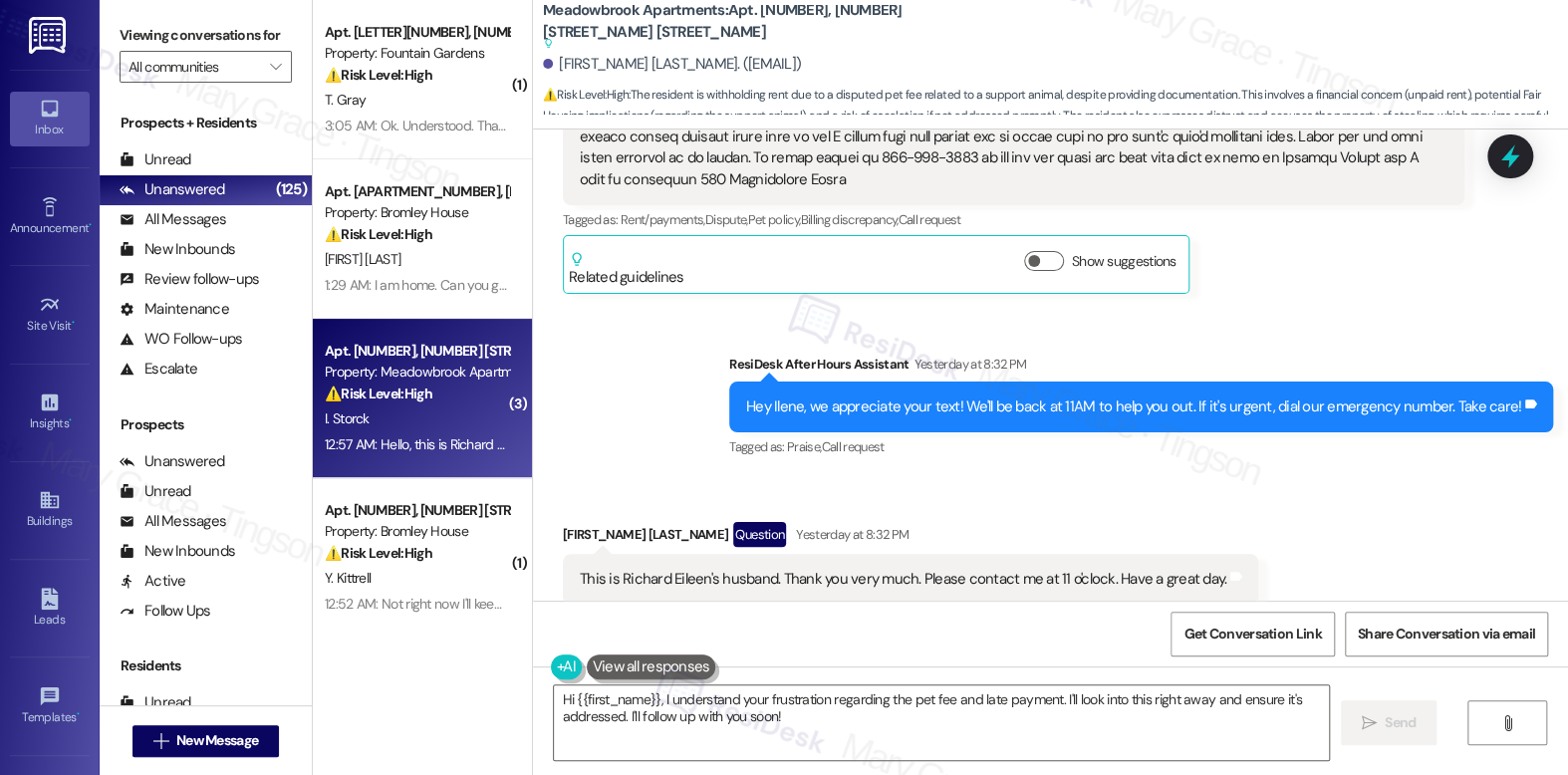 click on "Viewing conversations for All communities " at bounding box center (205, 51) 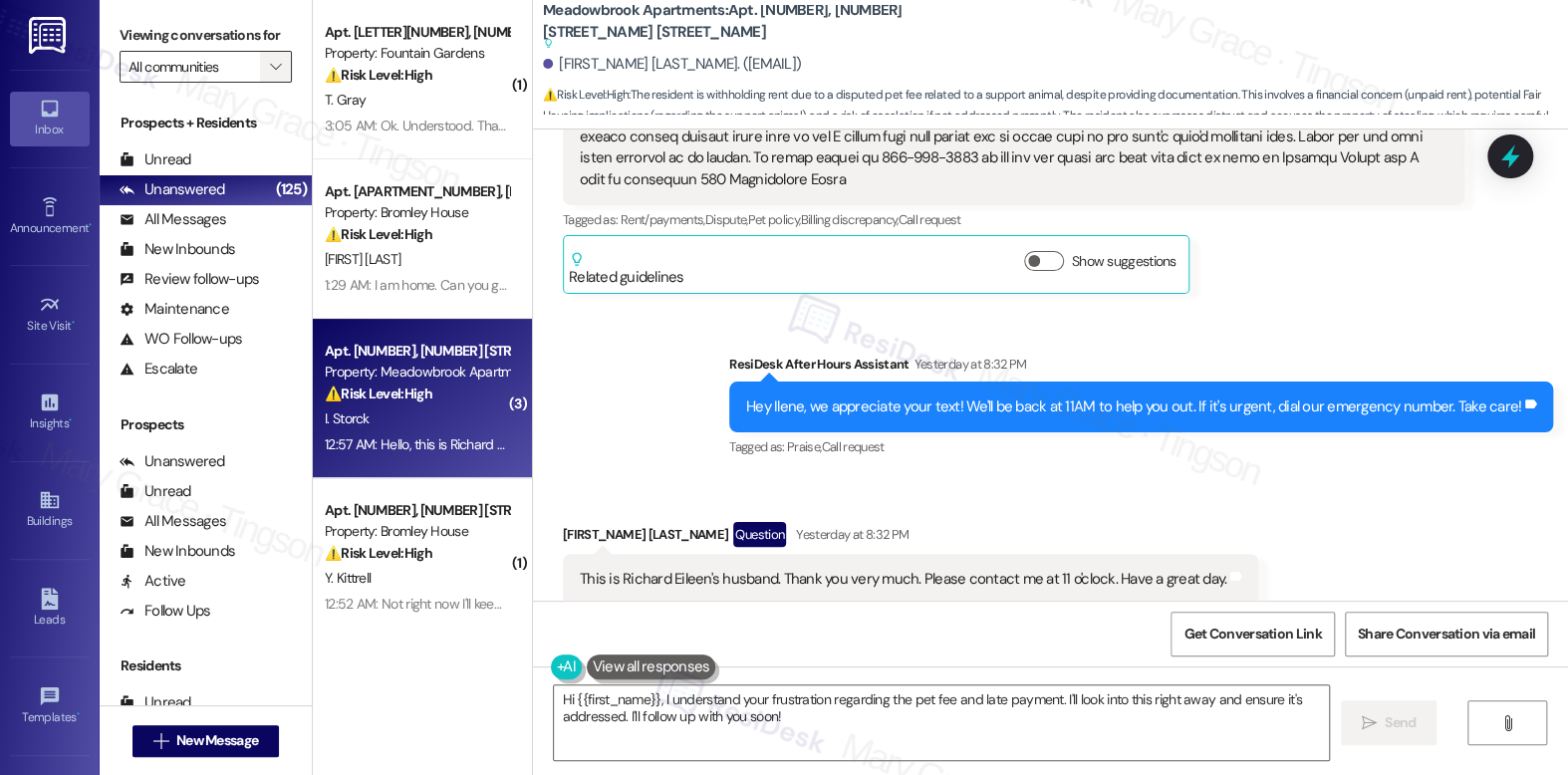 click on "" at bounding box center (276, 67) 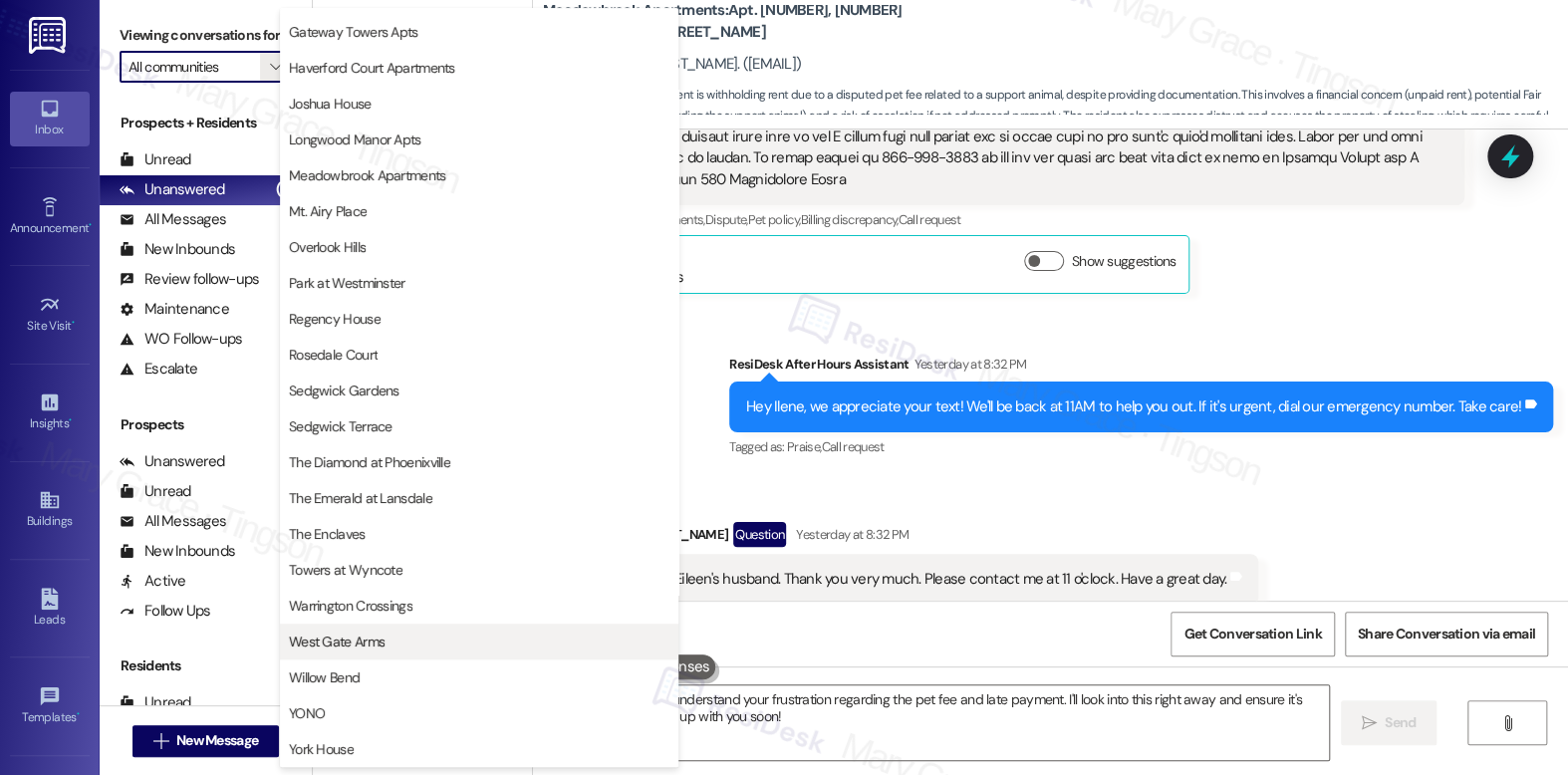 scroll, scrollTop: 424, scrollLeft: 0, axis: vertical 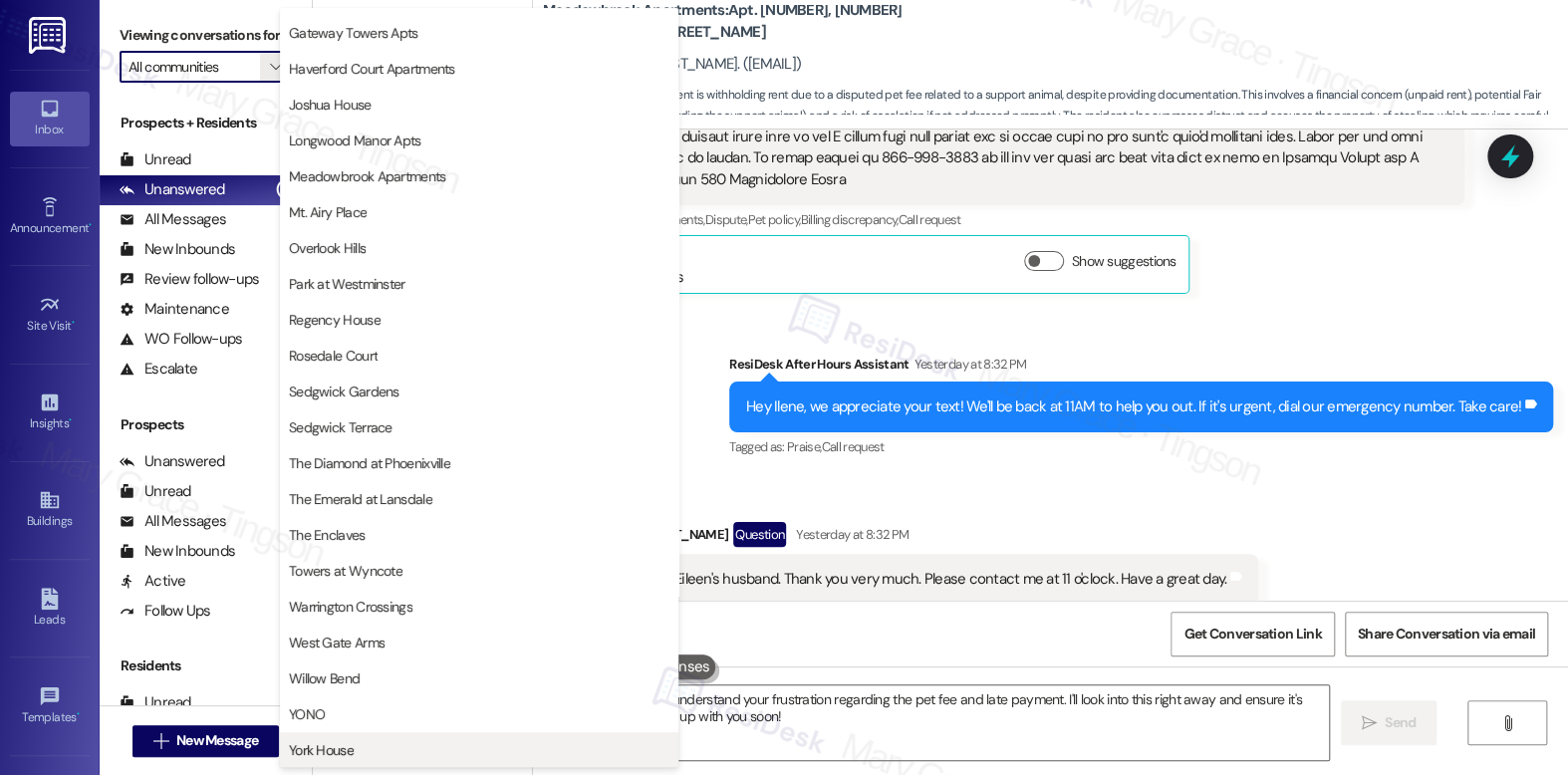 click on "York House" at bounding box center (321, 750) 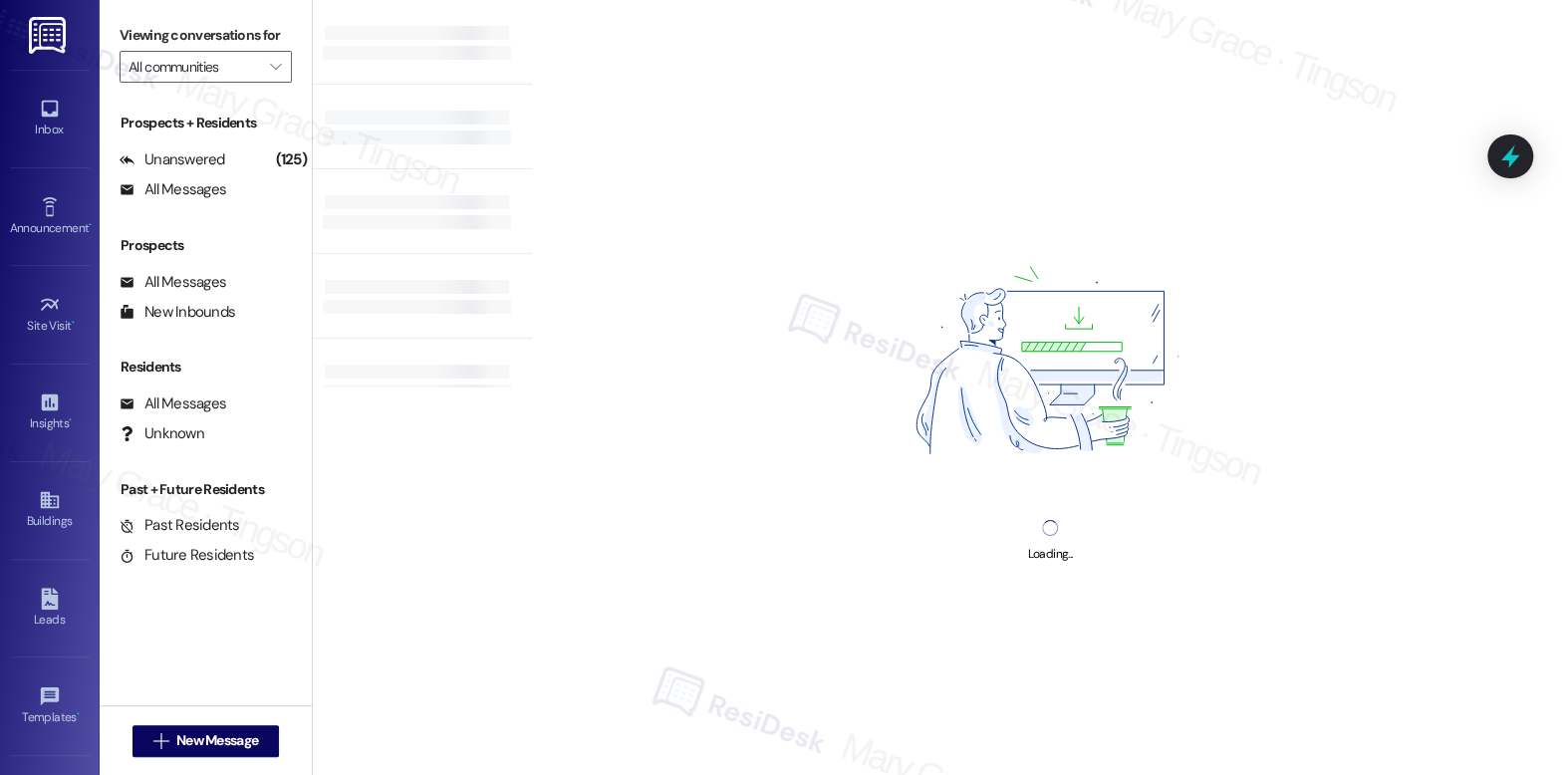 type on "York House" 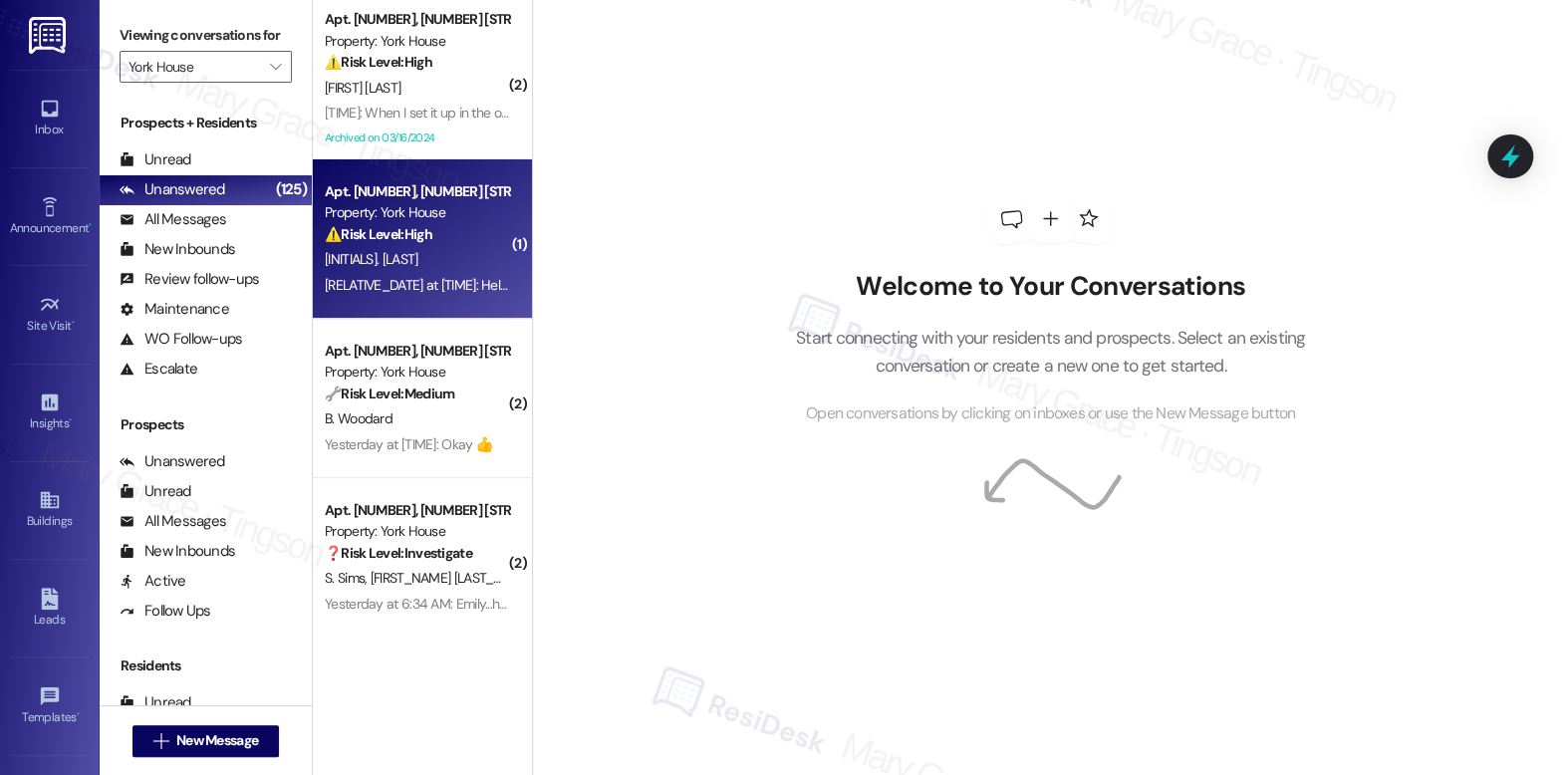 click on "N. Kamudia" at bounding box center (416, 259) 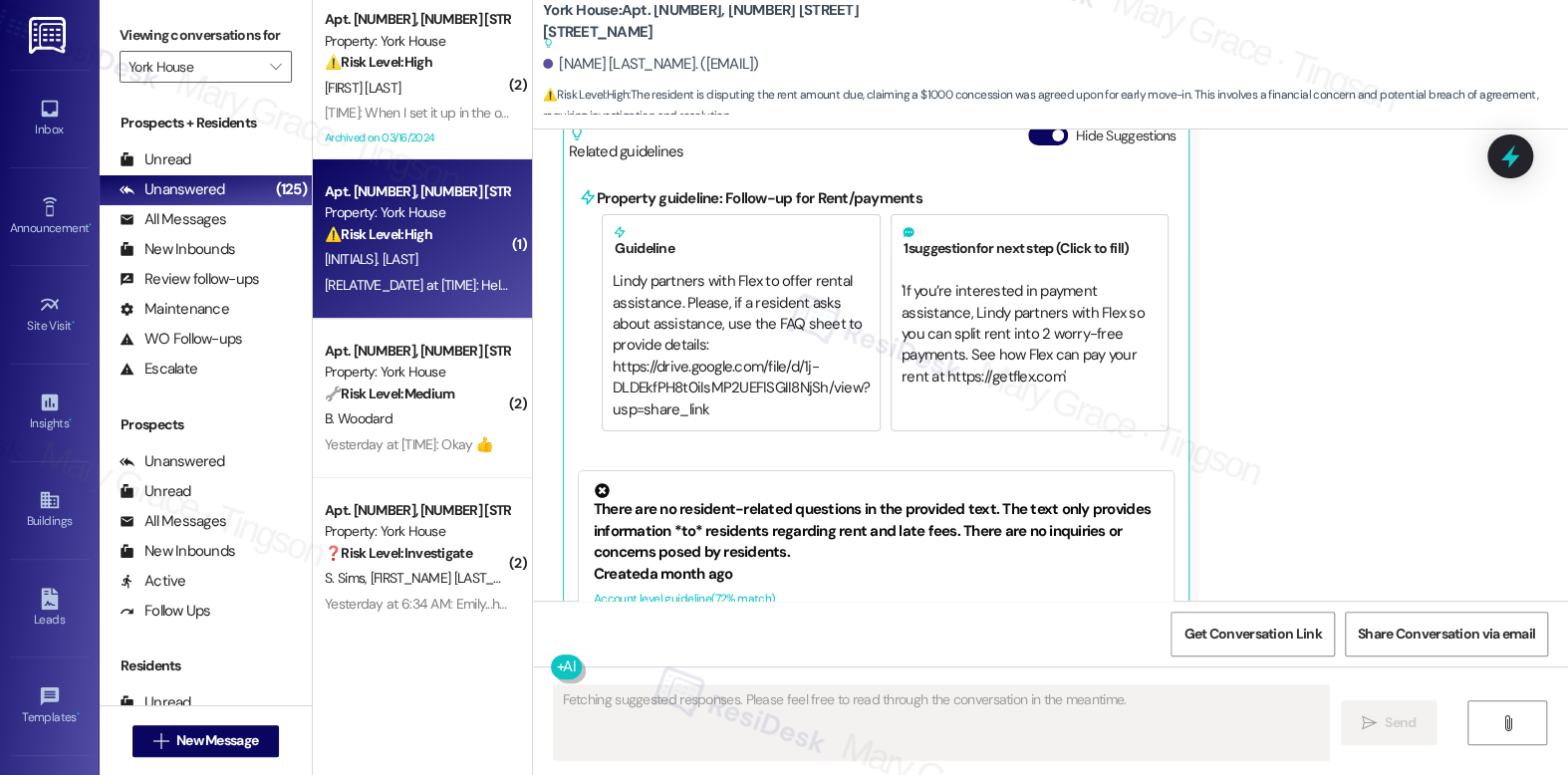 scroll, scrollTop: 711, scrollLeft: 0, axis: vertical 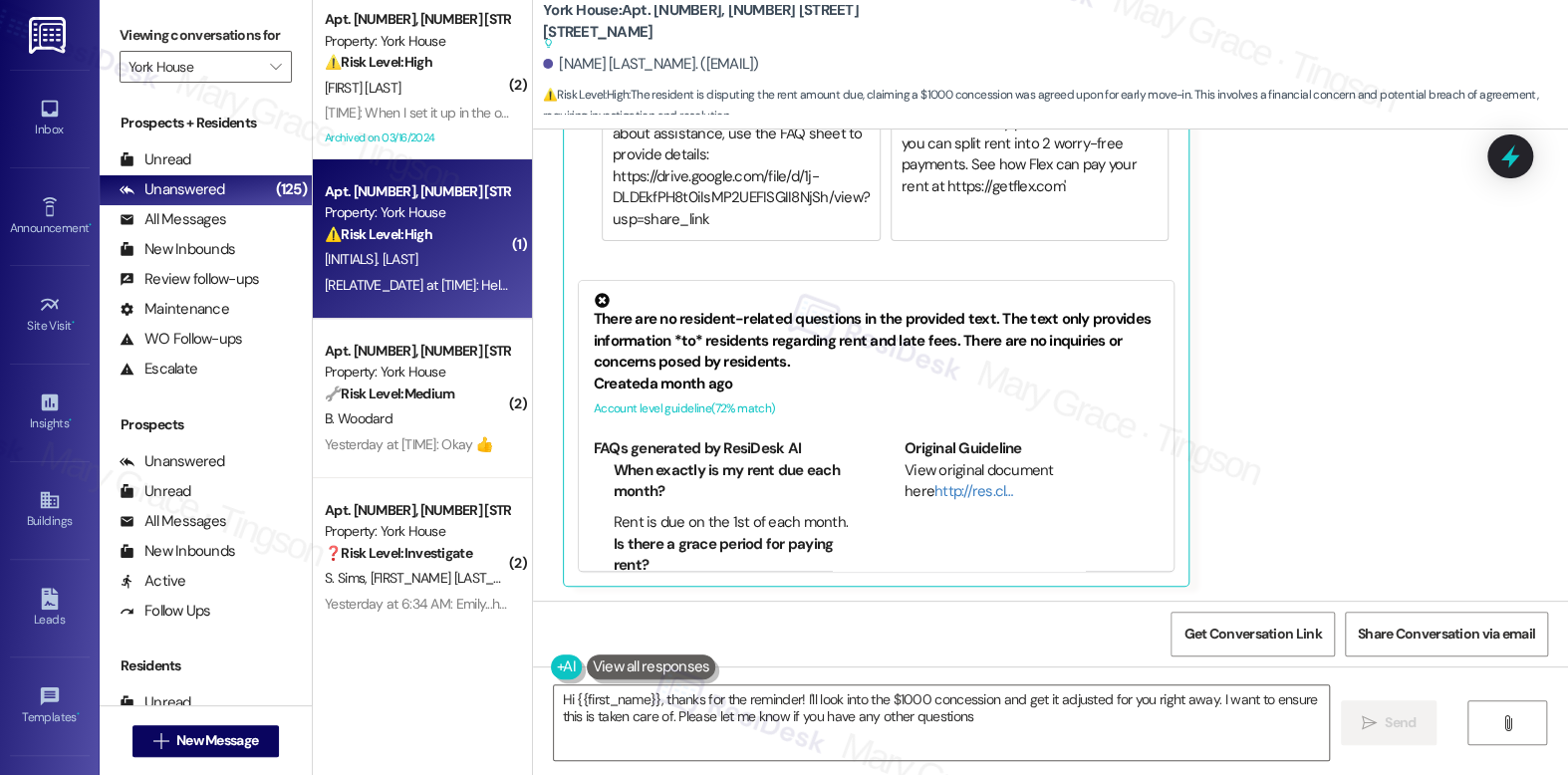 type on "Hi {{first_name}}, thanks for the reminder! I'll look into the $1000 concession and get it adjusted for you right away. I want to ensure this is taken care of. Please let me know if you have any other questions!" 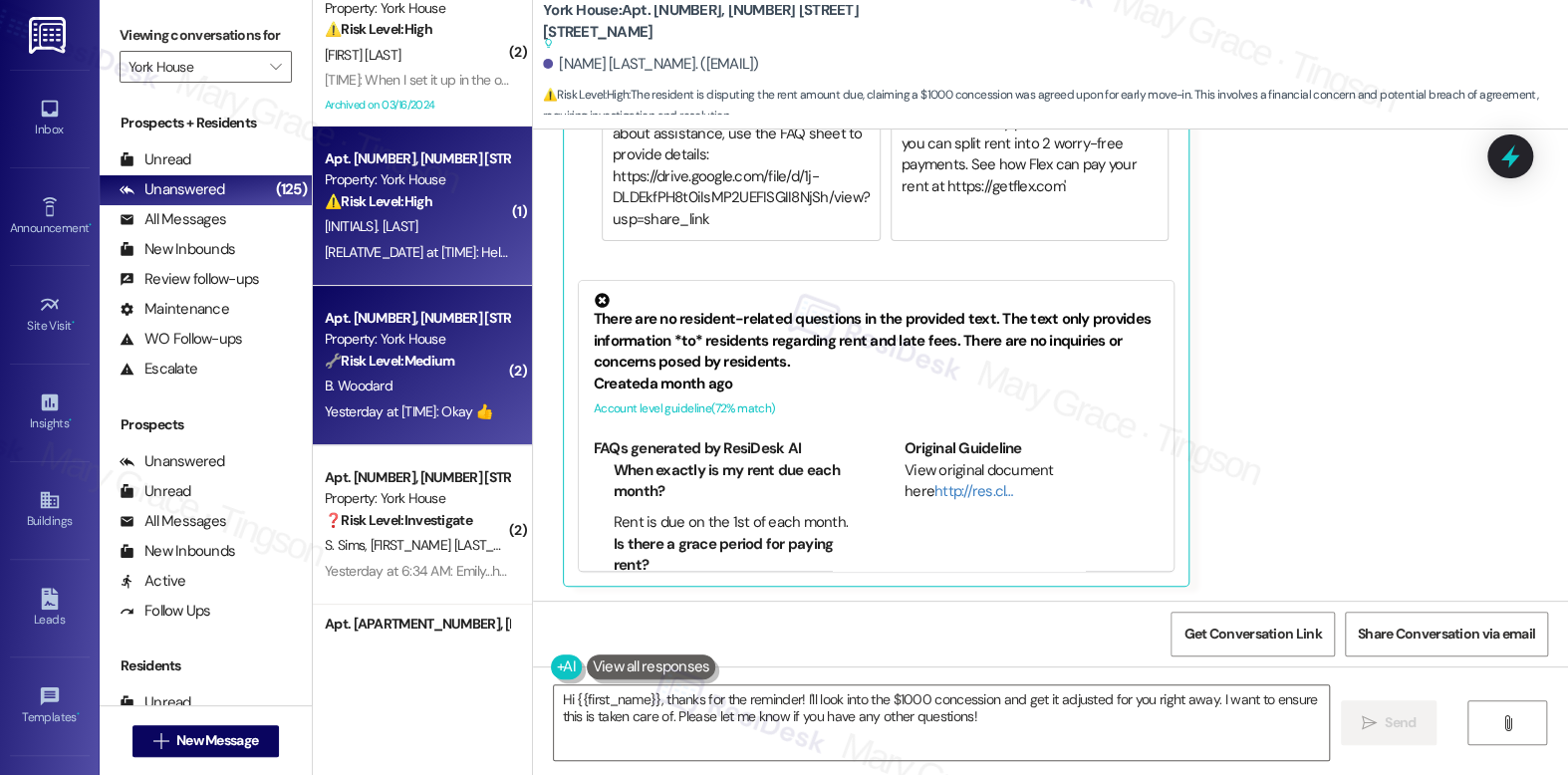 scroll, scrollTop: 34, scrollLeft: 0, axis: vertical 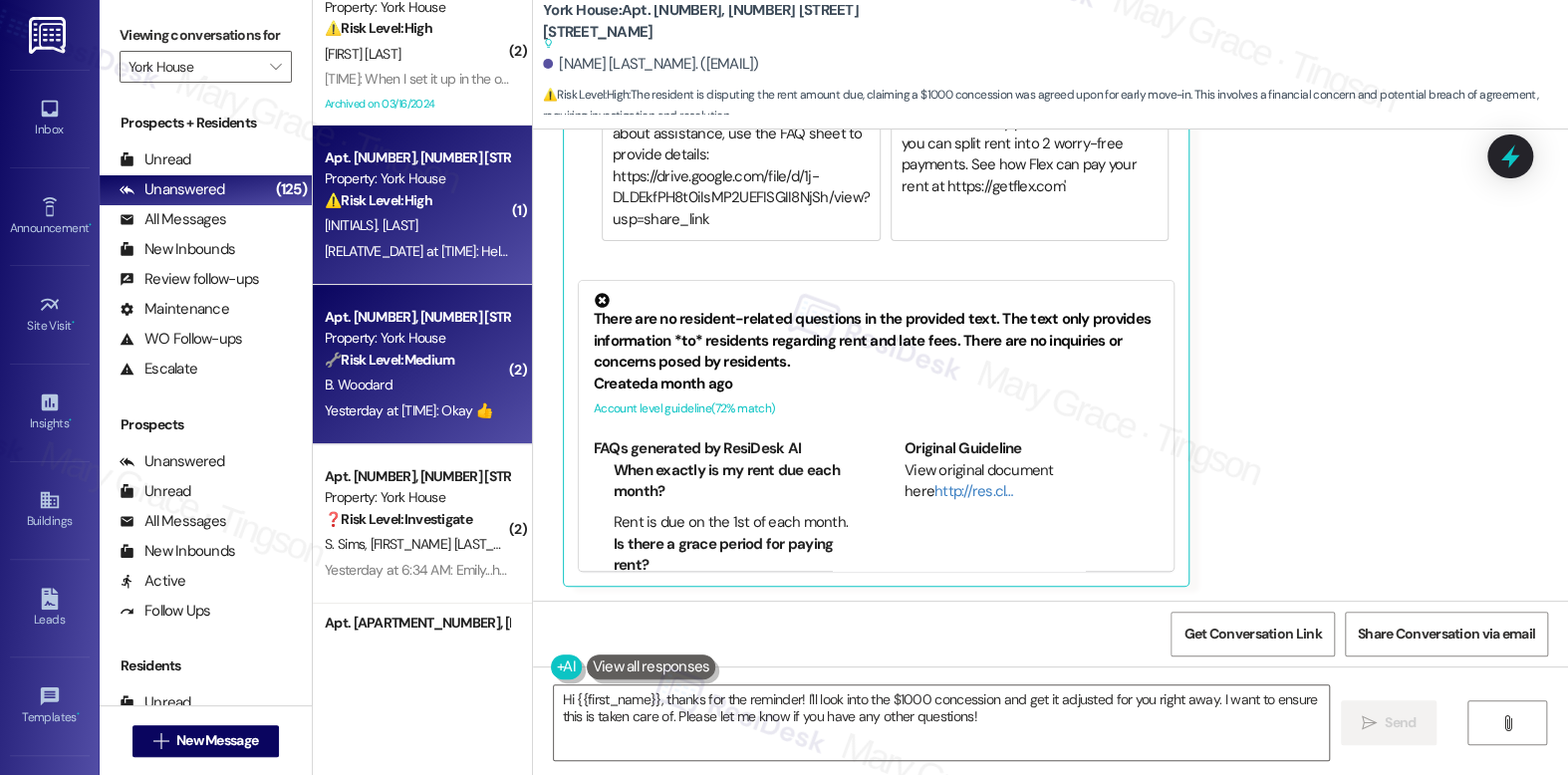 click on "🔧  Risk Level:  Medium" at bounding box center [390, 360] 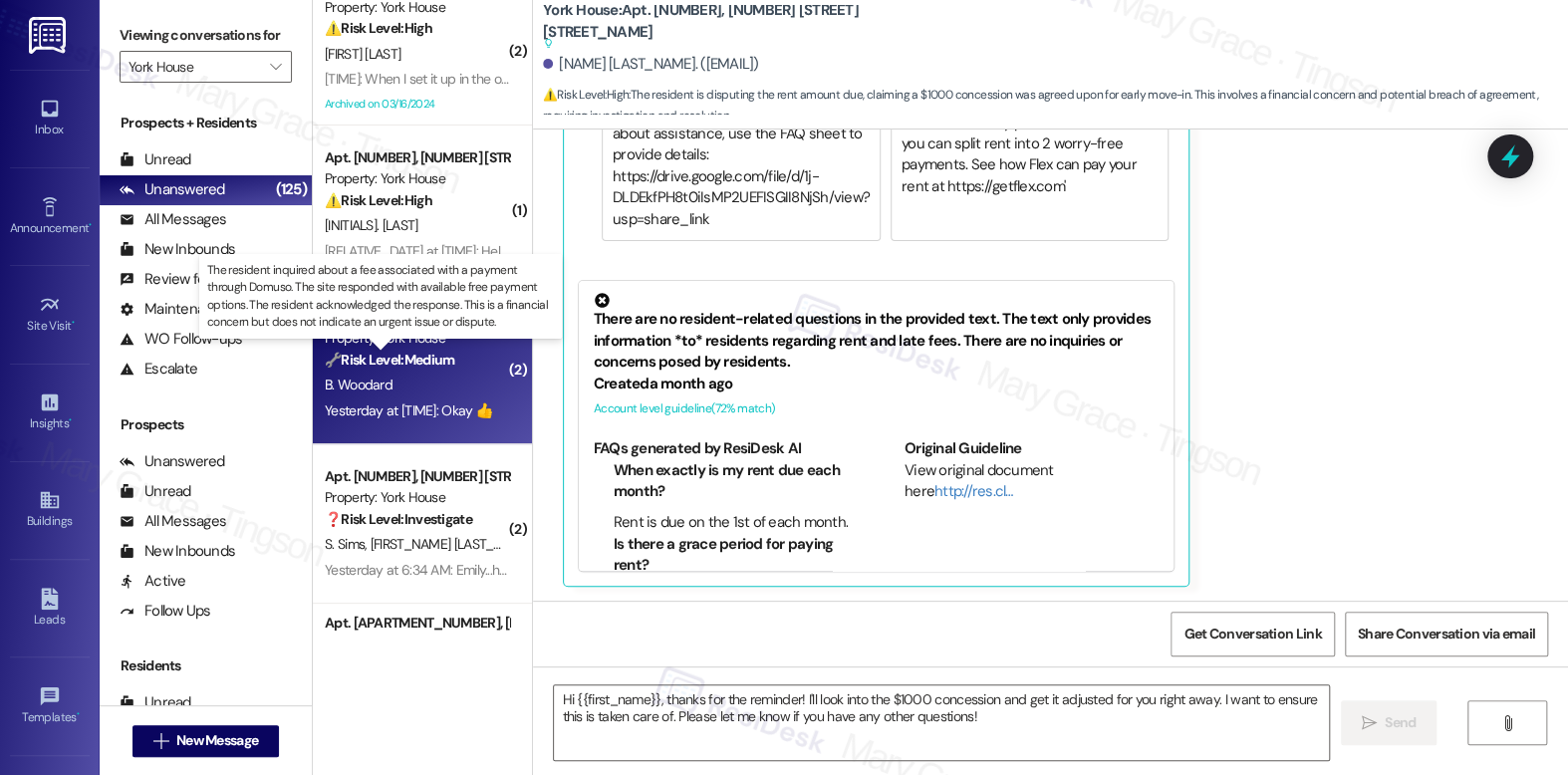 click on "🔧  Risk Level:  Medium" at bounding box center (390, 360) 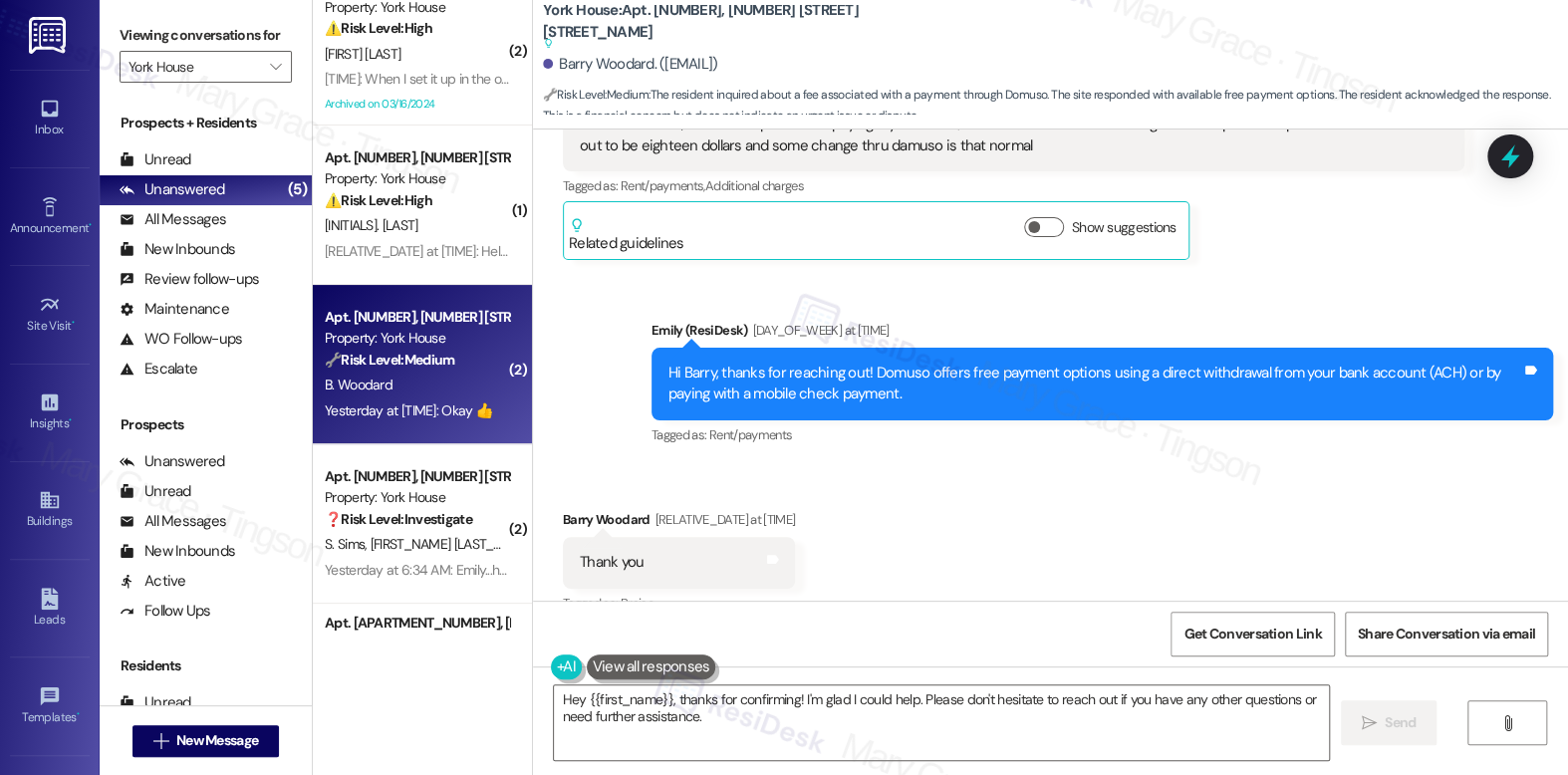 scroll, scrollTop: 9004, scrollLeft: 0, axis: vertical 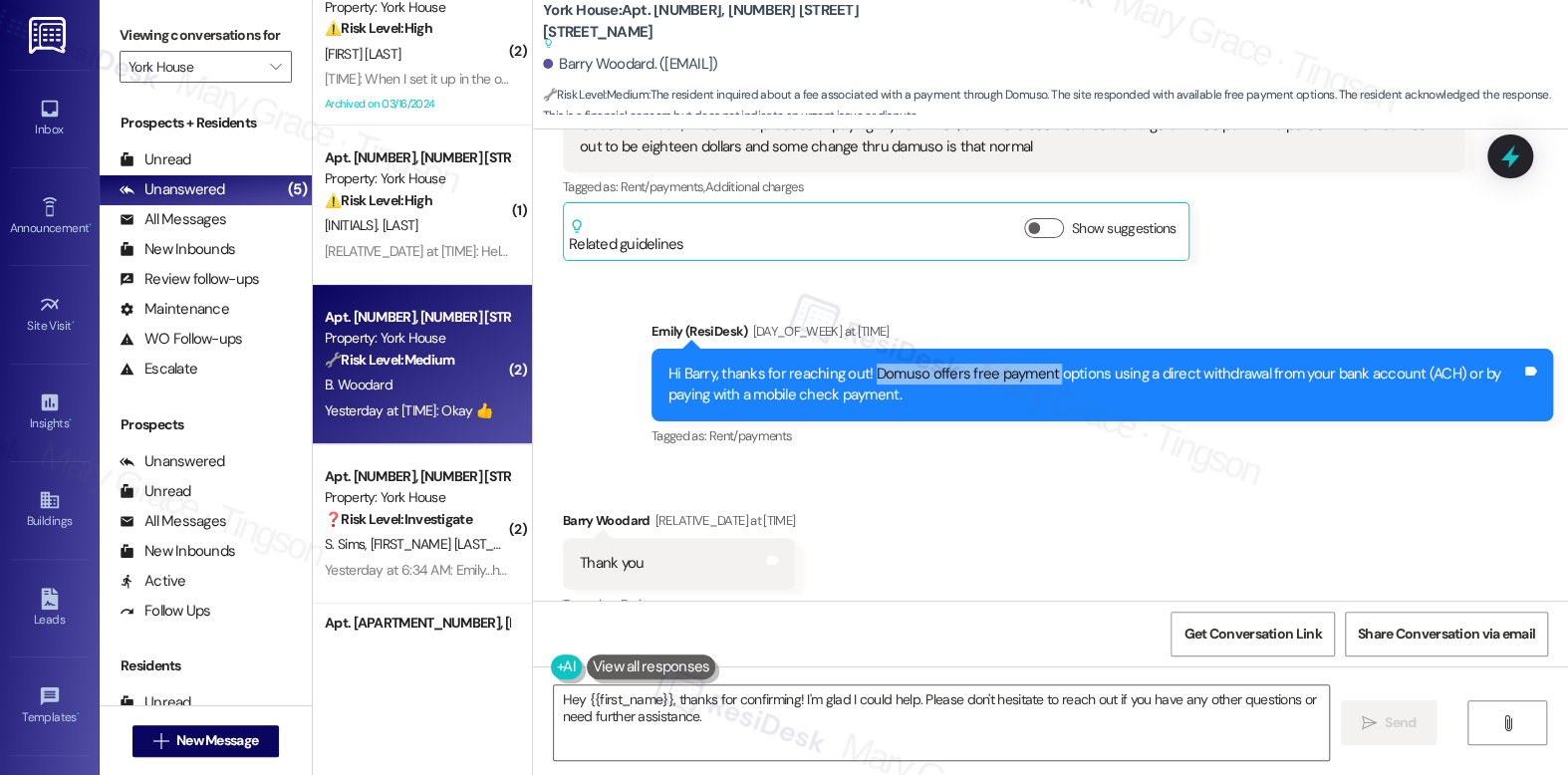 drag, startPoint x: 862, startPoint y: 362, endPoint x: 1043, endPoint y: 373, distance: 181.3339 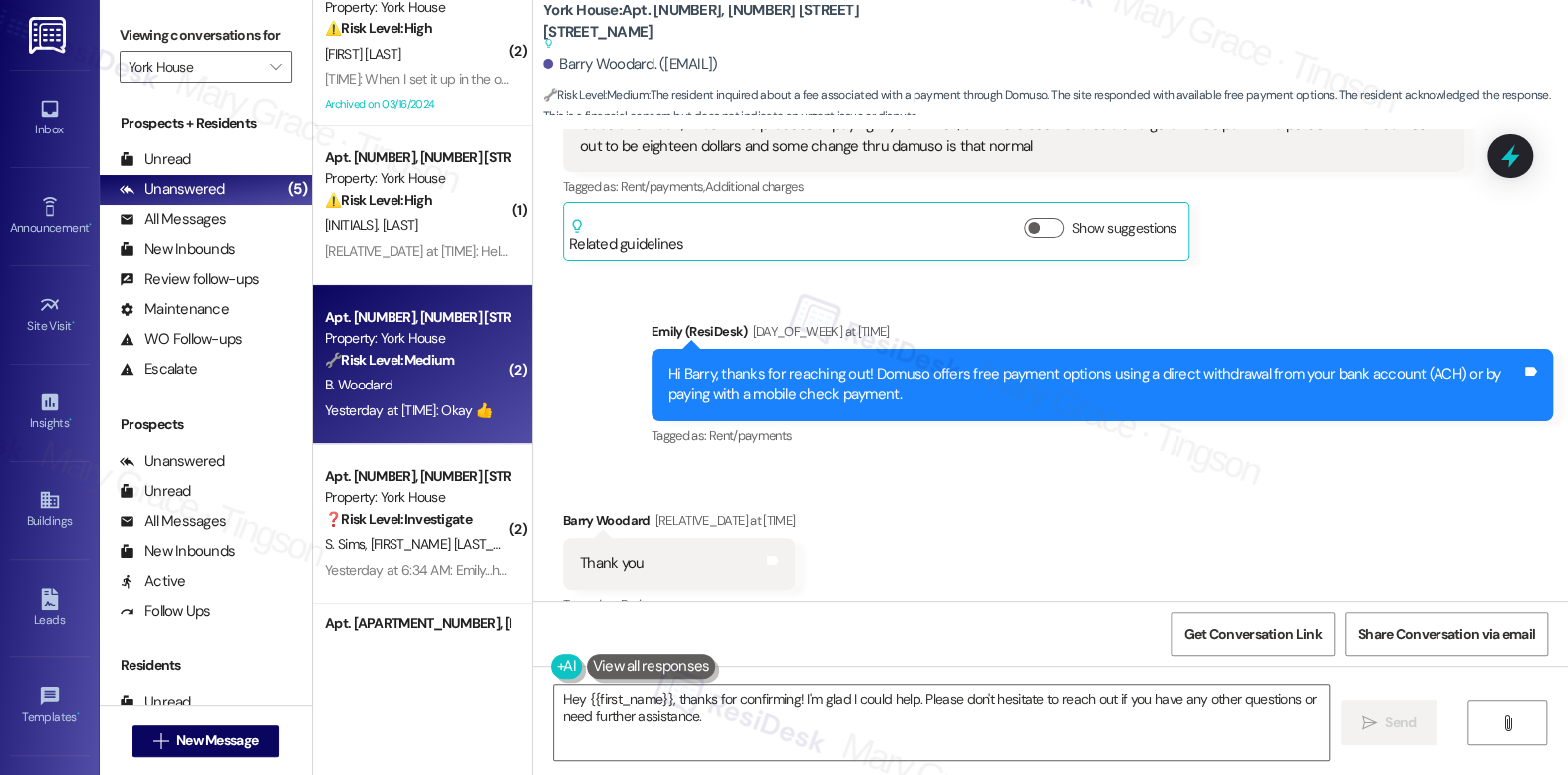click on "Hi Barry, thanks for reaching out! Domuso offers free payment options using a direct withdrawal from your bank account (ACH)  or by paying with a mobile check payment." at bounding box center [1095, 385] 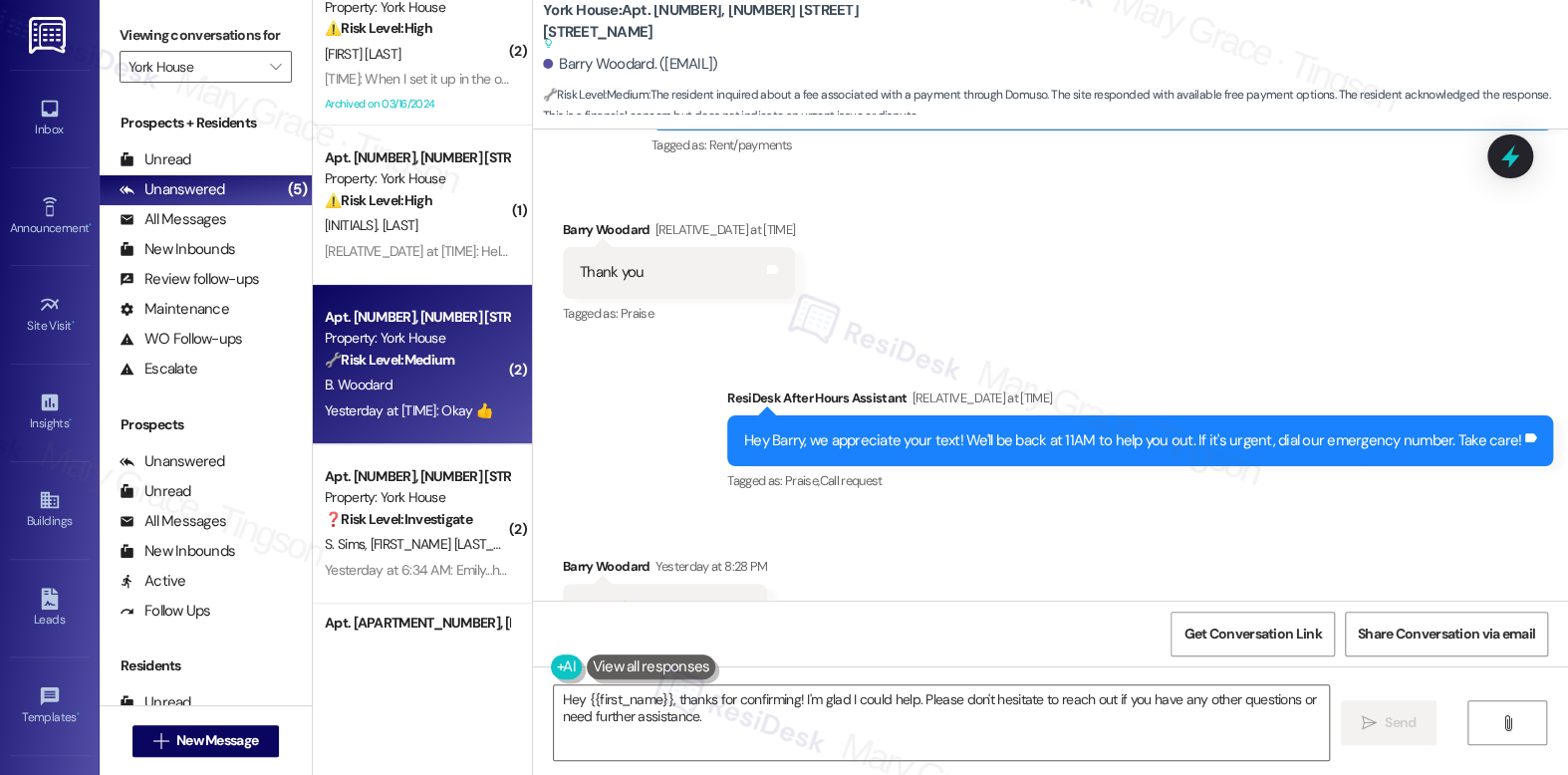 scroll, scrollTop: 9370, scrollLeft: 0, axis: vertical 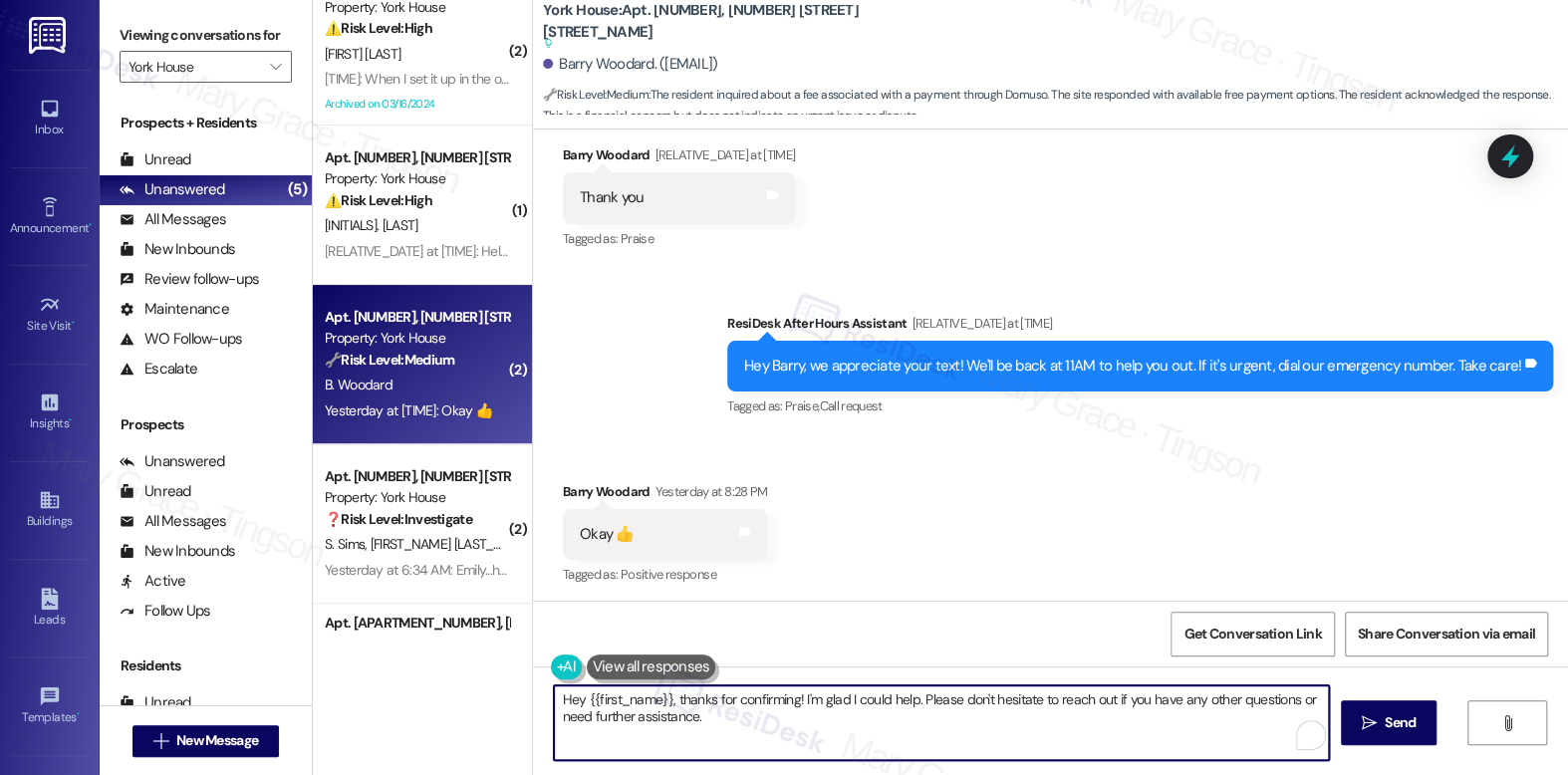 click on "Hey {{first_name}}, thanks for confirming! I'm glad I could help. Please don't hesitate to reach out if you have any other questions or need further assistance." at bounding box center (940, 722) 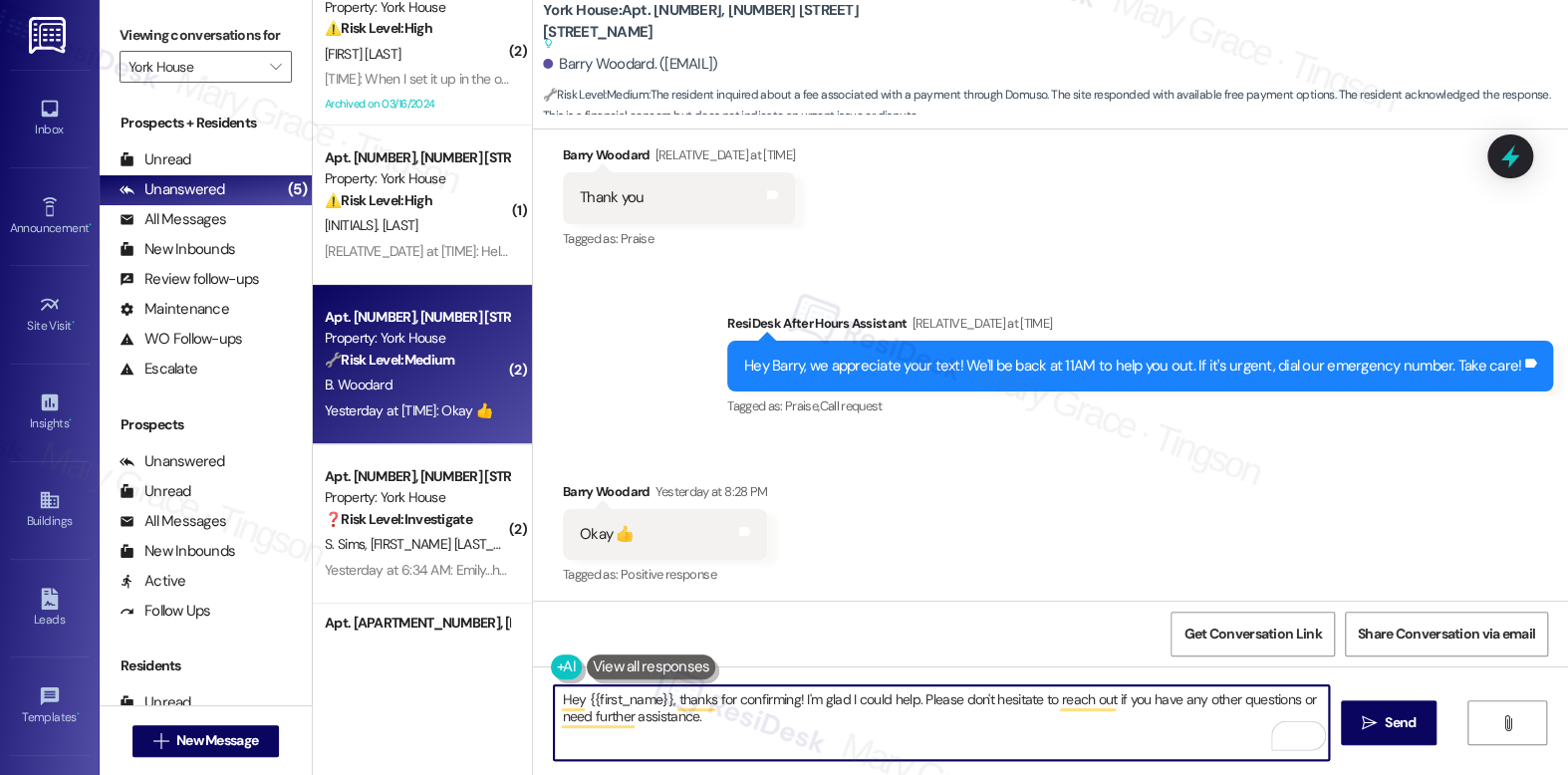 click on "Hey {{first_name}}, thanks for confirming! I'm glad I could help. Please don't hesitate to reach out if you have any other questions or need further assistance." at bounding box center (940, 722) 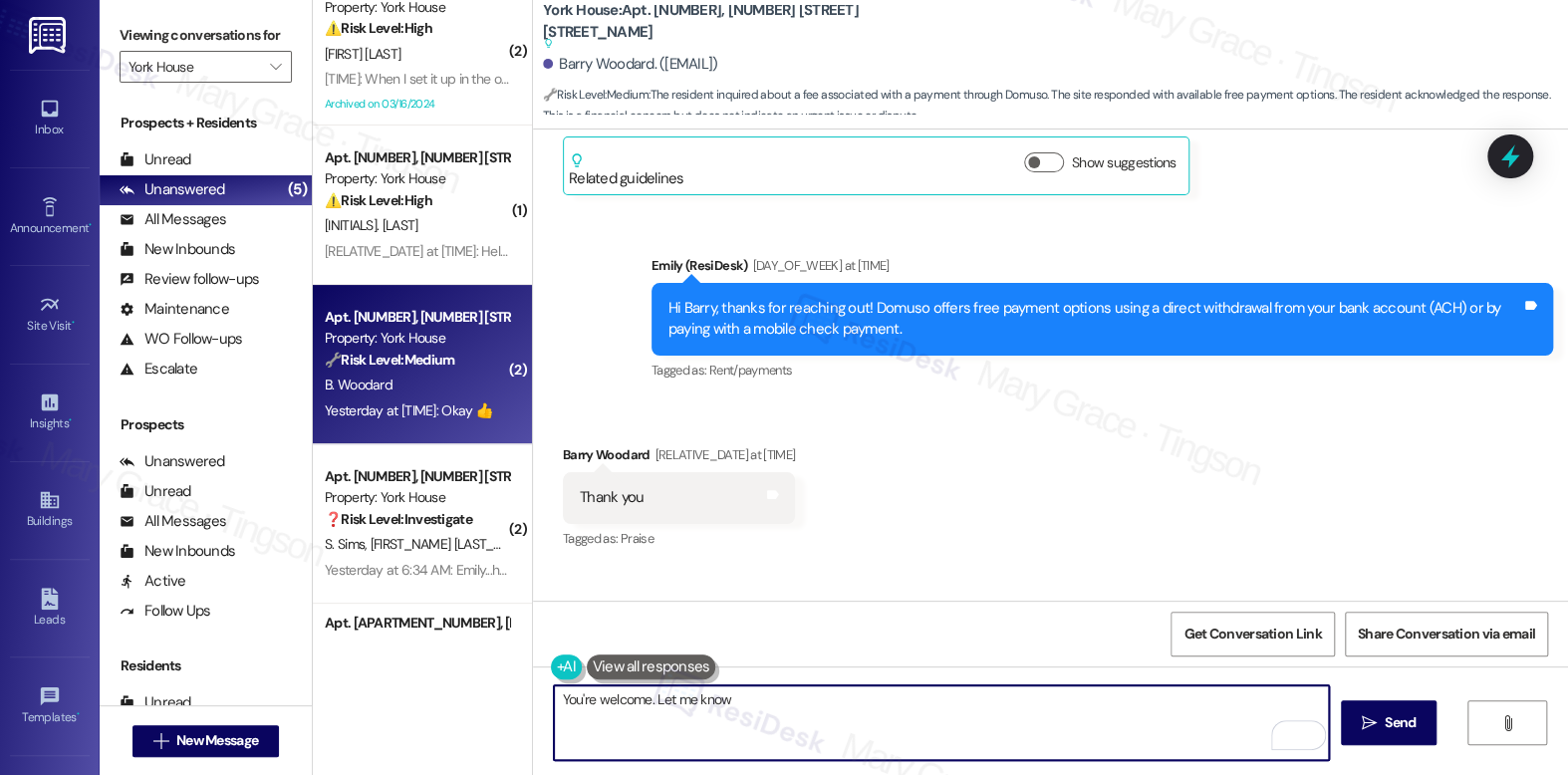 scroll, scrollTop: 9370, scrollLeft: 0, axis: vertical 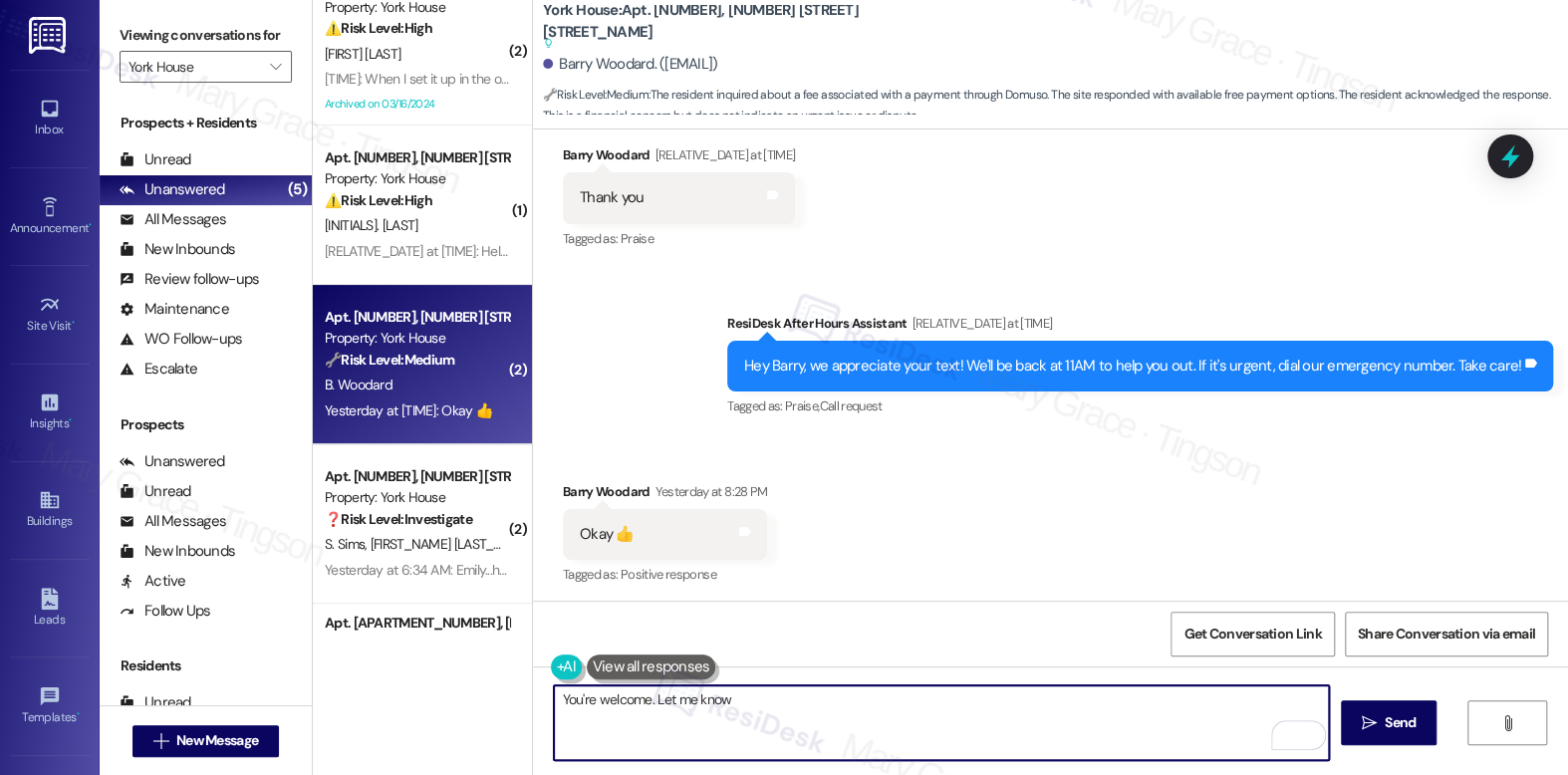 click on "You're welcome. Let me know" at bounding box center [940, 722] 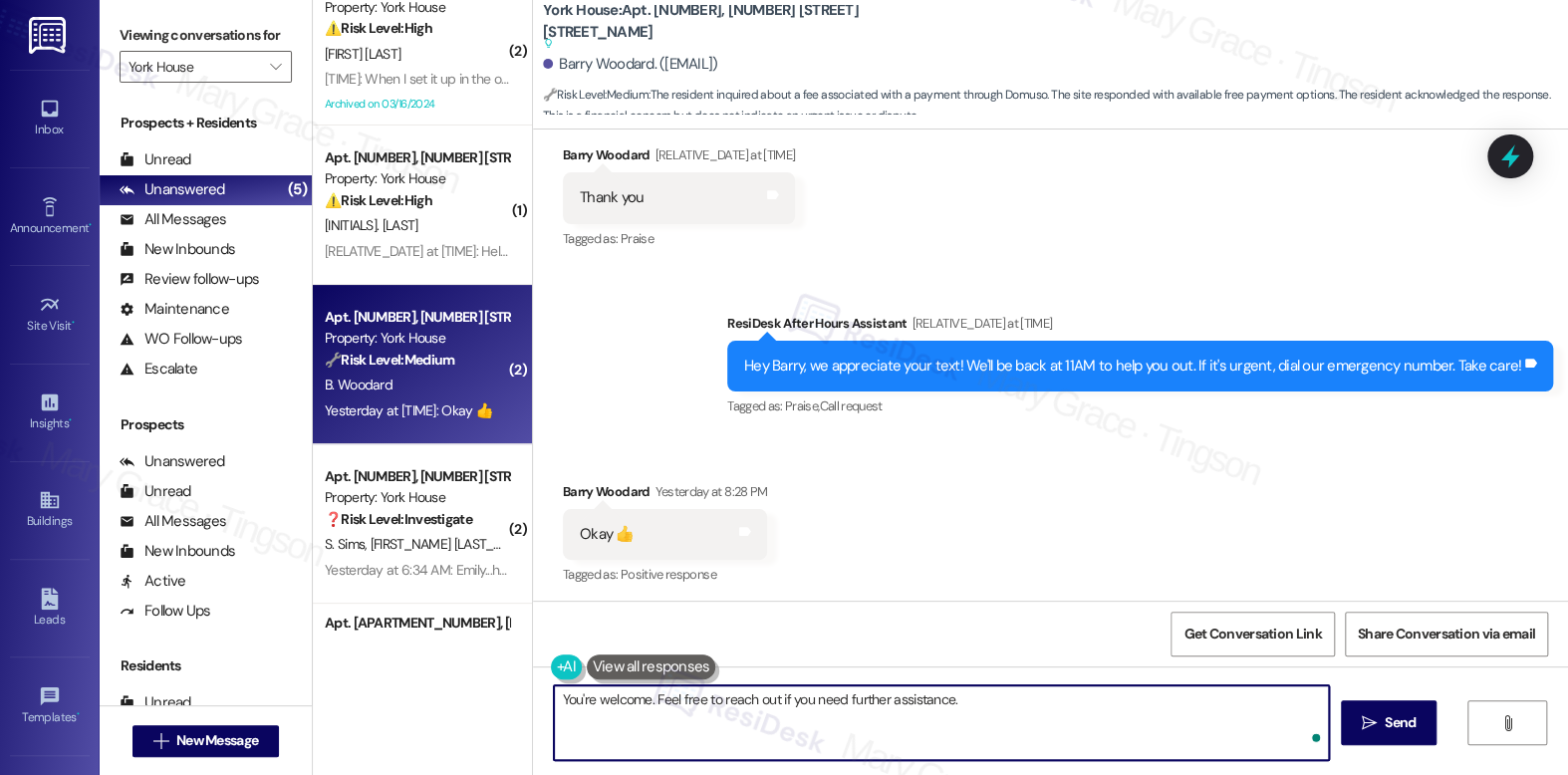 type on "You're welcome. Feel free to reach out if you need further assistance." 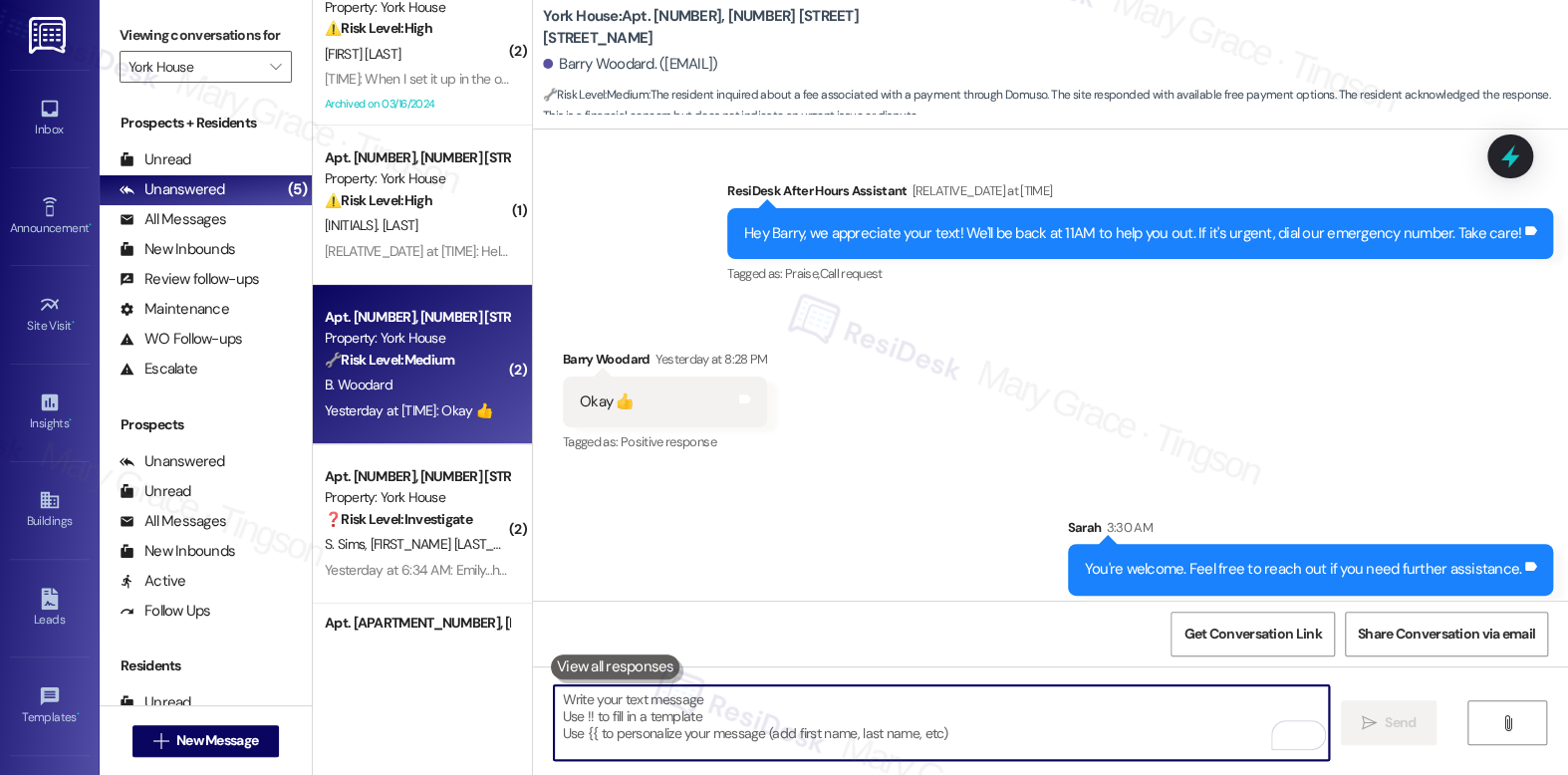 scroll, scrollTop: 9508, scrollLeft: 0, axis: vertical 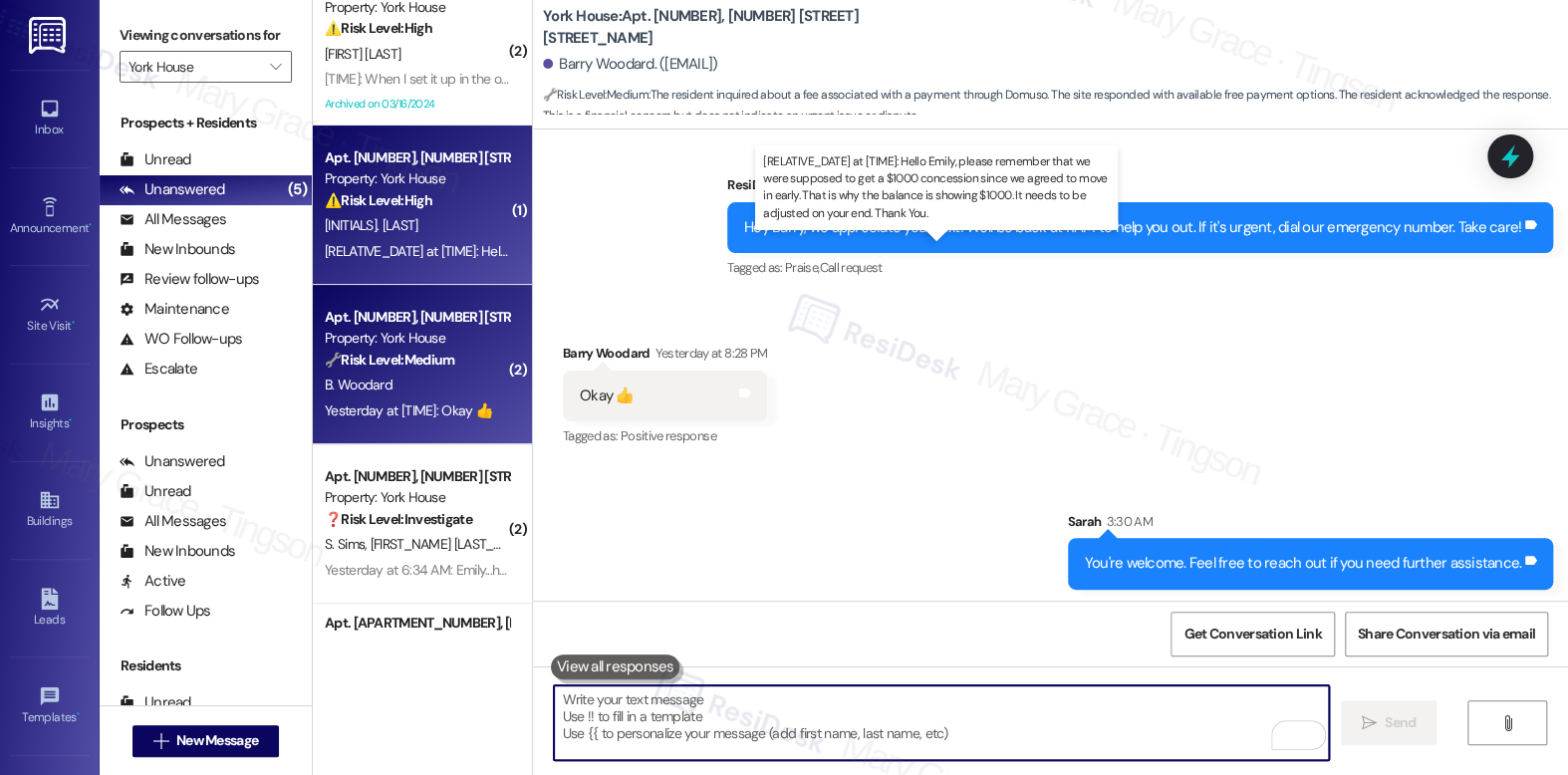 type 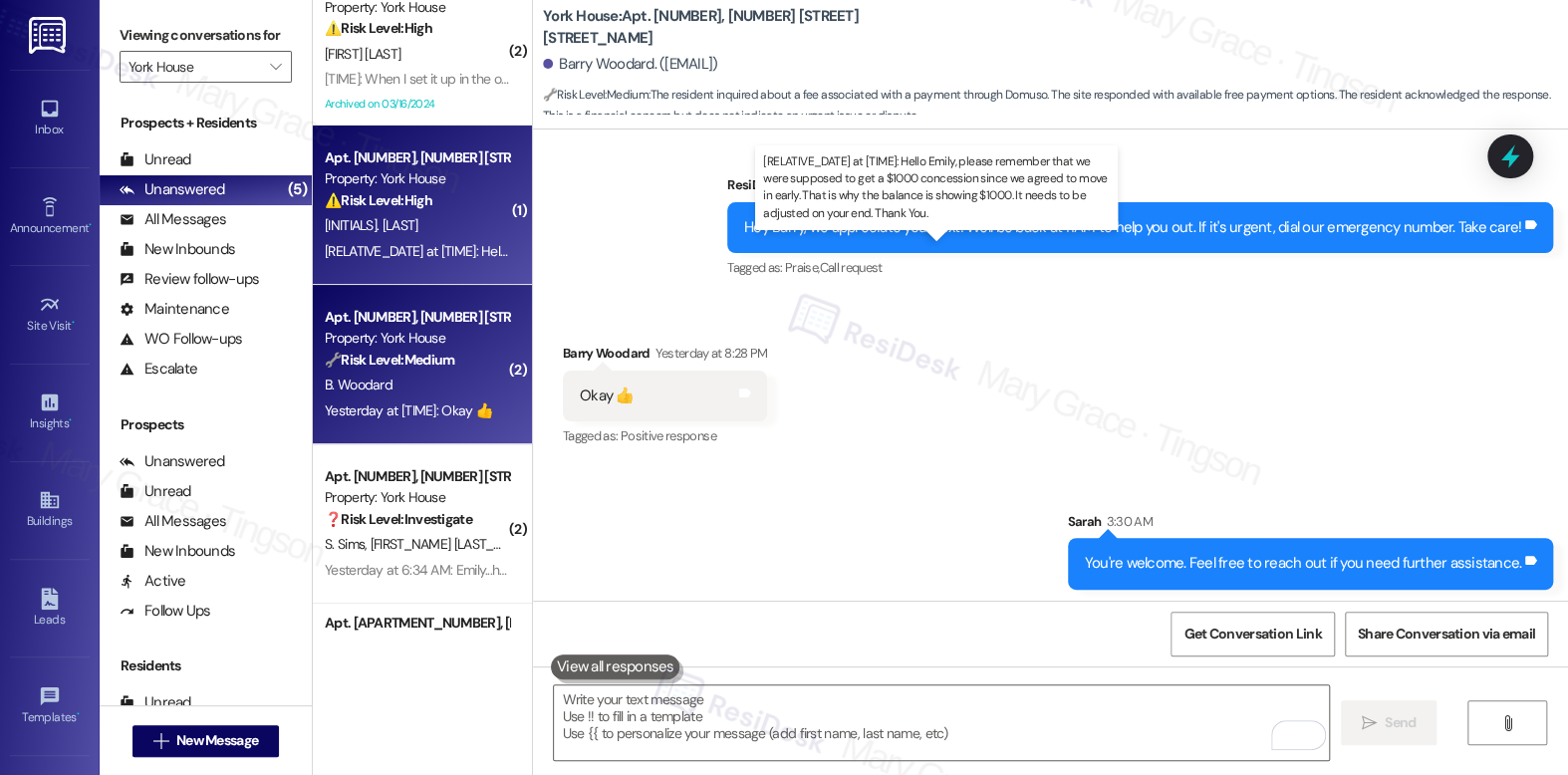 click on "Yesterday at 12:49 AM: Hello Emily, please remember that we were supposed to get a $1000 concession since we agreed to move in early. That is why the balance is showing $1000. It needs to be adjusted on your end. Thank You. Yesterday at 12:49 AM: Hello Emily, please remember that we were supposed to get a $1000 concession since we agreed to move in early. That is why the balance is showing $1000. It needs to be adjusted on your end. Thank You." at bounding box center [998, 251] 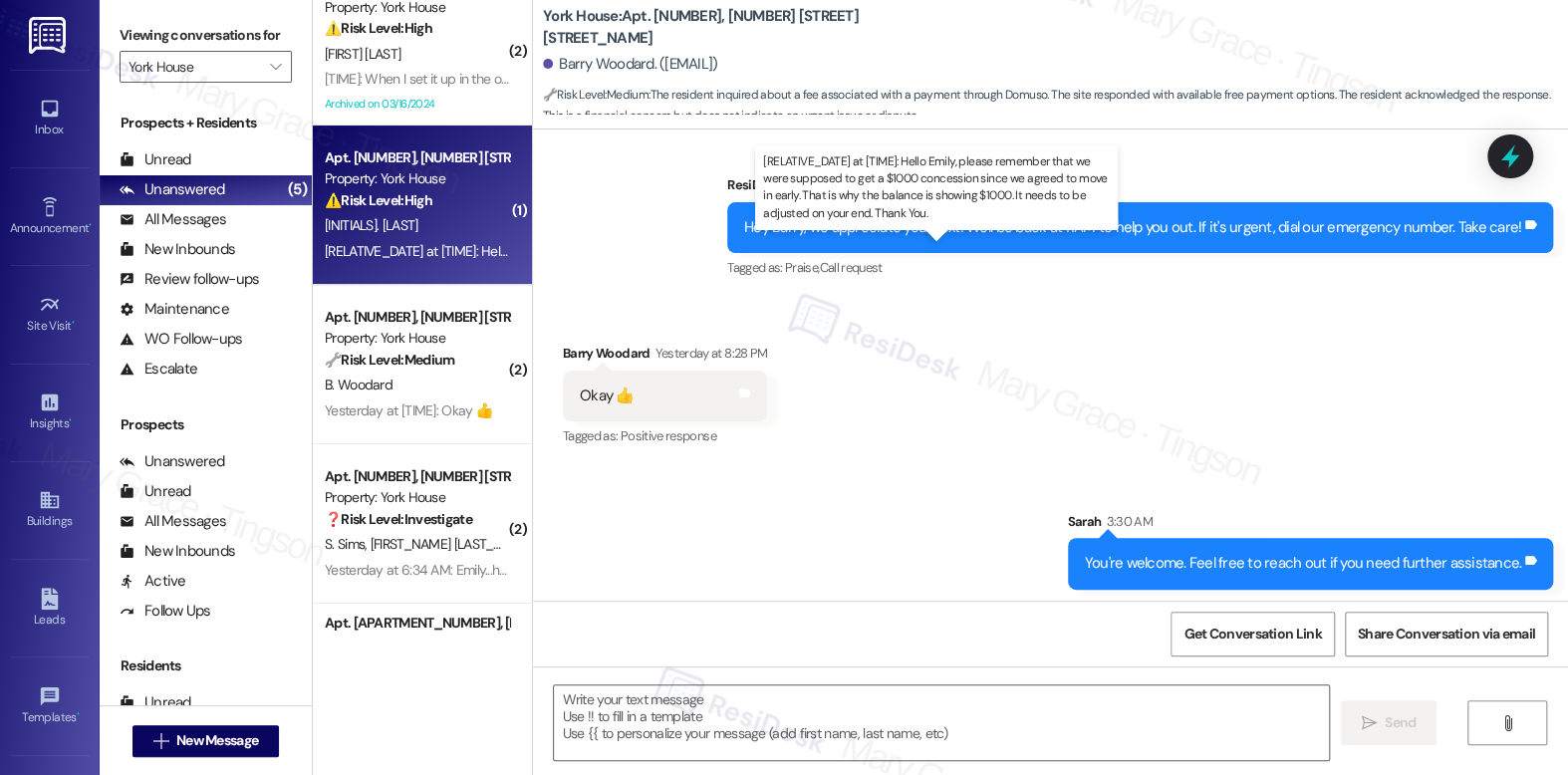 type on "Fetching suggested responses. Please feel free to read through the conversation in the meantime." 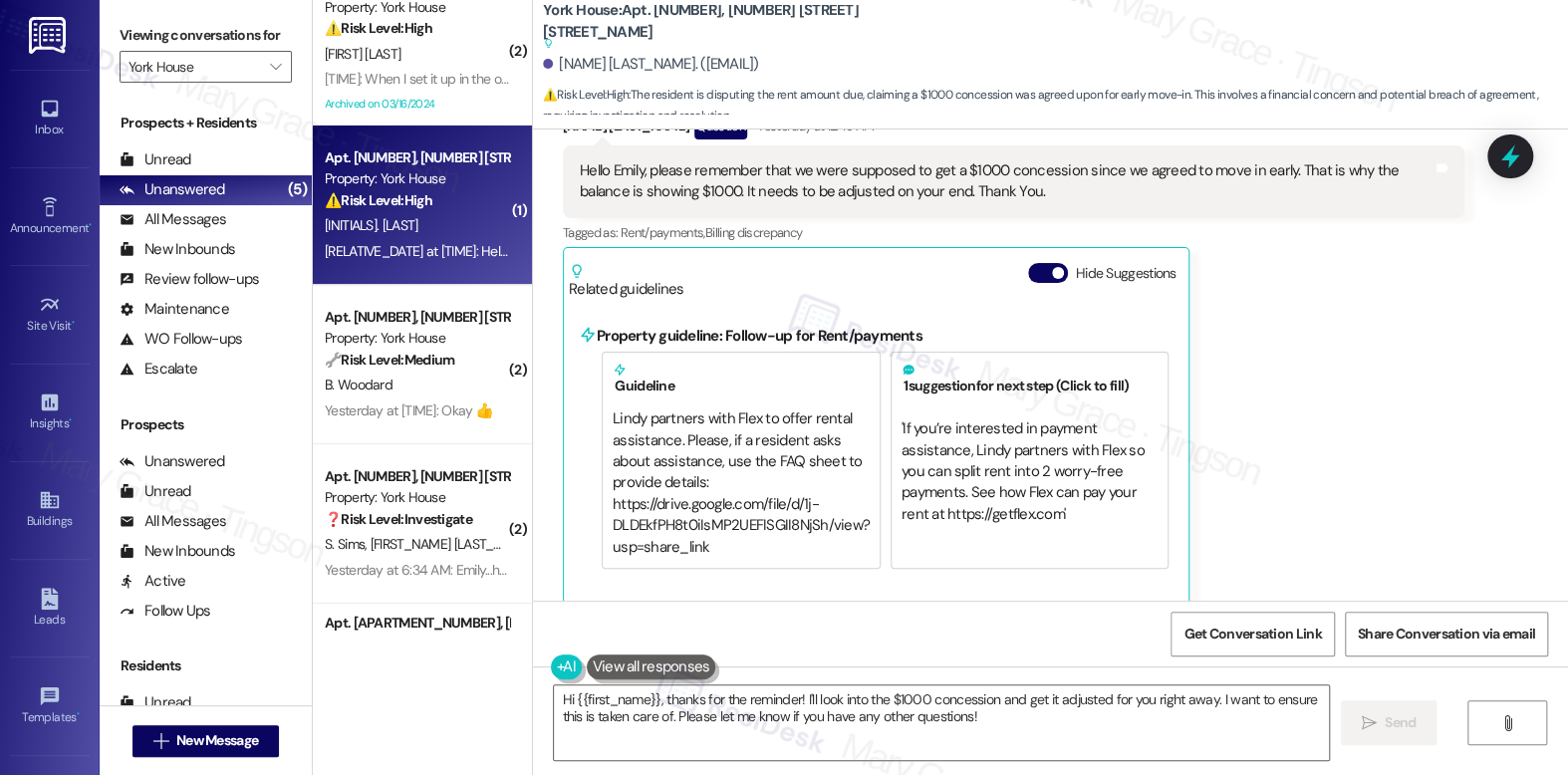 scroll, scrollTop: 239, scrollLeft: 0, axis: vertical 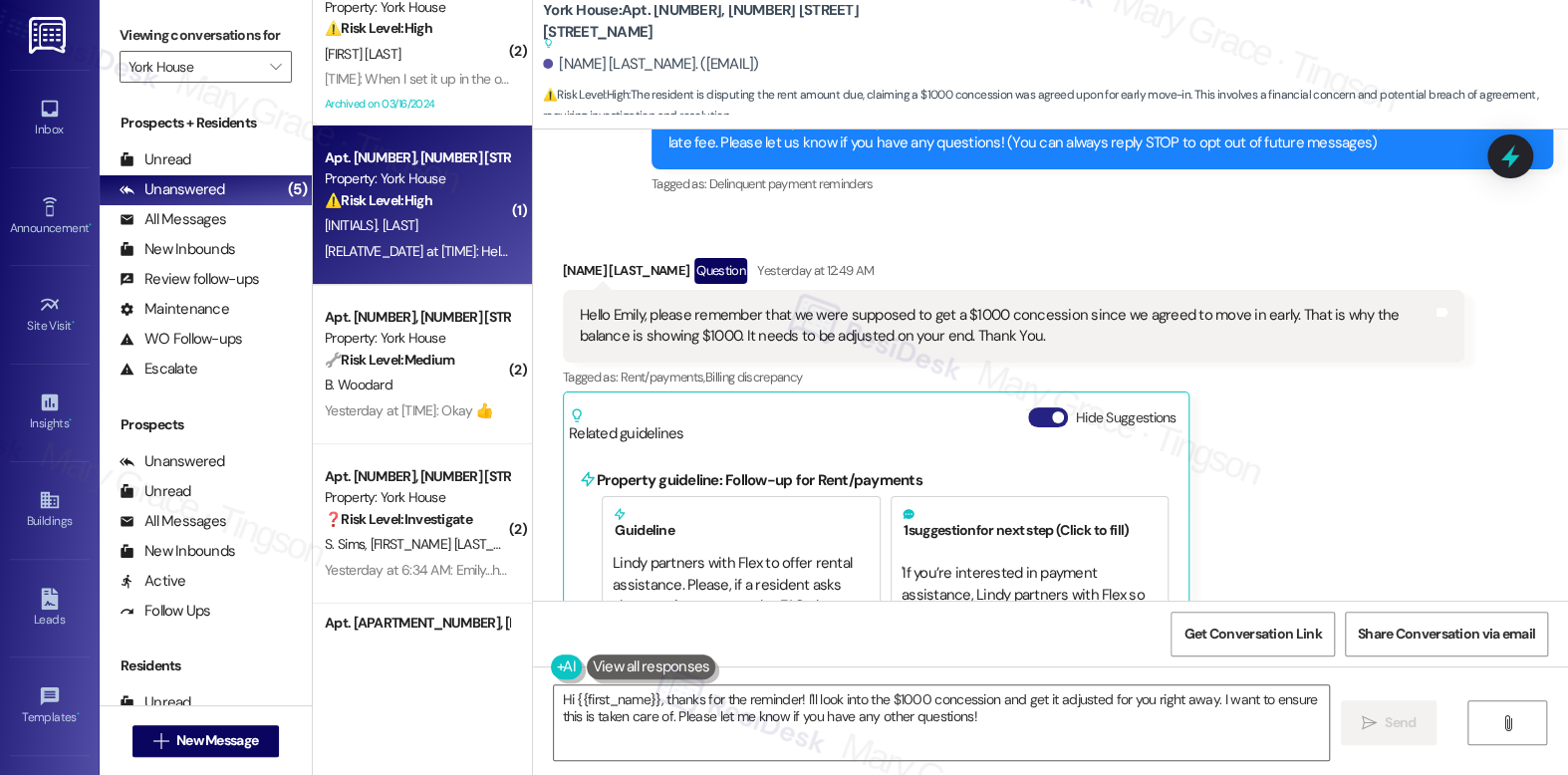 click on "Hide Suggestions" at bounding box center [1048, 417] 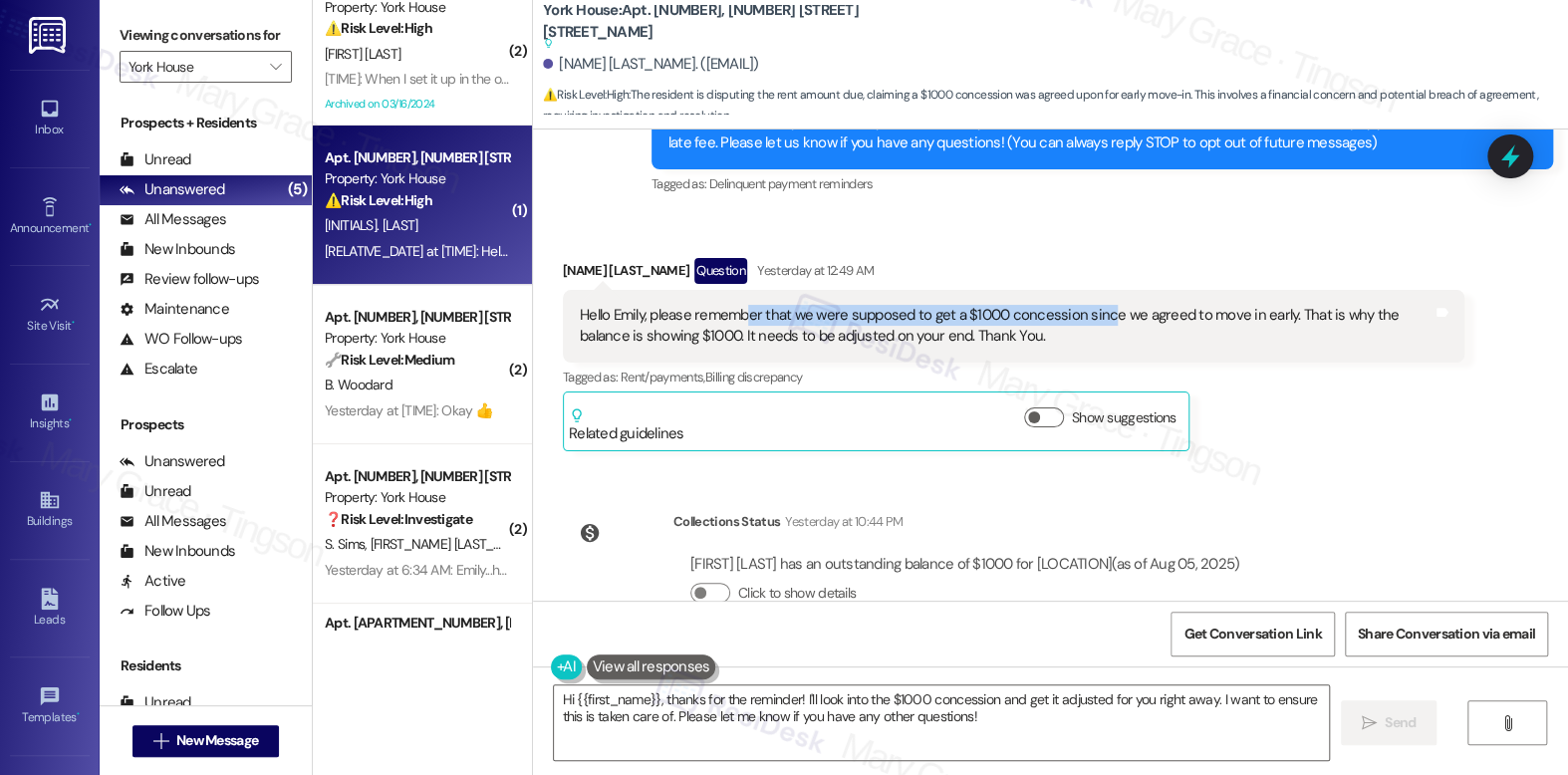 drag, startPoint x: 733, startPoint y: 318, endPoint x: 1098, endPoint y: 325, distance: 365.06712 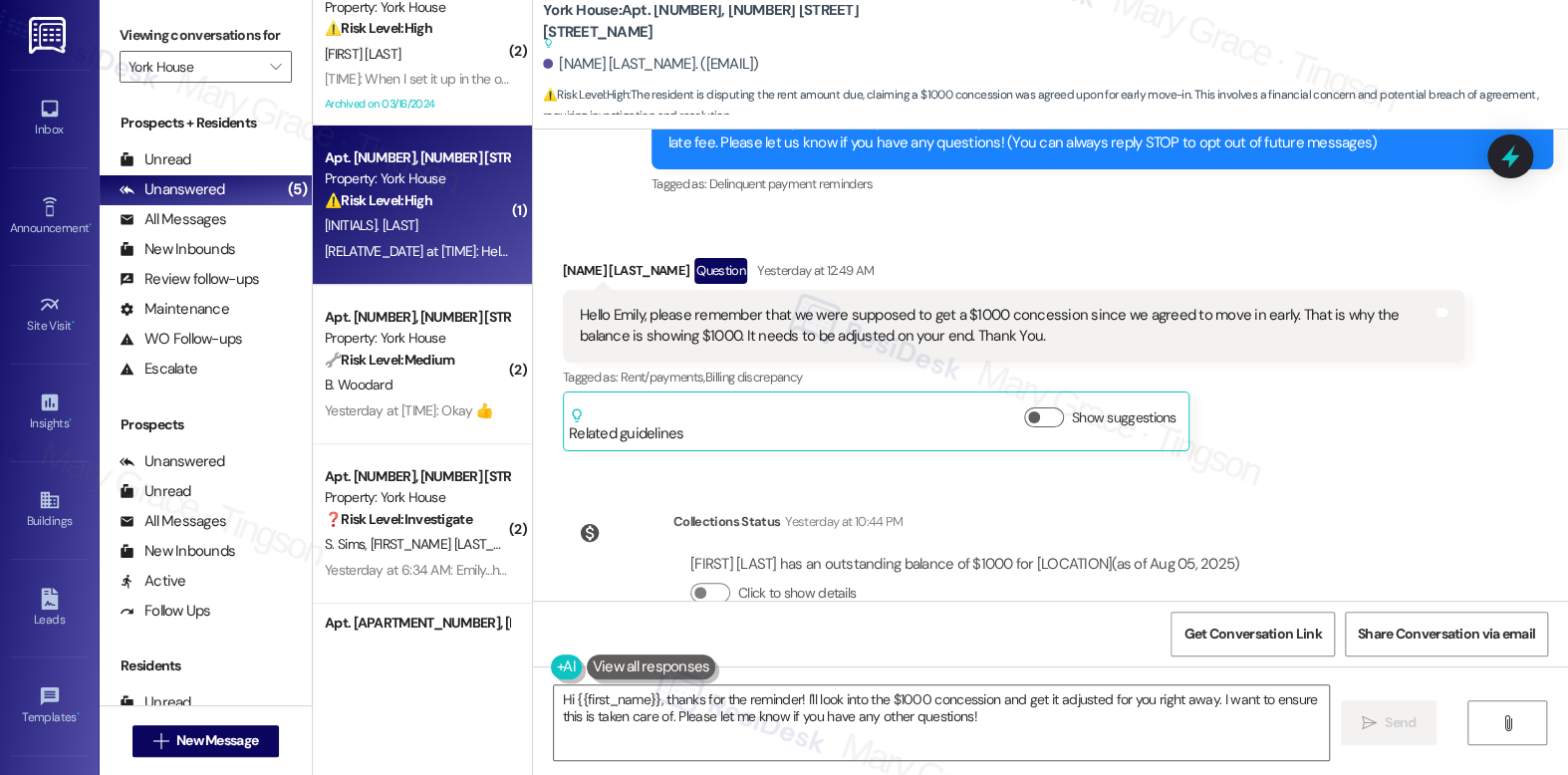 click on "Hello Emily, please remember that we were supposed to get a $1000 concession since we agreed to move in early. That is why the balance is showing $1000. It needs to be adjusted on your end. Thank You." at bounding box center (1006, 326) 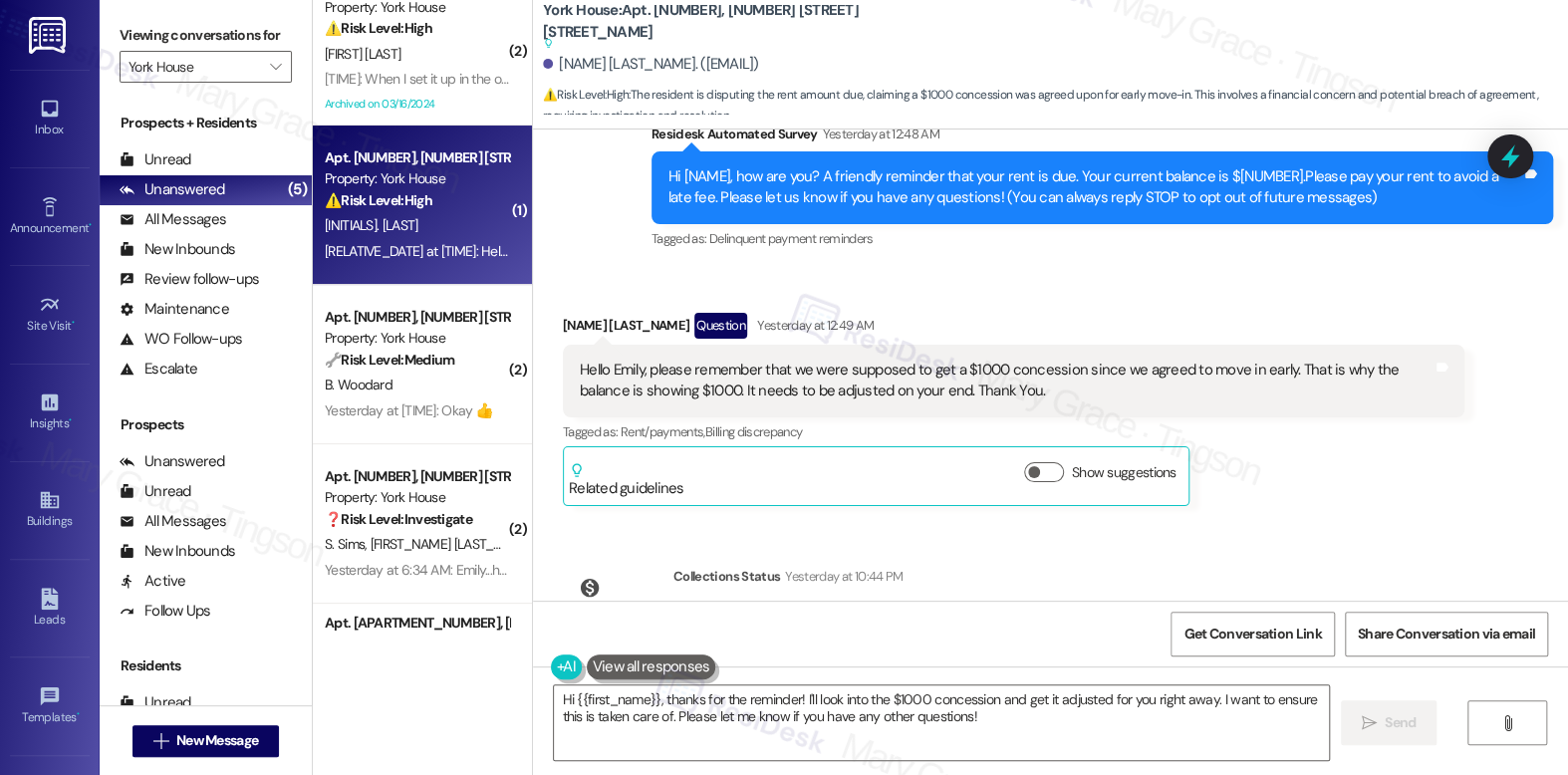 scroll, scrollTop: 128, scrollLeft: 0, axis: vertical 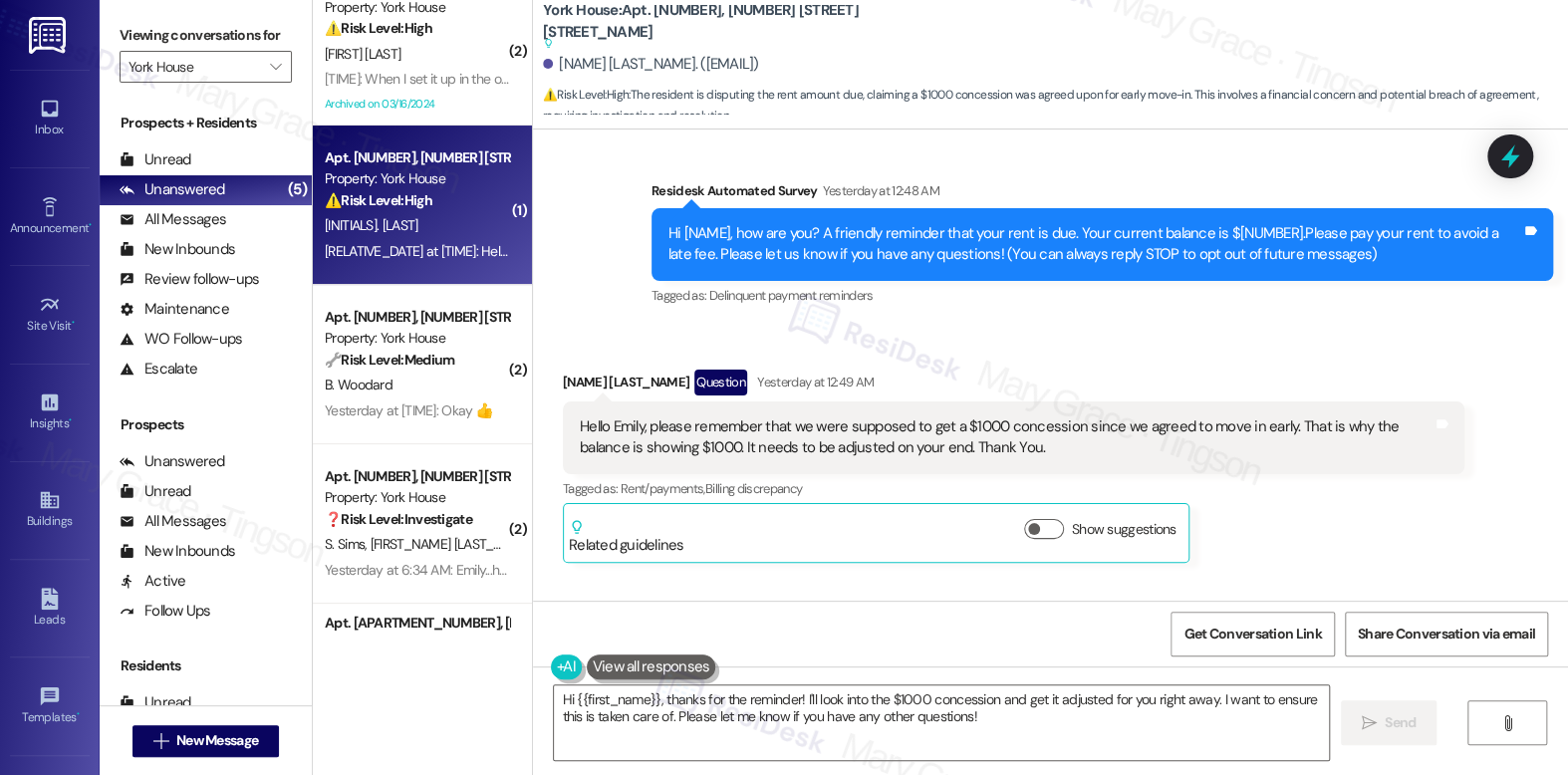 click on "Received via SMS Ndonga Kamudia Question Yesterday at 12:49 AM Hello Emily, please remember that we were supposed to get a $1000 concession since we agreed to move in early. That is why the balance is showing $1000. It needs to be adjusted on your end. Thank You. Tags and notes Tagged as:   Rent/payments ,  Click to highlight conversations about Rent/payments Billing discrepancy Click to highlight conversations about Billing discrepancy  Related guidelines Show suggestions" at bounding box center (1050, 451) 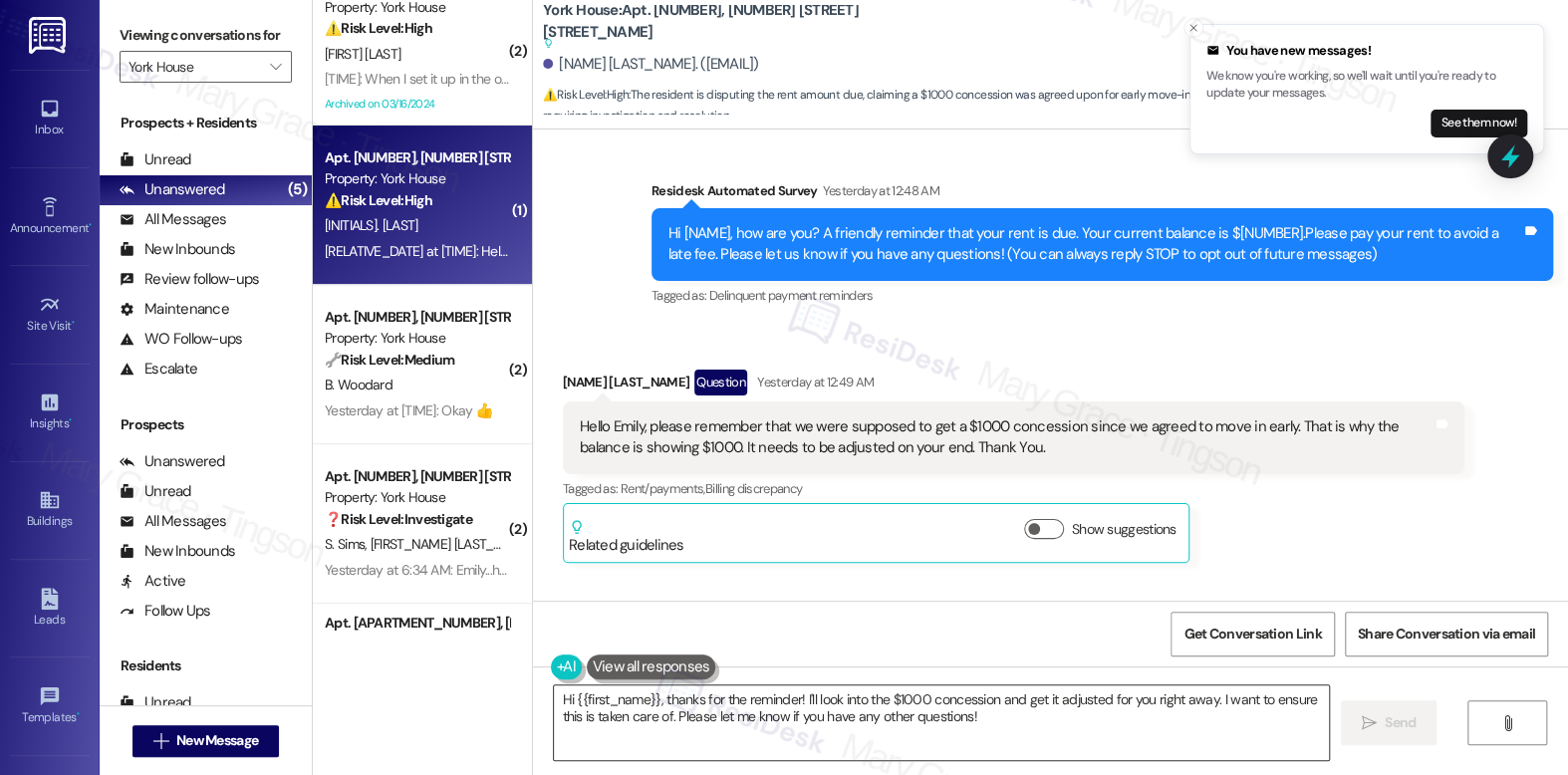 click on "Hi {{first_name}}, thanks for the reminder! I'll look into the $1000 concession and get it adjusted for you right away. I want to ensure this is taken care of. Please let me know if you have any other questions!" at bounding box center [940, 722] 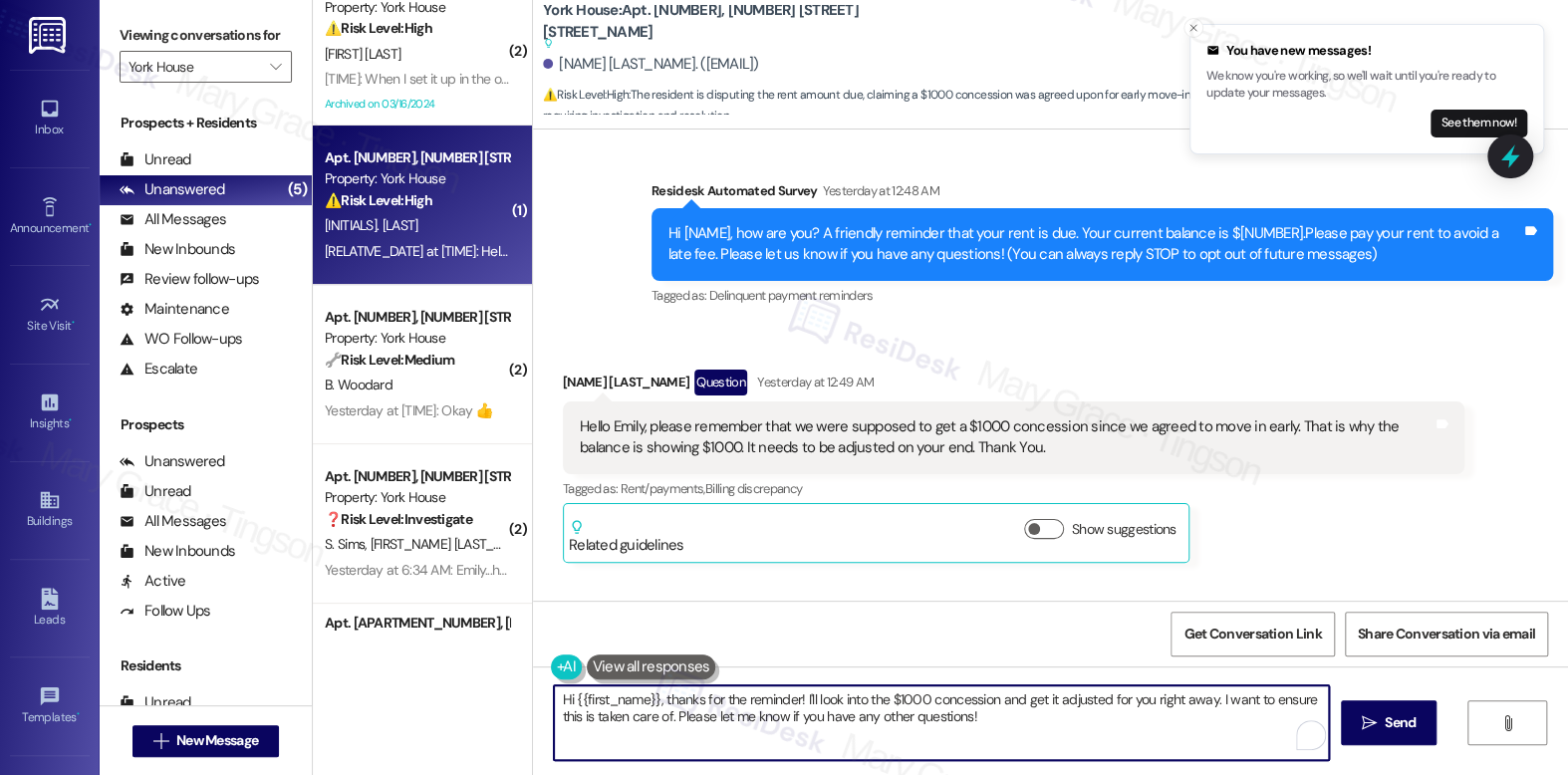 click on "Hi {{first_name}}, thanks for the reminder! I'll look into the $1000 concession and get it adjusted for you right away. I want to ensure this is taken care of. Please let me know if you have any other questions!" at bounding box center (940, 722) 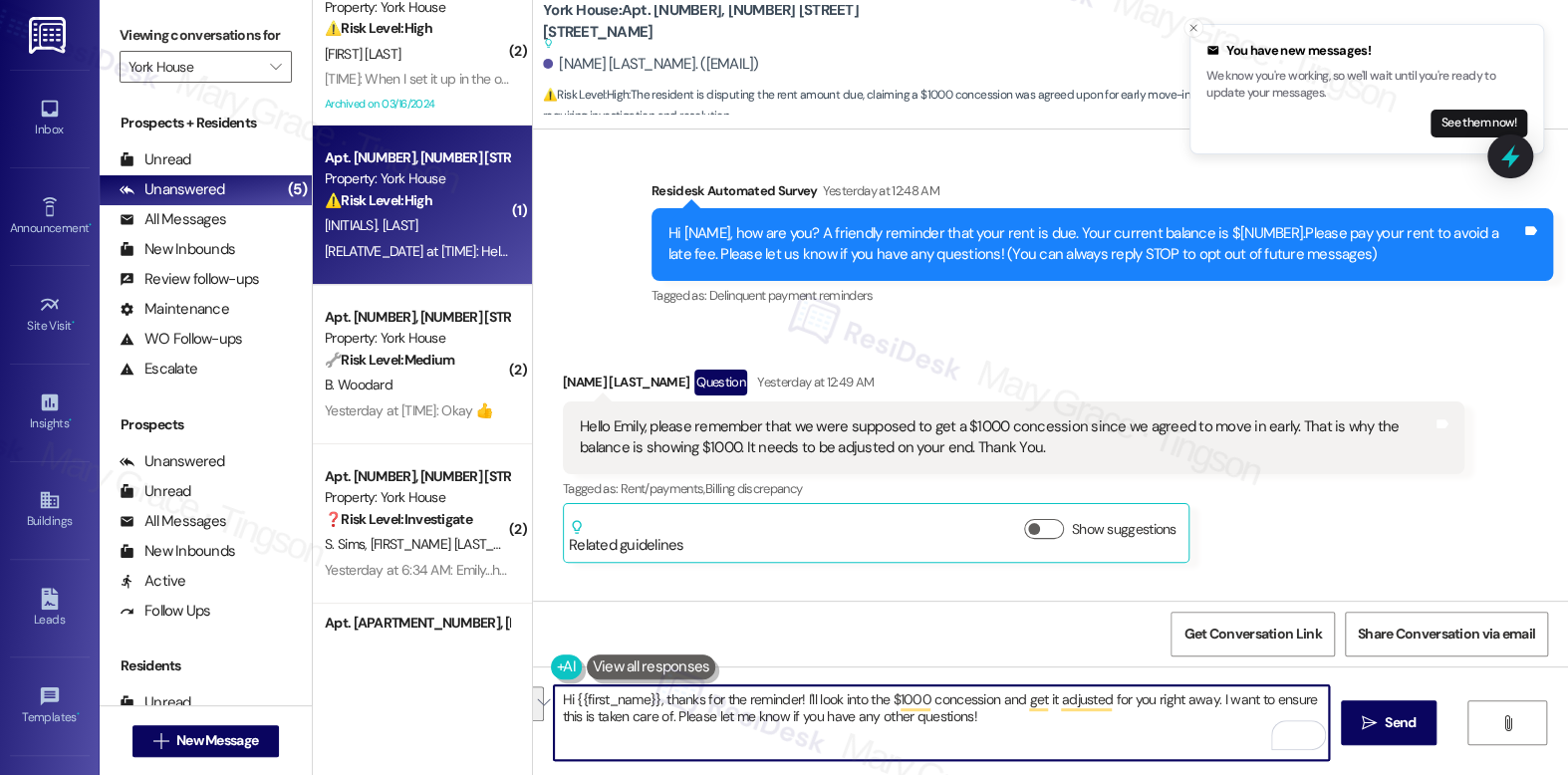click on "Ndonga Kamudia Question Yesterday at 12:49 AM" at bounding box center [1013, 386] 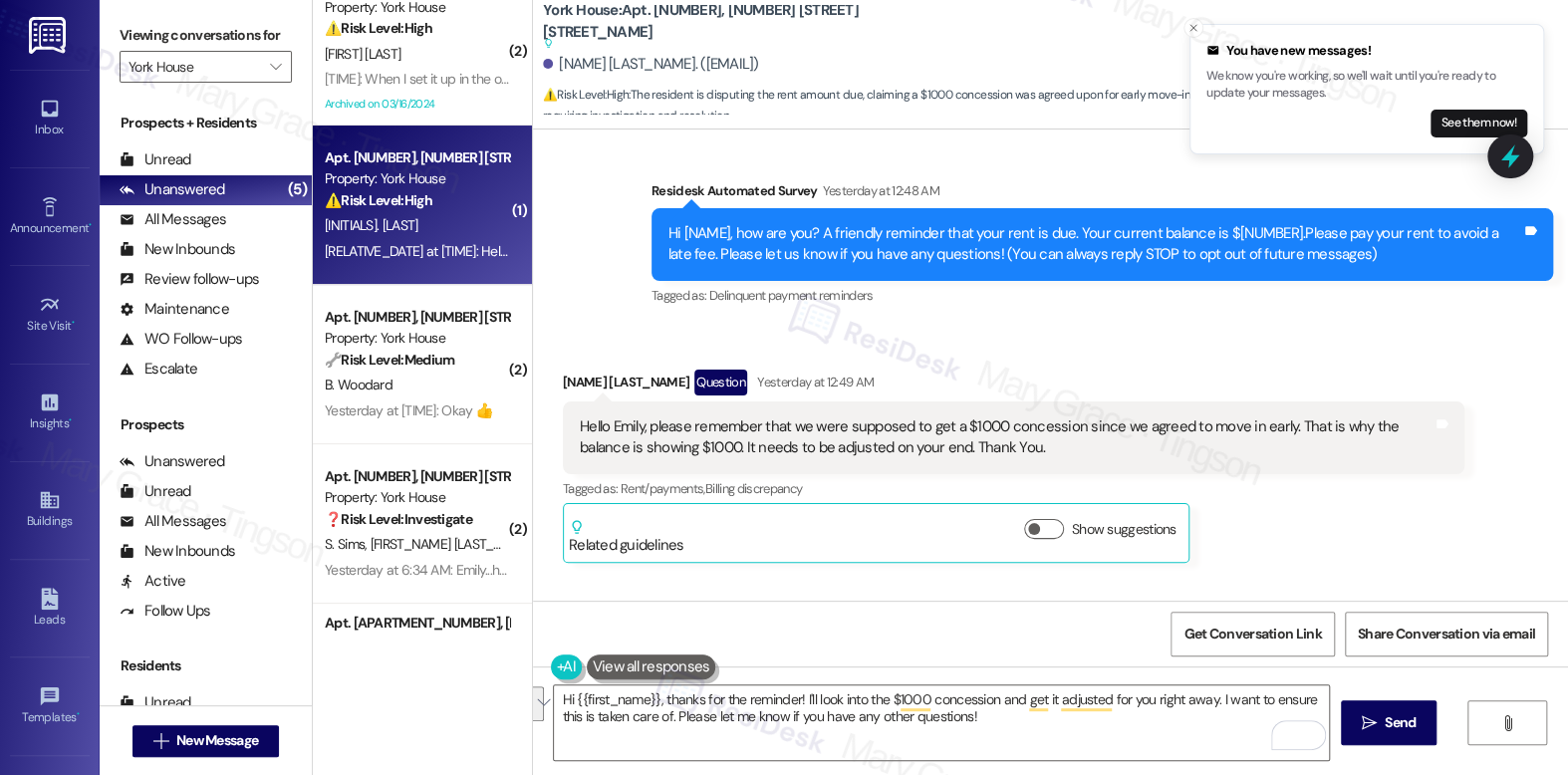 click on "Ndonga Kamudia Question Yesterday at 12:49 AM" at bounding box center (1013, 386) 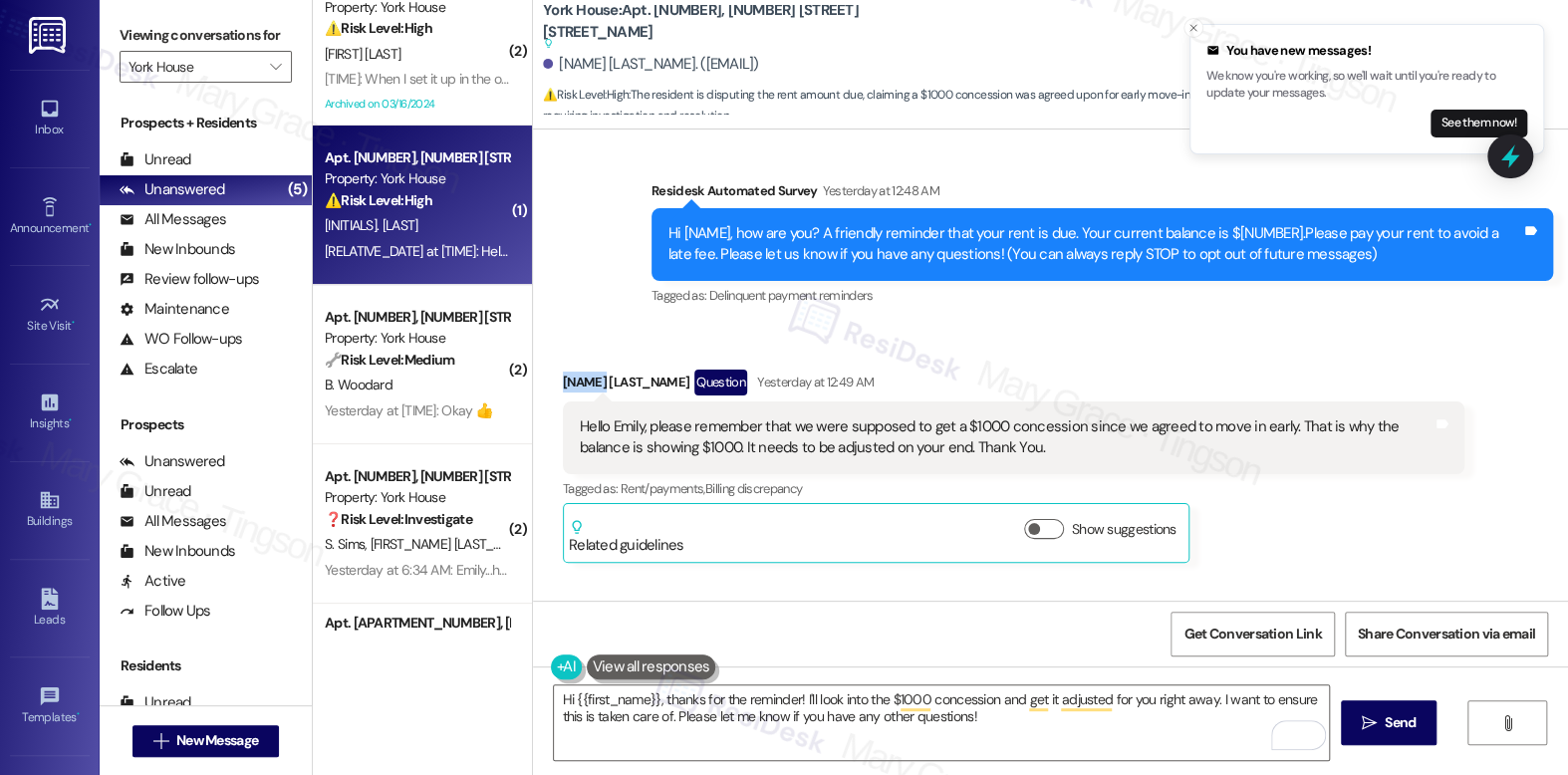 copy on "Ndonga" 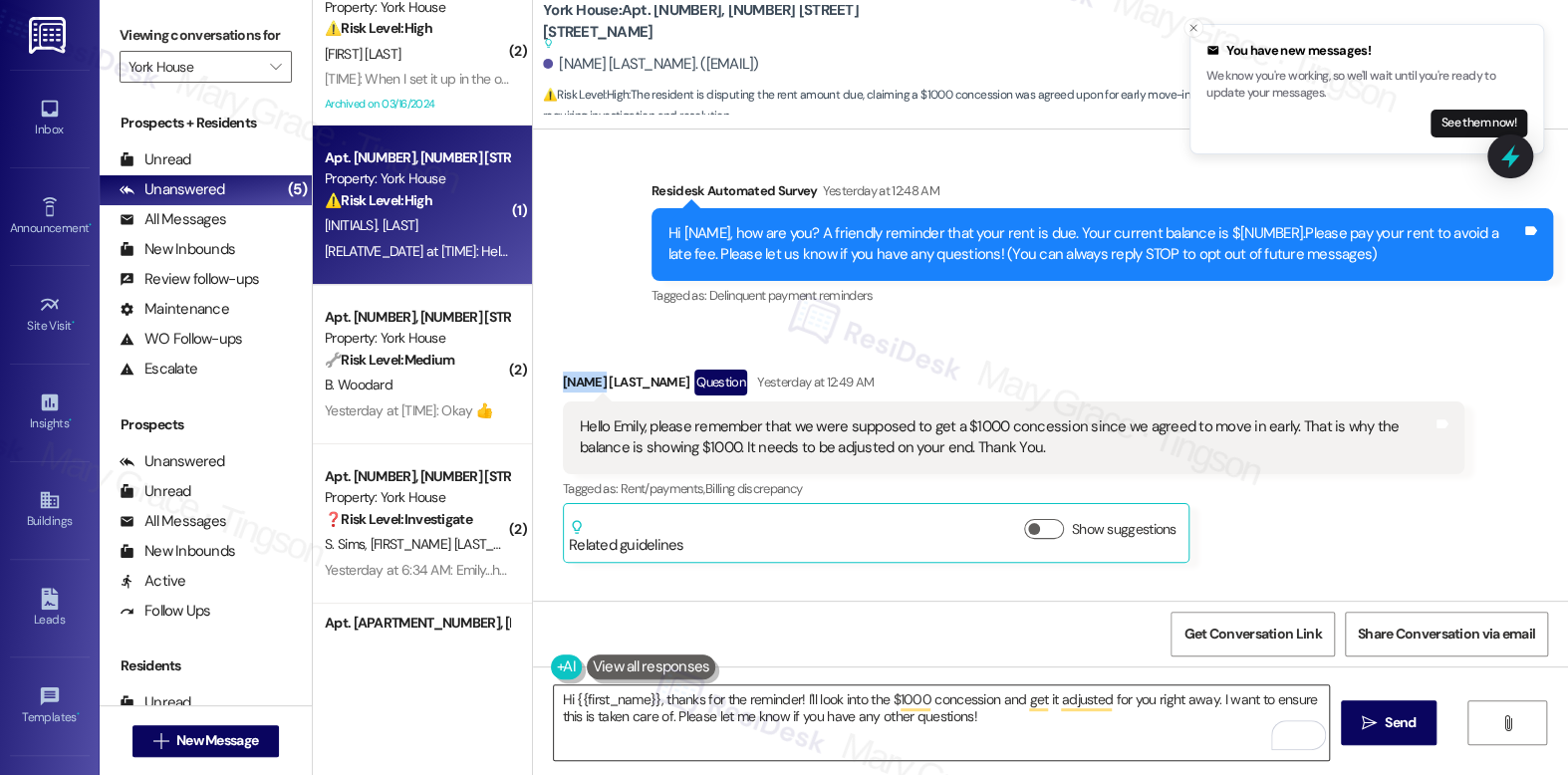 click on "Hi {{first_name}}, thanks for the reminder! I'll look into the $1000 concession and get it adjusted for you right away. I want to ensure this is taken care of. Please let me know if you have any other questions!" at bounding box center [940, 722] 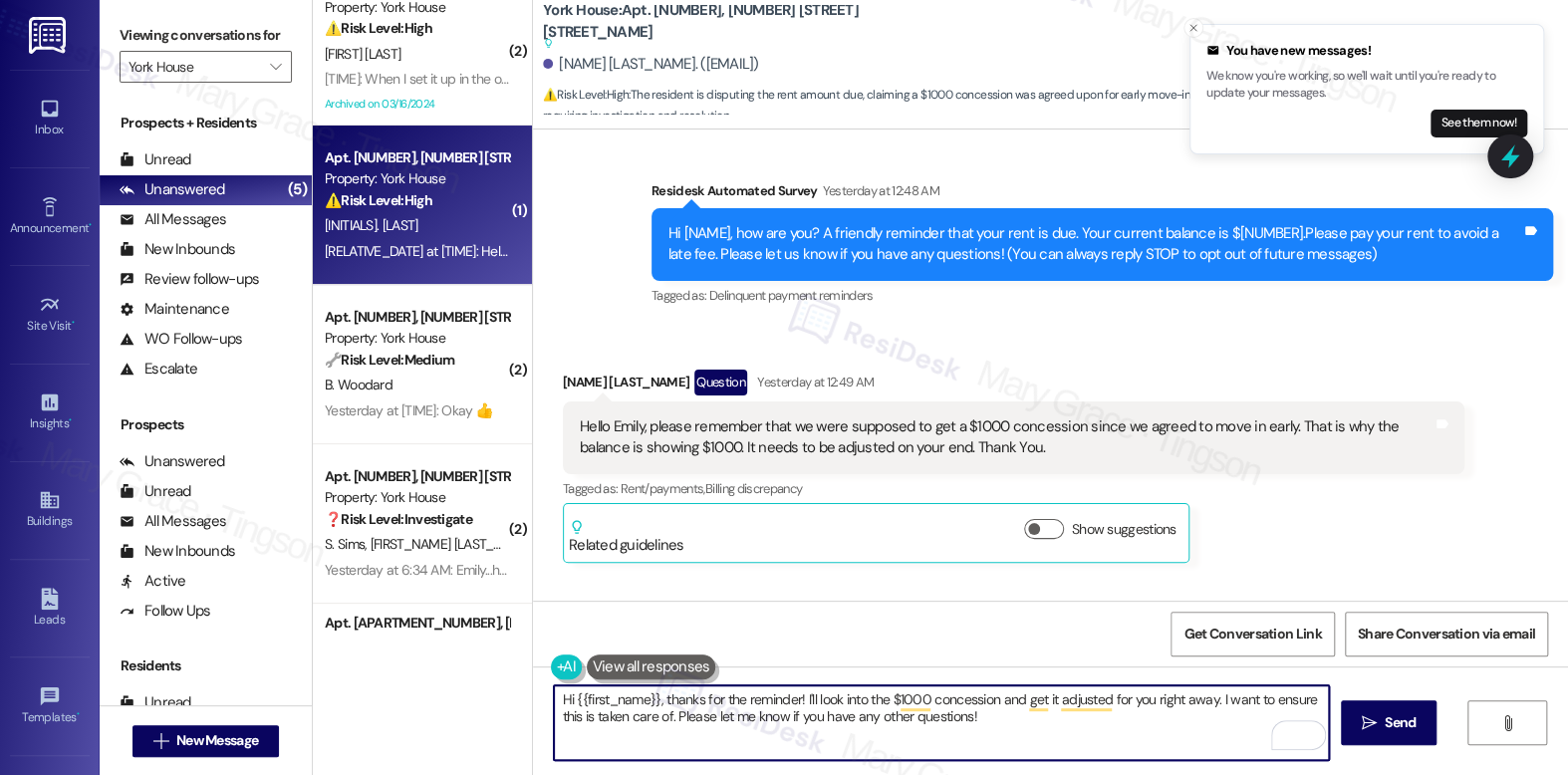 click on "Hi {{first_name}}, thanks for the reminder! I'll look into the $1000 concession and get it adjusted for you right away. I want to ensure this is taken care of. Please let me know if you have any other questions!" at bounding box center (940, 722) 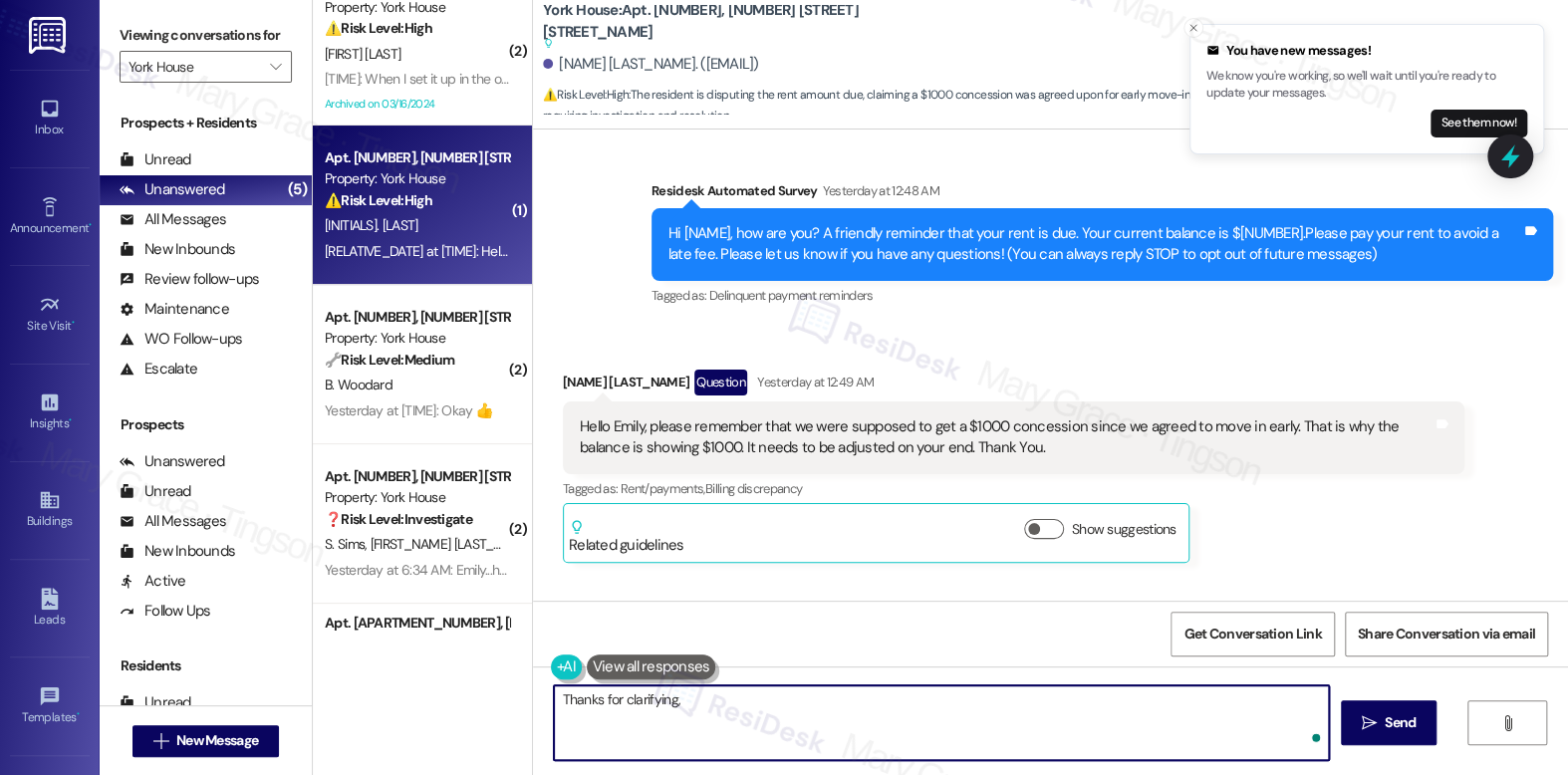 paste on "Ndonga" 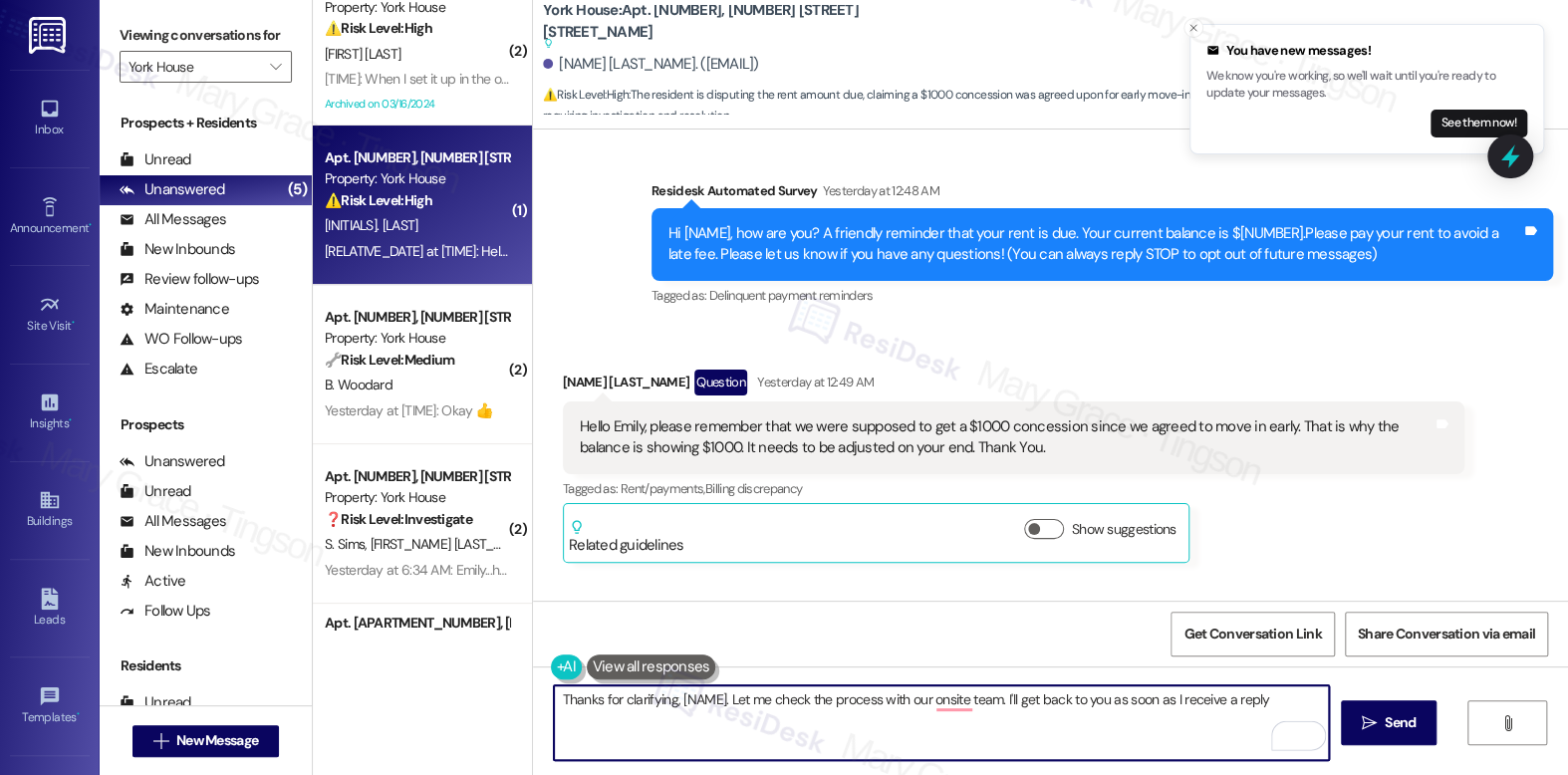 click on "Thanks for clarifying, Ndonga. Let me check the process with our onsite team. I'll get back to you as soon as I receive a reply" at bounding box center (940, 722) 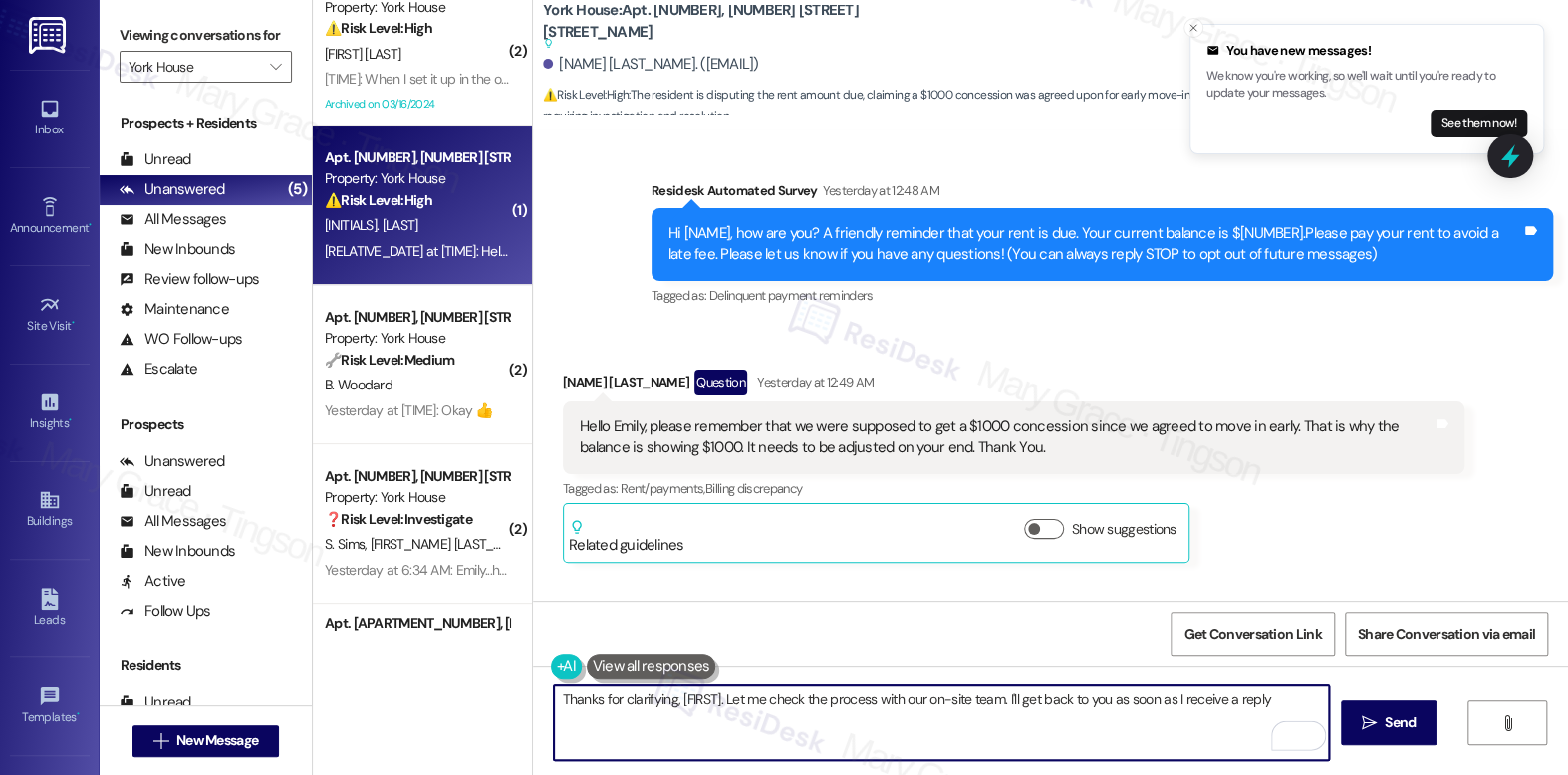 click on "Thanks for clarifying, Ndonga. Let me check the process with our on-site team. I'll get back to you as soon as I receive a reply" at bounding box center (940, 722) 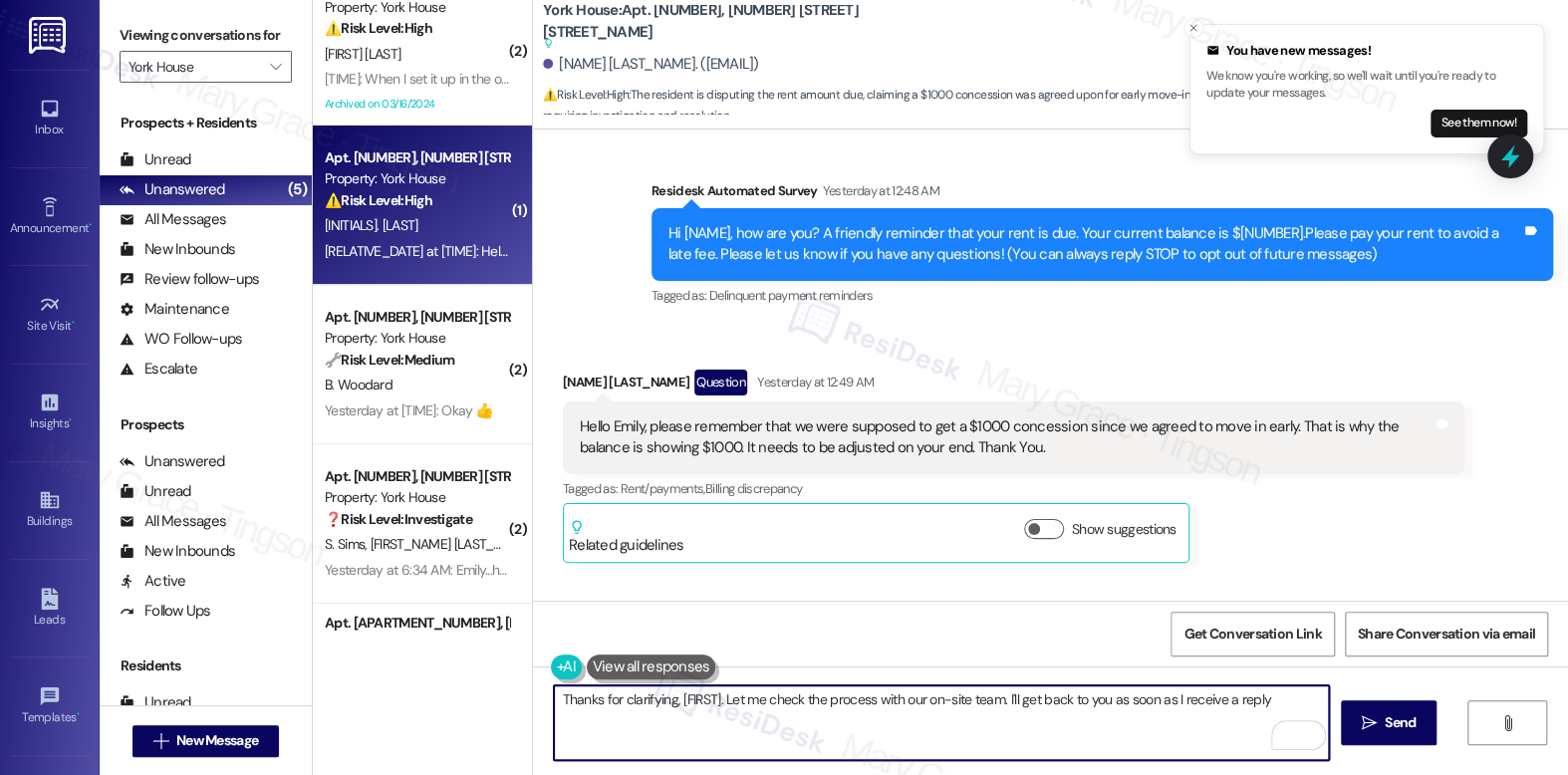 click on "Hello Emily, please remember that we were supposed to get a $1000 concession since we agreed to move in early. That is why the balance is showing $1000. It needs to be adjusted on your end. Thank You." at bounding box center (1006, 437) 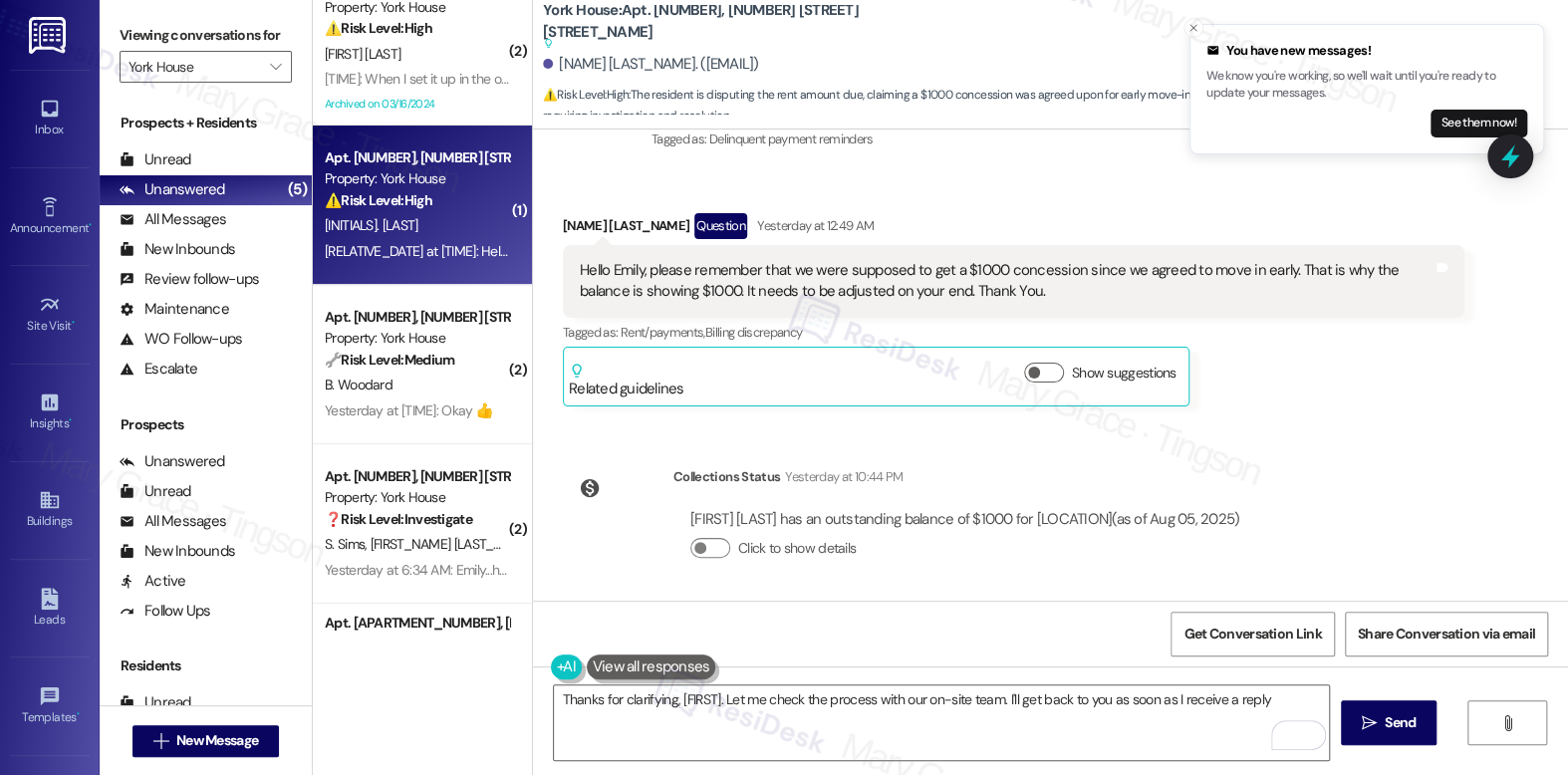 scroll, scrollTop: 287, scrollLeft: 0, axis: vertical 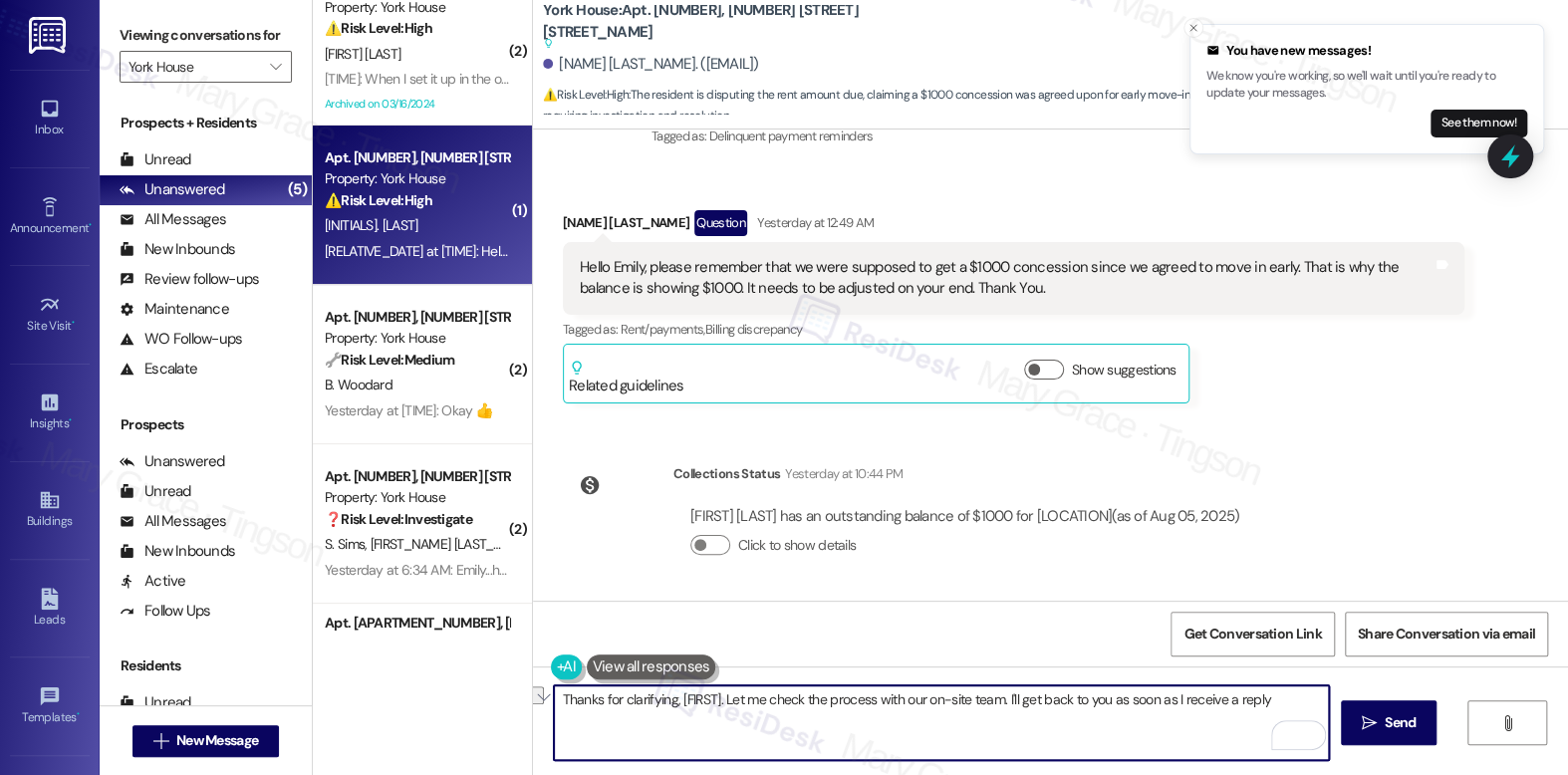 drag, startPoint x: 747, startPoint y: 699, endPoint x: 859, endPoint y: 699, distance: 112 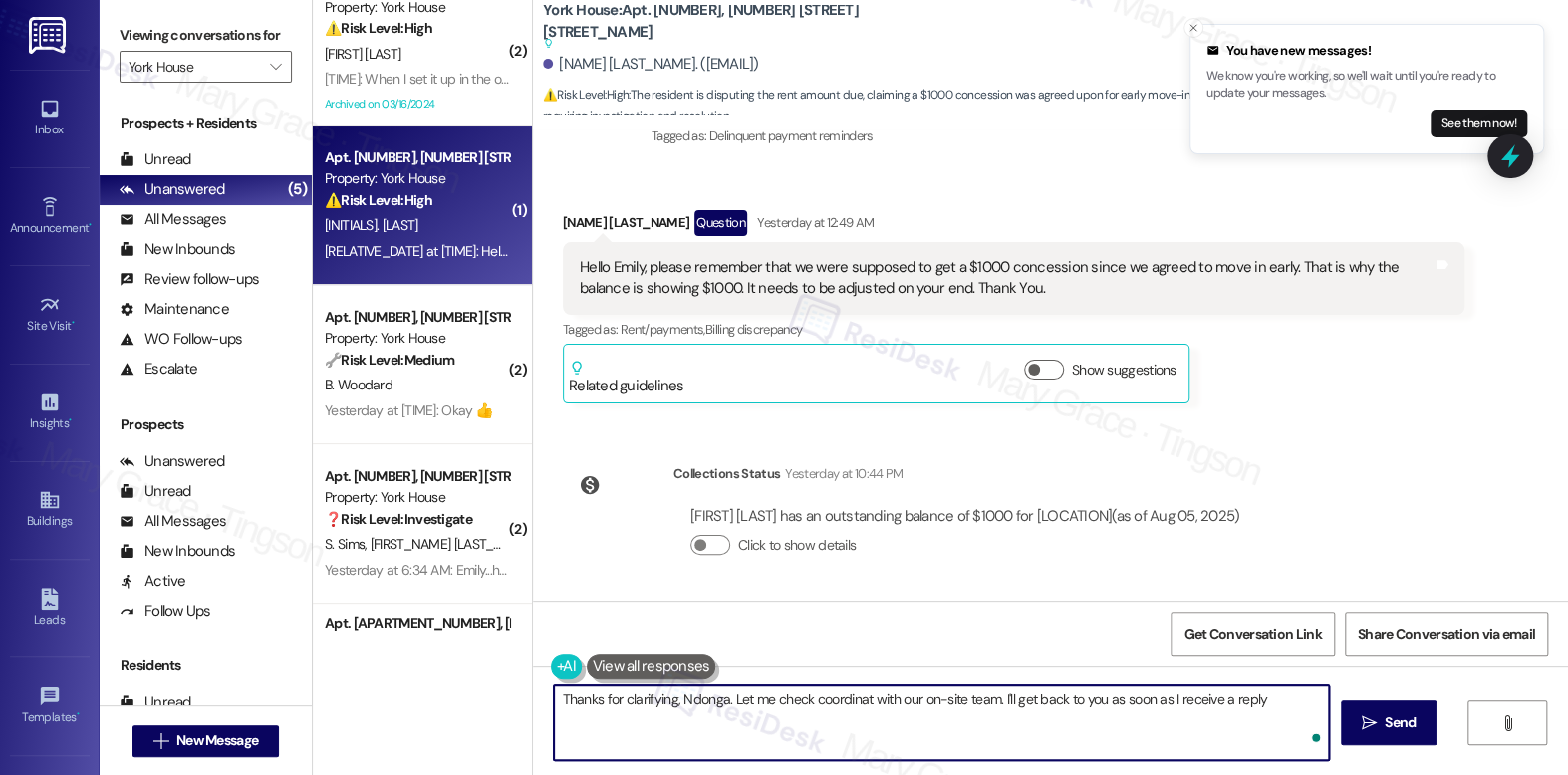 type on "Thanks for clarifying, Ndonga. Let me check coordinate with our on-site team. I'll get back to you as soon as I receive a reply" 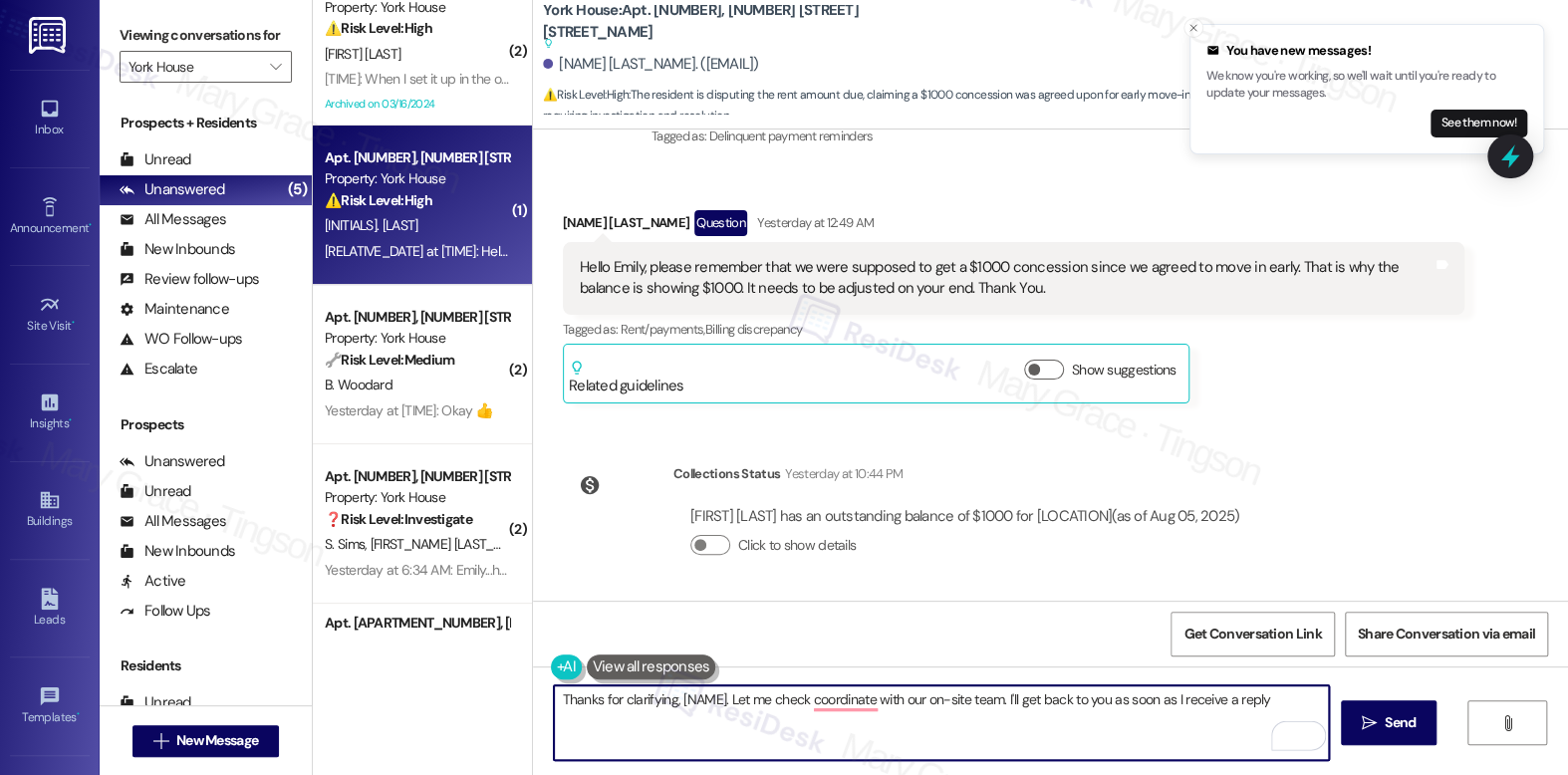 click on "Thanks for clarifying, Ndonga. Let me check coordinate with our on-site team. I'll get back to you as soon as I receive a reply" at bounding box center [940, 722] 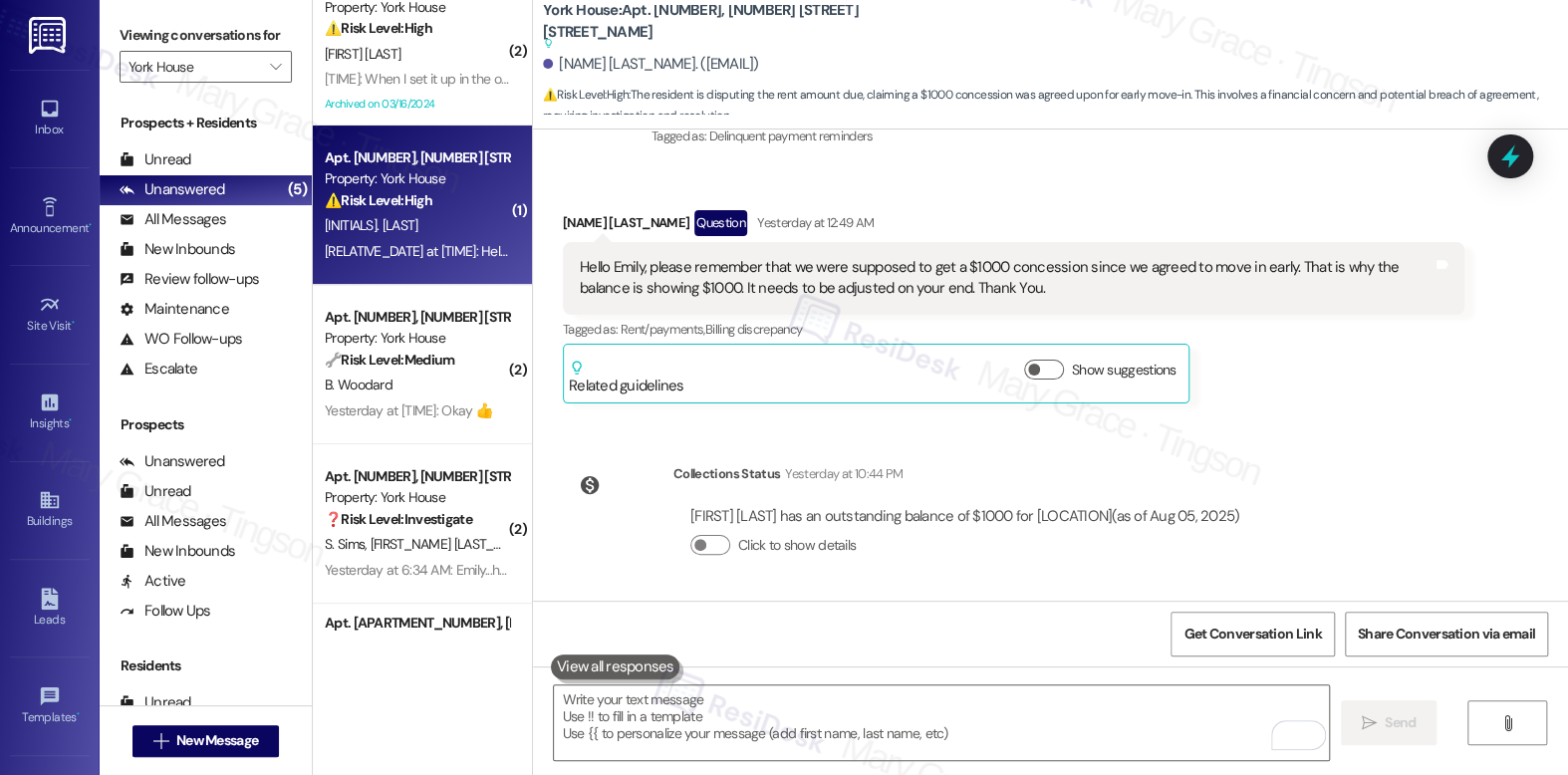 scroll, scrollTop: 3, scrollLeft: 0, axis: vertical 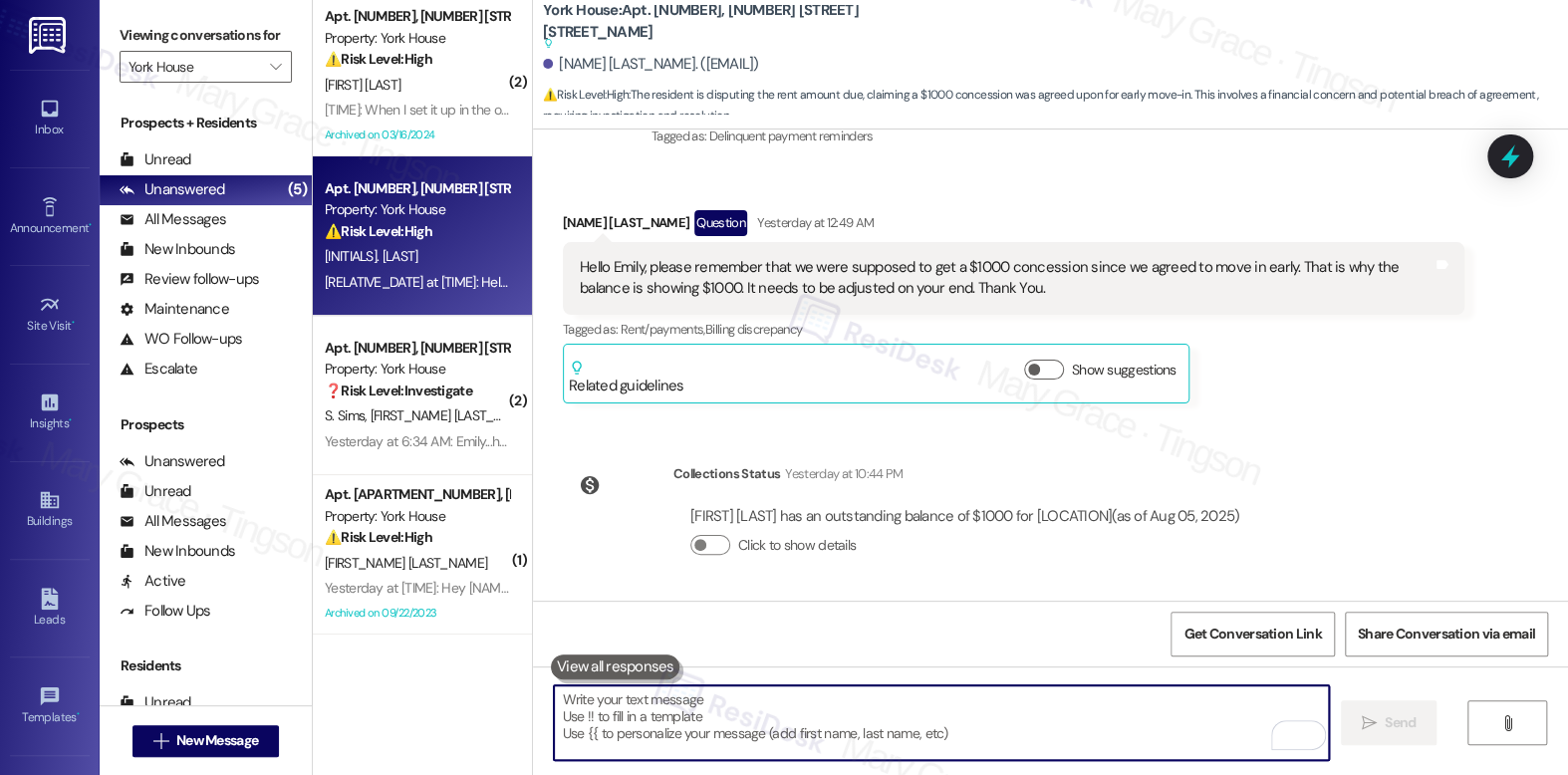 paste on "Thanks for clarifying, Ndonga. I’ll coordinate with our on-site team and get back to you as soon as I receive a response." 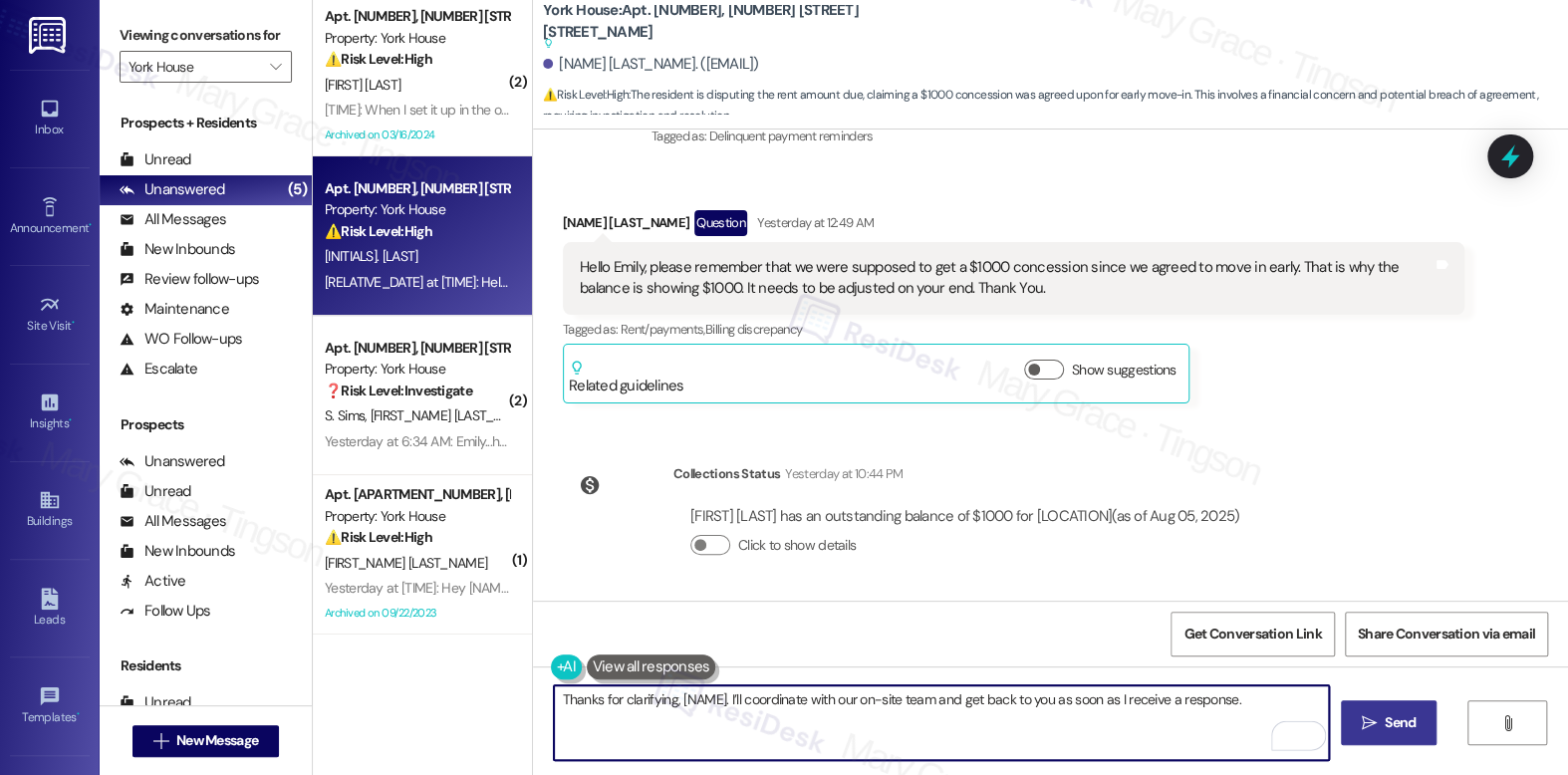 click on "Send" at bounding box center [1400, 722] 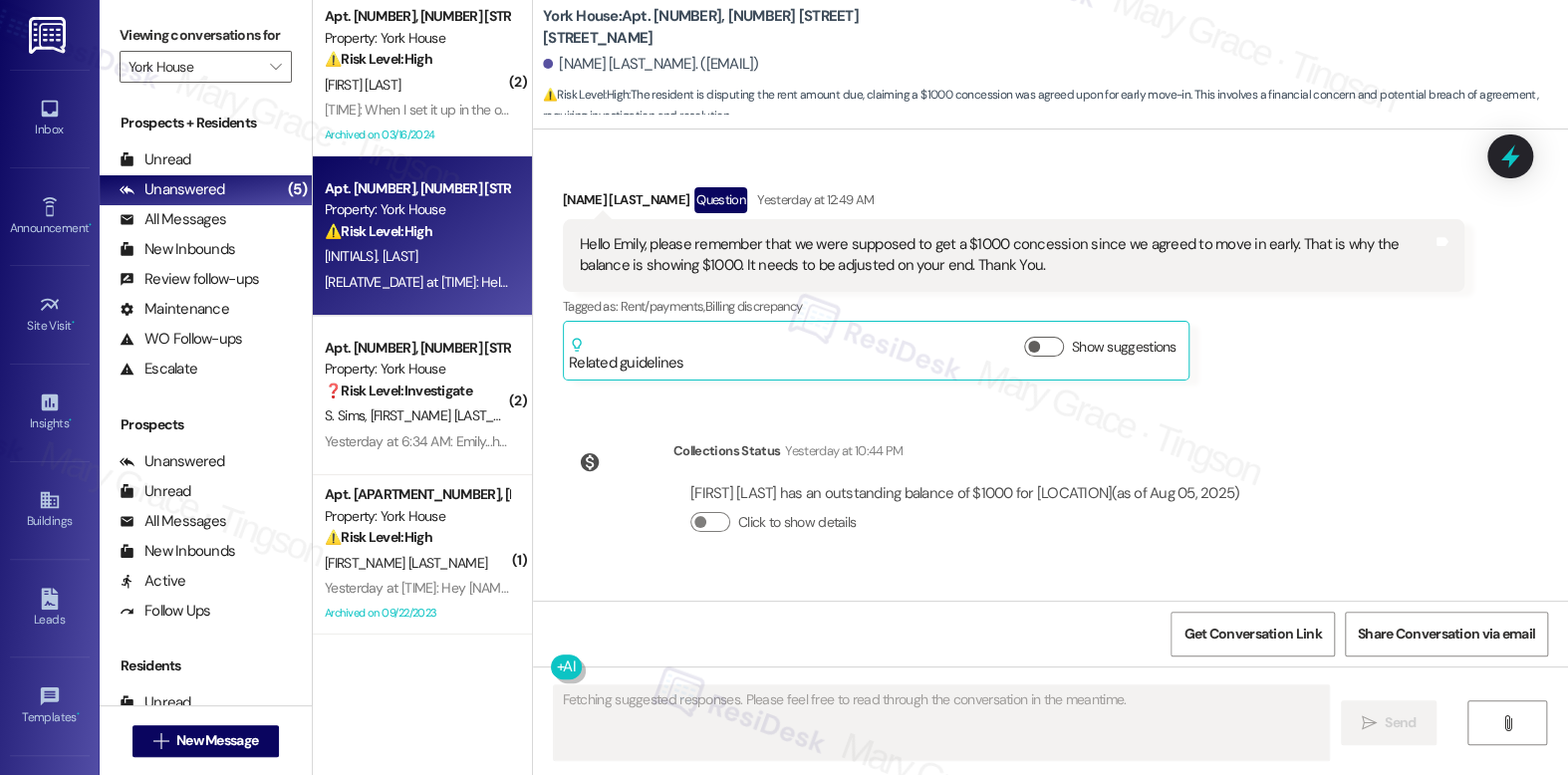 scroll, scrollTop: 426, scrollLeft: 0, axis: vertical 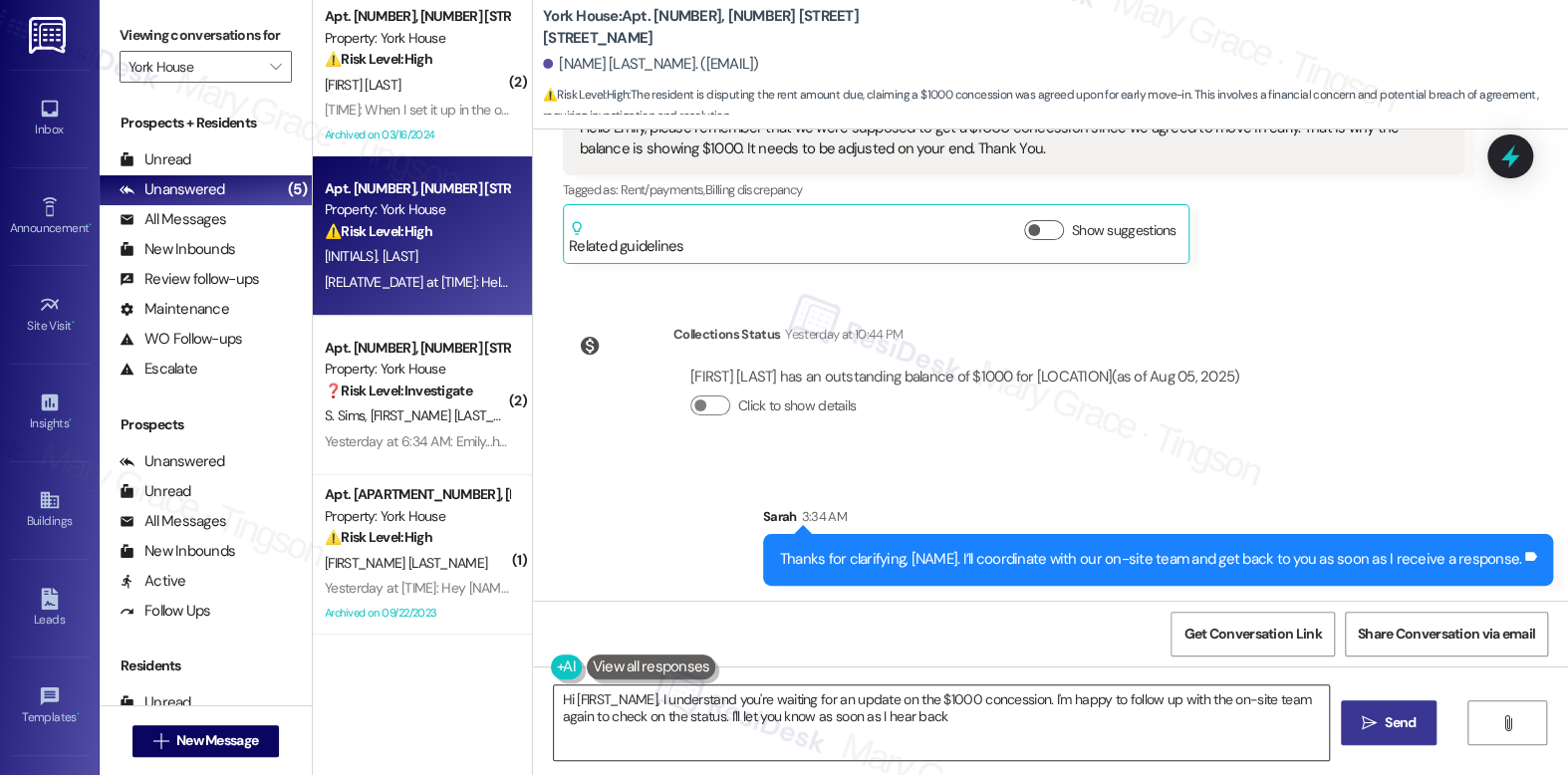 type on "Hi {{first_name}}, I understand you're waiting for an update on the $1000 concession. I'm happy to follow up with the on-site team again to check on the status. I'll let you know as soon as I hear back!" 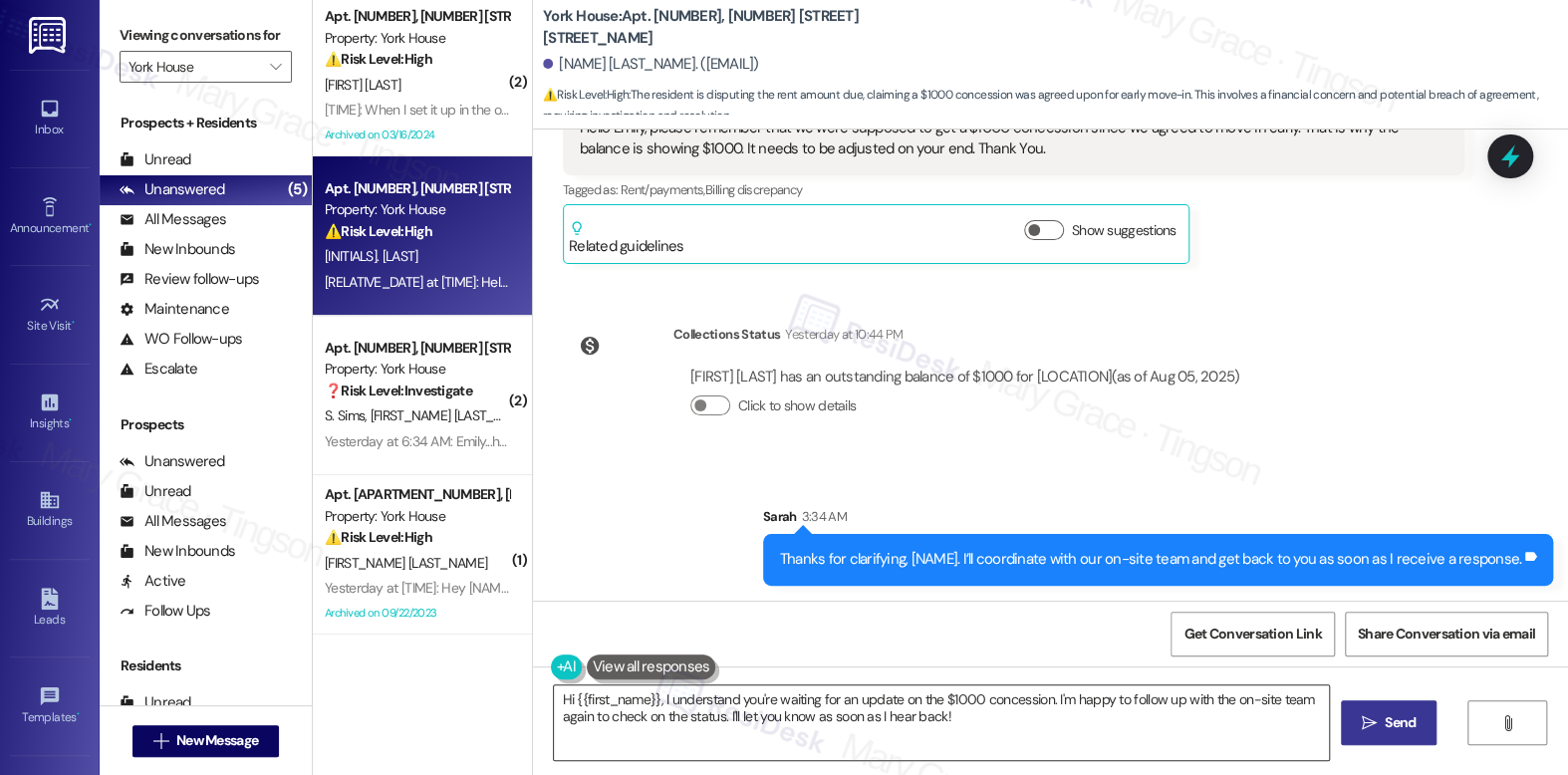 click on "Hi {{first_name}}, I understand you're waiting for an update on the $1000 concession. I'm happy to follow up with the on-site team again to check on the status. I'll let you know as soon as I hear back!" at bounding box center (940, 722) 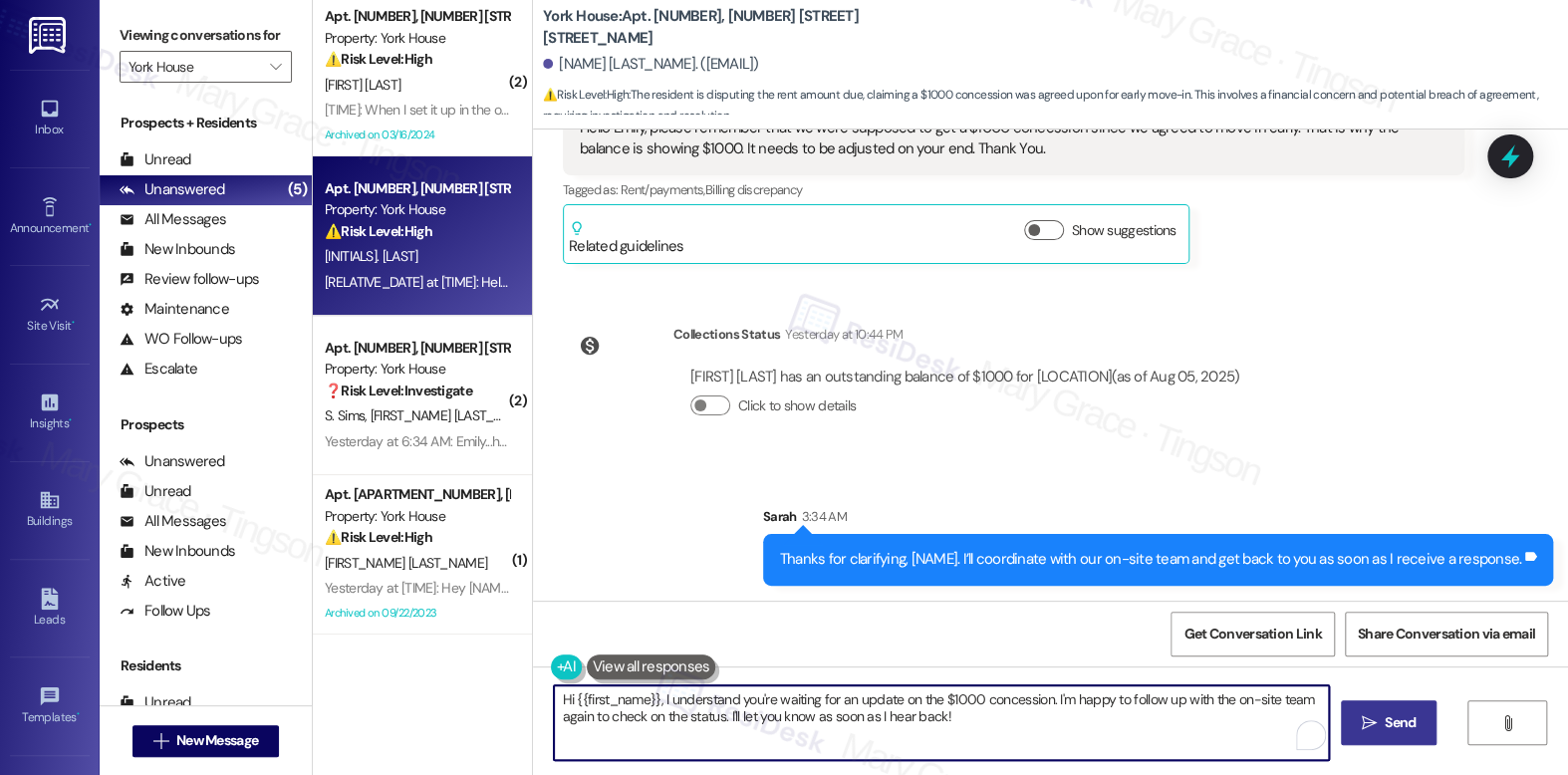 click on "Hi {{first_name}}, I understand you're waiting for an update on the $1000 concession. I'm happy to follow up with the on-site team again to check on the status. I'll let you know as soon as I hear back!" at bounding box center [940, 722] 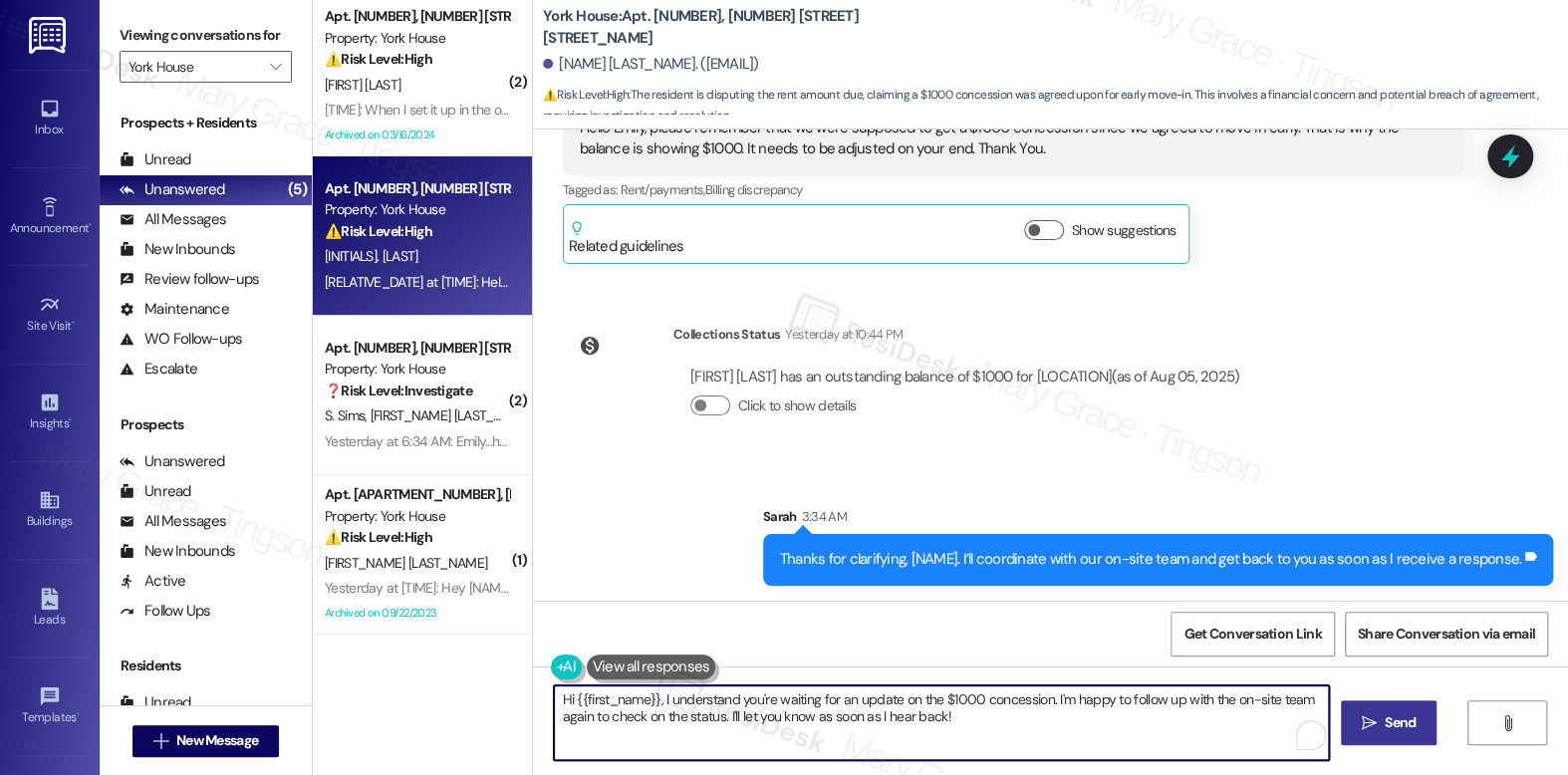 click on "Hi {{first_name}}, I understand you're waiting for an update on the $1000 concession. I'm happy to follow up with the on-site team again to check on the status. I'll let you know as soon as I hear back!" at bounding box center (940, 722) 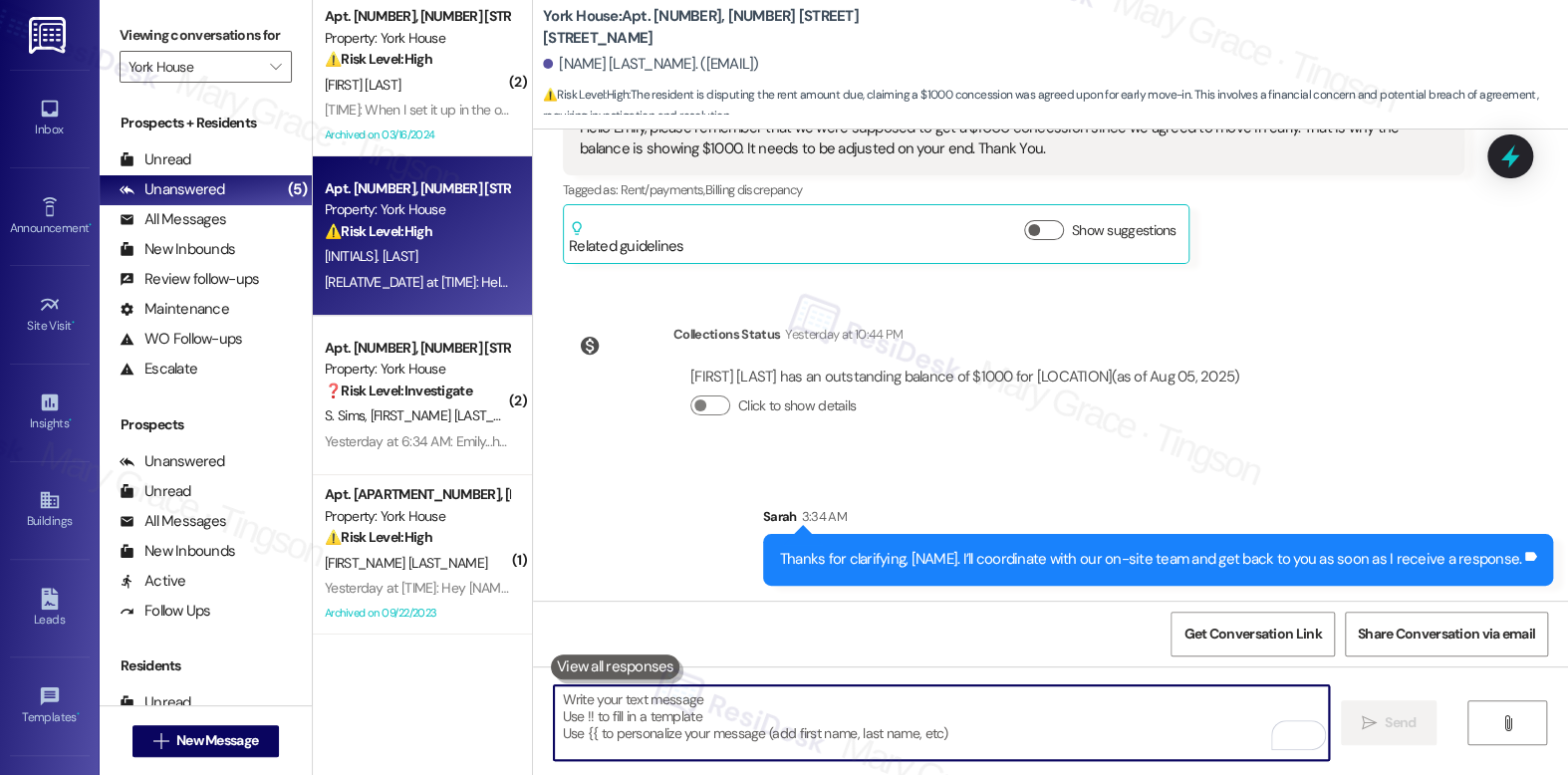 type 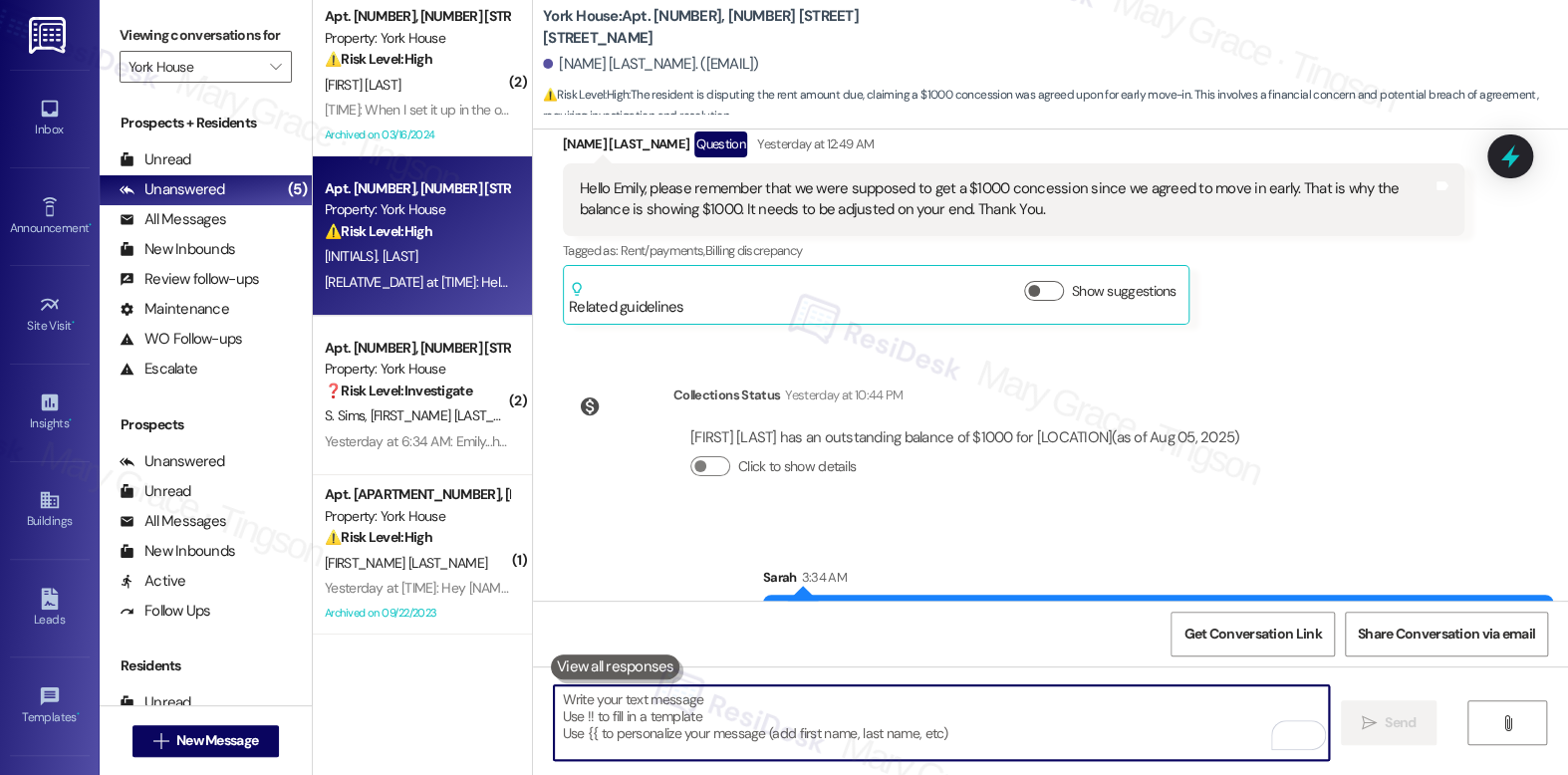 scroll, scrollTop: 346, scrollLeft: 0, axis: vertical 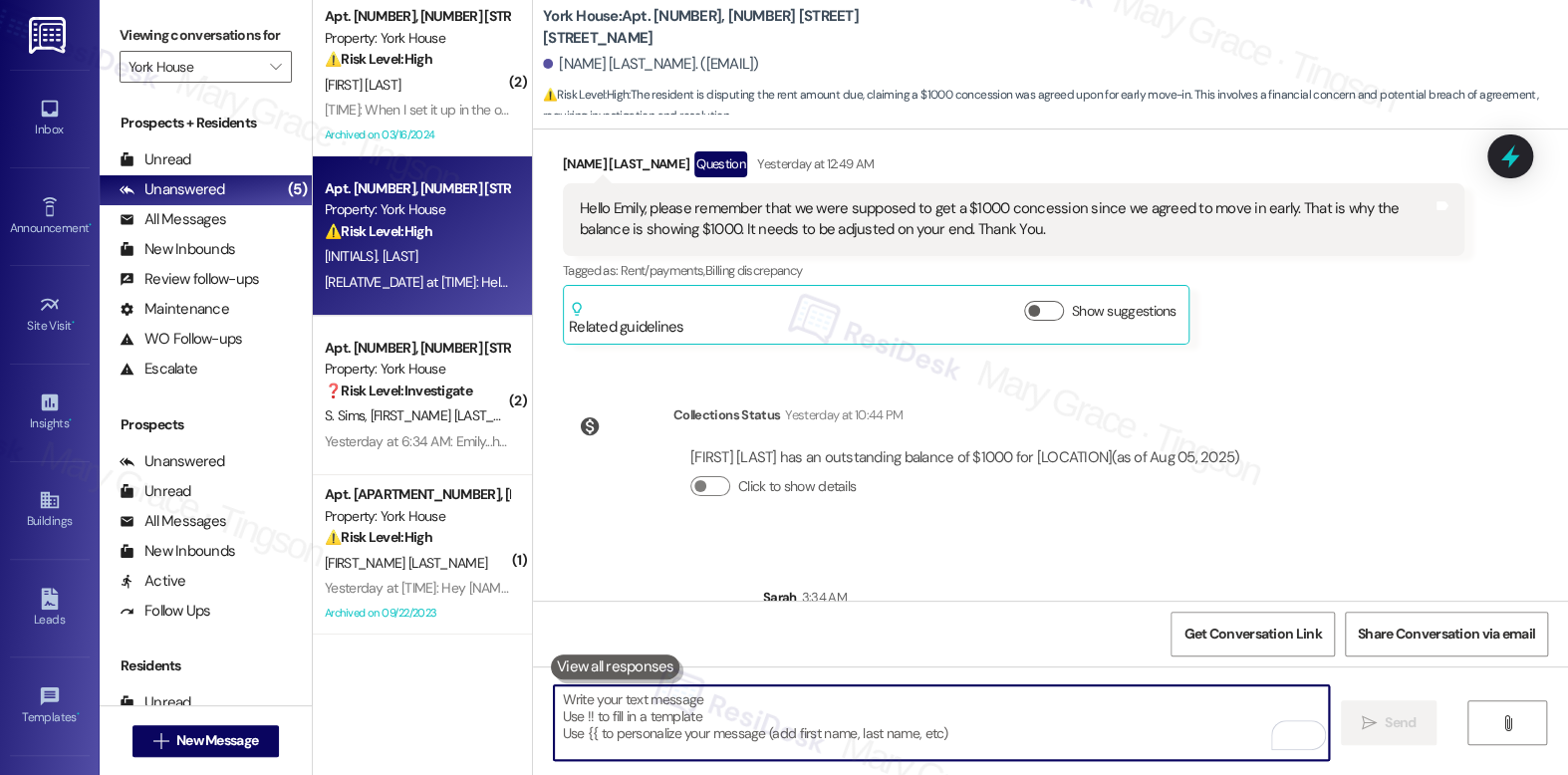 click at bounding box center [940, 722] 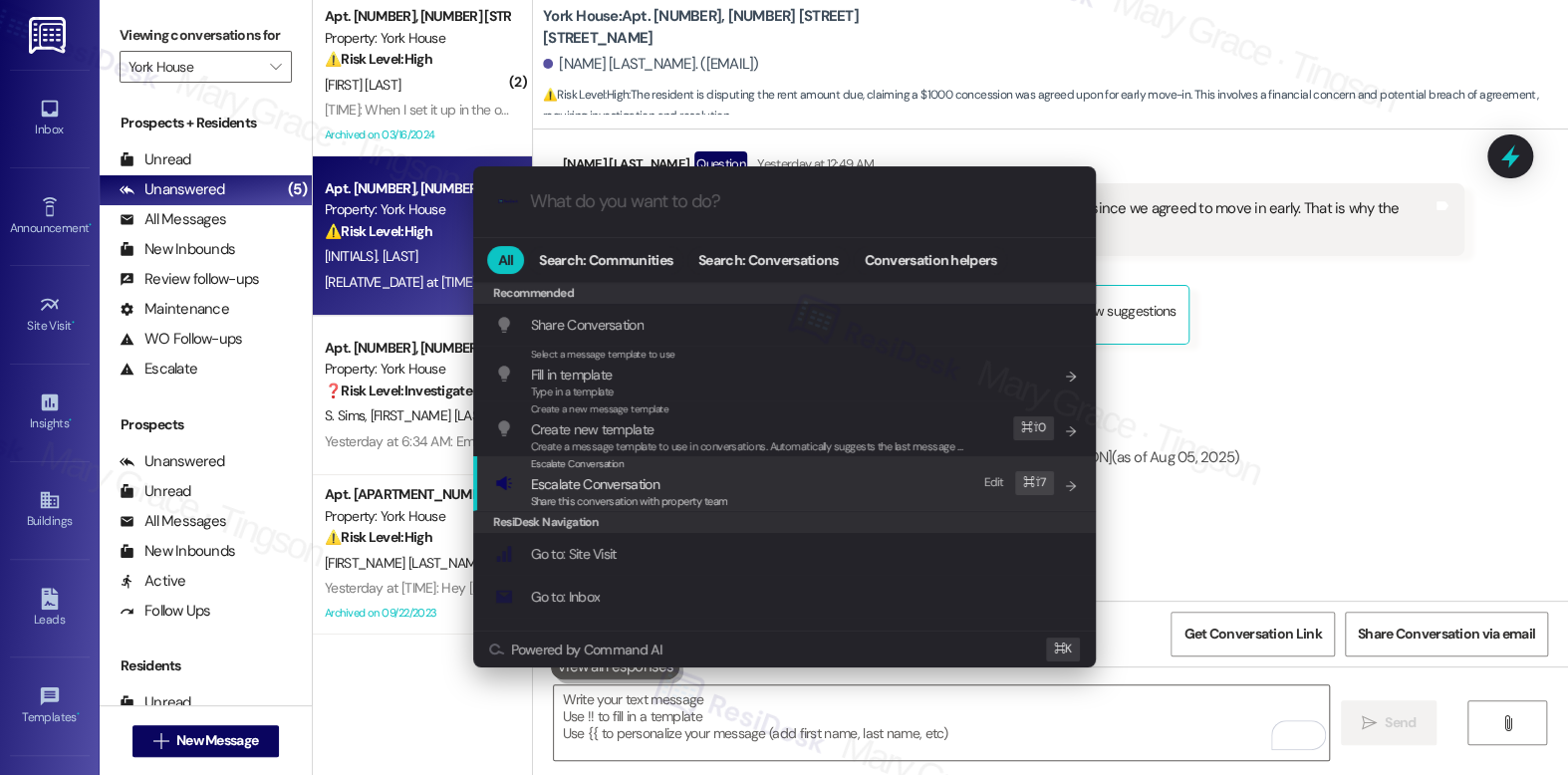 click on "Share this conversation with property team" at bounding box center (630, 502) 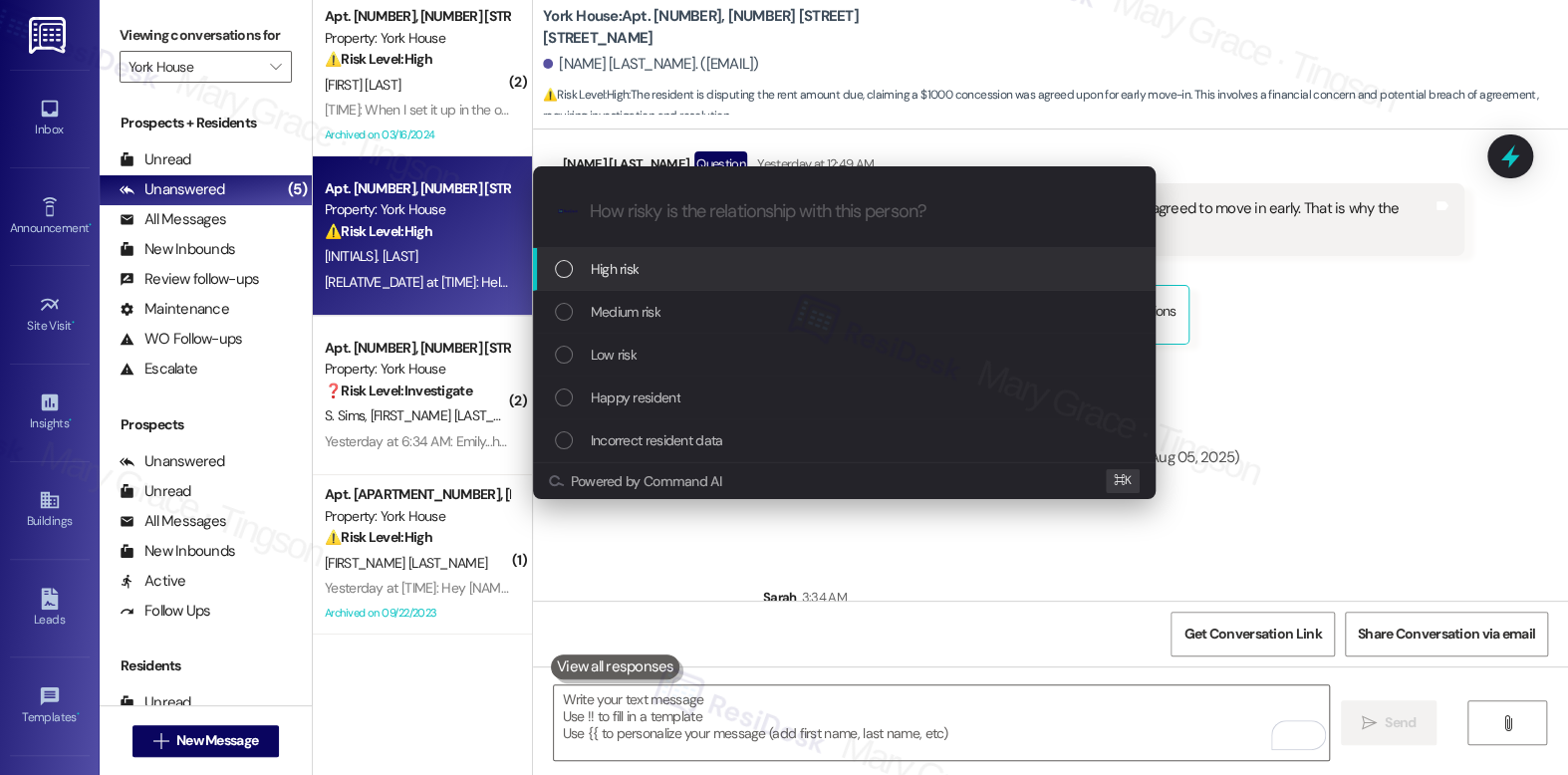 click on "High risk" at bounding box center [844, 269] 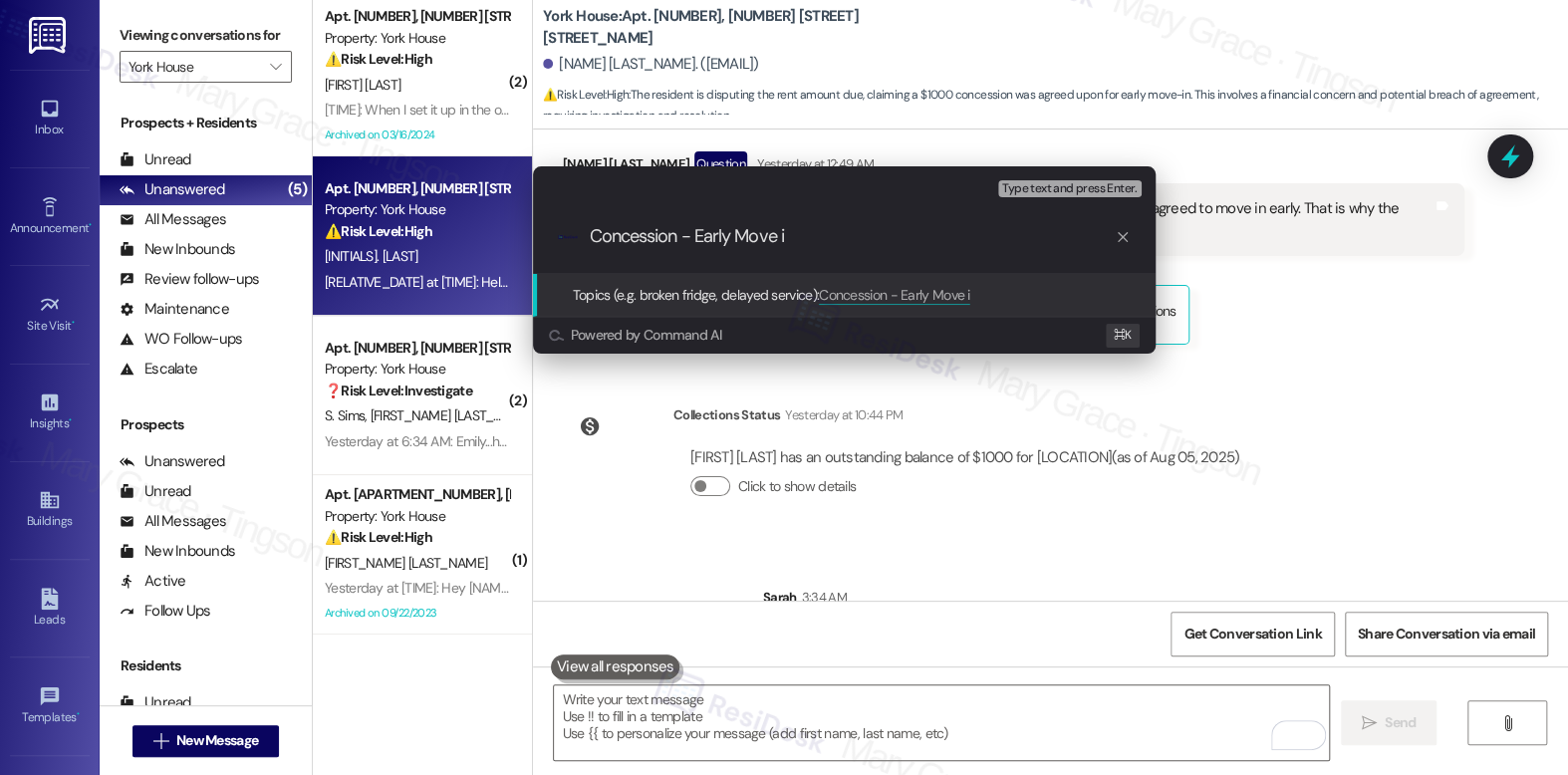 type on "Concession - Early Move in" 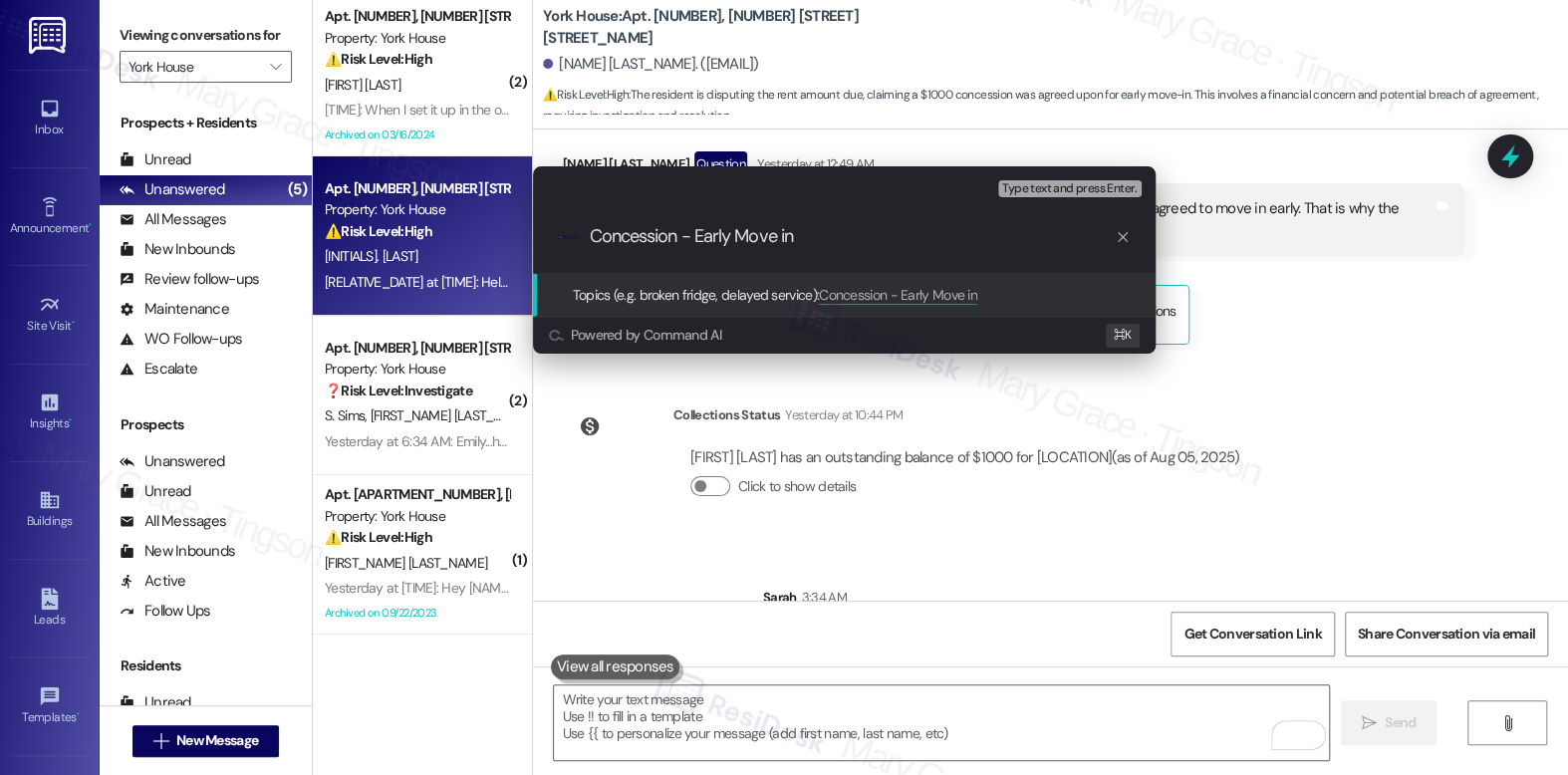 type 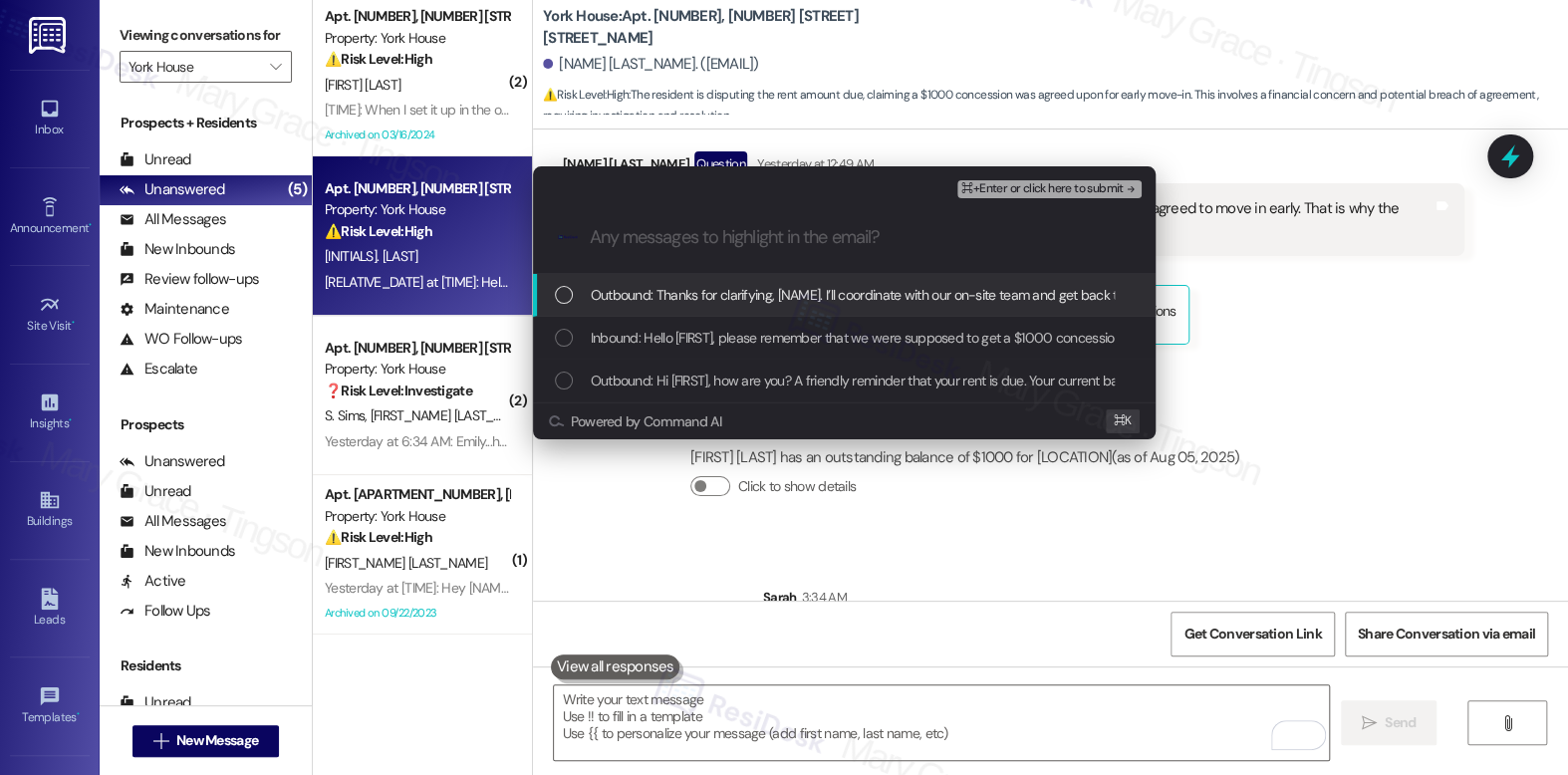 click on "Outbound: Thanks for clarifying, Ndonga. I’ll coordinate with our on-site team and get back to you as soon as I receive a response." at bounding box center (962, 295) 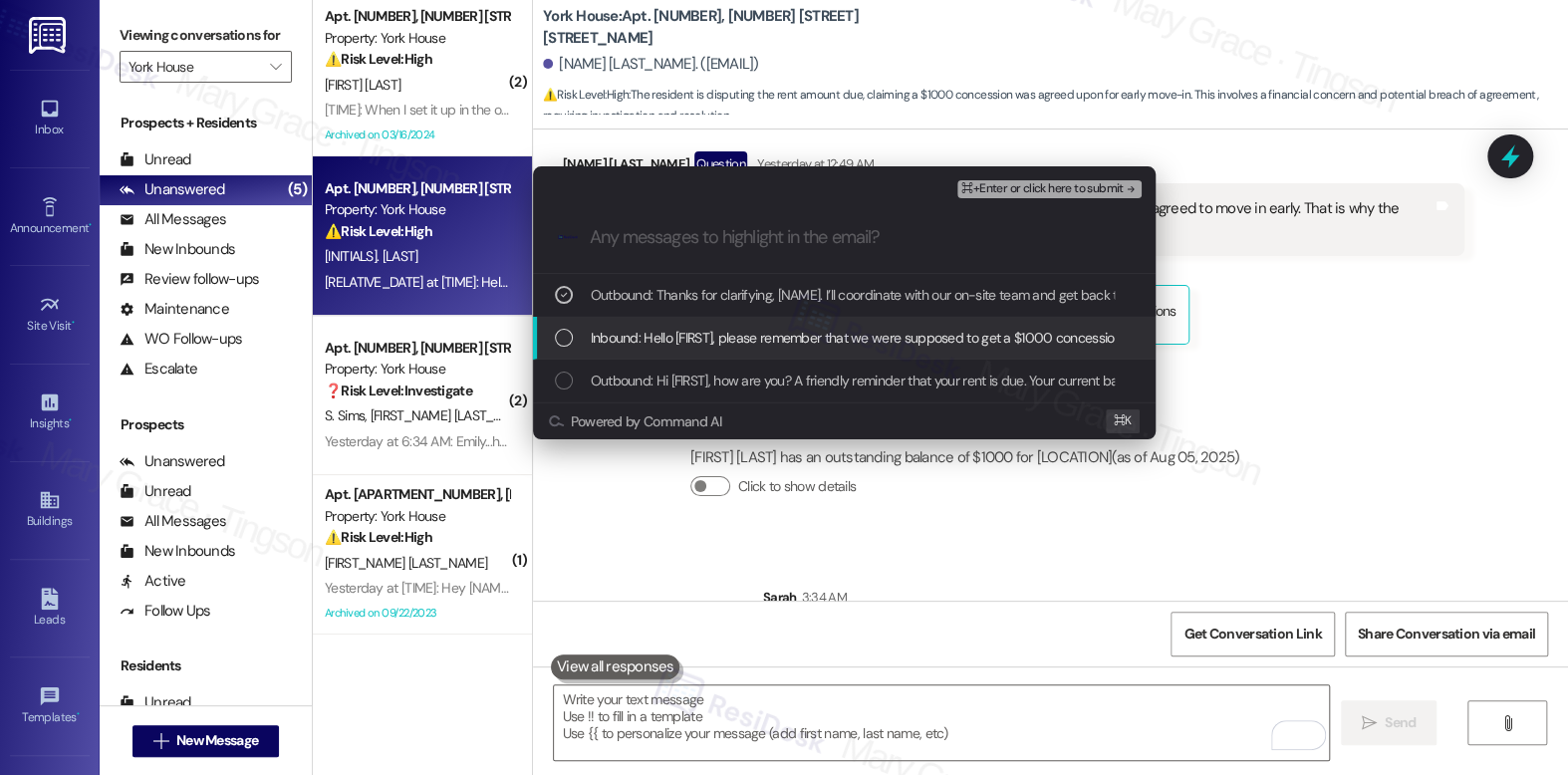 click on "Inbound: Hello Emily, please remember that we were supposed to get a $1000 concession since we agreed to move in early. That is why the balance is showing $1000. It needs to be adjusted on your end. Thank You." at bounding box center [1216, 338] 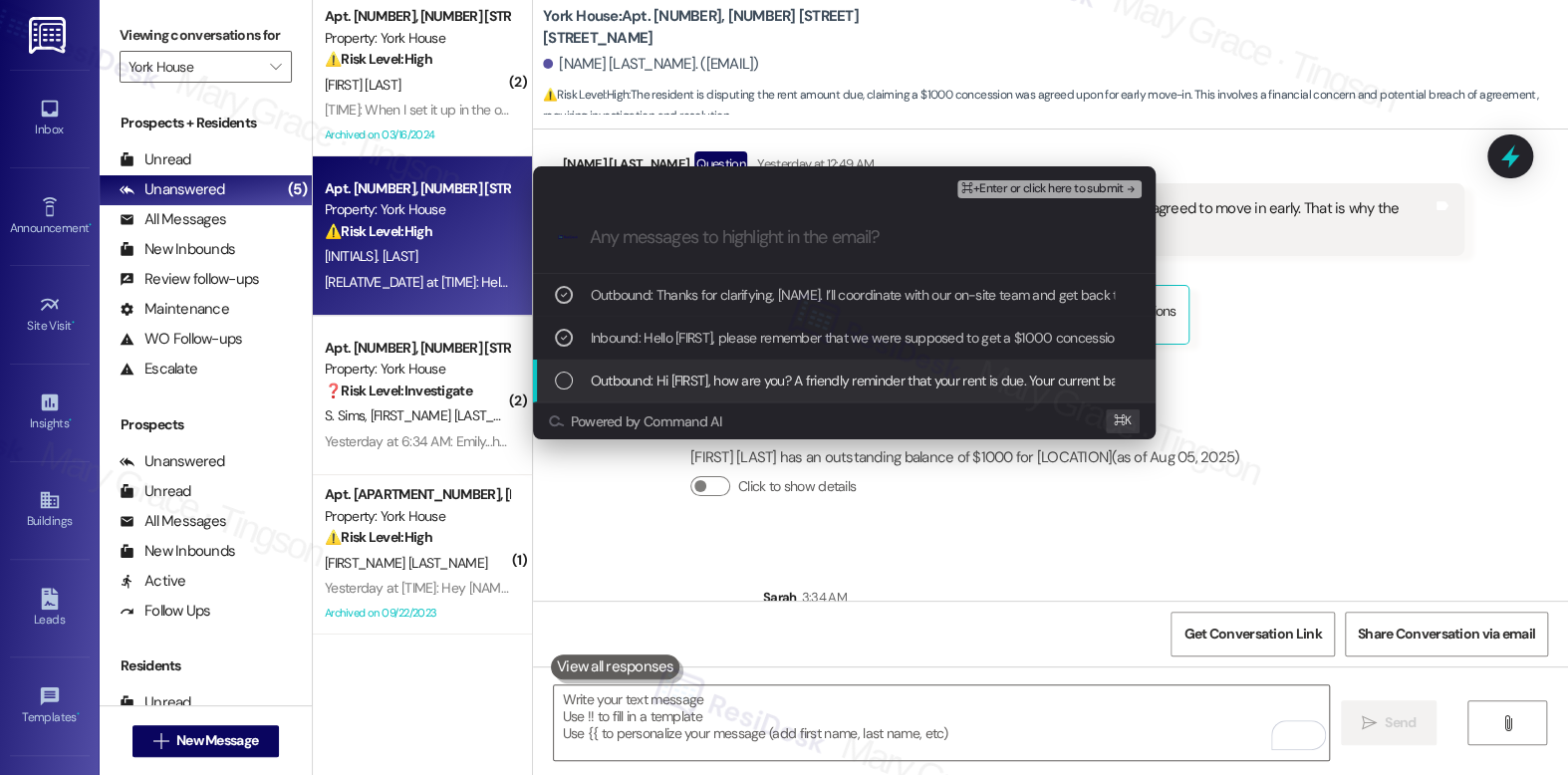 click on "Outbound: Hi Ndonga, how are you? A friendly reminder that your rent is due. Your current balance is $1000.00. Please pay your rent to avoid a late fee. Please let us know if you have any questions! (You can always reply STOP to opt out of future messages)" at bounding box center [1332, 381] 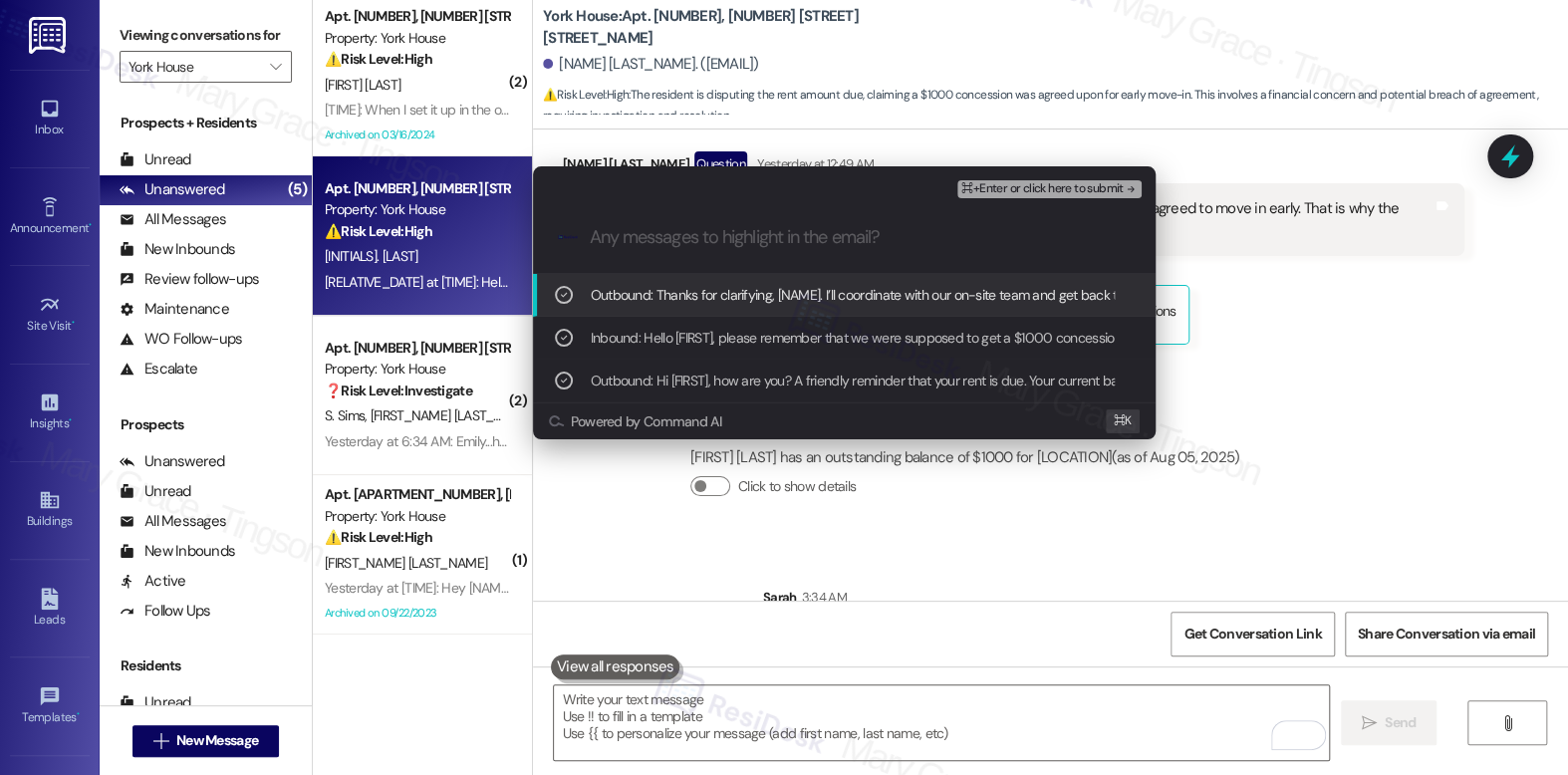 click on "⌘+Enter or click here to submit" at bounding box center (1042, 189) 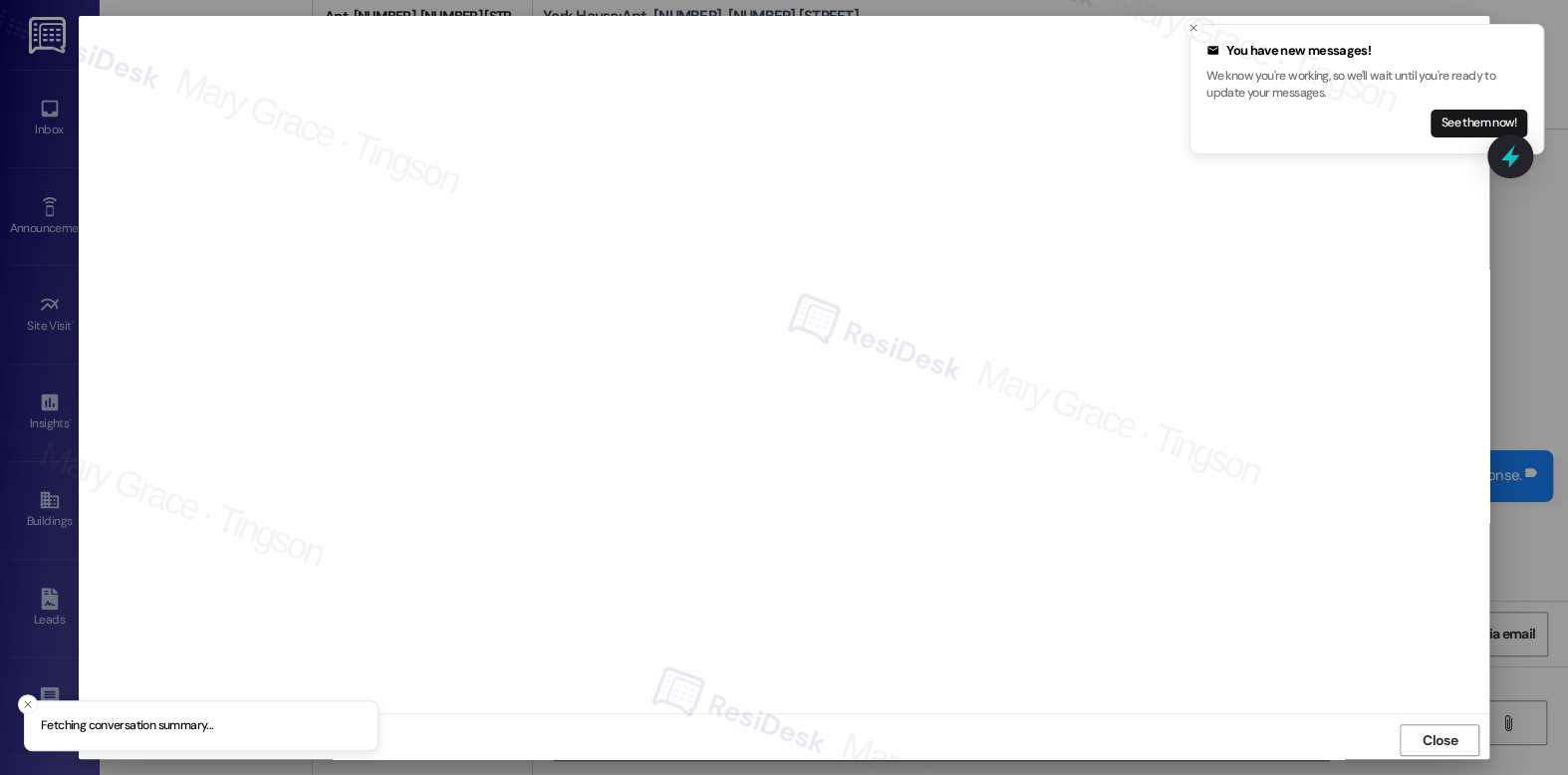 scroll, scrollTop: 564, scrollLeft: 0, axis: vertical 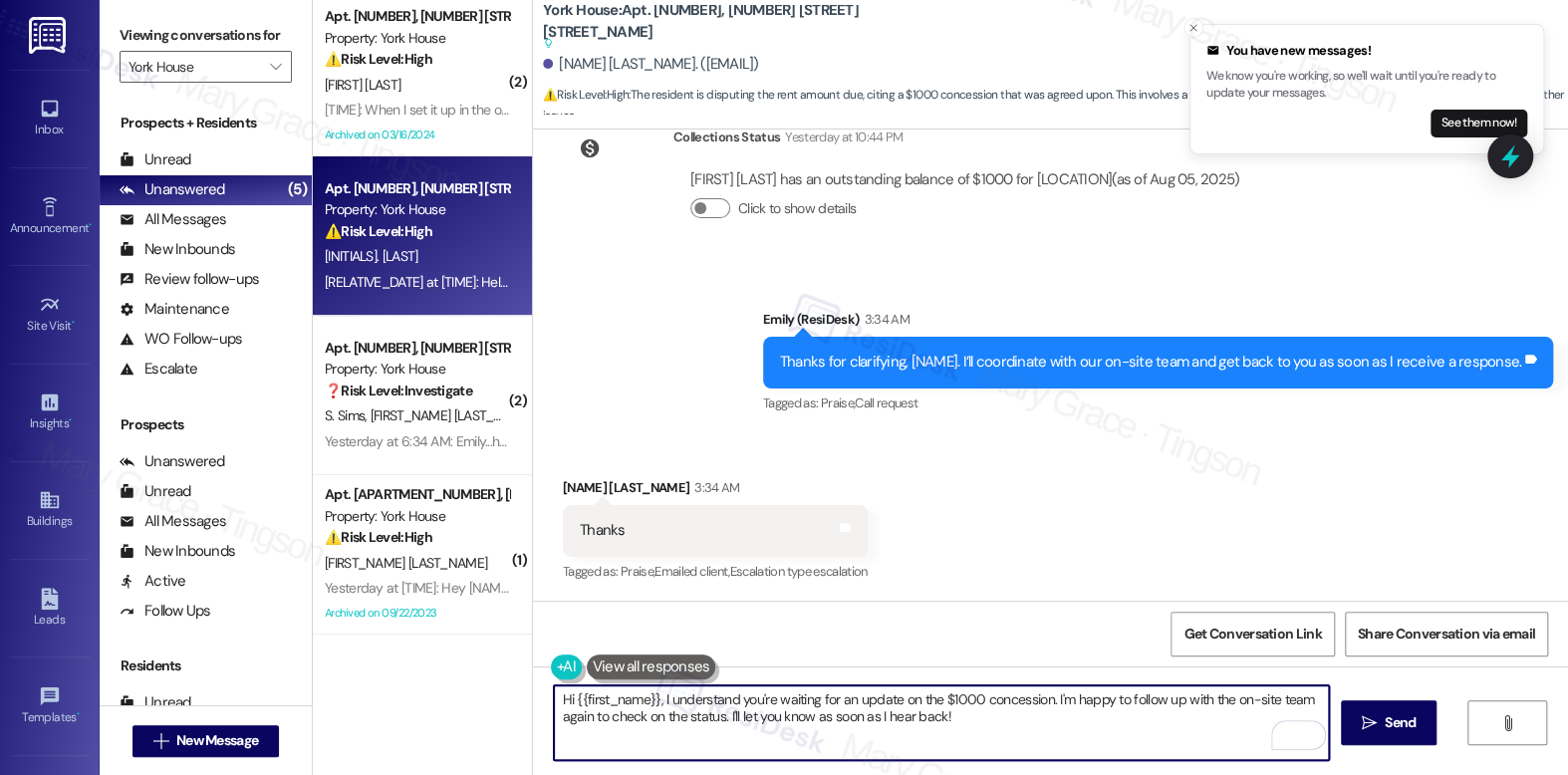 click on "Hi {{first_name}}, I understand you're waiting for an update on the $1000 concession. I'm happy to follow up with the on-site team again to check on the status. I'll let you know as soon as I hear back!" at bounding box center [940, 722] 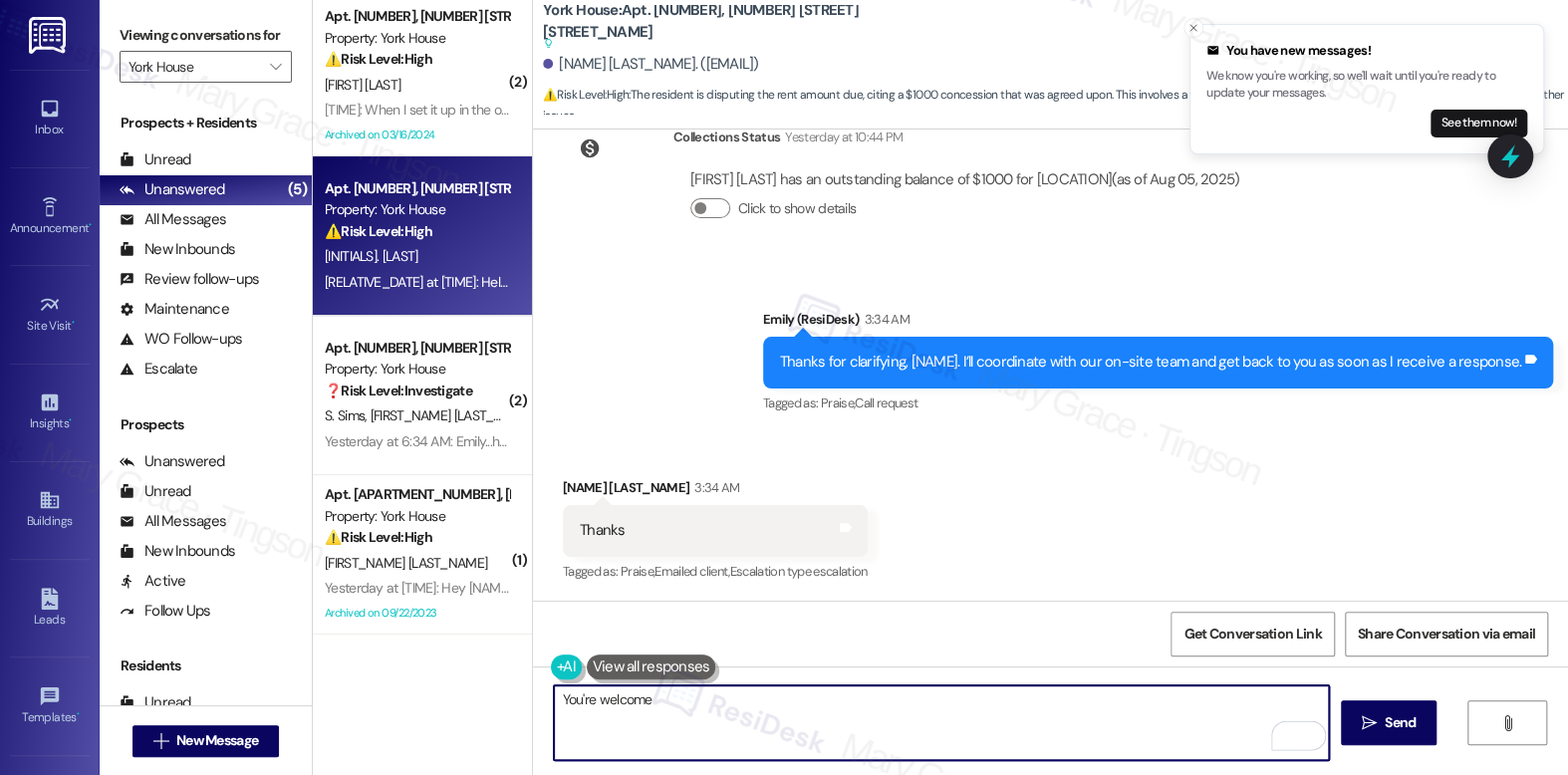 type on "You're welcome." 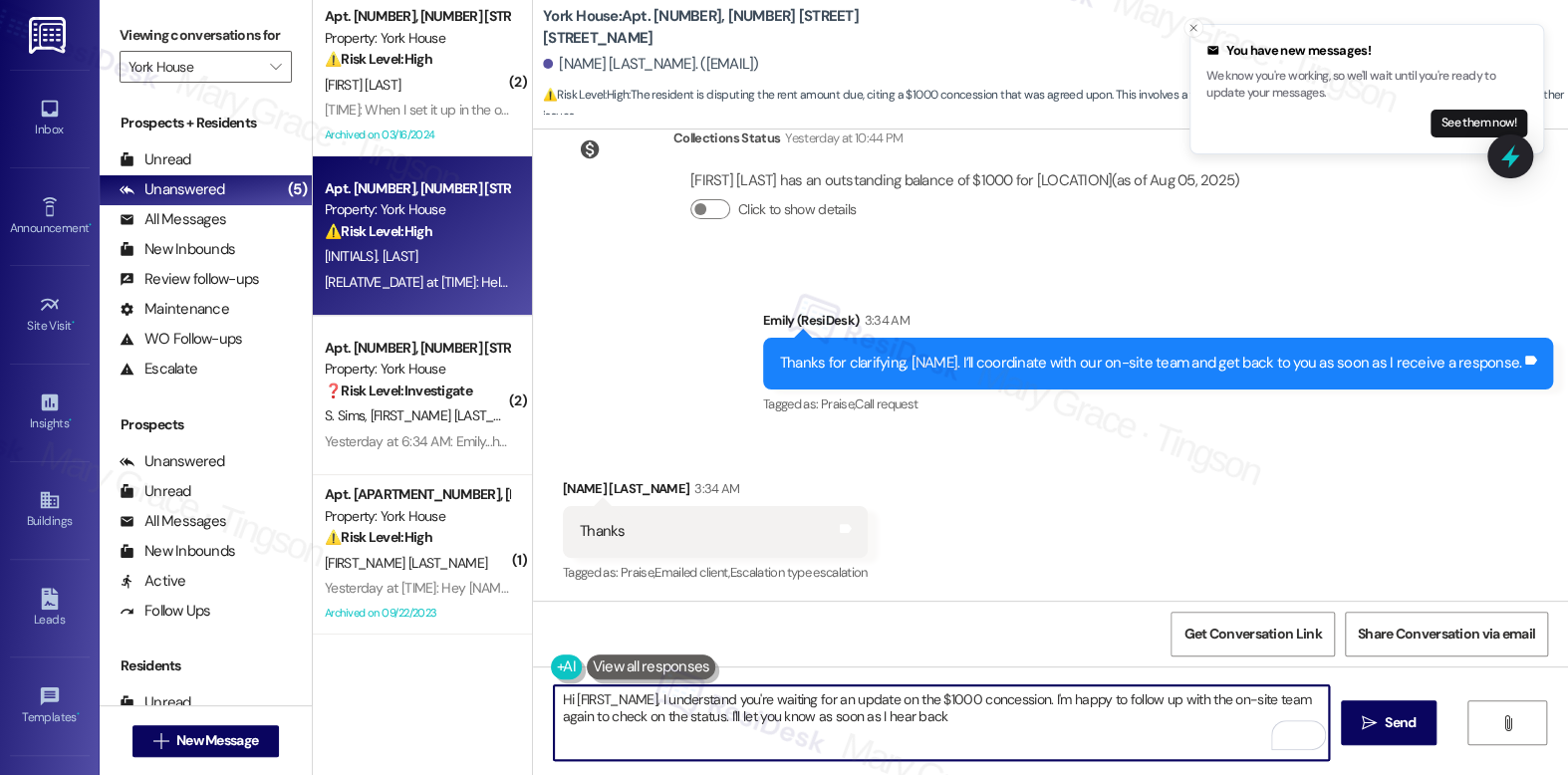 type on "Hi {{first_name}}, I understand you're waiting for an update on the $1000 concession. I'm happy to follow up with the on-site team again to check on the status. I'll let you know as soon as I hear back!" 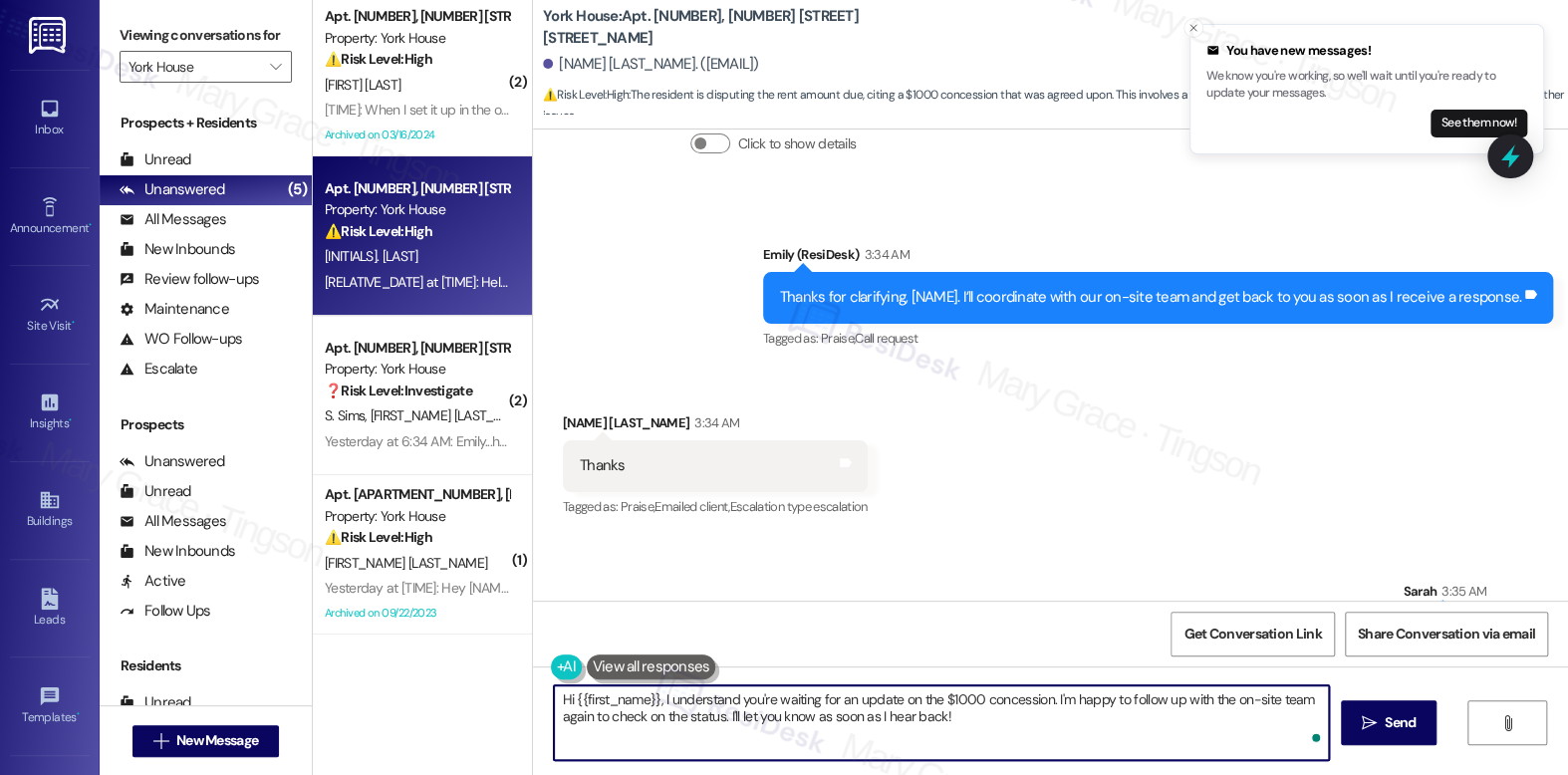 scroll, scrollTop: 762, scrollLeft: 0, axis: vertical 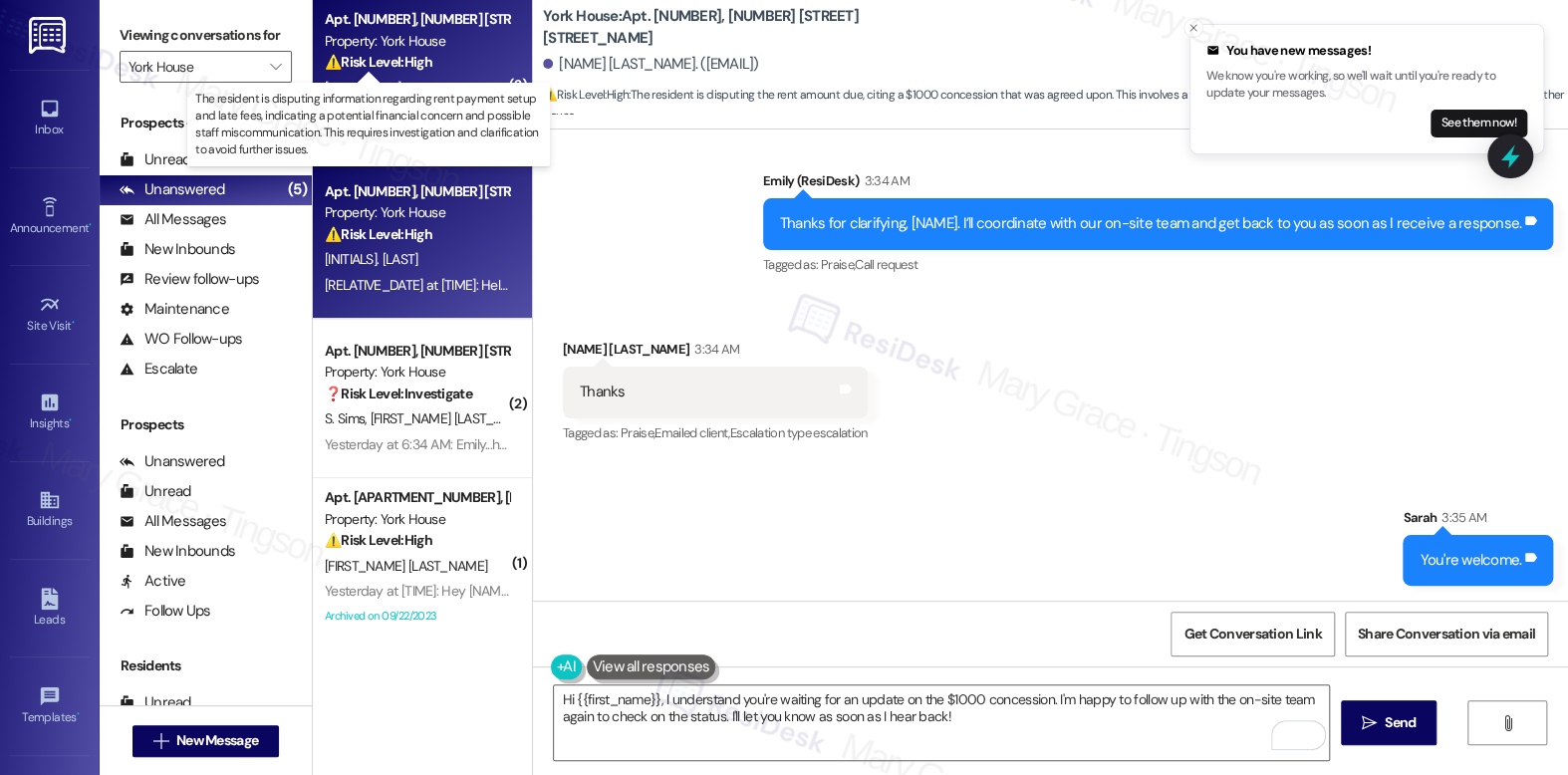 click on "⚠️  Risk Level:  High" at bounding box center (379, 62) 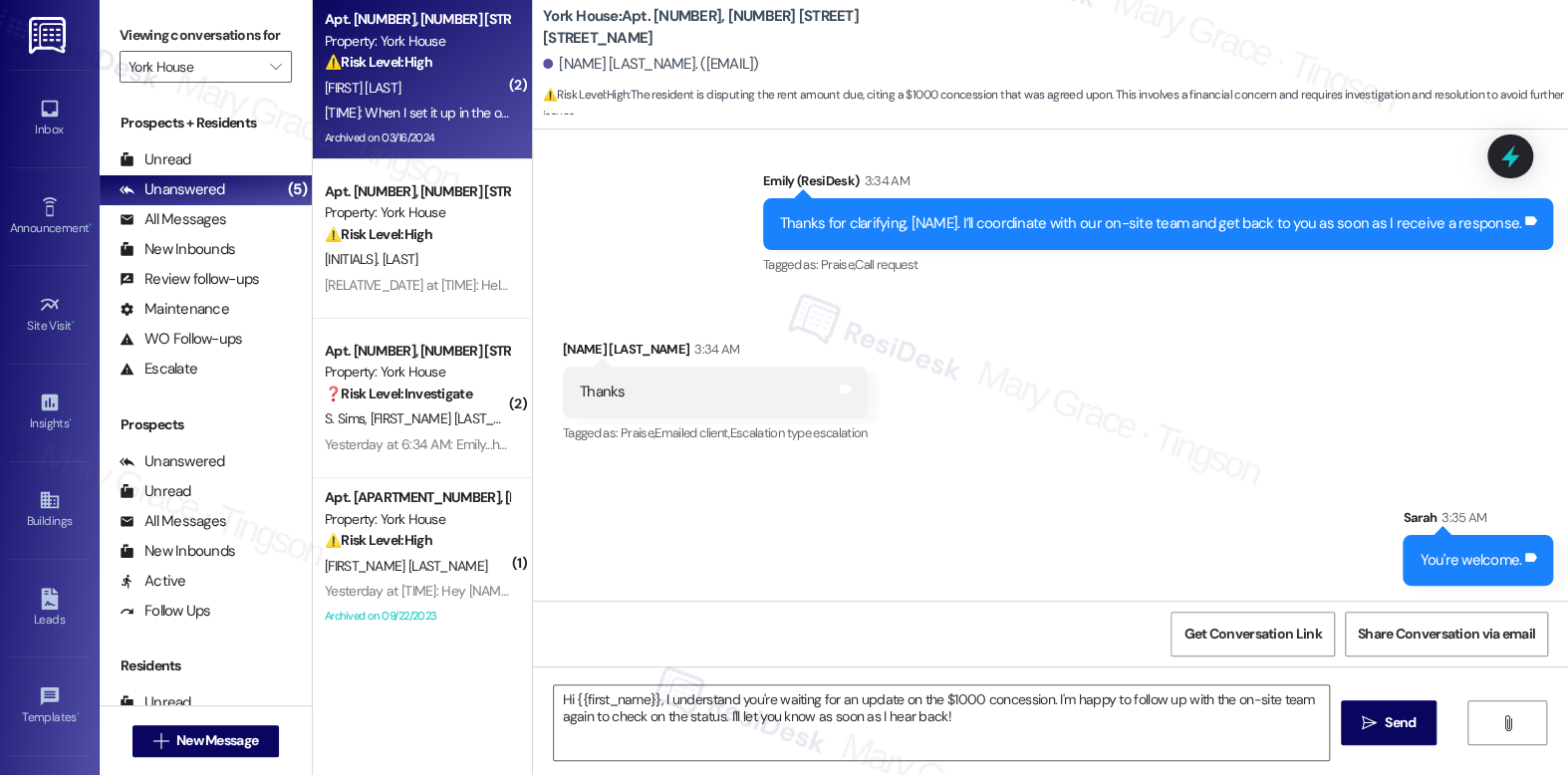 type on "Fetching suggested responses. Please feel free to read through the conversation in the meantime." 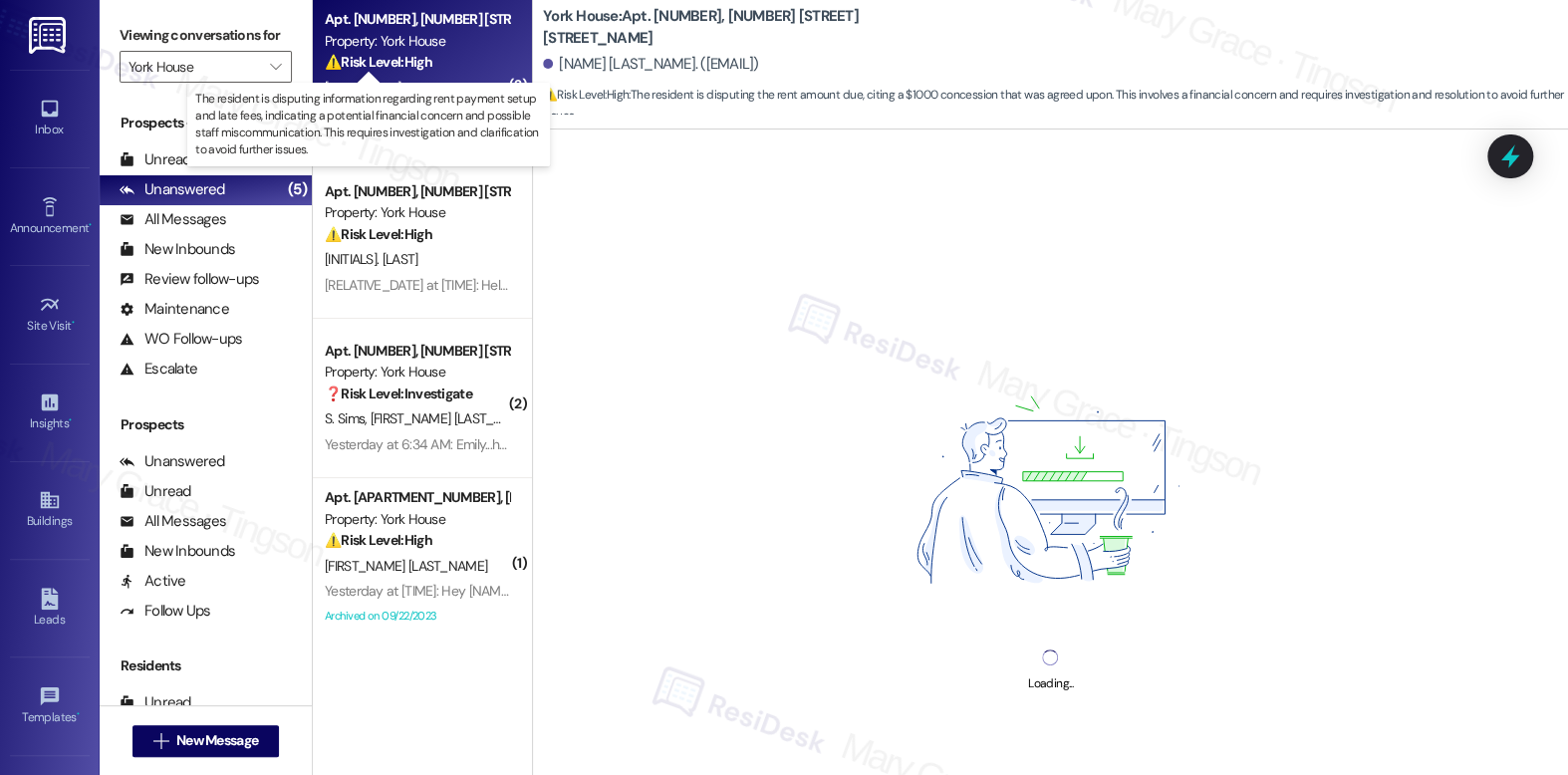 click on "⚠️  Risk Level:  High" at bounding box center (379, 62) 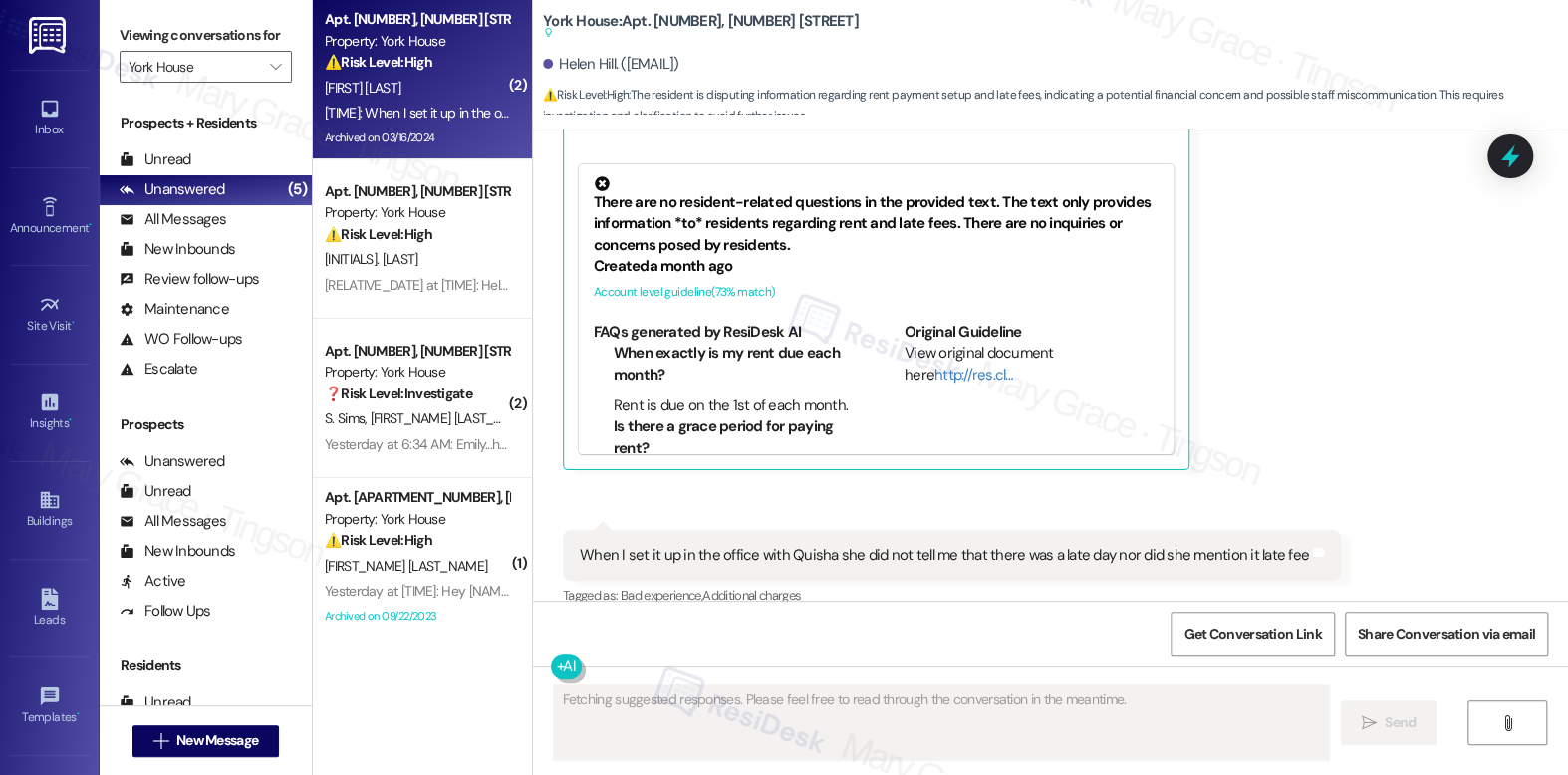 scroll, scrollTop: 34009, scrollLeft: 0, axis: vertical 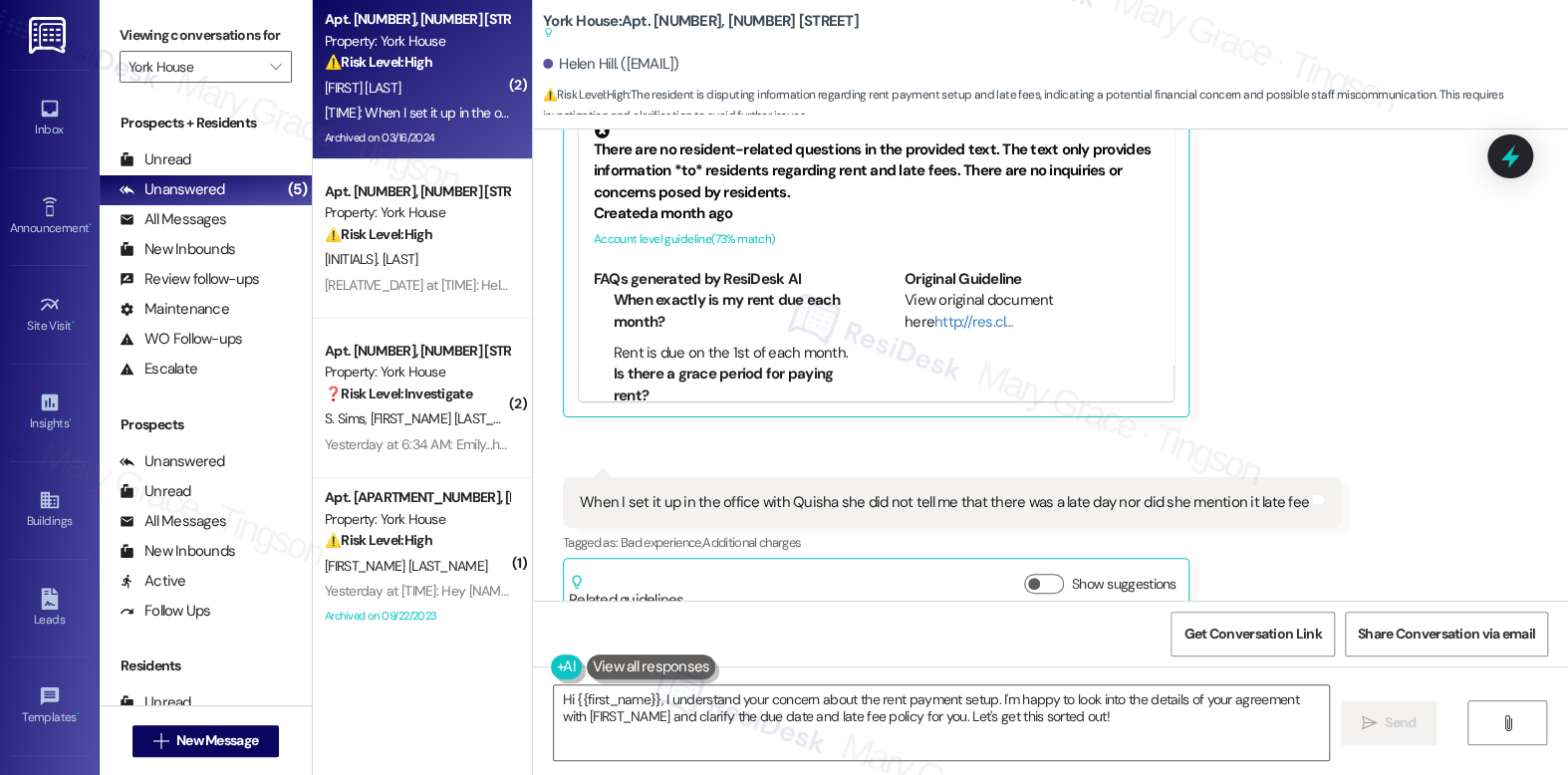 click on "When I set it up in the office with Quisha she did not tell me that there was a late day nor did she mention it late fee" at bounding box center (944, 502) 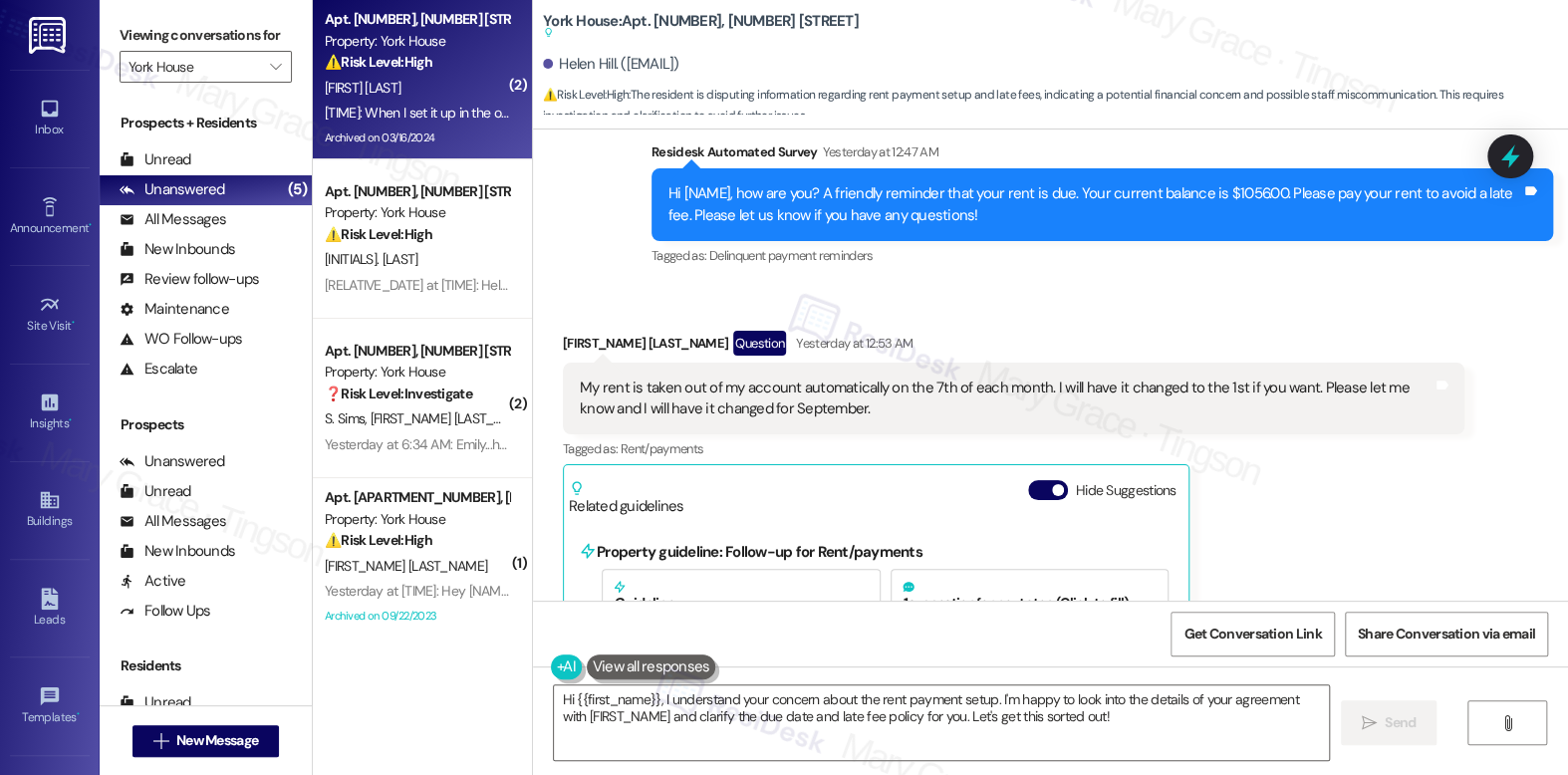 scroll, scrollTop: 33279, scrollLeft: 0, axis: vertical 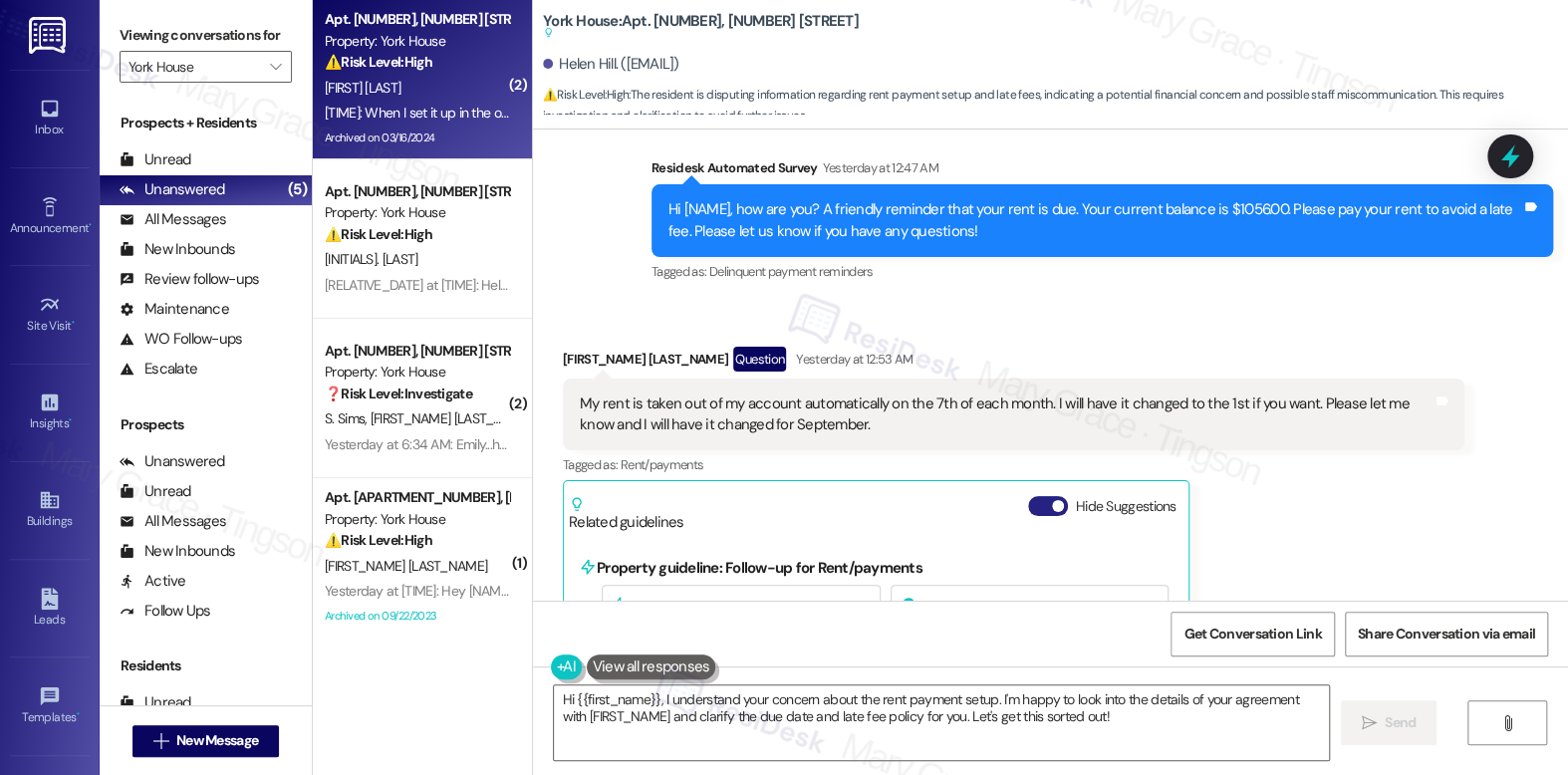 click on "Hide Suggestions" at bounding box center [1048, 506] 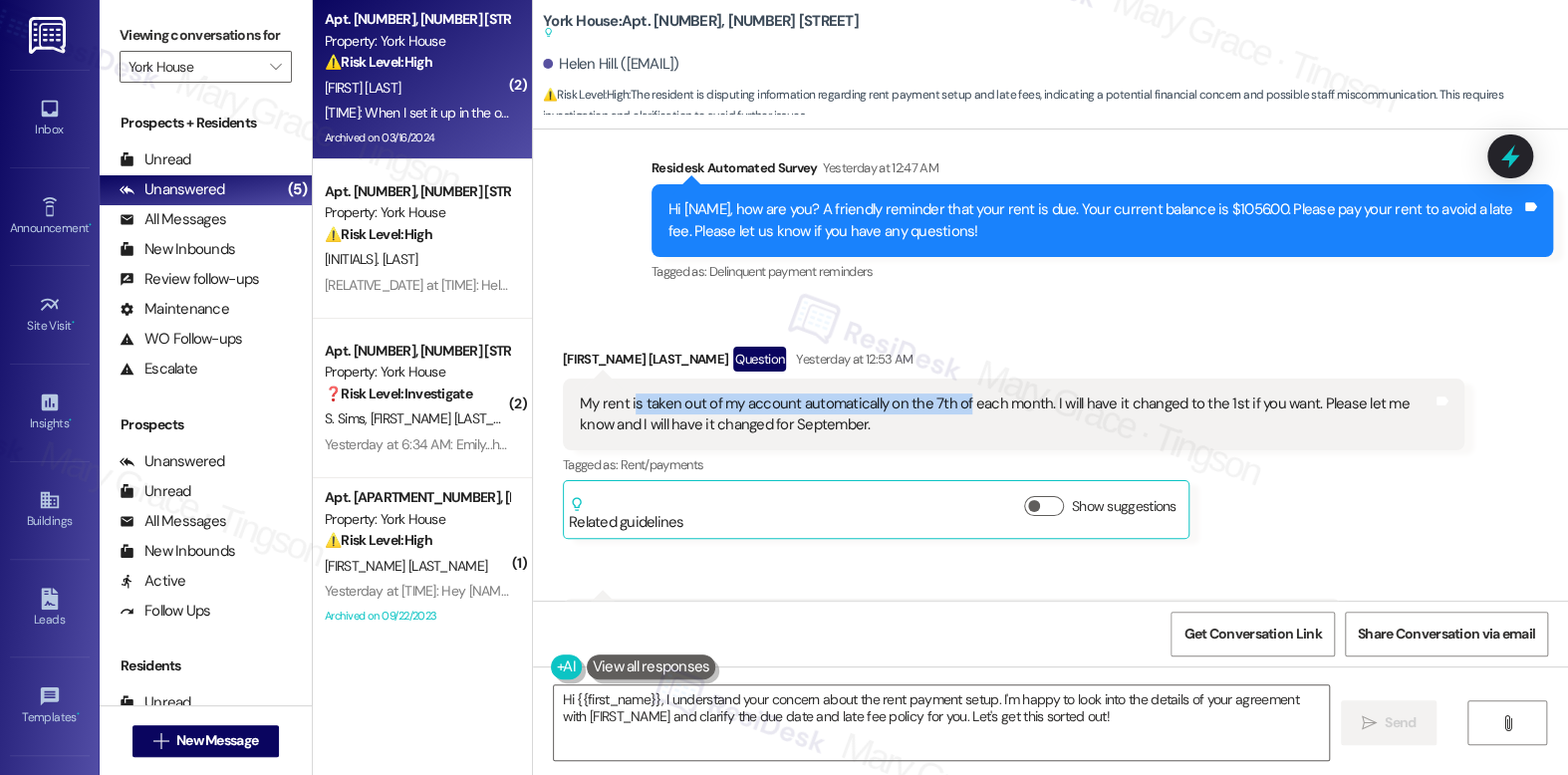 drag, startPoint x: 620, startPoint y: 375, endPoint x: 953, endPoint y: 382, distance: 333.07357 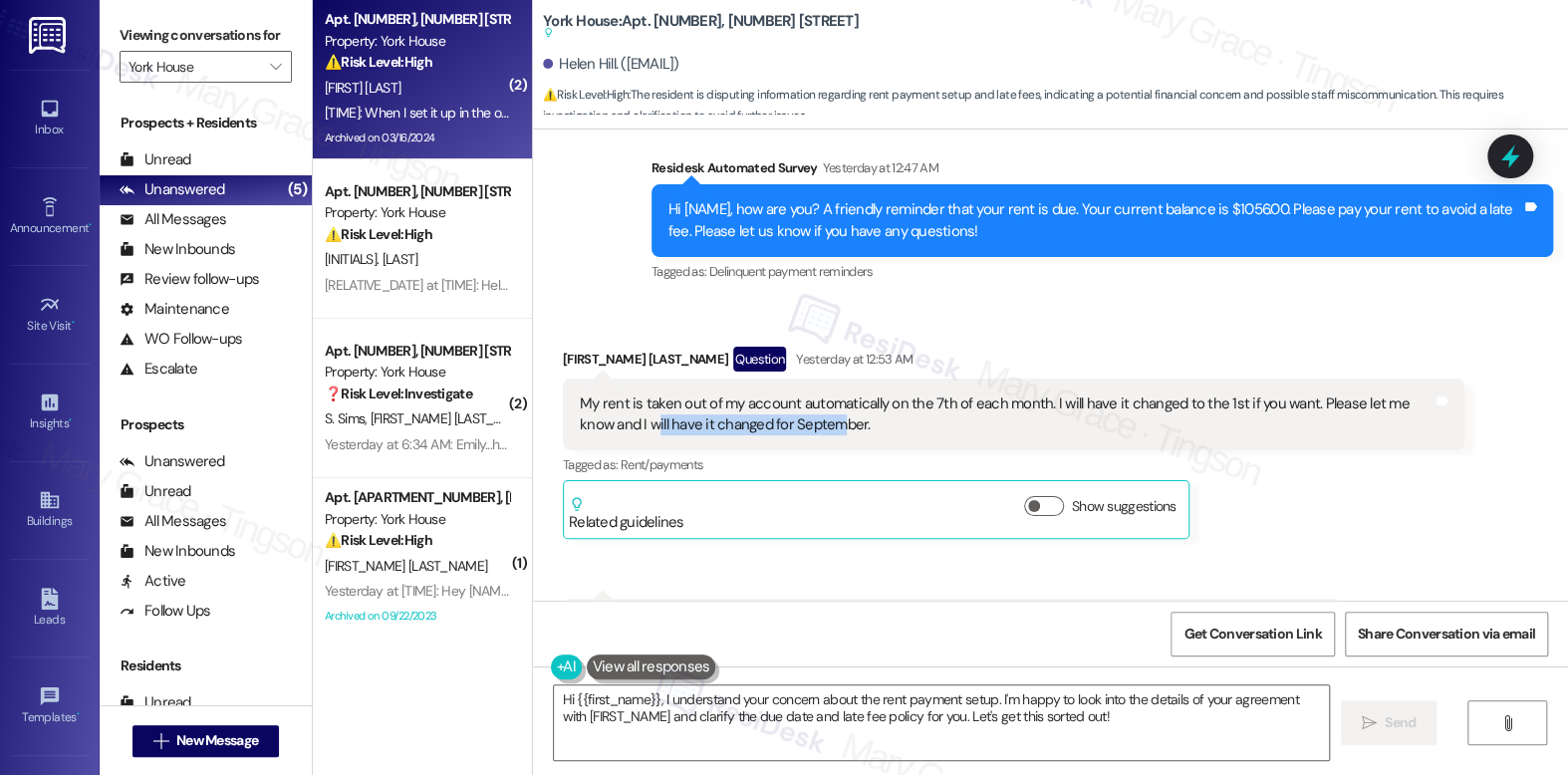 drag, startPoint x: 607, startPoint y: 397, endPoint x: 797, endPoint y: 398, distance: 190.00263 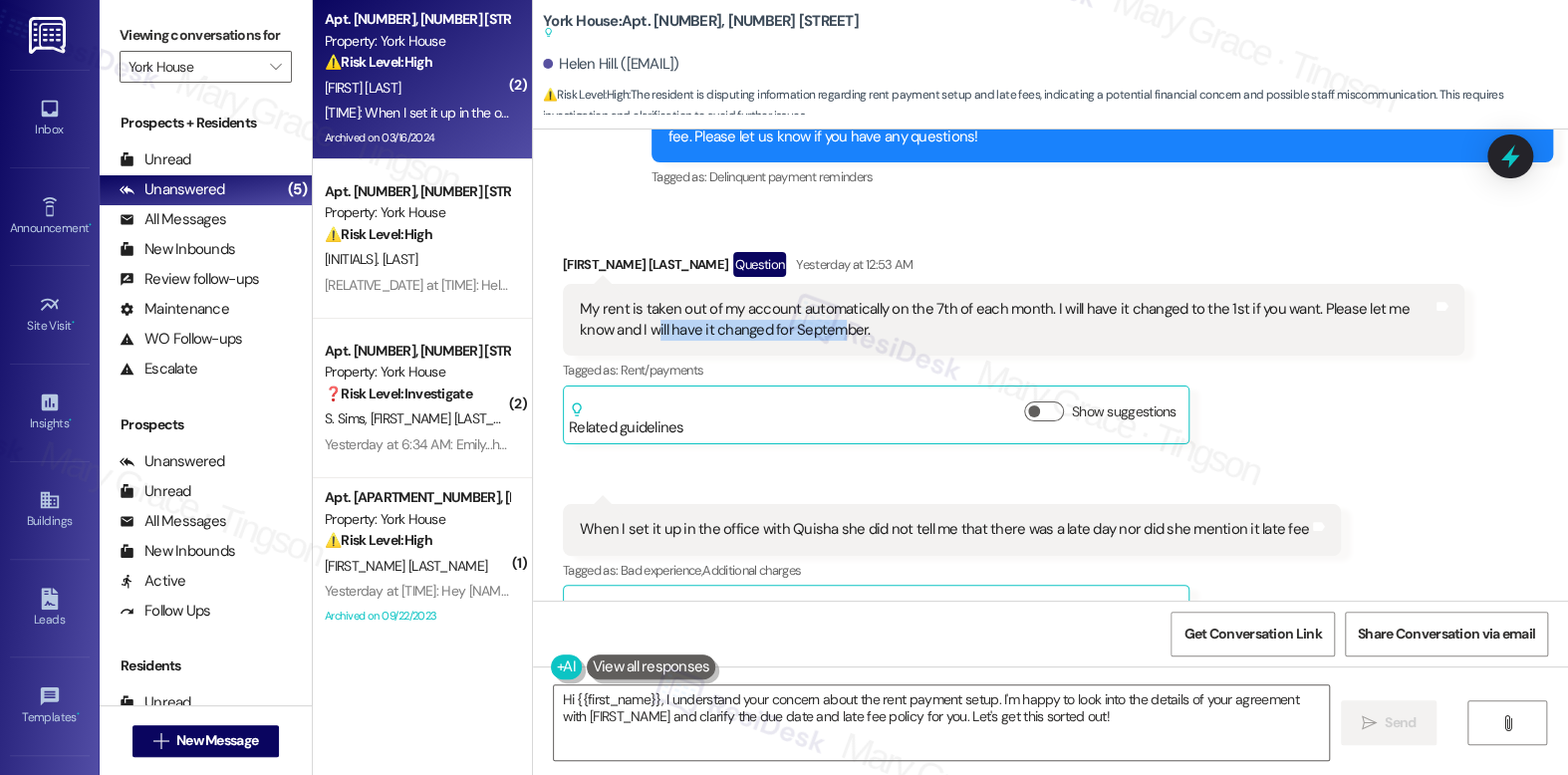 scroll, scrollTop: 33379, scrollLeft: 0, axis: vertical 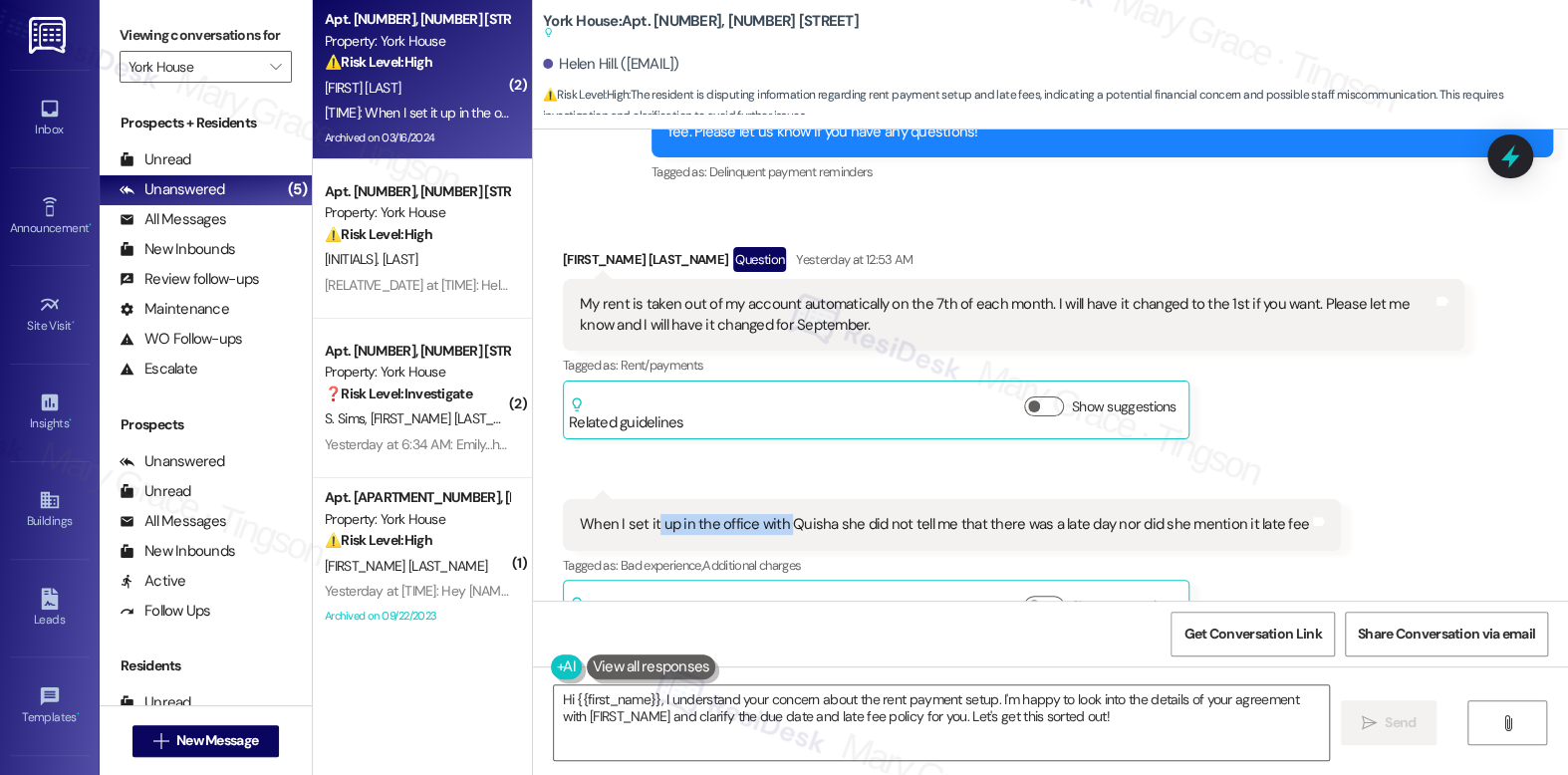 drag, startPoint x: 645, startPoint y: 499, endPoint x: 776, endPoint y: 497, distance: 131.01527 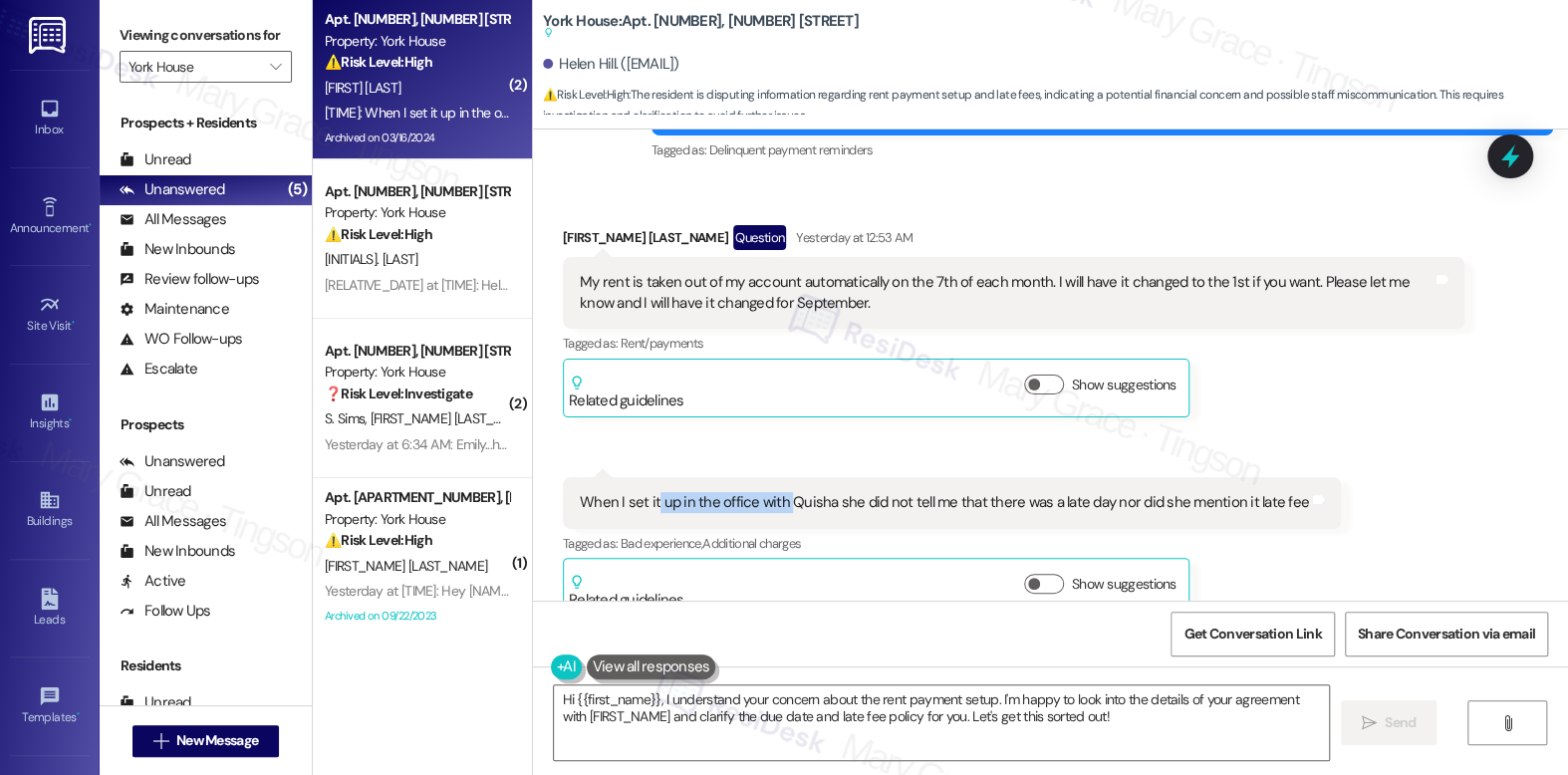 scroll, scrollTop: 33402, scrollLeft: 0, axis: vertical 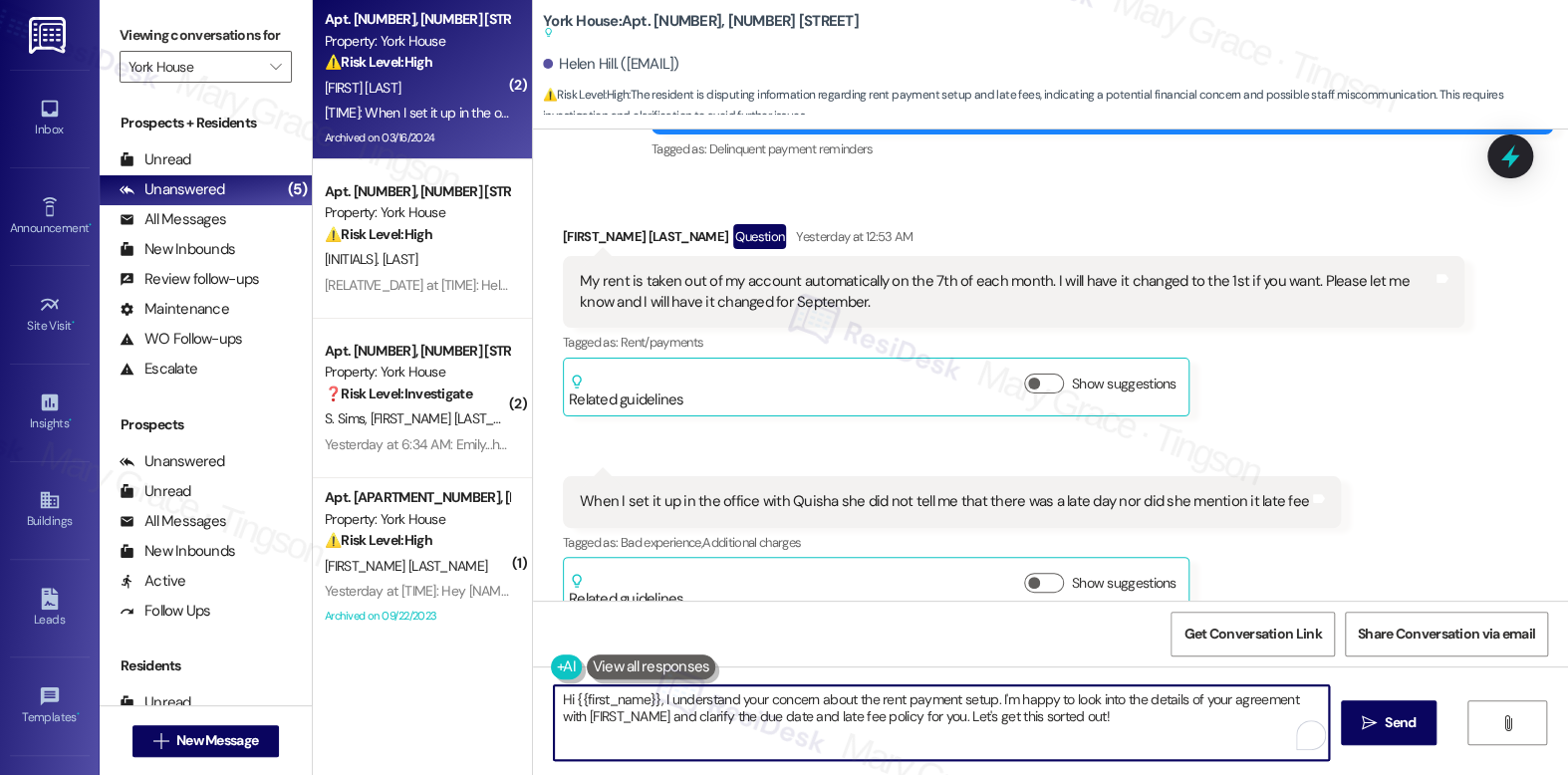 click on "Hi {{first_name}}, I understand your concern about the rent payment setup. I'm happy to look into the details of your agreement with Quisha and clarify the due date and late fee policy for you. Let's get this sorted out!" at bounding box center [940, 722] 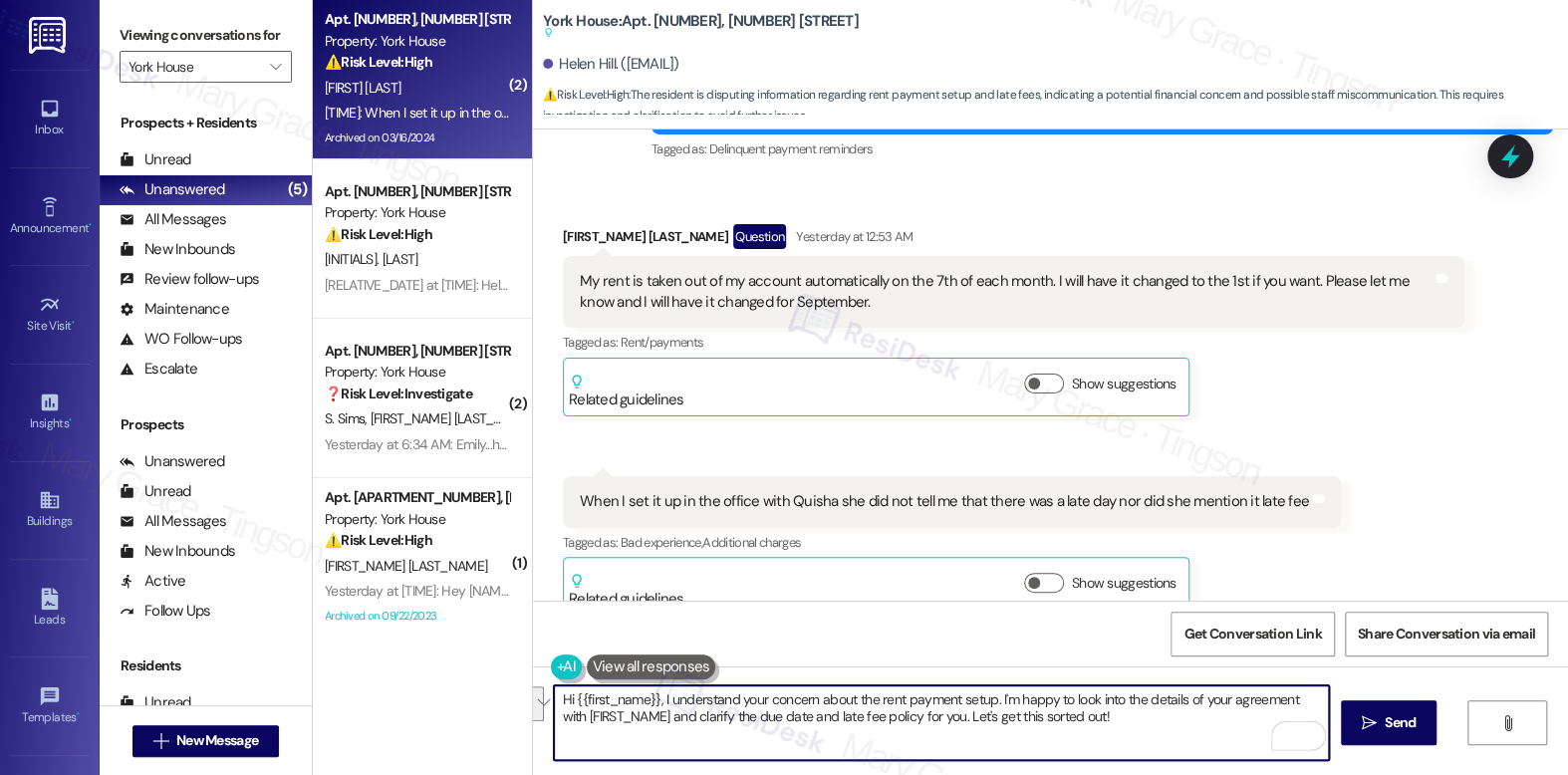 drag, startPoint x: 1042, startPoint y: 718, endPoint x: 991, endPoint y: 705, distance: 52.63079 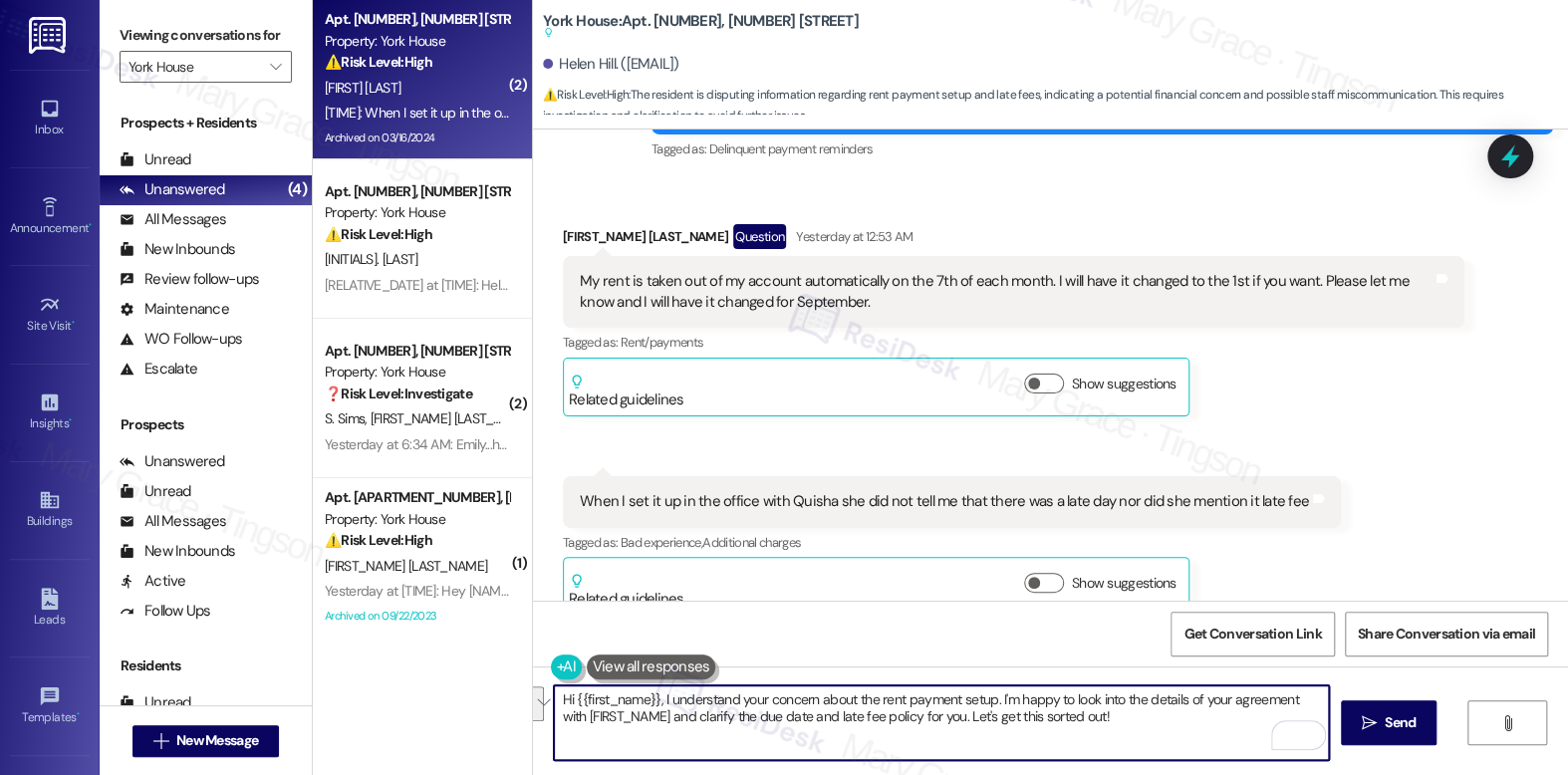 click on "My rent is taken out of my account automatically on the 7th of each month. I will have it changed to the 1st if you want. Please let me know and I will have it changed for September." at bounding box center (1006, 292) 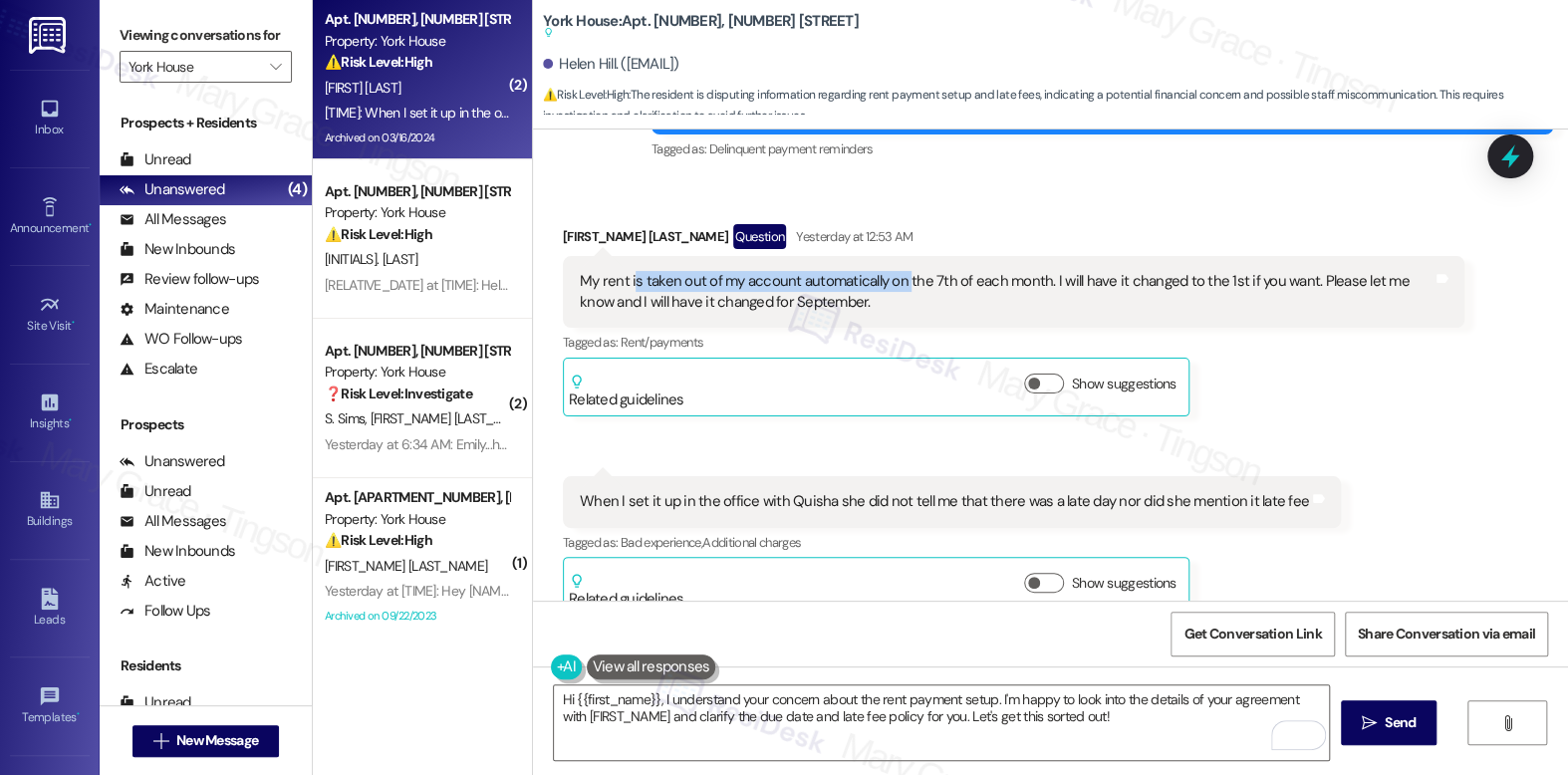drag, startPoint x: 624, startPoint y: 250, endPoint x: 893, endPoint y: 258, distance: 269.1189 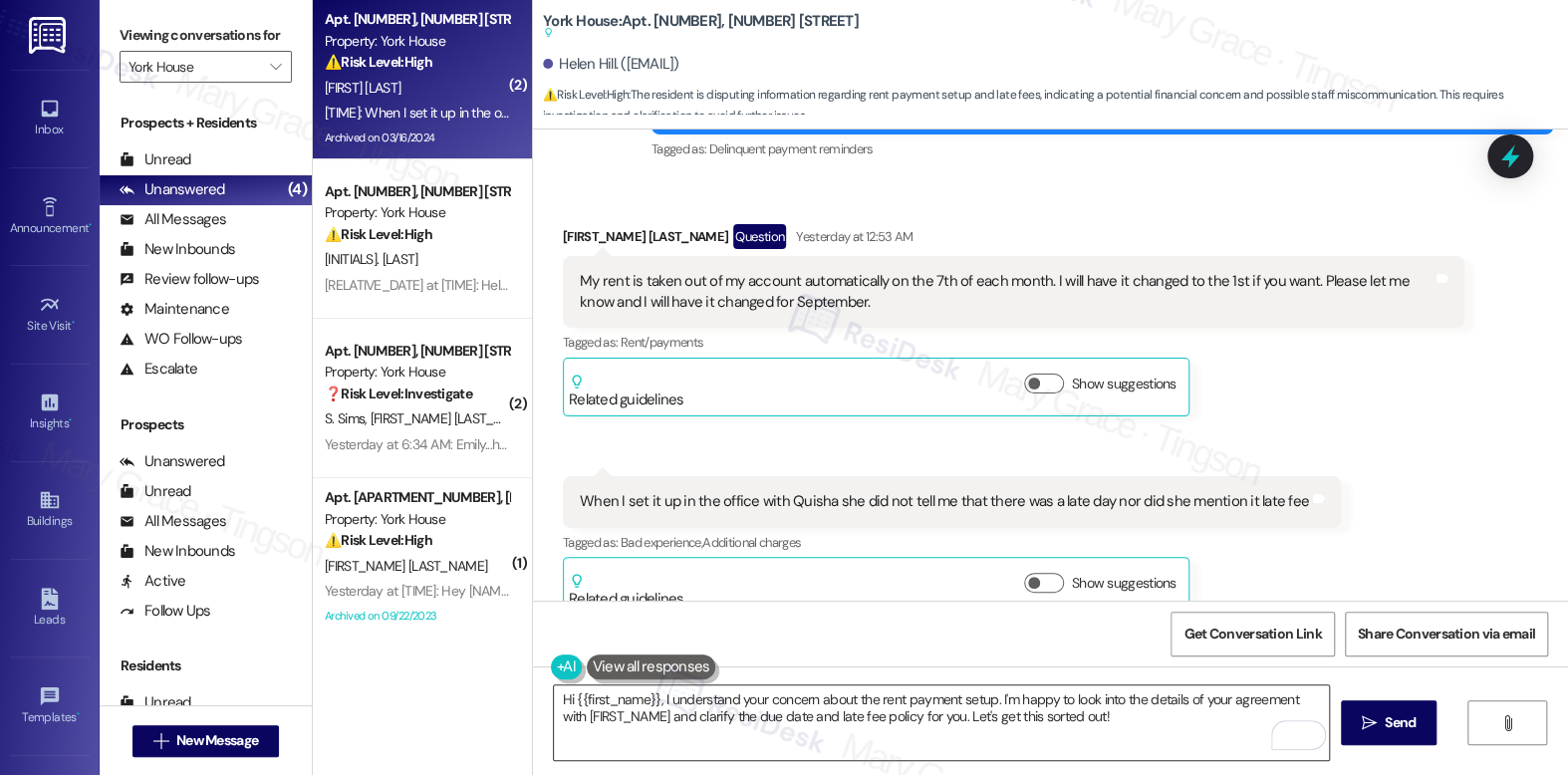 click on "Hi {{first_name}}, I understand your concern about the rent payment setup. I'm happy to look into the details of your agreement with Quisha and clarify the due date and late fee policy for you. Let's get this sorted out!" at bounding box center (940, 722) 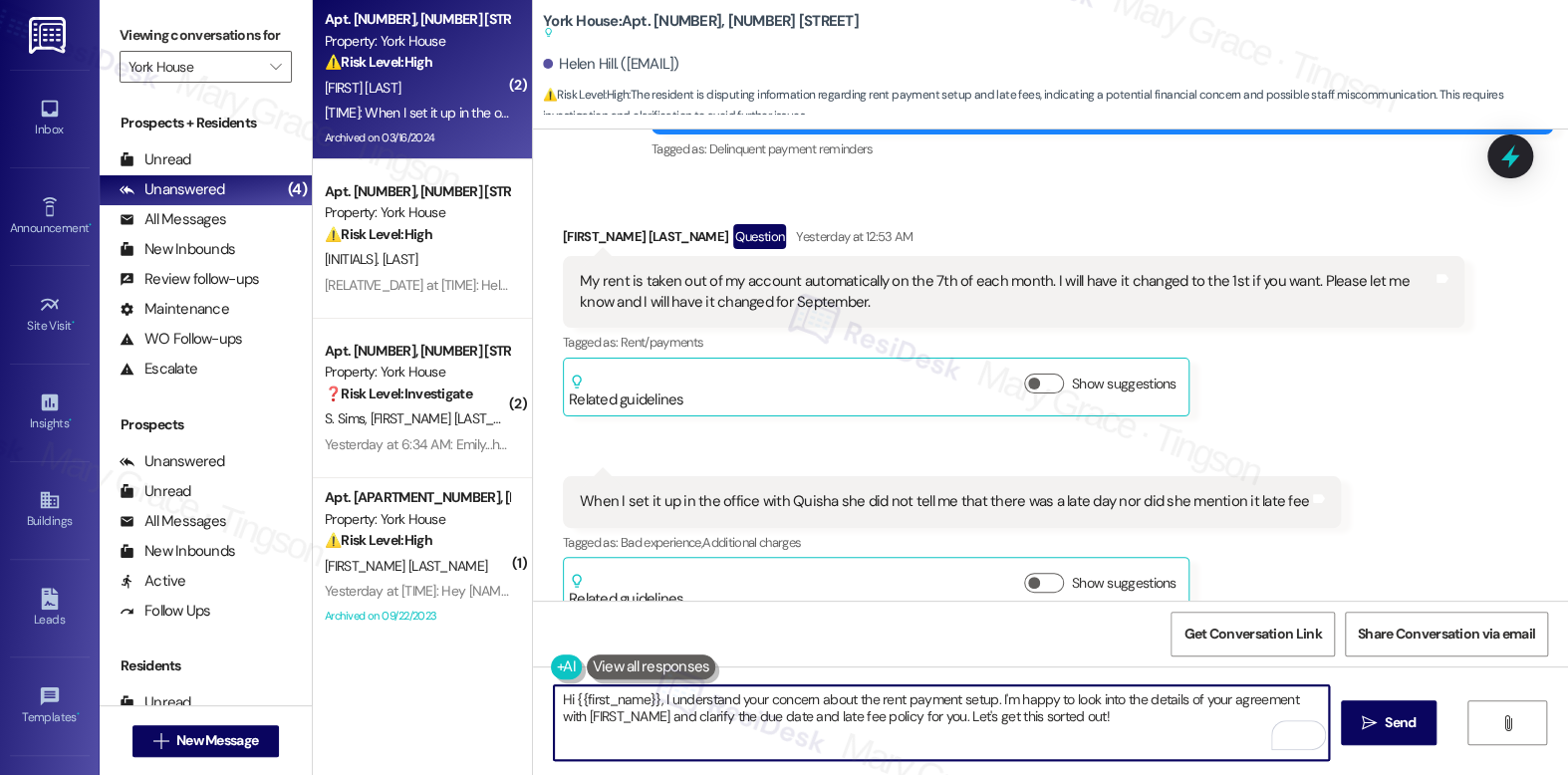 click on "Hi {{first_name}}, I understand your concern about the rent payment setup. I'm happy to look into the details of your agreement with Quisha and clarify the due date and late fee policy for you. Let's get this sorted out!" at bounding box center (940, 722) 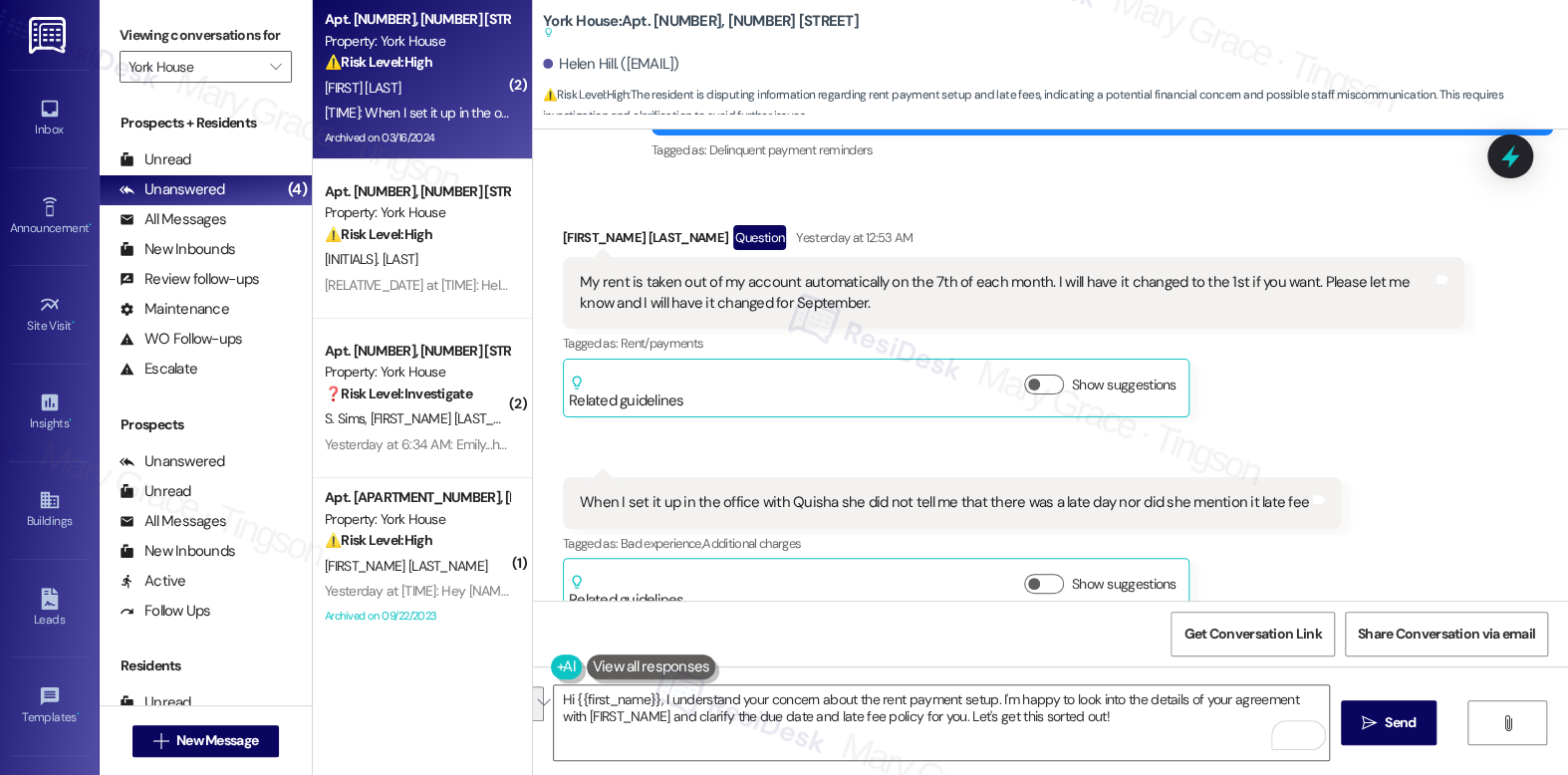 scroll, scrollTop: 33402, scrollLeft: 0, axis: vertical 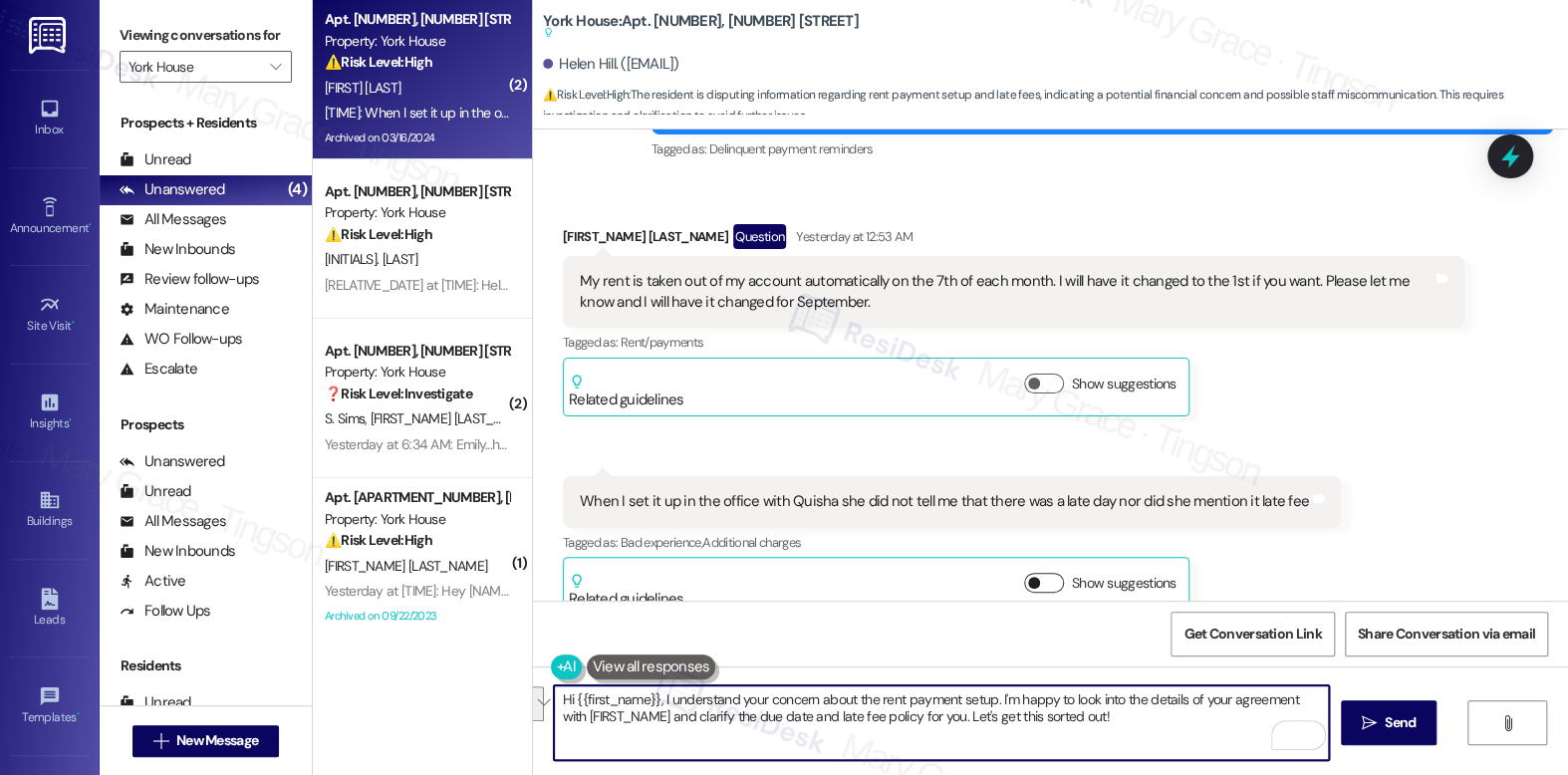 click on "Show suggestions" at bounding box center (1044, 583) 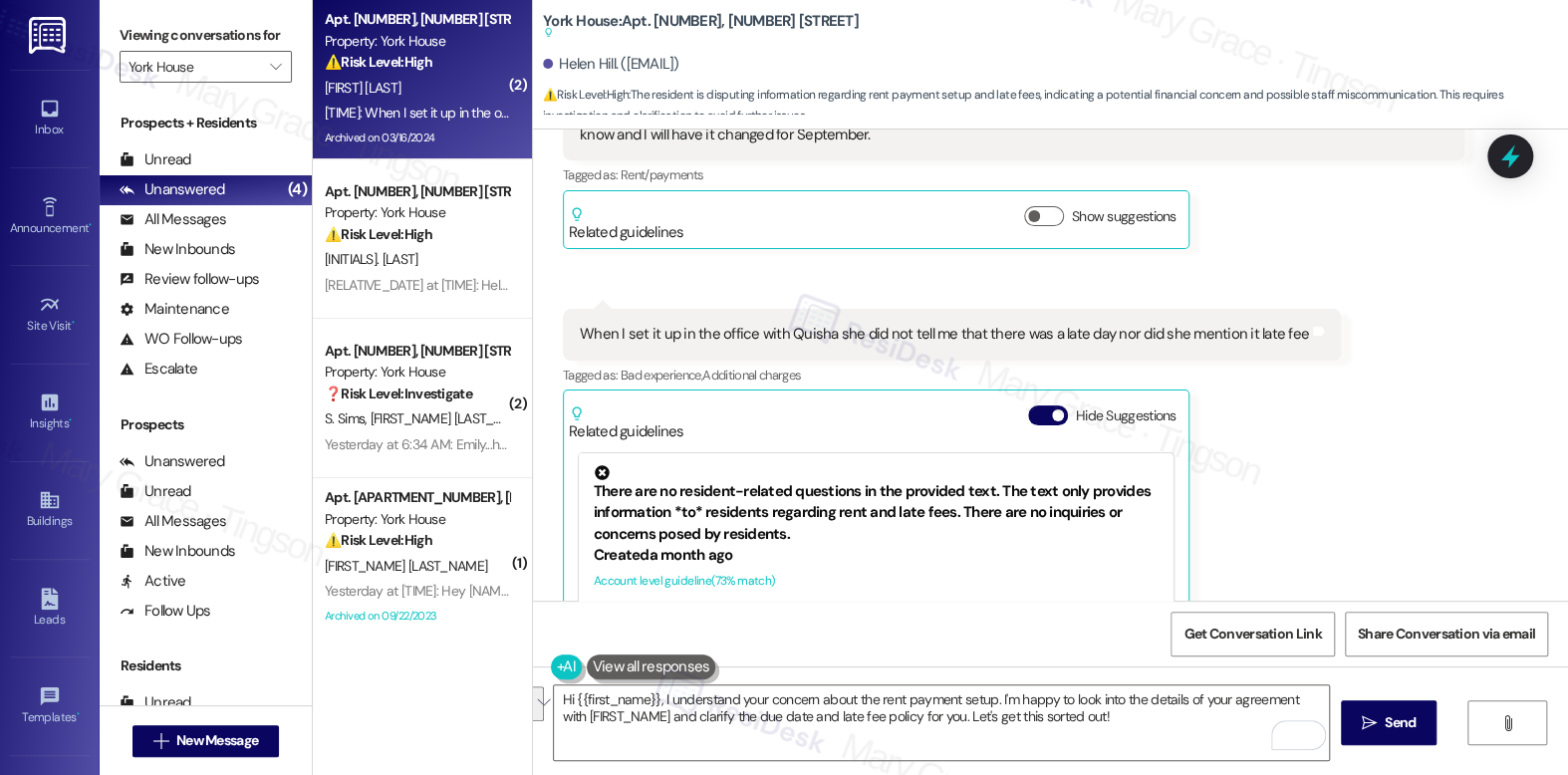 scroll, scrollTop: 33712, scrollLeft: 0, axis: vertical 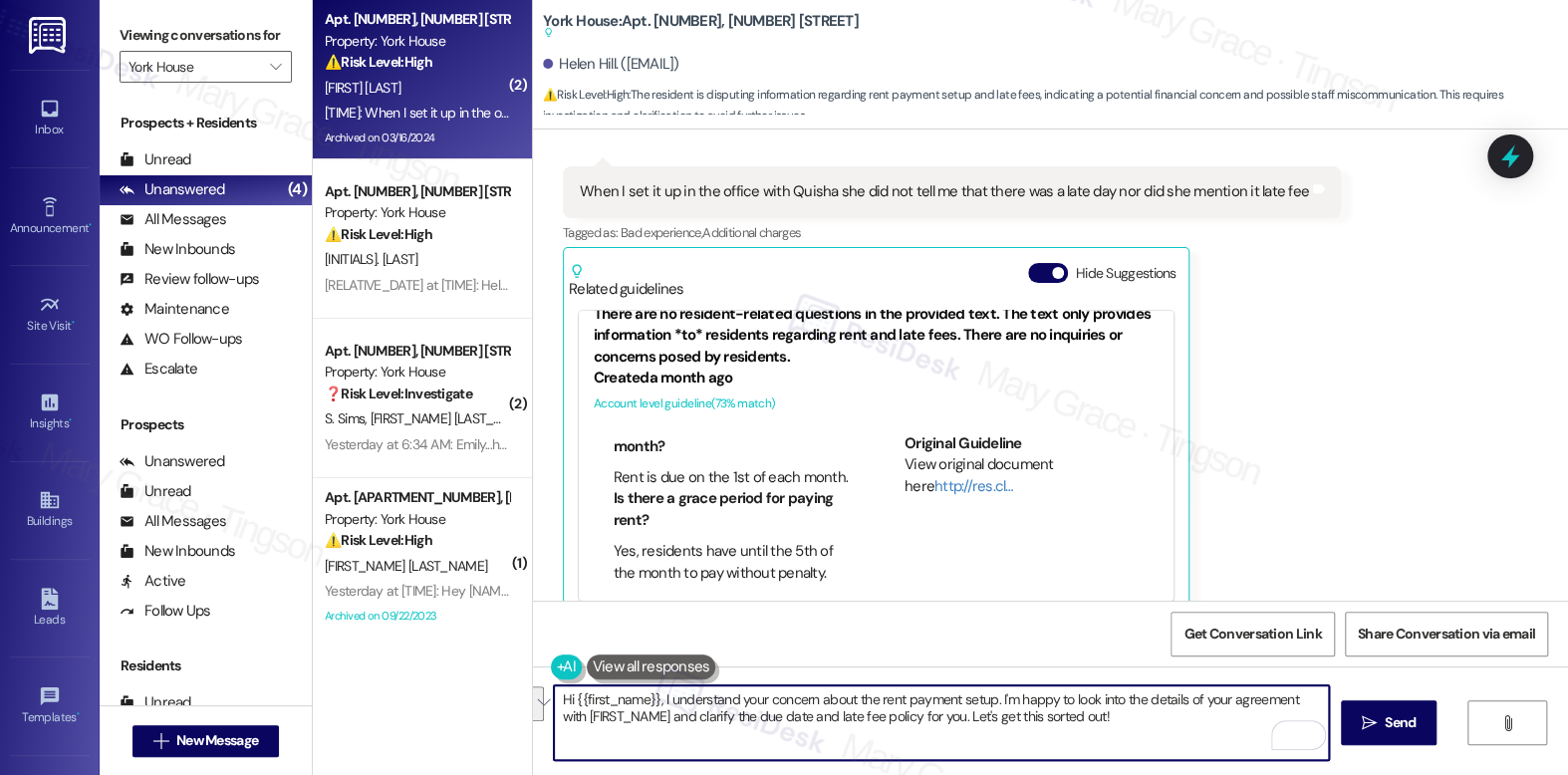 click on "Hi {{first_name}}, I understand your concern about the rent payment setup. I'm happy to look into the details of your agreement with Quisha and clarify the due date and late fee policy for you. Let's get this sorted out!" at bounding box center [940, 722] 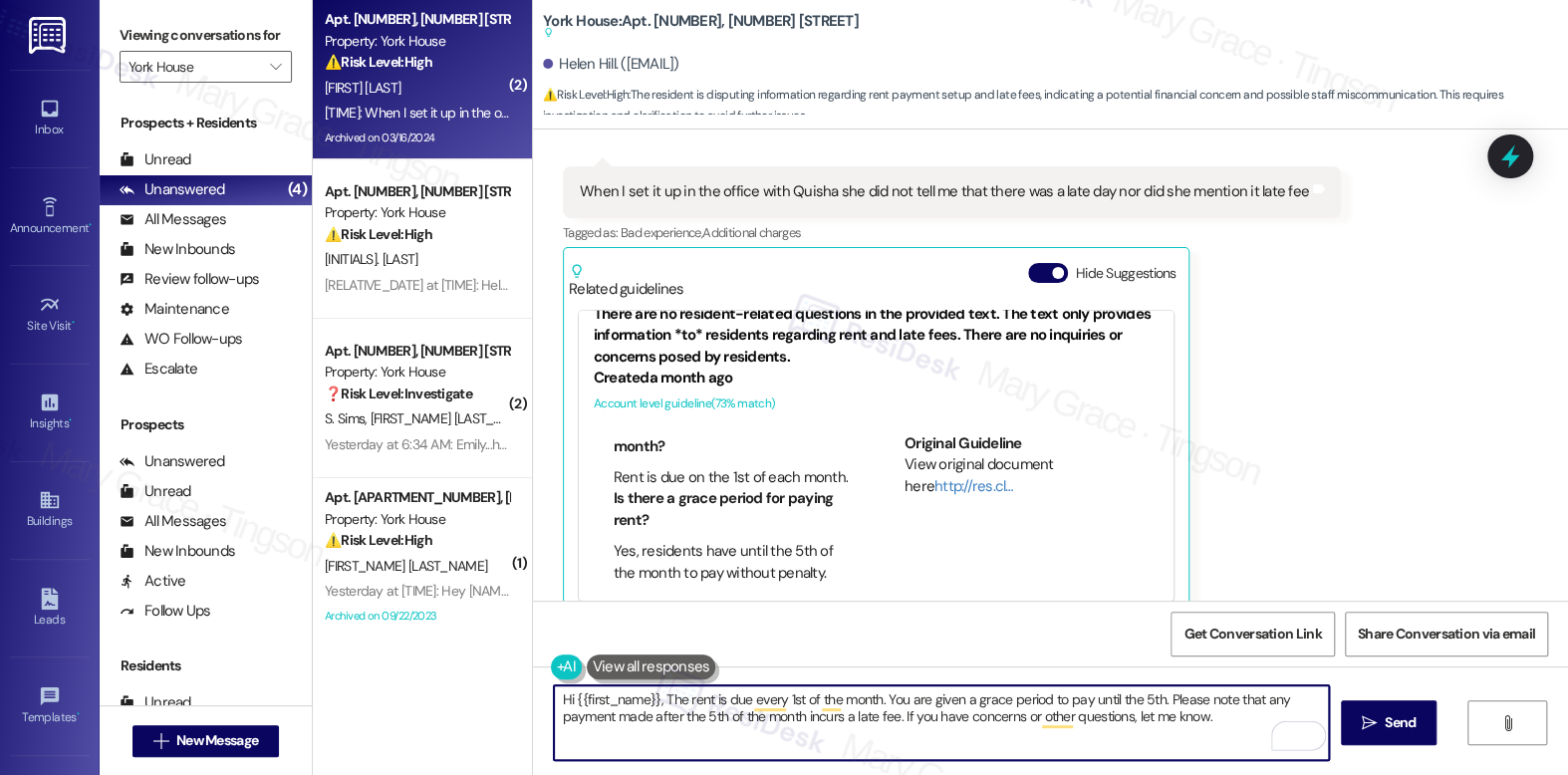 click on "Hi {{first_name}}, The rent is due every 1st of the month. You are given a grace period to pay until the 5th. Please note that any payment made after the 5th of the month incurs a late fee. If you have concerns or other questions, let me know." at bounding box center [940, 722] 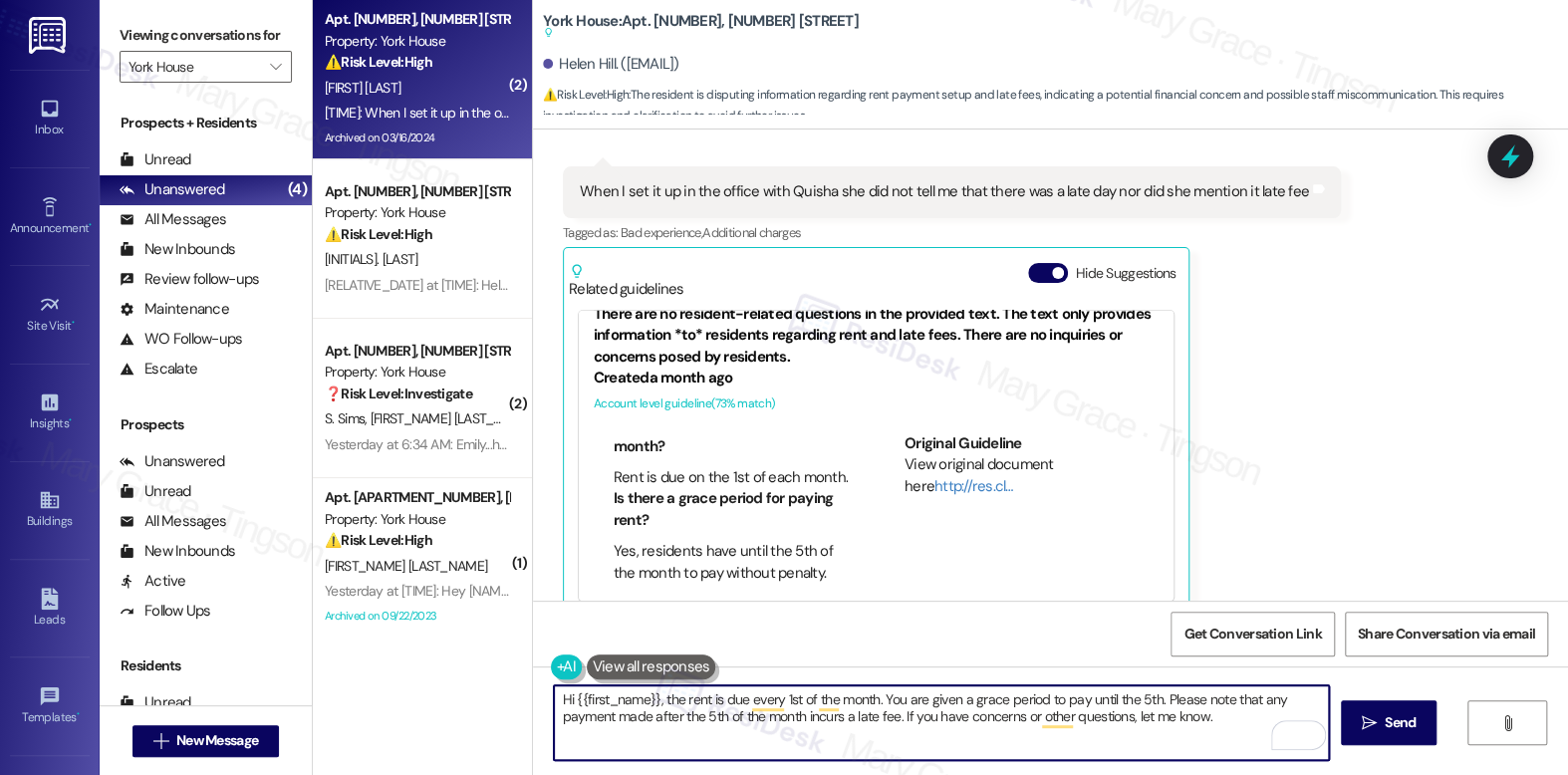 click on "Hi {{first_name}}, the rent is due every 1st of the month. You are given a grace period to pay until the 5th. Please note that any payment made after the 5th of the month incurs a late fee. If you have concerns or other questions, let me know." at bounding box center (940, 722) 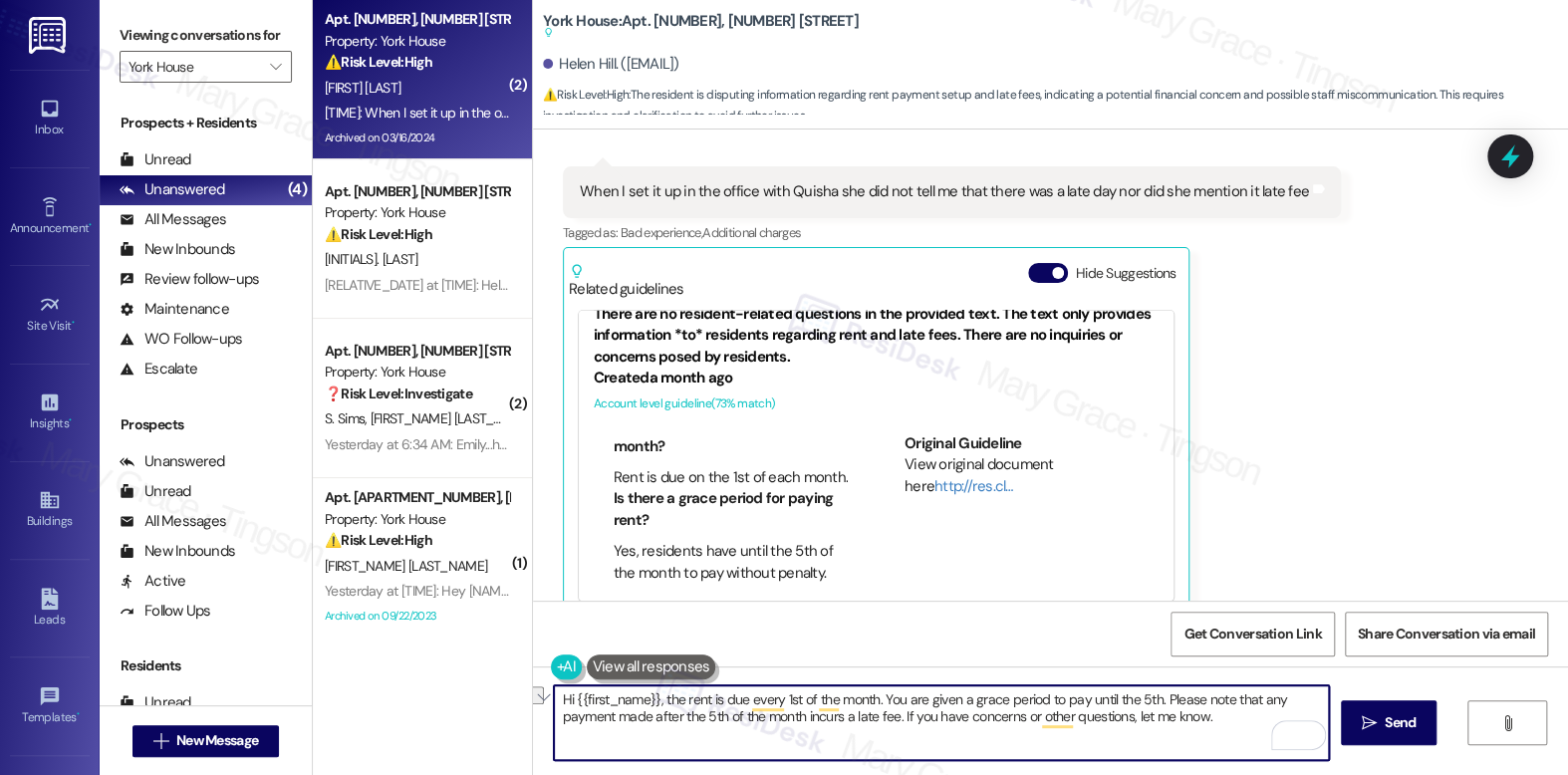 drag, startPoint x: 1170, startPoint y: 721, endPoint x: 892, endPoint y: 721, distance: 278 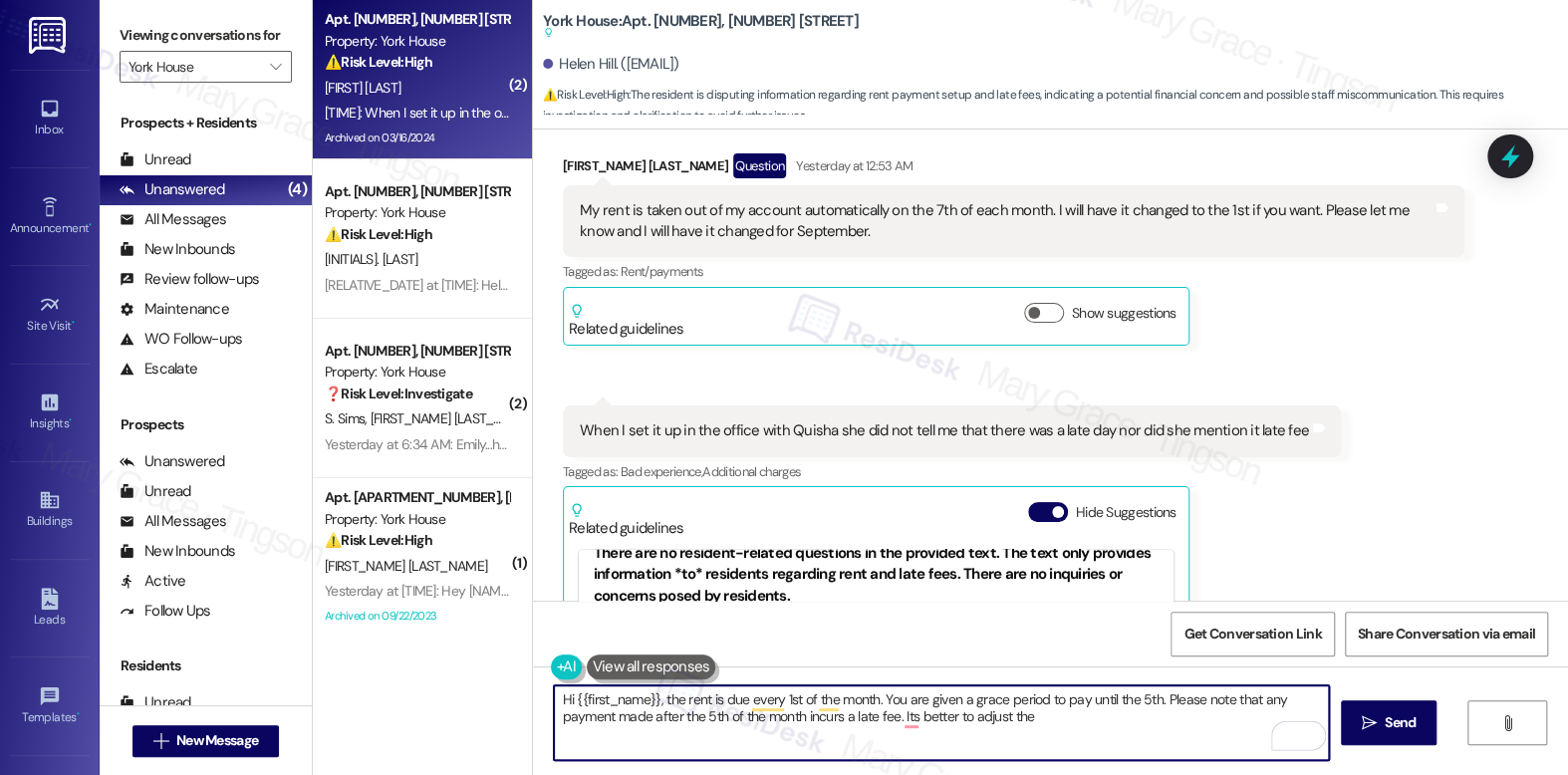 scroll, scrollTop: 33341, scrollLeft: 0, axis: vertical 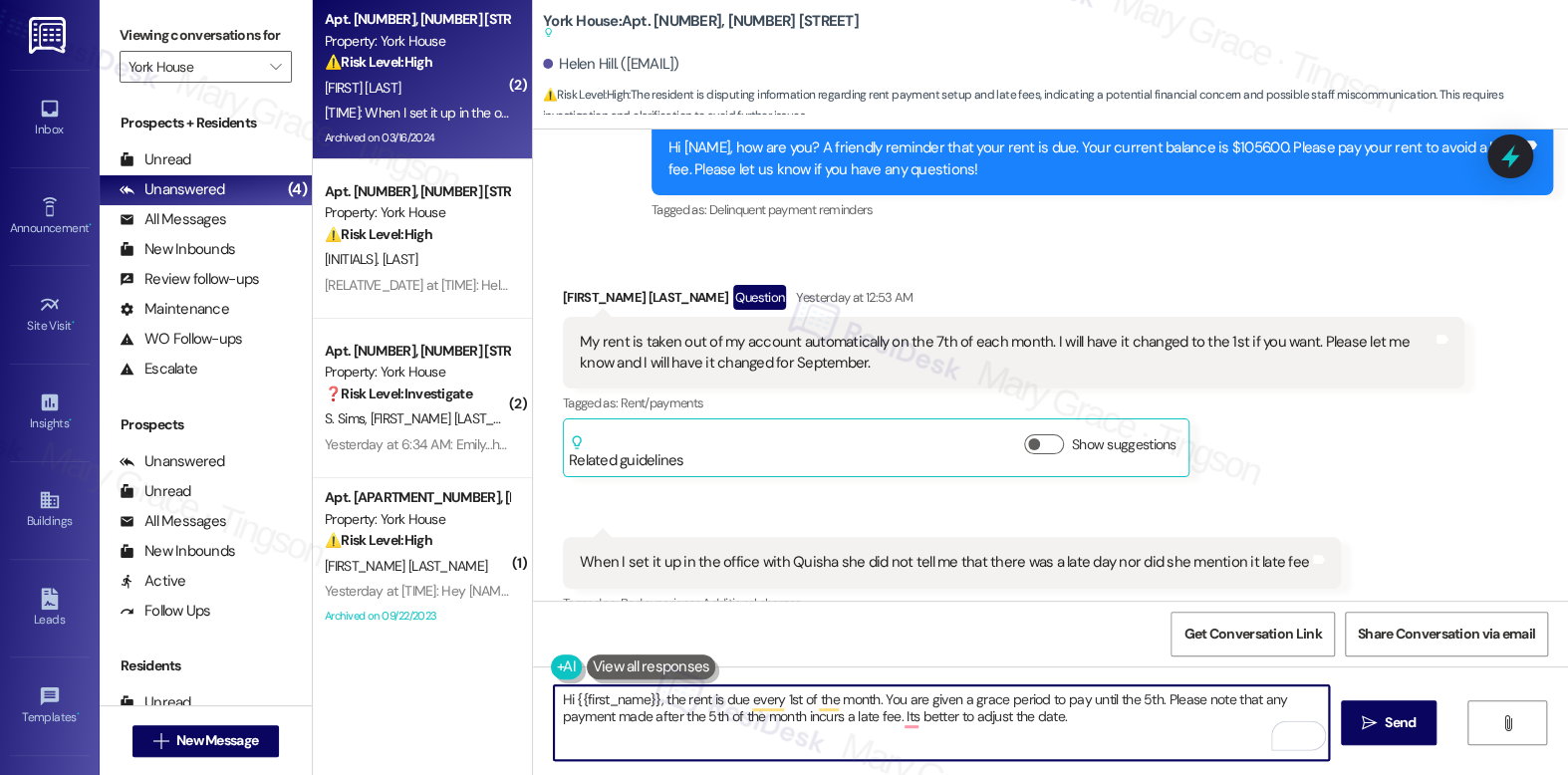 click on "Helen Hill Question Yesterday at 12:53 AM" at bounding box center (1013, 301) 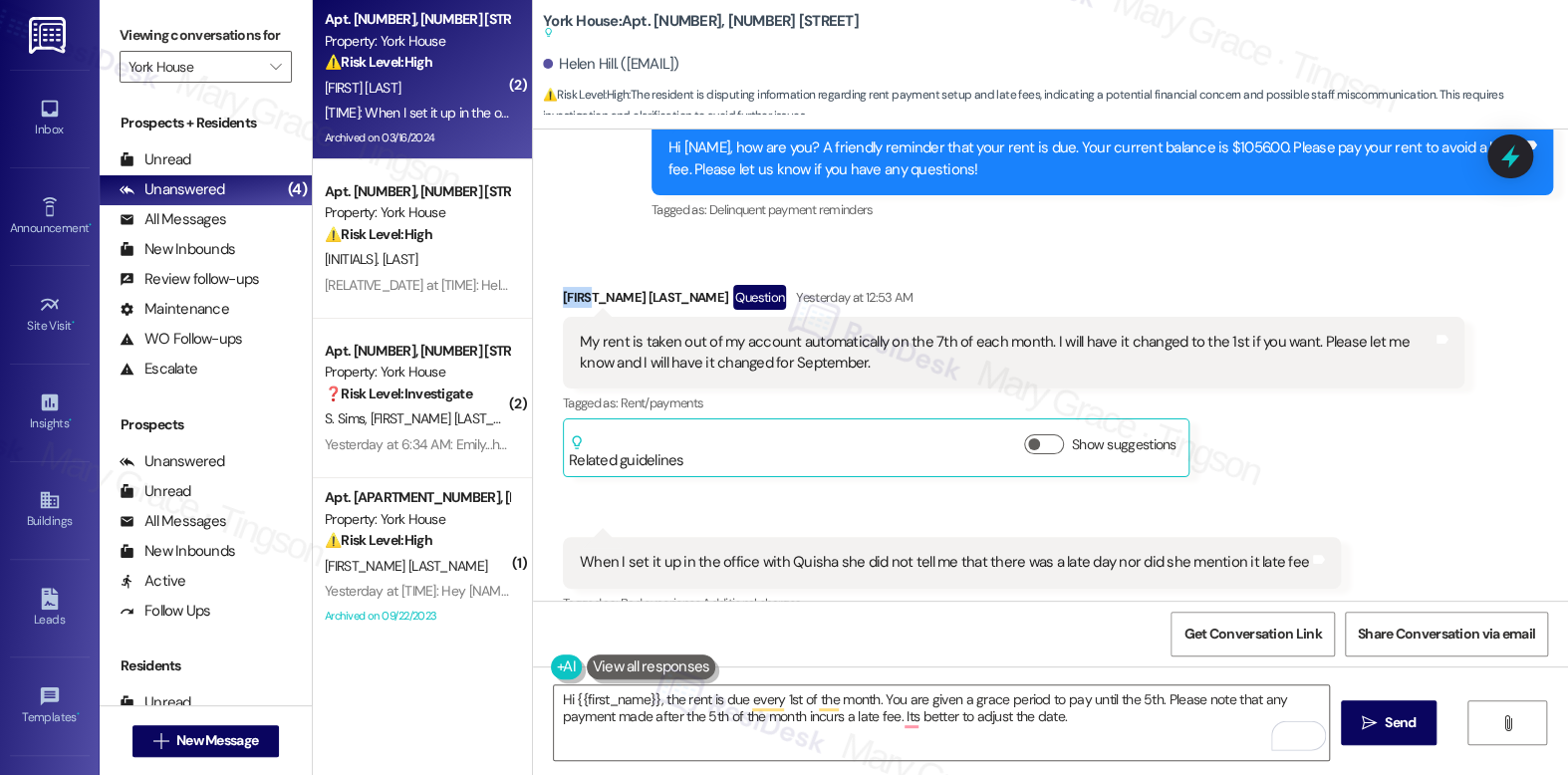 click on "Helen Hill Question Yesterday at 12:53 AM" at bounding box center (1013, 301) 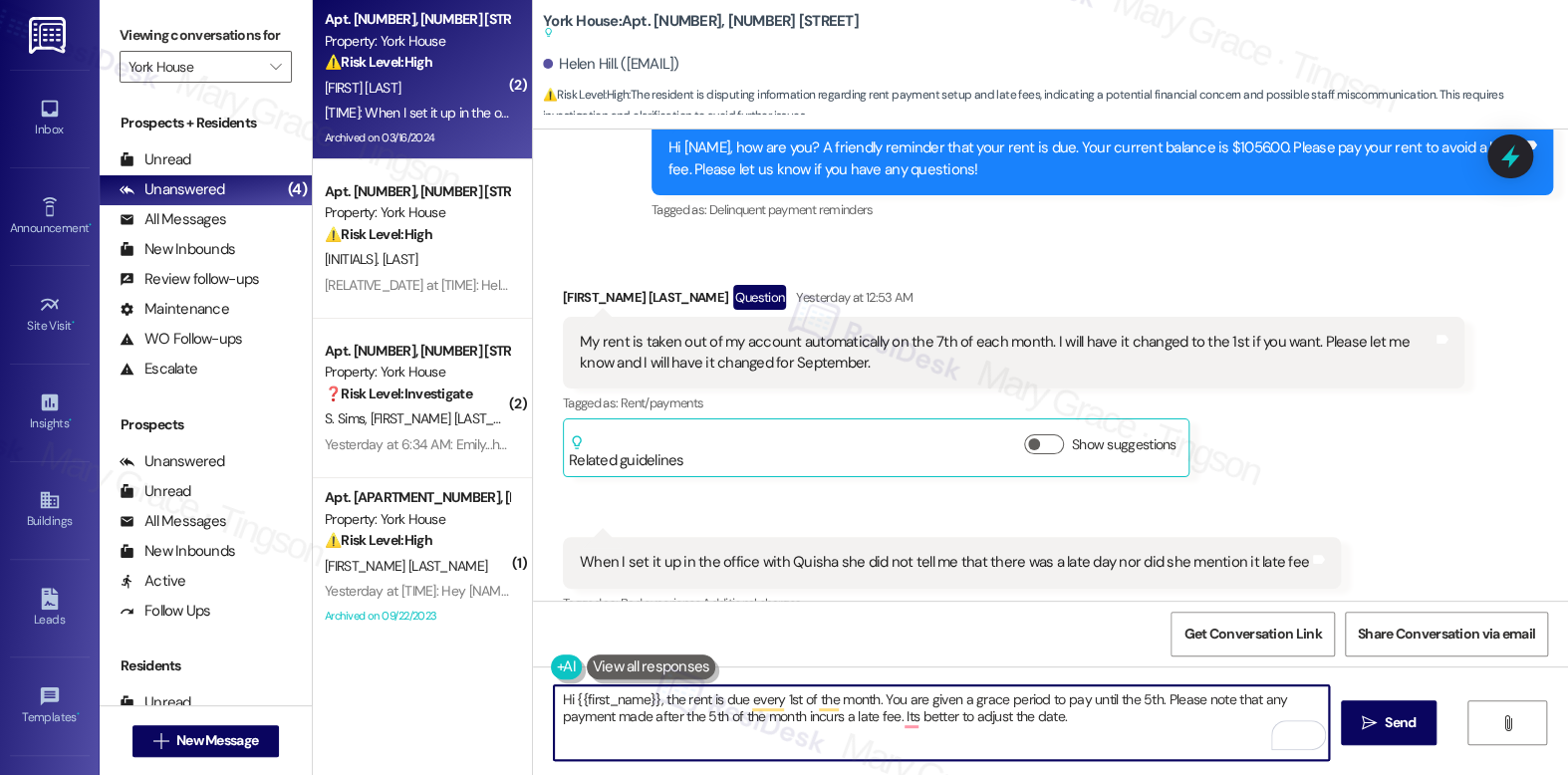 drag, startPoint x: 564, startPoint y: 699, endPoint x: 647, endPoint y: 699, distance: 83 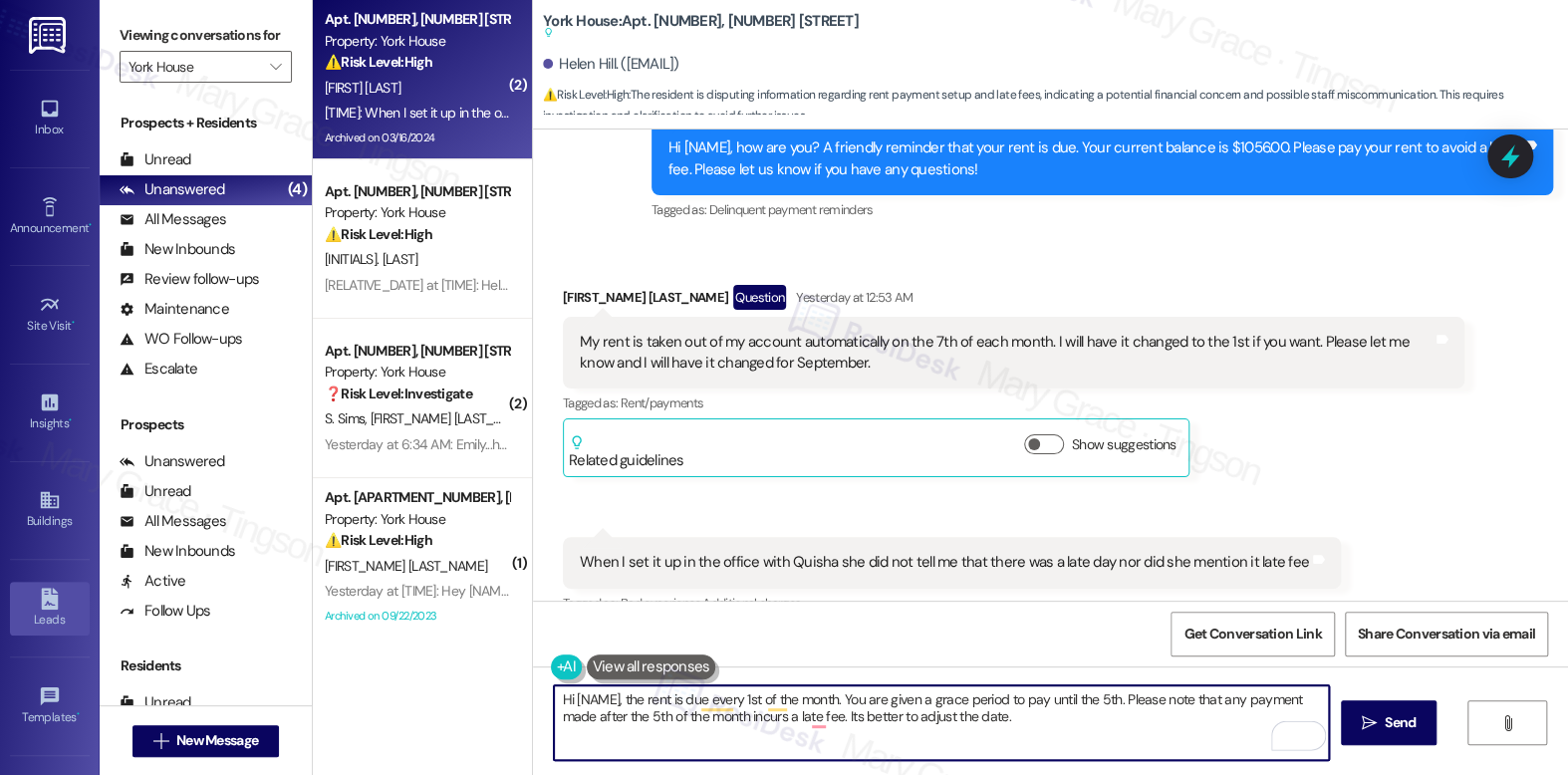 type on "Hi Helen, the rent is due every 1st of the month. You are given a grace period to pay until the 5th. Please note that any payment made after the 5th of the month incurs a late fee. Its better to adjust the date." 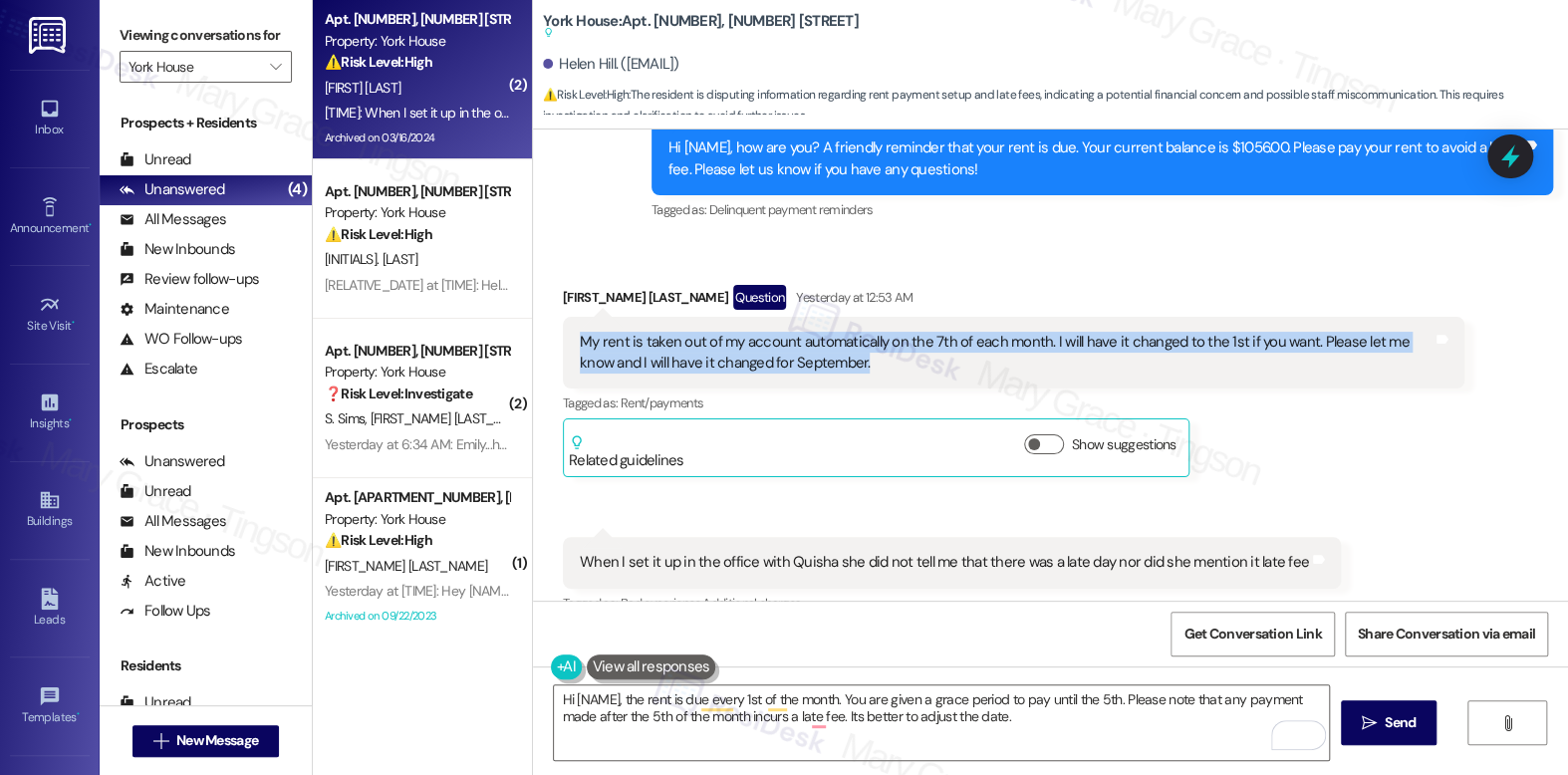 drag, startPoint x: 569, startPoint y: 312, endPoint x: 827, endPoint y: 341, distance: 259.6247 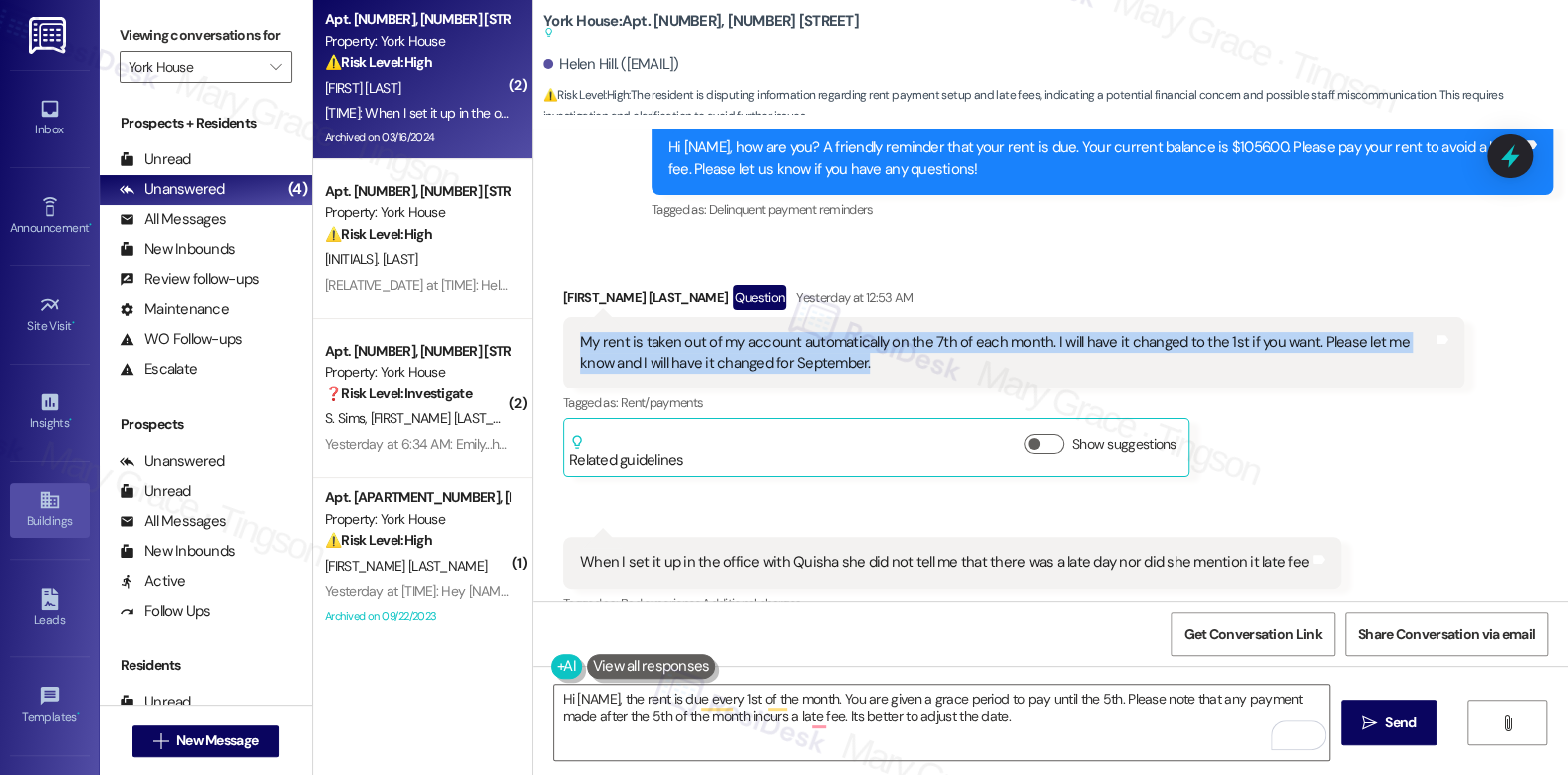 copy on "My rent is taken out of my account automatically on the 7th of each month. I will have it changed to the 1st if you want. Please let me know and I will have it changed for September." 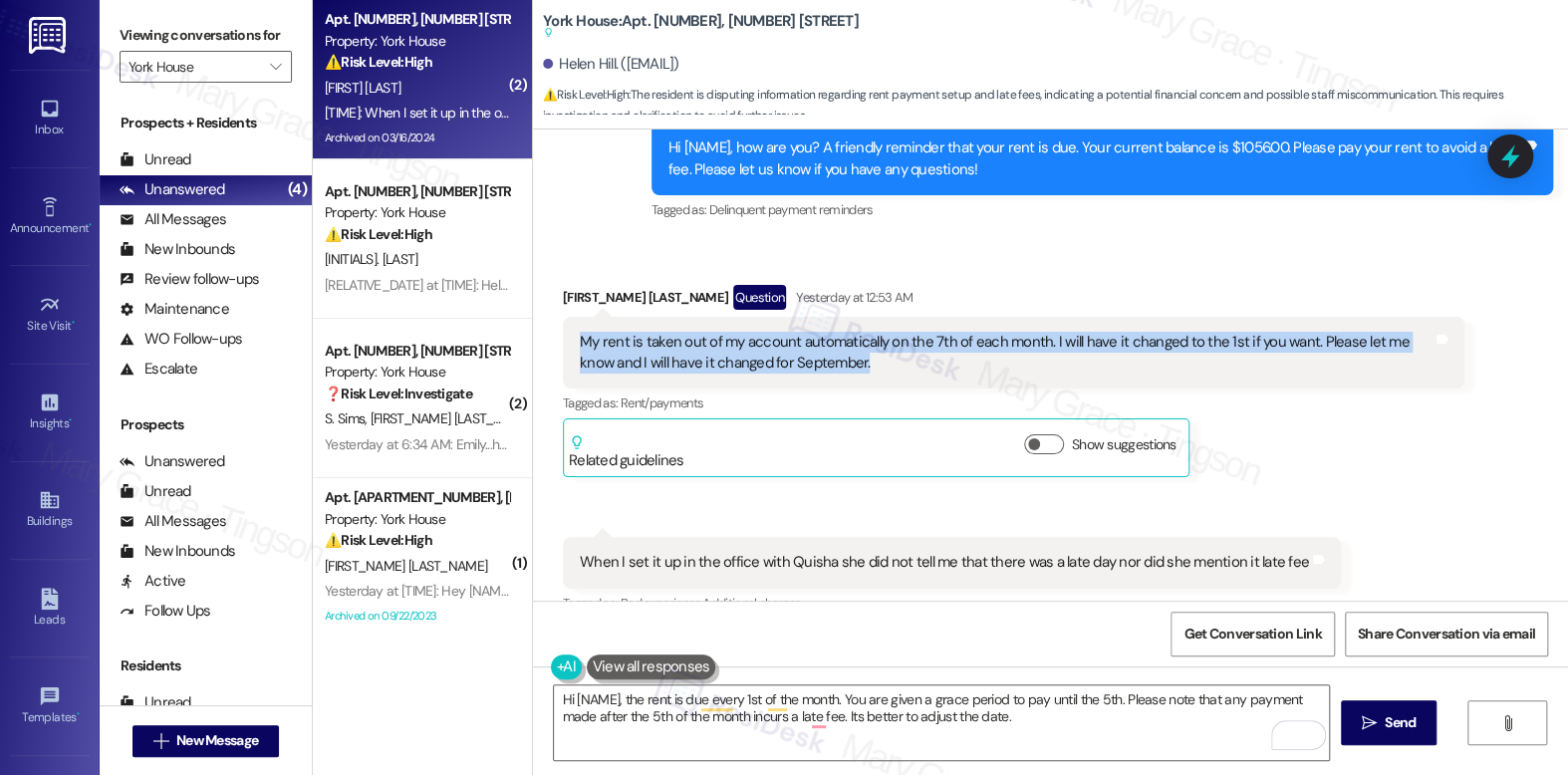 click on "When I set it up in the office with Quisha she did not tell me that there was a late day nor did she mention it late fee" at bounding box center [944, 562] 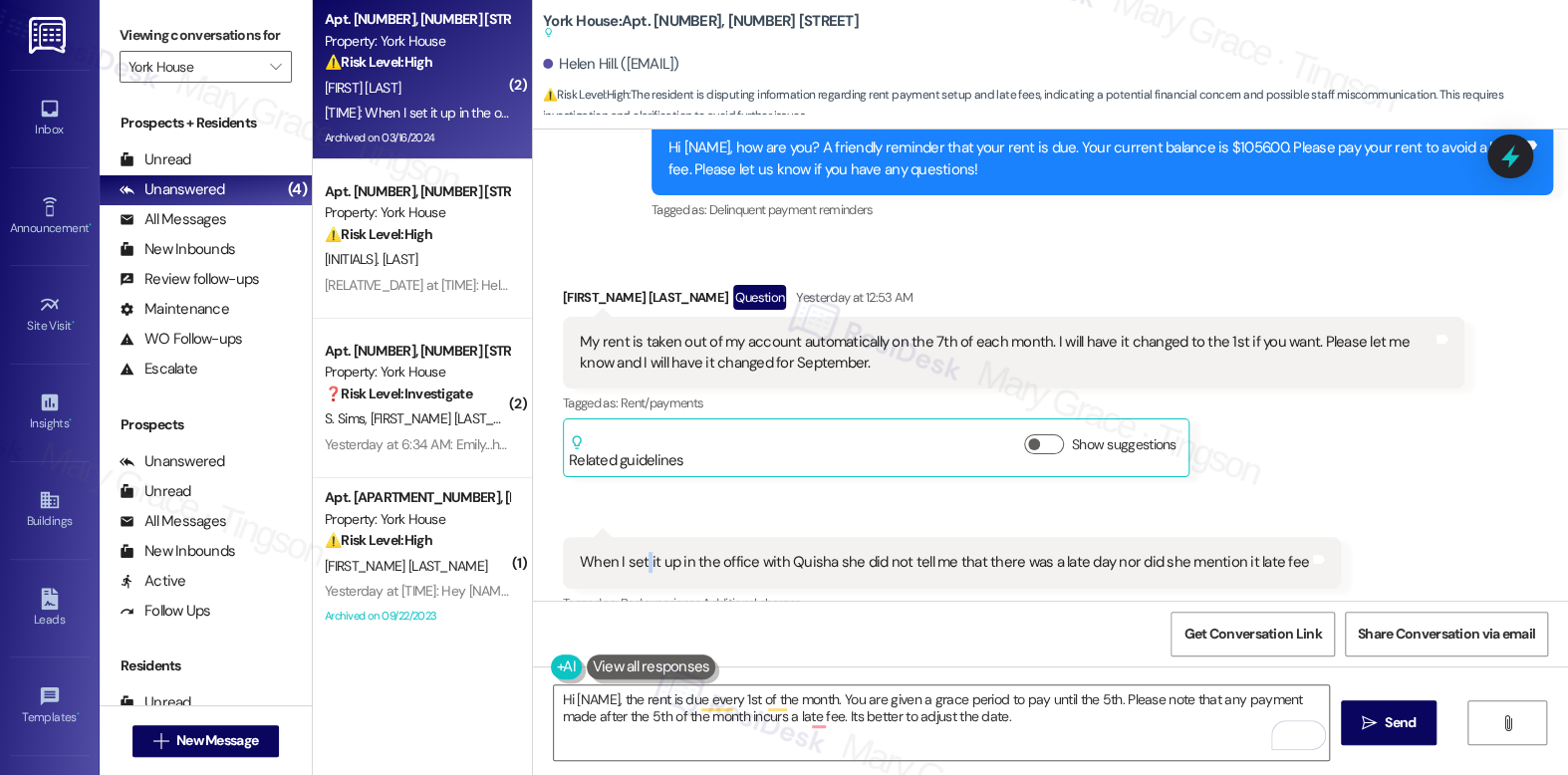 click on "When I set it up in the office with Quisha she did not tell me that there was a late day nor did she mention it late fee" at bounding box center (944, 562) 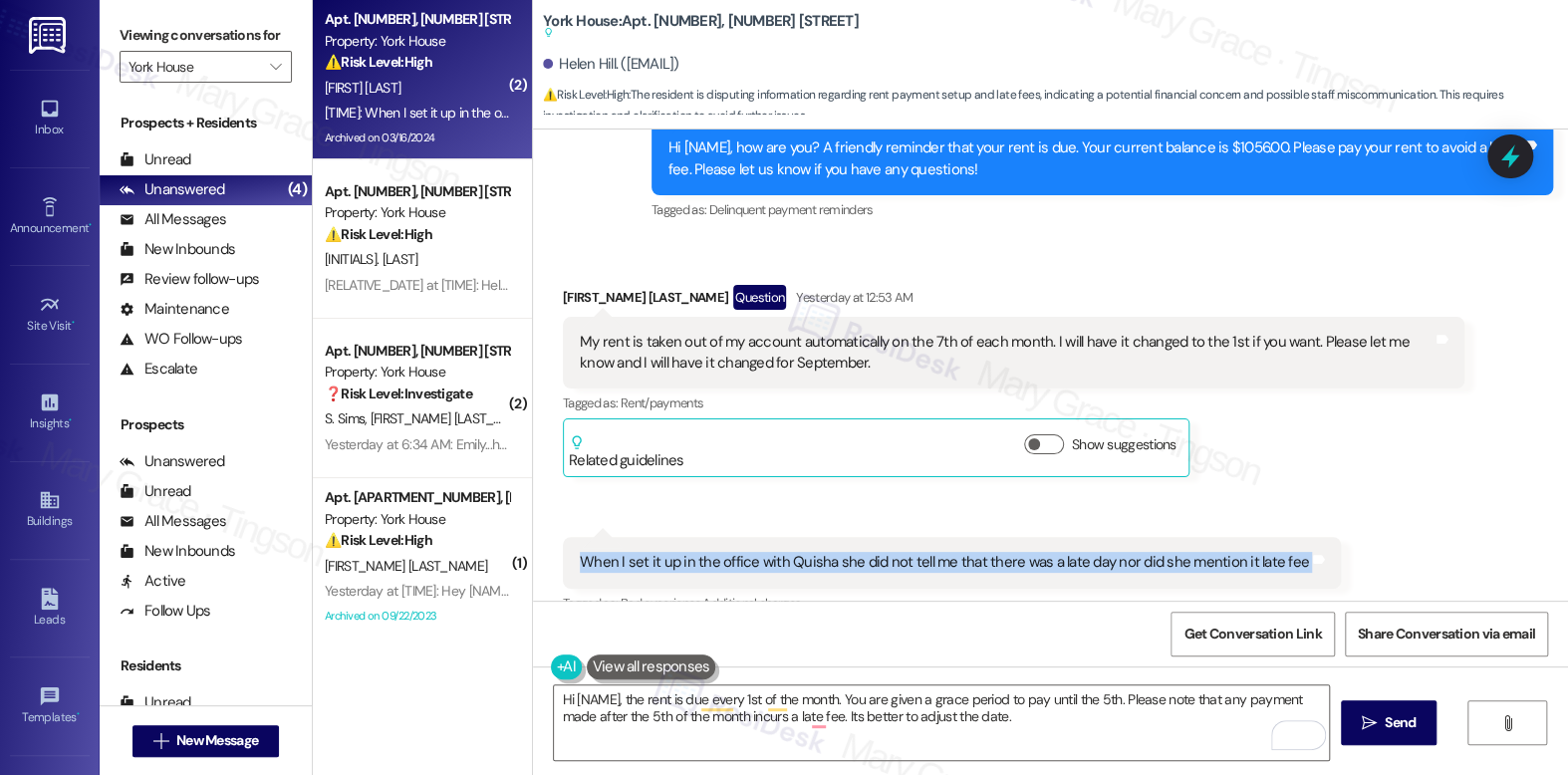 click on "When I set it up in the office with Quisha she did not tell me that there was a late day nor did she mention it late fee" at bounding box center [944, 562] 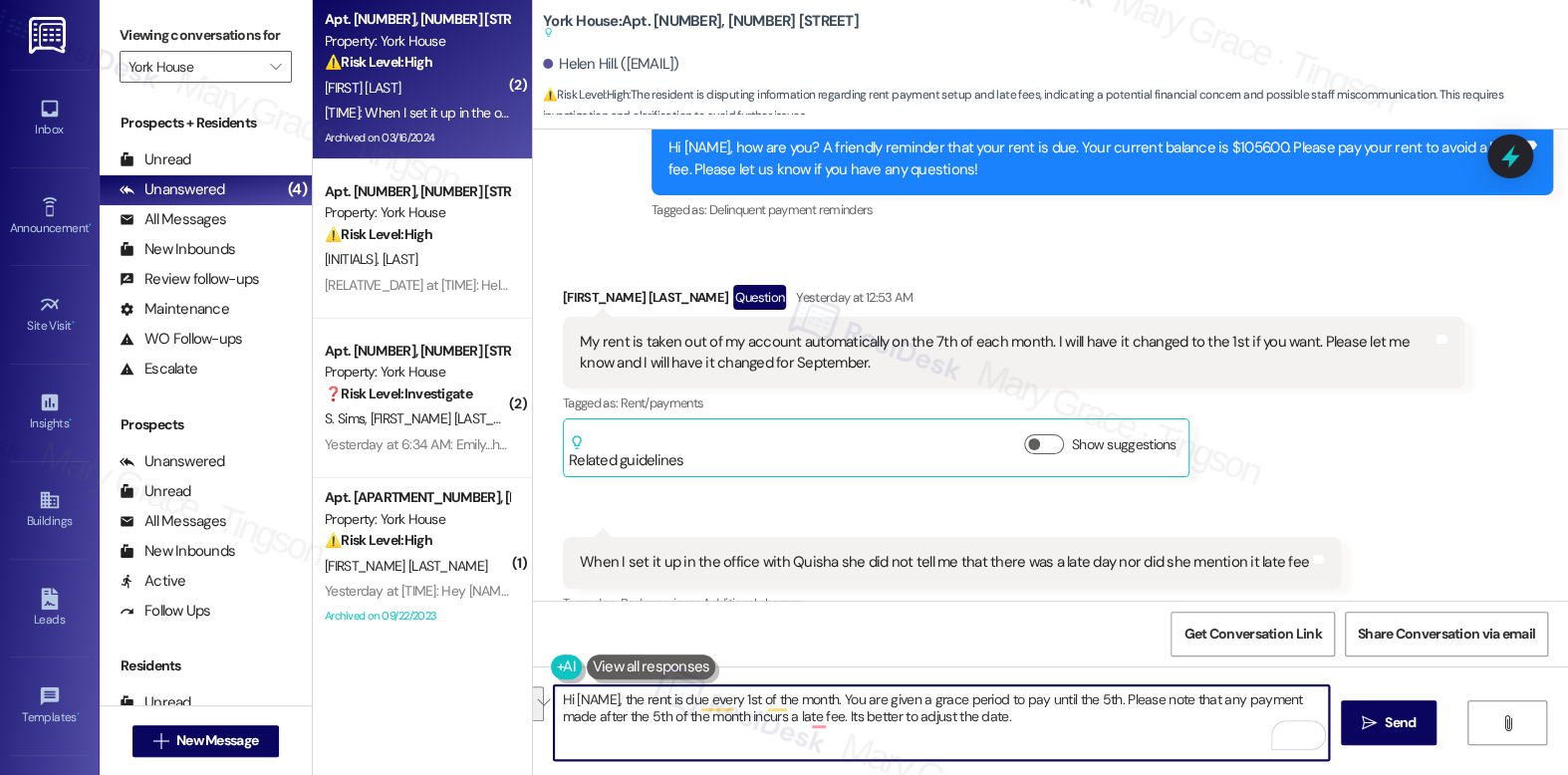 drag, startPoint x: 562, startPoint y: 700, endPoint x: 1020, endPoint y: 733, distance: 459.1873 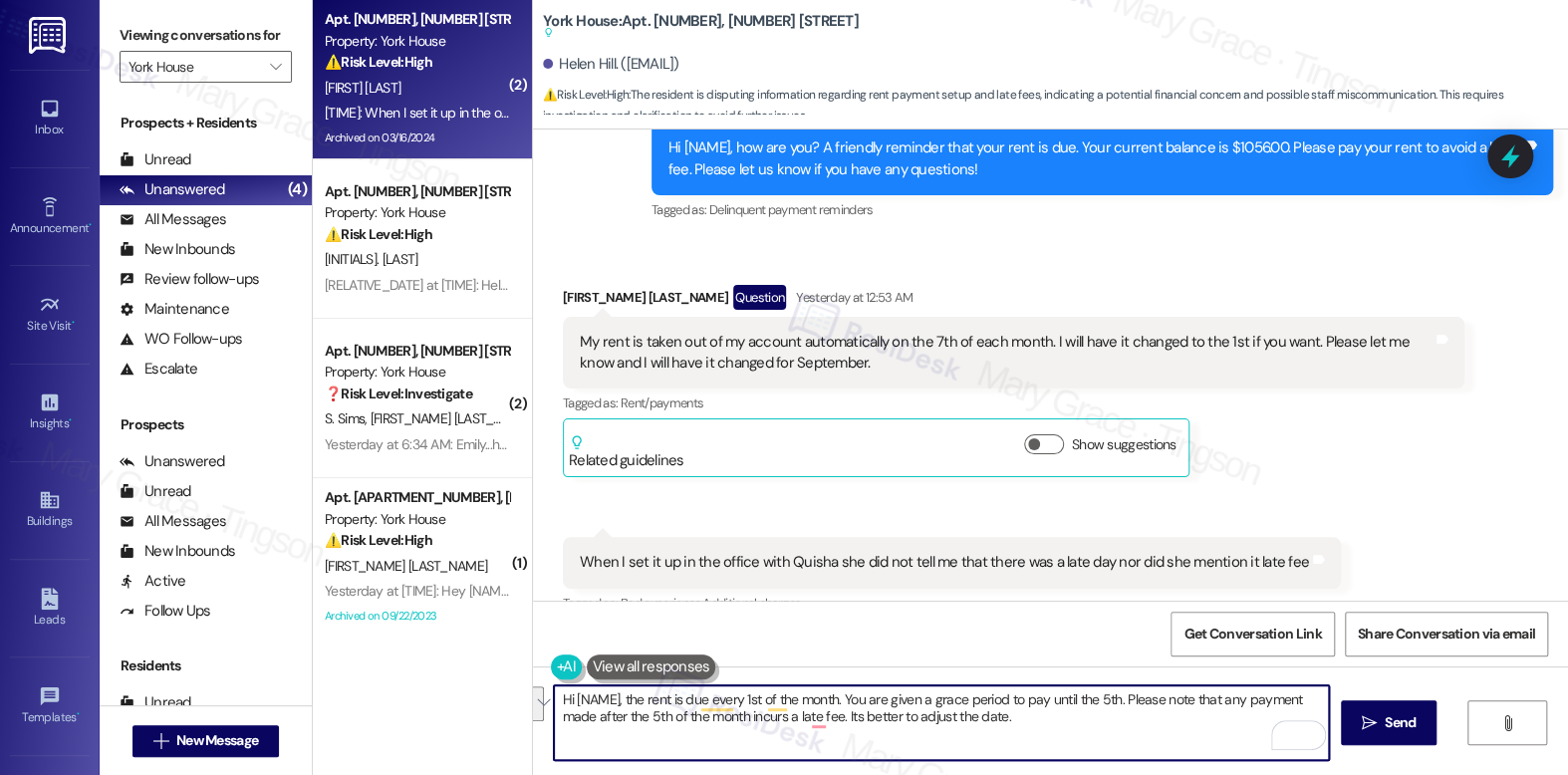 click on "Hi Helen, the rent is due every 1st of the month. You are given a grace period to pay until the 5th. Please note that any payment made after the 5th of the month incurs a late fee. Its better to adjust the date." at bounding box center (940, 722) 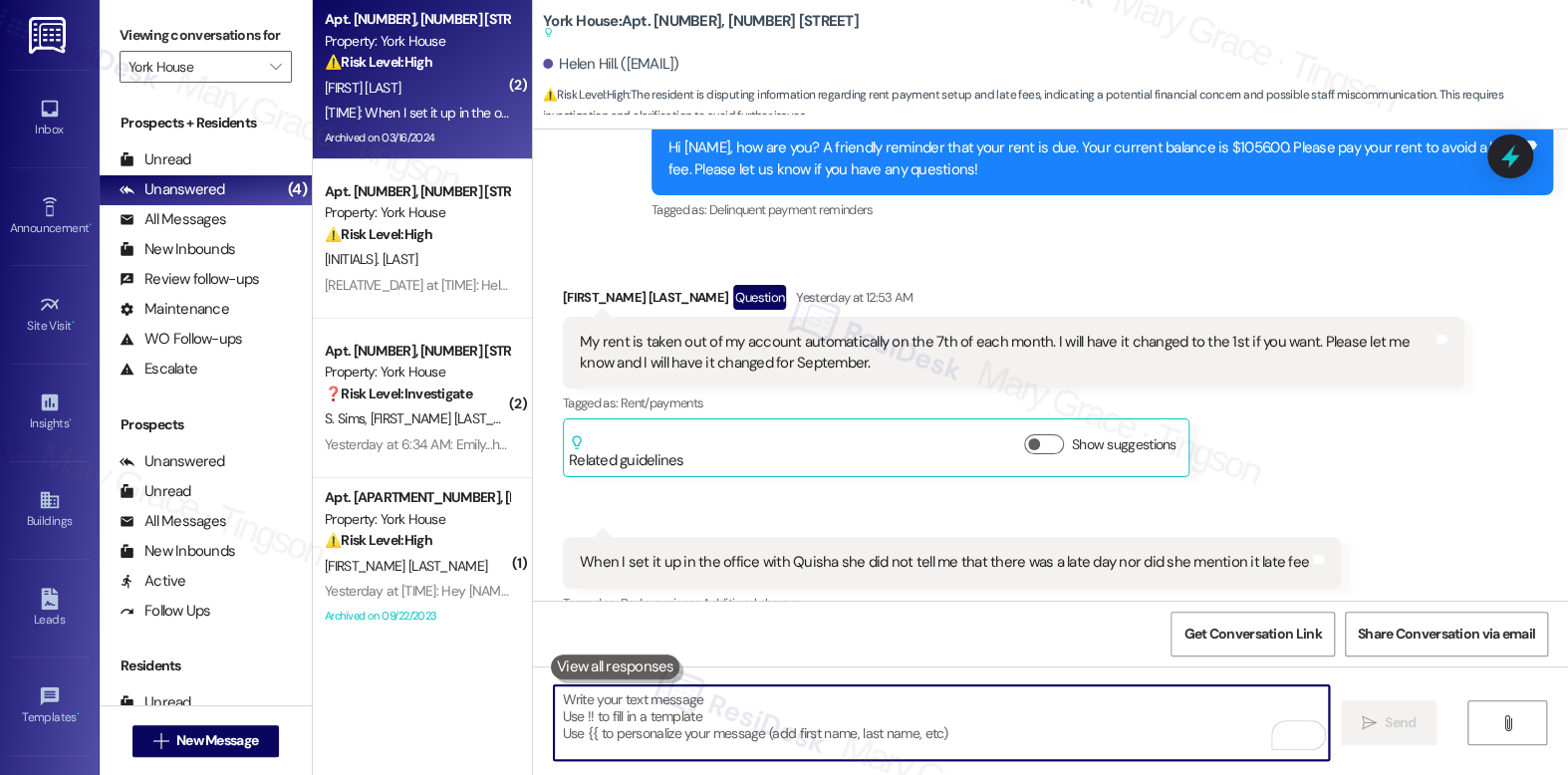paste on "Hi Helen, thank you for reaching out. Rent is due on the 1st of each month, and we offer a grace period through the 5th. Please note that any payments made after the 5th will incur a late fee. To avoid this in the future, it would be a good idea to adjust your automatic payment date to the 1st." 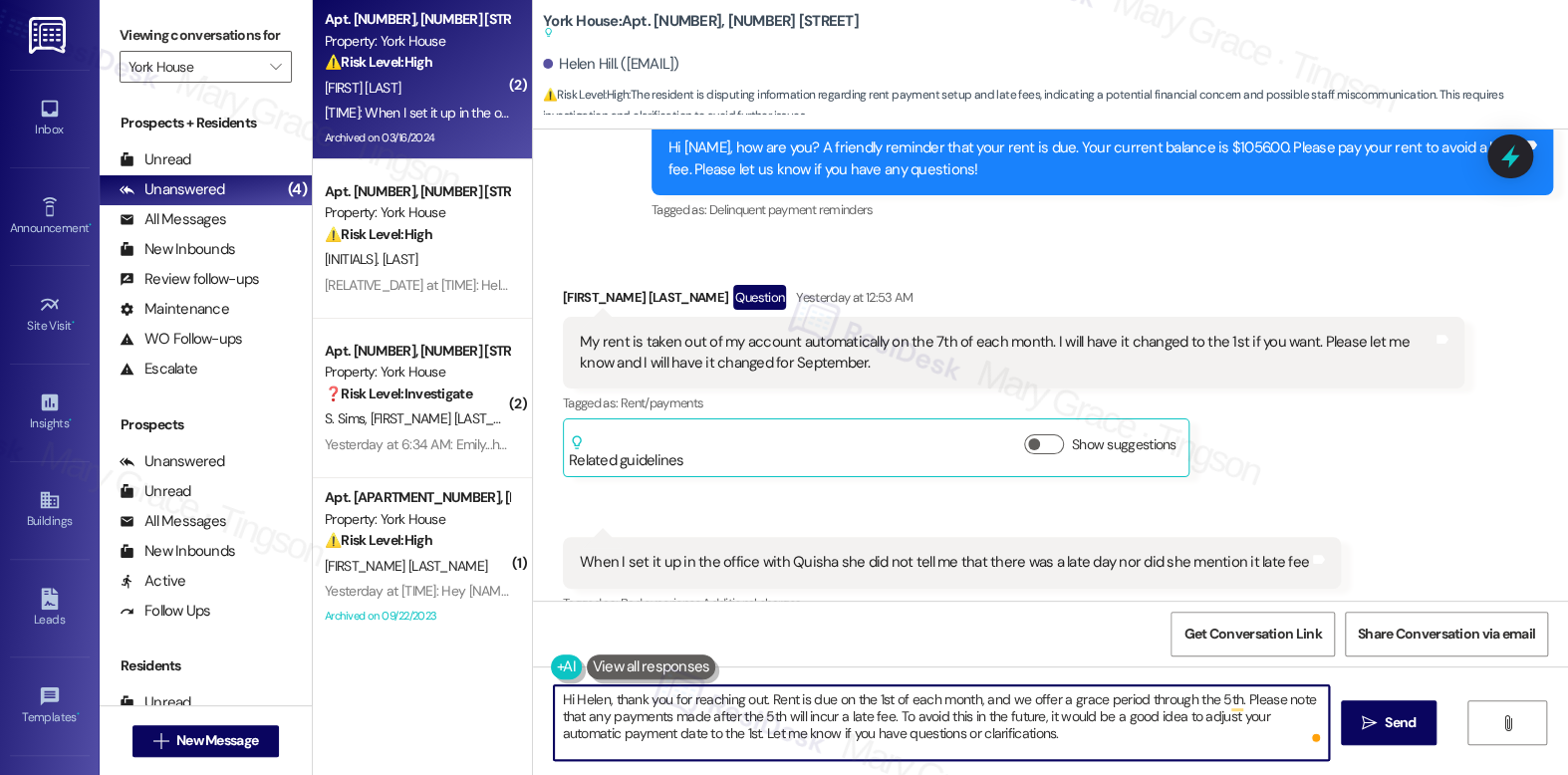 type on "Hi Helen, thank you for reaching out. Rent is due on the 1st of each month, and we offer a grace period through the 5th. Please note that any payments made after the 5th will incur a late fee. To avoid this in the future, it would be a good idea to adjust your automatic payment date to the 1st. Let me know if you have questions or clarifications." 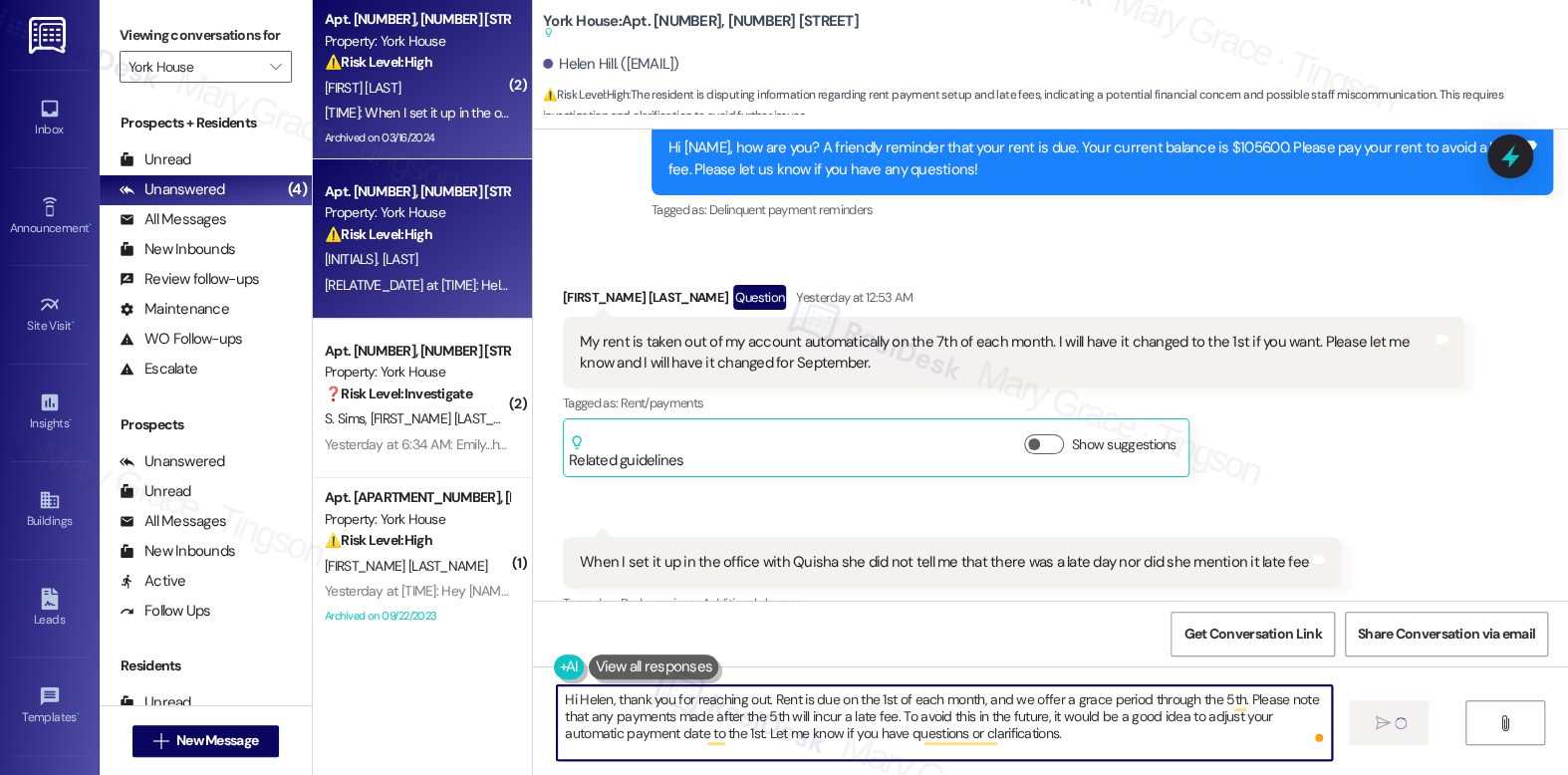 type 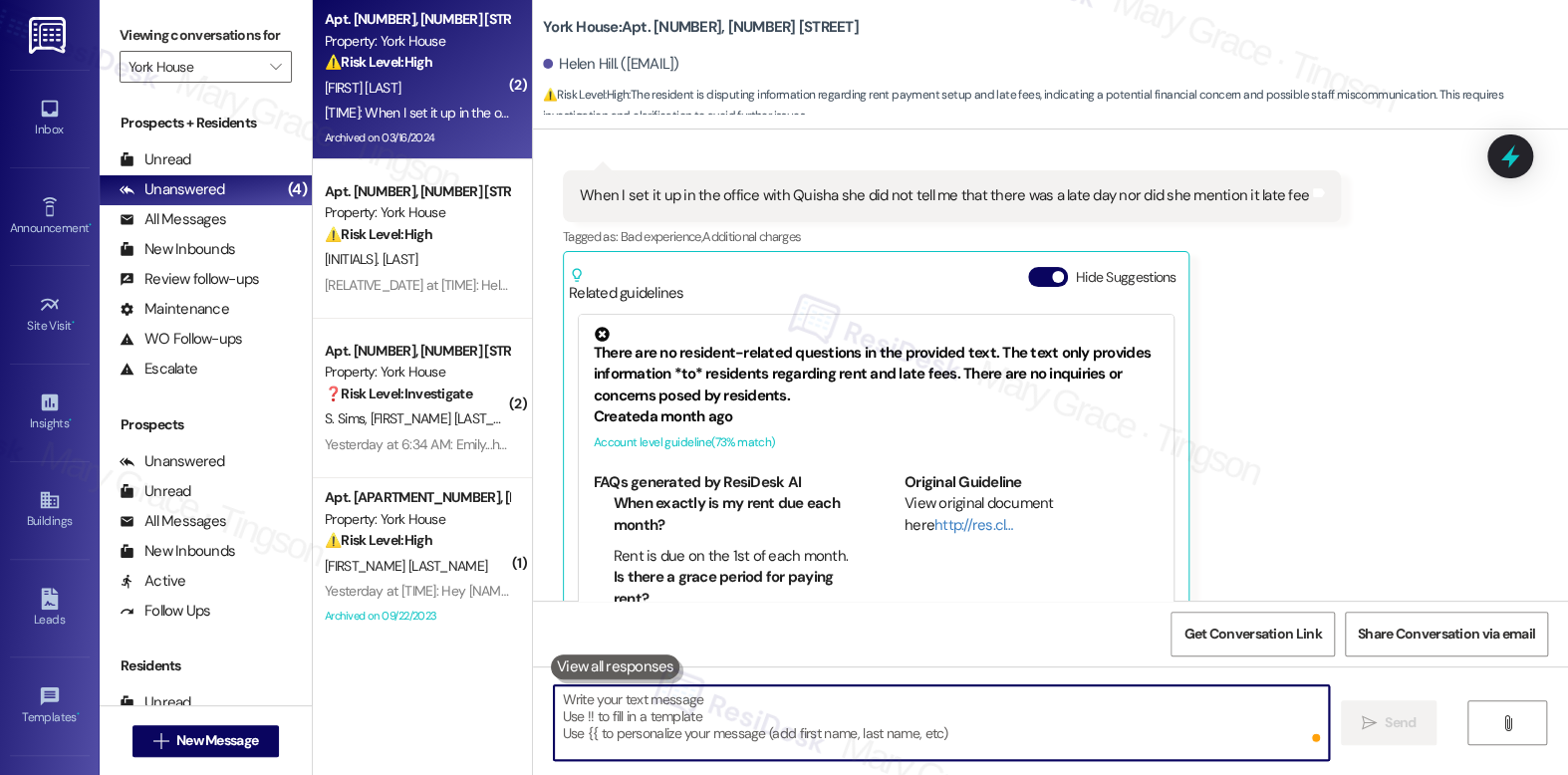 scroll, scrollTop: 33712, scrollLeft: 0, axis: vertical 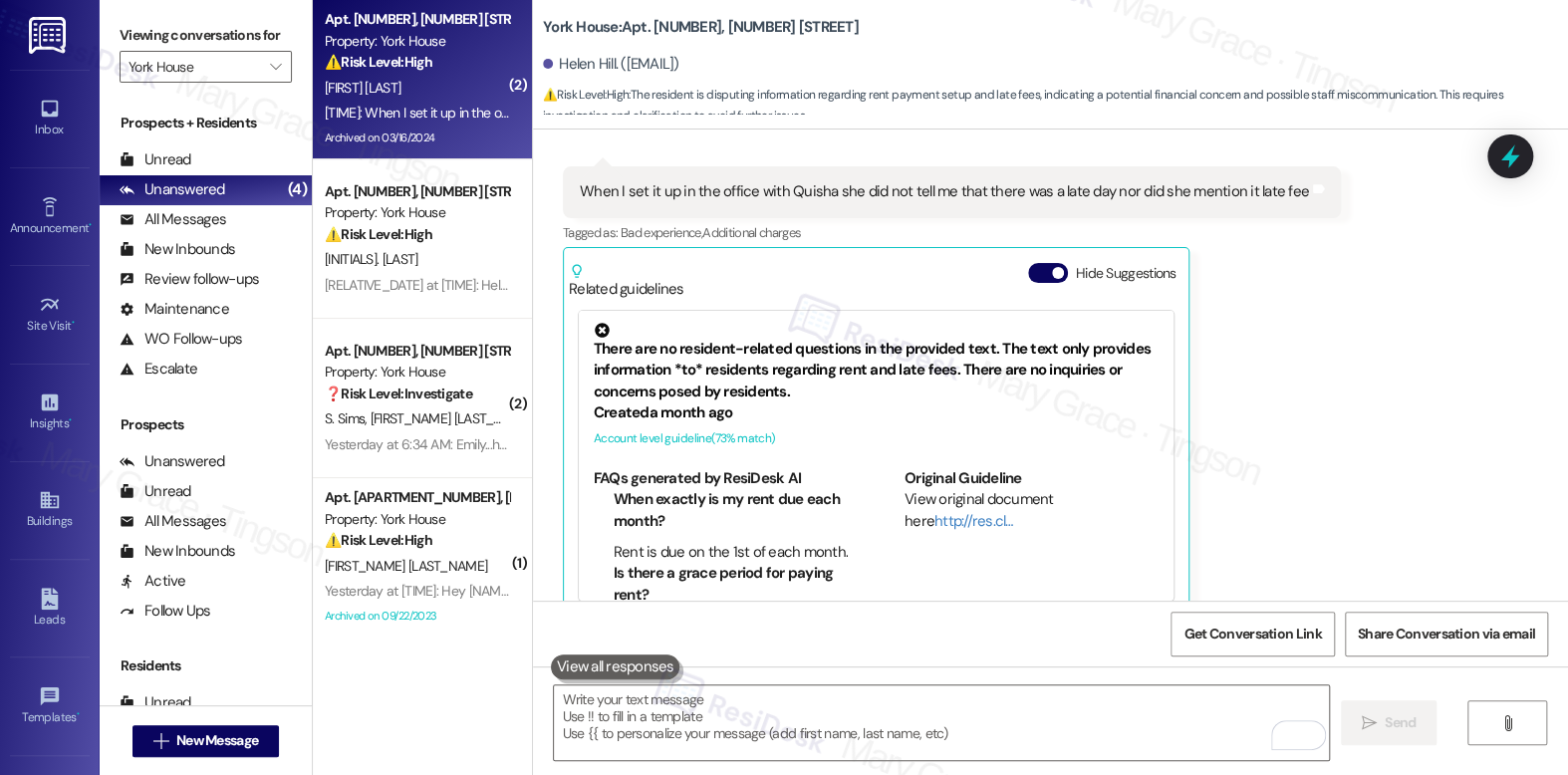 click on "N. Kamudia" at bounding box center (416, 259) 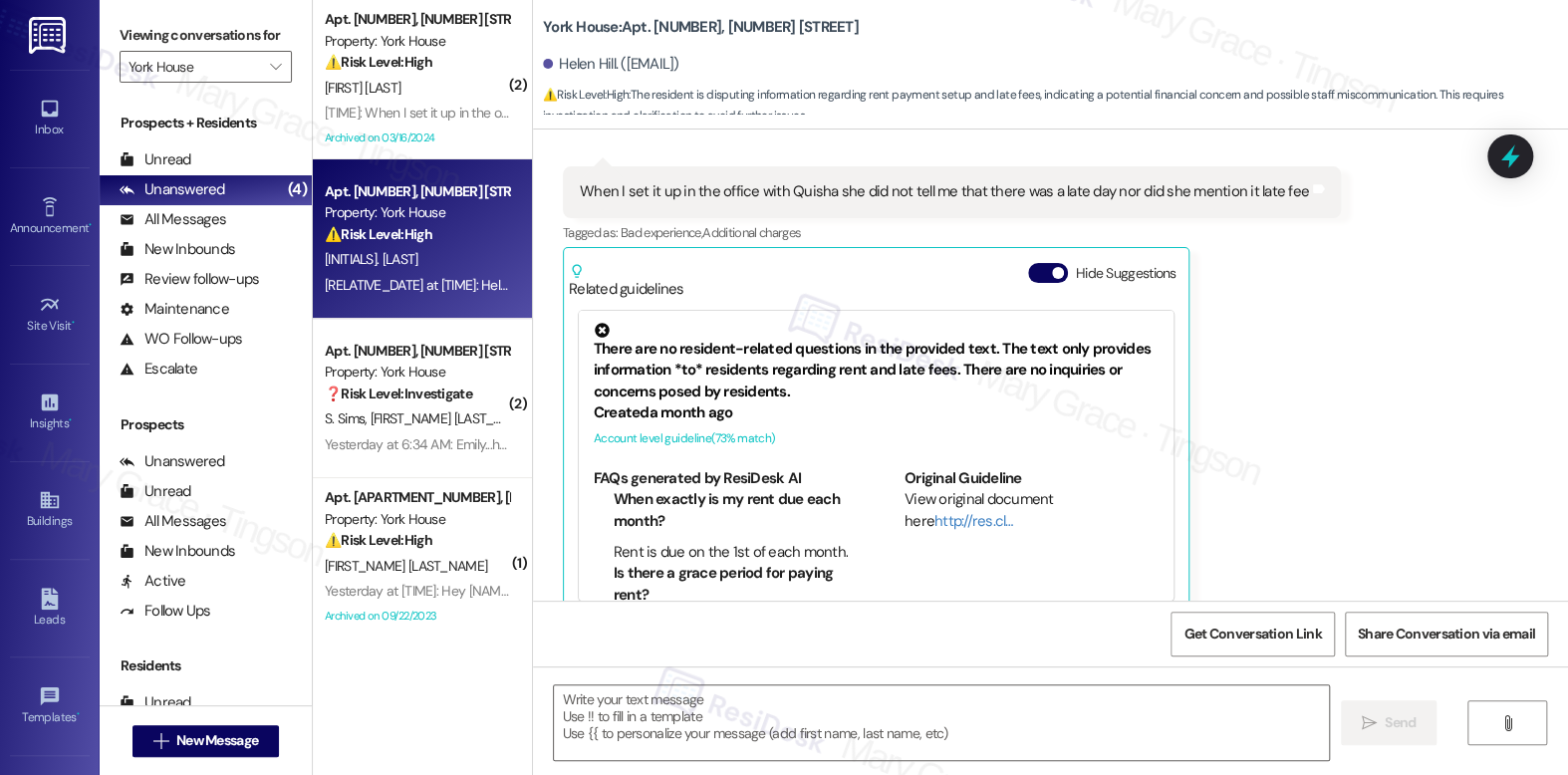type on "Fetching suggested responses. Please feel free to read through the conversation in the meantime." 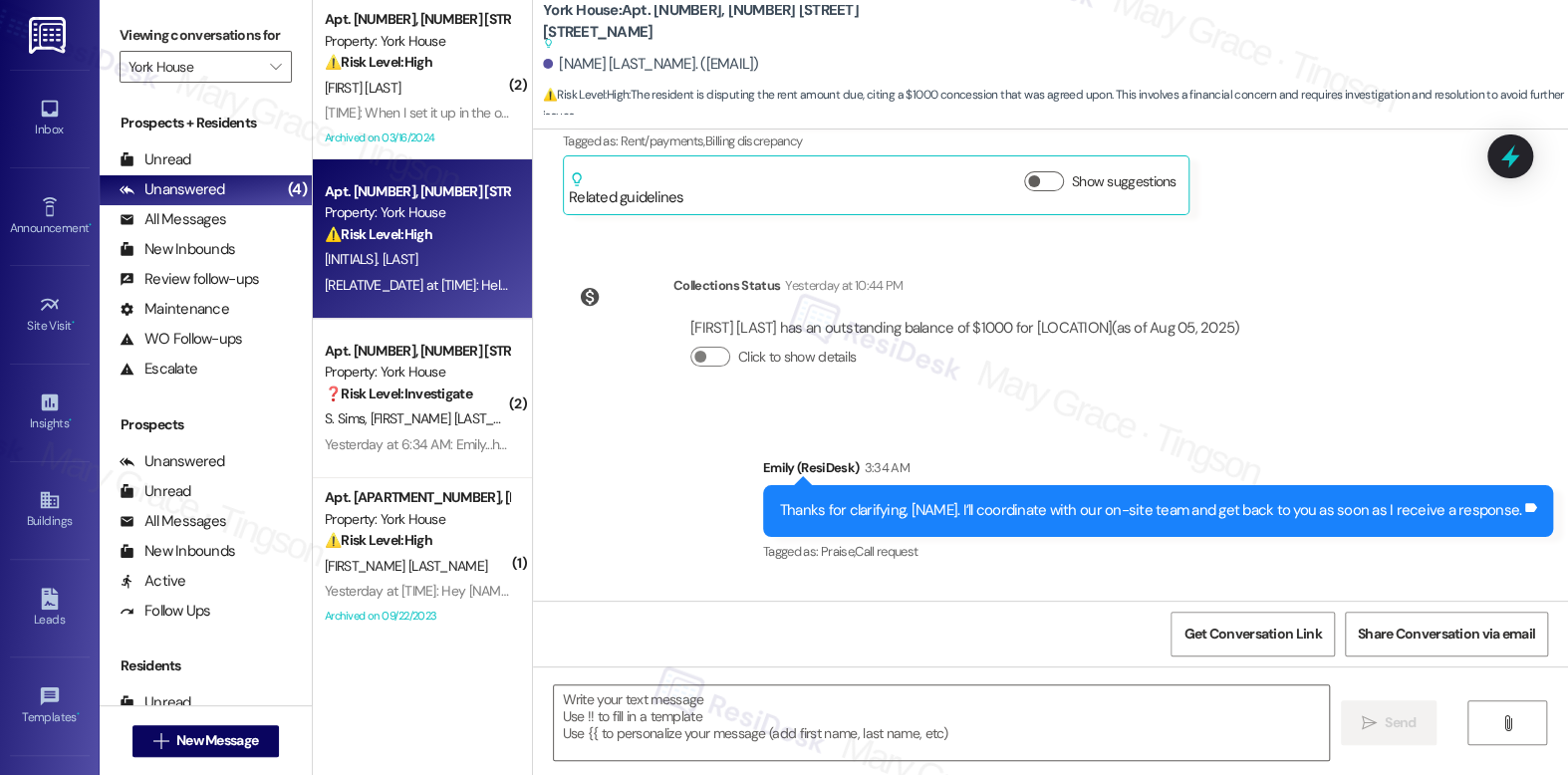 type on "Fetching suggested responses. Please feel free to read through the conversation in the meantime." 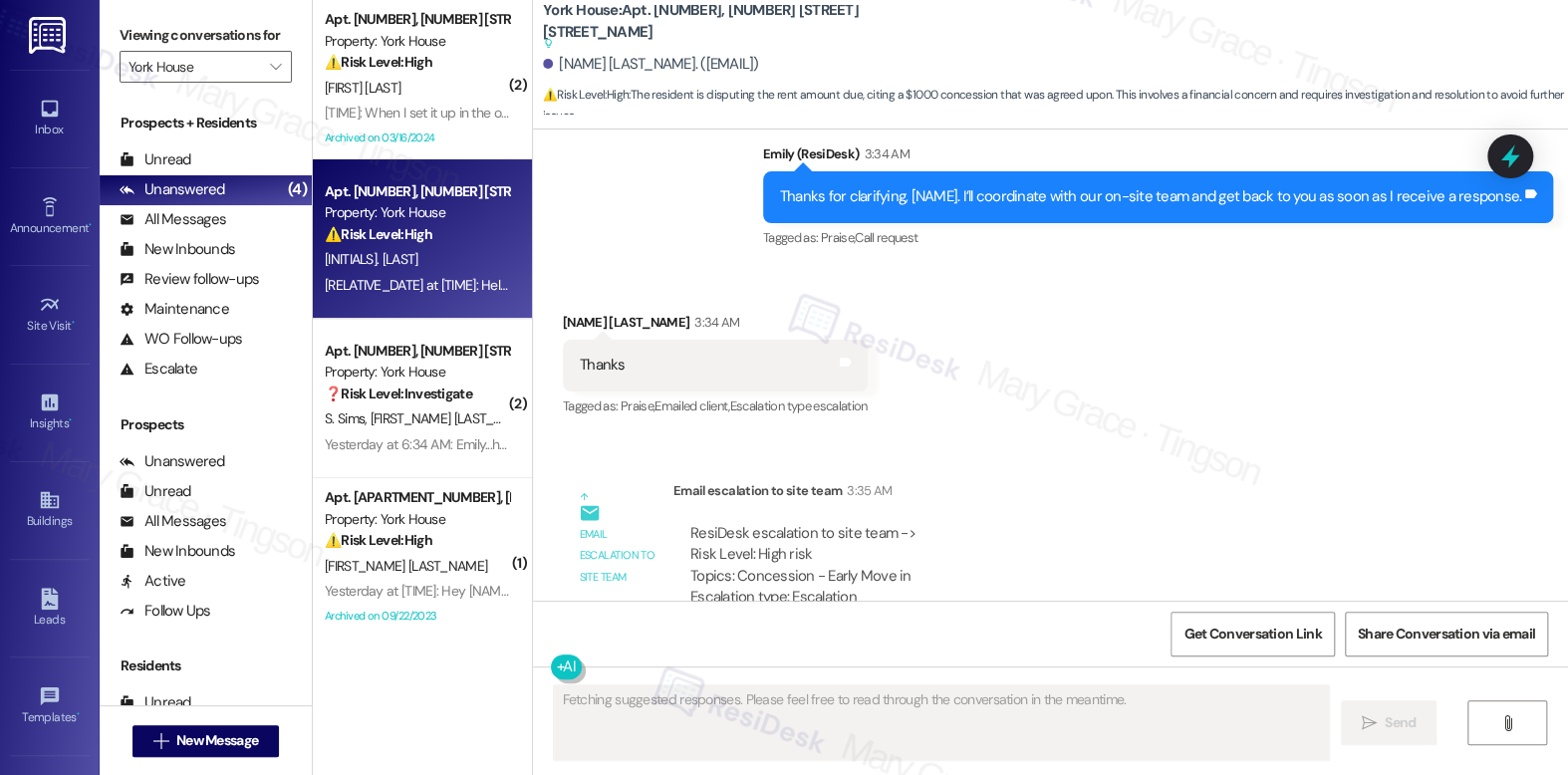 scroll, scrollTop: 1036, scrollLeft: 0, axis: vertical 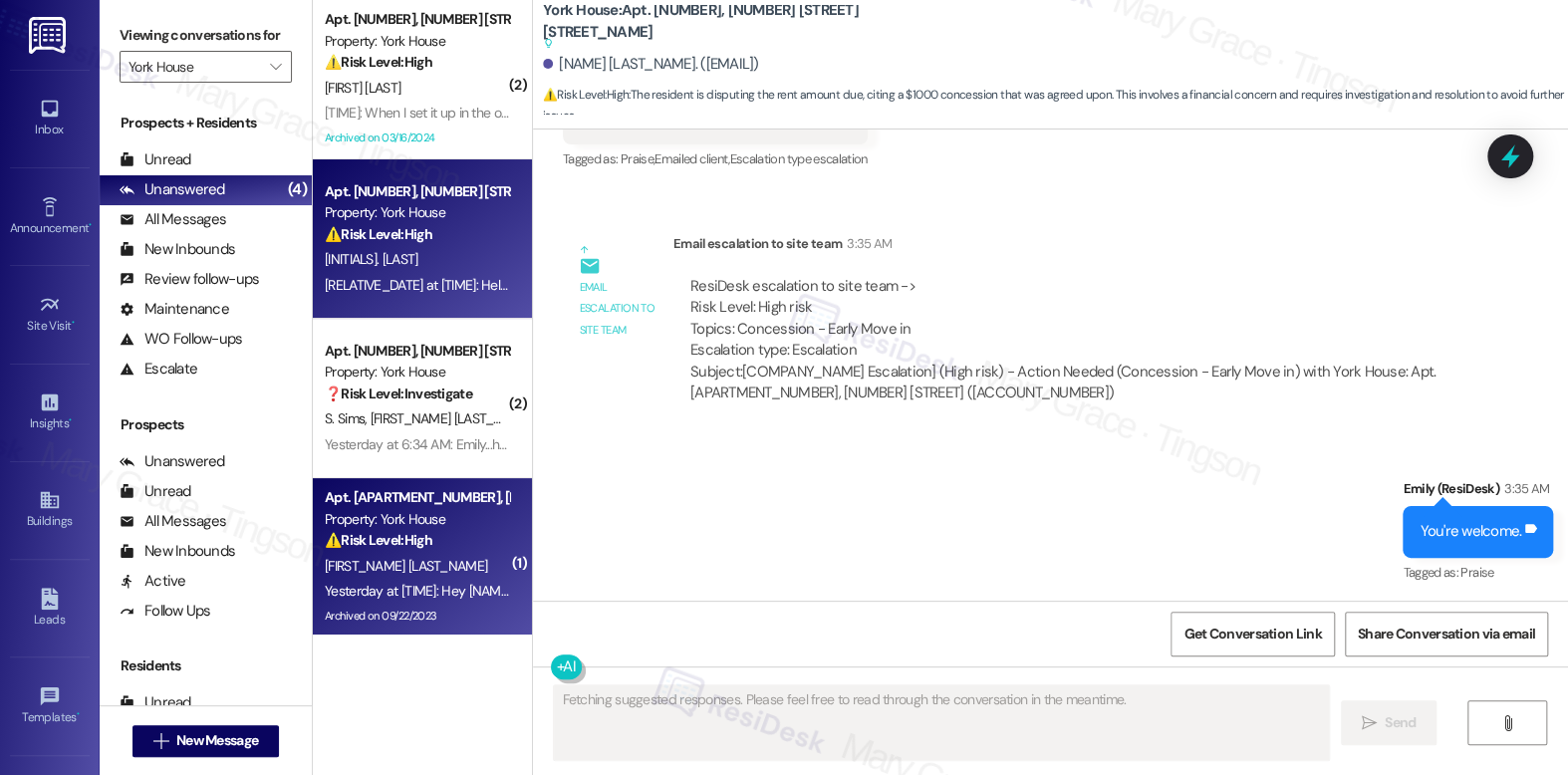click on "⚠️  Risk Level:  High The resident states they went to court regarding the rent and do not have to pay. This is a financial concern and potential legal issue that requires investigation and risk mitigation." at bounding box center (416, 540) 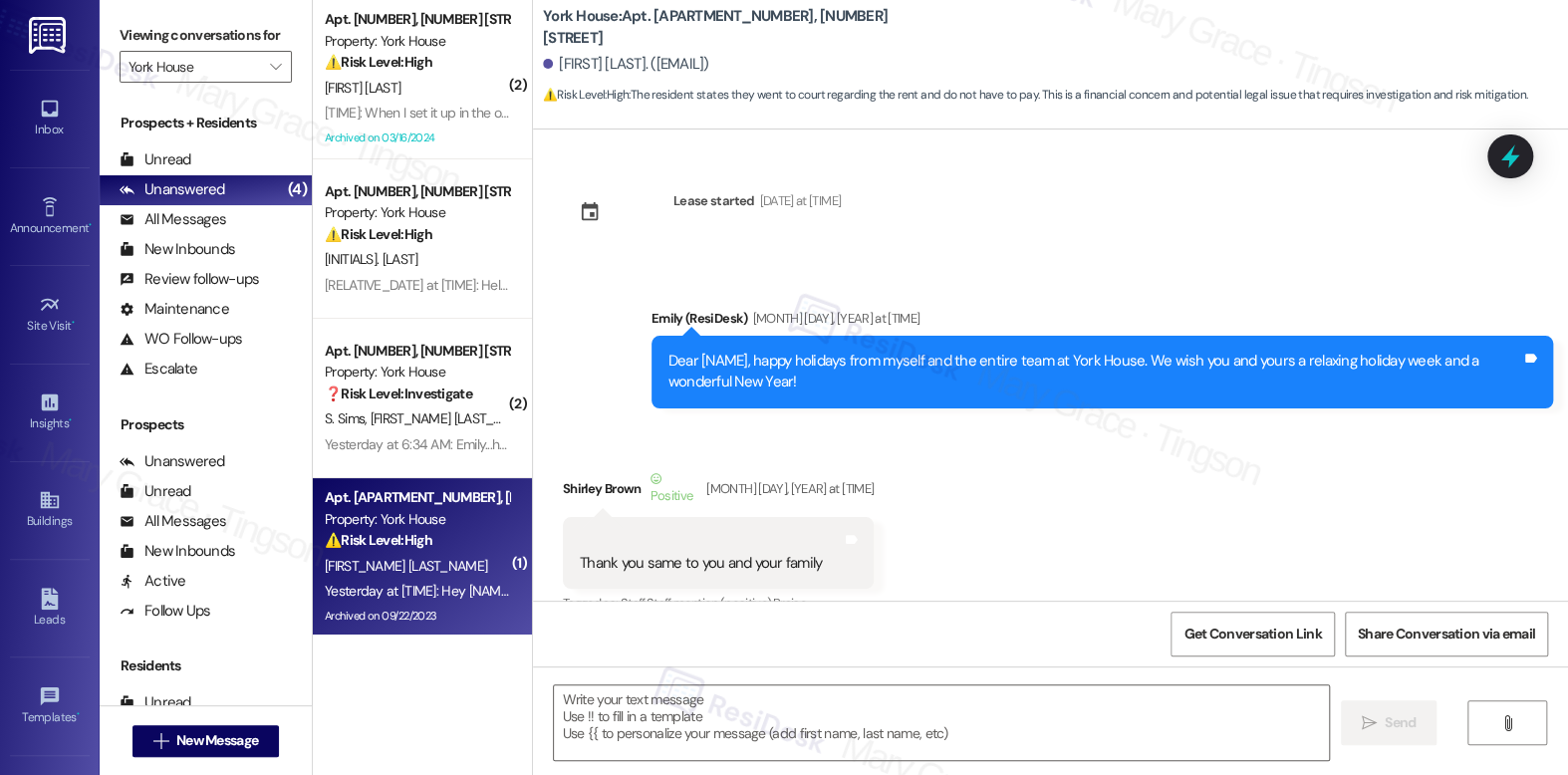 scroll, scrollTop: 18564, scrollLeft: 0, axis: vertical 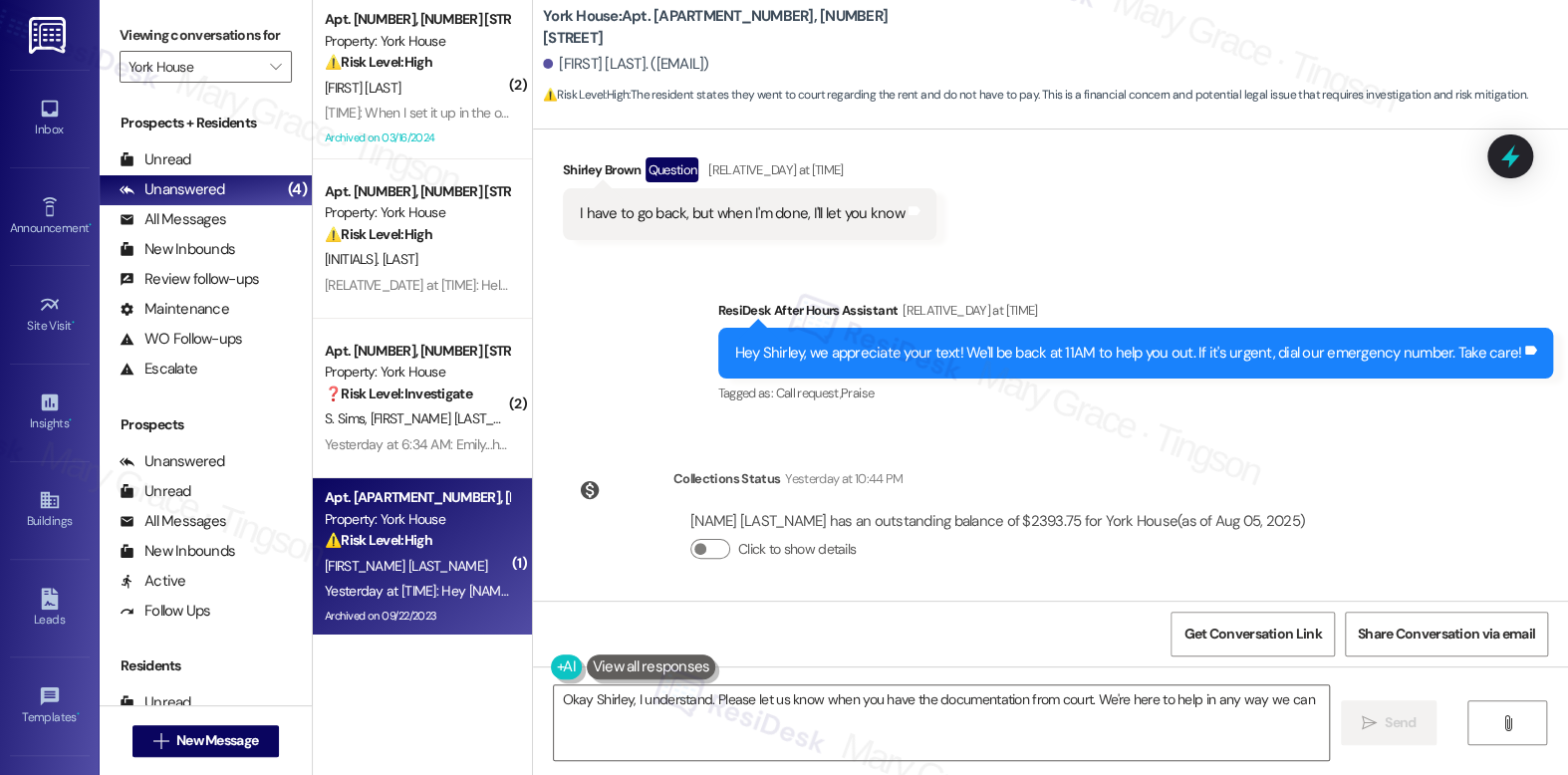 type on "Okay Shirley, I understand. Please let us know when you have the documentation from court. We're here to help in any way we can!" 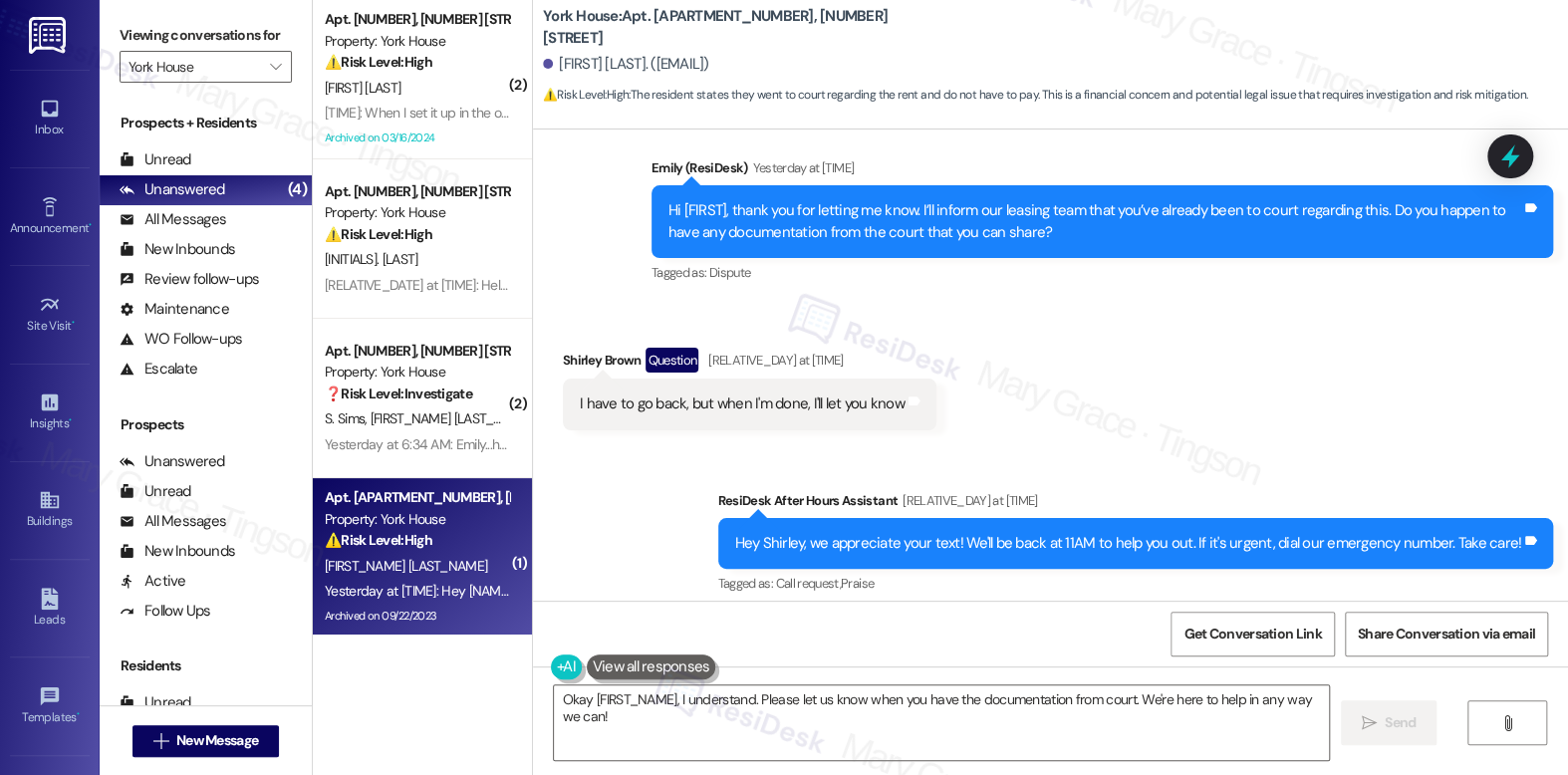 scroll, scrollTop: 18310, scrollLeft: 0, axis: vertical 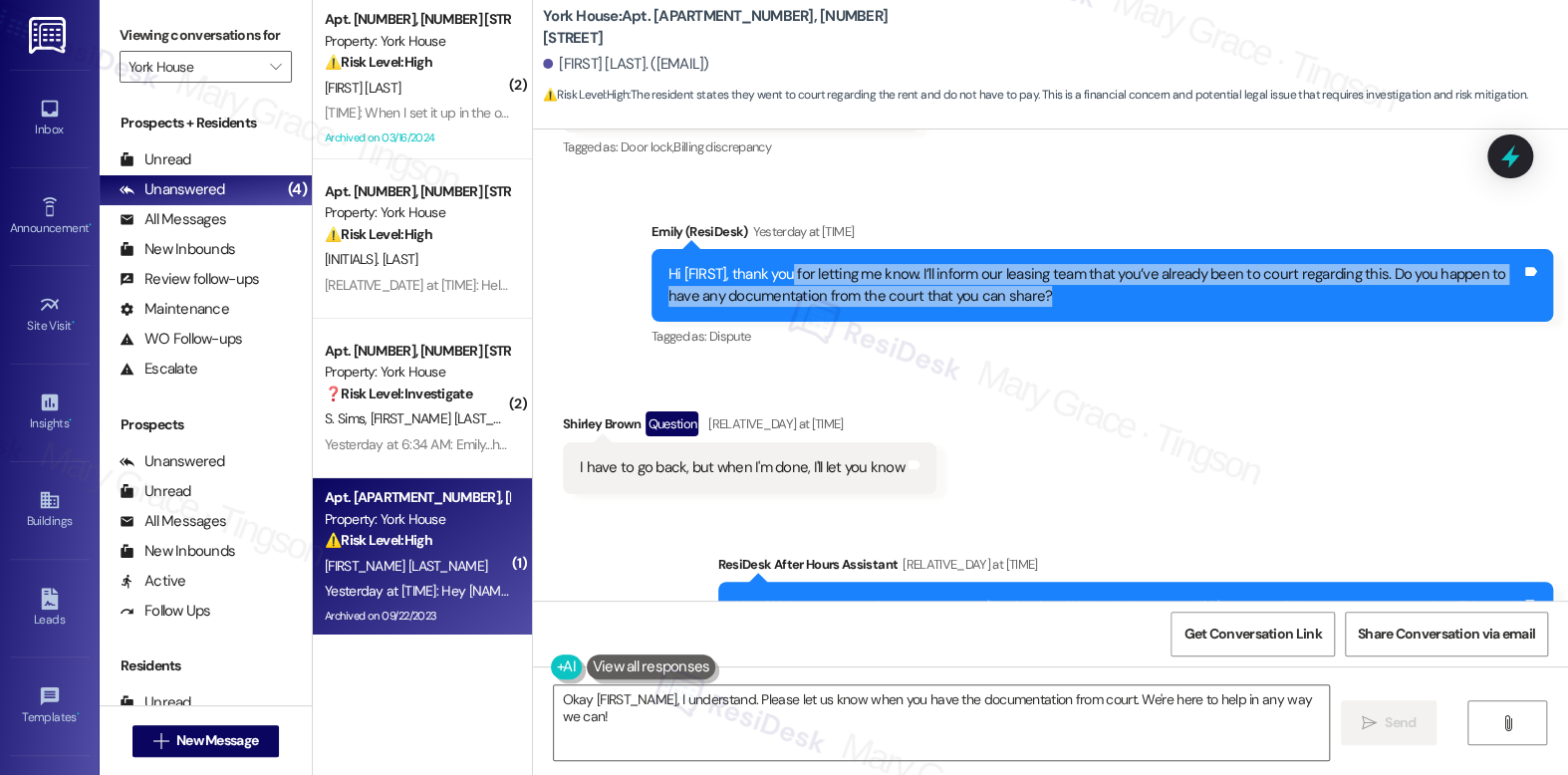 drag, startPoint x: 775, startPoint y: 267, endPoint x: 1142, endPoint y: 281, distance: 367.2669 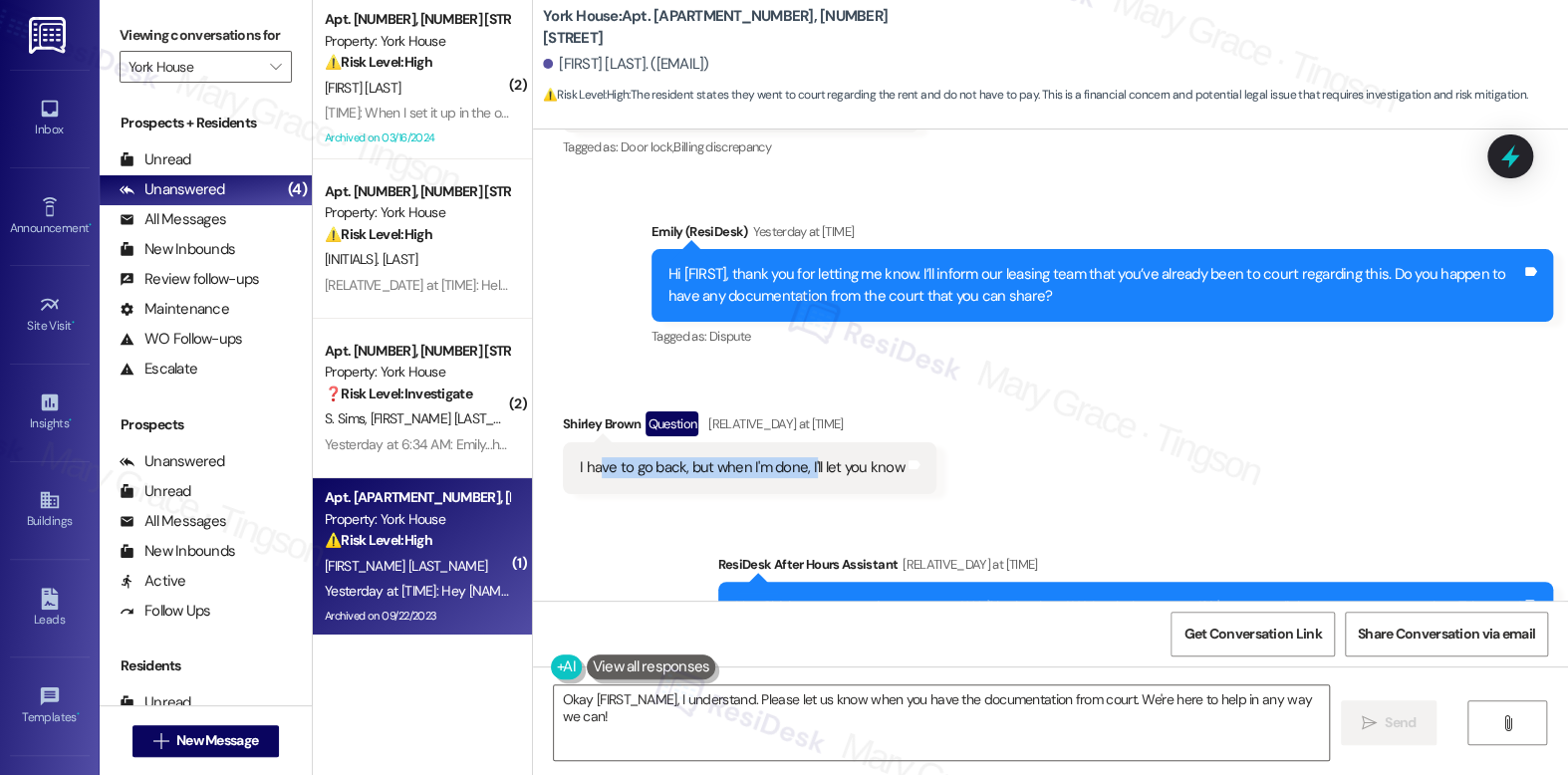 drag, startPoint x: 589, startPoint y: 461, endPoint x: 801, endPoint y: 465, distance: 212.03773 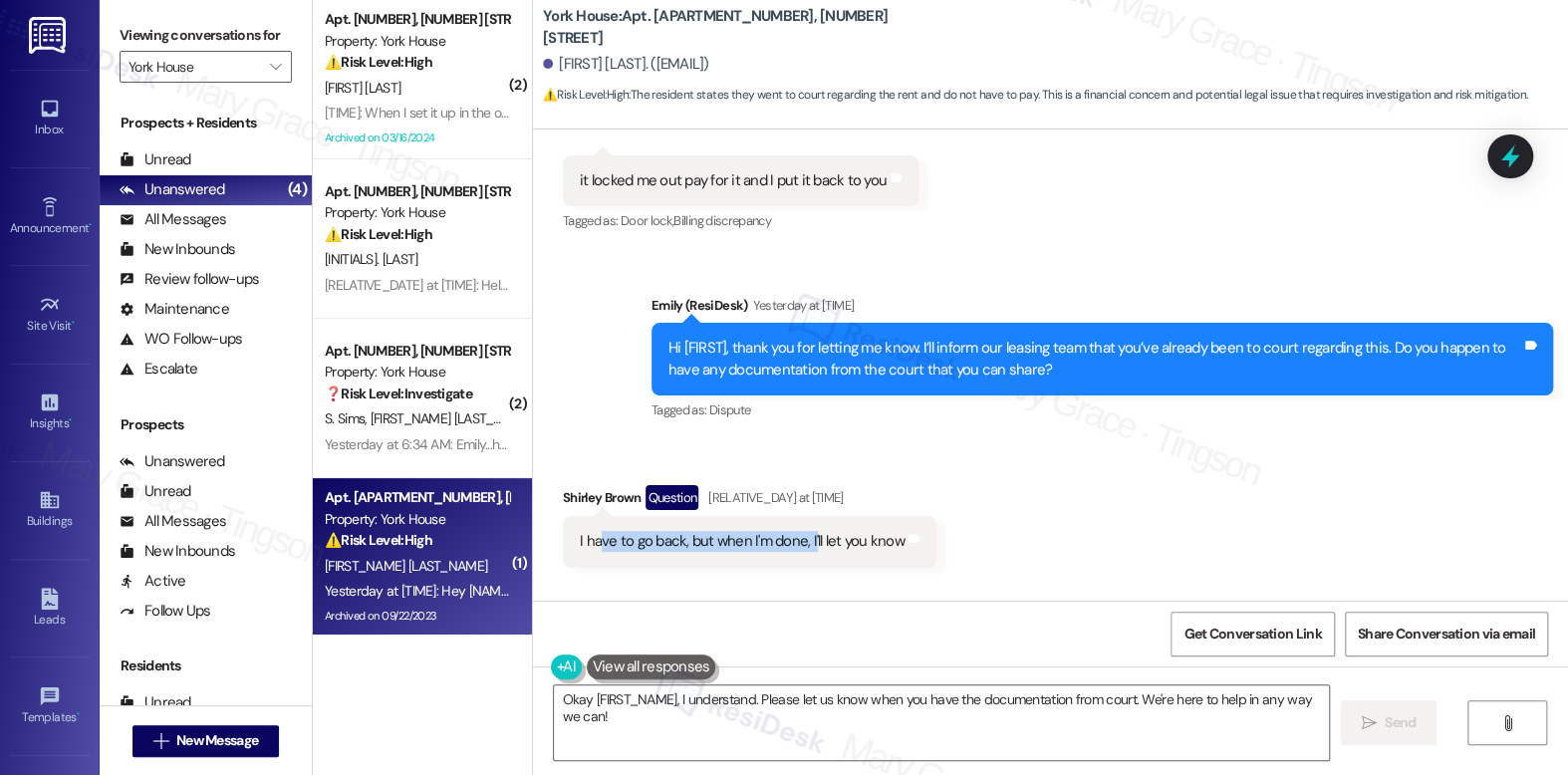 scroll, scrollTop: 18564, scrollLeft: 0, axis: vertical 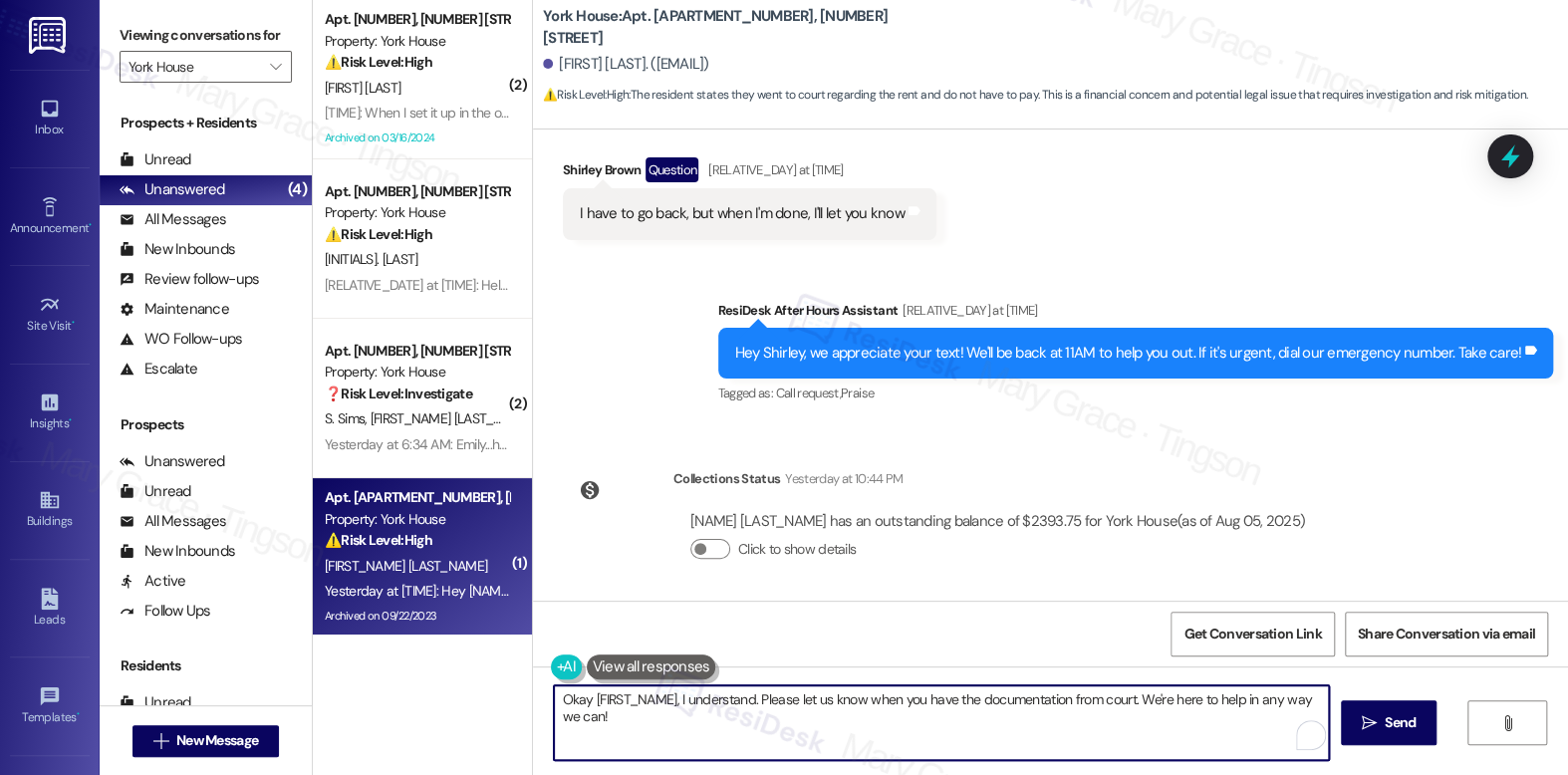 click on "Okay Shirley, I understand. Please let us know when you have the documentation from court. We're here to help in any way we can!" at bounding box center [940, 722] 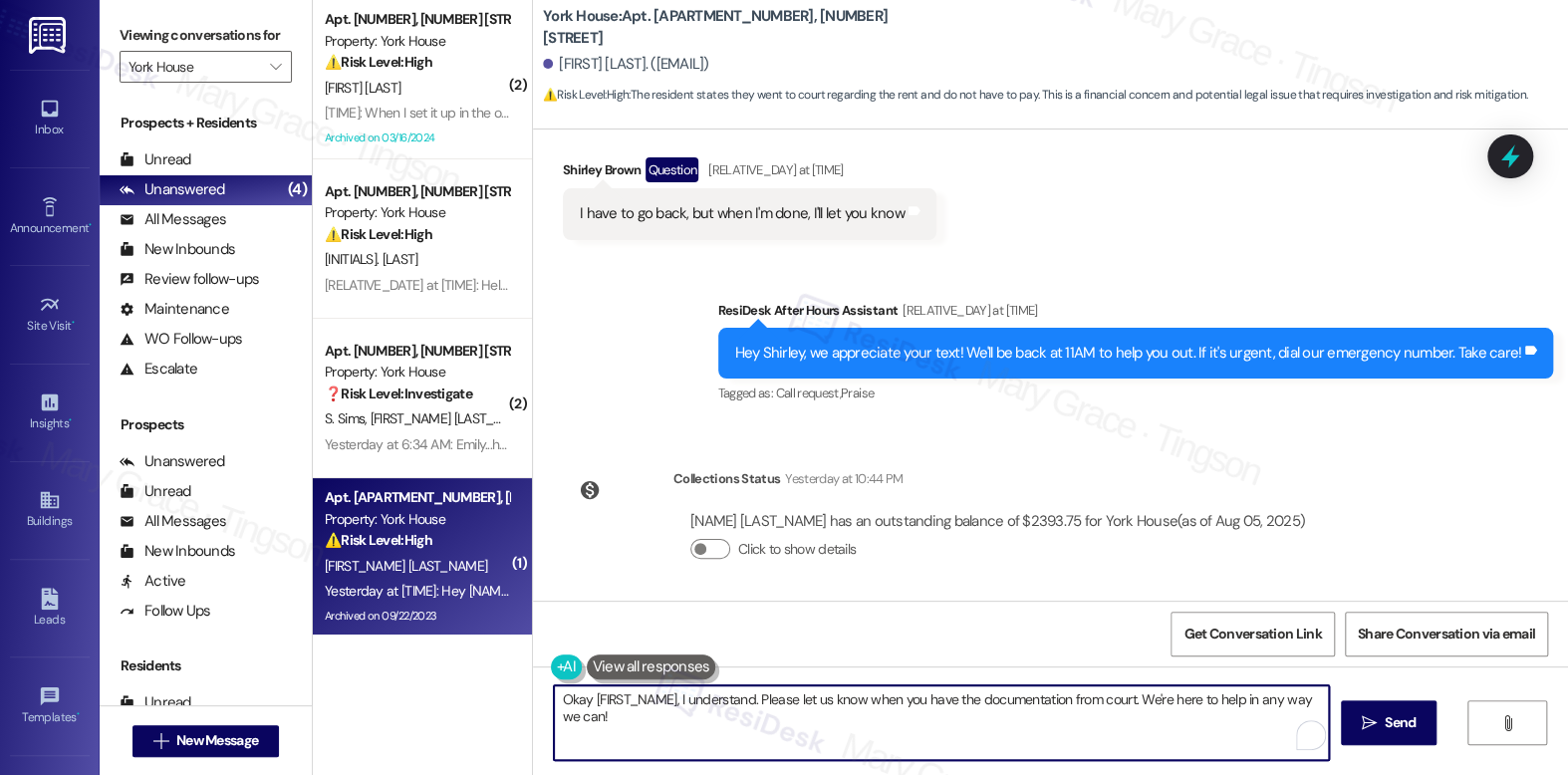 click on "Okay Shirley, I understand. Please let us know when you have the documentation from court. We're here to help in any way we can!" at bounding box center (940, 722) 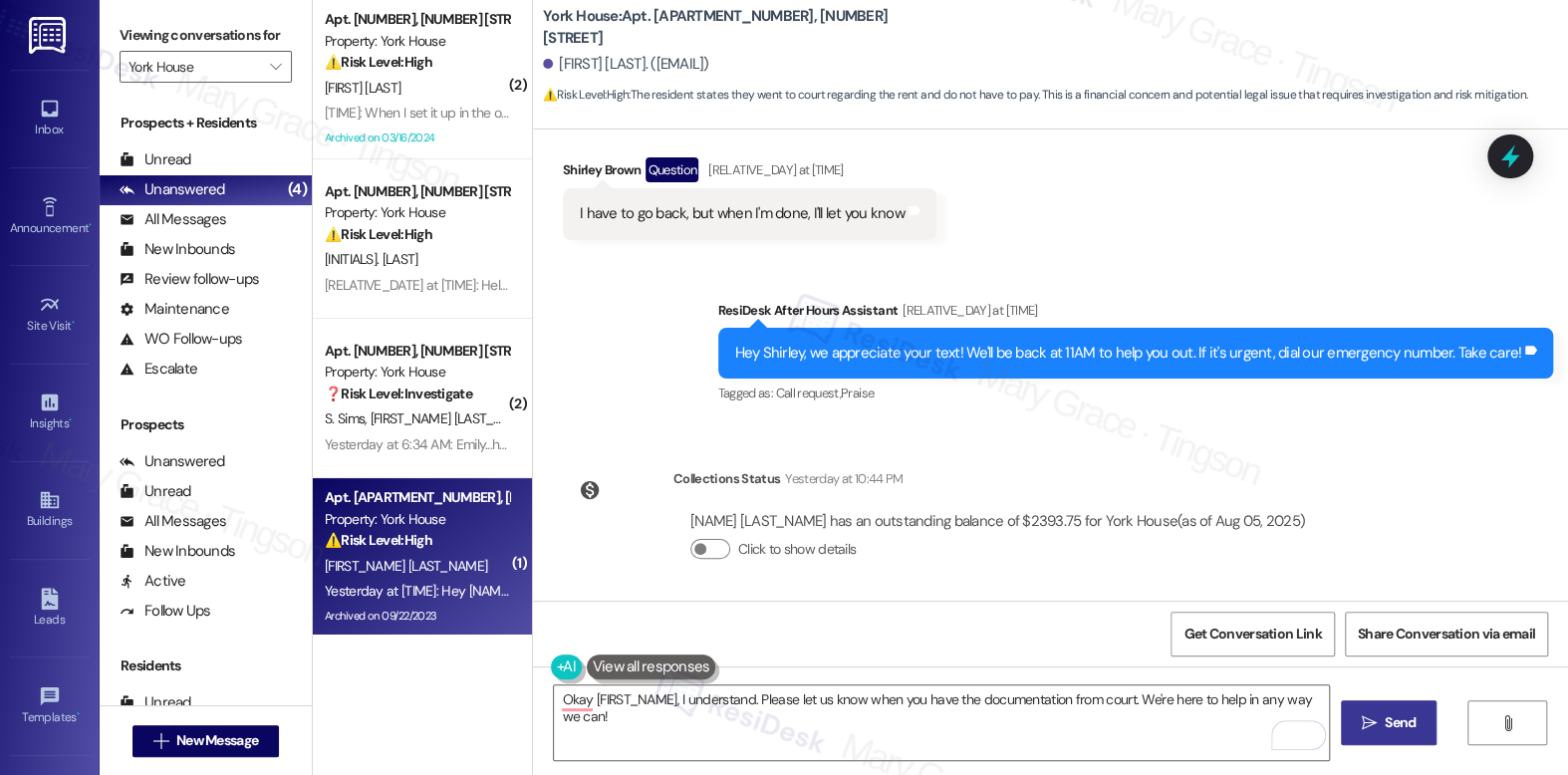 click on "Send" at bounding box center [1400, 722] 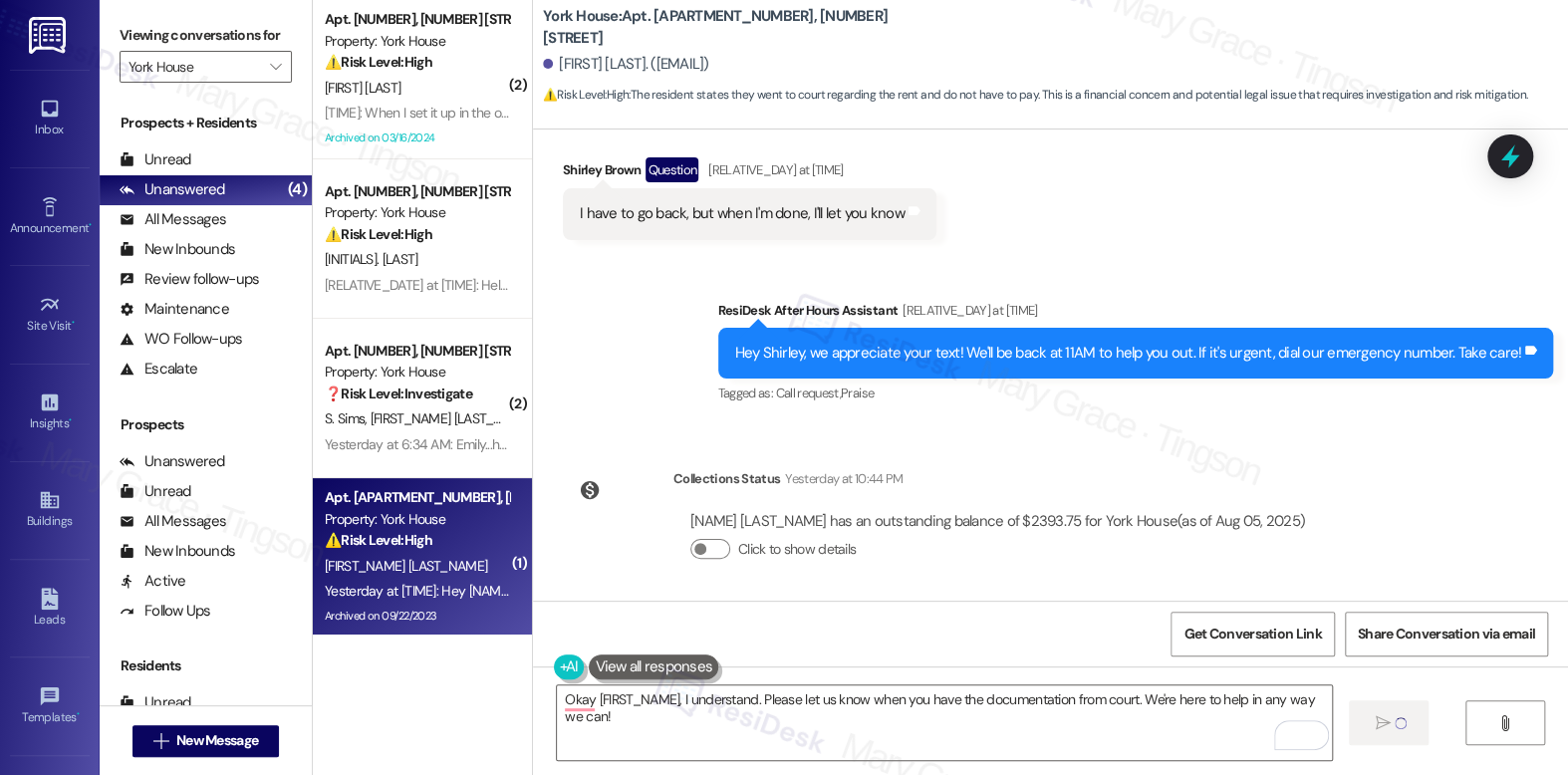type 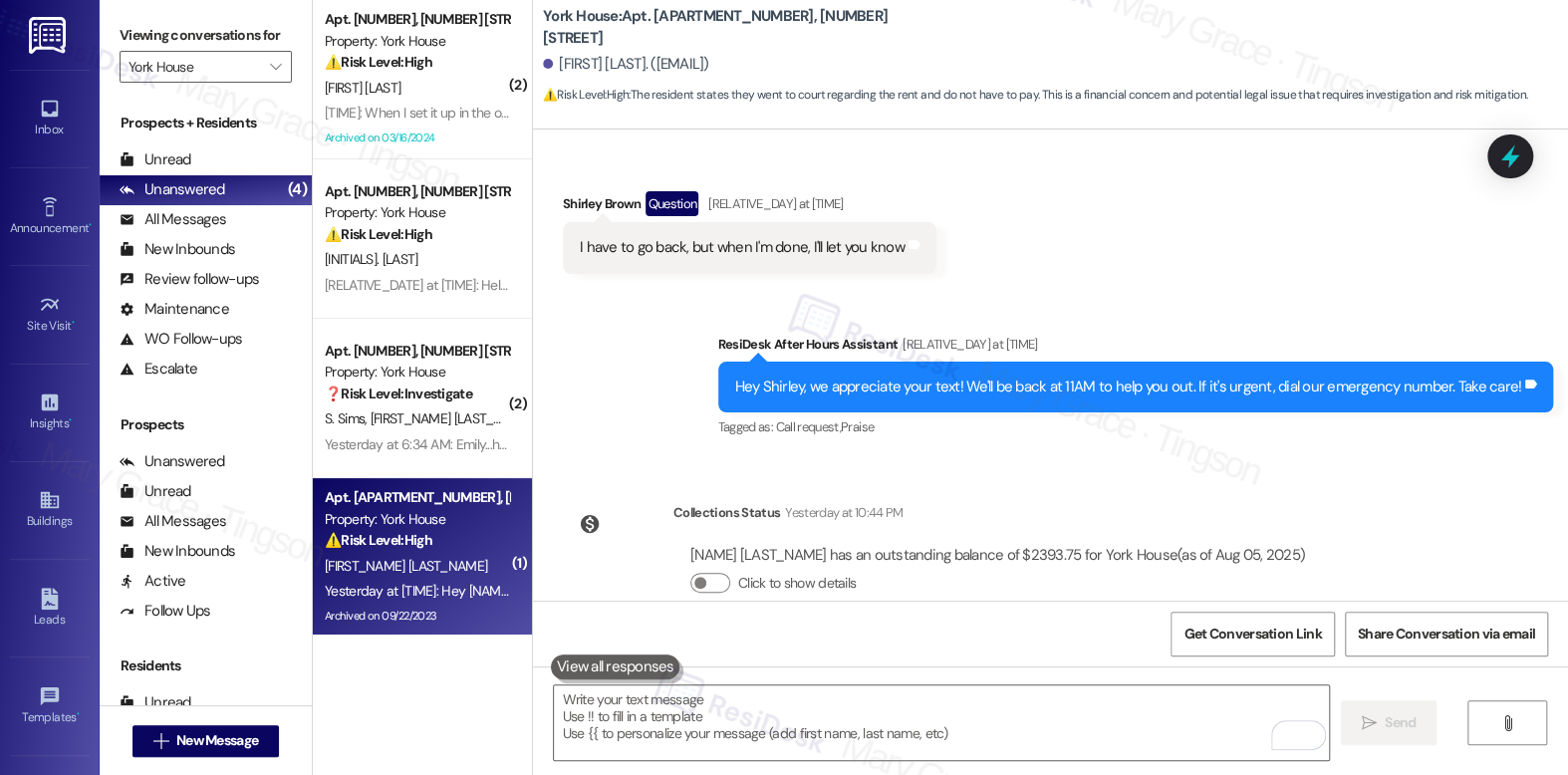 scroll, scrollTop: 18703, scrollLeft: 0, axis: vertical 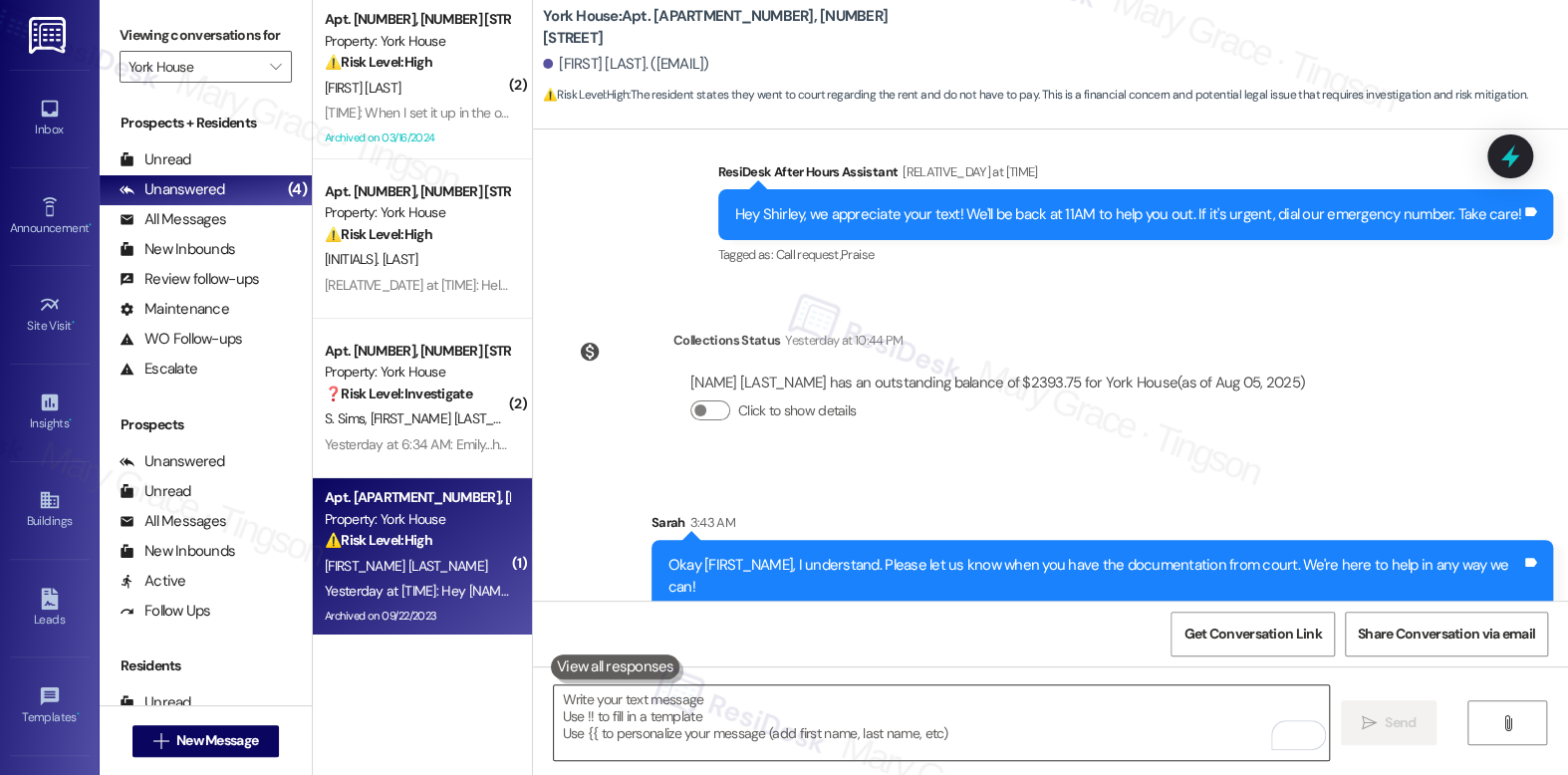click at bounding box center [940, 722] 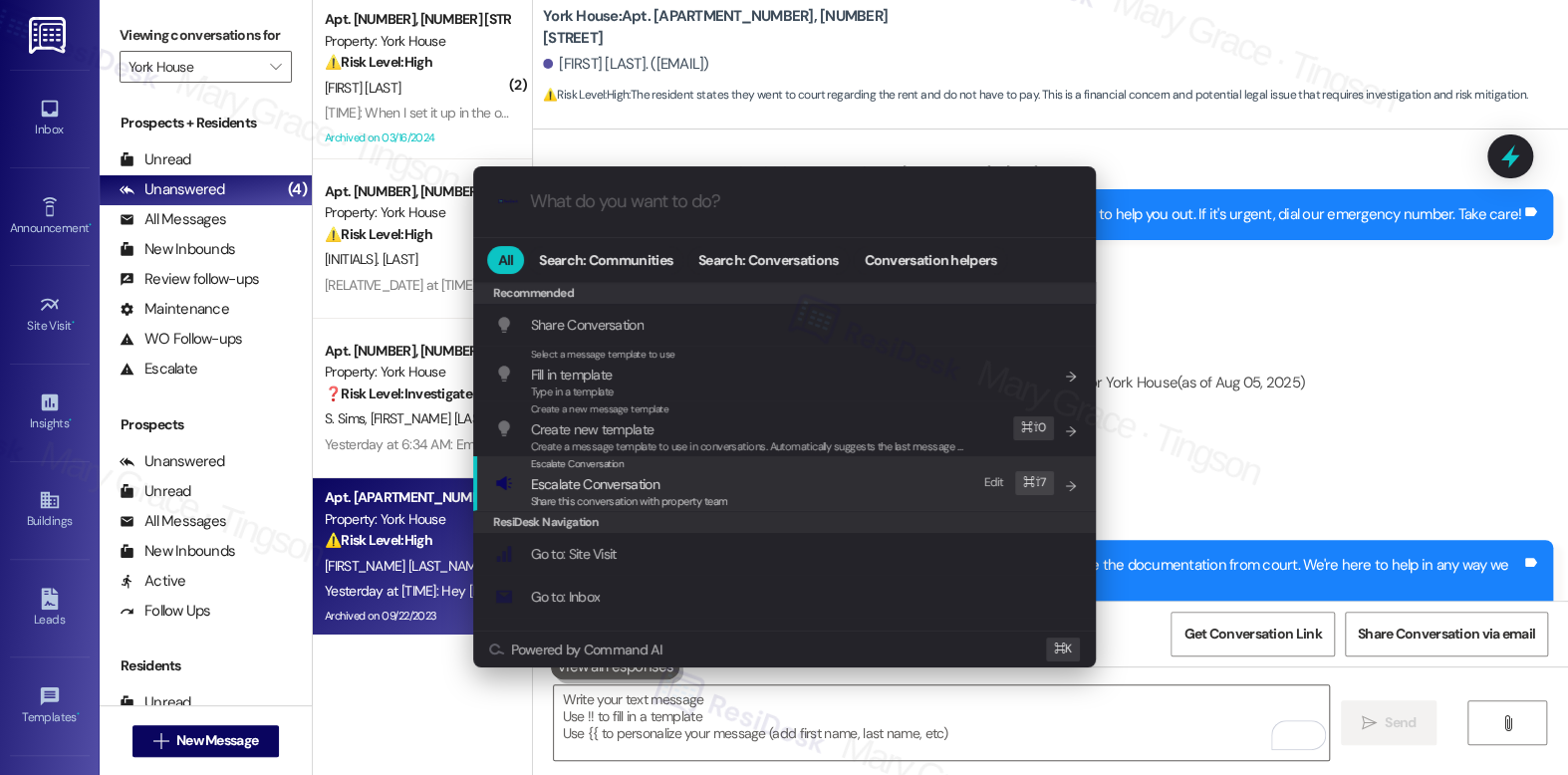 click on "Escalate Conversation Escalate Conversation Share this conversation with property team Edit ⌘ ⇧ 7" at bounding box center [786, 483] 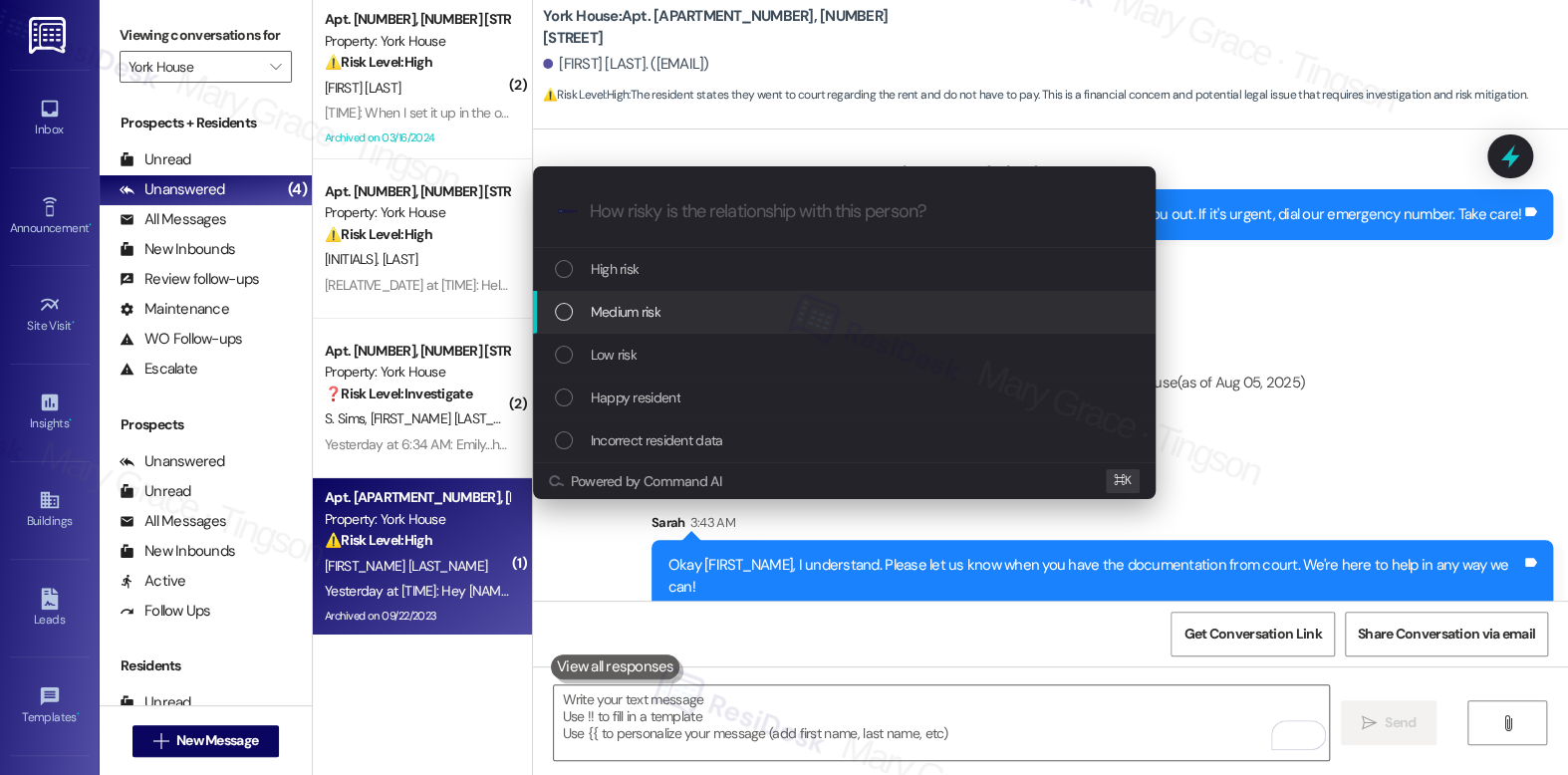 click on "Medium risk" at bounding box center [844, 312] 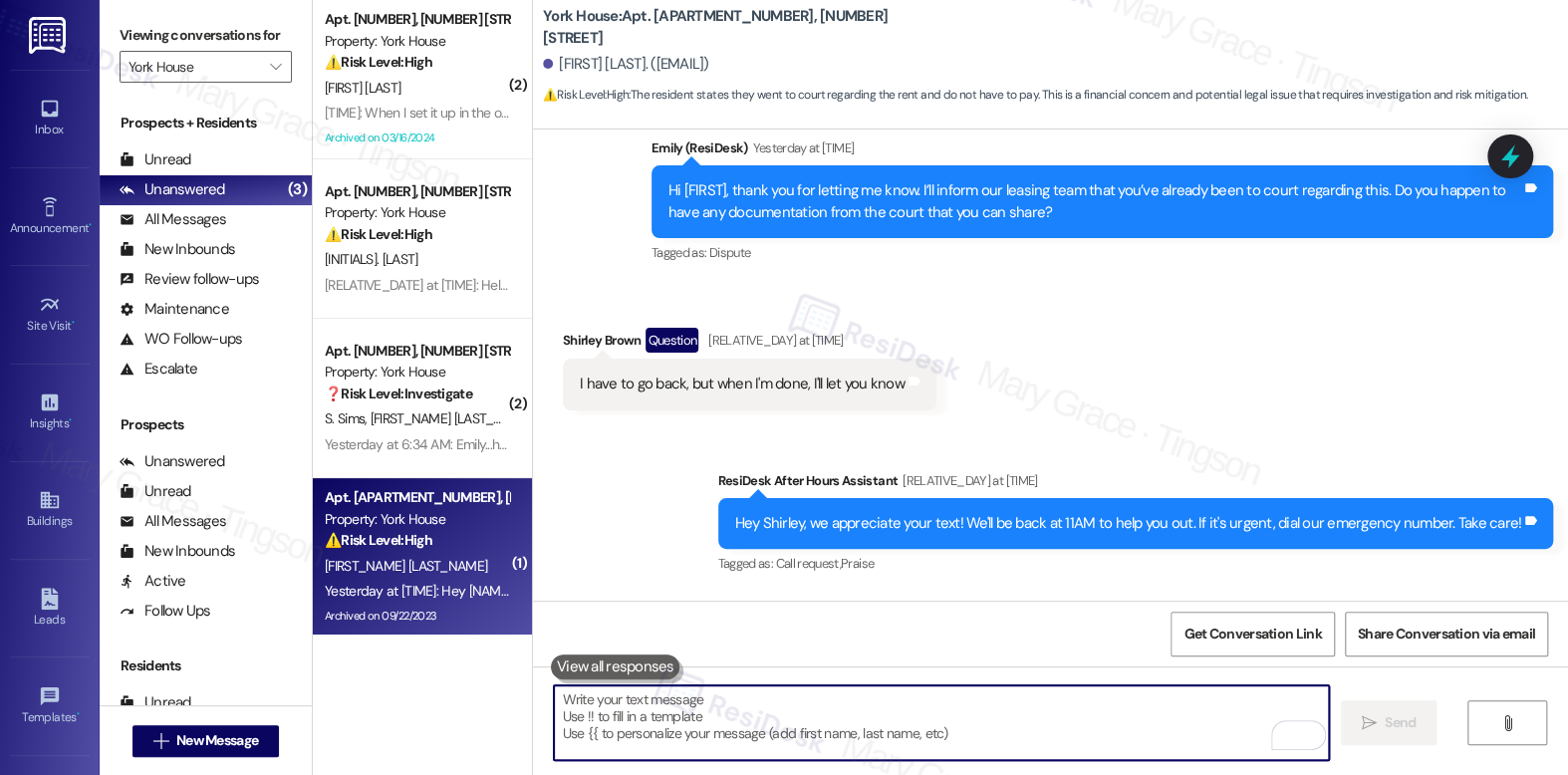 scroll, scrollTop: 18703, scrollLeft: 0, axis: vertical 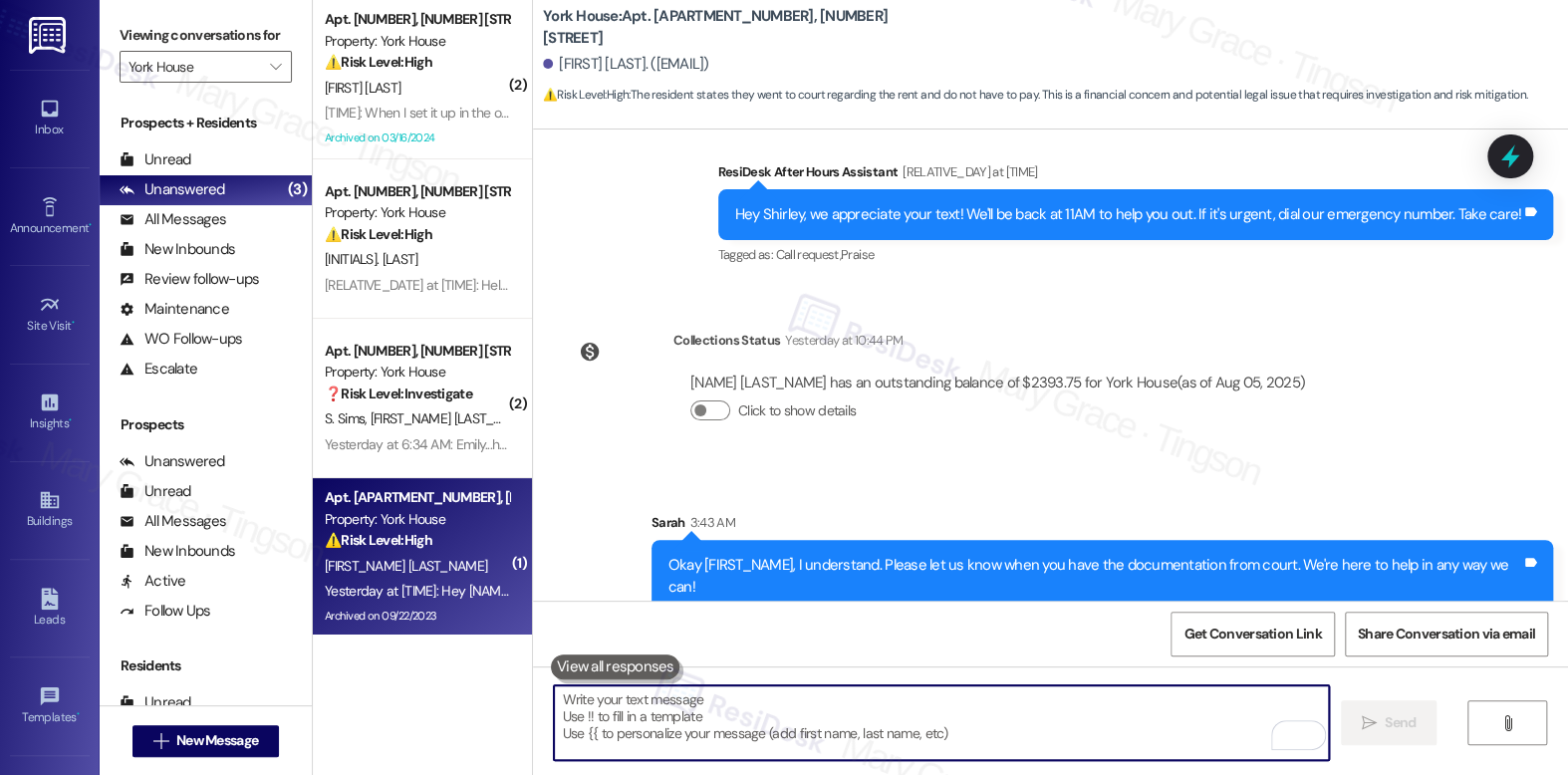 click at bounding box center (940, 722) 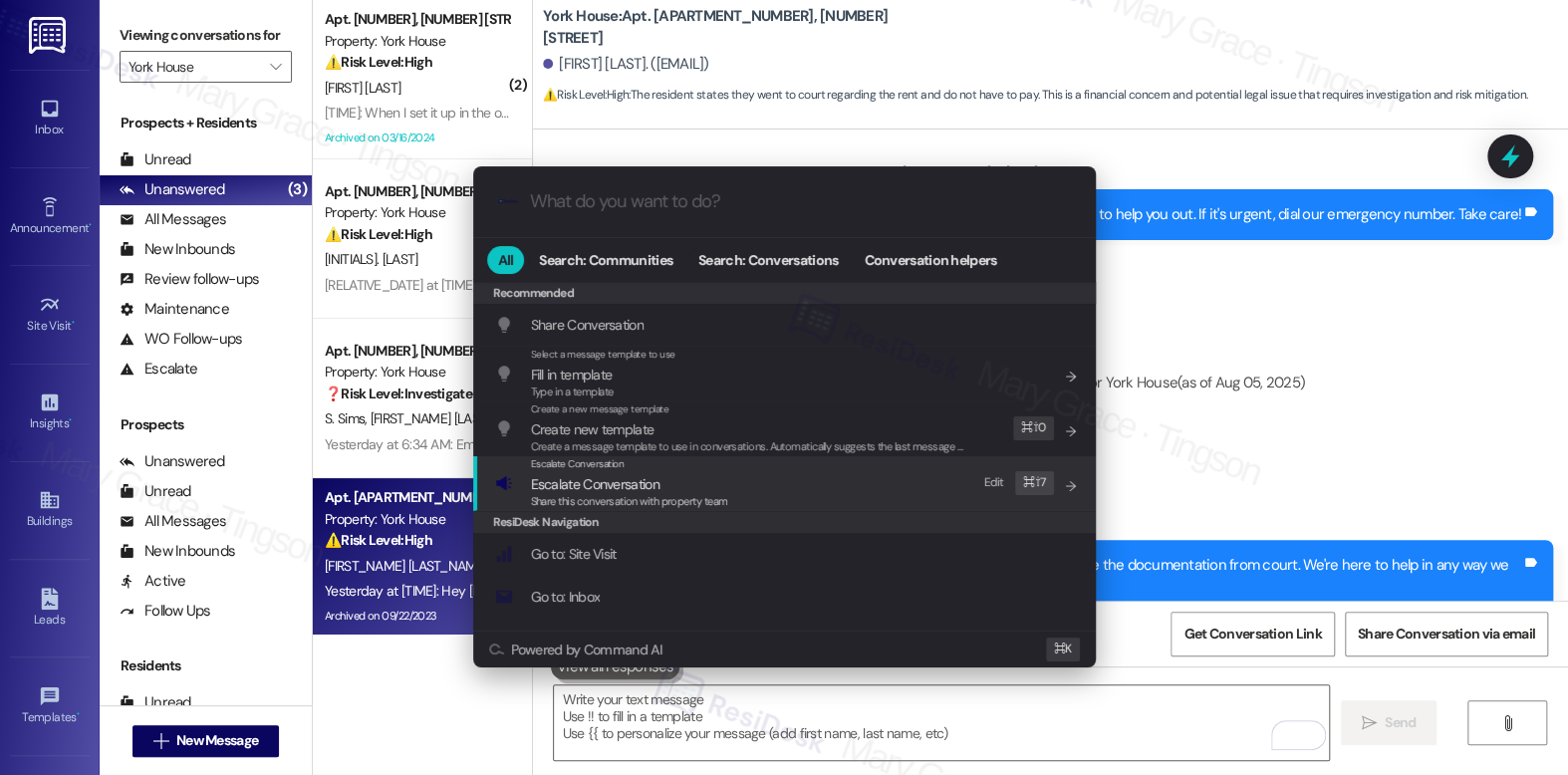 click on "Escalate Conversation" at bounding box center [630, 464] 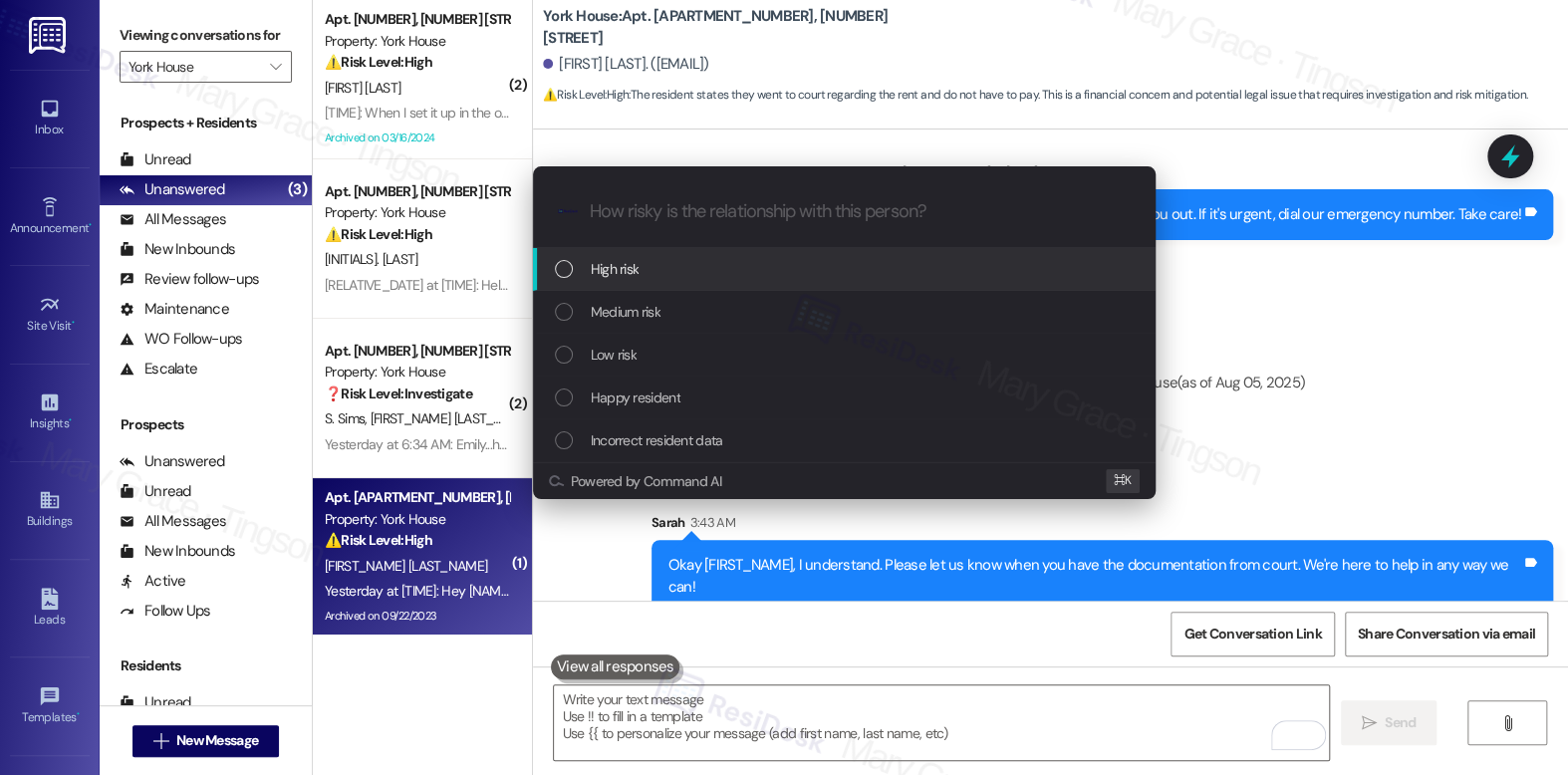 click on "High risk" at bounding box center (846, 269) 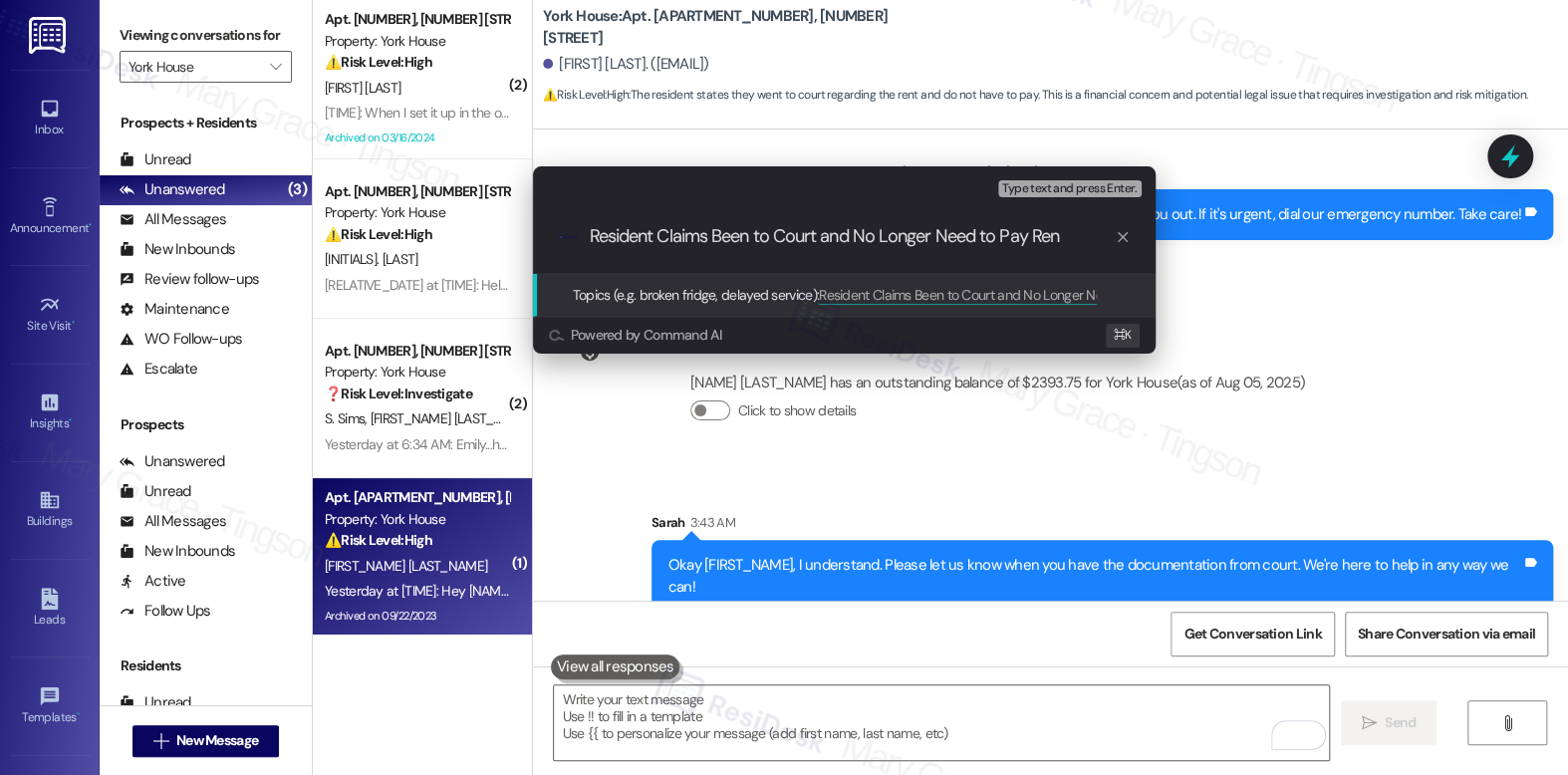 type on "Resident Claims Been to Court and No Longer Need to Pay Rent" 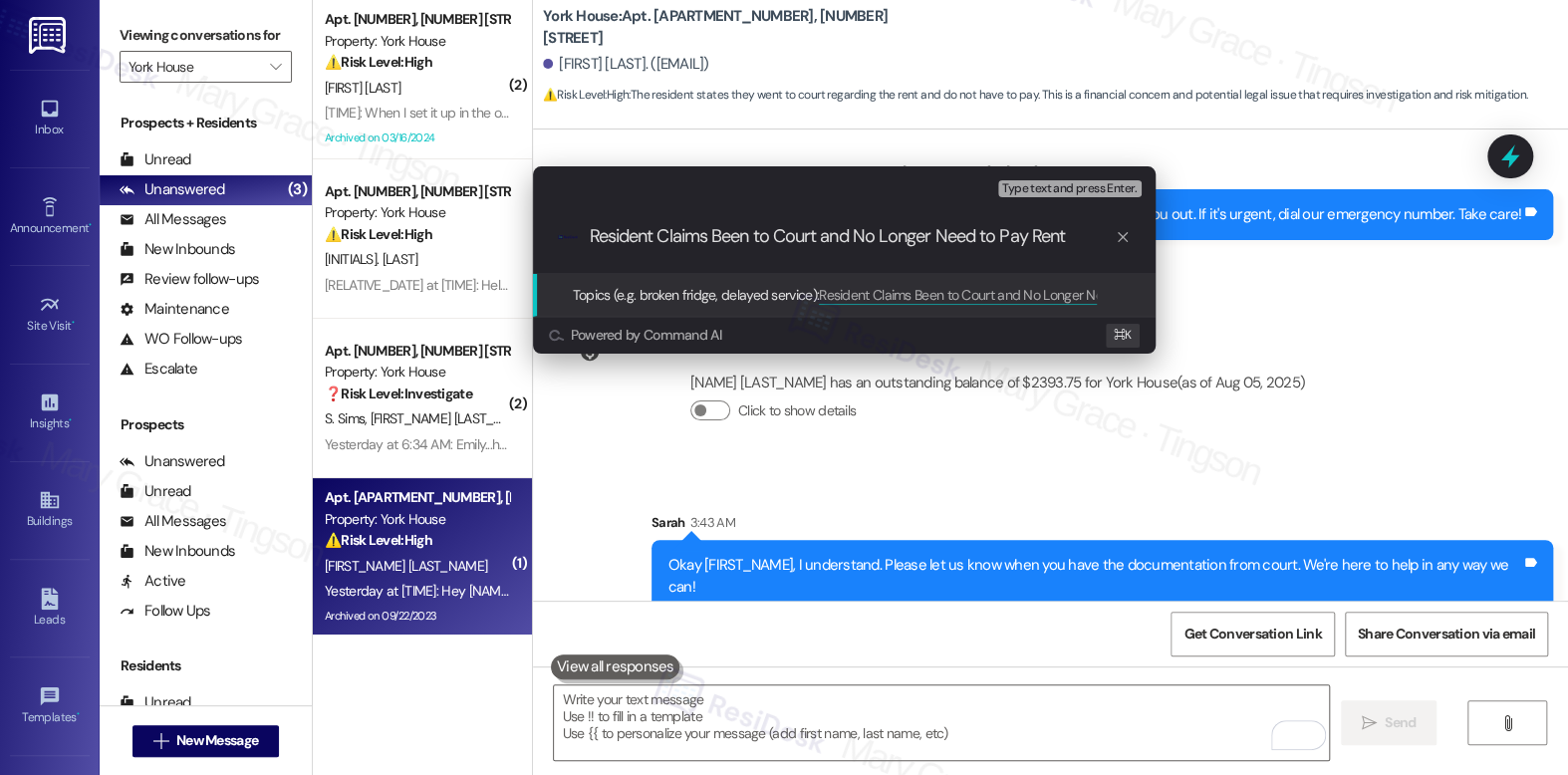 type 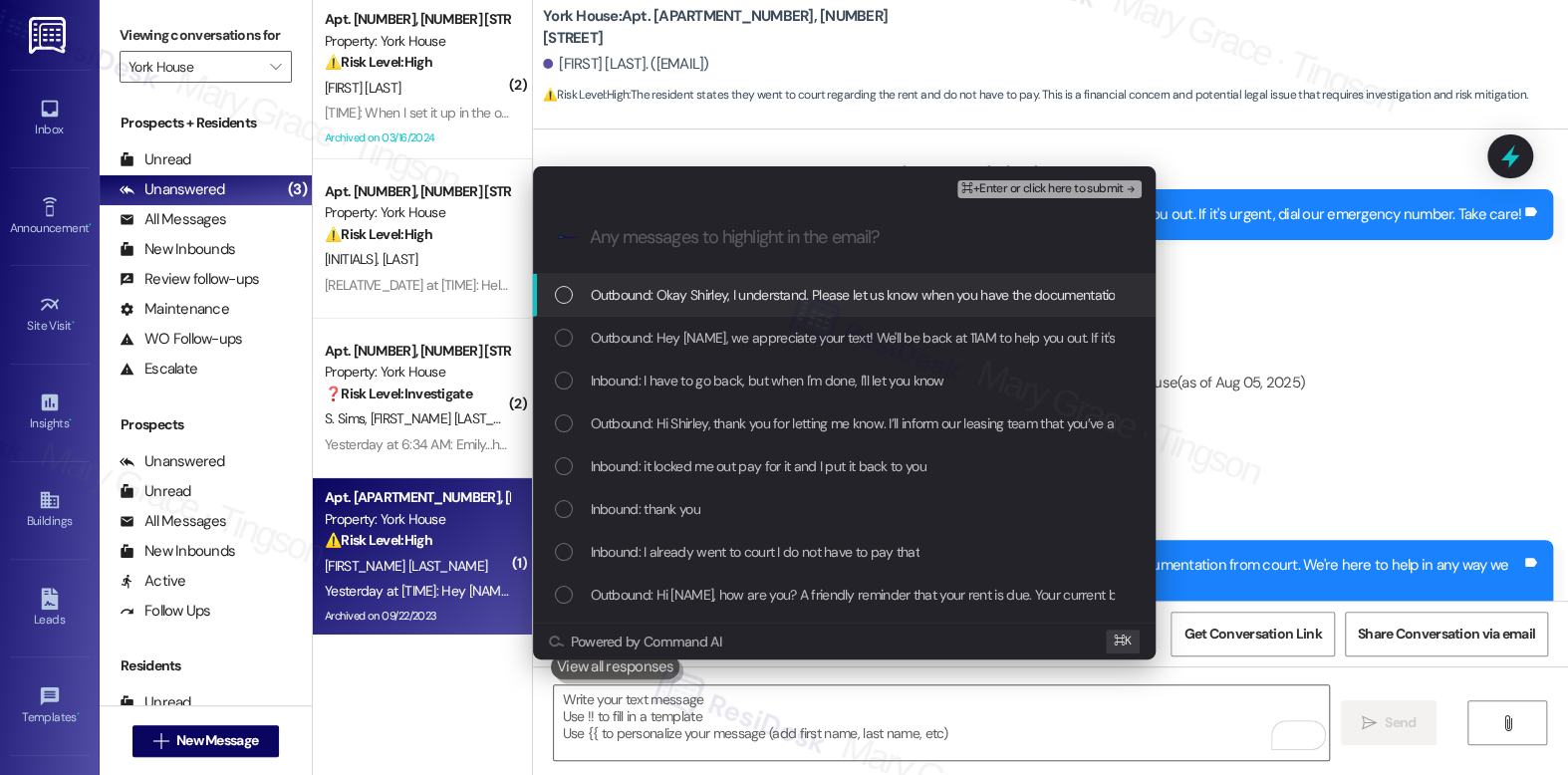 click on "Outbound: Okay Shirley, I understand. Please let us know when you have the documentation from court. We're here to help in any way we can!" at bounding box center [1001, 295] 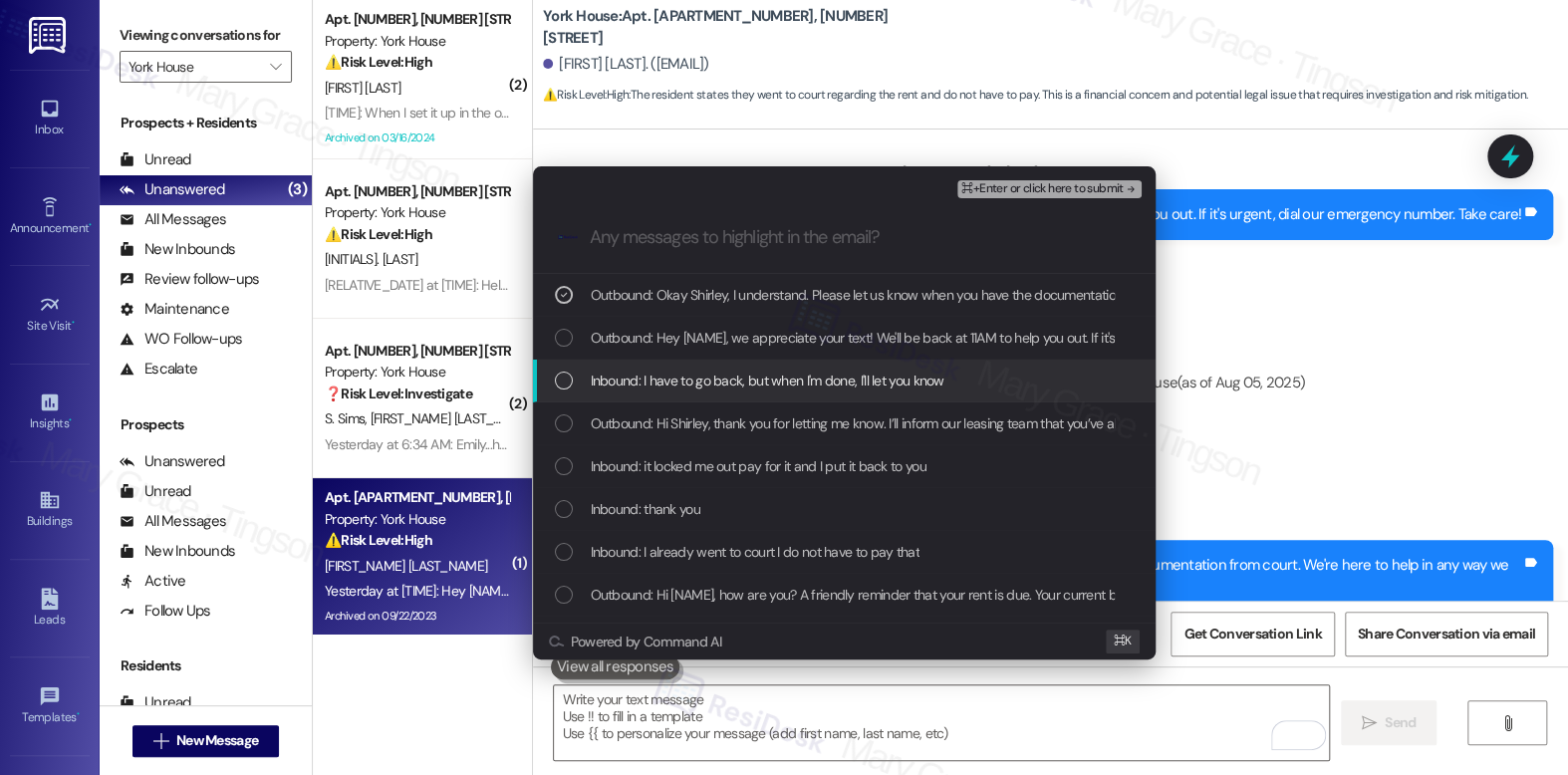 click on "Inbound: I have to go back, but when I'm done, I'll let you know" at bounding box center [767, 381] 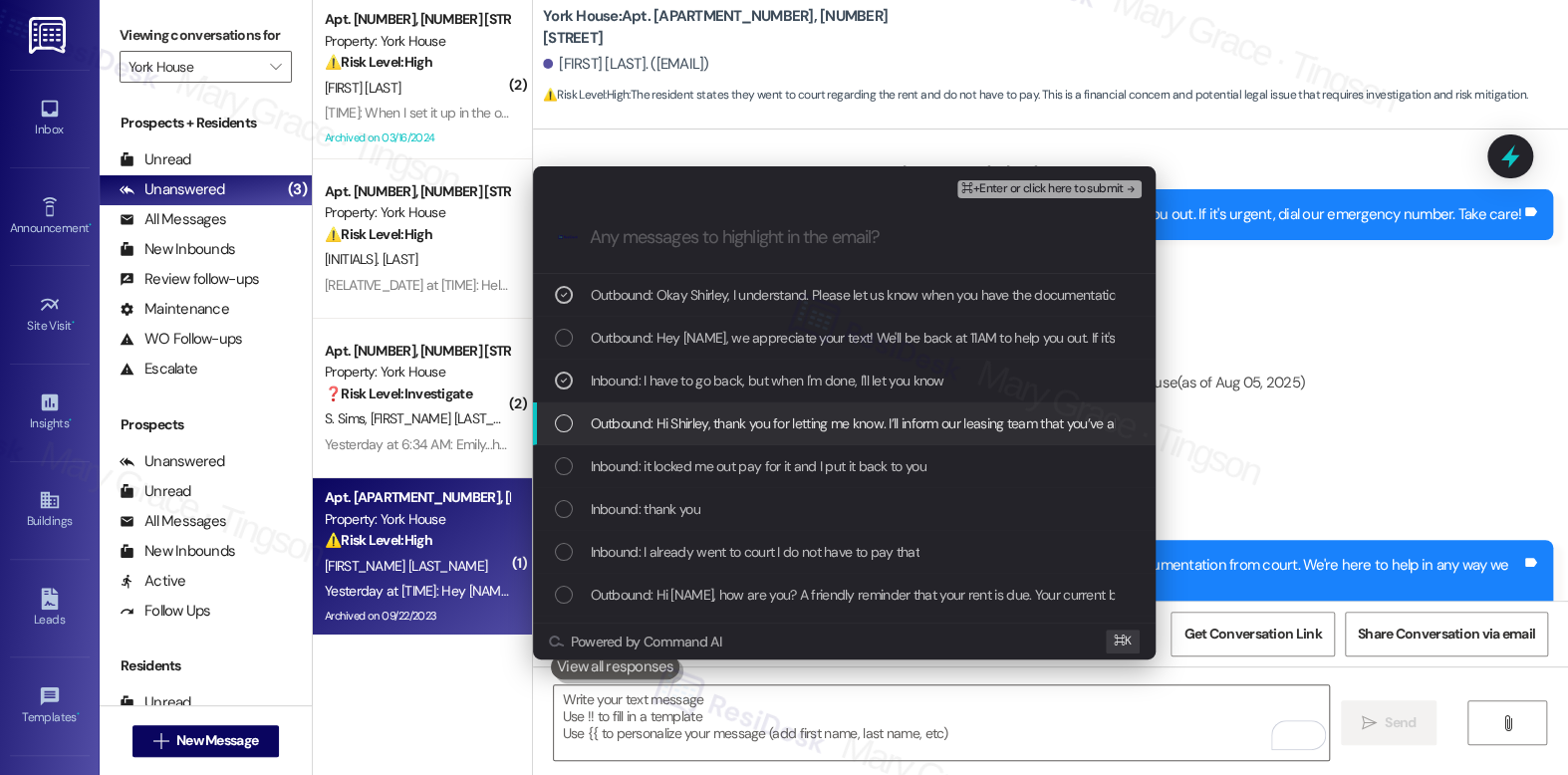 click on "Outbound: Hi Shirley, thank you for letting me know. I’ll inform our leasing team that you’ve already been to court regarding this. Do you happen to have any documentation from the court that you can share?" at bounding box center (1183, 423) 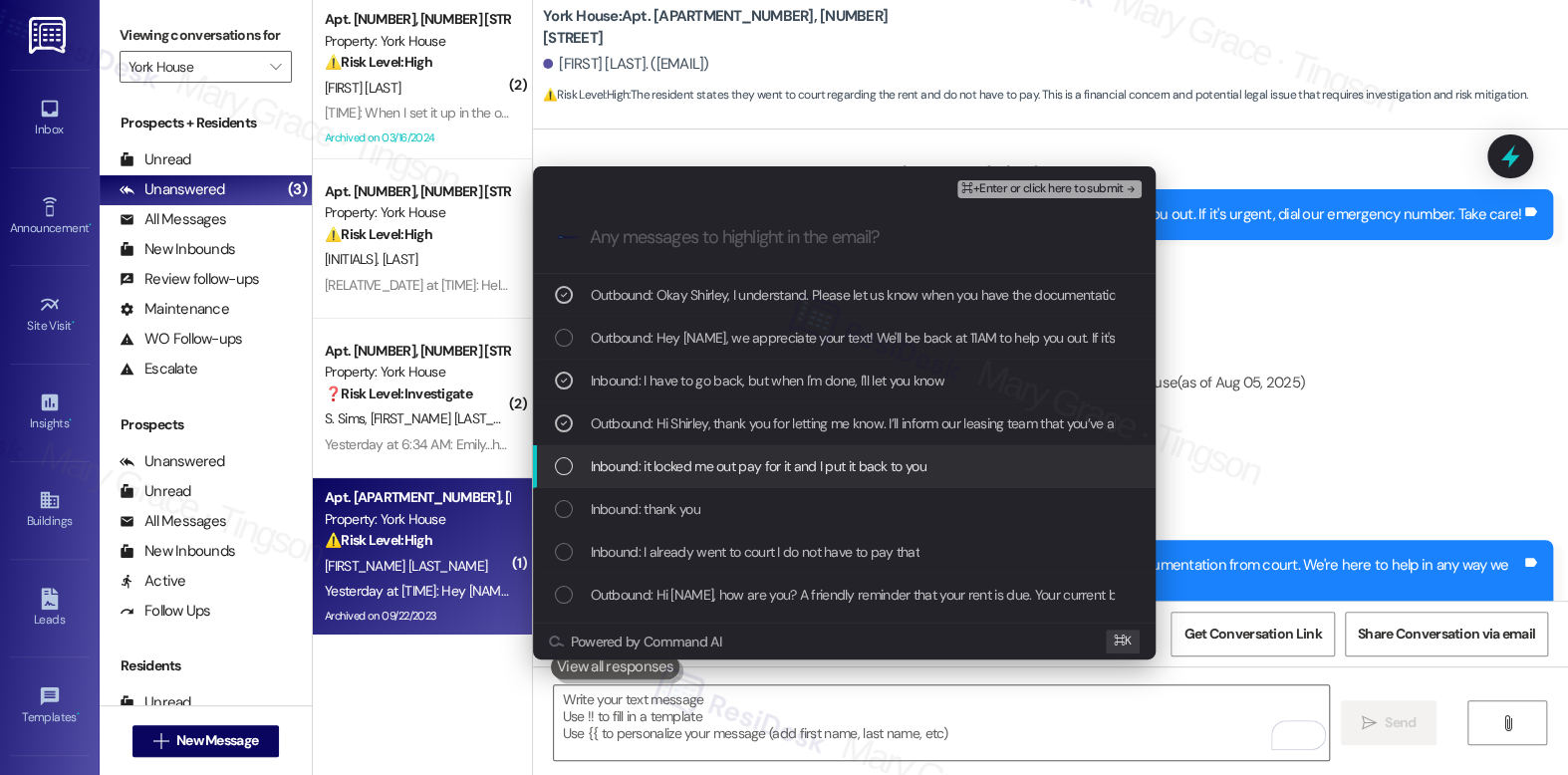 click on "Inbound: it locked me out pay for it and I put it back to you" at bounding box center [758, 466] 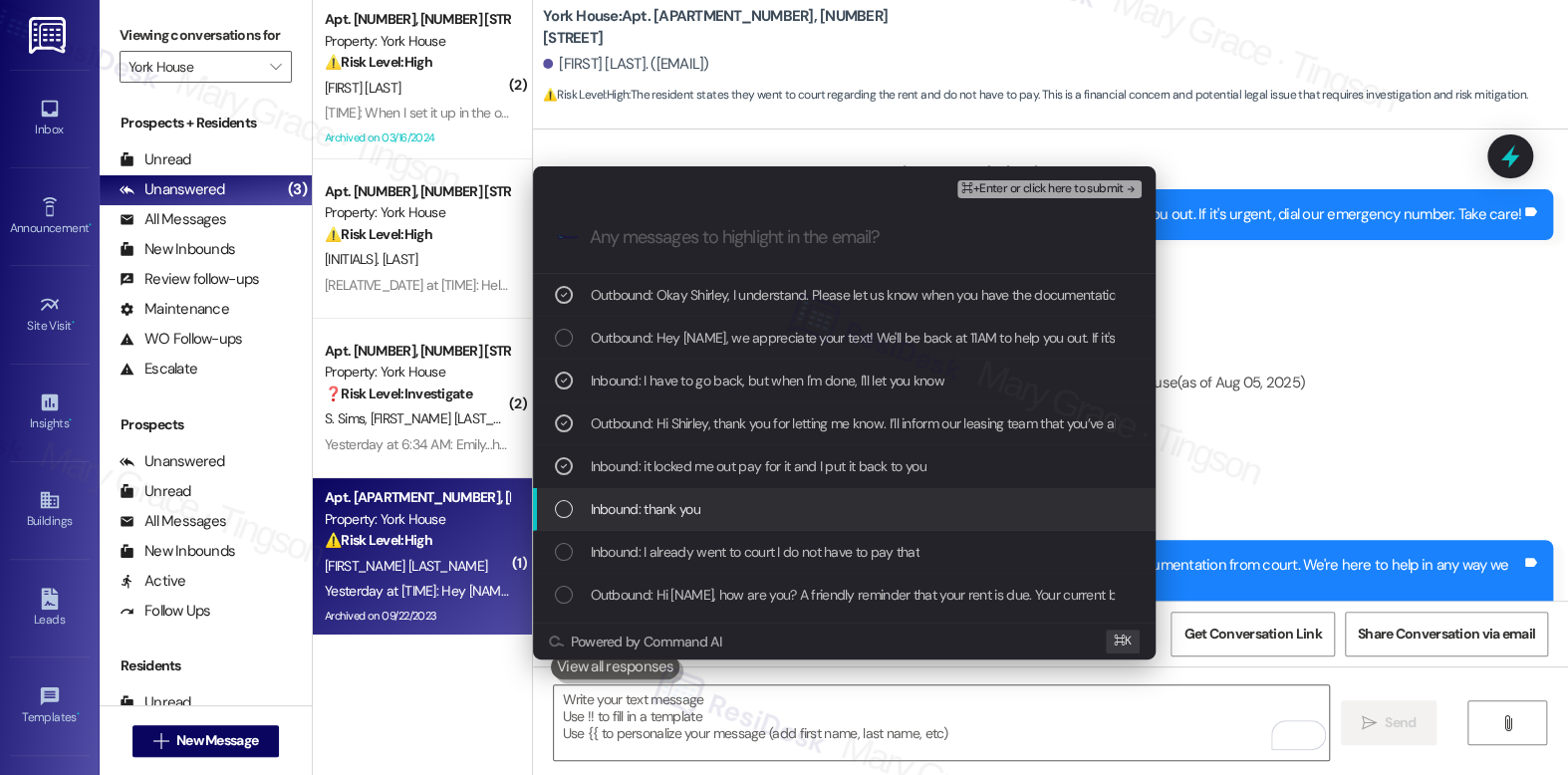 click on "Inbound: thank you" at bounding box center (846, 509) 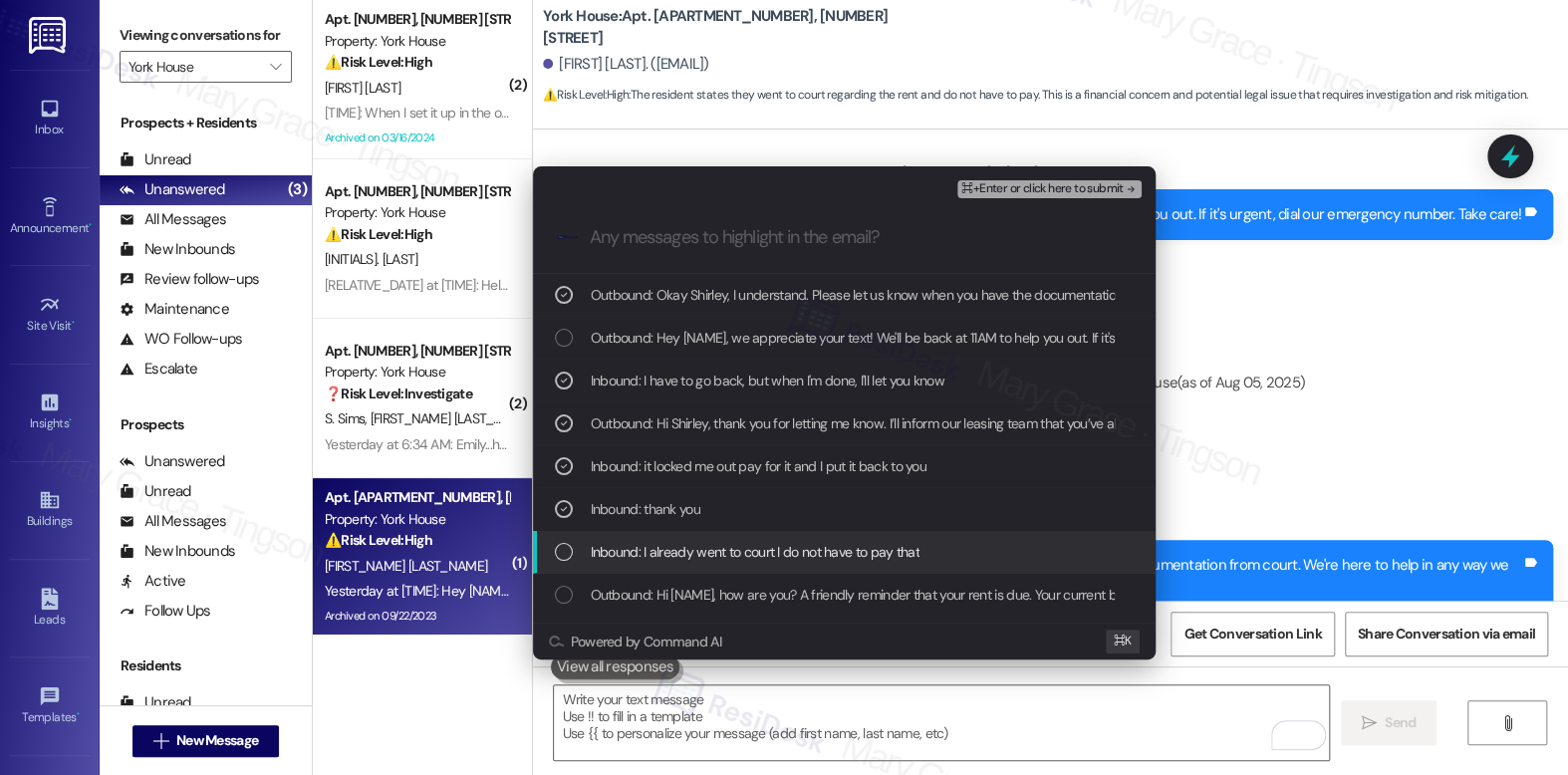 click on "Inbound: I already went to court I do not have to pay that" at bounding box center [755, 552] 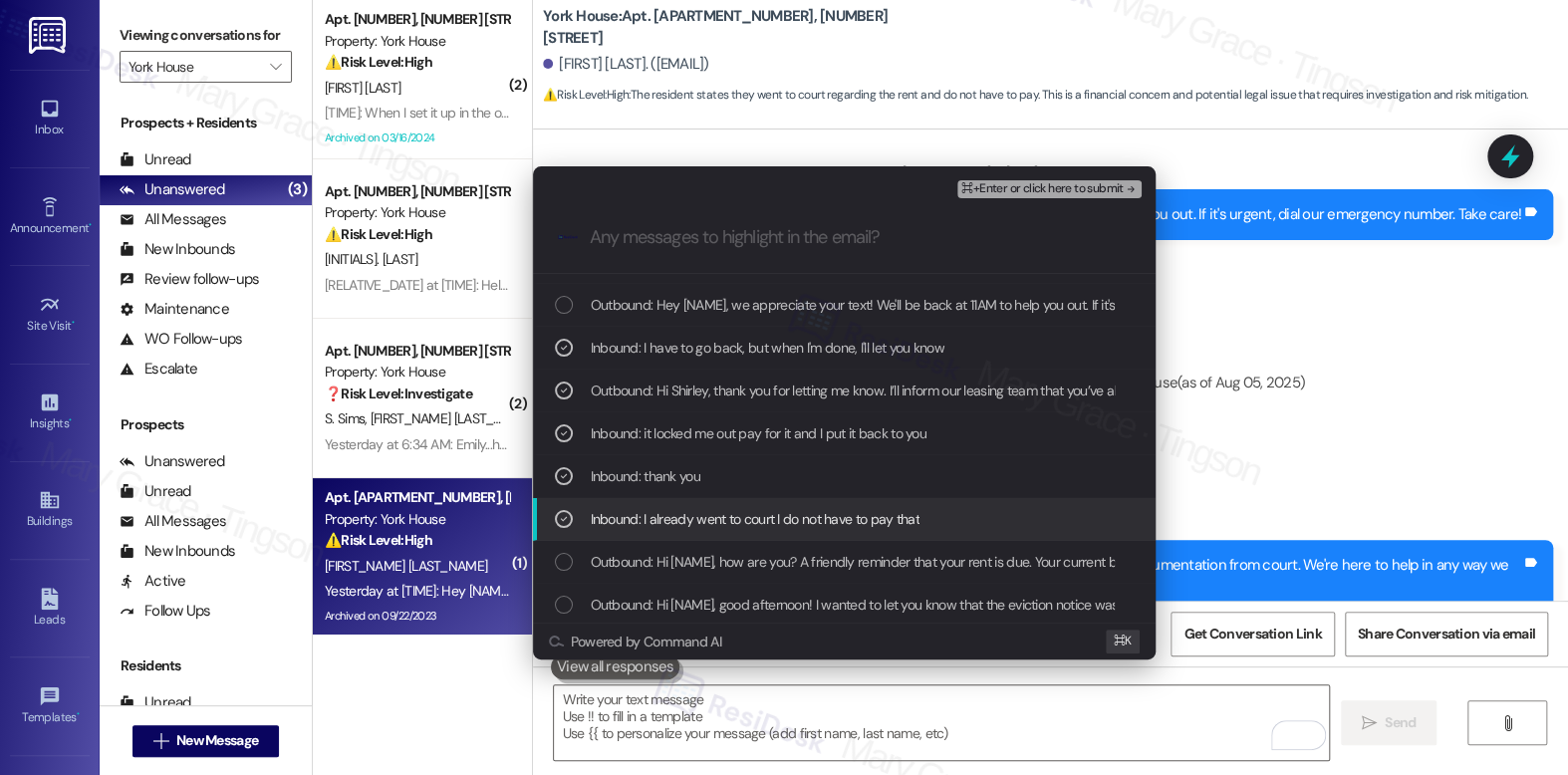 scroll, scrollTop: 43, scrollLeft: 0, axis: vertical 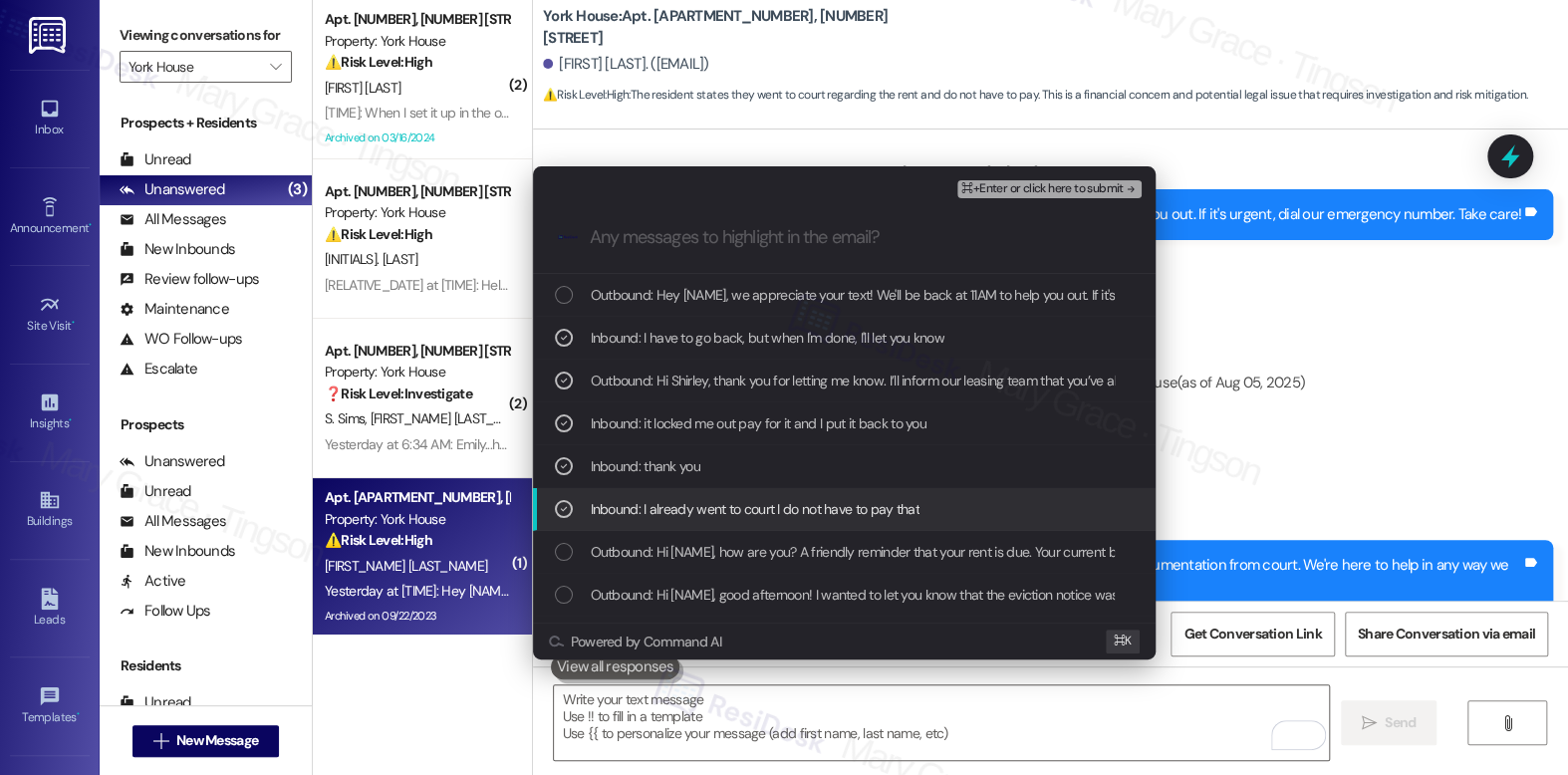 click on "Outbound: Hi Shirley, how are you? A friendly reminder that your rent is due. Your current balance is $2393.75. Please pay your rent to avoid a late fee. Please let us know if you have any questions!" at bounding box center (1156, 552) 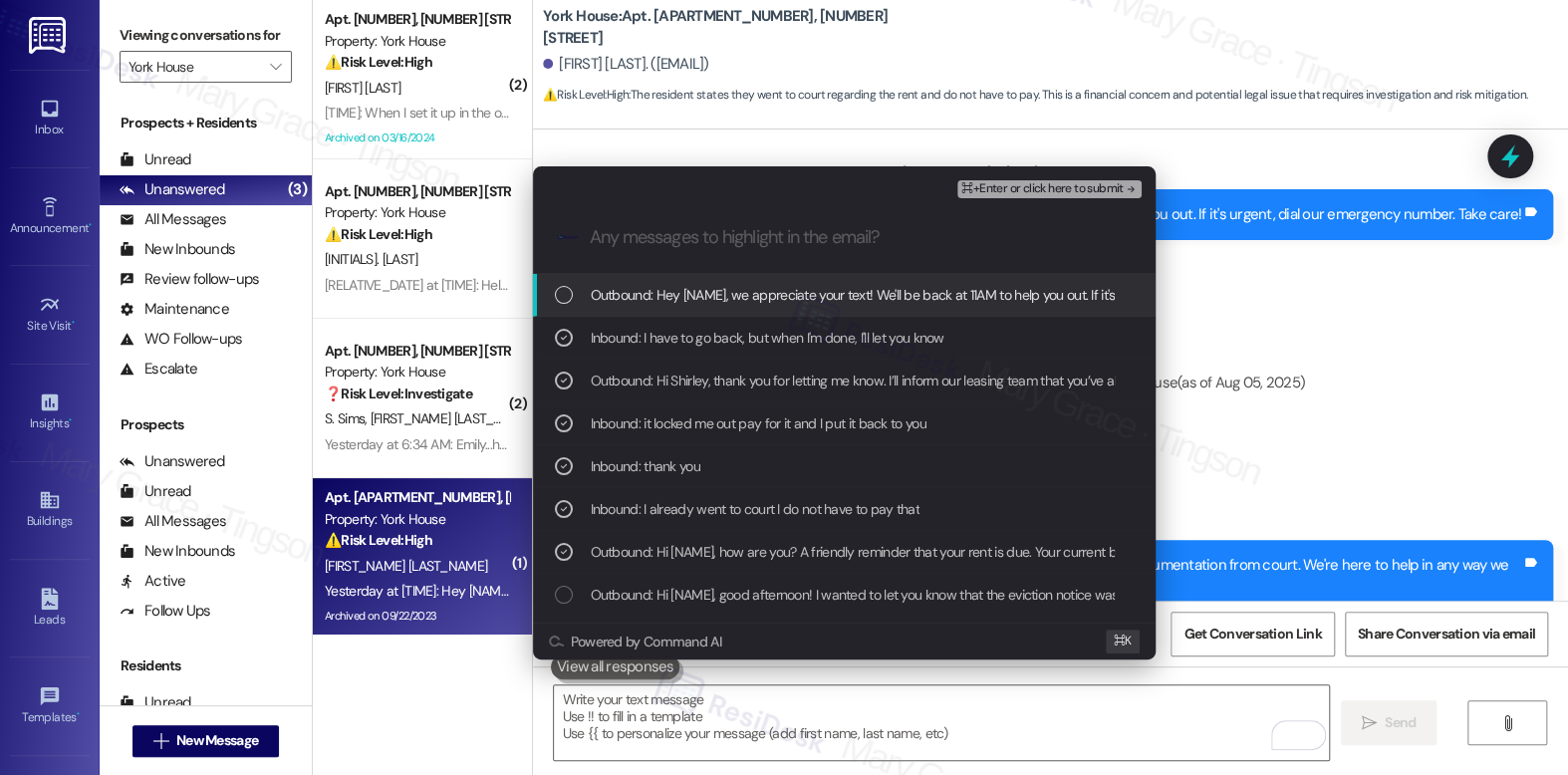 click on "⌘+Enter or click here to submit" at bounding box center (1042, 189) 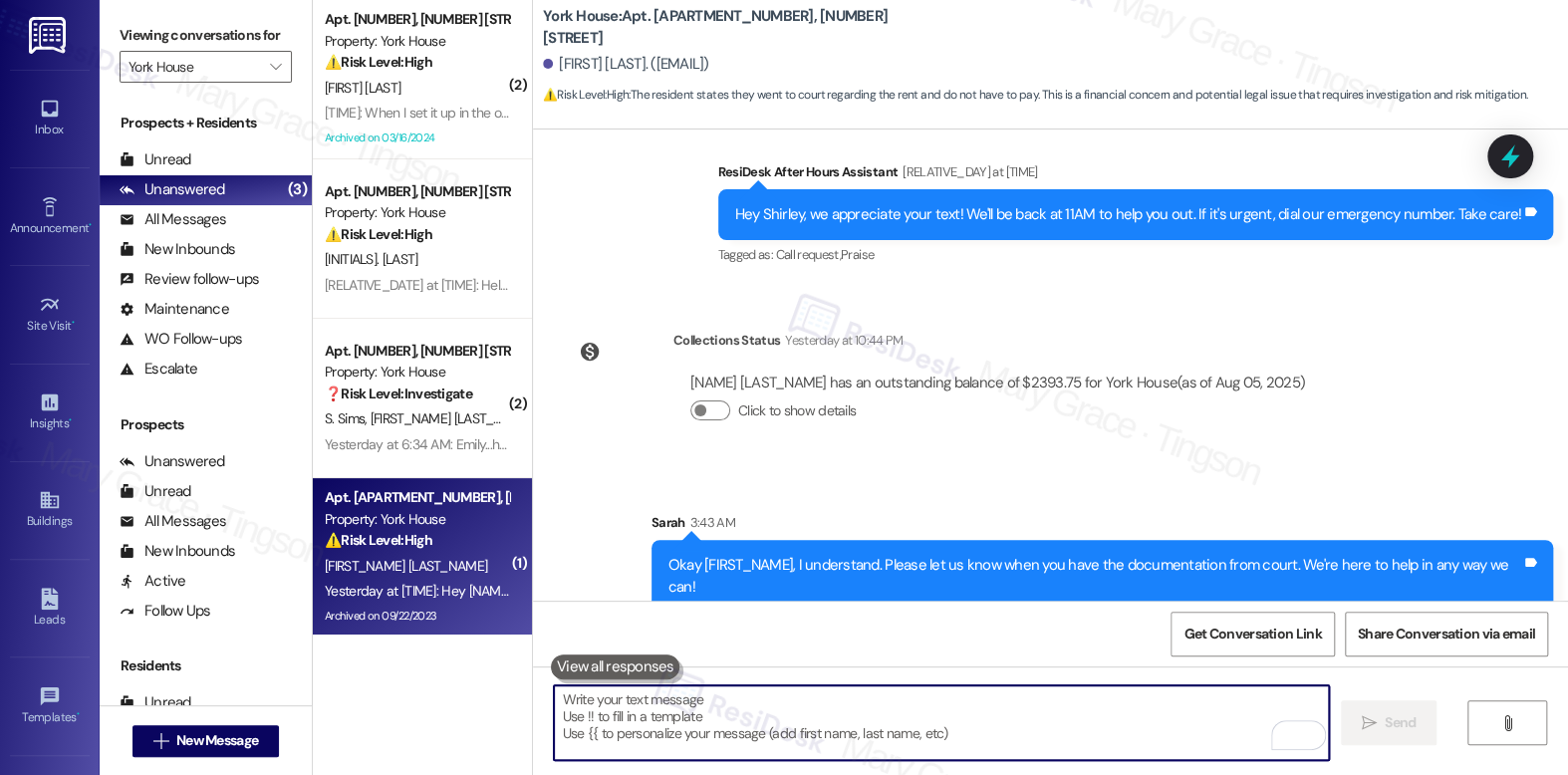 click on "Hey Shirley, we appreciate your text! We'll be back at 11AM to help you out. If it's urgent, dial our emergency number. Take care! Tags and notes" at bounding box center (1136, 214) 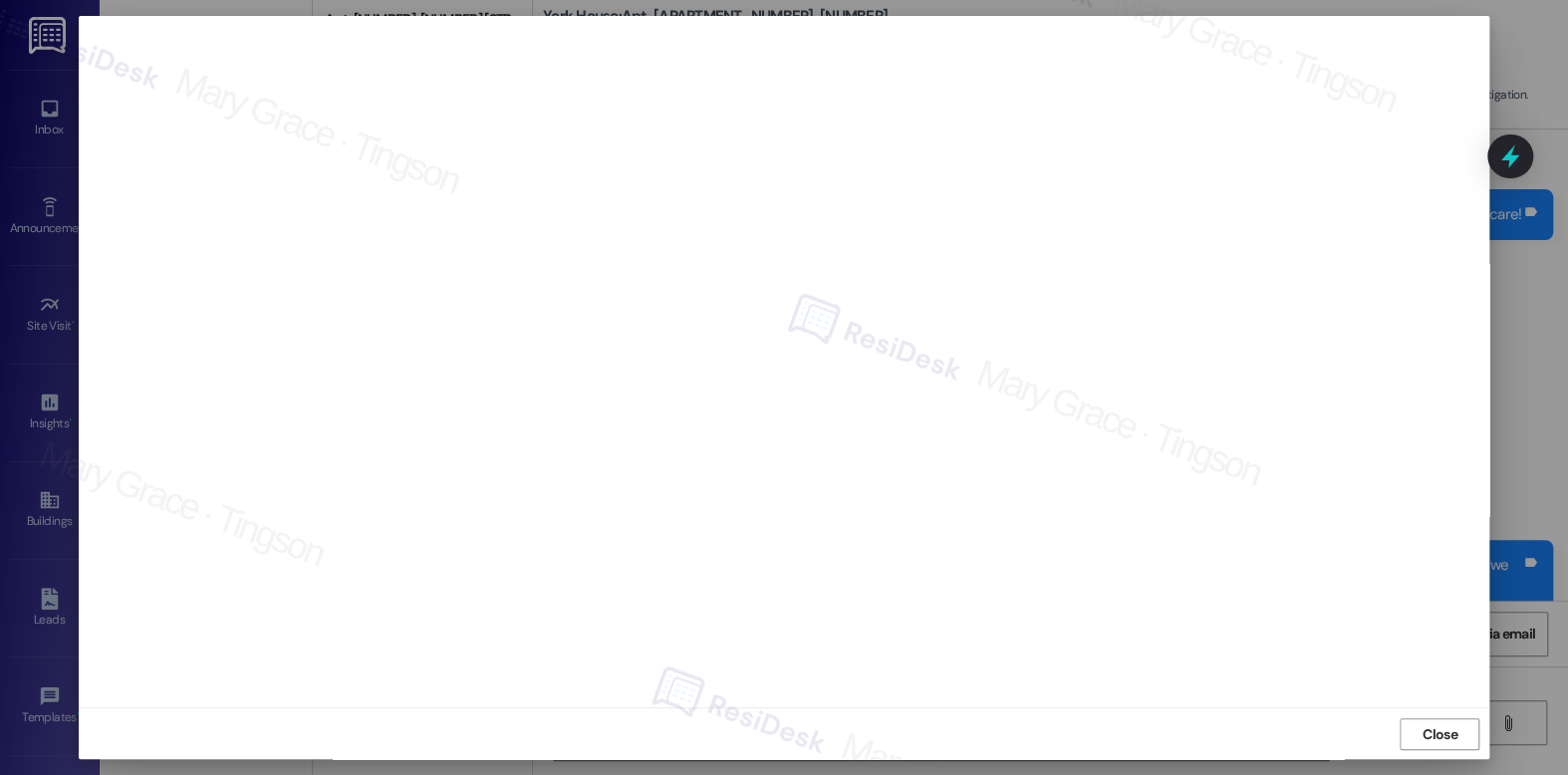 scroll, scrollTop: 7, scrollLeft: 0, axis: vertical 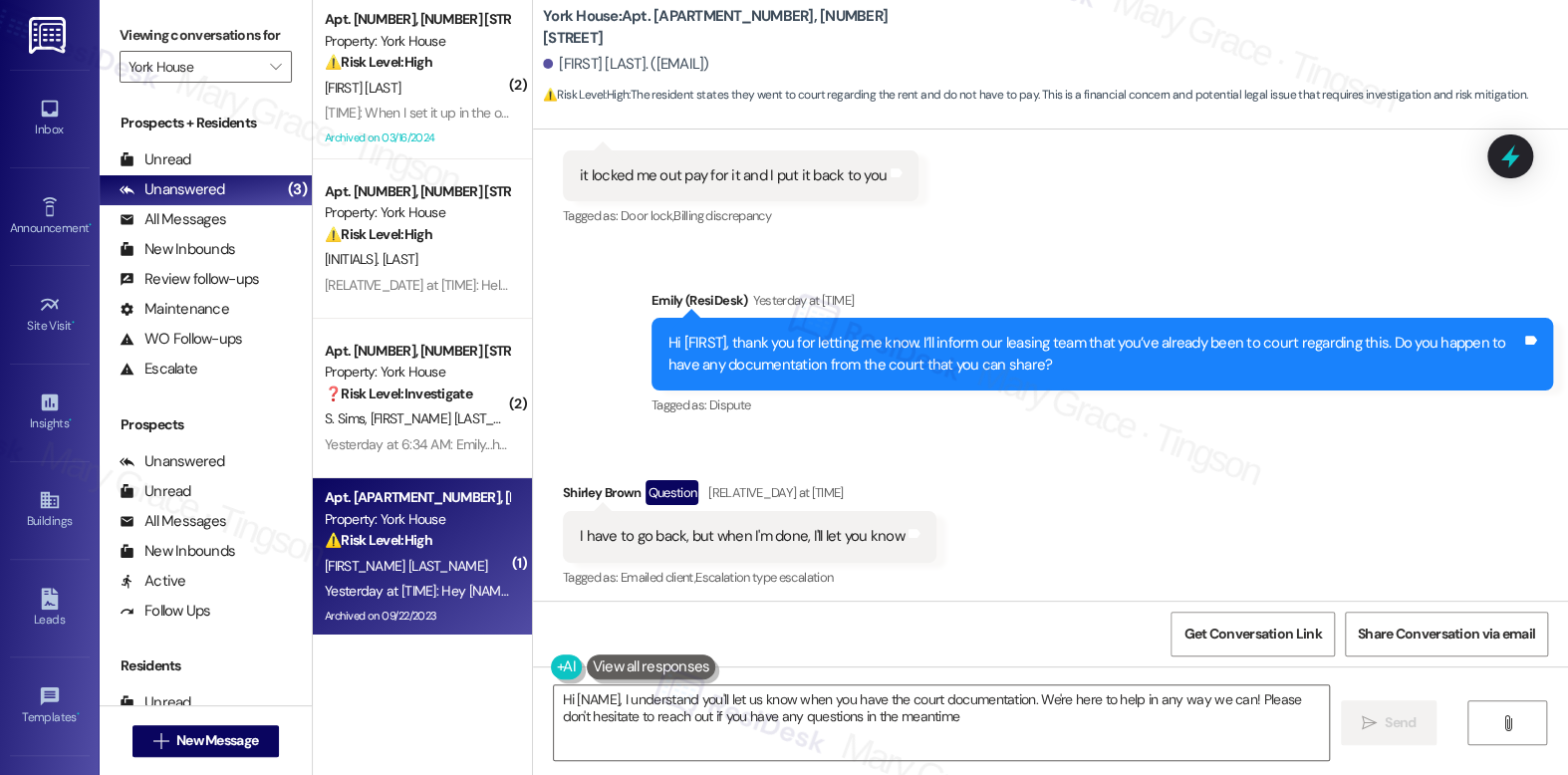 type on "Hi Shirley, I understand you'll let us know when you have the court documentation. We're here to help in any way we can! Please don't hesitate to reach out if you have any questions in the meantime." 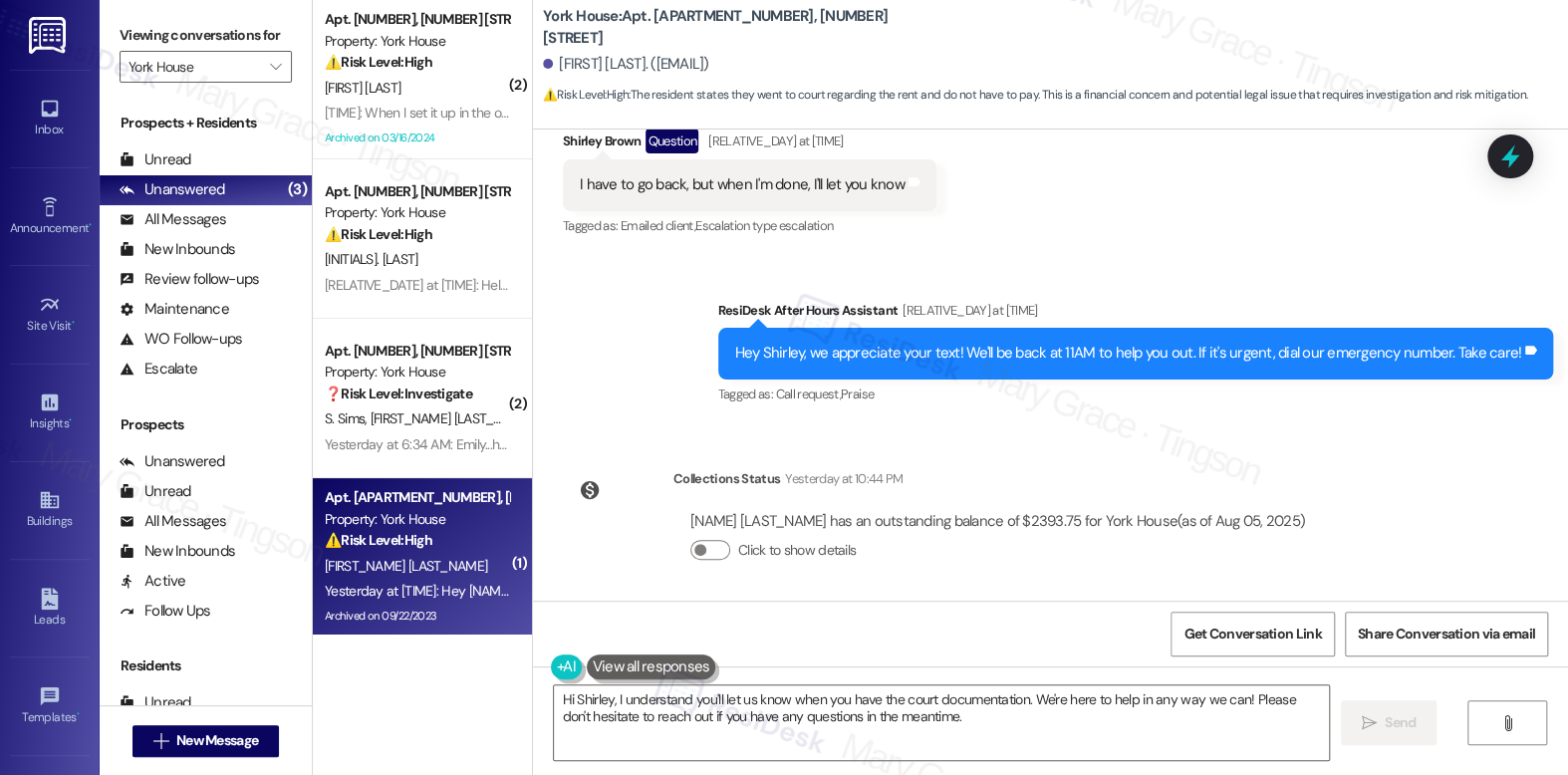 scroll, scrollTop: 18761, scrollLeft: 0, axis: vertical 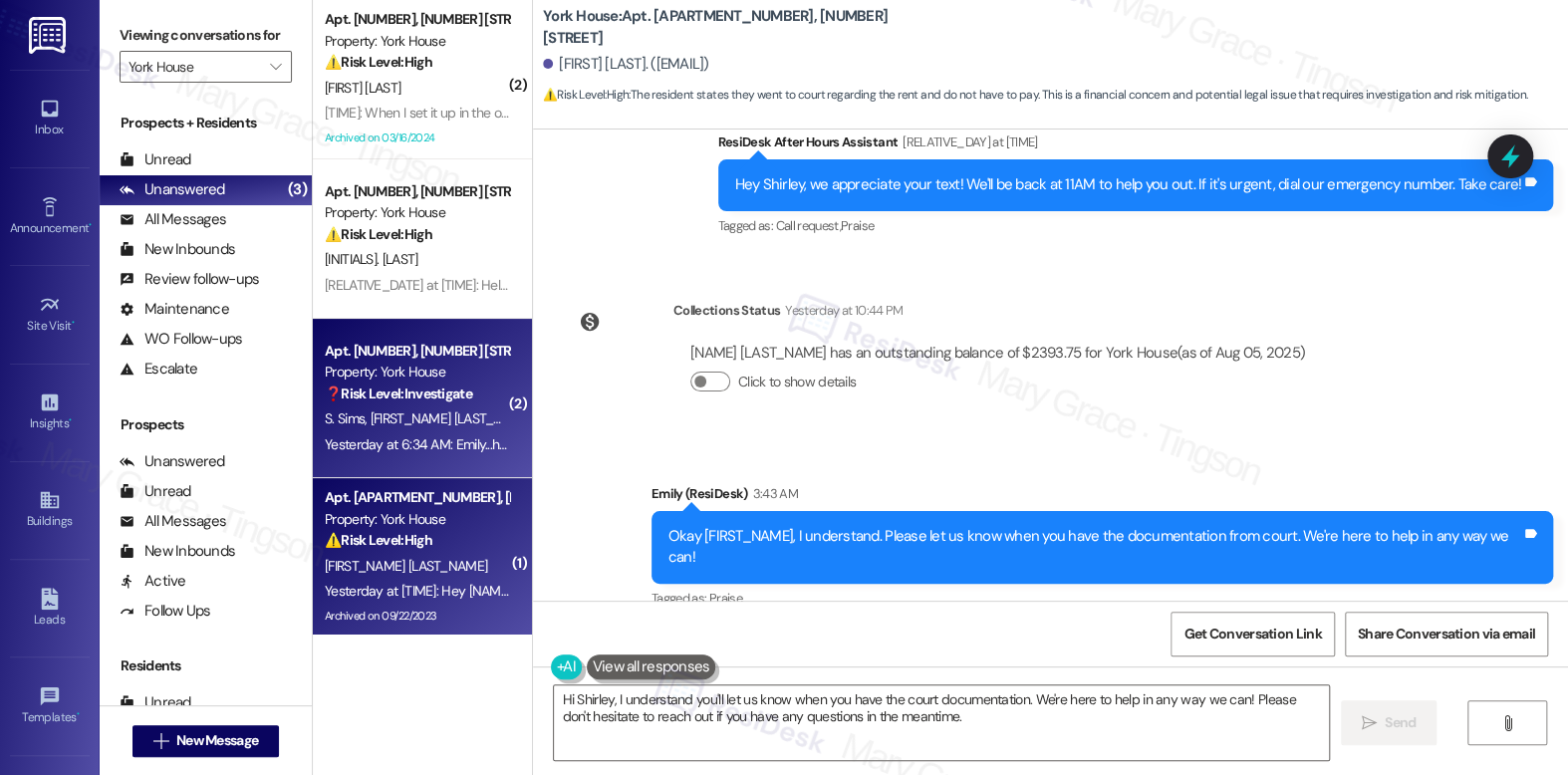 click on "Yesterday at 6:34 AM: Emily...hardly any of our work order has been completed, promised to do over 2 weeks ago in person, but not even written down.  How does that work?  Over 2 year non-flushing, plunged, sometimes overflowing toilet, us paying to have our shelf stand put together, grab bar in shower tub, as there is nothing to hold onto getting in and out.  Darrin helps me and he jumps out.  We bought the grab bar and were told that they would put it in.  Missing towel bar that was broken holding on to it to get out of the shower tub.  We don't know how to find another one.  Too many to chose from so we thought that they could add the right one to their Lowe's order and we will pay for it.  Thank you...Sally Sims." at bounding box center (416, 444) 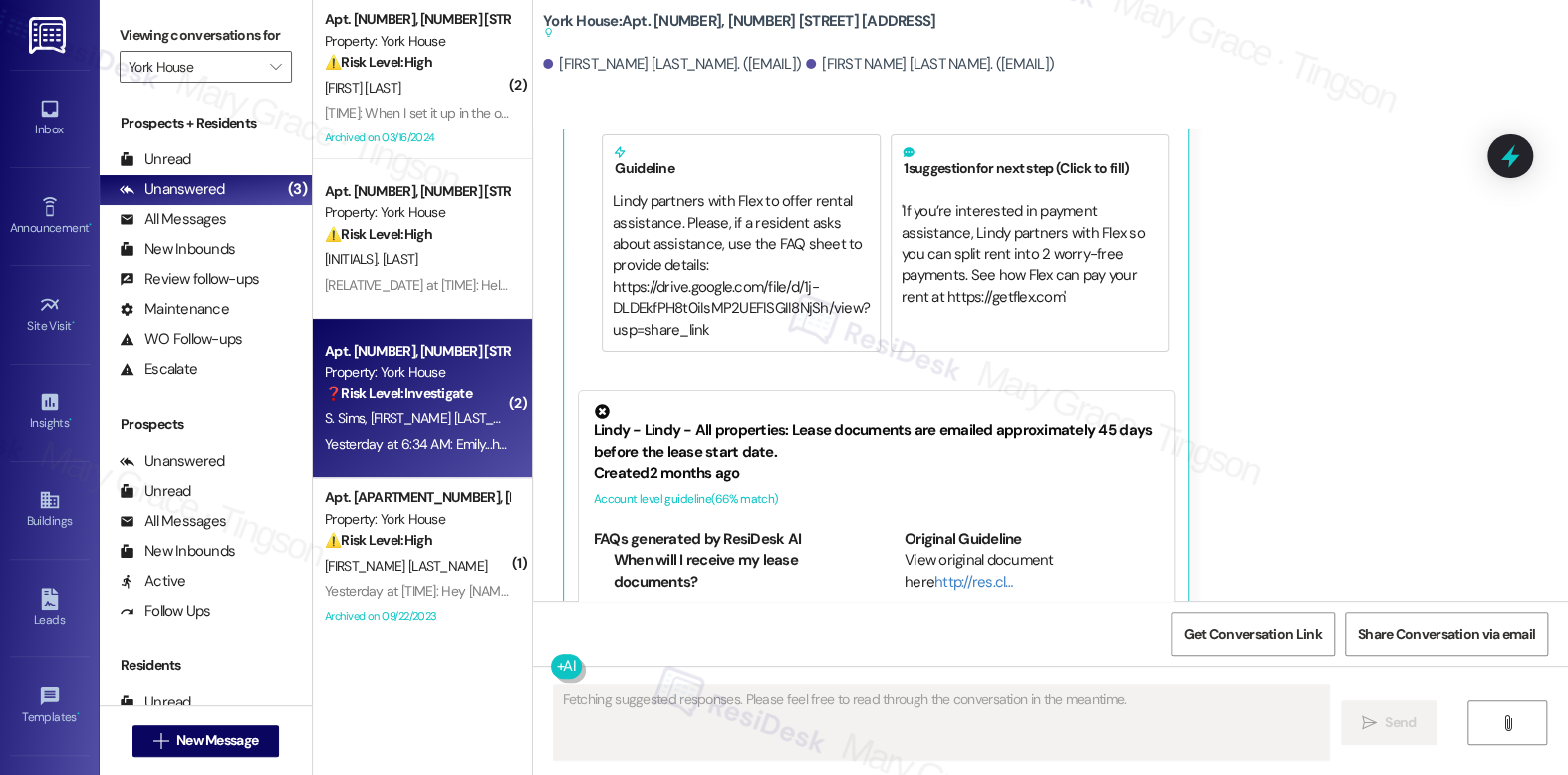 scroll, scrollTop: 15143, scrollLeft: 0, axis: vertical 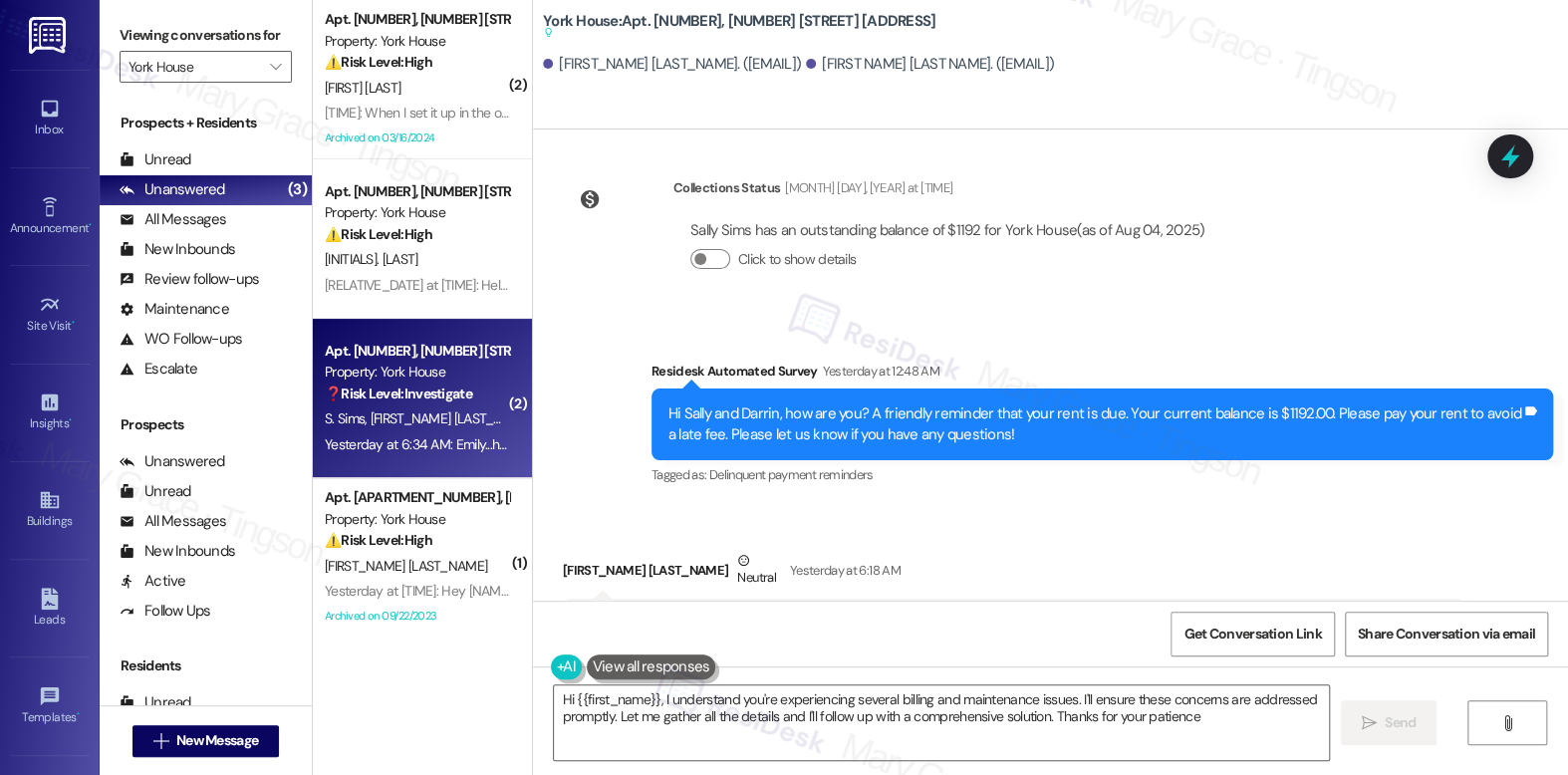 type on "Hi {{first_name}}, I understand you're experiencing several billing and maintenance issues. I'll ensure these concerns are addressed promptly. Let me gather all the details and I'll follow up with a comprehensive solution. Thanks for your patience!" 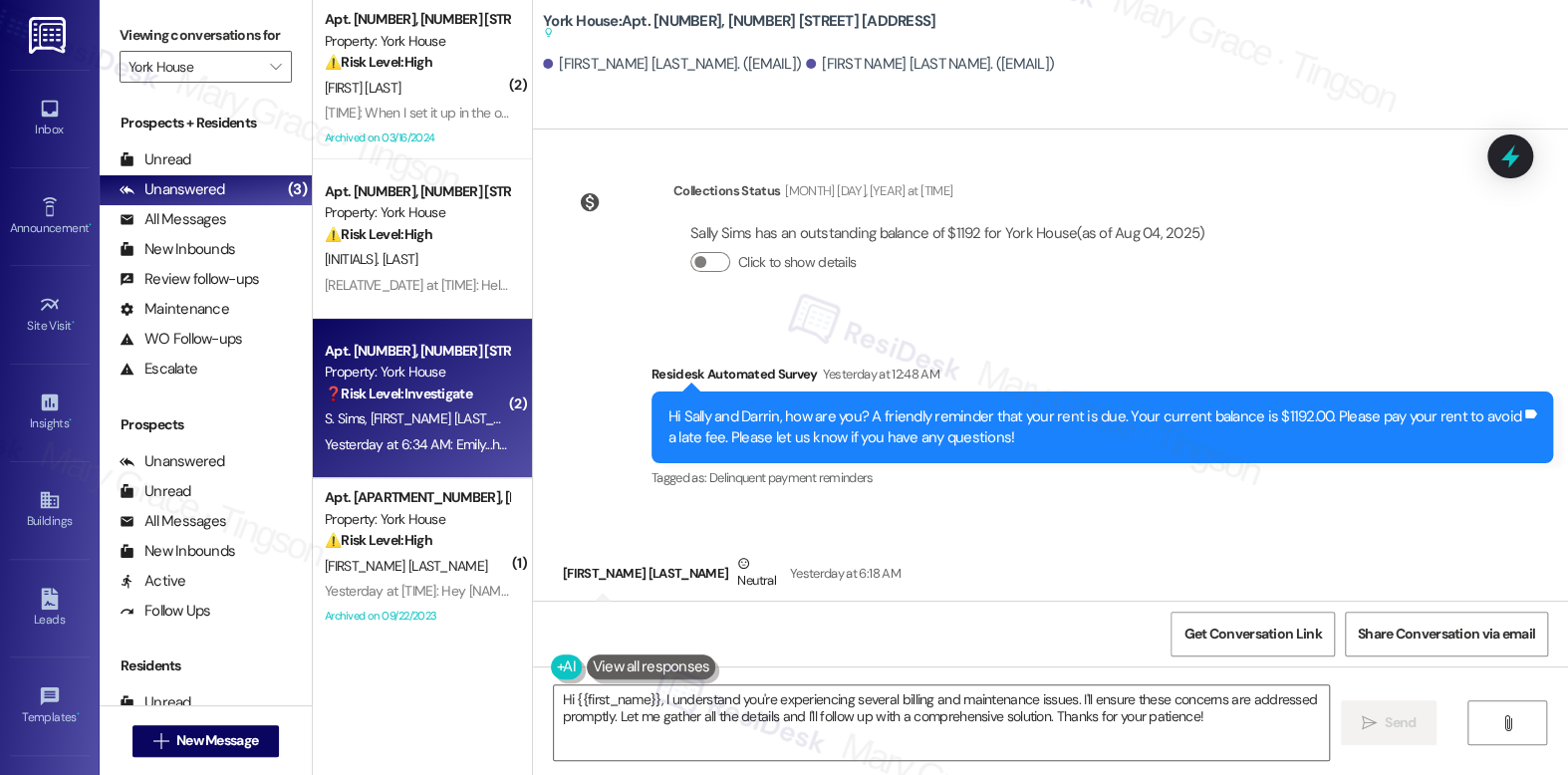 scroll, scrollTop: 13942, scrollLeft: 0, axis: vertical 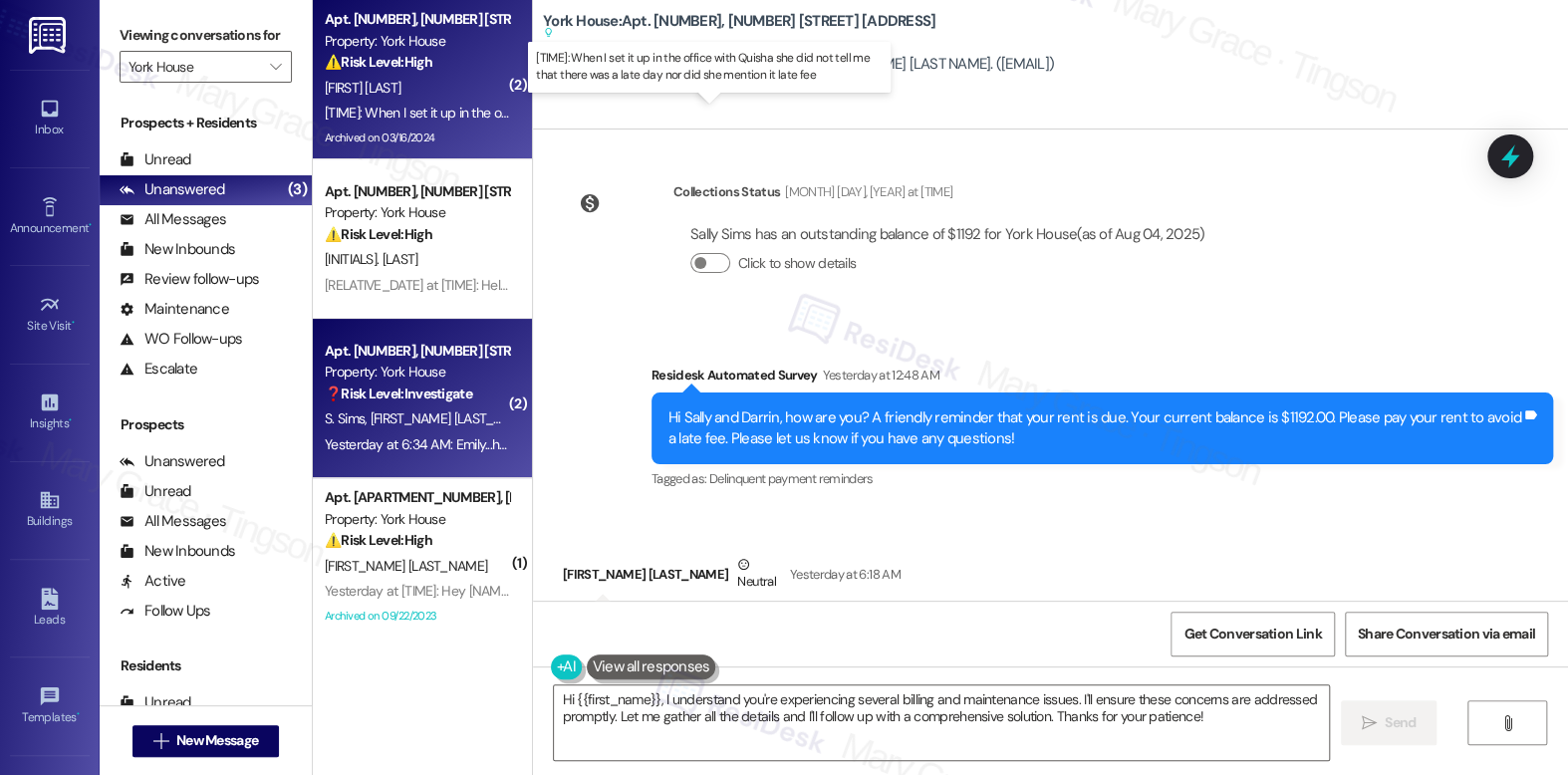 click on "Yesterday at 12:56 AM: When I set it up in the office with Quisha she did not tell me that there was a late day nor did she mention it late fee Yesterday at 12:56 AM: When I set it up in the office with Quisha she did not tell me that there was a late day nor did she mention it late fee" at bounding box center (677, 113) 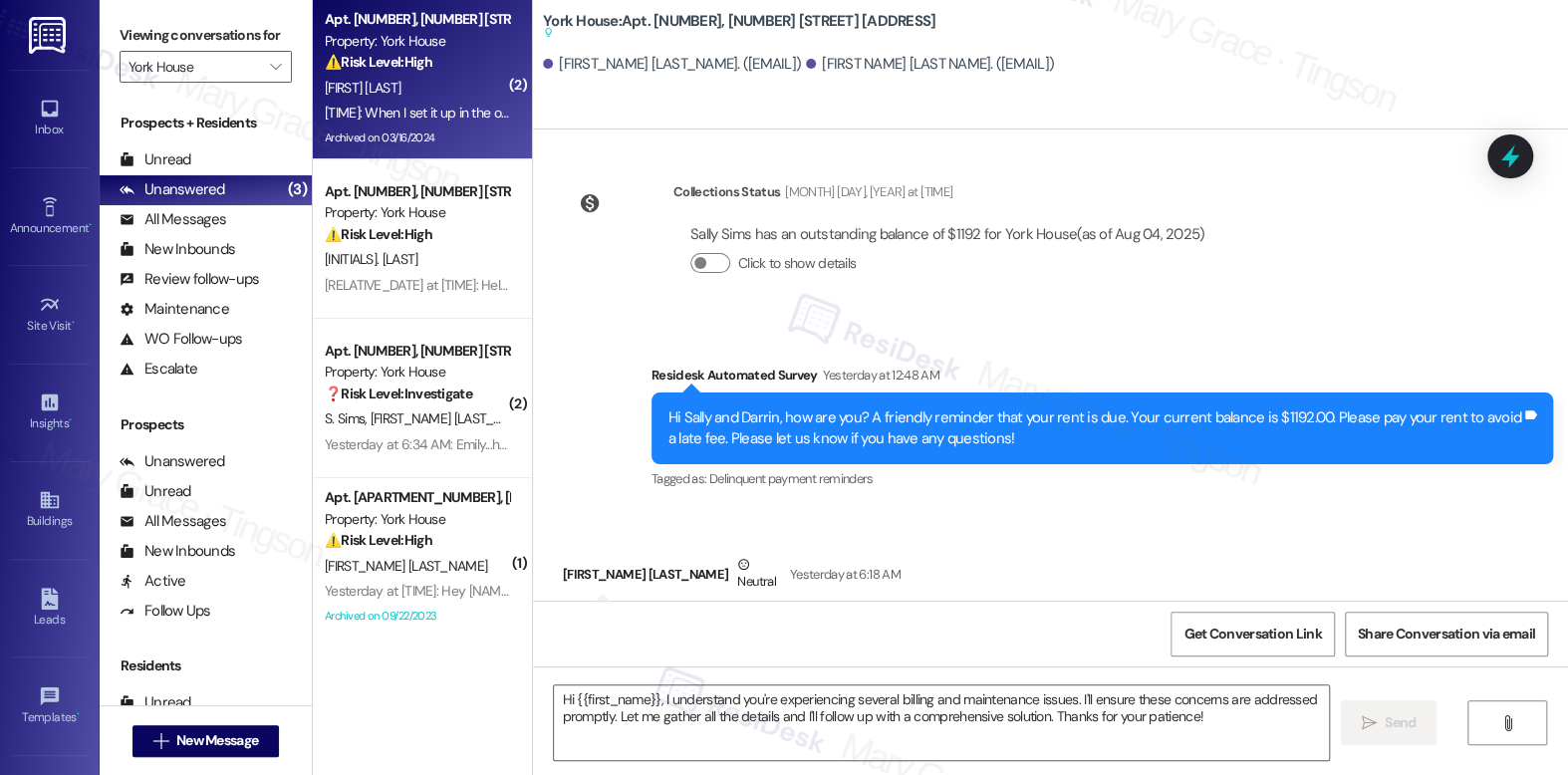 type on "Fetching suggested responses. Please feel free to read through the conversation in the meantime." 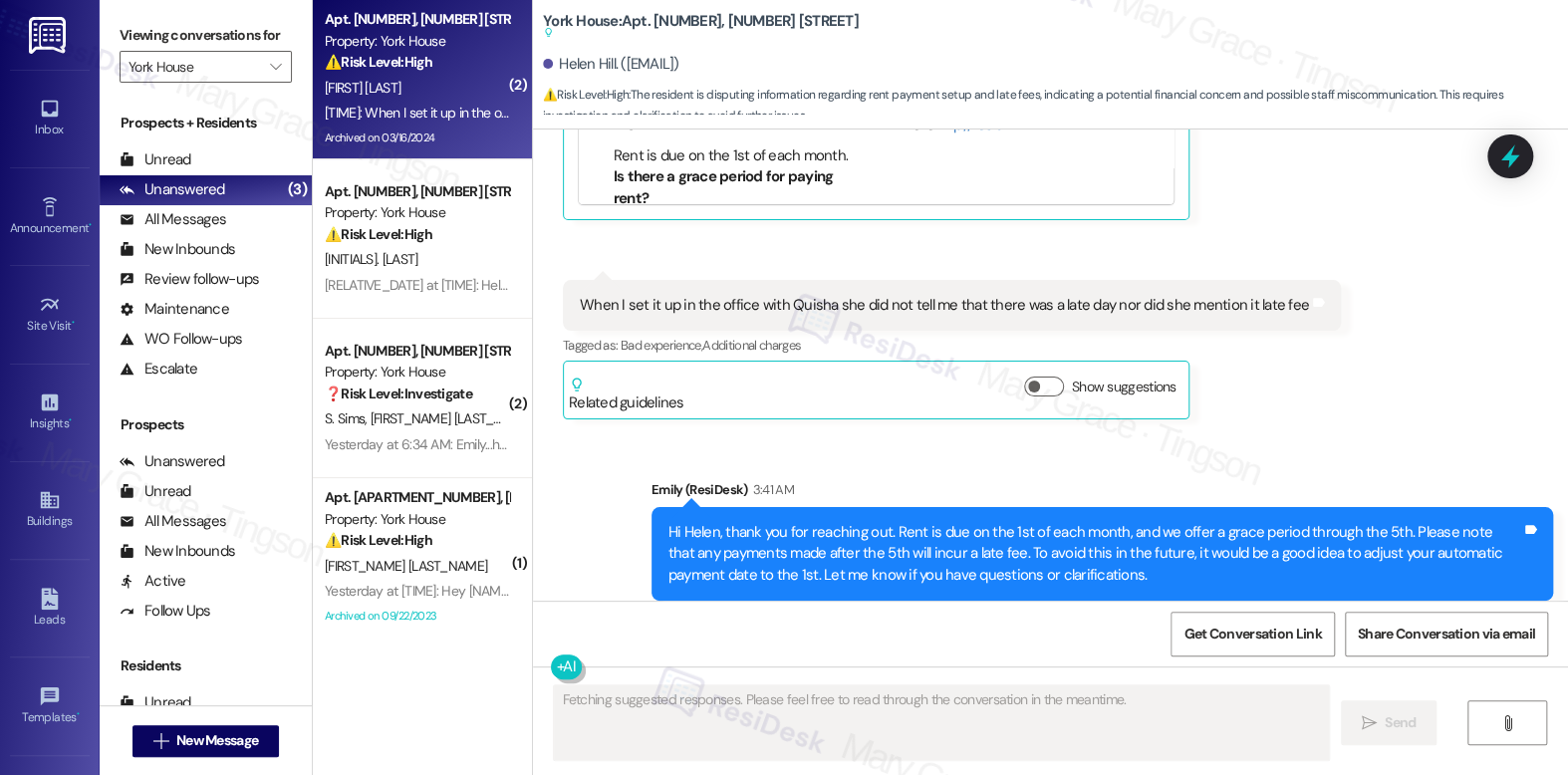 scroll, scrollTop: 34221, scrollLeft: 0, axis: vertical 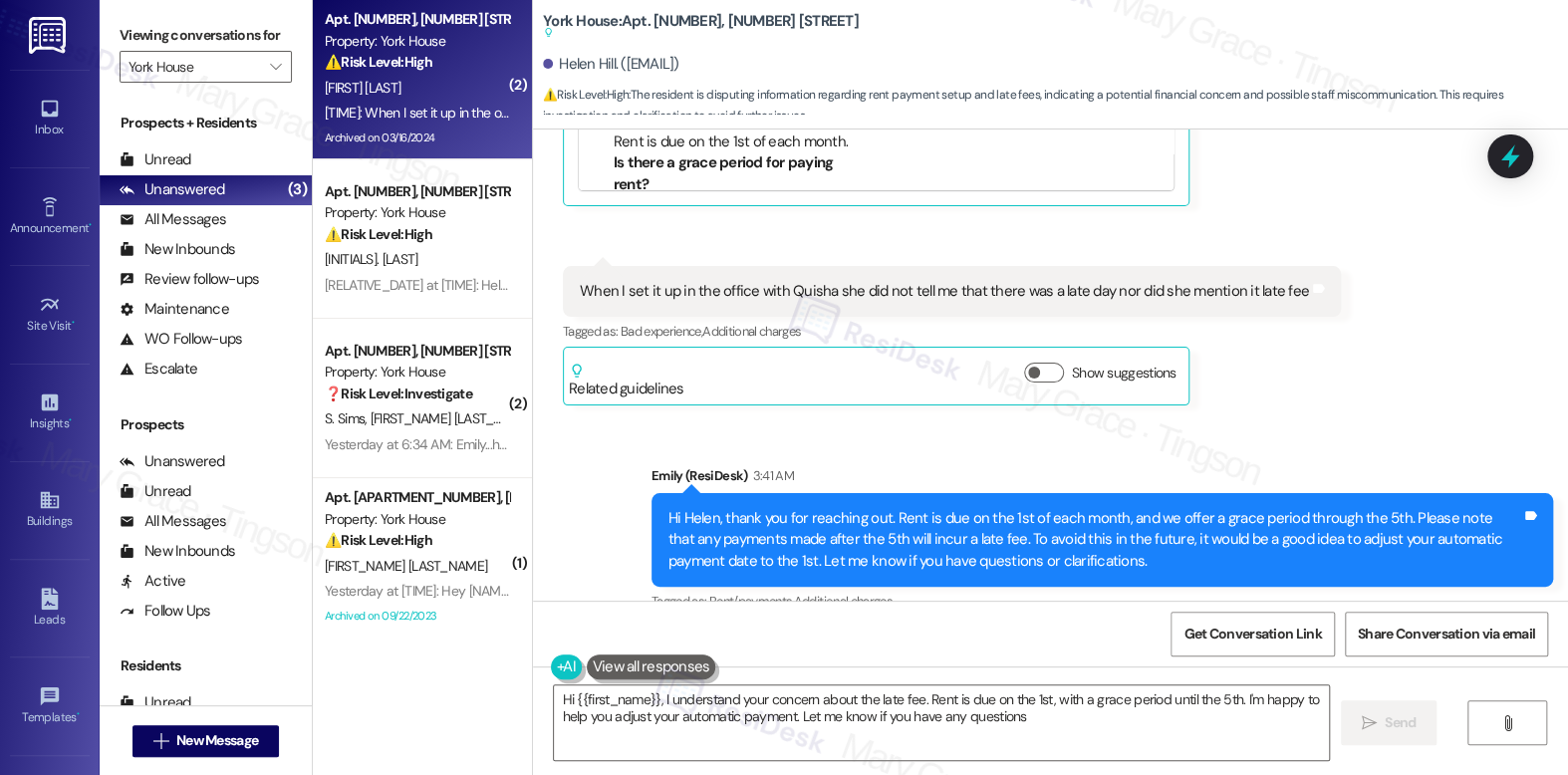 type on "Hi {{first_name}}, I understand your concern about the late fee. Rent is due on the 1st, with a grace period until the 5th. I'm happy to help you adjust your automatic payment. Let me know if you have any questions!" 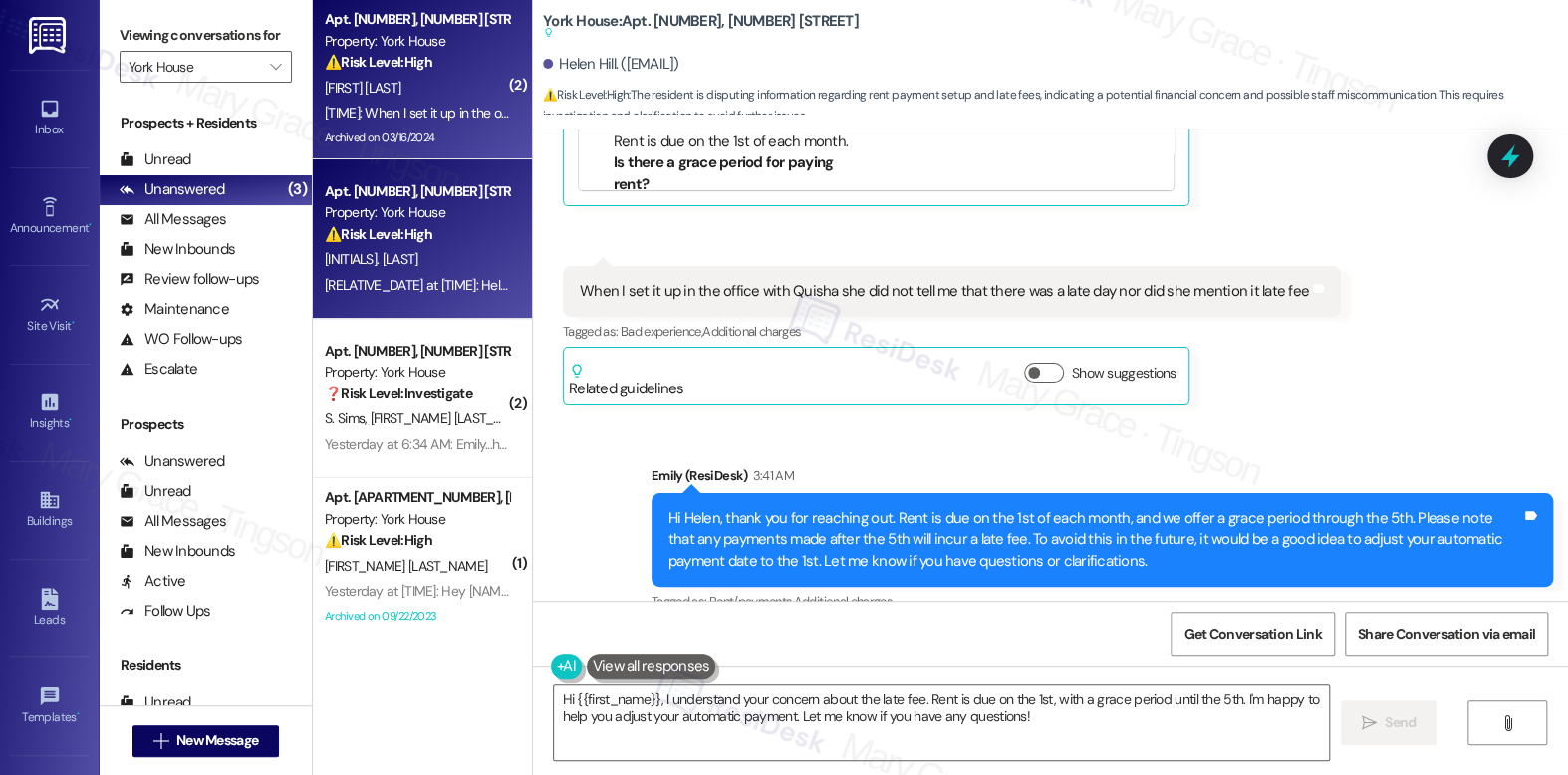 click on "N. Kamudia" at bounding box center (416, 259) 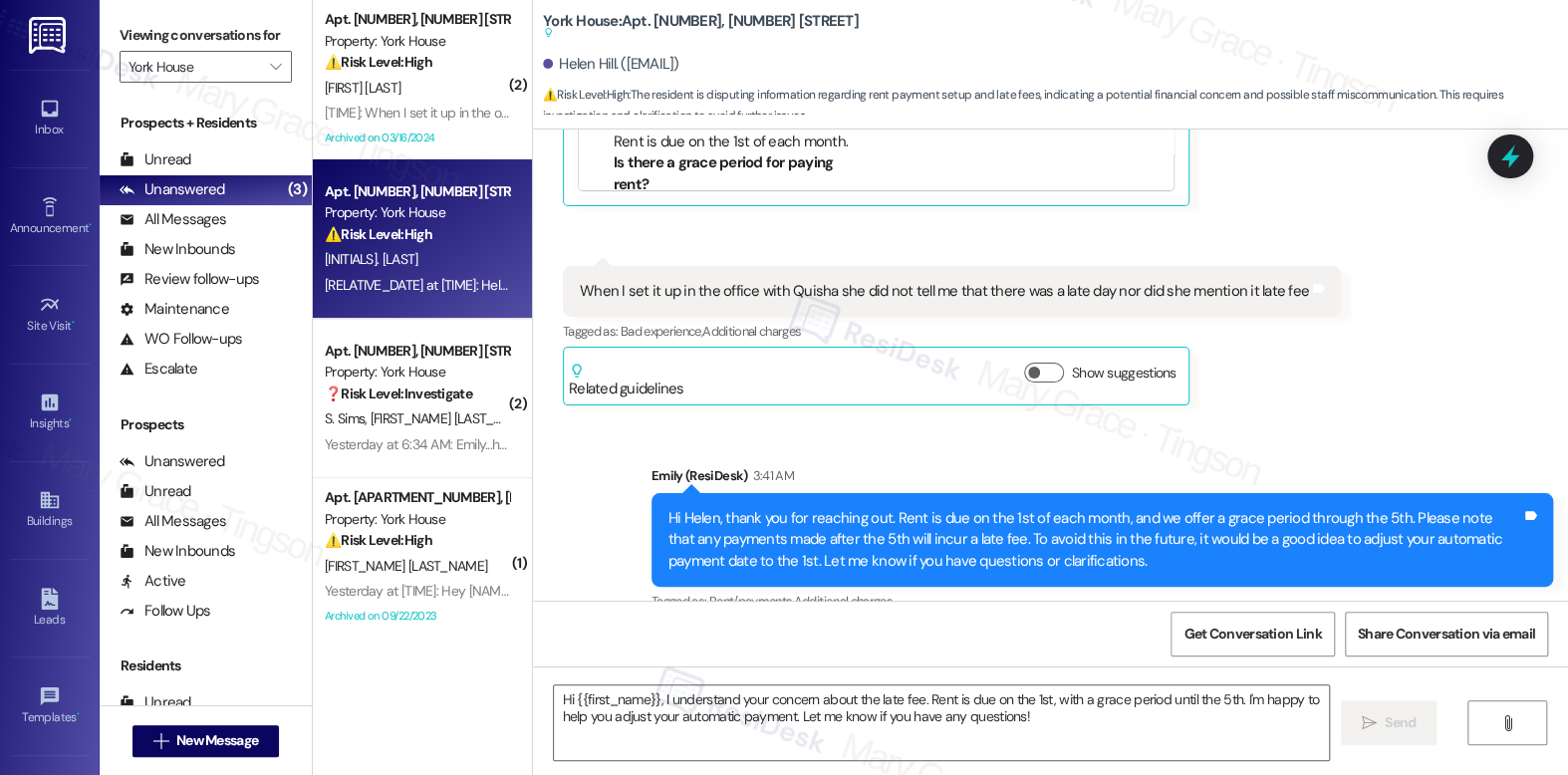 type on "Fetching suggested responses. Please feel free to read through the conversation in the meantime." 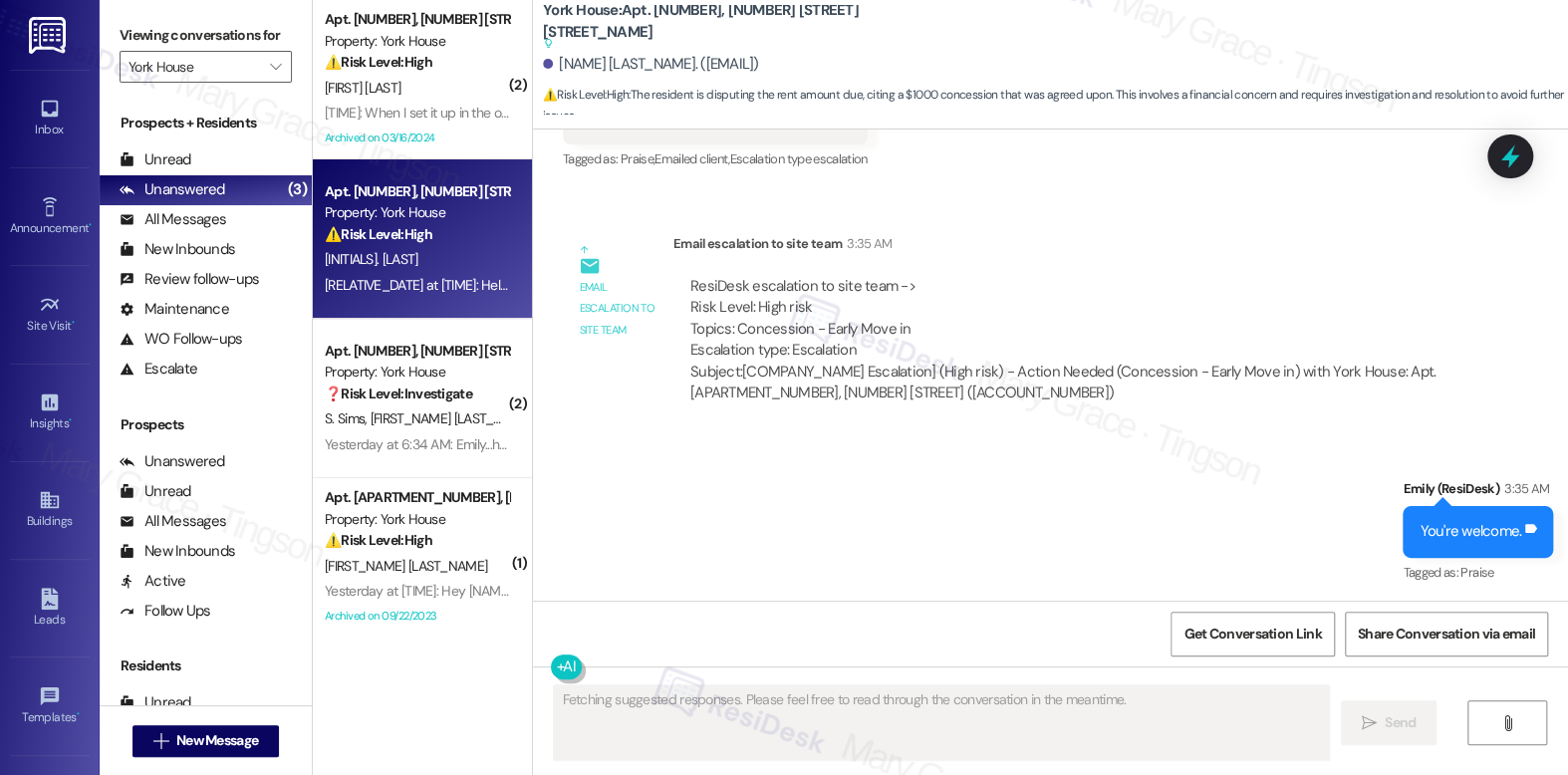 scroll, scrollTop: 1036, scrollLeft: 0, axis: vertical 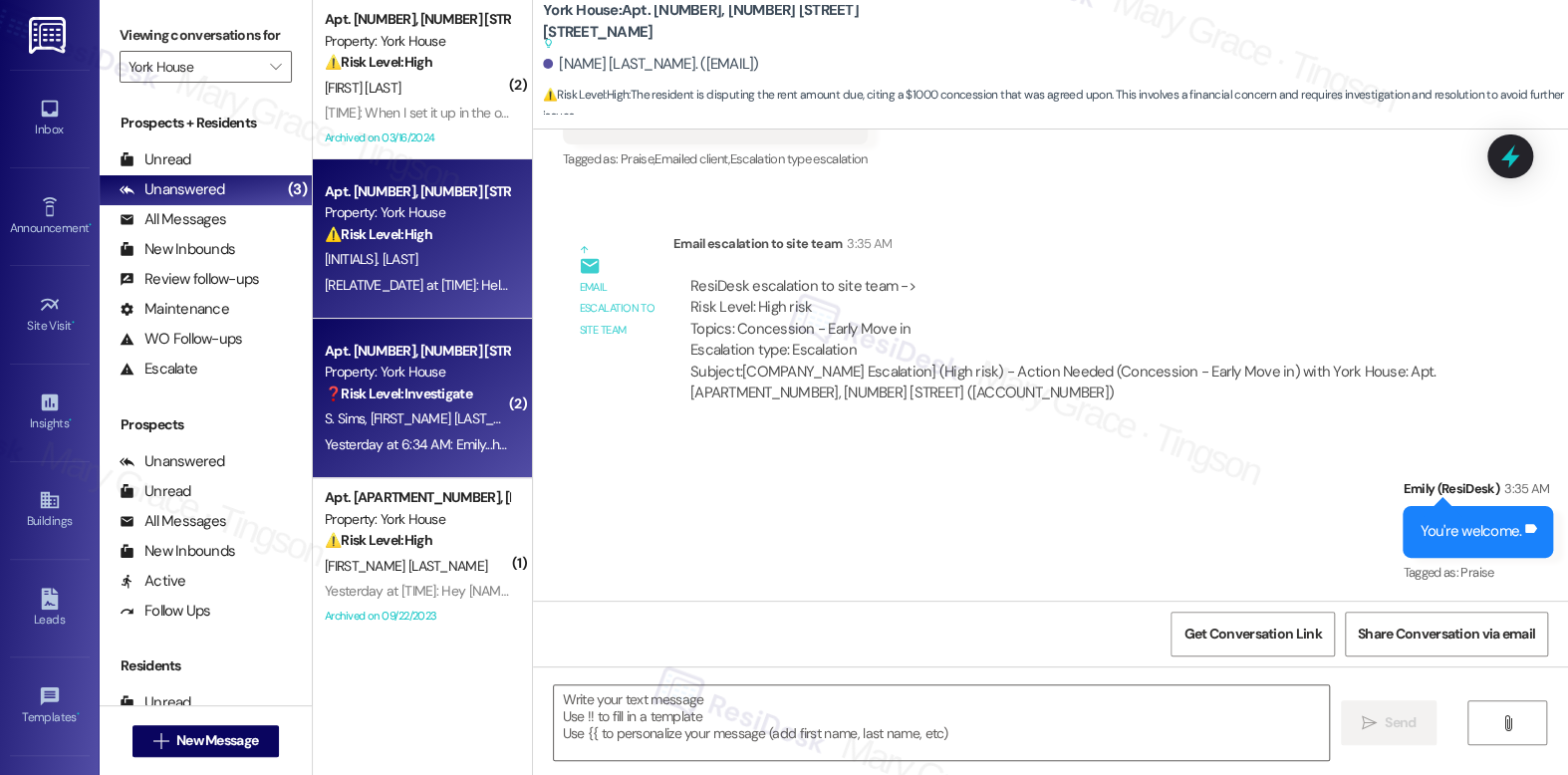 click on "S. Sims D. Sims" at bounding box center [416, 418] 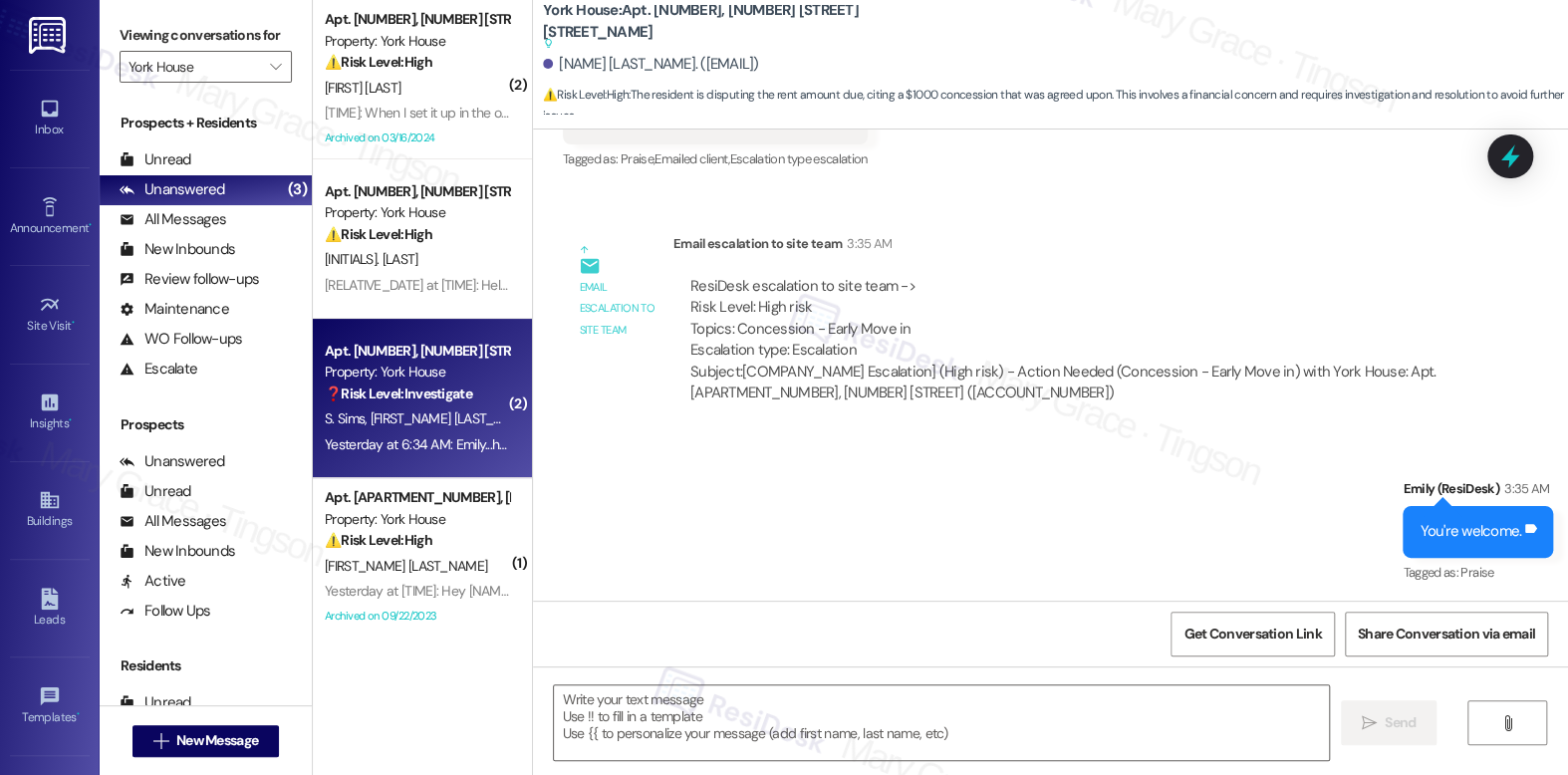 type on "Fetching suggested responses. Please feel free to read through the conversation in the meantime." 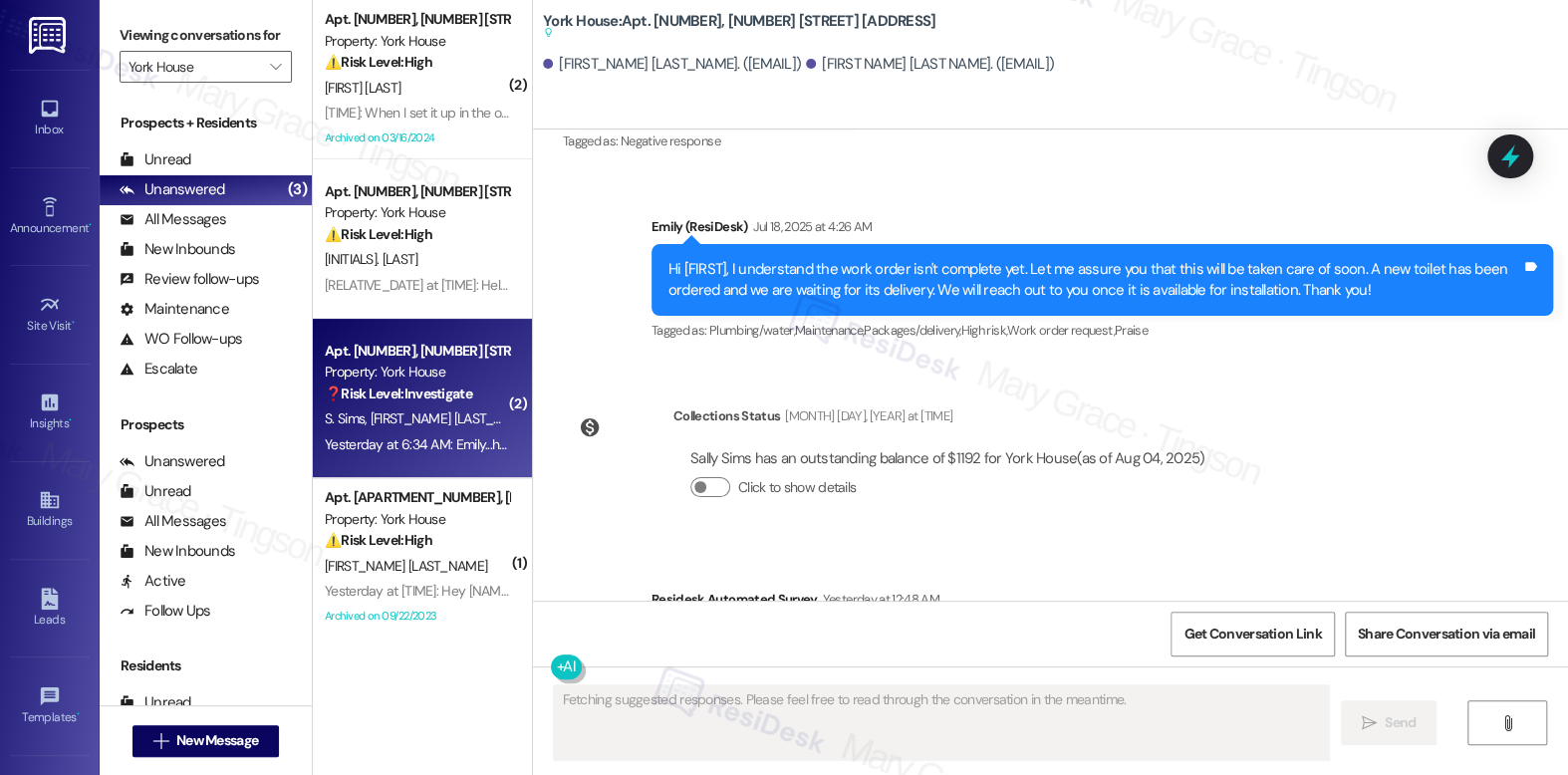 scroll, scrollTop: 15143, scrollLeft: 0, axis: vertical 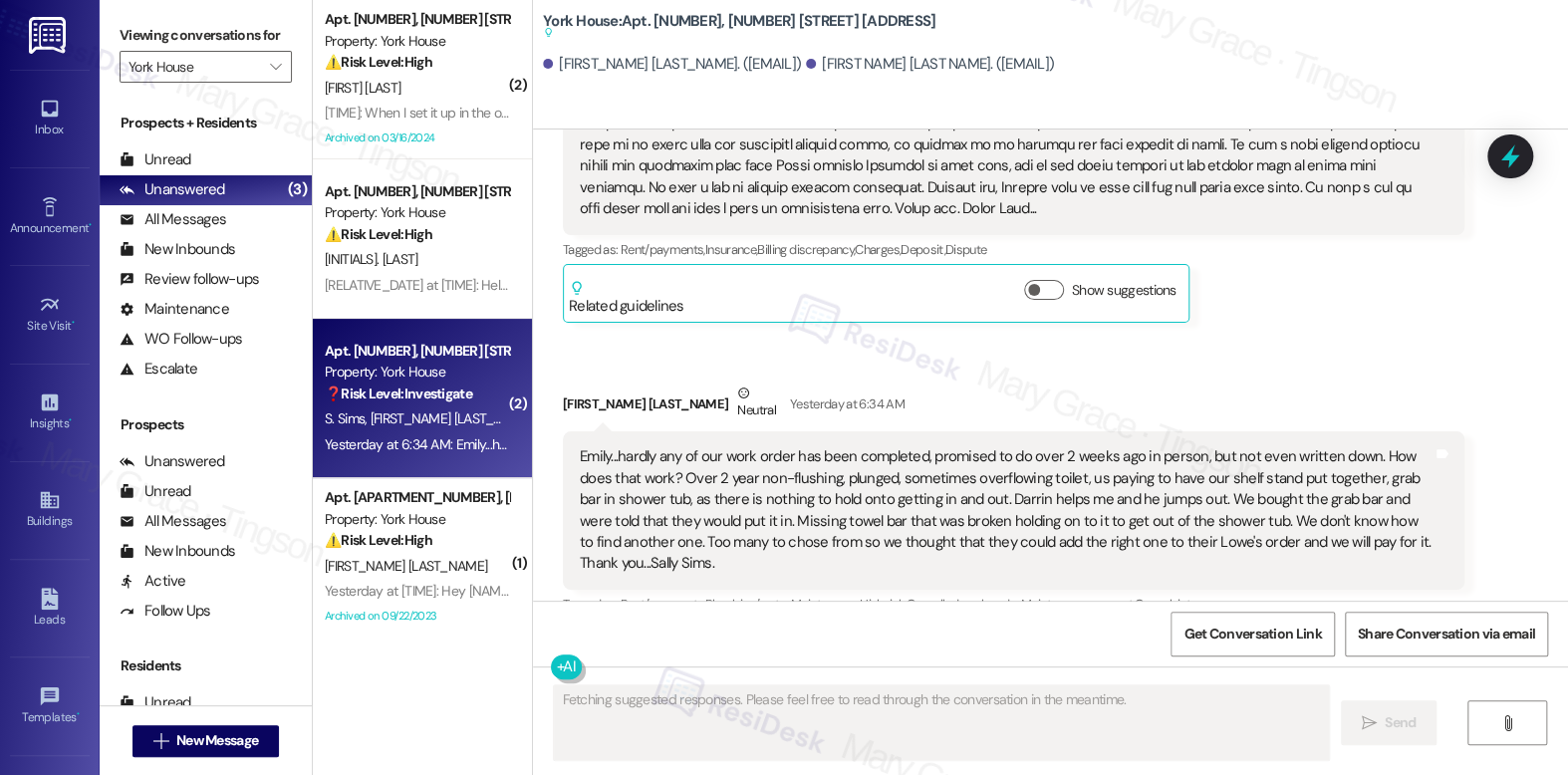 click on "Hide Suggestions" at bounding box center [1048, 645] 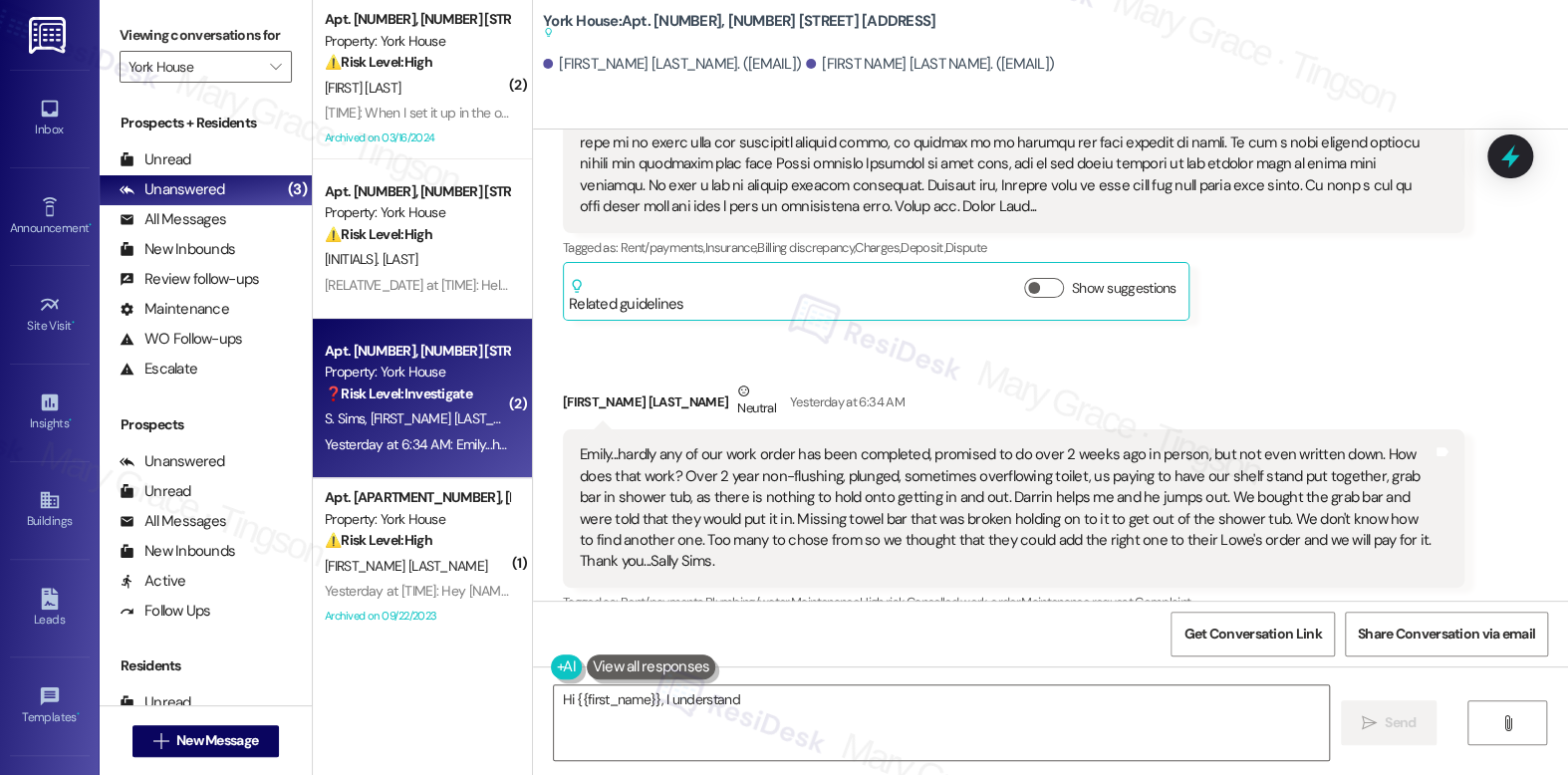 scroll, scrollTop: 14536, scrollLeft: 0, axis: vertical 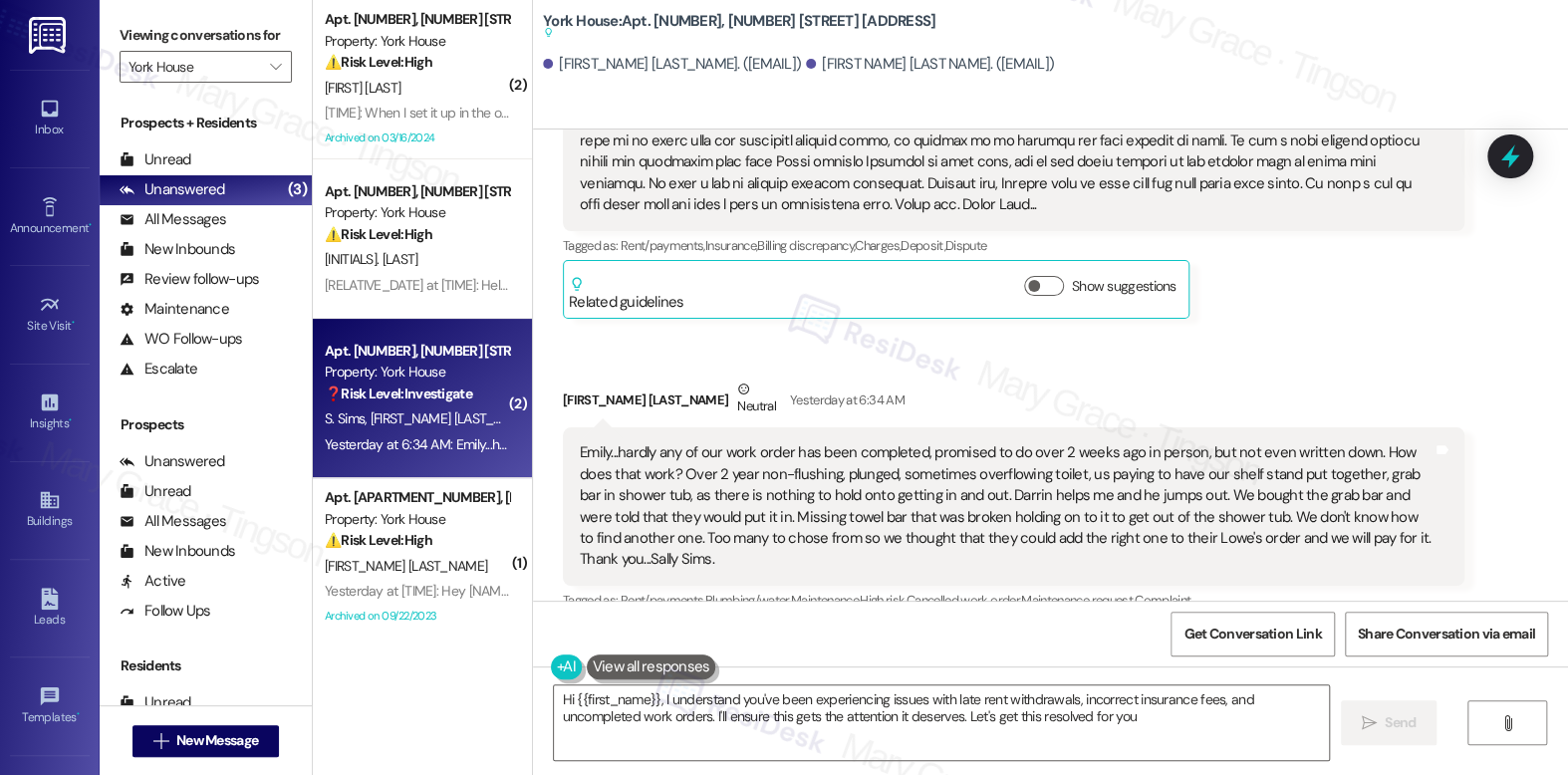 type on "Hi {{first_name}}, I understand you've been experiencing issues with late rent withdrawals, incorrect insurance fees, and uncompleted work orders. I'll ensure this gets the attention it deserves. Let's get this resolved for you." 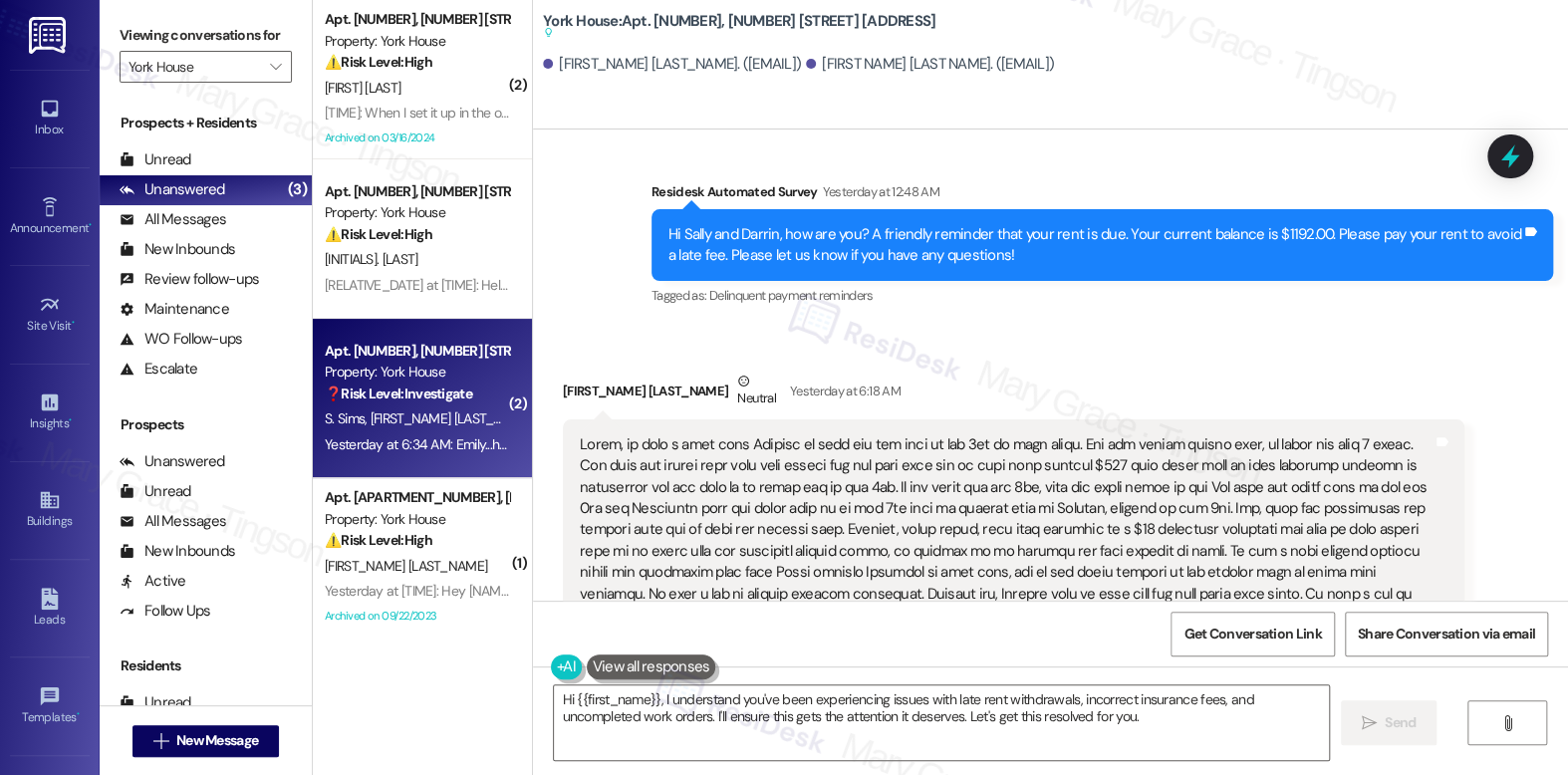 scroll, scrollTop: 14137, scrollLeft: 0, axis: vertical 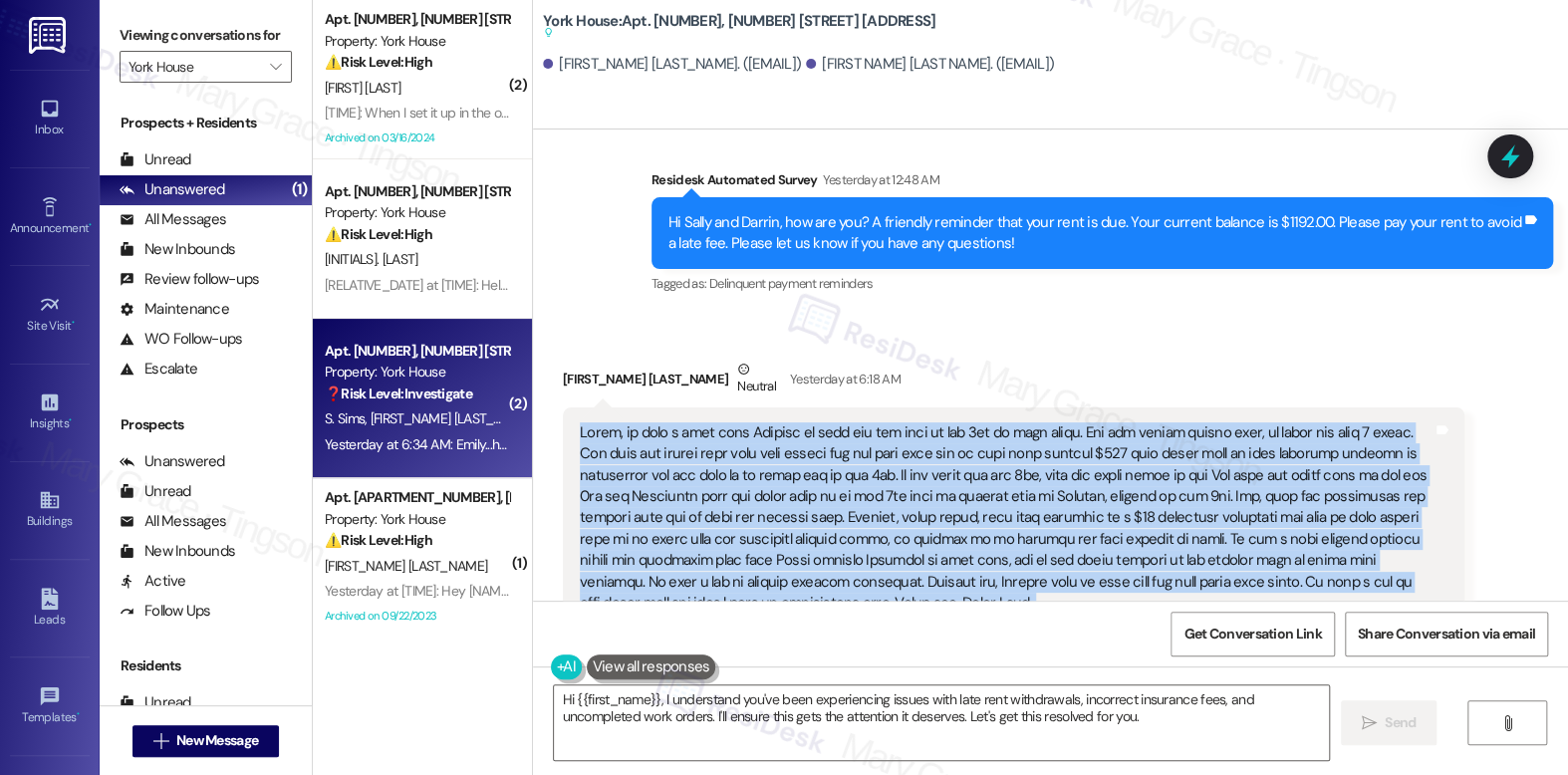 drag, startPoint x: 566, startPoint y: 343, endPoint x: 1100, endPoint y: 510, distance: 559.5042 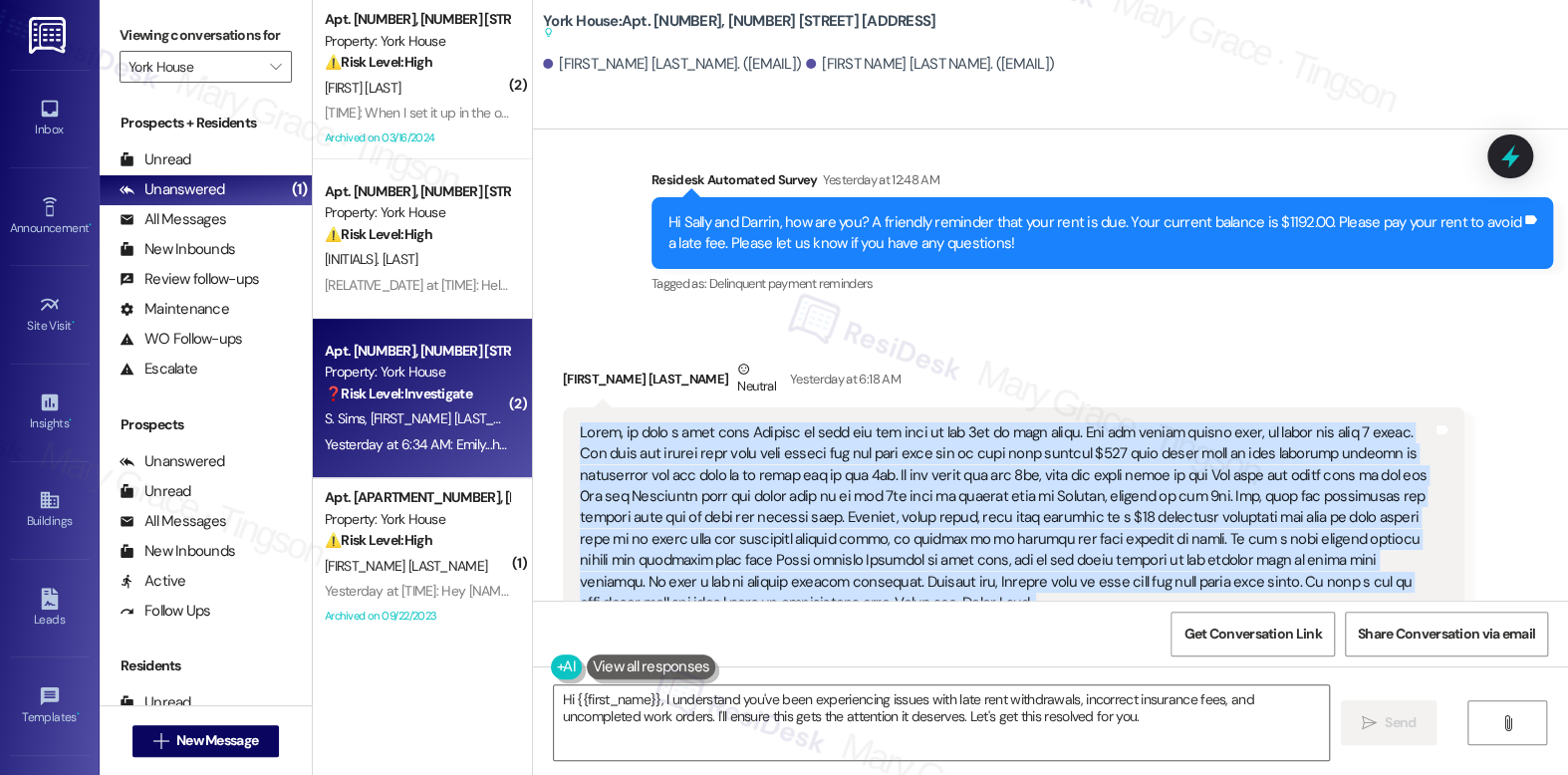 copy on "Emily, we have a plan with Domusco to take out our rent on the 5th of each month.  And the agency before that, in total for over 2 years.  The past few months they have been taking out our rent late and we have been charged $100 each month that we need credited because we contracted for our rent to be taken out on the 5th.  We had asked for the 3rd, when our money comes in but Eva said she would make it for the 5th and Marquesha said she would keep it on the 5th when we changed over to Domusco, instead of the 3rd.  Now, they are processing our deposit late and we need the charges back.  Further, every month, they keep charging us a $20 violation insurance fee that we have proved that it is wrong with our insurance company wrong, in writing so it stopped and then started up again.  We got a hand written written credit for erroneous fees from April through December of last year, but it was never applied to our account that we still need credited.  We have a lot of charges needing crediting.  Chances are, Dum..." 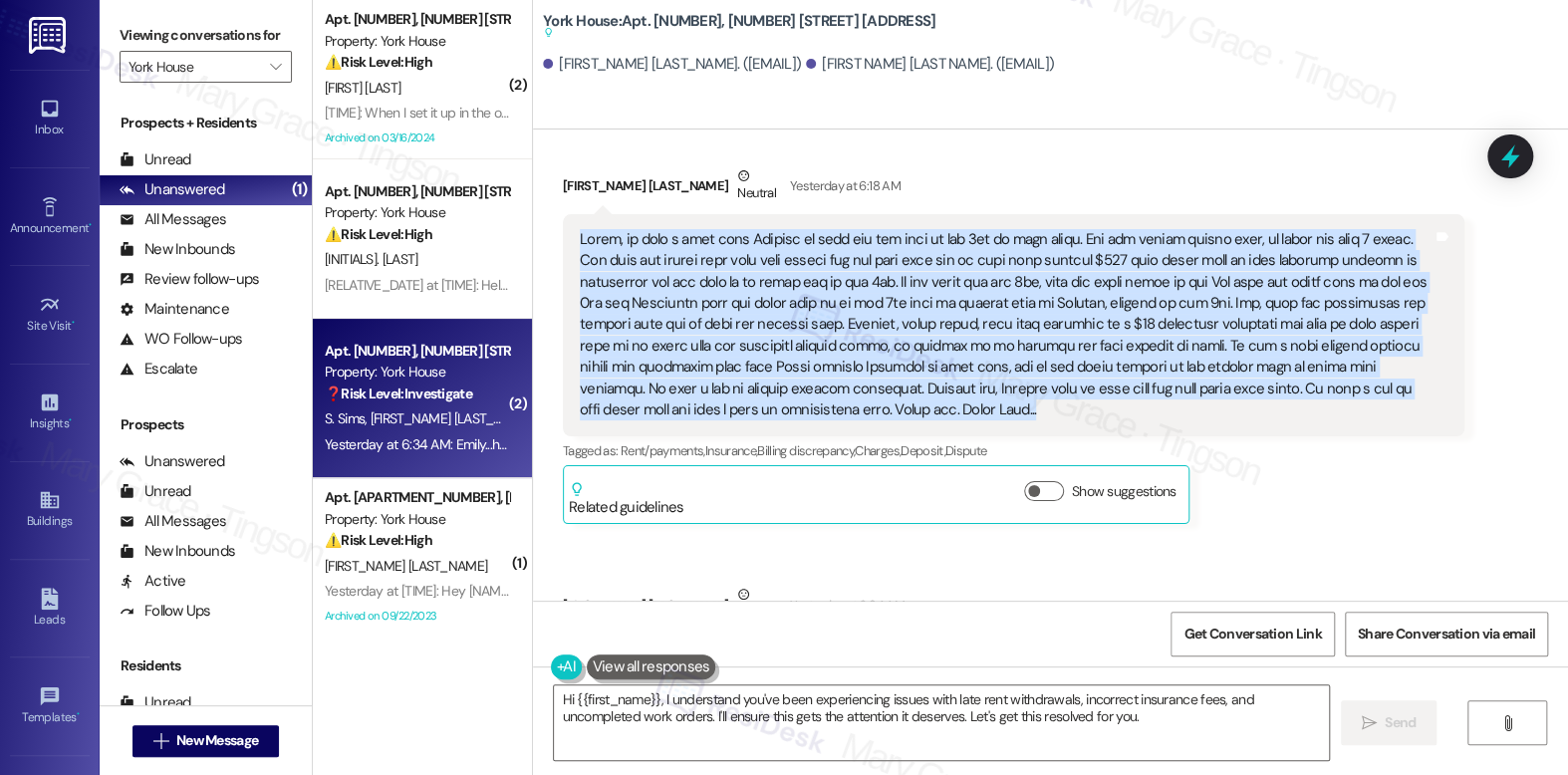 scroll, scrollTop: 14536, scrollLeft: 0, axis: vertical 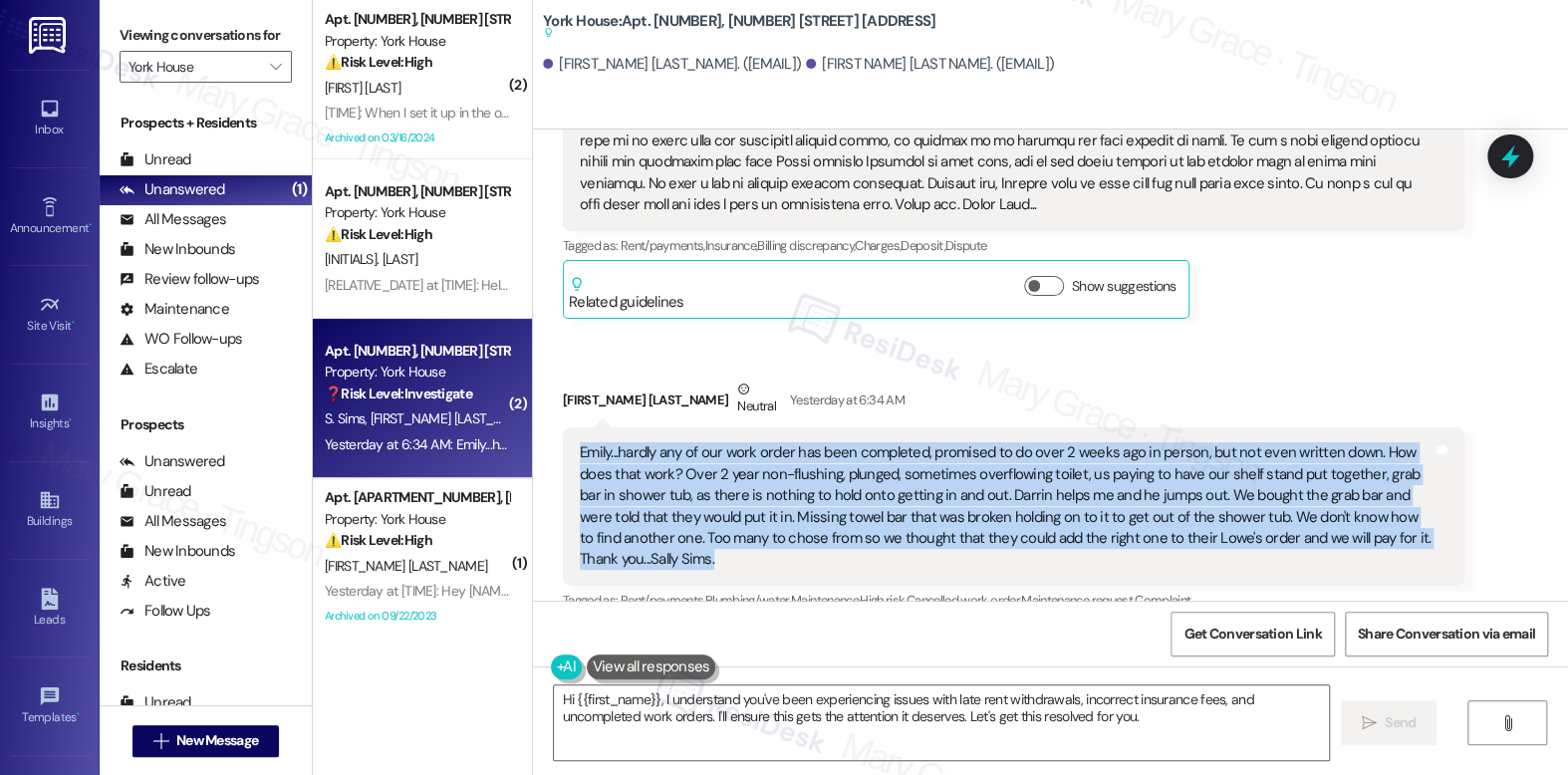 drag, startPoint x: 568, startPoint y: 363, endPoint x: 618, endPoint y: 461, distance: 110.01818 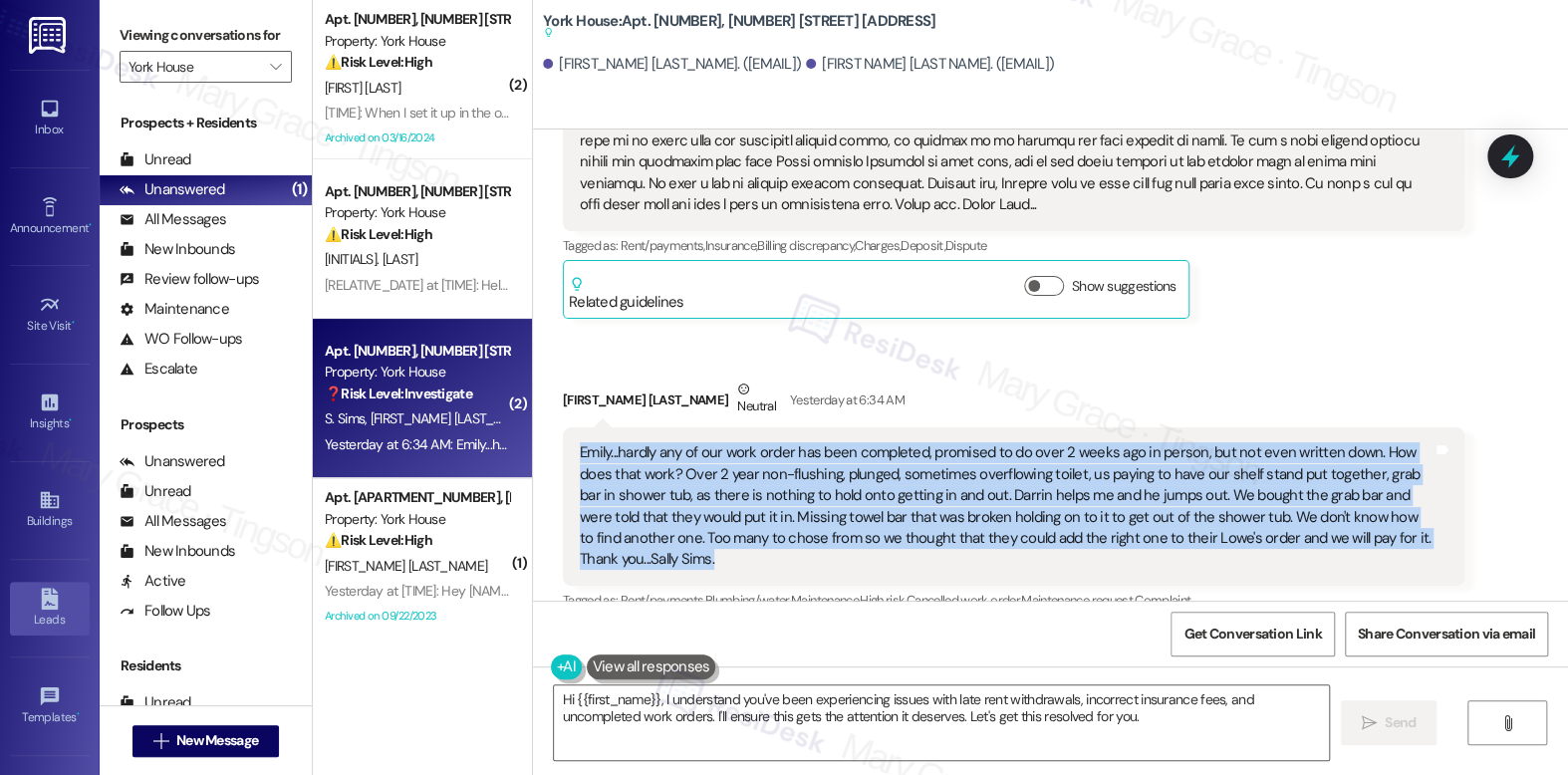 copy on "Emily...hardly any of our work order has been completed, promised to do over 2 weeks ago in person, but not even written down.  How does that work?  Over 2 year non-flushing, plunged, sometimes overflowing toilet, us paying to have our shelf stand put together, grab bar in shower tub, as there is nothing to hold onto getting in and out.  Darrin helps me and he jumps out.  We bought the grab bar and were told that they would put it in.  Missing towel bar that was broken holding on to it to get out of the shower tub.  We don't know how to find another one.  Too many to chose from so we thought that they could add the right one to their Lowe's order and we will pay for it.  Thank you...Sally Sims." 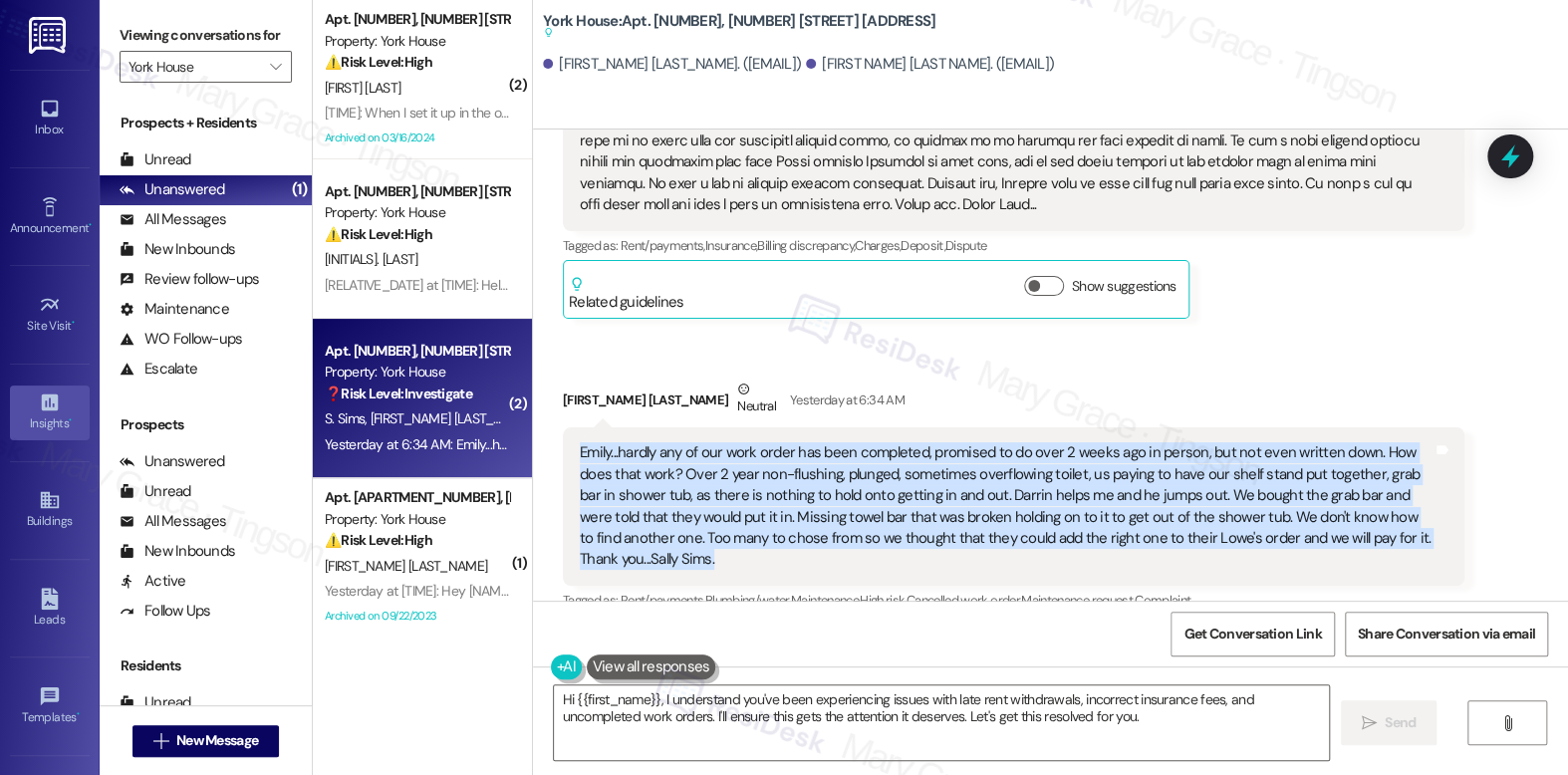 scroll, scrollTop: 3, scrollLeft: 0, axis: vertical 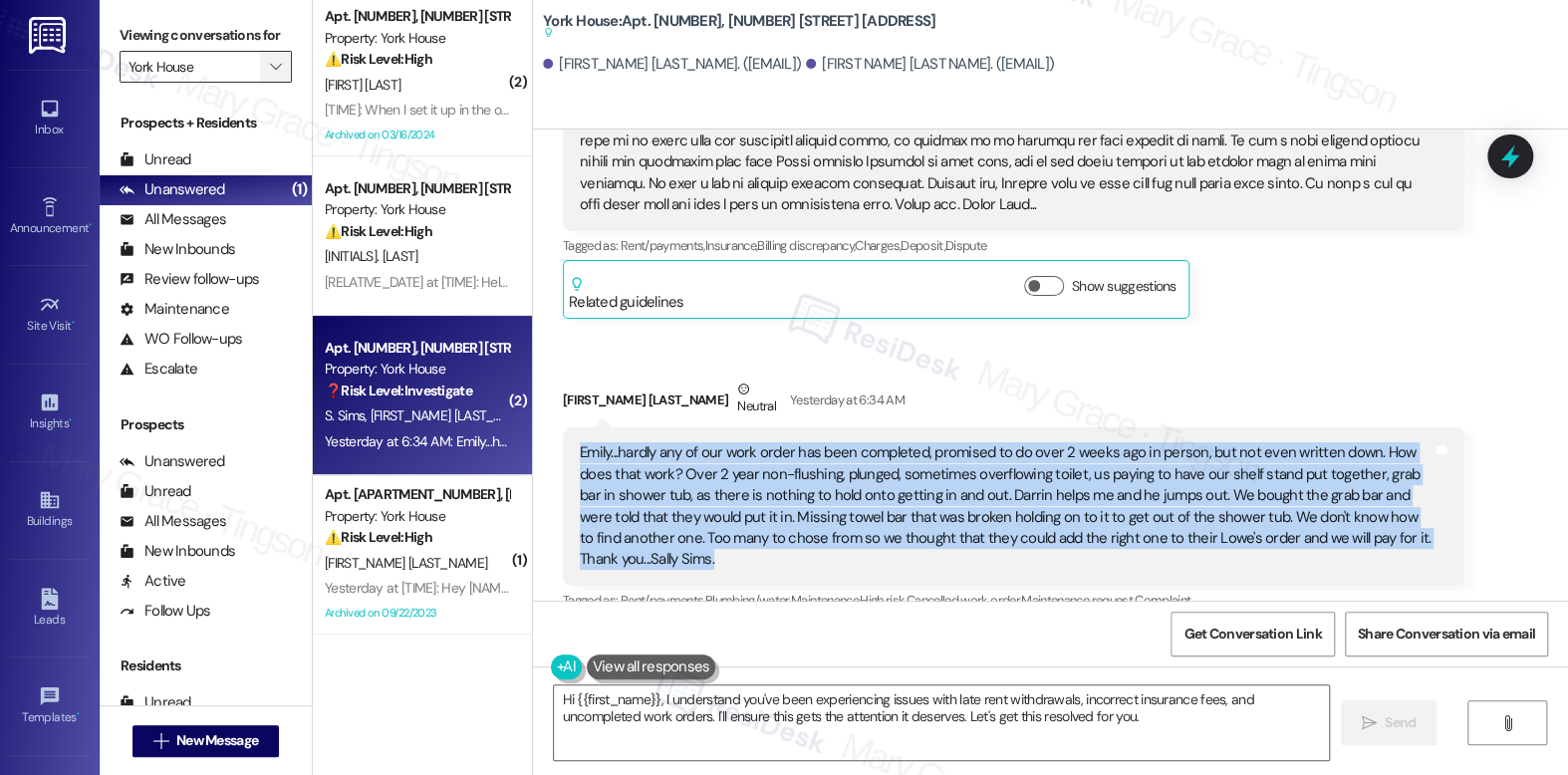 click on "" at bounding box center (275, 67) 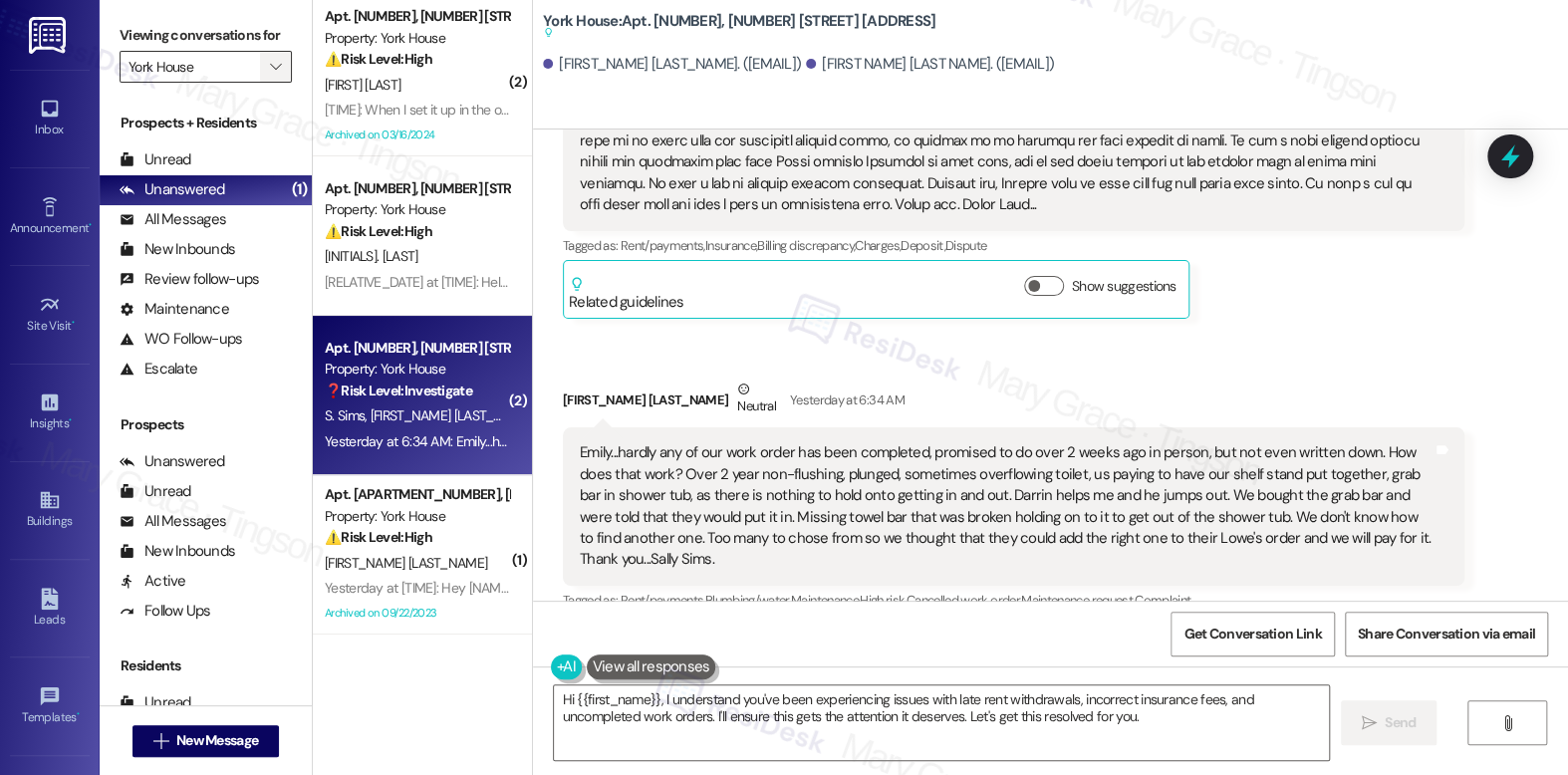 click on "" at bounding box center (275, 67) 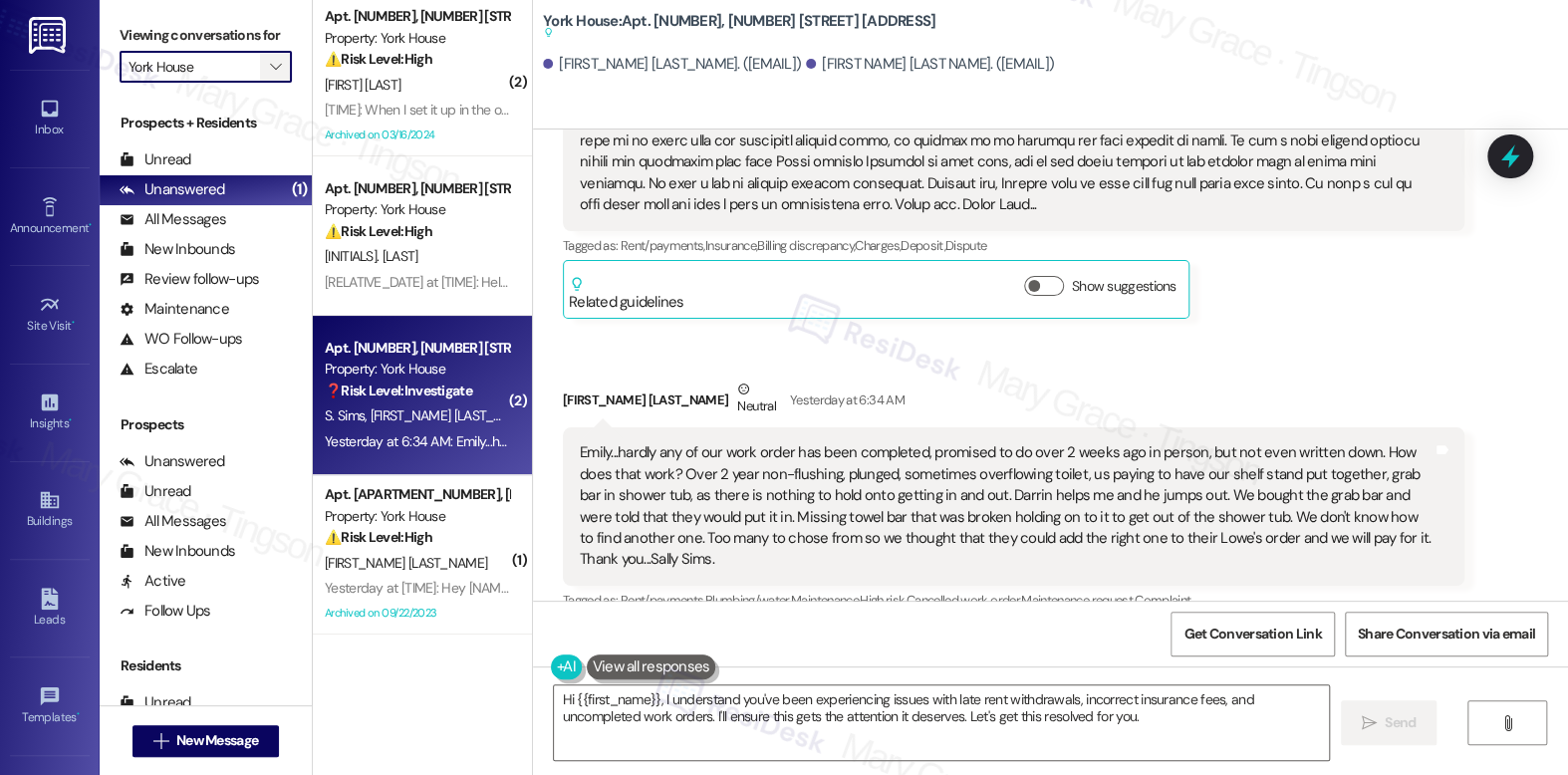 click on "" at bounding box center (275, 67) 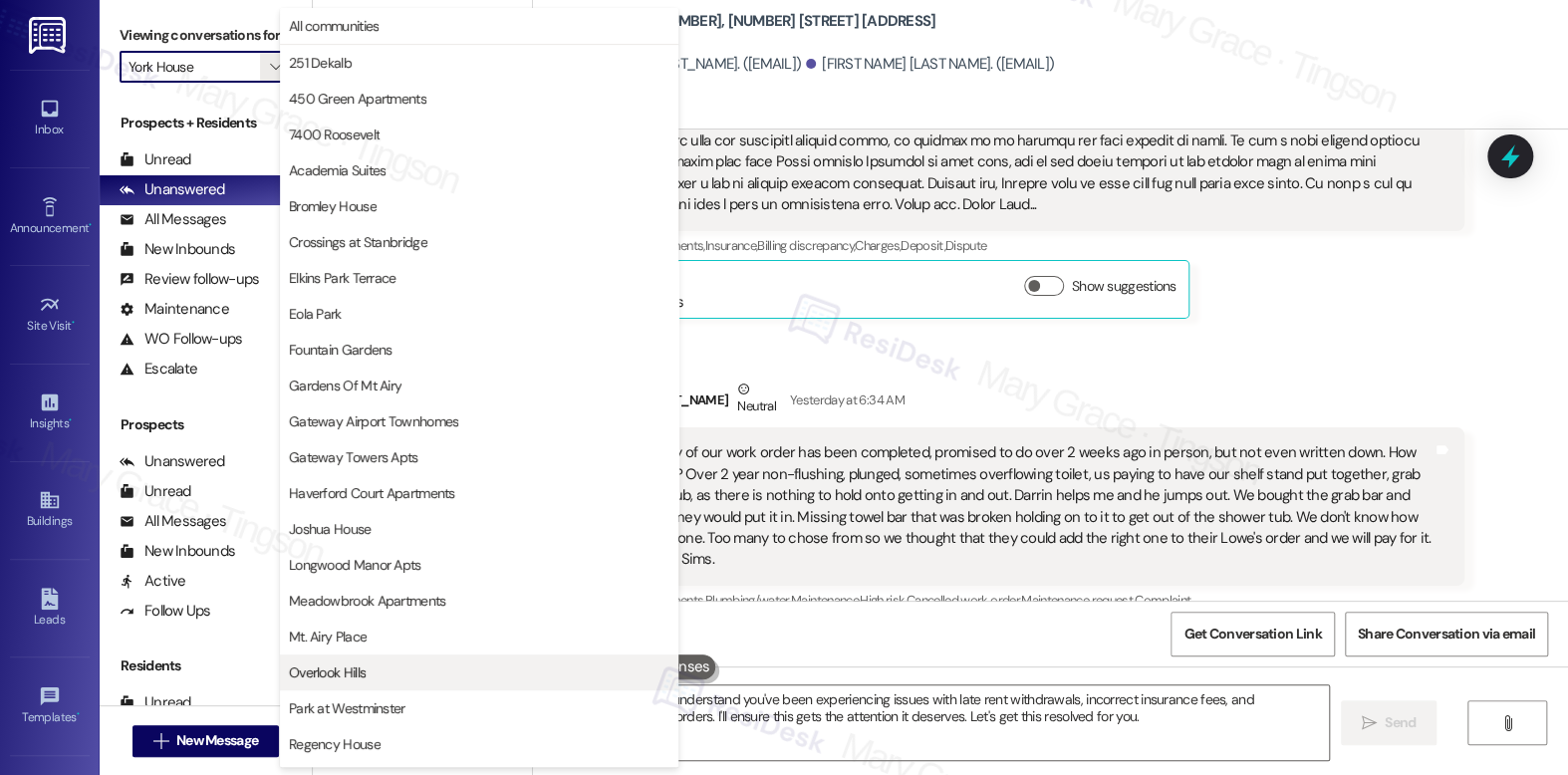 scroll, scrollTop: 425, scrollLeft: 0, axis: vertical 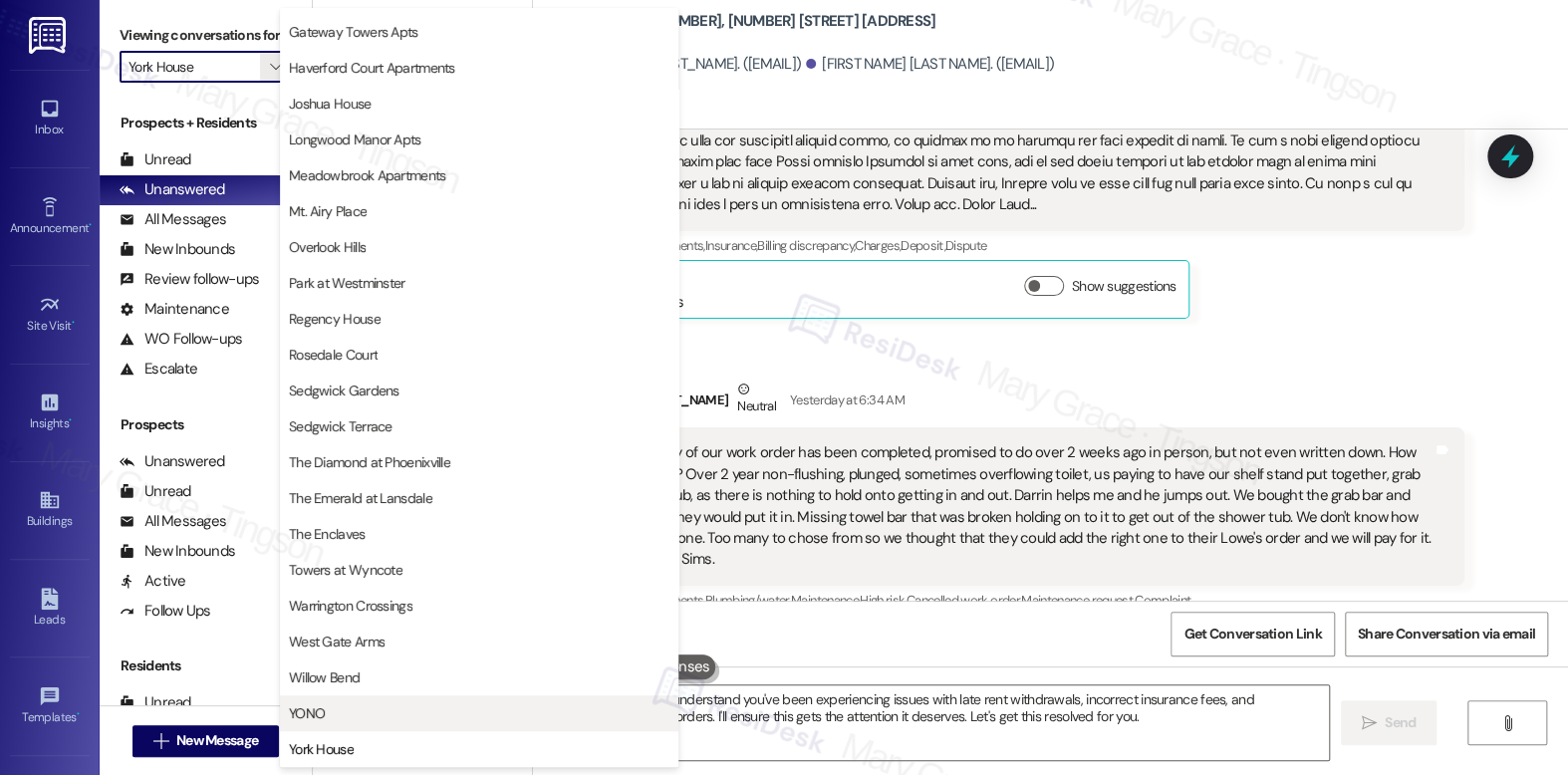 click on "YONO" at bounding box center (479, 713) 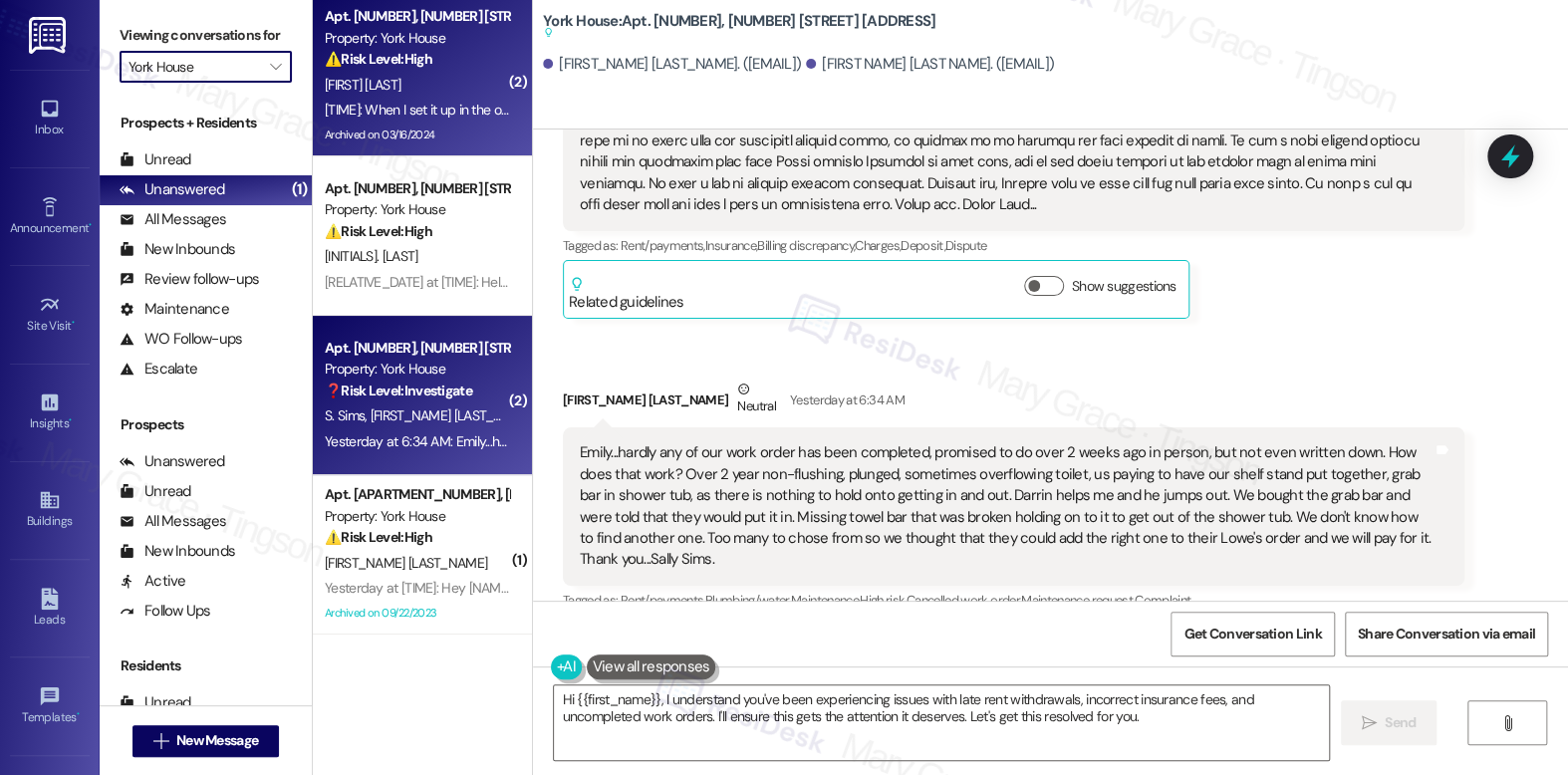 type on "YONO" 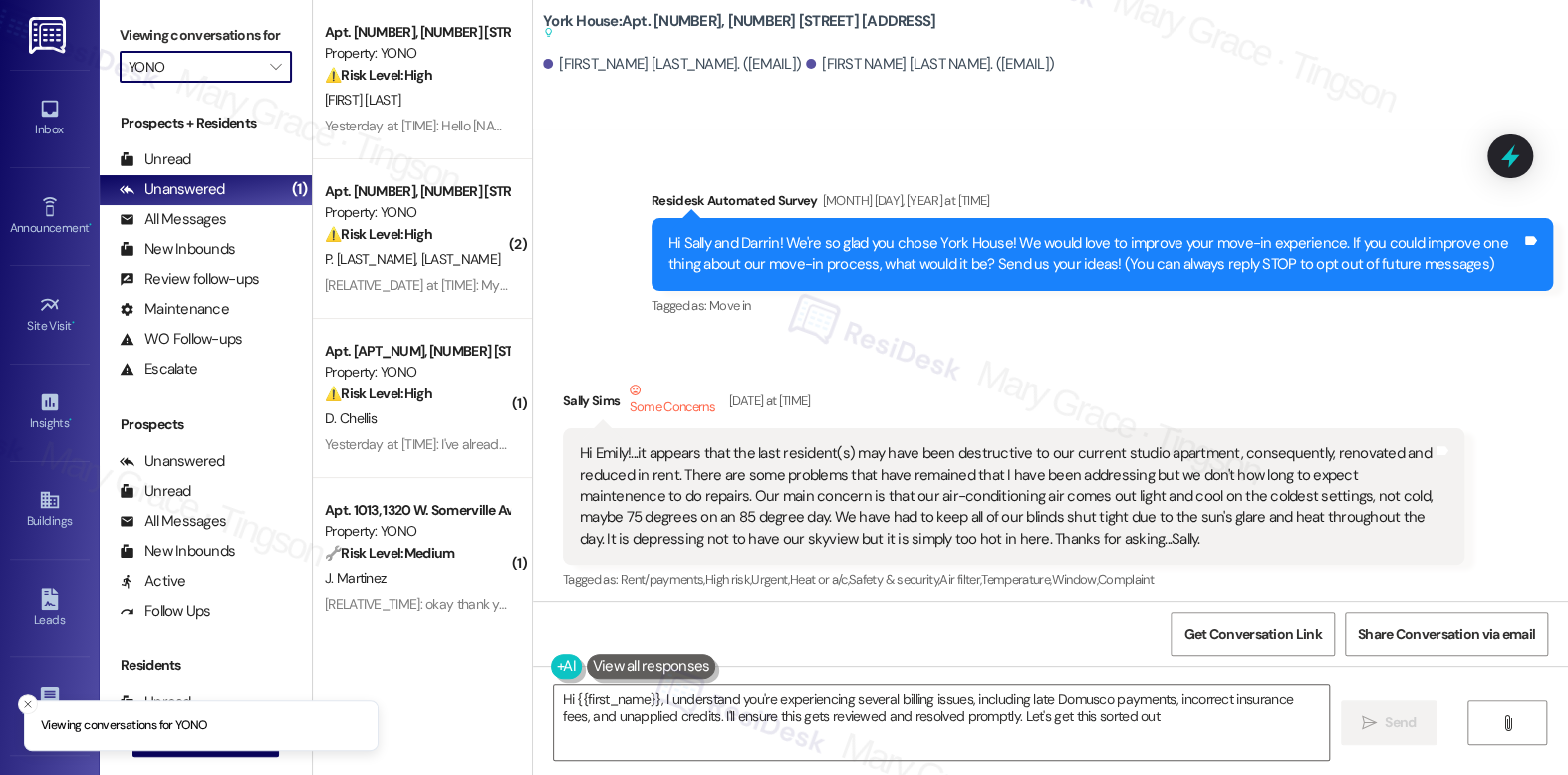 type on "Hi {{first_name}}, I understand you're experiencing several billing issues, including late Domusco payments, incorrect insurance fees, and unapplied credits. I'll ensure this gets reviewed and resolved promptly. Let's get this sorted out!" 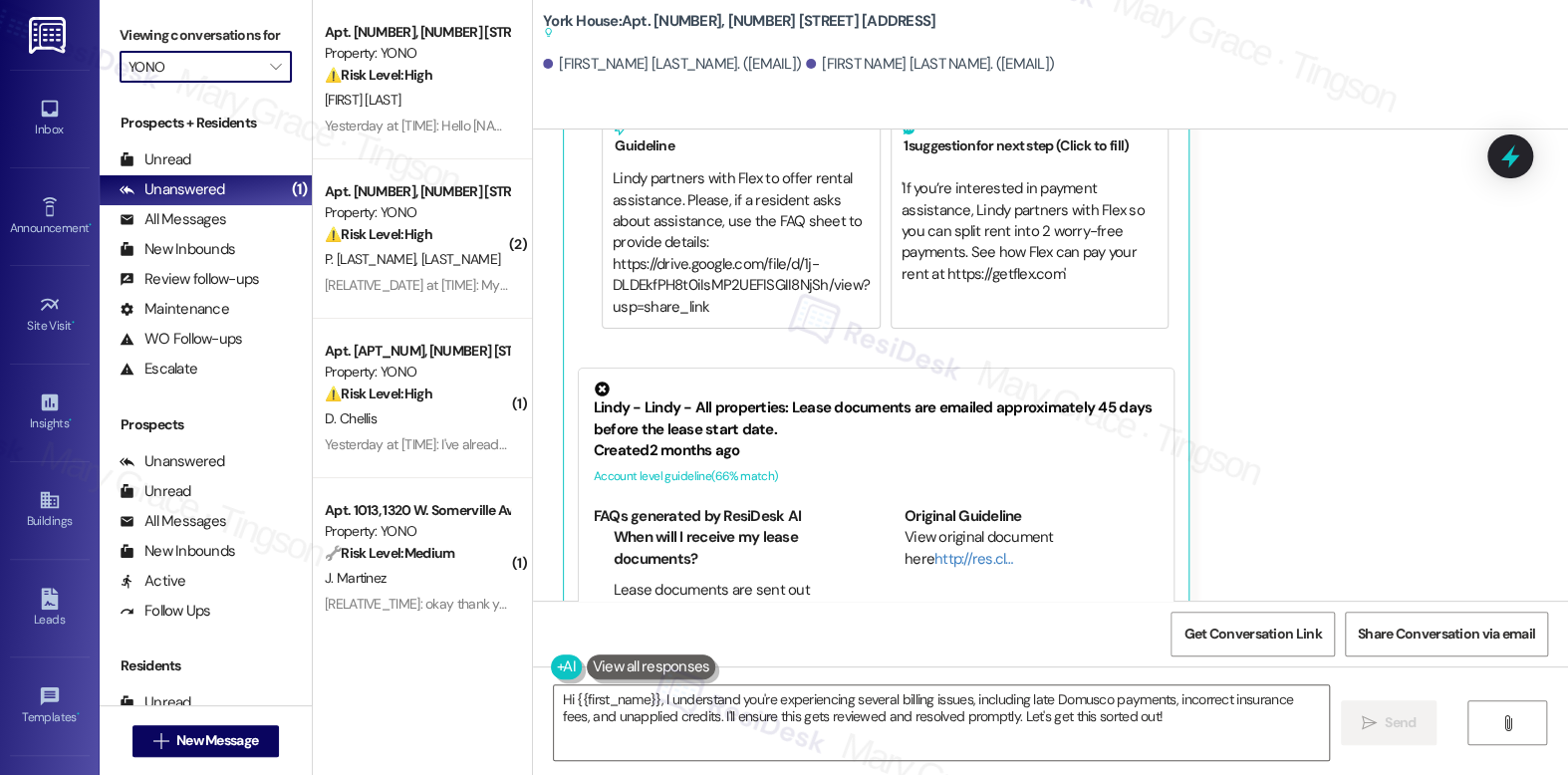 scroll, scrollTop: 14529, scrollLeft: 0, axis: vertical 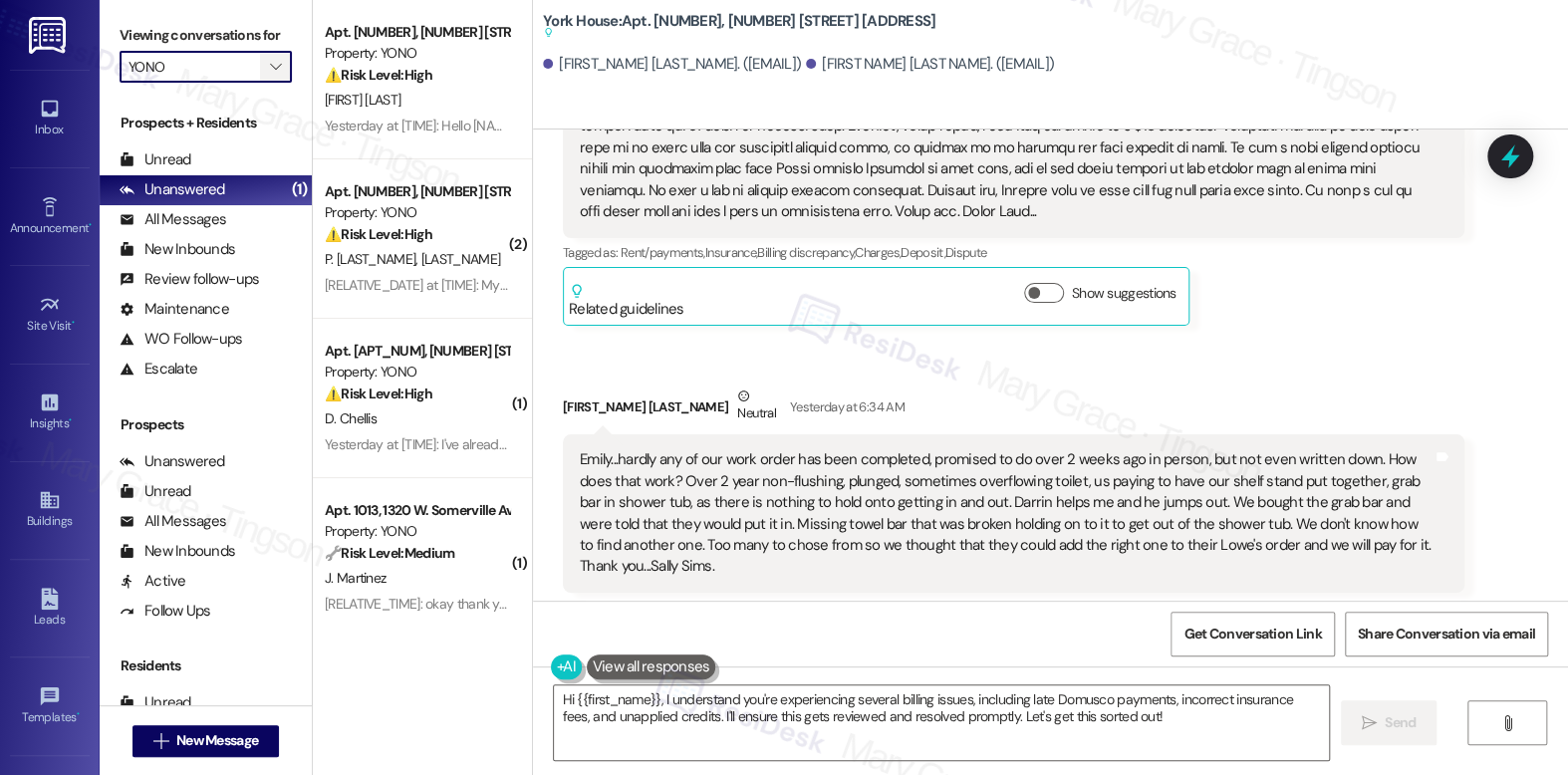 click on "" at bounding box center [275, 67] 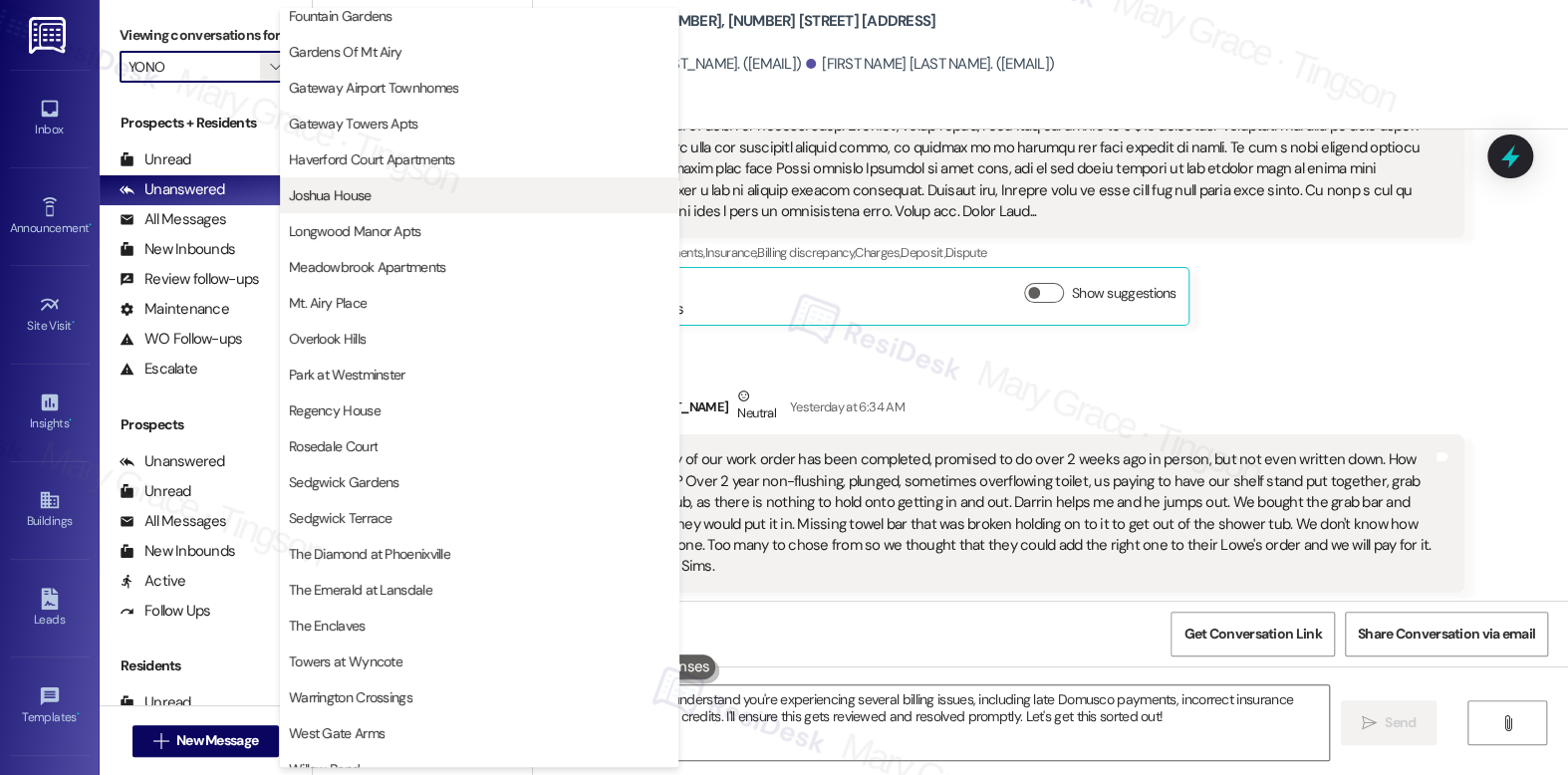 scroll, scrollTop: 0, scrollLeft: 0, axis: both 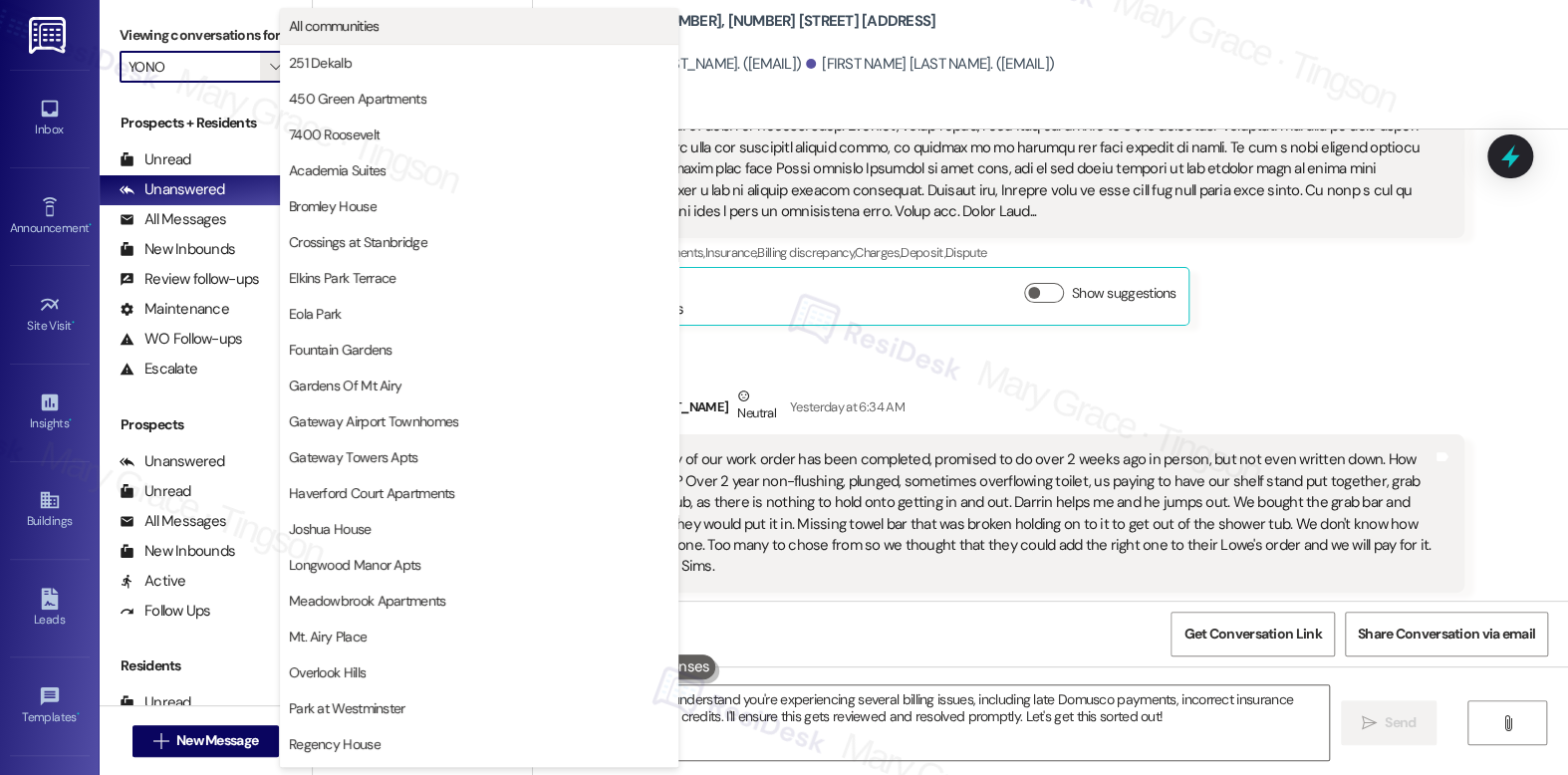 click on "All communities" at bounding box center [334, 26] 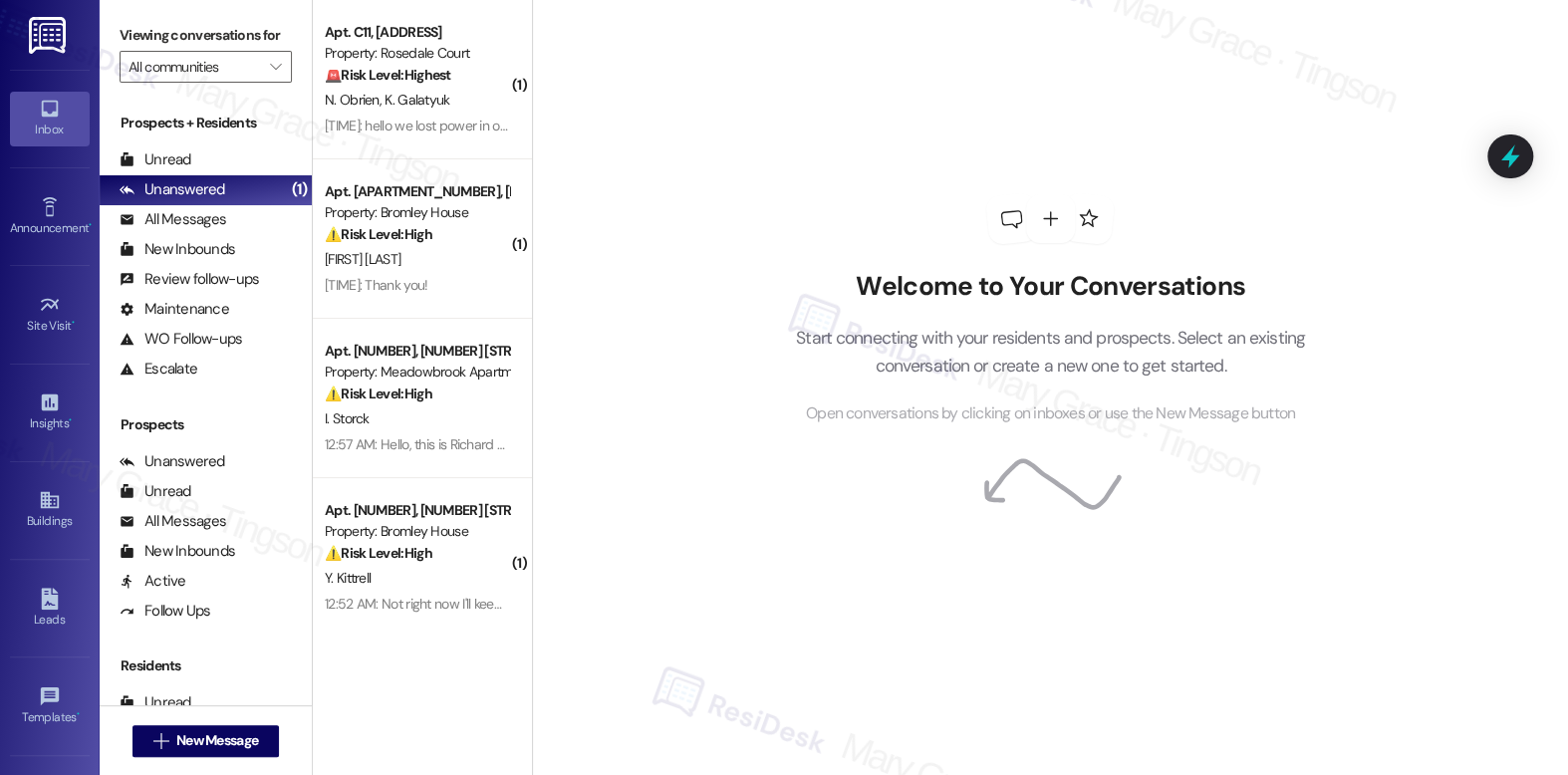click on "K. Galatyuk" at bounding box center (416, 100) 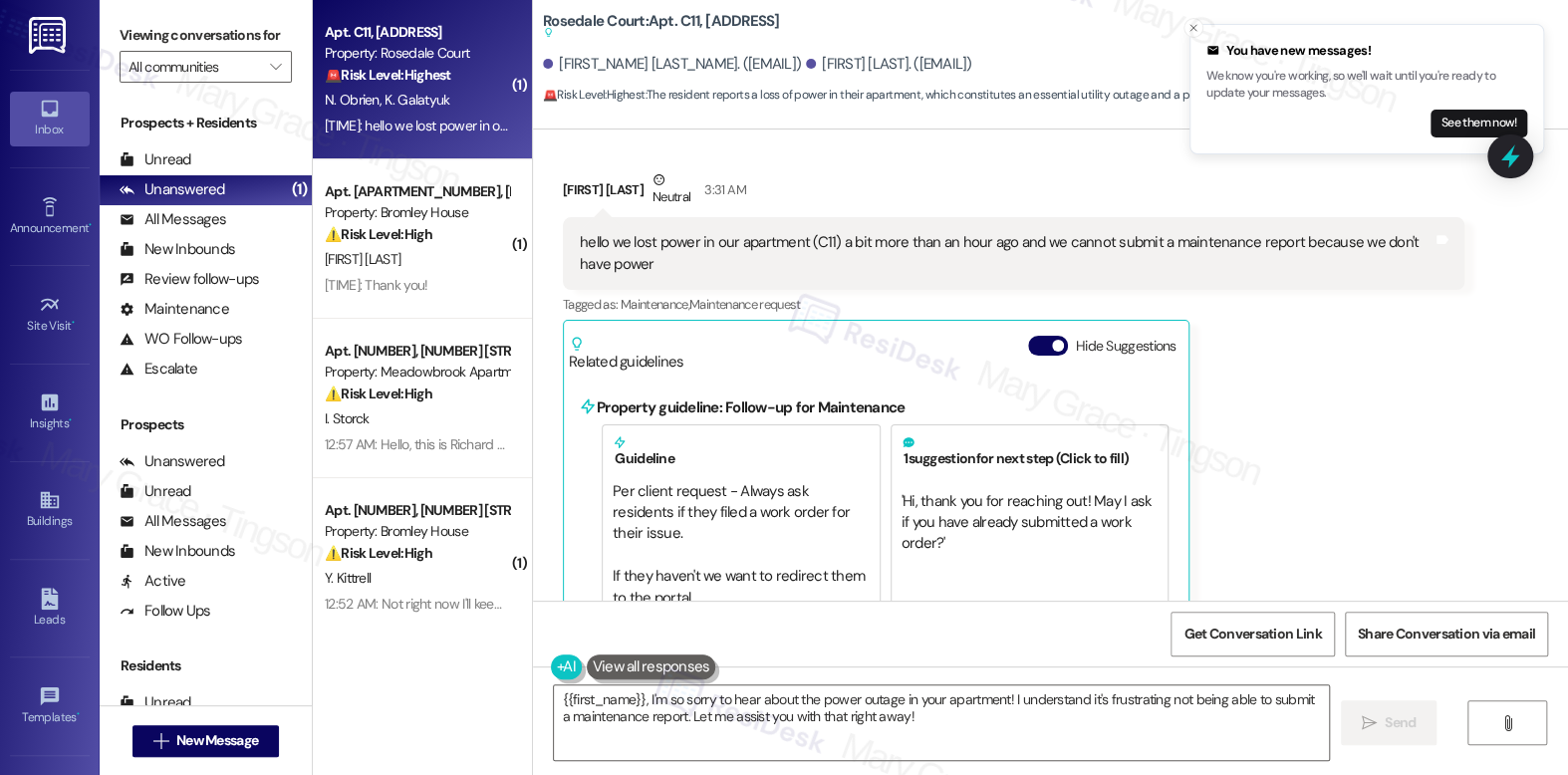 scroll, scrollTop: 6943, scrollLeft: 0, axis: vertical 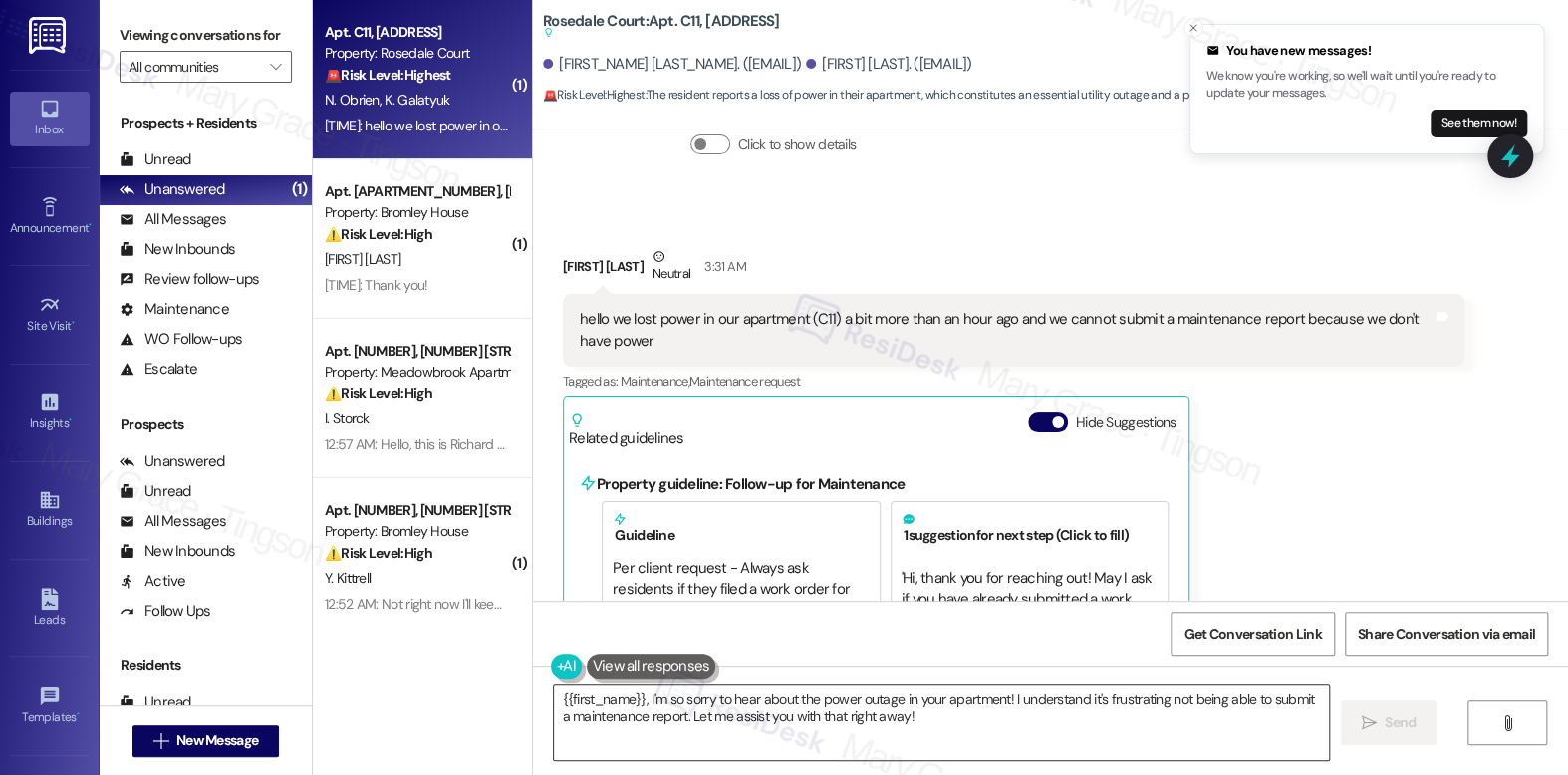 click on "{{first_name}}, I'm so sorry to hear about the power outage in your apartment! I understand it's frustrating not being able to submit a maintenance report. Let me assist you with that right away!" at bounding box center (940, 722) 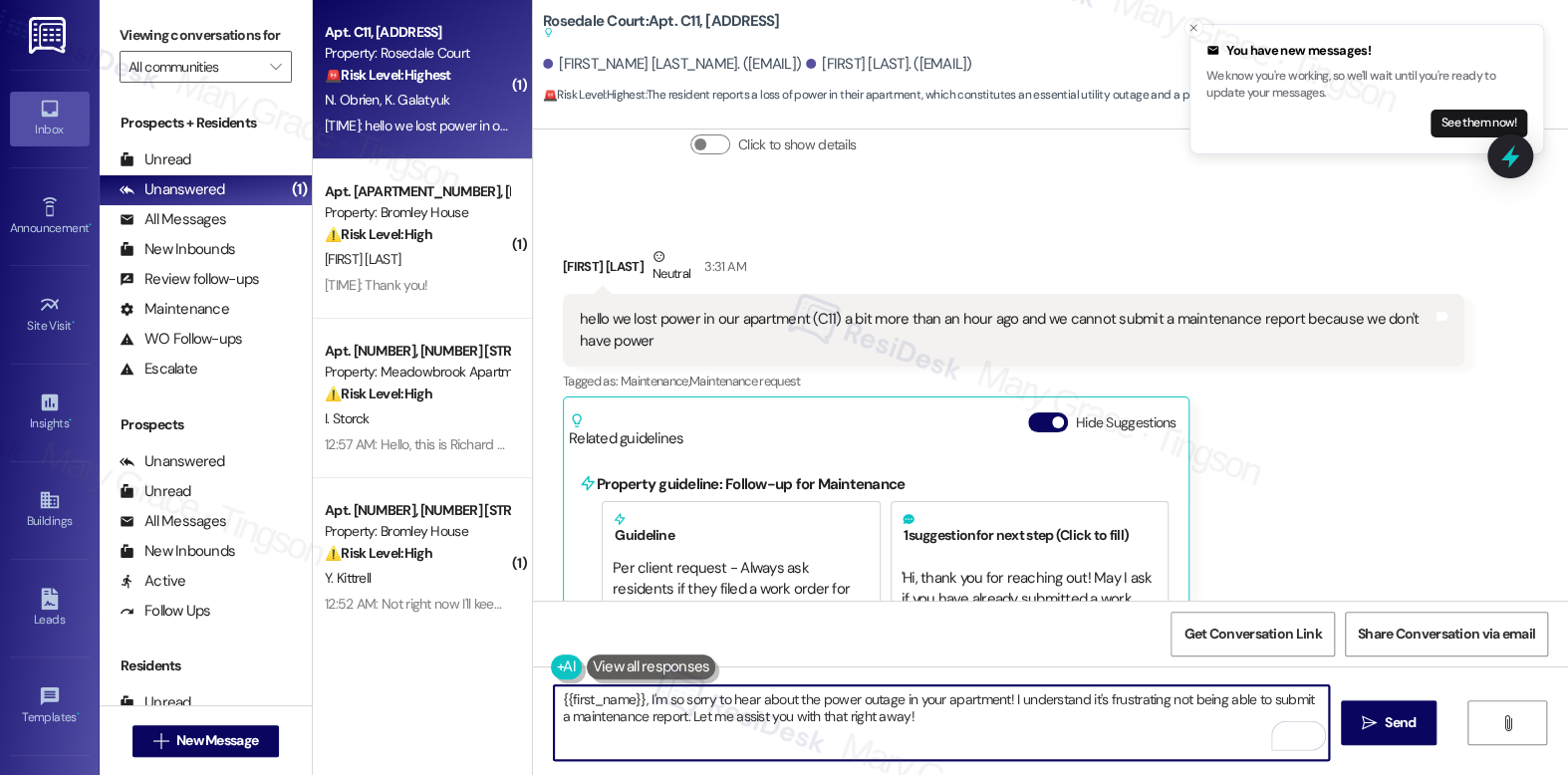 drag, startPoint x: 1003, startPoint y: 699, endPoint x: 1013, endPoint y: 715, distance: 18.867962 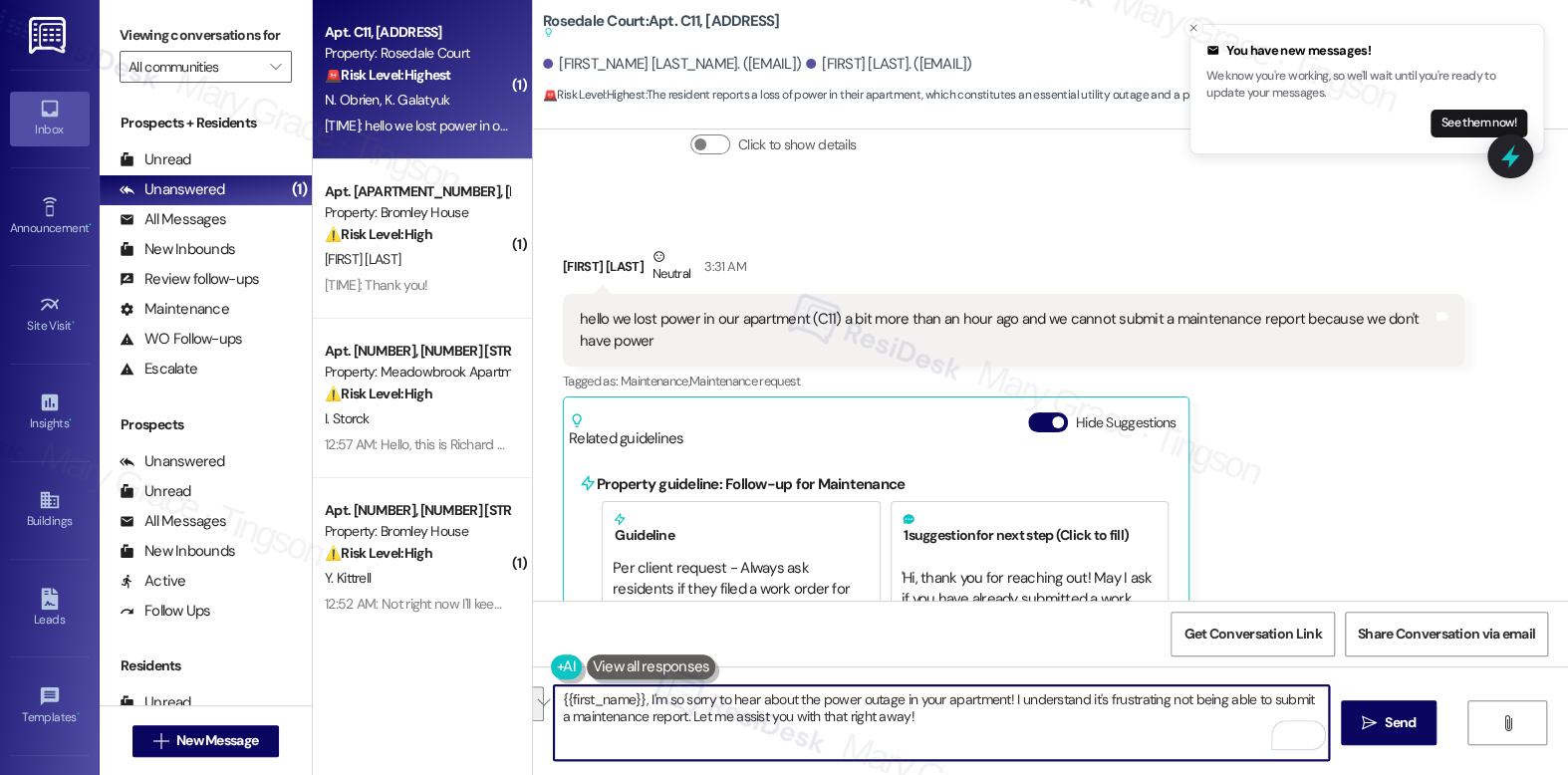 drag, startPoint x: 1005, startPoint y: 700, endPoint x: 1020, endPoint y: 720, distance: 25 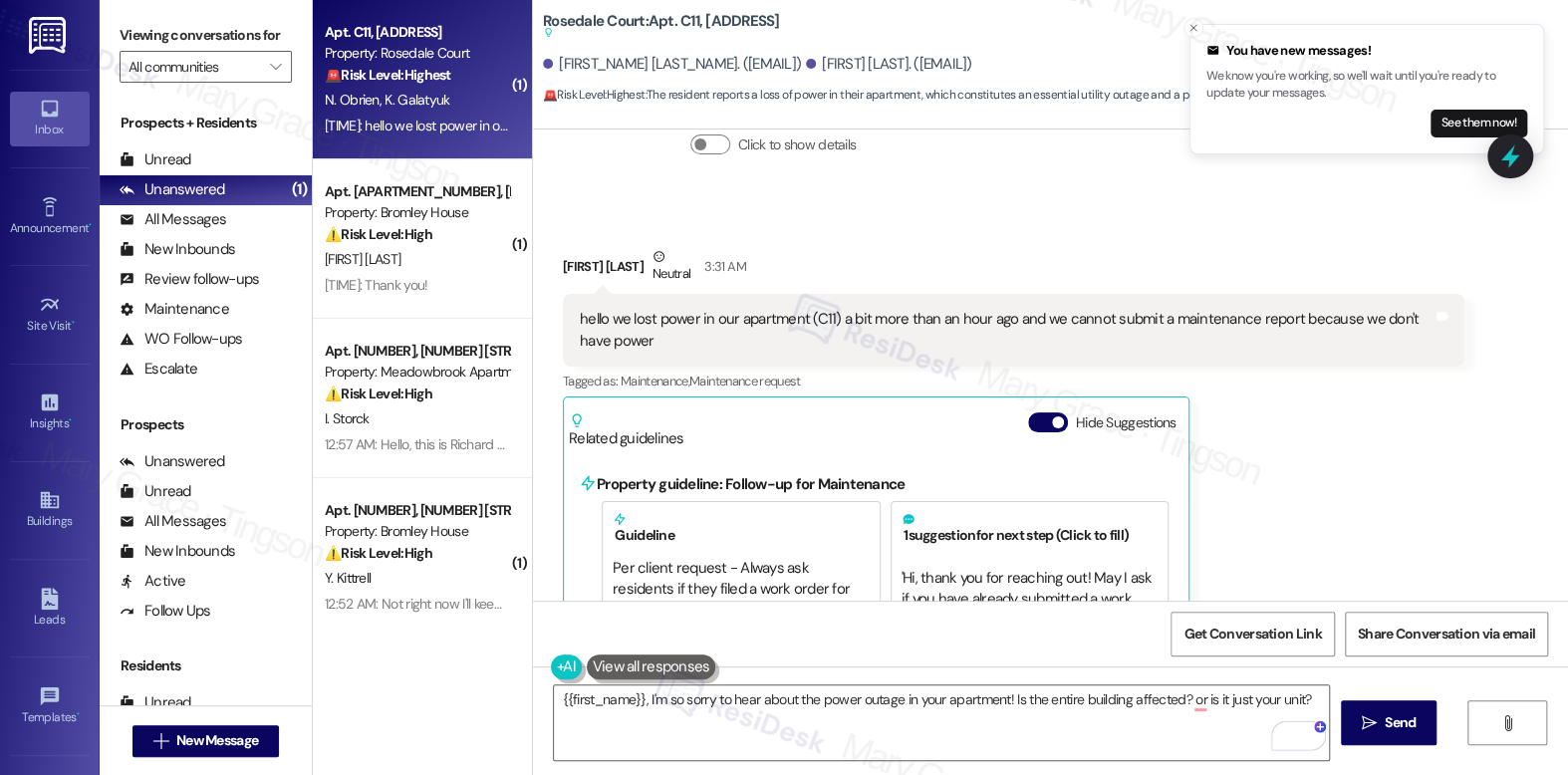 click on "Nicholas Obrien   Neutral 3:31 AM" at bounding box center (1013, 270) 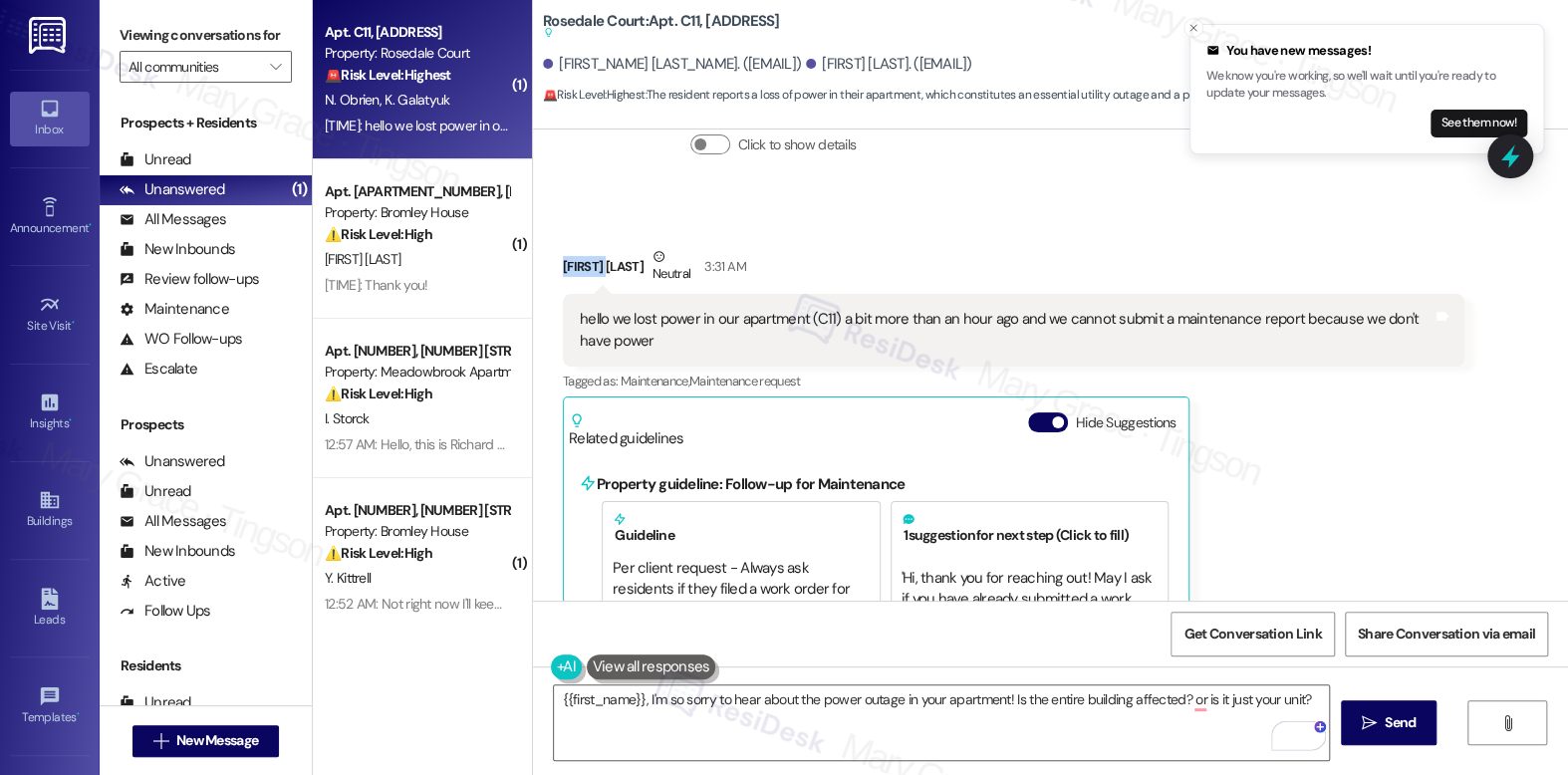 click on "Nicholas Obrien   Neutral 3:31 AM" at bounding box center [1013, 270] 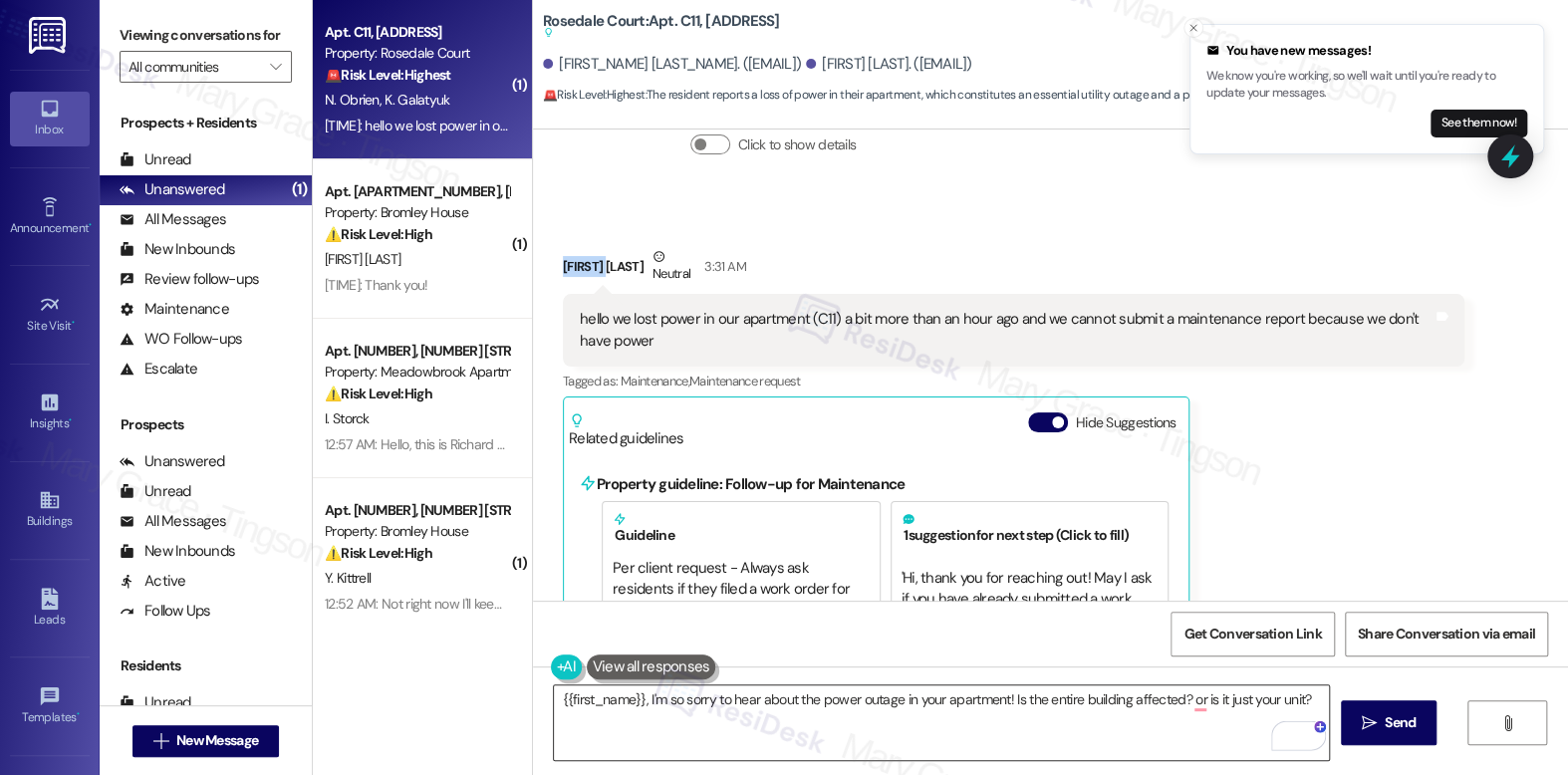 copy on "Nicholas" 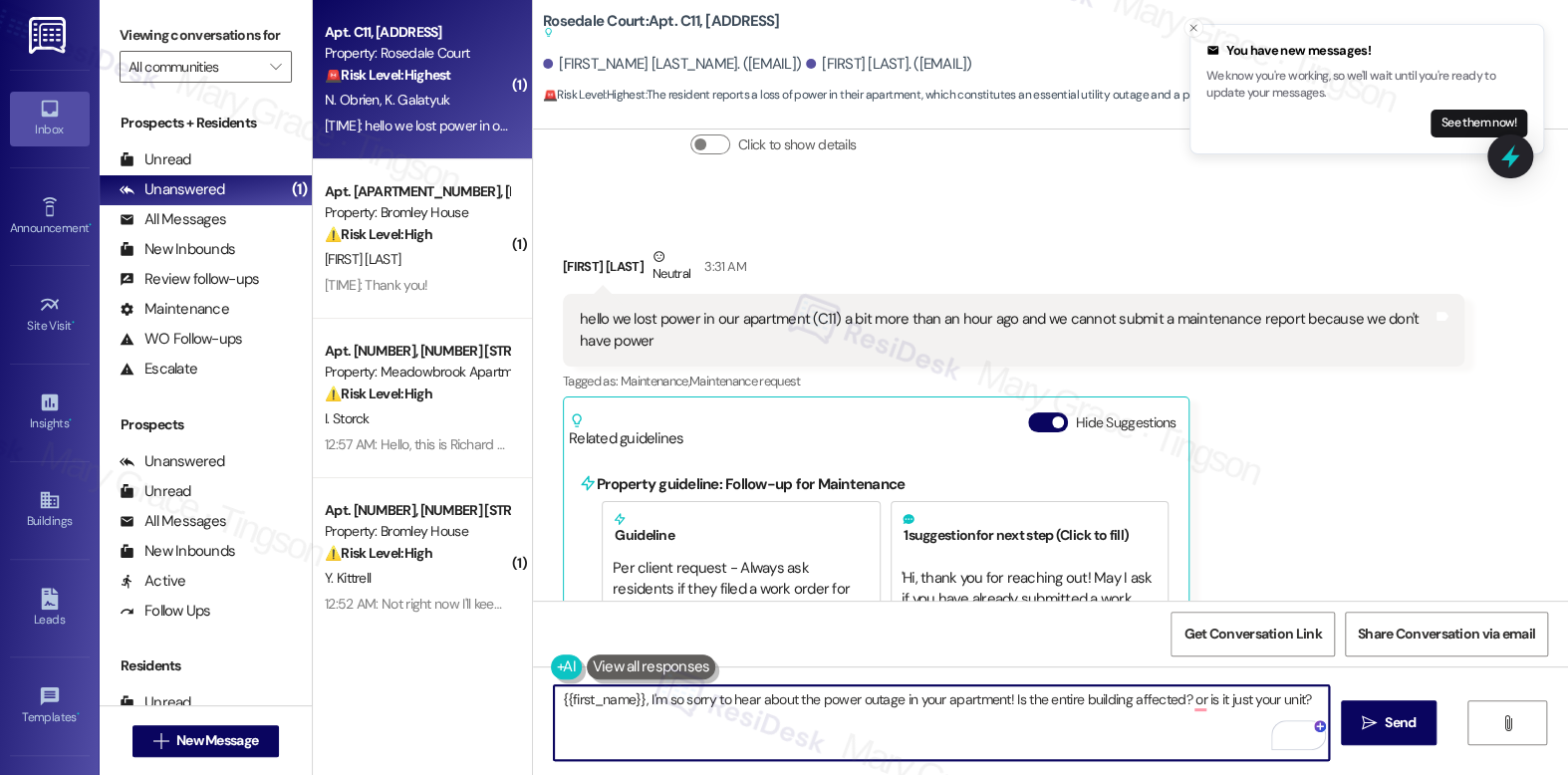 drag, startPoint x: 548, startPoint y: 697, endPoint x: 633, endPoint y: 698, distance: 85.00588 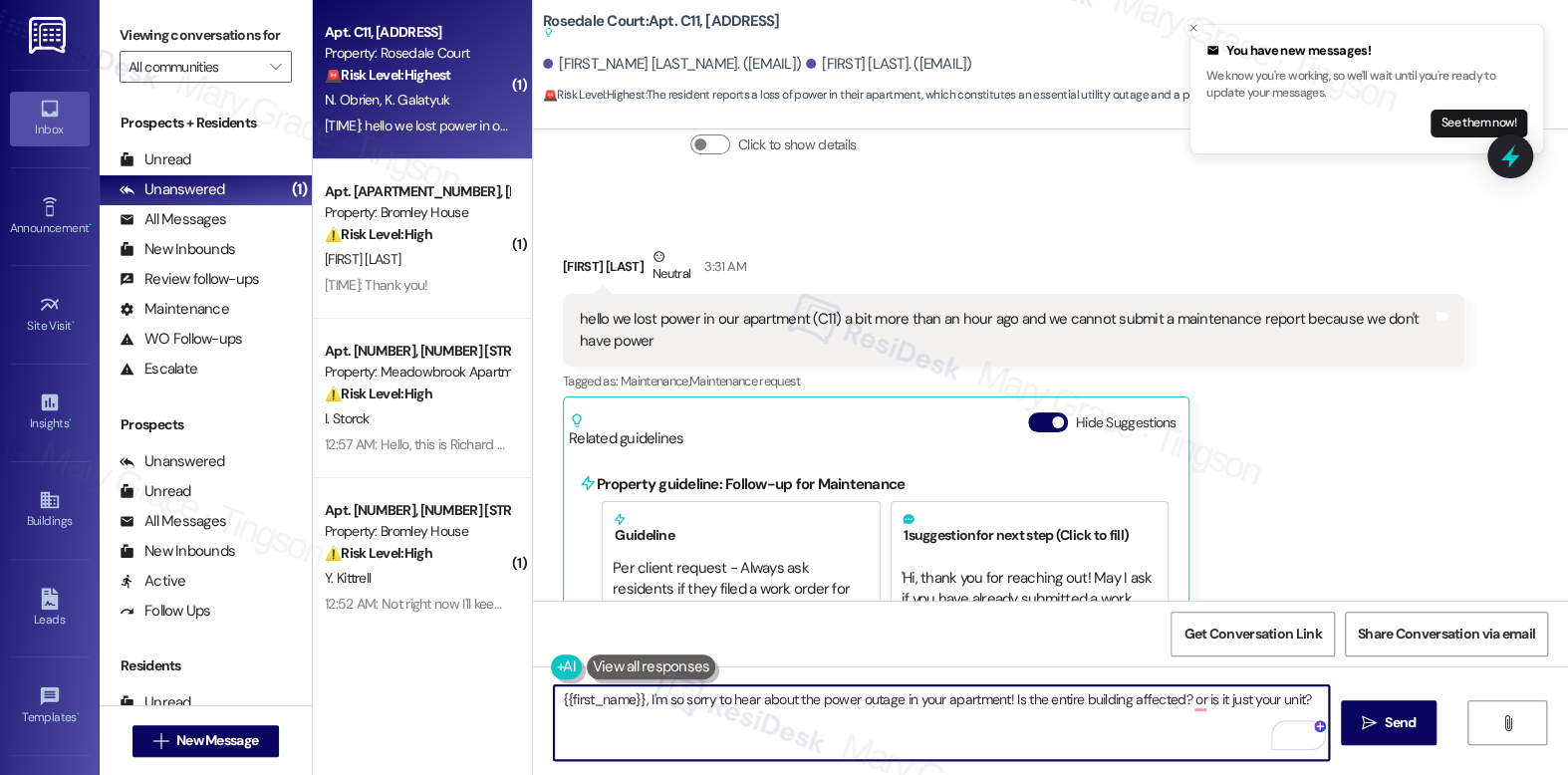 click on "{{first_name}}, I'm so sorry to hear about the power outage in your apartment! Is the entire building affected? or is it just your unit?" at bounding box center (940, 722) 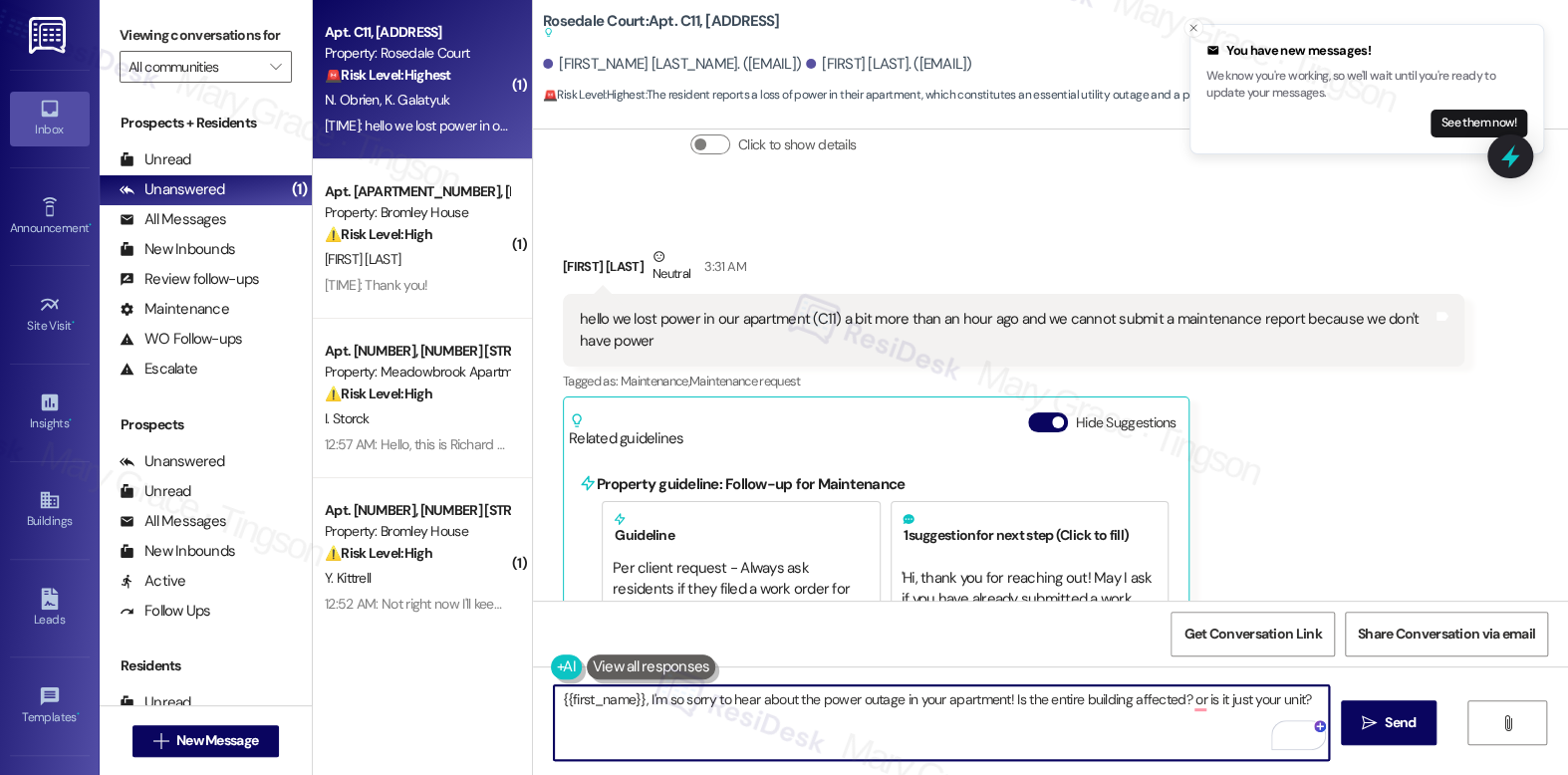 type on "Nicholas, I'm so sorry to hear about the power outage in your apartment! Is the entire building affected? or is it just your unit?" 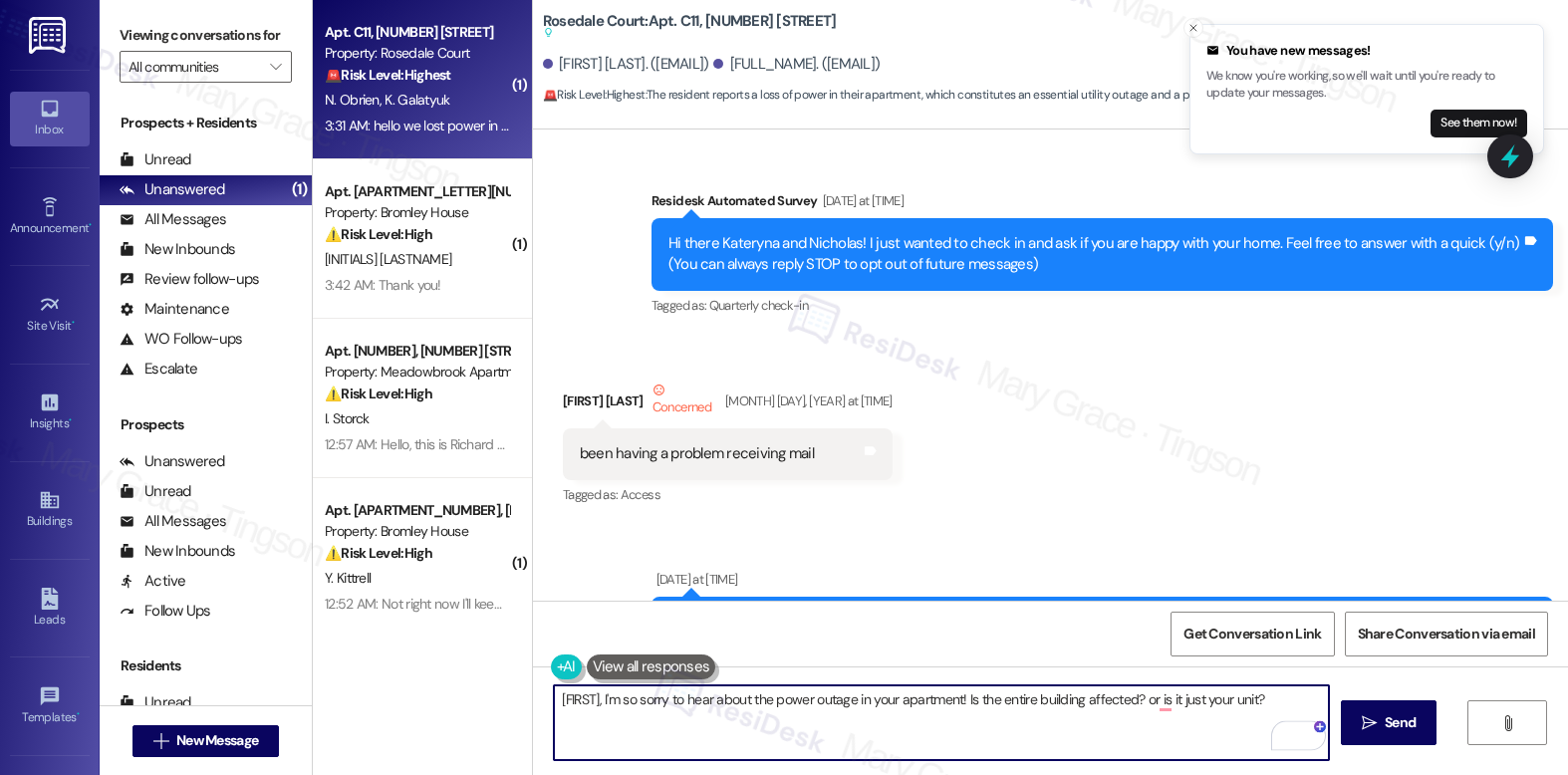 scroll, scrollTop: 0, scrollLeft: 0, axis: both 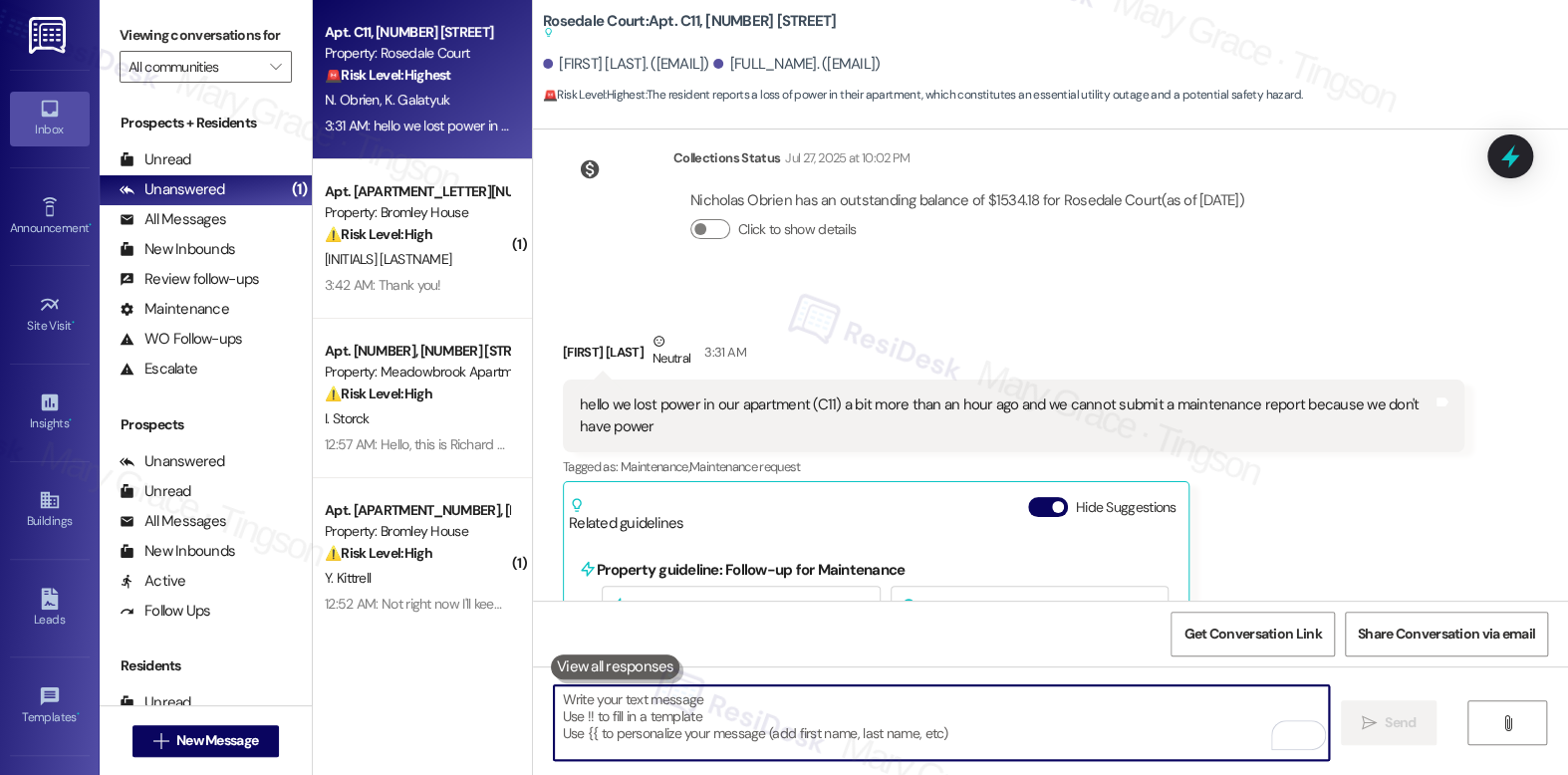 paste on "Hi Nicholas, I’m really sorry to hear about the power outage in your apartment. Do you know if the entire building is affected, or is it just your unit?" 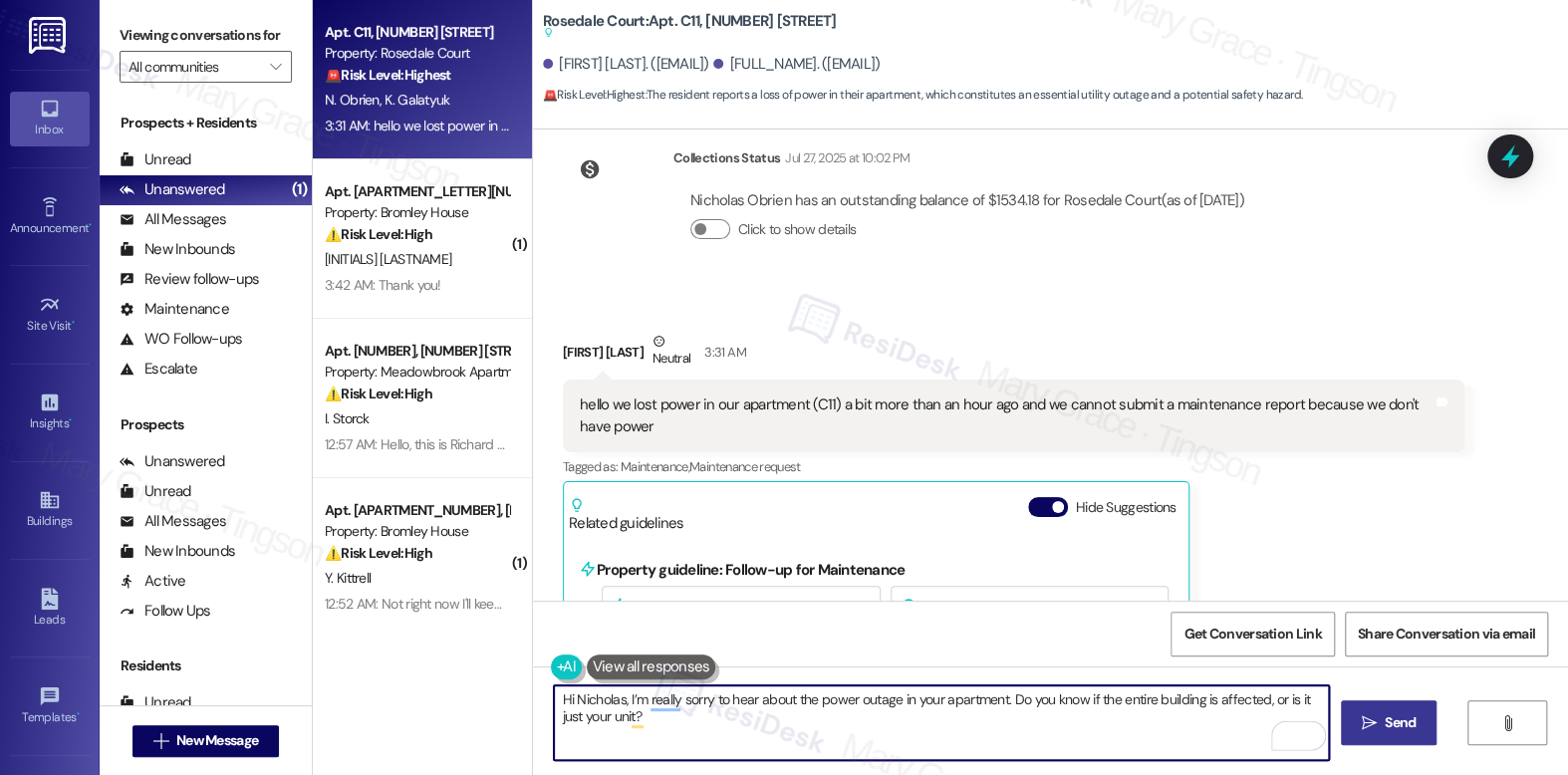 type on "Hi Nicholas, I’m really sorry to hear about the power outage in your apartment. Do you know if the entire building is affected, or is it just your unit?" 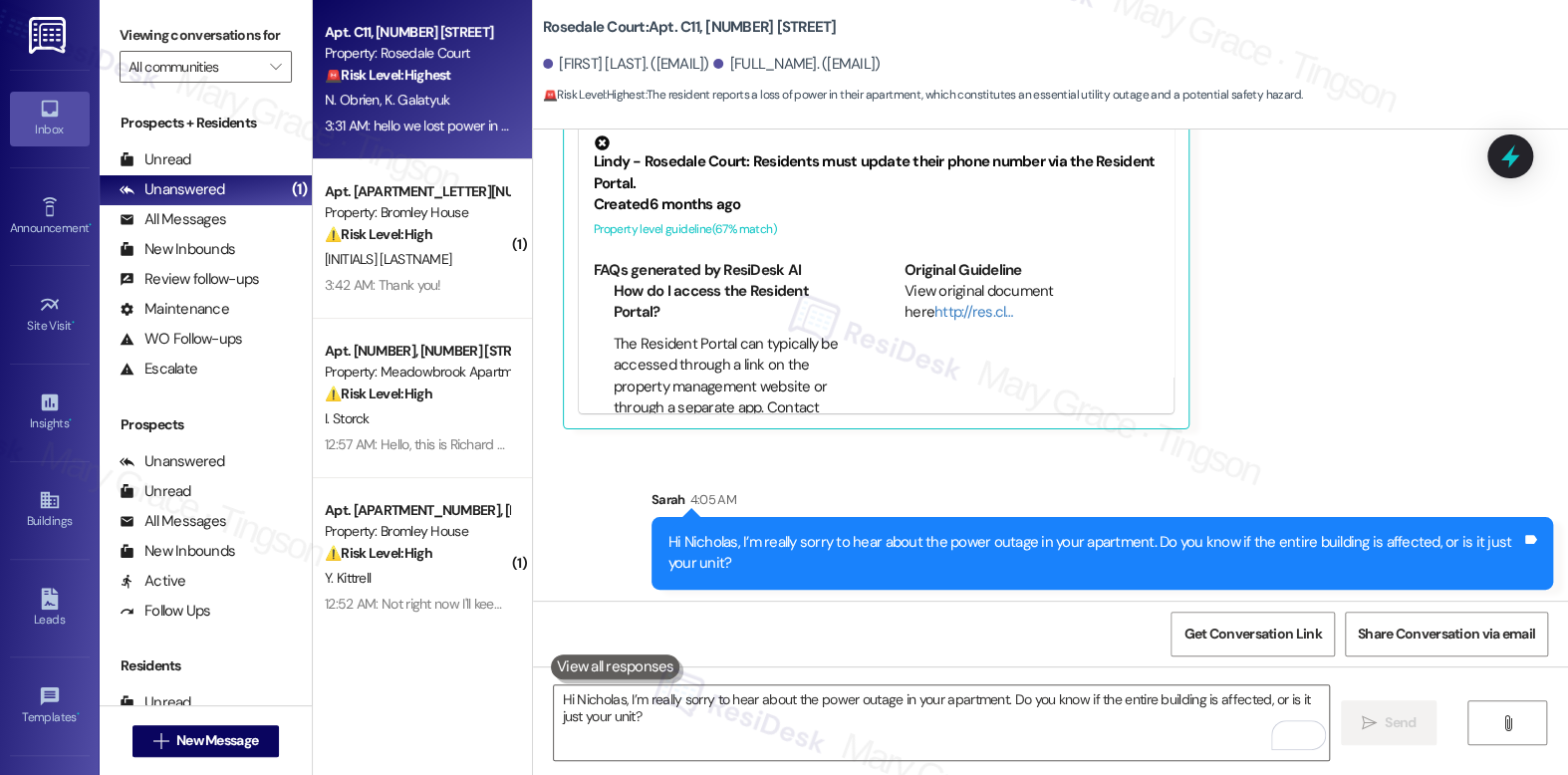 scroll, scrollTop: 7366, scrollLeft: 0, axis: vertical 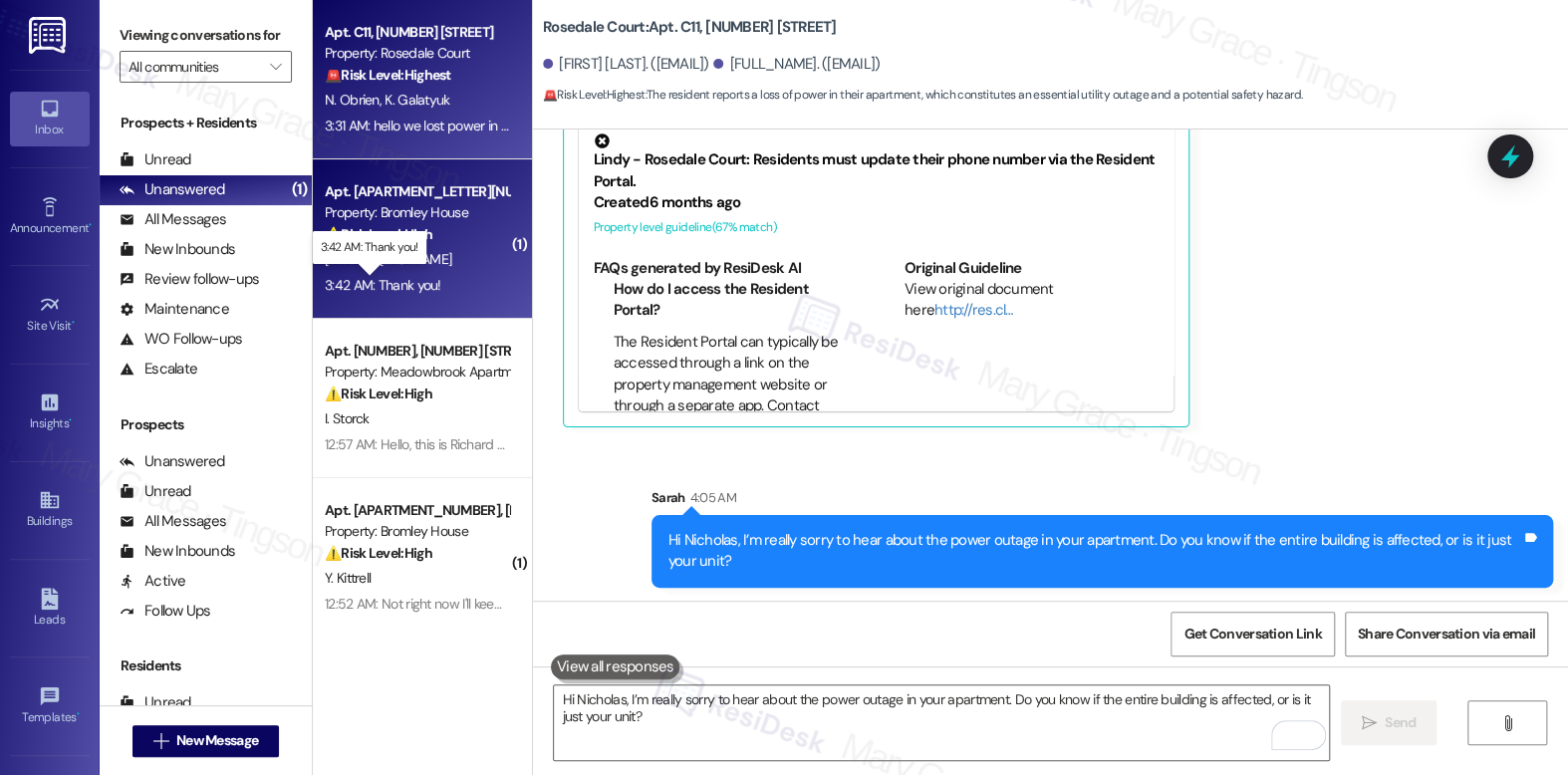click on "[TIME]: Thank you! [TIME]: Thank you!" at bounding box center [383, 285] 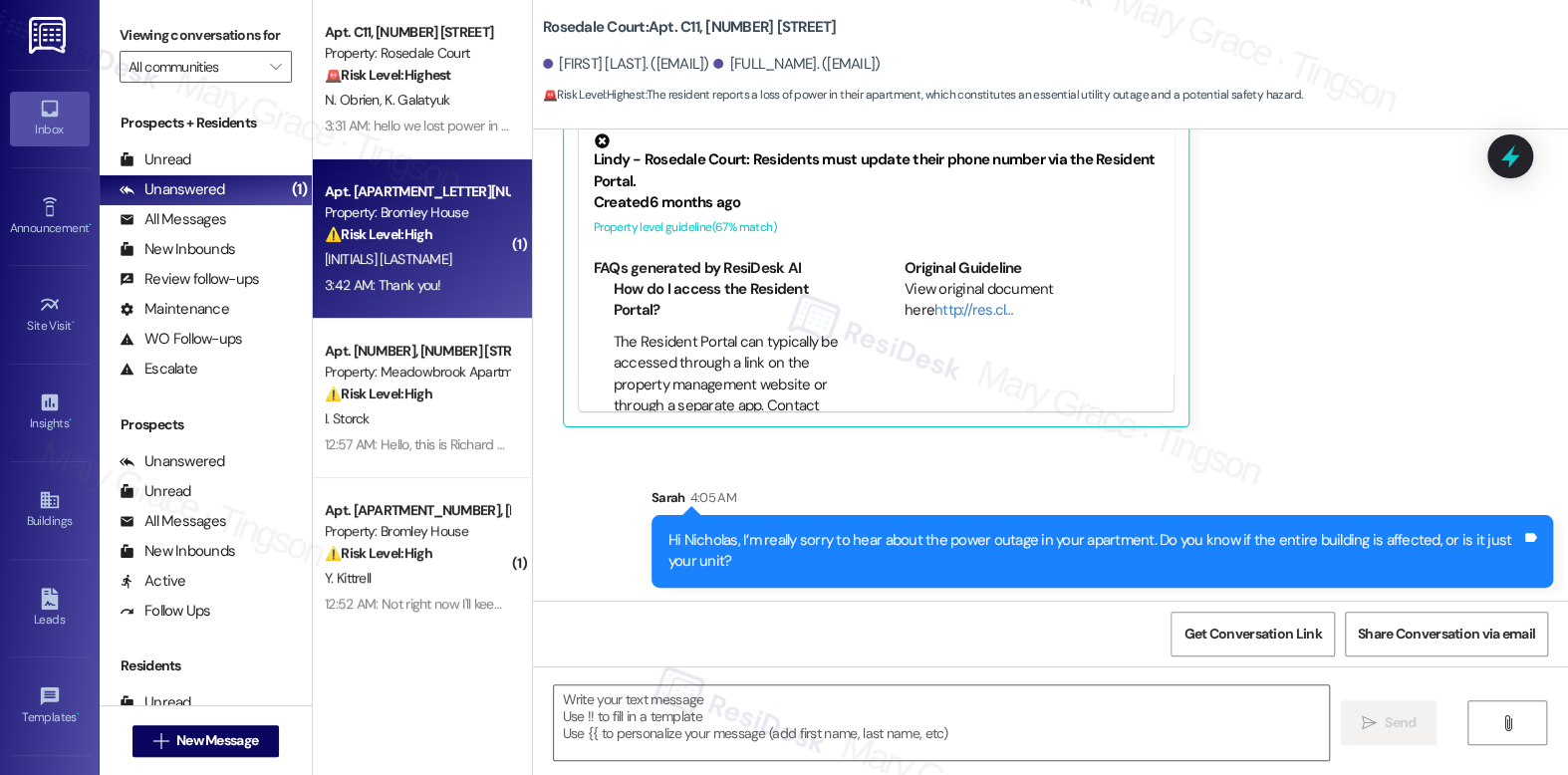type on "Fetching suggested responses. Please feel free to read through the conversation in the meantime." 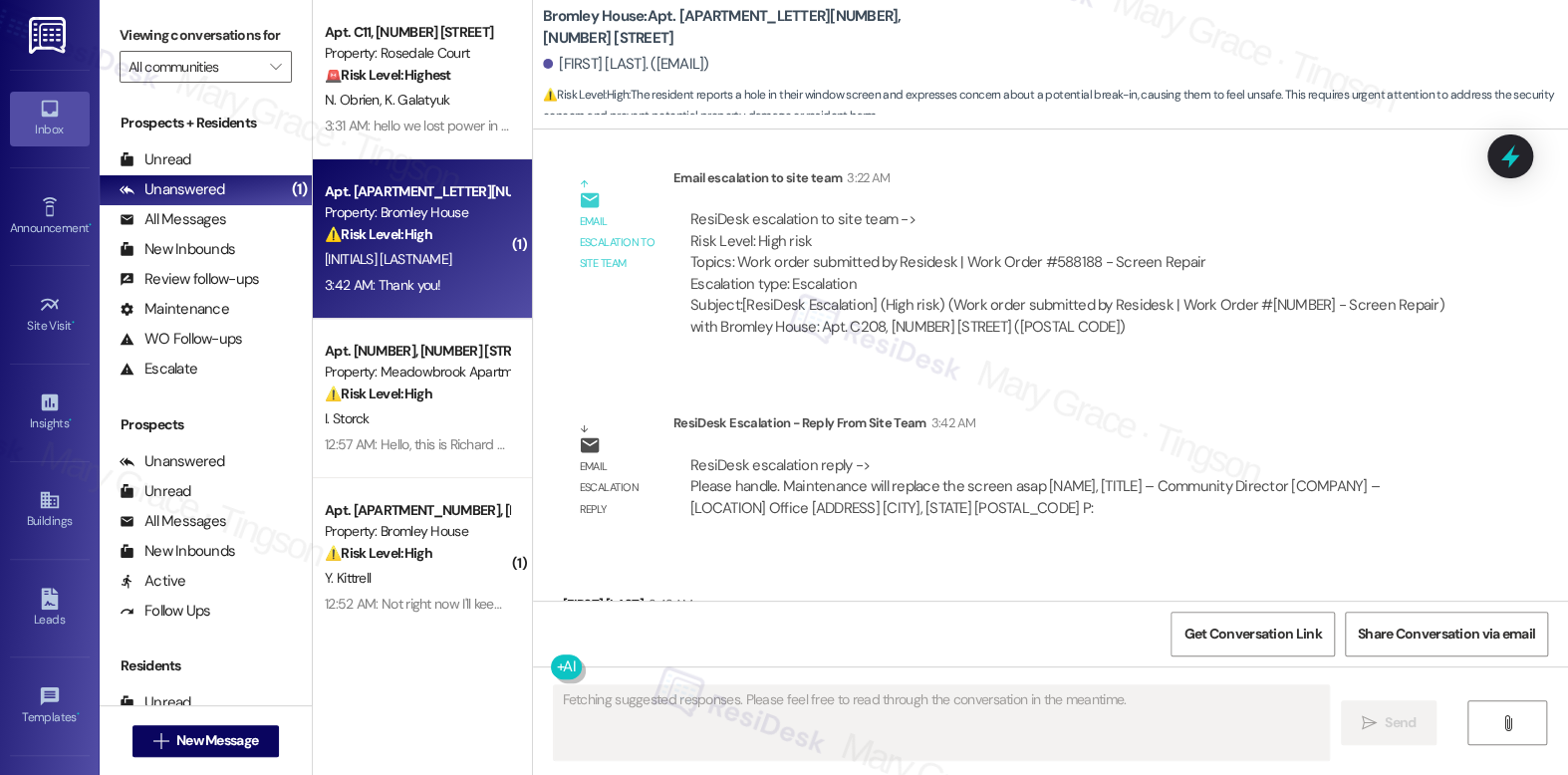 scroll, scrollTop: 20741, scrollLeft: 0, axis: vertical 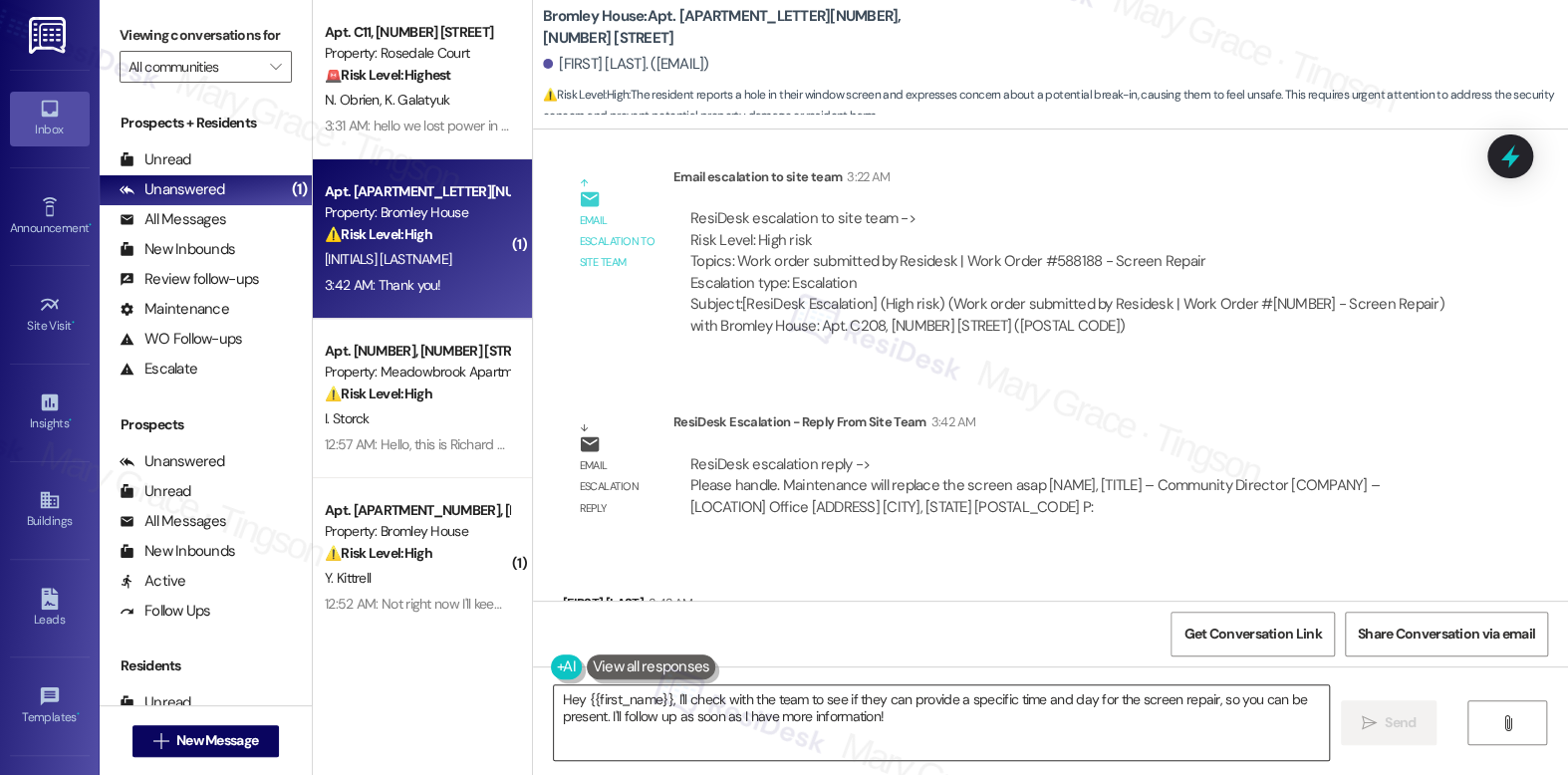 click on "Hey {{first_name}}, I'll check with the team to see if they can provide a specific time and day for the screen repair, so you can be present. I'll follow up as soon as I have more information!" at bounding box center [940, 722] 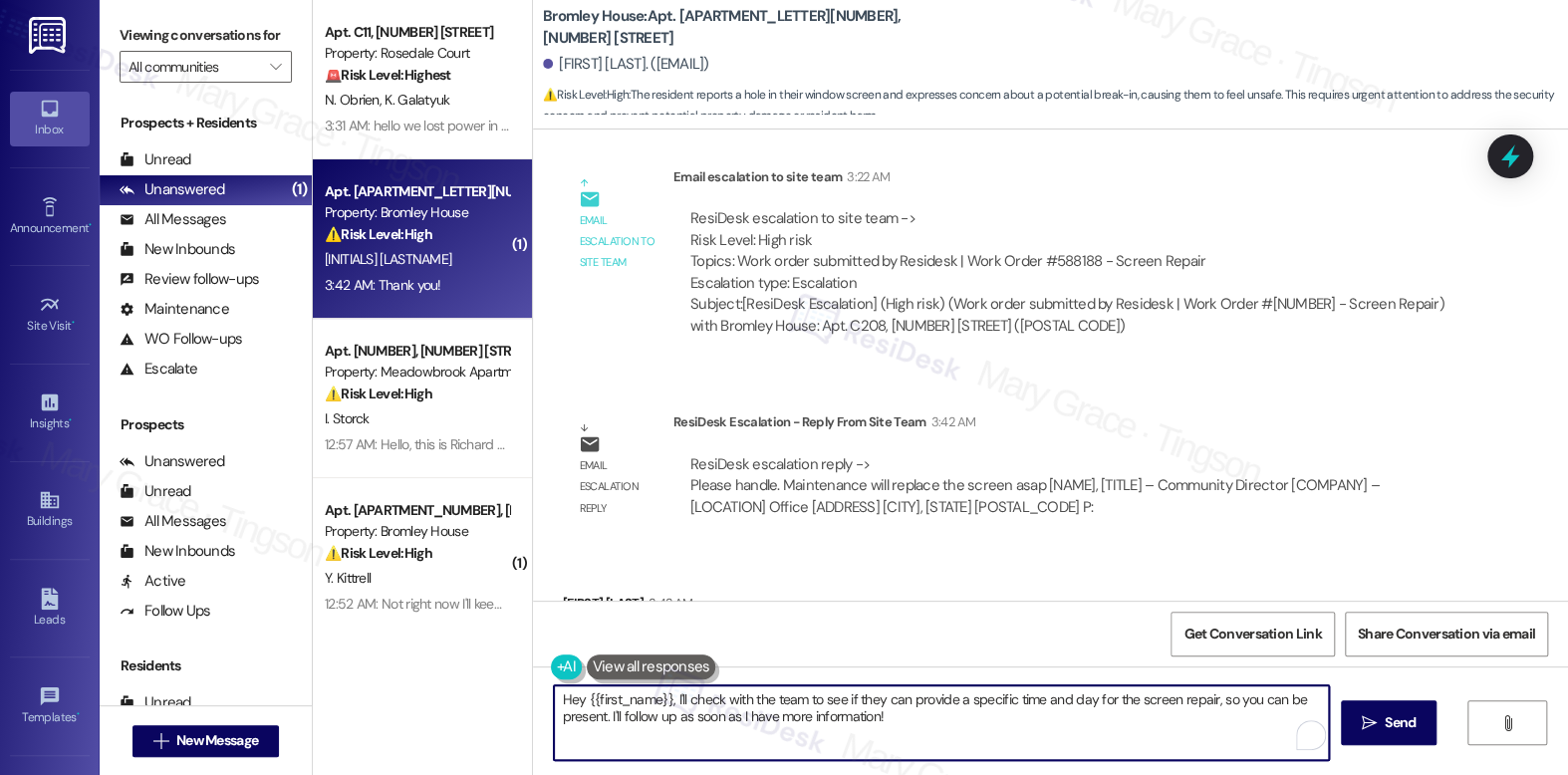 click on "Hey {{first_name}}, I'll check with the team to see if they can provide a specific time and day for the screen repair, so you can be present. I'll follow up as soon as I have more information!" at bounding box center (940, 722) 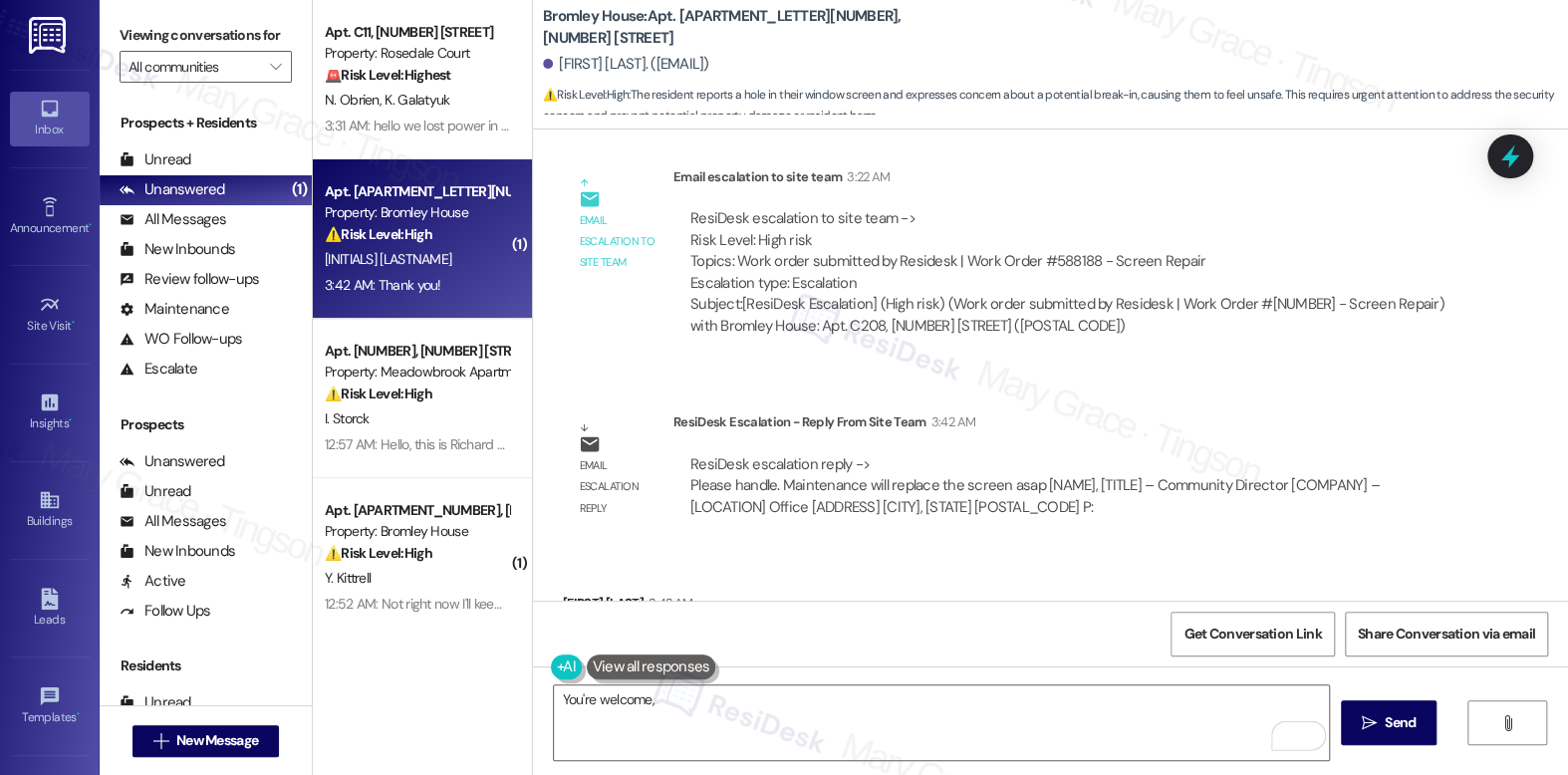 click on "[FIRST] [LAST]. ([EMAIL])" at bounding box center (626, 64) 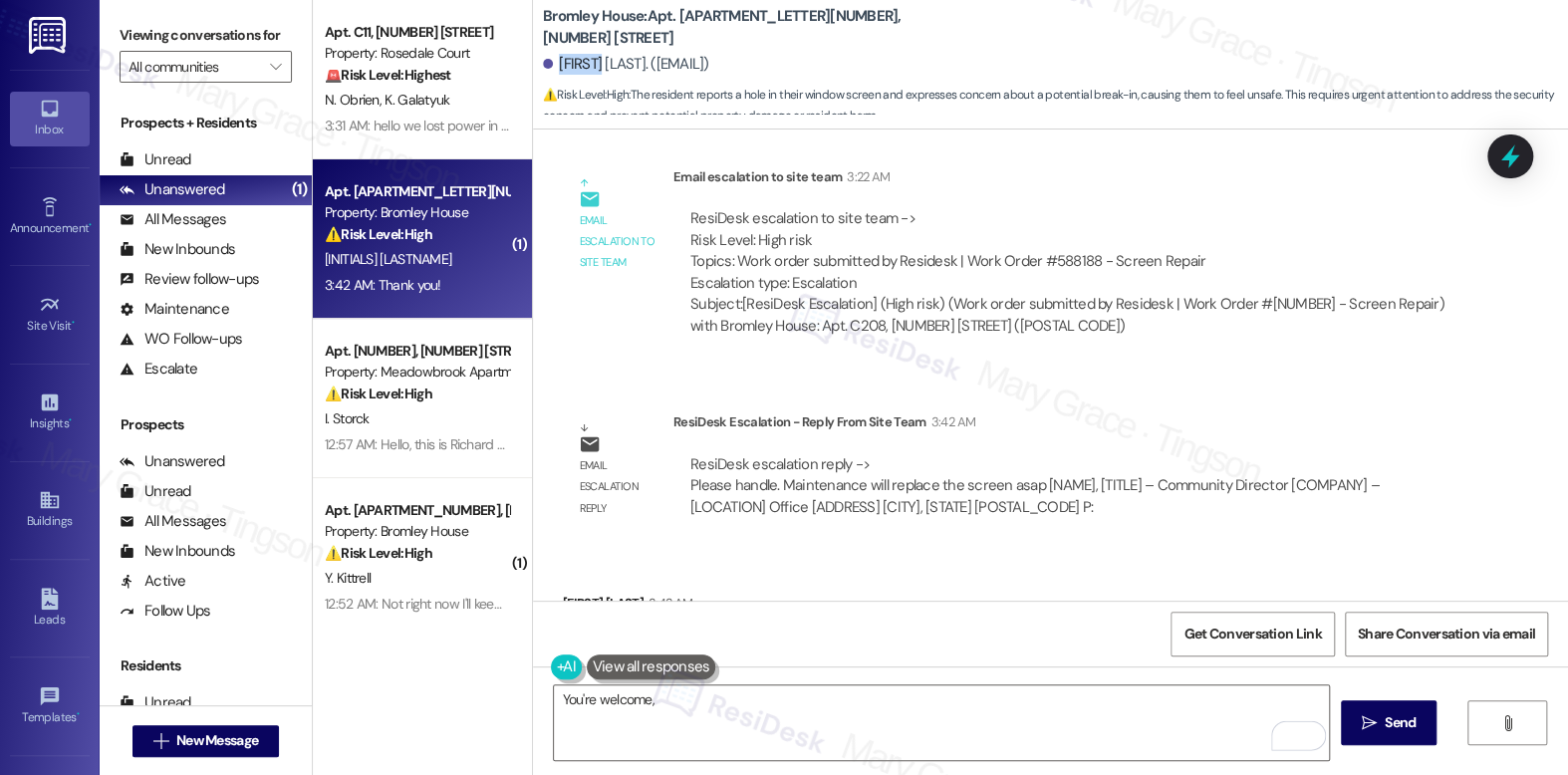 click on "[FIRST] [LAST]. ([EMAIL])" at bounding box center [626, 64] 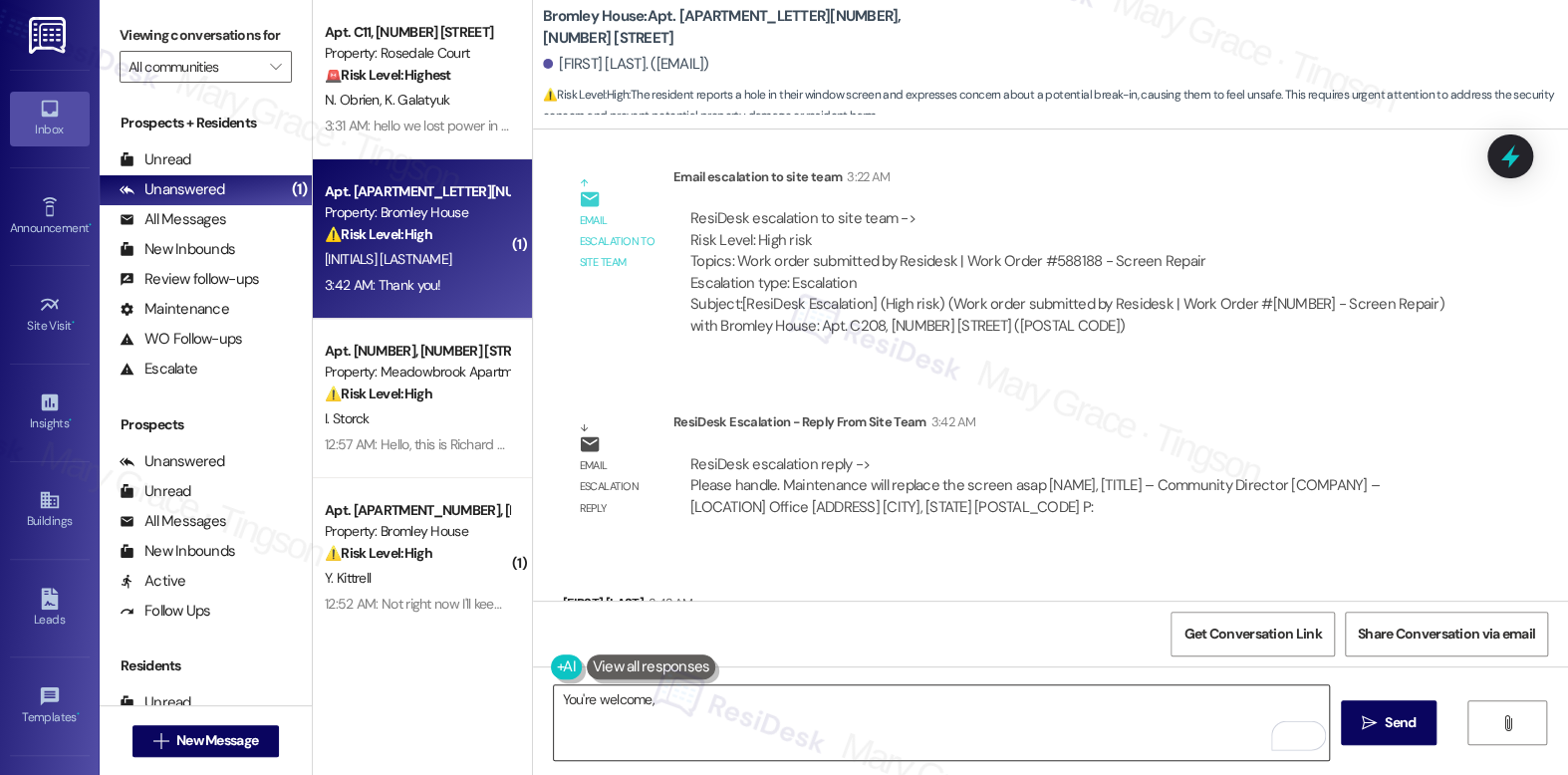 click on "You're welcome," at bounding box center [940, 722] 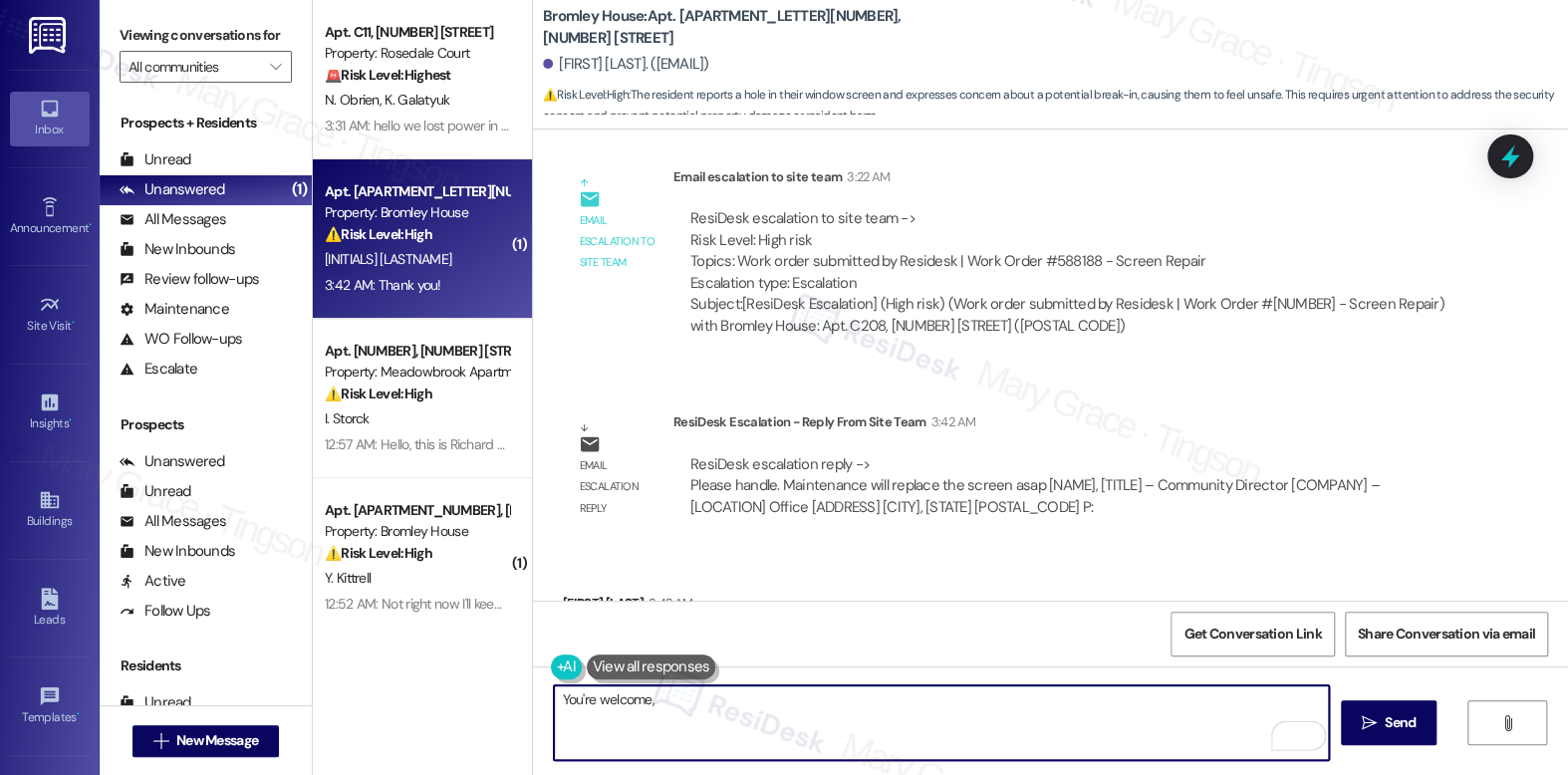 paste on "[FIRST]" 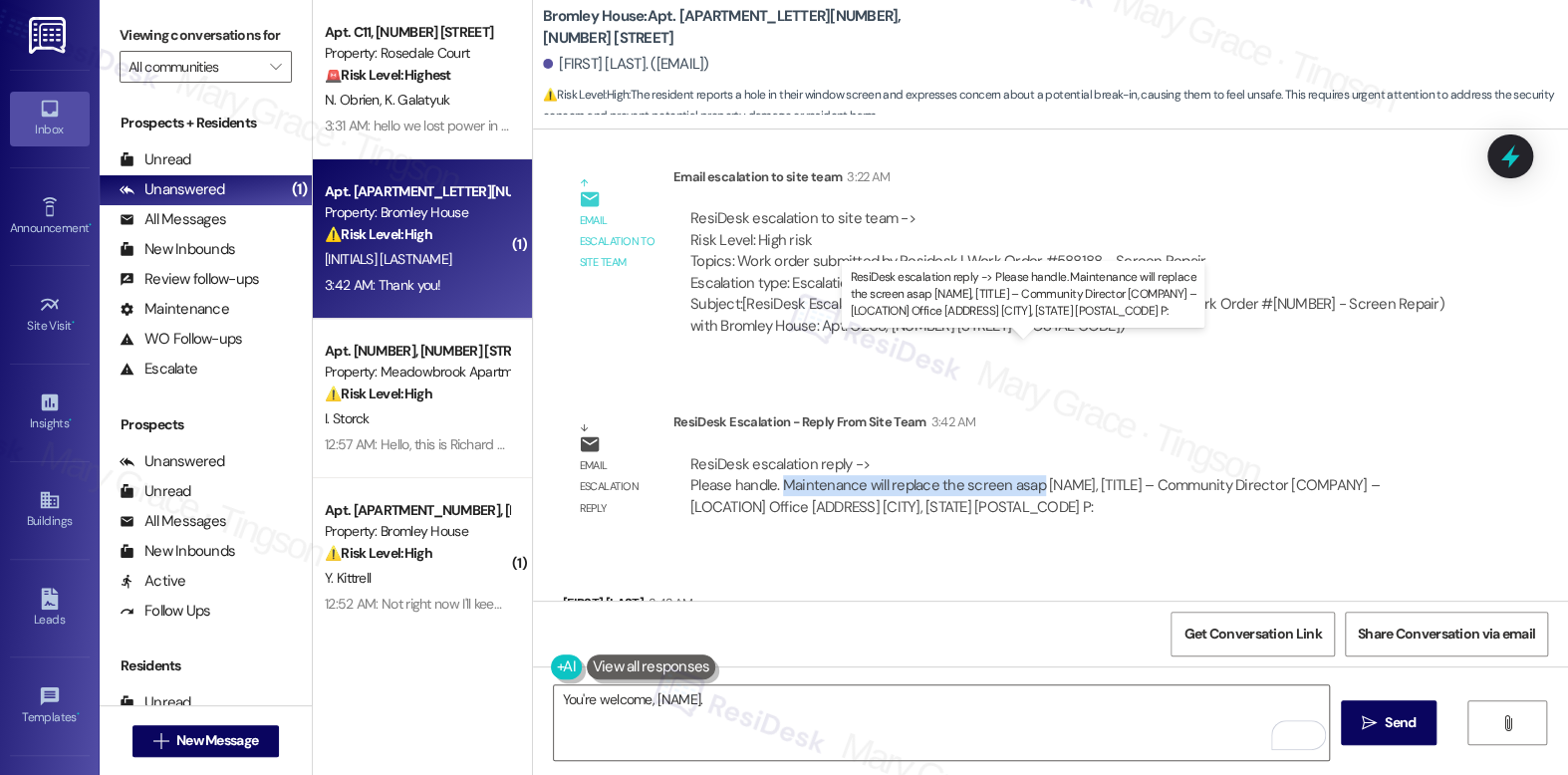 drag, startPoint x: 769, startPoint y: 369, endPoint x: 1023, endPoint y: 368, distance: 254.00197 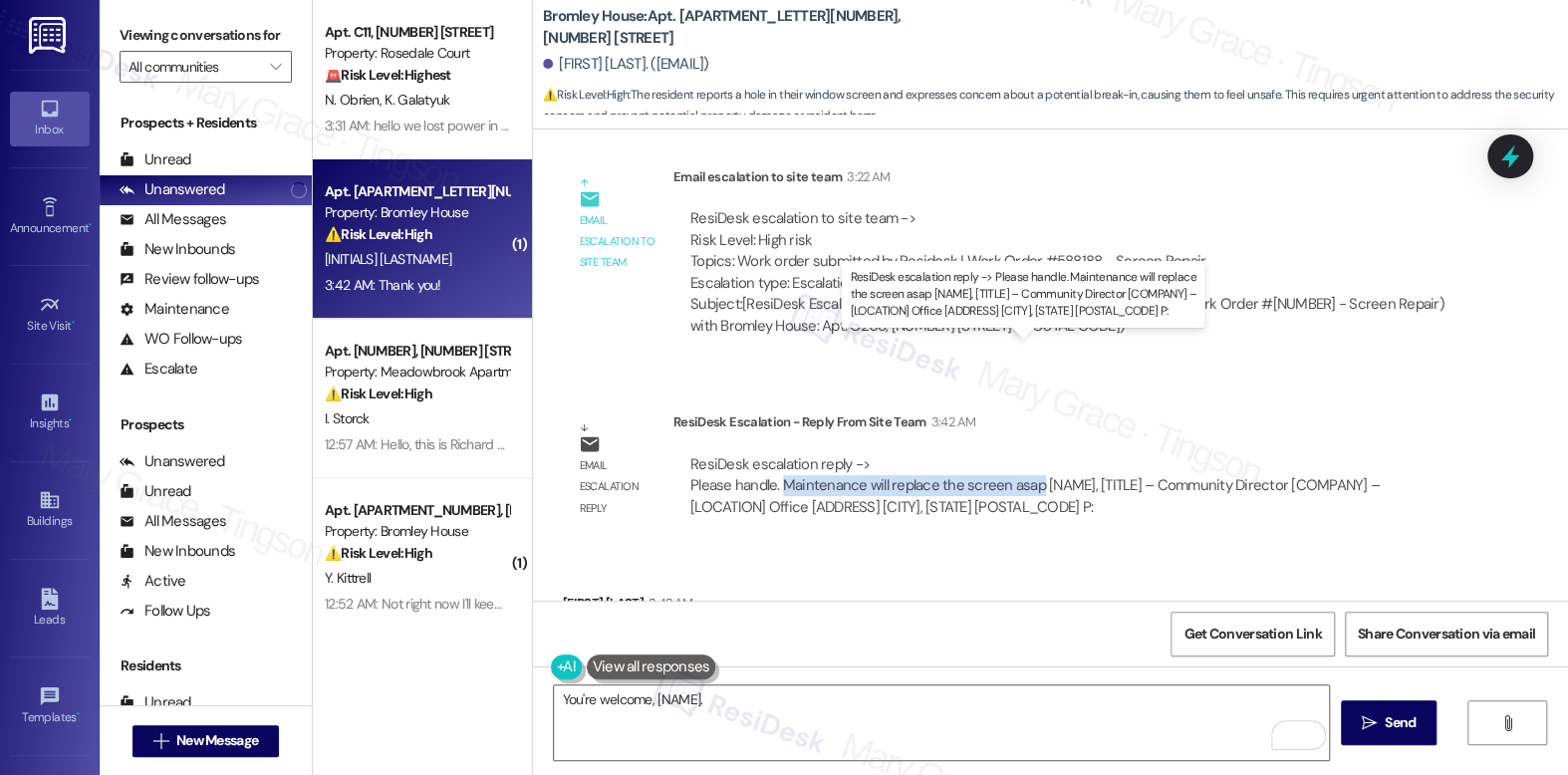 copy on "Maintenance will replace the screen asap" 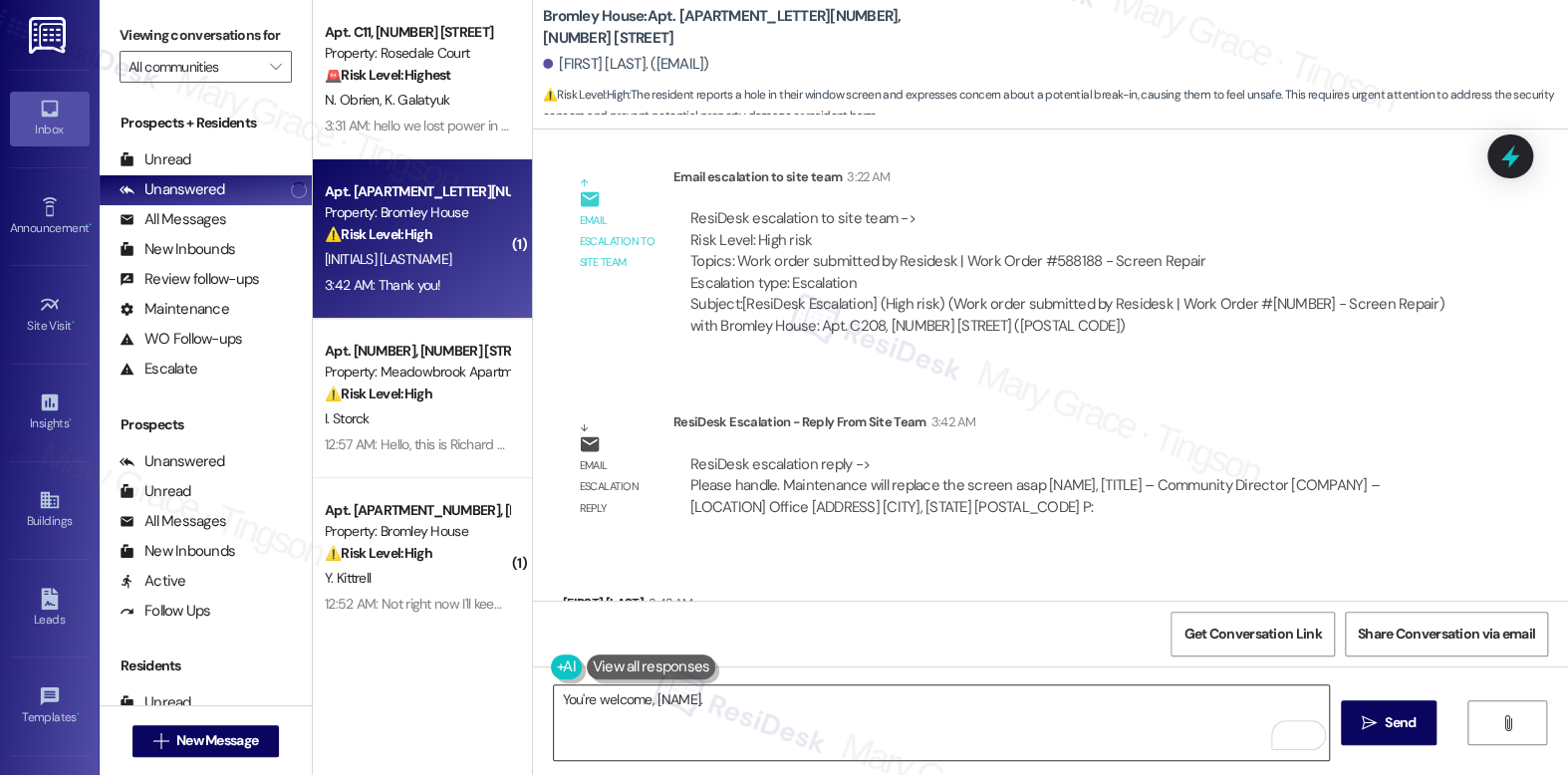 click on "You're welcome, [NAME]." at bounding box center [940, 722] 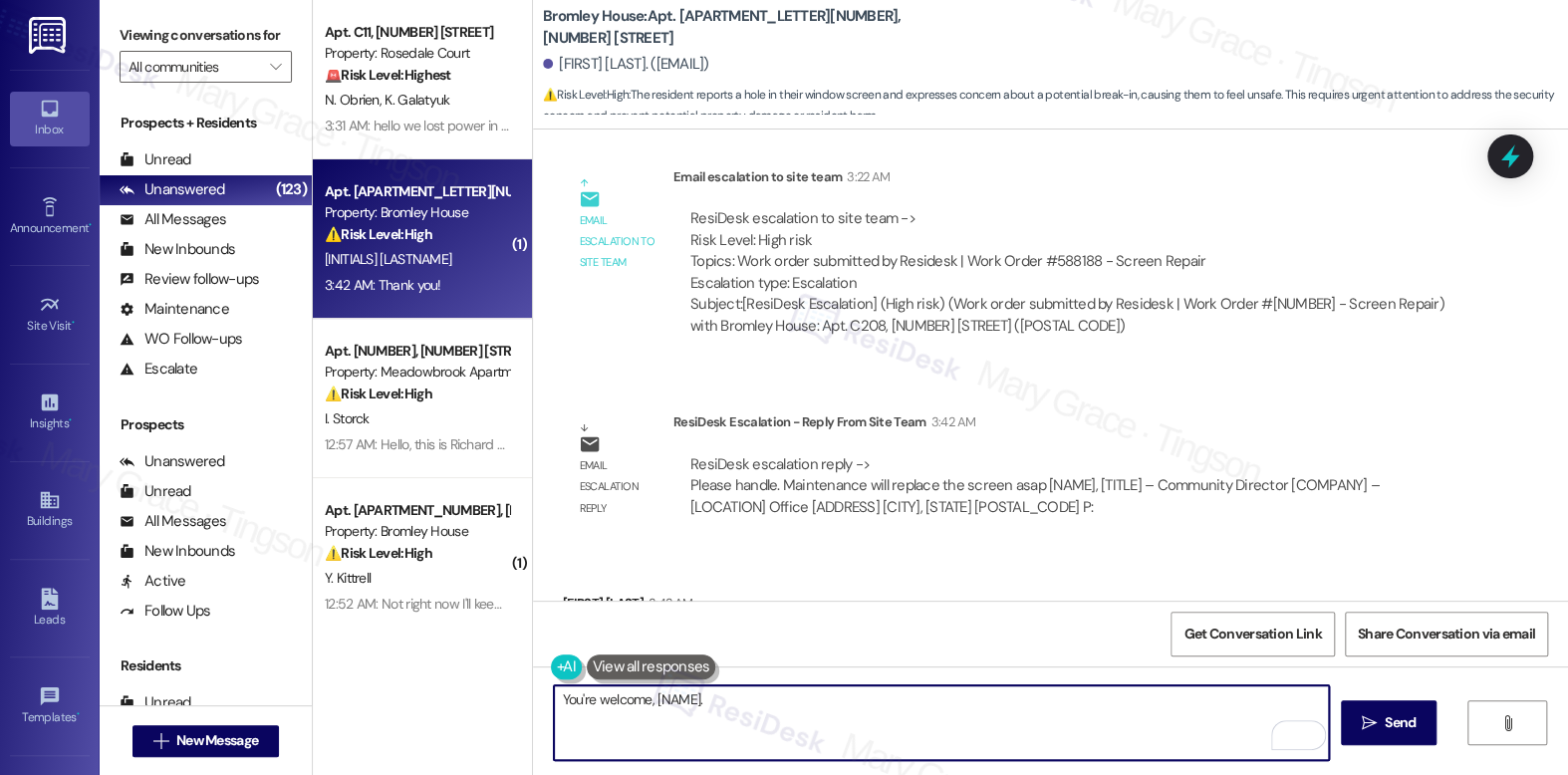 paste on "Maintenance will replace the screen asap" 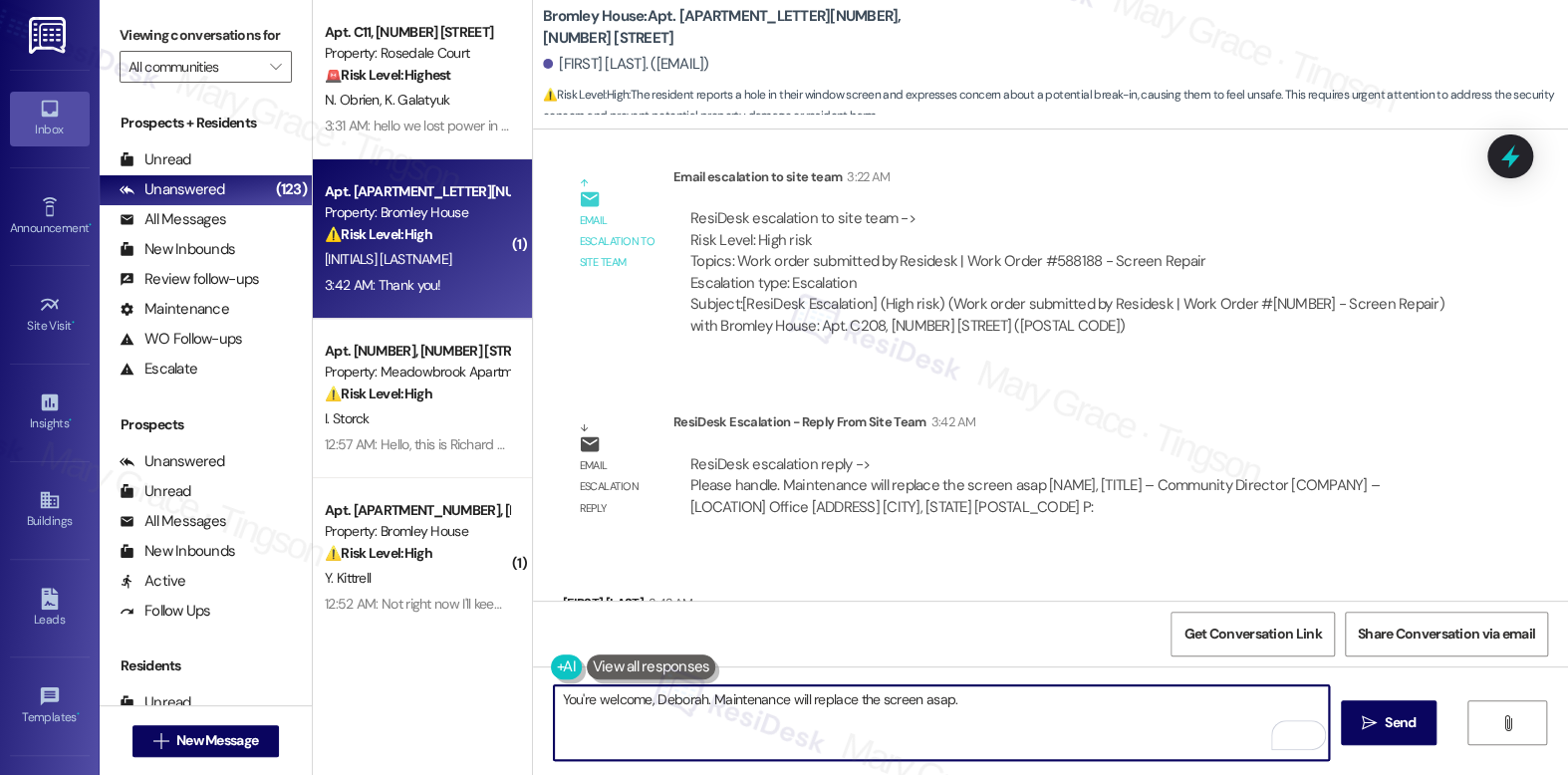 click on "You're welcome, Deborah. Maintenance will replace the screen asap." at bounding box center (940, 722) 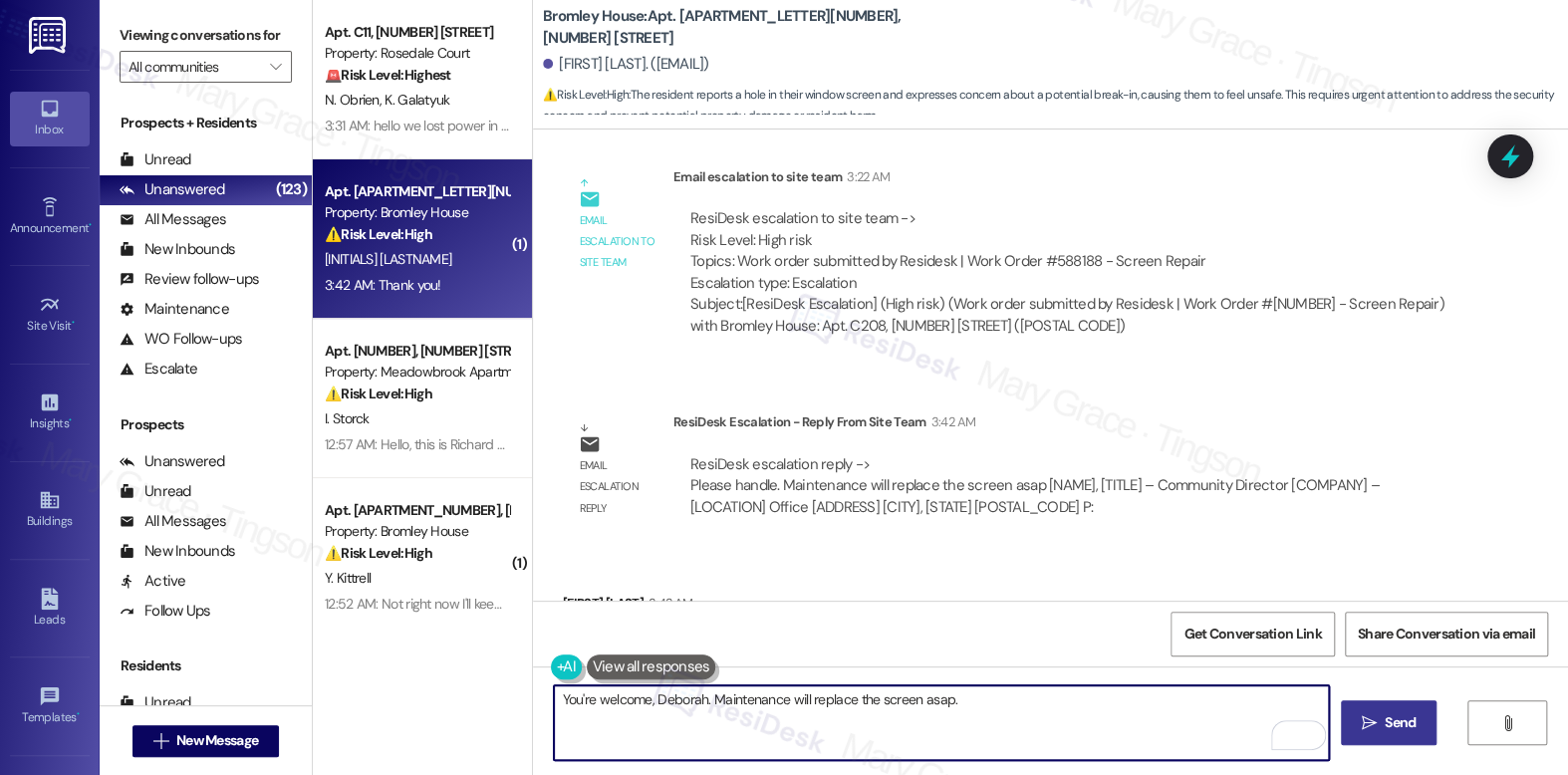 type on "You're welcome, Deborah. Maintenance will replace the screen asap." 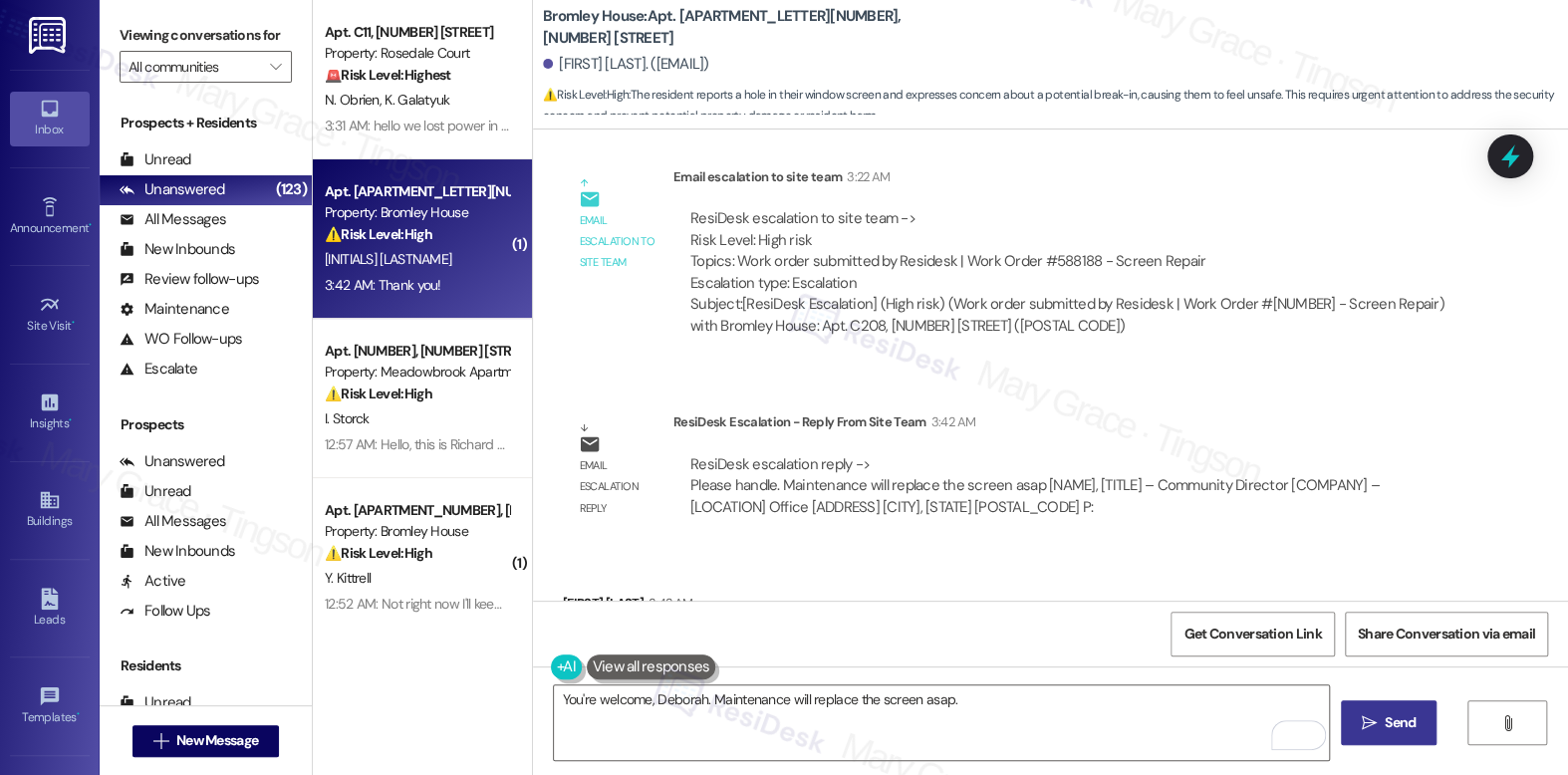 click on " Send" at bounding box center (1389, 722) 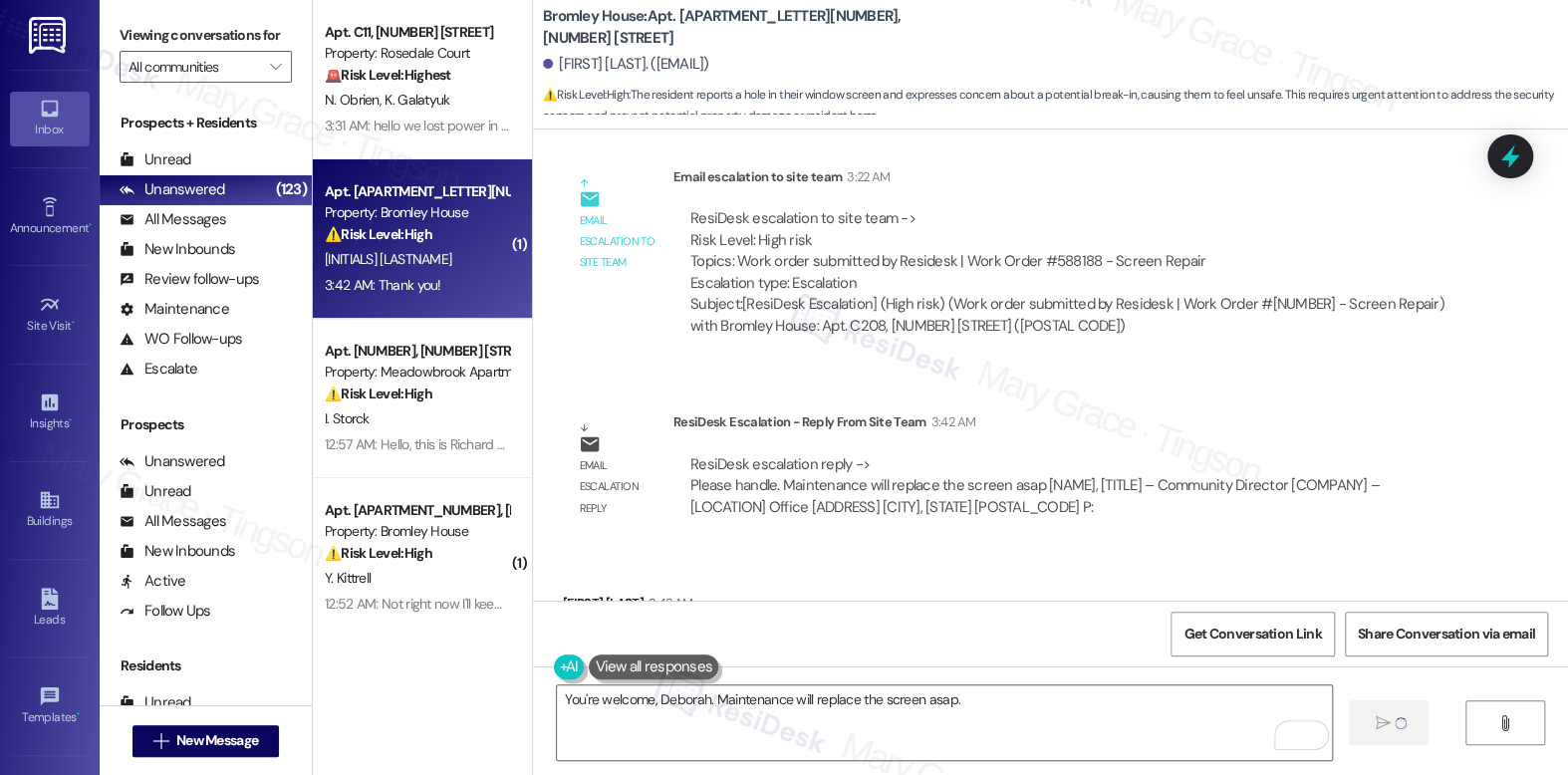 type 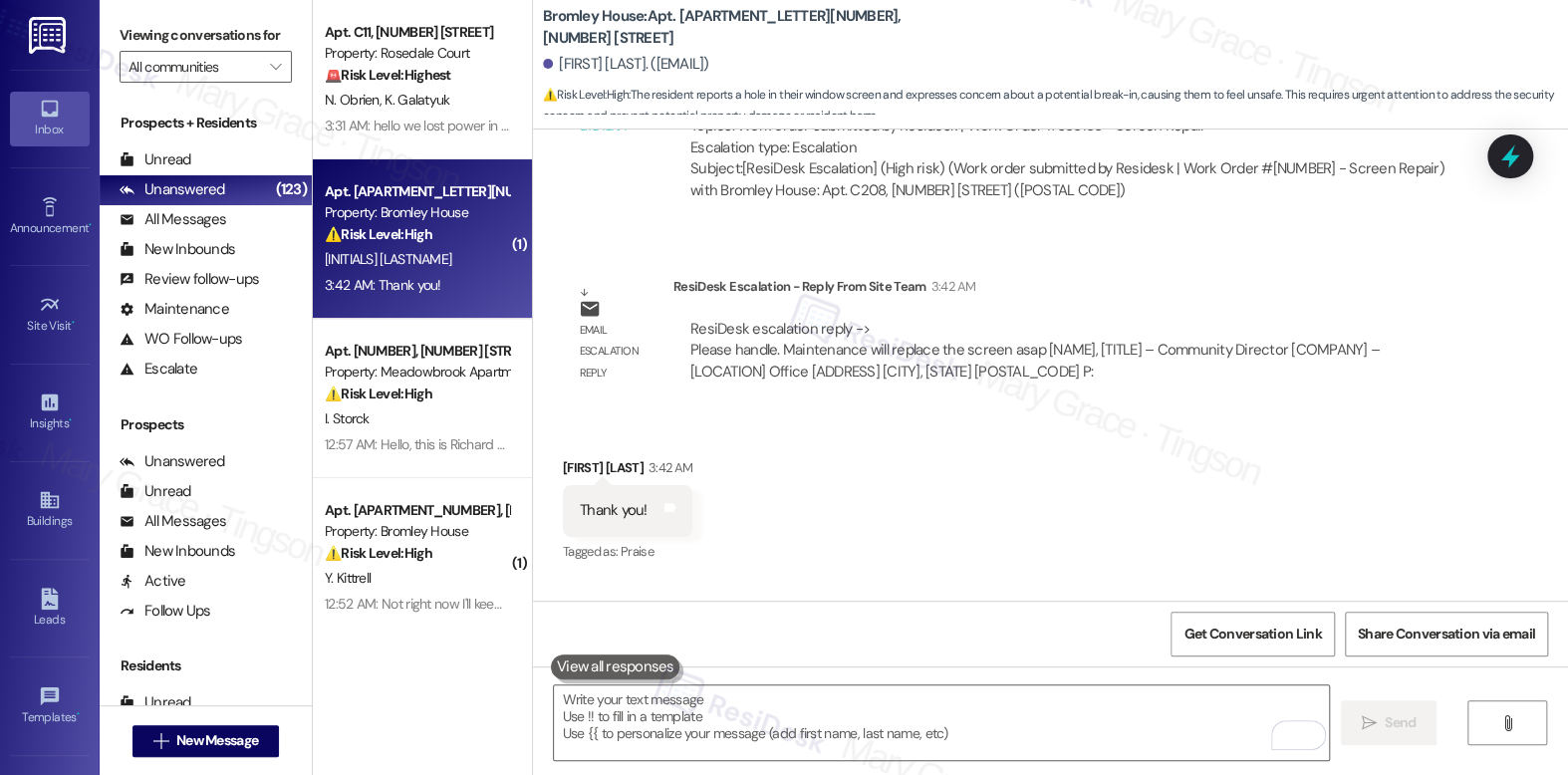 scroll, scrollTop: 20879, scrollLeft: 0, axis: vertical 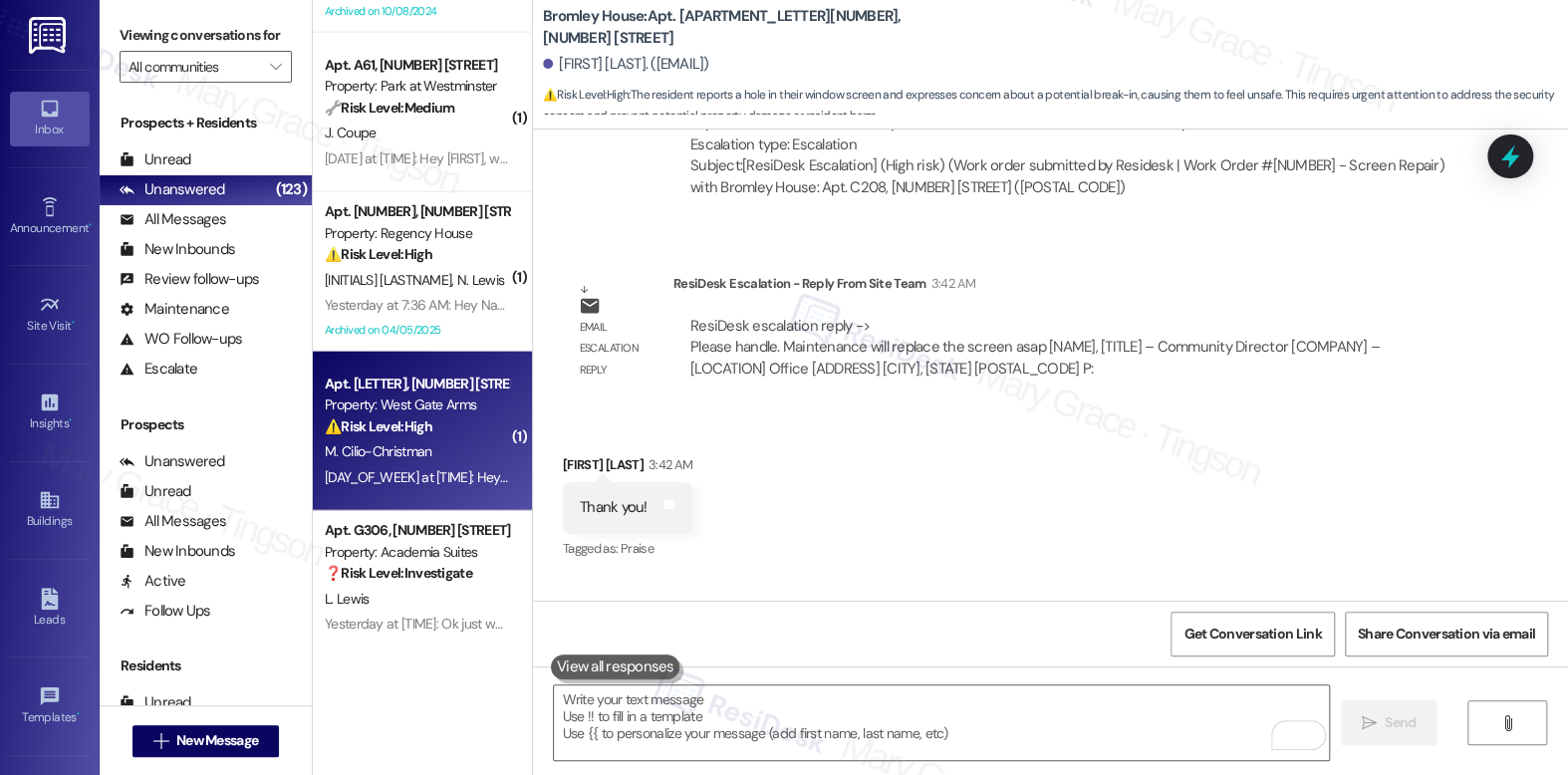 click on "Yesterday at [TIME]: Hey [FIRST], we appreciate your text! We'll be back at [TIME] to help you out. If it's urgent, dial our emergency number. Take care! Yesterday at [TIME]: Hey [FIRST], we appreciate your text! We'll be back at [TIME] to help you out. If it's urgent, dial our emergency number. Take care!" at bounding box center [766, 477] 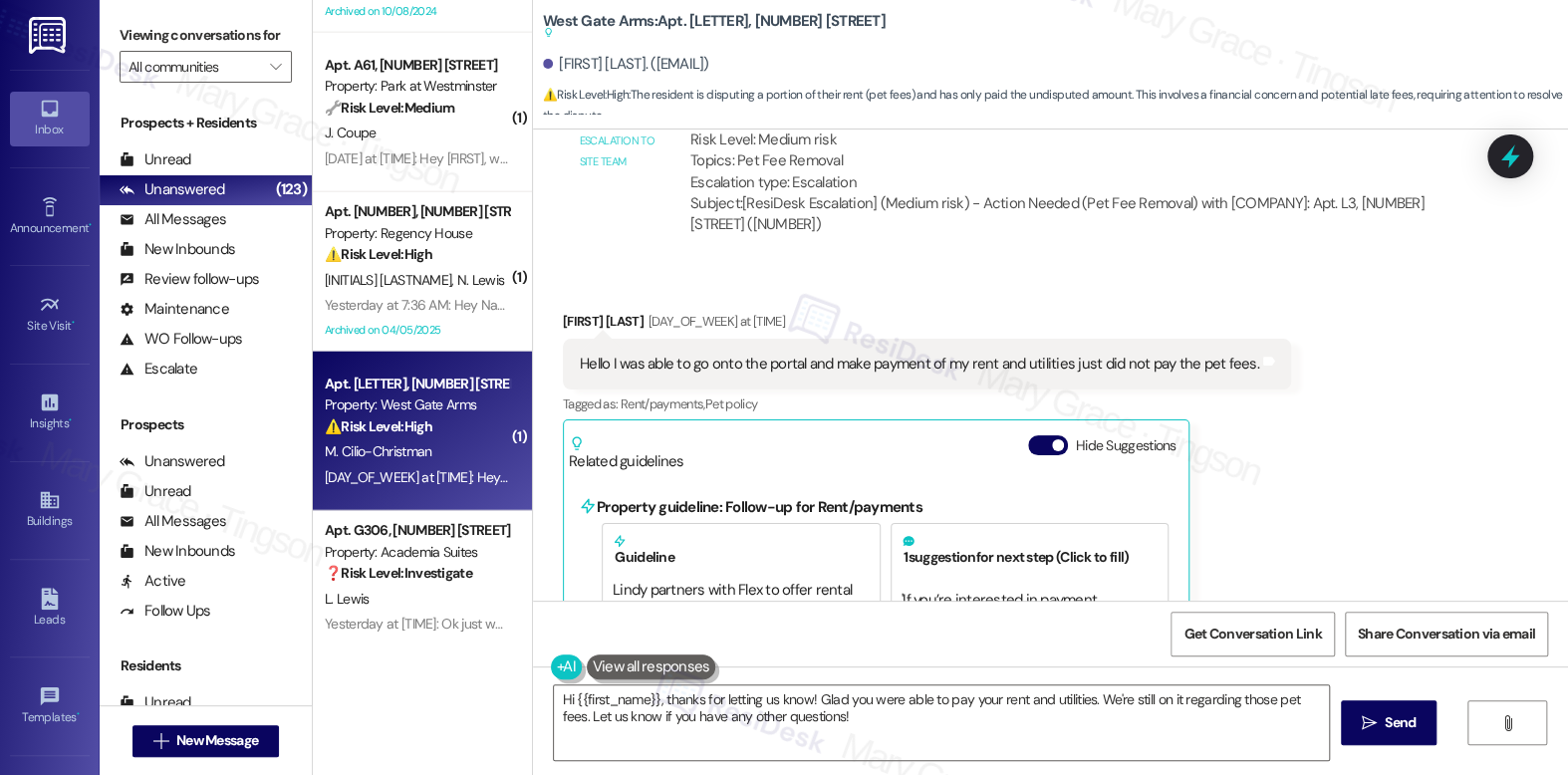 scroll, scrollTop: 892, scrollLeft: 0, axis: vertical 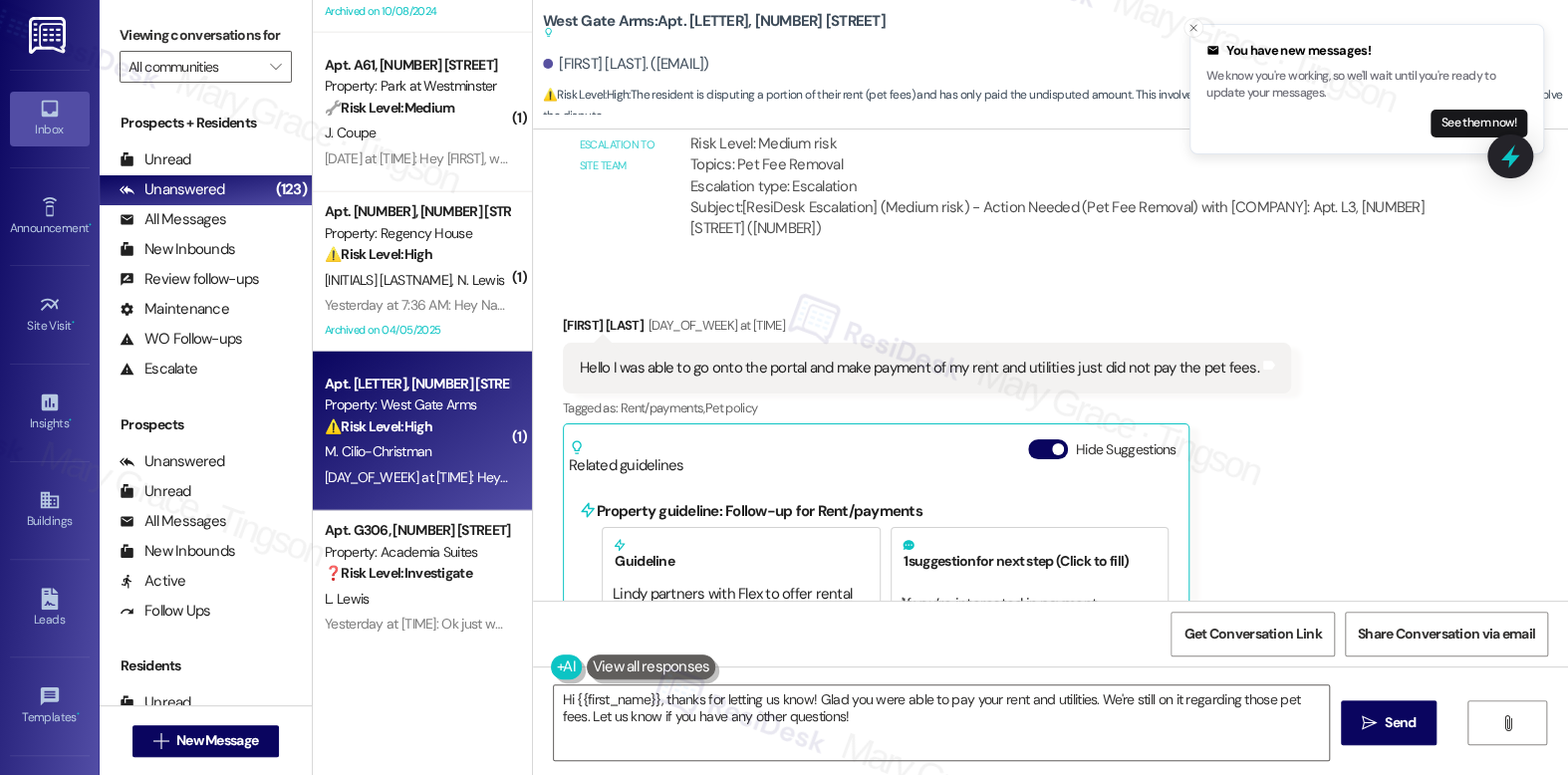 click on "Hello I was able to go onto the portal and make payment of my rent and utilities just did not pay the pet fees. Tags and notes" at bounding box center (926, 368) 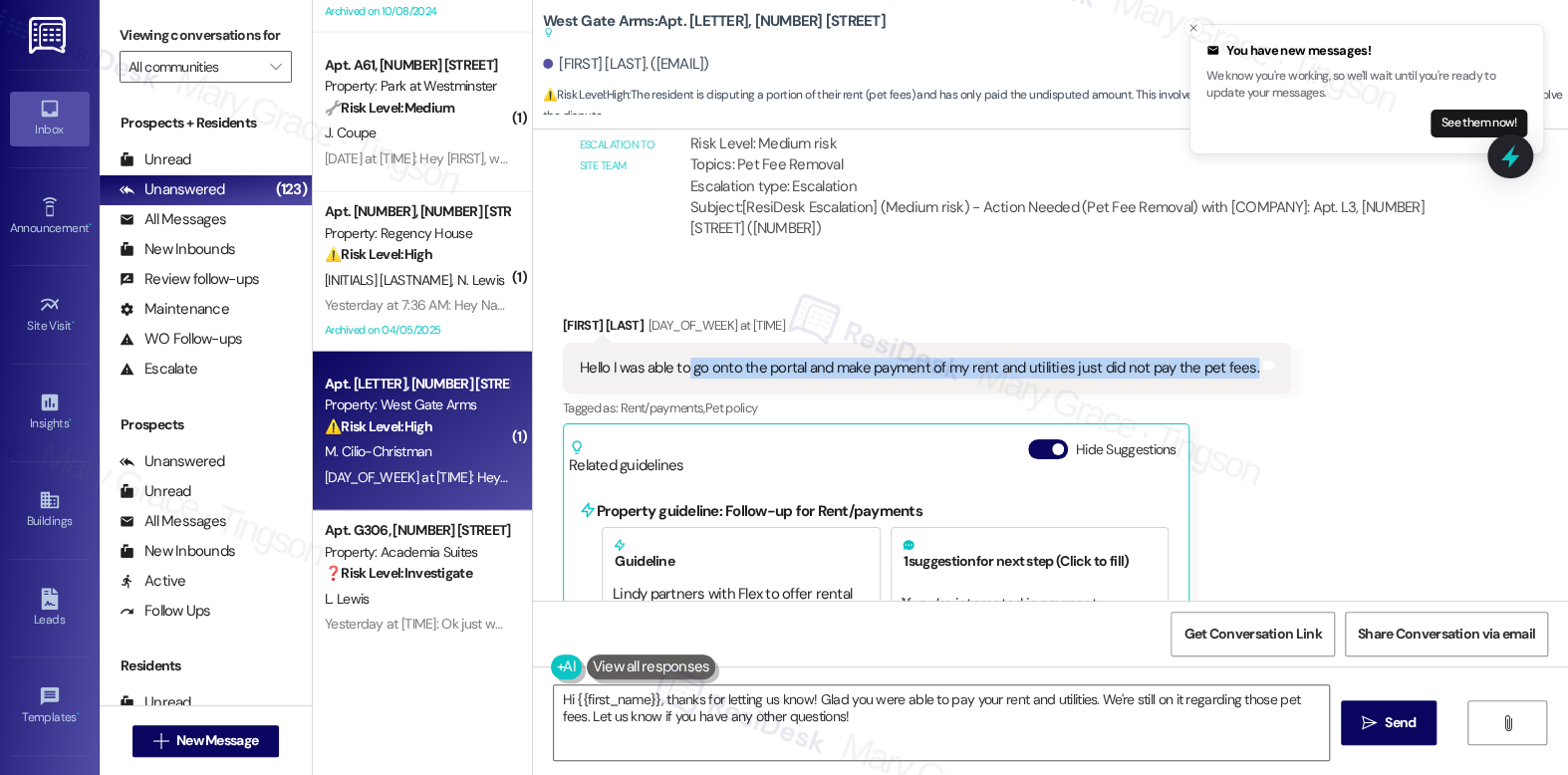 drag, startPoint x: 676, startPoint y: 368, endPoint x: 1095, endPoint y: 381, distance: 419.20162 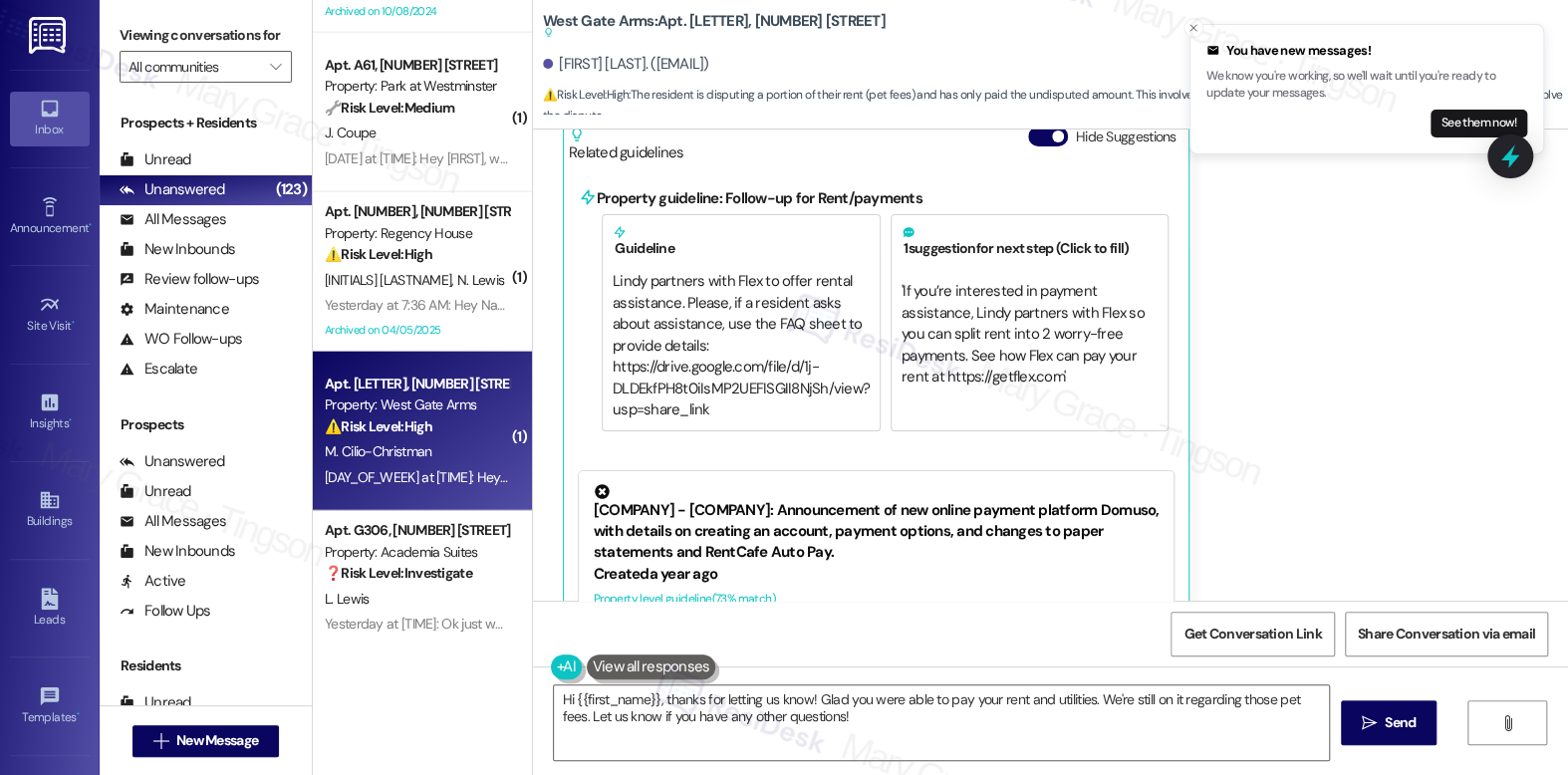 scroll, scrollTop: 1201, scrollLeft: 0, axis: vertical 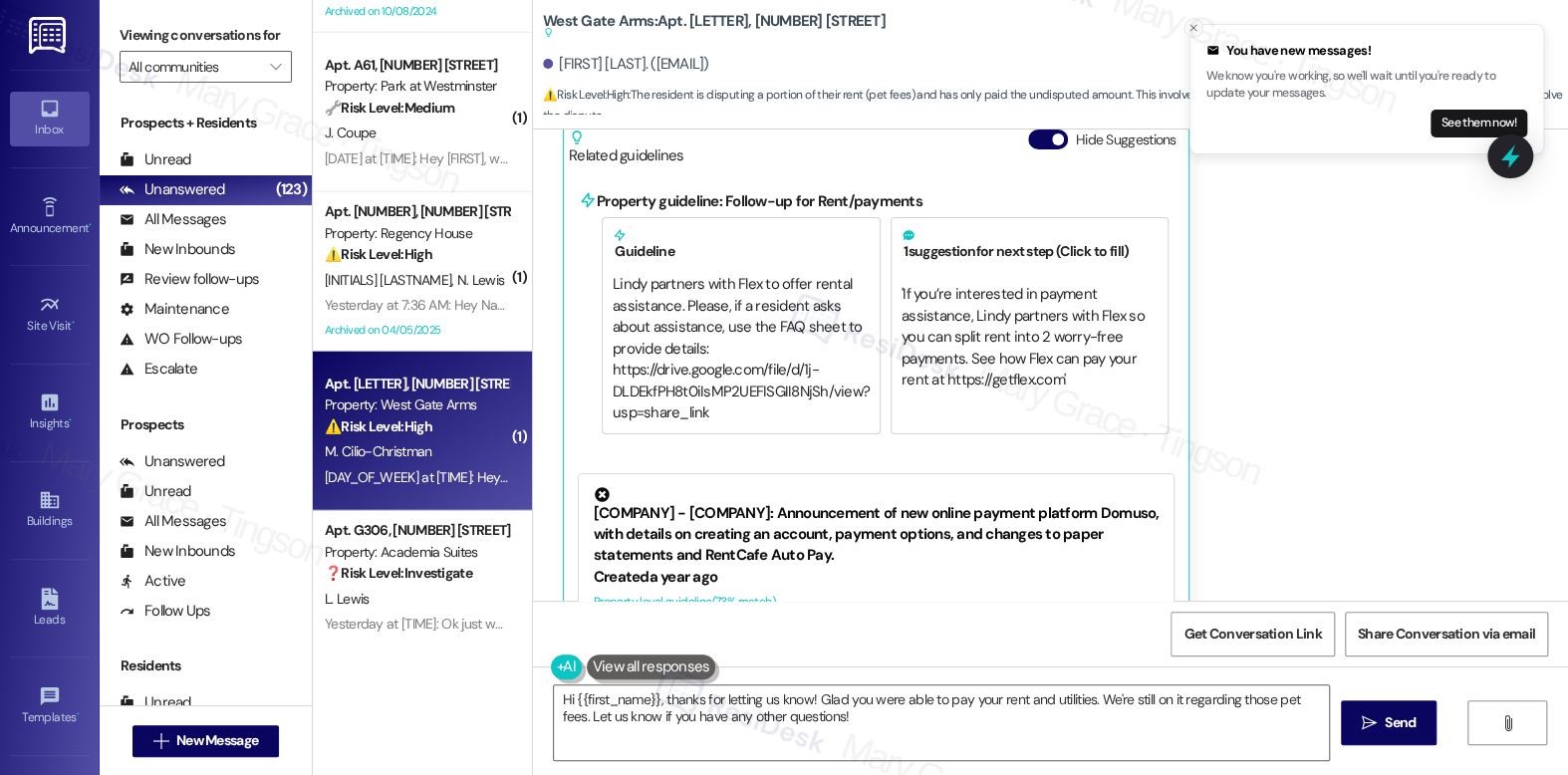 click 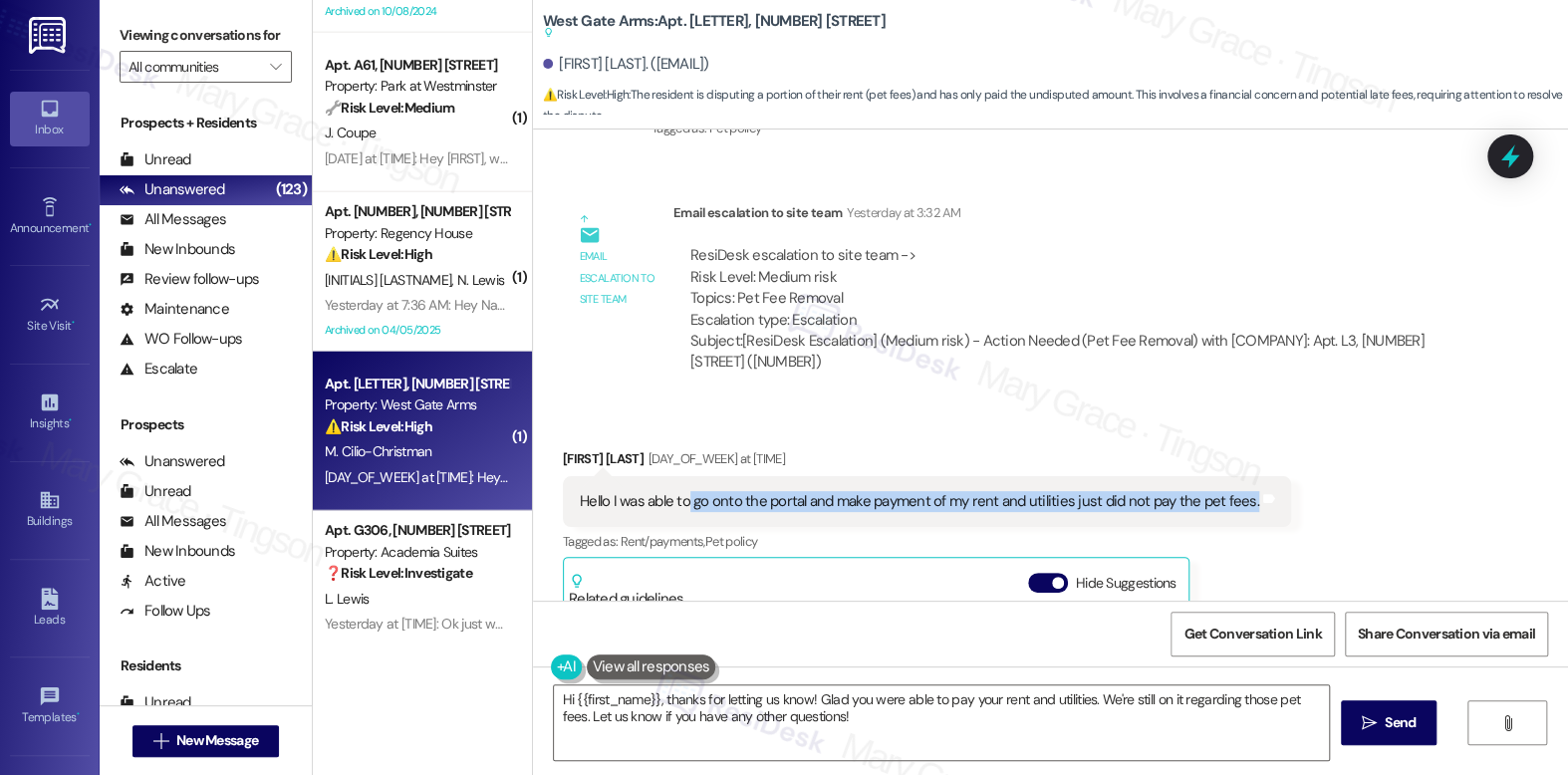 scroll, scrollTop: 1128, scrollLeft: 0, axis: vertical 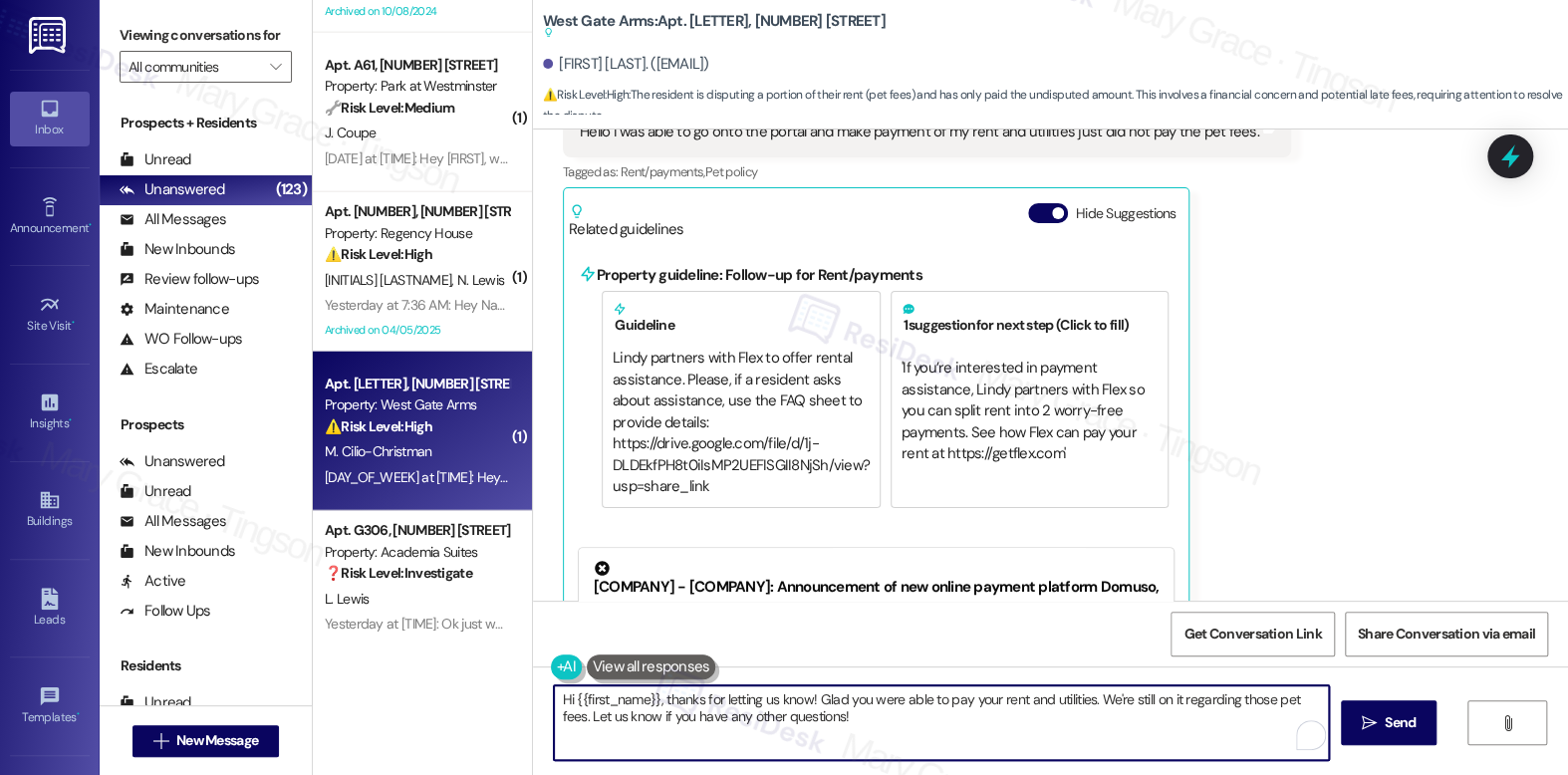 click on "Hi {{first_name}}, thanks for letting us know! Glad you were able to pay your rent and utilities. We're still on it regarding those pet fees. Let us know if you have any other questions!" at bounding box center [940, 722] 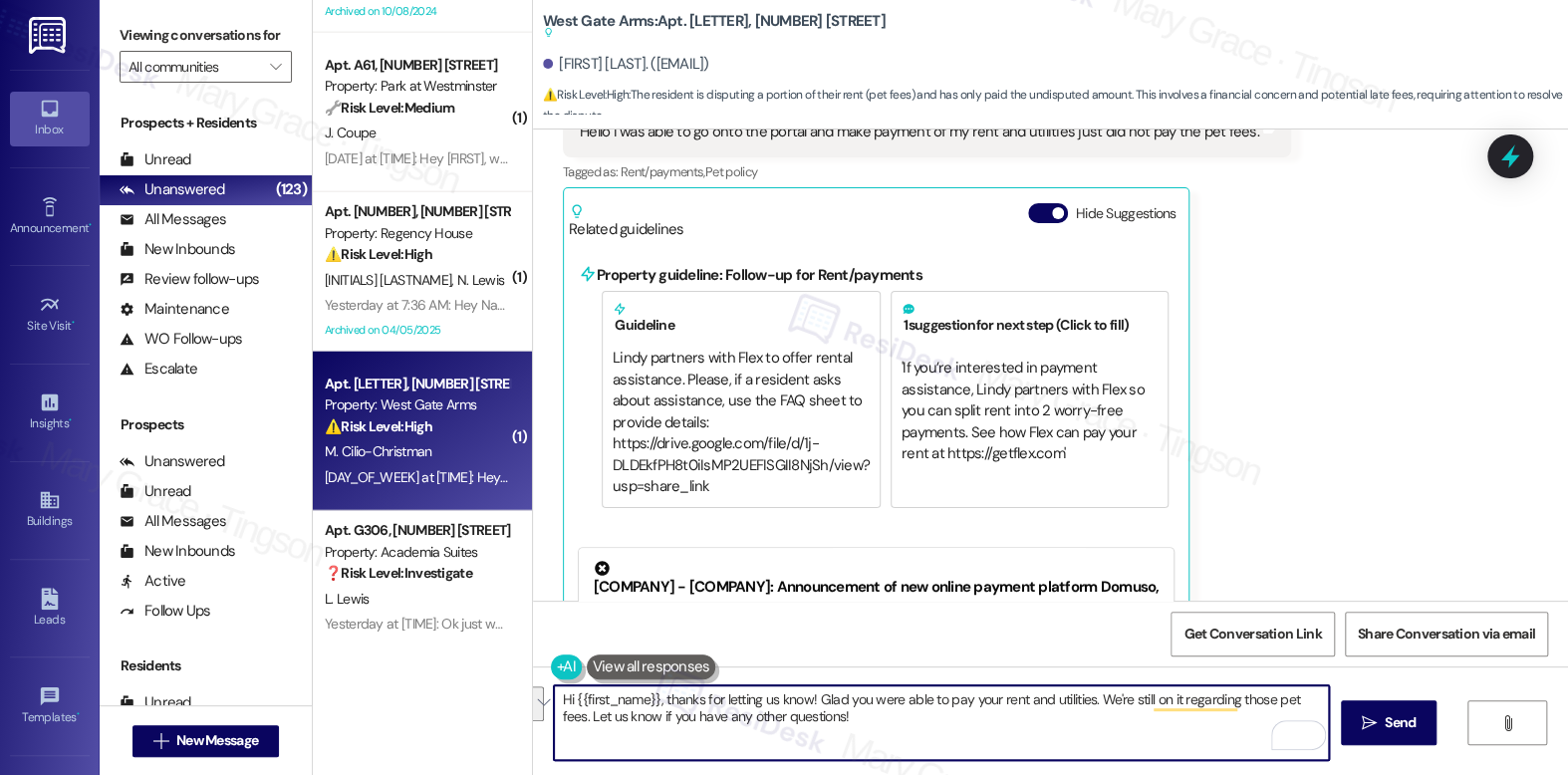 drag, startPoint x: 1087, startPoint y: 700, endPoint x: 1090, endPoint y: 710, distance: 10.440307 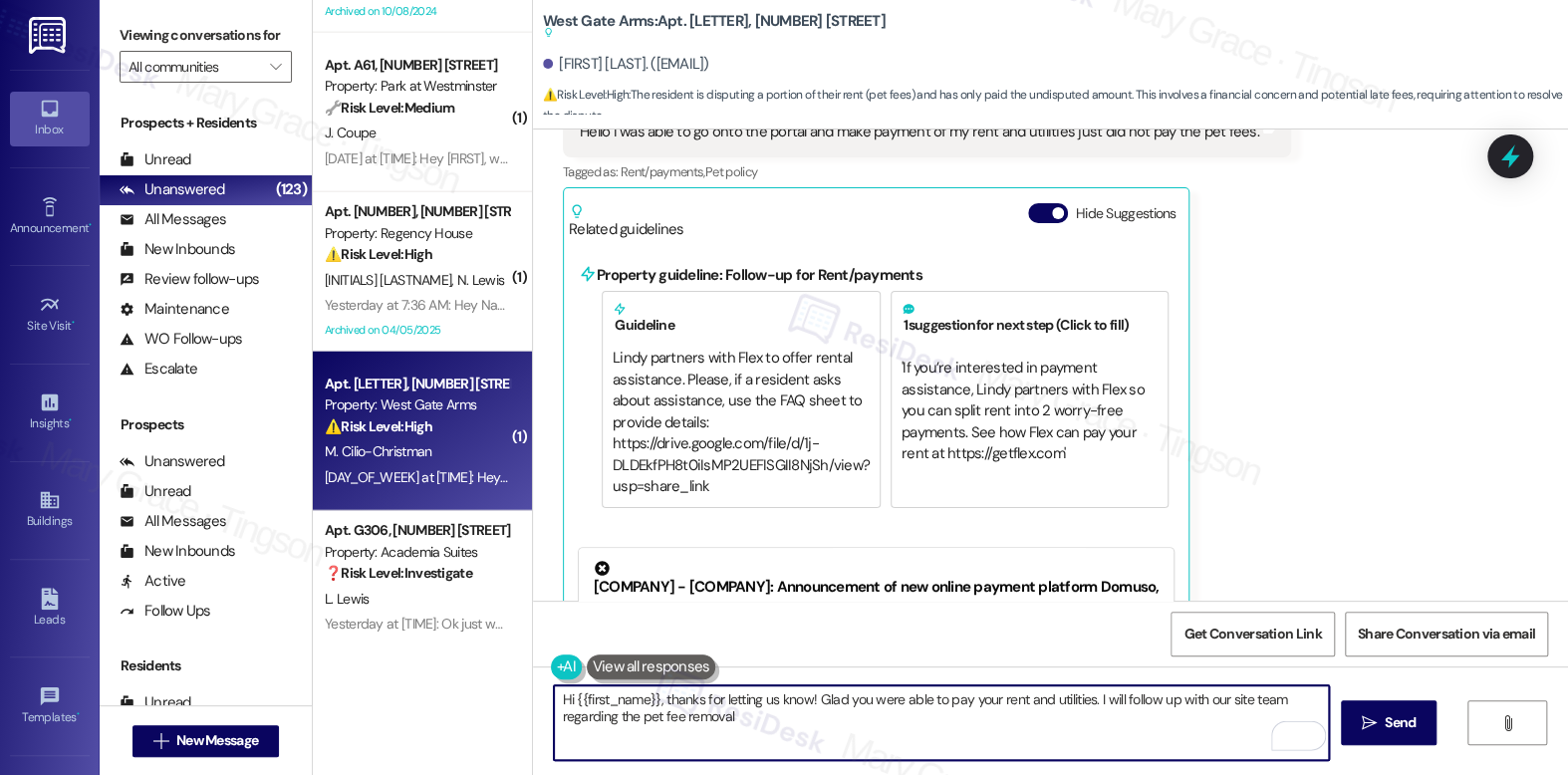 click on "[FIRST] [LAST]. ([EMAIL])" at bounding box center [626, 64] 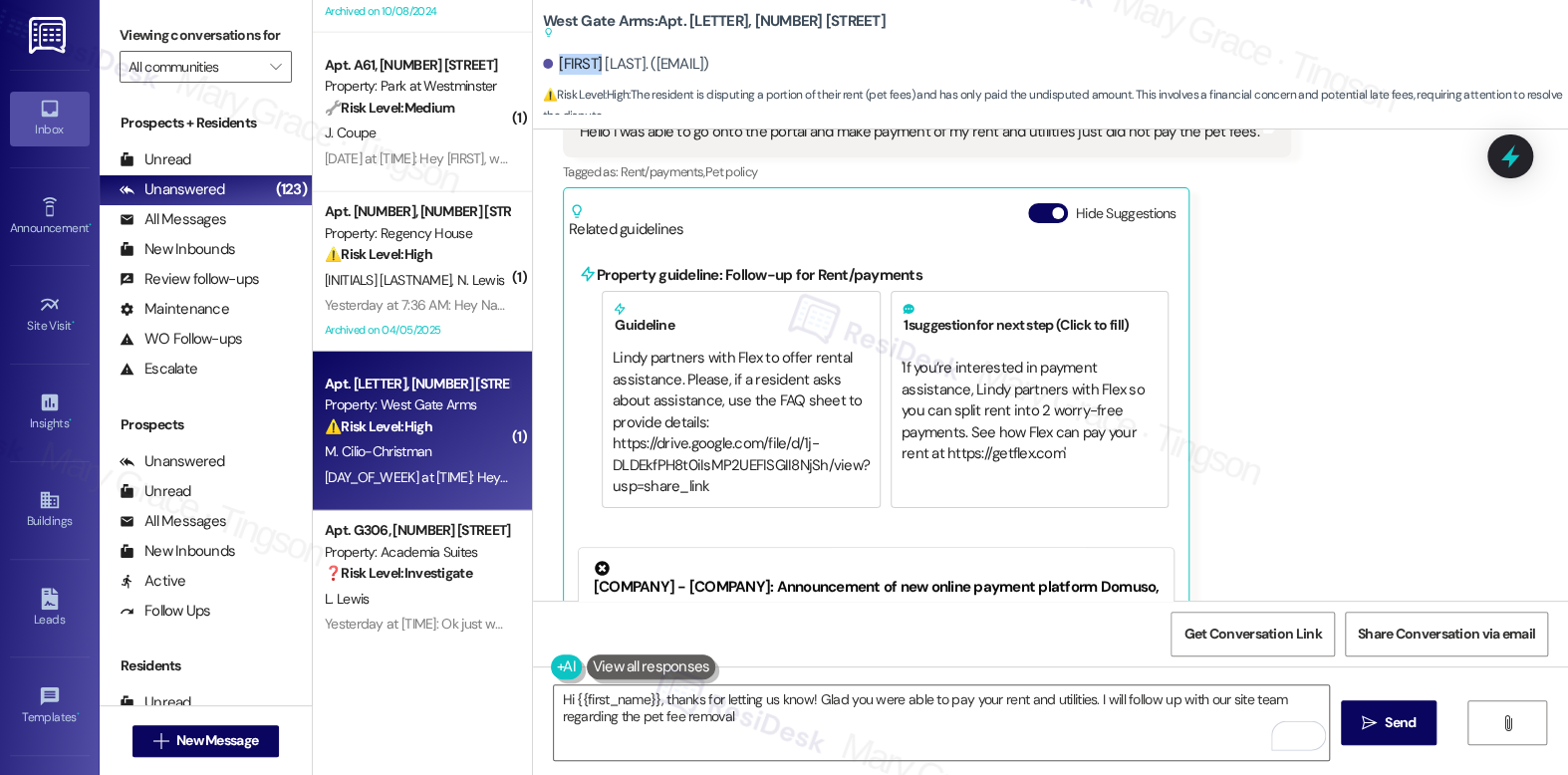 click on "[FIRST] [LAST]. ([EMAIL])" at bounding box center (626, 64) 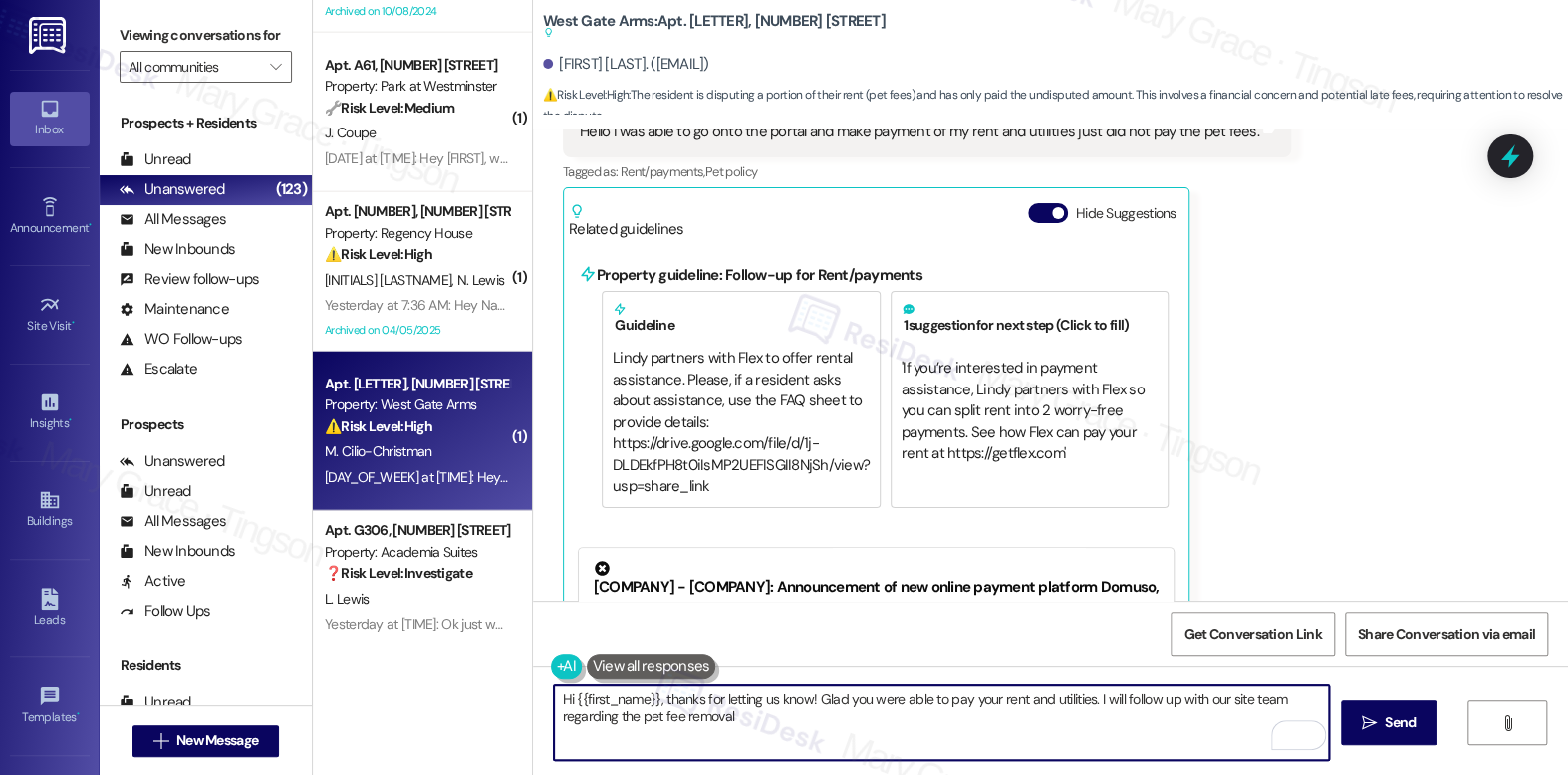 drag, startPoint x: 565, startPoint y: 697, endPoint x: 647, endPoint y: 699, distance: 82.02439 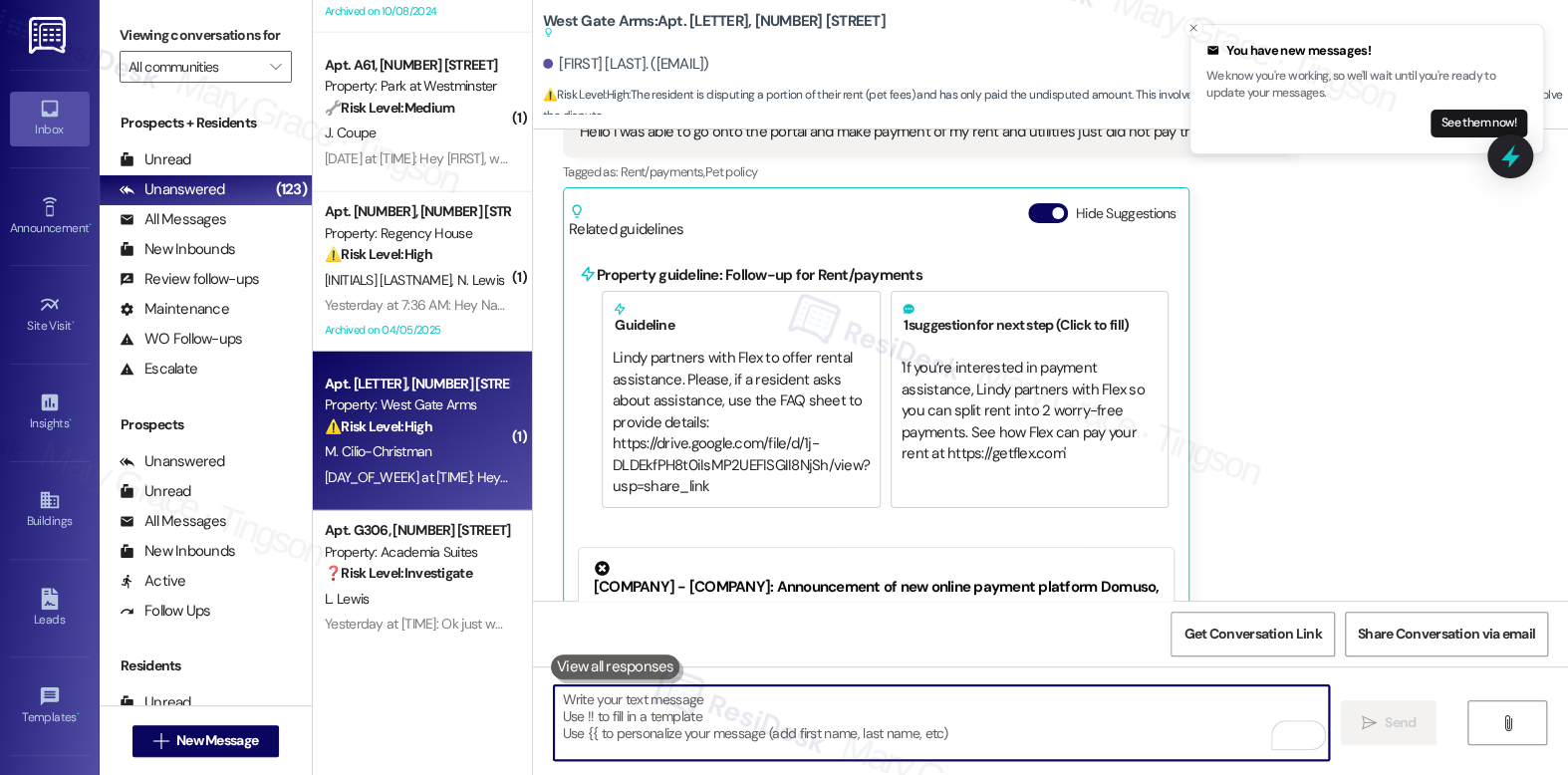 paste on "Hi [NAME], thanks for the update! I’m glad to hear you were able to take care of your rent and utilities. I’ll follow up with our site team regarding the removal of the pet fee and will keep you posted." 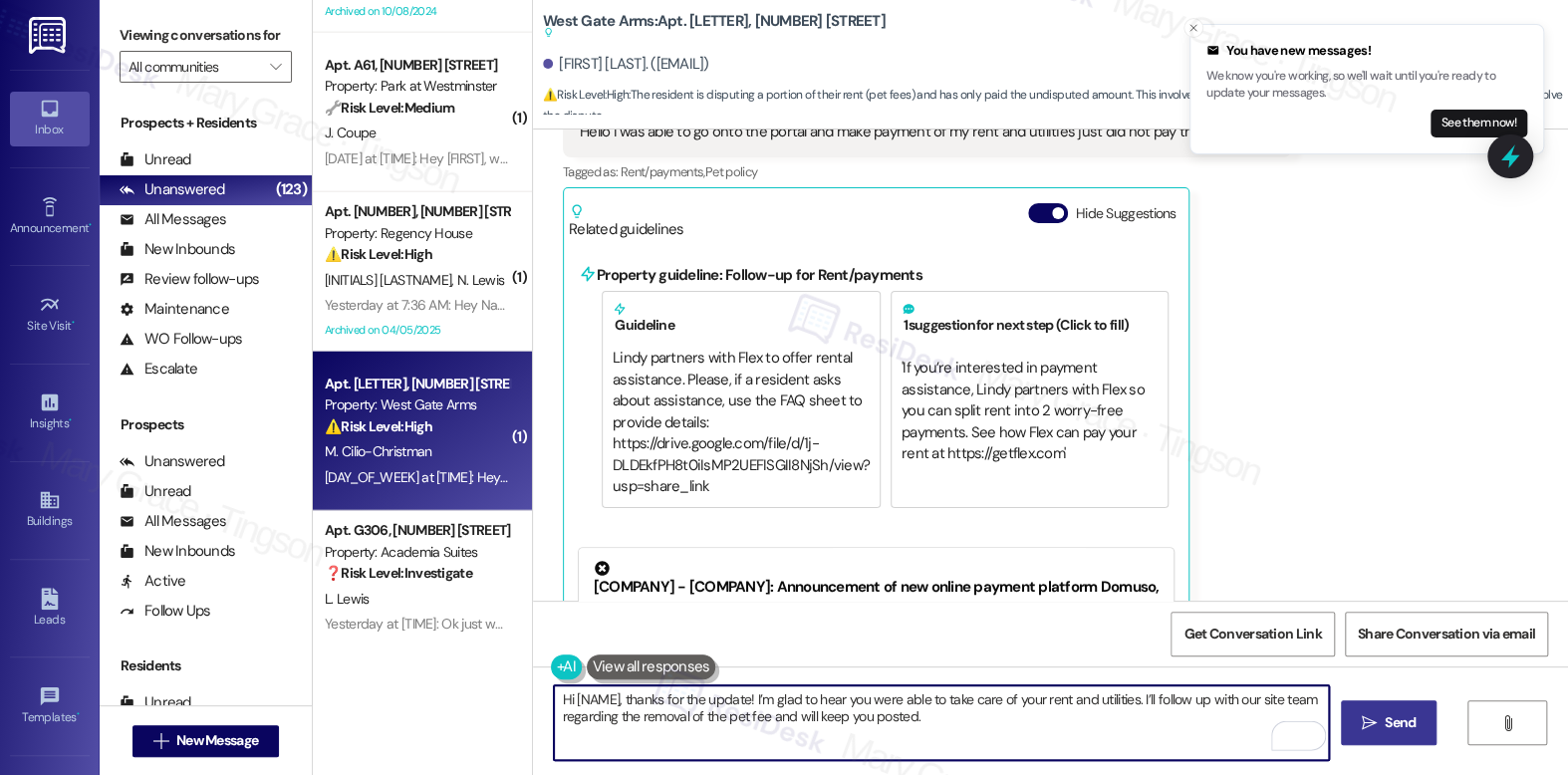 type on "Hi [NAME], thanks for the update! I’m glad to hear you were able to take care of your rent and utilities. I’ll follow up with our site team regarding the removal of the pet fee and will keep you posted." 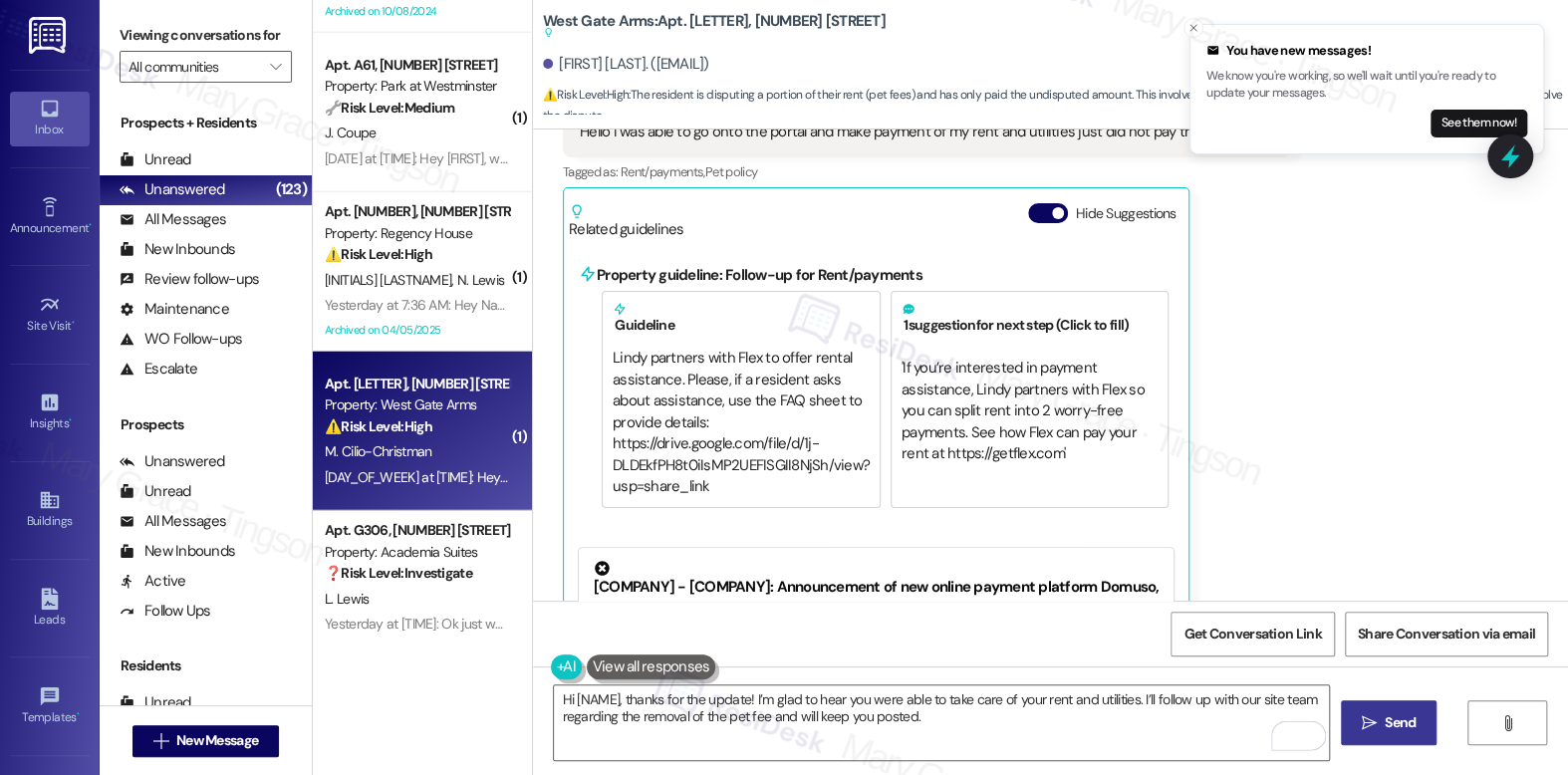click on "Send" at bounding box center [1400, 722] 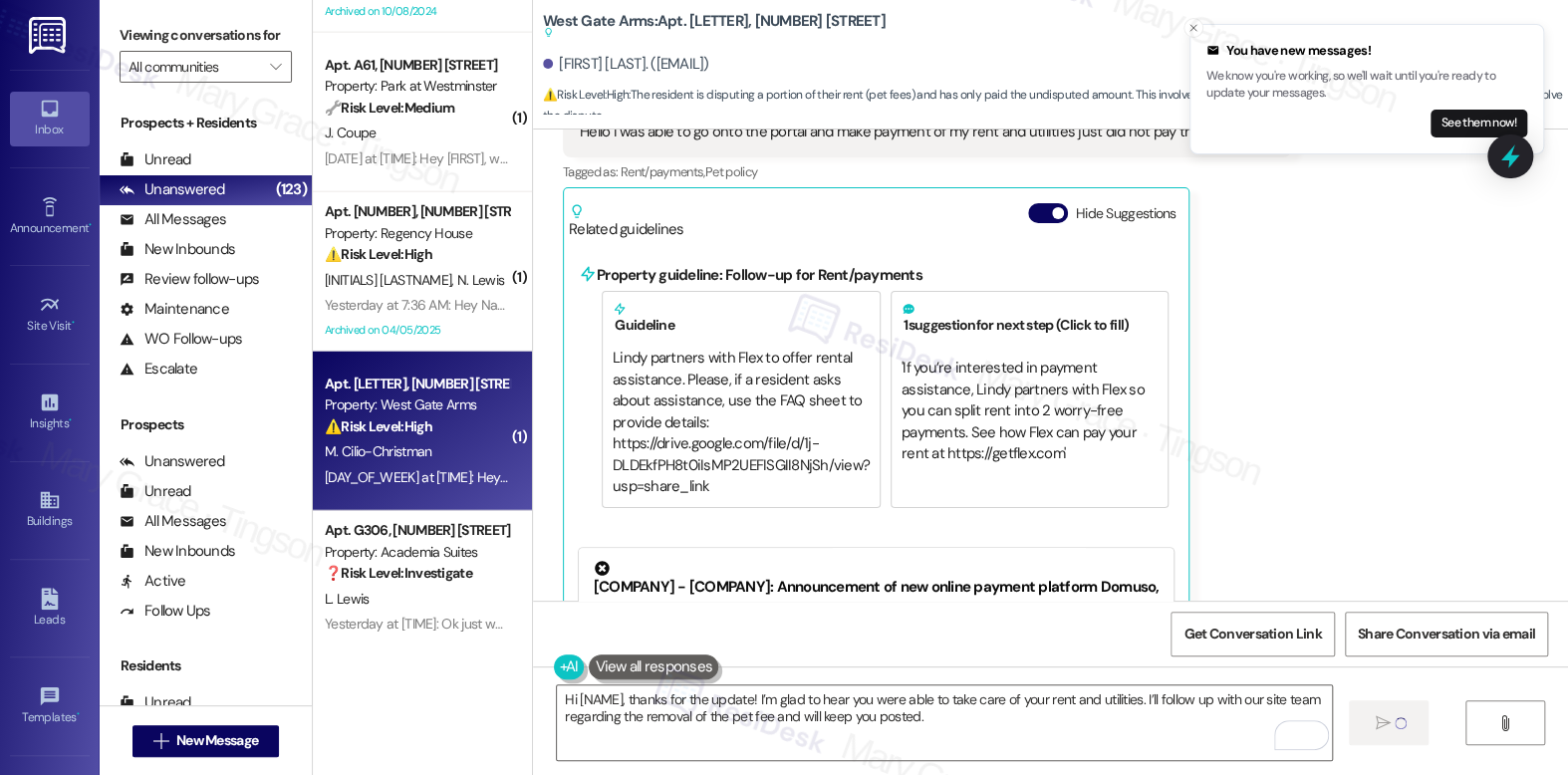 type 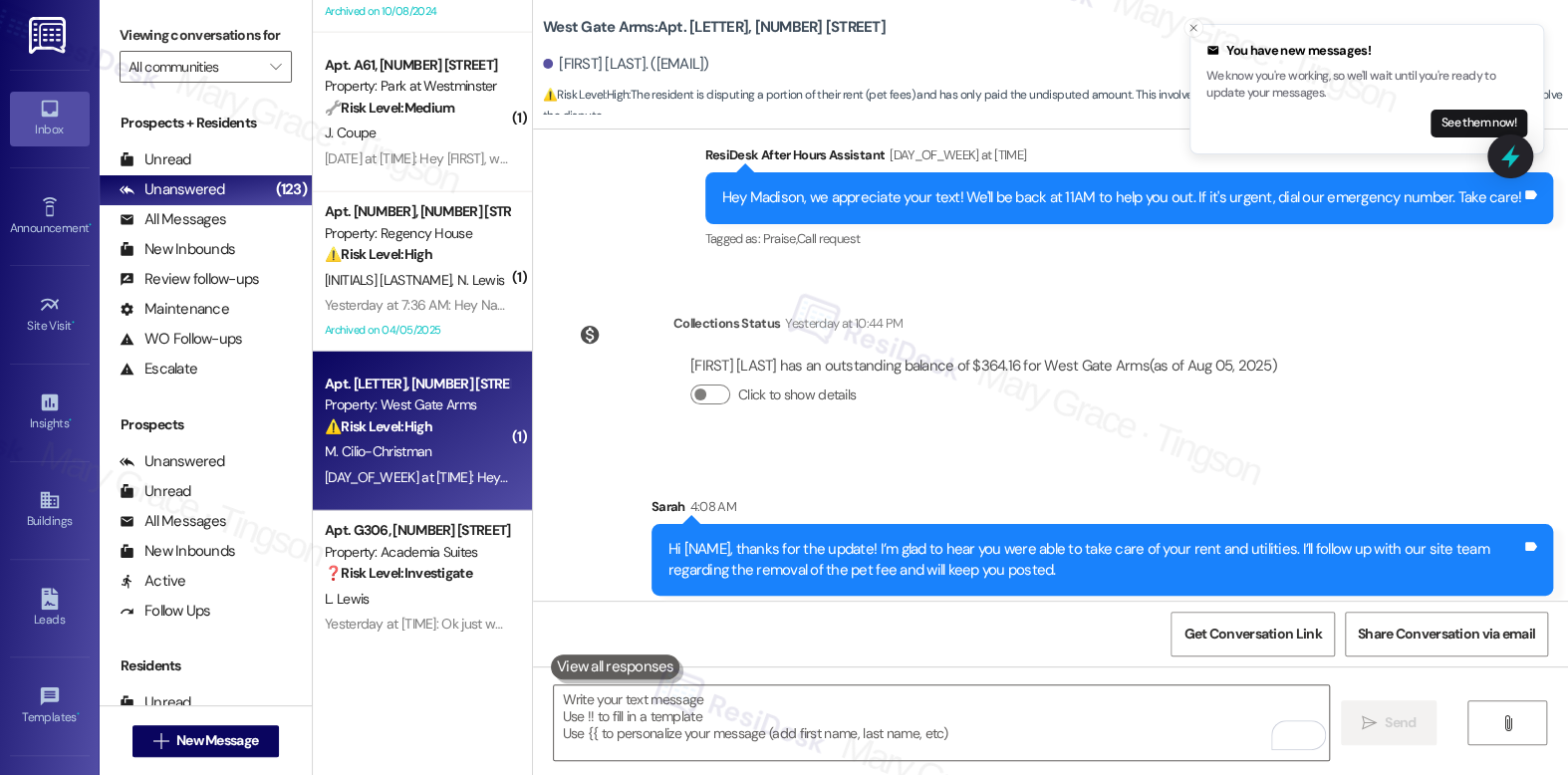 scroll, scrollTop: 1609, scrollLeft: 0, axis: vertical 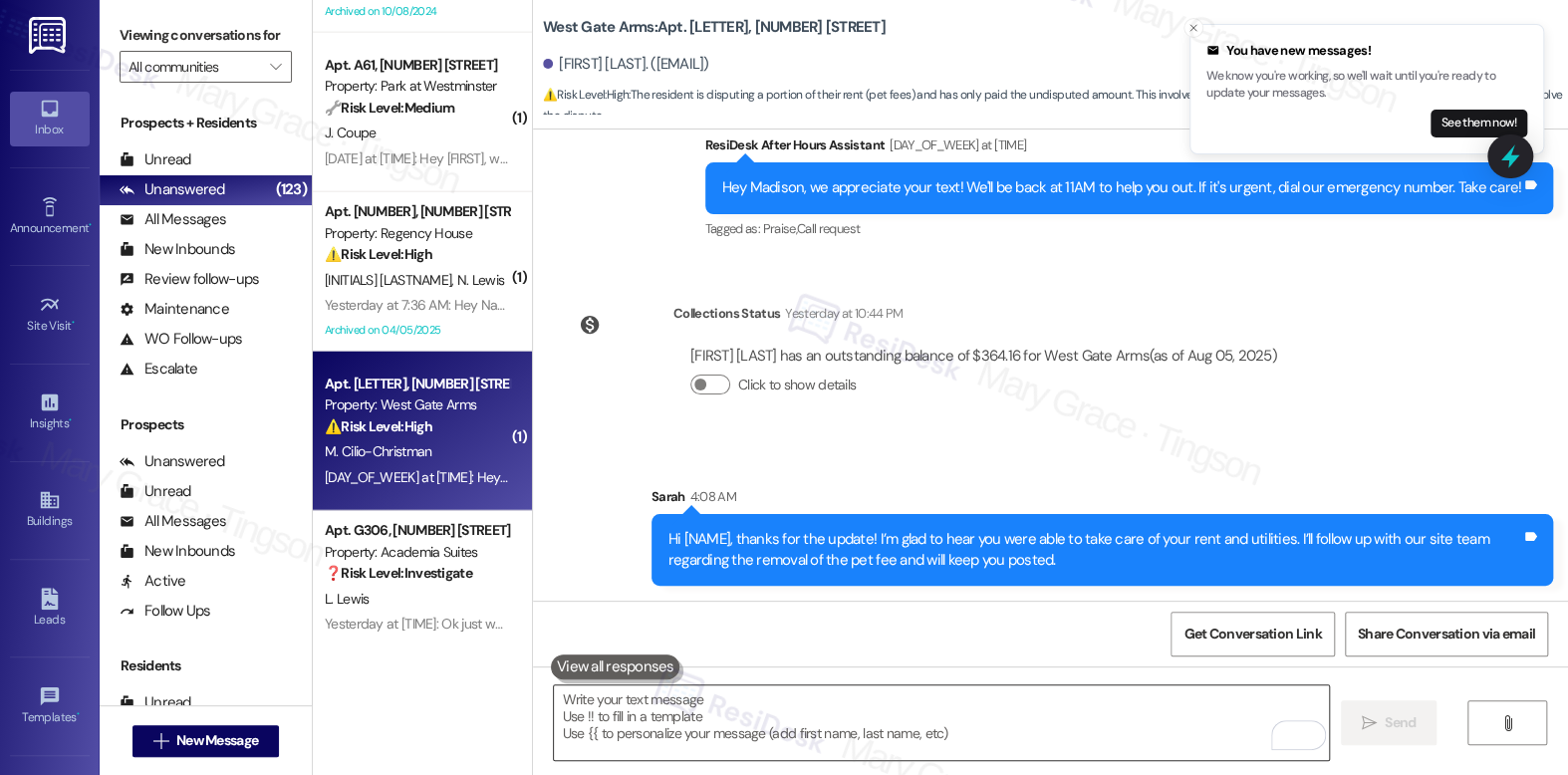 click at bounding box center [940, 722] 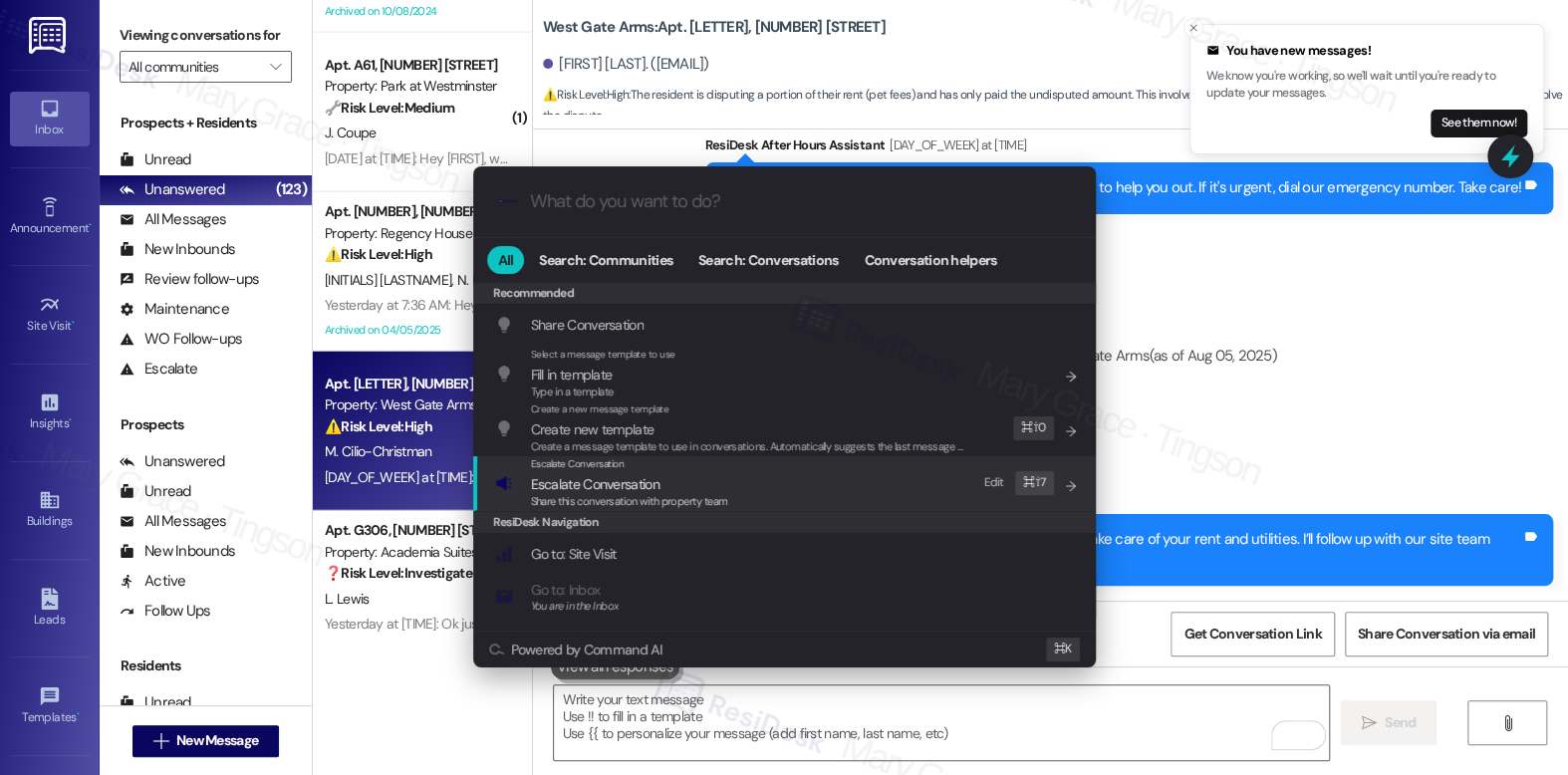 click on "Escalate Conversation" at bounding box center (630, 484) 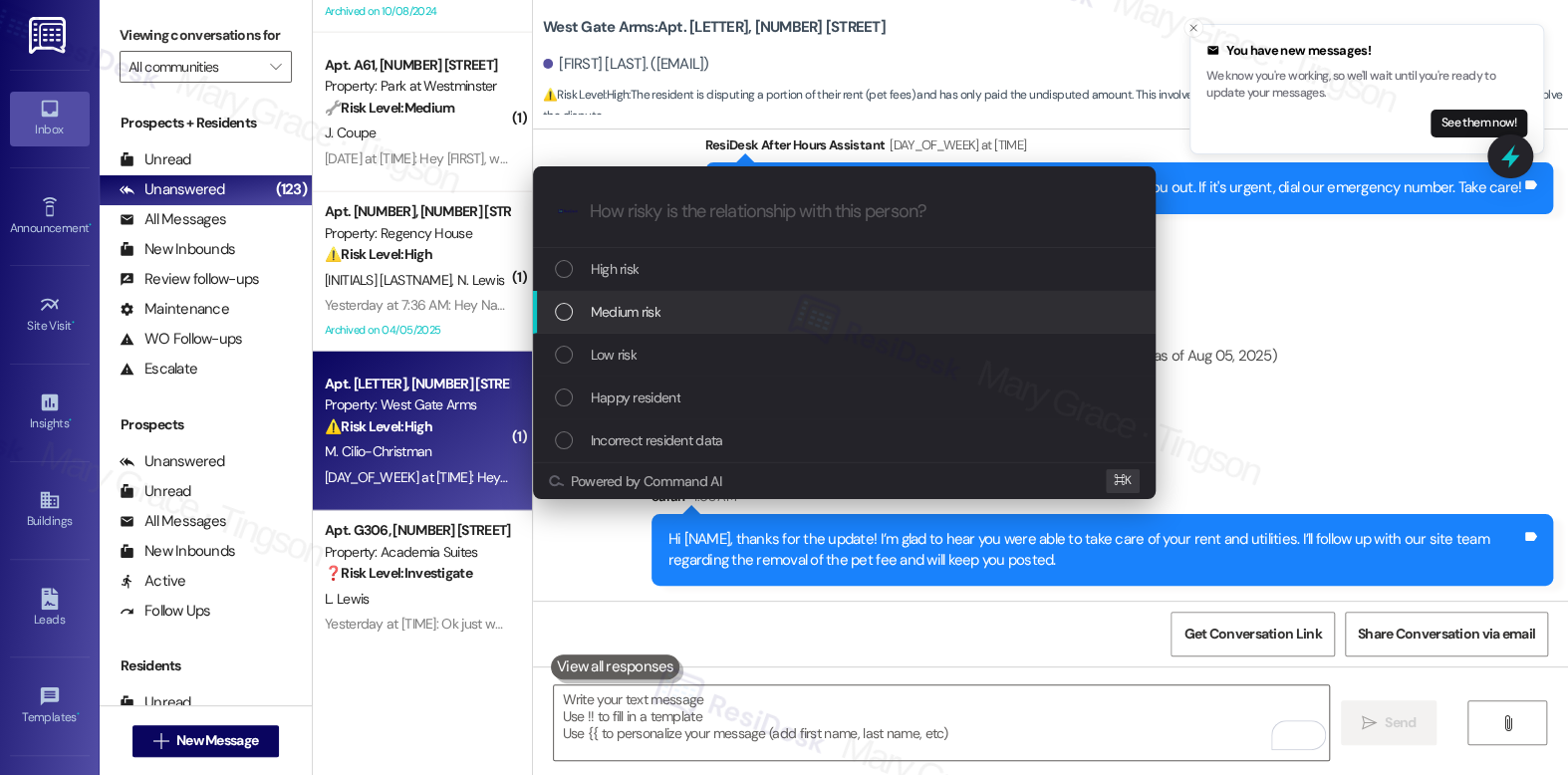 click on "Medium risk" at bounding box center [846, 312] 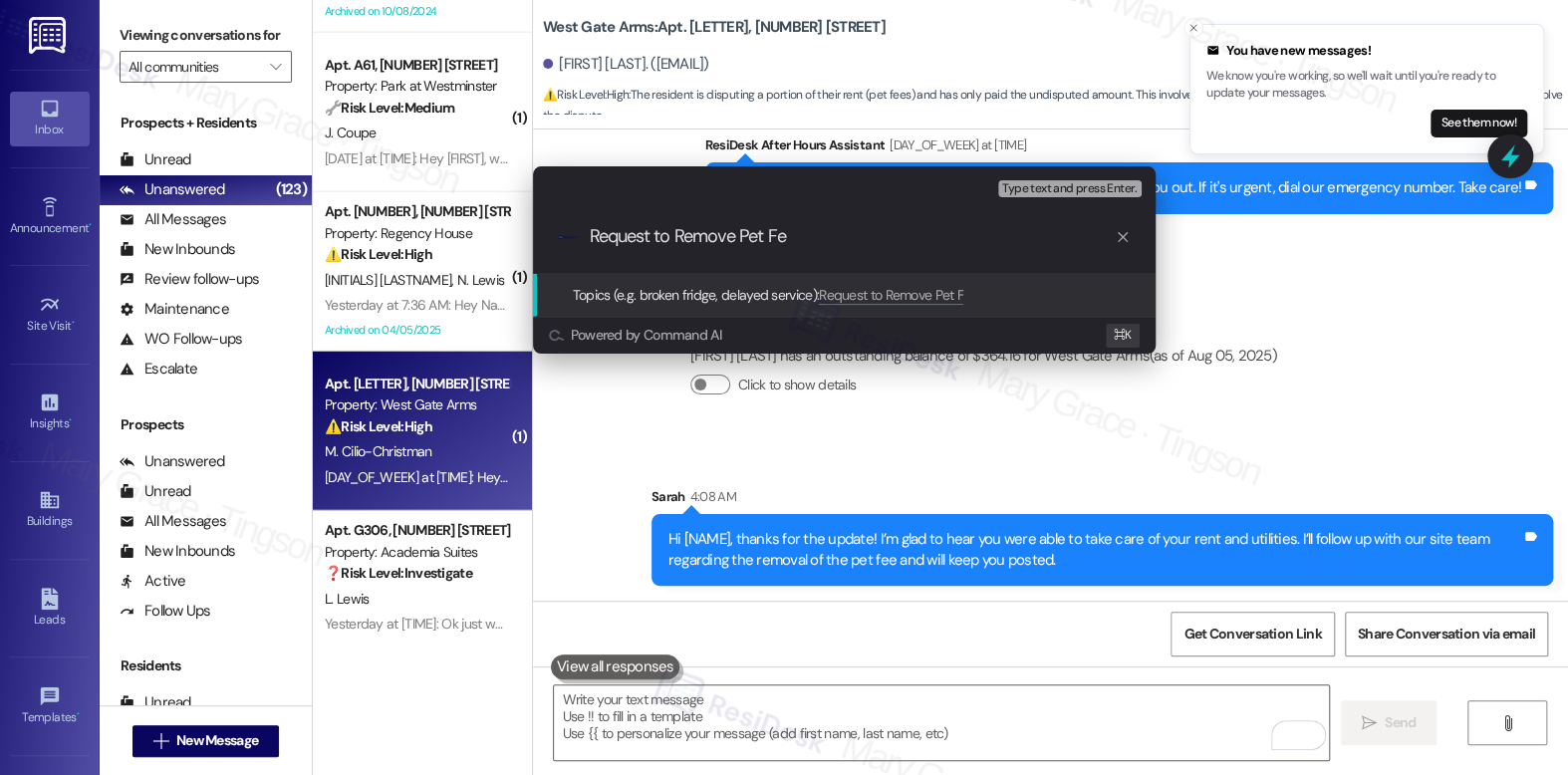 type on "Request to Remove Pet Fee" 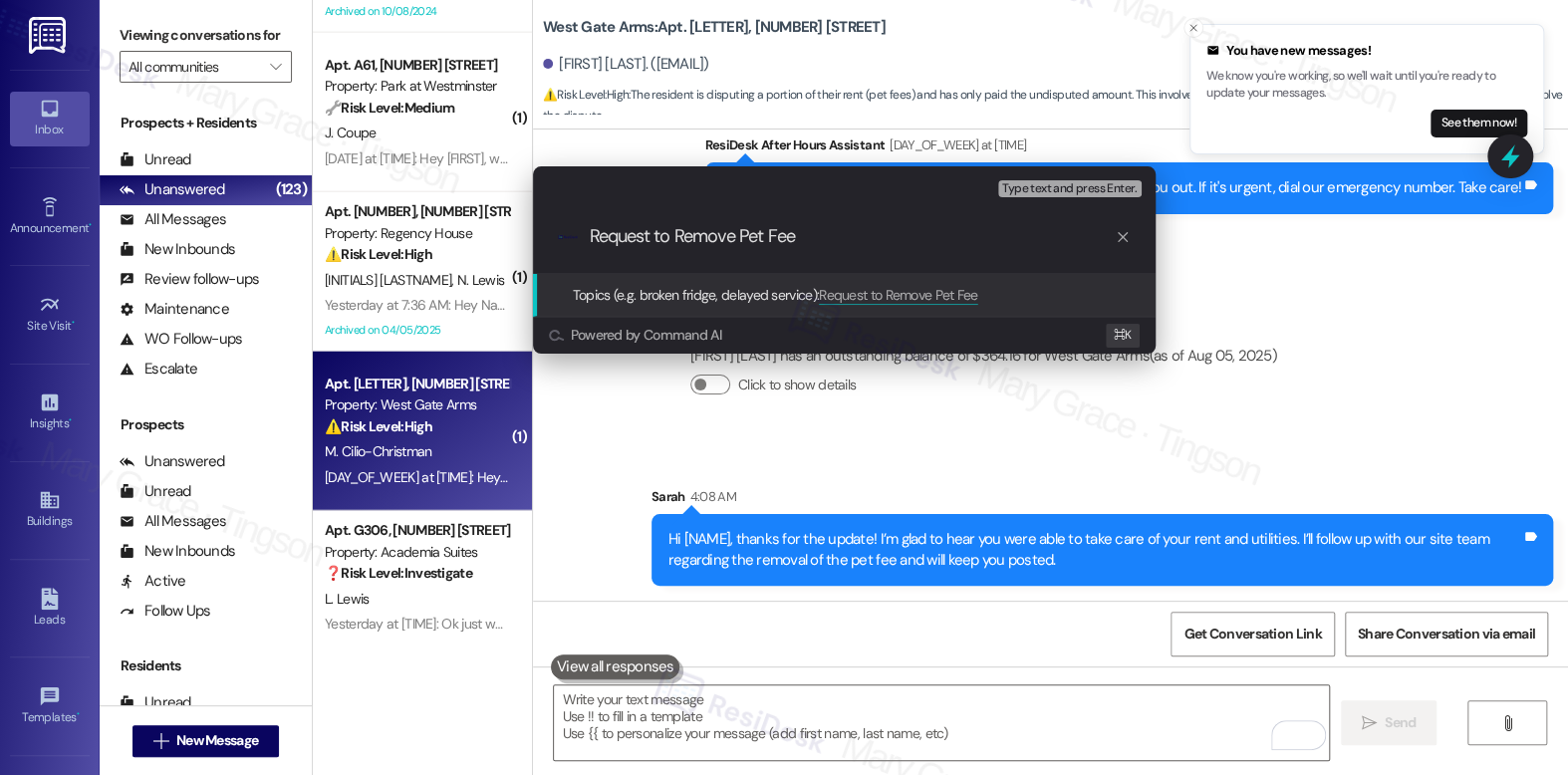 type 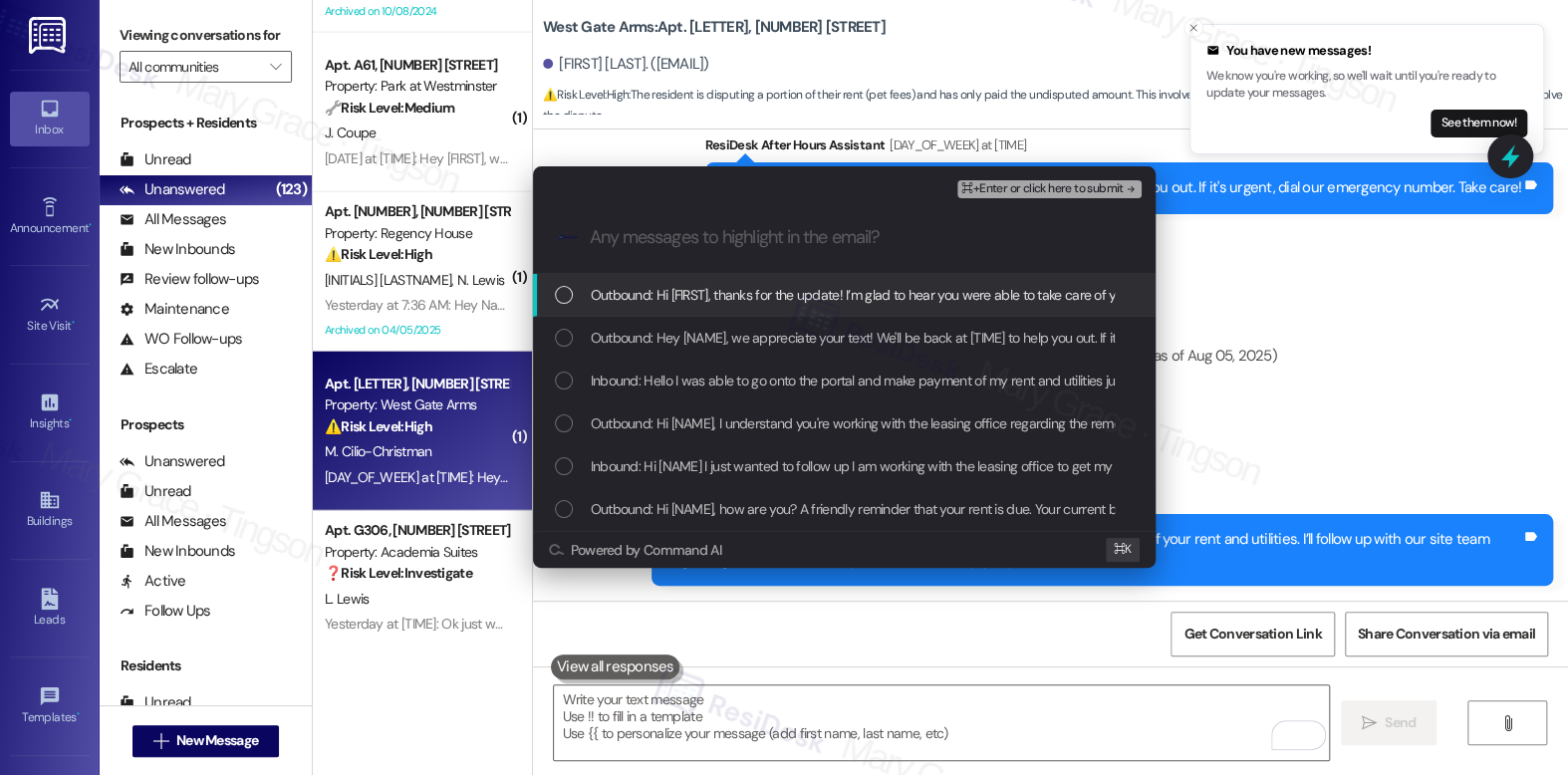 click on "Outbound: Hi Madison, thanks for the update! I’m glad to hear you were able to take care of your rent and utilities. I’ll follow up with our site team regarding the removal of the pet fee and will keep you posted." at bounding box center (1178, 295) 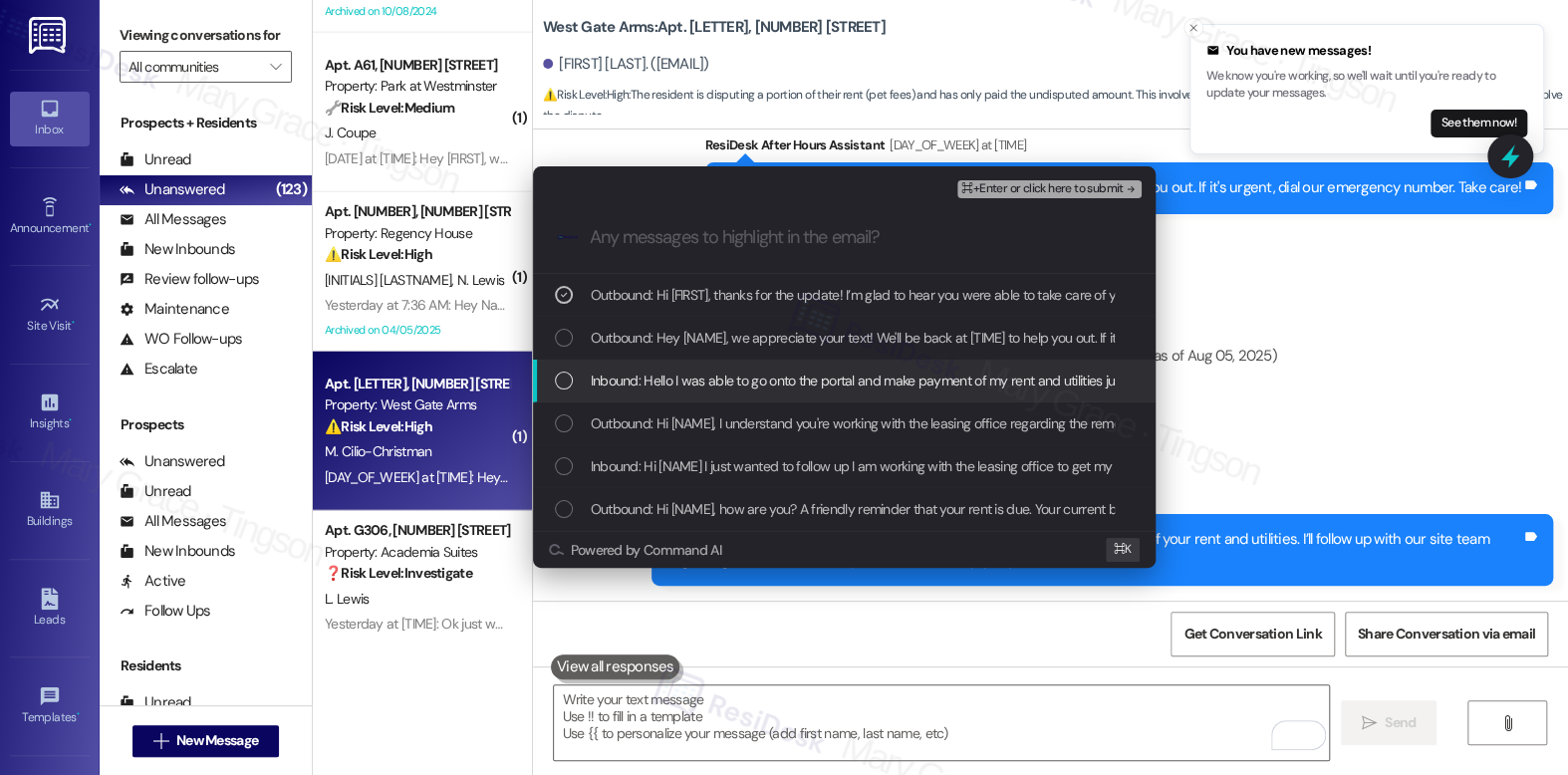 click on "Inbound: Hello I was able to go onto the portal and make payment of my rent and utilities just did not pay the pet fees." at bounding box center (844, 381) 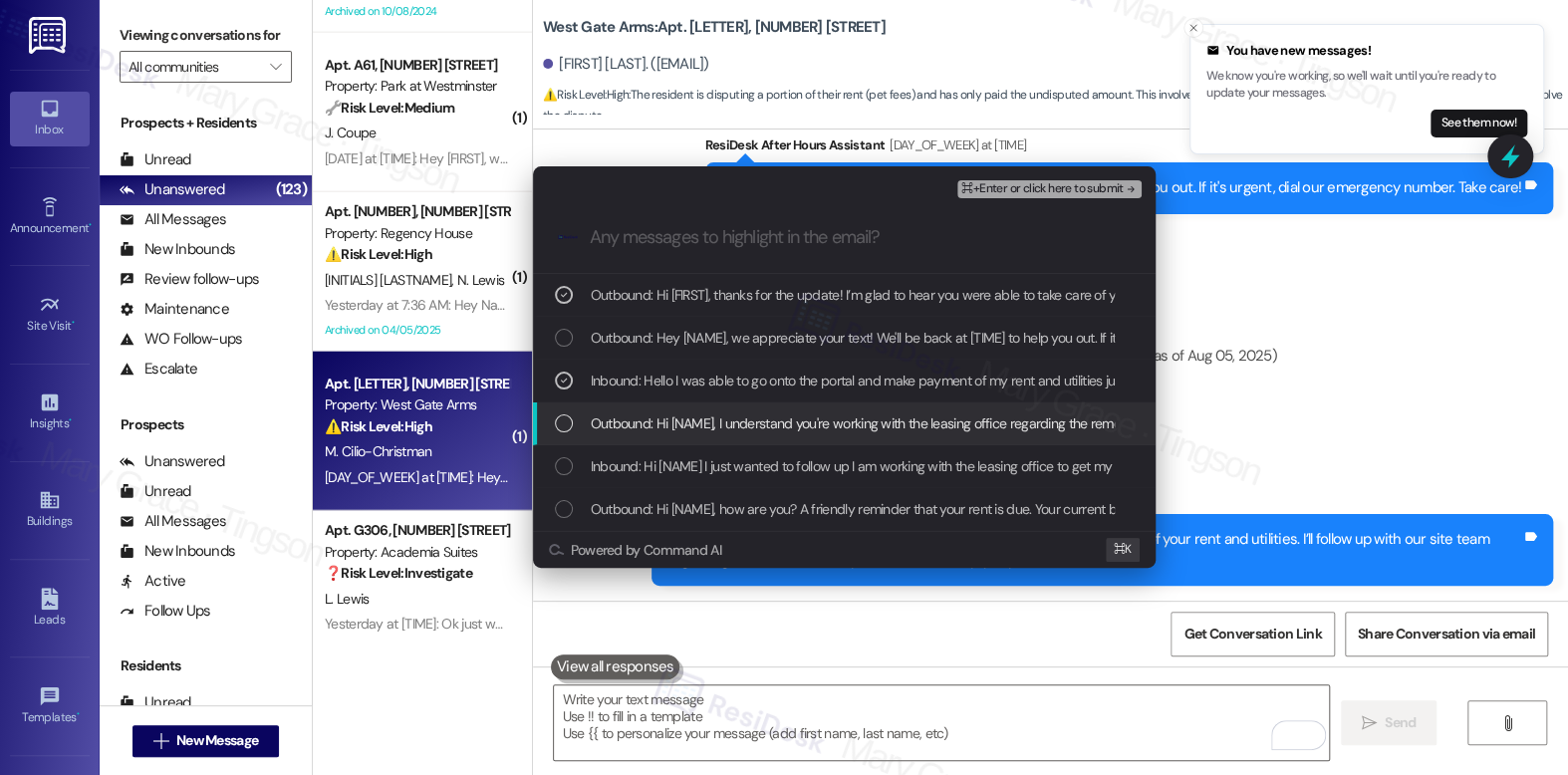 click on "Outbound: Hi Madison, I understand you're working with the leasing office regarding the removal of the pet fees. I’ll also check in with our site team and get back to you as soon as I hear back." at bounding box center (1135, 423) 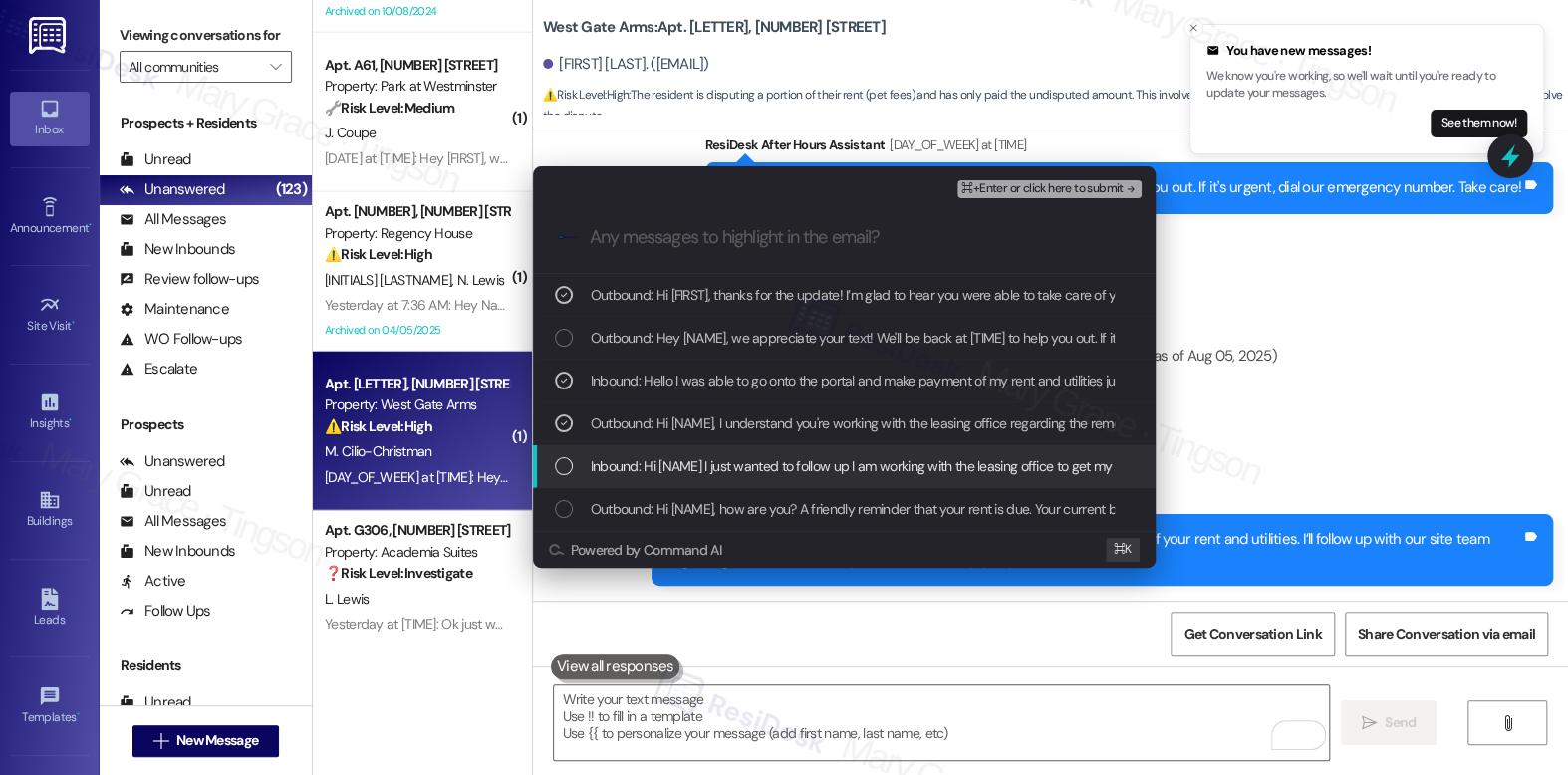 click on "Inbound: Hi Emily I just wanted to follow up I am working with the leasing office to get my pet fees removed as I never had an animal present in the apartment. To avoid late fees I will go on and pay the amount of my utilities and rent however I am not paying the full 1737.18 as I'm working to have that reversed" at bounding box center (1492, 466) 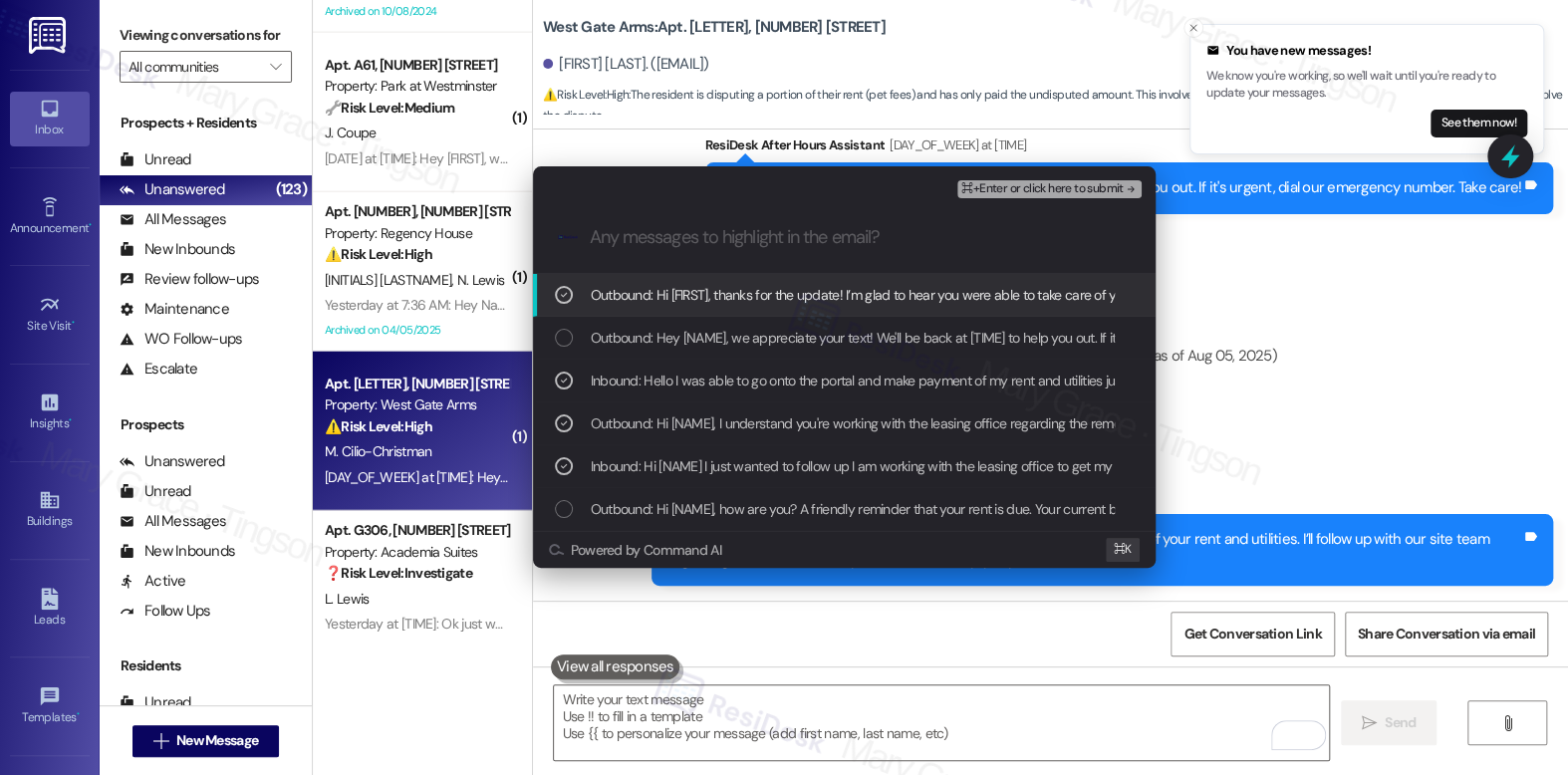 click on "⌘+Enter or click here to submit" at bounding box center [1042, 189] 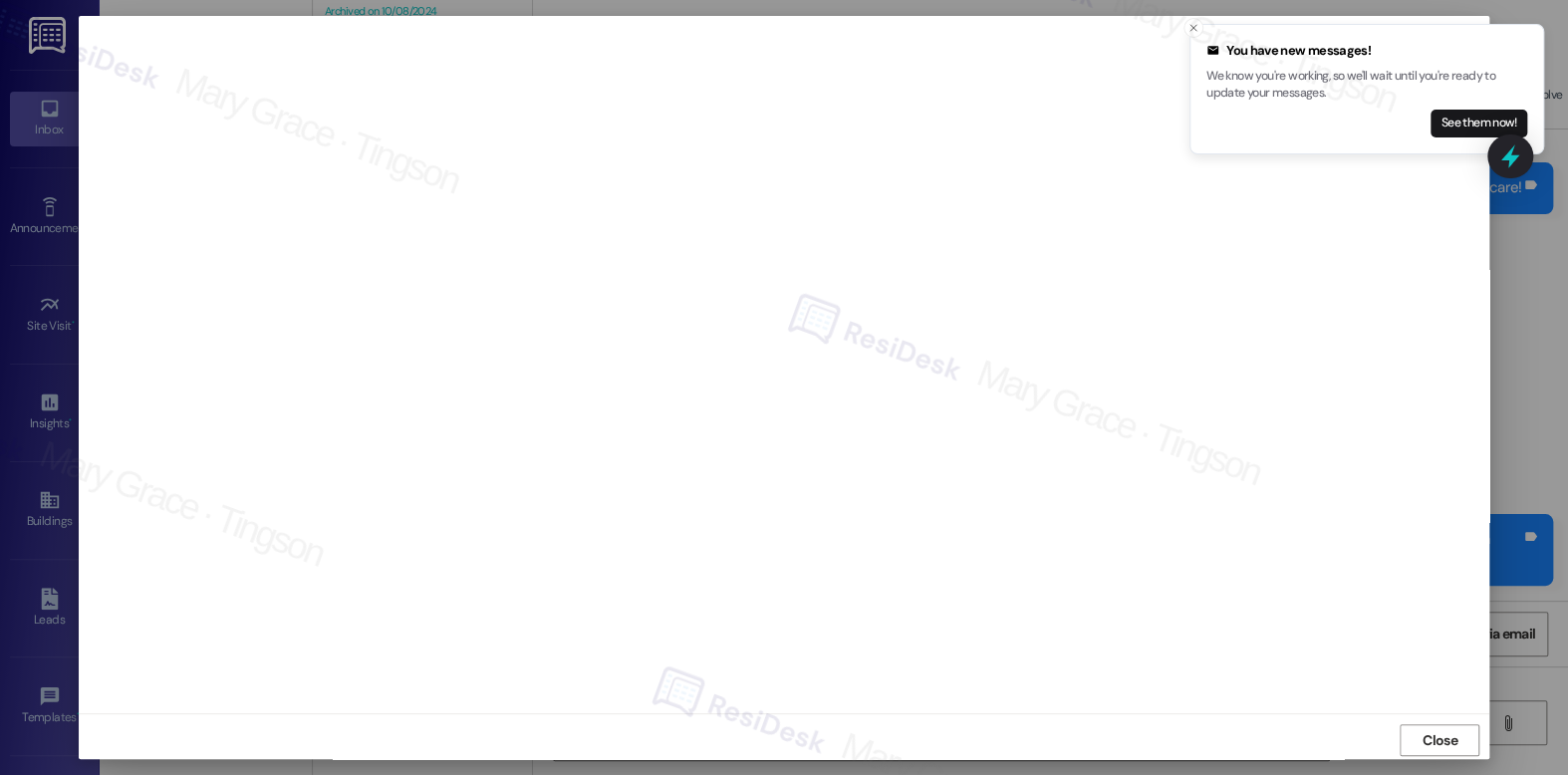 scroll, scrollTop: 7, scrollLeft: 0, axis: vertical 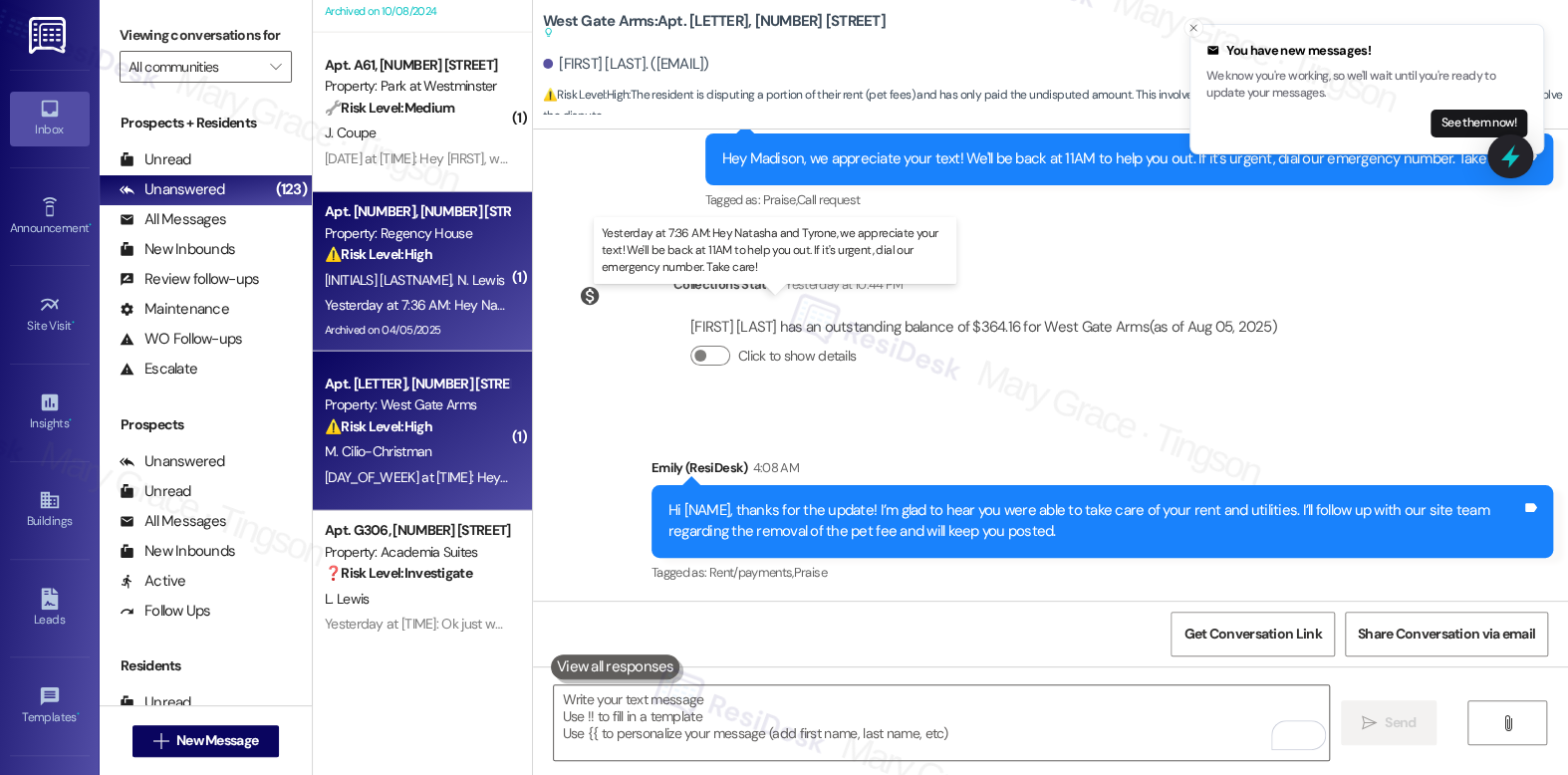 click on "Yesterday at 7:36 AM: Hey Natasha and Tyrone, we appreciate your text! We'll be back at 11AM to help you out. If it's urgent, dial our emergency number. Take care! Yesterday at 7:36 AM: Hey Natasha and Tyrone, we appreciate your text! We'll be back at 11AM to help you out. If it's urgent, dial our emergency number. Take care!" at bounding box center (792, 305) 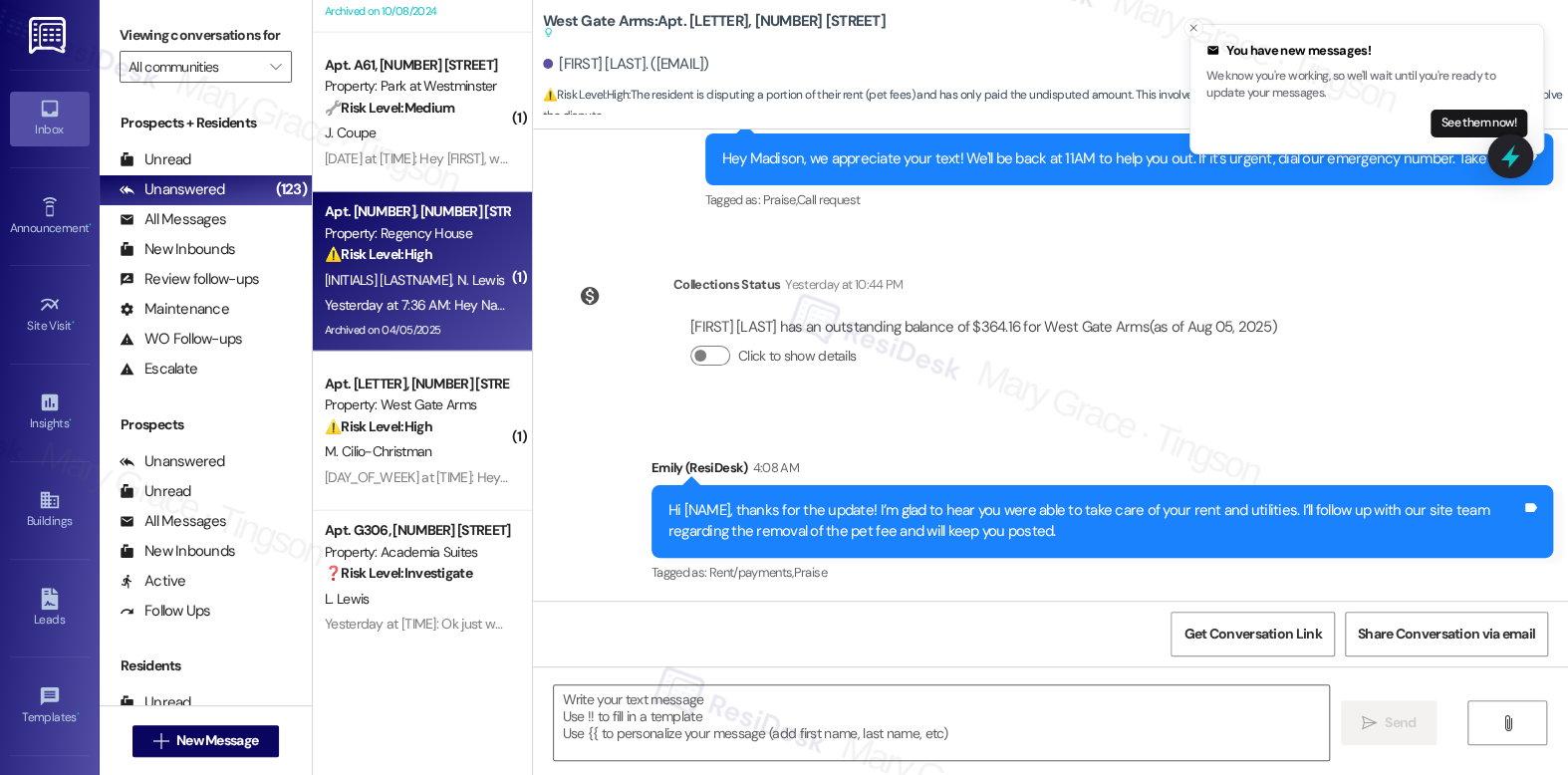 type on "Fetching suggested responses. Please feel free to read through the conversation in the meantime." 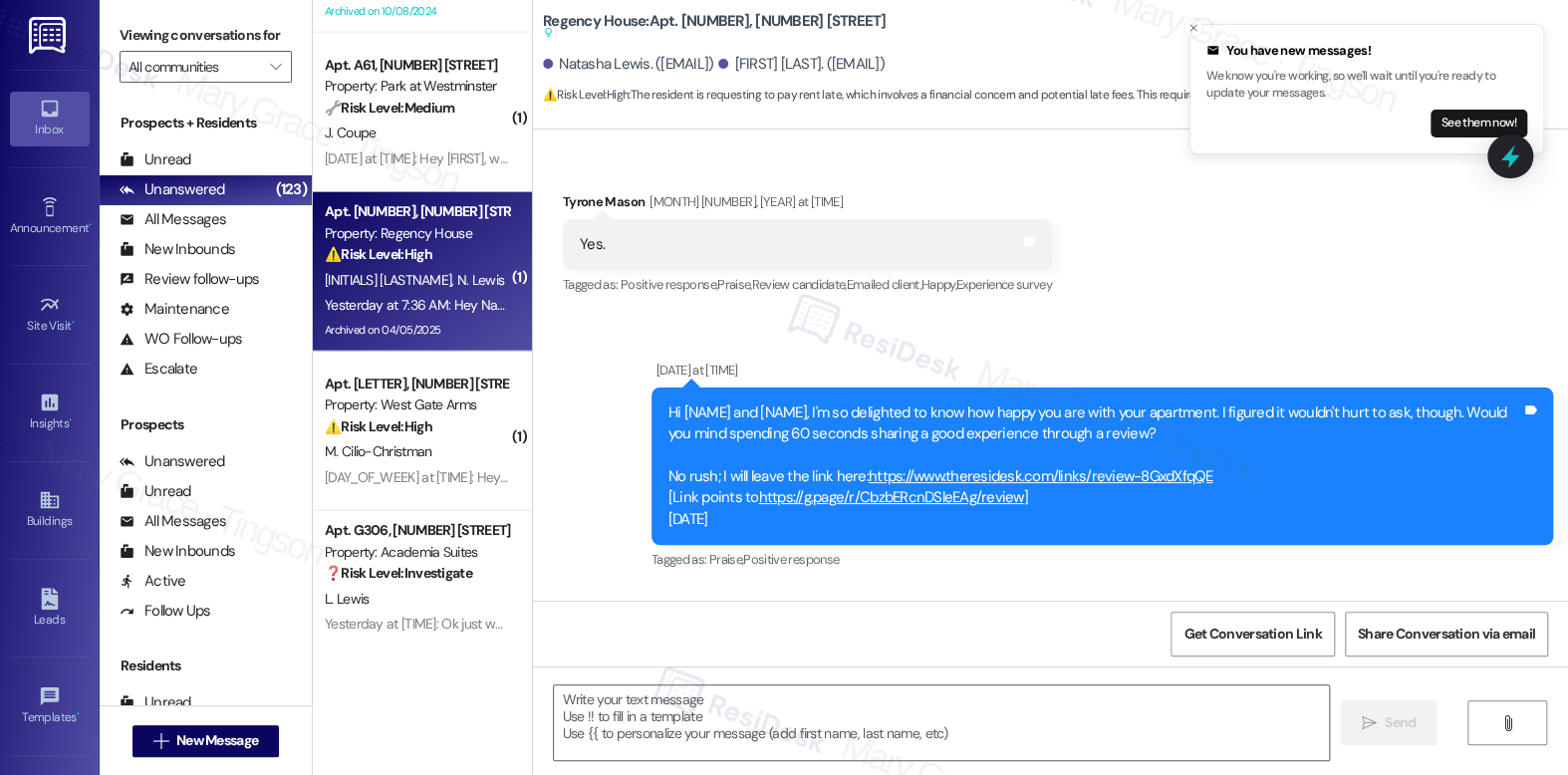 type on "Fetching suggested responses. Please feel free to read through the conversation in the meantime." 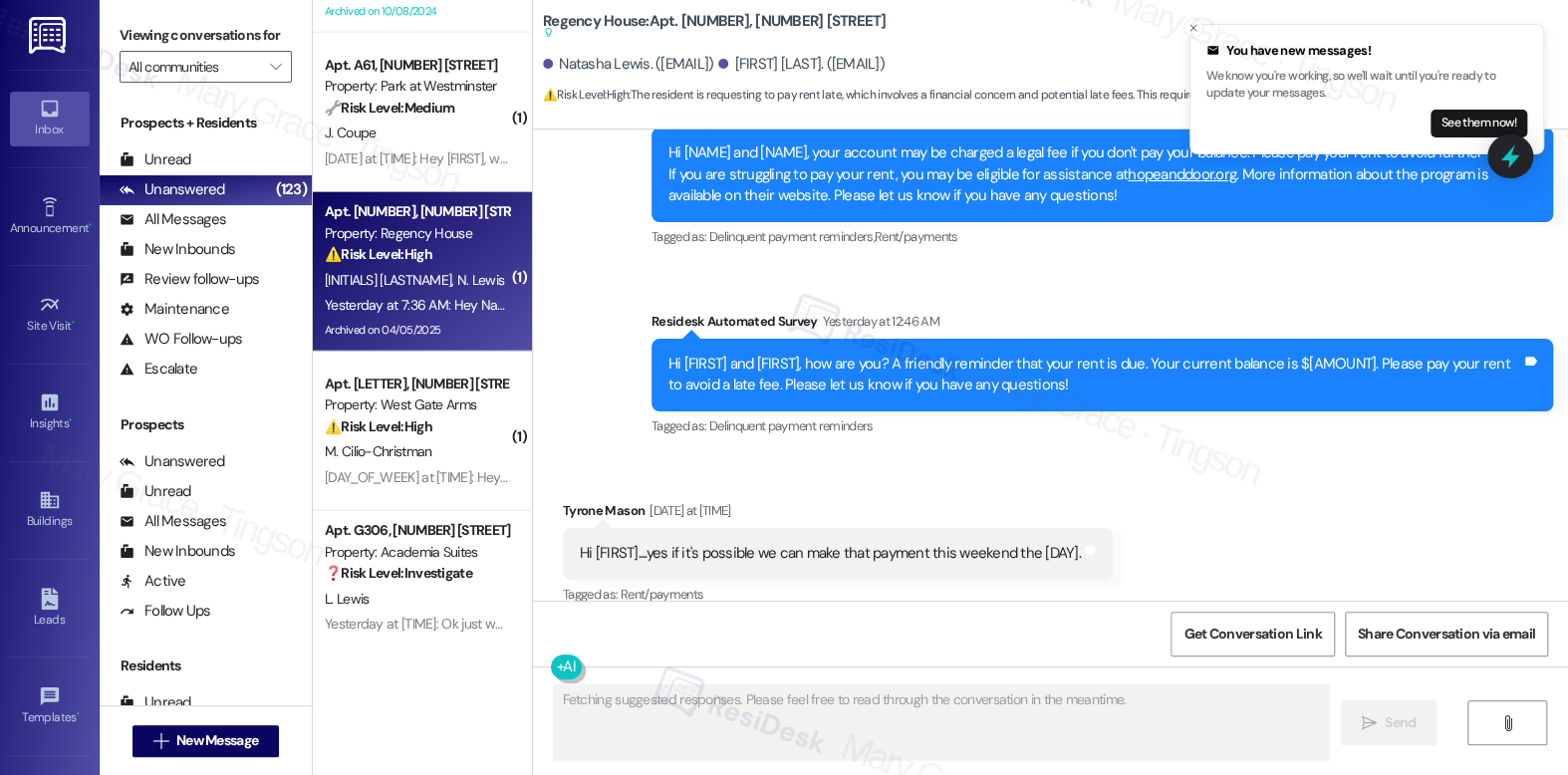 scroll, scrollTop: 20353, scrollLeft: 0, axis: vertical 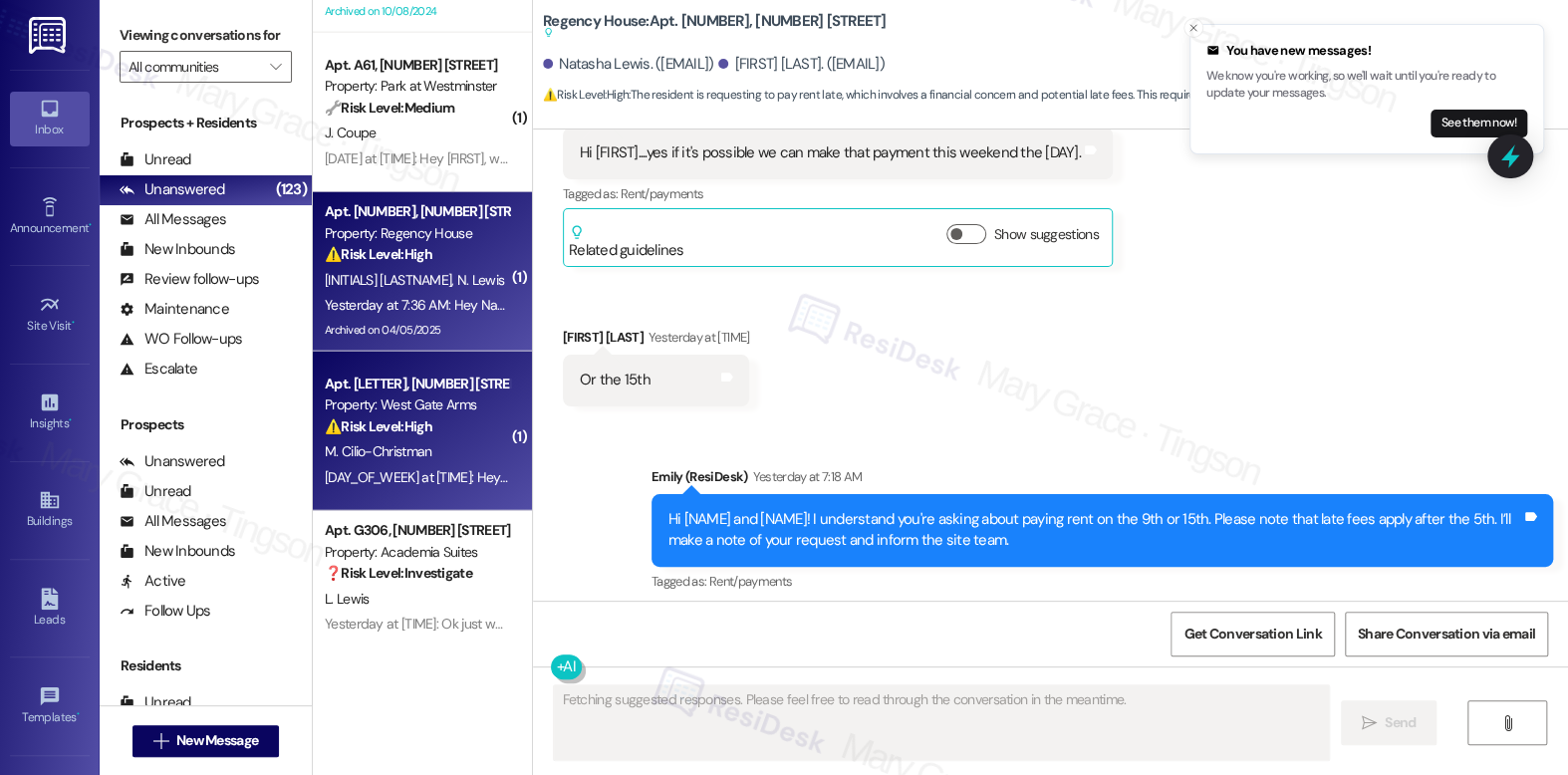 click on "⚠️  Risk Level:  High" at bounding box center (379, 426) 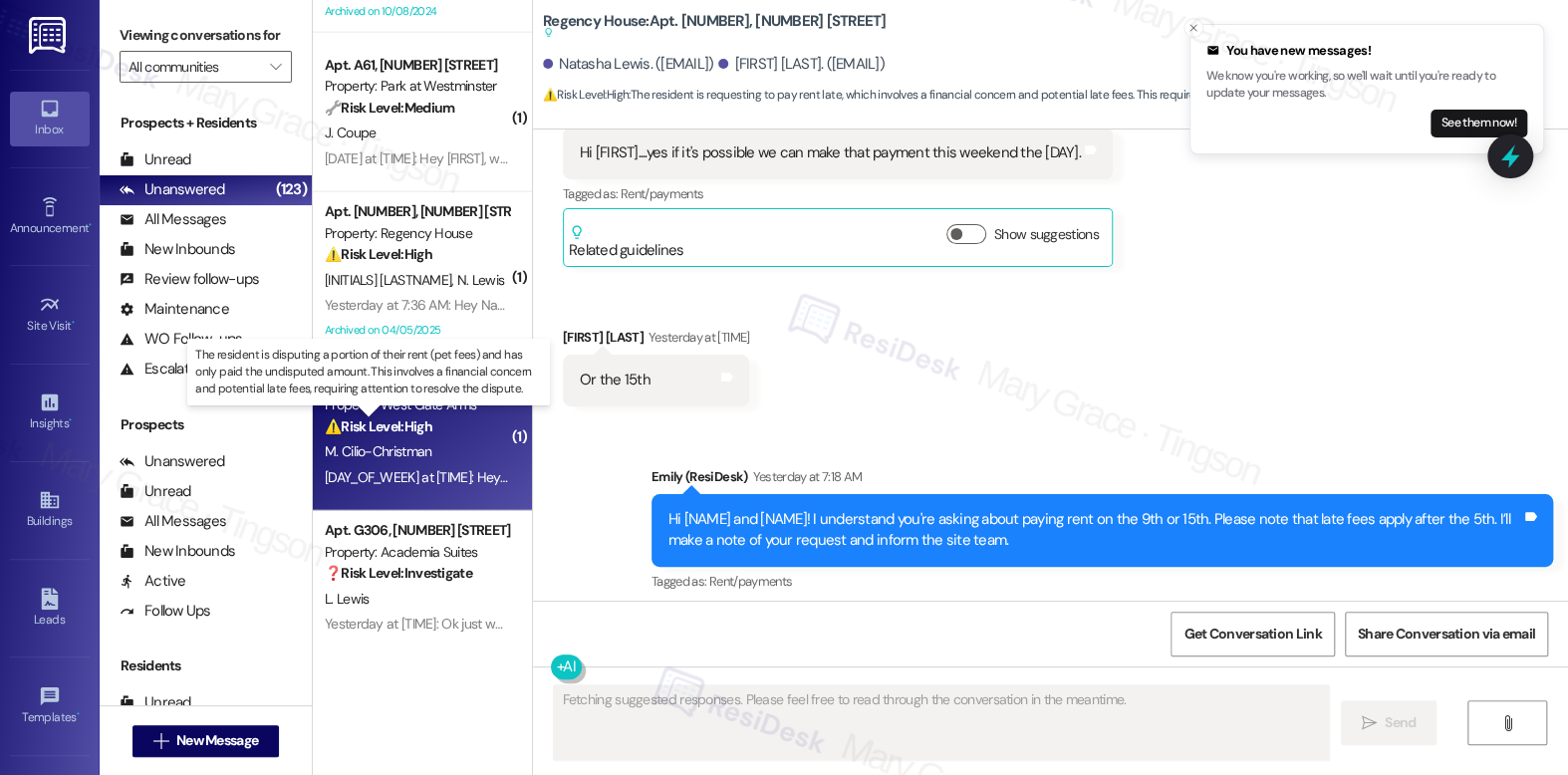 scroll, scrollTop: 2182, scrollLeft: 0, axis: vertical 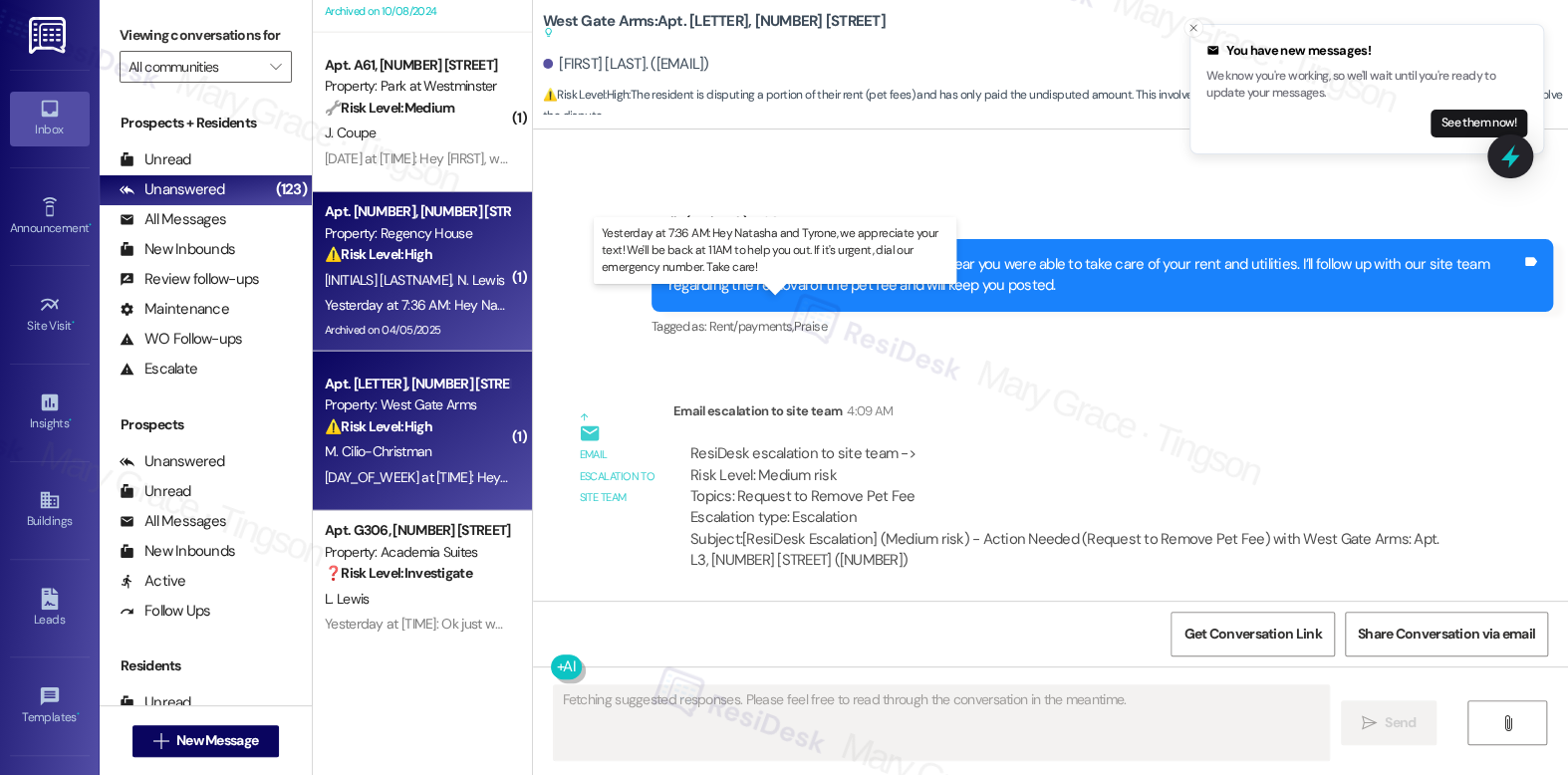 click on "Yesterday at 7:36 AM: Hey Natasha and Tyrone, we appreciate your text! We'll be back at 11AM to help you out. If it's urgent, dial our emergency number. Take care! Yesterday at 7:36 AM: Hey Natasha and Tyrone, we appreciate your text! We'll be back at 11AM to help you out. If it's urgent, dial our emergency number. Take care!" at bounding box center (792, 305) 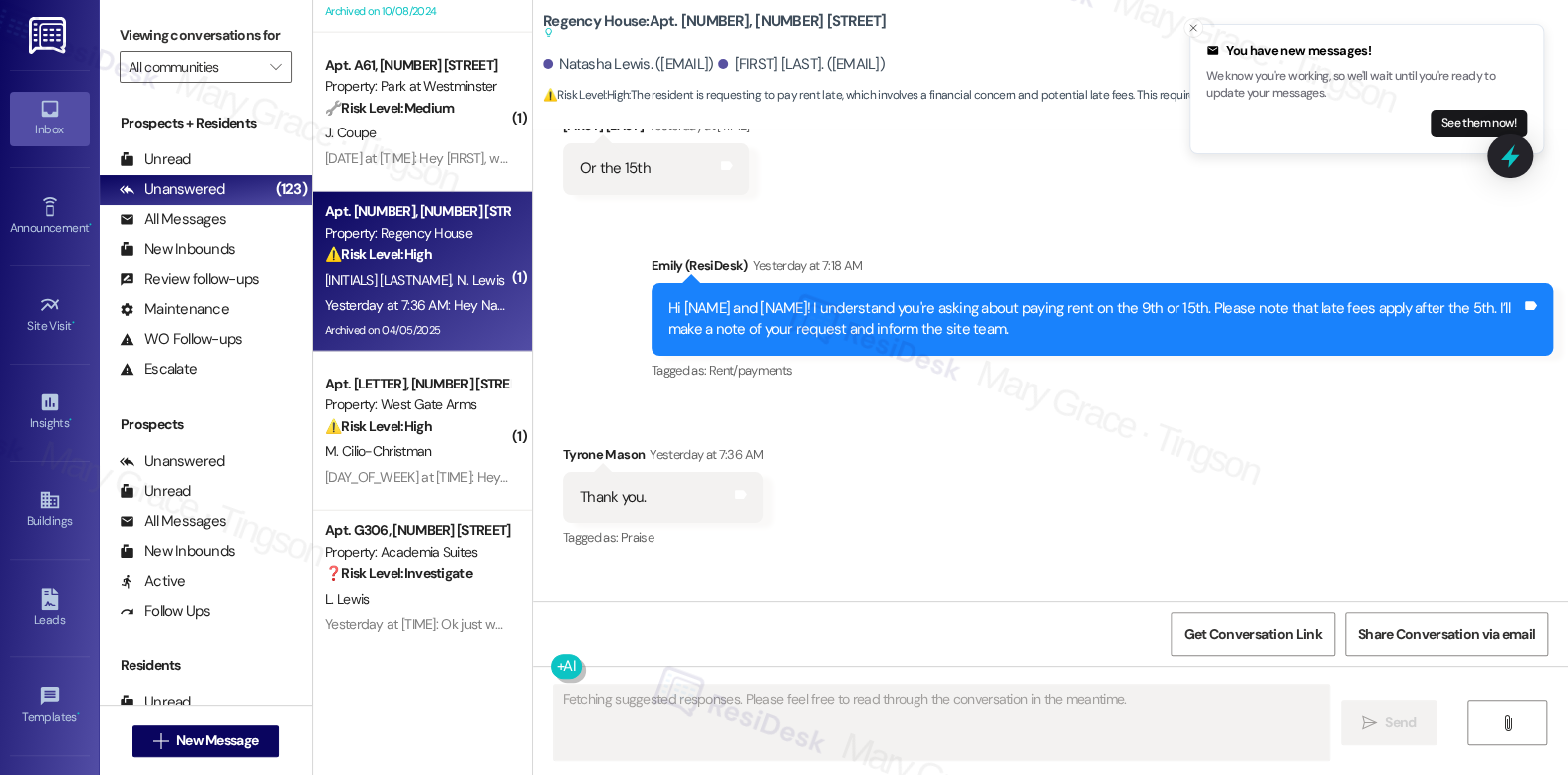 scroll, scrollTop: 20308, scrollLeft: 0, axis: vertical 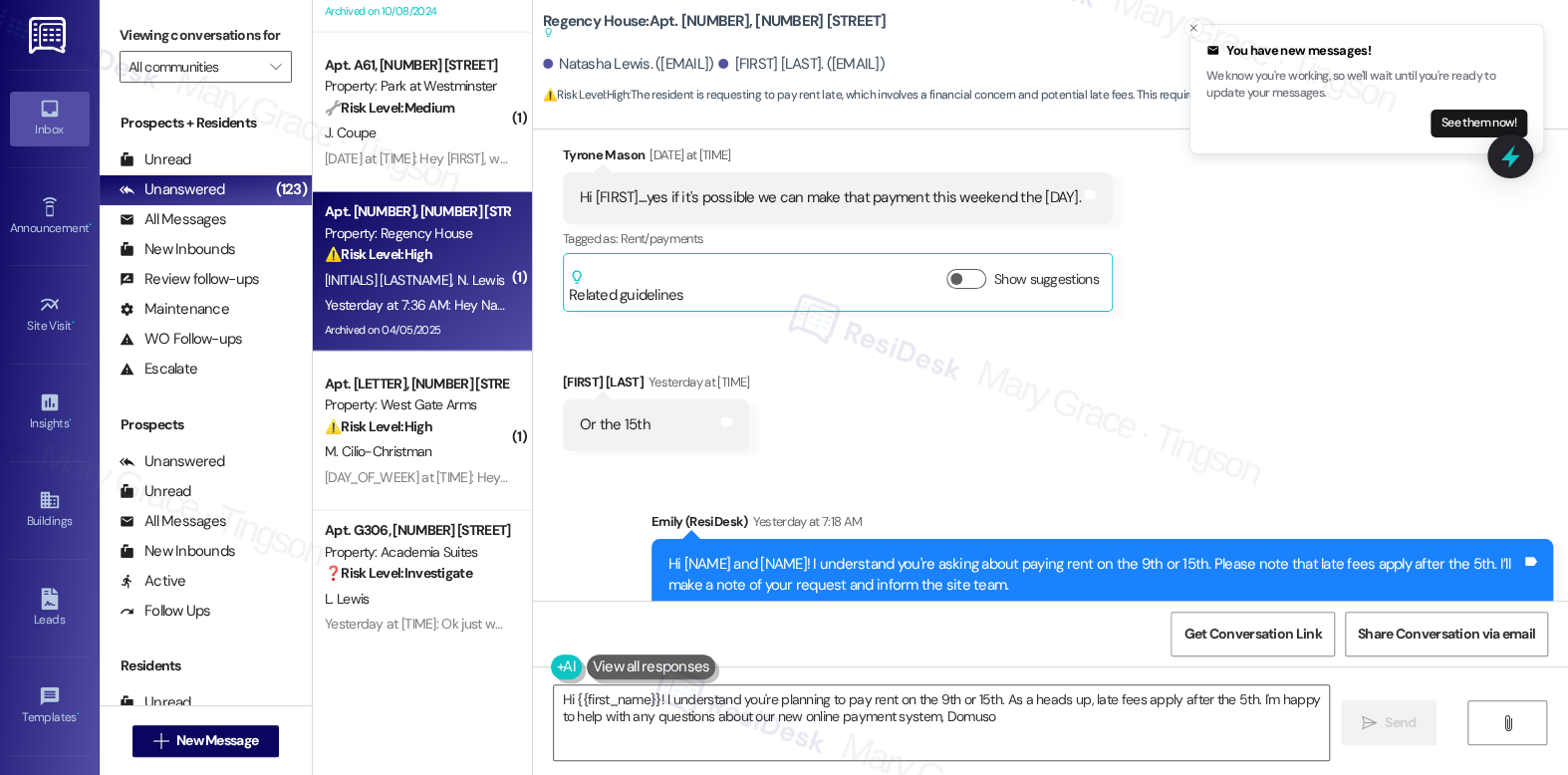 type on "Hi {{first_name}}! I understand you're planning to pay rent on the 9th or 15th. As a heads up, late fees apply after the 5th. I'm happy to help with any questions about our new online payment system, Domuso!" 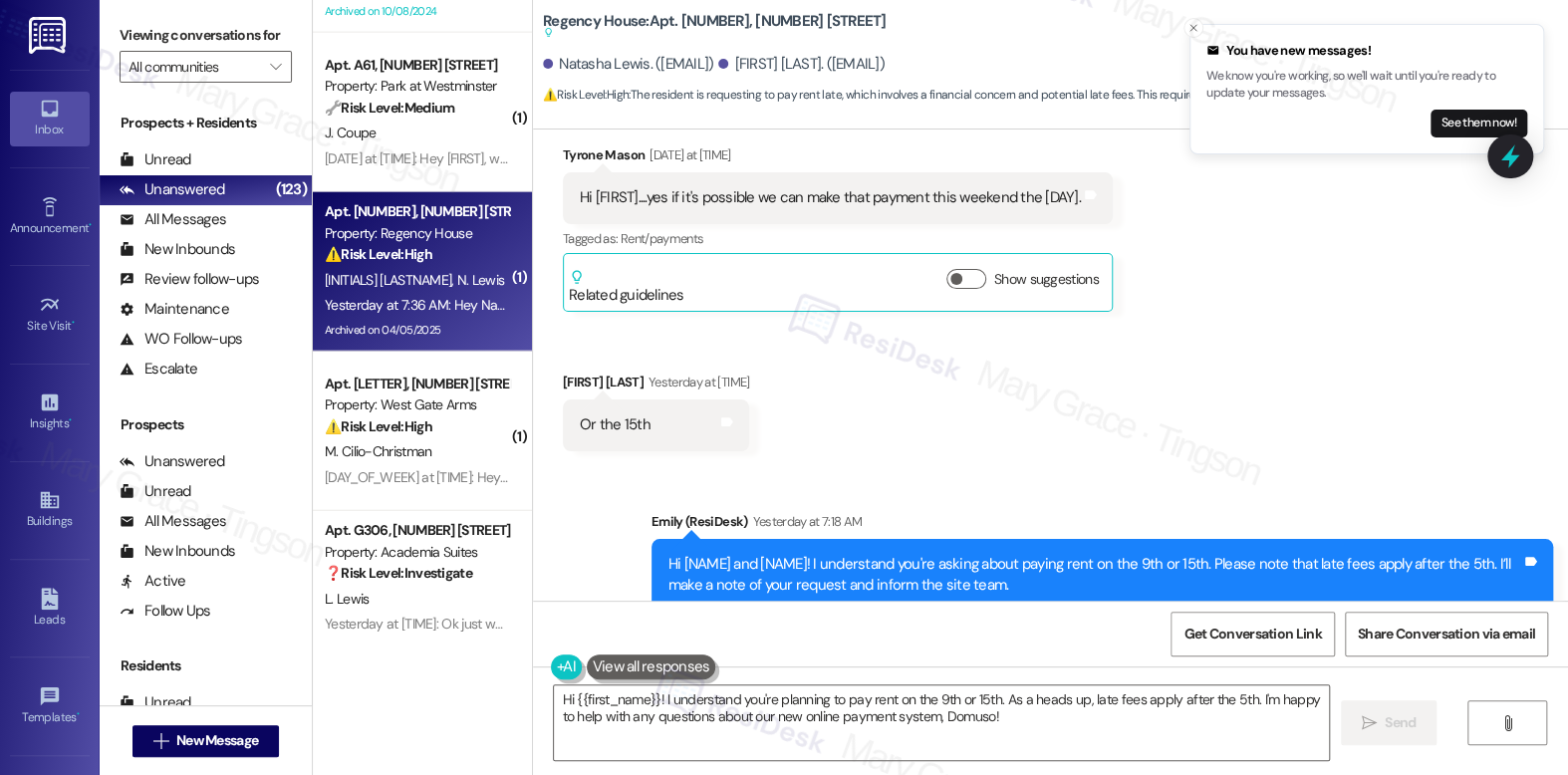 drag, startPoint x: 711, startPoint y: 386, endPoint x: 1017, endPoint y: 392, distance: 306.0588 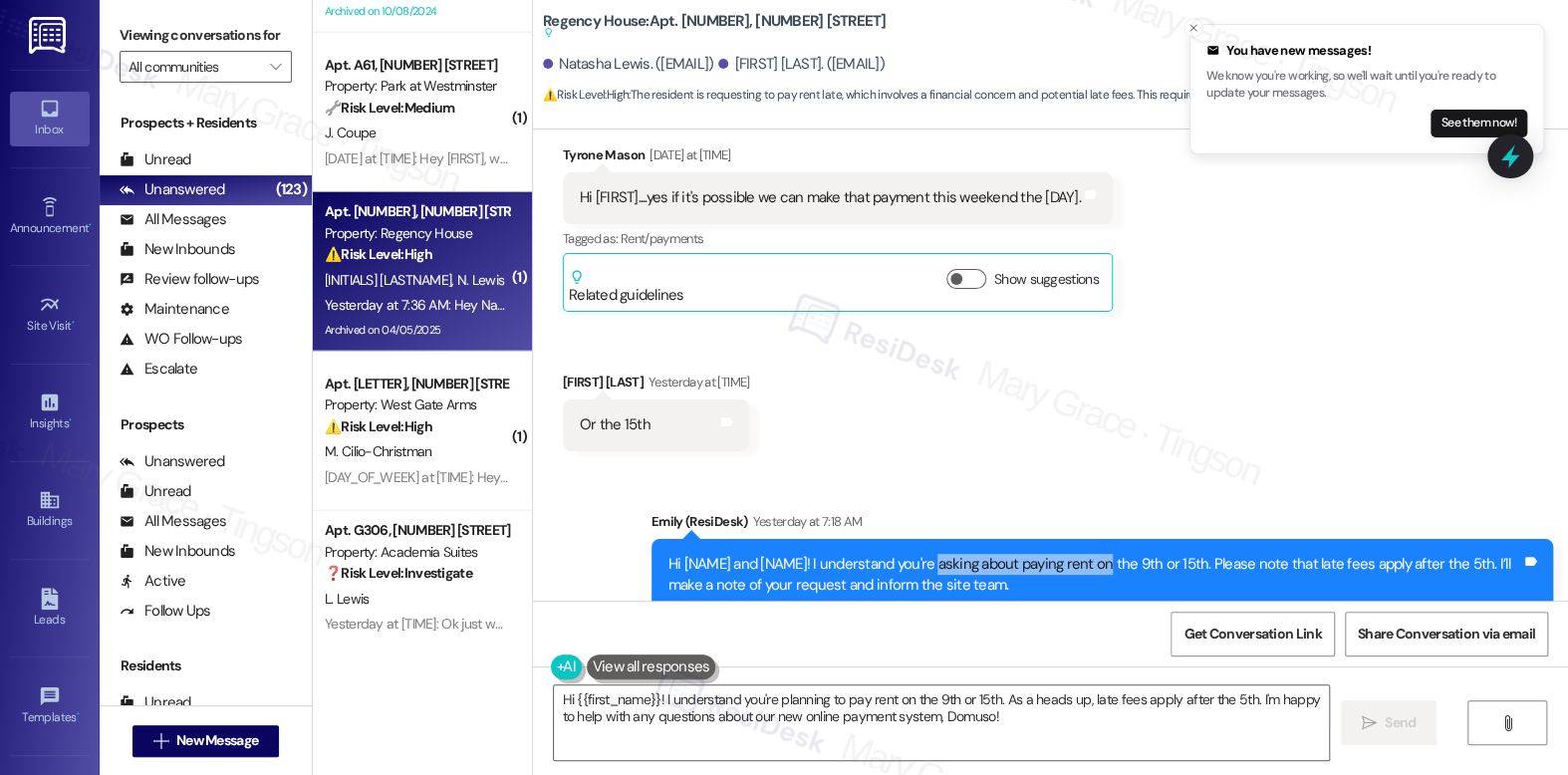 drag, startPoint x: 921, startPoint y: 389, endPoint x: 1085, endPoint y: 391, distance: 164.01219 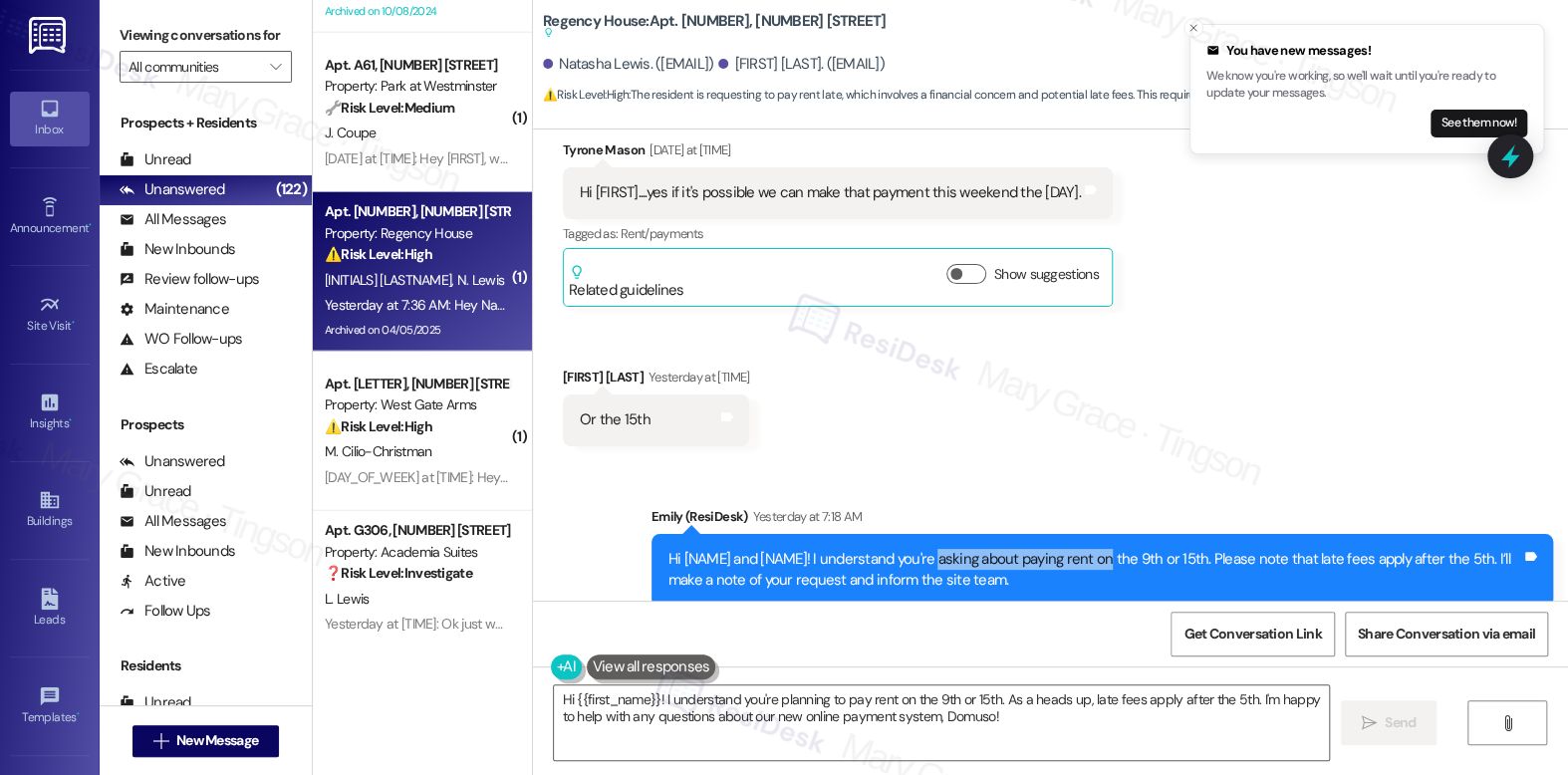 scroll, scrollTop: 20327, scrollLeft: 0, axis: vertical 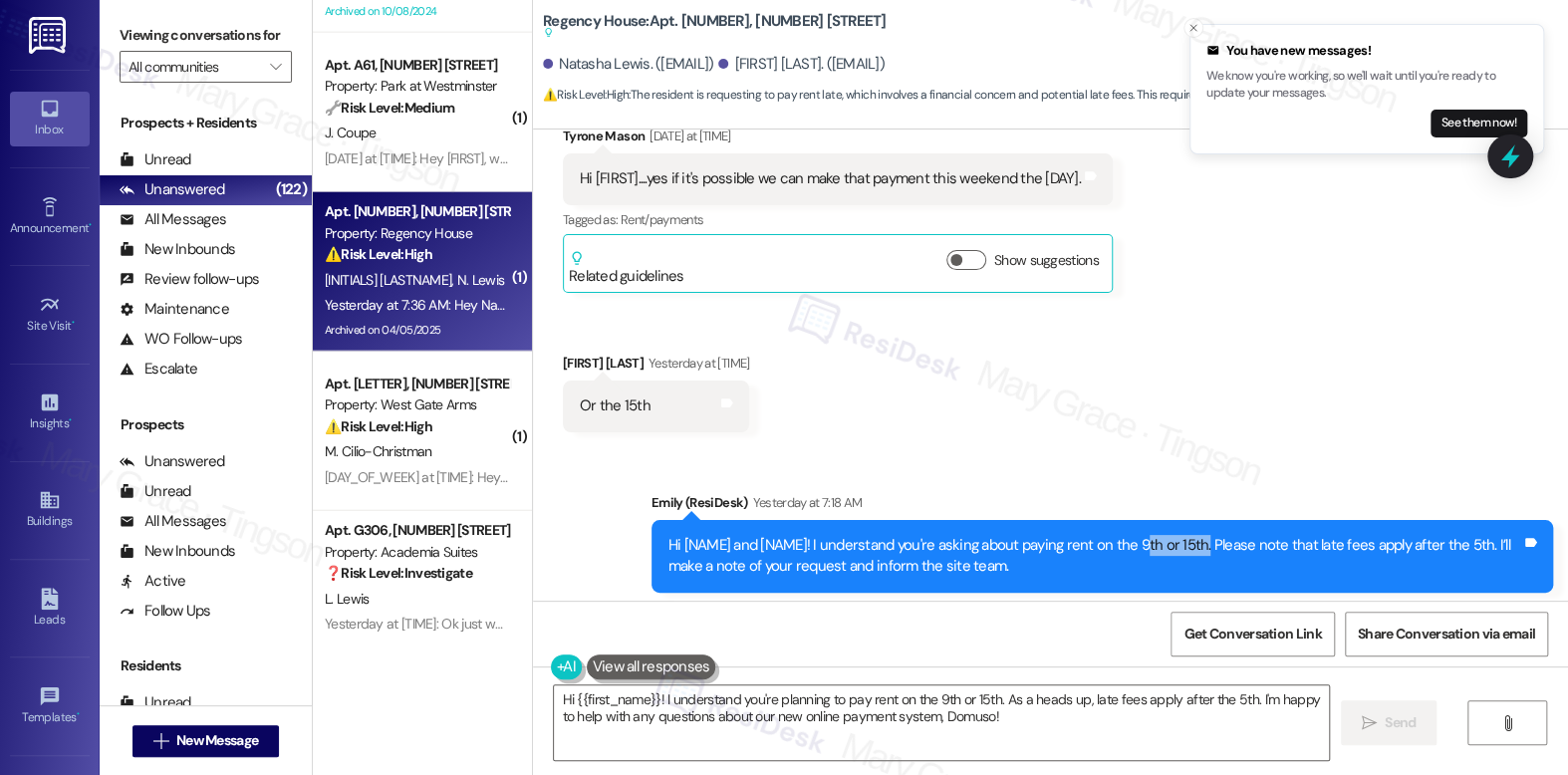 drag, startPoint x: 1123, startPoint y: 367, endPoint x: 1187, endPoint y: 368, distance: 64.00781 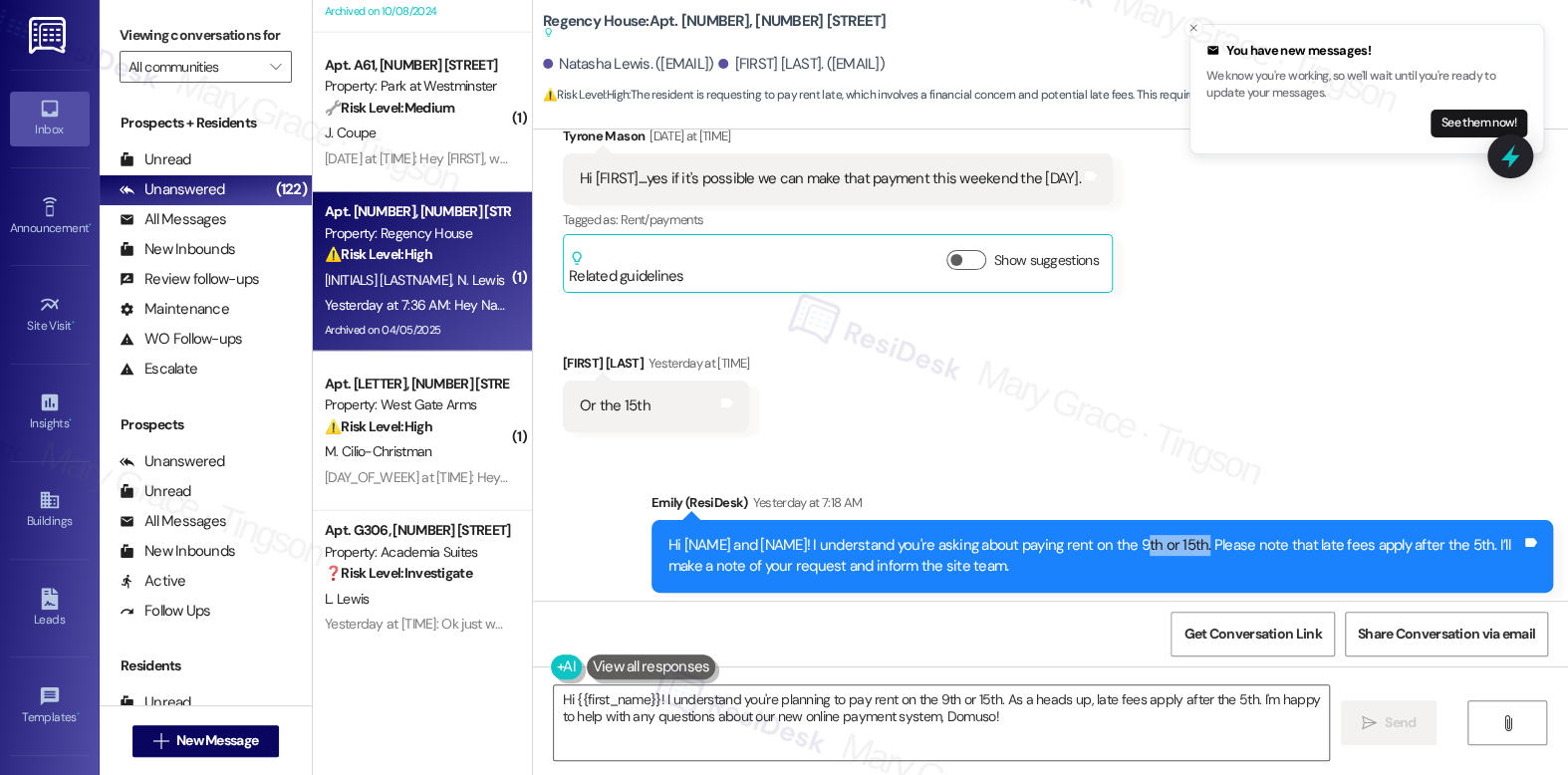 copy on "9th or 15th" 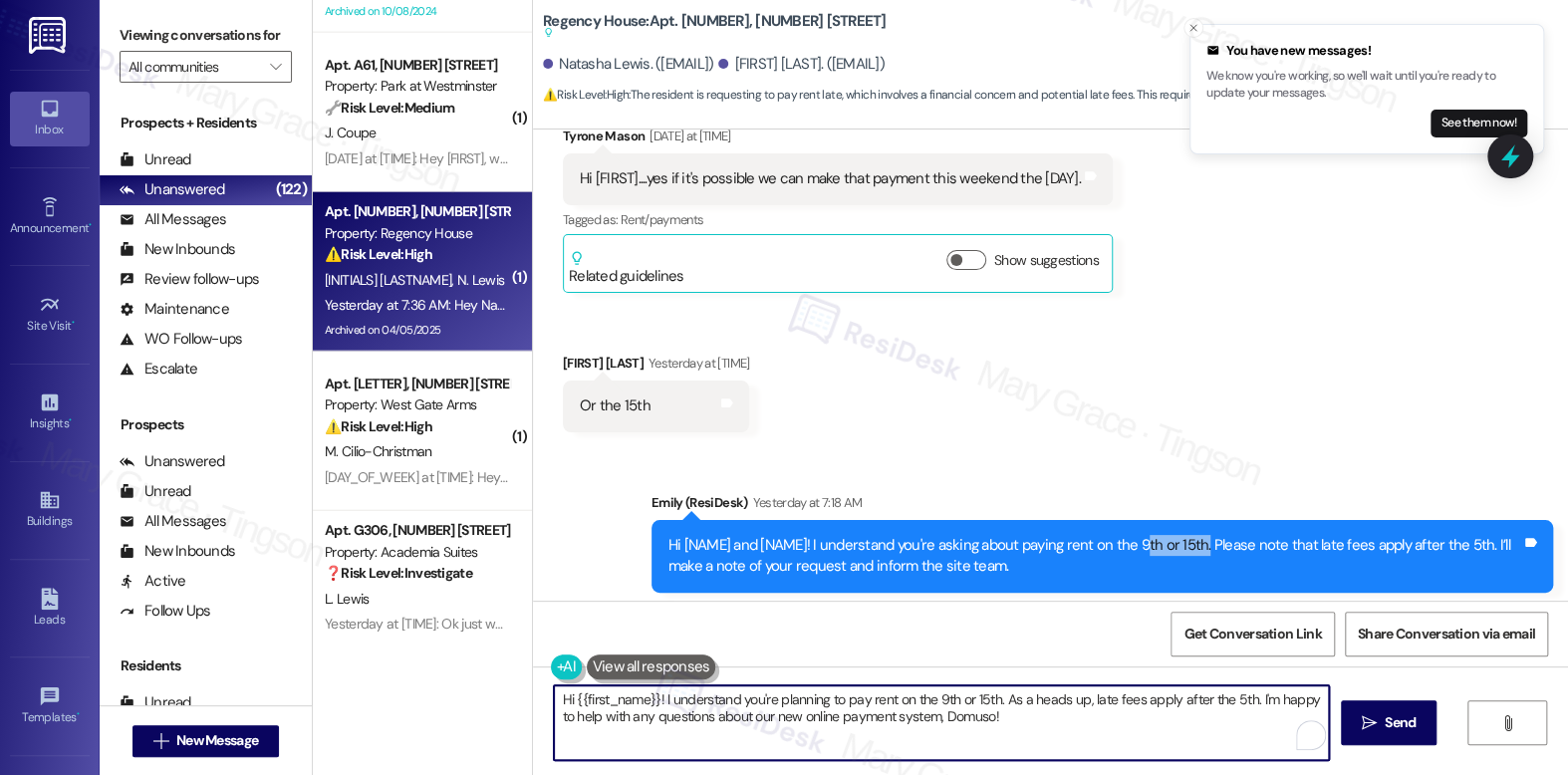 click on "Hi {{first_name}}! I understand you're planning to pay rent on the 9th or 15th. As a heads up, late fees apply after the 5th. I'm happy to help with any questions about our new online payment system, Domuso!" at bounding box center [940, 722] 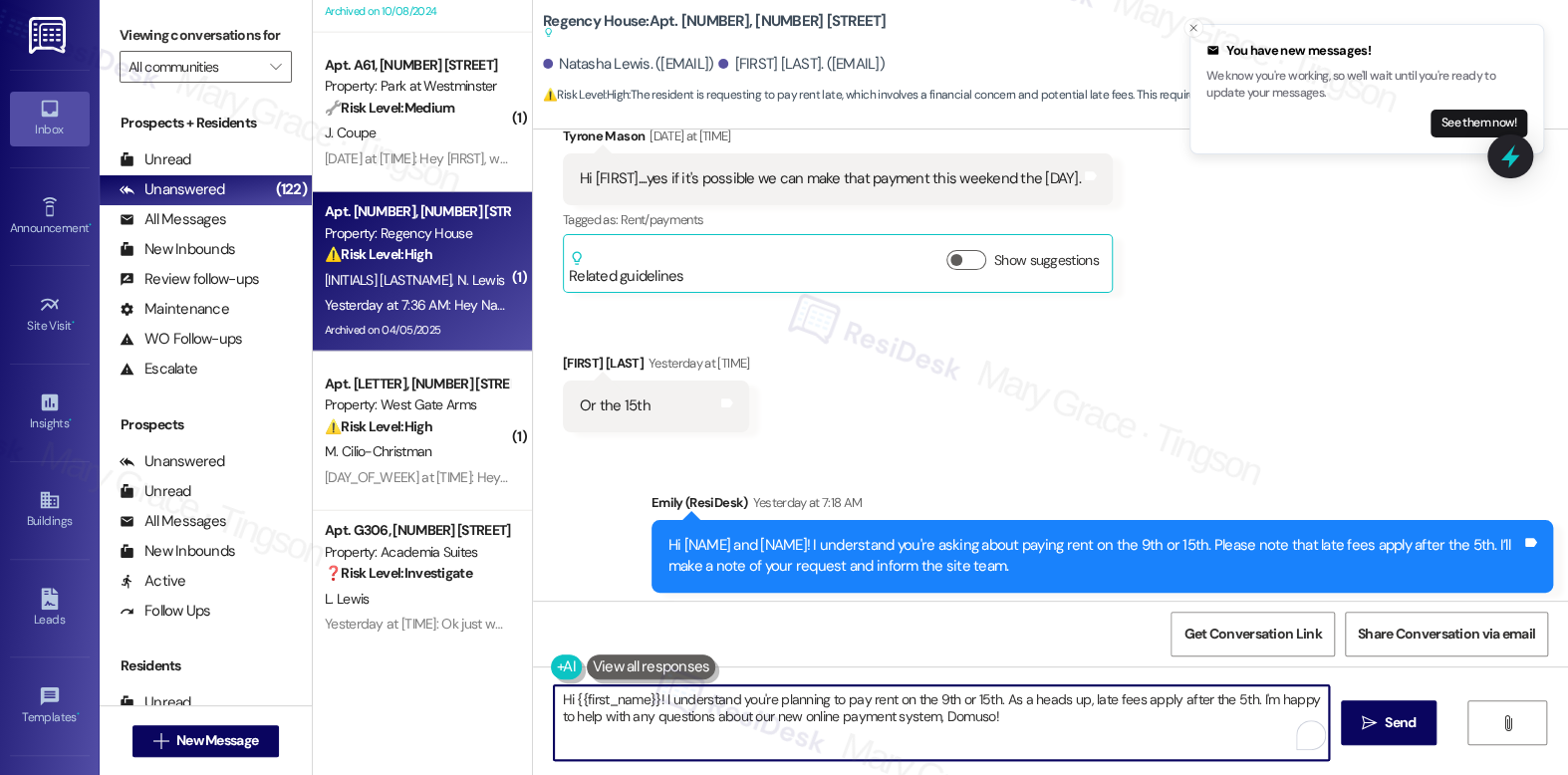 click on "Hi {{first_name}}! I understand you're planning to pay rent on the 9th or 15th. As a heads up, late fees apply after the 5th. I'm happy to help with any questions about our new online payment system, Domuso!" at bounding box center [940, 722] 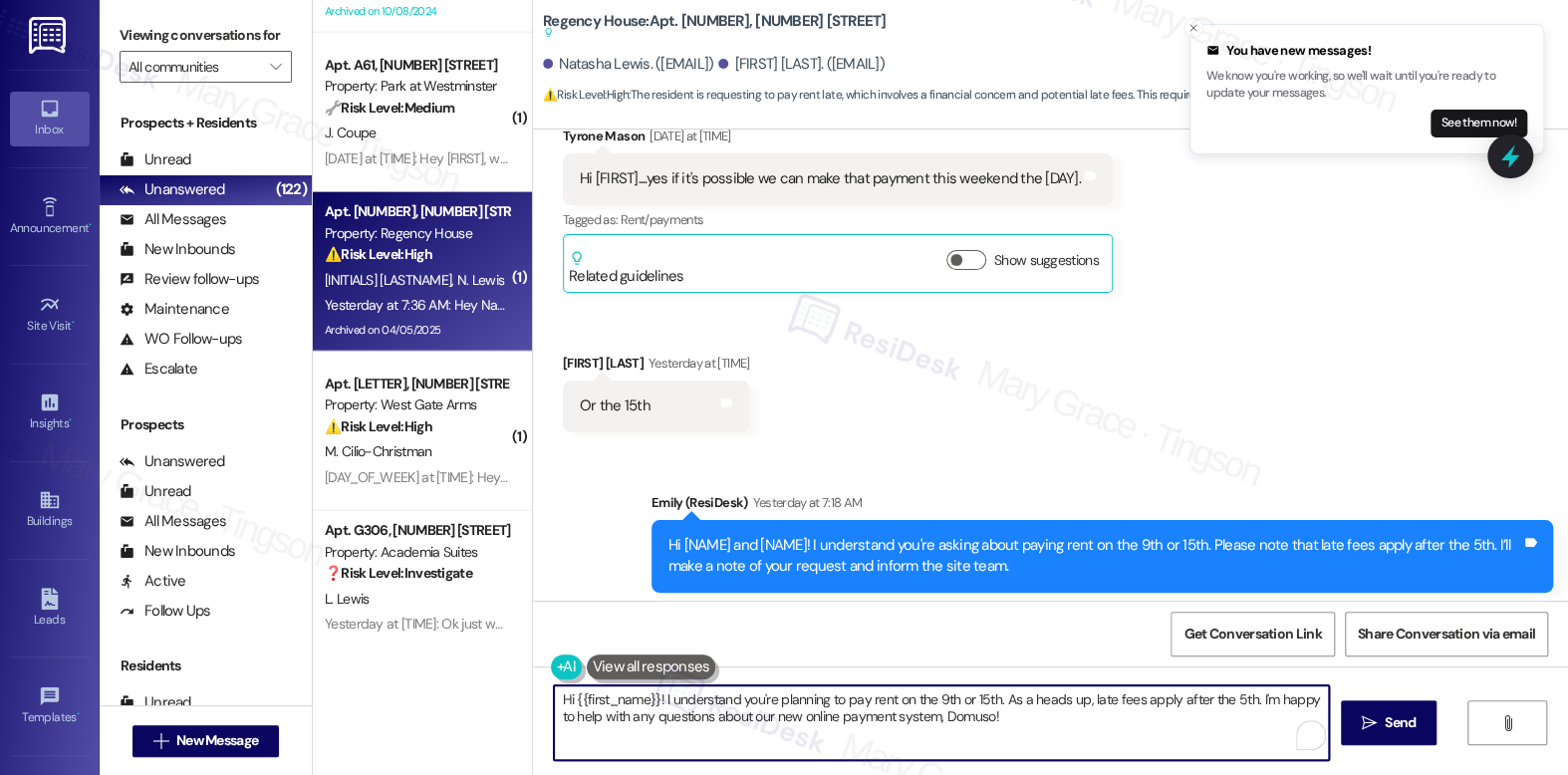 click on "Hi {{first_name}}! I understand you're planning to pay rent on the 9th or 15th. As a heads up, late fees apply after the 5th. I'm happy to help with any questions about our new online payment system, Domuso!" at bounding box center [940, 722] 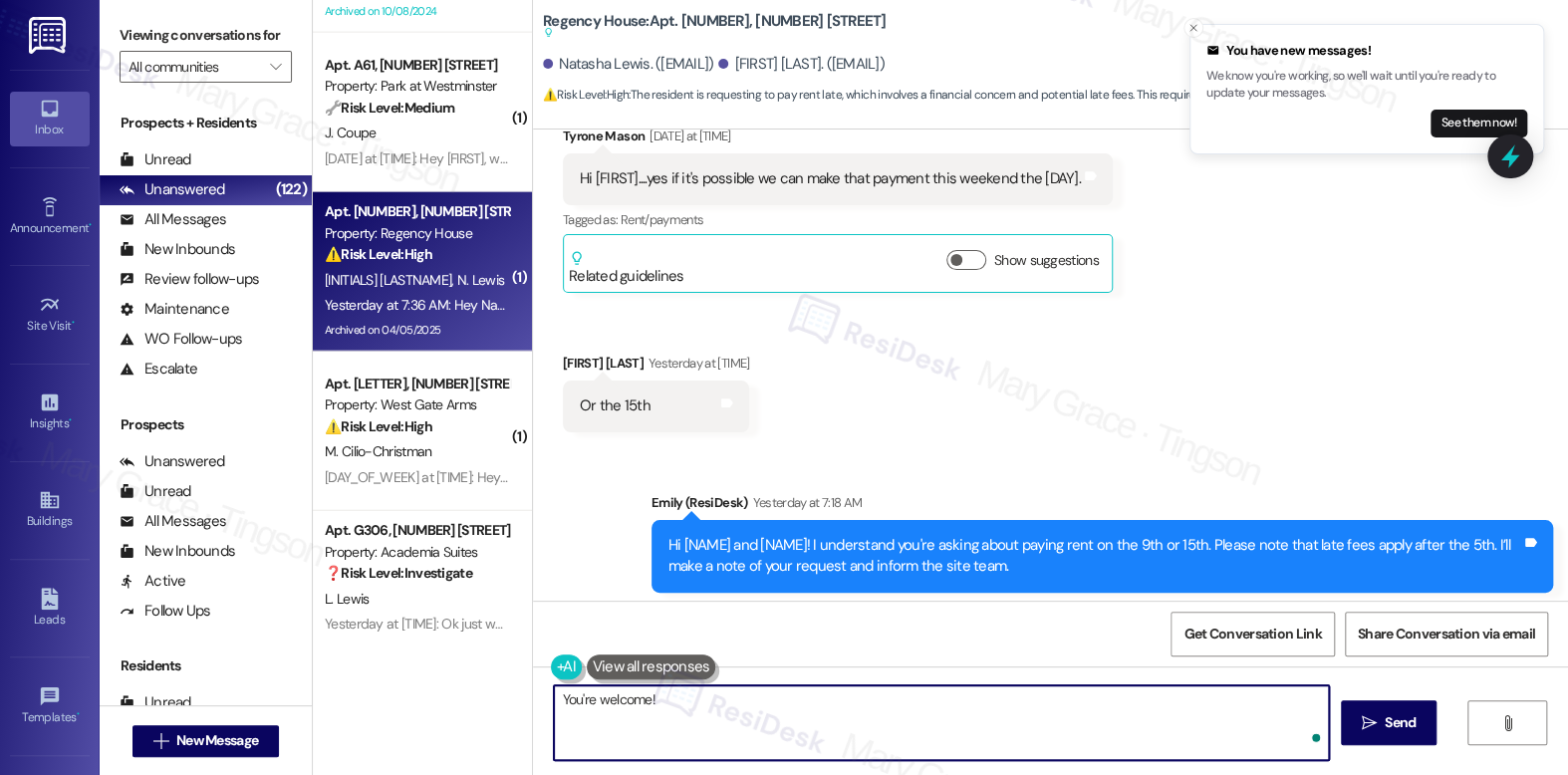 type on "You're welcome!" 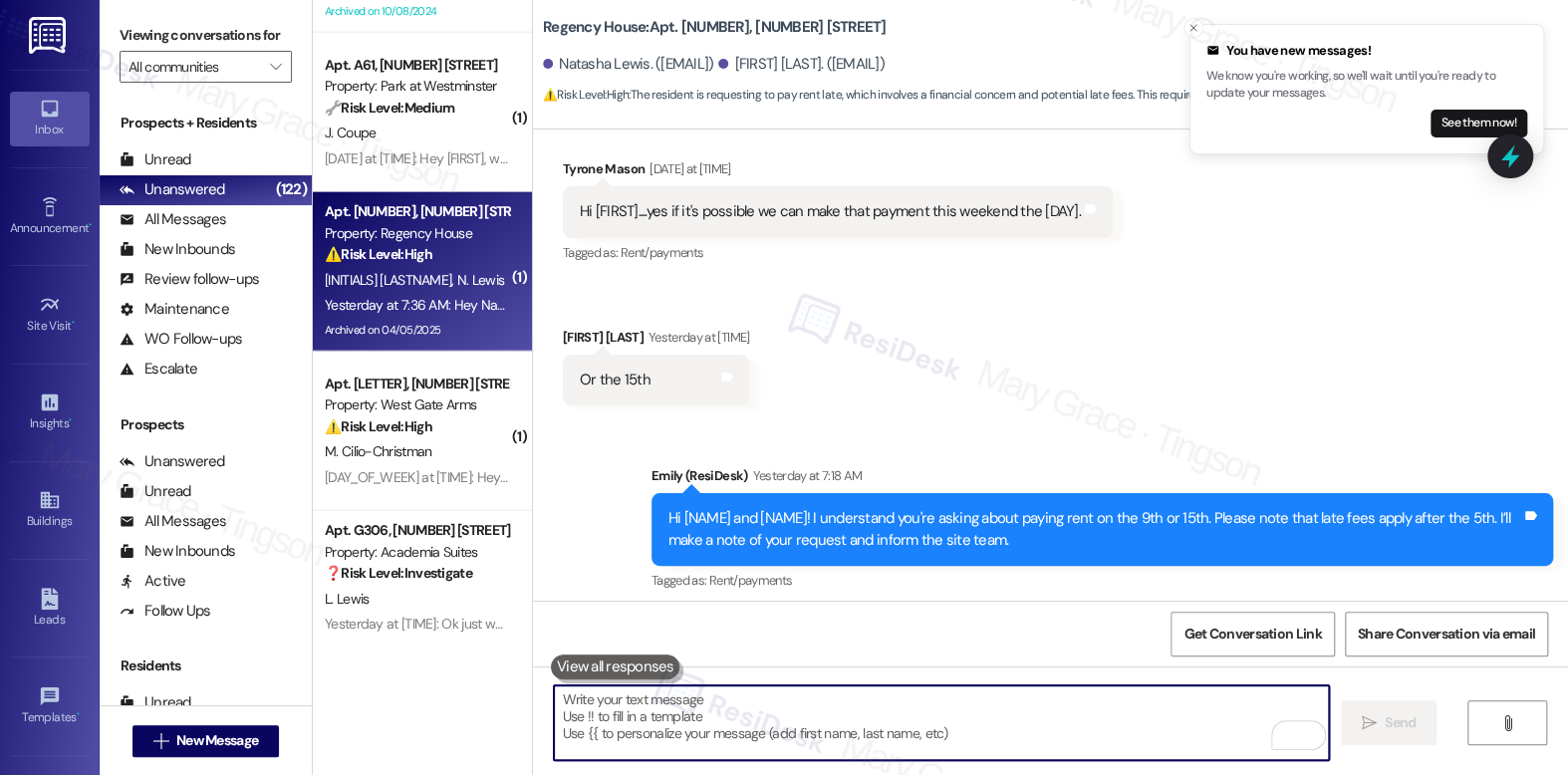 scroll, scrollTop: 20786, scrollLeft: 0, axis: vertical 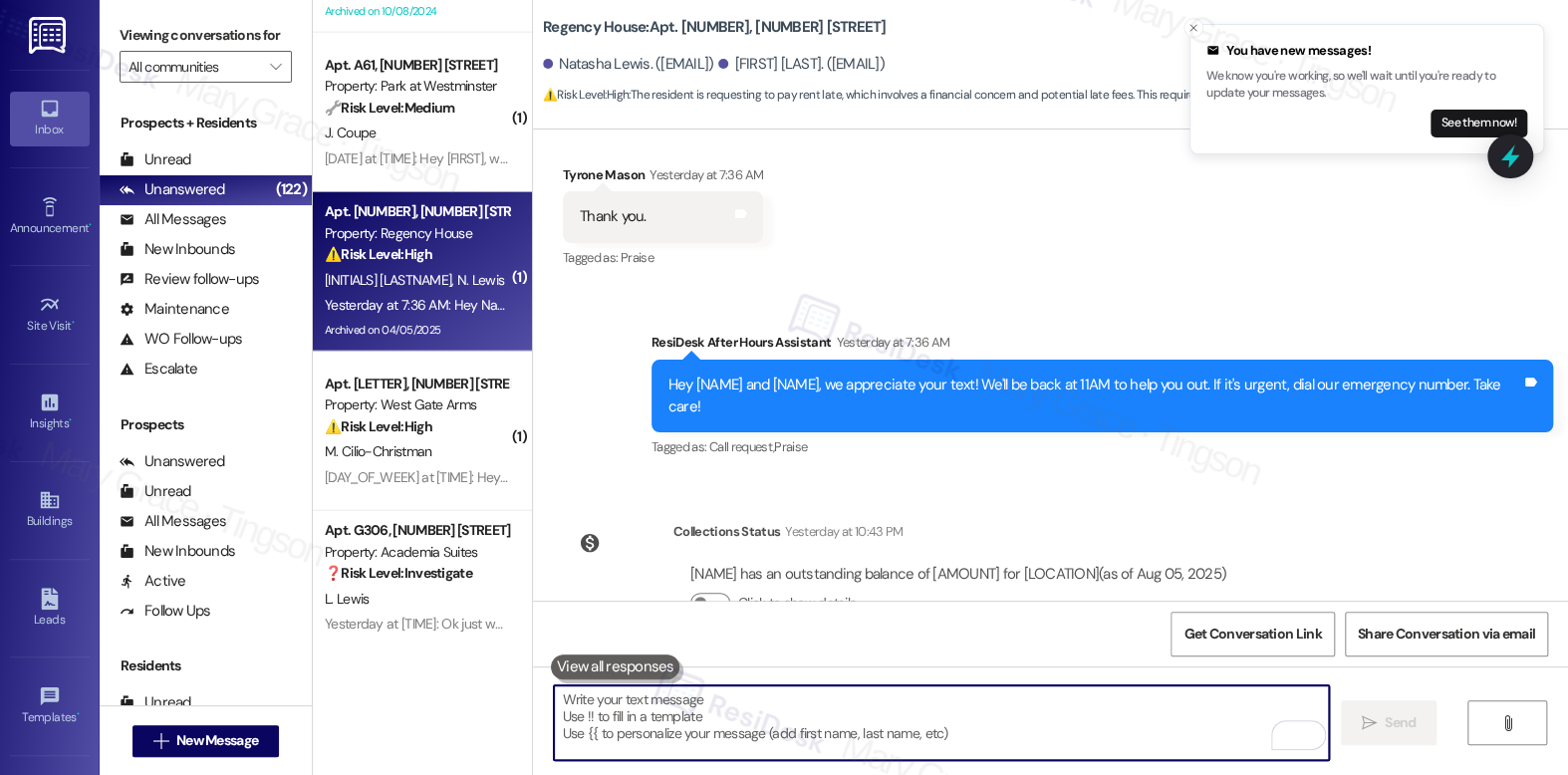 click at bounding box center (940, 722) 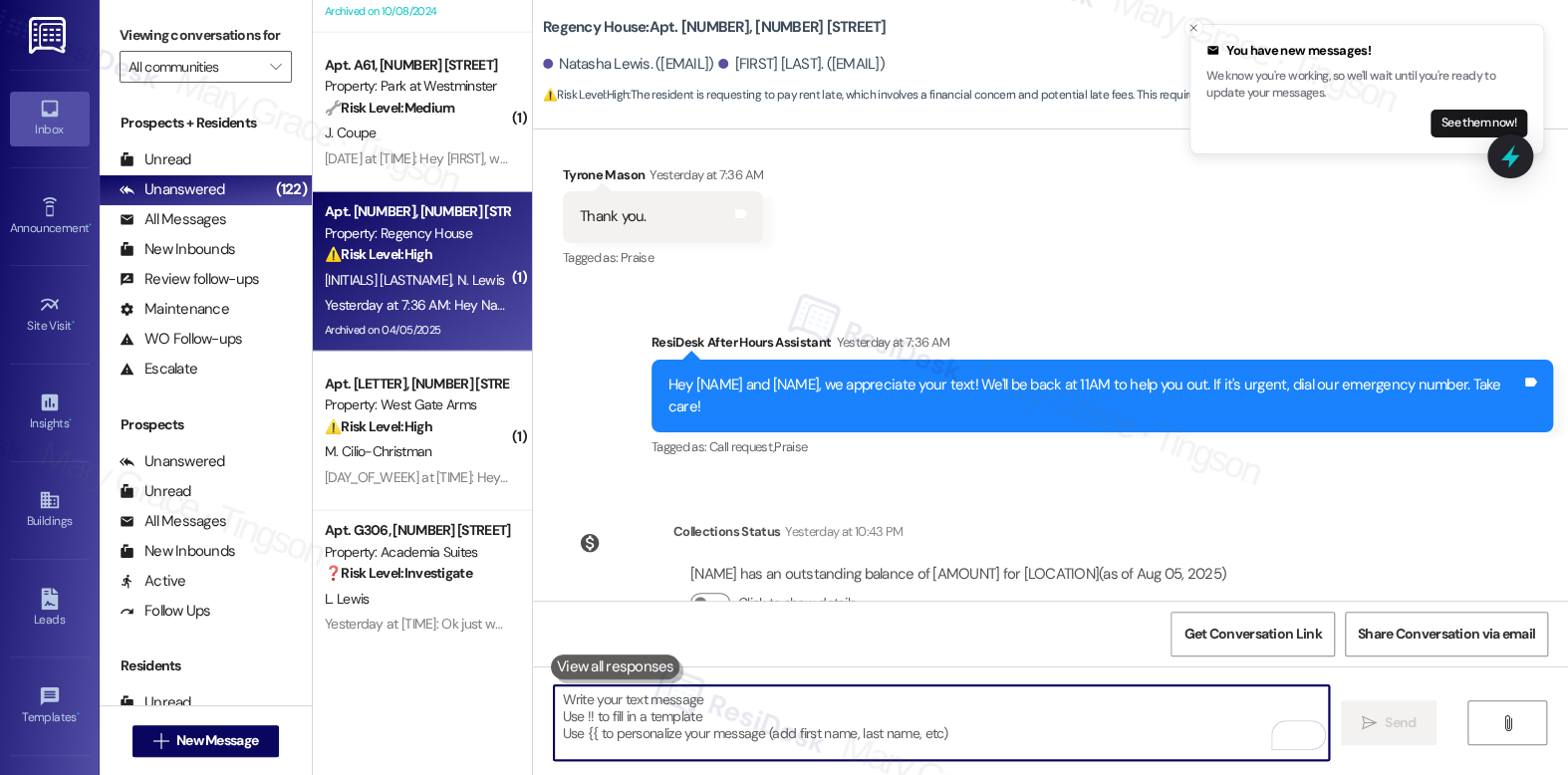 type 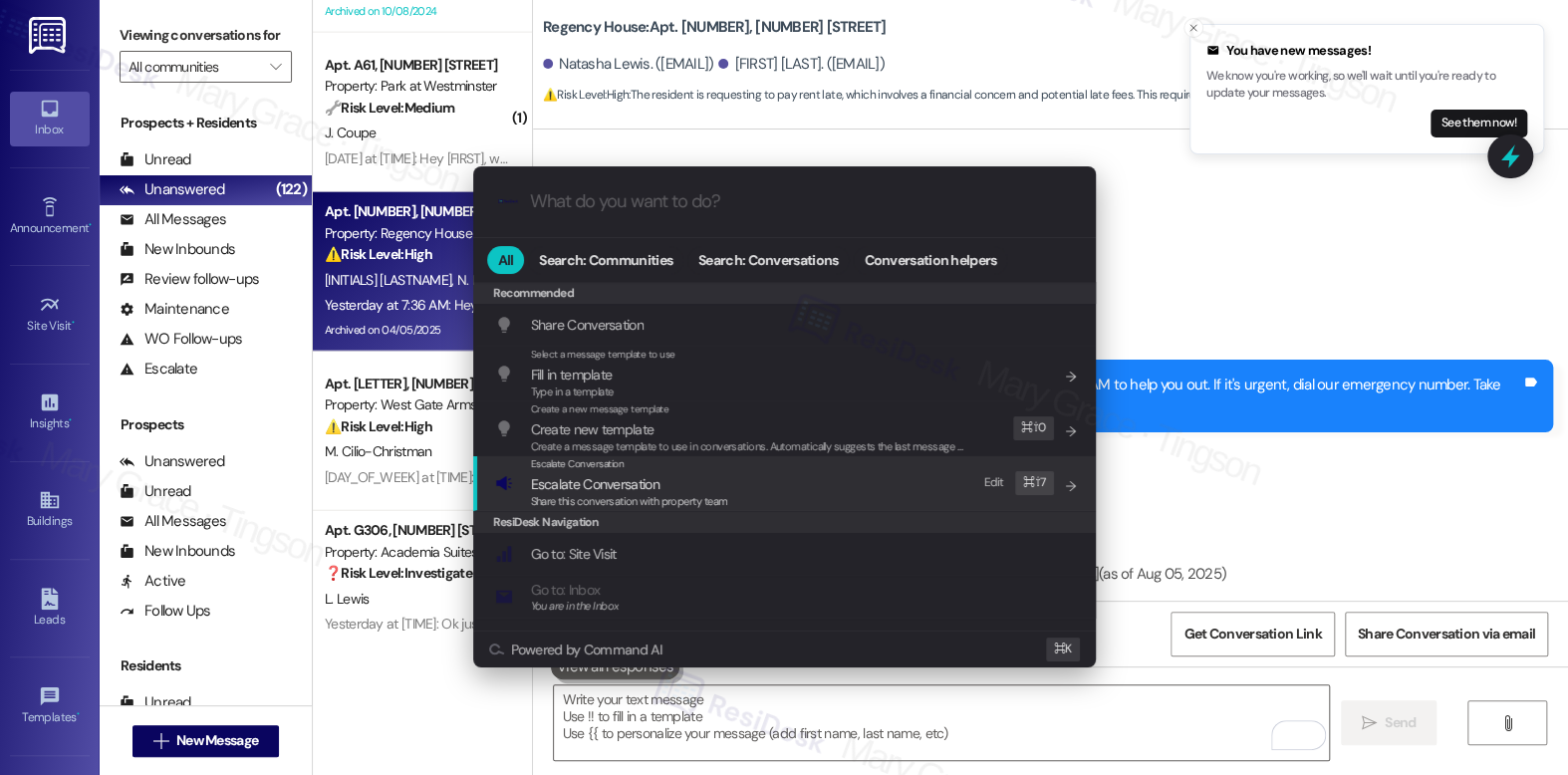 click on "Share this conversation with property team" at bounding box center [630, 501] 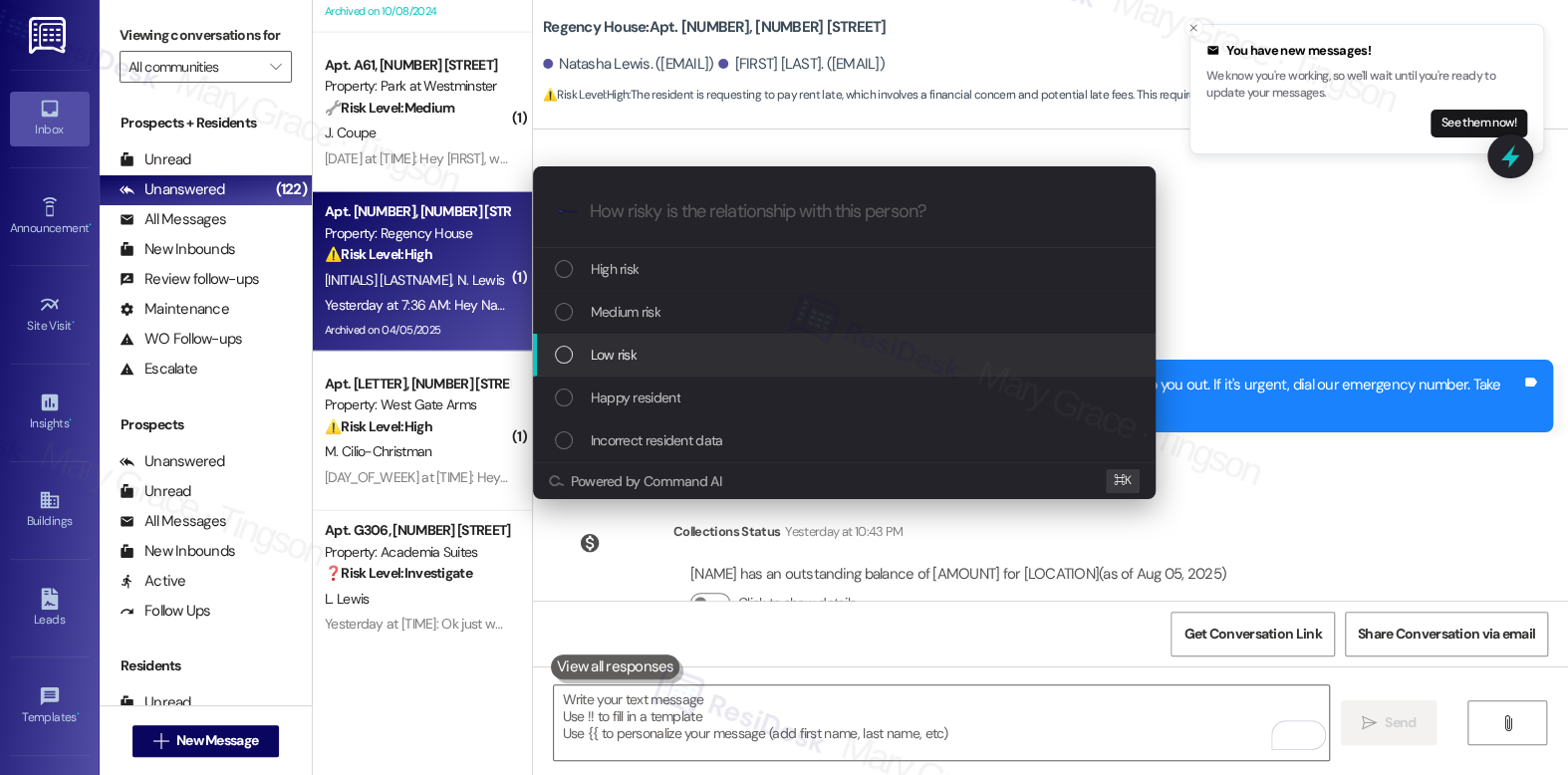 click on "Low risk" at bounding box center (846, 355) 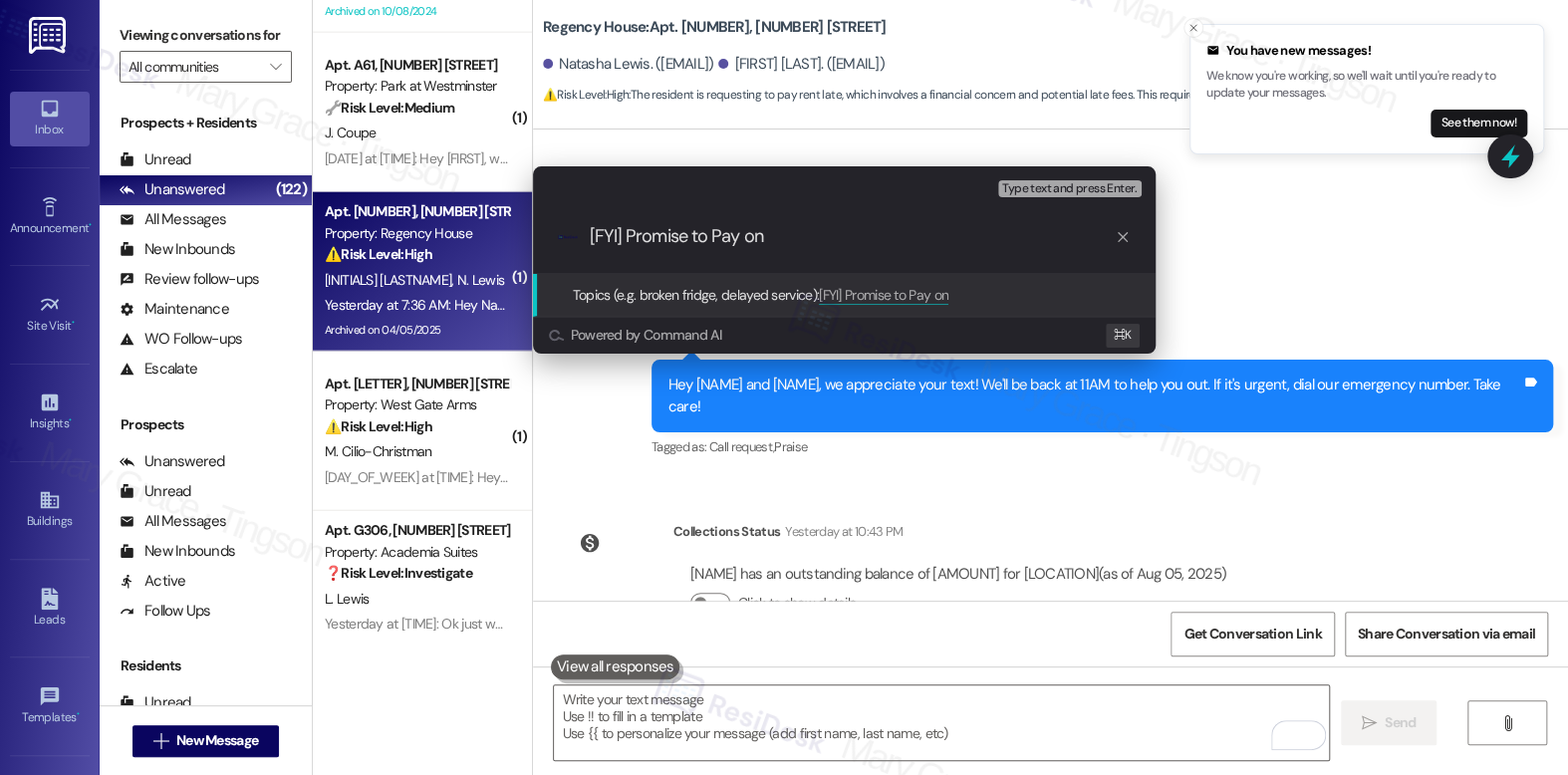 paste on "9th or 15th" 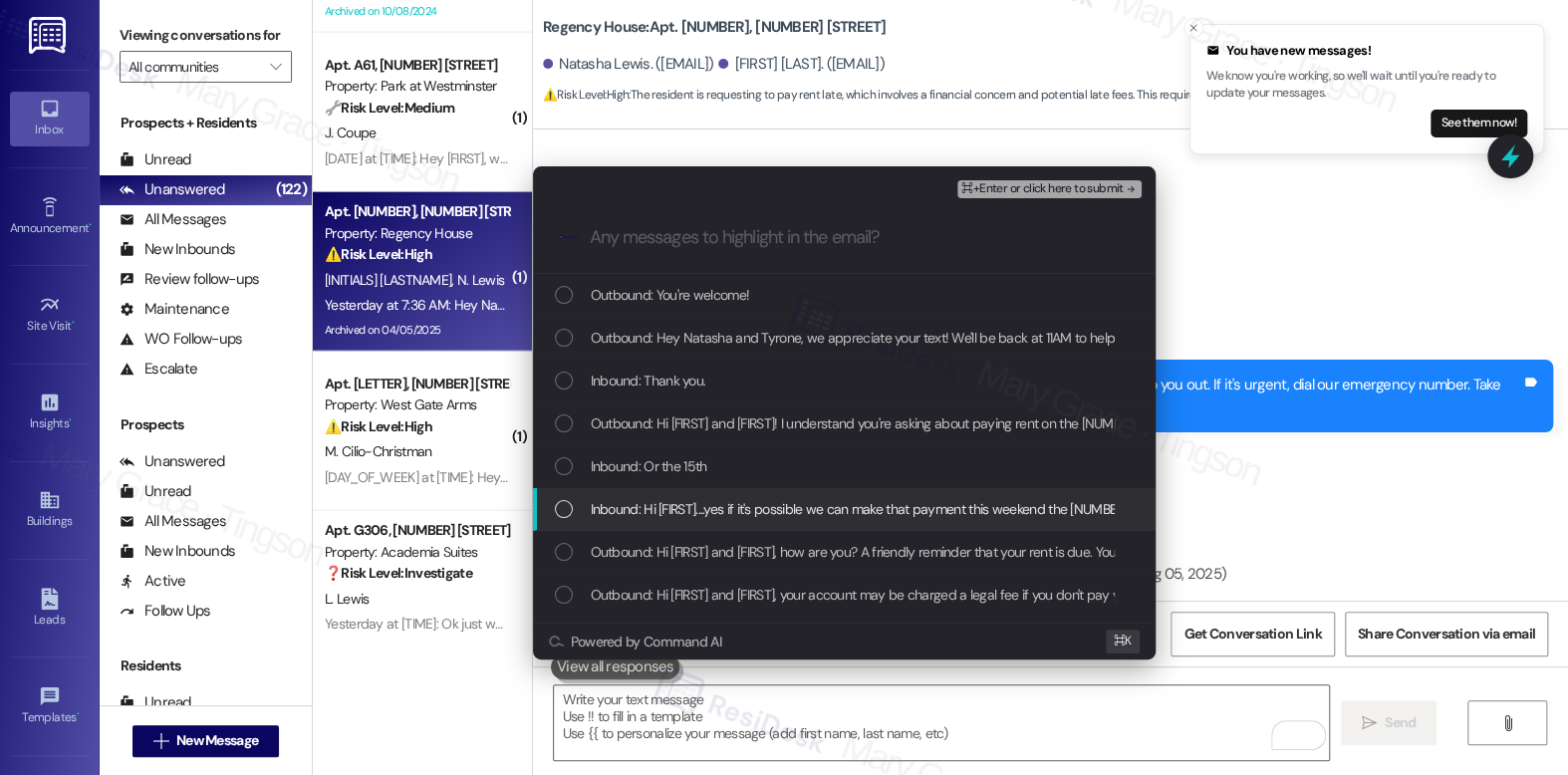 click on "Inbound: Hi Emily....yes if it's possible we can make that payment this weekend the 9th." at bounding box center (861, 509) 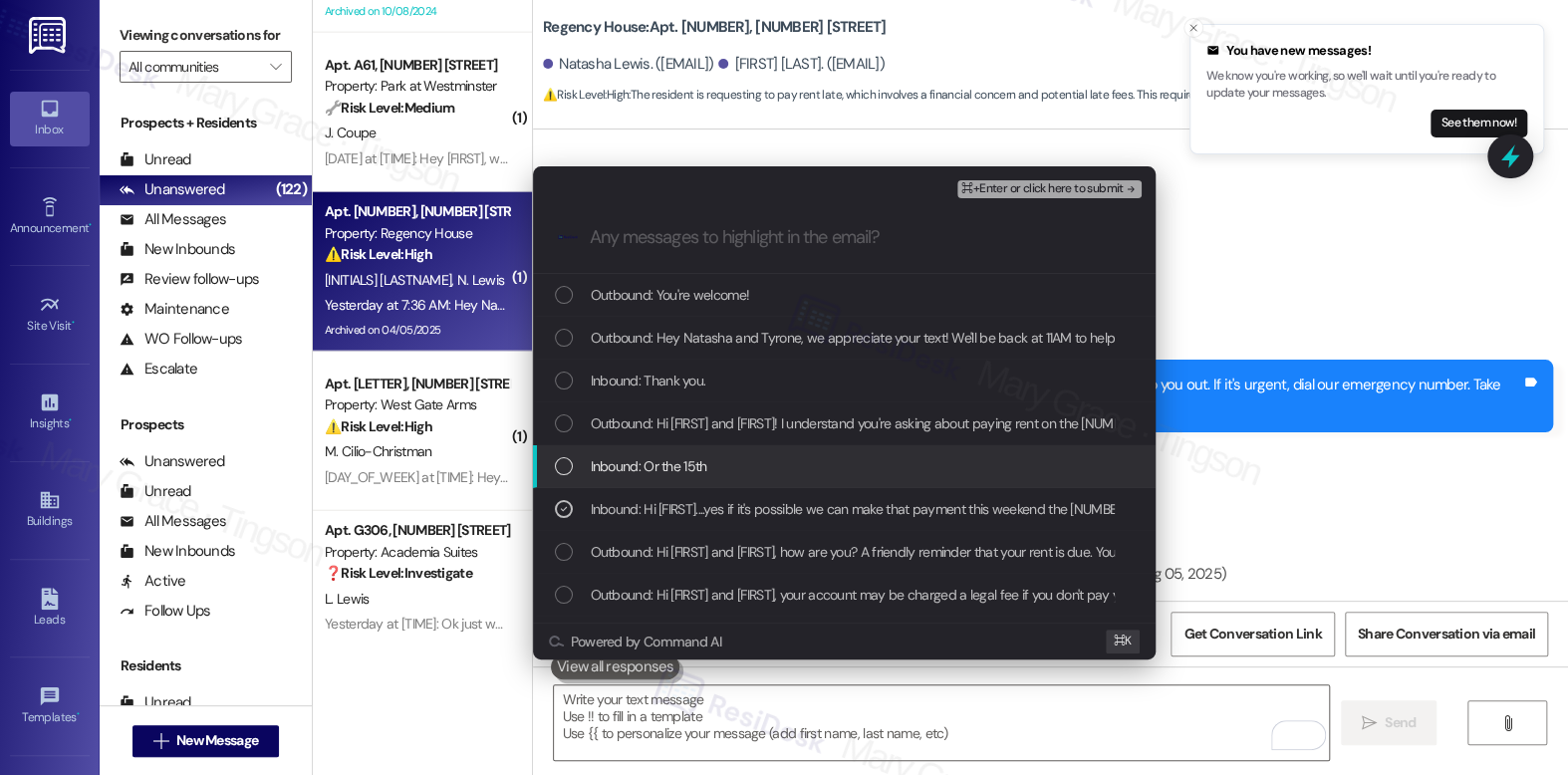 click on "Inbound: Or the 15th" at bounding box center (649, 466) 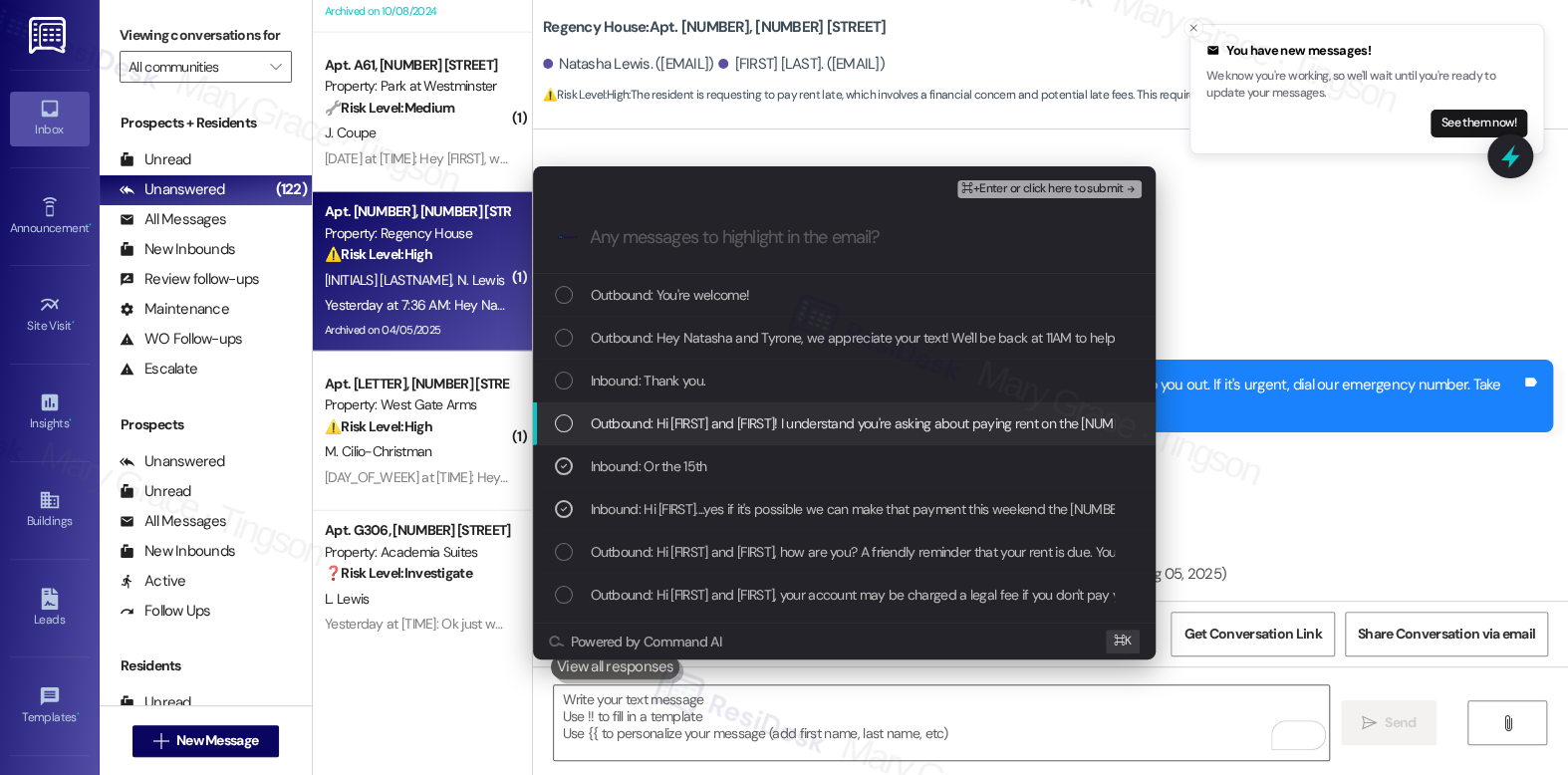 click on "Outbound: Hi Natasha and Tyrone!  I understand you're asking about paying rent on the 9th or 15th. Please note that late fees apply after the 5th. I’ll make a note of your request and inform the site team." at bounding box center [1217, 423] 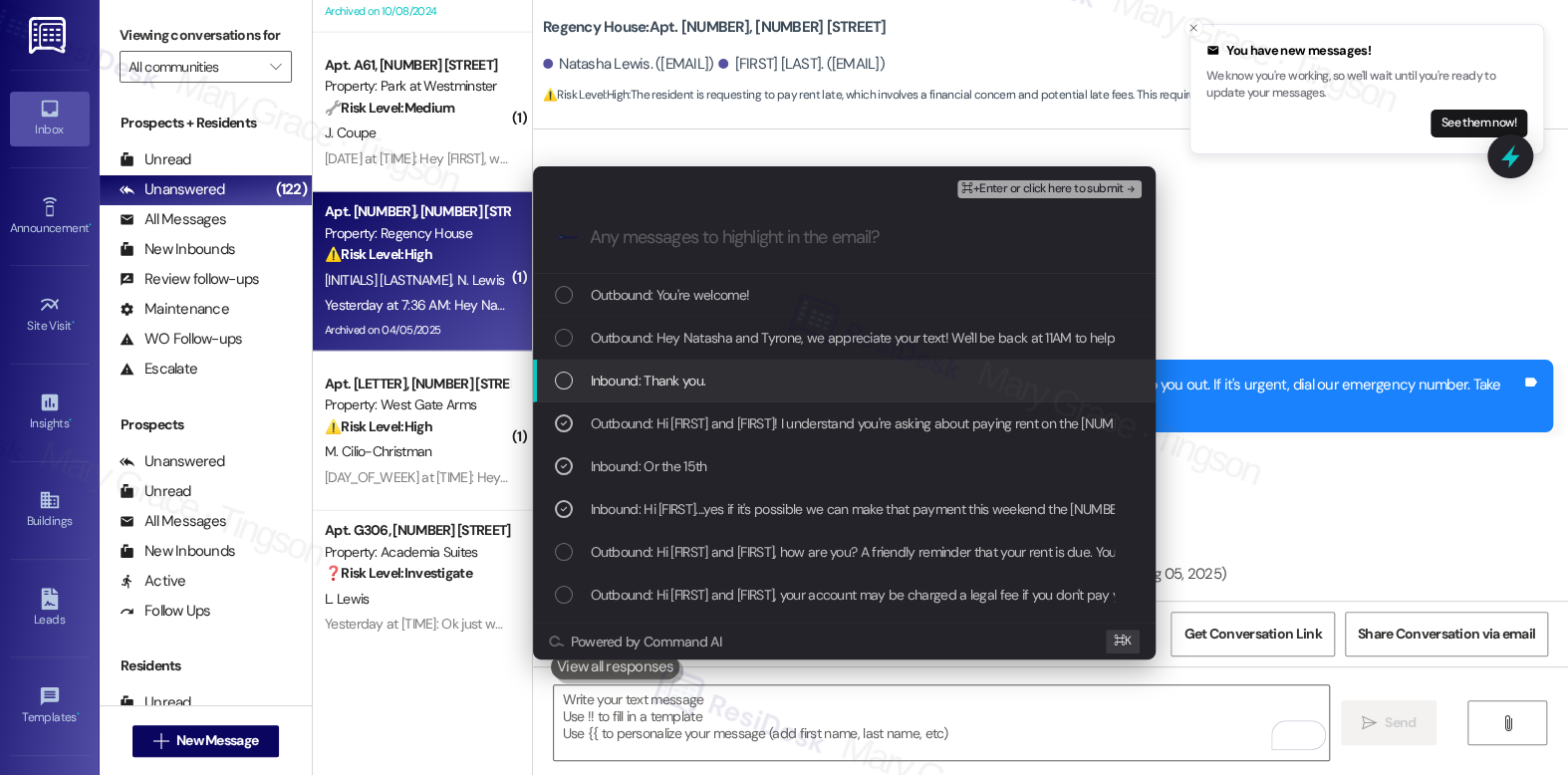 click on "Inbound: Thank you." at bounding box center (649, 381) 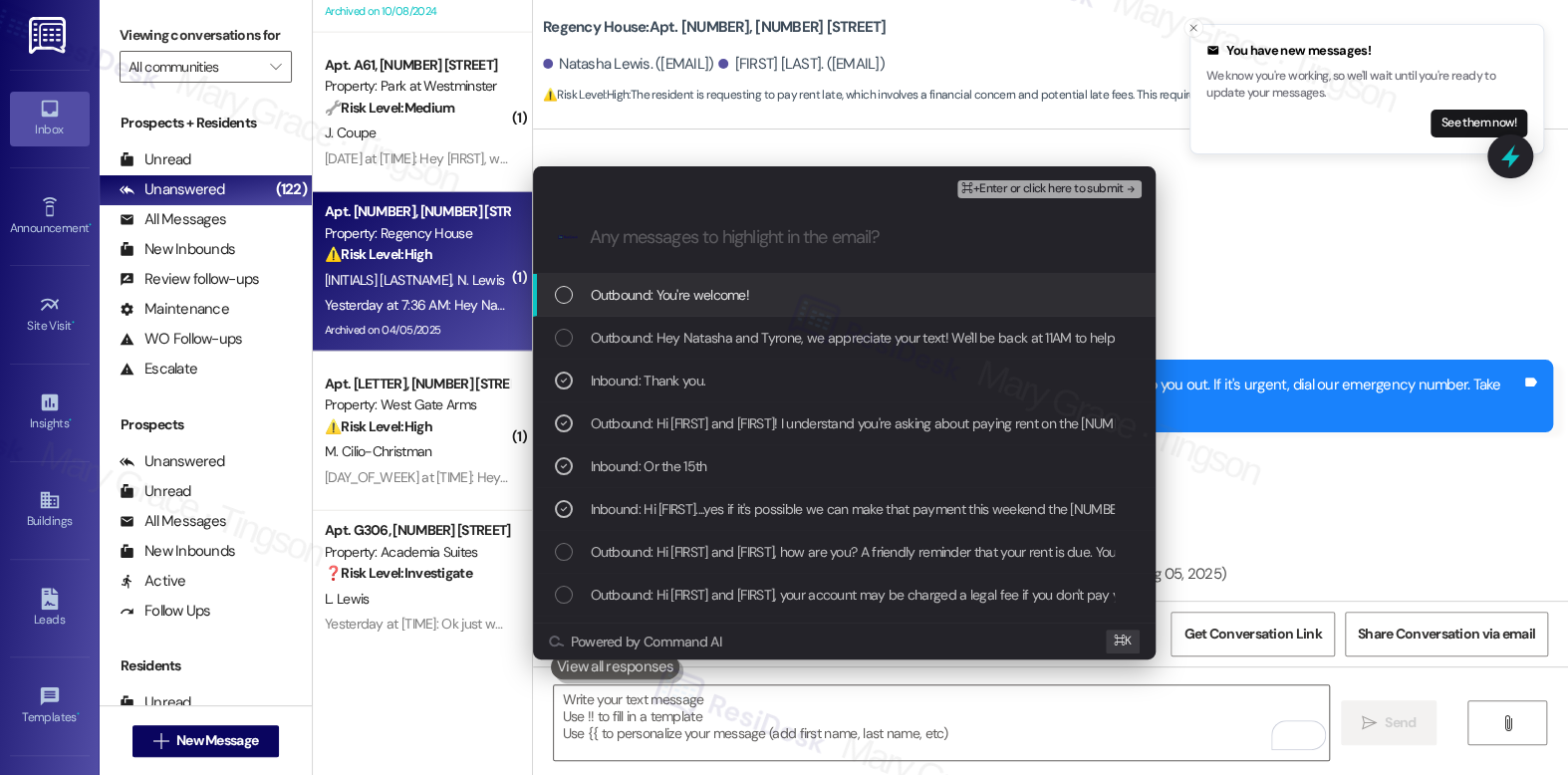 click on "⌘+Enter or click here to submit" at bounding box center [1042, 189] 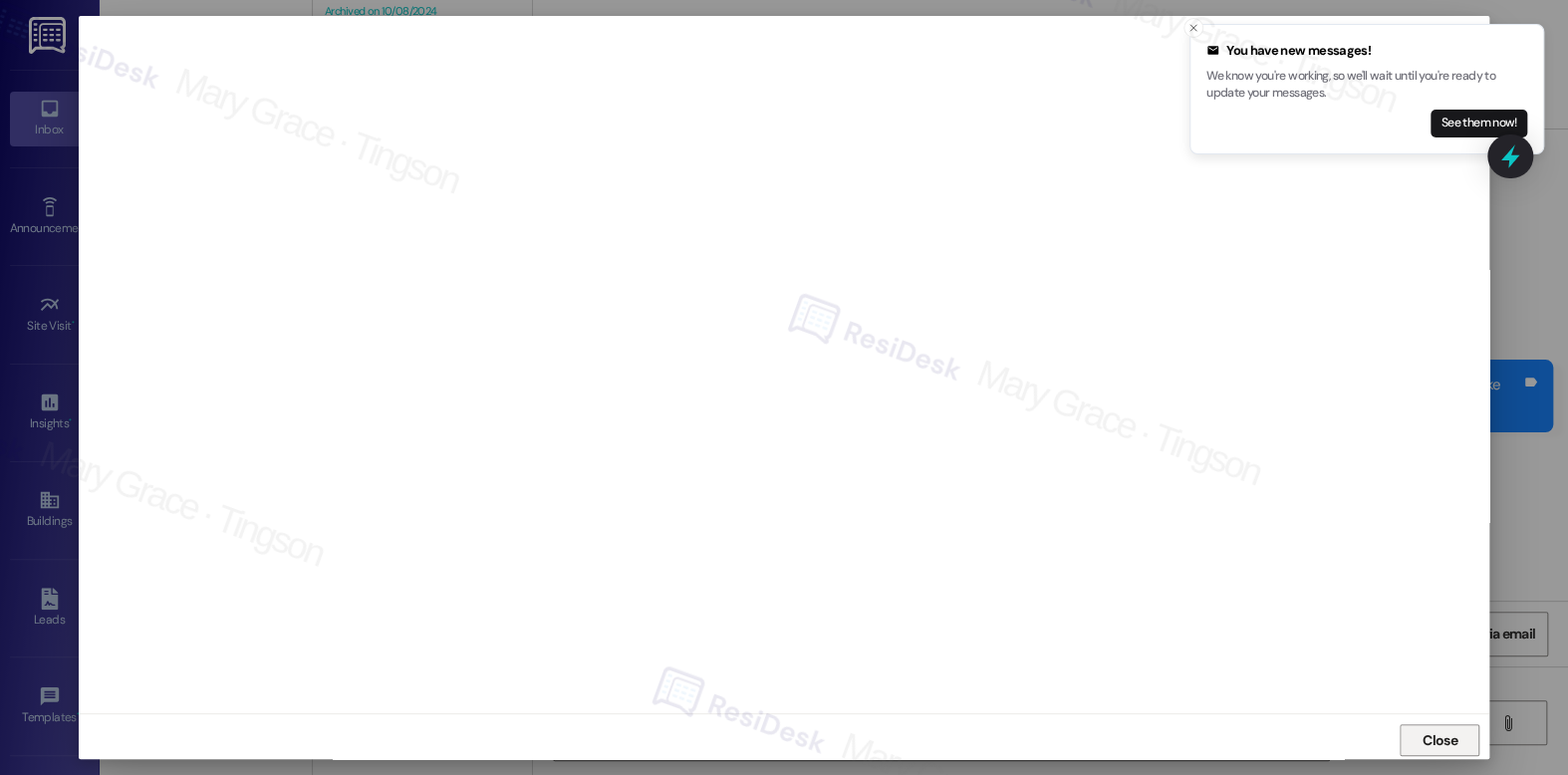 click on "Close" at bounding box center [1439, 740] 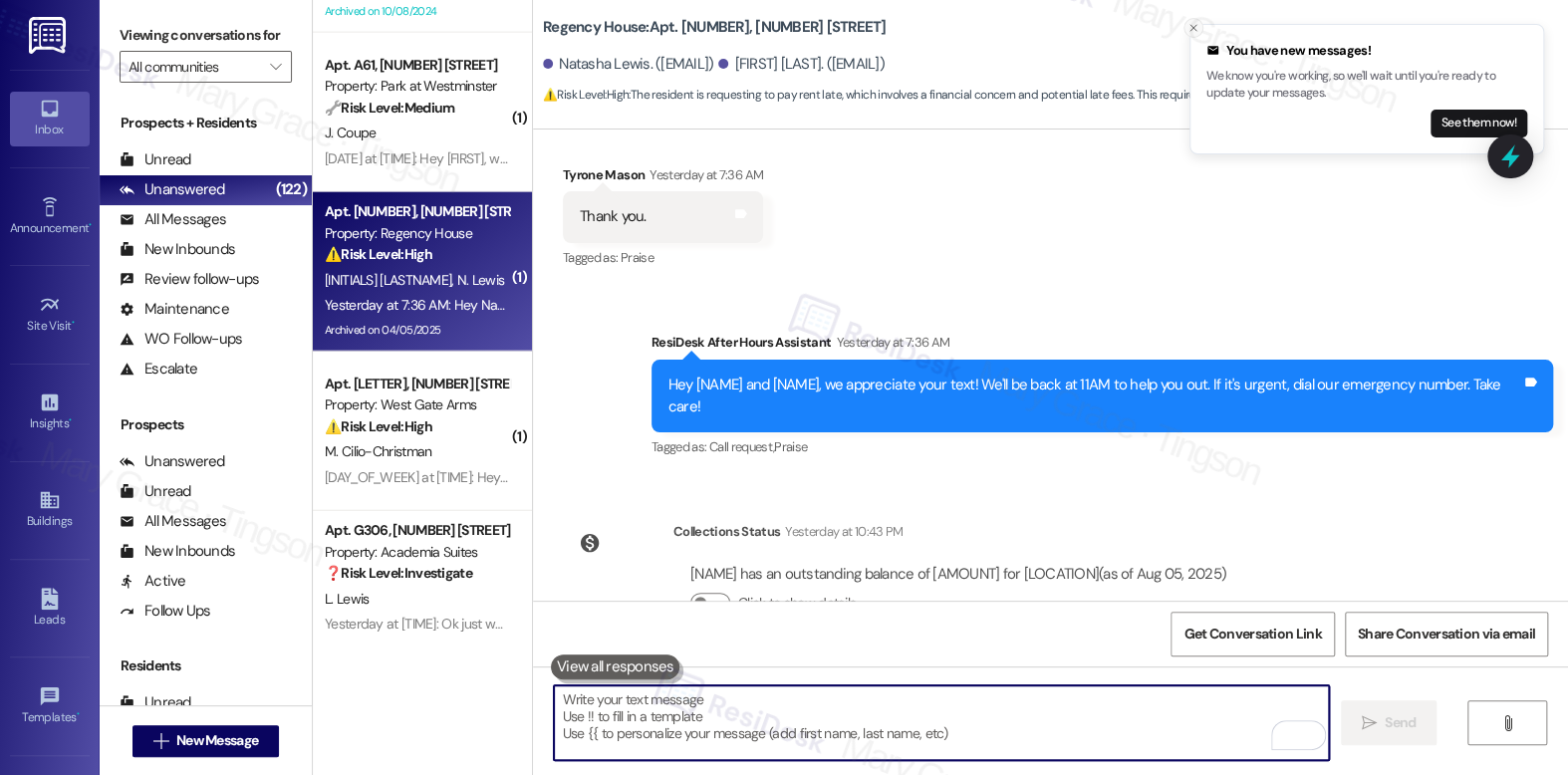 click 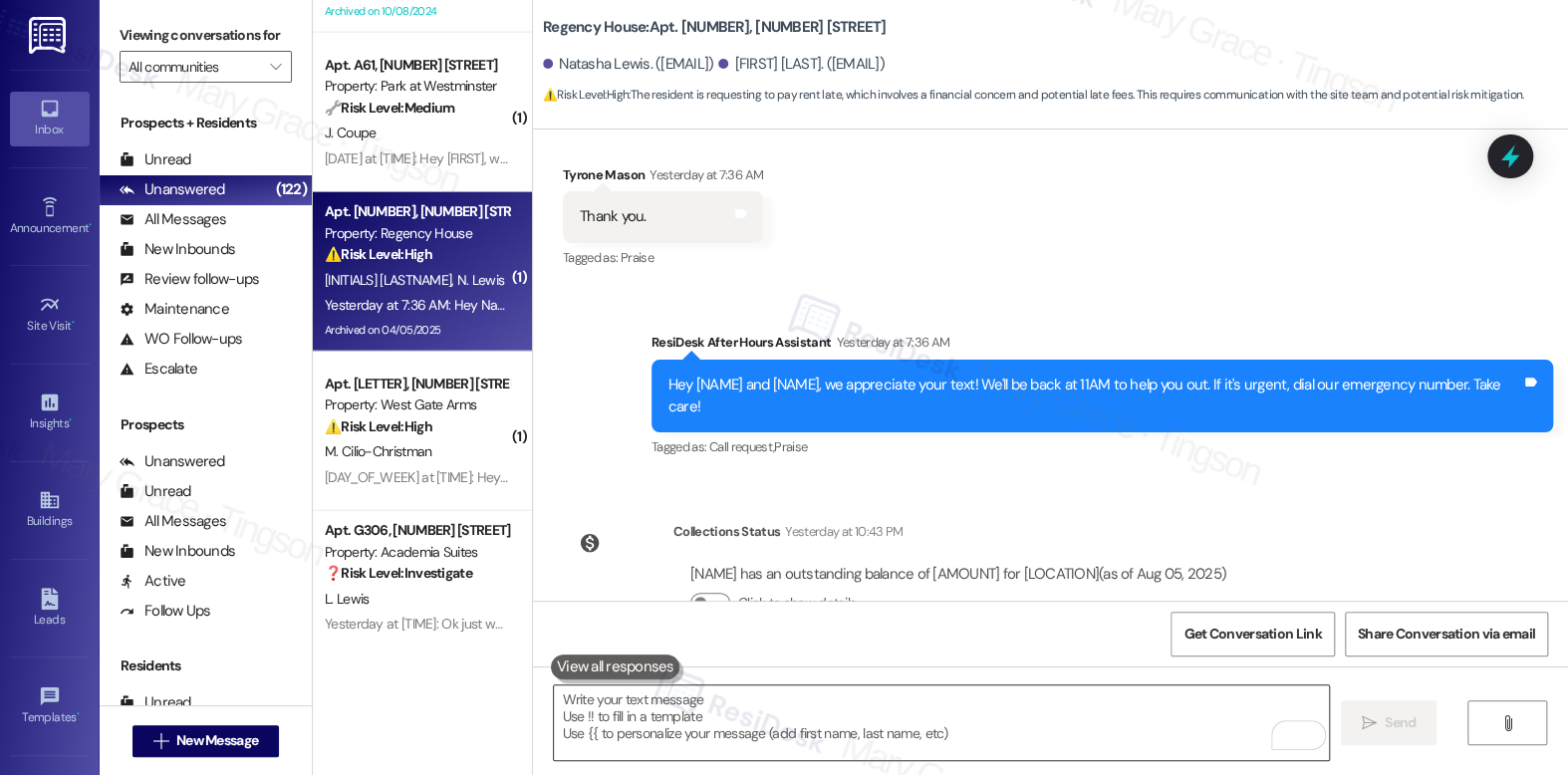 click at bounding box center (940, 722) 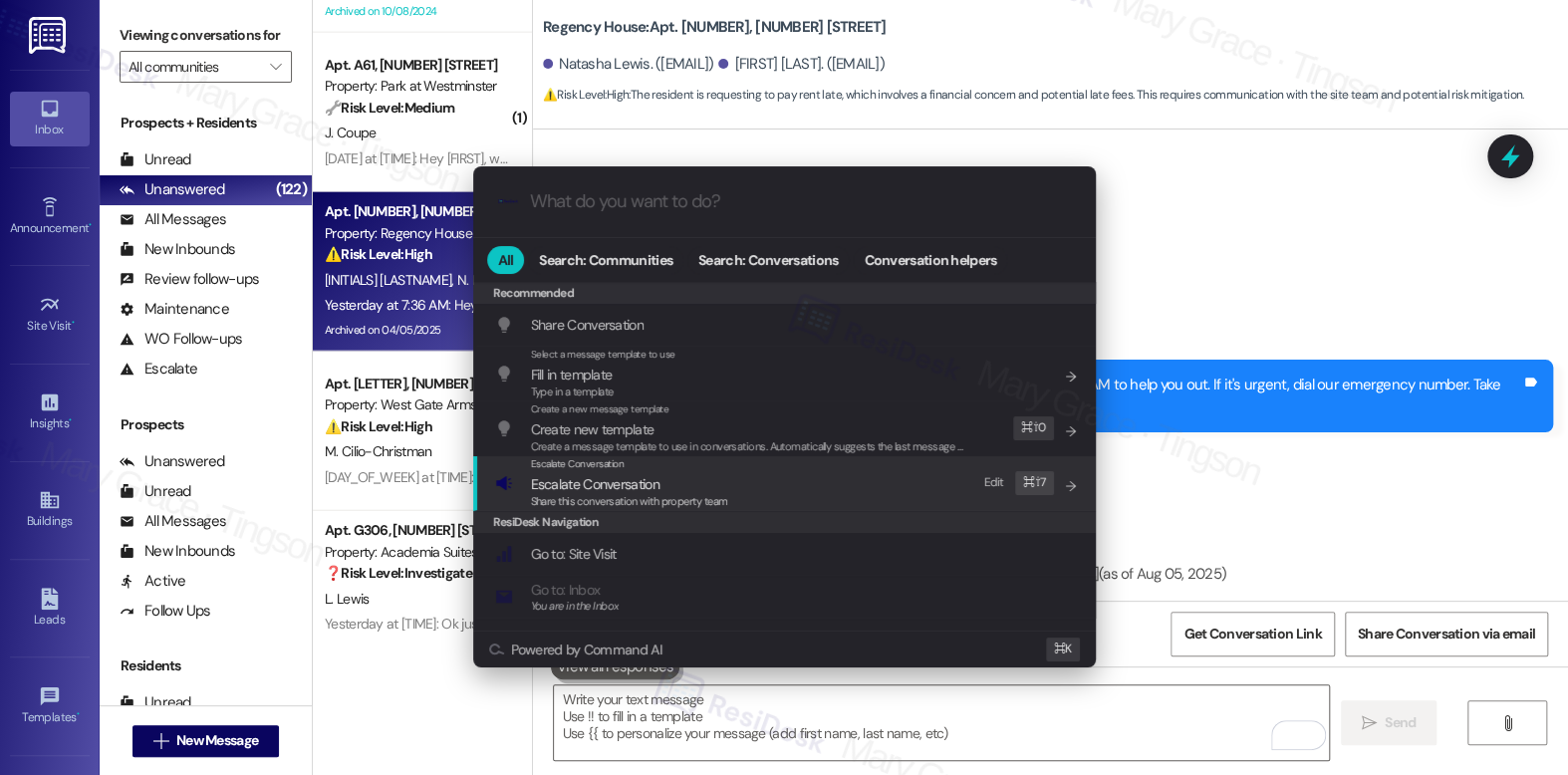 click on "Escalate Conversation" at bounding box center [595, 484] 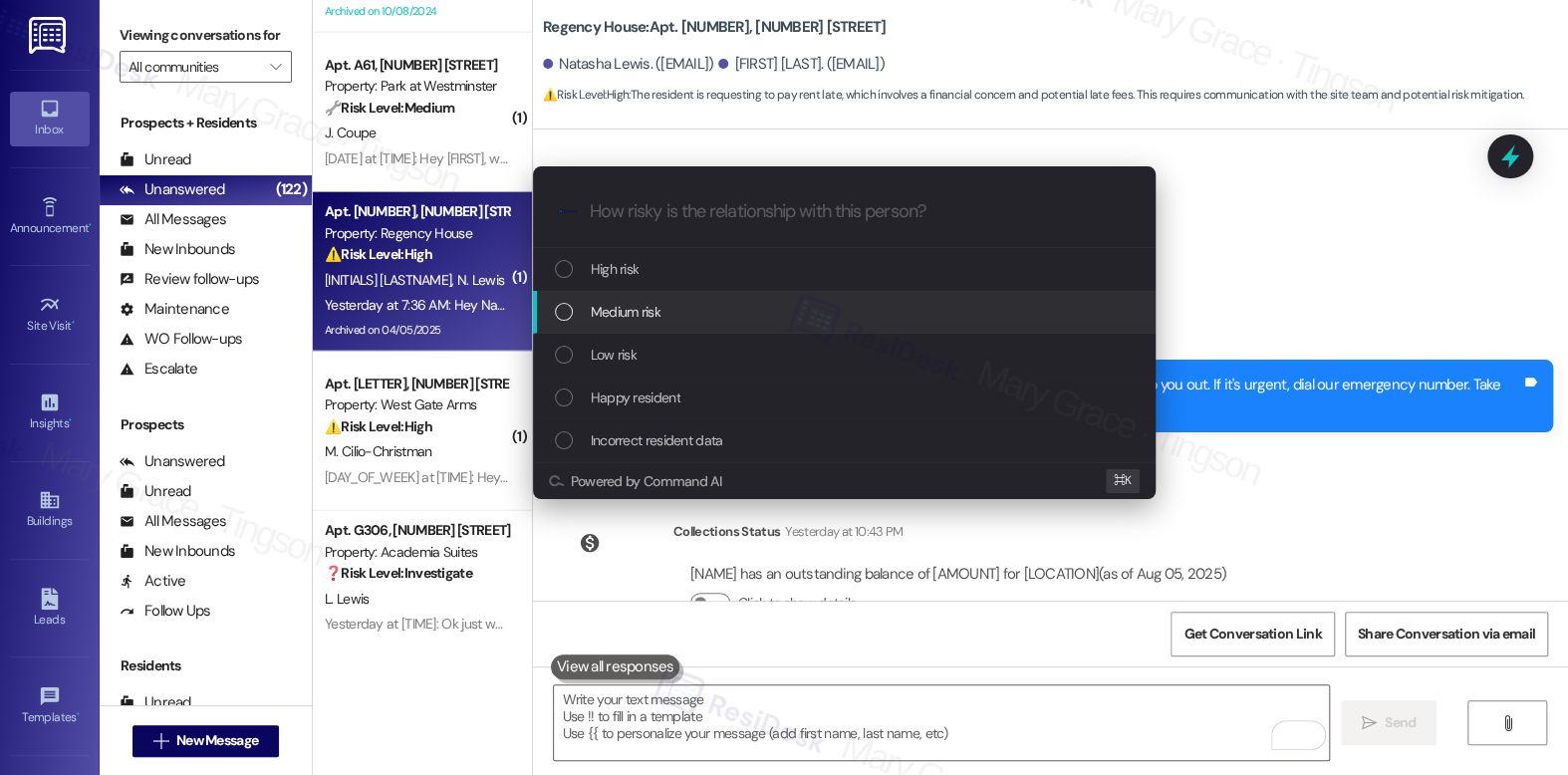 click on "Medium risk" at bounding box center (846, 312) 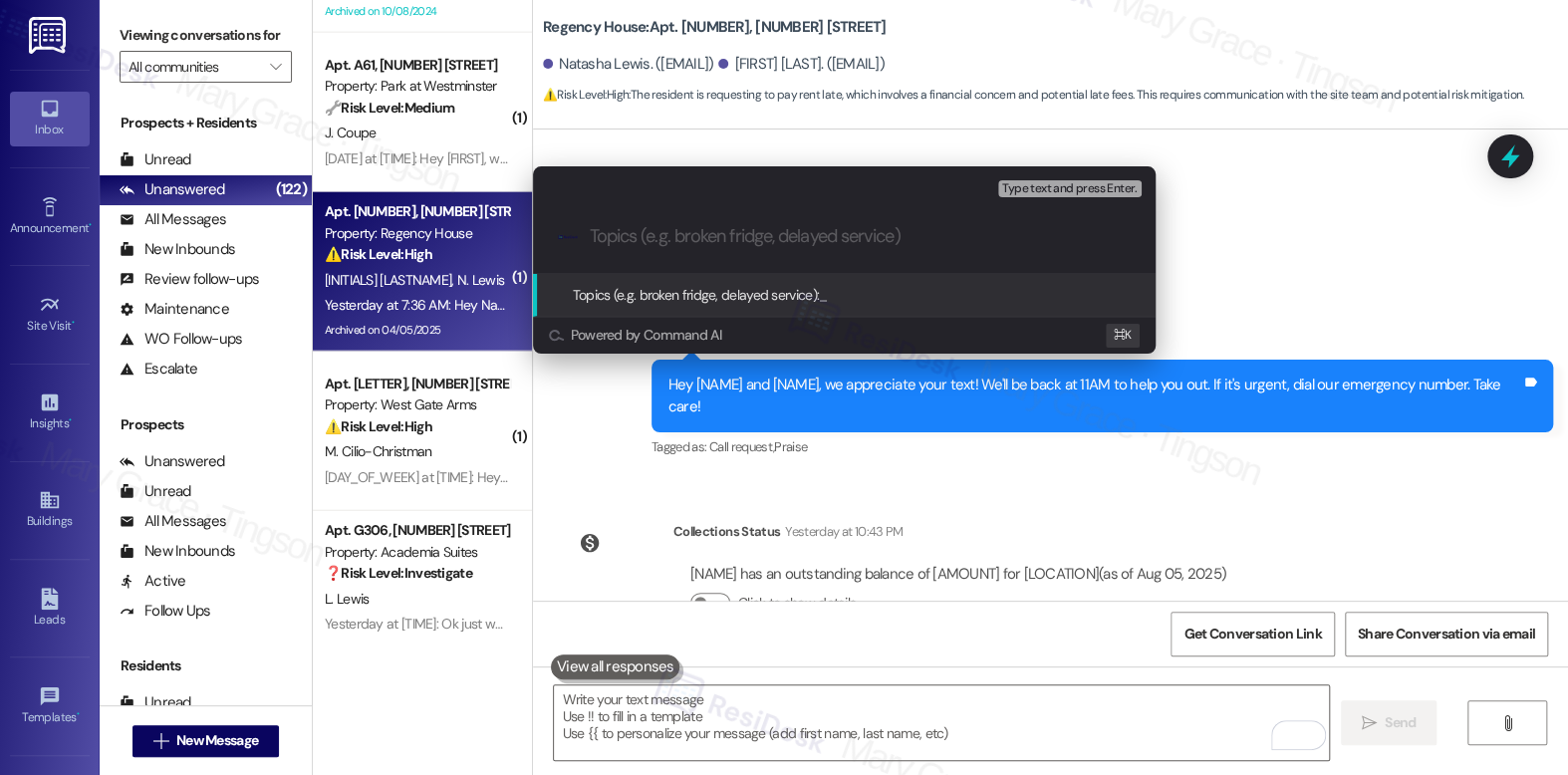 paste on "[FYI] Promise to Pay on 9th or 15th" 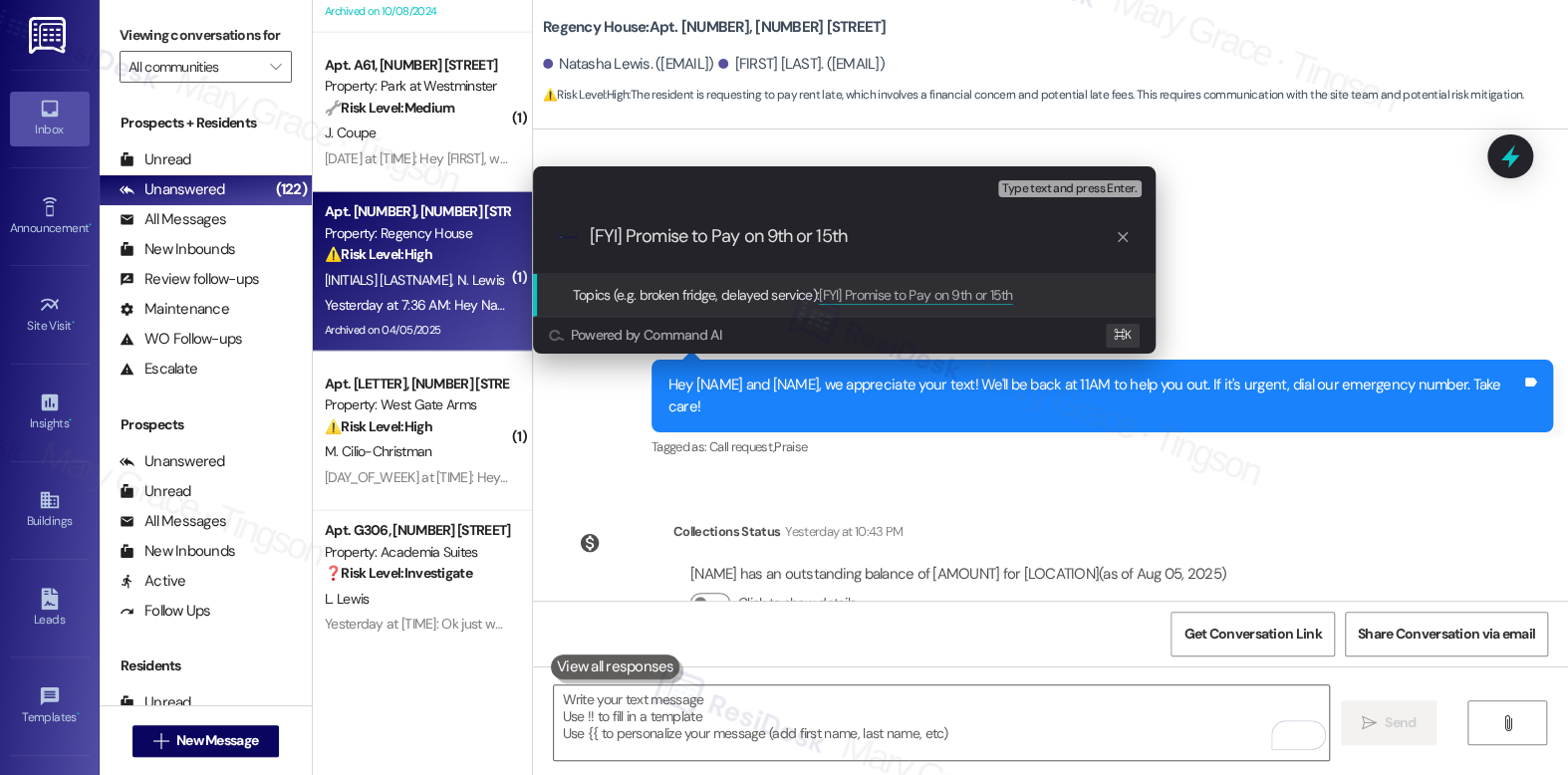 type 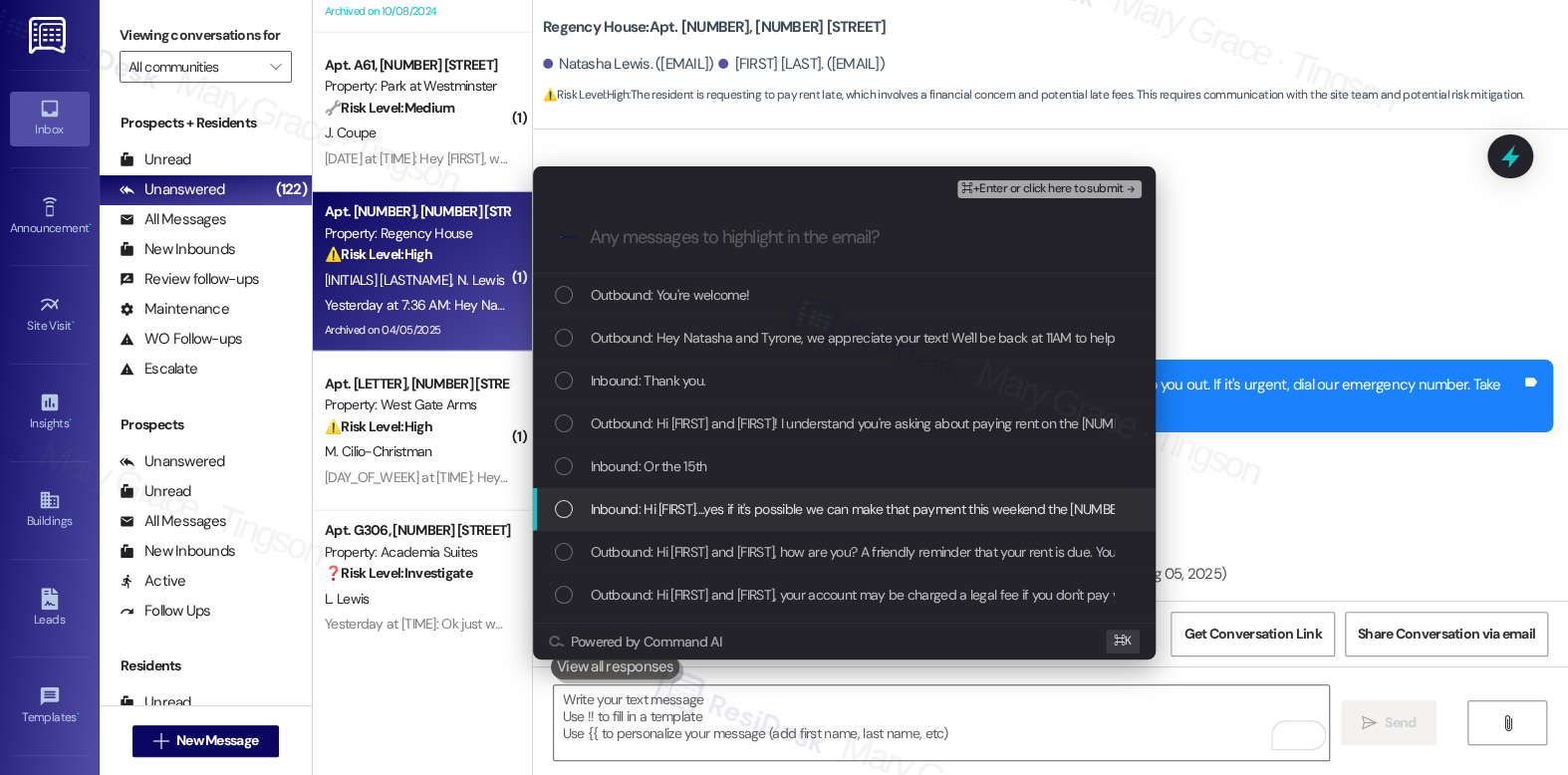 click on "Inbound: Hi Emily....yes if it's possible we can make that payment this weekend the 9th." at bounding box center [861, 509] 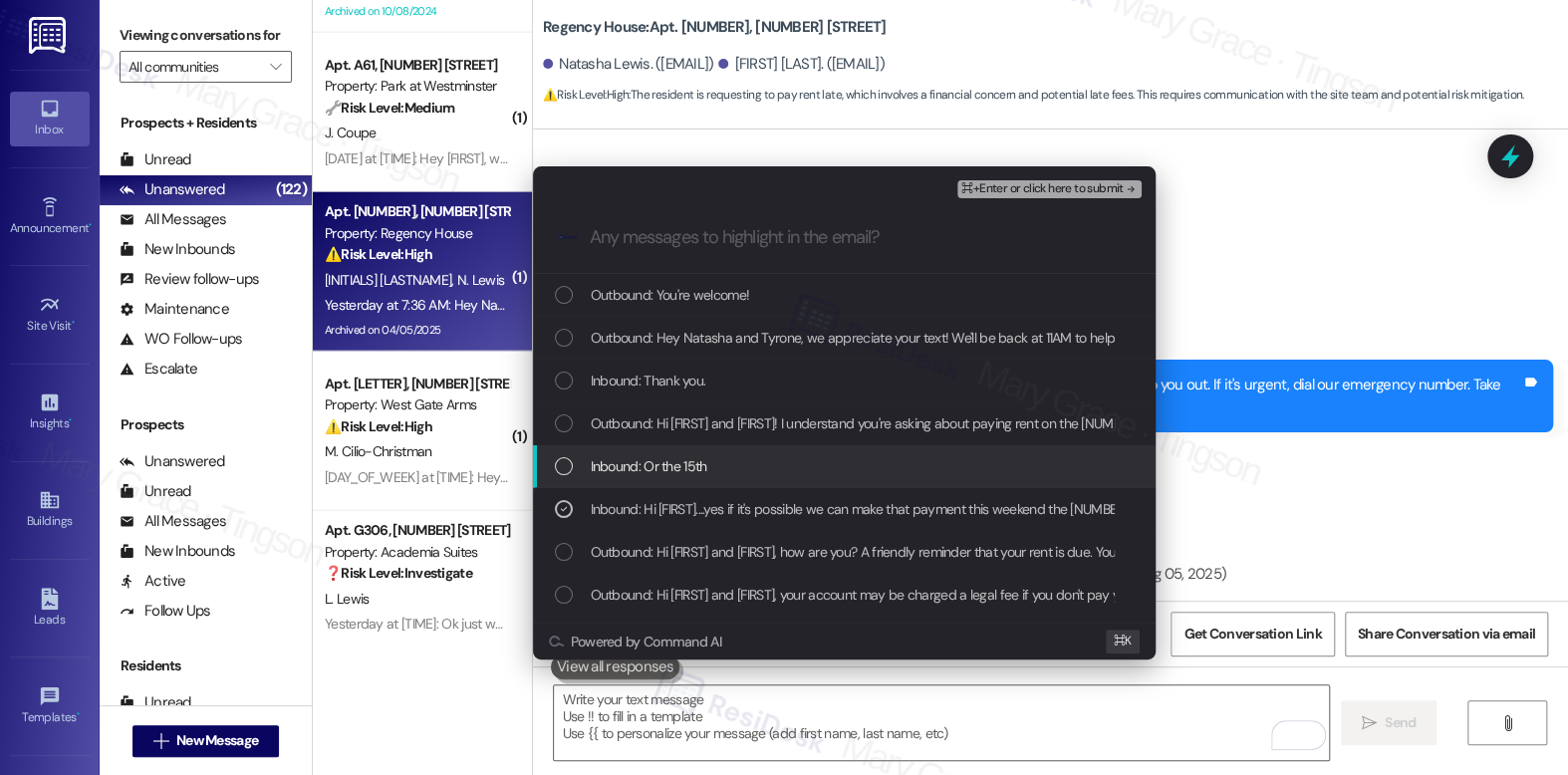 click on "Inbound: Or the 15th" at bounding box center (649, 466) 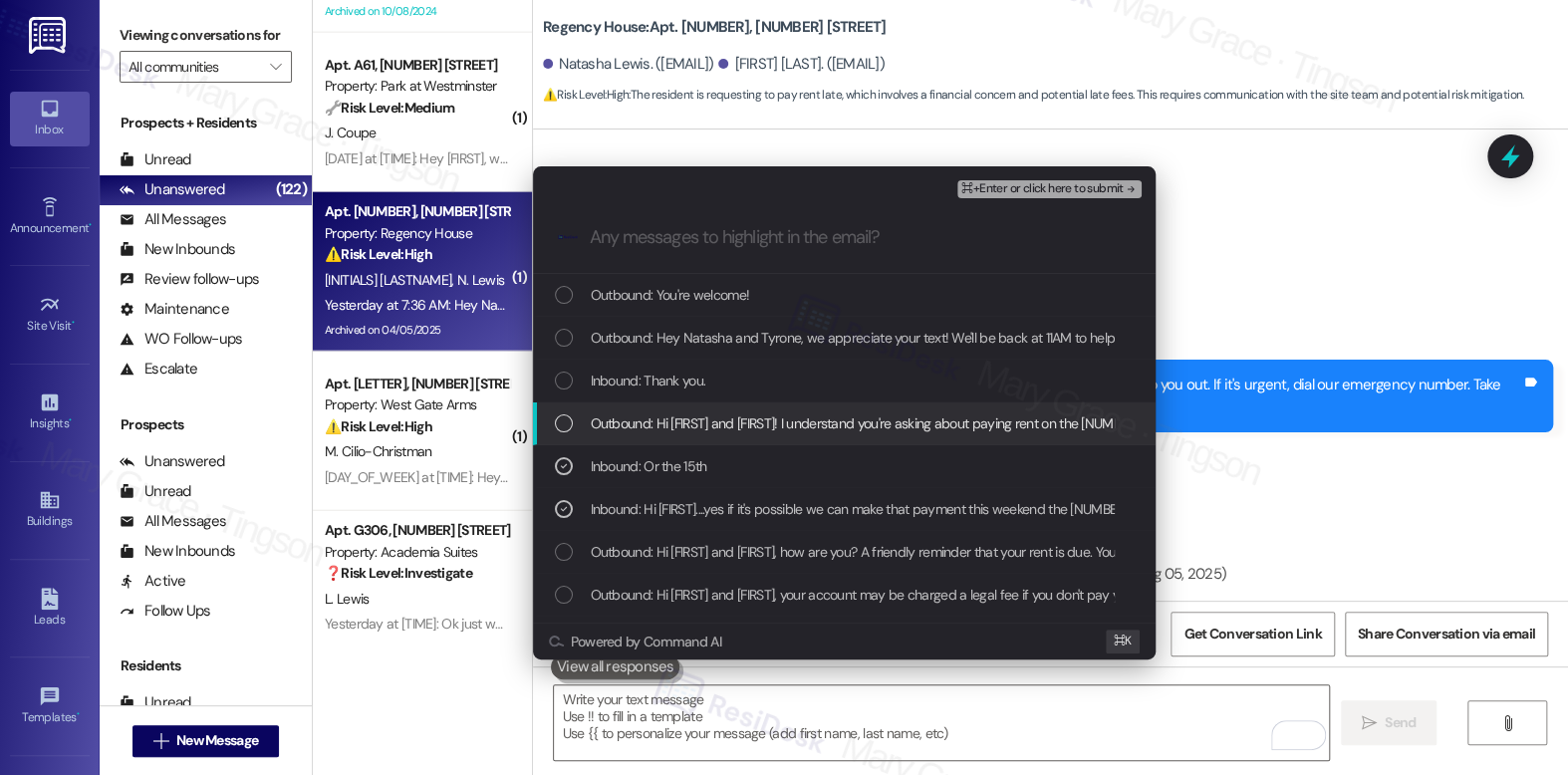 click on "Outbound: Hi Natasha and Tyrone!  I understand you're asking about paying rent on the 9th or 15th. Please note that late fees apply after the 5th. I’ll make a note of your request and inform the site team." at bounding box center [1217, 423] 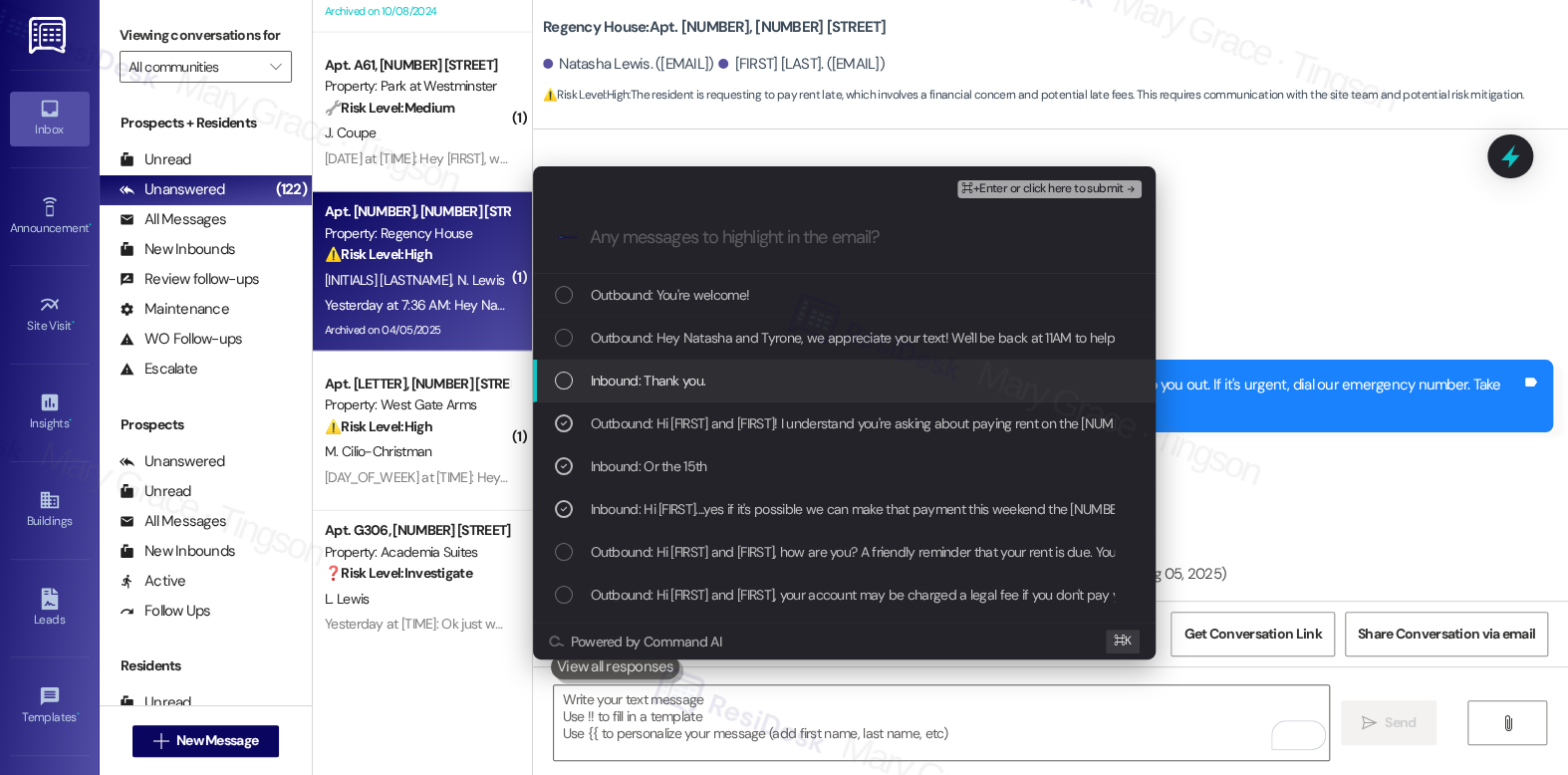 click on "Inbound: Thank you." at bounding box center [649, 381] 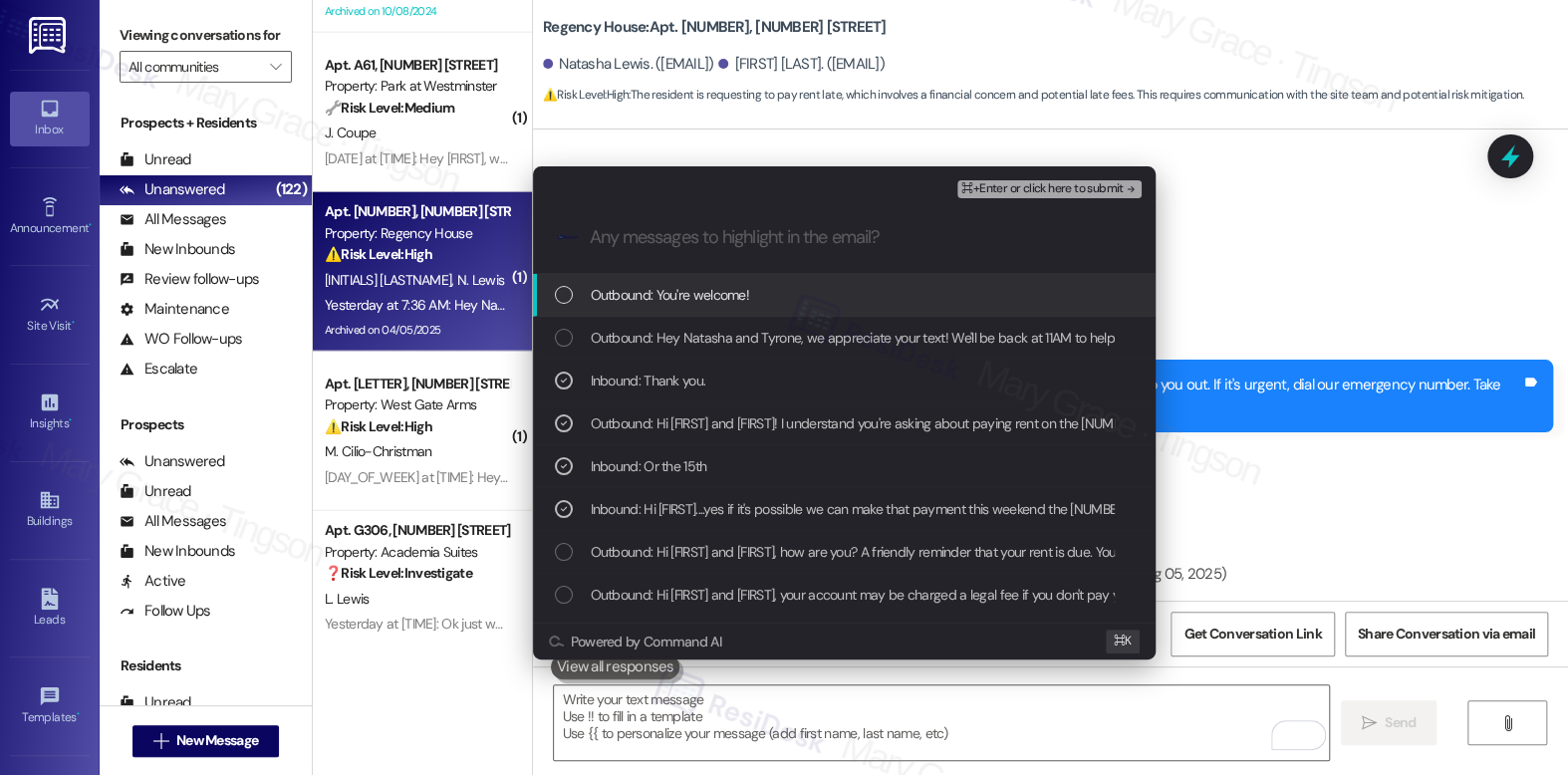 click on "⌘+Enter or click here to submit" at bounding box center (1042, 189) 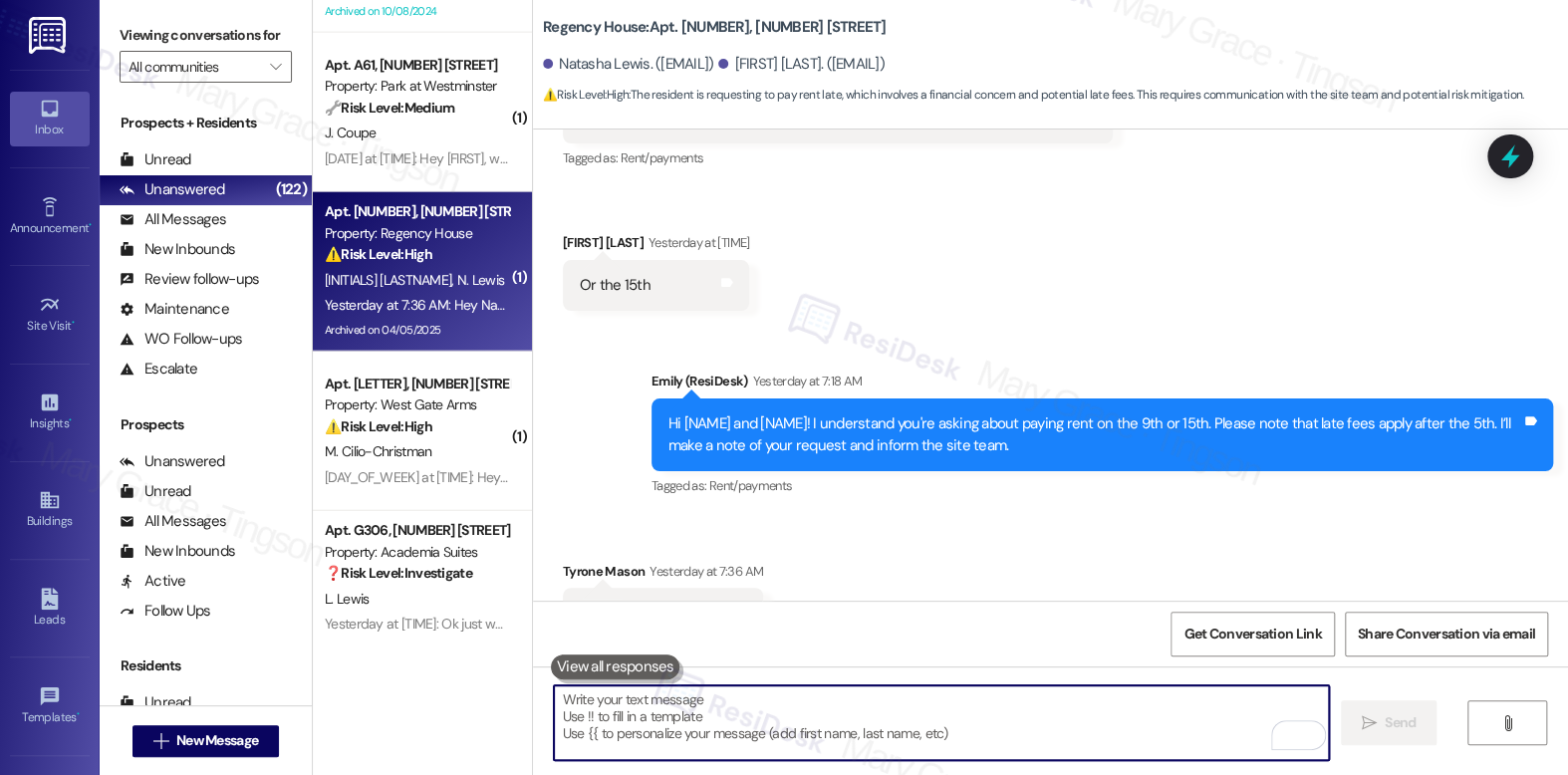scroll, scrollTop: 0, scrollLeft: 0, axis: both 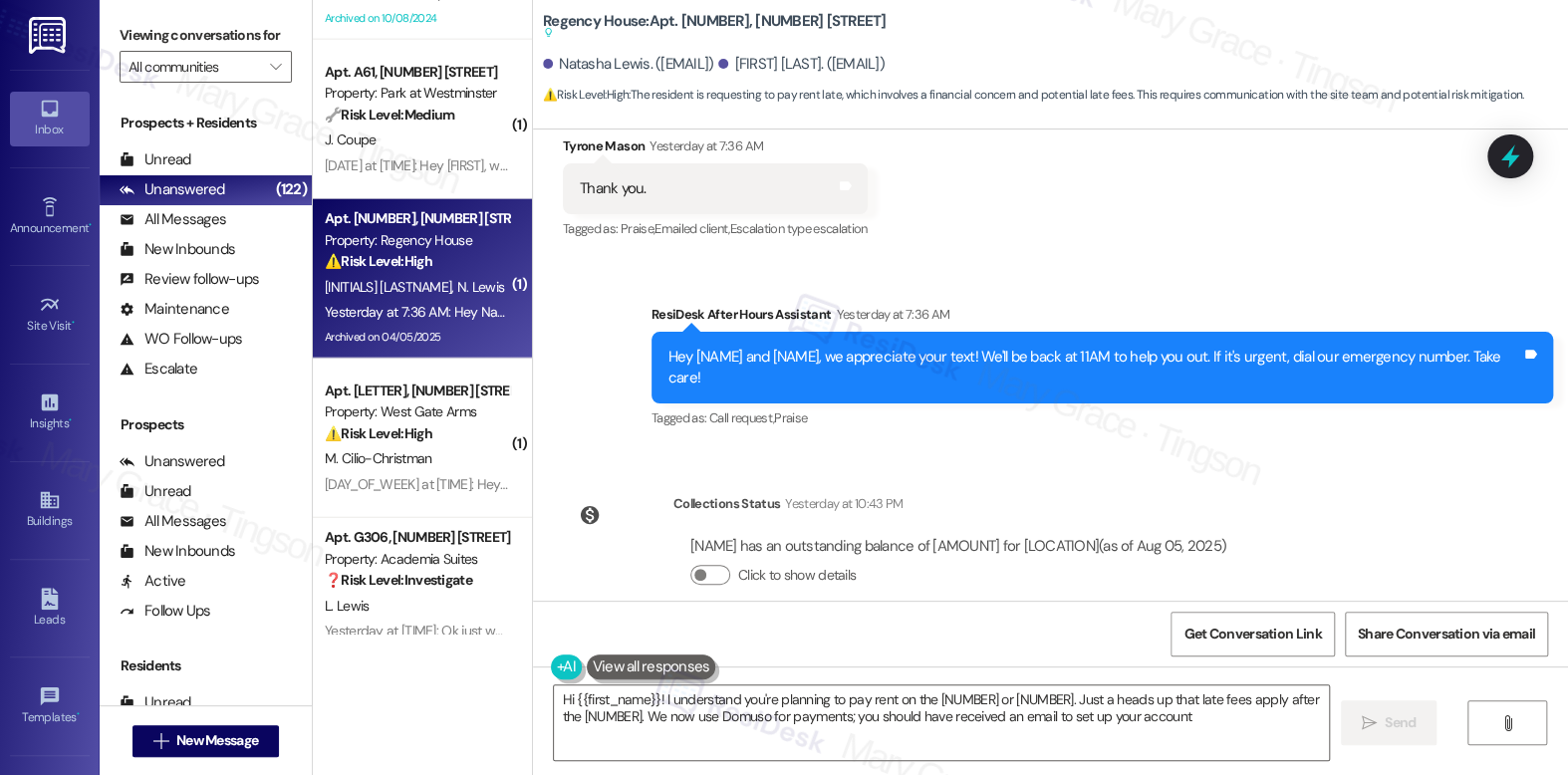 type on "Hi {{first_name}}! I understand you're planning to pay rent on the 9th or 15th. Just a heads up that late fees apply after the 5th. We now use Domuso for payments; you should have received an email to set up your account." 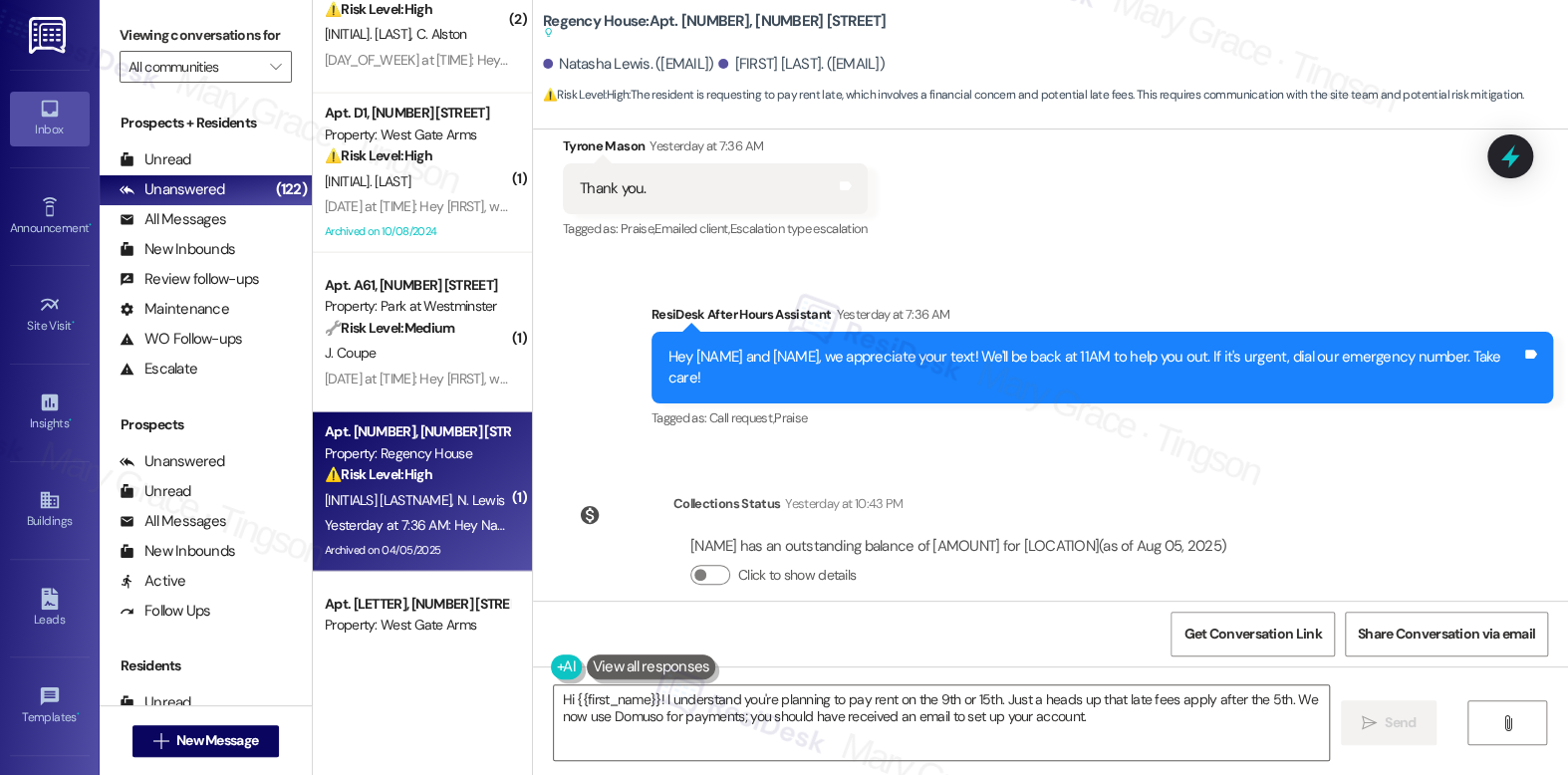 scroll, scrollTop: 6601, scrollLeft: 0, axis: vertical 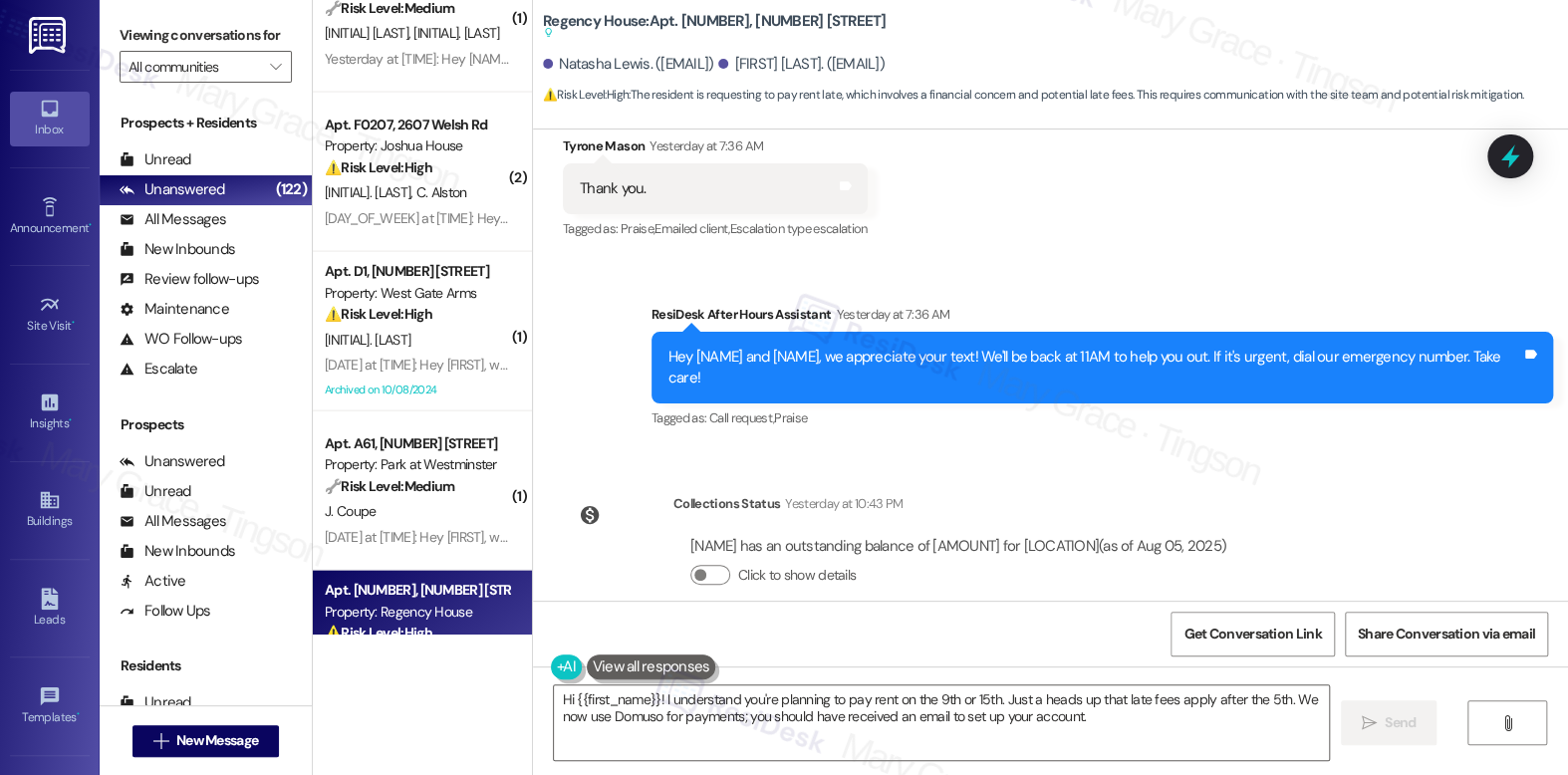 click on "[LAST_NAME] [INITIAL]" at bounding box center [416, 340] 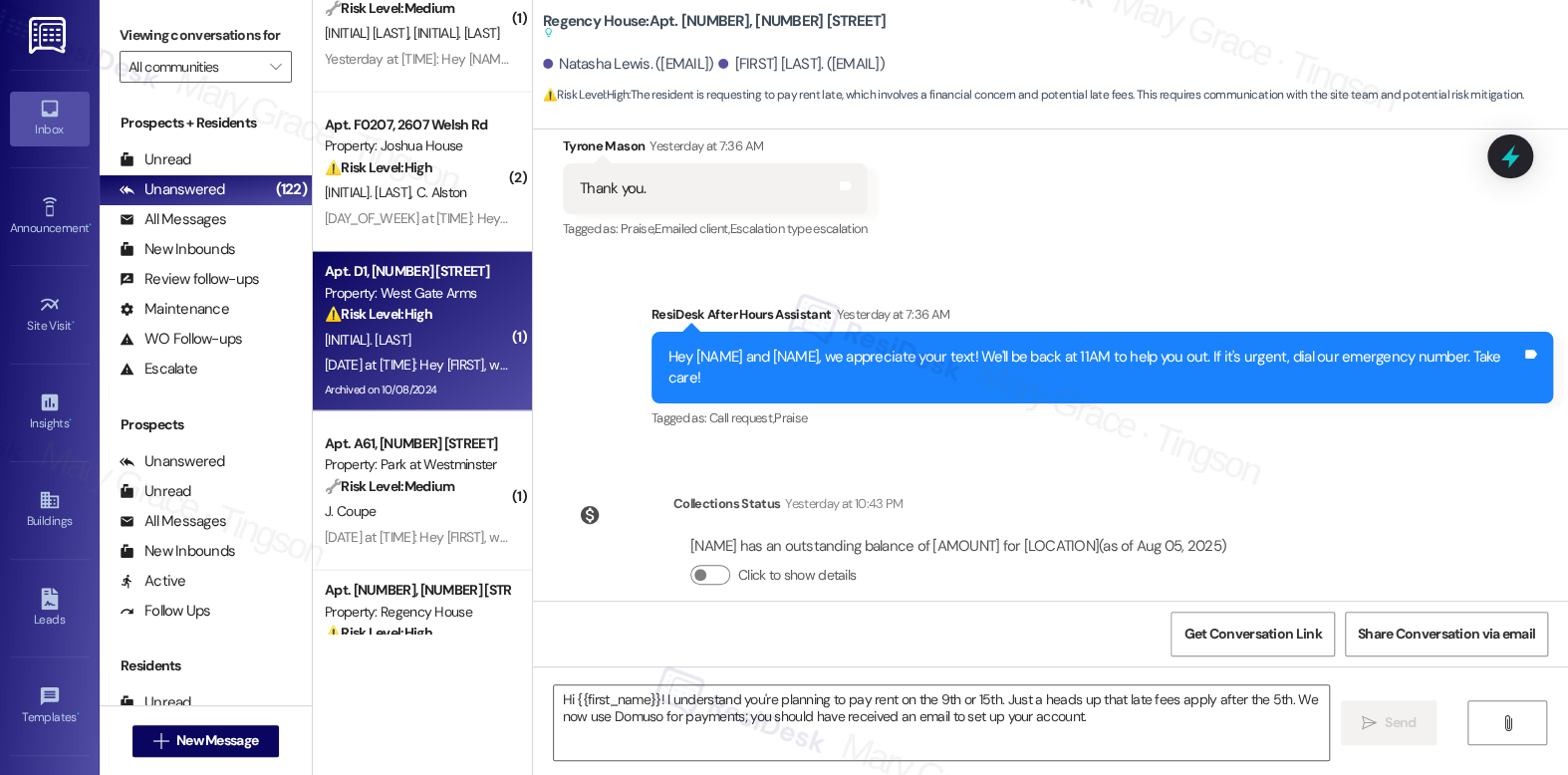 type on "Fetching suggested responses. Please feel free to read through the conversation in the meantime." 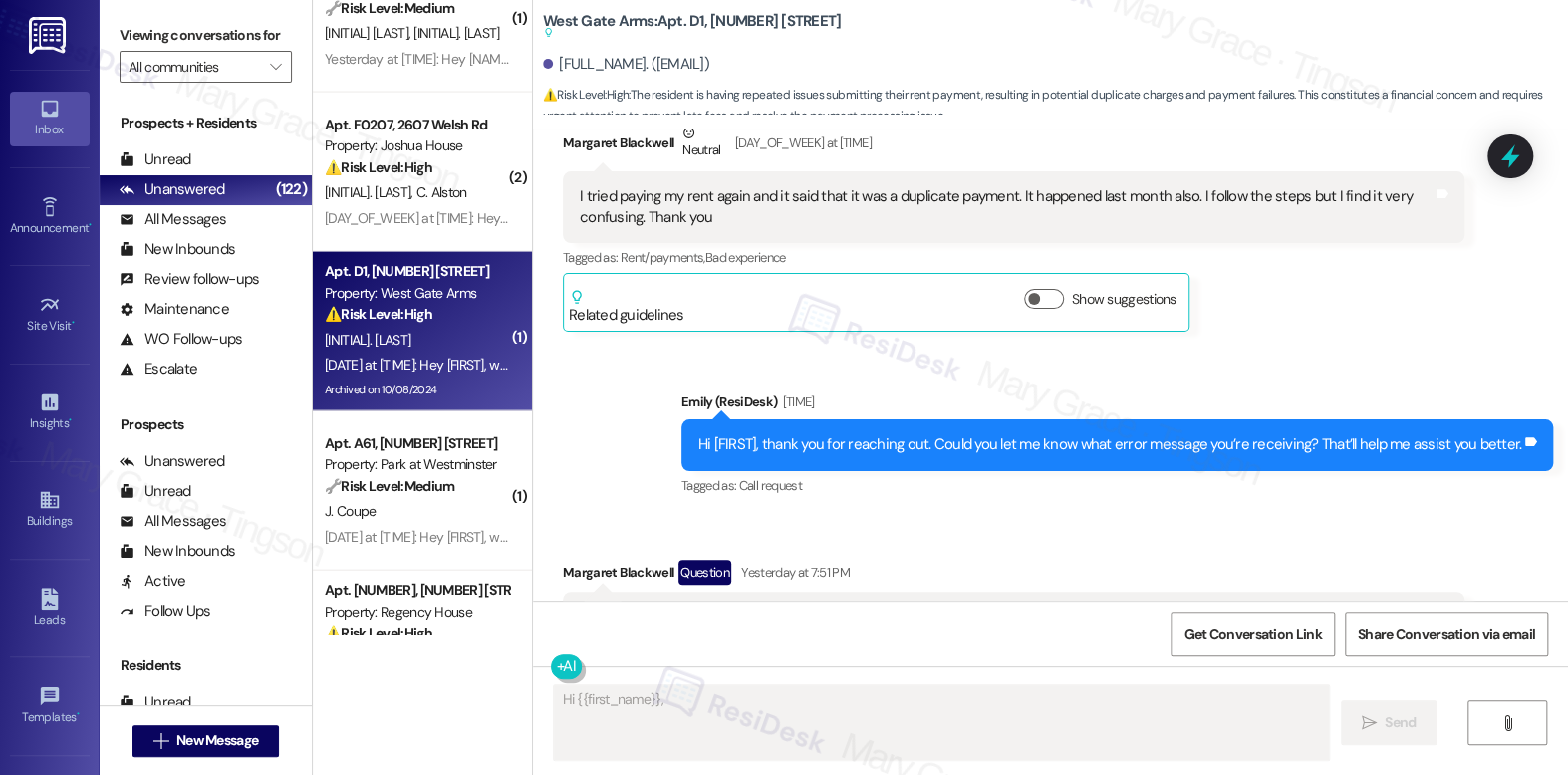 scroll, scrollTop: 30001, scrollLeft: 0, axis: vertical 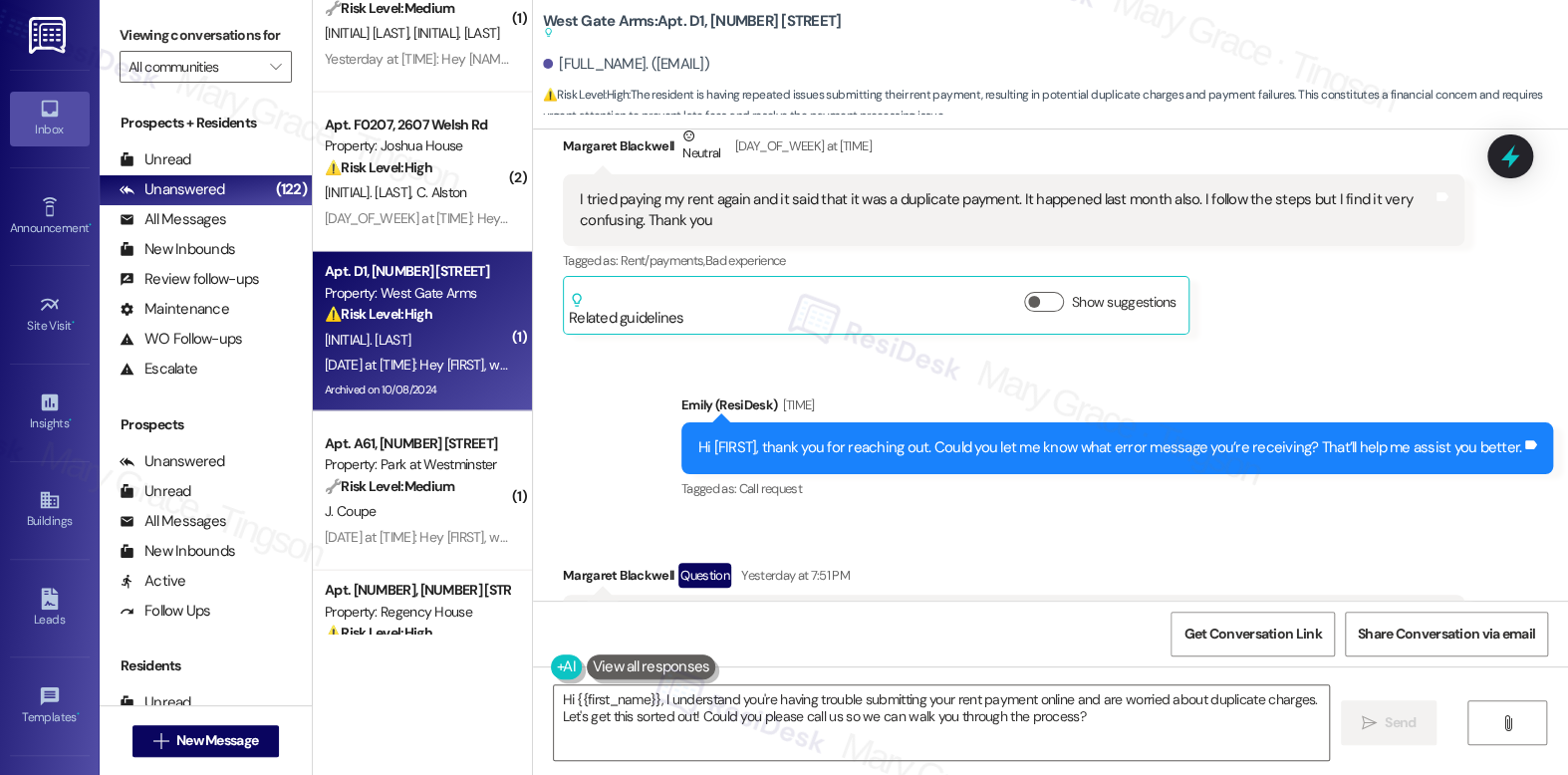 drag, startPoint x: 605, startPoint y: 505, endPoint x: 870, endPoint y: 504, distance: 265.0019 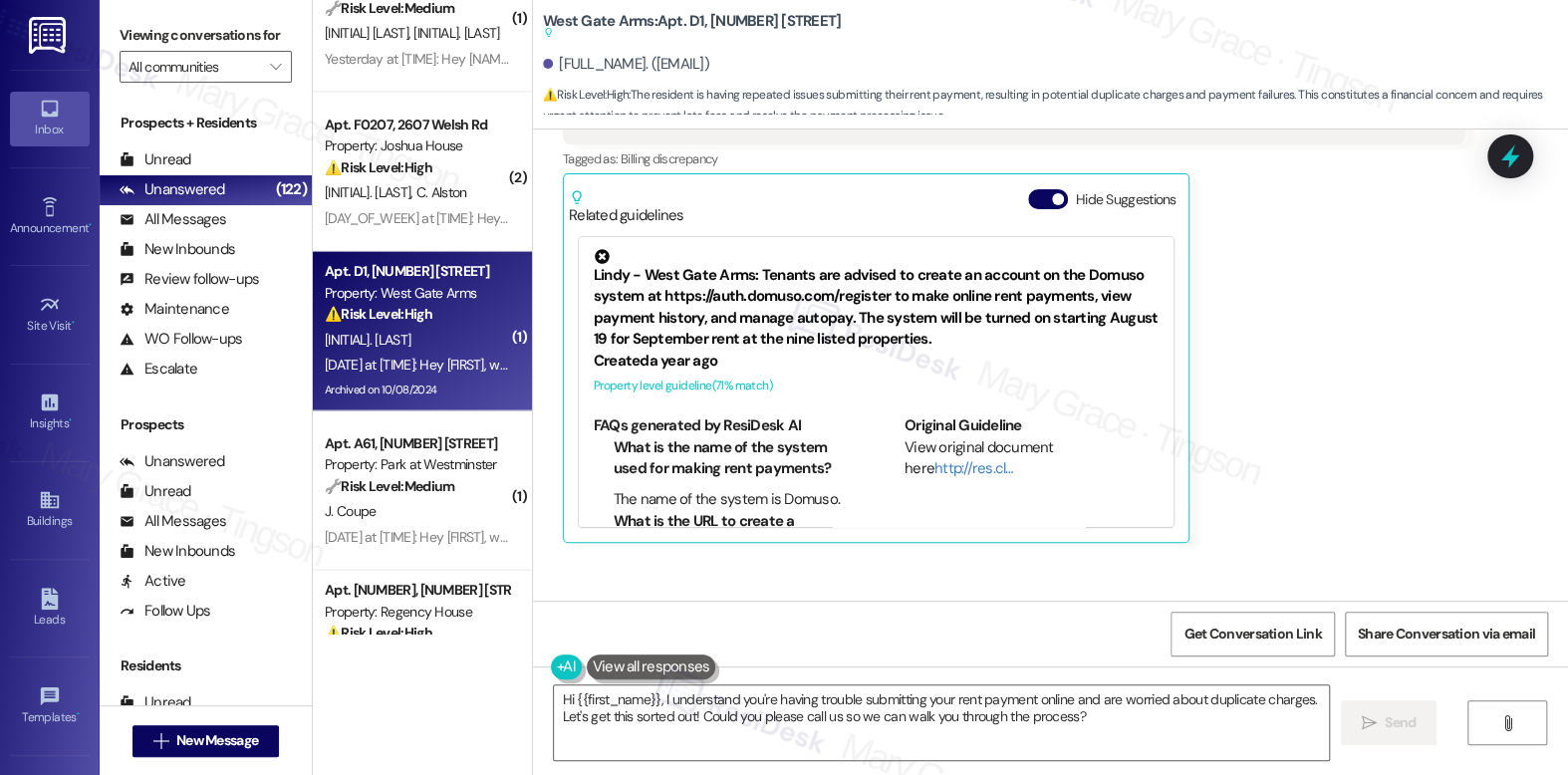 scroll, scrollTop: 30532, scrollLeft: 0, axis: vertical 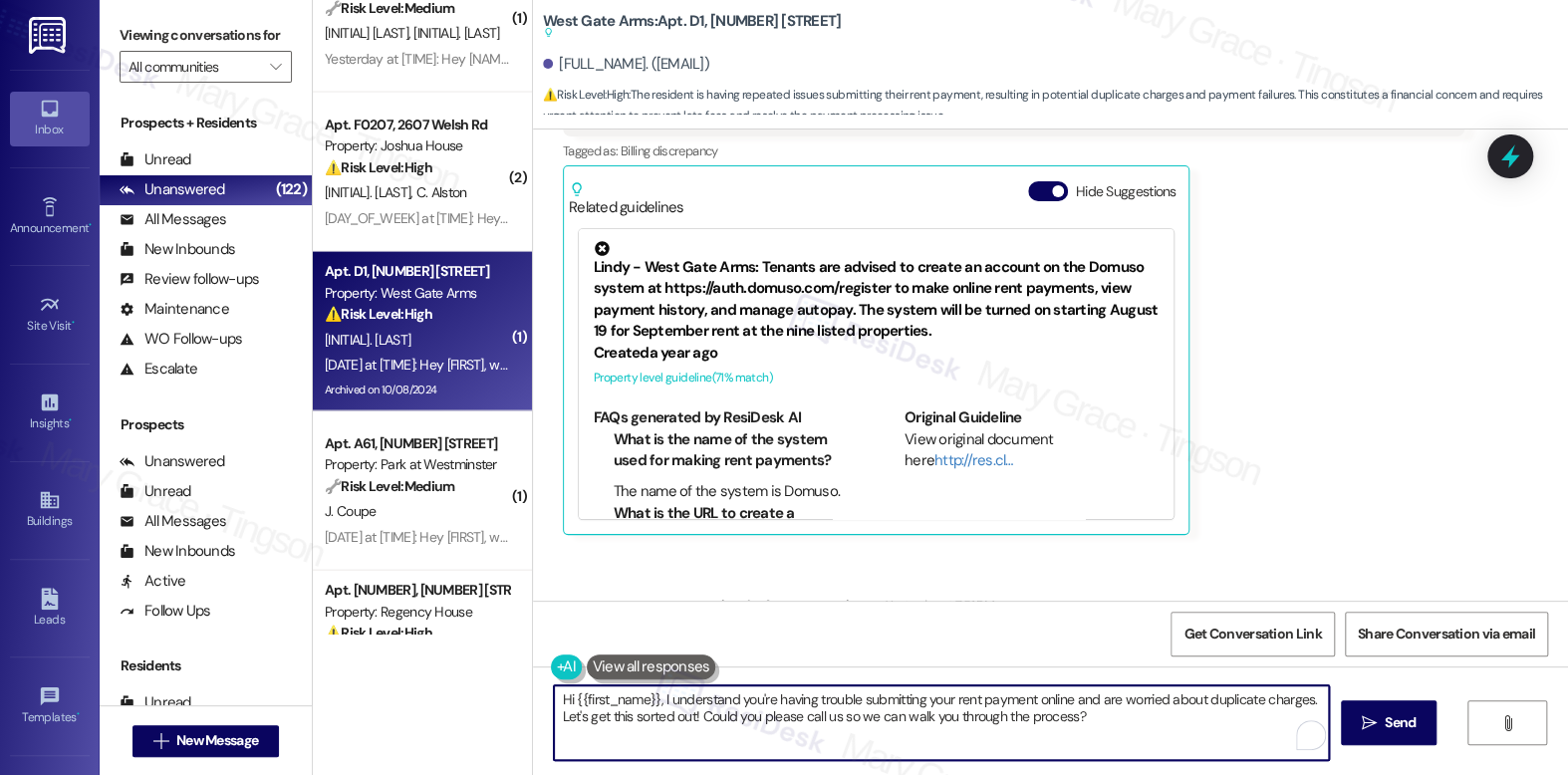 click on "Hi {{first_name}}, I understand you're having trouble submitting your rent payment online and are worried about duplicate charges. Let's get this sorted out! Could you please call us so we can walk you through the process?" at bounding box center (940, 722) 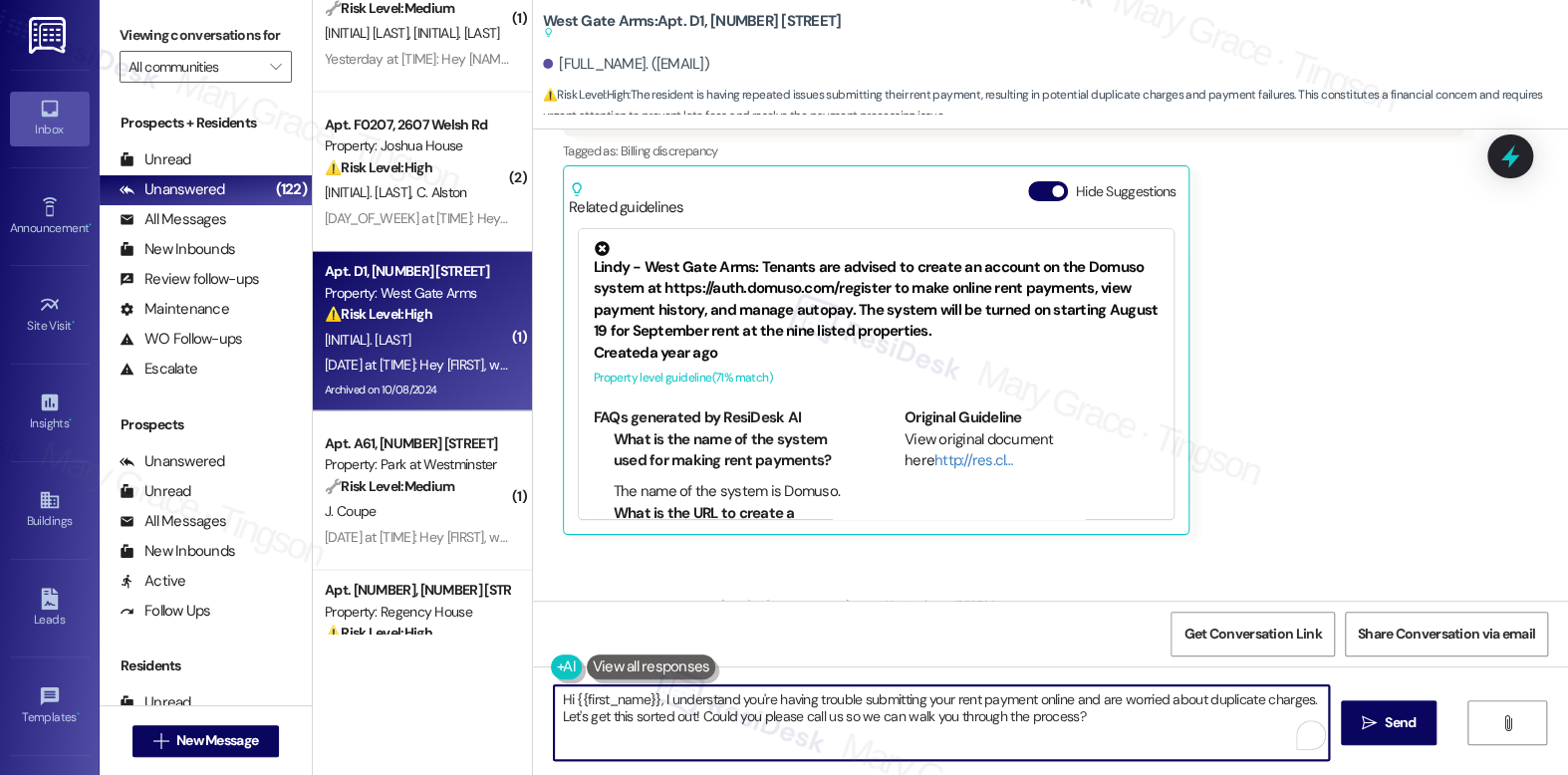 click on "Hi {{first_name}}, I understand you're having trouble submitting your rent payment online and are worried about duplicate charges. Let's get this sorted out! Could you please call us so we can walk you through the process?" at bounding box center [940, 722] 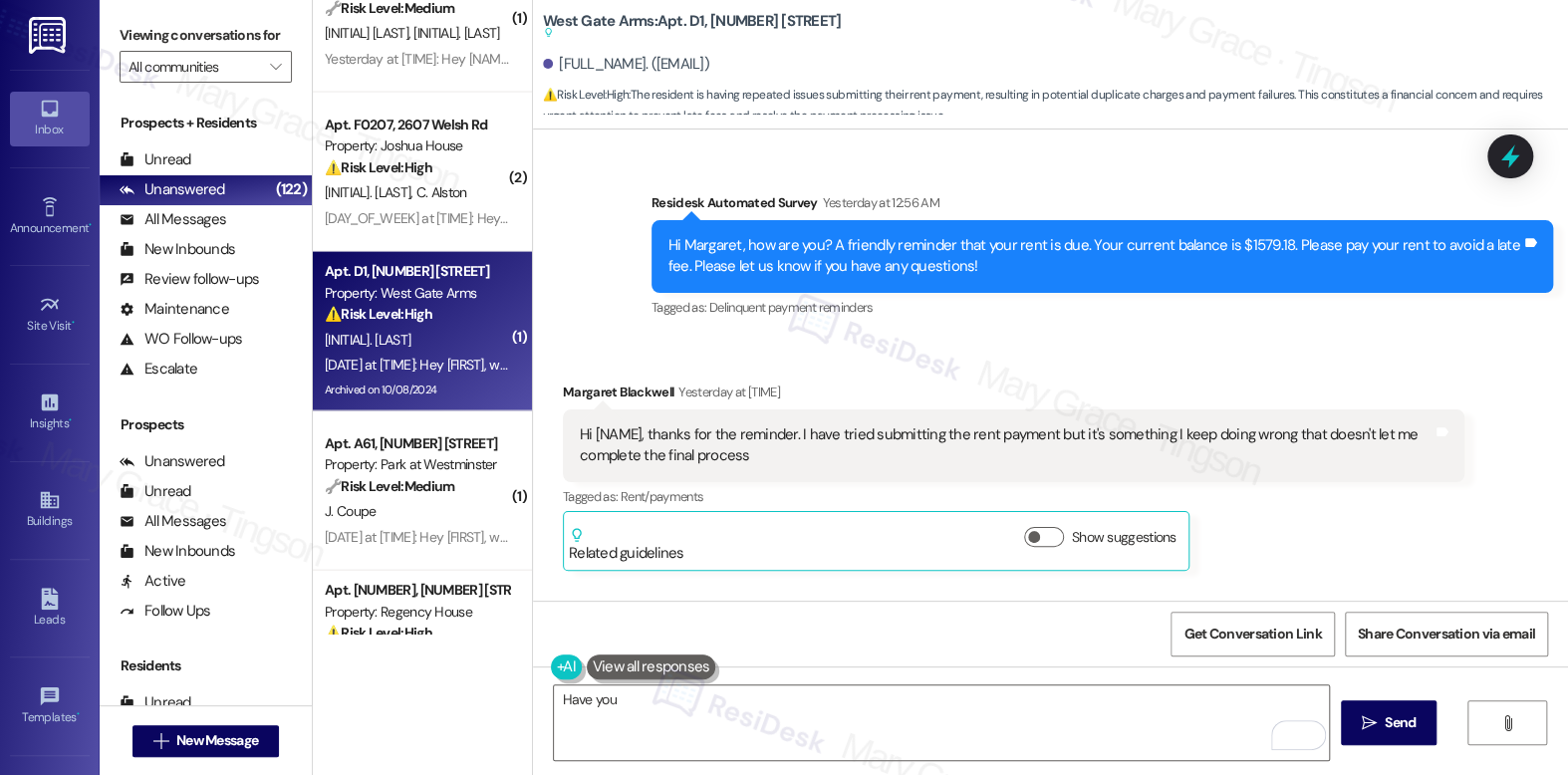 scroll, scrollTop: 29453, scrollLeft: 0, axis: vertical 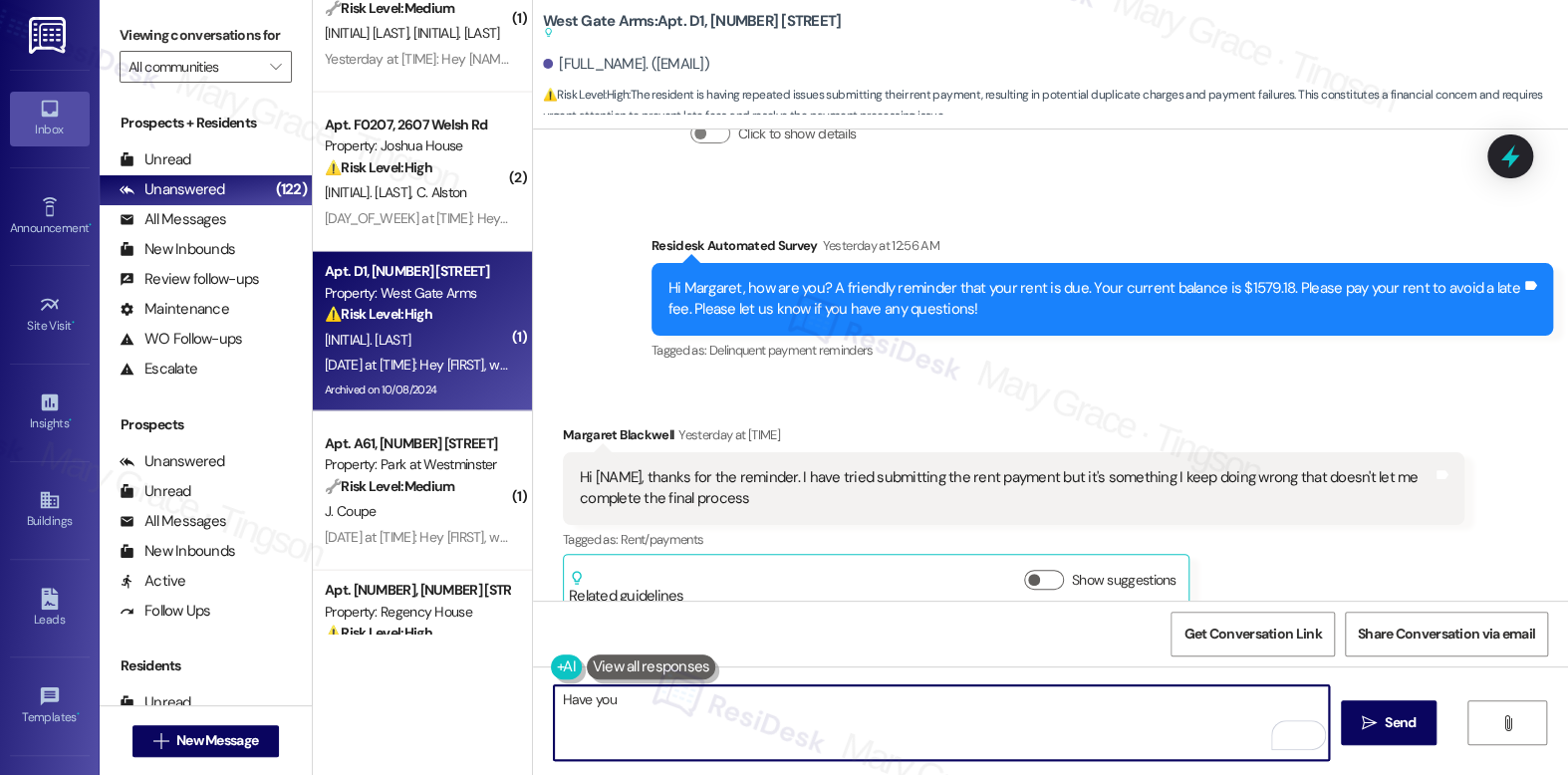 click on "Hi Emily, thanks for the reminder.  I have tried submitting the rent payment but it's something I keep doing wrong that doesn't let me complete the final process" at bounding box center (1006, 488) 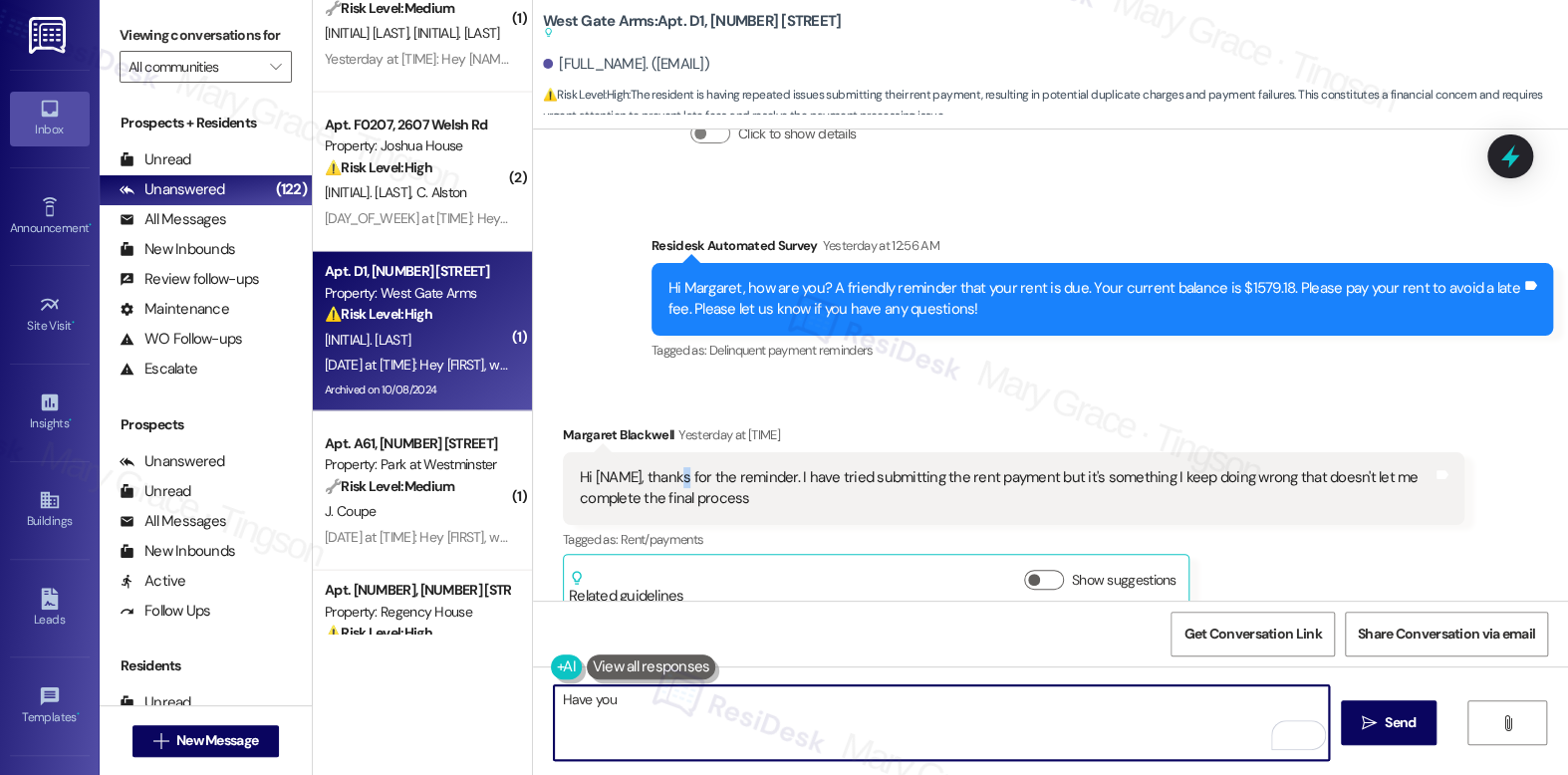 click on "Hi Emily, thanks for the reminder.  I have tried submitting the rent payment but it's something I keep doing wrong that doesn't let me complete the final process" at bounding box center (1006, 488) 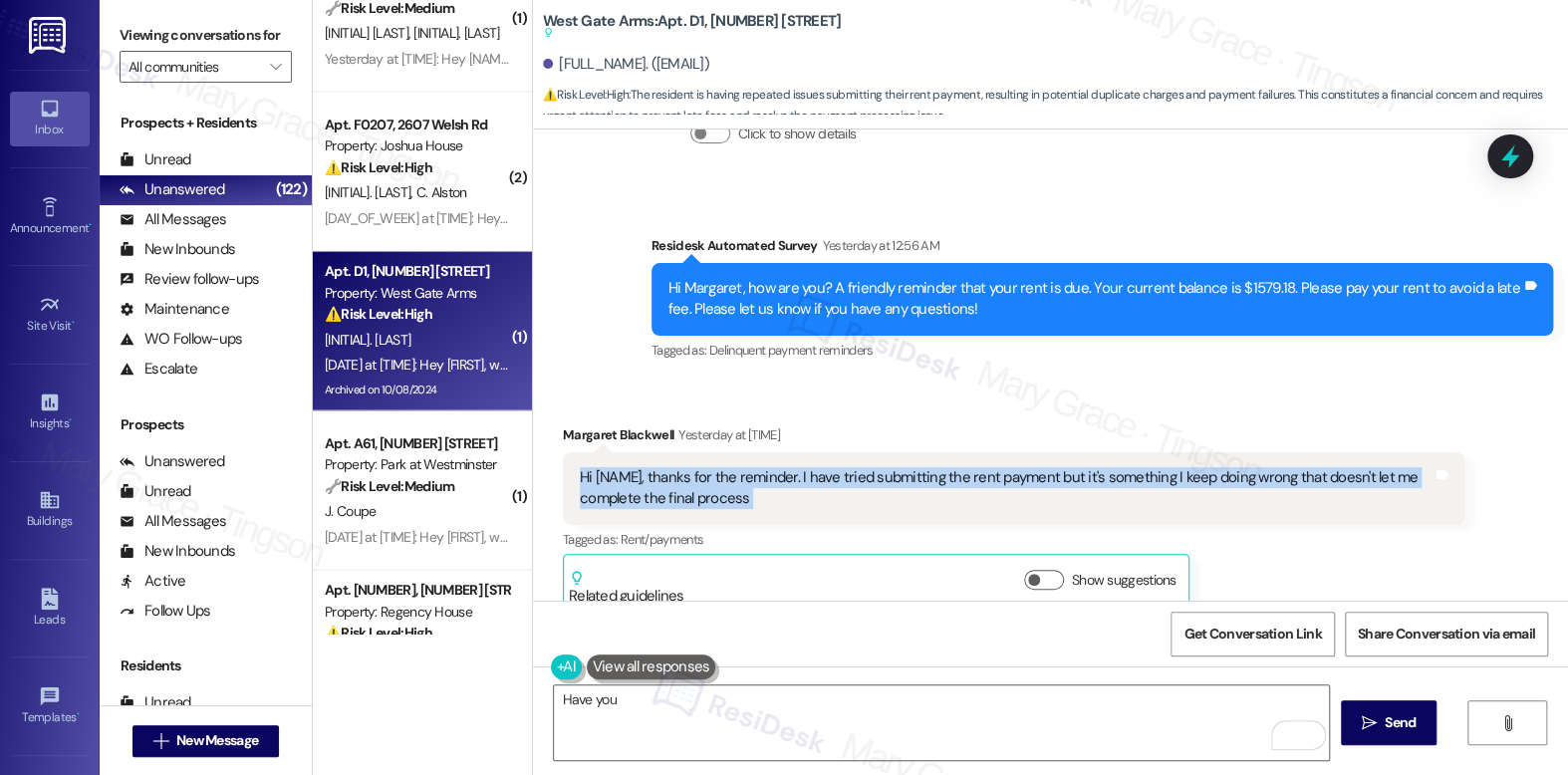 click on "Hi Emily, thanks for the reminder.  I have tried submitting the rent payment but it's something I keep doing wrong that doesn't let me complete the final process" at bounding box center (1006, 488) 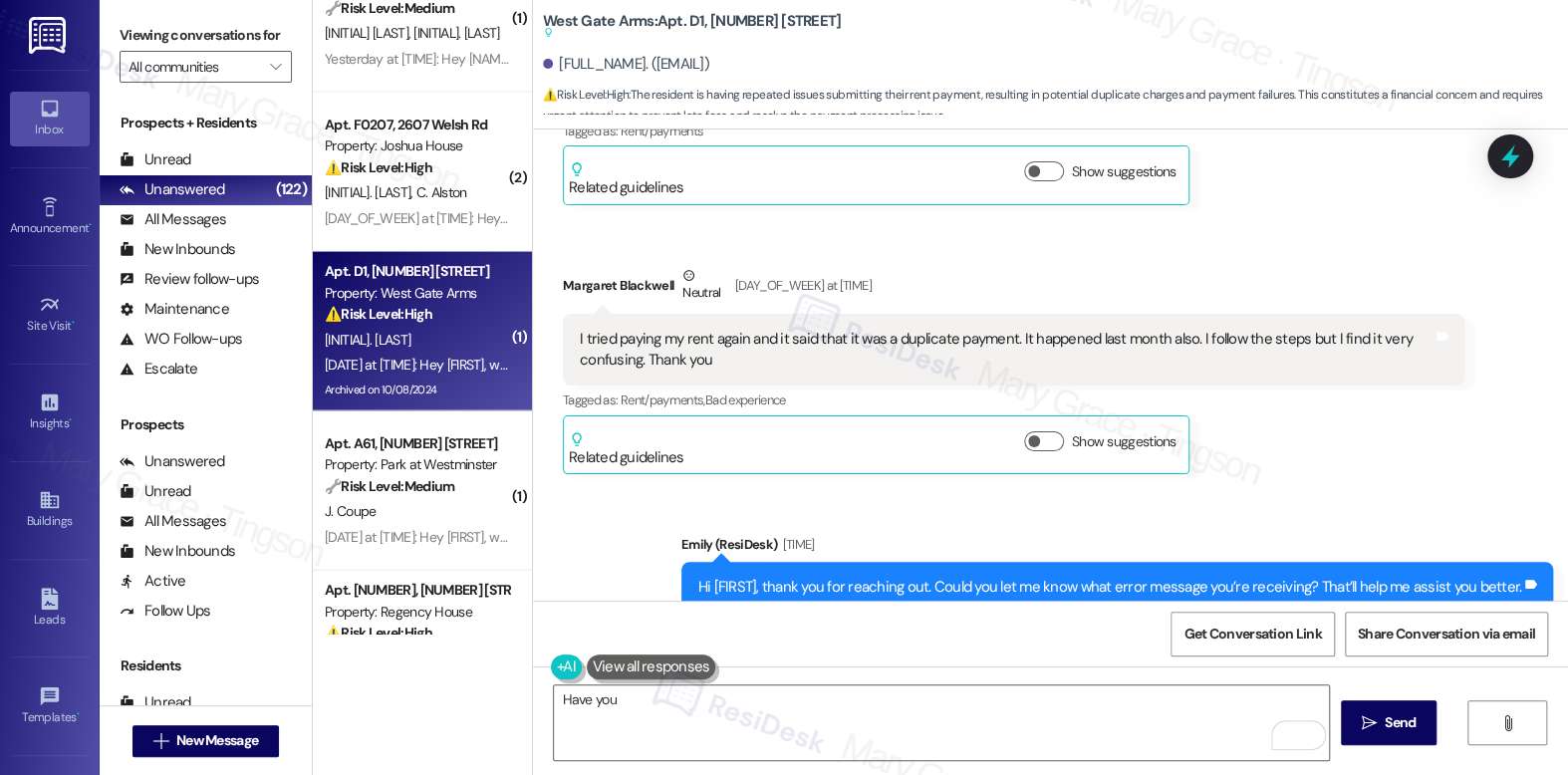 scroll, scrollTop: 29887, scrollLeft: 0, axis: vertical 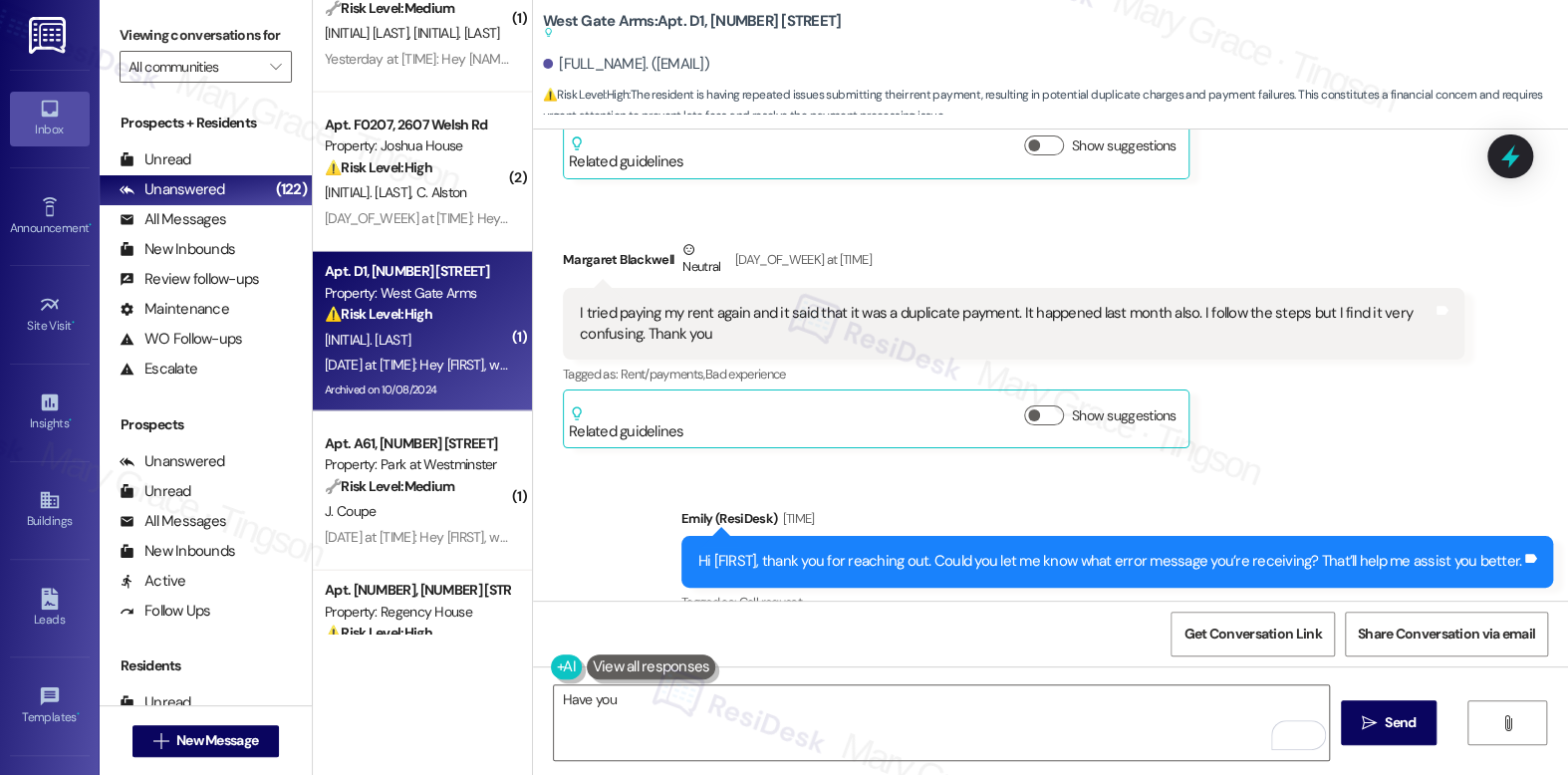 click on "I tried paying my rent again and it said that it was a duplicate payment.  It happened last month also.  I follow the steps but I find it very confusing.  Thank you" at bounding box center (1006, 324) 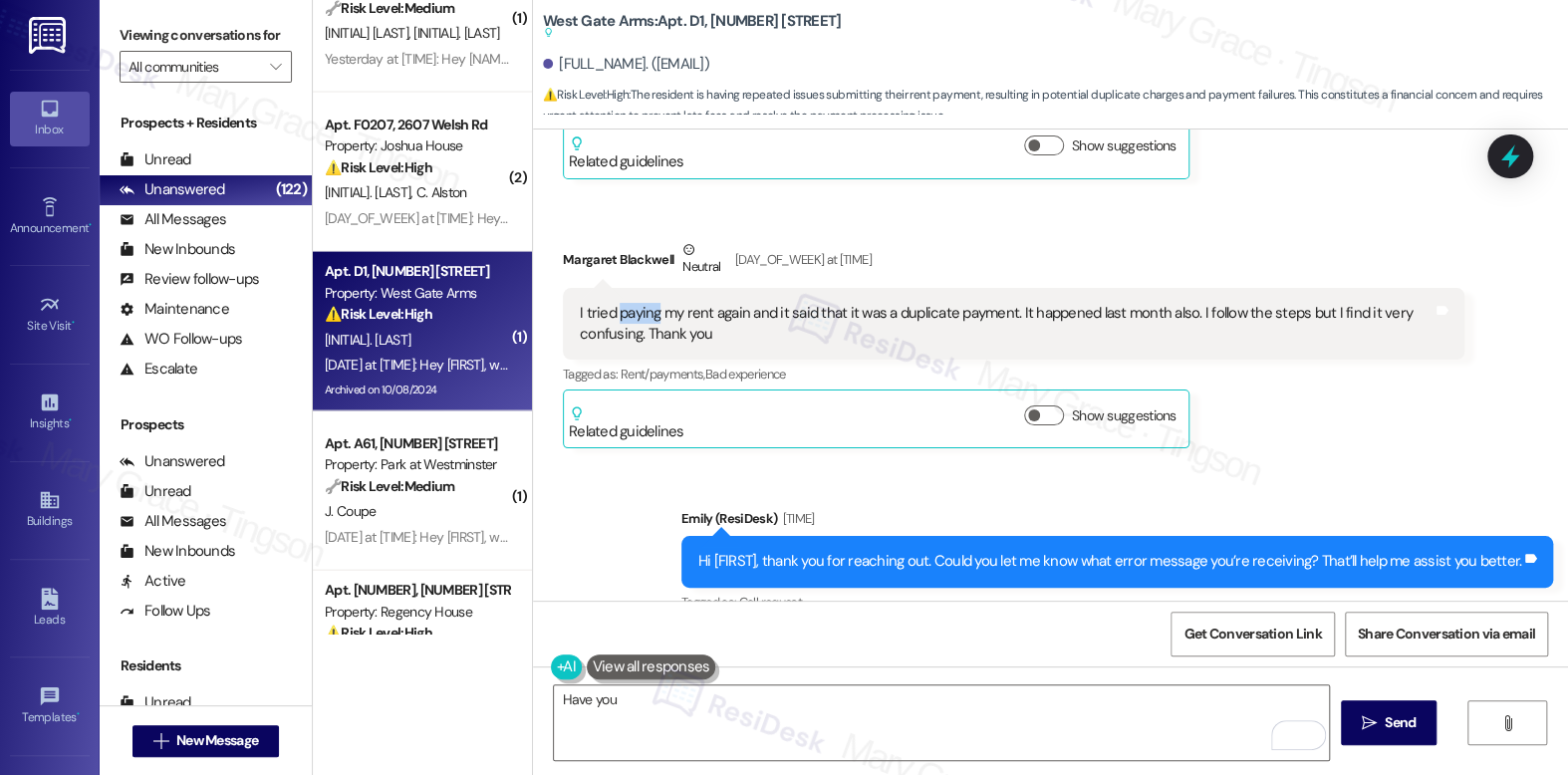 click on "I tried paying my rent again and it said that it was a duplicate payment.  It happened last month also.  I follow the steps but I find it very confusing.  Thank you" at bounding box center [1006, 324] 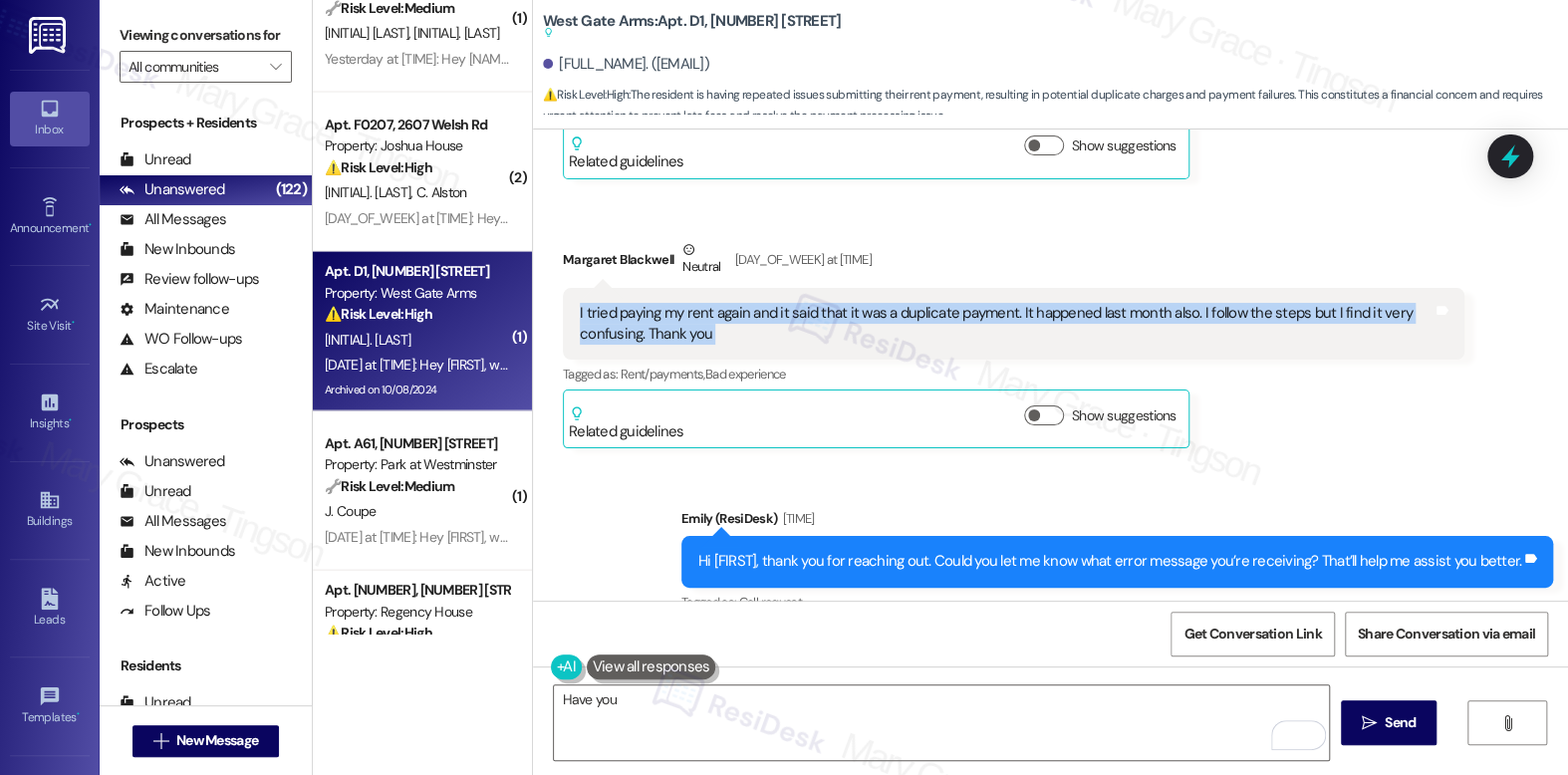 click on "I tried paying my rent again and it said that it was a duplicate payment.  It happened last month also.  I follow the steps but I find it very confusing.  Thank you" at bounding box center [1006, 324] 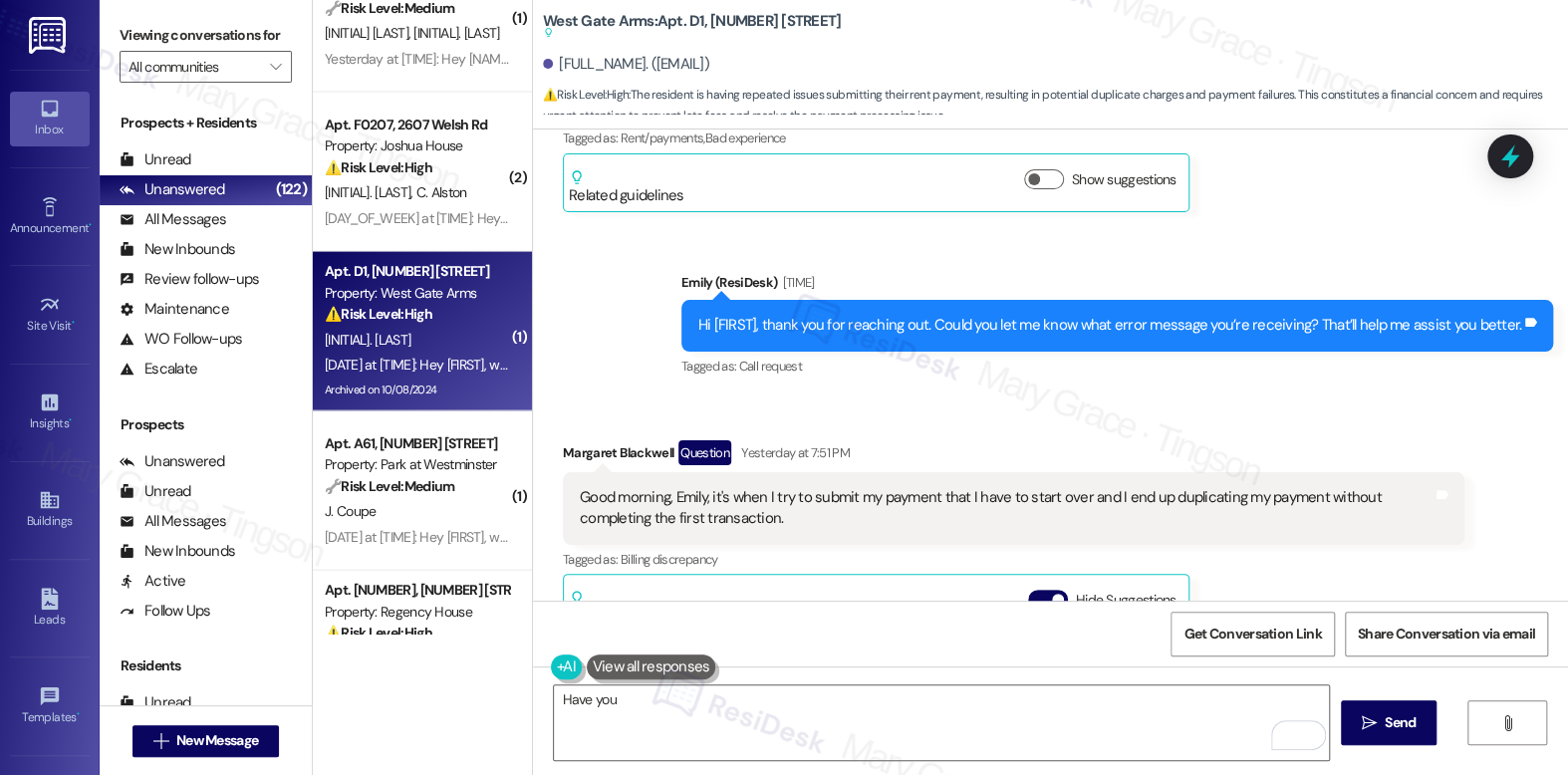 scroll, scrollTop: 30123, scrollLeft: 0, axis: vertical 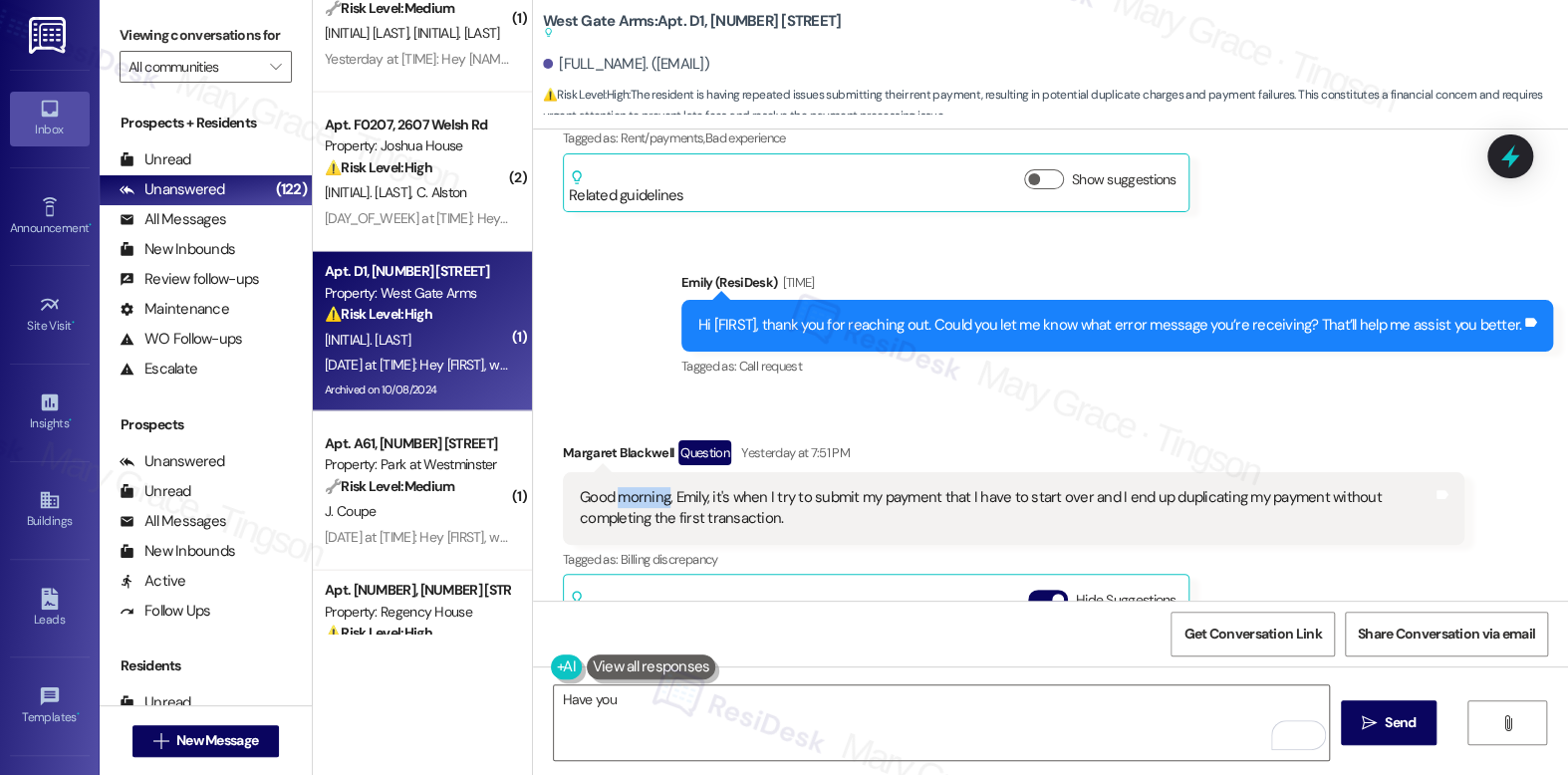 click on "Good morning, Emily, it's when I try to submit my payment that I have to start over and I end up duplicating my payment without completing the first transaction." at bounding box center (1006, 508) 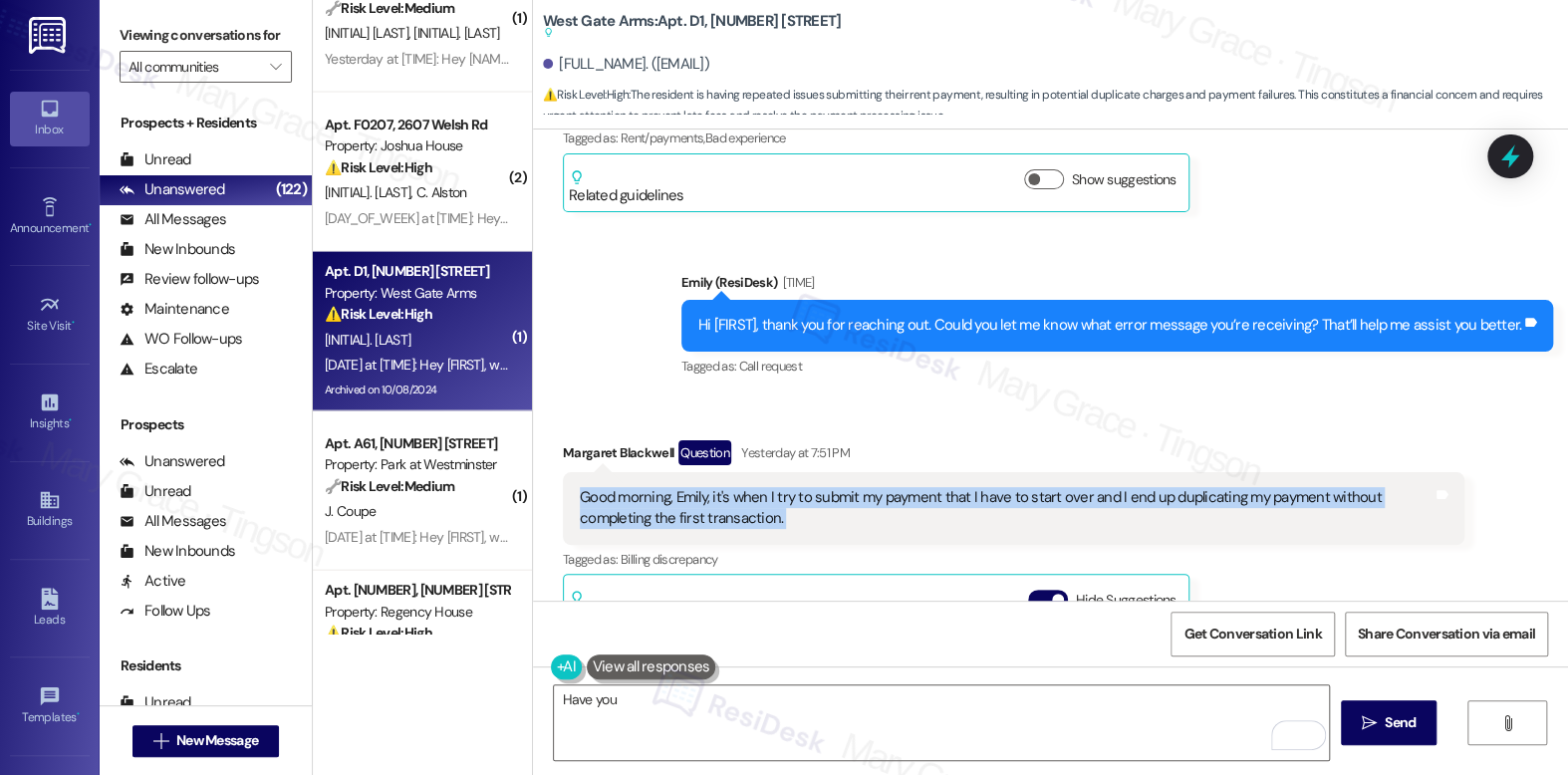 click on "Good morning, Emily, it's when I try to submit my payment that I have to start over and I end up duplicating my payment without completing the first transaction." at bounding box center (1006, 508) 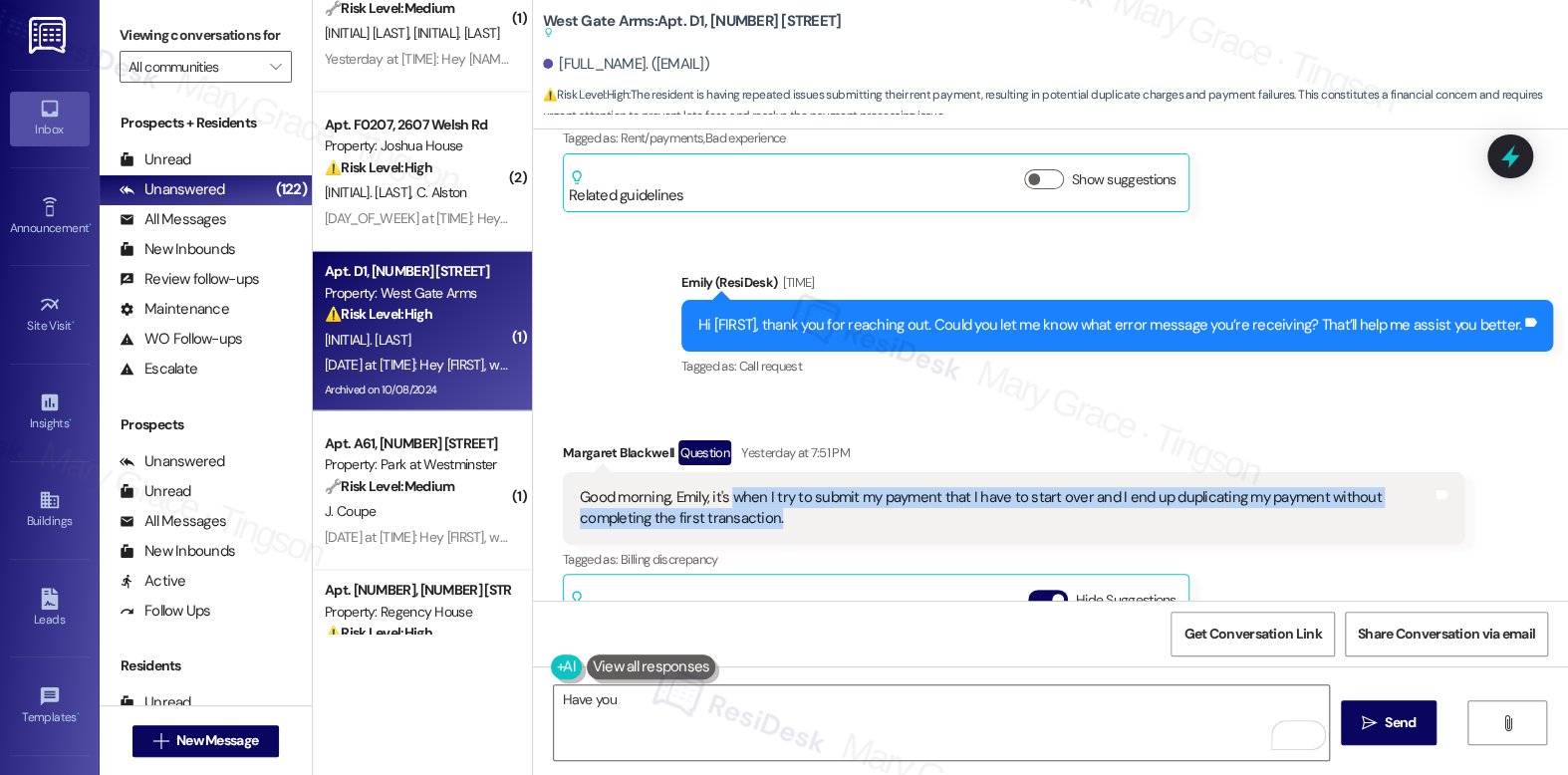 drag, startPoint x: 722, startPoint y: 382, endPoint x: 776, endPoint y: 405, distance: 58.694122 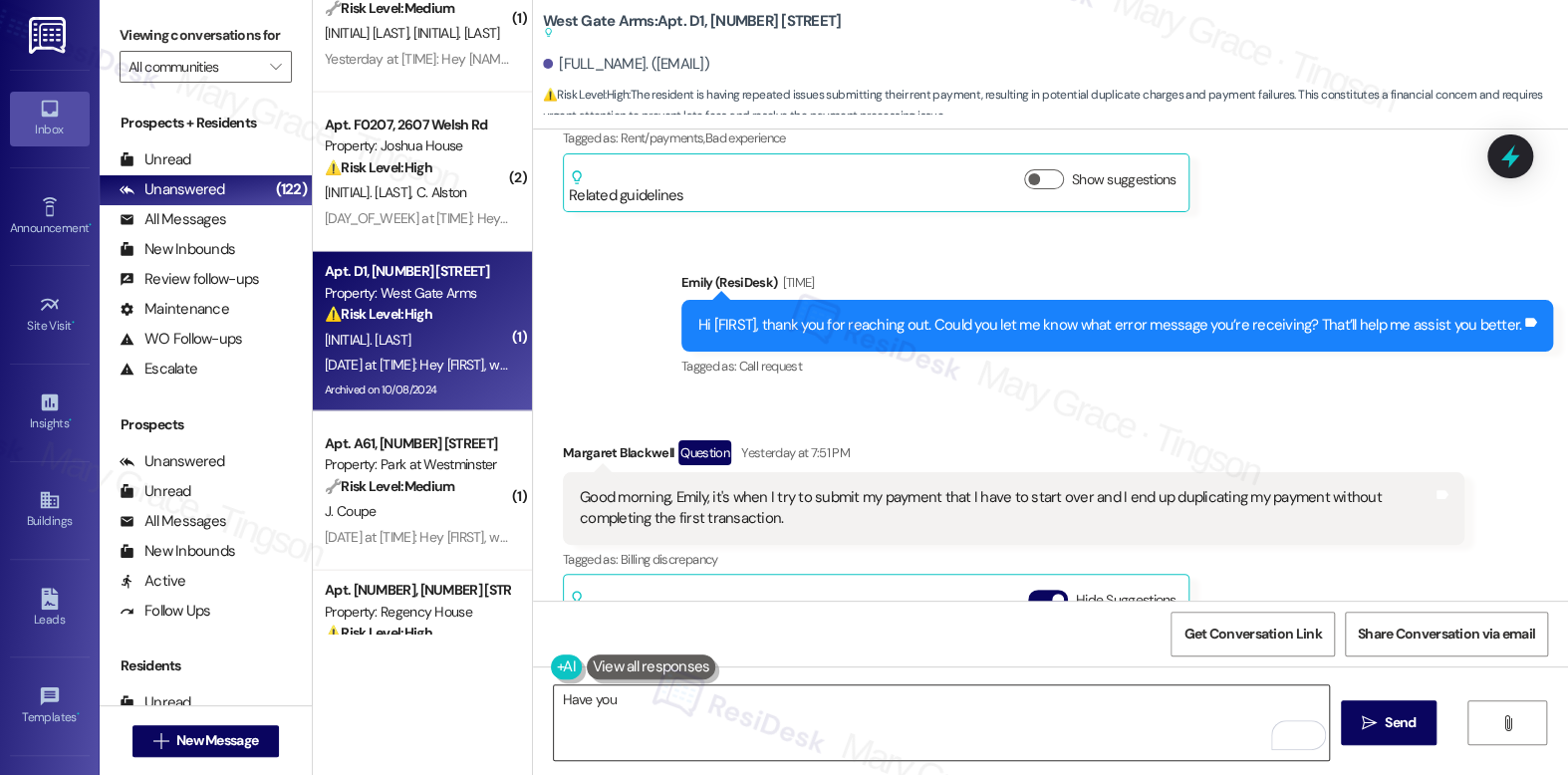click on "Have you" at bounding box center (940, 722) 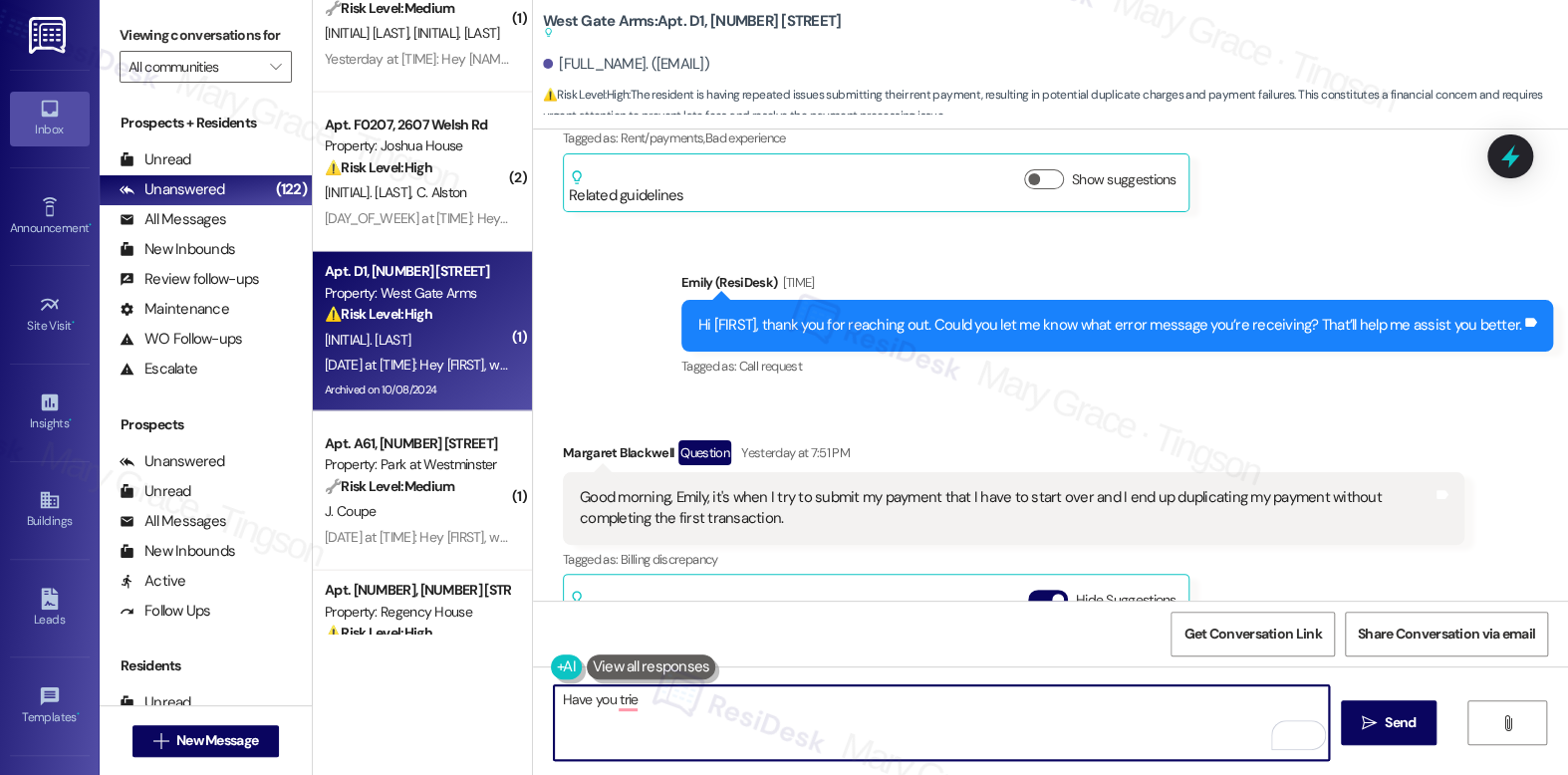 click on "Have you trie" at bounding box center [940, 722] 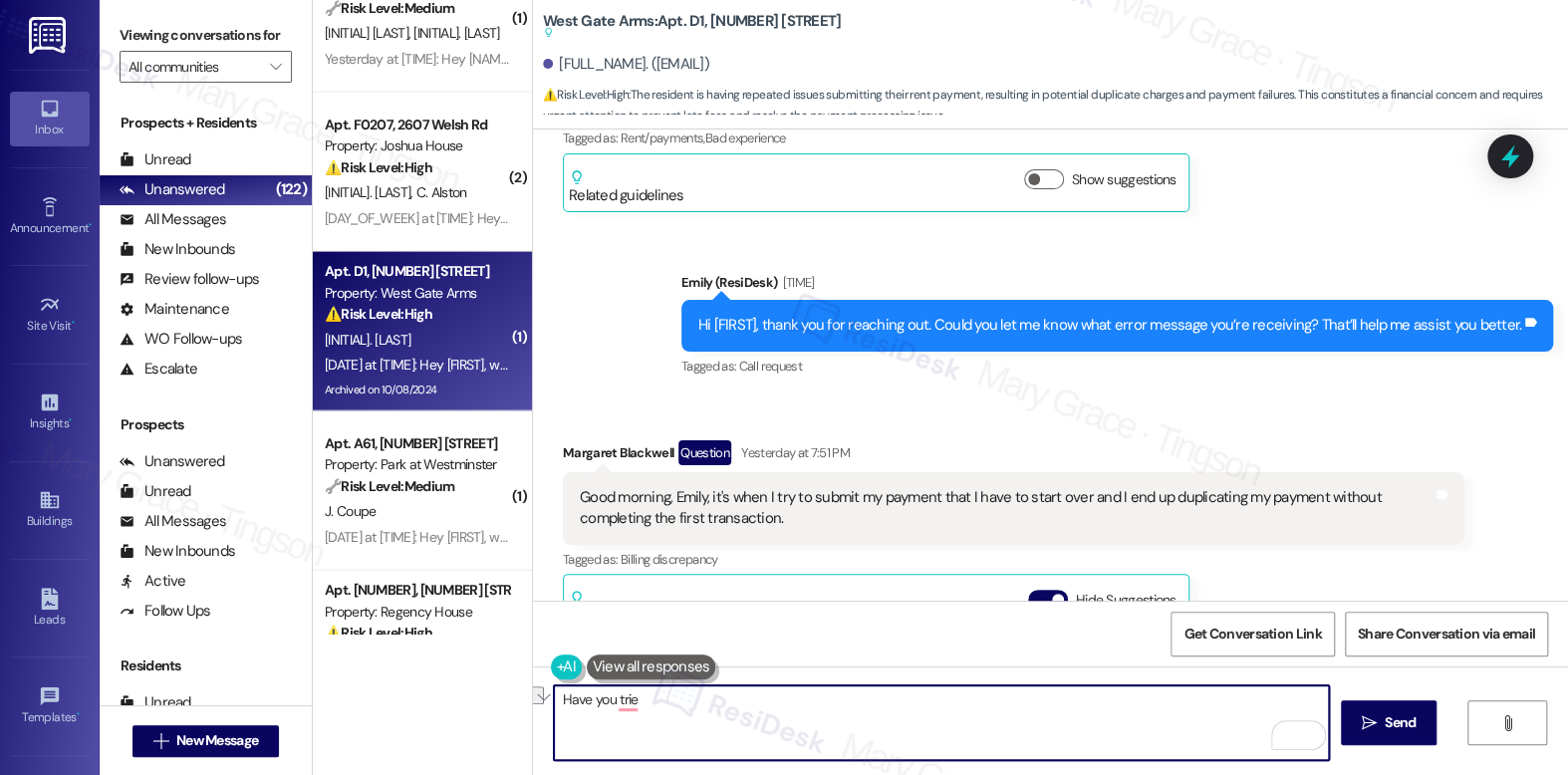 paste on "i [Resident's Name], thank you for letting me know. I’m sorry to hear you’ve been having trouble with the payment process—that definitely sounds frustrating. I’ll flag this to our site team right away so we can take a closer look and help prevent duplicate payment issues." 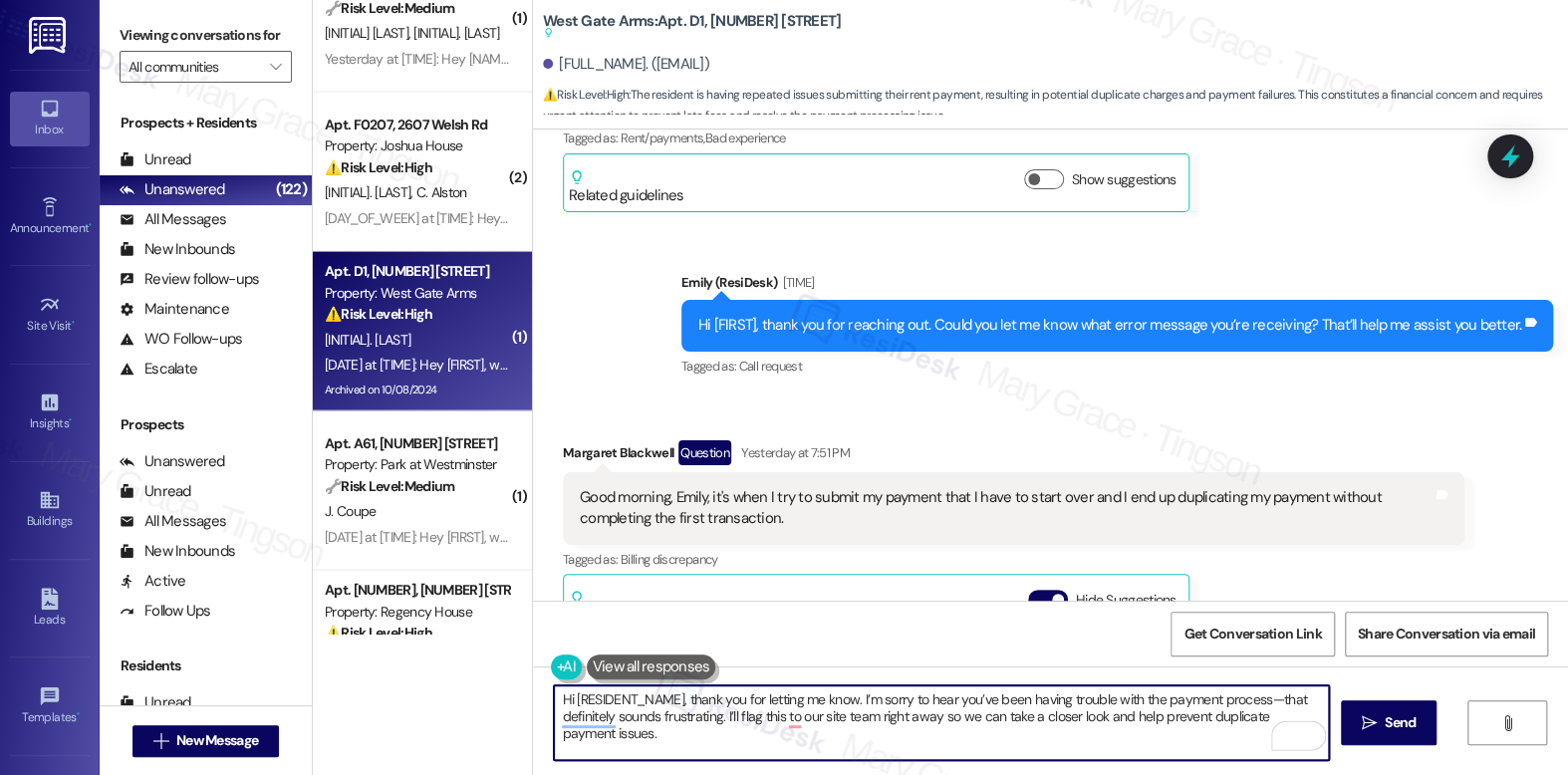 click on "Margaret Blackwell Question Yesterday at 7:51 PM" at bounding box center (1013, 456) 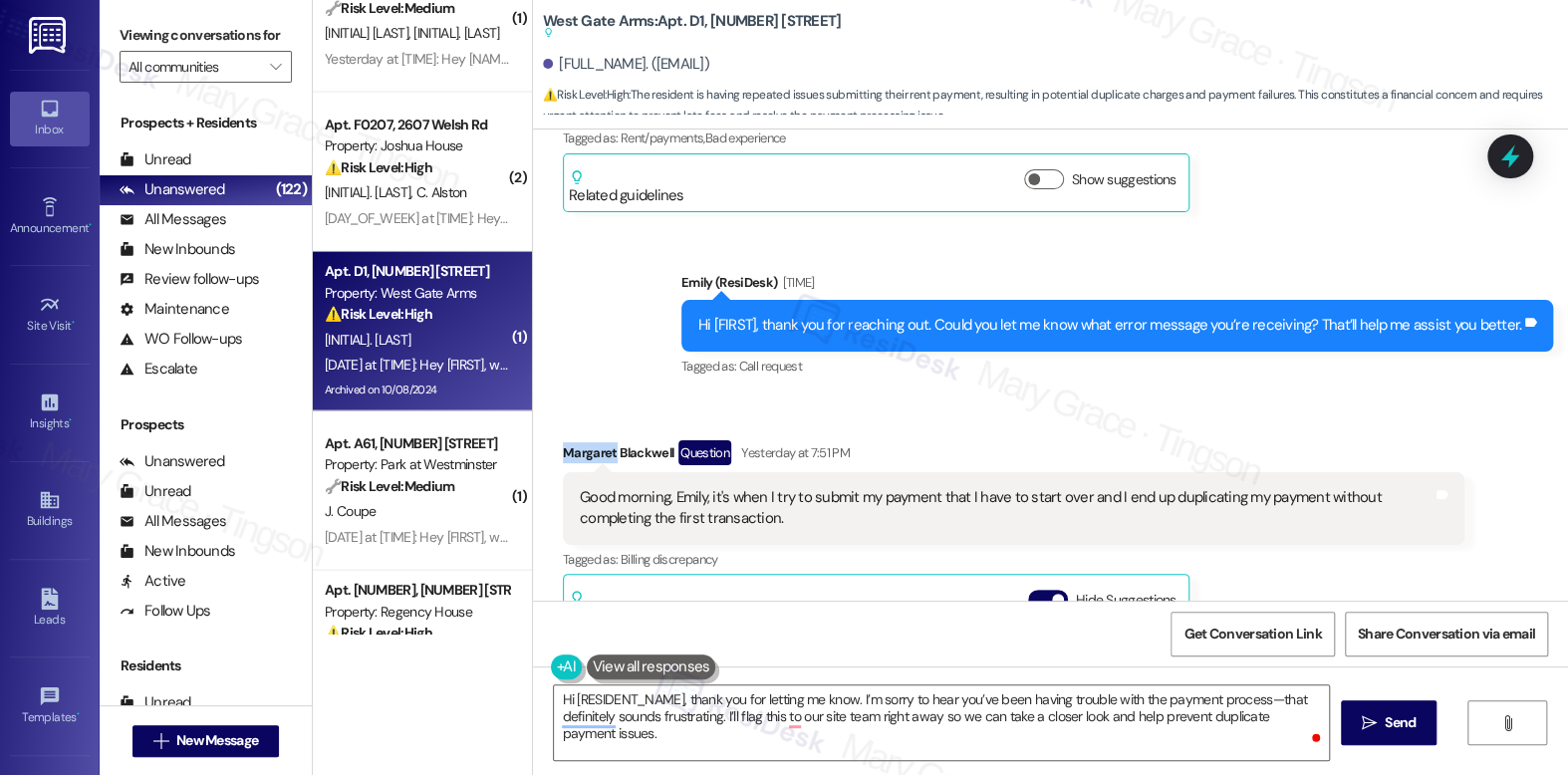 click on "Margaret Blackwell Question Yesterday at 7:51 PM" at bounding box center (1013, 456) 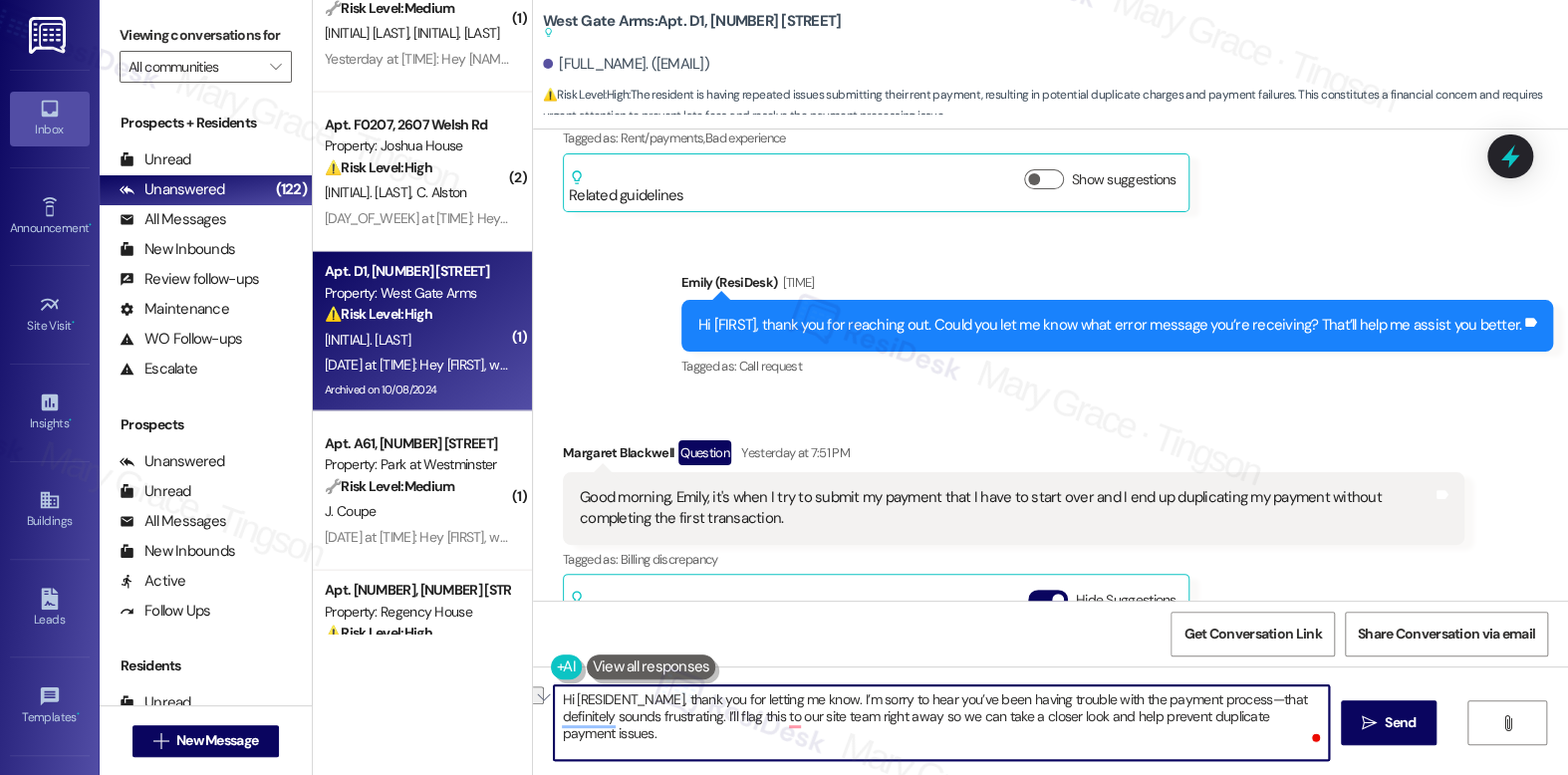 drag, startPoint x: 565, startPoint y: 698, endPoint x: 669, endPoint y: 696, distance: 104.01923 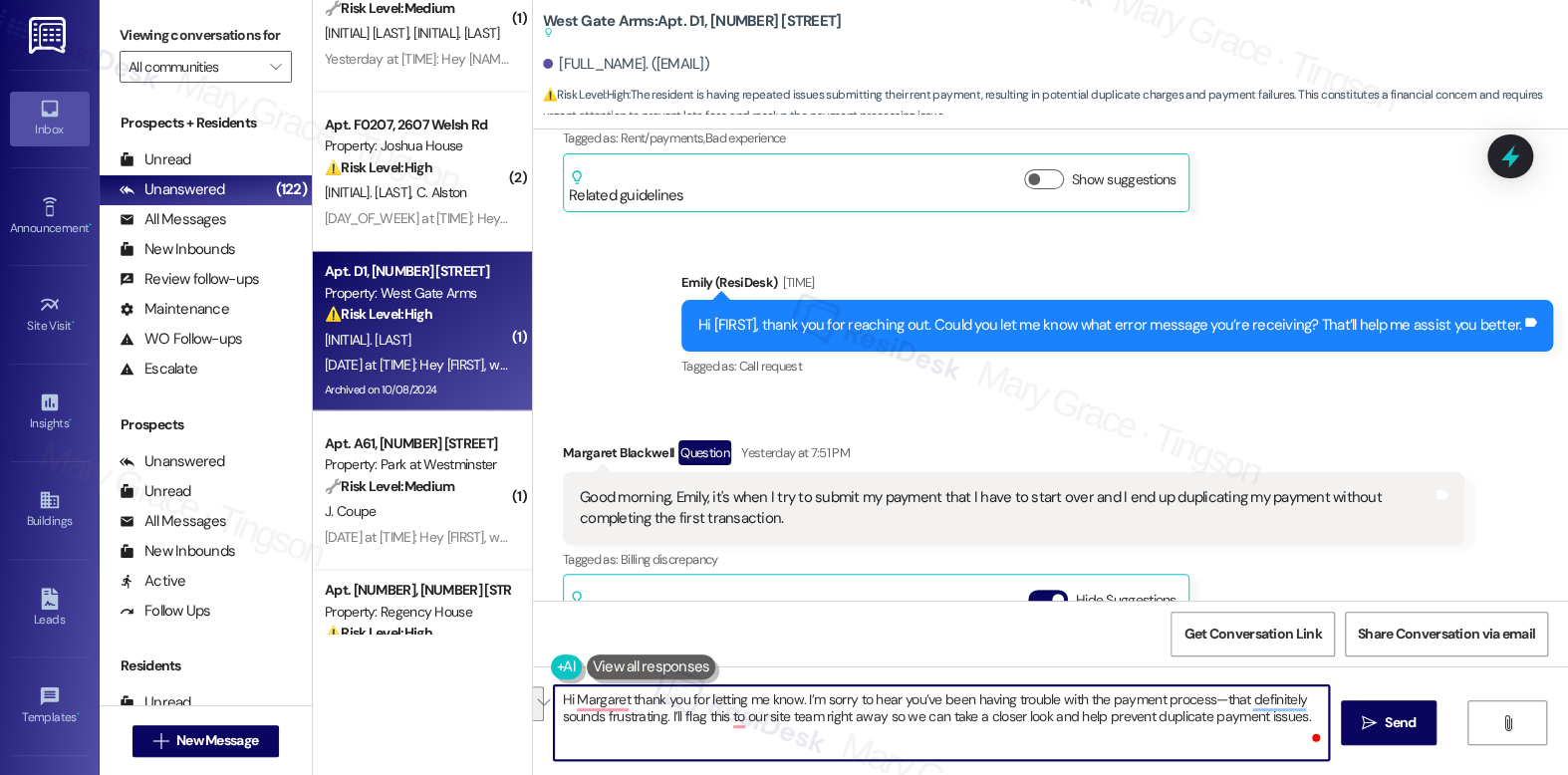 drag, startPoint x: 577, startPoint y: 702, endPoint x: 1015, endPoint y: 713, distance: 438.13811 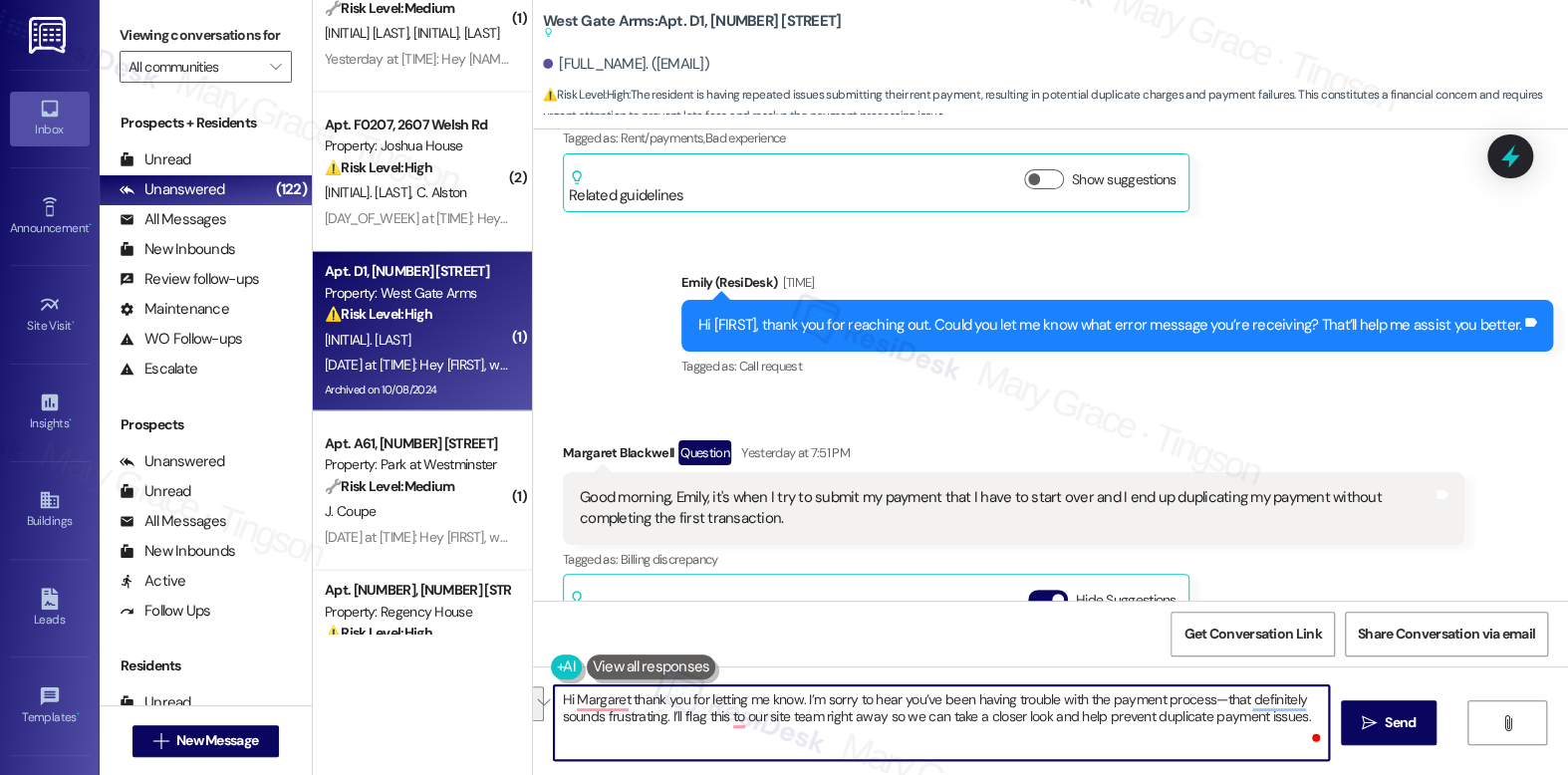click on "Hi Margaret thank you for letting me know. I’m sorry to hear you’ve been having trouble with the payment process—that definitely sounds frustrating. I’ll flag this to our site team right away so we can take a closer look and help prevent duplicate payment issues." at bounding box center [940, 722] 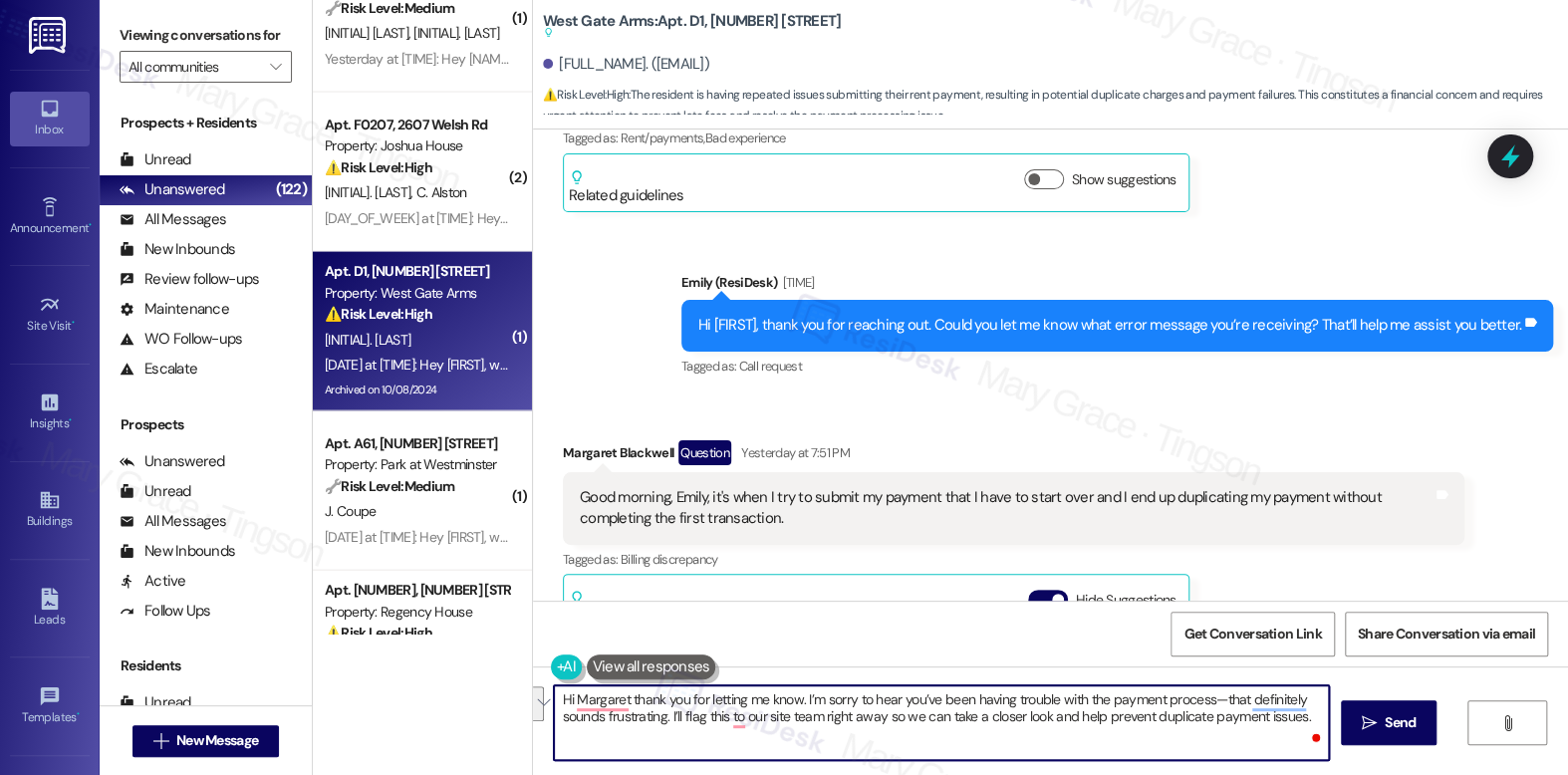 click on "Hi Margaret thank you for letting me know. I’m sorry to hear you’ve been having trouble with the payment process—that definitely sounds frustrating. I’ll flag this to our site team right away so we can take a closer look and help prevent duplicate payment issues." at bounding box center [940, 722] 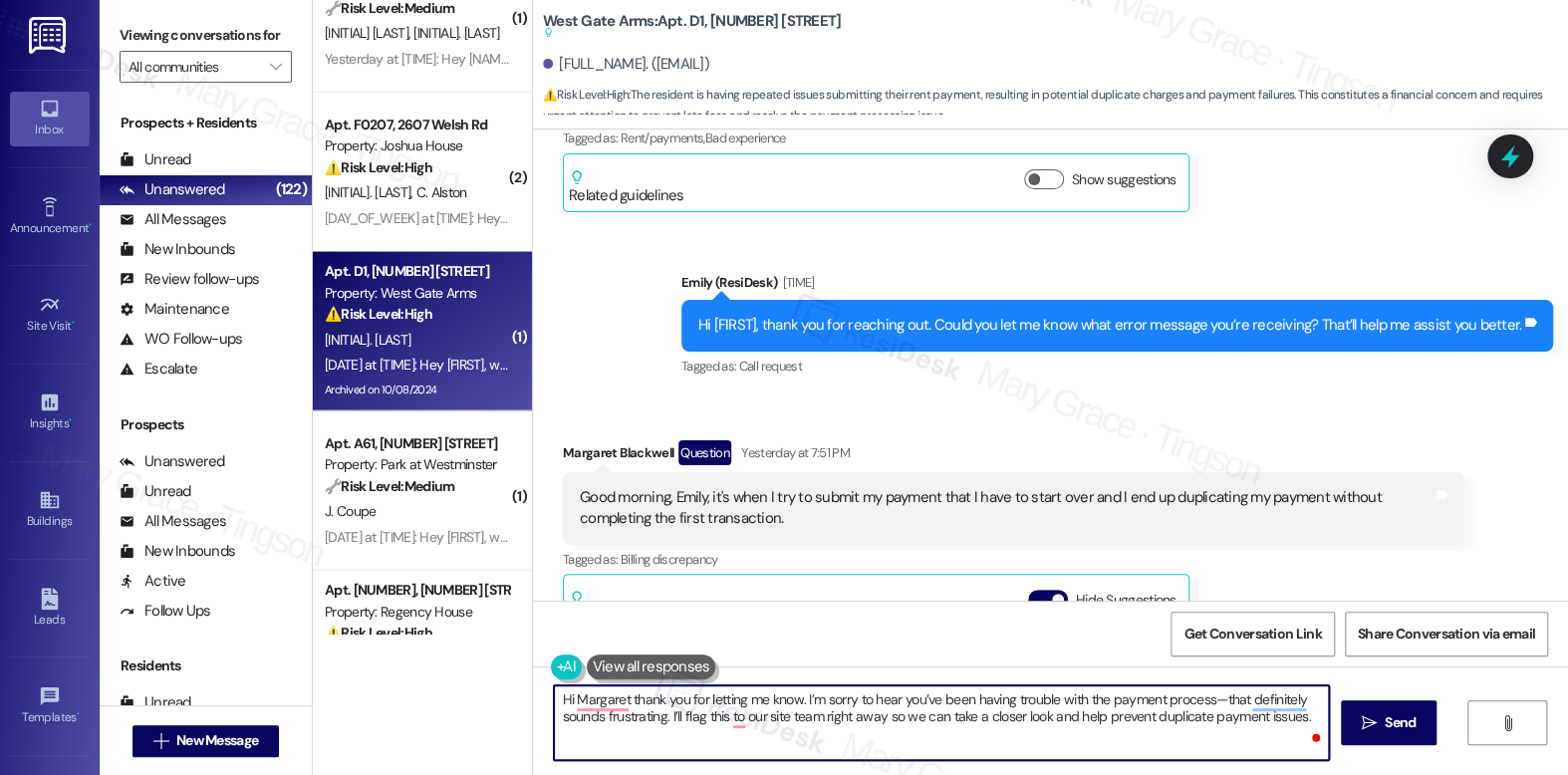 click on "Hi Margaret thank you for letting me know. I’m sorry to hear you’ve been having trouble with the payment process—that definitely sounds frustrating. I’ll flag this to our site team right away so we can take a closer look and help prevent duplicate payment issues." at bounding box center [940, 722] 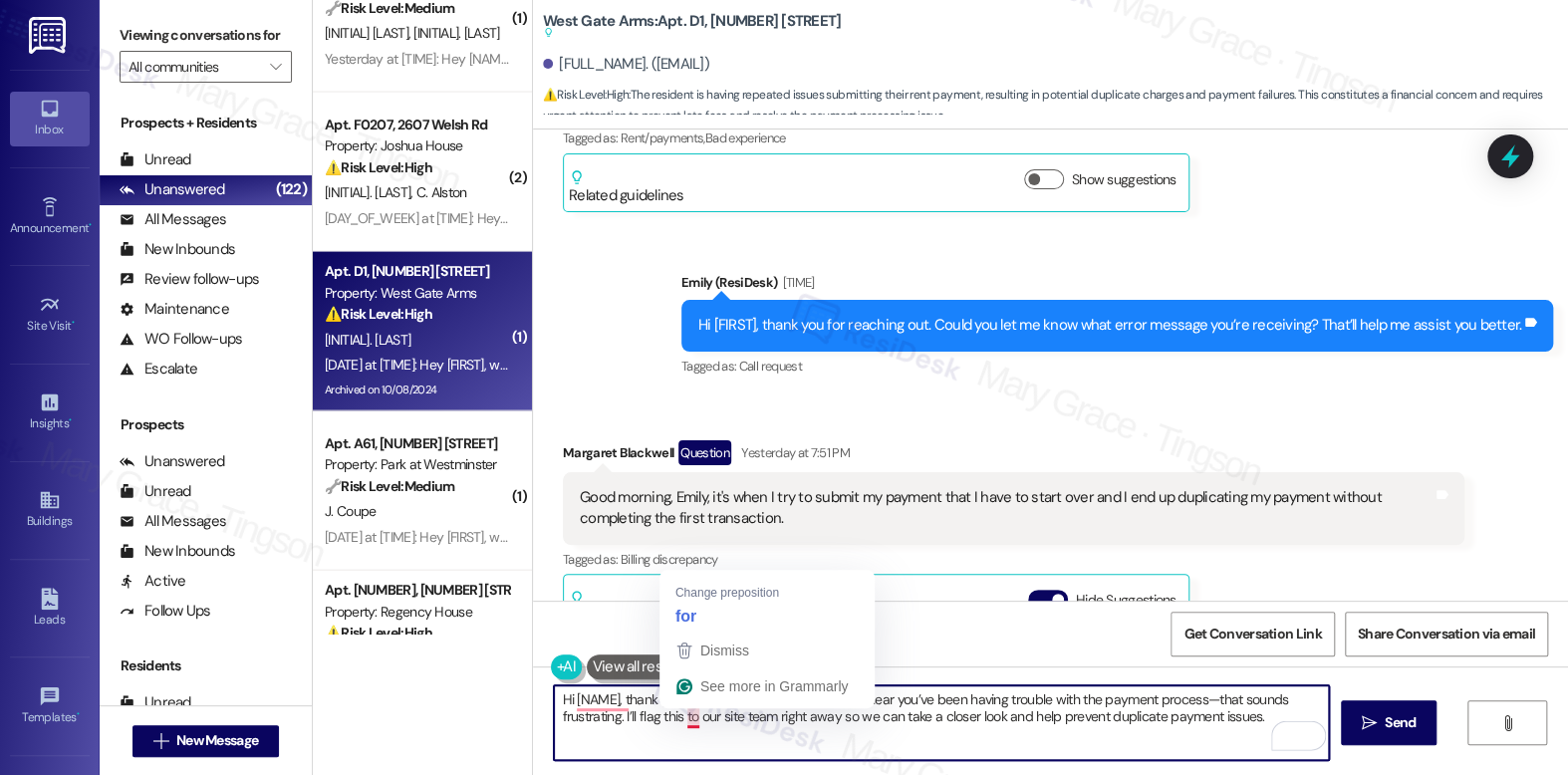 click on "Hi Margaret thank you for letting me know. I’m sorry to hear you’ve been having trouble with the payment process—that sounds frustrating. I’ll flag this to our site team right away so we can take a closer look and help prevent duplicate payment issues." at bounding box center [940, 722] 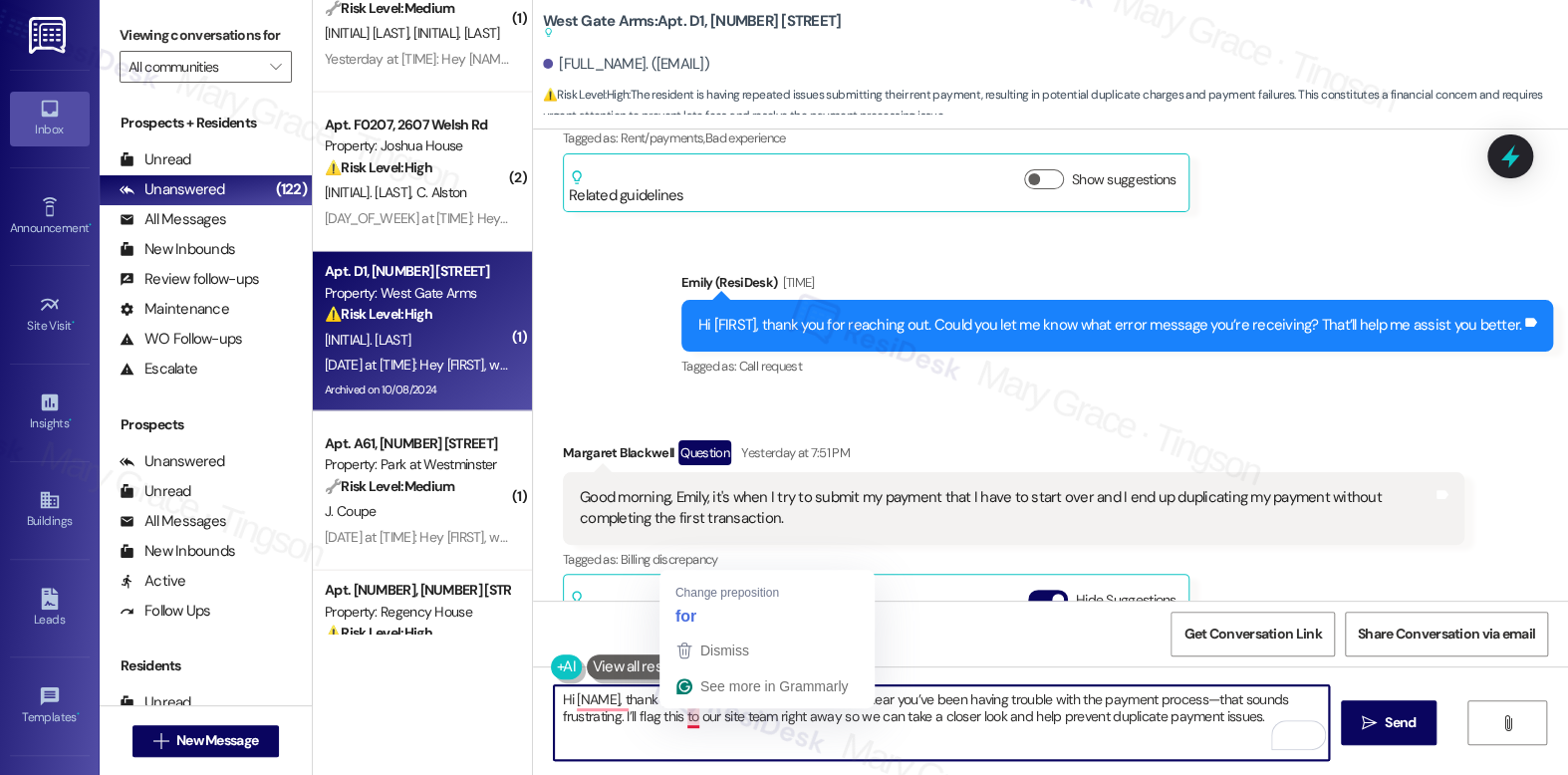 click on "Hi Margaret thank you for letting me know. I’m sorry to hear you’ve been having trouble with the payment process—that sounds frustrating. I’ll flag this to our site team right away so we can take a closer look and help prevent duplicate payment issues." at bounding box center (940, 722) 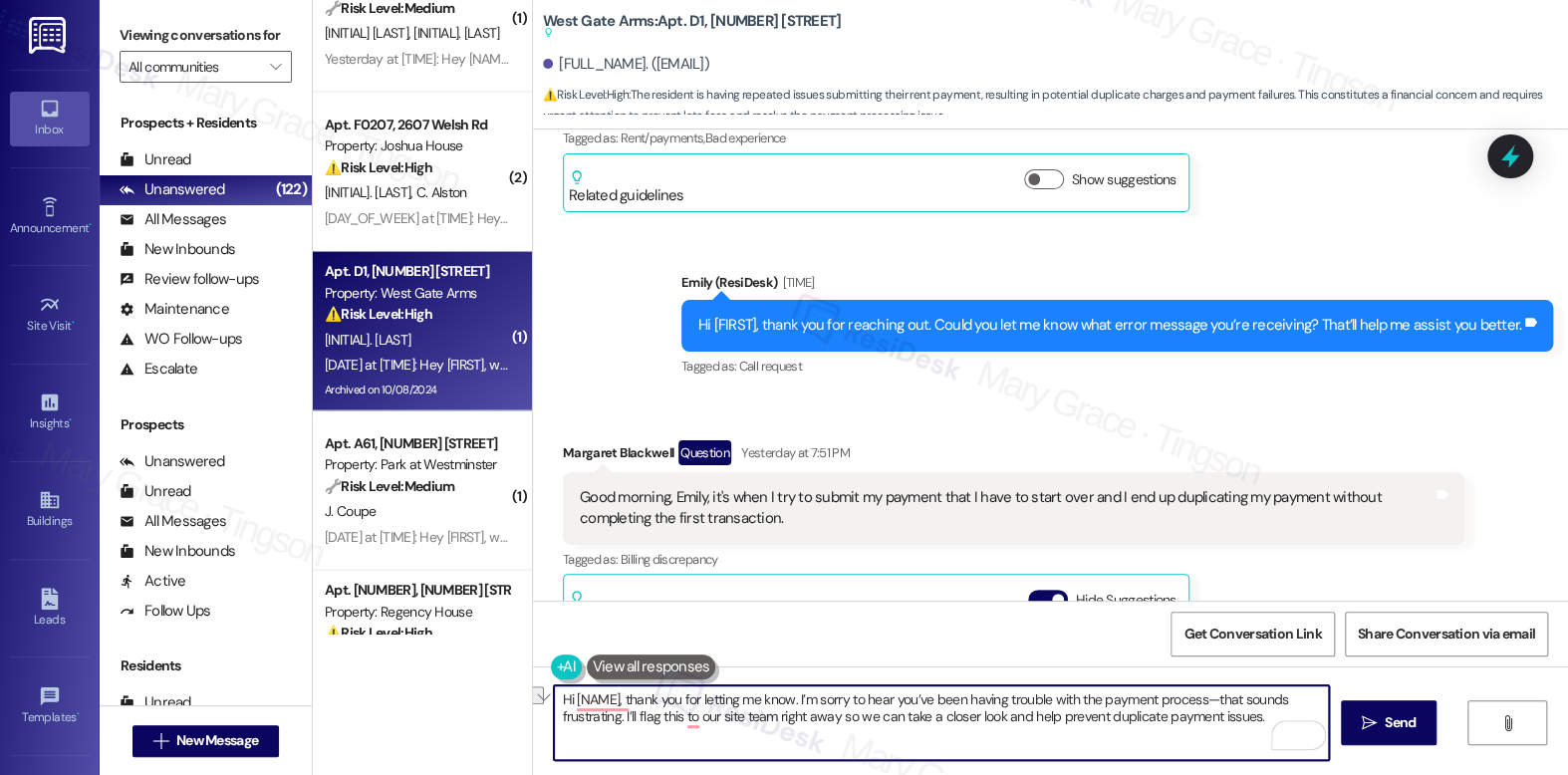 drag, startPoint x: 697, startPoint y: 716, endPoint x: 988, endPoint y: 725, distance: 291.13914 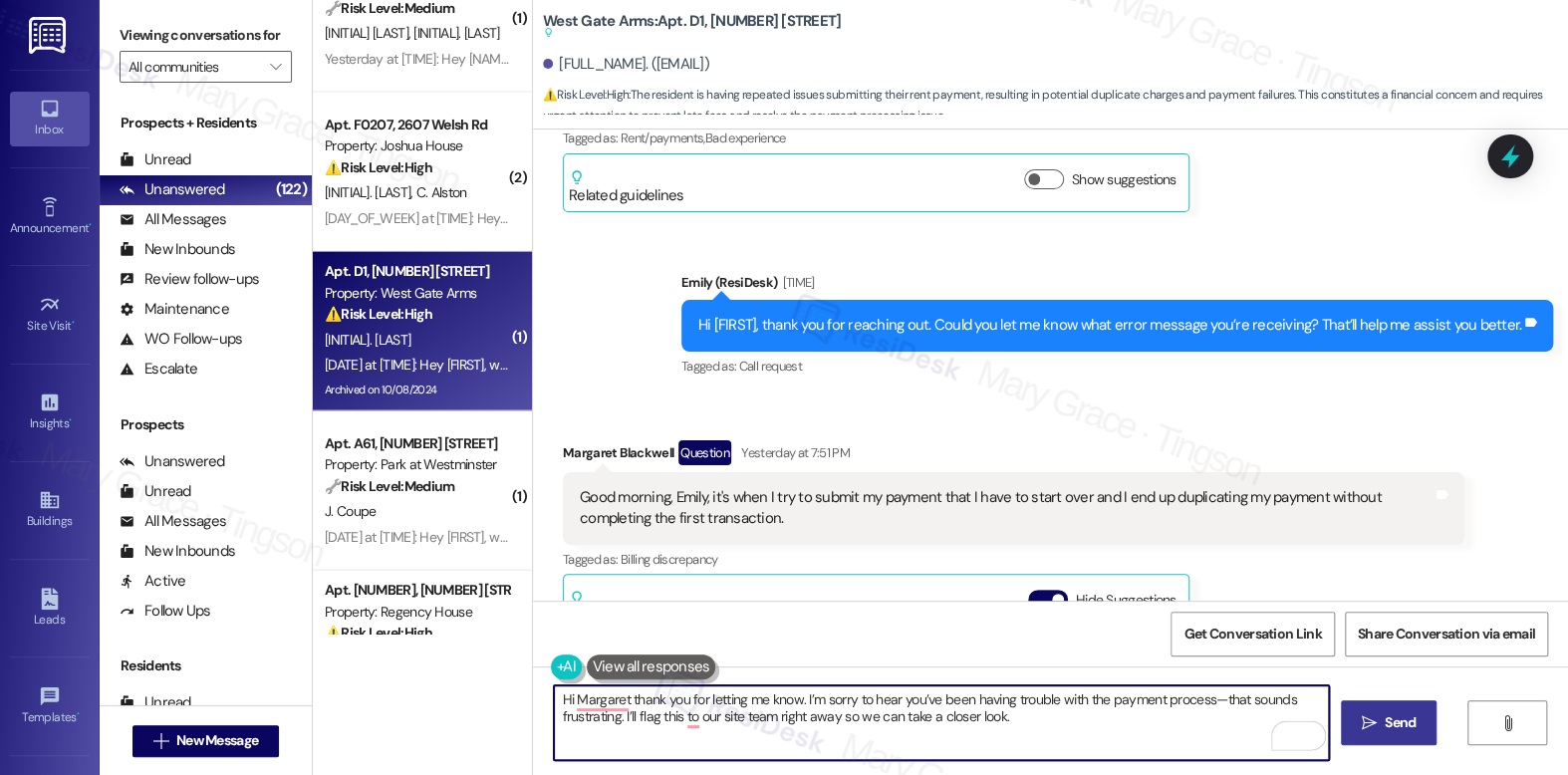 type on "Hi Margaret thank you for letting me know. I’m sorry to hear you’ve been having trouble with the payment process—that sounds frustrating. I’ll flag this to our site team right away so we can take a closer look." 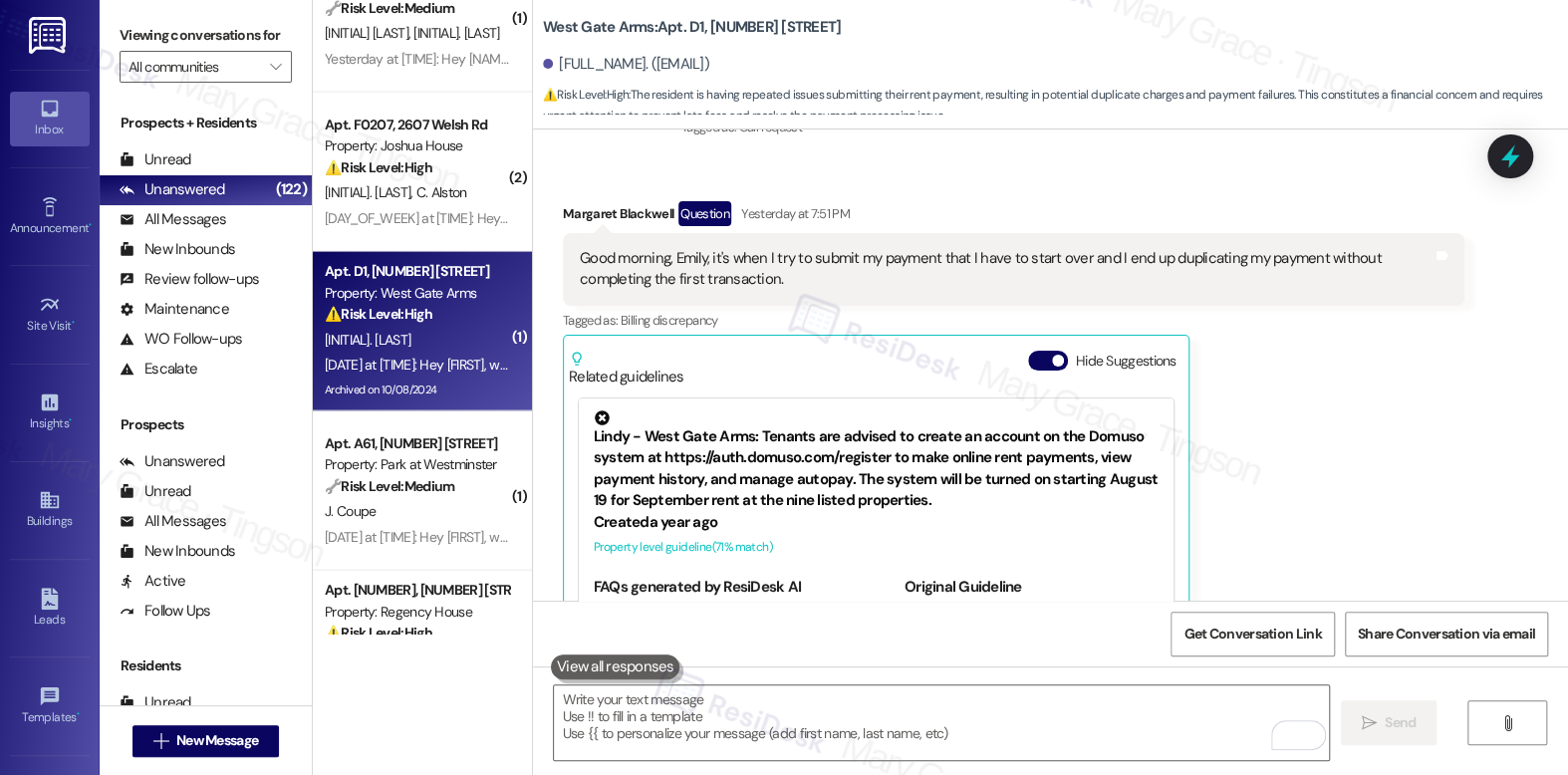 scroll, scrollTop: 30691, scrollLeft: 0, axis: vertical 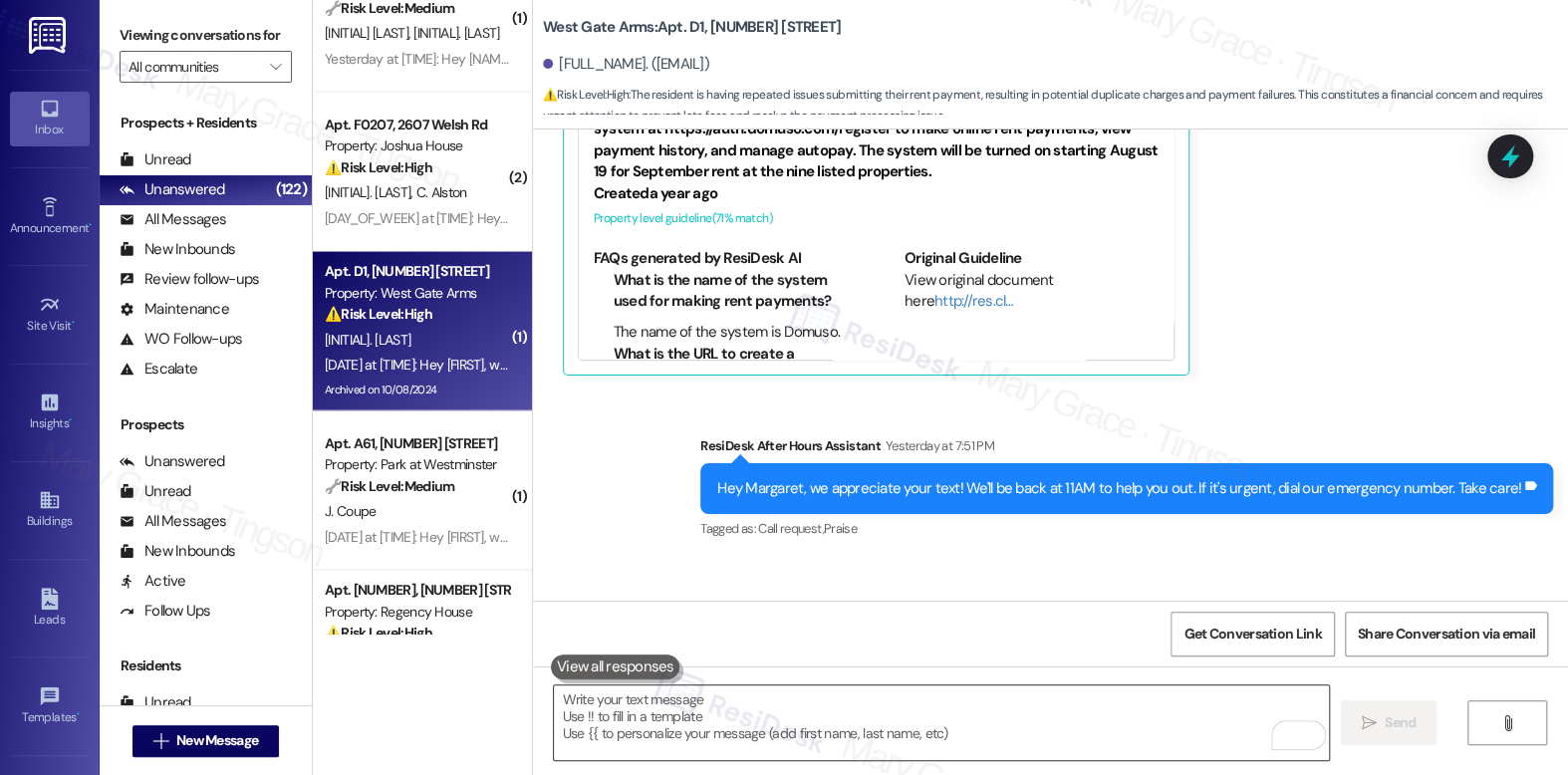click at bounding box center [940, 722] 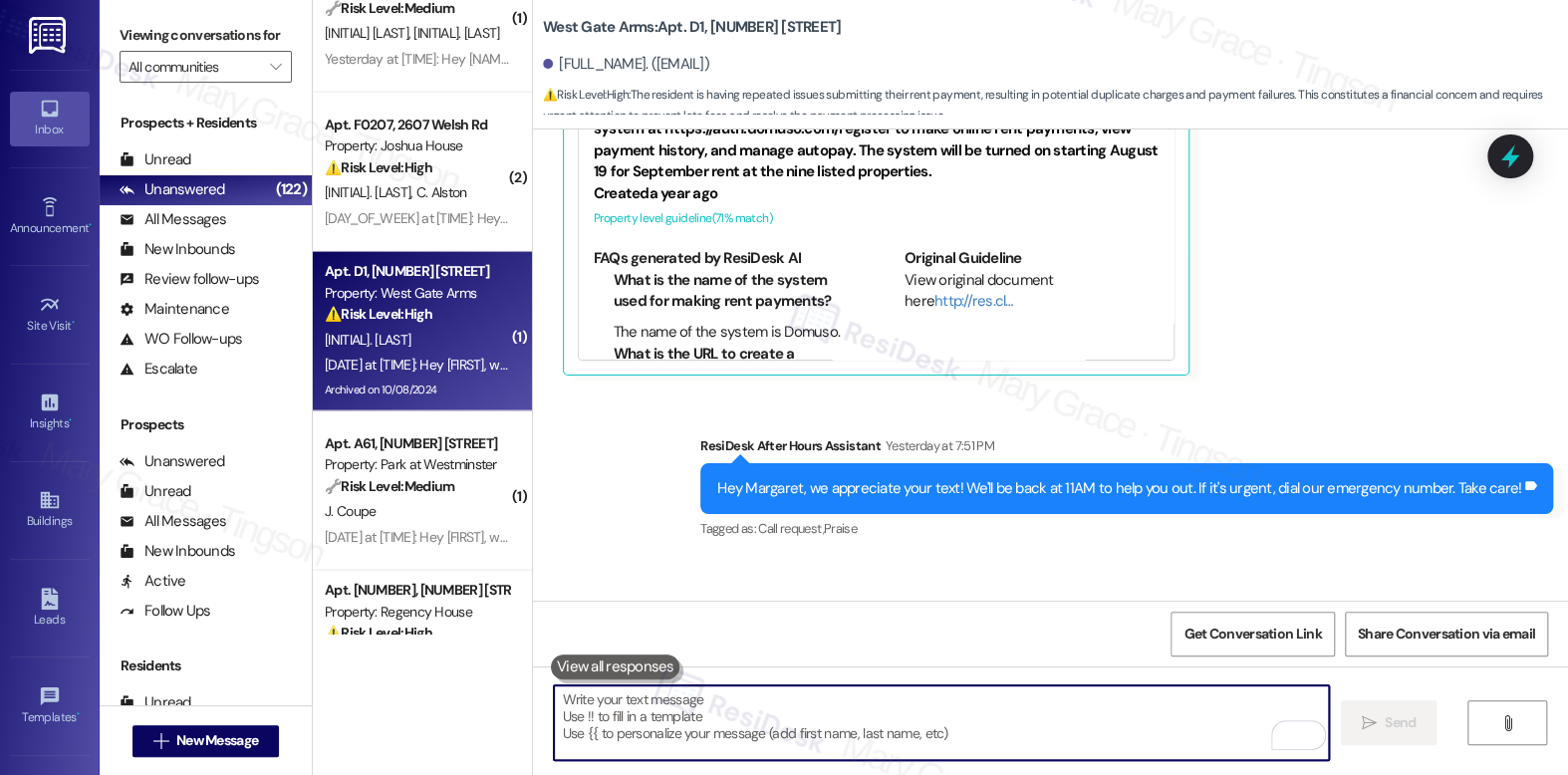 click at bounding box center (940, 722) 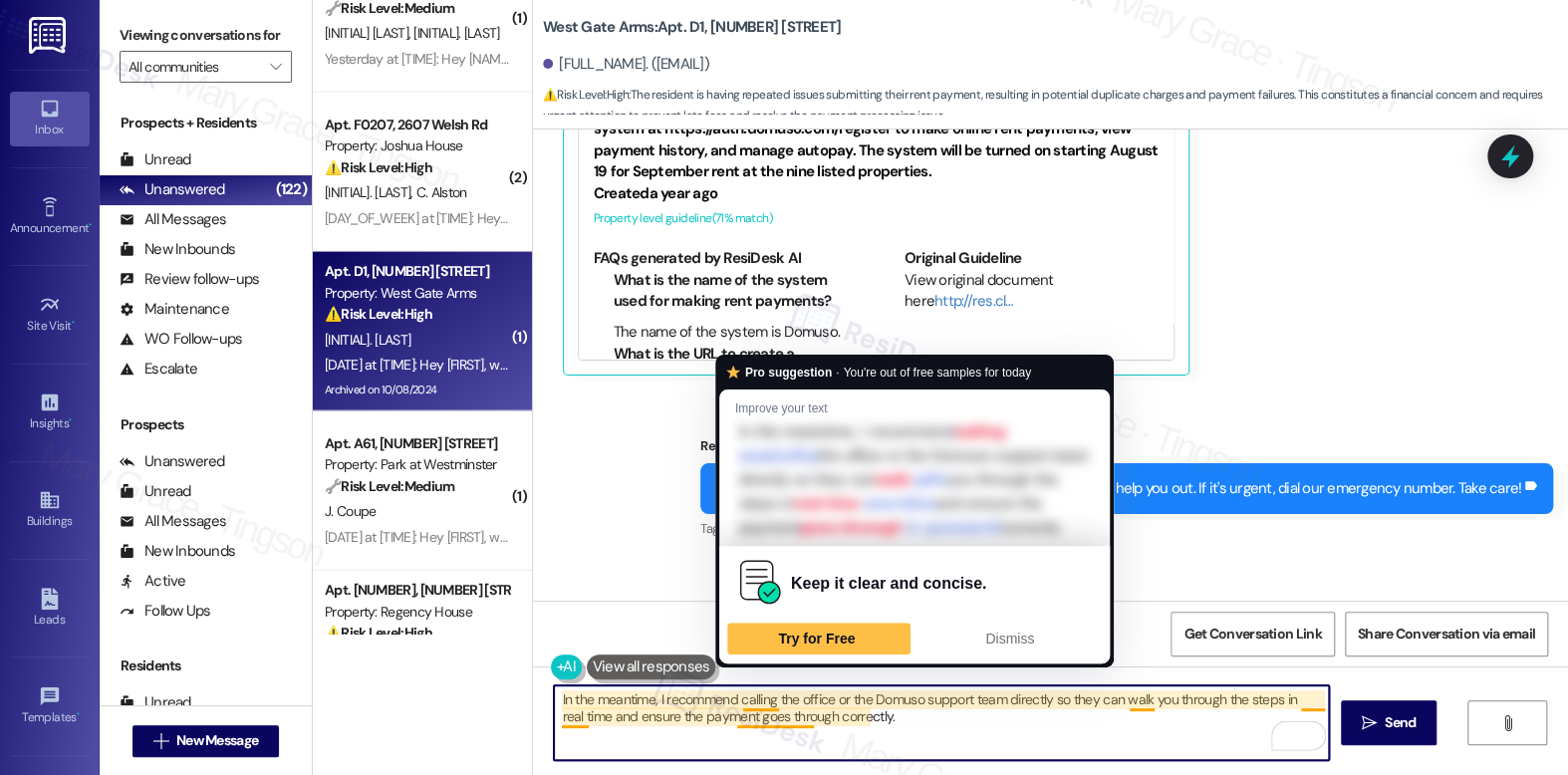 click on "In the meantime, I recommend calling the office or the Domuso support team directly so they can walk you through the steps in real time and ensure the payment goes through correctly." at bounding box center [940, 722] 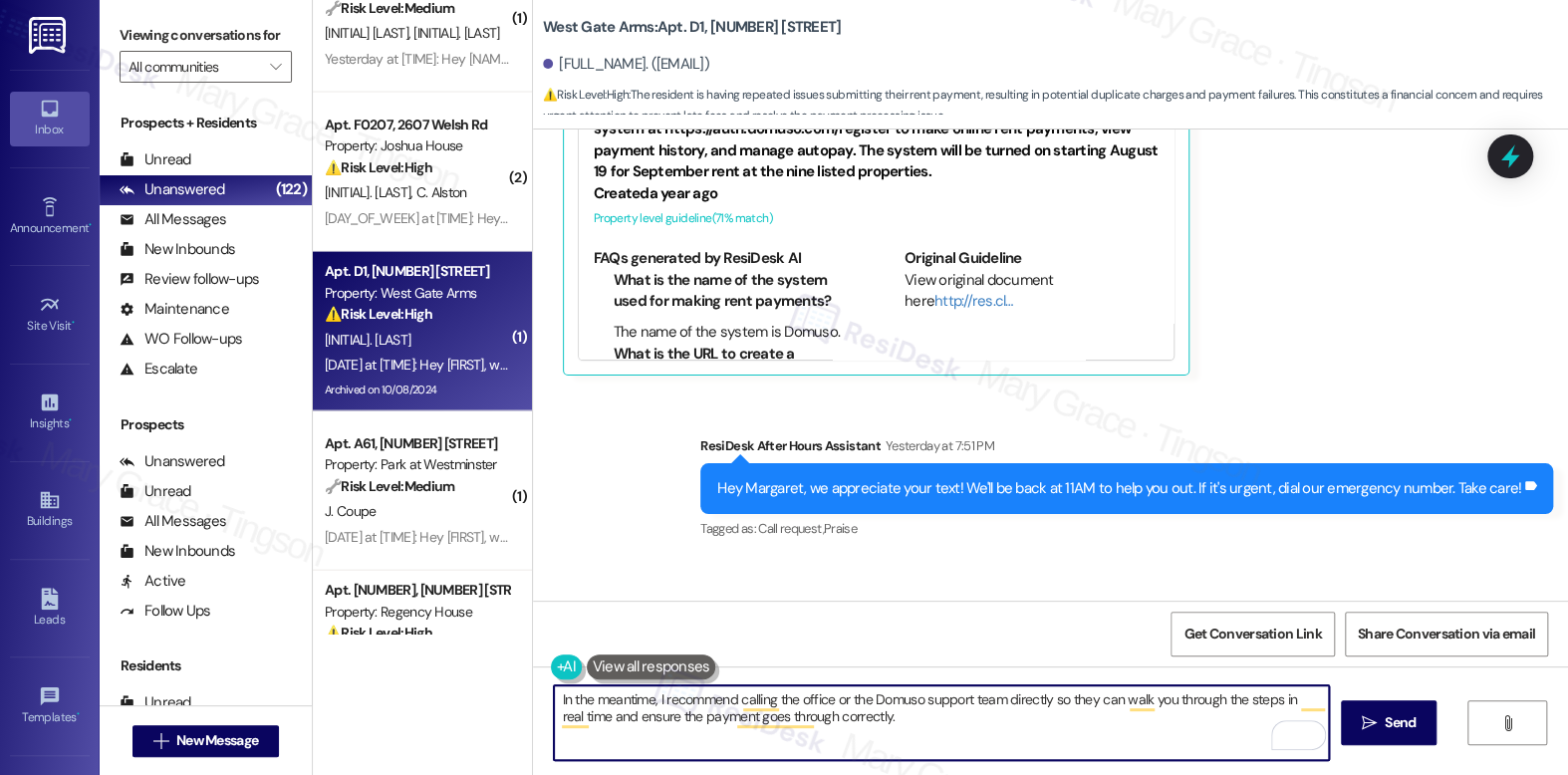click on "In the meantime, I recommend calling the office or the Domuso support team directly so they can walk you through the steps in real time and ensure the payment goes through correctly." at bounding box center [940, 722] 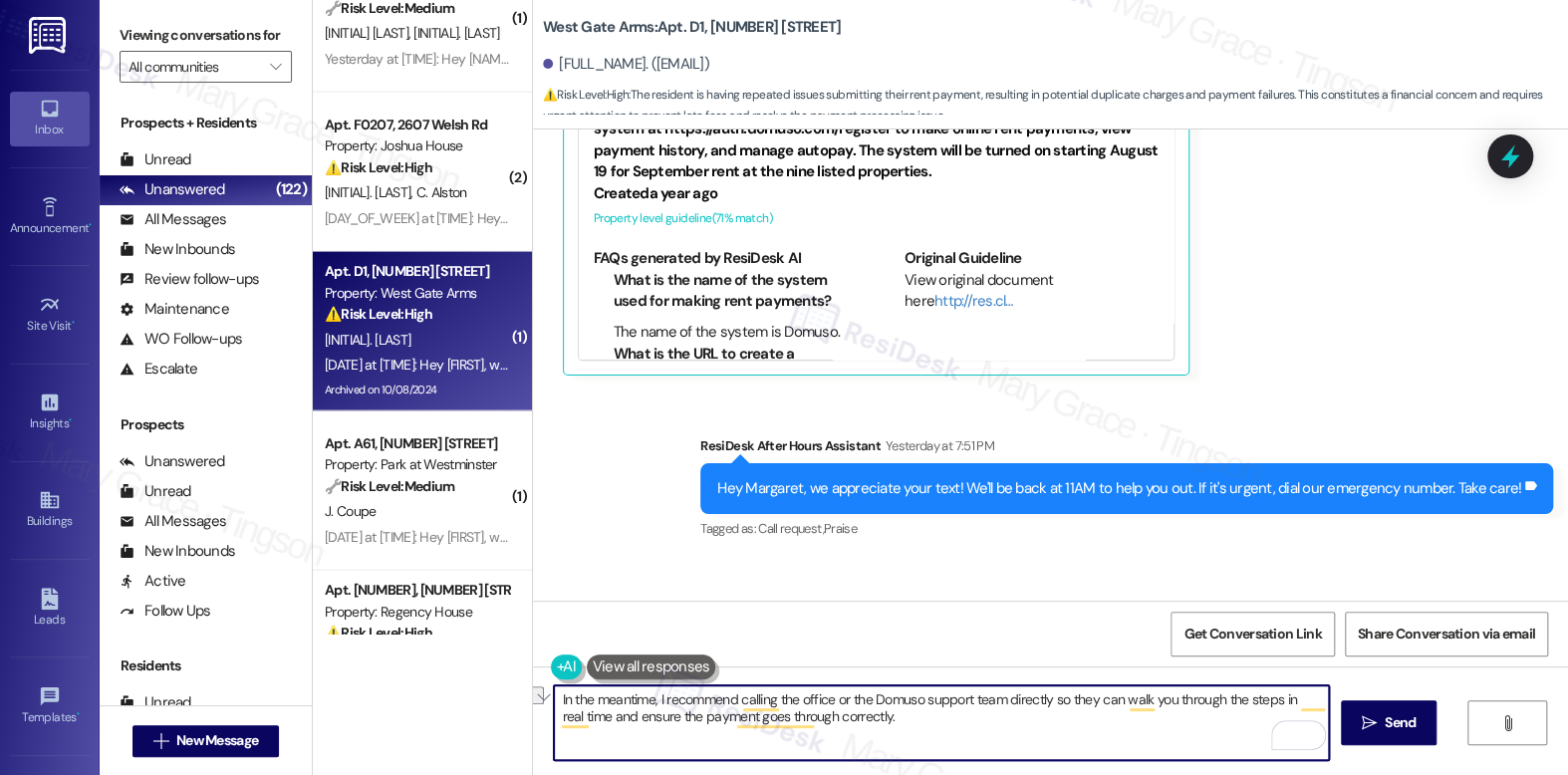 drag, startPoint x: 845, startPoint y: 703, endPoint x: 810, endPoint y: 709, distance: 35.510562 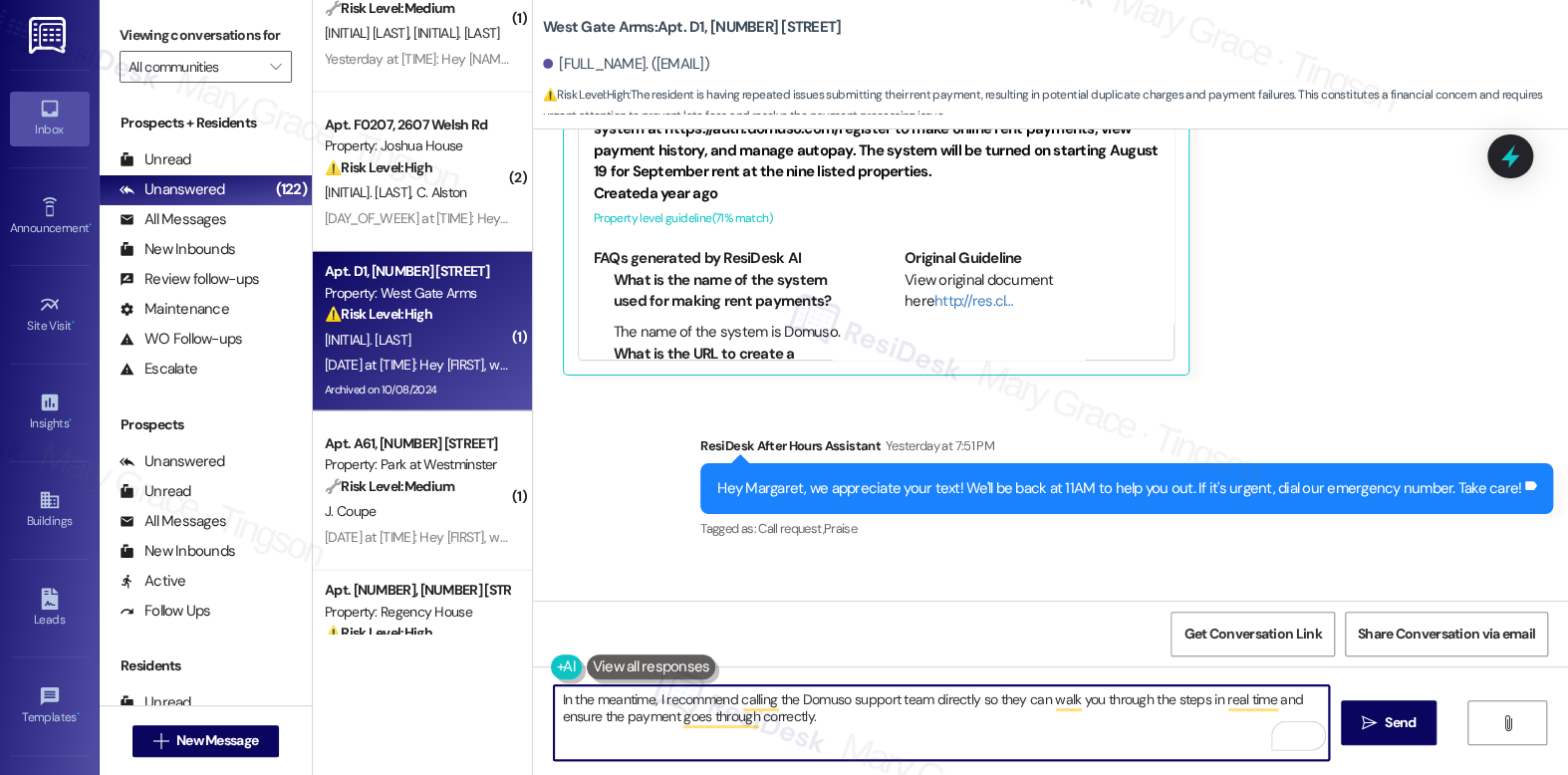 click on "In the meantime, I recommend calling the Domuso support team directly so they can walk you through the steps in real time and ensure the payment goes through correctly." at bounding box center (940, 722) 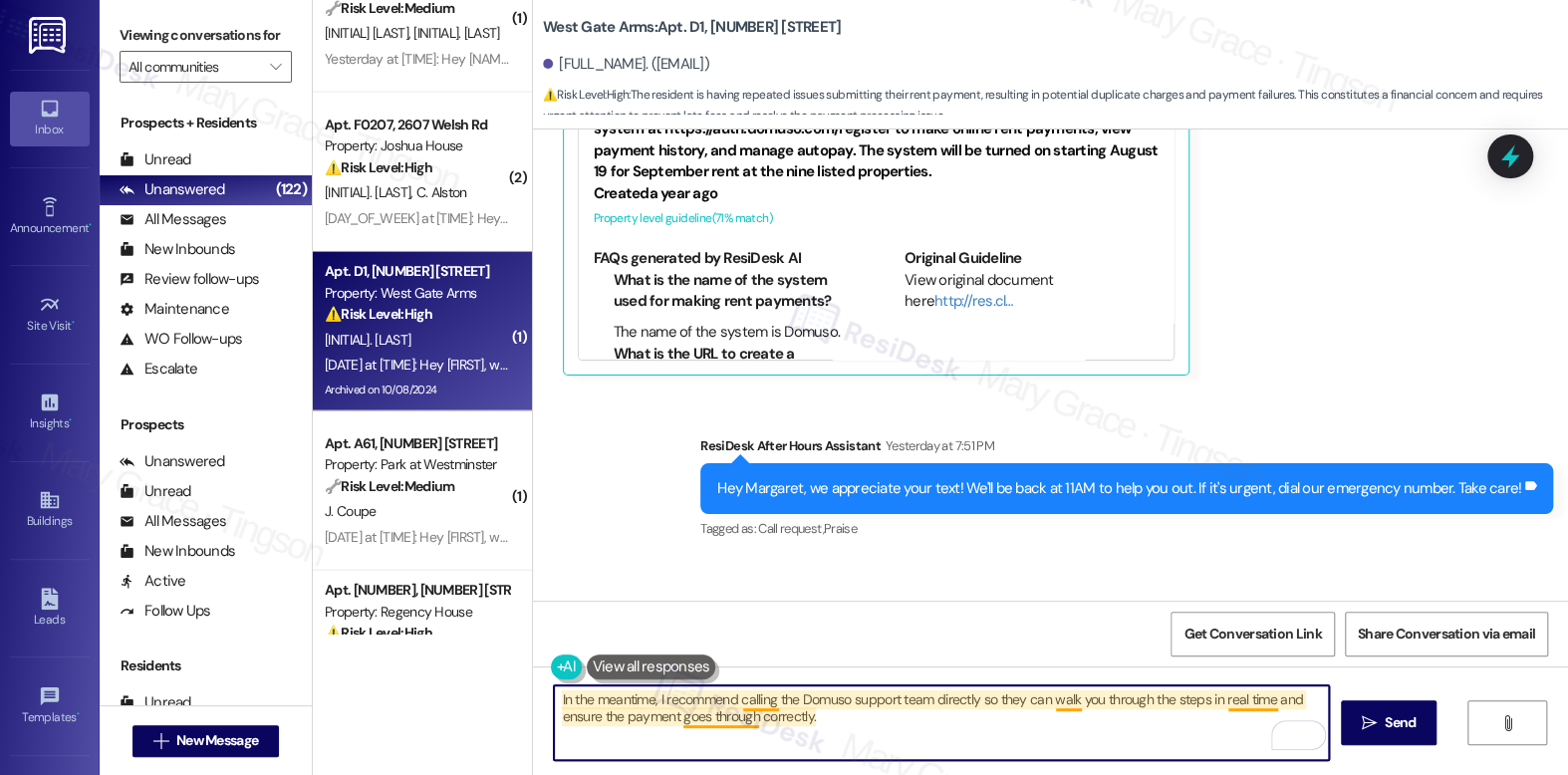 click on "In the meantime, I recommend calling the Domuso support team directly so they can walk you through the steps in real time and ensure the payment goes through correctly." at bounding box center [940, 722] 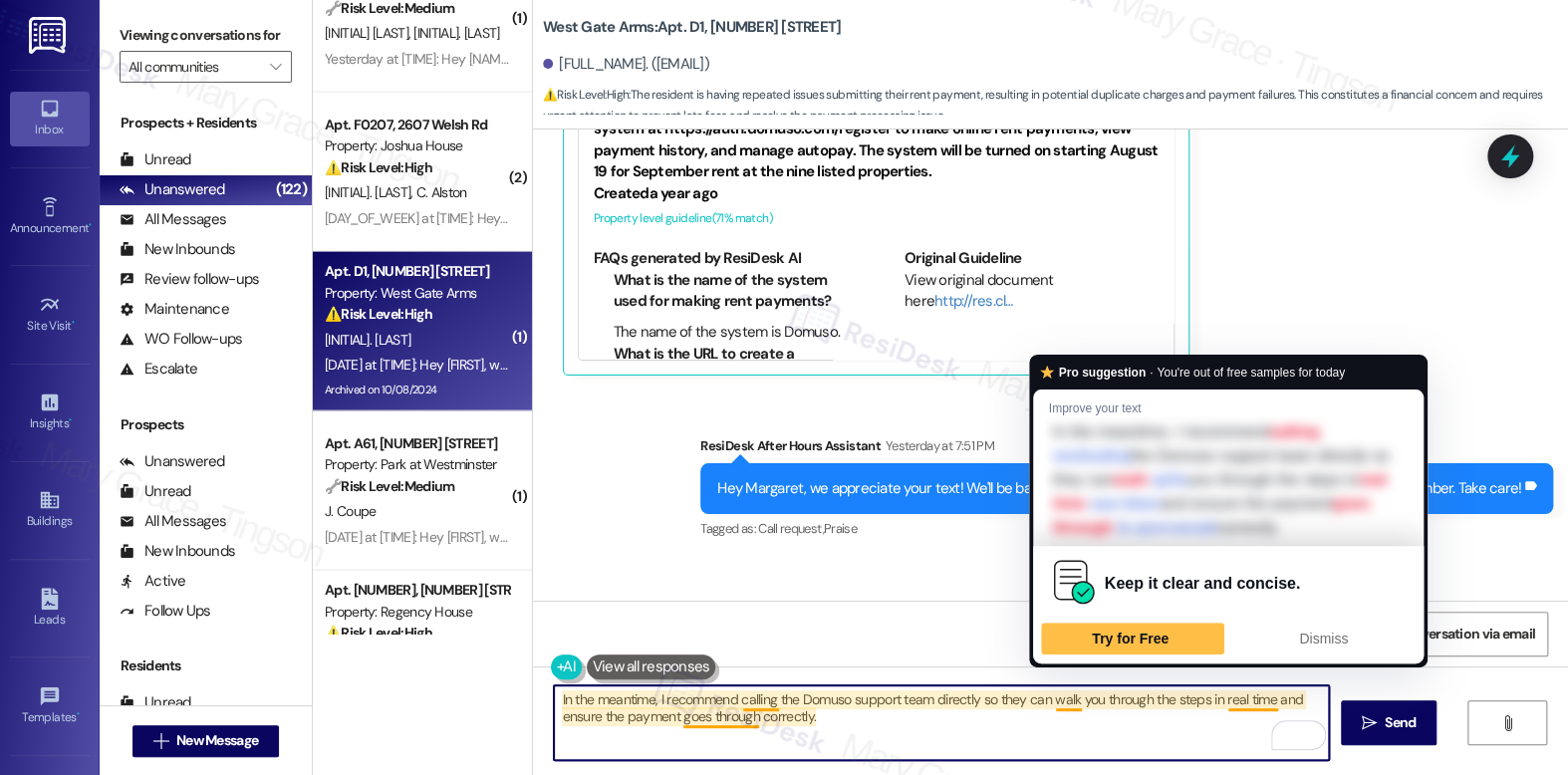 click on "In the meantime, I recommend calling the Domuso support team directly so they can walk you through the steps in real time and ensure the payment goes through correctly." at bounding box center [940, 722] 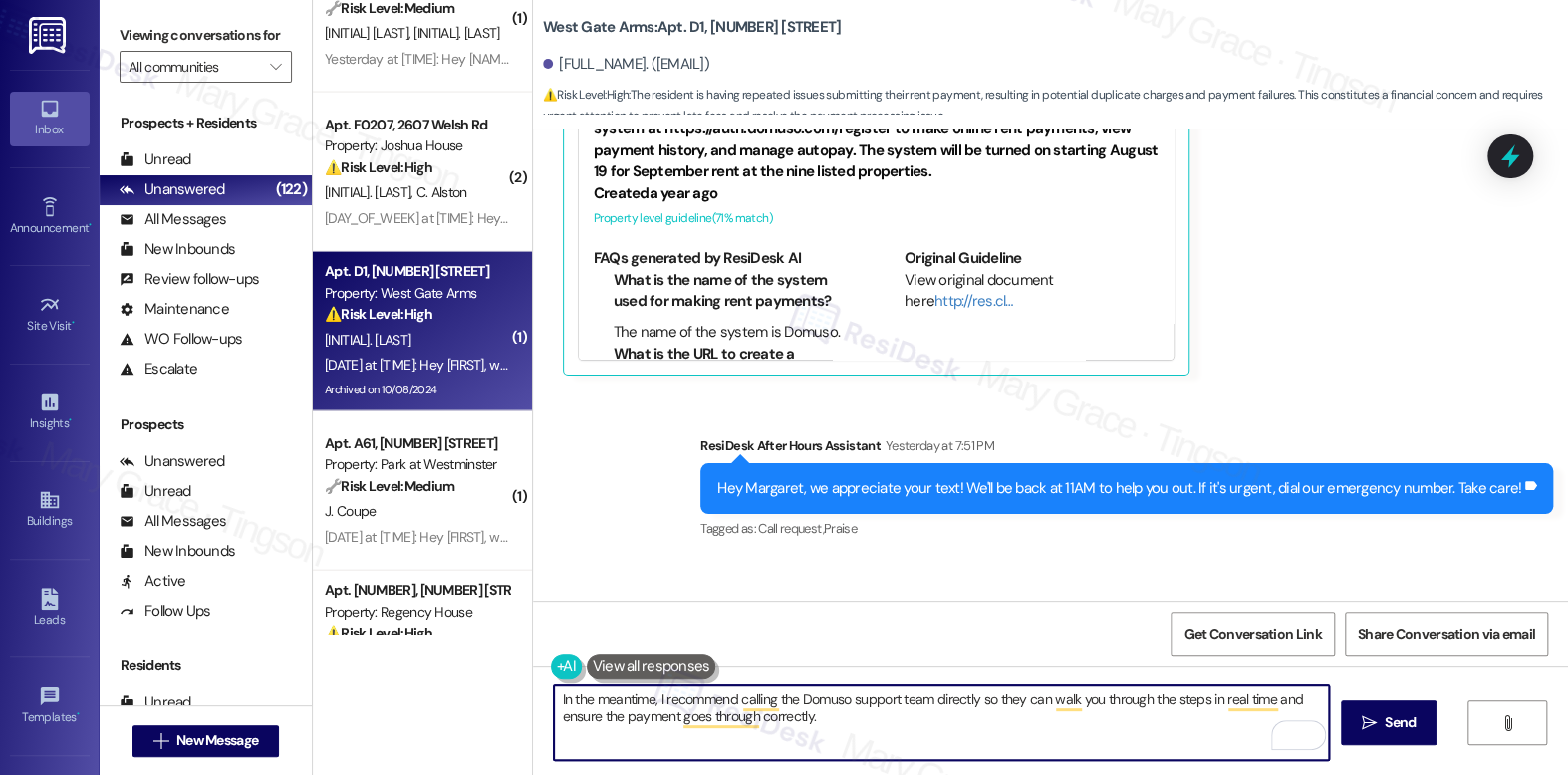 click on "In the meantime, I recommend calling the Domuso support team directly so they can walk you through the steps in real time and ensure the payment goes through correctly." at bounding box center [940, 722] 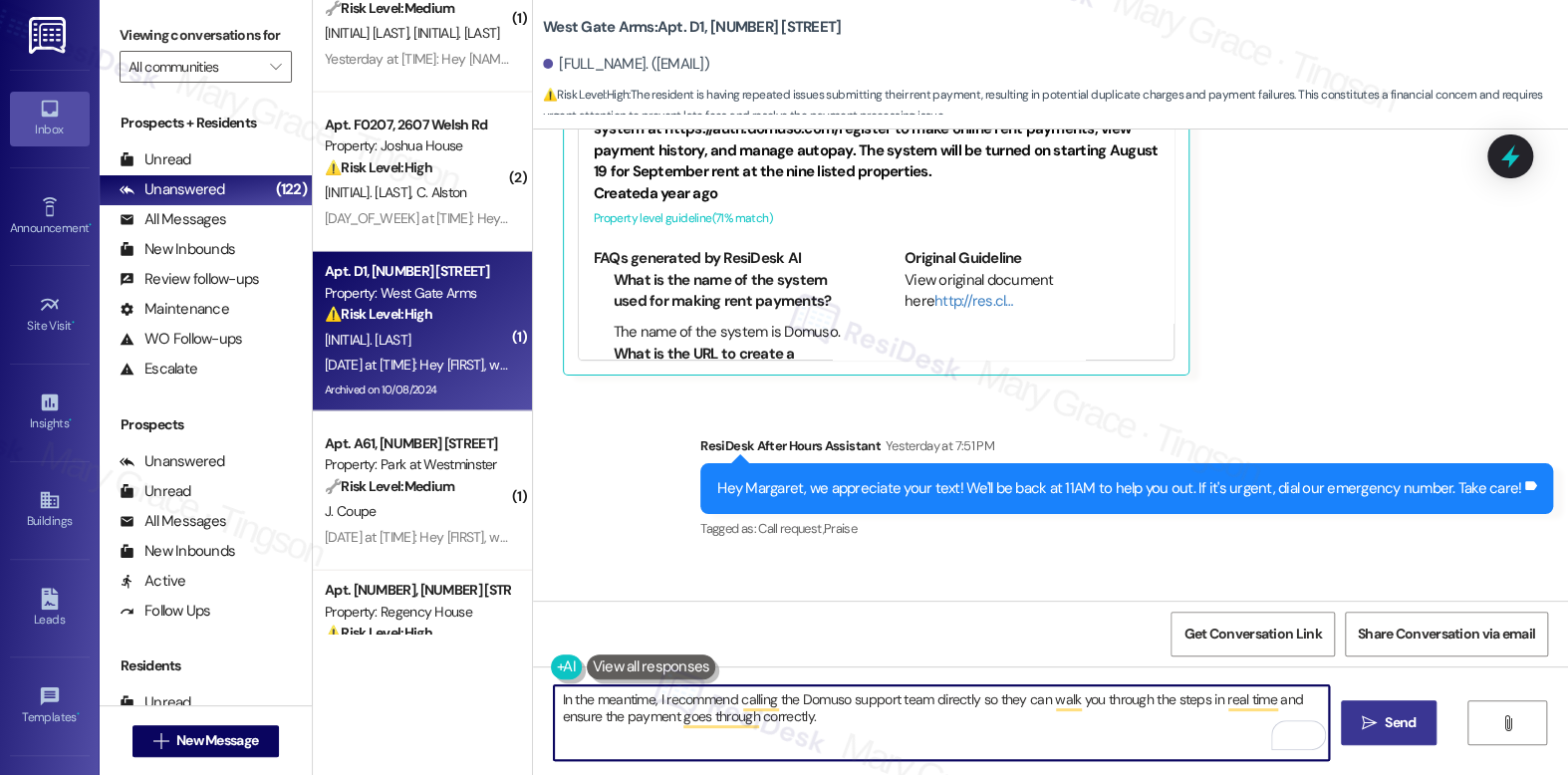 type on "In the meantime, I recommend calling the Domuso support team directly so they can walk you through the steps in real time and ensure the payment goes through correctly." 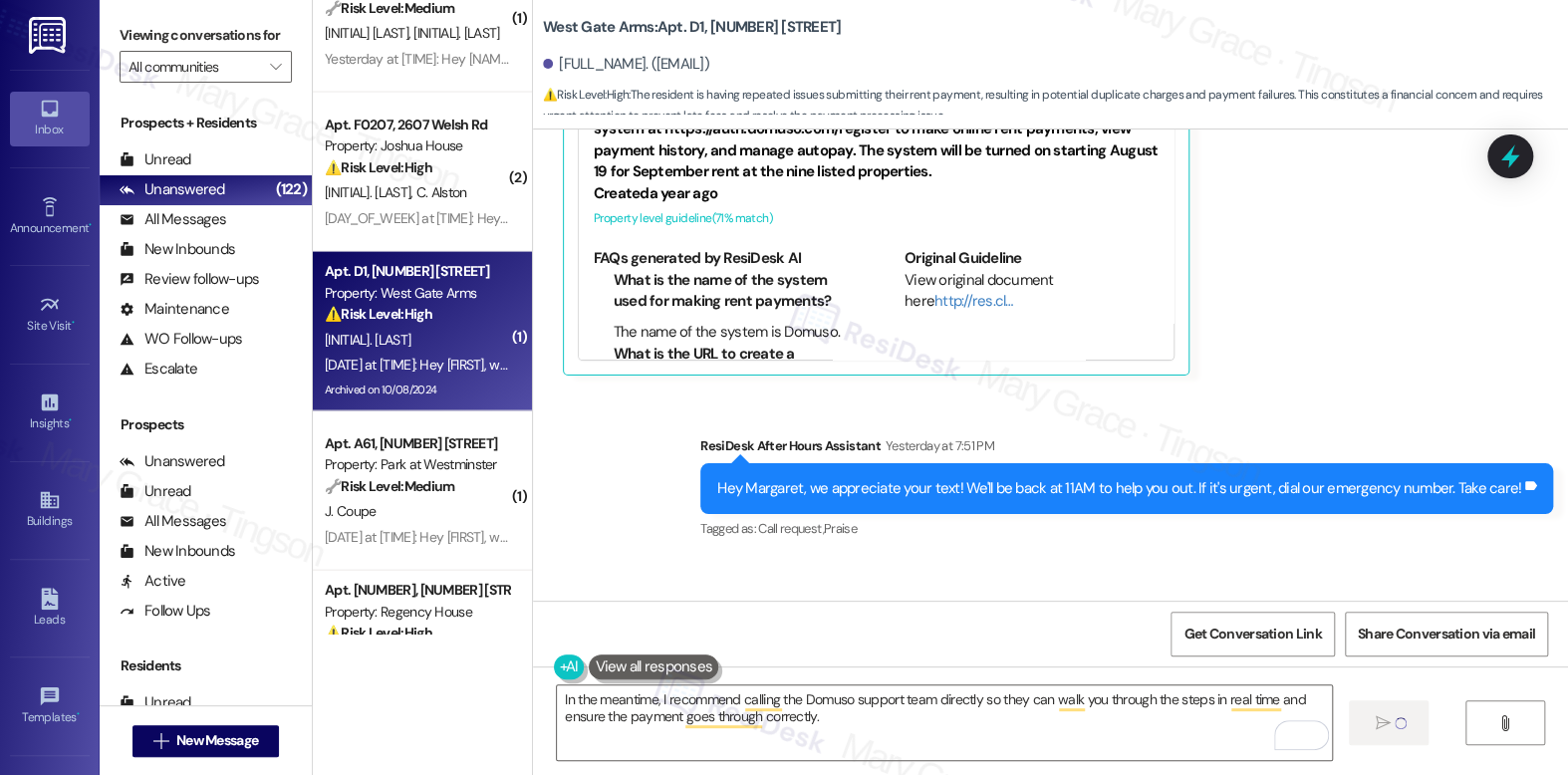 type 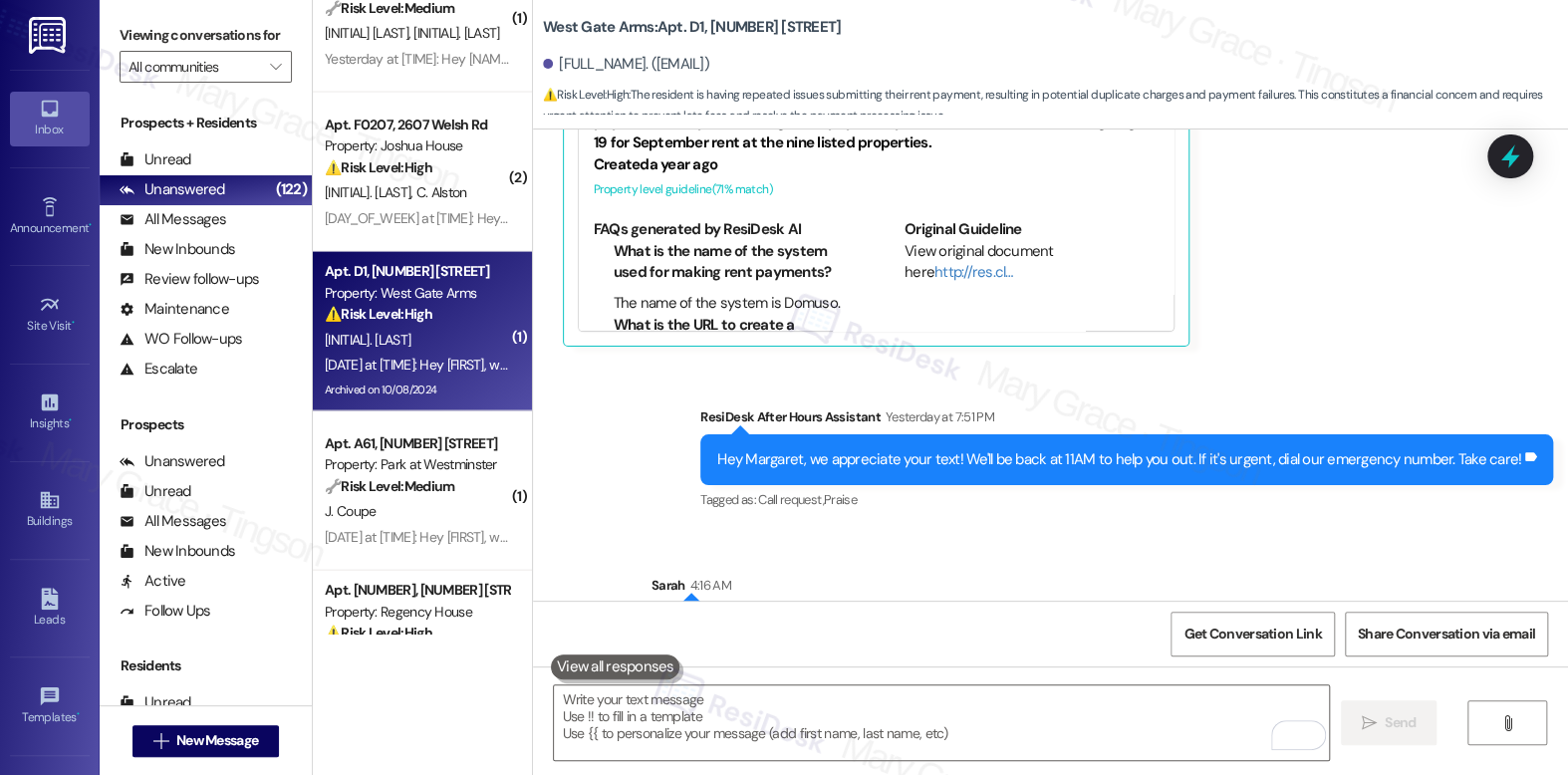 scroll, scrollTop: 30851, scrollLeft: 0, axis: vertical 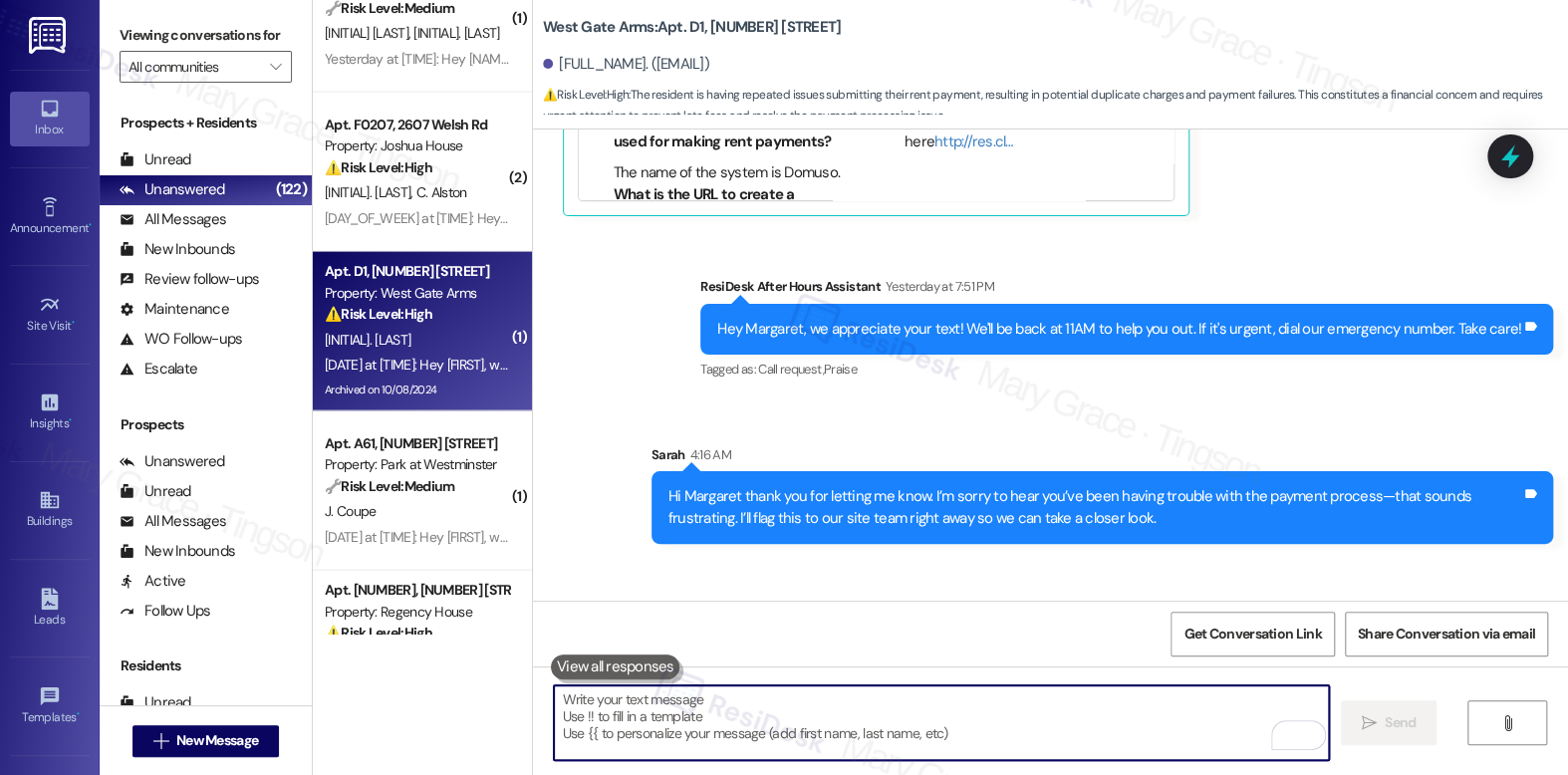 click at bounding box center (940, 722) 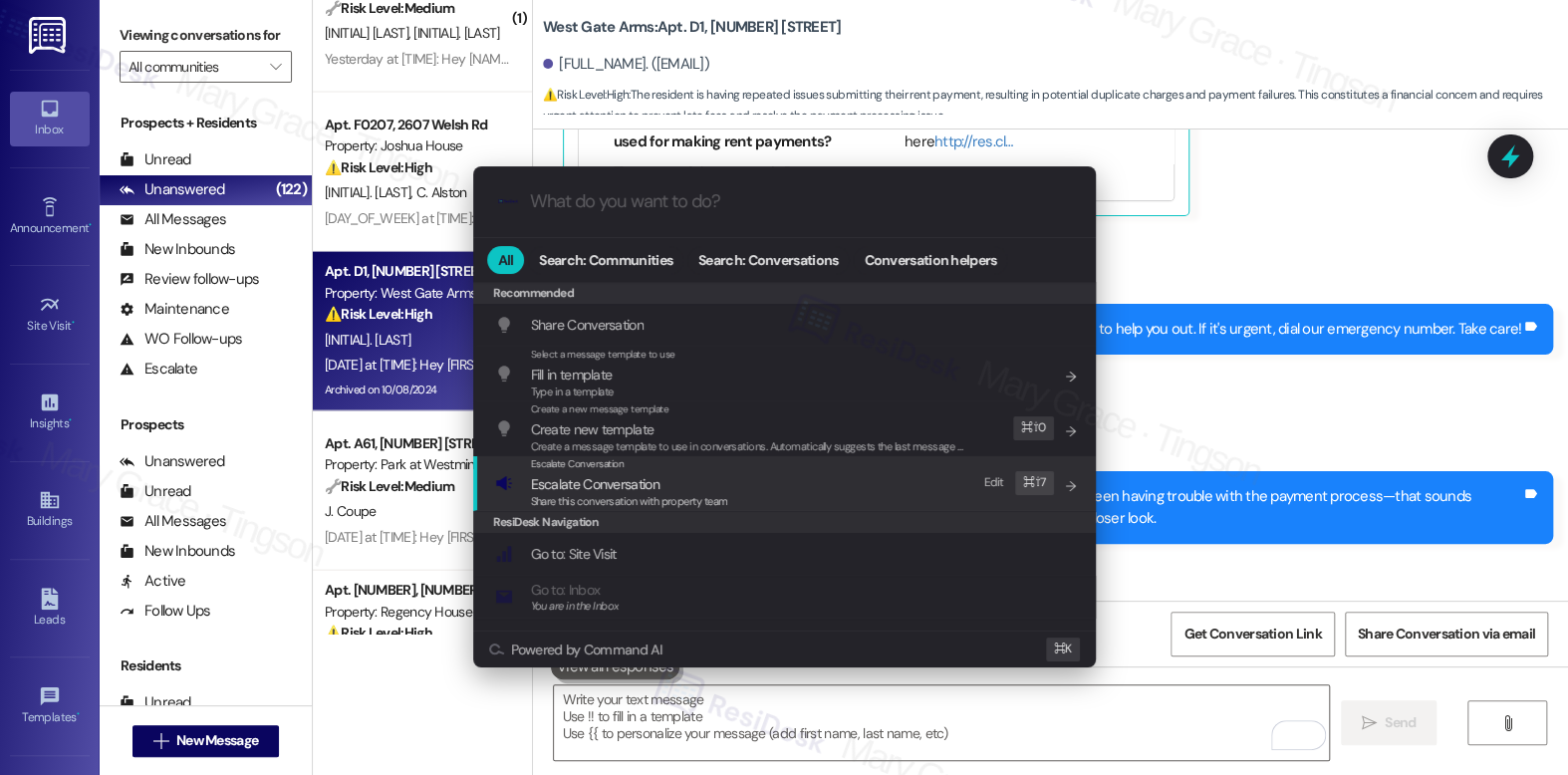 click on "Share this conversation with property team" at bounding box center (630, 501) 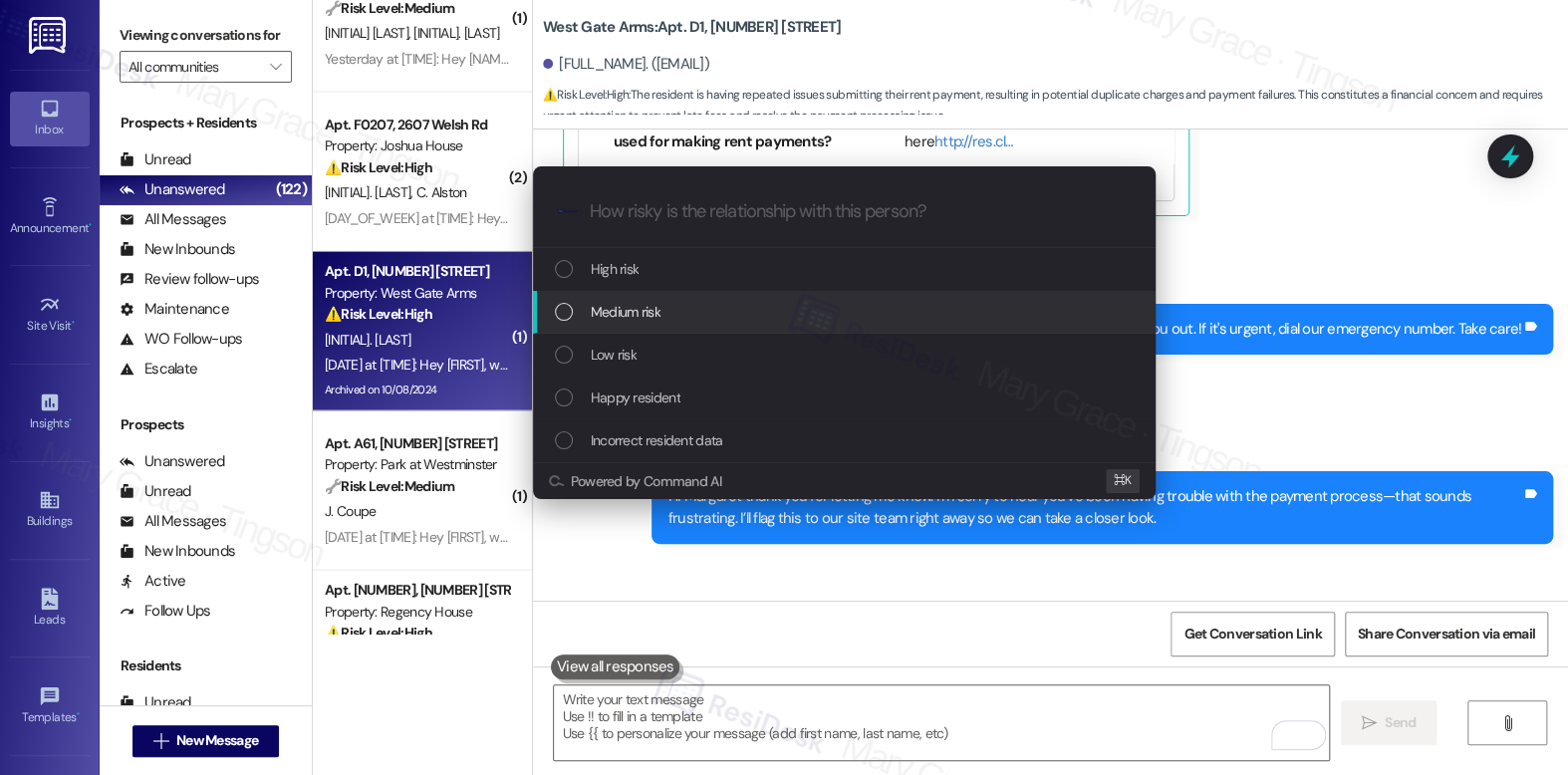 click on "Medium risk" at bounding box center (846, 312) 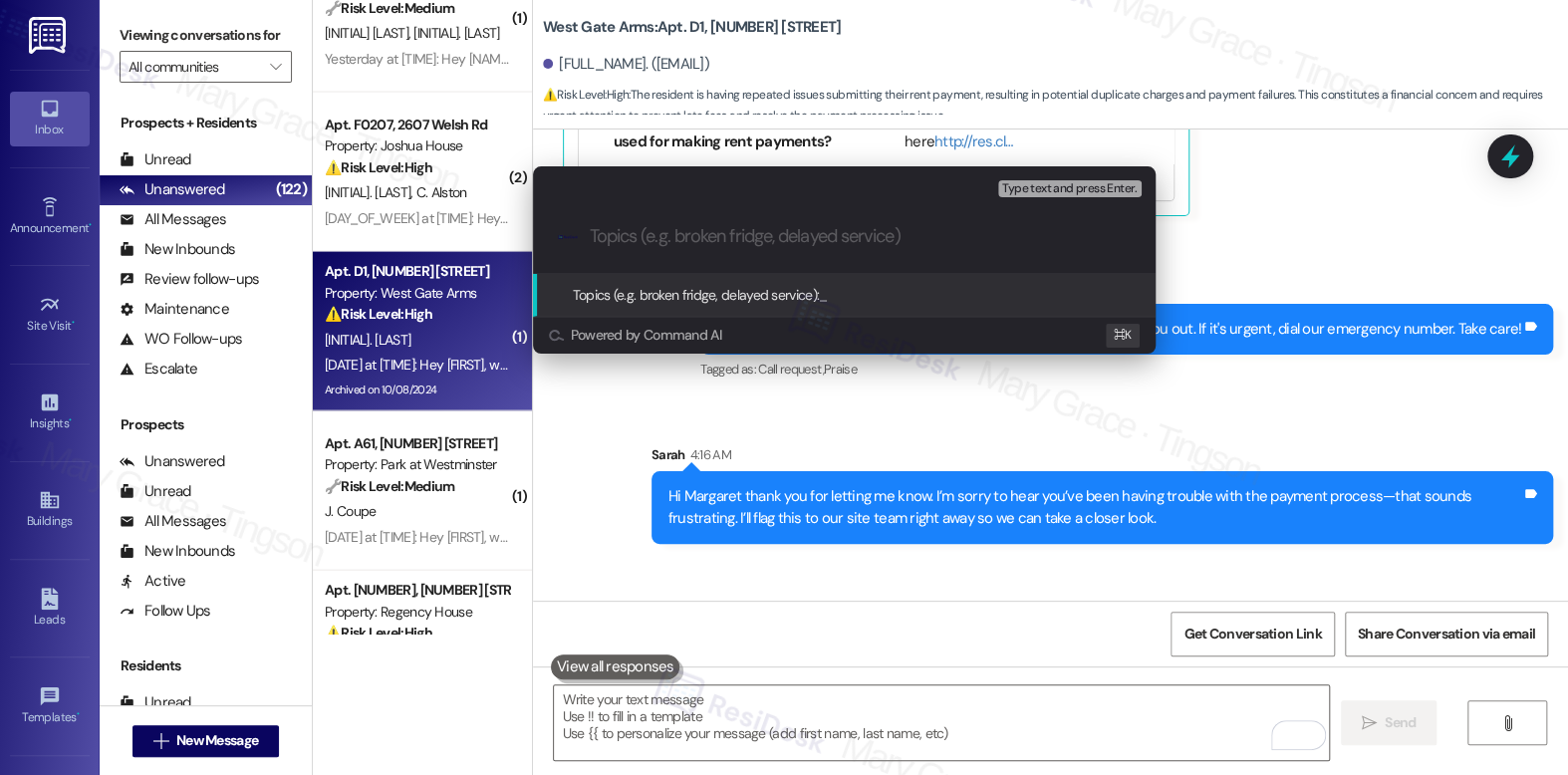 click at bounding box center (860, 236) 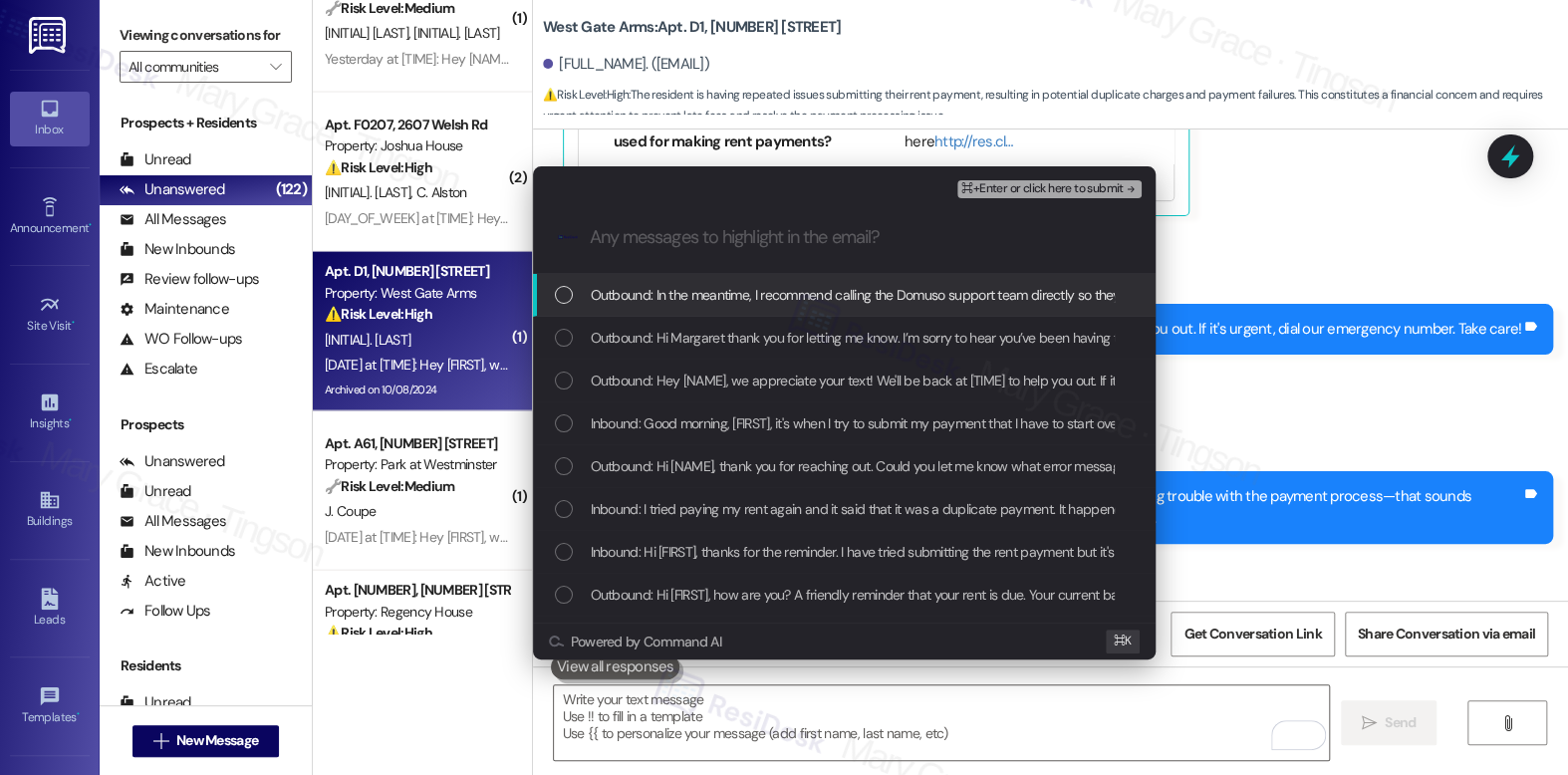 click on "Outbound: In the meantime, I recommend calling the Domuso support team directly so they can walk you through the steps in real time and ensure the payment goes through correctly." at bounding box center (844, 295) 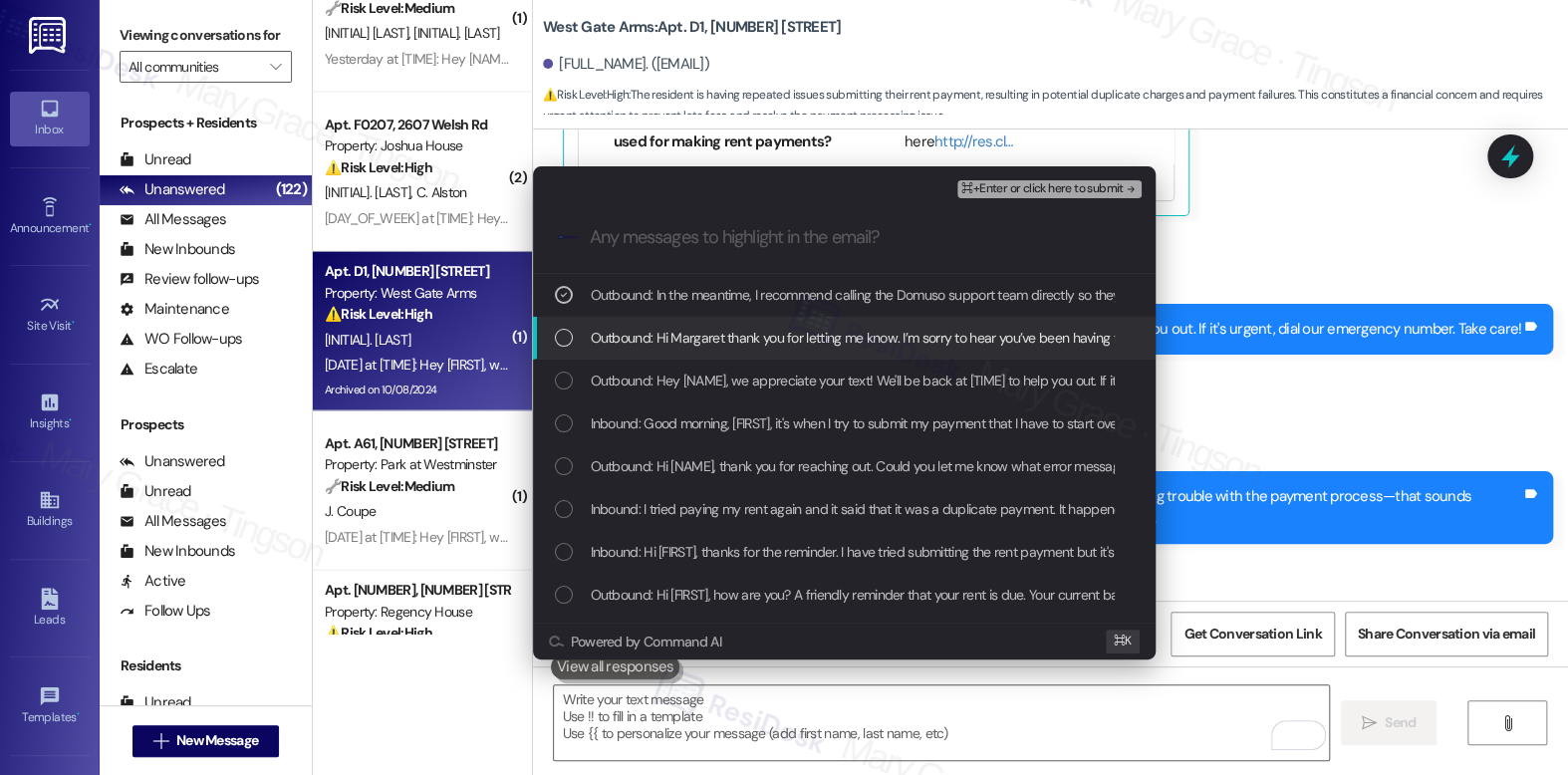 click on "Outbound: Hi Margaret thank you for letting me know. I’m sorry to hear you’ve been having trouble with the payment process—that sounds frustrating. I’ll flag this to our site team right away so we can take a closer look." at bounding box center (1215, 338) 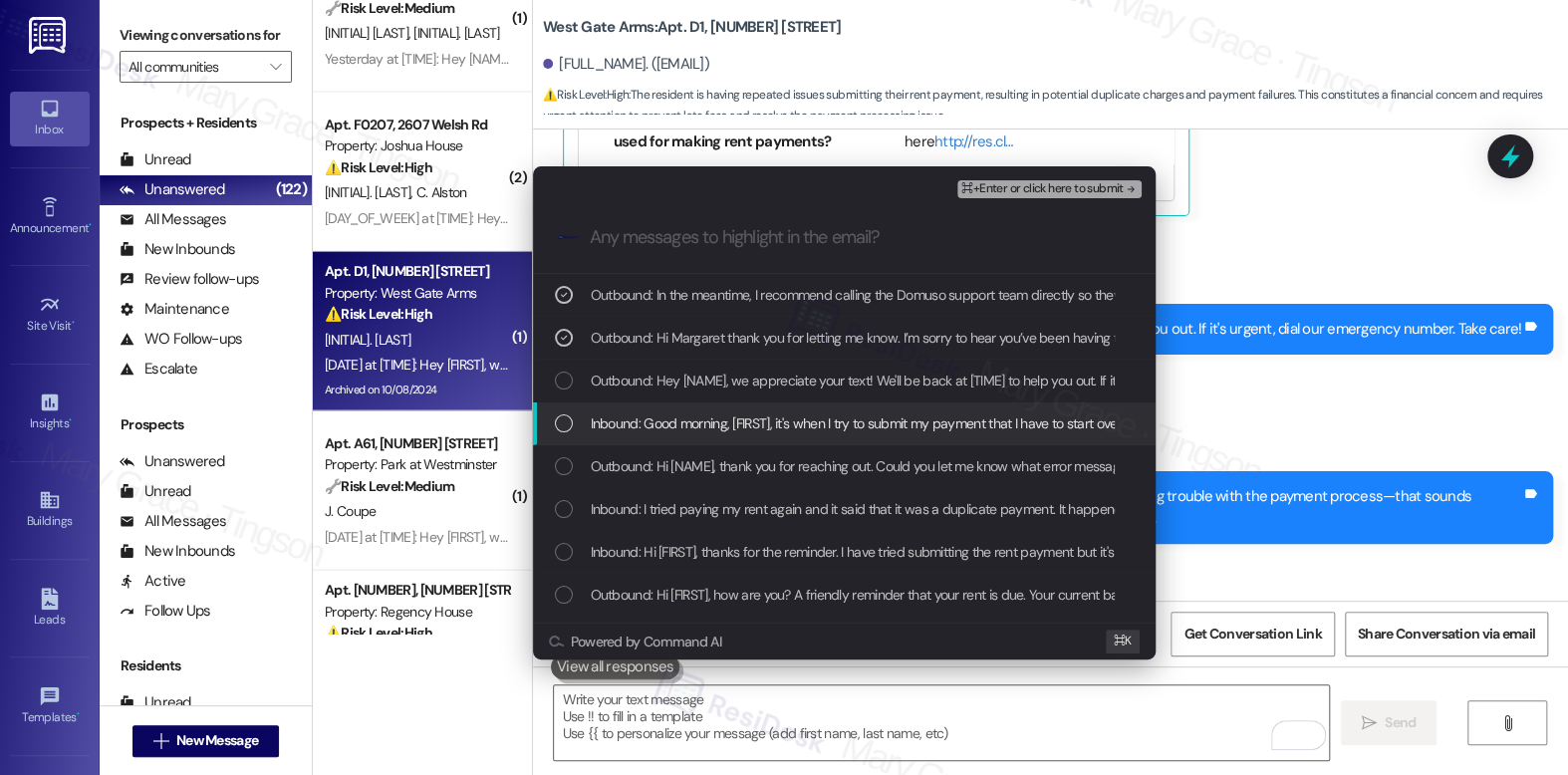 click on "Inbound: Good morning, Emily, it's when I try to submit my payment that I have to start over and I end up duplicating my payment without completing the first transaction." at bounding box center [1083, 423] 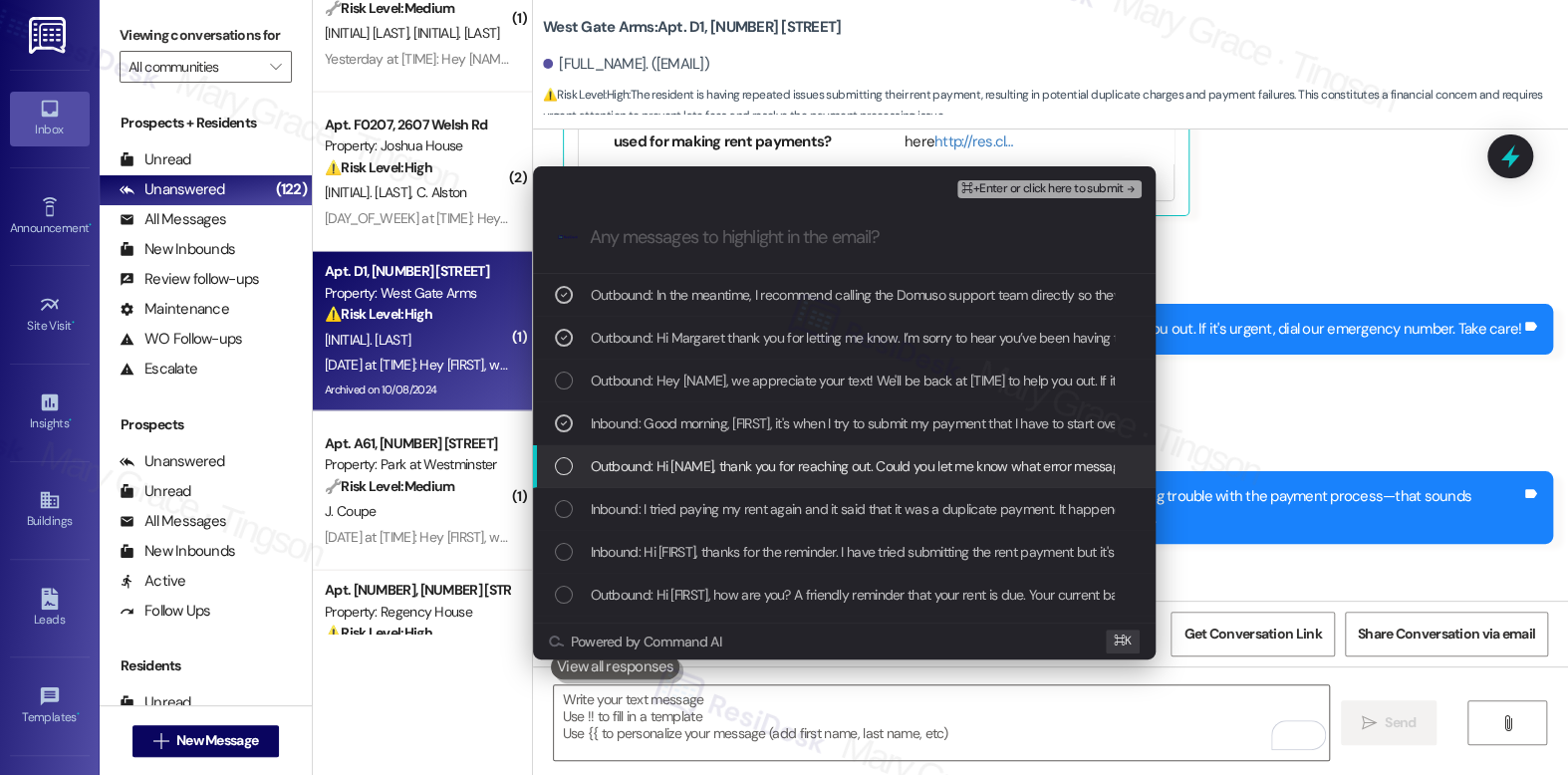 click on "Outbound: Hi Margaret, thank you for reaching out. Could you let me know what error message you’re receiving? That’ll help me assist you better." at bounding box center (1002, 466) 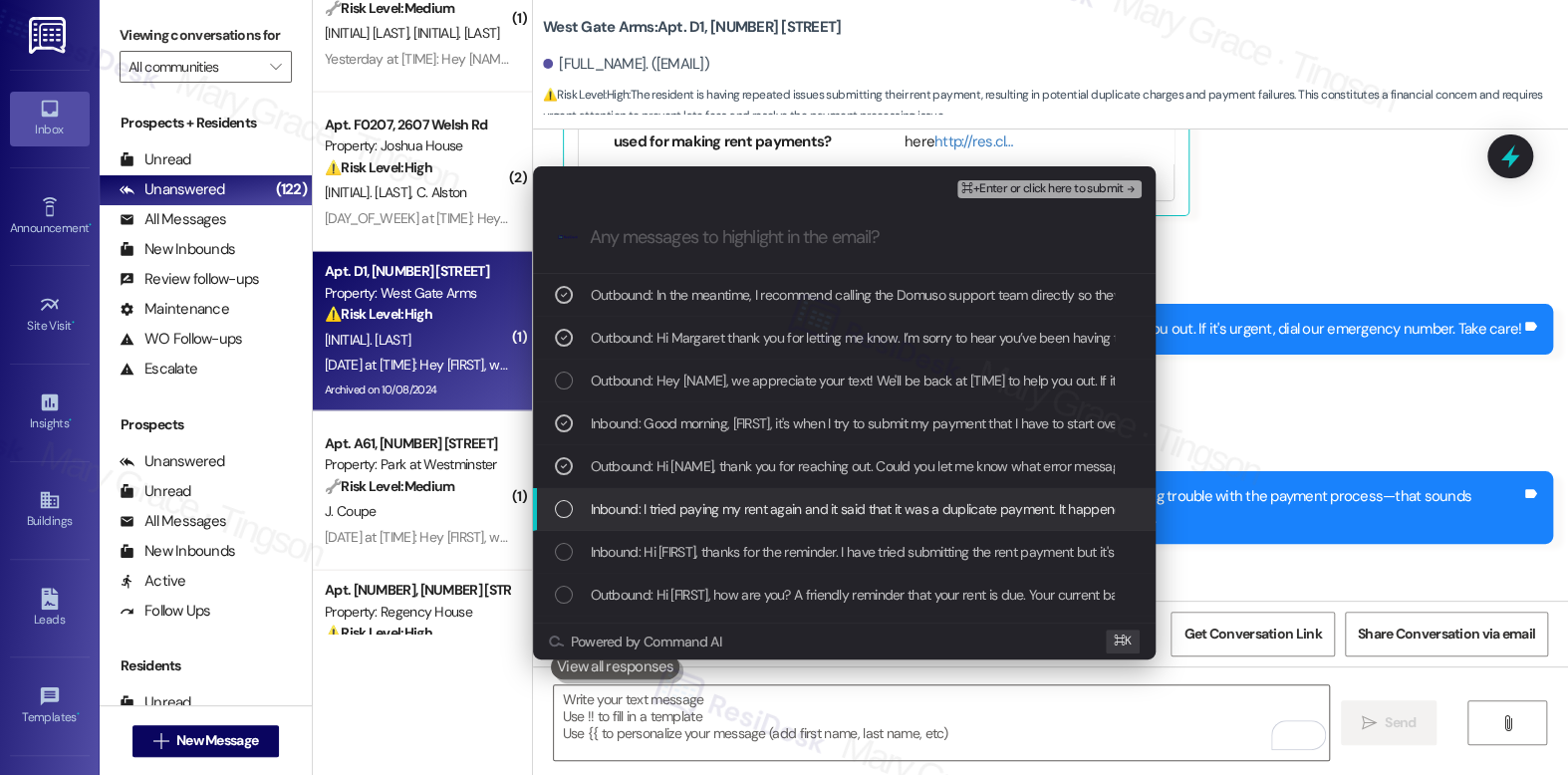 click on "Inbound: I tried paying my rent again and it said that it was a duplicate payment.  It happened last month also.  I follow the steps but I find it very confusing.  Thank you" at bounding box center [844, 509] 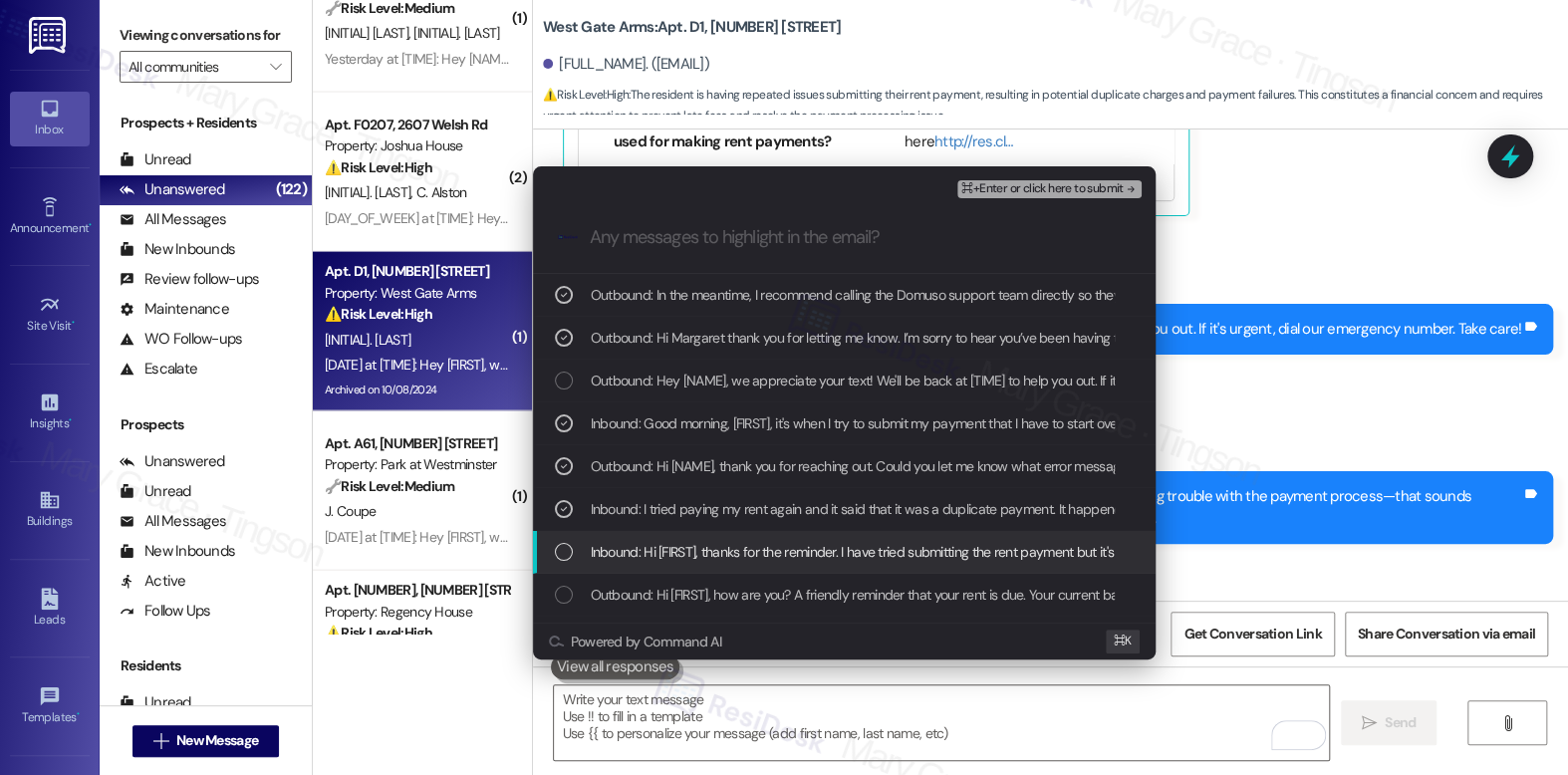 click on "Inbound: Hi Emily, thanks for the reminder.  I have tried submitting the rent payment but it's something I keep doing wrong that doesn't let me complete the final process" at bounding box center [1074, 552] 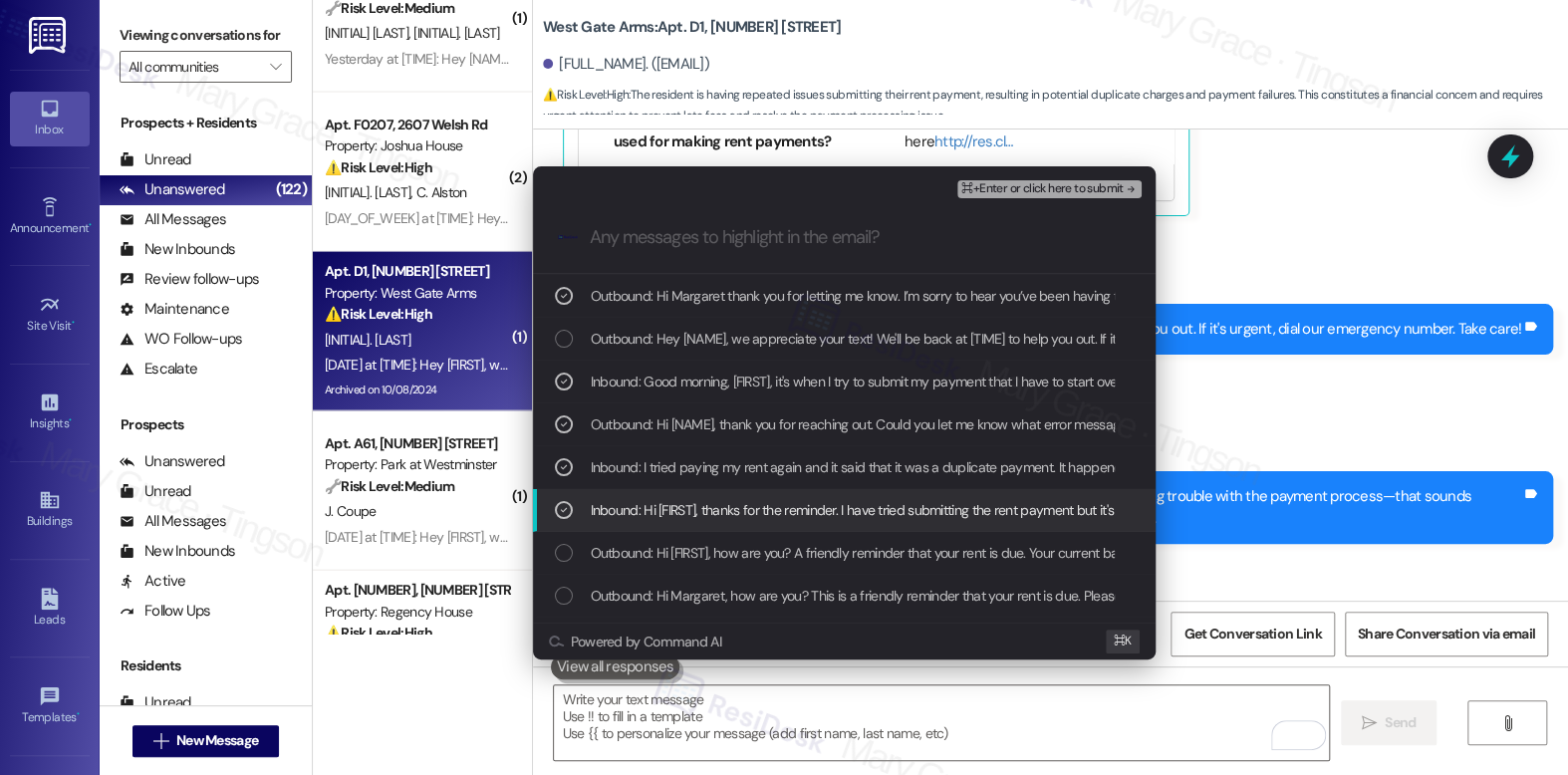 scroll, scrollTop: 49, scrollLeft: 0, axis: vertical 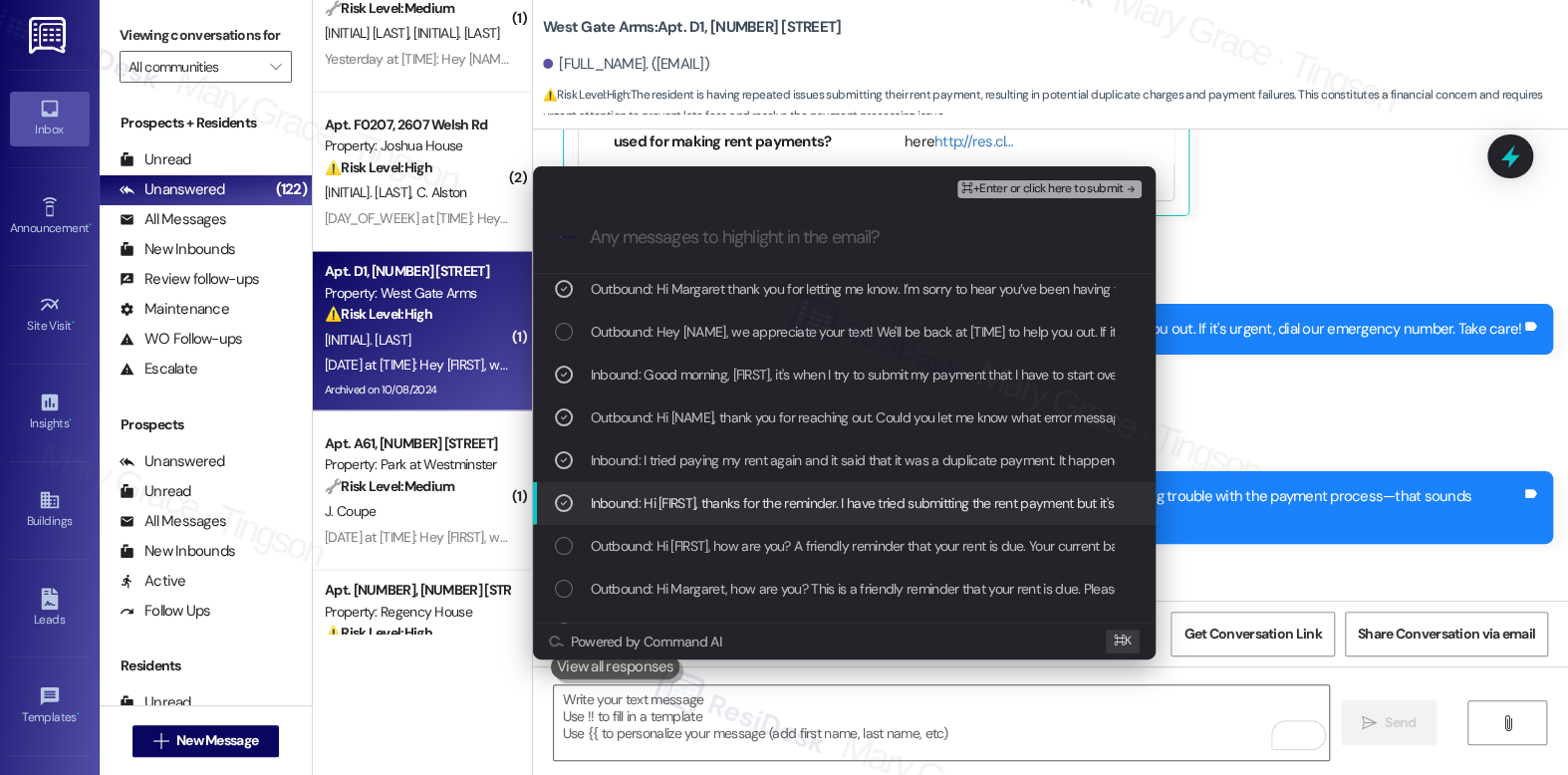 click on "Outbound: Hi Margaret, how are you? A friendly reminder that your rent is due. Your current balance is $1579.18. Please pay your rent to avoid a late fee. Please let us know if you have any questions!" at bounding box center (1160, 546) 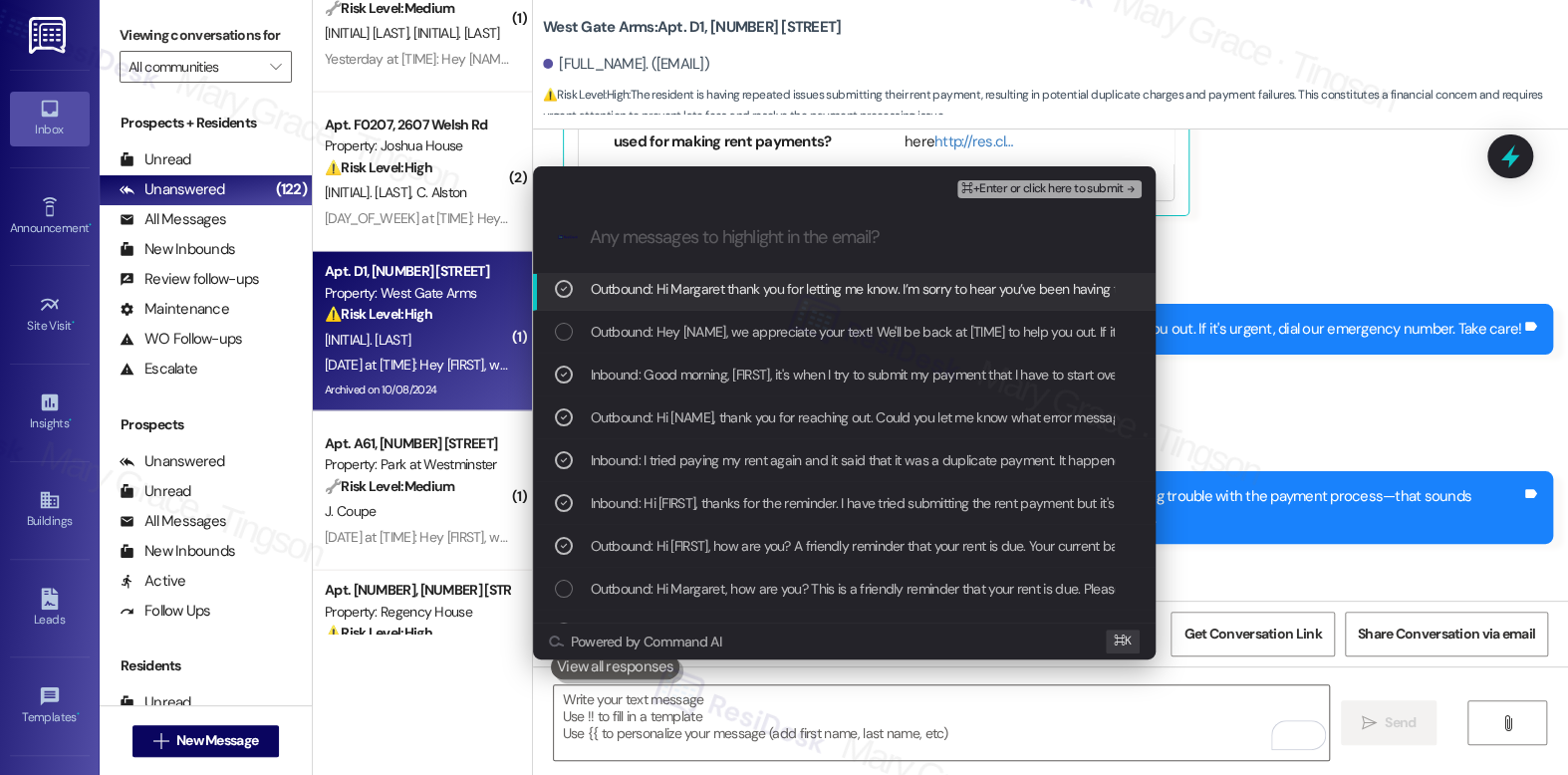 click on "⌘+Enter or click here to submit" at bounding box center [1042, 189] 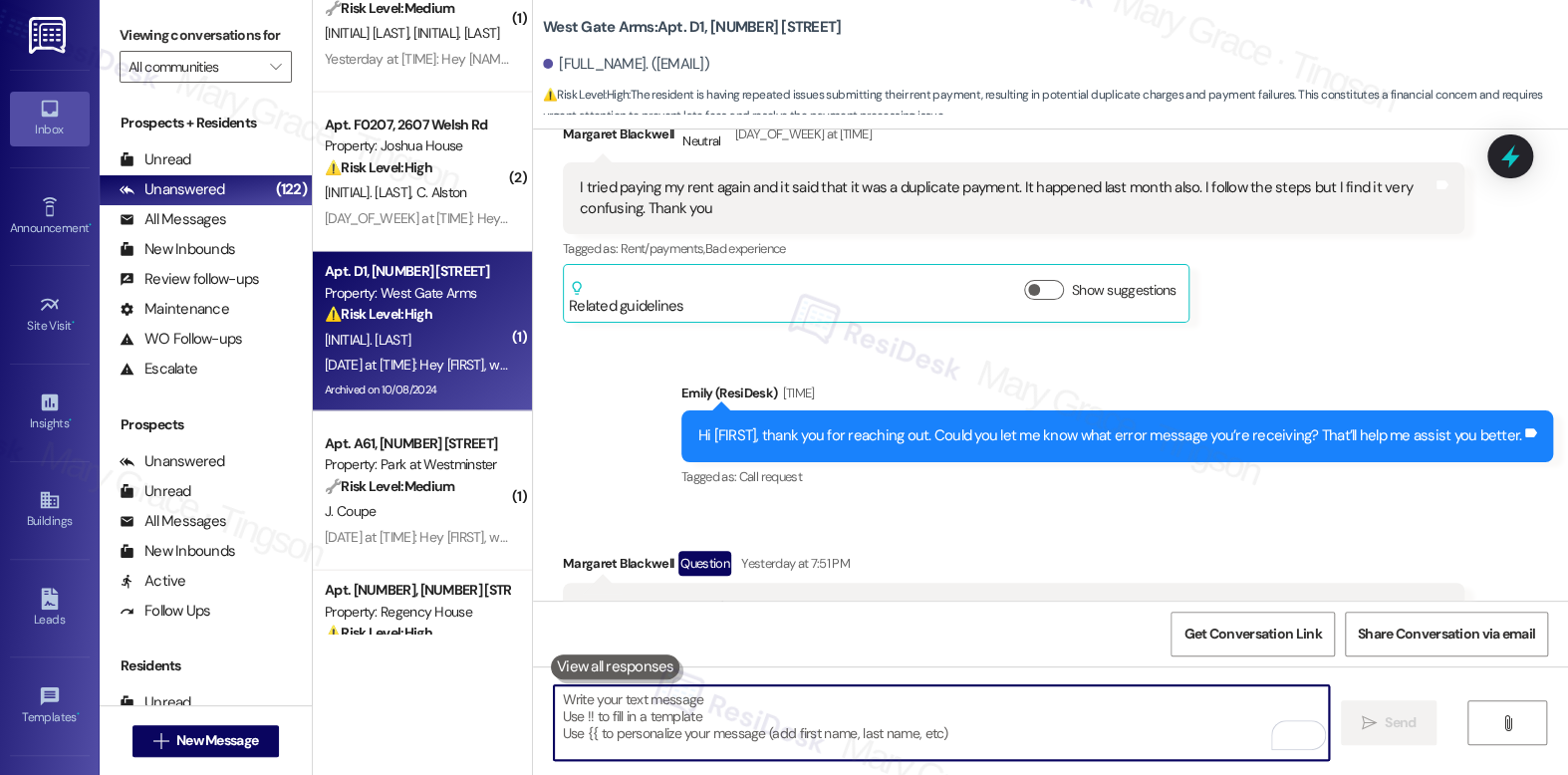 scroll, scrollTop: 30851, scrollLeft: 0, axis: vertical 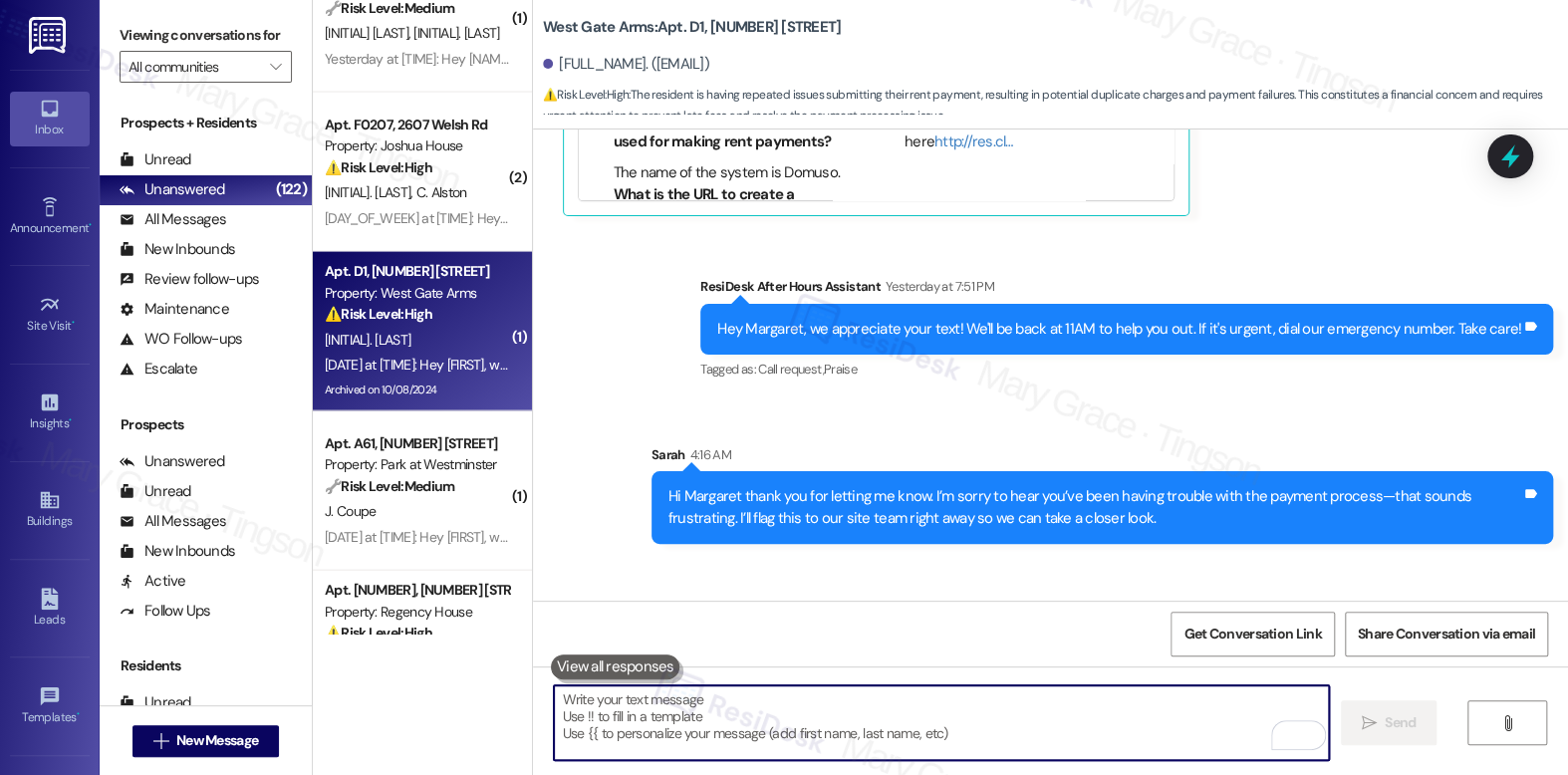 click at bounding box center (940, 722) 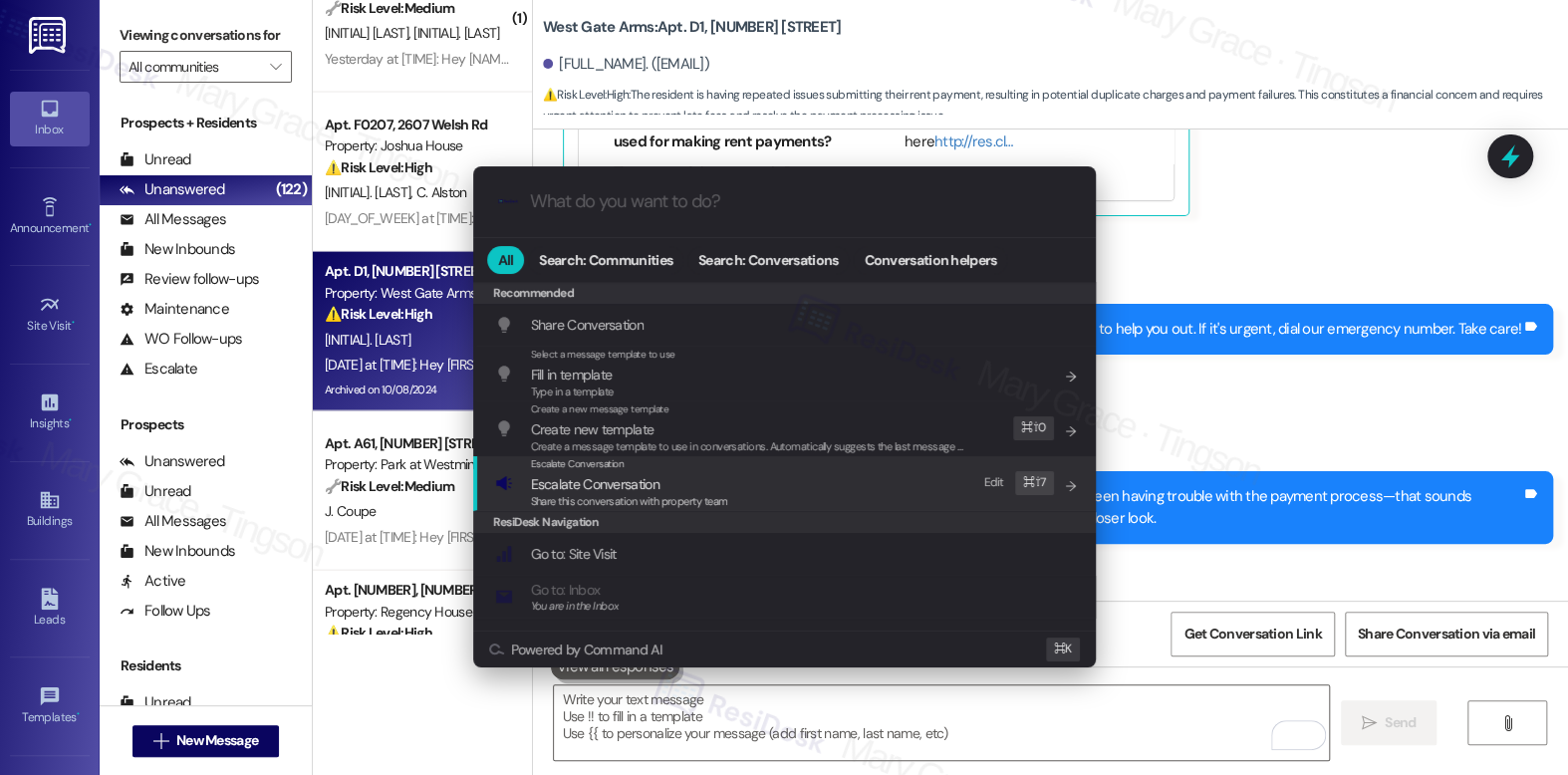 click on "Escalate Conversation" at bounding box center [630, 484] 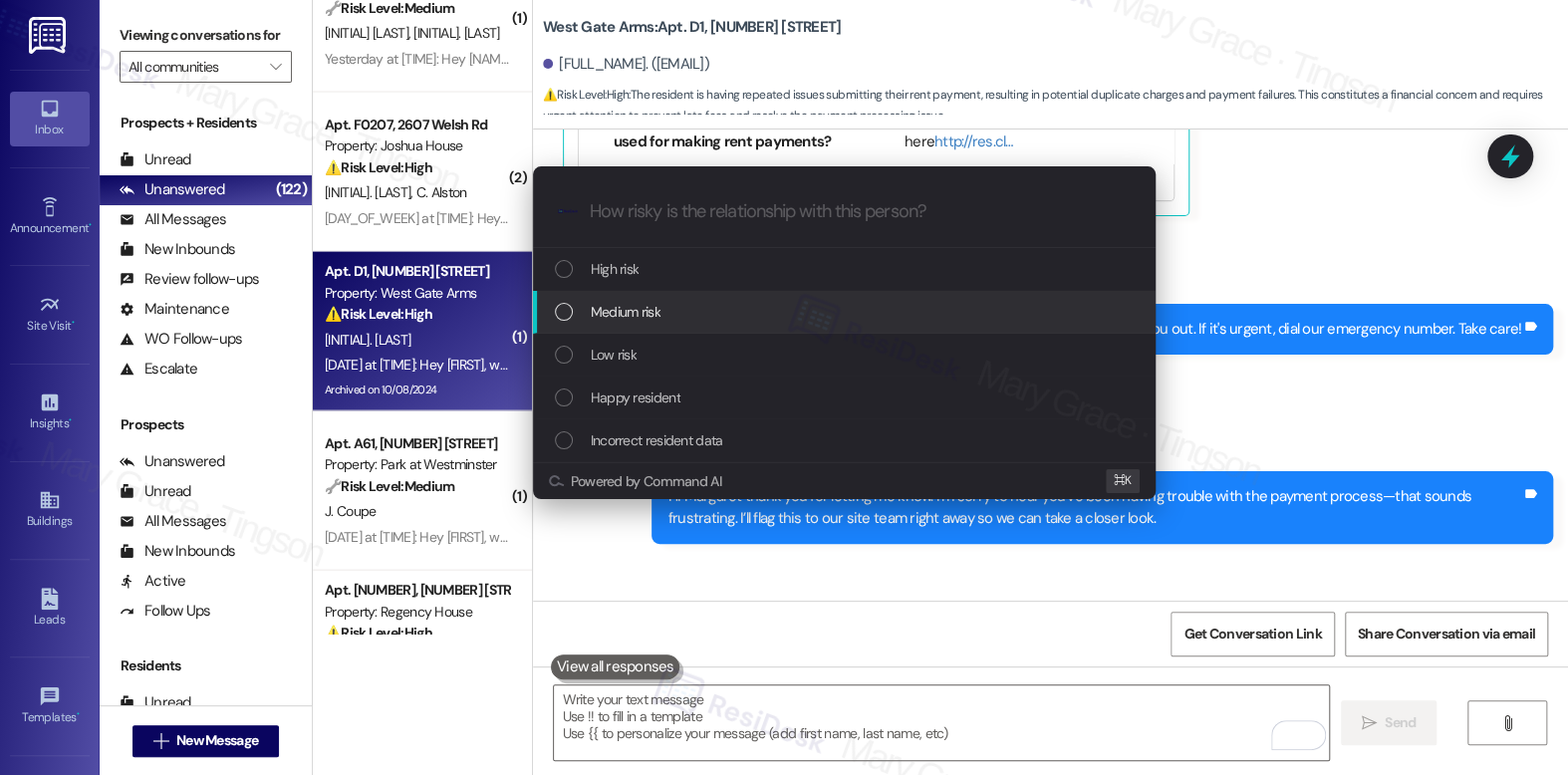 click on "Medium risk" at bounding box center [846, 312] 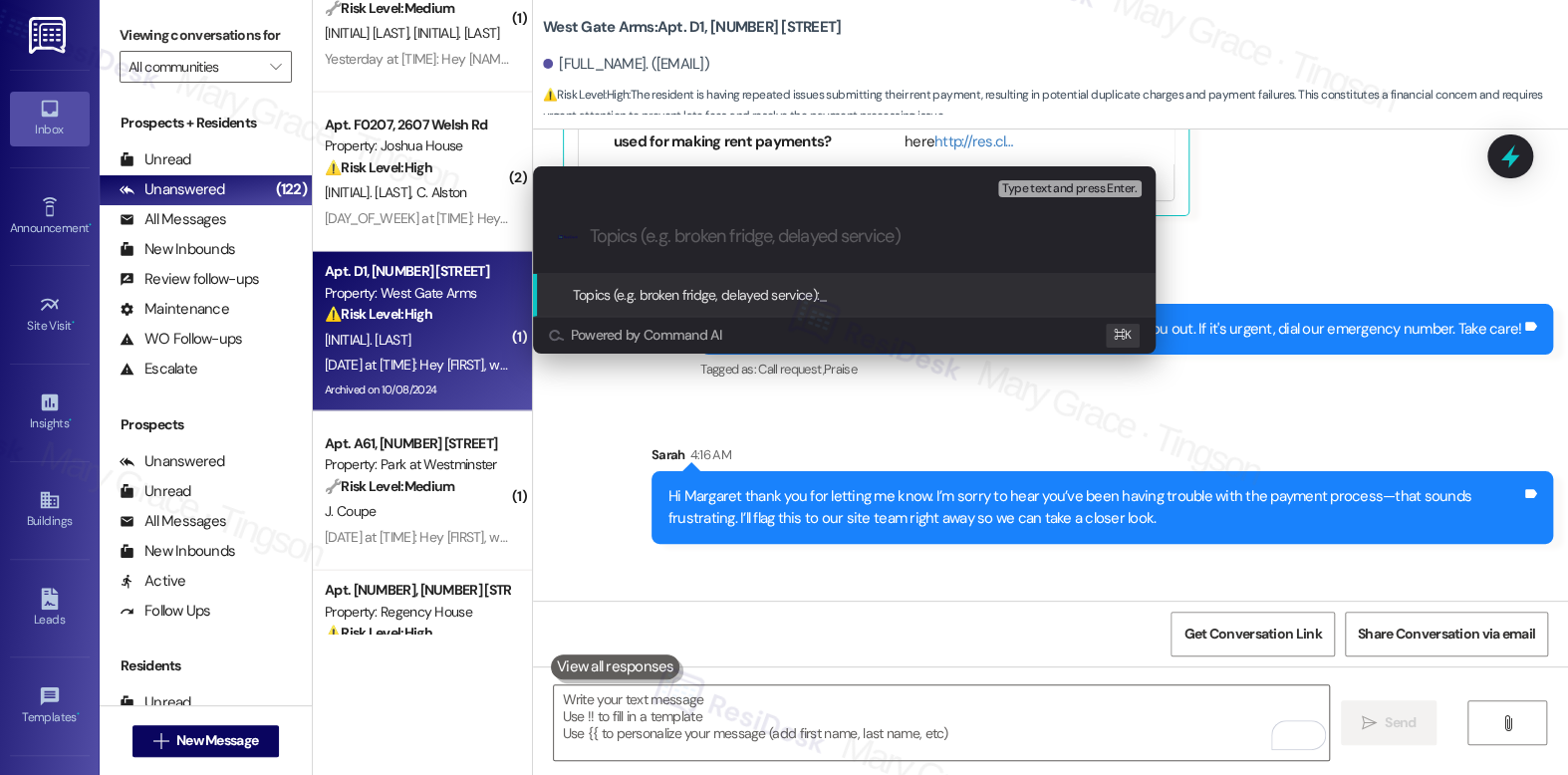paste on "Trouble Submitting Payment" 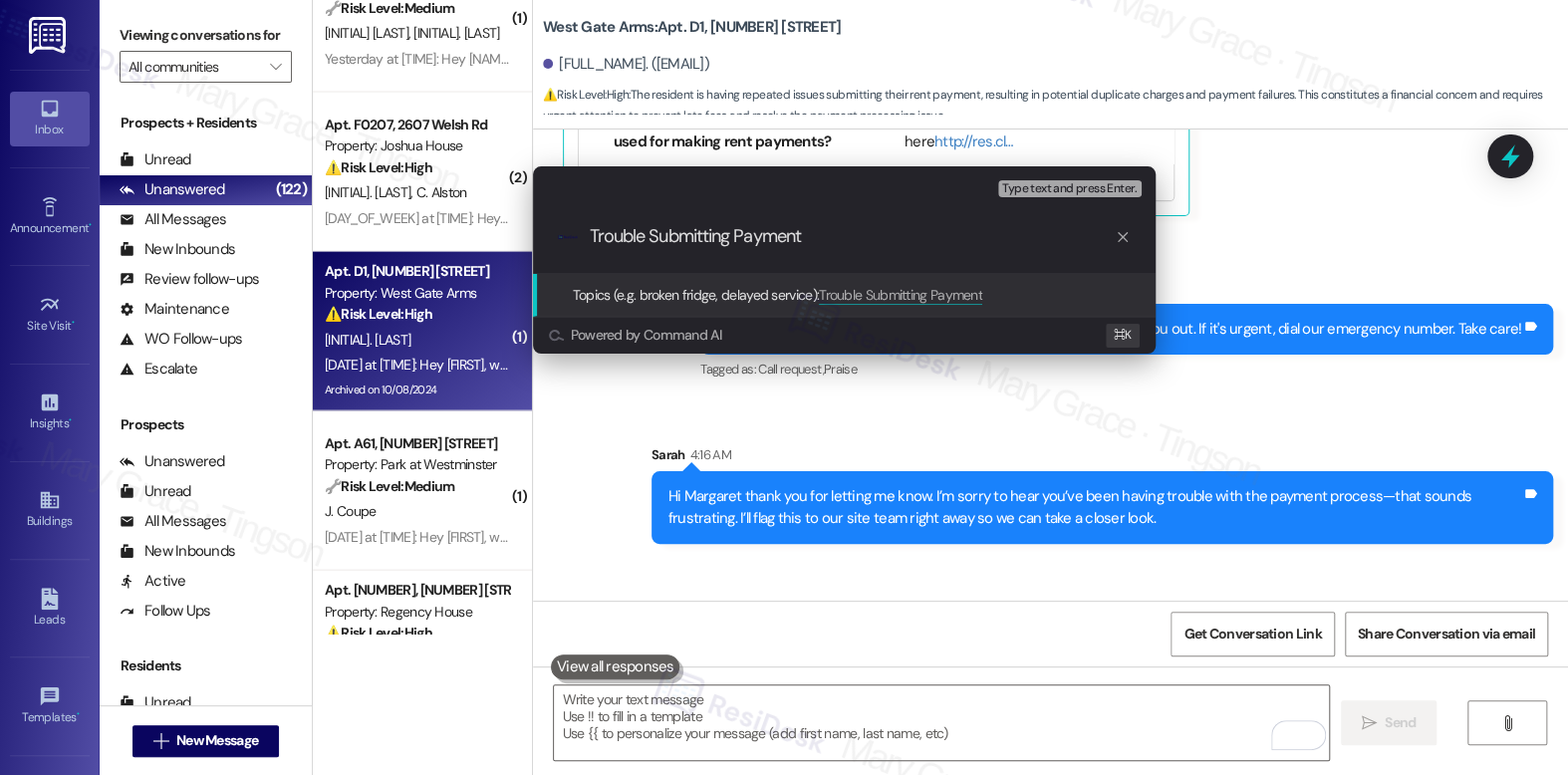 type 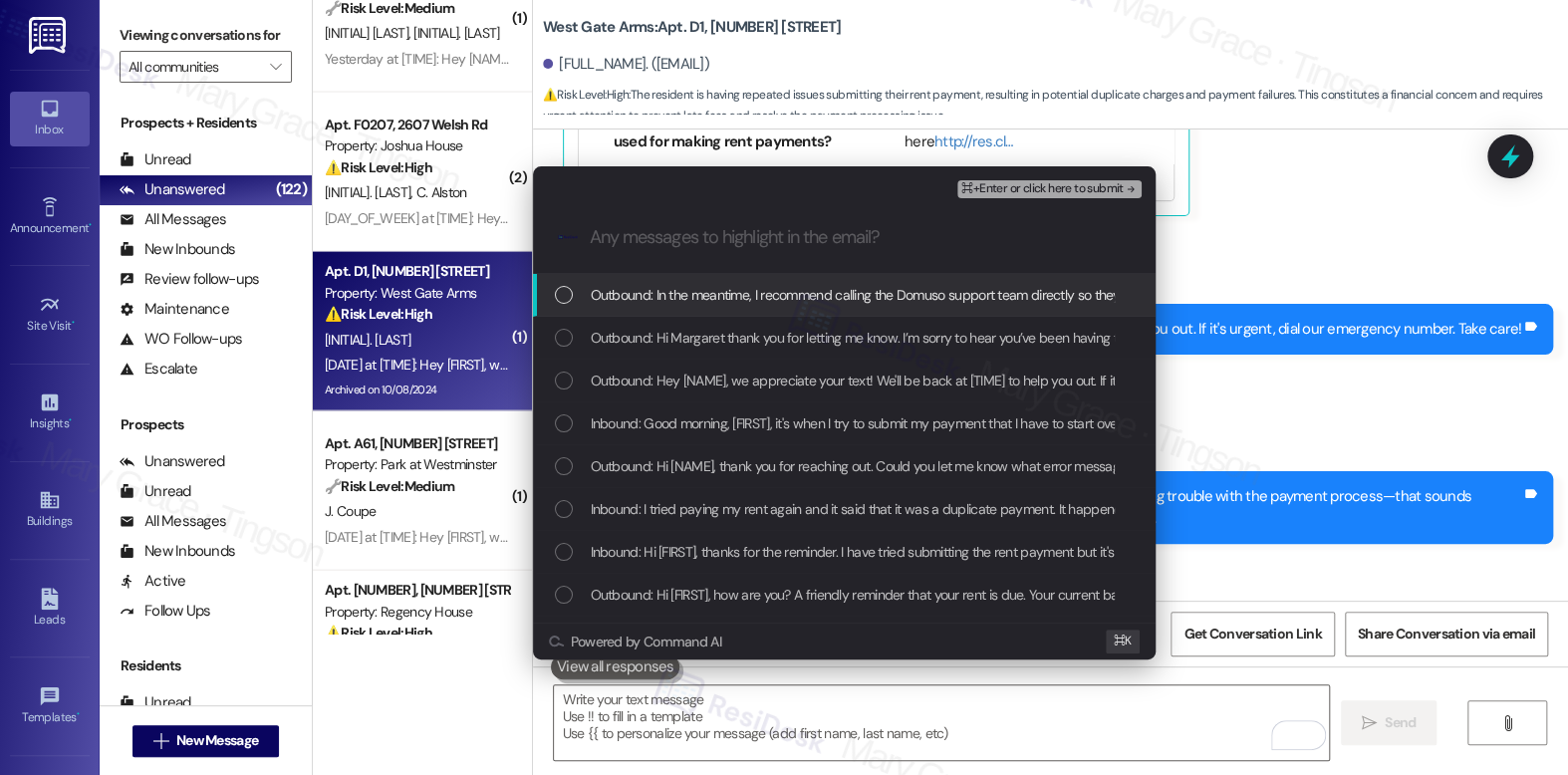 click on "Outbound: In the meantime, I recommend calling the Domuso support team directly so they can walk you through the steps in real time and ensure the payment goes through correctly." at bounding box center [1122, 295] 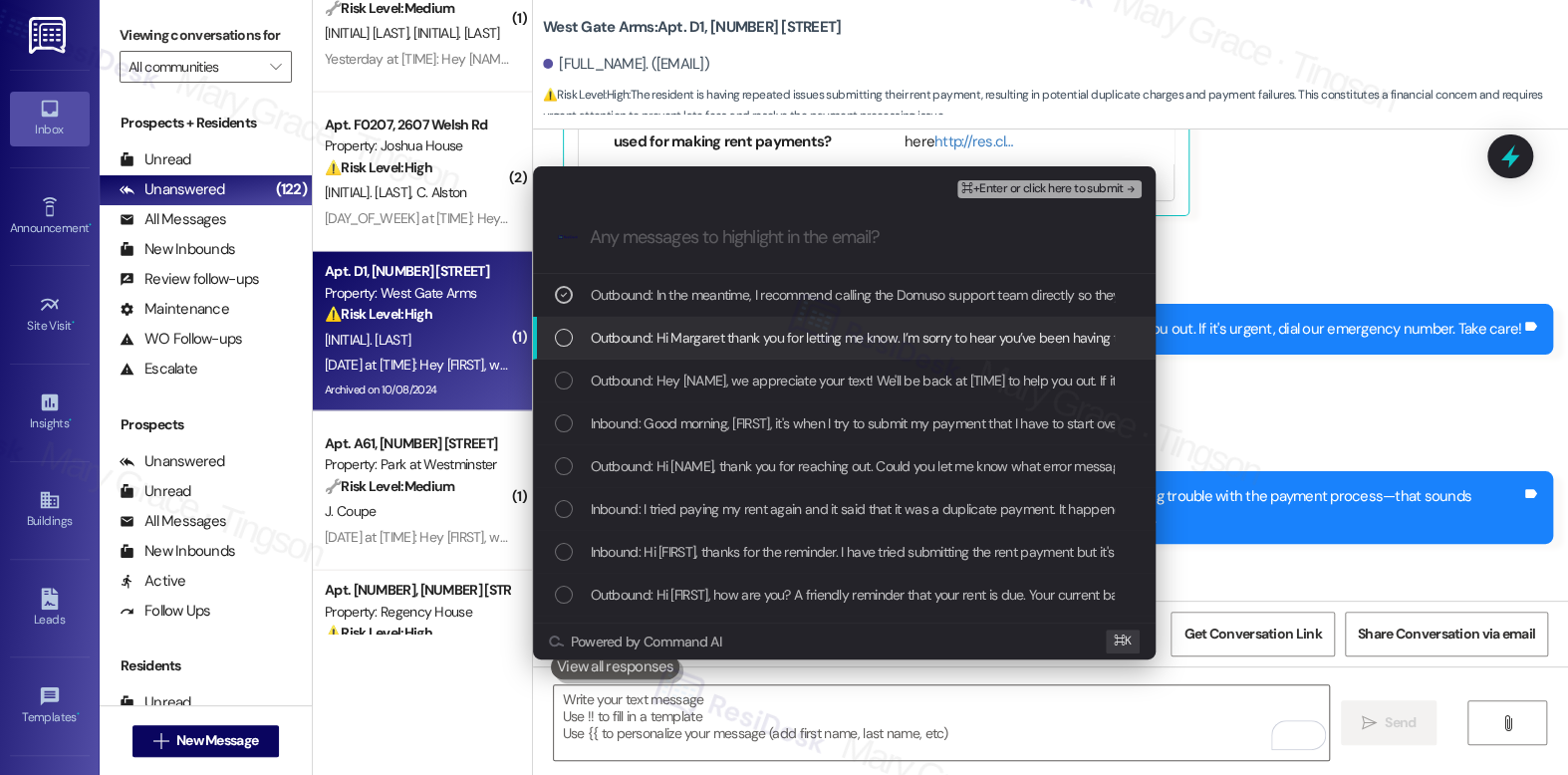 click on "Outbound: Hi Margaret thank you for letting me know. I’m sorry to hear you’ve been having trouble with the payment process—that sounds frustrating. I’ll flag this to our site team right away so we can take a closer look." at bounding box center [1215, 338] 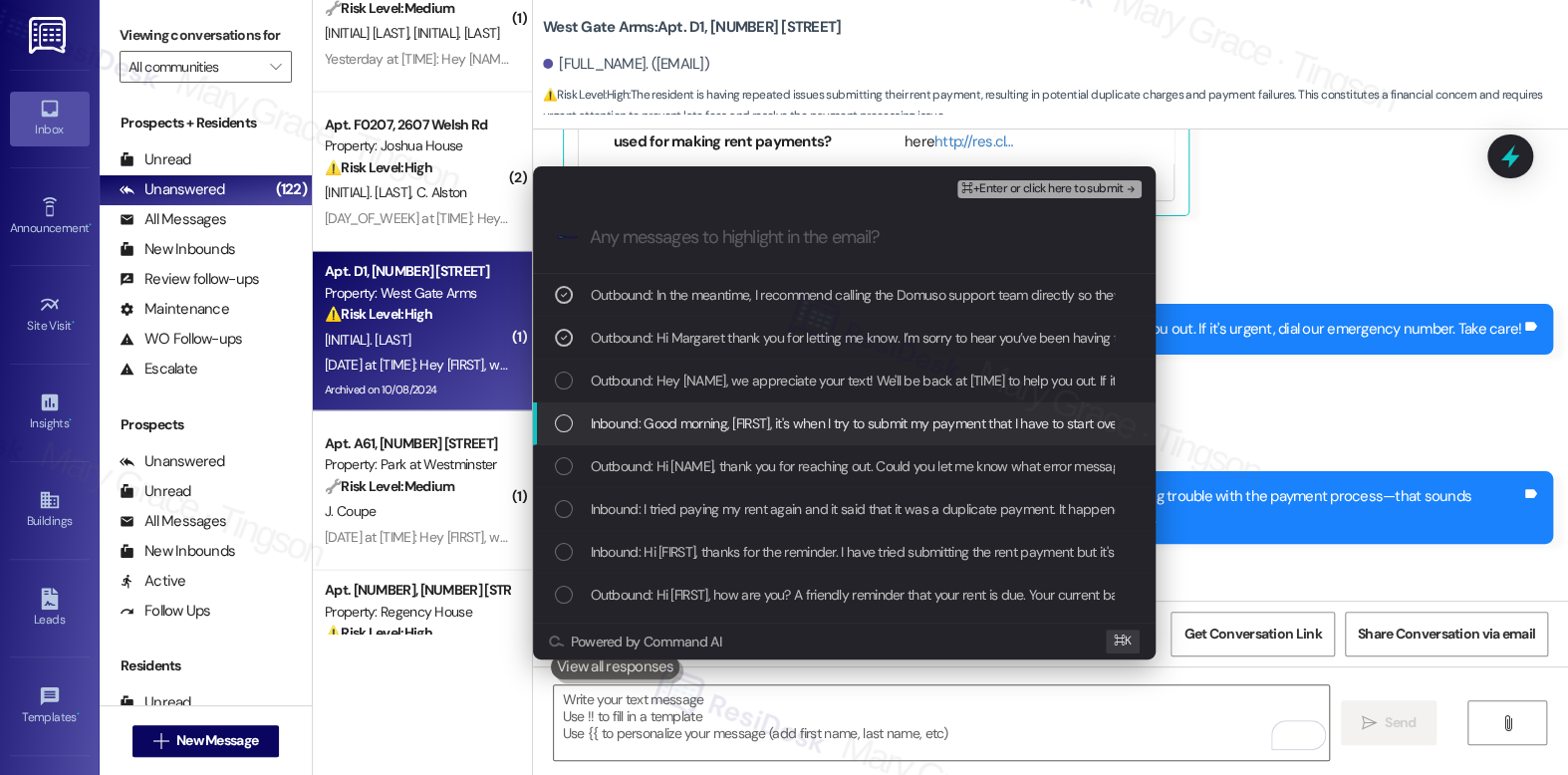 click on "Inbound: Good morning, Emily, it's when I try to submit my payment that I have to start over and I end up duplicating my payment without completing the first transaction." at bounding box center (1083, 423) 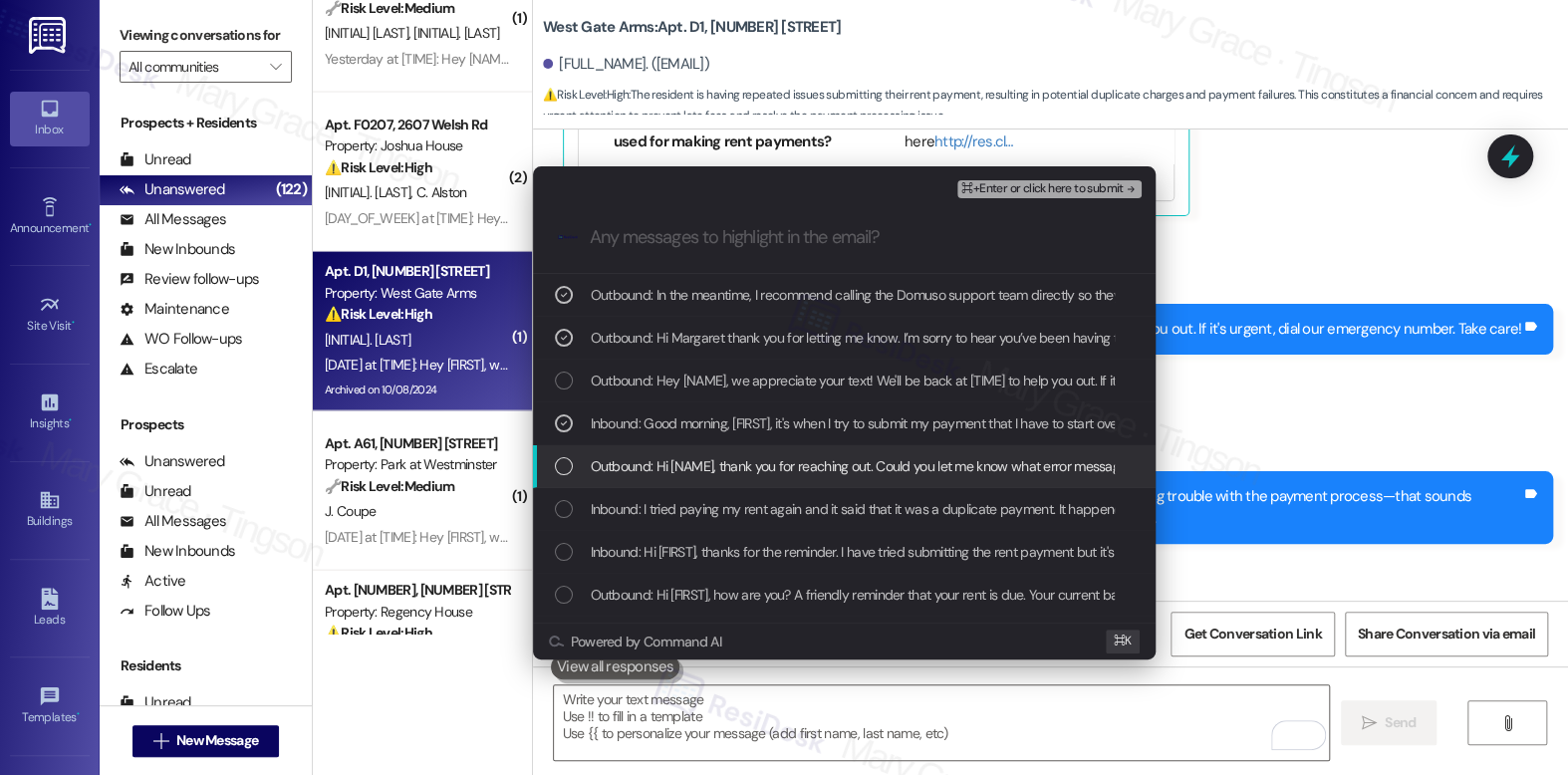 click on "Outbound: Hi Margaret, thank you for reaching out. Could you let me know what error message you’re receiving? That’ll help me assist you better." at bounding box center [1002, 466] 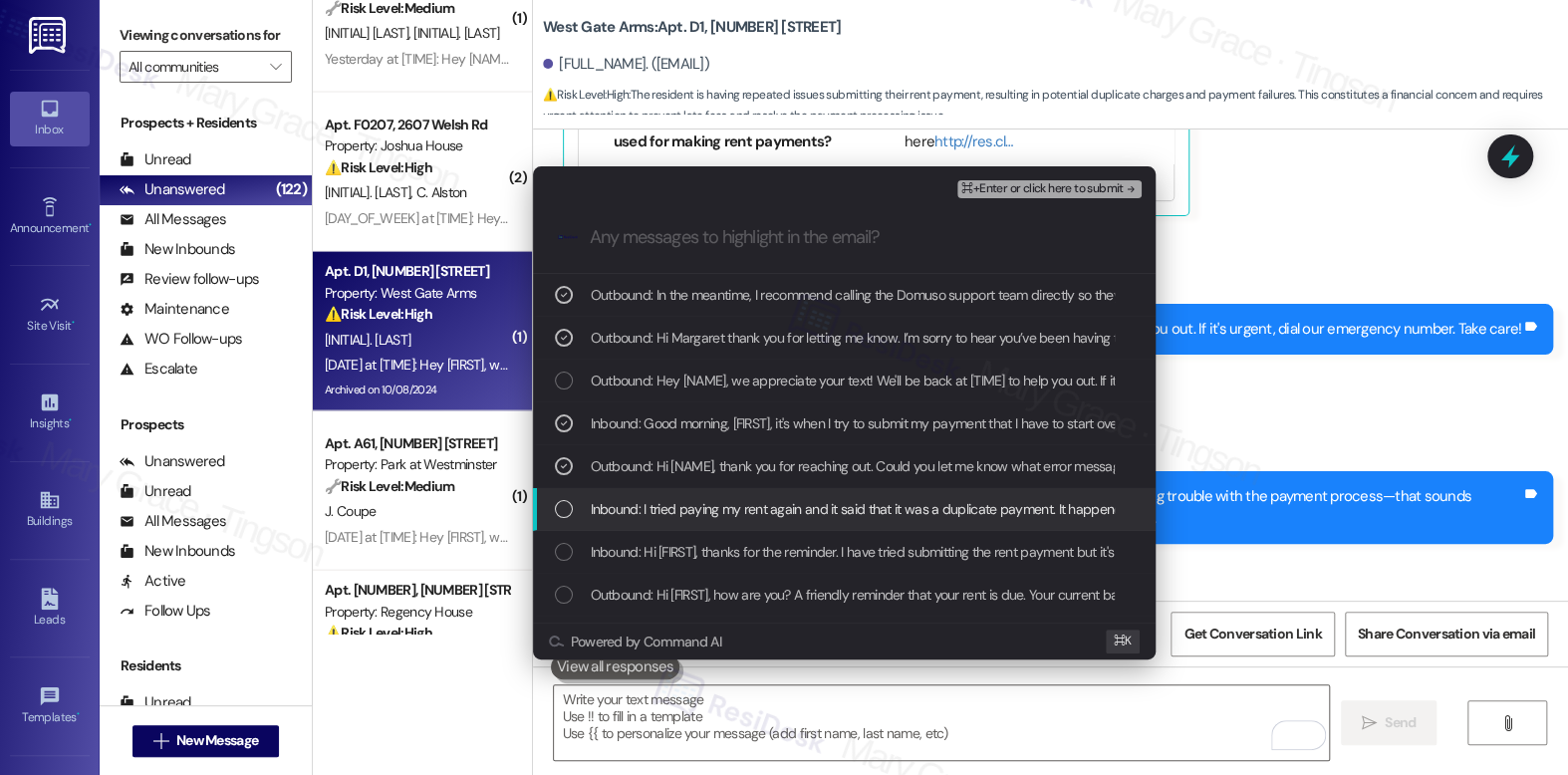 click on "Inbound: I tried paying my rent again and it said that it was a duplicate payment.  It happened last month also.  I follow the steps but I find it very confusing.  Thank you" at bounding box center [1065, 509] 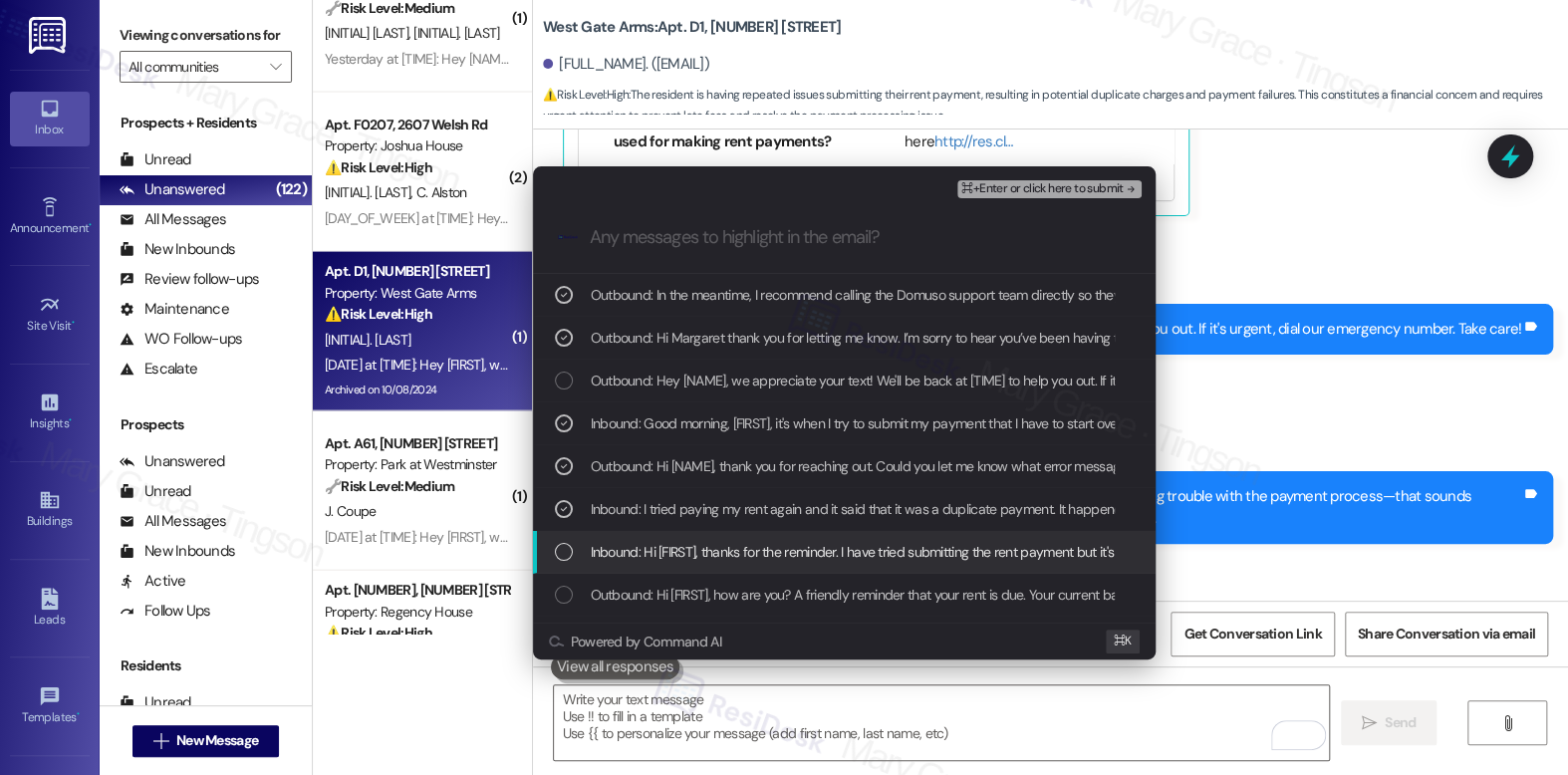 click on "Inbound: Hi Emily, thanks for the reminder.  I have tried submitting the rent payment but it's something I keep doing wrong that doesn't let me complete the final process" at bounding box center [1074, 552] 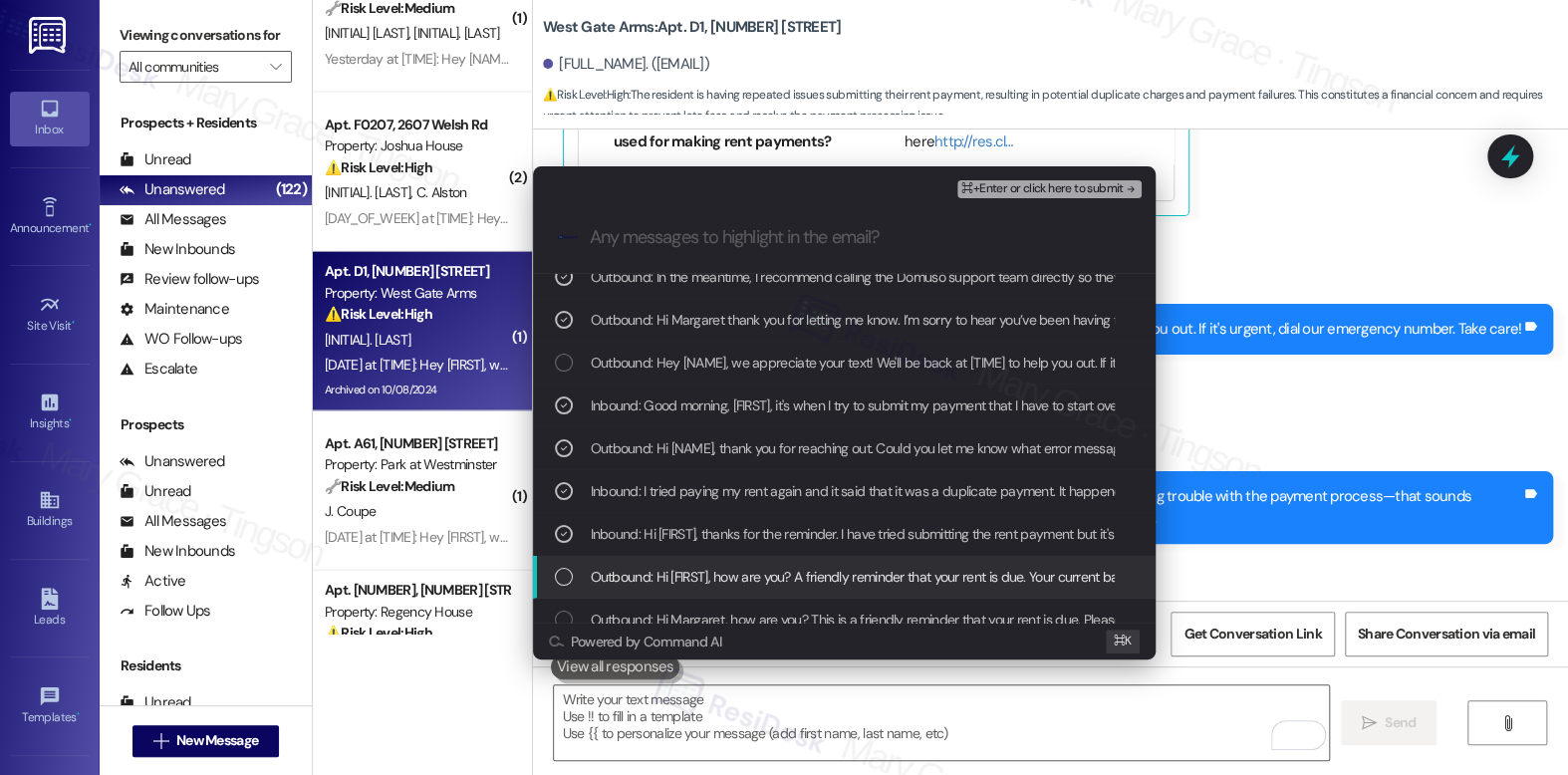 scroll, scrollTop: 20, scrollLeft: 0, axis: vertical 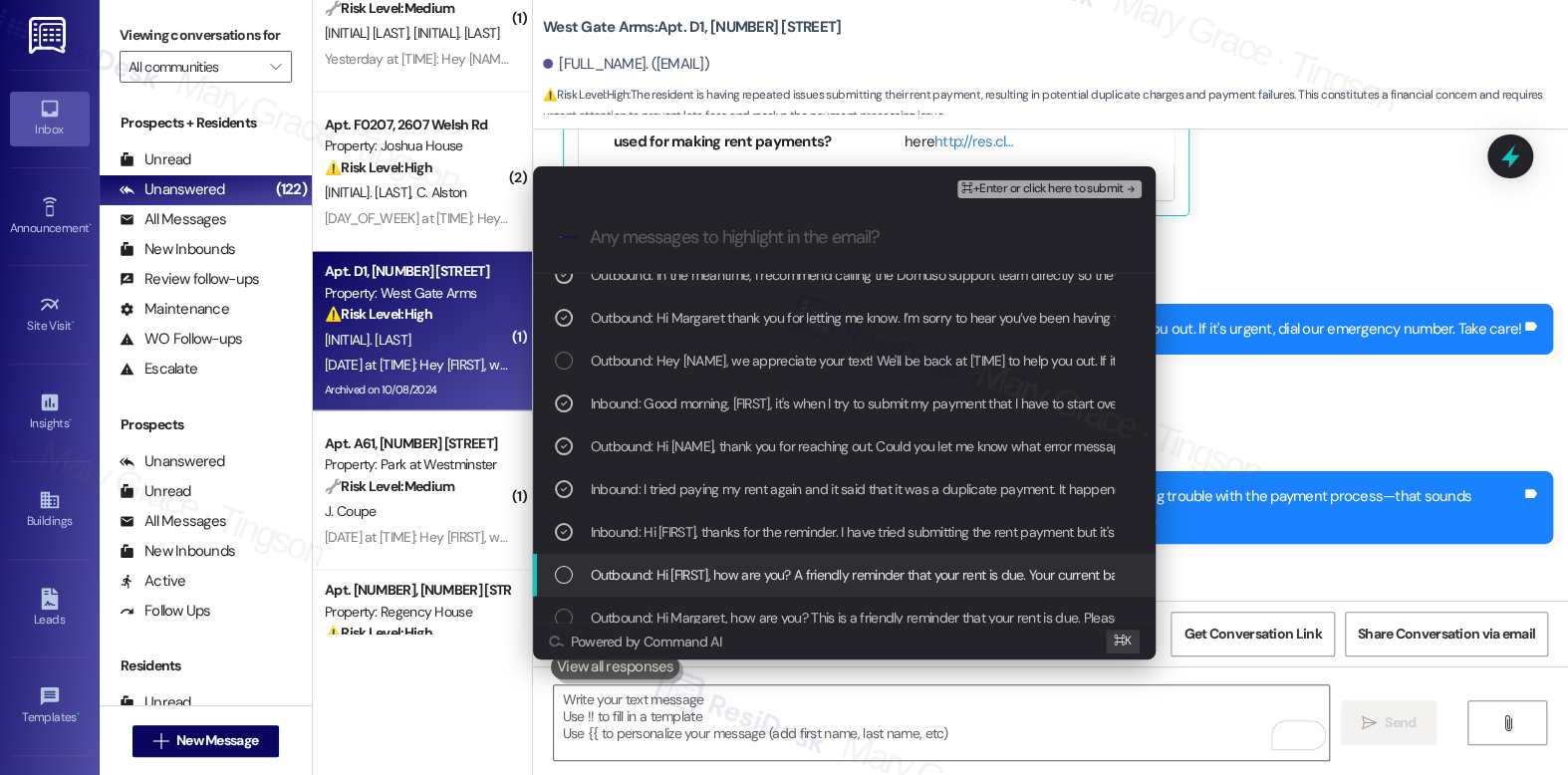 click on "Outbound: Hi Margaret, how are you? A friendly reminder that your rent is due. Your current balance is $1579.18. Please pay your rent to avoid a late fee. Please let us know if you have any questions!" at bounding box center (1160, 575) 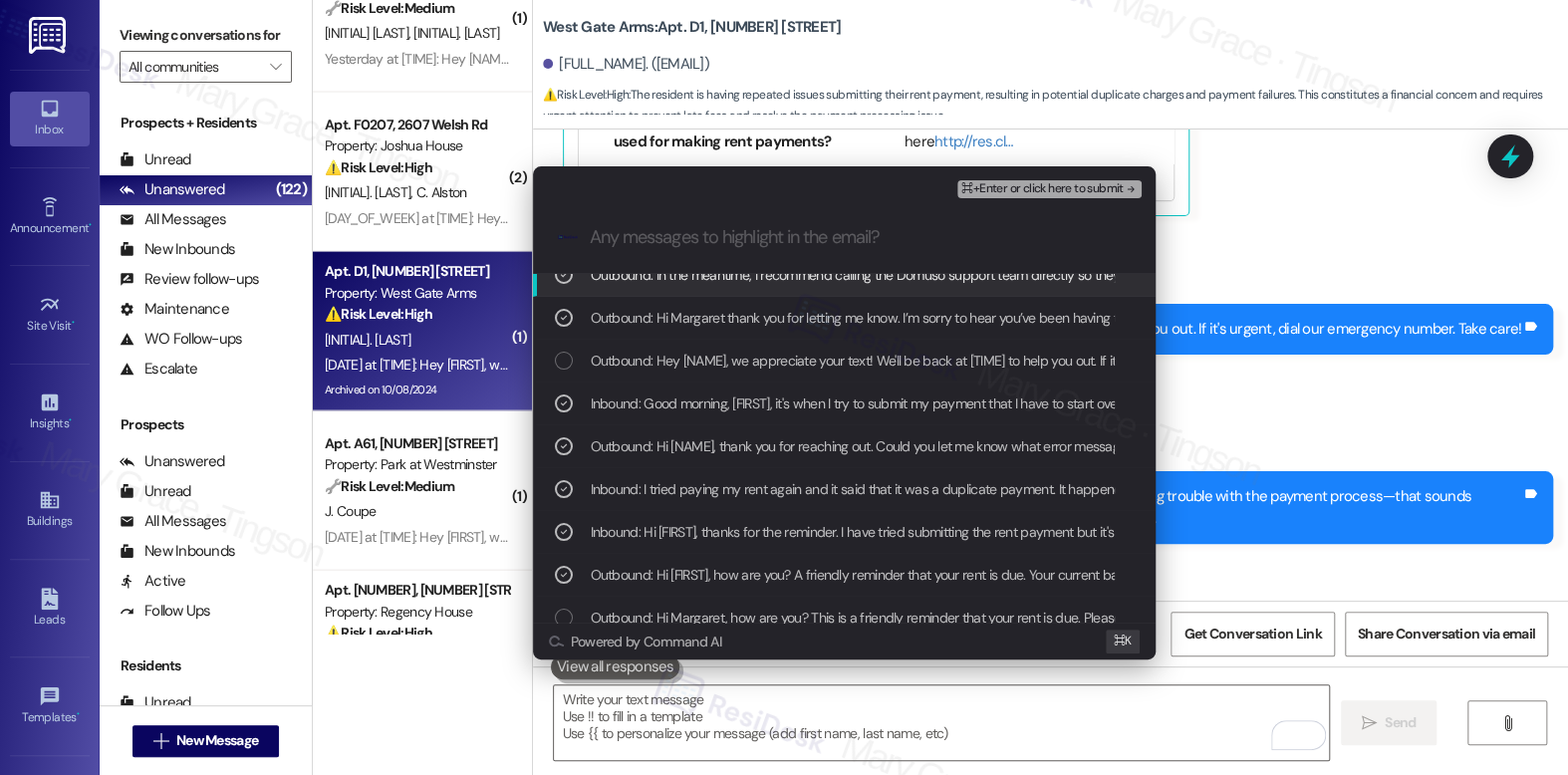 click on "⌘+Enter or click here to submit" at bounding box center (1042, 189) 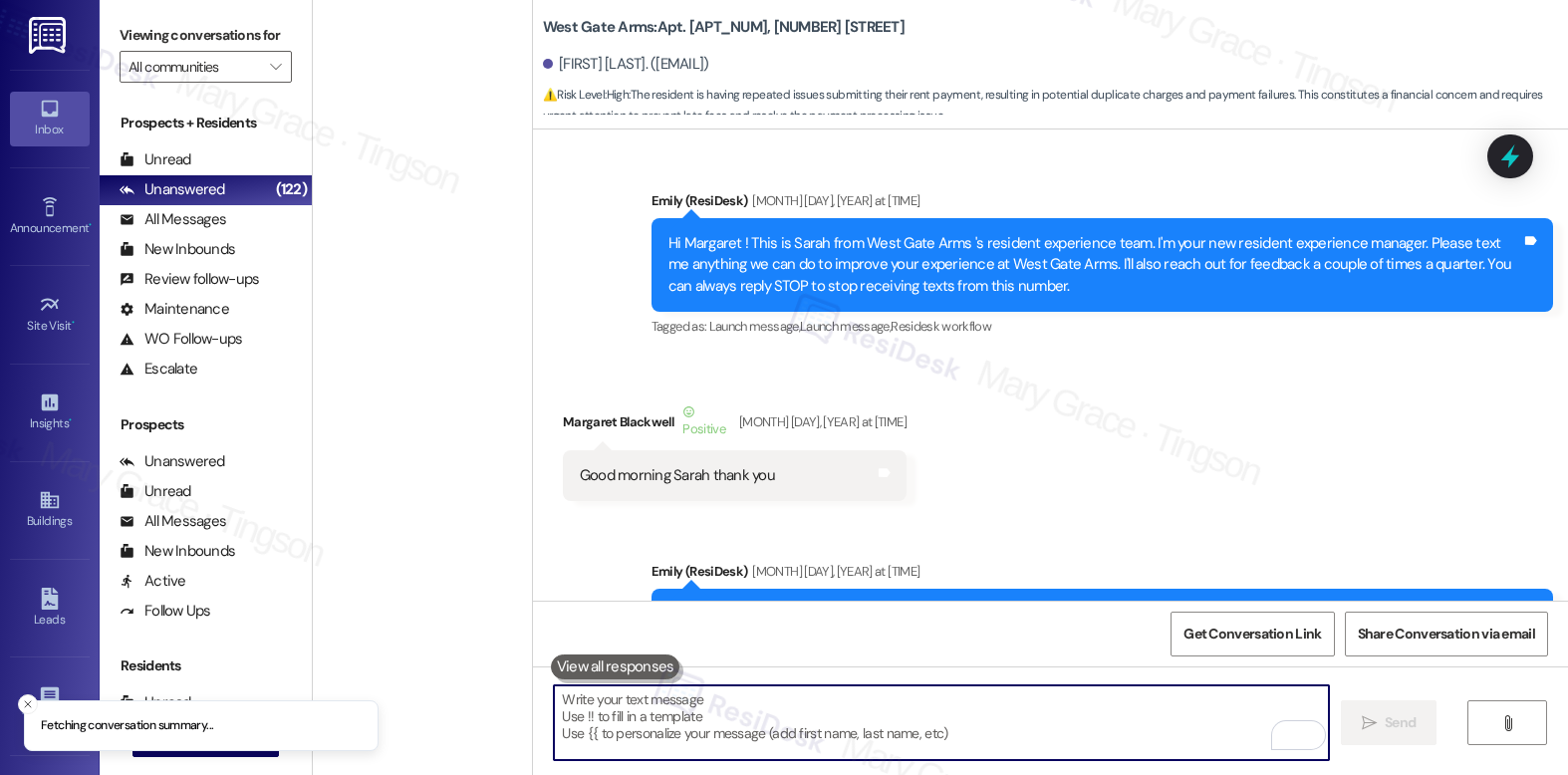 scroll, scrollTop: 0, scrollLeft: 0, axis: both 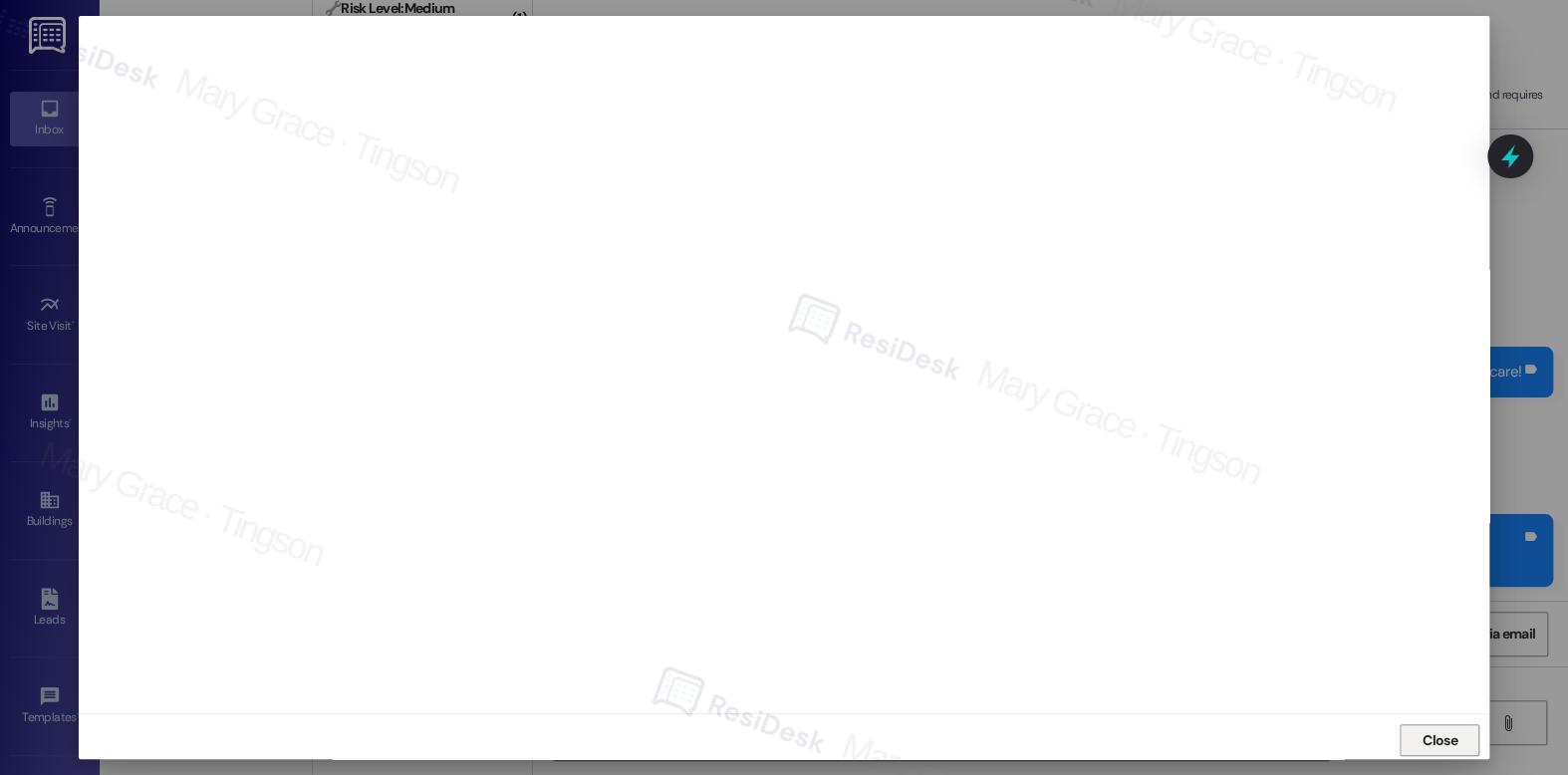 click on "Close" at bounding box center (1439, 740) 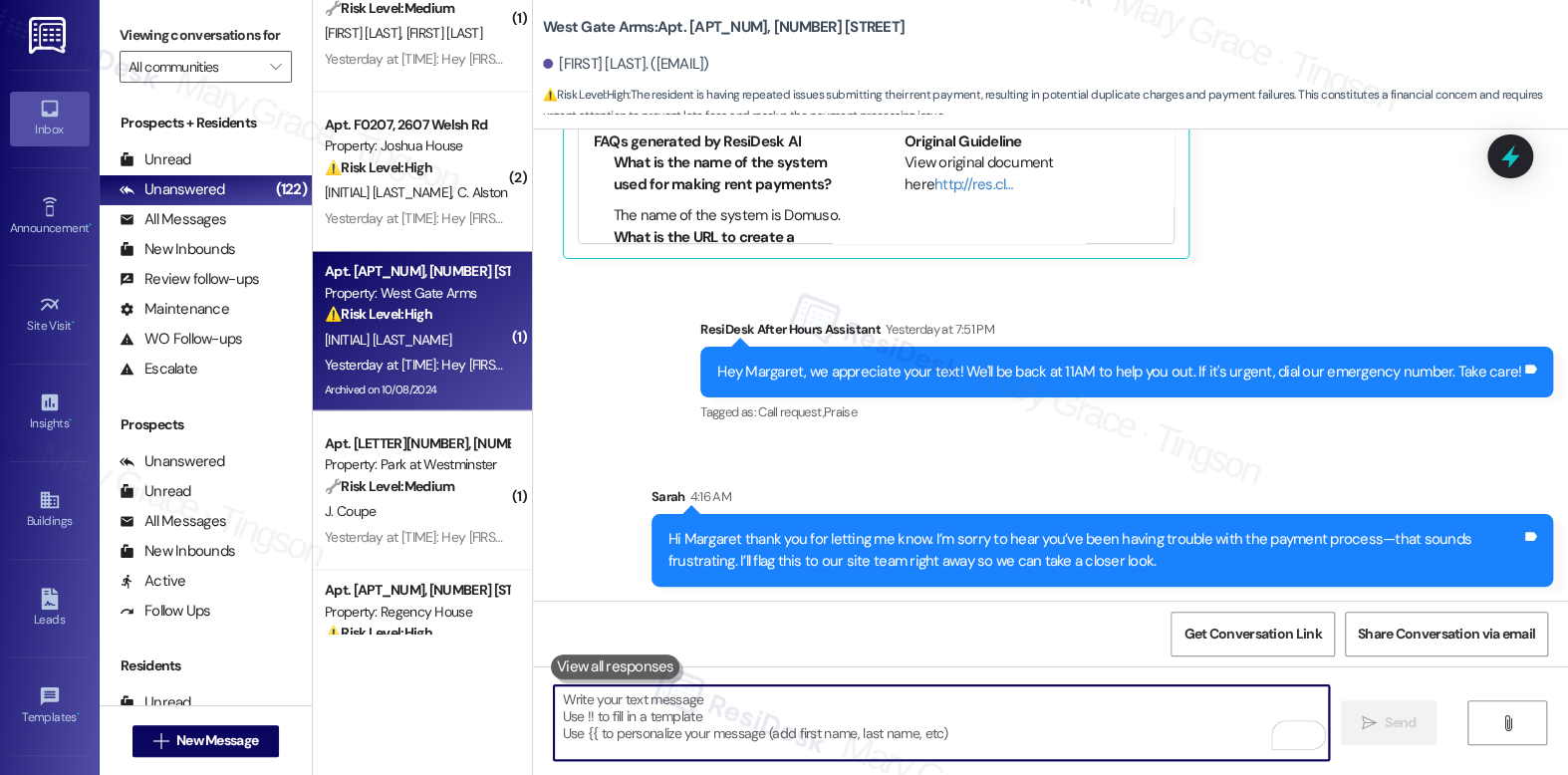 click at bounding box center [940, 722] 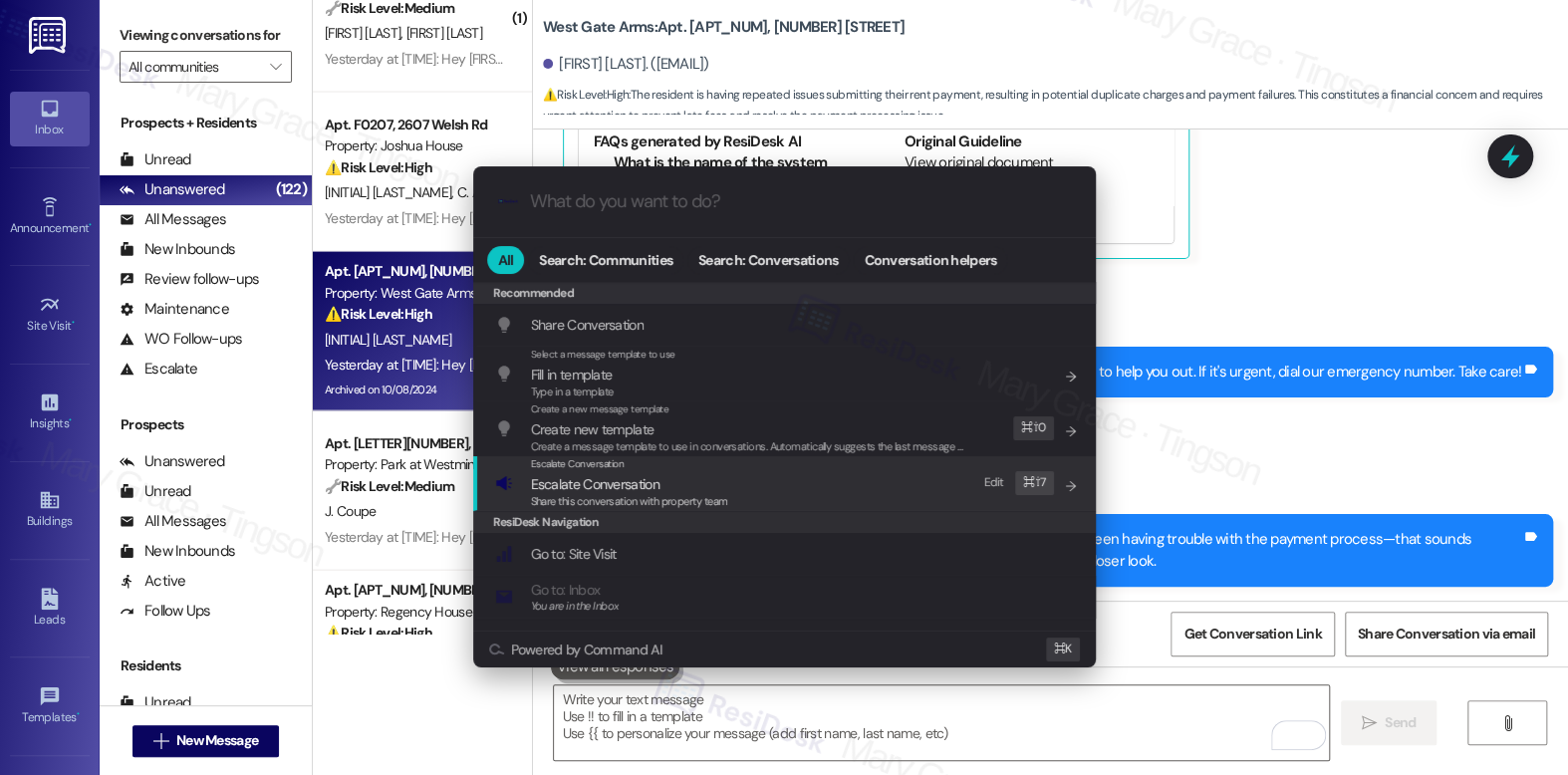 click on "Escalate Conversation" at bounding box center [630, 484] 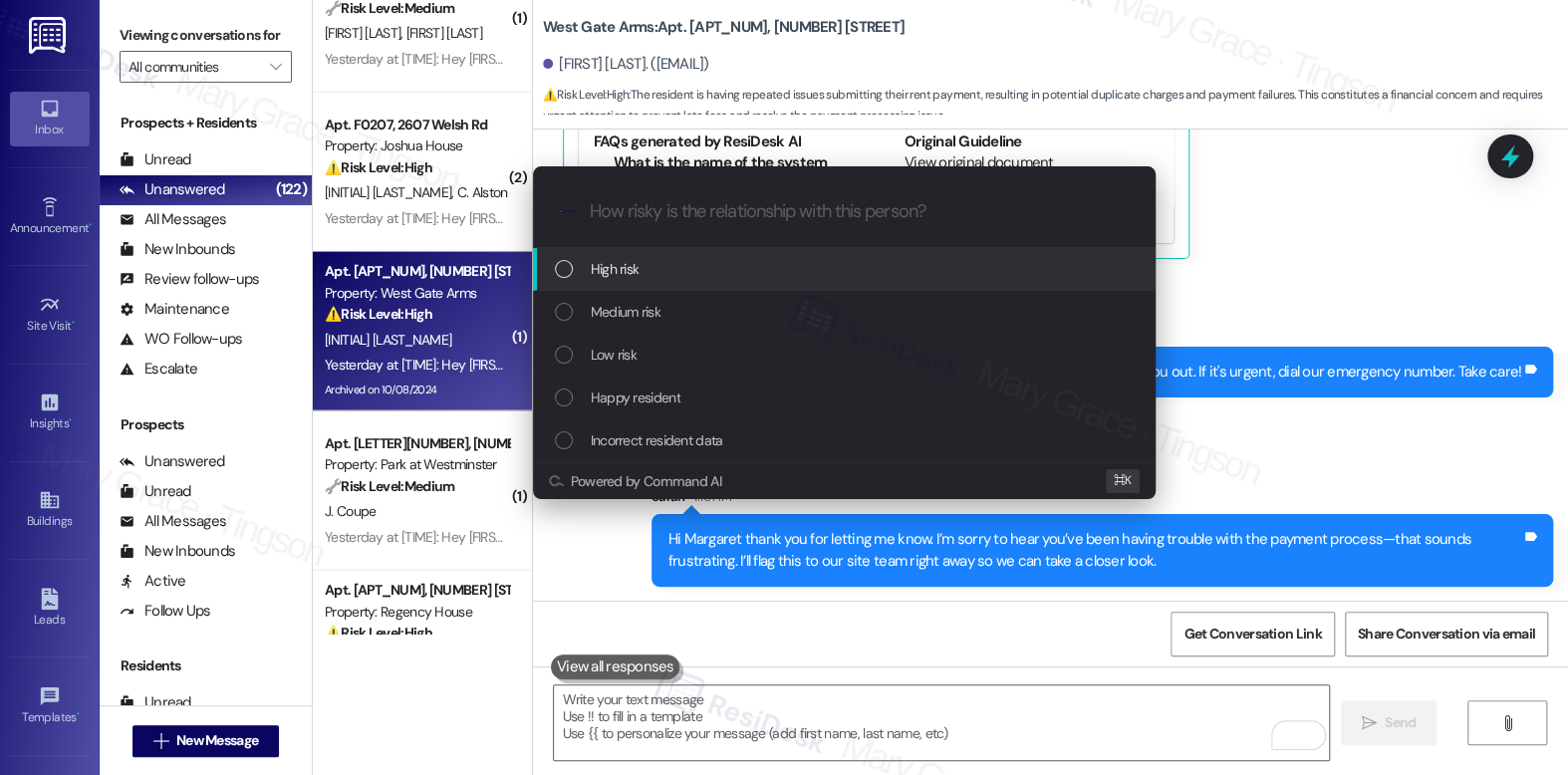 click on "High risk" at bounding box center [844, 269] 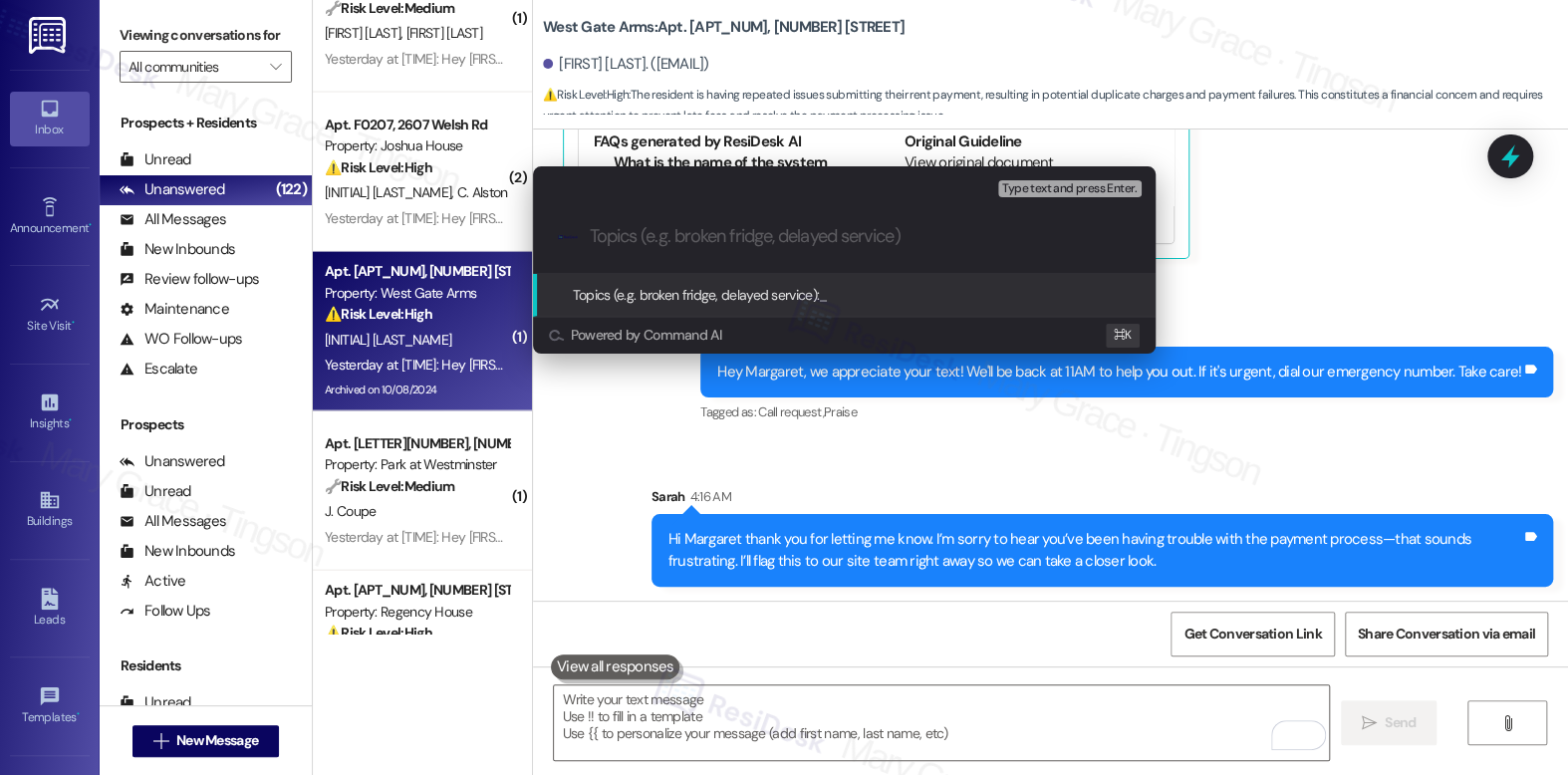 paste on "Cancel Lease - Military Order" 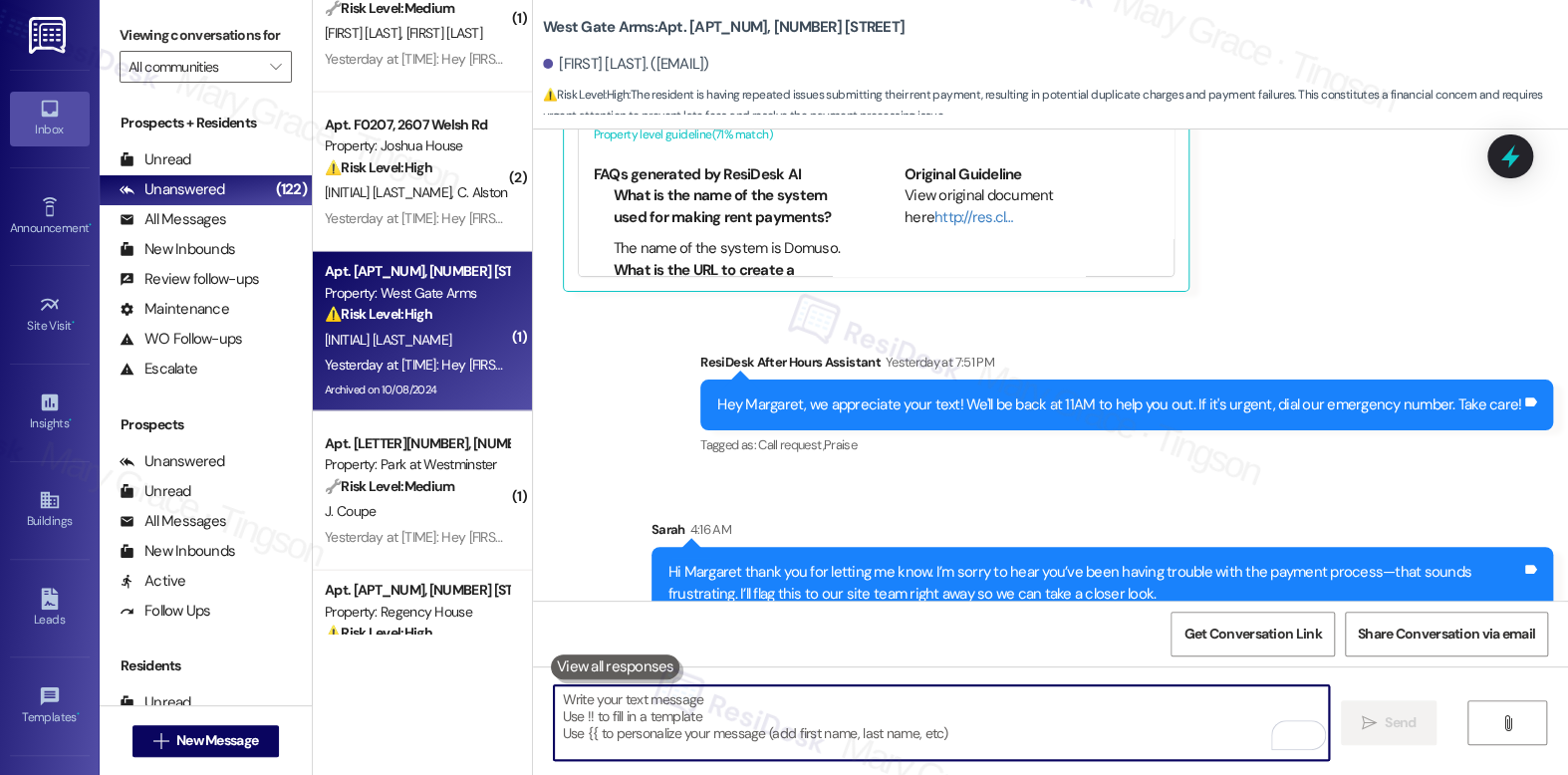 scroll, scrollTop: 30786, scrollLeft: 0, axis: vertical 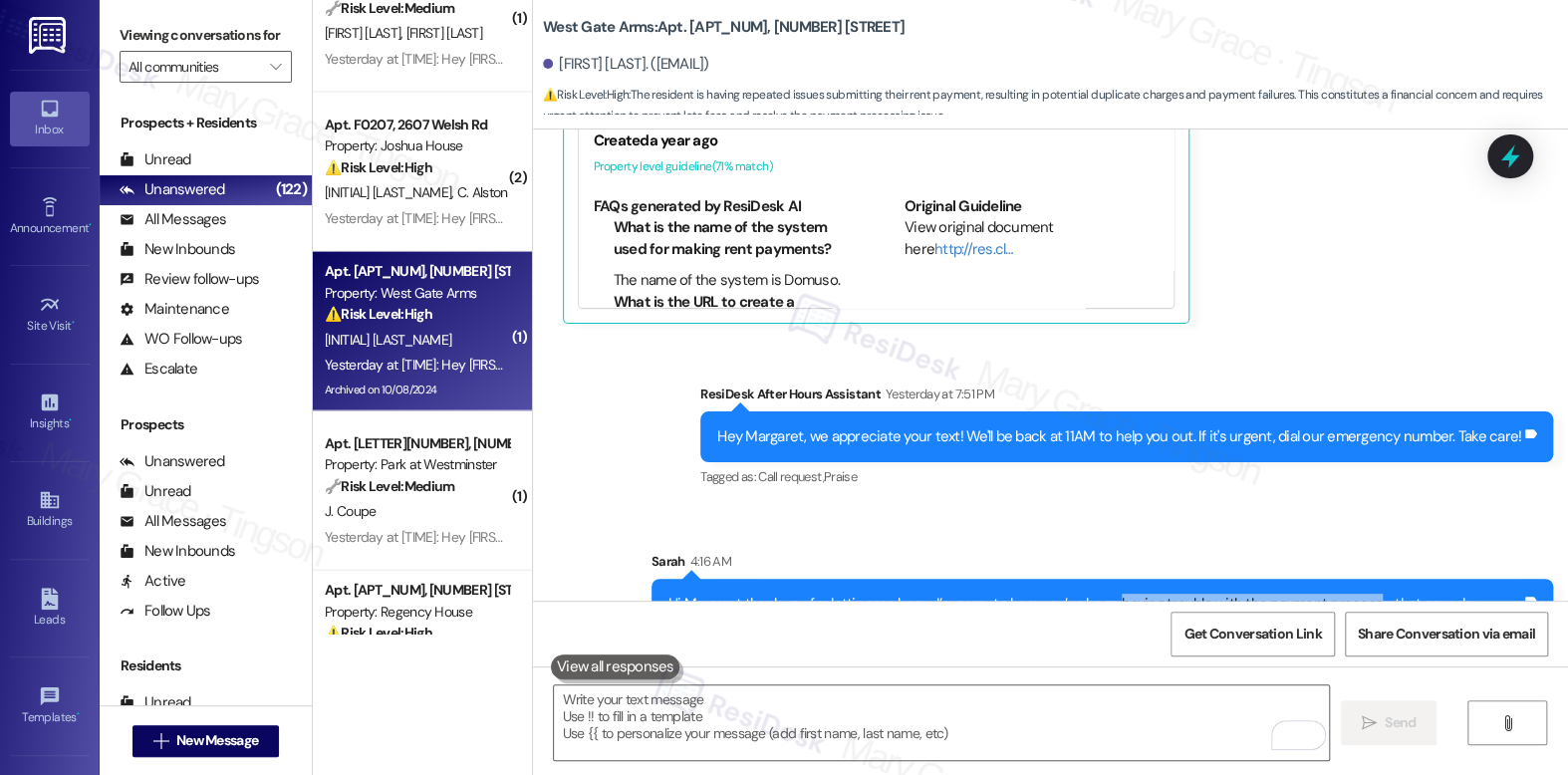 drag, startPoint x: 1102, startPoint y: 442, endPoint x: 1355, endPoint y: 446, distance: 253.0316 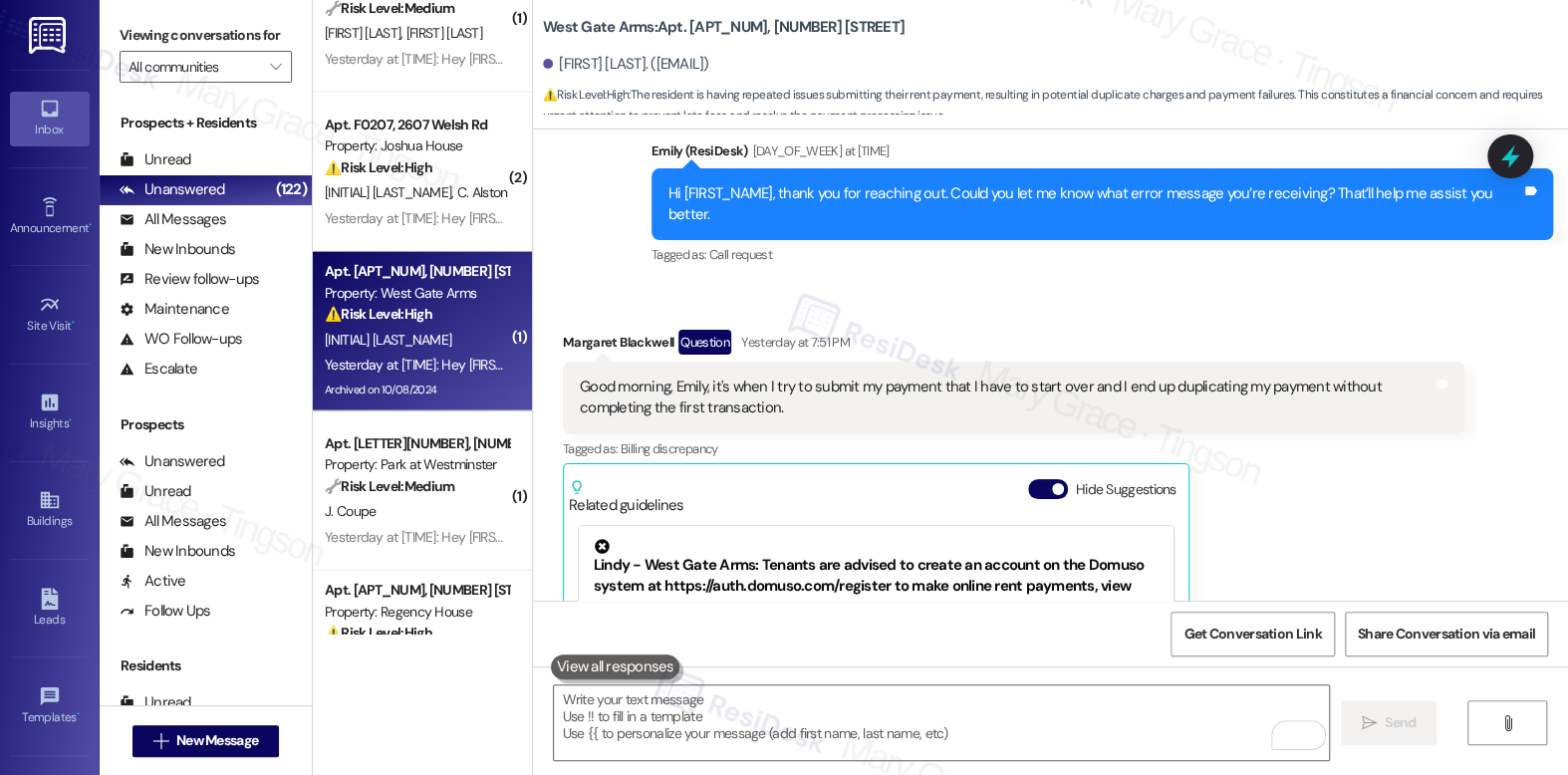 scroll, scrollTop: 30267, scrollLeft: 0, axis: vertical 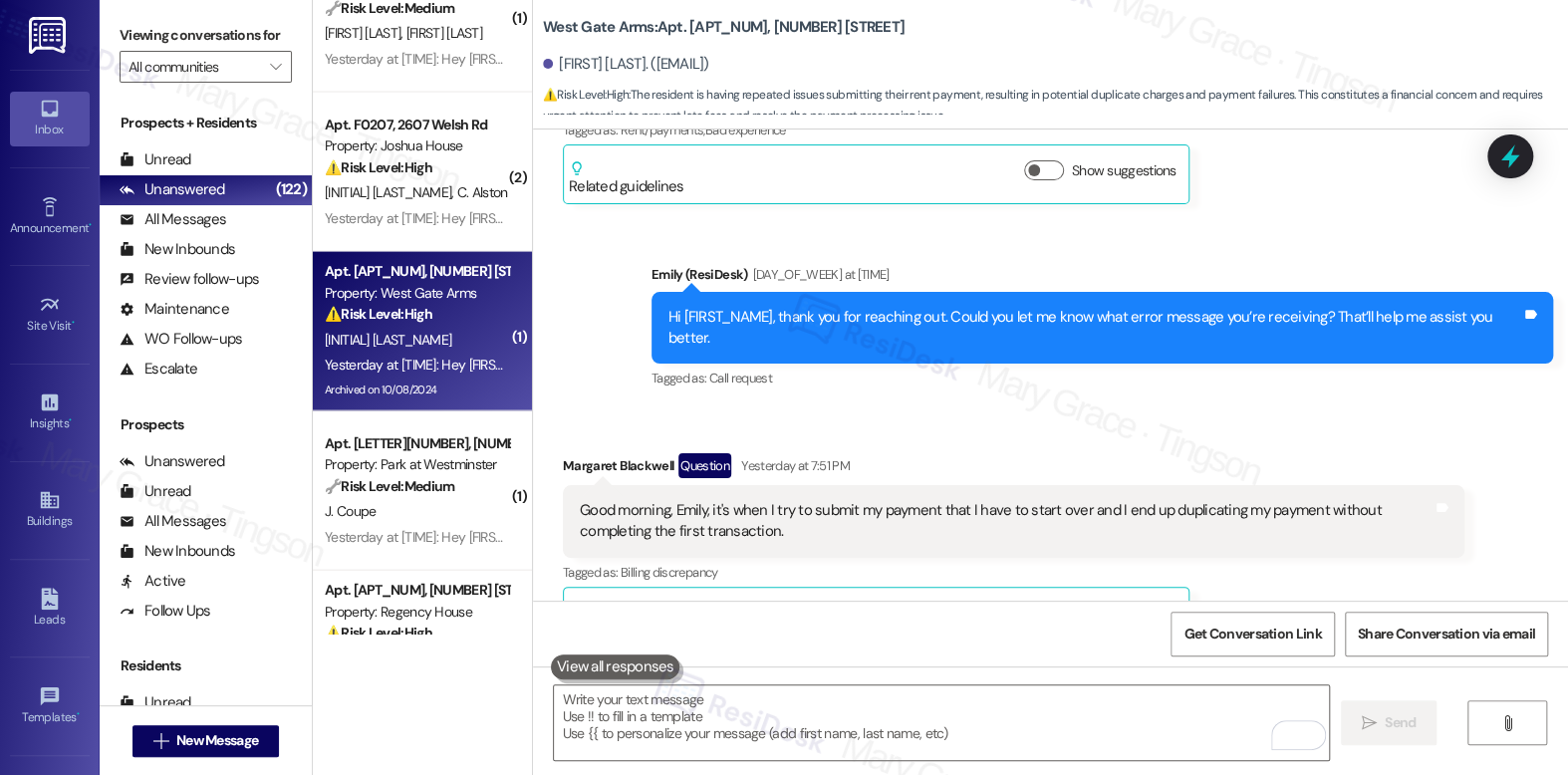click on "Good morning, Emily, it's when I try to submit my payment that I have to start over and I end up duplicating my payment without completing the first transaction." at bounding box center [1006, 521] 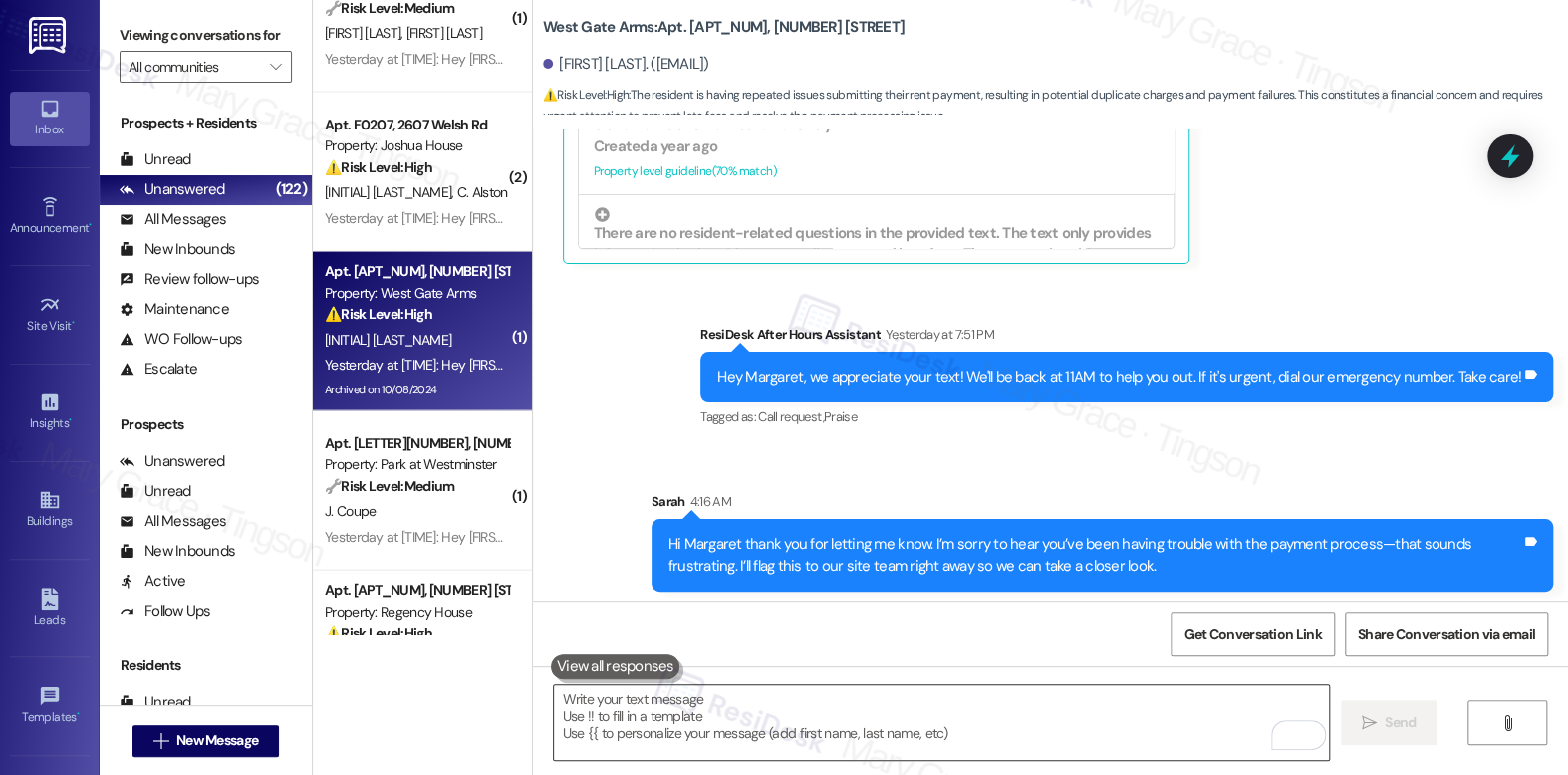 scroll, scrollTop: 30851, scrollLeft: 0, axis: vertical 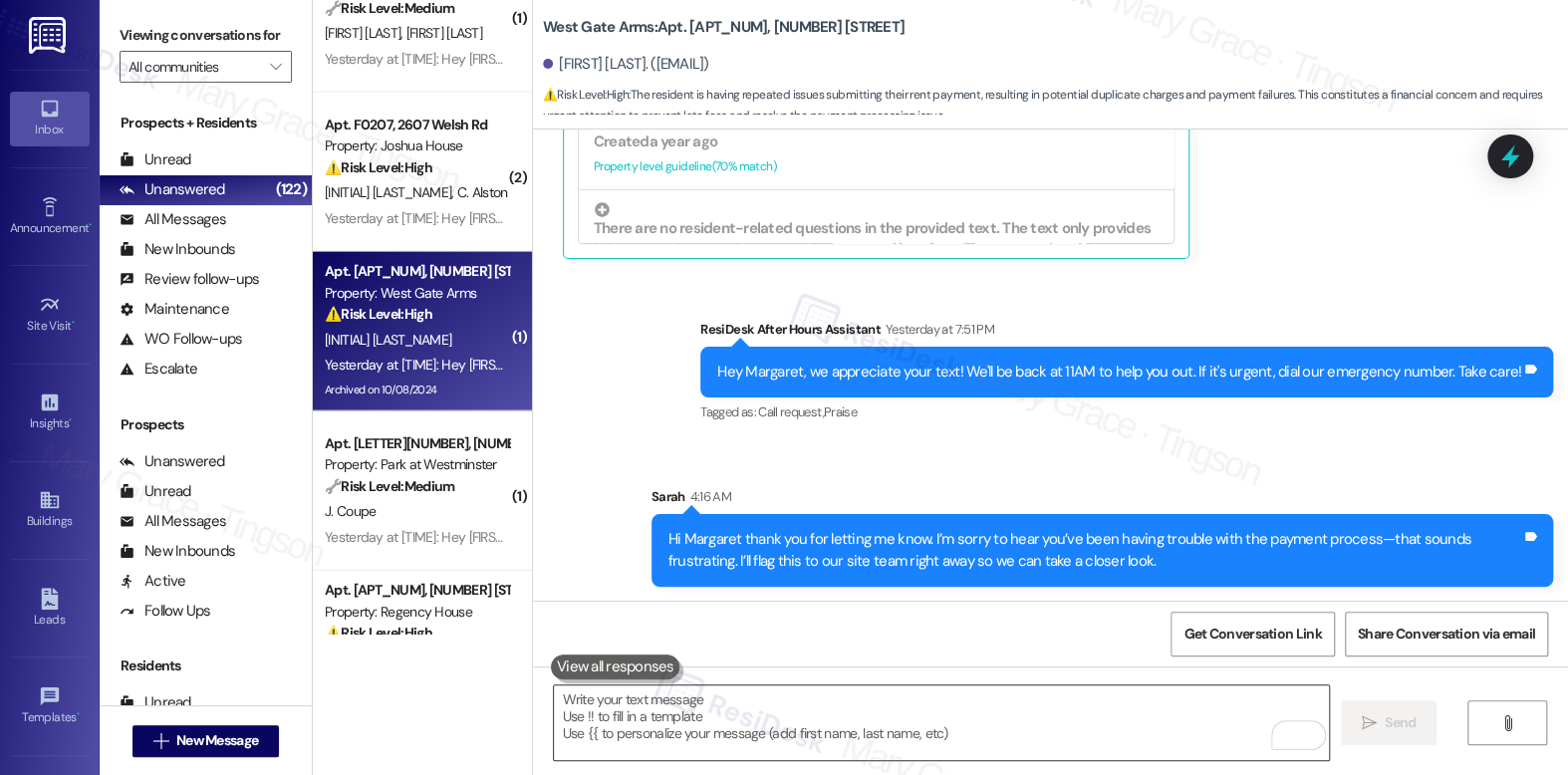 click at bounding box center (940, 722) 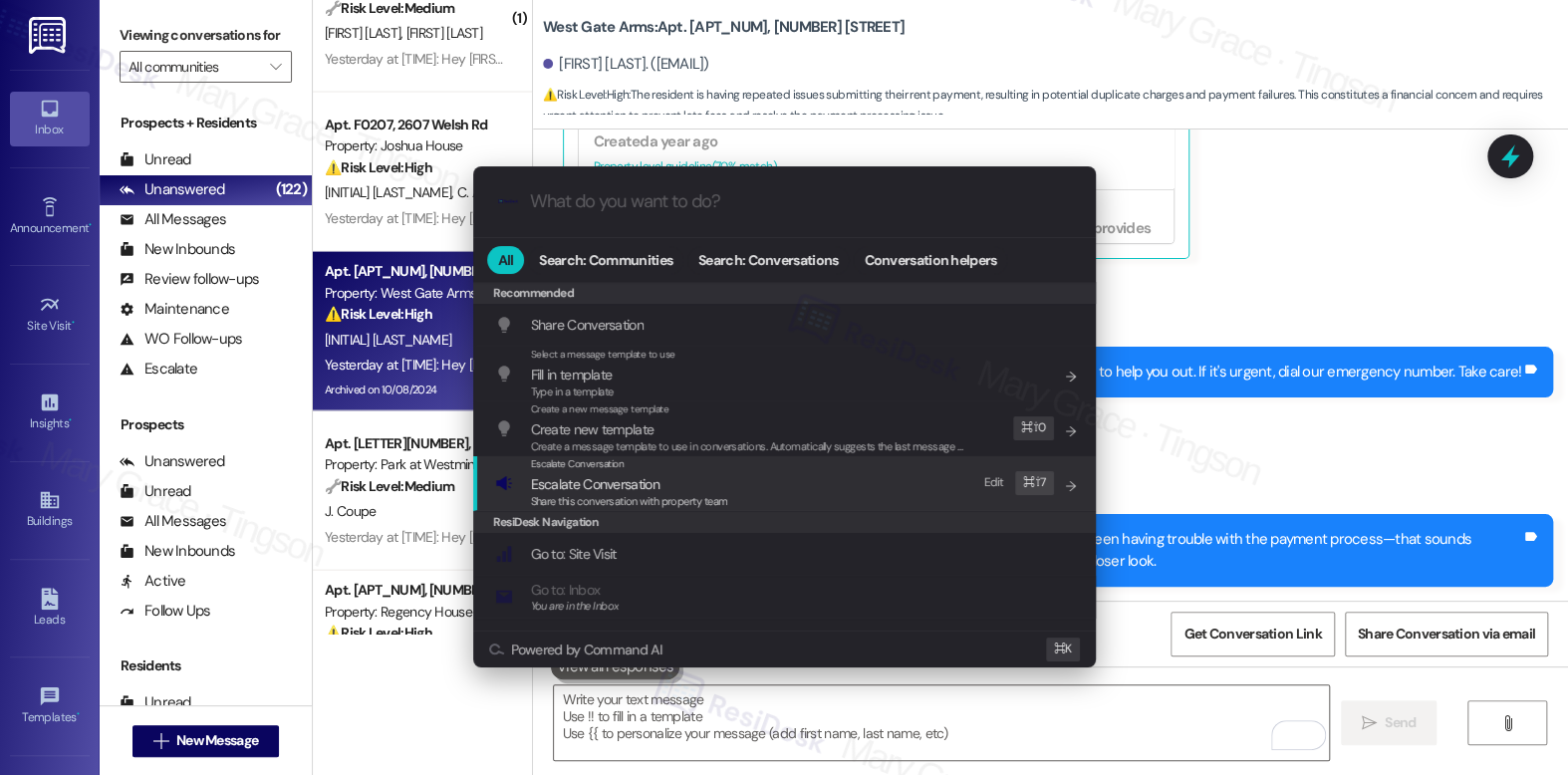 click on "ResiDesk Navigation" at bounding box center (784, 522) 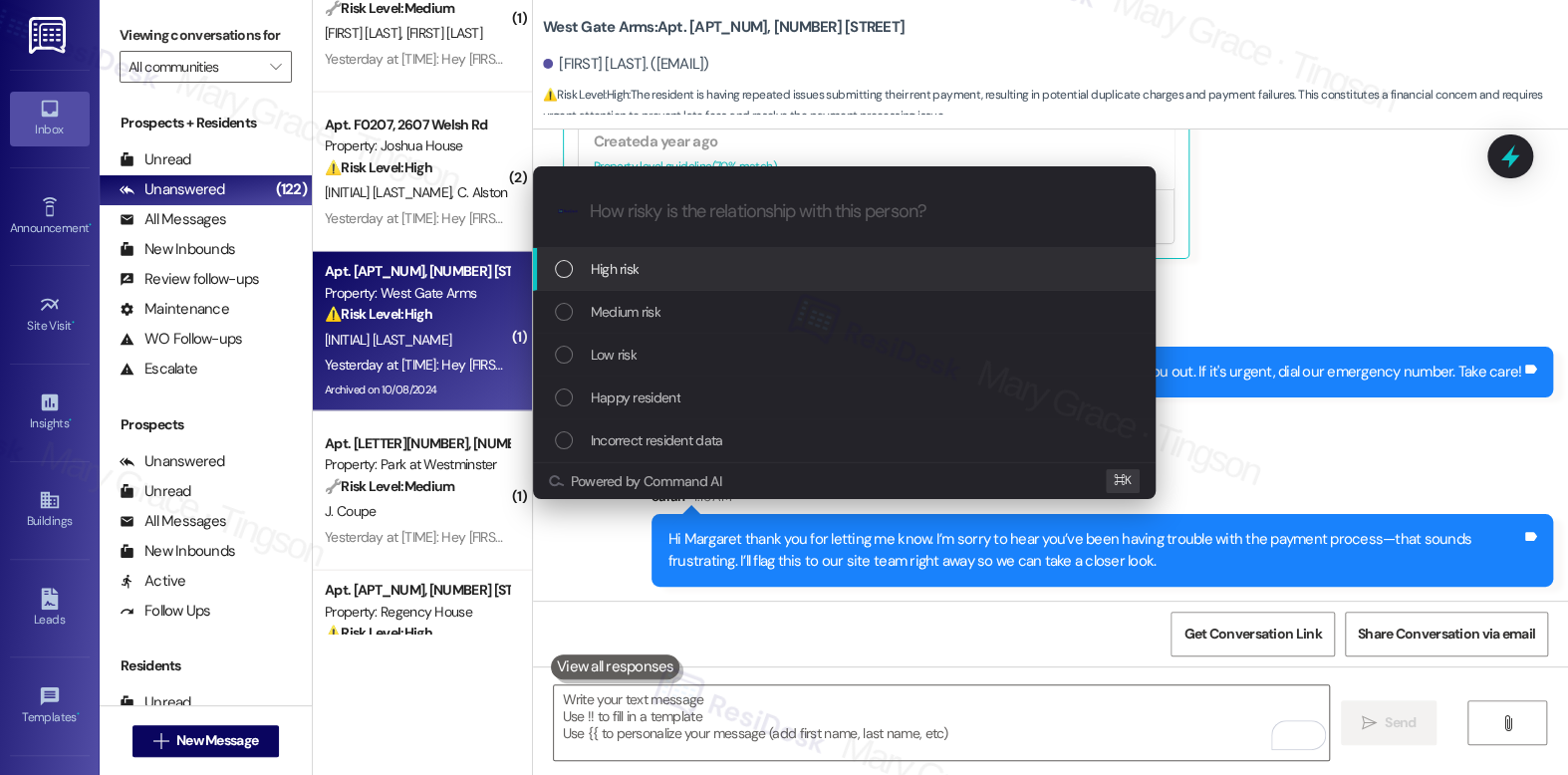 click on "High risk" at bounding box center (846, 269) 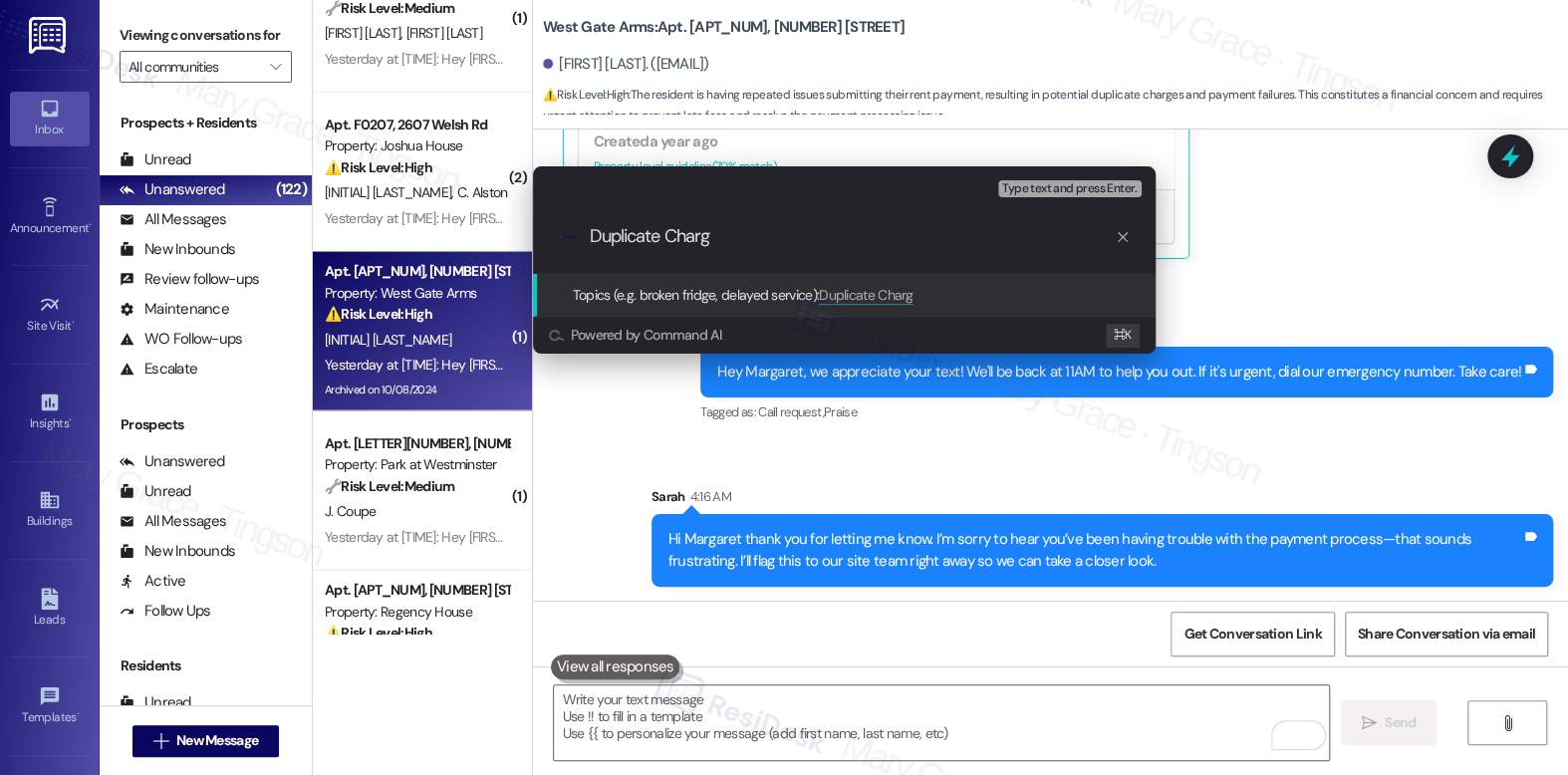 type on "Duplicate Charge" 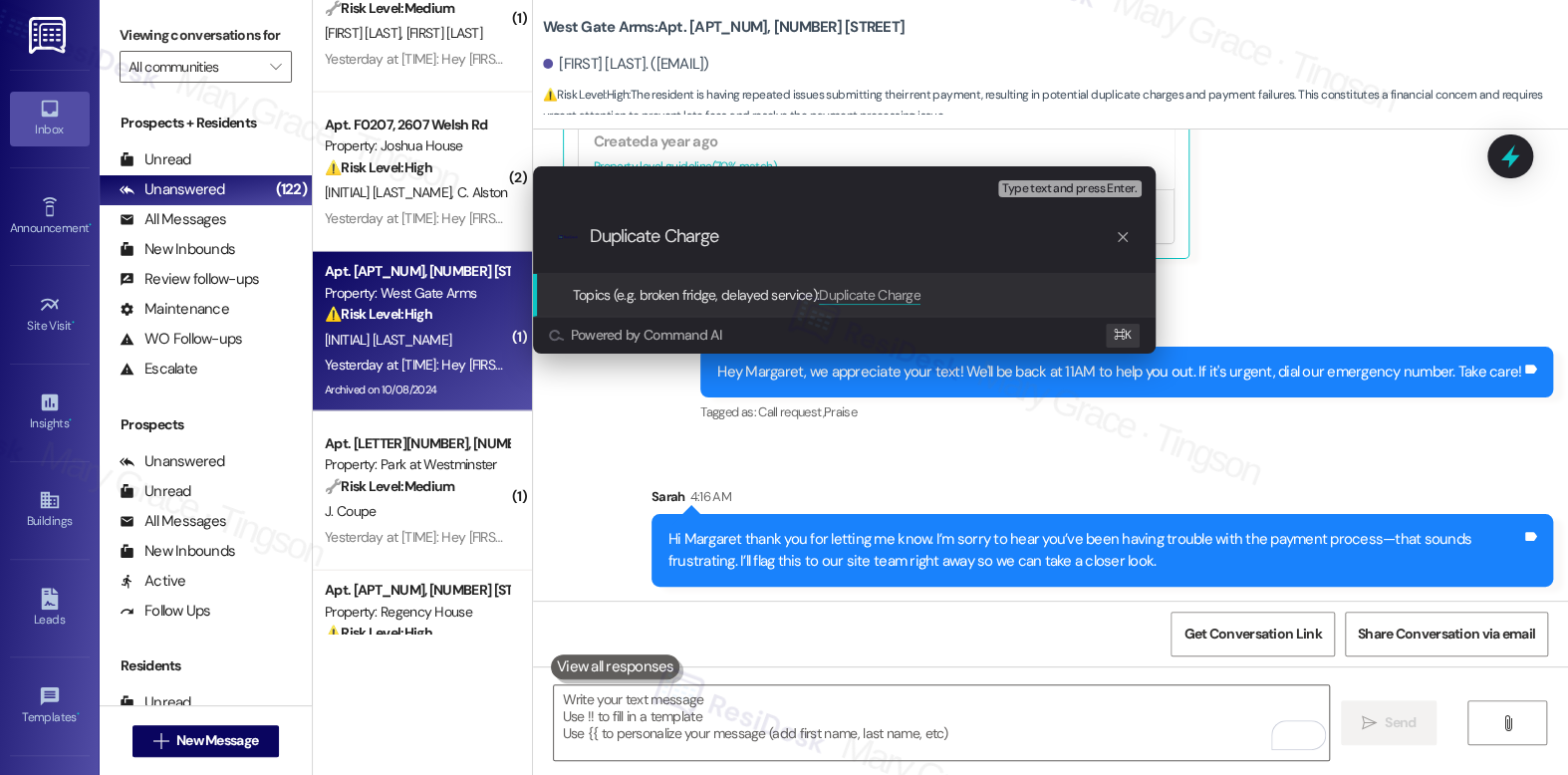 type 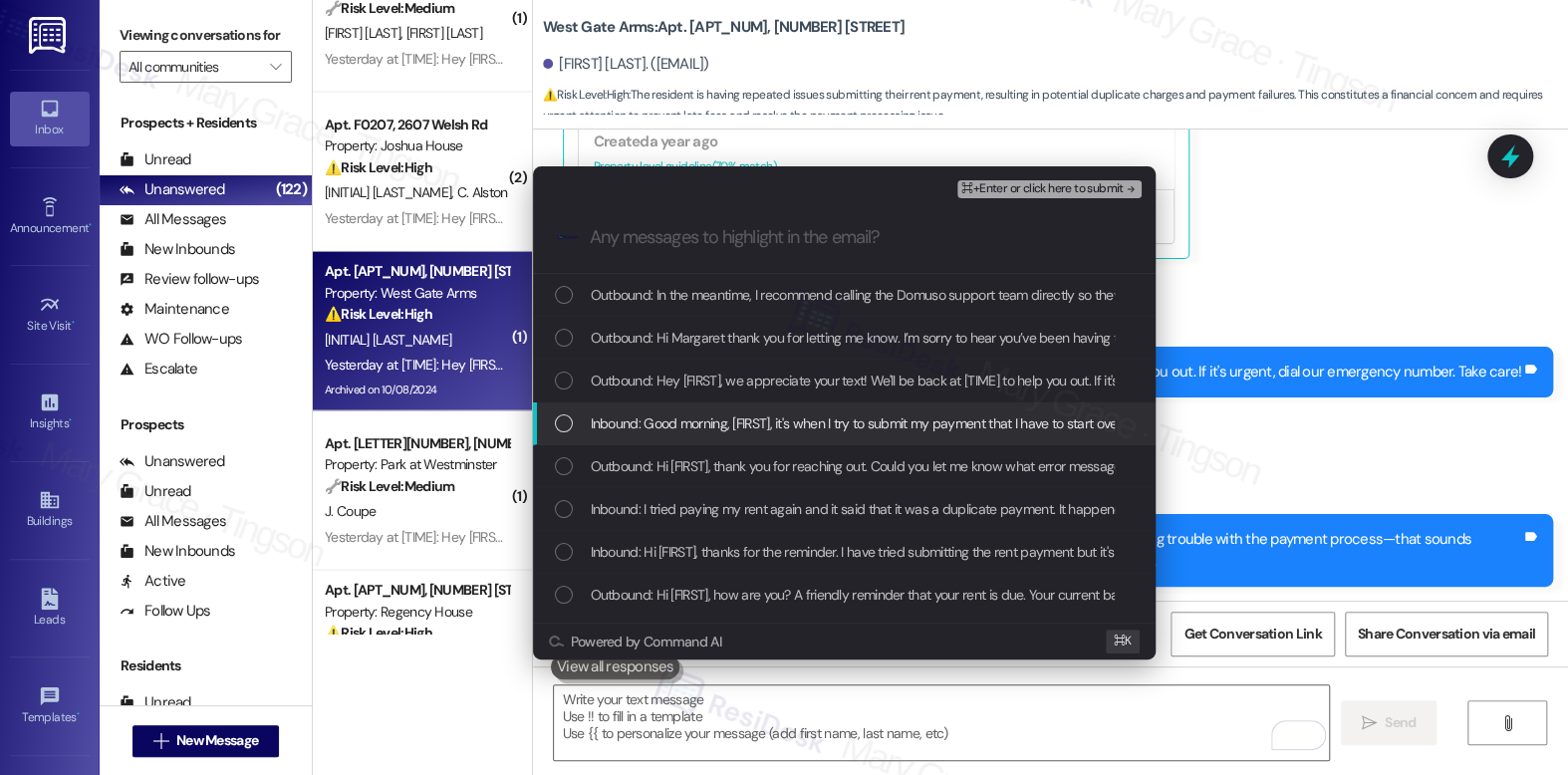 click on "Inbound: Good morning, [FIRST], it's when I try to submit my payment that I have to start over and I end up duplicating my payment without completing the first transaction." at bounding box center (1083, 423) 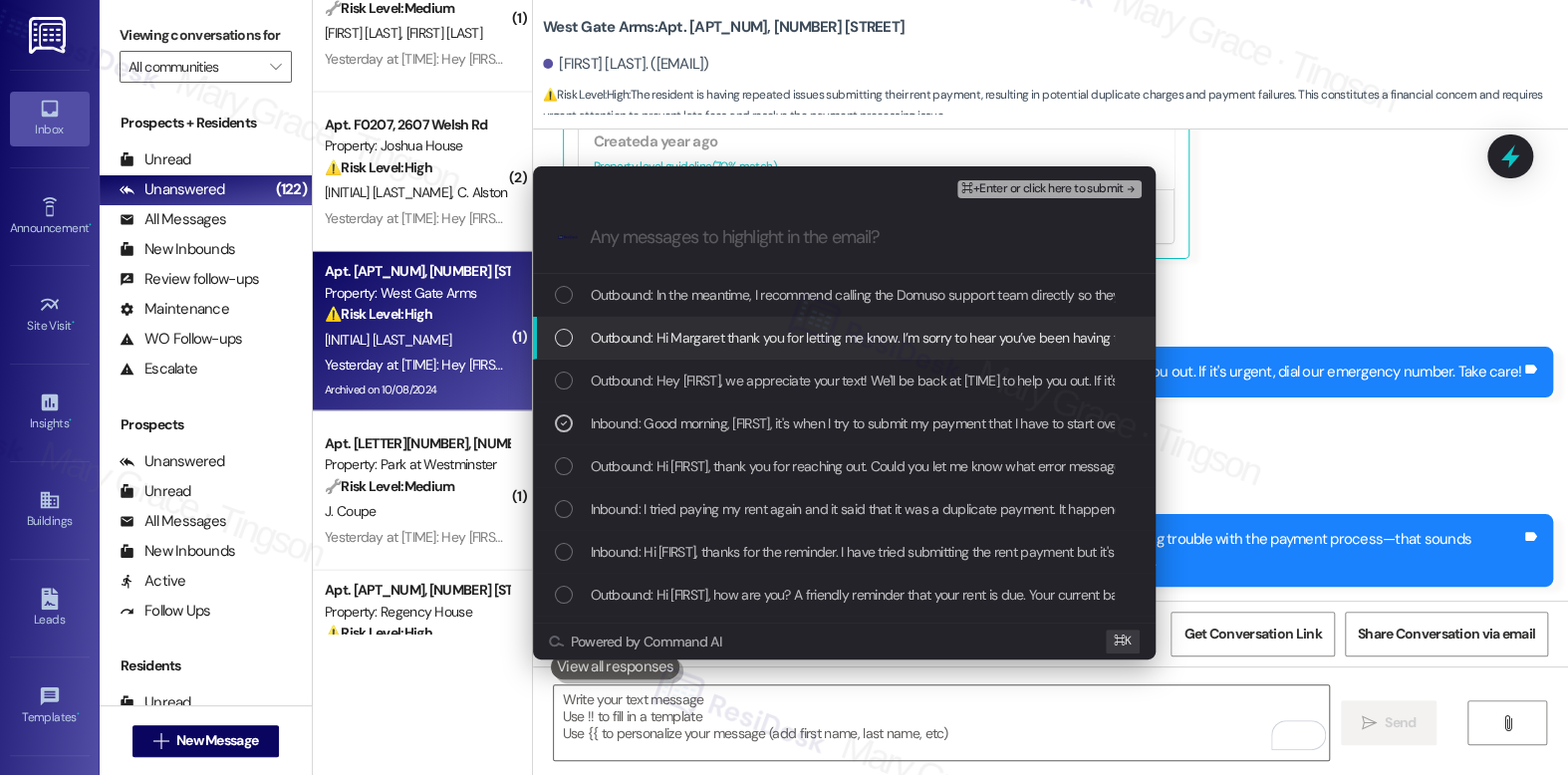 click on "Outbound: Hi Margaret thank you for letting me know. I’m sorry to hear you’ve been having trouble with the payment process—that sounds frustrating. I’ll flag this to our site team right away so we can take a closer look." at bounding box center [1215, 338] 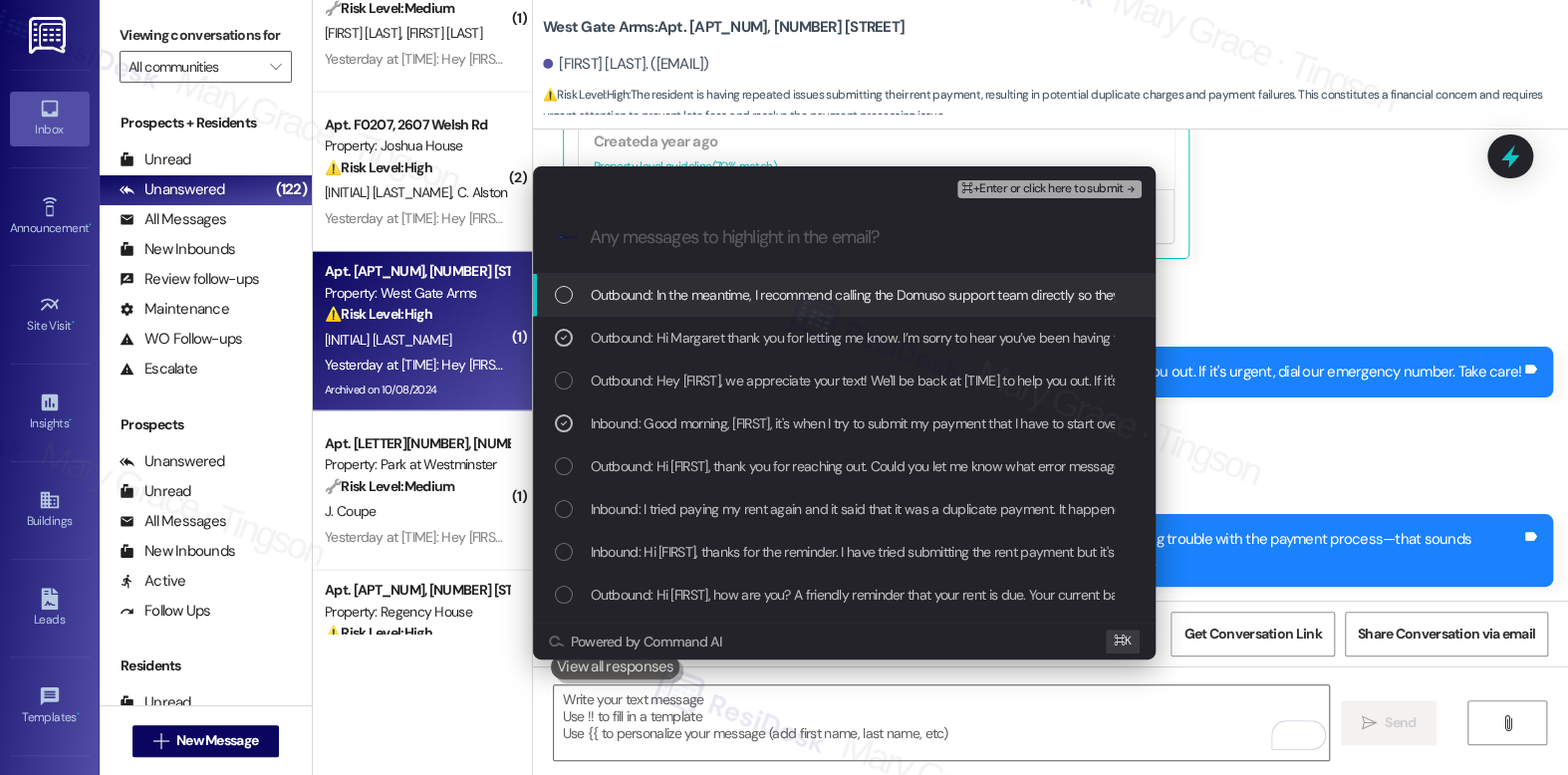 click on "Outbound: In the meantime, I recommend calling the Domuso support team directly so they can walk you through the steps in real time and ensure the payment goes through correctly." at bounding box center (1122, 295) 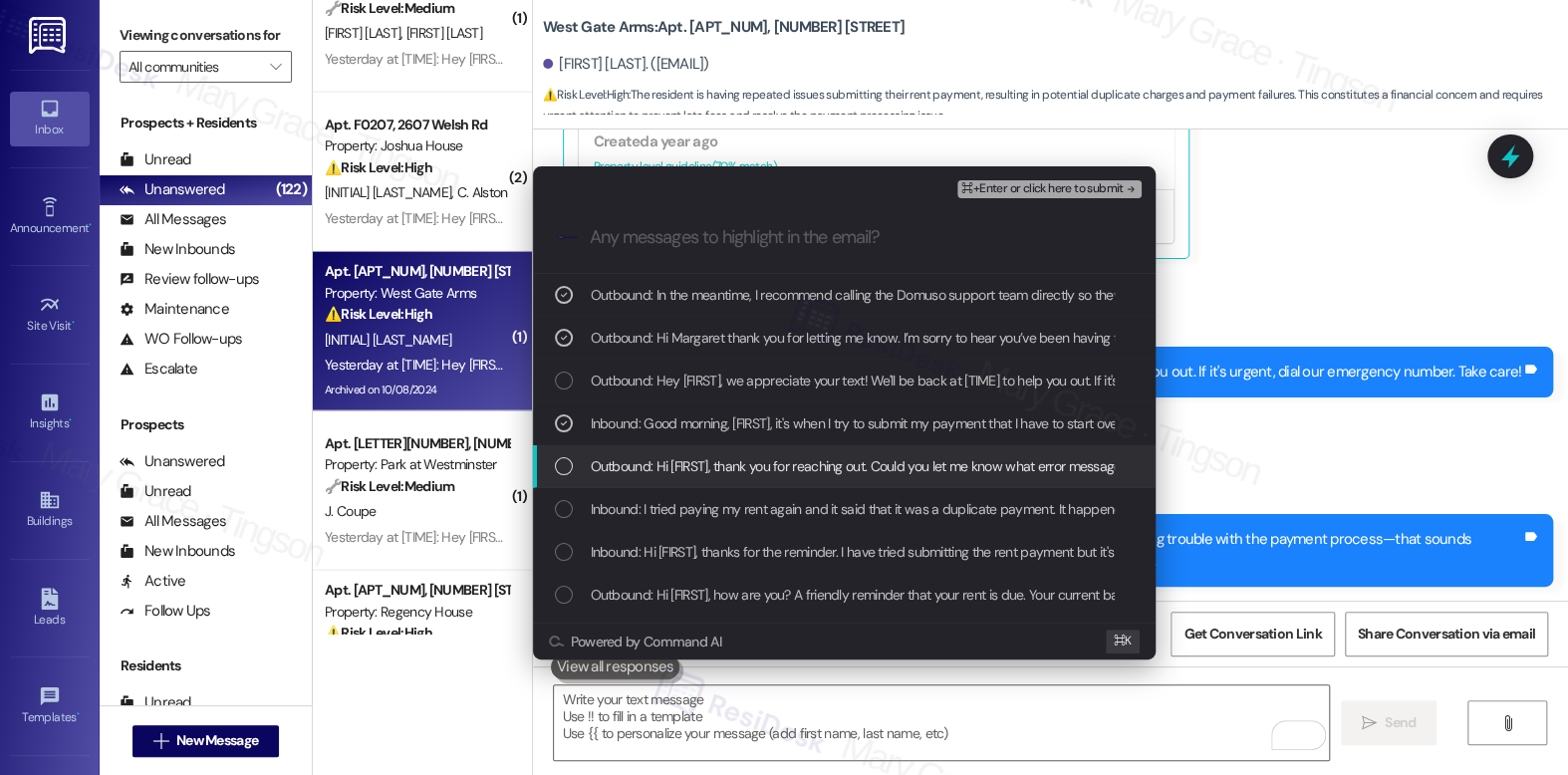 click on "Outbound: Hi [FIRST], thank you for reaching out. Could you let me know what error message you’re receiving? That’ll help me assist you better." at bounding box center [999, 466] 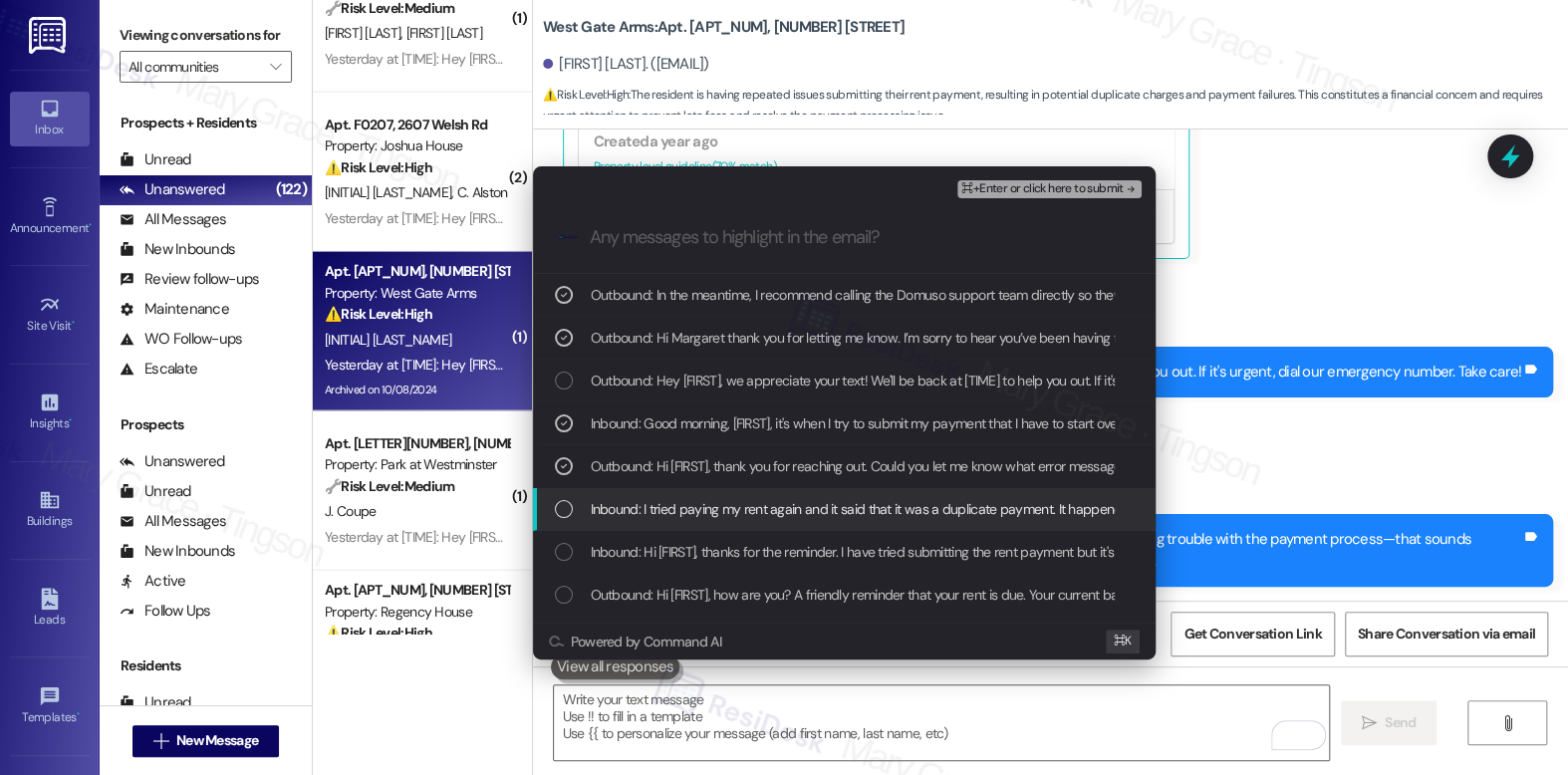 click on "Inbound: I tried paying my rent again and it said that it was a duplicate payment.  It happened last month also.  I follow the steps but I find it very confusing.  Thank you" at bounding box center (1065, 509) 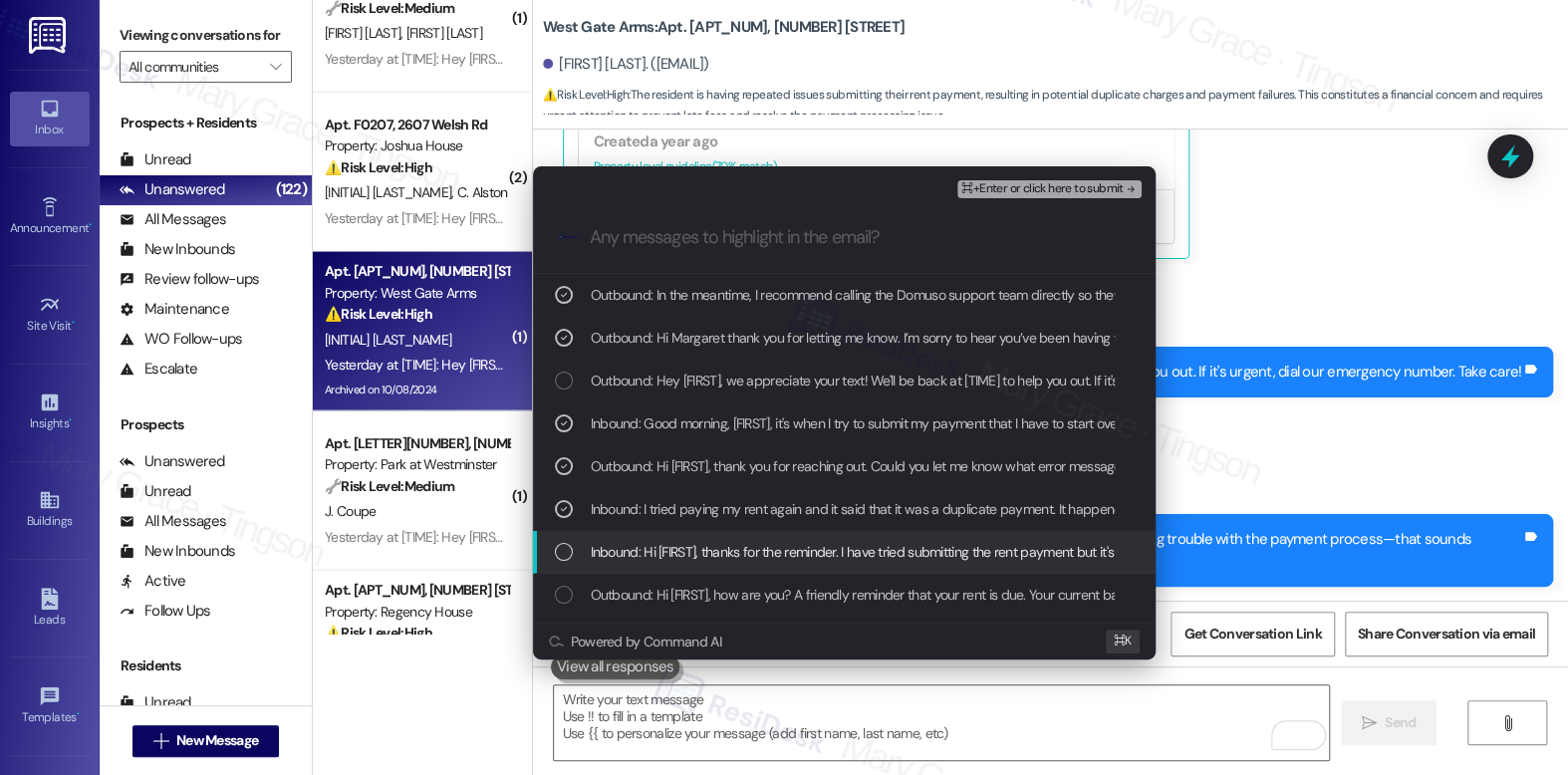 click on "Inbound: Hi [FIRST], thanks for the reminder. I have tried submitting the rent payment but it's something I keep doing wrong that doesn't let me complete the final process" at bounding box center (1074, 552) 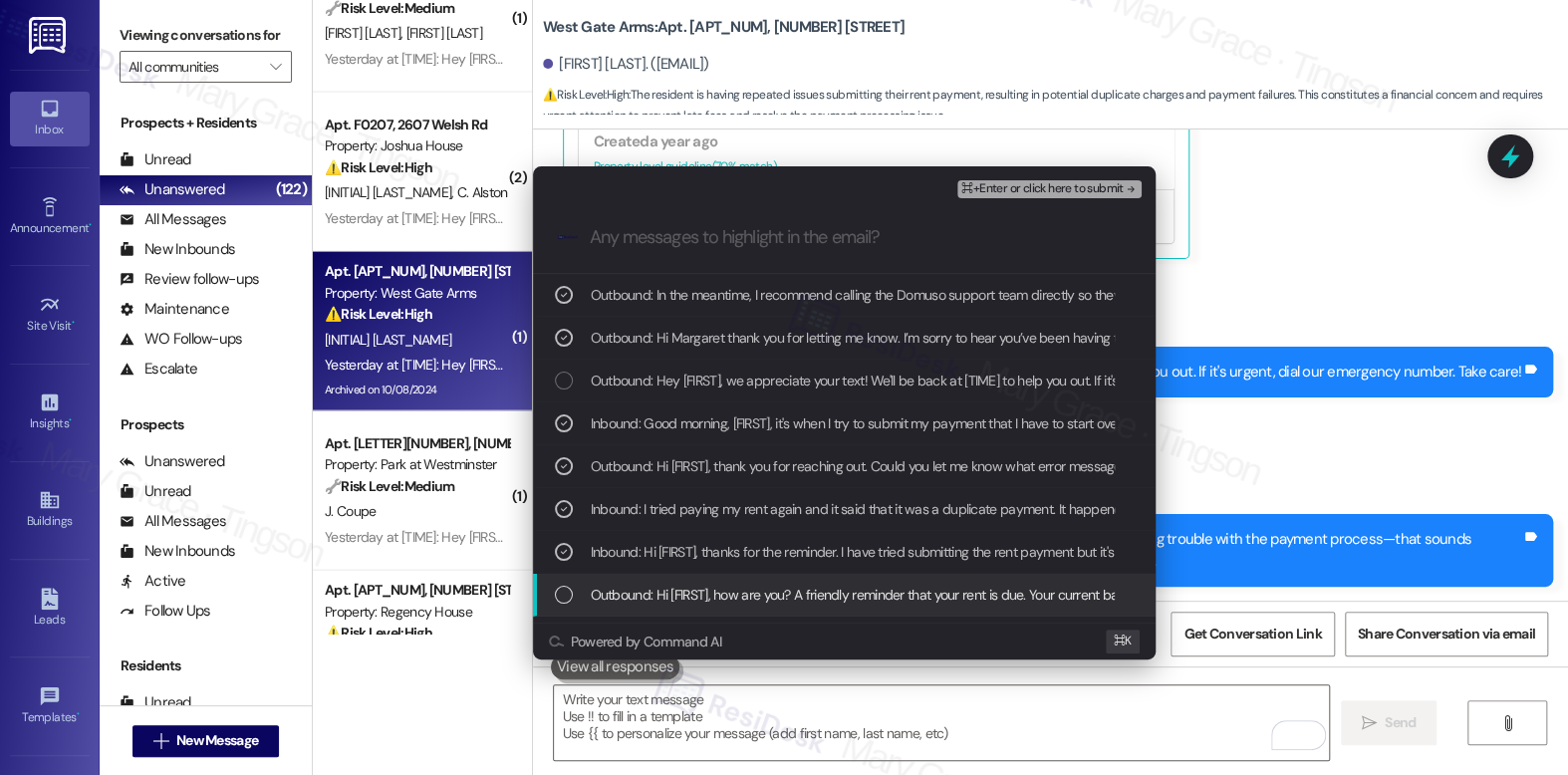 click on "Outbound: Hi [FIRST], how are you? A friendly reminder that your rent is due. Your current balance is $[NUMBER].[NUMBER]. Please pay your rent to avoid a late fee. Please let us know if you have any questions!" at bounding box center (1187, 595) 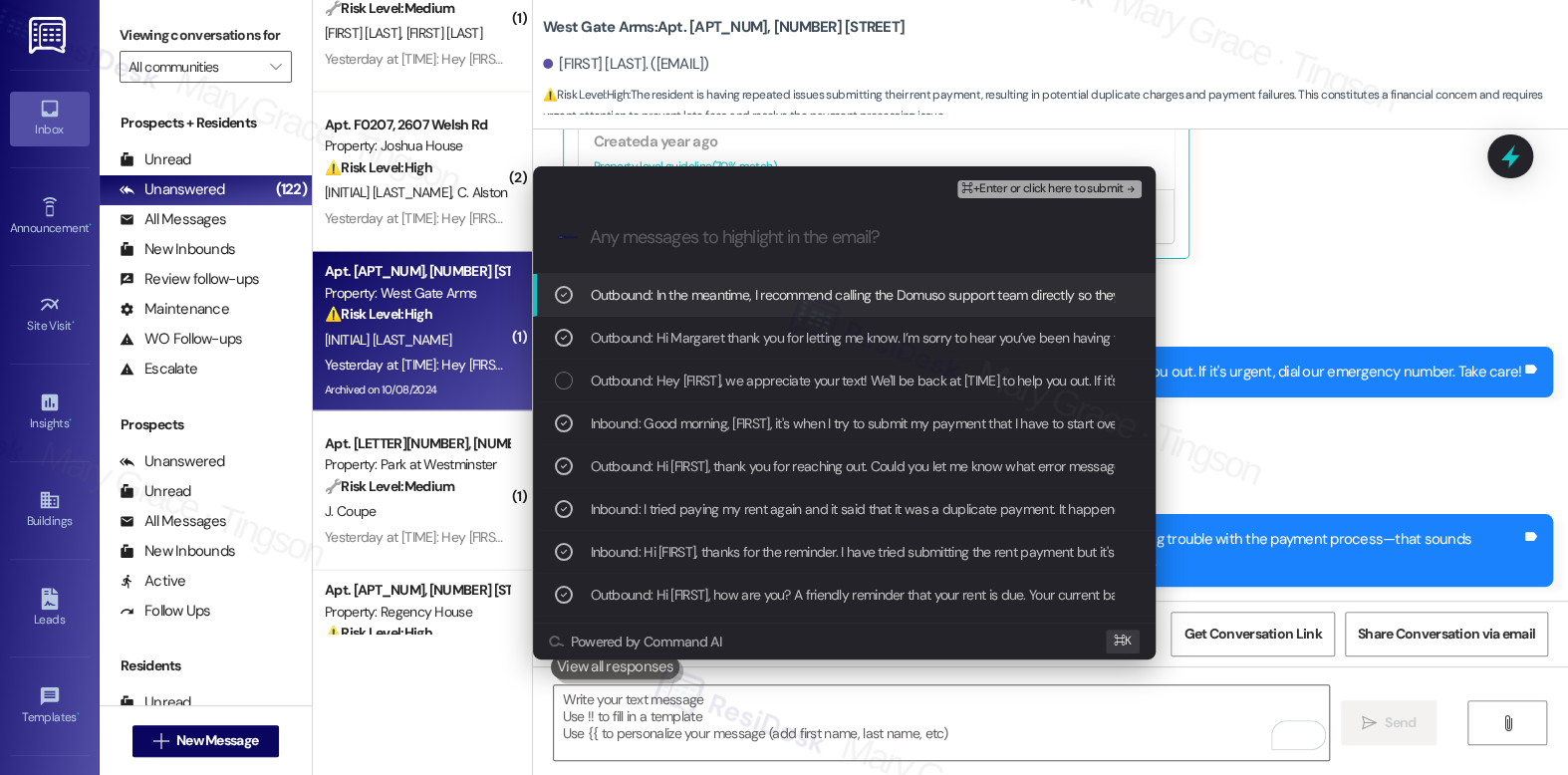 click on "⌘+Enter or click here to submit" at bounding box center [1042, 189] 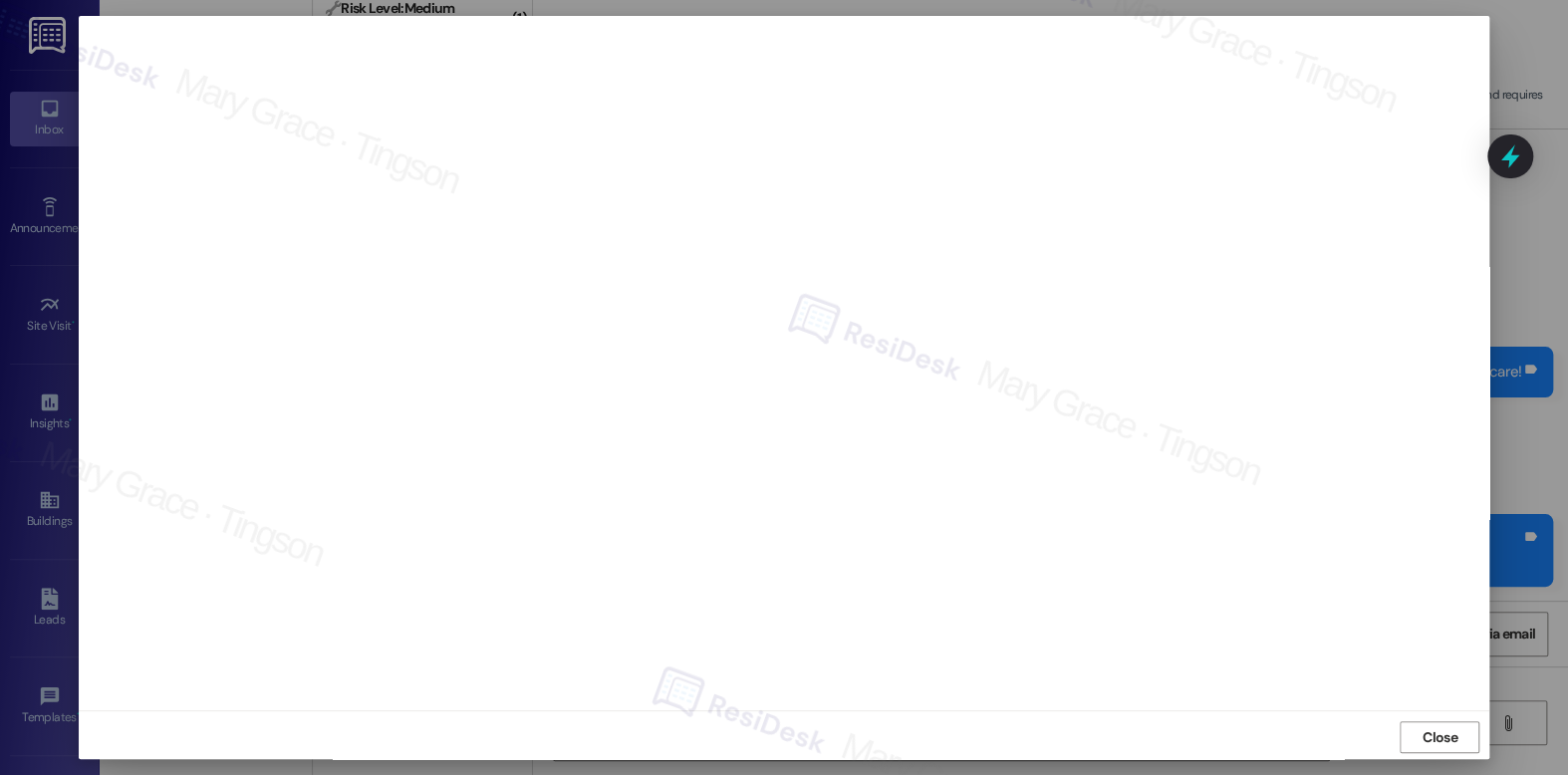 scroll, scrollTop: 7, scrollLeft: 0, axis: vertical 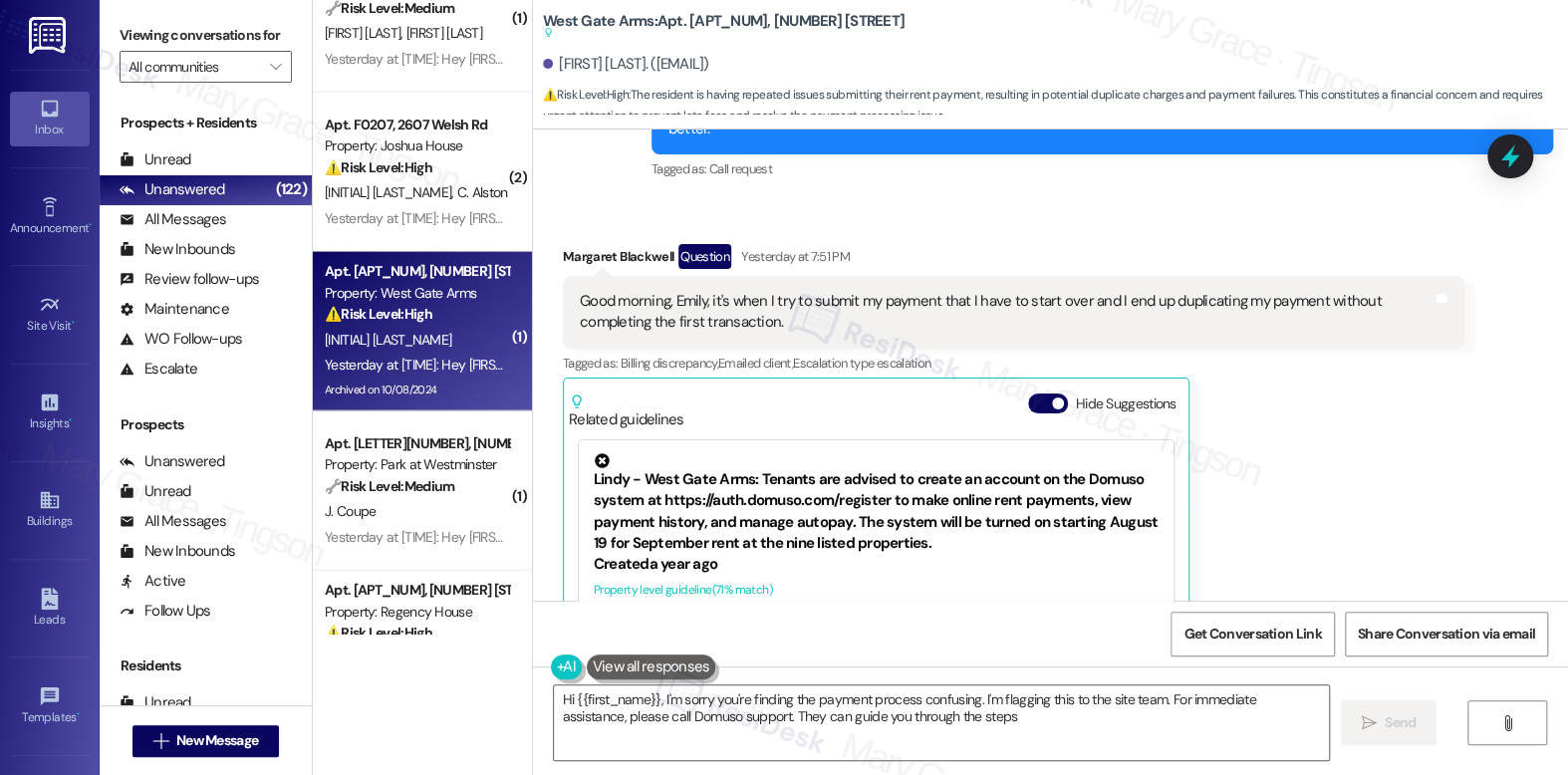type on "Hi {{first_name}}, I'm sorry you're finding the payment process confusing. I'm flagging this to the site team. For immediate assistance, please call Domuso support. They can guide you through the steps." 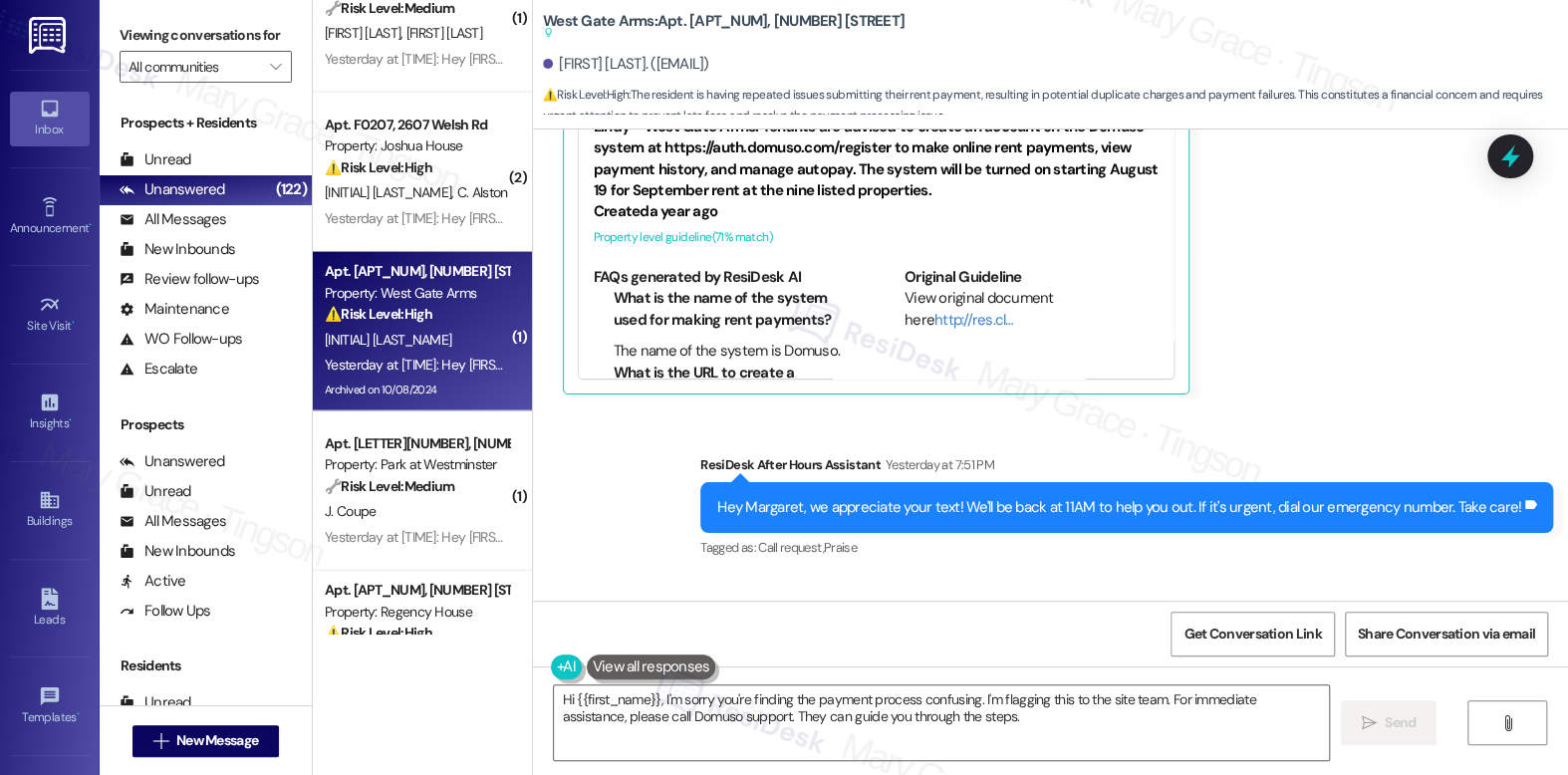 scroll, scrollTop: 30881, scrollLeft: 0, axis: vertical 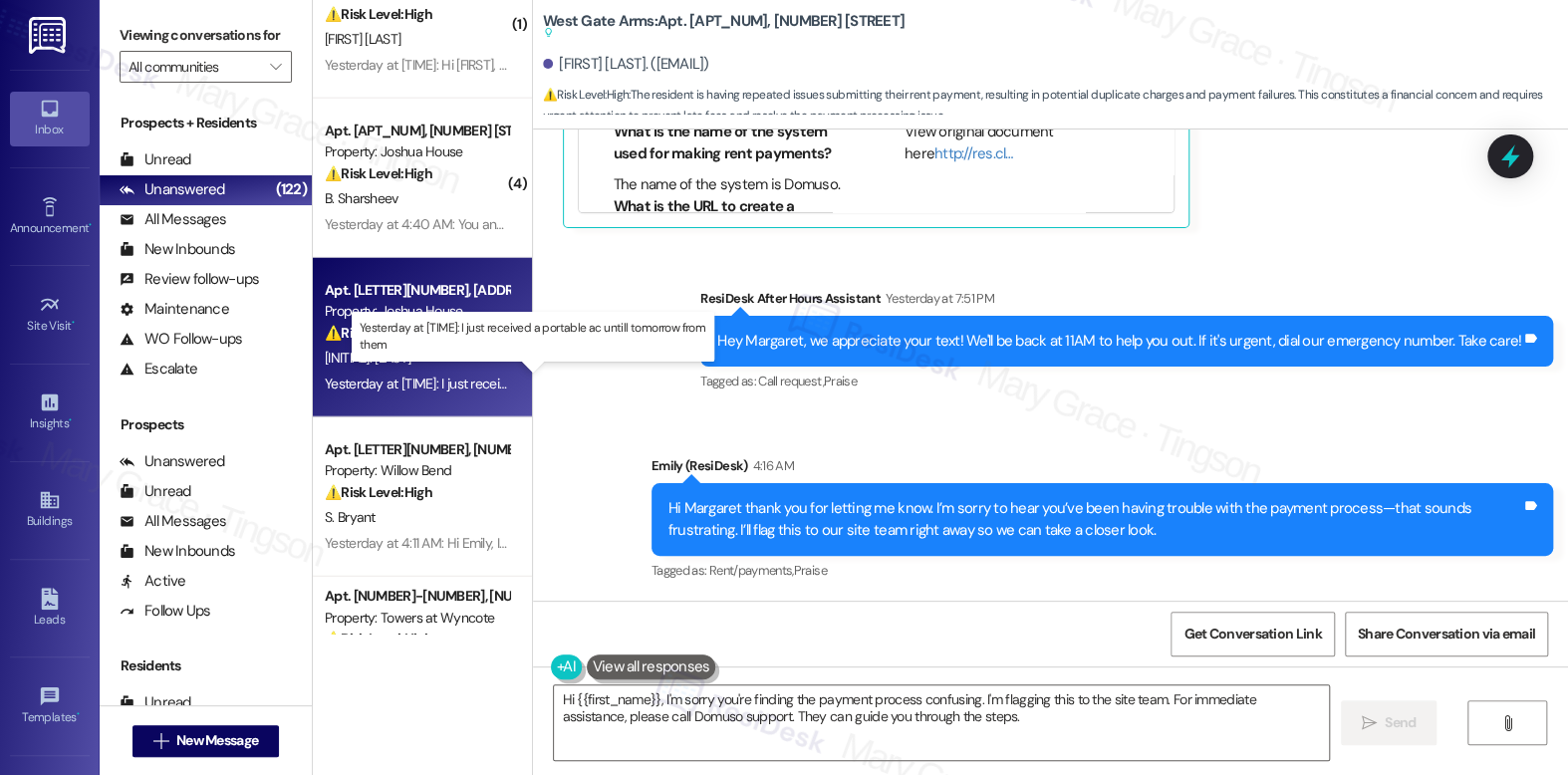 click on "Yesterday at [TIME]: I just received a portable ac untill tomorrow from them Yesterday at [TIME]: I just received a portable ac untill tomorrow from them" at bounding box center (539, 384) 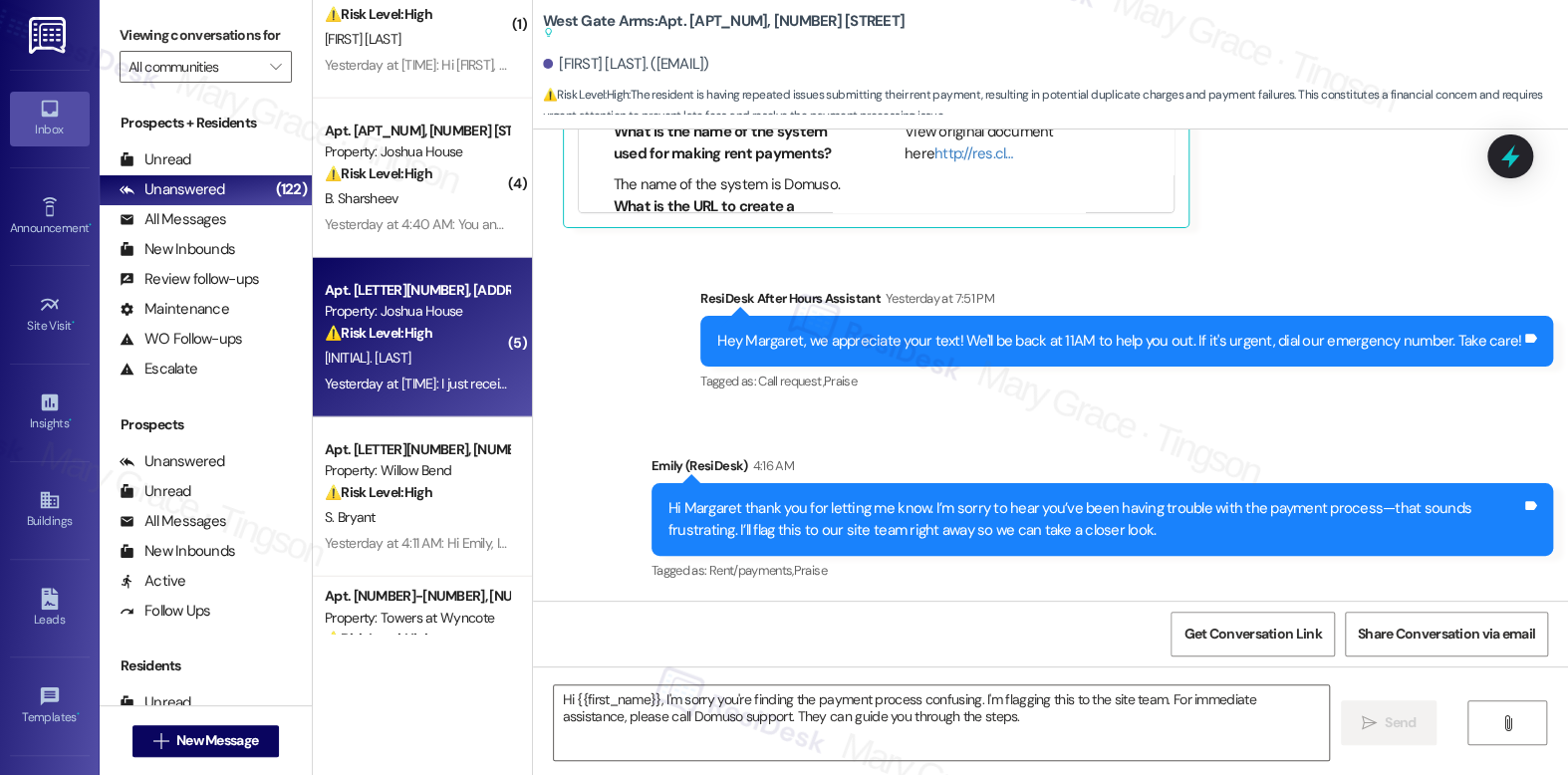 type on "Fetching suggested responses. Please feel free to read through the conversation in the meantime." 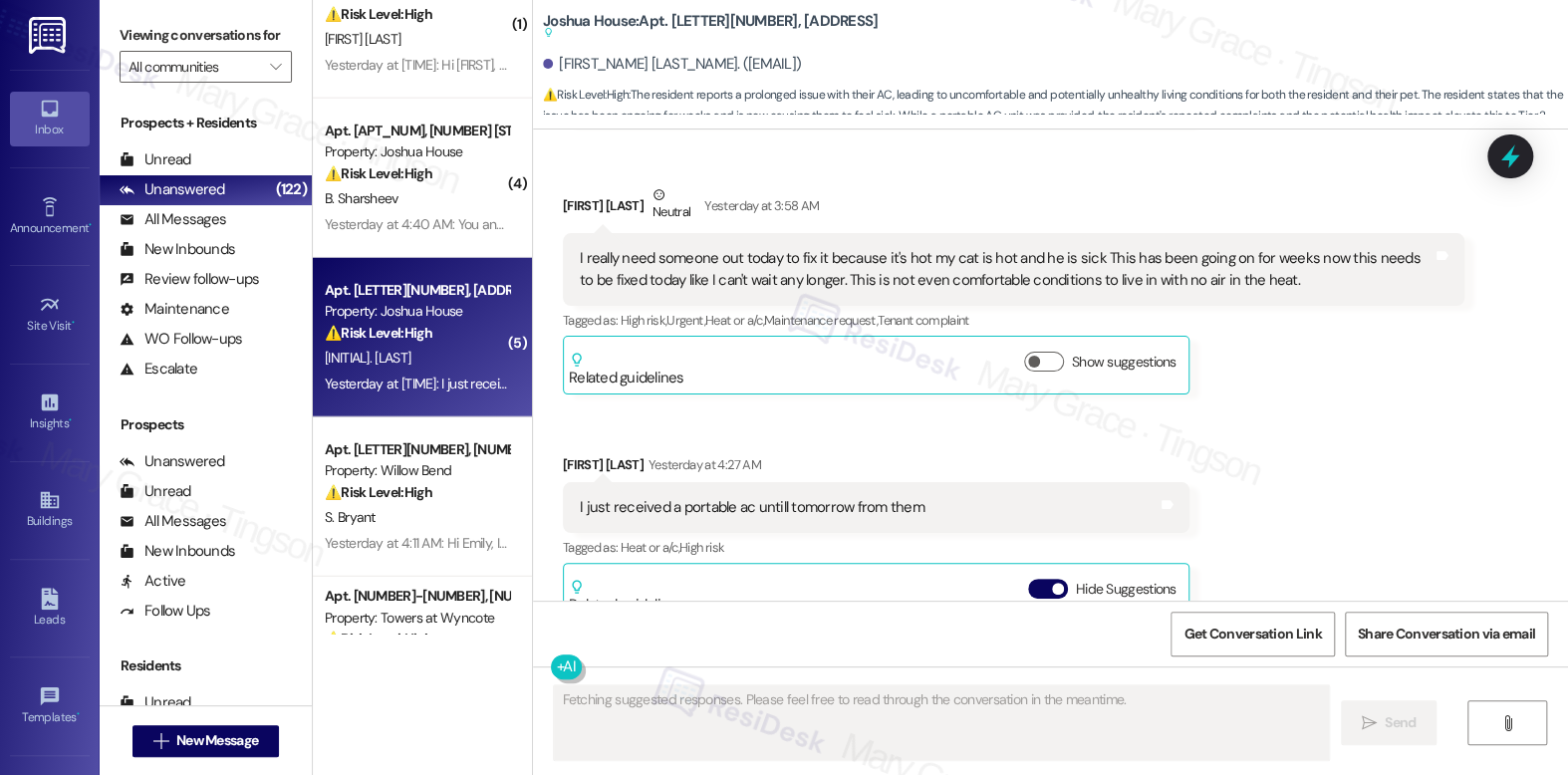 scroll, scrollTop: 18731, scrollLeft: 0, axis: vertical 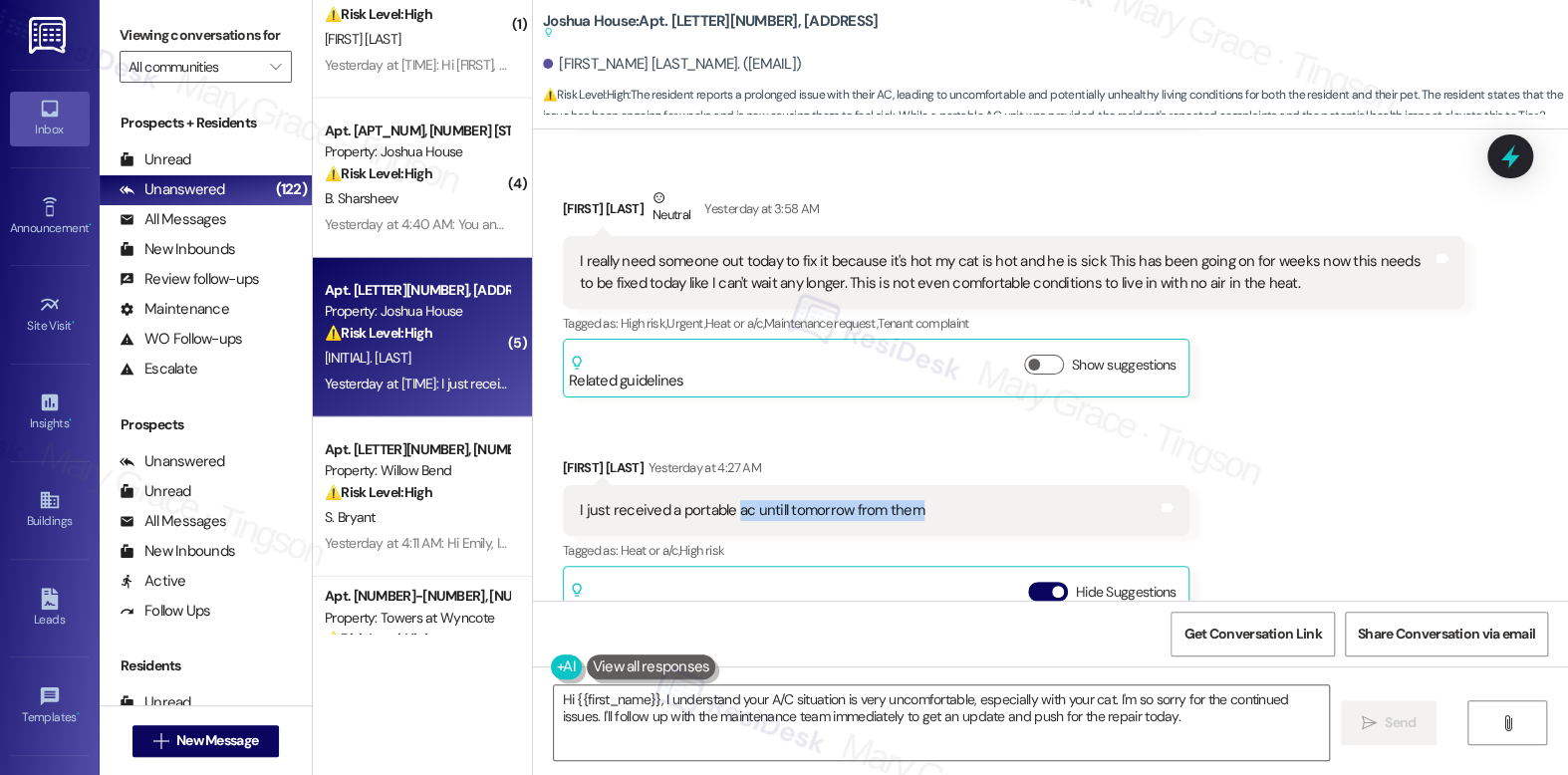 drag, startPoint x: 724, startPoint y: 436, endPoint x: 904, endPoint y: 444, distance: 180.17769 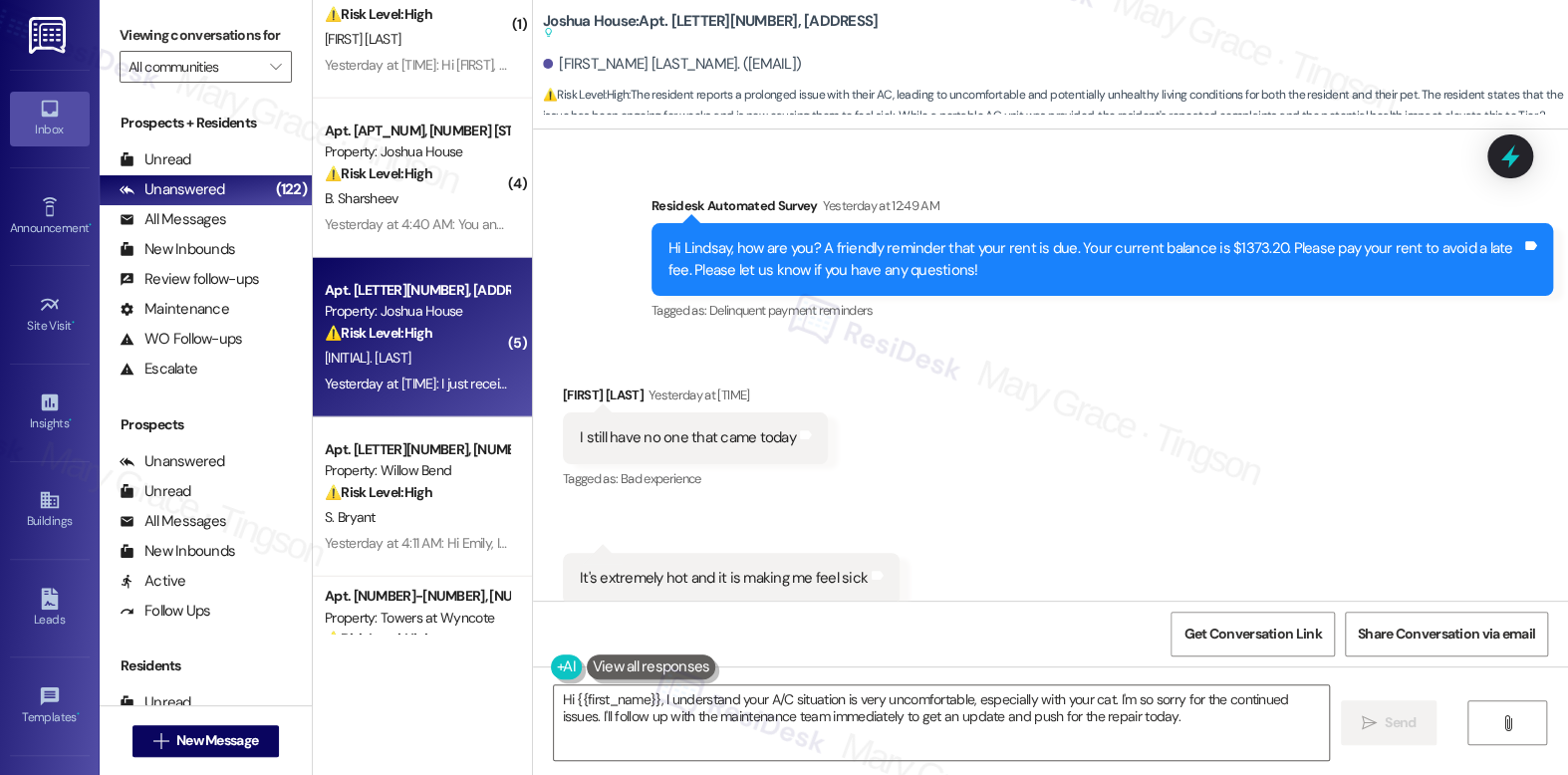scroll, scrollTop: 17918, scrollLeft: 0, axis: vertical 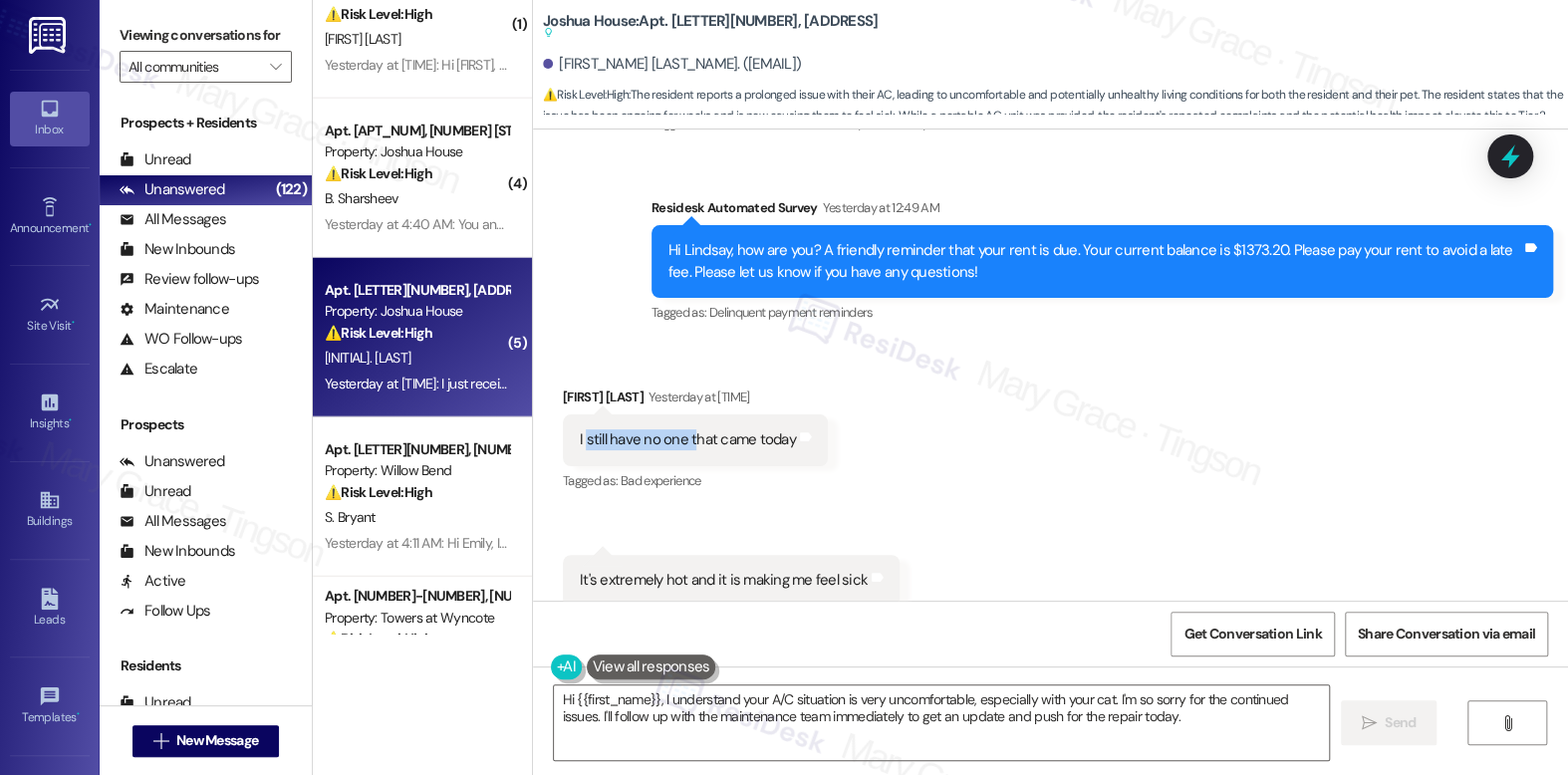 drag, startPoint x: 575, startPoint y: 371, endPoint x: 679, endPoint y: 375, distance: 104.076895 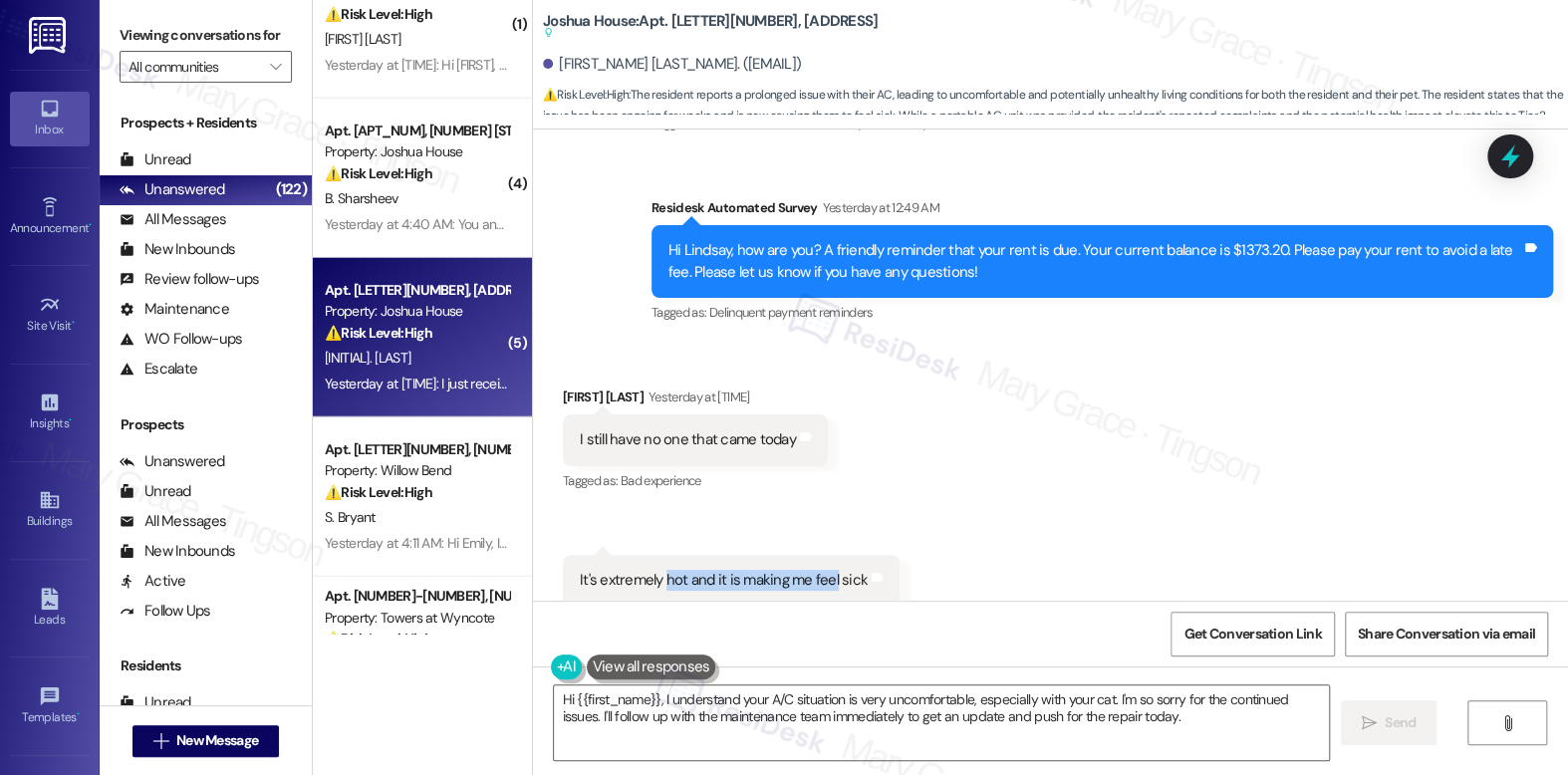 drag, startPoint x: 652, startPoint y: 515, endPoint x: 821, endPoint y: 514, distance: 169.00296 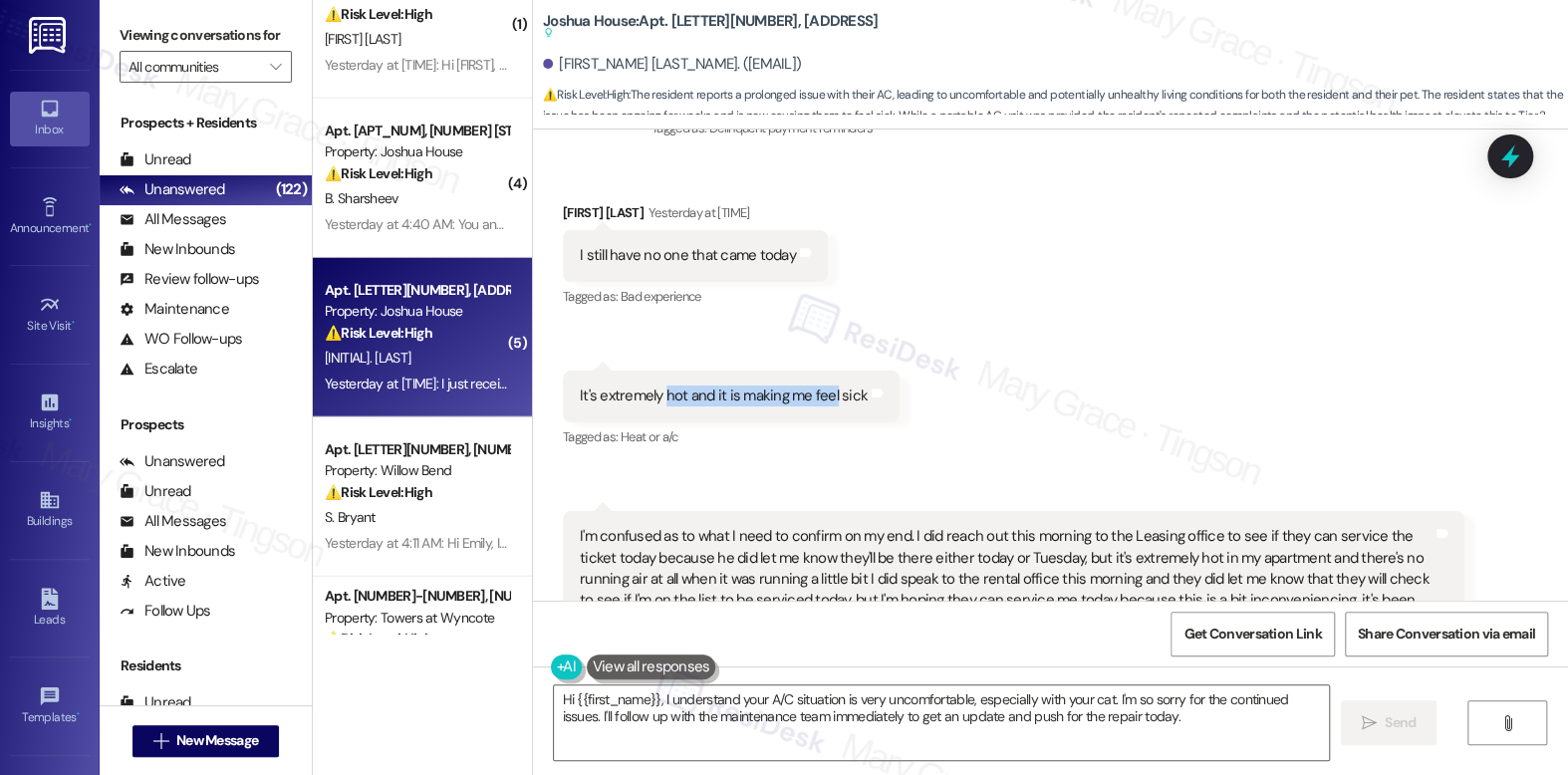 scroll, scrollTop: 18181, scrollLeft: 0, axis: vertical 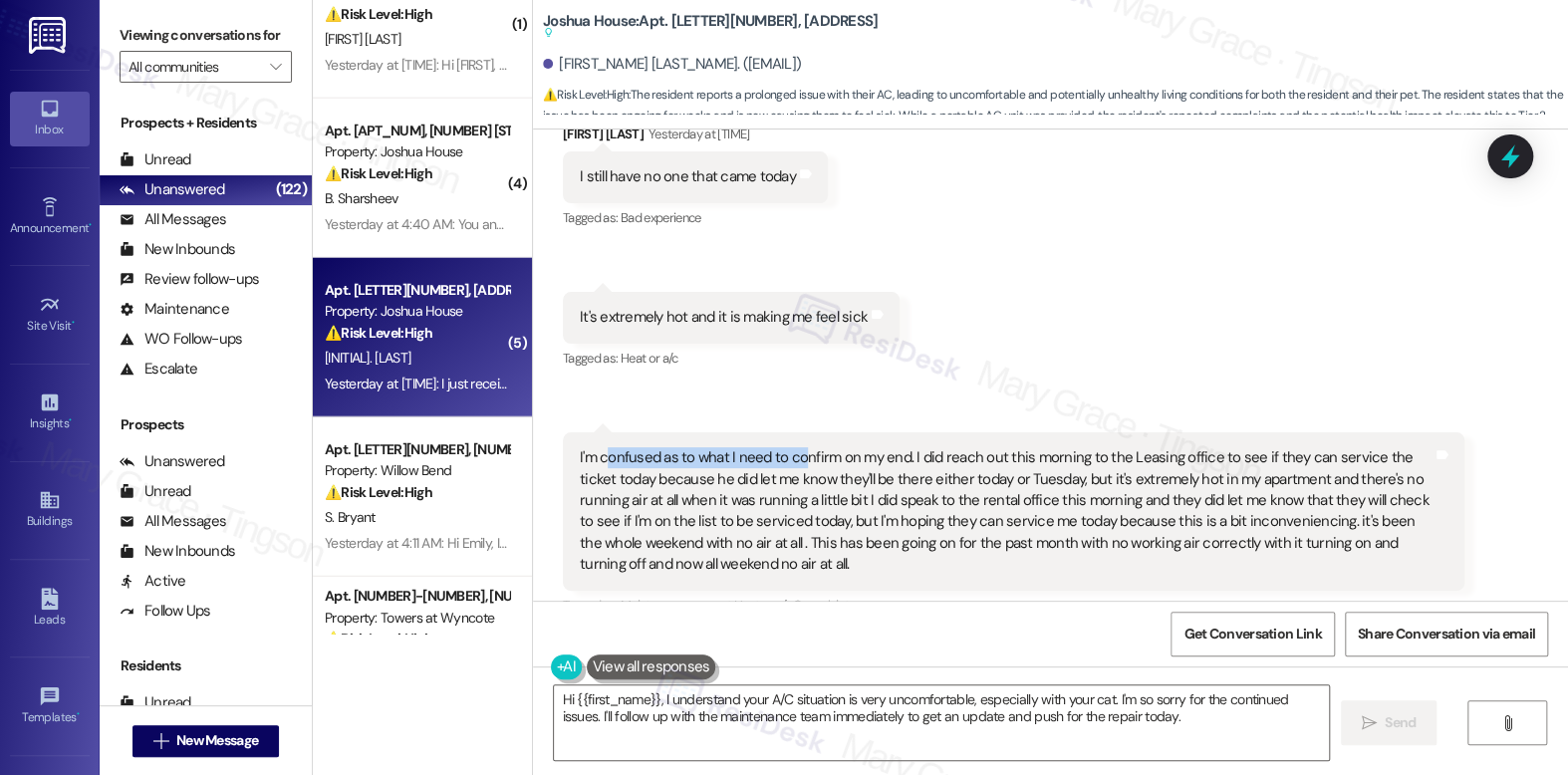 drag, startPoint x: 595, startPoint y: 391, endPoint x: 790, endPoint y: 393, distance: 195.01026 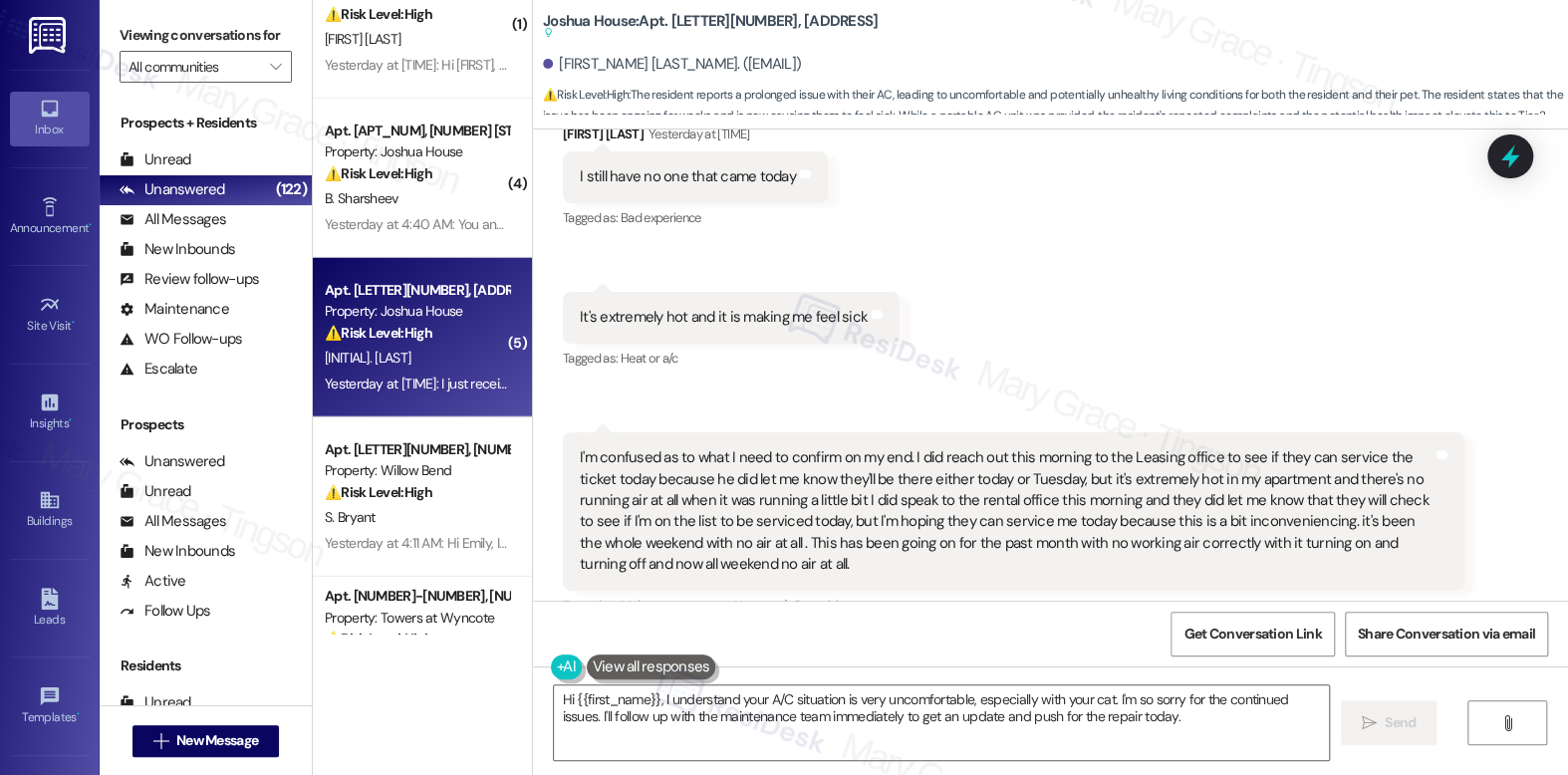 click on "I'm confused as to what I need to confirm on my end. I did reach out this morning to the Leasing office to see if they can service the ticket today because he did let me know they'll be there either today or Tuesday, but it's extremely hot in my apartment and there's no running air at all when it was running a little bit  I did speak to the rental office this morning and they did let me know that they will check to see if I'm on the list to be serviced today, but I'm hoping they can service me today because this is a bit inconveniencing. it's been the whole weekend with no air at all . This has been going on for the past month with no working air correctly with it turning on and turning off and now all weekend no air at all." at bounding box center (1006, 511) 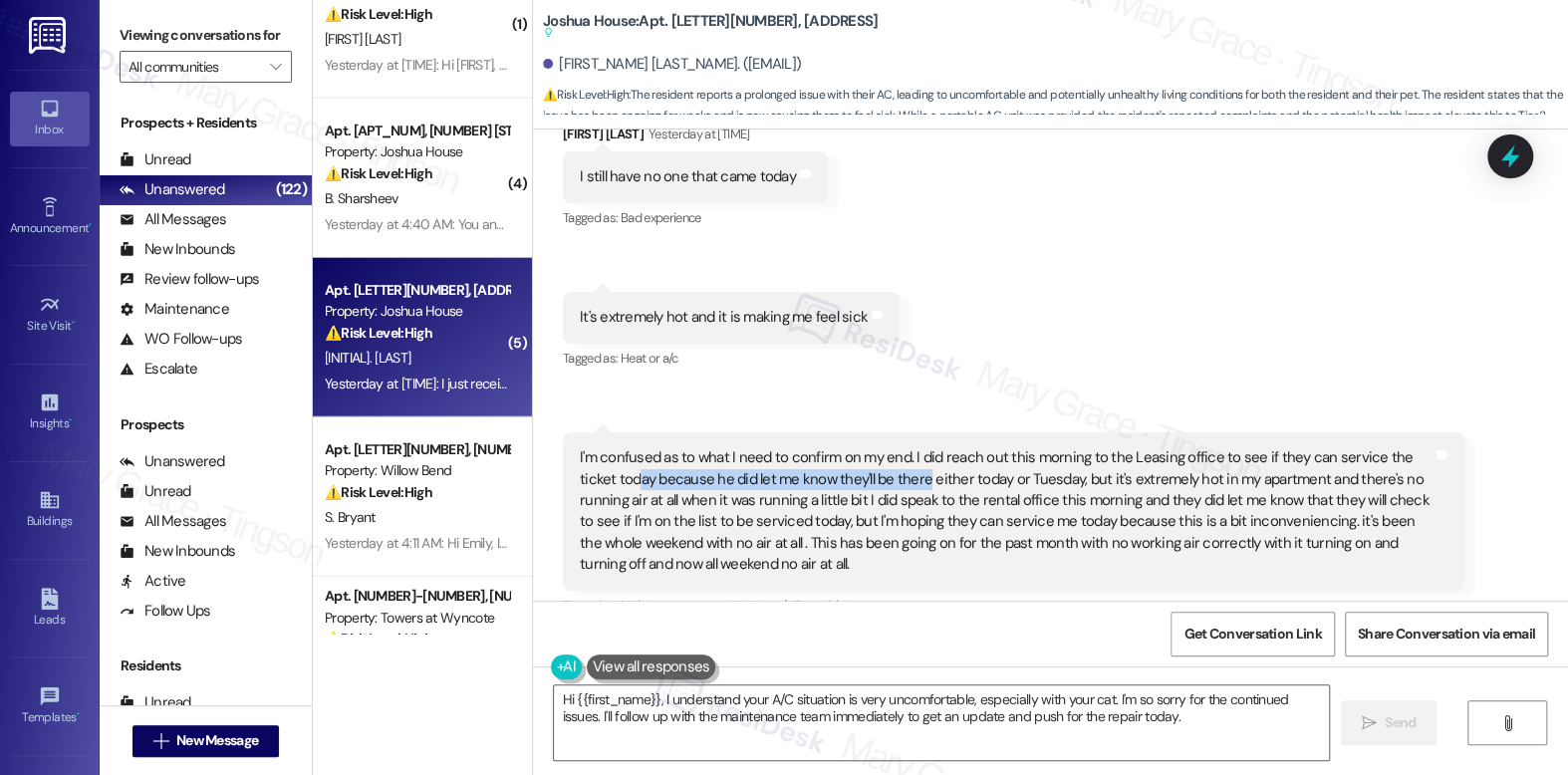 drag, startPoint x: 588, startPoint y: 416, endPoint x: 874, endPoint y: 416, distance: 286 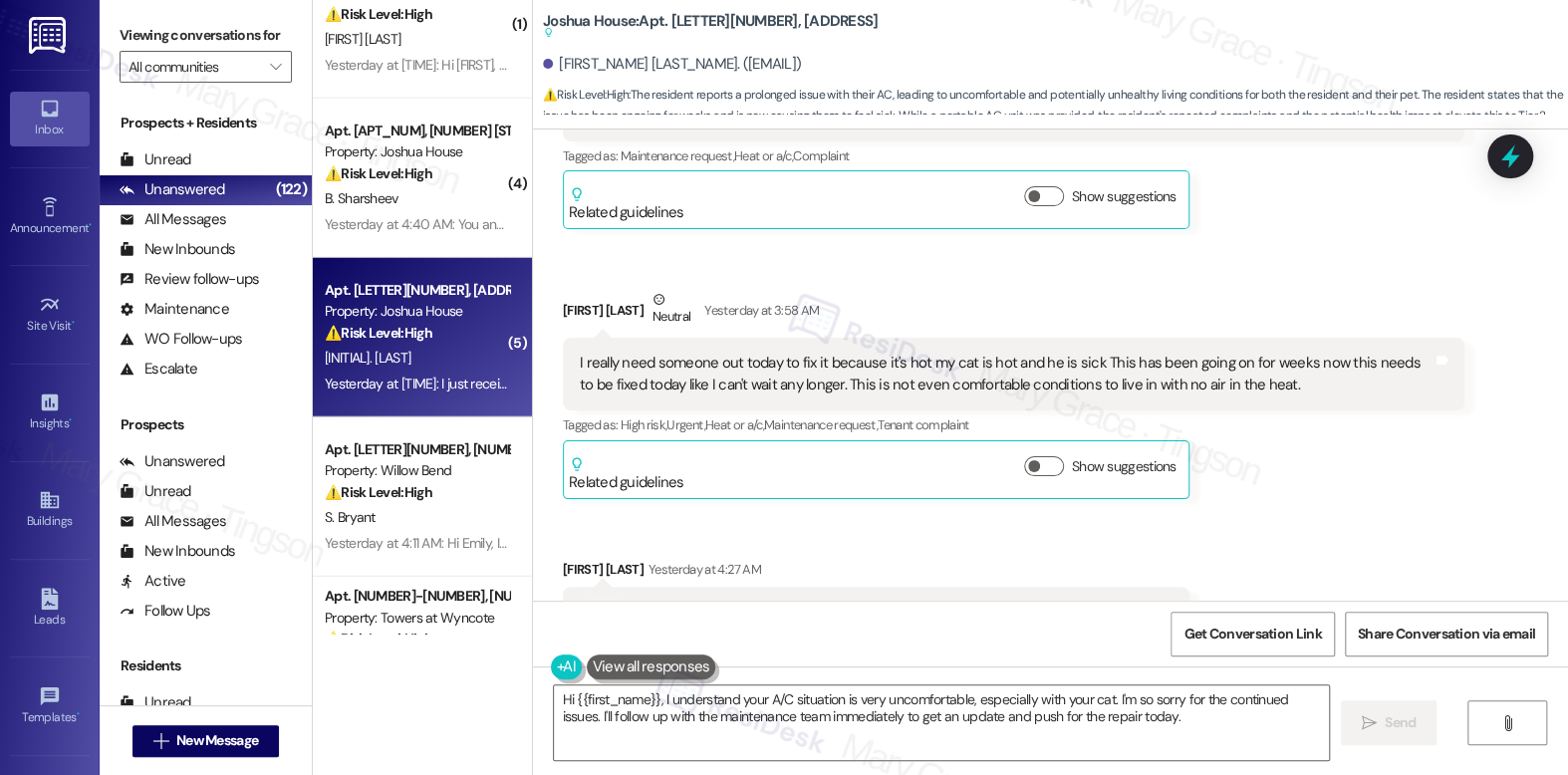 scroll, scrollTop: 18631, scrollLeft: 0, axis: vertical 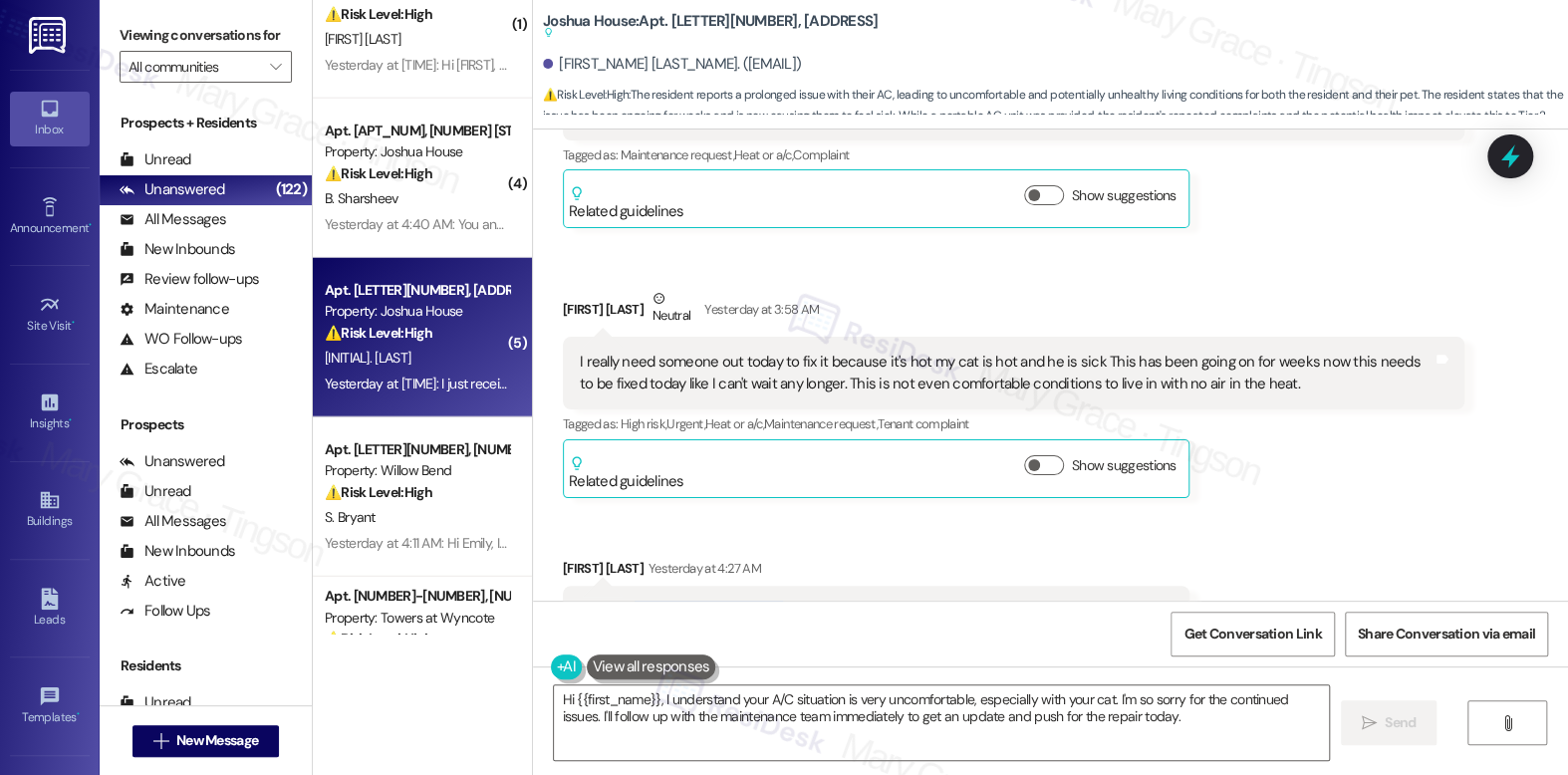 drag, startPoint x: 619, startPoint y: 539, endPoint x: 763, endPoint y: 545, distance: 144.12495 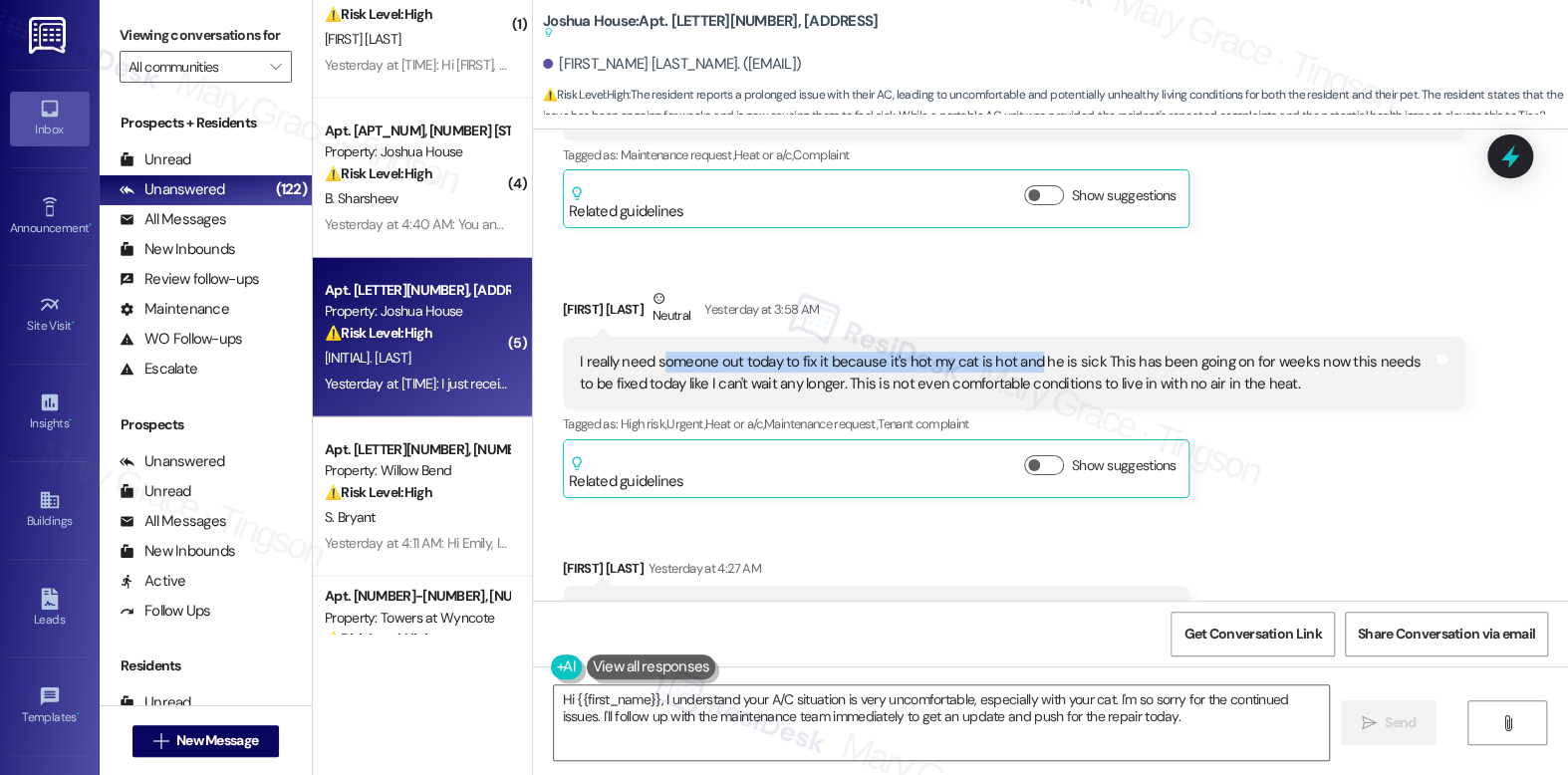 drag, startPoint x: 653, startPoint y: 300, endPoint x: 1023, endPoint y: 295, distance: 370.0338 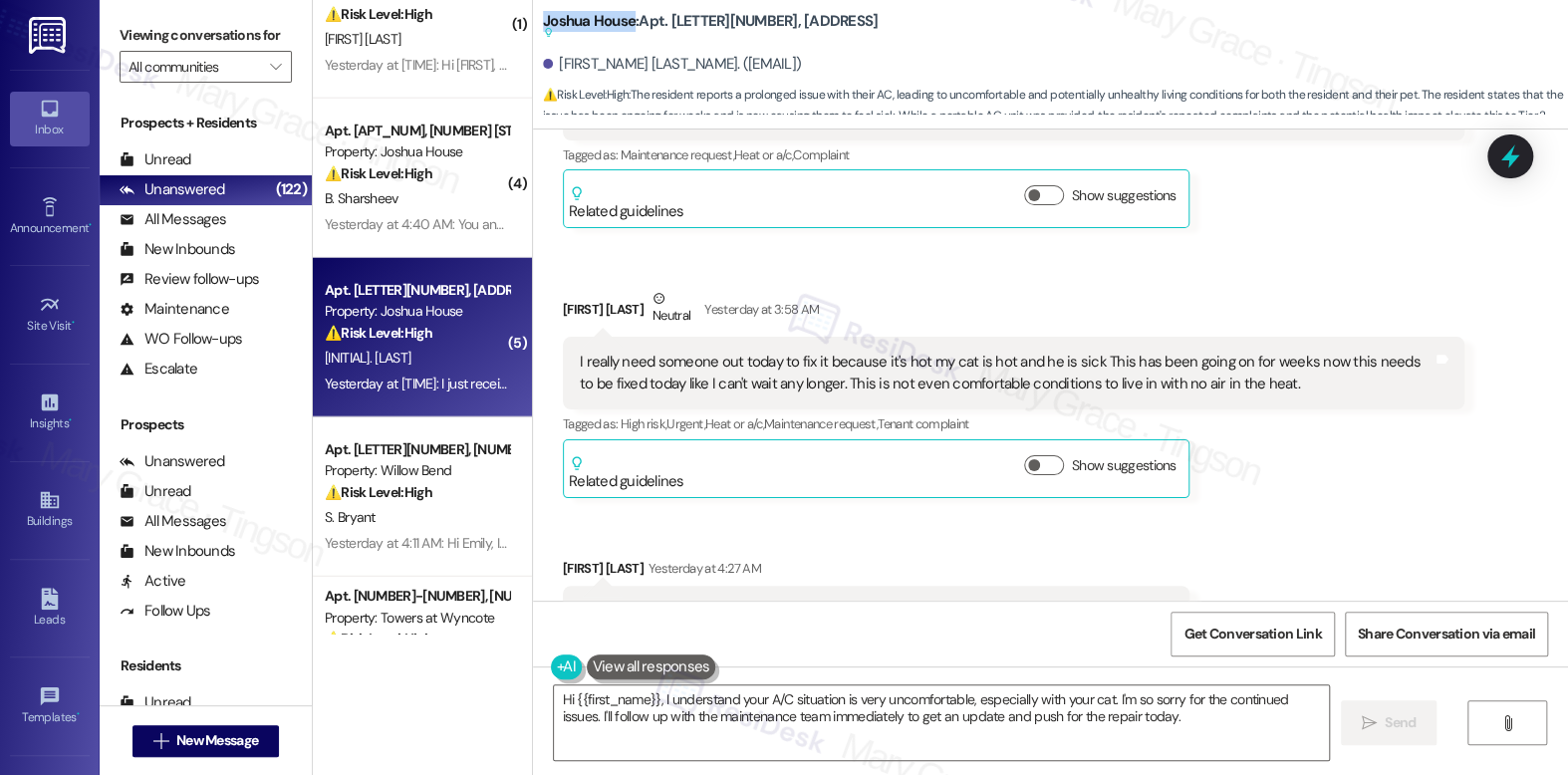 drag, startPoint x: 533, startPoint y: 22, endPoint x: 622, endPoint y: 24, distance: 89.02247 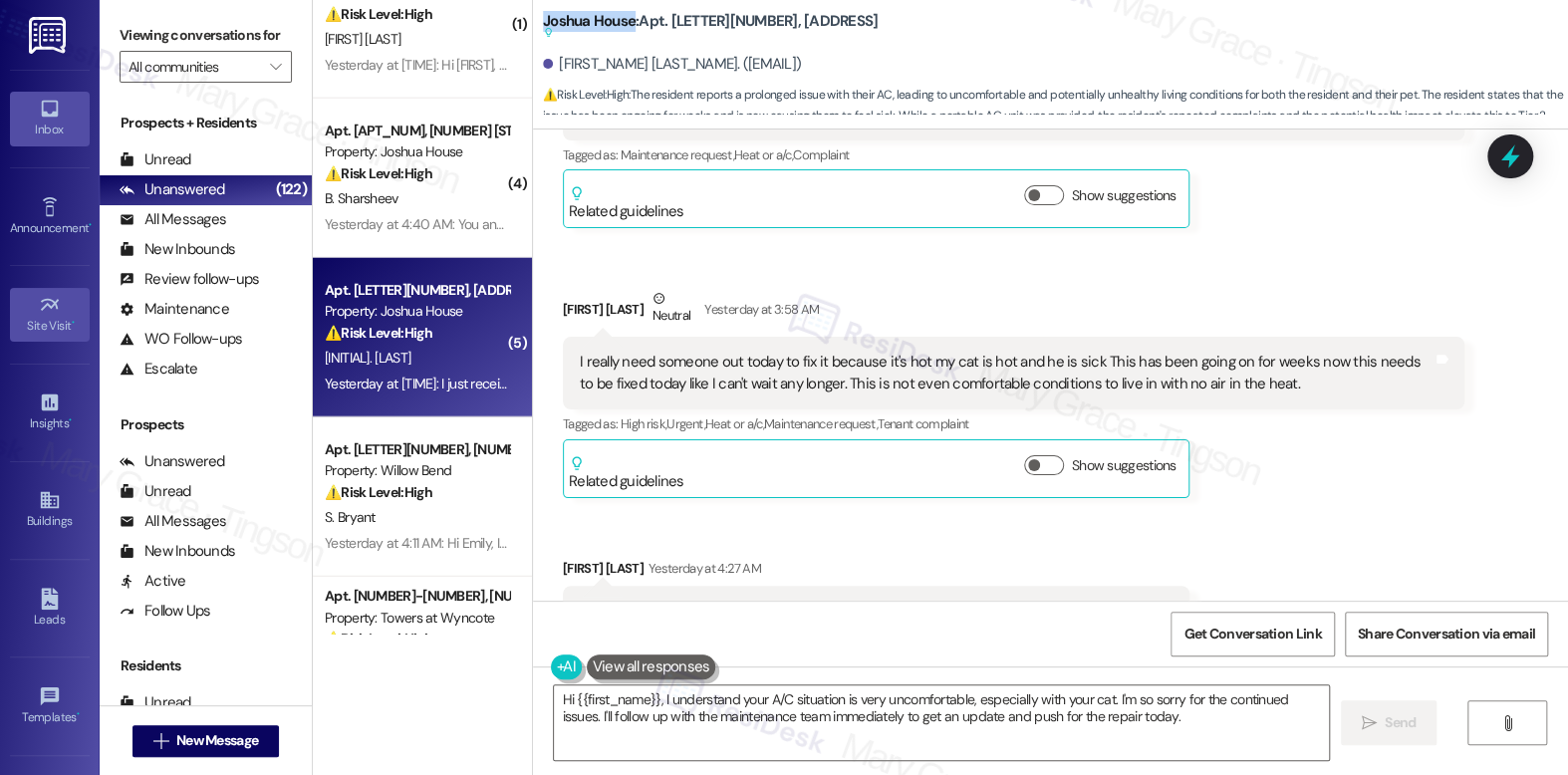 copy on "Joshua House" 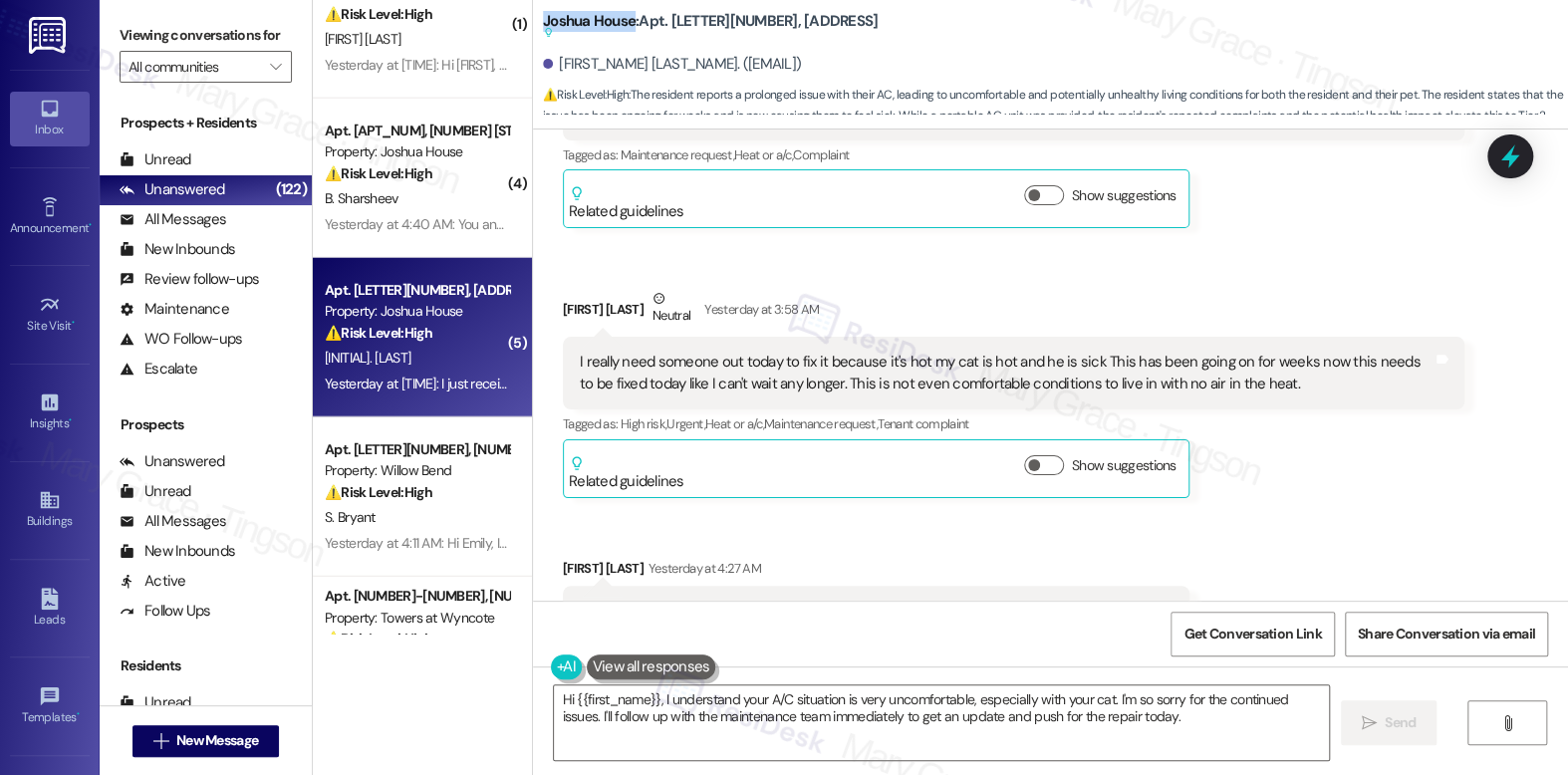 click on "Joshua House:  Apt. [APT_NUM], [NUMBER] [STREET_NAME] [STREET_NAME] Suggested actions and notes available for this message and will show as you scroll through." at bounding box center [710, 27] 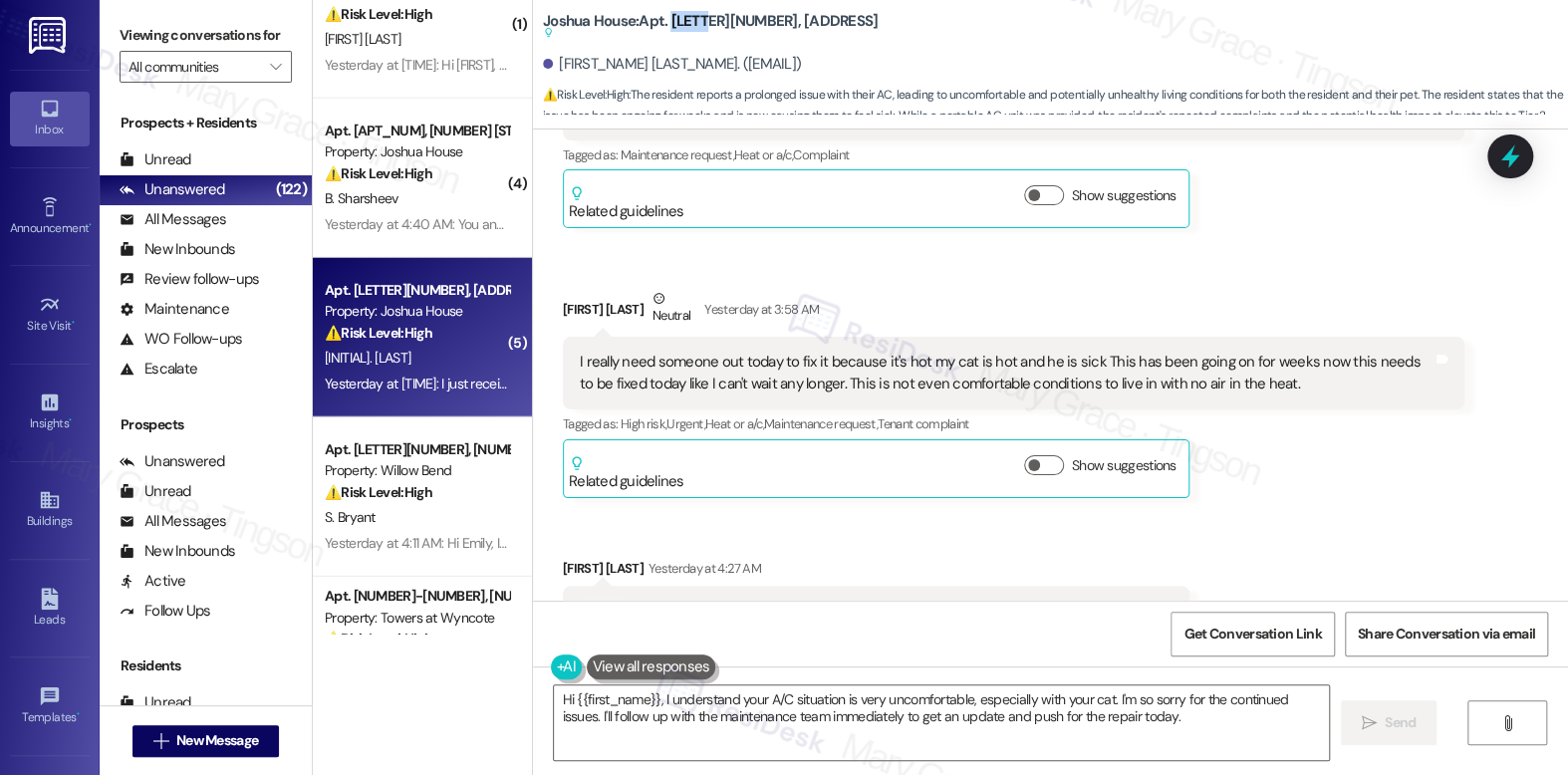 click on "Joshua House:  Apt. [APT_NUM], [NUMBER] [STREET_NAME] [STREET_NAME] Suggested actions and notes available for this message and will show as you scroll through." at bounding box center (710, 27) 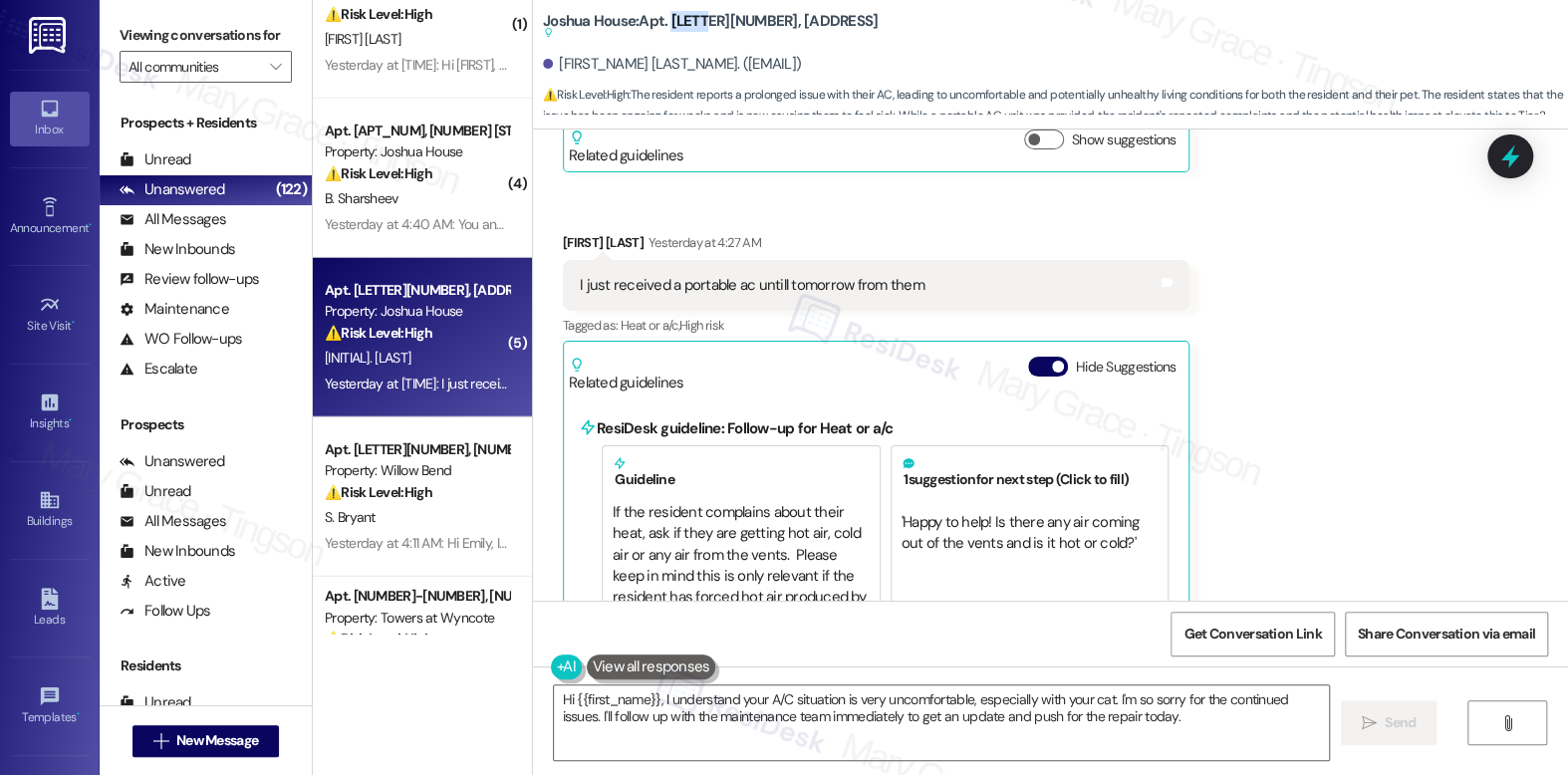 scroll, scrollTop: 18957, scrollLeft: 0, axis: vertical 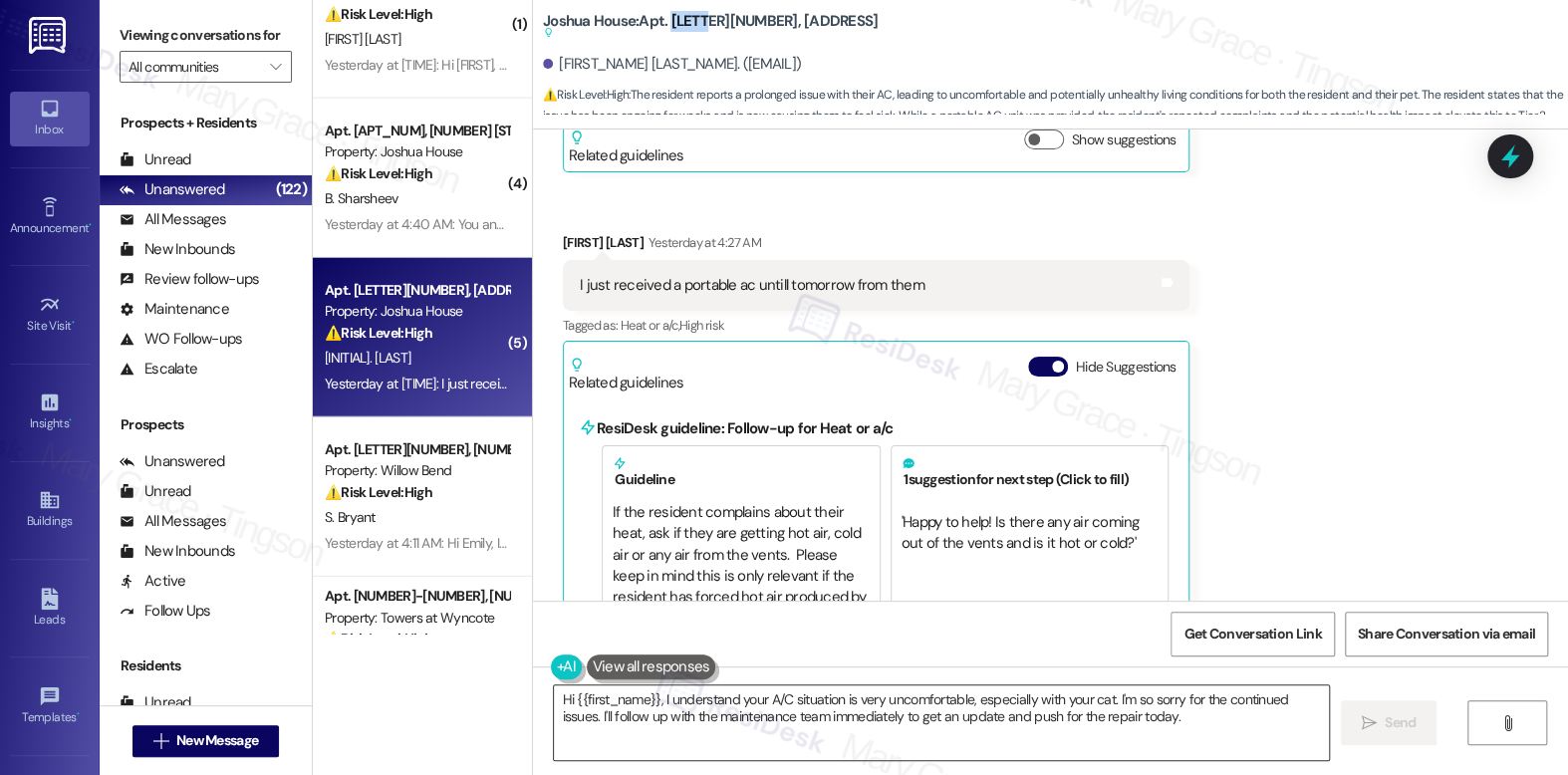 click on "Hi {{first_name}}, I understand your A/C situation is very uncomfortable, especially with your cat. I'm so sorry for the continued issues. I'll follow up with the maintenance team immediately to get an update and push for the repair today." at bounding box center [940, 722] 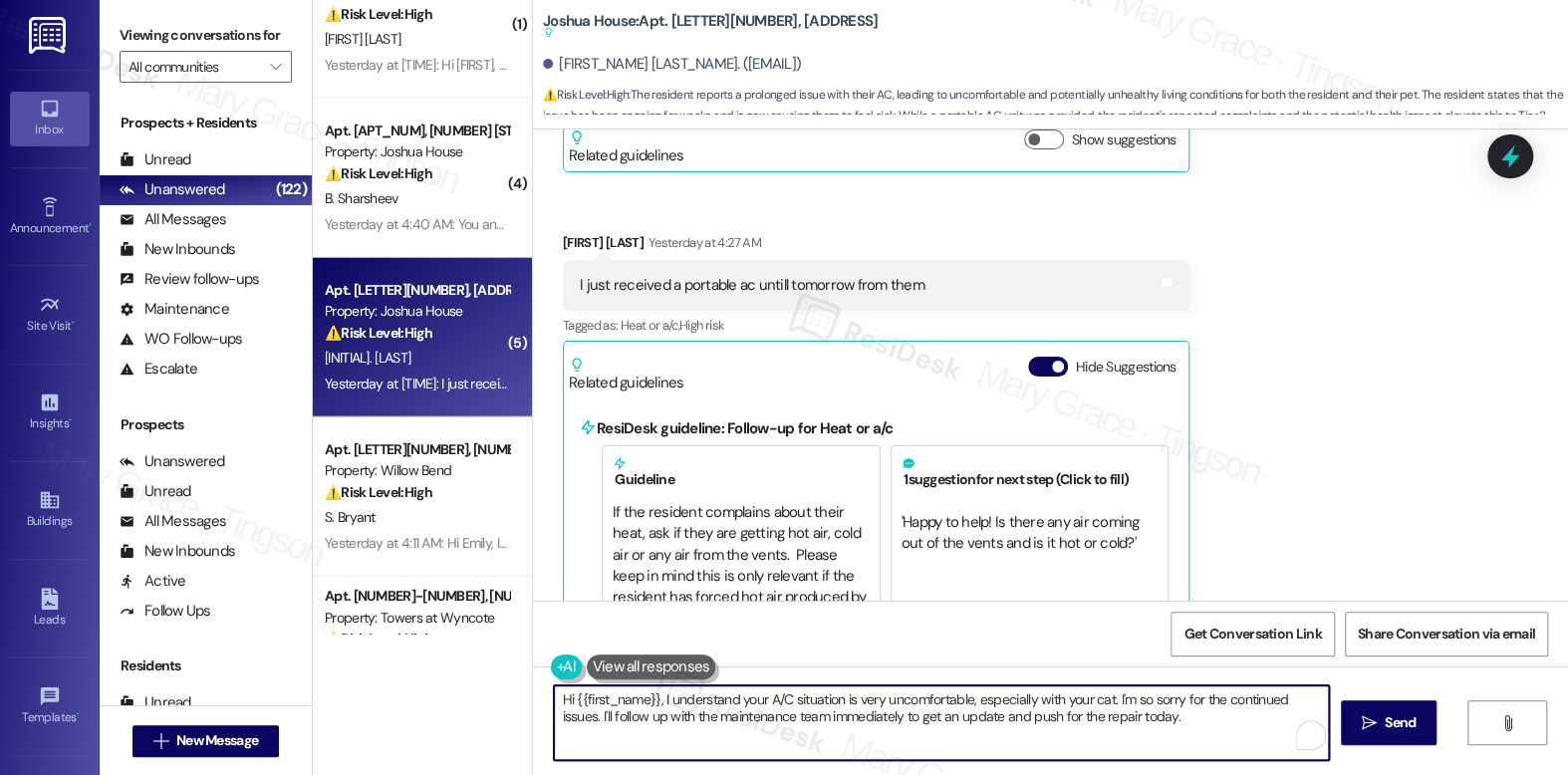 click on "Hi {{first_name}}, I understand your A/C situation is very uncomfortable, especially with your cat. I'm so sorry for the continued issues. I'll follow up with the maintenance team immediately to get an update and push for the repair today." at bounding box center [940, 722] 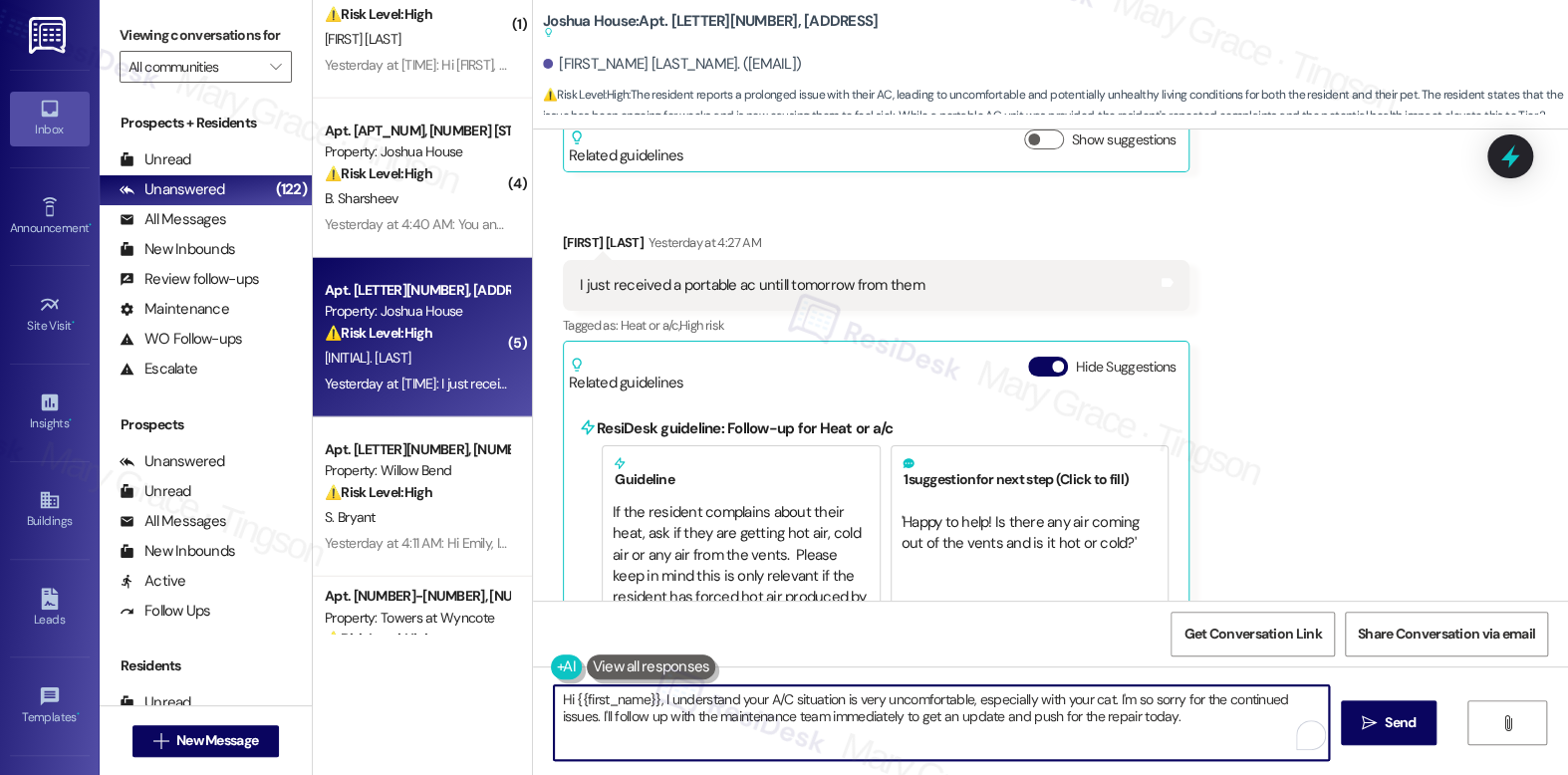 click on "Hi {{first_name}}, I understand your A/C situation is very uncomfortable, especially with your cat. I'm so sorry for the continued issues. I'll follow up with the maintenance team immediately to get an update and push for the repair today." at bounding box center (940, 722) 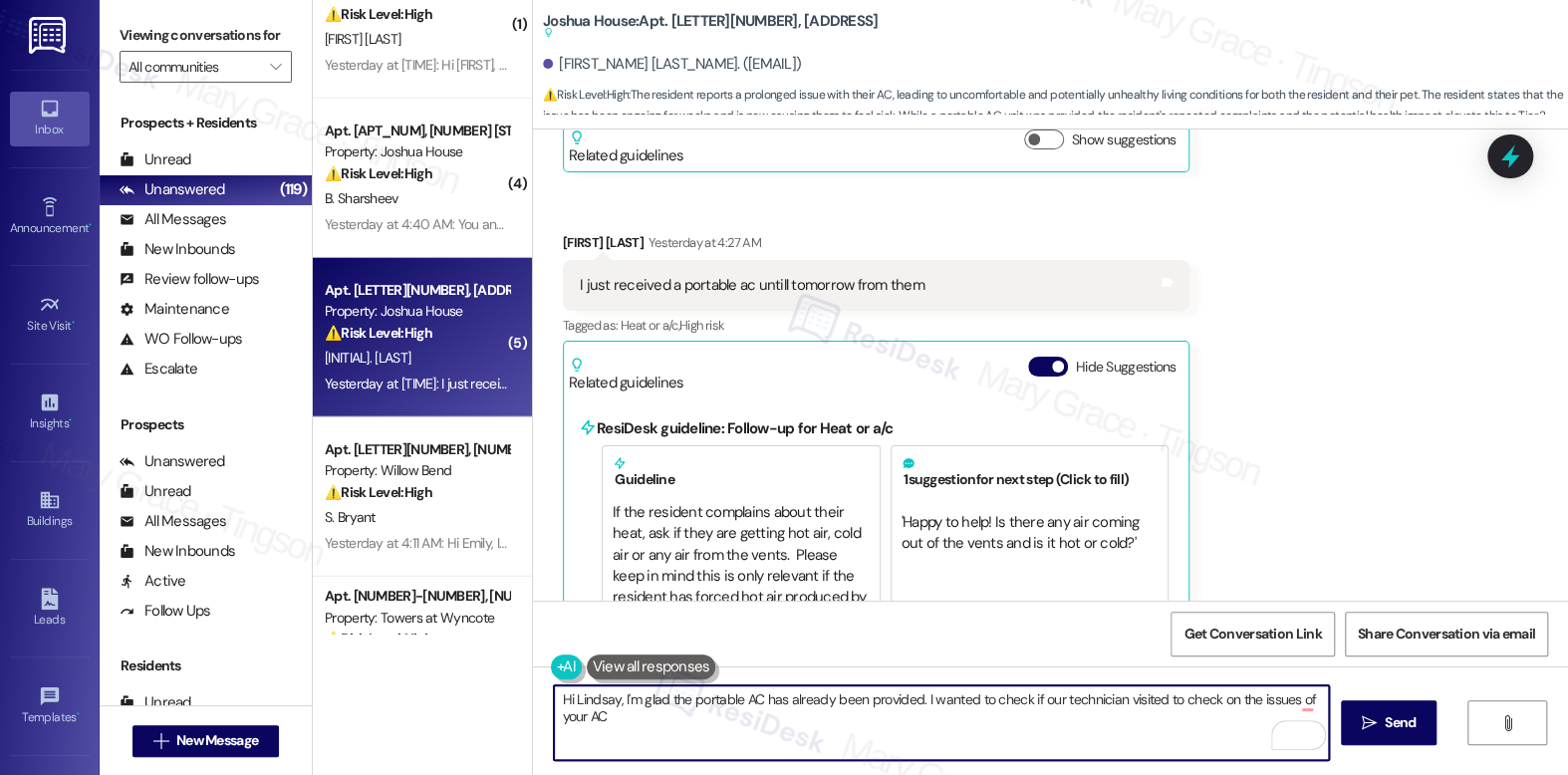 type on "Hi Lindsay, I'm glad the portable AC has already been provided. I wanted to check if our technician visited to check on the issues of your AC?" 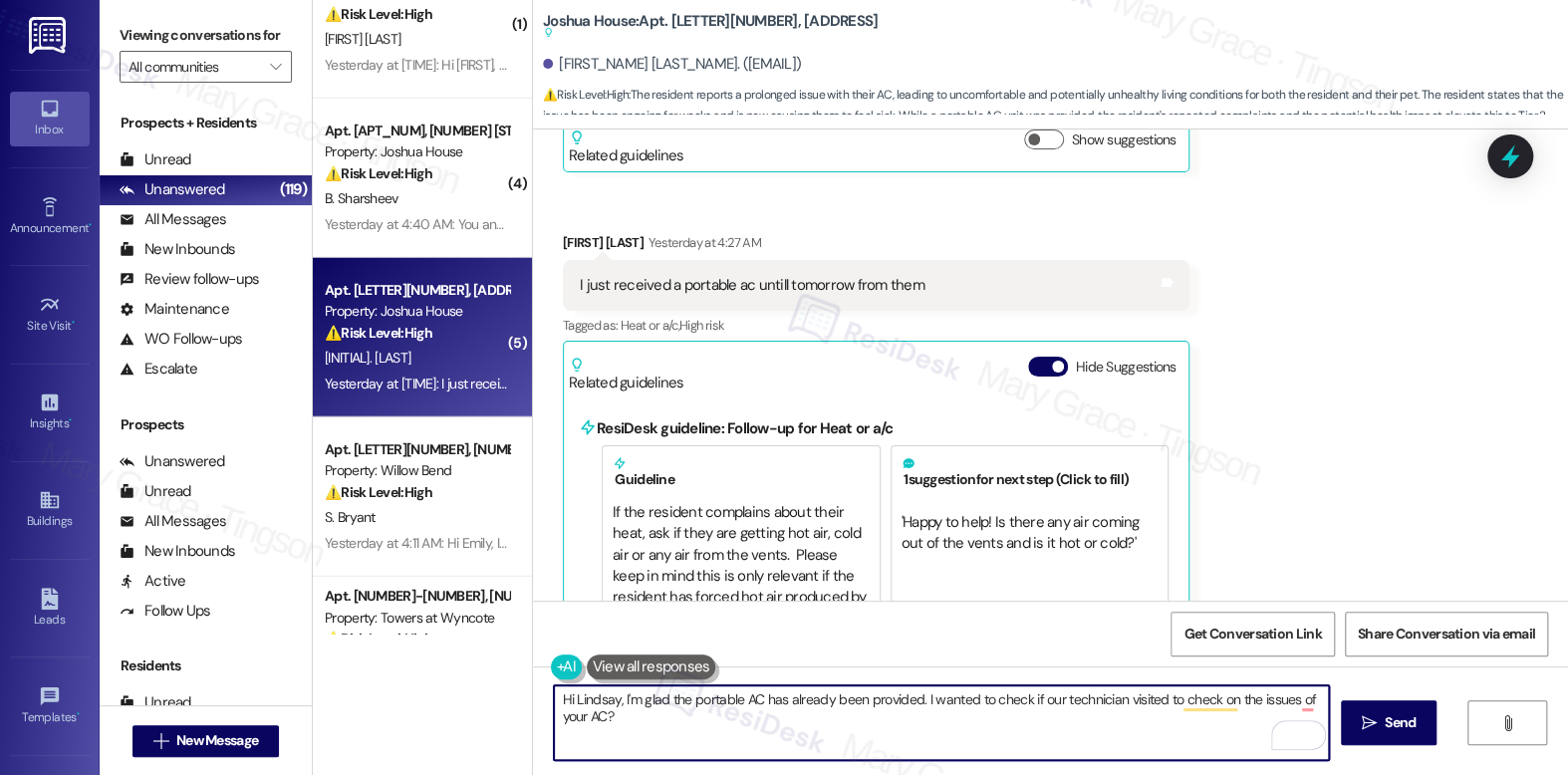 drag, startPoint x: 774, startPoint y: 697, endPoint x: 935, endPoint y: 702, distance: 161.07762 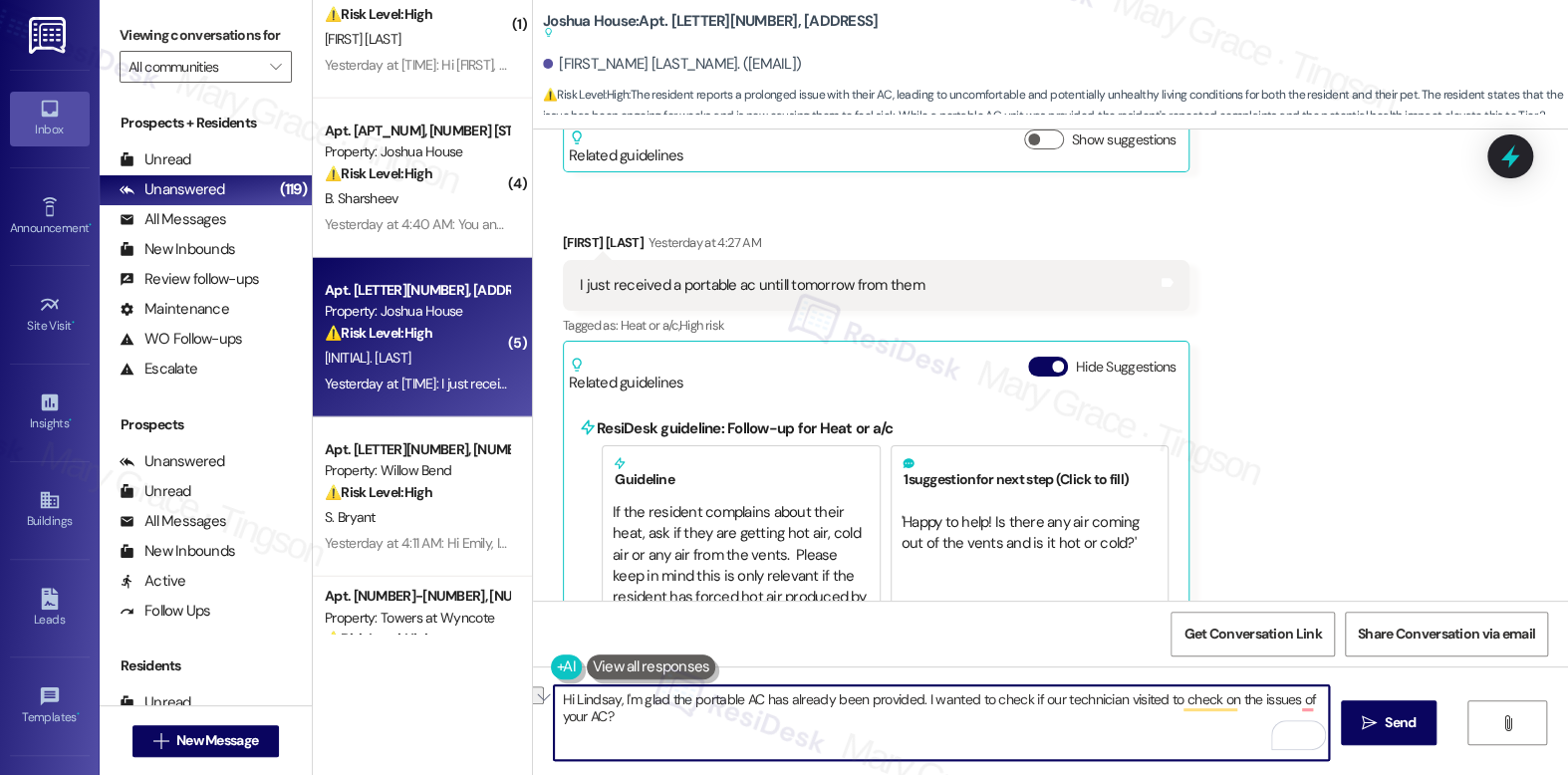click on "Hi Lindsay, I'm glad the portable AC has already been provided. I wanted to check if our technician visited to check on the issues of your AC?" at bounding box center (940, 722) 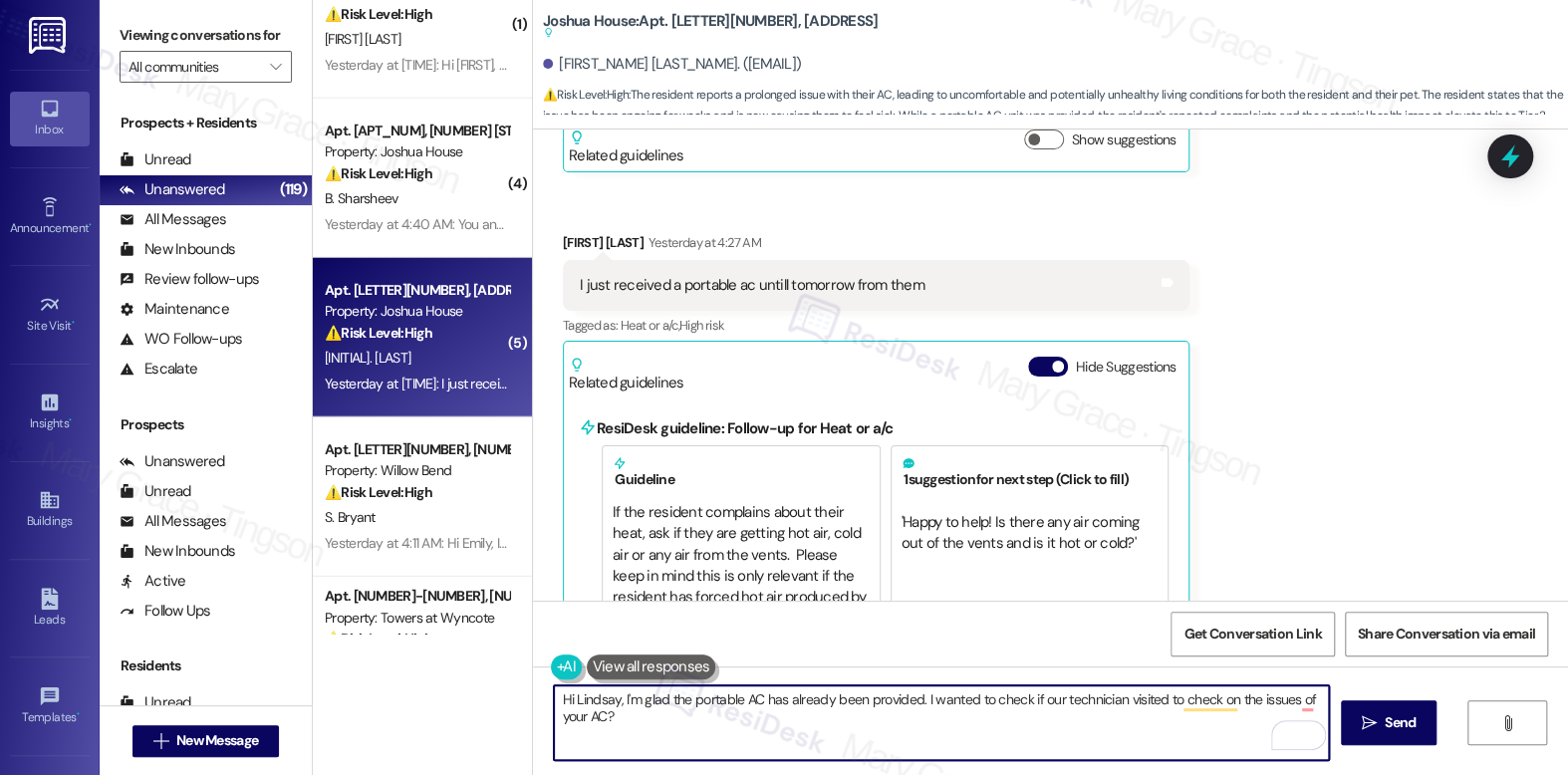 click on "Hi Lindsay, I'm glad the portable AC has already been provided. I wanted to check if our technician visited to check on the issues of your AC?" at bounding box center (940, 722) 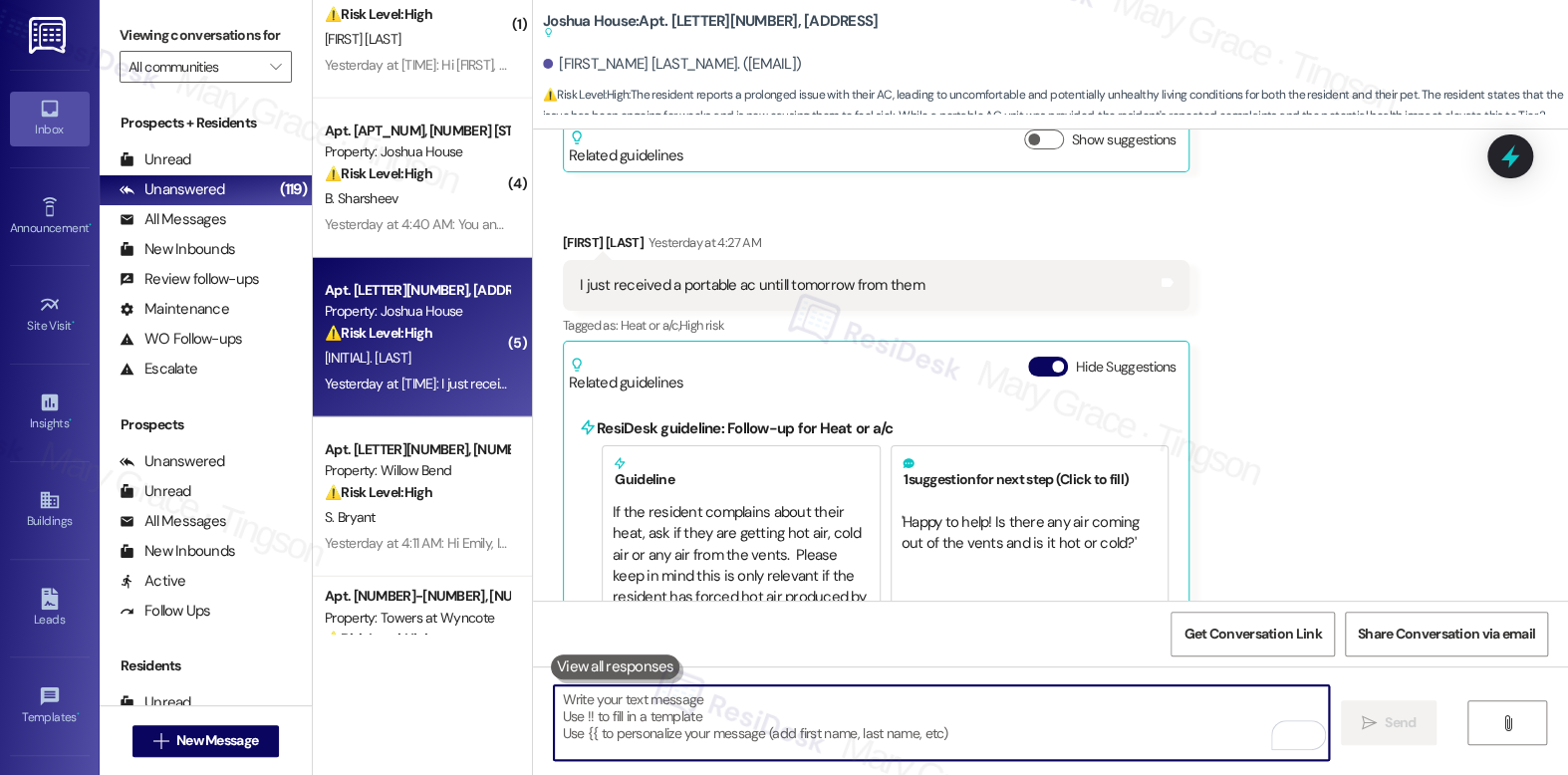 paste on "Hi Lindsay, I’m glad to hear the portable AC has been provided. I just wanted to check—has our technician already stopped by to look into the issues with your AC?" 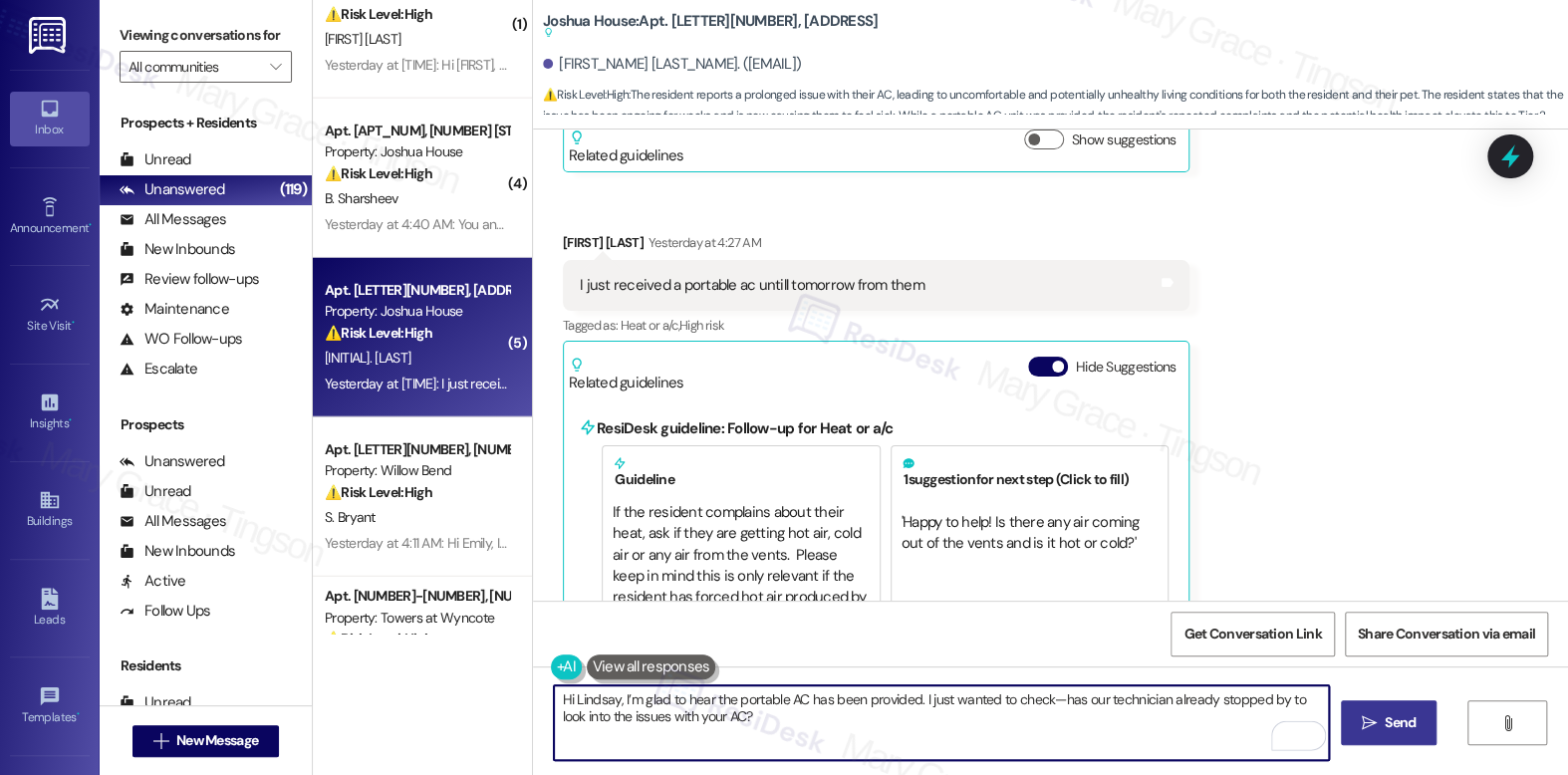 type on "Hi Lindsay, I’m glad to hear the portable AC has been provided. I just wanted to check—has our technician already stopped by to look into the issues with your AC?" 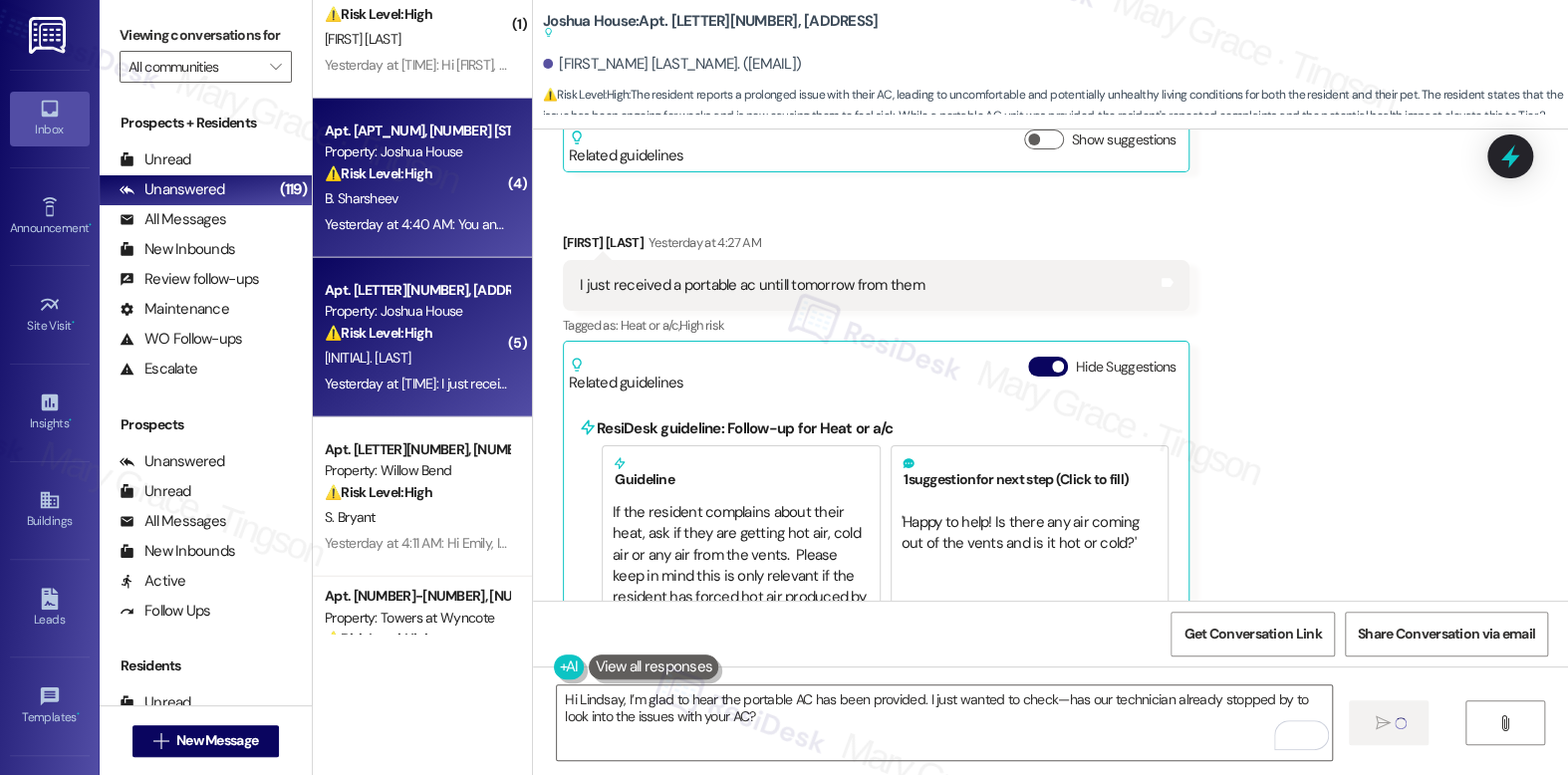 type 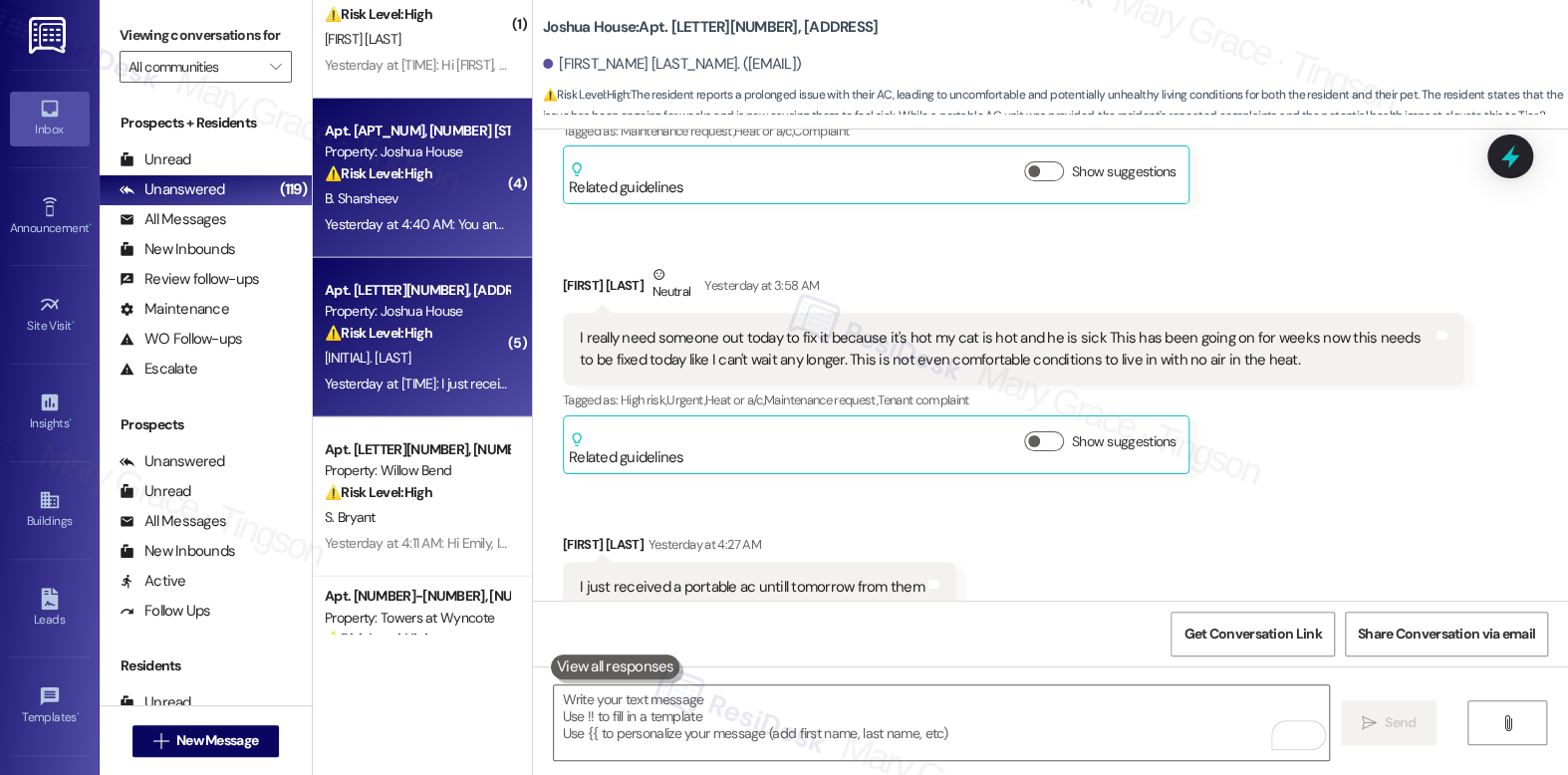 scroll, scrollTop: 18643, scrollLeft: 0, axis: vertical 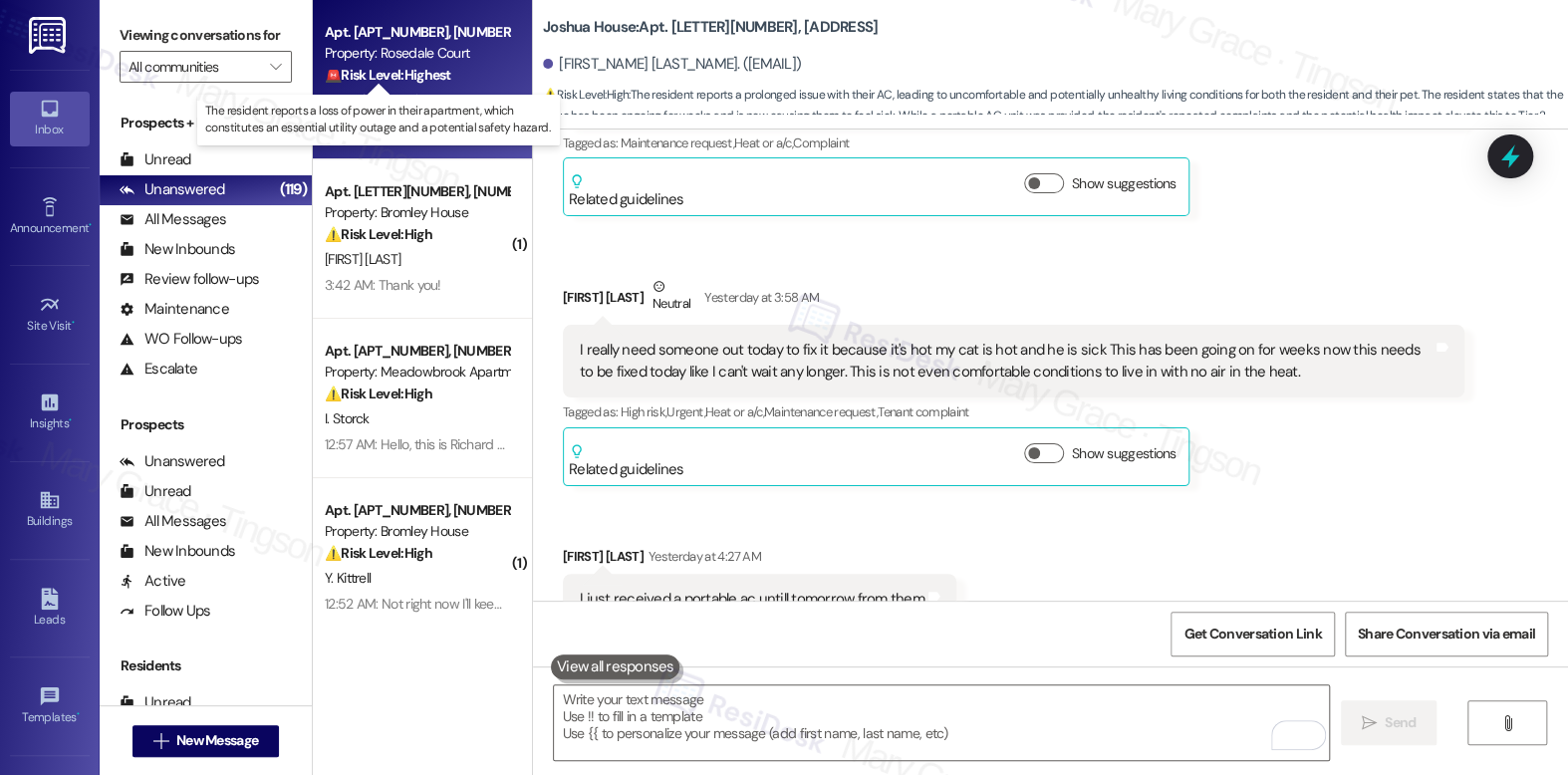 click on "🚨  Risk Level:  Highest" at bounding box center [388, 75] 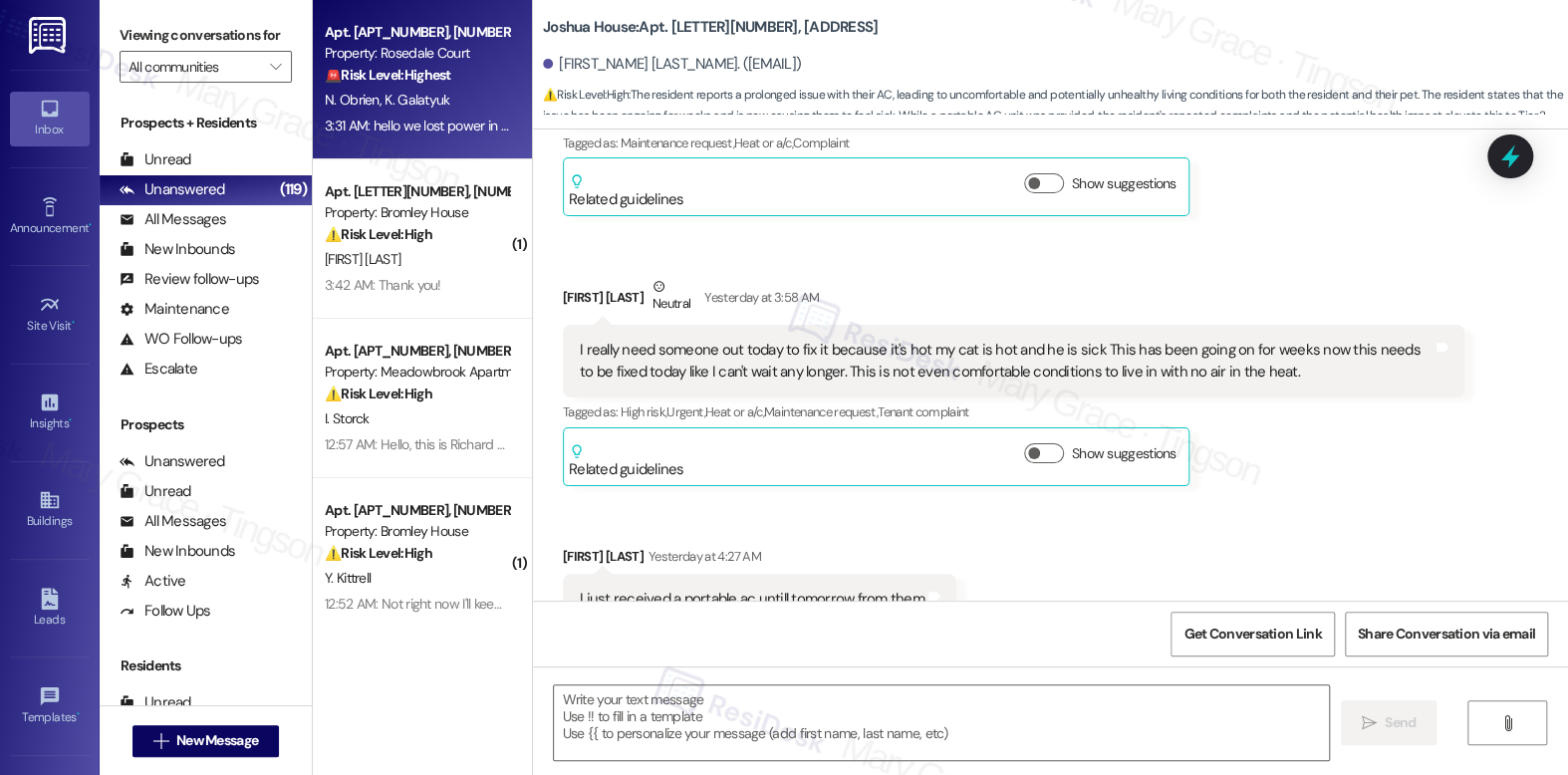 type on "Fetching suggested responses. Please feel free to read through the conversation in the meantime." 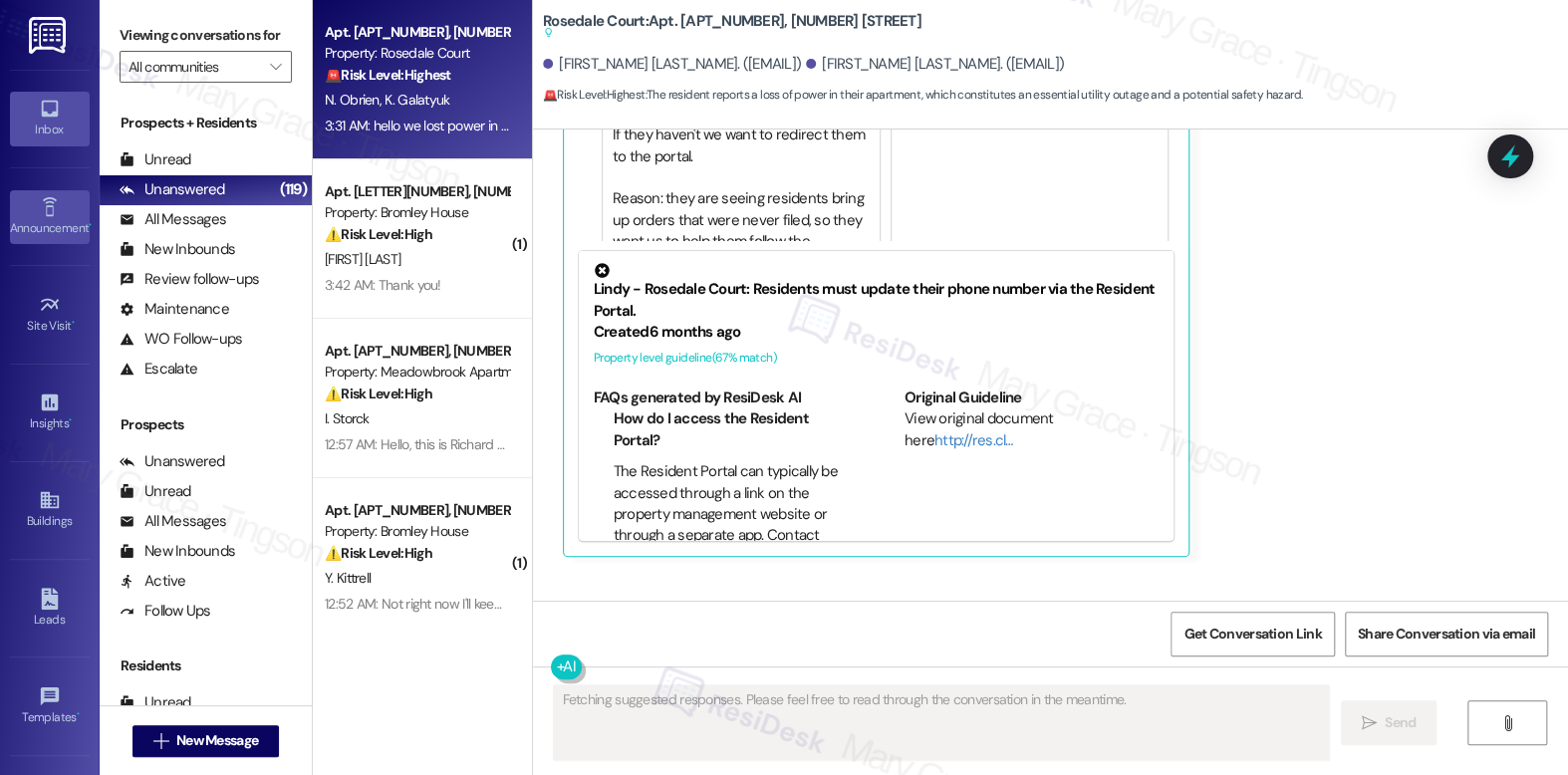 scroll, scrollTop: 7516, scrollLeft: 0, axis: vertical 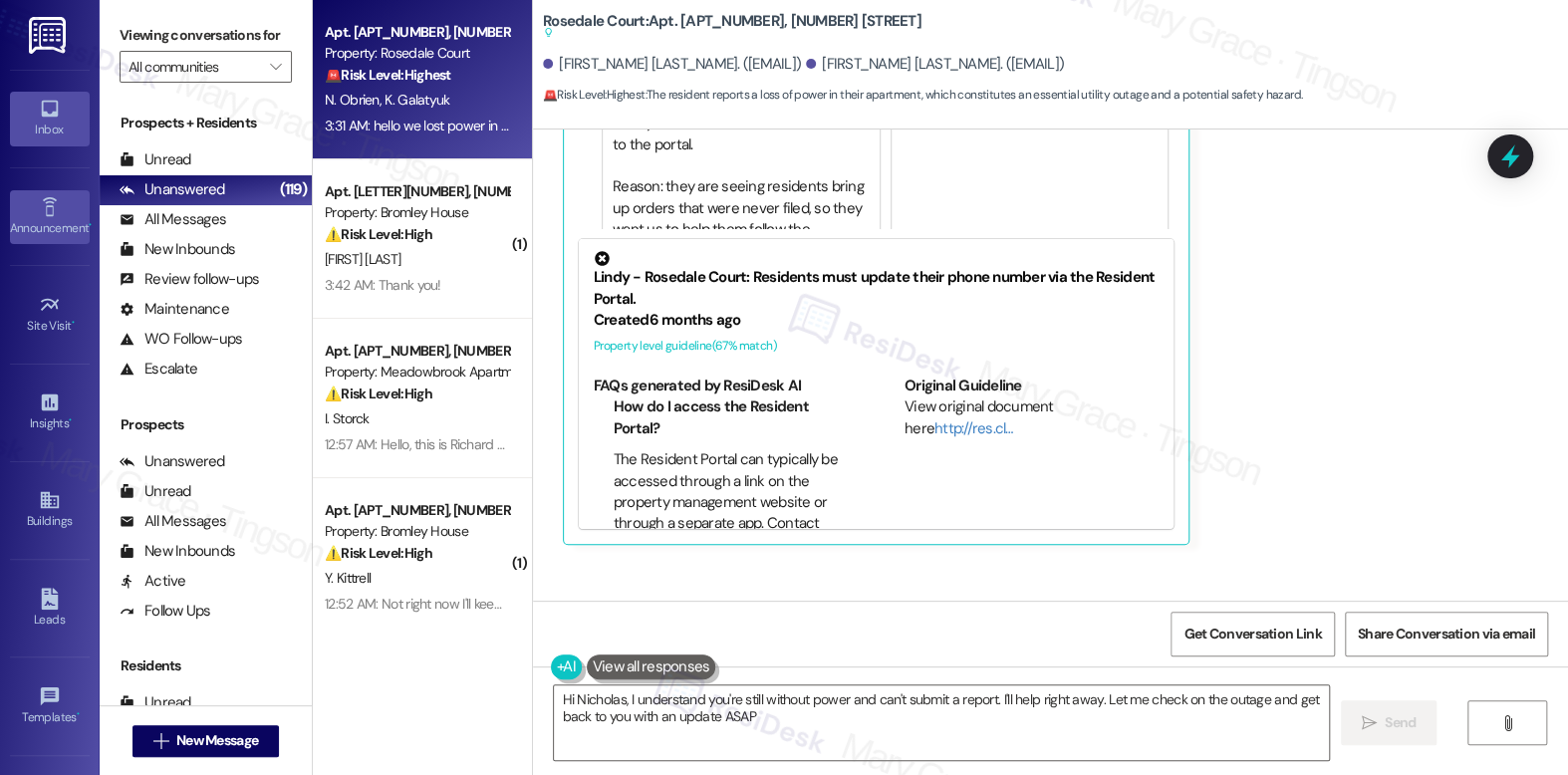 type on "Hi Nicholas, I understand you're still without power and can't submit a report. I'll help right away. Let me check on the outage and get back to you with an update ASAP!" 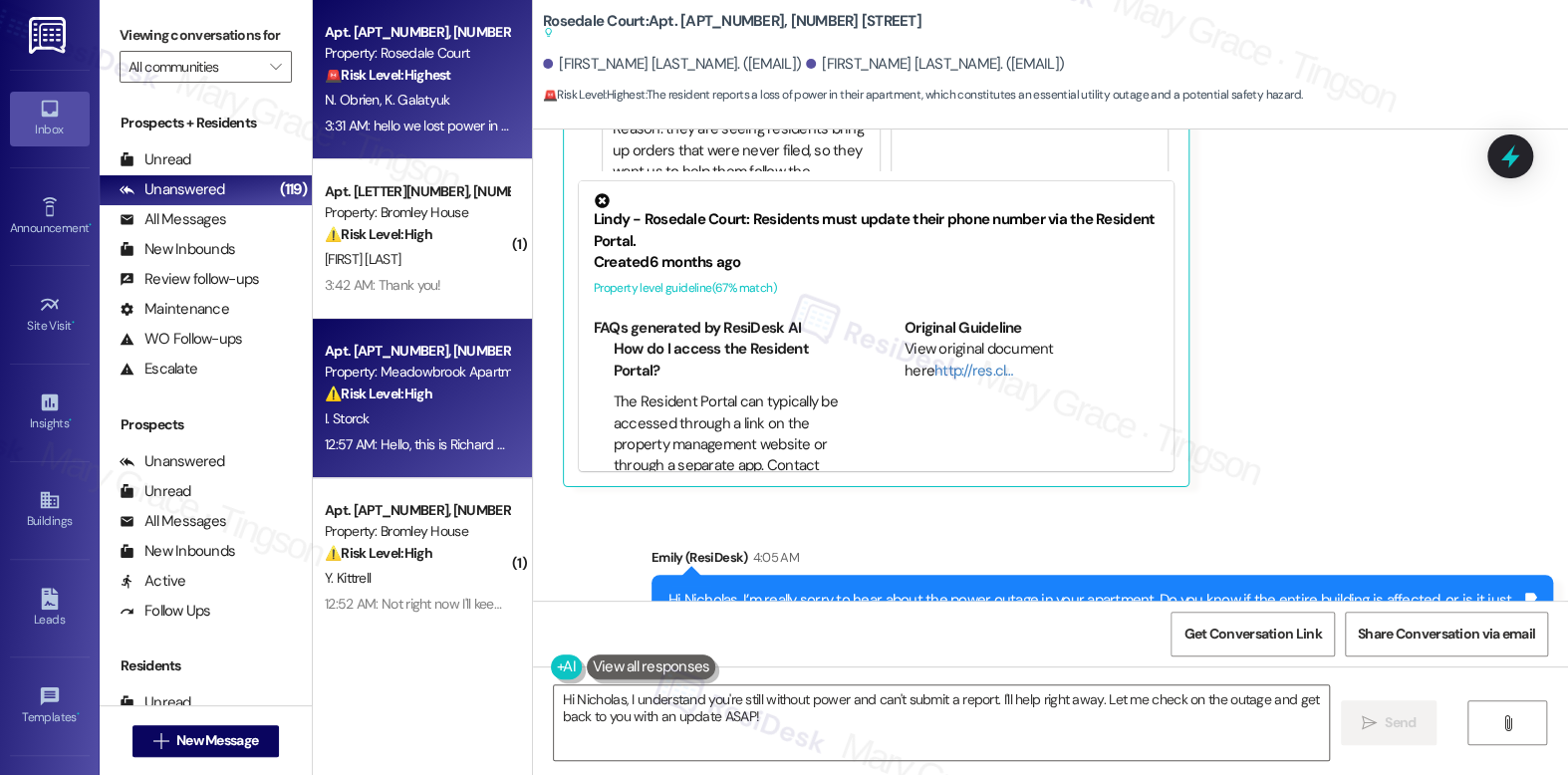 scroll, scrollTop: 7557, scrollLeft: 0, axis: vertical 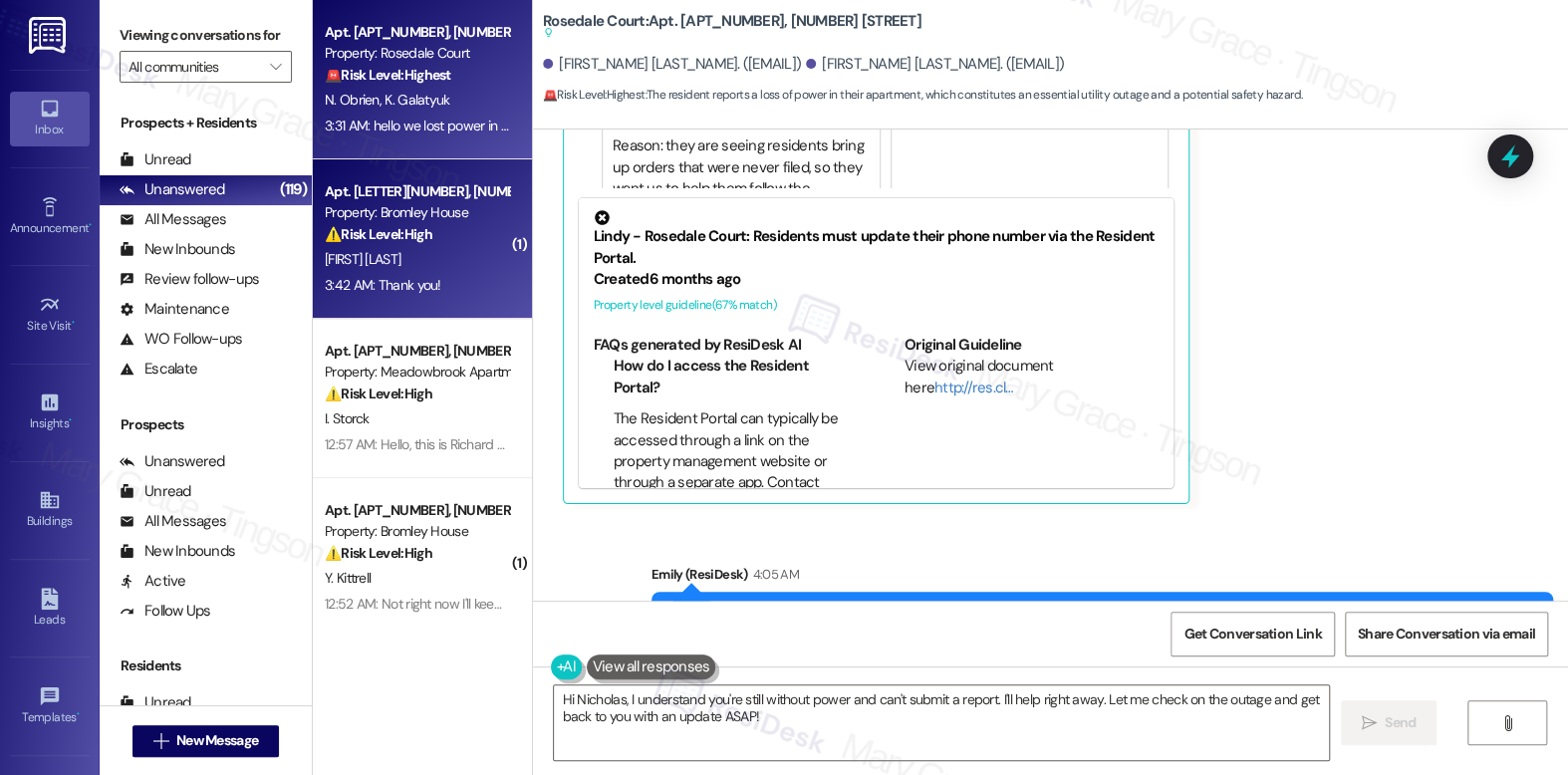 click on "[FIRST] [LAST]" at bounding box center (416, 259) 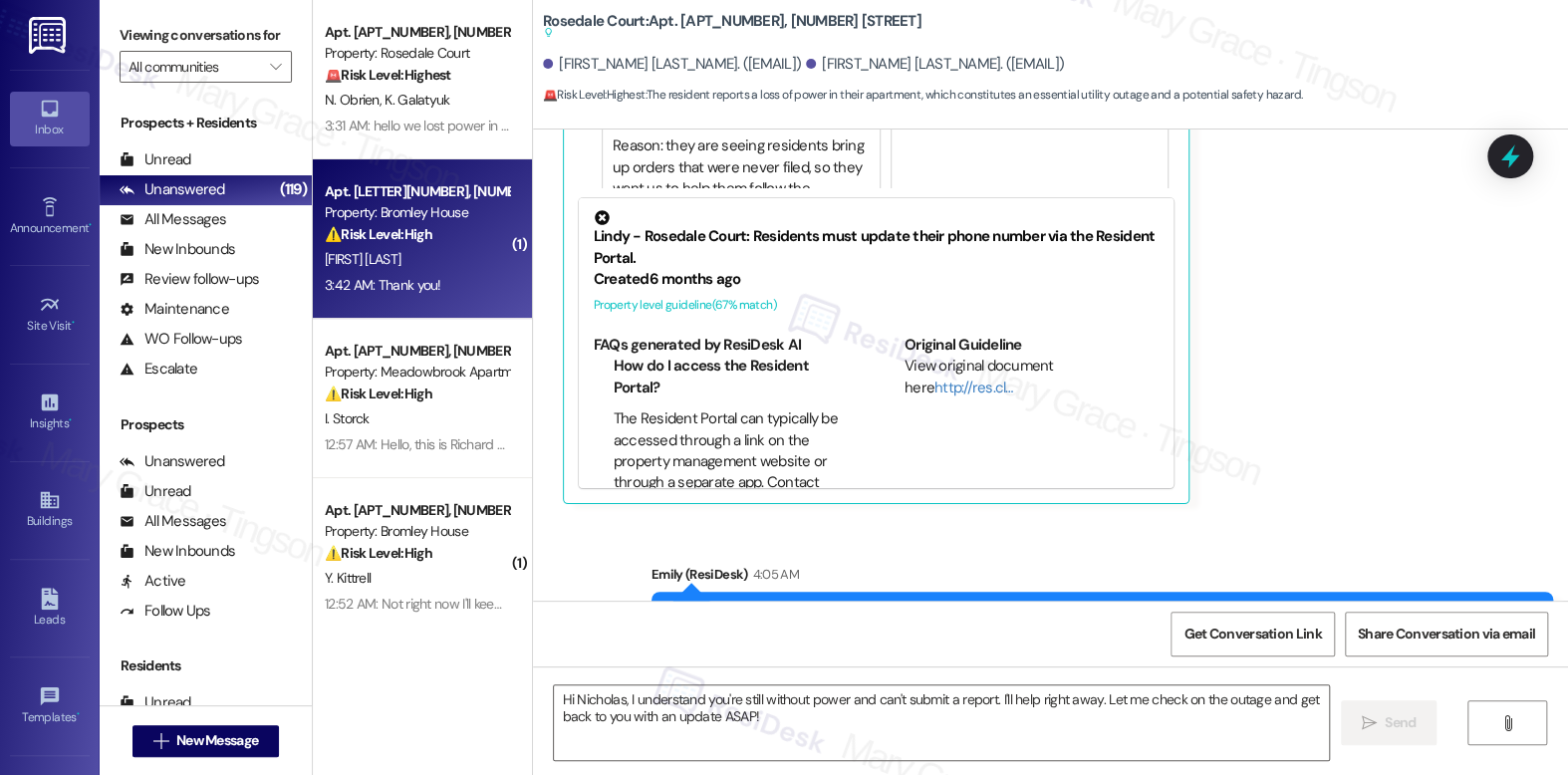 type on "Fetching suggested responses. Please feel free to read through the conversation in the meantime." 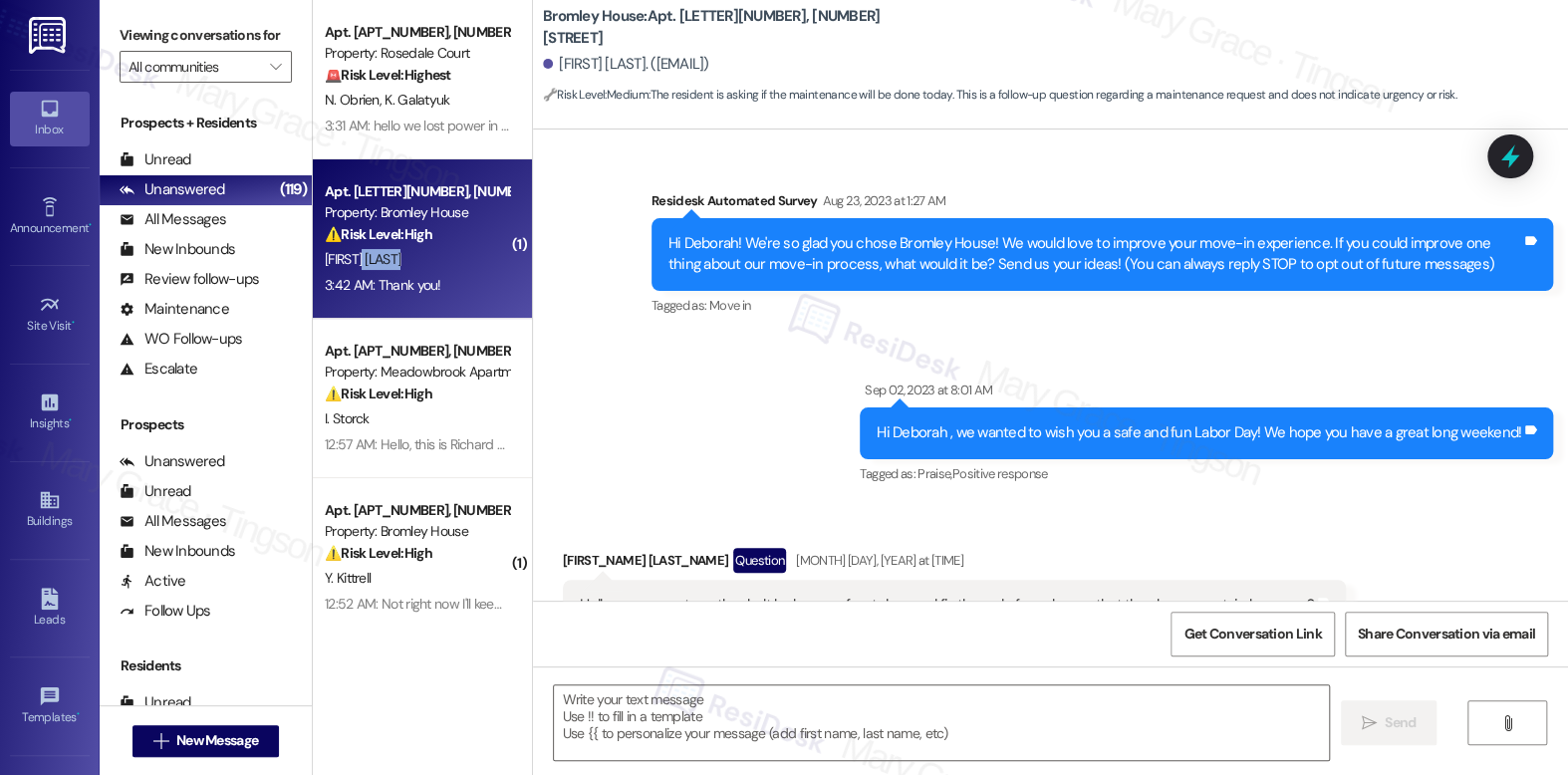 scroll, scrollTop: 21080, scrollLeft: 0, axis: vertical 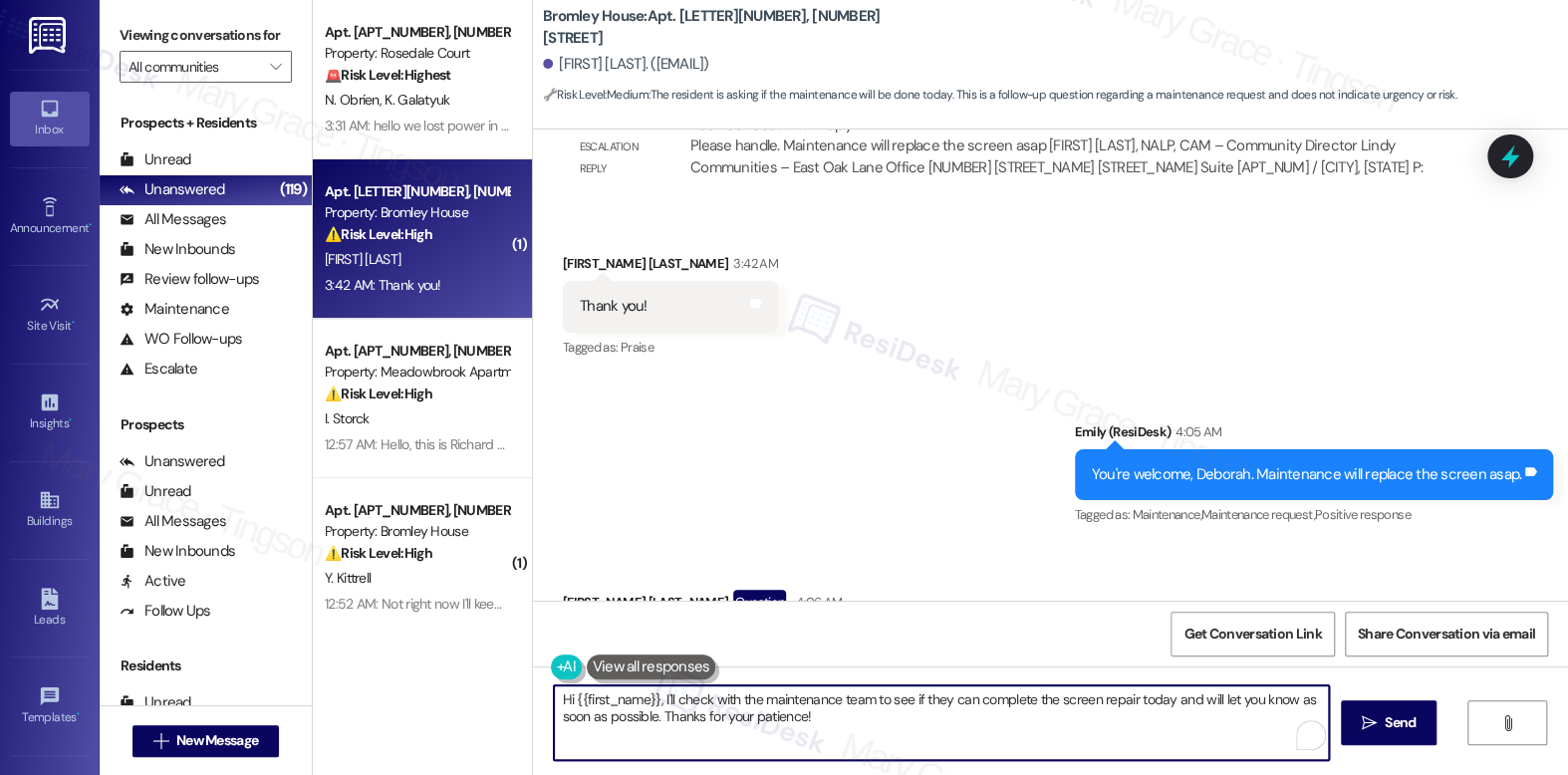 click on "Hi {{first_name}}, I'll check with the maintenance team to see if they can complete the screen repair today and will let you know as soon as possible. Thanks for your patience!" at bounding box center [940, 722] 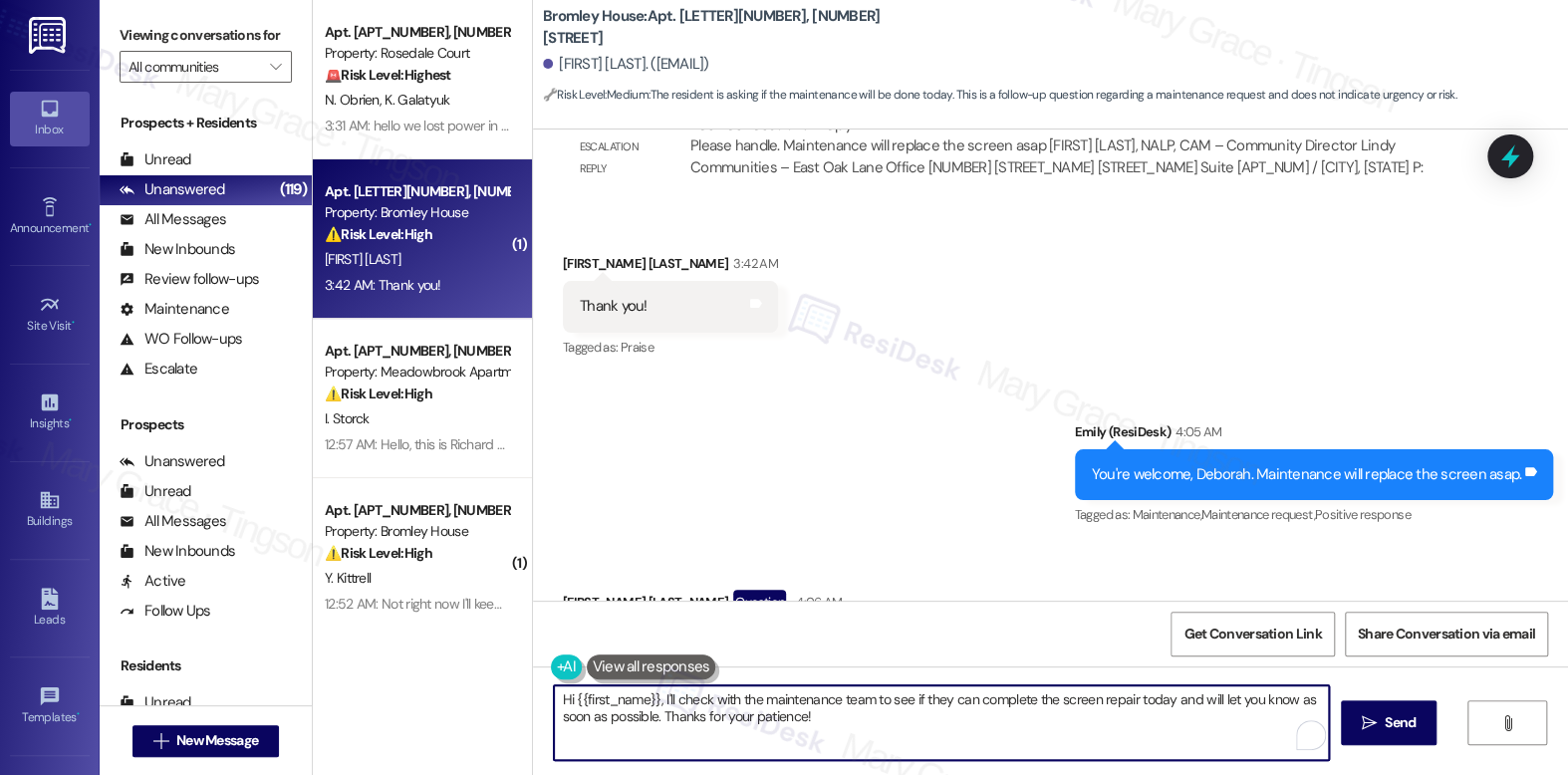 click on "Hi {{first_name}}, I'll check with the maintenance team to see if they can complete the screen repair today and will let you know as soon as possible. Thanks for your patience!" at bounding box center [940, 722] 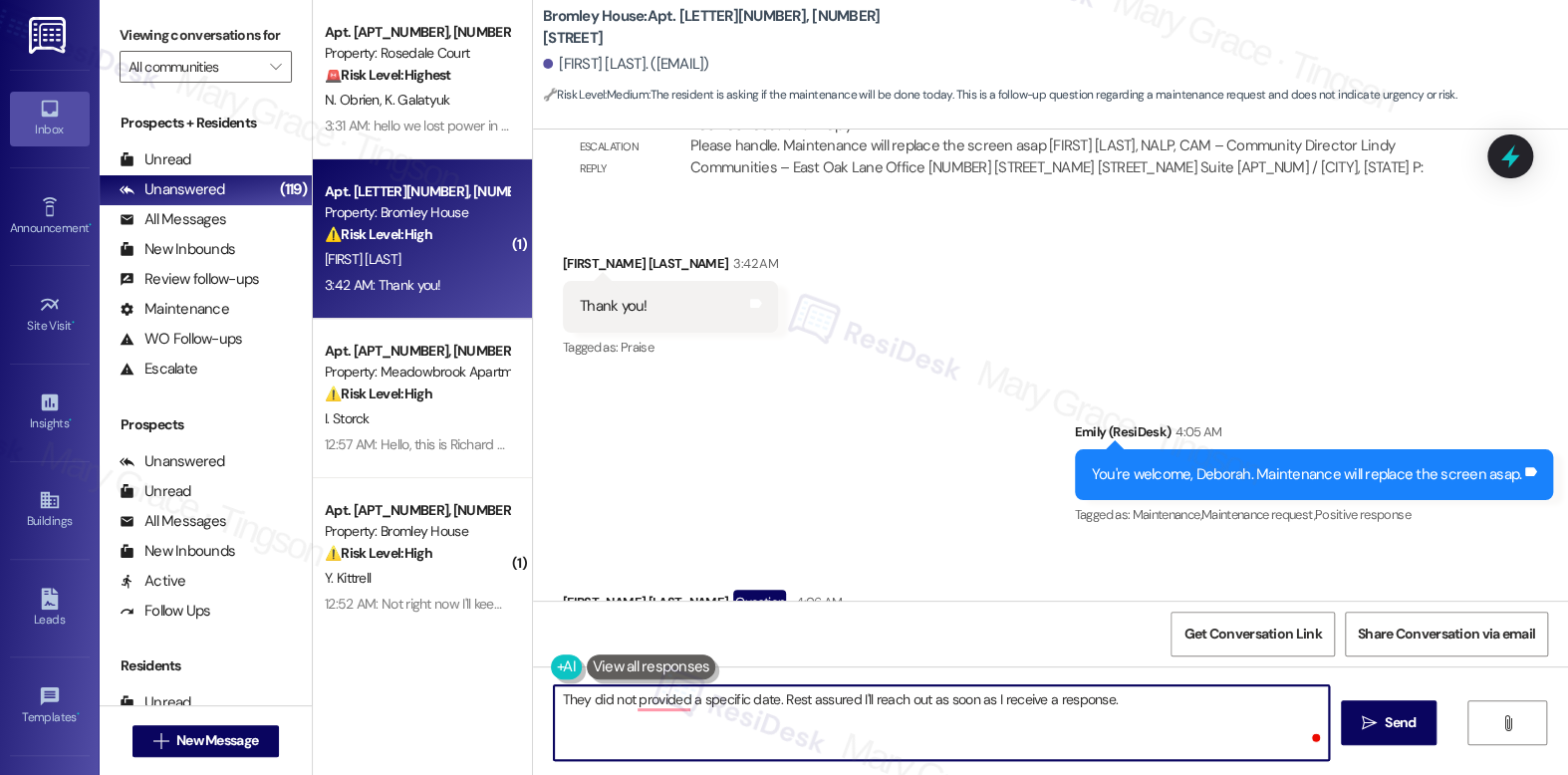 type on "They did not provided a specific date. Rest assured I'll reach out as soon as I receive a response." 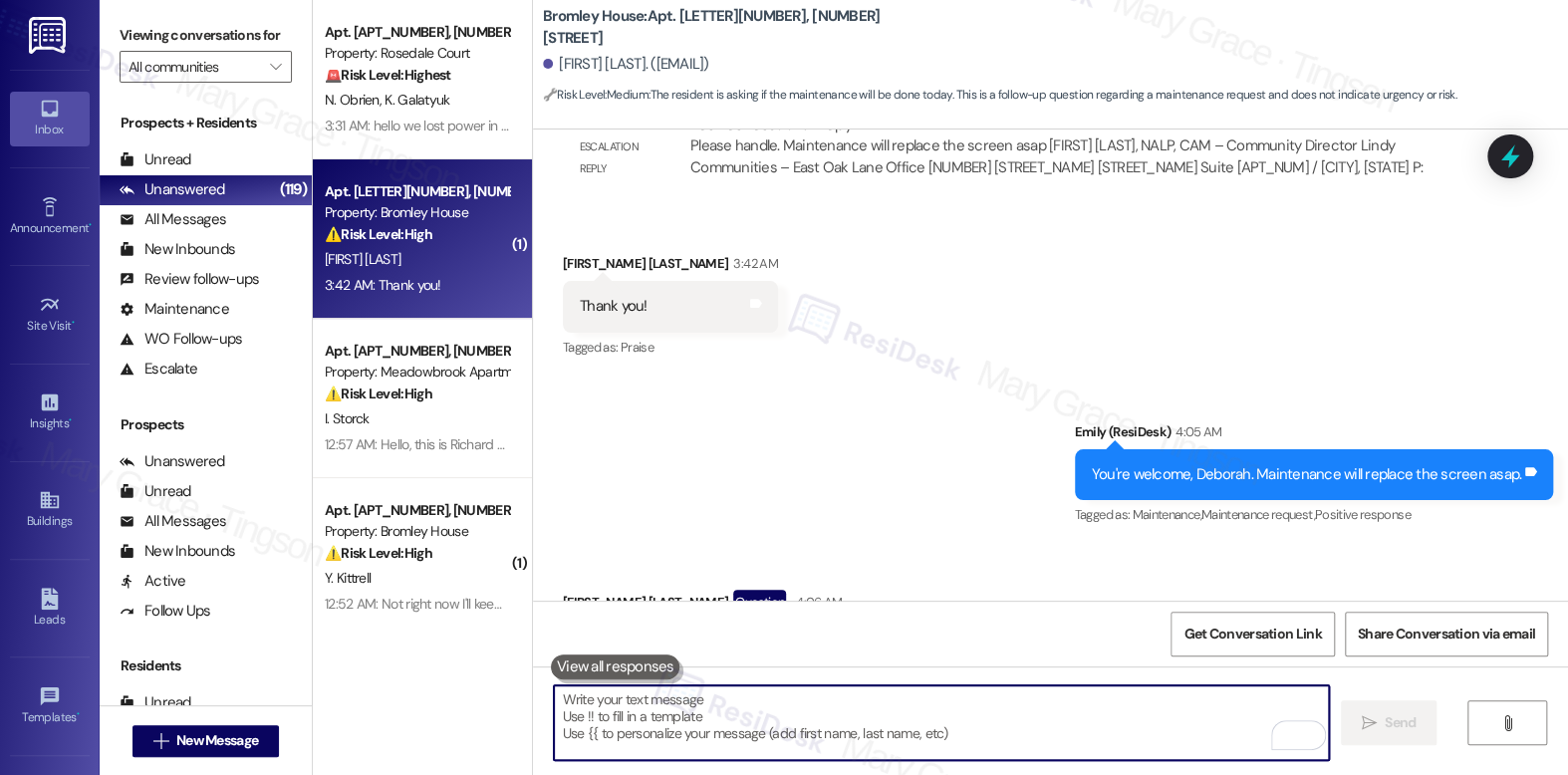 click at bounding box center (940, 722) 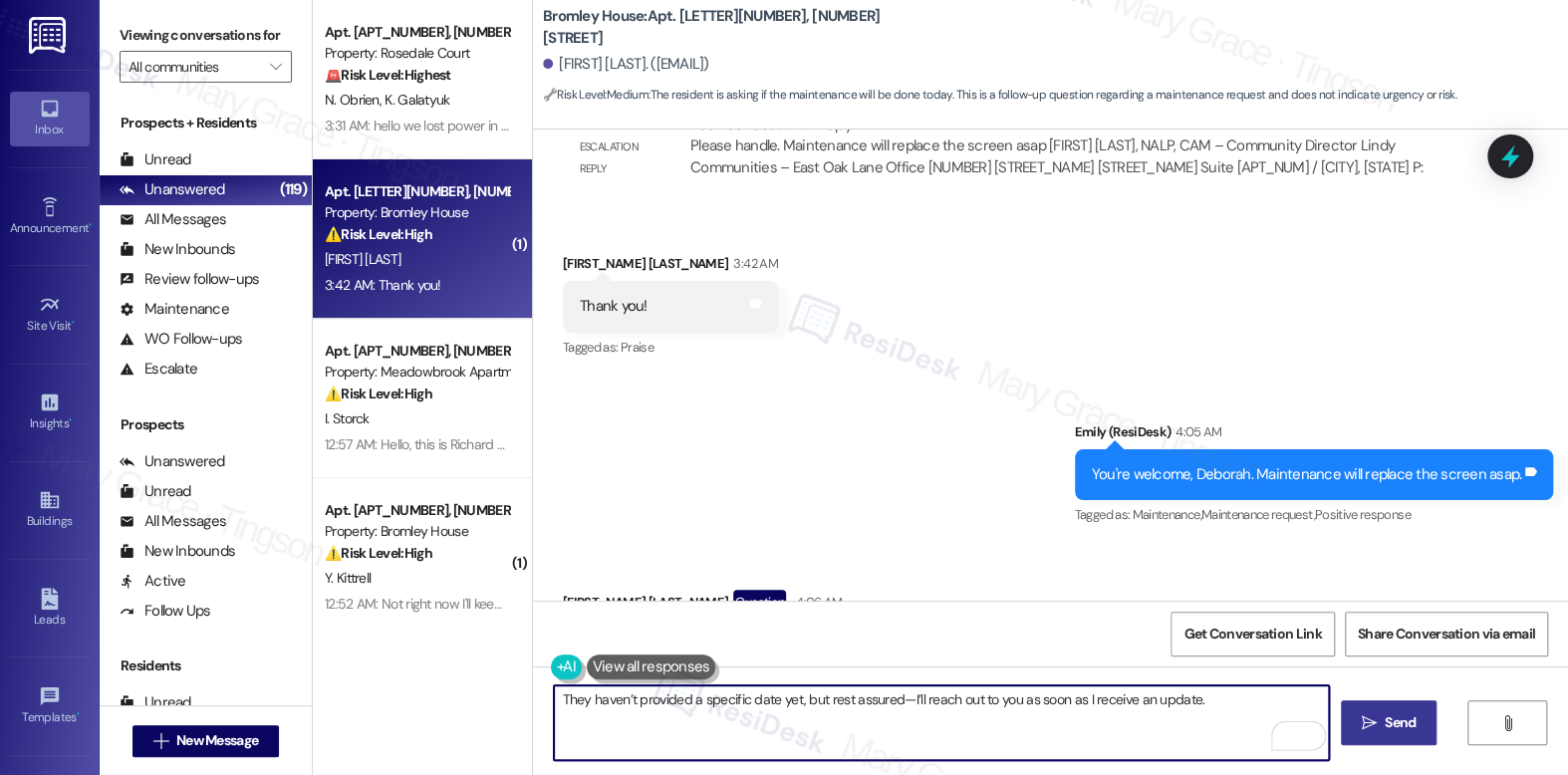 type on "They haven’t provided a specific date yet, but rest assured—I’ll reach out to you as soon as I receive an update." 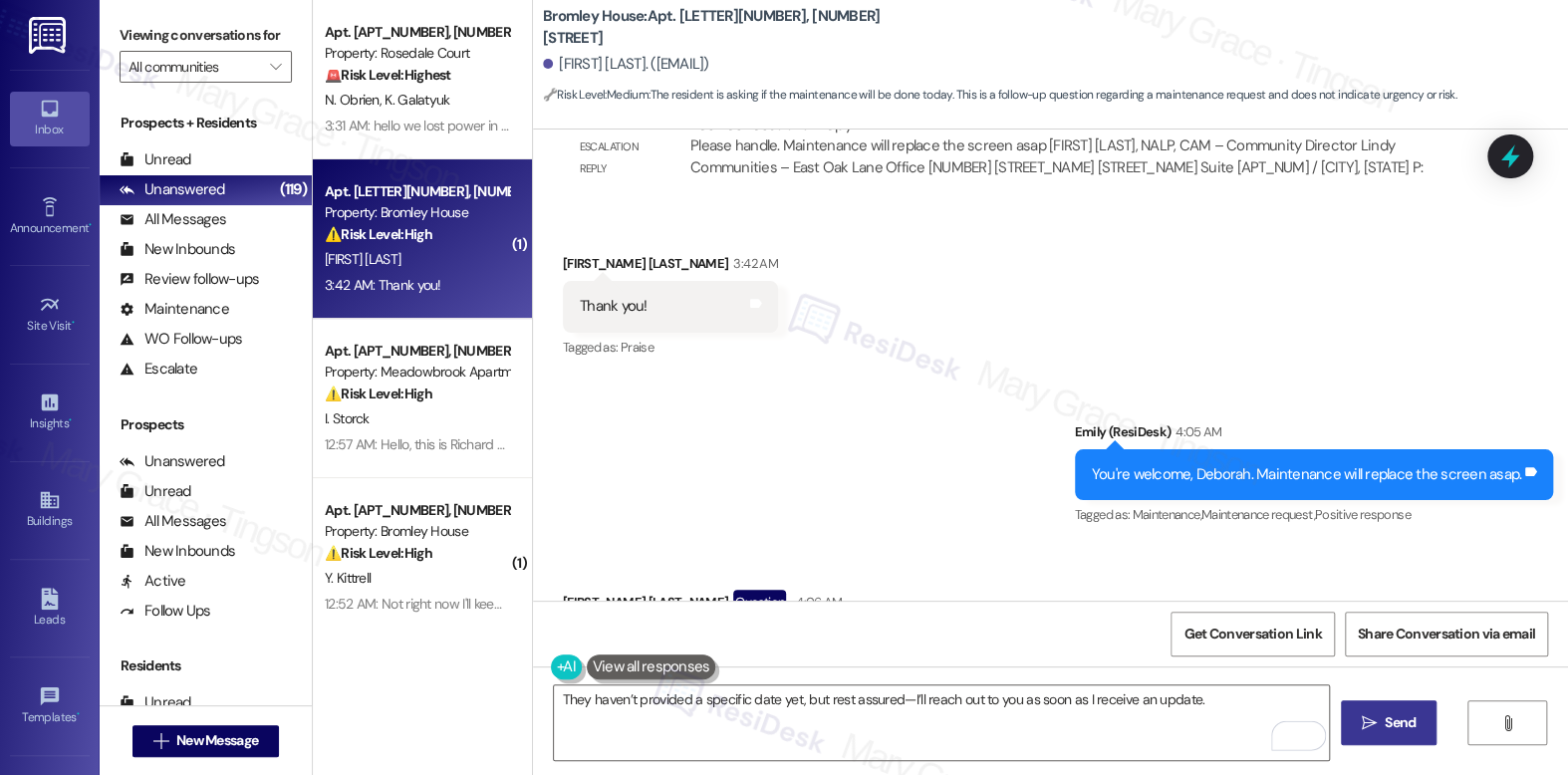 click on "Send" at bounding box center (1400, 722) 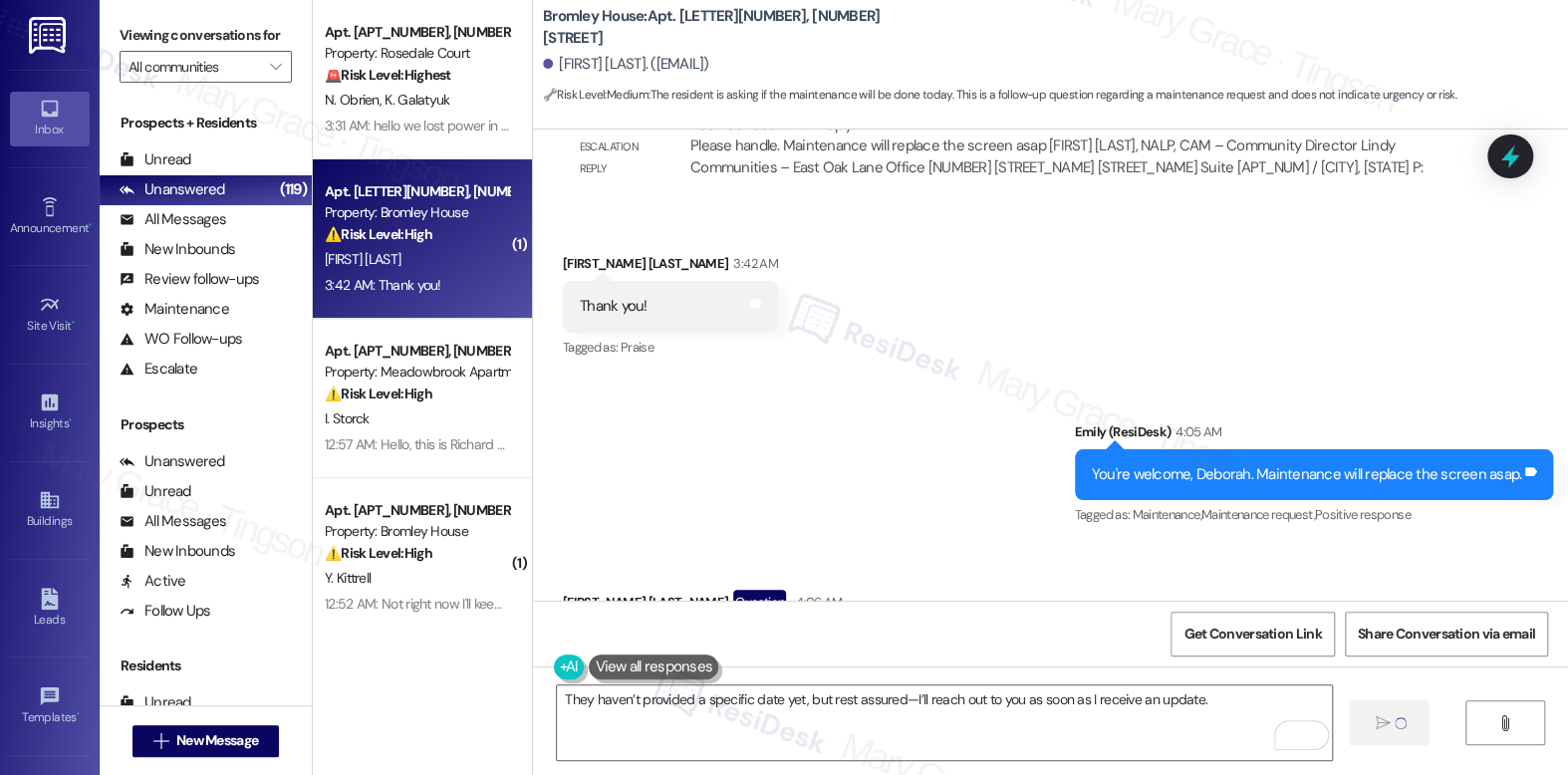 type 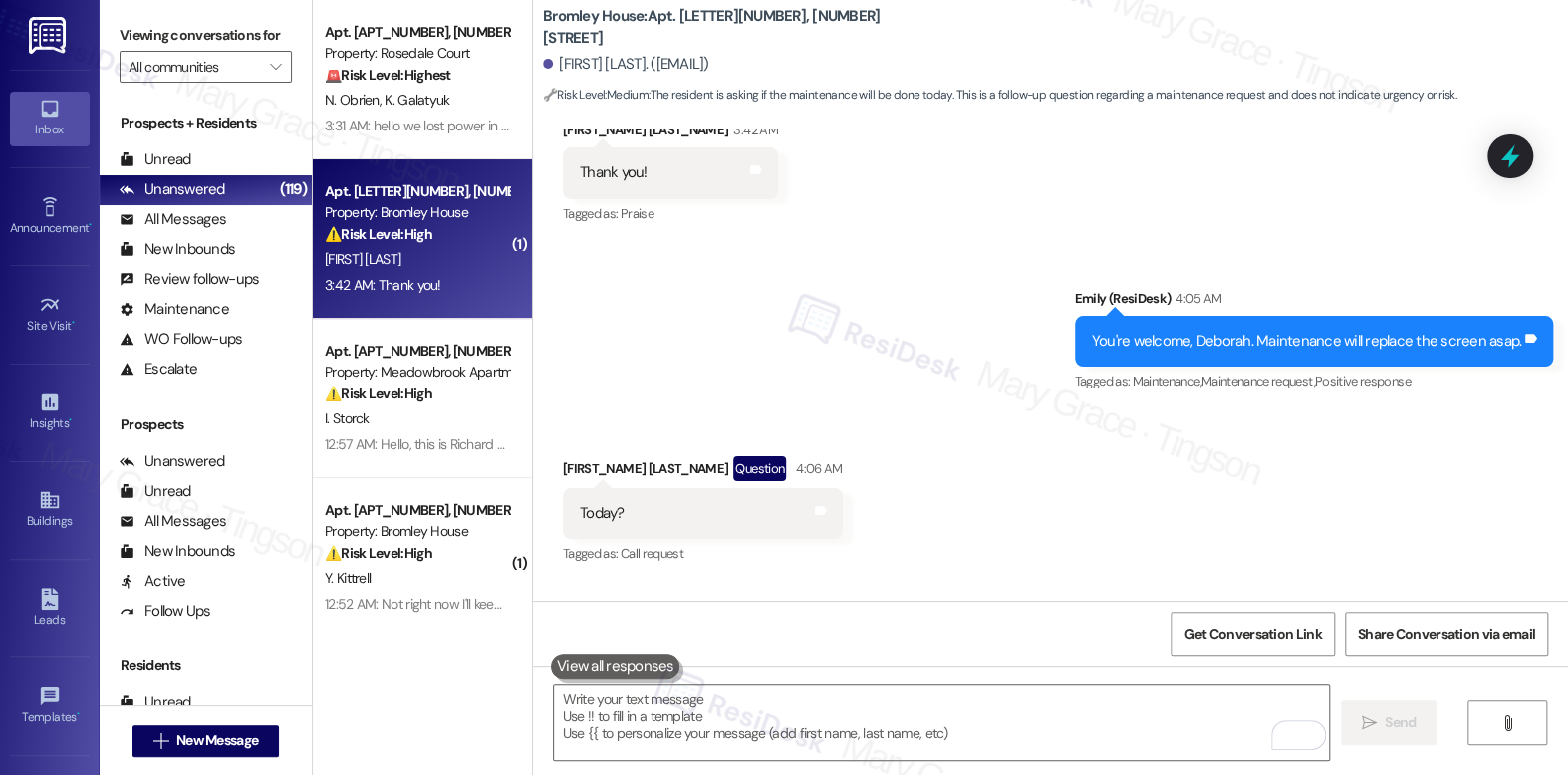 scroll, scrollTop: 21220, scrollLeft: 0, axis: vertical 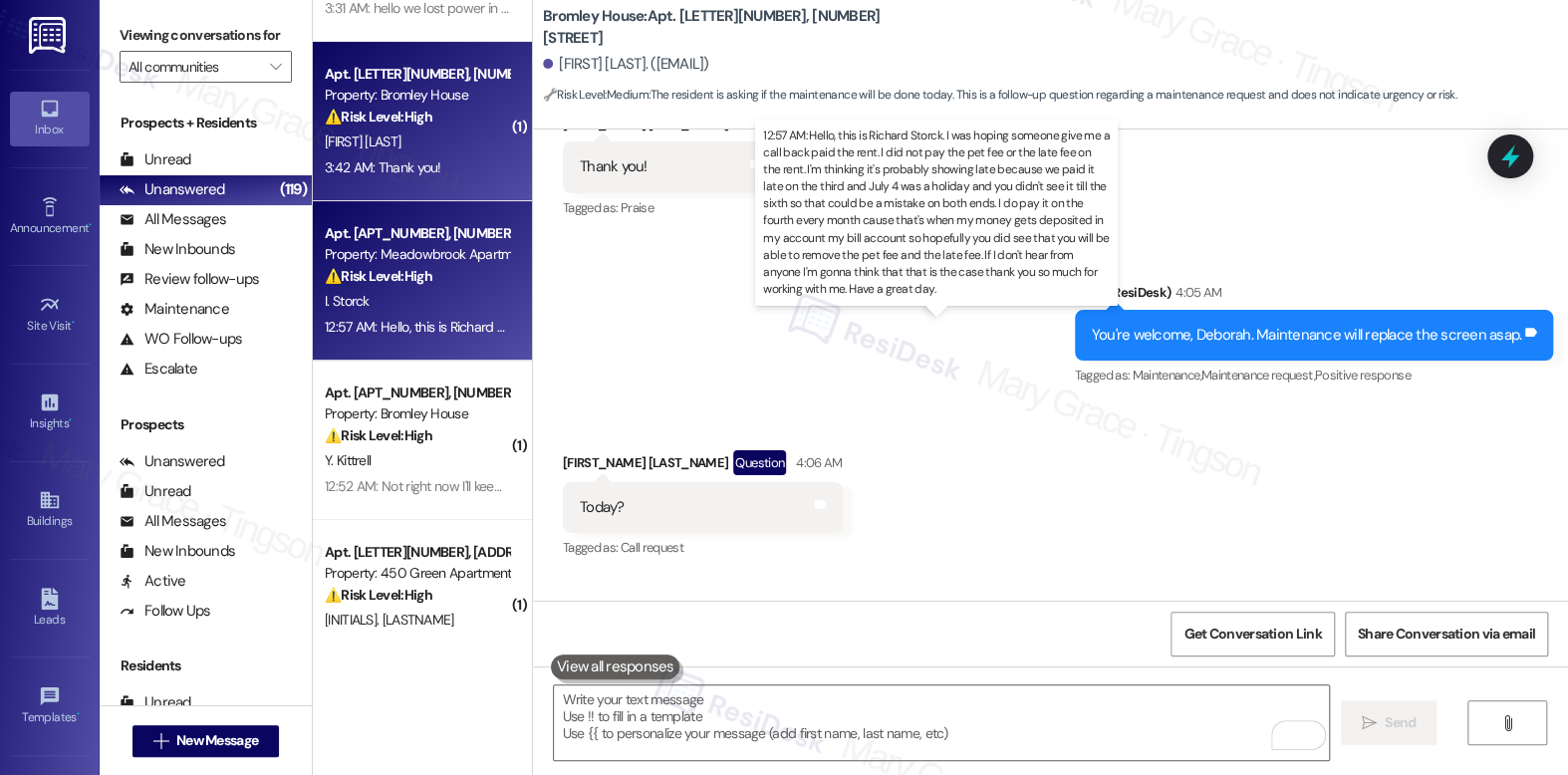 click on "12:57 AM: Hello, this is Richard Storck. I was hoping someone give me a call back paid the rent. I did not pay the pet fee or the late fee on the rent. I'm thinking it's probably showing late because we paid it late on the third and July 4 was a holiday and you didn't see it till the sixth so that could be a mistake on both ends. I do pay it on the fourth every month cause that's when my money gets deposited in my account my bill account so hopefully you did see that you will be able to remove the pet fee and the late fee. If I don't hear from anyone I'm gonna think that that is the case thank you so much for working with me. Have a great day." at bounding box center [2158, 327] 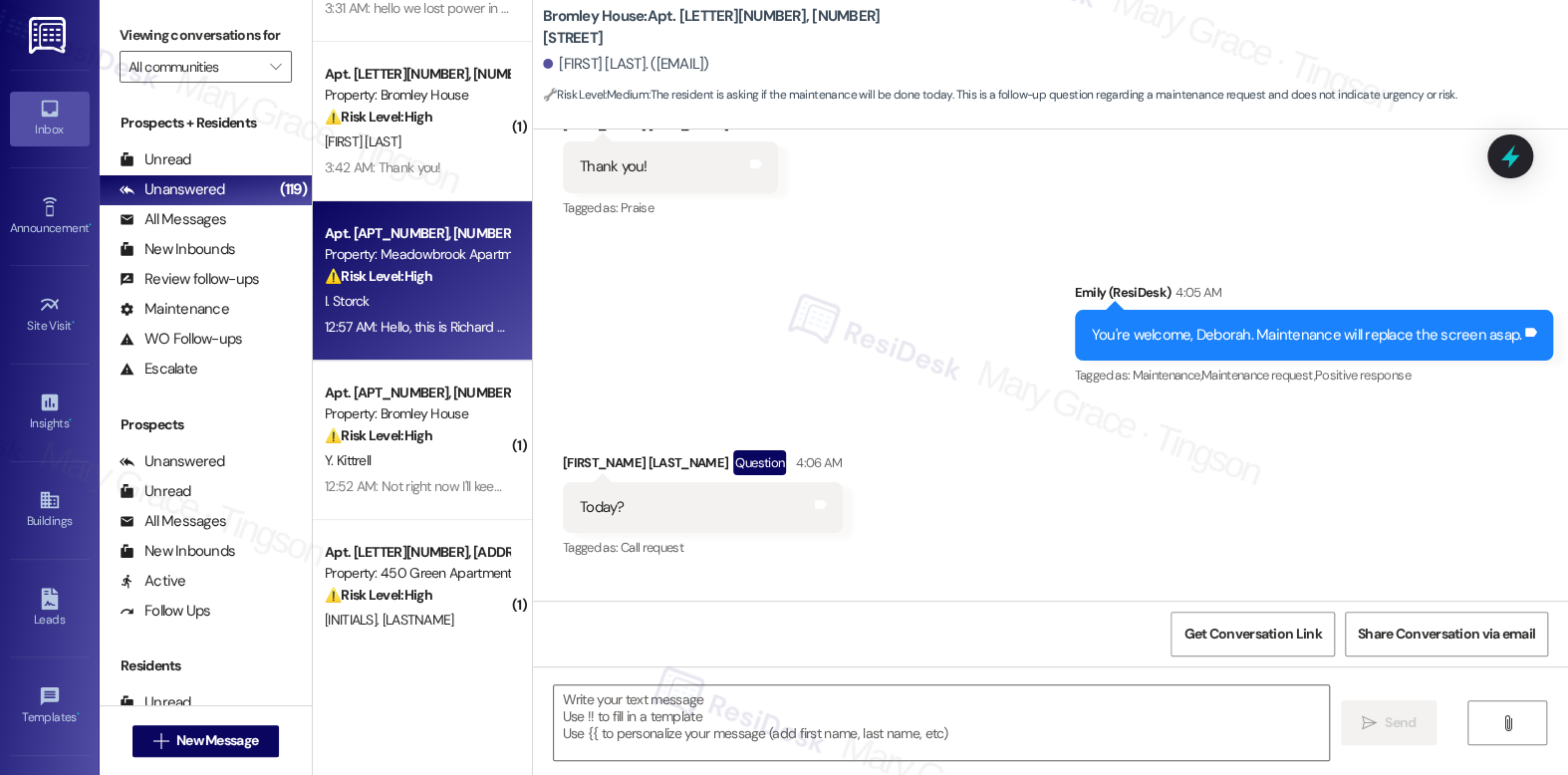 type on "Fetching suggested responses. Please feel free to read through the conversation in the meantime." 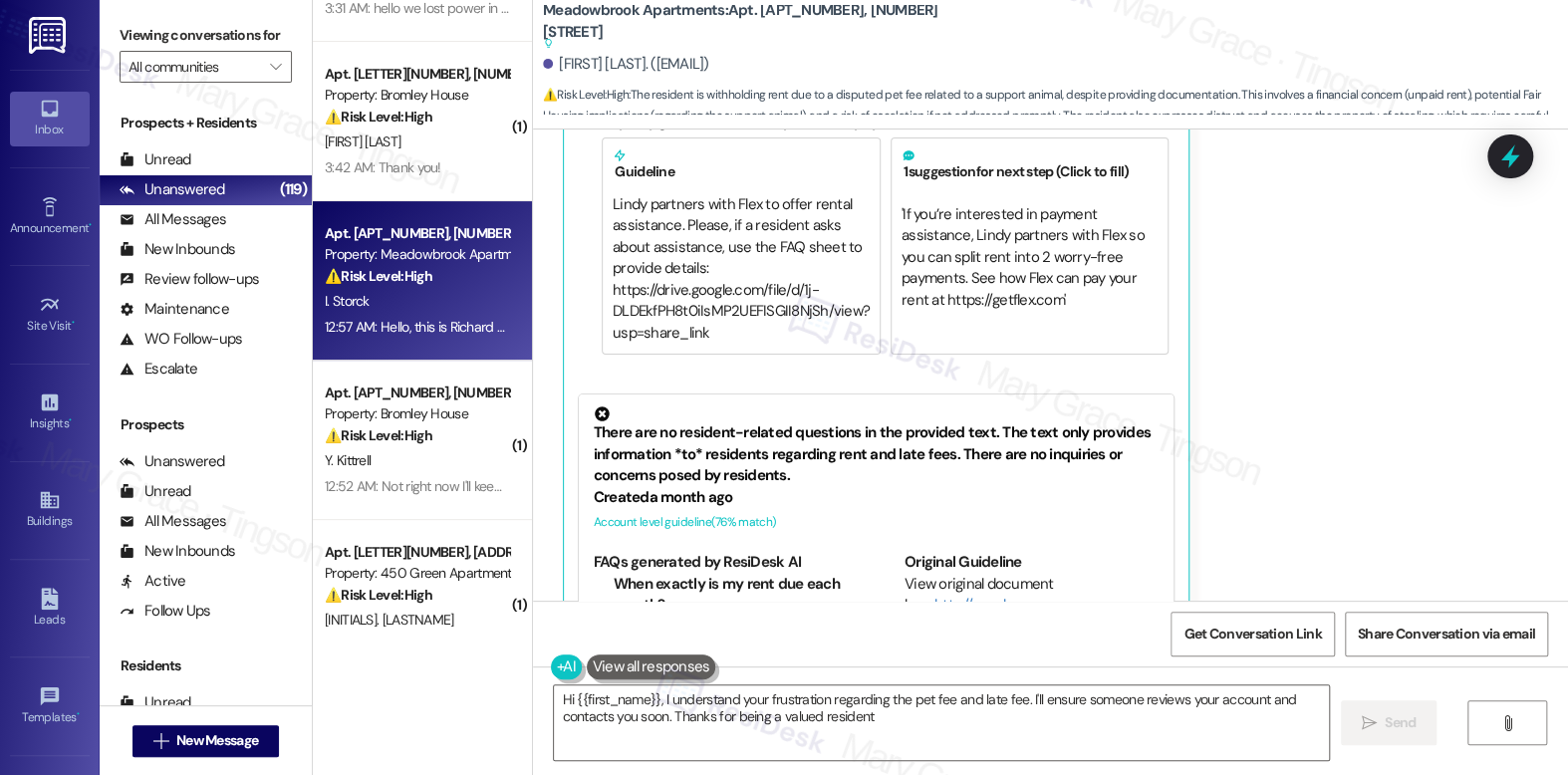 type on "Hi {{first_name}}, I understand your frustration regarding the pet fee and late fee. I'll ensure someone reviews your account and contacts you soon. Thanks for being a valued resident!" 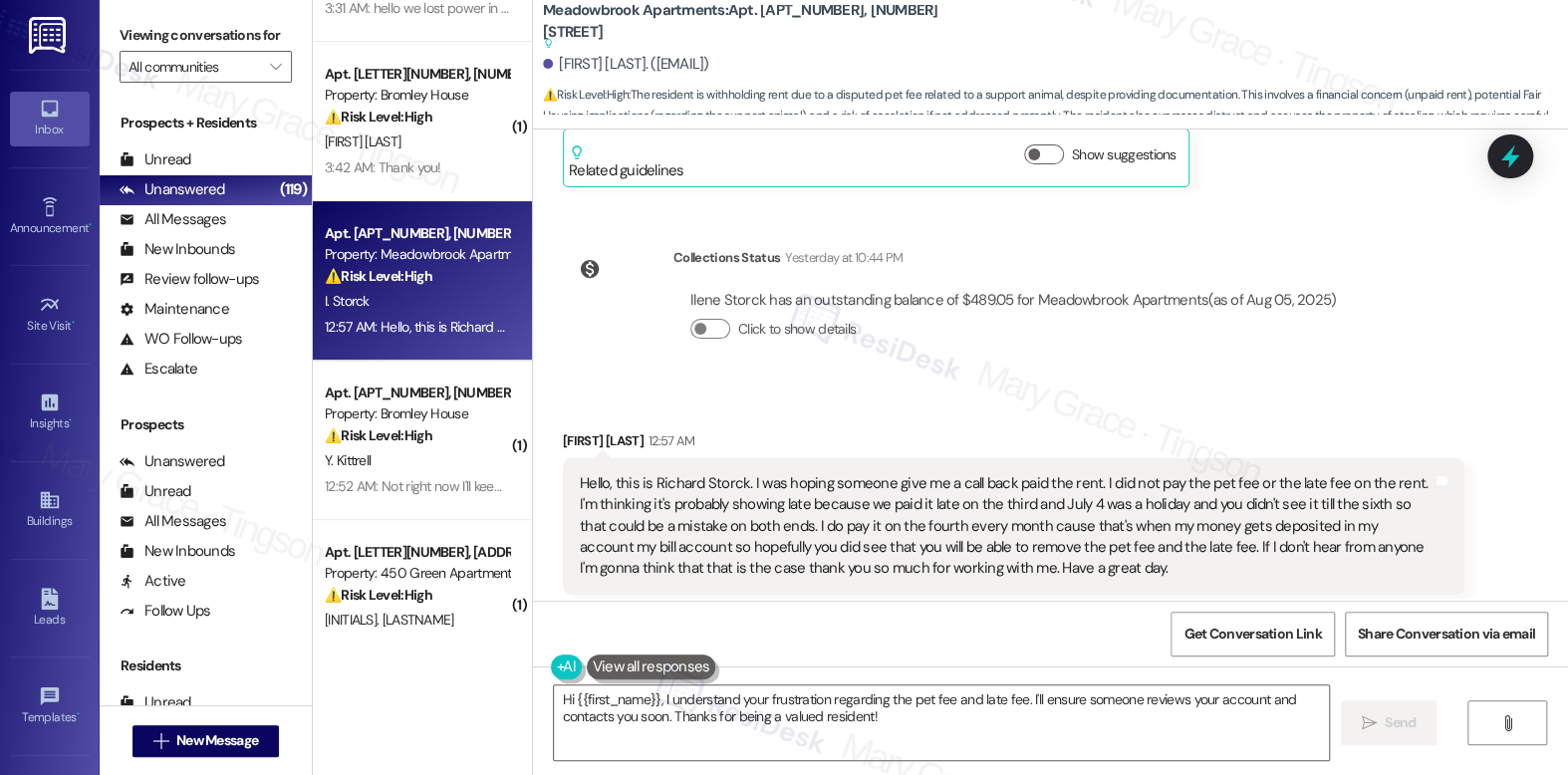 scroll, scrollTop: 25273, scrollLeft: 0, axis: vertical 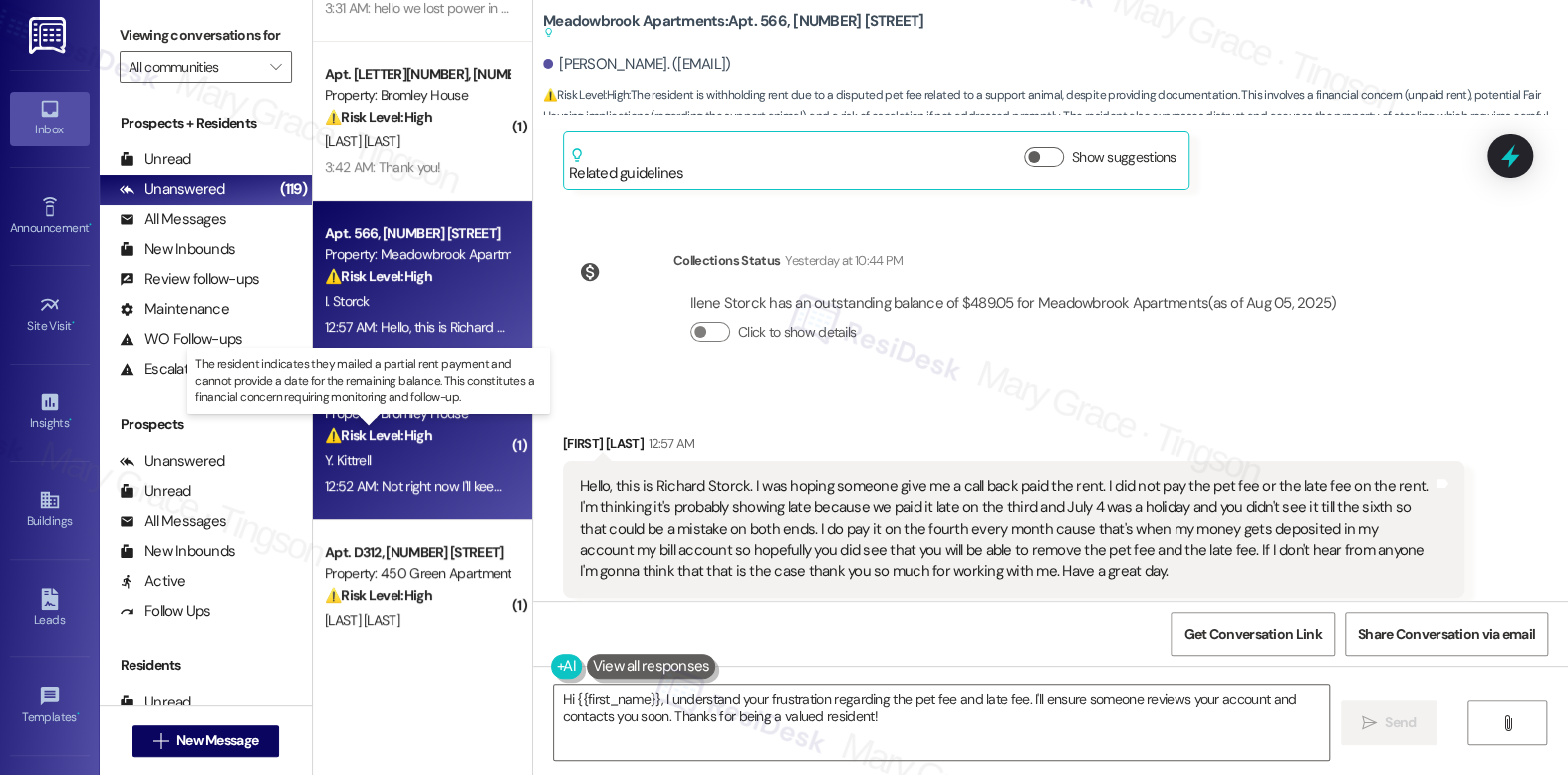 click on "⚠️  Risk Level:  High" at bounding box center [379, 435] 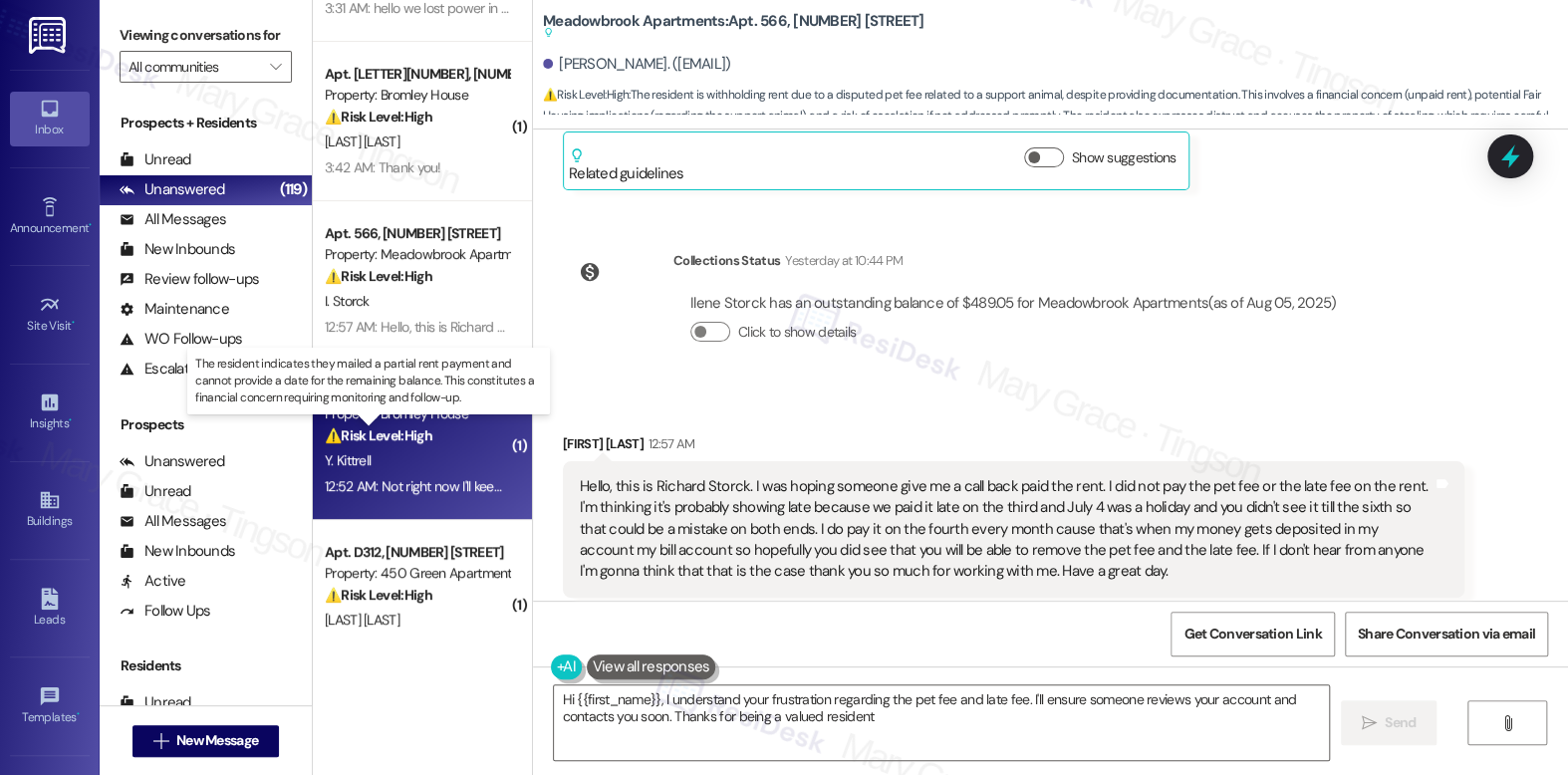 type on "Hi {{first_name}}, I understand your frustration regarding the pet fee and late fee. I'll ensure someone reviews your account and contacts you soon. Thanks for being a valued resident!" 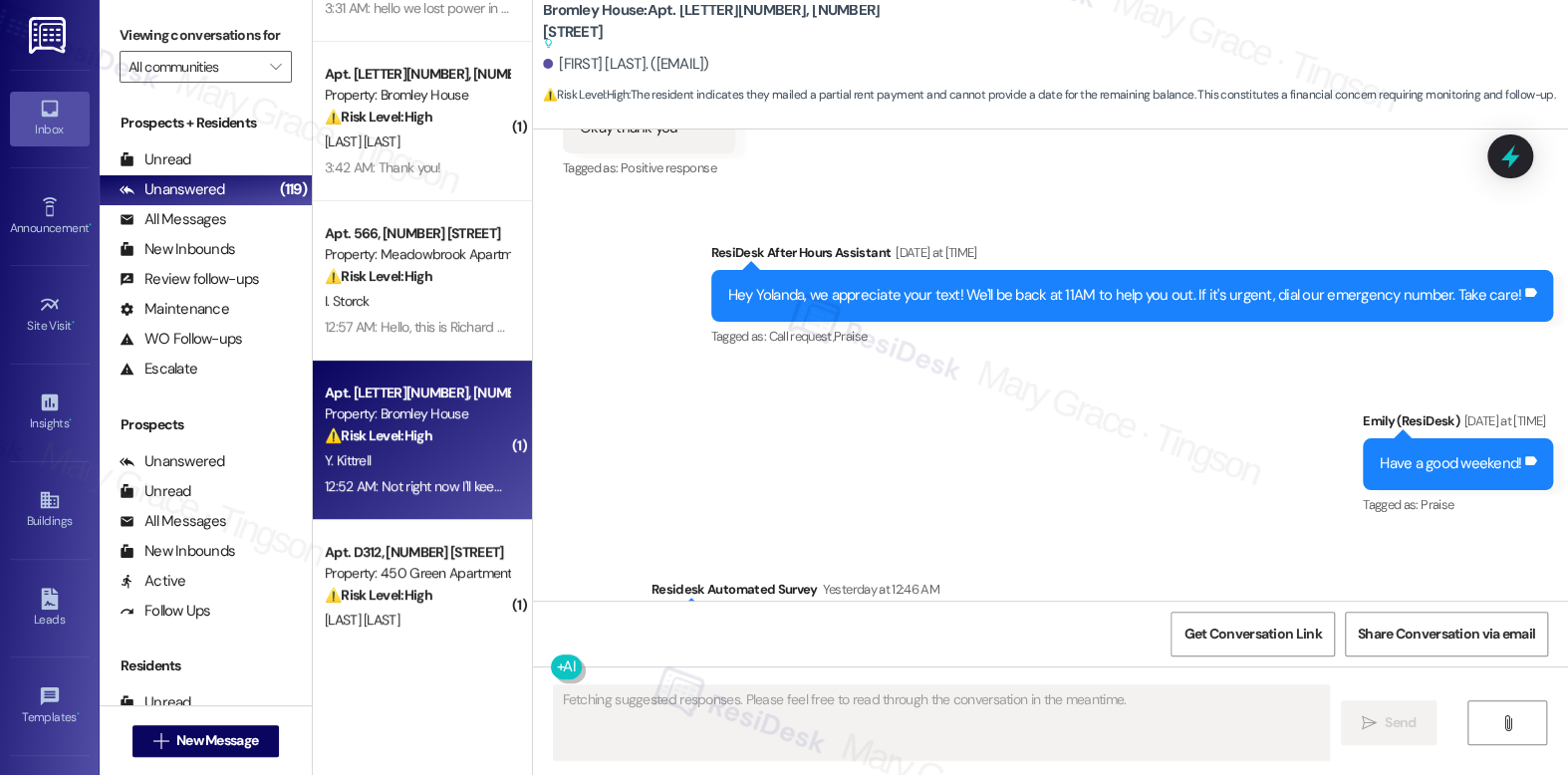 scroll, scrollTop: 12745, scrollLeft: 0, axis: vertical 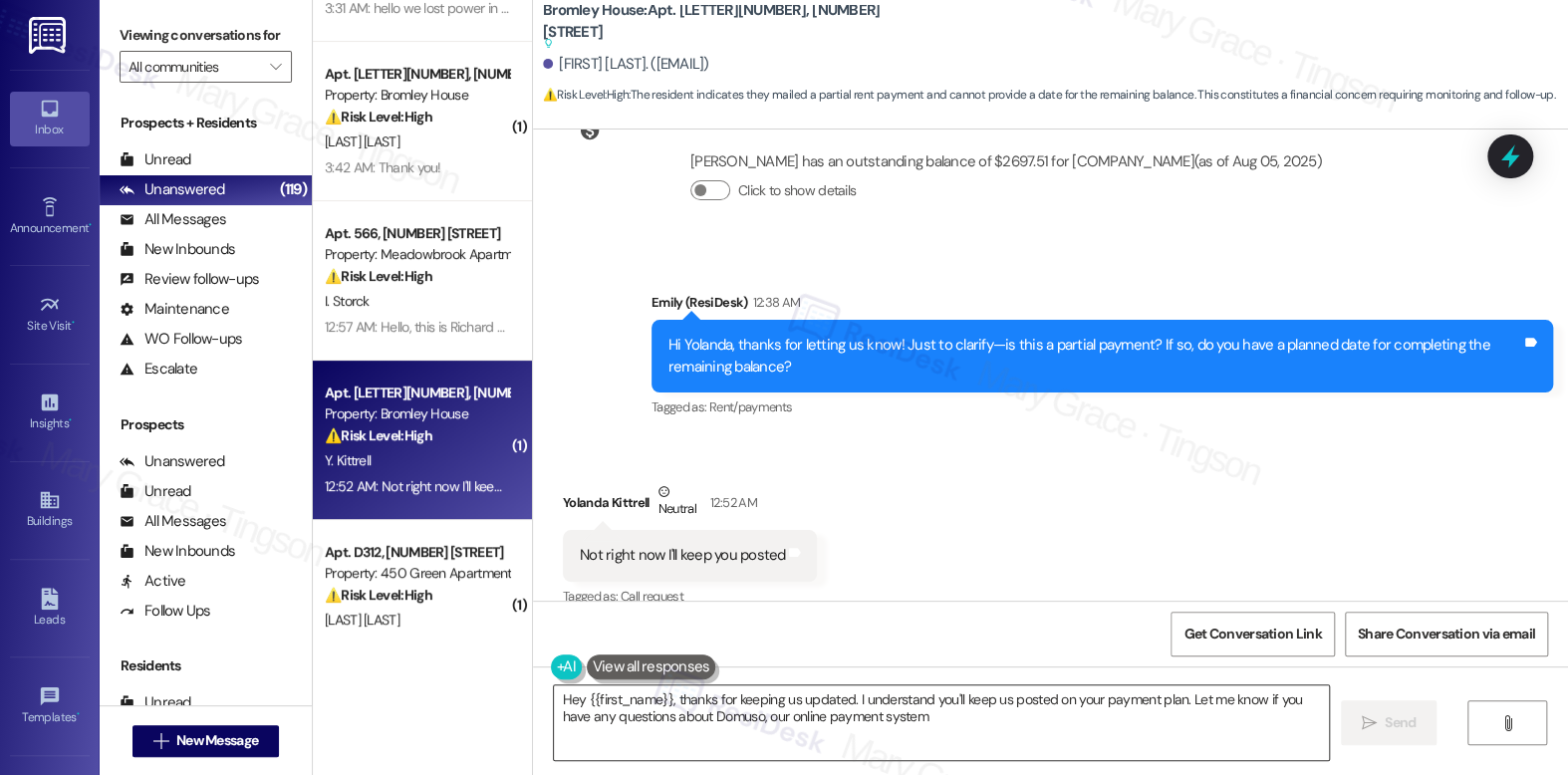 type on "Hey {{first_name}}, thanks for keeping us updated. I understand you'll keep us posted on your payment plan. Let me know if you have any questions about Domuso, our online payment system!" 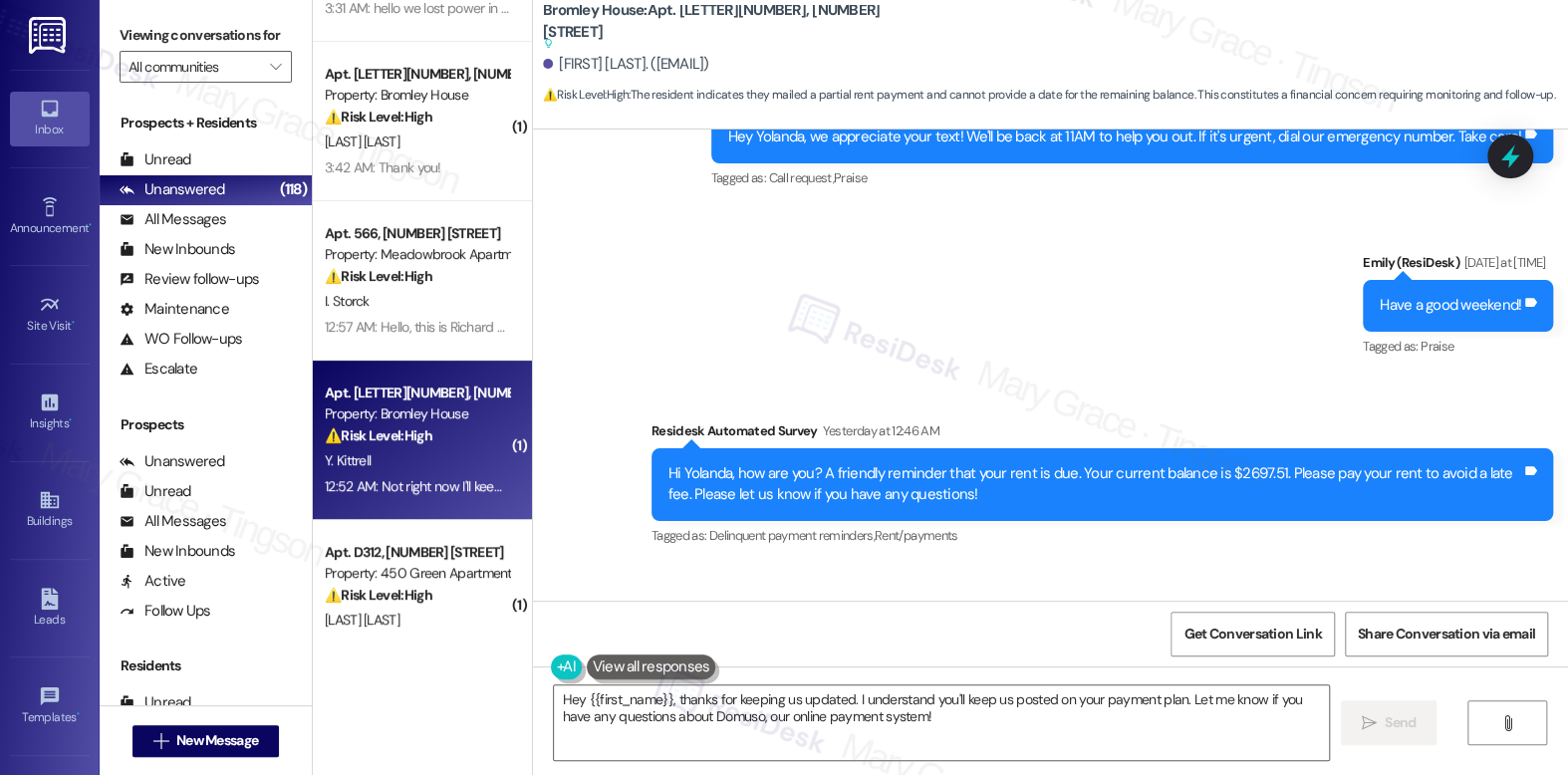 scroll, scrollTop: 11543, scrollLeft: 0, axis: vertical 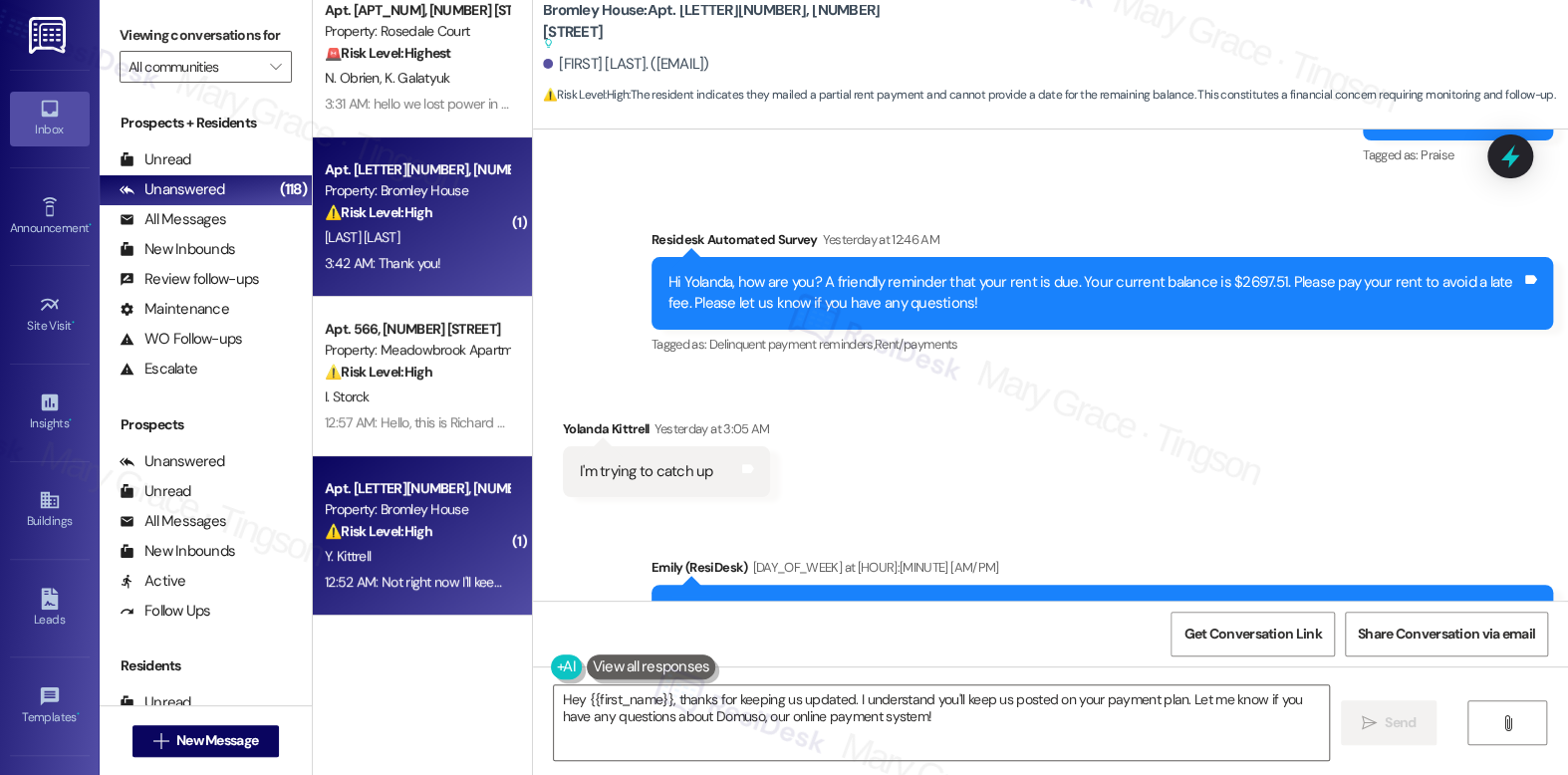 click on "[LAST] [LAST]" at bounding box center (416, 237) 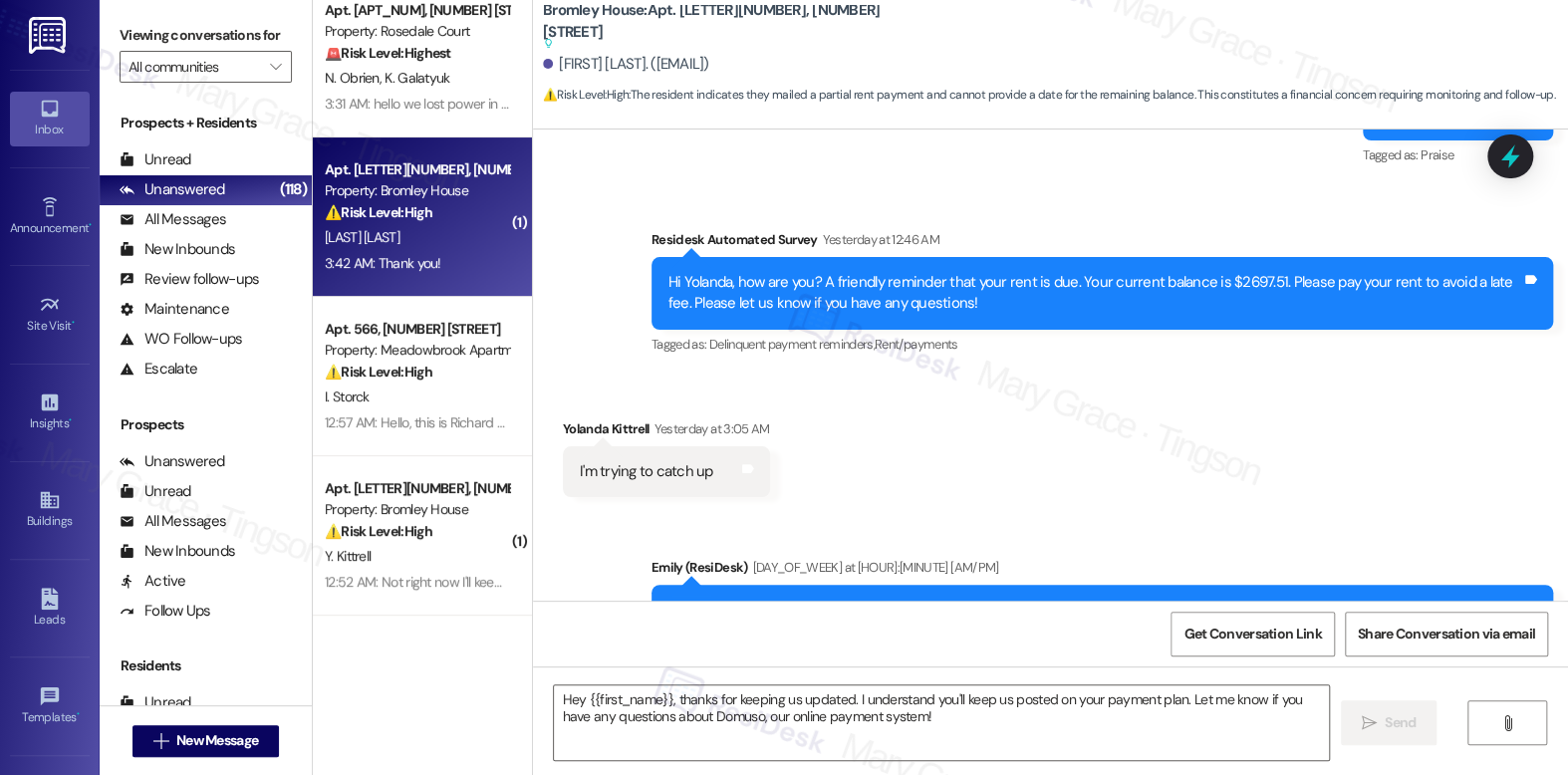 type on "Fetching suggested responses. Please feel free to read through the conversation in the meantime." 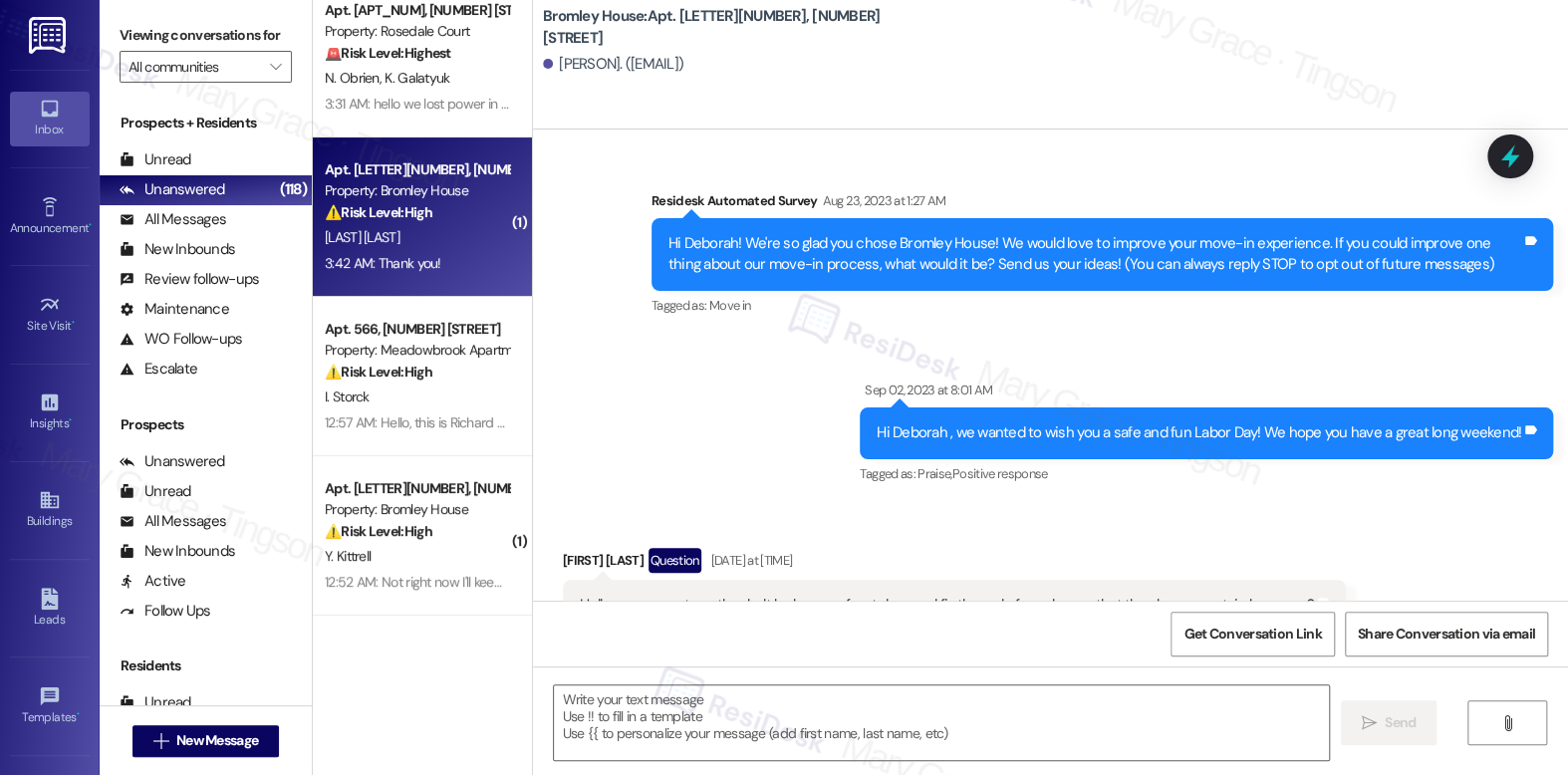 scroll, scrollTop: 21387, scrollLeft: 0, axis: vertical 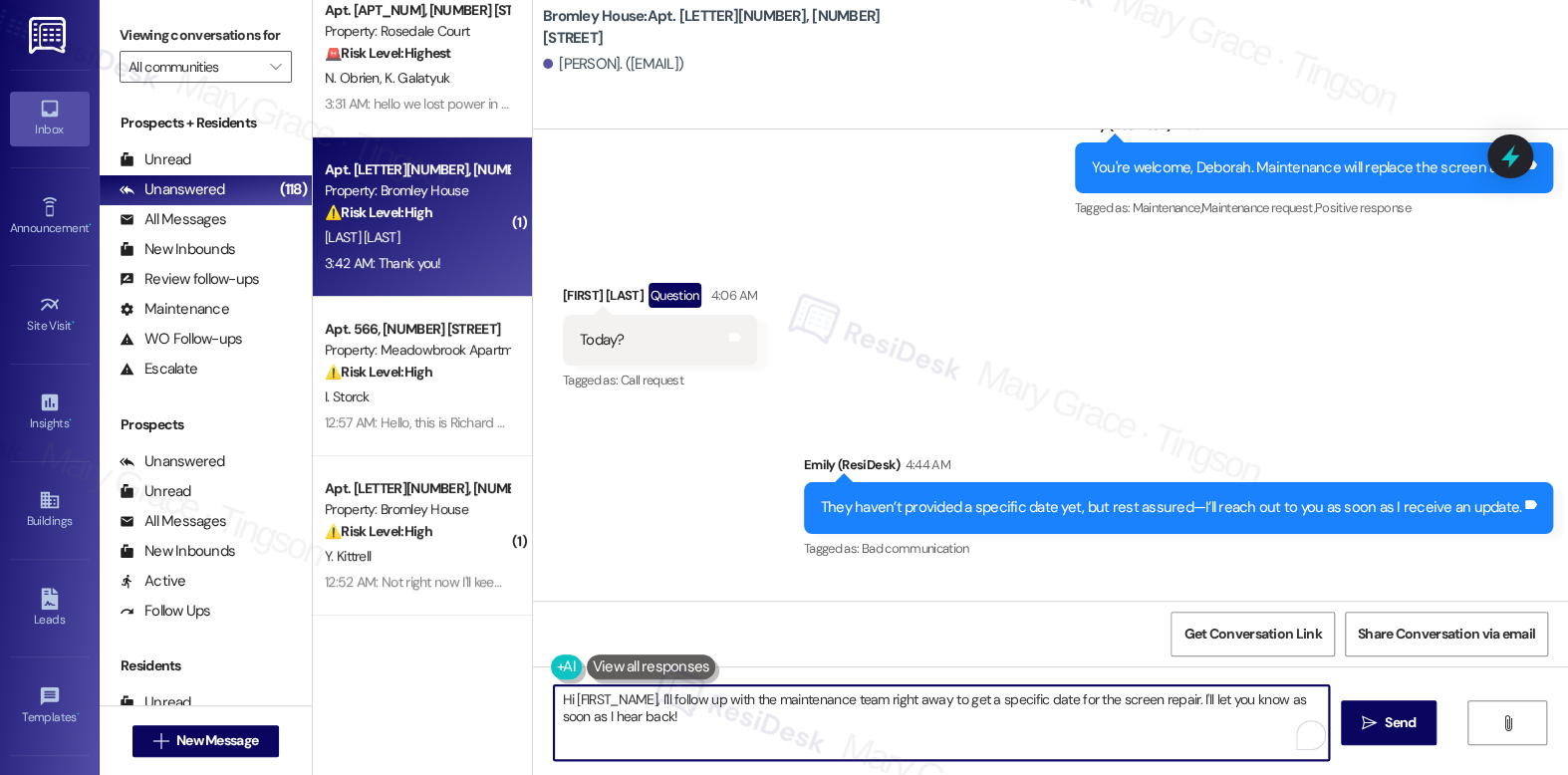 click on "Hi [FIRST_NAME], I'll follow up with the maintenance team right away to get a specific date for the screen repair. I'll let you know as soon as I hear back!" at bounding box center [940, 722] 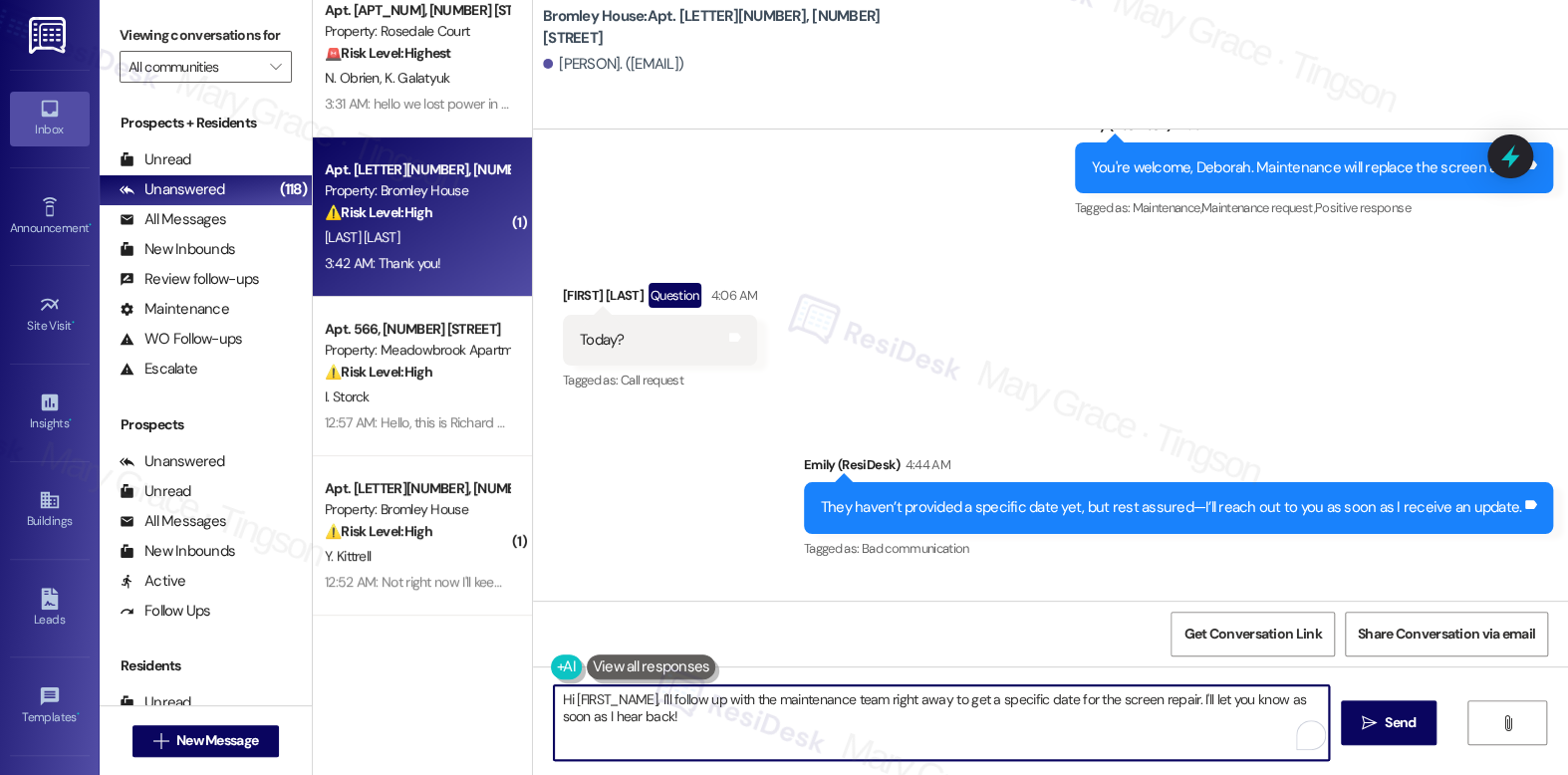 click on "Hi [FIRST_NAME], I'll follow up with the maintenance team right away to get a specific date for the screen repair. I'll let you know as soon as I hear back!" at bounding box center [940, 722] 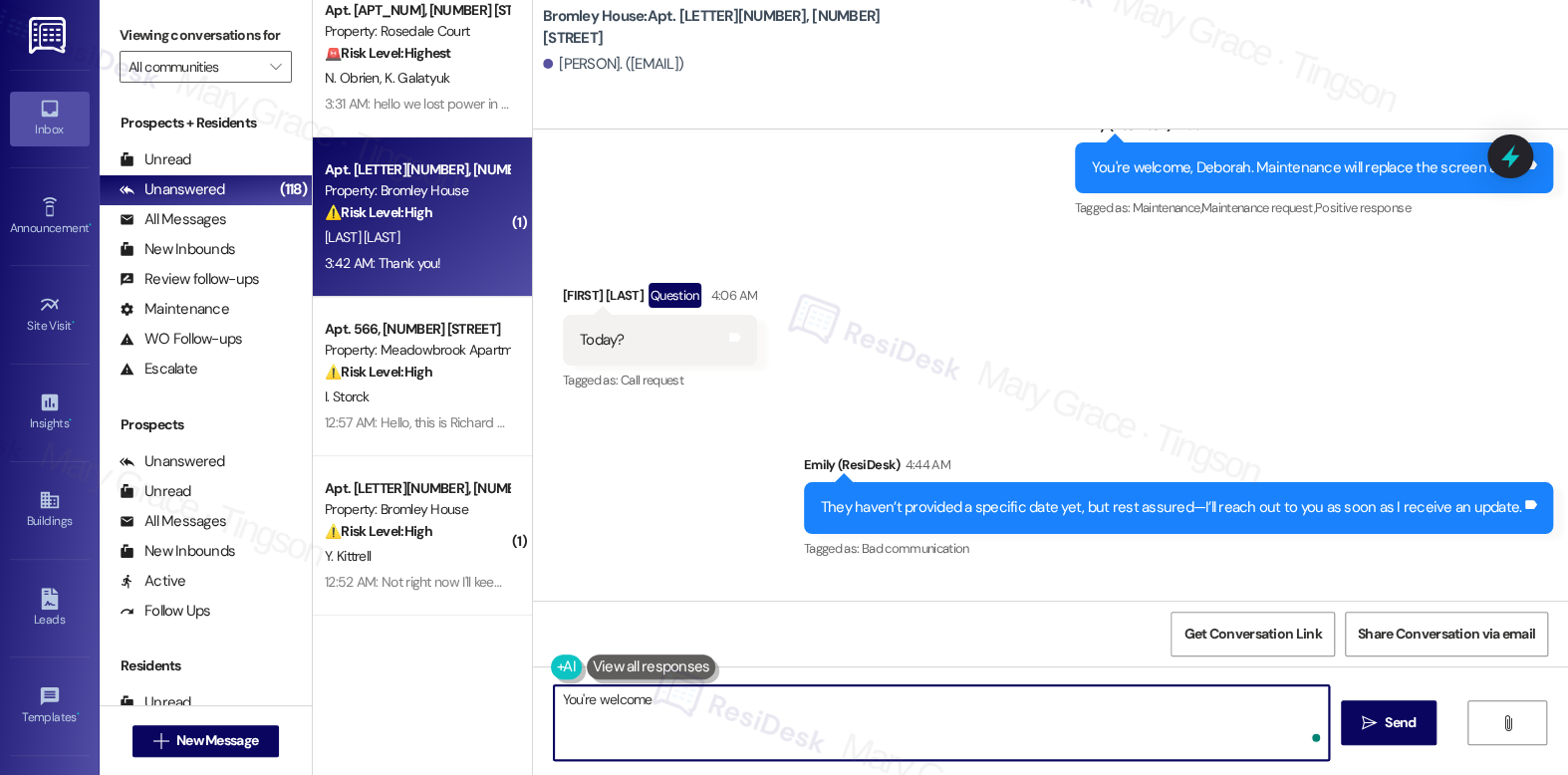 type on "You're welcome!" 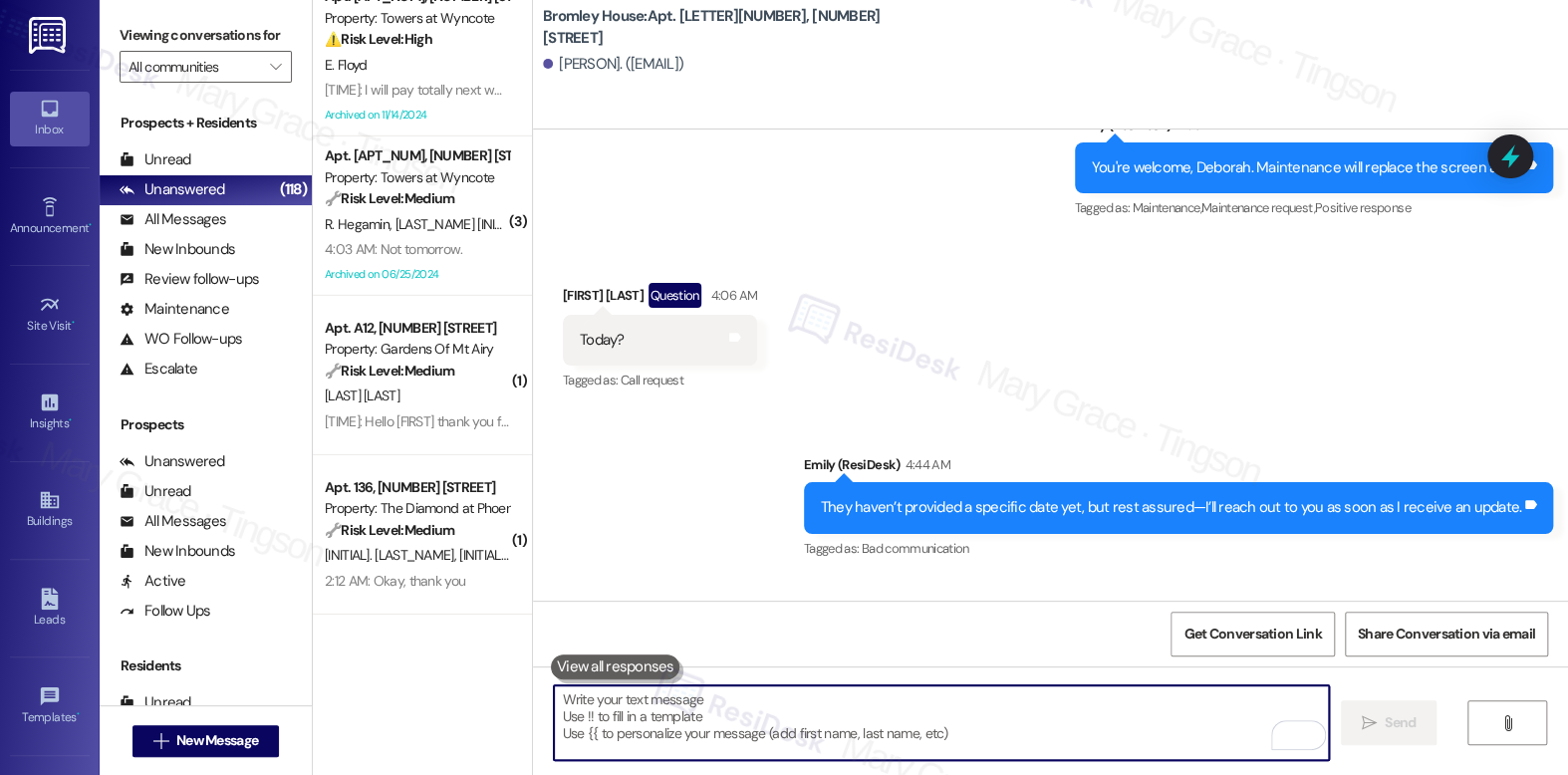 scroll, scrollTop: 3386, scrollLeft: 0, axis: vertical 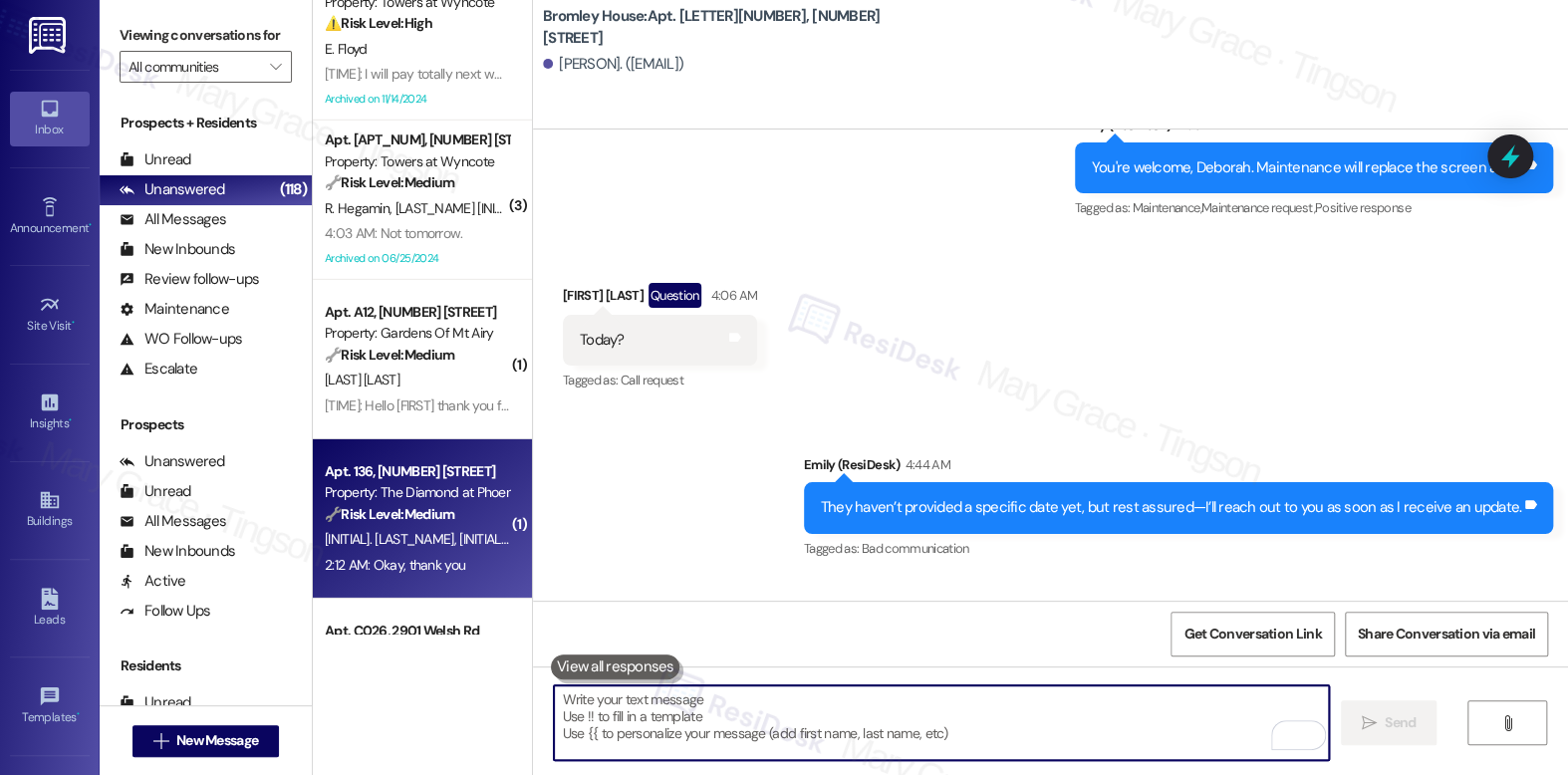 type 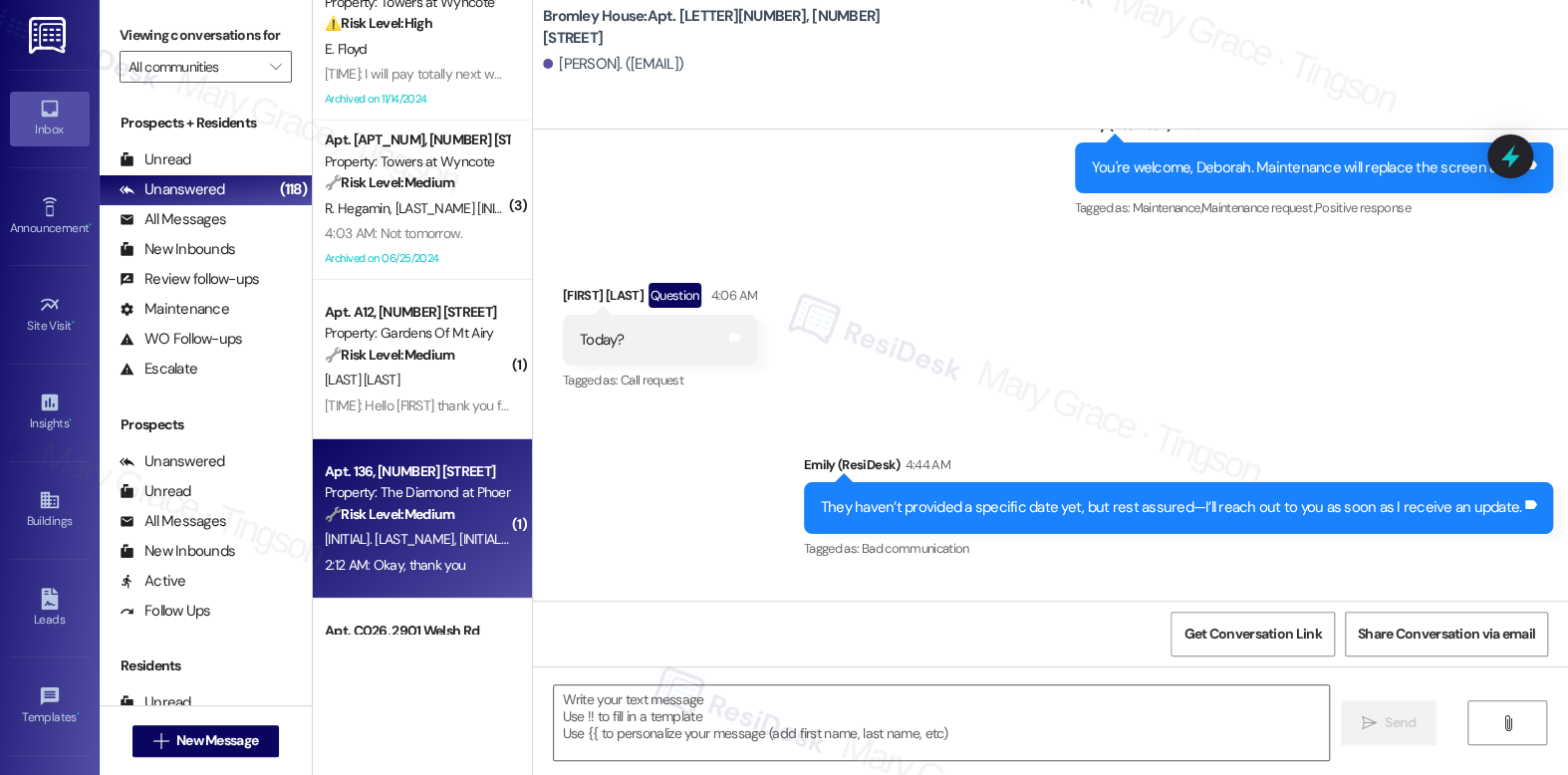 type on "Fetching suggested responses. Please feel free to read through the conversation in the meantime." 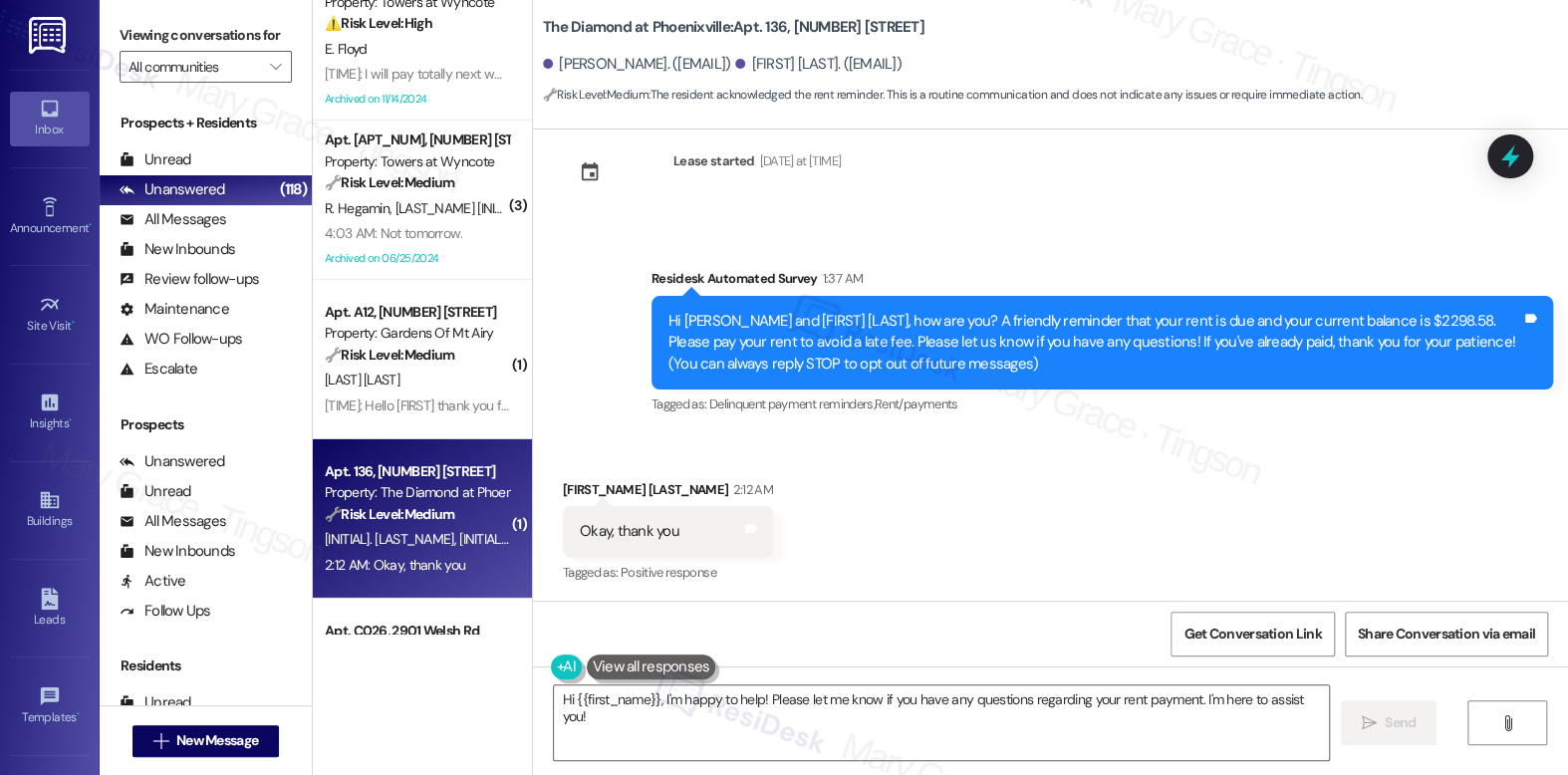 scroll, scrollTop: 41, scrollLeft: 0, axis: vertical 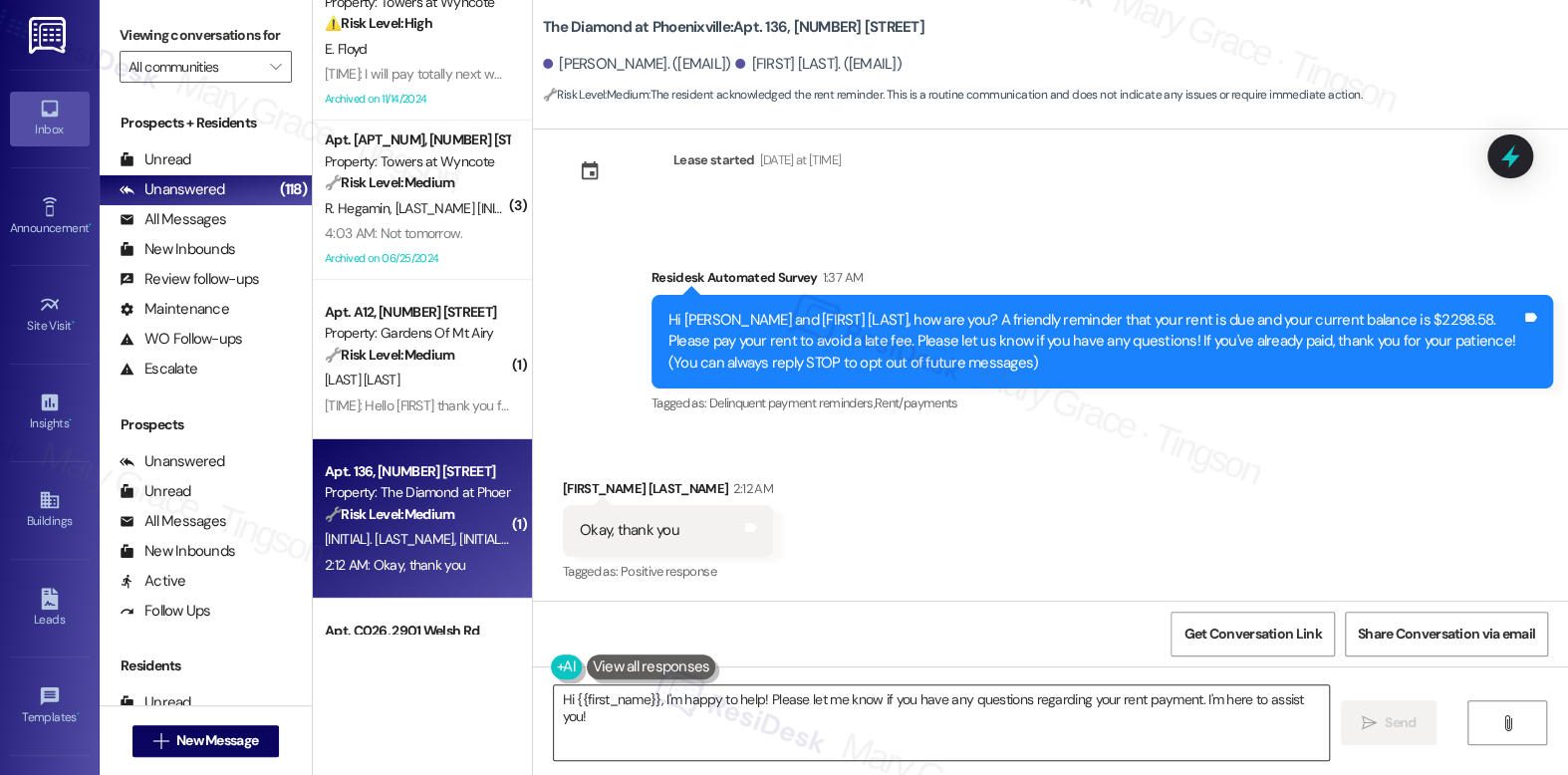 click on "Hi {{first_name}}, I'm happy to help! Please let me know if you have any questions regarding your rent payment. I'm here to assist you!" at bounding box center [940, 722] 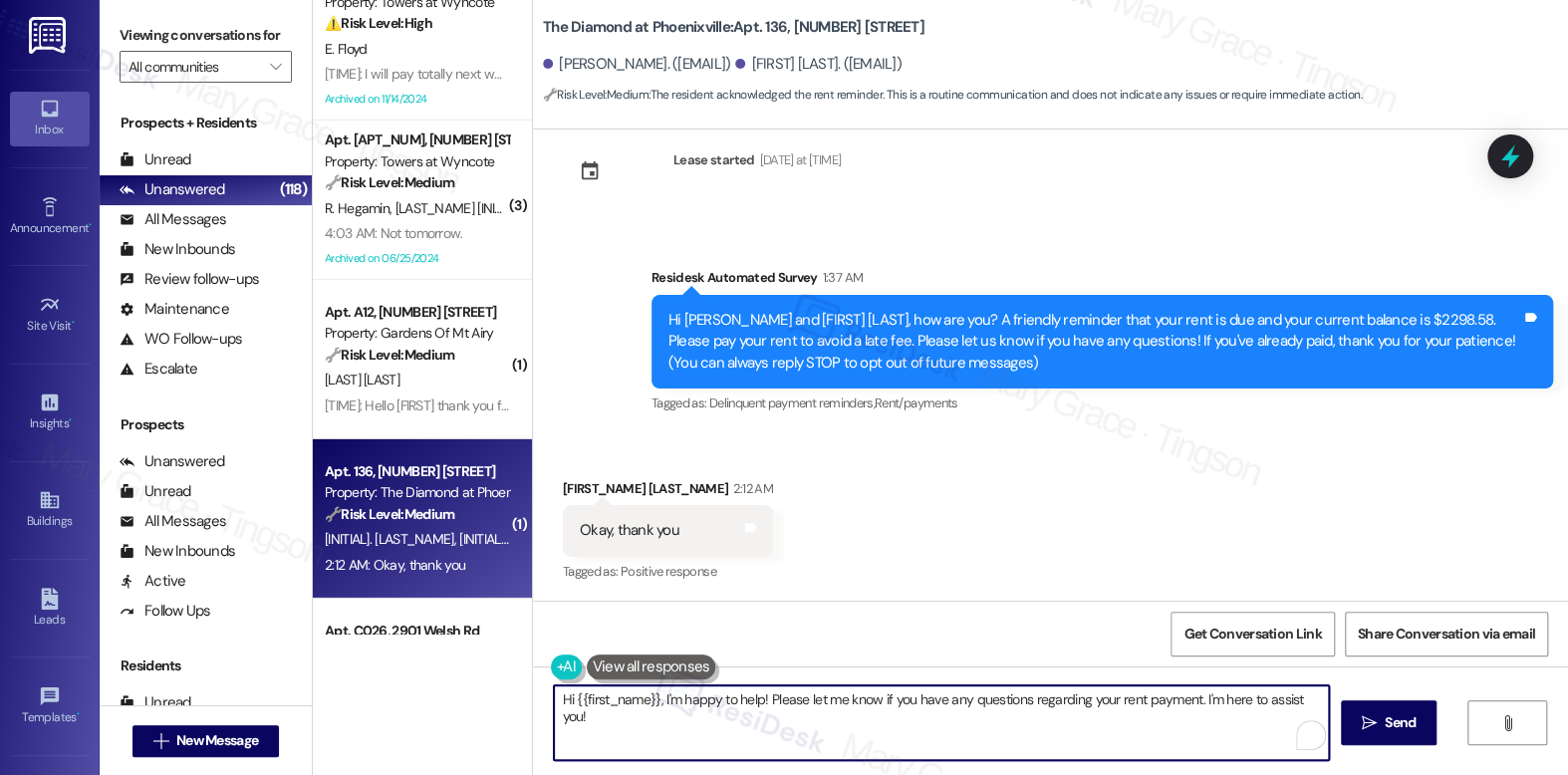 click on "Hi {{first_name}}, I'm happy to help! Please let me know if you have any questions regarding your rent payment. I'm here to assist you!" at bounding box center (940, 722) 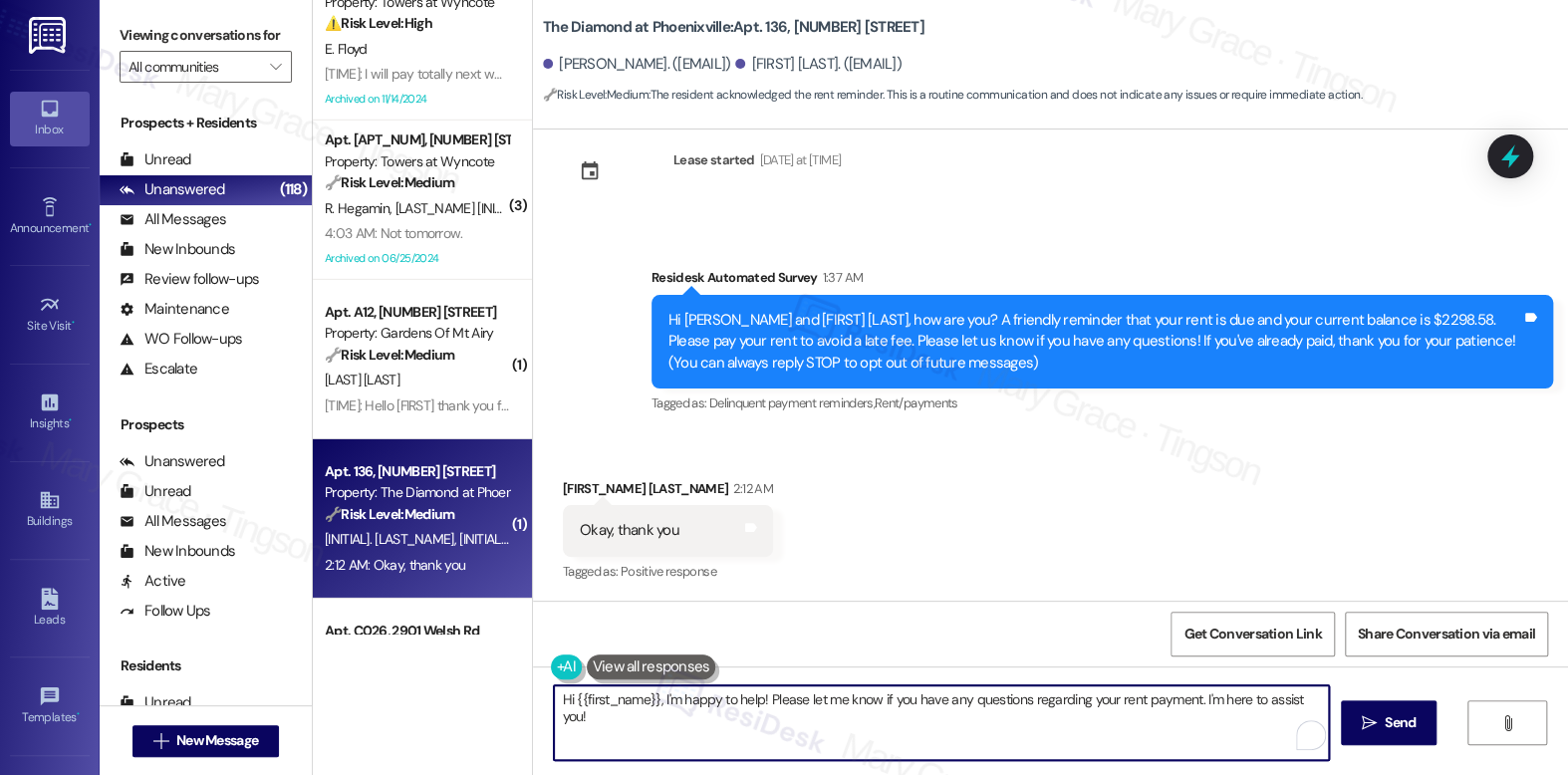 click on "Hi {{first_name}}, I'm happy to help! Please let me know if you have any questions regarding your rent payment. I'm here to assist you!" at bounding box center [940, 722] 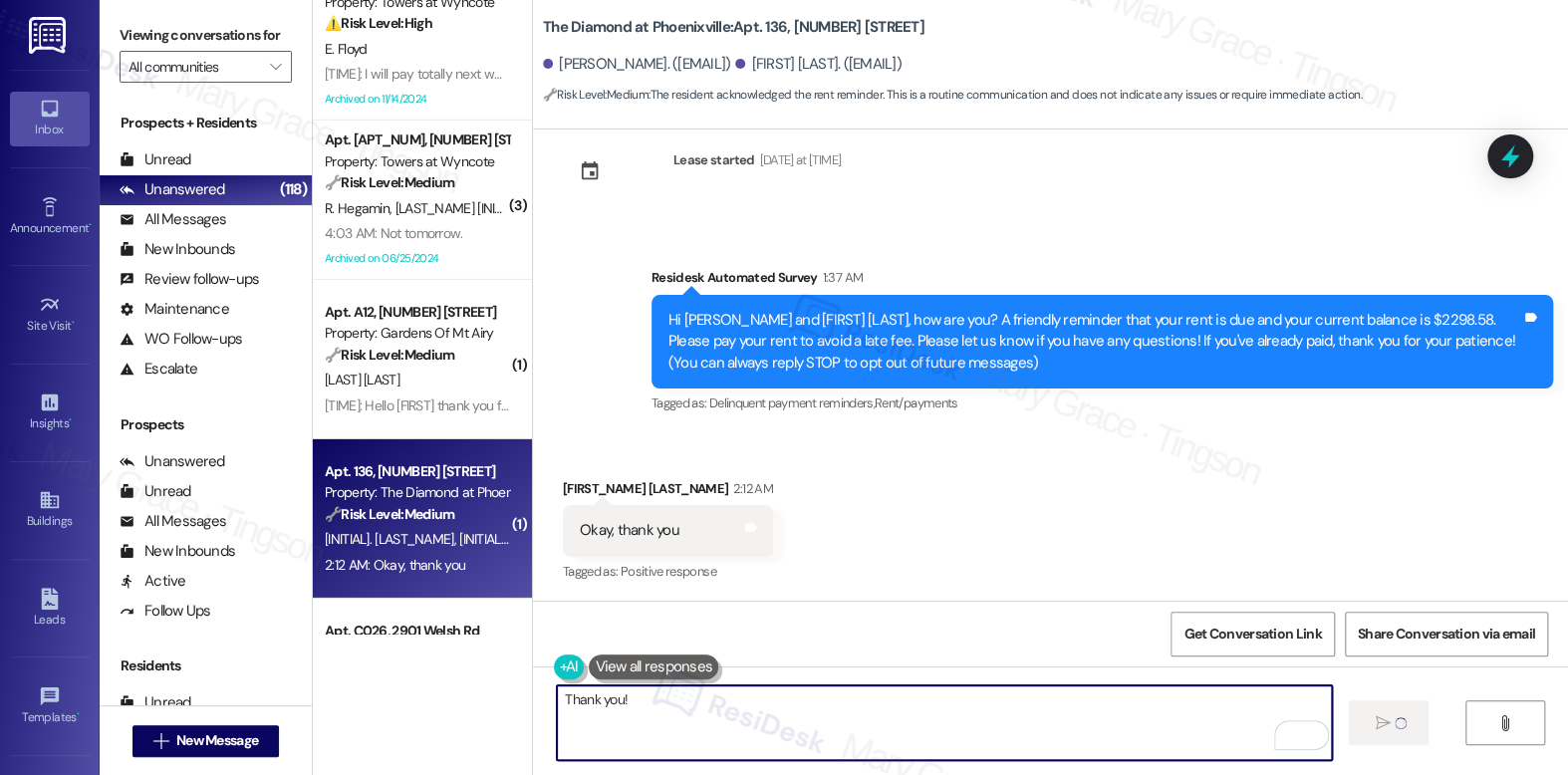 type on "Thank you!" 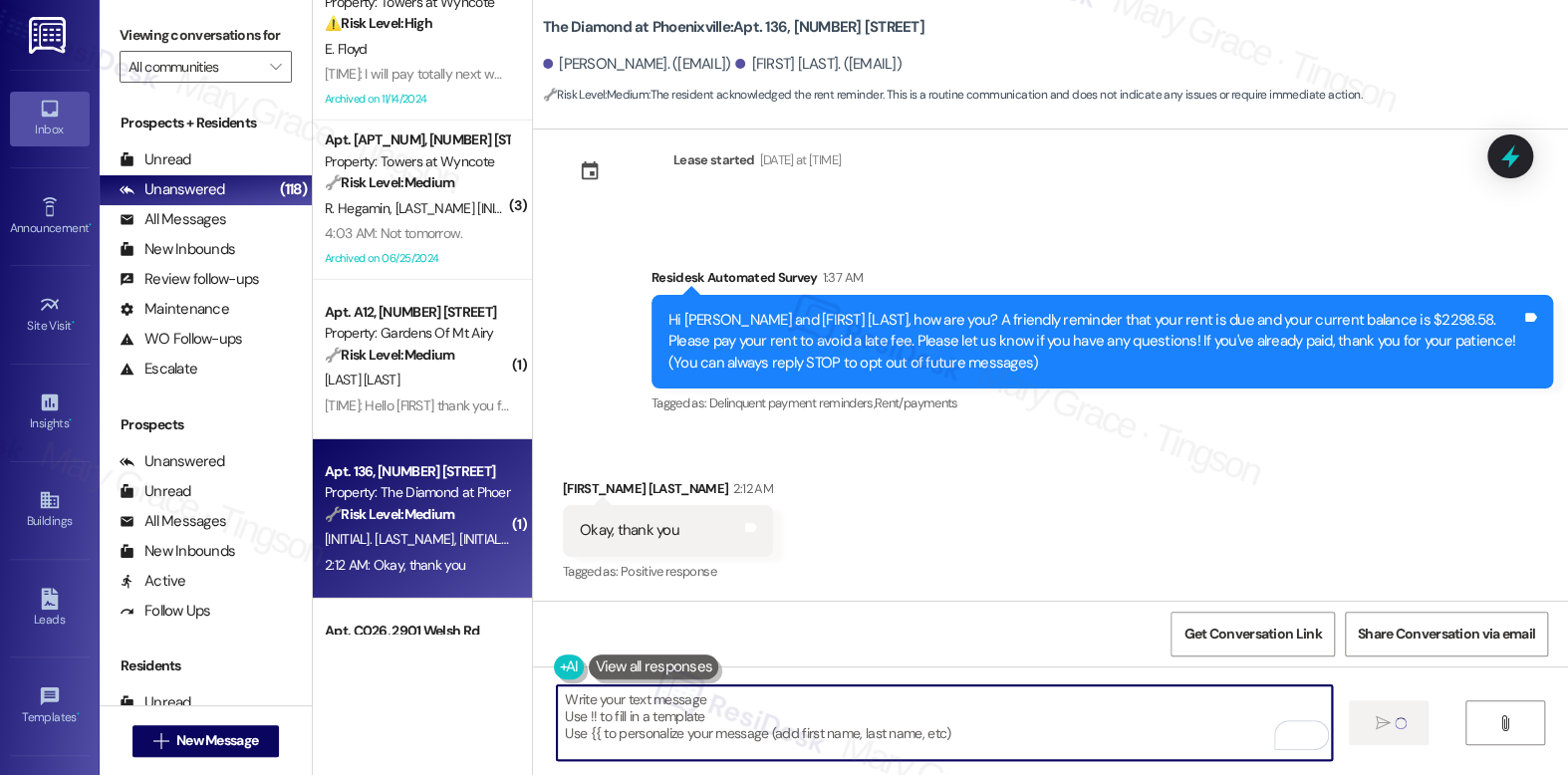 scroll, scrollTop: 40, scrollLeft: 0, axis: vertical 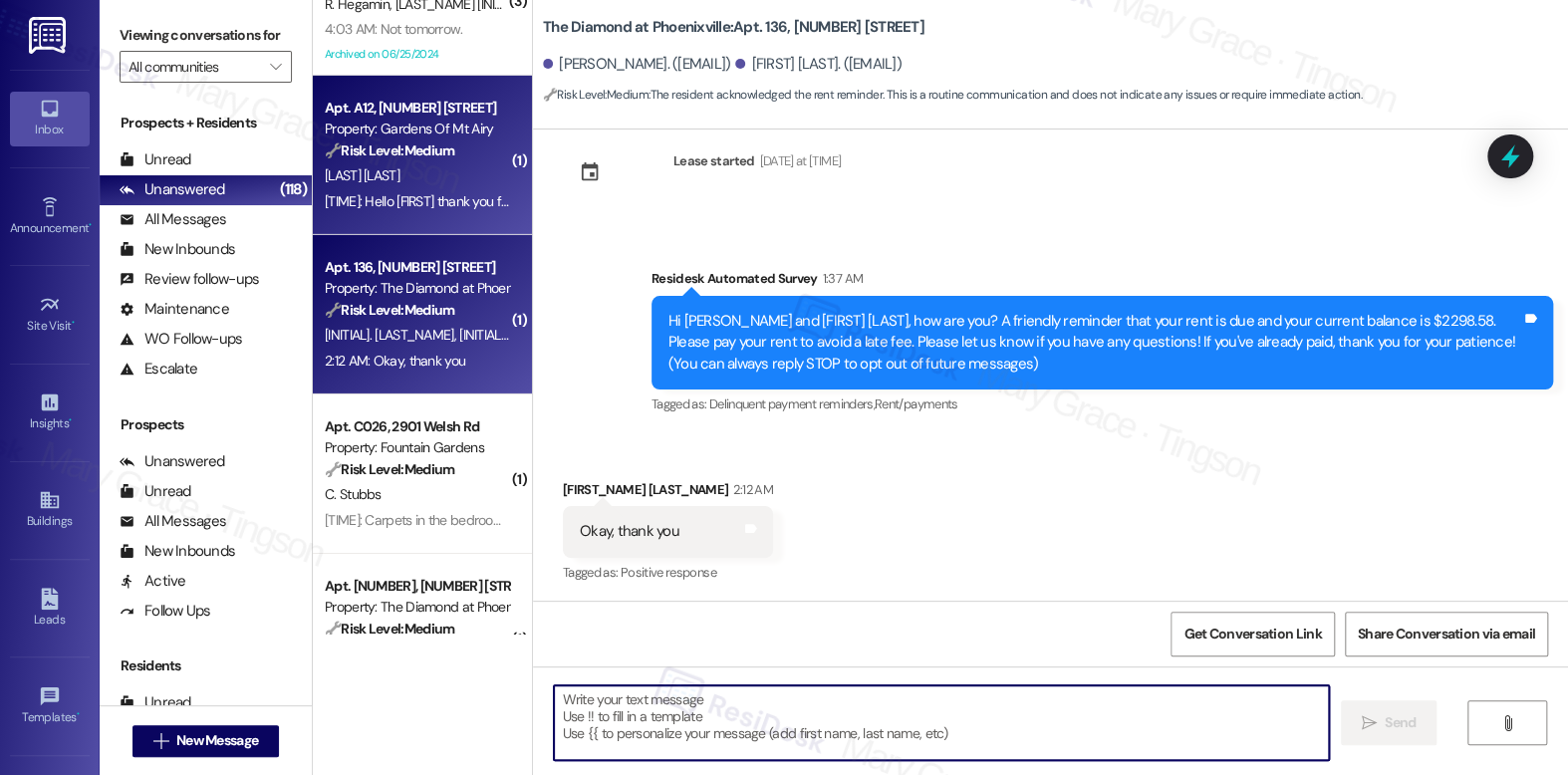 click on "[LAST] [LAST]" at bounding box center (416, 175) 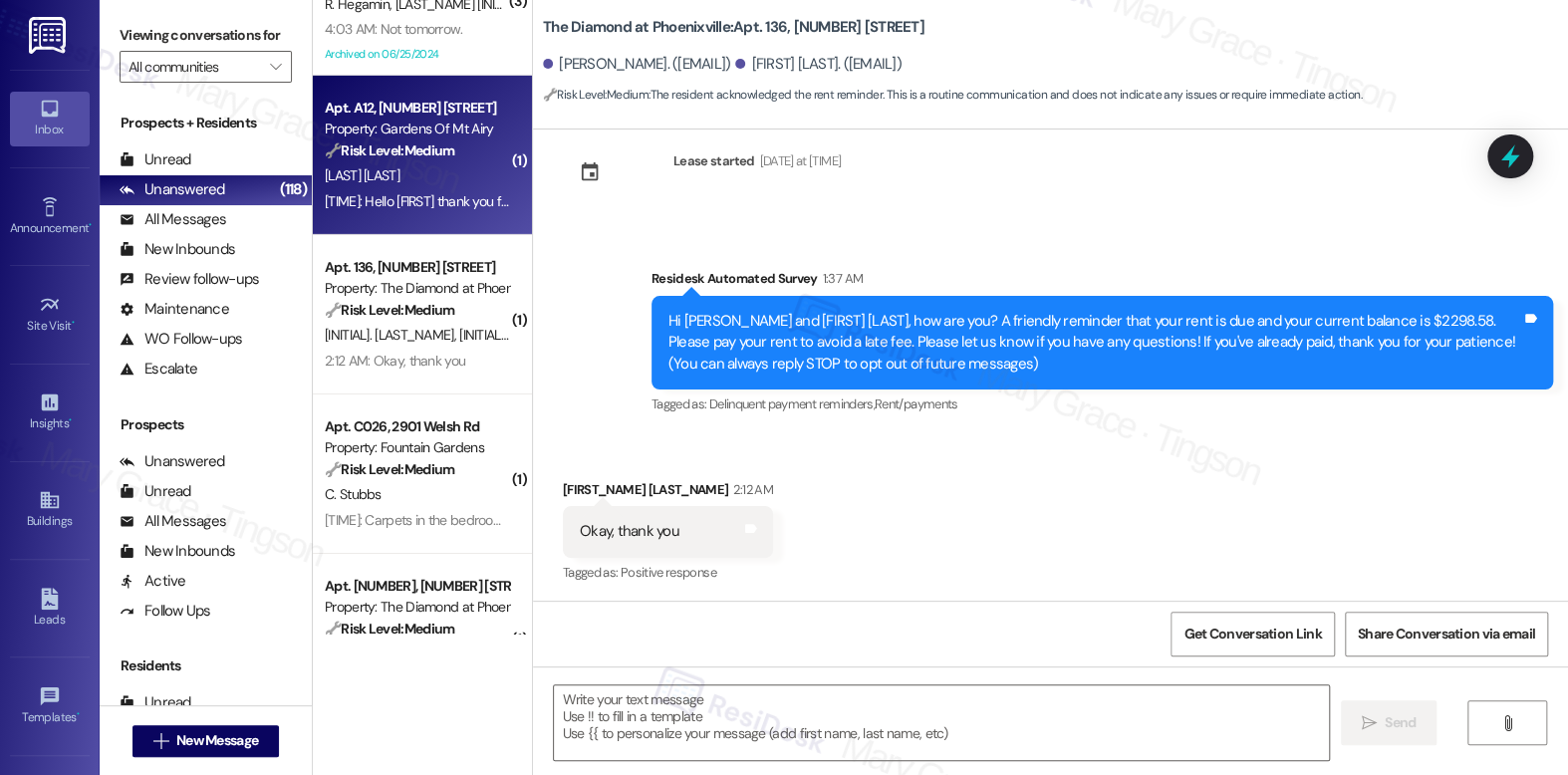 type on "Fetching suggested responses. Please feel free to read through the conversation in the meantime." 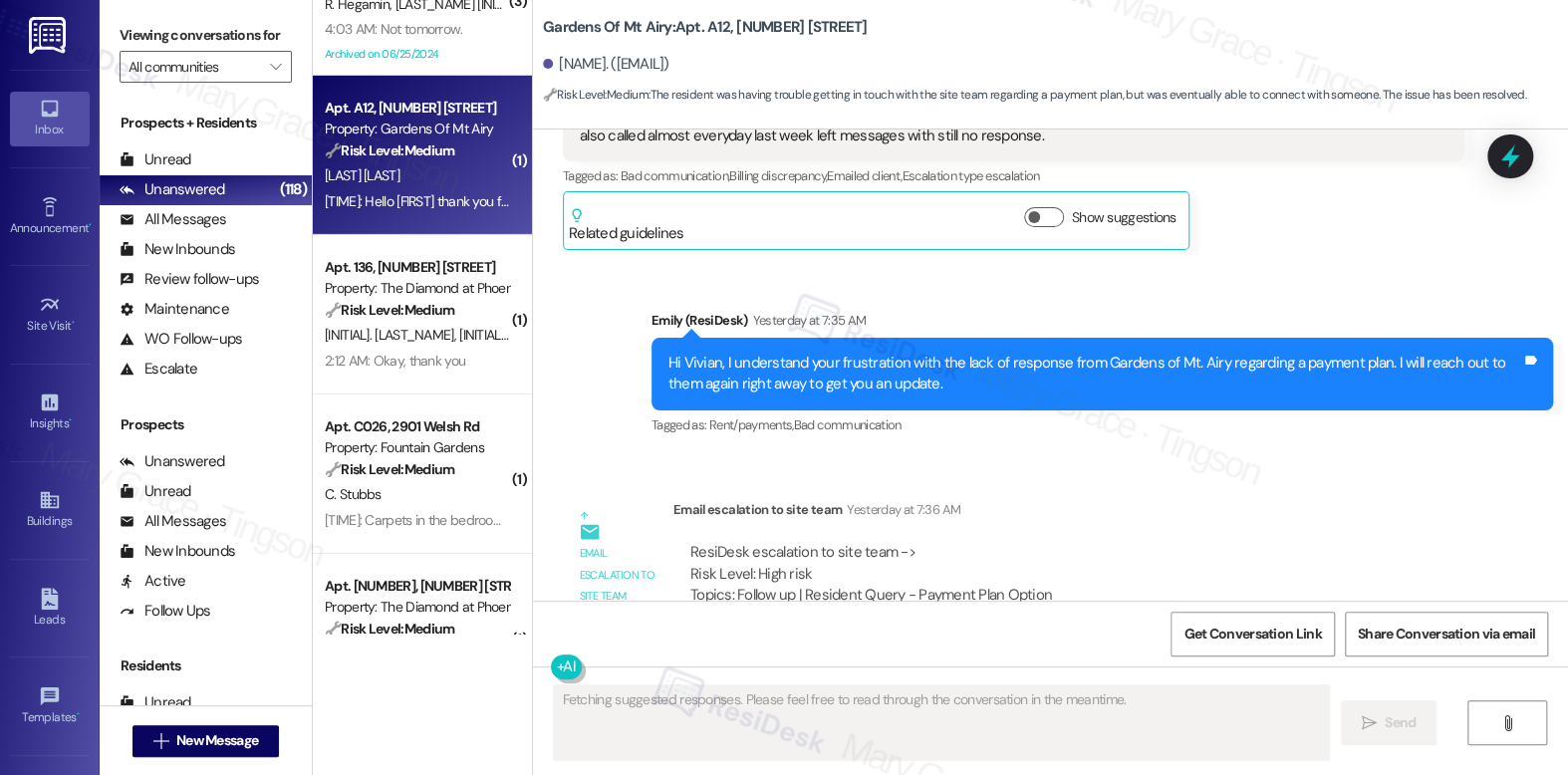 scroll, scrollTop: 10344, scrollLeft: 0, axis: vertical 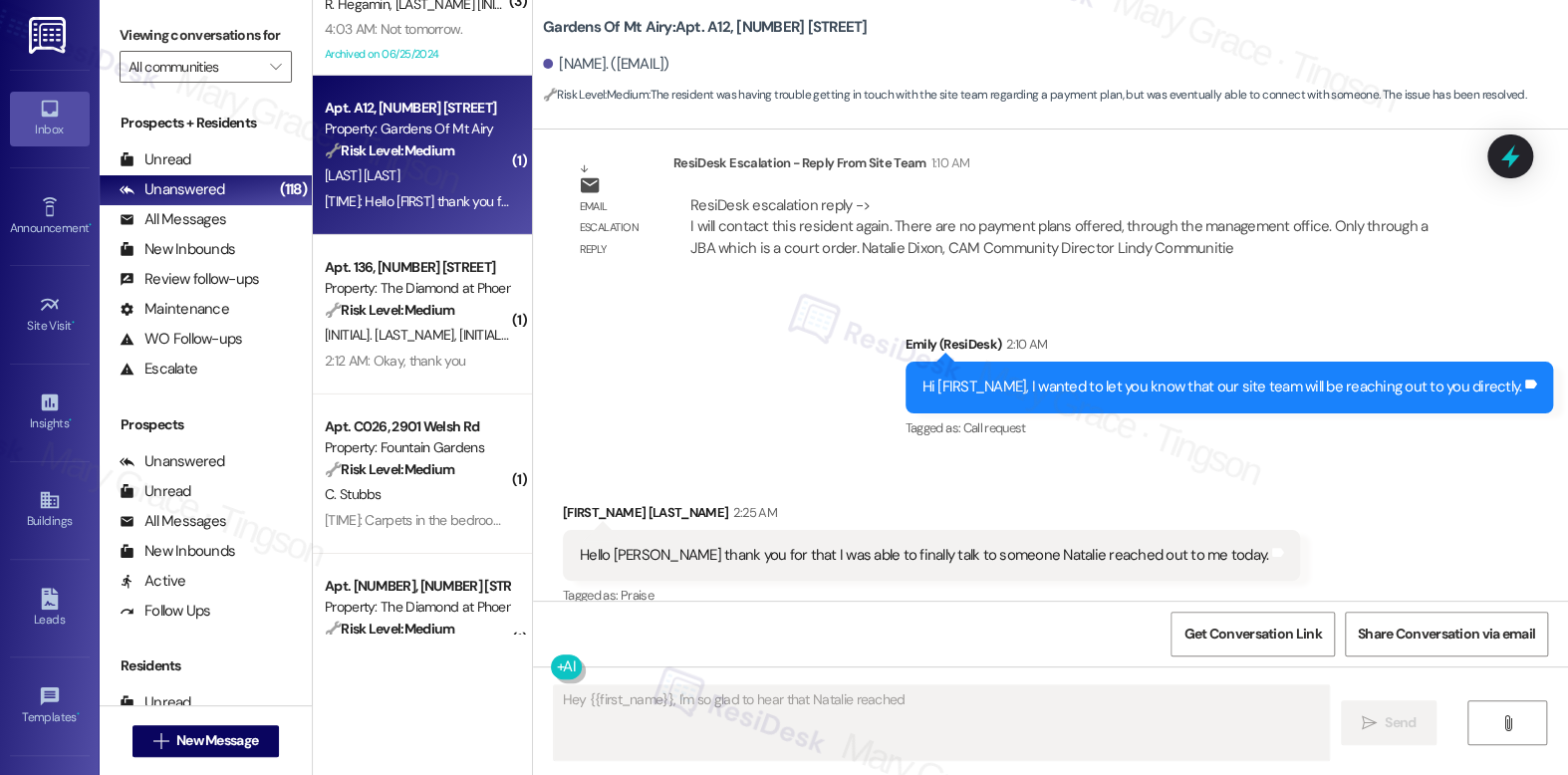 drag, startPoint x: 674, startPoint y: 532, endPoint x: 935, endPoint y: 538, distance: 261.069 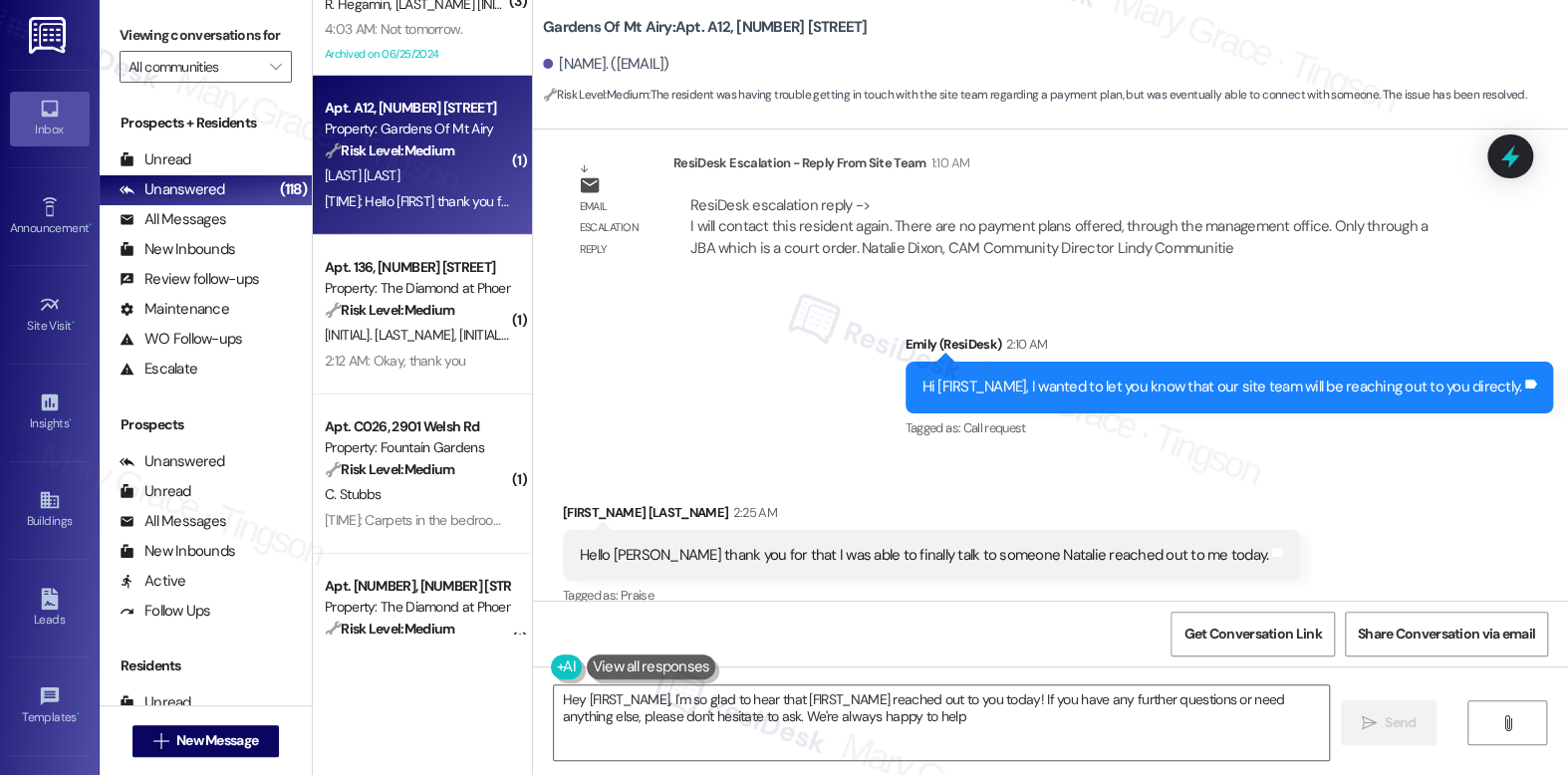 type on "Hey {{first_name}}, I'm so glad to hear that Natalie reached out to you today! If you have any further questions or need anything else, please don't hesitate to ask. We're always happy to help!" 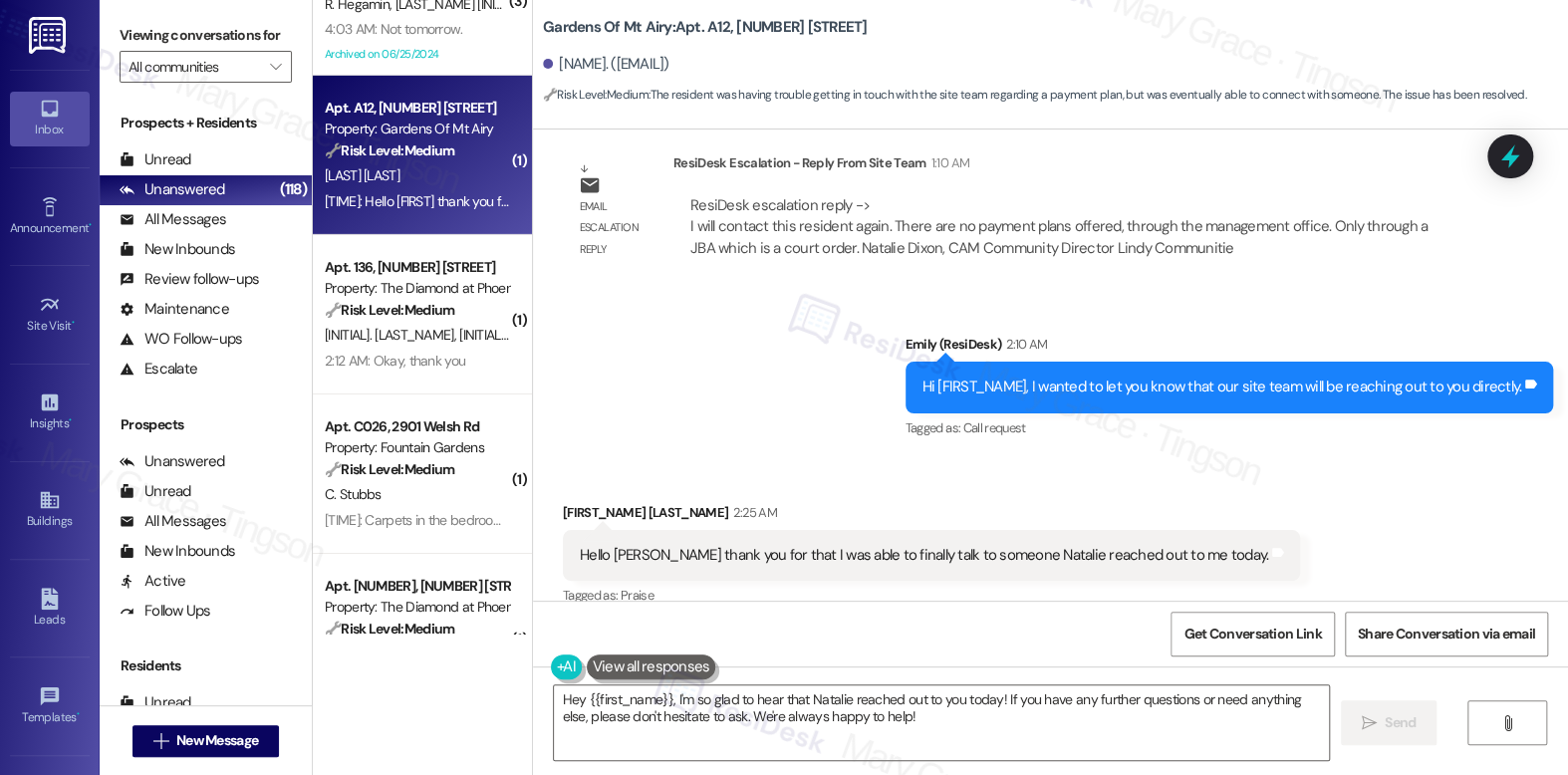 scroll, scrollTop: 10345, scrollLeft: 0, axis: vertical 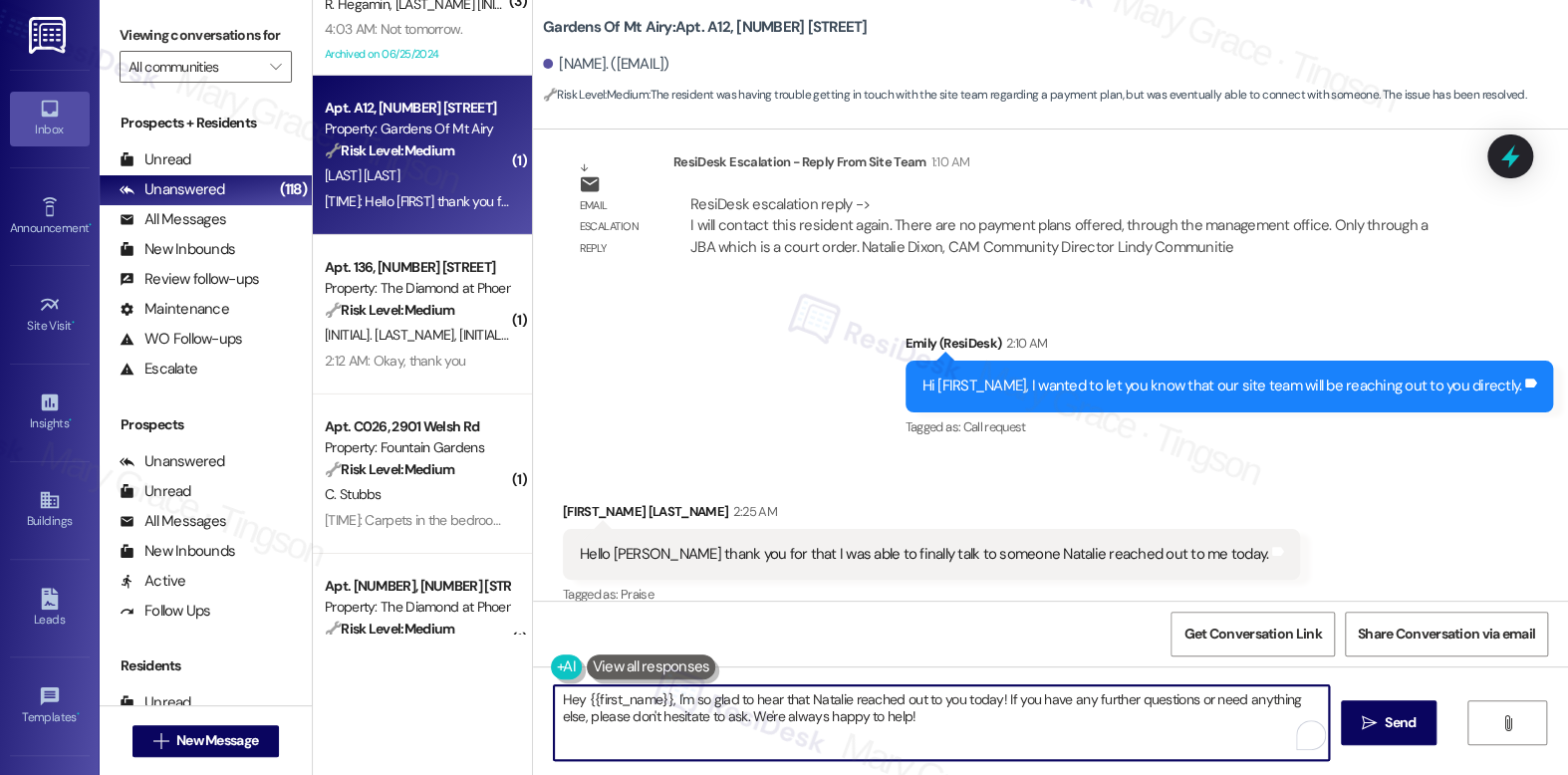 click on "Hey {{first_name}}, I'm so glad to hear that Natalie reached out to you today! If you have any further questions or need anything else, please don't hesitate to ask. We're always happy to help!" at bounding box center (940, 722) 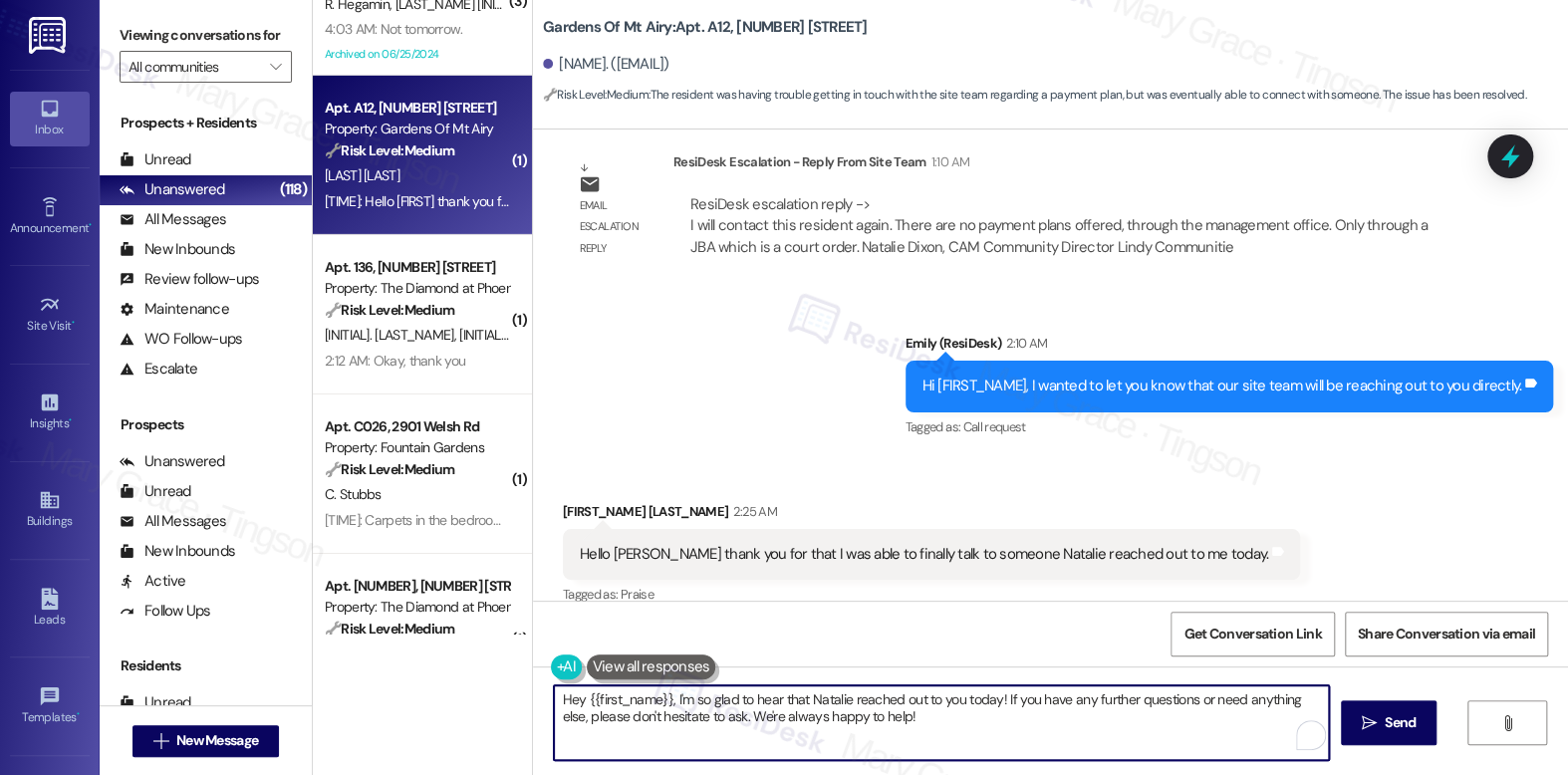 click on "Hey {{first_name}}, I'm so glad to hear that Natalie reached out to you today! If you have any further questions or need anything else, please don't hesitate to ask. We're always happy to help!" at bounding box center (940, 722) 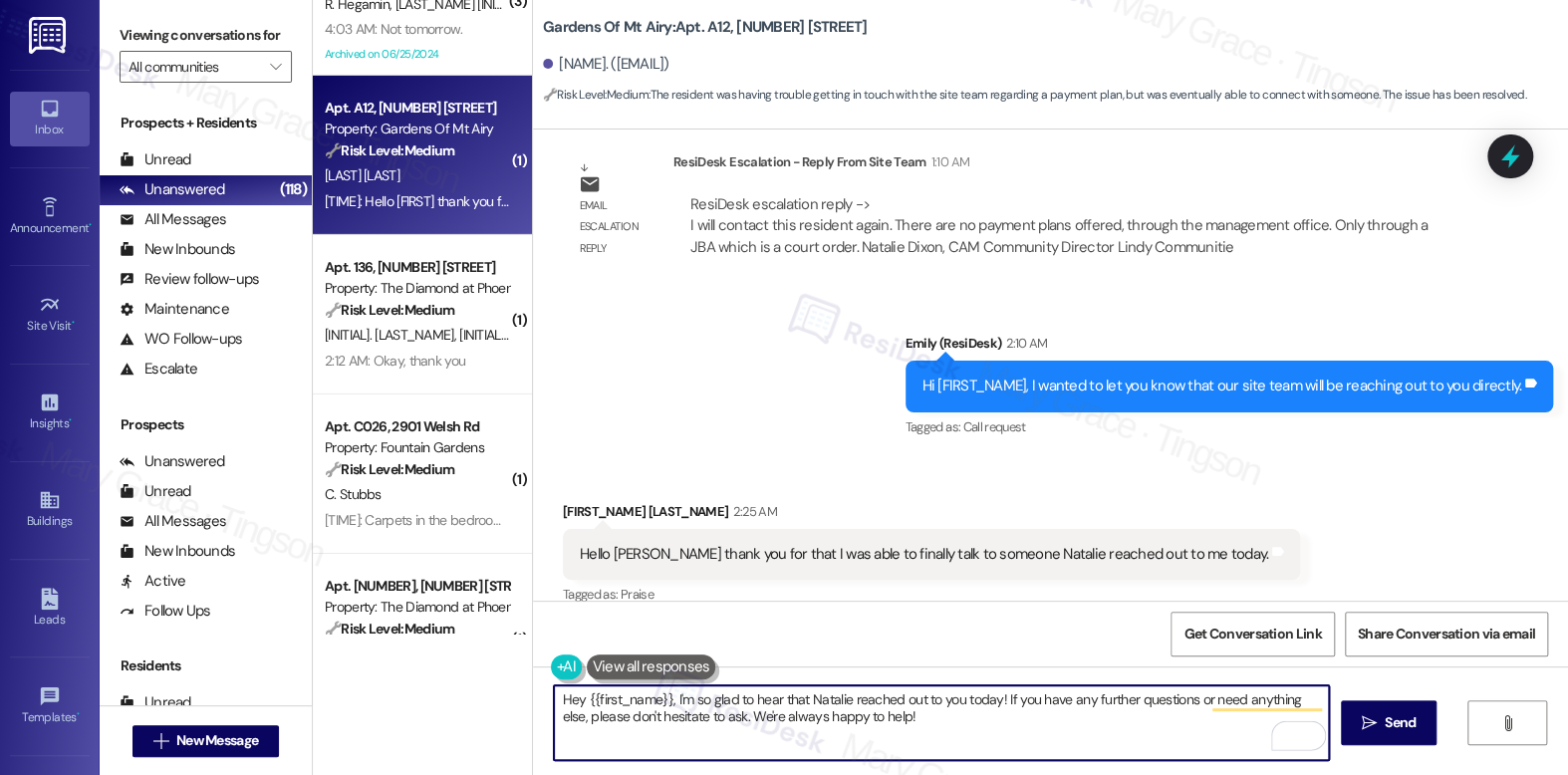click on "Hey {{first_name}}, I'm so glad to hear that Natalie reached out to you today! If you have any further questions or need anything else, please don't hesitate to ask. We're always happy to help!" at bounding box center [940, 722] 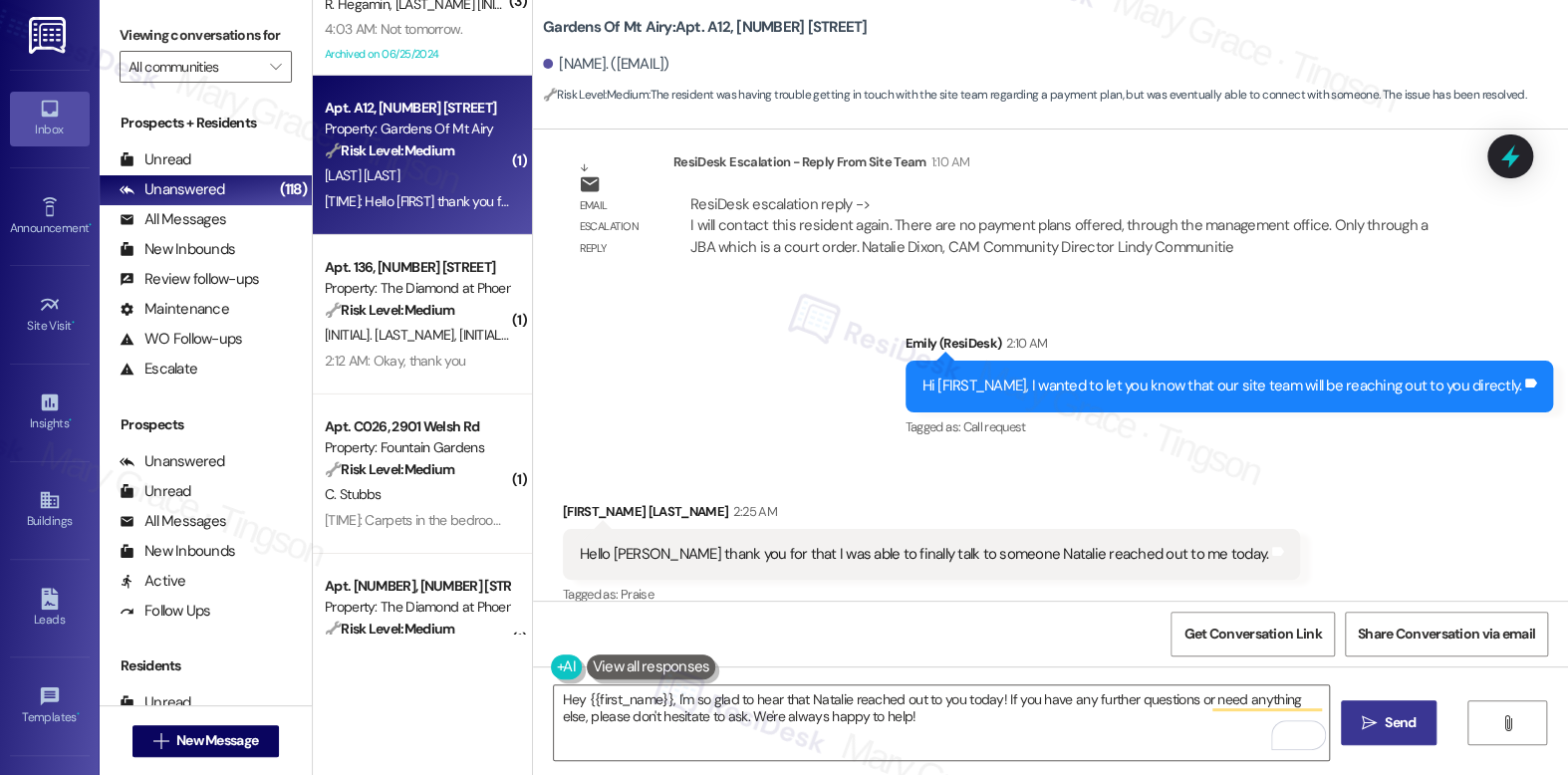 click on "Send" at bounding box center (1400, 722) 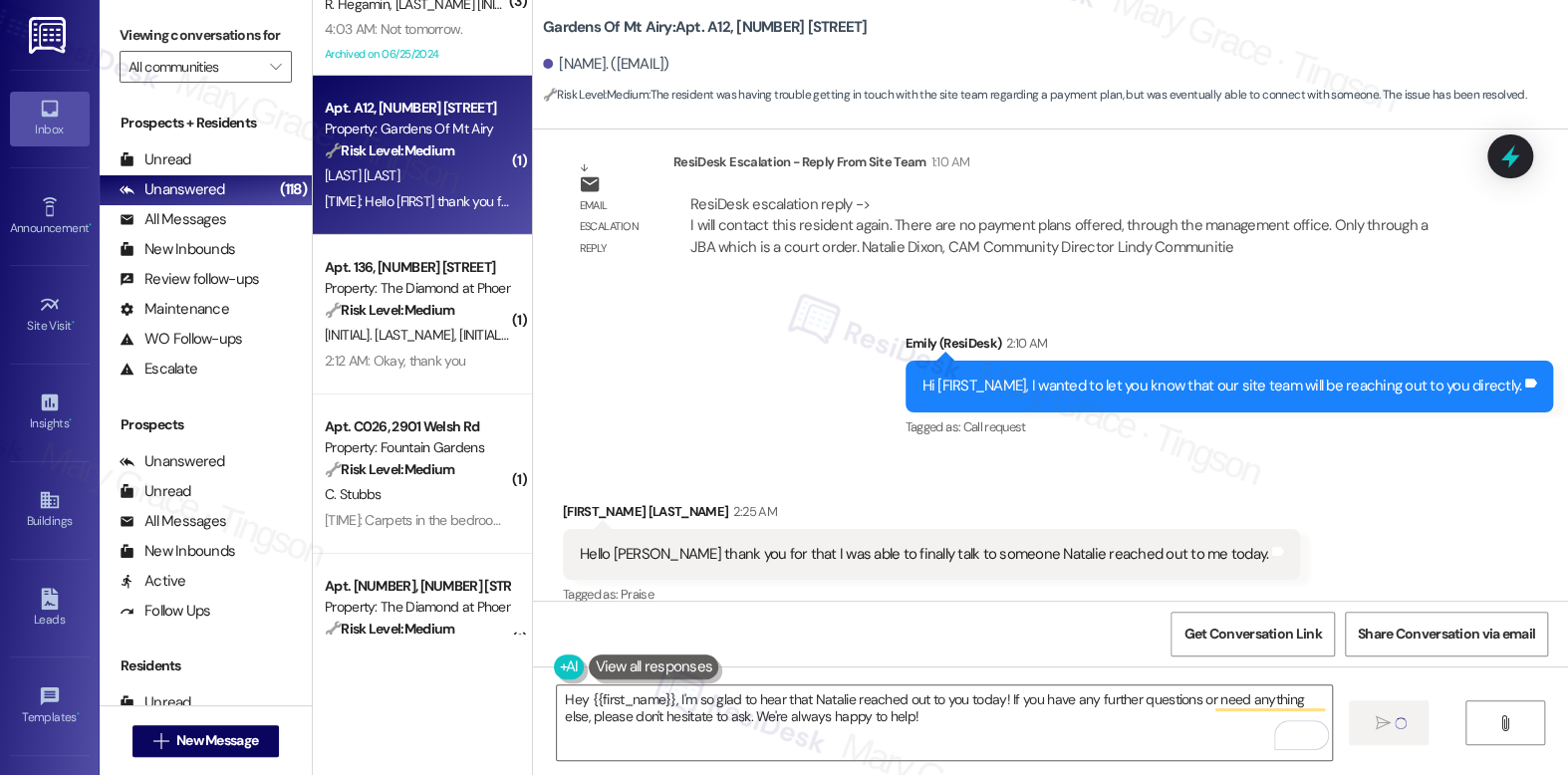 type 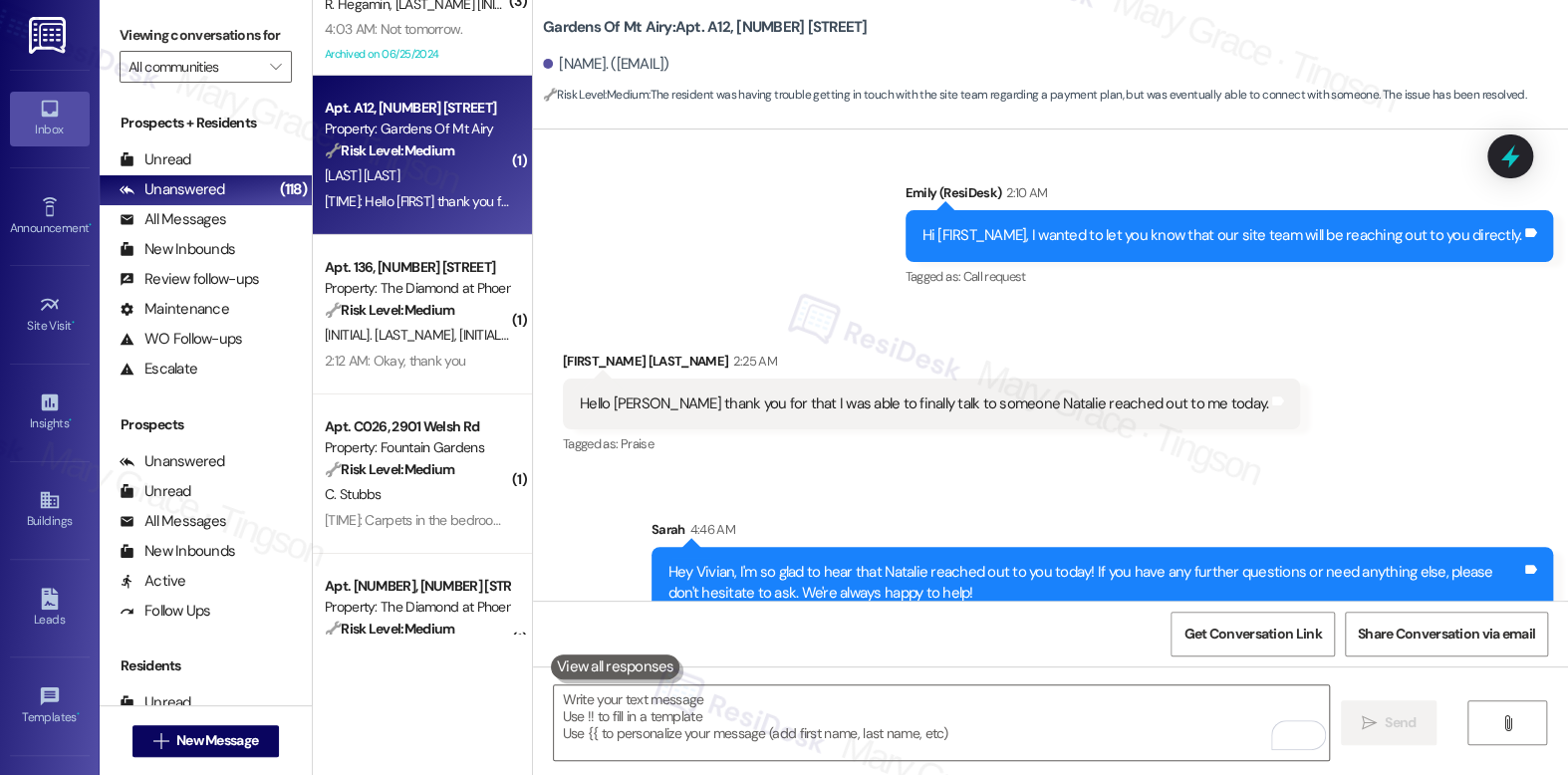 scroll, scrollTop: 10504, scrollLeft: 0, axis: vertical 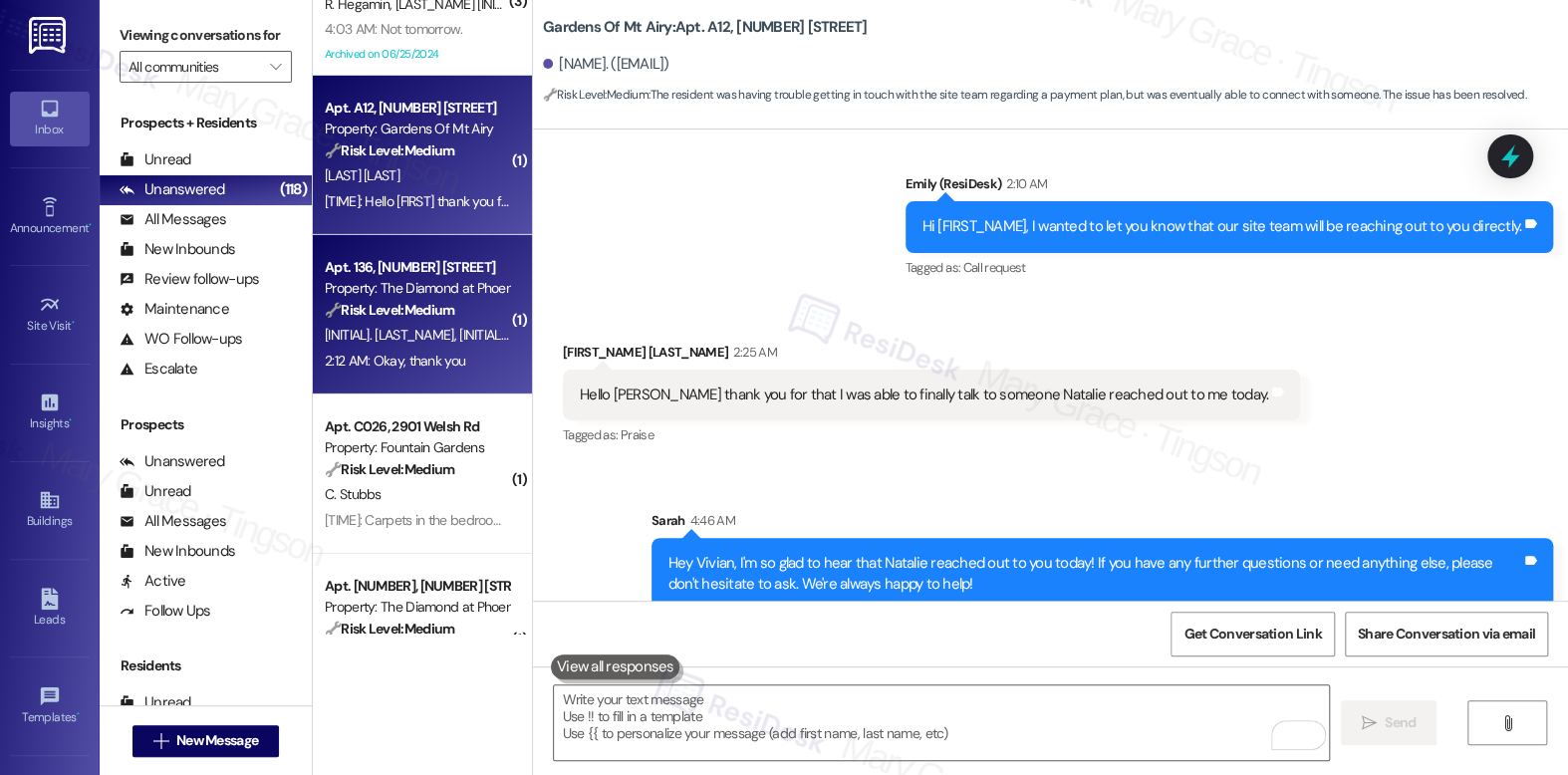 click on "[TIME]: Okay, thank you [TIME]: Okay, thank you" at bounding box center (416, 361) 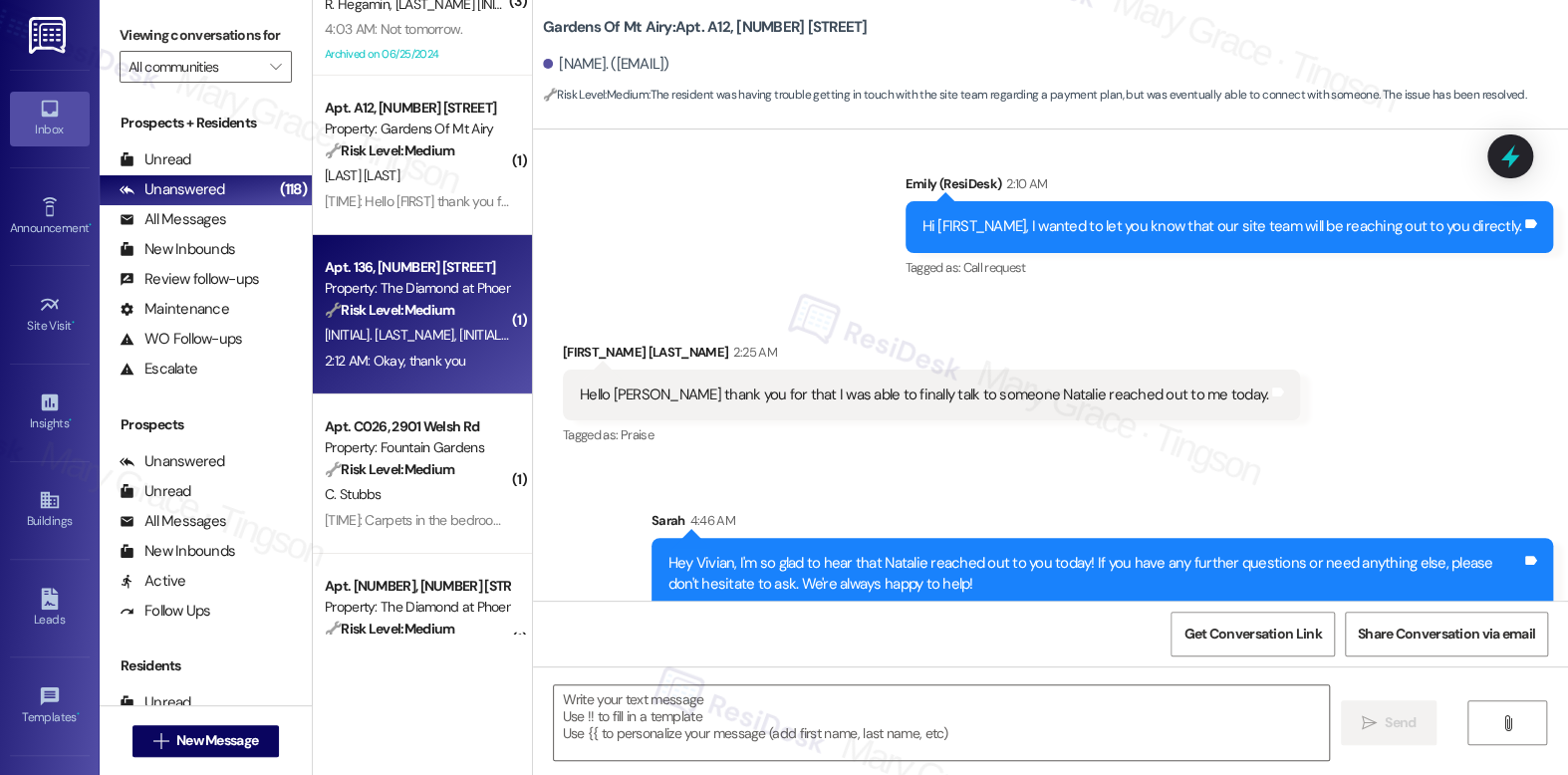 type on "Fetching suggested responses. Please feel free to read through the conversation in the meantime." 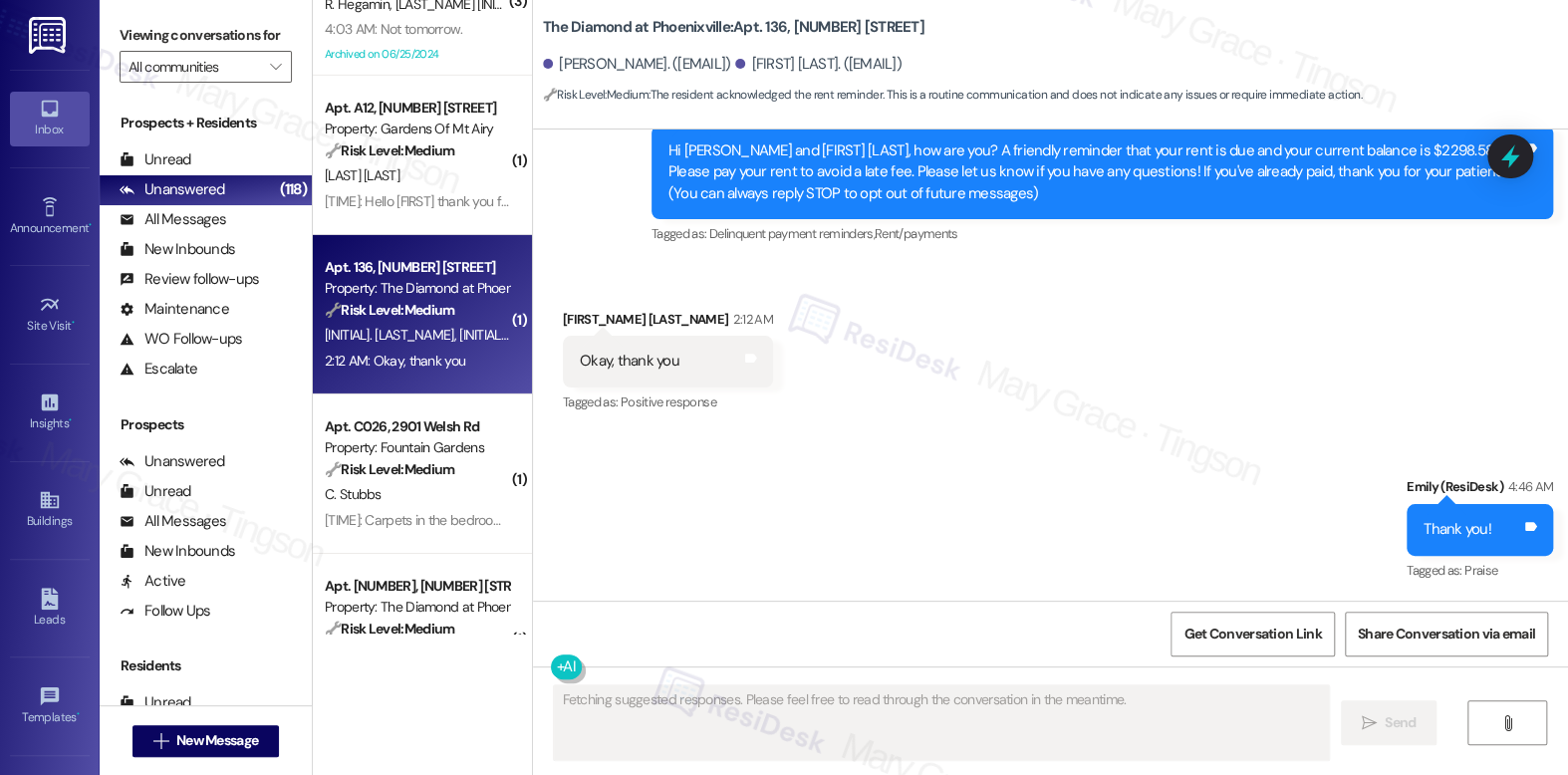 scroll, scrollTop: 209, scrollLeft: 0, axis: vertical 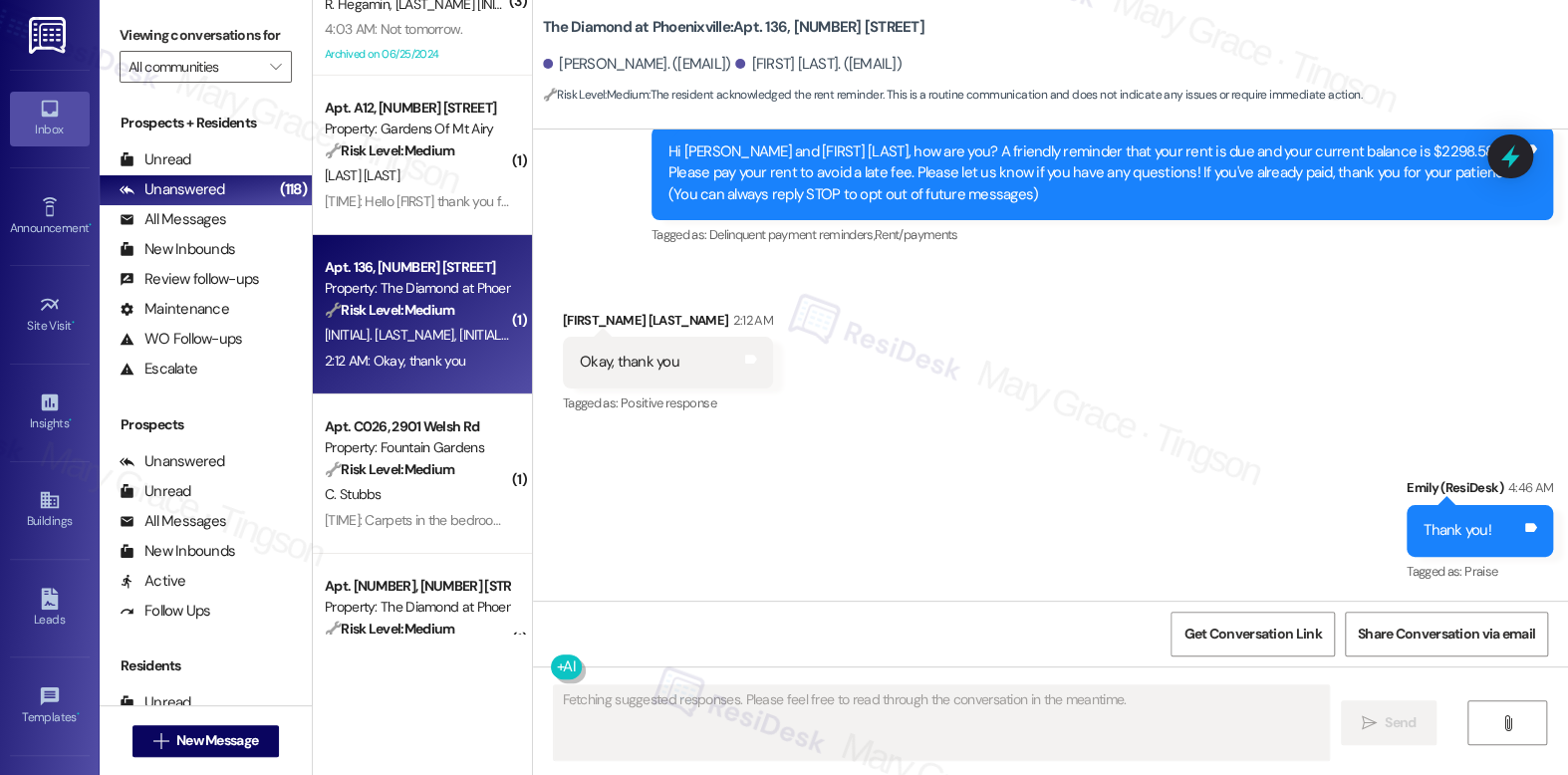 type 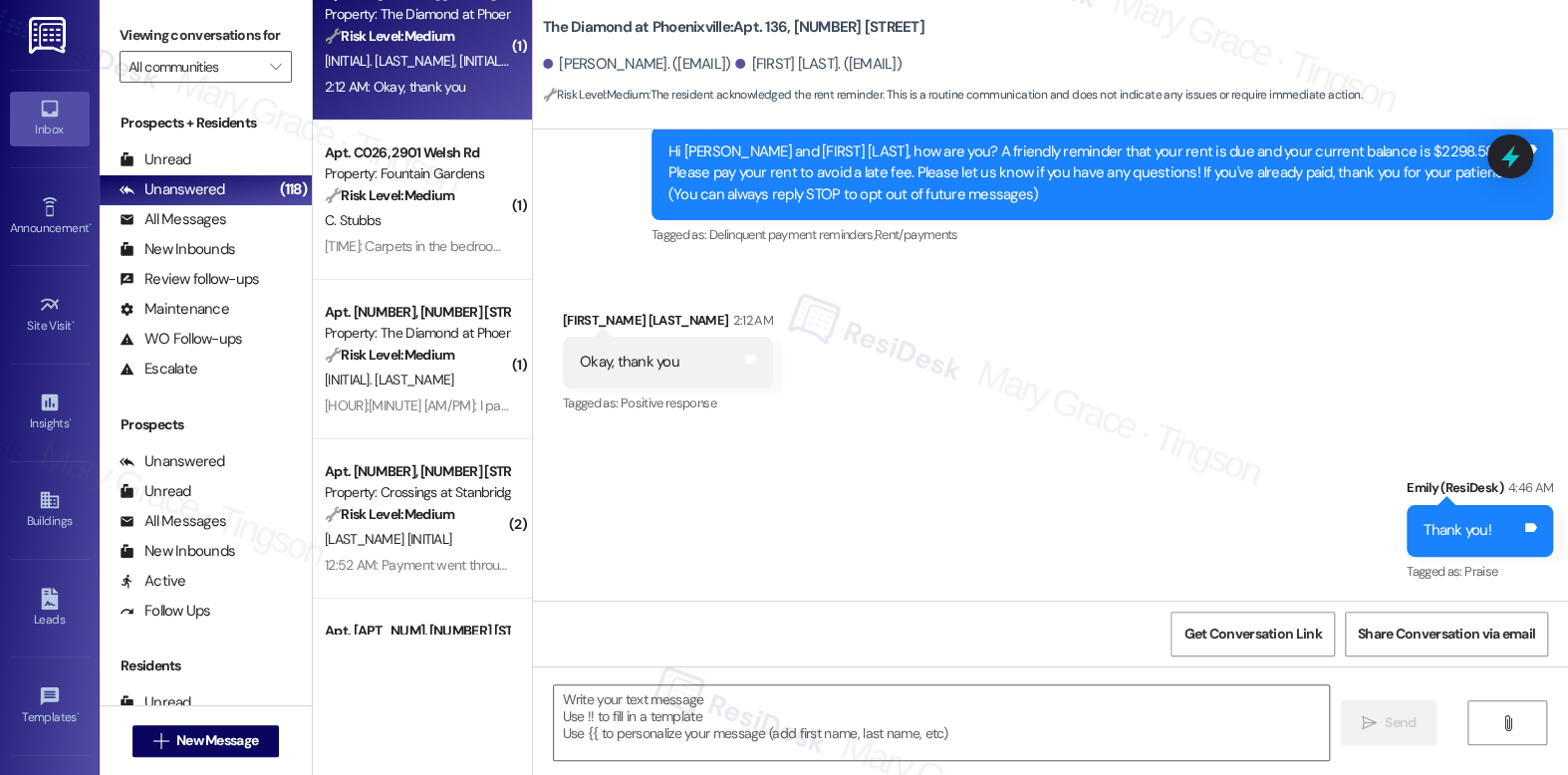 scroll, scrollTop: 3887, scrollLeft: 0, axis: vertical 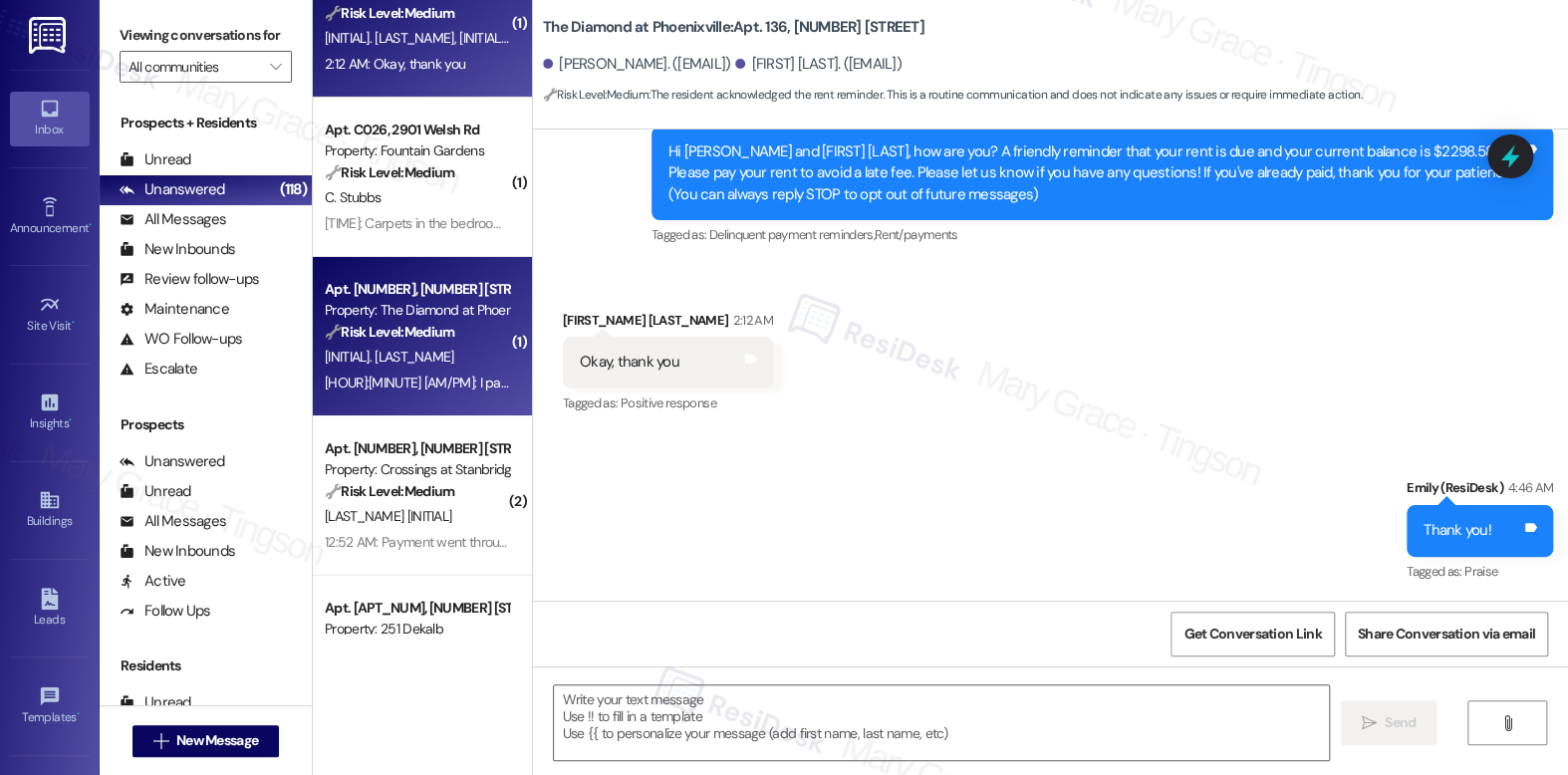 click on "[INITIAL]. [LAST_NAME]" at bounding box center (416, 357) 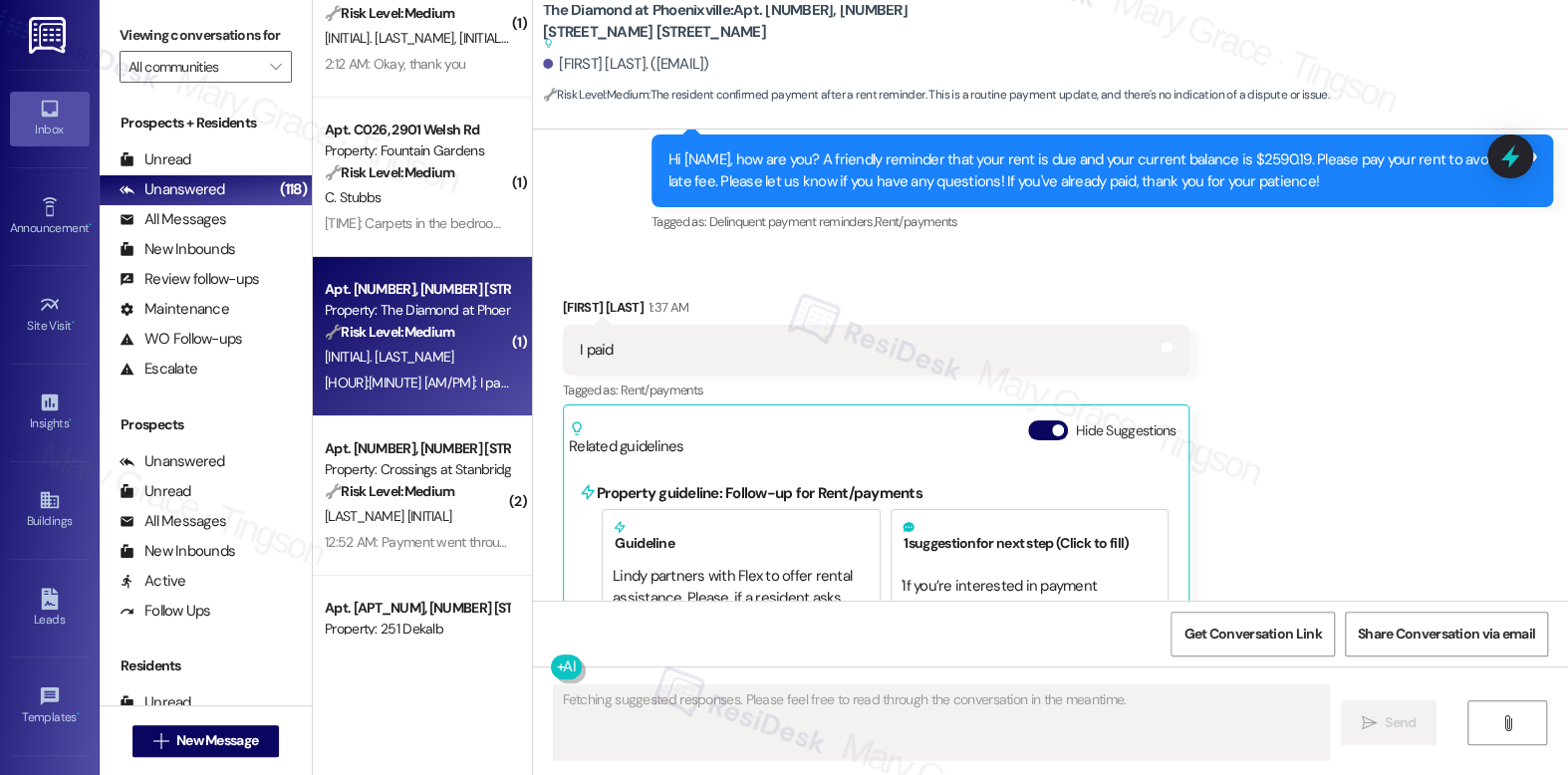 scroll, scrollTop: 959, scrollLeft: 0, axis: vertical 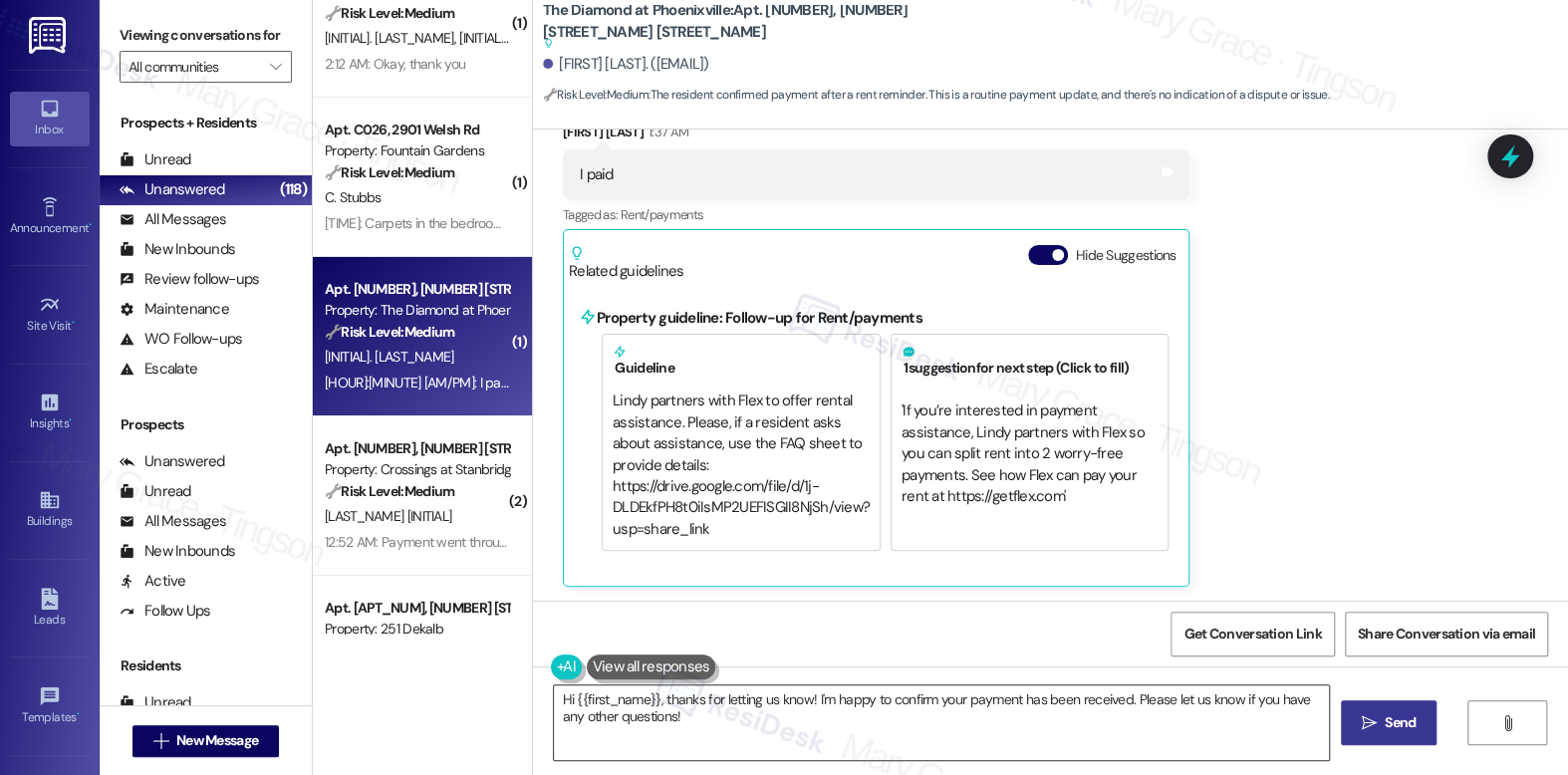 click on "Hi {{first_name}}, thanks for letting us know! I'm happy to confirm your payment has been received. Please let us know if you have any other questions!" at bounding box center (940, 722) 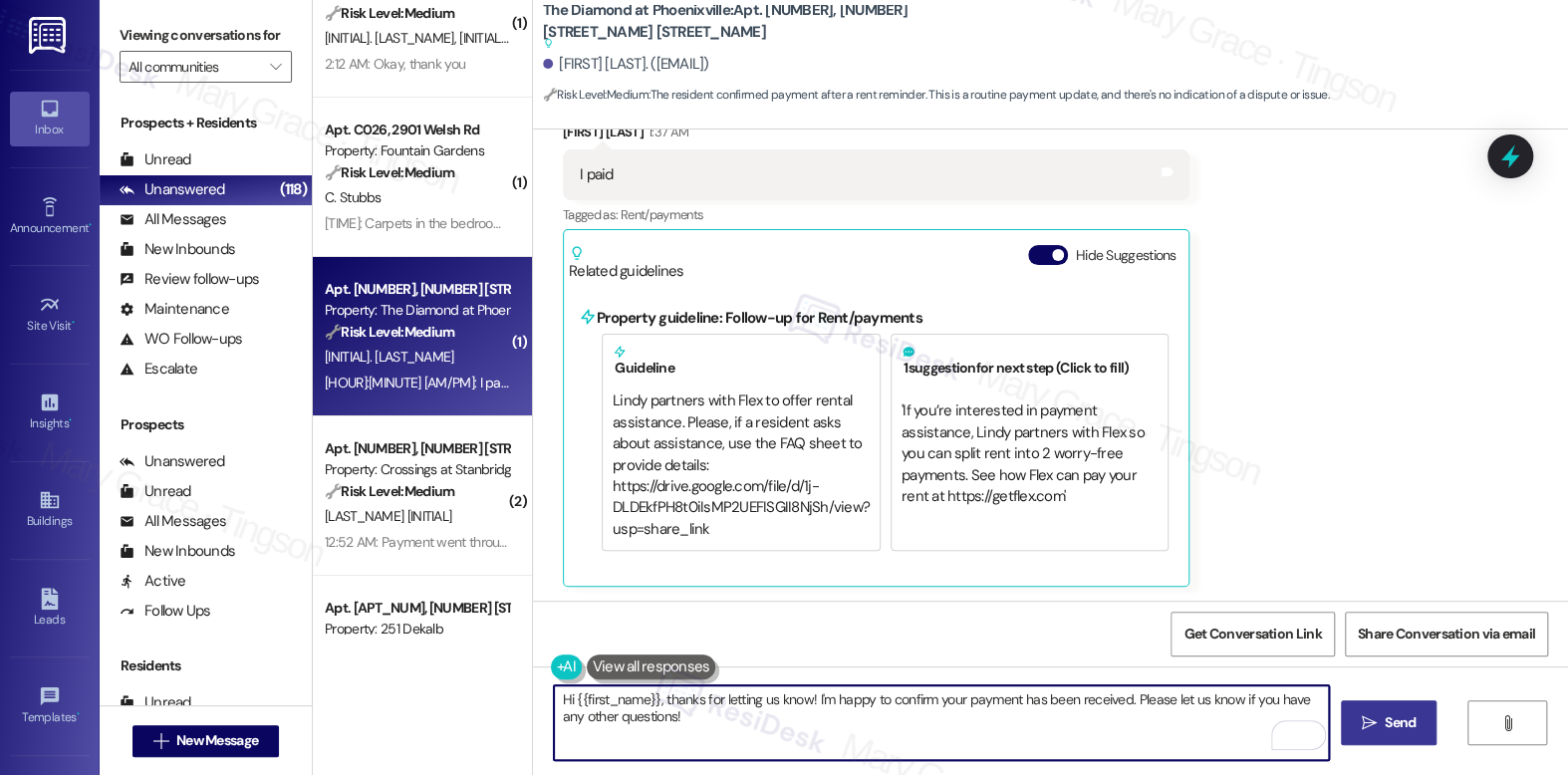click on "Hi {{first_name}}, thanks for letting us know! I'm happy to confirm your payment has been received. Please let us know if you have any other questions!" at bounding box center [940, 722] 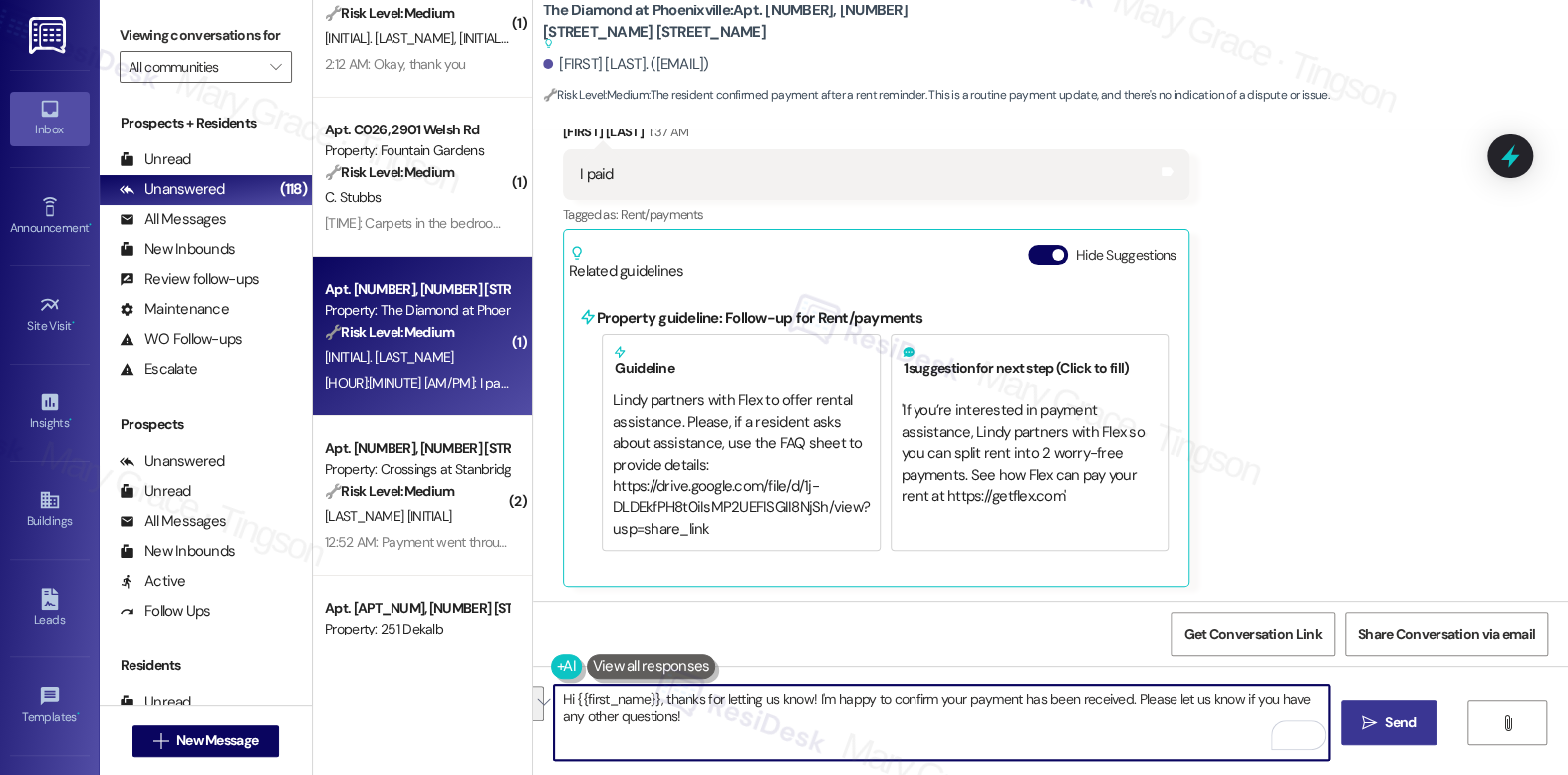 paste on "Thank you, {{first_name}}, for your payment! If there's anything we can help you with, please don't hesitate to reach out." 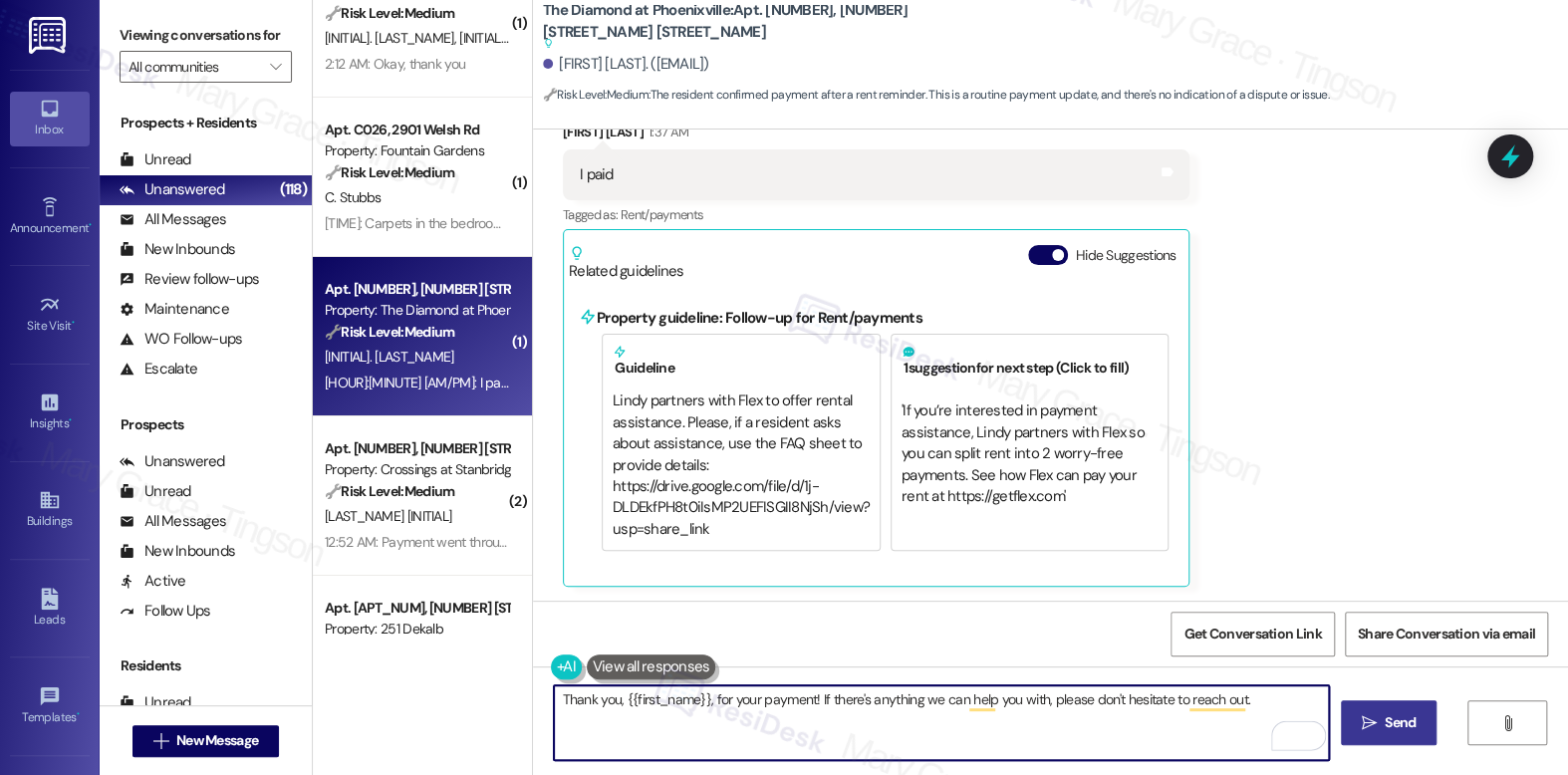 type on "Thank you, {{first_name}}, for your payment! If there's anything we can help you with, please don't hesitate to reach out." 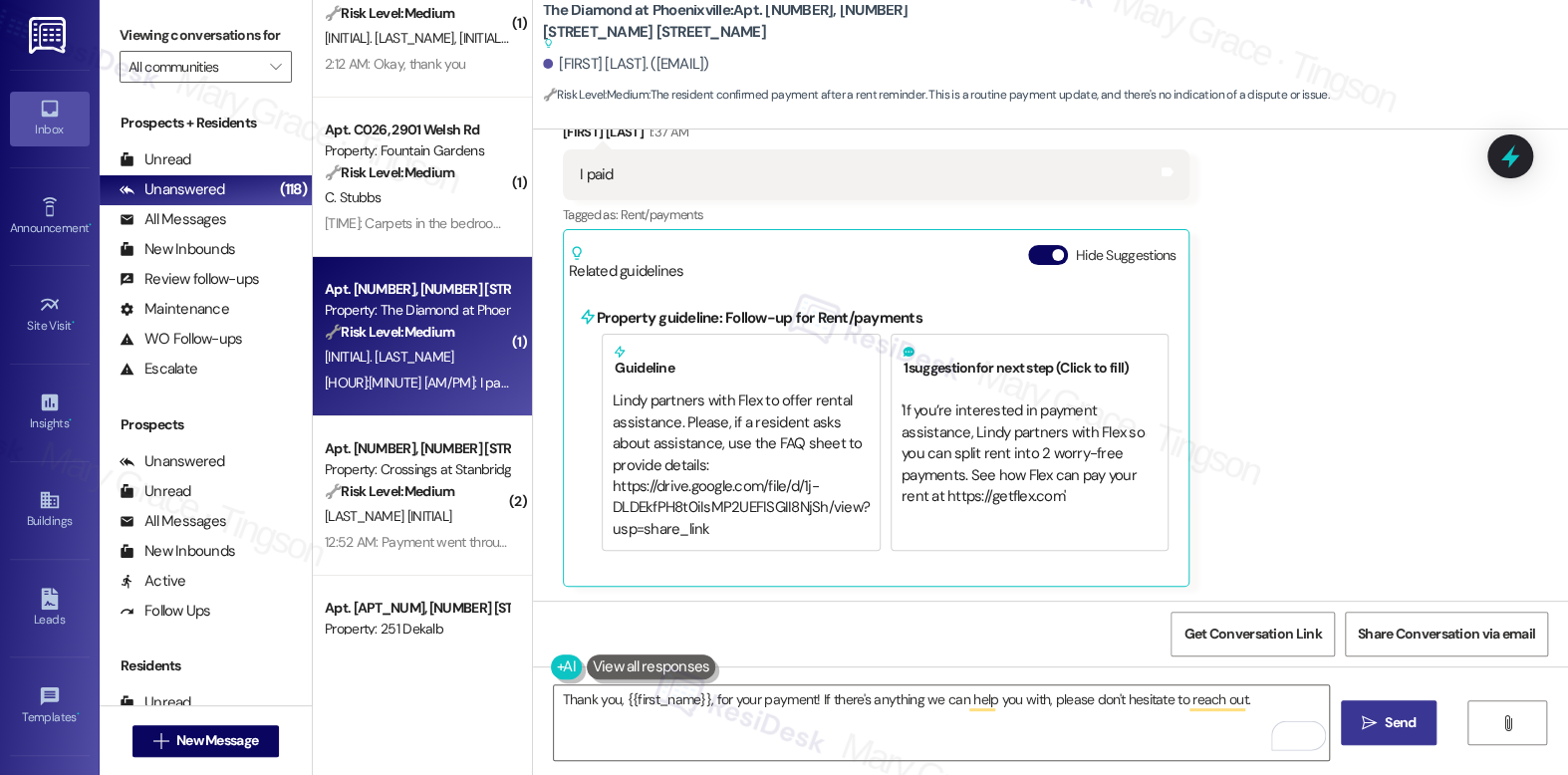 click on "" at bounding box center [1369, 723] 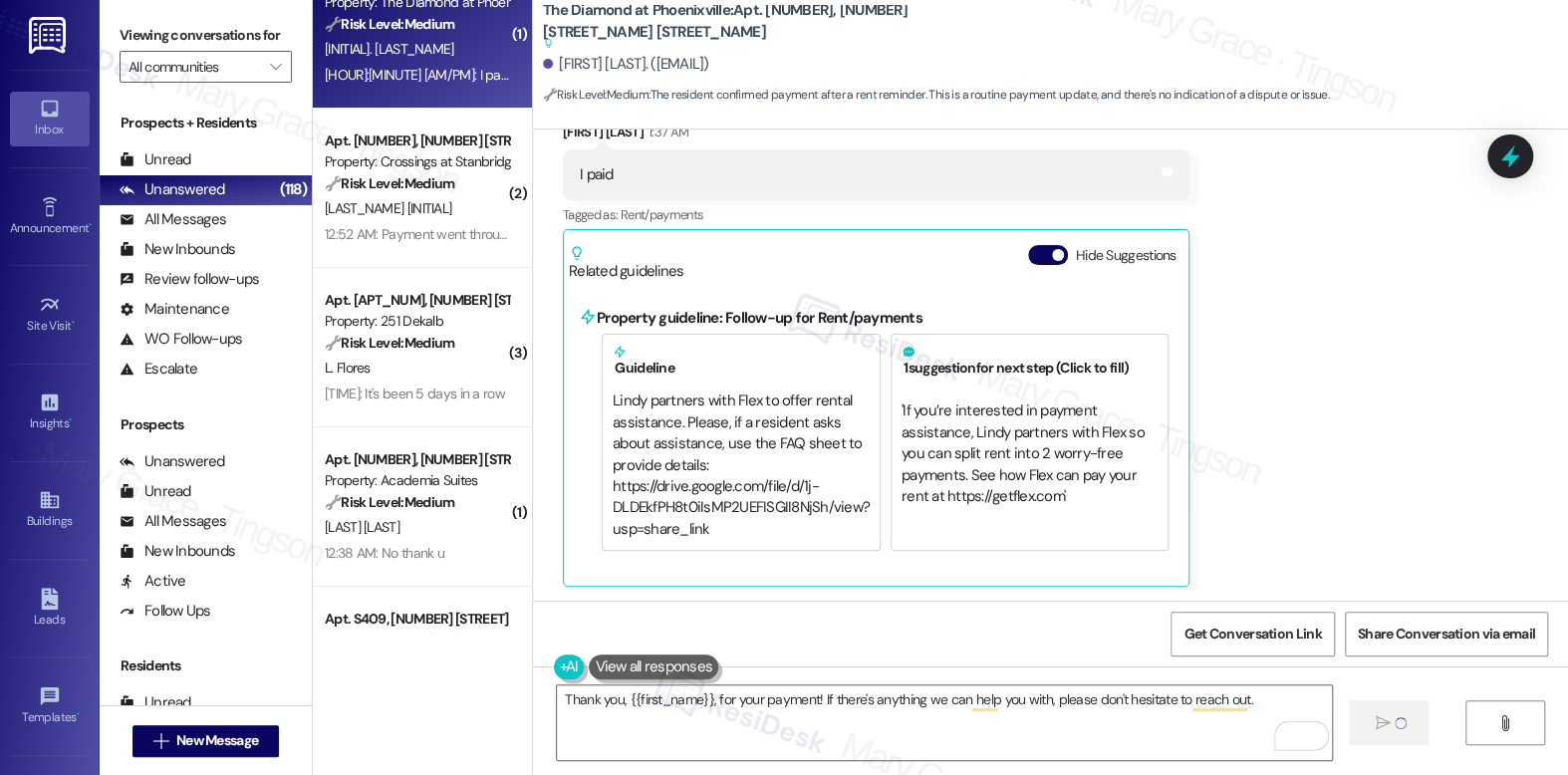 scroll, scrollTop: 4199, scrollLeft: 0, axis: vertical 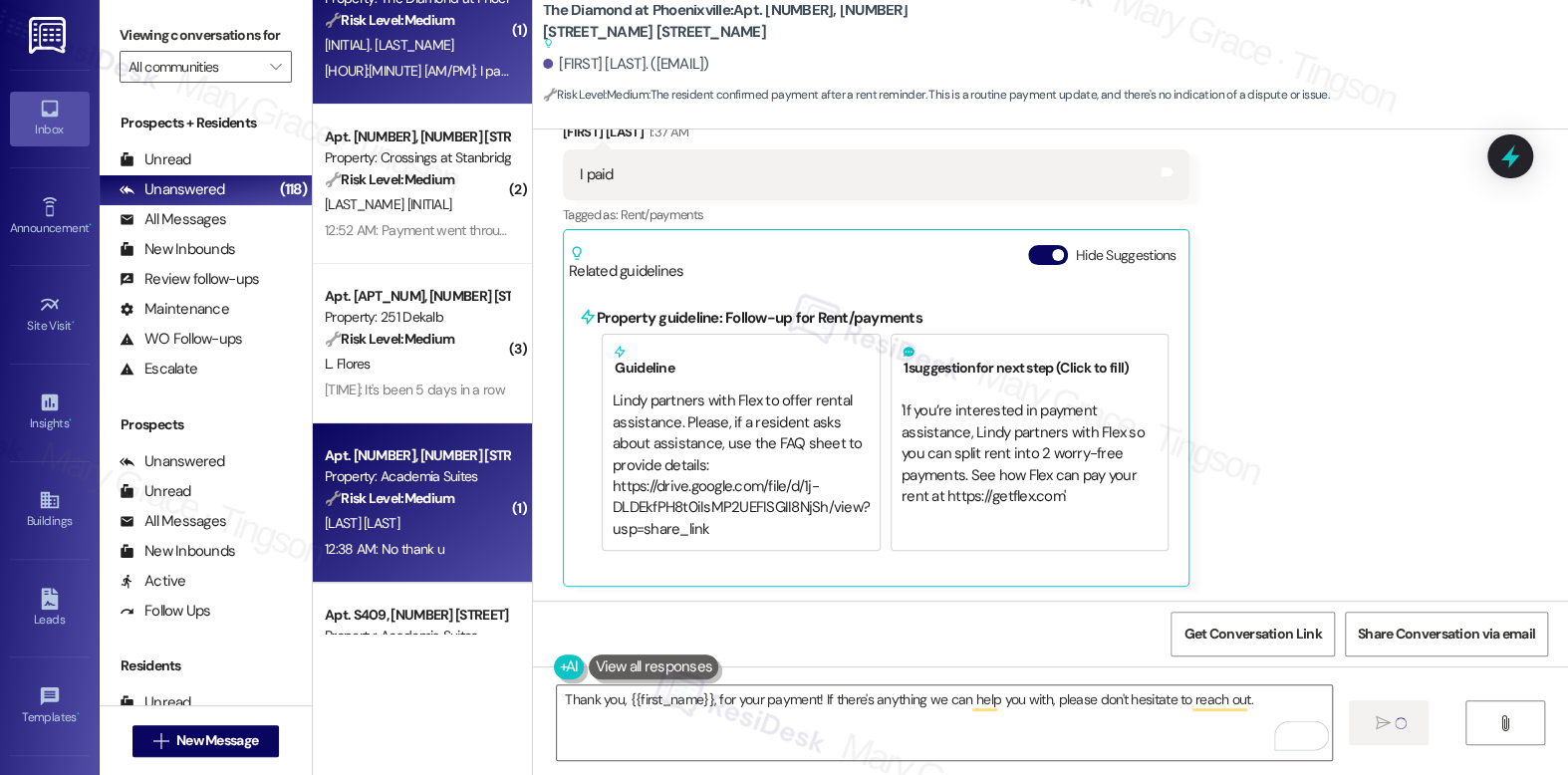 type 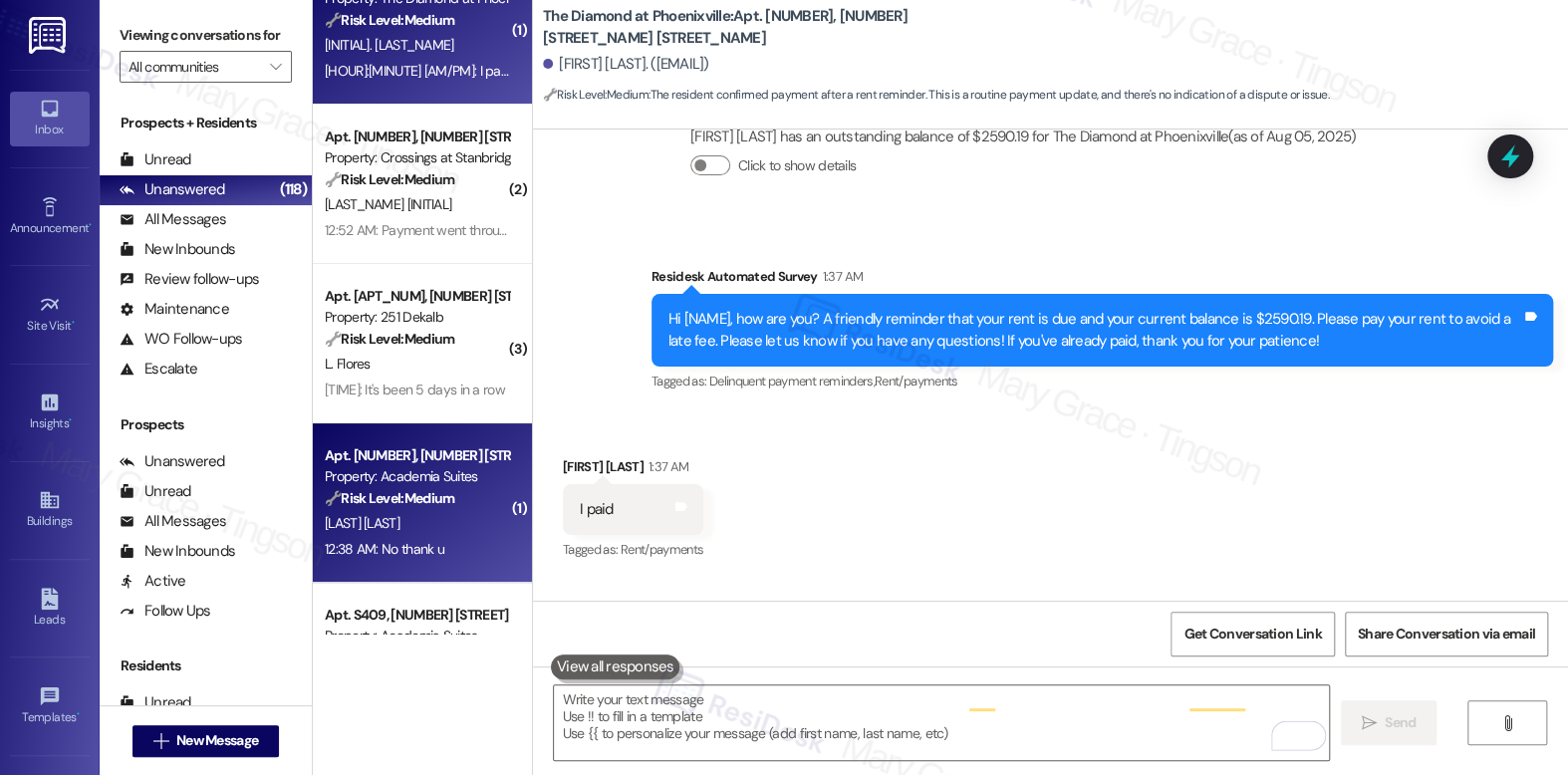 scroll, scrollTop: 603, scrollLeft: 0, axis: vertical 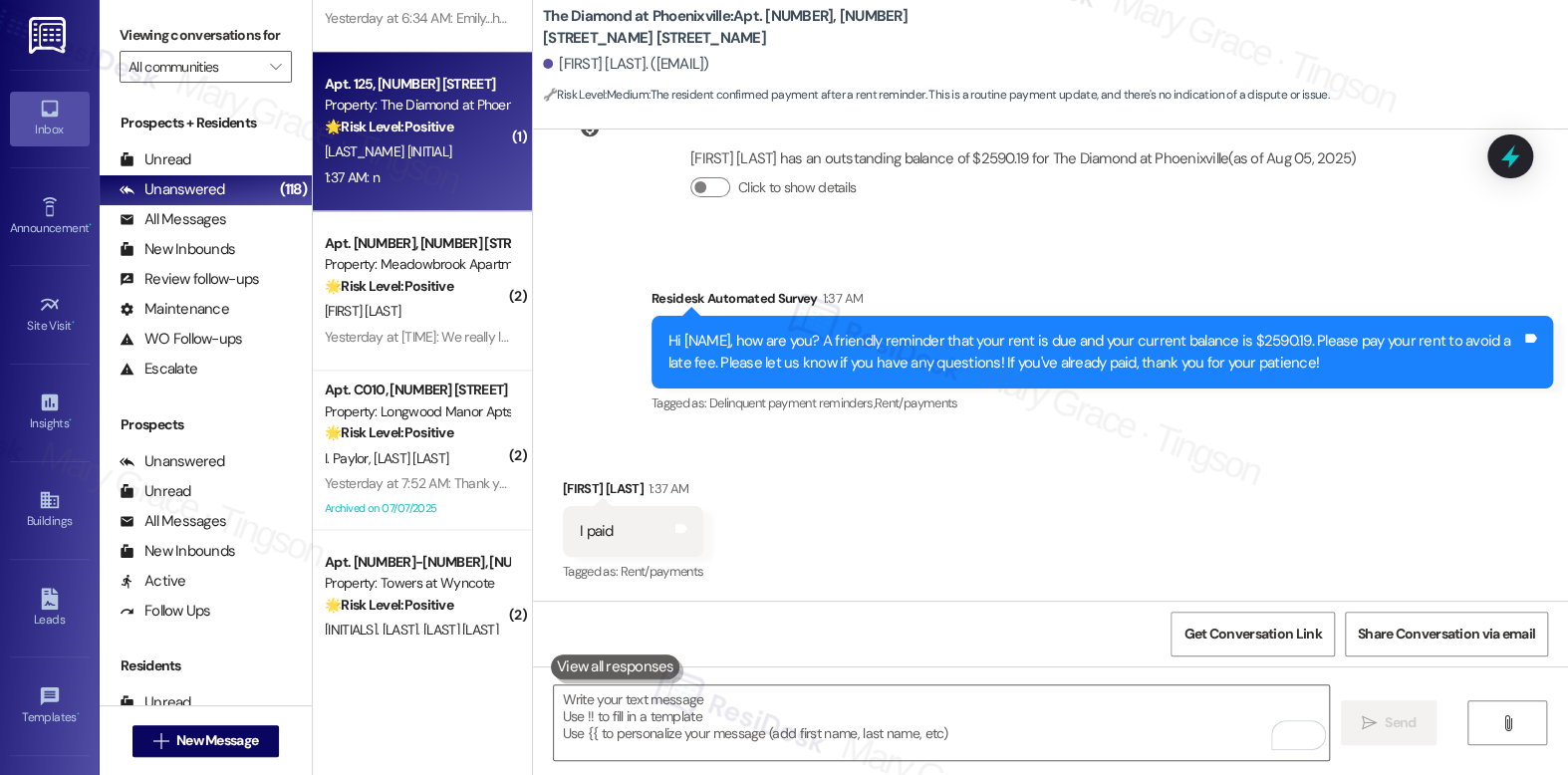 click on "Apt. 125, [NUMBER] [STREET] Property: The Diamond at Phoenixville 🌟  Risk Level:  Positive The outbound message is a check-in to gauge resident satisfaction, and the resident responded negatively. This is an opportunity for relationship building and addressing any concerns. [PERSON_NAME] [TIME]: n [TIME]: n" at bounding box center [422, 131] 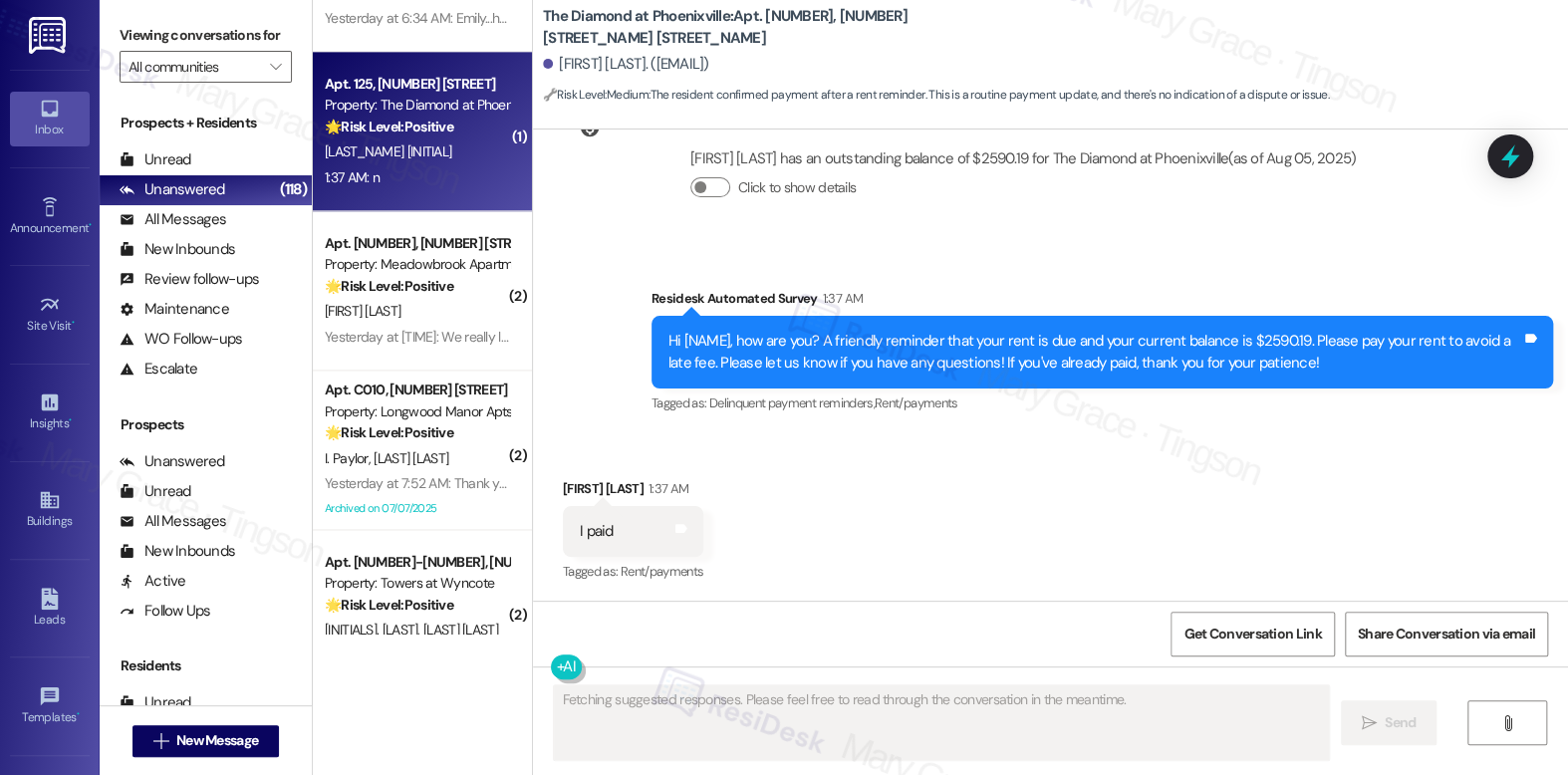 scroll, scrollTop: 792, scrollLeft: 0, axis: vertical 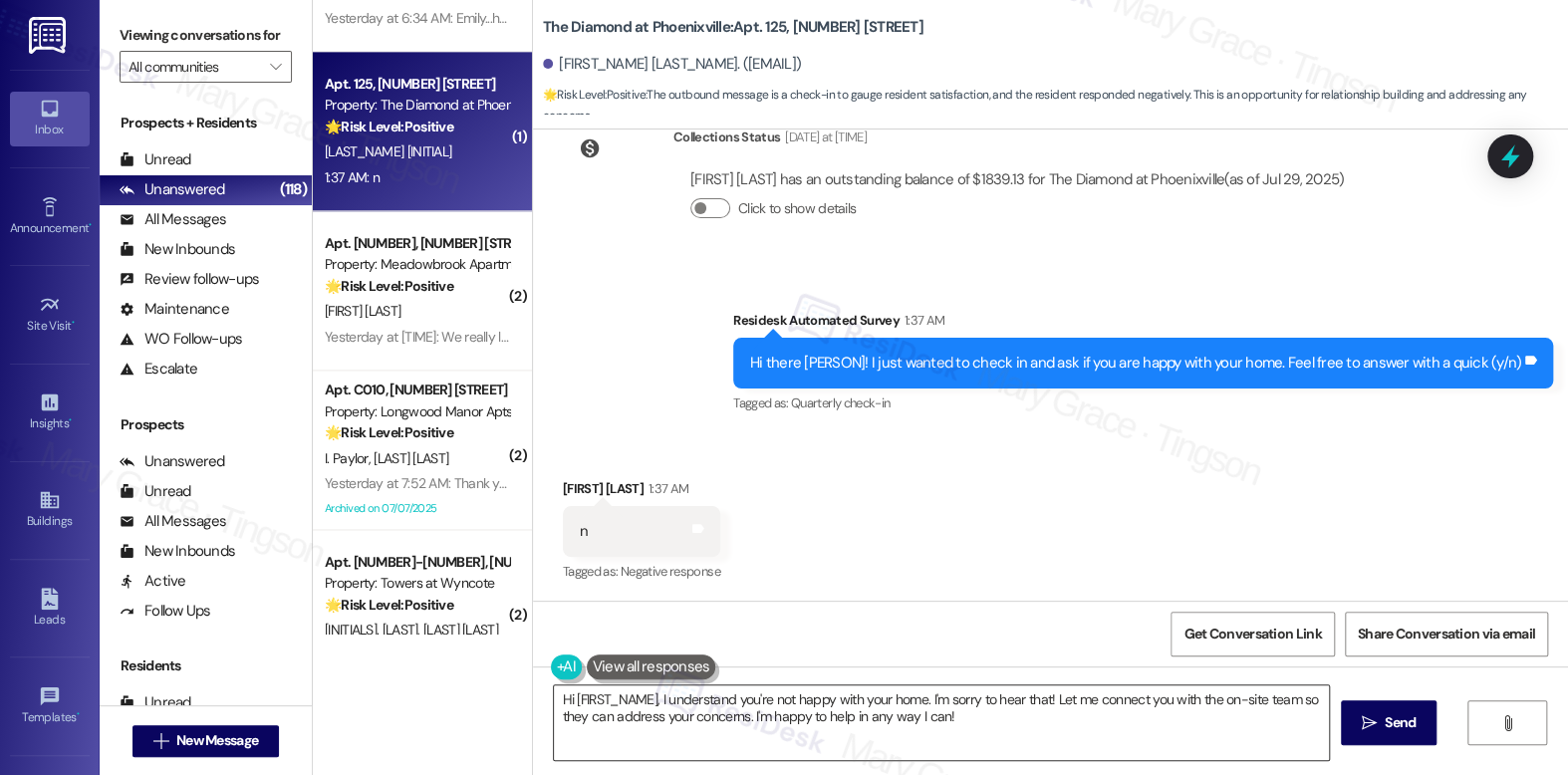 click on "Hi [FIRST_NAME], I understand you're not happy with your home. I'm sorry to hear that! Let me connect you with the on-site team so they can address your concerns. I'm happy to help in any way I can!" at bounding box center (940, 722) 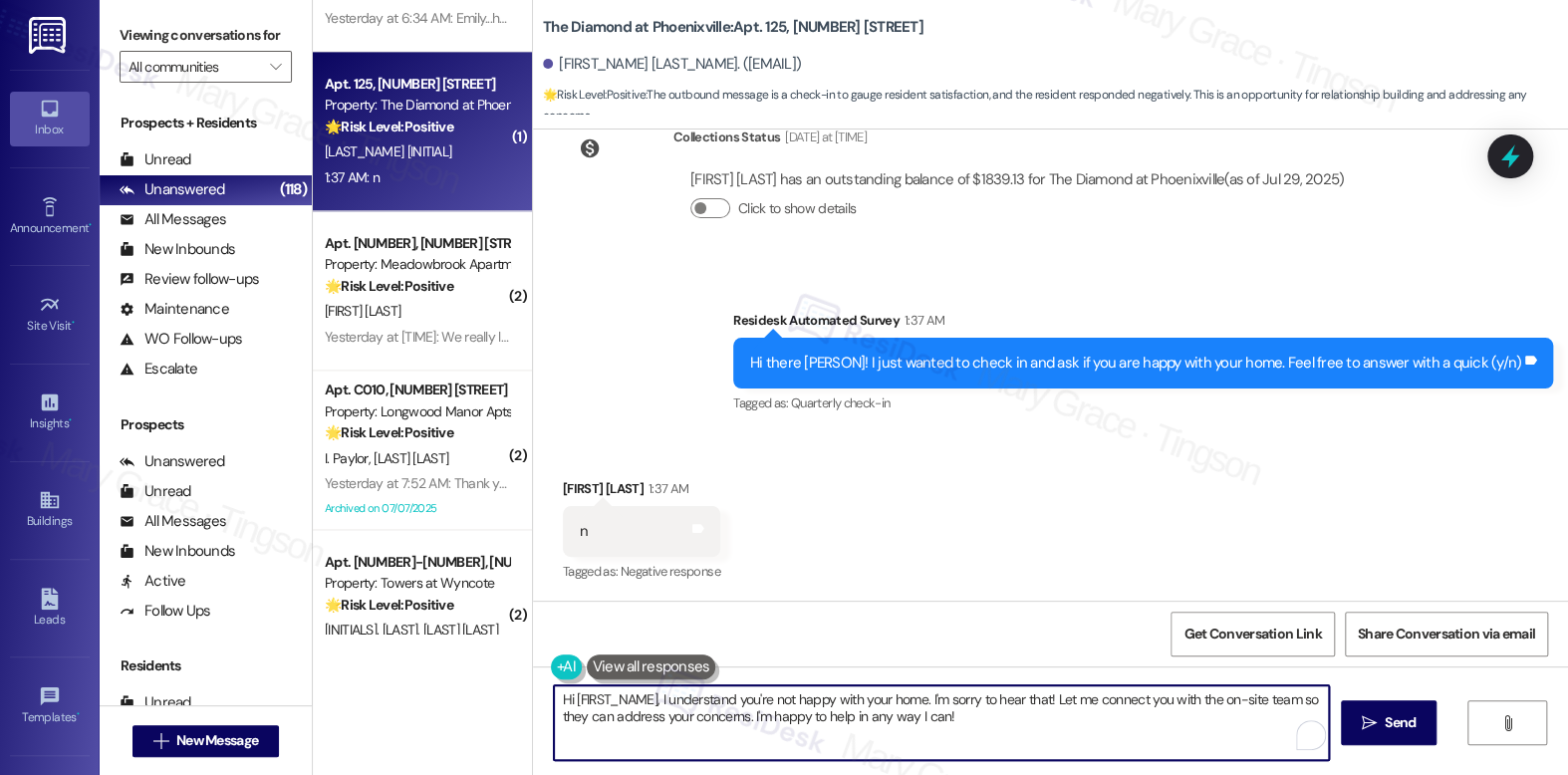 click on "Hi [FIRST_NAME], I understand you're not happy with your home. I'm sorry to hear that! Let me connect you with the on-site team so they can address your concerns. I'm happy to help in any way I can!" at bounding box center (940, 722) 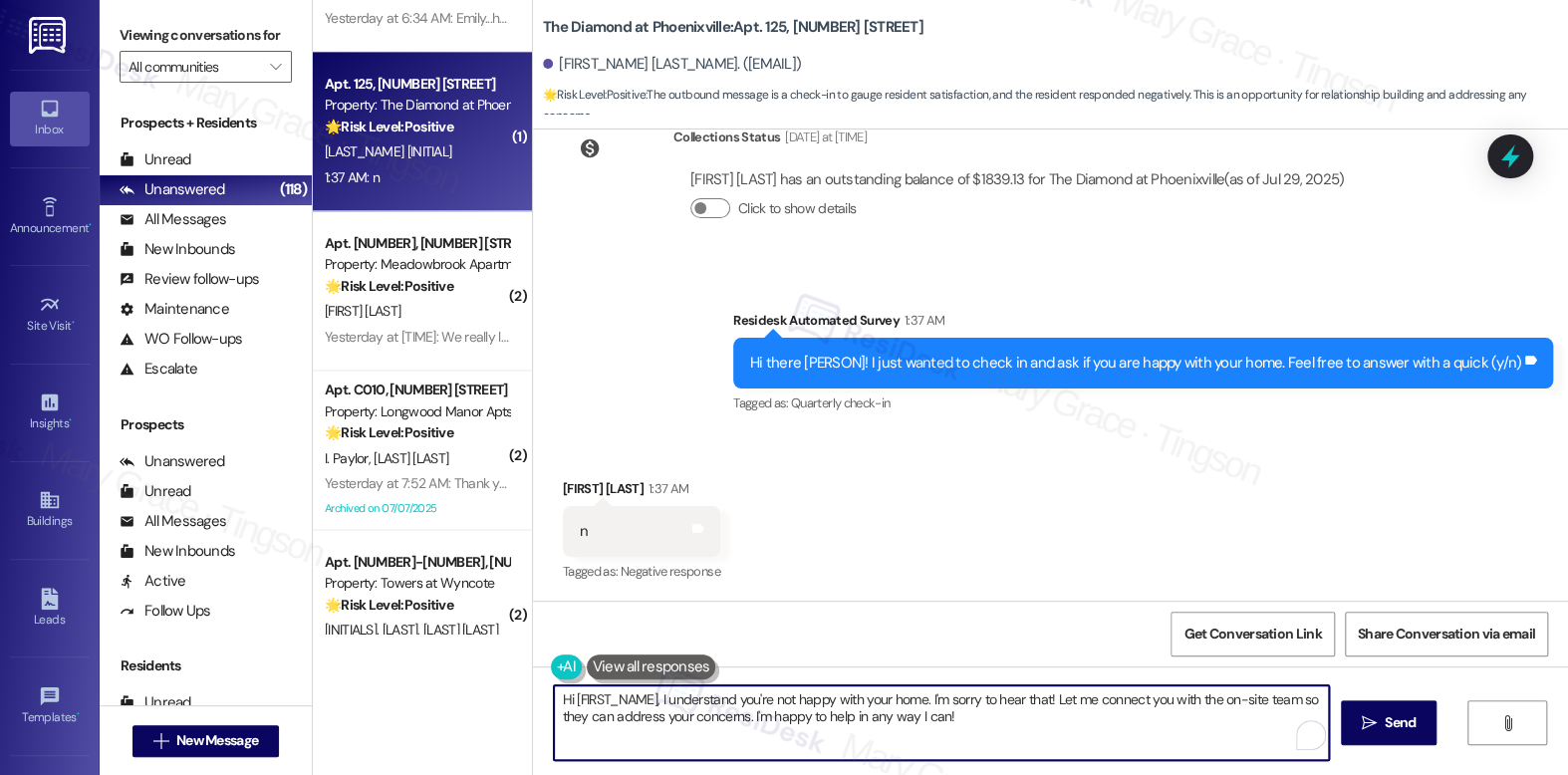 paste on "I'm sorry to hear that you're not happy with your home, {{first_name}}. Can you please provide more details on what's causing your dissatisfaction?" 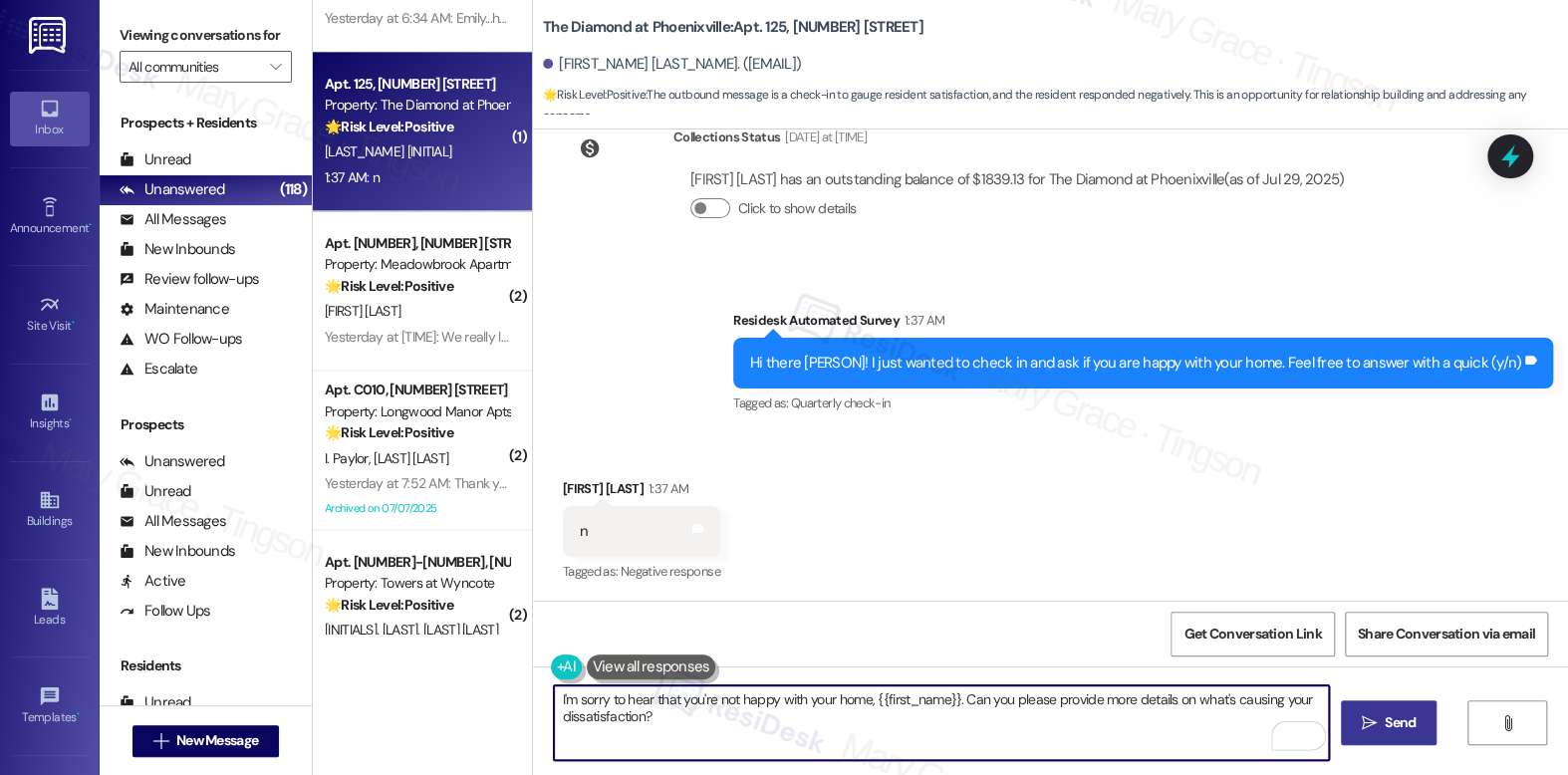 type on "I'm sorry to hear that you're not happy with your home, {{first_name}}. Can you please provide more details on what's causing your dissatisfaction?" 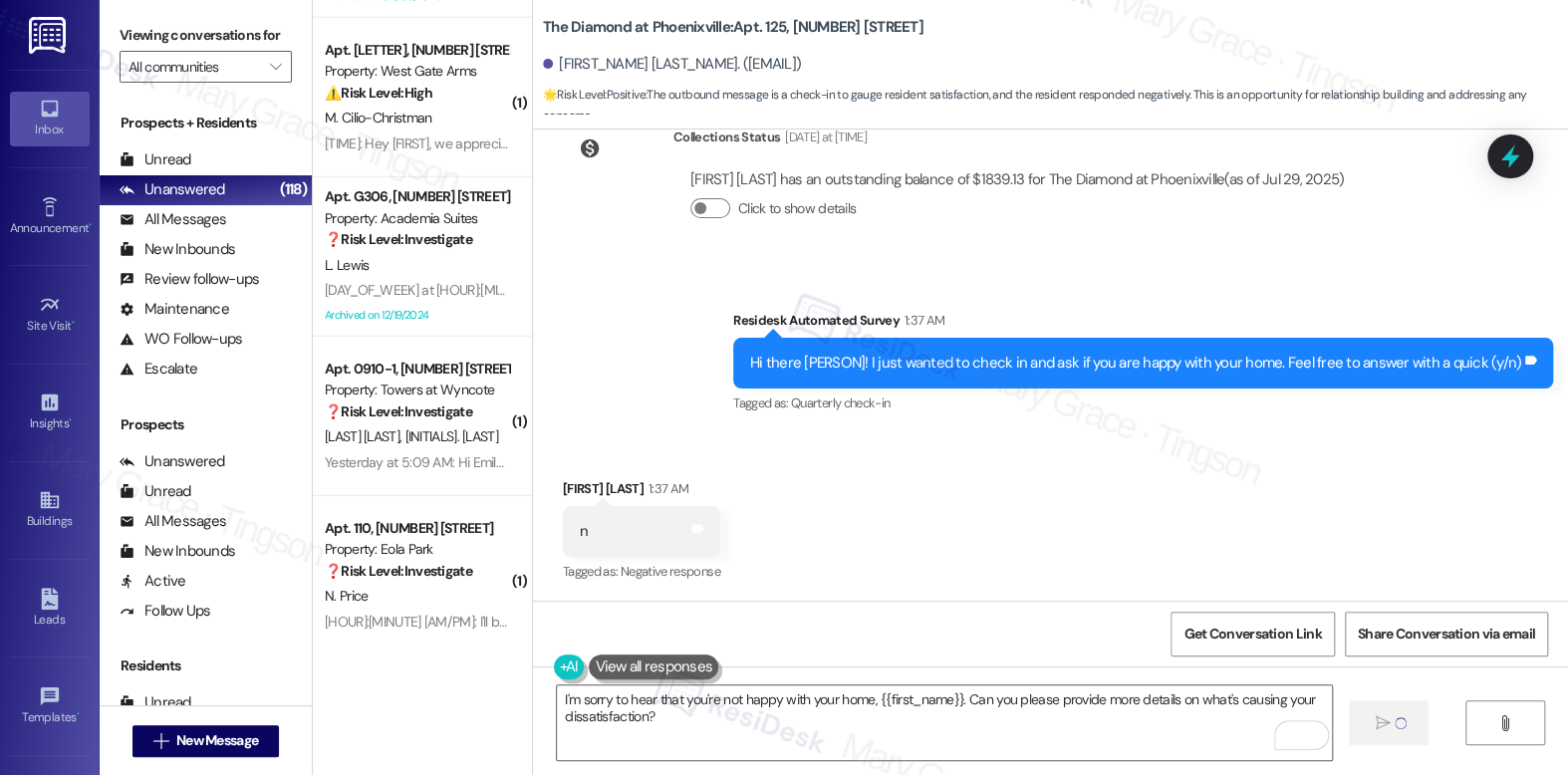 scroll, scrollTop: 7335, scrollLeft: 0, axis: vertical 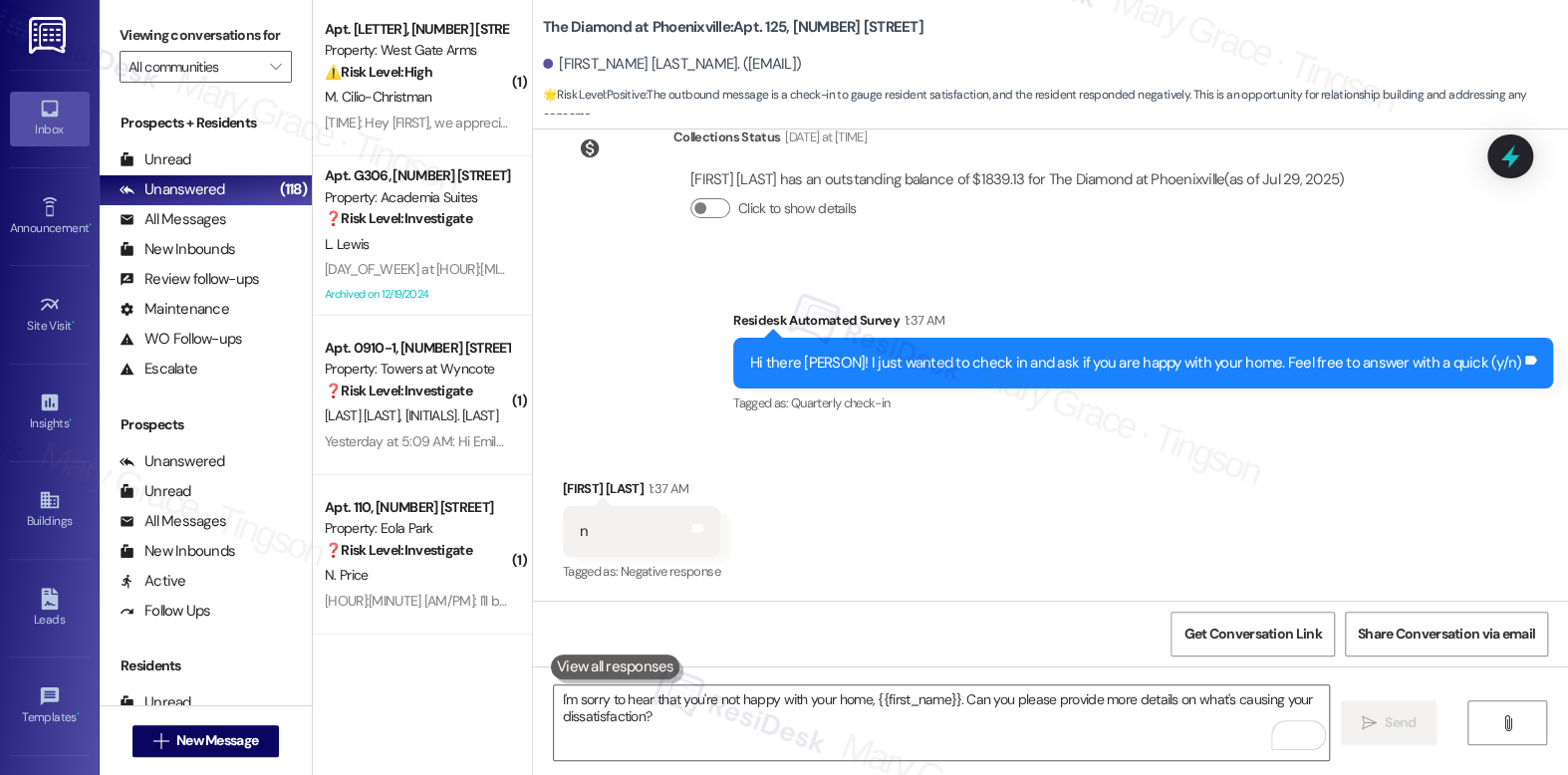 type 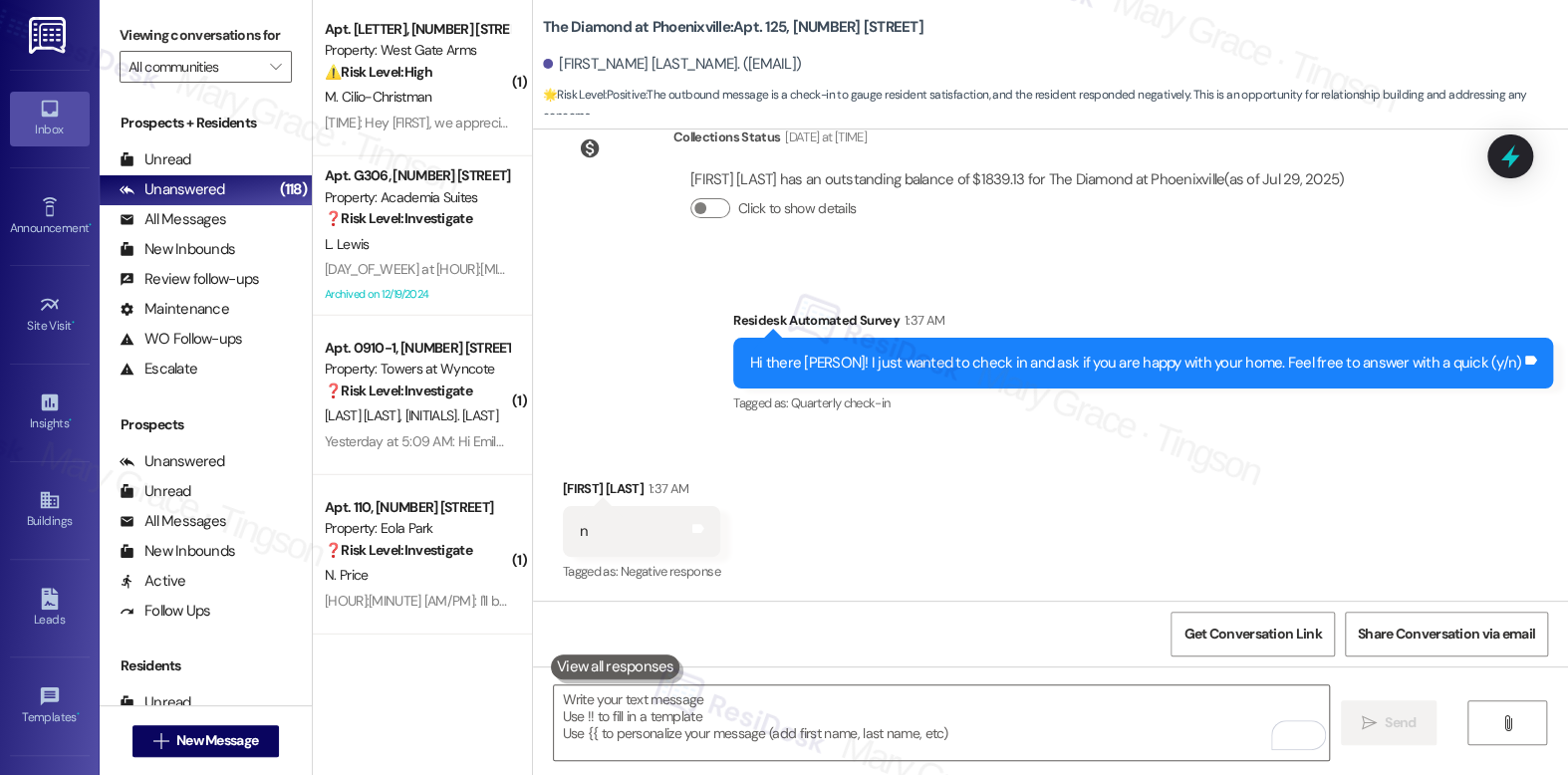 scroll, scrollTop: 792, scrollLeft: 0, axis: vertical 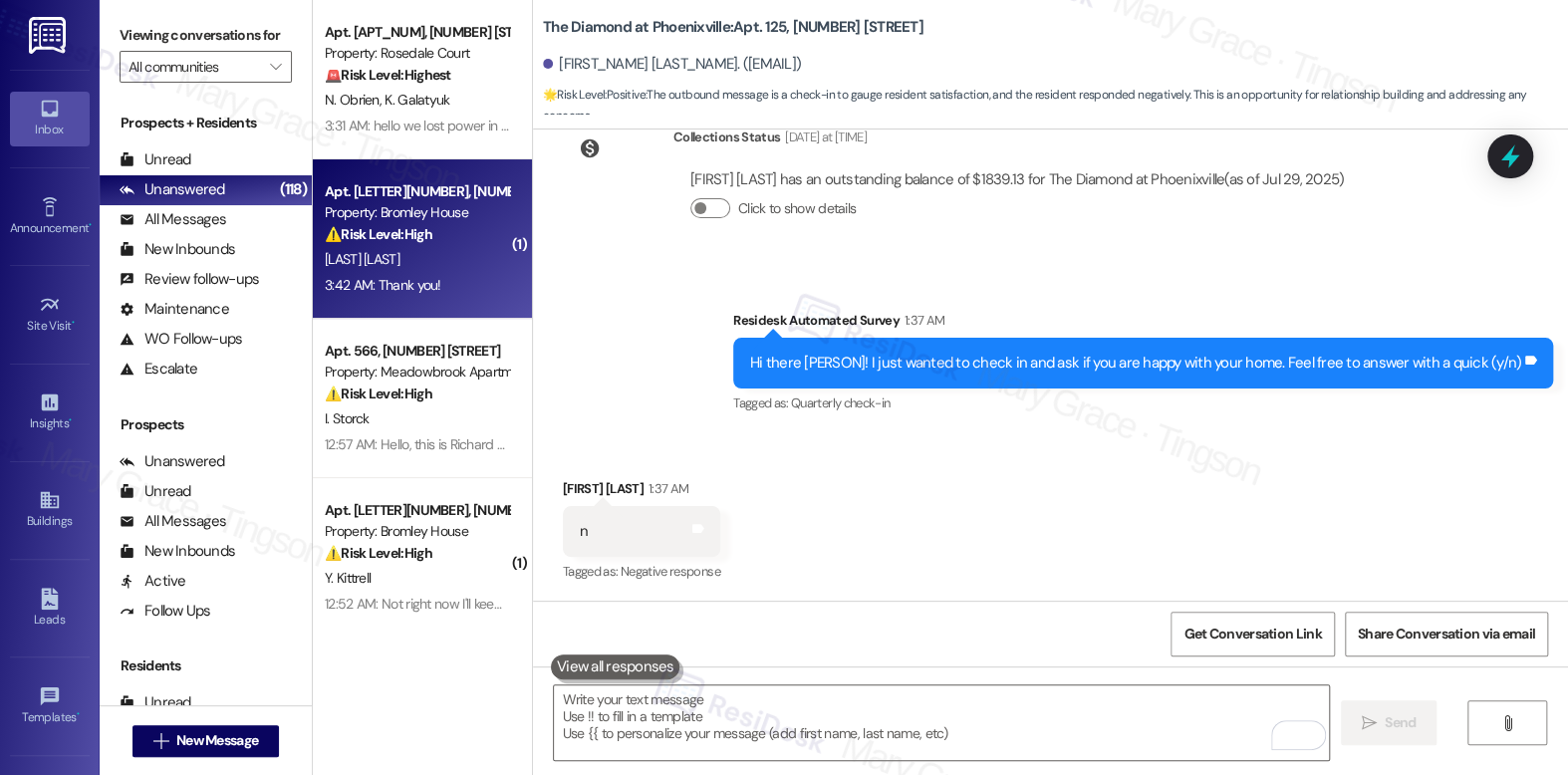 click on "[HOUR]:[MINUTE] [AM/PM]: Thank you! [HOUR]:[MINUTE] [AM/PM]: Thank you!" at bounding box center (416, 285) 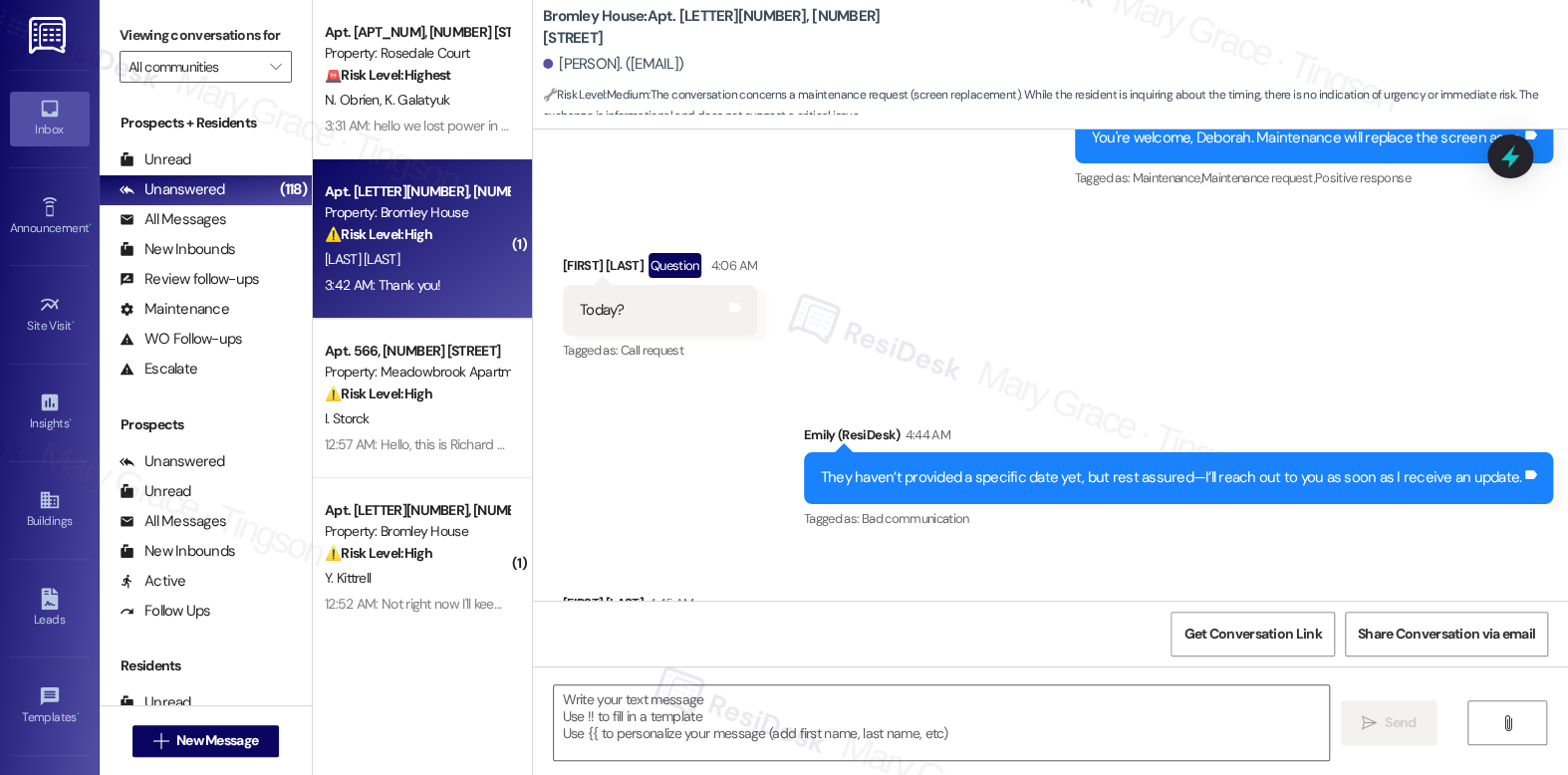 type on "Fetching suggested responses. Please feel free to read through the conversation in the meantime." 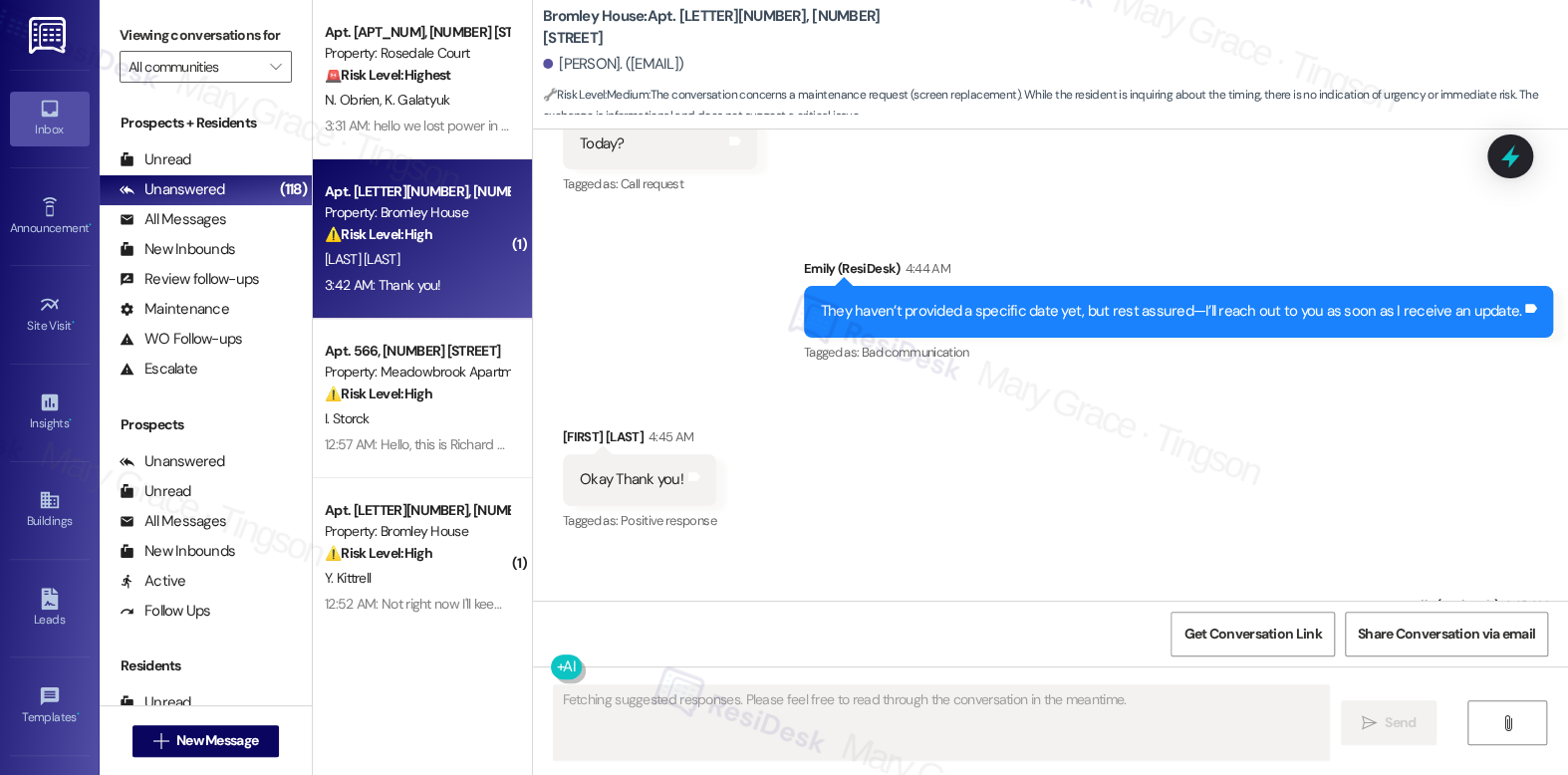 scroll, scrollTop: 21585, scrollLeft: 0, axis: vertical 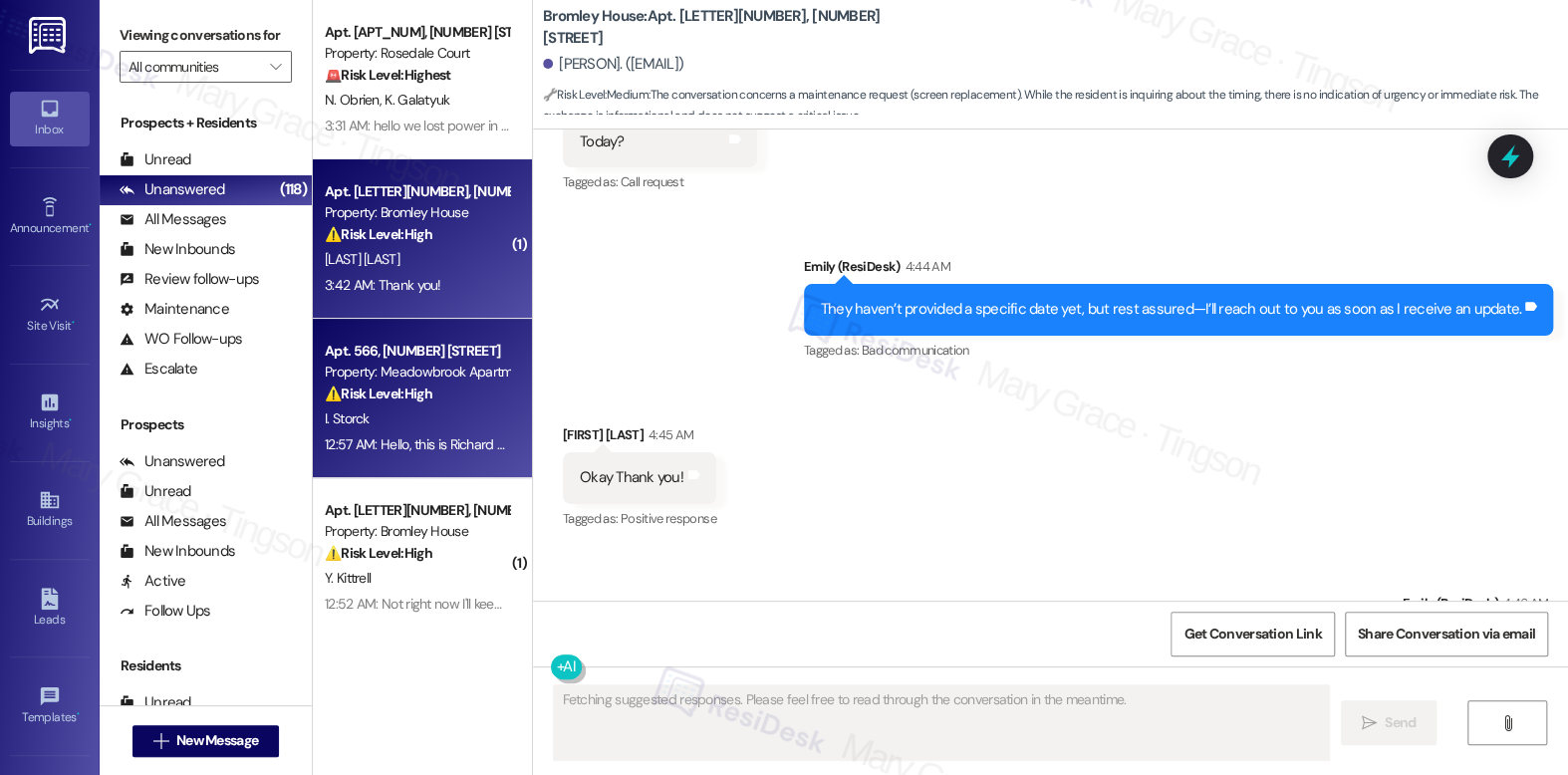 click on "I. Storck" at bounding box center [347, 418] 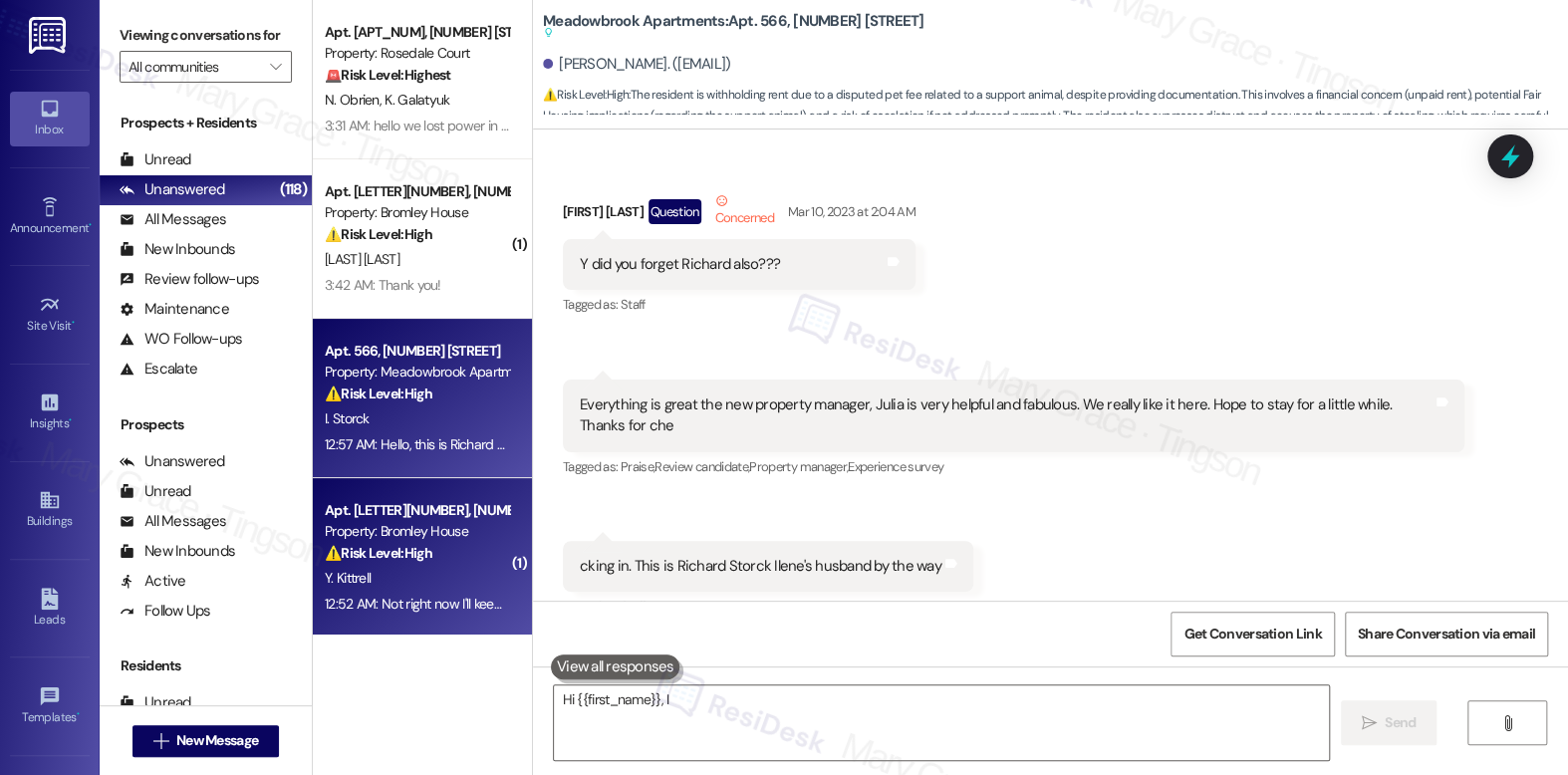 scroll, scrollTop: 25867, scrollLeft: 0, axis: vertical 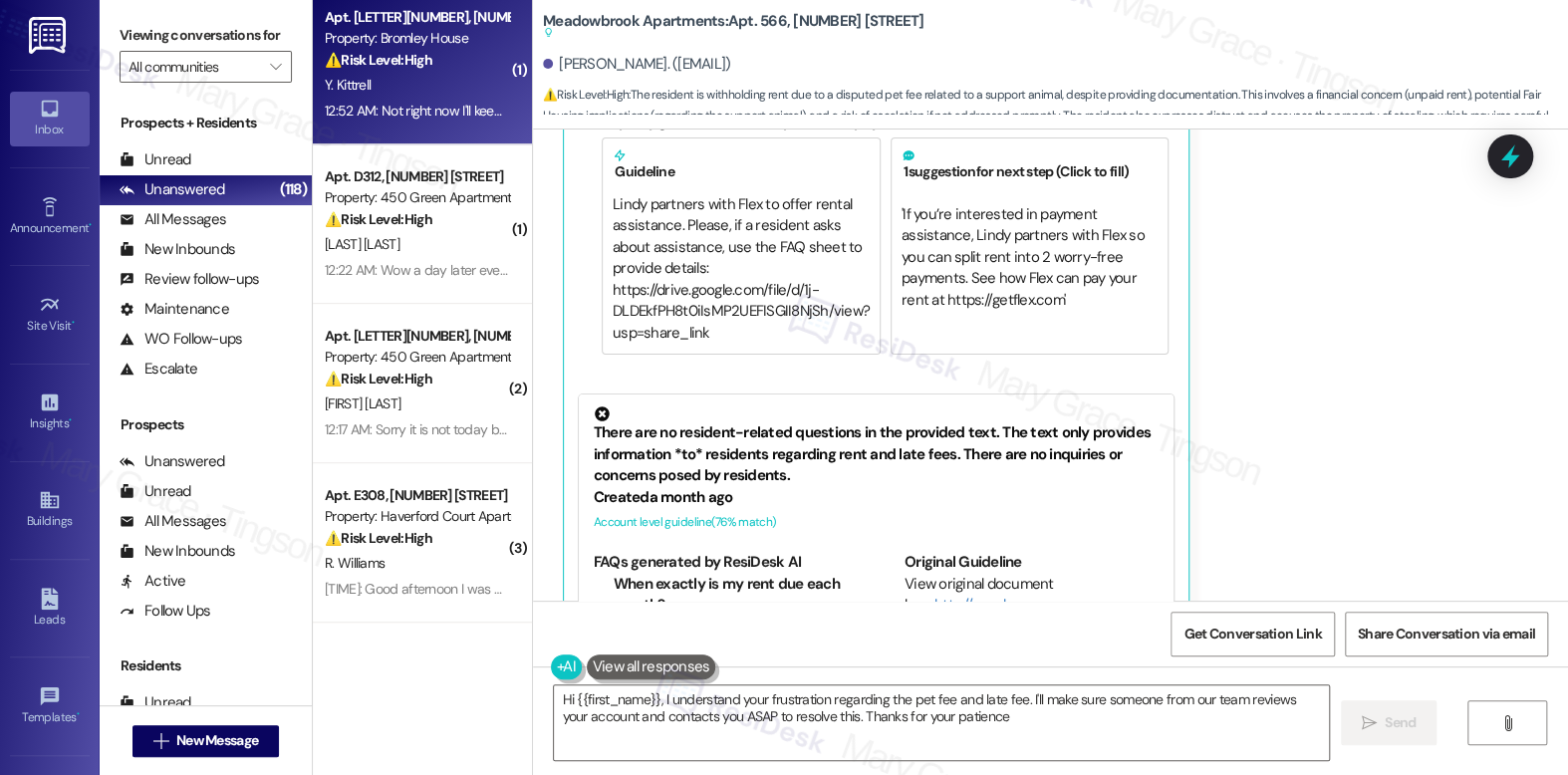 type on "Hi {{first_name}}, I understand your frustration regarding the pet fee and late fee. I'll make sure someone from our team reviews your account and contacts you ASAP to resolve this. Thanks for your patience!" 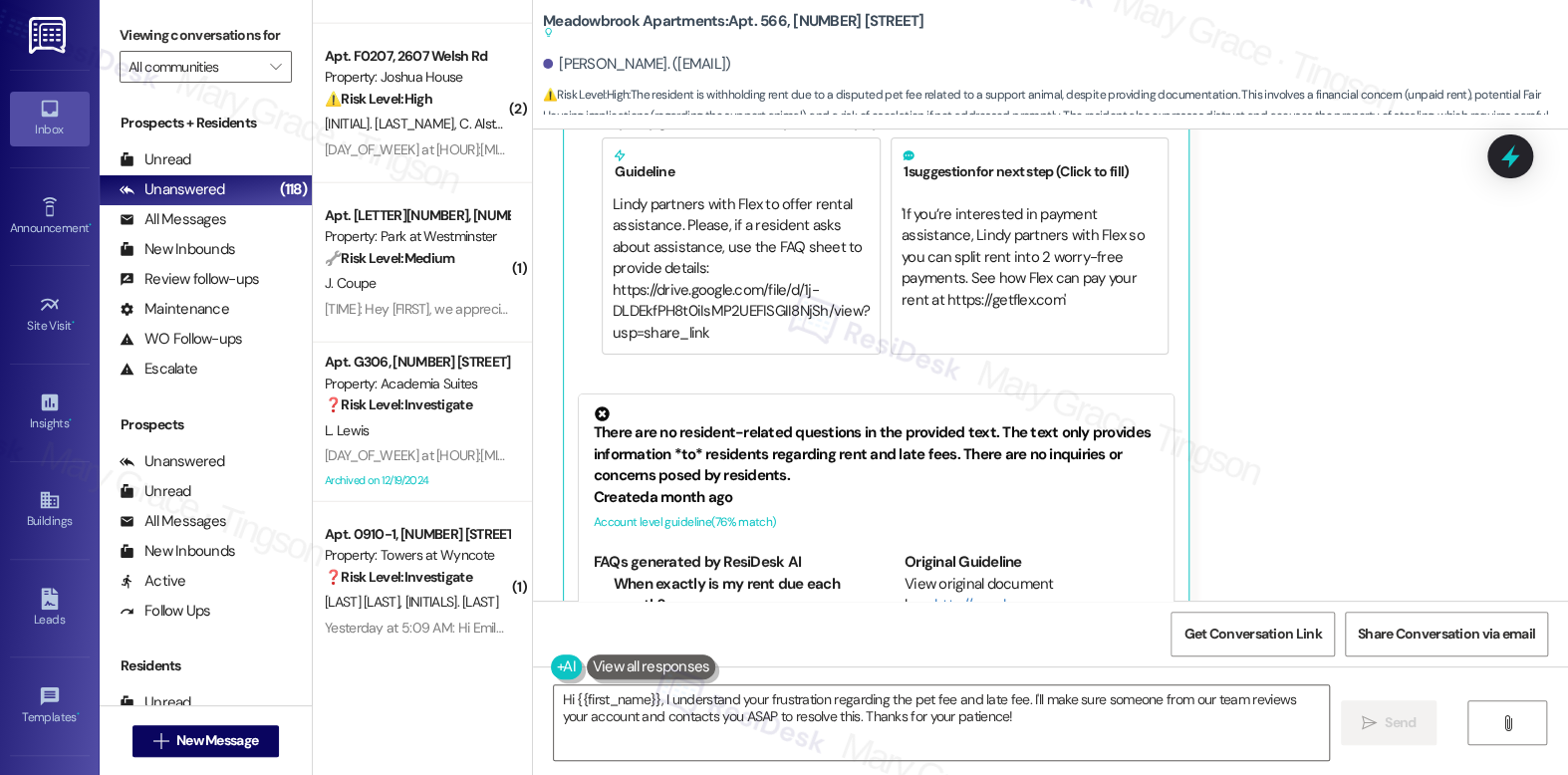 scroll, scrollTop: 7147, scrollLeft: 0, axis: vertical 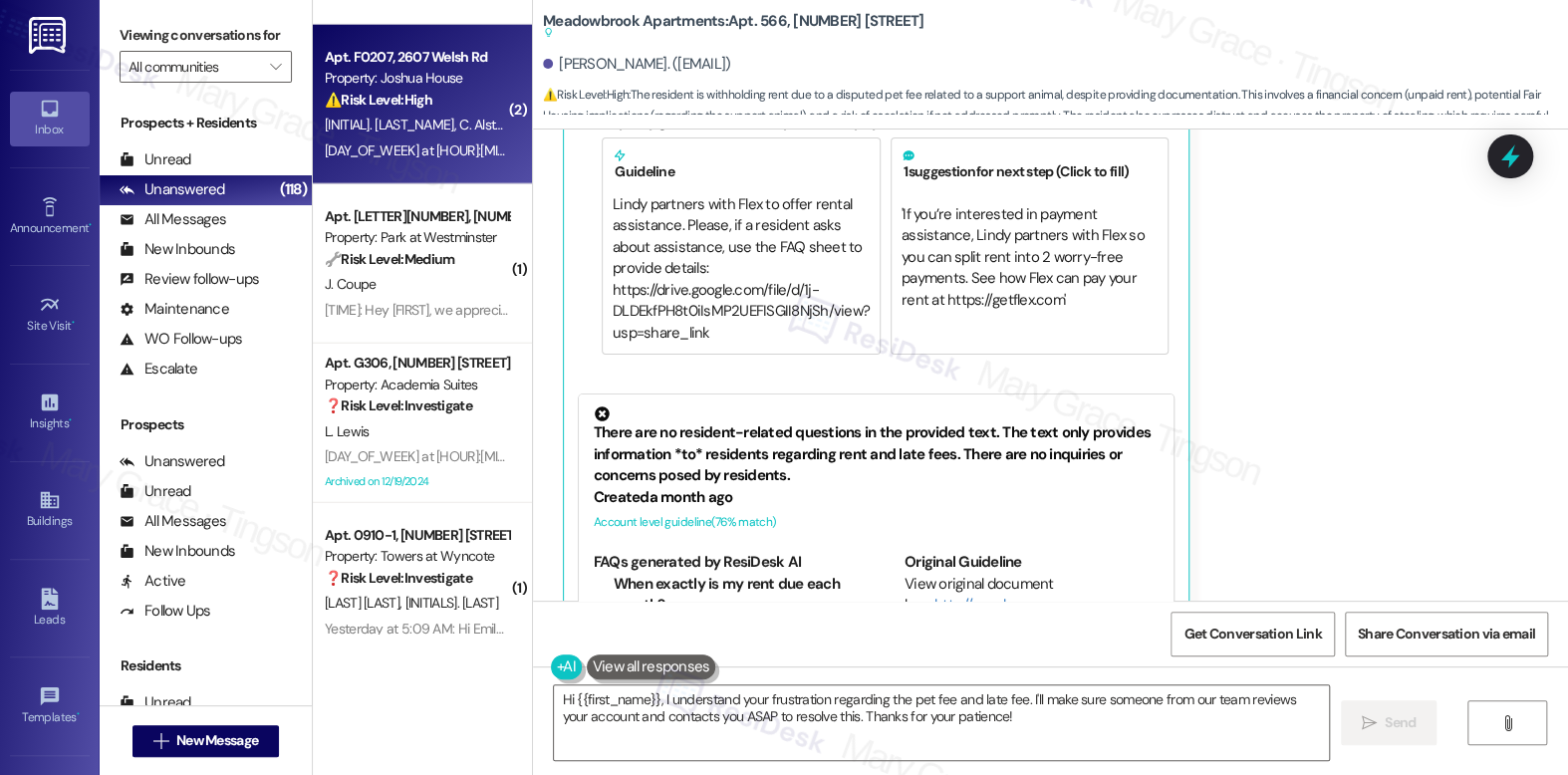 click on "Yesterday at [TIME]: Hey [PERSON_NAME] and [PERSON_NAME], we appreciate your text! We'll be back at 11AM to help you out. If it's urgent, dial our emergency number. Take care! Yesterday at [TIME]: Hey [PERSON_NAME] and [PERSON_NAME], we appreciate your text! We'll be back at 11AM to help you out. If it's urgent, dial our emergency number. Take care!" at bounding box center (915, 150) 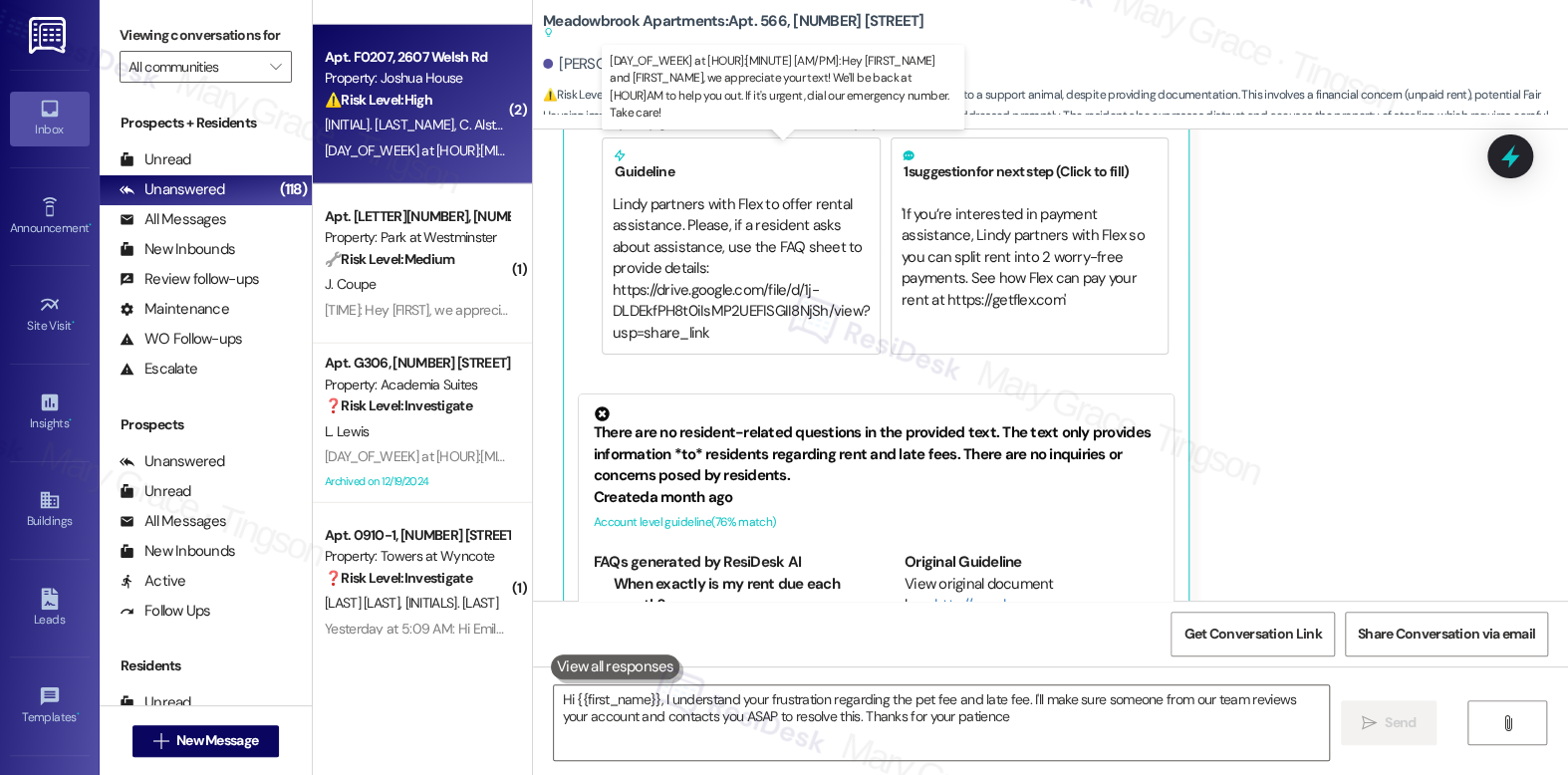type on "Hi {{first_name}}, I understand your frustration regarding the pet fee and late fee. I'll make sure someone from our team reviews your account and contacts you ASAP to resolve this. Thanks for your patience!" 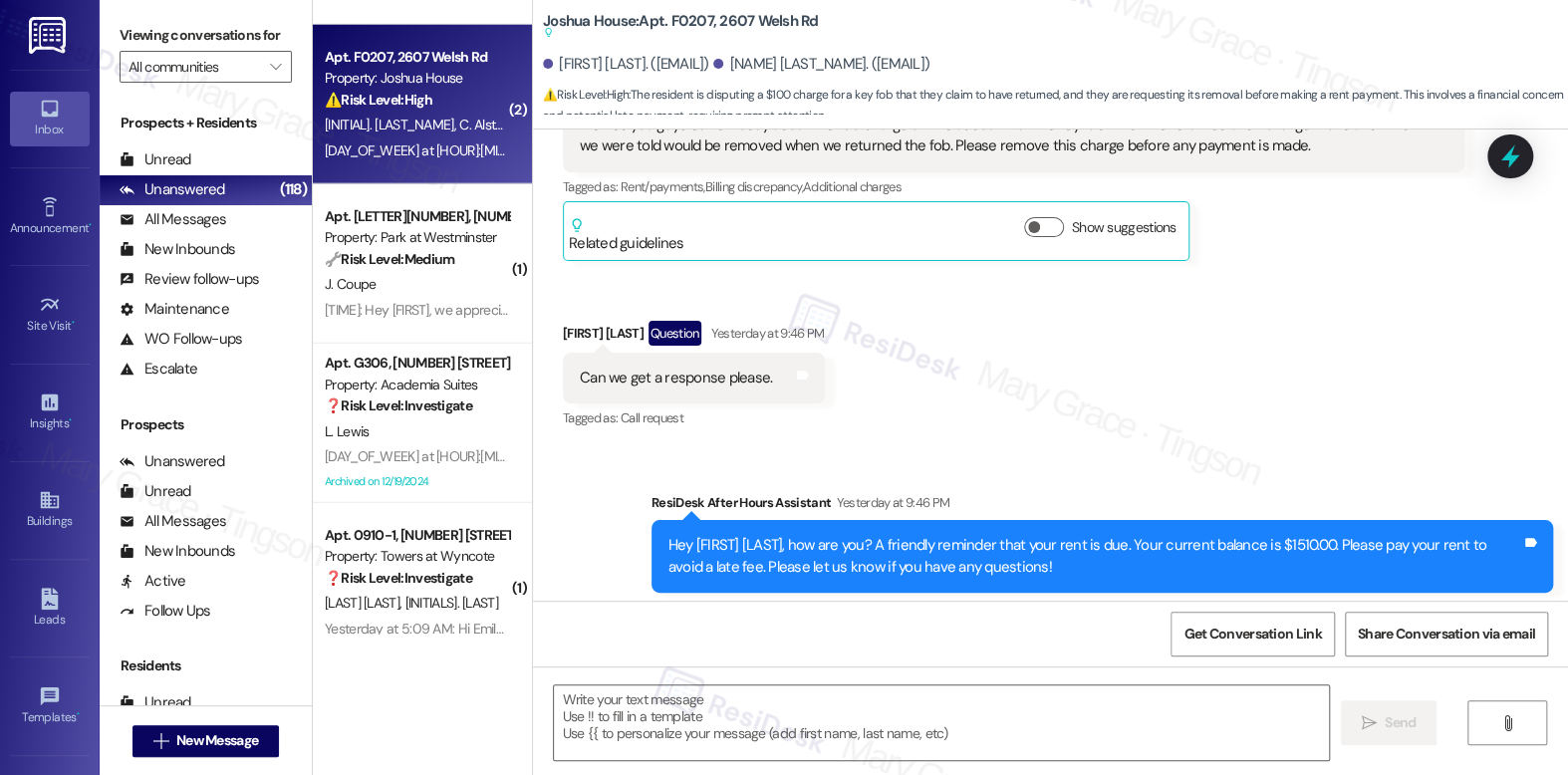 scroll, scrollTop: 10203, scrollLeft: 0, axis: vertical 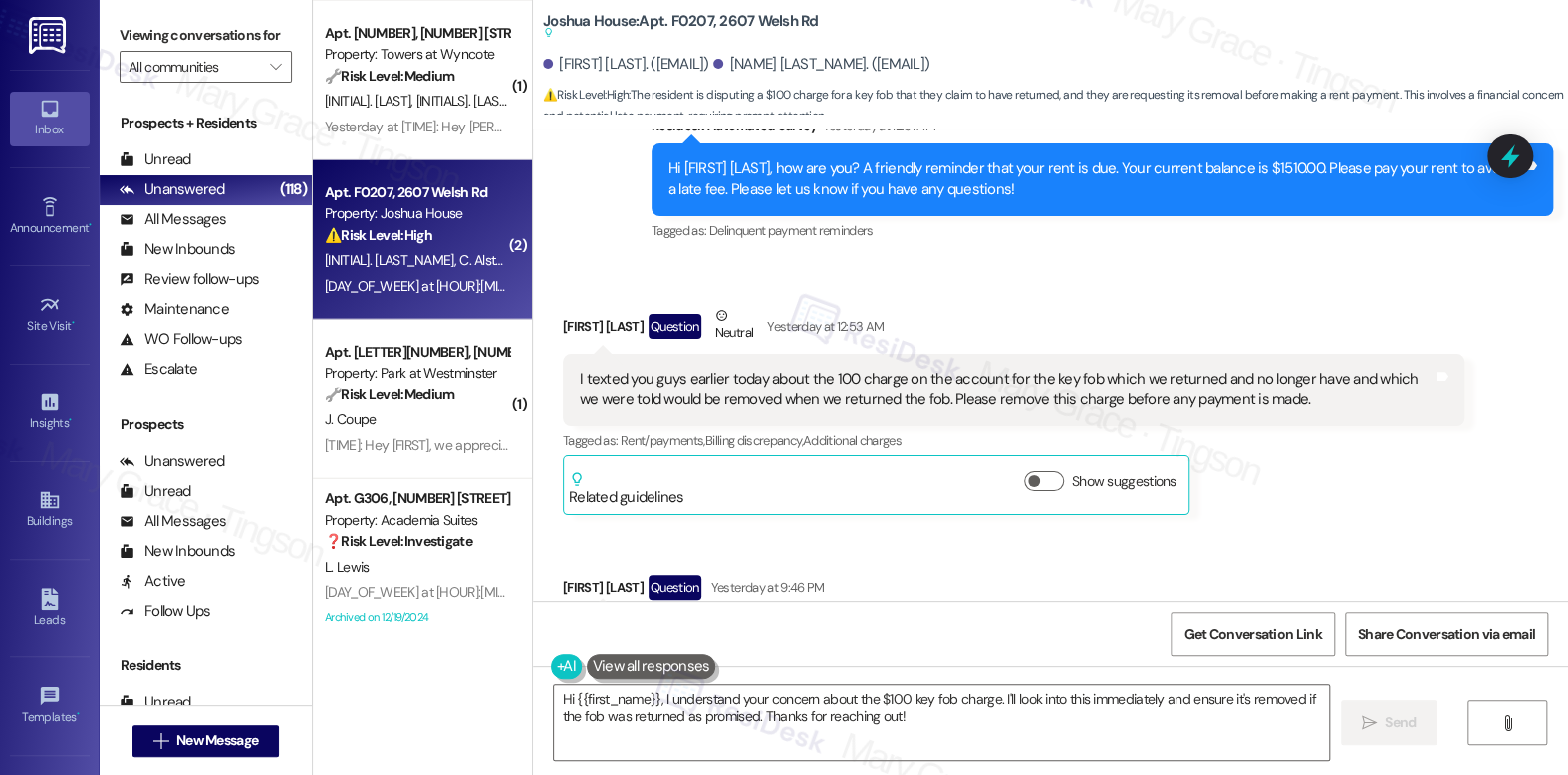 drag, startPoint x: 691, startPoint y: 403, endPoint x: 925, endPoint y: 396, distance: 234.10468 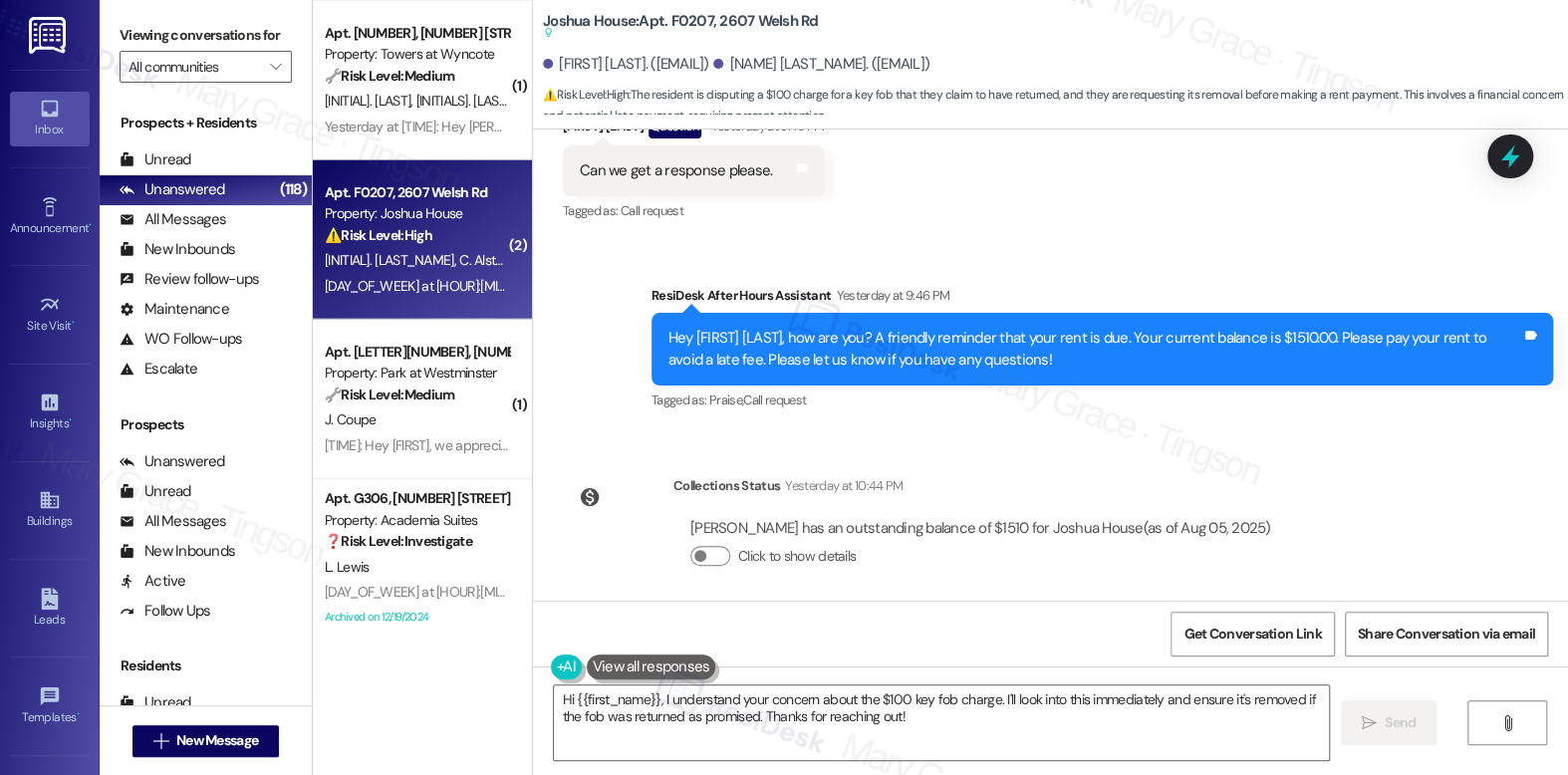 scroll, scrollTop: 10195, scrollLeft: 0, axis: vertical 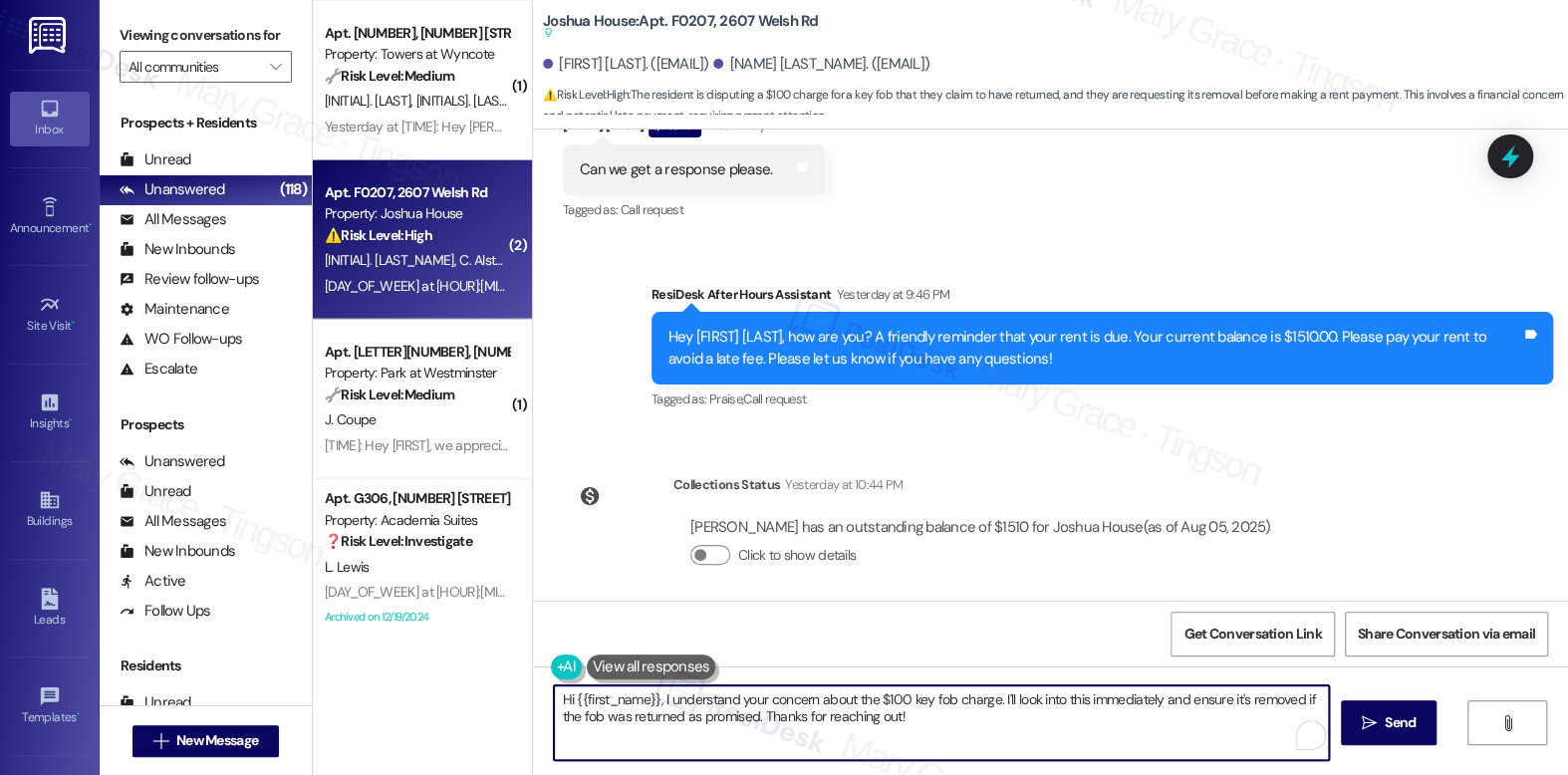 click on "Hi {{first_name}}, I understand your concern about the $100 key fob charge. I'll look into this immediately and ensure it's removed if the fob was returned as promised. Thanks for reaching out!" at bounding box center (940, 722) 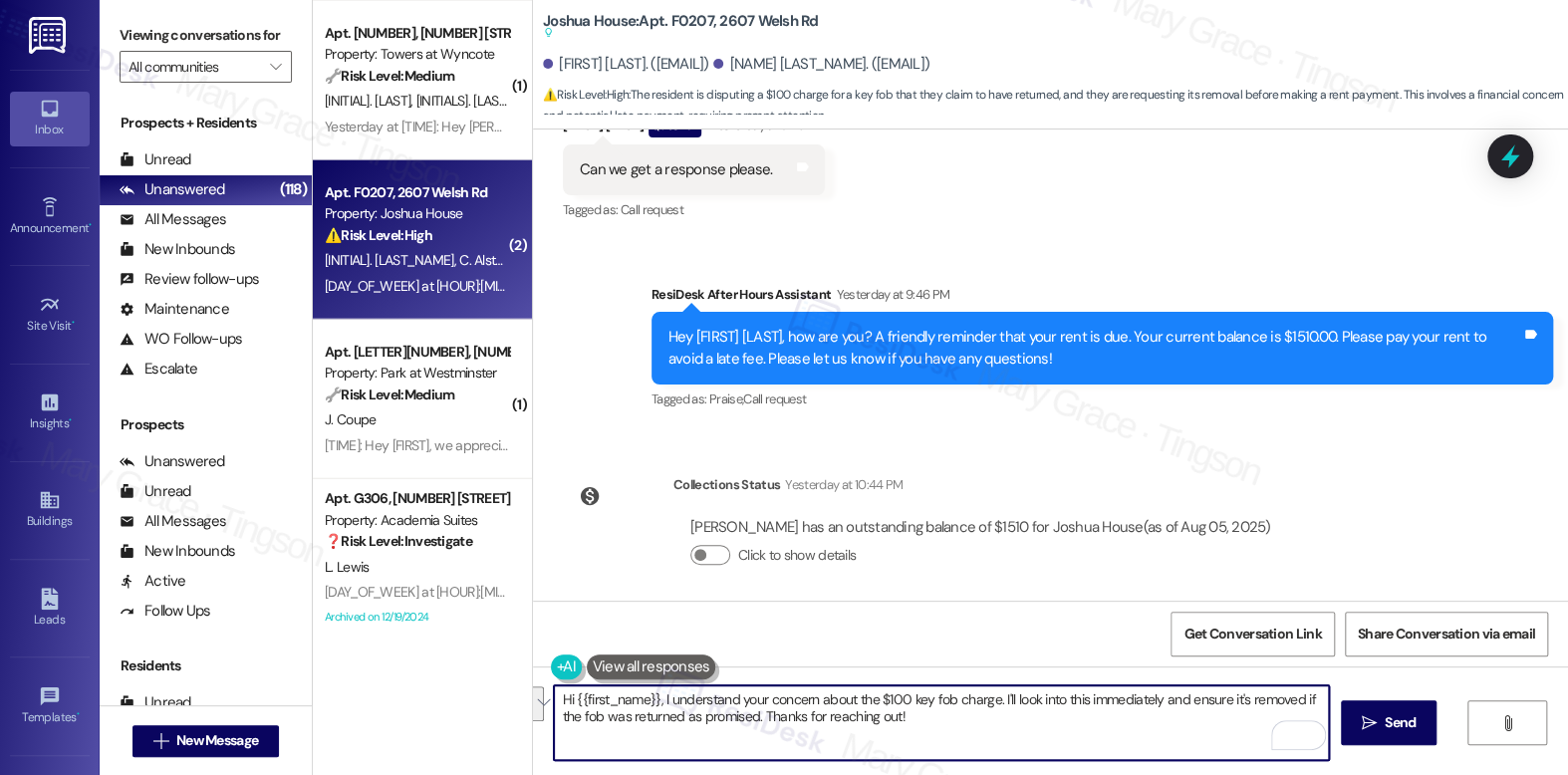 drag, startPoint x: 1005, startPoint y: 699, endPoint x: 1154, endPoint y: 728, distance: 151.79592 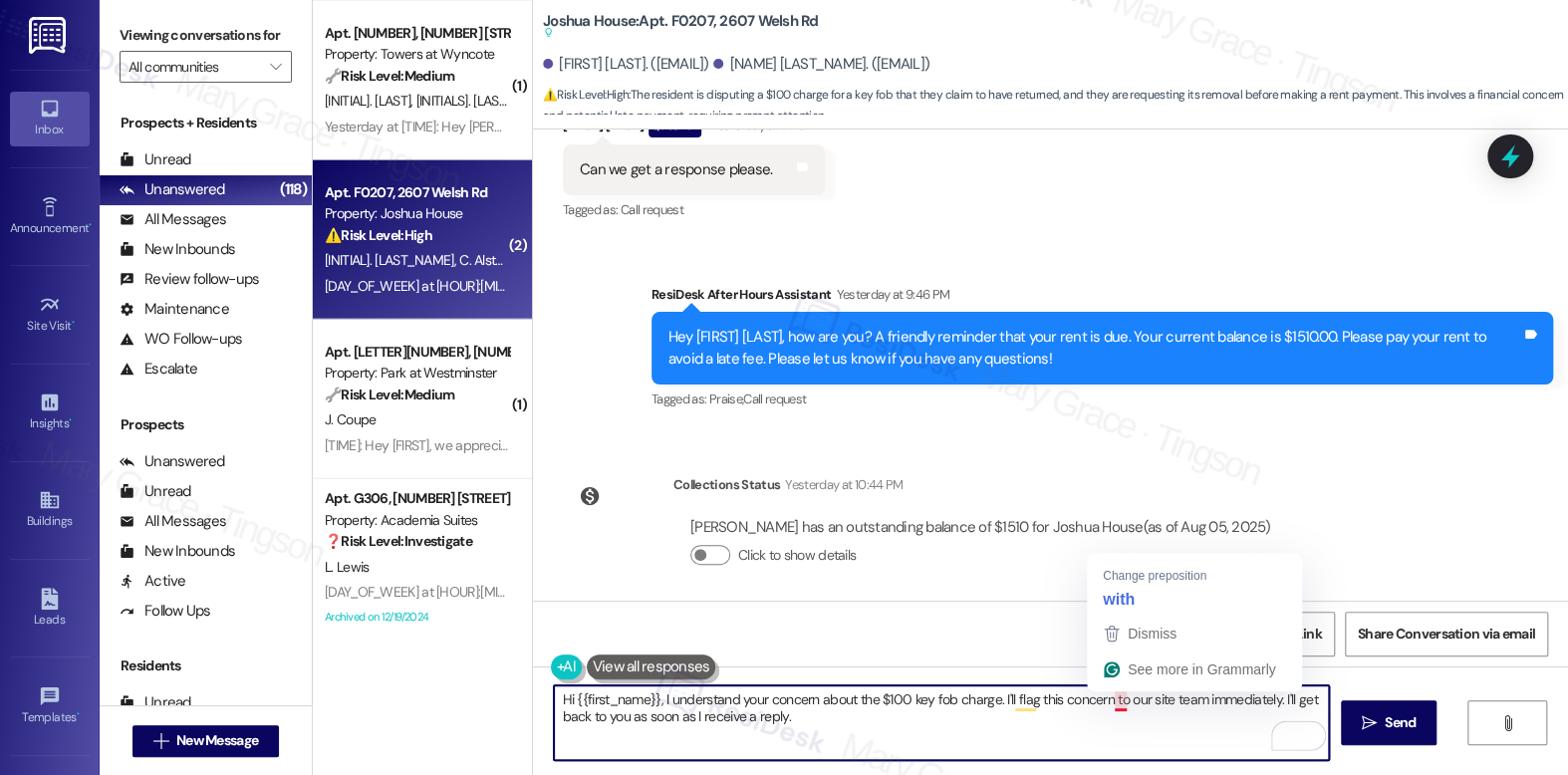 click on "Hi {{first_name}}, I understand your concern about the $100 key fob charge. I'll flag this concern to our site team immediately. I'll get back to you as soon as I receive a reply." at bounding box center (940, 722) 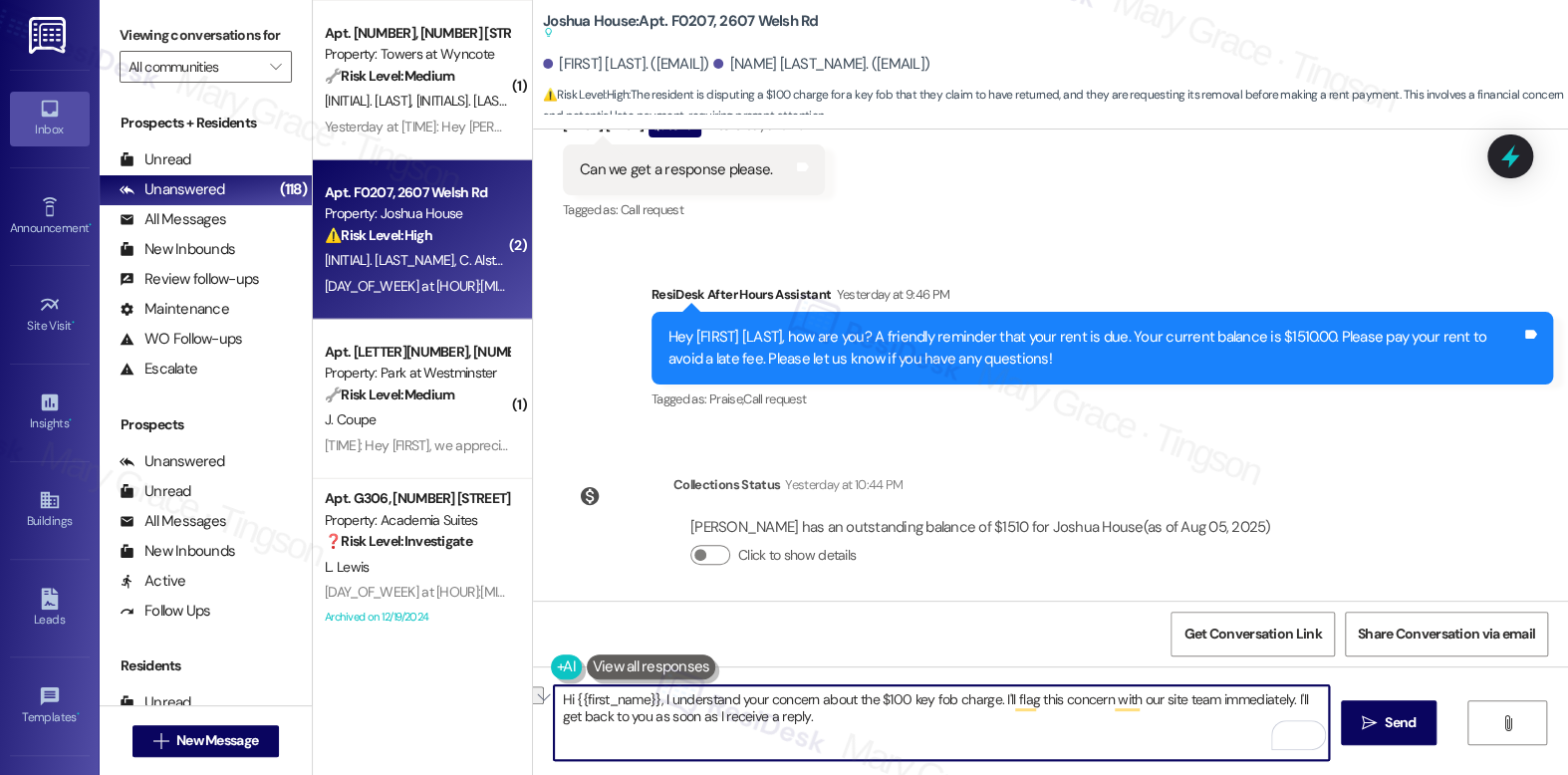 drag, startPoint x: 591, startPoint y: 720, endPoint x: 768, endPoint y: 720, distance: 177 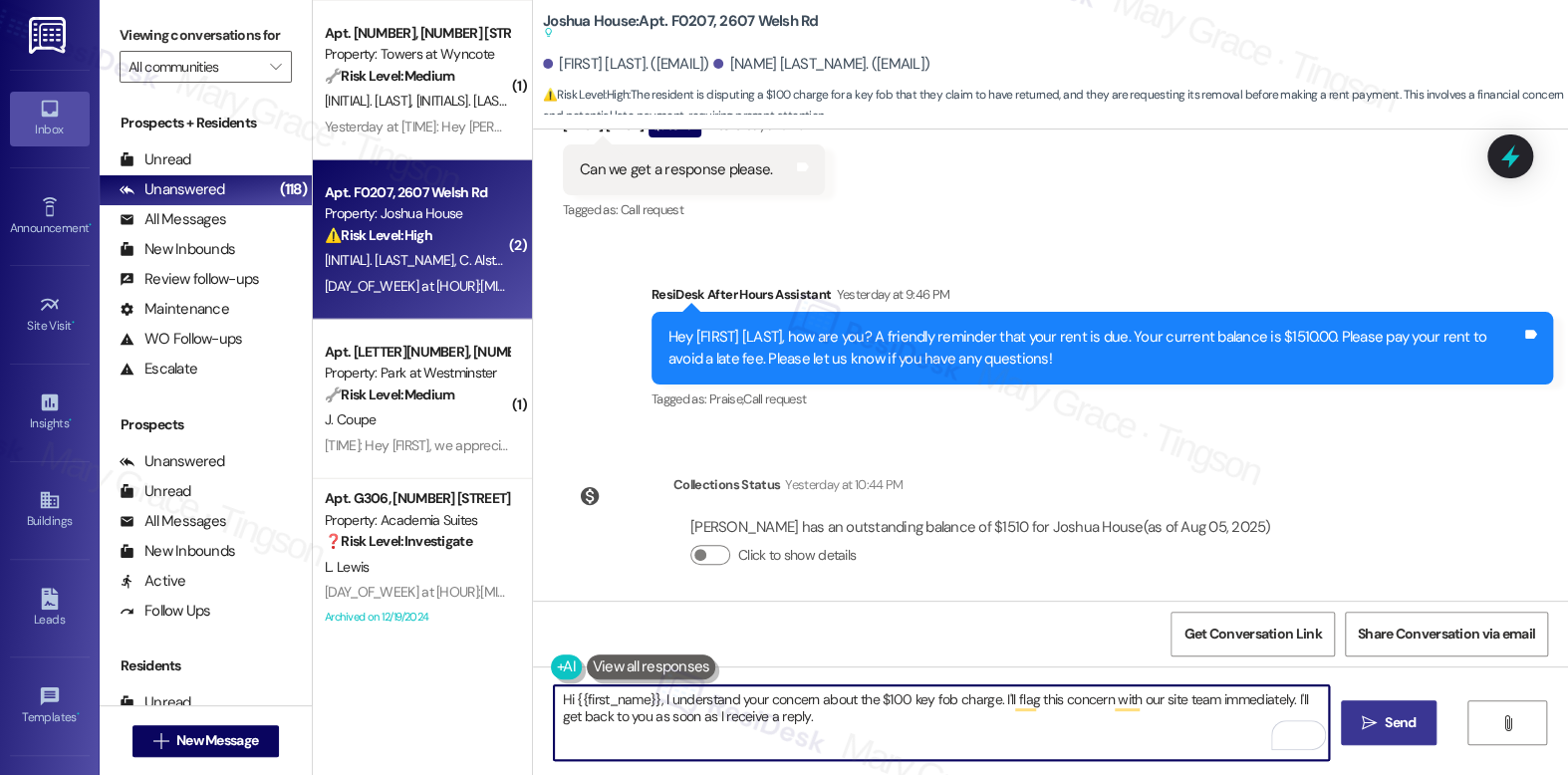type on "Hi {{first_name}}, I understand your concern about the $100 key fob charge. I'll flag this concern with our site team immediately. I'll get back to you as soon as I receive a reply." 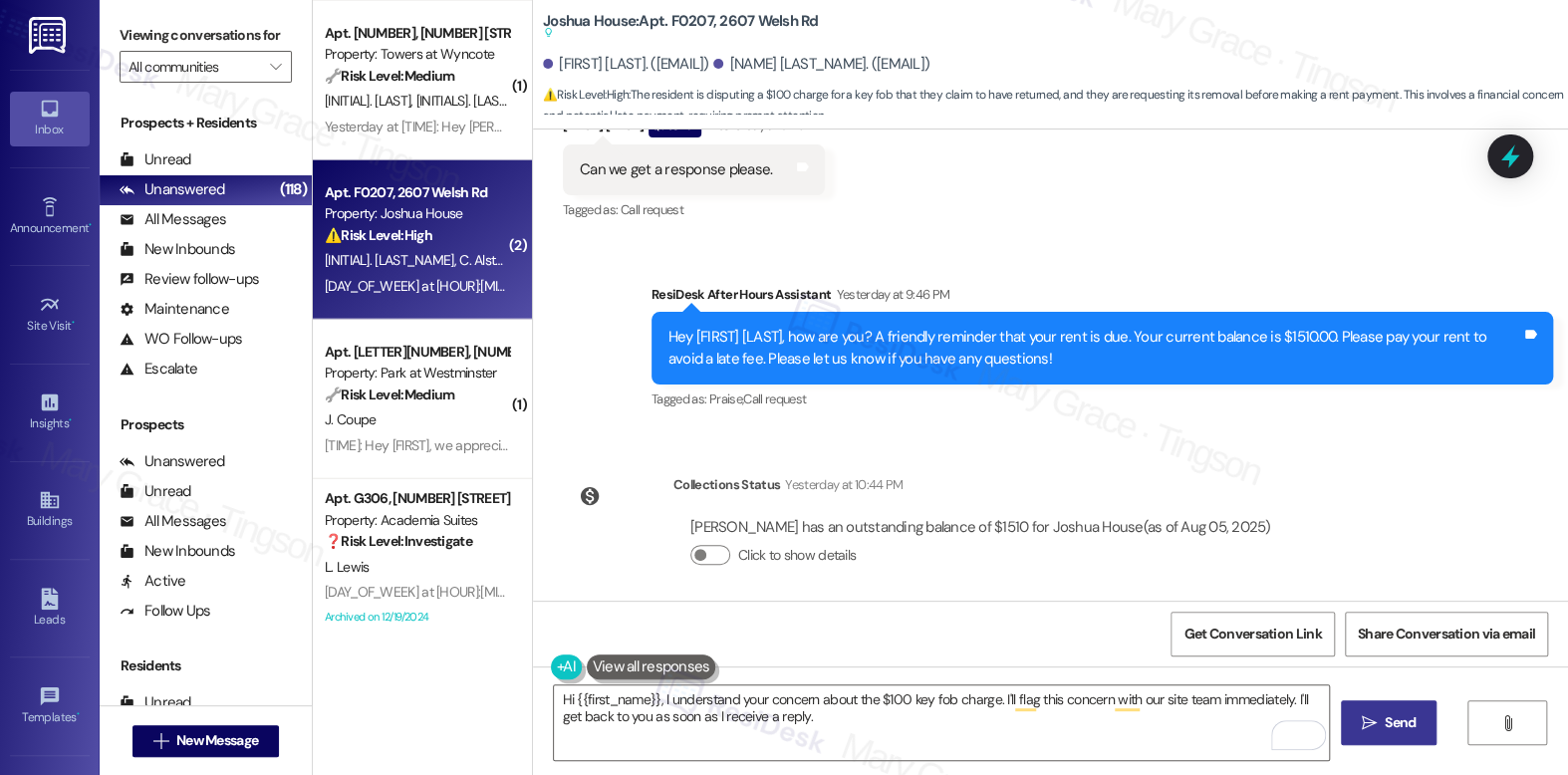 click on " Send" at bounding box center [1389, 722] 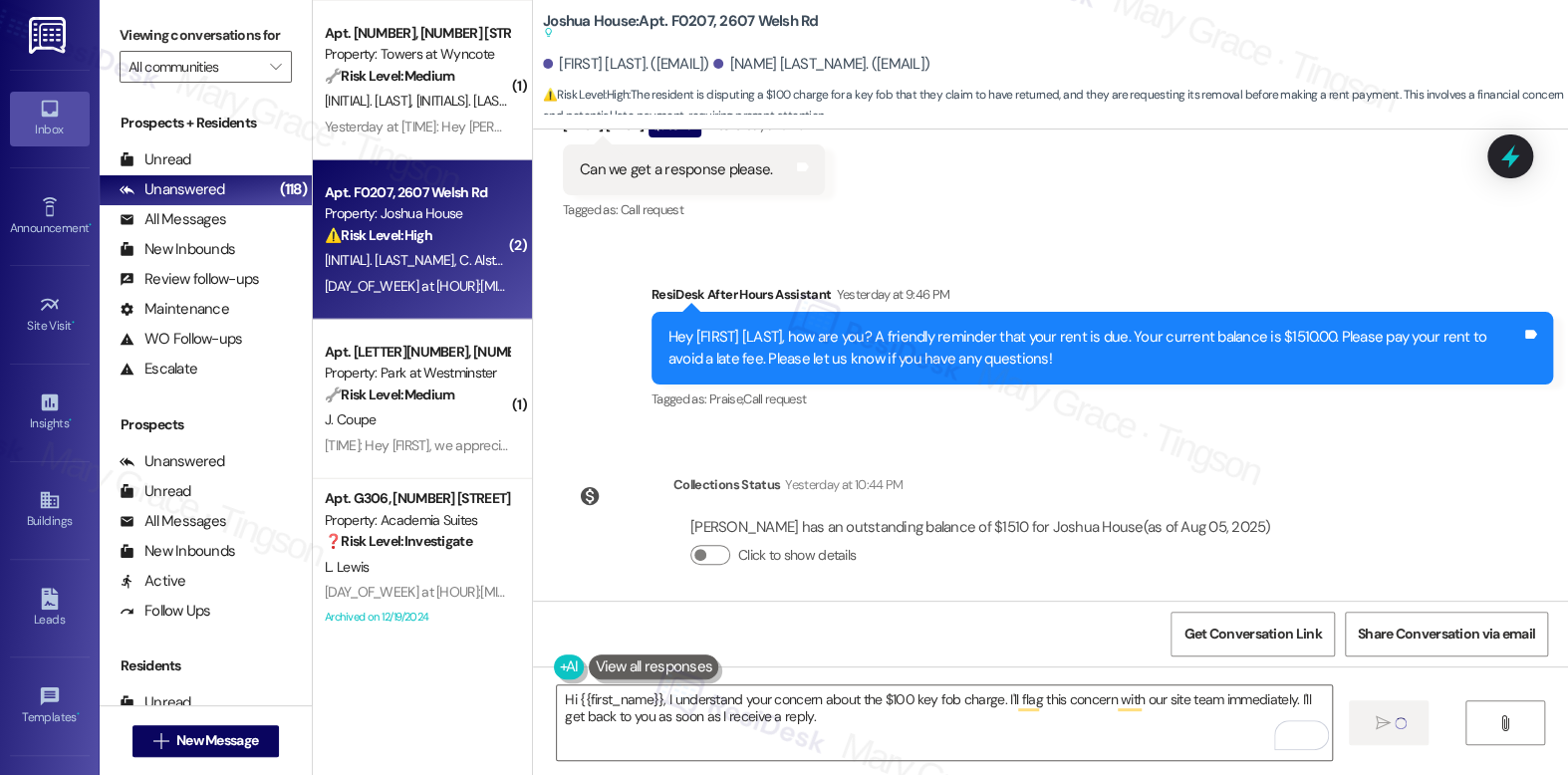 type 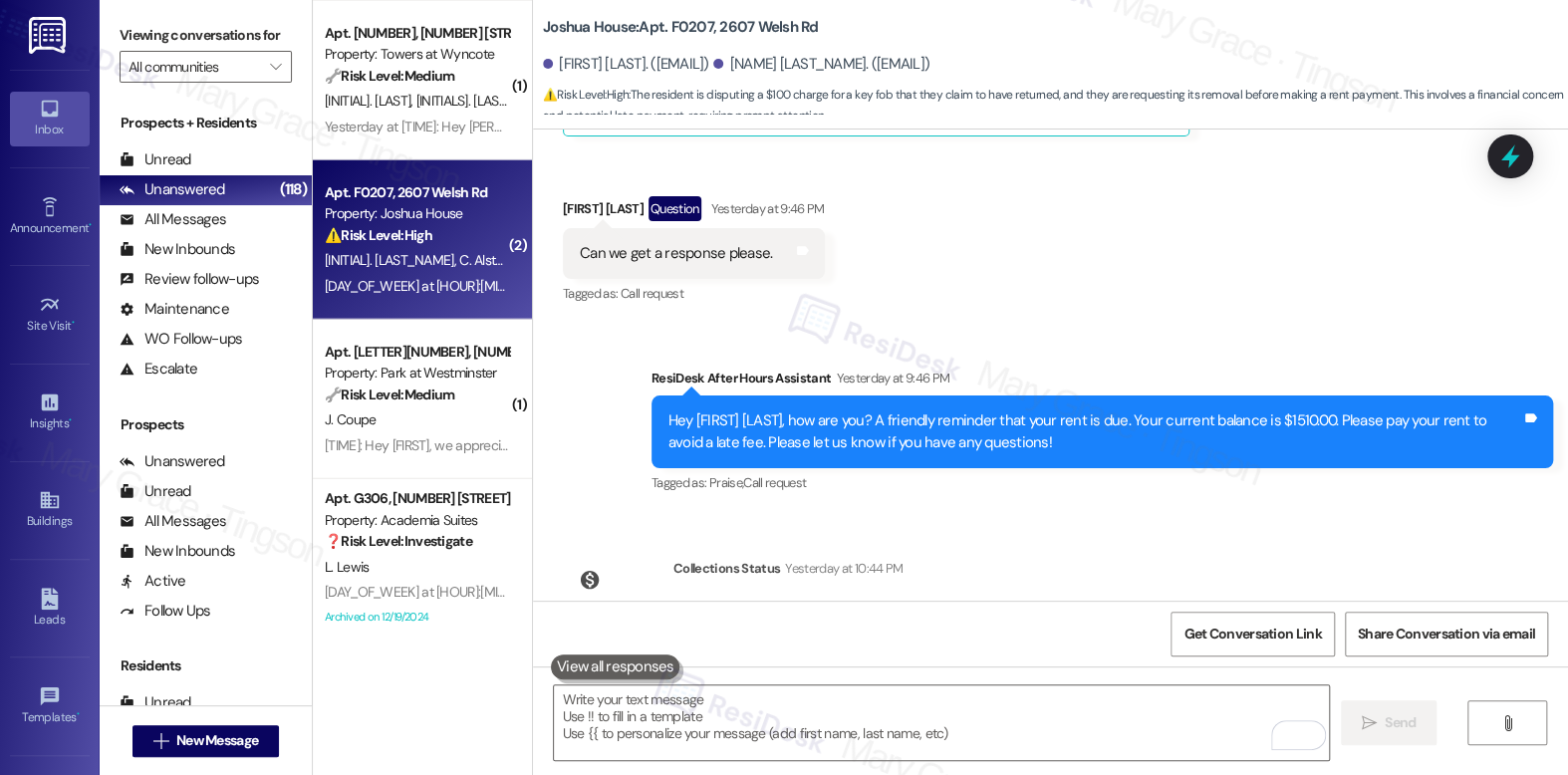 scroll, scrollTop: 10363, scrollLeft: 0, axis: vertical 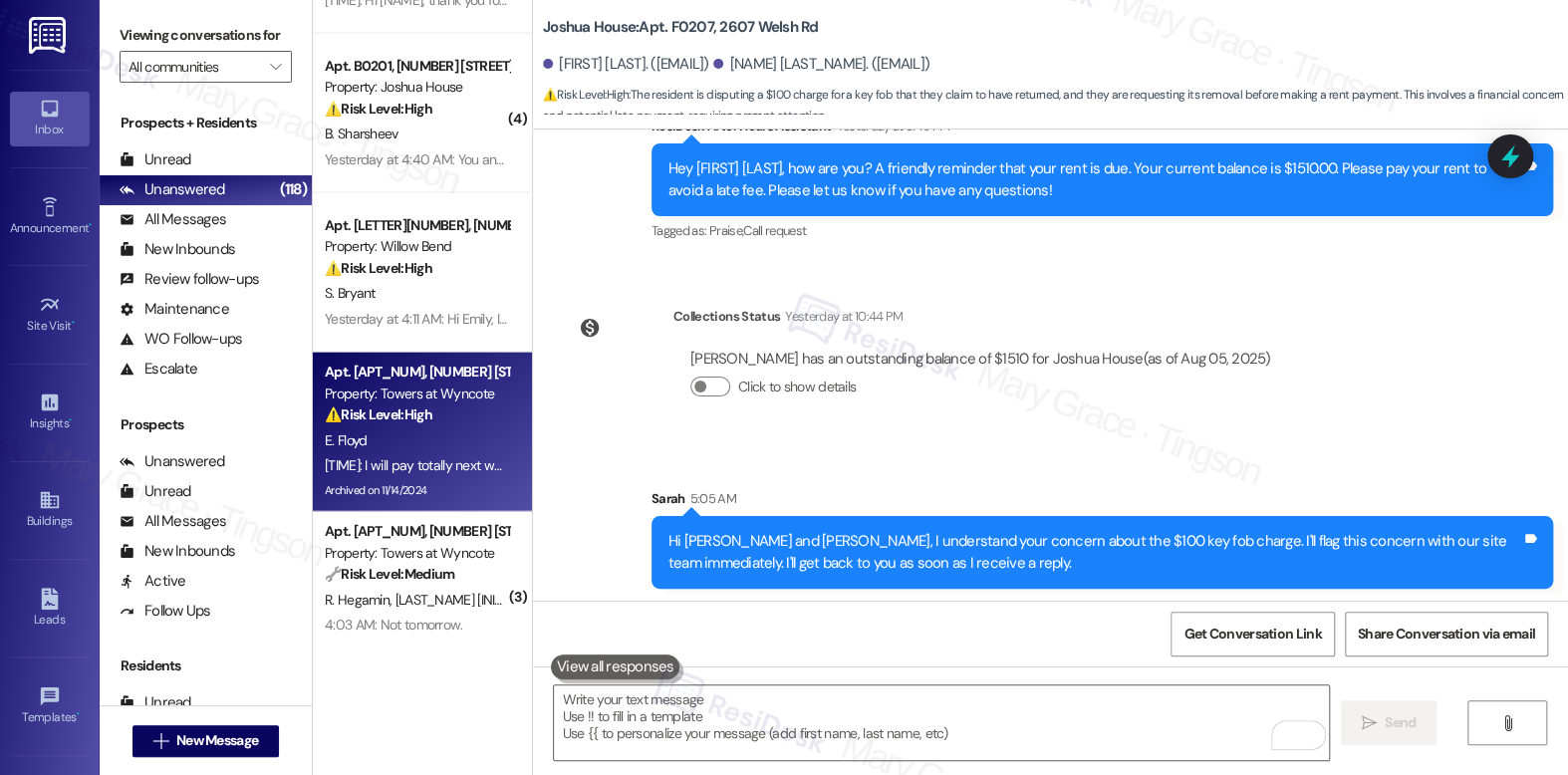 click on "Property: Towers at Wyncote" at bounding box center [416, 393] 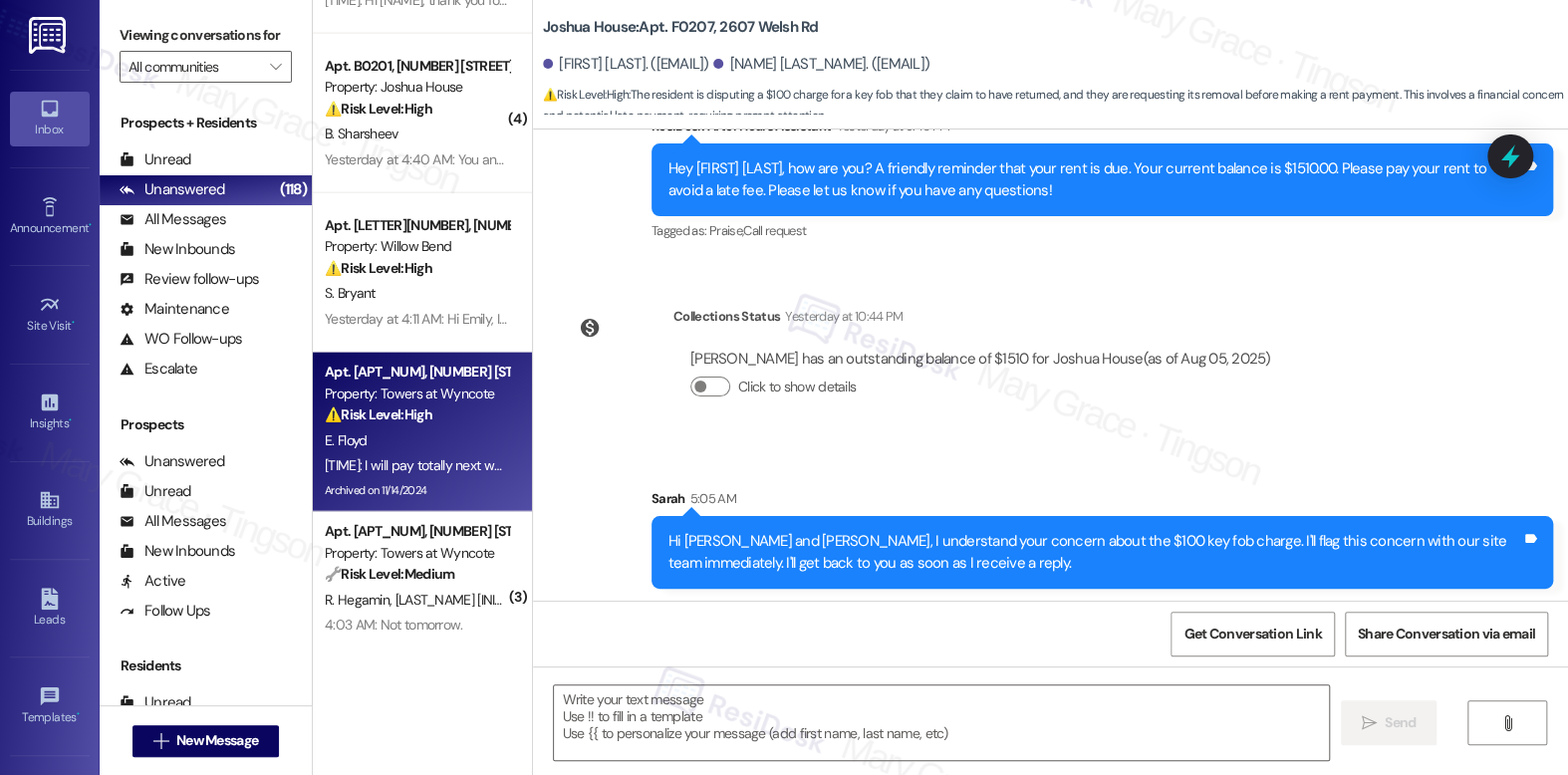 type on "Fetching suggested responses. Please feel free to read through the conversation in the meantime." 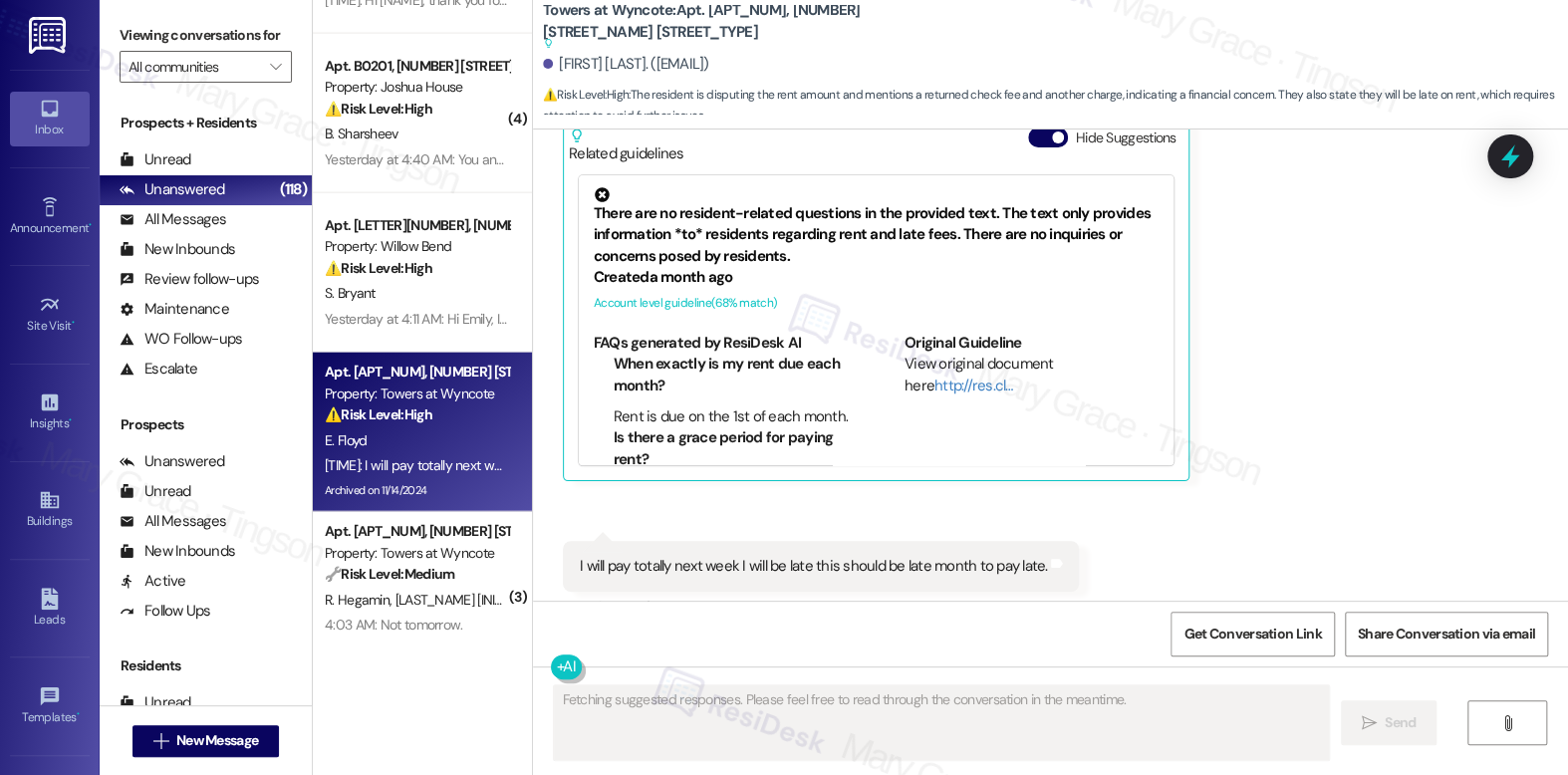 scroll, scrollTop: 22968, scrollLeft: 0, axis: vertical 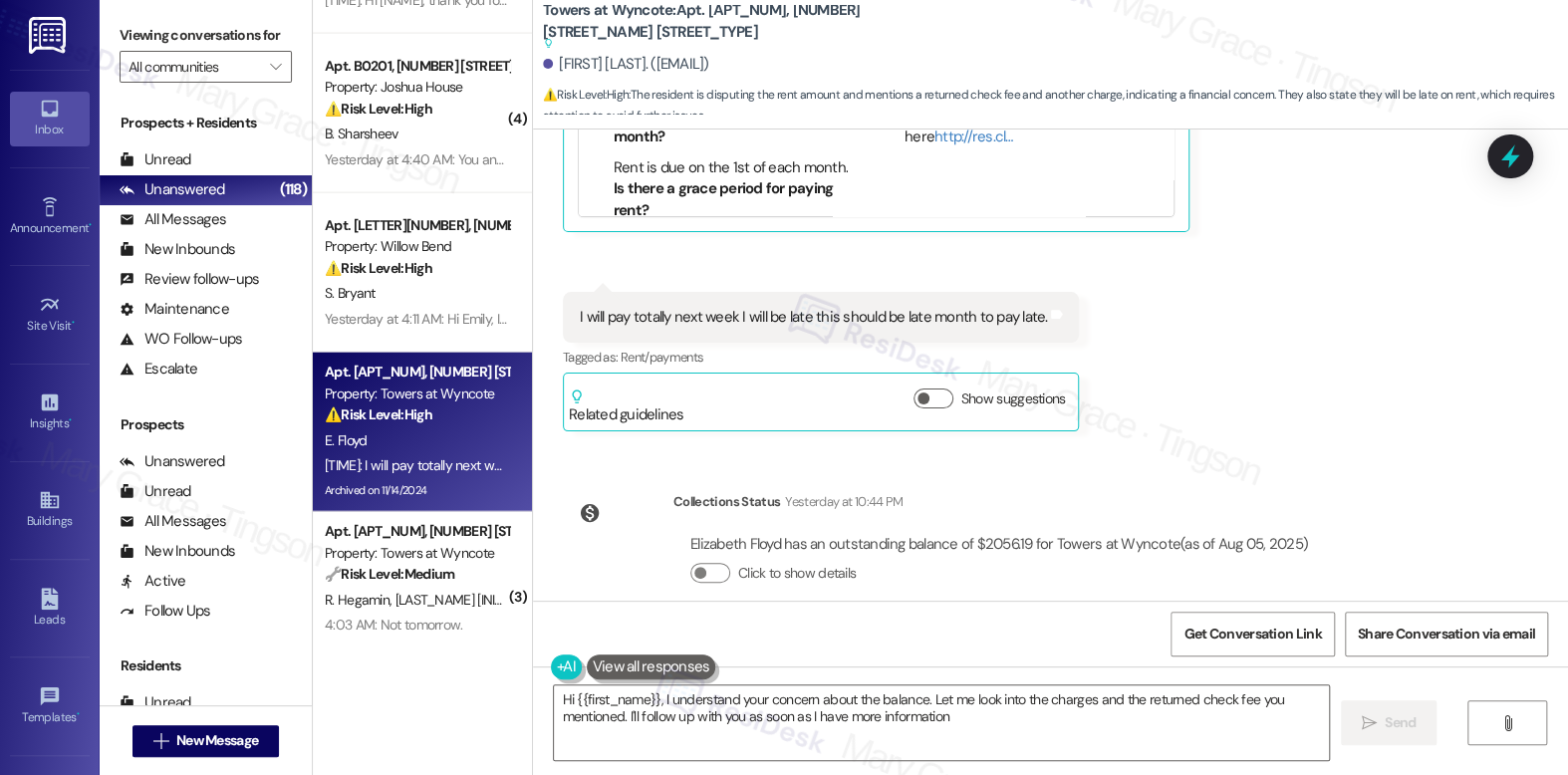 type on "Hi [FIRST_NAME], I understand your concern about the balance. Let me look into the charges and the returned check fee you mentioned. I'll follow up with you as soon as I have more information." 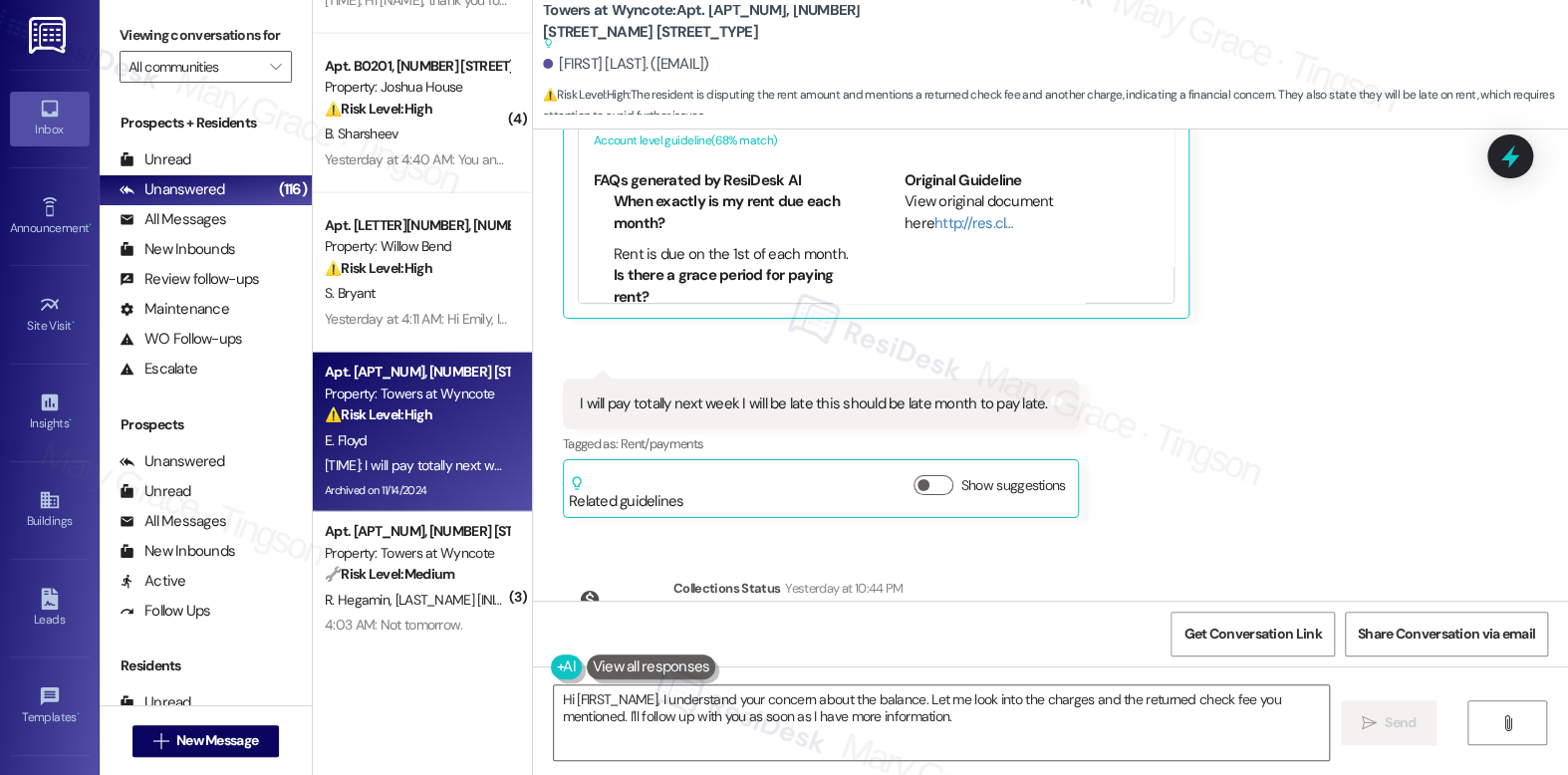scroll, scrollTop: 22875, scrollLeft: 0, axis: vertical 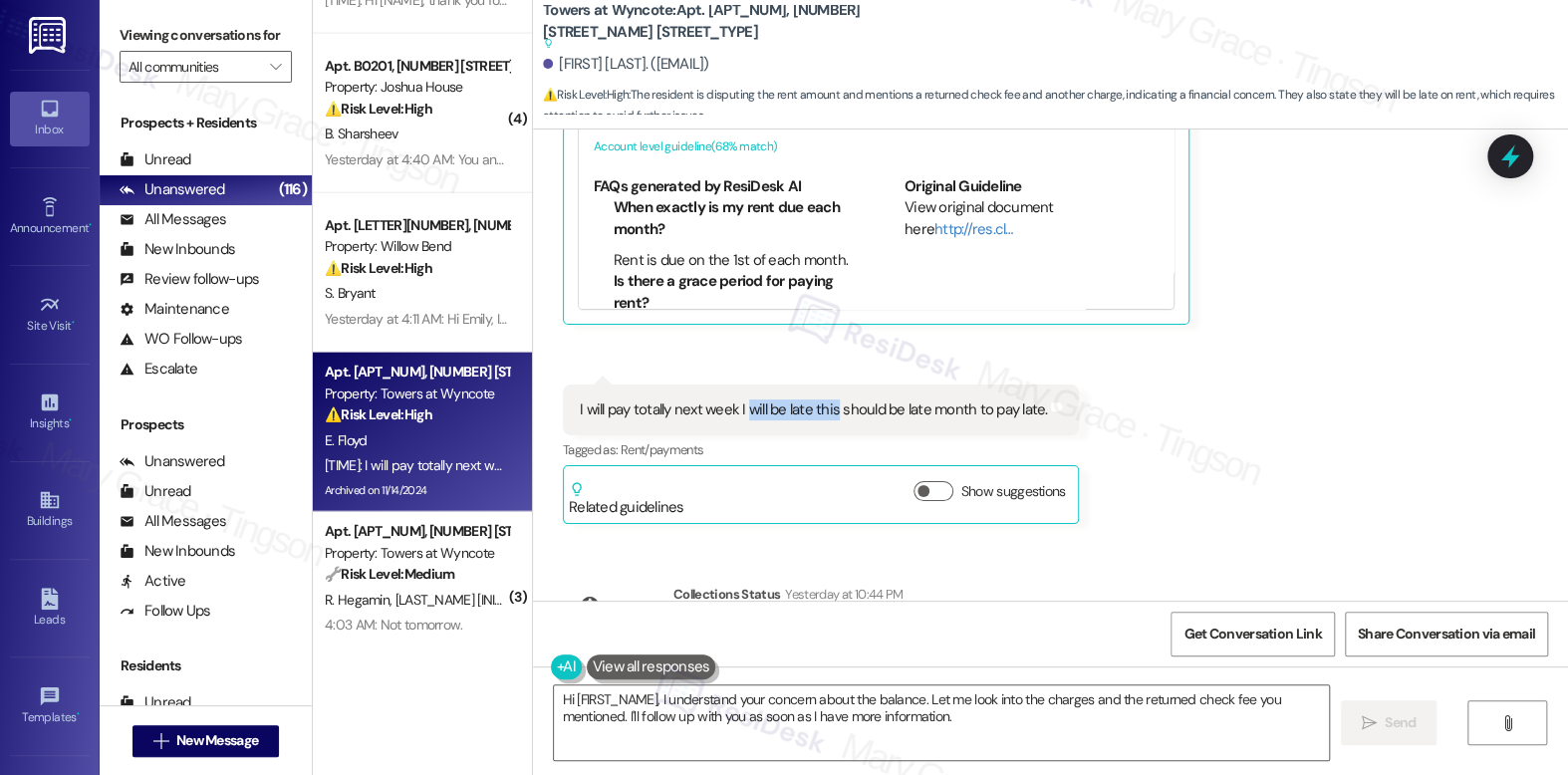 drag, startPoint x: 736, startPoint y: 382, endPoint x: 822, endPoint y: 382, distance: 86 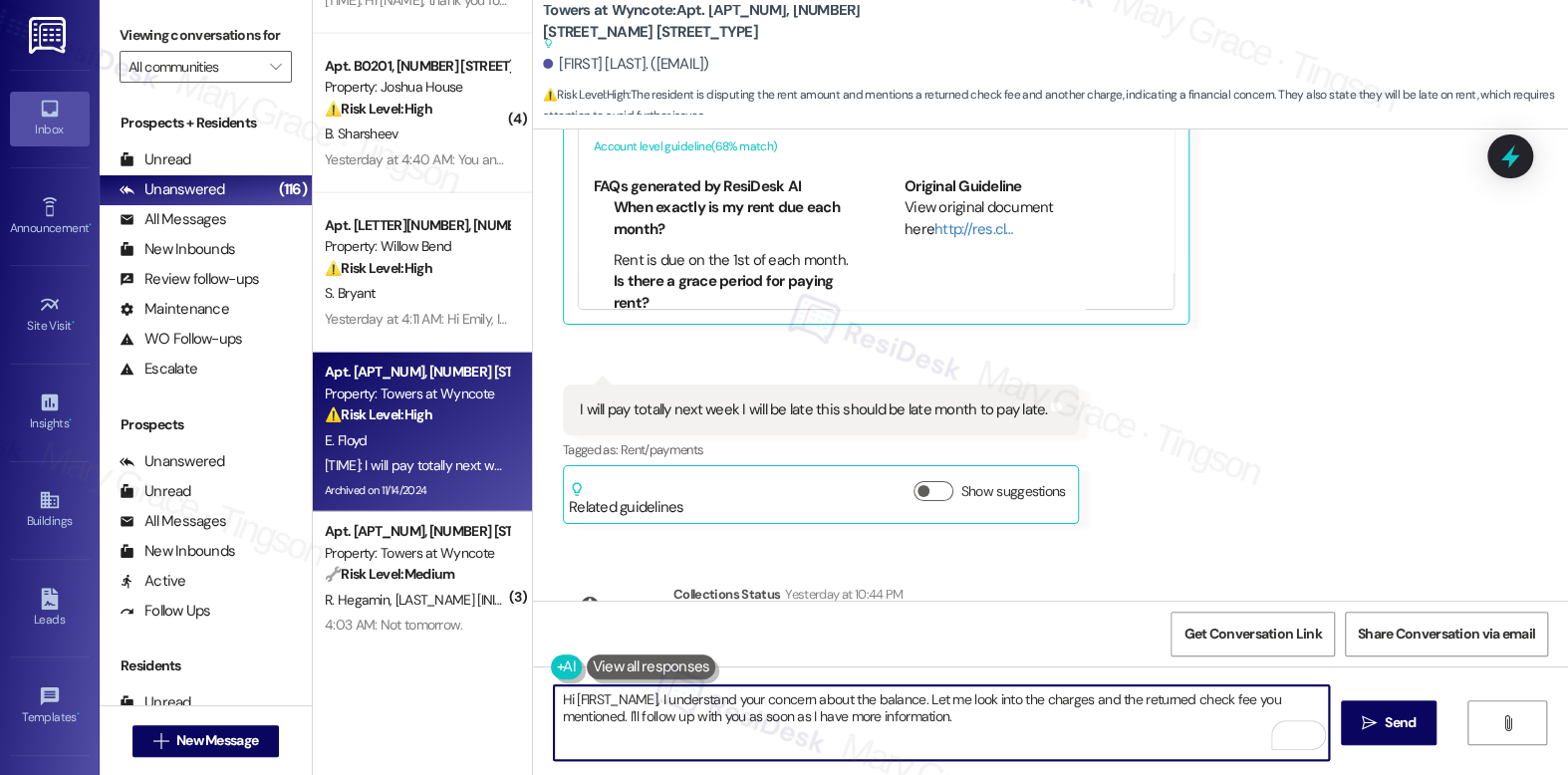 drag, startPoint x: 704, startPoint y: 699, endPoint x: 939, endPoint y: 710, distance: 235.25731 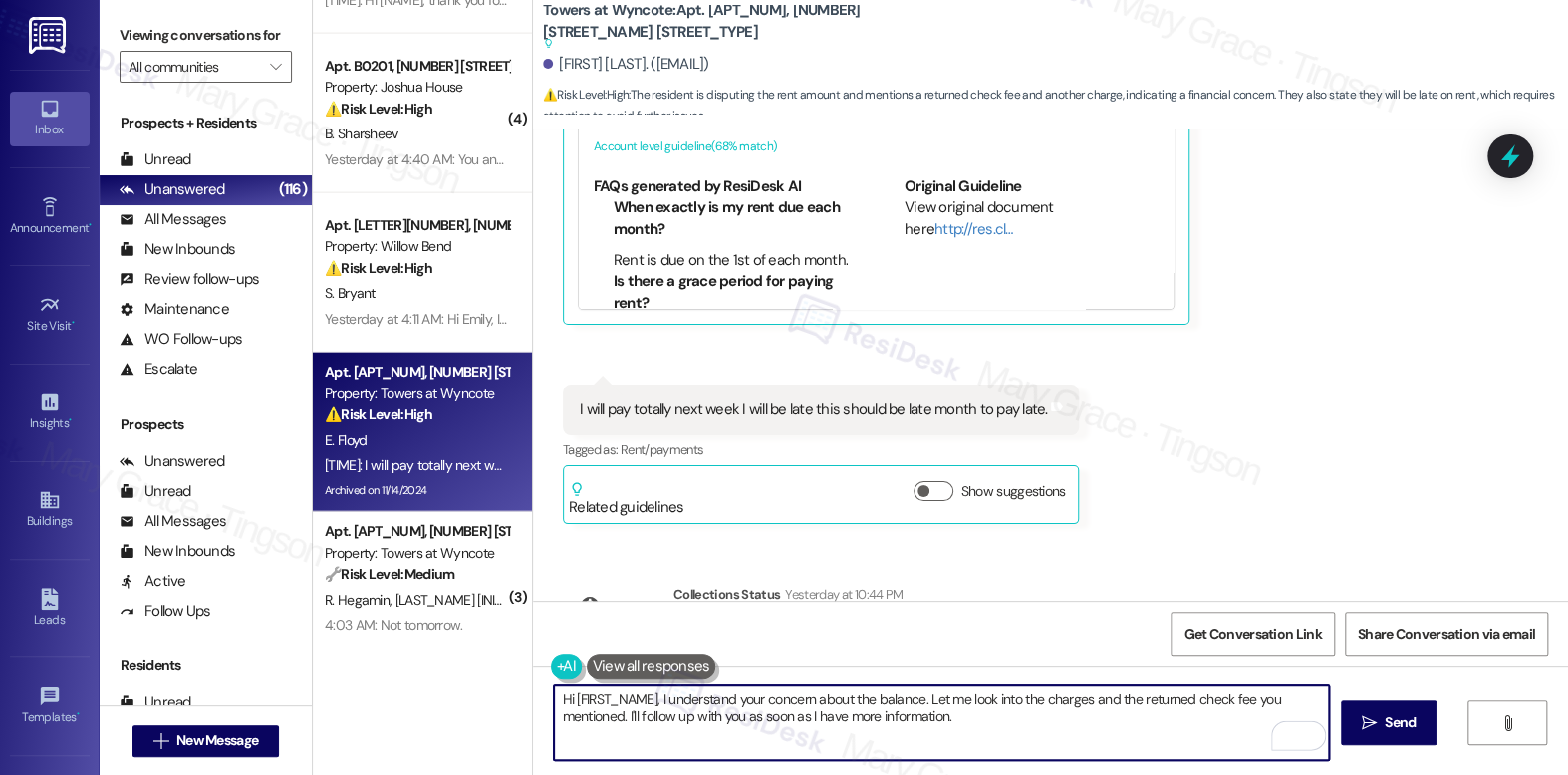 click on "Hi [FIRST_NAME], I understand your concern about the balance. Let me look into the charges and the returned check fee you mentioned. I'll follow up with you as soon as I have more information." at bounding box center (940, 722) 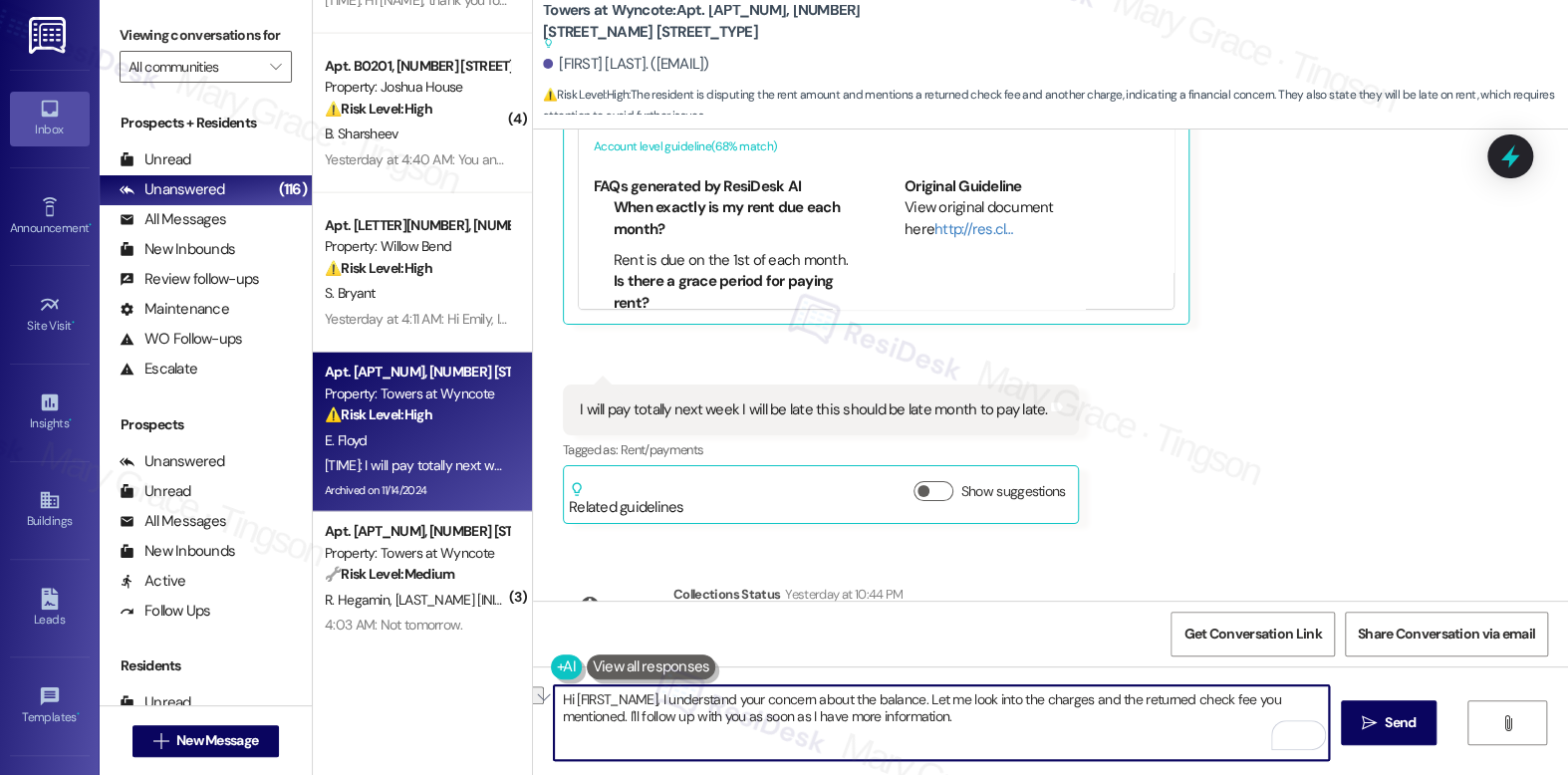 drag, startPoint x: 687, startPoint y: 704, endPoint x: 802, endPoint y: 704, distance: 115 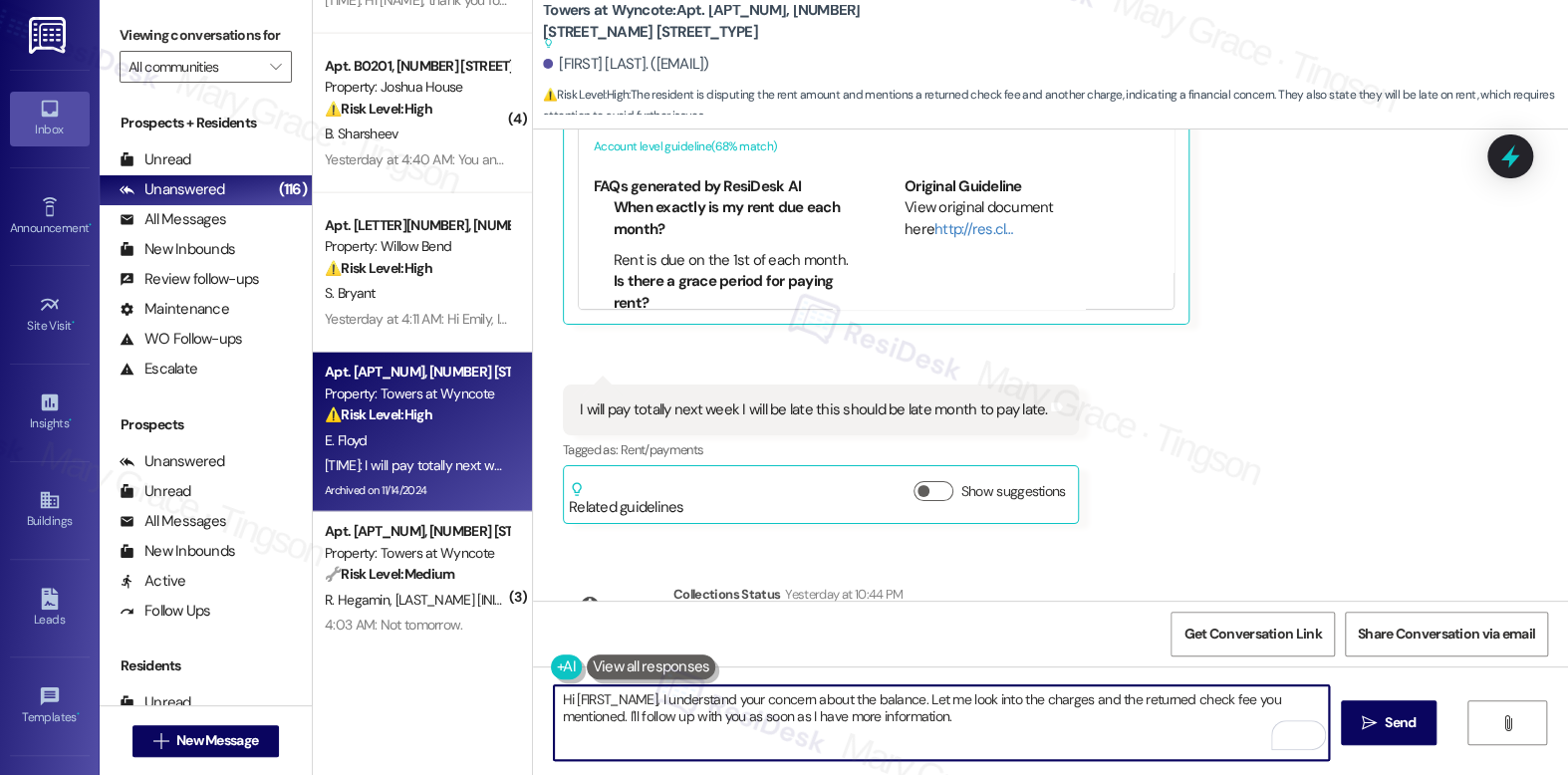 drag, startPoint x: 760, startPoint y: 702, endPoint x: 807, endPoint y: 701, distance: 47.010637 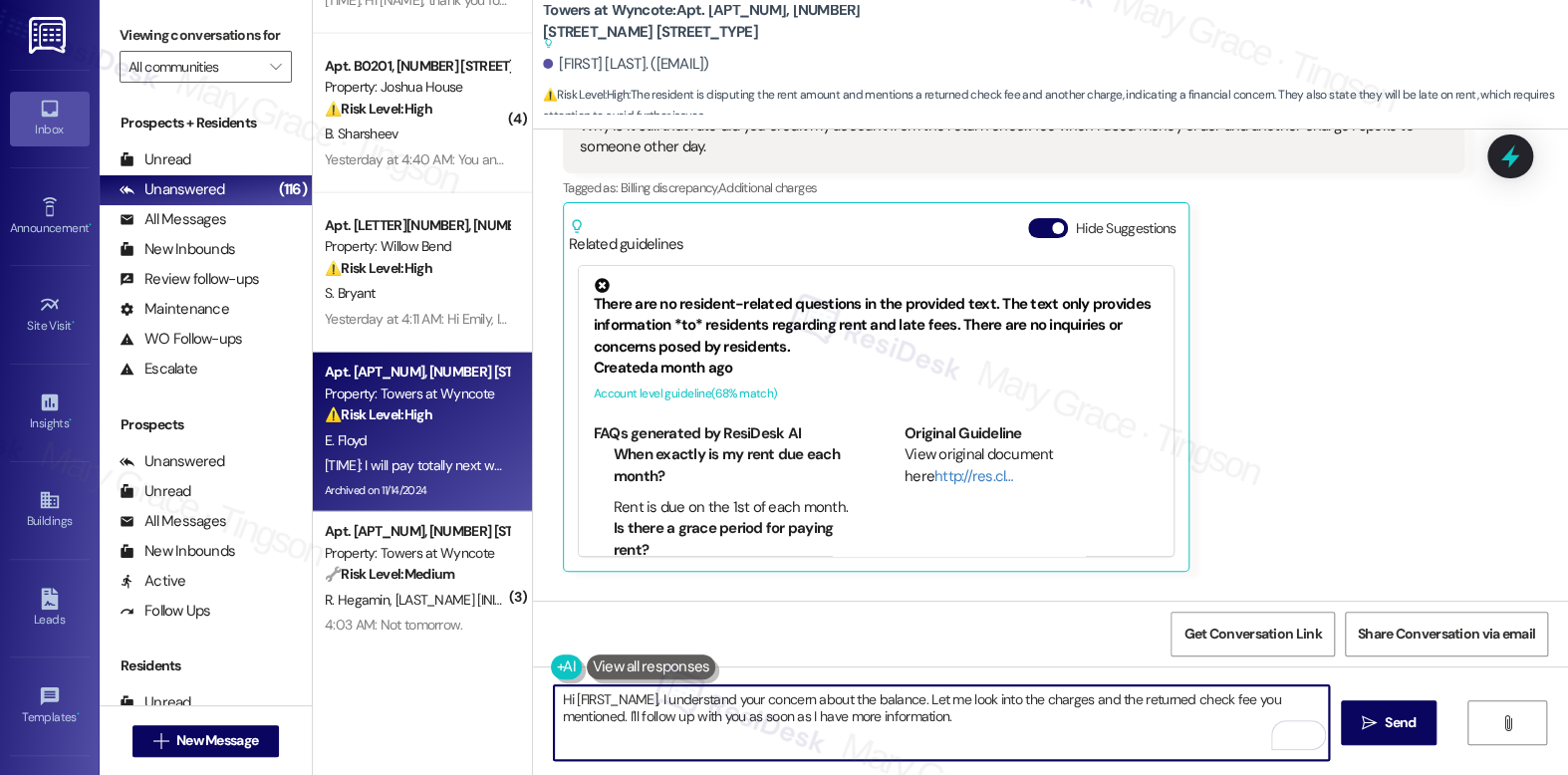 scroll, scrollTop: 22501, scrollLeft: 0, axis: vertical 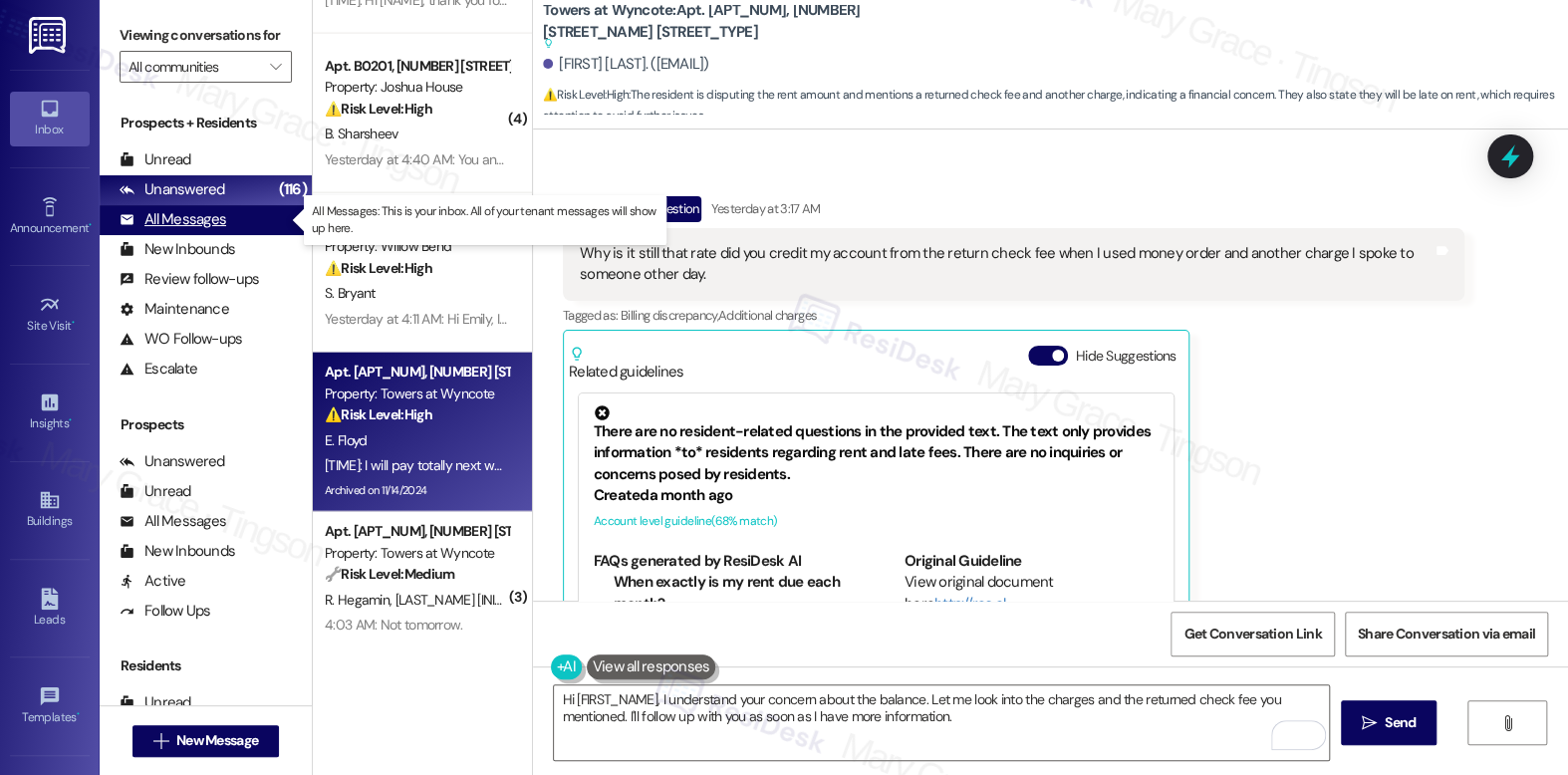 click on "All Messages" at bounding box center (172, 219) 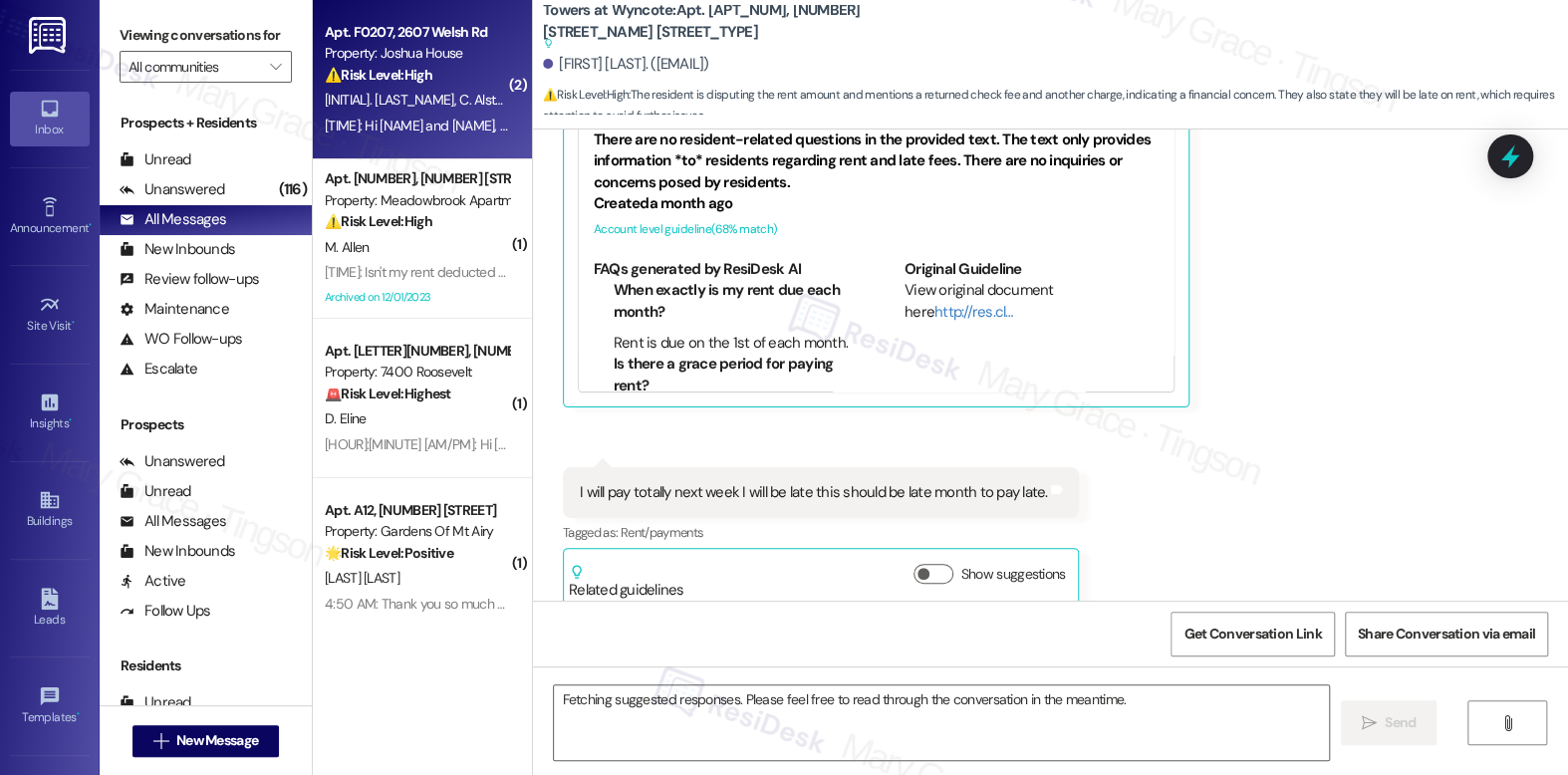 scroll, scrollTop: 22784, scrollLeft: 0, axis: vertical 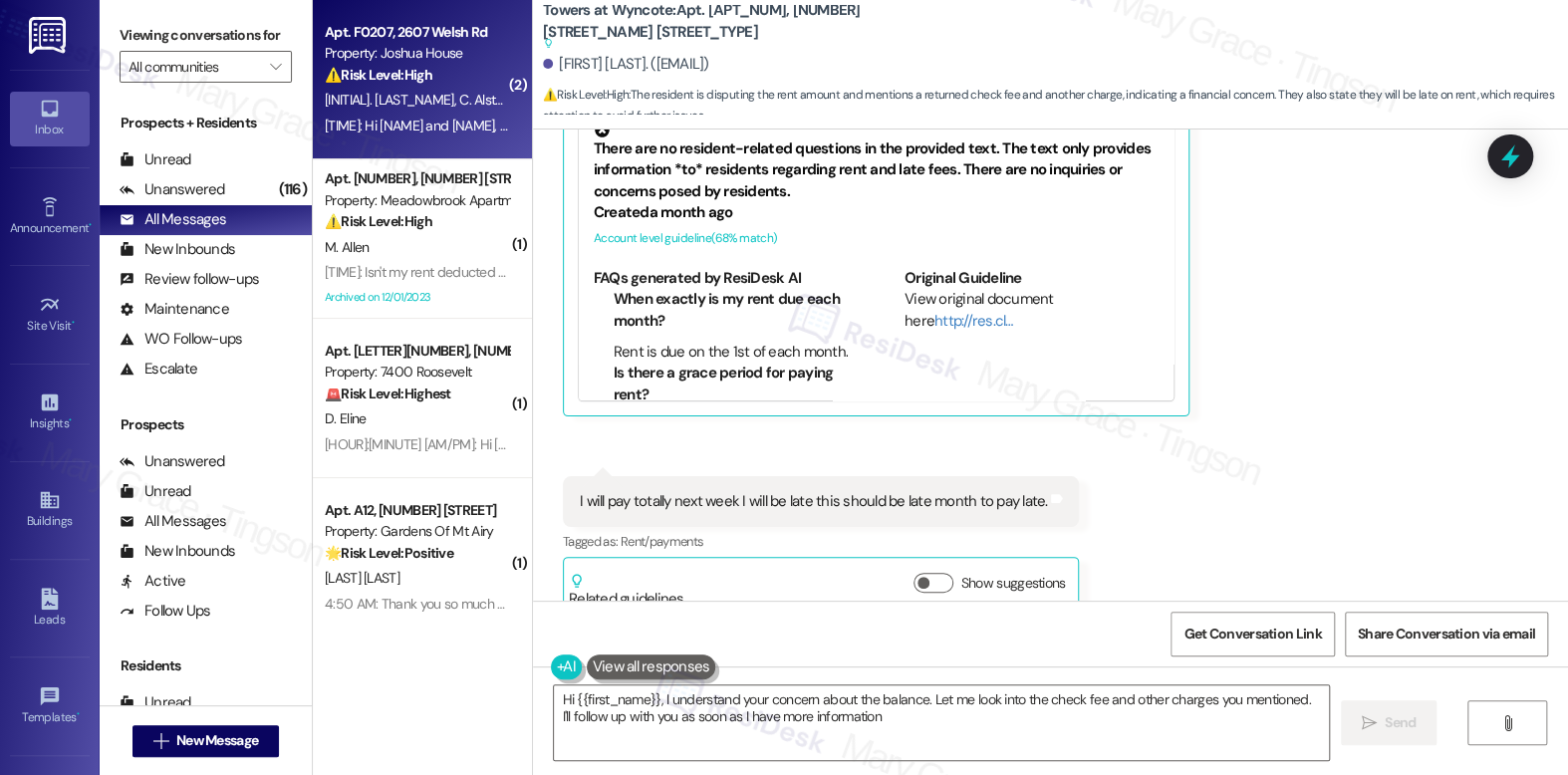 type on "Hi {{first_name}}, I understand your concern about the balance. Let me look into the check fee and other charges you mentioned. I'll follow up with you as soon as I have more information." 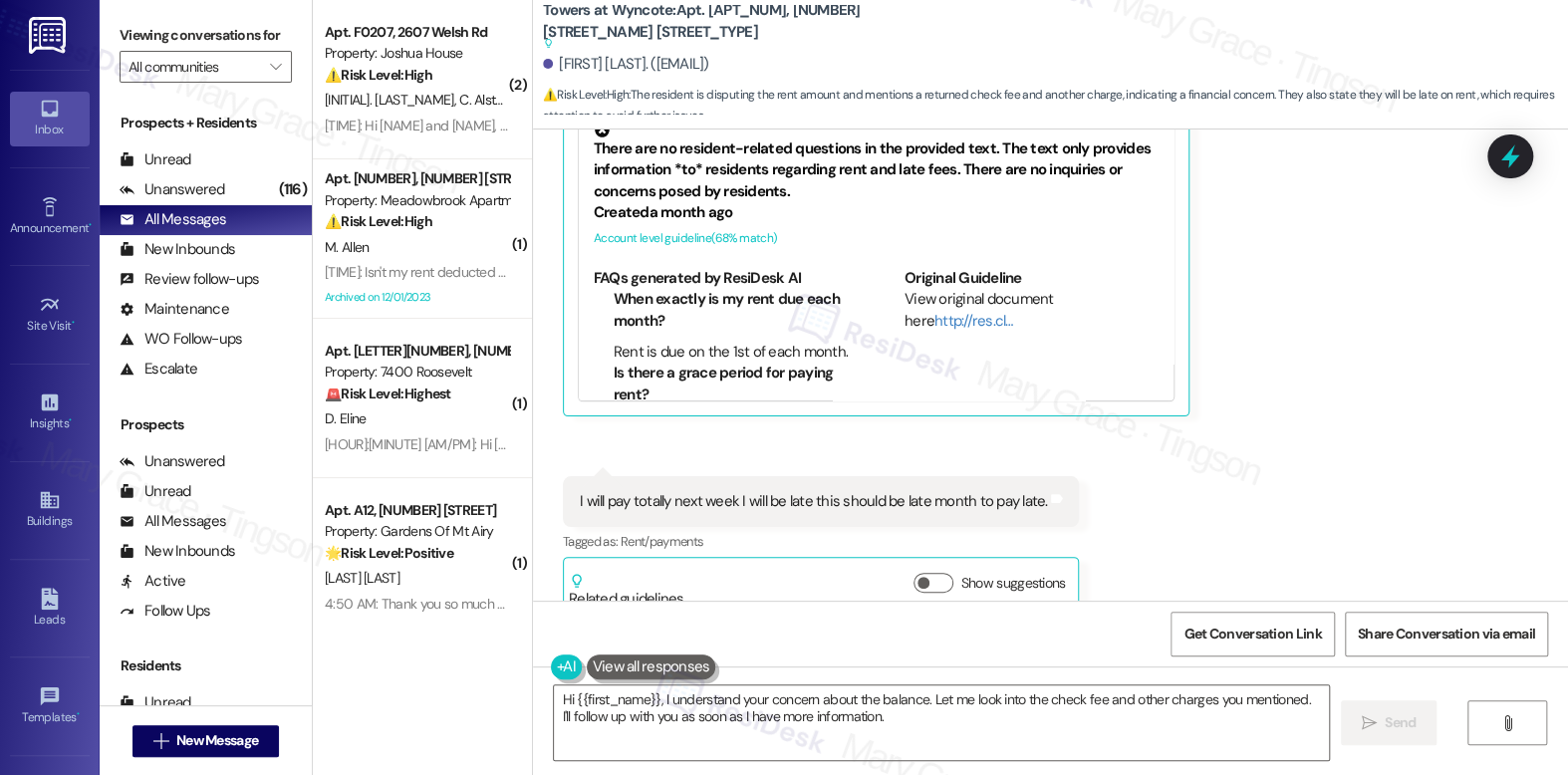 scroll, scrollTop: 22788, scrollLeft: 0, axis: vertical 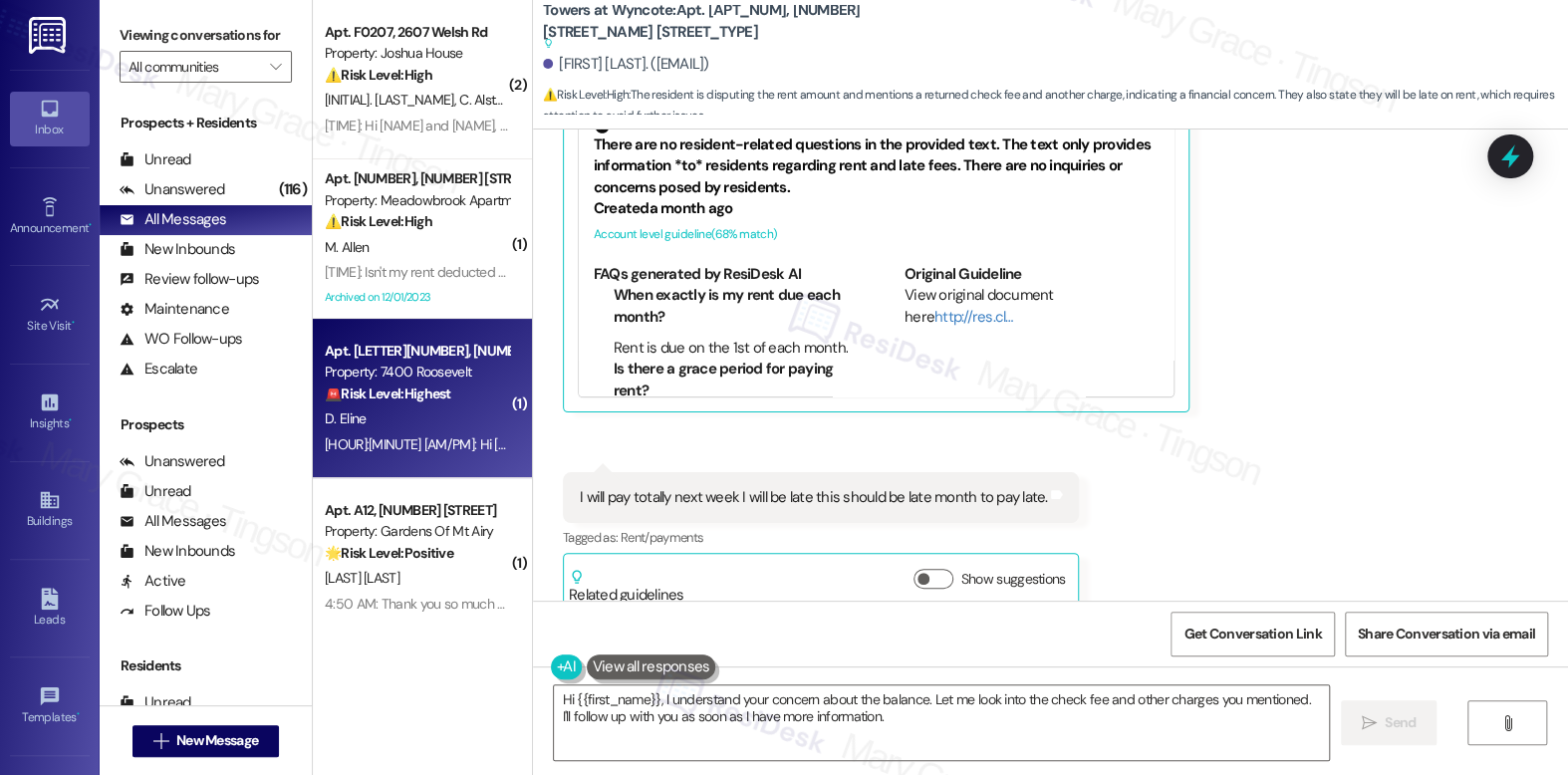 click on "D. Eline" at bounding box center (416, 418) 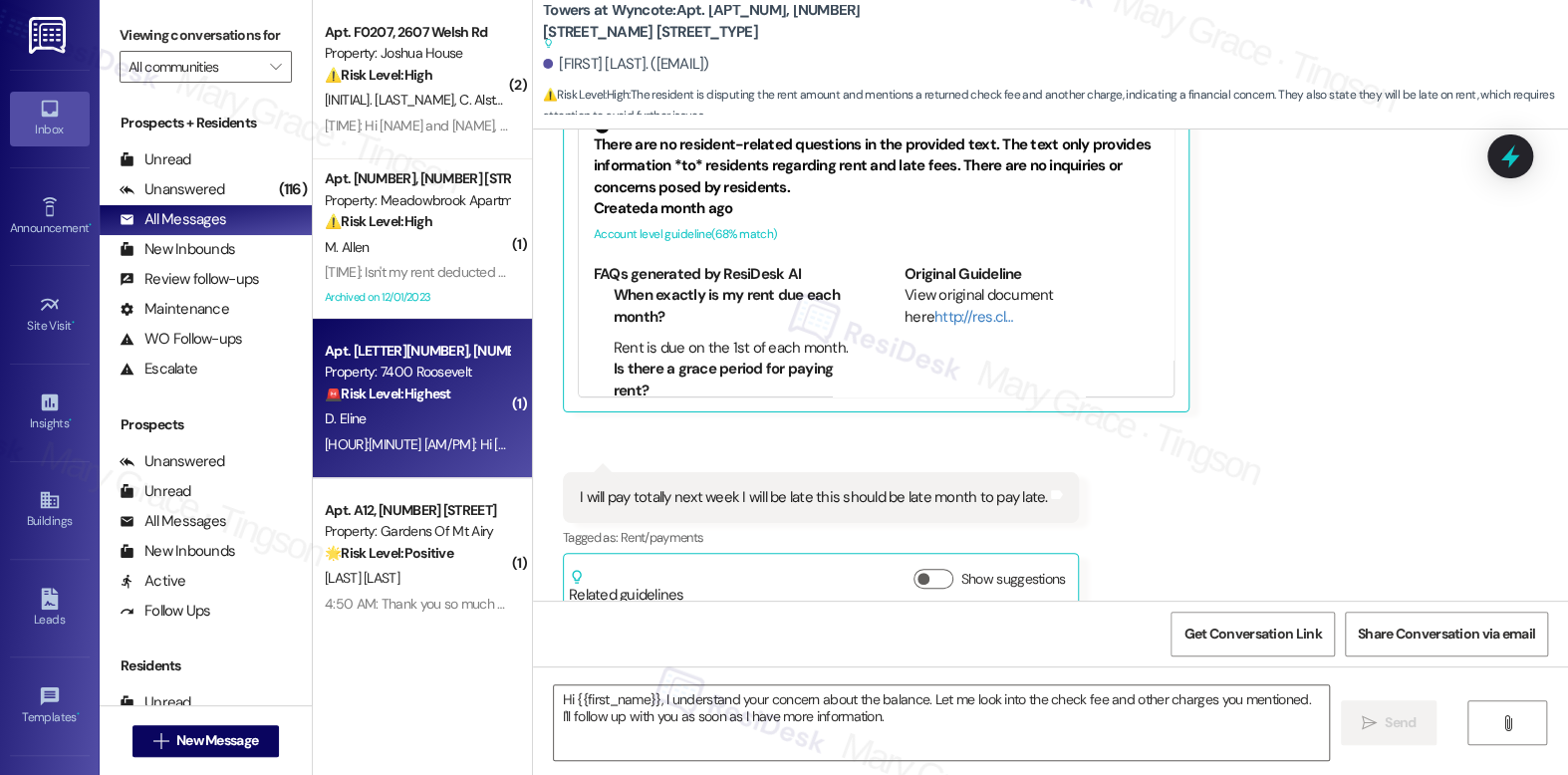 type on "Fetching suggested responses. Please feel free to read through the conversation in the meantime." 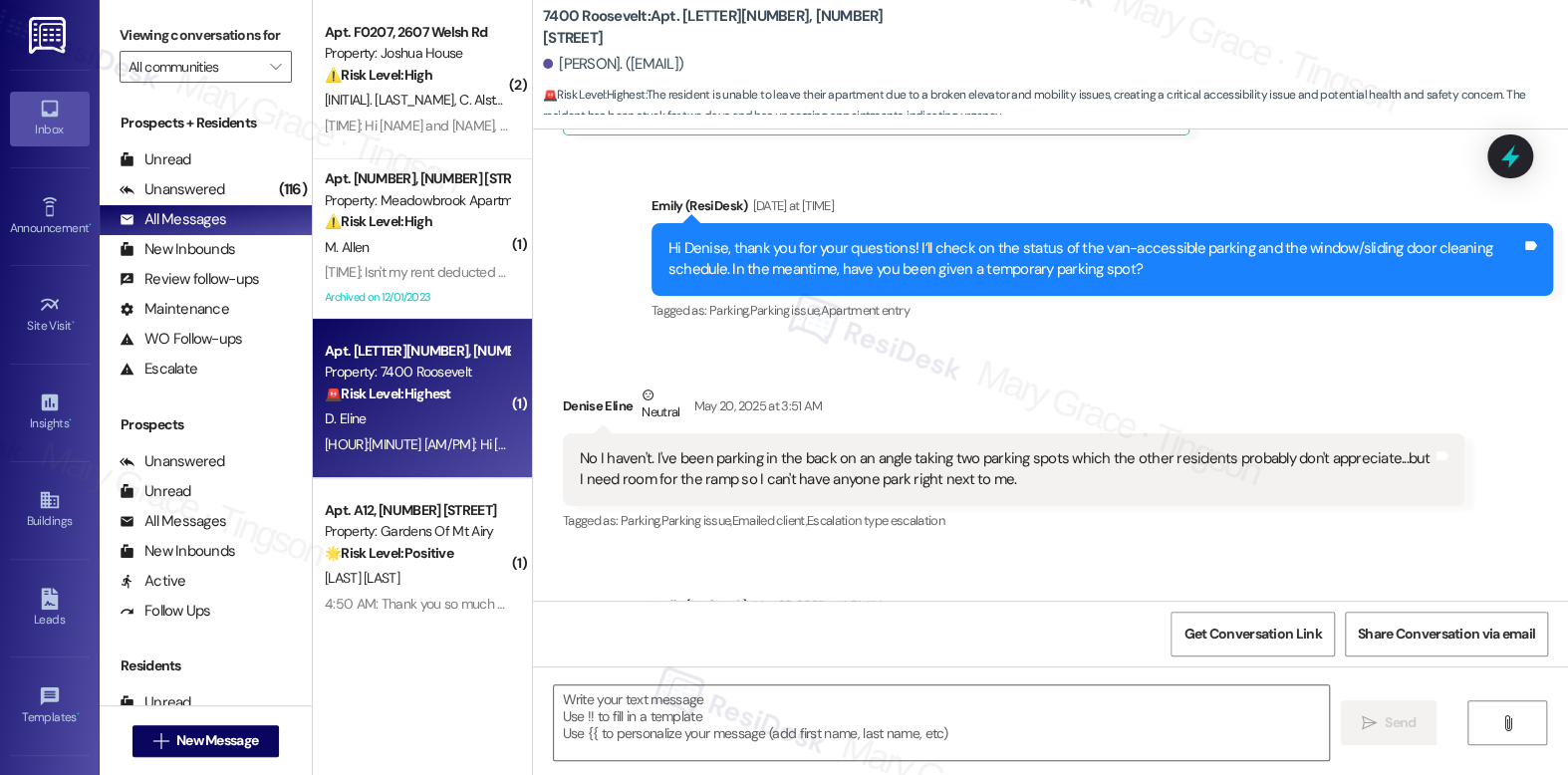 click on "D. Eline" at bounding box center (416, 418) 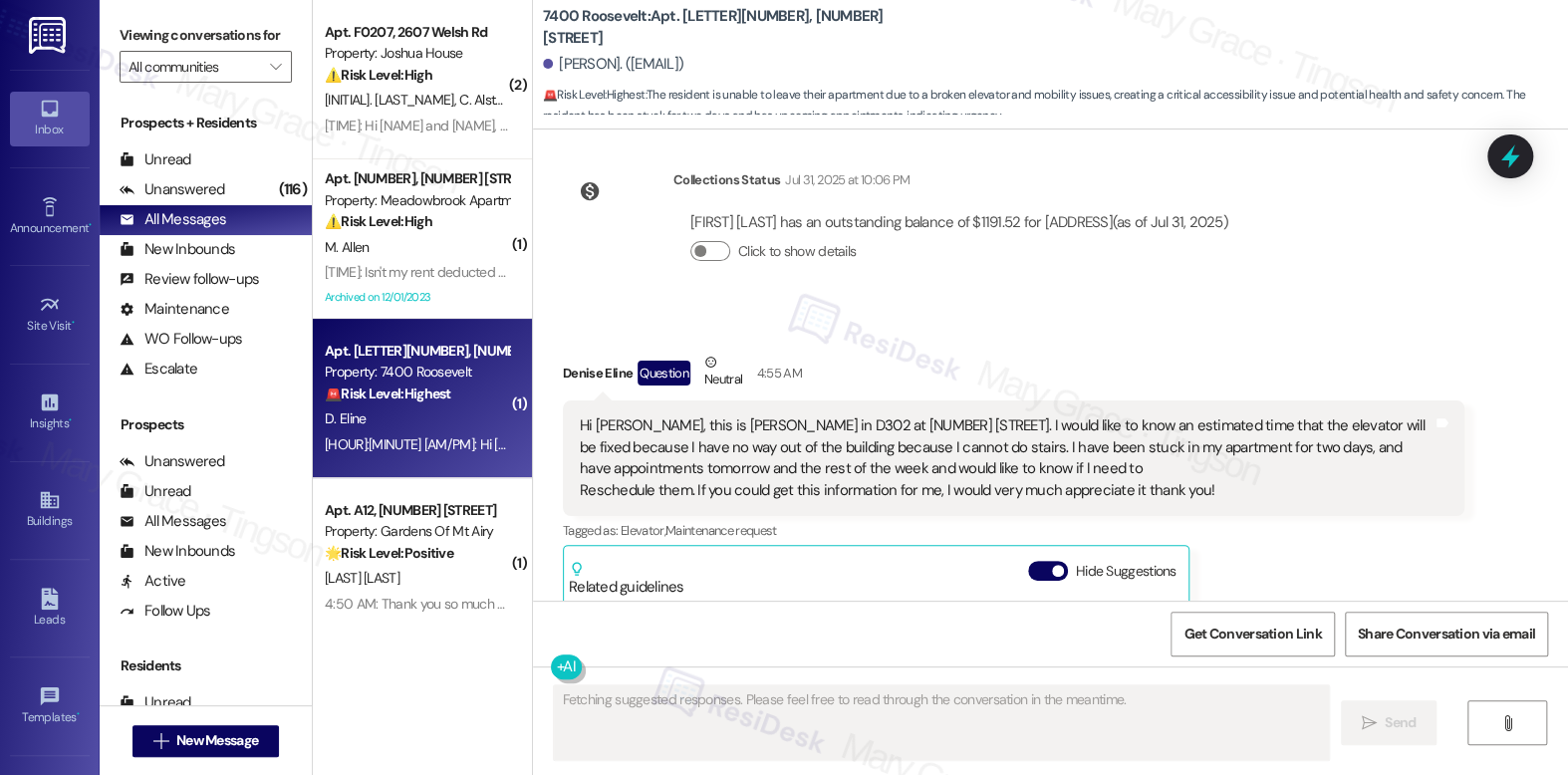 scroll, scrollTop: 8992, scrollLeft: 0, axis: vertical 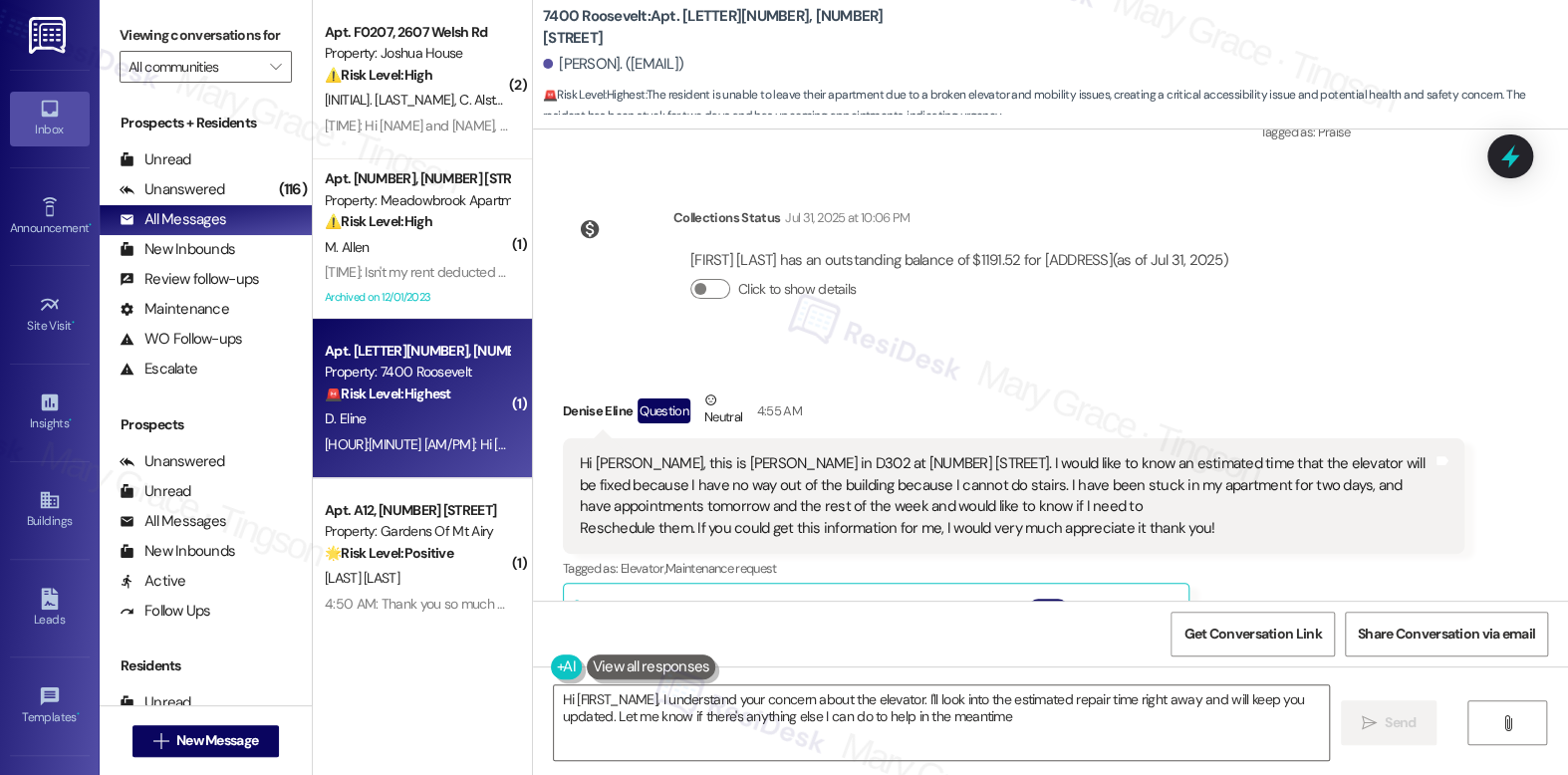 type on "Hi [FIRST_NAME], I understand your concern about the elevator. I'll look into the estimated repair time right away and will keep you updated. Let me know if there's anything else I can do to help in the meantime!" 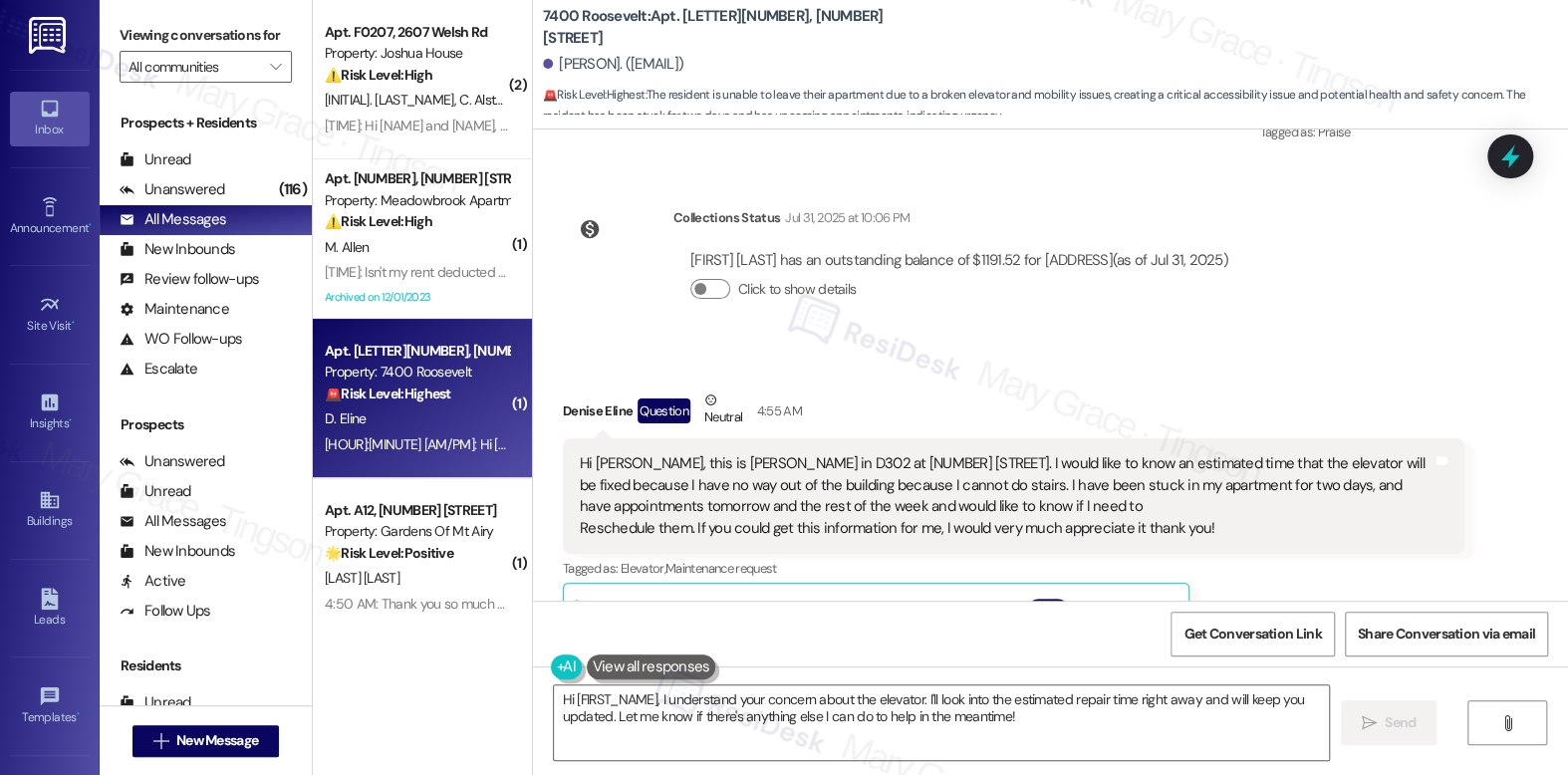 click on "Hi [PERSON_NAME], this is [PERSON_NAME] in D302 at [NUMBER] [STREET]. I would like to know an estimated time that the elevator will be fixed because I have no way out of the building because I cannot do stairs. I have been stuck in my apartment for two days, and have appointments tomorrow and the rest of the week and would like to know if I need to
Reschedule them. If you could get this information for me, I would very much appreciate it thank you!" at bounding box center (1006, 496) 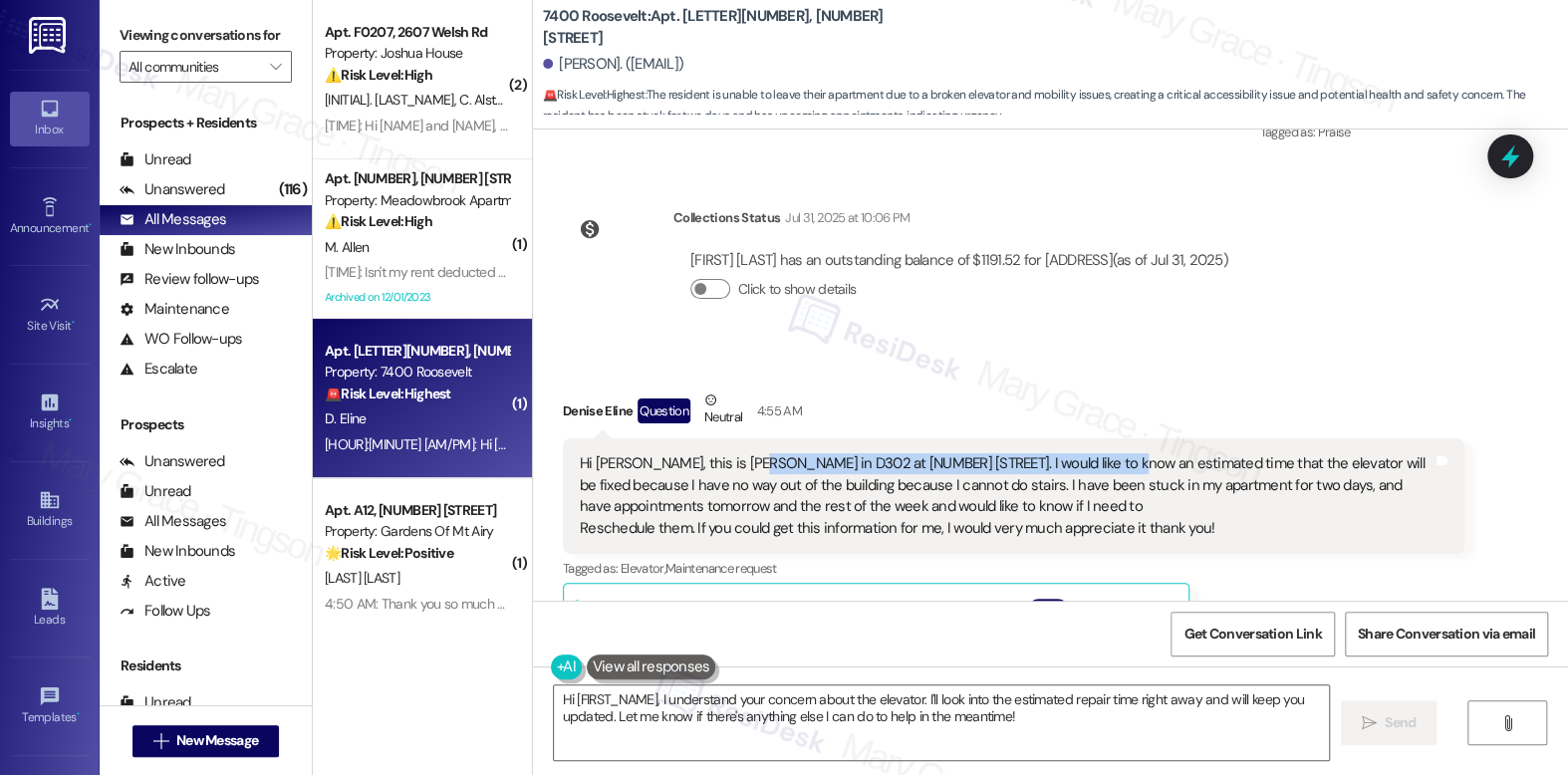 drag, startPoint x: 754, startPoint y: 399, endPoint x: 1081, endPoint y: 406, distance: 327.07491 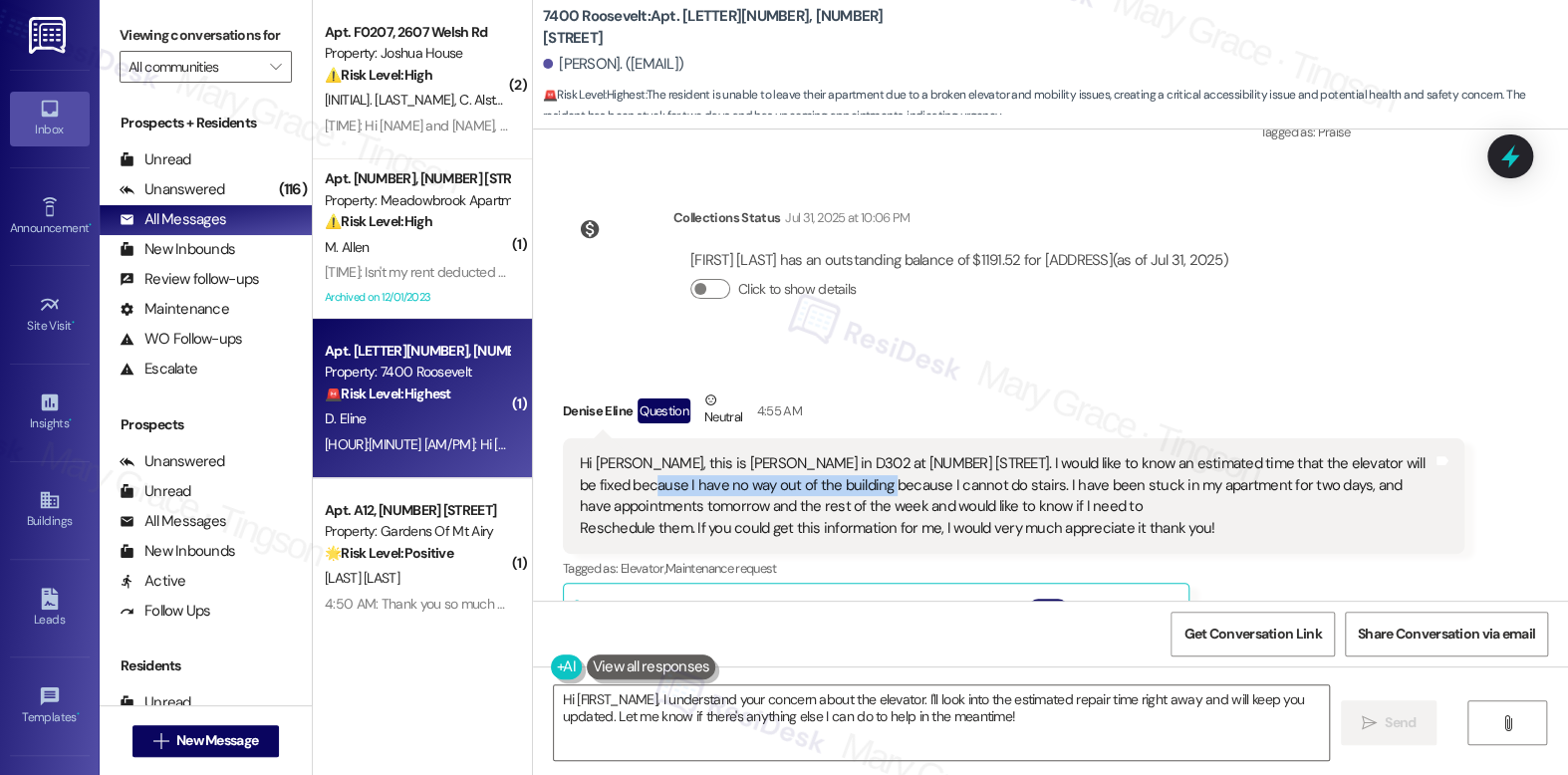 drag, startPoint x: 570, startPoint y: 409, endPoint x: 807, endPoint y: 418, distance: 237.1708 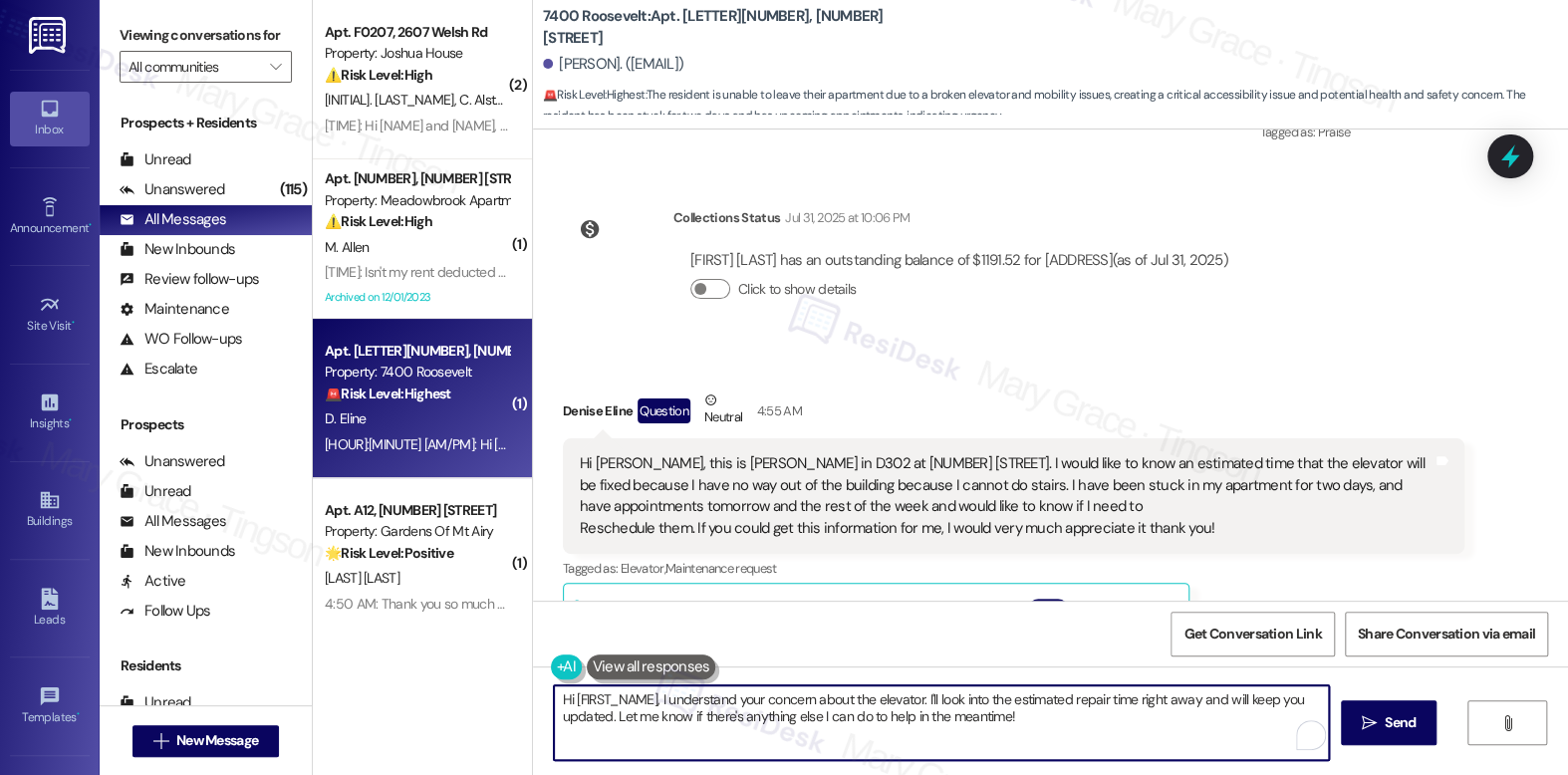 click on "Hi [FIRST_NAME], I understand your concern about the elevator. I'll look into the estimated repair time right away and will keep you updated. Let me know if there's anything else I can do to help in the meantime!" at bounding box center (940, 722) 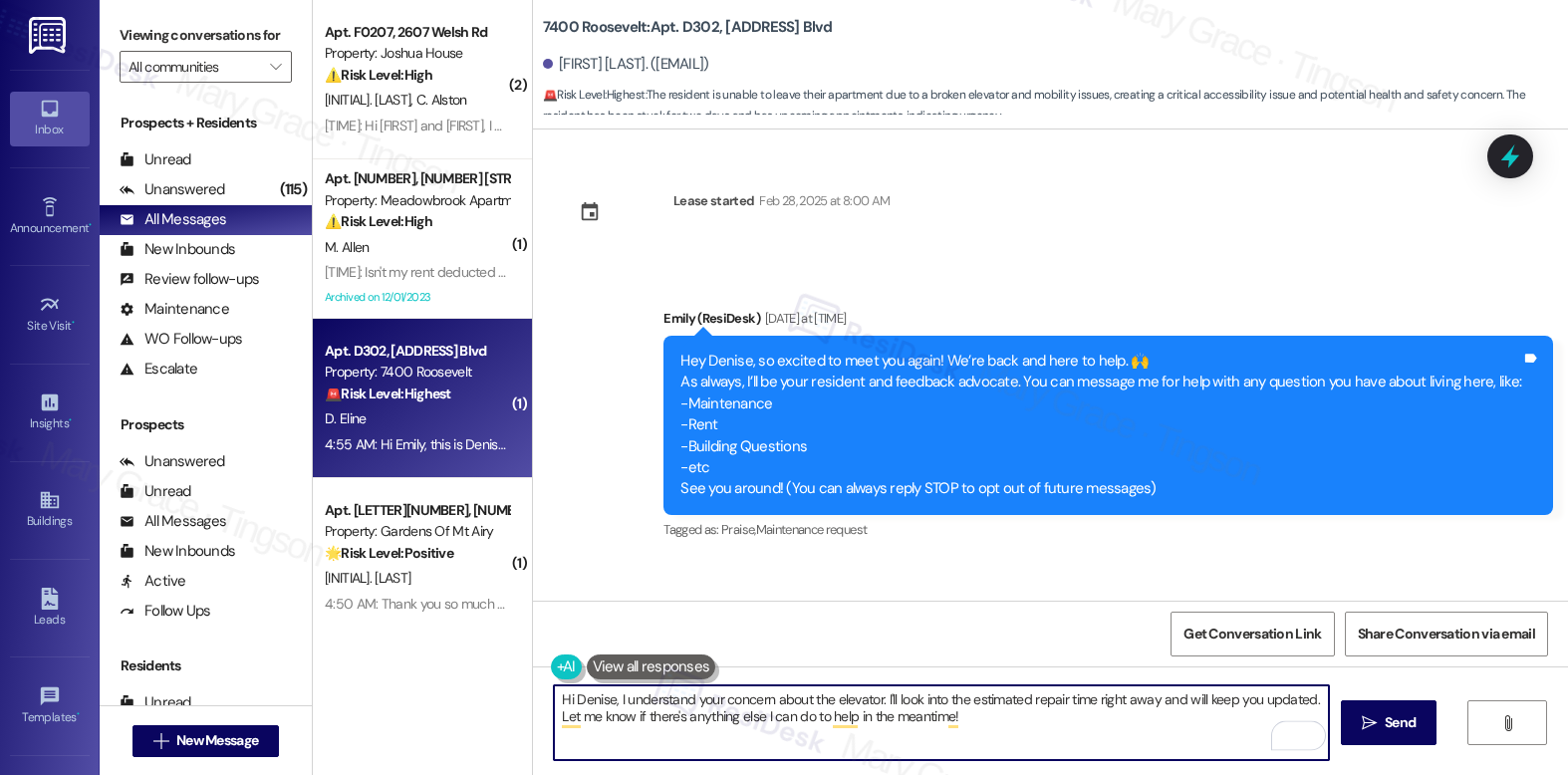 scroll, scrollTop: 0, scrollLeft: 0, axis: both 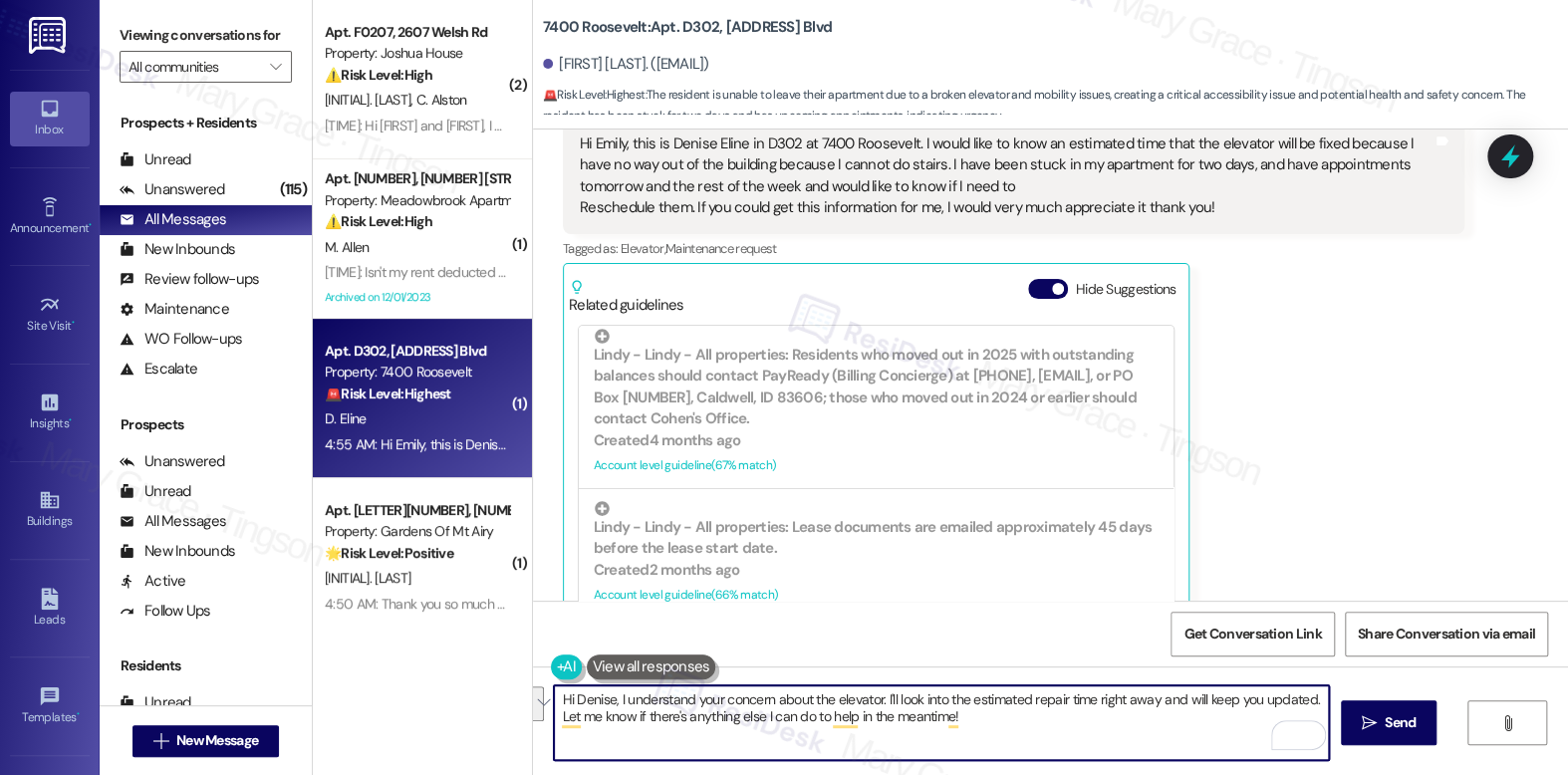 drag, startPoint x: 655, startPoint y: 689, endPoint x: 1012, endPoint y: 712, distance: 357.74013 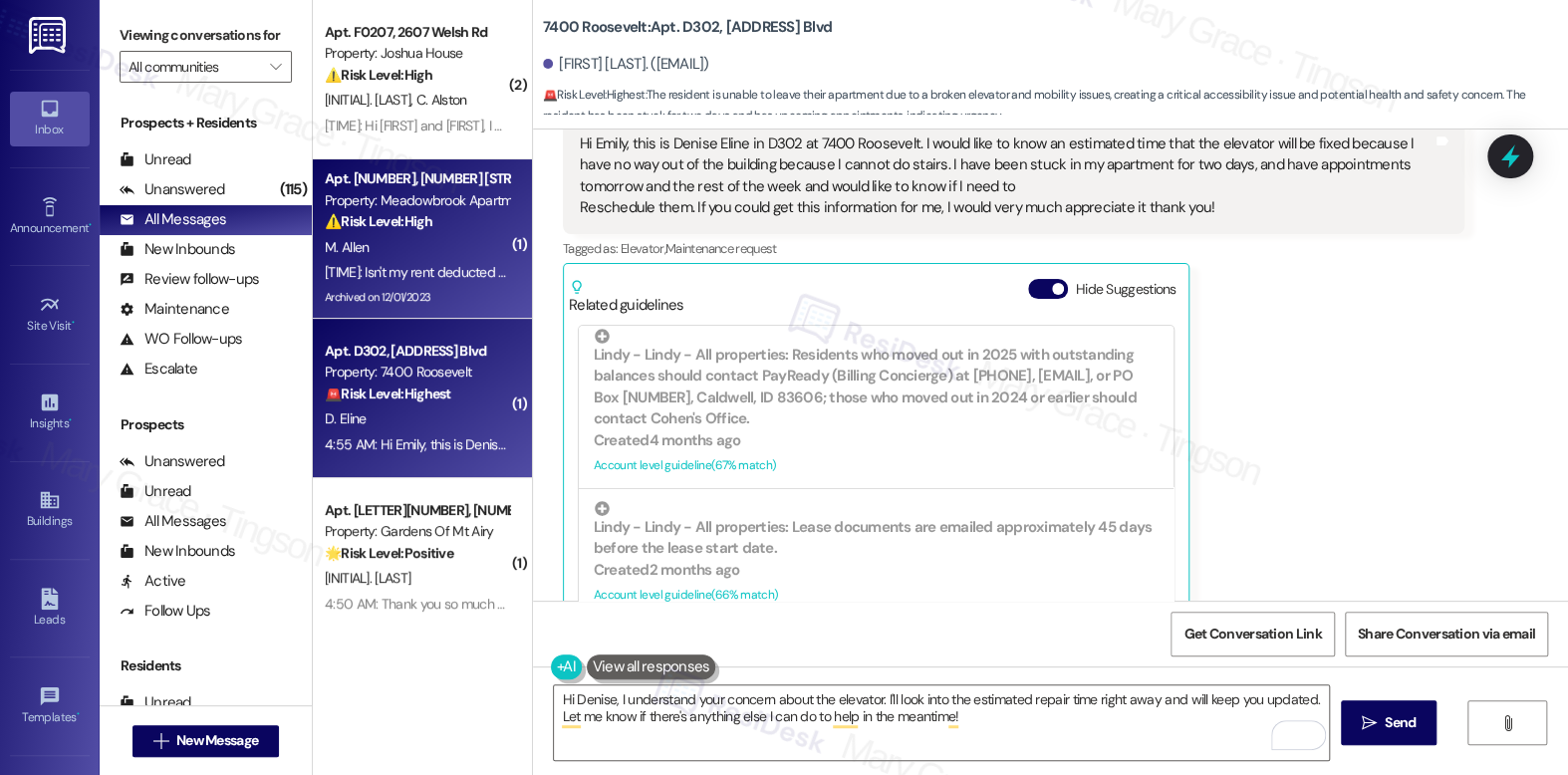 click on "4:58 AM: Isn't my rent deducted from my checking account? 4:58 AM: Isn't my rent deducted from my checking account?" at bounding box center [416, 272] 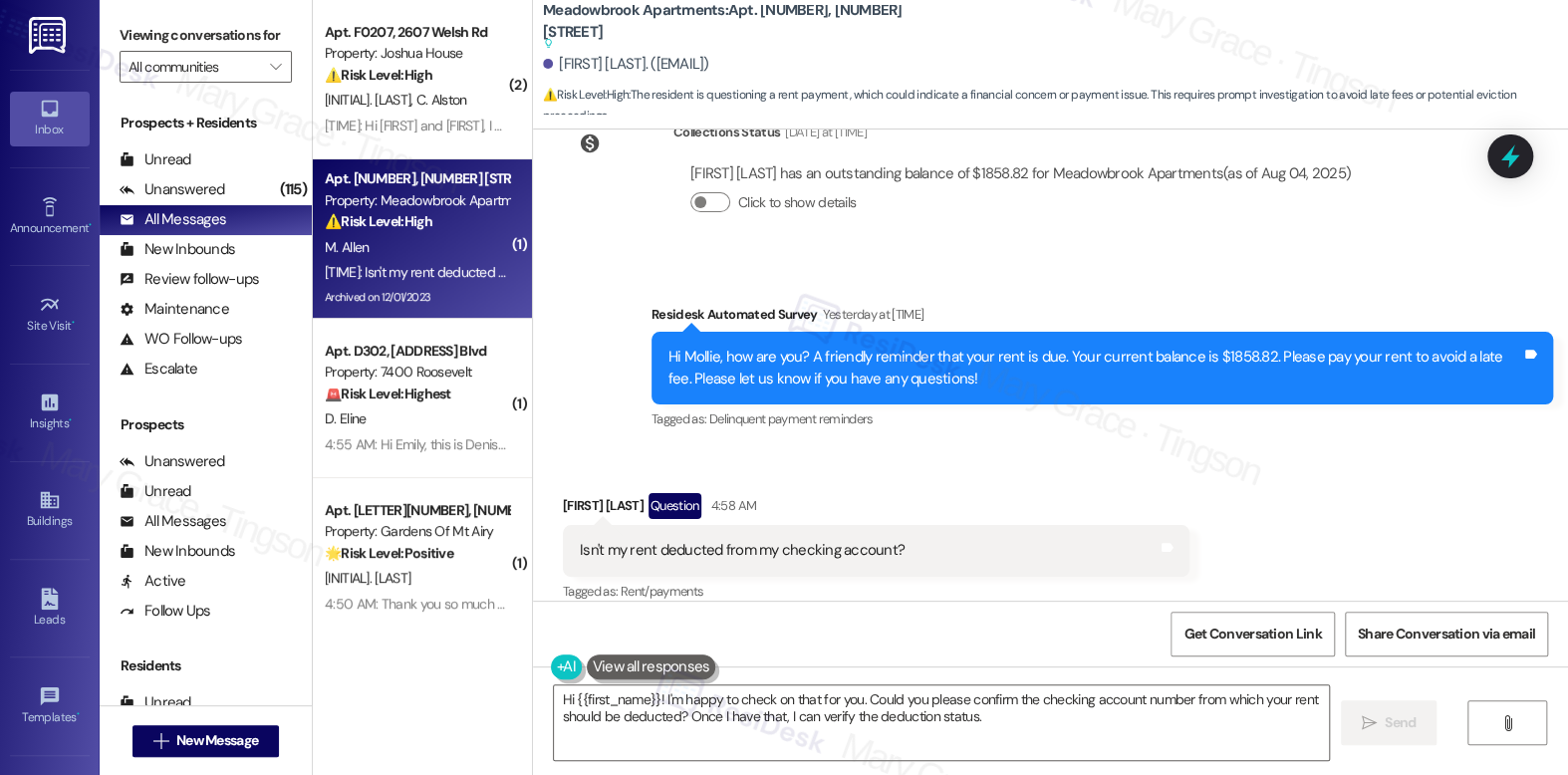 scroll, scrollTop: 18716, scrollLeft: 0, axis: vertical 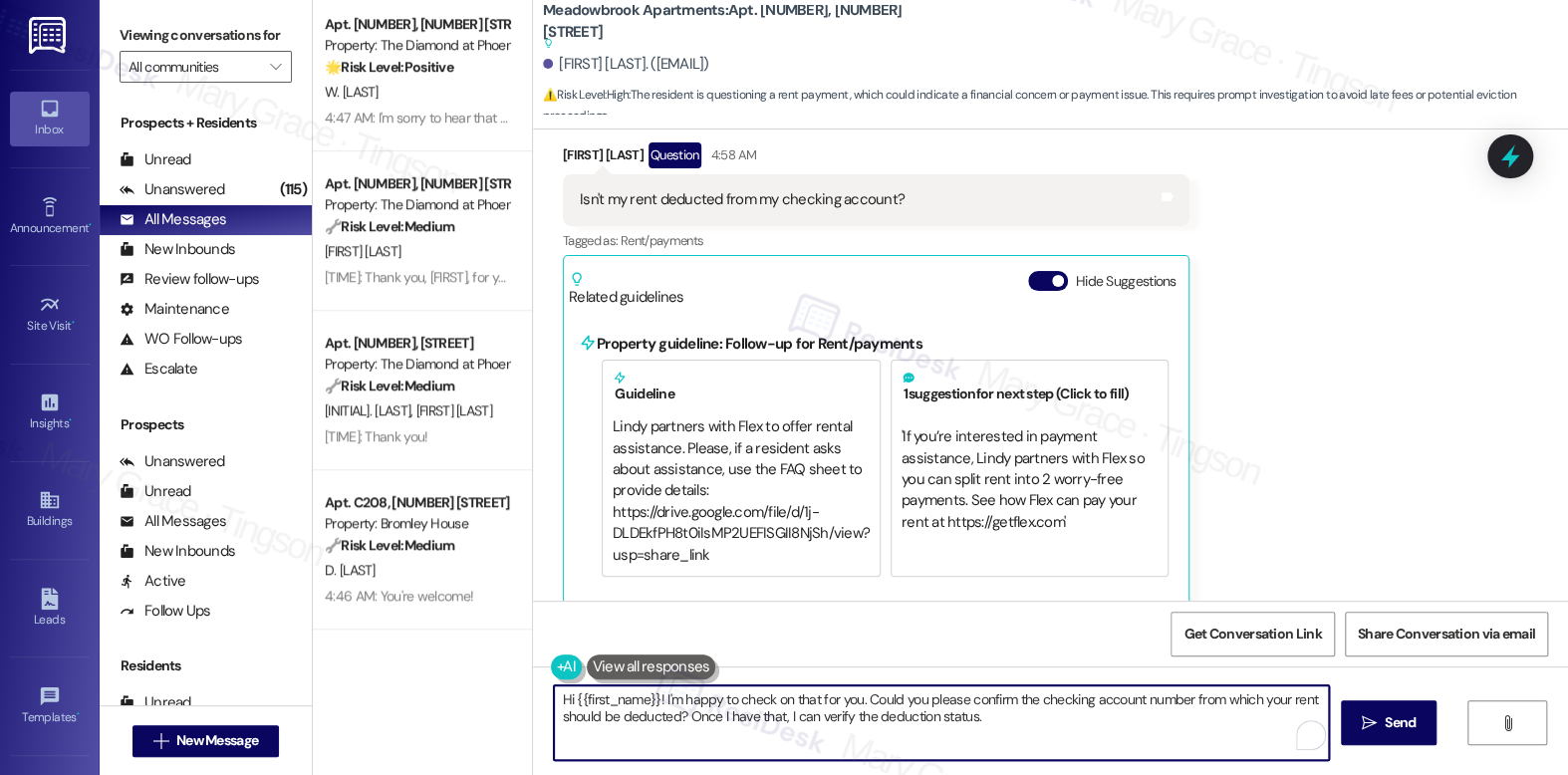 click on "Hi {{first_name}}! I'm happy to check on that for you. Could you please confirm the checking account number from which your rent should be deducted? Once I have that, I can verify the deduction status." at bounding box center [940, 722] 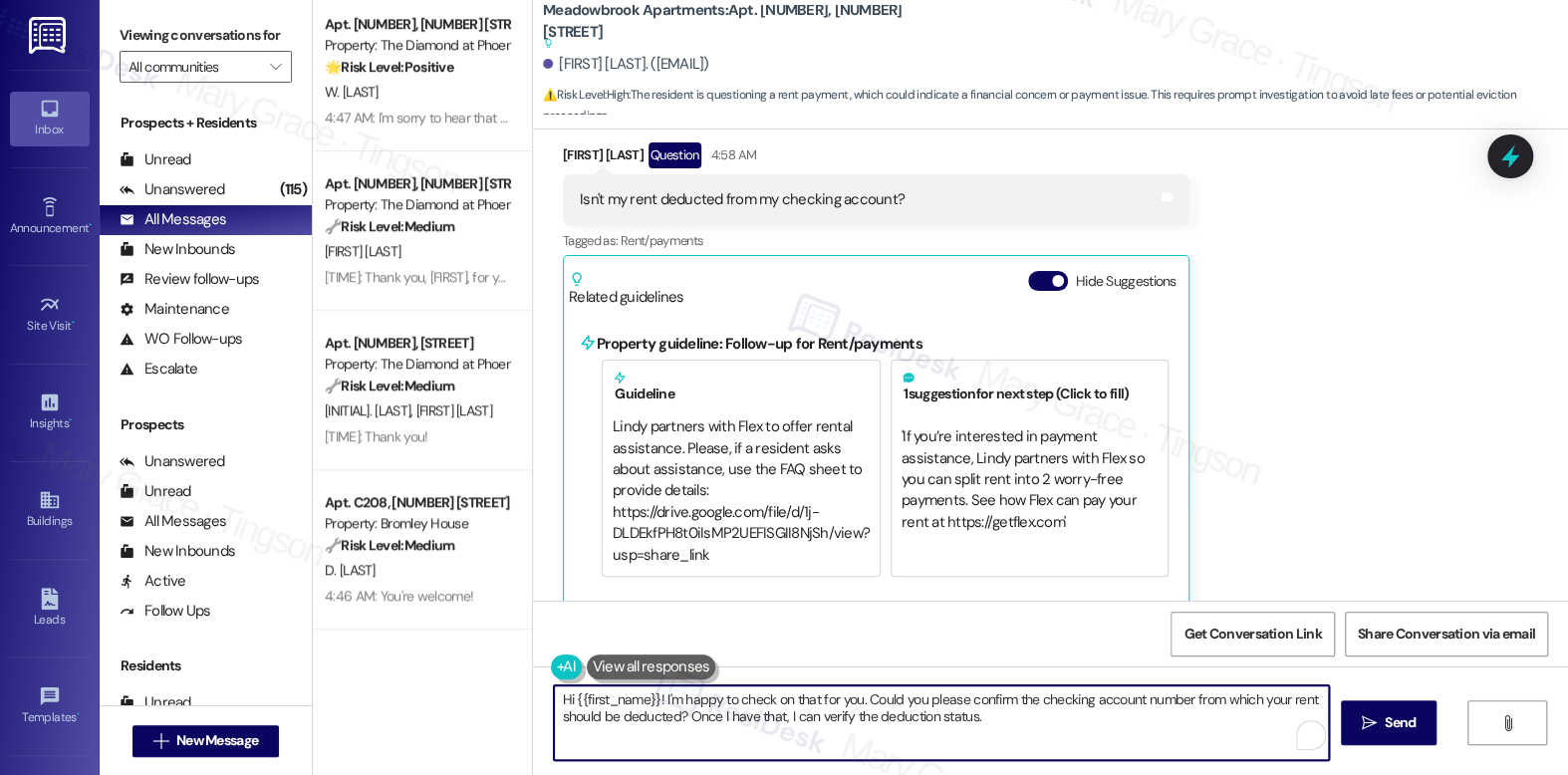 click on "Hi {{first_name}}! I'm happy to check on that for you. Could you please confirm the checking account number from which your rent should be deducted? Once I have that, I can verify the deduction status." at bounding box center (940, 722) 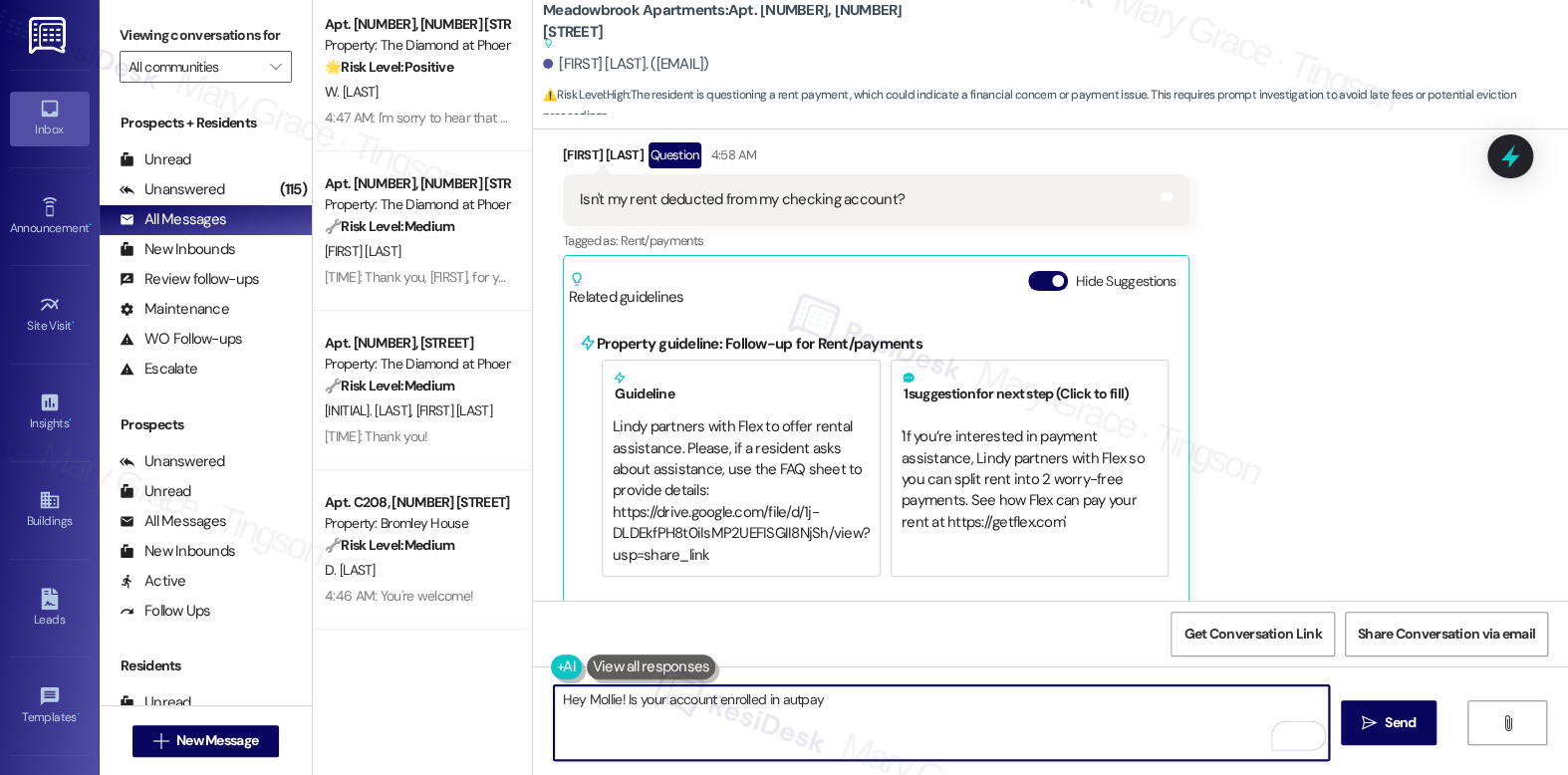 type on "Hey Mollie! Is your account enrolled in autpay?" 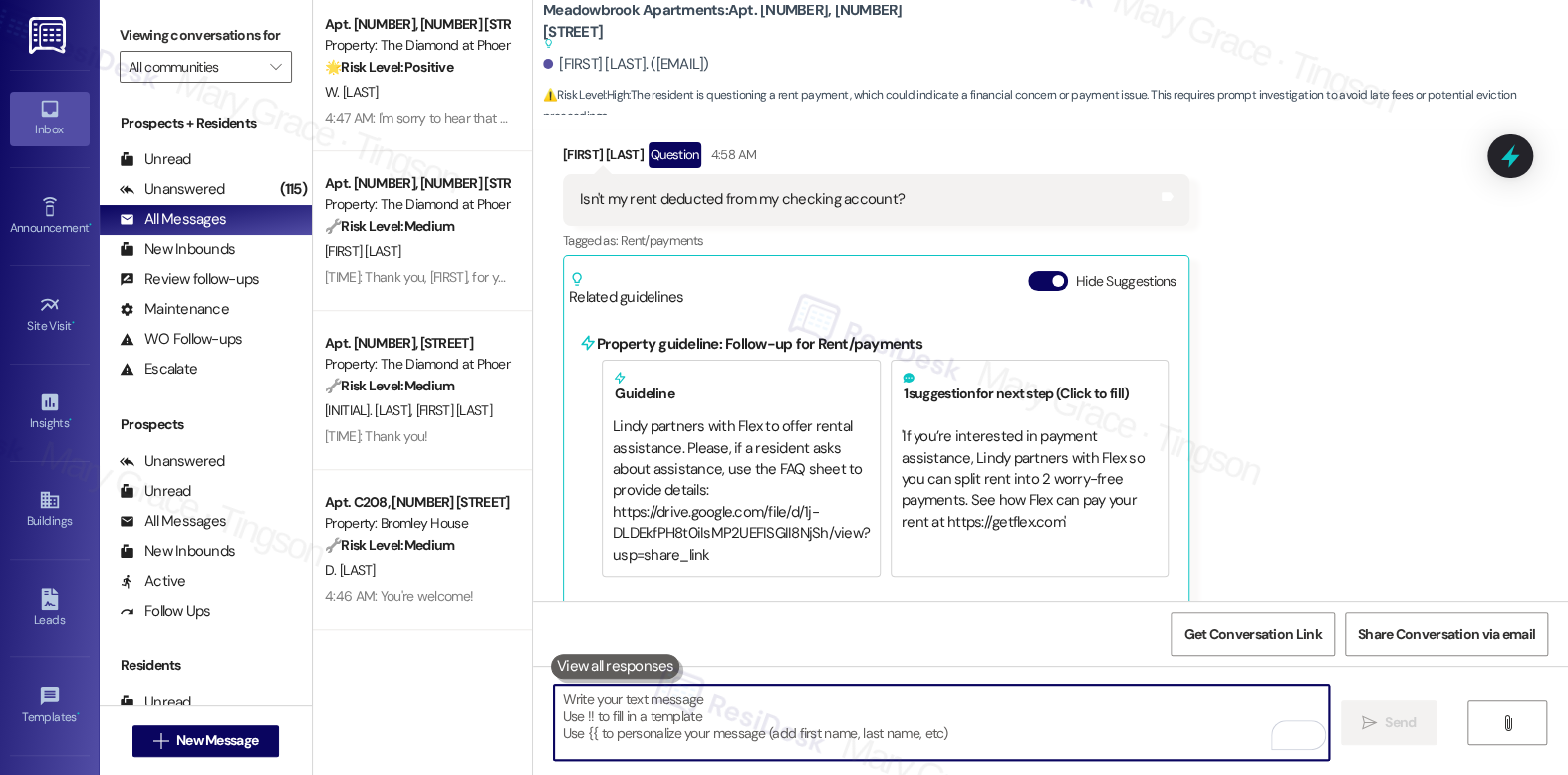 paste on "Hey Mollie! Just checking—do you have your account set up for autopay?" 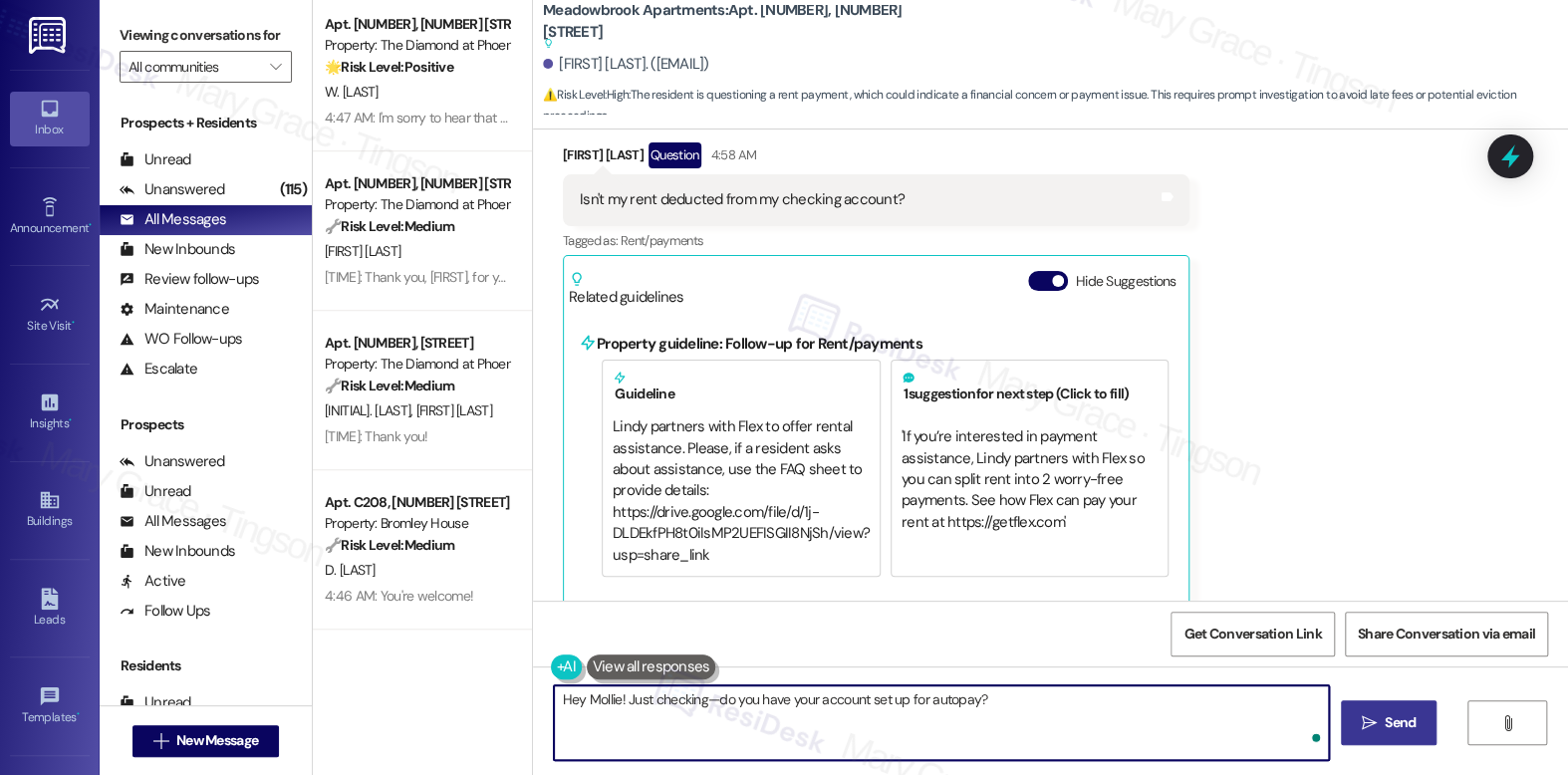 click on " Send" at bounding box center (1389, 722) 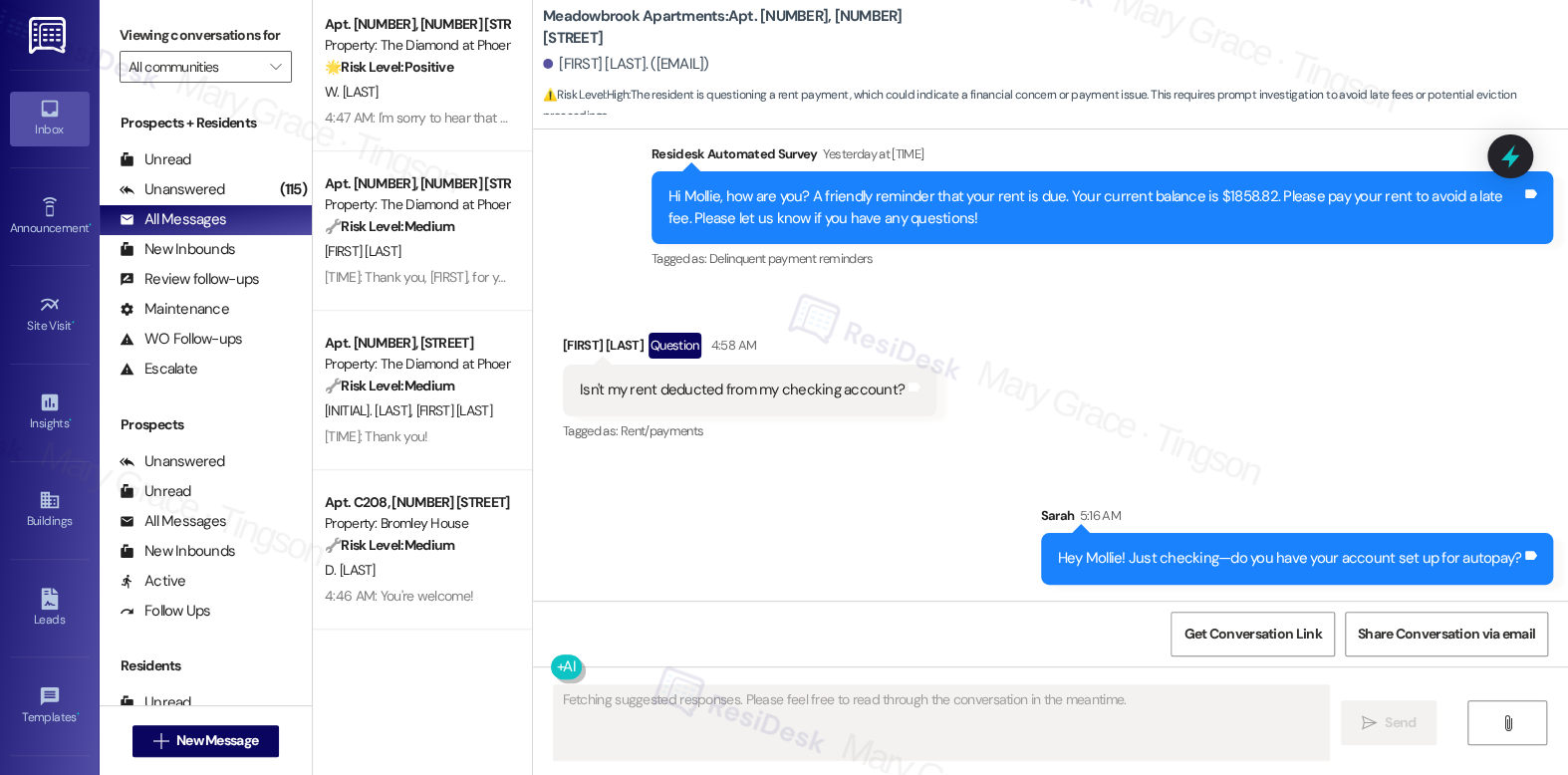 scroll, scrollTop: 18951, scrollLeft: 0, axis: vertical 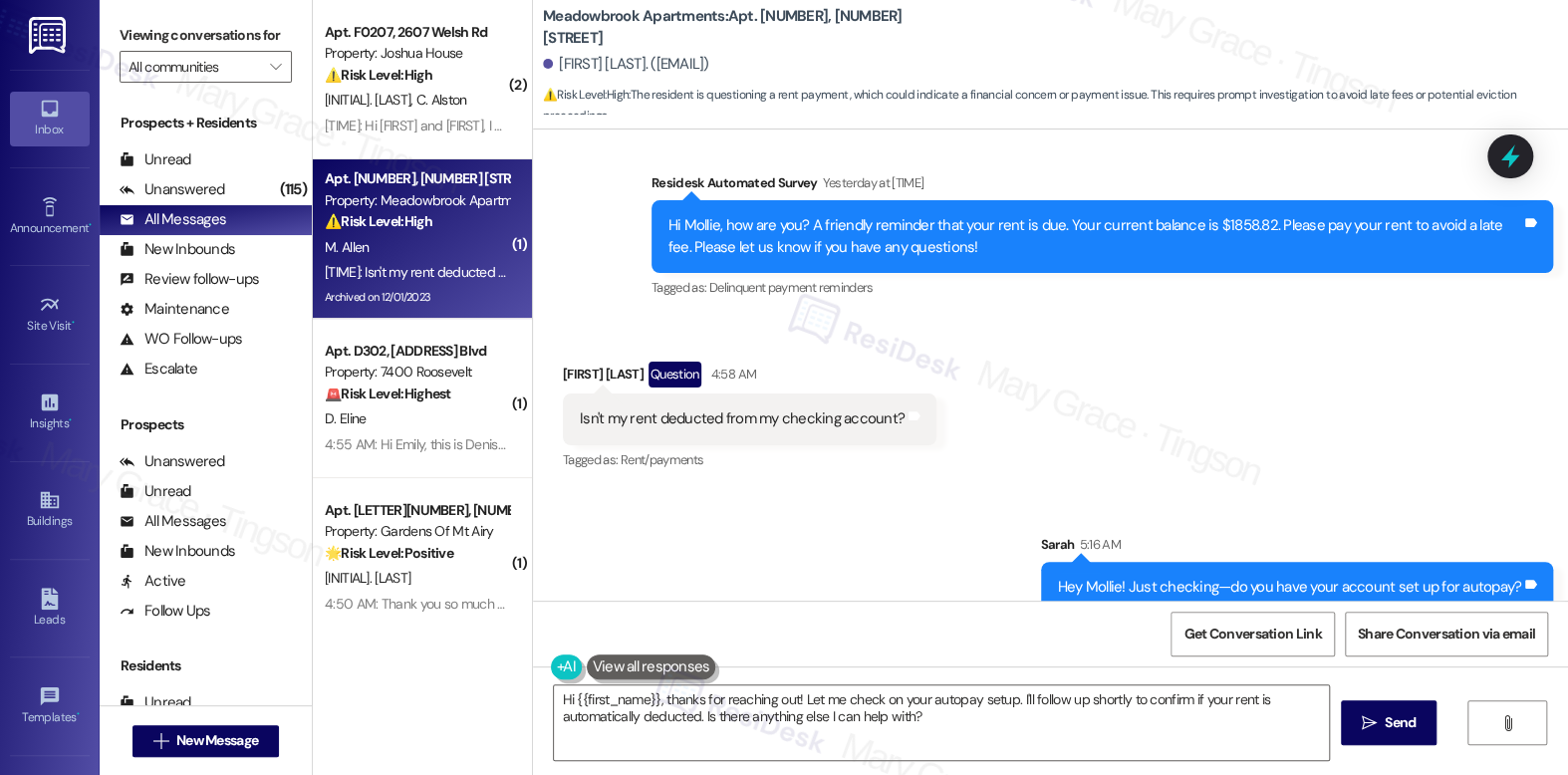 click on "M. Allen" at bounding box center [416, 247] 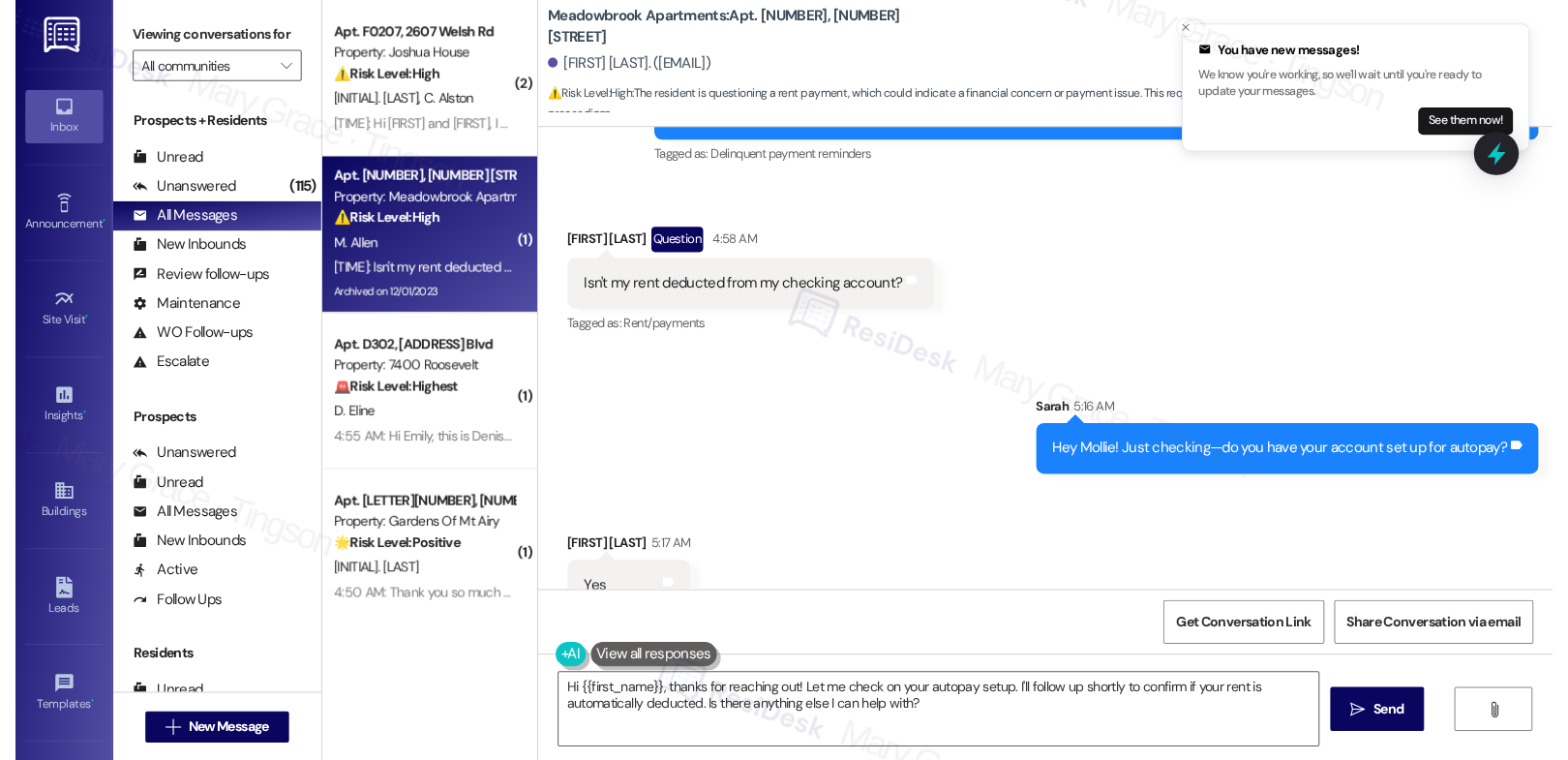 scroll, scrollTop: 18554, scrollLeft: 0, axis: vertical 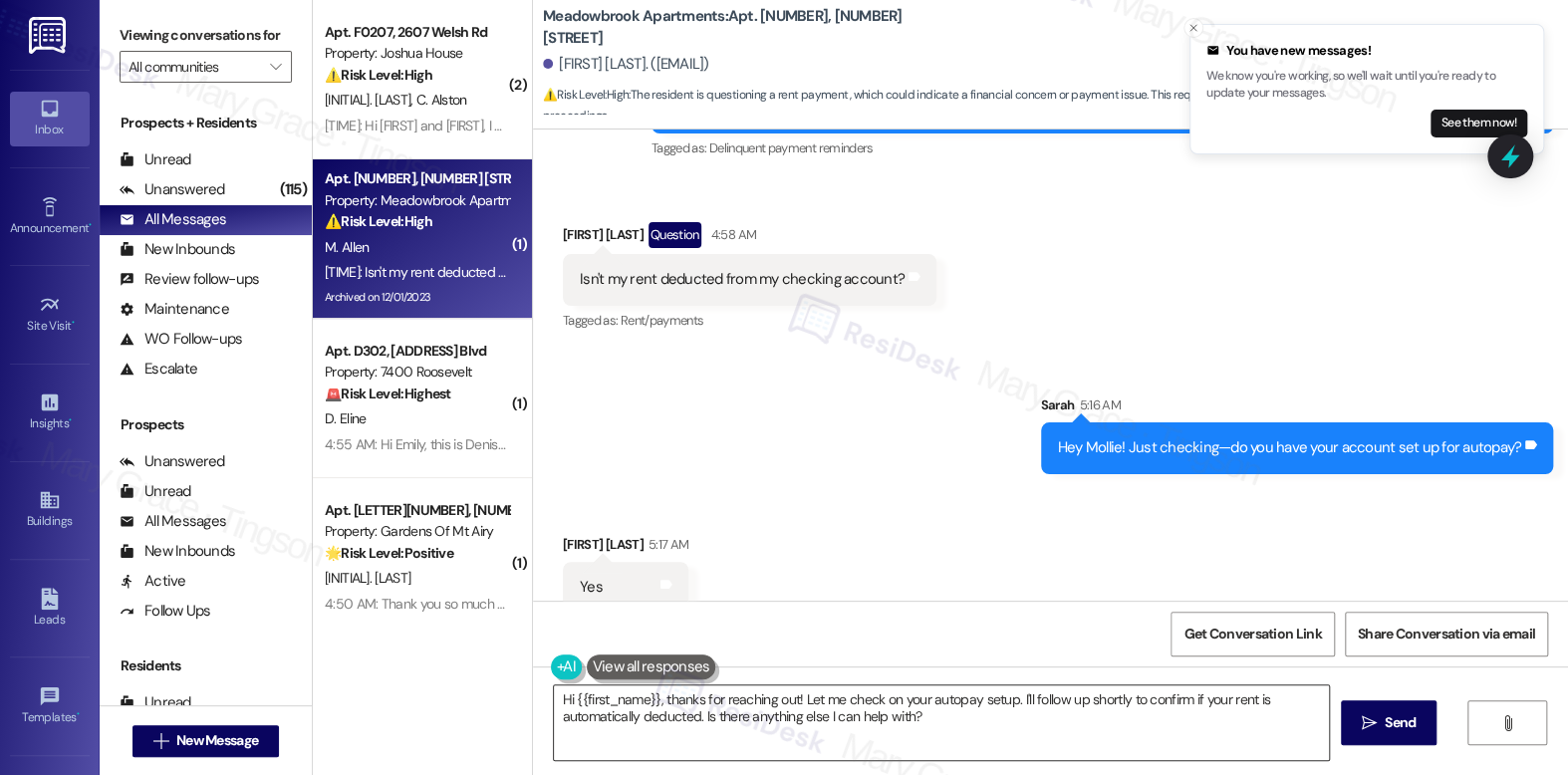 click on "Hi {{first_name}}, thanks for reaching out! Let me check on your autopay setup. I'll follow up shortly to confirm if your rent is automatically deducted. Is there anything else I can help with?" at bounding box center [940, 722] 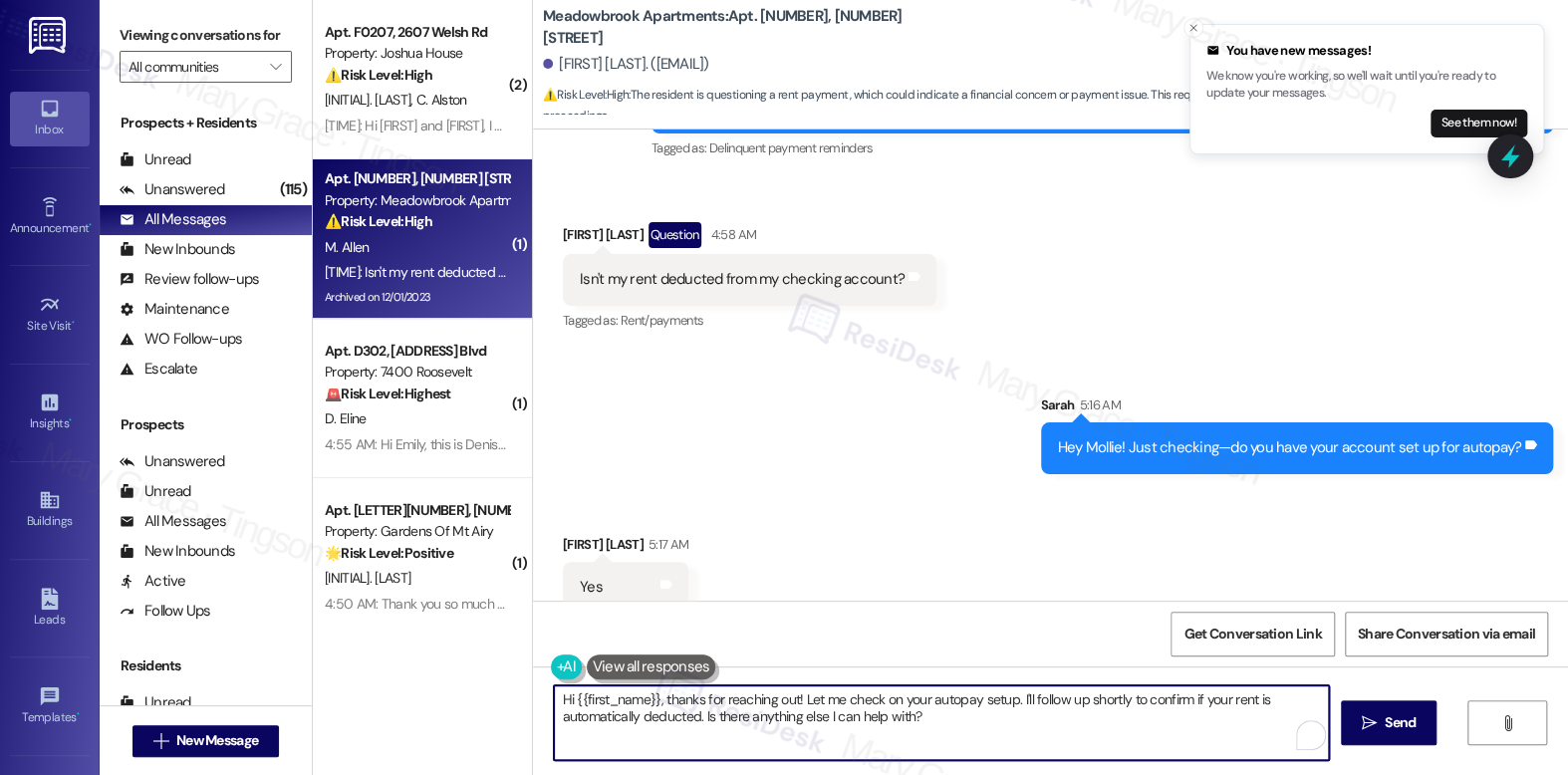 click on "Hi {{first_name}}, thanks for reaching out! Let me check on your autopay setup. I'll follow up shortly to confirm if your rent is automatically deducted. Is there anything else I can help with?" at bounding box center (940, 722) 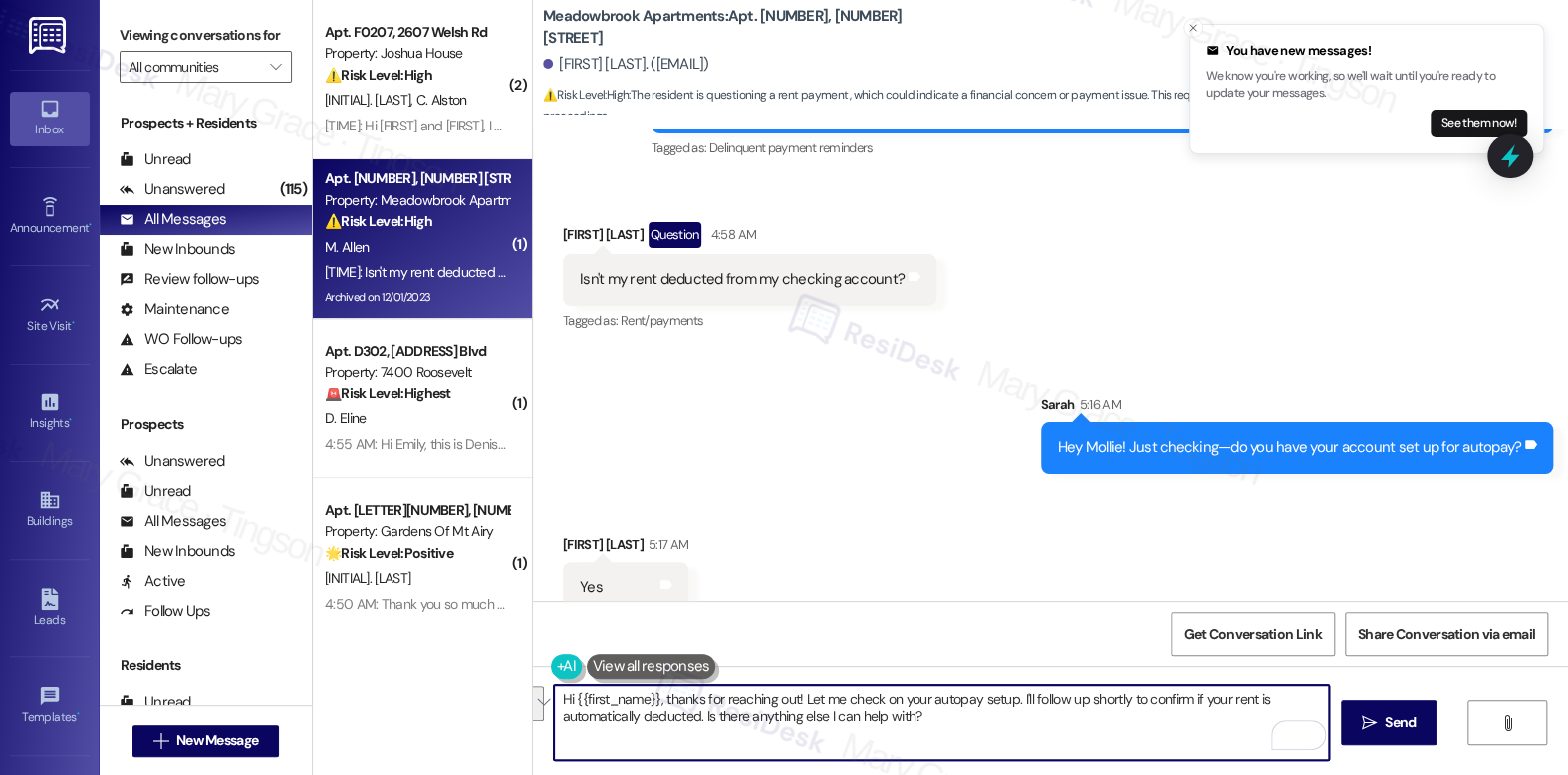 type on "i" 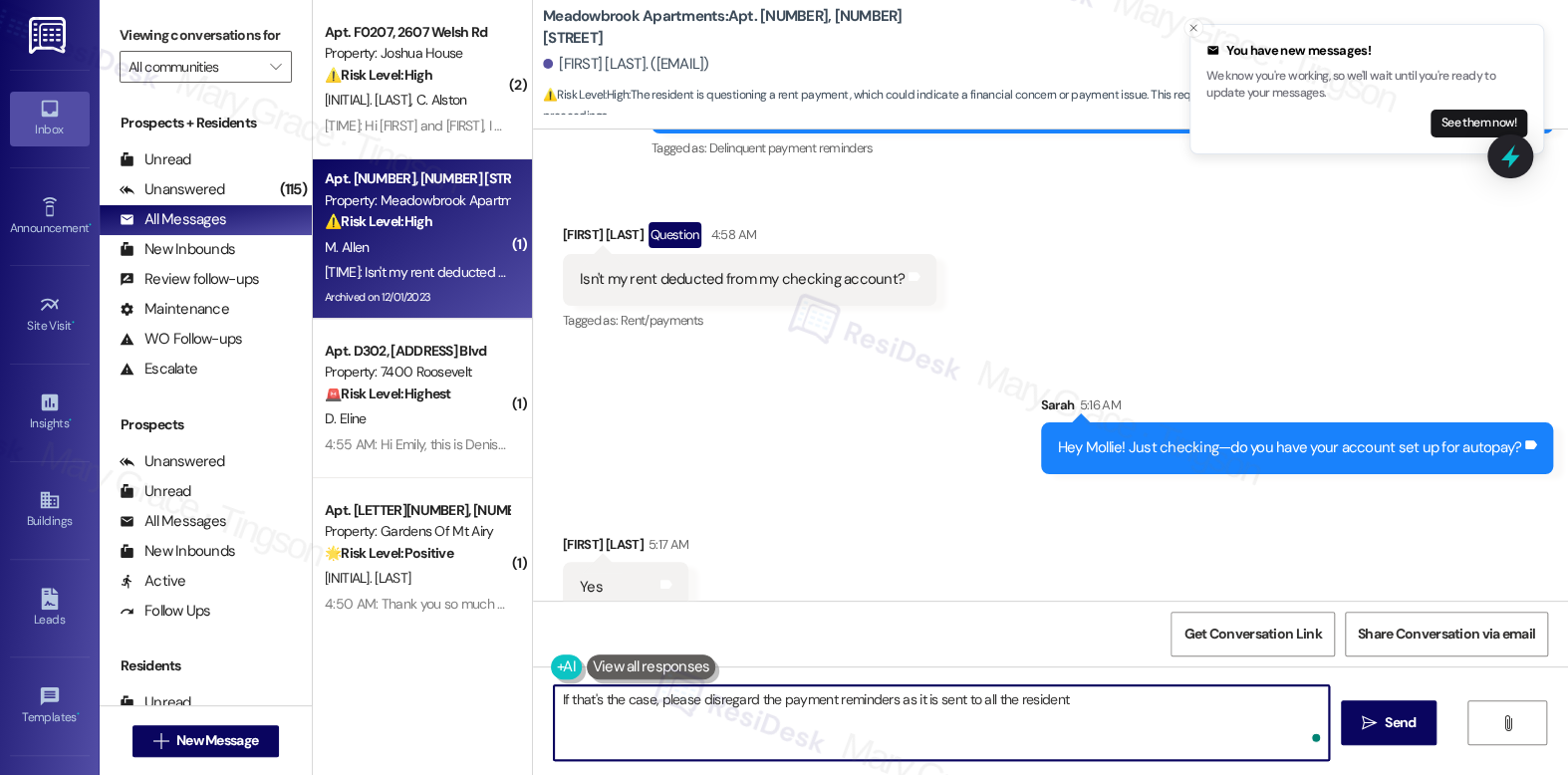 type on "If that's the case, please disregard the payment reminders as it is sent to all the residents" 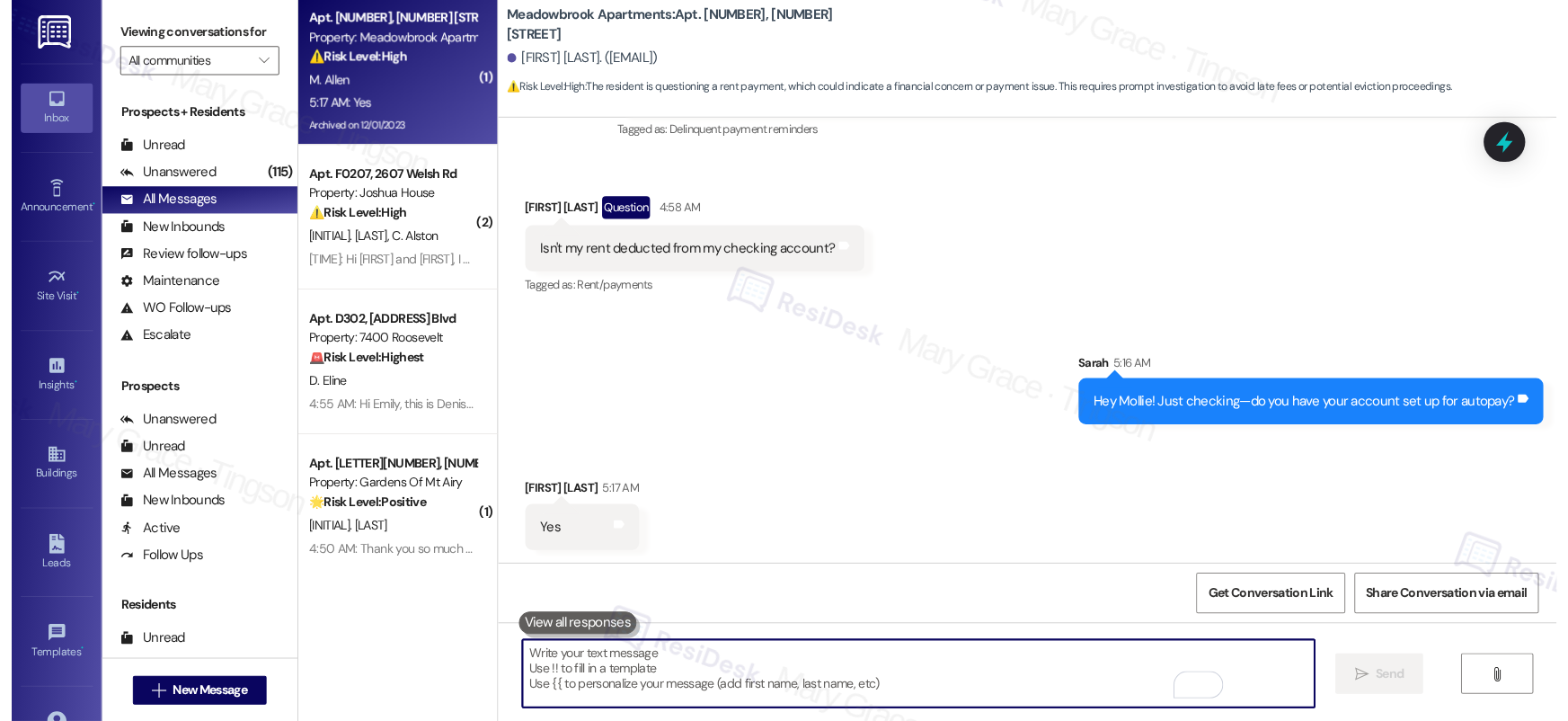 scroll, scrollTop: 17054, scrollLeft: 0, axis: vertical 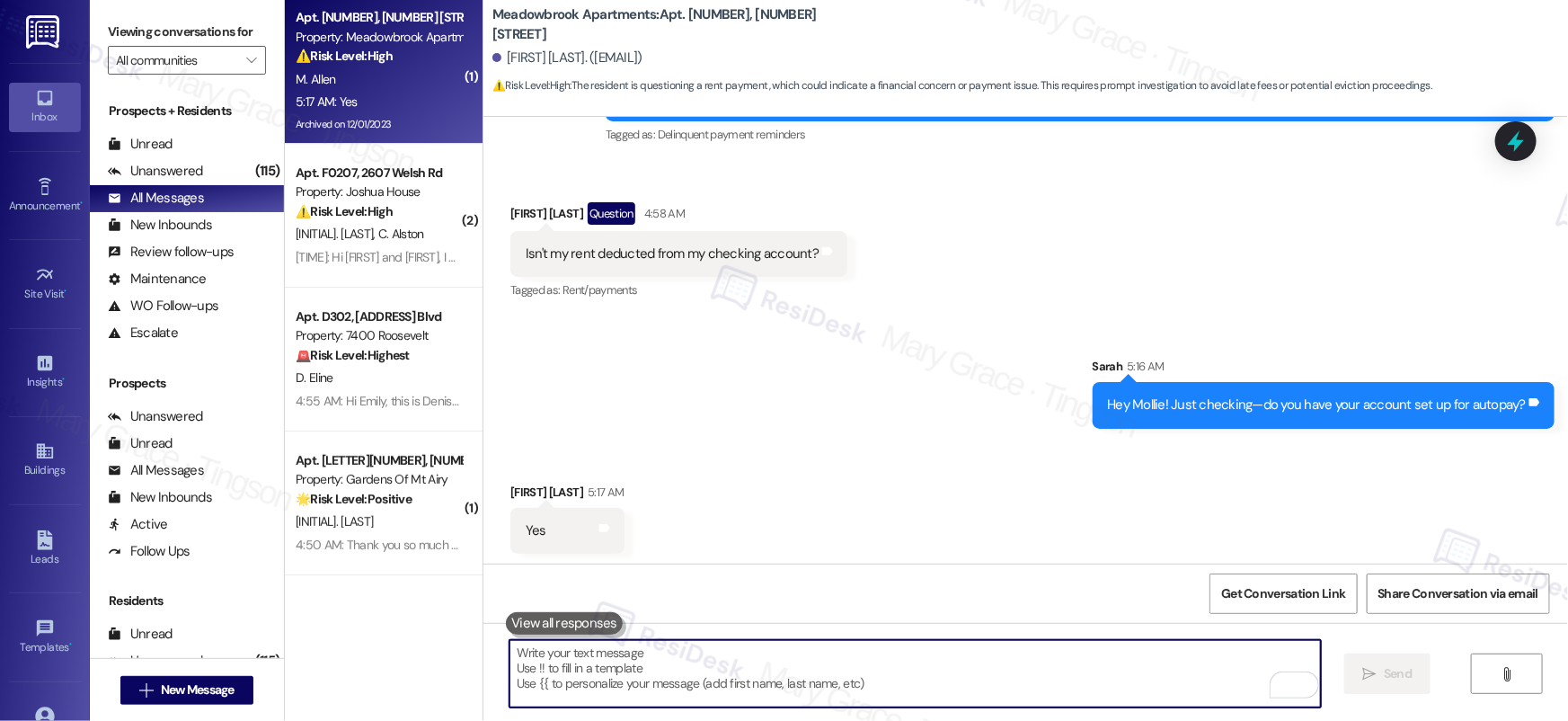 click at bounding box center [915, 673] 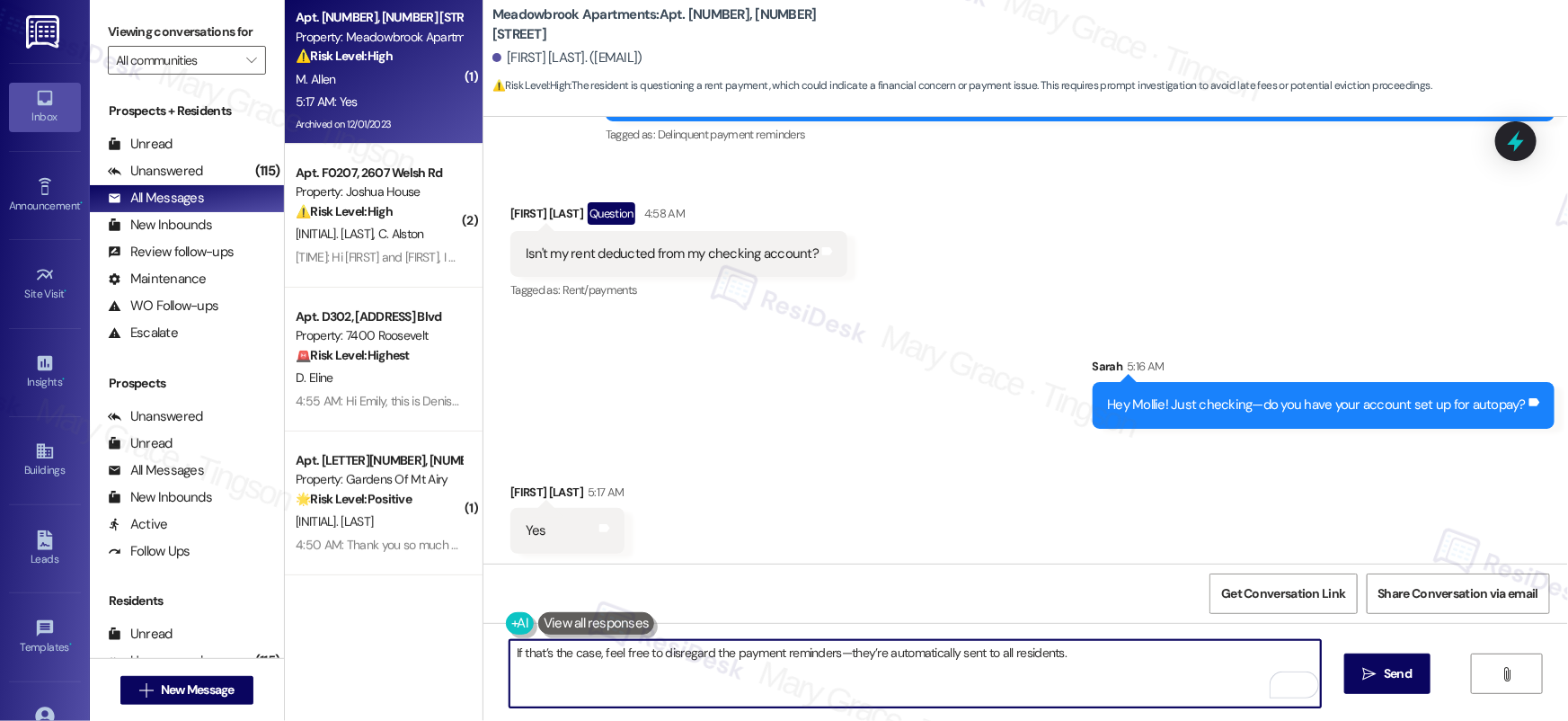 click on "If that’s the case, feel free to disregard the payment reminders—they’re automatically sent to all residents." at bounding box center [915, 673] 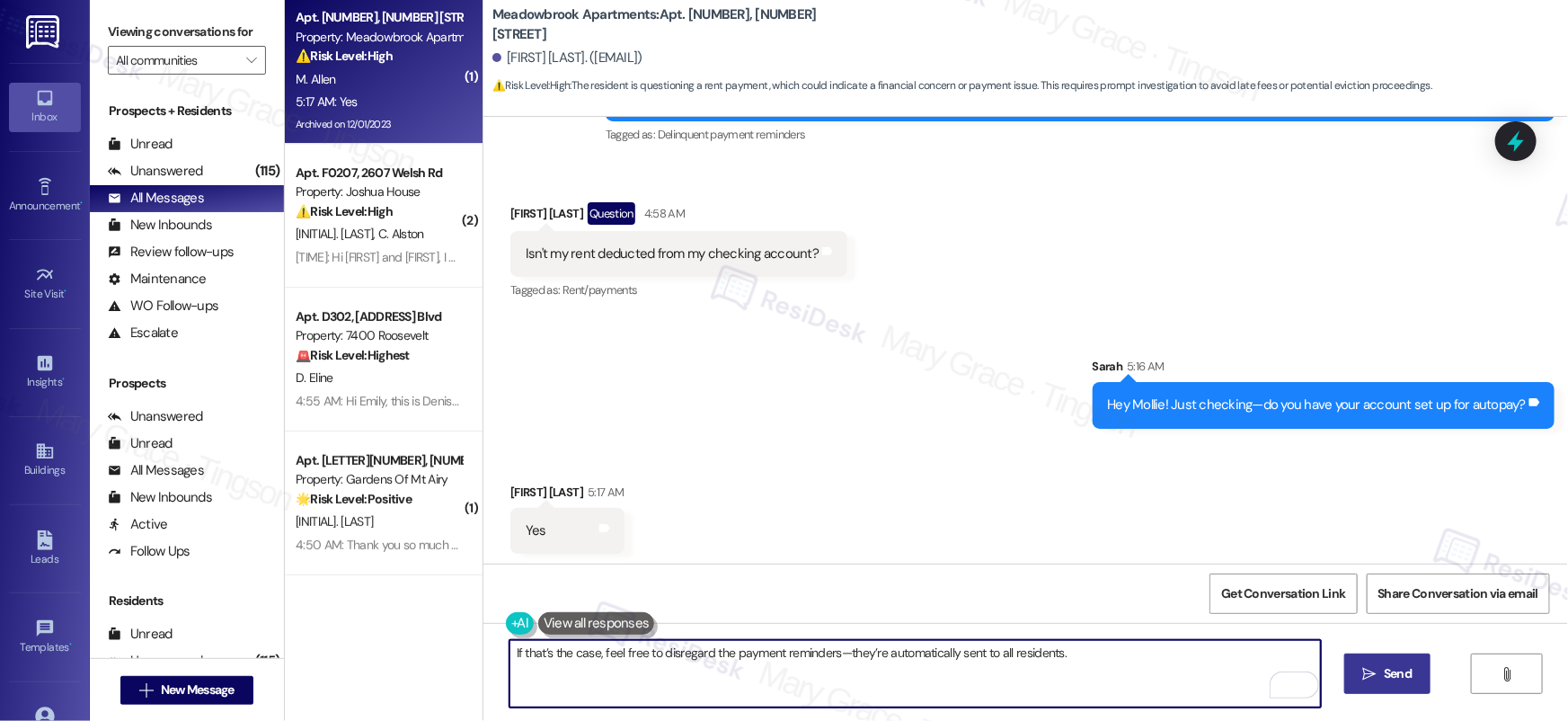 type on "If that’s the case, feel free to disregard the payment reminders—they’re automatically sent to all residents." 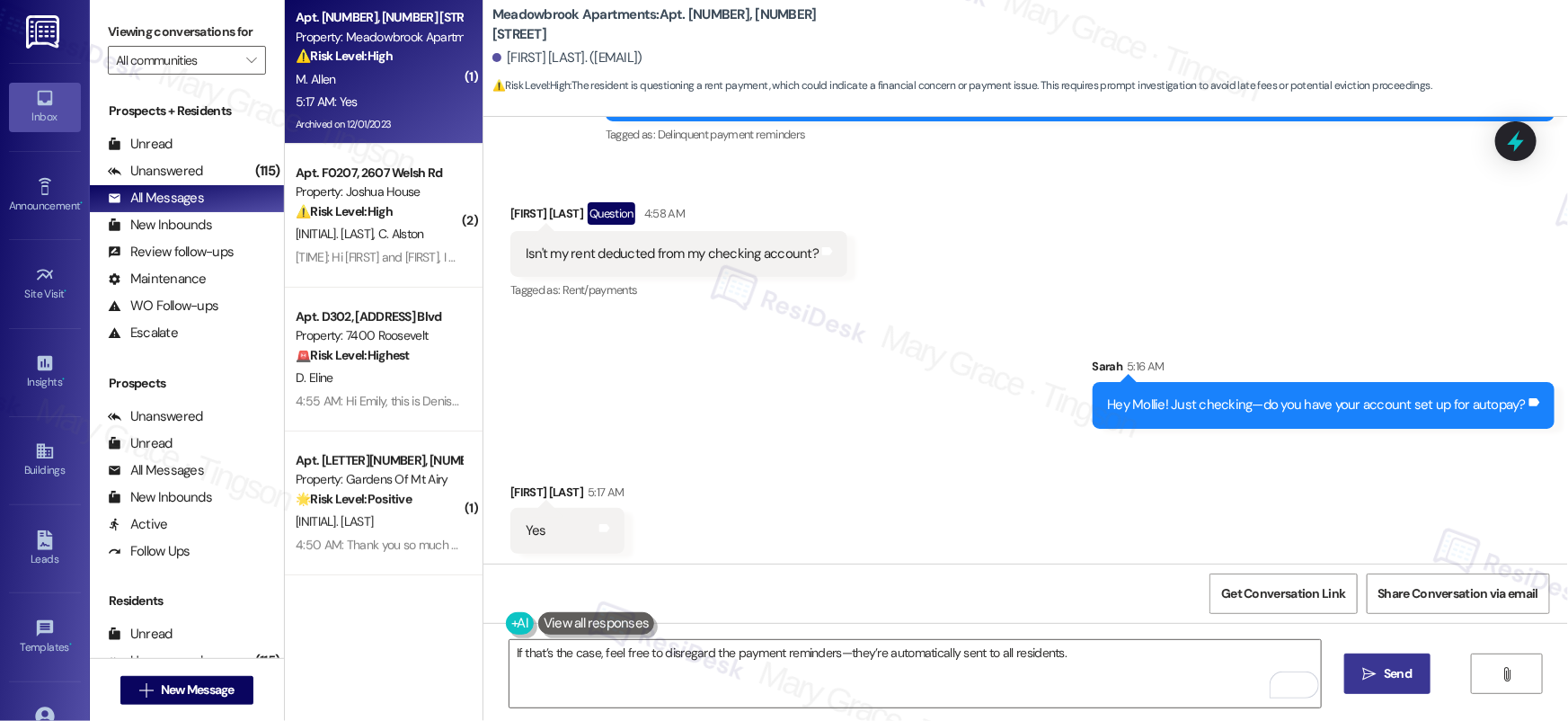 click on "Send" at bounding box center [1397, 673] 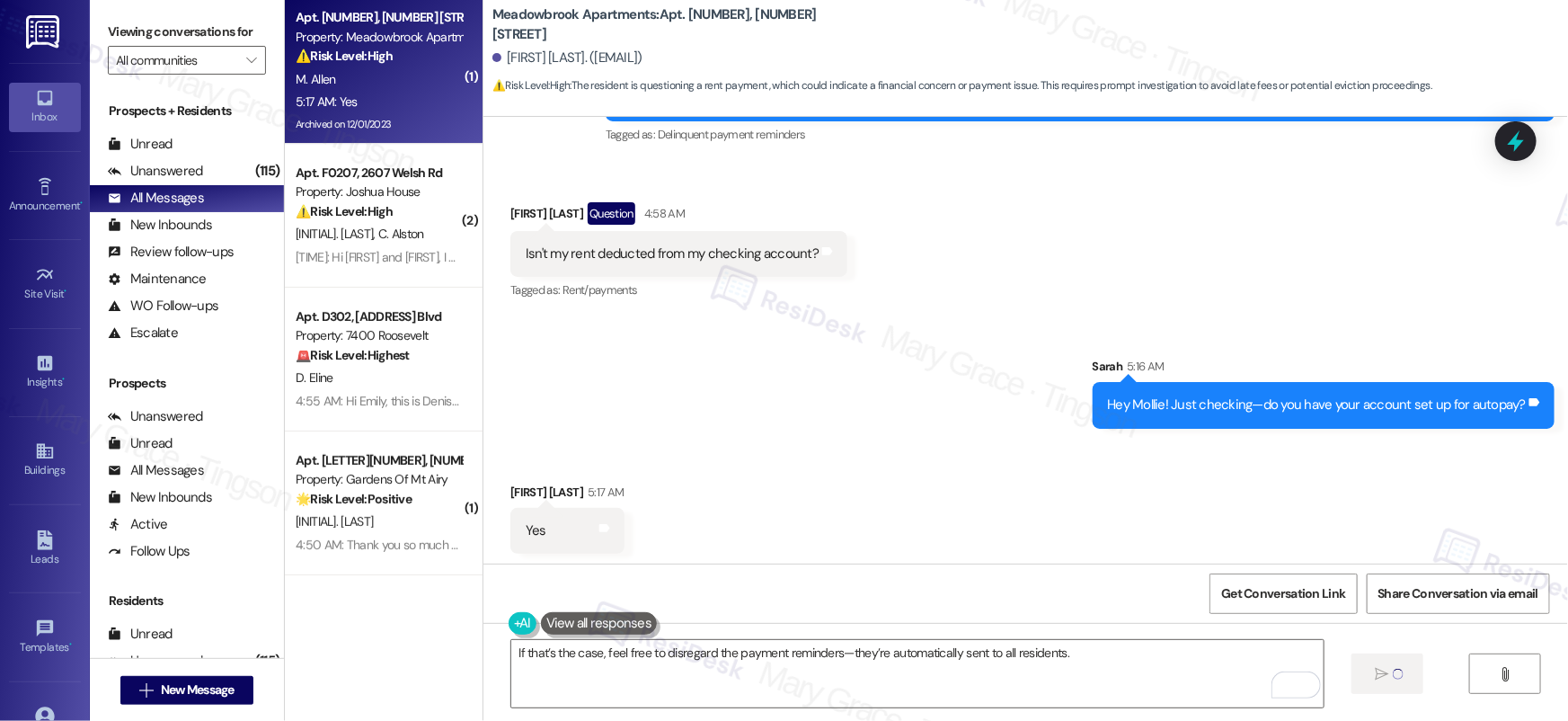 type 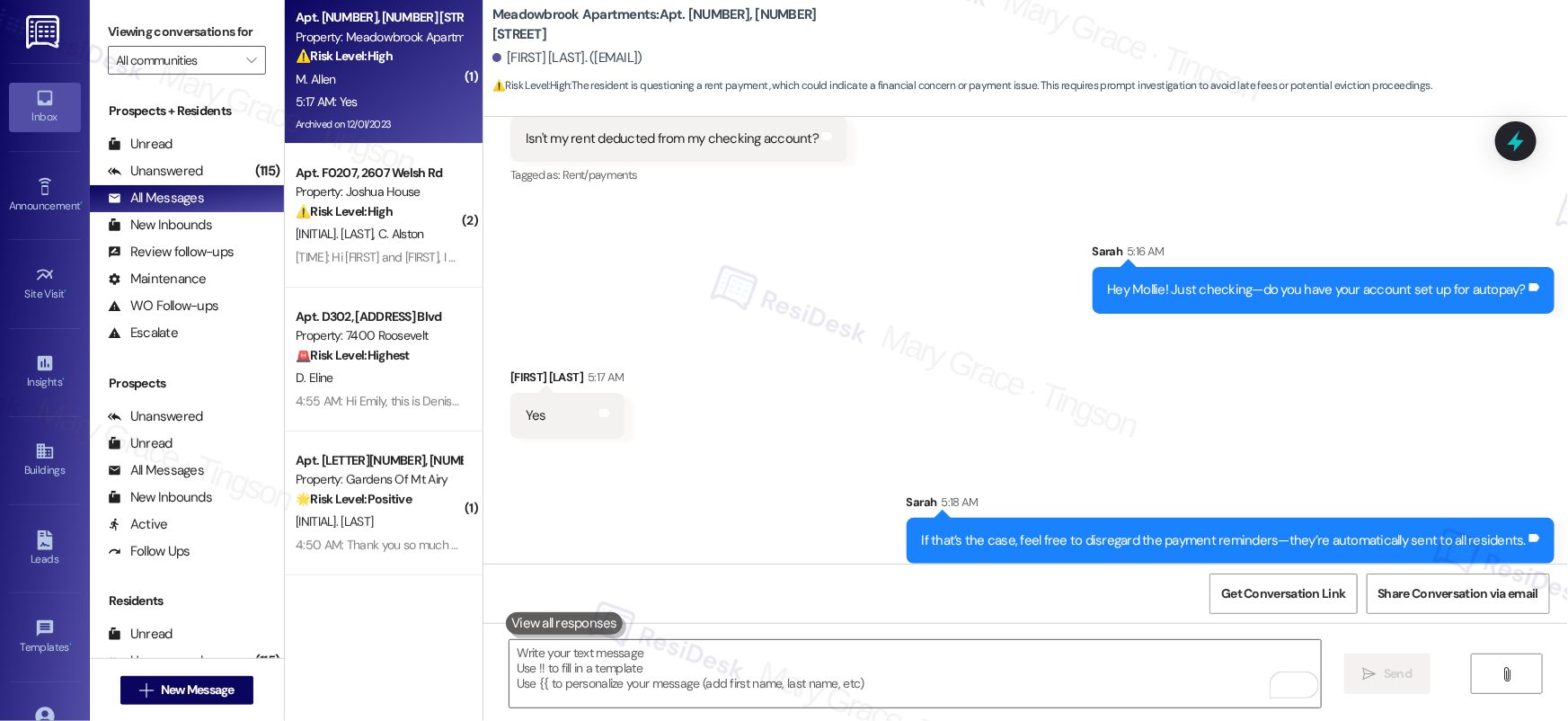 scroll, scrollTop: 17179, scrollLeft: 0, axis: vertical 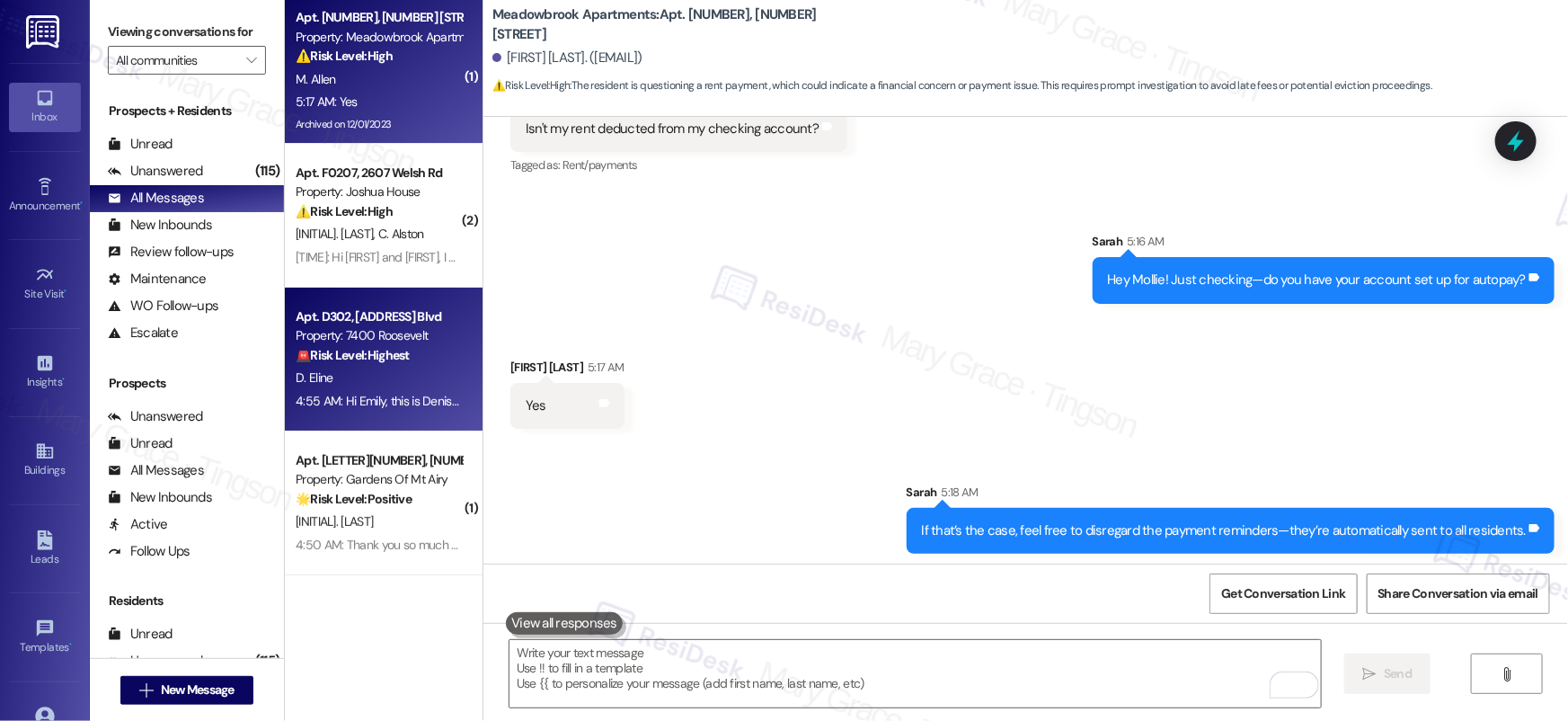 click on "4:55 AM: Hi Emily, this is Denise Eline in D302 at 7400 Roosevelt. I would like to know an estimated time that the elevator will be fixed because I have no way out of the building because I cannot do stairs. I have been stuck in my apartment for two days, and have appointments tomorrow and the rest of the week and would like to know if I need to
Reschedule them. If you could get this information for me, I would very much appreciate it thank you! 4:55 AM: Hi Emily, this is Denise Eline in D302 at 7400 Roosevelt. I would like to know an estimated time that the elevator will be fixed because I have no way out of the building because I cannot do stairs. I have been stuck in my apartment for two days, and have appointments tomorrow and the rest of the week and would like to know if I need to
Reschedule them. If you could get this information for me, I would very much appreciate it thank you!" at bounding box center (378, 401) 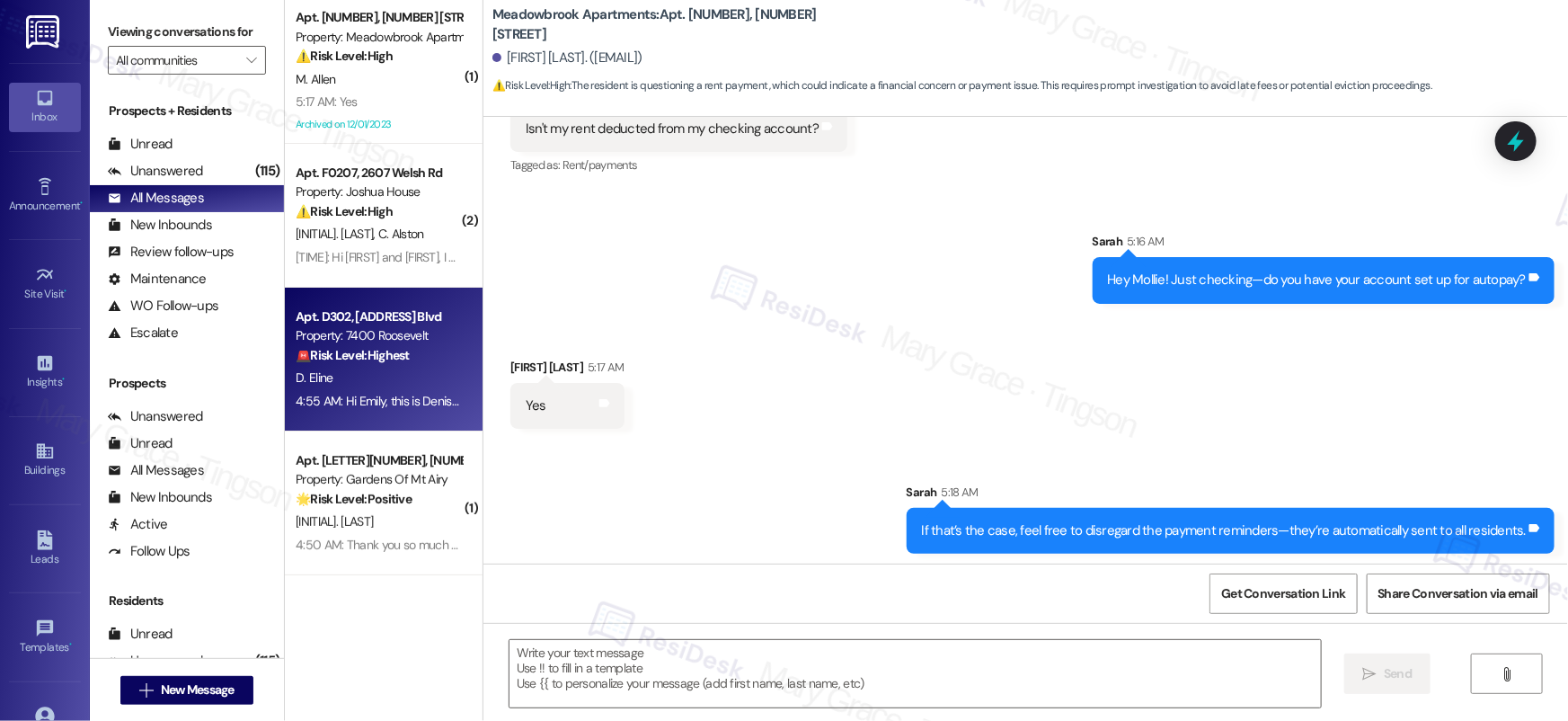 type on "Fetching suggested responses. Please feel free to read through the conversation in the meantime." 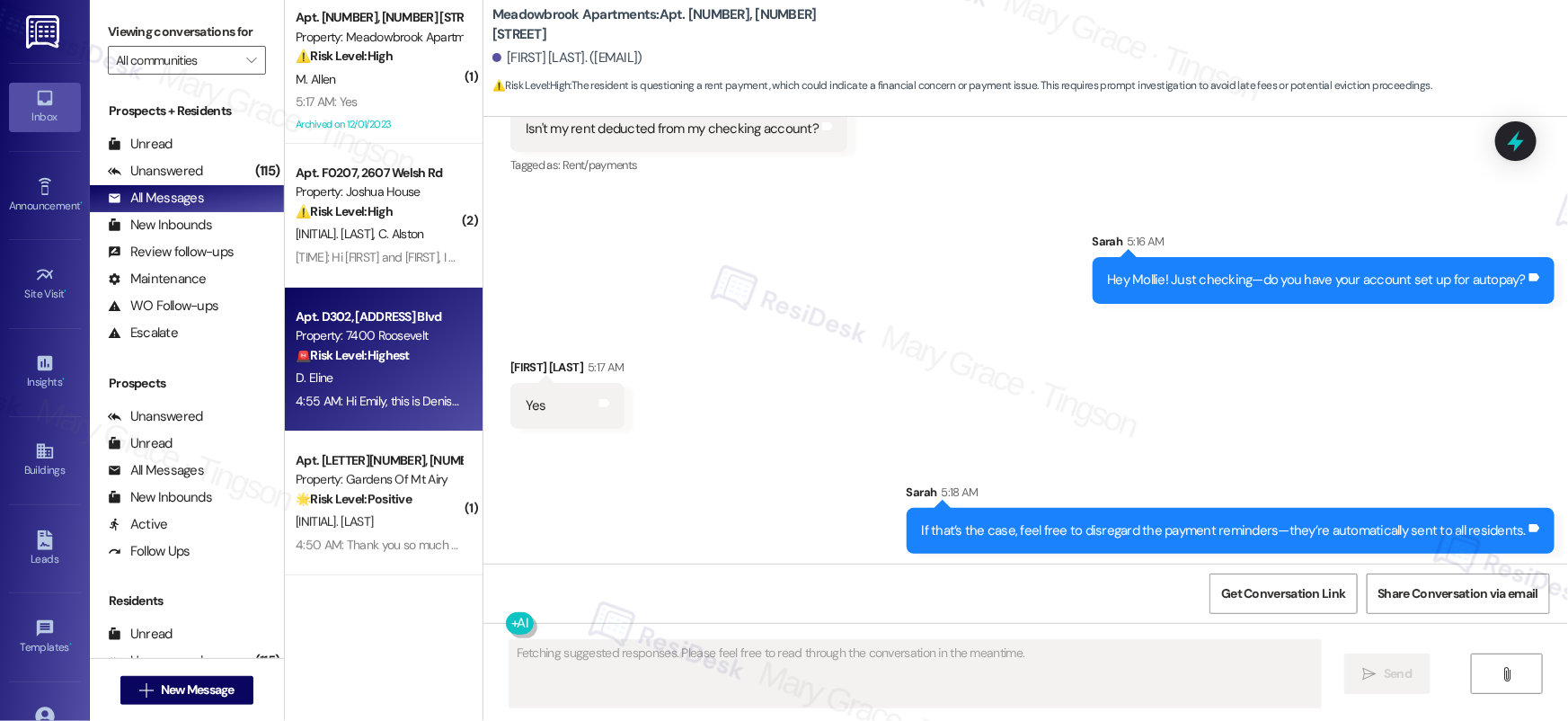 click on "4:55 AM: Hi Emily, this is Denise Eline in D302 at 7400 Roosevelt. I would like to know an estimated time that the elevator will be fixed because I have no way out of the building because I cannot do stairs. I have been stuck in my apartment for two days, and have appointments tomorrow and the rest of the week and would like to know if I need to
Reschedule them. If you could get this information for me, I would very much appreciate it thank you! 4:55 AM: Hi Emily, this is Denise Eline in D302 at 7400 Roosevelt. I would like to know an estimated time that the elevator will be fixed because I have no way out of the building because I cannot do stairs. I have been stuck in my apartment for two days, and have appointments tomorrow and the rest of the week and would like to know if I need to
Reschedule them. If you could get this information for me, I would very much appreciate it thank you!" at bounding box center (378, 401) 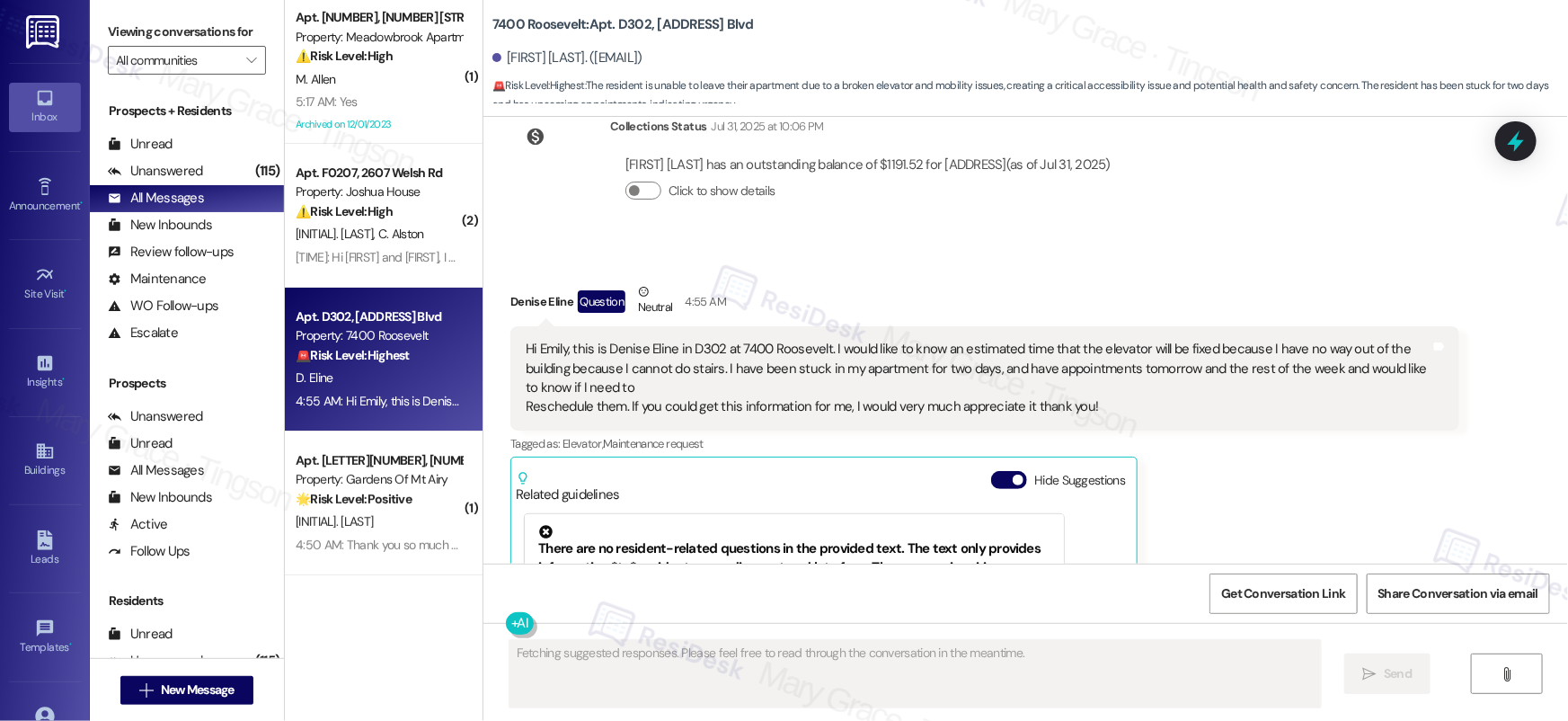 scroll, scrollTop: 7971, scrollLeft: 0, axis: vertical 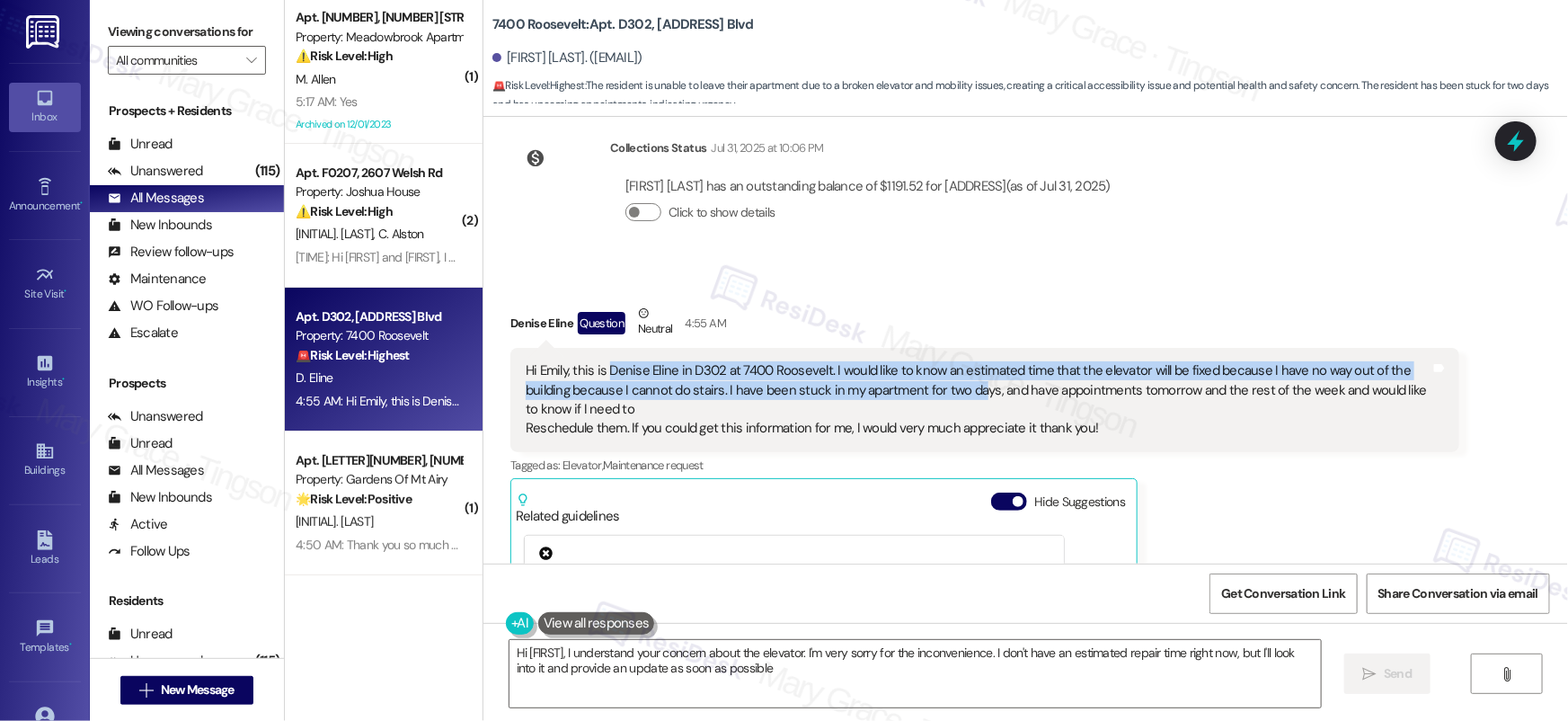 type on "Hi Denise, I understand your concern about the elevator. I'm very sorry for the inconvenience. I don't have an estimated repair time right now, but I'll look into it and provide an update as soon as possible." 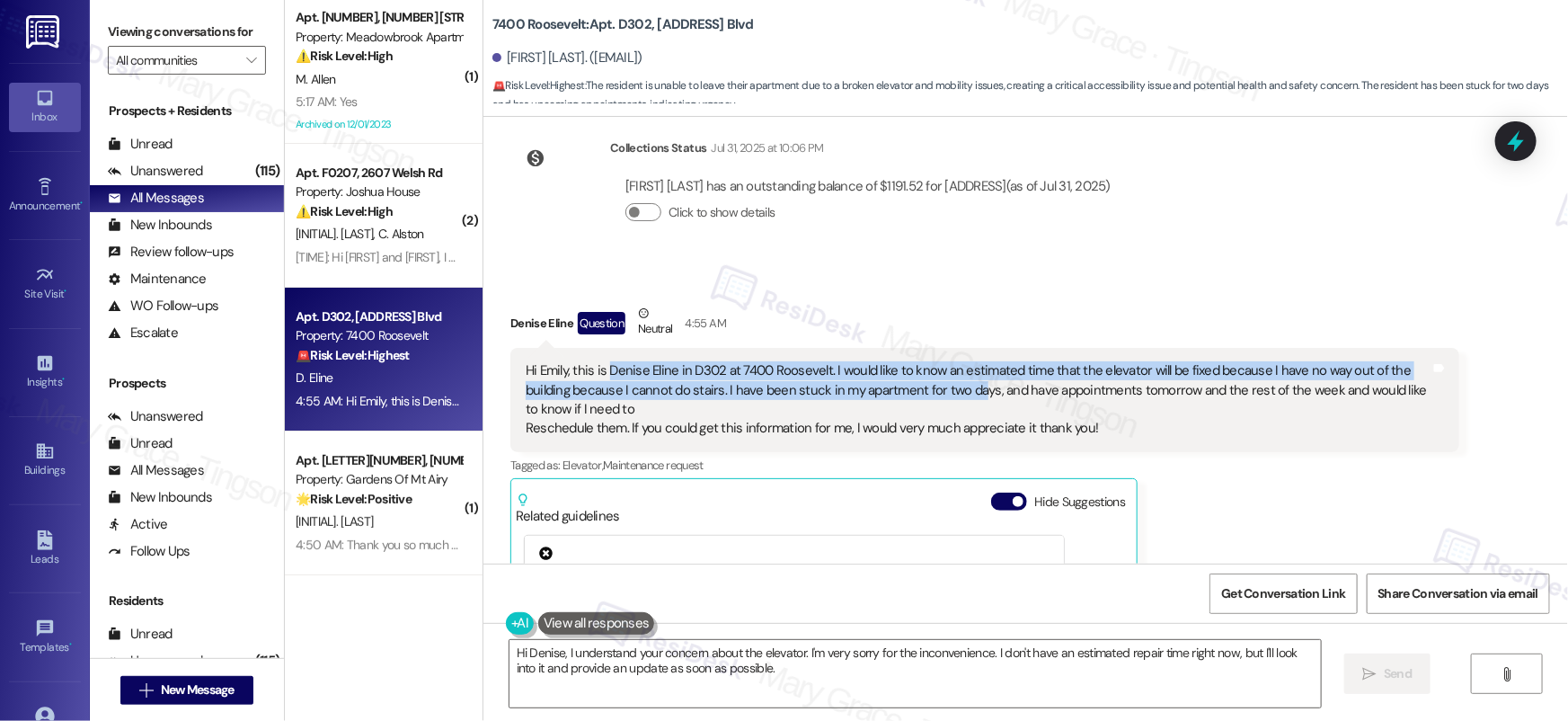 drag, startPoint x: 598, startPoint y: 363, endPoint x: 964, endPoint y: 378, distance: 366.3072 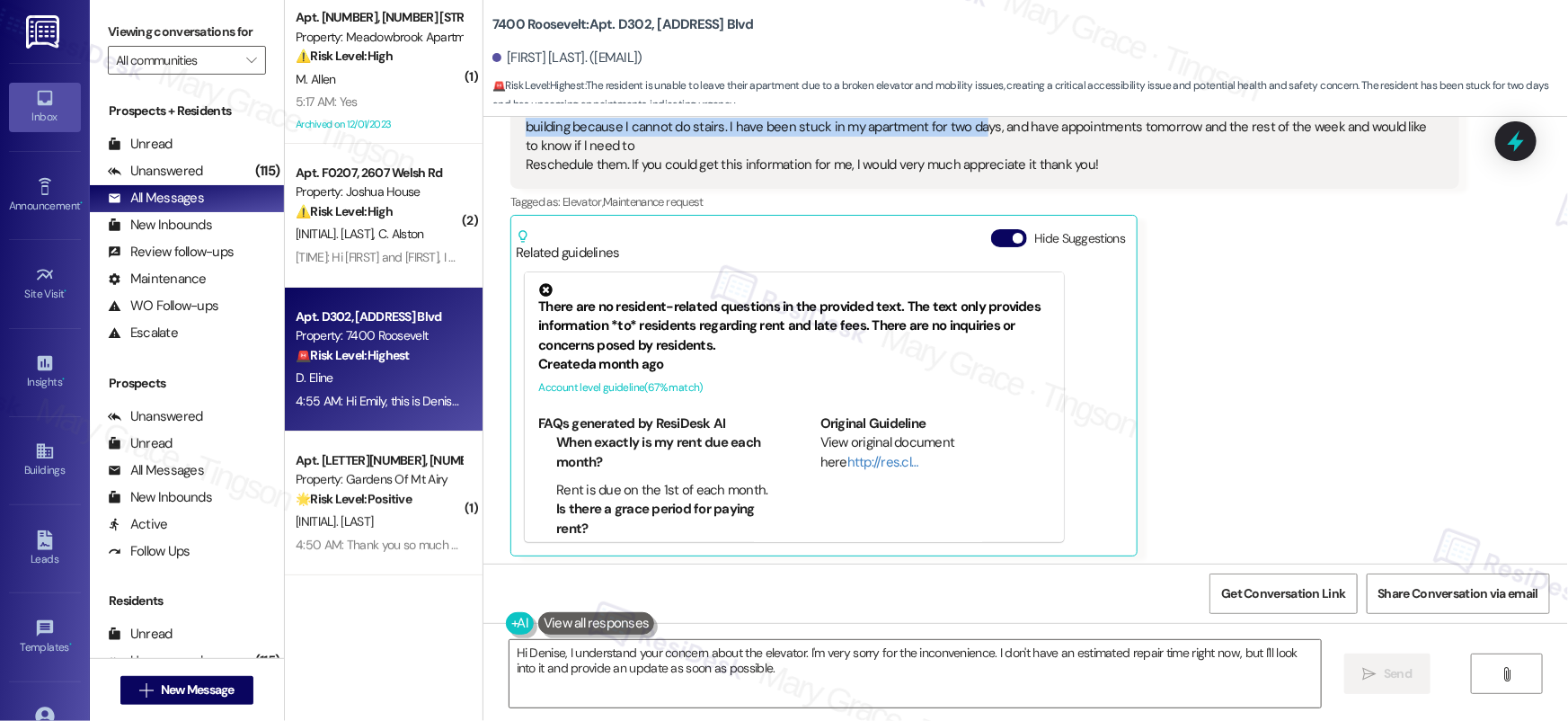scroll, scrollTop: 8237, scrollLeft: 0, axis: vertical 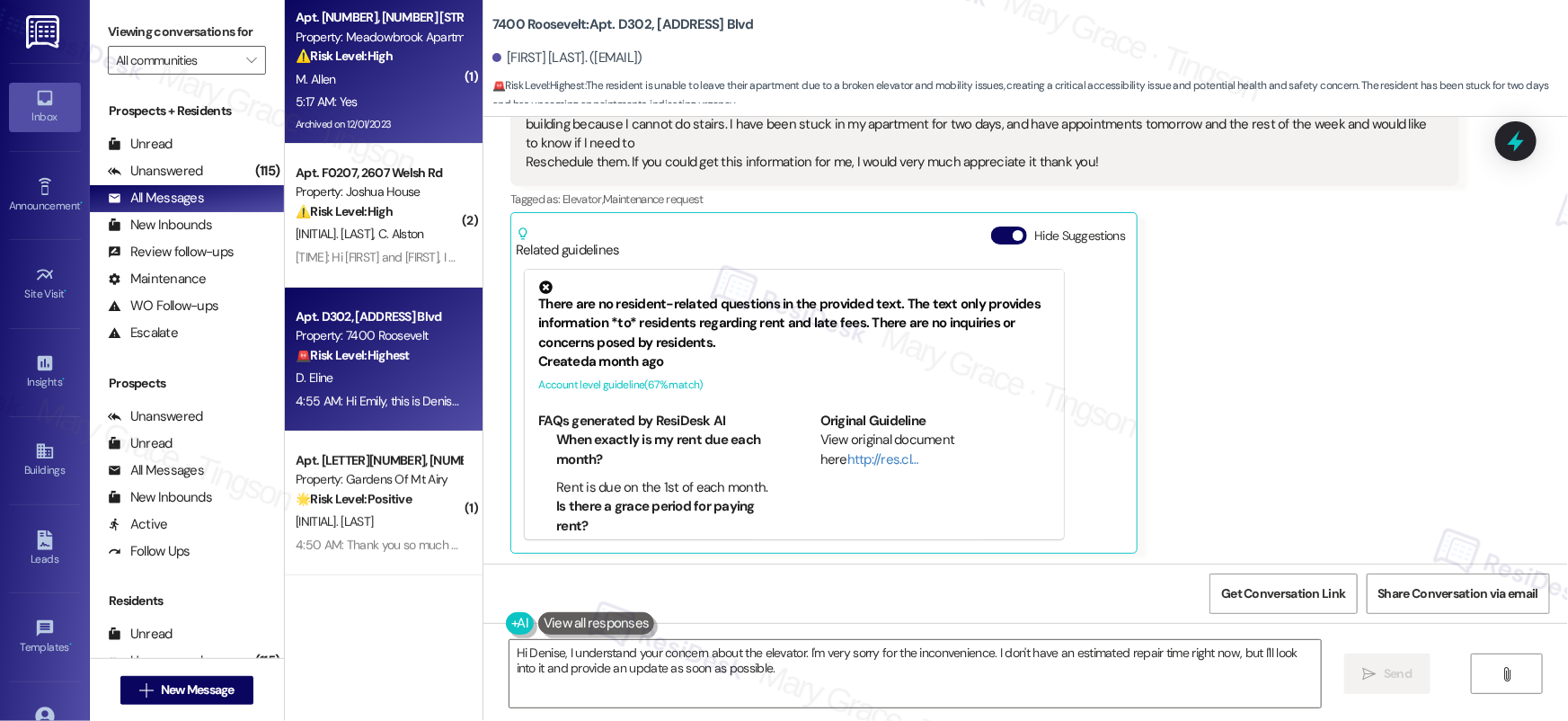 click on "Property: Meadowbrook Apartments" at bounding box center [378, 37] 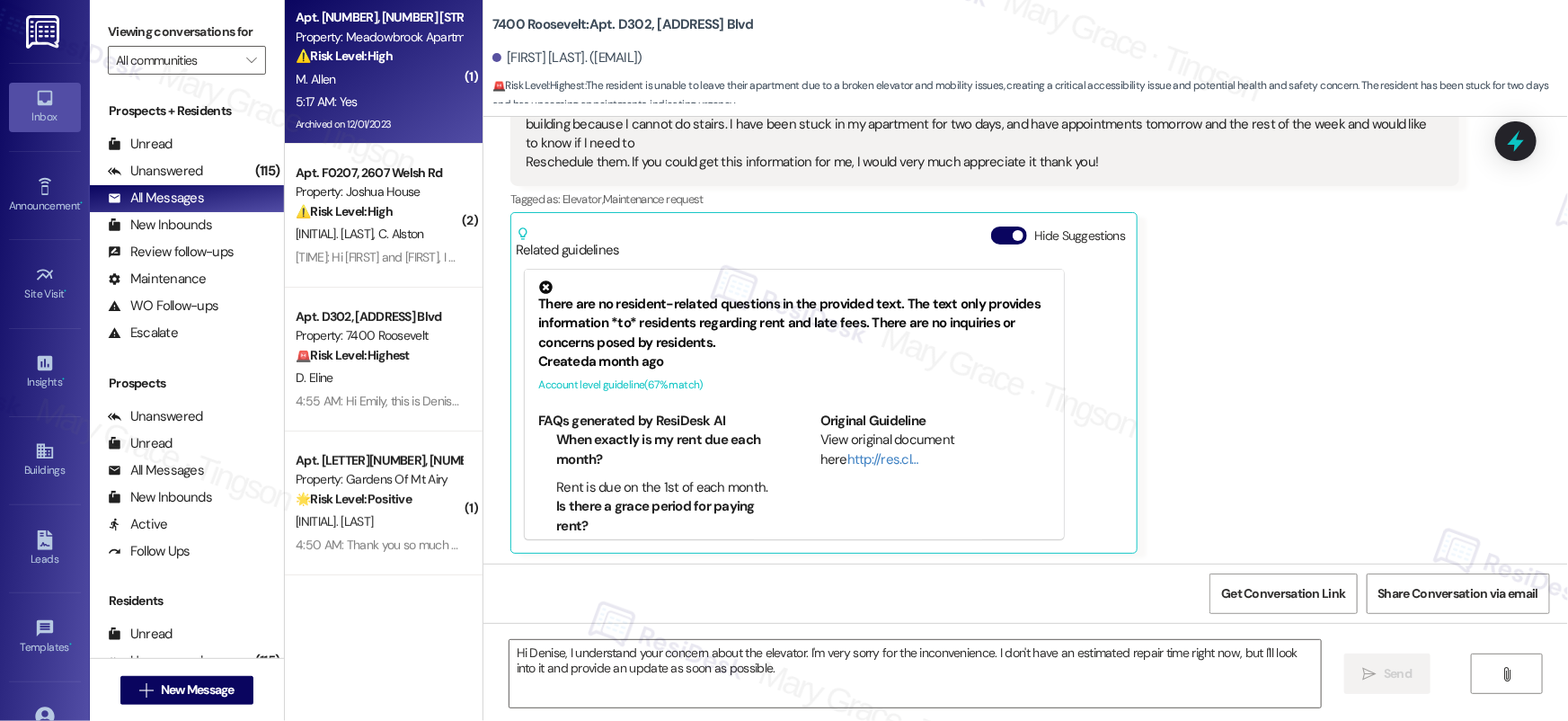 type on "Fetching suggested responses. Please feel free to read through the conversation in the meantime." 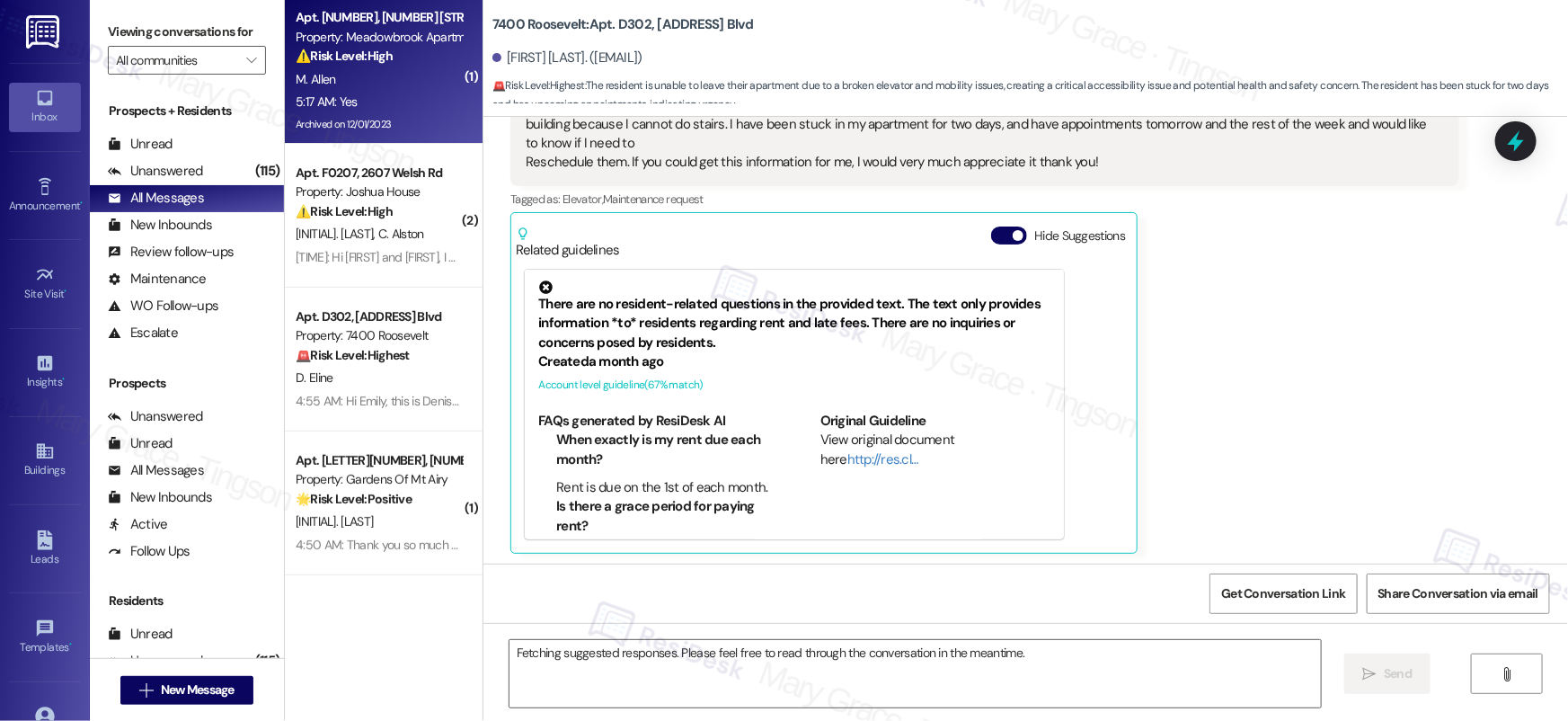 click on "⚠️  Risk Level:  High The resident is questioning a rent payment, suggesting a possible autopay issue. This involves a financial concern that needs to be addressed to avoid late fees and potential financial distress." at bounding box center [378, 56] 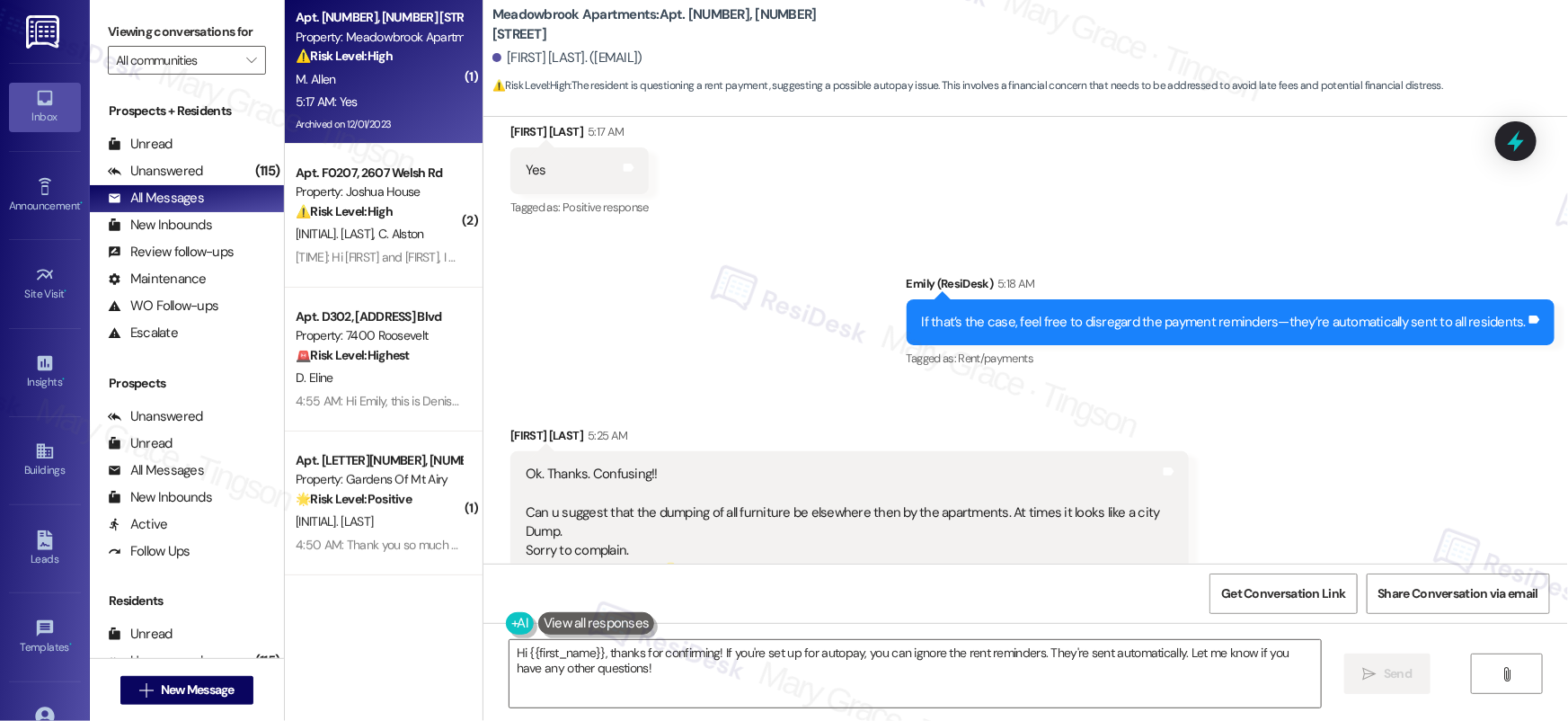 scroll, scrollTop: 17479, scrollLeft: 0, axis: vertical 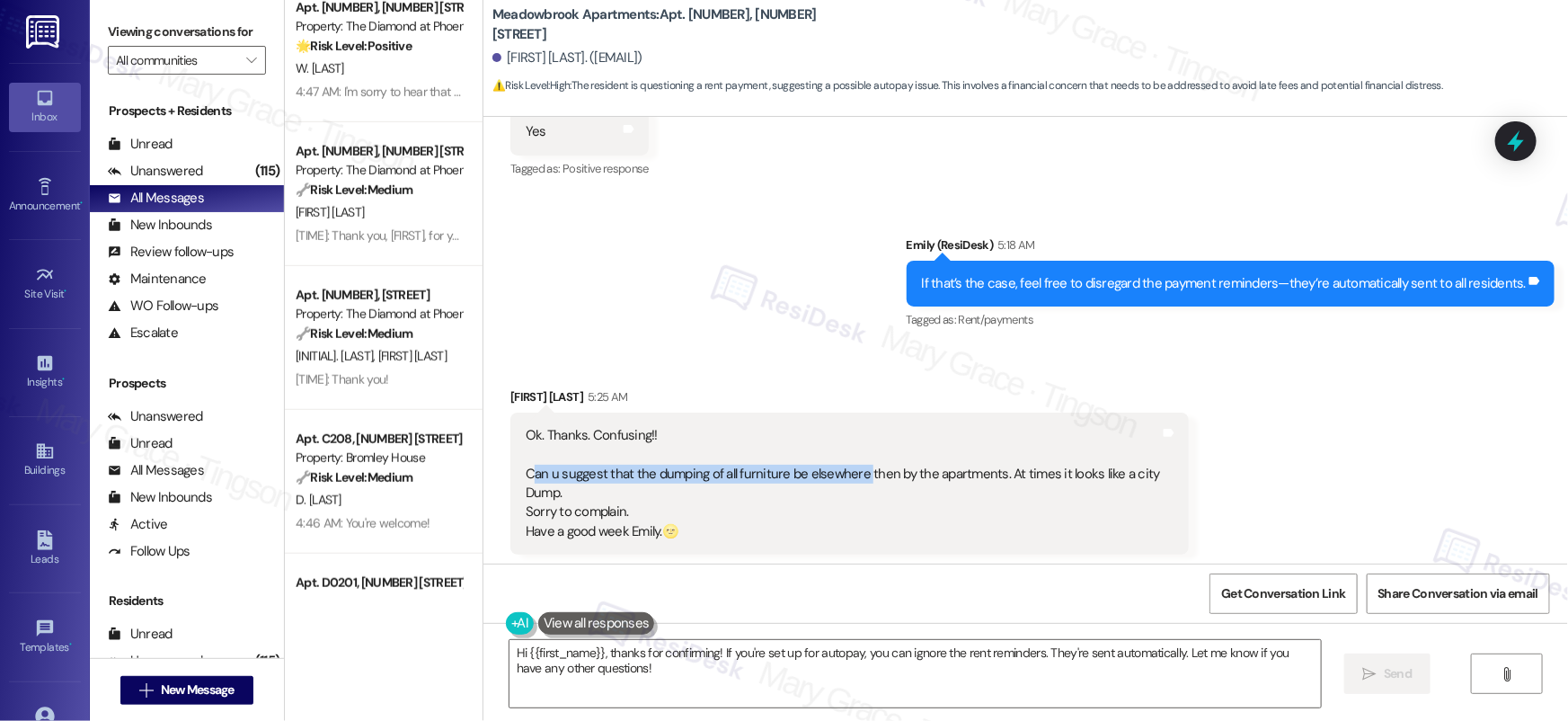 drag, startPoint x: 534, startPoint y: 468, endPoint x: 856, endPoint y: 473, distance: 322.03882 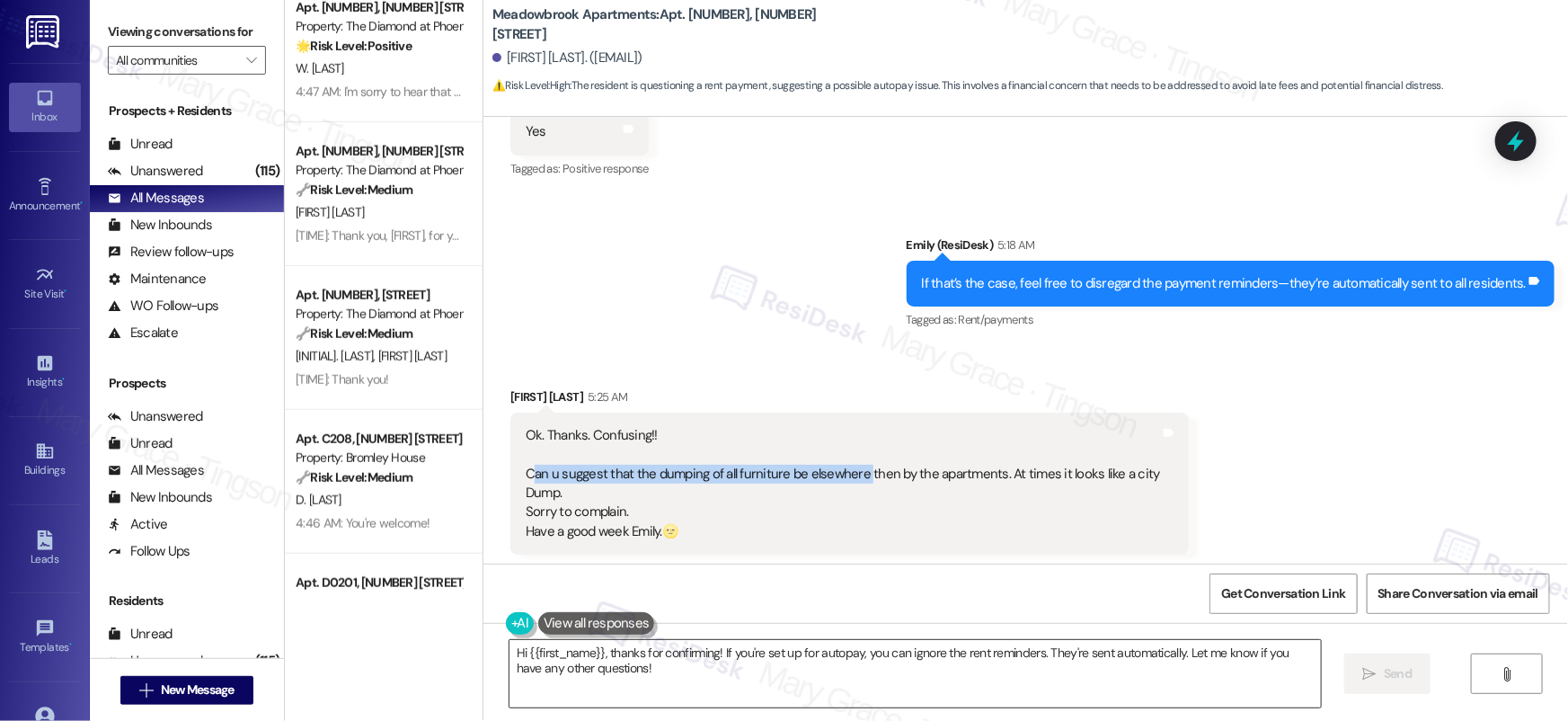 click on "Hi {{first_name}}, thanks for confirming! If you're set up for autopay, you can ignore the rent reminders. They're sent automatically. Let me know if you have any other questions!" at bounding box center [915, 673] 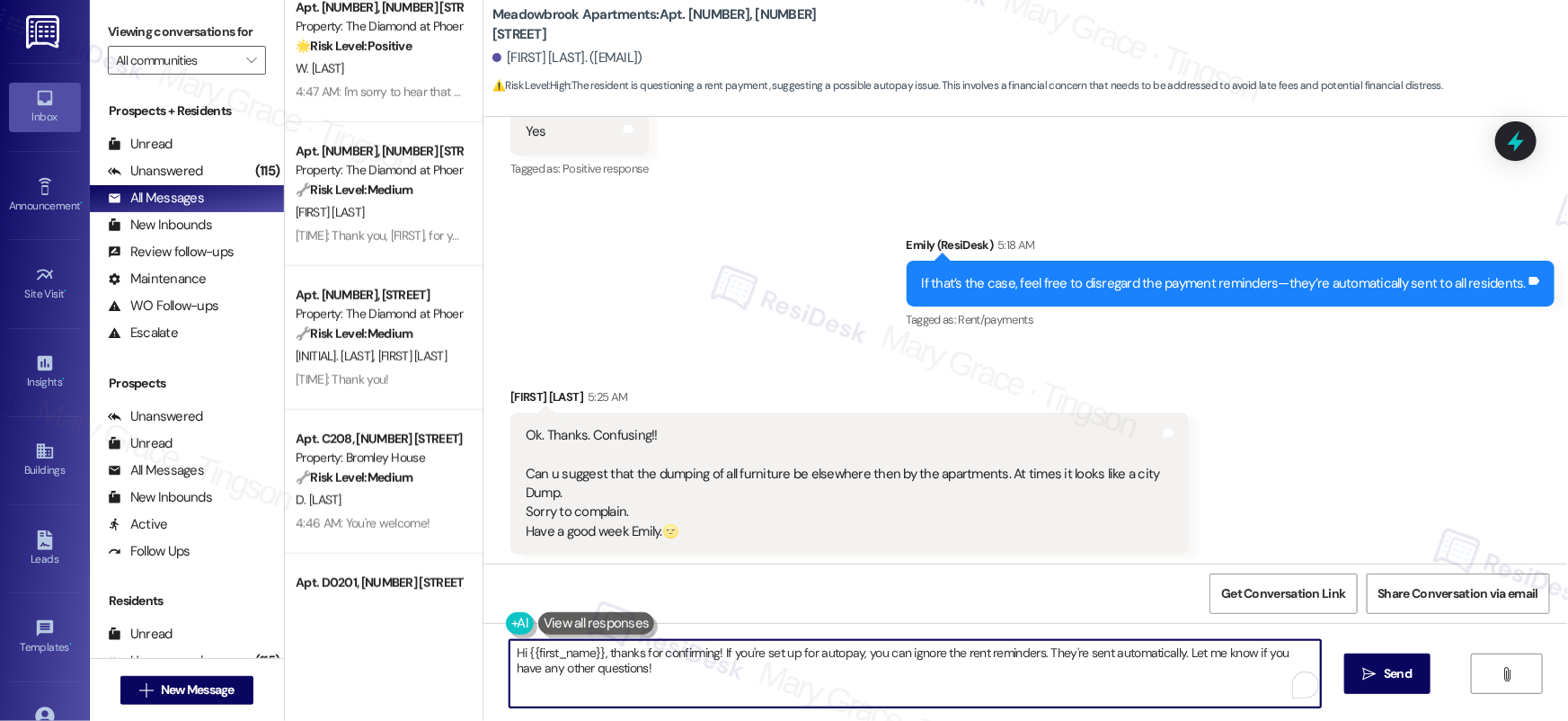 click on "Hi {{first_name}}, thanks for confirming! If you're set up for autopay, you can ignore the rent reminders. They're sent automatically. Let me know if you have any other questions!" at bounding box center [915, 673] 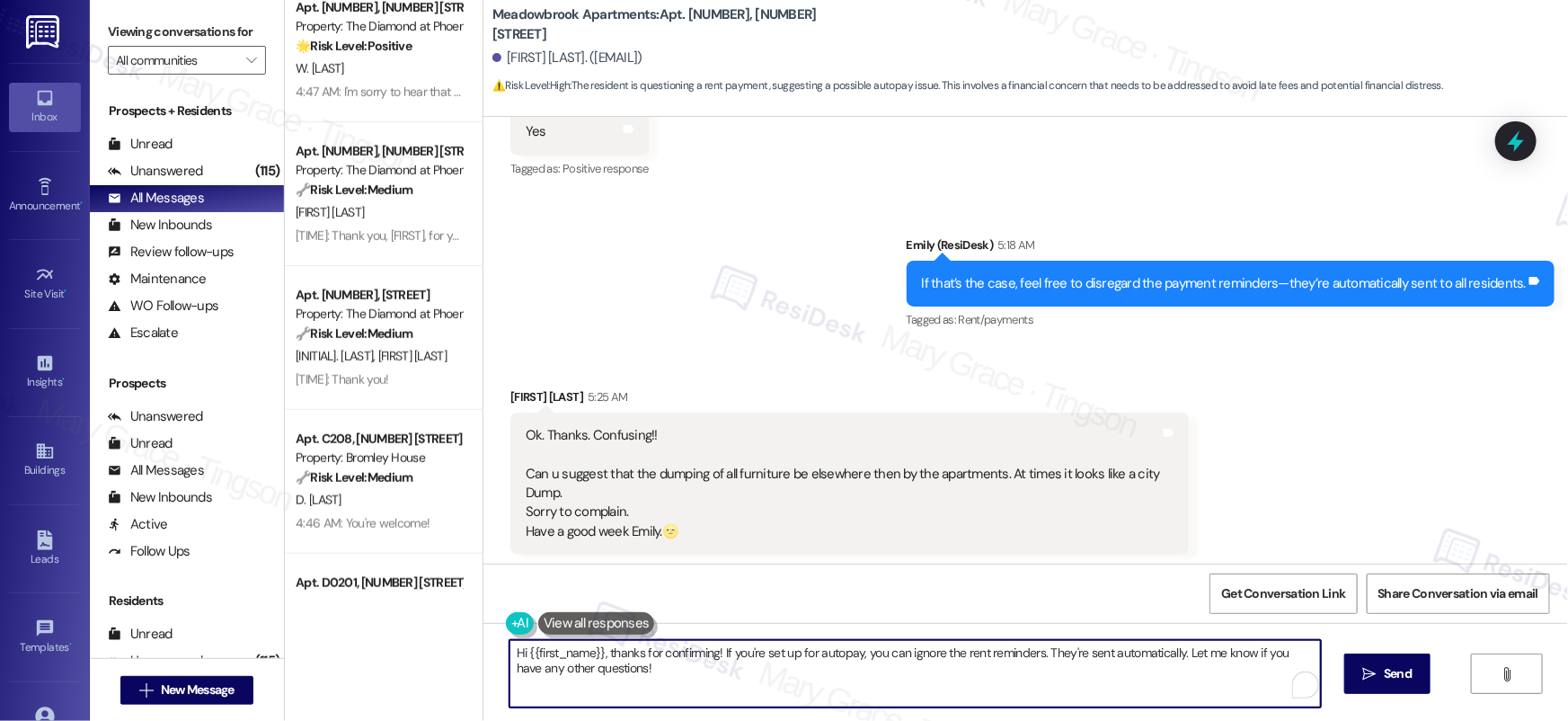 click on "Hi {{first_name}}, thanks for confirming! If you're set up for autopay, you can ignore the rent reminders. They're sent automatically. Let me know if you have any other questions!" at bounding box center (915, 673) 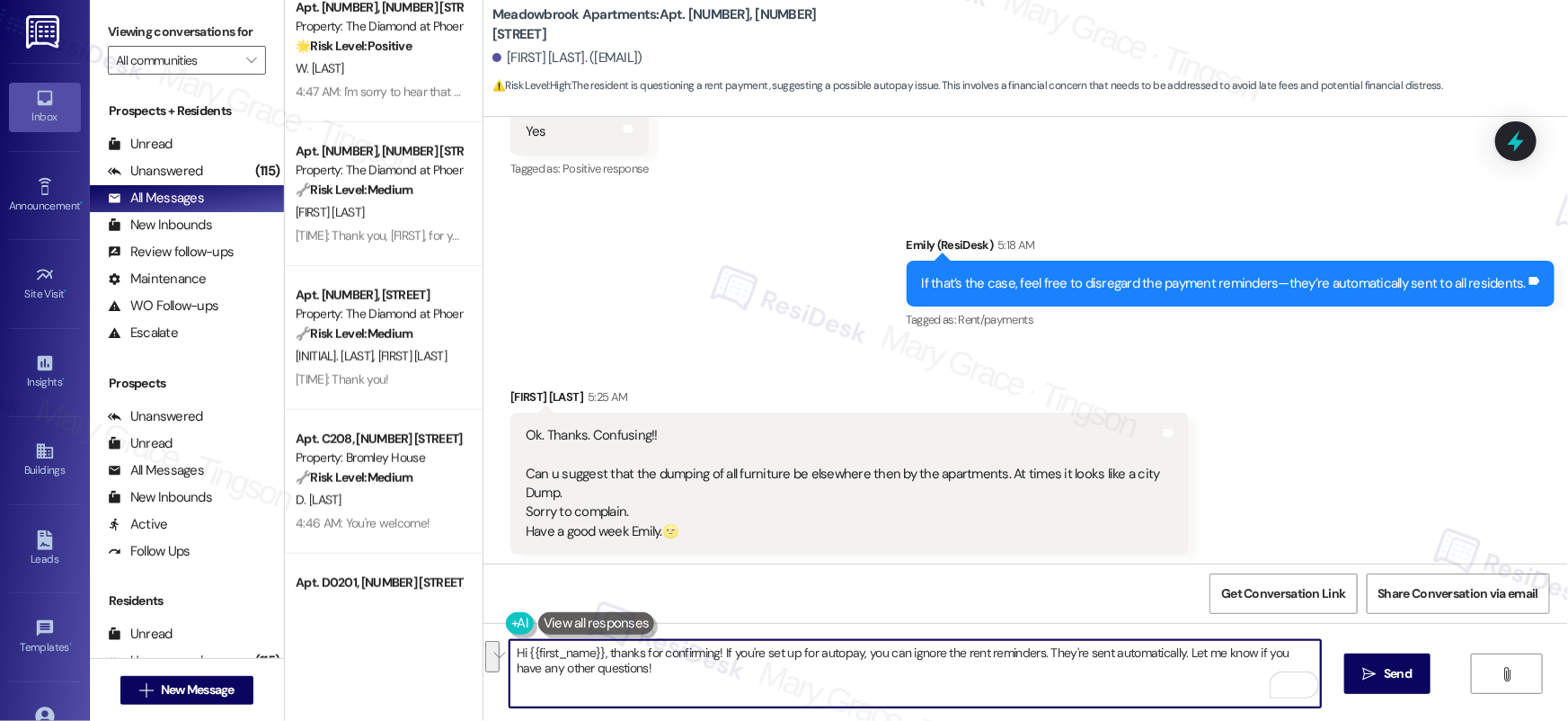 type on "A" 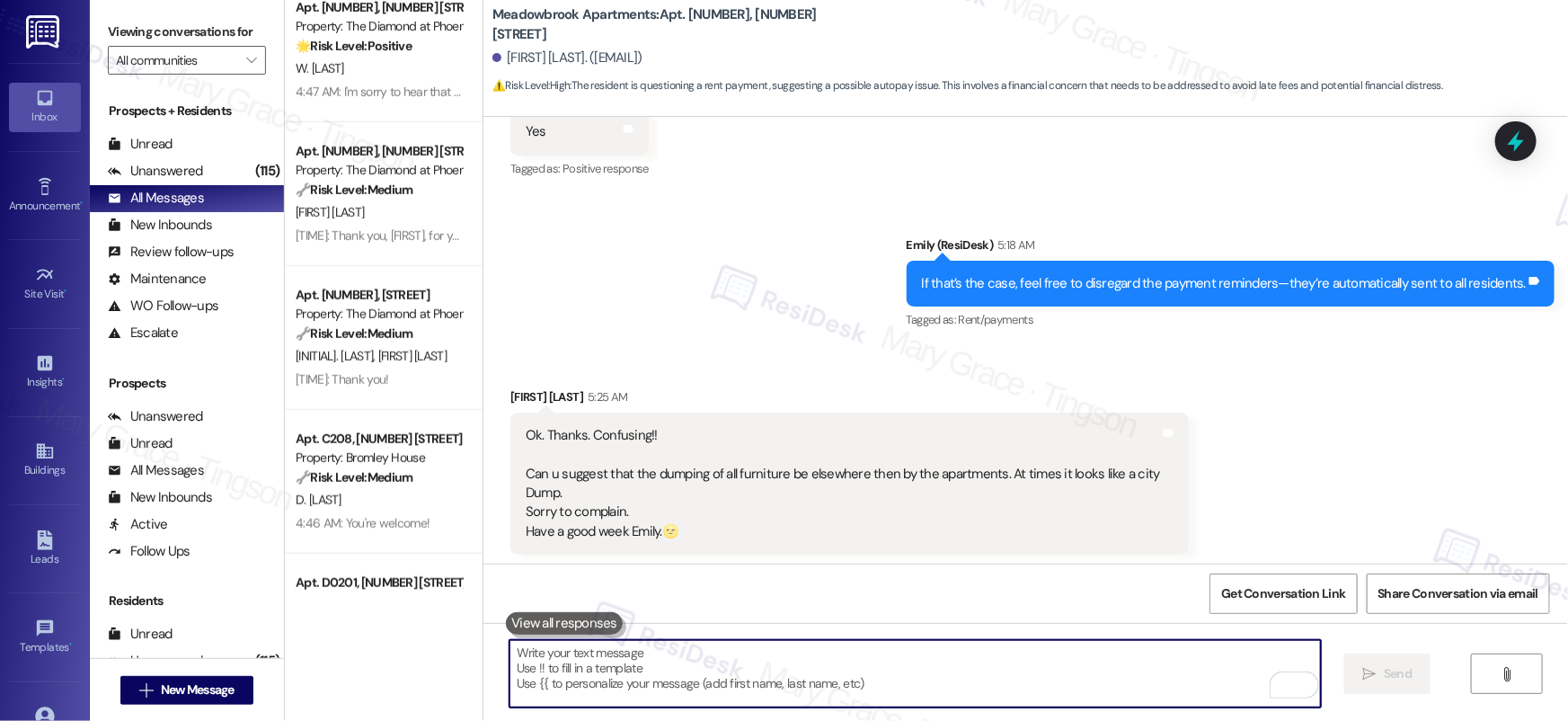 click on "Ok. Thanks. Confusing!!
Can u suggest that the dumping of all furniture be elsewhere then by the apartments. At times it looks like a city
Dump.
Sorry to complain.
Have a good week Emily.🌝" at bounding box center (843, 484) 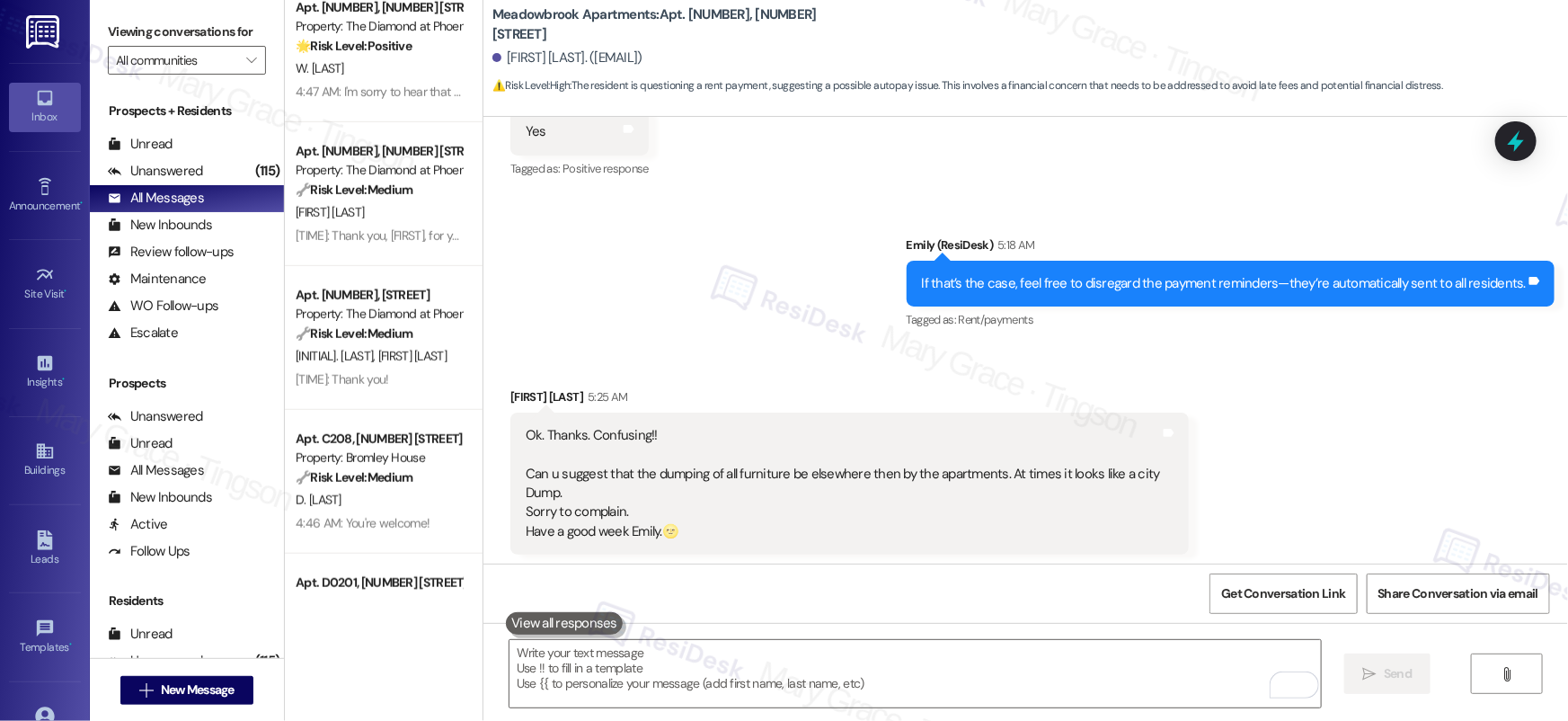 click on "Ok. Thanks. Confusing!!
Can u suggest that the dumping of all furniture be elsewhere then by the apartments. At times it looks like a city
Dump.
Sorry to complain.
Have a good week Emily.🌝" at bounding box center [843, 484] 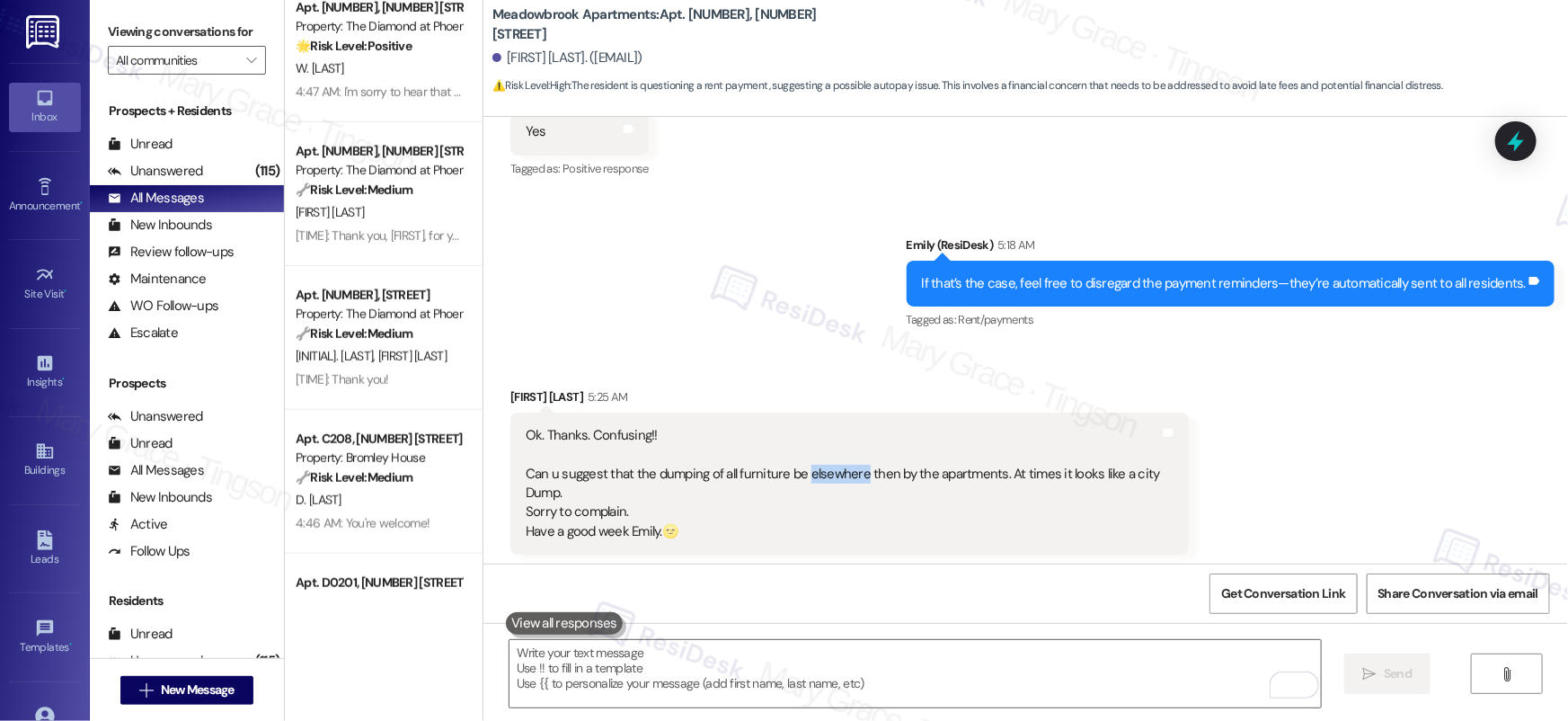 click on "Ok. Thanks. Confusing!!
Can u suggest that the dumping of all furniture be elsewhere then by the apartments. At times it looks like a city
Dump.
Sorry to complain.
Have a good week Emily.🌝" at bounding box center (843, 484) 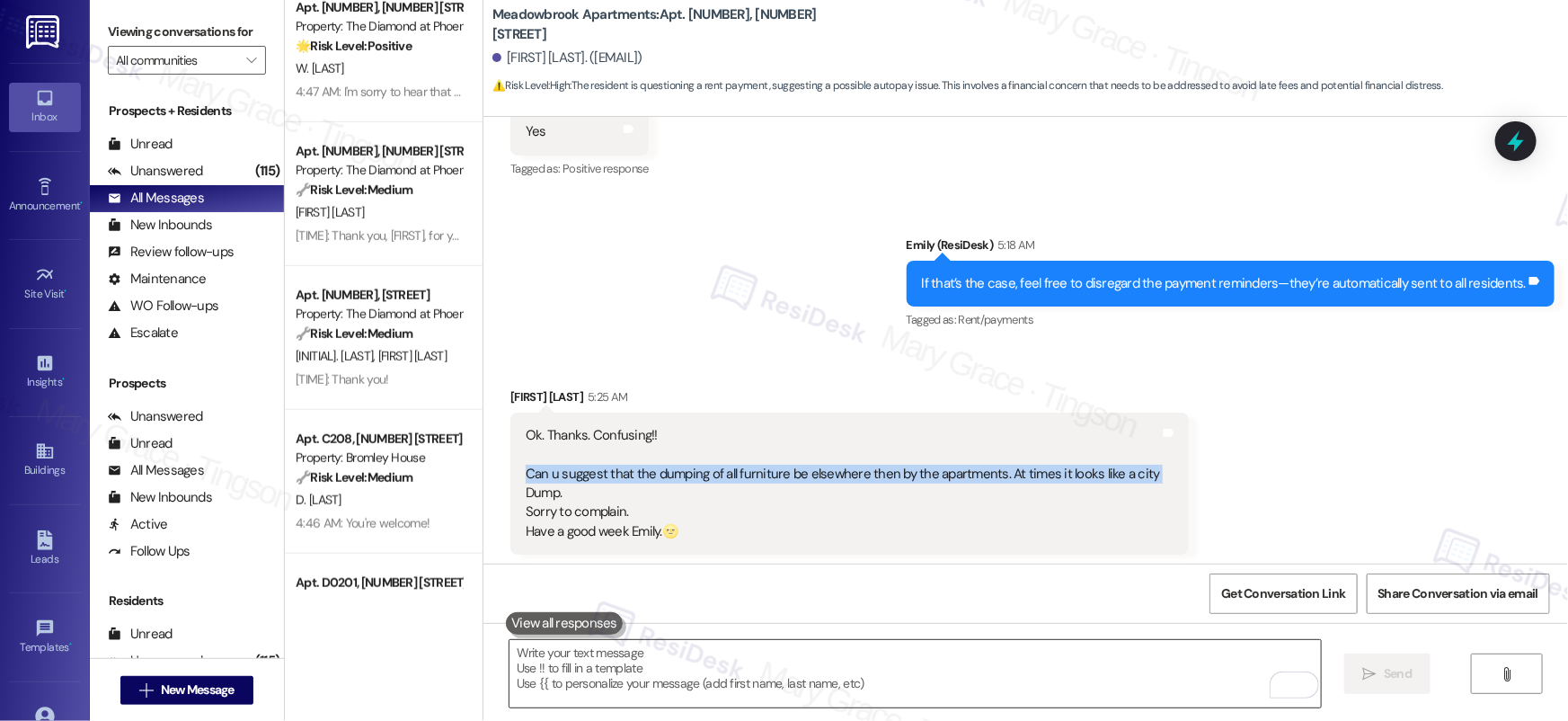 click at bounding box center [915, 673] 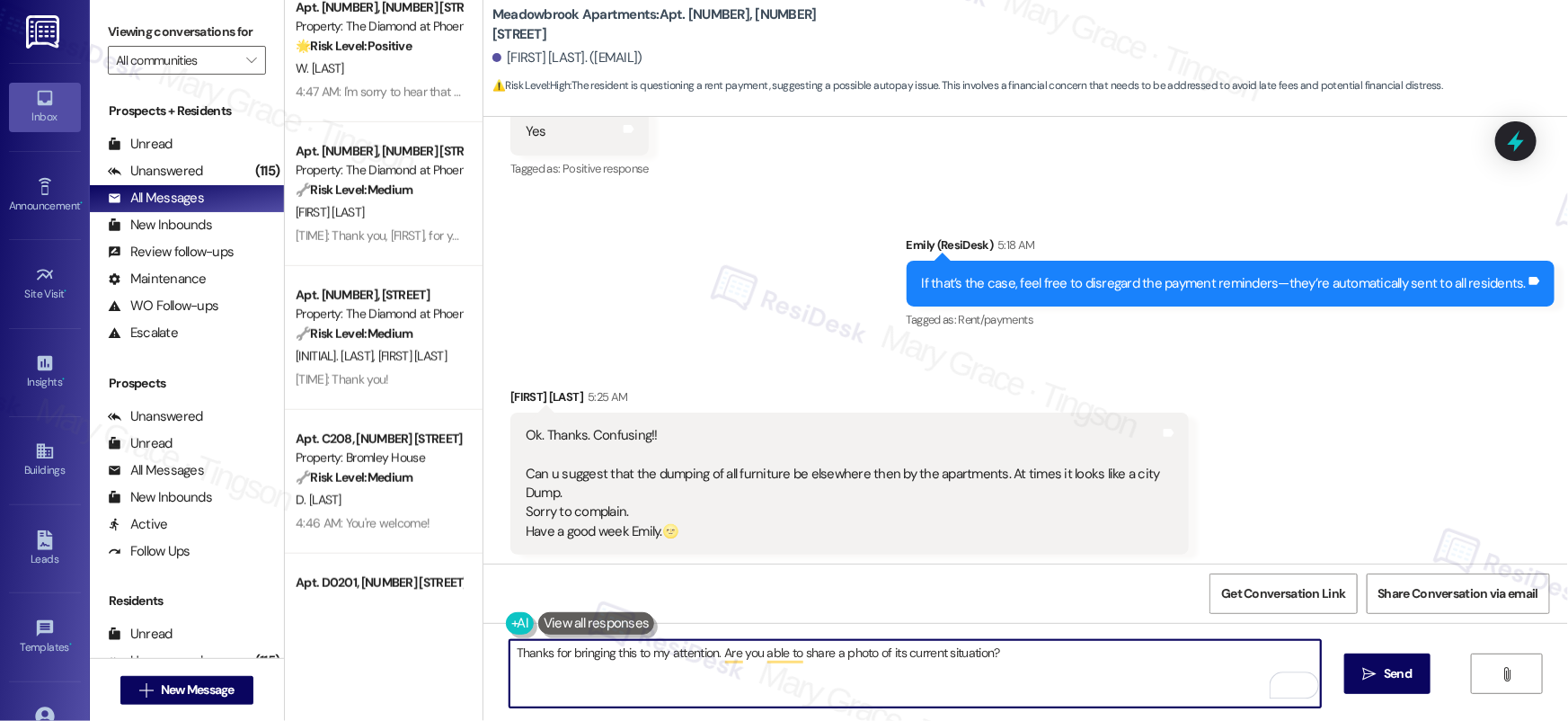 click on "Thanks for bringing this to my attention. Are you able to share a photo of its current situation?" at bounding box center [915, 673] 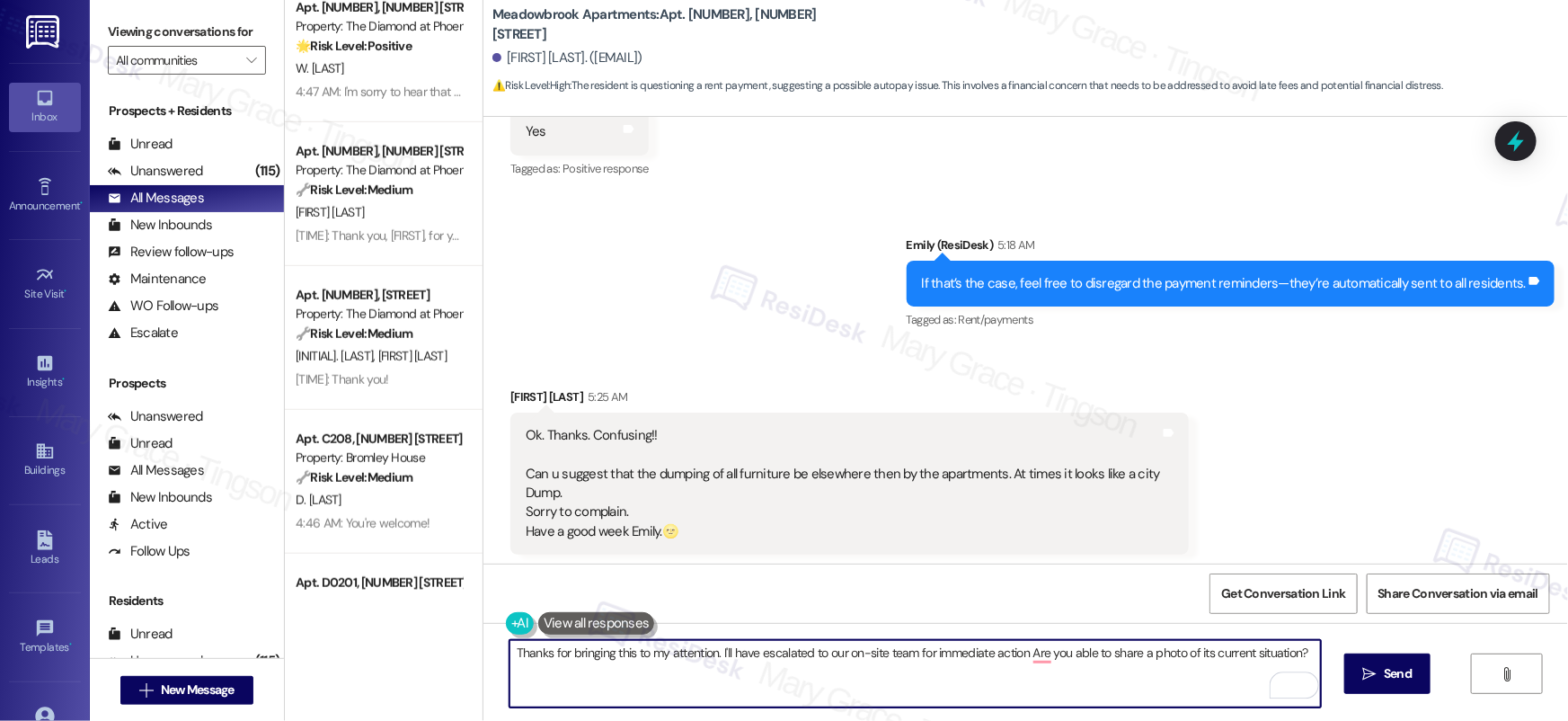 type on "Thanks for bringing this to my attention. I'll have escalated to our on-site team for immediate action. Are you able to share a photo of its current situation?" 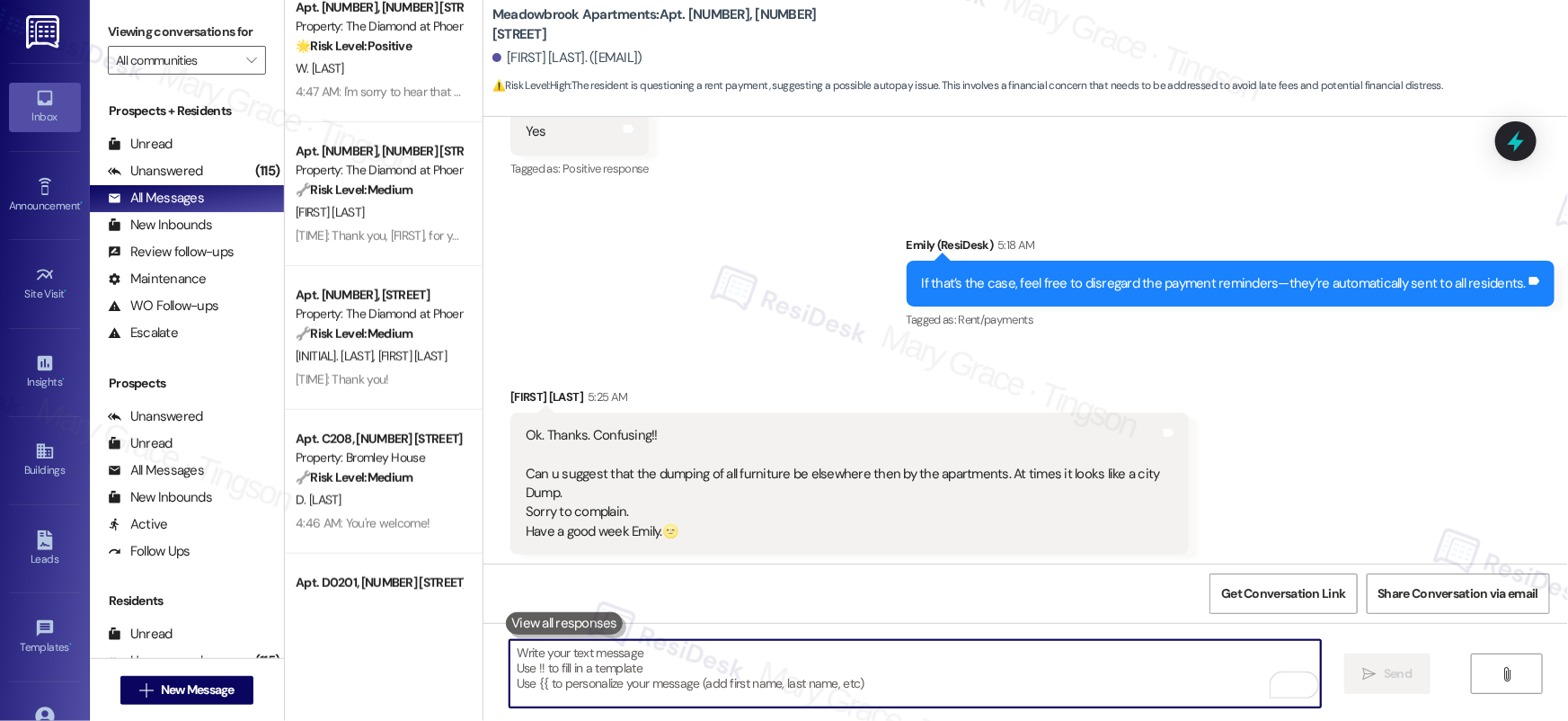 click at bounding box center (915, 673) 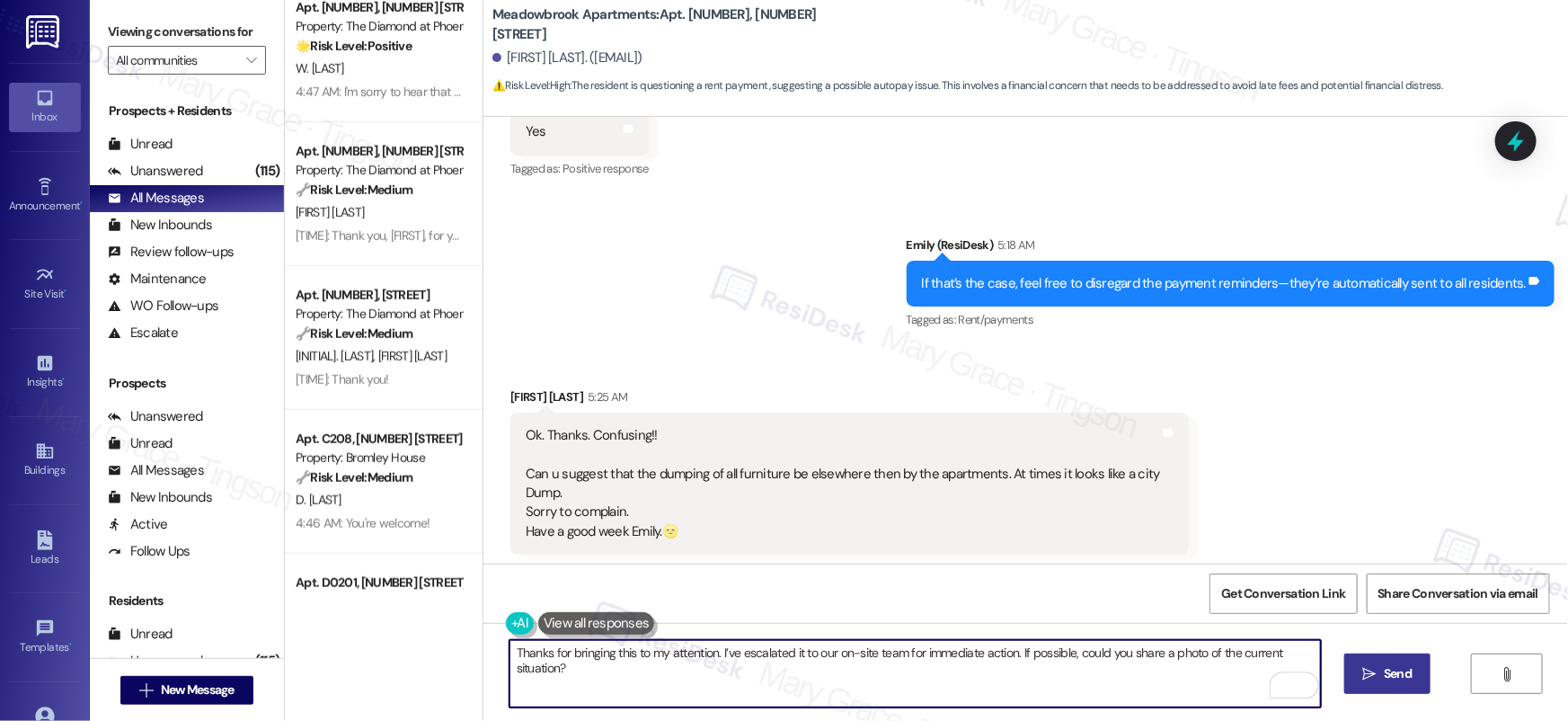 type on "Thanks for bringing this to my attention. I’ve escalated it to our on-site team for immediate action. If possible, could you share a photo of the current situation?" 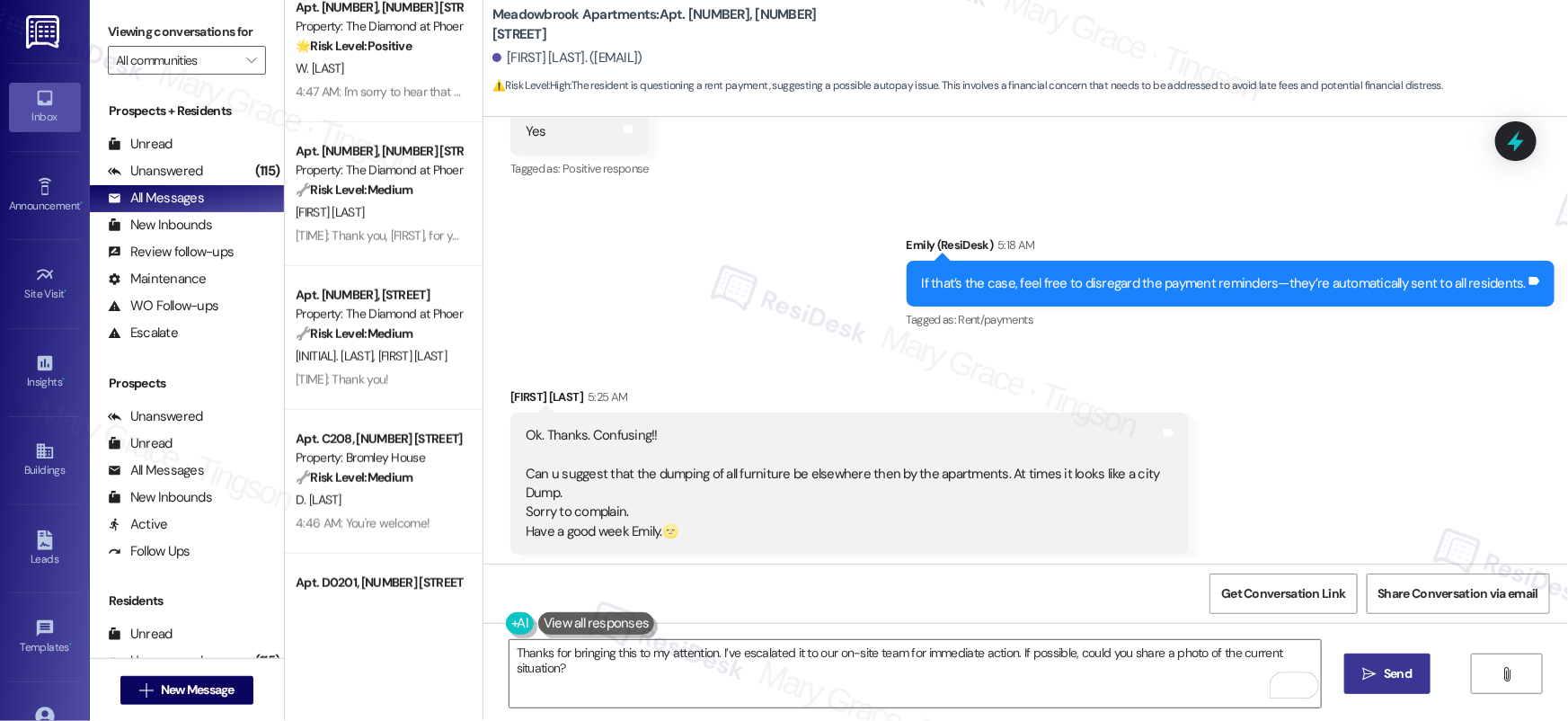 click on "Send" at bounding box center (1397, 673) 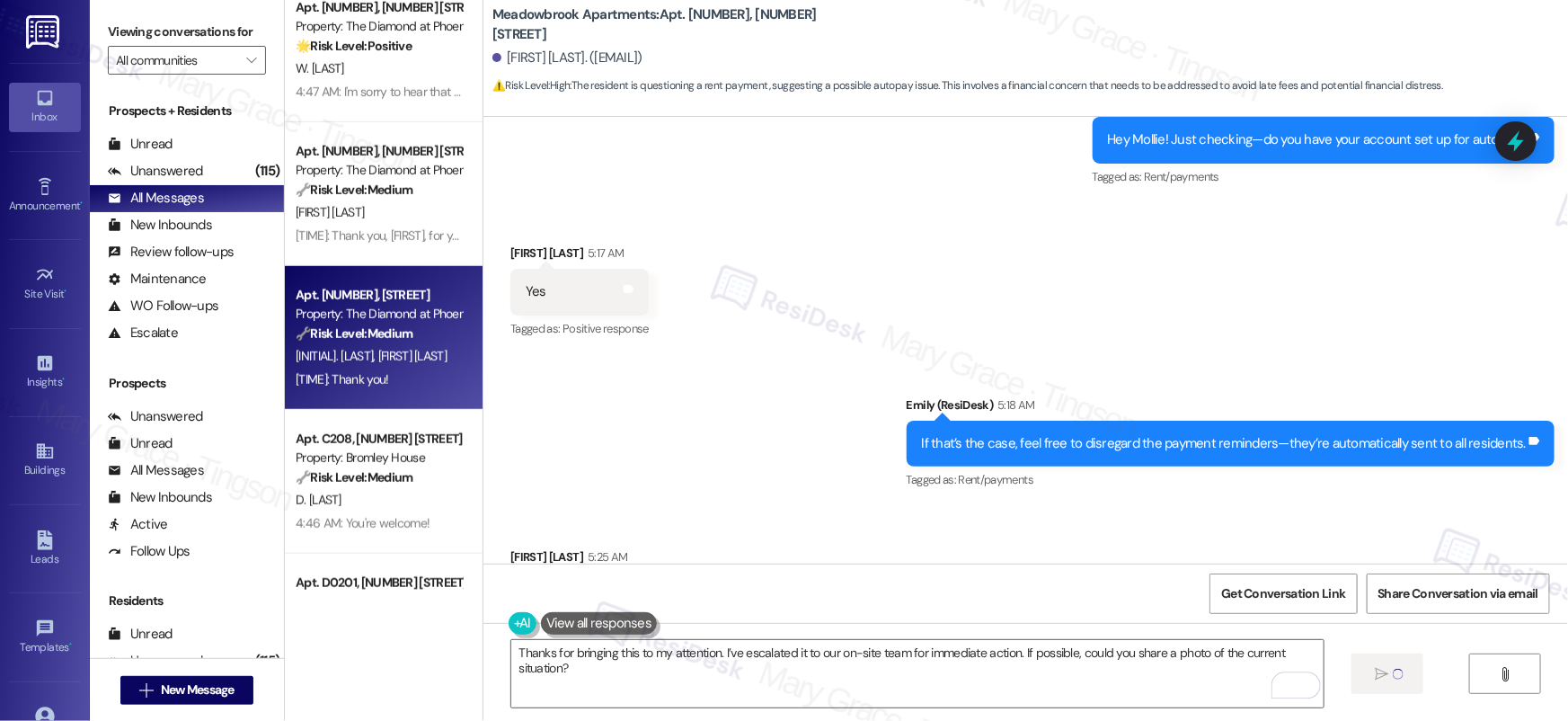 scroll, scrollTop: 17230, scrollLeft: 0, axis: vertical 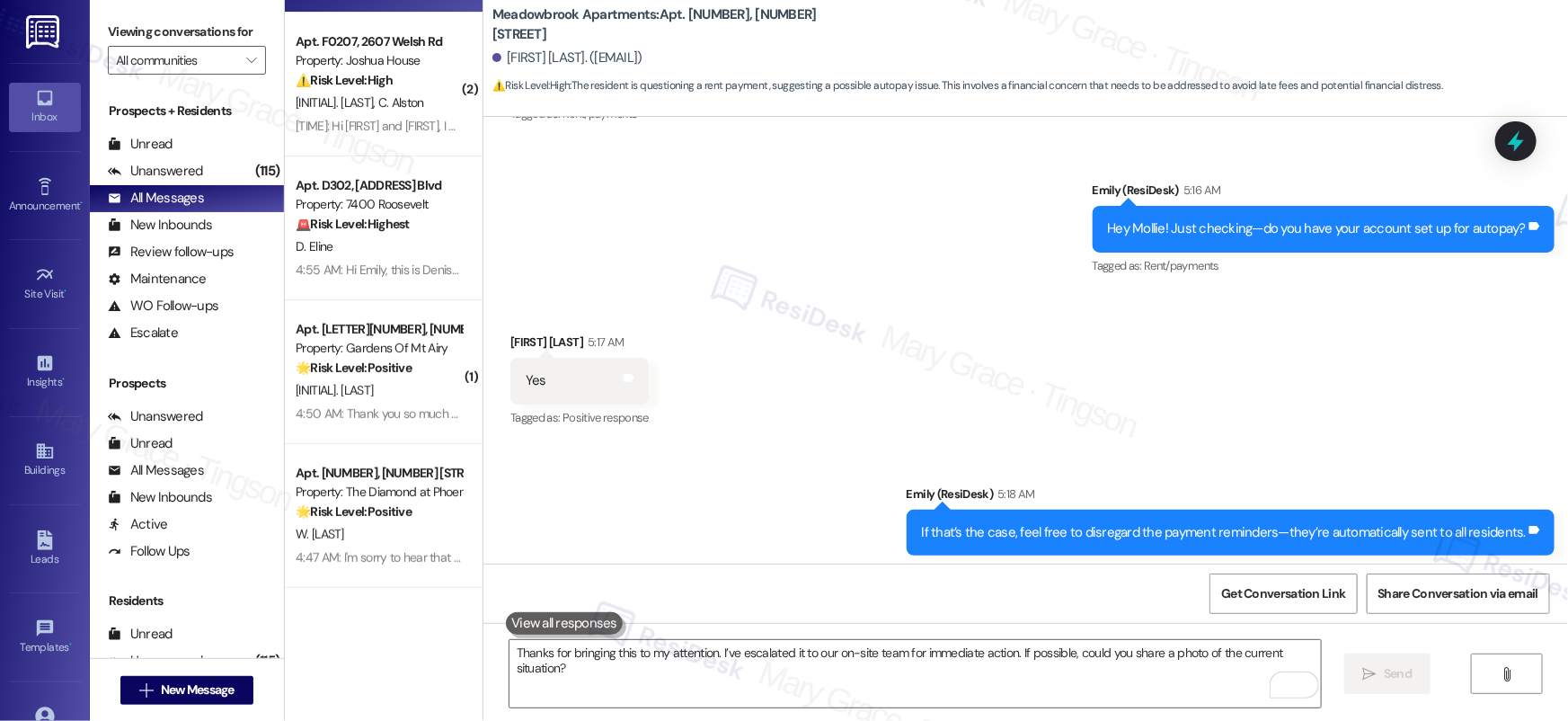 type 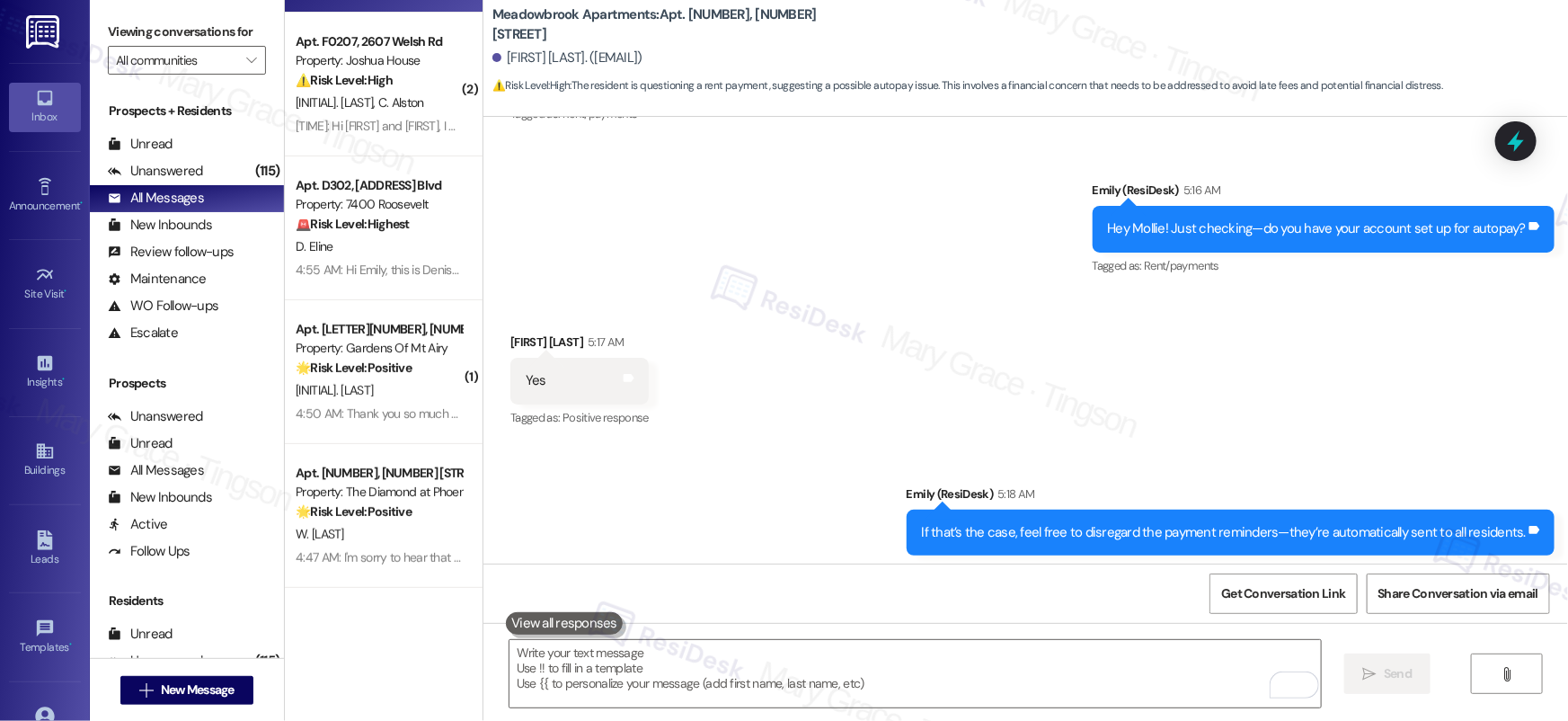 scroll, scrollTop: 7, scrollLeft: 0, axis: vertical 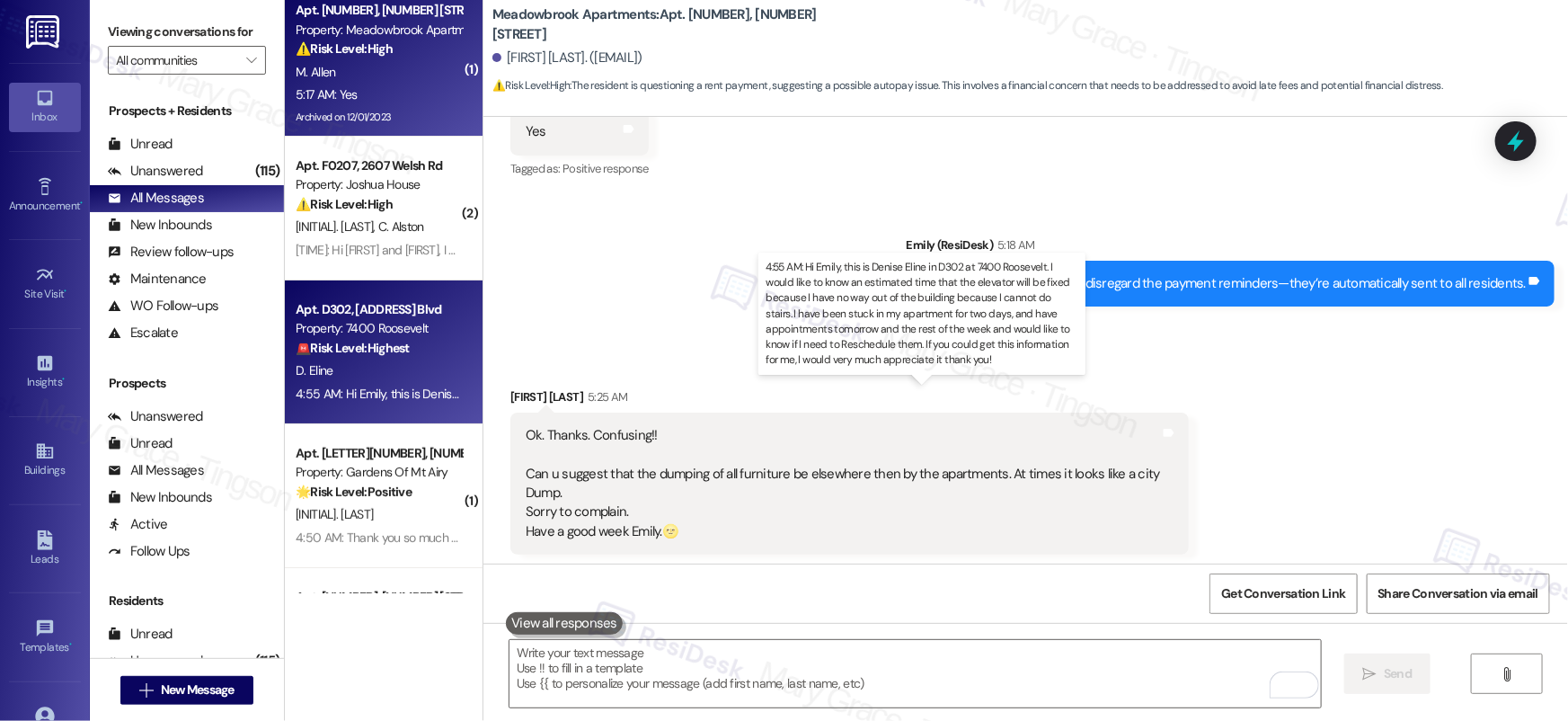click on "4:55 AM: Hi Emily, this is Denise Eline in D302 at 7400 Roosevelt. I would like to know an estimated time that the elevator will be fixed because I have no way out of the building because I cannot do stairs. I have been stuck in my apartment for two days, and have appointments tomorrow and the rest of the week and would like to know if I need to
Reschedule them. If you could get this information for me, I would very much appreciate it thank you! 4:55 AM: Hi Emily, this is Denise Eline in D302 at 7400 Roosevelt. I would like to know an estimated time that the elevator will be fixed because I have no way out of the building because I cannot do stairs. I have been stuck in my apartment for two days, and have appointments tomorrow and the rest of the week and would like to know if I need to
Reschedule them. If you could get this information for me, I would very much appreciate it thank you!" at bounding box center [1457, 394] 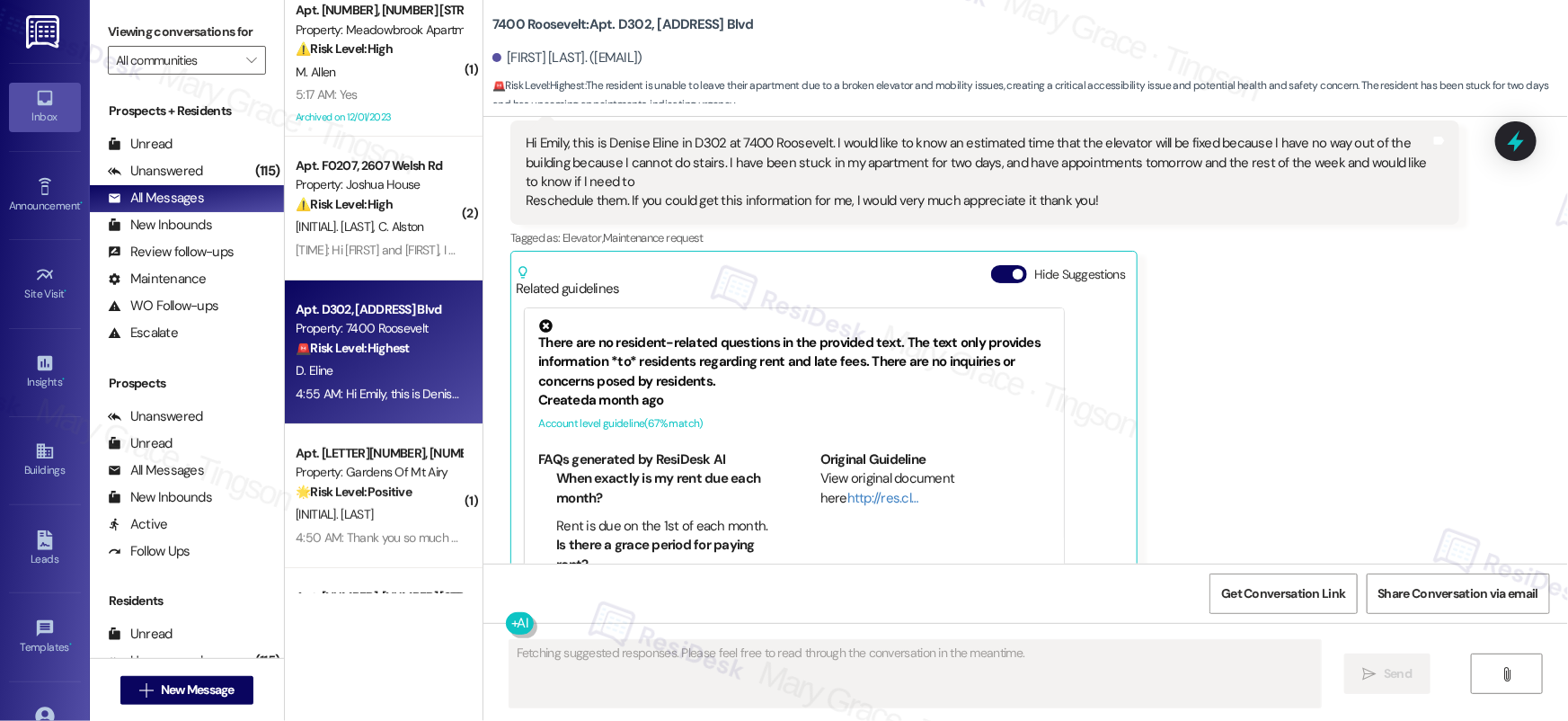 scroll, scrollTop: 8093, scrollLeft: 0, axis: vertical 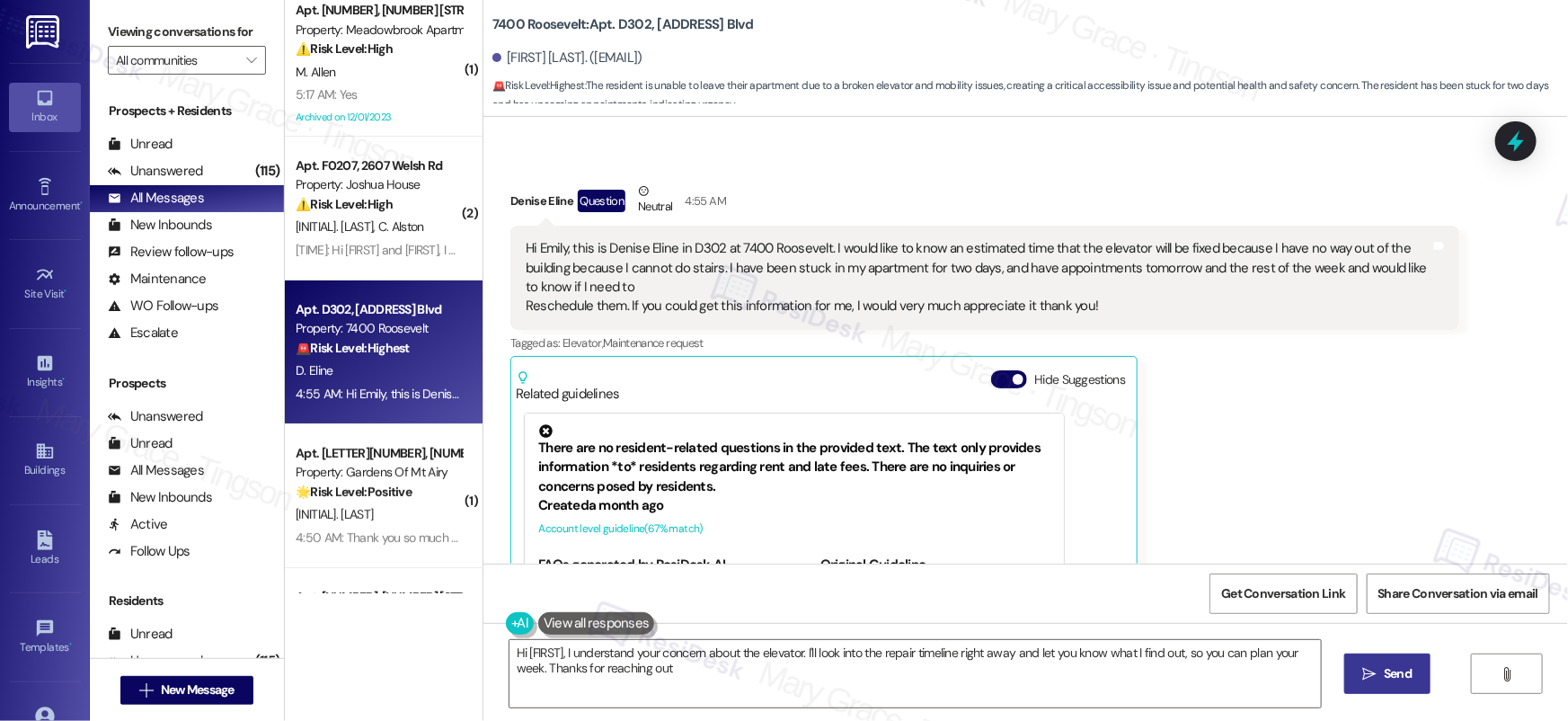 type on "Hi Denise, I understand your concern about the elevator. I'll look into the repair timeline right away and let you know what I find out, so you can plan your week. Thanks for reaching out!" 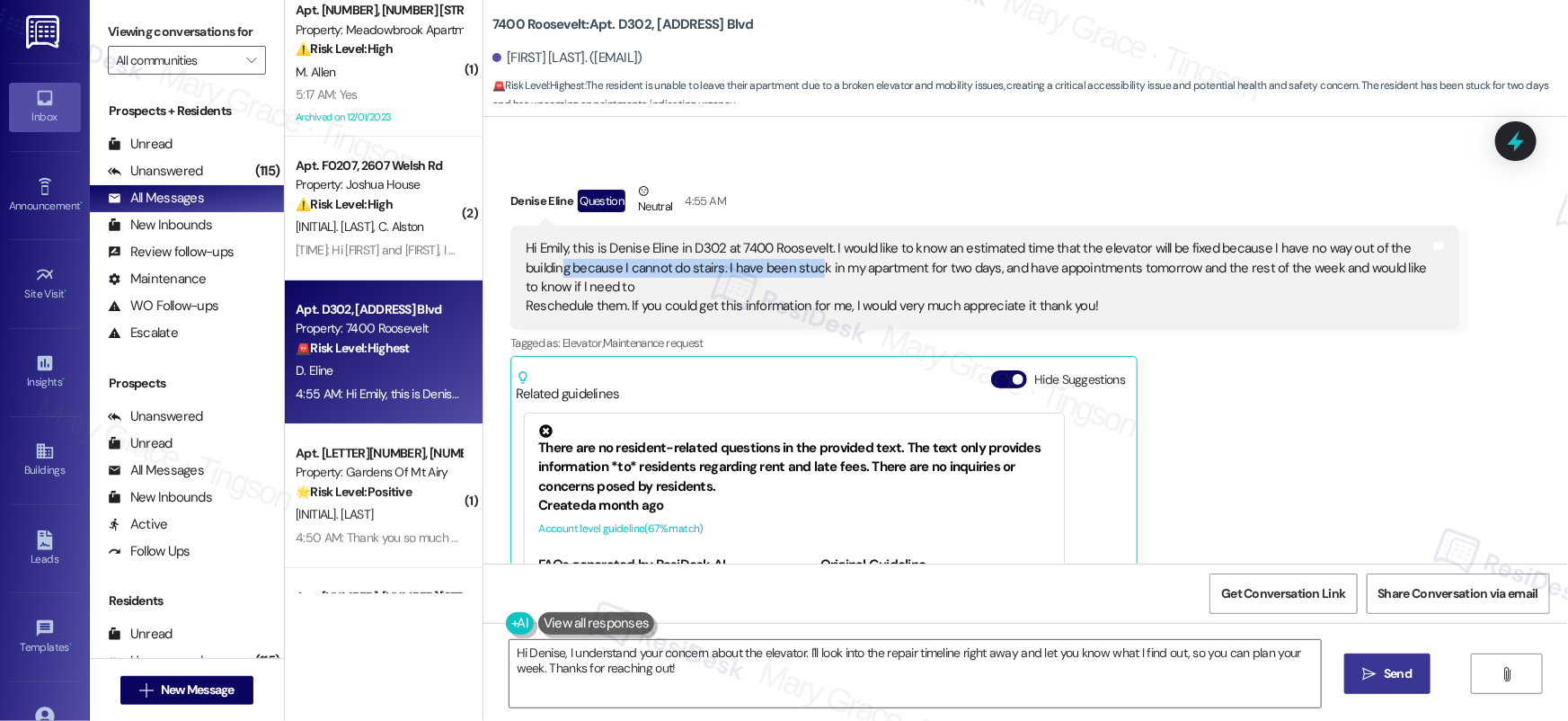 drag, startPoint x: 585, startPoint y: 265, endPoint x: 805, endPoint y: 283, distance: 220.73514 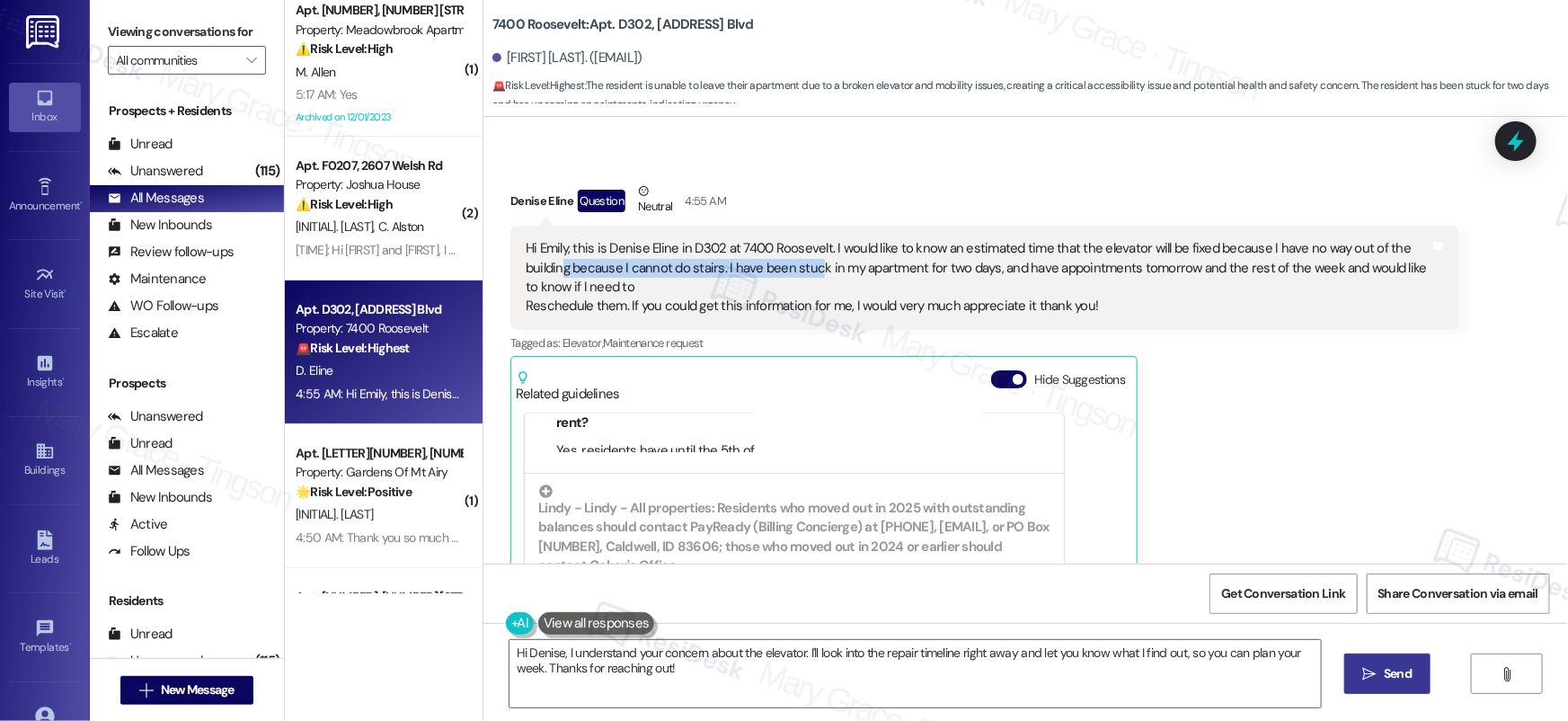 scroll, scrollTop: 275, scrollLeft: 0, axis: vertical 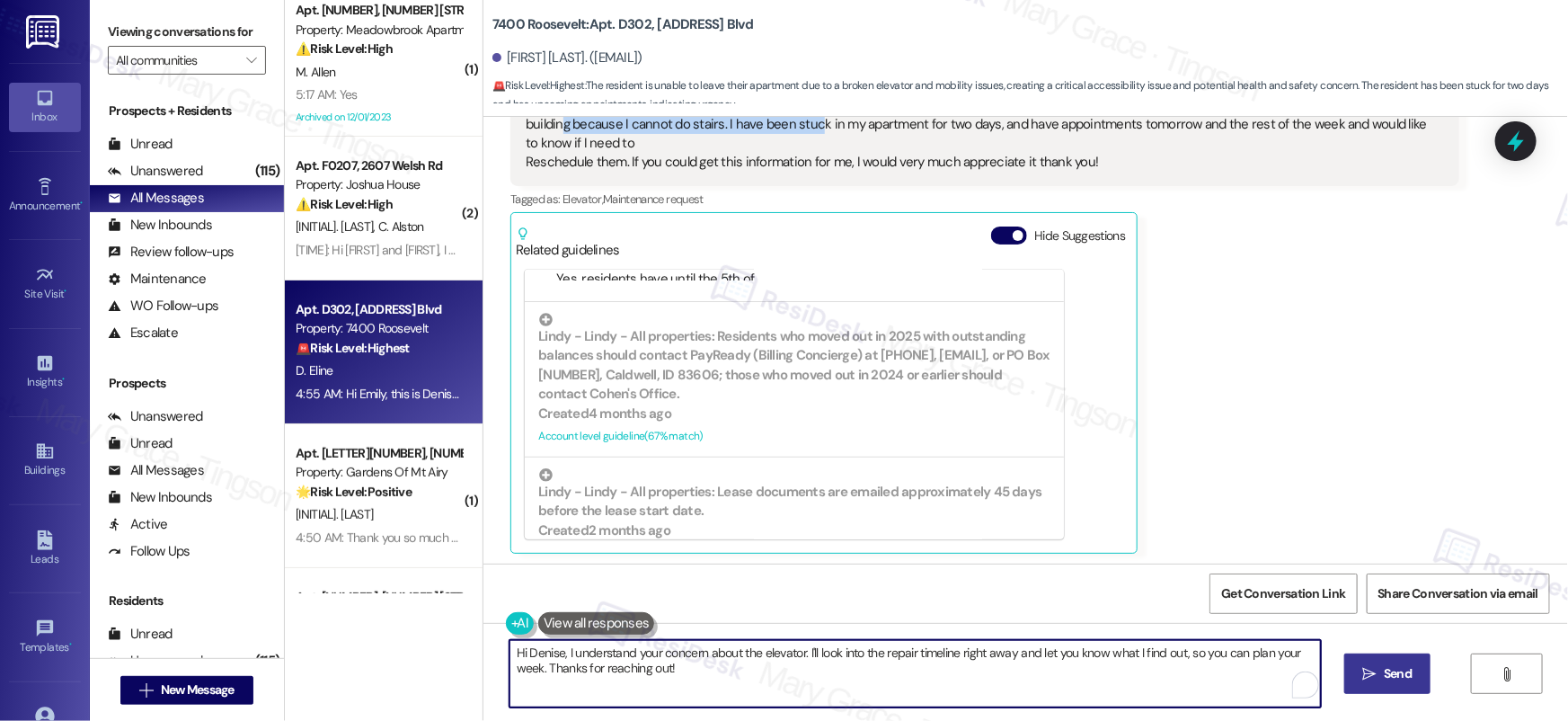 click on "Hi Denise, I understand your concern about the elevator. I'll look into the repair timeline right away and let you know what I find out, so you can plan your week. Thanks for reaching out!" at bounding box center (915, 673) 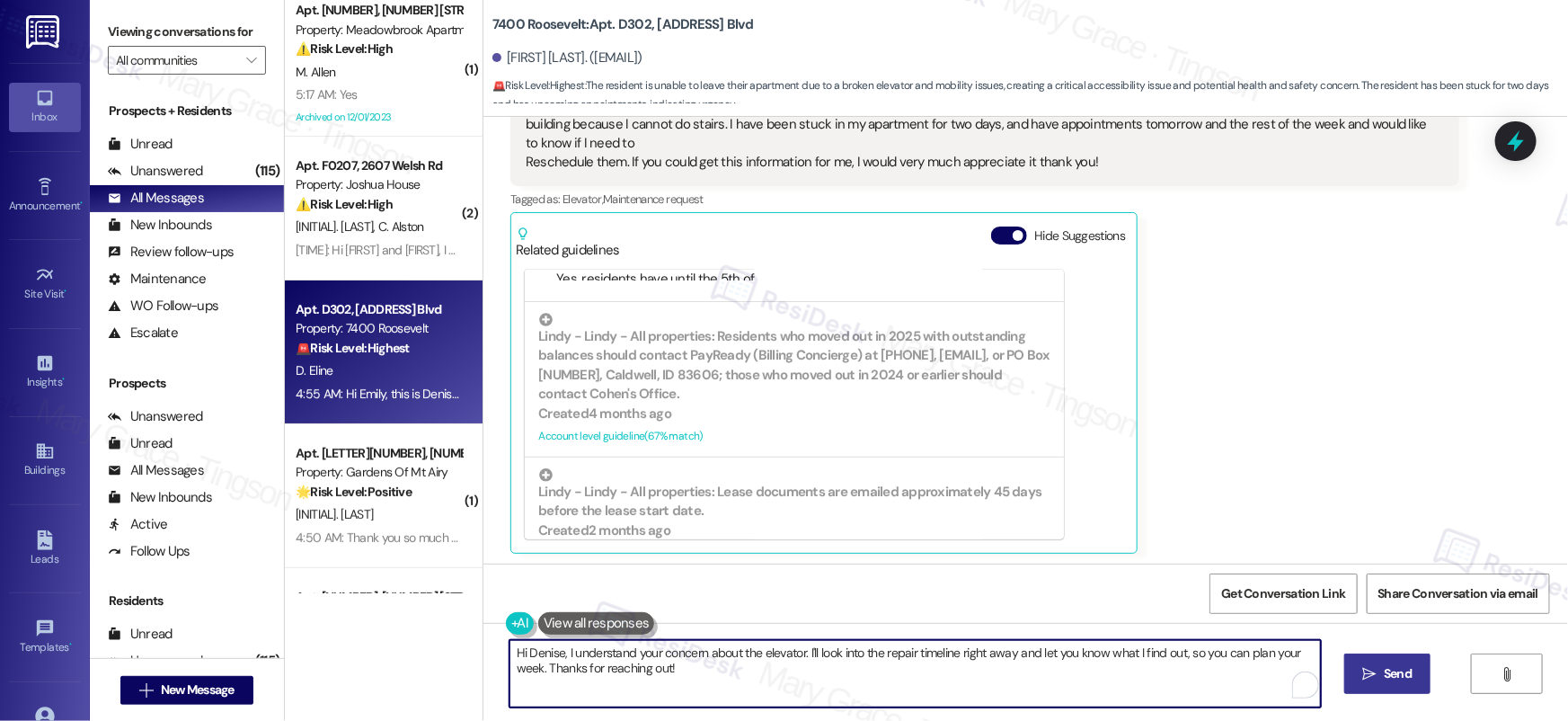click on "Hi Denise, I understand your concern about the elevator. I'll look into the repair timeline right away and let you know what I find out, so you can plan your week. Thanks for reaching out!" at bounding box center [915, 673] 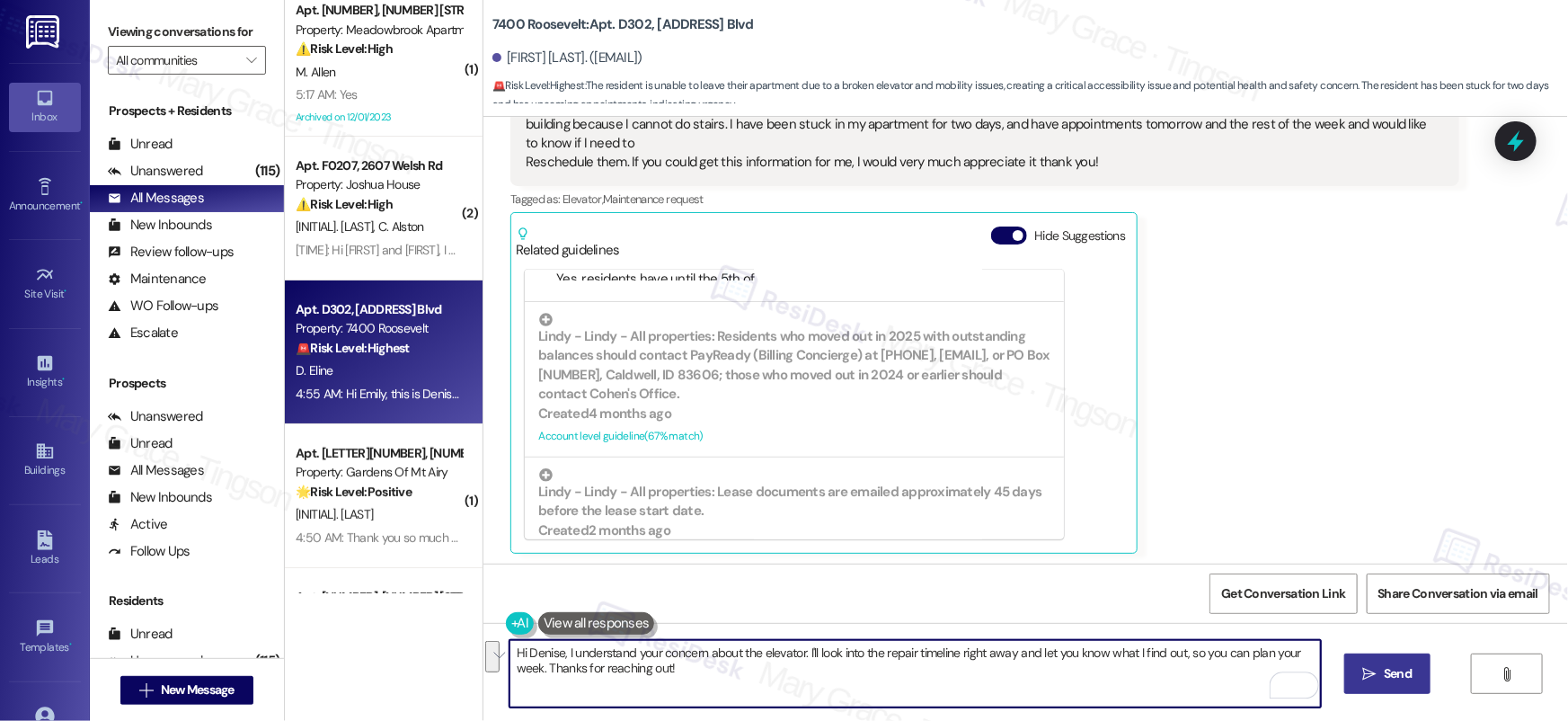 drag, startPoint x: 705, startPoint y: 672, endPoint x: 560, endPoint y: 654, distance: 146.113 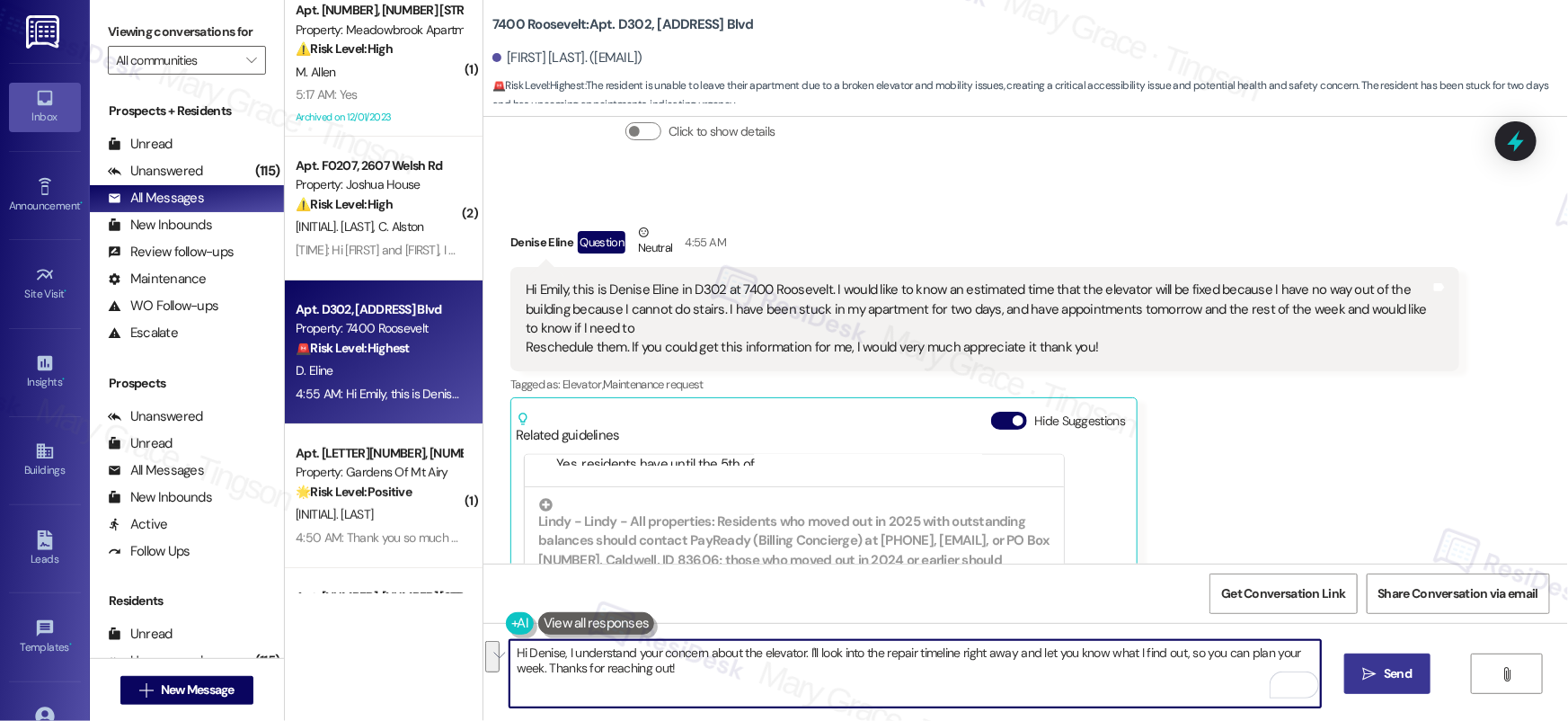 scroll, scrollTop: 8051, scrollLeft: 0, axis: vertical 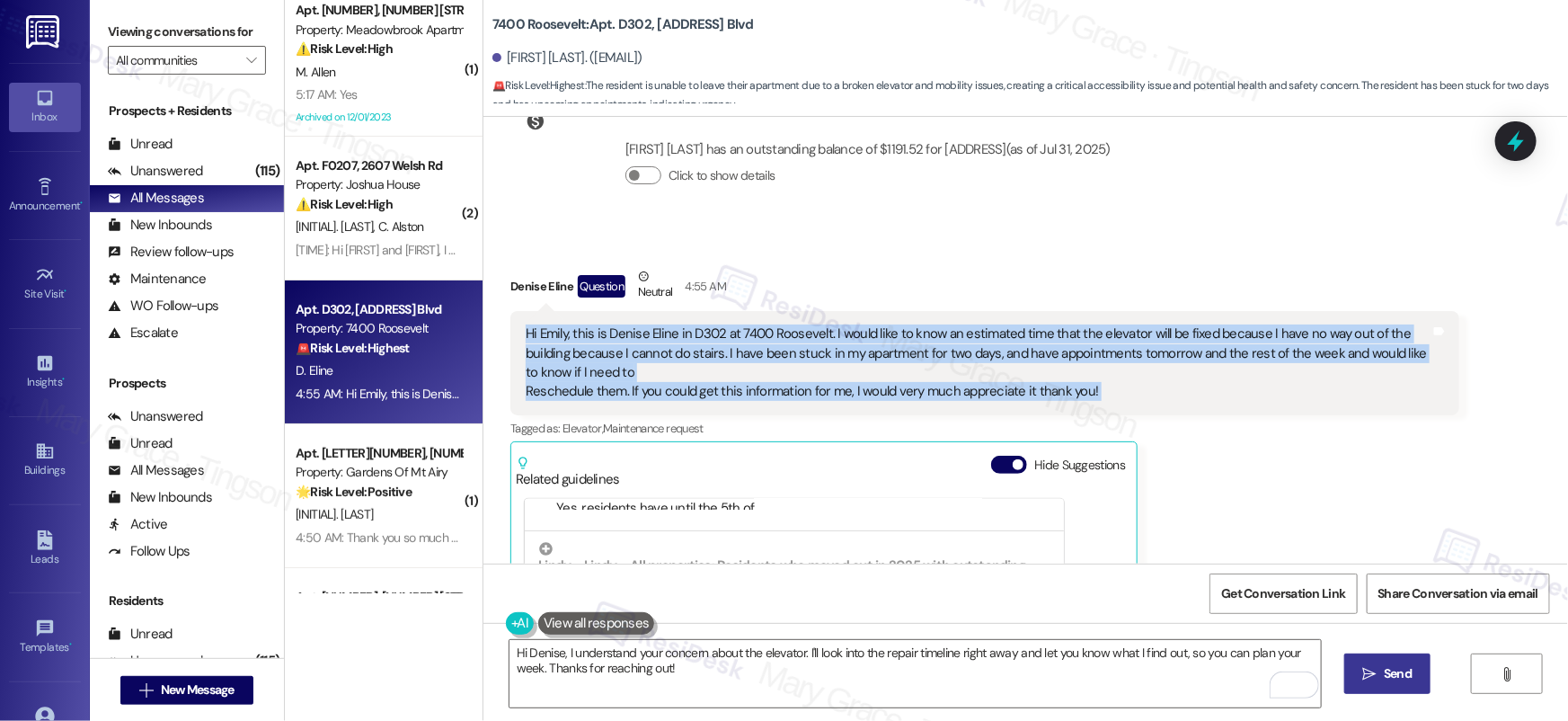 drag, startPoint x: 515, startPoint y: 333, endPoint x: 1109, endPoint y: 412, distance: 599.2303 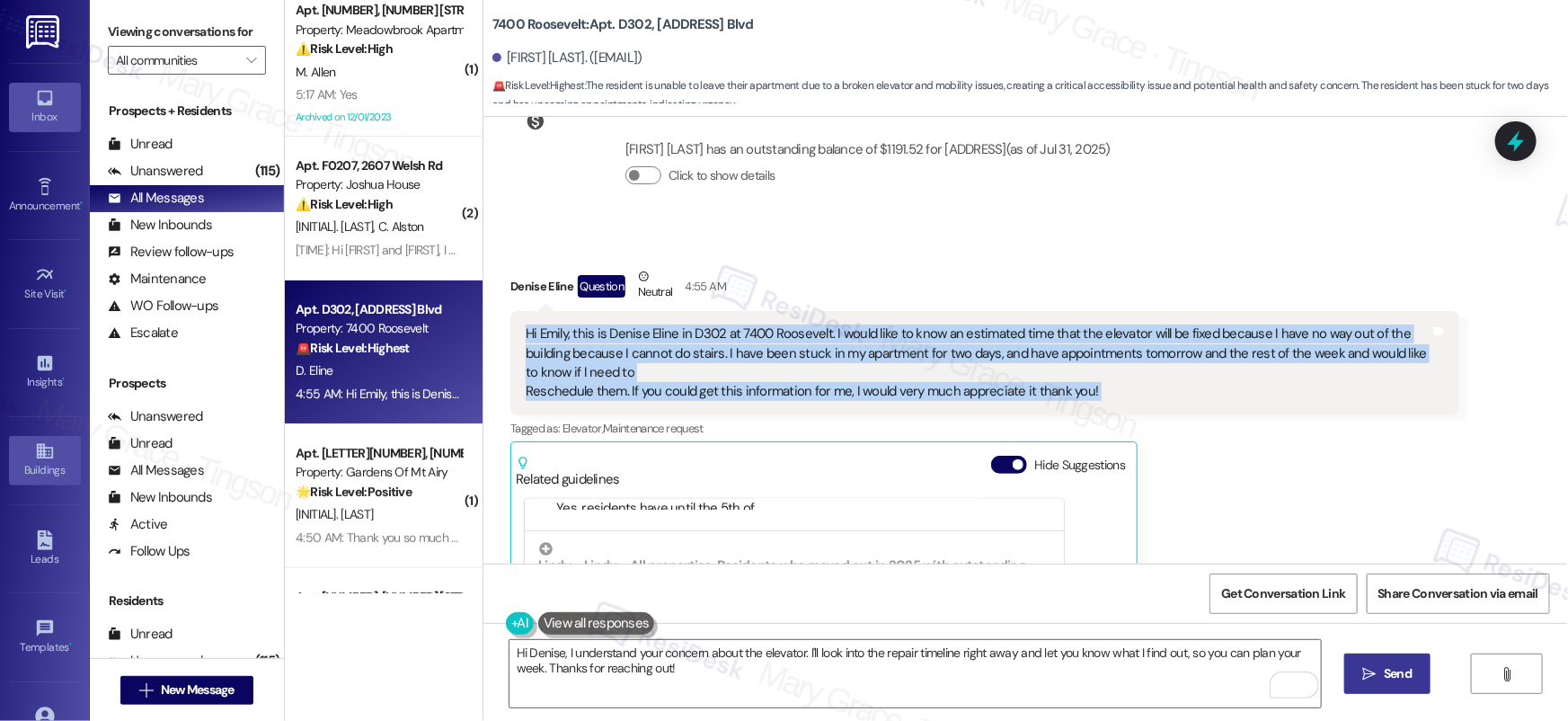 copy on "Hi [FIRST], this is [FIRST] [LAST] in D302 at [ADDRESS]. I would like to know an estimated time that the elevator will be fixed because I have no way out of the building because I cannot do stairs. I have been stuck in my apartment for two days, and have appointments tomorrow and the rest of the week and would like to know if I need to
Reschedule them. If you could get this information for me, I would very much appreciate it thank you! Tags and notes" 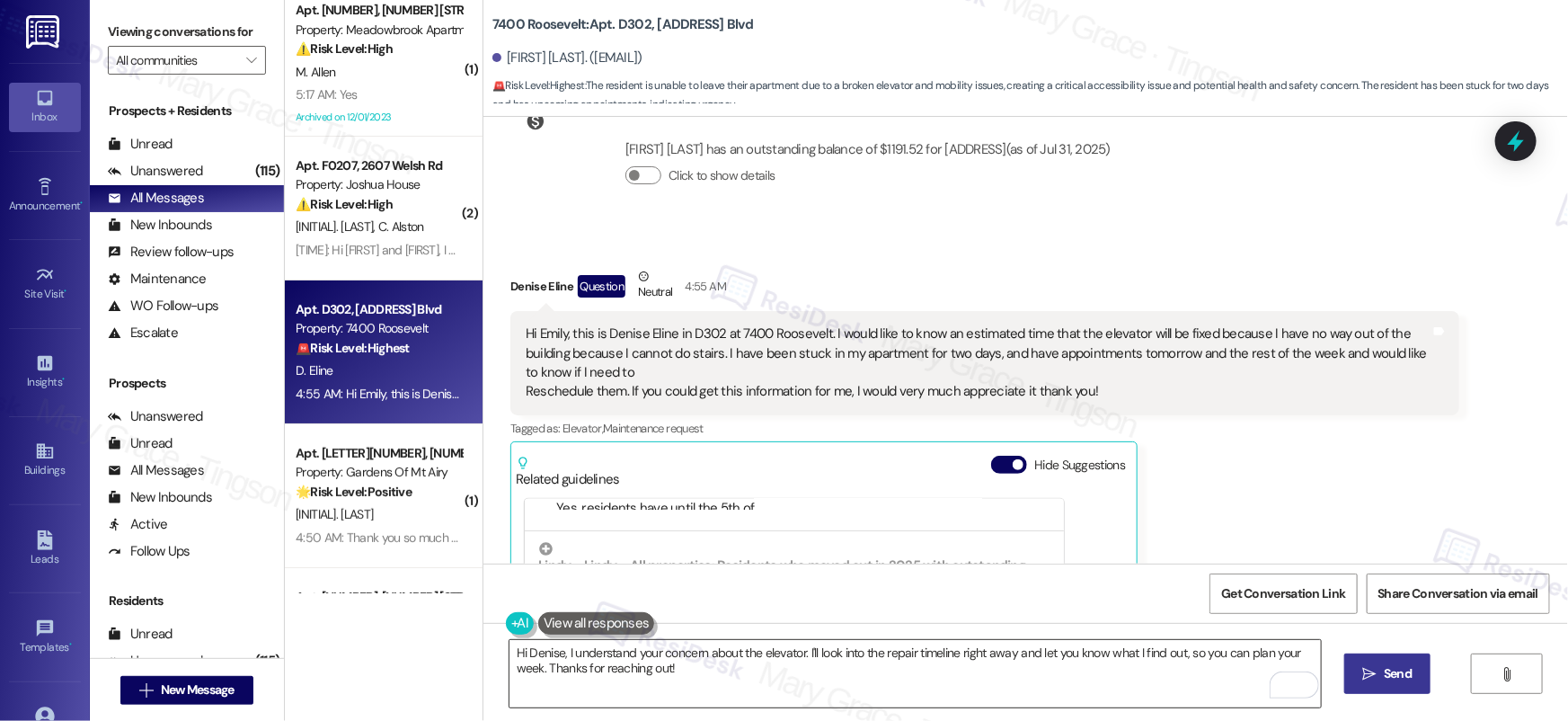 click on "Hi Denise, I understand your concern about the elevator. I'll look into the repair timeline right away and let you know what I find out, so you can plan your week. Thanks for reaching out!" at bounding box center (915, 673) 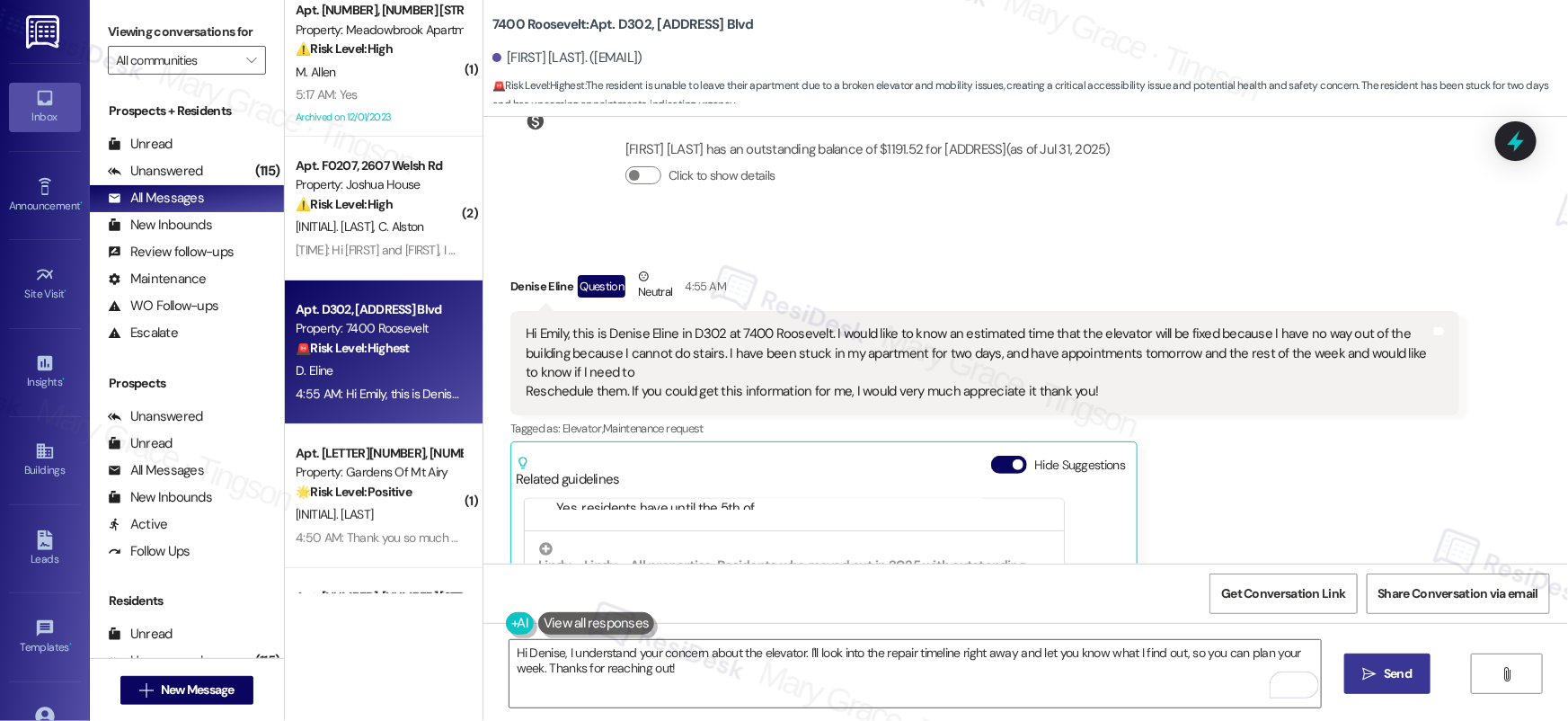 click on " Send" at bounding box center (1387, 673) 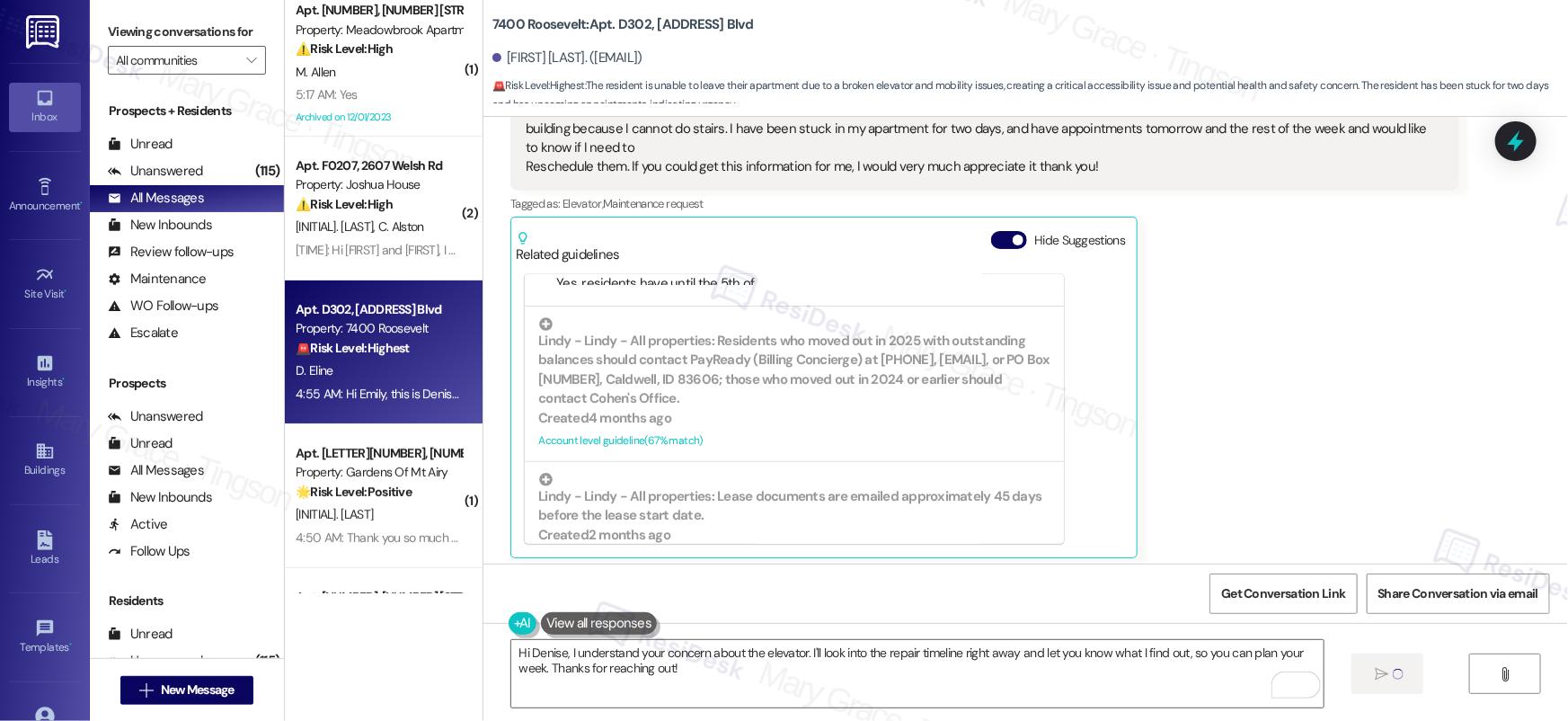 scroll, scrollTop: 8237, scrollLeft: 0, axis: vertical 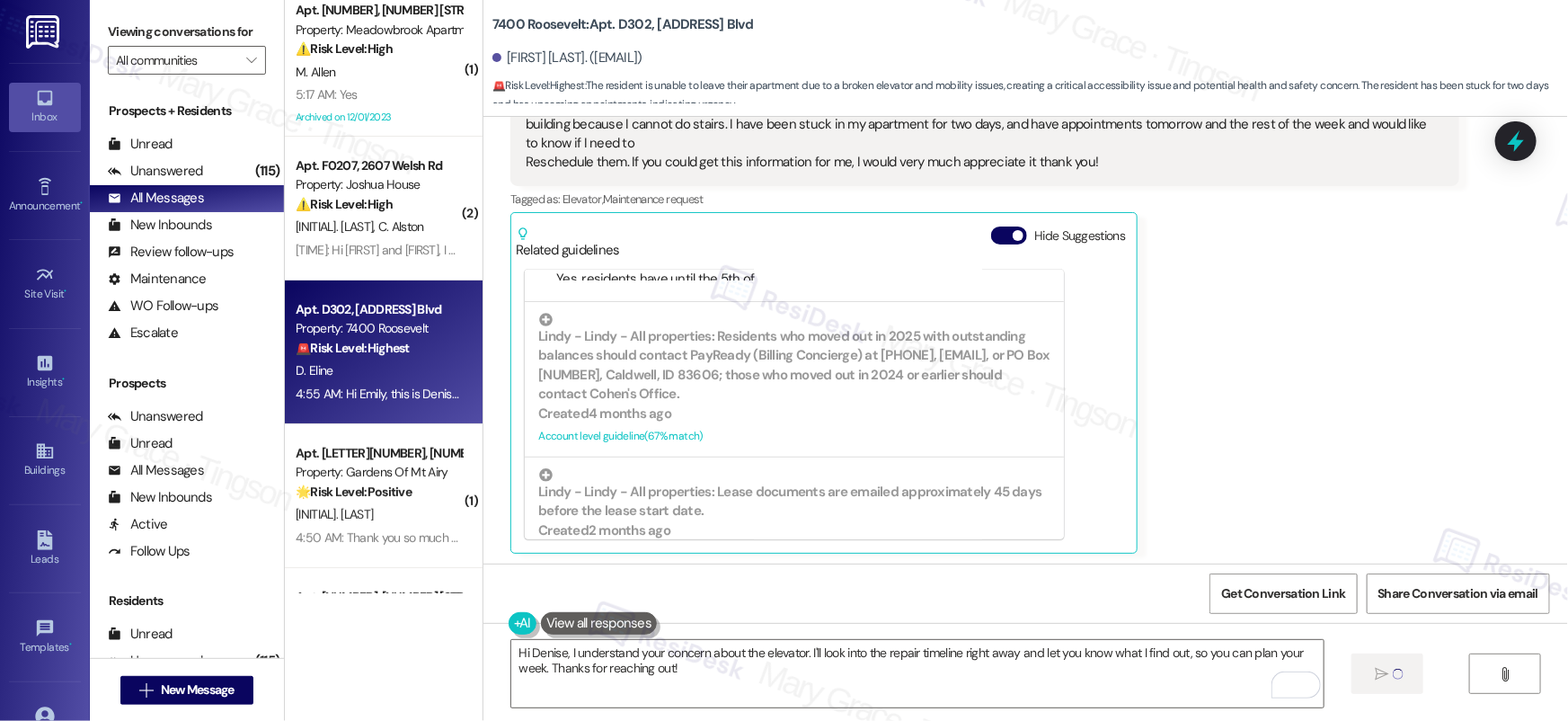type 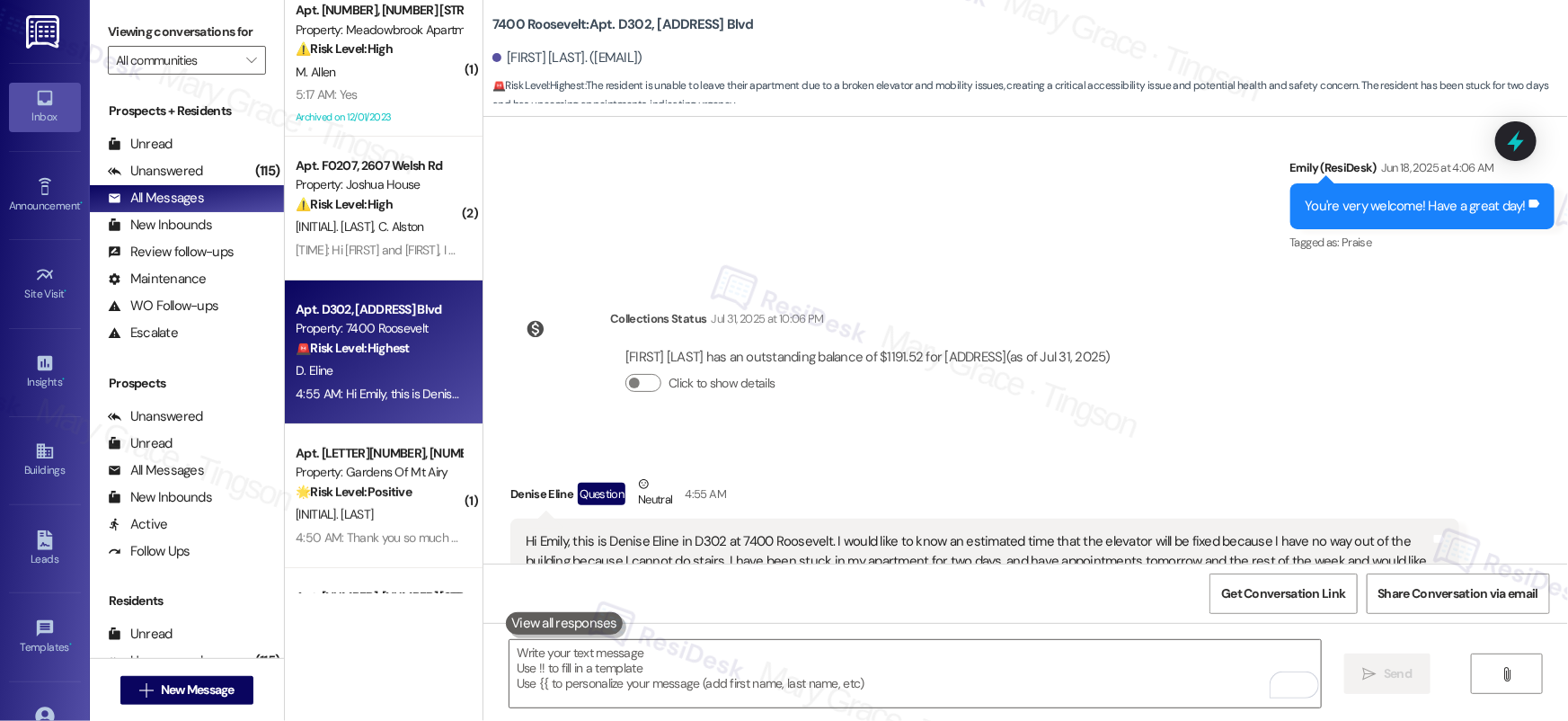scroll, scrollTop: 7795, scrollLeft: 0, axis: vertical 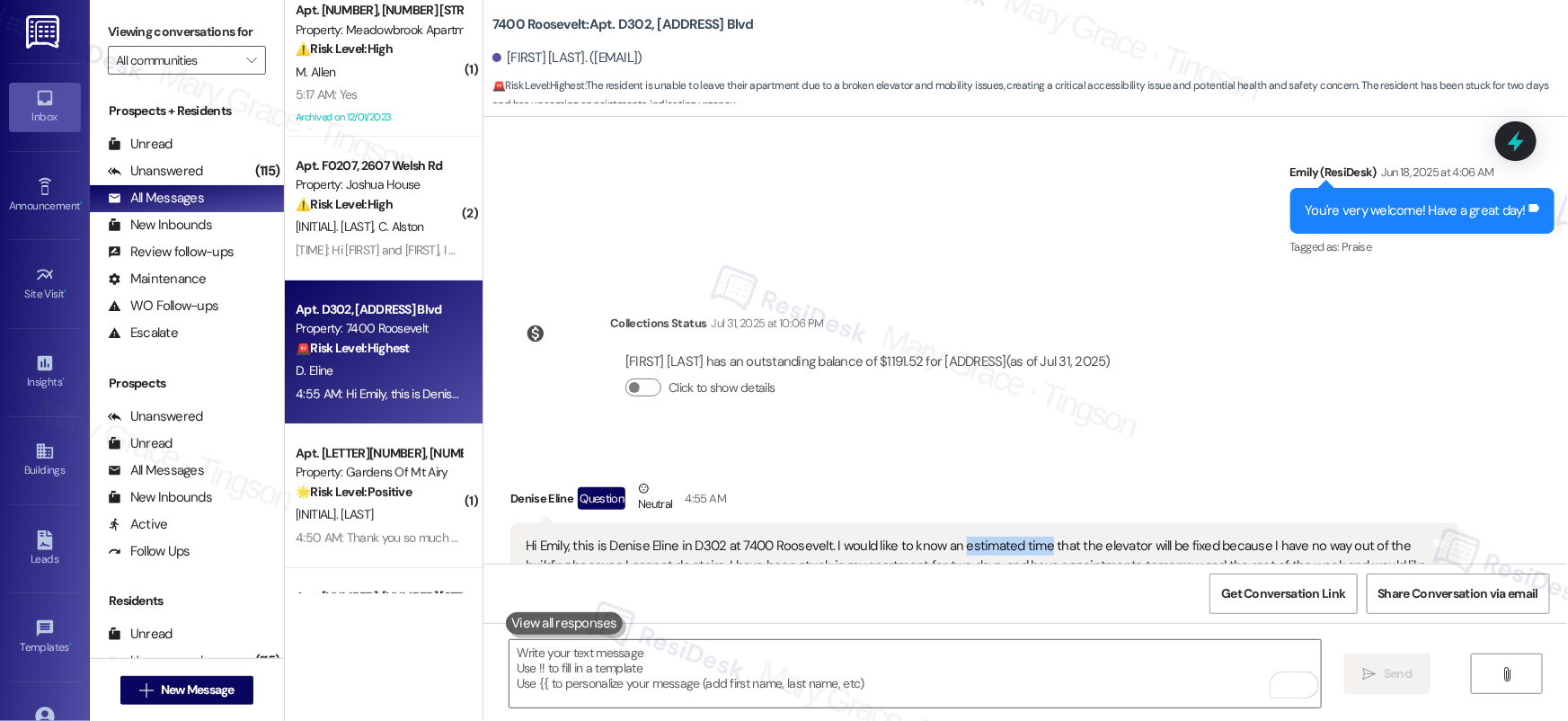 drag, startPoint x: 948, startPoint y: 542, endPoint x: 1032, endPoint y: 540, distance: 84.0238 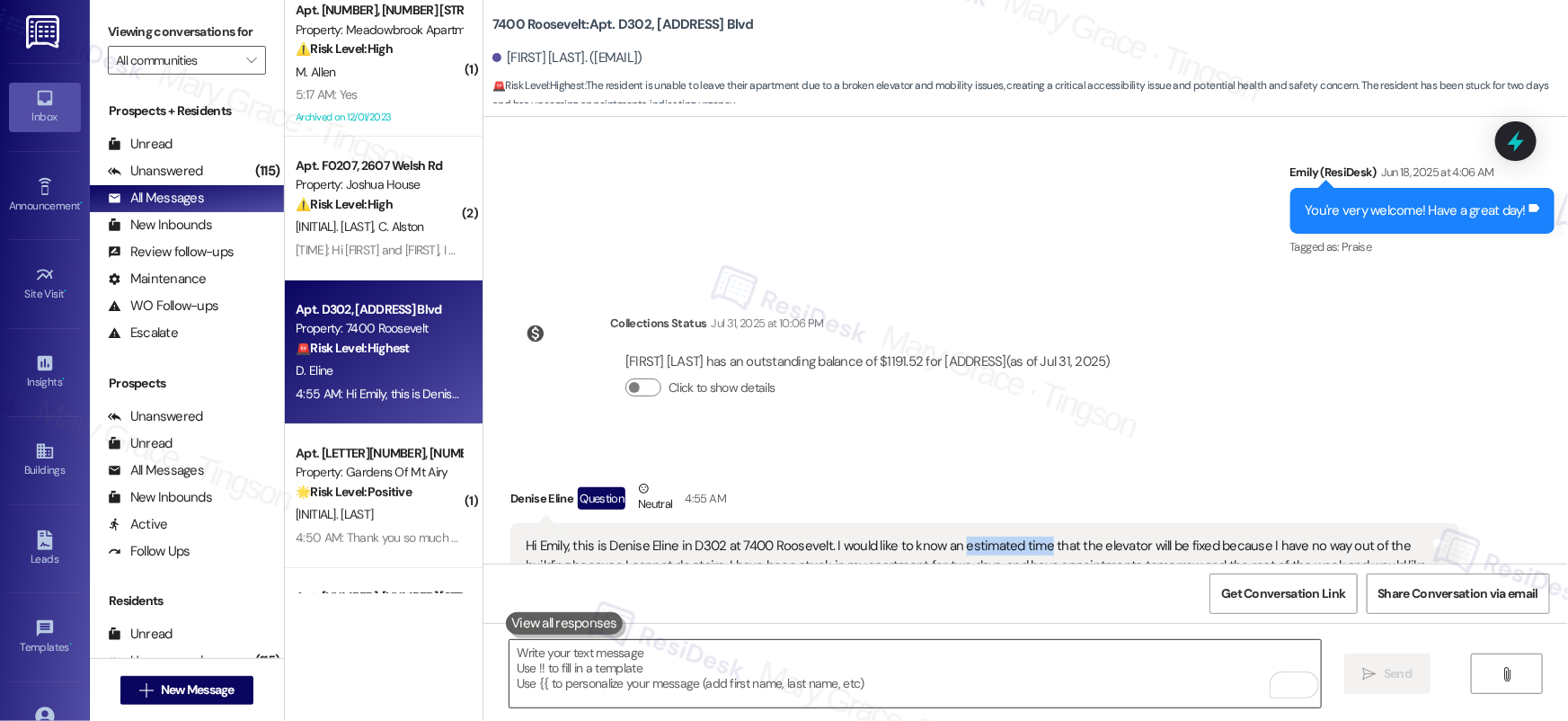 copy on "estimated time" 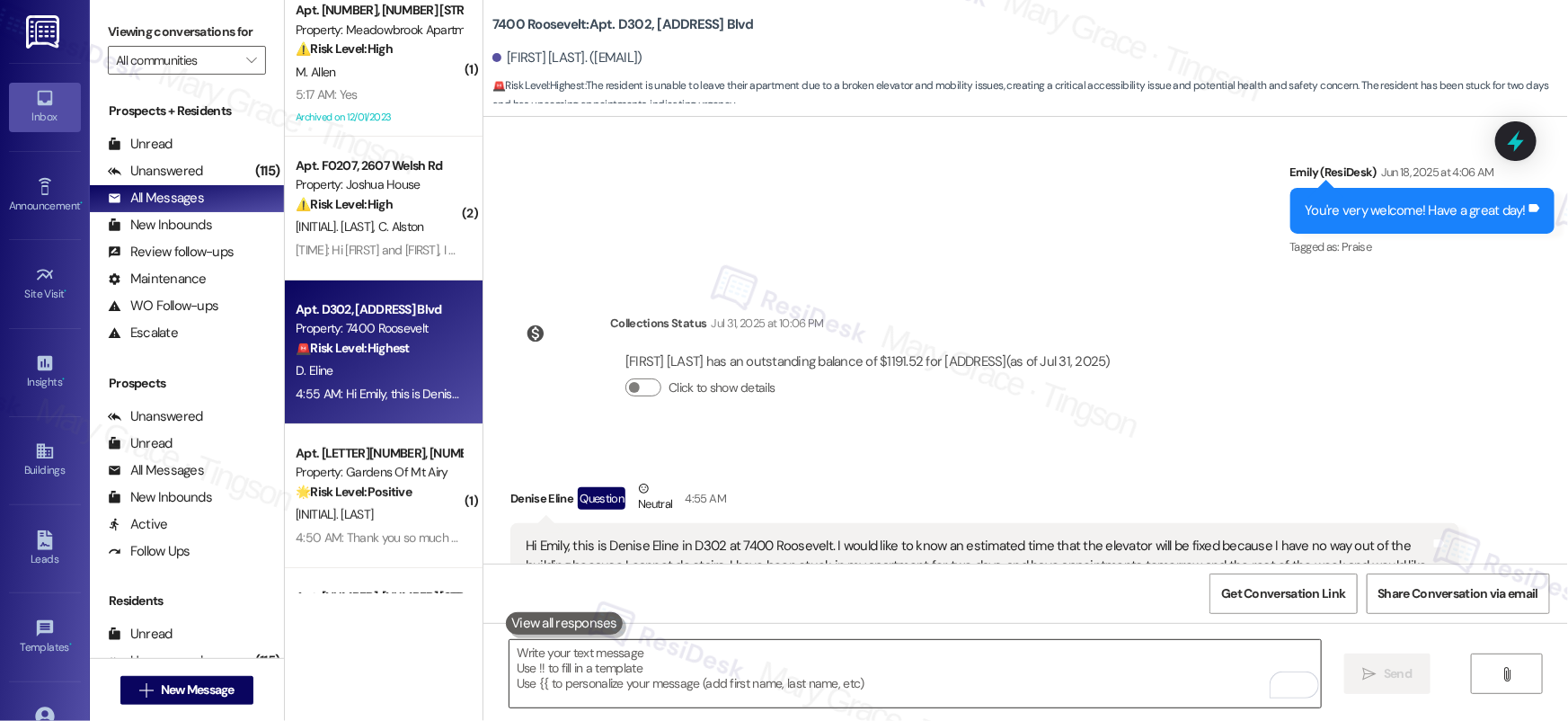 click at bounding box center [915, 673] 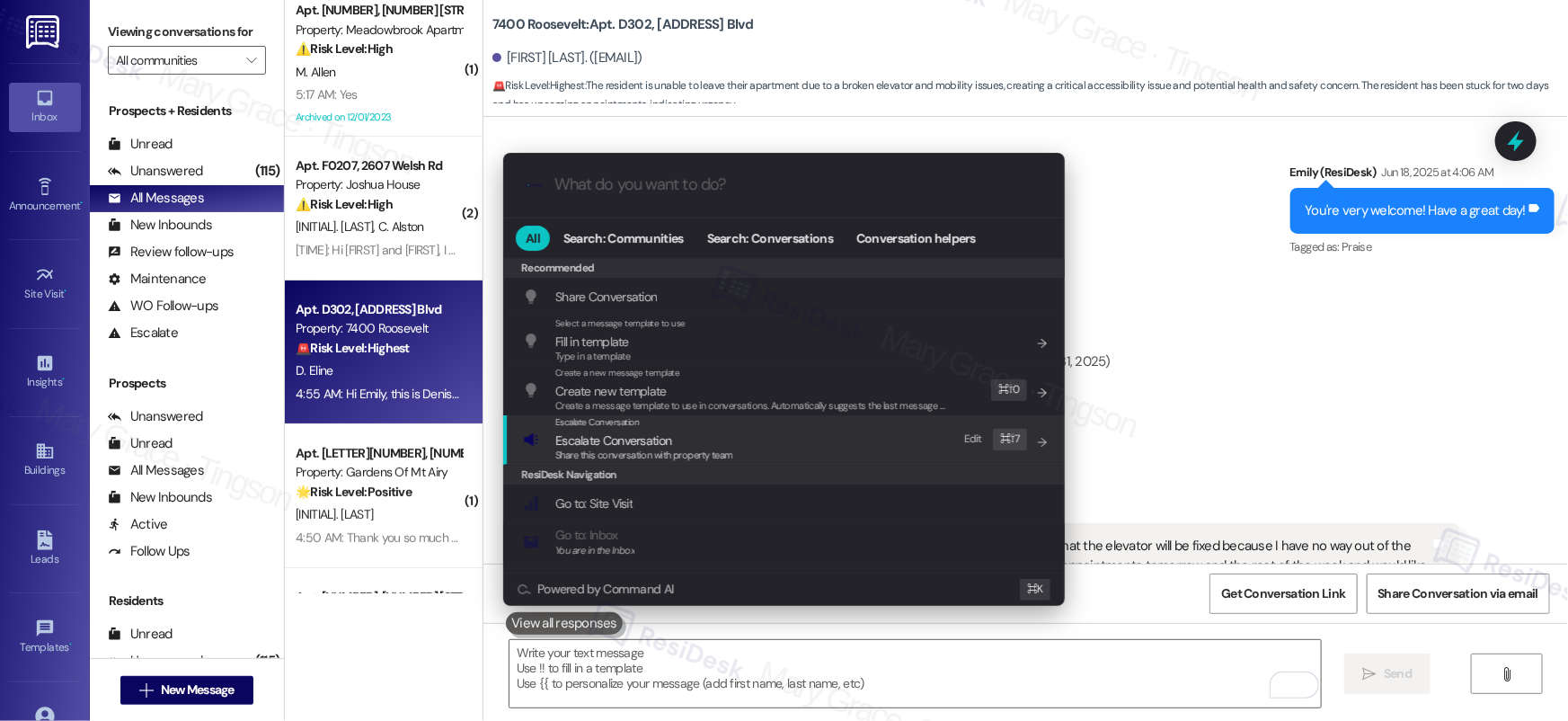 click on "Escalate Conversation Escalate Conversation Share this conversation with property team Edit ⌘ ⇧ 7" at bounding box center (785, 440) 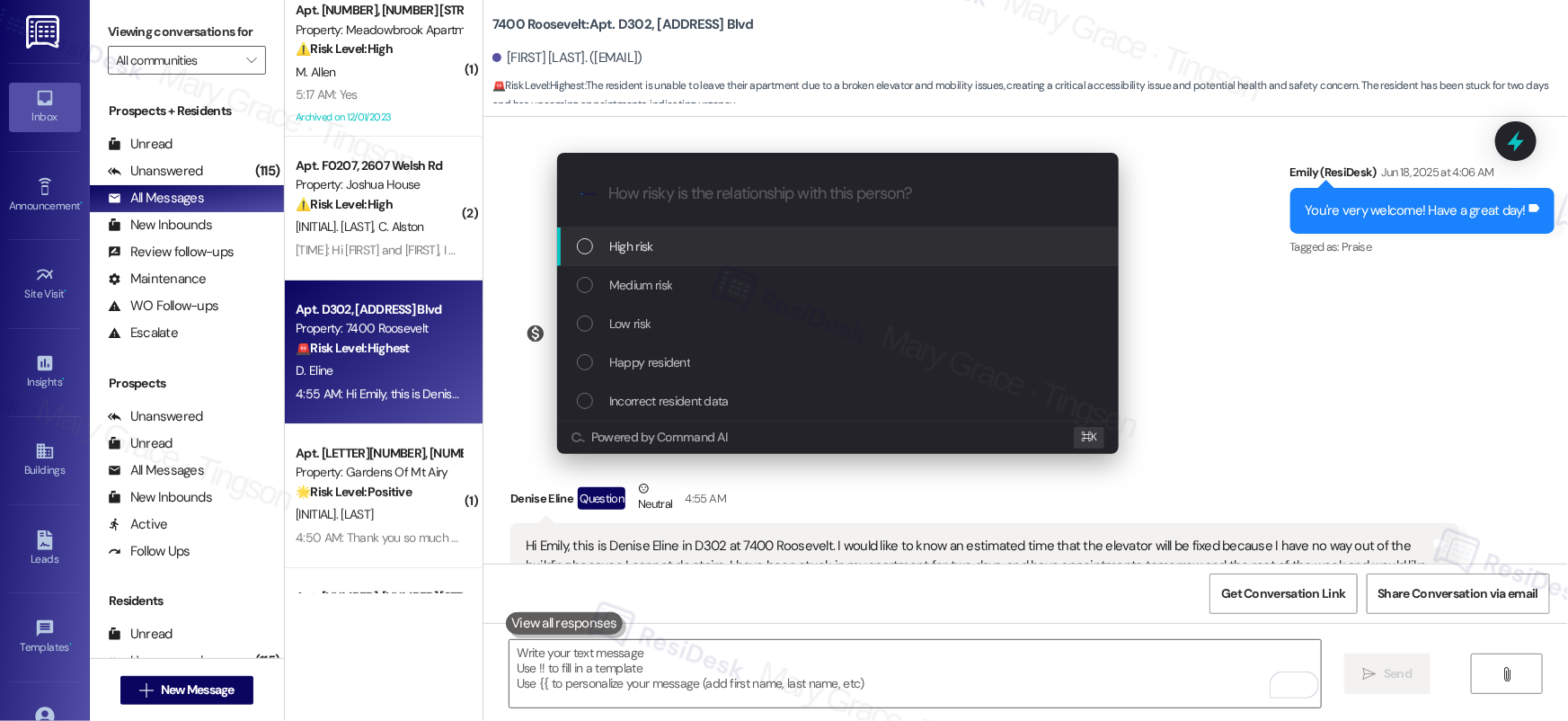 click on "High risk" at bounding box center (839, 246) 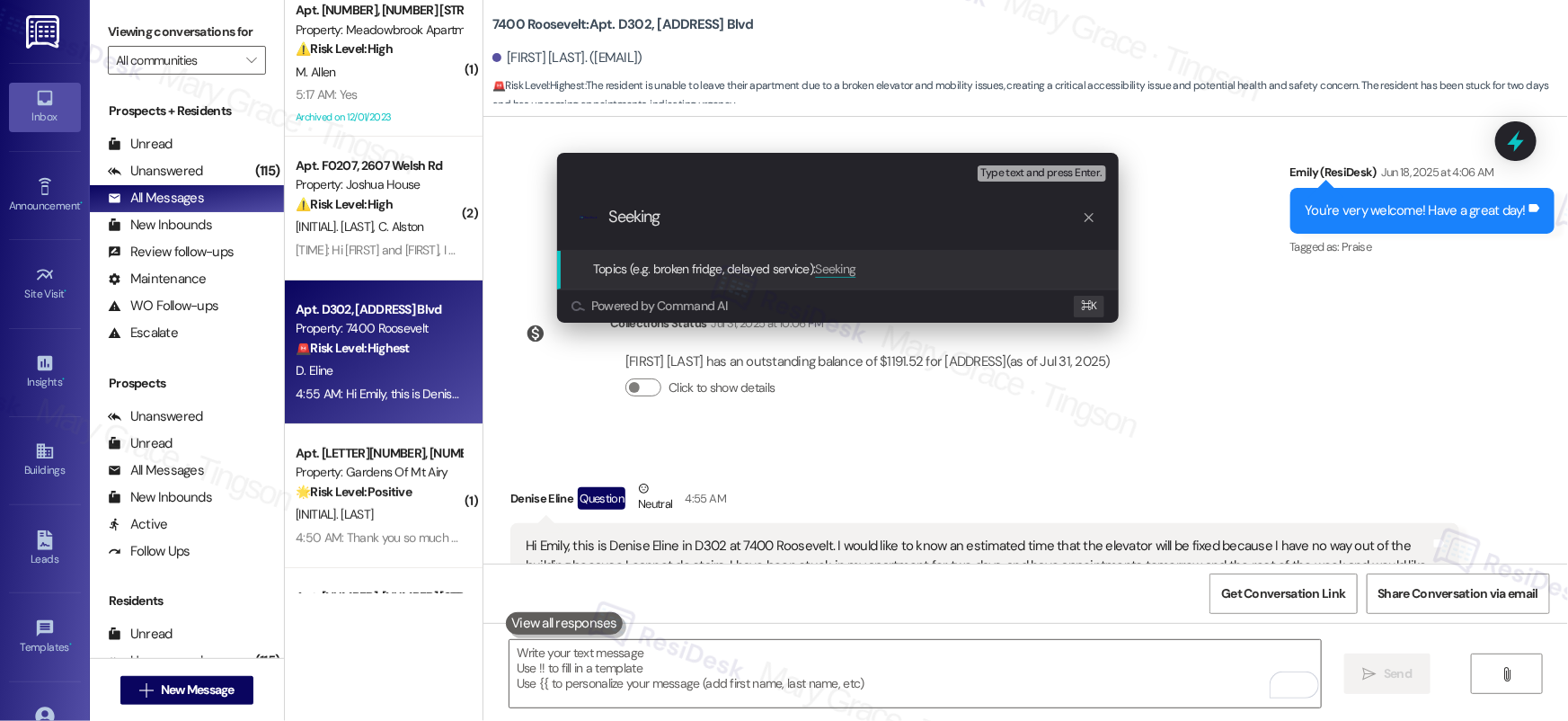 paste on "estimated time" 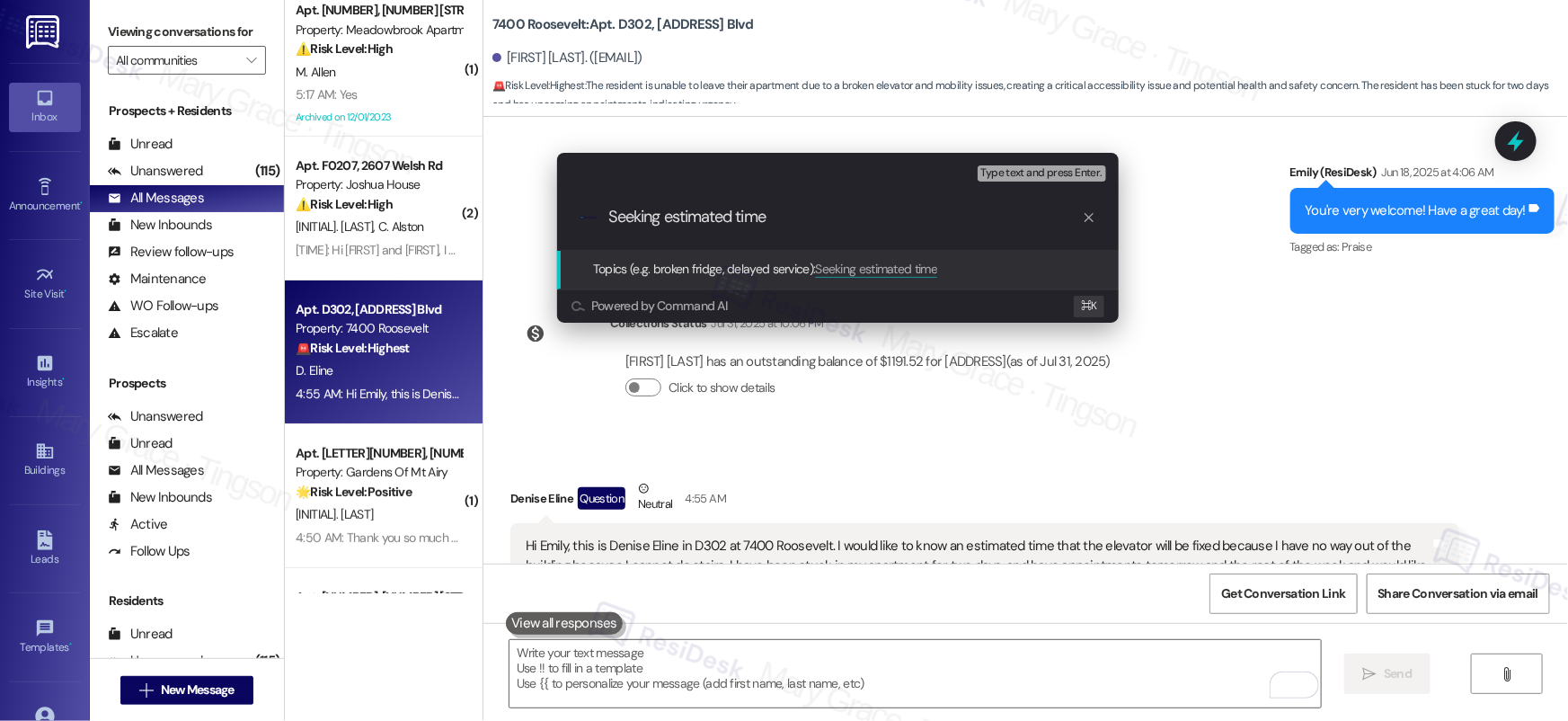 click on "Seeking estimated time" at bounding box center [845, 217] 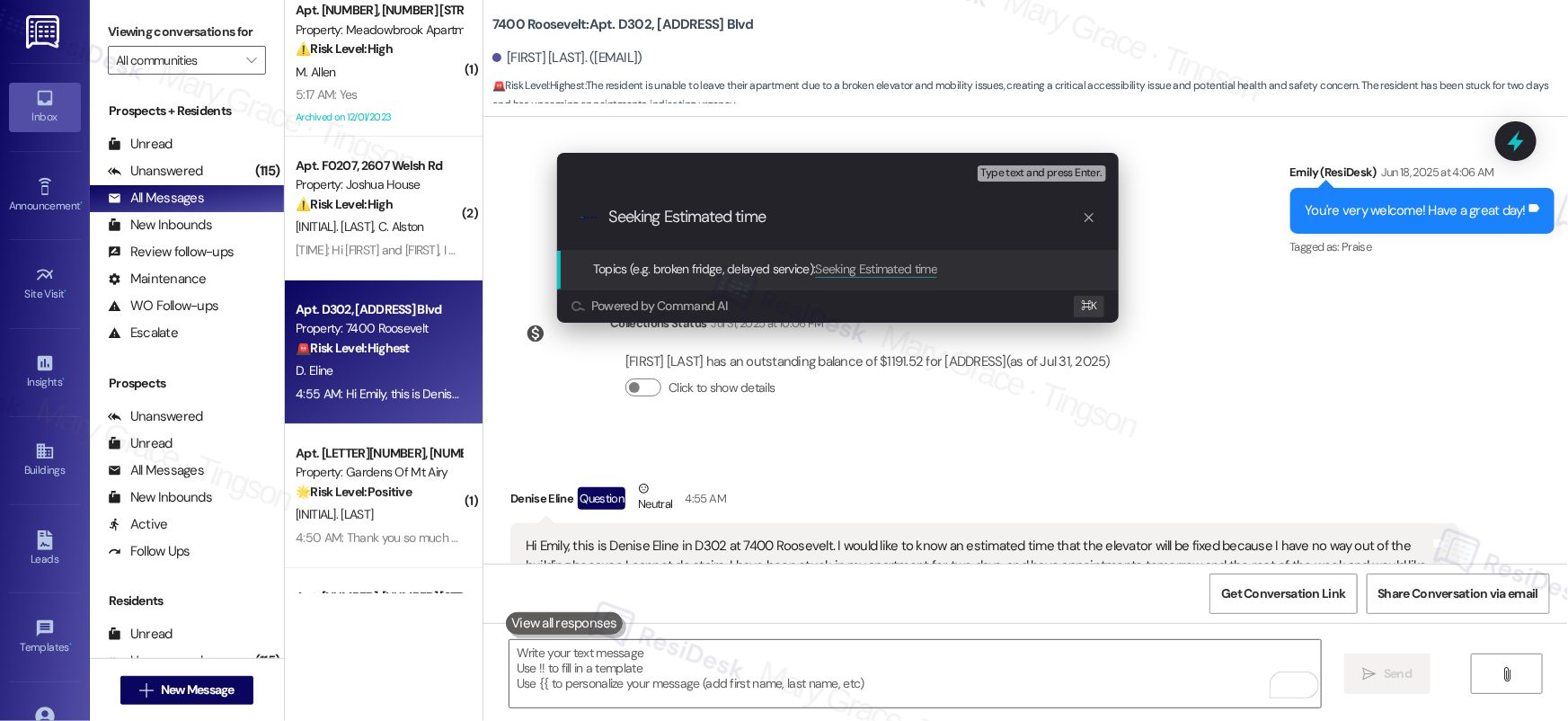 click on "Seeking Estimated time" at bounding box center [845, 217] 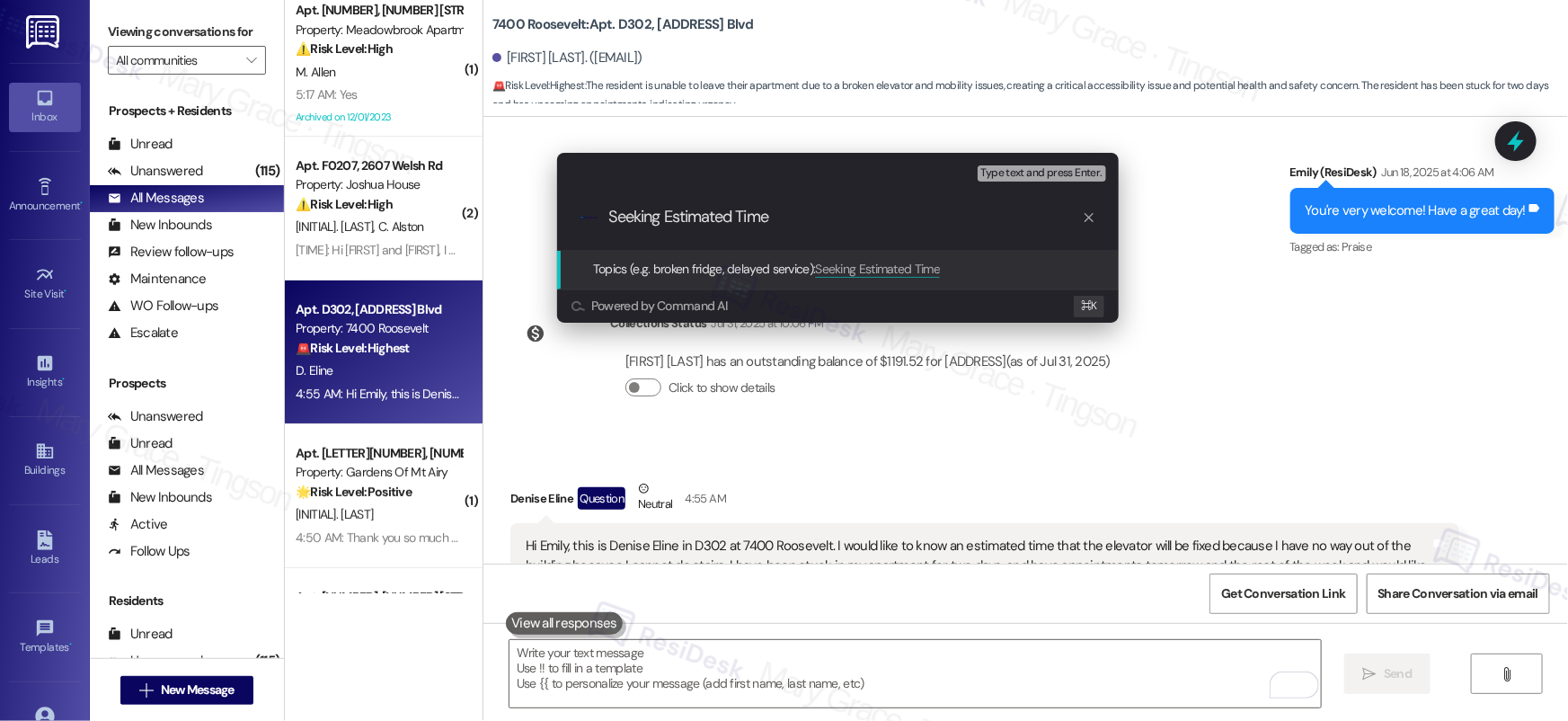 click on ".cls-1{fill:#0a055f;}.cls-2{fill:#0cc4c4;} resideskLogoBlueOrange Seeking Estimated Time" at bounding box center [837, 217] 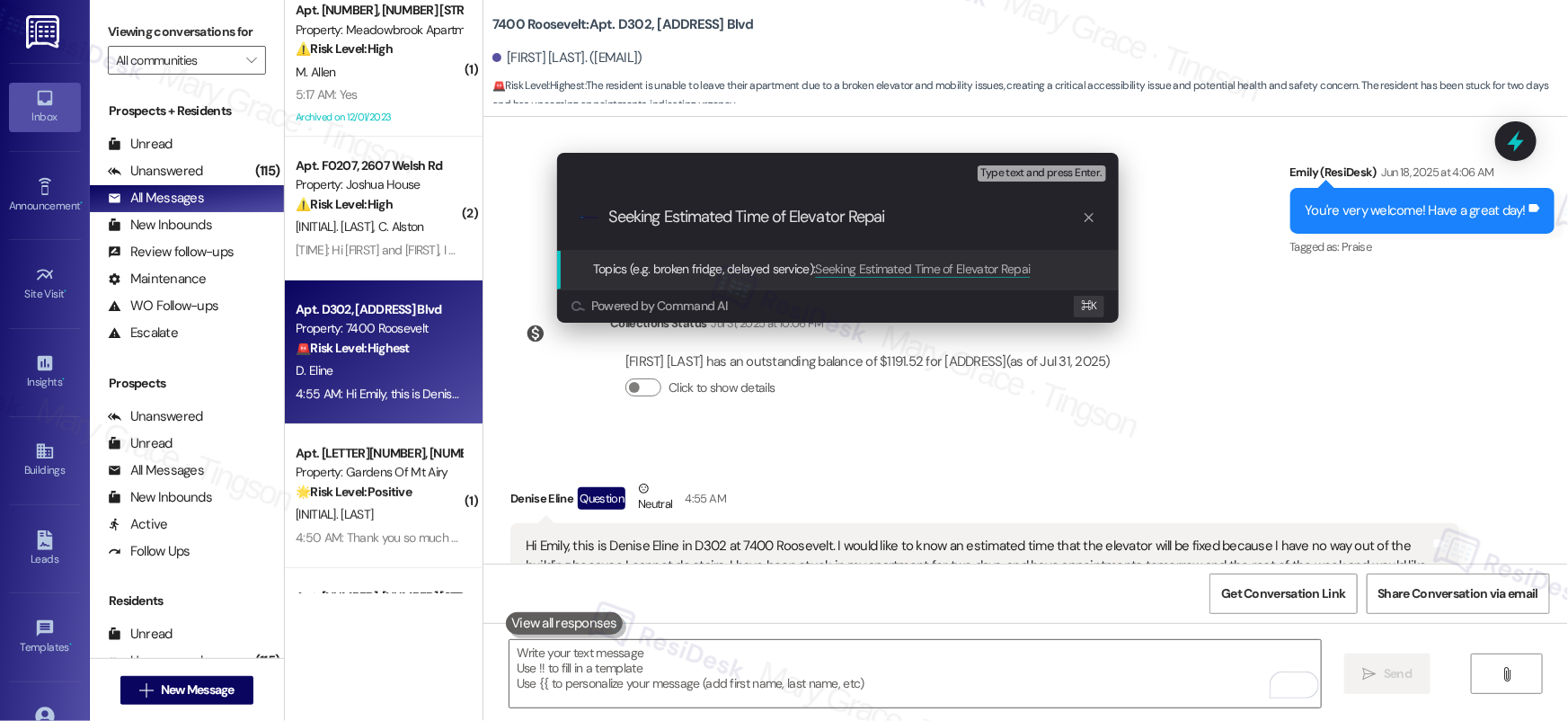 type on "Seeking Estimated Time of Elevator Repair" 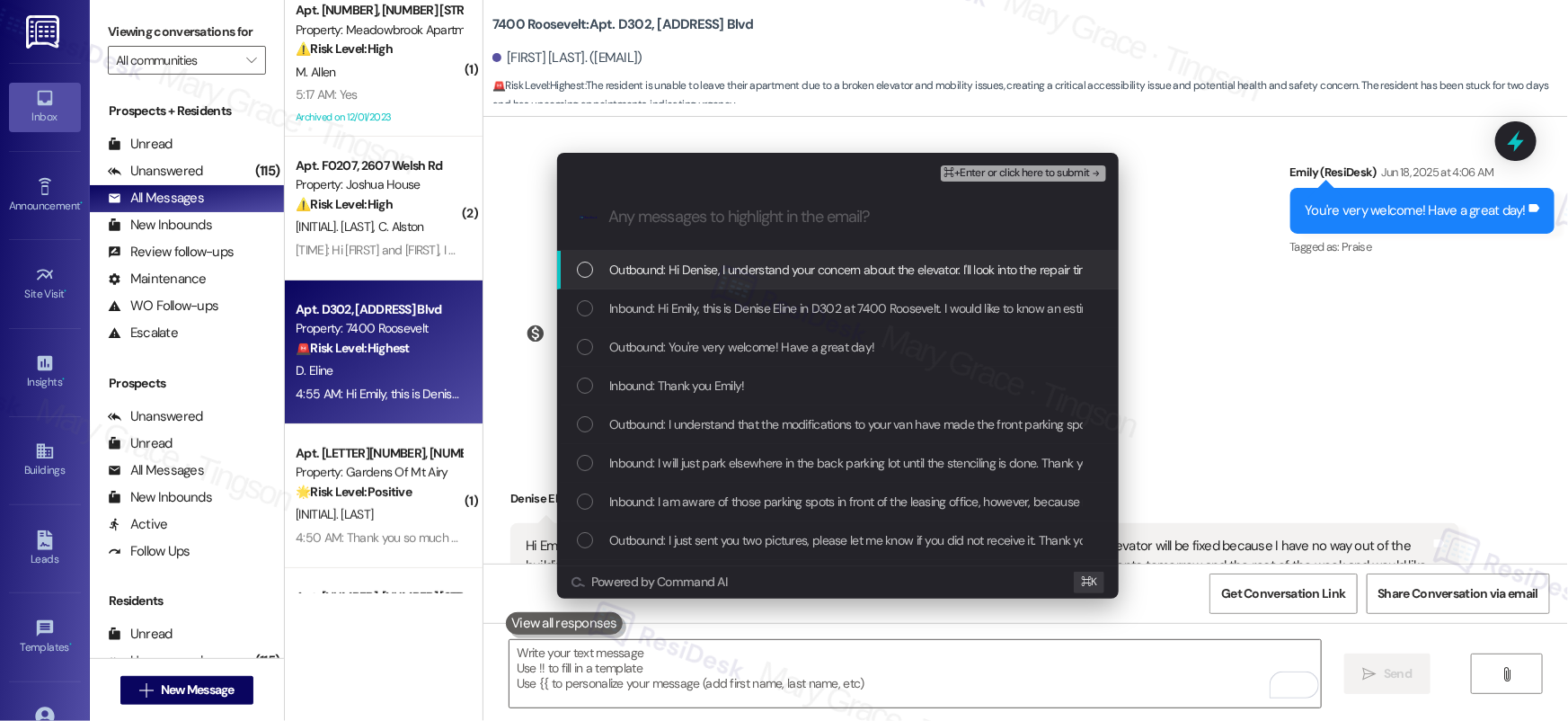 type 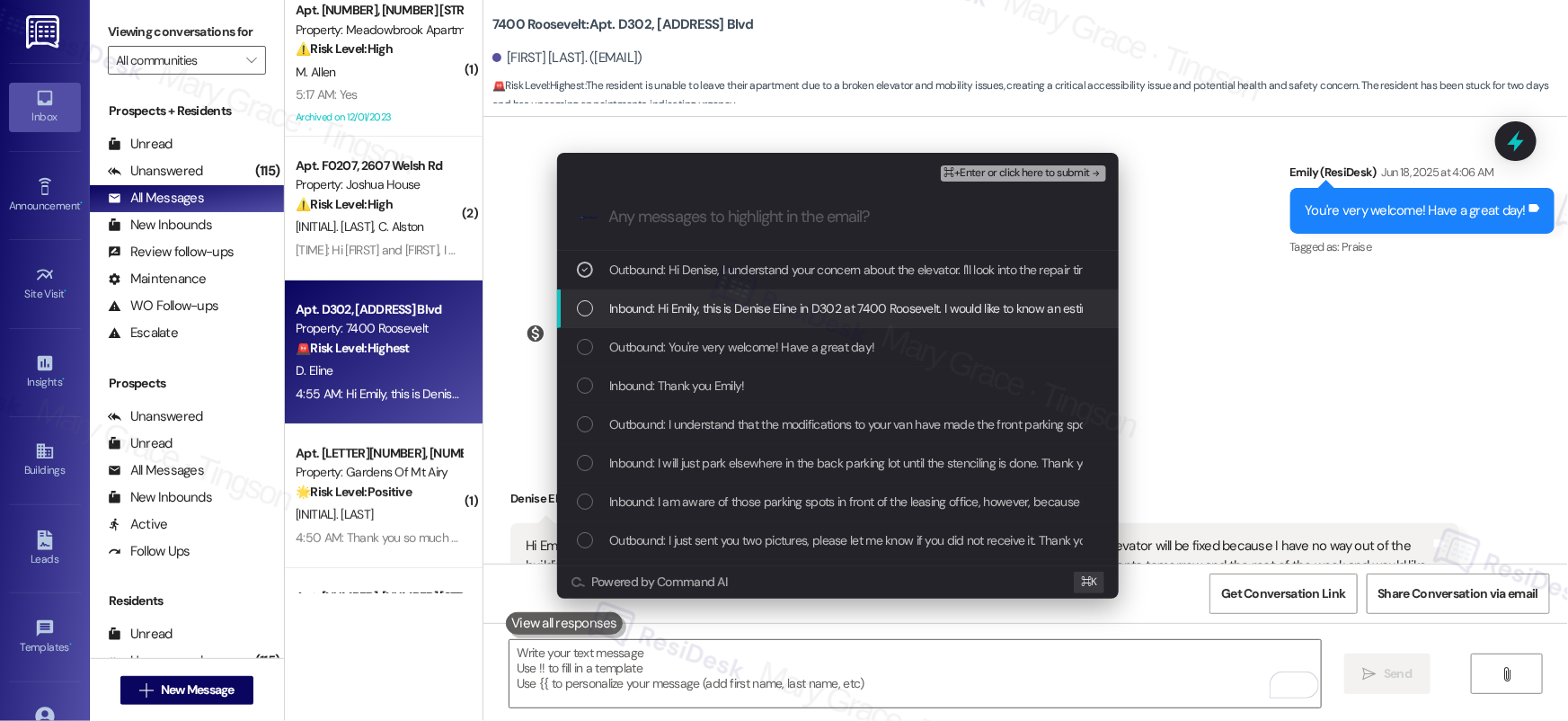 click on "Inbound: Hi Emily, this is Denise Eline in D302 at 7400 Roosevelt. I would like to know an estimated time that the elevator will be fixed because I have no way out of the building because I cannot do stairs. I have been stuck in my apartment for two days, and have appointments tomorrow and the rest of the week and would like to know if I need to
Reschedule them. If you could get this information for me, I would very much appreciate it thank you!" at bounding box center [1769, 308] 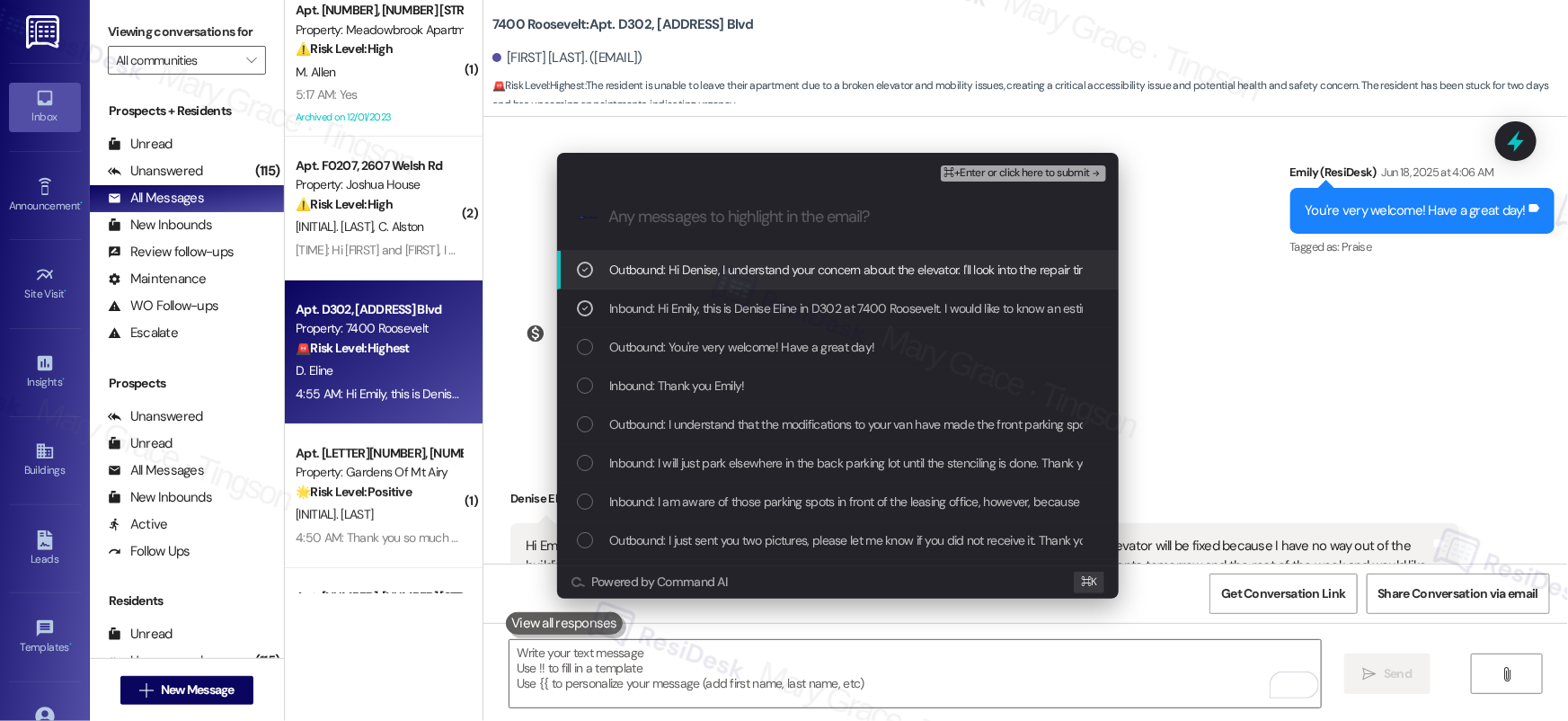 click on "⌘+Enter or click here to submit" at bounding box center [1017, 174] 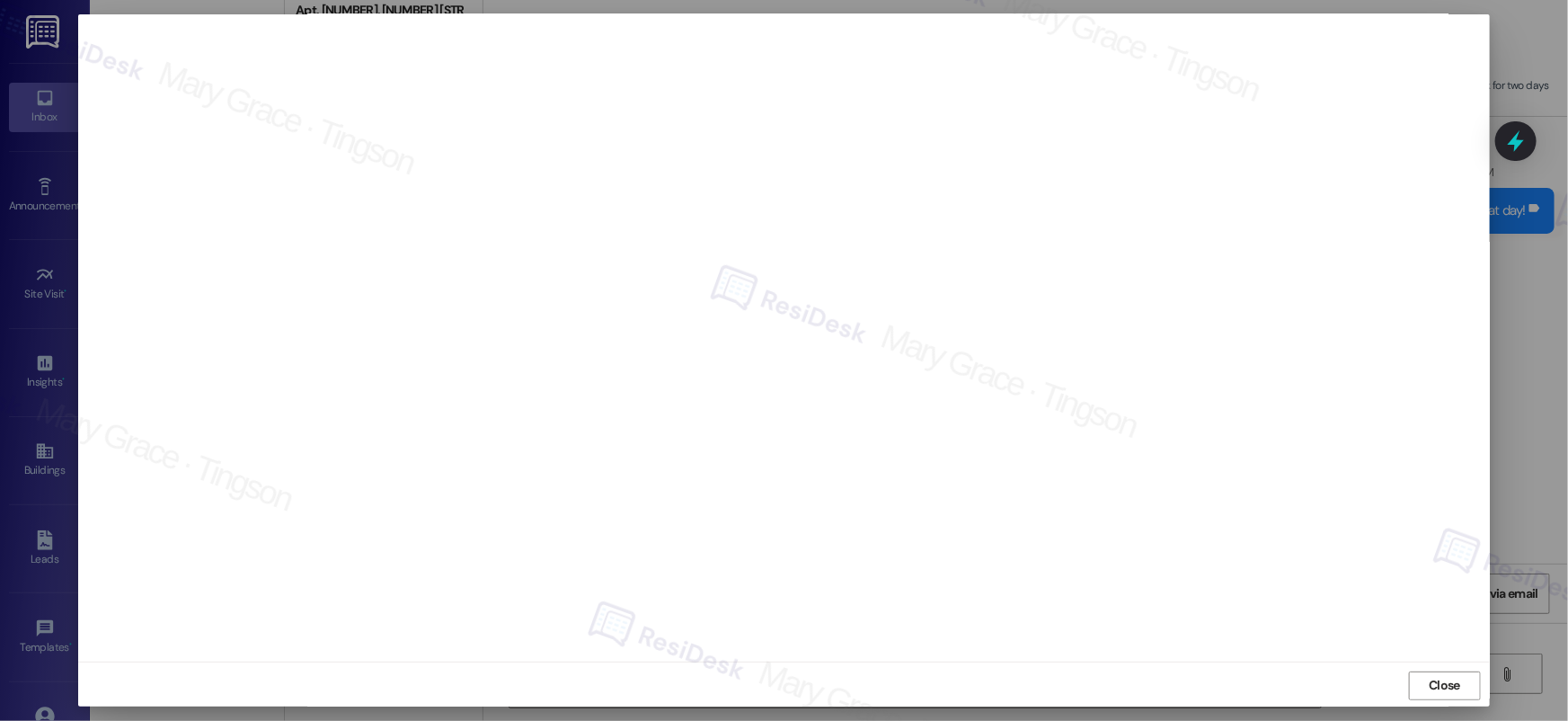scroll, scrollTop: 4, scrollLeft: 0, axis: vertical 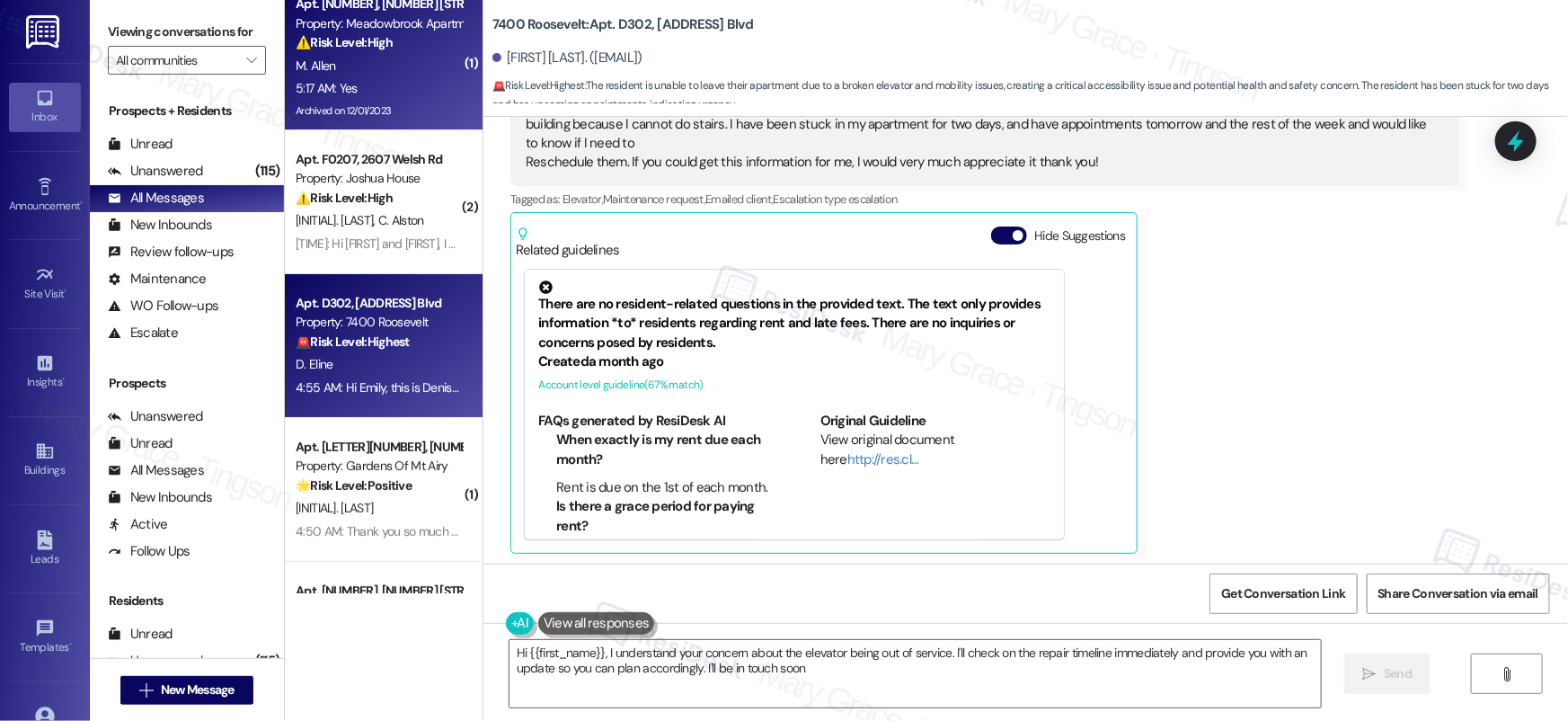 type on "Hi {{first_name}}, I understand your concern about the elevator being out of service. I'll check on the repair timeline immediately and provide you with an update so you can plan accordingly. I'll be in touch soon!" 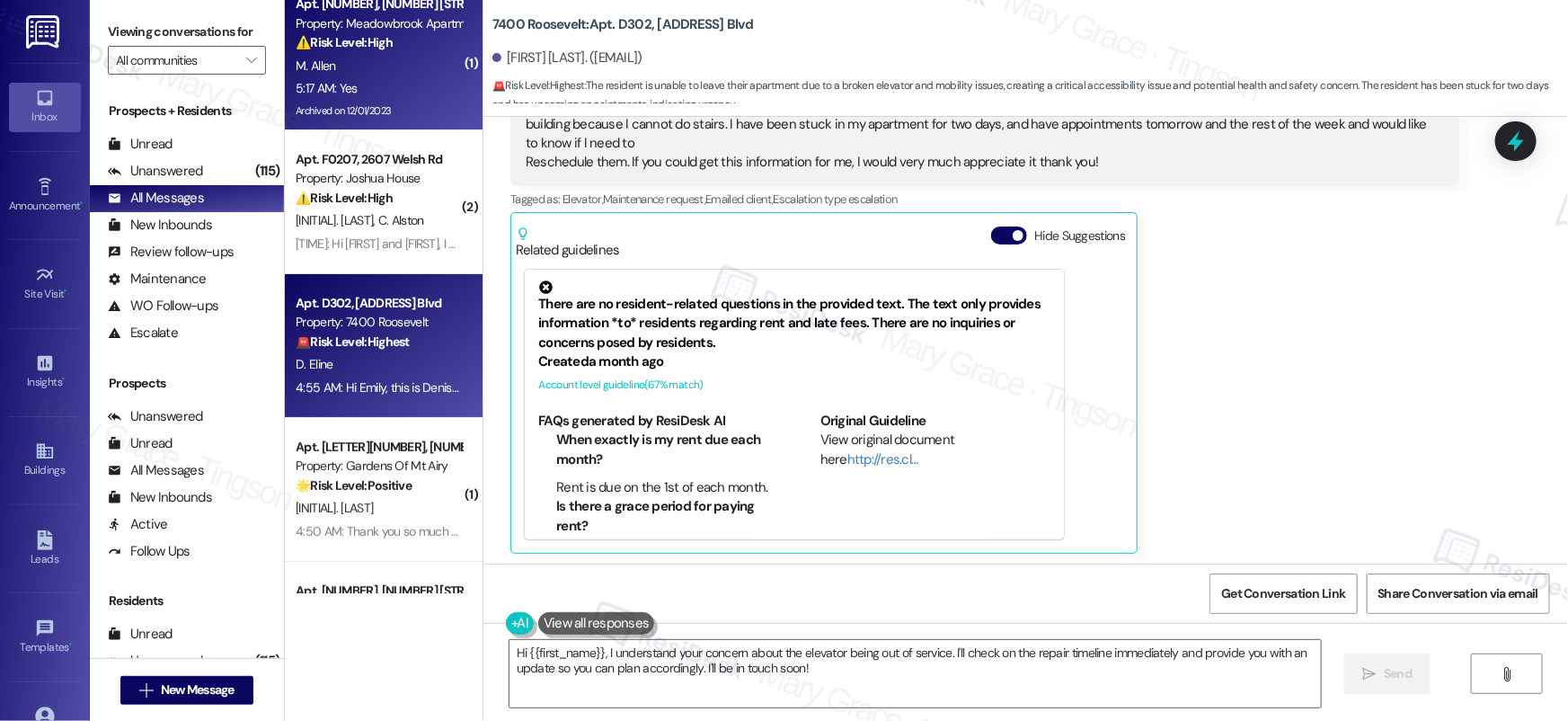 click on "Apt. [NUMBER], [NUMBER] [STREET] Property: Meadowbrook Apartments ⚠️ Risk Level: High The resident is questioning a rent payment, suggesting a possible autopay issue. This involves a financial concern that needs to be addressed to avoid late fees and potential financial distress. M. Allen [TIME]: Yes [TIME]: Yes Archived on [DATE]" at bounding box center (384, 58) 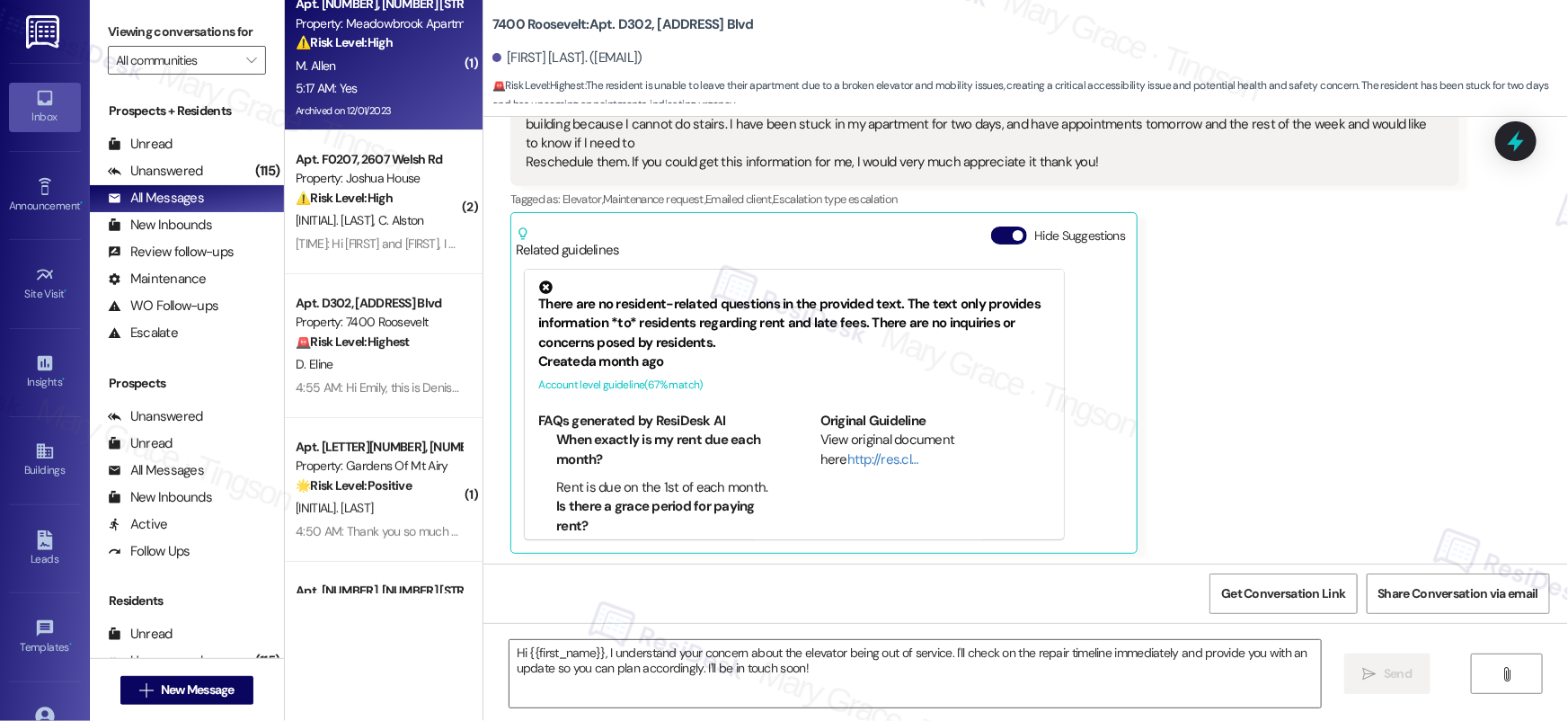 type on "Fetching suggested responses. Please feel free to read through the conversation in the meantime." 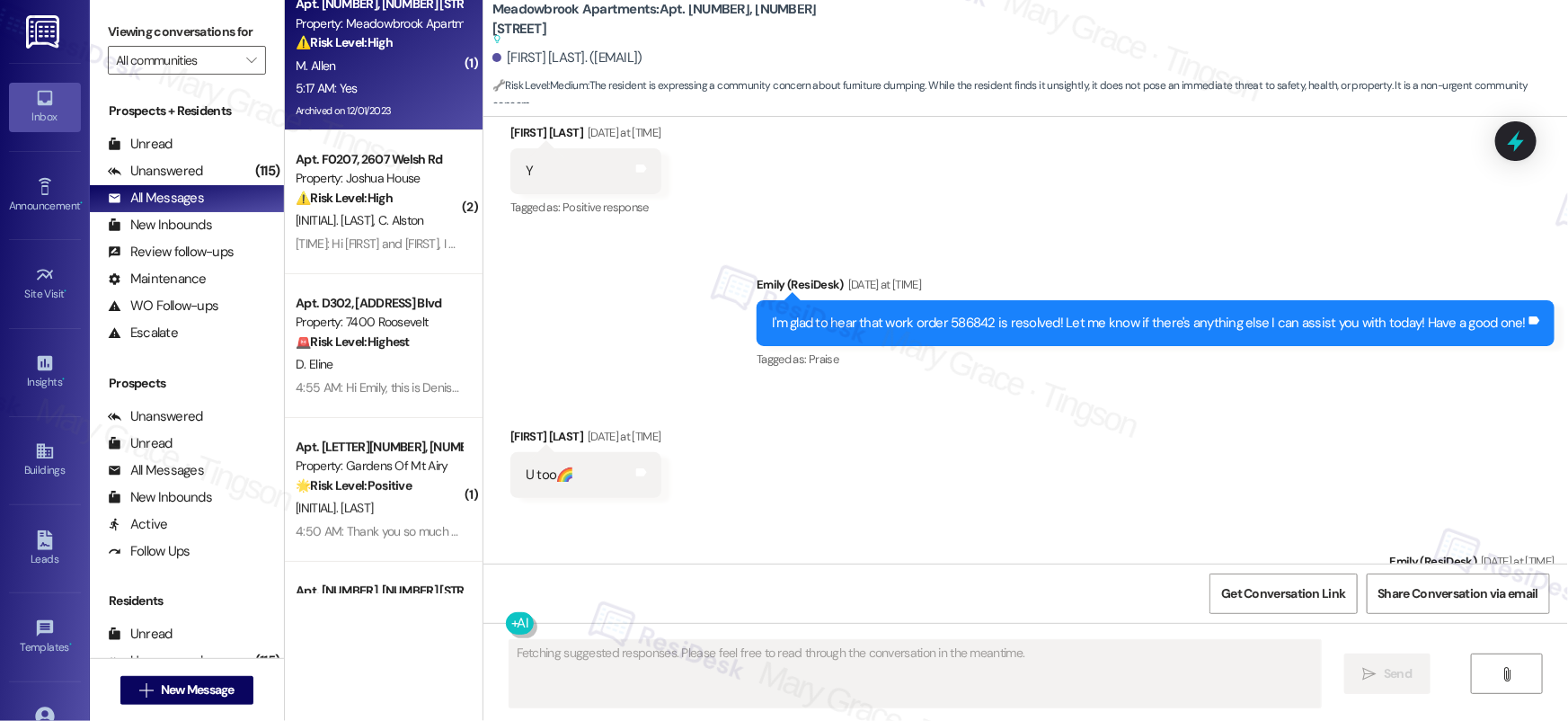 scroll, scrollTop: 17900, scrollLeft: 0, axis: vertical 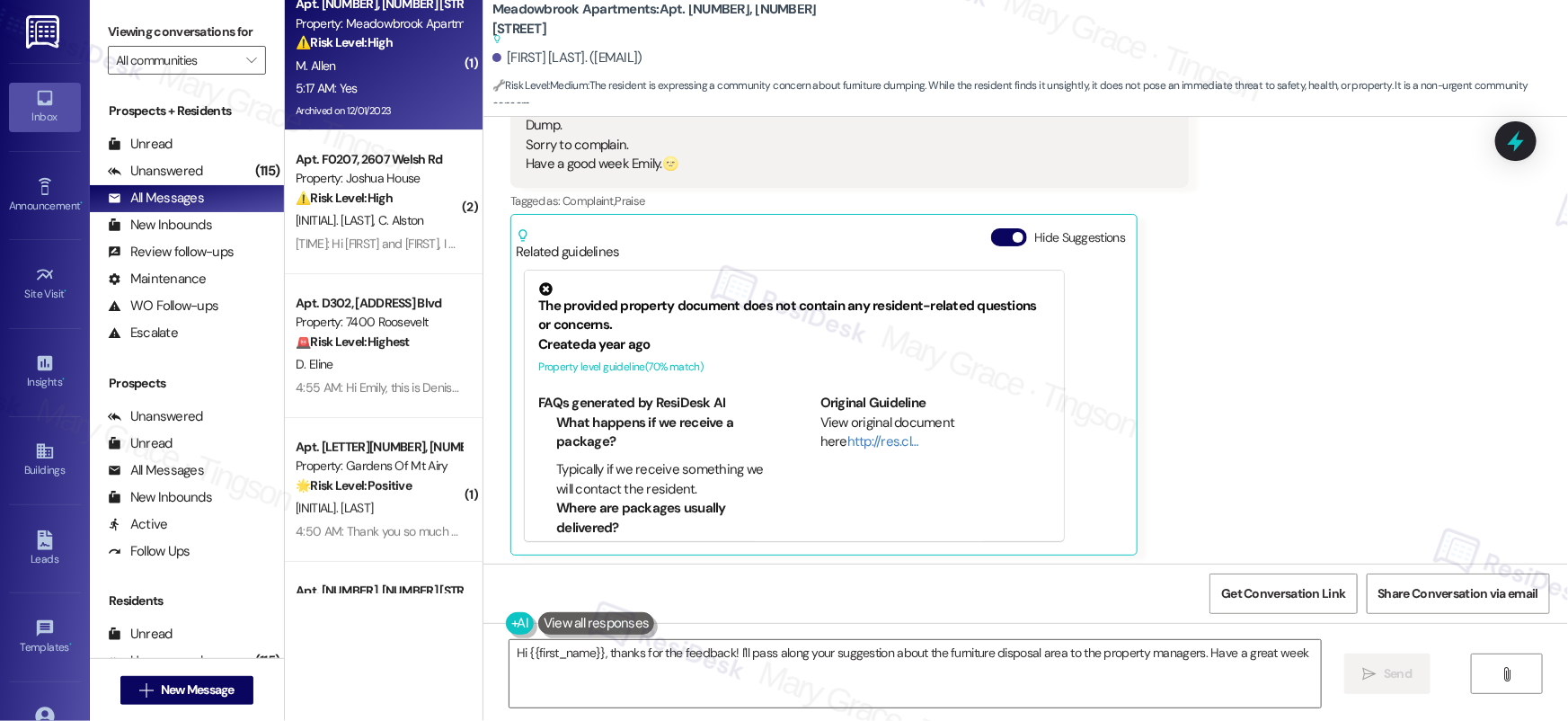 type on "Hi {{first_name}}, thanks for the feedback! I'll pass along your suggestion about the furniture disposal area to the property managers. Have a great week!" 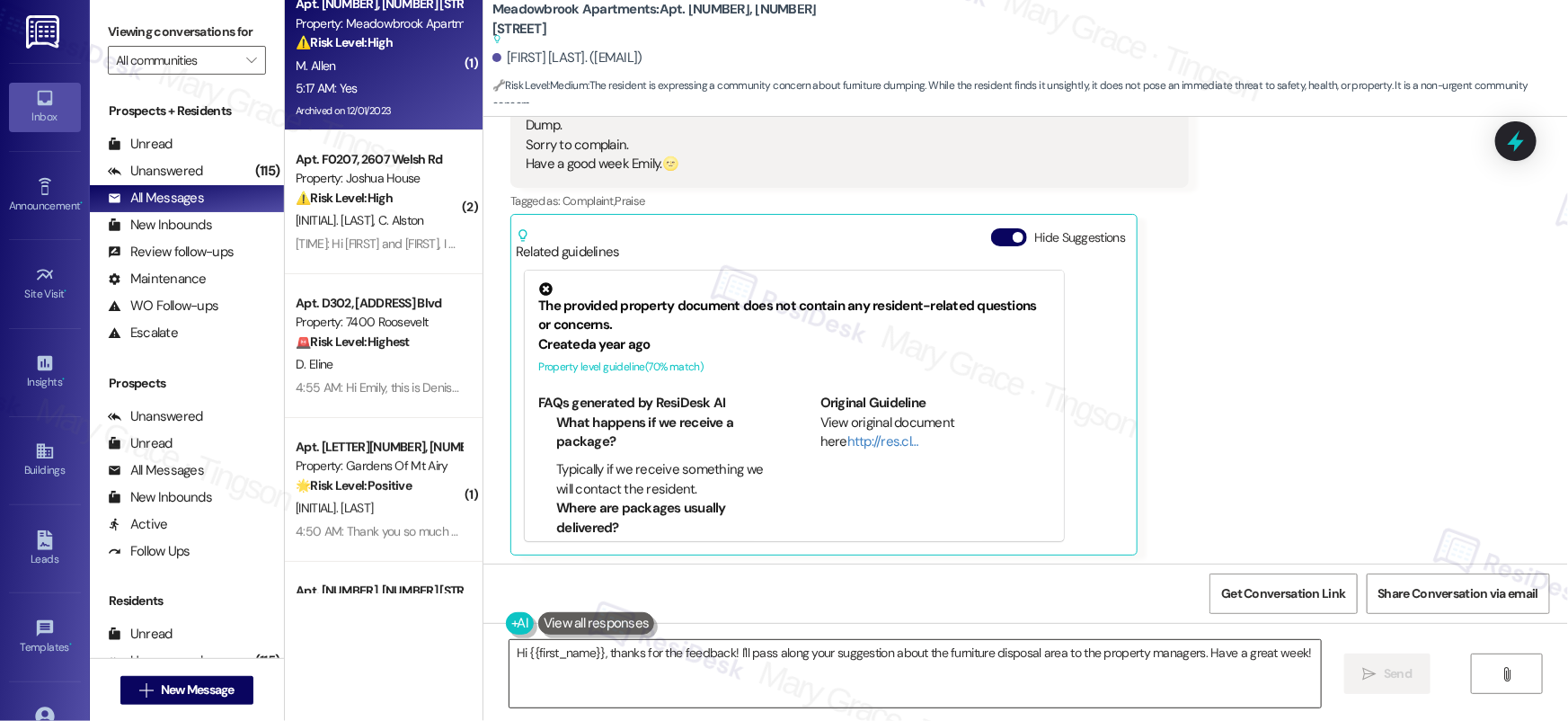 click on "Hi {{first_name}}, thanks for the feedback! I'll pass along your suggestion about the furniture disposal area to the property managers. Have a great week!" at bounding box center (915, 673) 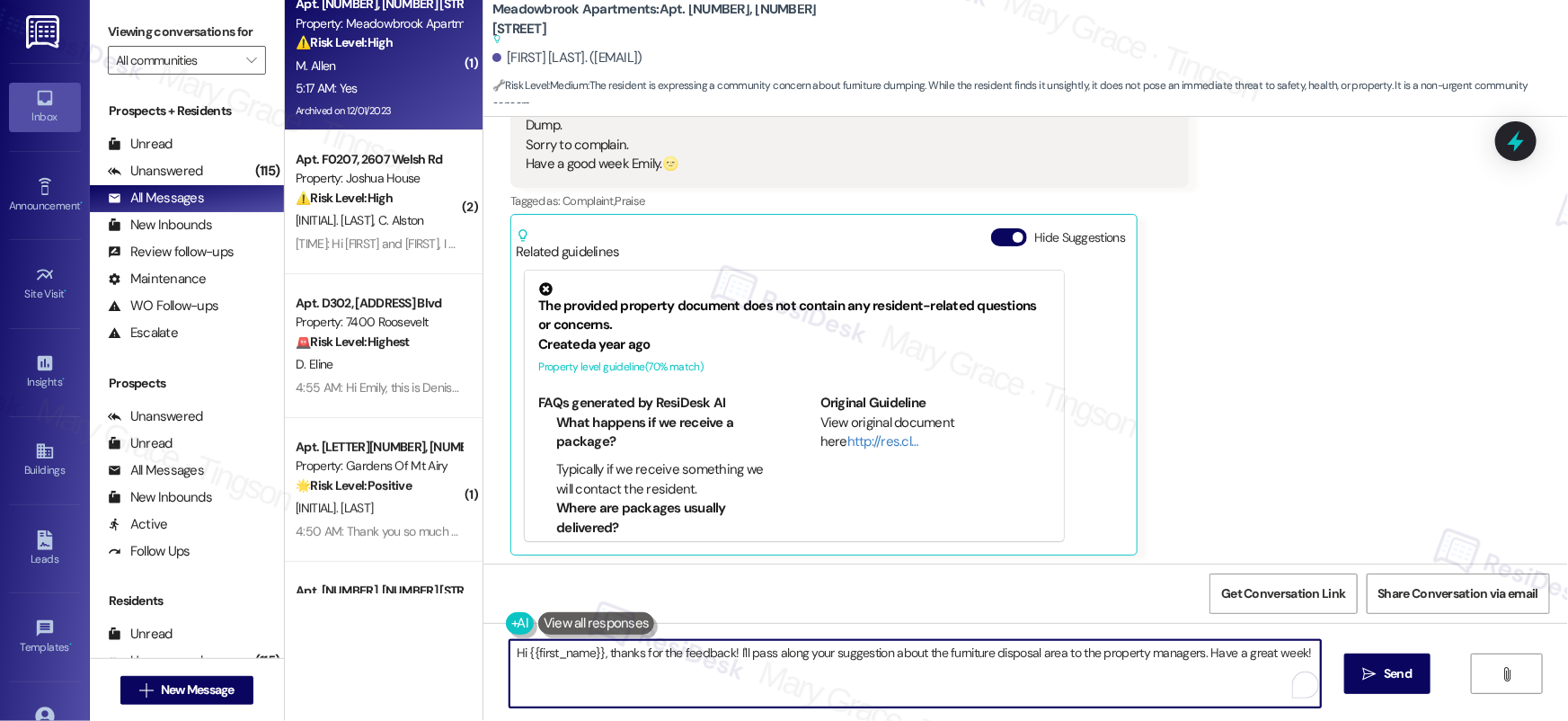 click on "Hi {{first_name}}, thanks for the feedback! I'll pass along your suggestion about the furniture disposal area to the property managers. Have a great week!" at bounding box center (915, 673) 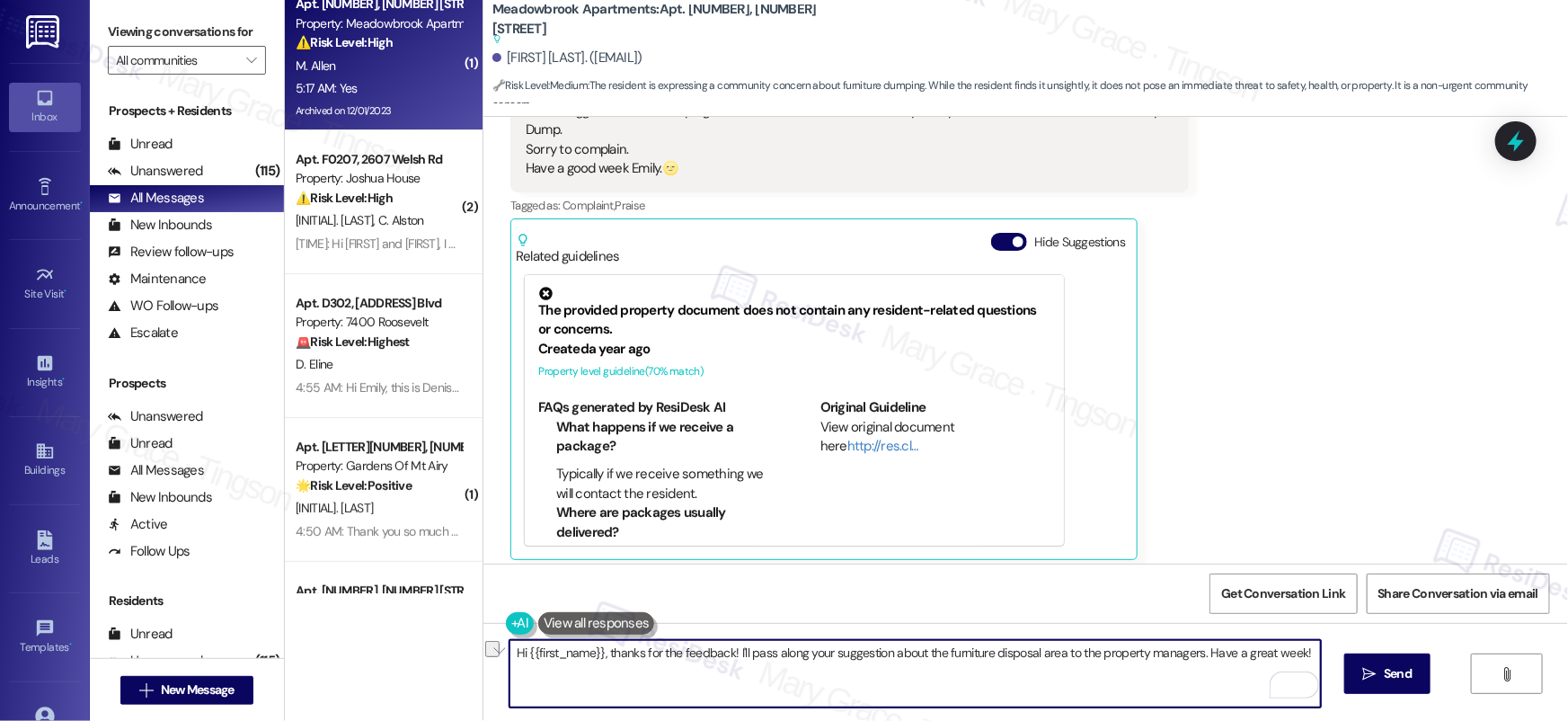 scroll, scrollTop: 18052, scrollLeft: 0, axis: vertical 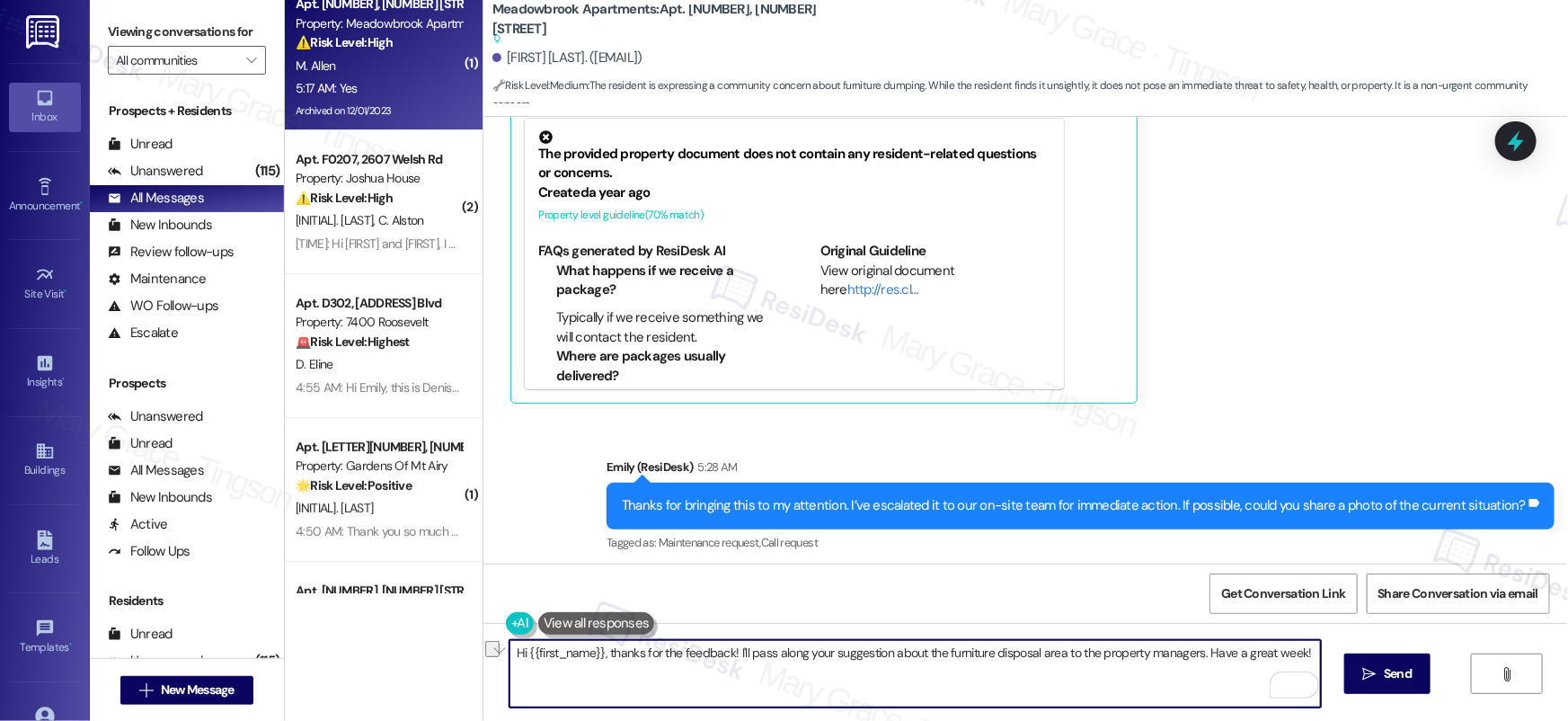 click on "Thanks for bringing this to my attention. I’ve escalated it to our on-site team for immediate action. If possible, could you share a photo of the current situation?" at bounding box center (1074, 505) 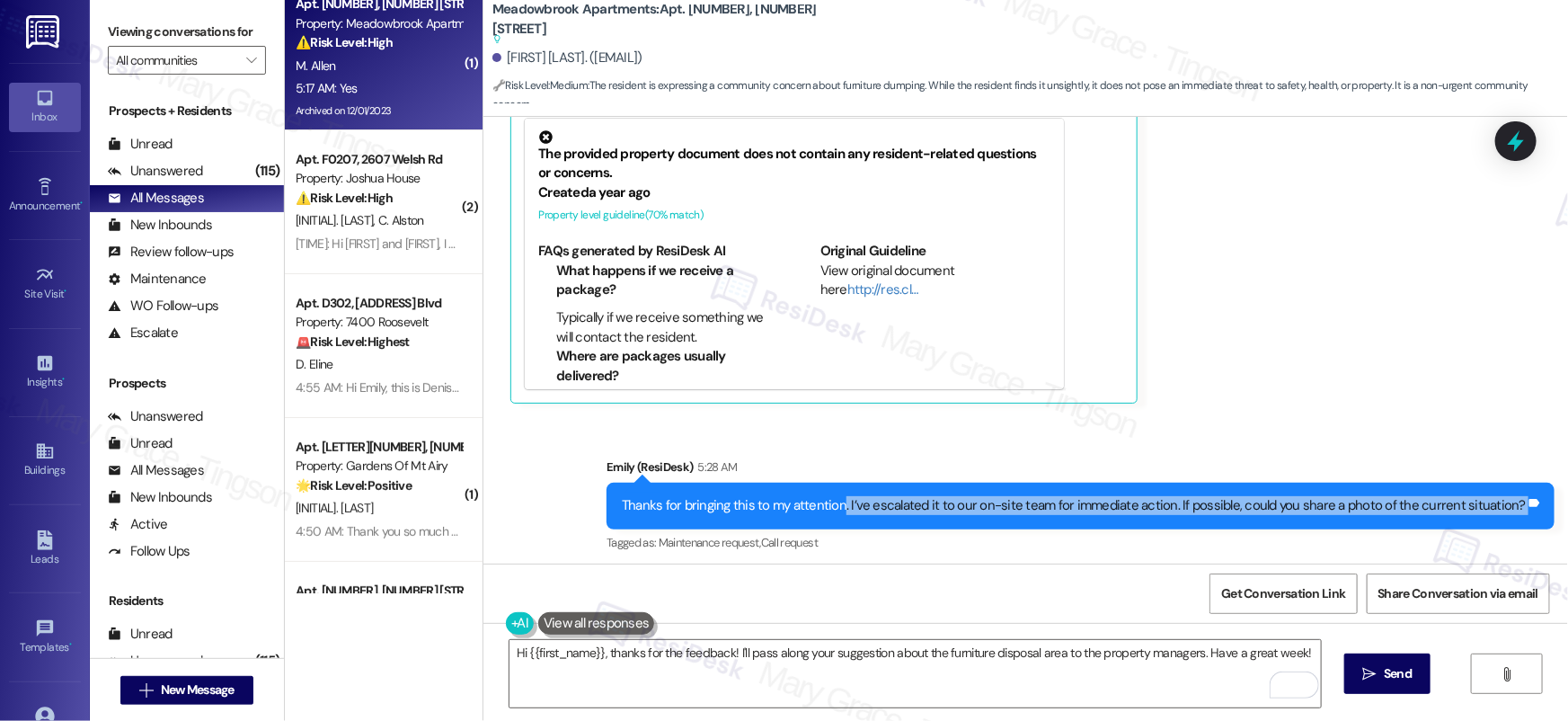 click on "Thanks for bringing this to my attention. I’ve escalated it to our on-site team for immediate action. If possible, could you share a photo of the current situation? Tags and notes" at bounding box center [1080, 505] 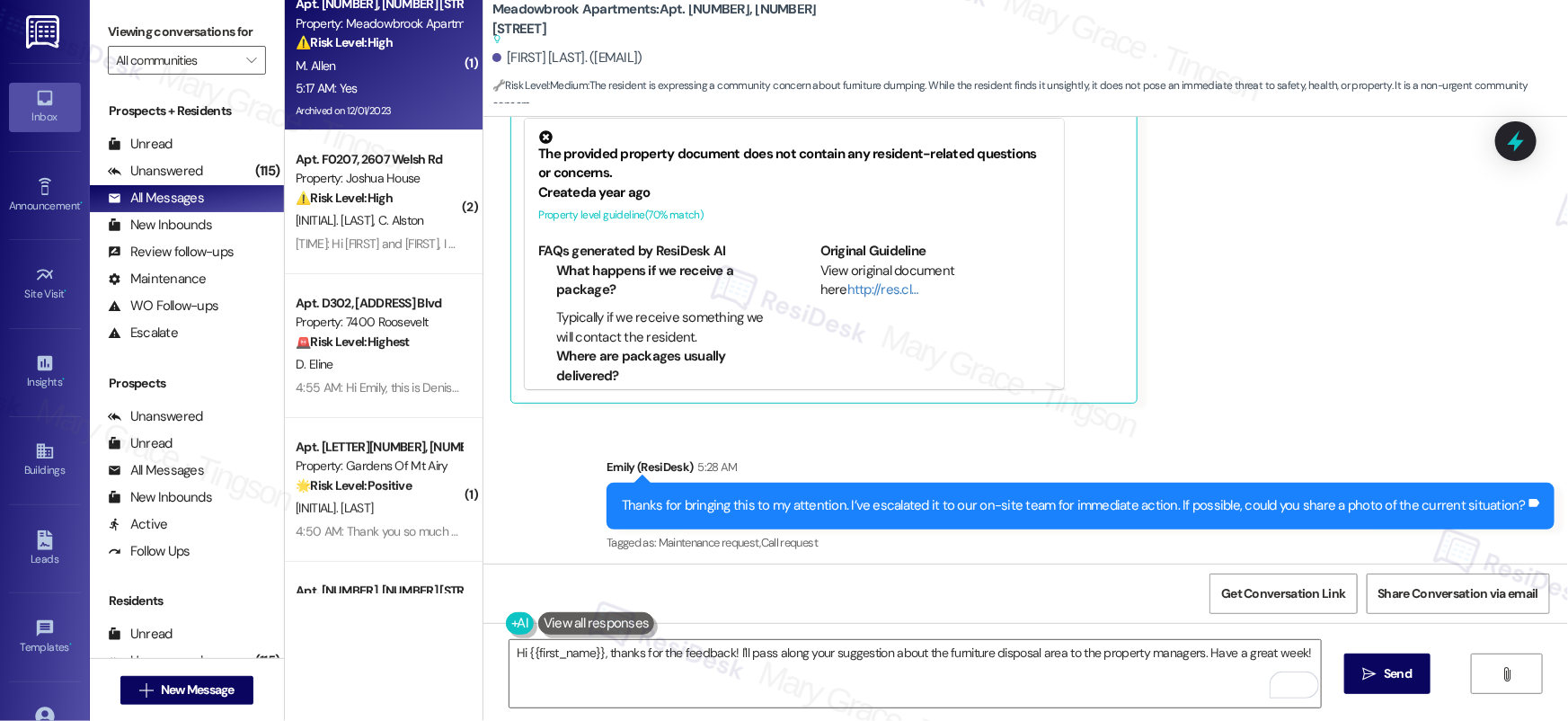 click on "Thanks for bringing this to my attention. I’ve escalated it to our on-site team for immediate action. If possible, could you share a photo of the current situation? Tags and notes" at bounding box center (1080, 505) 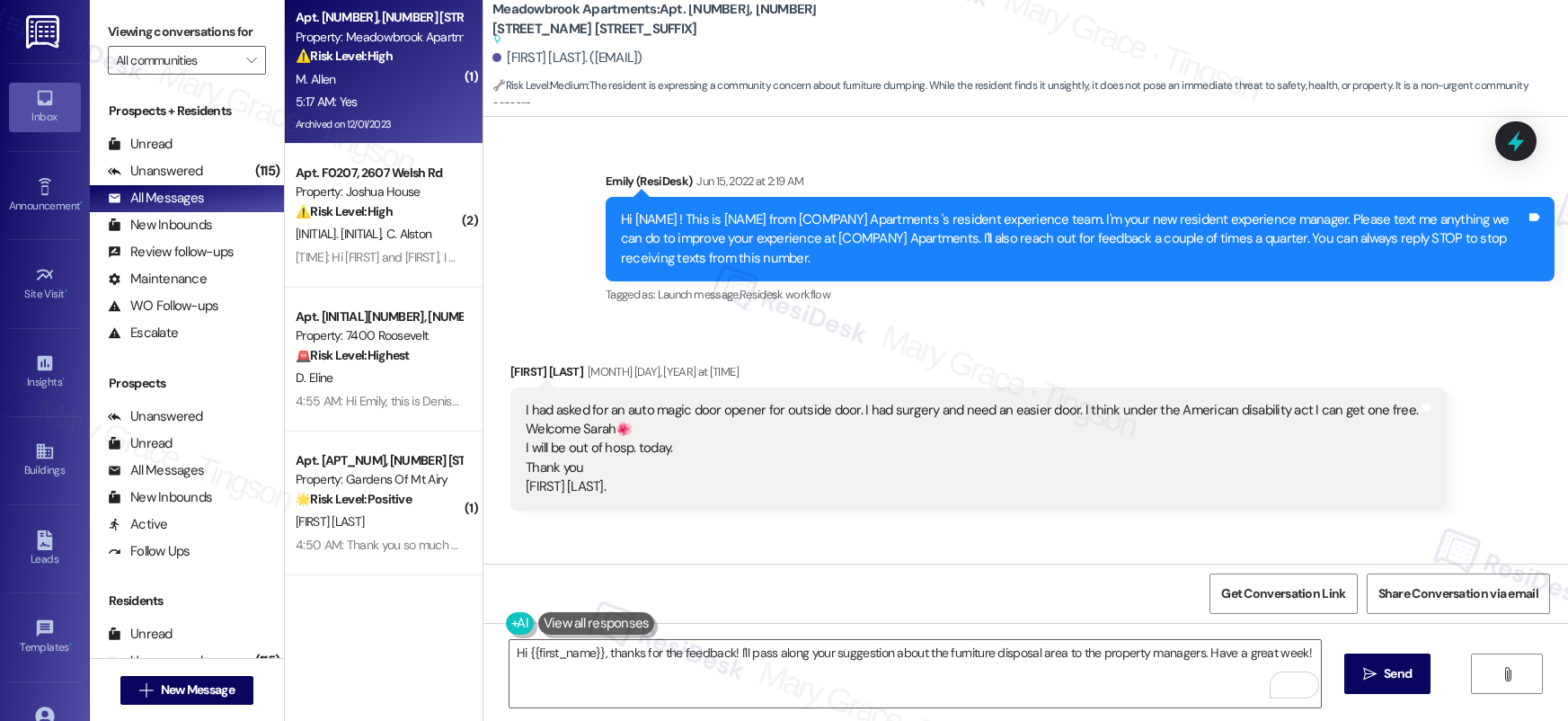 scroll, scrollTop: 0, scrollLeft: 0, axis: both 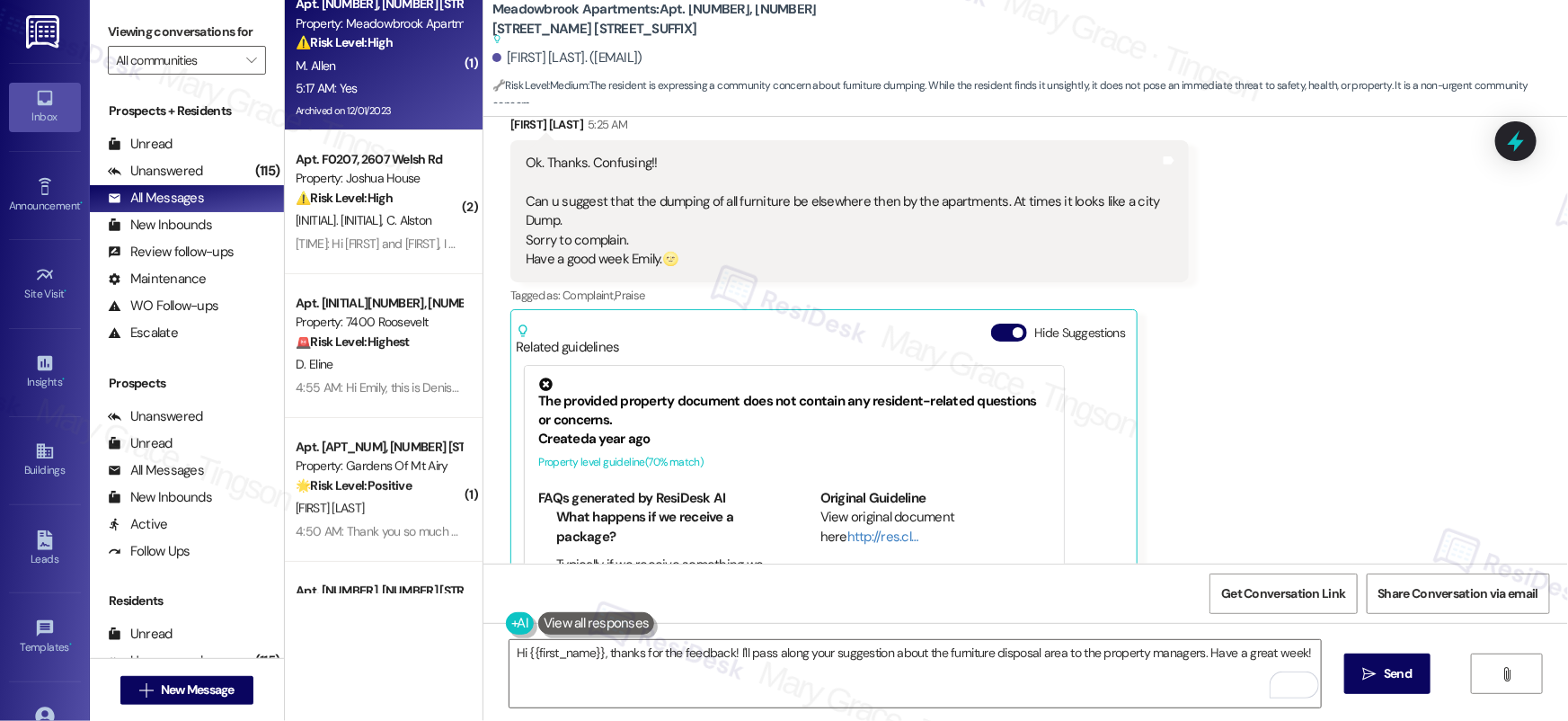 click on "Ok.  Thanks. Confusing!!
Can u suggest that the dumping of all furniture be elsewhere then by the apartments. At times it looks like a city
Dump.
Sorry to complain.
Have a good week [NAME].🌝" at bounding box center [843, 211] 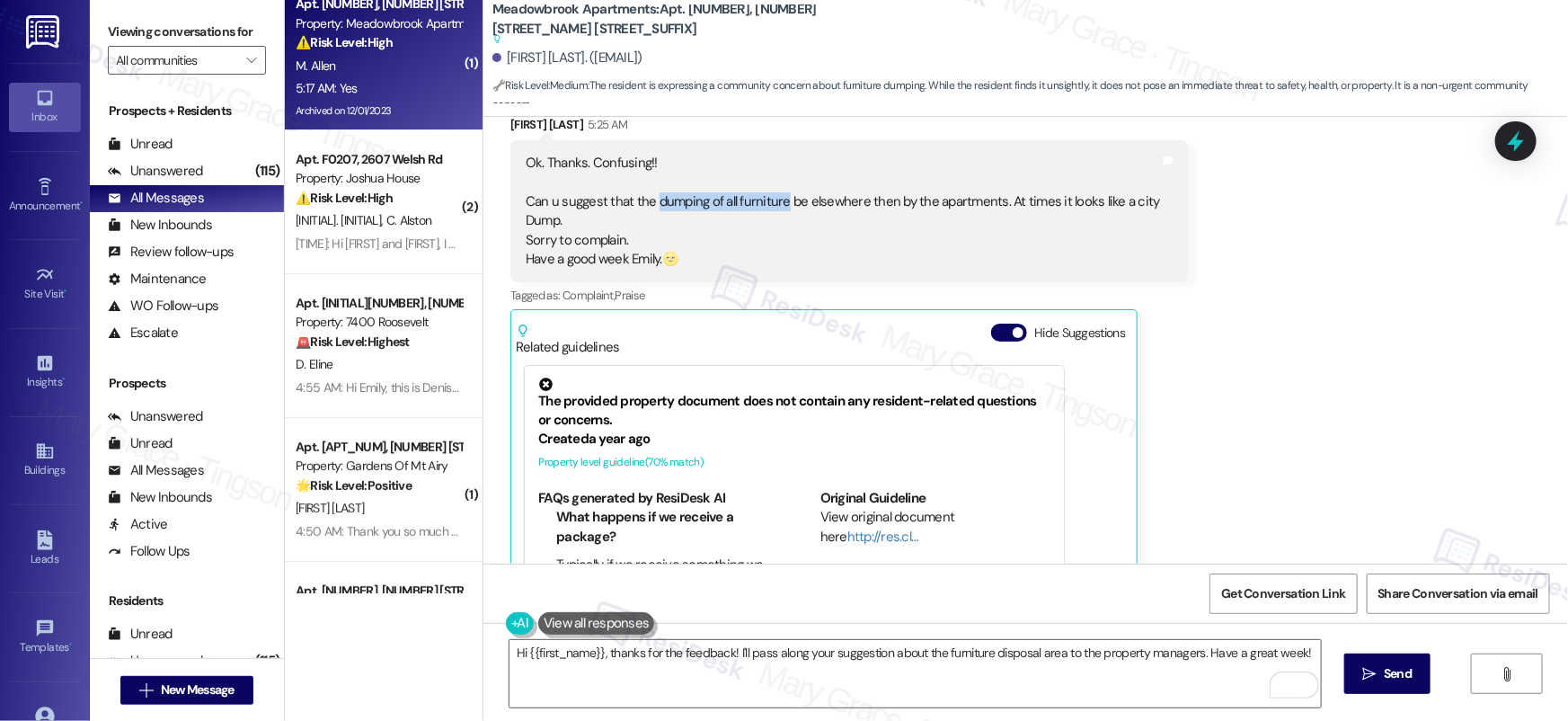 drag, startPoint x: 645, startPoint y: 391, endPoint x: 774, endPoint y: 392, distance: 129.0039 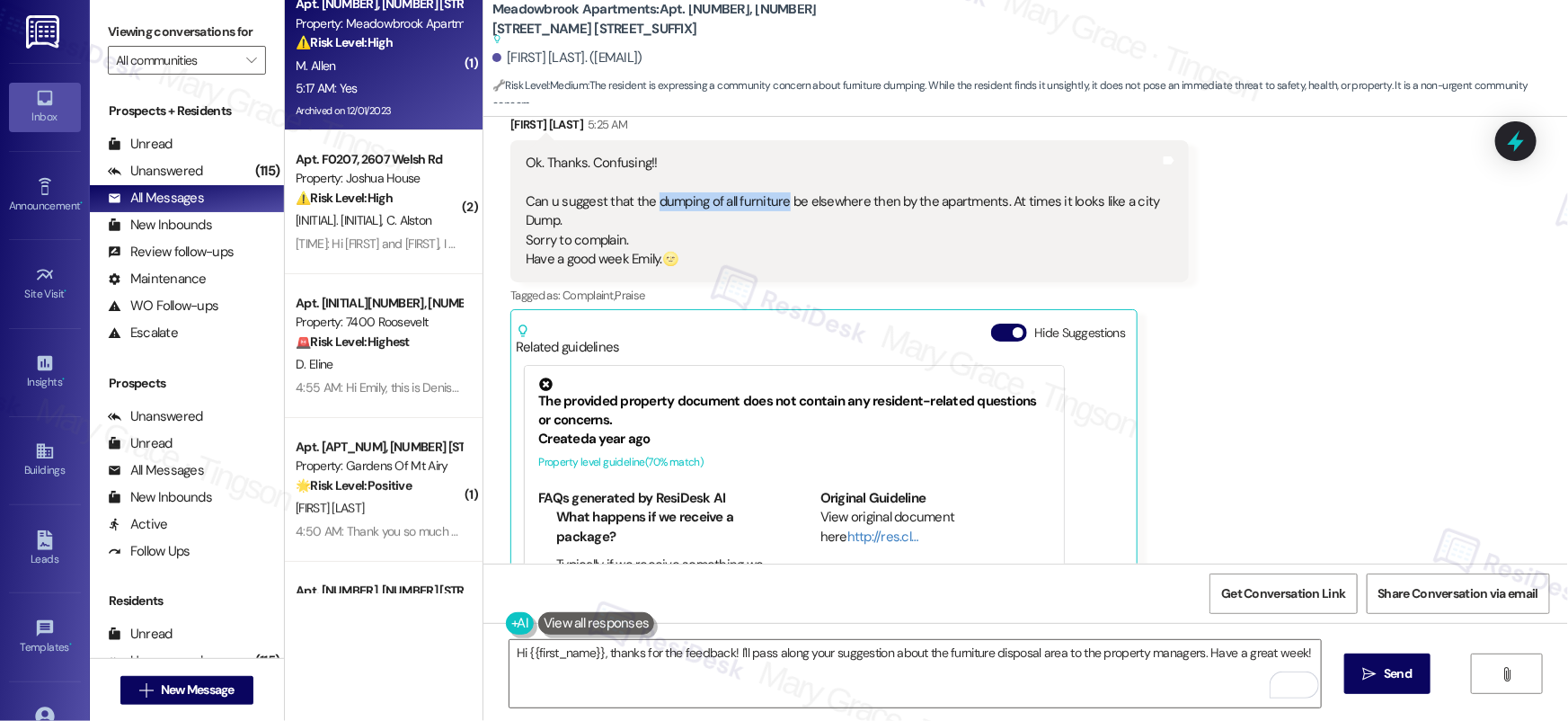 copy on "dumping of all furniture" 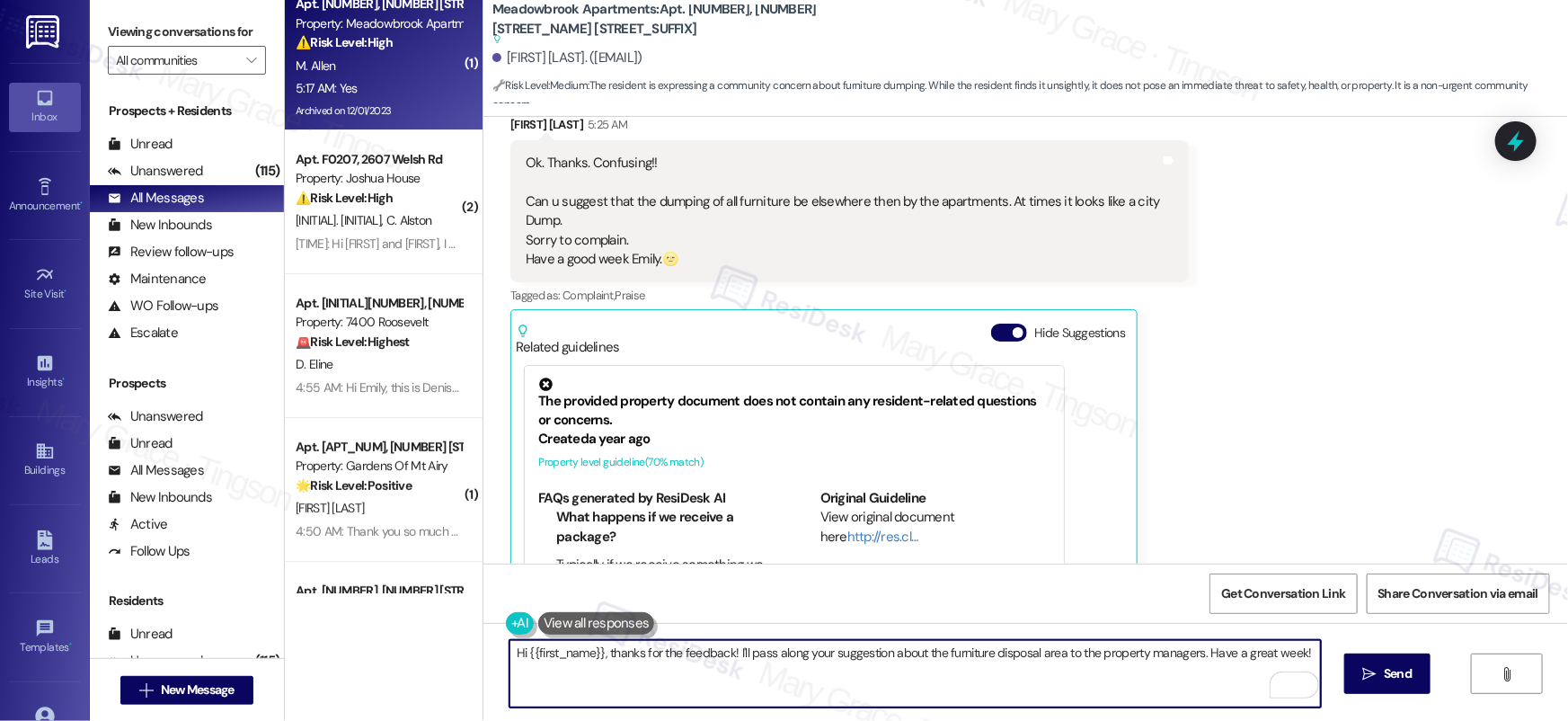 click on "Hi {{first_name}}, thanks for the feedback! I'll pass along your suggestion about the furniture disposal area to the property managers. Have a great week!" at bounding box center [915, 673] 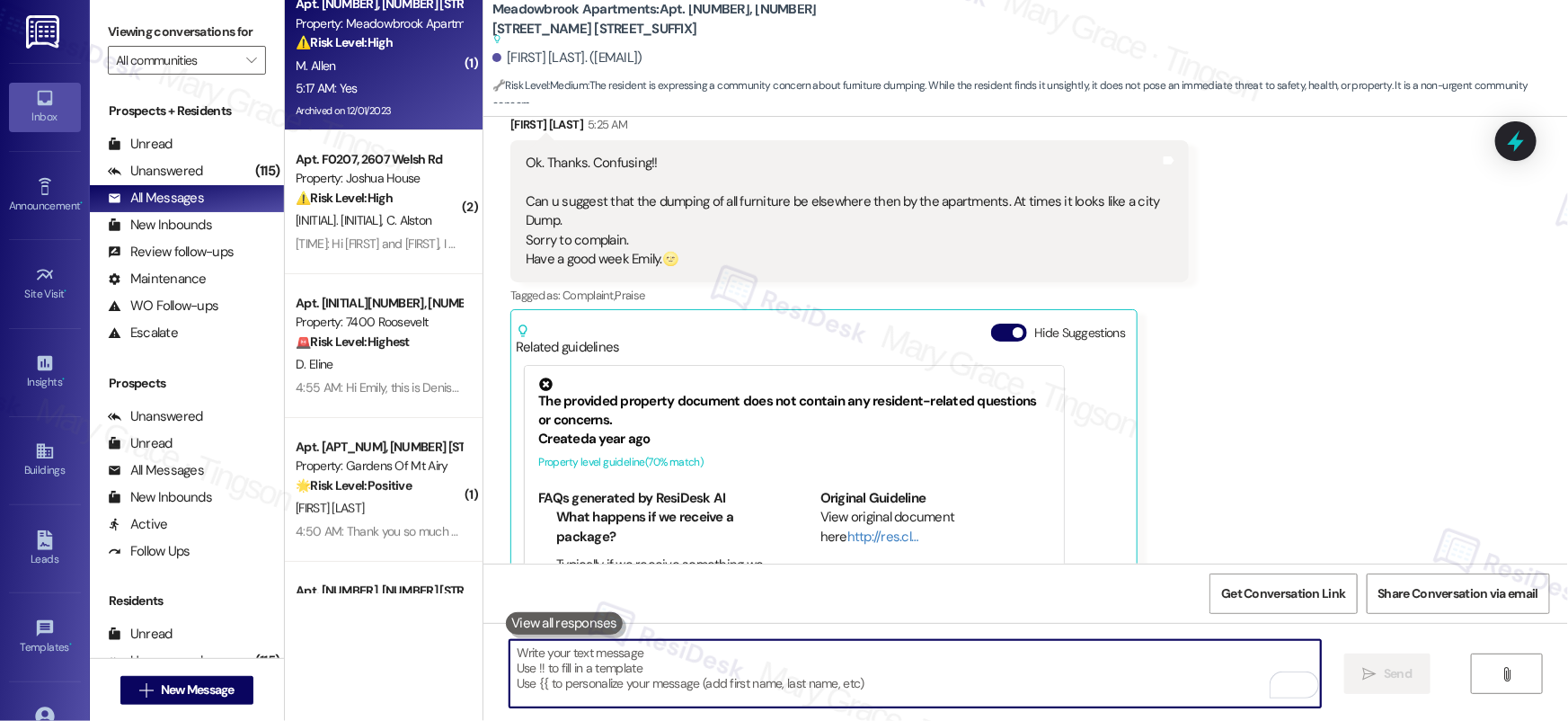 type 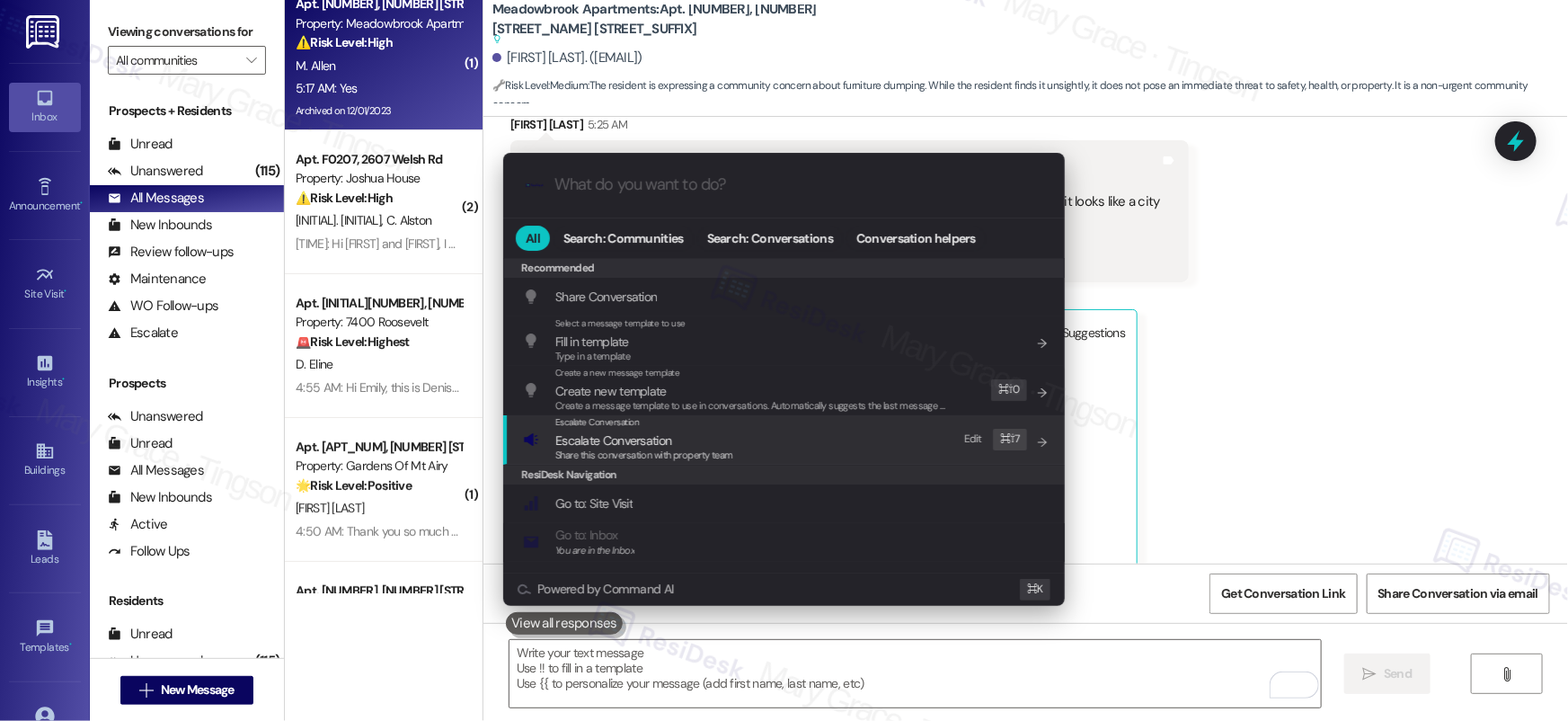 click on "Escalate Conversation Escalate Conversation Share this conversation with property team Edit ⌘ ⇧ 7" at bounding box center (785, 440) 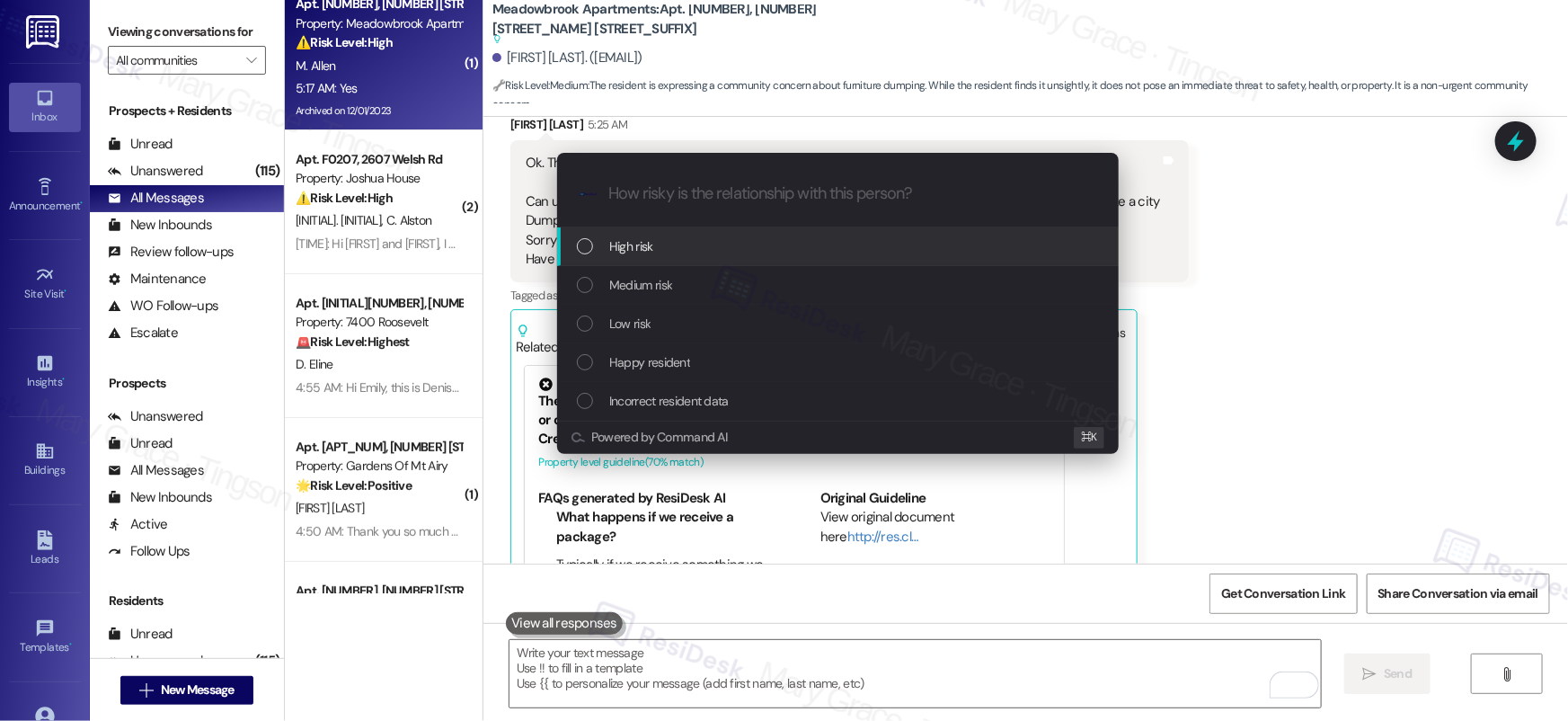click on "High risk" at bounding box center [837, 246] 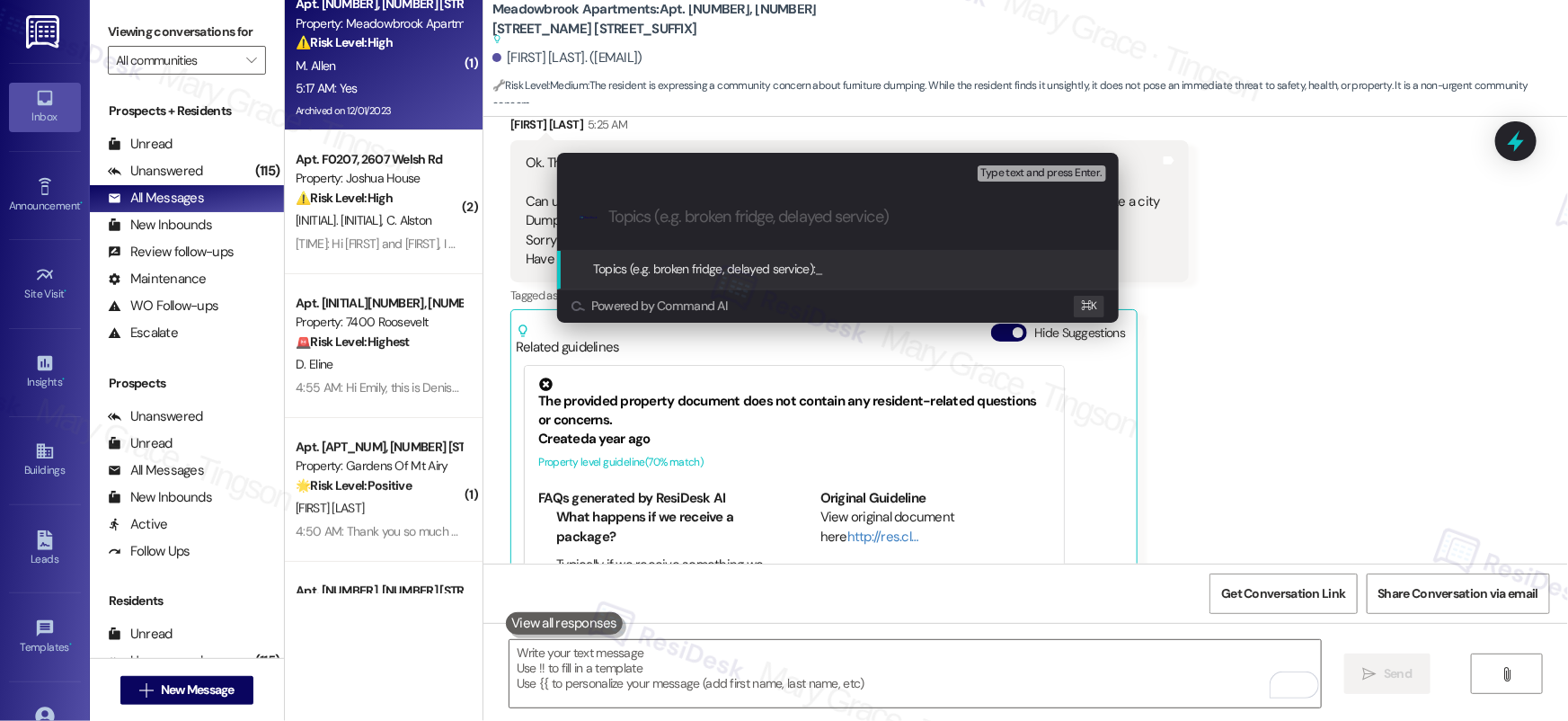 paste on "dumping of all furniture" 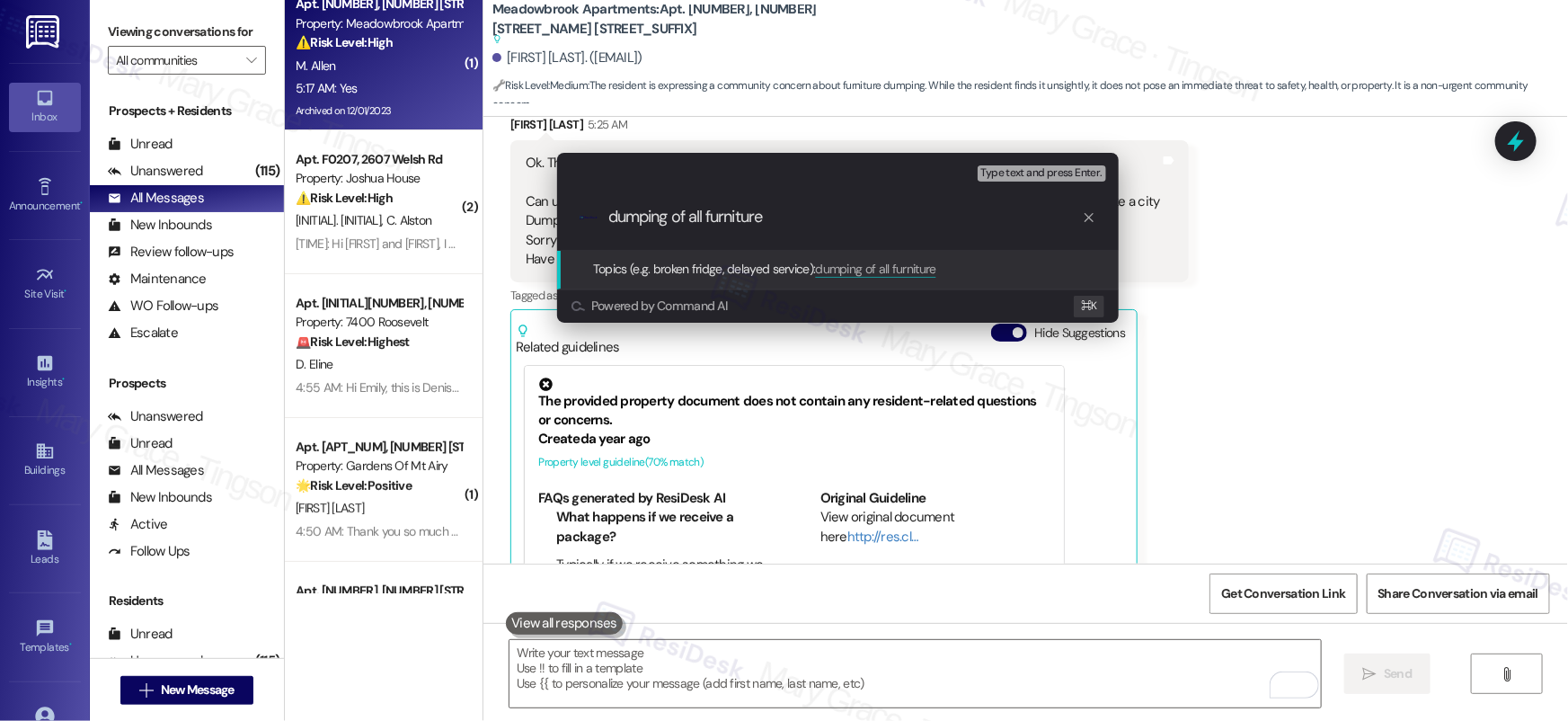 type 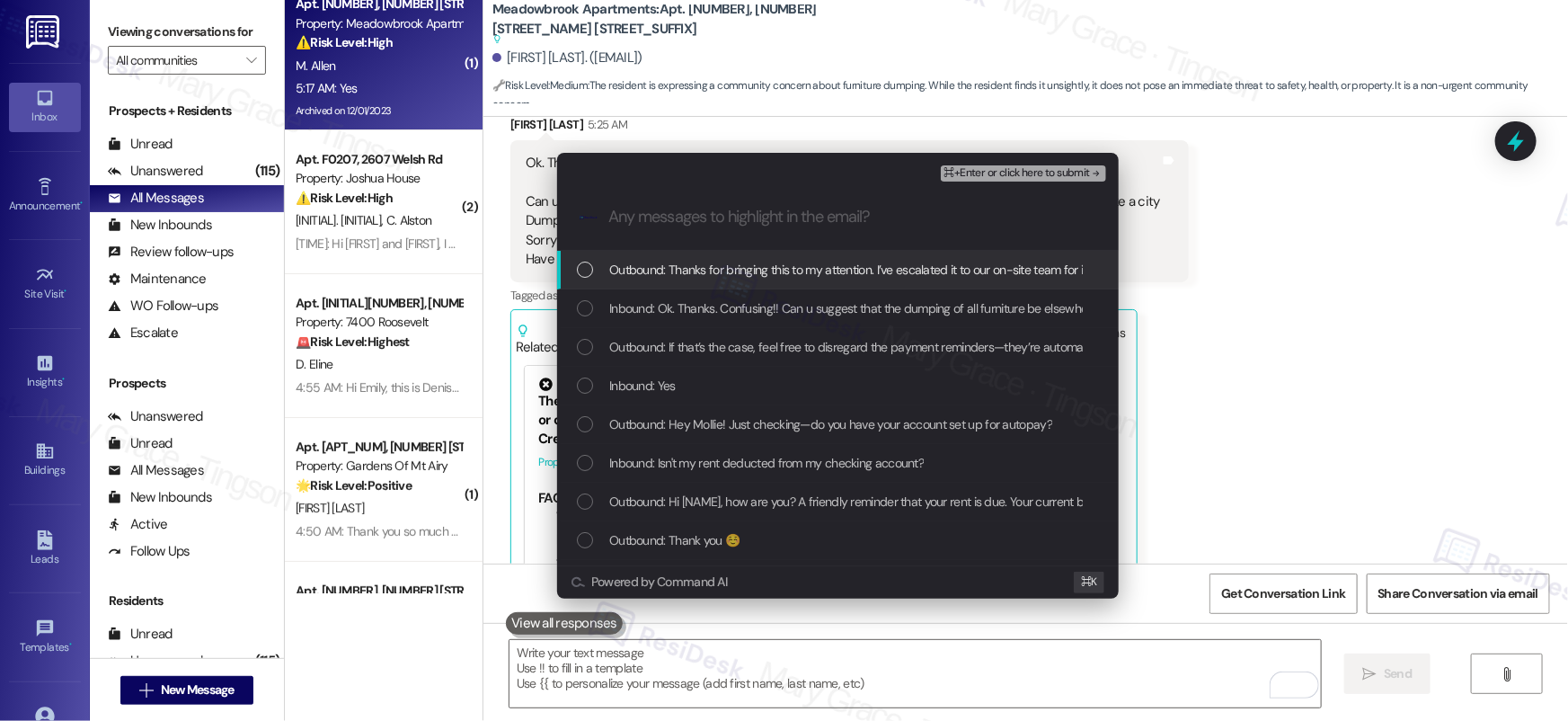 click on "Outbound: Thanks for bringing this to my attention. I’ve escalated it to our on-site team for immediate action. If possible, could you share a photo of the current situation?" at bounding box center (1048, 270) 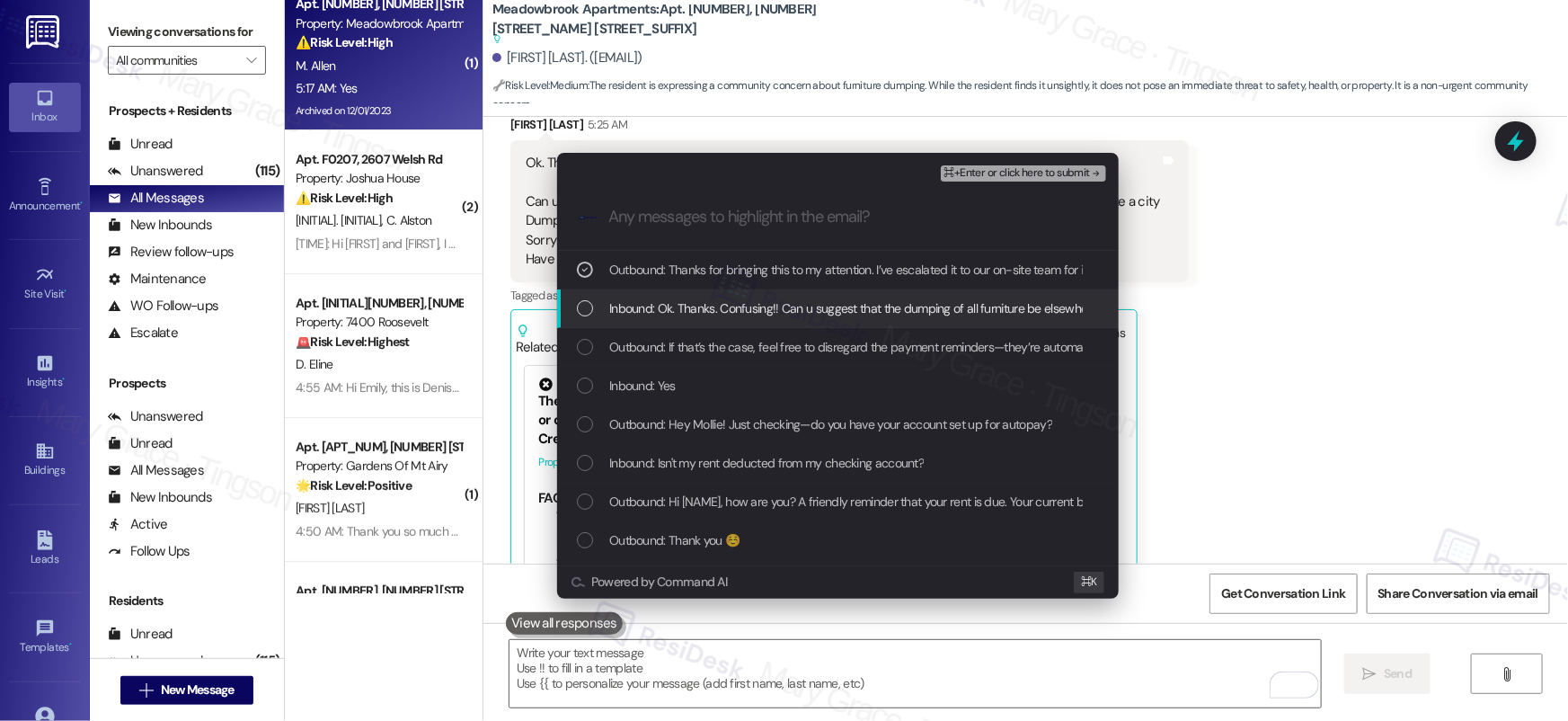 click on "Inbound: Ok.  Thanks. Confusing!!
Can u suggest that the dumping of all furniture be elsewhere then by the apartments. At times it looks like a city
Dump.
Sorry to complain.
Have a good week [FIRST].🌝" at bounding box center (1129, 308) 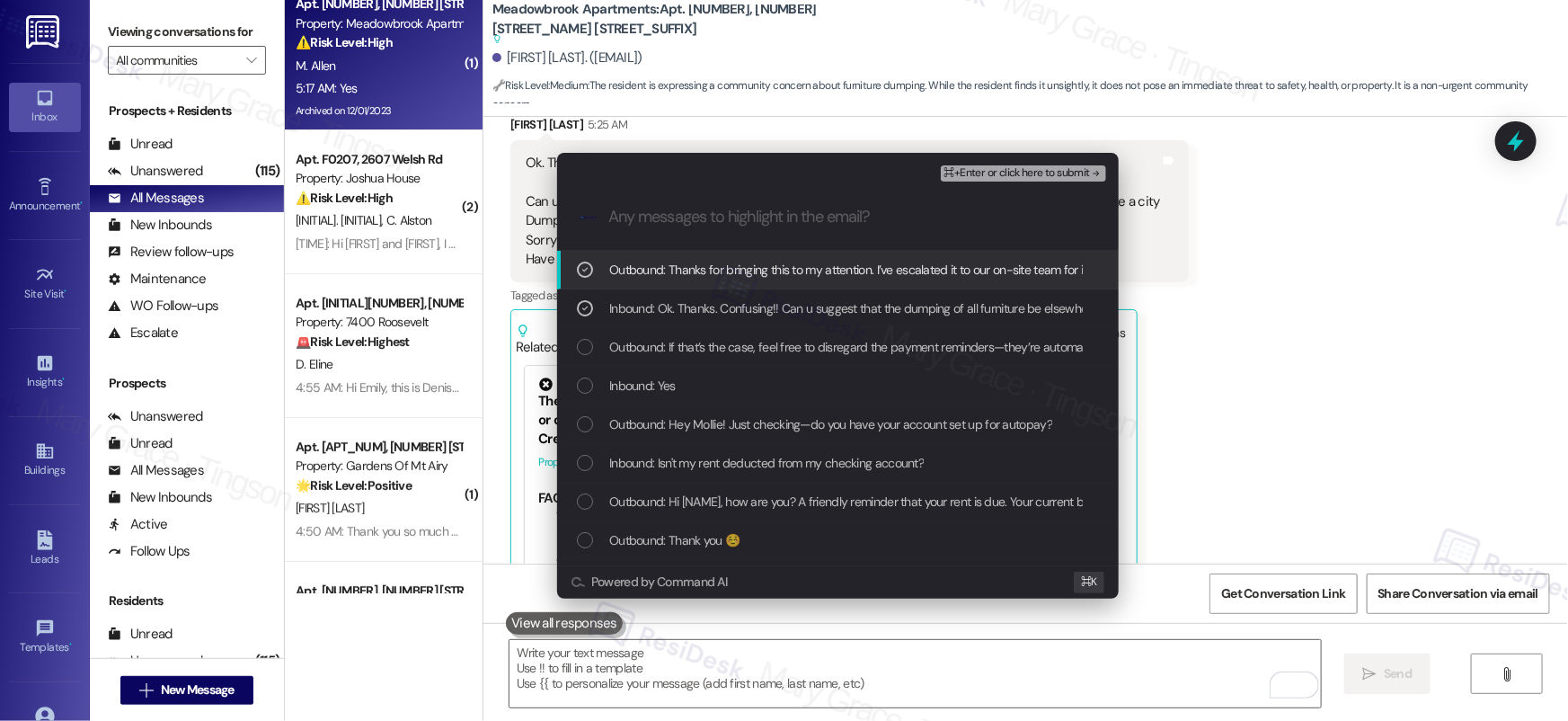 click on "⌘+Enter or click here to submit" at bounding box center [1017, 174] 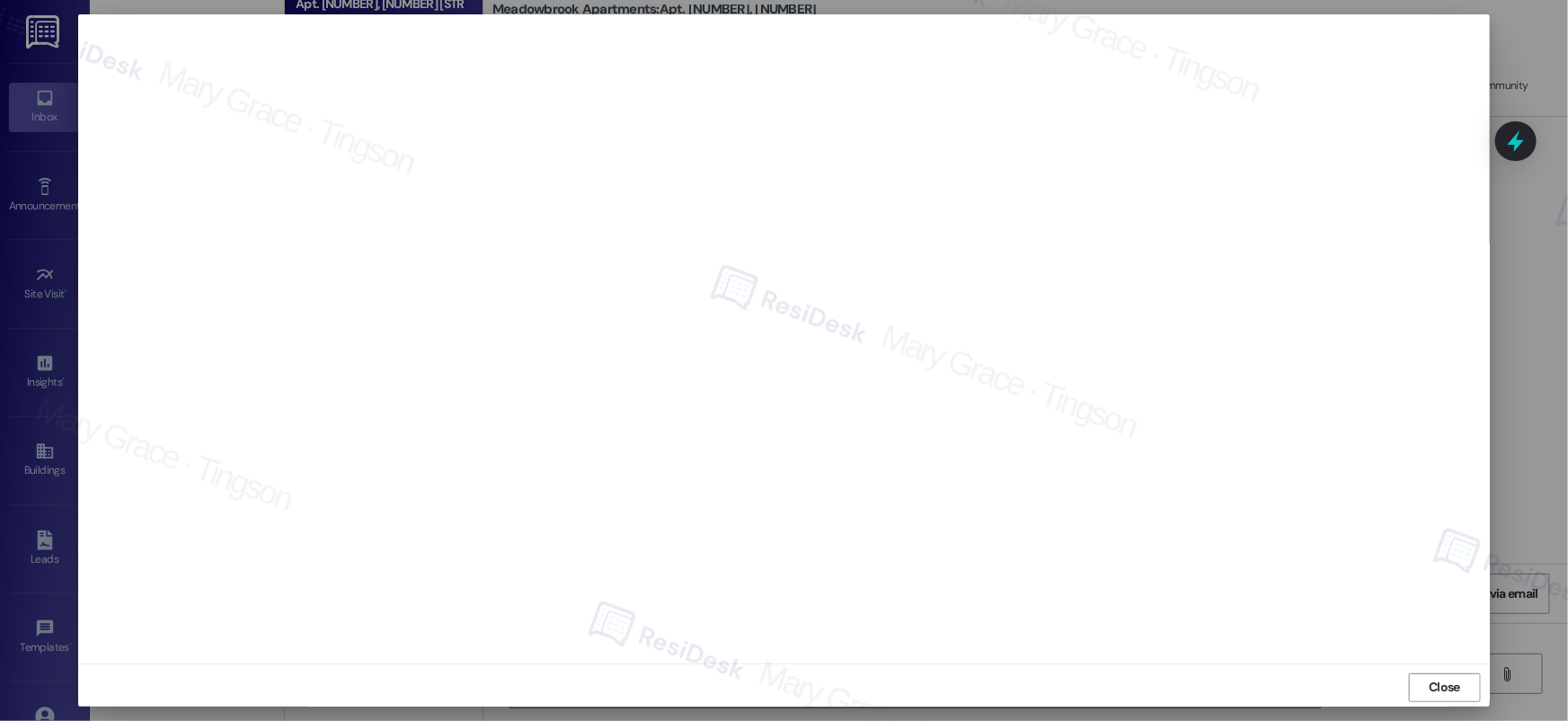 scroll, scrollTop: 4, scrollLeft: 0, axis: vertical 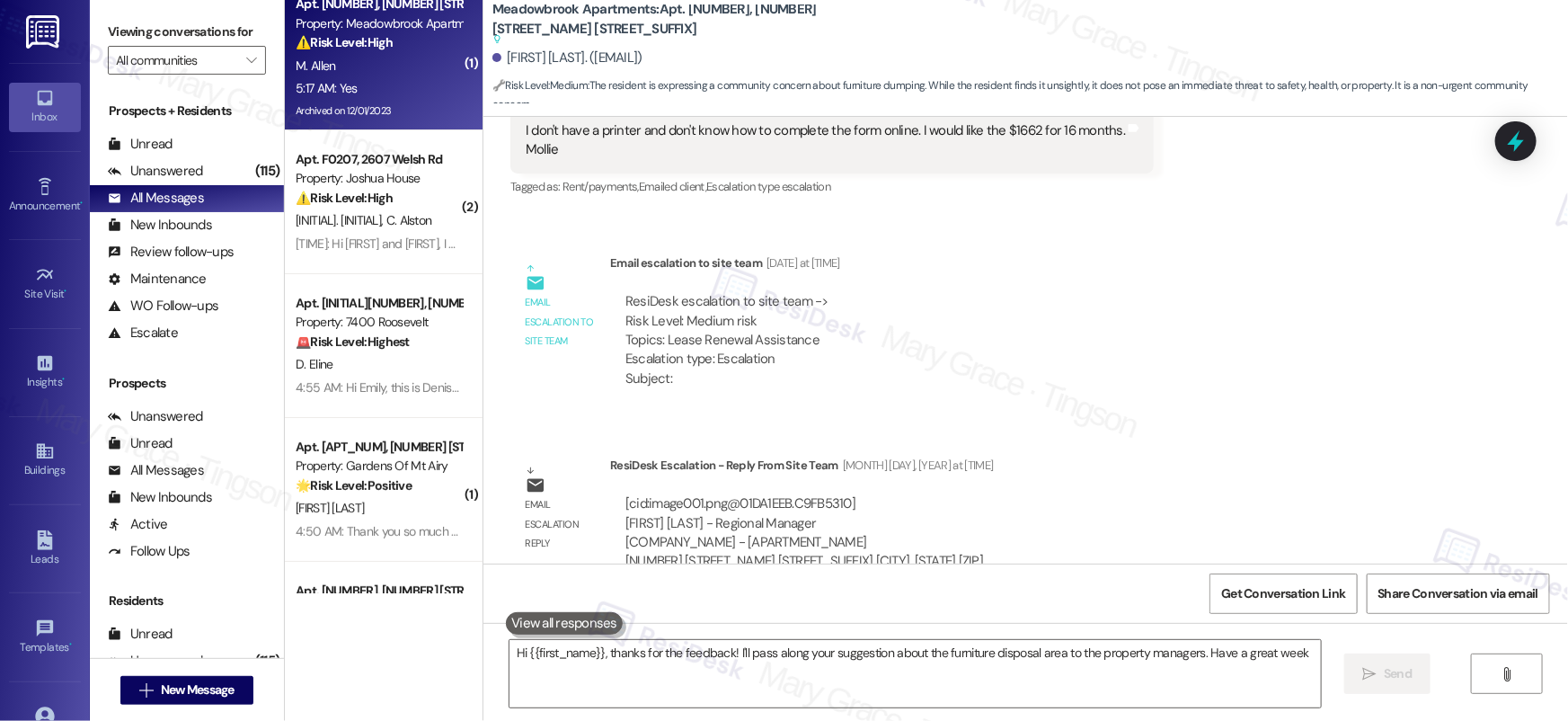 type on "Hi {{first_name}}, thanks for the feedback! I'll pass along your suggestion about the furniture disposal area to the property managers. Have a great week!" 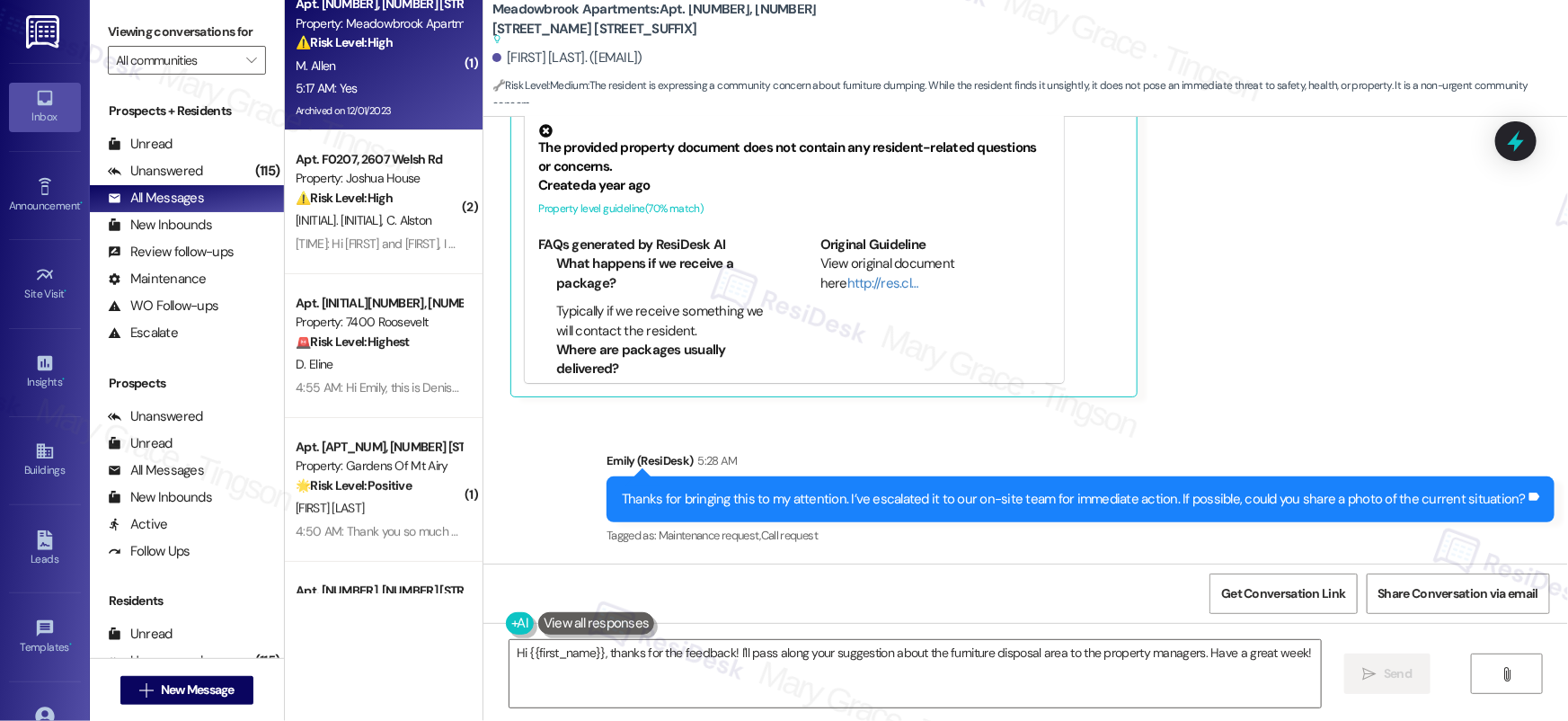 scroll, scrollTop: 18052, scrollLeft: 0, axis: vertical 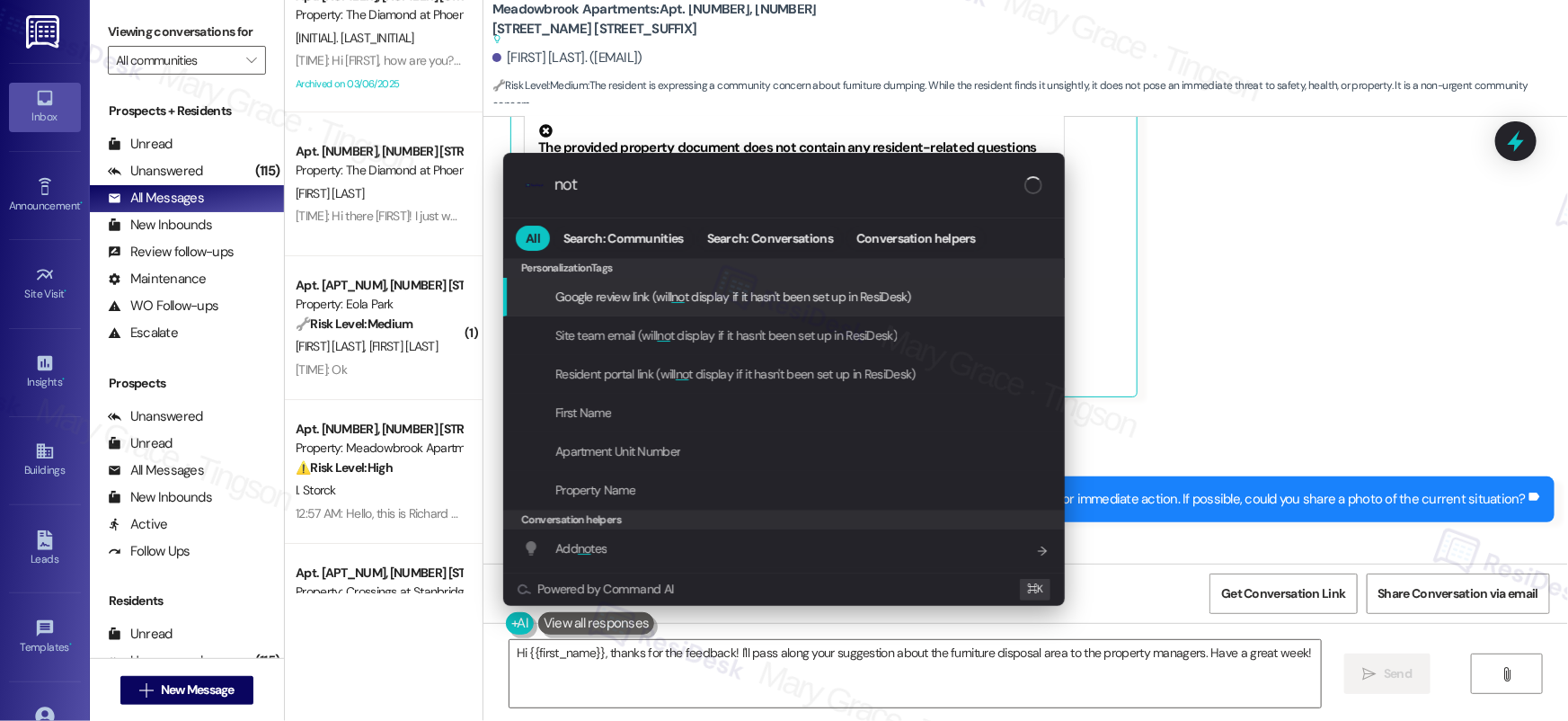 type on "note" 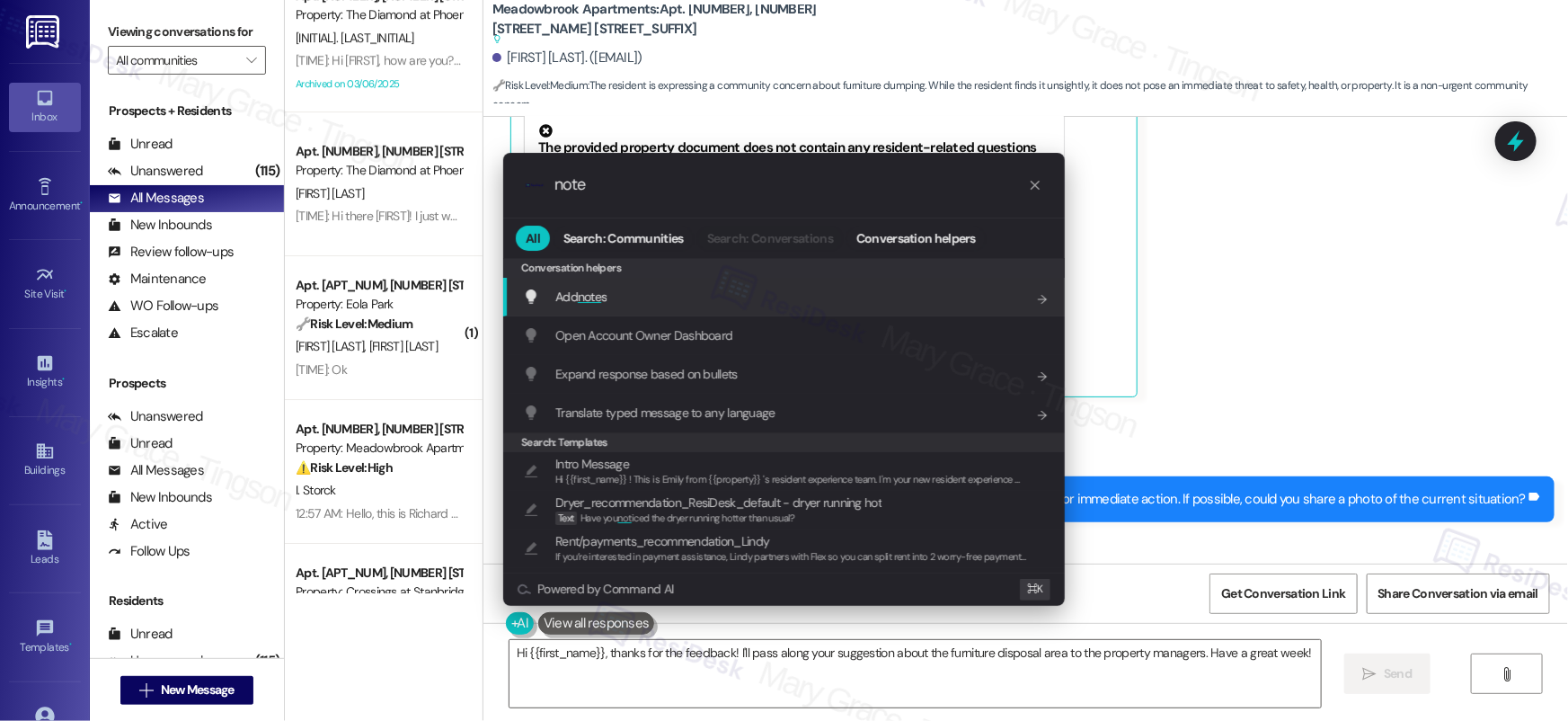 click on "Add  note s Add shortcut" at bounding box center [785, 297] 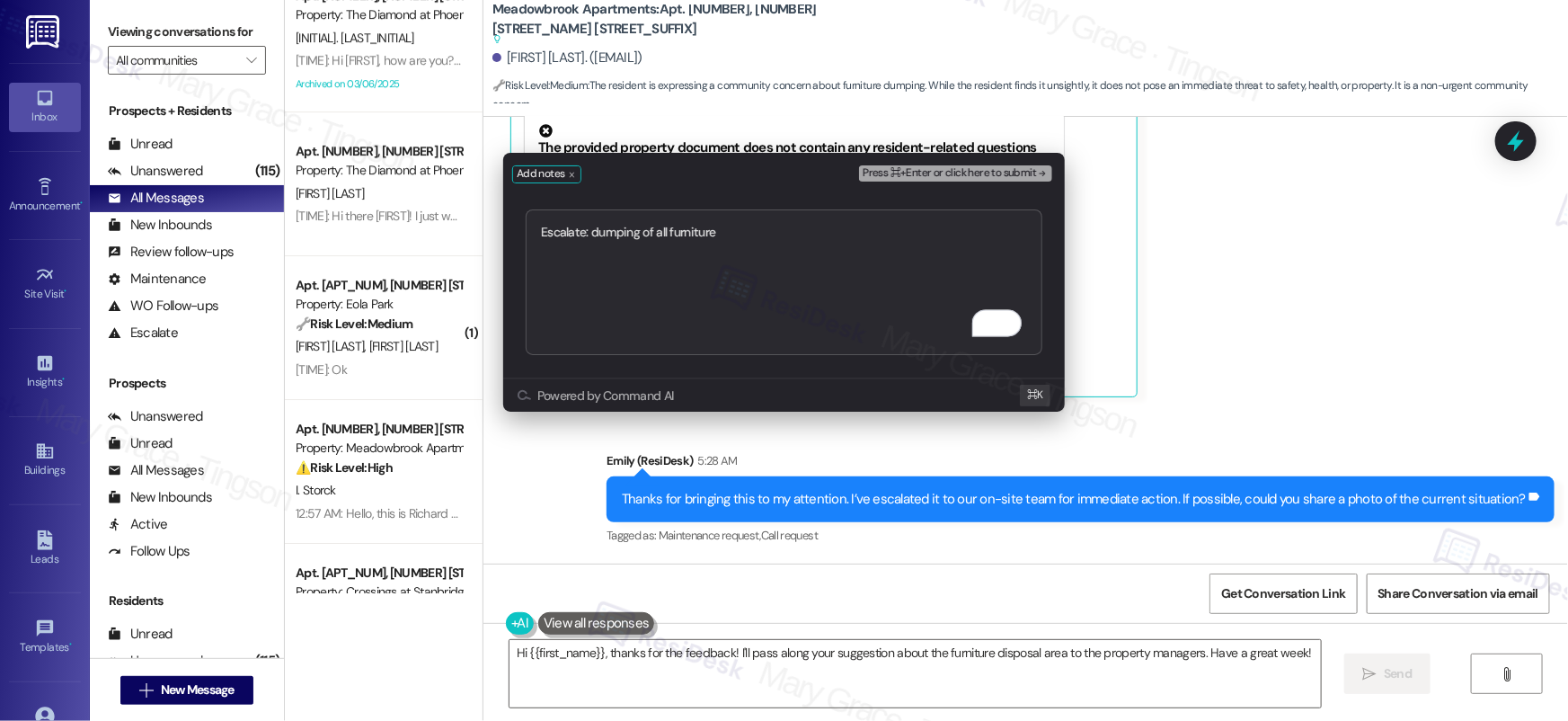 type on "Escalate: dumping of all furniture" 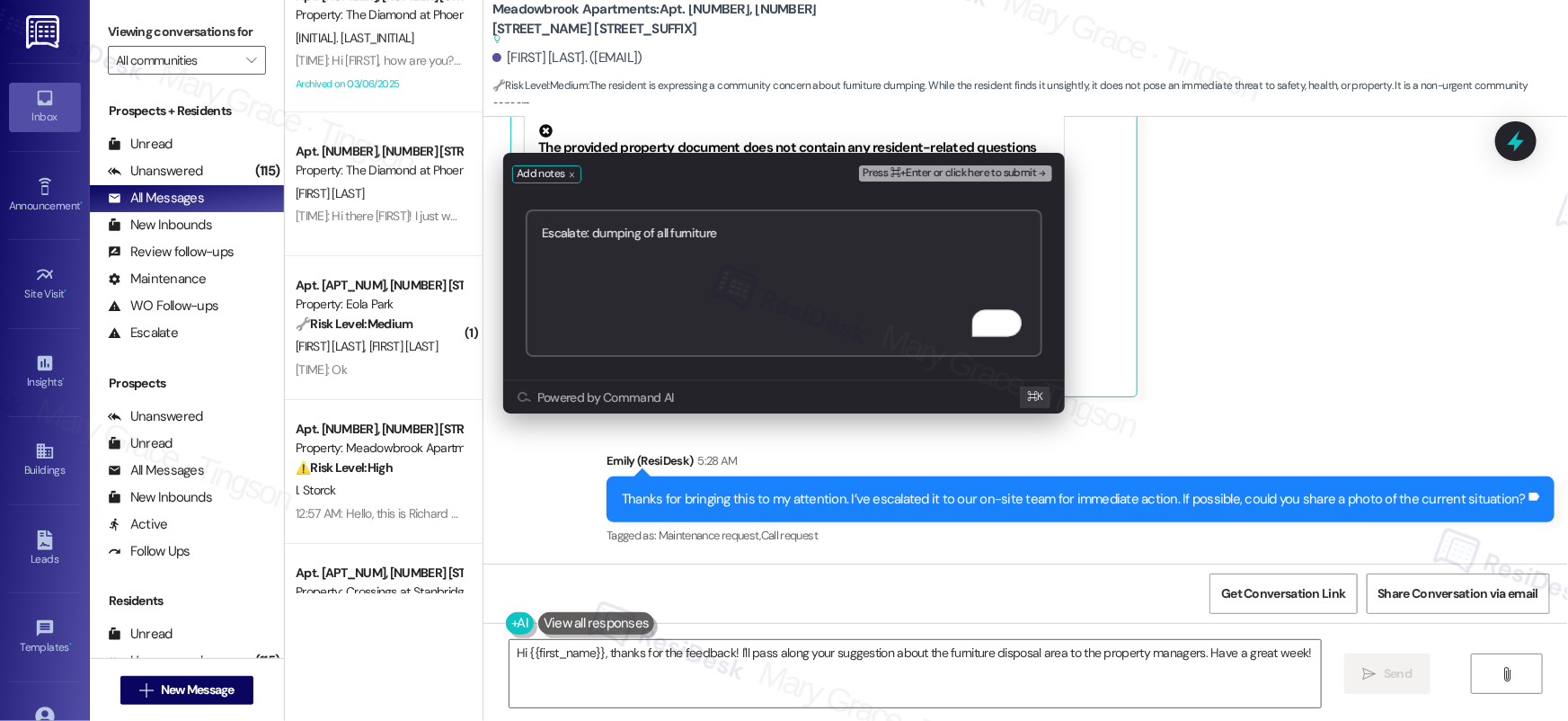 click on "Press ⌘+Enter or click here to submit" at bounding box center (949, 174) 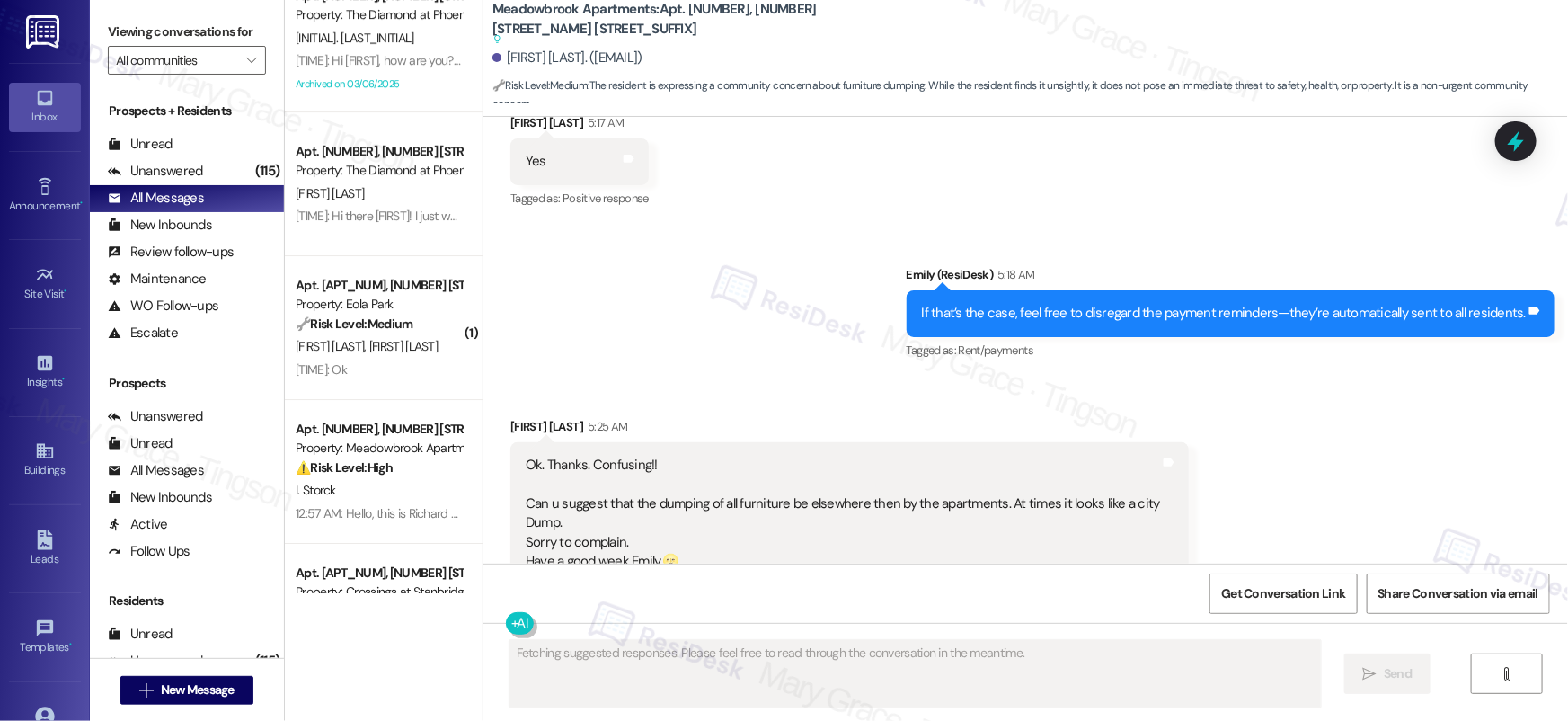 scroll, scrollTop: 17900, scrollLeft: 0, axis: vertical 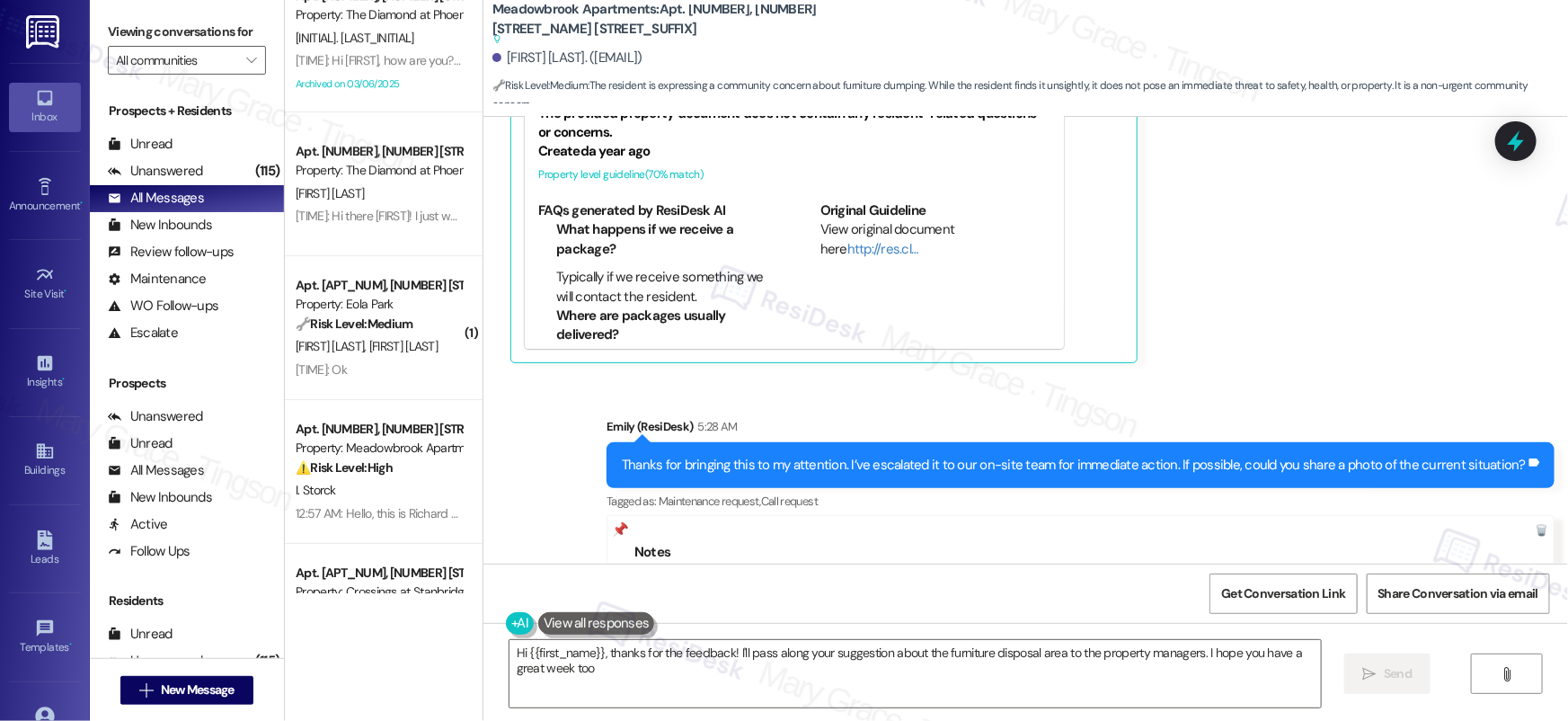 type on "Hi {{first_name}}, thanks for the feedback! I'll pass along your suggestion about the furniture disposal area to the property managers. I hope you have a great week too!" 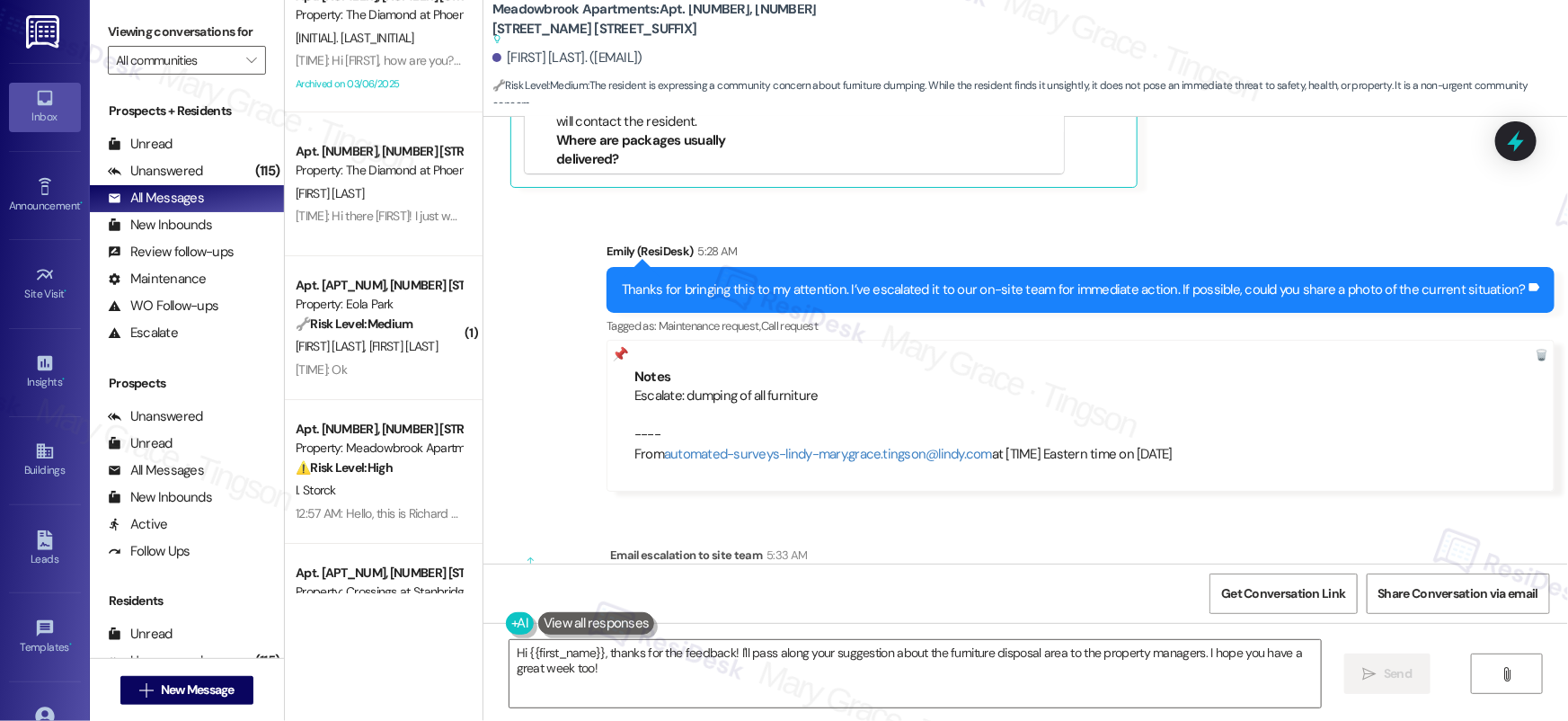 scroll, scrollTop: 18103, scrollLeft: 0, axis: vertical 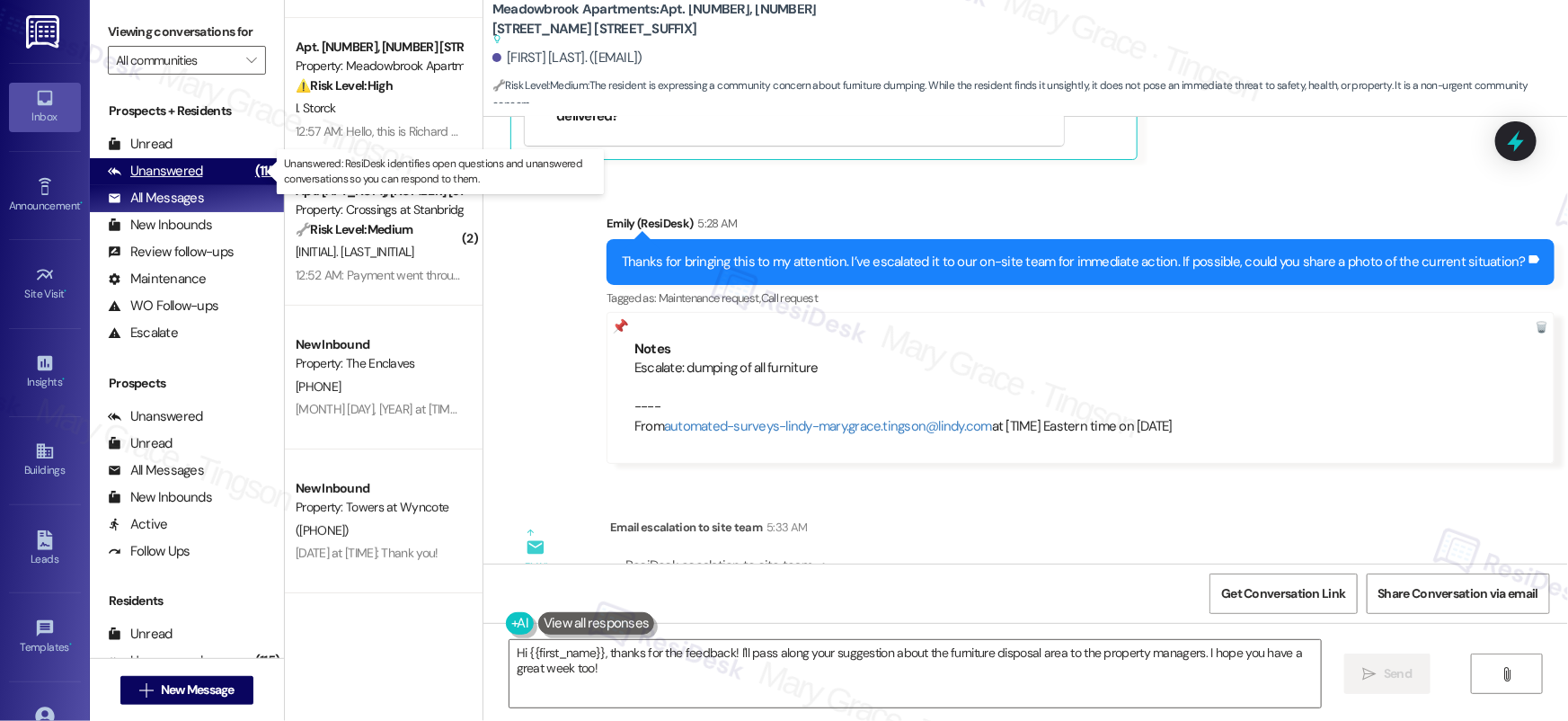 click on "Unanswered" at bounding box center (155, 171) 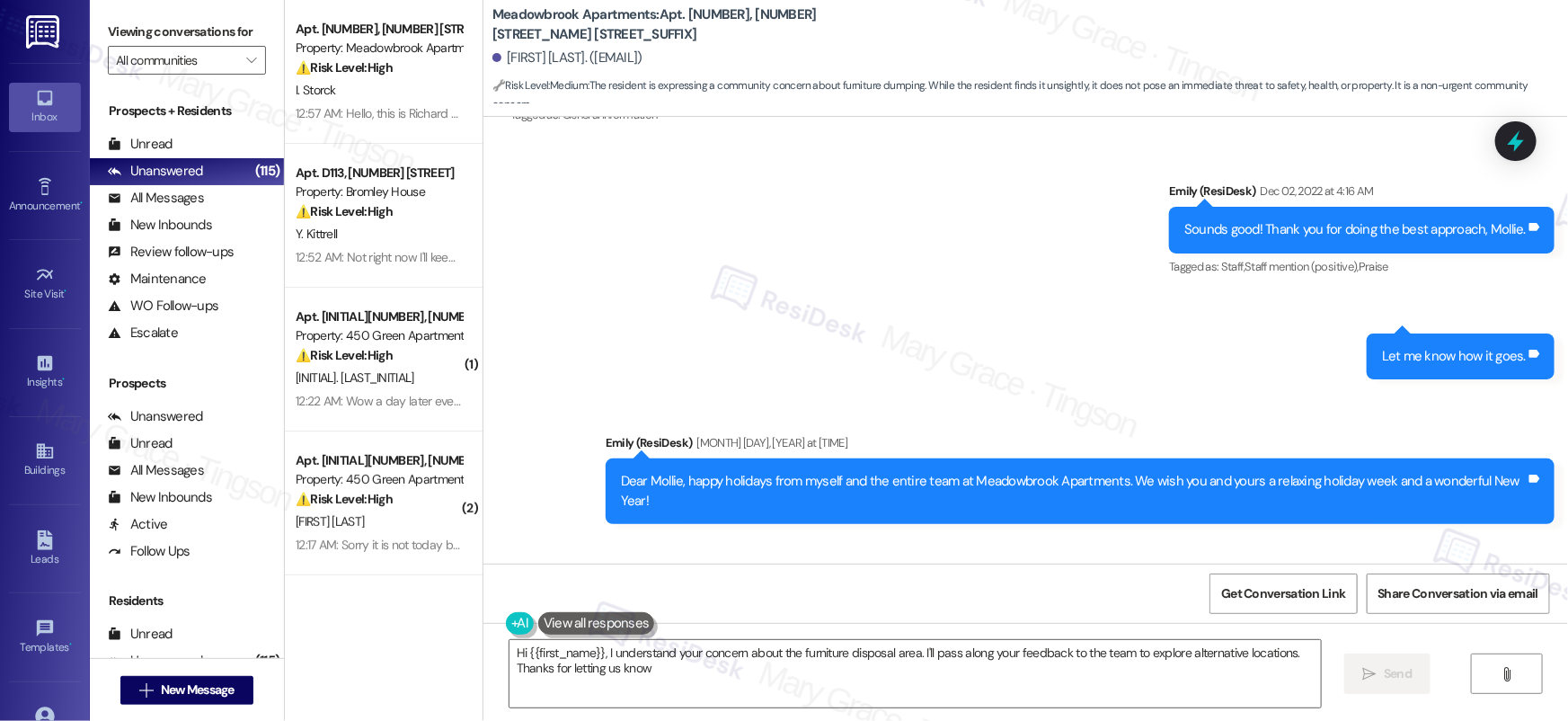 type on "Hi {{first_name}}, I understand your concern about the furniture disposal area. I'll pass along your feedback to the team to explore alternative locations. Thanks for letting us know!" 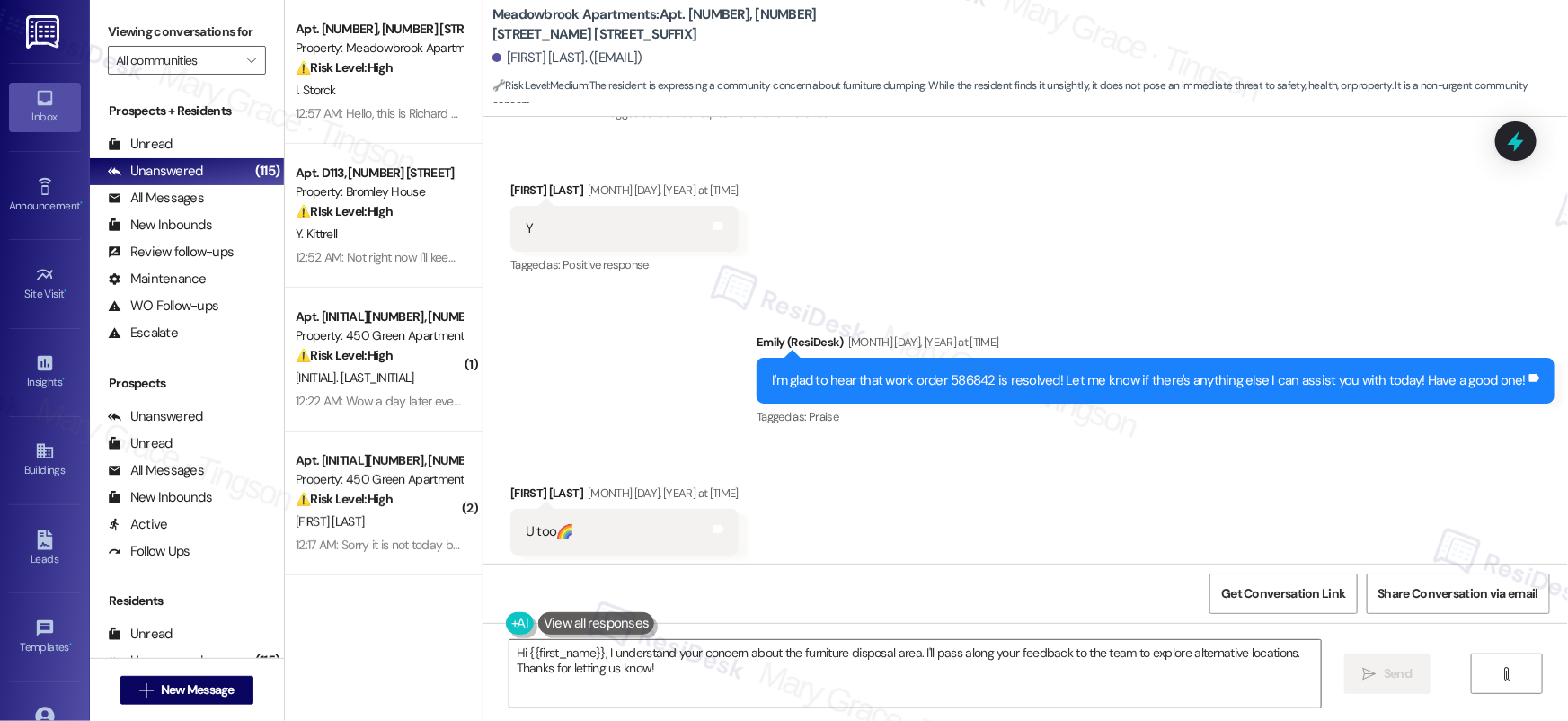scroll, scrollTop: 18498, scrollLeft: 0, axis: vertical 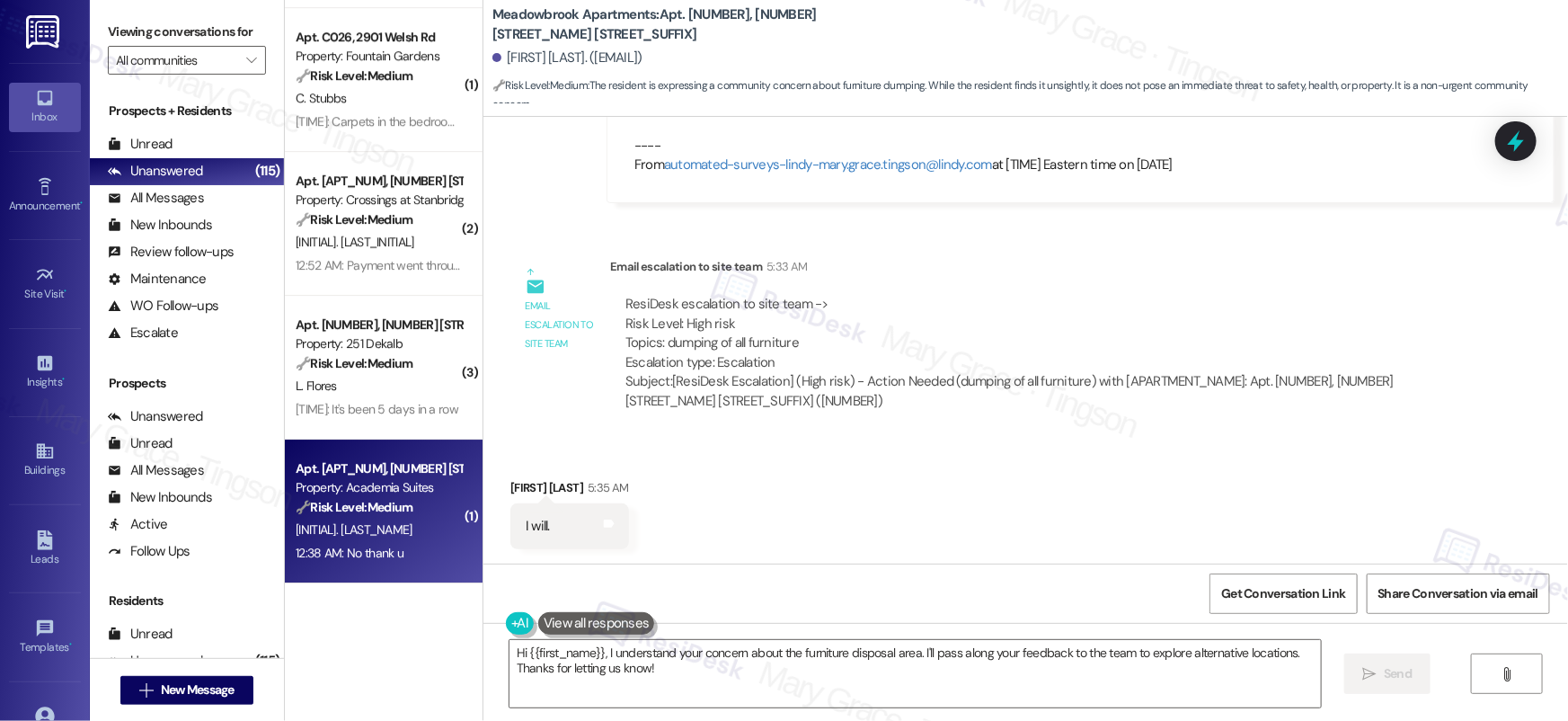 click on "[TIME]: No thank u [TIME]: No thank u" at bounding box center [378, 553] 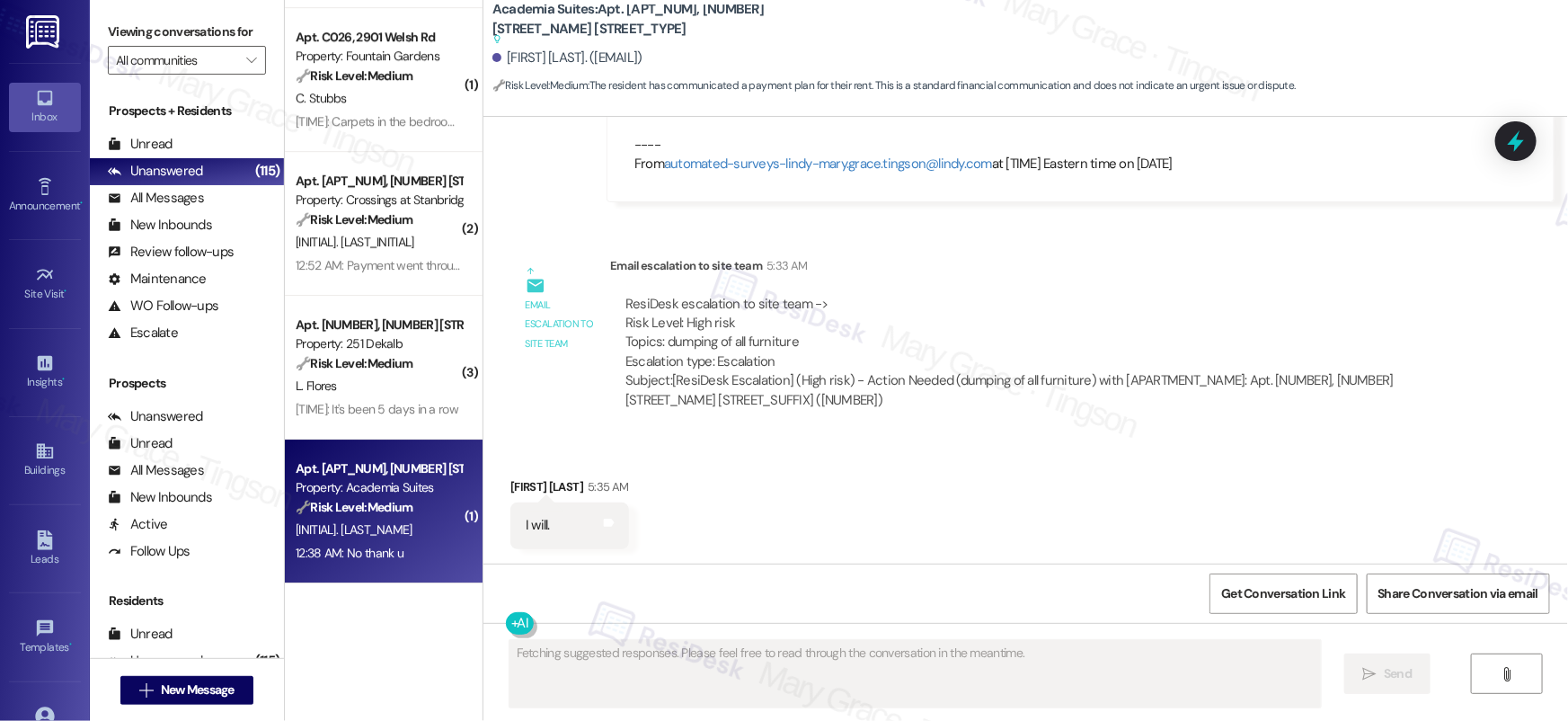 scroll, scrollTop: 4588, scrollLeft: 0, axis: vertical 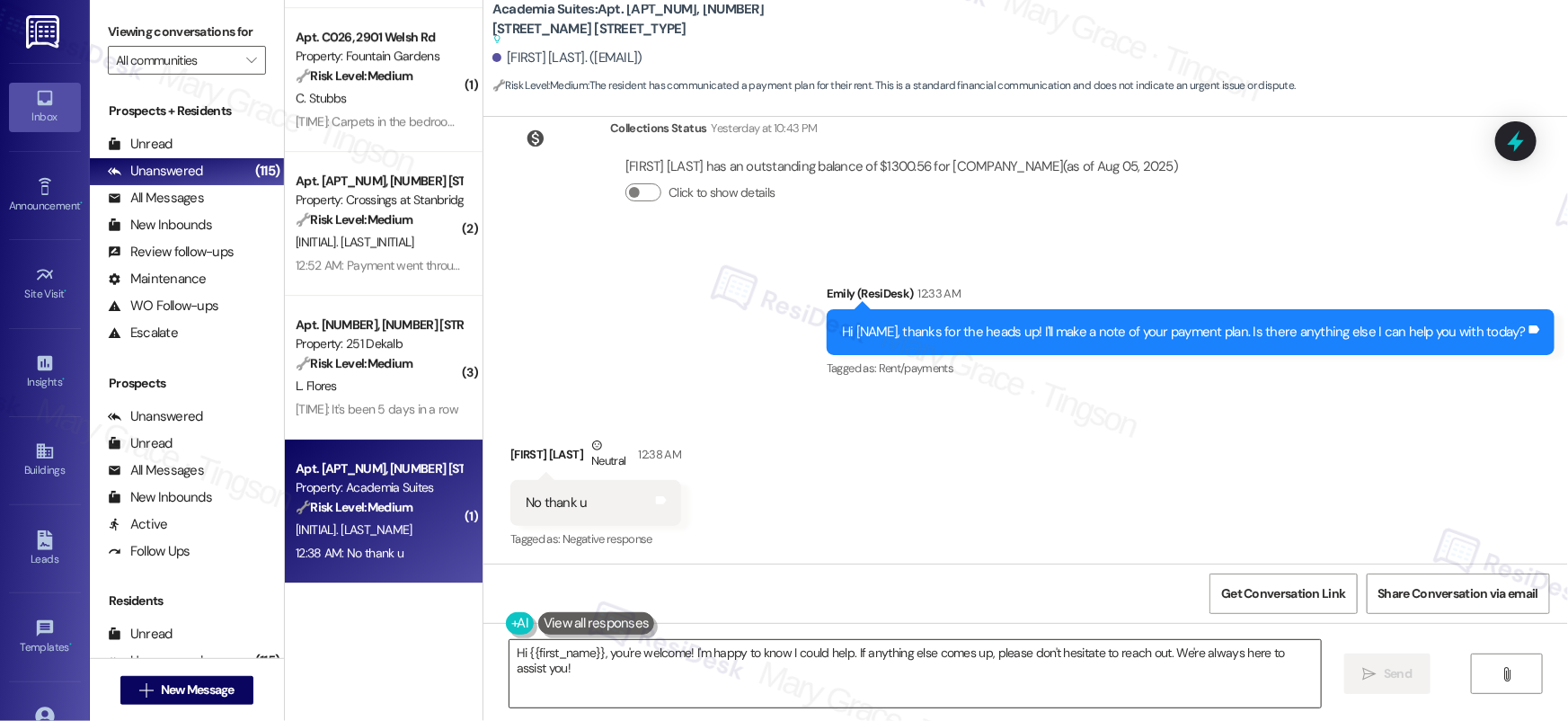 click on "Hi {{first_name}}, you're welcome! I'm happy to know I could help. If anything else comes up, please don't hesitate to reach out. We're always here to assist you!" at bounding box center [915, 673] 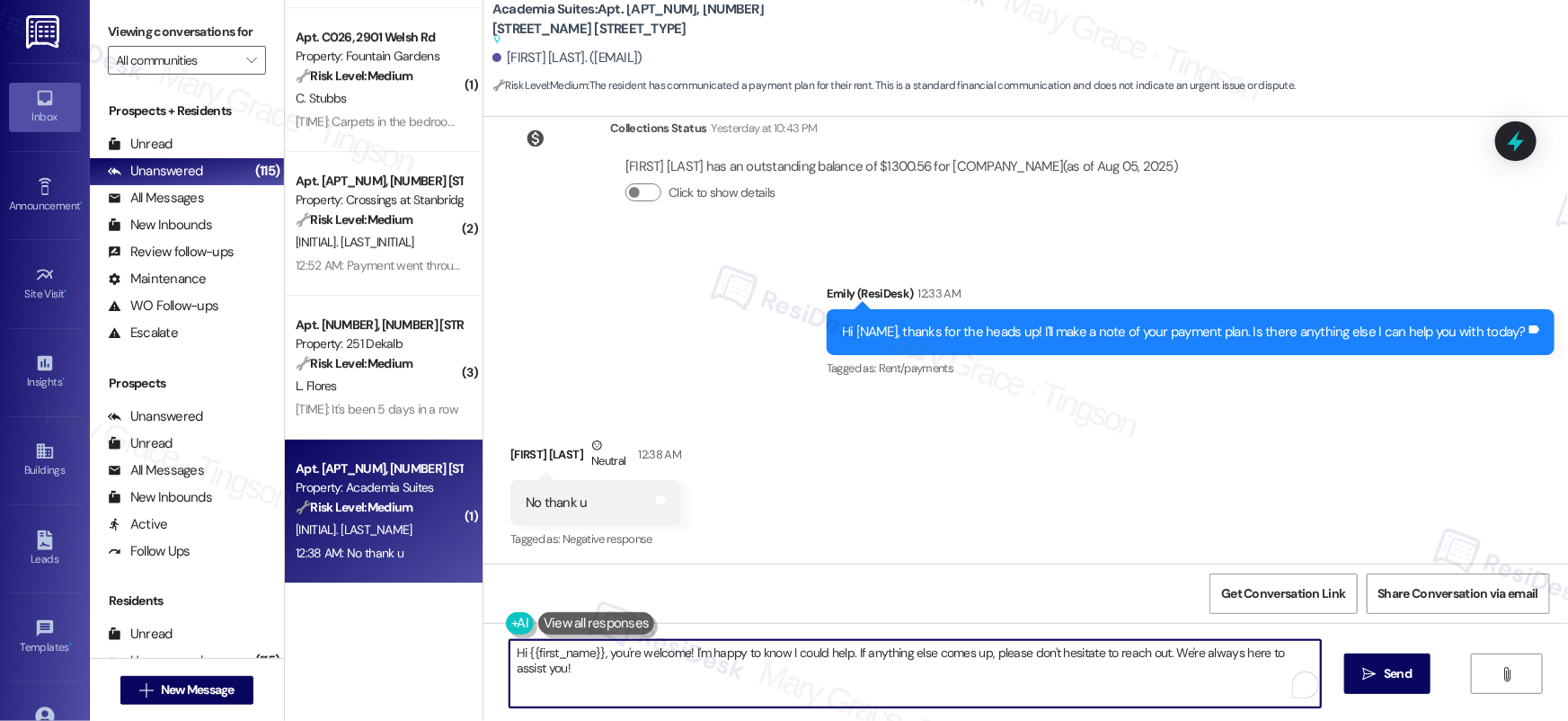 click on "Hi {{first_name}}, you're welcome! I'm happy to know I could help. If anything else comes up, please don't hesitate to reach out. We're always here to assist you!" at bounding box center (915, 673) 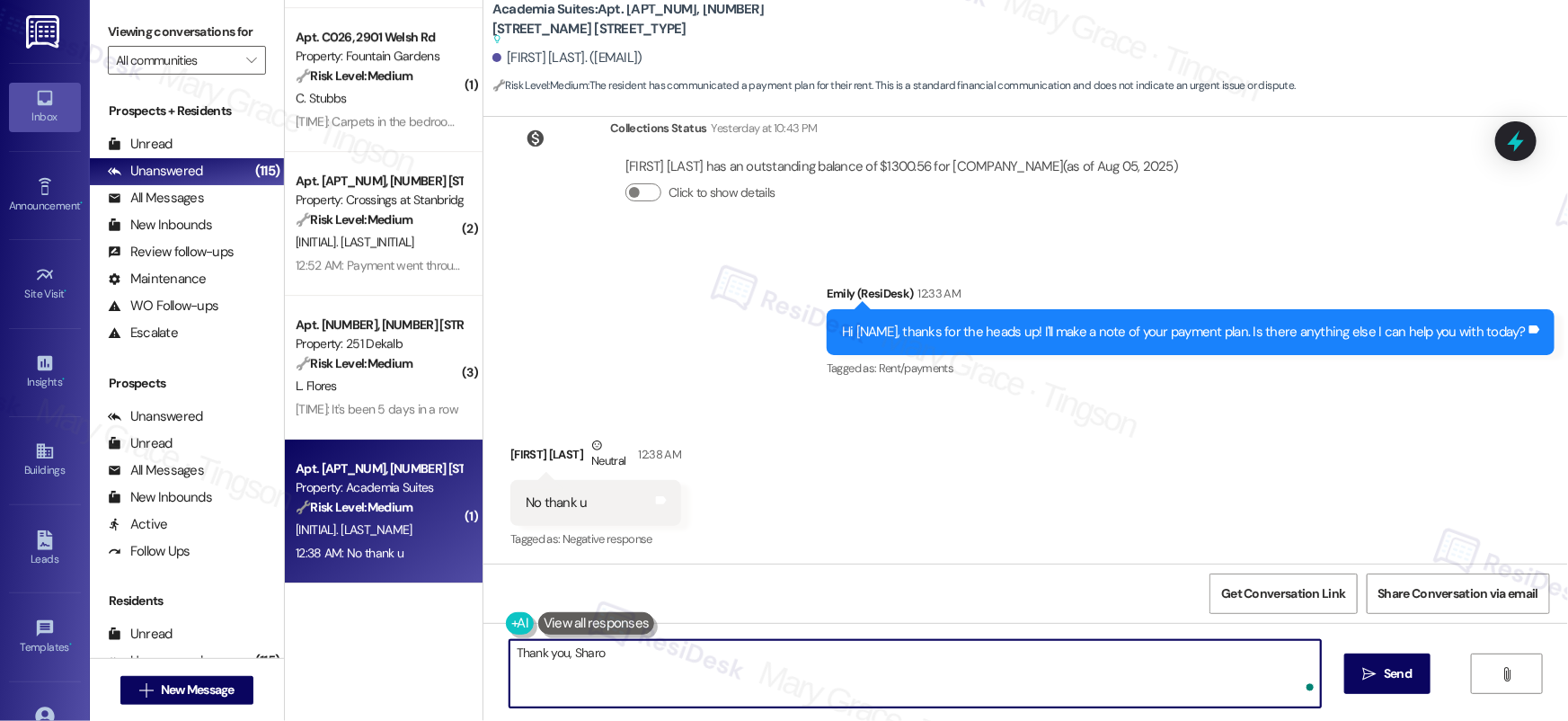 type on "Thank you, [NAME]" 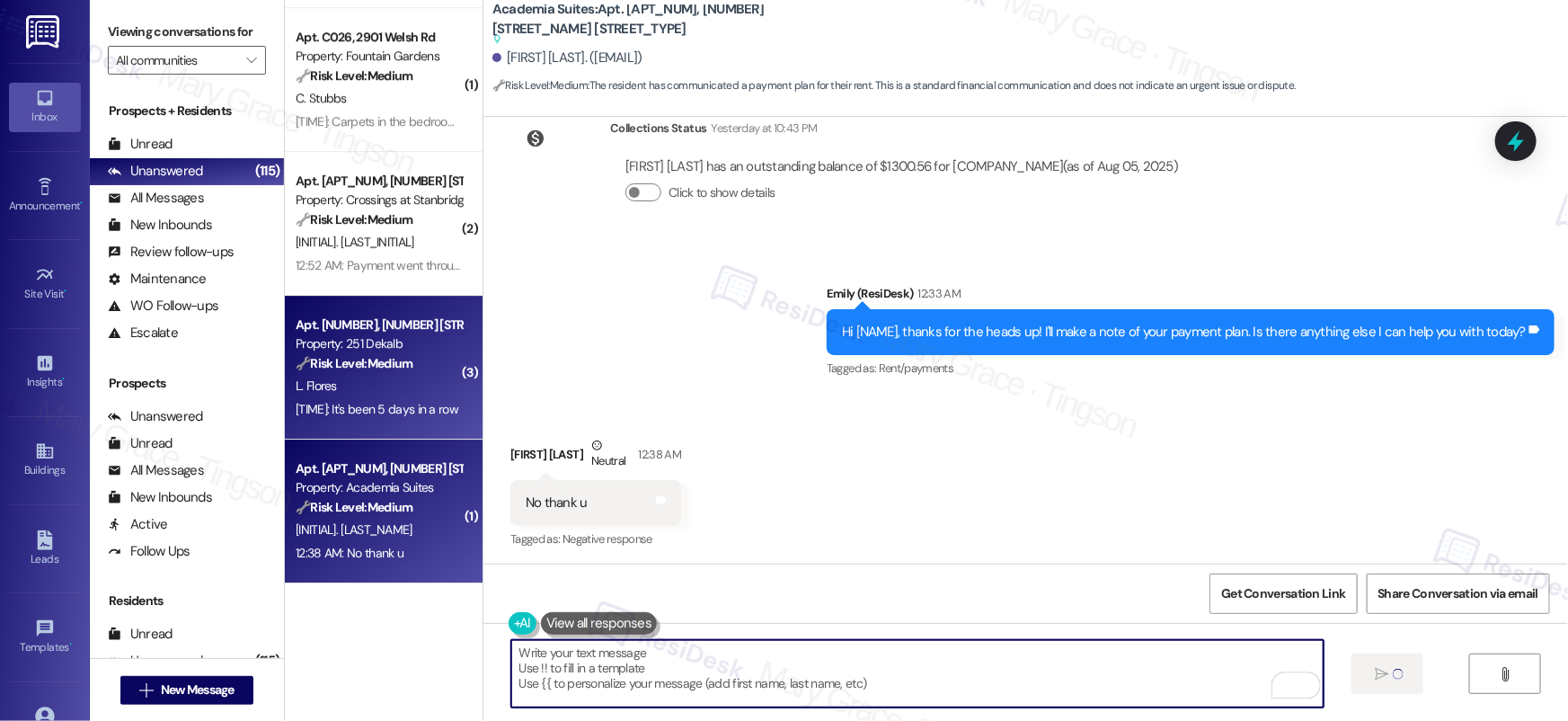 scroll, scrollTop: 4535, scrollLeft: 0, axis: vertical 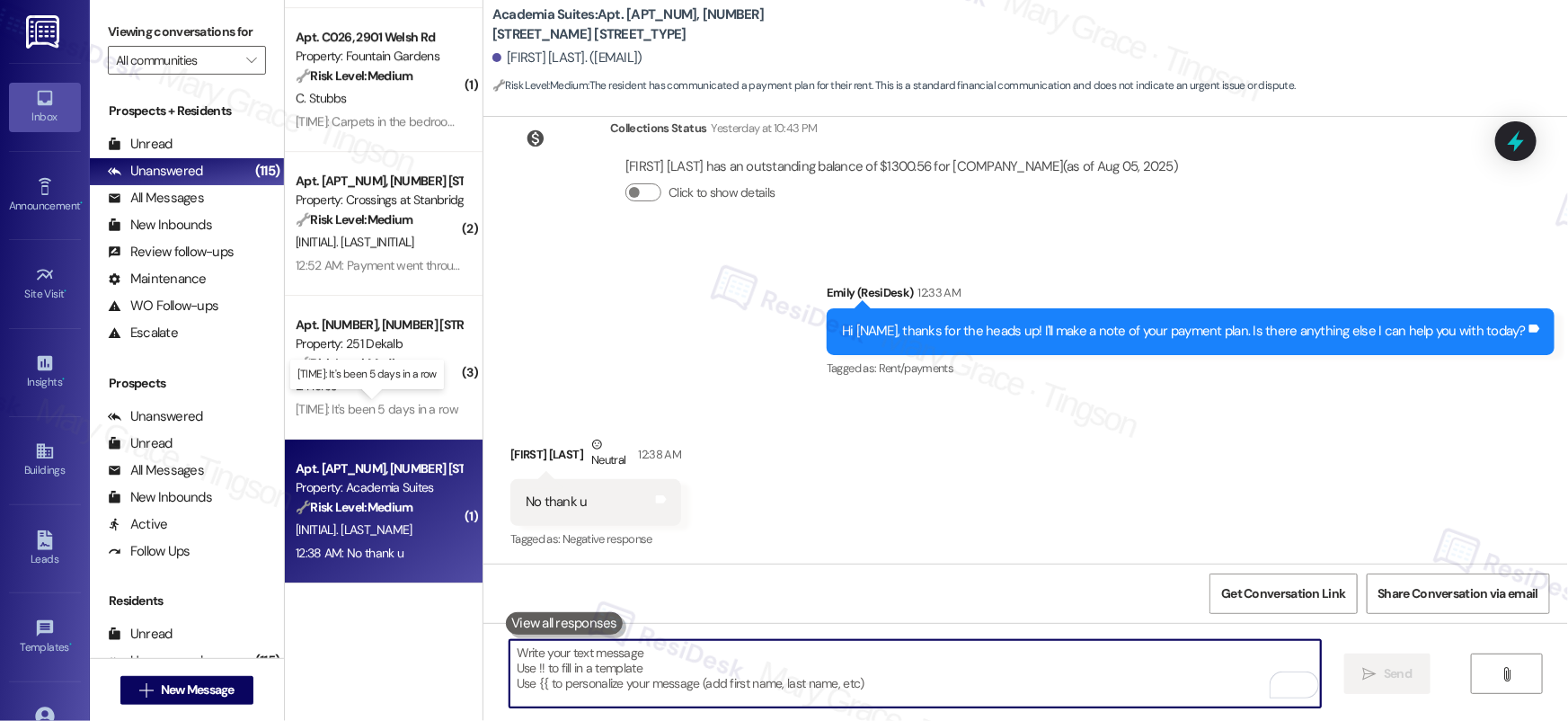 type 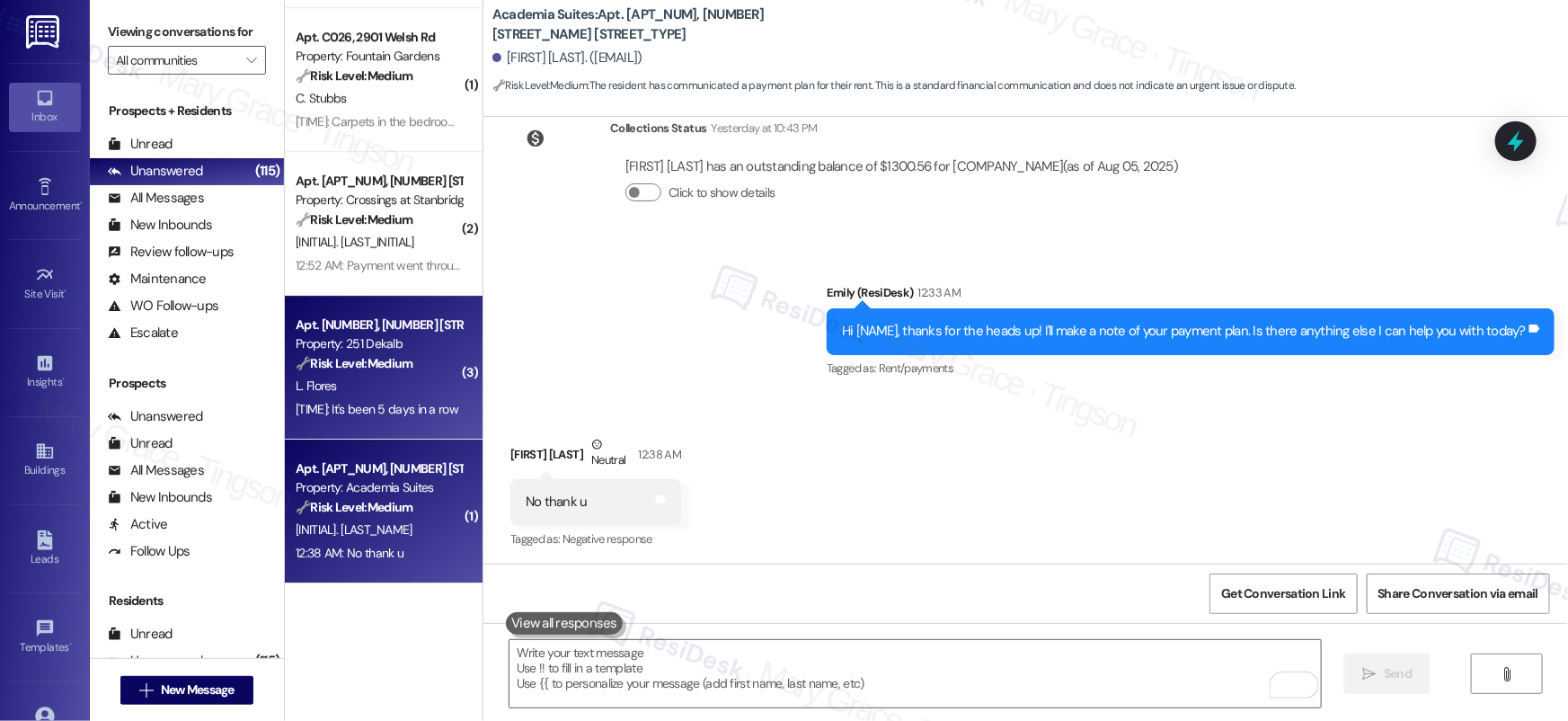 click on "[TIME]: It's been 5 days in a row  [TIME]: It's been 5 days in a row" at bounding box center (376, 409) 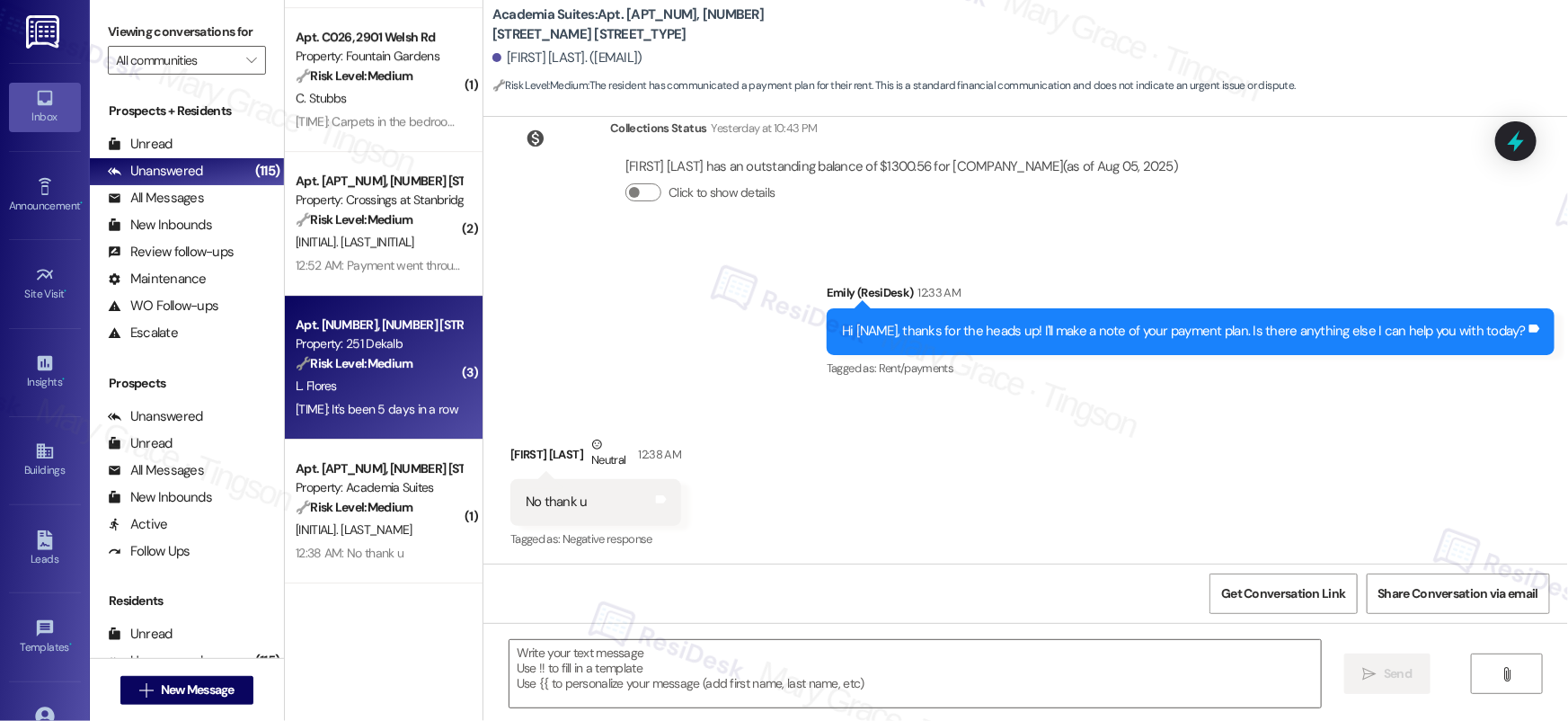 type on "Fetching suggested responses. Please feel free to read through the conversation in the meantime." 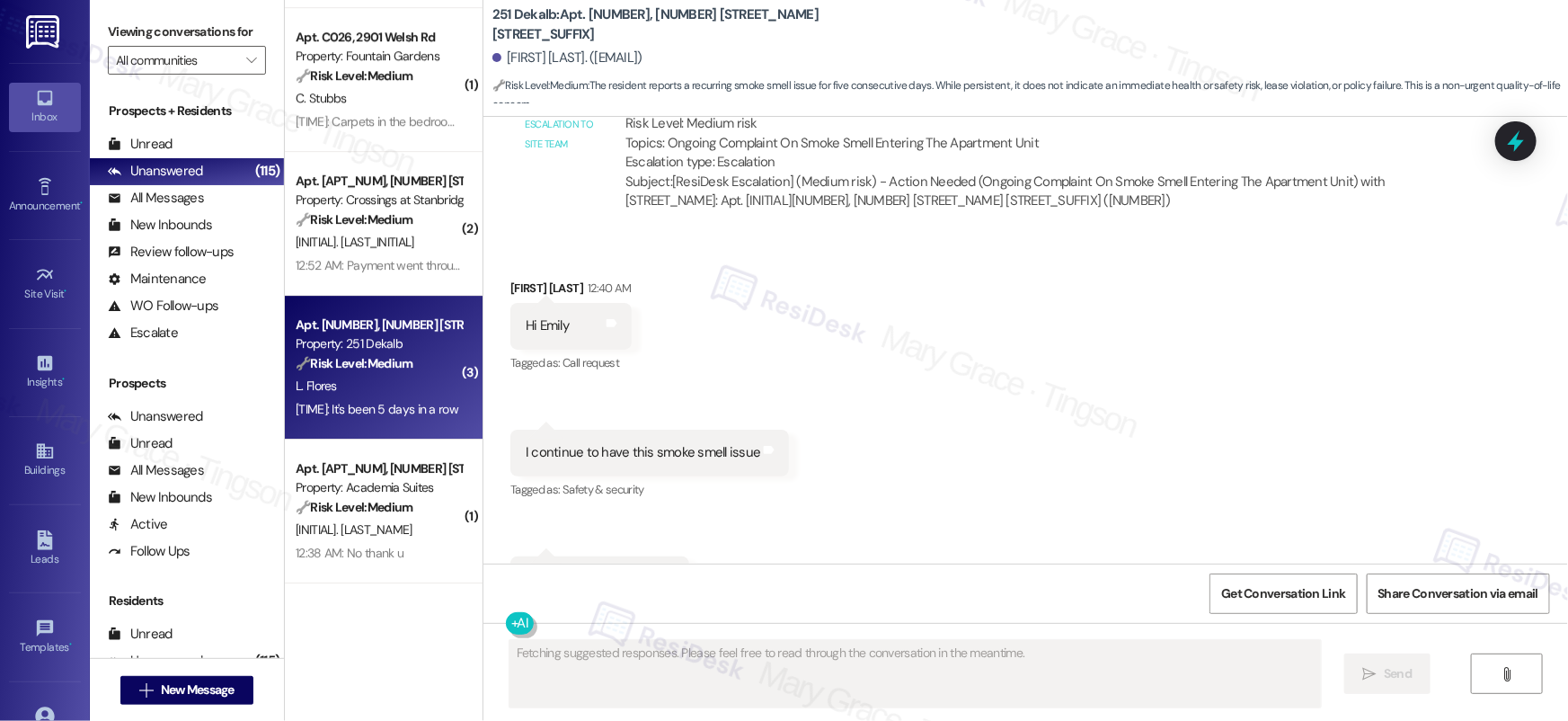 scroll, scrollTop: 15614, scrollLeft: 0, axis: vertical 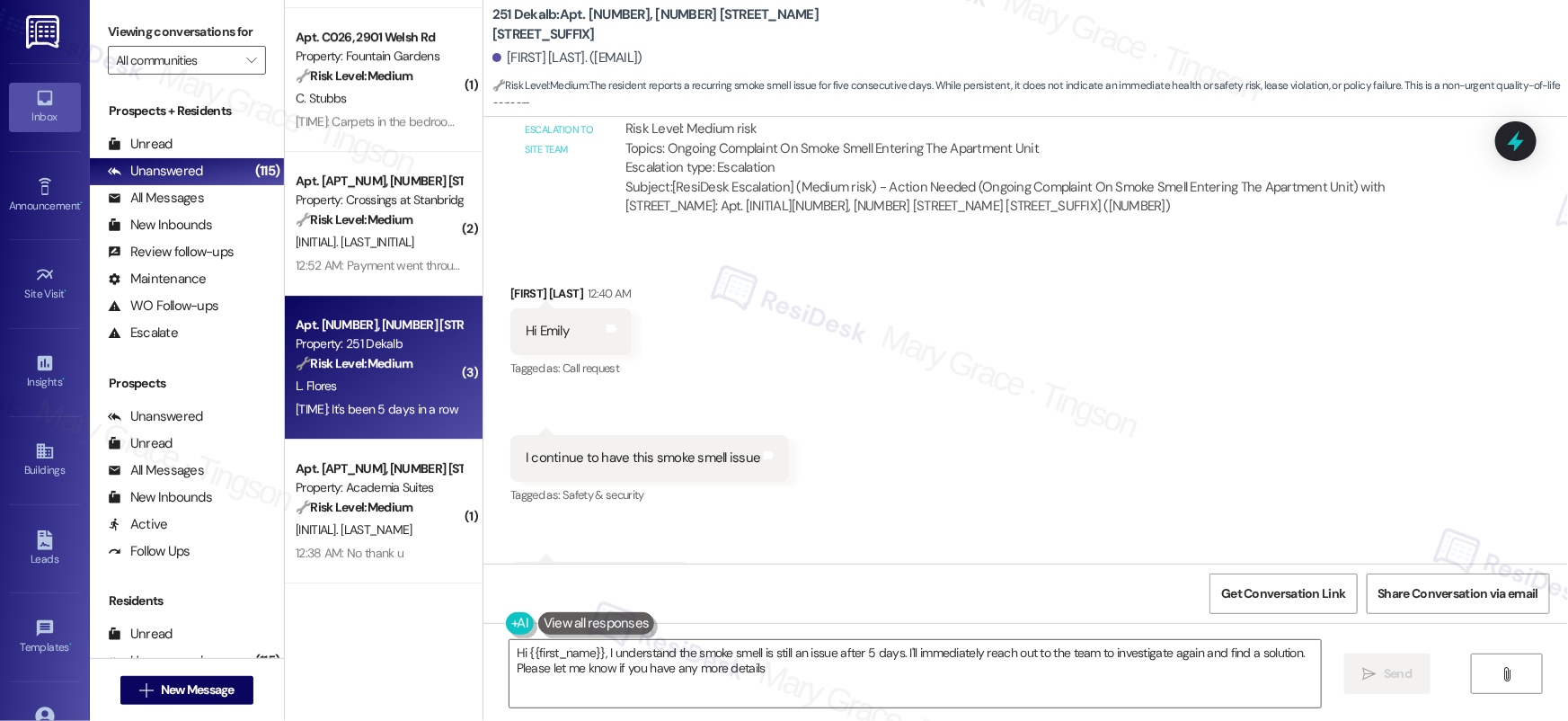 type on "Hi [FIRST], I understand the smoke smell is still an issue after 5 days. I'll immediately reach out to the team to investigate again and find a solution. Please let me know if you have any more details!" 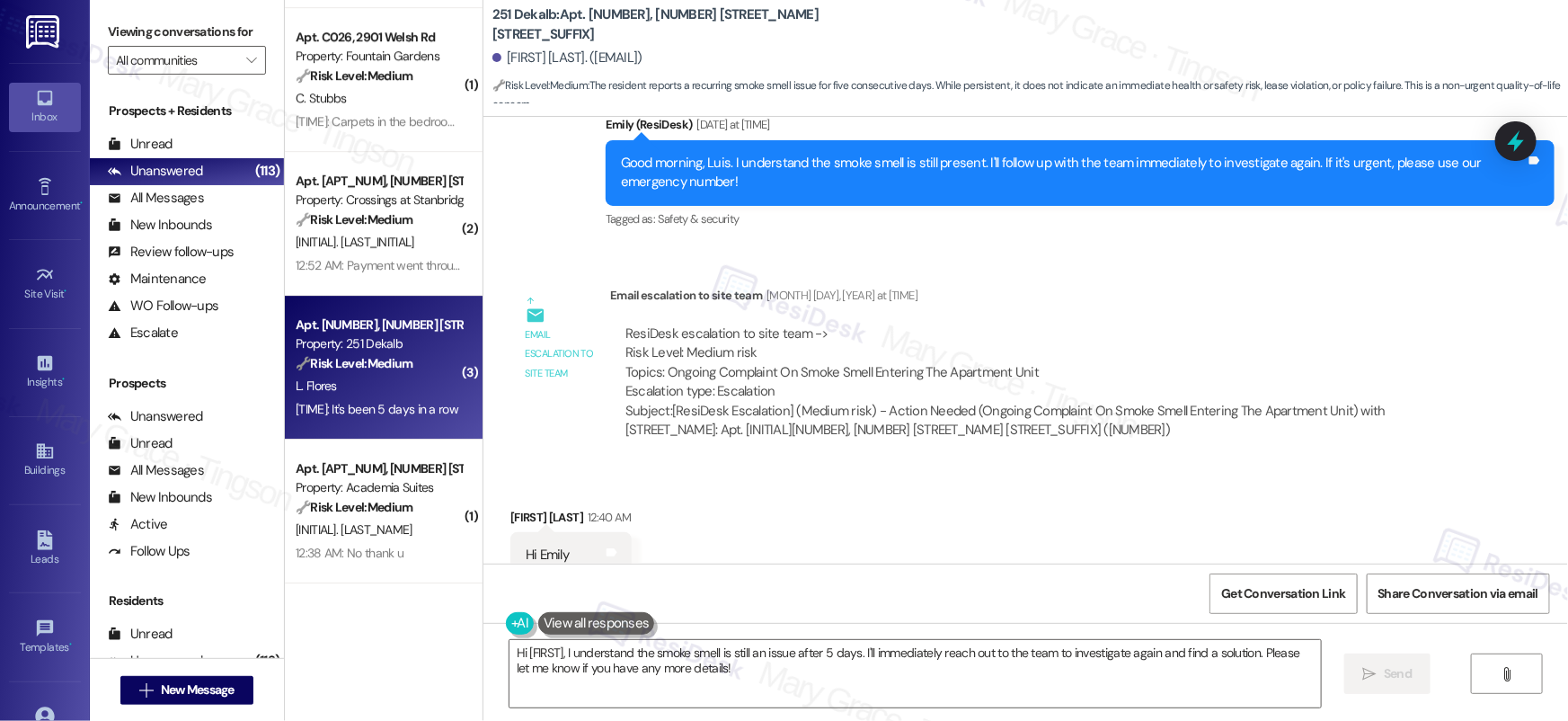 scroll, scrollTop: 15654, scrollLeft: 0, axis: vertical 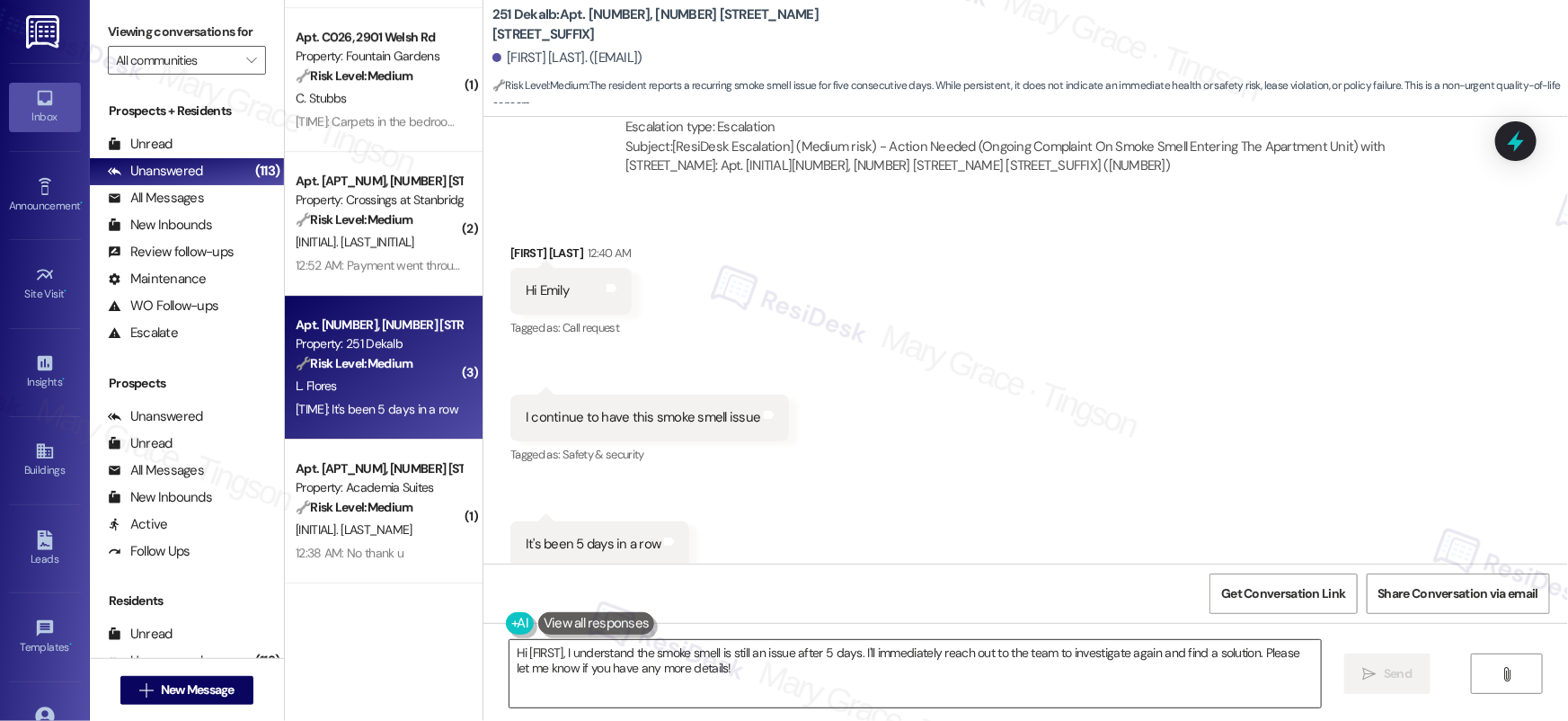 click on "Hi [FIRST], I understand the smoke smell is still an issue after 5 days. I'll immediately reach out to the team to investigate again and find a solution. Please let me know if you have any more details!" at bounding box center (915, 673) 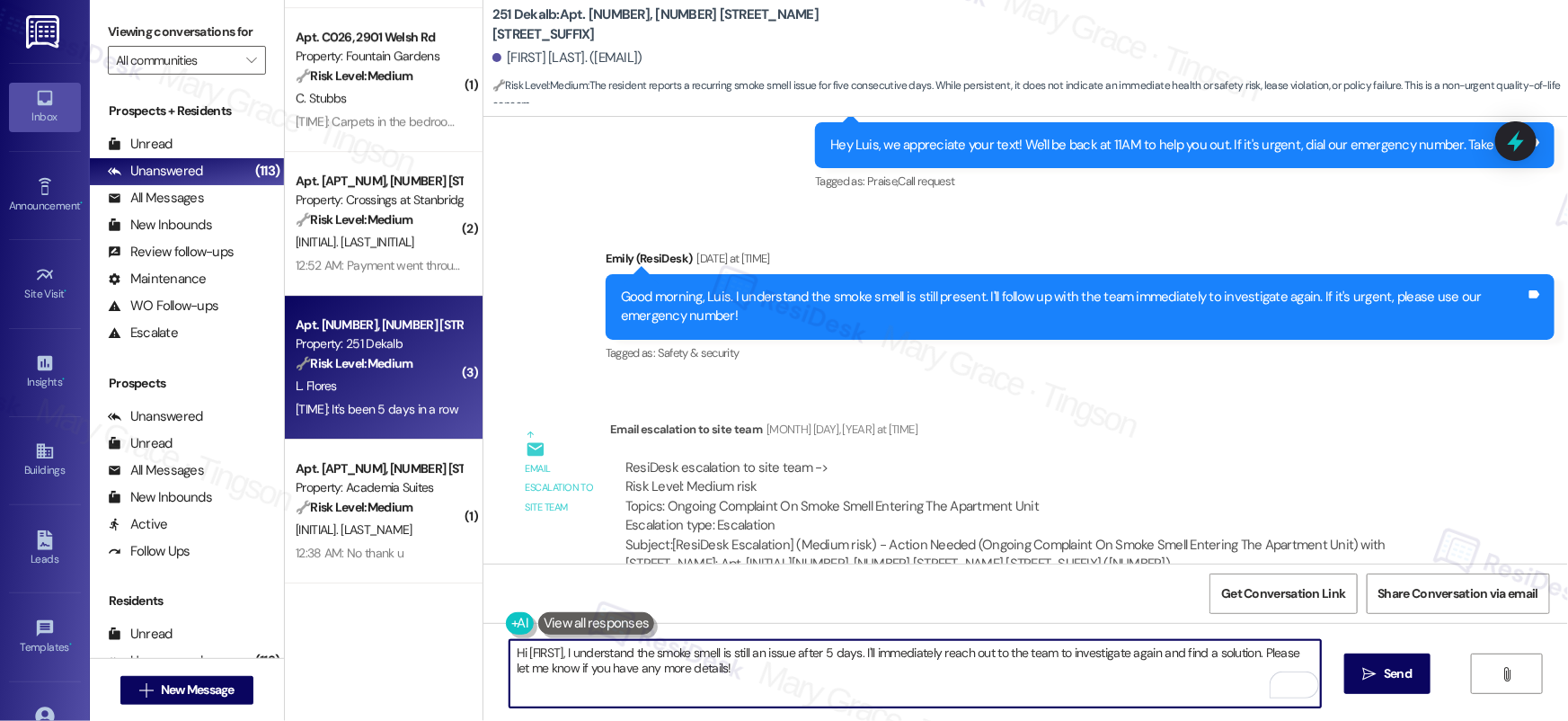 scroll, scrollTop: 15654, scrollLeft: 0, axis: vertical 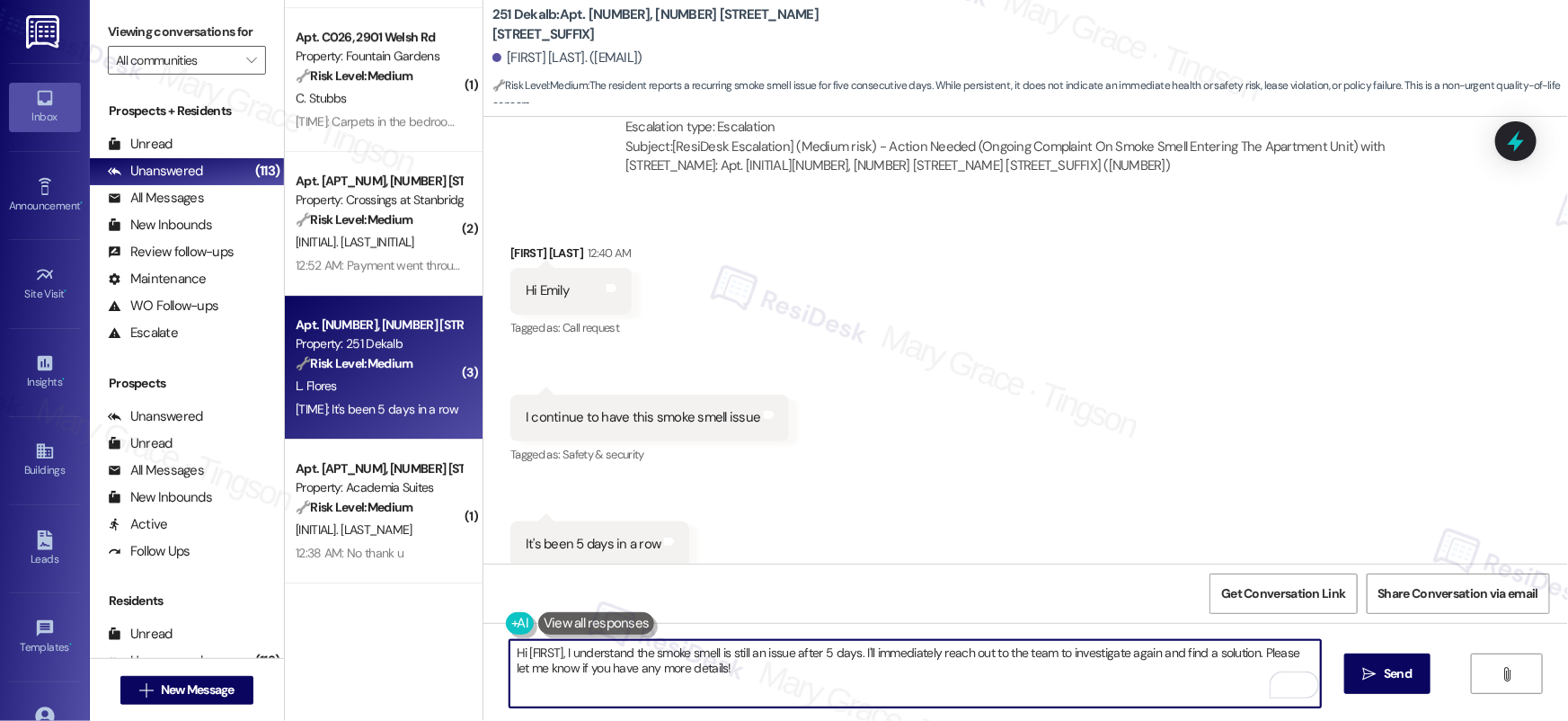 click on "Hi [FIRST], I understand the smoke smell is still an issue after 5 days. I'll immediately reach out to the team to investigate again and find a solution. Please let me know if you have any more details!" at bounding box center (915, 673) 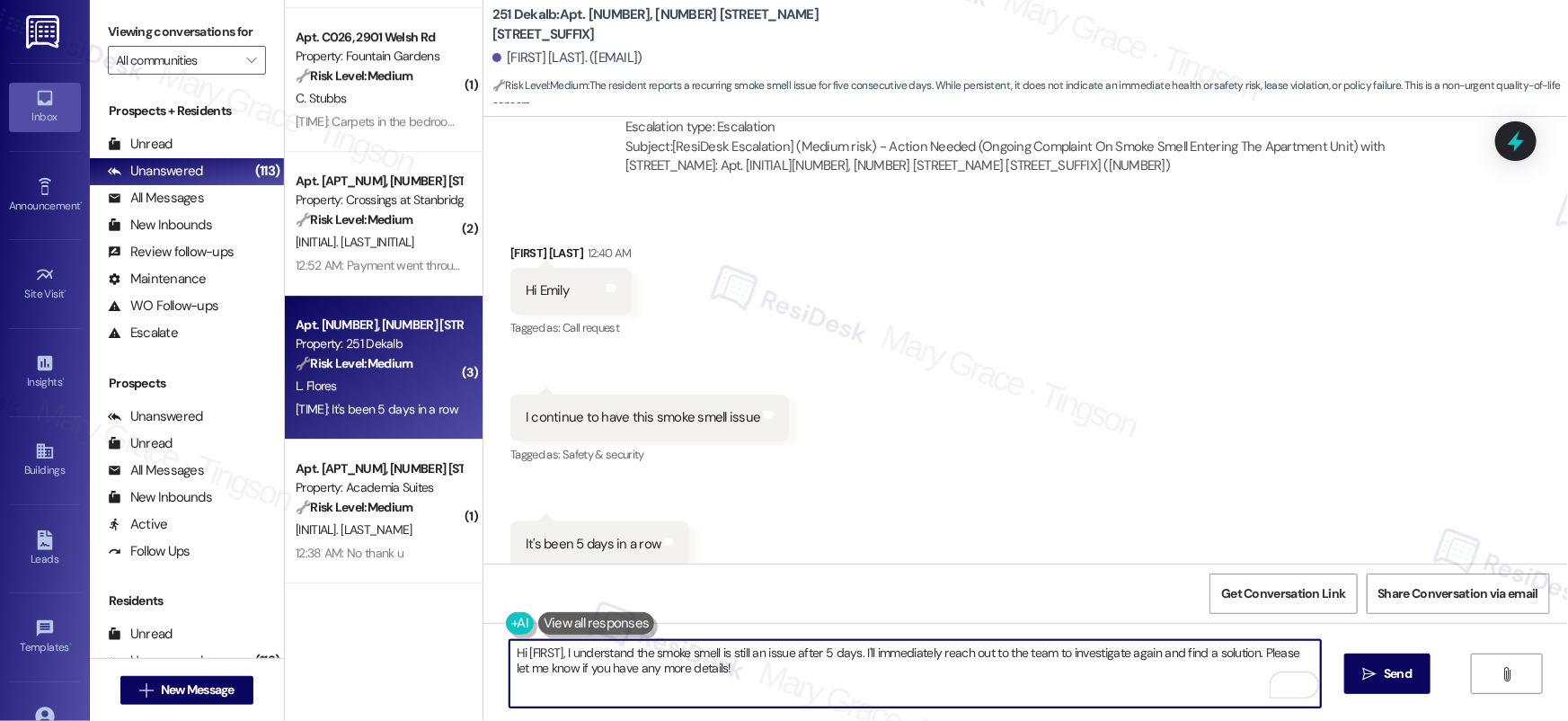 click on "Hi [FIRST], I understand the smoke smell is still an issue after 5 days. I'll immediately reach out to the team to investigate again and find a solution. Please let me know if you have any more details!" at bounding box center [915, 673] 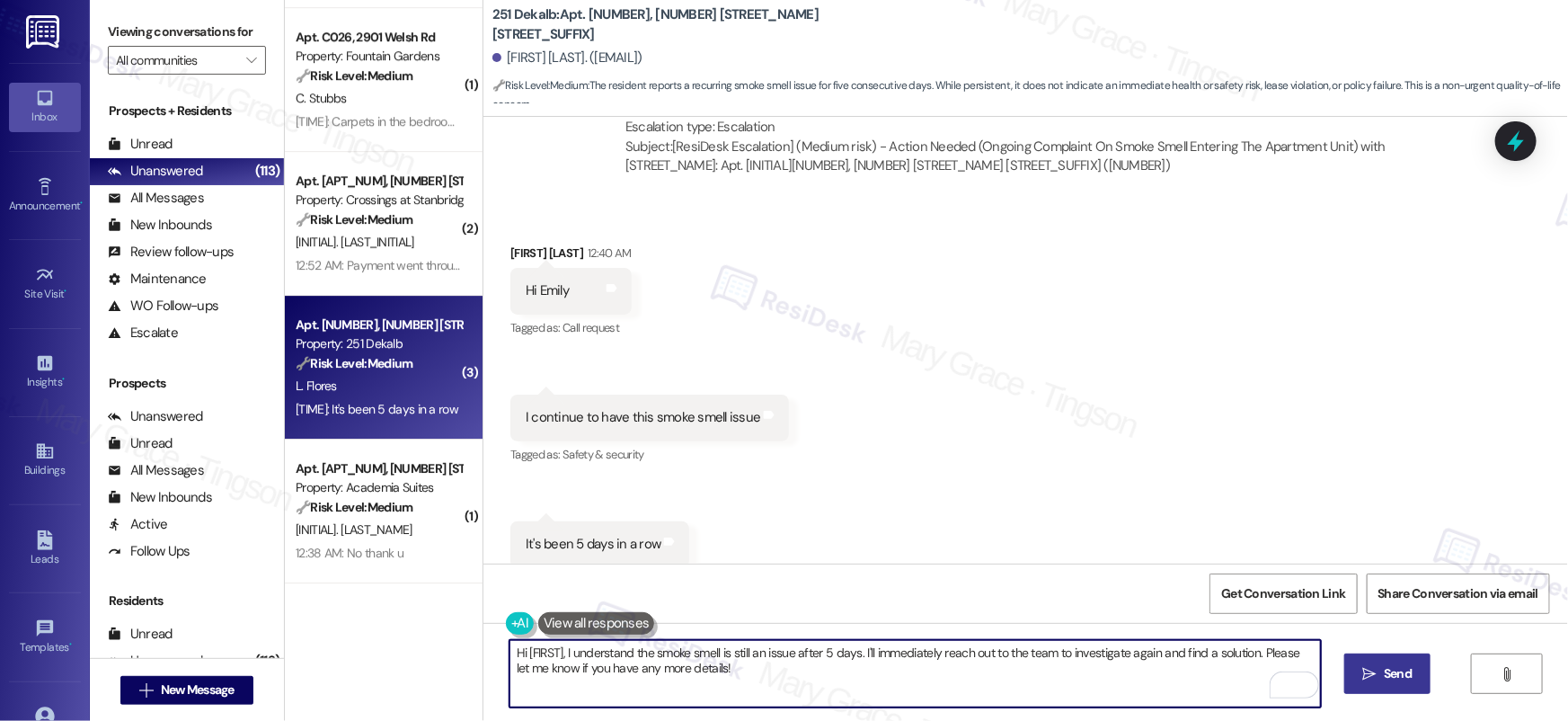 click on " Send" at bounding box center [1387, 673] 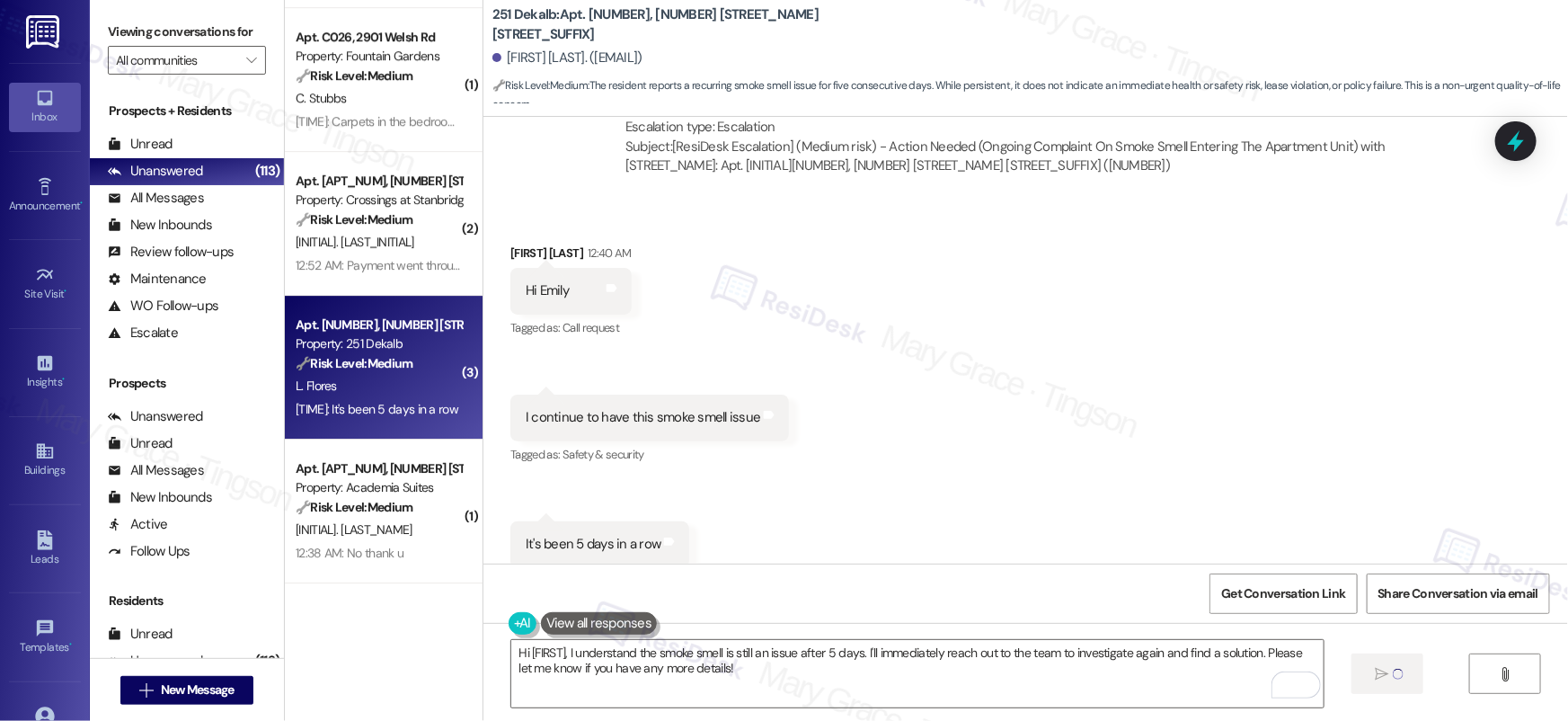 type 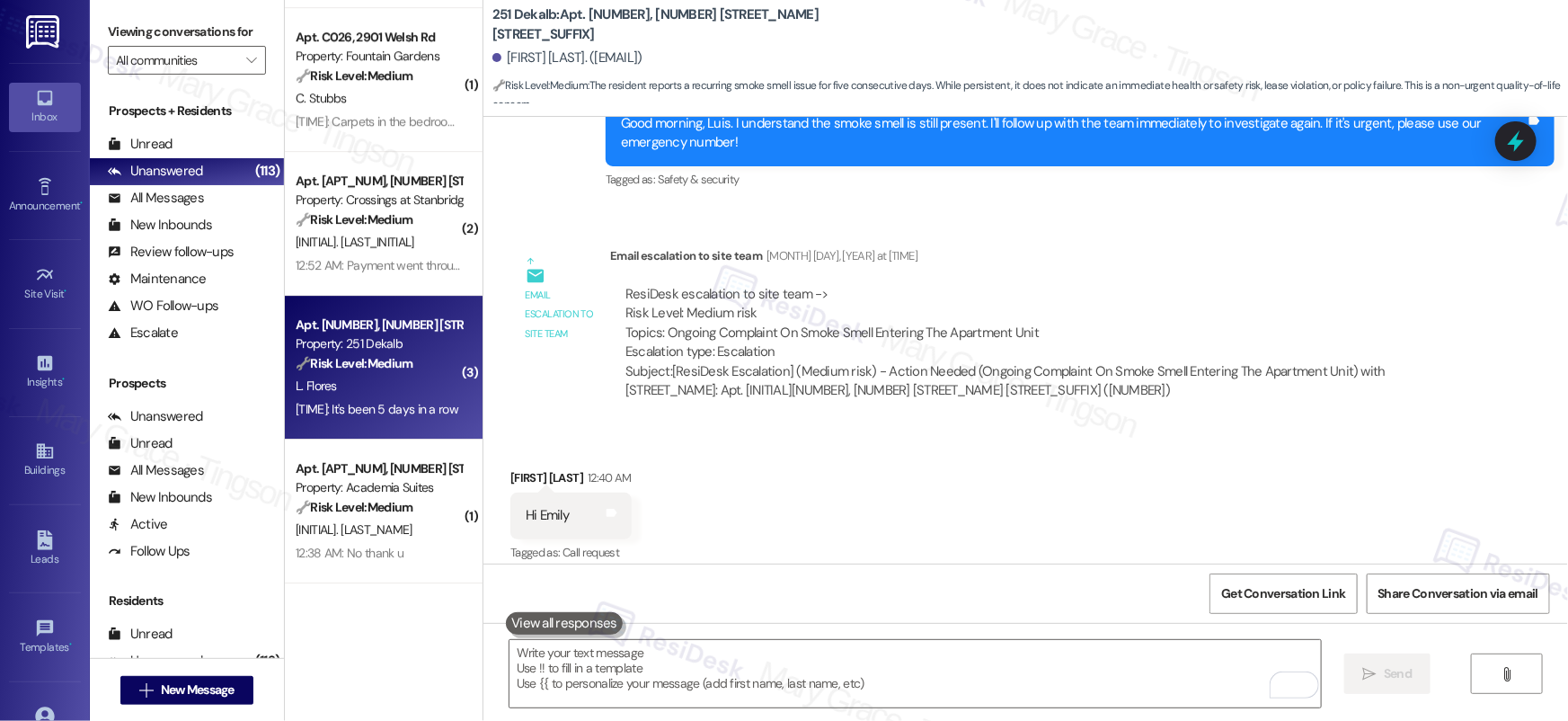 scroll, scrollTop: 15798, scrollLeft: 0, axis: vertical 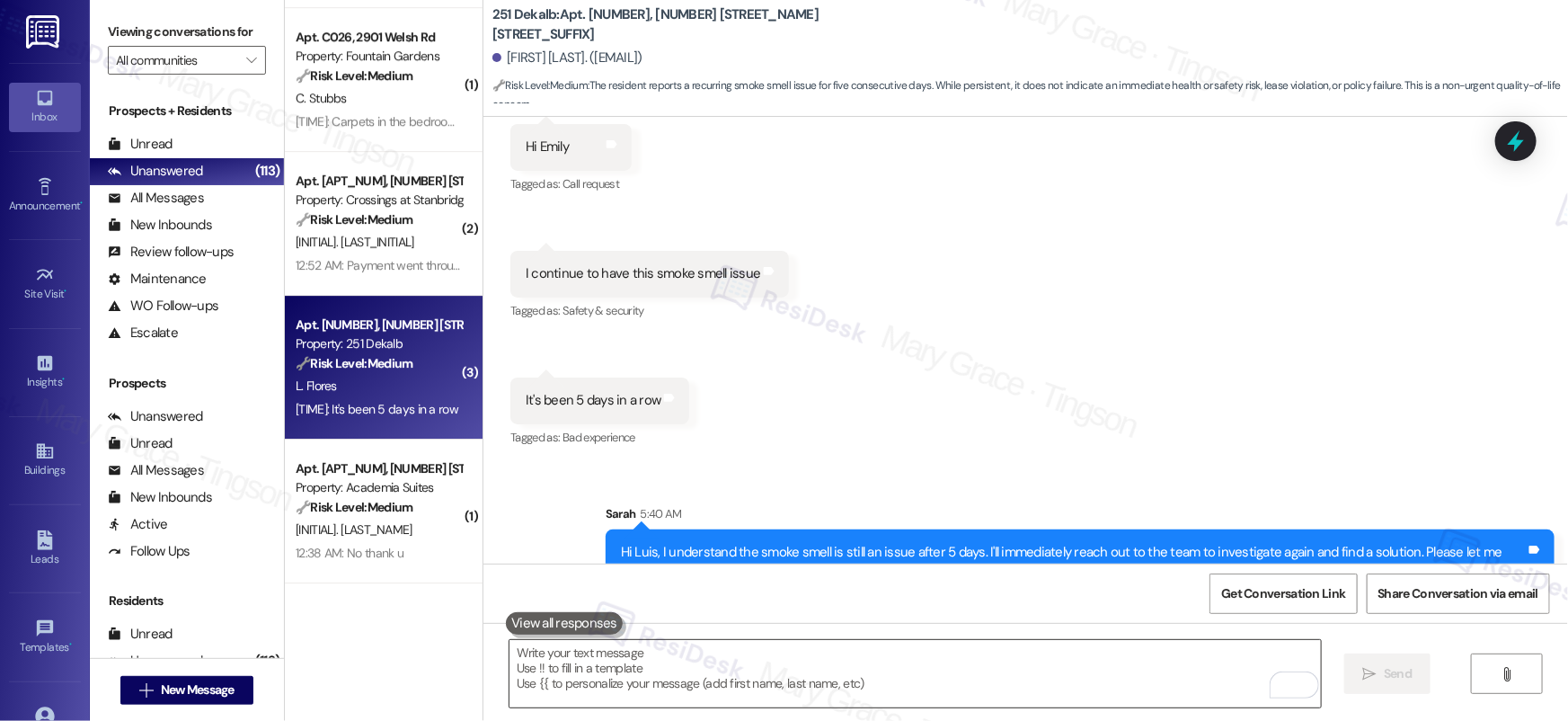 click at bounding box center (915, 673) 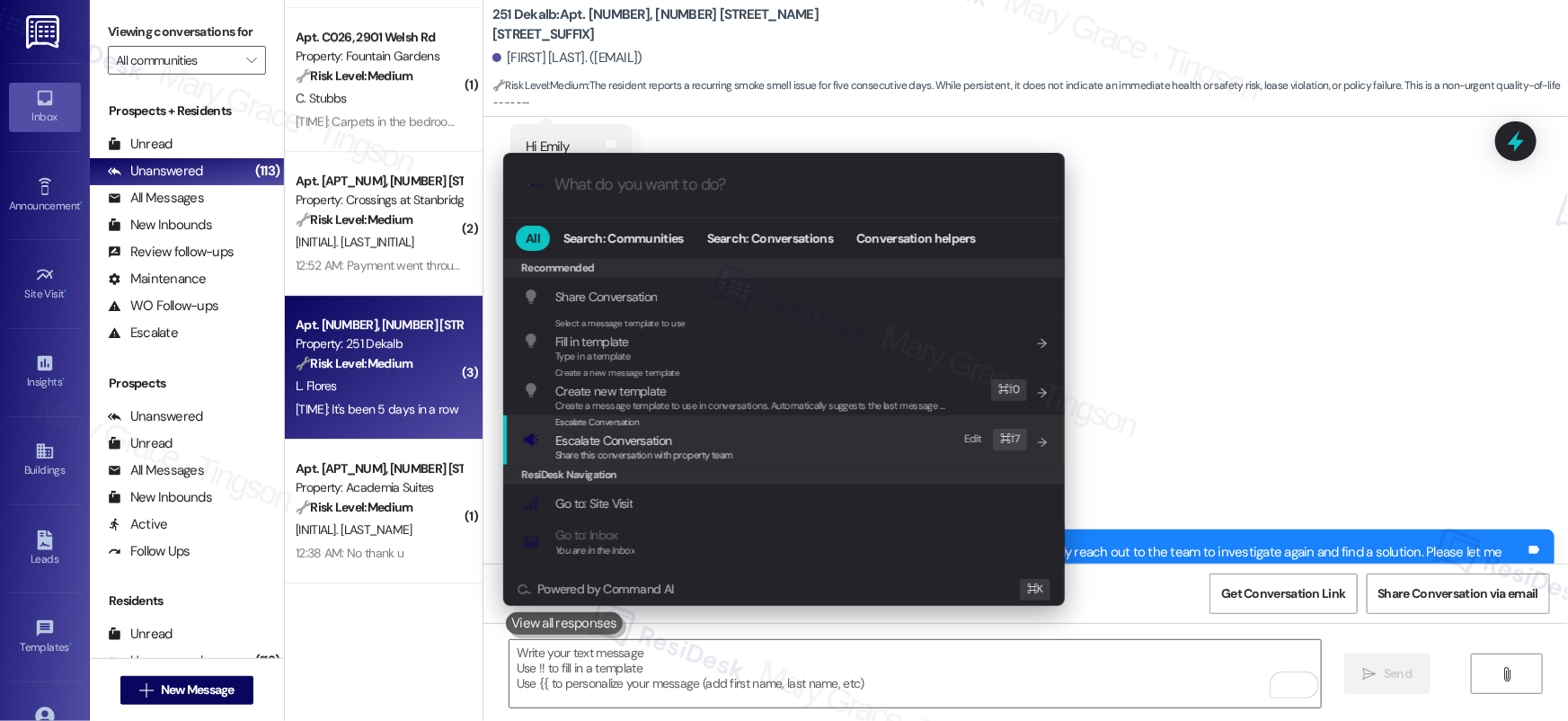 click on "Escalate Conversation Escalate Conversation Share this conversation with property team Edit ⌘ ⇧ 7" at bounding box center (785, 440) 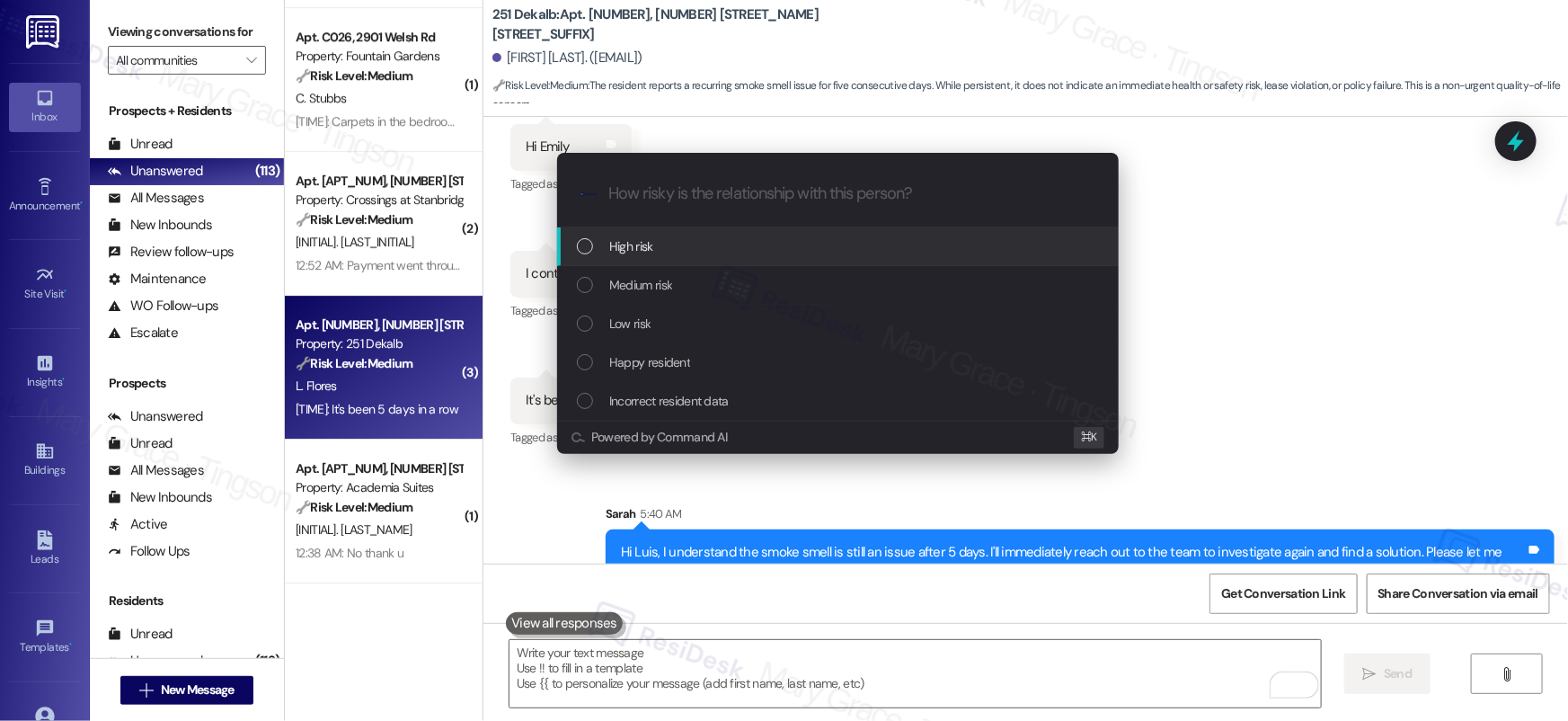 click on "High risk" at bounding box center [837, 246] 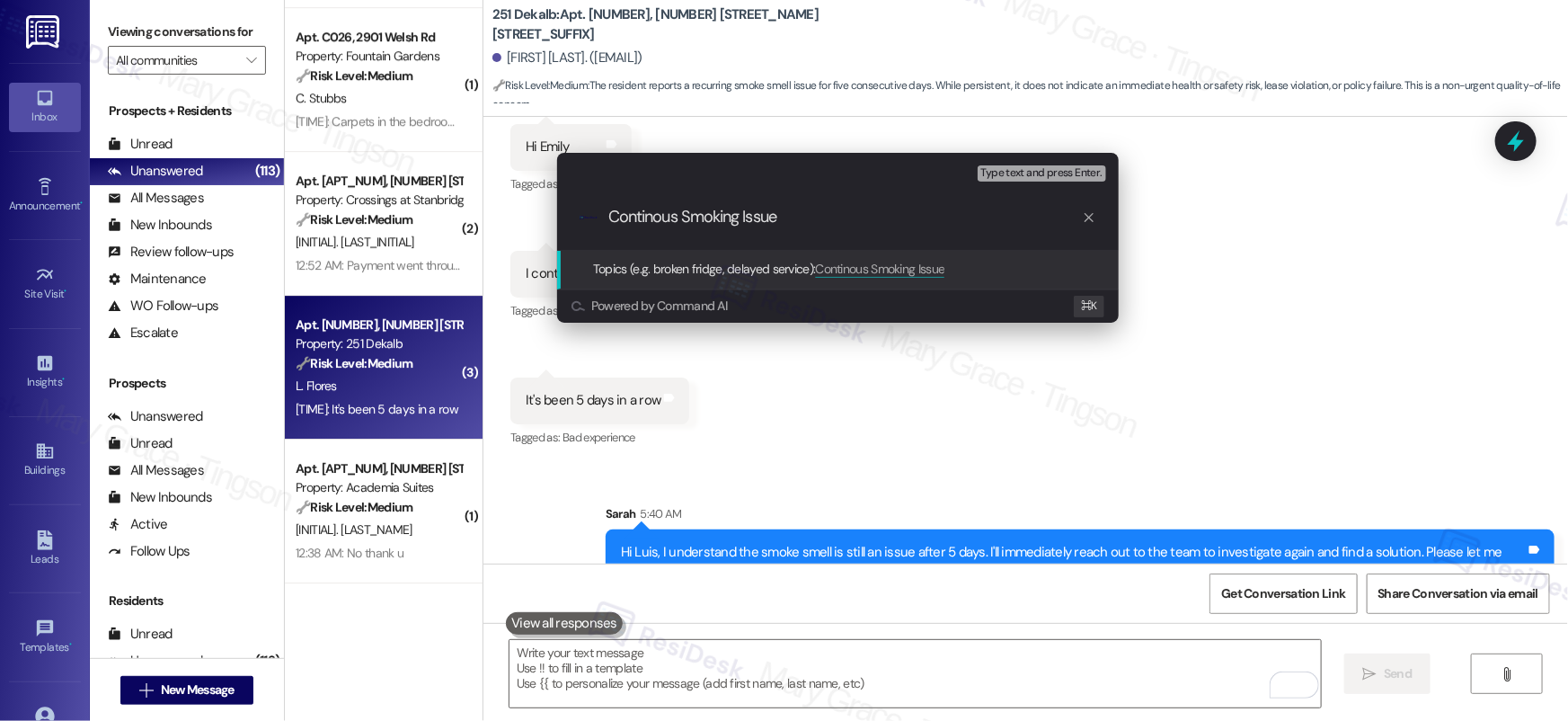 click on "Continous Smoking Issue" at bounding box center [845, 217] 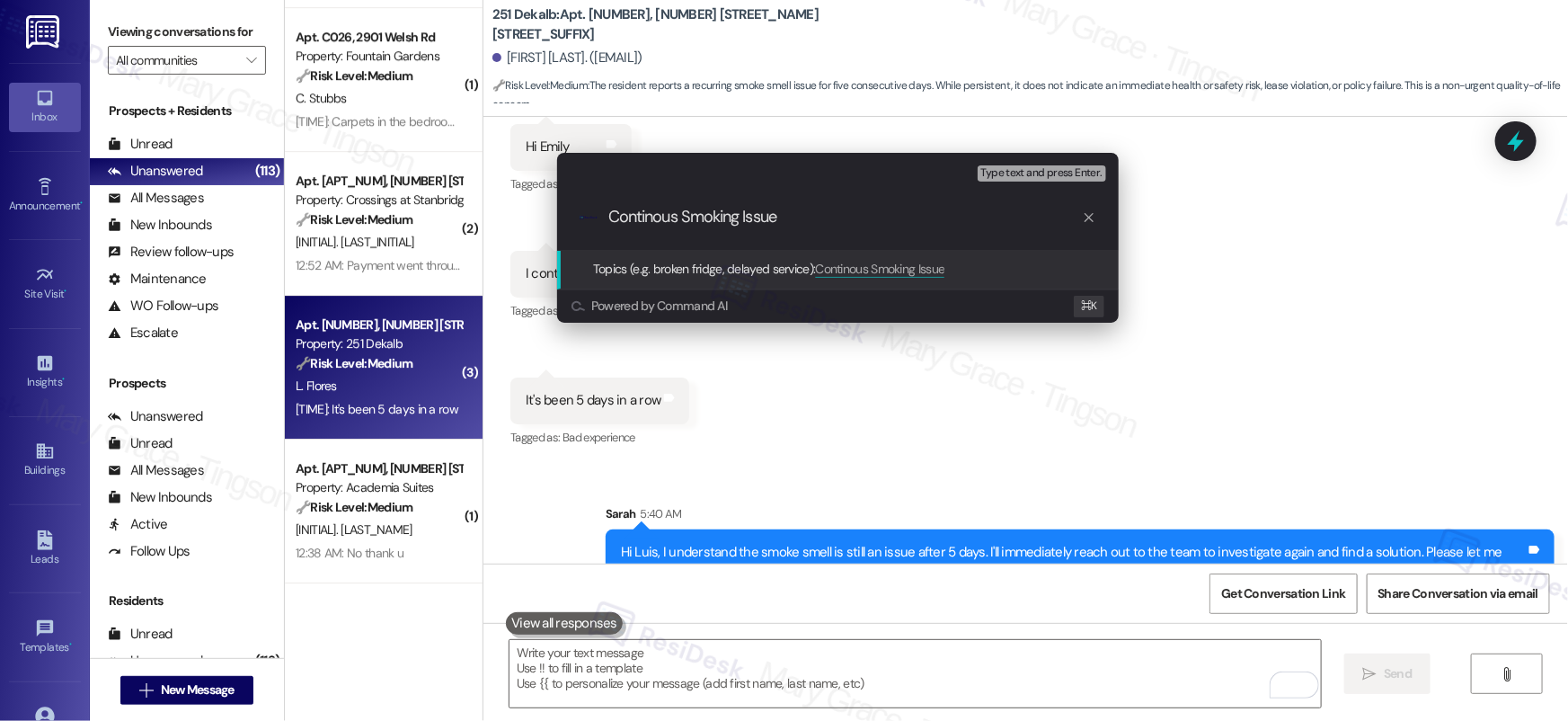 type on "Continuous Smoking Issue" 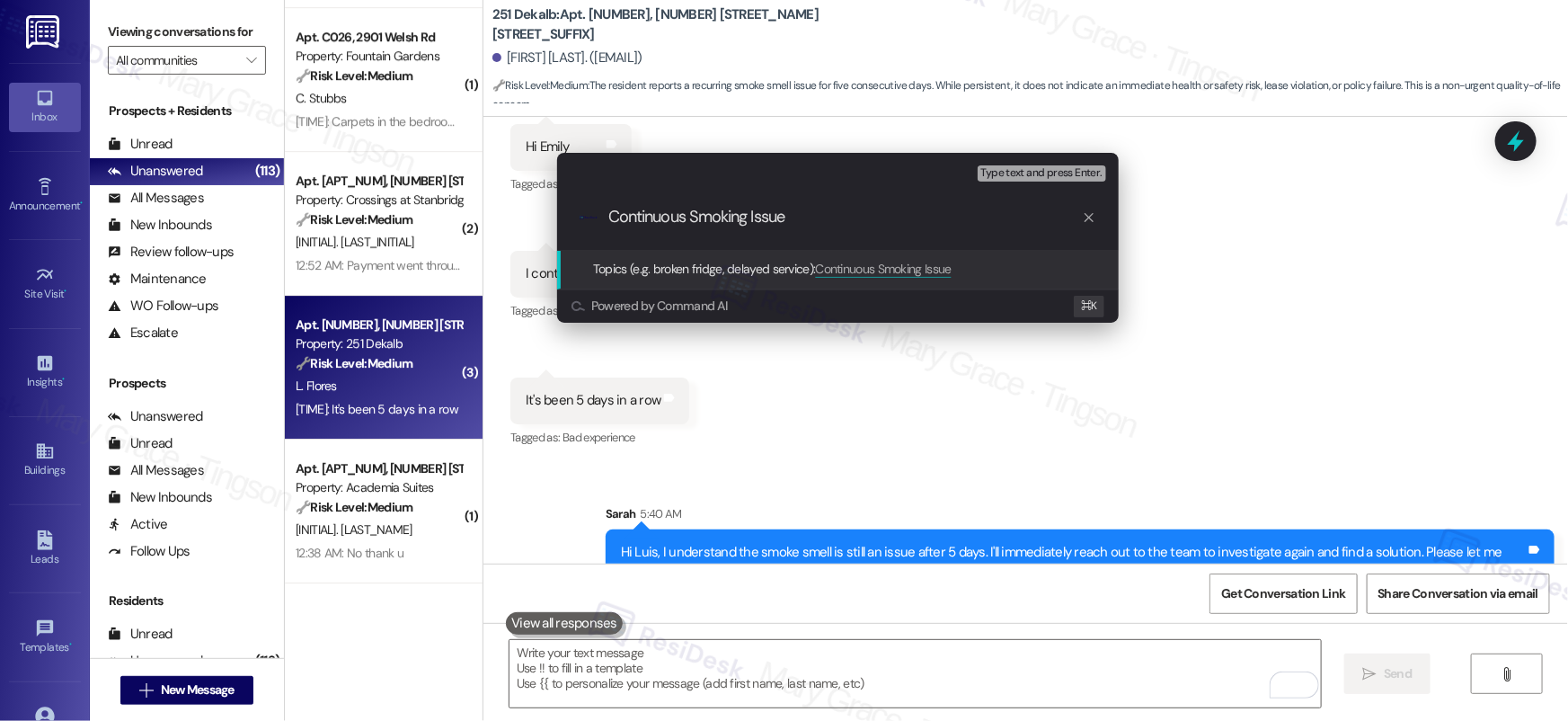 click on "Continuous Smoking Issue" at bounding box center (845, 217) 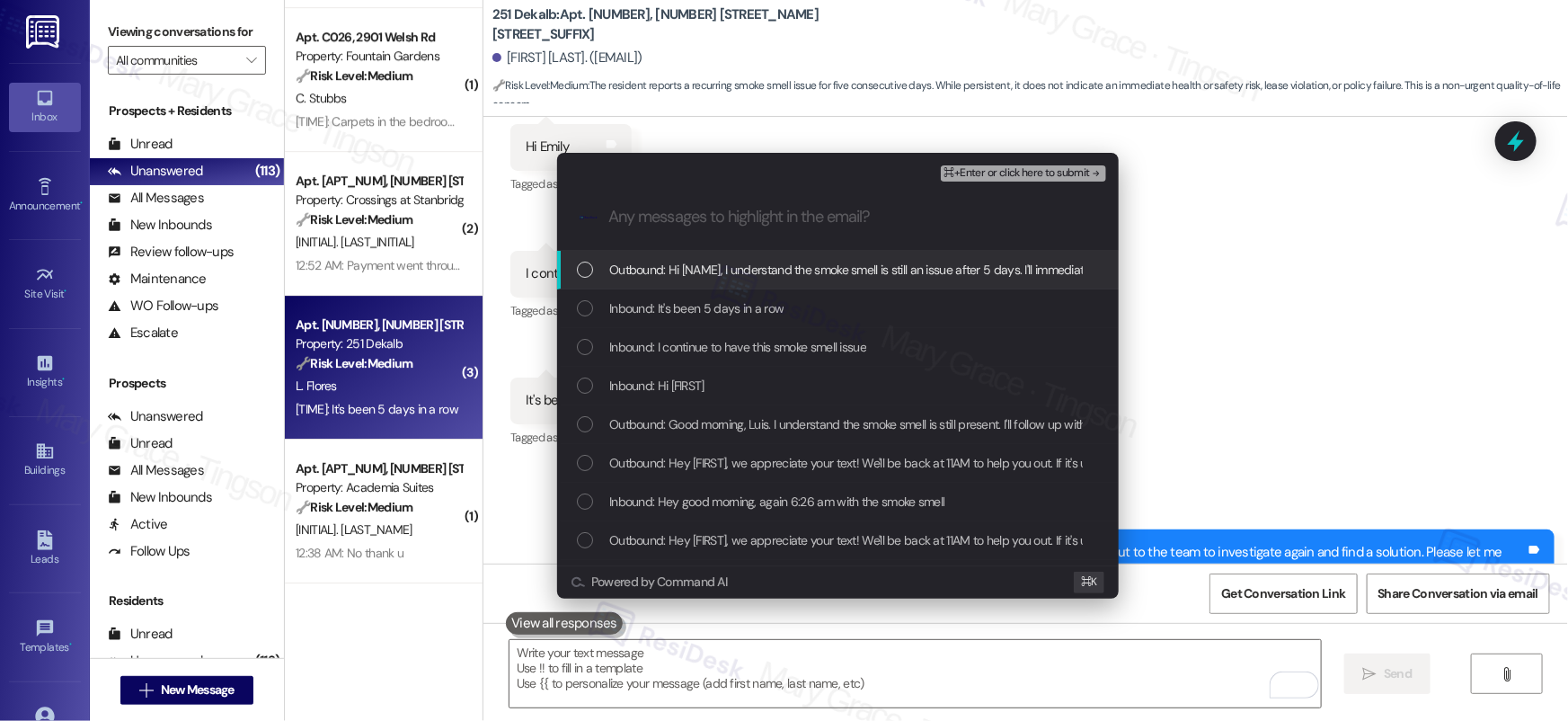 click on "Outbound: Hi [NAME], I understand the smoke smell is still an issue after 5 days. I'll immediately reach out to the team to investigate again and find a solution. Please let me know if you have any more details!" at bounding box center (1142, 270) 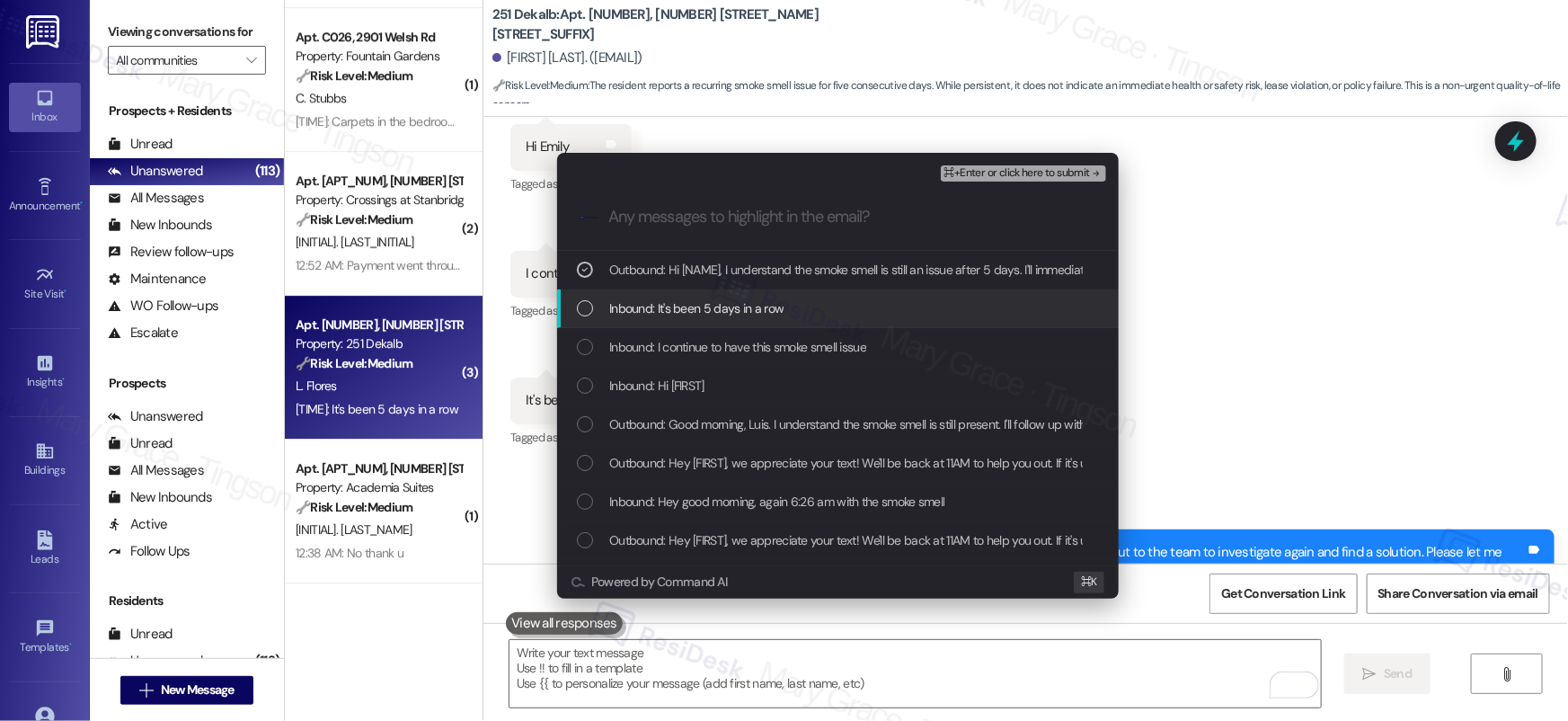 click on "Inbound: It's been 5 days in a row" at bounding box center [839, 308] 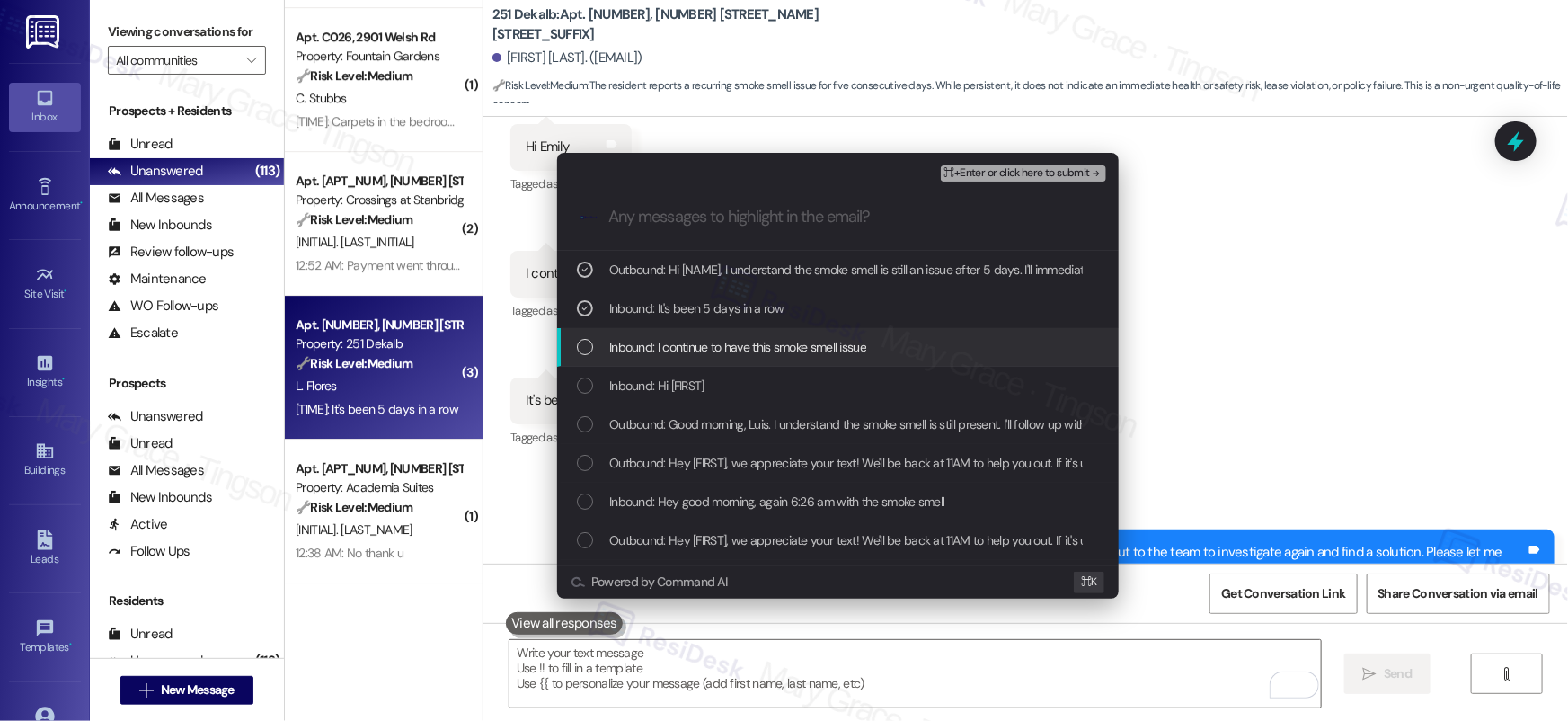 click on "Inbound: I continue to have this smoke smell issue" at bounding box center (738, 347) 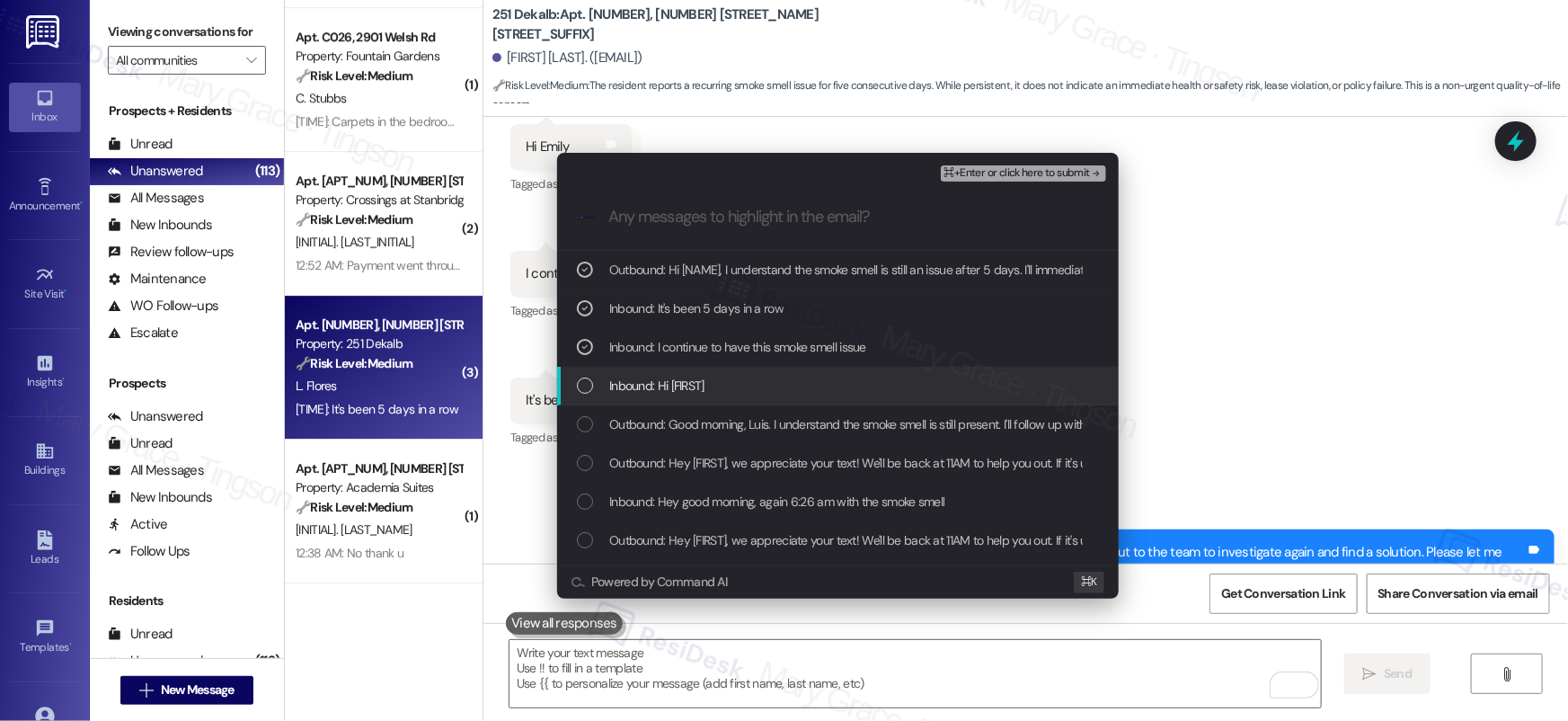 click on "Inbound: Hi [FIRST]" at bounding box center (839, 386) 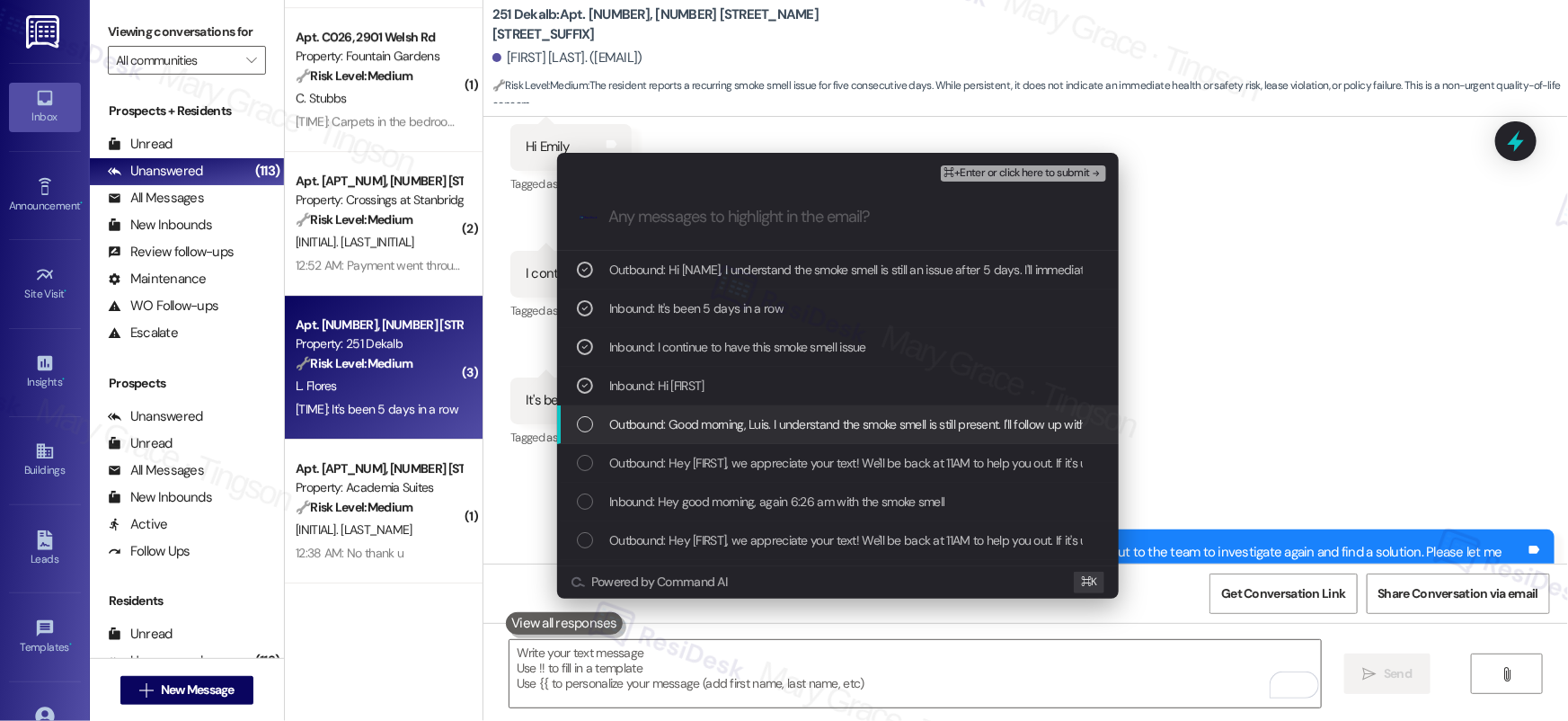click on "Outbound: Good morning, Luis. I understand the smoke smell is still present. I'll follow up with the team immediately to investigate again. If it's urgent, please use our emergency number!" at bounding box center (1085, 424) 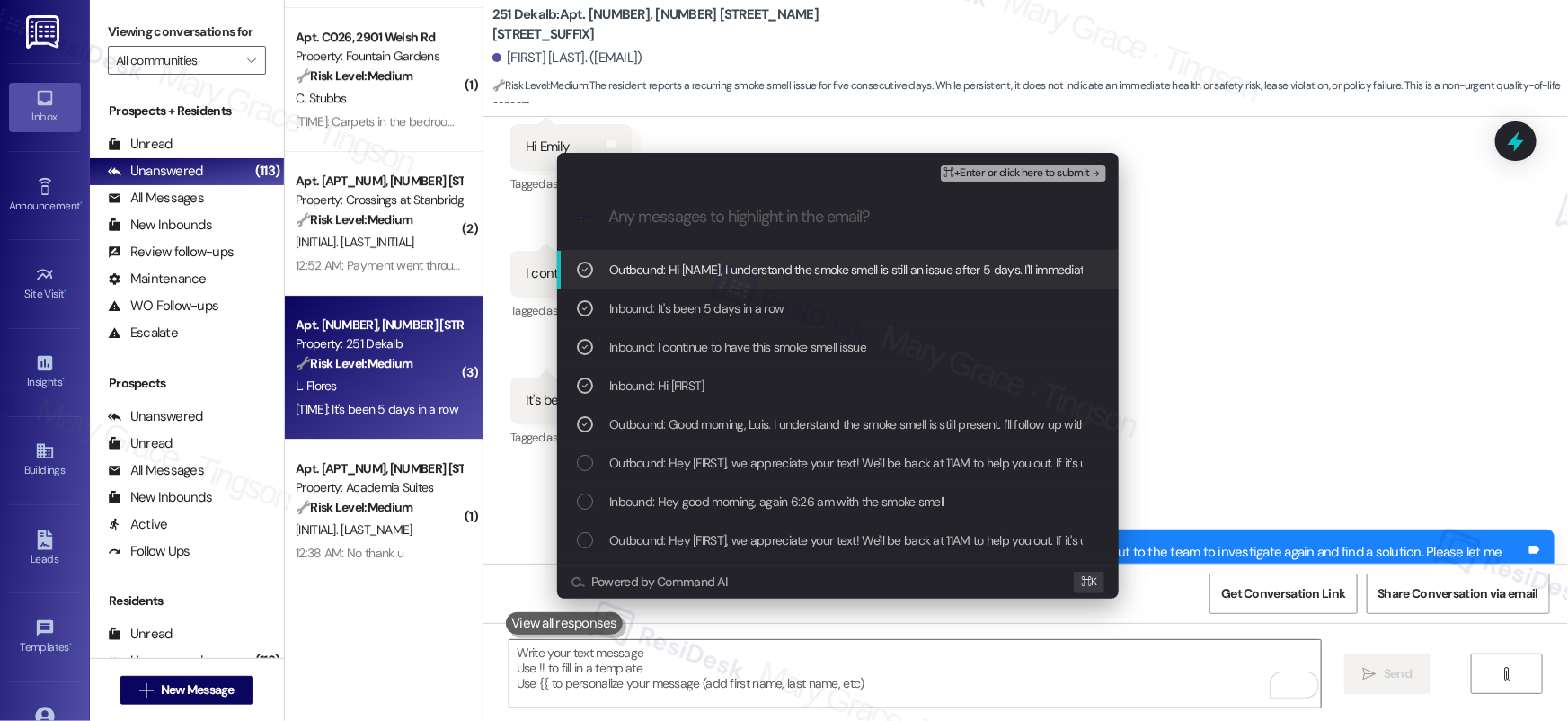 click on "⌘+Enter or click here to submit" at bounding box center [1023, 174] 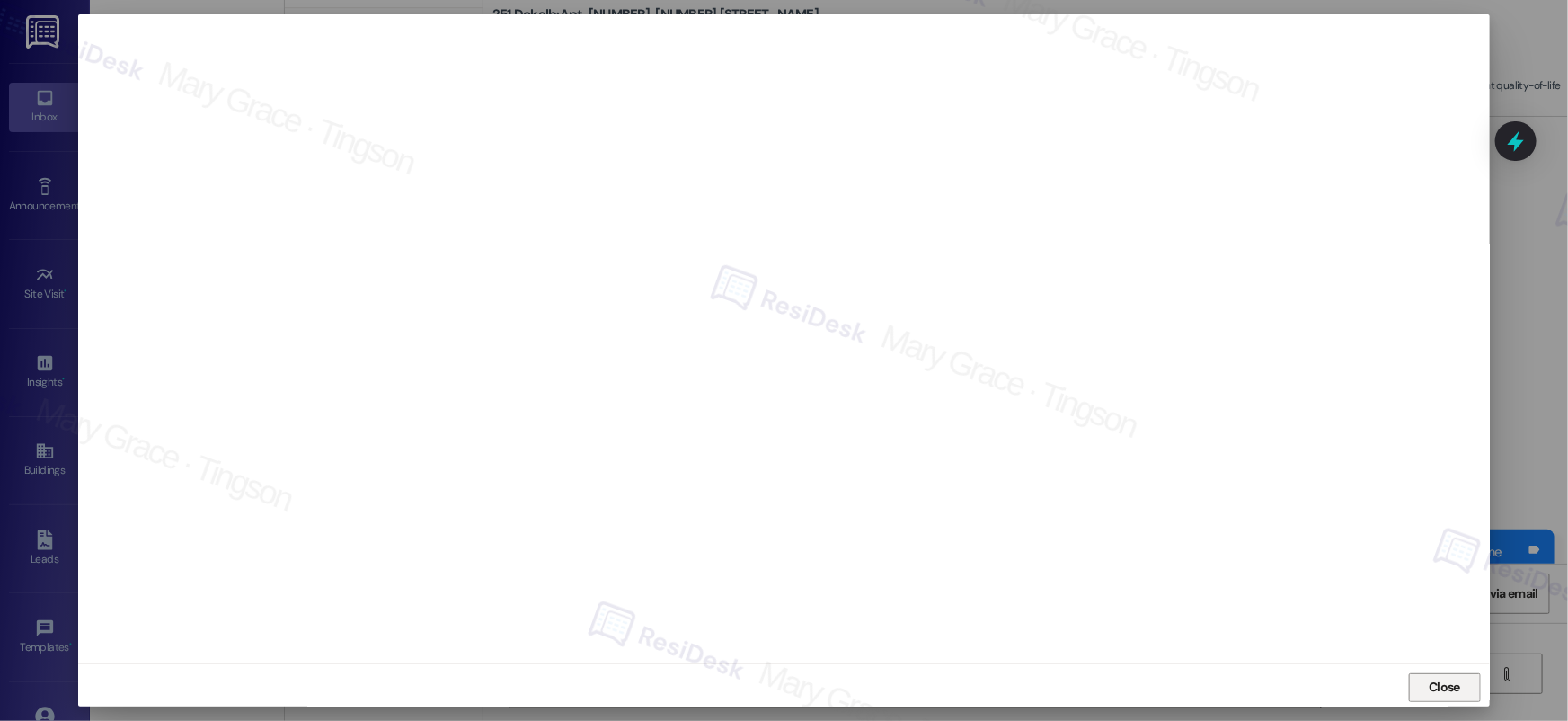 click on "Close" at bounding box center [1444, 687] 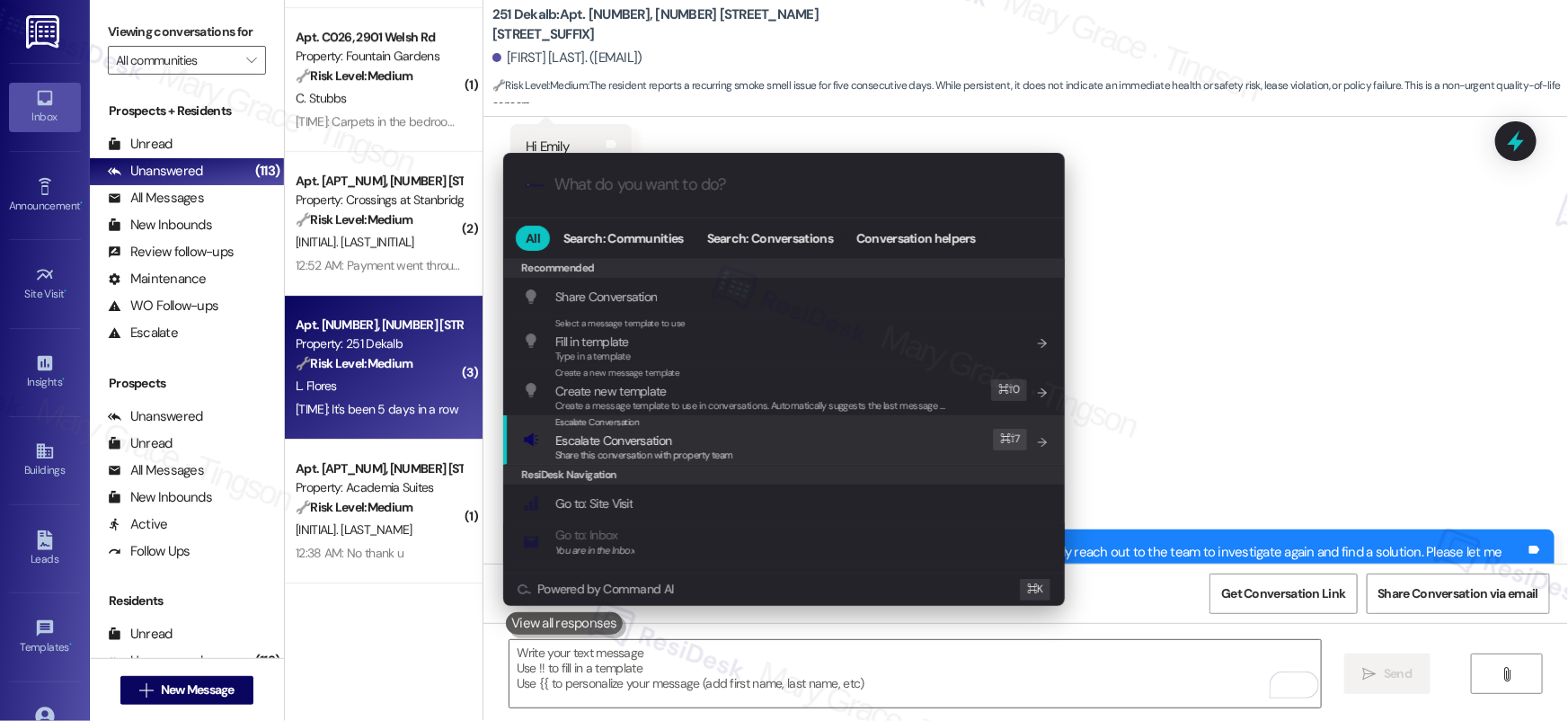 click on "Escalate Conversation Escalate Conversation Share this conversation with property team Edit ⌘ ⇧ 7" at bounding box center (785, 440) 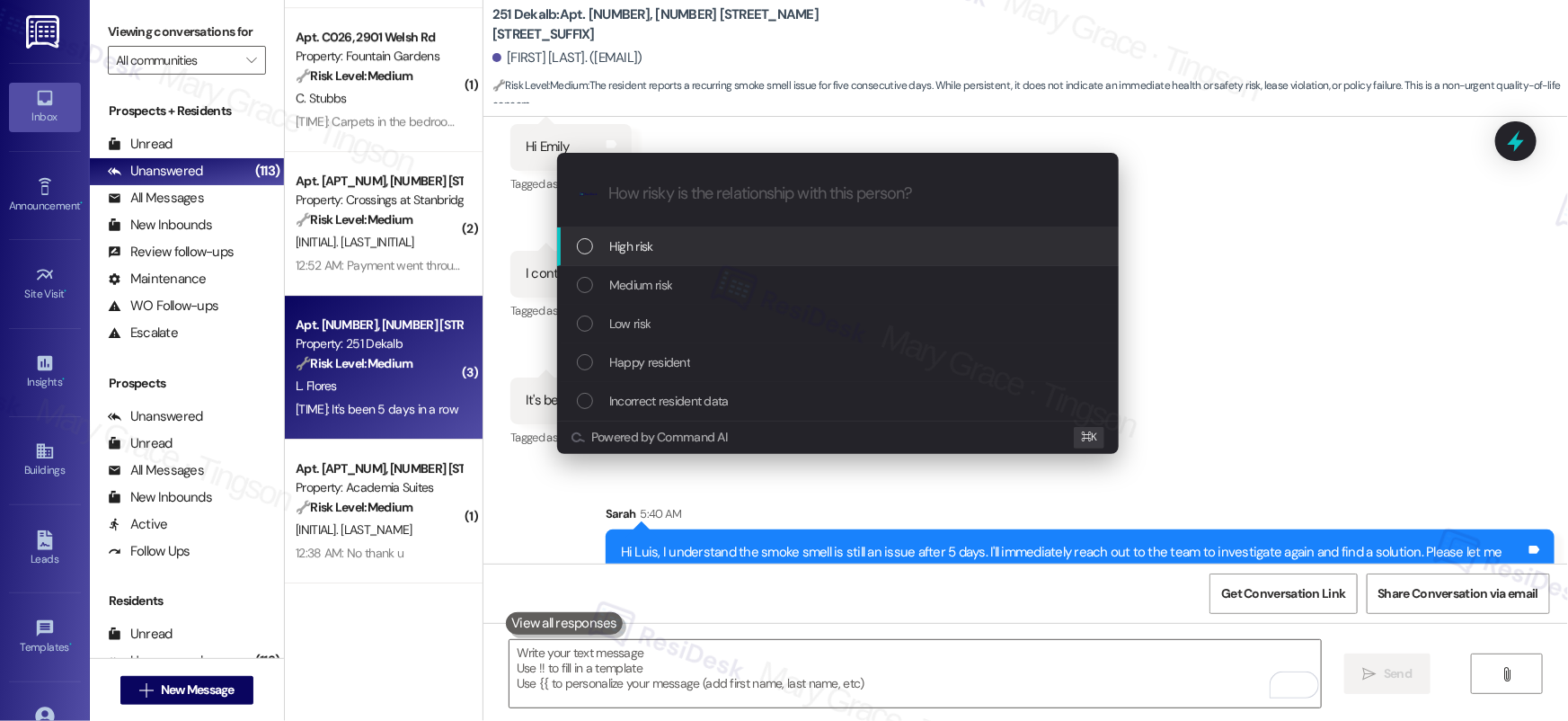 click on "High risk" at bounding box center (837, 246) 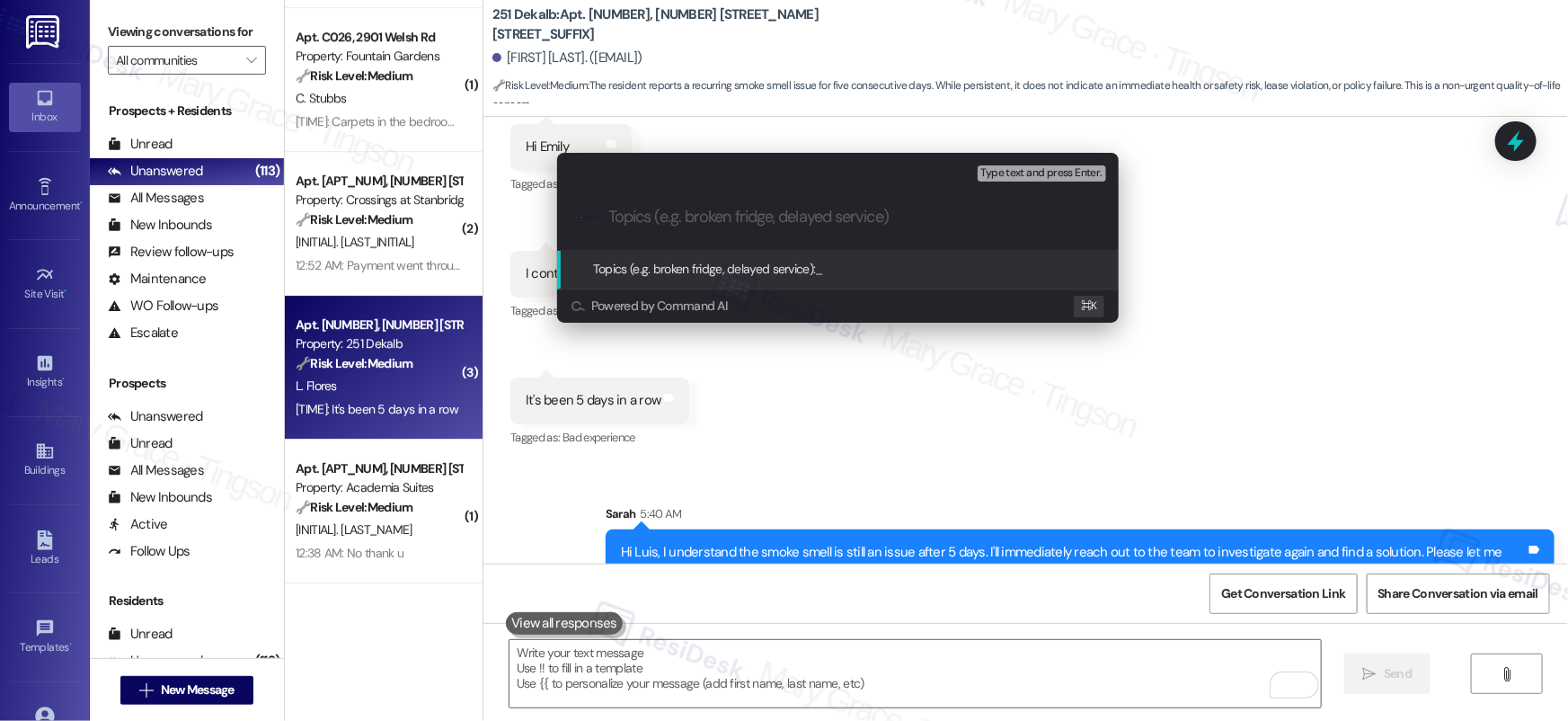 paste on "dumping of all furniture" 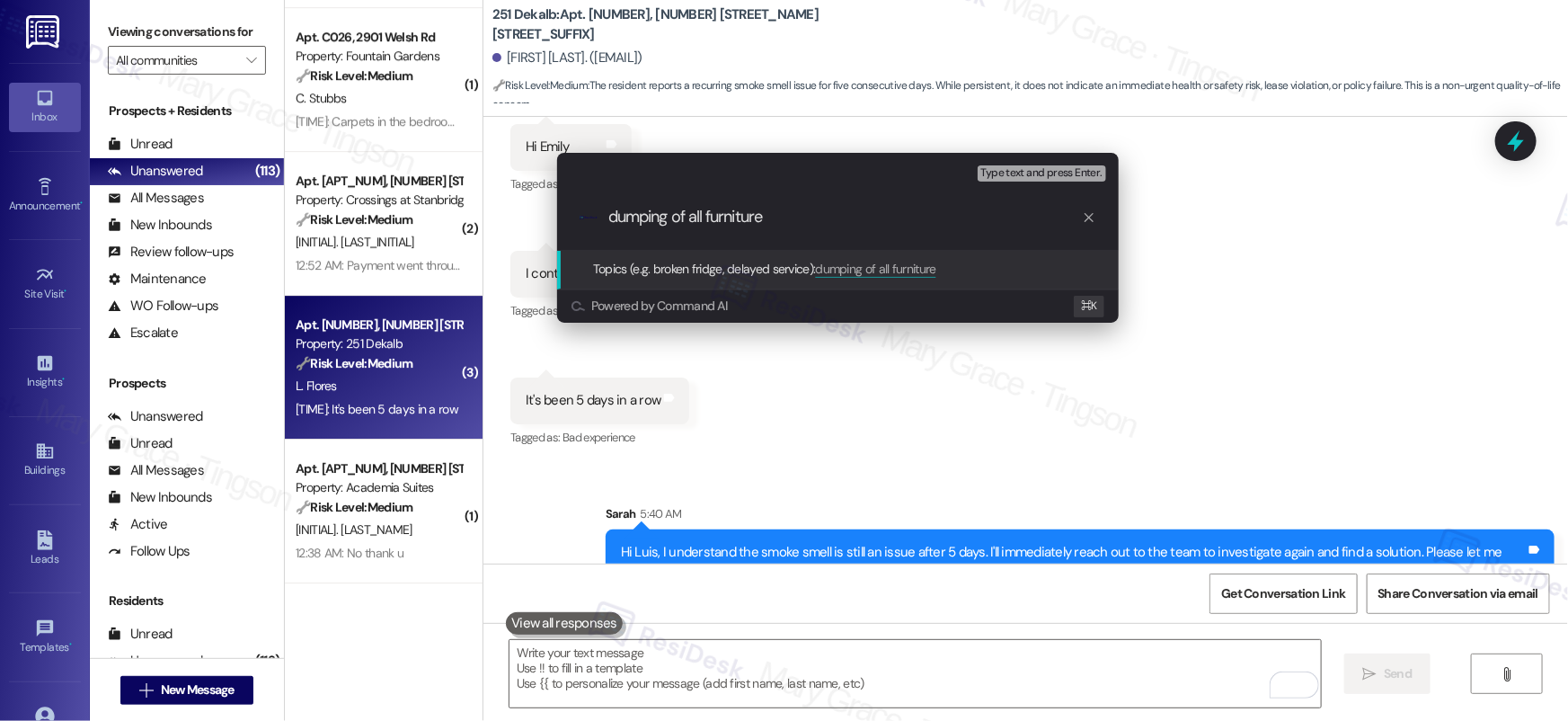 type 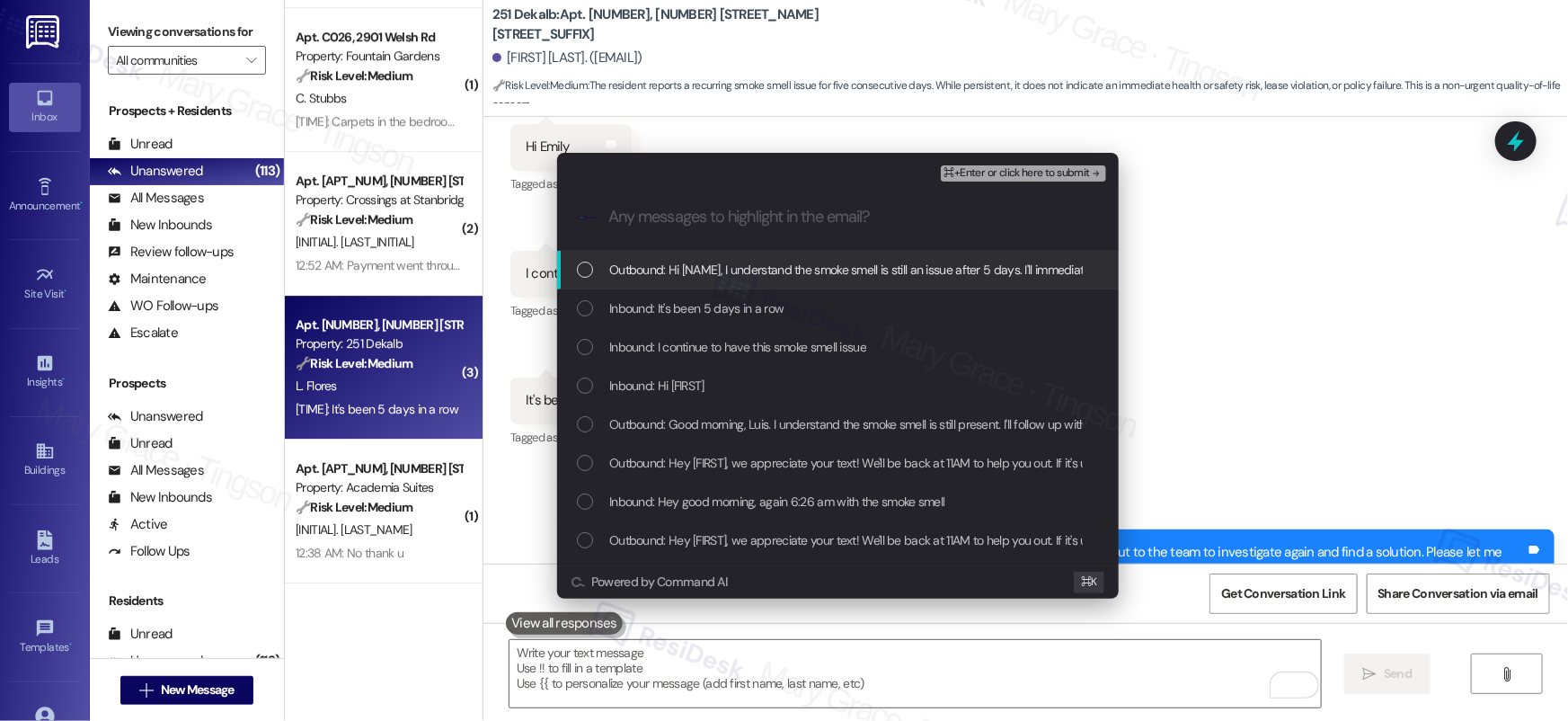 click on "Outbound: Hi [NAME], I understand the smoke smell is still an issue after 5 days. I'll immediately reach out to the team to investigate again and find a solution. Please let me know if you have any more details!" at bounding box center [1142, 270] 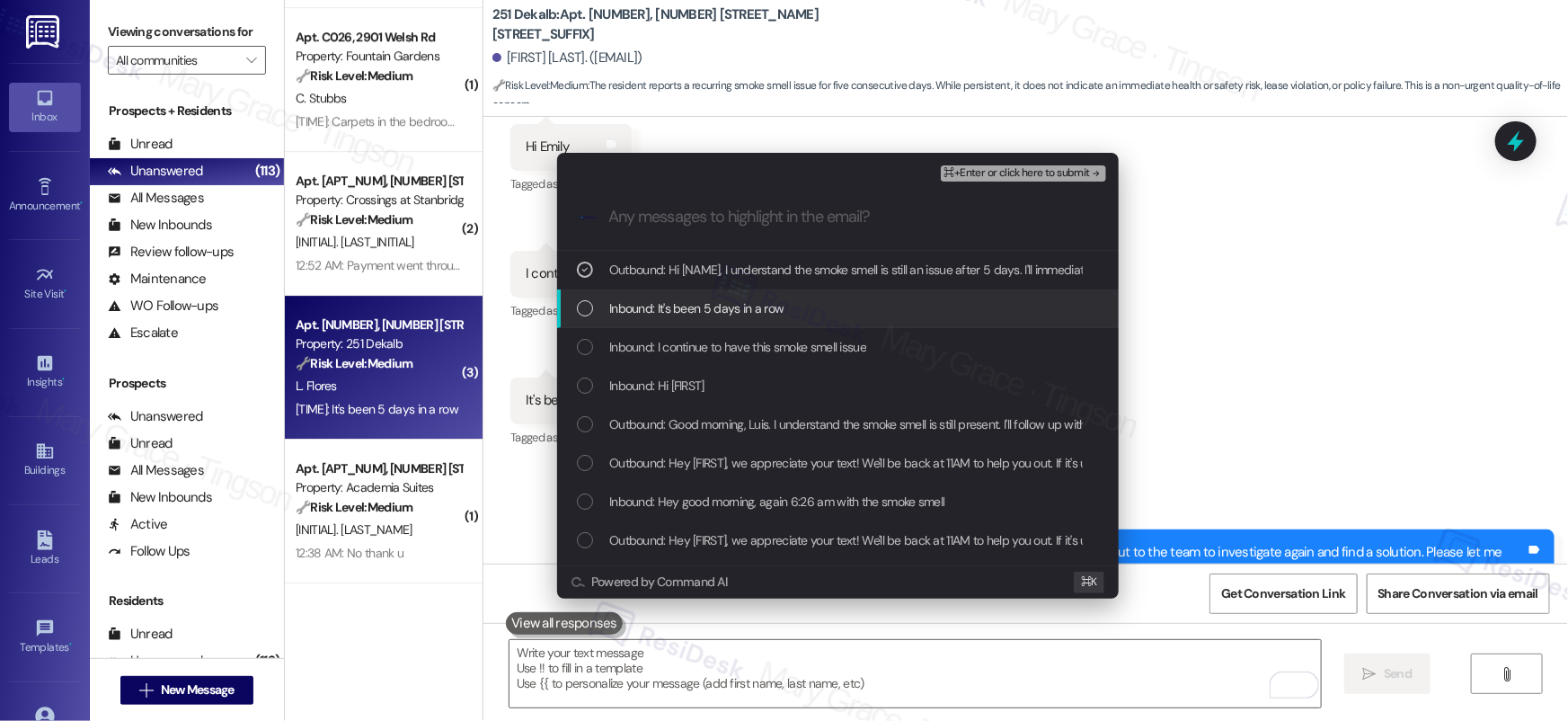 click on "Inbound: It's been 5 days in a row" at bounding box center [839, 308] 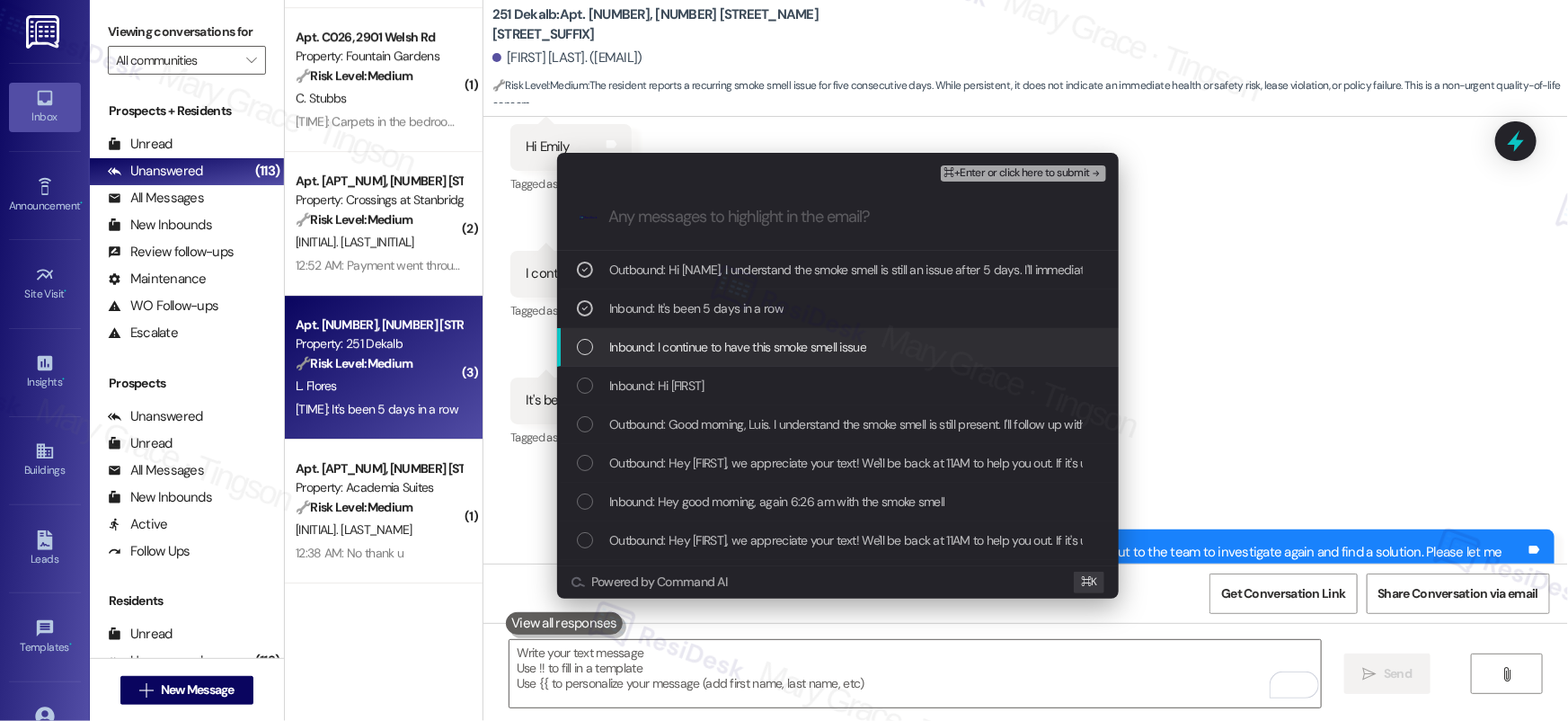 click on "Inbound: I continue to have this smoke smell issue" at bounding box center (738, 347) 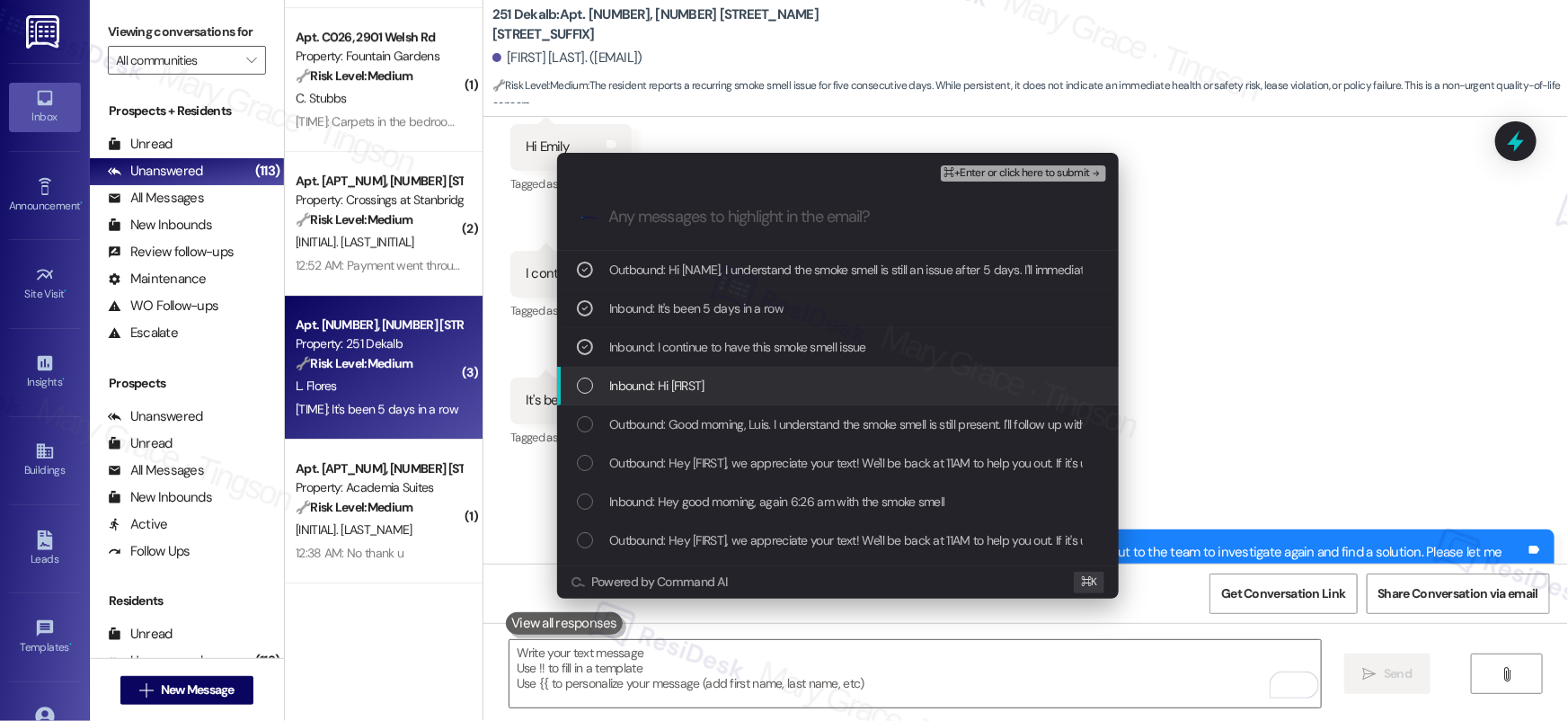 click on "Inbound: Hi [FIRST]" at bounding box center (839, 386) 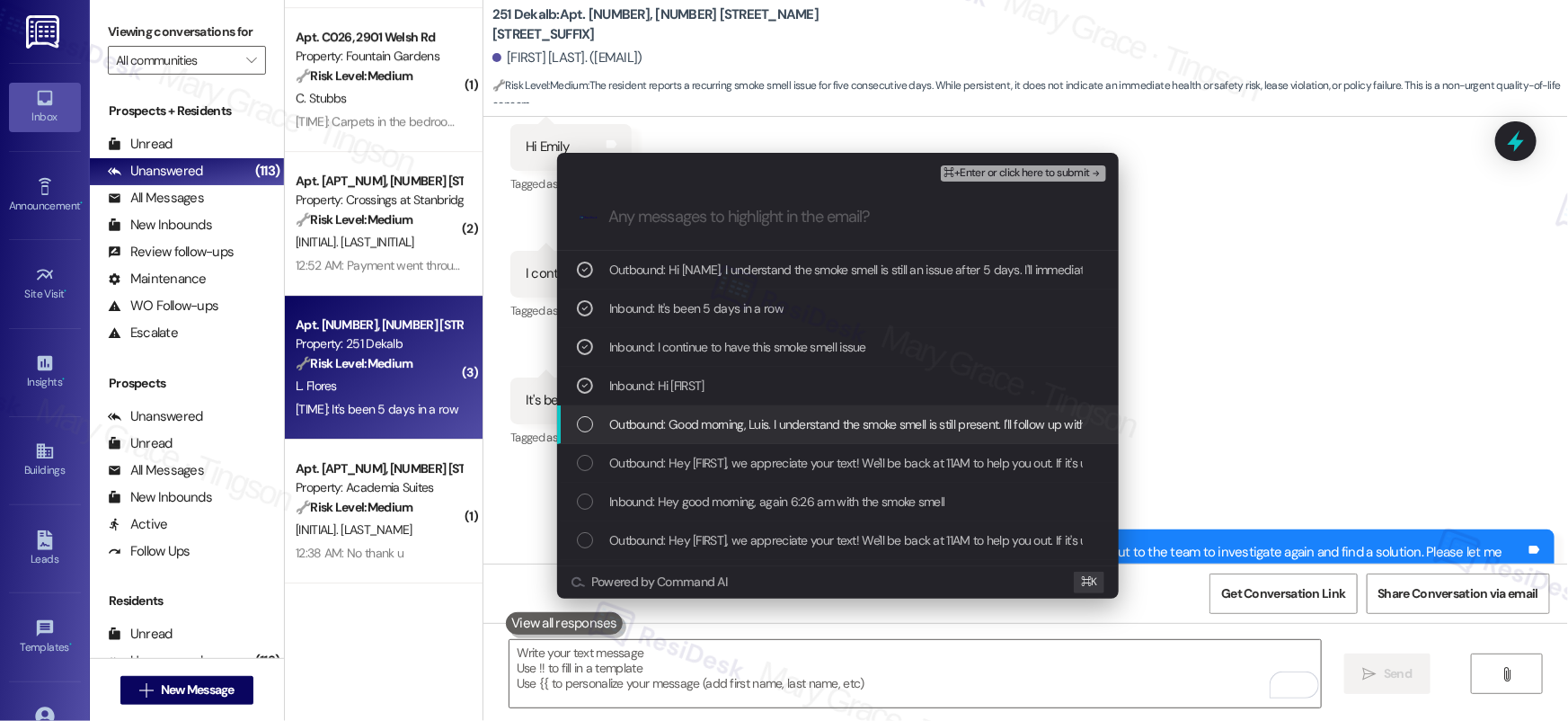 click on "Outbound: Good morning, Luis. I understand the smoke smell is still present. I'll follow up with the team immediately to investigate again. If it's urgent, please use our emergency number!" at bounding box center [1085, 424] 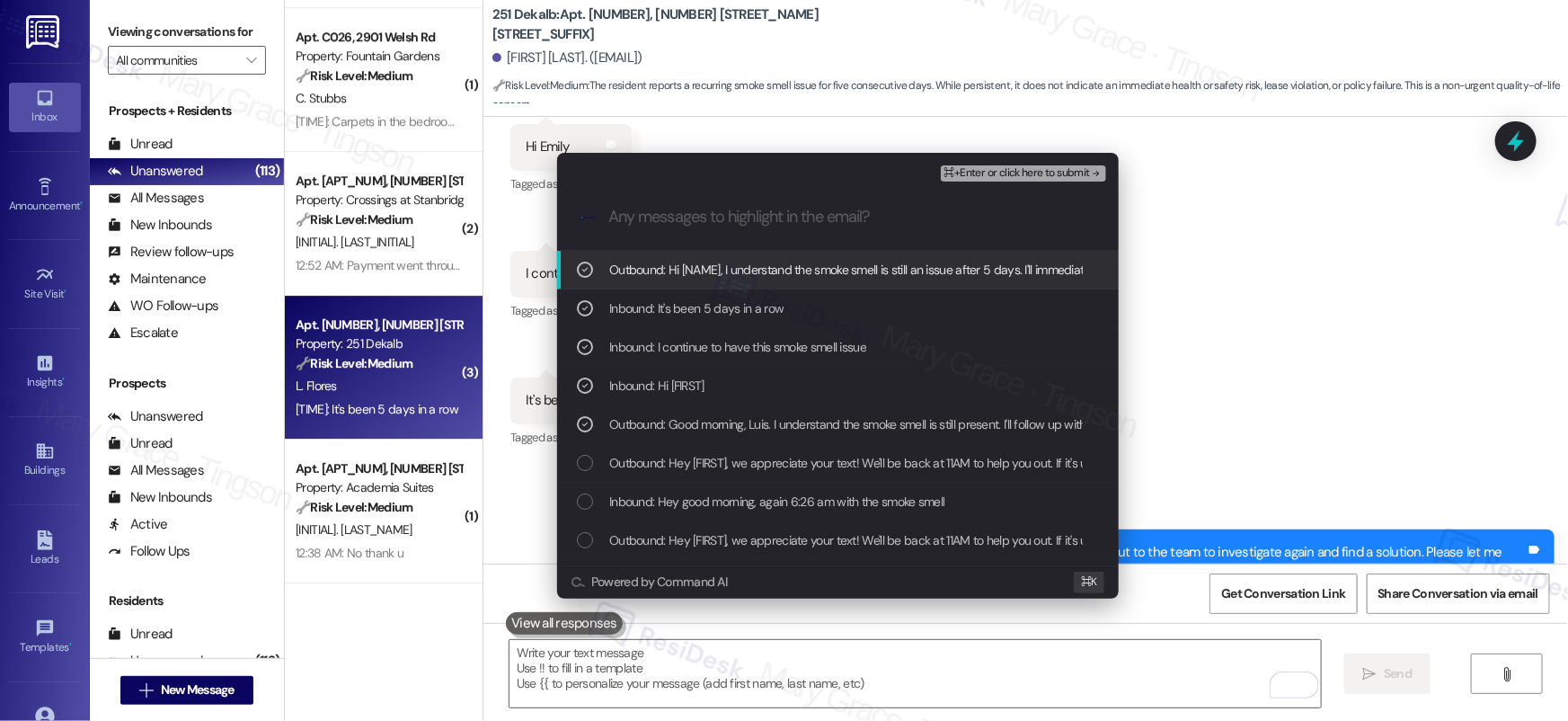 click on "⌘+Enter or click here to submit" at bounding box center [1017, 174] 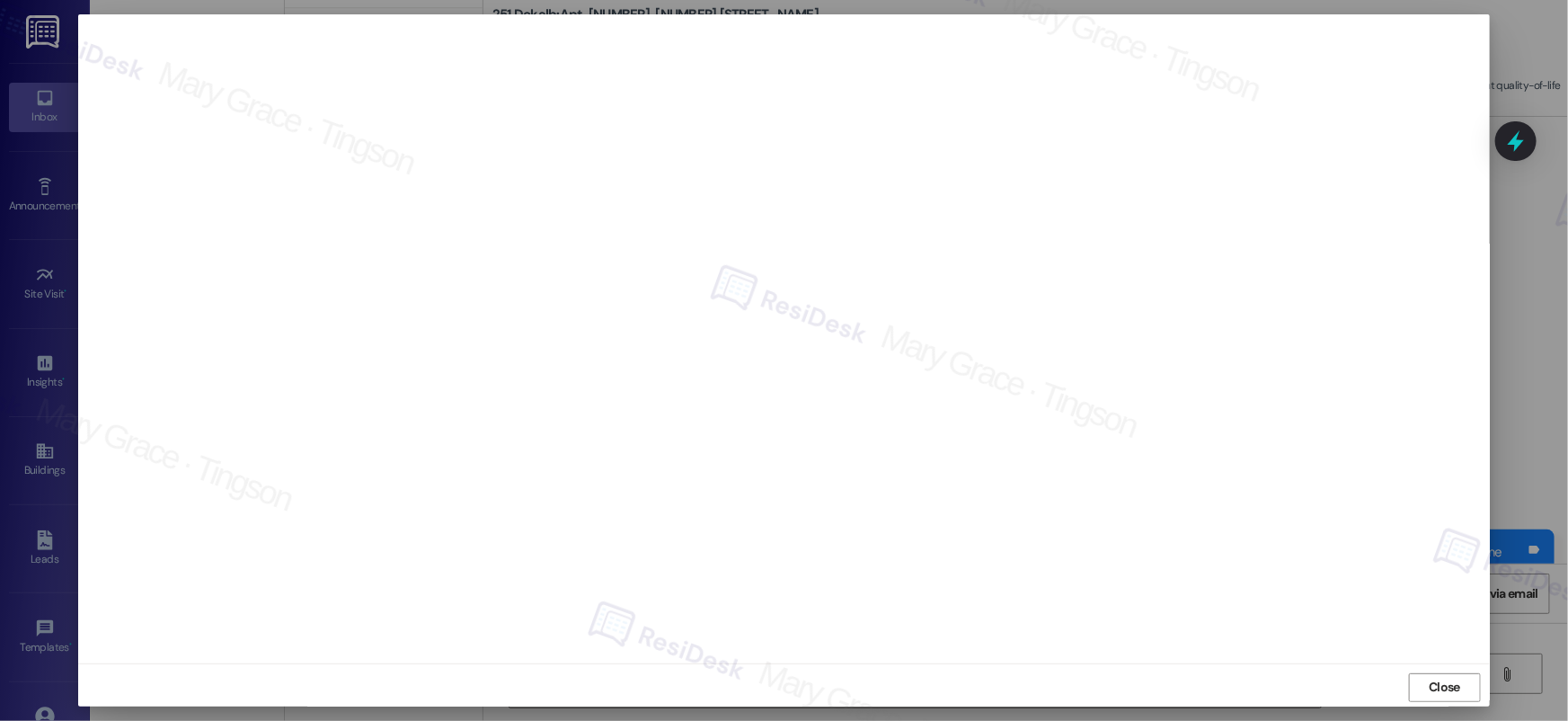 scroll, scrollTop: 4, scrollLeft: 0, axis: vertical 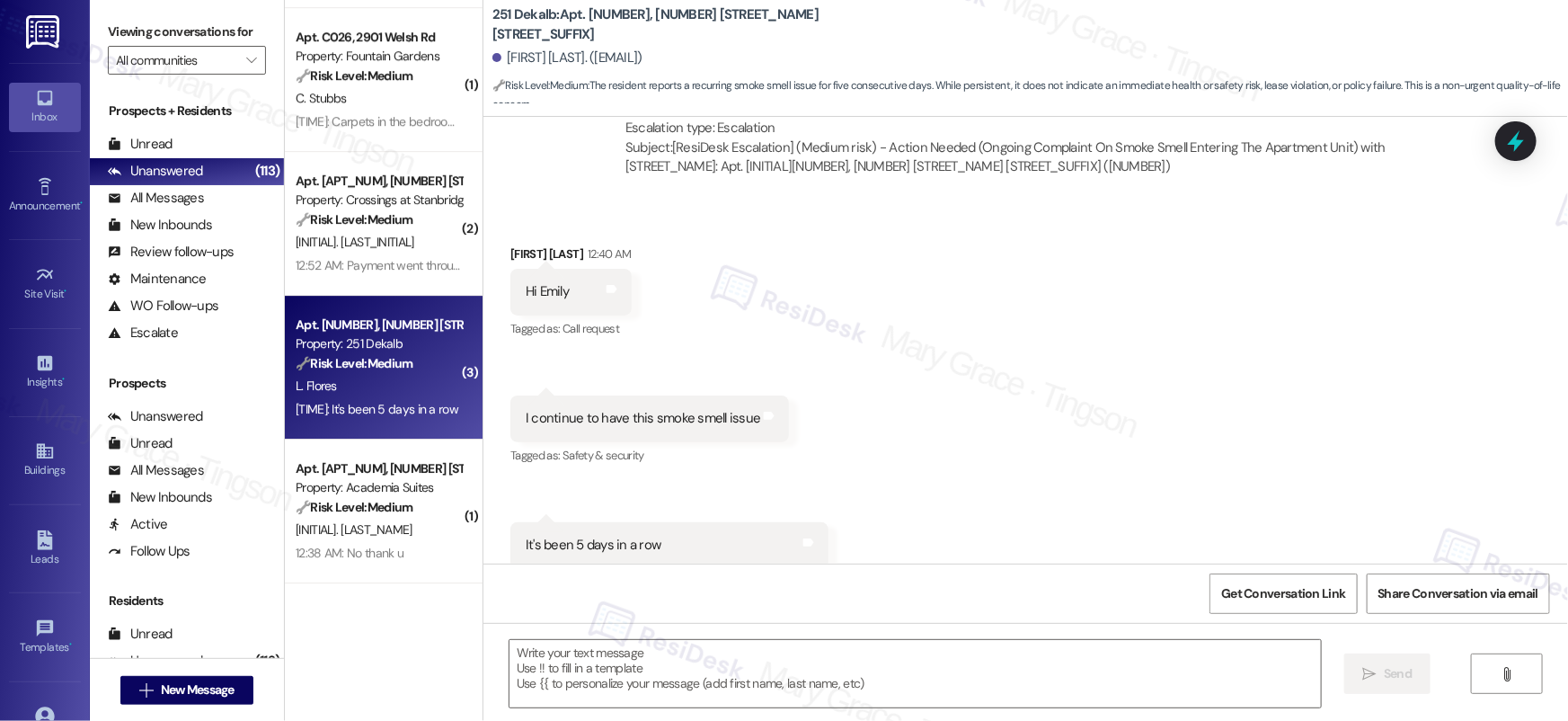 type on "Fetching suggested responses. Please feel free to read through the conversation in the meantime." 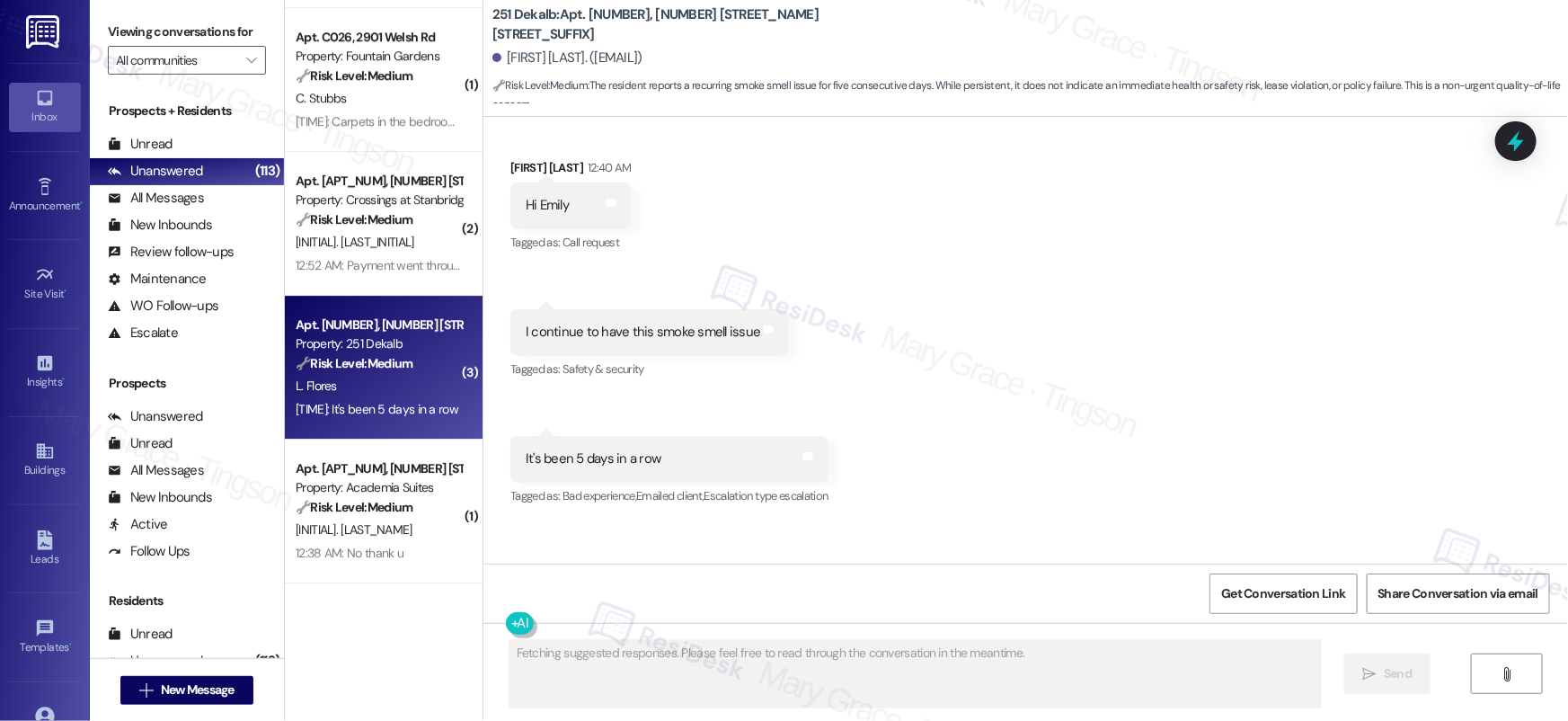 scroll, scrollTop: 15825, scrollLeft: 0, axis: vertical 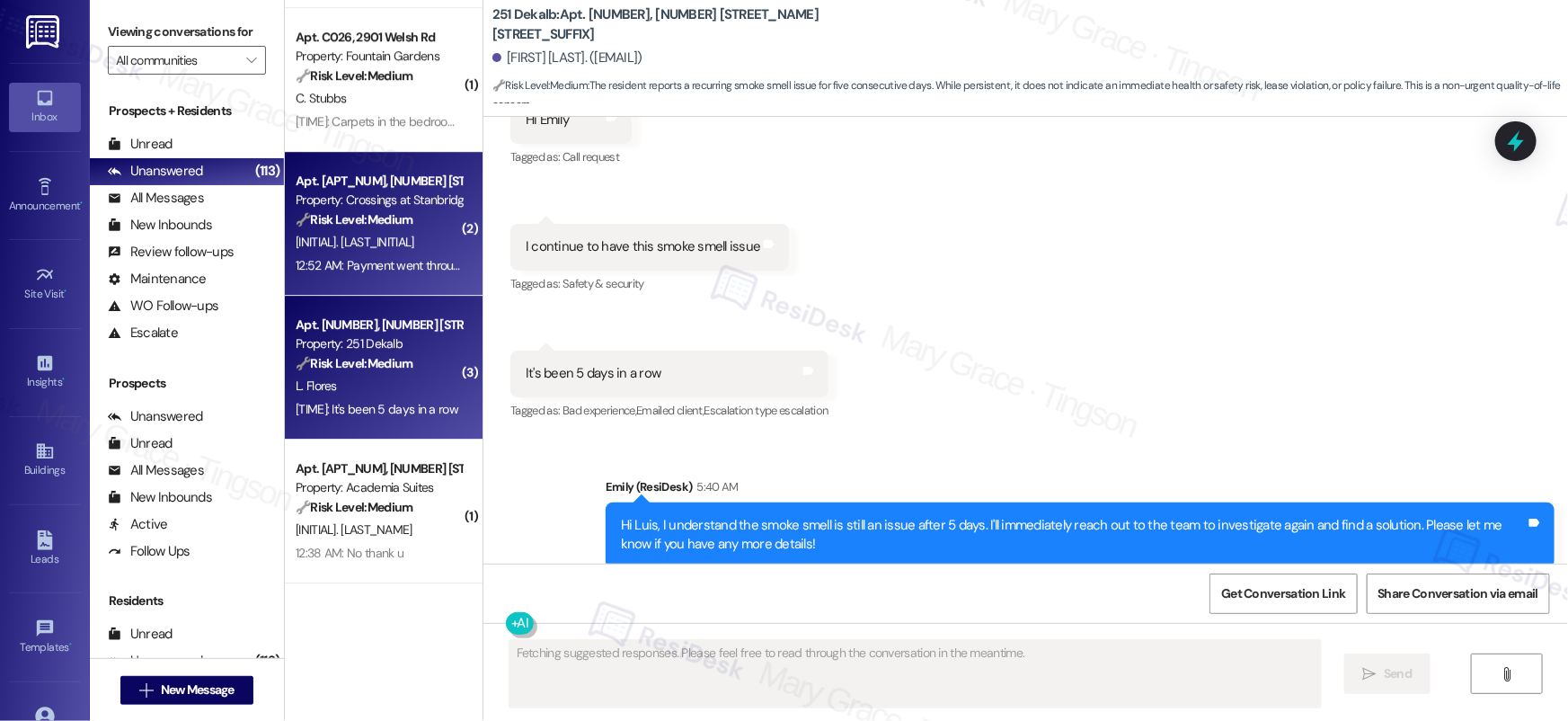 click on "Apt. [NUMBER], [NUMBER] [STREET] Property: [COMPANY] 🔧  Risk Level:  Medium The resident confirmed that the payment went through. This is a routine payment update and confirmation, with no indication of a dispute or issue." at bounding box center [378, 200] 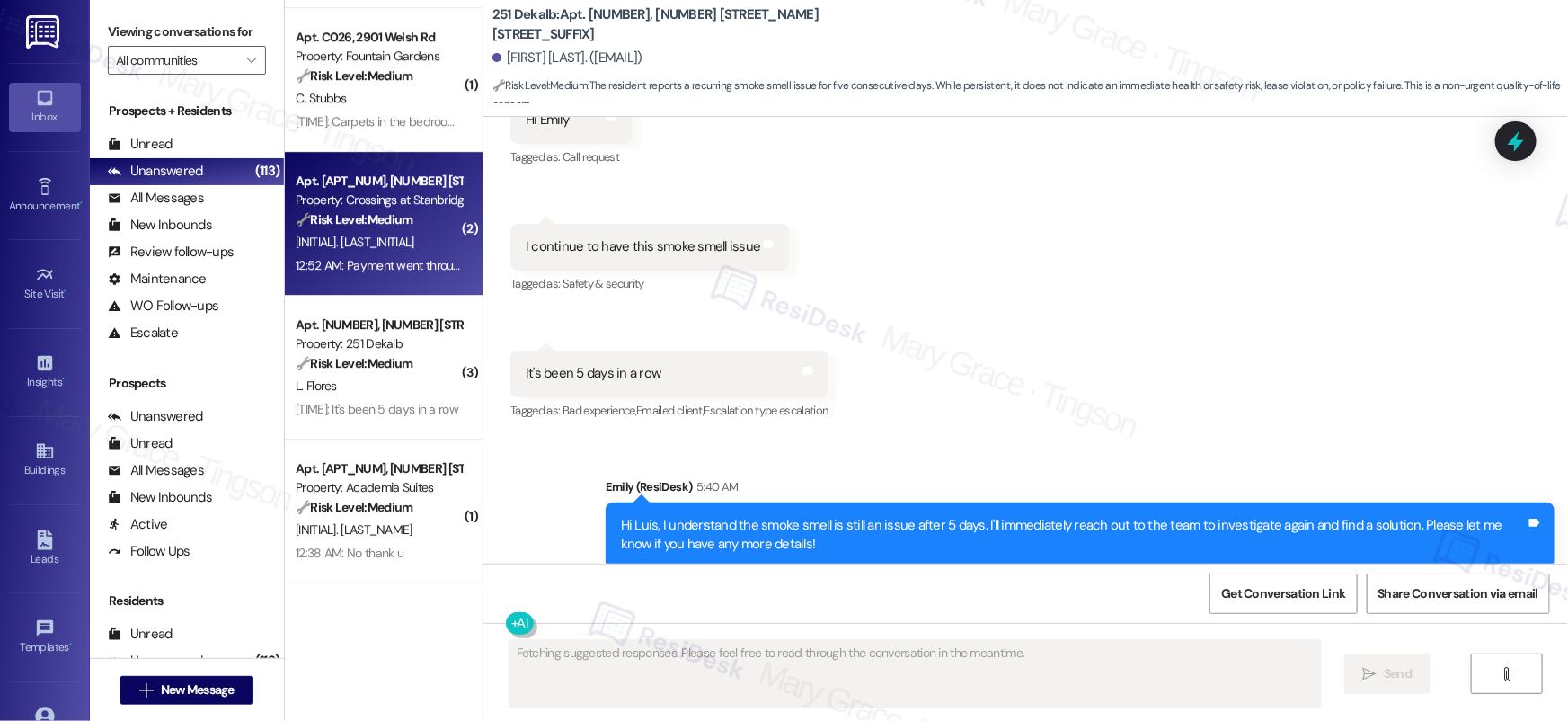 scroll, scrollTop: 3360, scrollLeft: 0, axis: vertical 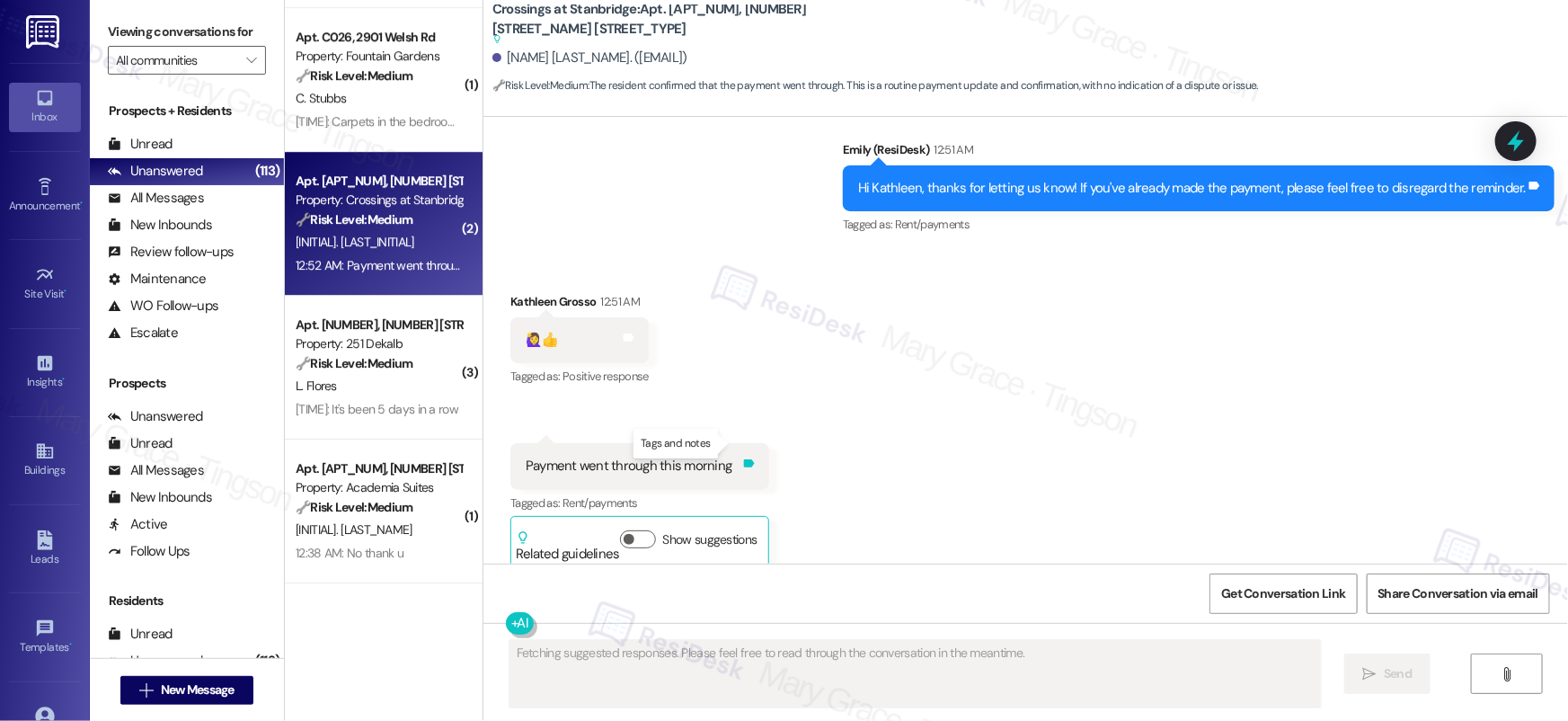 click 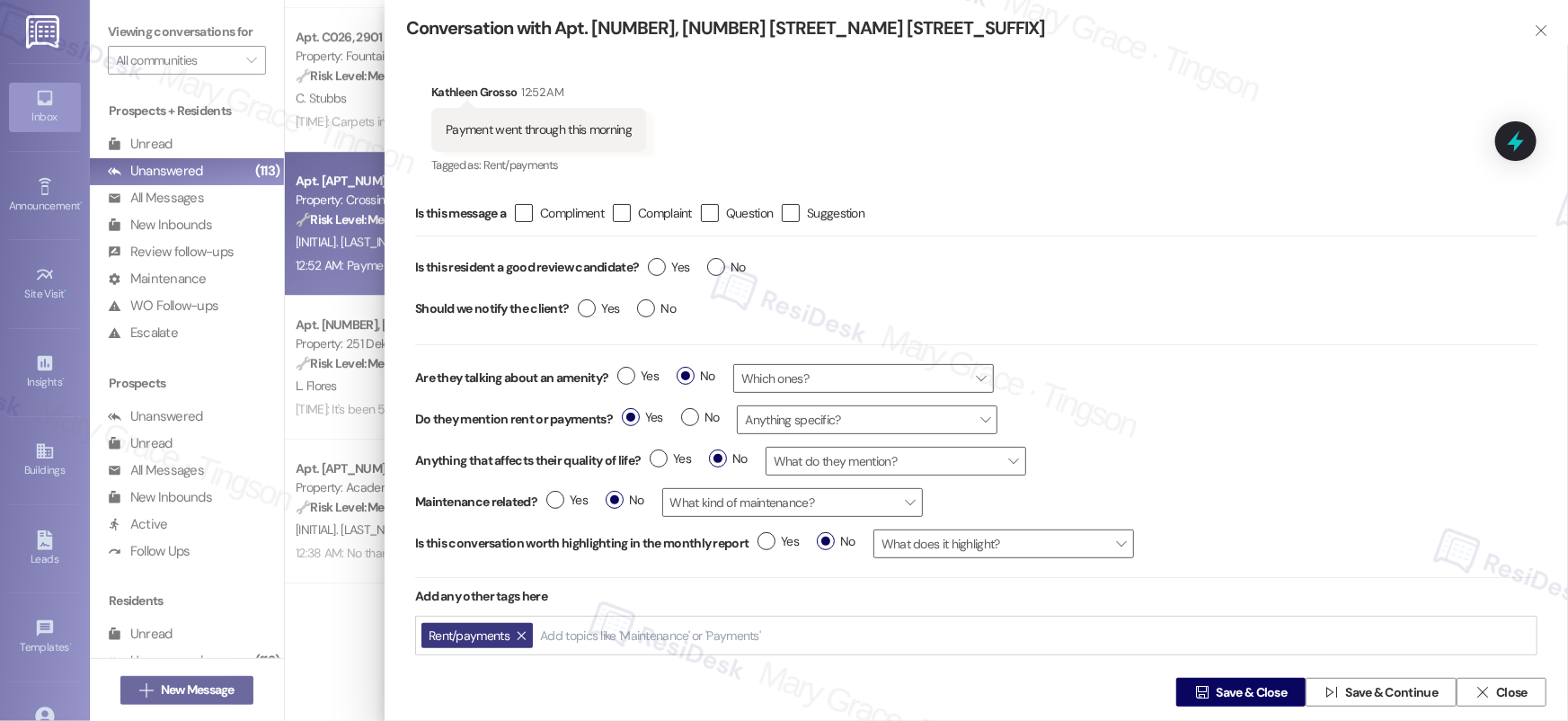 type on "Hi [FIRST_NAME], thanks for confirming! I'm glad to hear the payment went through smoothly. Let me know if you need anything else!" 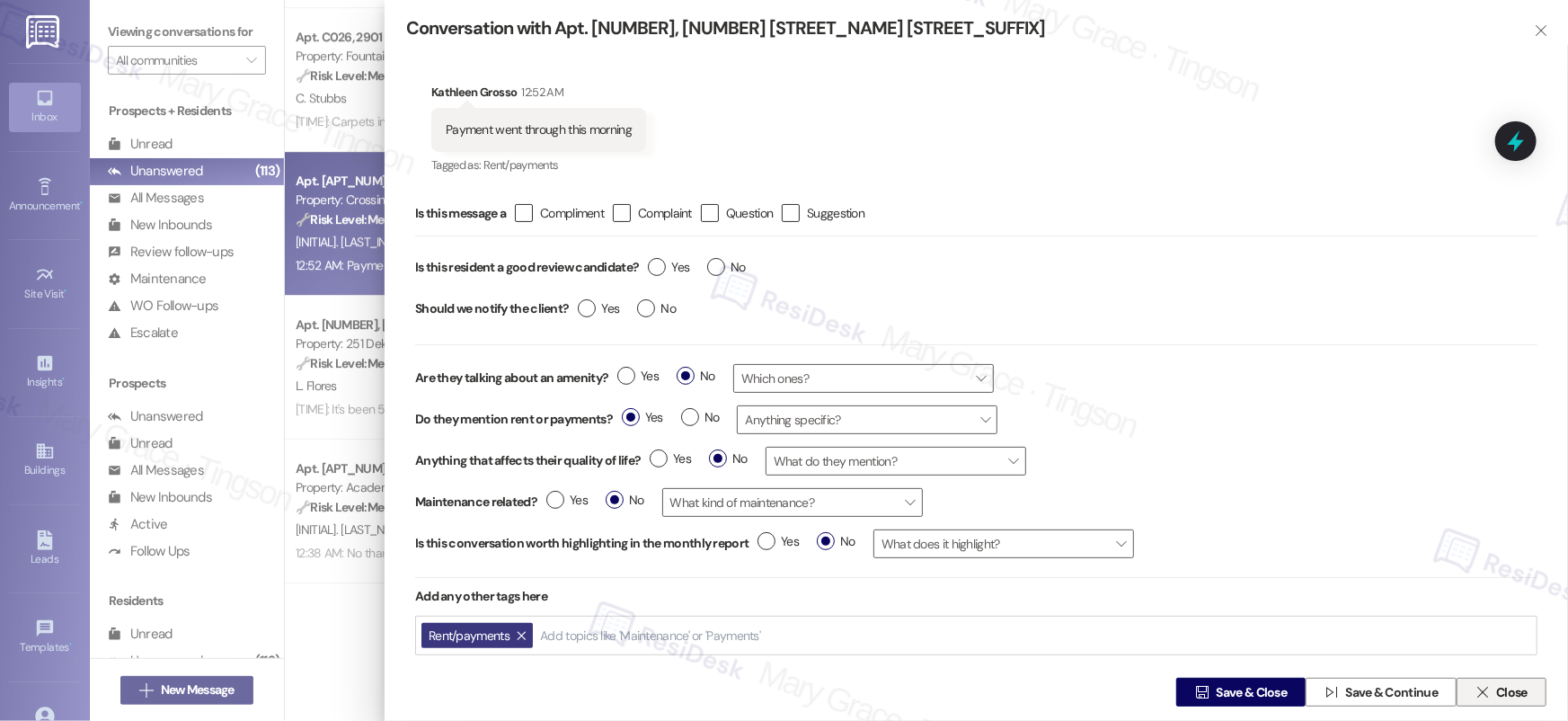 click on "Close" at bounding box center (1511, 692) 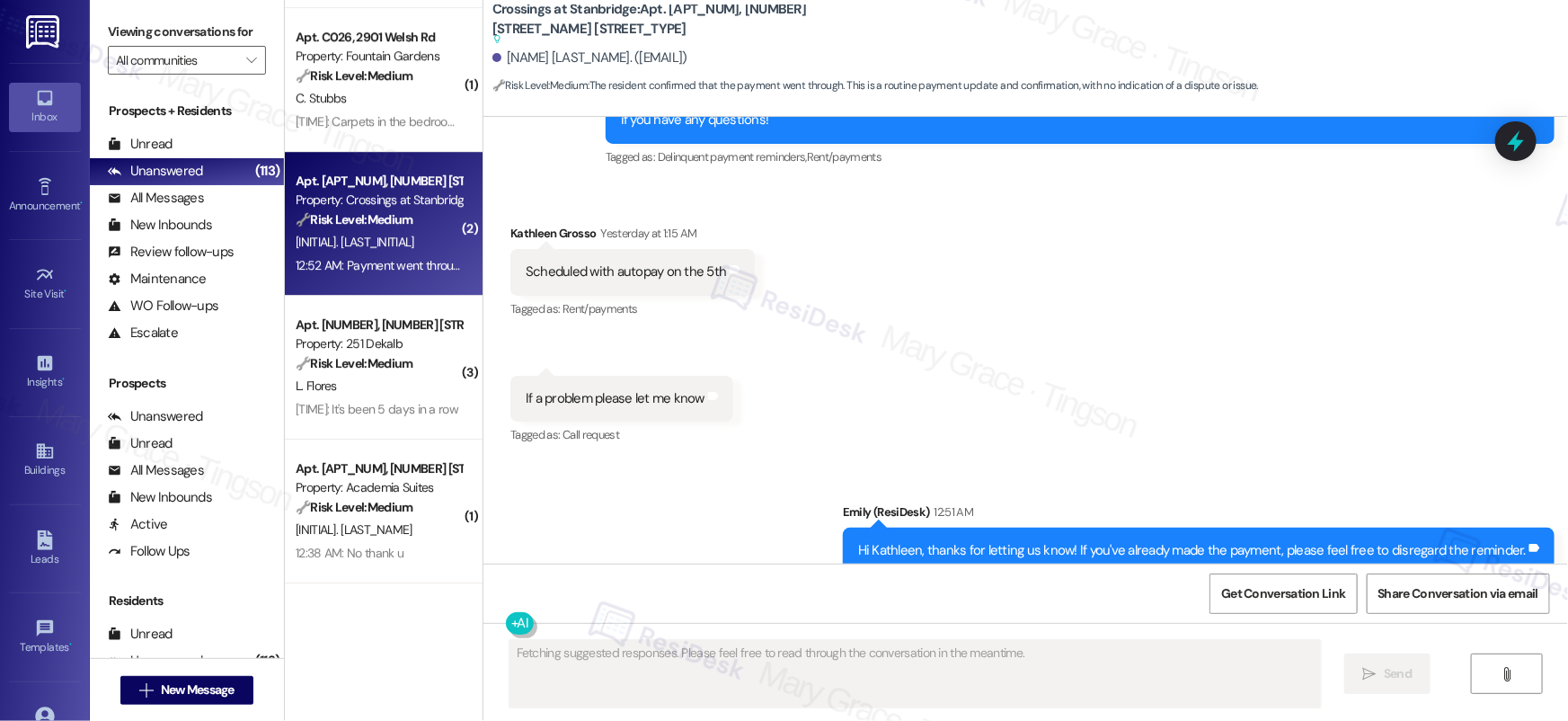 scroll, scrollTop: 3360, scrollLeft: 0, axis: vertical 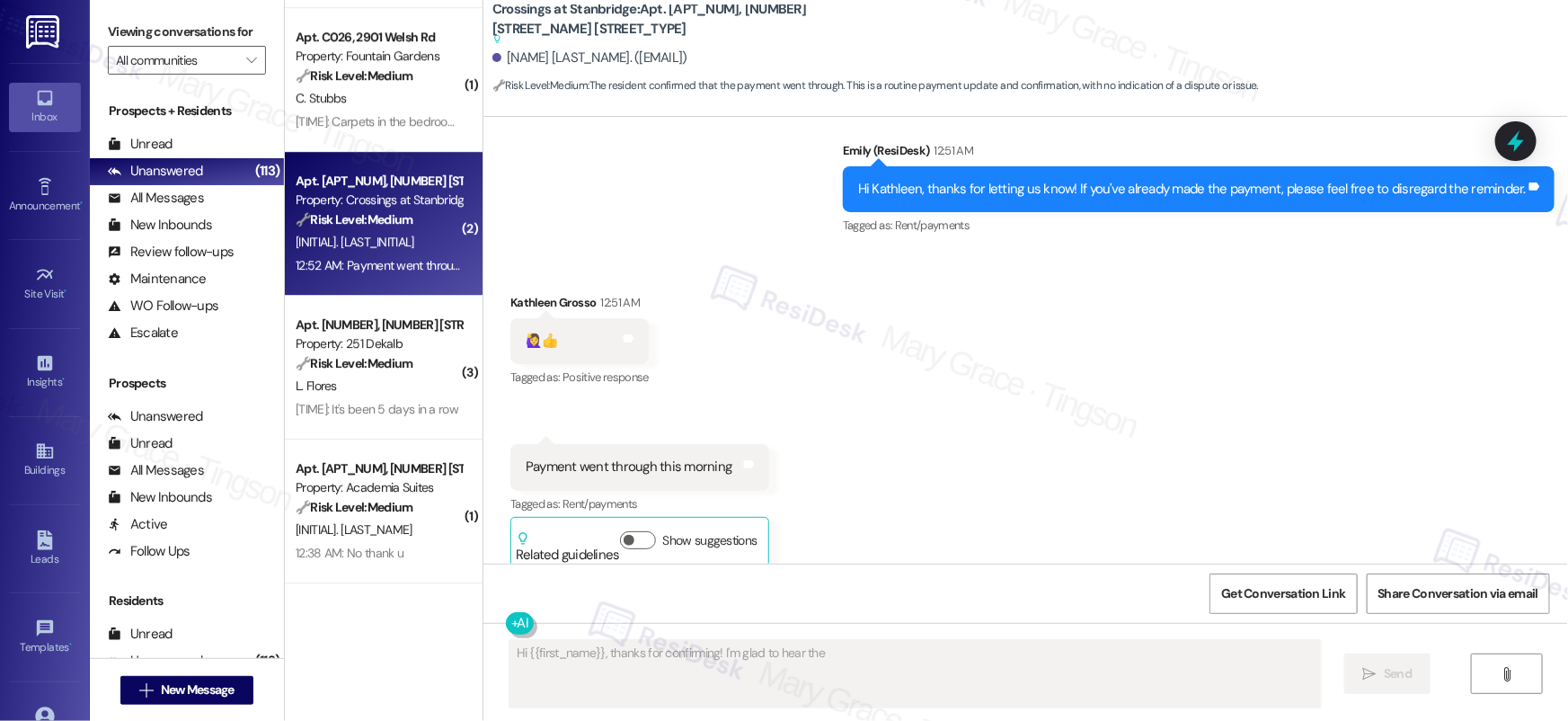 click on "Fetching suggested responses. Please feel free to read through the conversation in the meantime." at bounding box center [915, 673] 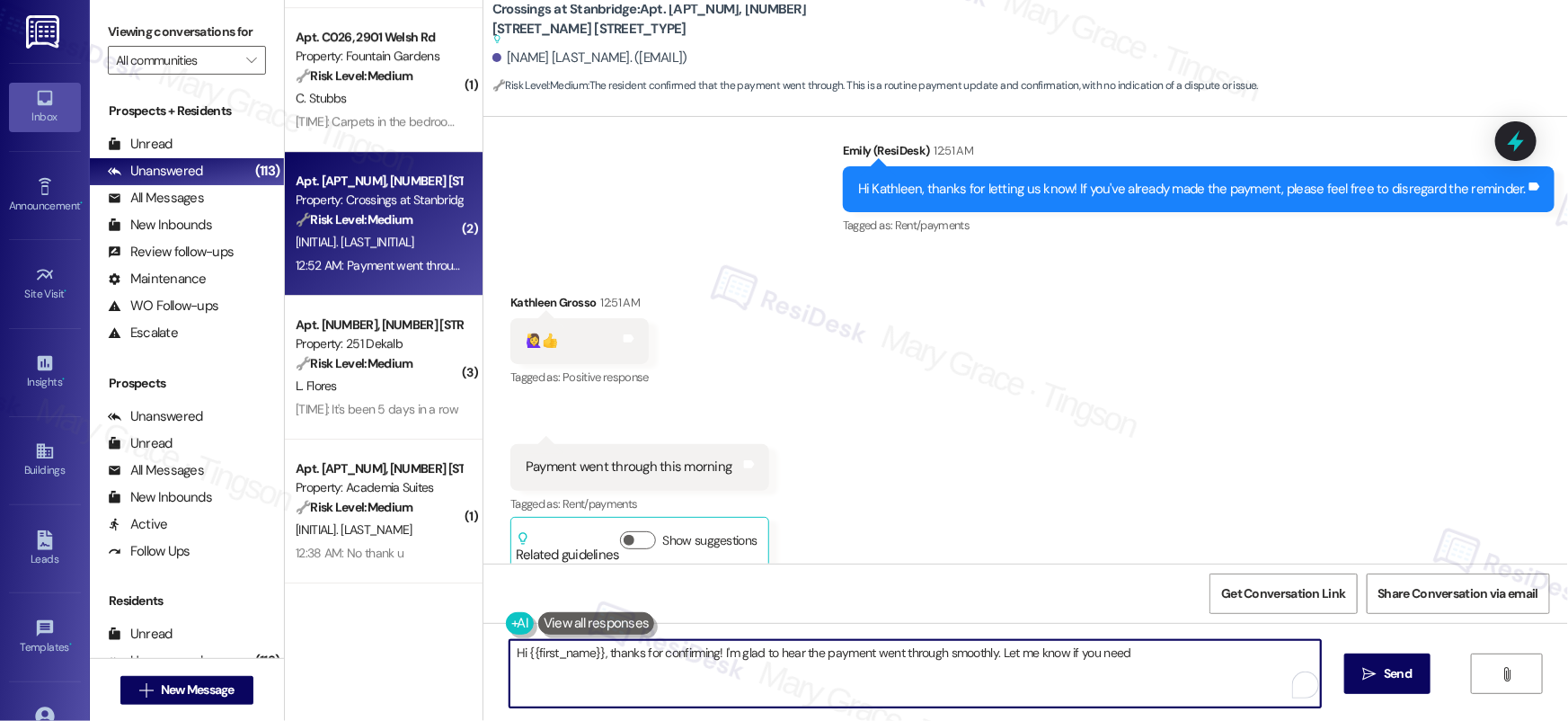 click on "Hi {{first_name}}, thanks for confirming! I'm glad to hear the payment went through smoothly. Let me know if you need" at bounding box center [915, 673] 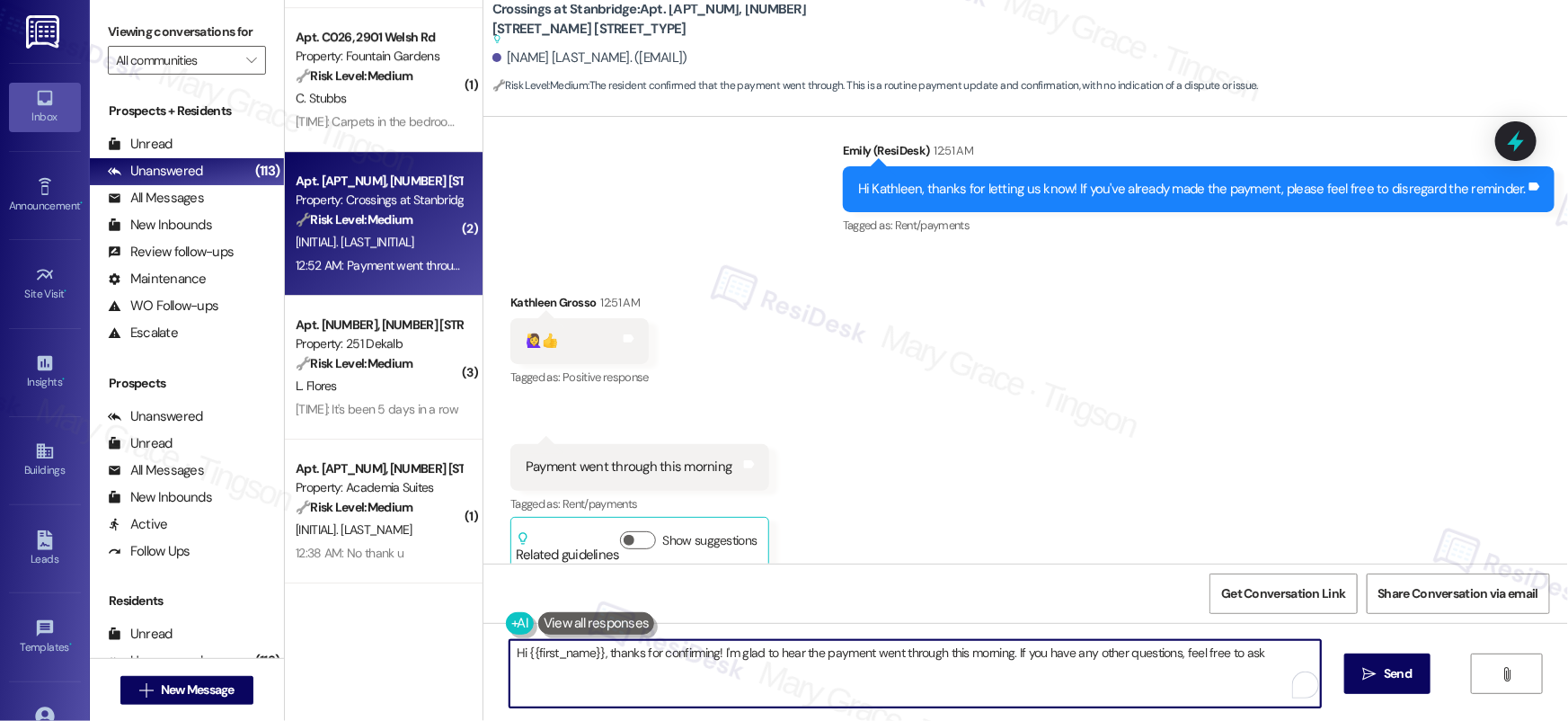 type on "Hi {{first_name}}, thanks for confirming! I'm glad to hear the payment went through this morning. If you have any other questions, feel free to ask!" 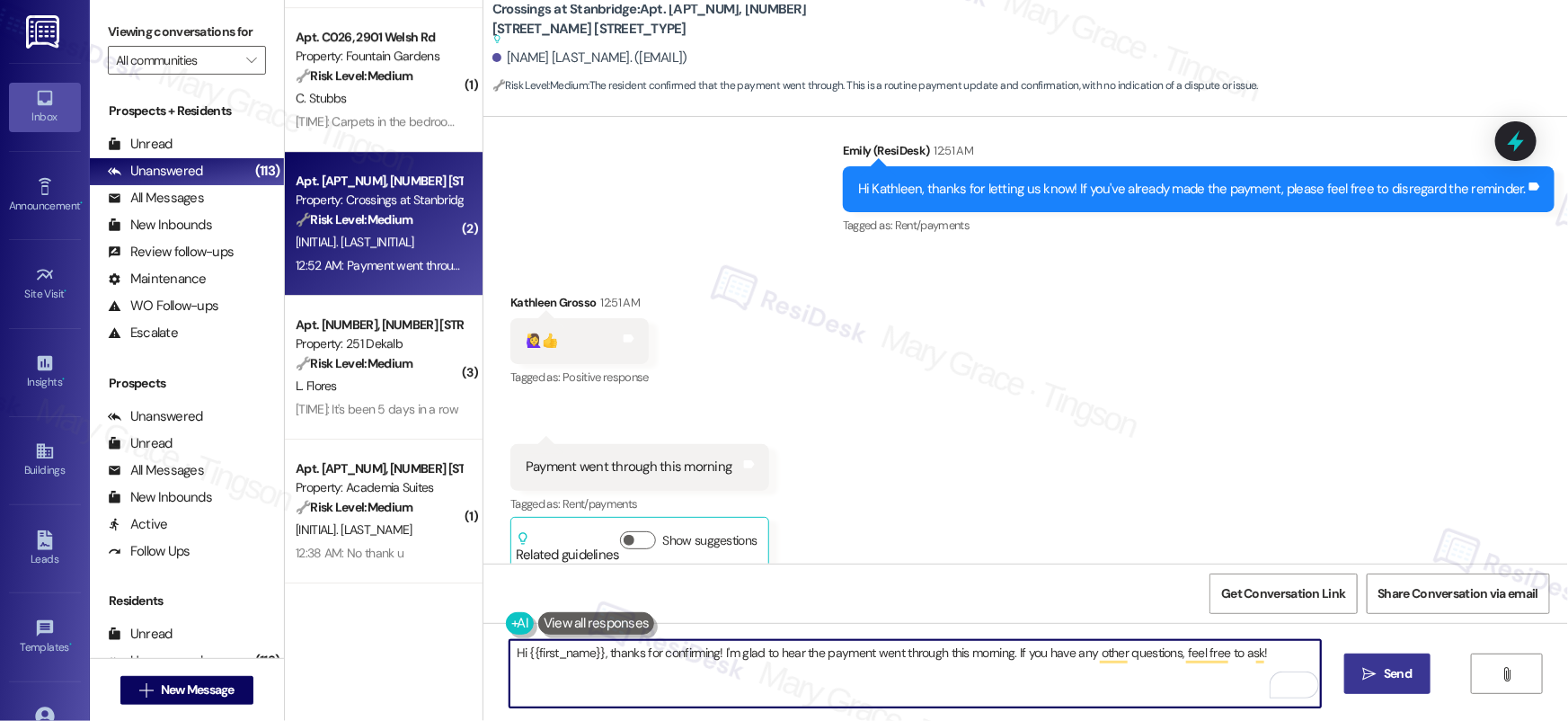 click on " Send" at bounding box center [1387, 673] 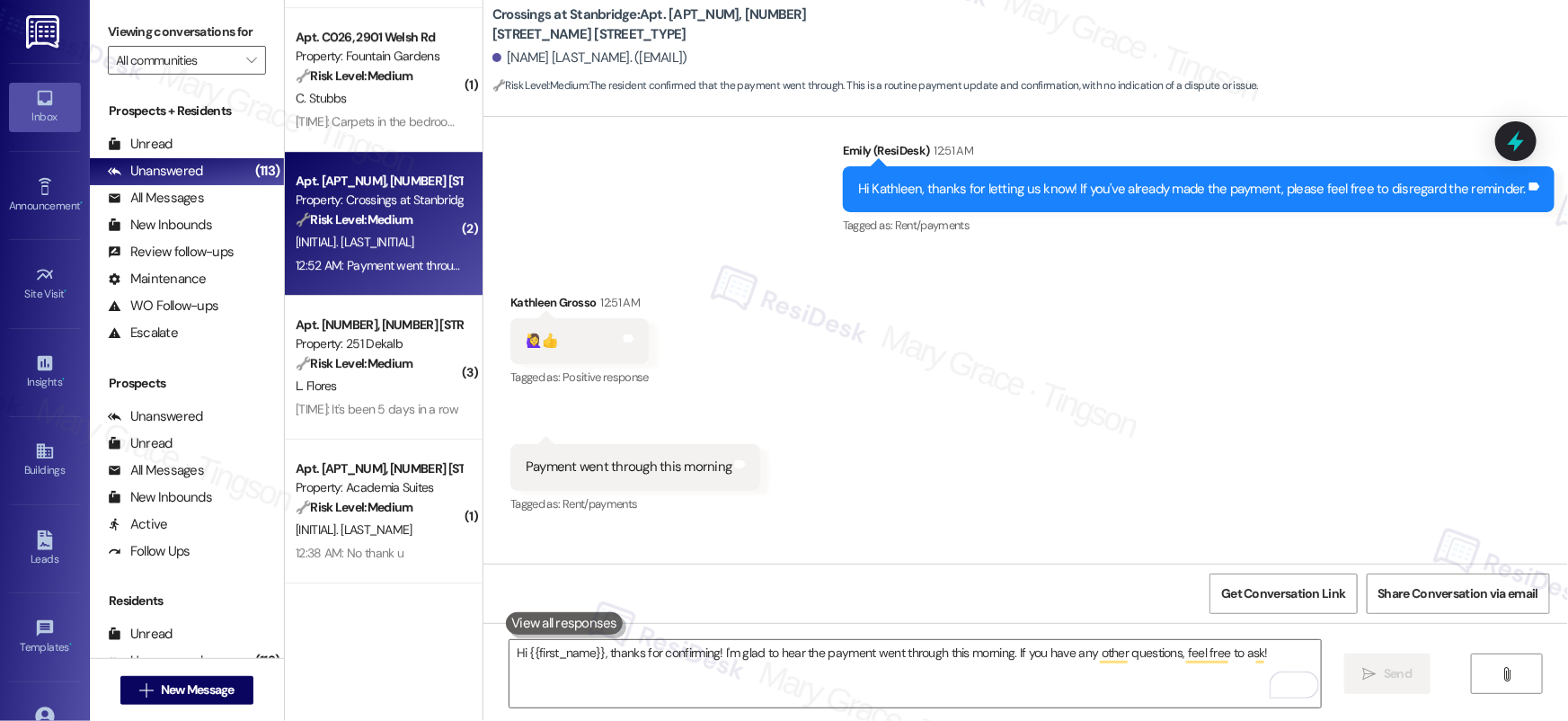 type 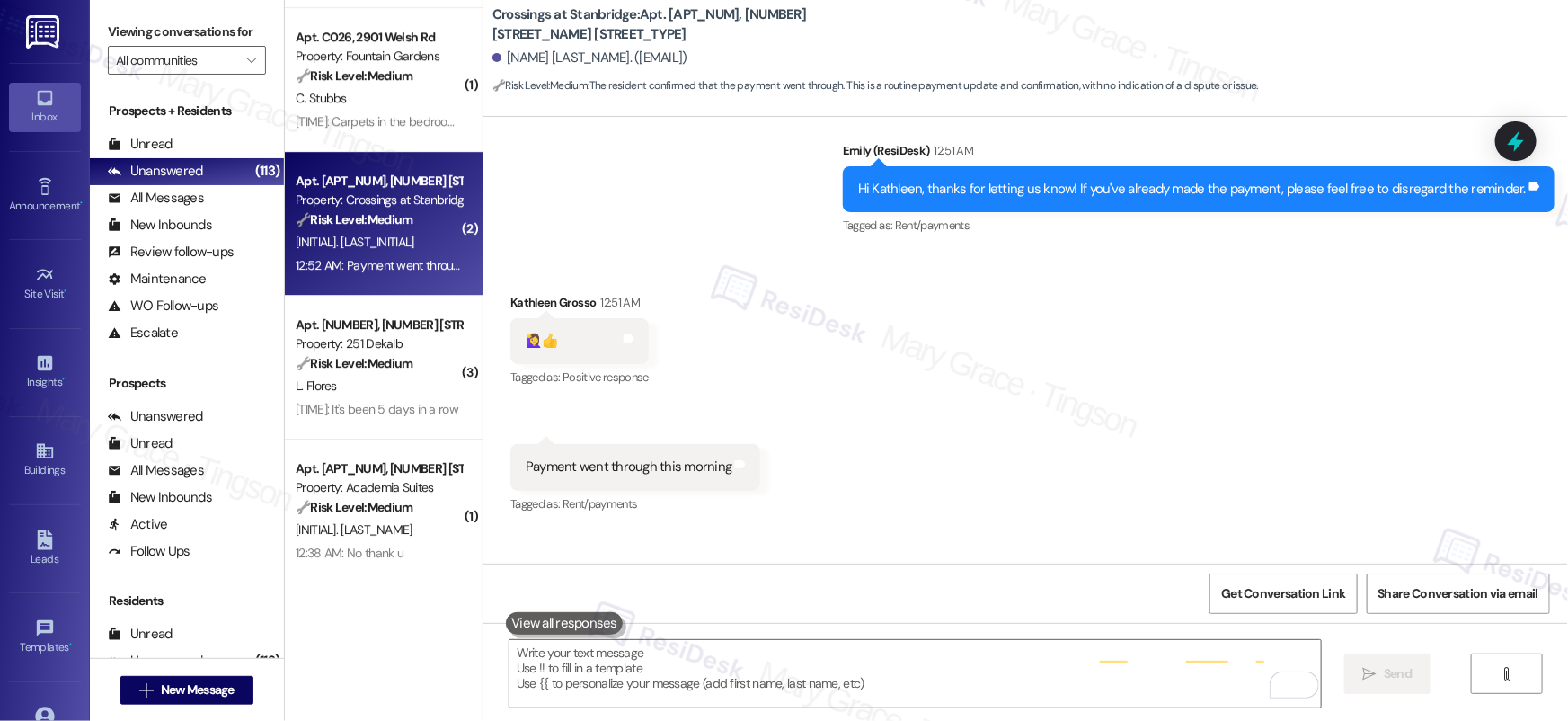 scroll, scrollTop: 2916, scrollLeft: 0, axis: vertical 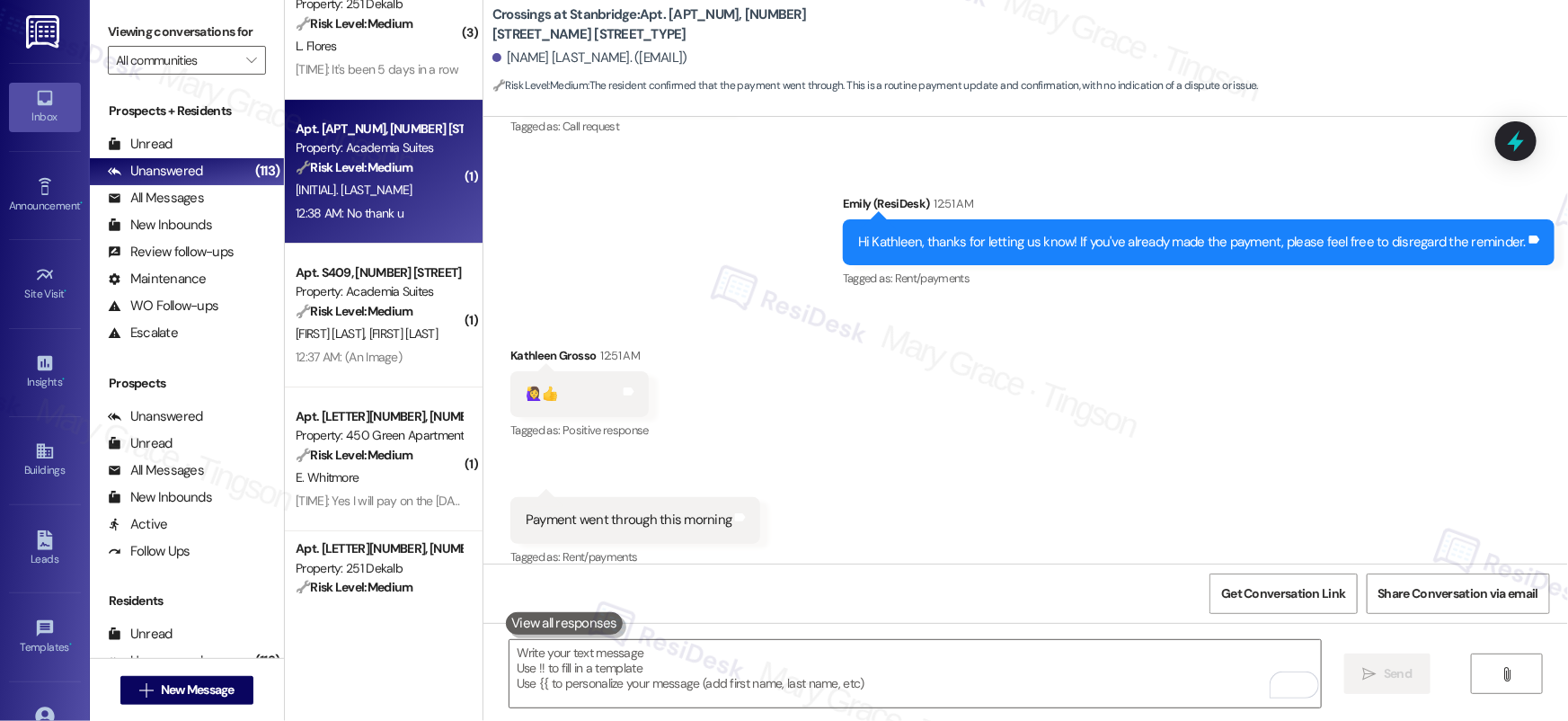click on "[INITIAL]. [LAST_NAME]" at bounding box center [378, 190] 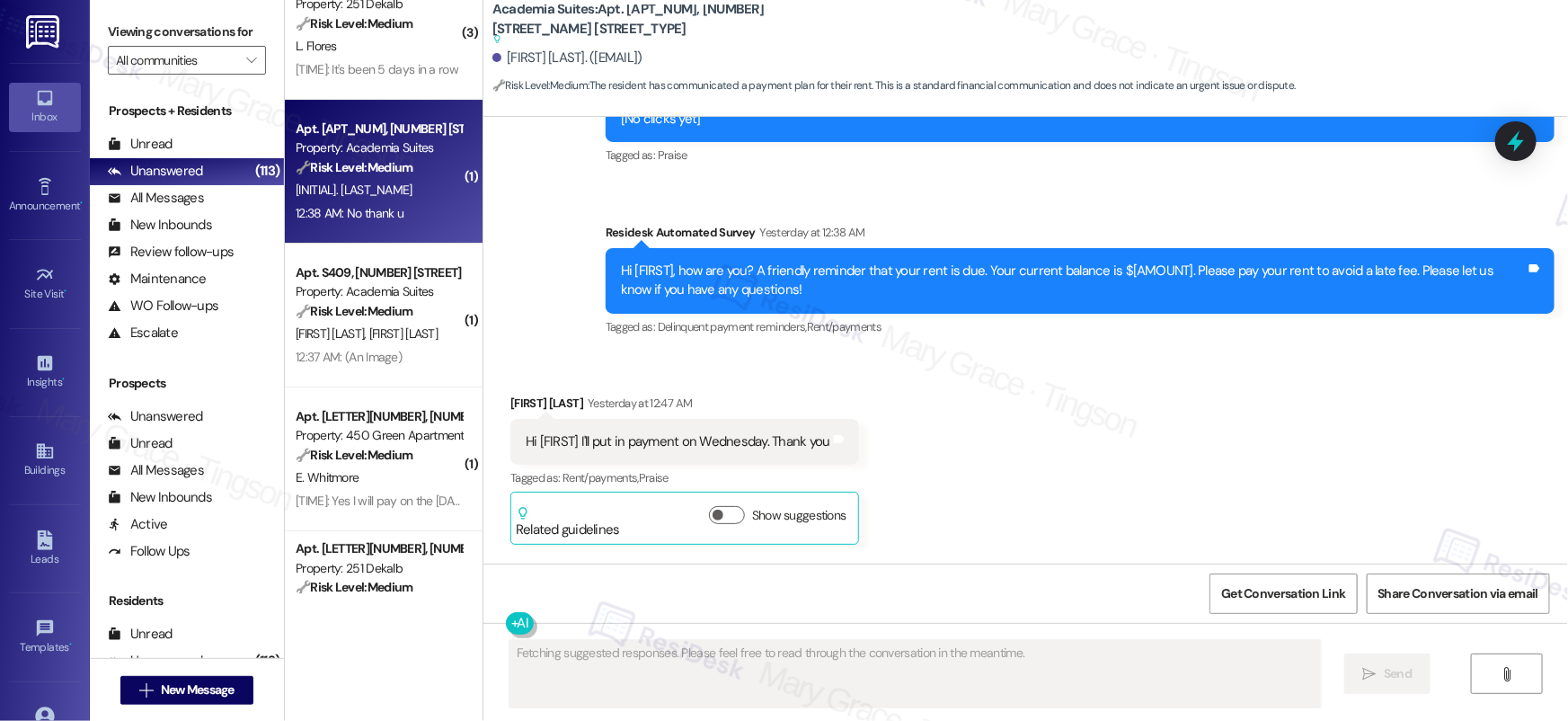 click on "[INITIAL]. [LAST_NAME]" at bounding box center (378, 190) 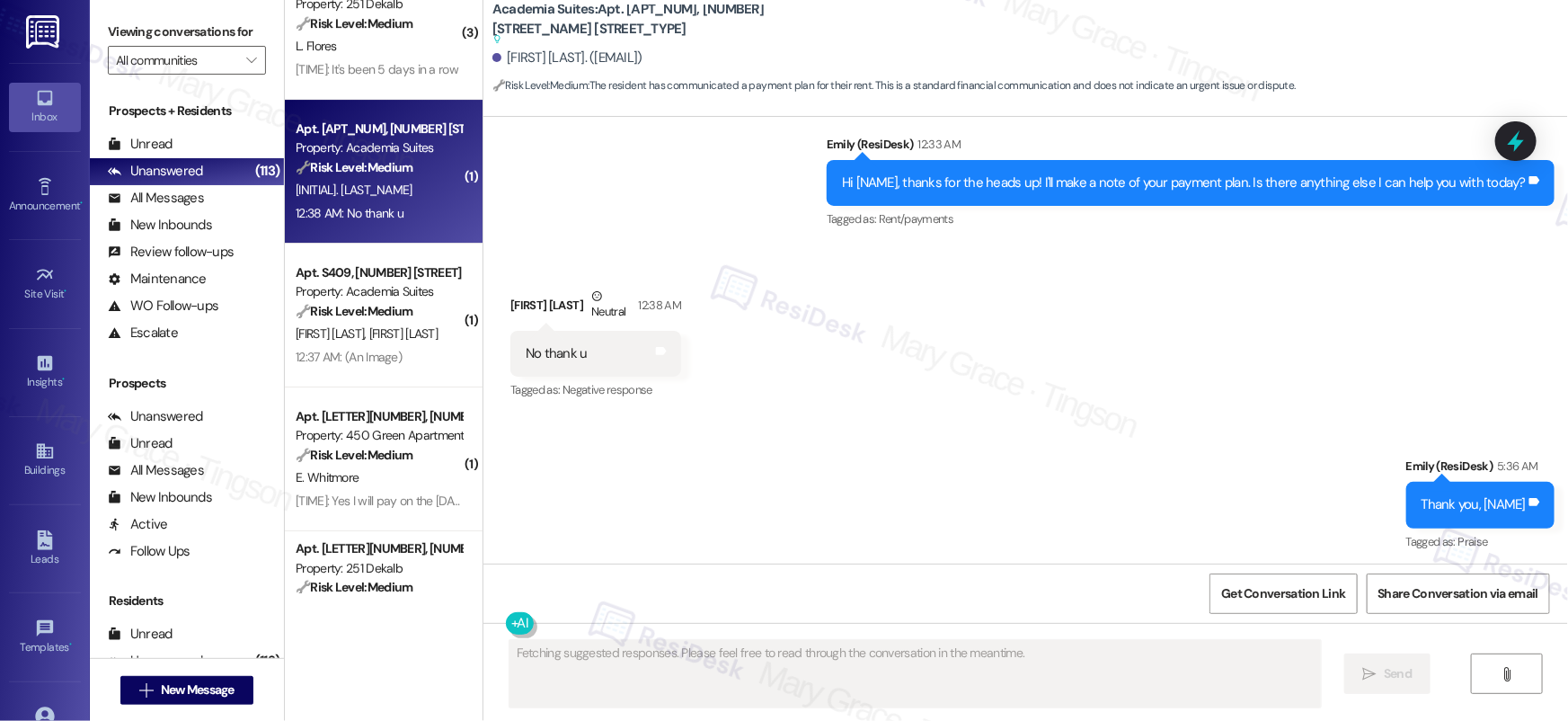 scroll, scrollTop: 4740, scrollLeft: 0, axis: vertical 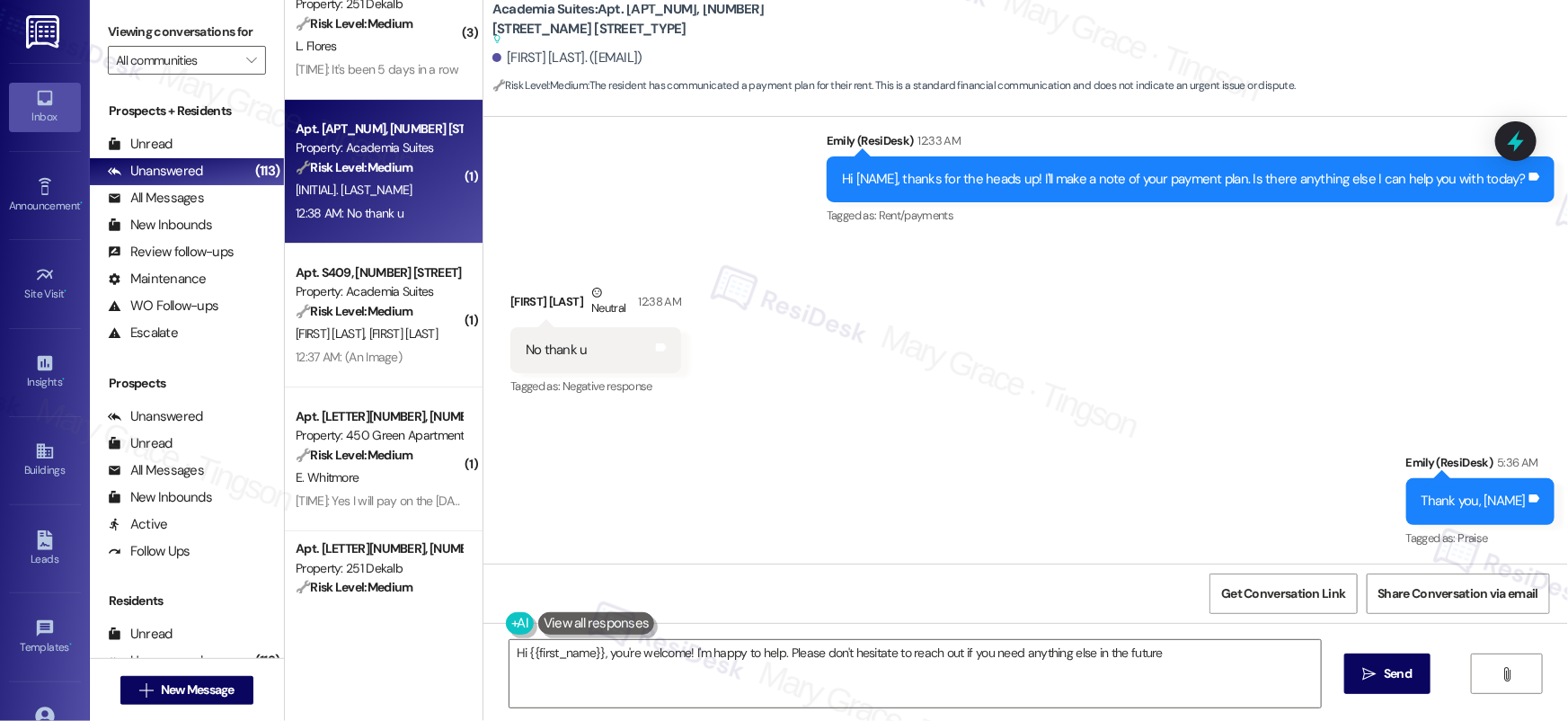 type on "Hi {{first_name}}, you're welcome! I'm happy to help. Please don't hesitate to reach out if you need anything else in the future!" 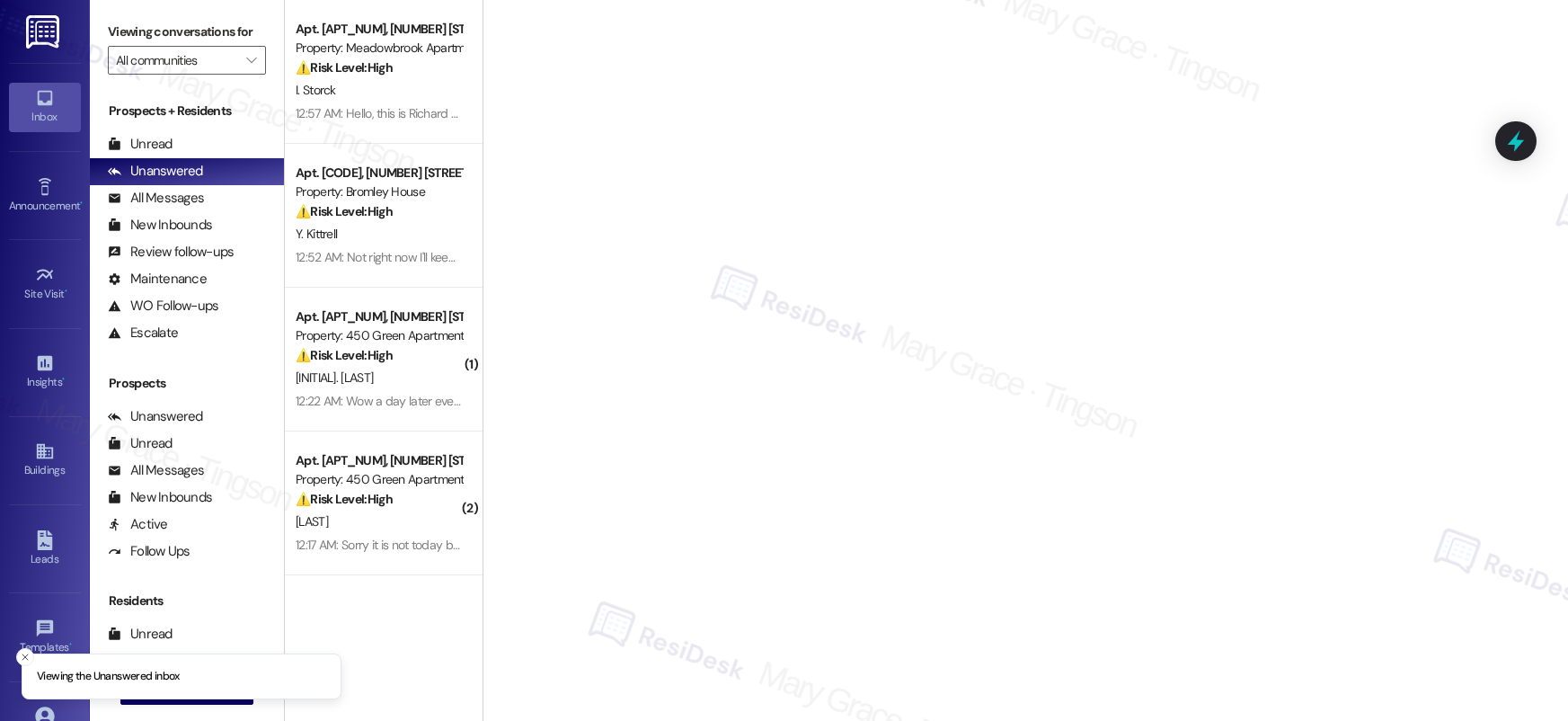 scroll, scrollTop: 0, scrollLeft: 0, axis: both 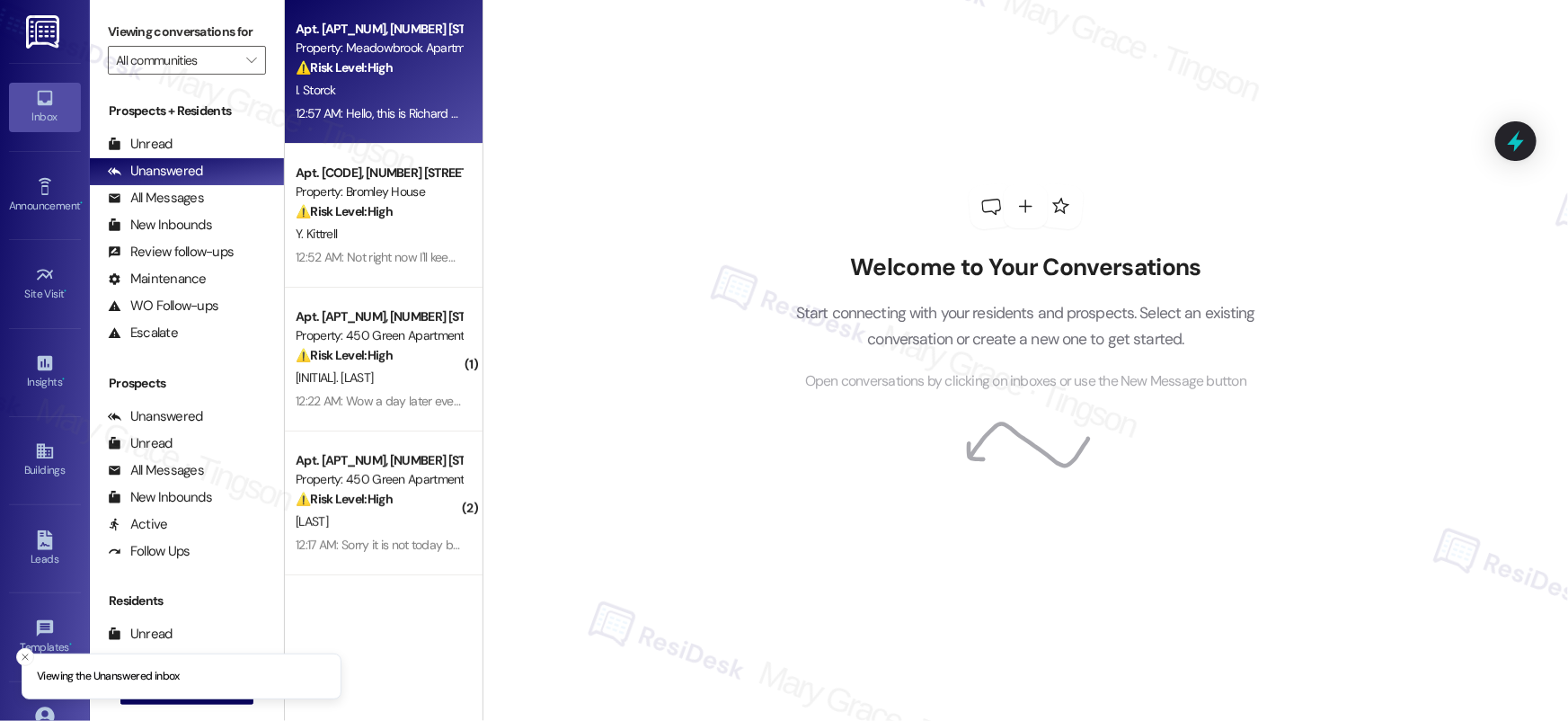 click on "⚠️  Risk Level:  High" at bounding box center [344, 67] 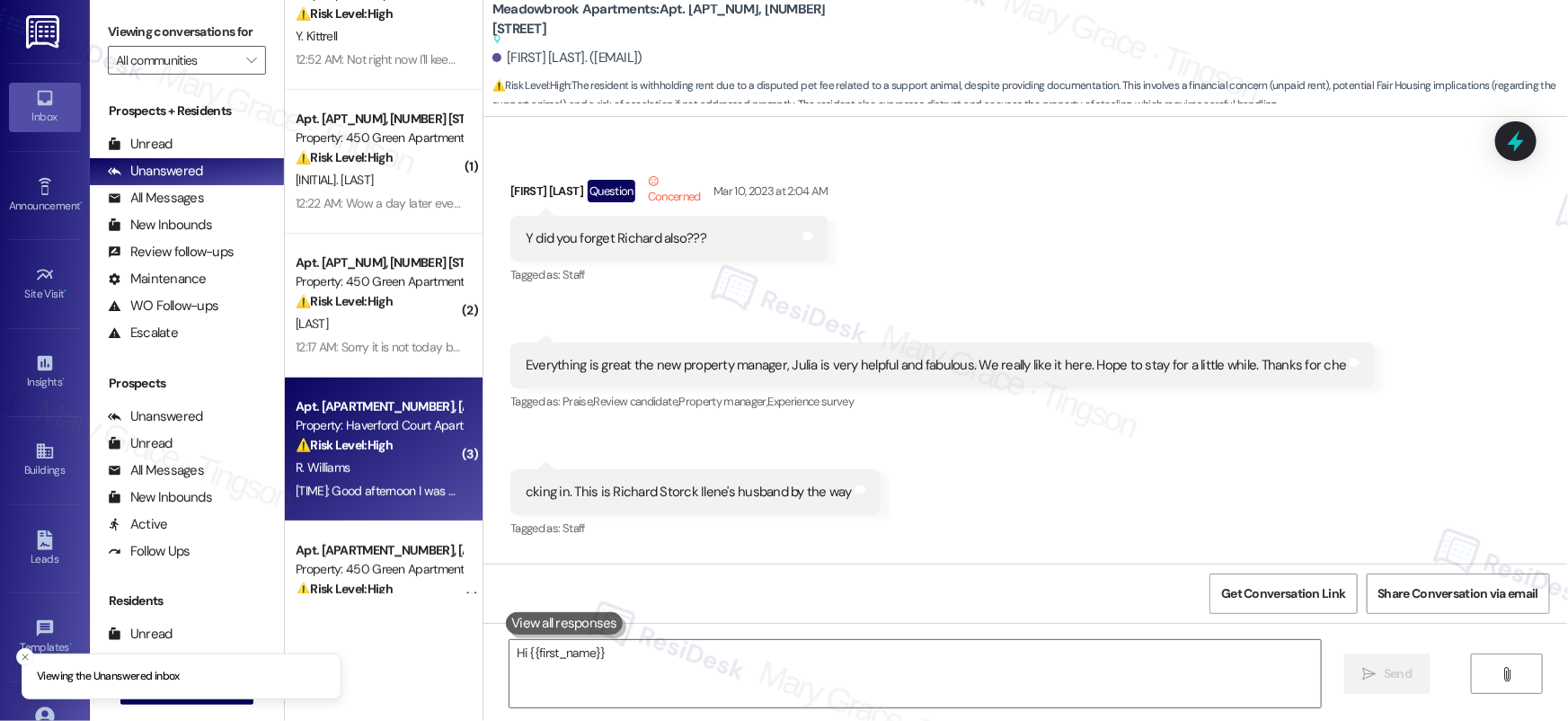 scroll, scrollTop: 469, scrollLeft: 0, axis: vertical 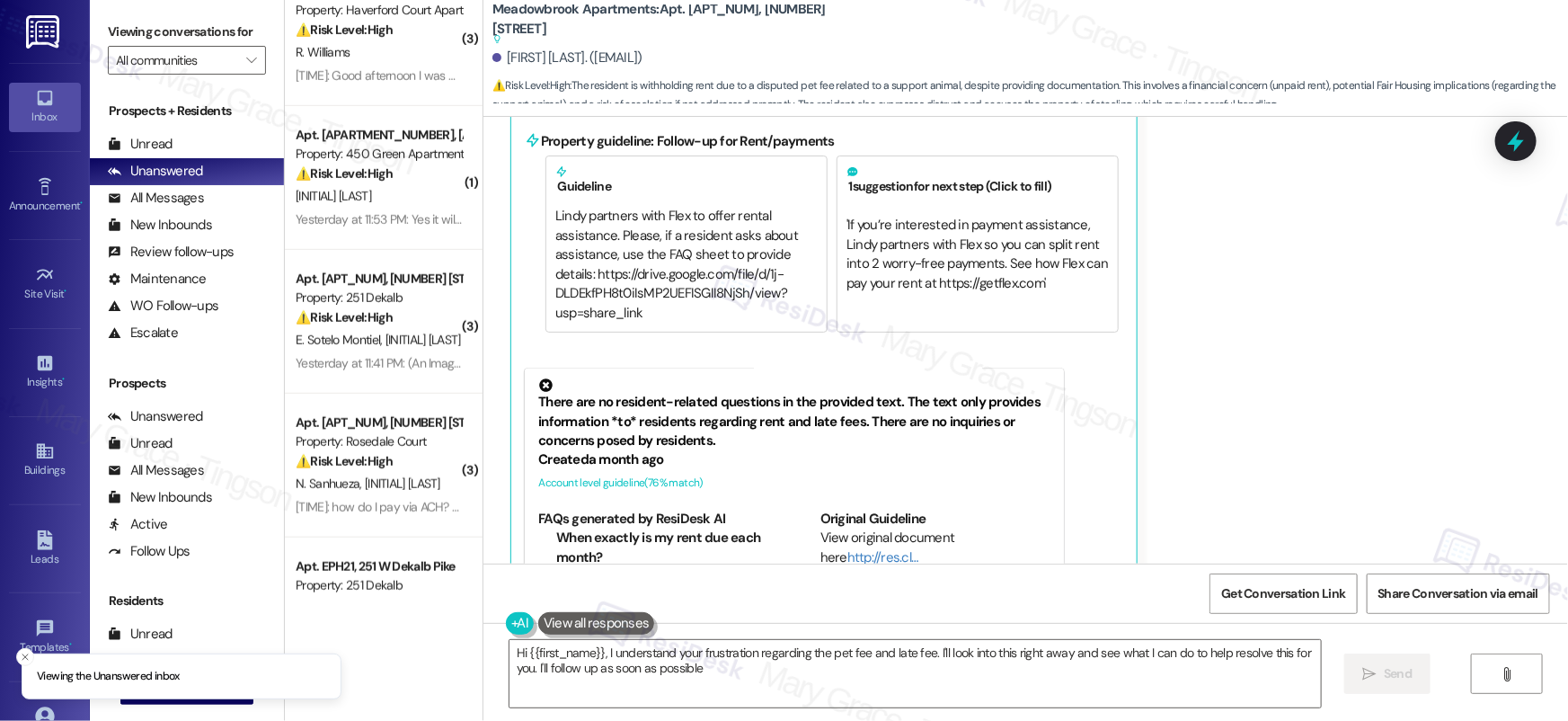 type on "Hi {{first_name}}, I understand your frustration regarding the pet fee and late fee. I'll look into this right away and see what I can do to help resolve this for you. I'll follow up as soon as possible!" 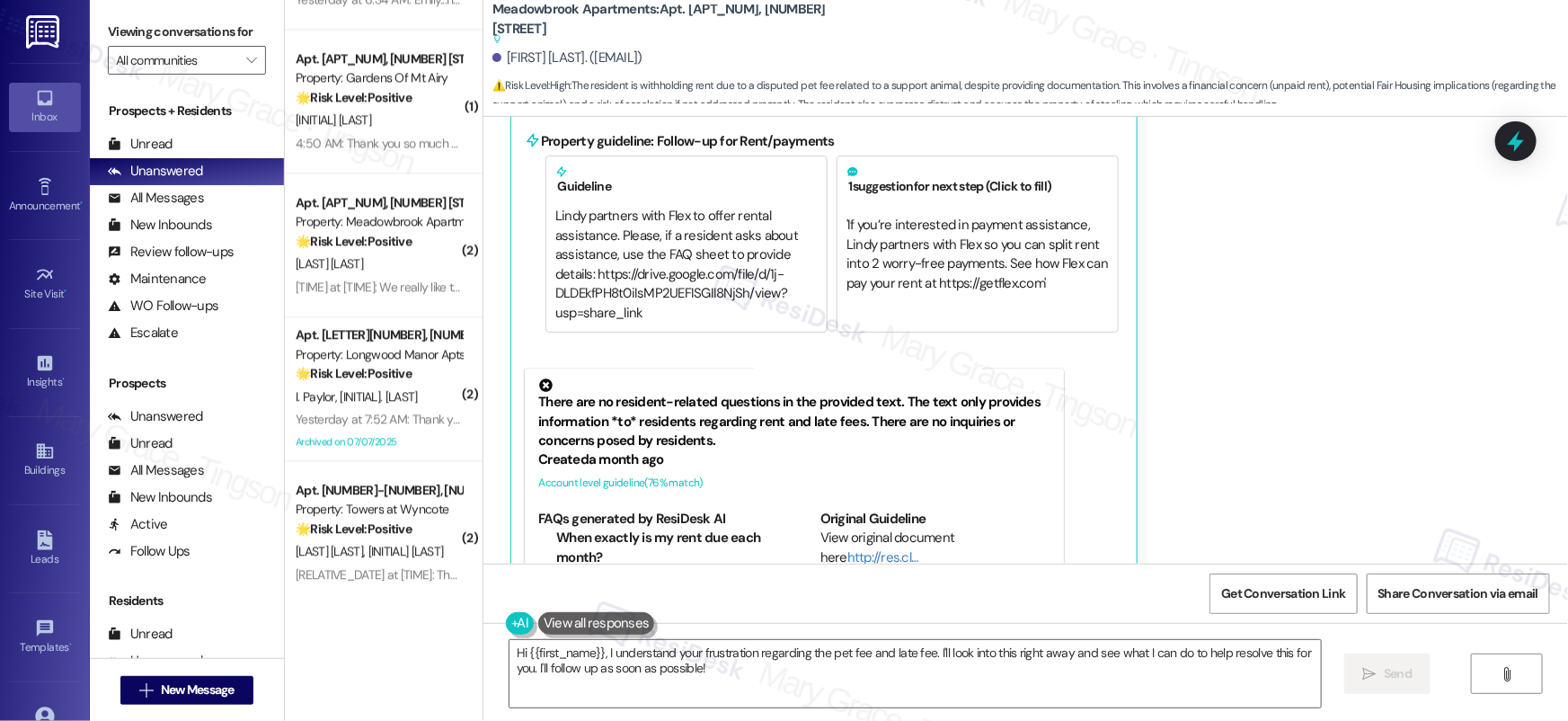 scroll, scrollTop: 5574, scrollLeft: 0, axis: vertical 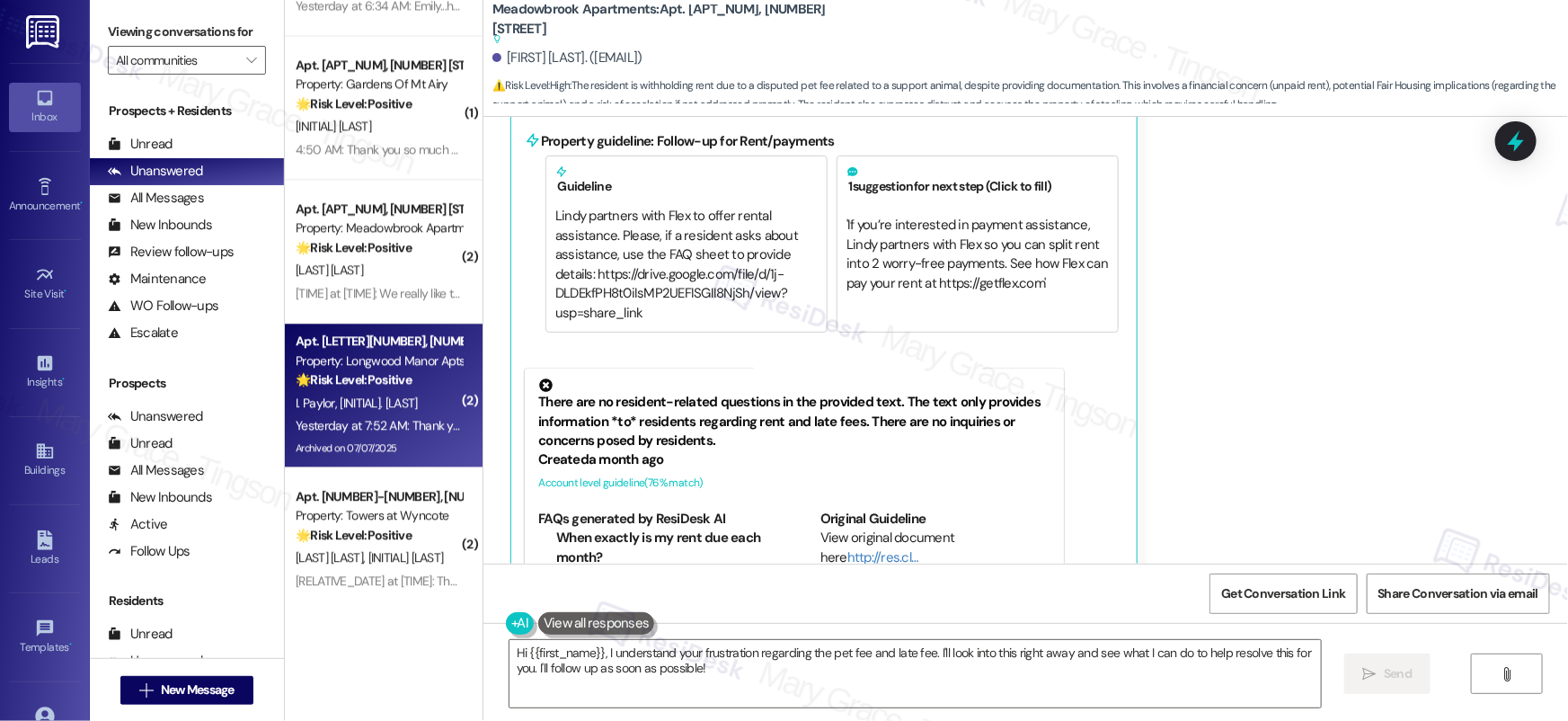 click on "[RELATIVE_DAY] at [TIME]: Thank you  [RELATIVE_DAY] at [TIME]: Thank you" at bounding box center (380, 425) 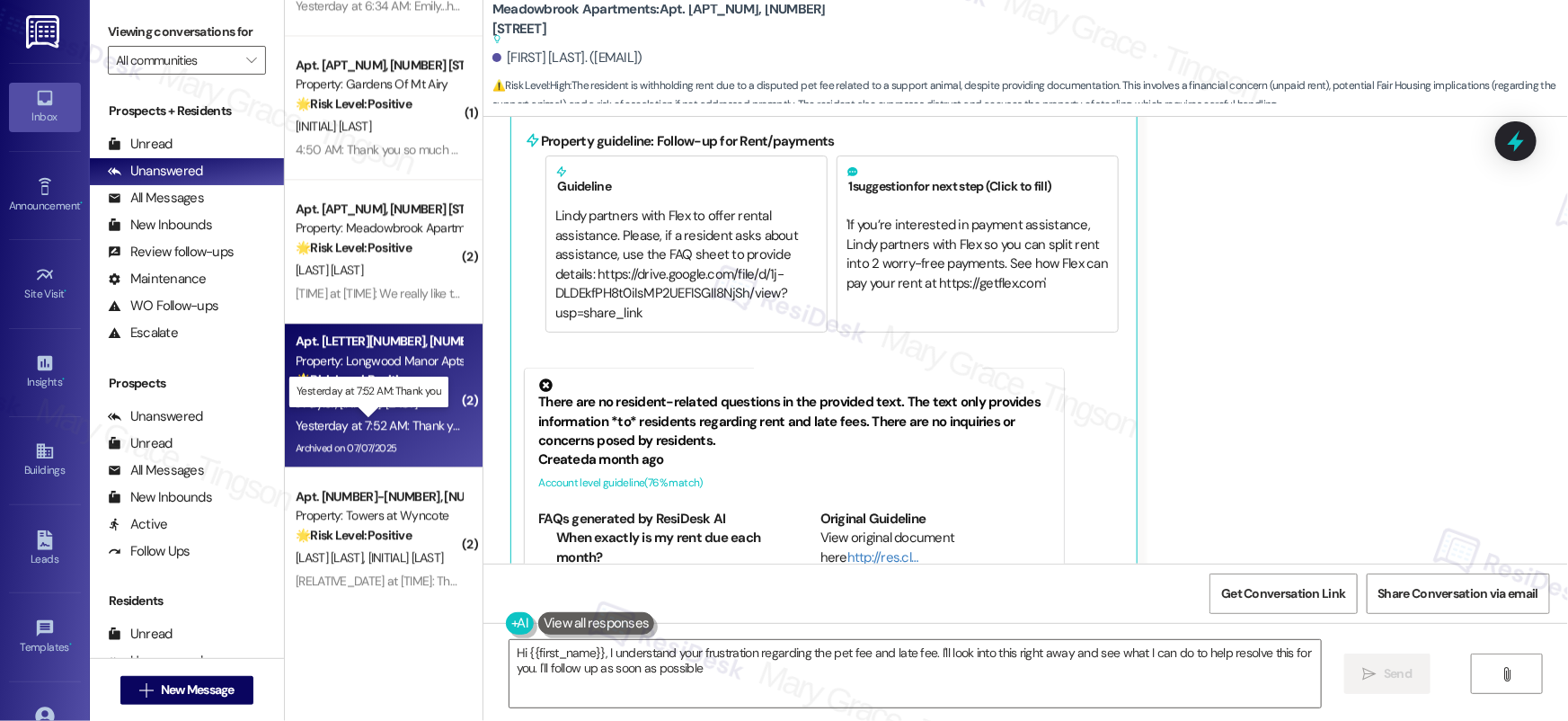 type on "Hi {{first_name}}, I understand your frustration regarding the pet fee and late fee. I'll look into this right away and see what I can do to help resolve this for you. I'll follow up as soon as possible!" 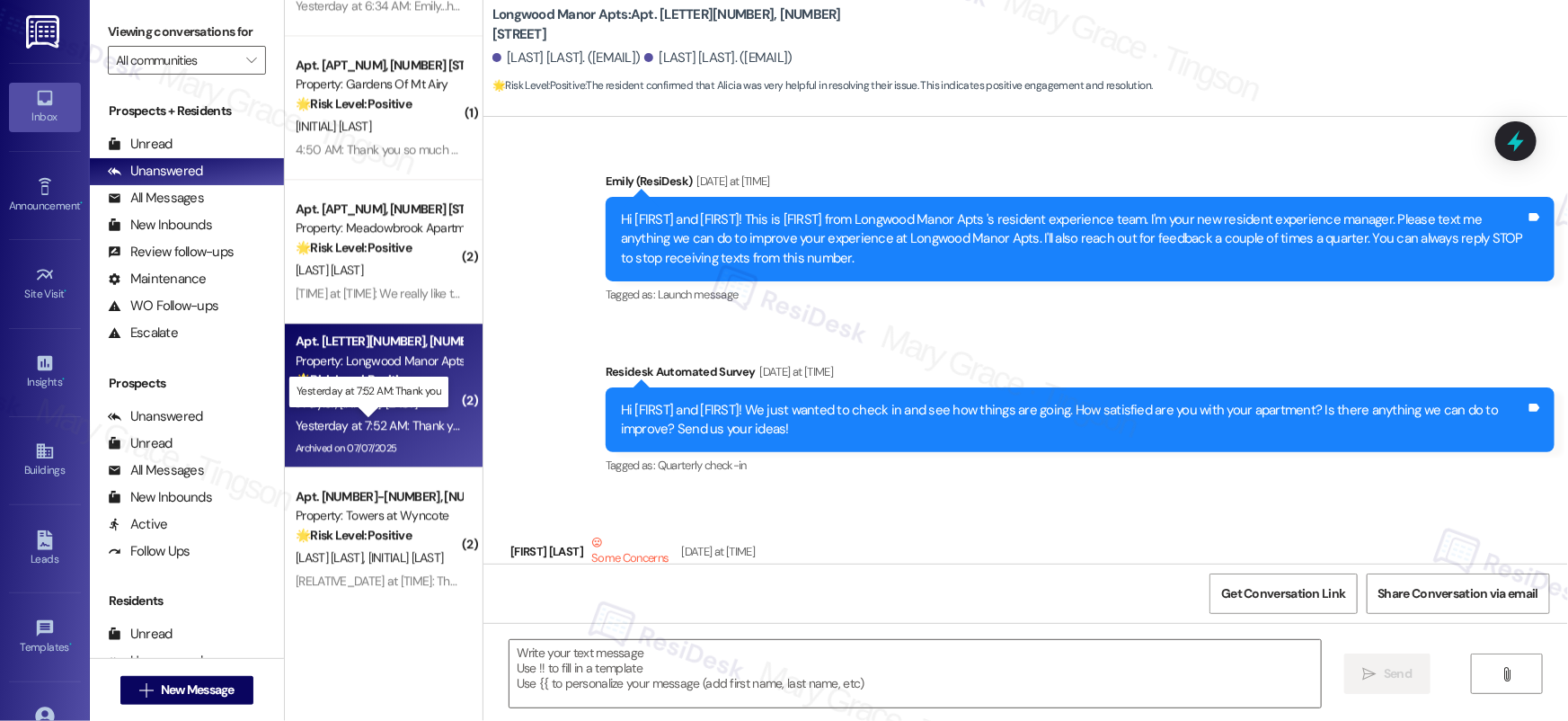 click on "[RELATIVE_DAY] at [TIME]: Thank you  [RELATIVE_DAY] at [TIME]: Thank you" at bounding box center [380, 425] 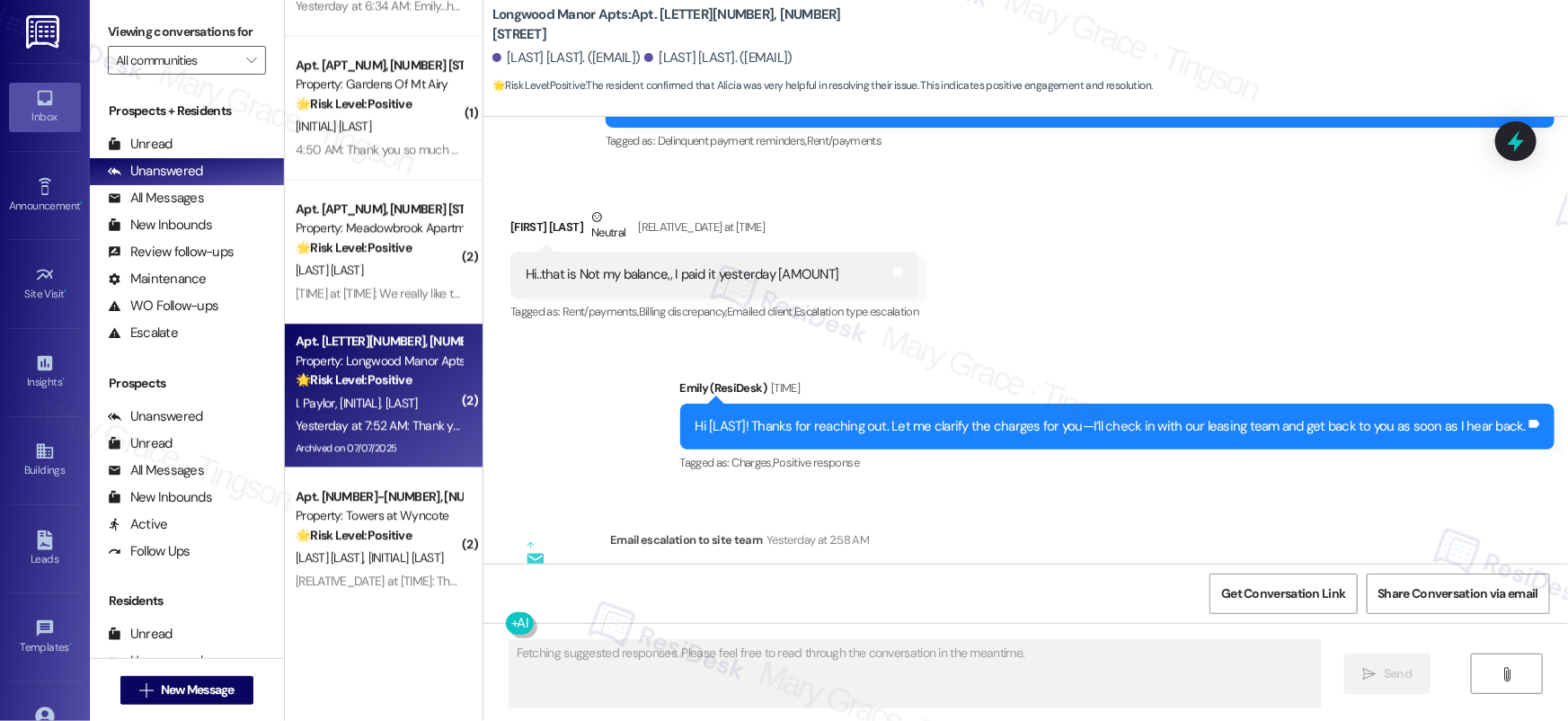 scroll, scrollTop: 8683, scrollLeft: 0, axis: vertical 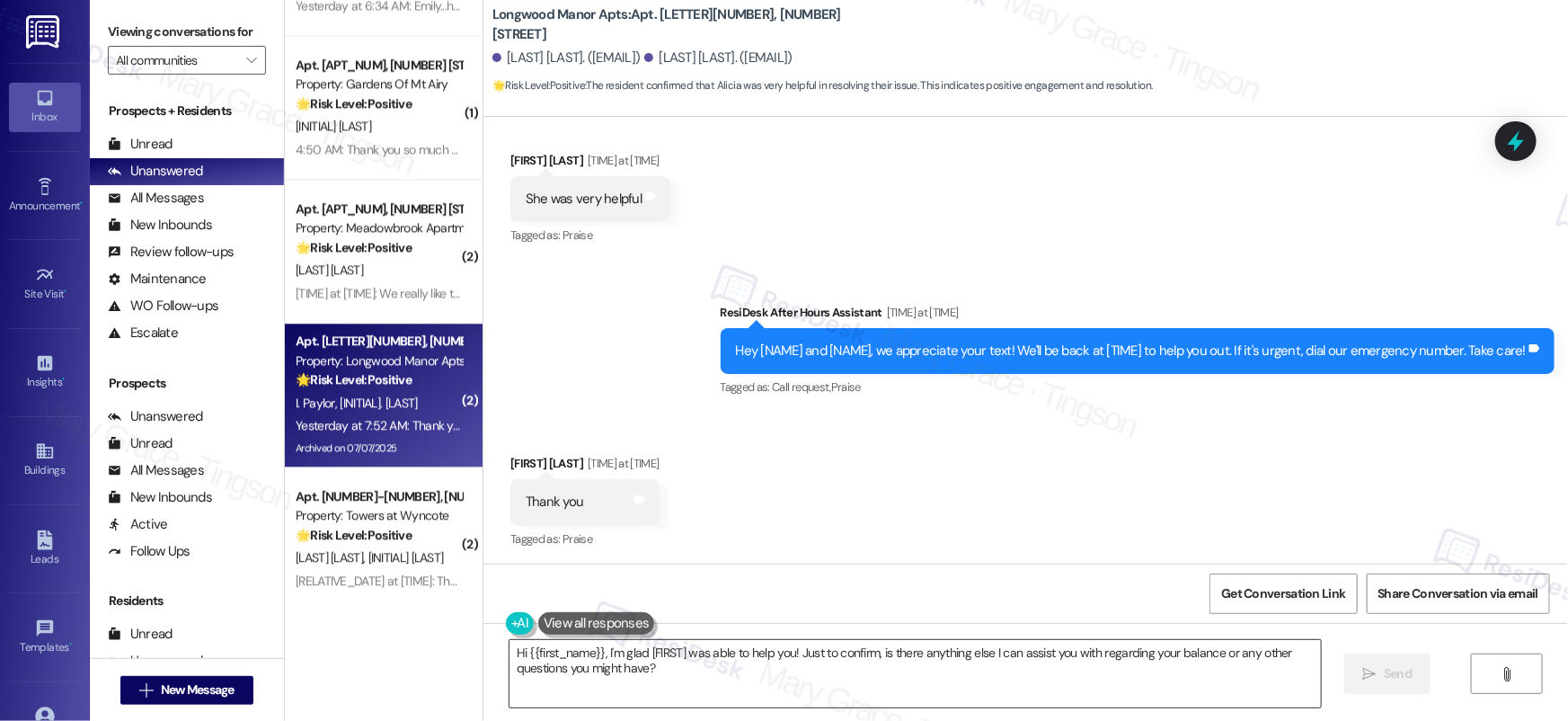 click on "Hi {{first_name}}, I'm glad [FIRST] was able to help you! Just to confirm, is there anything else I can assist you with regarding your balance or any other questions you might have?" at bounding box center [915, 673] 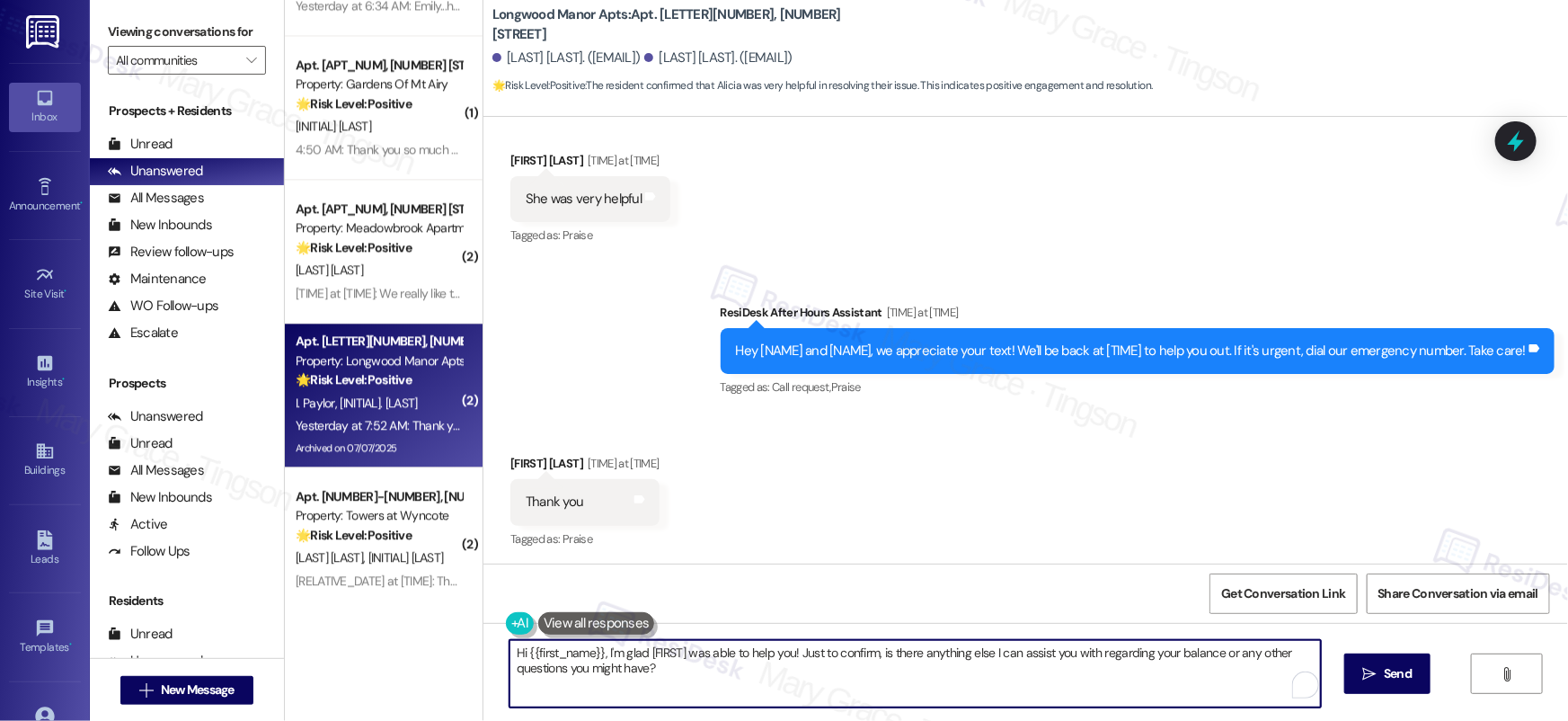 click on "Hi {{first_name}}, I'm glad [FIRST] was able to help you! Just to confirm, is there anything else I can assist you with regarding your balance or any other questions you might have?" at bounding box center (915, 673) 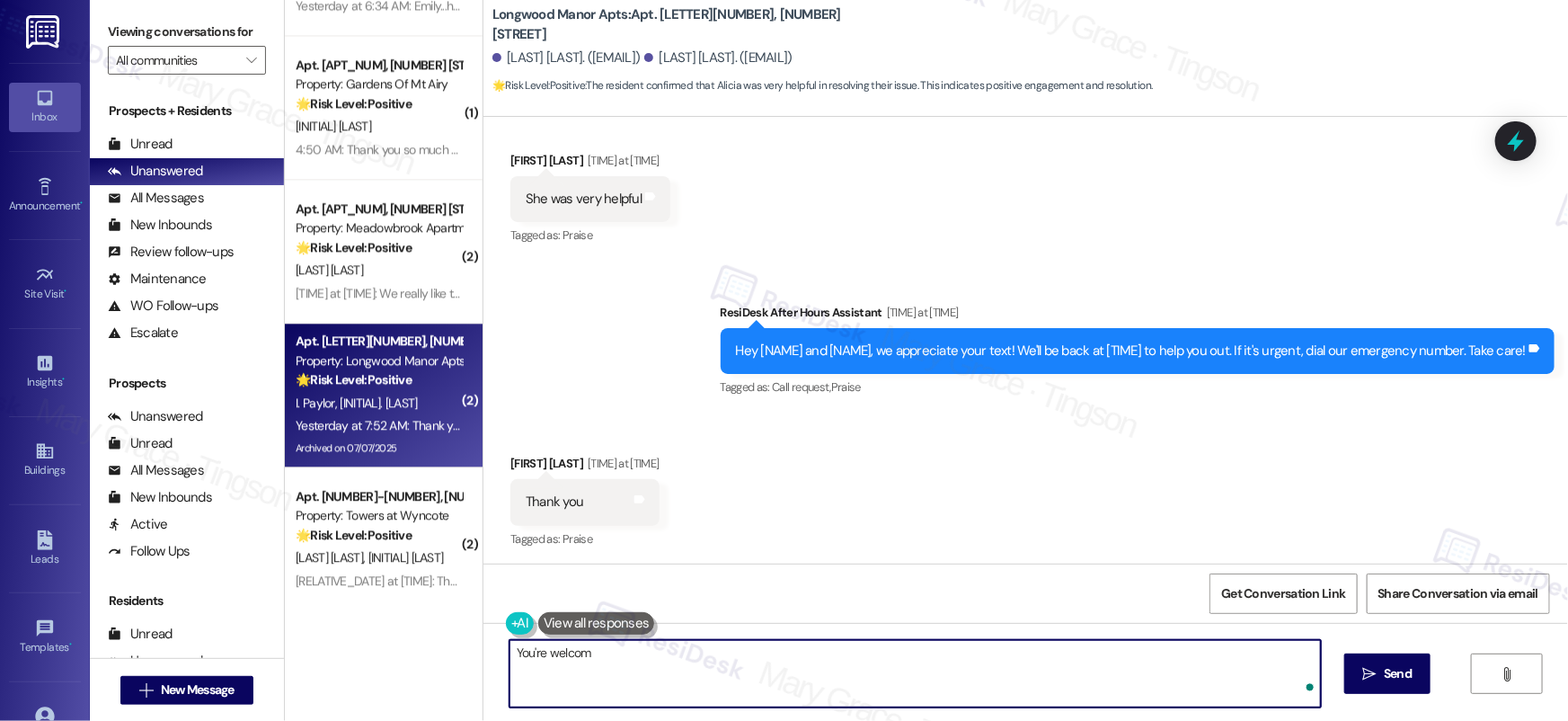 type on "You're welcome" 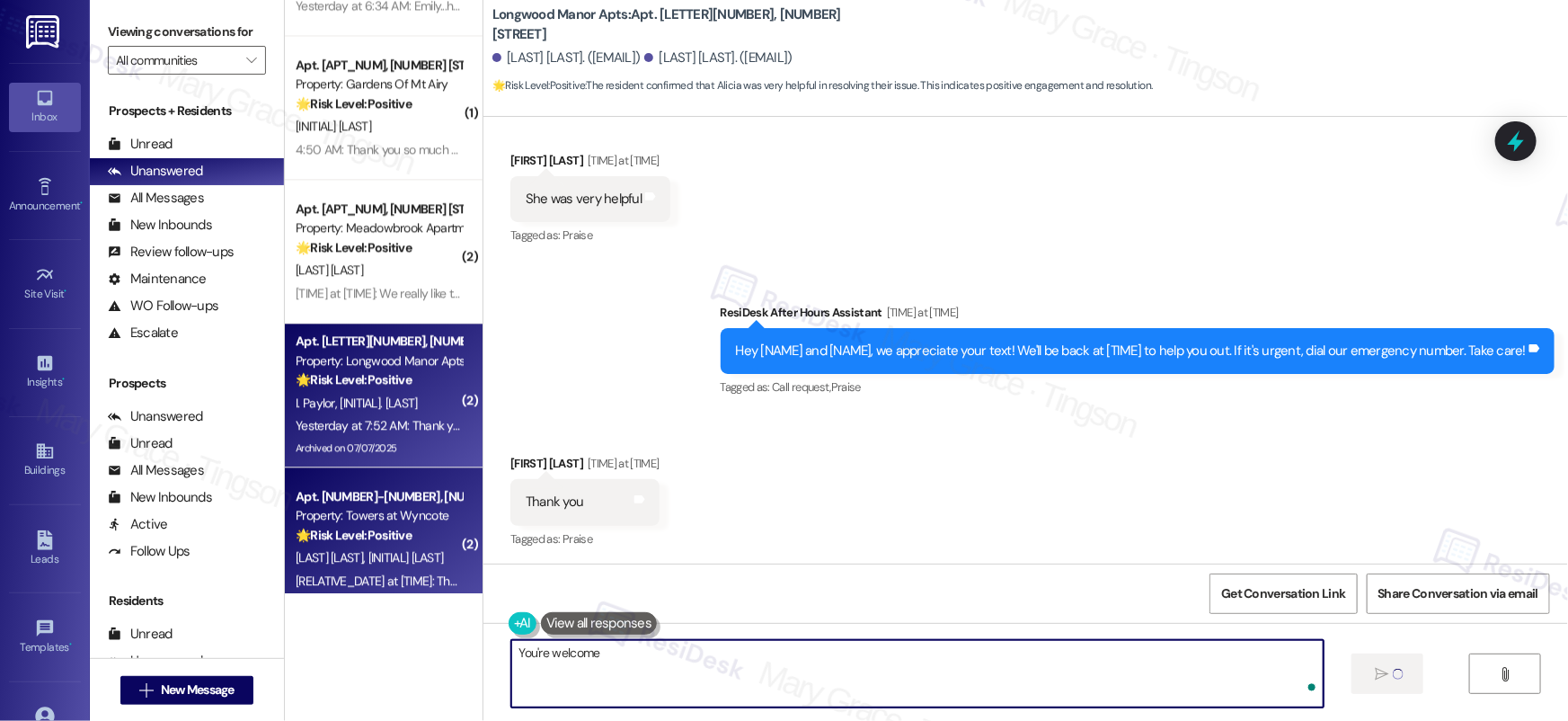 click on "[INITIAL] [LAST]" at bounding box center [406, 557] 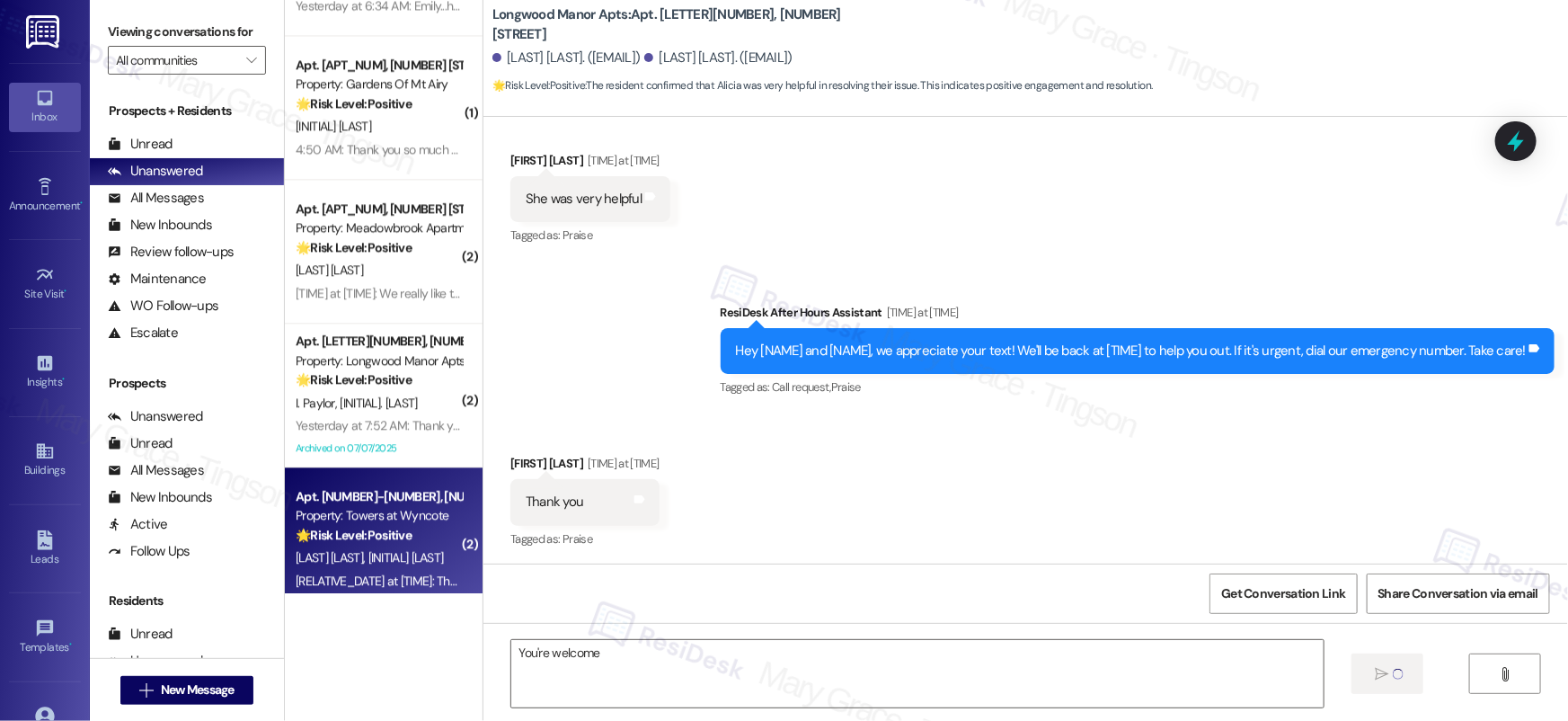 type on "Fetching suggested responses. Please feel free to read through the conversation in the meantime." 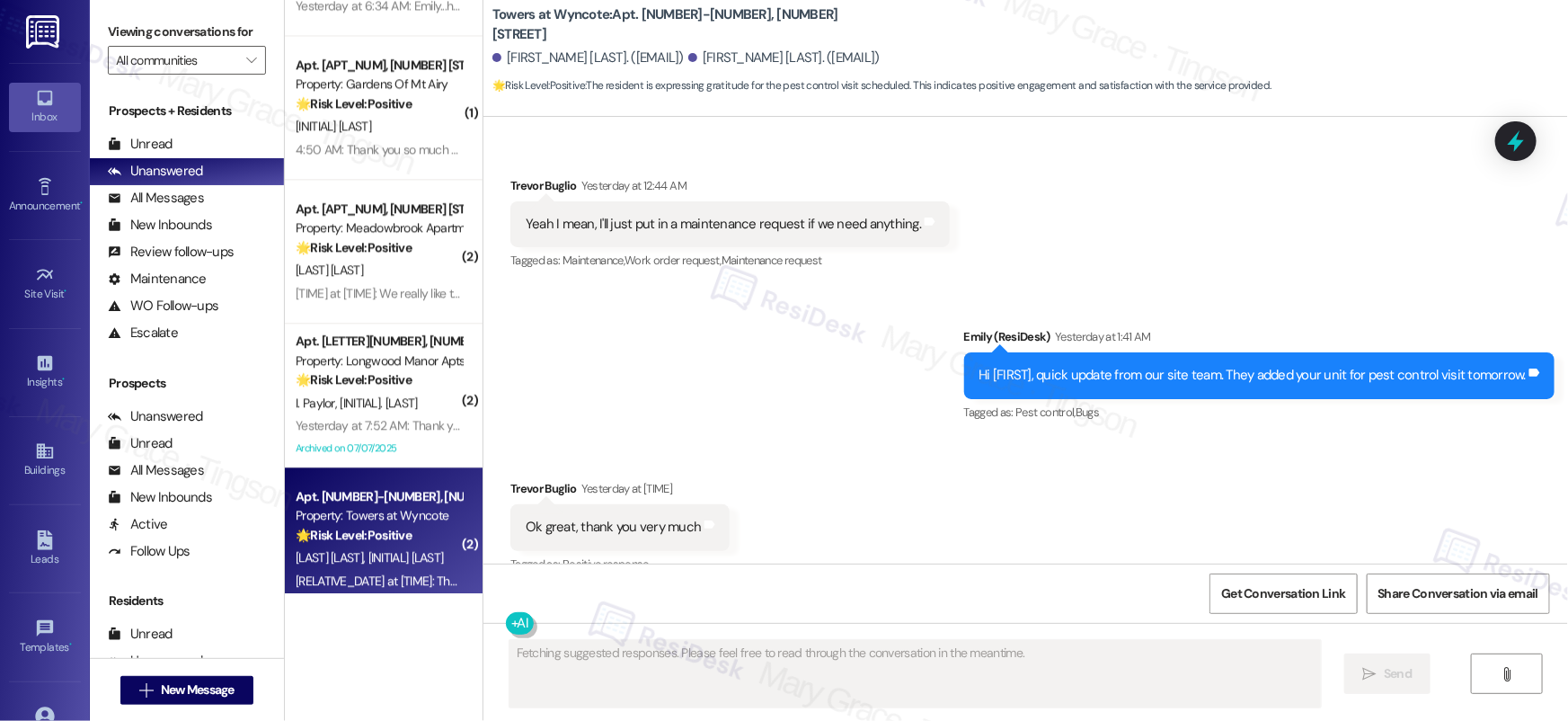 scroll, scrollTop: 17606, scrollLeft: 0, axis: vertical 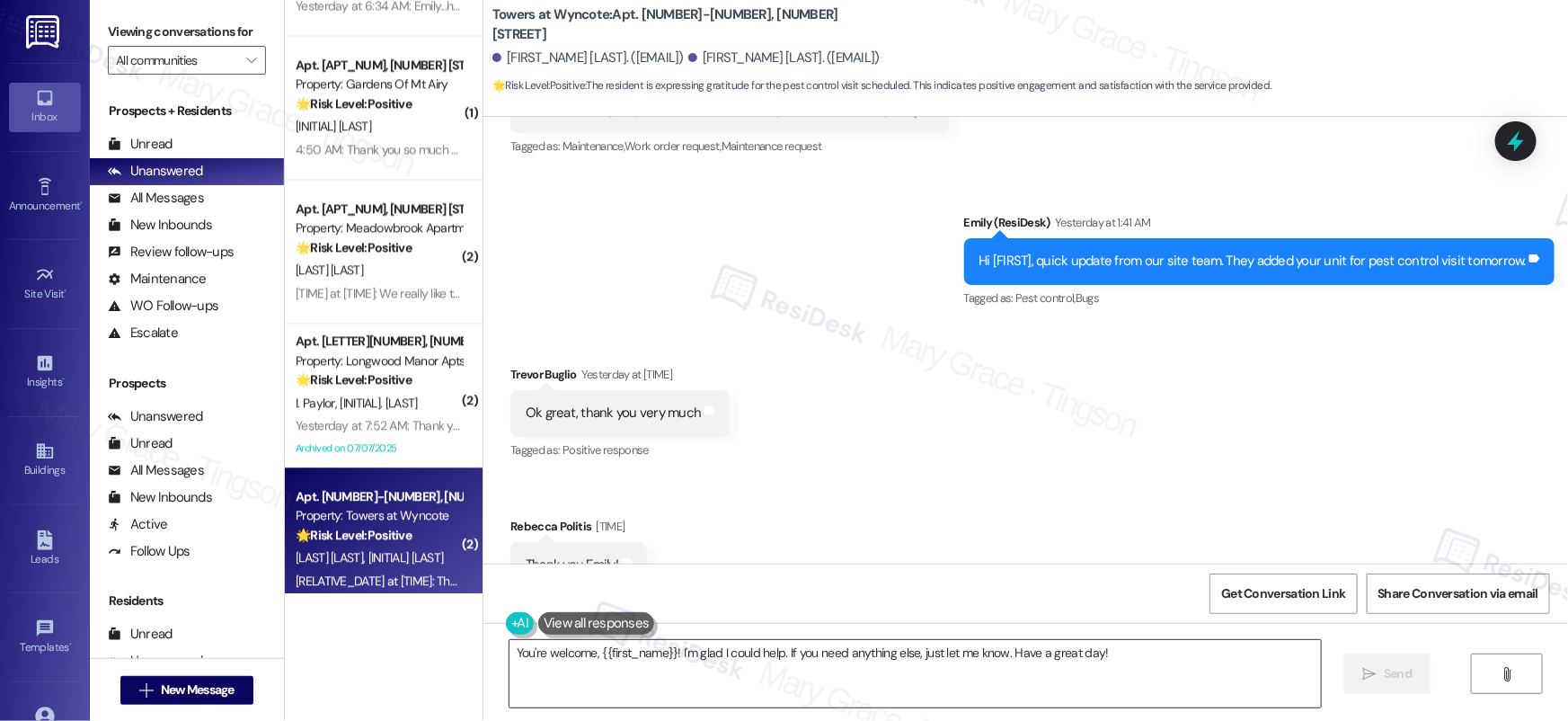 click on "You're welcome, {{first_name}}! I'm glad I could help. If you need anything else, just let me know. Have a great day!" at bounding box center (915, 673) 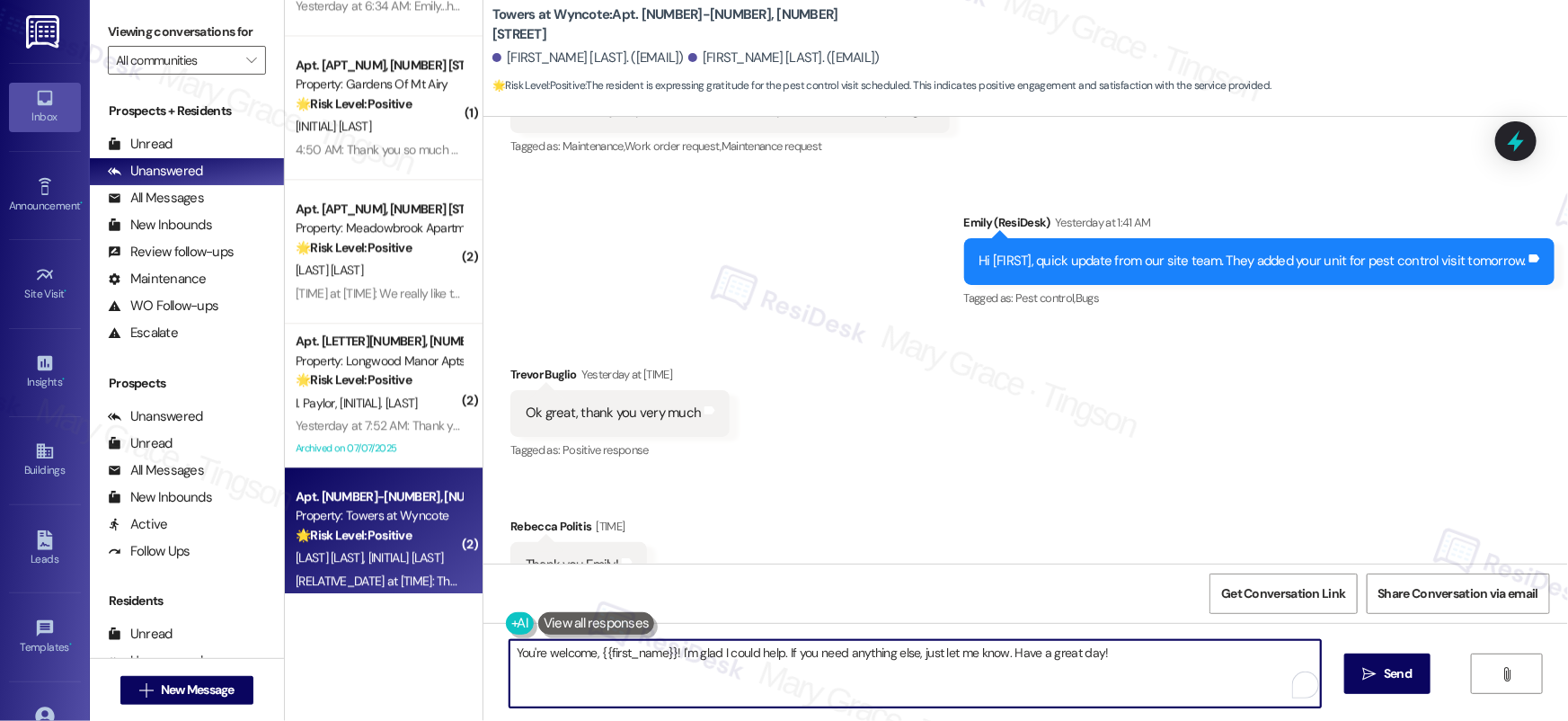 click on "You're welcome, {{first_name}}! I'm glad I could help. If you need anything else, just let me know. Have a great day!" at bounding box center (915, 673) 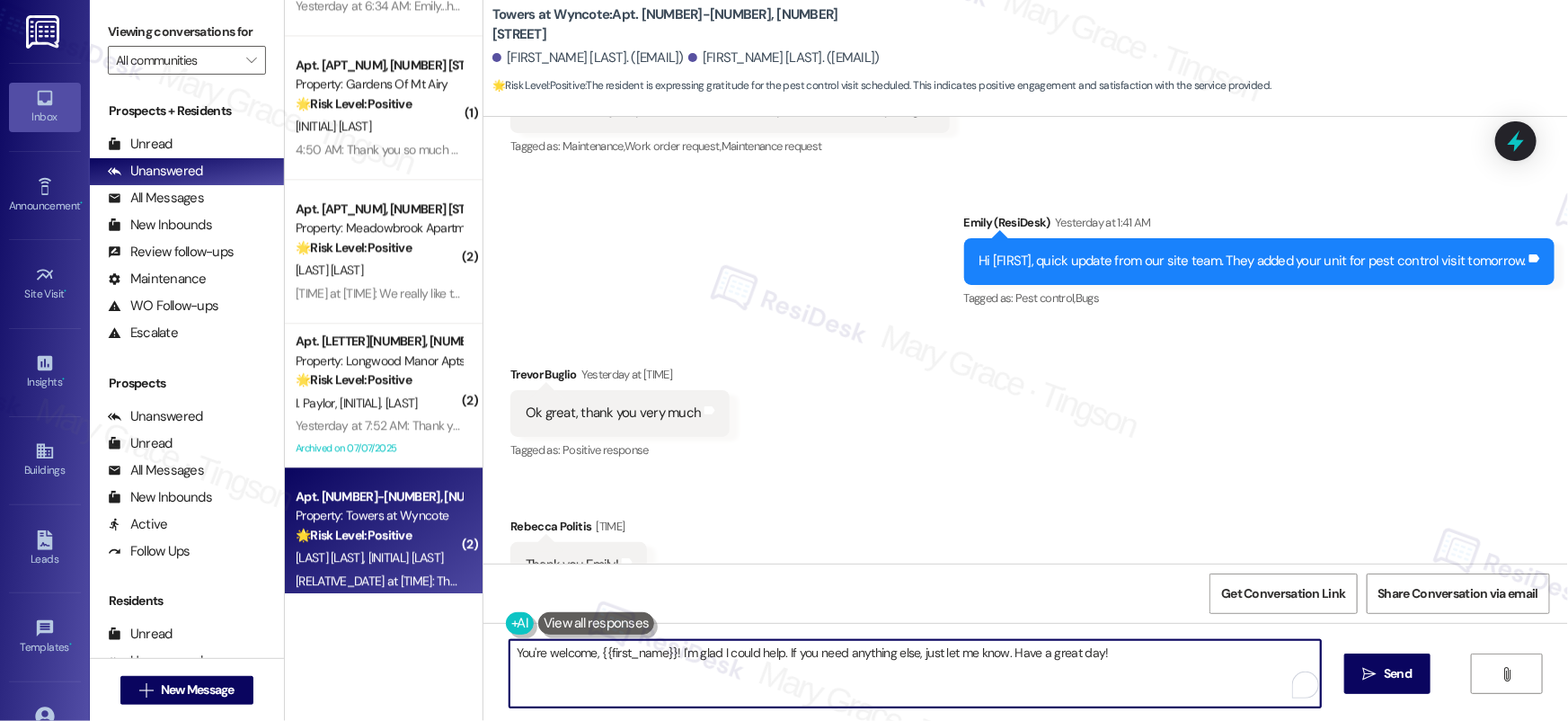 click on "You're welcome, {{first_name}}! I'm glad I could help. If you need anything else, just let me know. Have a great day!" at bounding box center (915, 673) 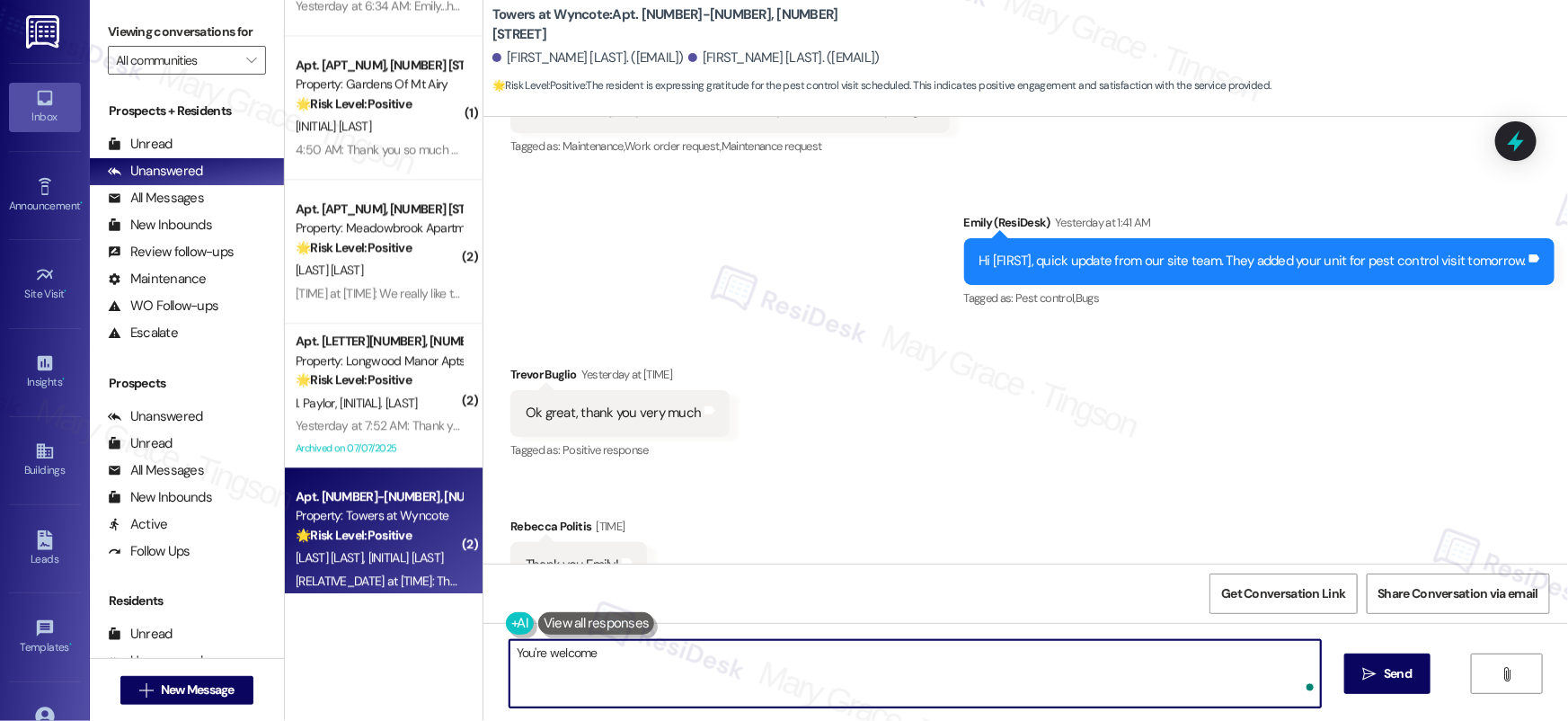 type on "You're welcome!" 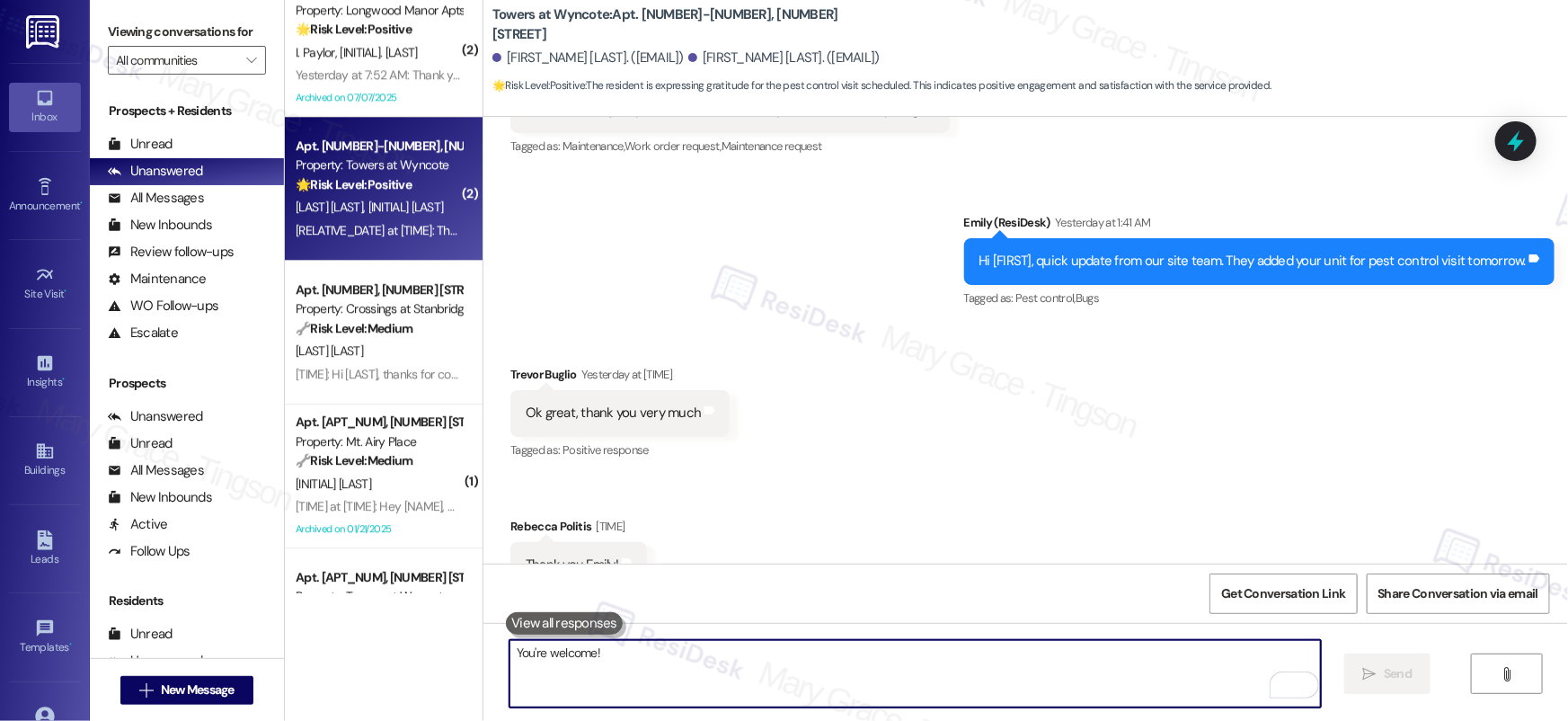 type 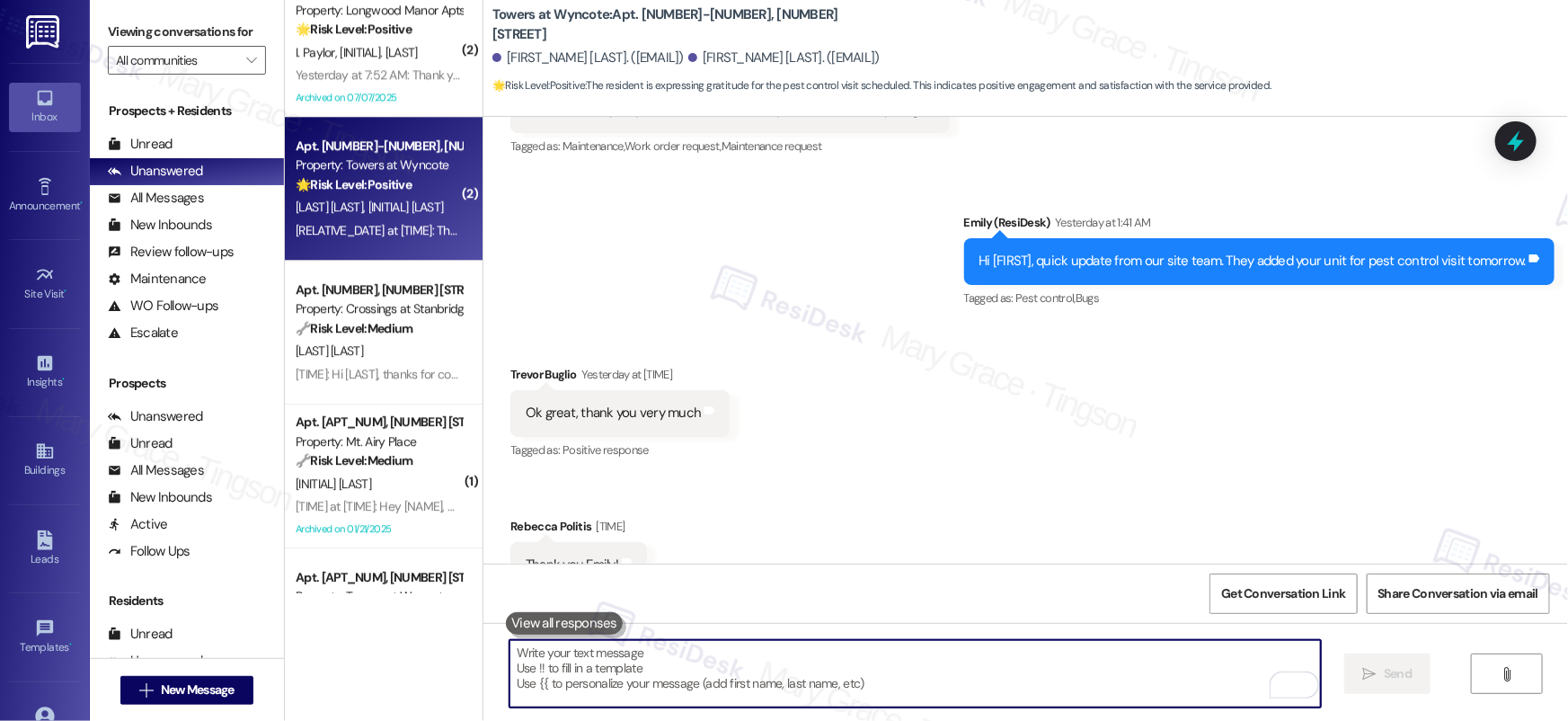 scroll, scrollTop: 5939, scrollLeft: 0, axis: vertical 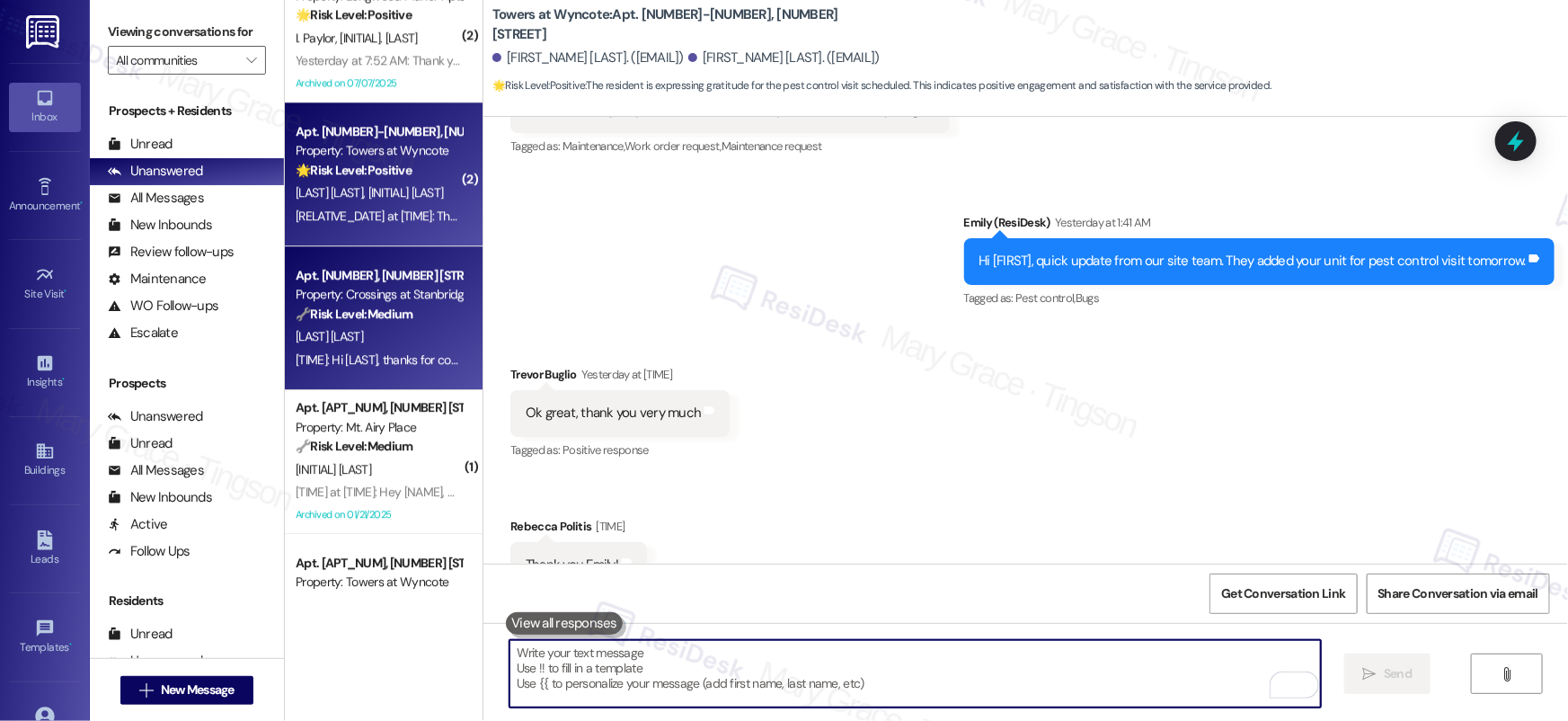 click on "[TIME]: Hi [FIRST], thanks for confirming! I'm glad to hear the payment went through this morning. If you have any other questions, feel free to ask! [TIME]: Hi [FIRST], thanks for confirming! I'm glad to hear the payment went through this morning. If you have any other questions, feel free to ask!" at bounding box center (668, 360) 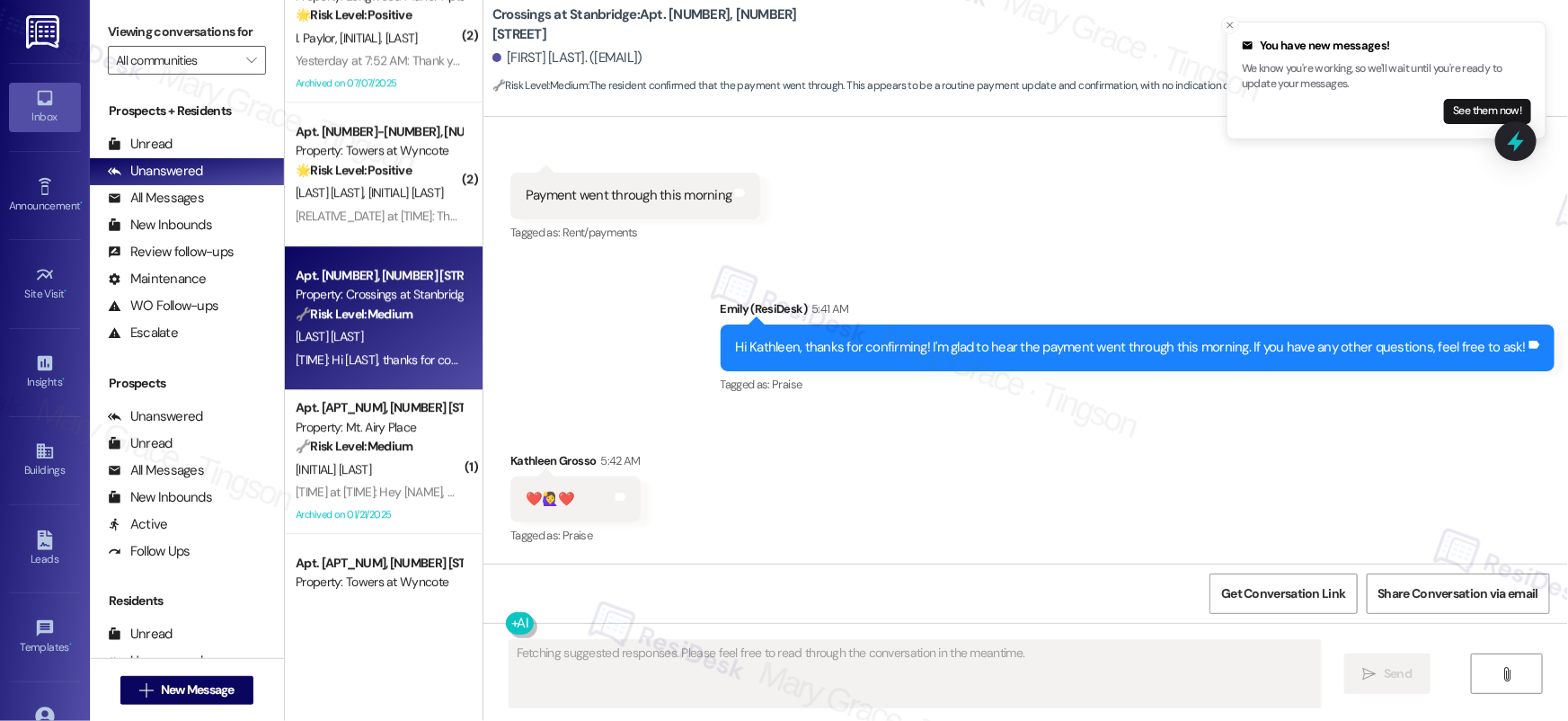 scroll, scrollTop: 3610, scrollLeft: 0, axis: vertical 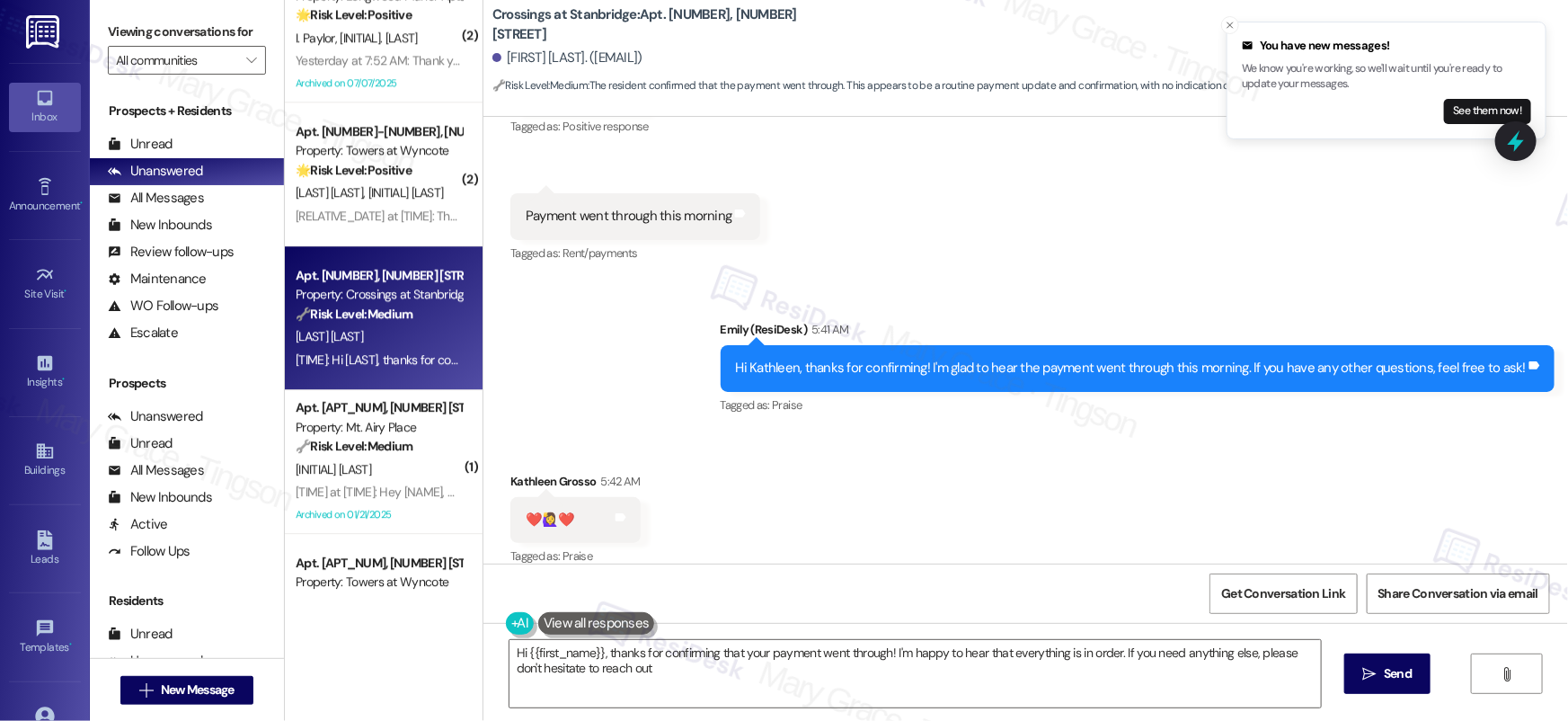 type on "Hi {{first_name}}, thanks for confirming that your payment went through! I'm happy to hear that everything is in order. If you need anything else, please don't hesitate to reach out!" 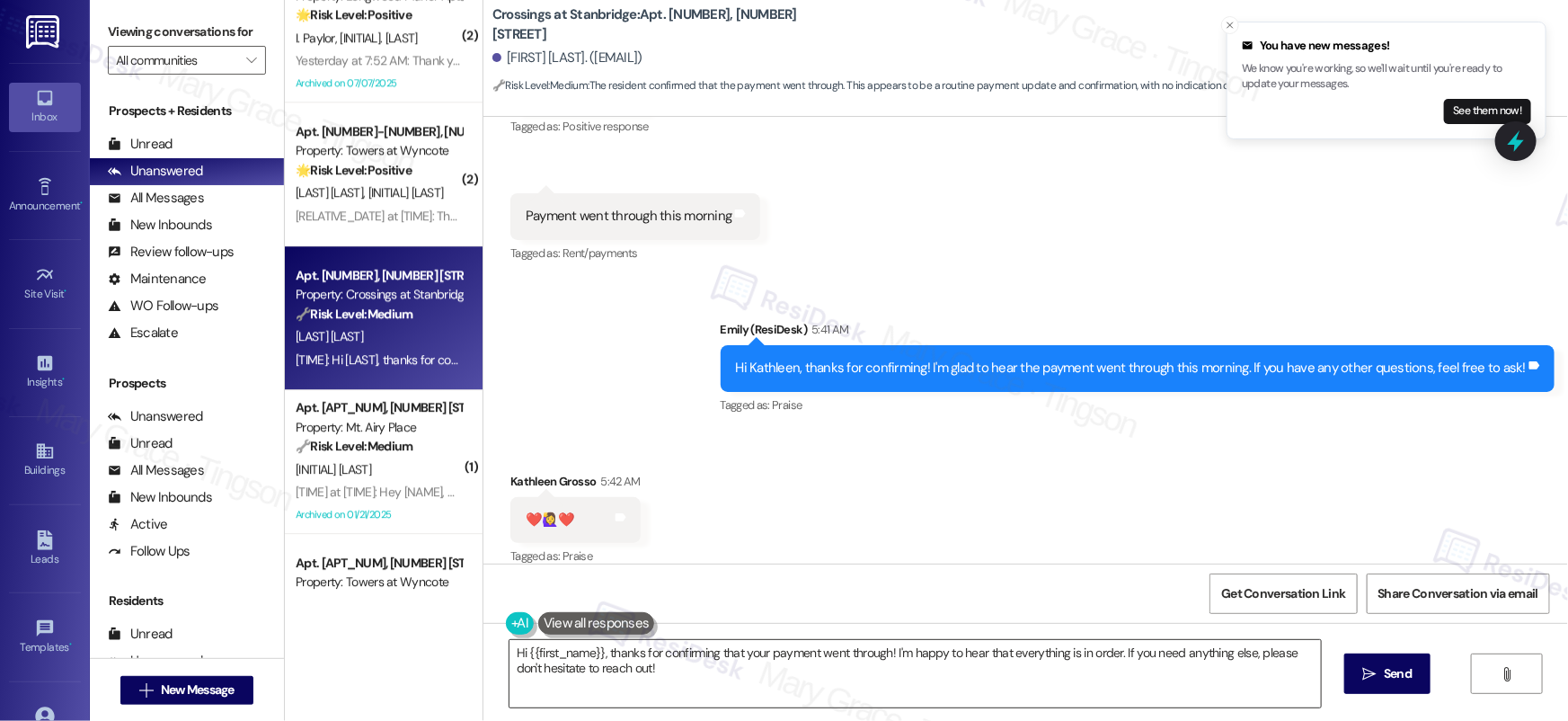 click on "Hi {{first_name}}, thanks for confirming that your payment went through! I'm happy to hear that everything is in order. If you need anything else, please don't hesitate to reach out!" at bounding box center [915, 673] 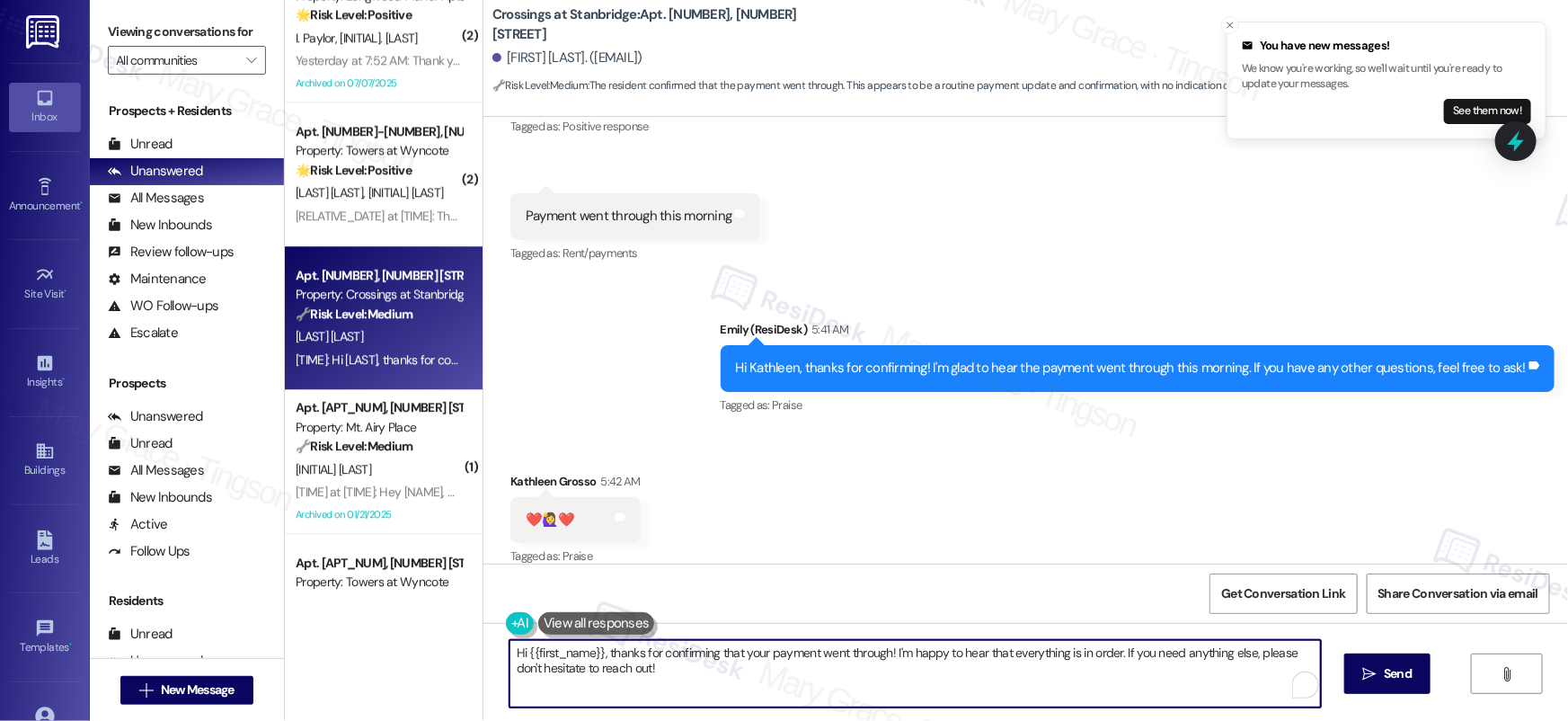 click on "Hi {{first_name}}, thanks for confirming that your payment went through! I'm happy to hear that everything is in order. If you need anything else, please don't hesitate to reach out!" at bounding box center [915, 673] 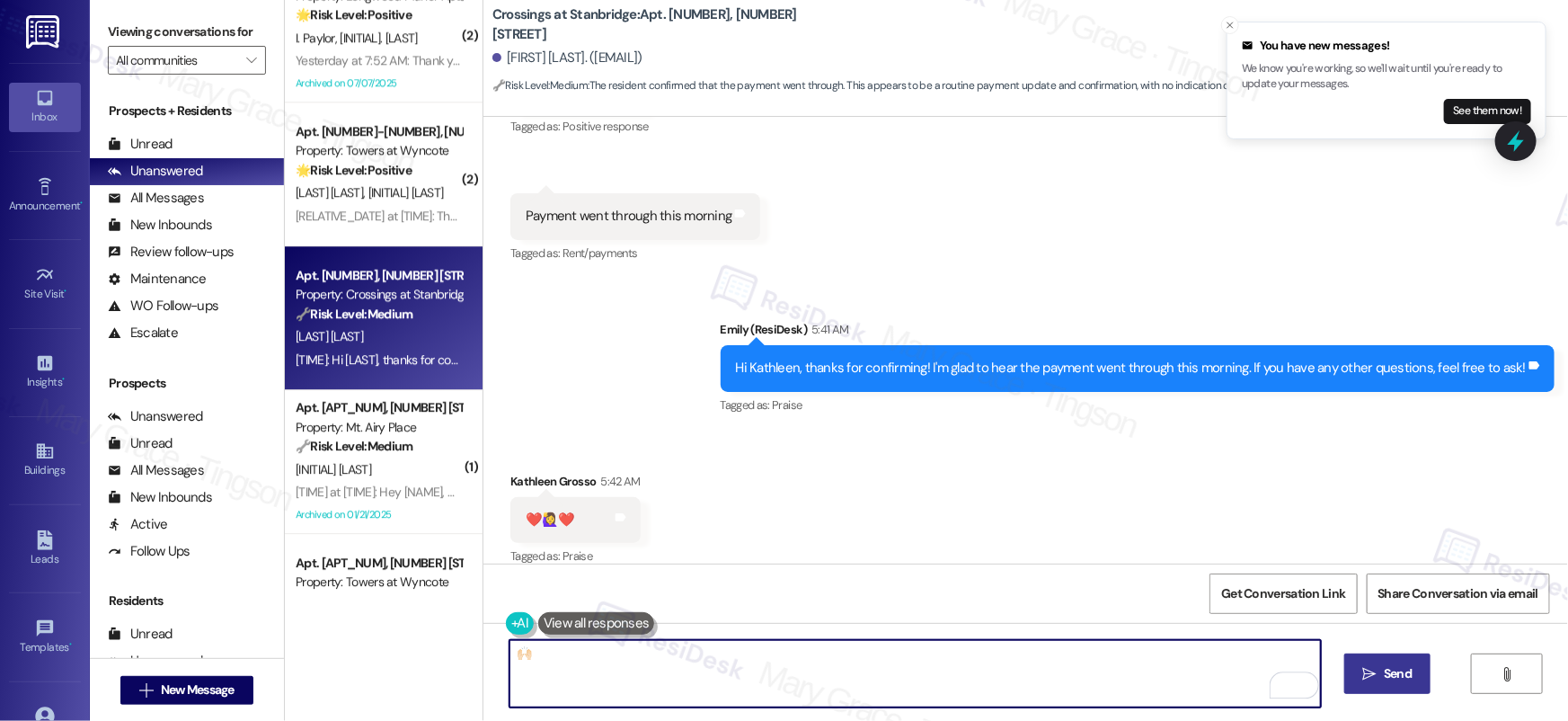 type on "🙌🏻" 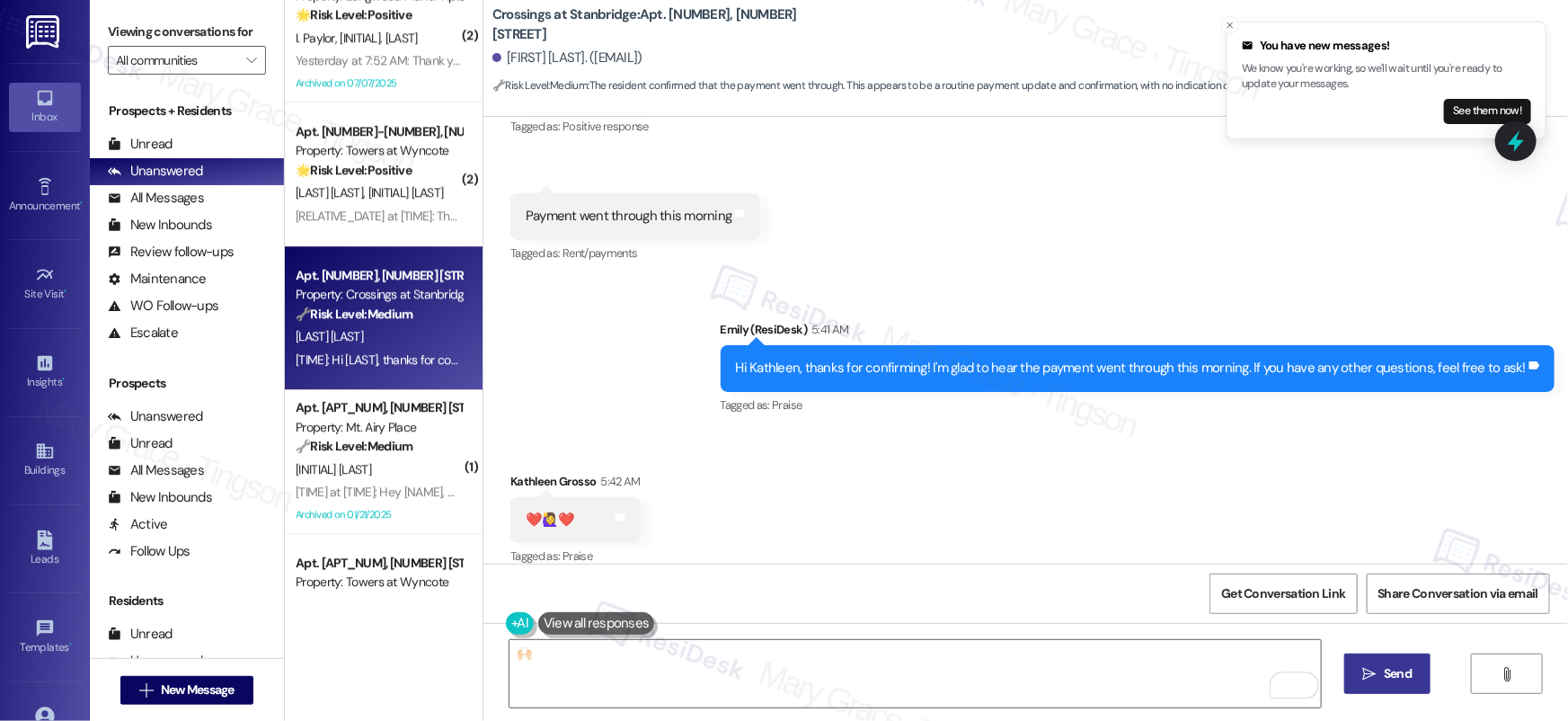click on " Send" at bounding box center [1387, 673] 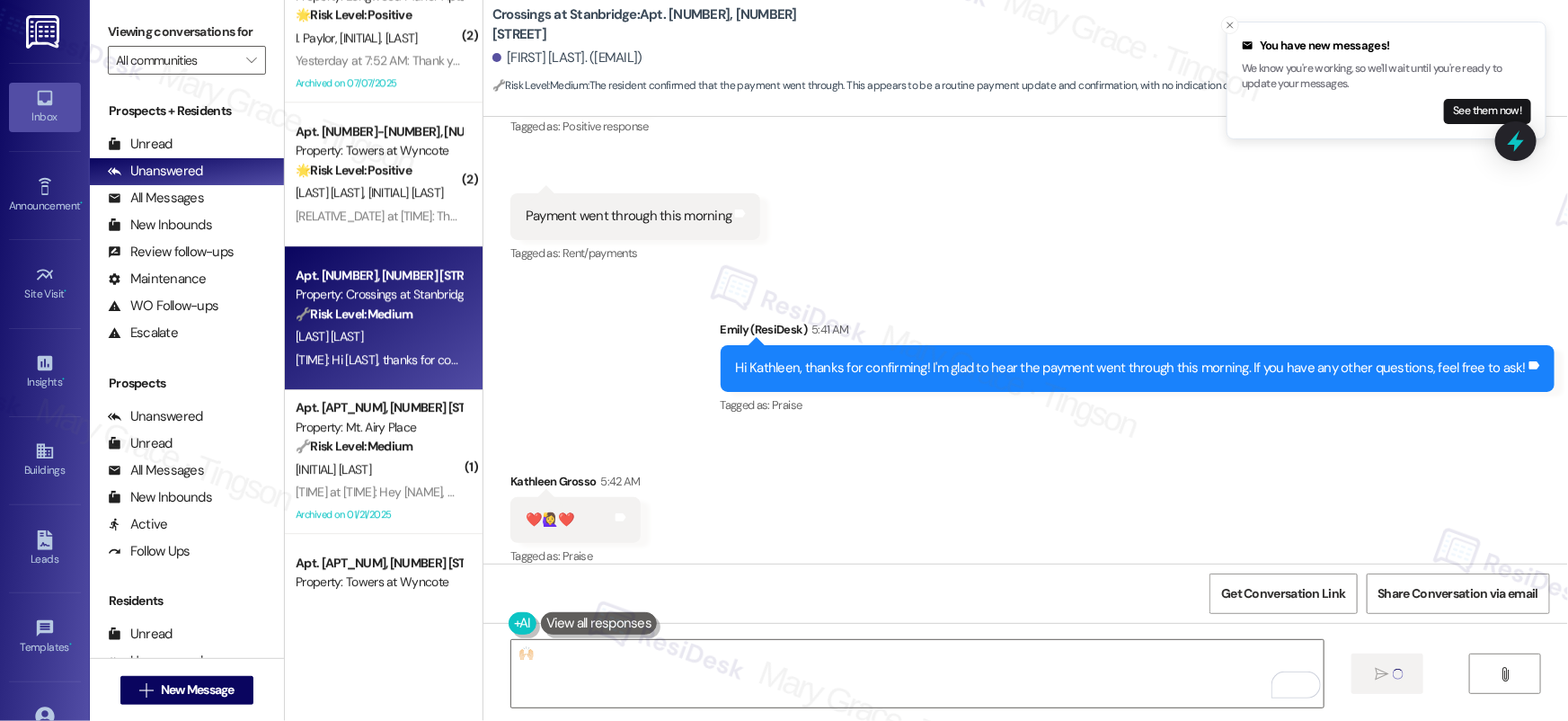 type 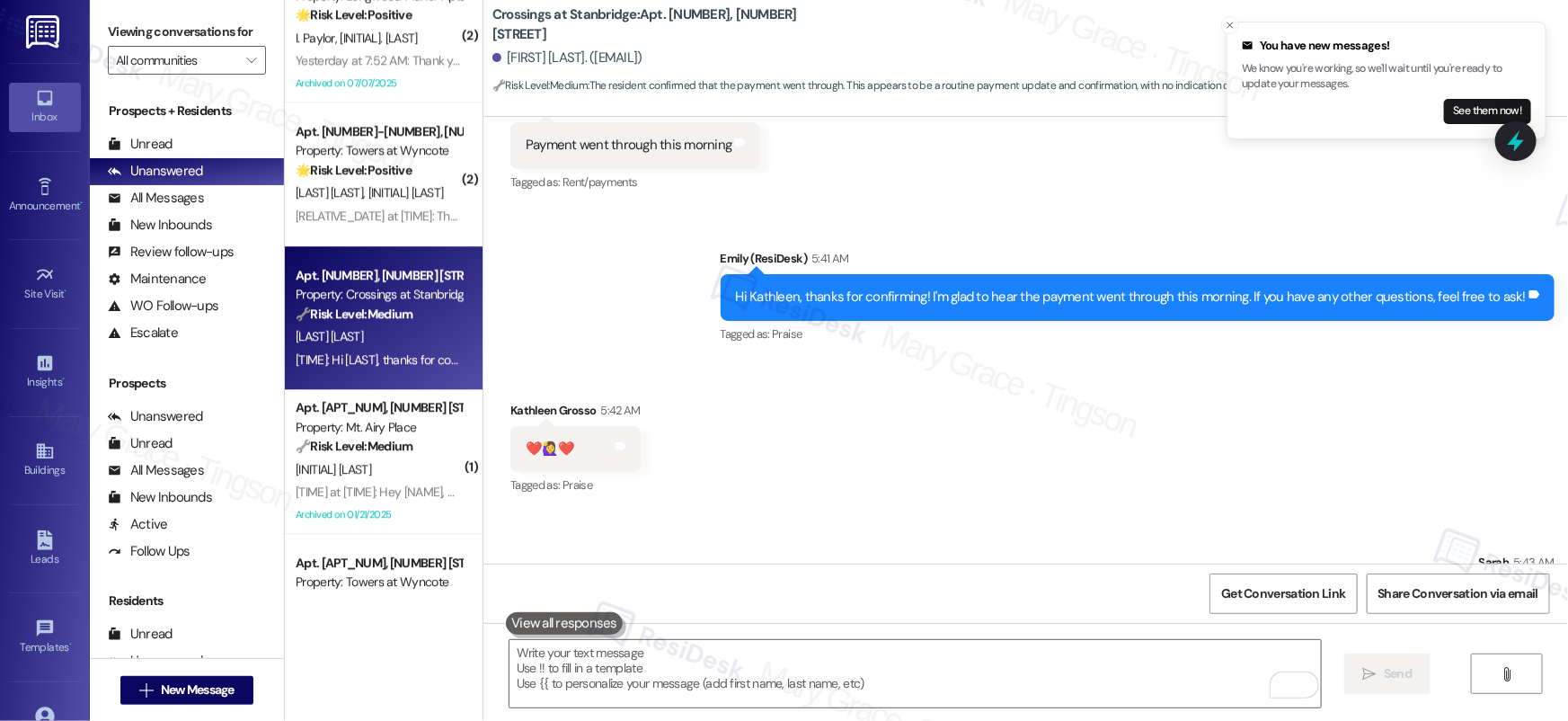 scroll, scrollTop: 3735, scrollLeft: 0, axis: vertical 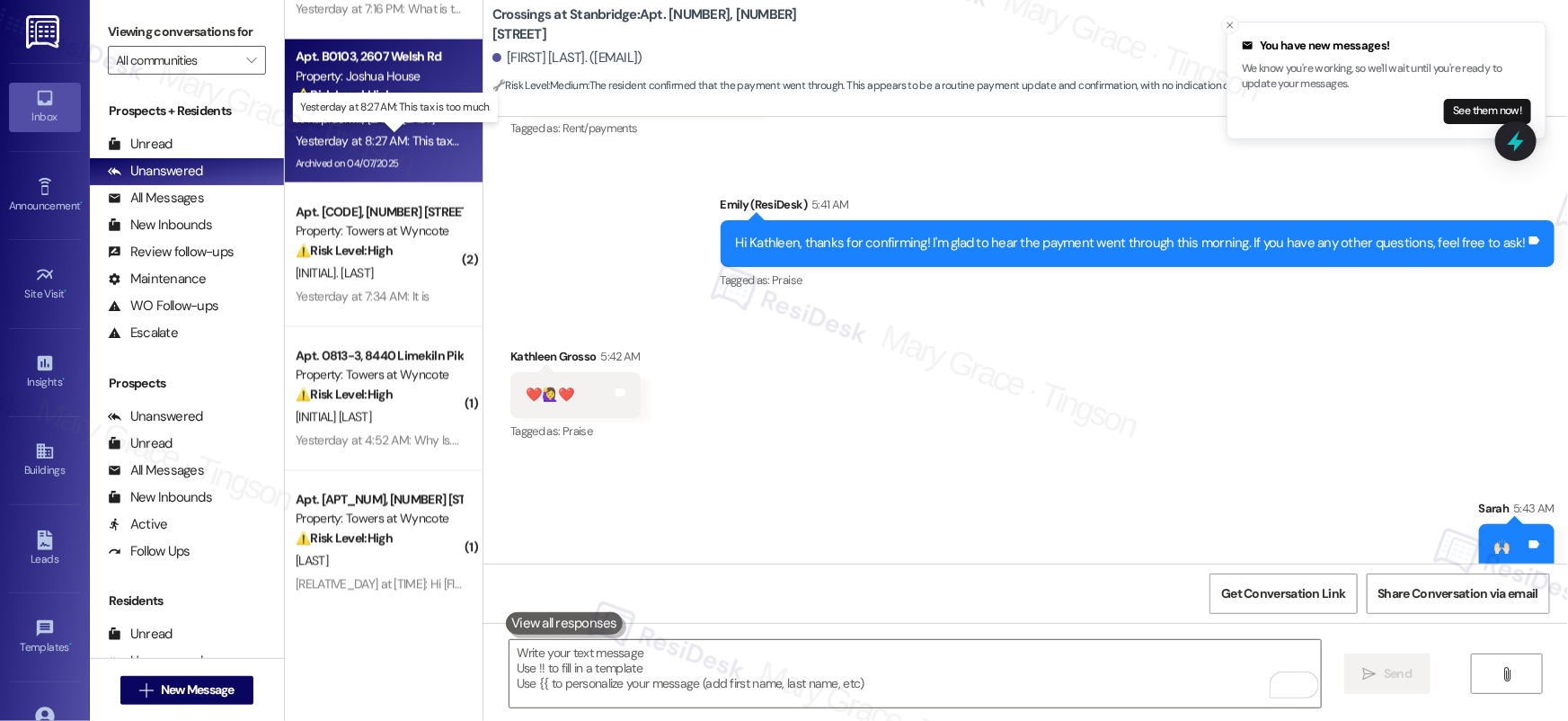 click on "Yesterday at [TIME]: This tax is too much. Yesterday at [TIME]: This tax is too much." at bounding box center (406, 141) 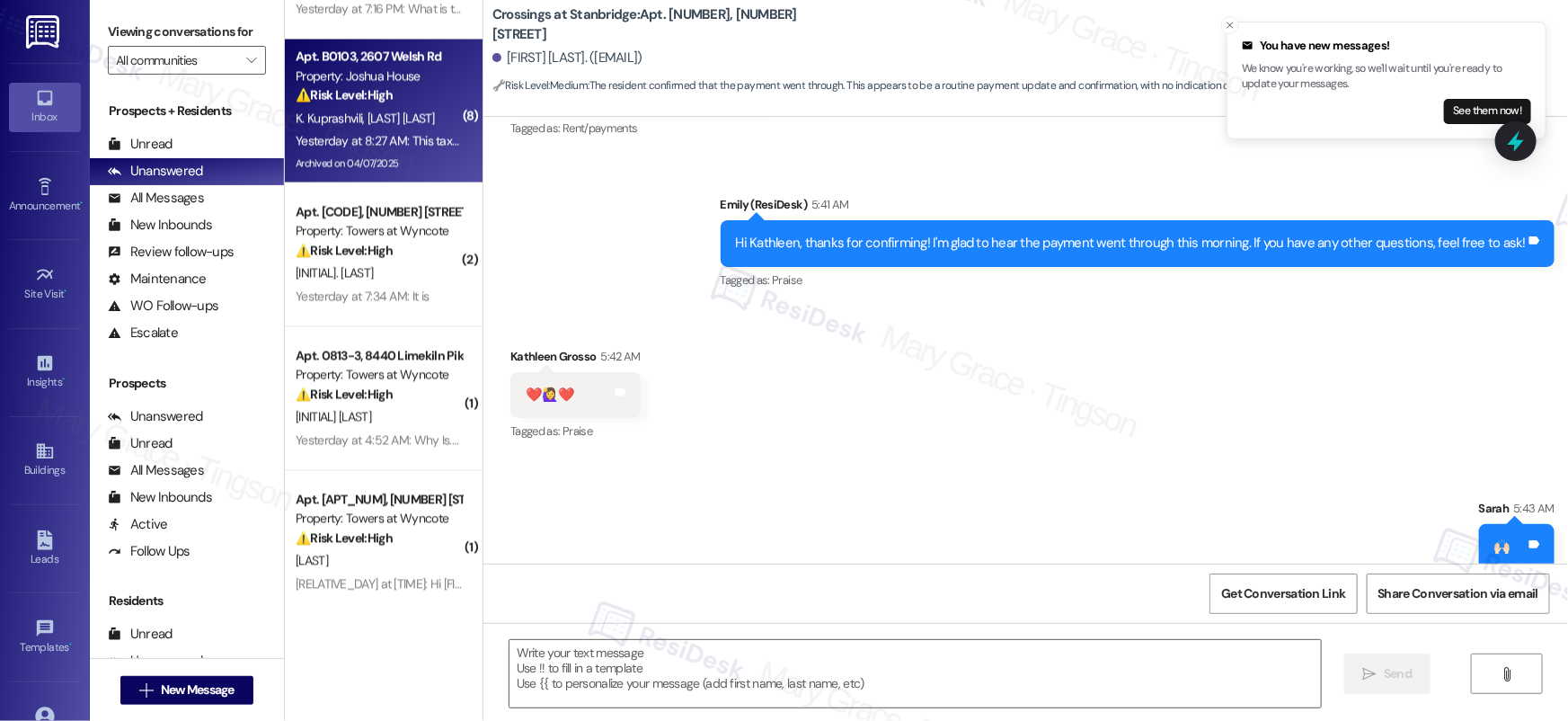 type on "Fetching suggested responses. Please feel free to read through the conversation in the meantime." 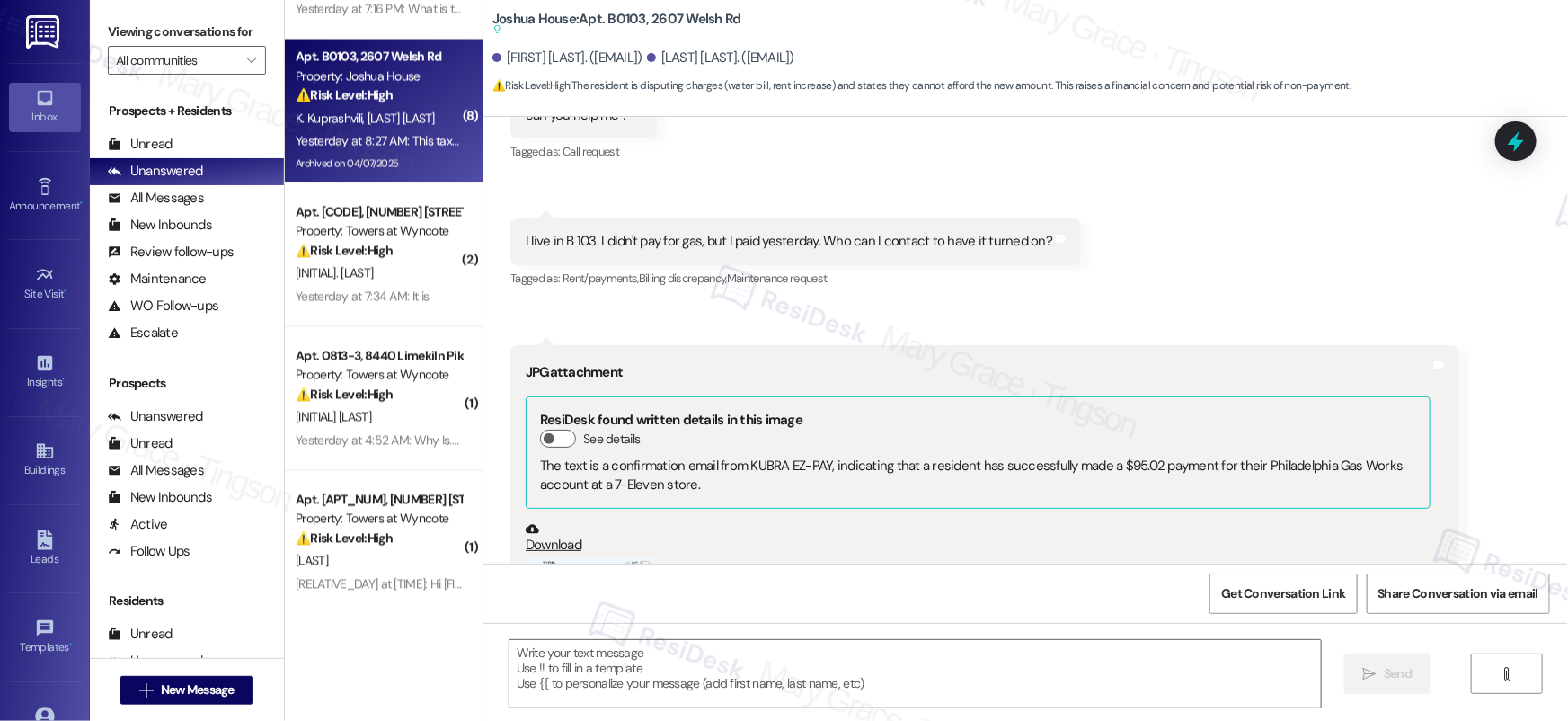 scroll, scrollTop: 14974, scrollLeft: 0, axis: vertical 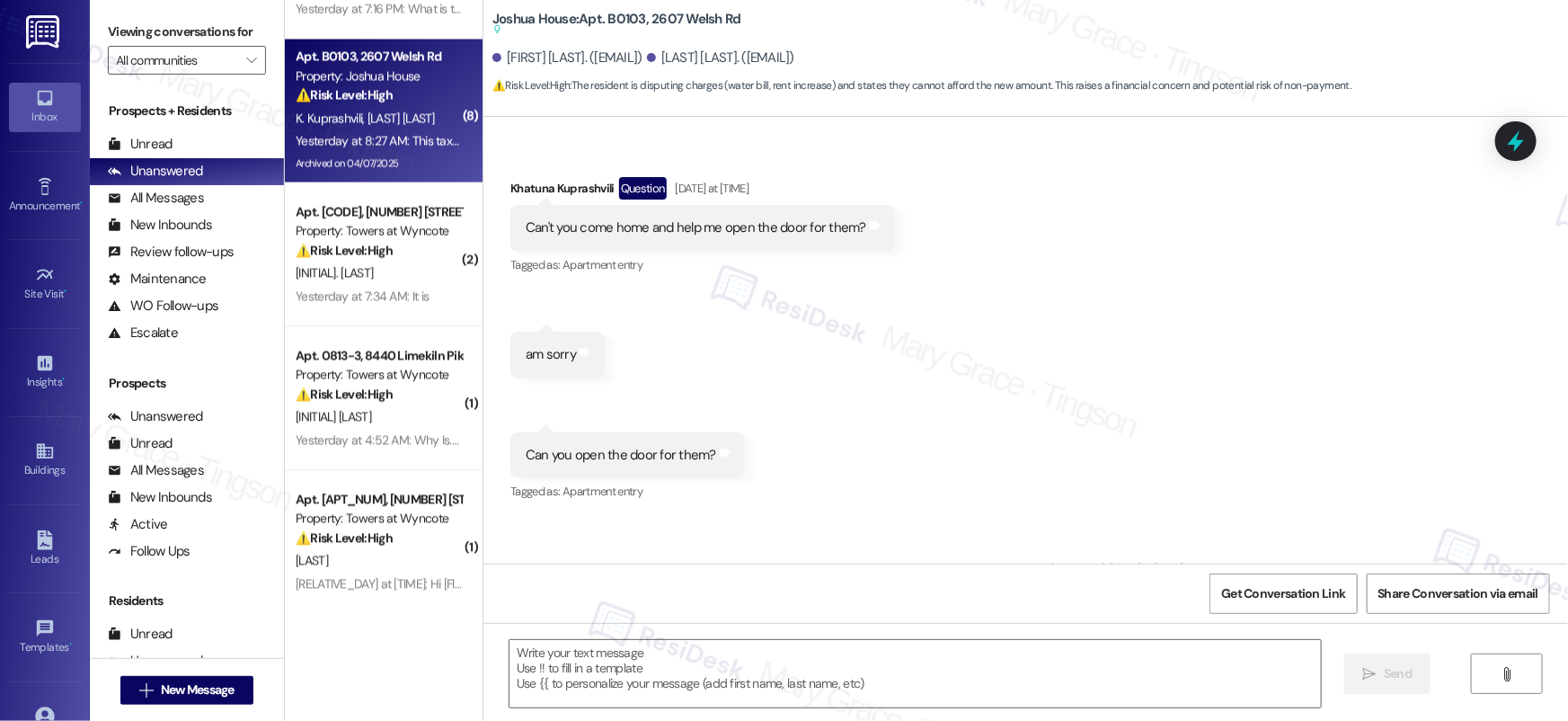 click on "Yesterday at [TIME]: This tax is too much. Yesterday at [TIME]: This tax is too much." at bounding box center (406, 141) 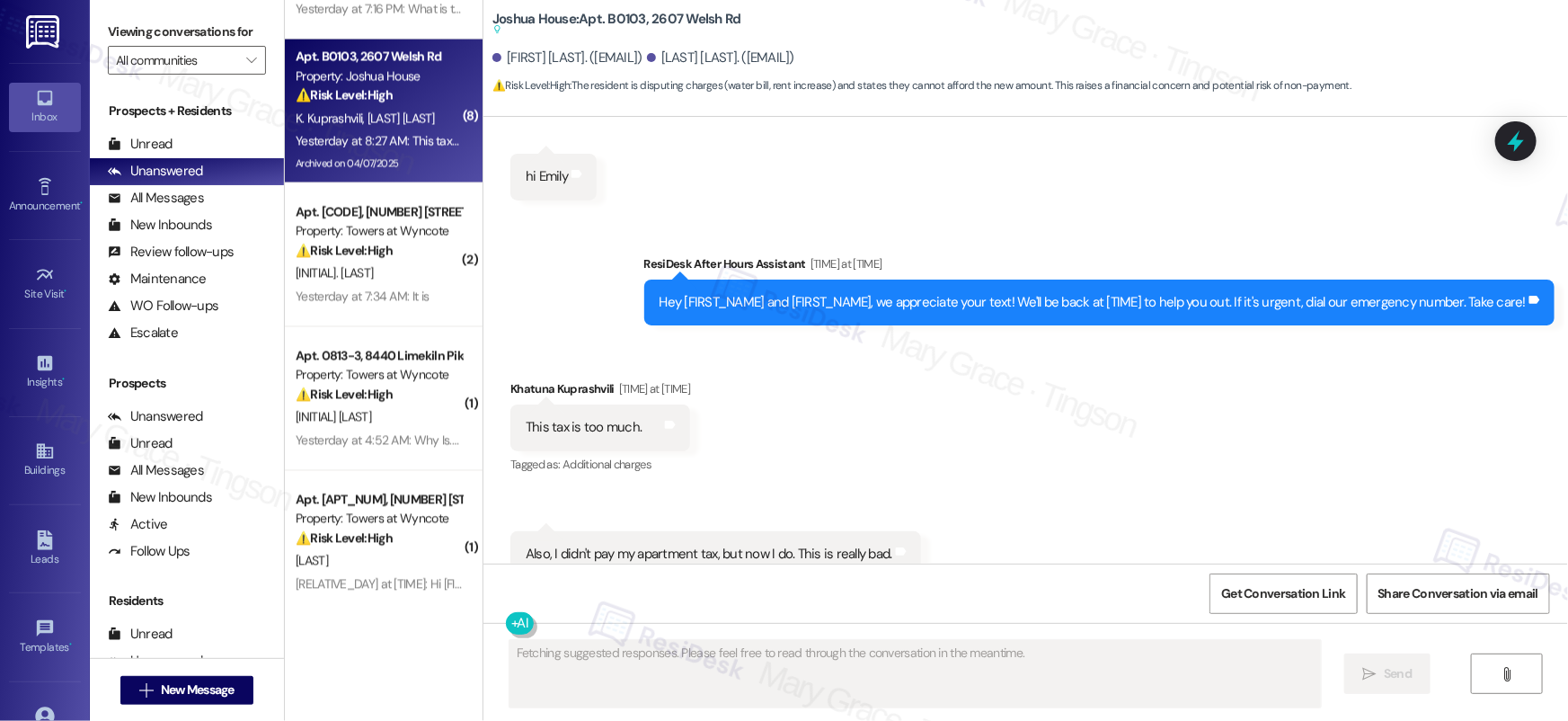 scroll, scrollTop: 14181, scrollLeft: 0, axis: vertical 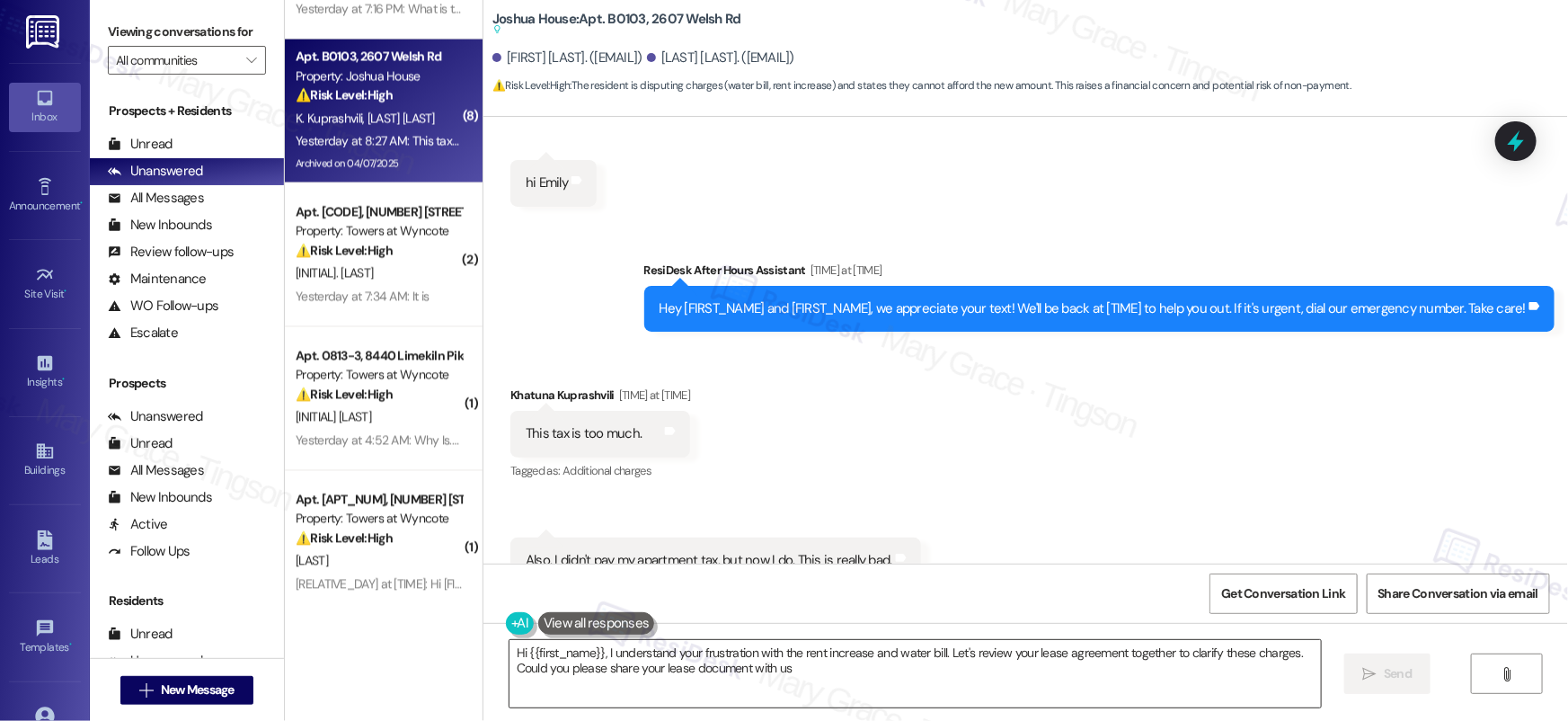 type on "Hi {{first_name}}, I understand your frustration with the rent increase and water bill. Let's review your lease agreement together to clarify these charges. Could you please share your lease document with us?" 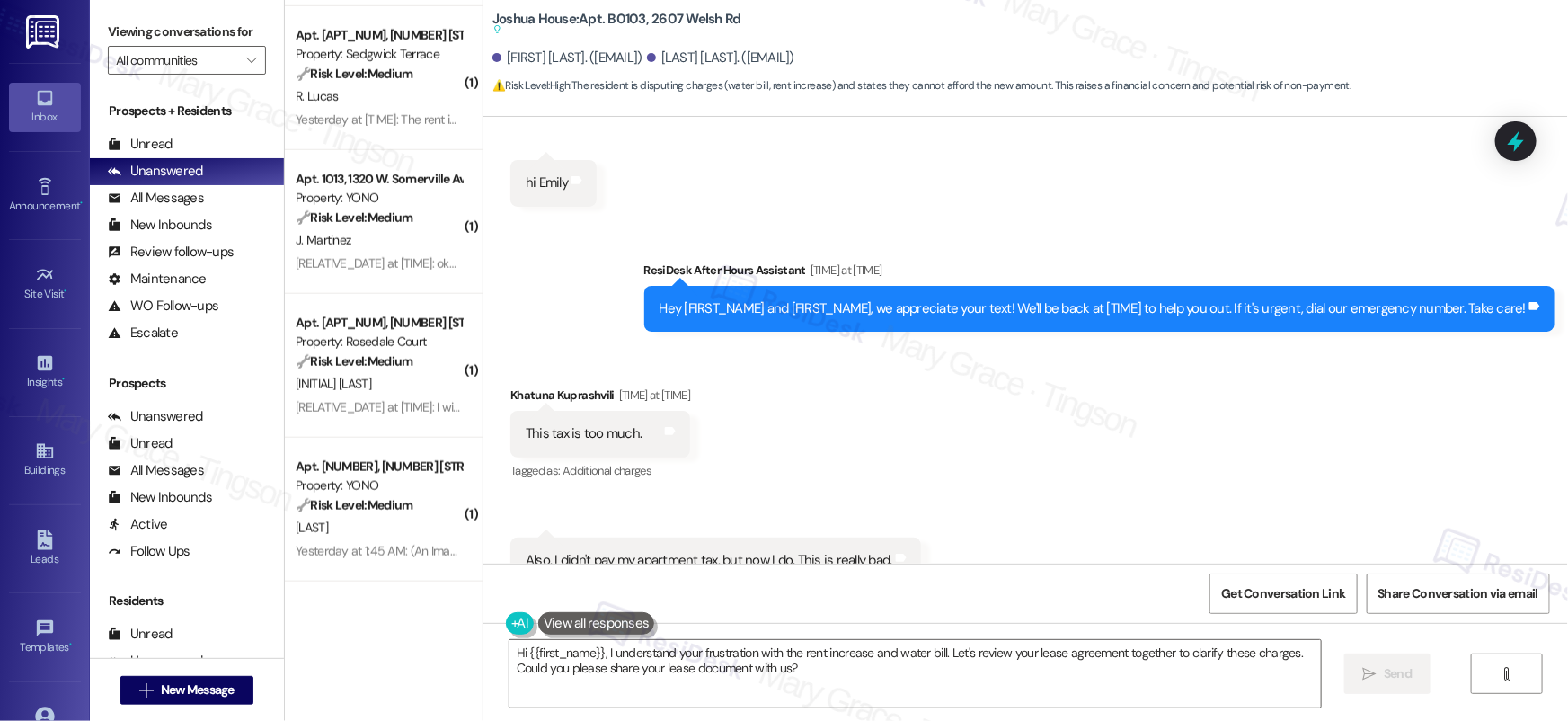 scroll, scrollTop: 4591, scrollLeft: 0, axis: vertical 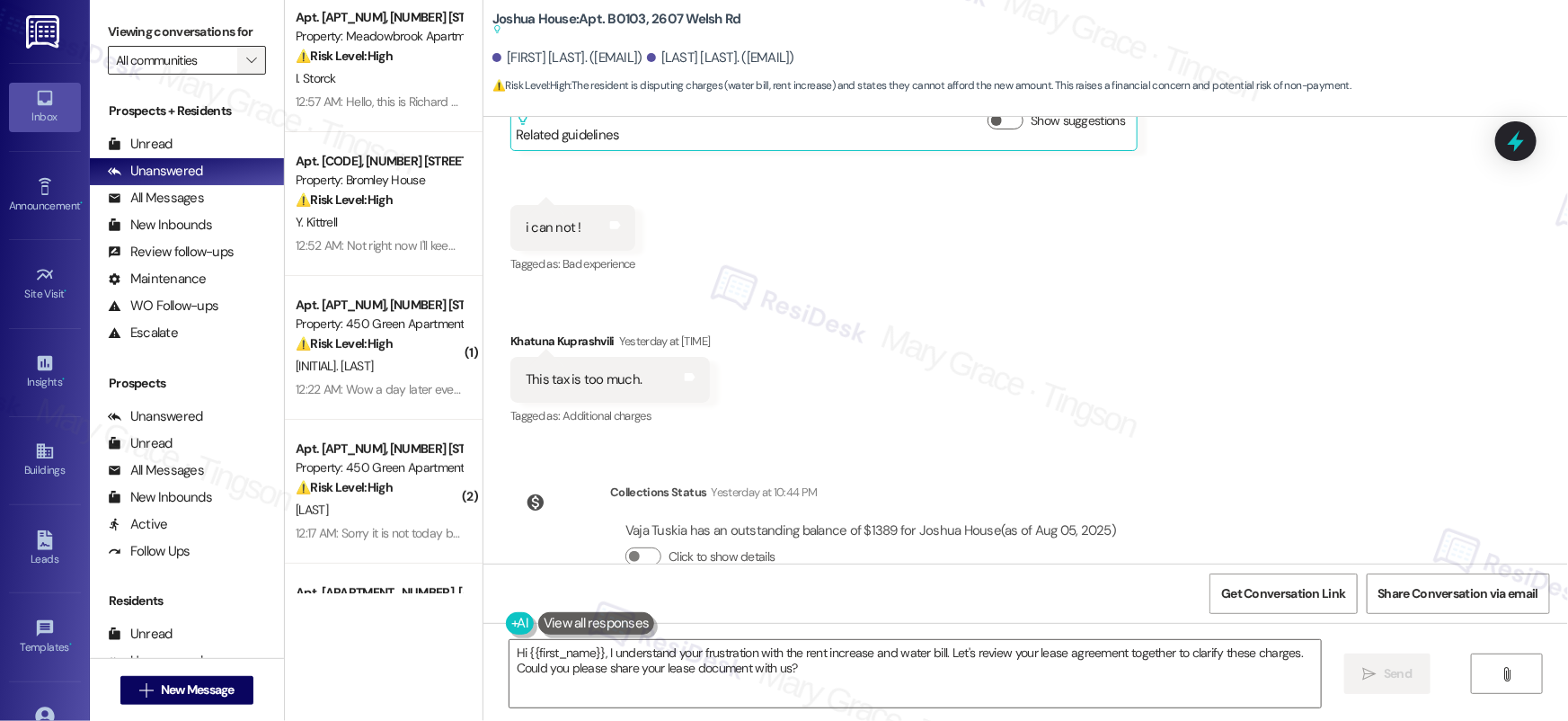 click on "" at bounding box center [251, 60] 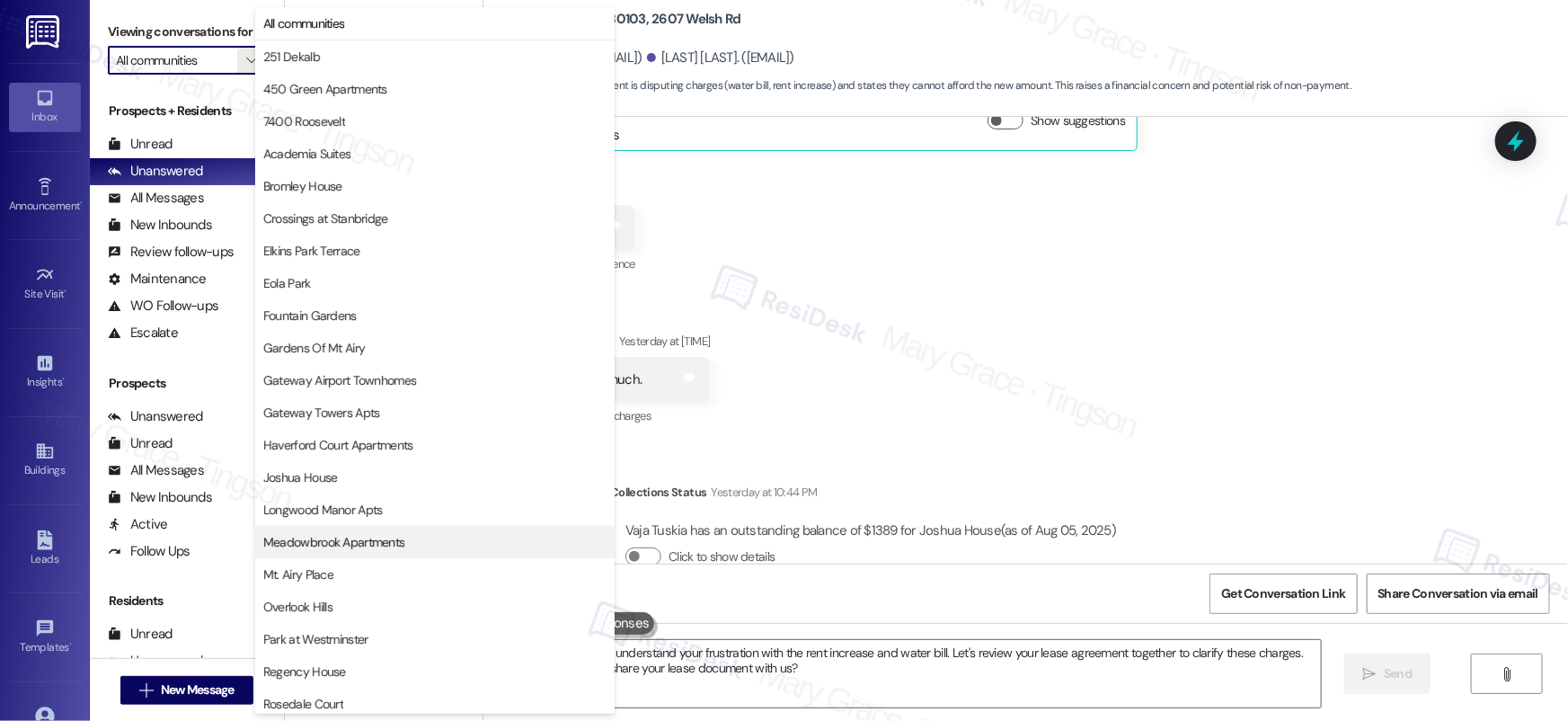 click on "Meadowbrook Apartments" at bounding box center (334, 542) 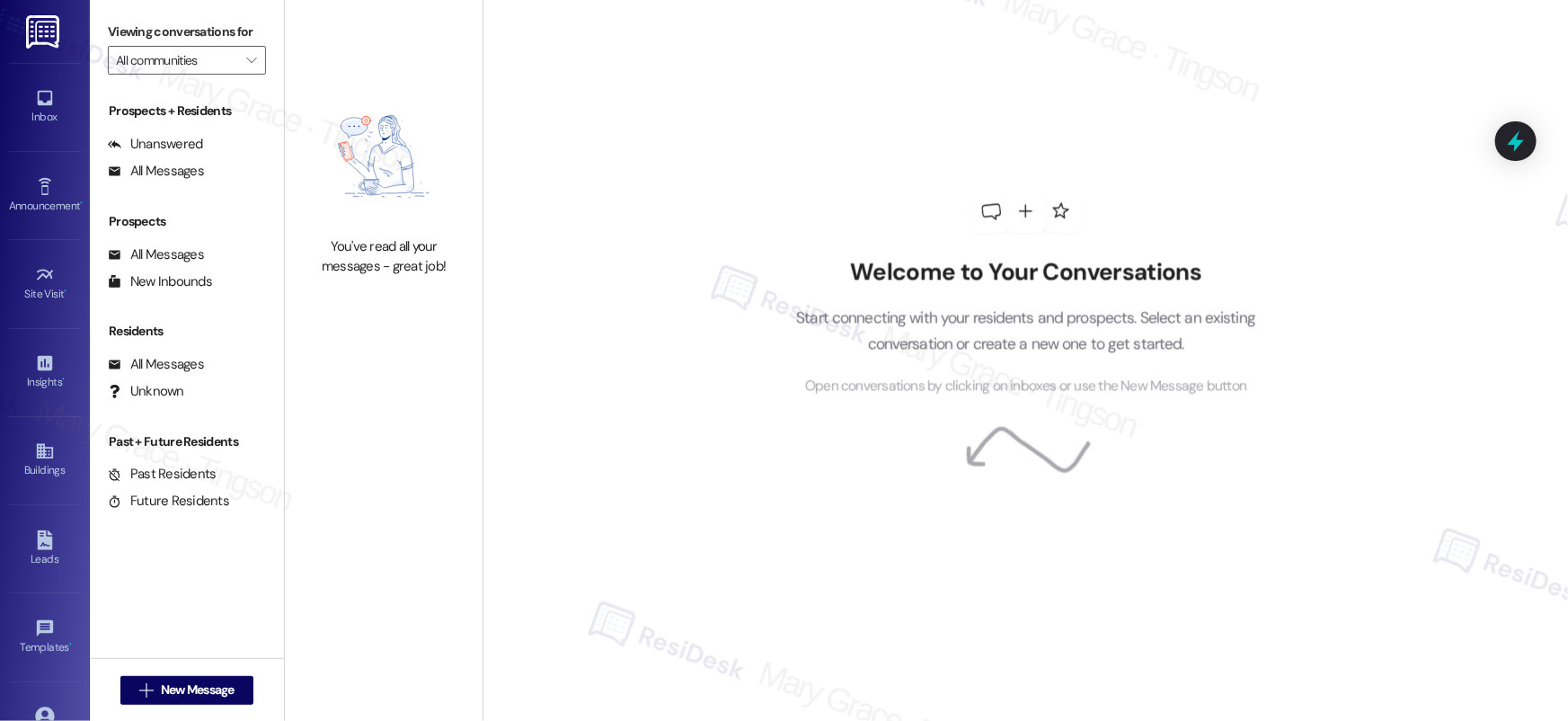 type on "Meadowbrook Apartments" 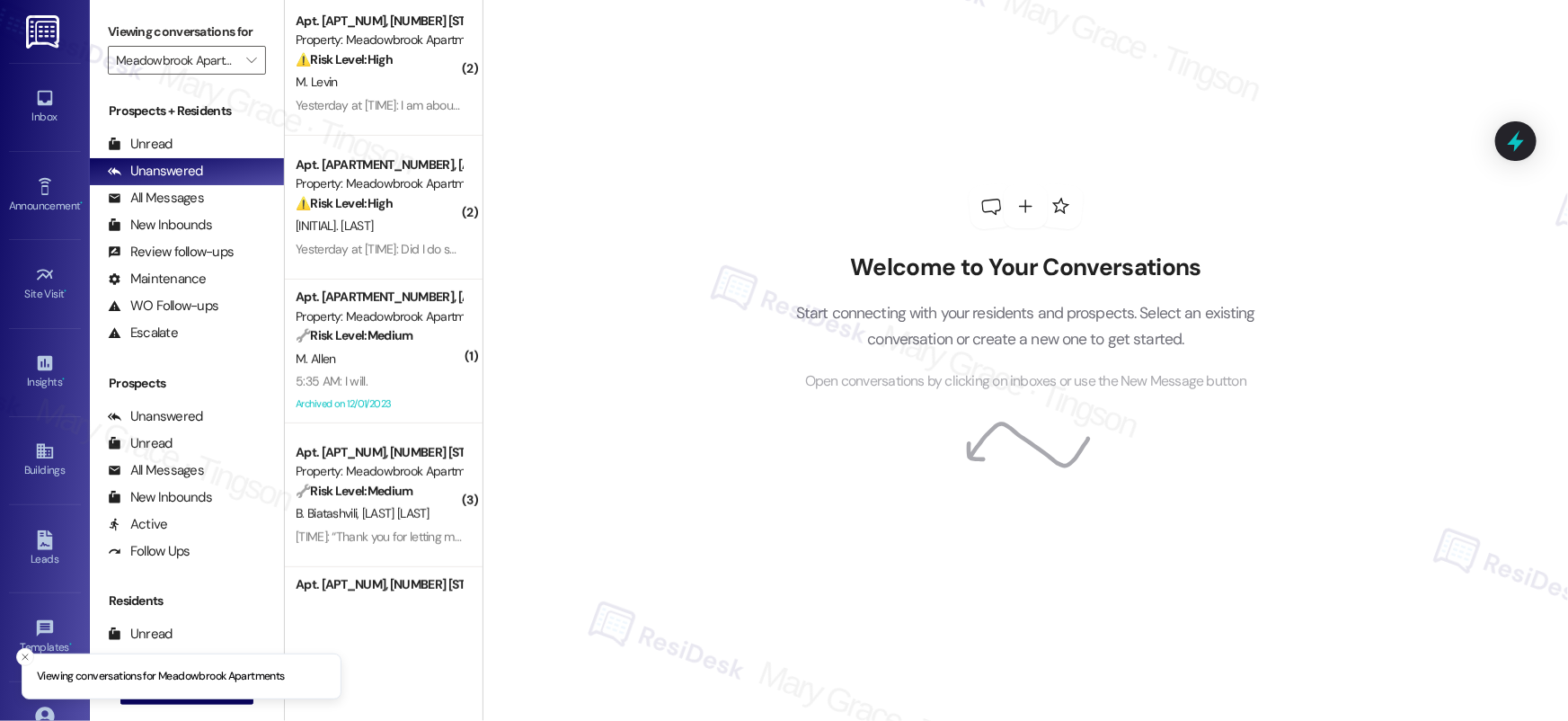 scroll, scrollTop: 332, scrollLeft: 0, axis: vertical 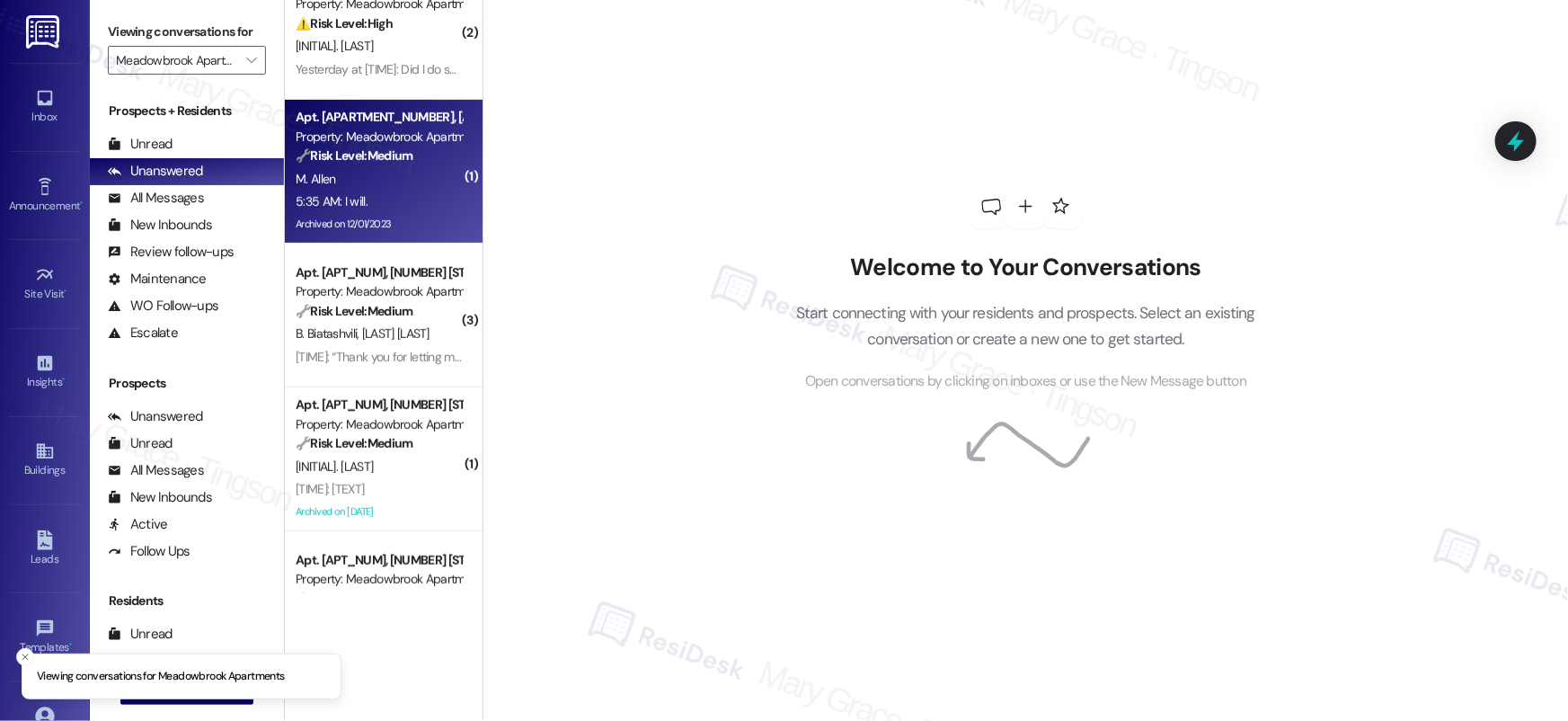 click on "M. Allen" at bounding box center (378, 179) 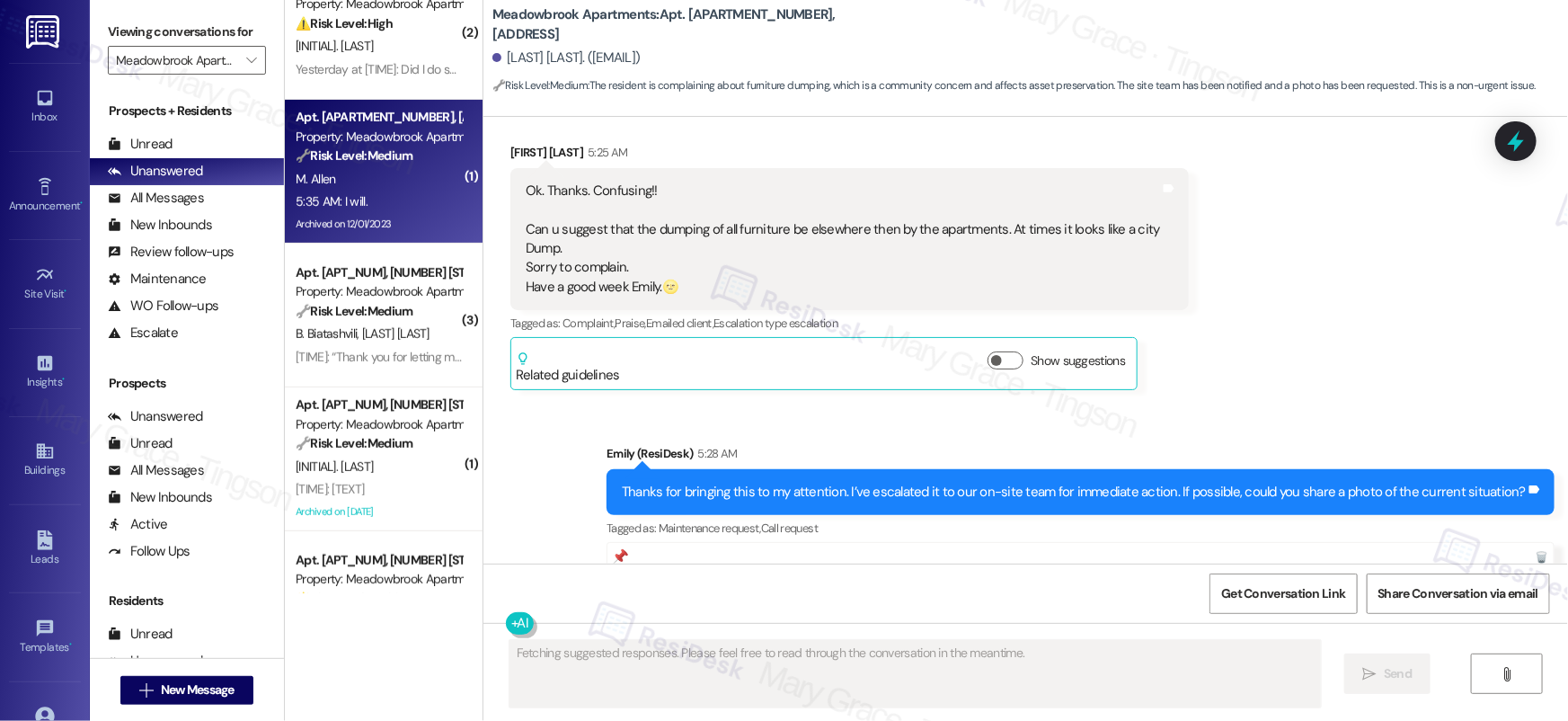 scroll, scrollTop: 17718, scrollLeft: 0, axis: vertical 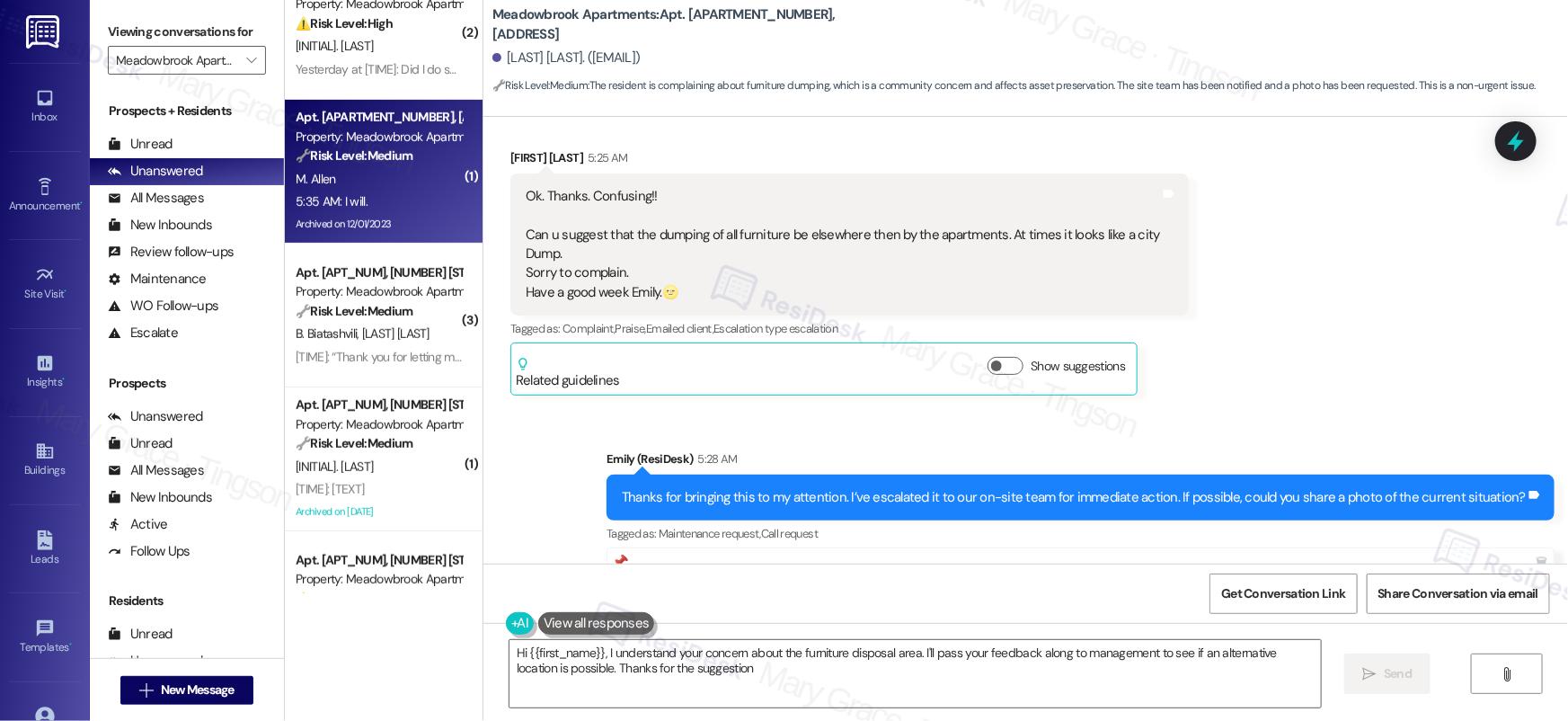type on "Hi {{first_name}}, I understand your concern about the furniture disposal area. I'll pass your feedback along to management to see if an alternative location is possible. Thanks for the suggestion!" 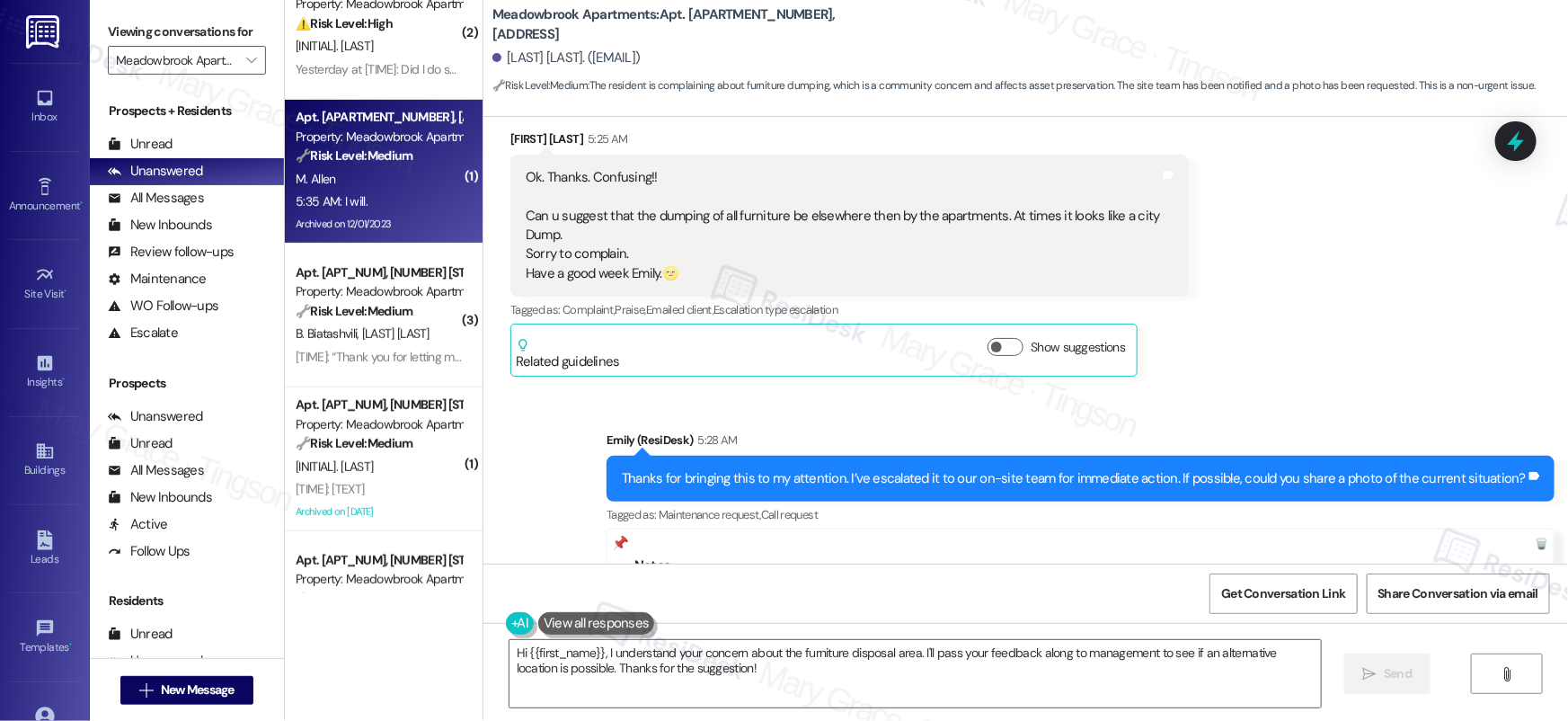 scroll, scrollTop: 17644, scrollLeft: 0, axis: vertical 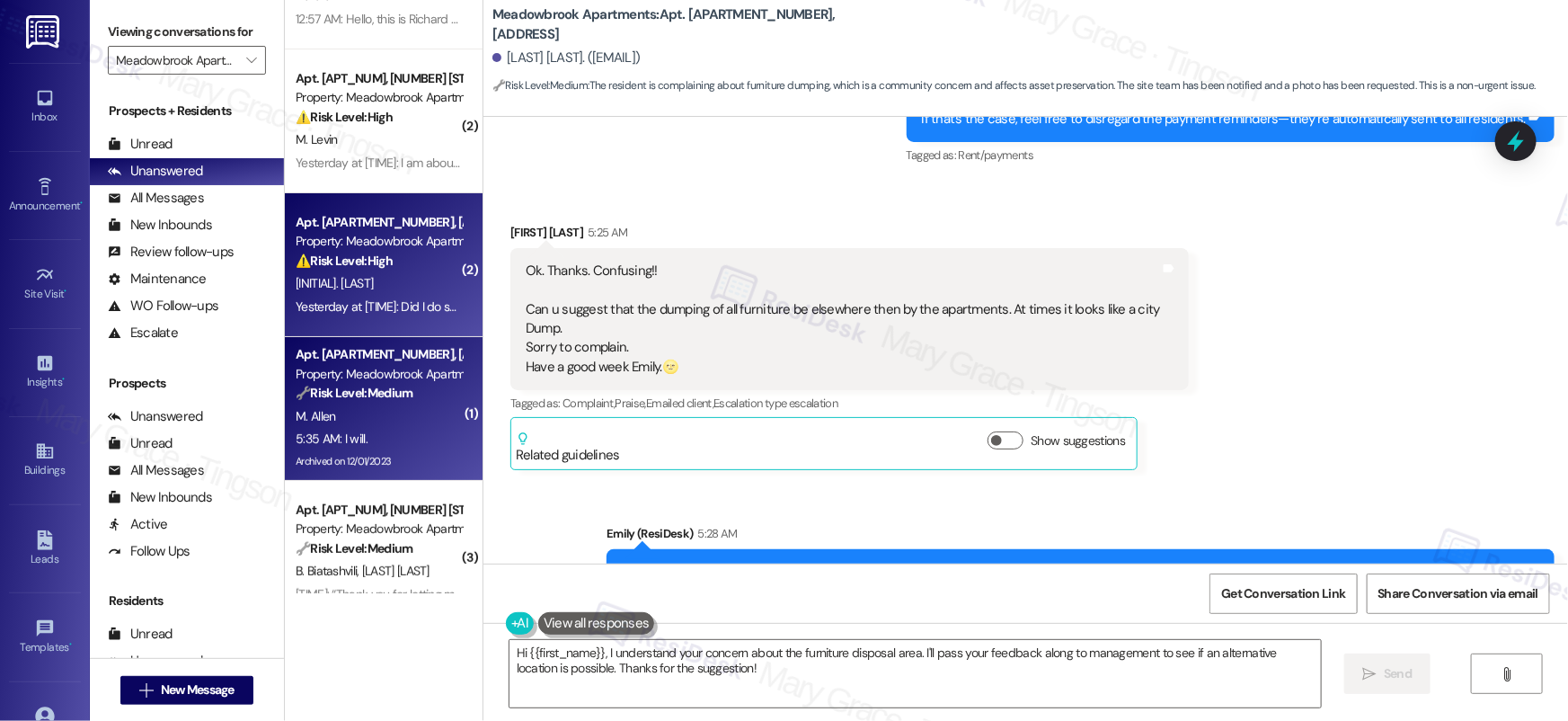 click on "Apt. [NUMBER], [NUMBER] [STREET] Property: Meadowbrook Apartments ⚠️  Risk Level:  High The resident is disputing a late rent notice and states they have automatic payments set up through Domuso. This indicates a potential financial concern and requires investigation to resolve the discrepancy. [NAME] [LAST] [TIME]: Did I do something wrong? [TIME]: Did I do something wrong?" at bounding box center [384, 265] 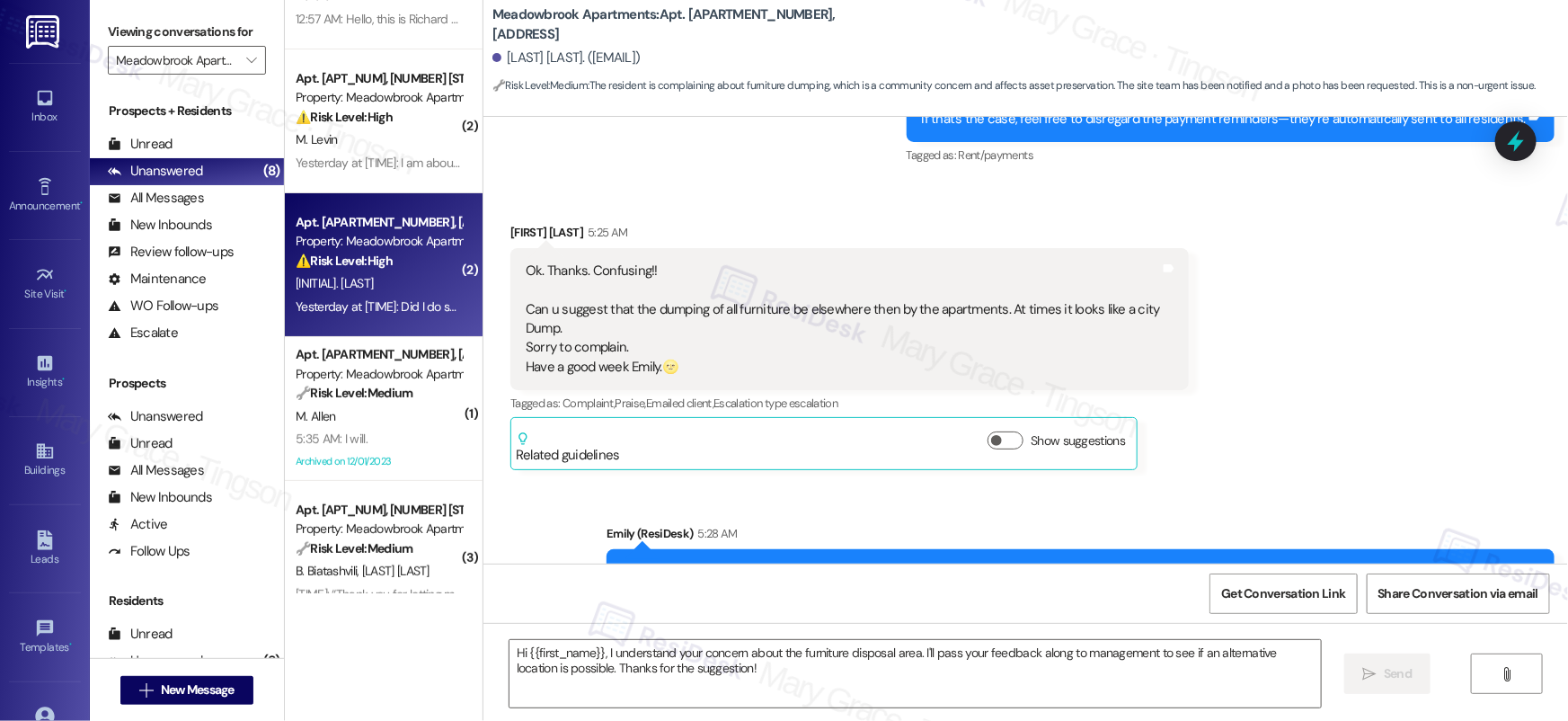 type on "Fetching suggested responses. Please feel free to read through the conversation in the meantime." 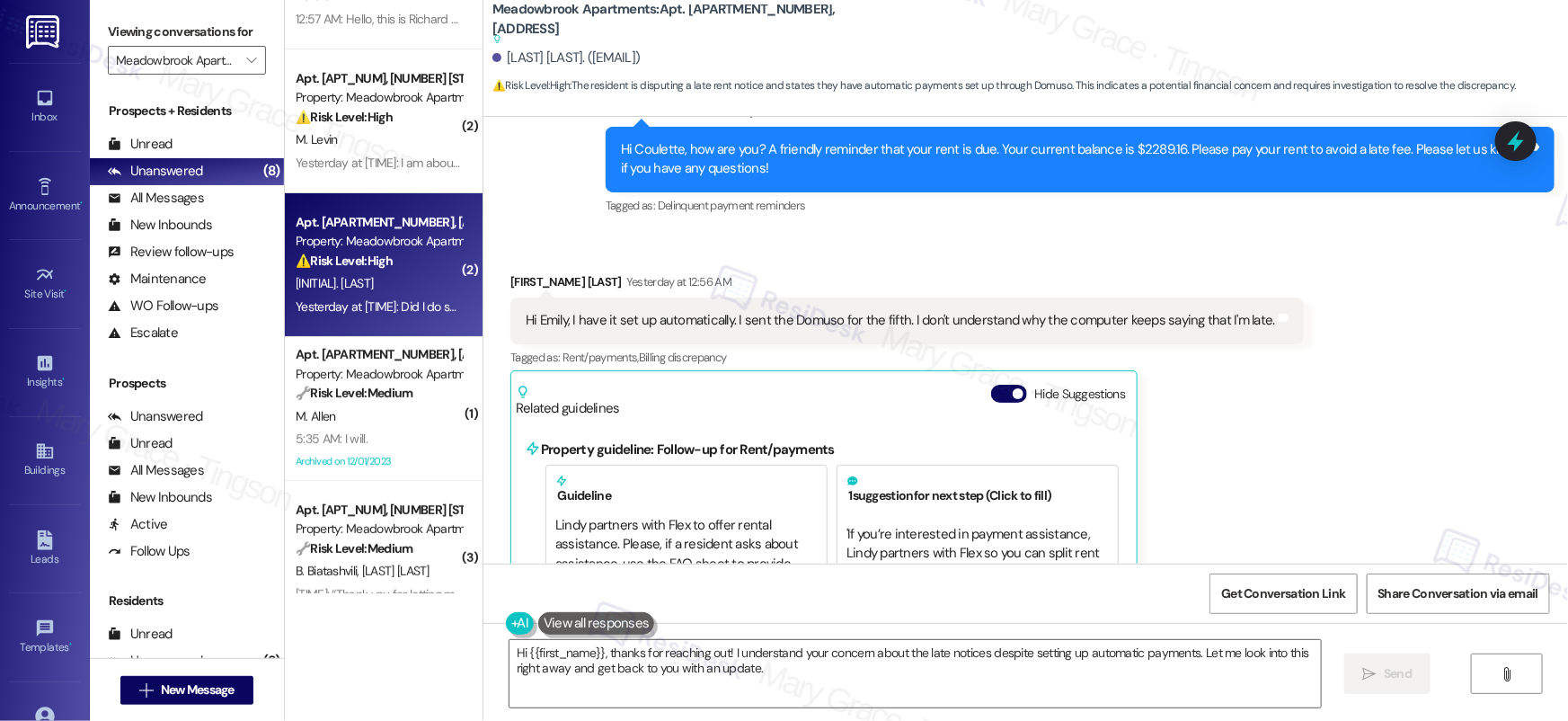 scroll, scrollTop: 10450, scrollLeft: 0, axis: vertical 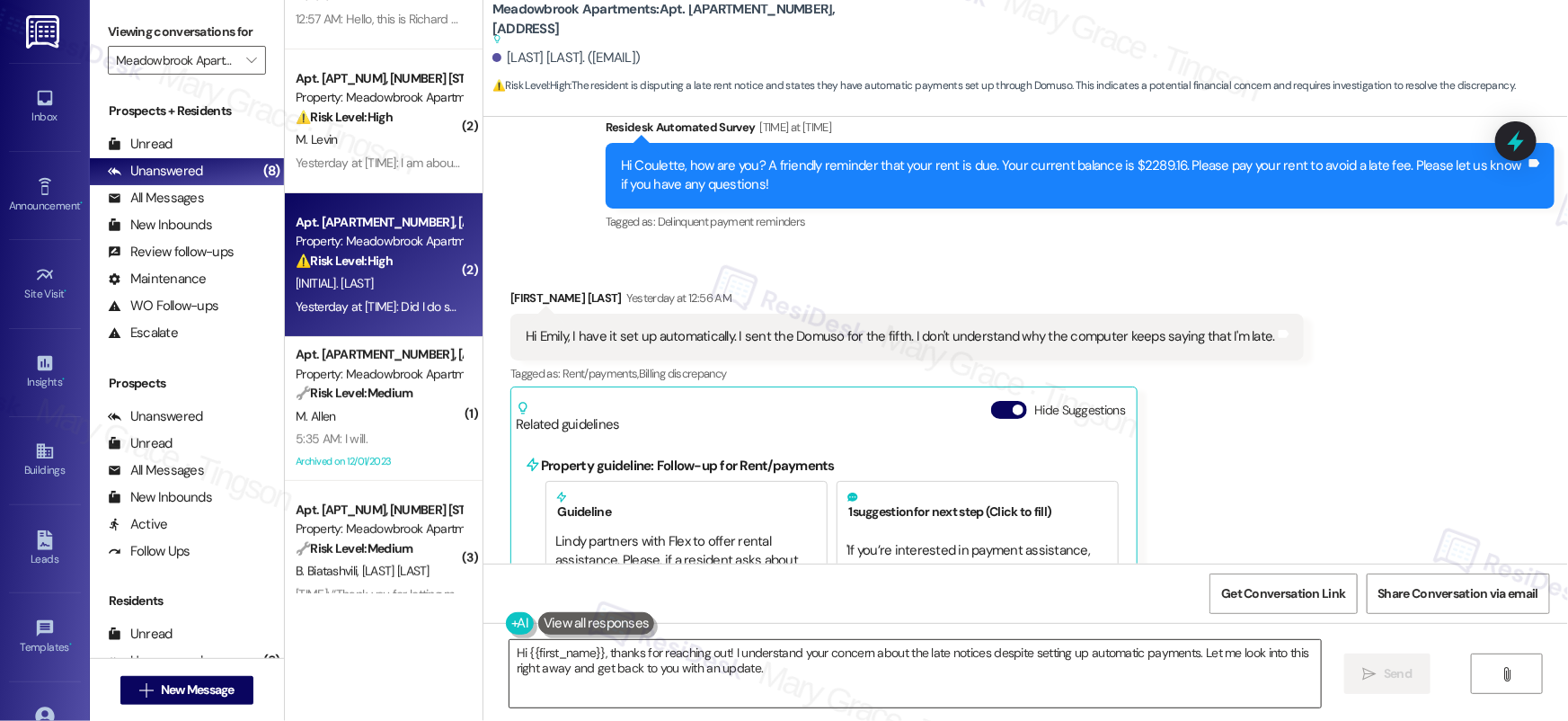 click on "Hi {{first_name}}, thanks for reaching out! I understand your concern about the late notices despite setting up automatic payments. Let me look into this right away and get back to you with an update." at bounding box center (915, 673) 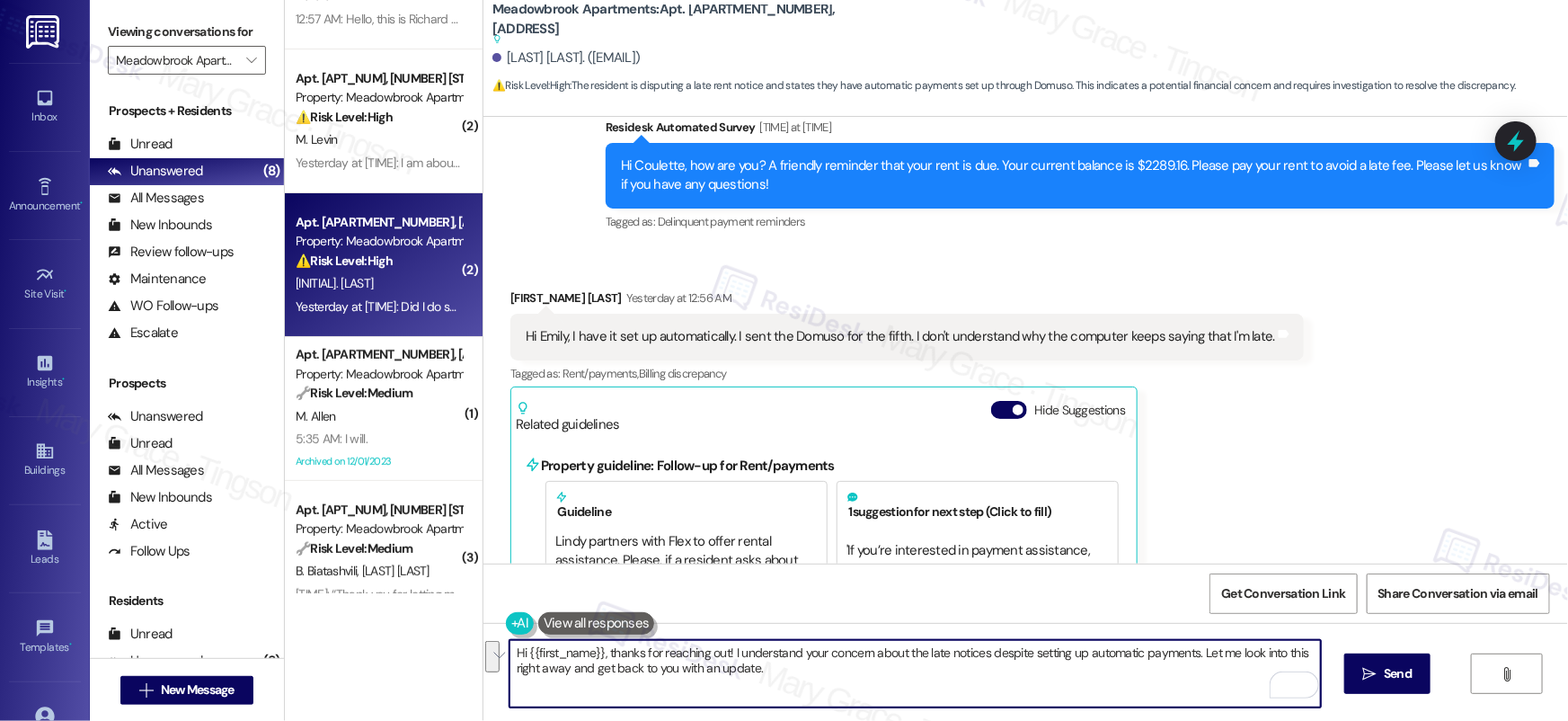 drag, startPoint x: 1193, startPoint y: 653, endPoint x: 1194, endPoint y: 680, distance: 27.018512 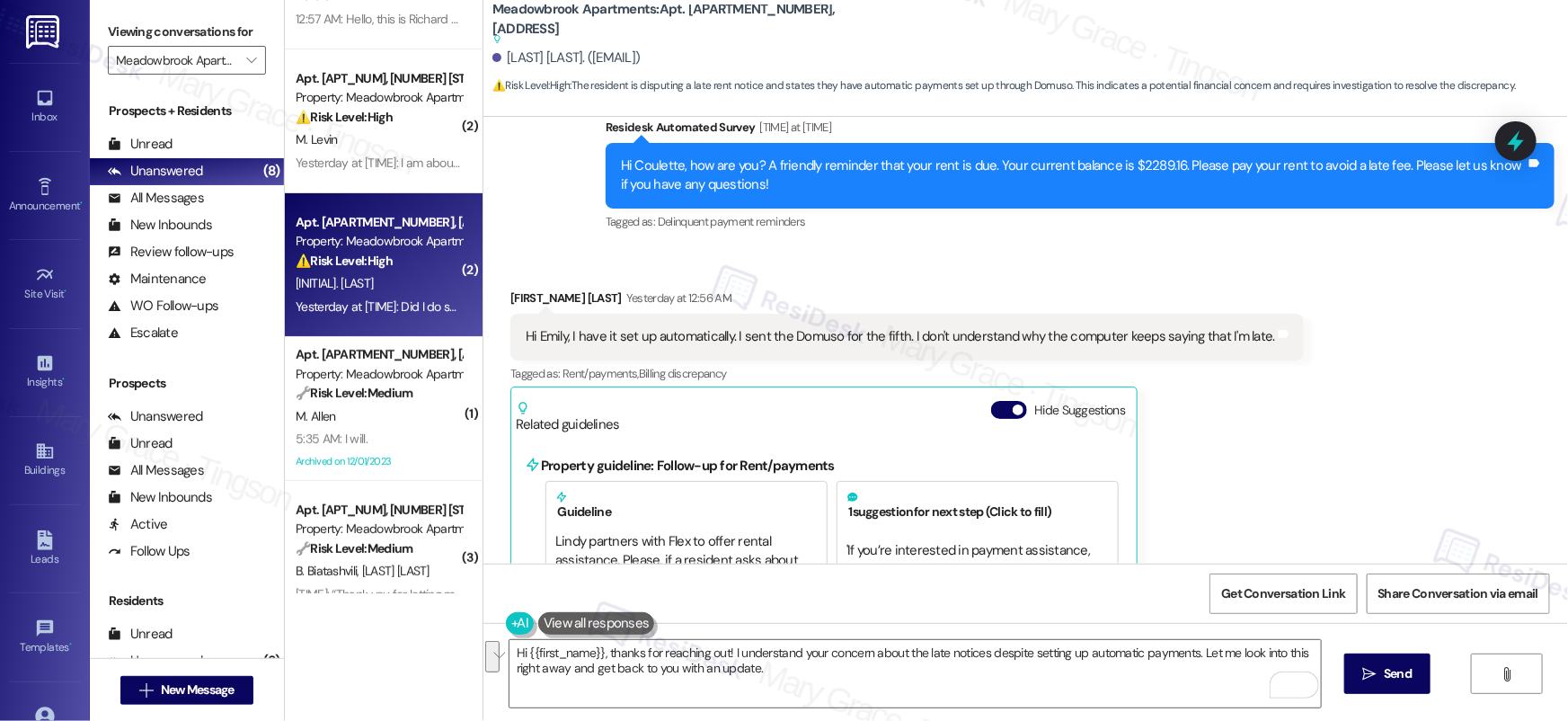 click on "[FIRST] [LAST] [TIME] at [TIME]" at bounding box center [907, 301] 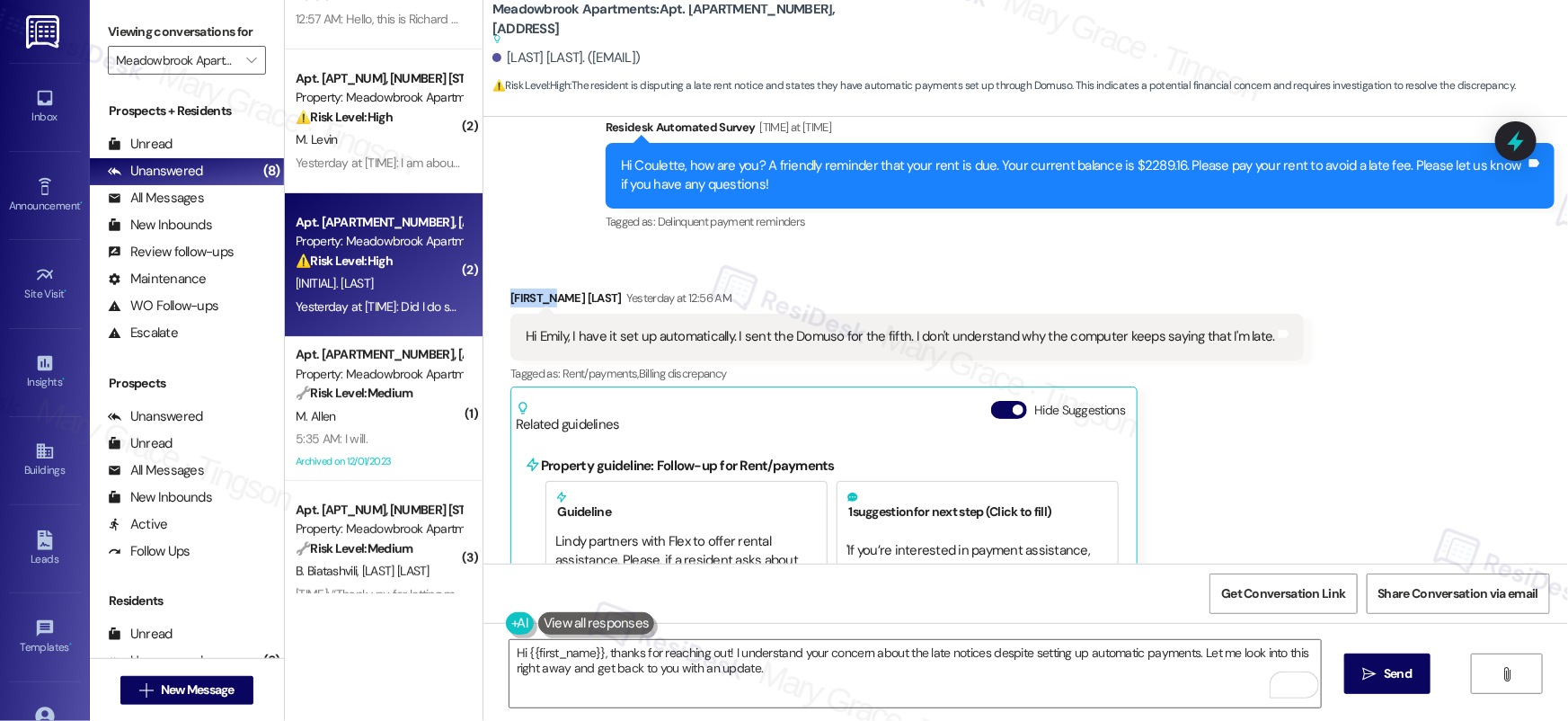 copy on "Coulette" 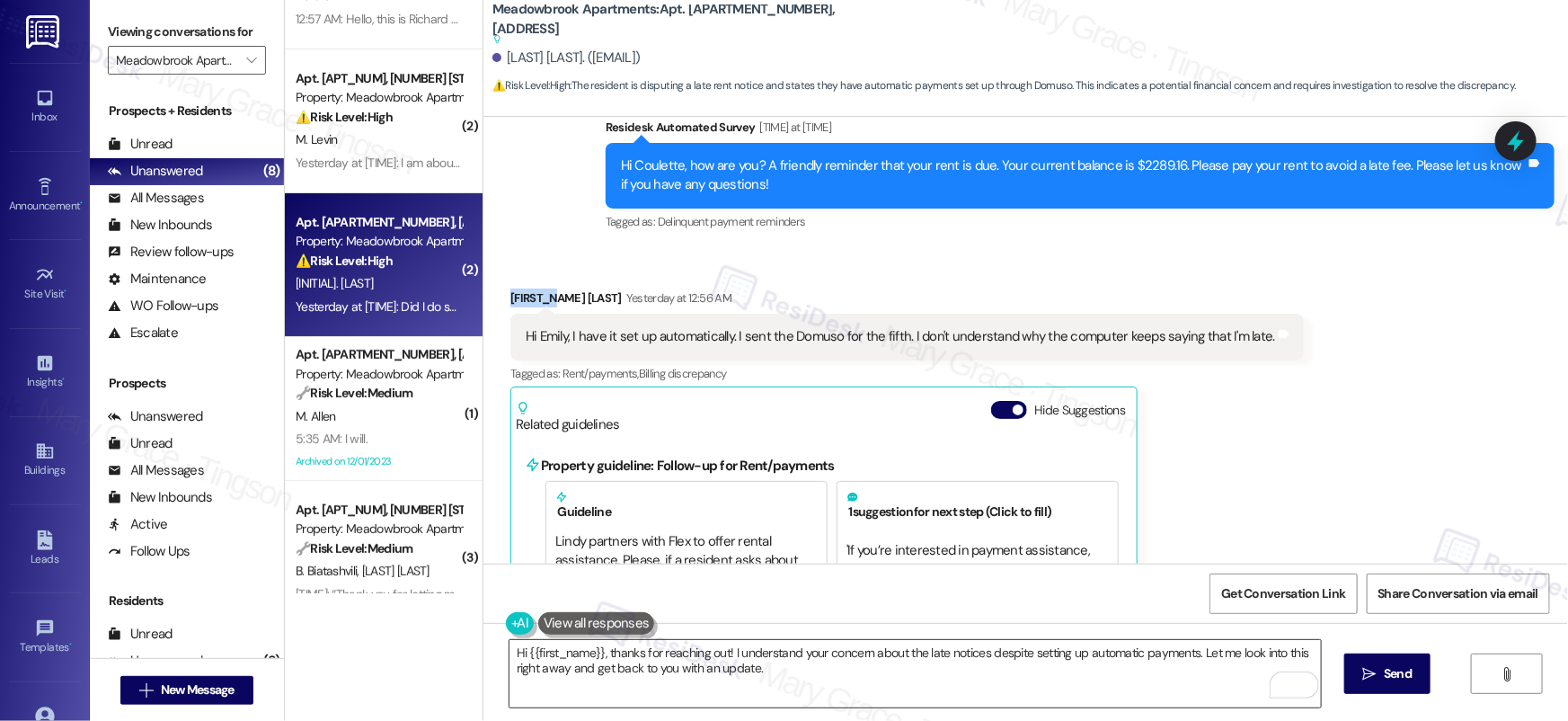 click on "Hi {{first_name}}, thanks for reaching out! I understand your concern about the late notices despite setting up automatic payments. Let me look into this right away and get back to you with an update." at bounding box center [915, 673] 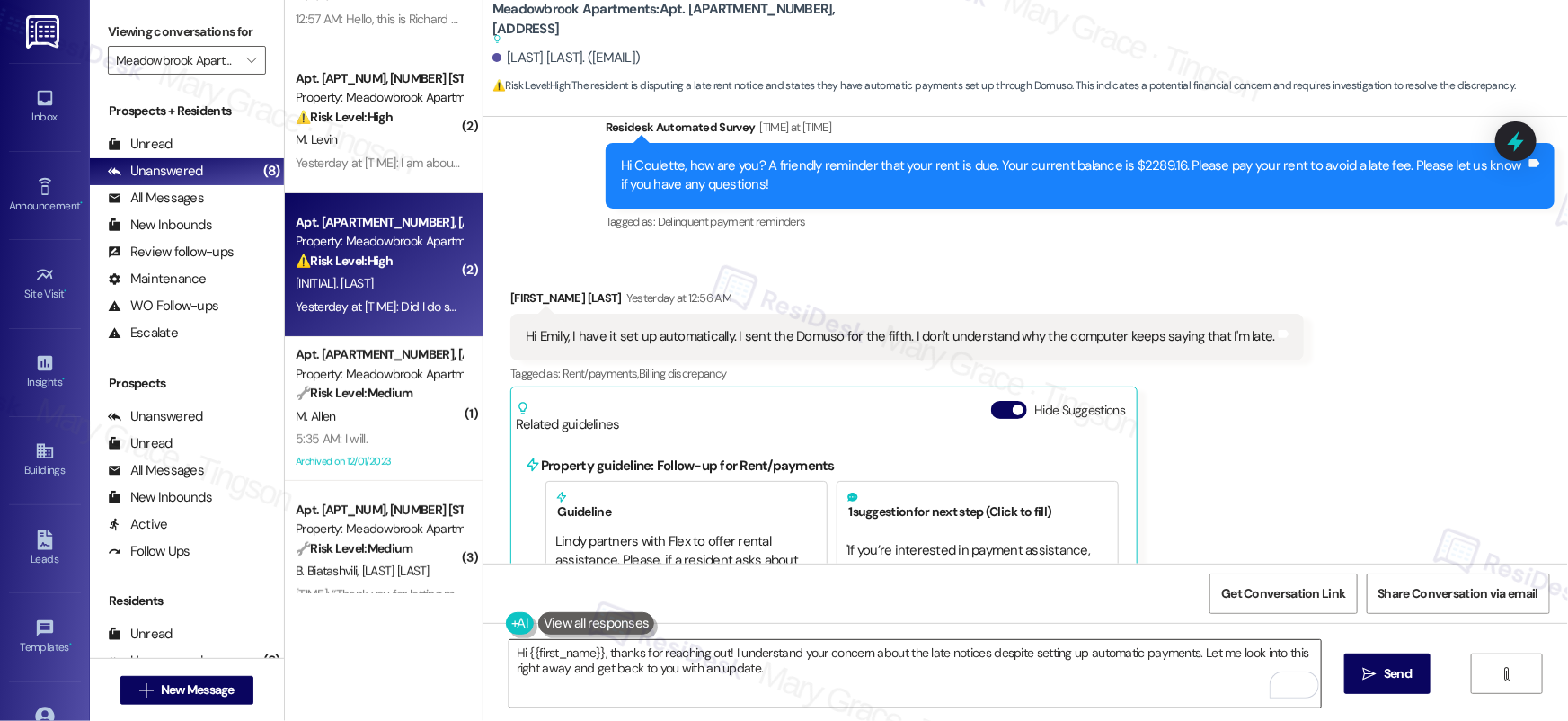 click on "Hi {{first_name}}, thanks for reaching out! I understand your concern about the late notices despite setting up automatic payments. Let me look into this right away and get back to you with an update." at bounding box center (915, 673) 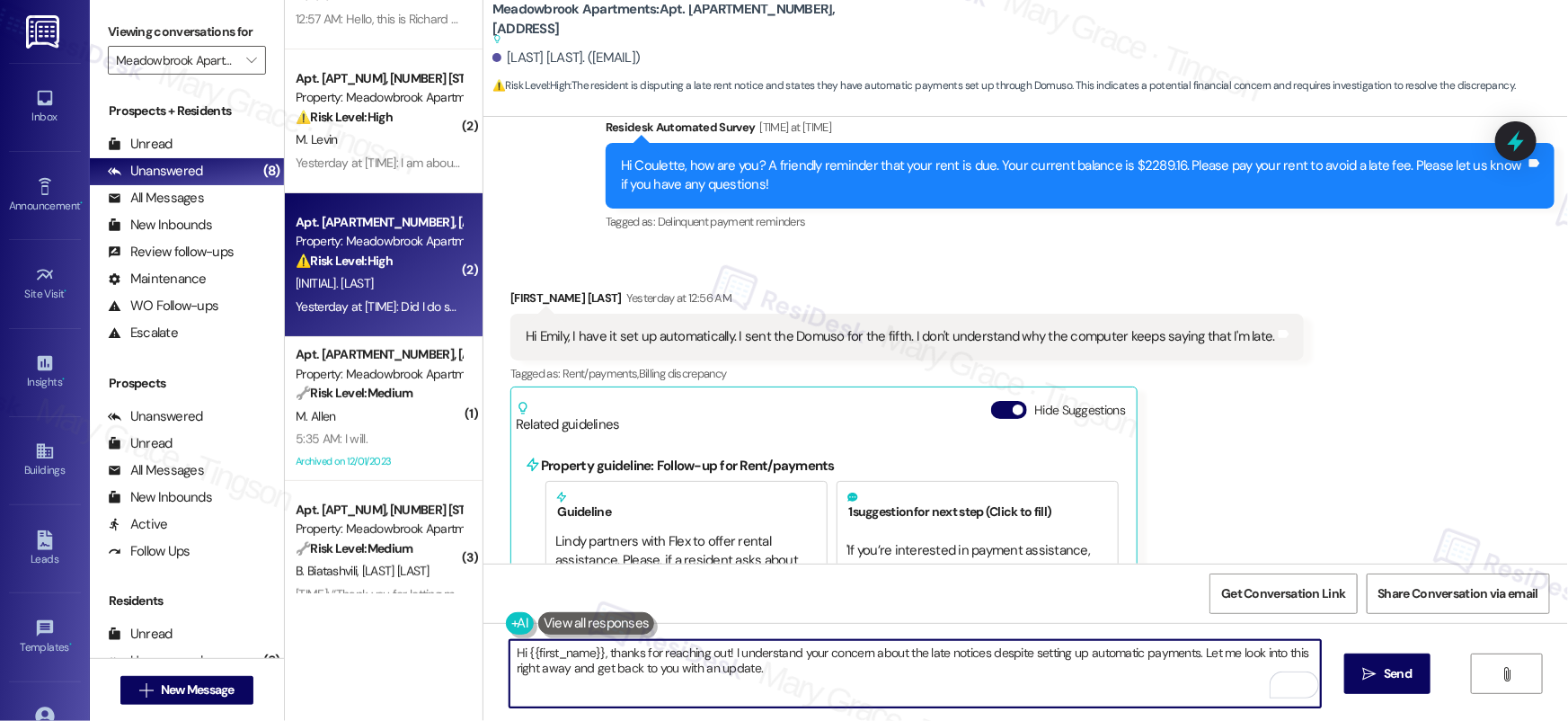 click on "Hi {{first_name}}, thanks for reaching out! I understand your concern about the late notices despite setting up automatic payments. Let me look into this right away and get back to you with an update." at bounding box center (915, 673) 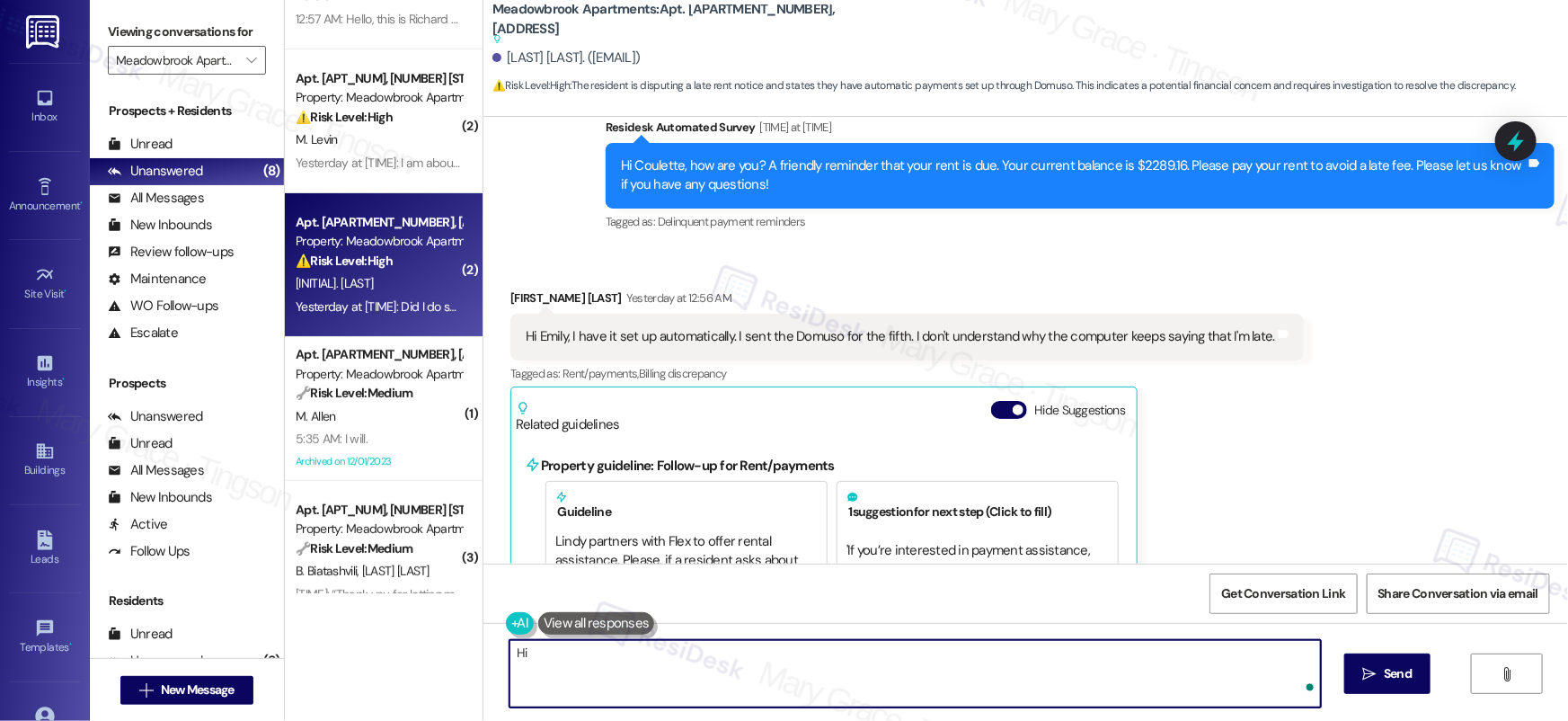 paste on "Coulette" 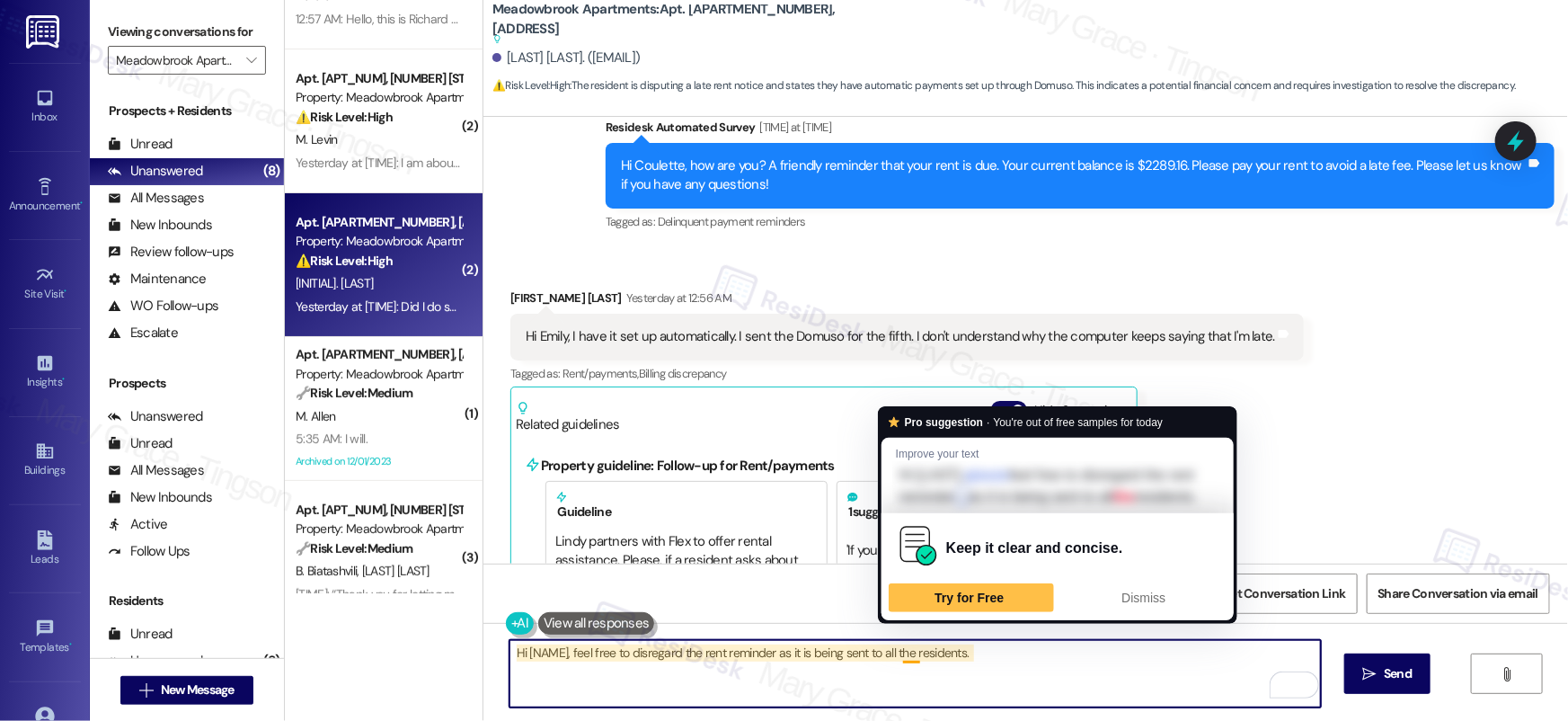 click on "Hi [NAME], feel free to disregard the rent reminder as it is being sent to all the residents." at bounding box center [915, 673] 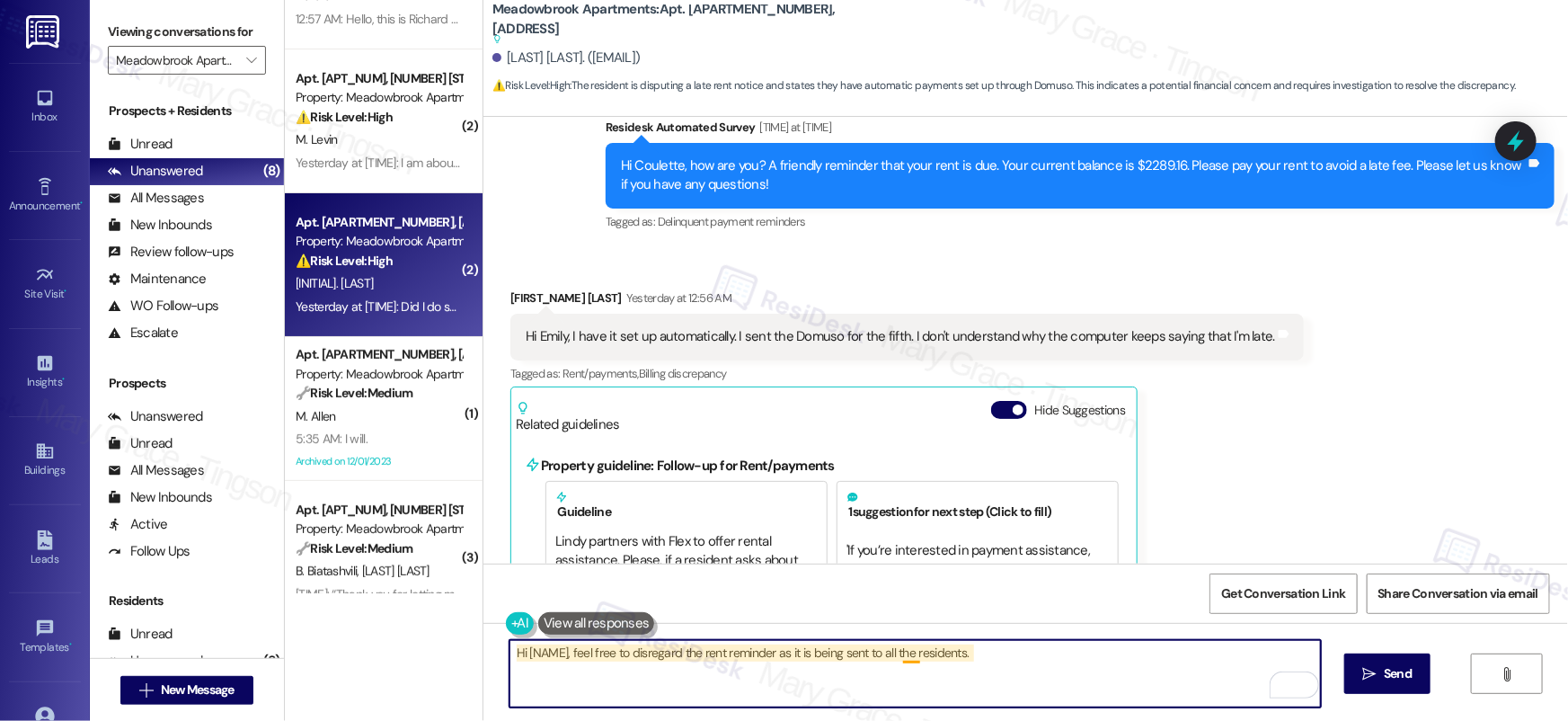 click on "Hi [NAME], feel free to disregard the rent reminder as it is being sent to all the residents." at bounding box center (915, 673) 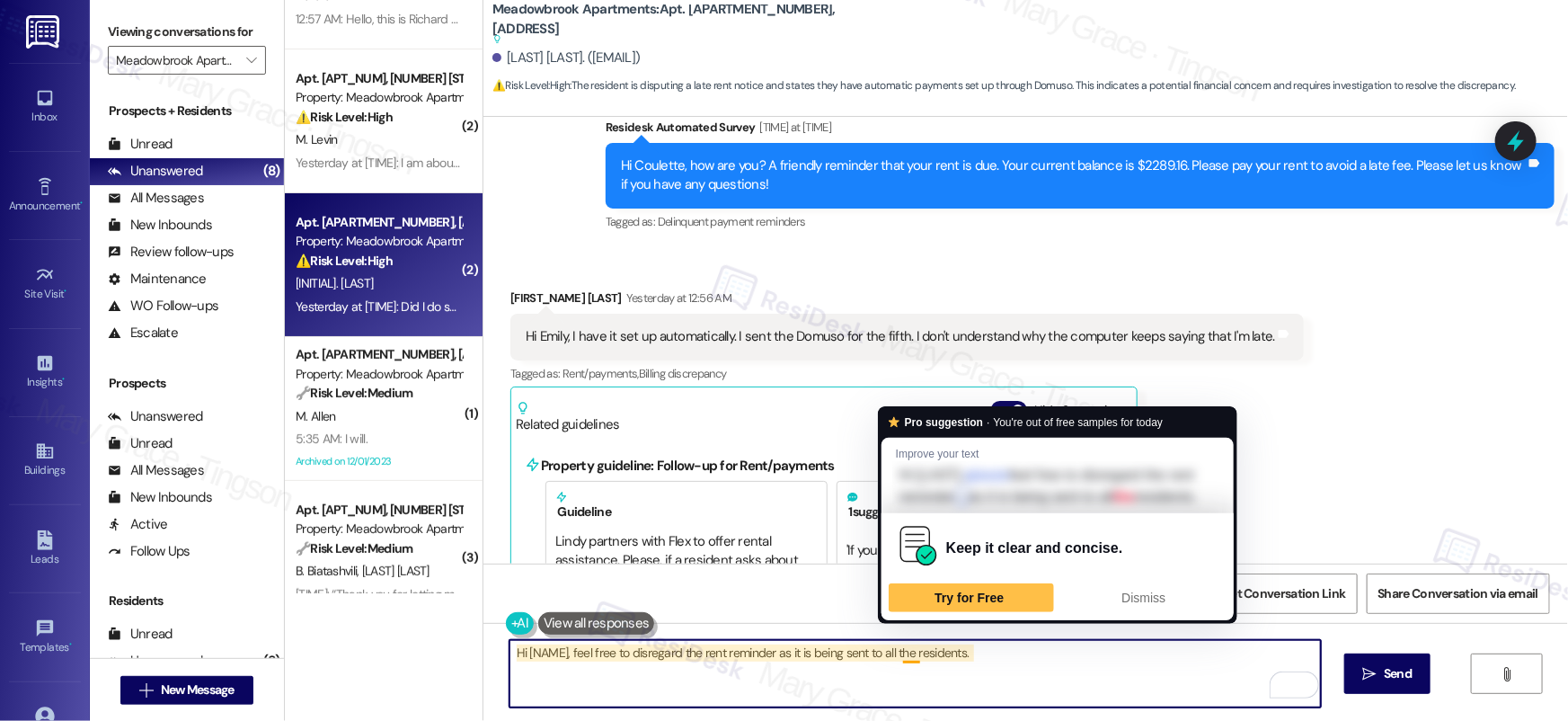 click on "Hi [NAME], feel free to disregard the rent reminder as it is being sent to all the residents." at bounding box center (915, 673) 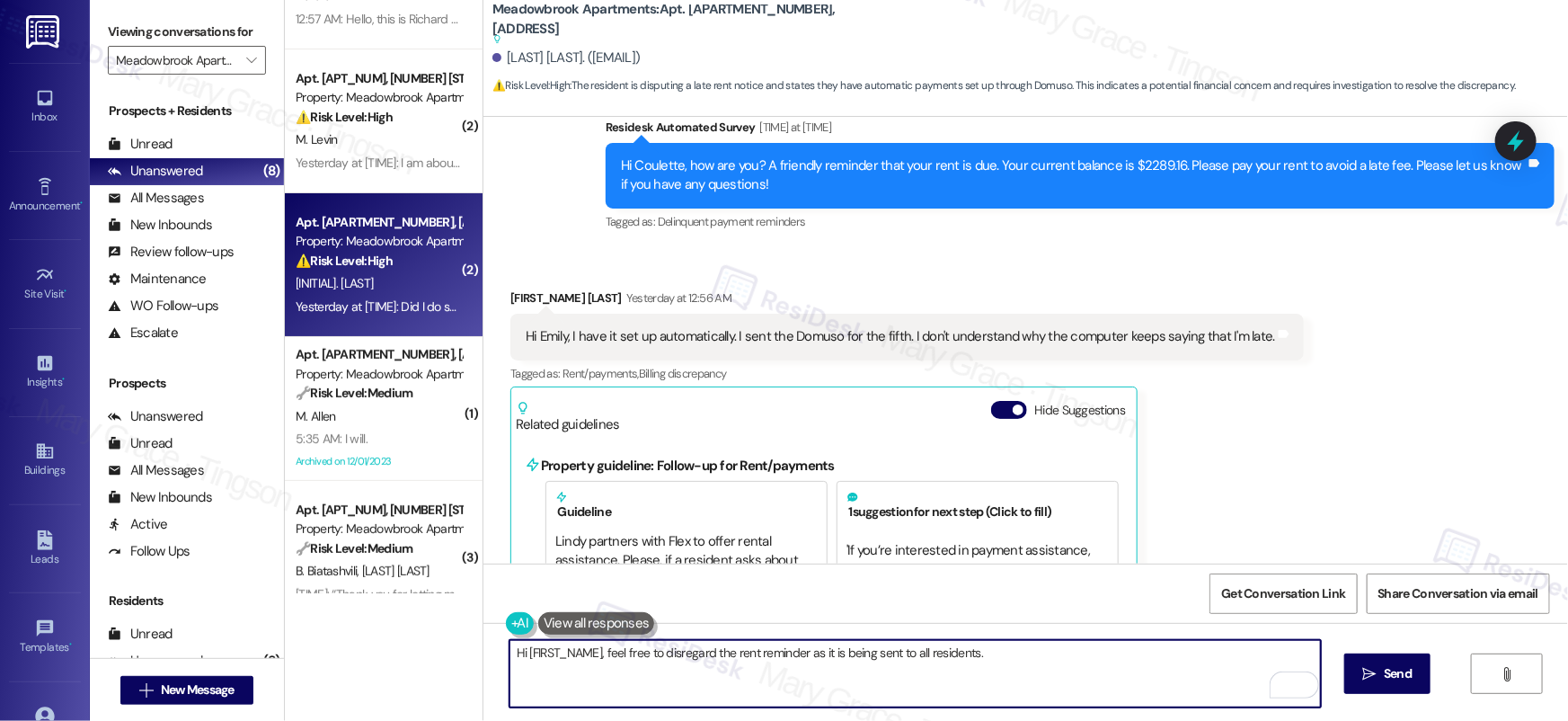 click on "Hi [FIRST_NAME], feel free to disregard the rent reminder as it is being sent to all residents." at bounding box center (915, 673) 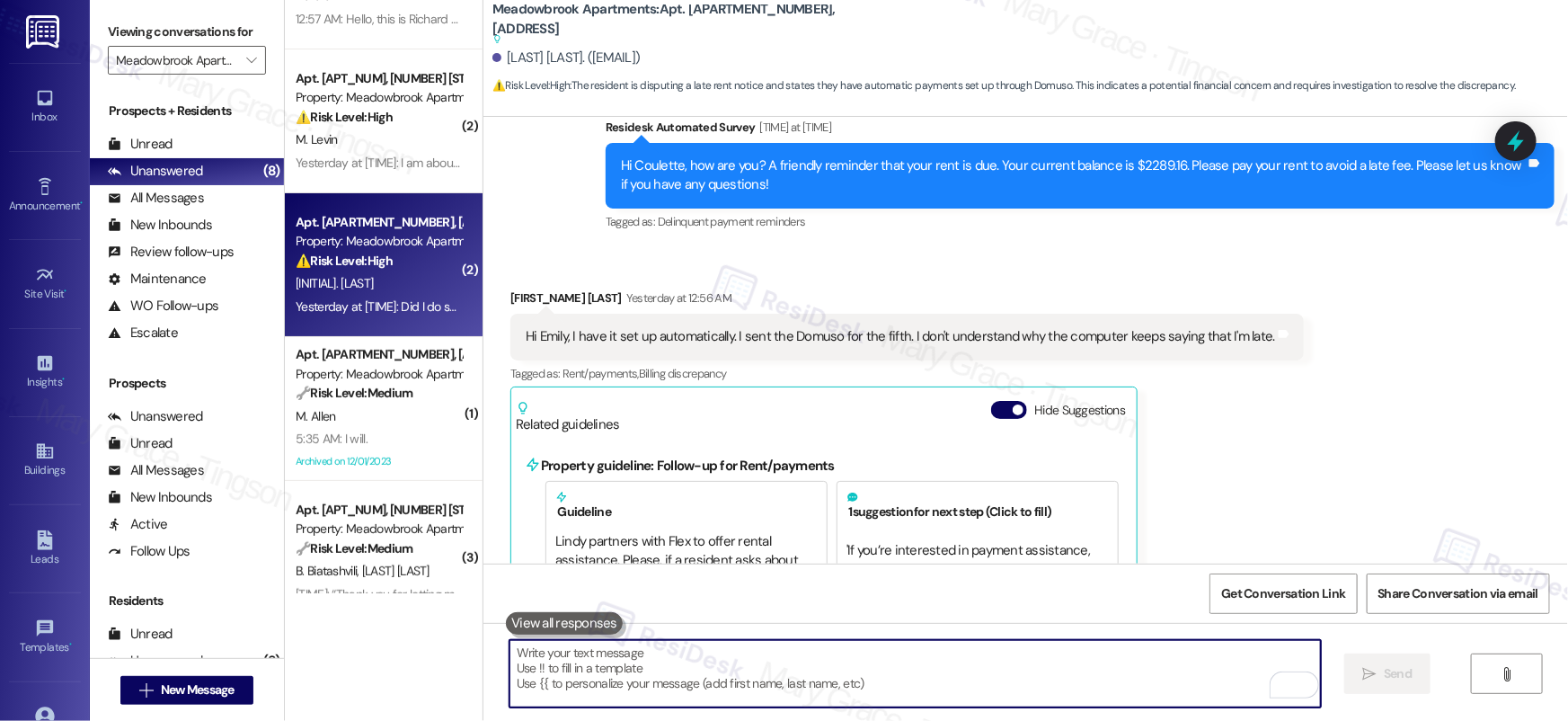 click at bounding box center (915, 673) 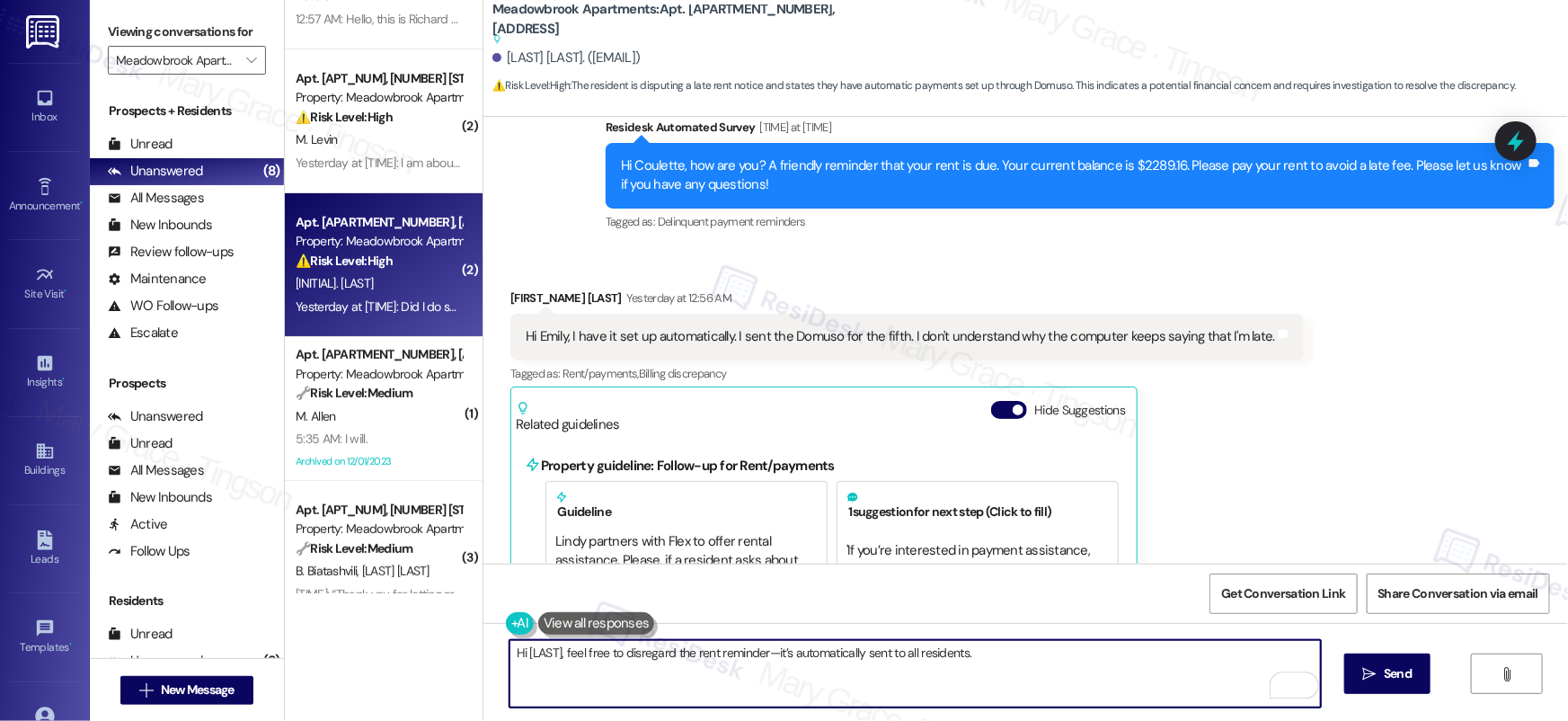 click on "Hi [LAST], feel free to disregard the rent reminder—it’s automatically sent to all residents." at bounding box center [915, 673] 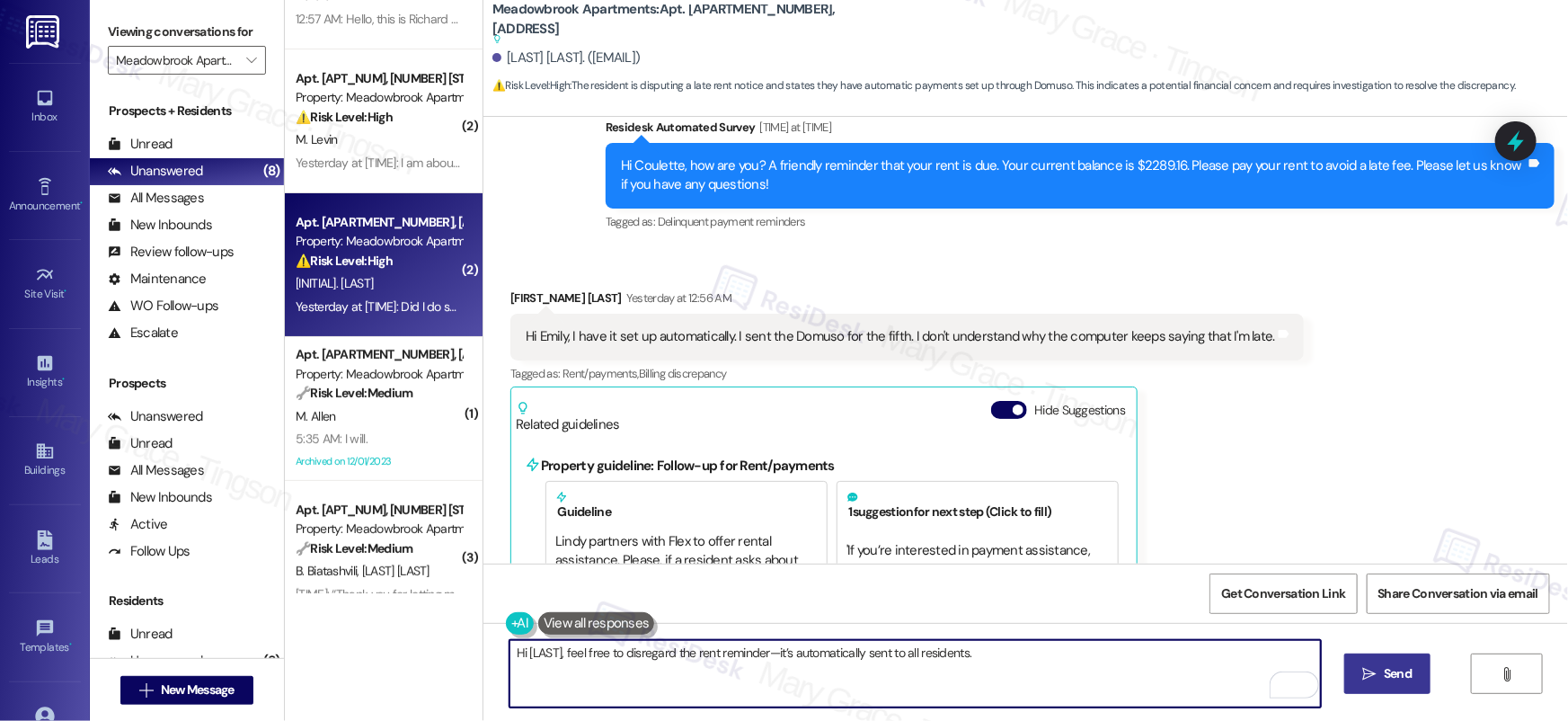 type on "Hi [LAST], feel free to disregard the rent reminder—it’s automatically sent to all residents." 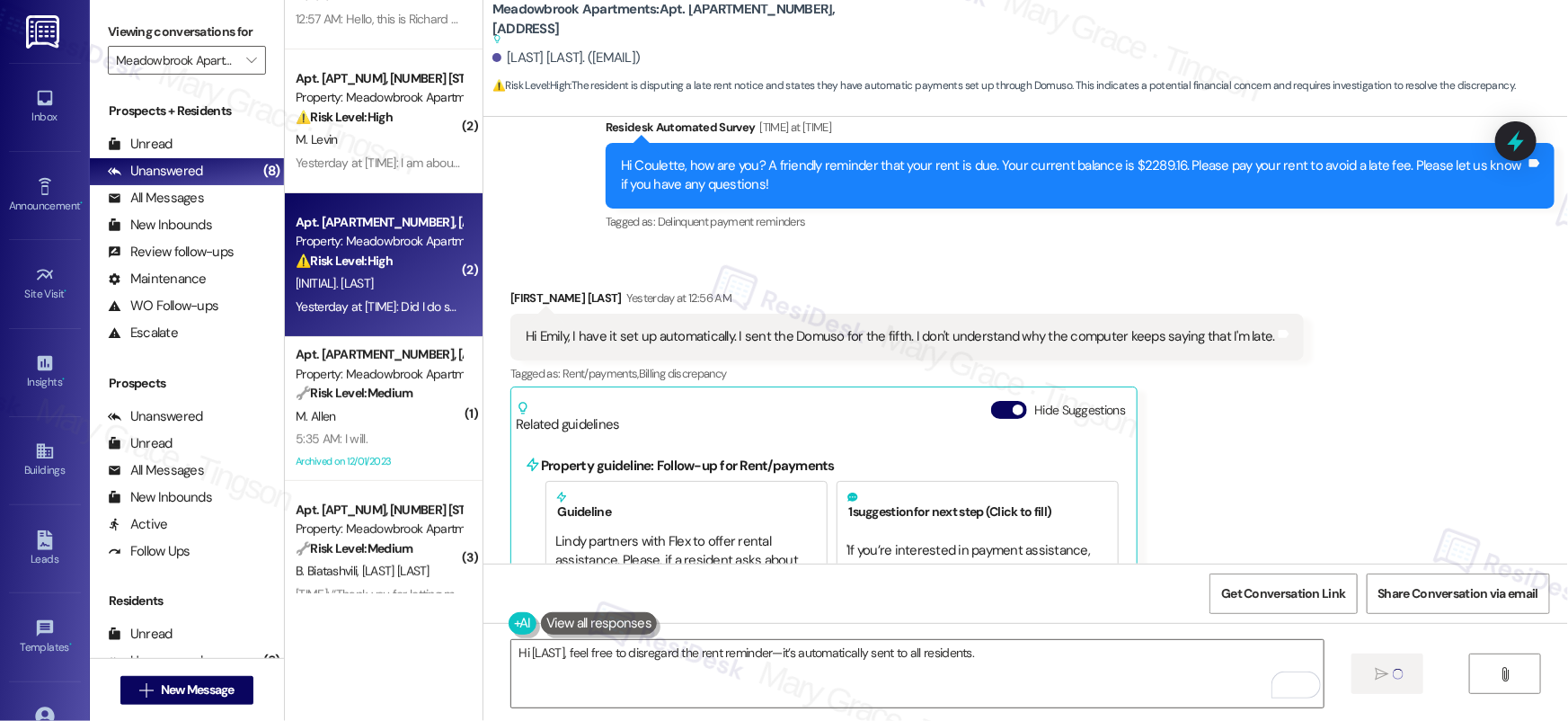 type 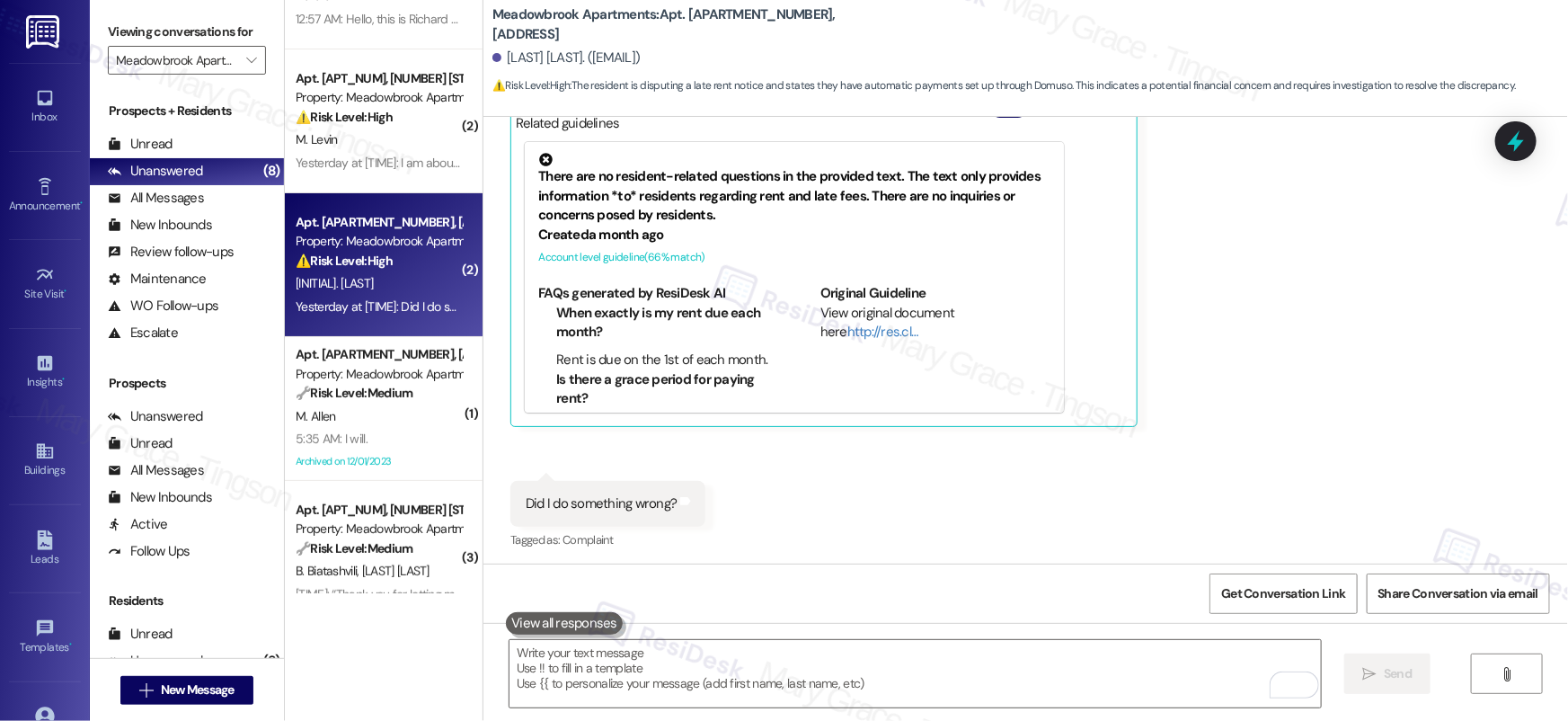 scroll, scrollTop: 10824, scrollLeft: 0, axis: vertical 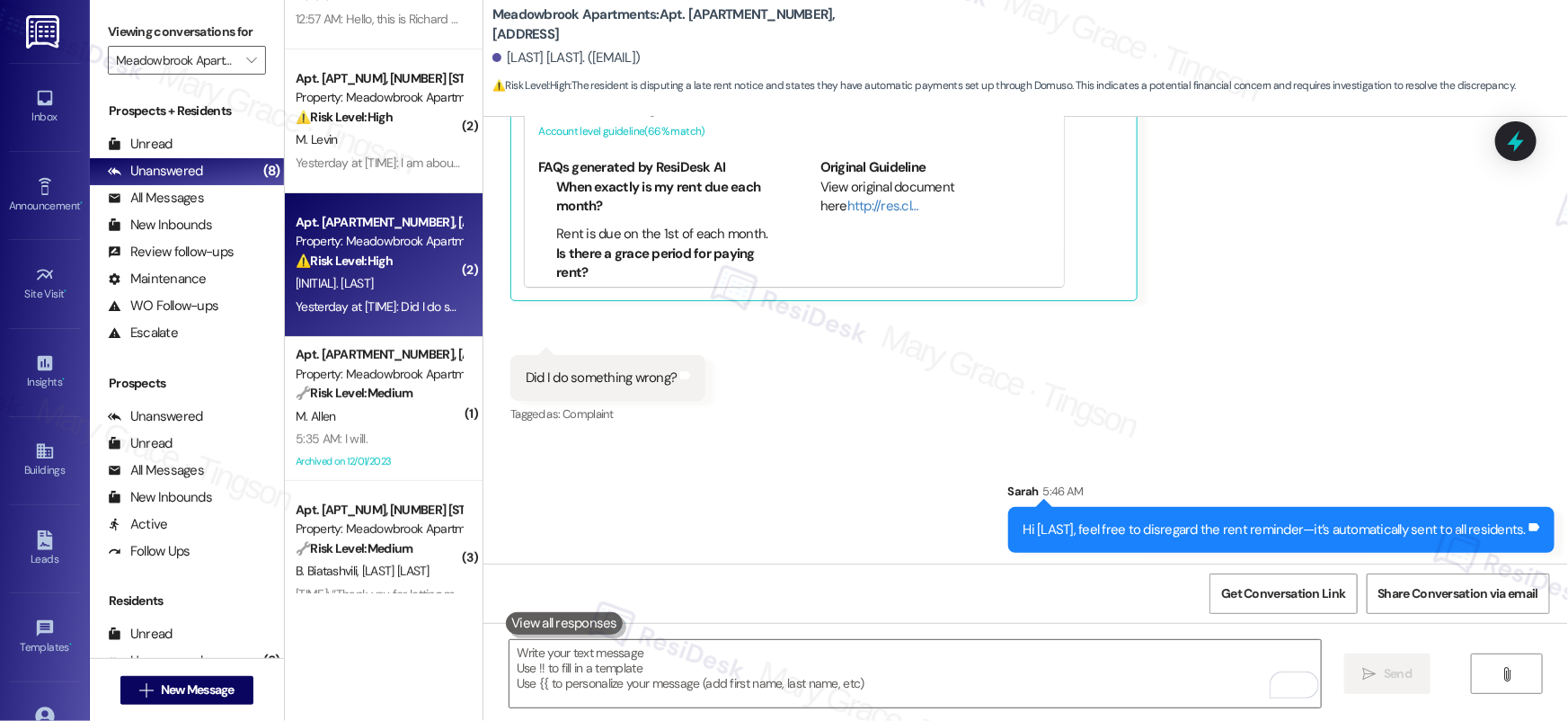 click on "Received via SMS Coulette Bruno Yesterday at 12:56 AM Hi Emily, I have it set up automatically. I sent the Domuso for the fifth. I don't understand why the computer keeps saying that I'm late. Tags and notes Tagged as:   Rent/payments ,  Click to highlight conversations about Rent/payments Billing discrepancy Click to highlight conversations about Billing discrepancy  Related guidelines Hide Suggestions There are no resident-related questions in the provided text.  The text only provides information *to* residents regarding rent and late fees.  There are no inquiries or concerns posed by residents.
Created  a month ago Account level guideline  ( 66 % match) FAQs generated by ResiDesk AI When exactly is my rent due each month? Rent is due on the 1st of each month. Is there a grace period for paying rent? Yes, residents have until the 5th of the month to pay without penalty. On what date will I be charged a late fee if I haven't paid? A late fee is assessed on the 6th of the month. Original Guideline Created" at bounding box center [1025, 131] 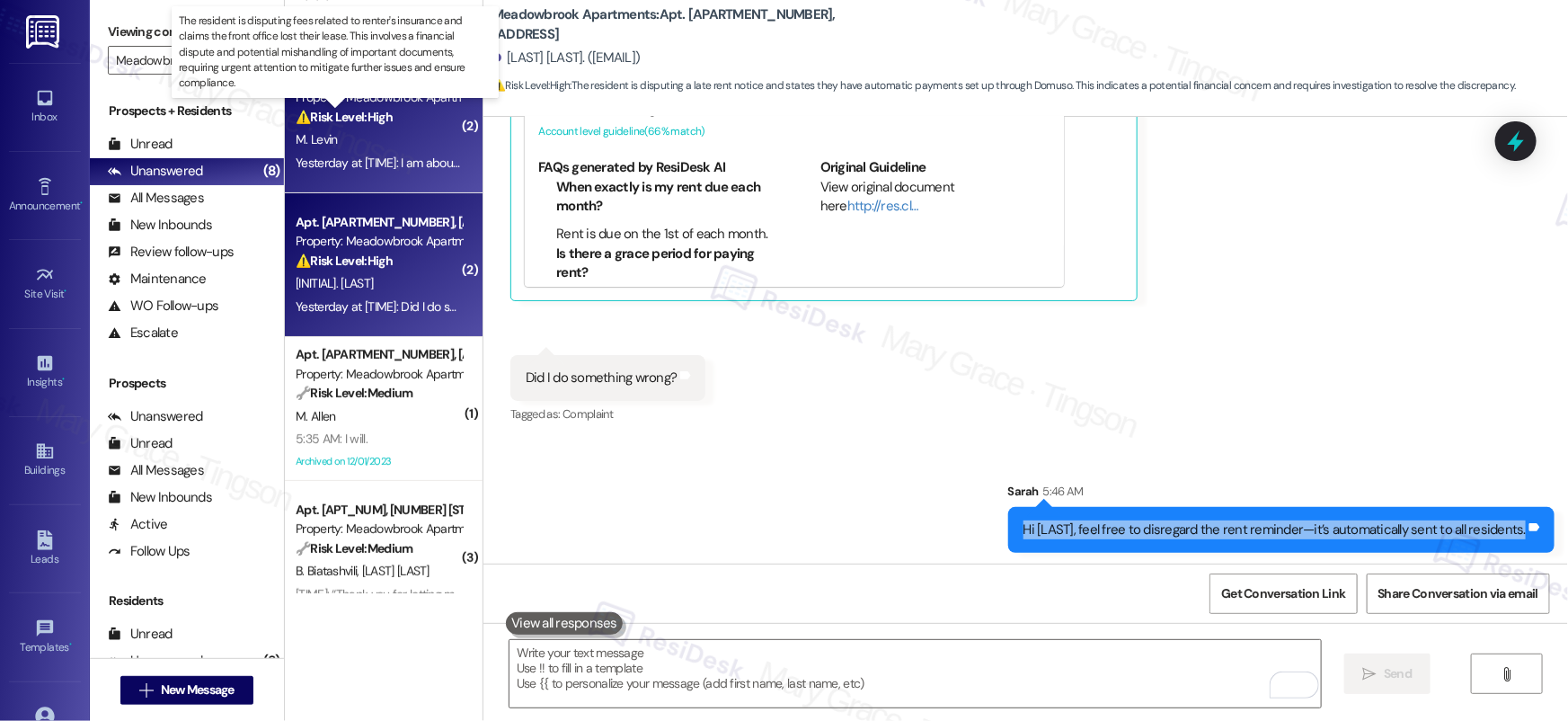 click on "⚠️  Risk Level:  High" at bounding box center [344, 117] 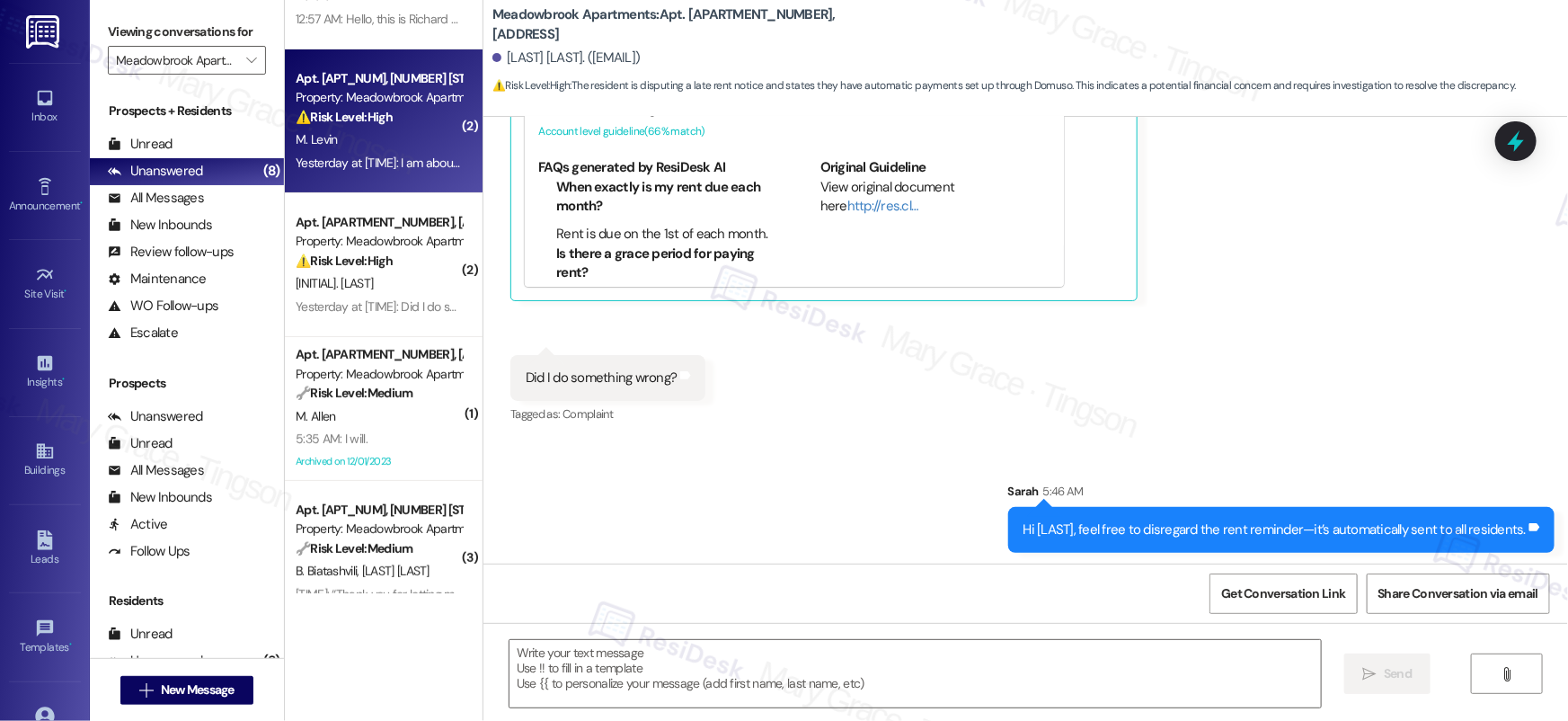 type on "Fetching suggested responses. Please feel free to read through the conversation in the meantime." 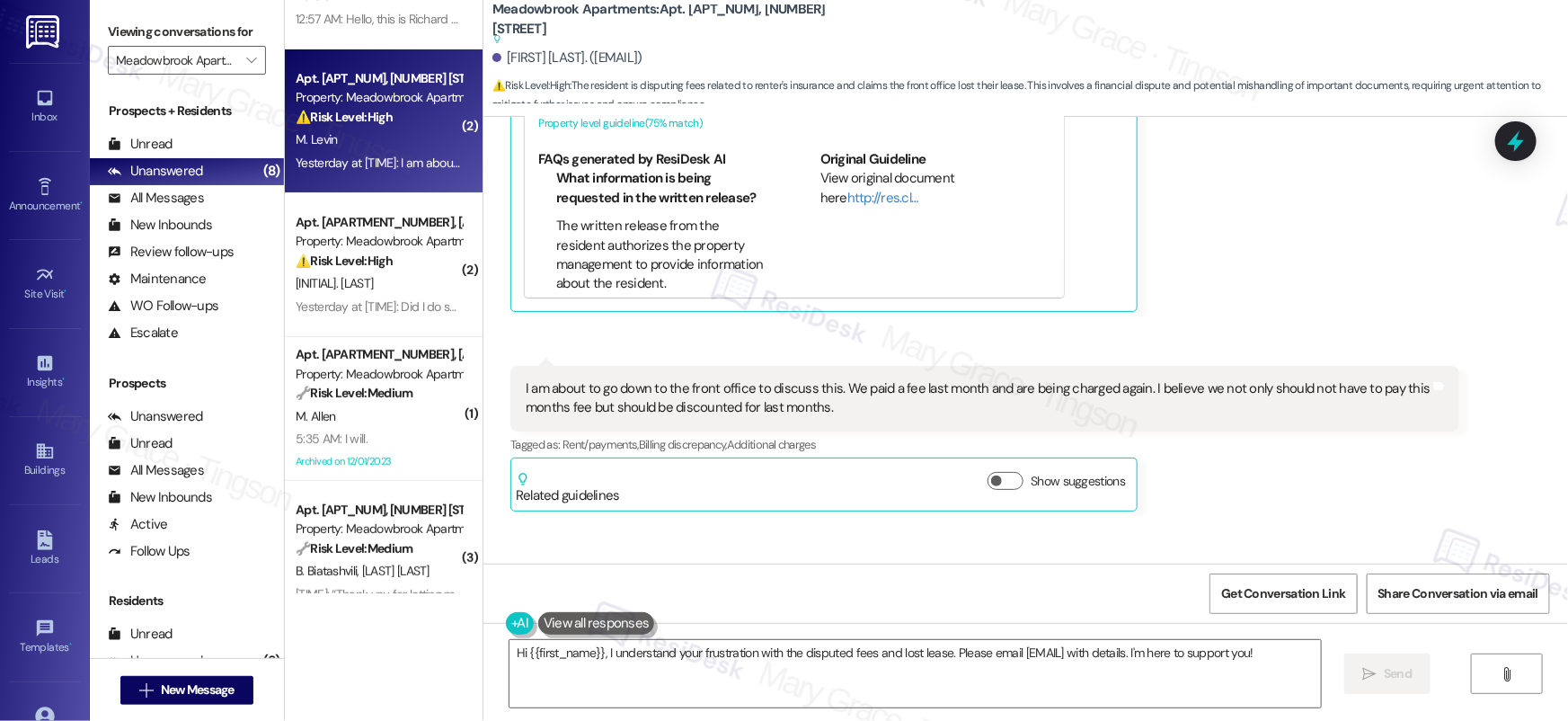 scroll, scrollTop: 7963, scrollLeft: 0, axis: vertical 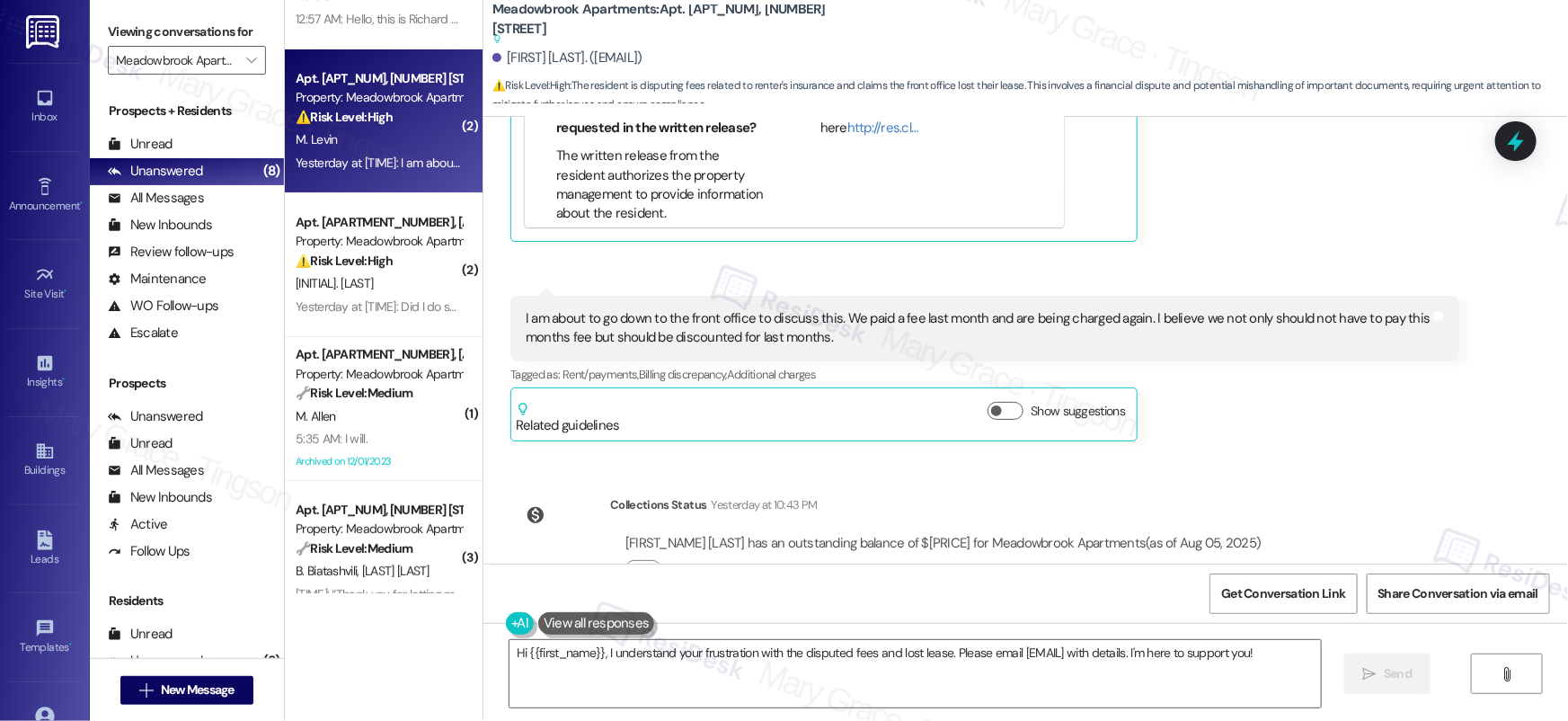 click on "I am about to go down to the front office to discuss this. We paid a fee last month and are being charged again. I believe we not only should not have to pay this months fee but should be discounted for last months." at bounding box center [978, 328] 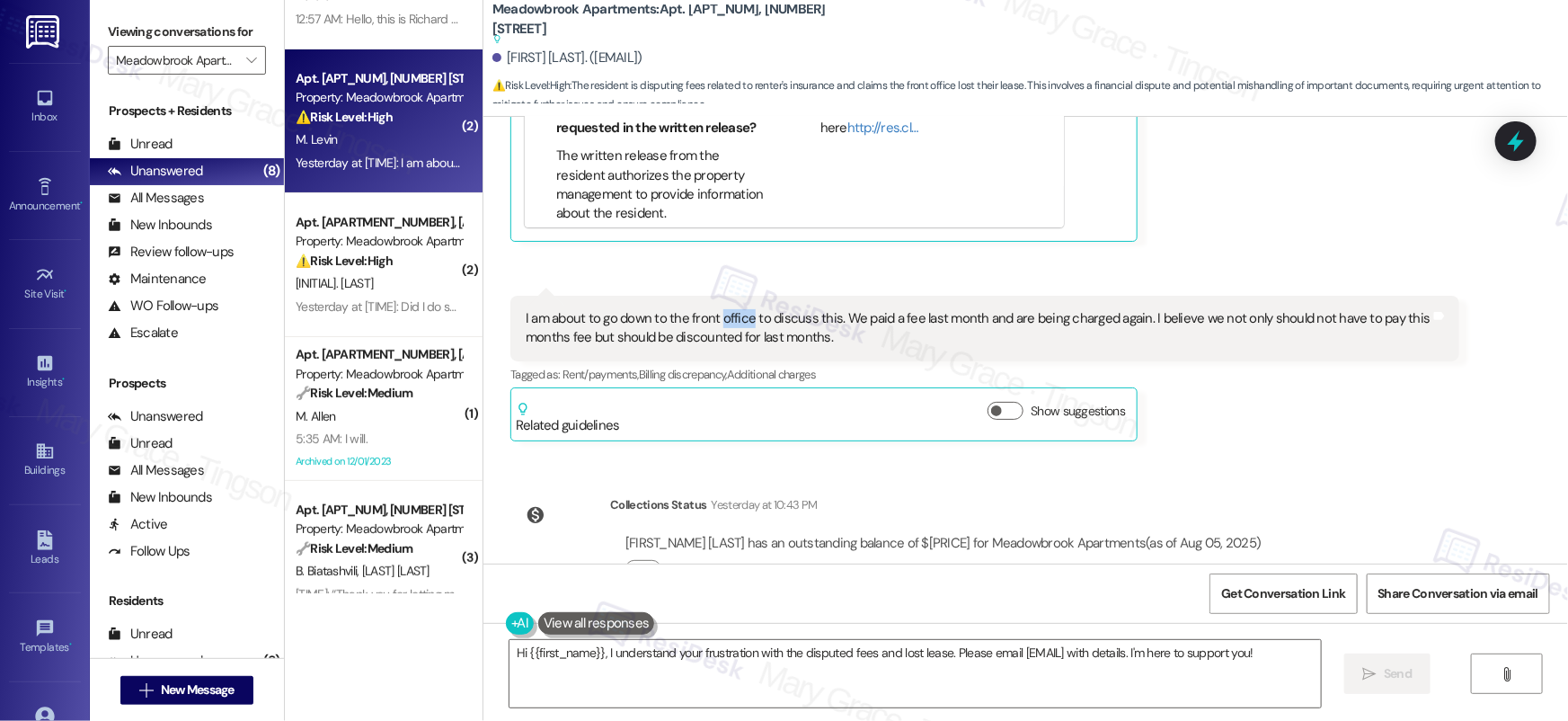click on "I am about to go down to the front office to discuss this. We paid a fee last month and are being charged again. I believe we not only should not have to pay this months fee but should be discounted for last months." at bounding box center (978, 328) 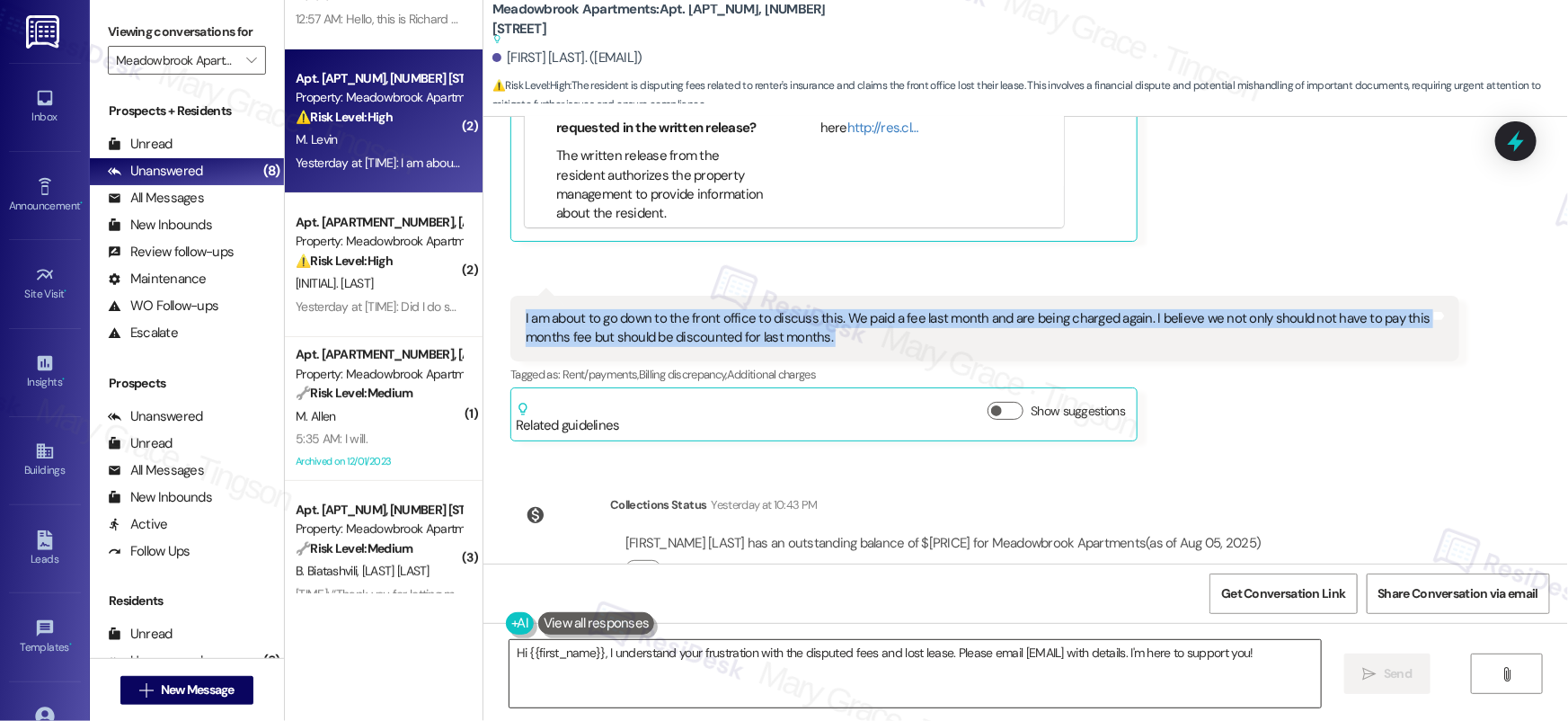 click on "Hi {{first_name}}, I understand your frustration with the disputed fees and lost lease. Please email [EMAIL] with details. I'm here to support you!" at bounding box center (915, 673) 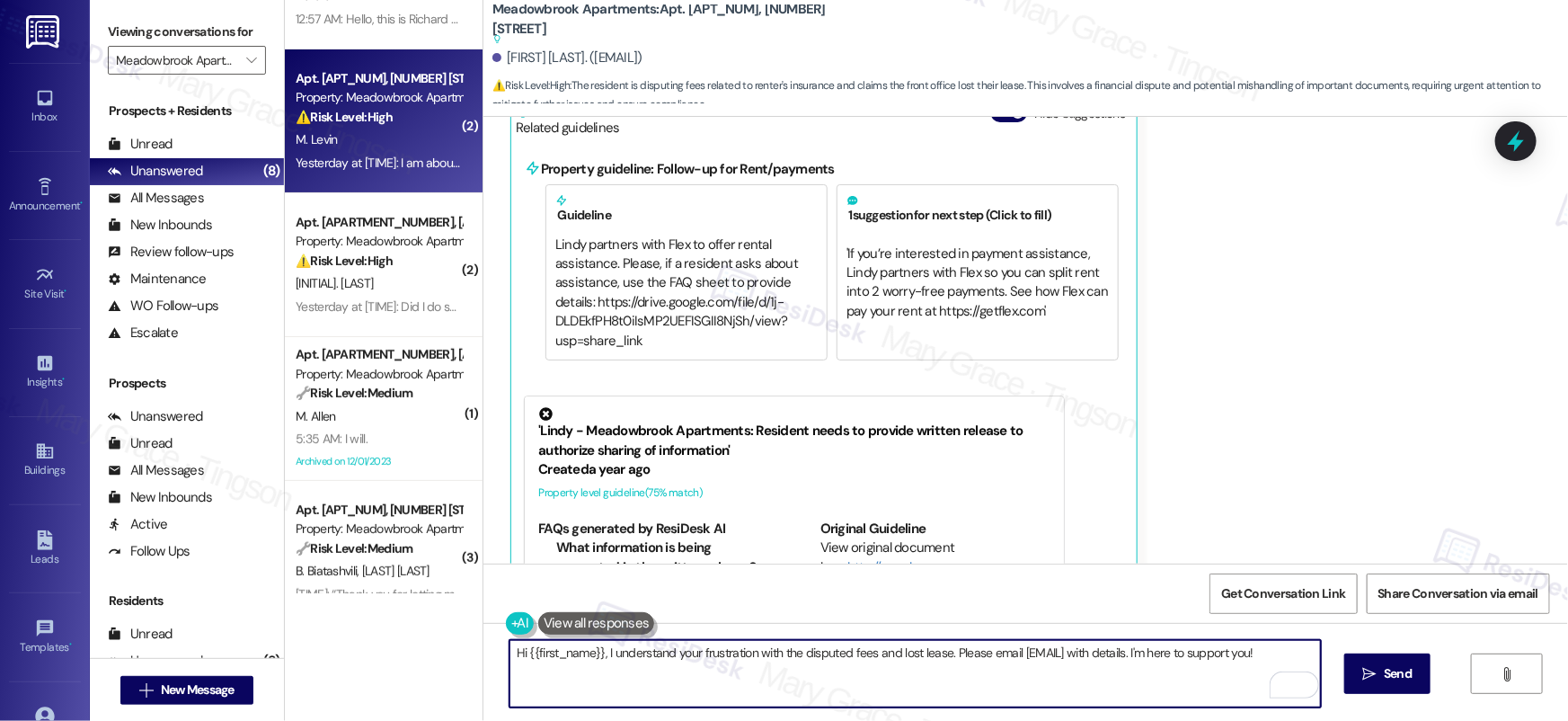 scroll, scrollTop: 7516, scrollLeft: 0, axis: vertical 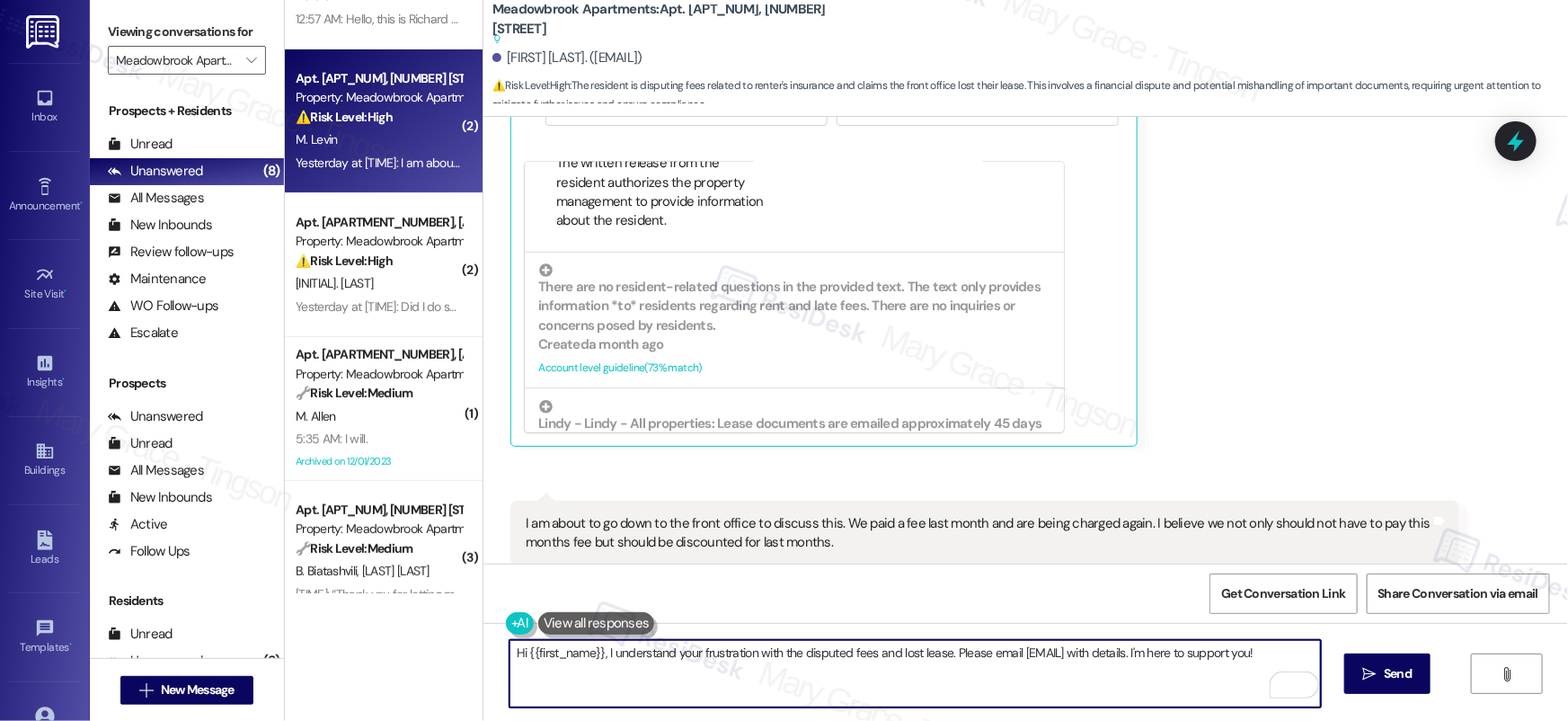 click on "[FIRST] [LAST]. ([EMAIL])" at bounding box center [567, 58] 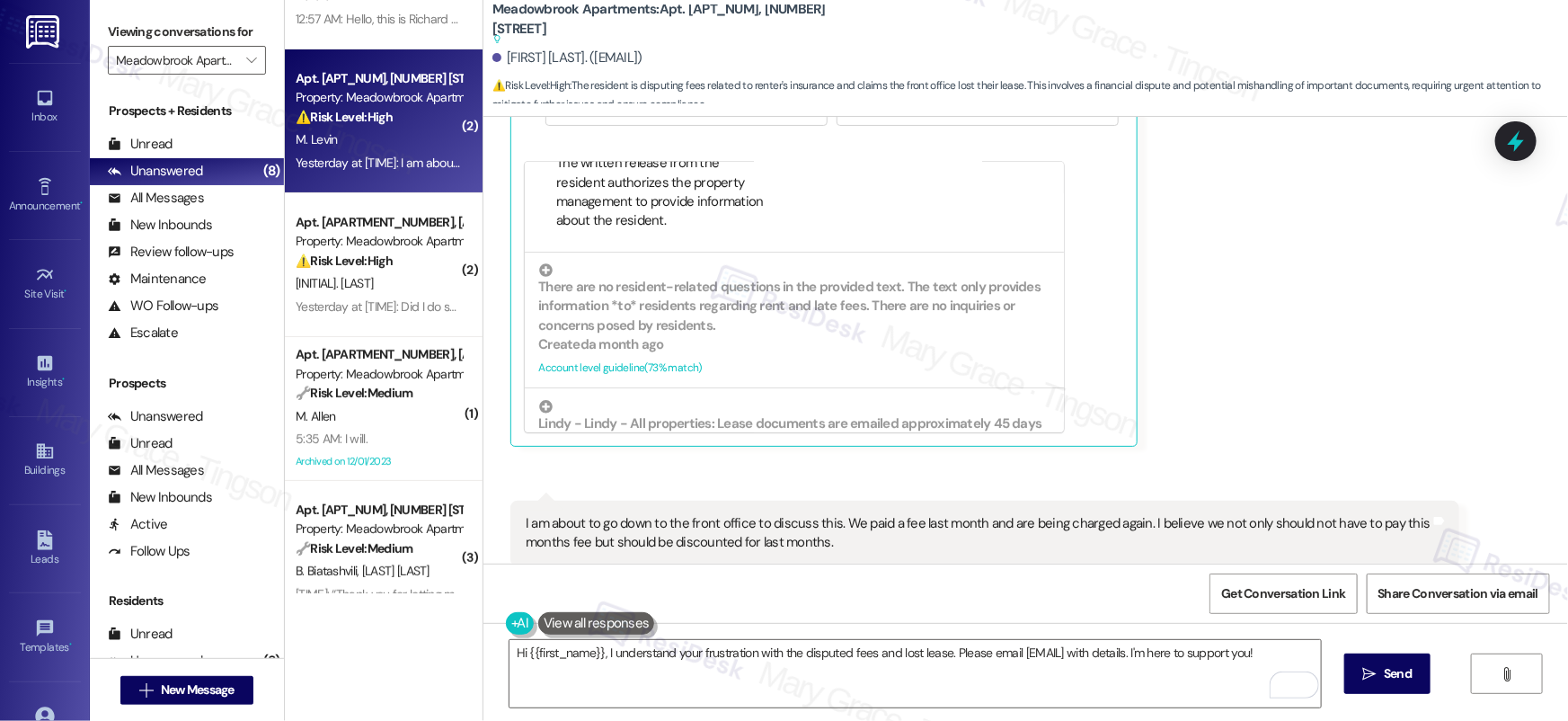 click on "[FIRST] [LAST]. ([EMAIL])" at bounding box center [567, 58] 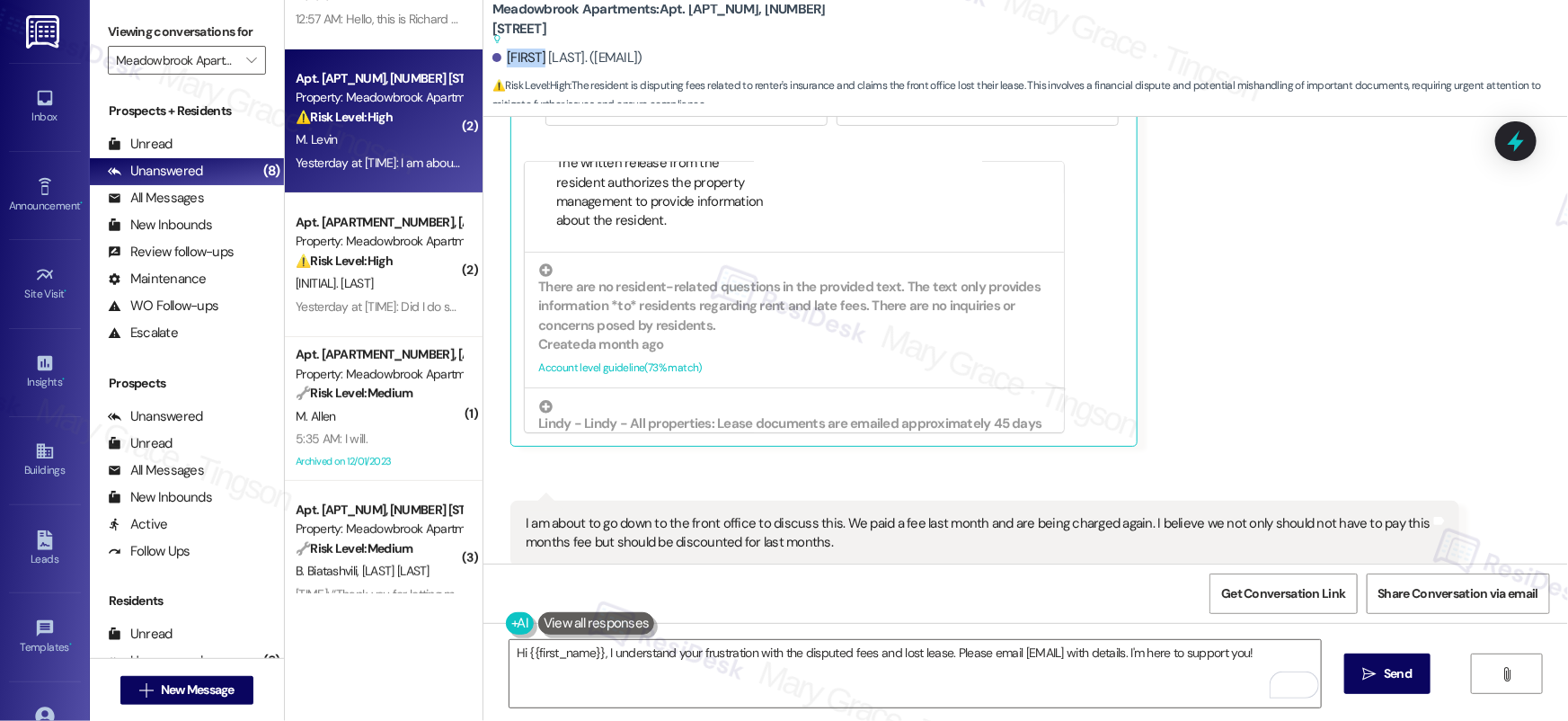 copy on "Michael" 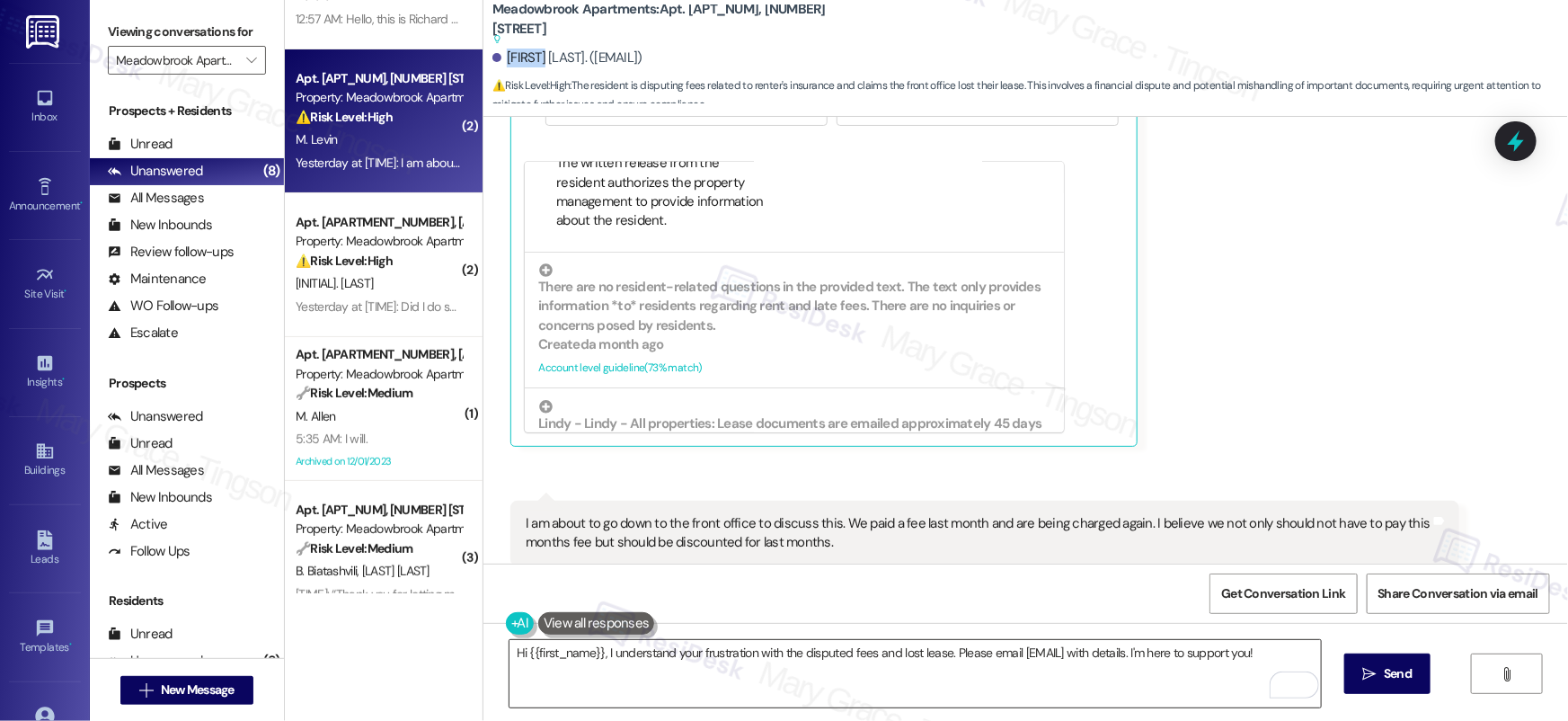 click on "Hi {{first_name}}, I understand your frustration with the disputed fees and lost lease. Please email [EMAIL] with details. I'm here to support you!" at bounding box center (915, 673) 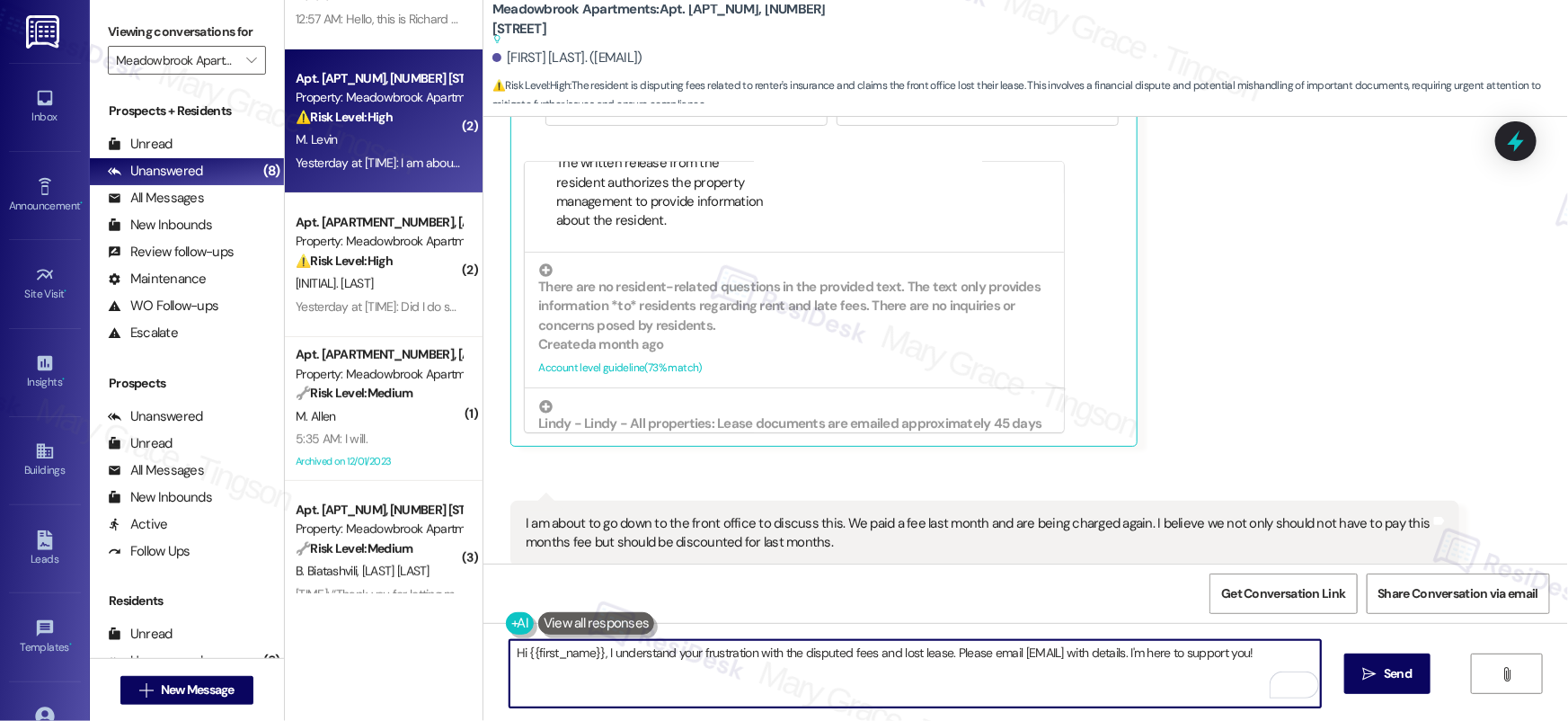 click on "Hi {{first_name}}, I understand your frustration with the disputed fees and lost lease. Please email [EMAIL] with details. I'm here to support you!" at bounding box center (915, 673) 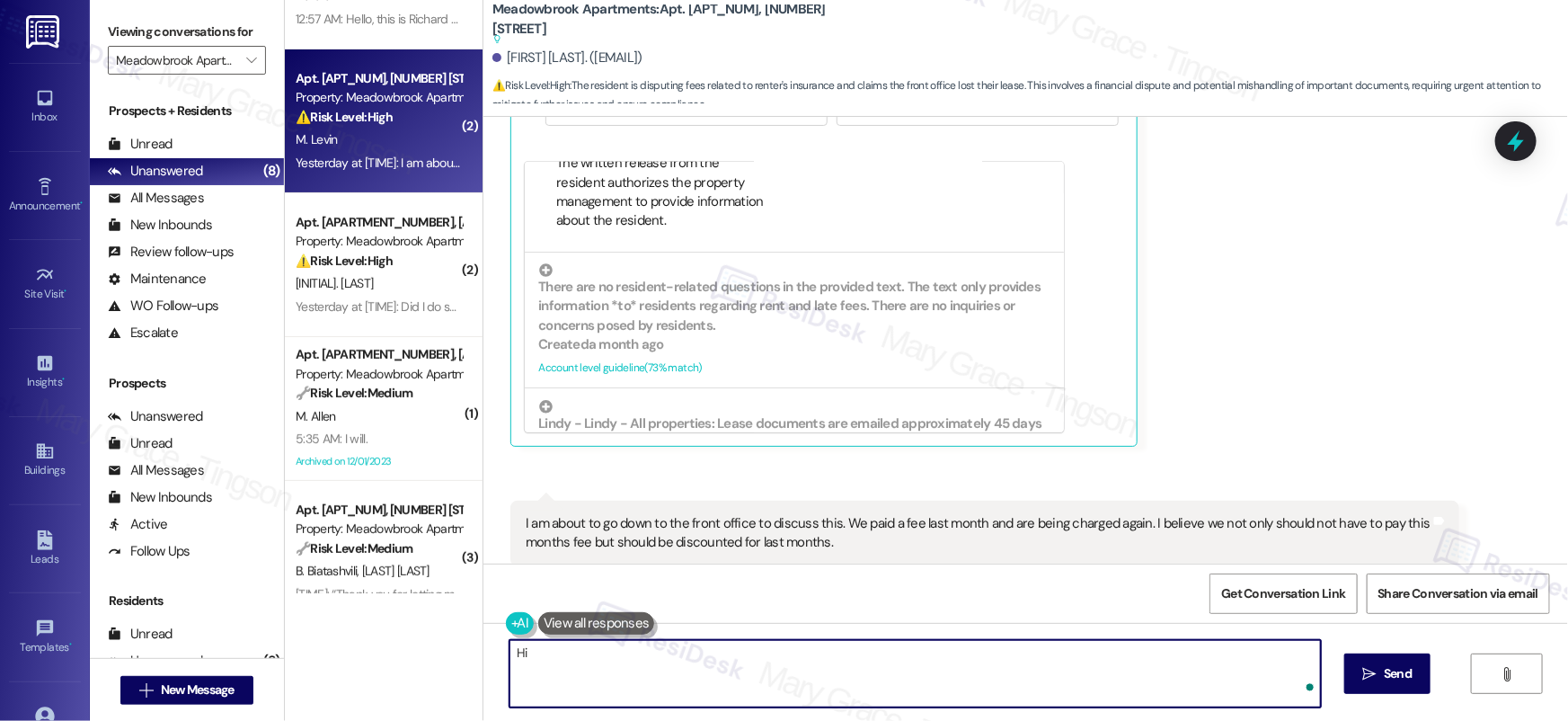 paste on "Michael" 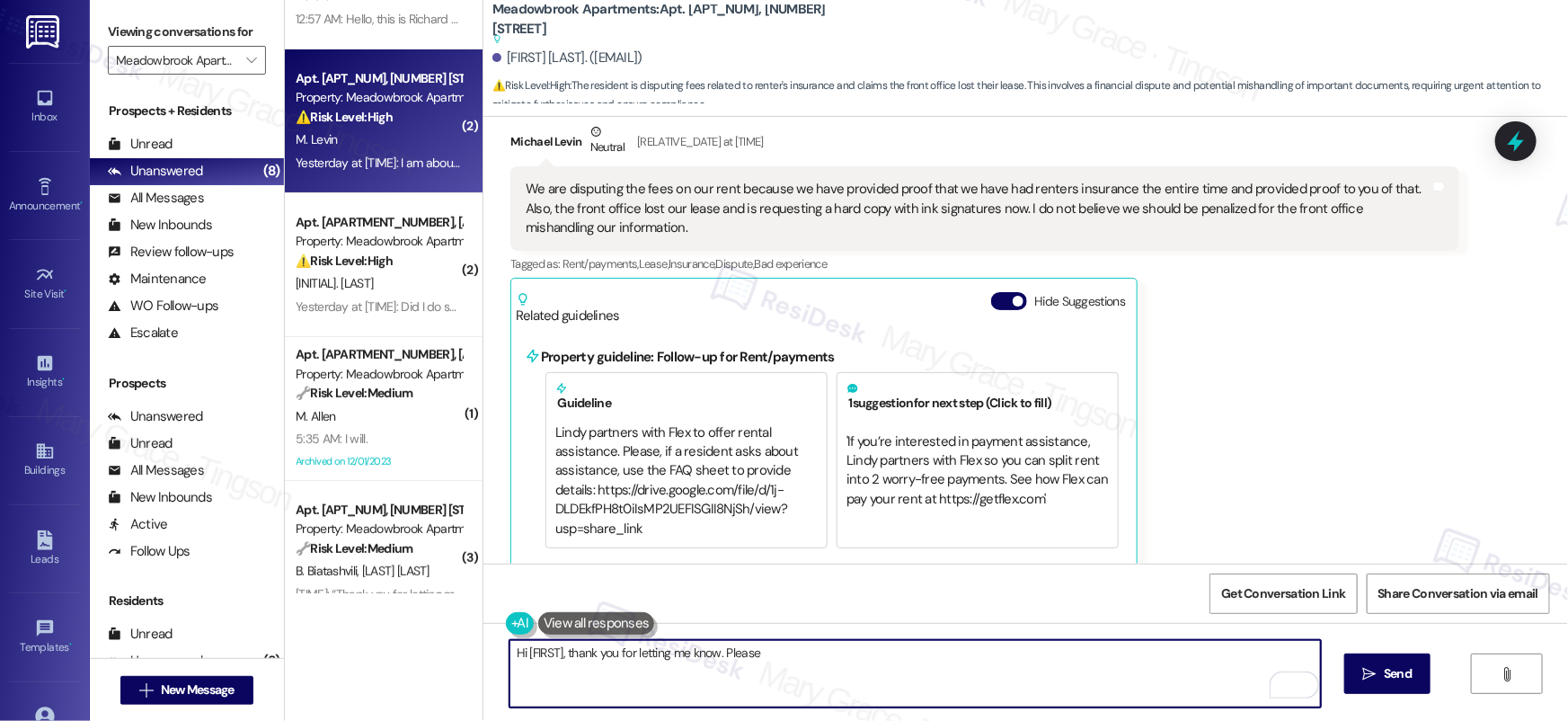 scroll, scrollTop: 7305, scrollLeft: 0, axis: vertical 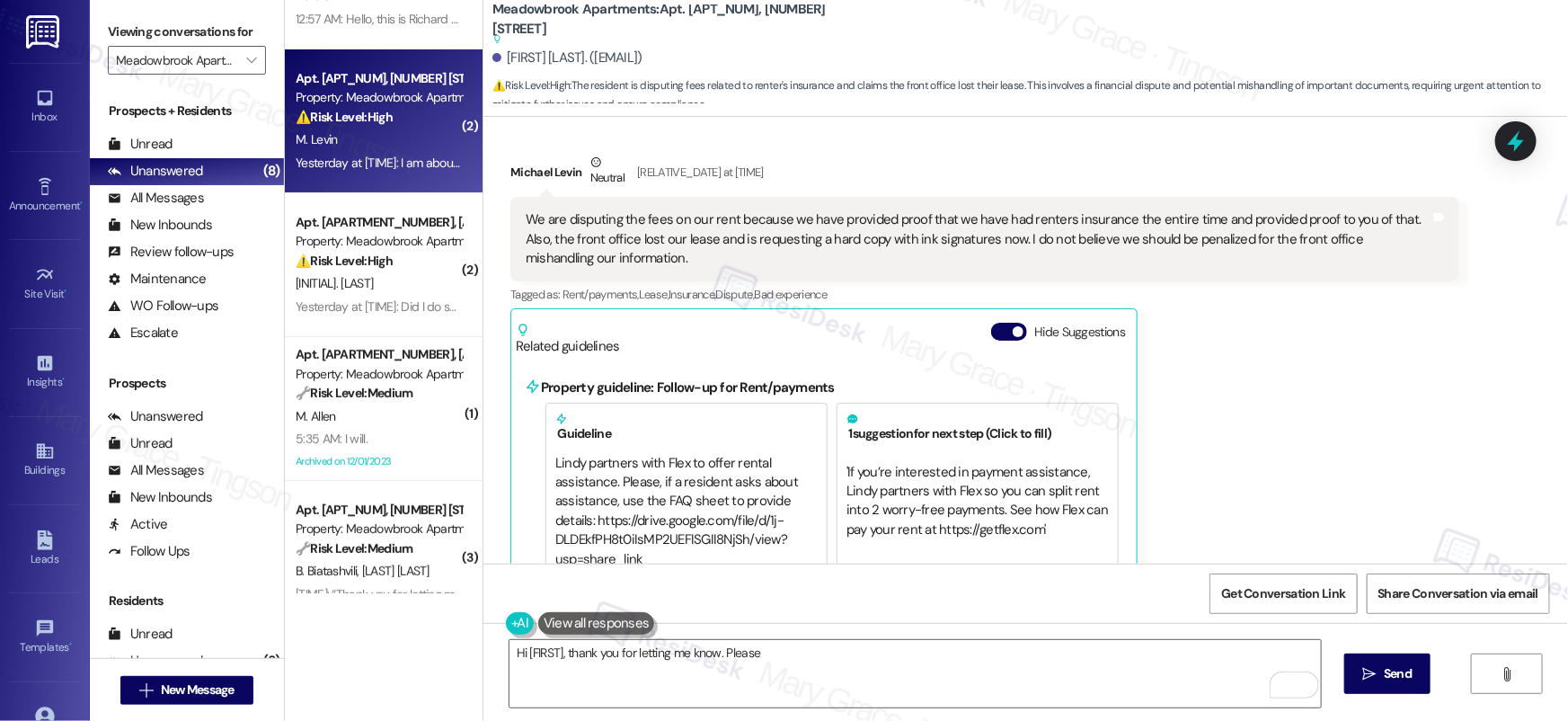 click at bounding box center (597, 623) 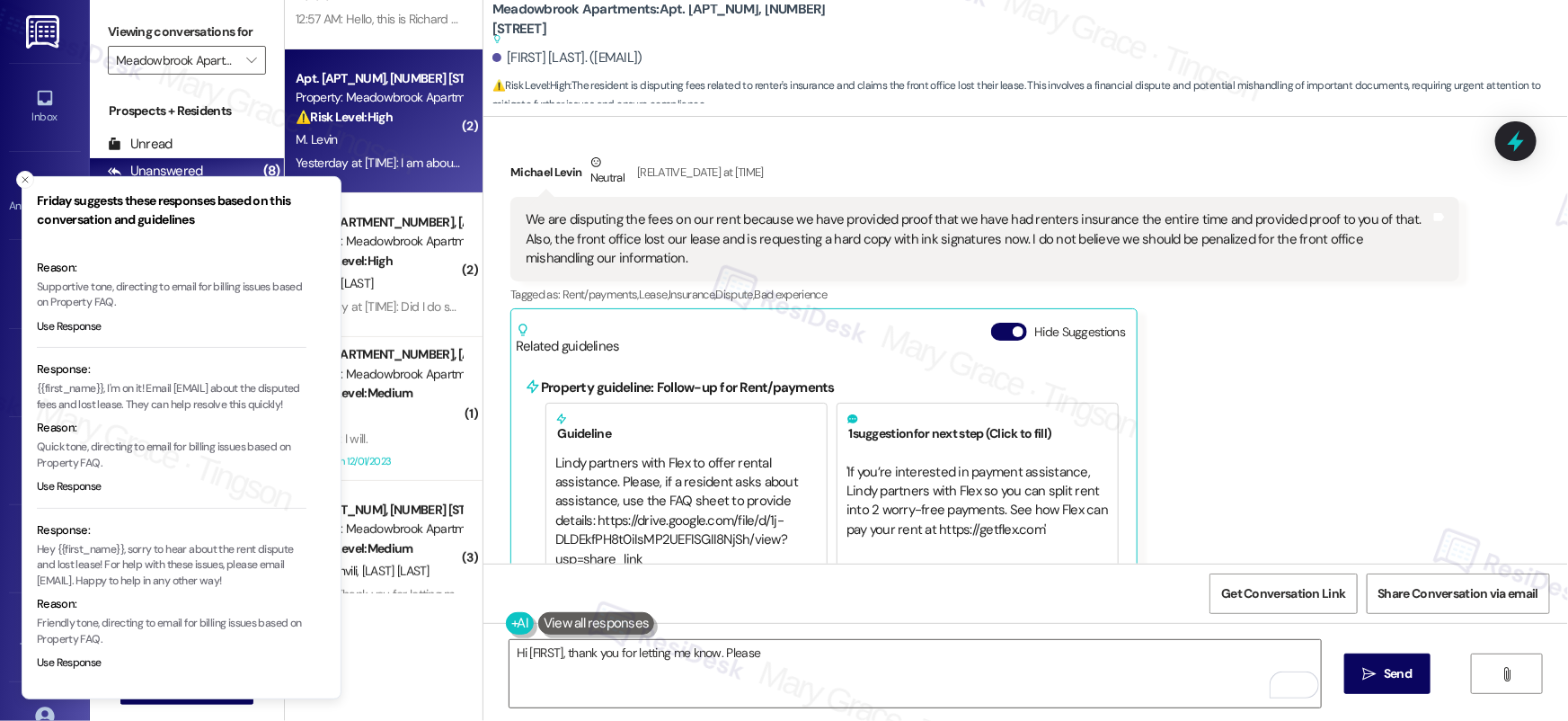 scroll, scrollTop: 135, scrollLeft: 0, axis: vertical 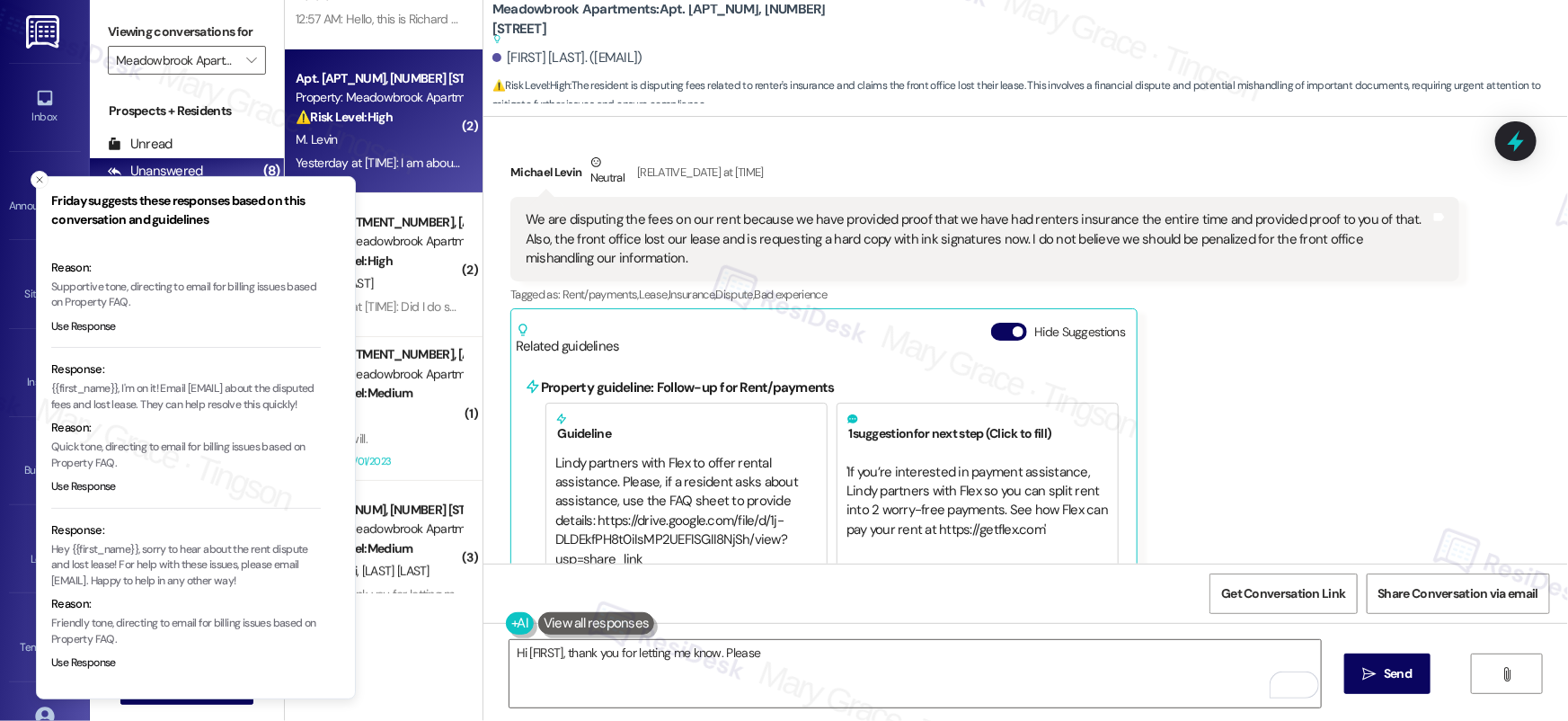 drag, startPoint x: 38, startPoint y: 537, endPoint x: 147, endPoint y: 571, distance: 114.17968 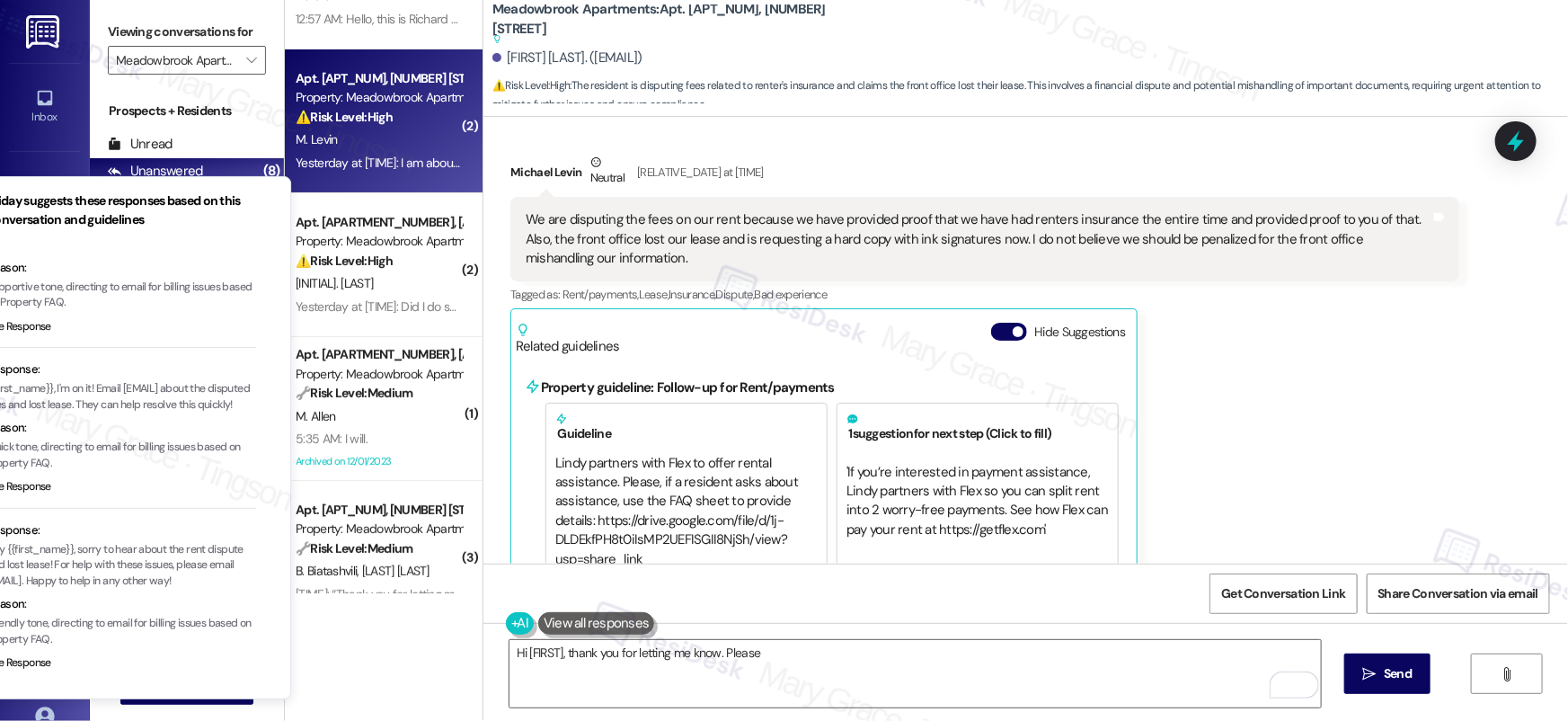 drag, startPoint x: 108, startPoint y: 589, endPoint x: 58, endPoint y: 558, distance: 58.83026 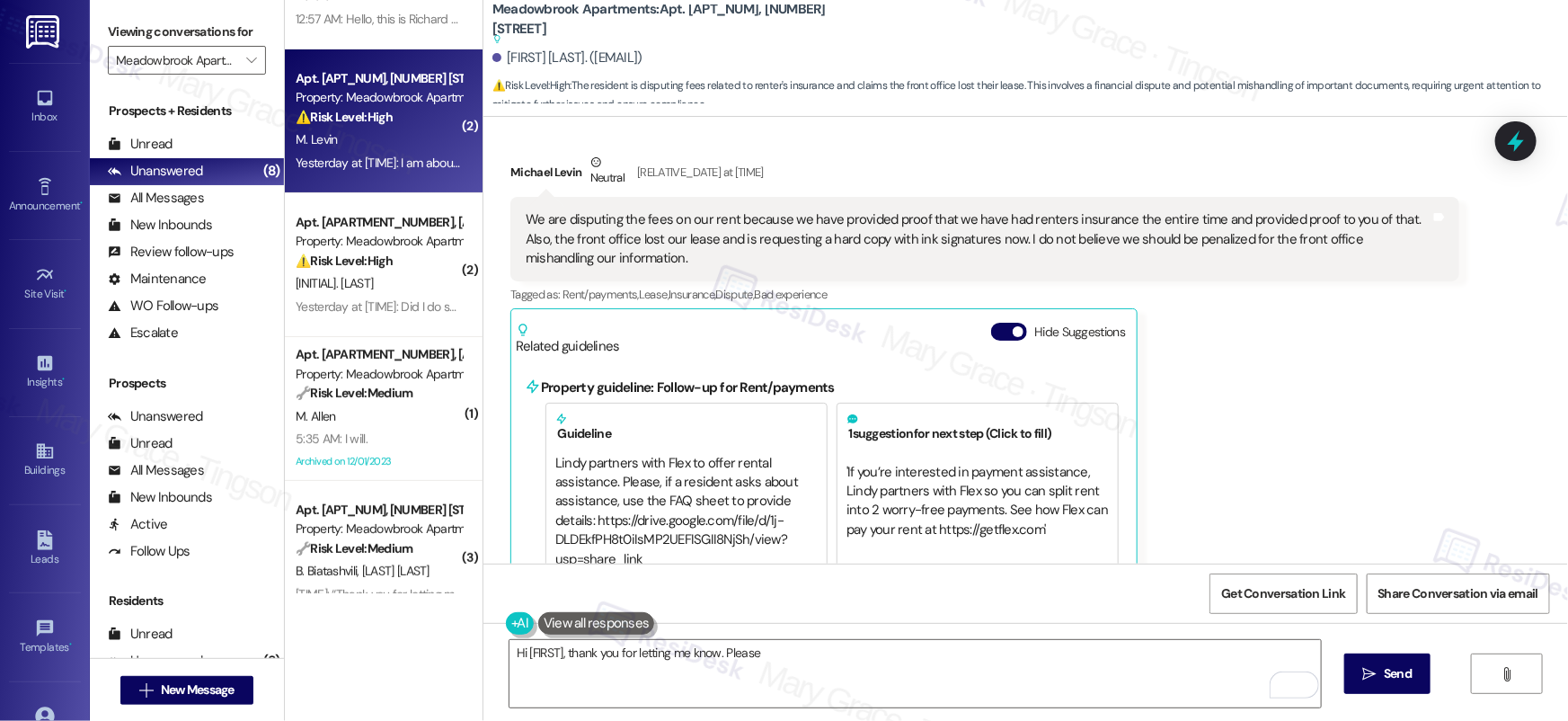 click at bounding box center [597, 623] 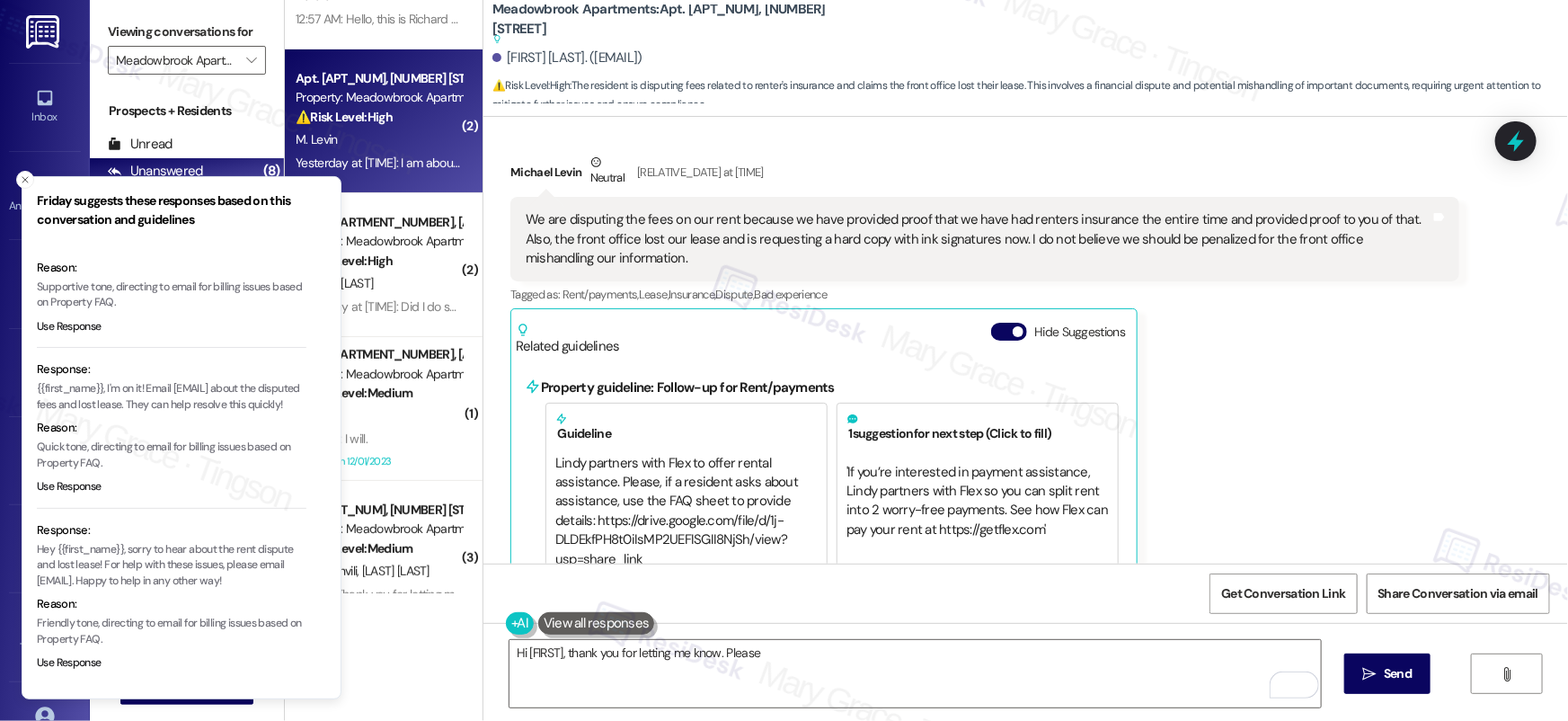scroll, scrollTop: 135, scrollLeft: 0, axis: vertical 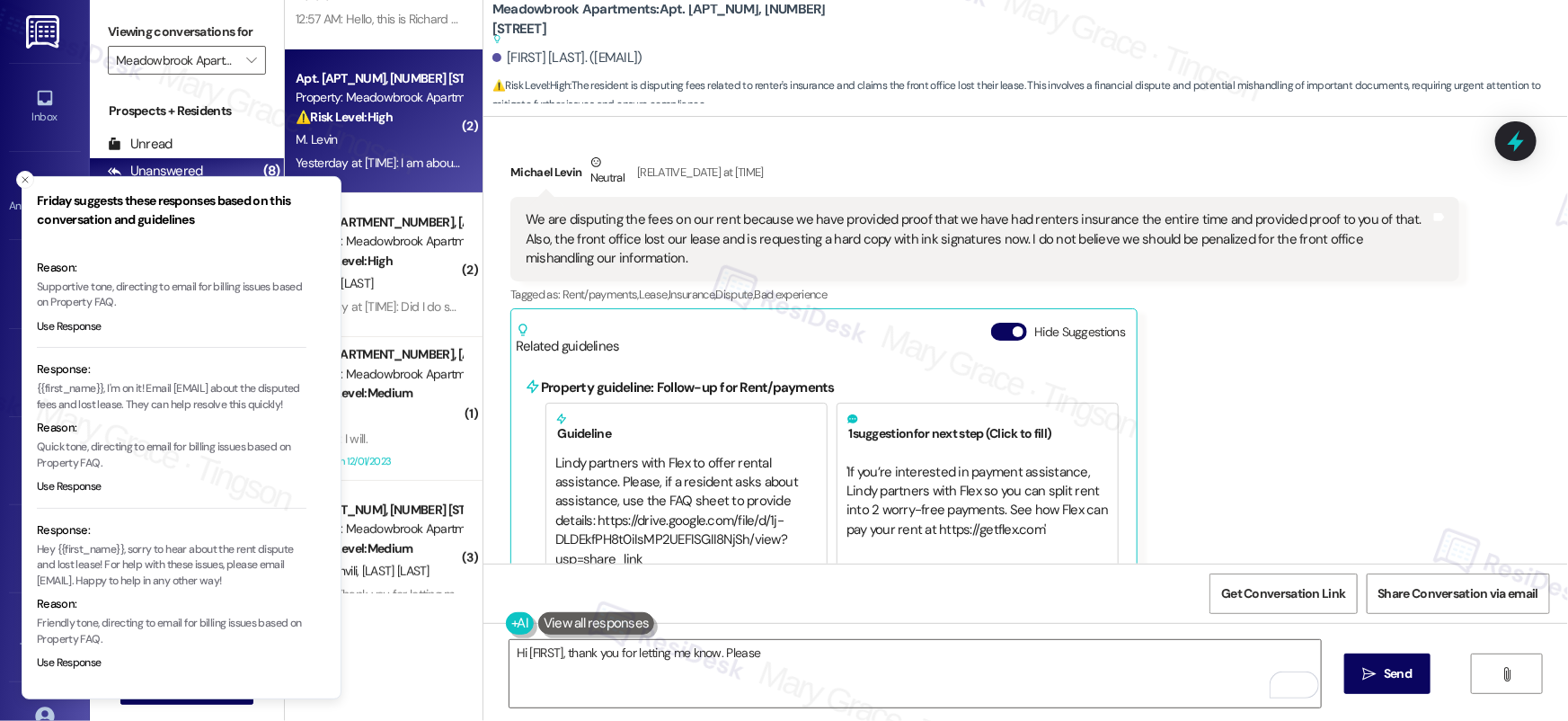 drag, startPoint x: 40, startPoint y: 539, endPoint x: 110, endPoint y: 575, distance: 78.71467 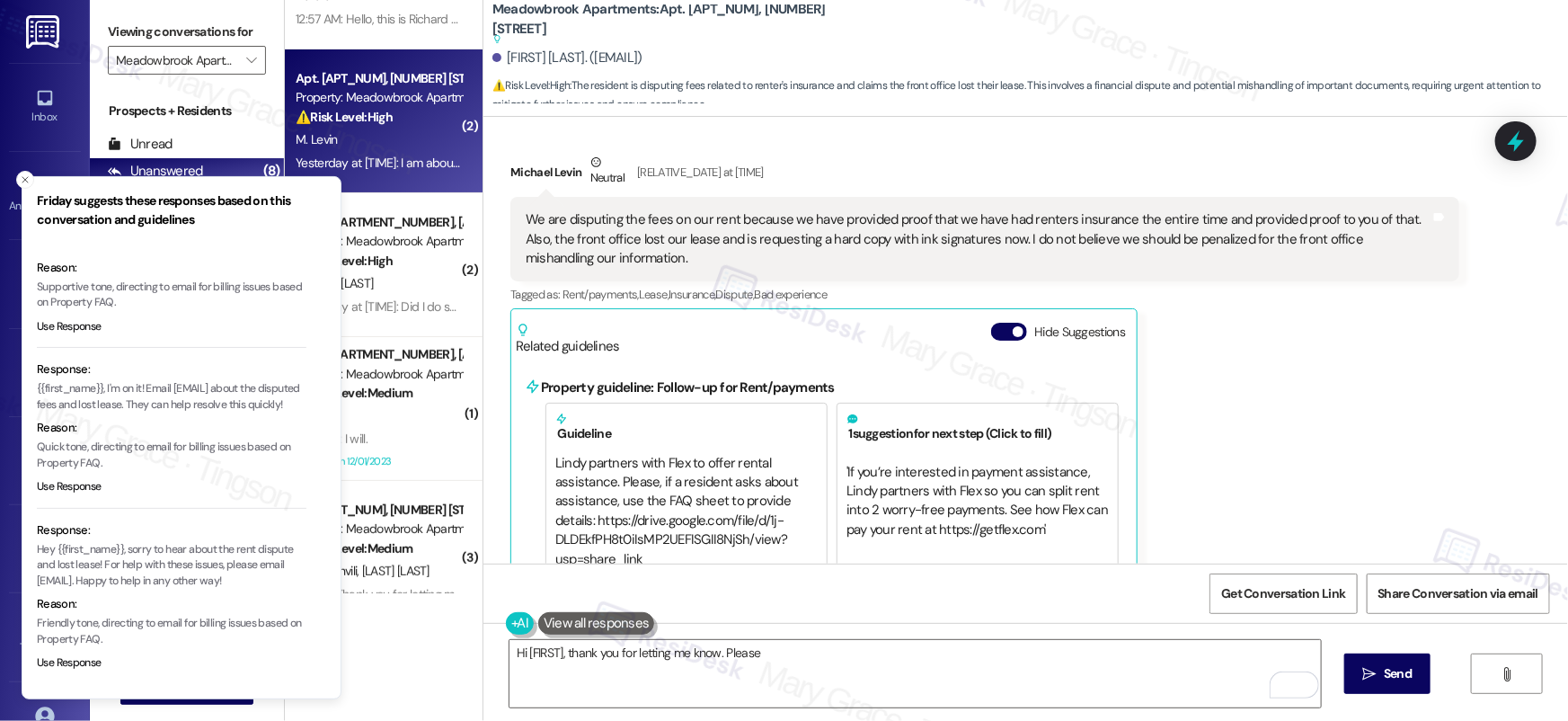 copy on "Hey {{first_name}}, sorry to hear about the rent dispute and lost lease! For help with these issues, please email [EMAIL]. Happy to help in any other way!" 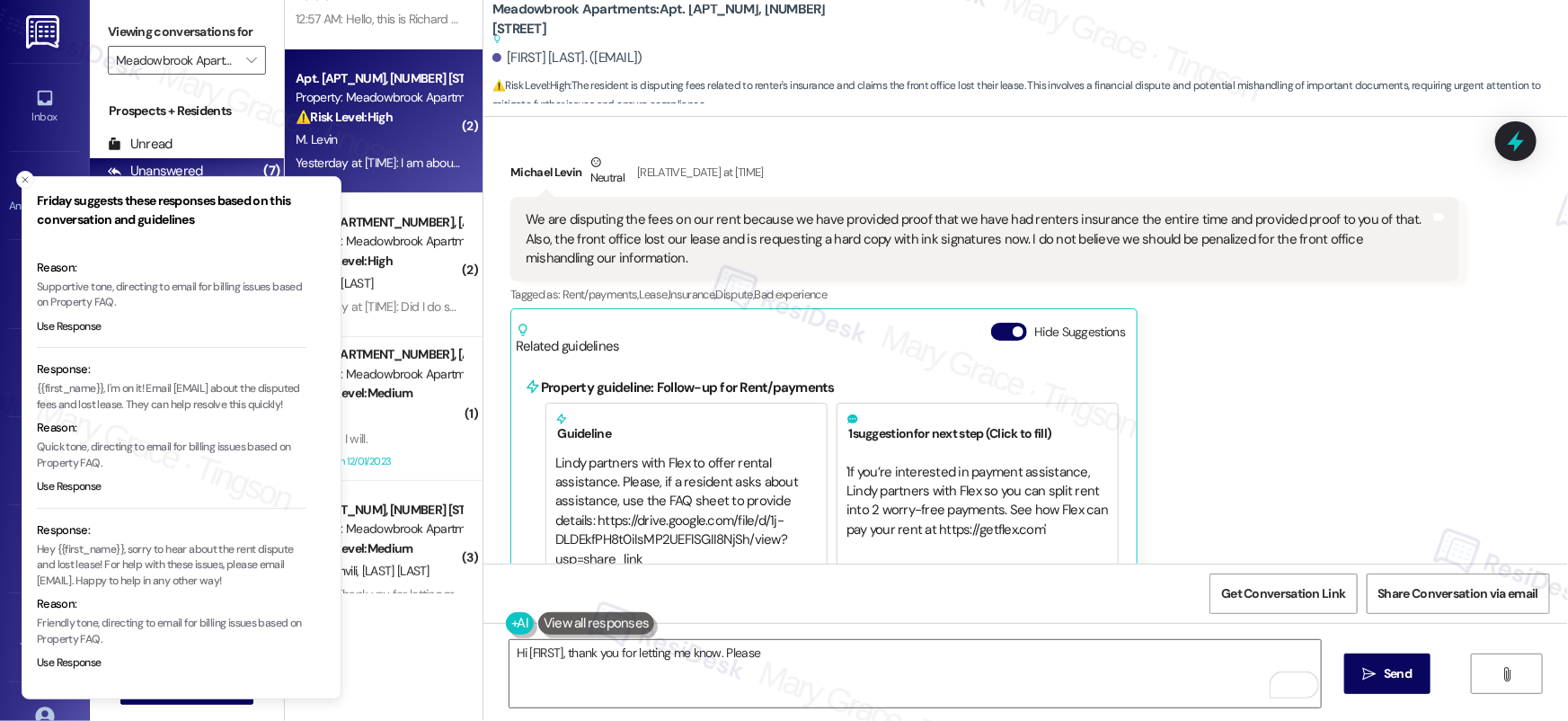 drag, startPoint x: 26, startPoint y: 181, endPoint x: 40, endPoint y: 199, distance: 23 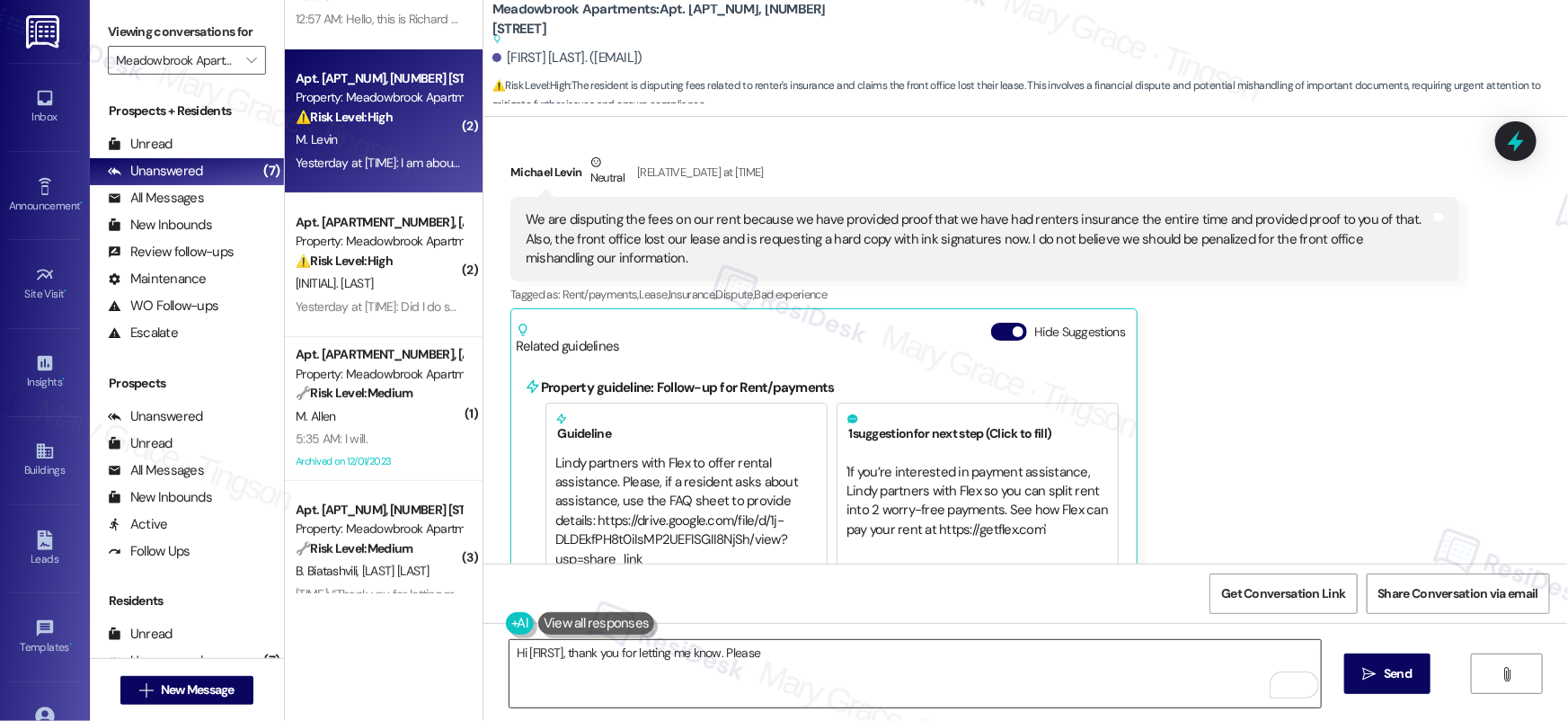 click on "Hi [FIRST], thank you for letting me know. Please" at bounding box center (915, 673) 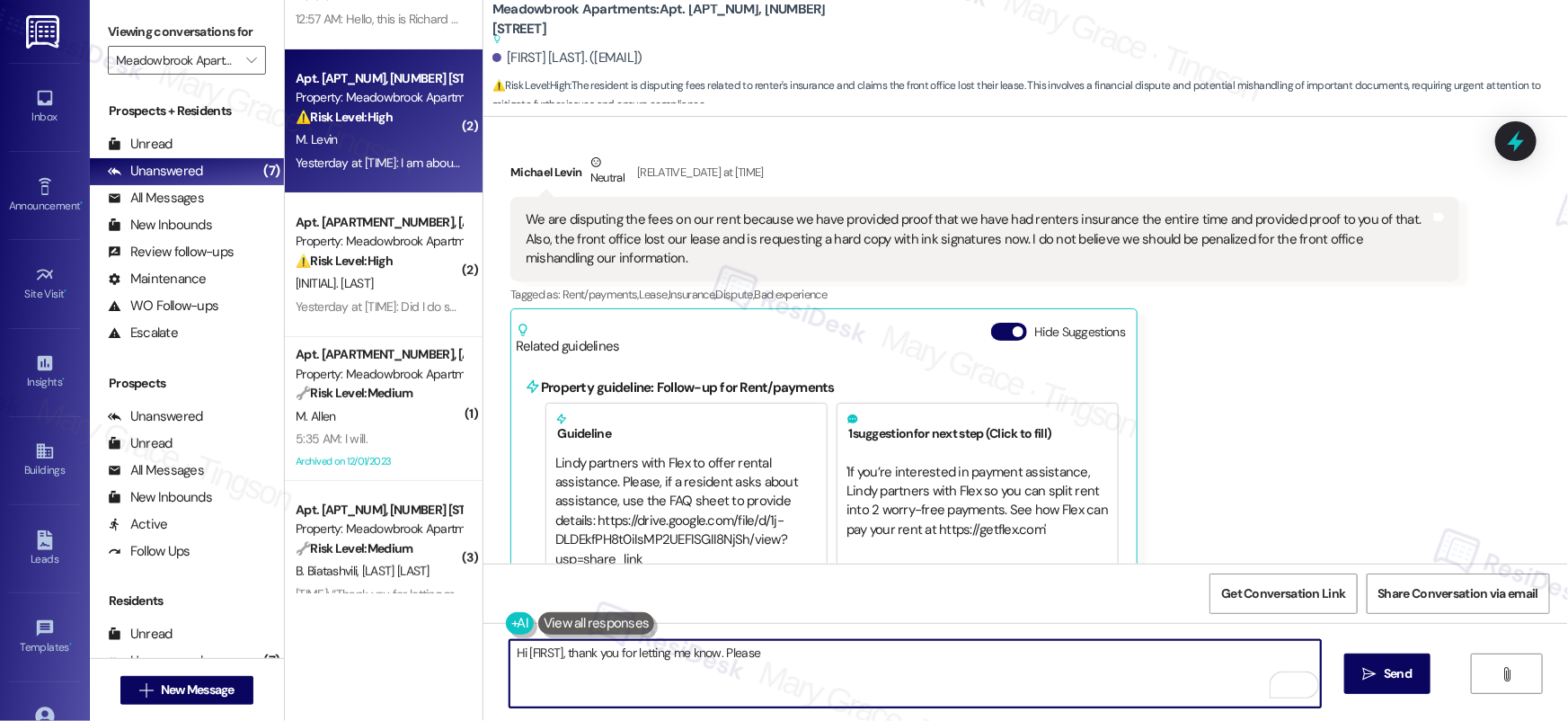 click on "Hi [FIRST], thank you for letting me know. Please" at bounding box center (915, 673) 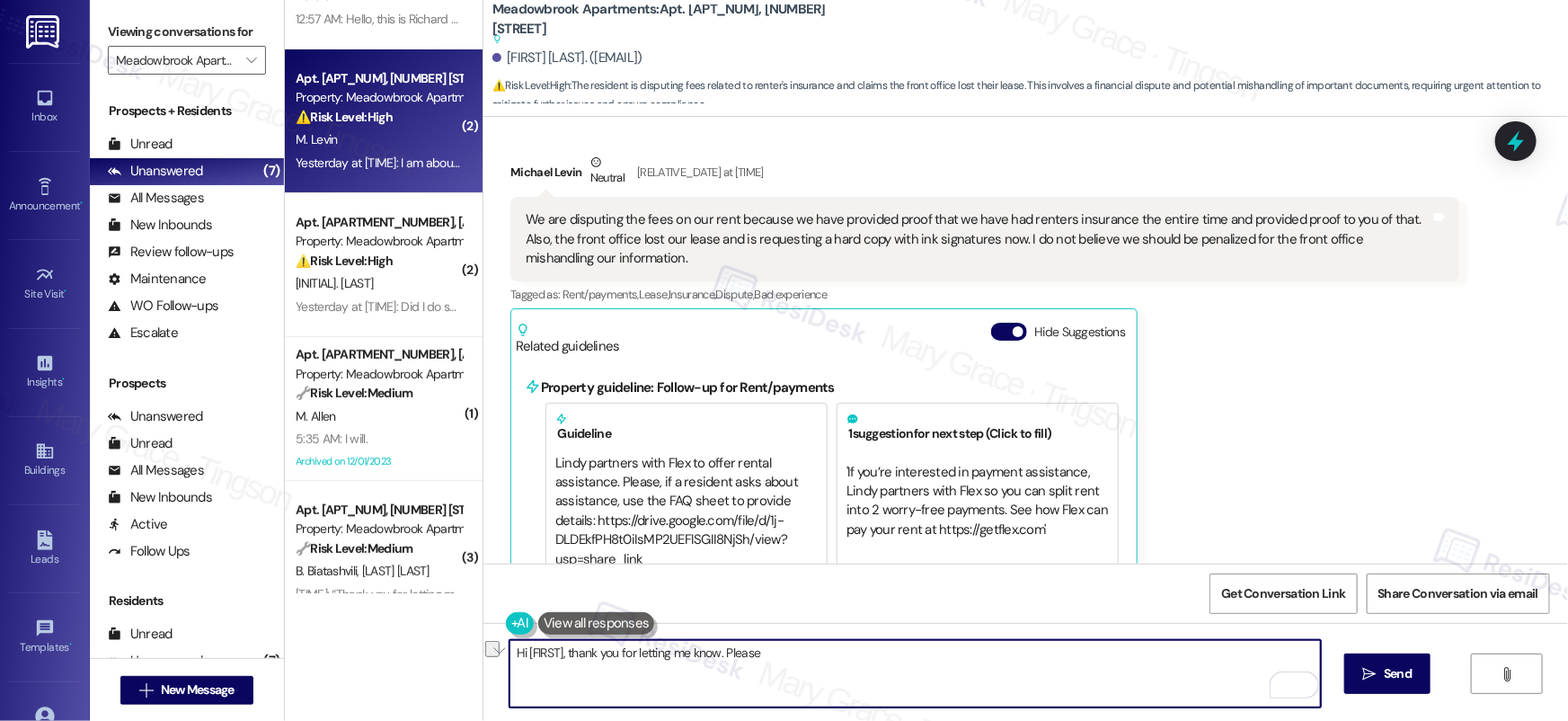 paste on "Hey [FIRST], sorry to hear about the rent dispute and lost lease! For help with these issues, please email [EMAIL]. Happy to help in any other way!" 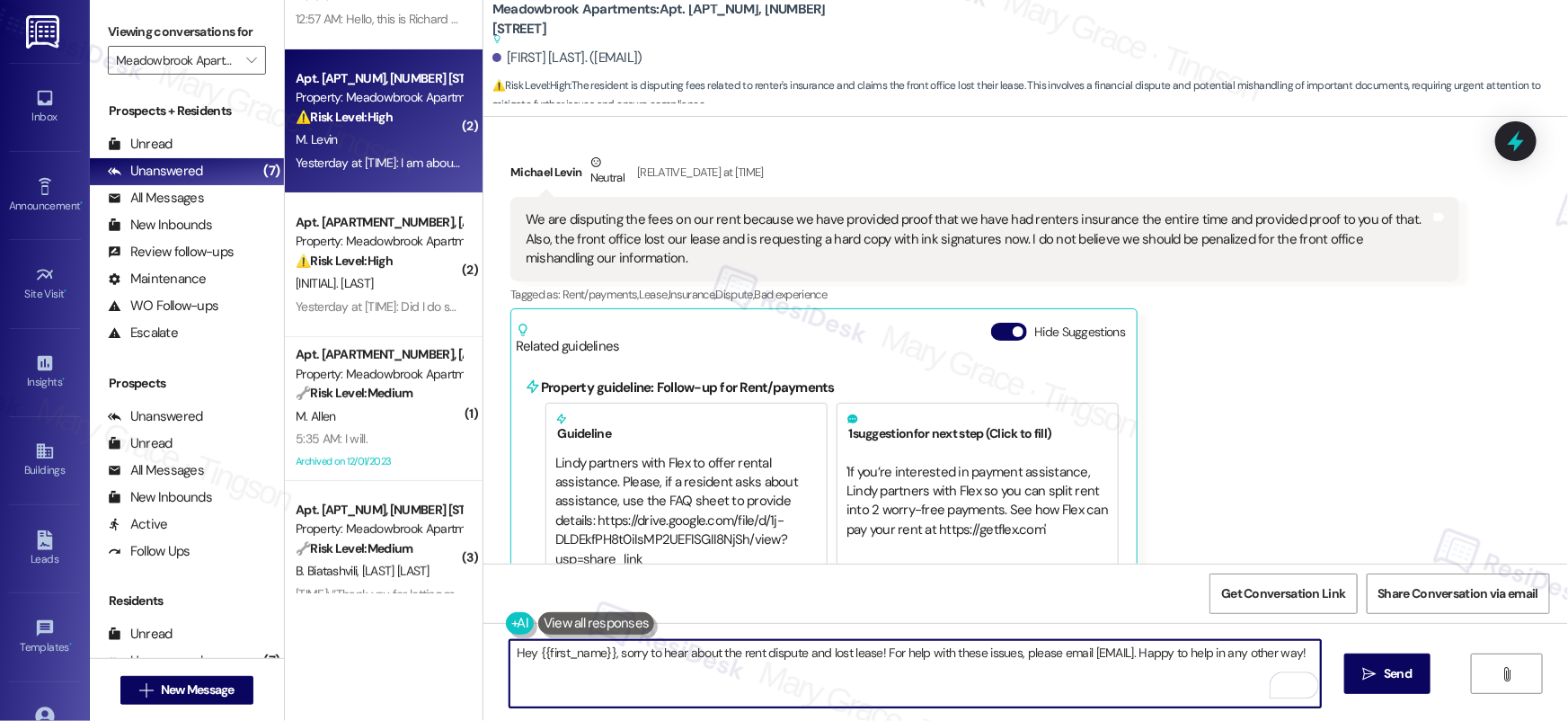 click on "[FIRST] [LAST] [TIME]" at bounding box center (985, 174) 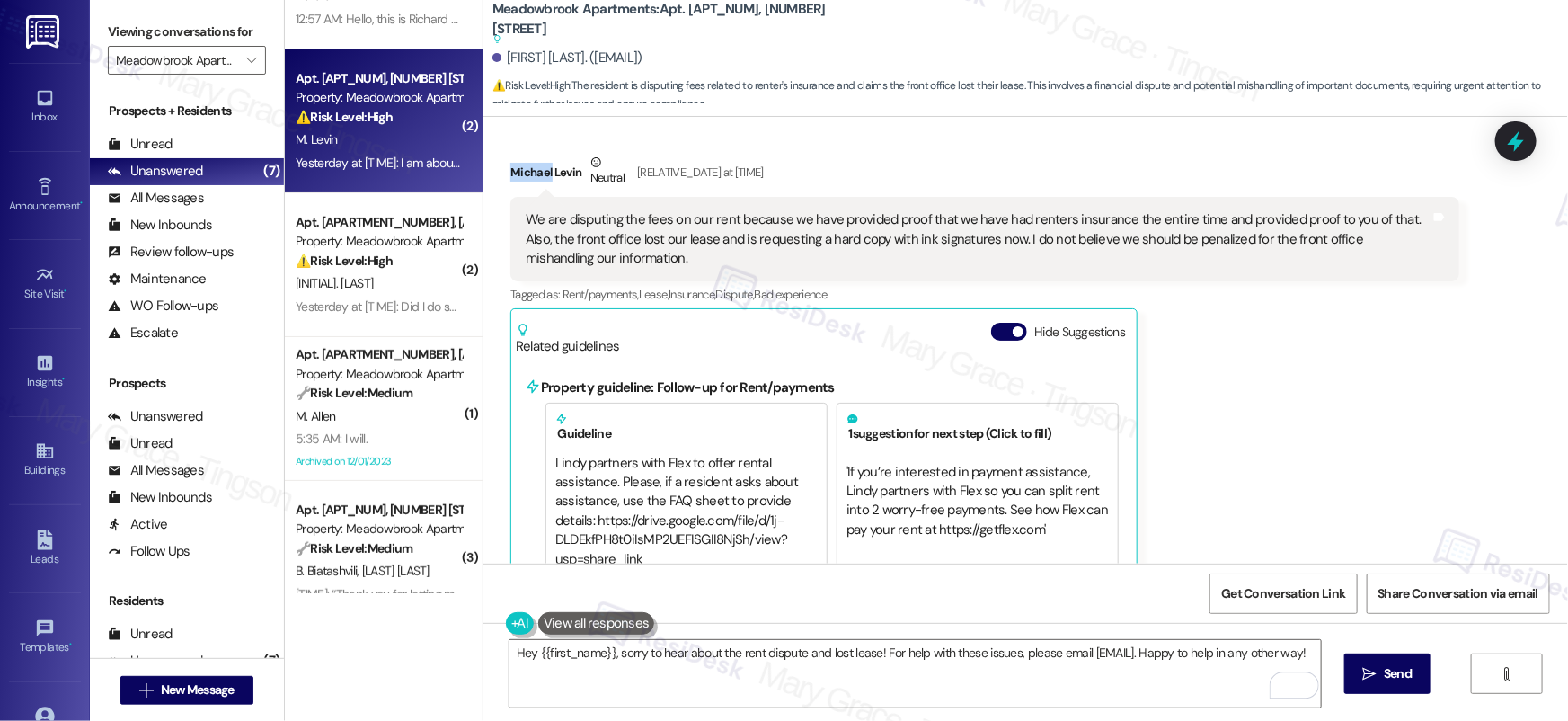 click on "[FIRST] [LAST] [TIME]" at bounding box center (985, 174) 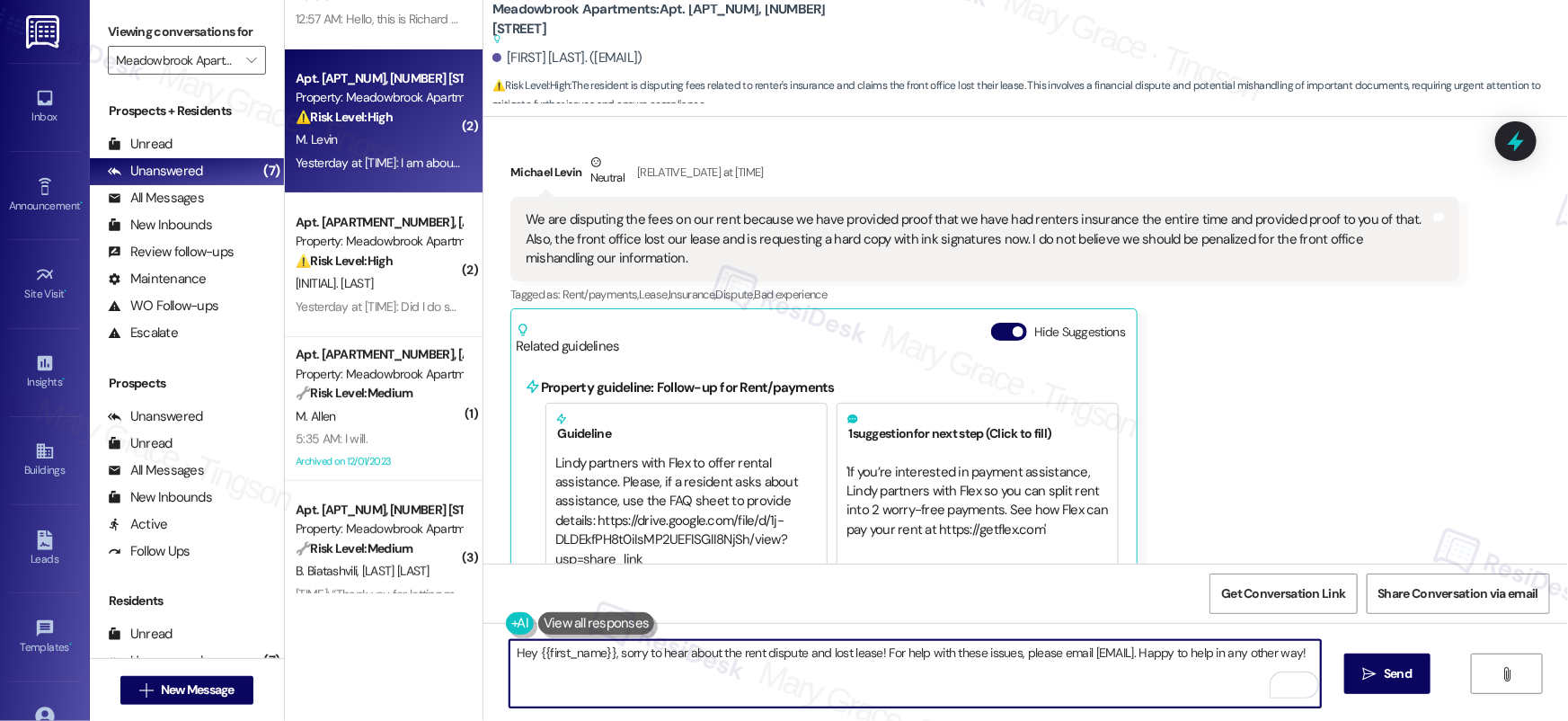 drag, startPoint x: 528, startPoint y: 650, endPoint x: 612, endPoint y: 654, distance: 84.09518 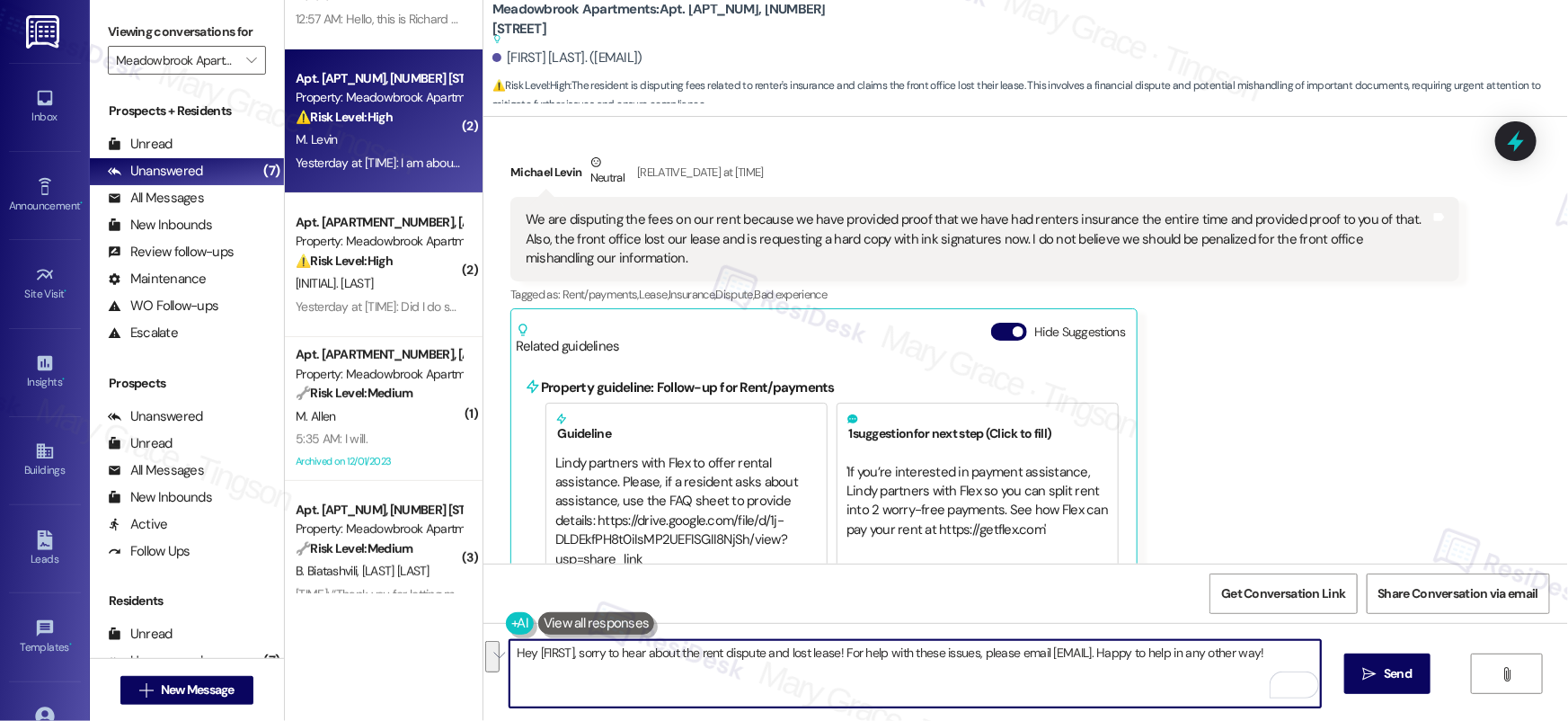drag, startPoint x: 842, startPoint y: 650, endPoint x: 927, endPoint y: 668, distance: 86.884981 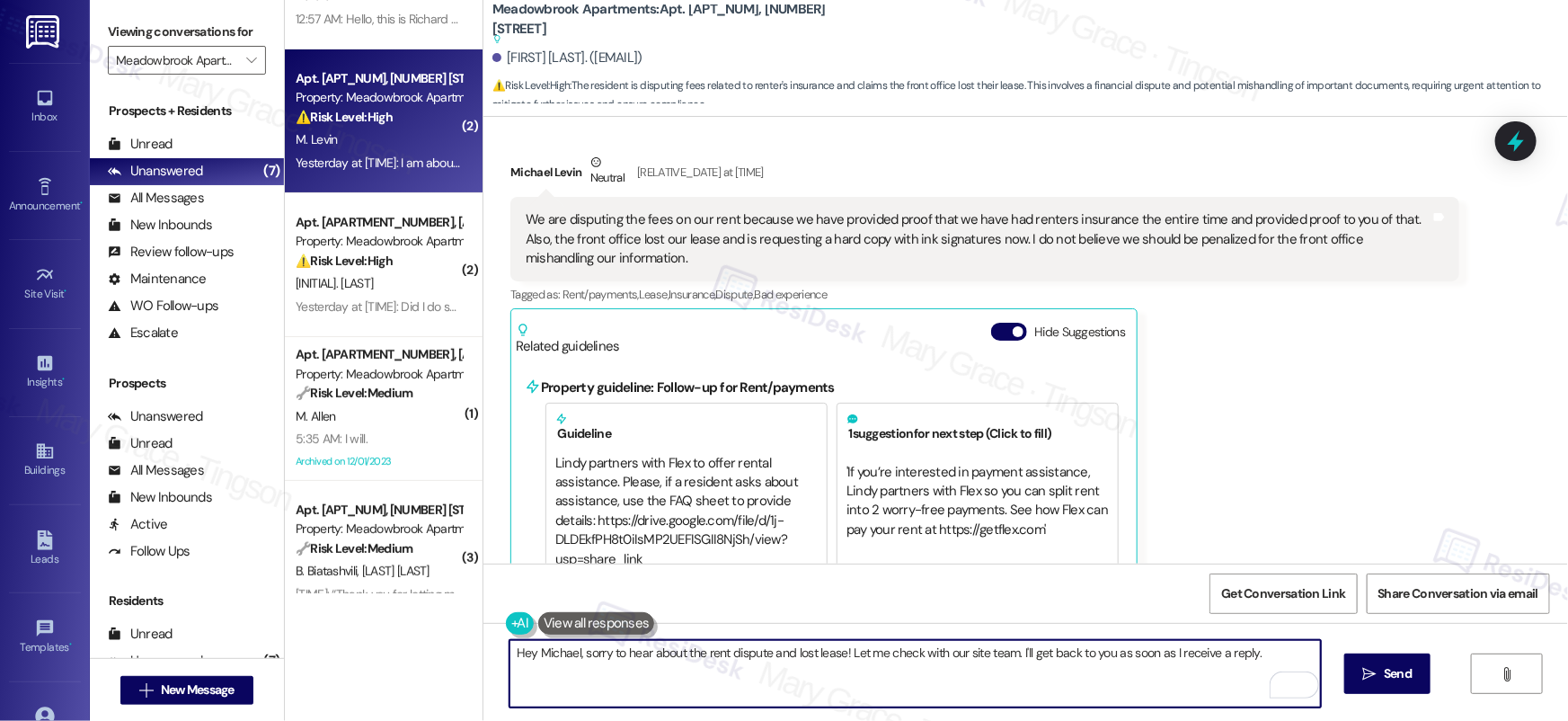 drag, startPoint x: 651, startPoint y: 654, endPoint x: 877, endPoint y: 655, distance: 226.00221 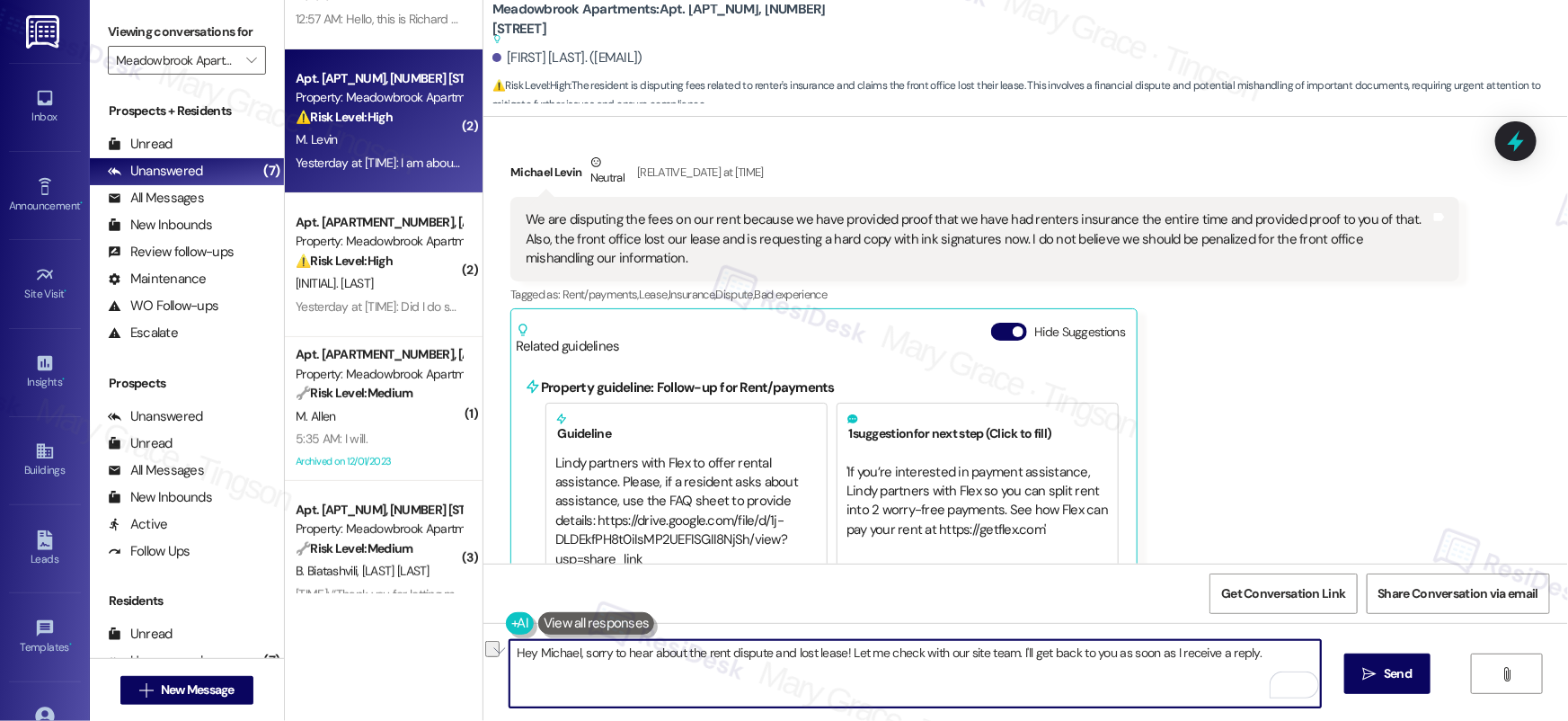 click on "Hey Michael, sorry to hear about the rent dispute and lost lease! Let me check with our site team. I'll get back to you as soon as I receive a reply." at bounding box center [915, 673] 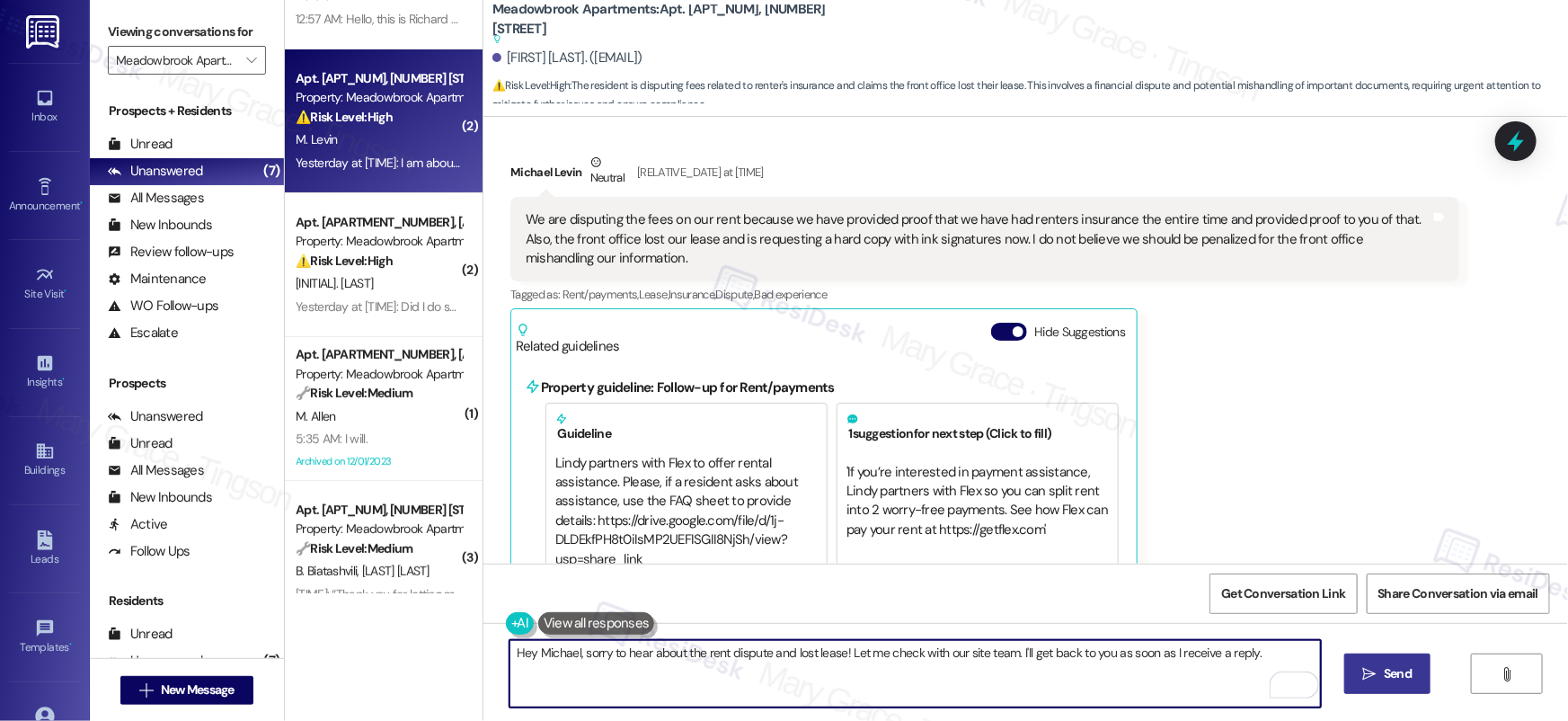 type on "Hey Michael, sorry to hear about the rent dispute and lost lease! Let me check with our site team. I'll get back to you as soon as I receive a reply." 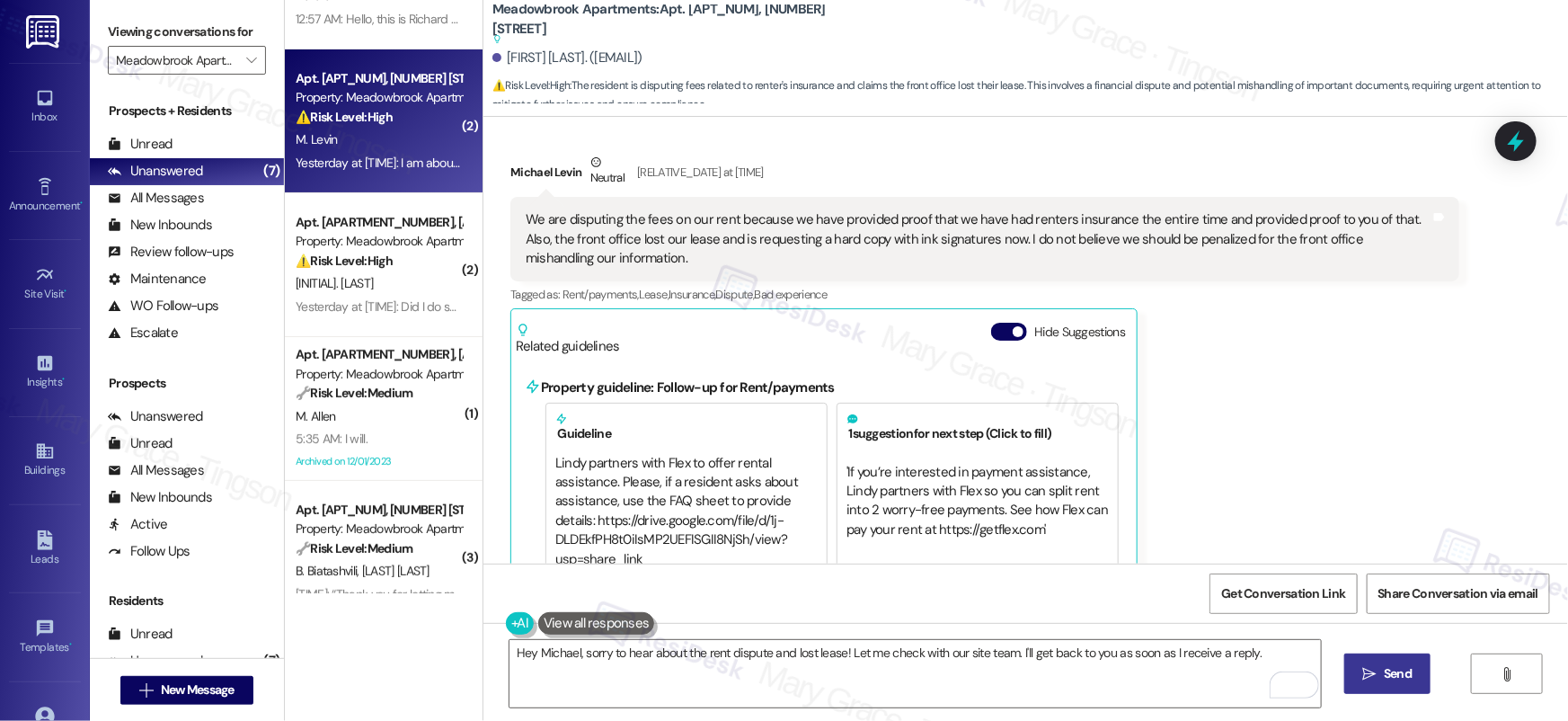 click on "Send" at bounding box center (1397, 673) 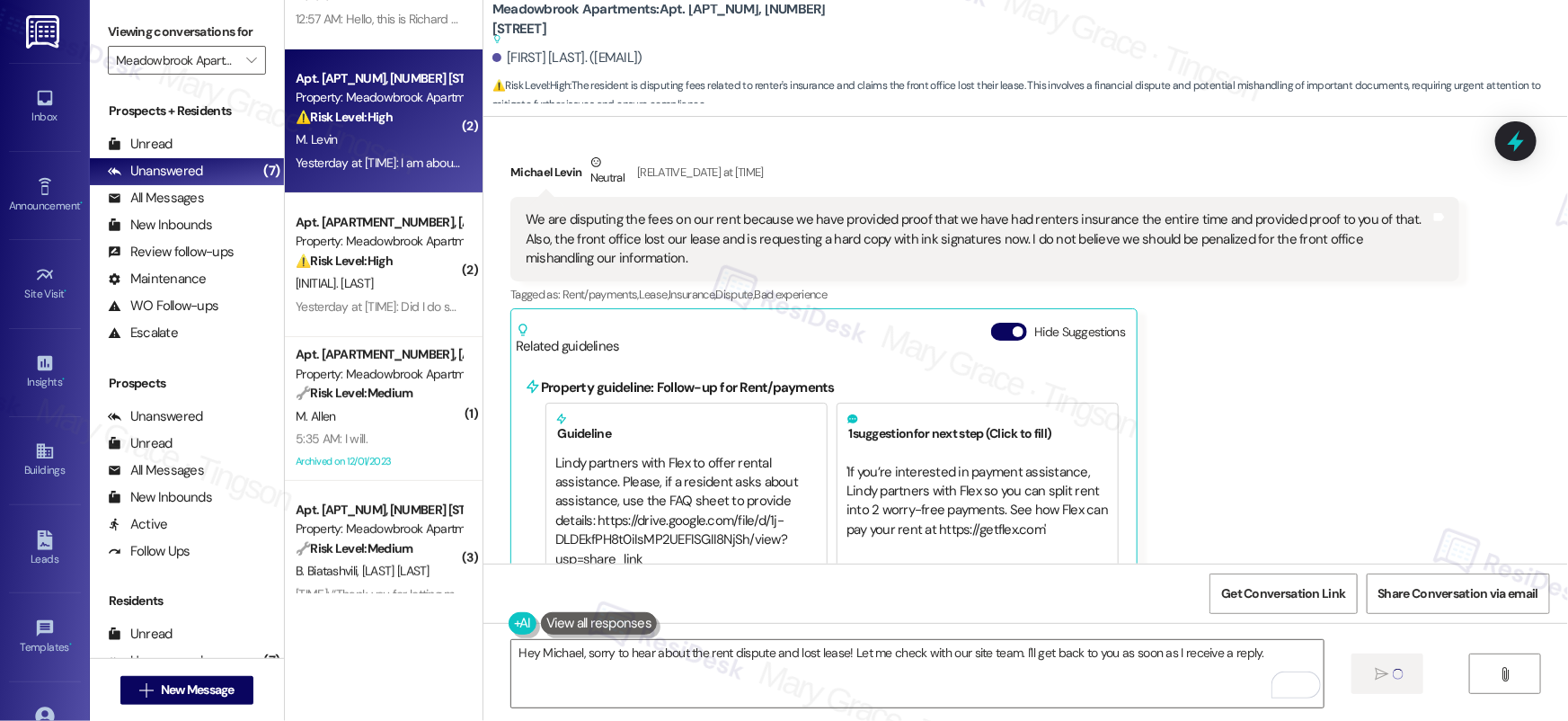 scroll, scrollTop: 8036, scrollLeft: 0, axis: vertical 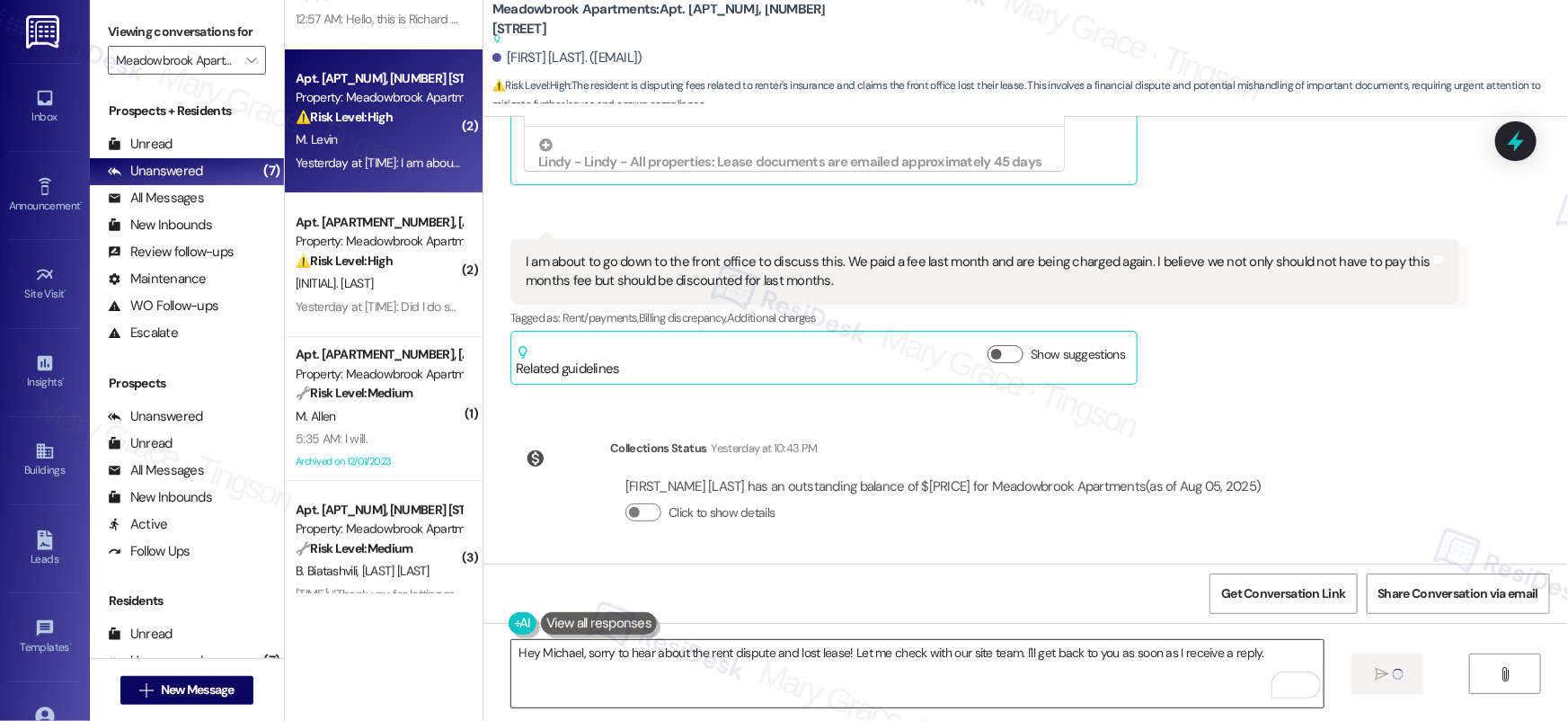 type 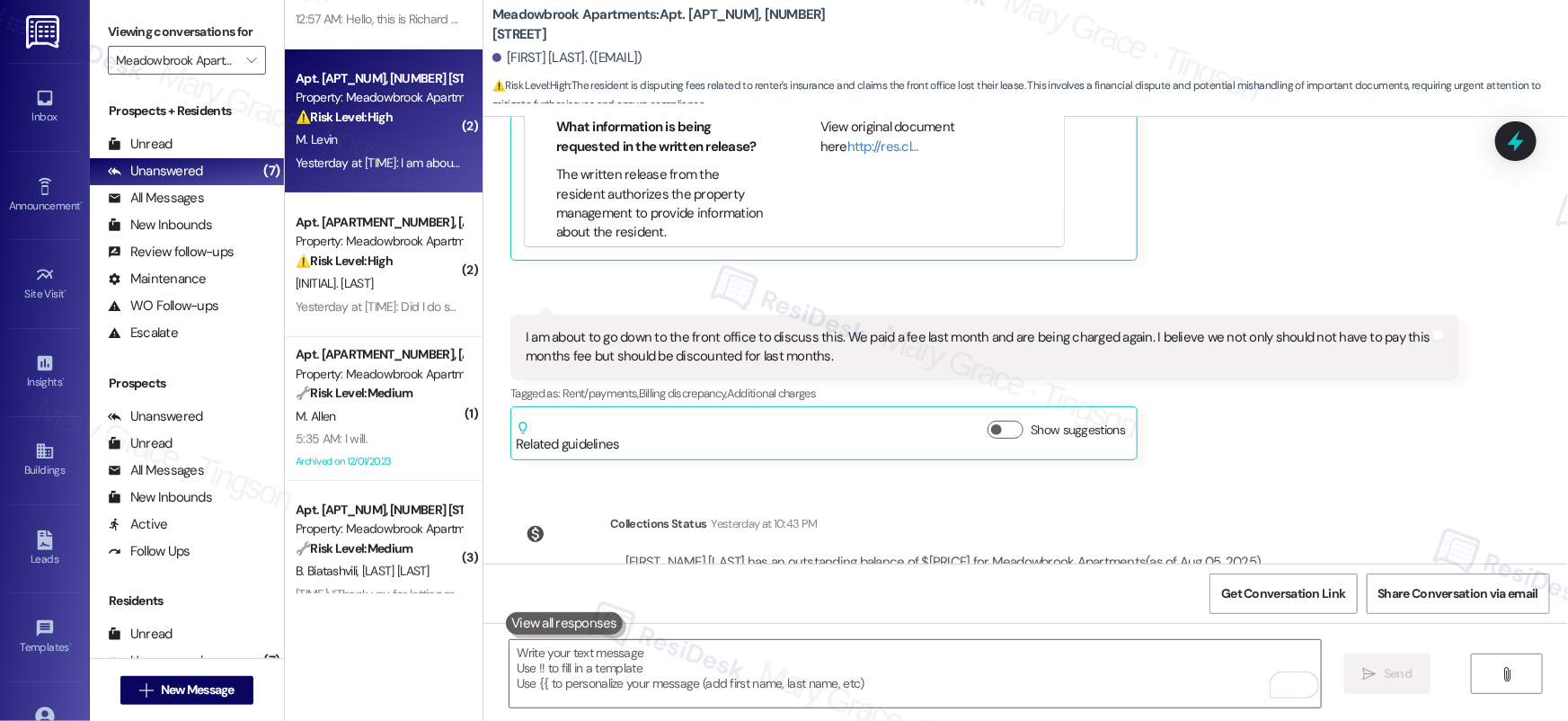 scroll, scrollTop: 7911, scrollLeft: 0, axis: vertical 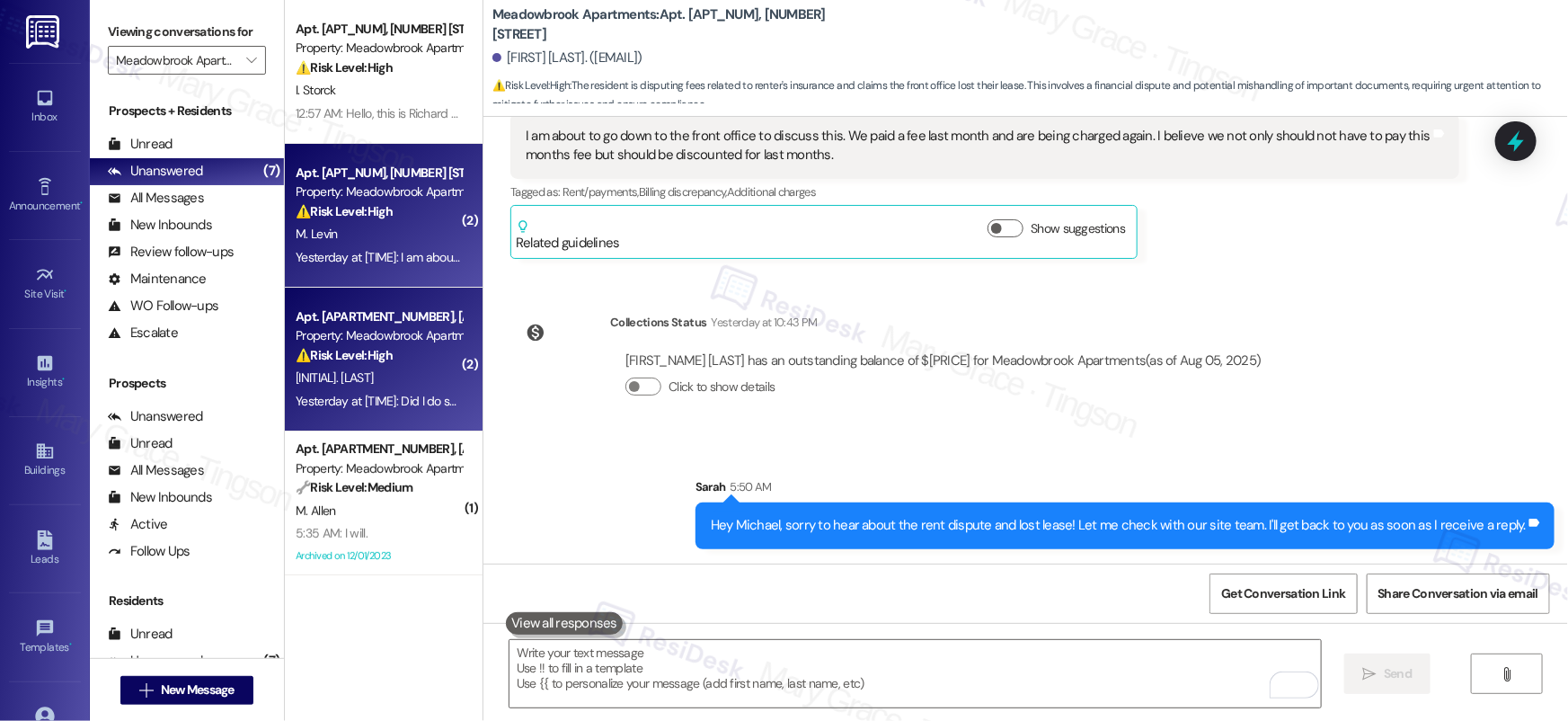 click on "[TIME]: Did I do something wrong? [TIME]: Did I do something wrong?" at bounding box center [418, 401] 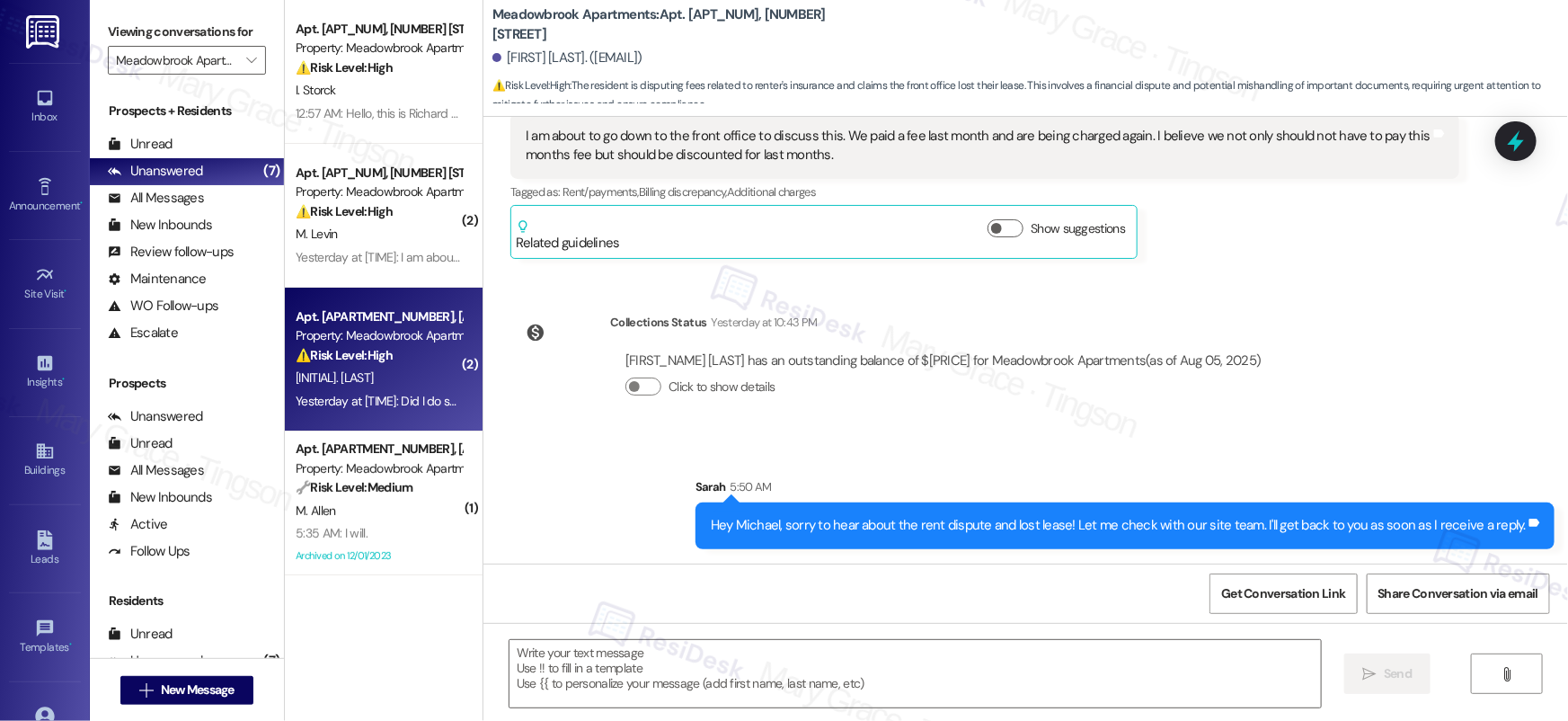 type on "Fetching suggested responses. Please feel free to read through the conversation in the meantime." 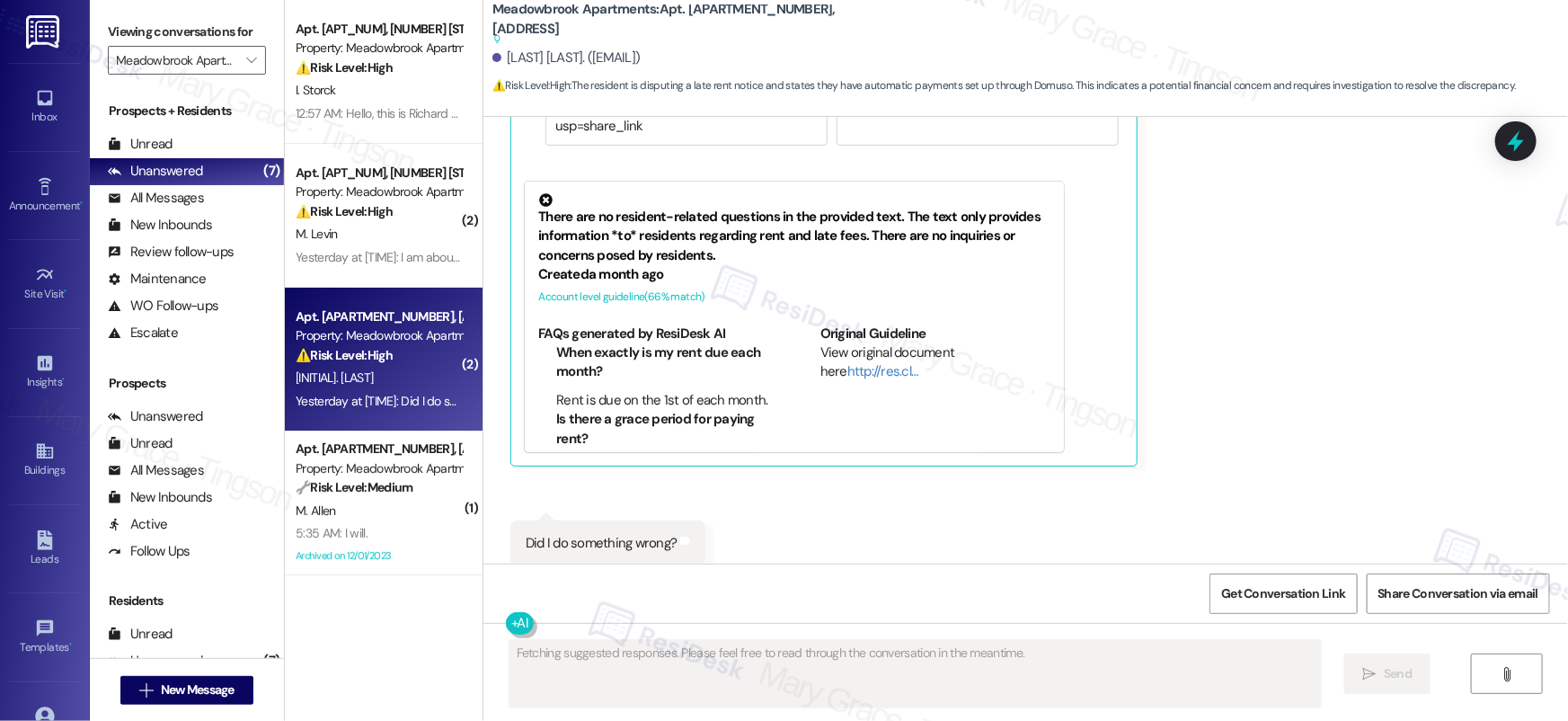 click on "[TIME]: Did I do something wrong? [TIME]: Did I do something wrong?" at bounding box center [418, 401] 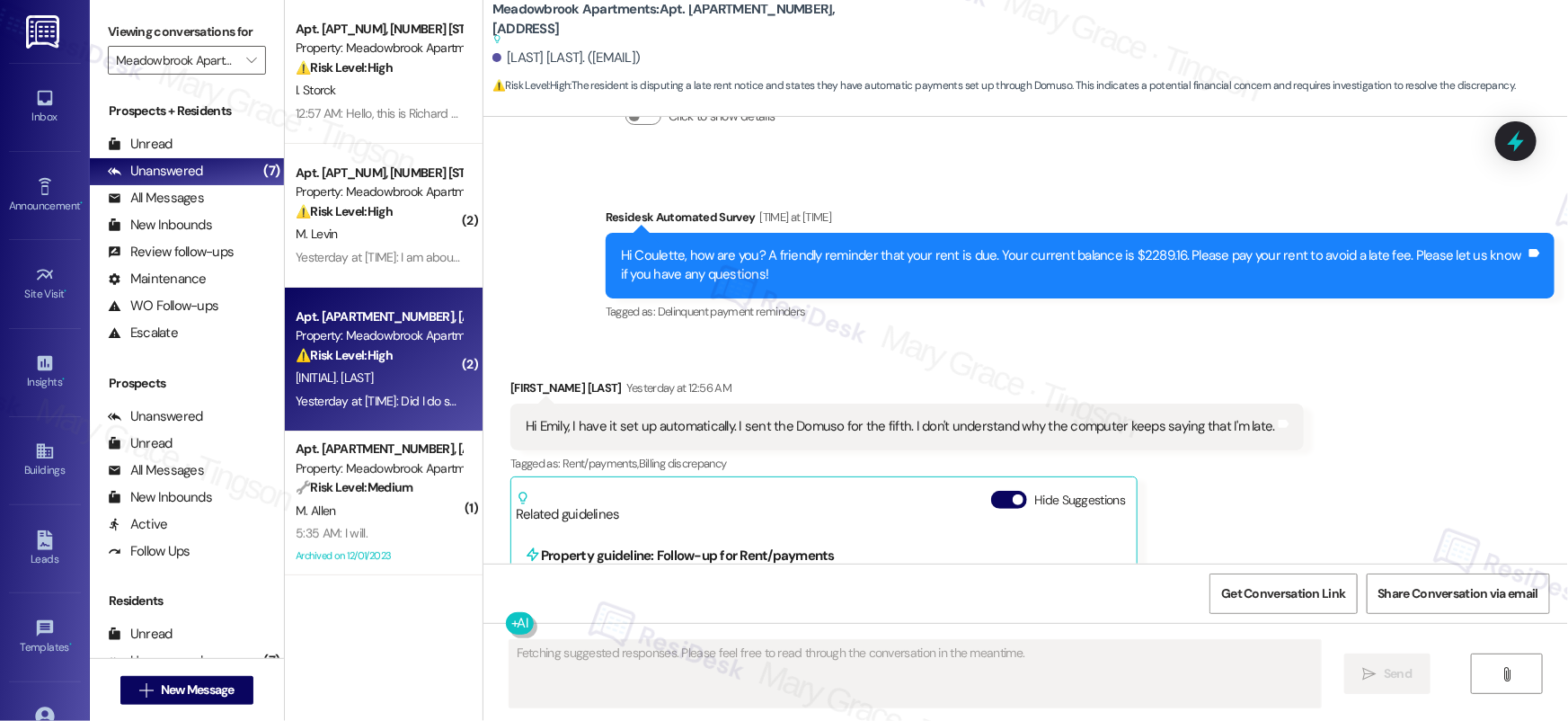 scroll, scrollTop: 10953, scrollLeft: 0, axis: vertical 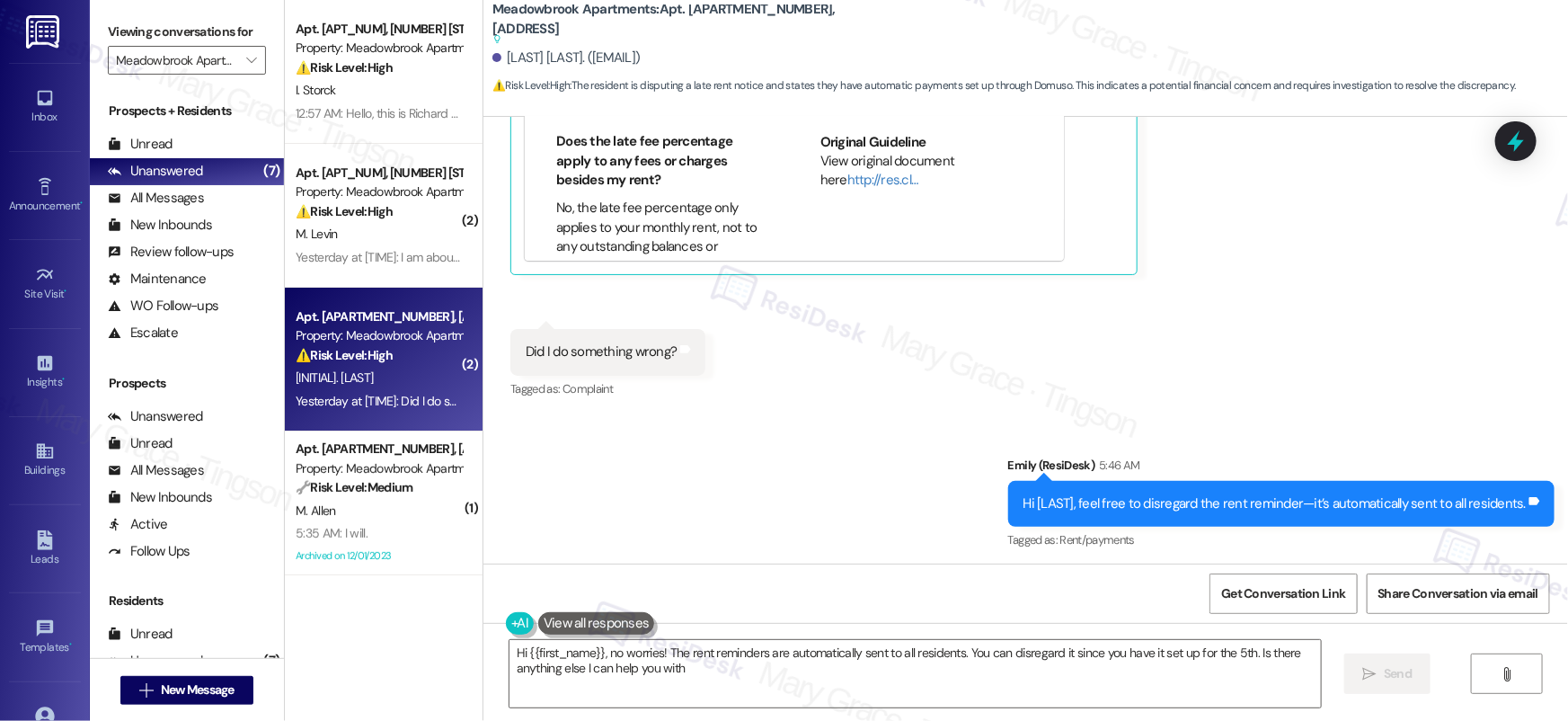 type on "Hi {{first_name}}, no worries! The rent reminders are automatically sent to all residents. You can disregard it since you have it set up for the 5th. Is there anything else I can help you with?" 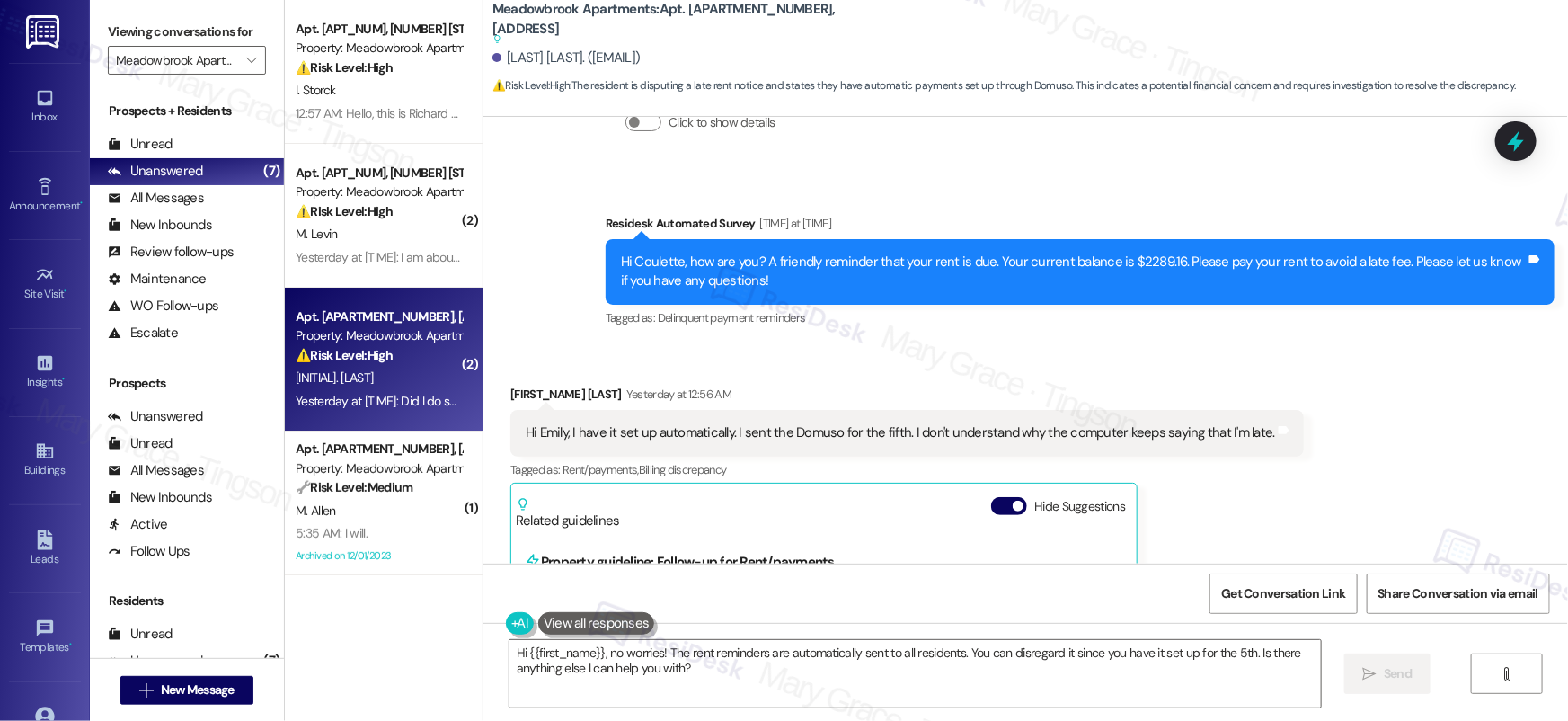 scroll, scrollTop: 9783, scrollLeft: 0, axis: vertical 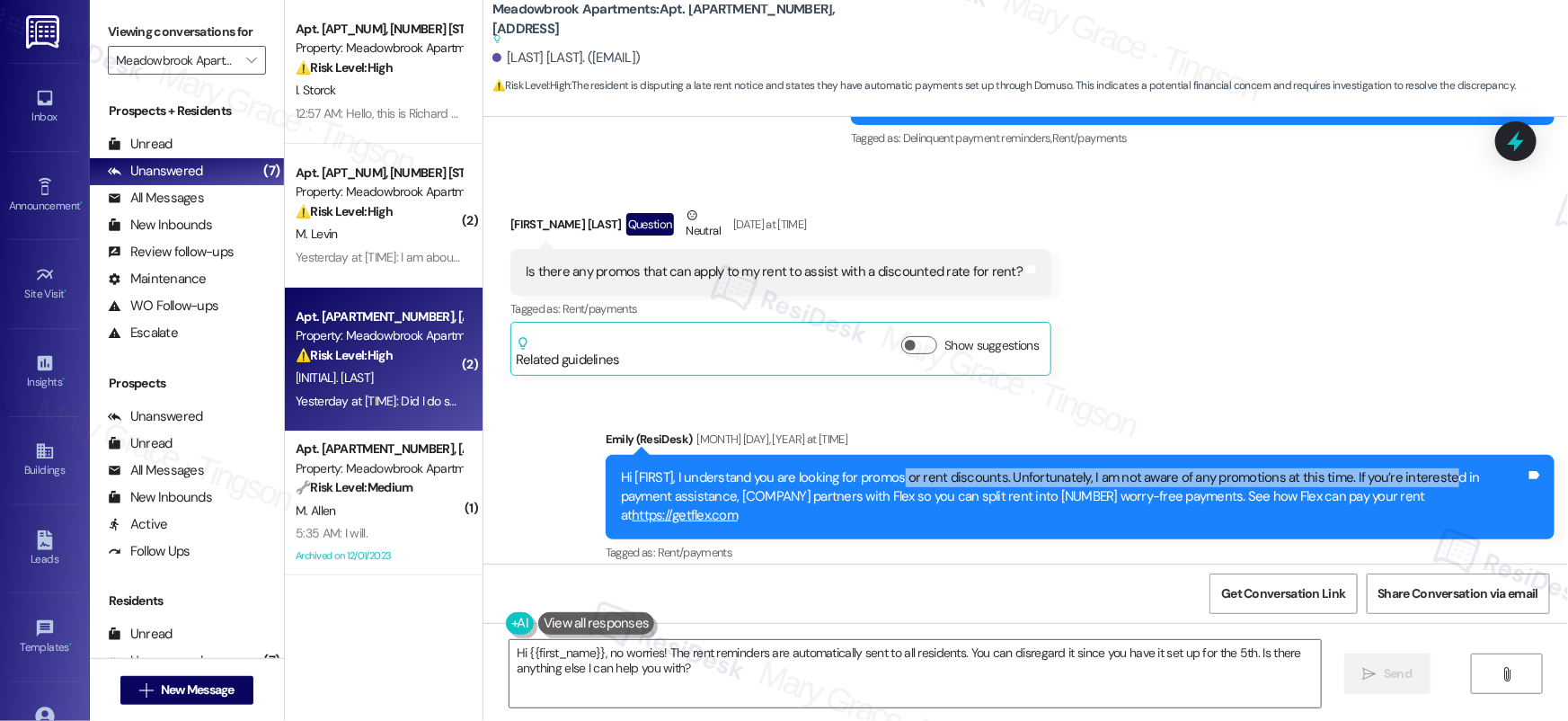 drag, startPoint x: 895, startPoint y: 489, endPoint x: 1431, endPoint y: 495, distance: 536.034 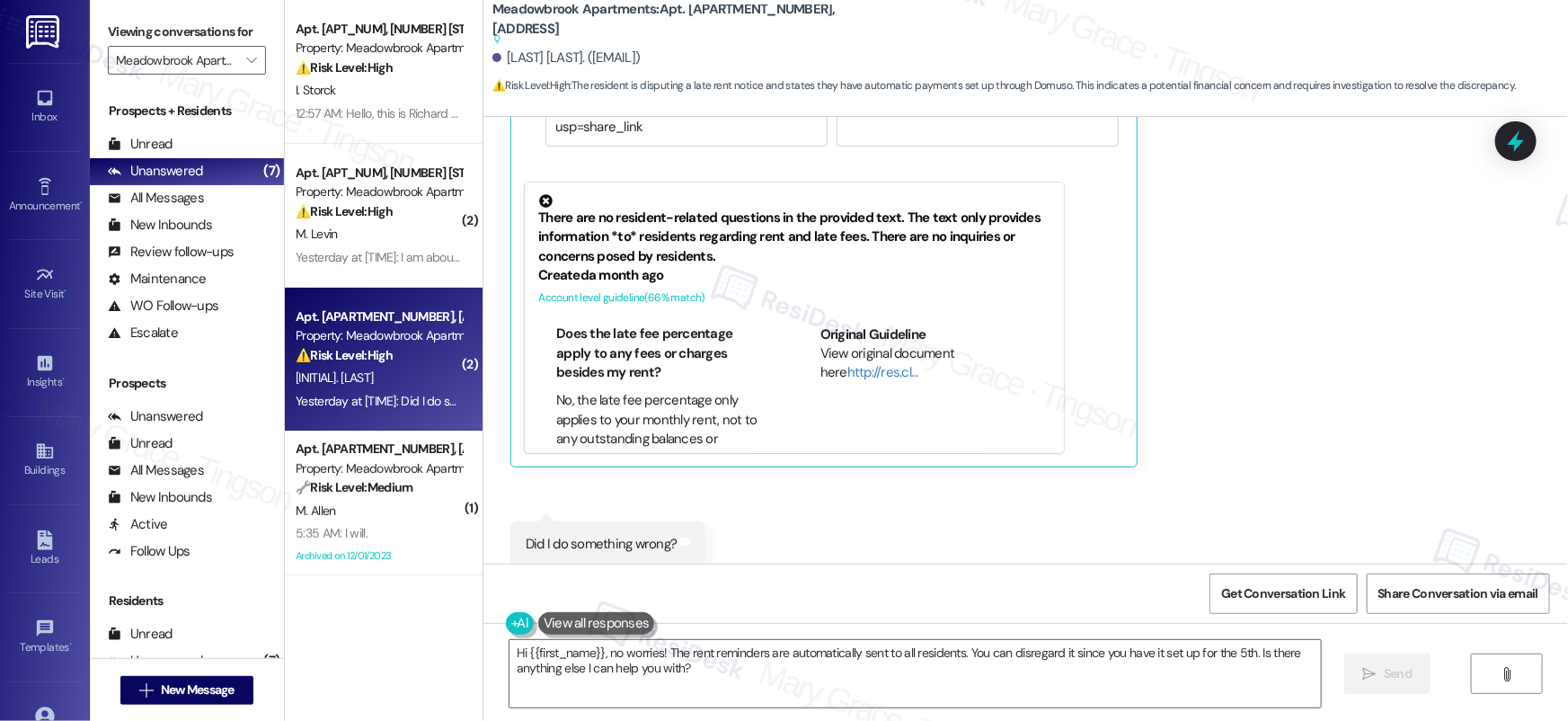 scroll, scrollTop: 11153, scrollLeft: 0, axis: vertical 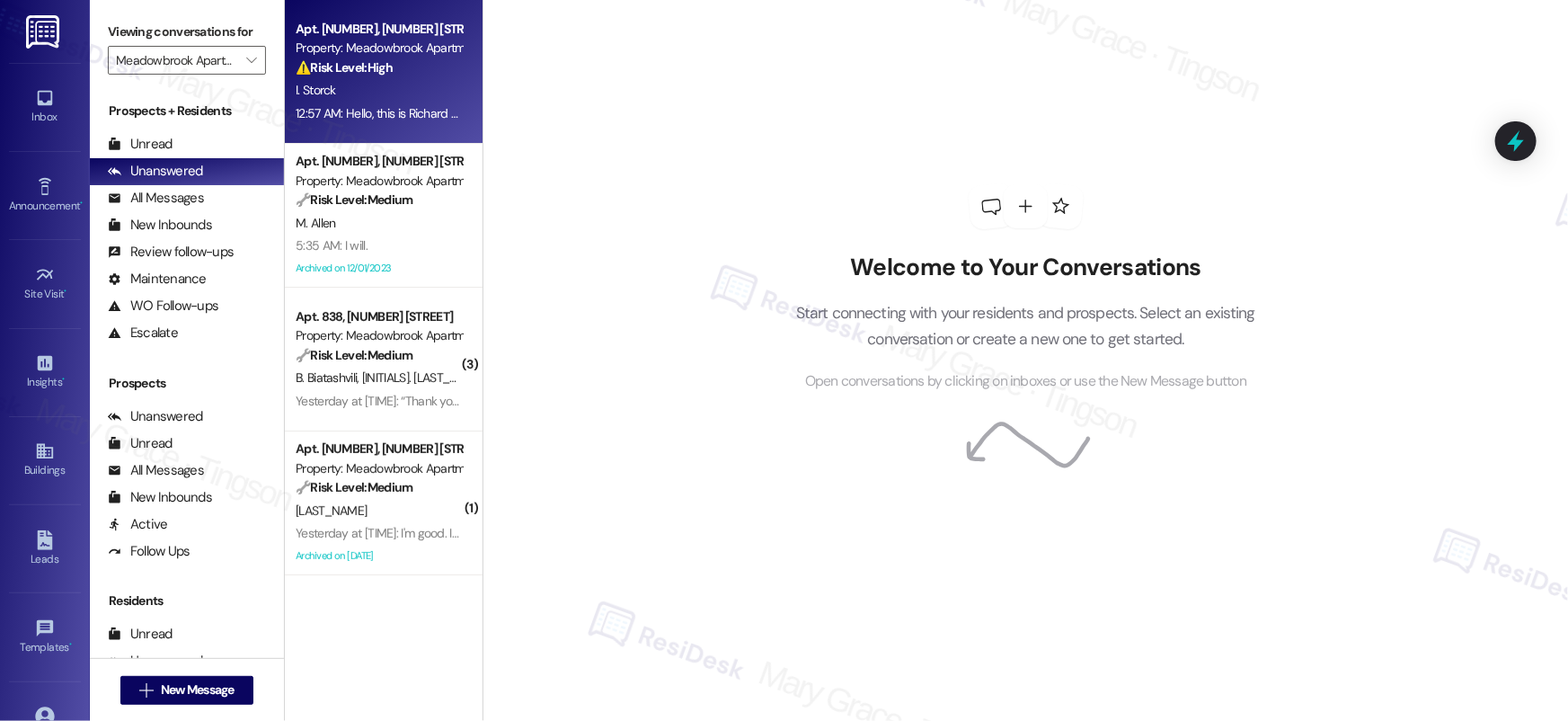 click on "I. Storck" at bounding box center (378, 90) 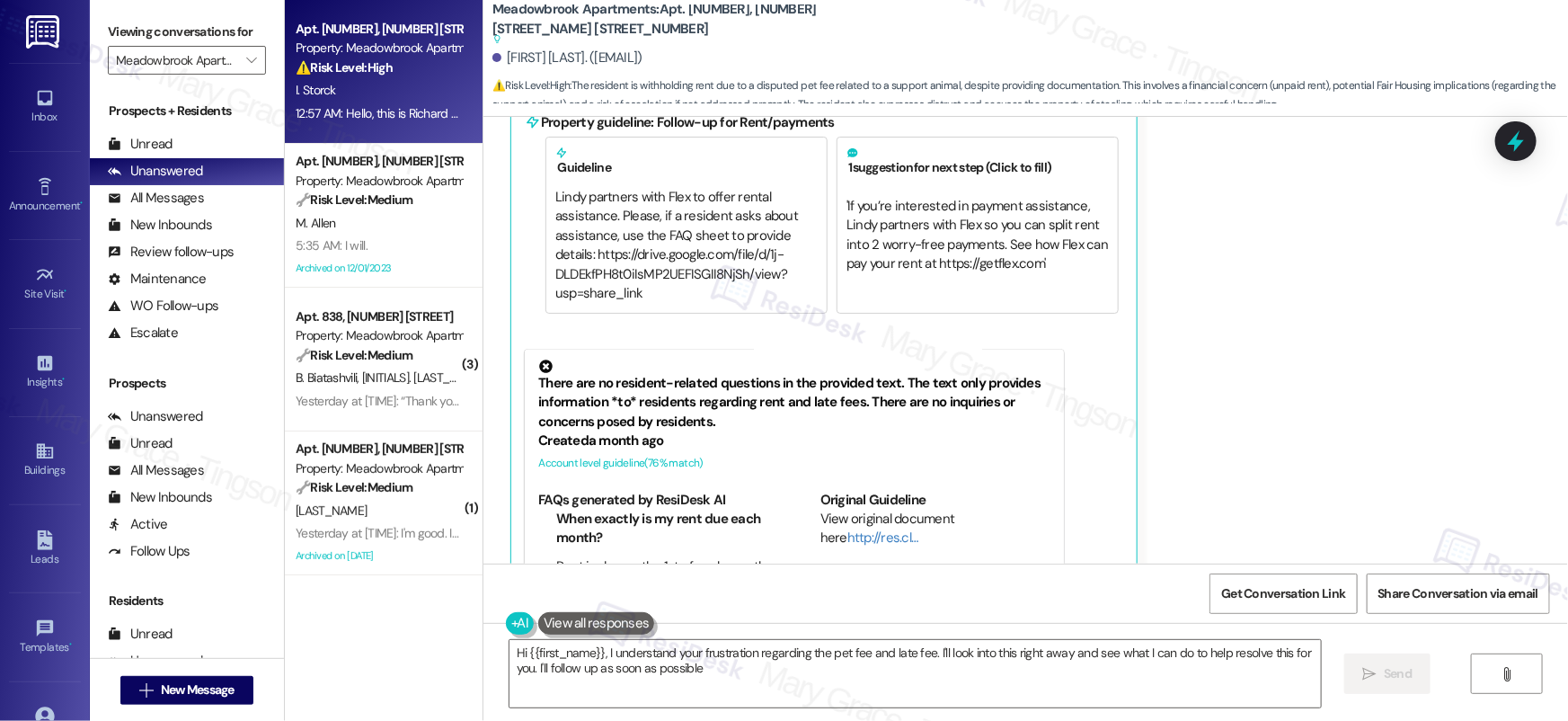 type on "Hi {{first_name}}, I understand your frustration regarding the pet fee and late fee. I'll look into this right away and see what I can do to help resolve this for you. I'll follow up as soon as possible!" 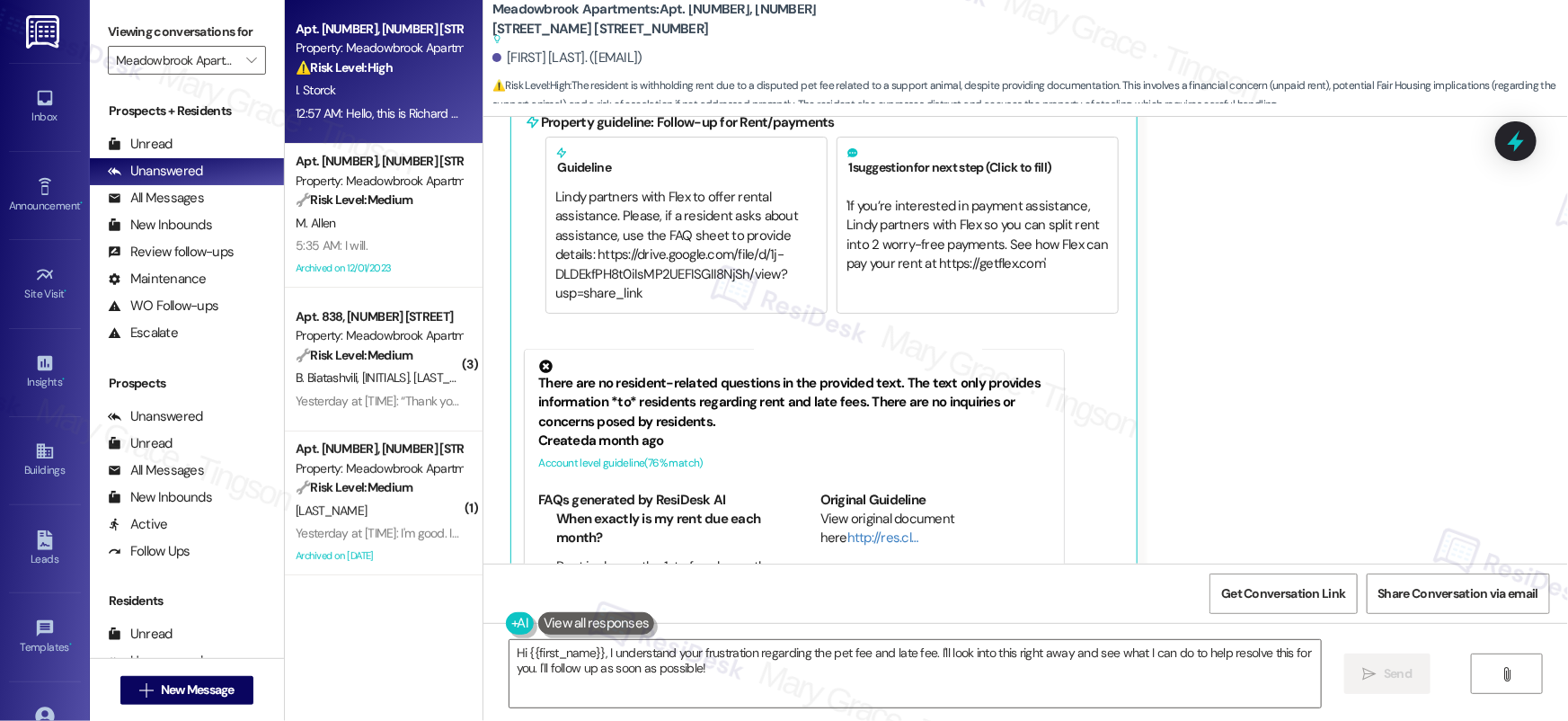 scroll, scrollTop: 21817, scrollLeft: 0, axis: vertical 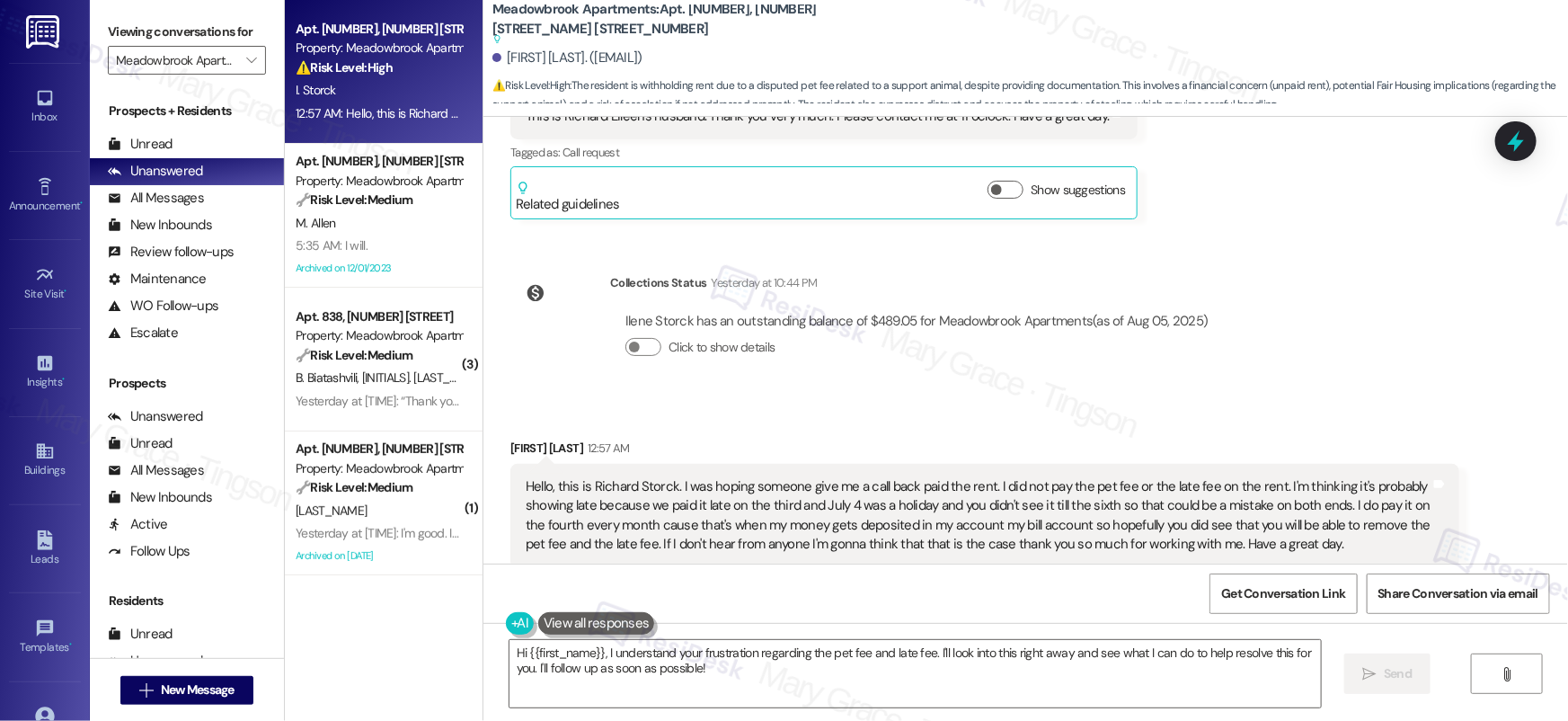 click on "Hide Suggestions" at bounding box center (1009, 618) 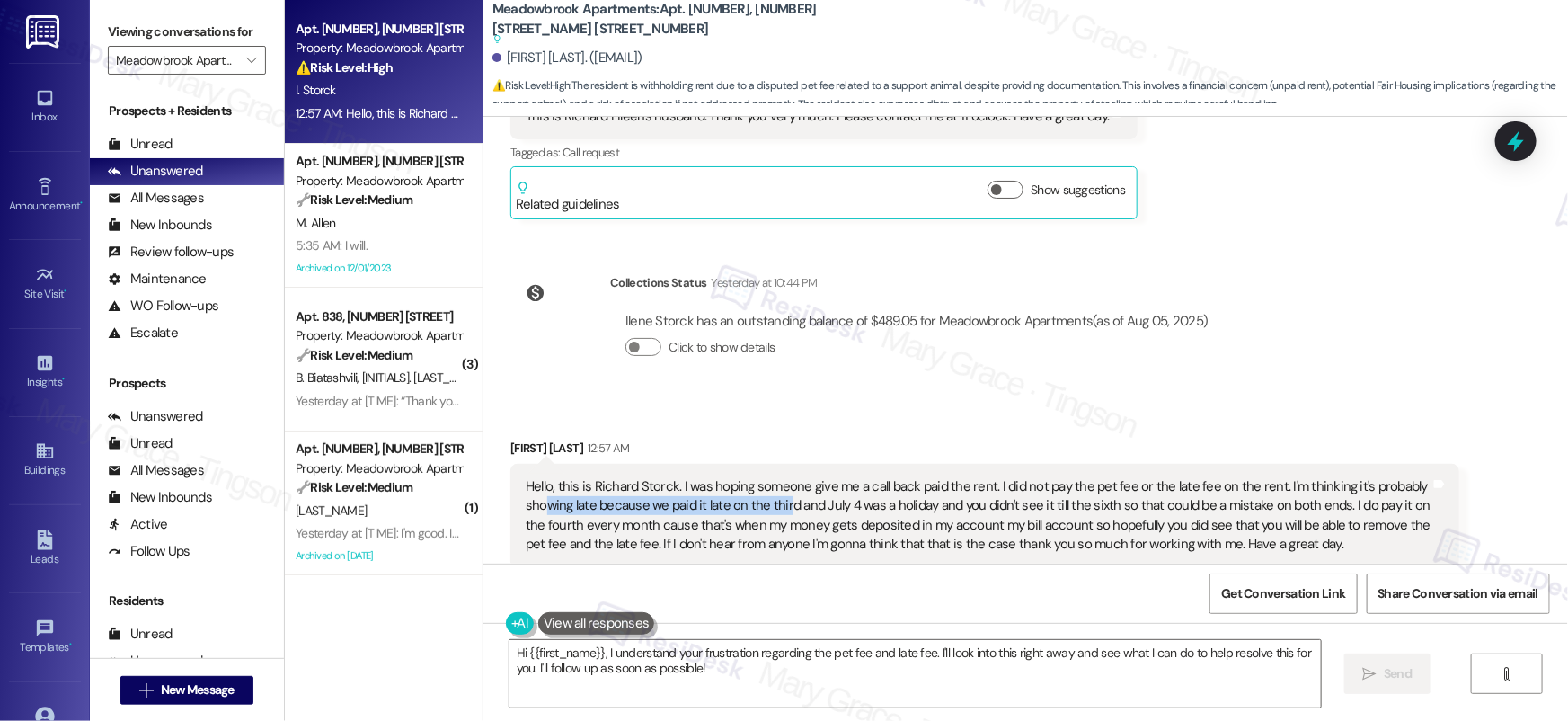 drag, startPoint x: 536, startPoint y: 414, endPoint x: 777, endPoint y: 415, distance: 241.00207 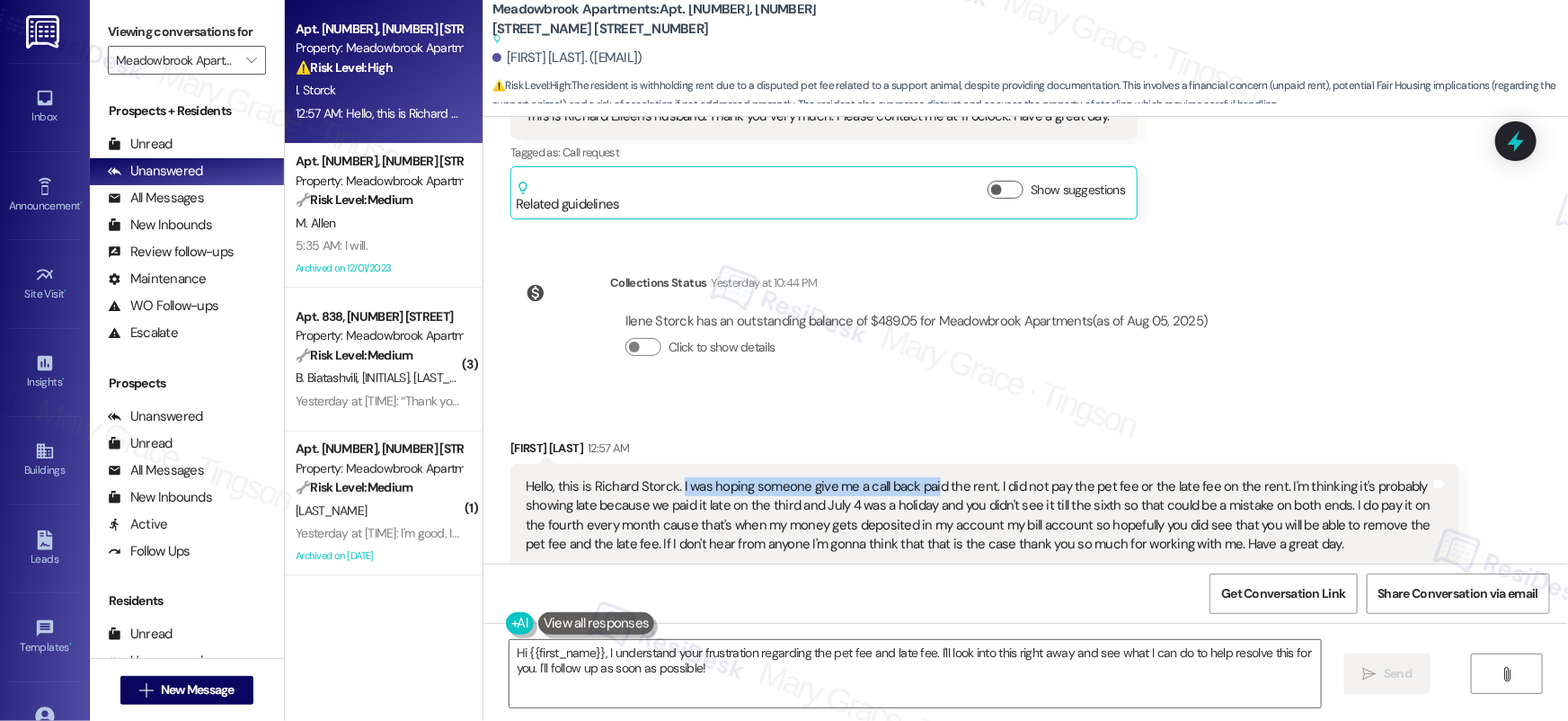 drag, startPoint x: 675, startPoint y: 404, endPoint x: 924, endPoint y: 411, distance: 249.0984 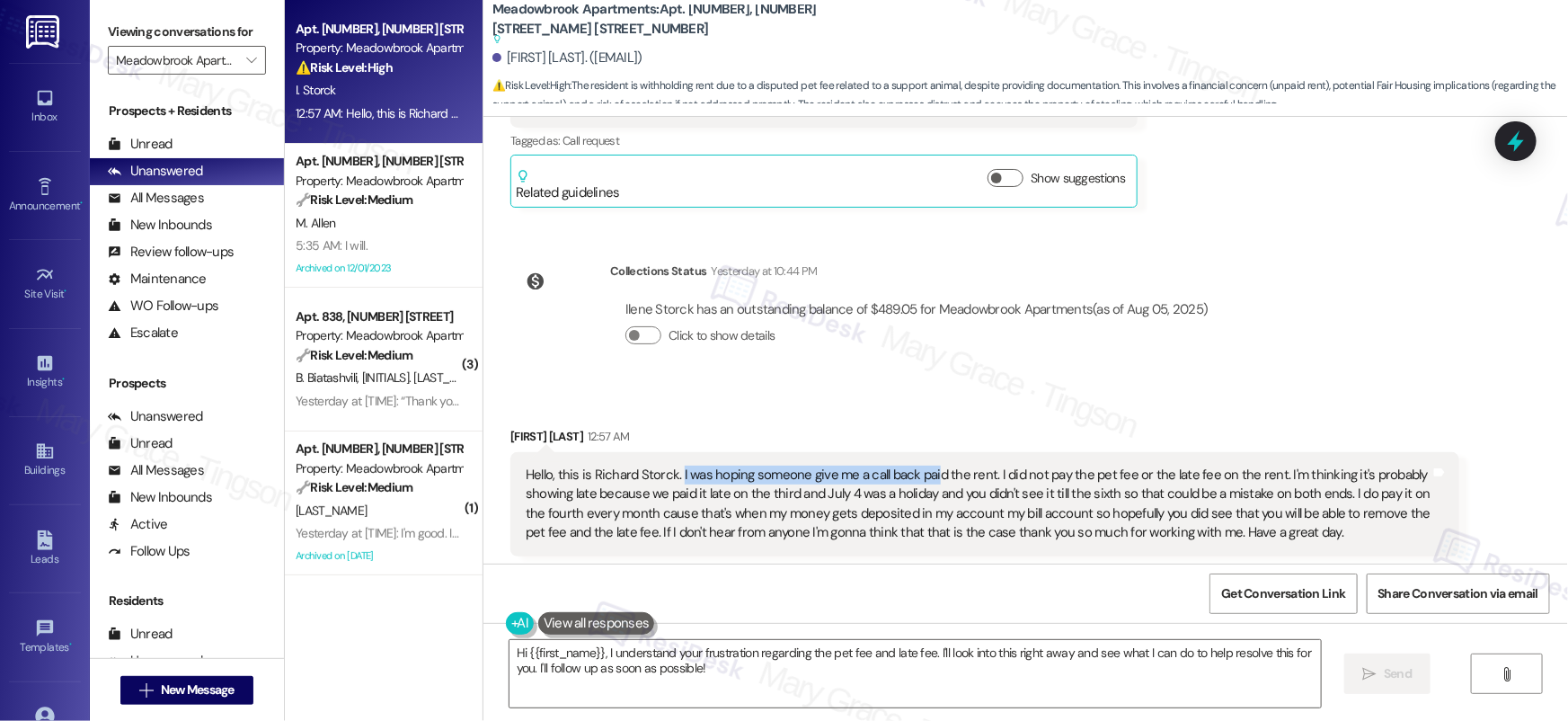 scroll, scrollTop: 21831, scrollLeft: 0, axis: vertical 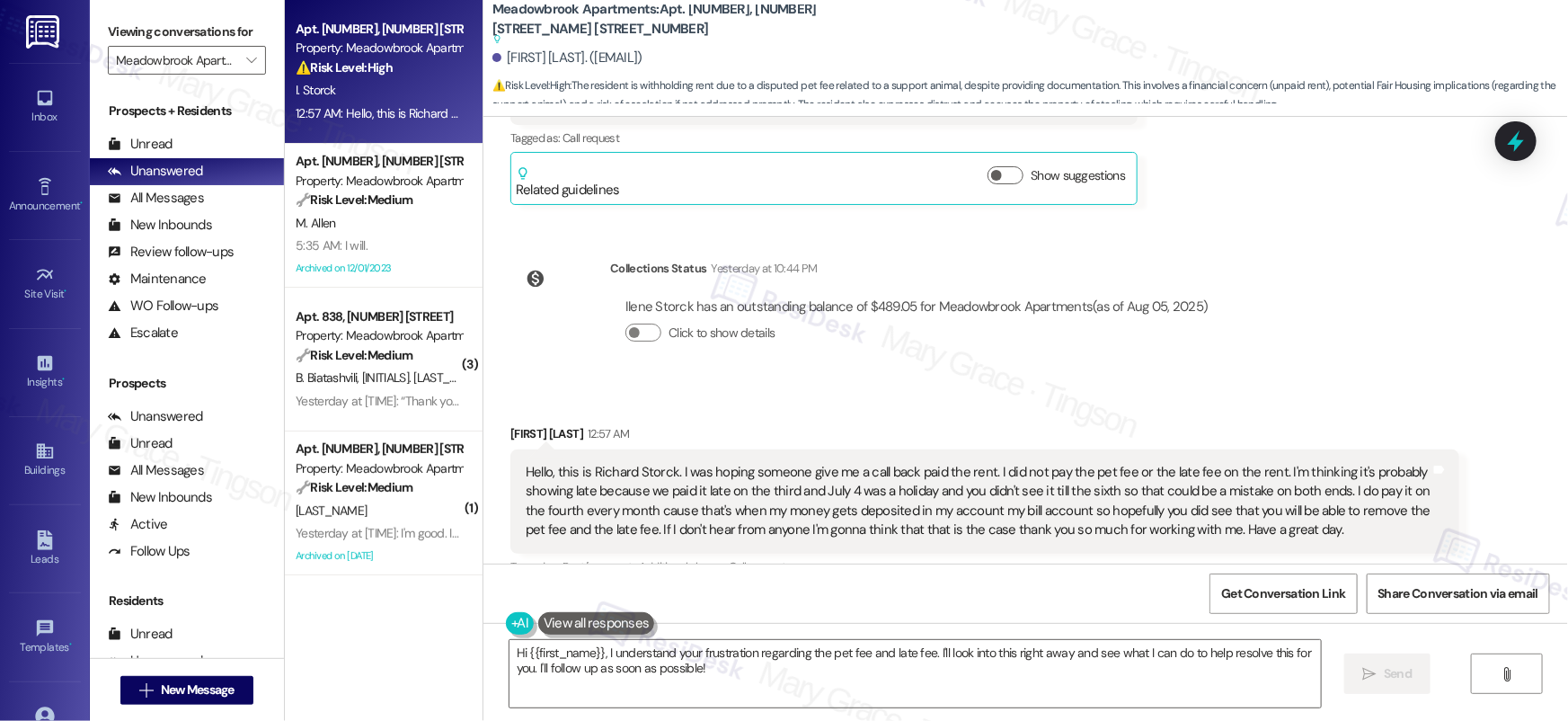 click on "Hello, this is Richard Storck. I was hoping someone give me a call back paid the rent. I did not pay the pet fee or the late fee on the rent. I'm thinking it's probably showing late because we paid it late on the third and July 4 was a holiday and you didn't see it till the sixth so that could be a mistake on both ends. I do pay it on the fourth every month cause that's when my money gets deposited in my account my bill account so hopefully you did see that you will be able to remove the pet fee and the late fee. If I don't hear from anyone I'm gonna think that that is the case thank you so much for working with me. Have a great day." at bounding box center (978, 502) 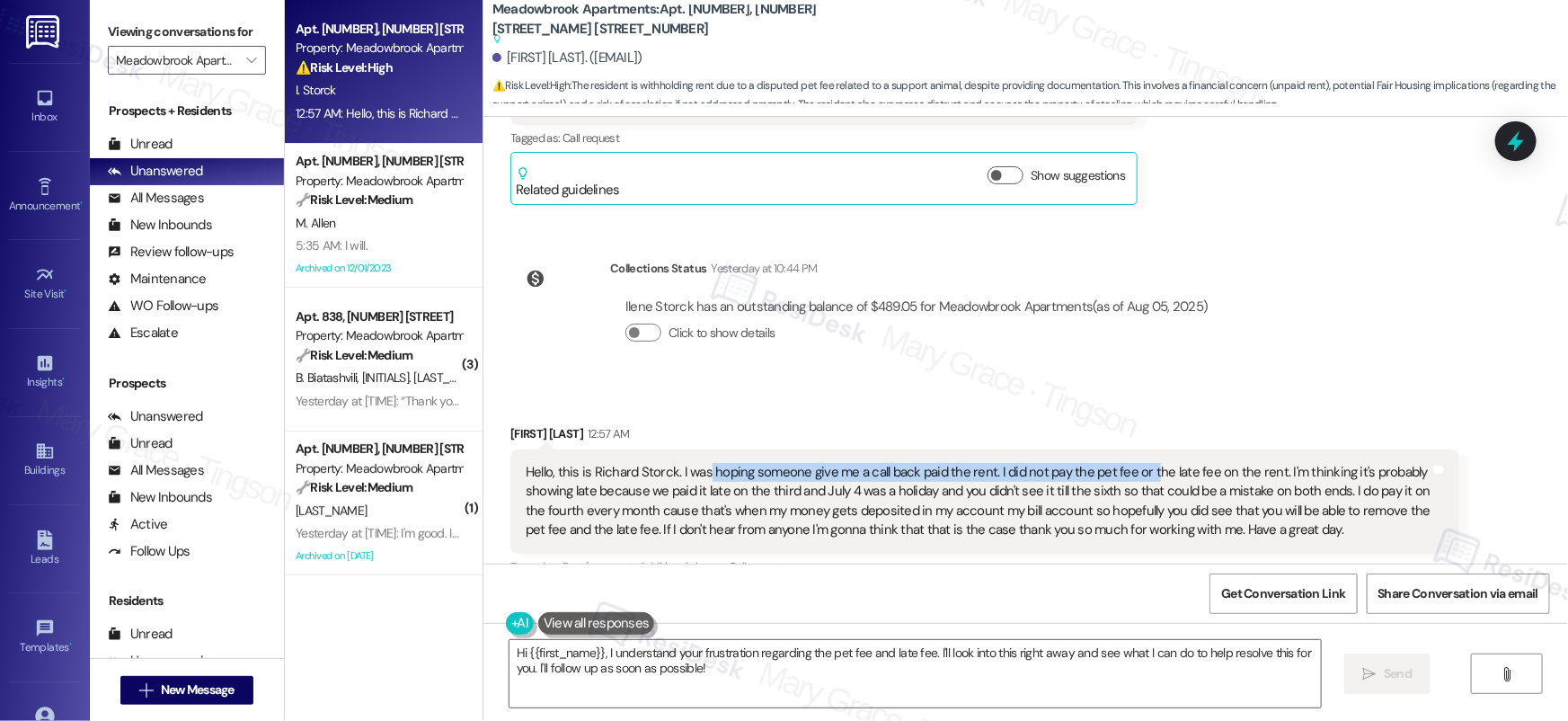 drag, startPoint x: 694, startPoint y: 390, endPoint x: 1136, endPoint y: 394, distance: 442.0181 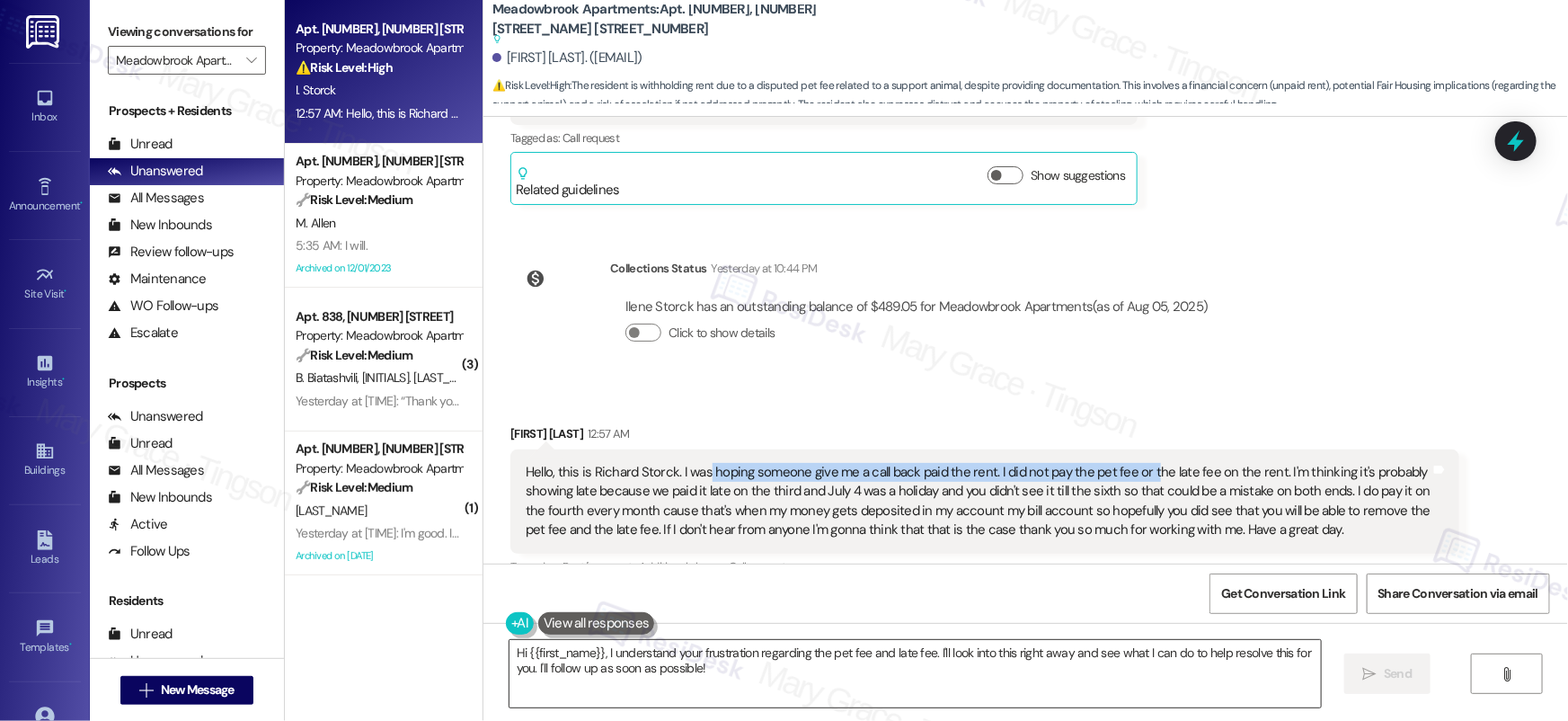 click on "Hi {{first_name}}, I understand your frustration regarding the pet fee and late fee. I'll look into this right away and see what I can do to help resolve this for you. I'll follow up as soon as possible!" at bounding box center (915, 673) 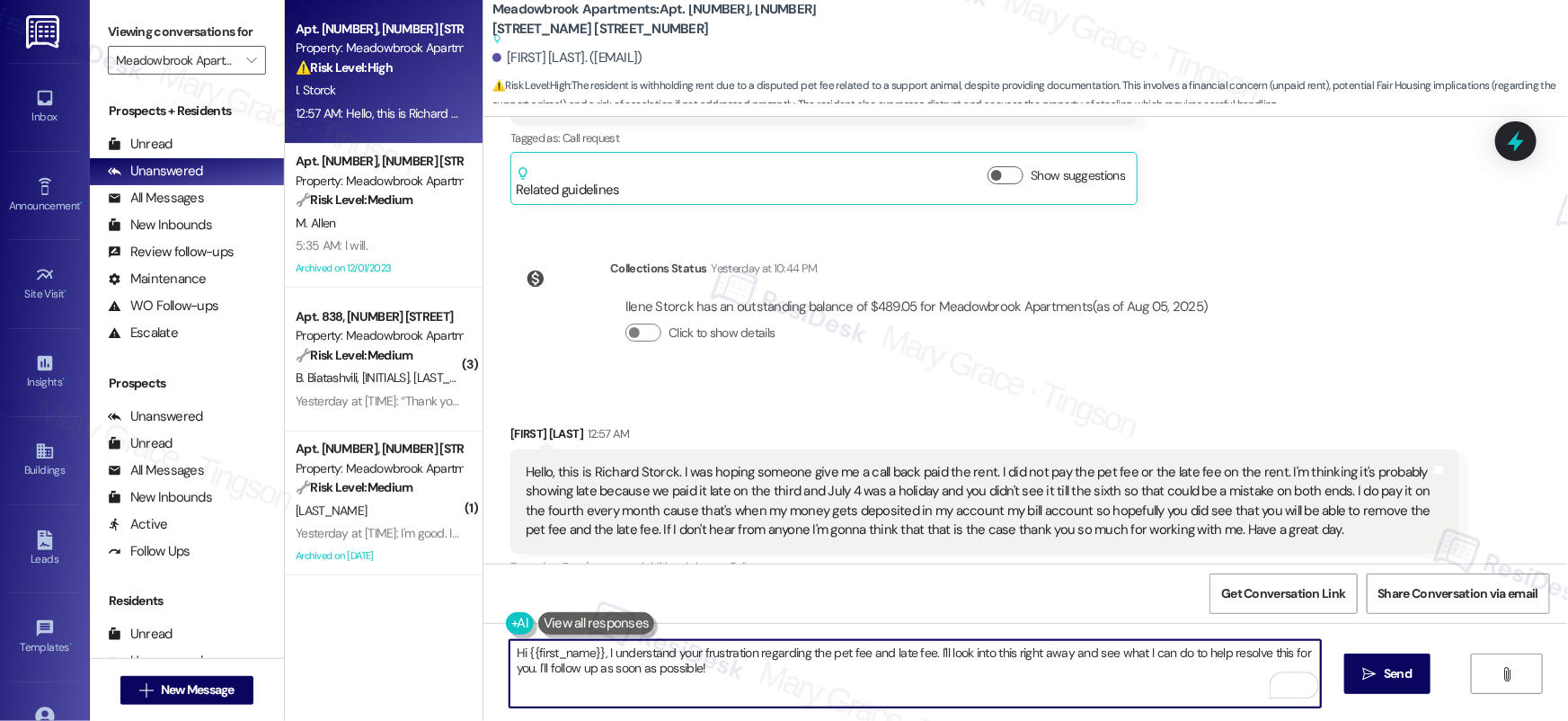 click on "Hi {{first_name}}, I understand your frustration regarding the pet fee and late fee. I'll look into this right away and see what I can do to help resolve this for you. I'll follow up as soon as possible!" at bounding box center [915, 673] 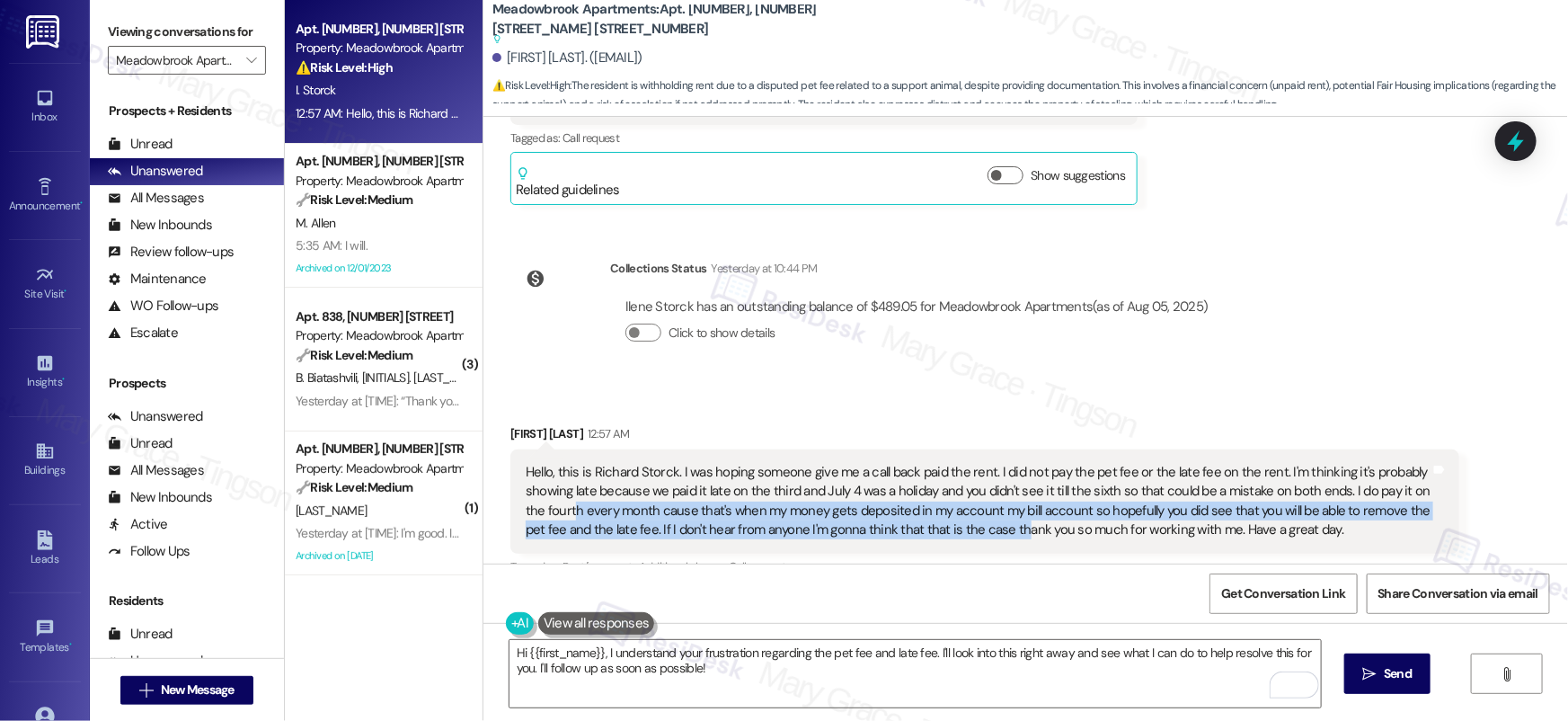 drag, startPoint x: 564, startPoint y: 429, endPoint x: 1007, endPoint y: 439, distance: 443.1129 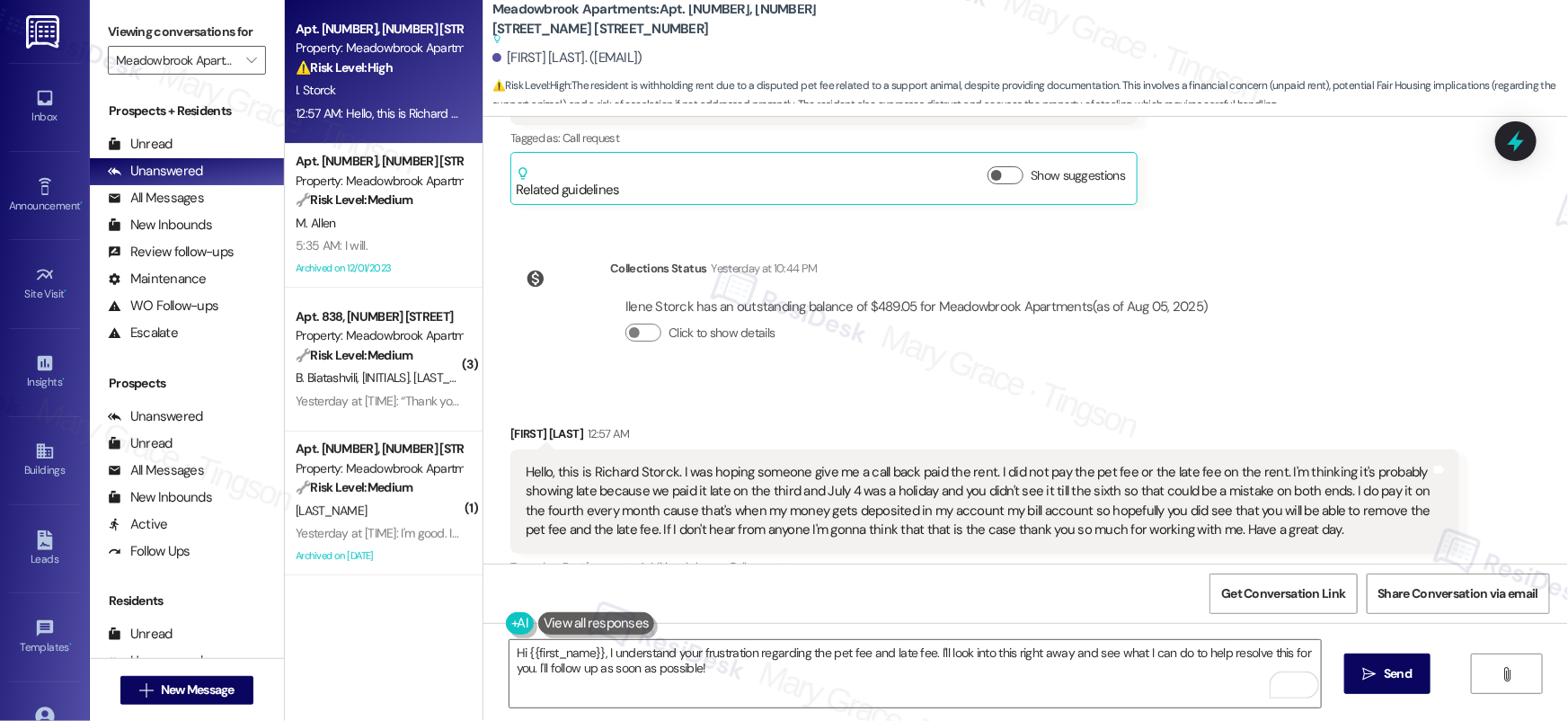 click on "Hello, this is Richard Storck. I was hoping someone give me a call back paid the rent. I did not pay the pet fee or the late fee on the rent. I'm thinking it's probably showing late because we paid it late on the third and July 4 was a holiday and you didn't see it till the sixth so that could be a mistake on both ends. I do pay it on the fourth every month cause that's when my money gets deposited in my account my bill account so hopefully you did see that you will be able to remove the pet fee and the late fee. If I don't hear from anyone I'm gonna think that that is the case thank you so much for working with me. Have a great day." at bounding box center [978, 502] 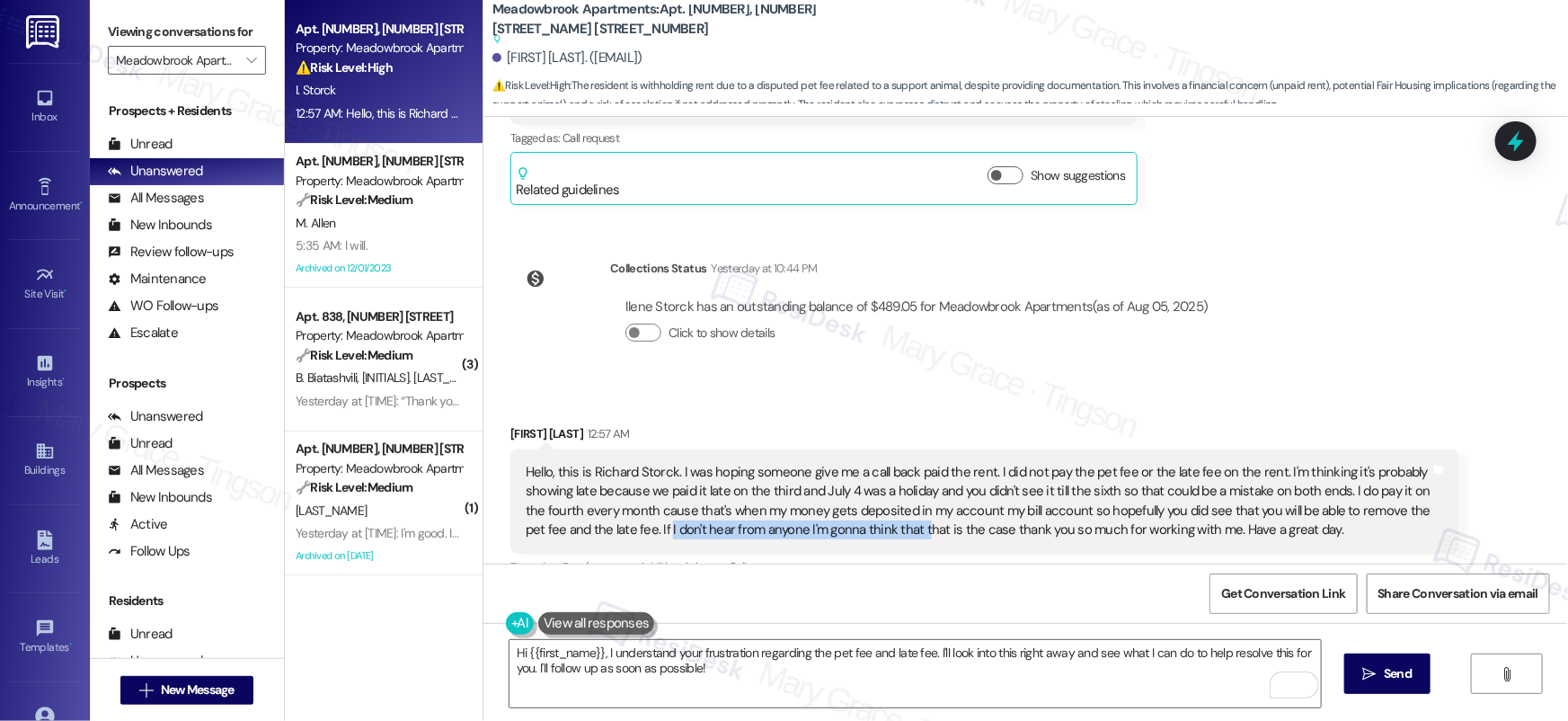 drag, startPoint x: 659, startPoint y: 450, endPoint x: 911, endPoint y: 453, distance: 252.01786 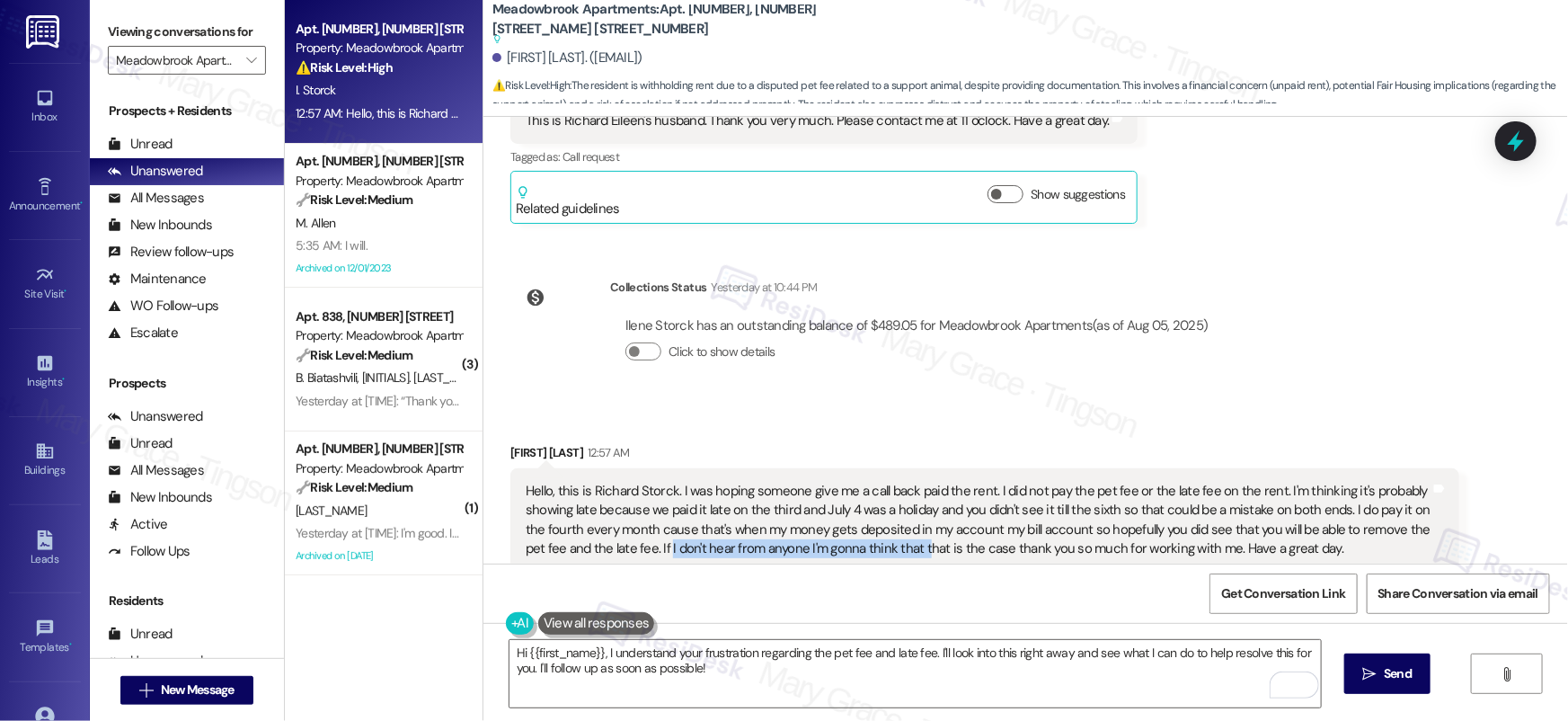 scroll, scrollTop: 21810, scrollLeft: 0, axis: vertical 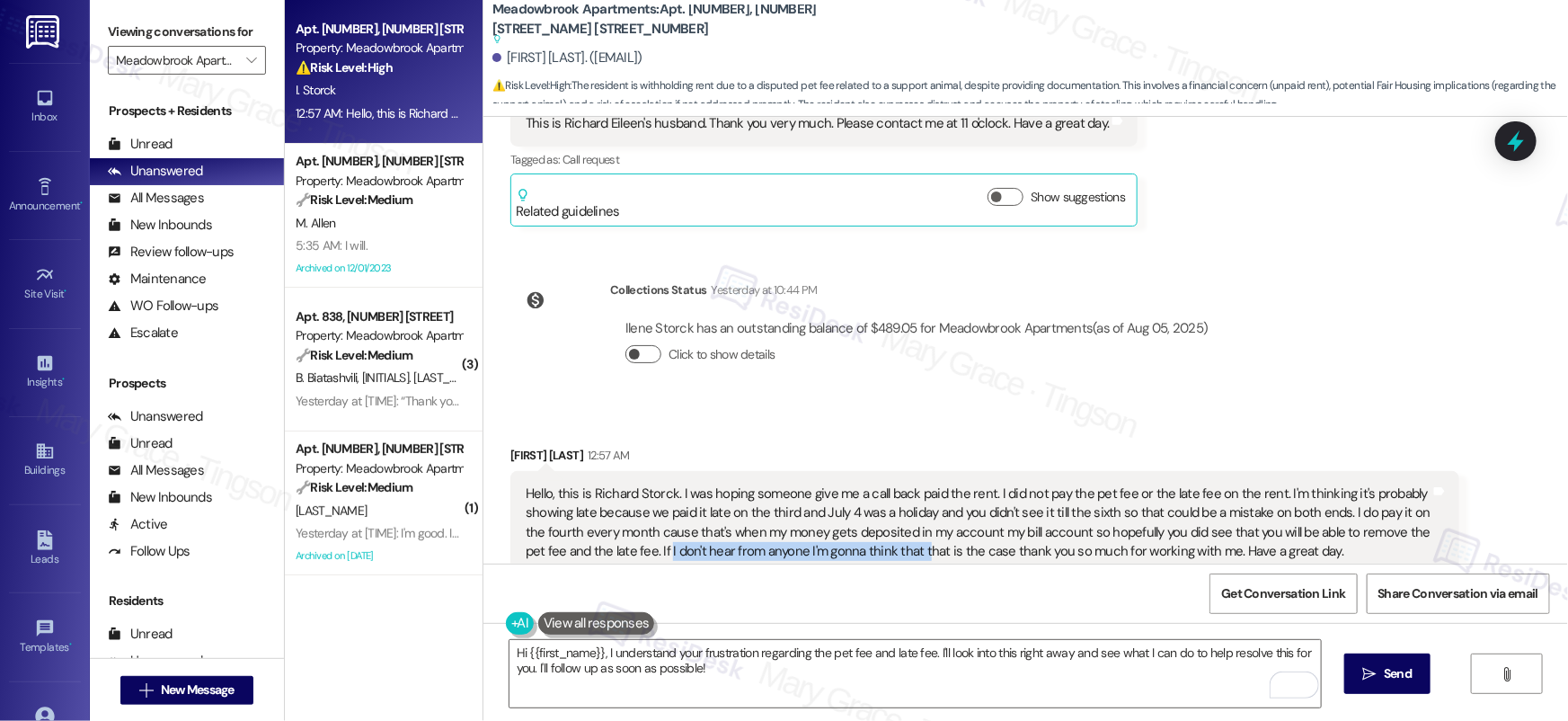 click on "Click to show details" at bounding box center (643, 354) 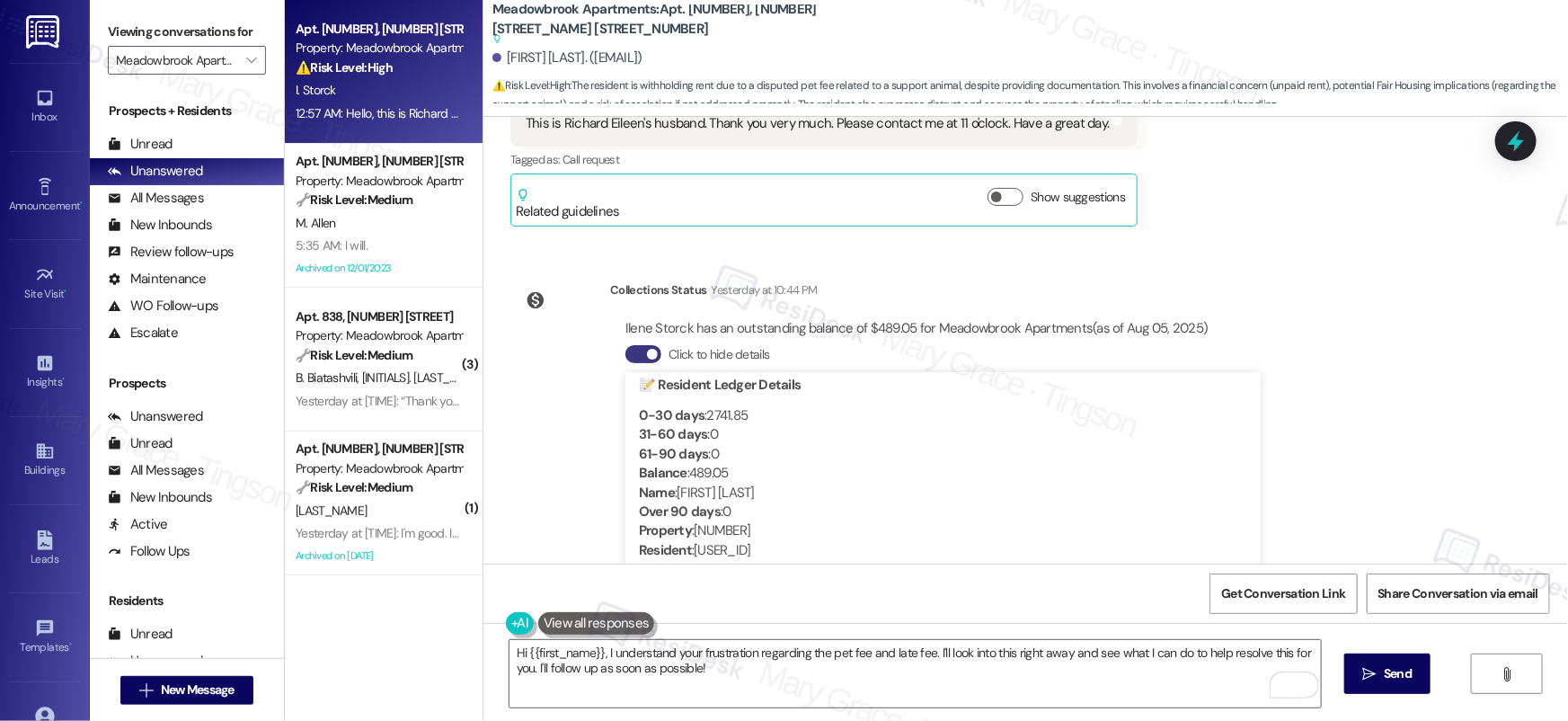 scroll, scrollTop: 28, scrollLeft: 0, axis: vertical 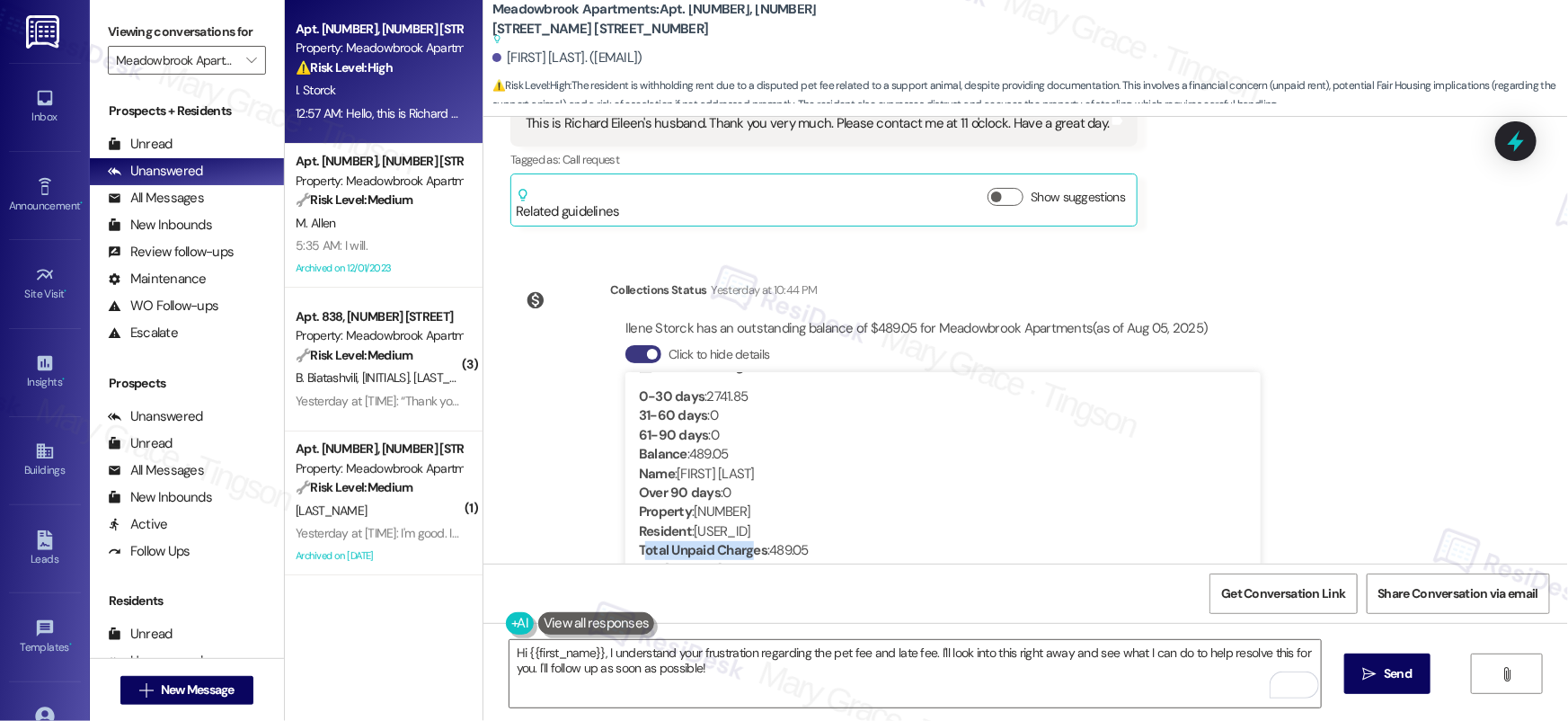 drag, startPoint x: 640, startPoint y: 460, endPoint x: 743, endPoint y: 461, distance: 103.00485 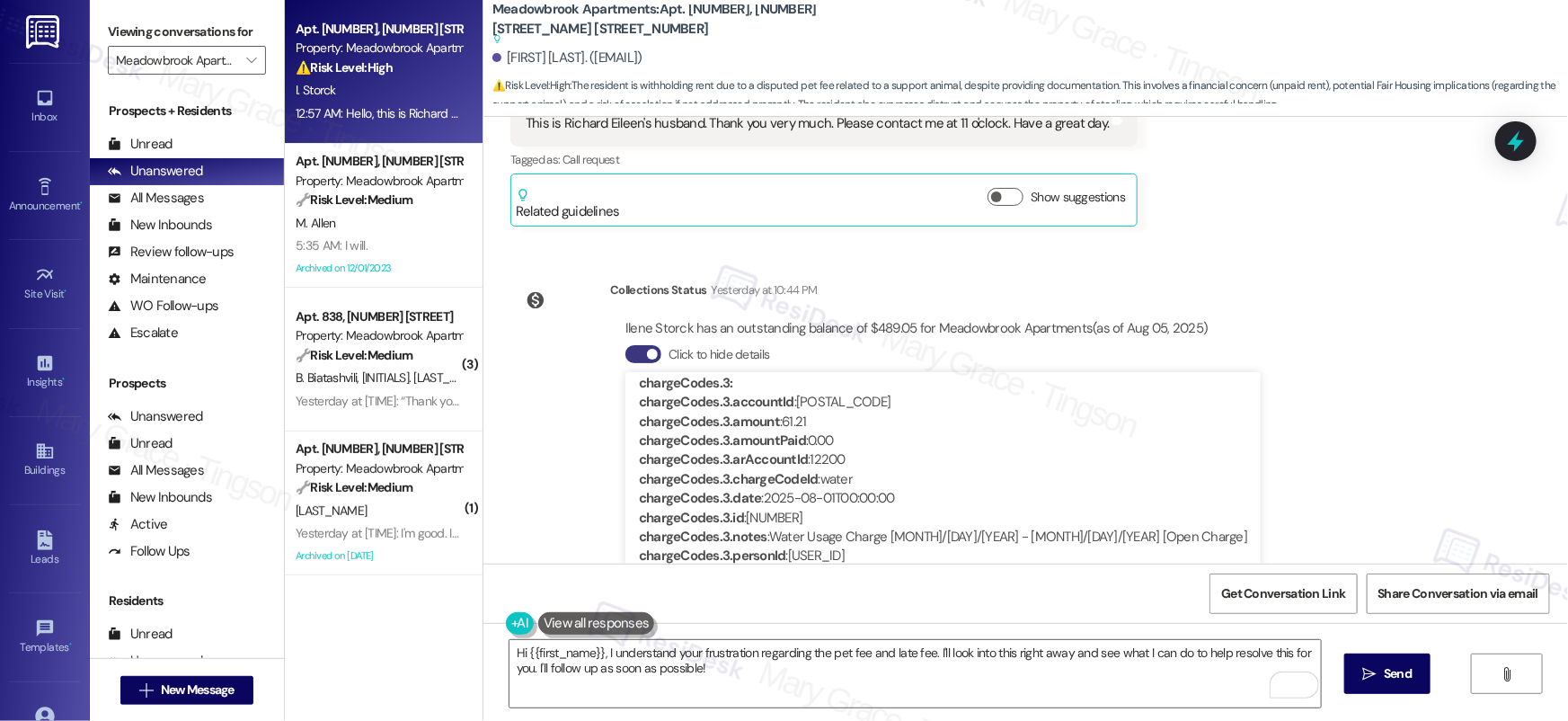 scroll, scrollTop: 1097, scrollLeft: 0, axis: vertical 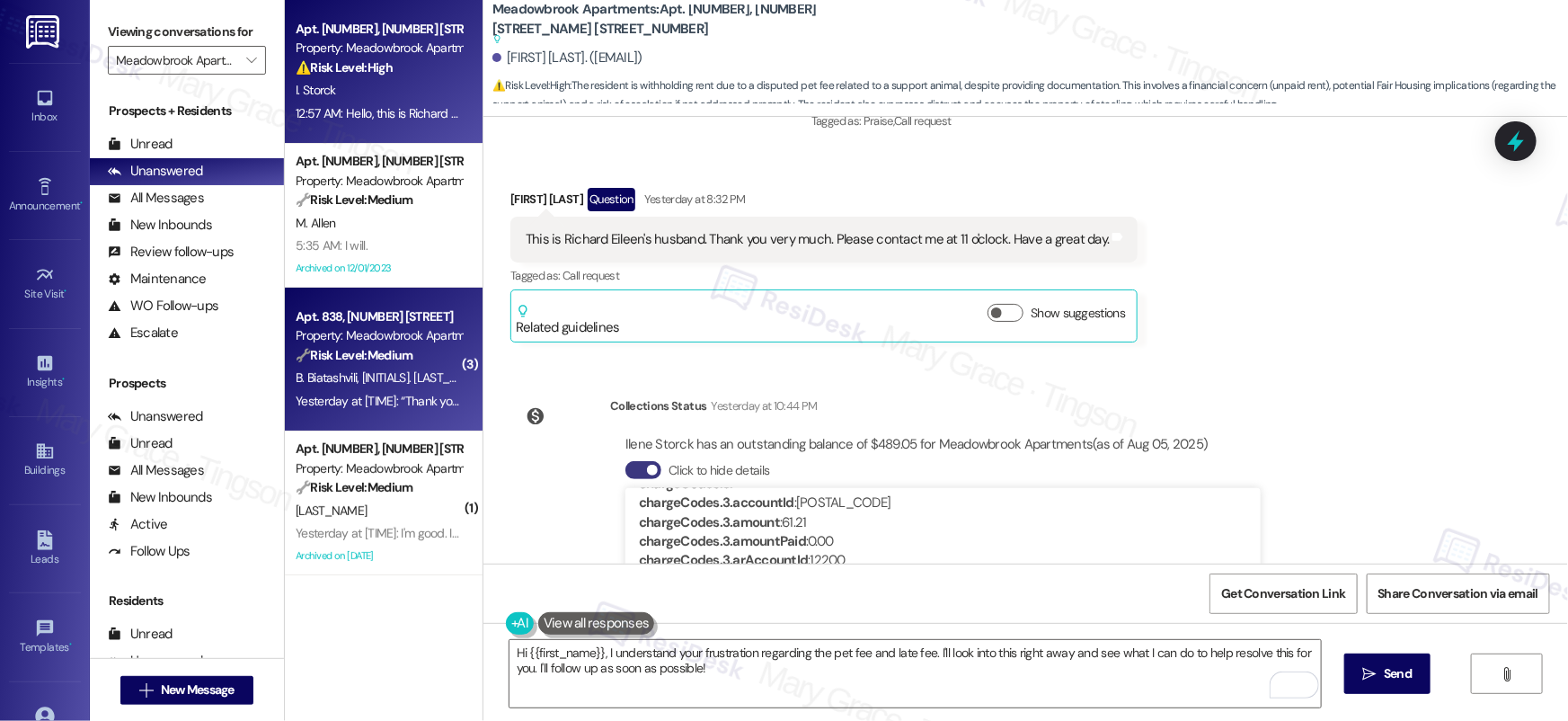 click on "B. Biatashvili T. Kikvidze" at bounding box center [378, 378] 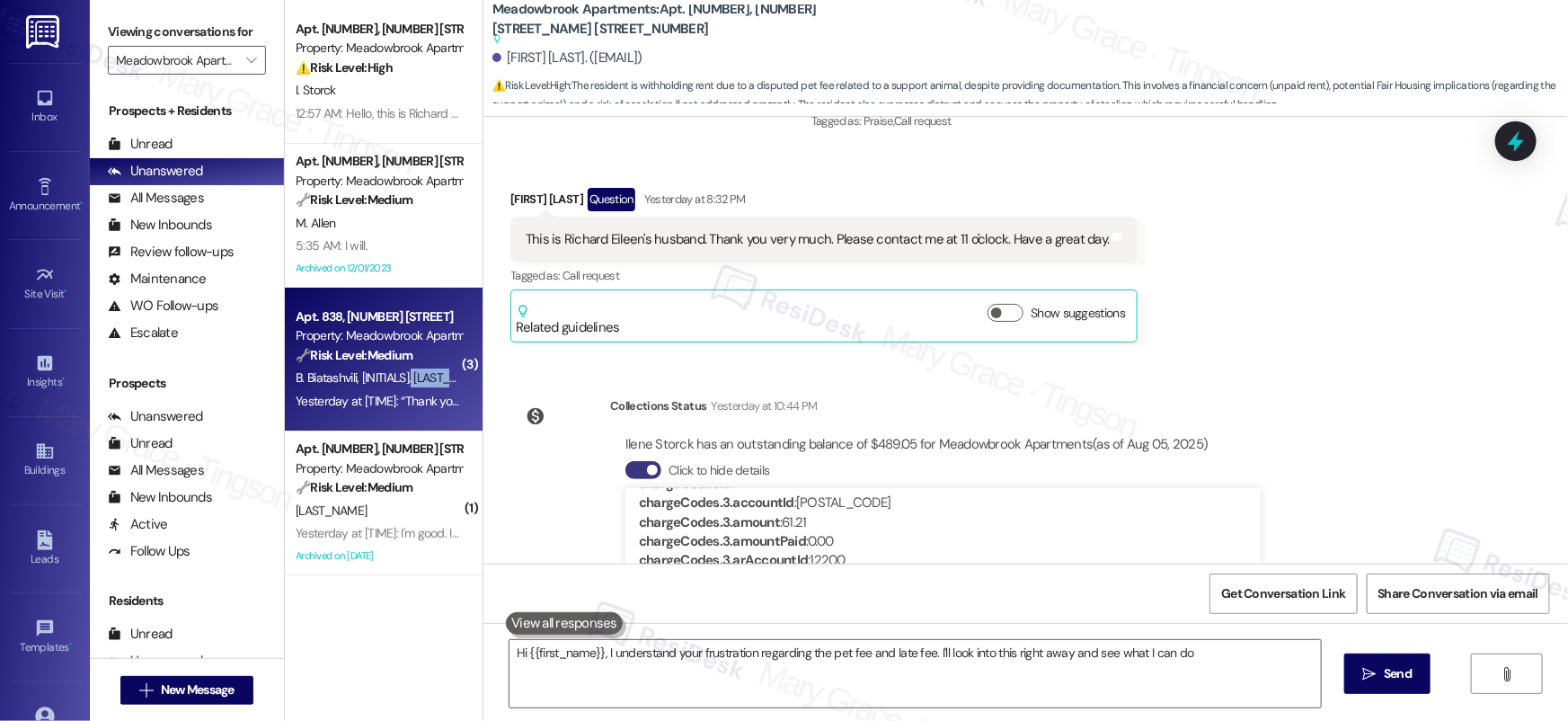 click on "B. Biatashvili T. Kikvidze" at bounding box center [378, 378] 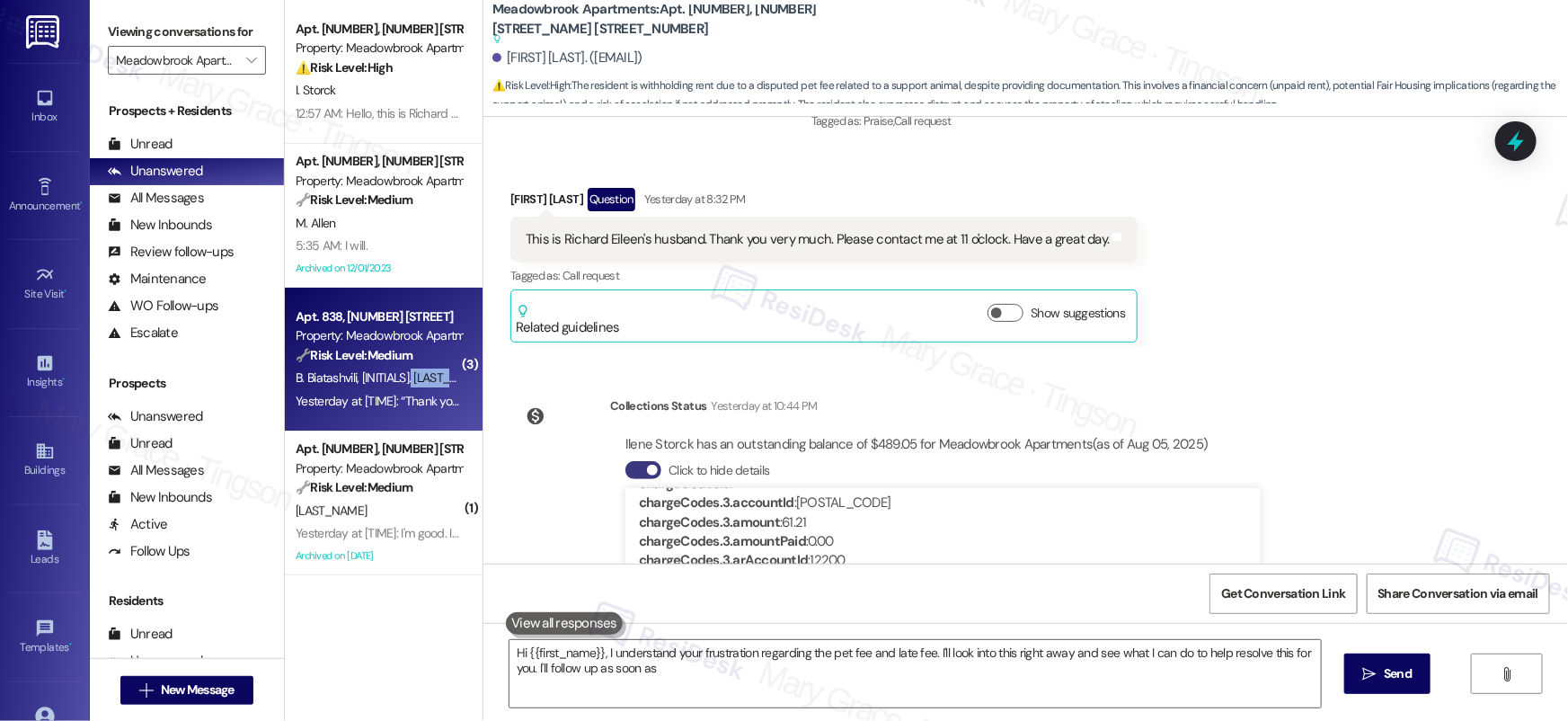 type on "Hi {{first_name}}, I understand your frustration regarding the pet fee and late fee. I'll look into this right away and see what I can do to help resolve this for you. I'll follow up as soon as" 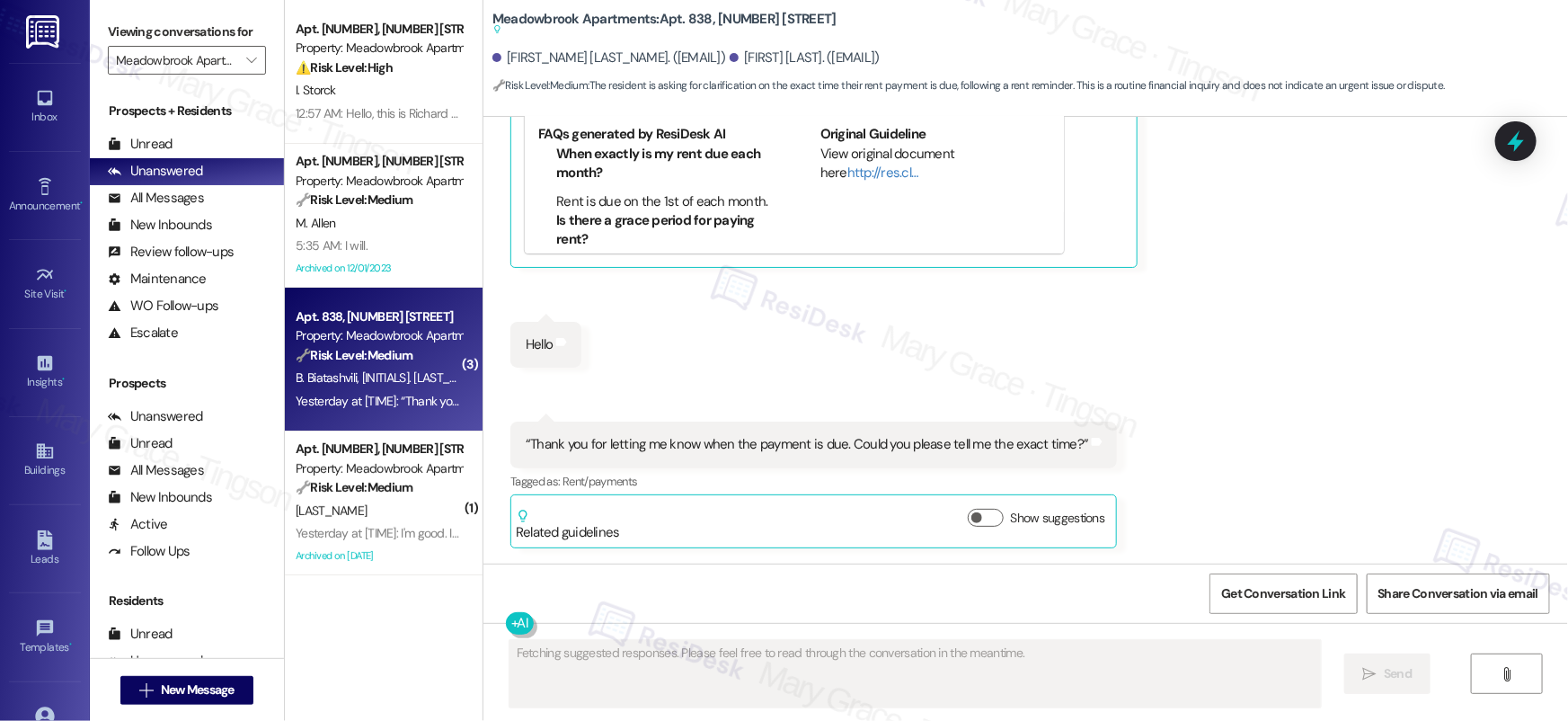scroll, scrollTop: 877, scrollLeft: 0, axis: vertical 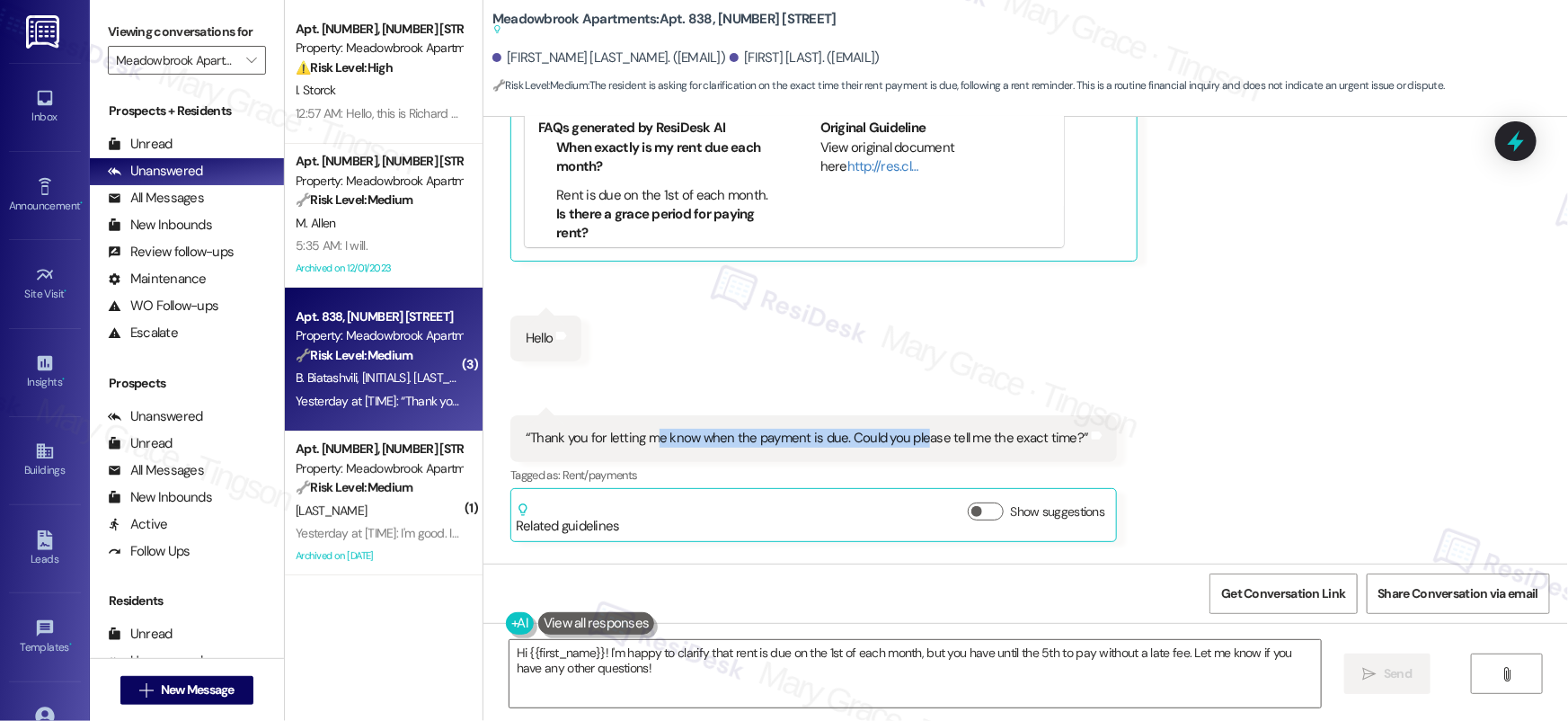 drag, startPoint x: 641, startPoint y: 441, endPoint x: 917, endPoint y: 443, distance: 276.0072 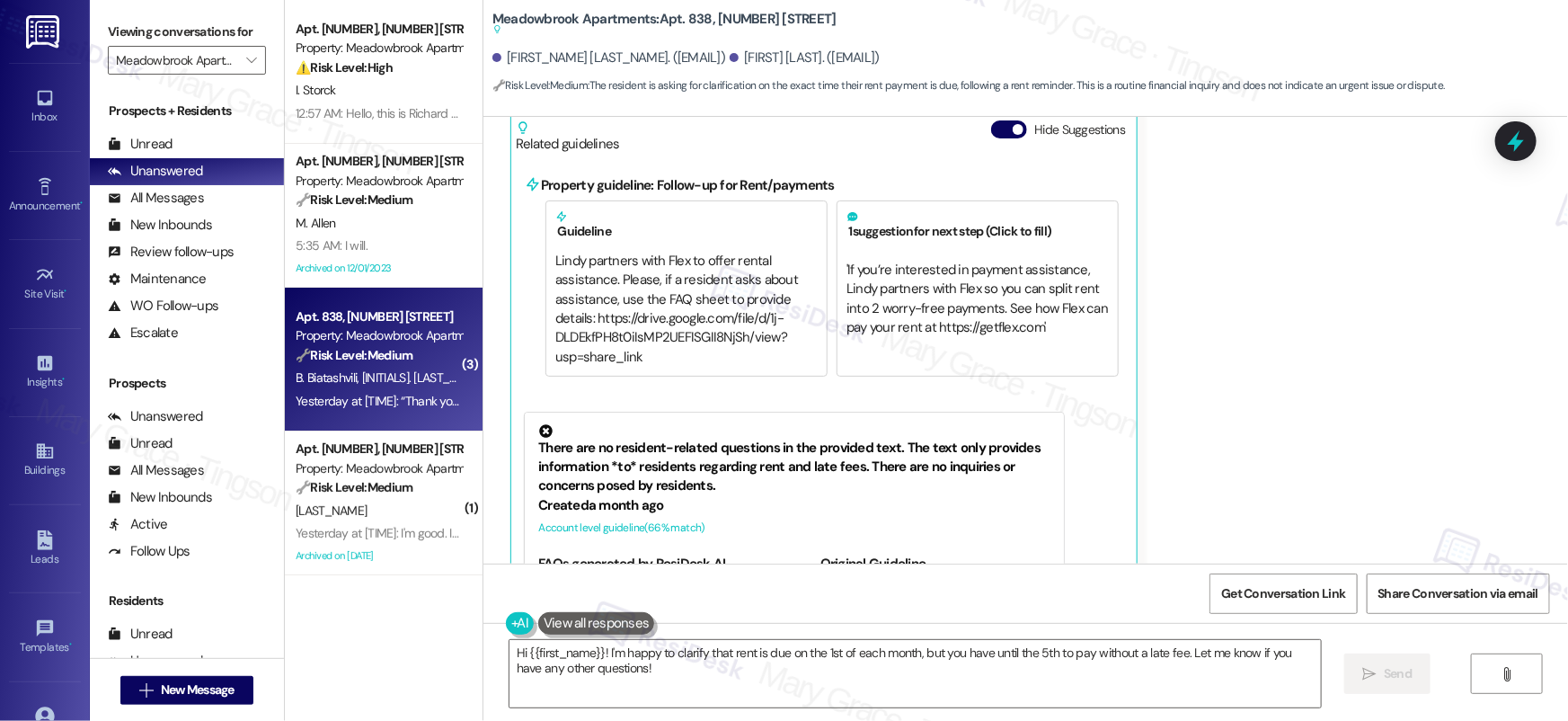 scroll, scrollTop: 0, scrollLeft: 0, axis: both 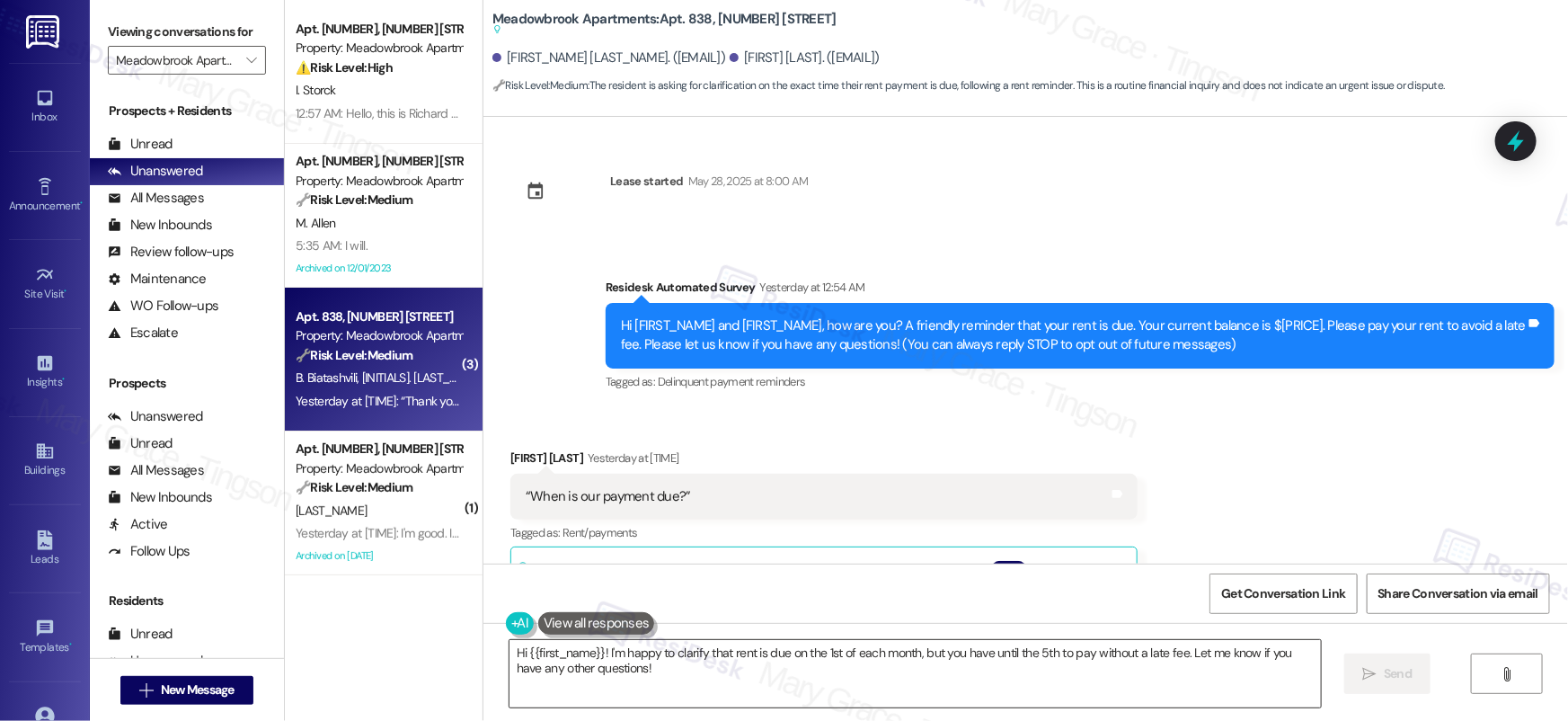 click on "Hi {{first_name}}! I'm happy to clarify that rent is due on the 1st of each month, but you have until the 5th to pay without a late fee. Let me know if you have any other questions!" at bounding box center (915, 673) 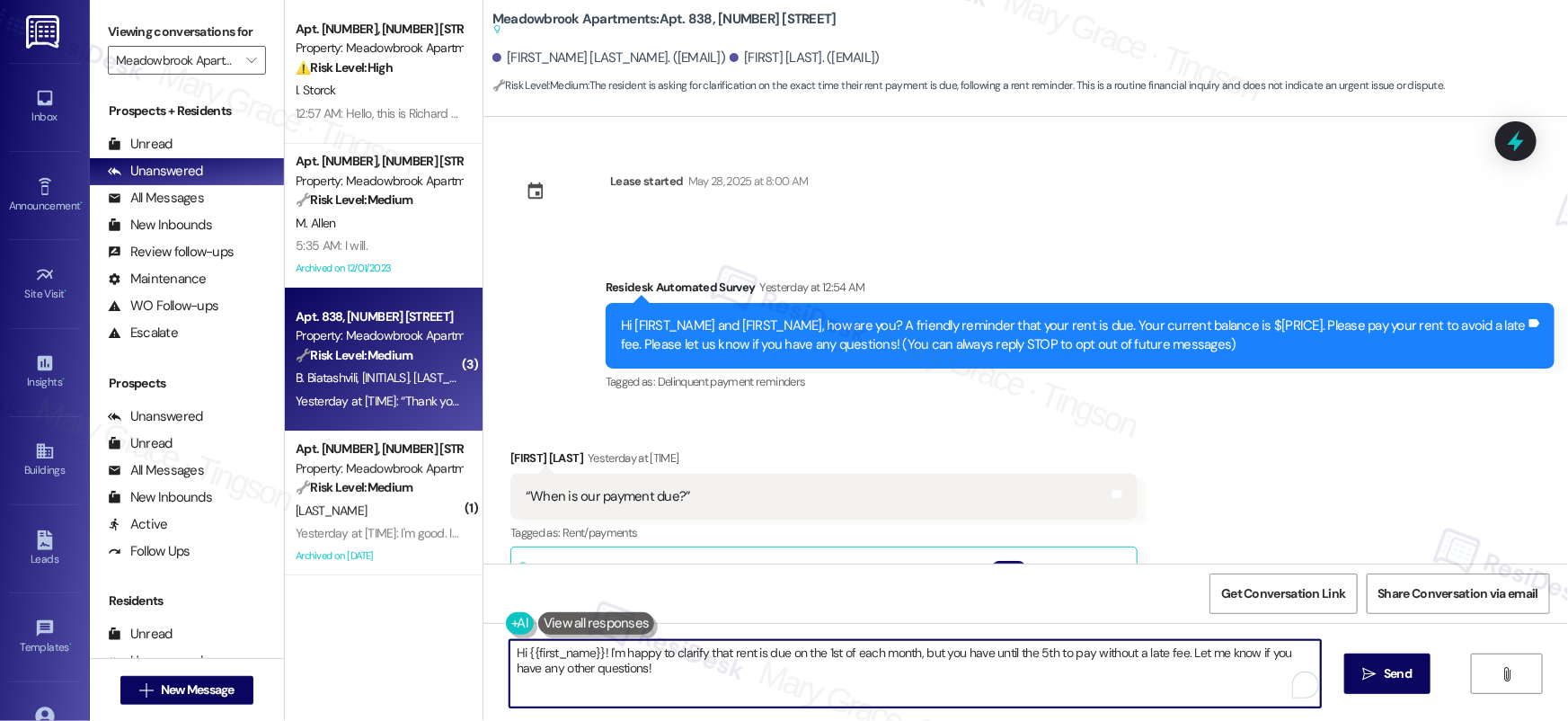 click on "Hi {{first_name}}! I'm happy to clarify that rent is due on the 1st of each month, but you have until the 5th to pay without a late fee. Let me know if you have any other questions!" at bounding box center (915, 673) 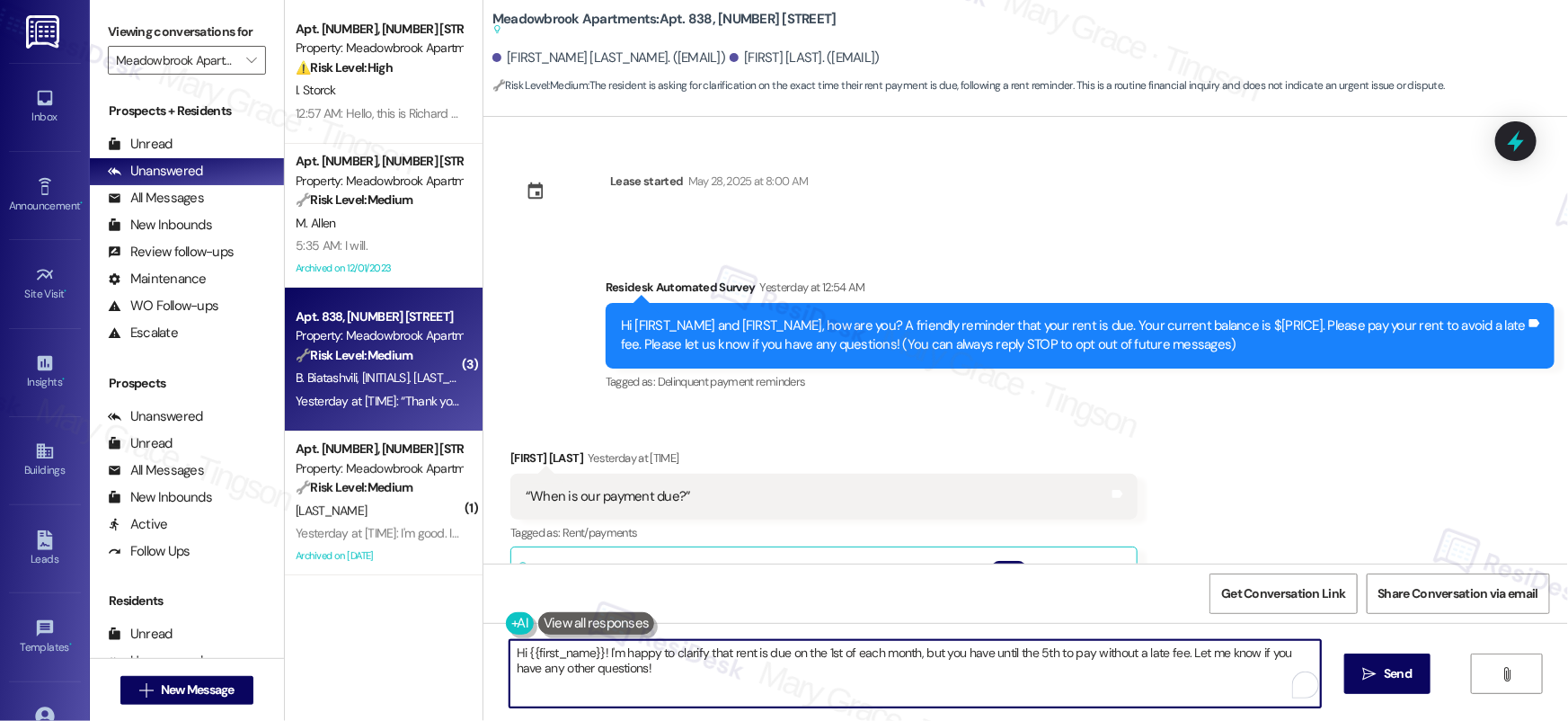 click on "Hi {{first_name}}! I'm happy to clarify that rent is due on the 1st of each month, but you have until the 5th to pay without a late fee. Let me know if you have any other questions!" at bounding box center [915, 673] 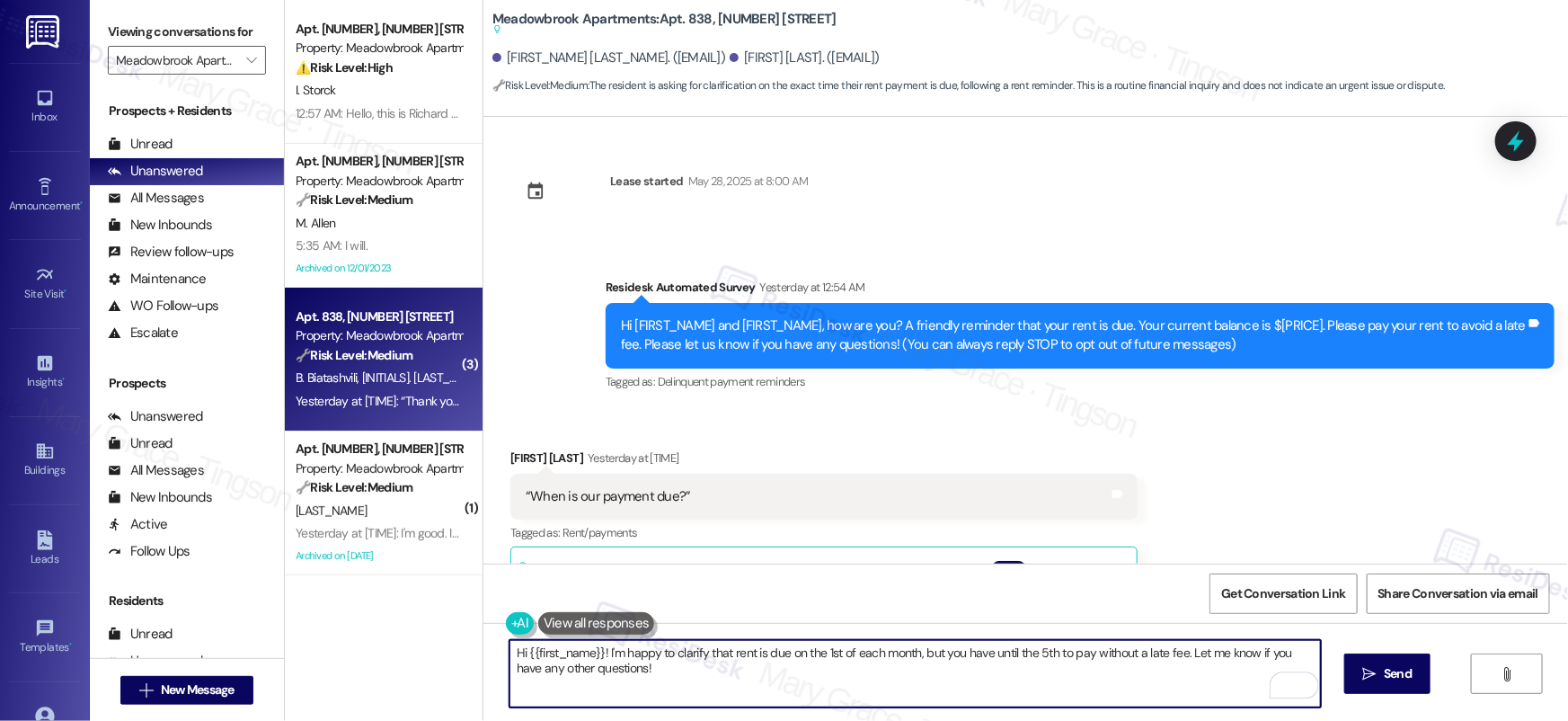 drag, startPoint x: 588, startPoint y: 663, endPoint x: 529, endPoint y: 652, distance: 60.01666 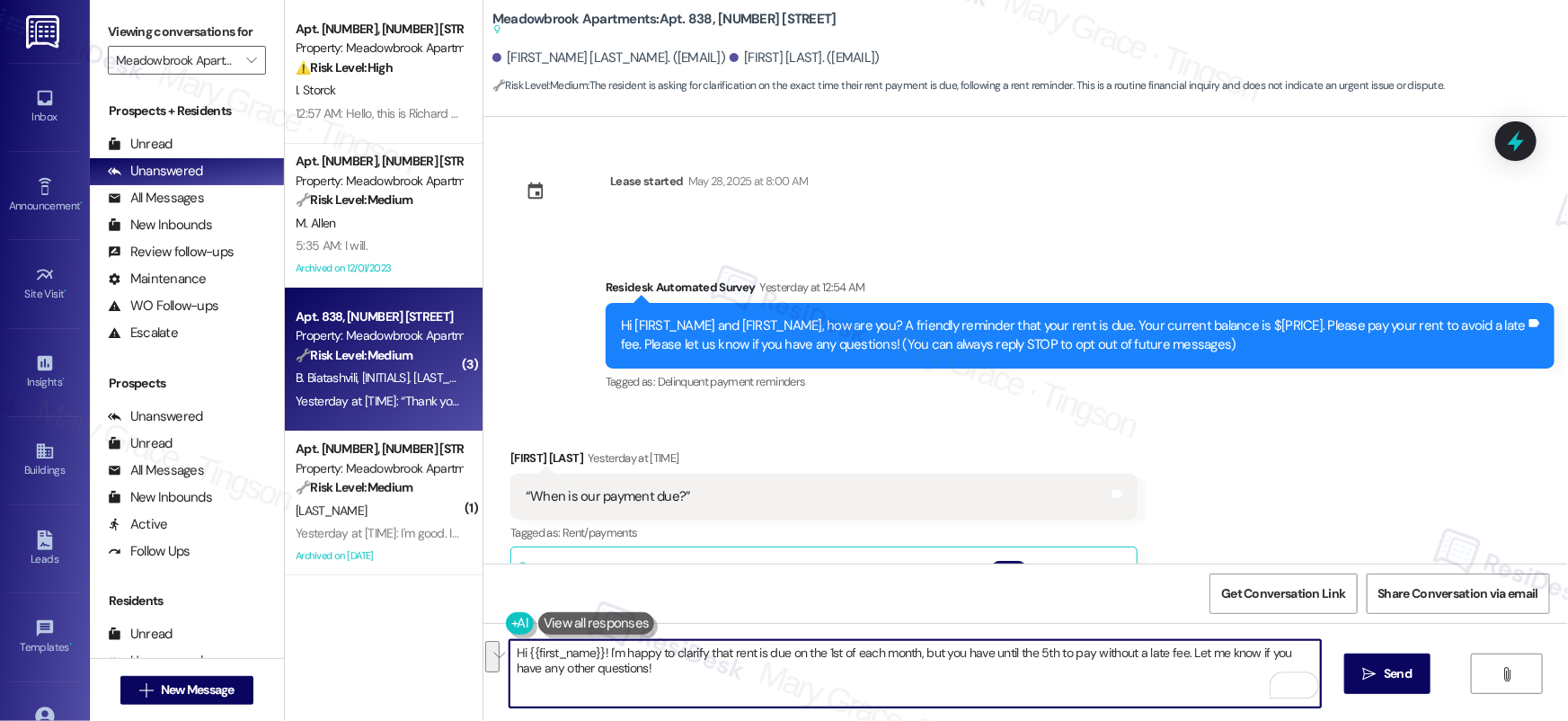 click on "Hi {{first_name}}! I'm happy to clarify that rent is due on the 1st of each month, but you have until the 5th to pay without a late fee. Let me know if you have any other questions!" at bounding box center [915, 673] 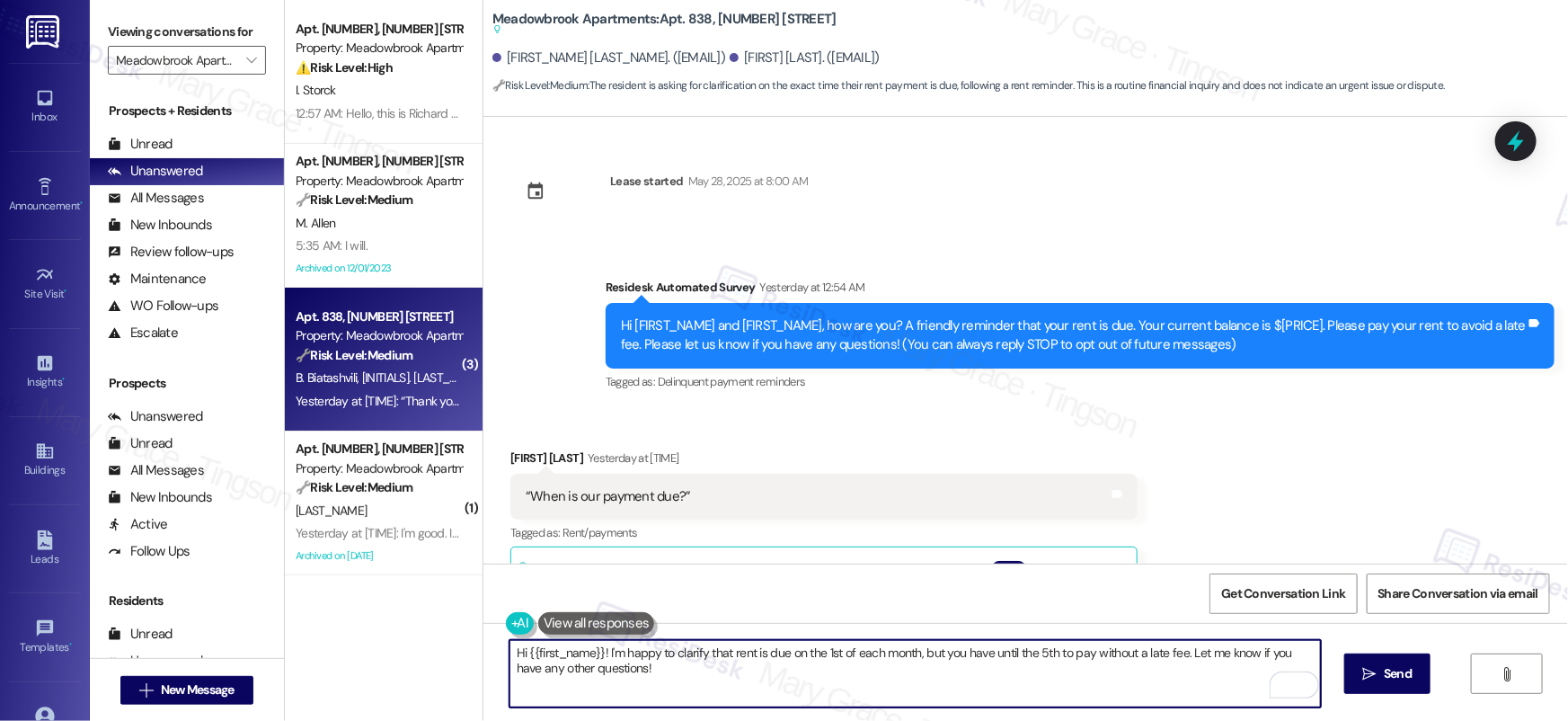 click on "Hi {{first_name}}! I'm happy to clarify that rent is due on the 1st of each month, but you have until the 5th to pay without a late fee. Let me know if you have any other questions!" at bounding box center (915, 673) 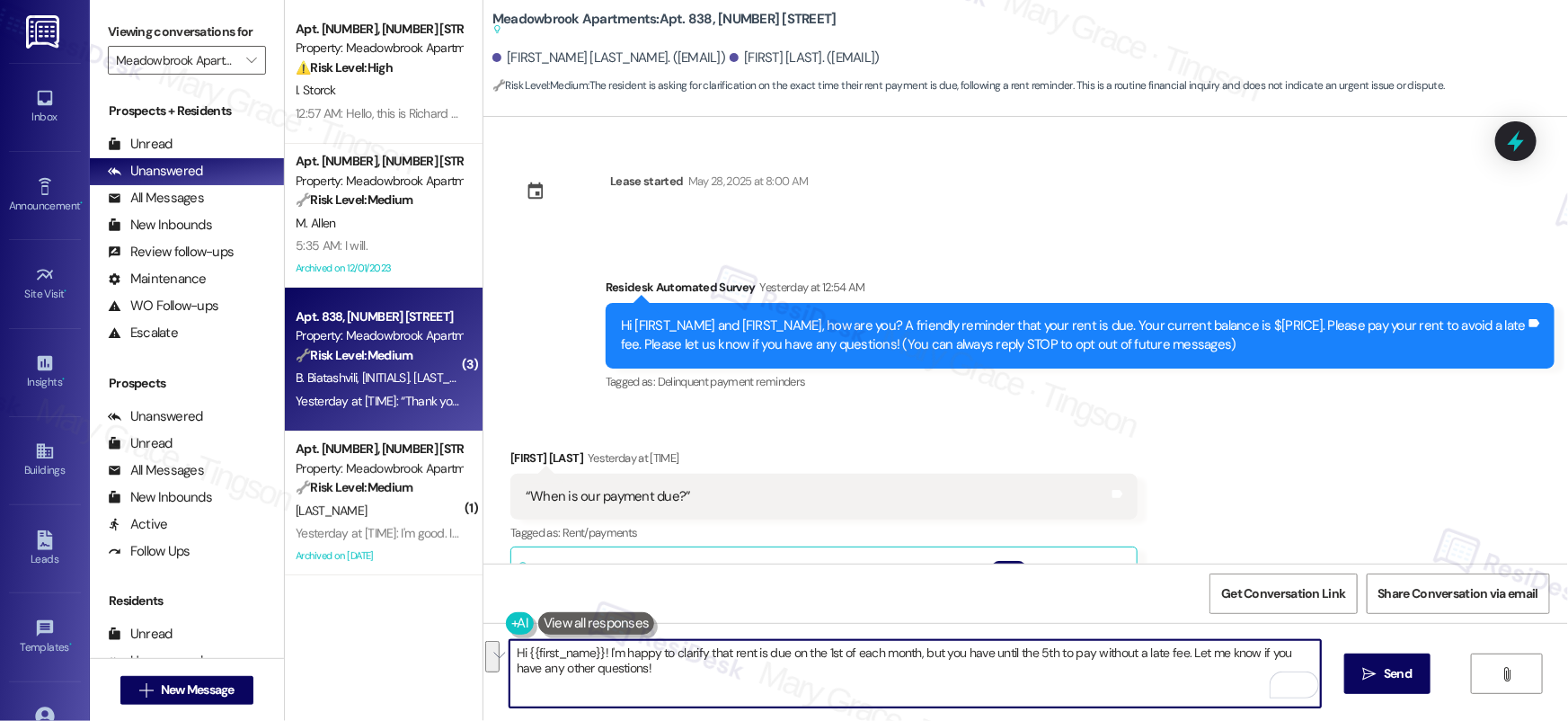 click on "Hi {{first_name}}! I'm happy to clarify that rent is due on the 1st of each month, but you have until the 5th to pay without a late fee. Let me know if you have any other questions!" at bounding box center [915, 673] 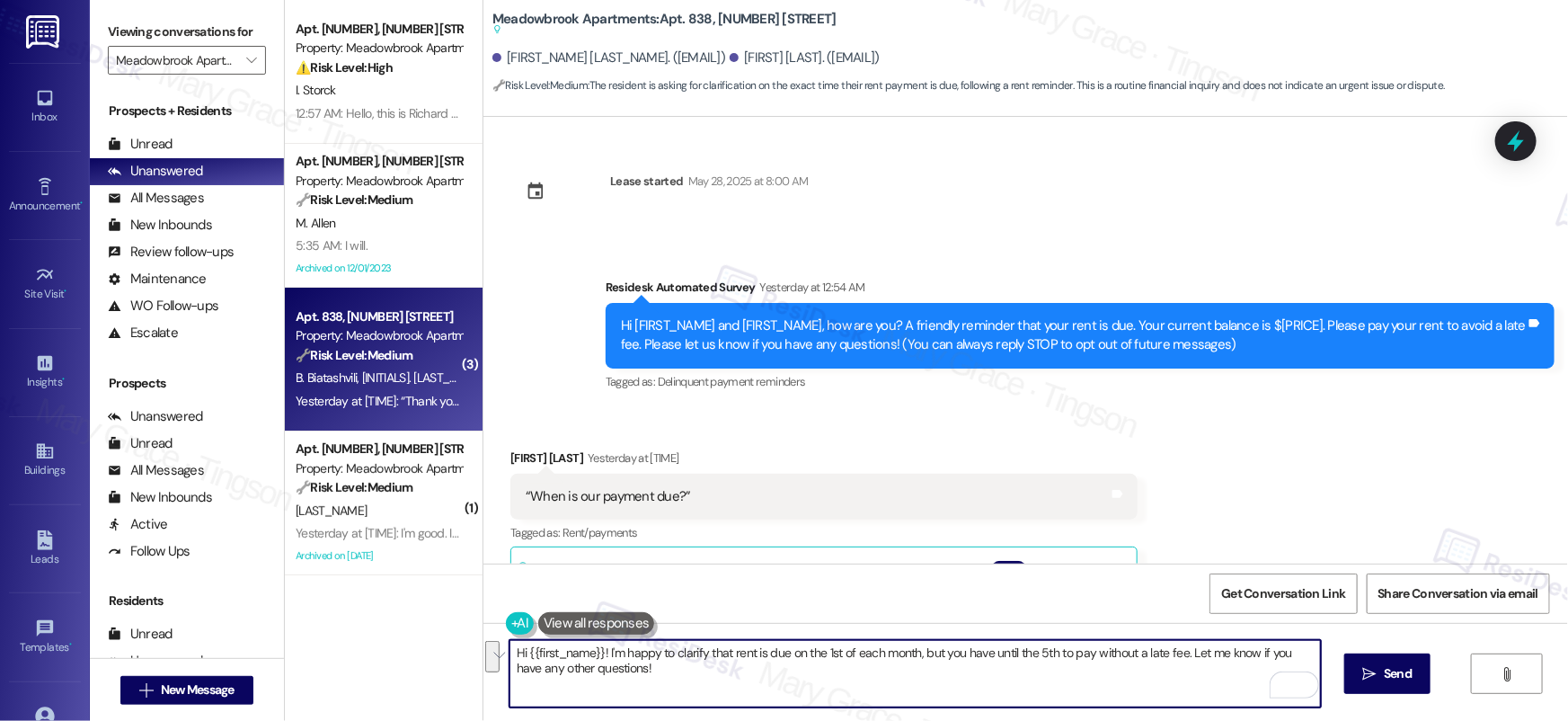 paste on "Thanks for reaching out. The rent is due every 1st of the month. You are given a grace period to pay until the 5th. Please note that any payment made after the 5th of the month incurs a late fee. If you have concerns or other questions, let me know." 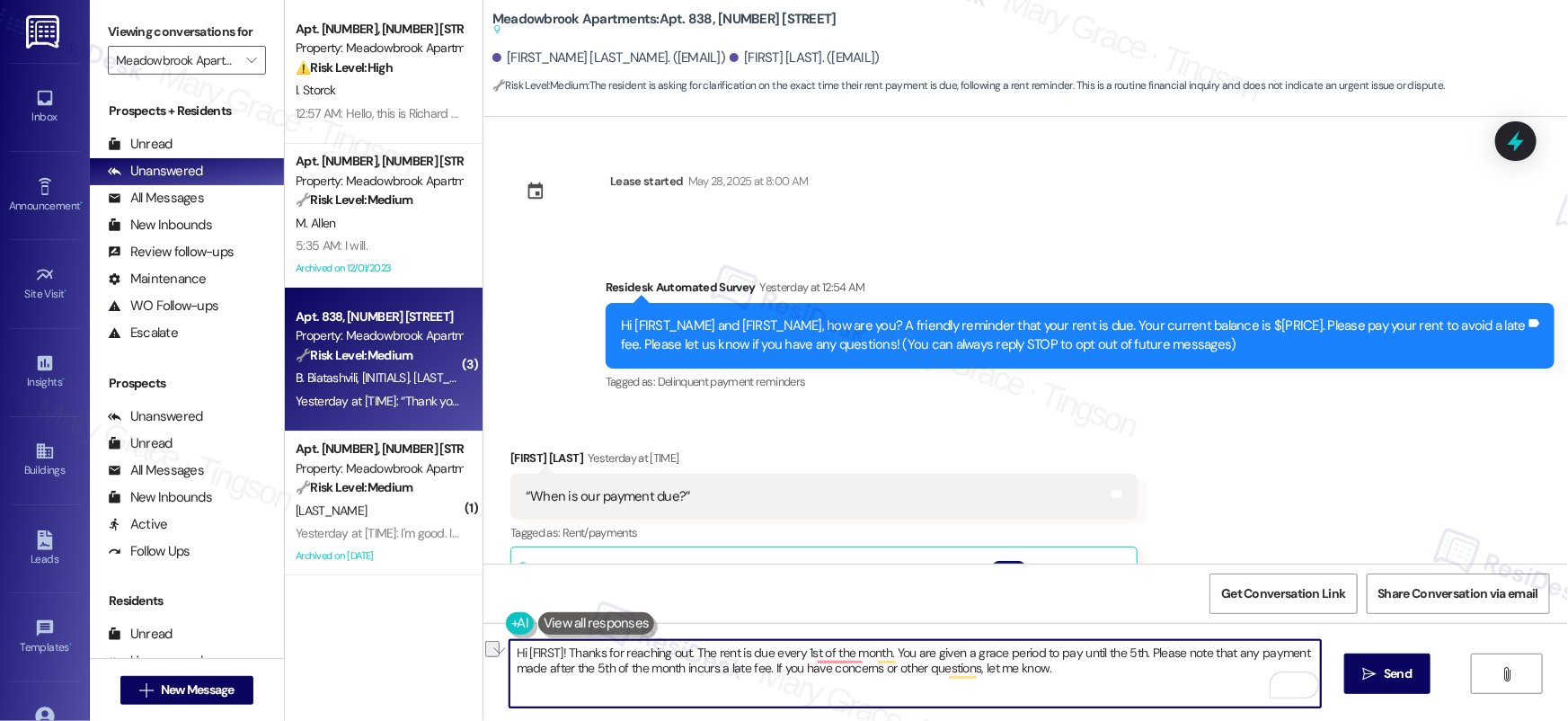 drag, startPoint x: 584, startPoint y: 668, endPoint x: 728, endPoint y: 677, distance: 144.281 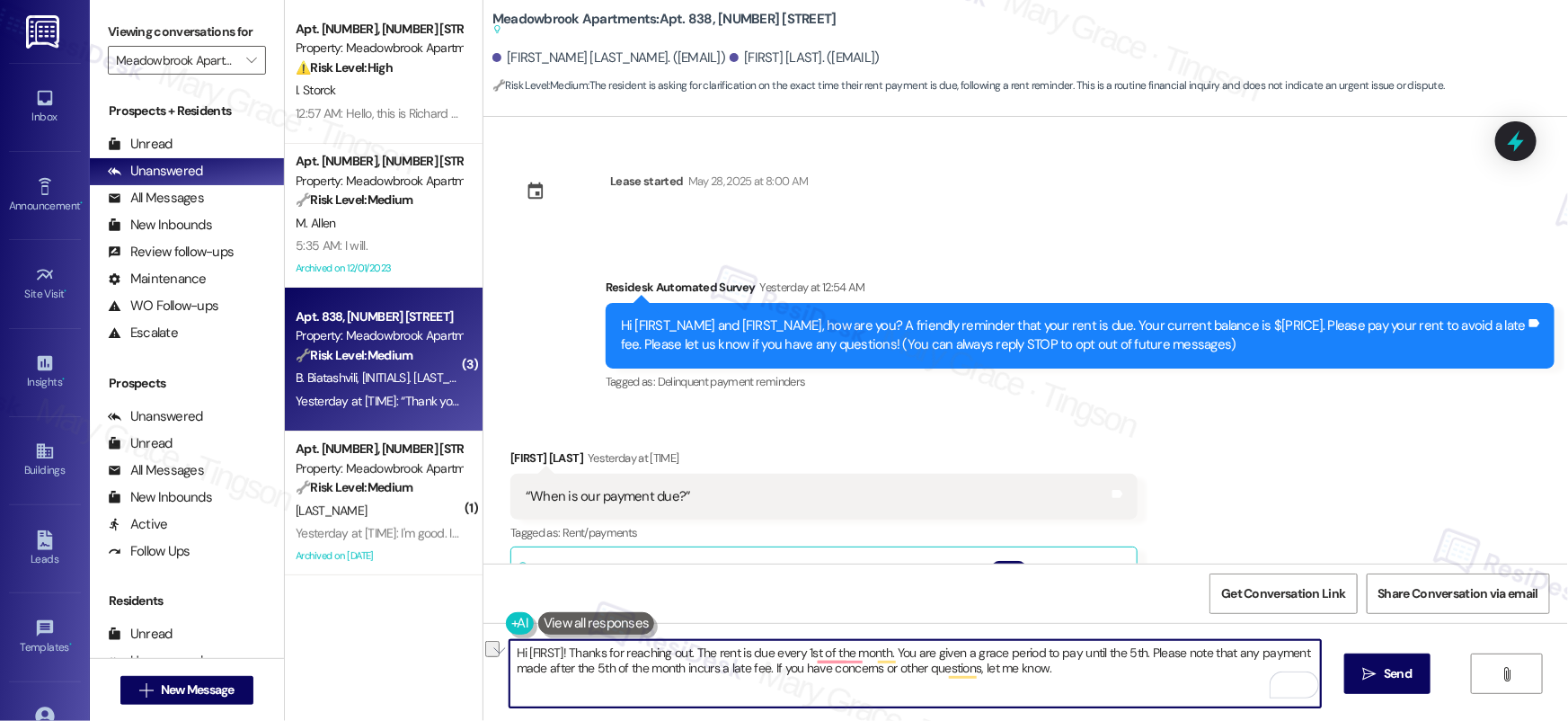 click on "Hi {{first_name}}! Thanks for reaching out. The rent is due every 1st of the month. You are given a grace period to pay until the 5th. Please note that any payment made after the 5th of the month incurs a late fee. If you have concerns or other questions, let me know." at bounding box center (915, 673) 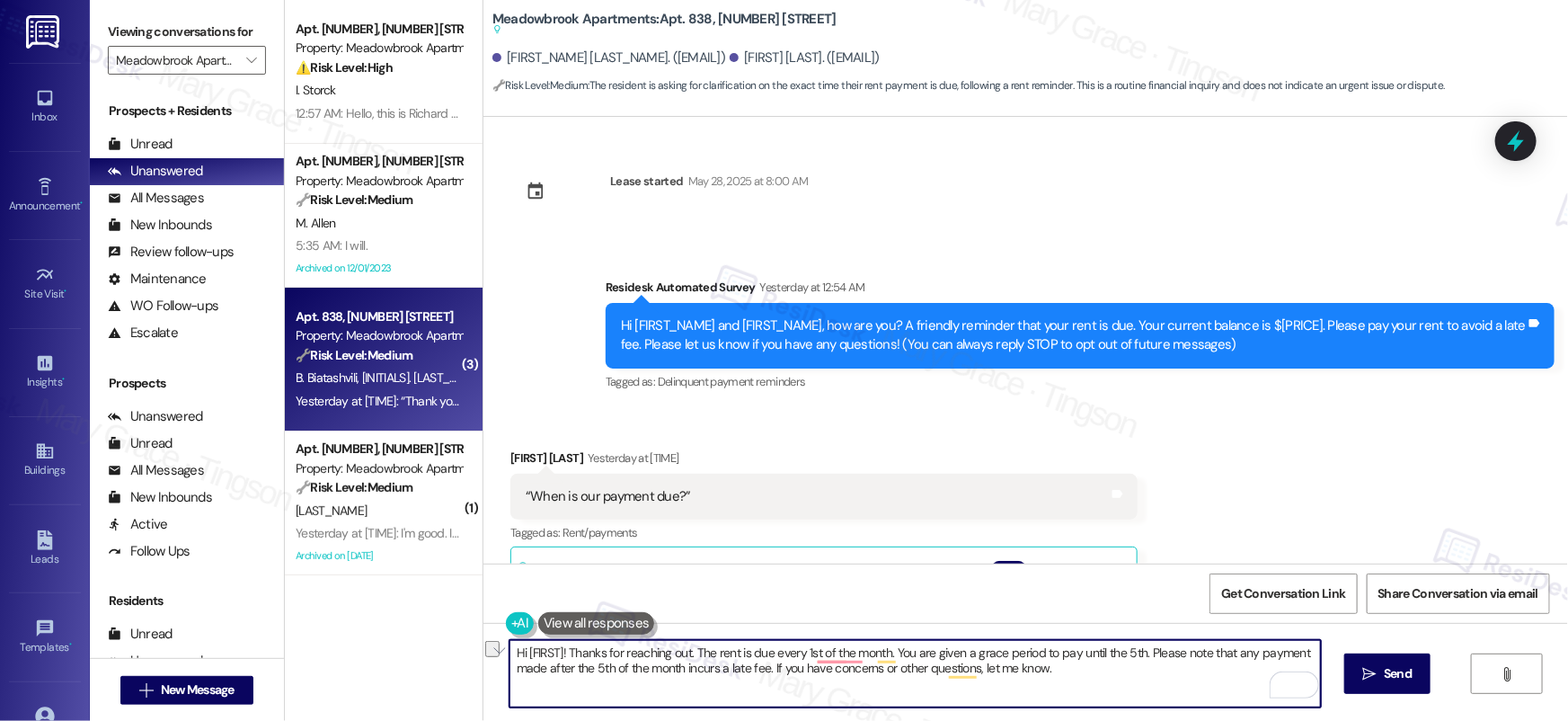 click on "Hi {{first_name}}! Thanks for reaching out. The rent is due every 1st of the month. You are given a grace period to pay until the 5th. Please note that any payment made after the 5th of the month incurs a late fee. If you have concerns or other questions, let me know." at bounding box center [915, 673] 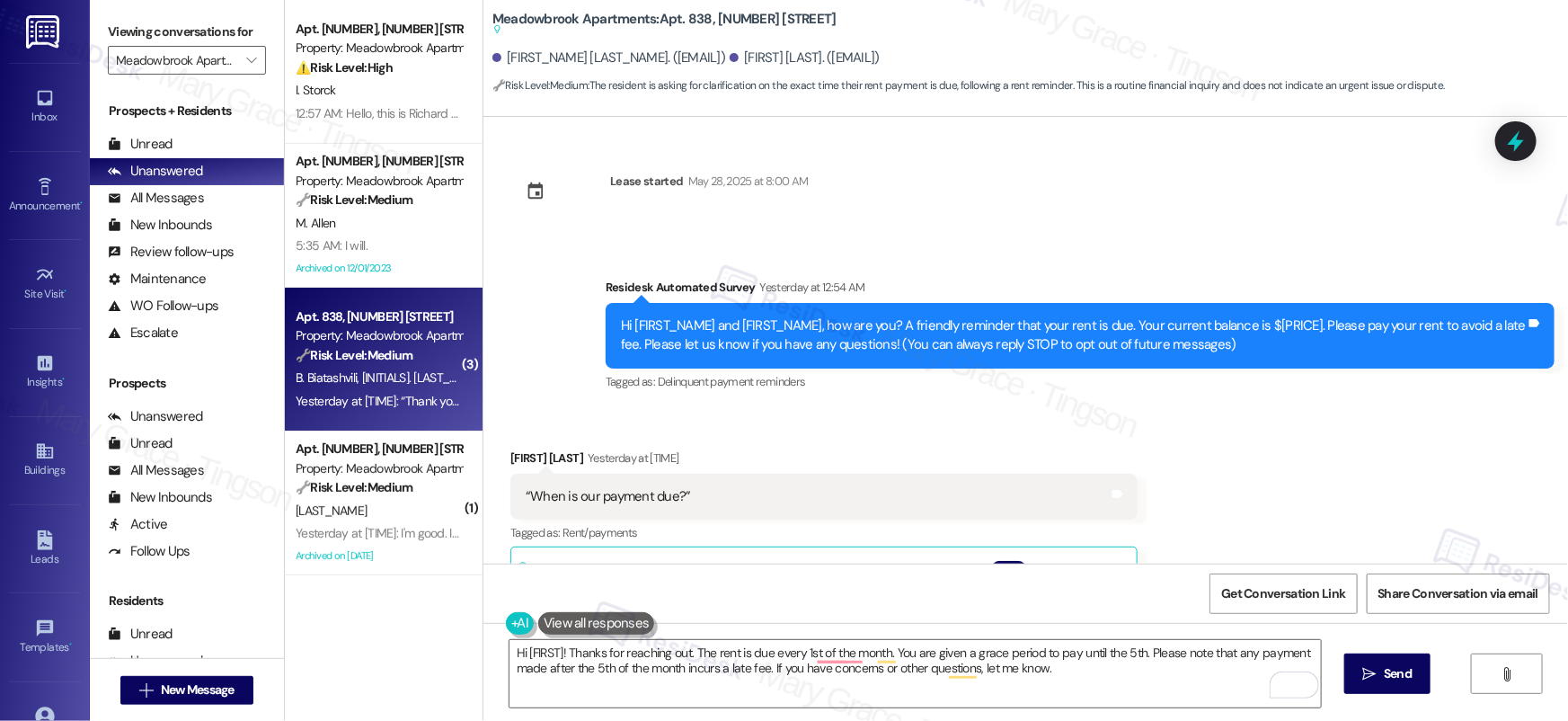 click on "Teona Kikvidze Yesterday at 12:57 AM" at bounding box center [824, 461] 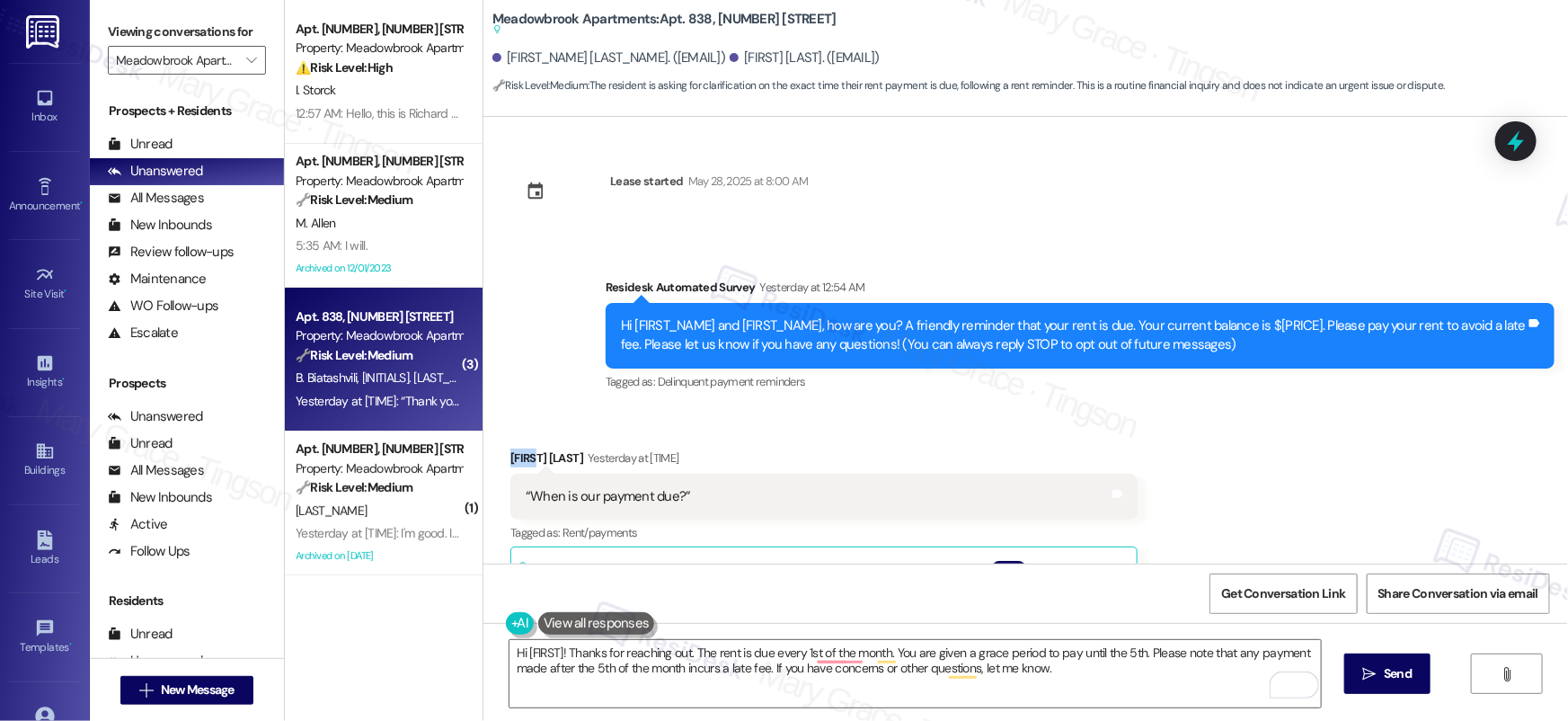click on "Teona Kikvidze Yesterday at 12:57 AM" at bounding box center [824, 461] 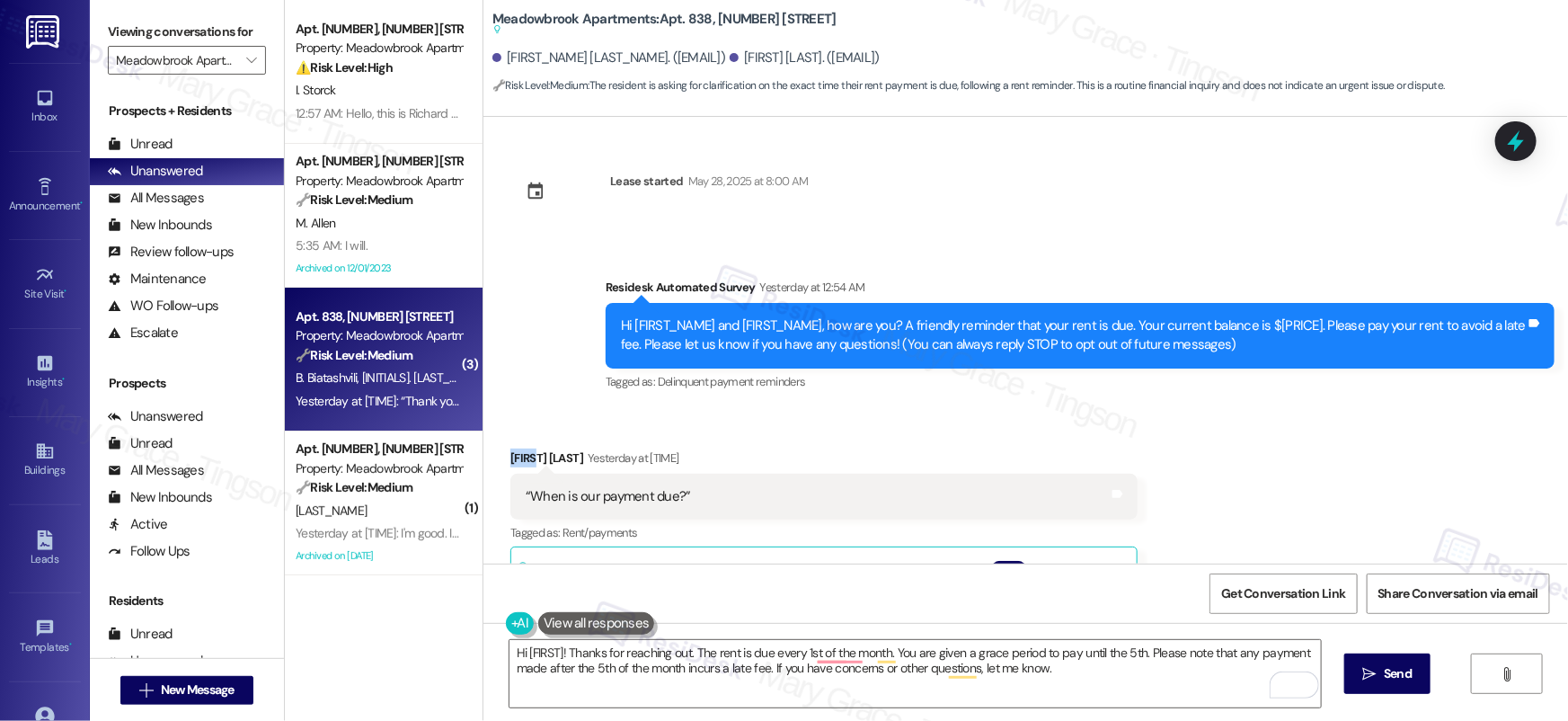 copy on "Teona" 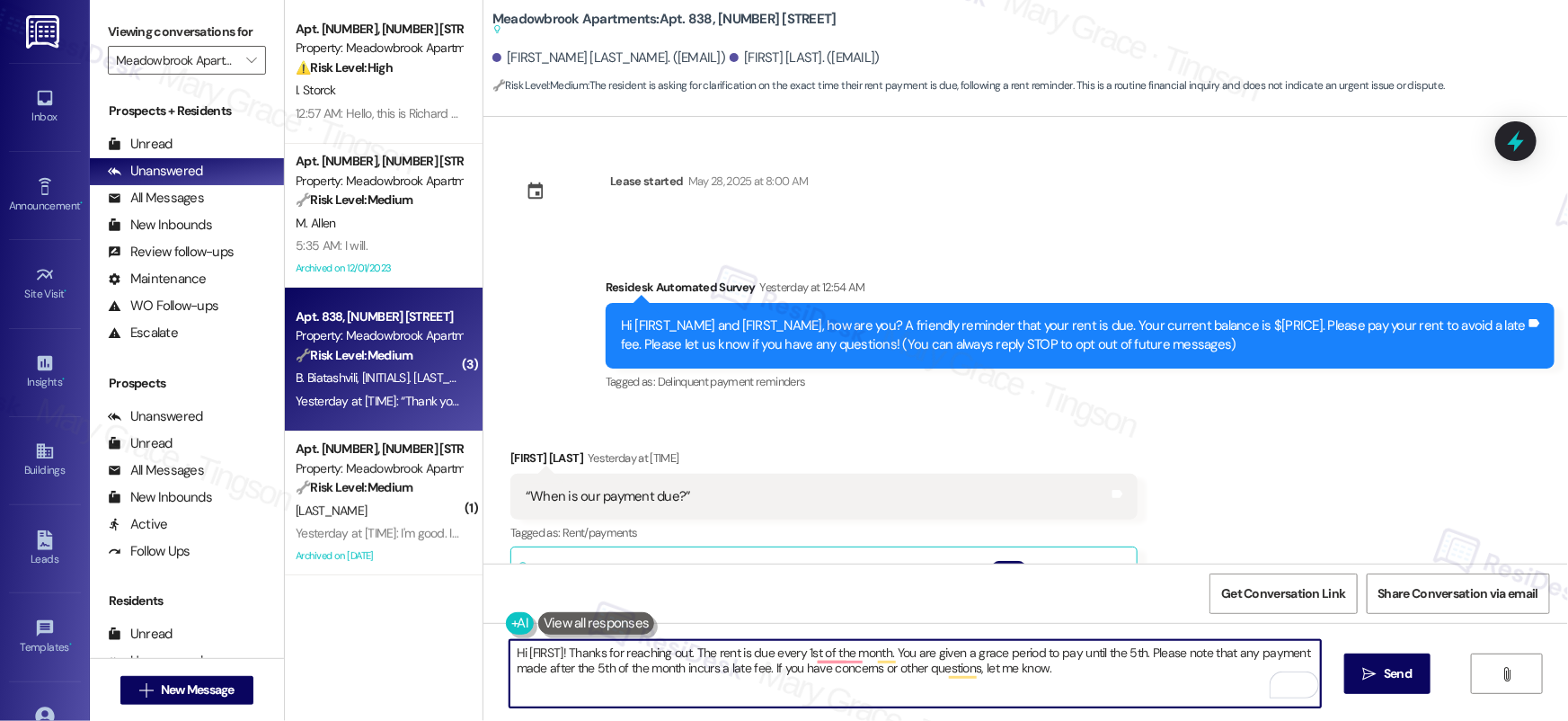 drag, startPoint x: 518, startPoint y: 650, endPoint x: 595, endPoint y: 652, distance: 77.02597 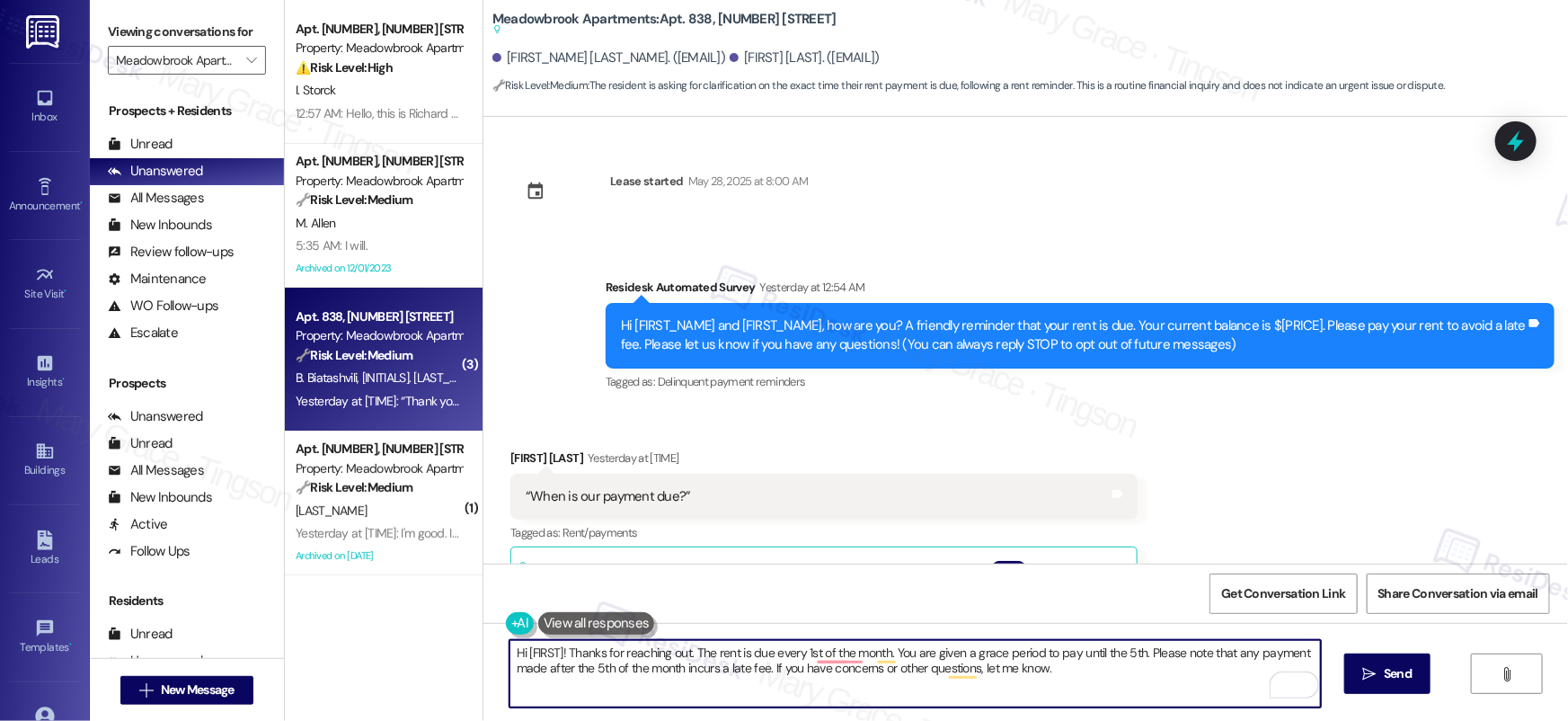 click on "Hi {{first_name}}! Thanks for reaching out. The rent is due every 1st of the month. You are given a grace period to pay until the 5th. Please note that any payment made after the 5th of the month incurs a late fee. If you have concerns or other questions, let me know." at bounding box center (915, 673) 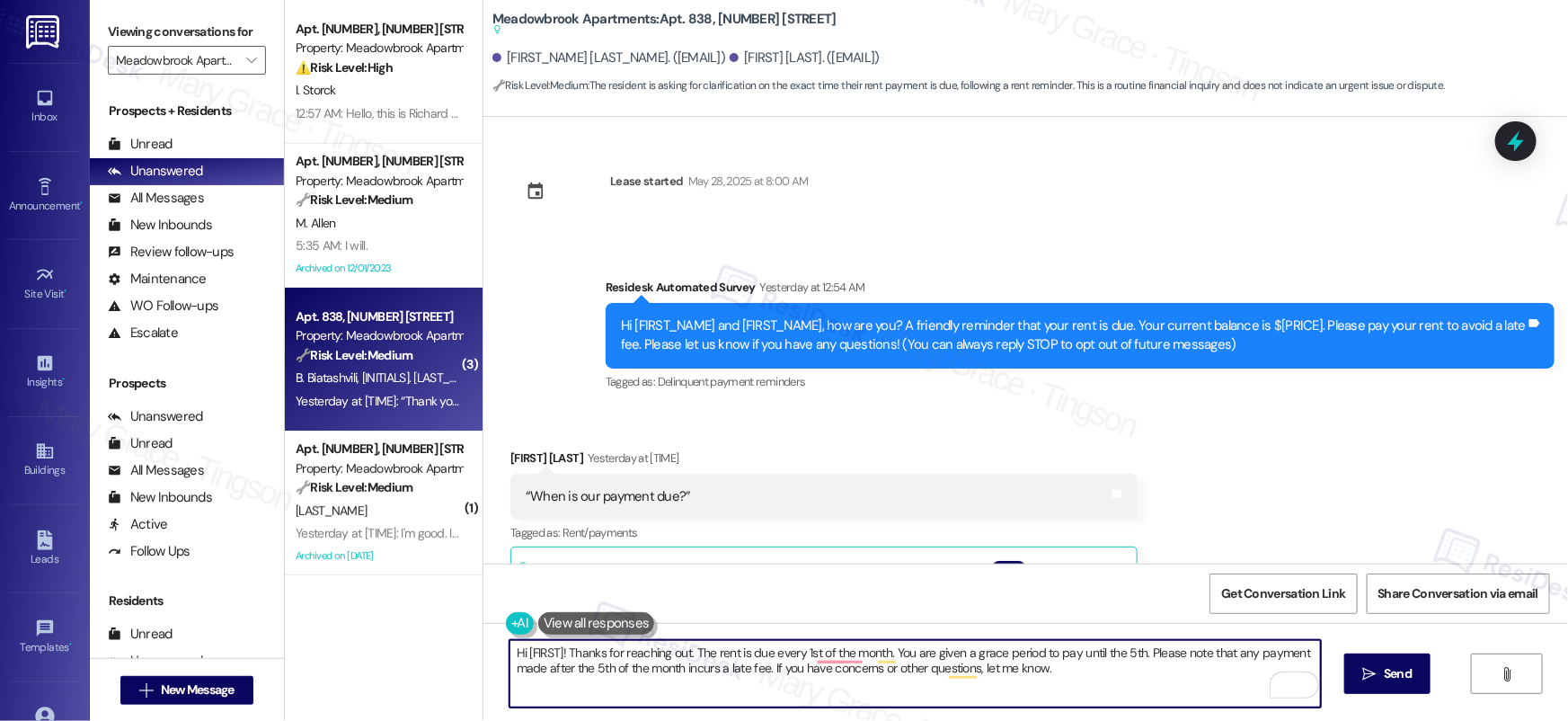 paste on "Teona" 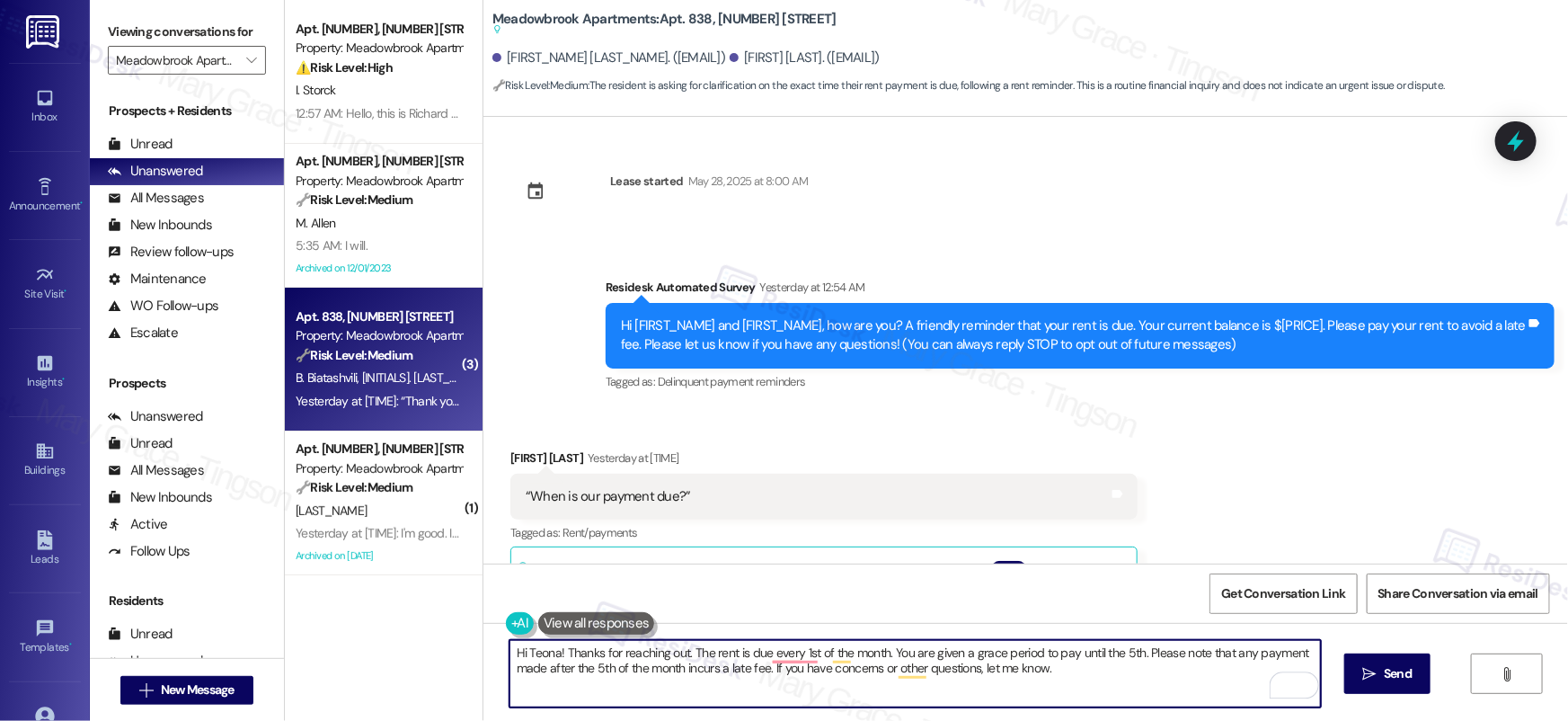 click on "Hi Teona! Thanks for reaching out. The rent is due every 1st of the month. You are given a grace period to pay until the 5th. Please note that any payment made after the 5th of the month incurs a late fee. If you have concerns or other questions, let me know." at bounding box center (915, 673) 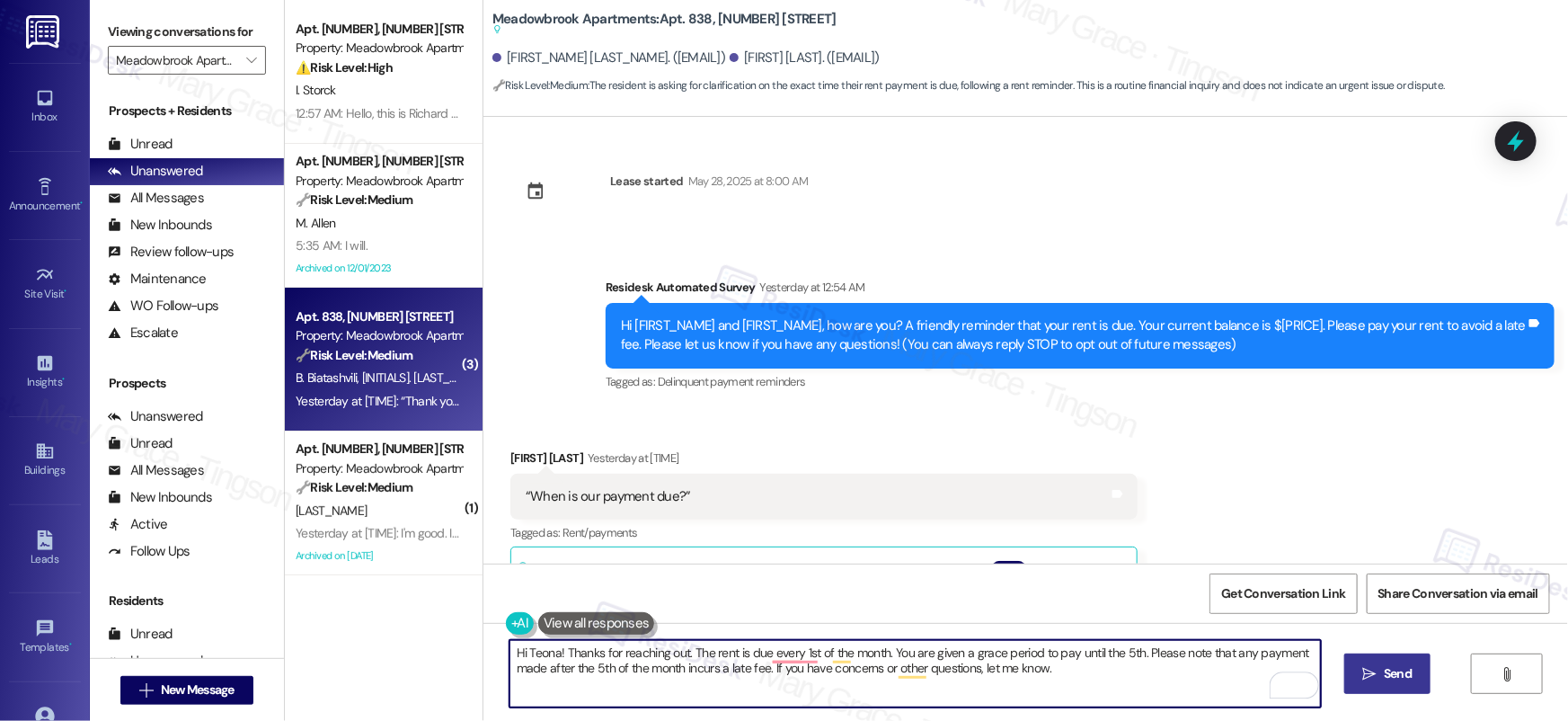 type on "Hi Teona! Thanks for reaching out. The rent is due every 1st of the month. You are given a grace period to pay until the 5th. Please note that any payment made after the 5th of the month incurs a late fee. If you have concerns or other questions, let me know." 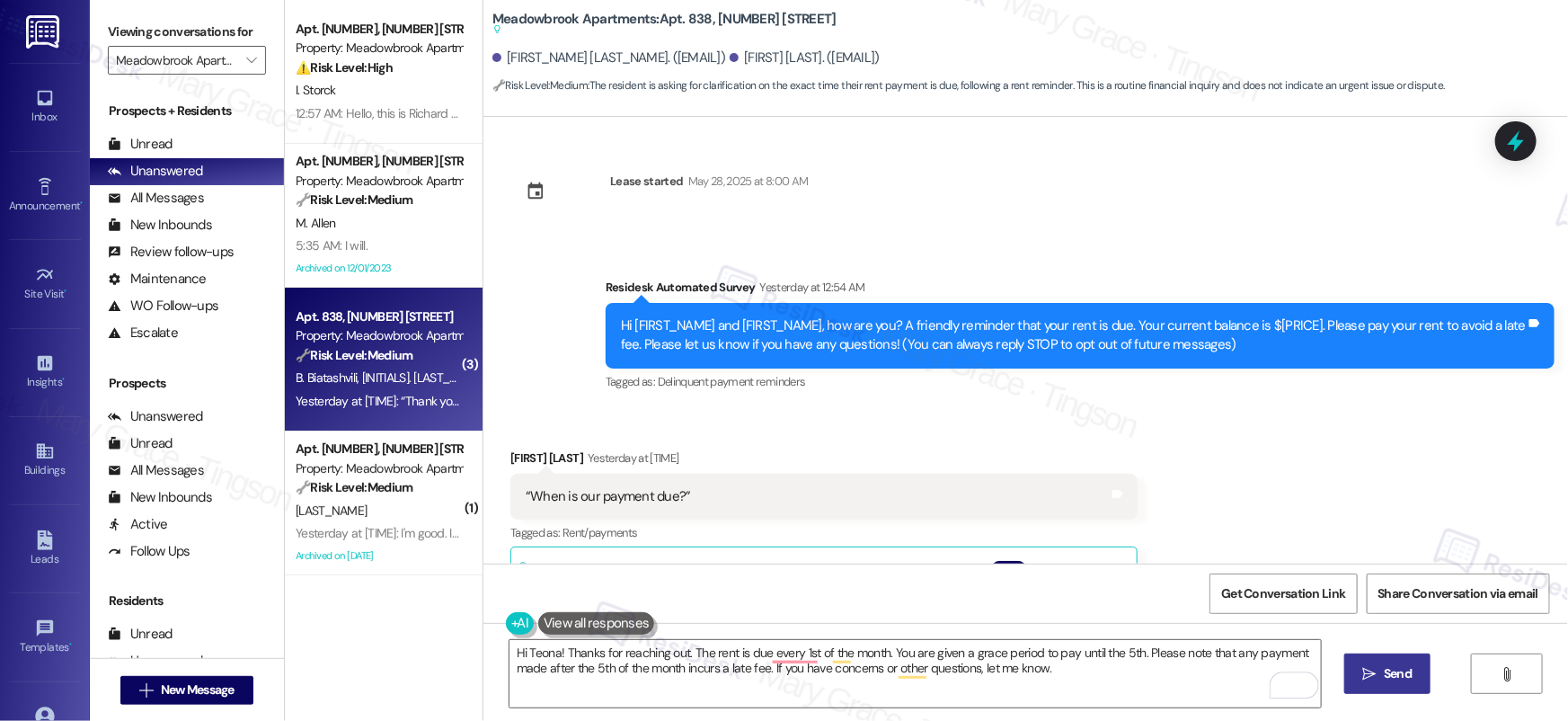 click on "" at bounding box center (1369, 674) 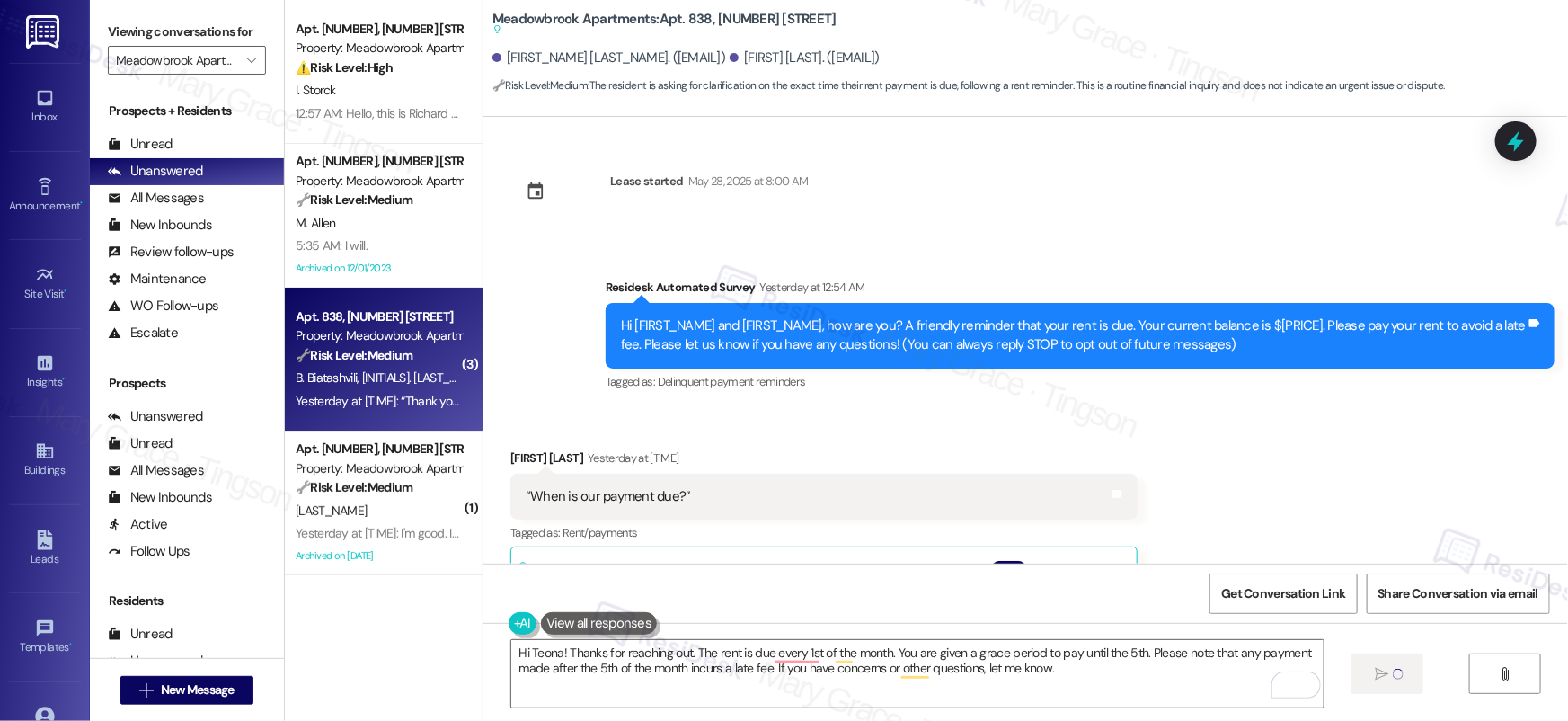 type 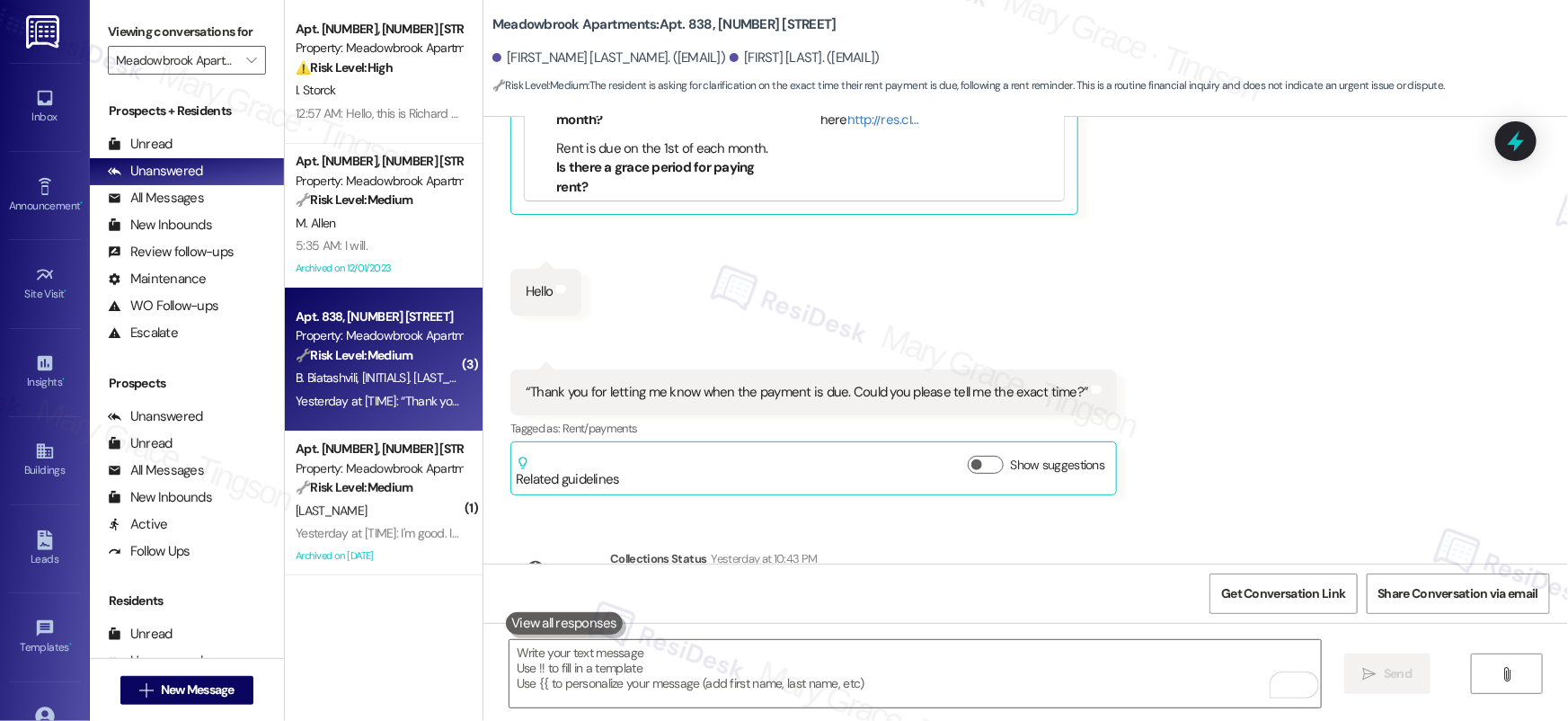 scroll, scrollTop: 928, scrollLeft: 0, axis: vertical 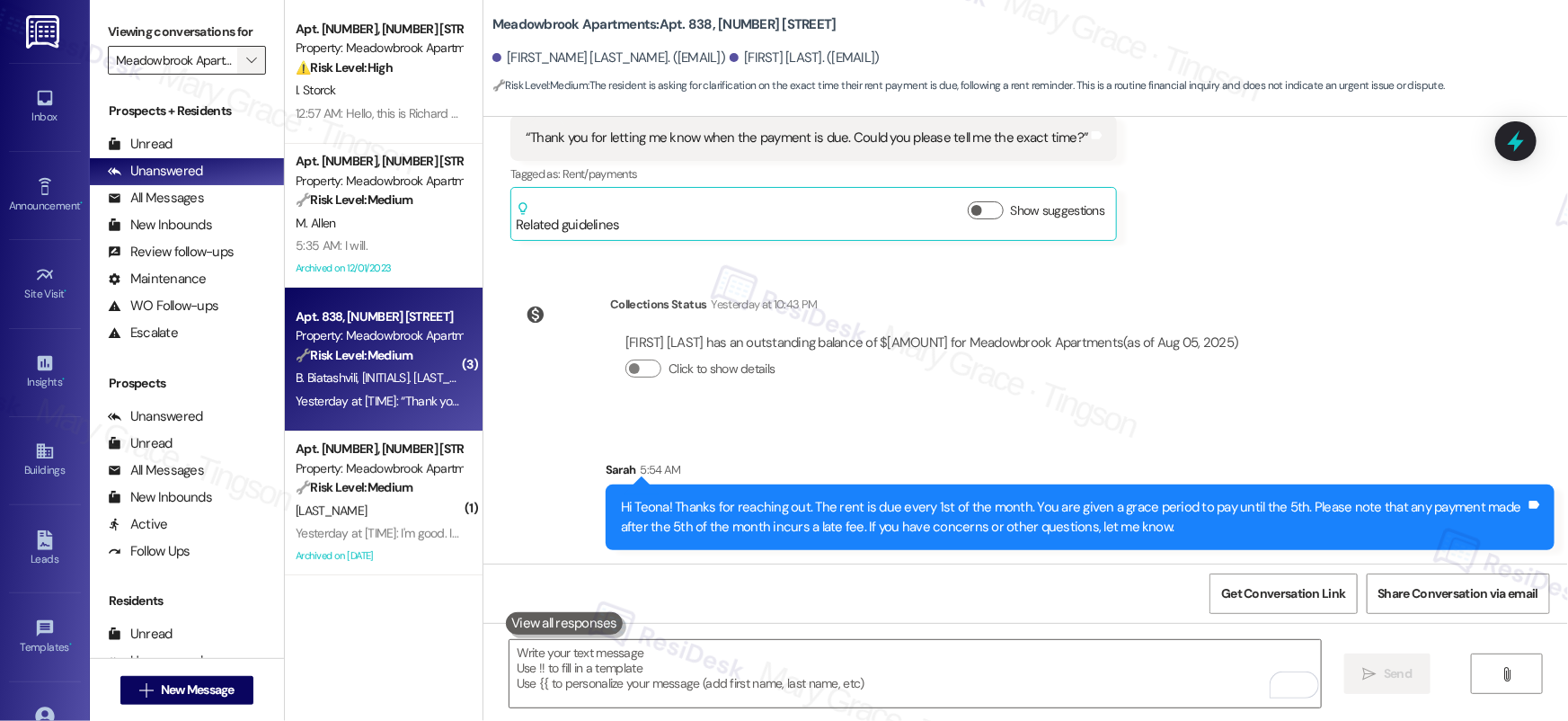click on "" at bounding box center (252, 60) 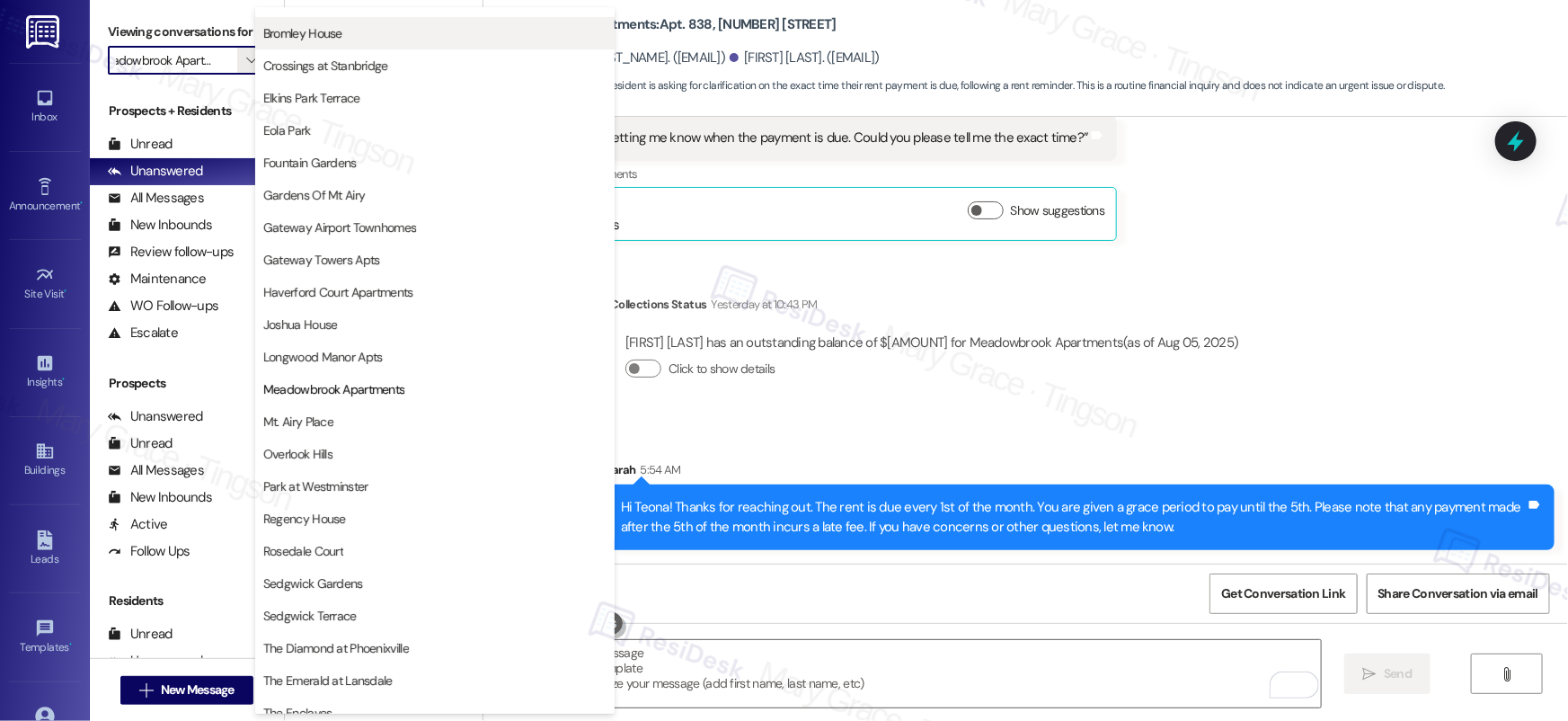 scroll, scrollTop: 0, scrollLeft: 0, axis: both 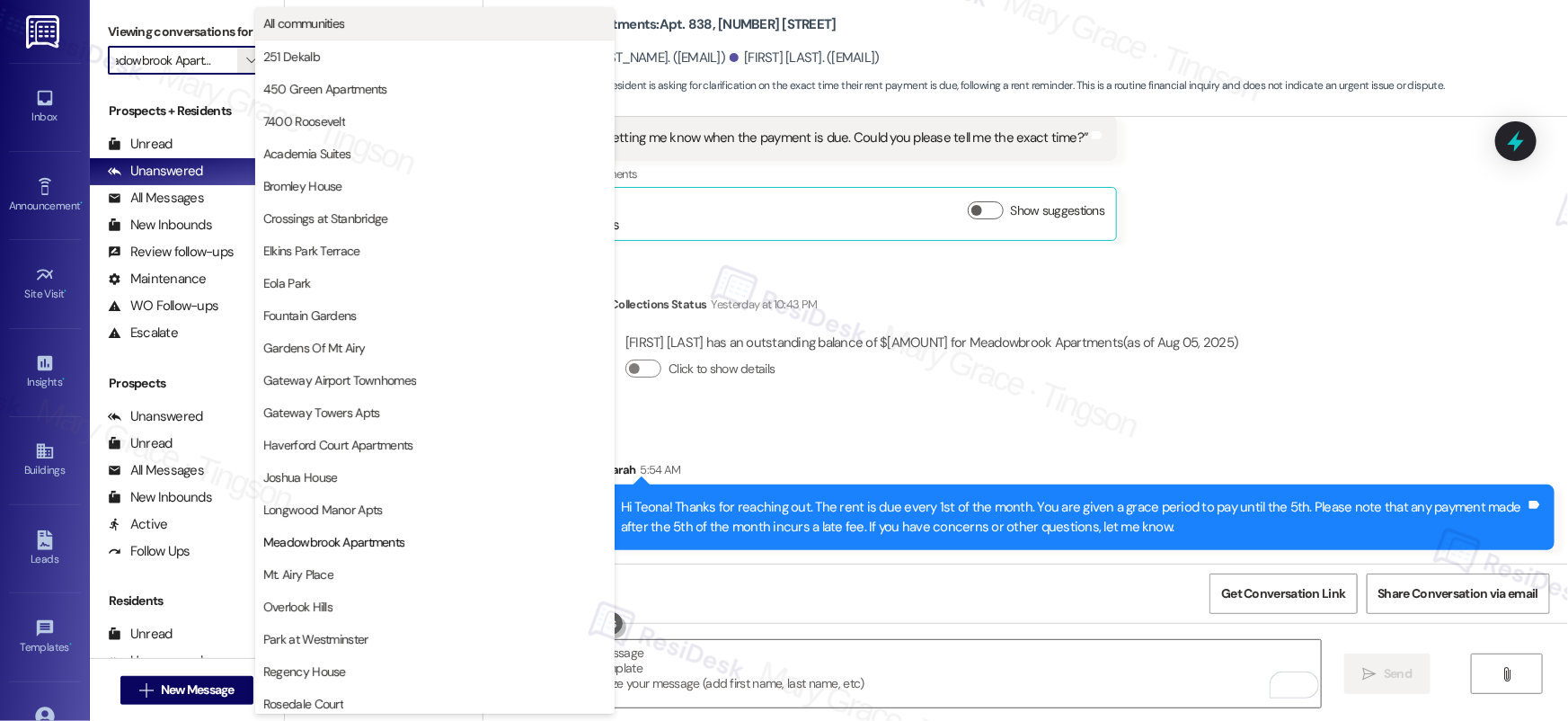 click on "All communities" at bounding box center (304, 23) 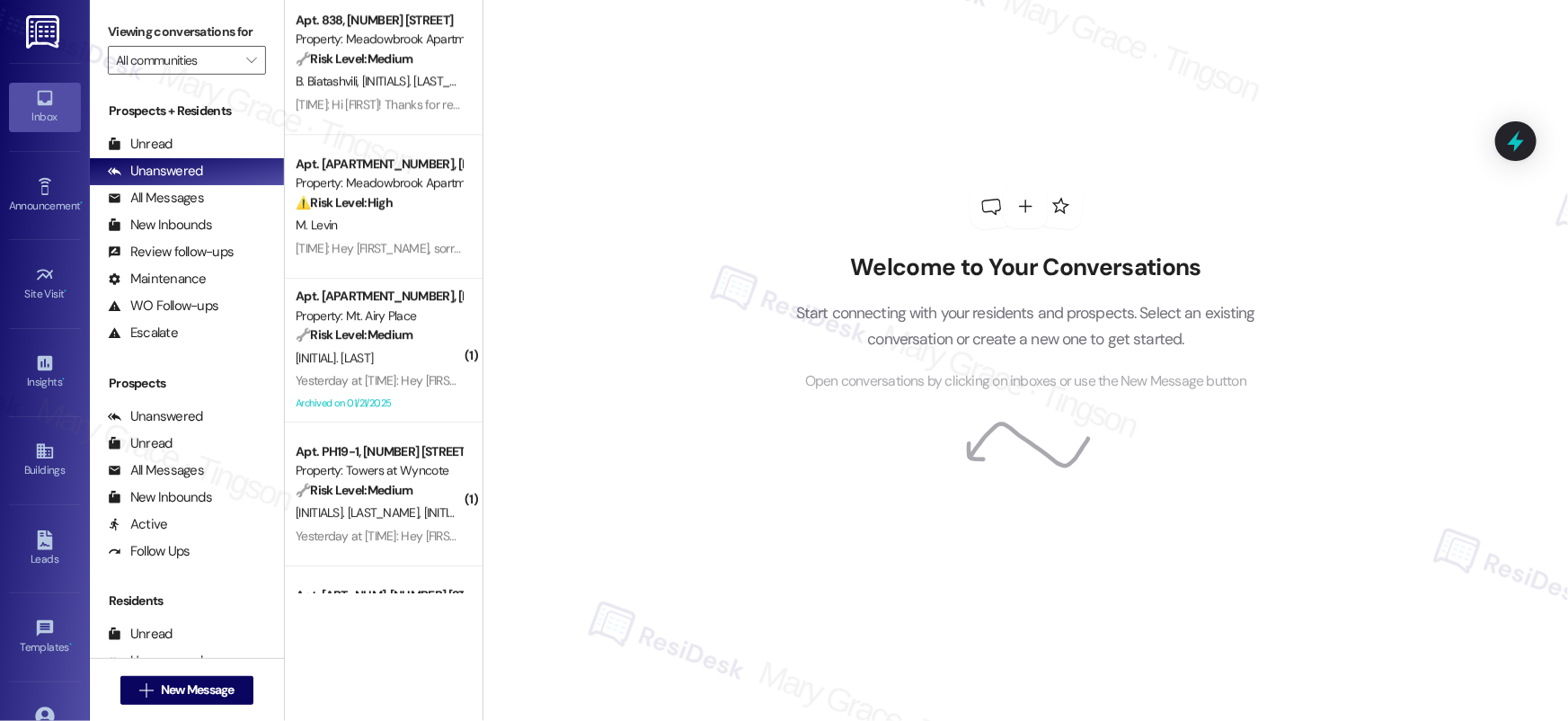 scroll, scrollTop: 5947, scrollLeft: 0, axis: vertical 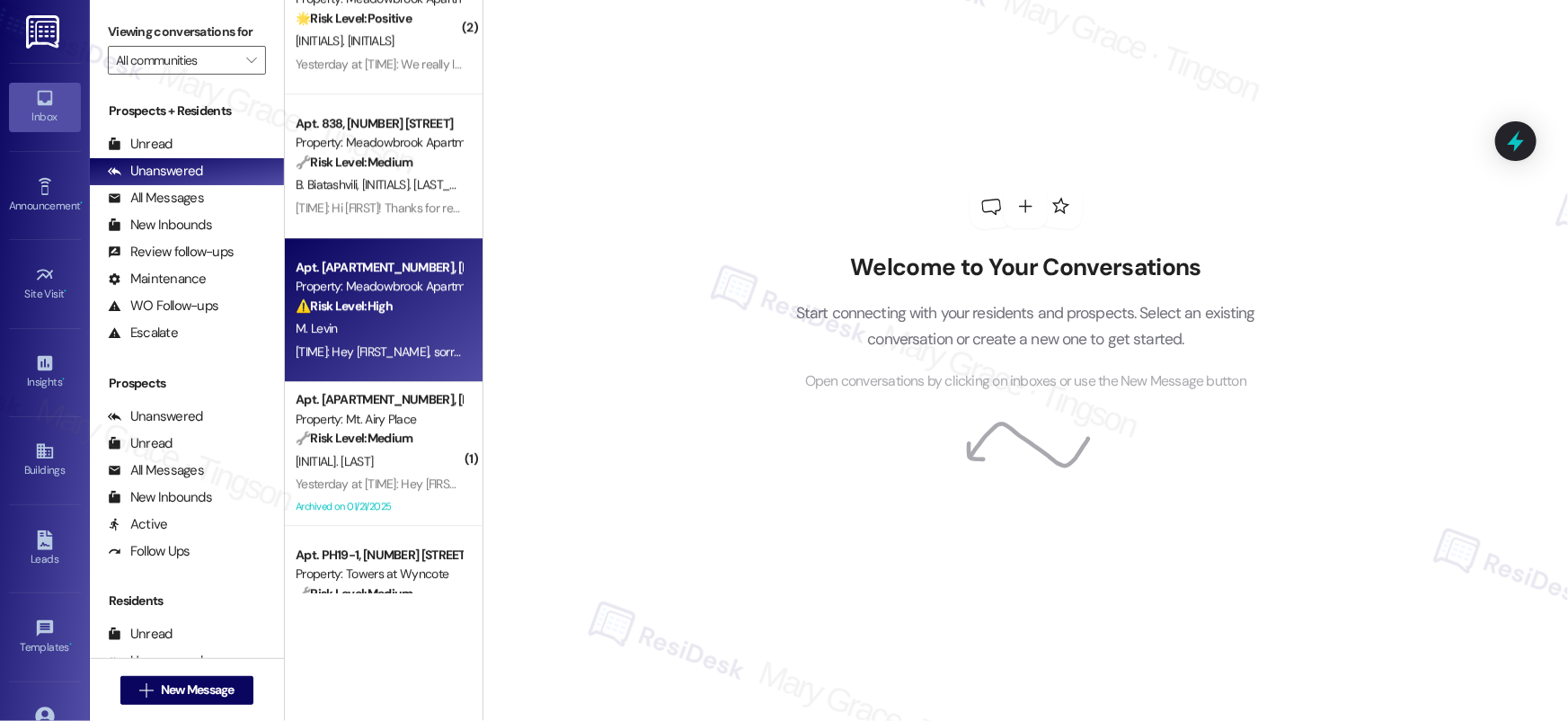 click on "M. Levin" at bounding box center (378, 328) 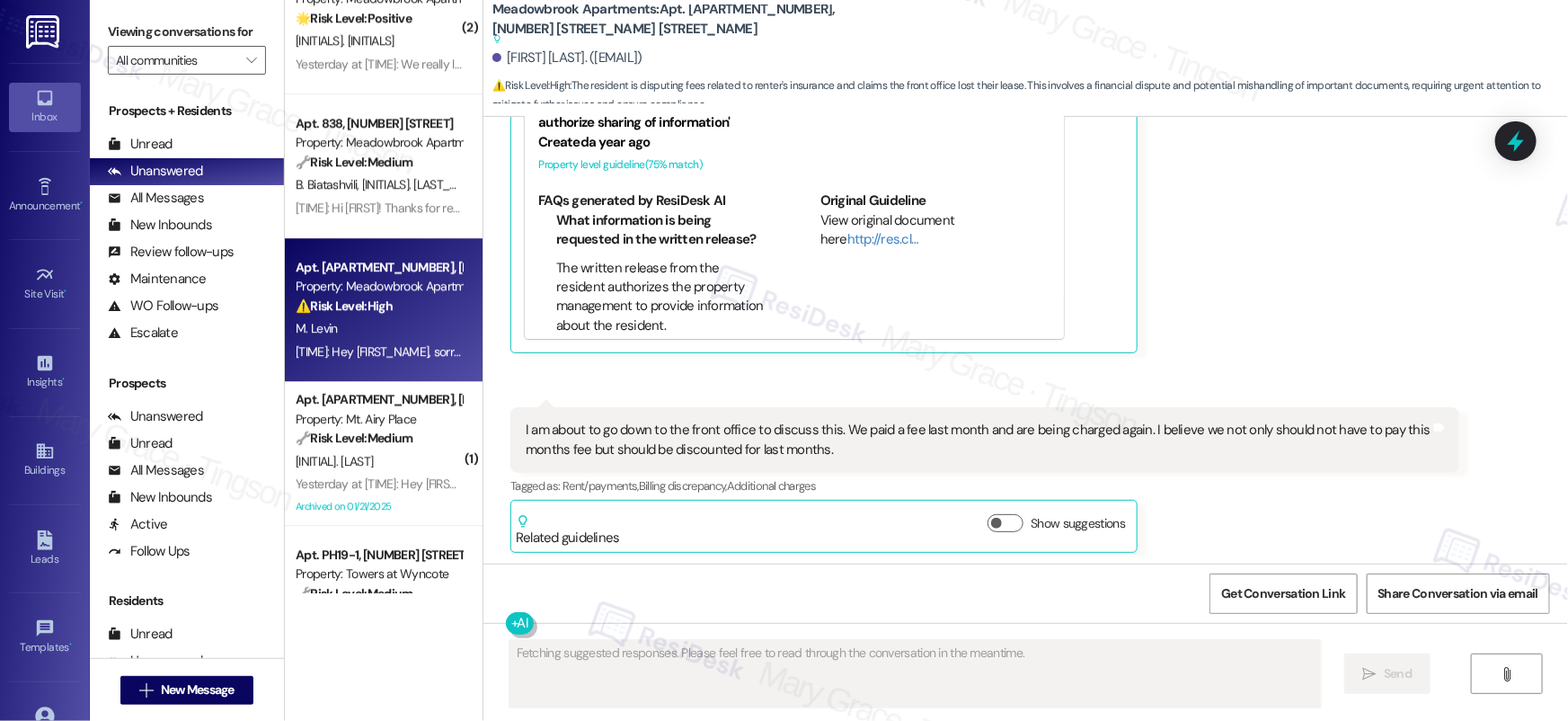 scroll, scrollTop: 8188, scrollLeft: 0, axis: vertical 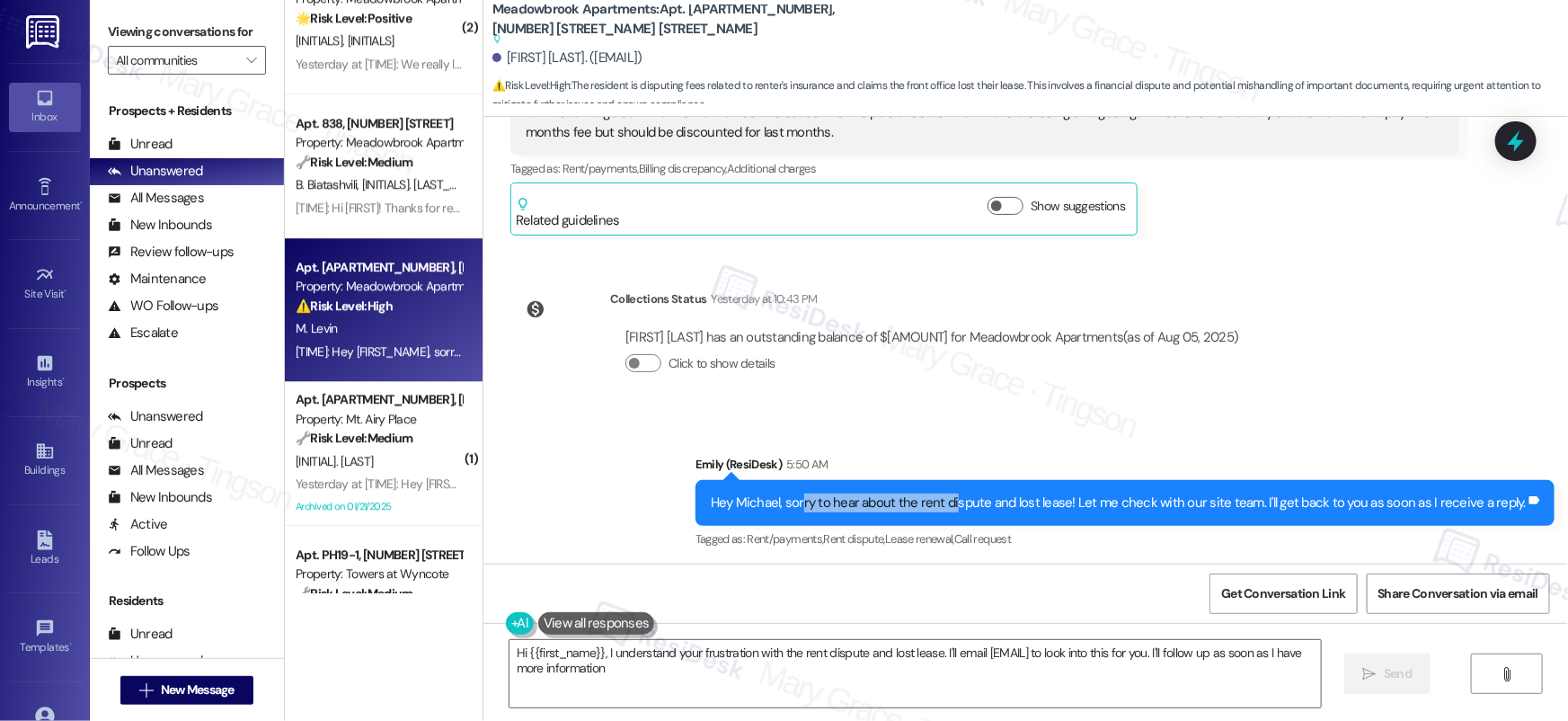 type on "Hi {{first_name}}, I understand your frustration with the rent dispute and lost lease. I'll email LKolinchak@comehometolindy.com to look into this for you. I'll follow up as soon as I have more information!" 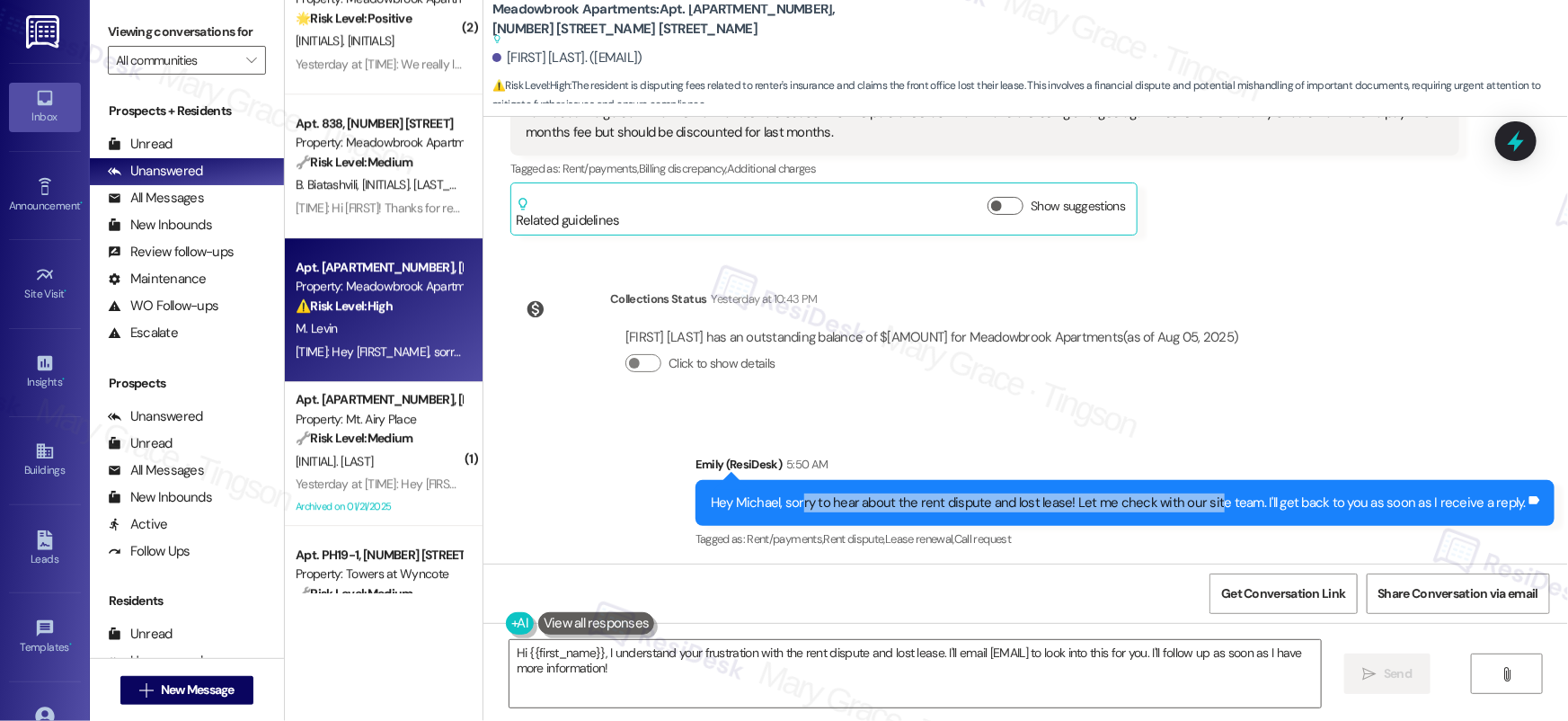 drag, startPoint x: 816, startPoint y: 500, endPoint x: 1226, endPoint y: 504, distance: 410.0195 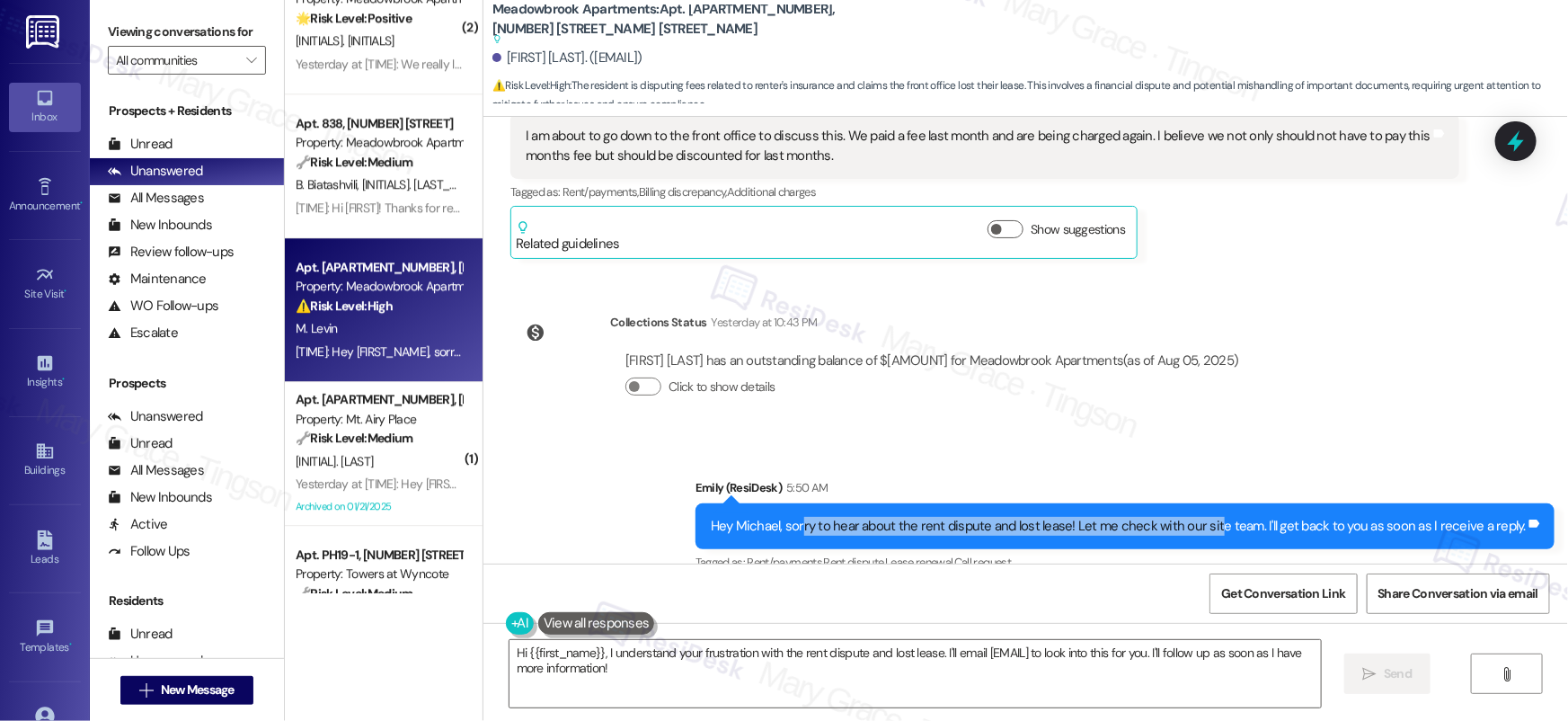 scroll, scrollTop: 8188, scrollLeft: 0, axis: vertical 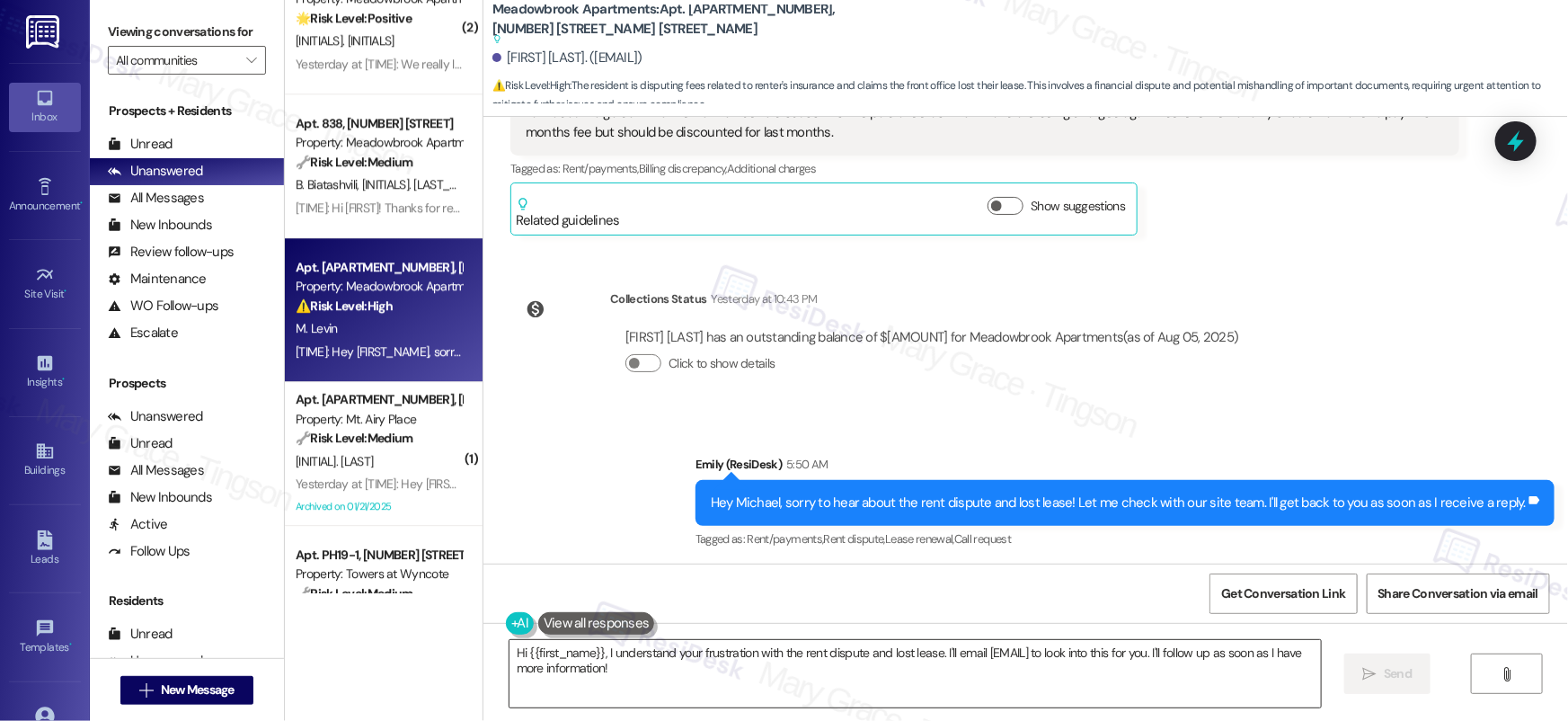 click on "Hi {{first_name}}, I understand your frustration with the rent dispute and lost lease. I'll email LKolinchak@comehometolindy.com to look into this for you. I'll follow up as soon as I have more information!" at bounding box center (915, 673) 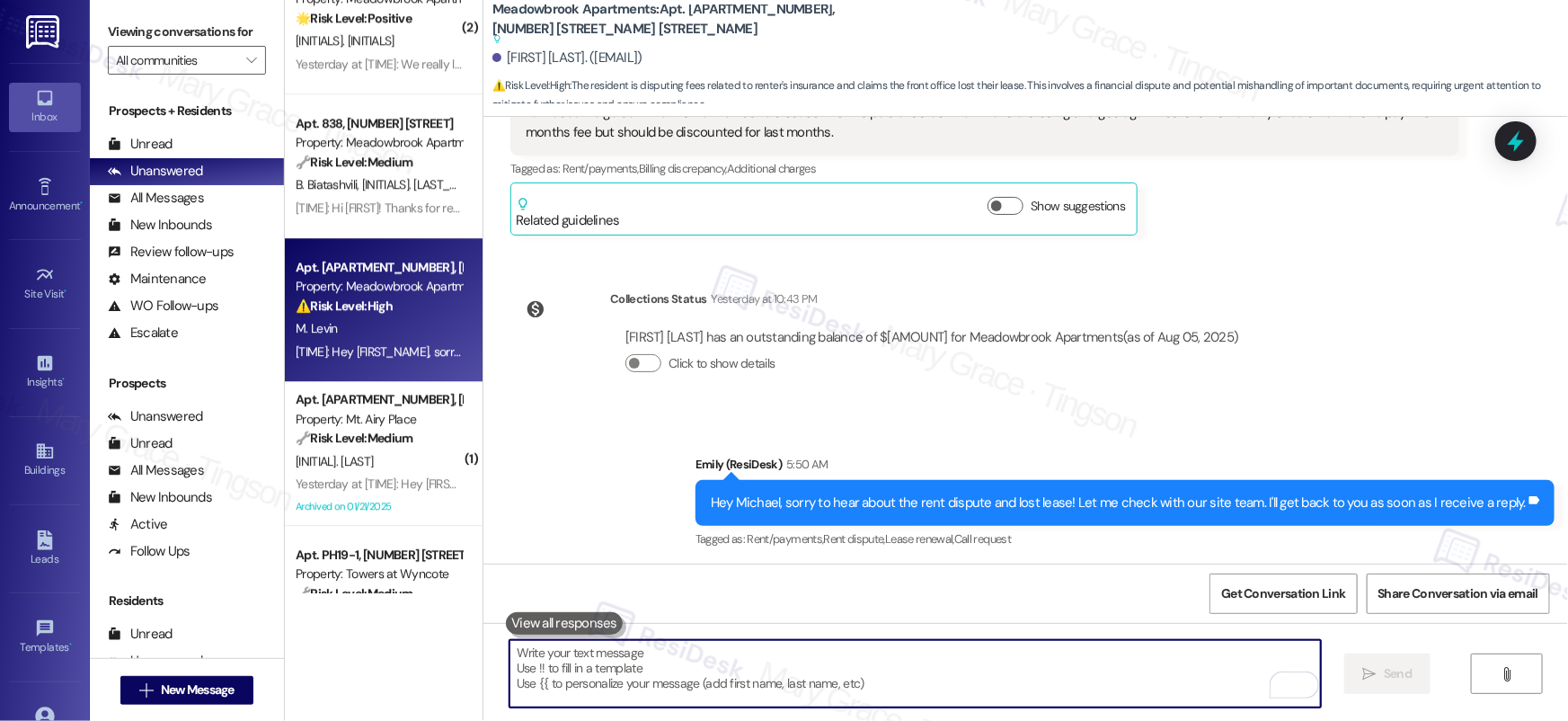 type 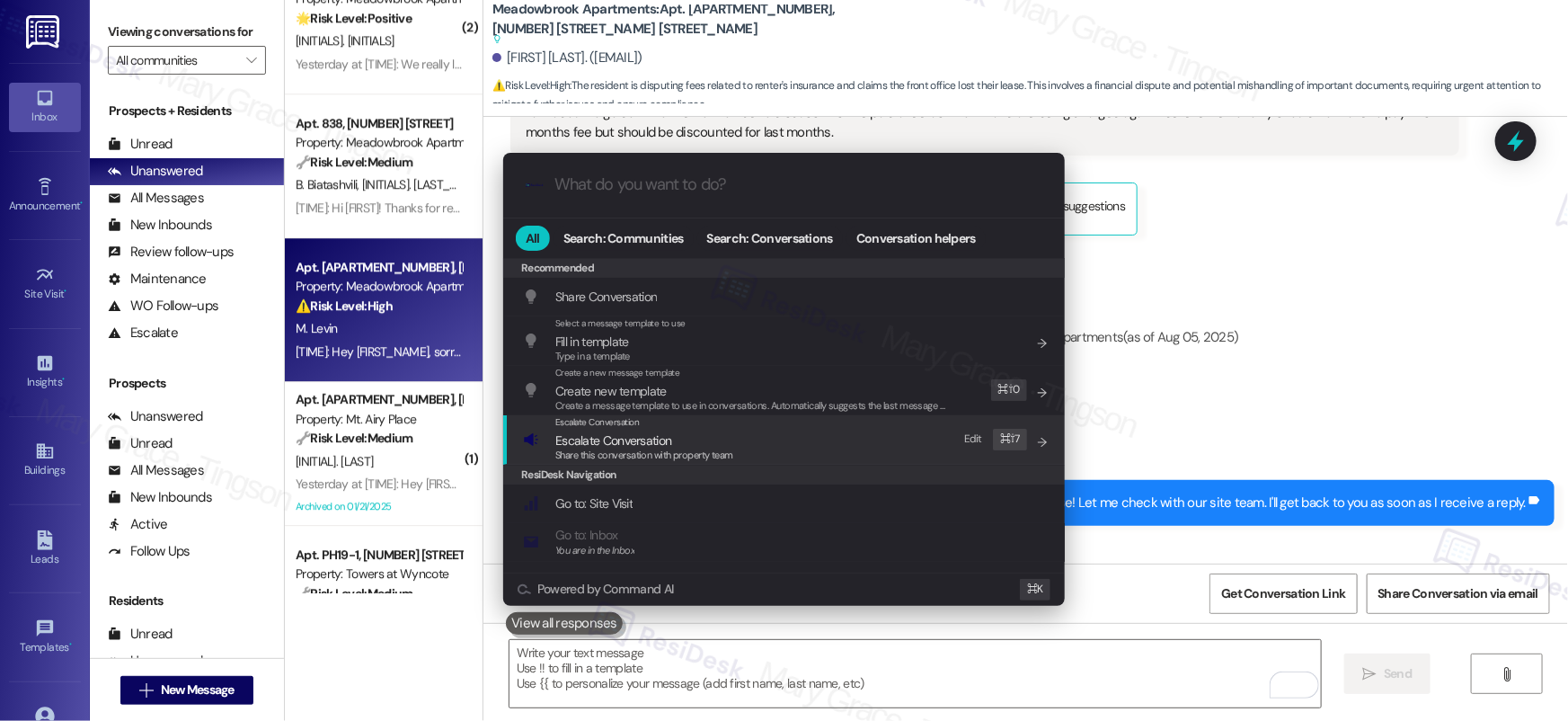 click on "Escalate Conversation" at bounding box center [644, 441] 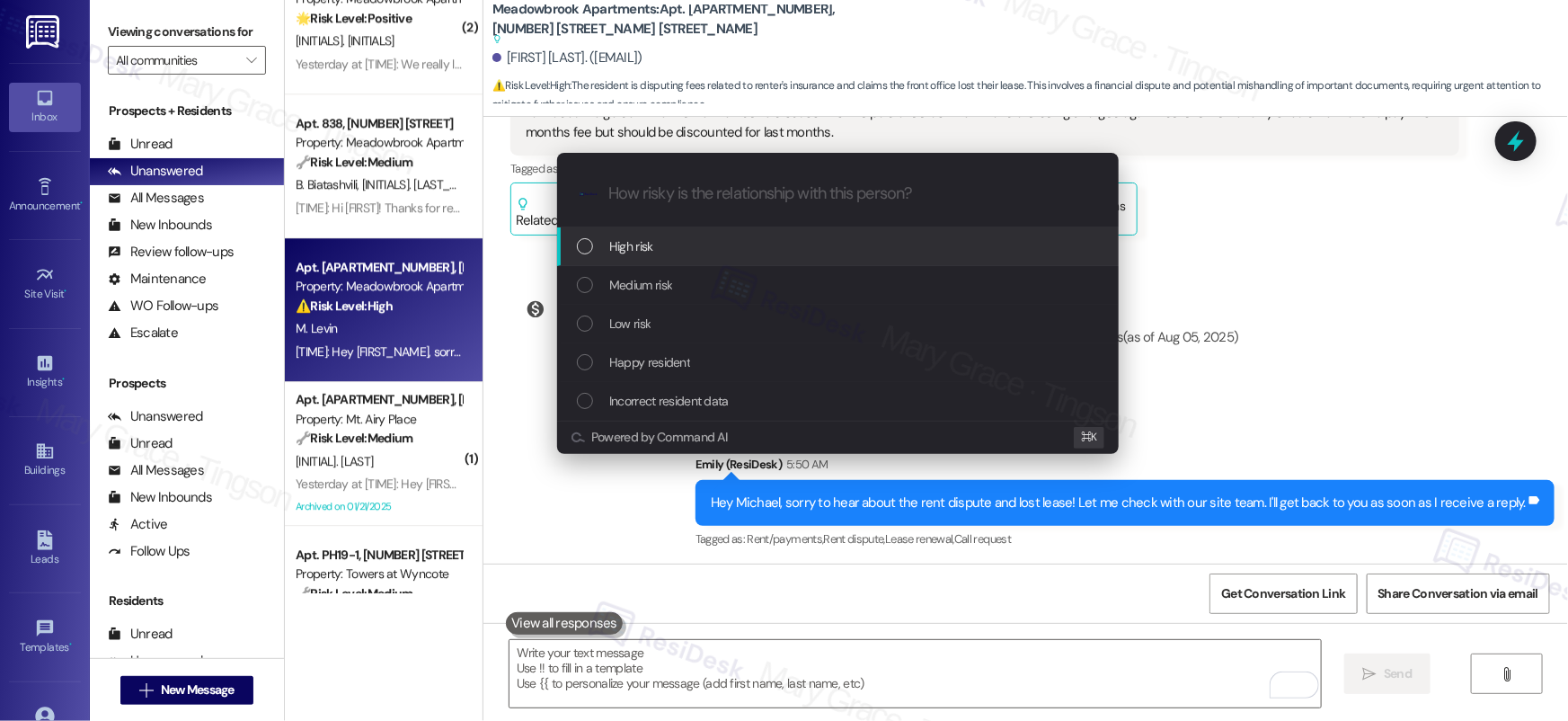 click on "High risk" at bounding box center [631, 246] 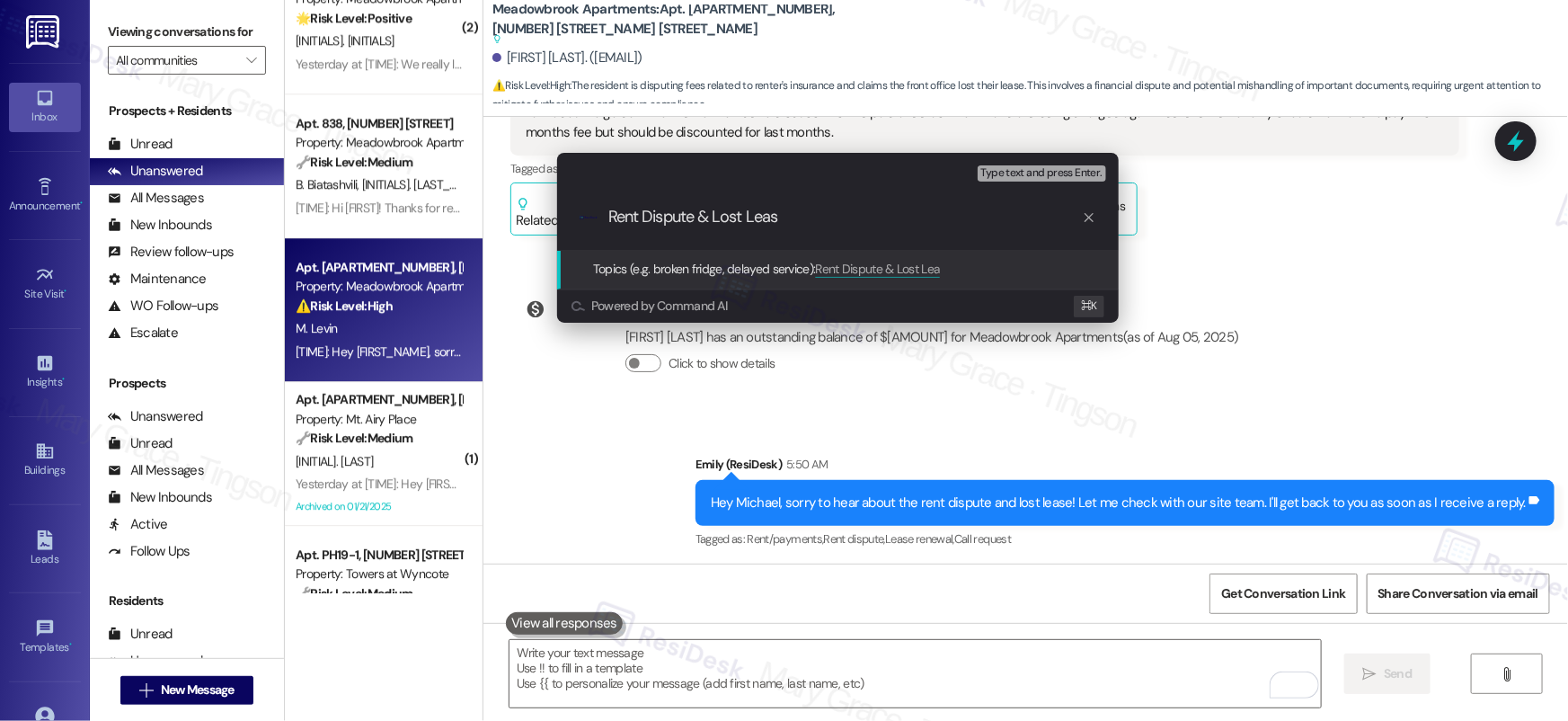 type on "Rent Dispute & Lost Lease" 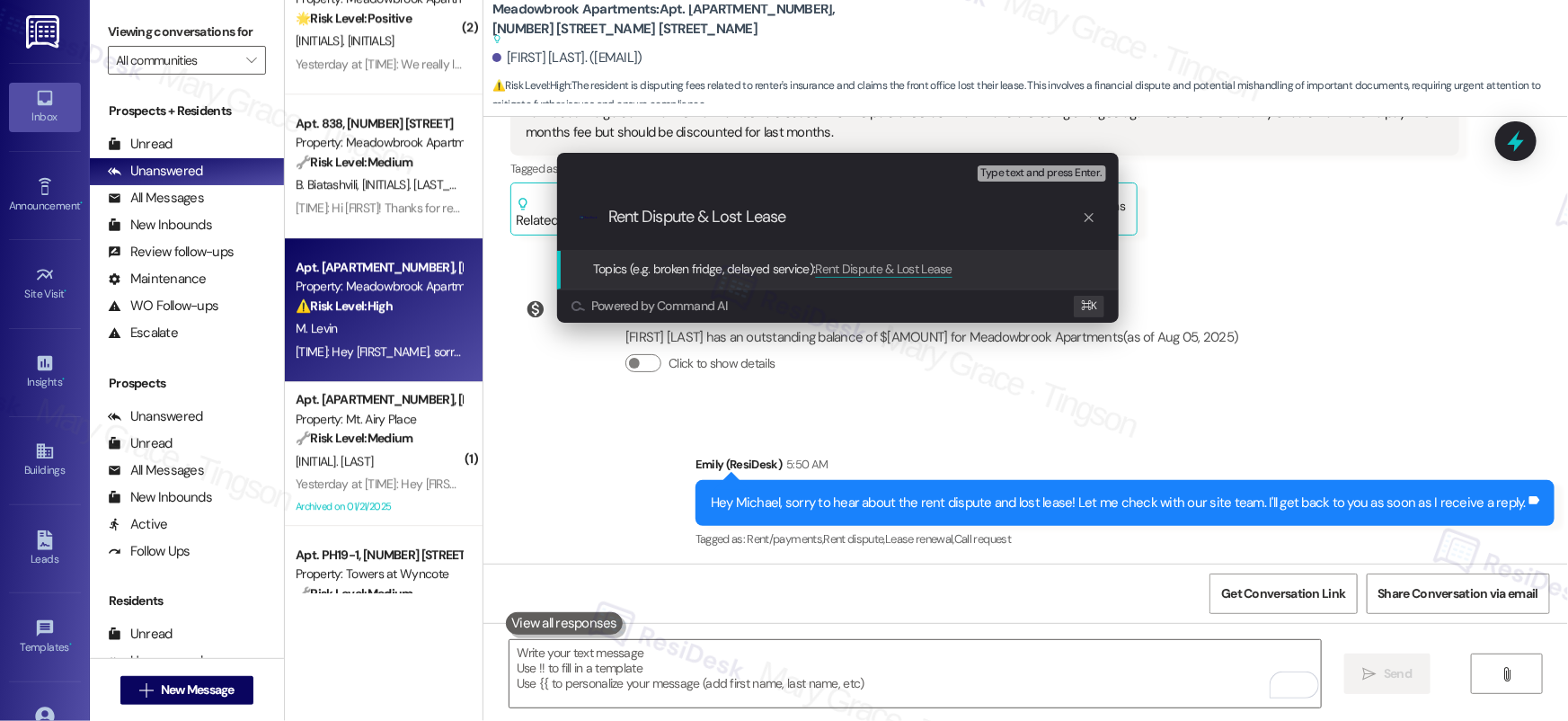 type 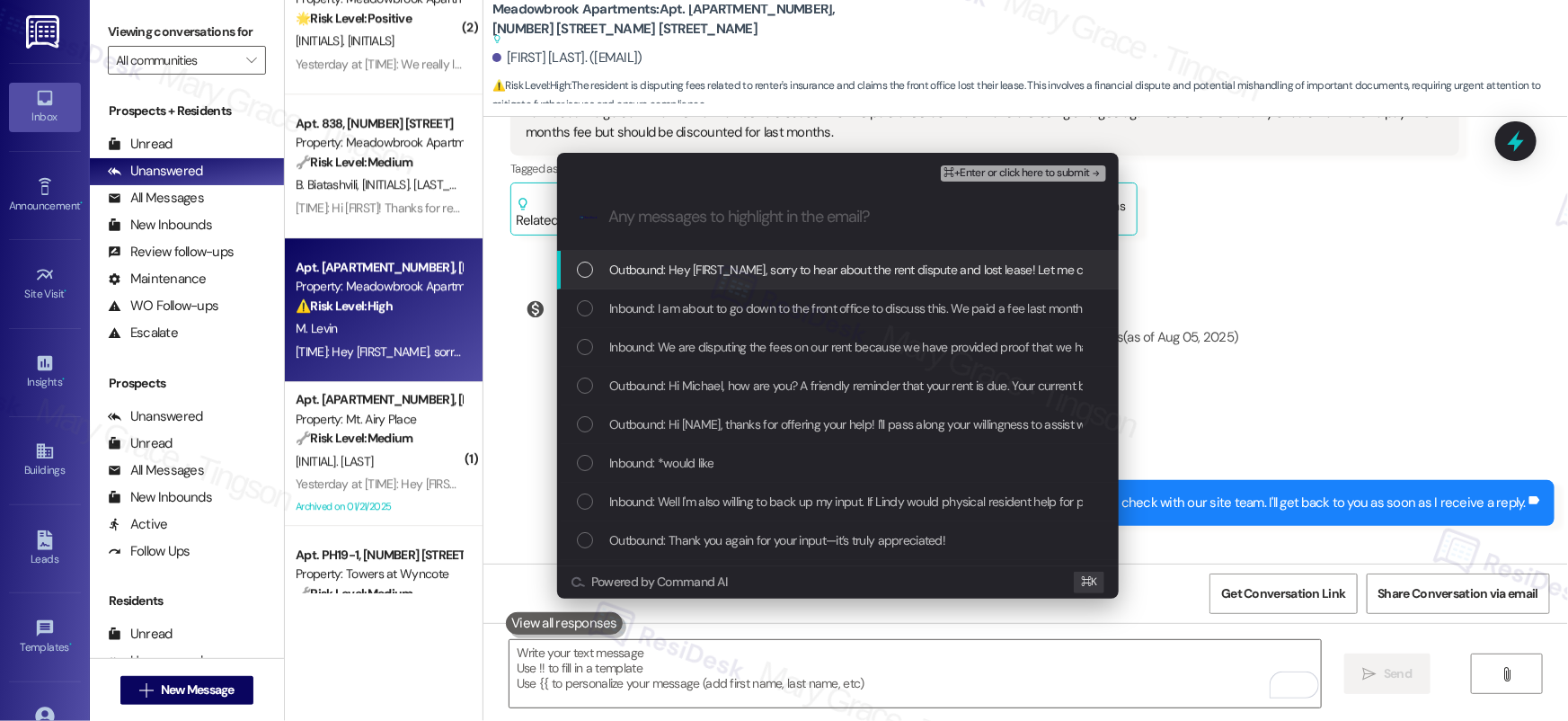 click on "Outbound: Hey Michael, sorry to hear about the rent dispute and lost lease! Let me check with our site team. I'll get back to you as soon as I receive a reply." at bounding box center (1027, 270) 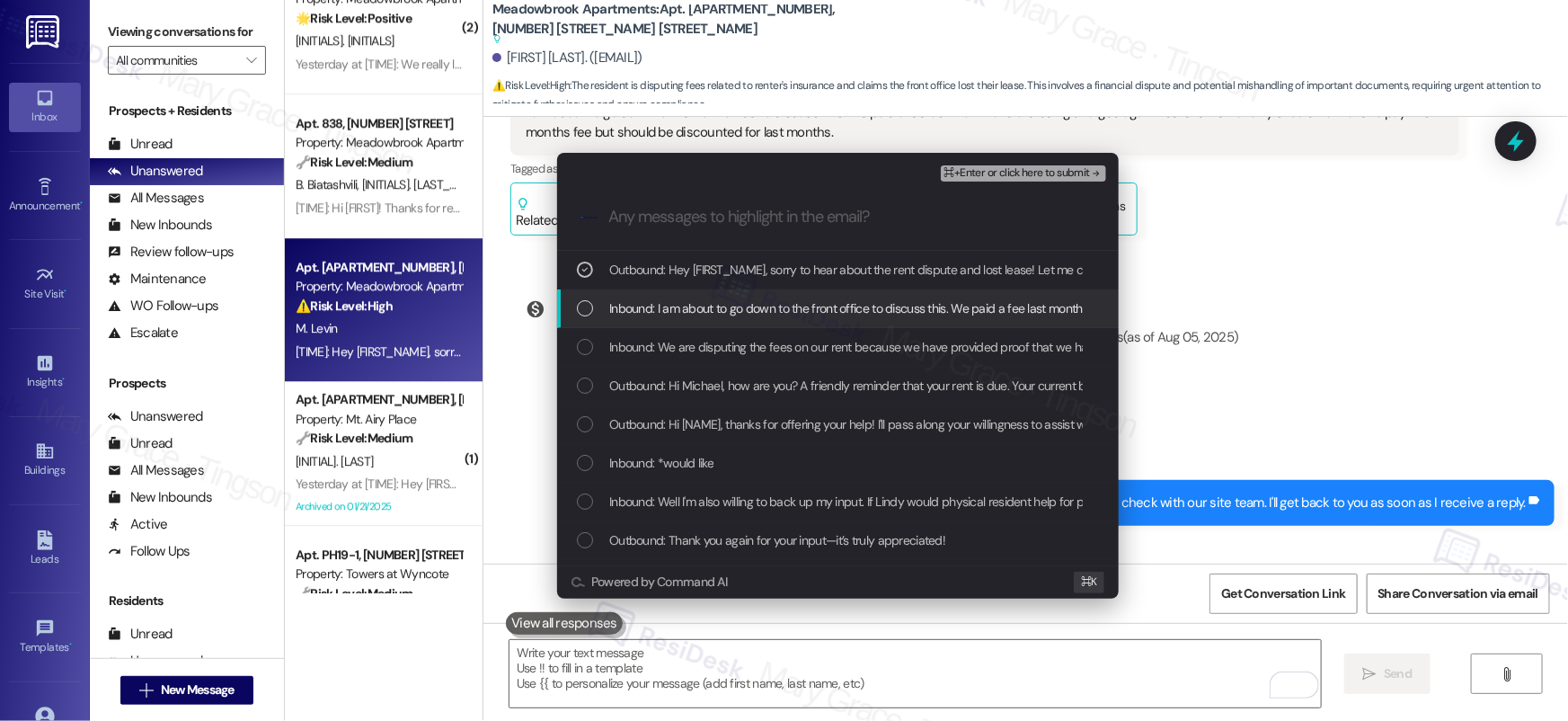 click on "Inbound: I am about to go down to the front office to discuss this. We paid a fee last month and are being charged again. I believe we not only should not have to pay this months fee but should be discounted for last months." at bounding box center [1192, 308] 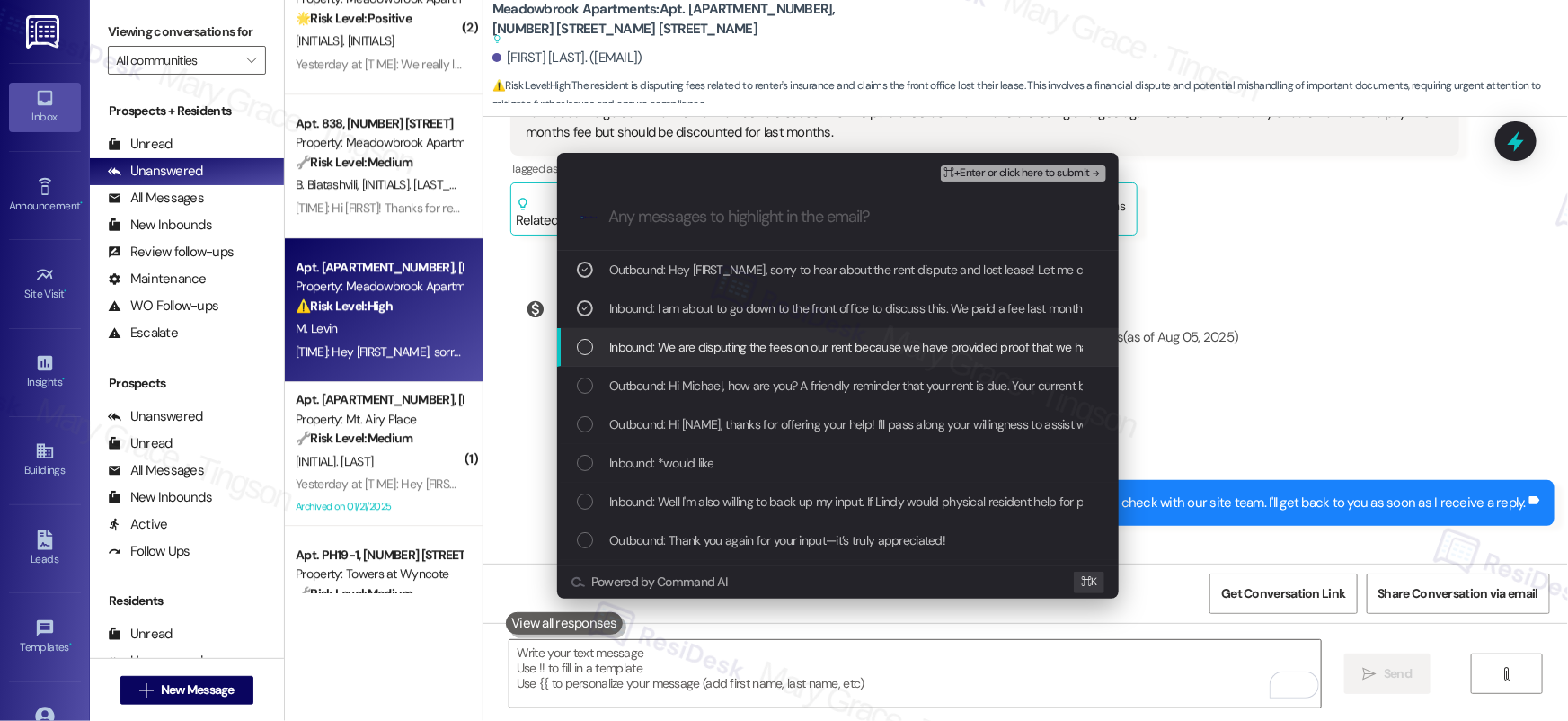 click on "Inbound: We are disputing the fees on our rent because we have provided proof that we have had renters insurance the entire time and provided proof to you of that. Also, the front office lost our lease and is requesting a hard copy with ink signatures now. I do not believe we should be penalized for the front office mishandling our information." at bounding box center [1501, 347] 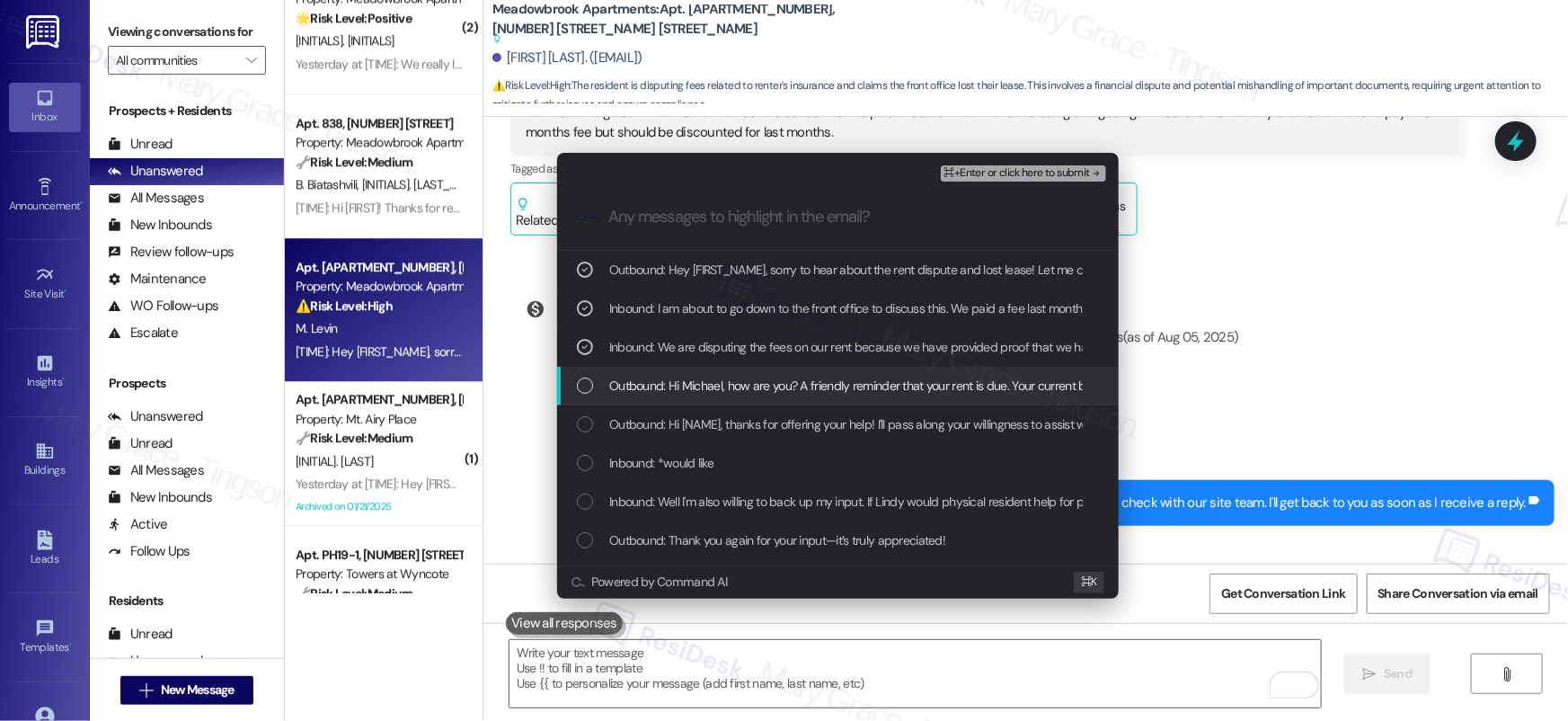 click on "Outbound: Hi Michael, how are you? A friendly reminder that your rent is due. Your current balance is $2697.58. Please pay your rent to avoid a late fee. Please let us know if you have any questions!" at bounding box center (1121, 386) 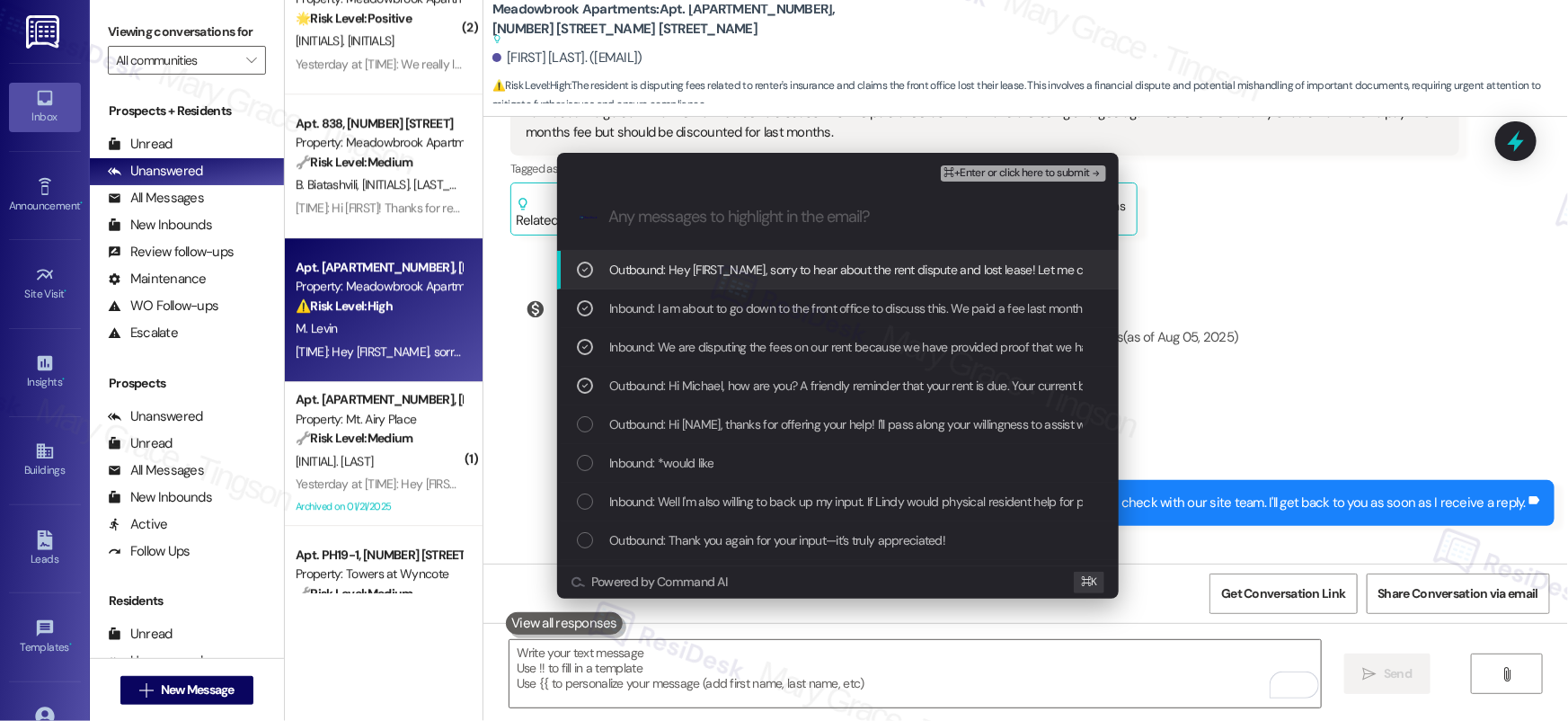 click on "⌘+Enter or click here to submit" at bounding box center (1017, 174) 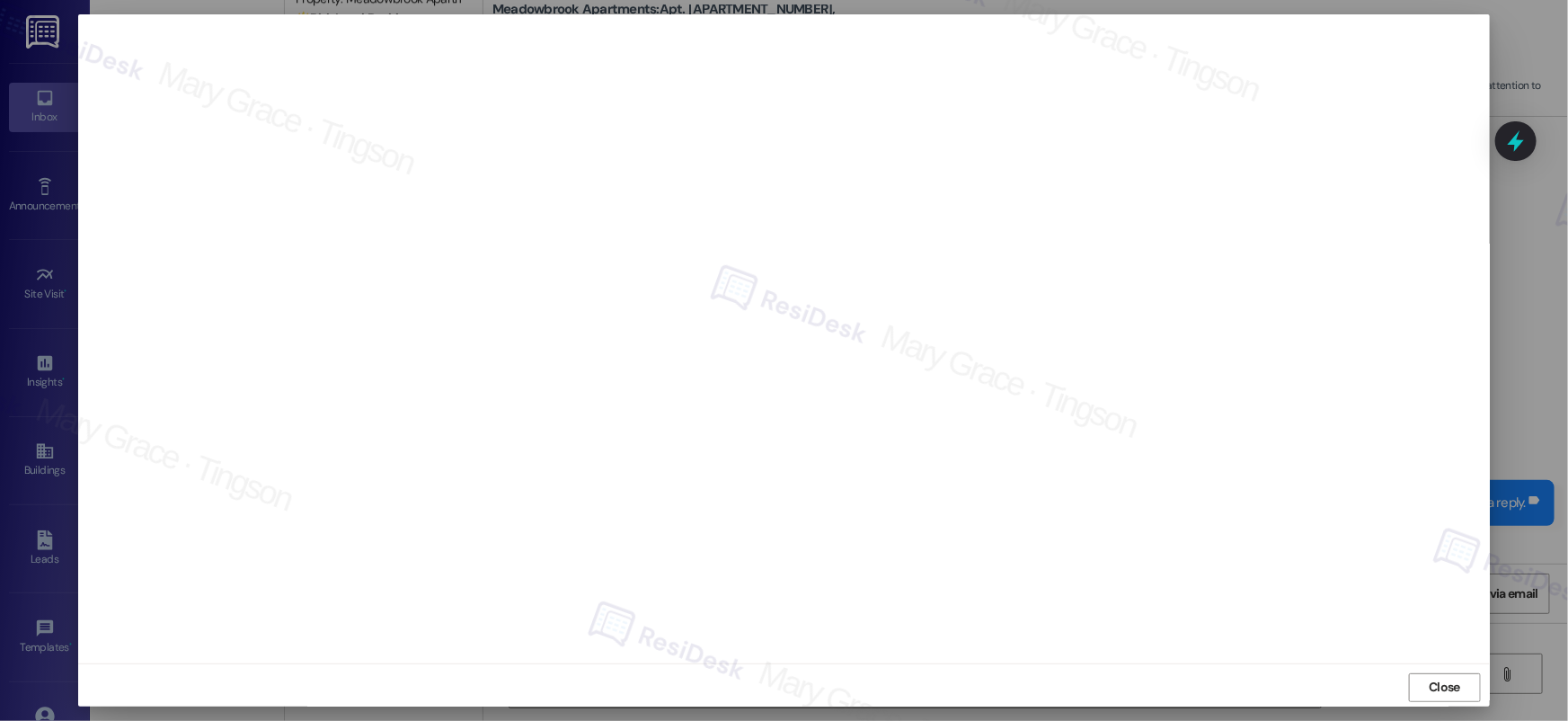 scroll, scrollTop: 4, scrollLeft: 0, axis: vertical 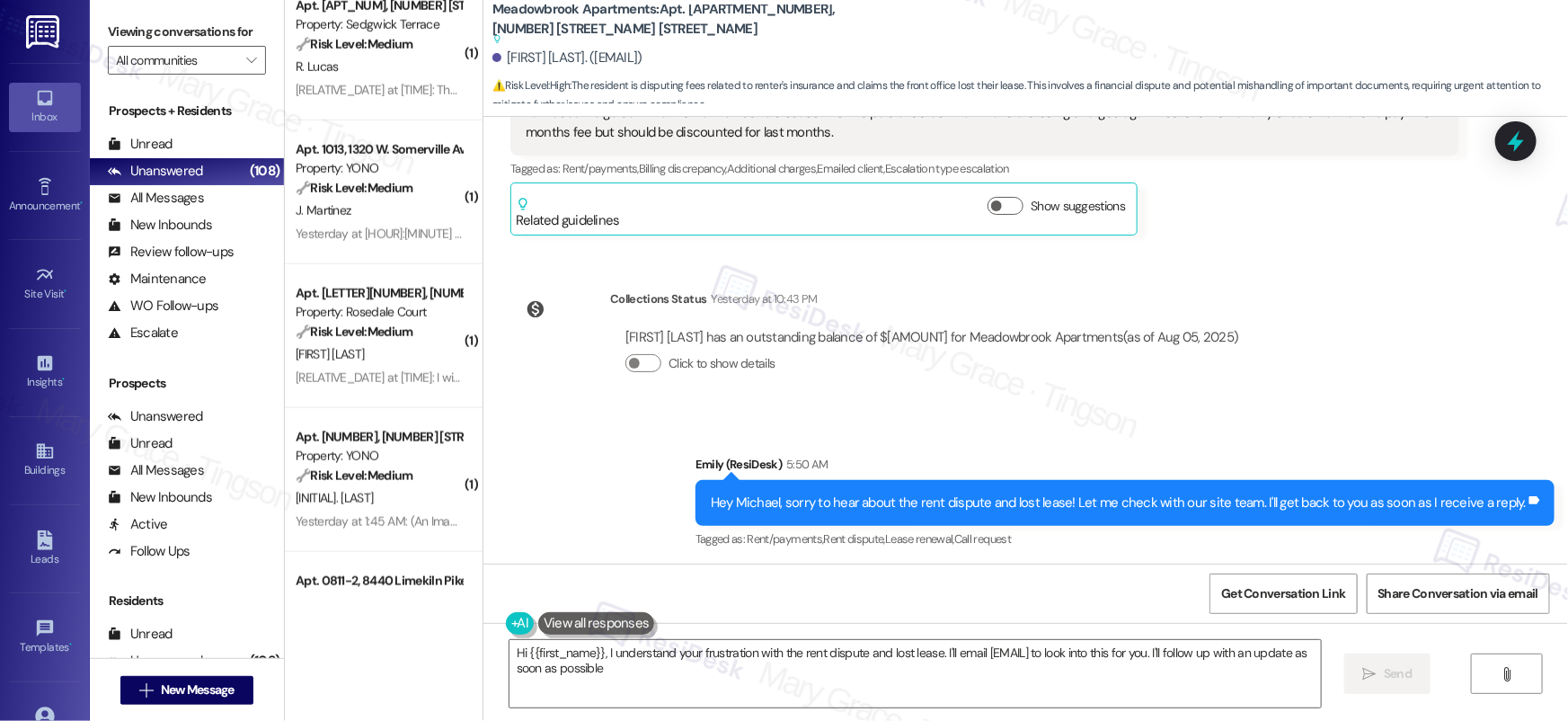 type on "Hi {{first_name}}, I understand your frustration with the rent dispute and lost lease. I'll email LKolinchak@comehometolindy.com to look into this for you. I'll follow up with an update as soon as possible!" 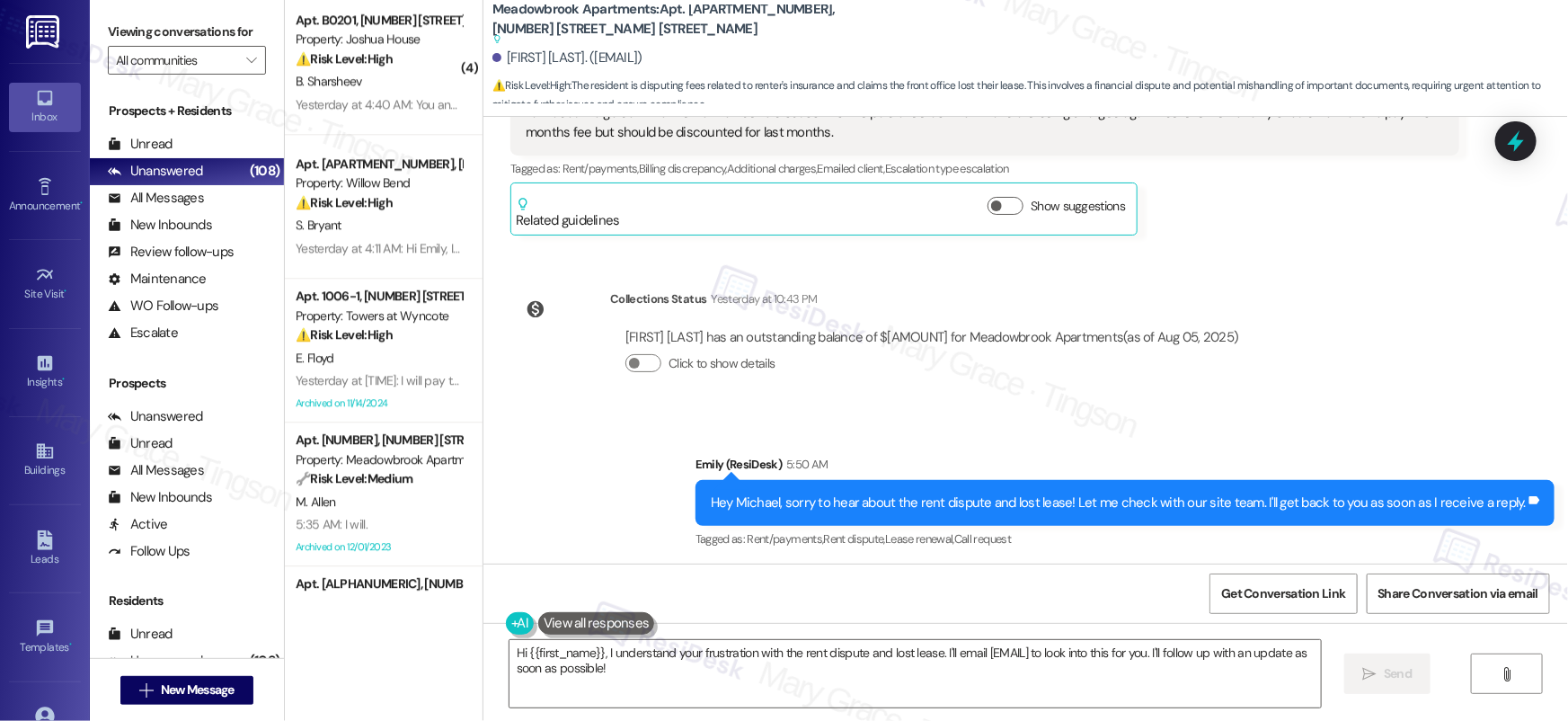 scroll, scrollTop: 2417, scrollLeft: 0, axis: vertical 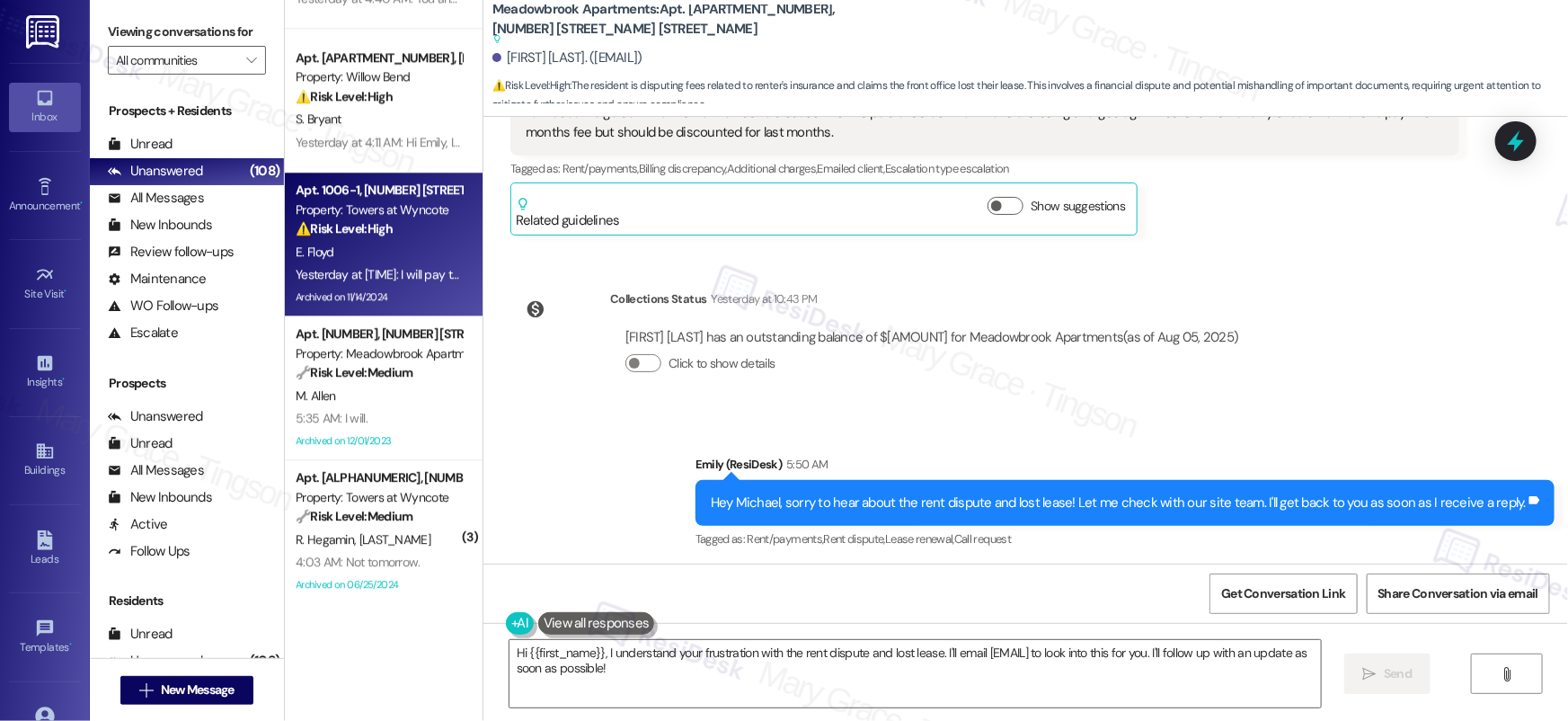 click on "Yesterday at 3:18 AM: I will pay totally next week I will be late this should be late month to pay late.  Yesterday at 3:18 AM: I will pay totally next week I will be late this should be late month to pay late." at bounding box center (545, 274) 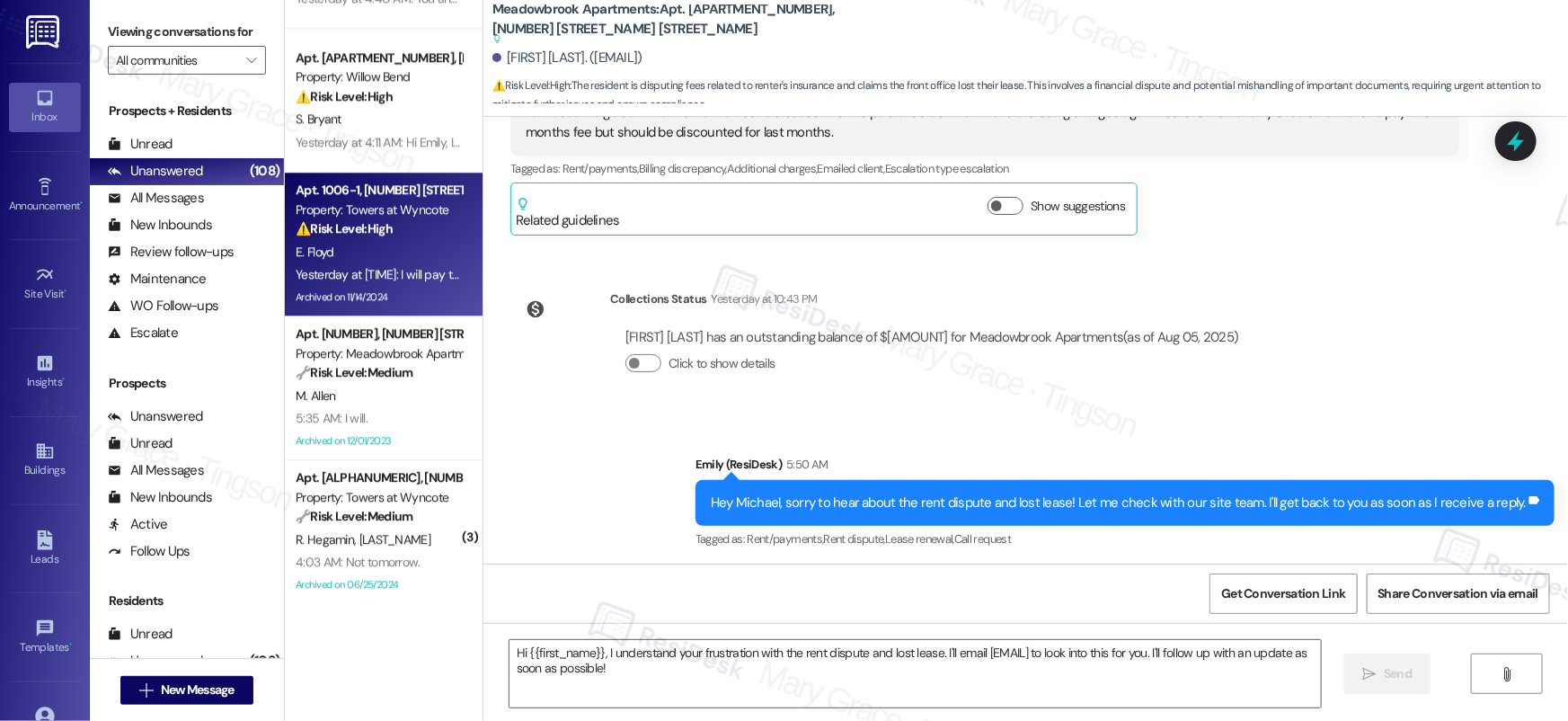 click on "Yesterday at 3:18 AM: I will pay totally next week I will be late this should be late month to pay late.  Yesterday at 3:18 AM: I will pay totally next week I will be late this should be late month to pay late." at bounding box center [545, 274] 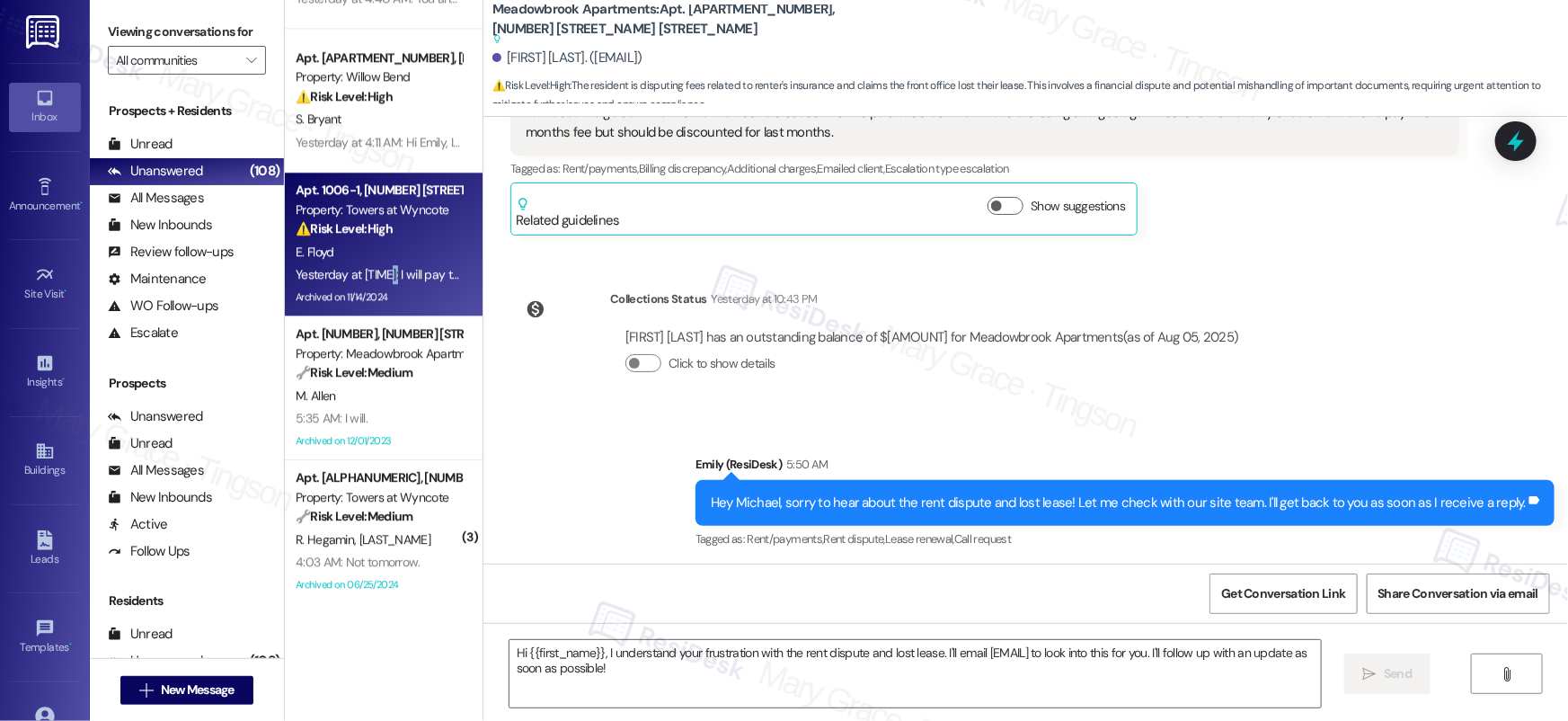 type on "Fetching suggested responses. Please feel free to read through the conversation in the meantime." 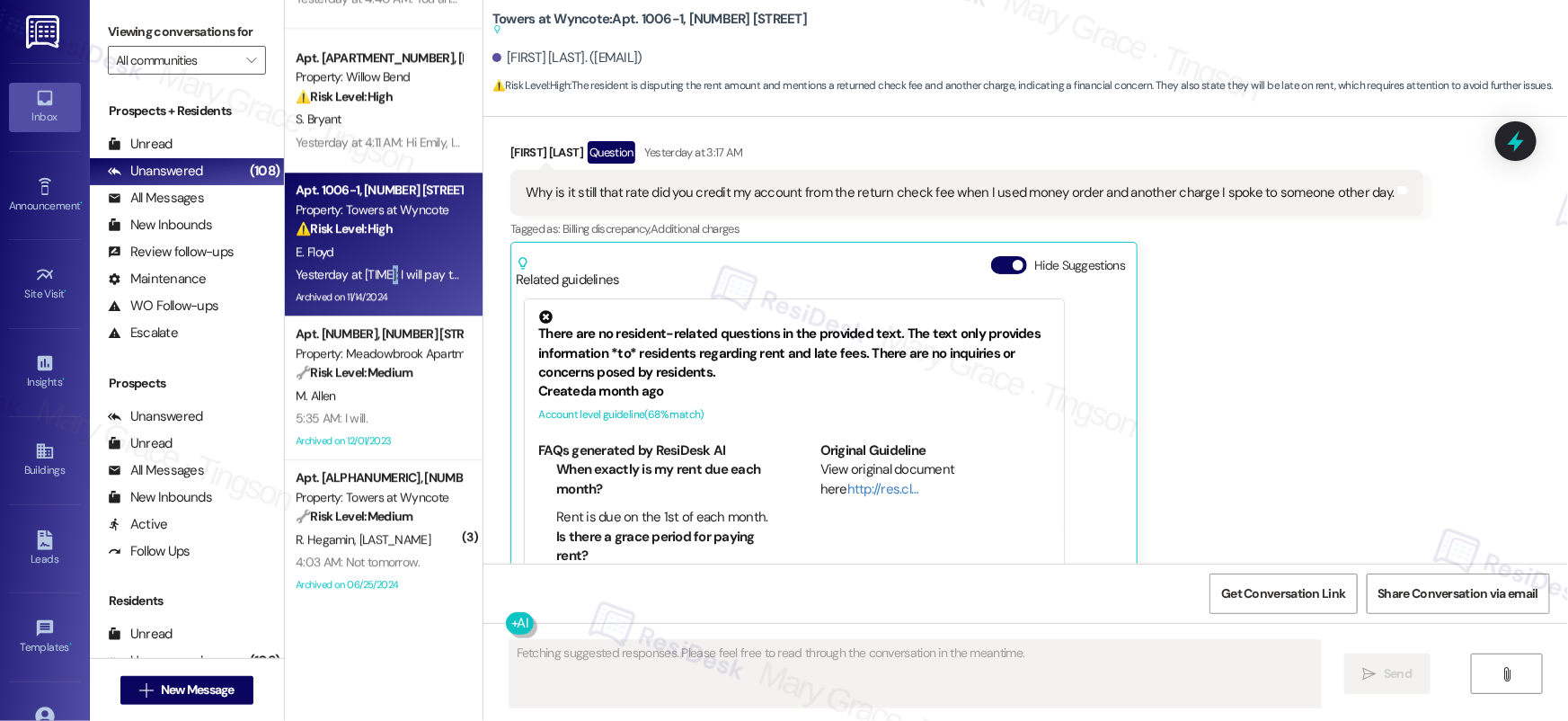scroll, scrollTop: 20187, scrollLeft: 0, axis: vertical 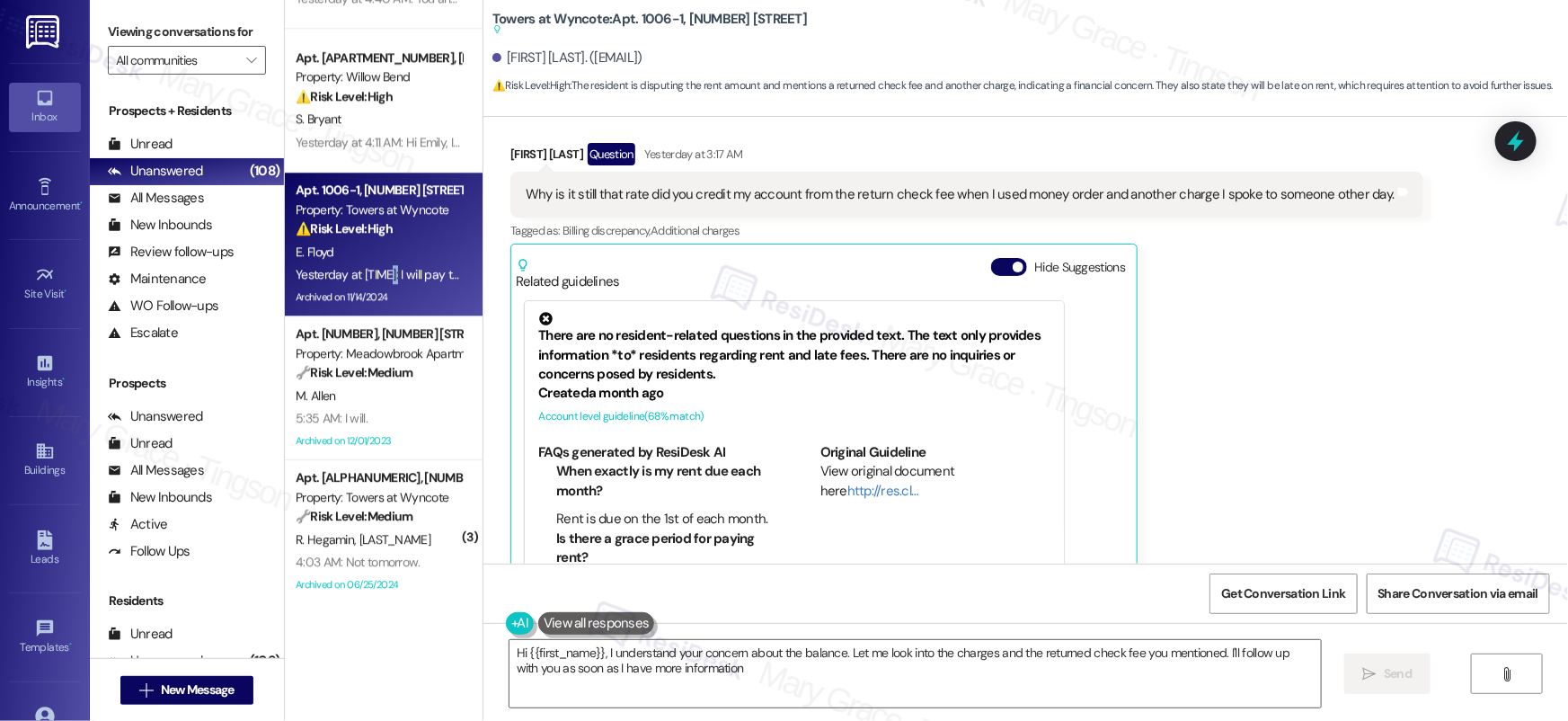 type on "Hi {{first_name}}, I understand your concern about the balance. Let me look into the charges and the returned check fee you mentioned. I'll follow up with you as soon as I have more information." 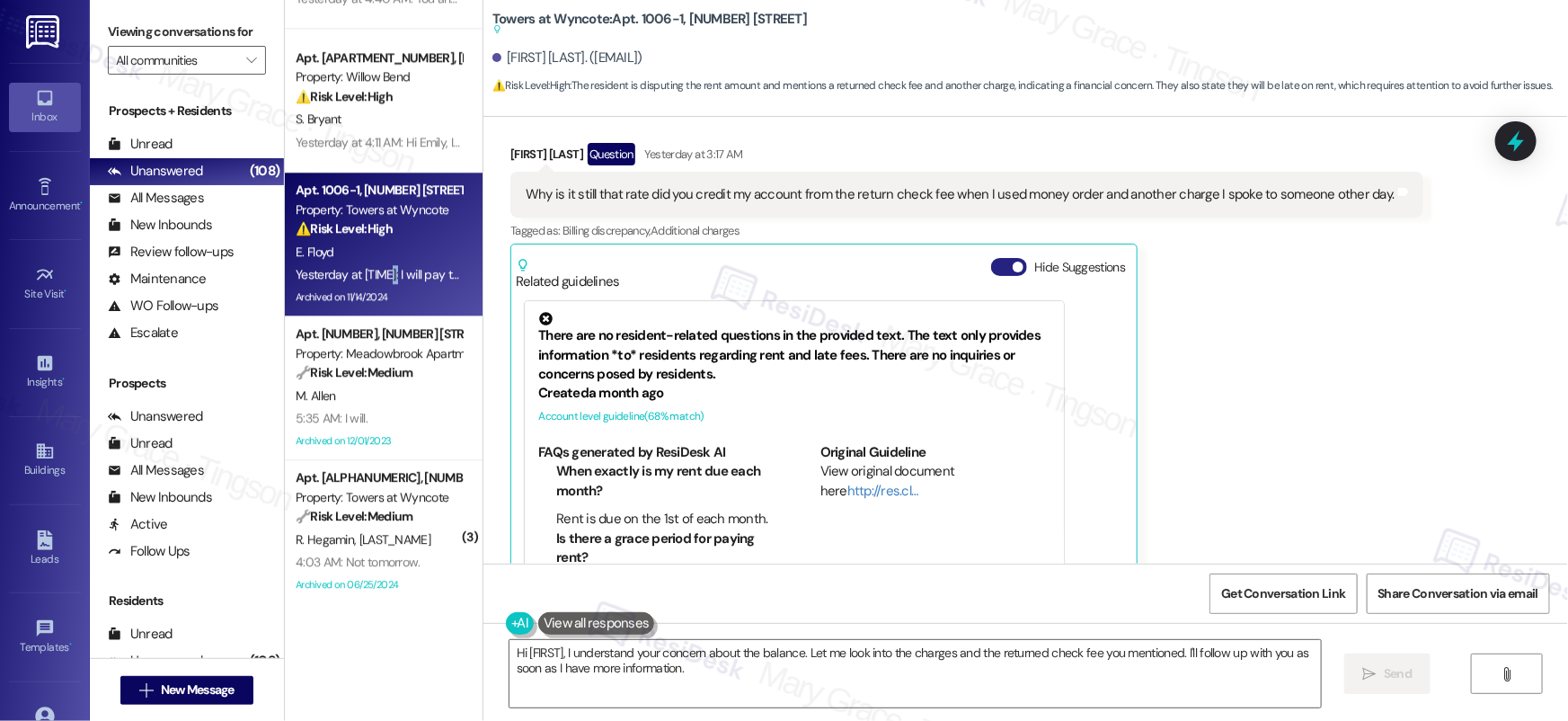 click on "Hide Suggestions" at bounding box center [1009, 267] 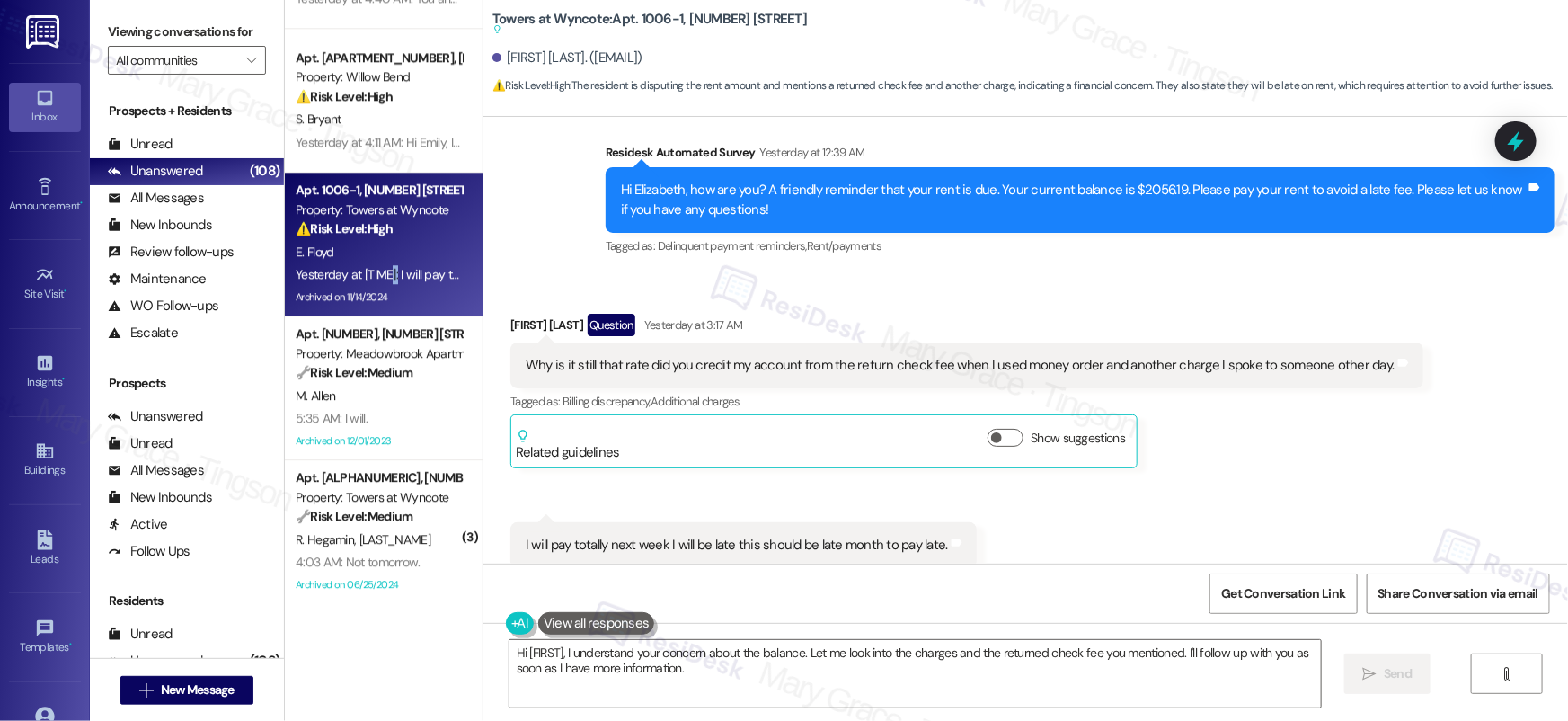 scroll, scrollTop: 20012, scrollLeft: 0, axis: vertical 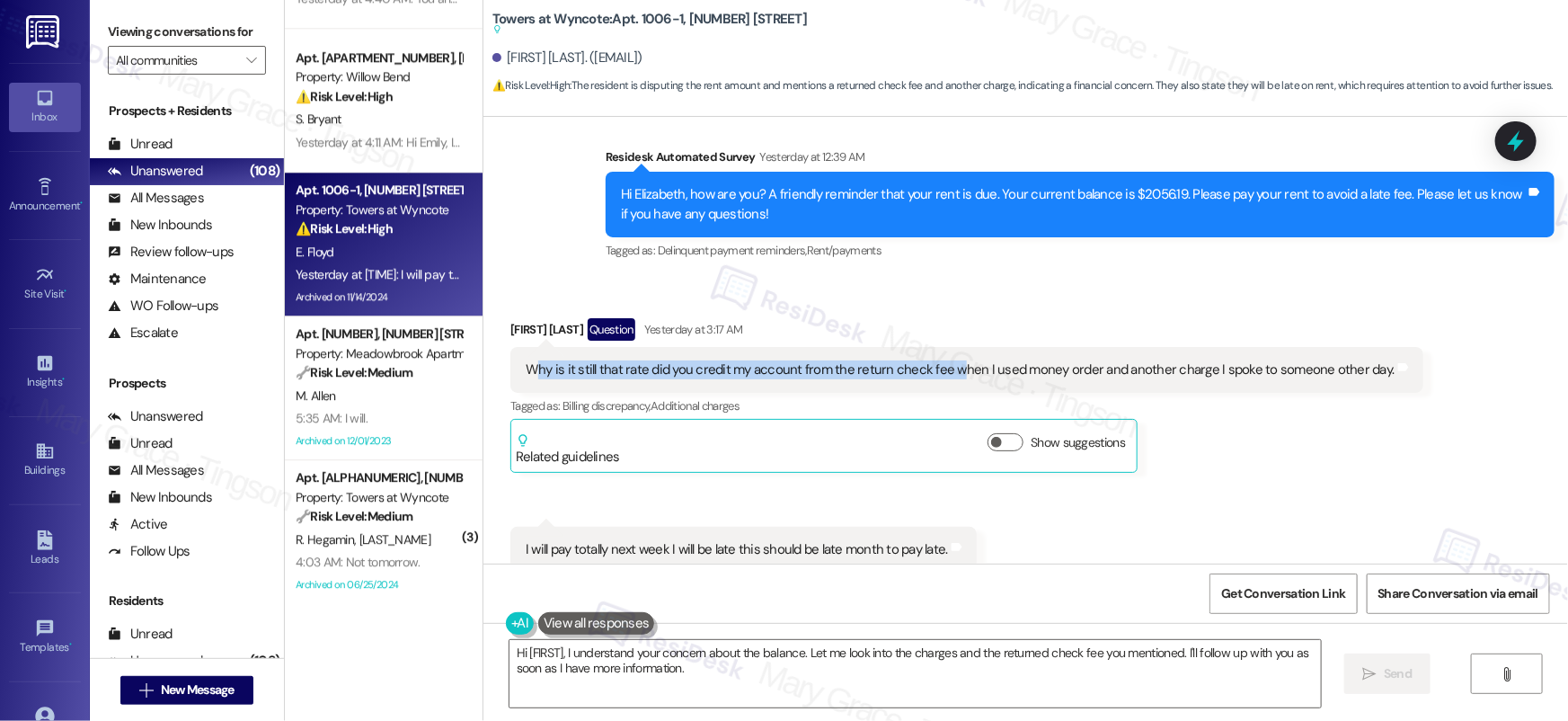drag, startPoint x: 526, startPoint y: 366, endPoint x: 938, endPoint y: 367, distance: 412.0012 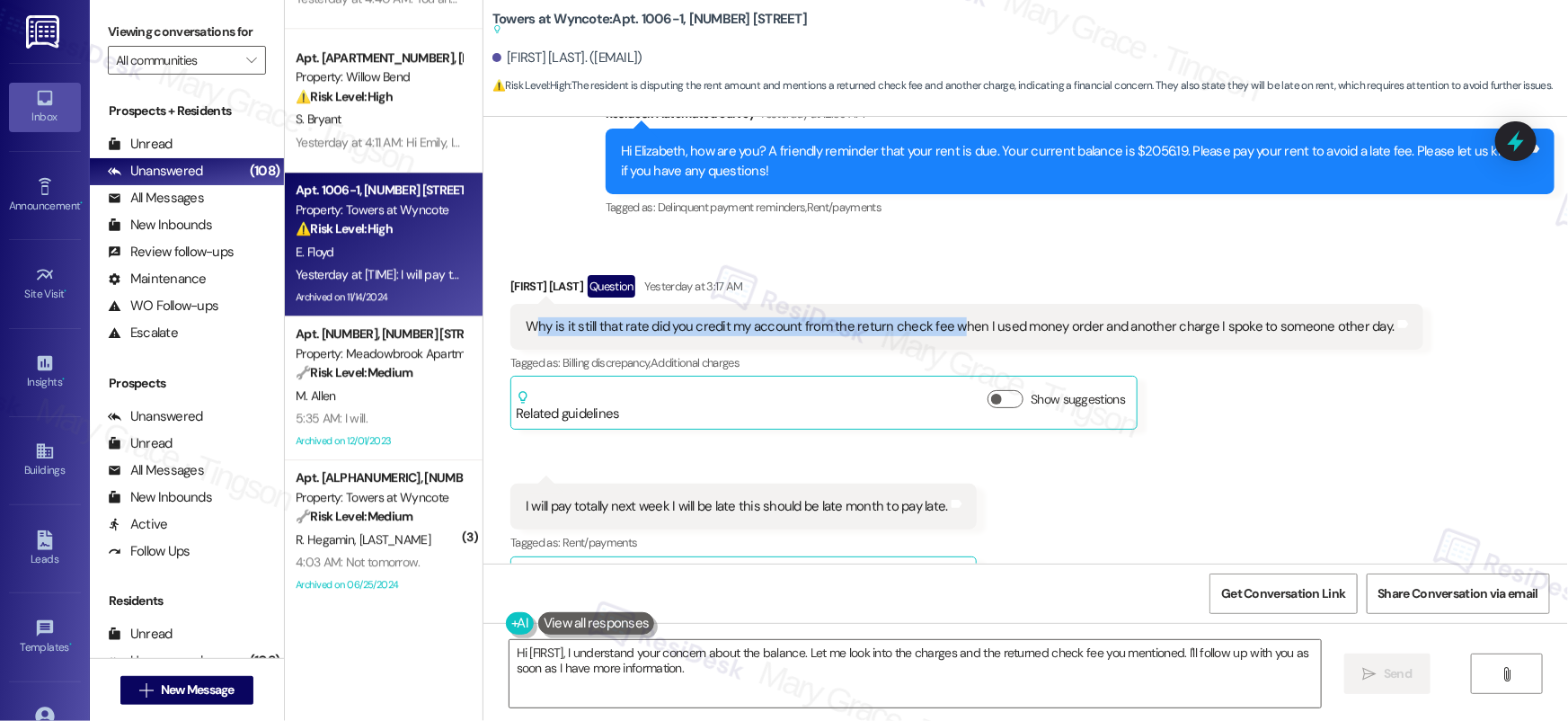 scroll, scrollTop: 20040, scrollLeft: 0, axis: vertical 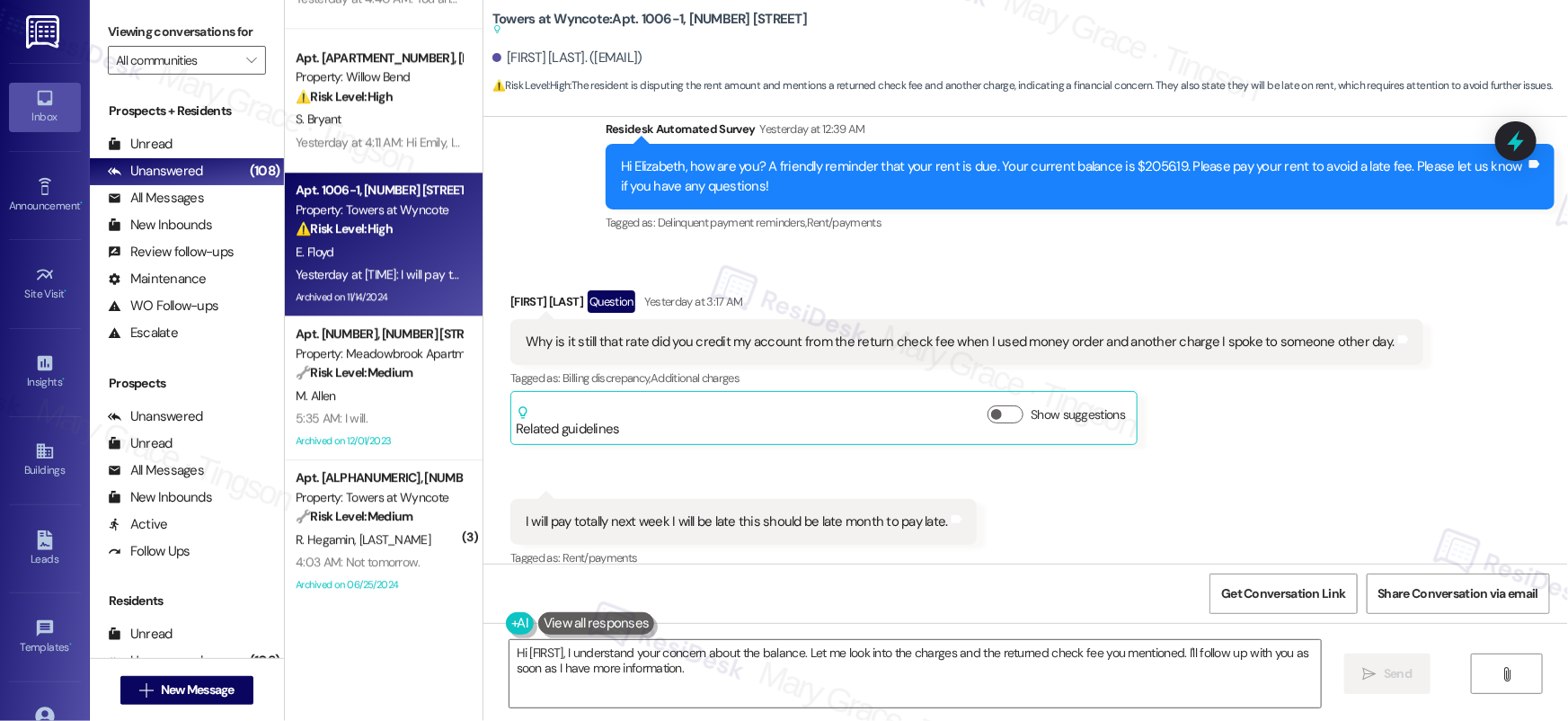 click on "Why is it still that rate did you credit my account from the return check fee when I used money order and another charge I spoke to someone other day." at bounding box center [960, 342] 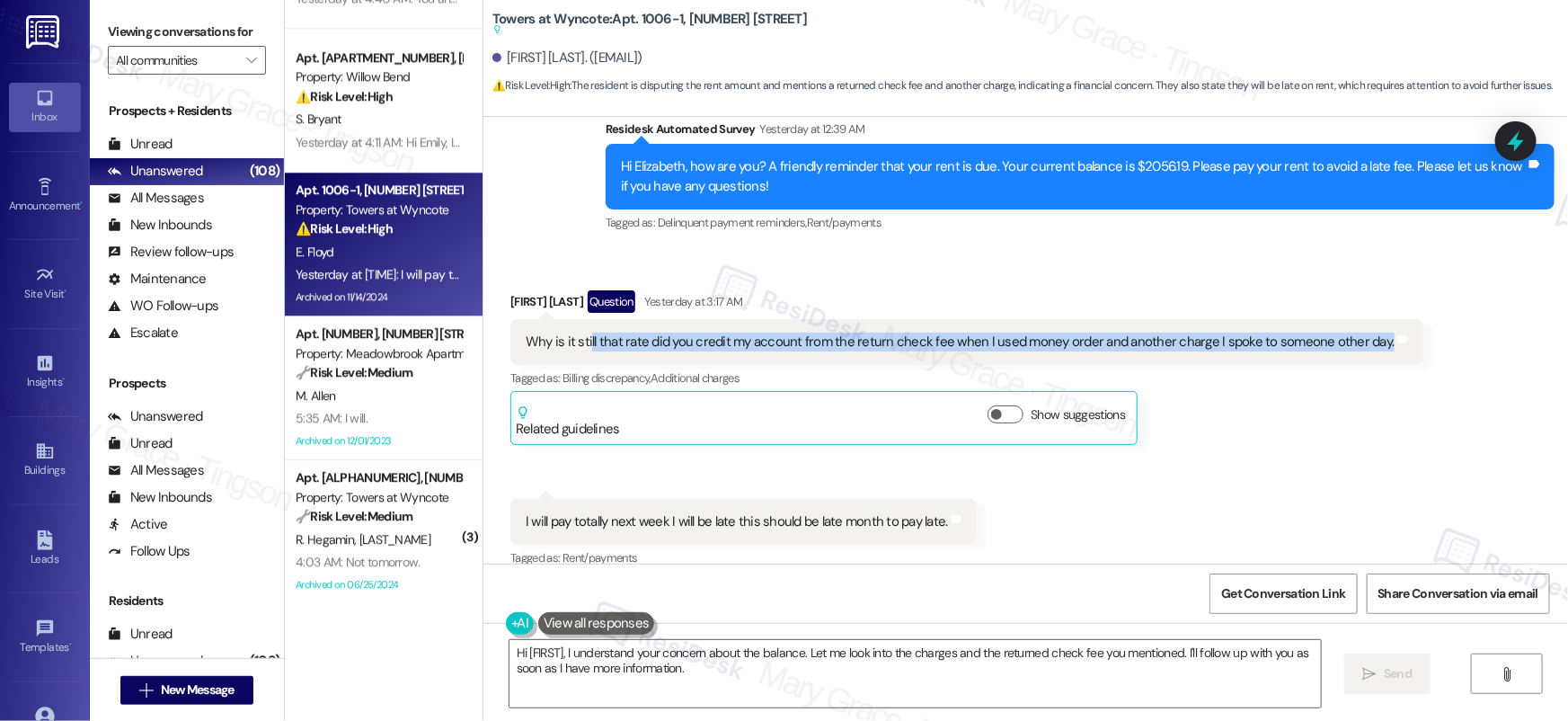 drag, startPoint x: 578, startPoint y: 335, endPoint x: 1059, endPoint y: 345, distance: 481.1039 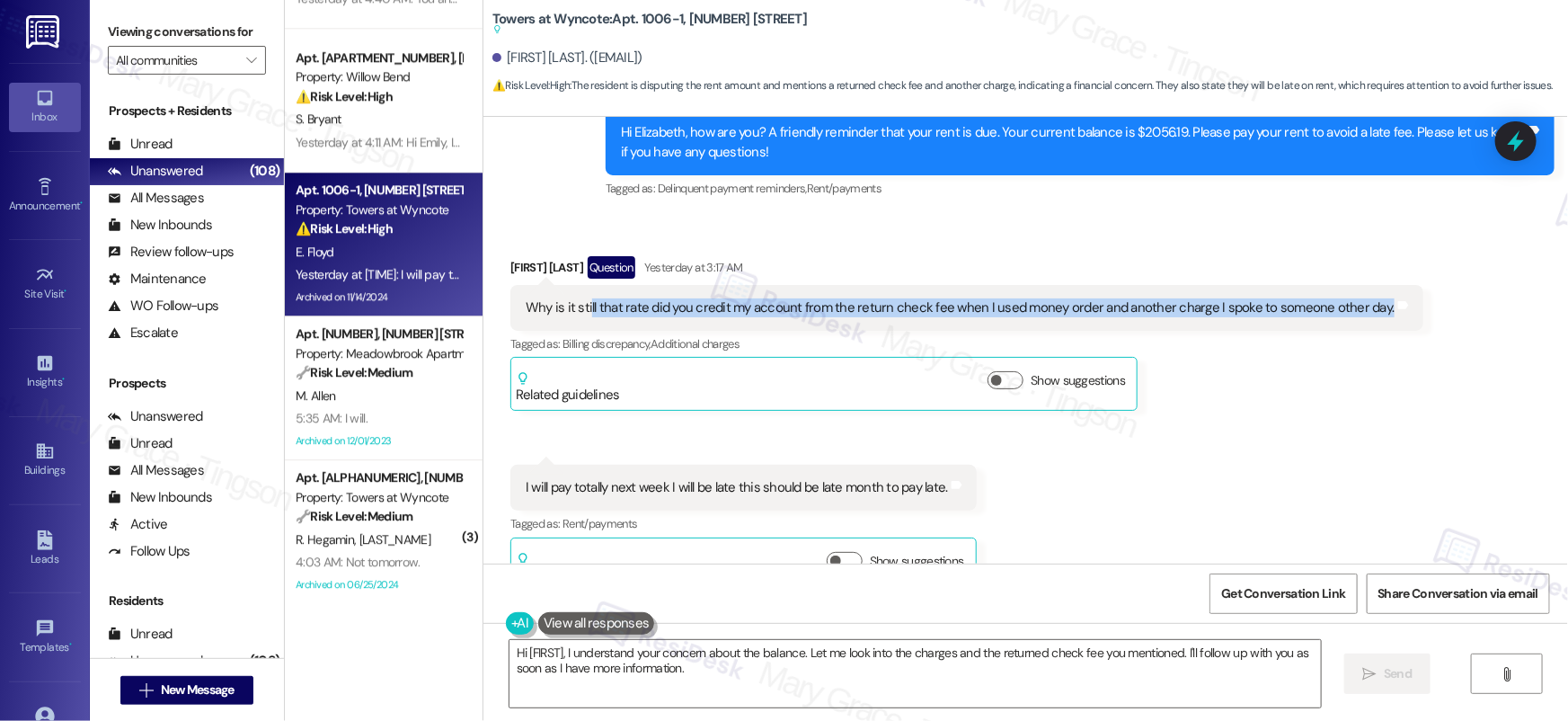 scroll, scrollTop: 20075, scrollLeft: 0, axis: vertical 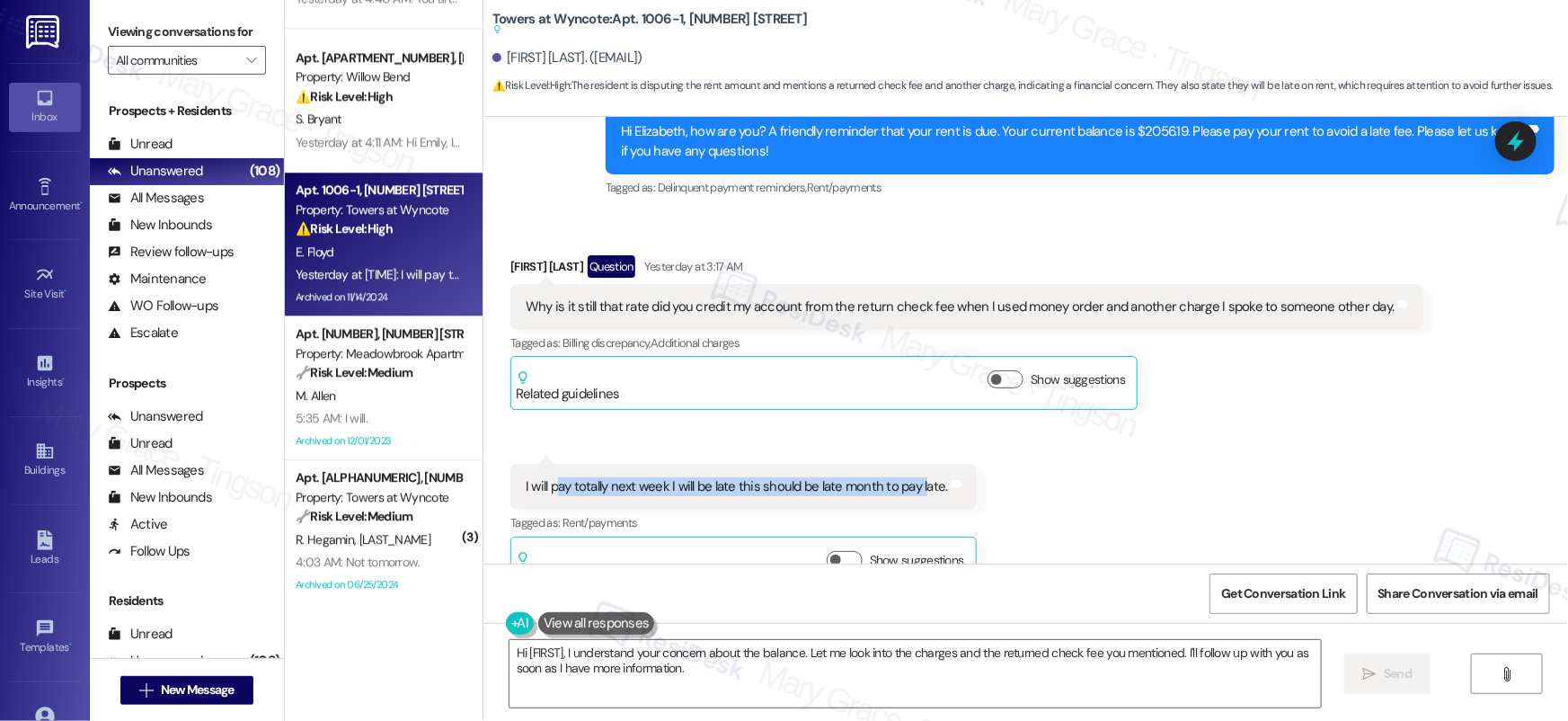 drag, startPoint x: 546, startPoint y: 477, endPoint x: 911, endPoint y: 475, distance: 365.00548 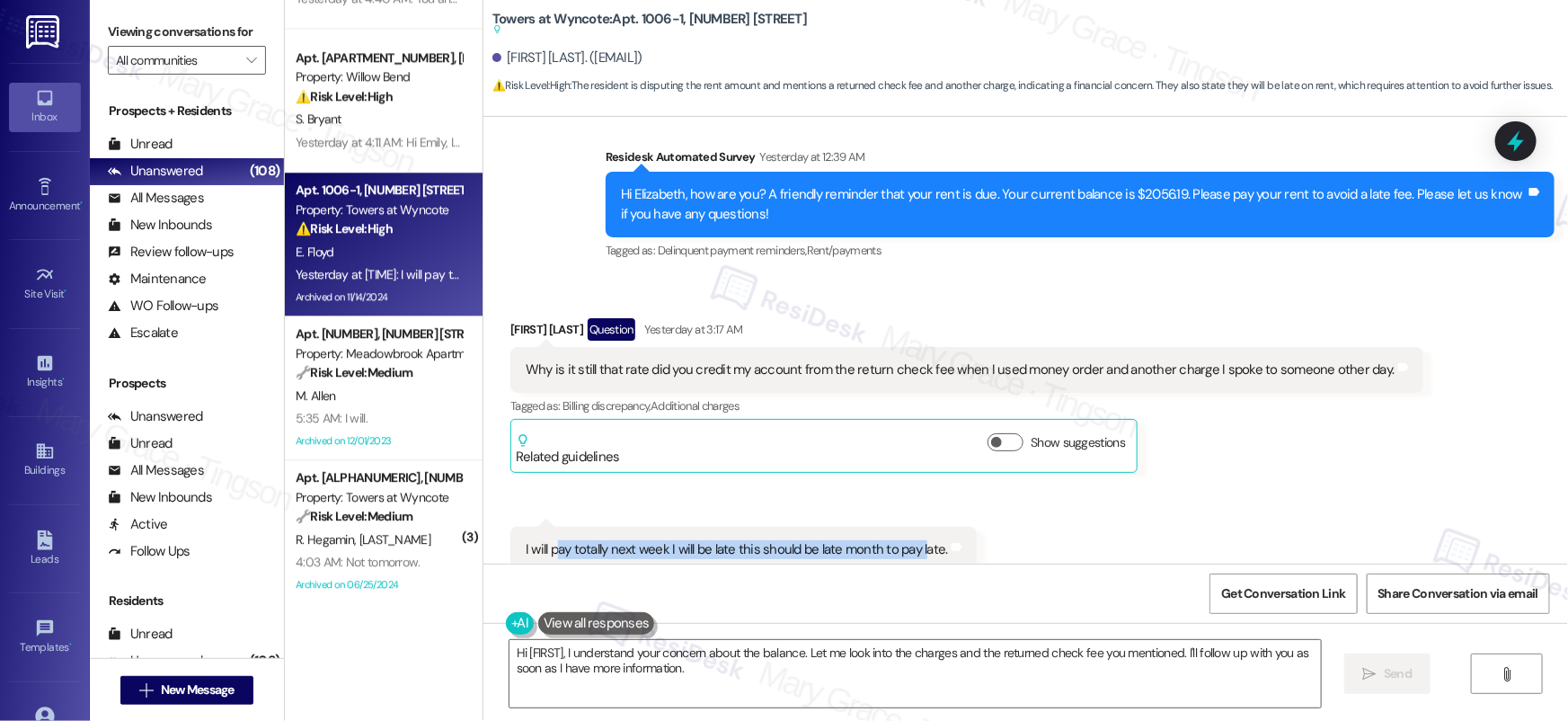 scroll, scrollTop: 20014, scrollLeft: 0, axis: vertical 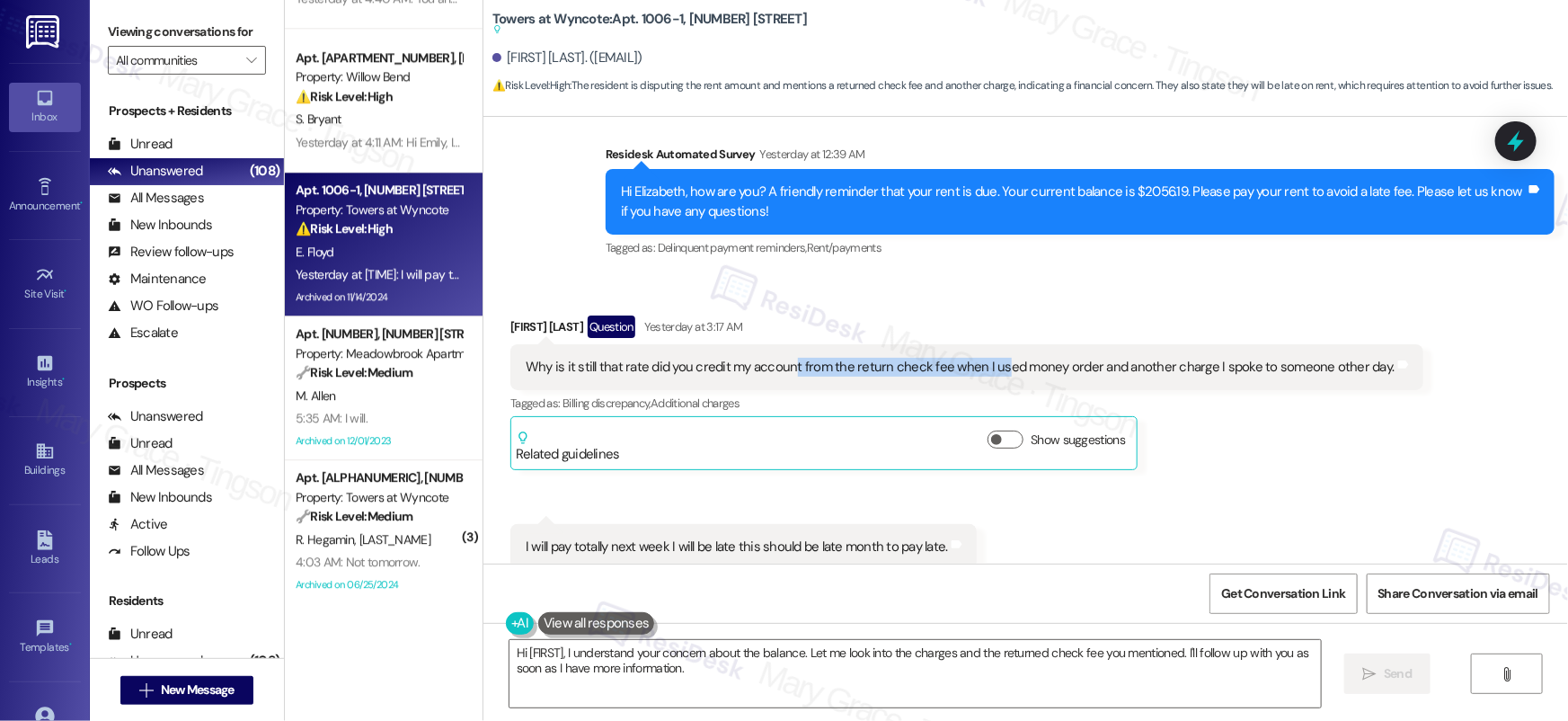 drag, startPoint x: 810, startPoint y: 360, endPoint x: 982, endPoint y: 360, distance: 172 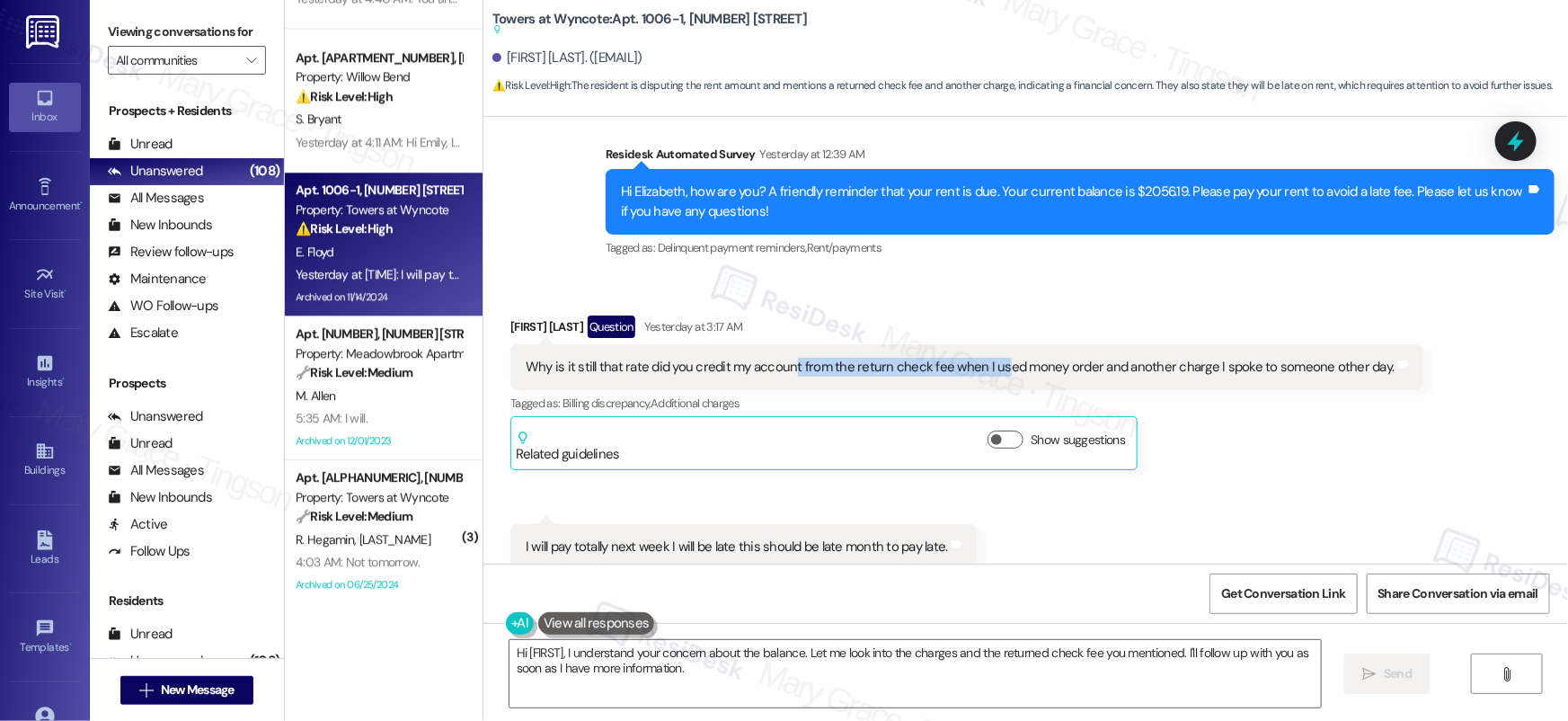 click on "Why is it still that rate did you credit my account from the return check fee when I used money order and another charge I spoke to someone other day." at bounding box center [960, 367] 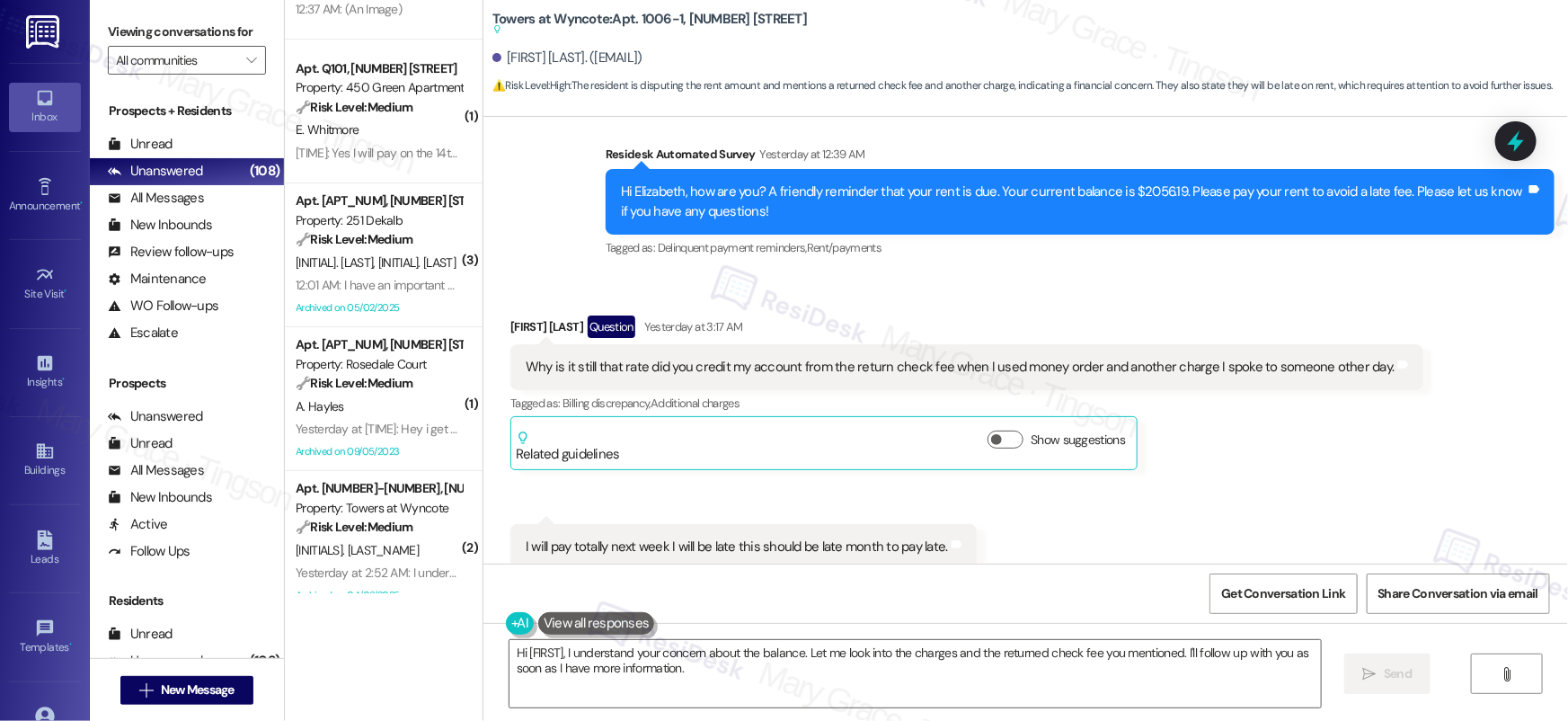 scroll, scrollTop: 3263, scrollLeft: 0, axis: vertical 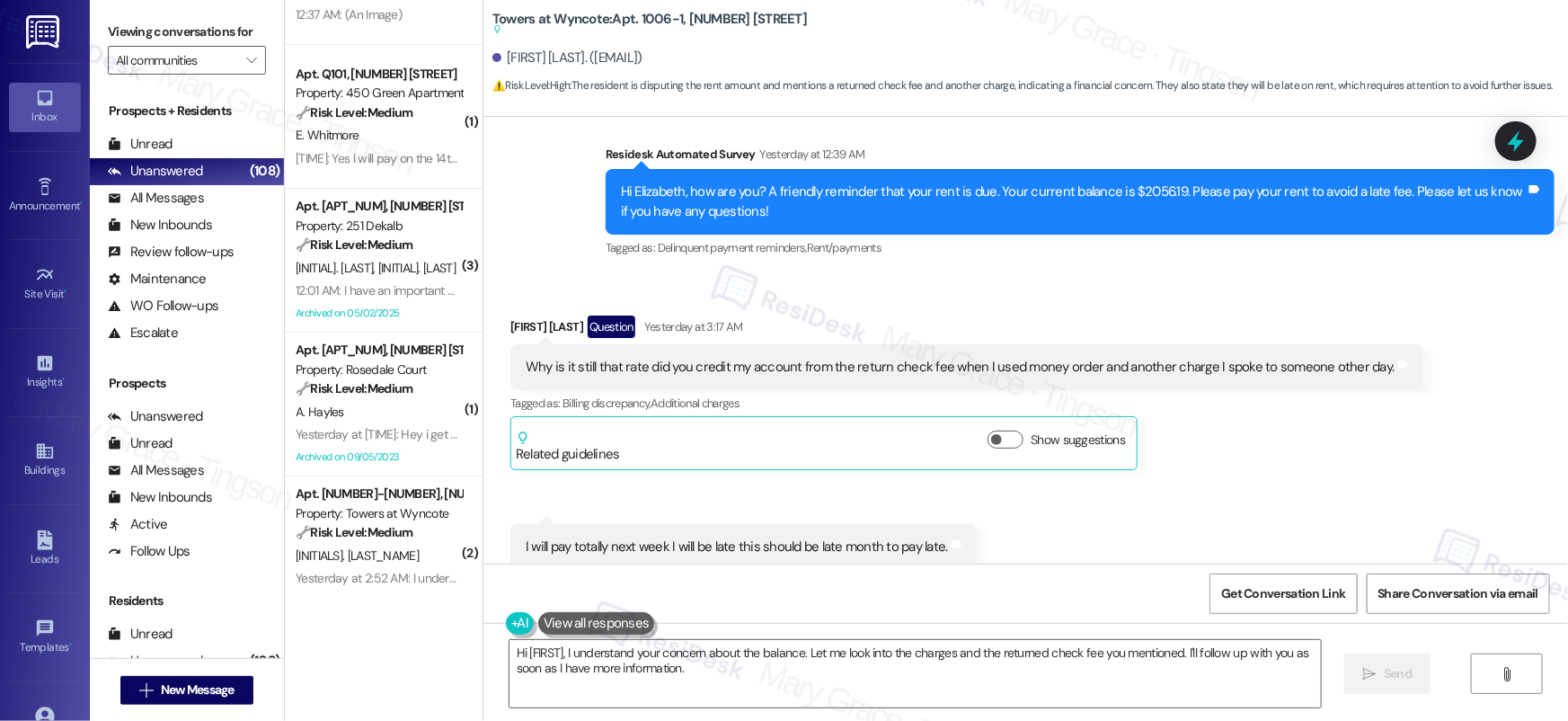 click on "U. Shrestha S. Timila" at bounding box center (378, 268) 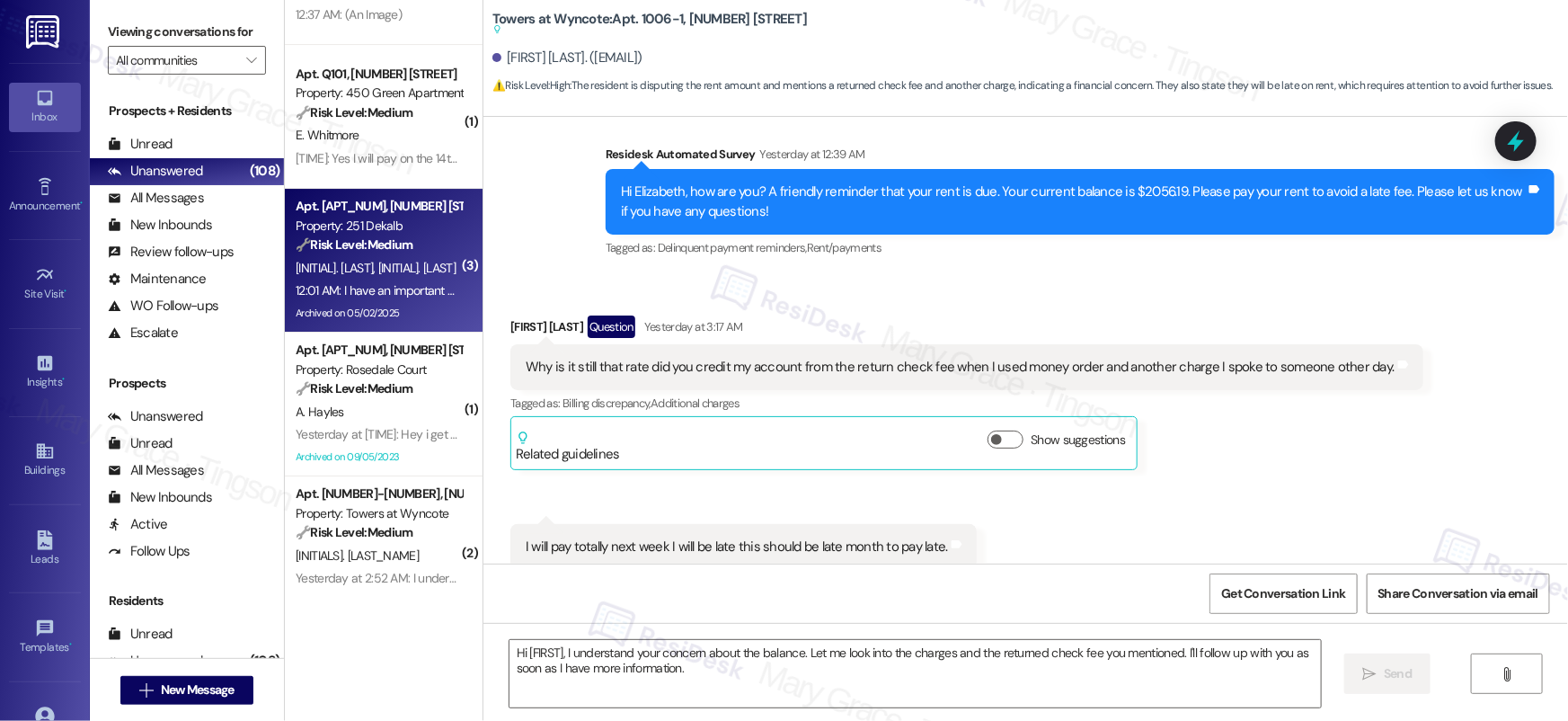 type on "Fetching suggested responses. Please feel free to read through the conversation in the meantime." 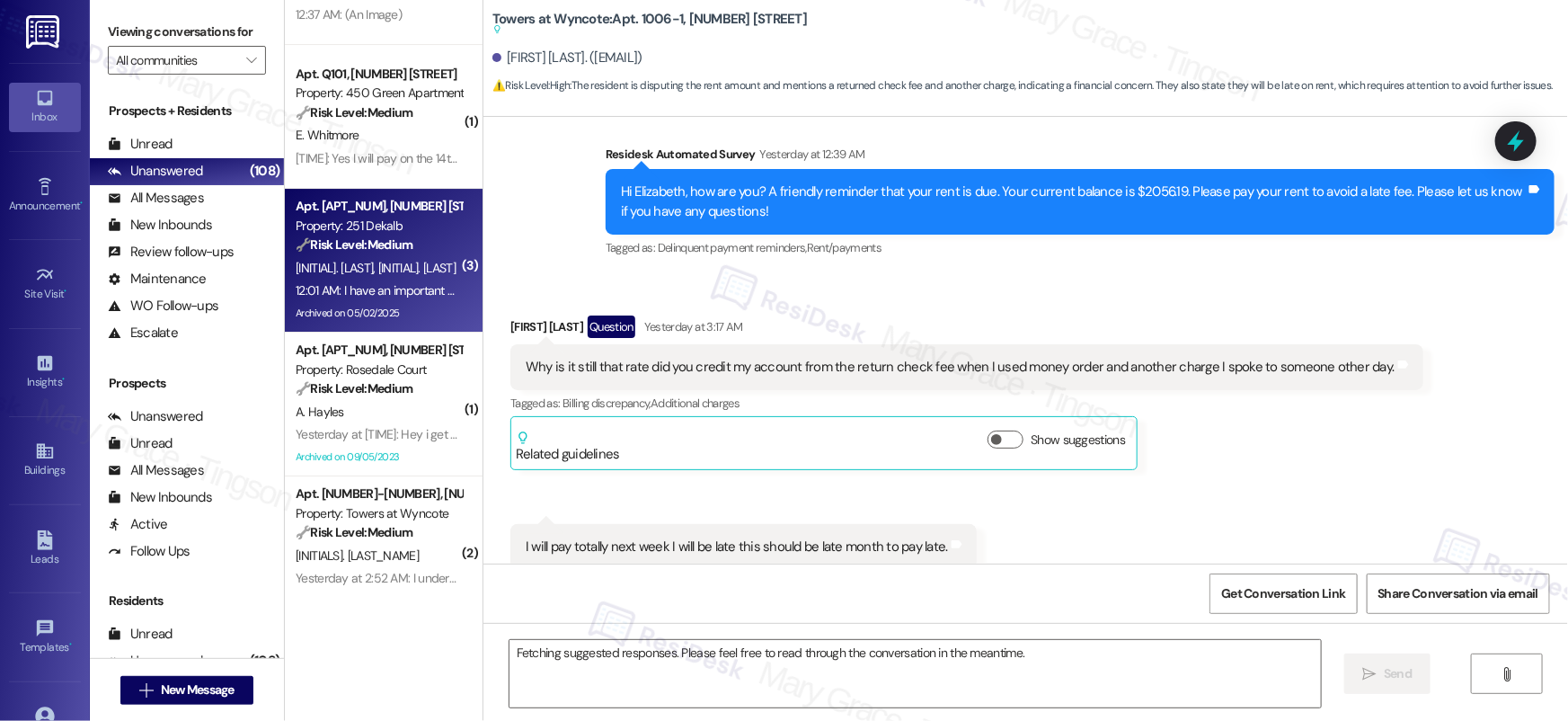 click on "U. Shrestha S. Timila" at bounding box center (378, 268) 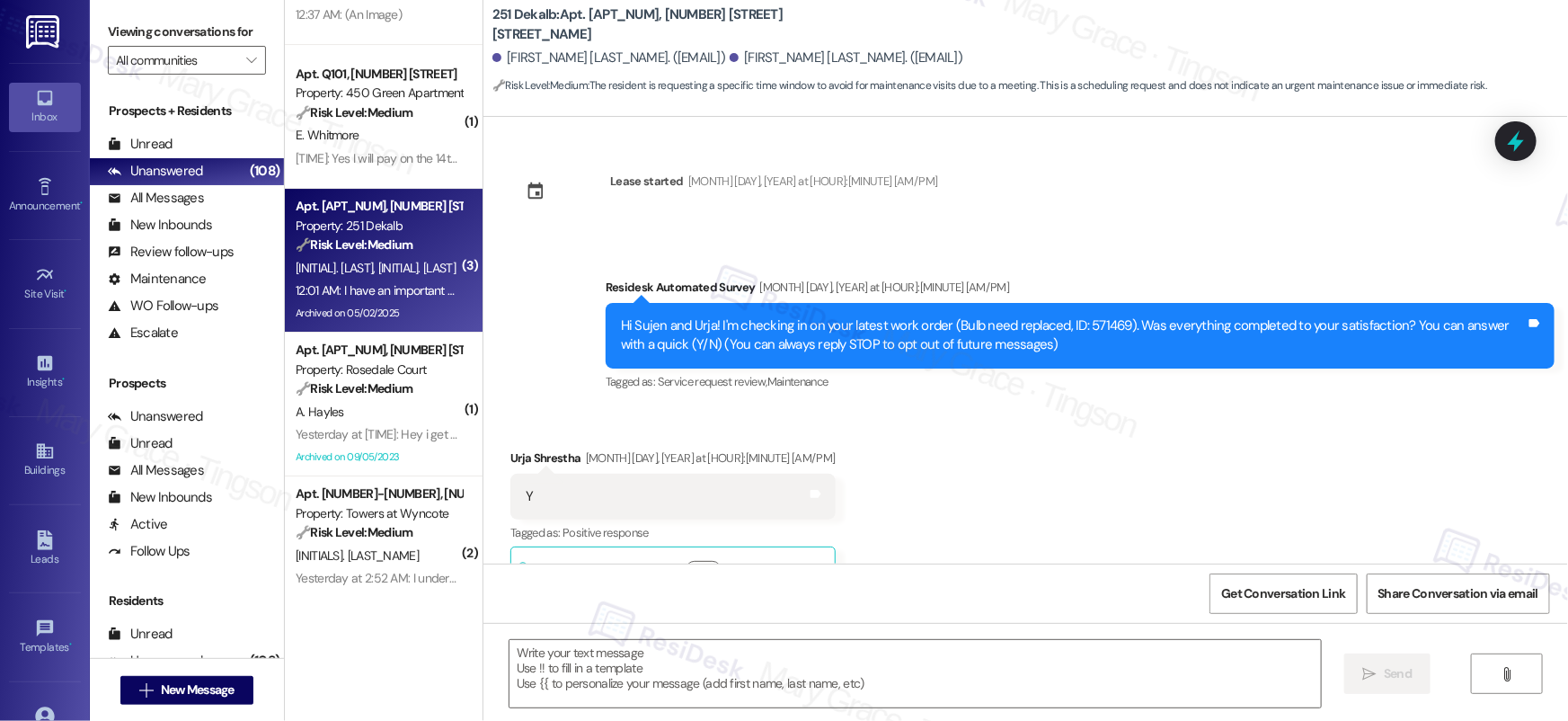 scroll, scrollTop: 5229, scrollLeft: 0, axis: vertical 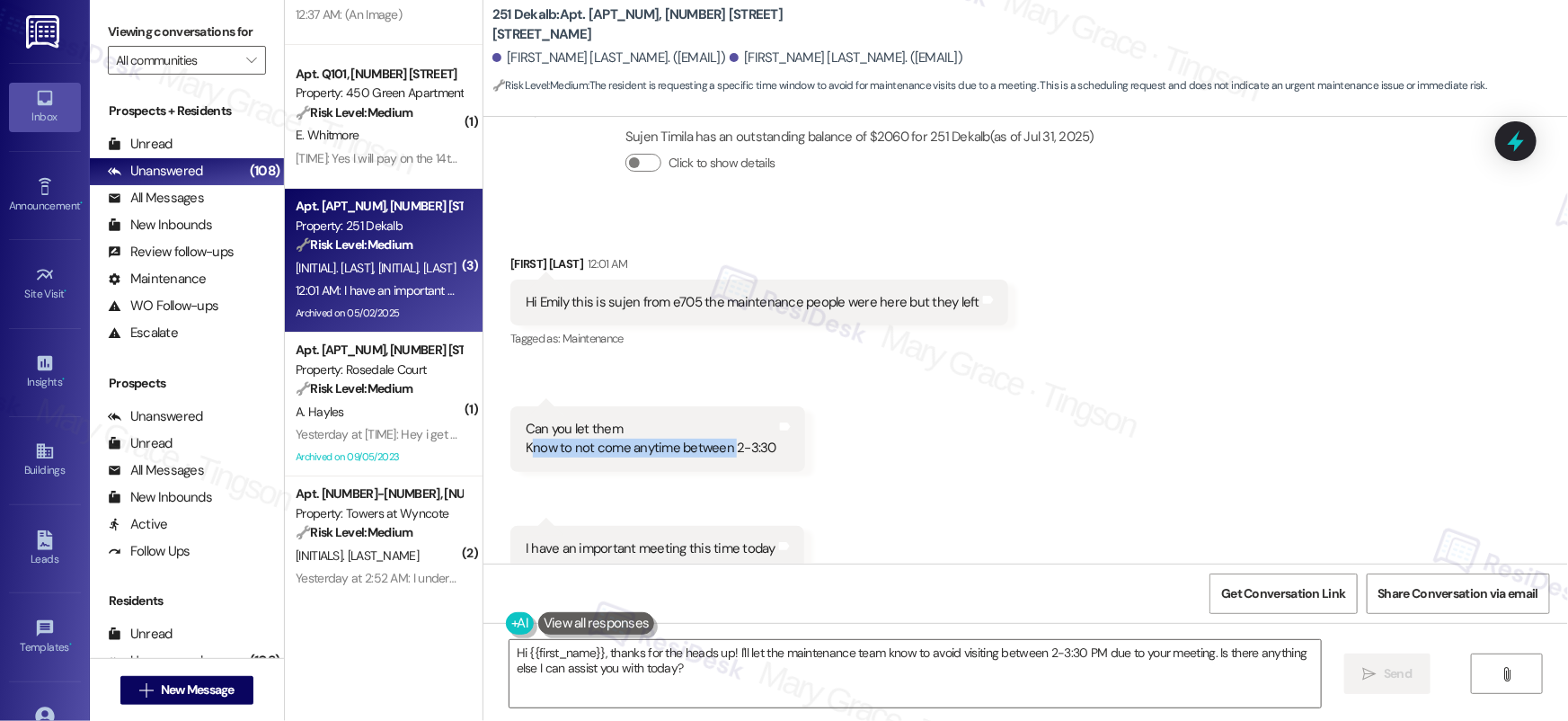 drag, startPoint x: 523, startPoint y: 426, endPoint x: 724, endPoint y: 429, distance: 201.0224 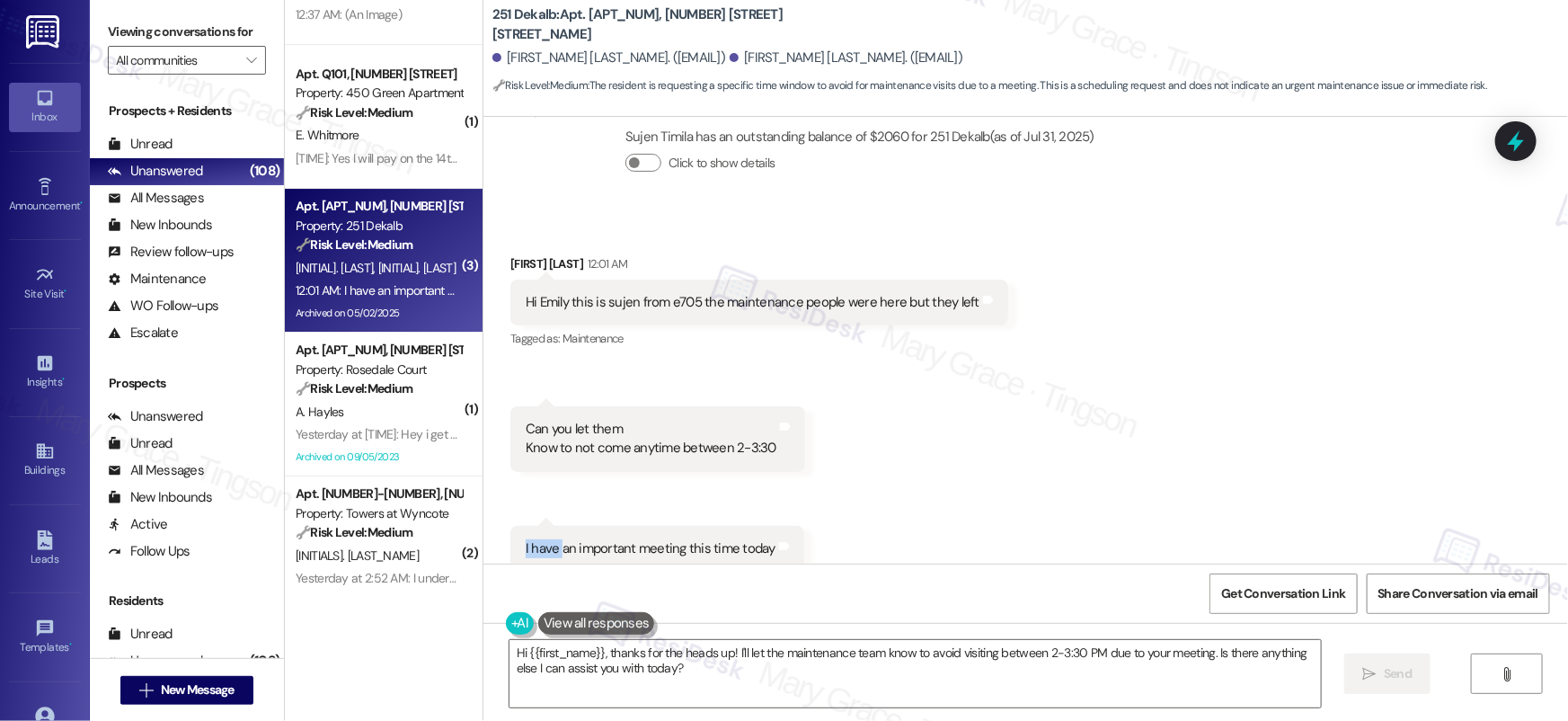 drag, startPoint x: 552, startPoint y: 519, endPoint x: 752, endPoint y: 515, distance: 200.04 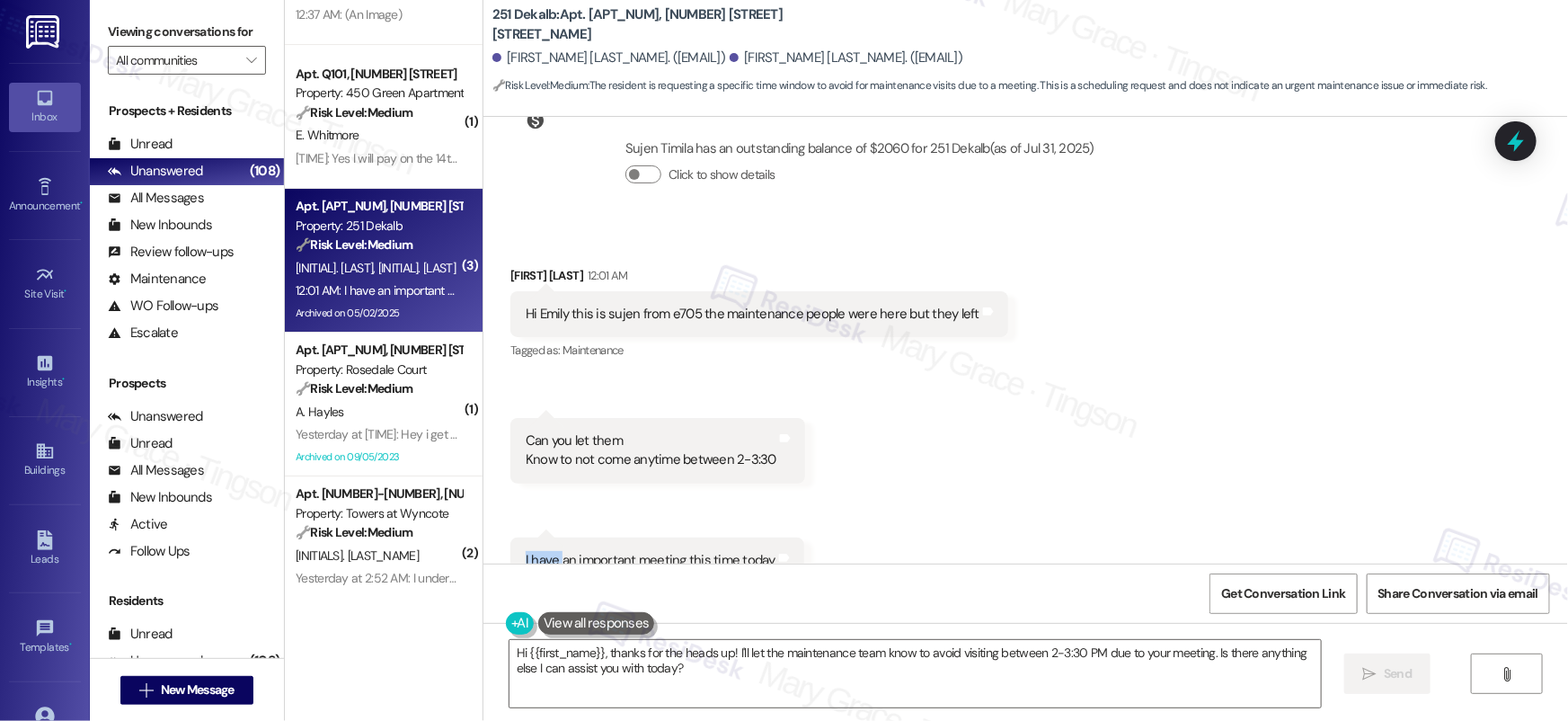 scroll, scrollTop: 5229, scrollLeft: 0, axis: vertical 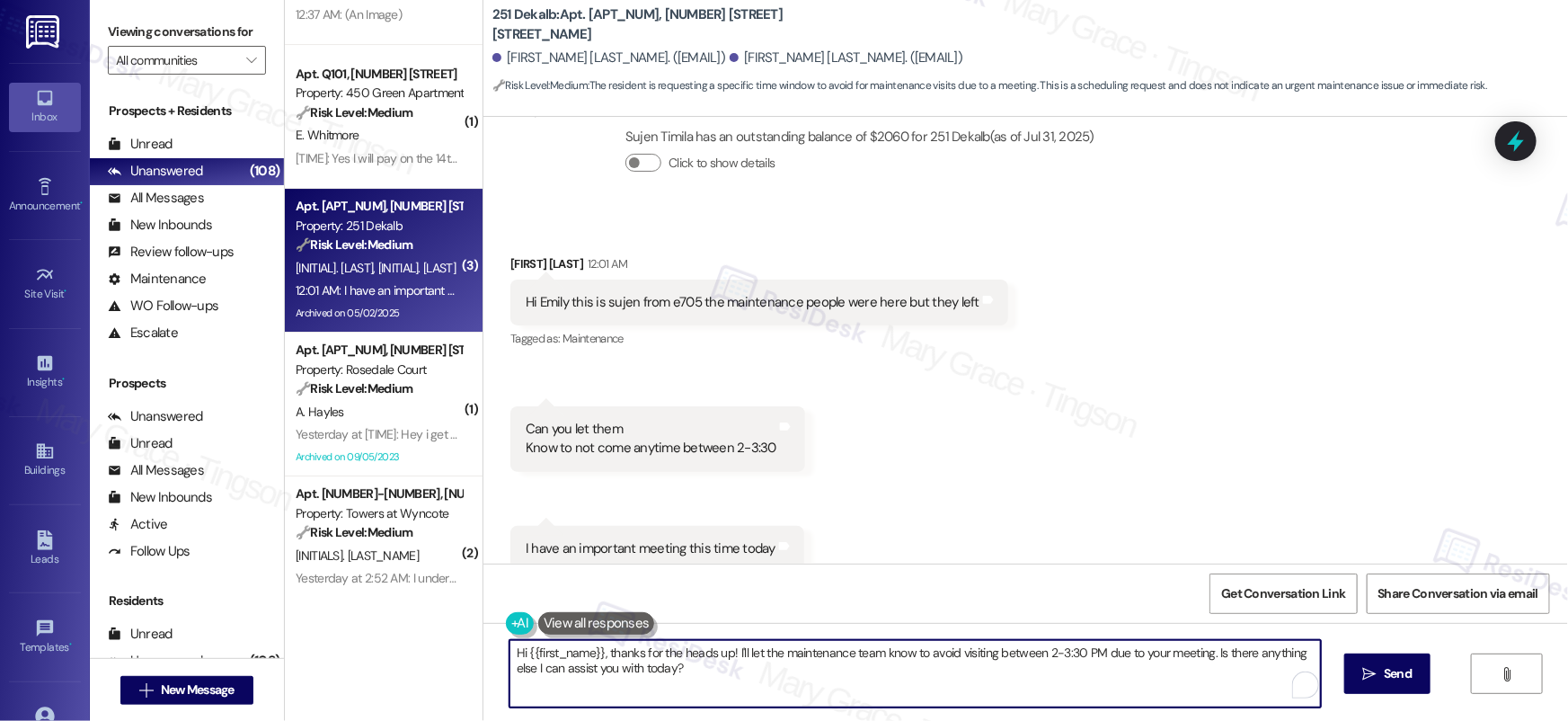 click on "Hi {{first_name}}, thanks for the heads up! I'll let the maintenance team know to avoid visiting between 2-3:30 PM due to your meeting. Is there anything else I can assist you with today?" at bounding box center (915, 673) 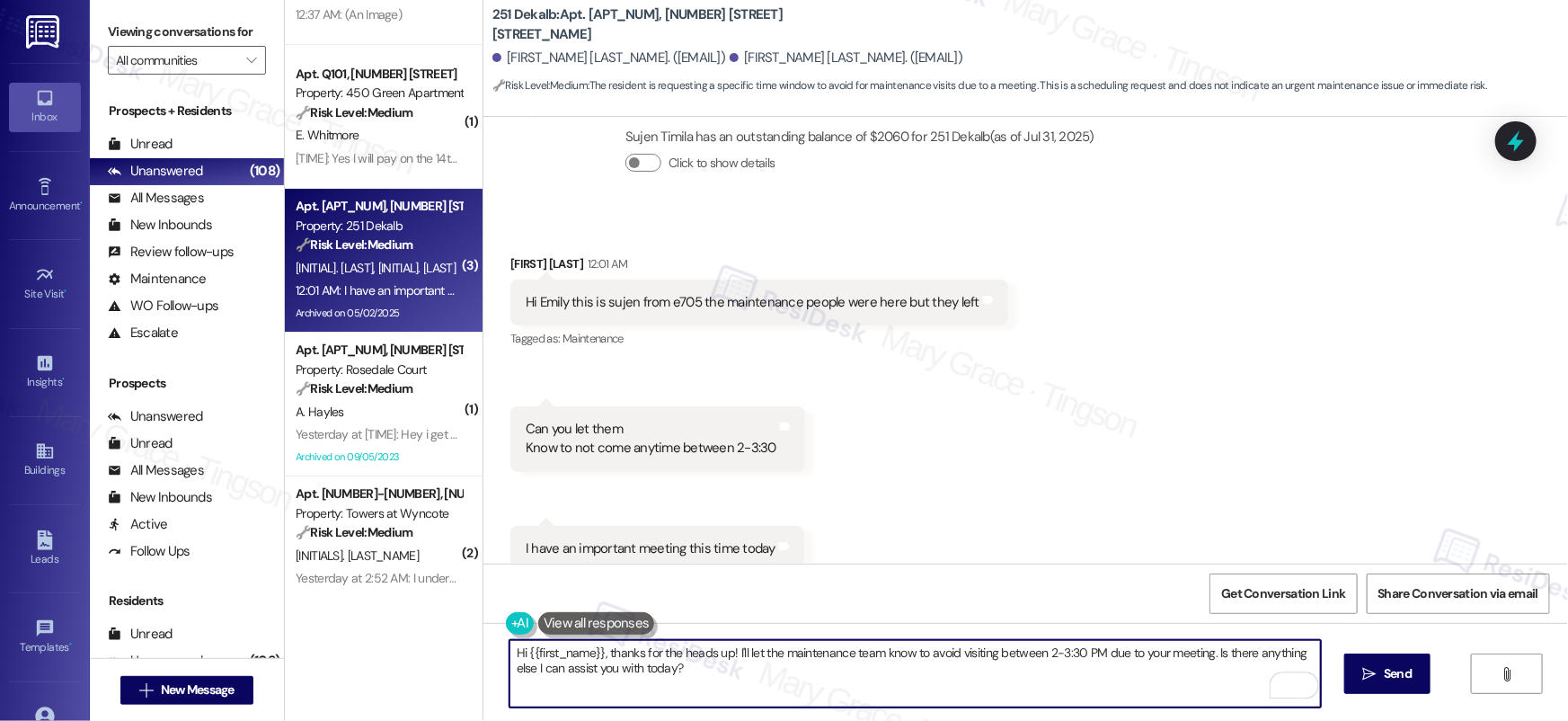 click on "Hi {{first_name}}, thanks for the heads up! I'll let the maintenance team know to avoid visiting between 2-3:30 PM due to your meeting. Is there anything else I can assist you with today?" at bounding box center (915, 673) 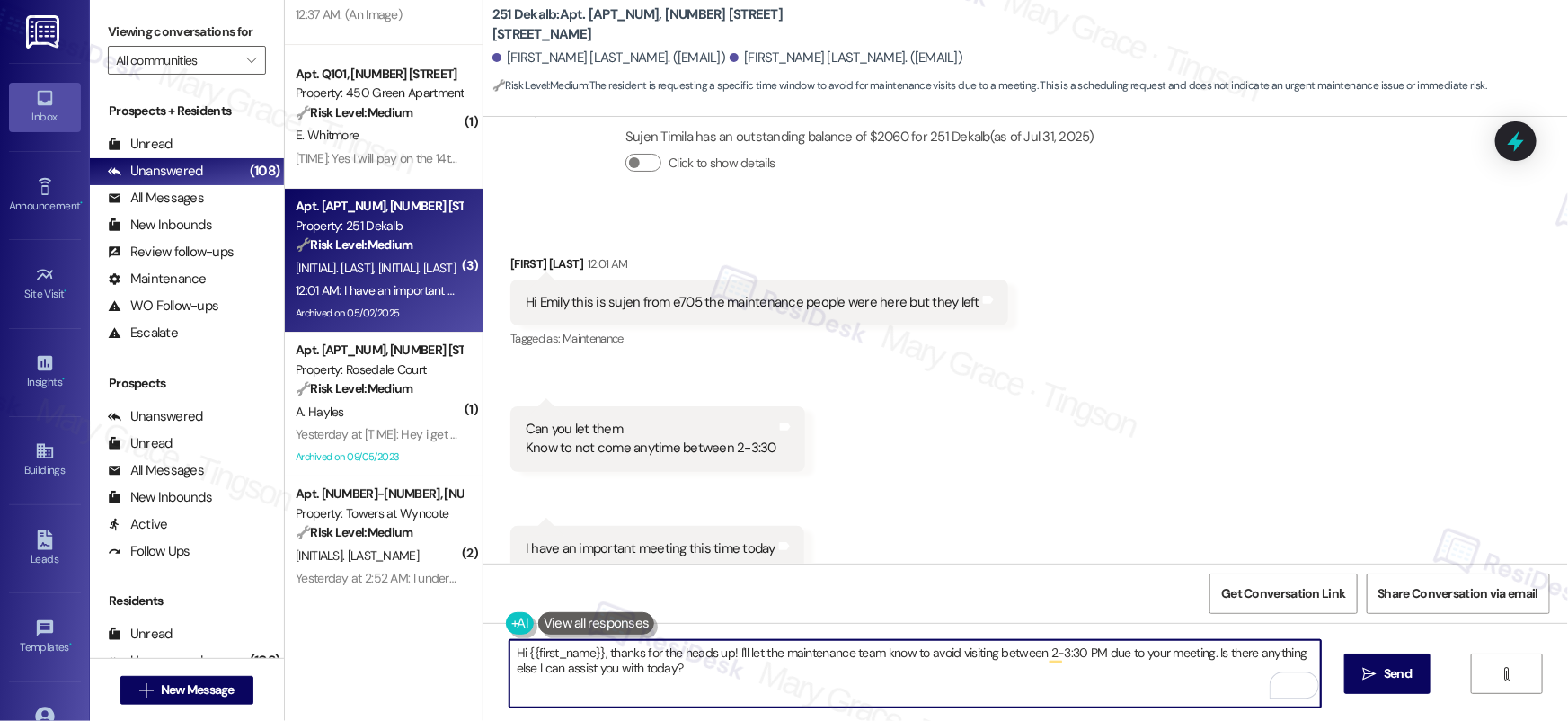 click on "Hi {{first_name}}, thanks for the heads up! I'll let the maintenance team know to avoid visiting between 2-3:30 PM due to your meeting. Is there anything else I can assist you with today?" at bounding box center (915, 673) 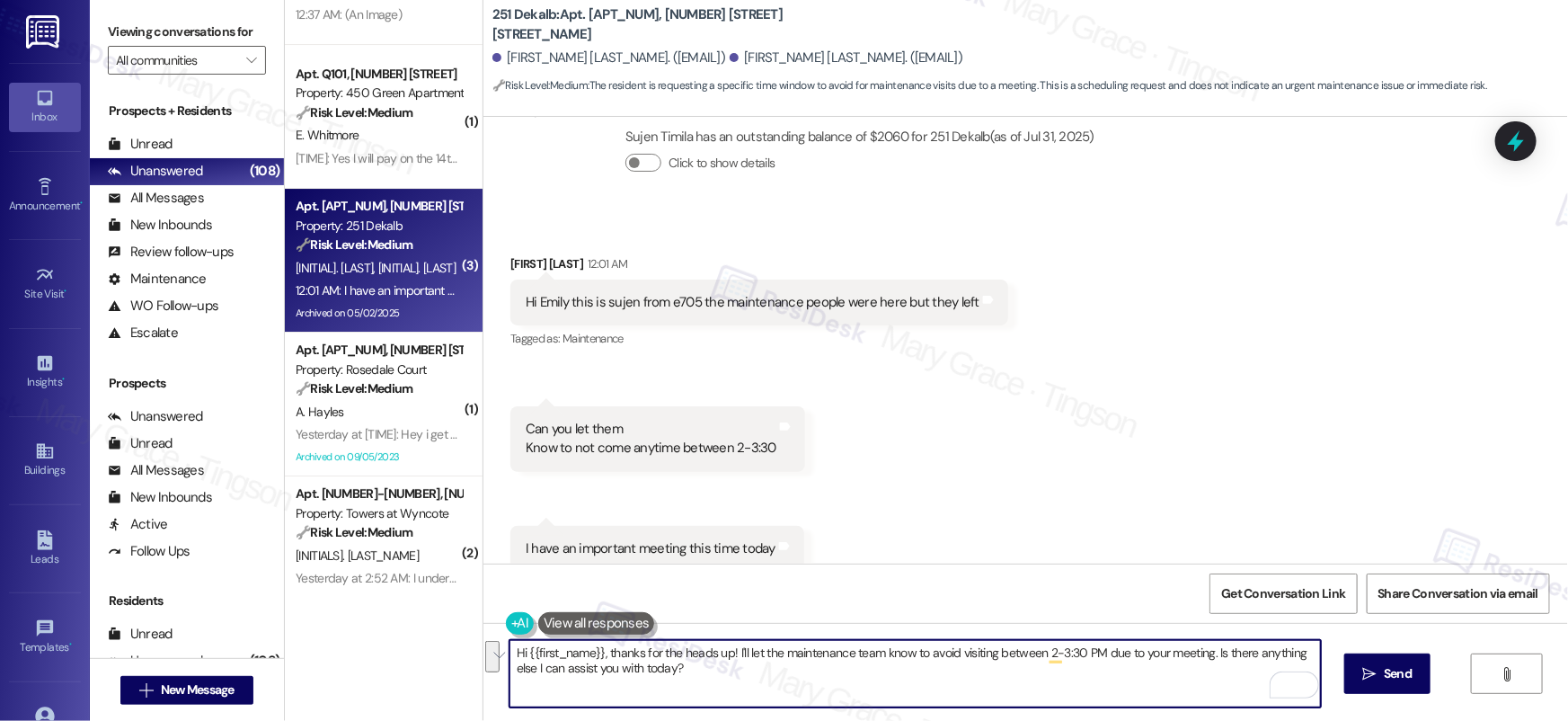 click on "Sujen Timila 12:01 AM" at bounding box center (759, 267) 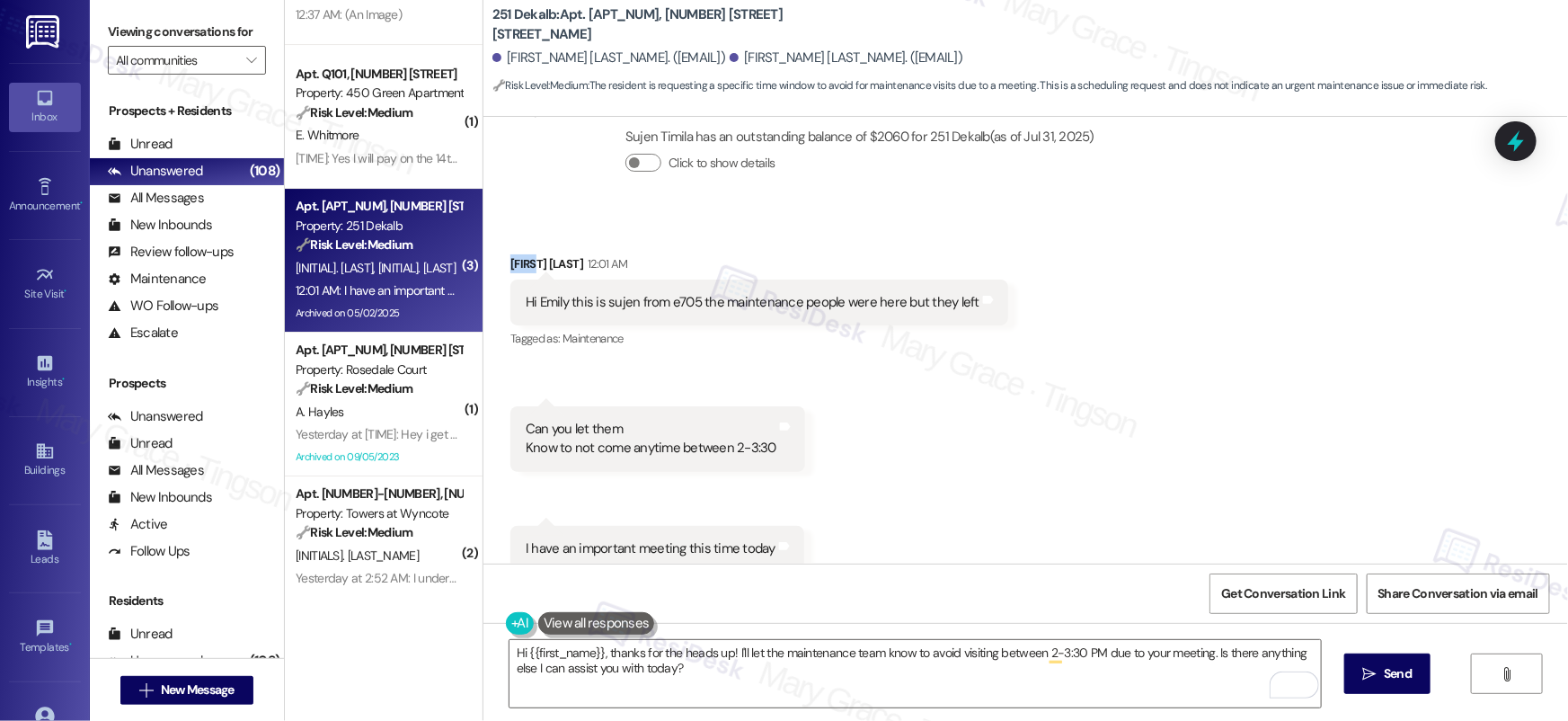 click on "Sujen Timila 12:01 AM" at bounding box center [759, 267] 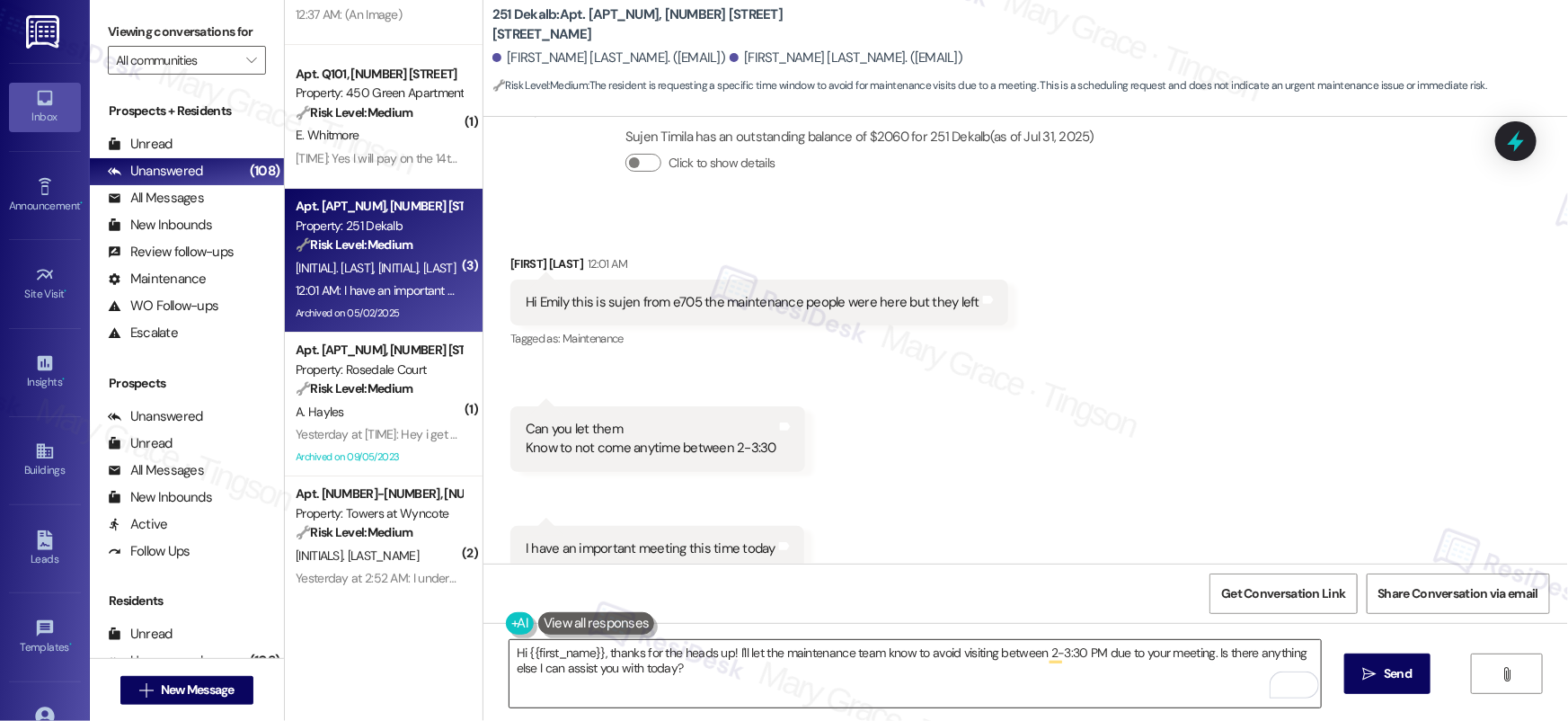 click on "Hi {{first_name}}, thanks for the heads up! I'll let the maintenance team know to avoid visiting between 2-3:30 PM due to your meeting. Is there anything else I can assist you with today?" at bounding box center [915, 673] 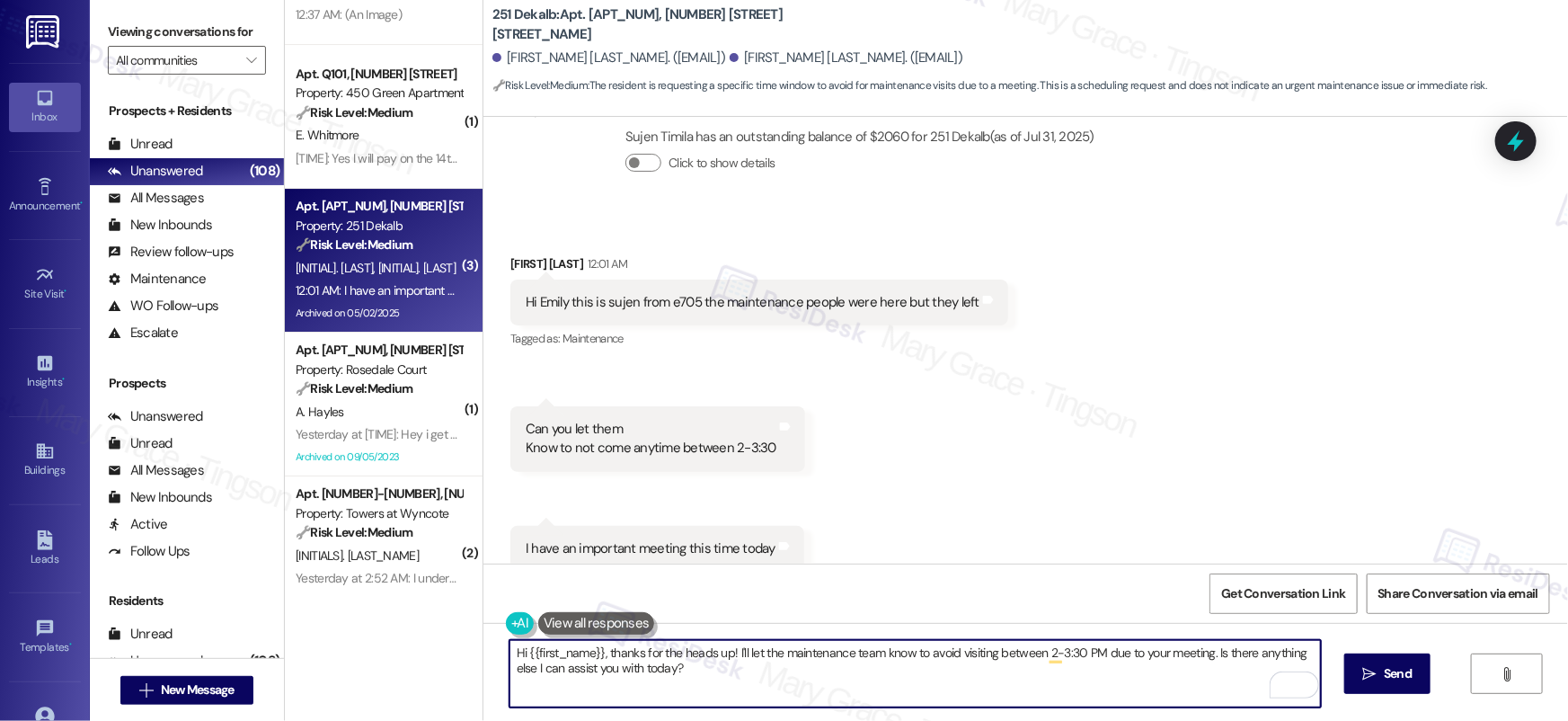 click on "Hi {{first_name}}, thanks for the heads up! I'll let the maintenance team know to avoid visiting between 2-3:30 PM due to your meeting. Is there anything else I can assist you with today?" at bounding box center [915, 673] 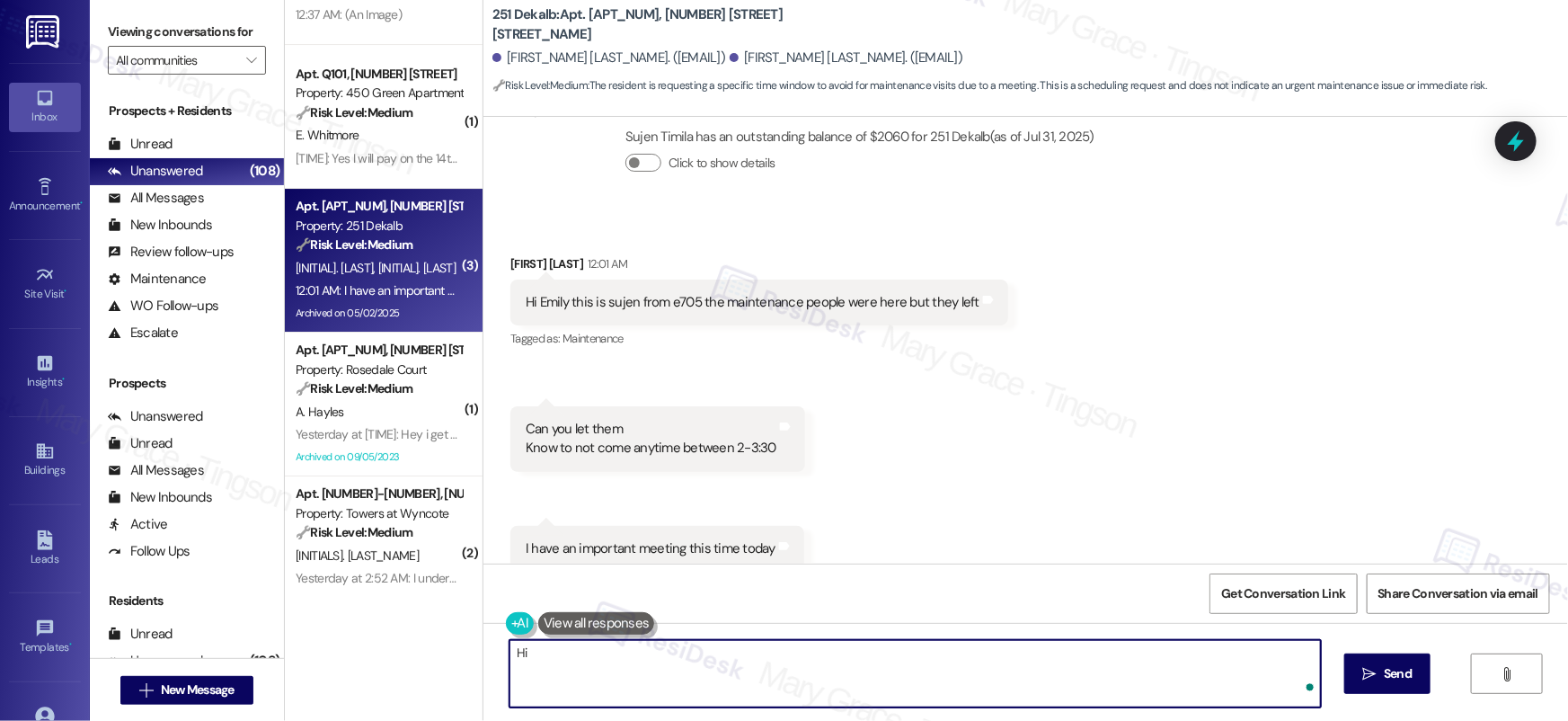 paste on "Sujen" 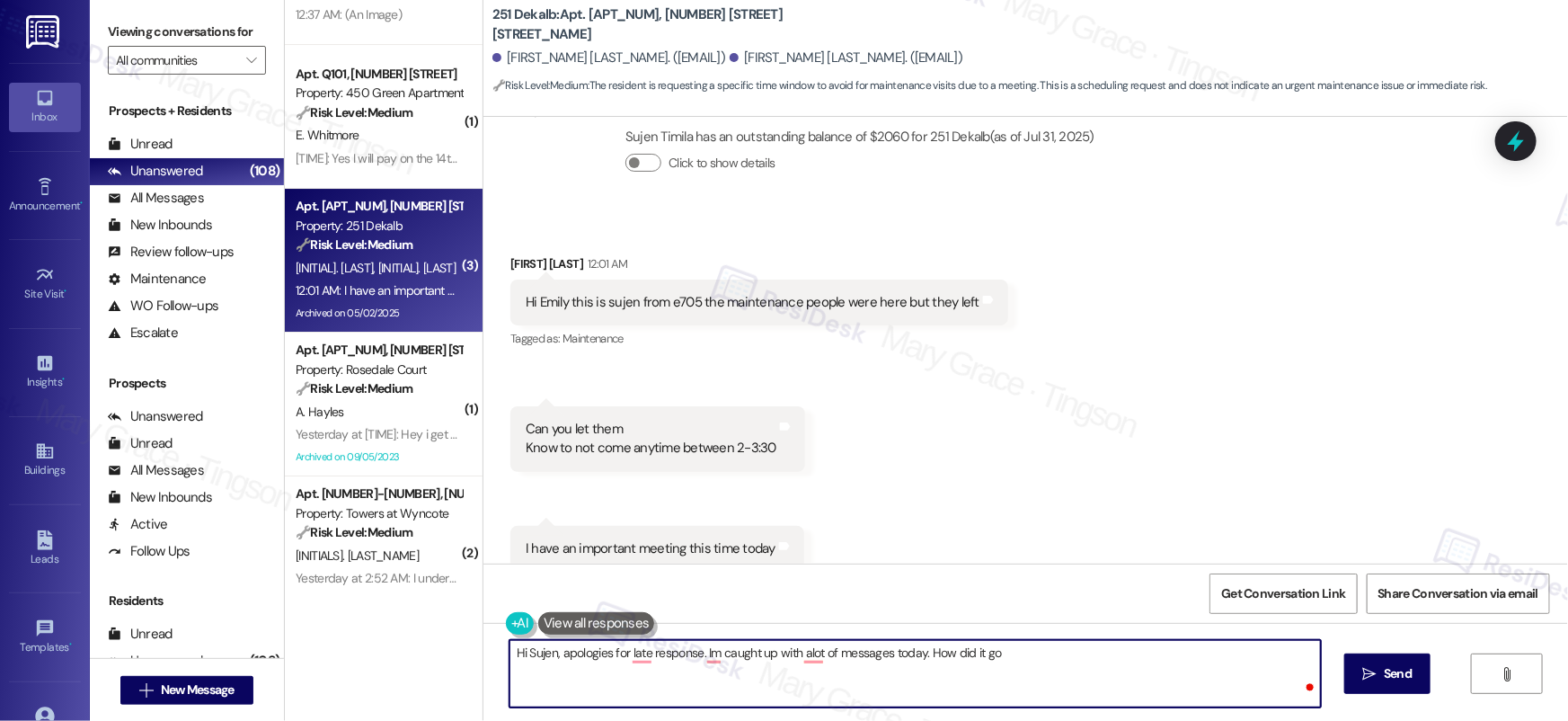 type on "Hi Sujen, apologies for late response. Im caught up with alot of messages today. How did it go?" 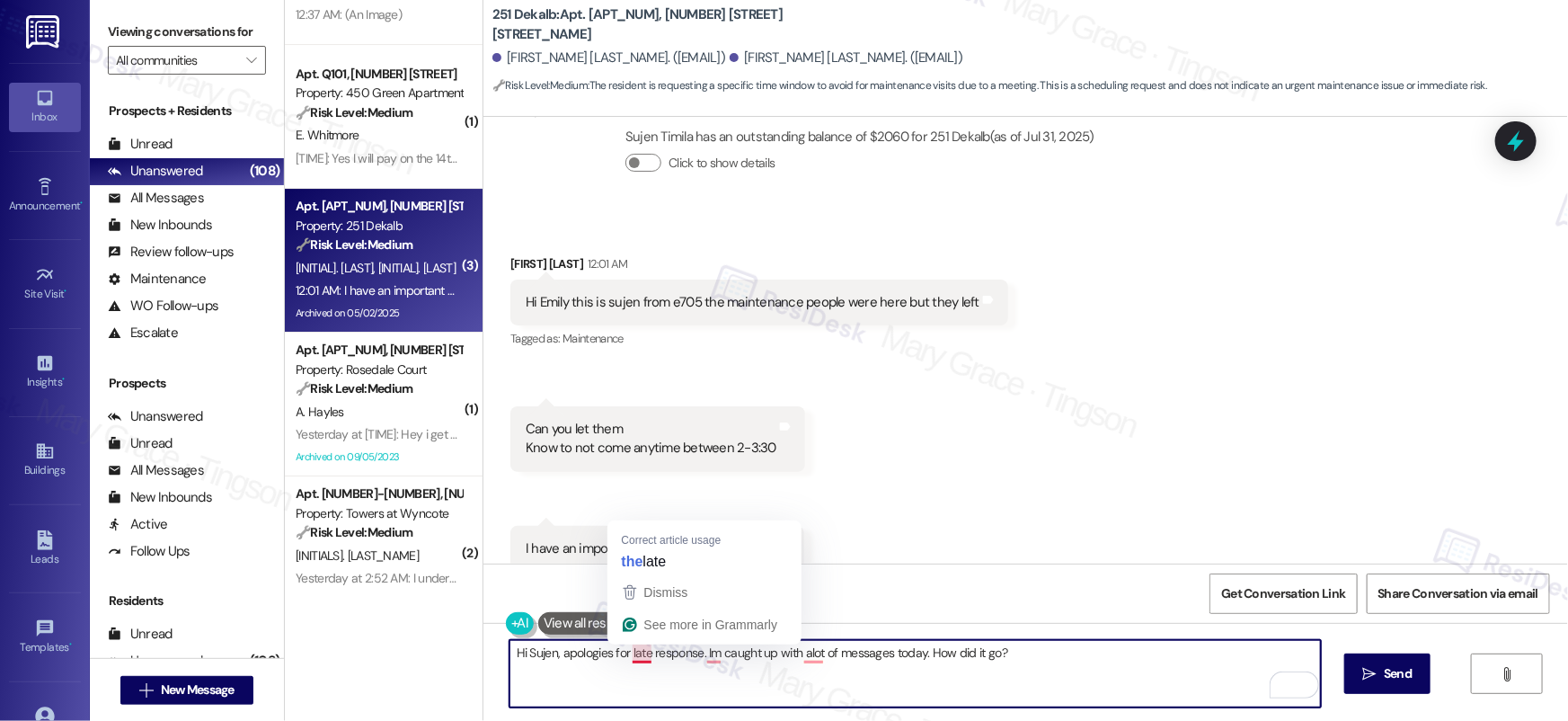 click on "Hi Sujen, apologies for late response. Im caught up with alot of messages today. How did it go?" at bounding box center (915, 673) 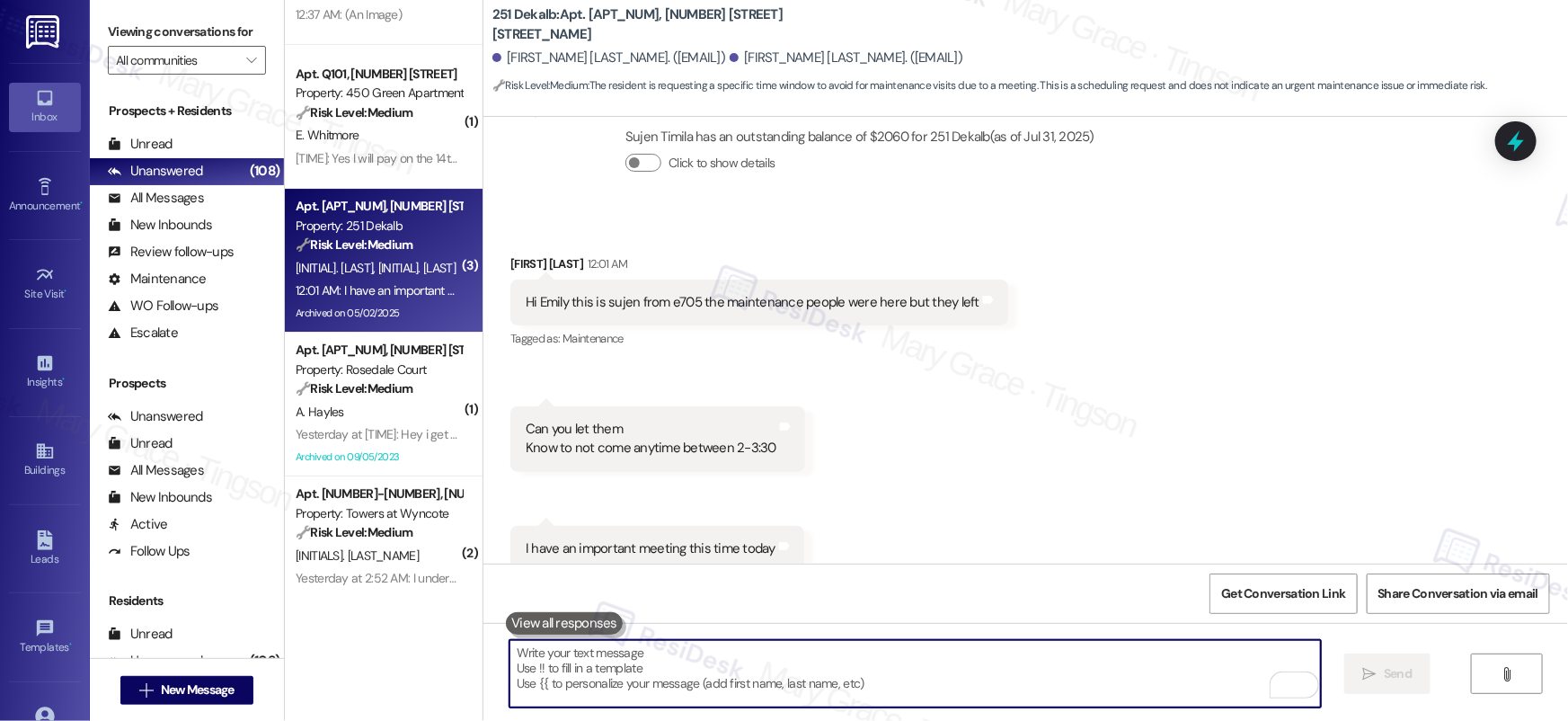 paste on "Hi Sujen, apologies for the delayed response—I’ve been catching up on a lot of messages today. How did everything go?" 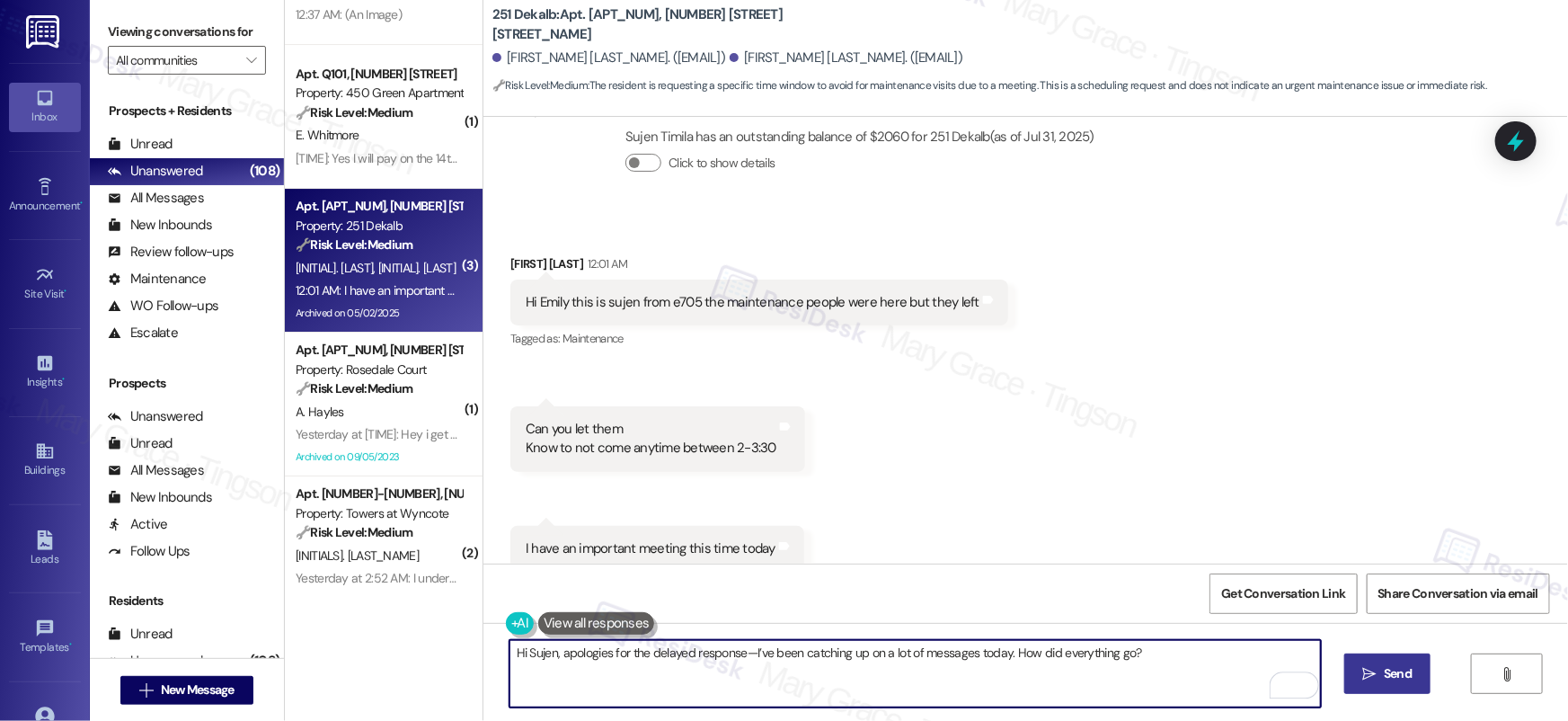 type on "Hi Sujen, apologies for the delayed response—I’ve been catching up on a lot of messages today. How did everything go?" 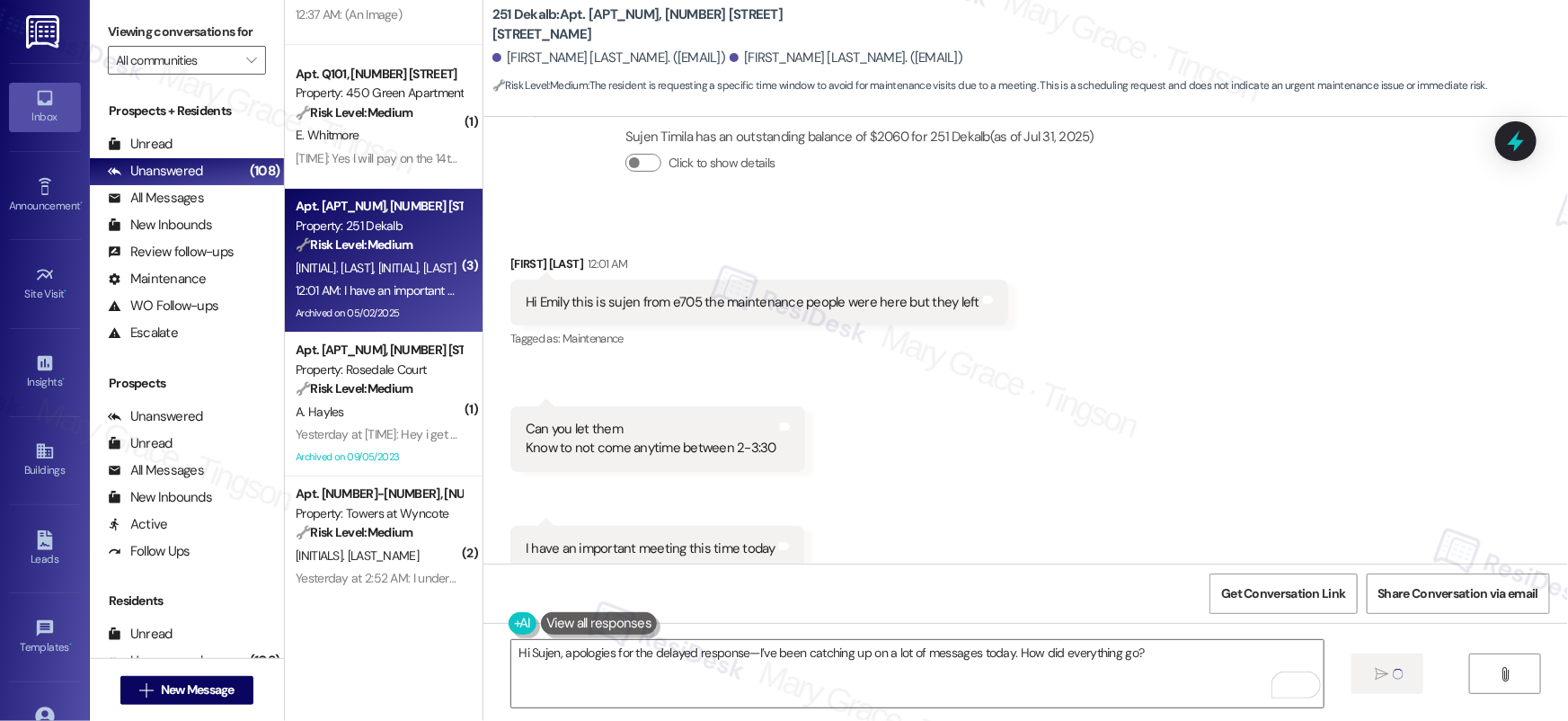 type 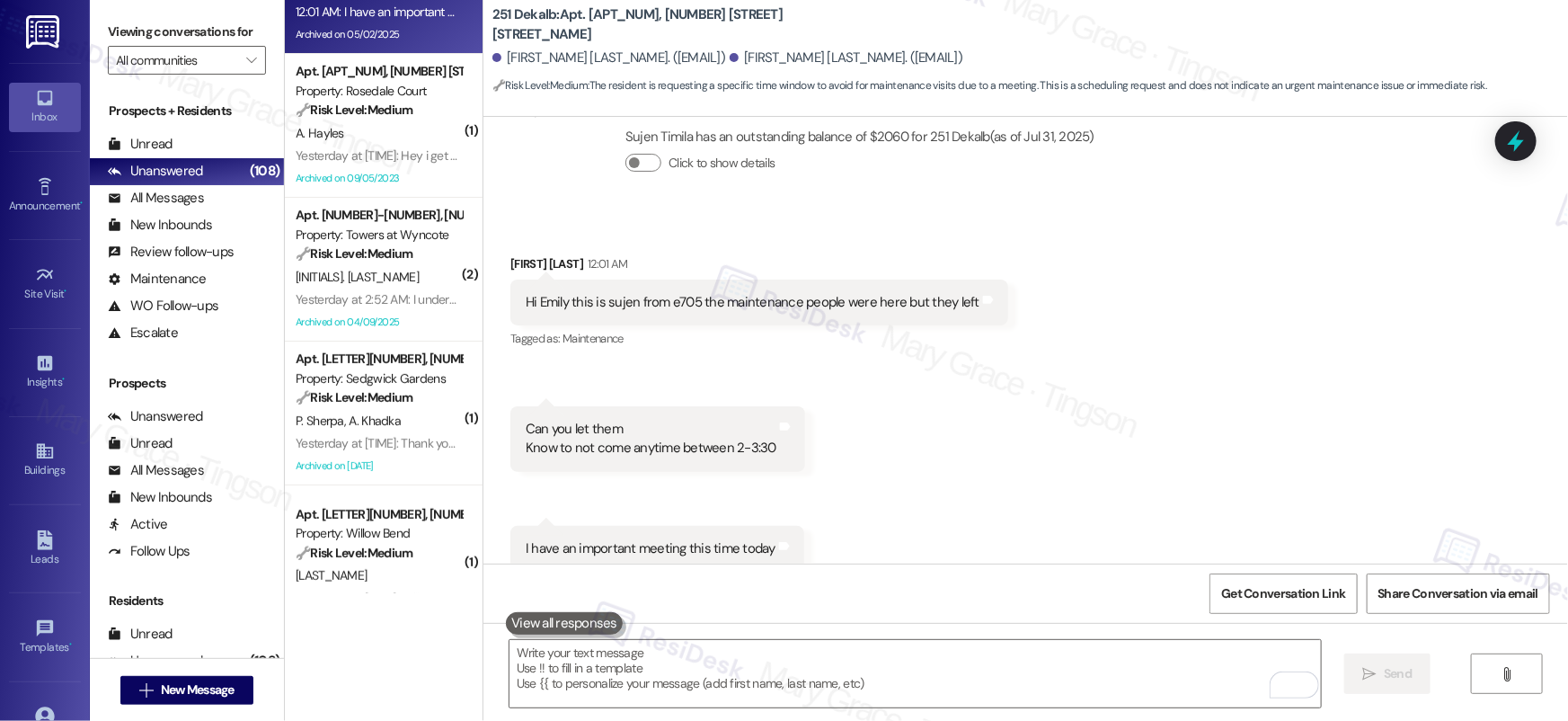 scroll, scrollTop: 3545, scrollLeft: 0, axis: vertical 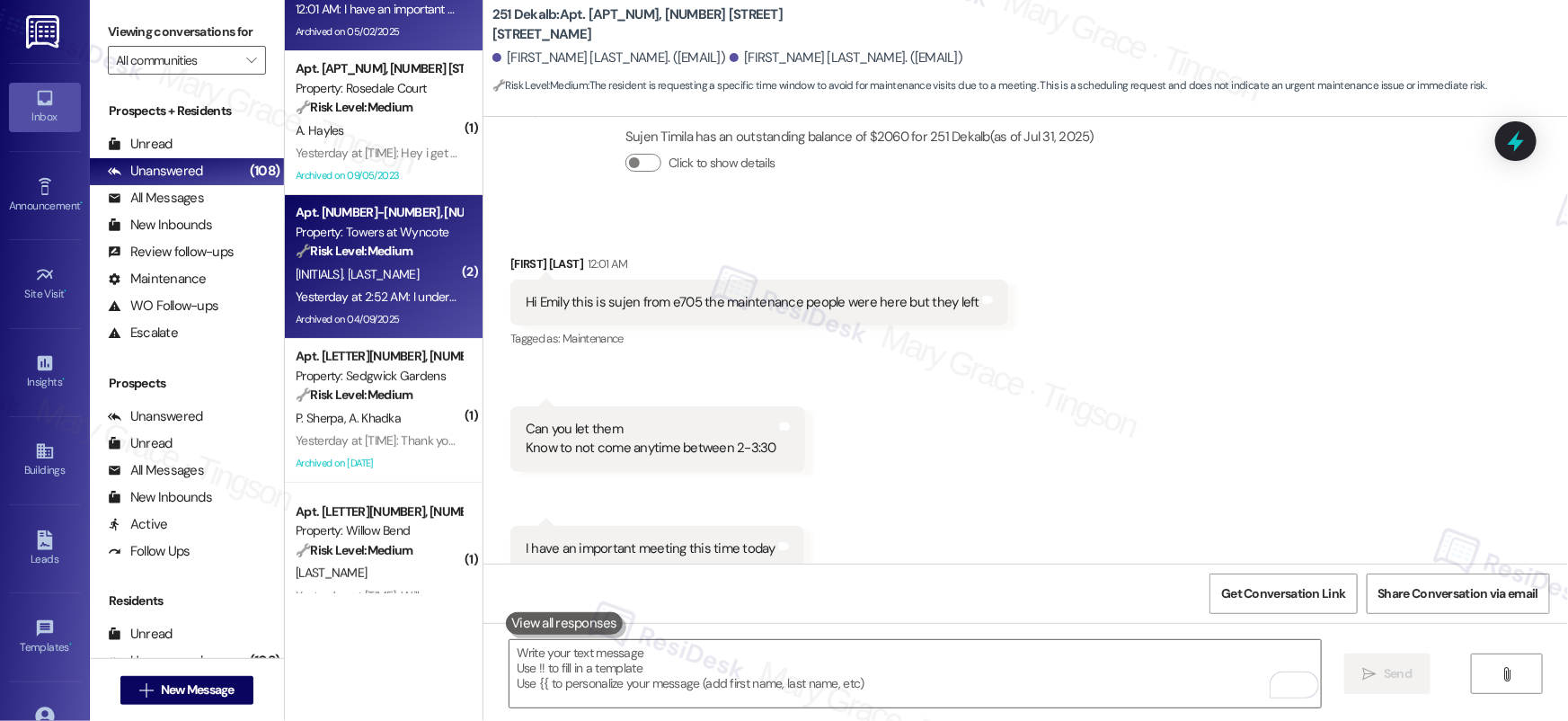 click on "Yesterday at 2:52 AM: I understand that payday is a fixed time. Yesterday at 2:52 AM: I understand that payday is a fixed time." at bounding box center [459, 297] 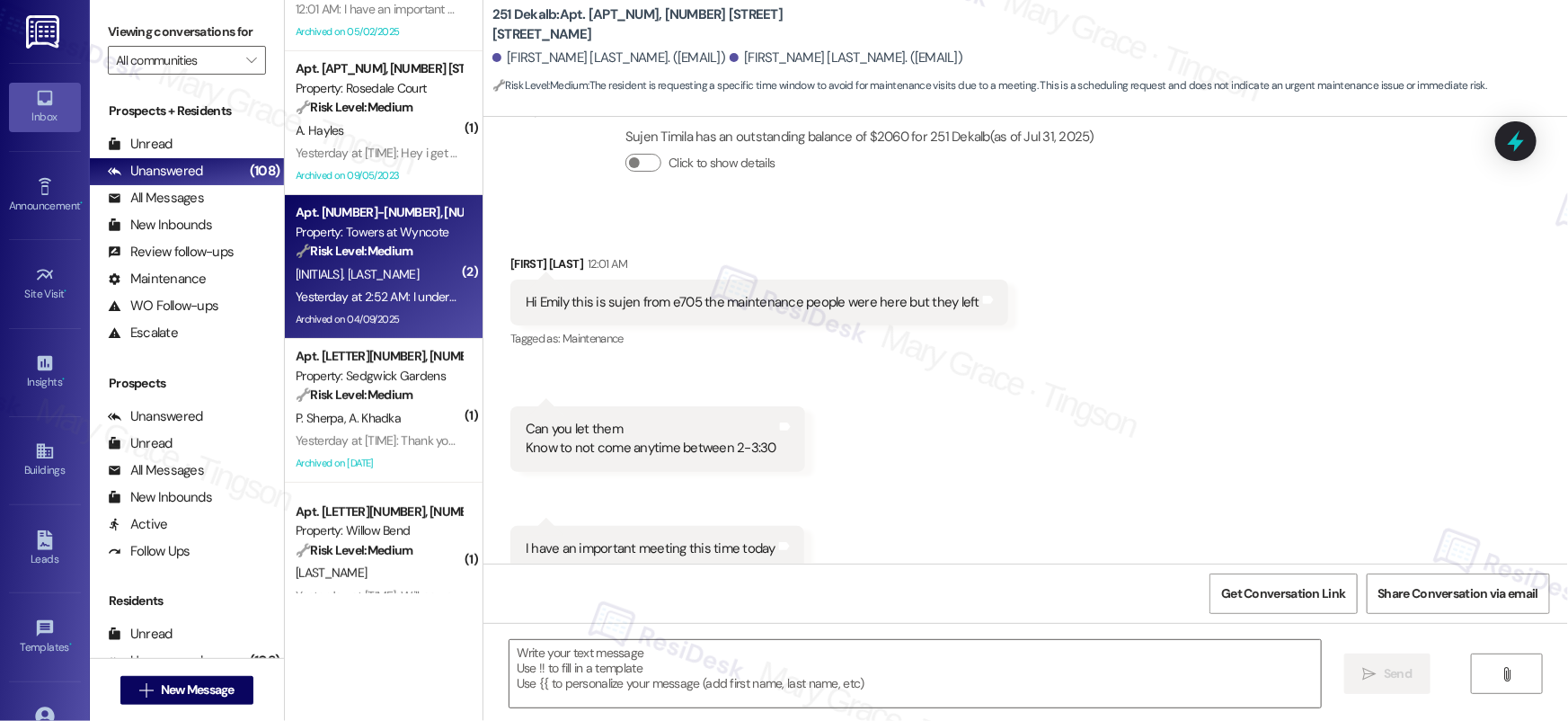 type on "Fetching suggested responses. Please feel free to read through the conversation in the meantime." 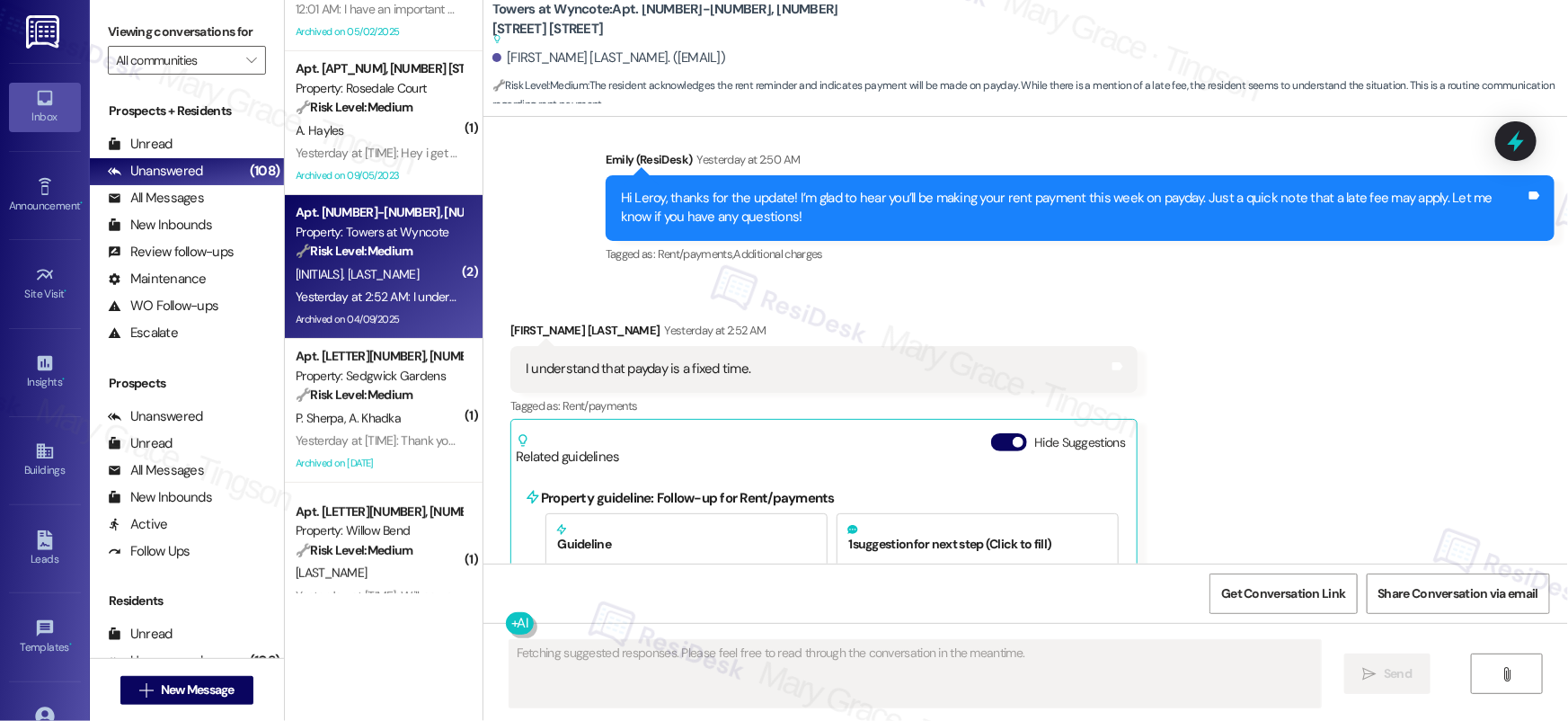 scroll, scrollTop: 31904, scrollLeft: 0, axis: vertical 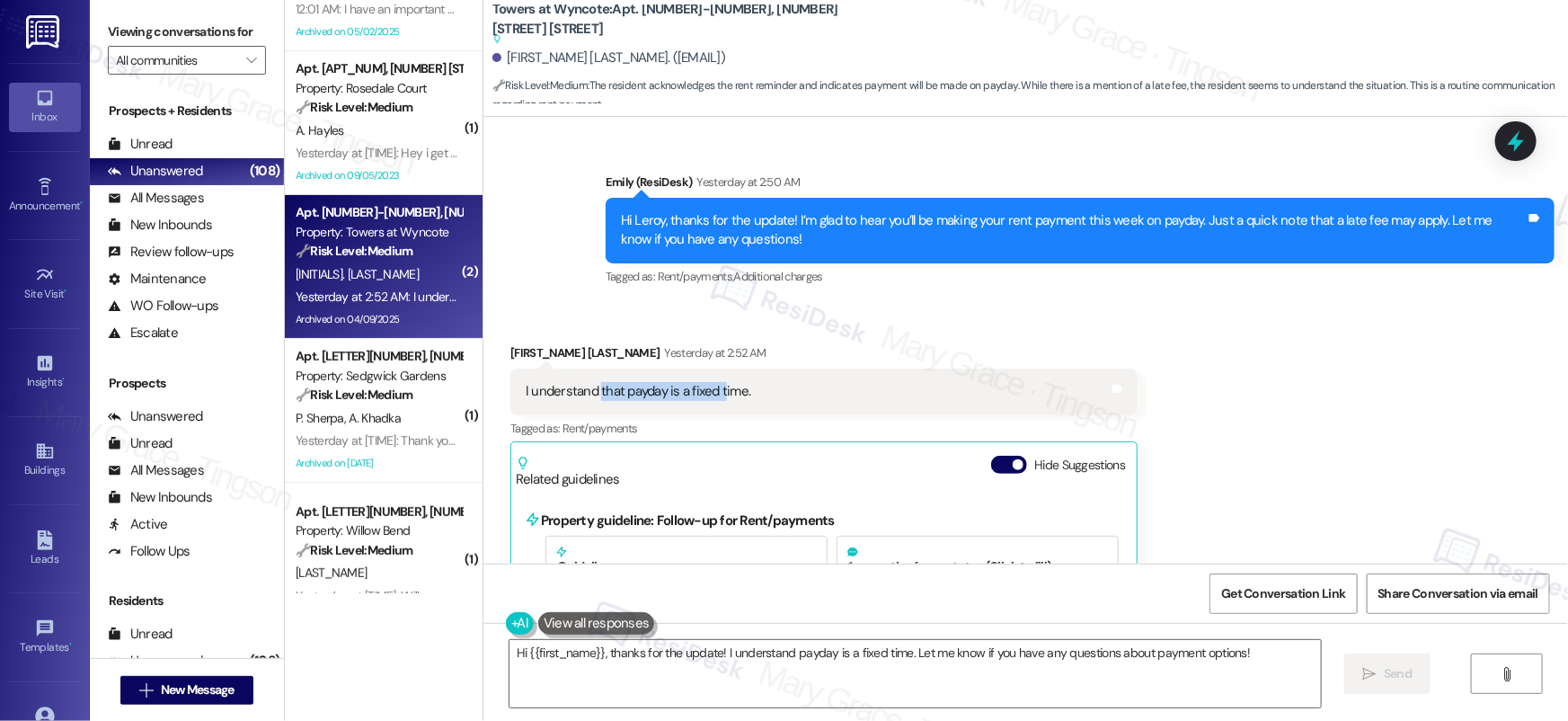 drag, startPoint x: 586, startPoint y: 307, endPoint x: 713, endPoint y: 309, distance: 127.0157 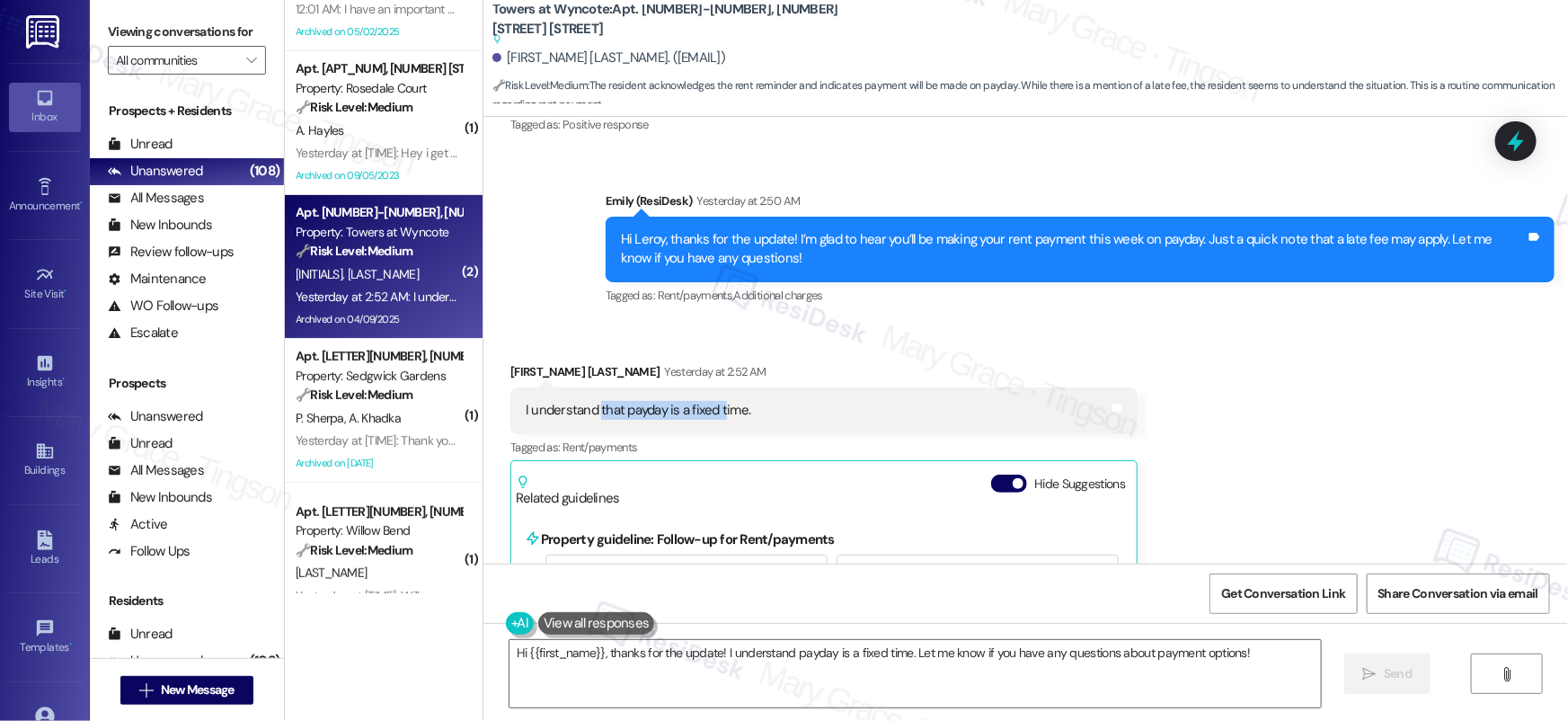 scroll, scrollTop: 31879, scrollLeft: 0, axis: vertical 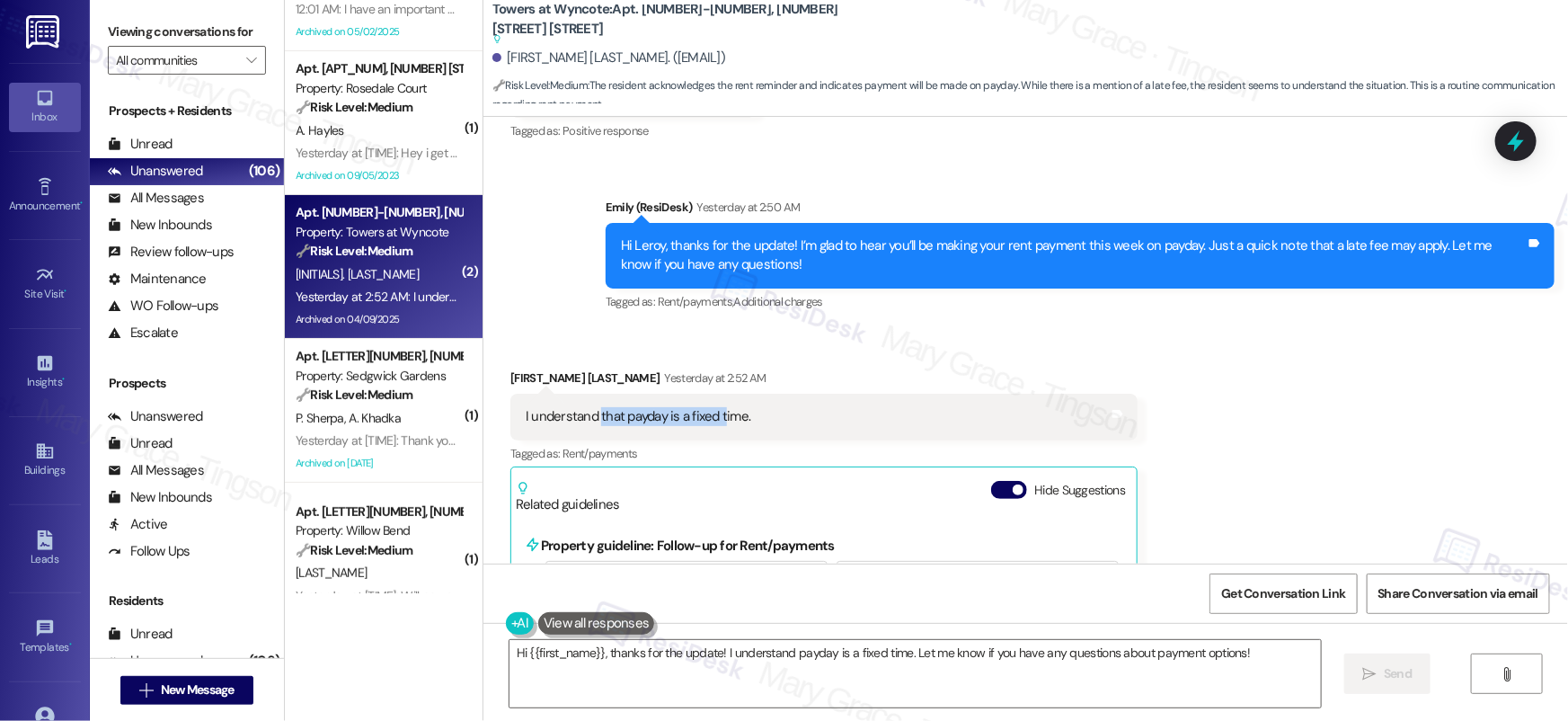 click on "I understand that payday is a fixed time." at bounding box center (638, 416) 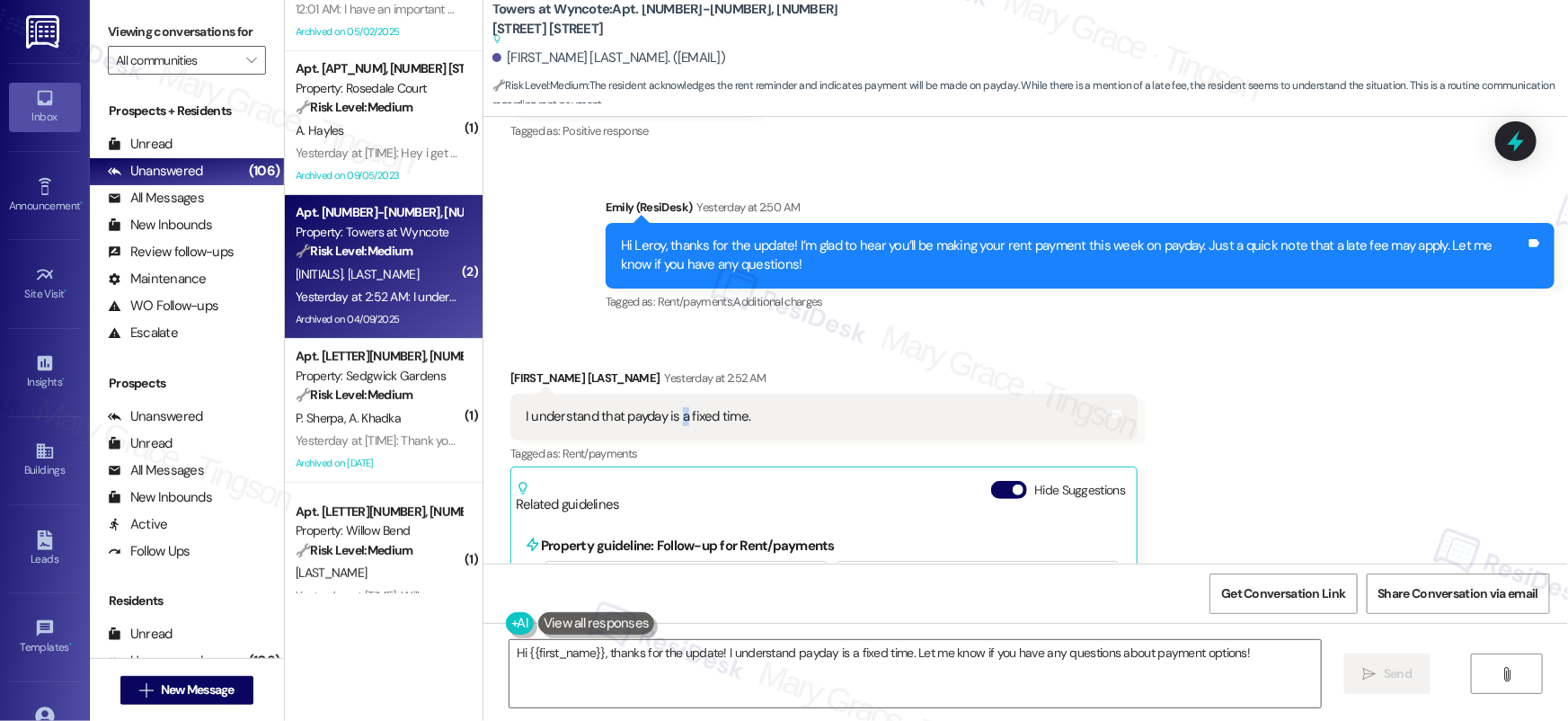 click on "I understand that payday is a fixed time." at bounding box center [638, 416] 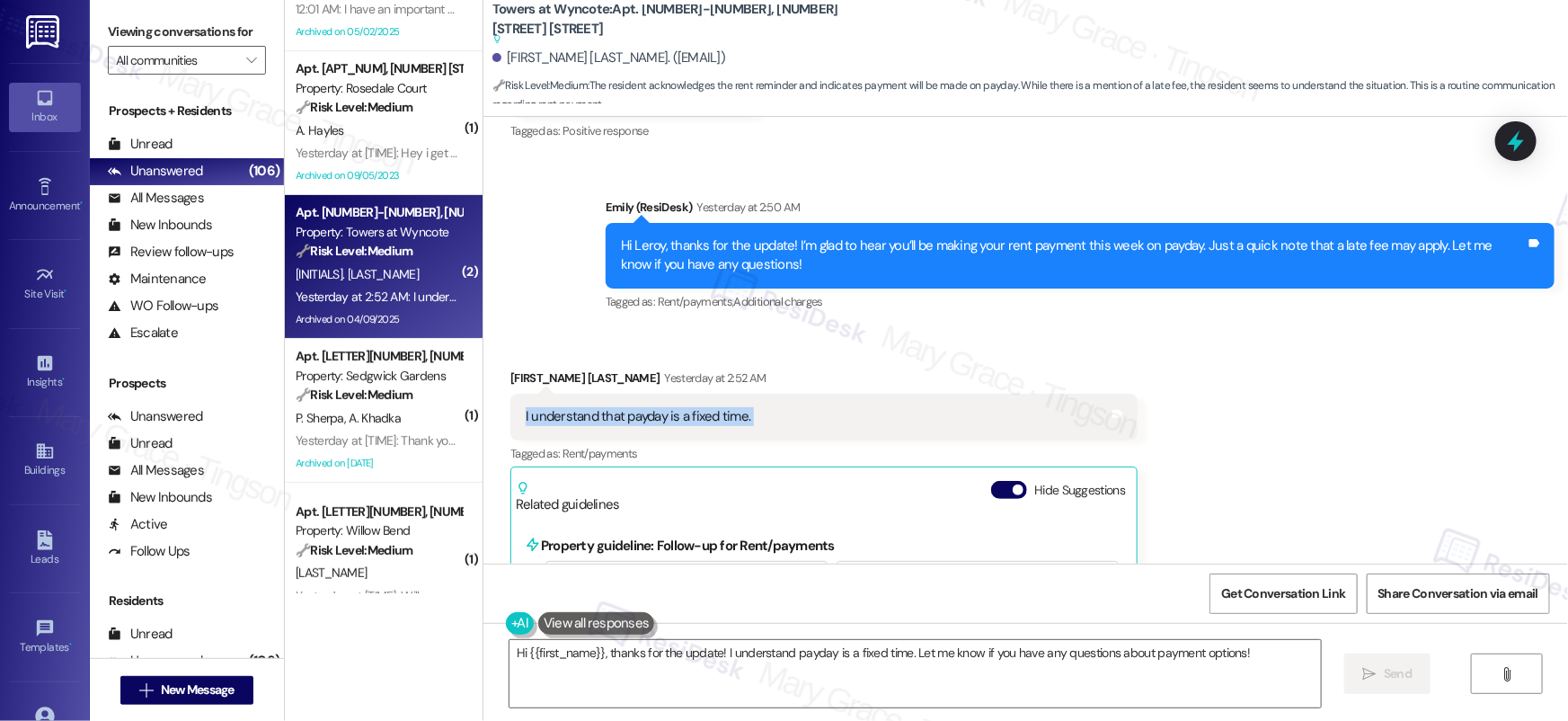 click on "I understand that payday is a fixed time." at bounding box center (638, 416) 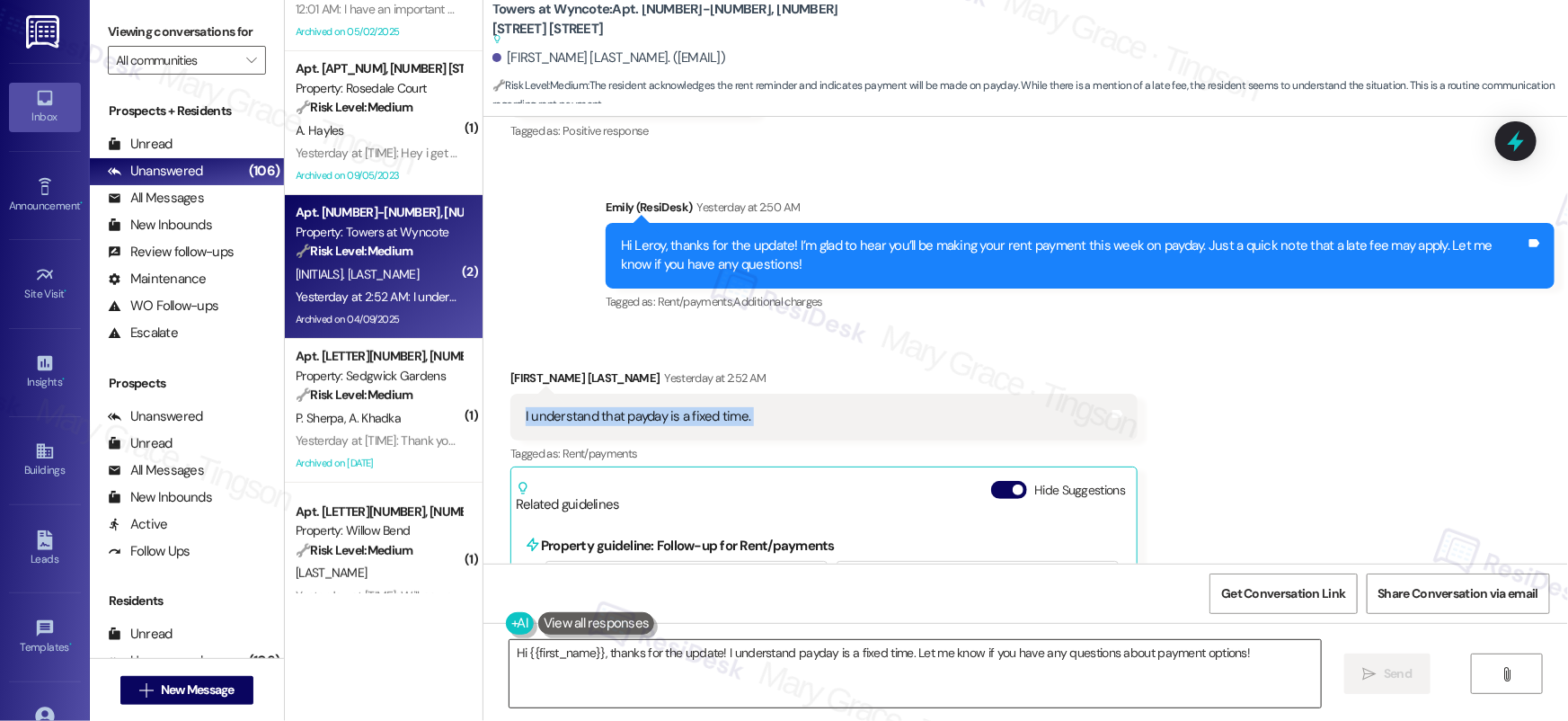 click on "Hi {{first_name}}, thanks for the update! I understand payday is a fixed time. Let me know if you have any questions about payment options!" at bounding box center (915, 673) 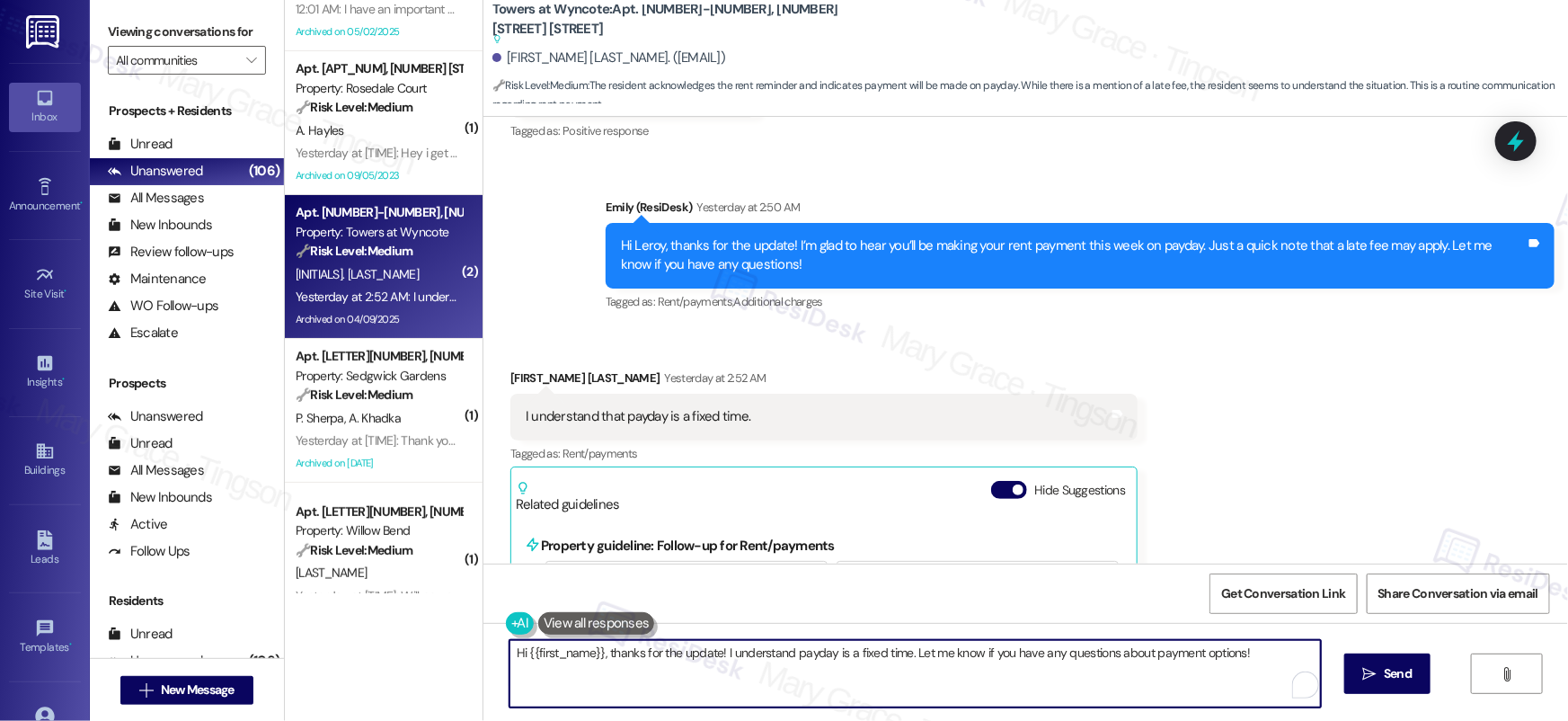 click on "Hi {{first_name}}, thanks for the update! I understand payday is a fixed time. Let me know if you have any questions about payment options!" at bounding box center (915, 673) 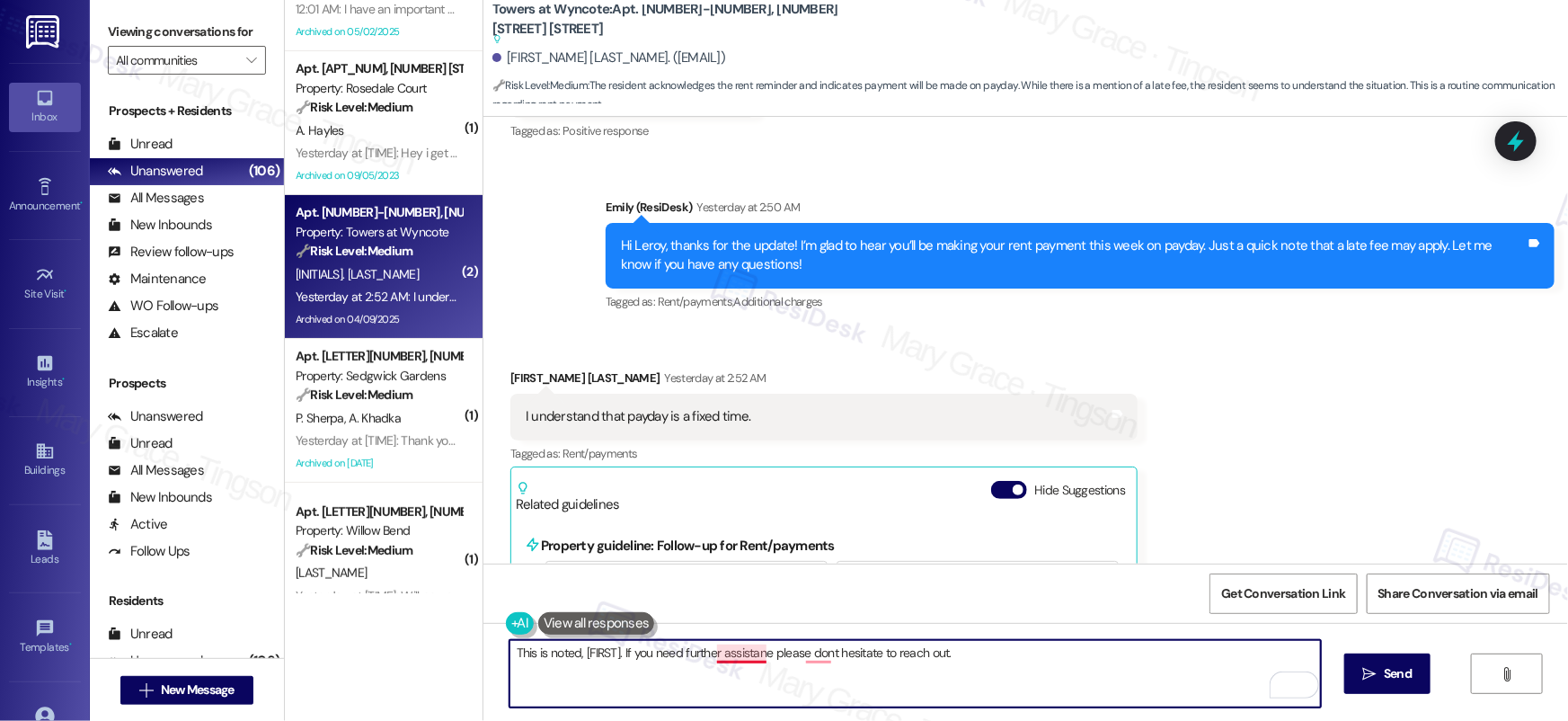 click on "This is noted, Leroy. If you need further assistane please dont hesitate to reach out." at bounding box center [915, 673] 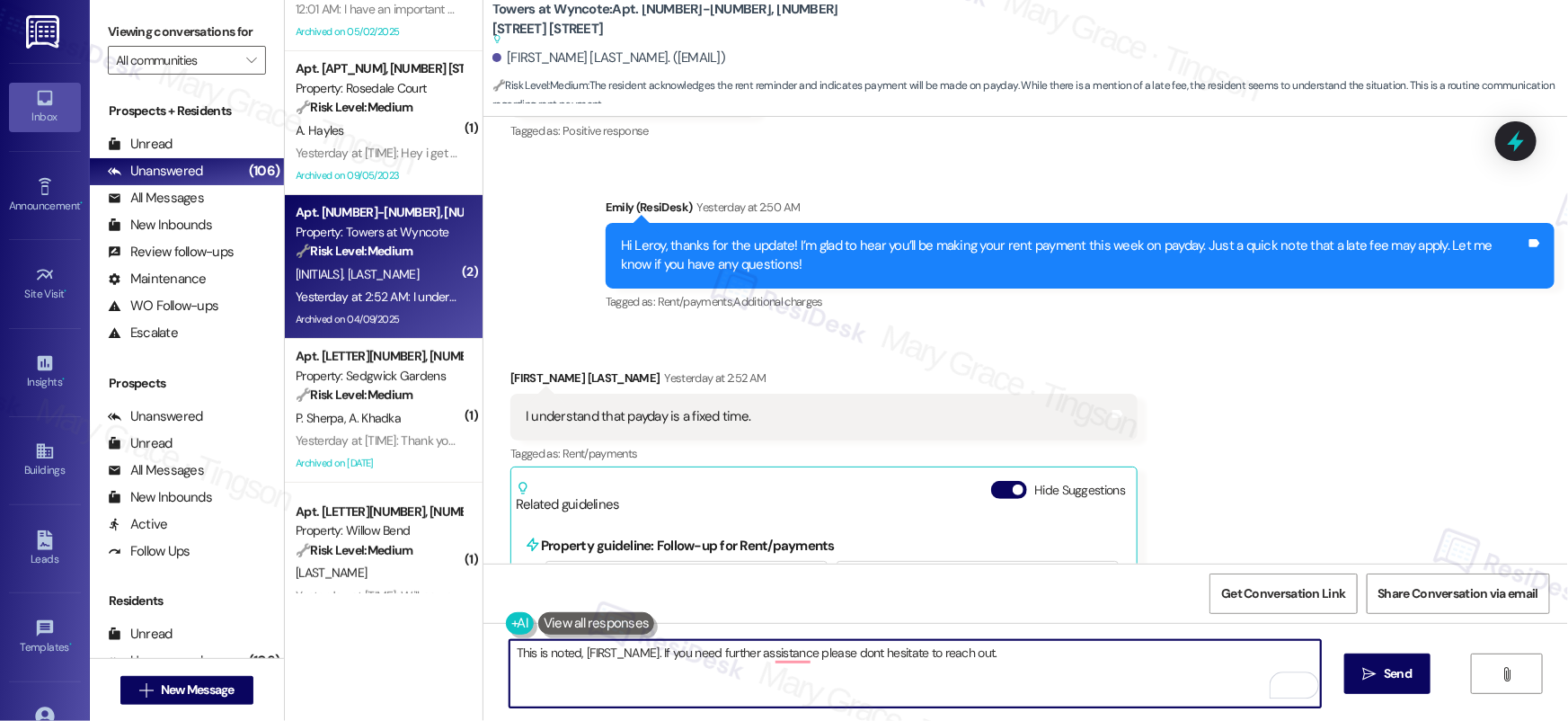 click on "This is noted, Leroy. If you need further assistance please dont hesitate to reach out." at bounding box center [915, 673] 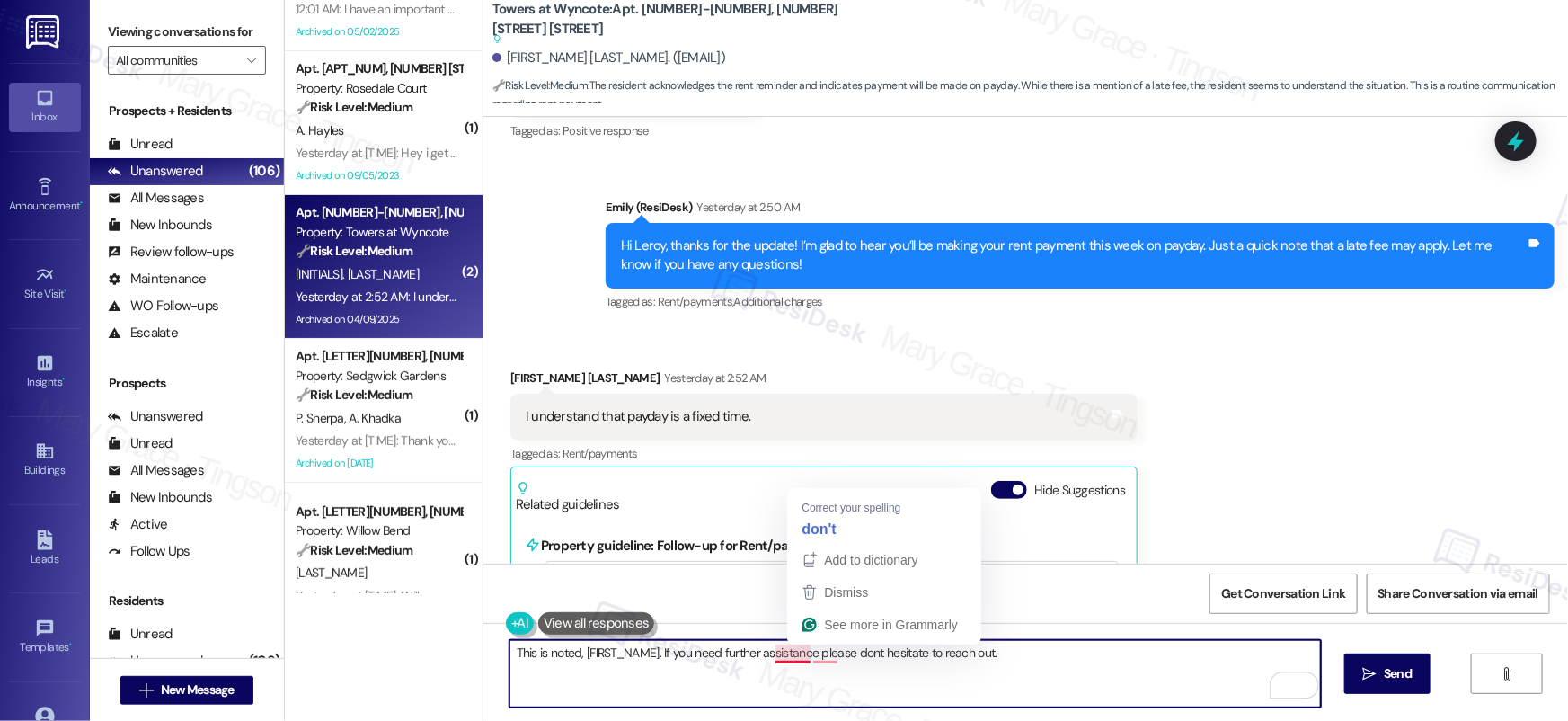 click on "This is noted, Leroy. If you need further assistance please dont hesitate to reach out." at bounding box center [915, 673] 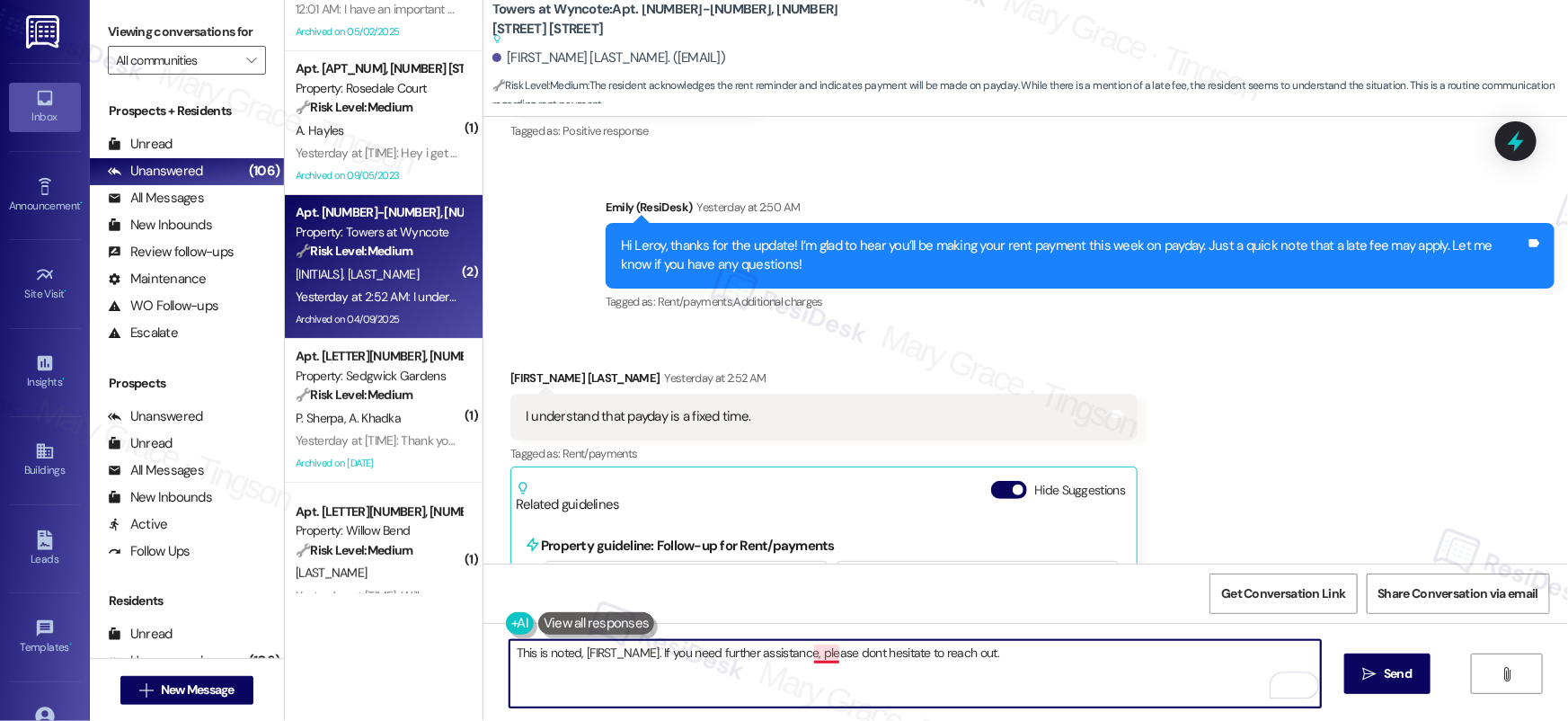 click on "This is noted, Leroy. If you need further assistance, please dont hesitate to reach out." at bounding box center (915, 673) 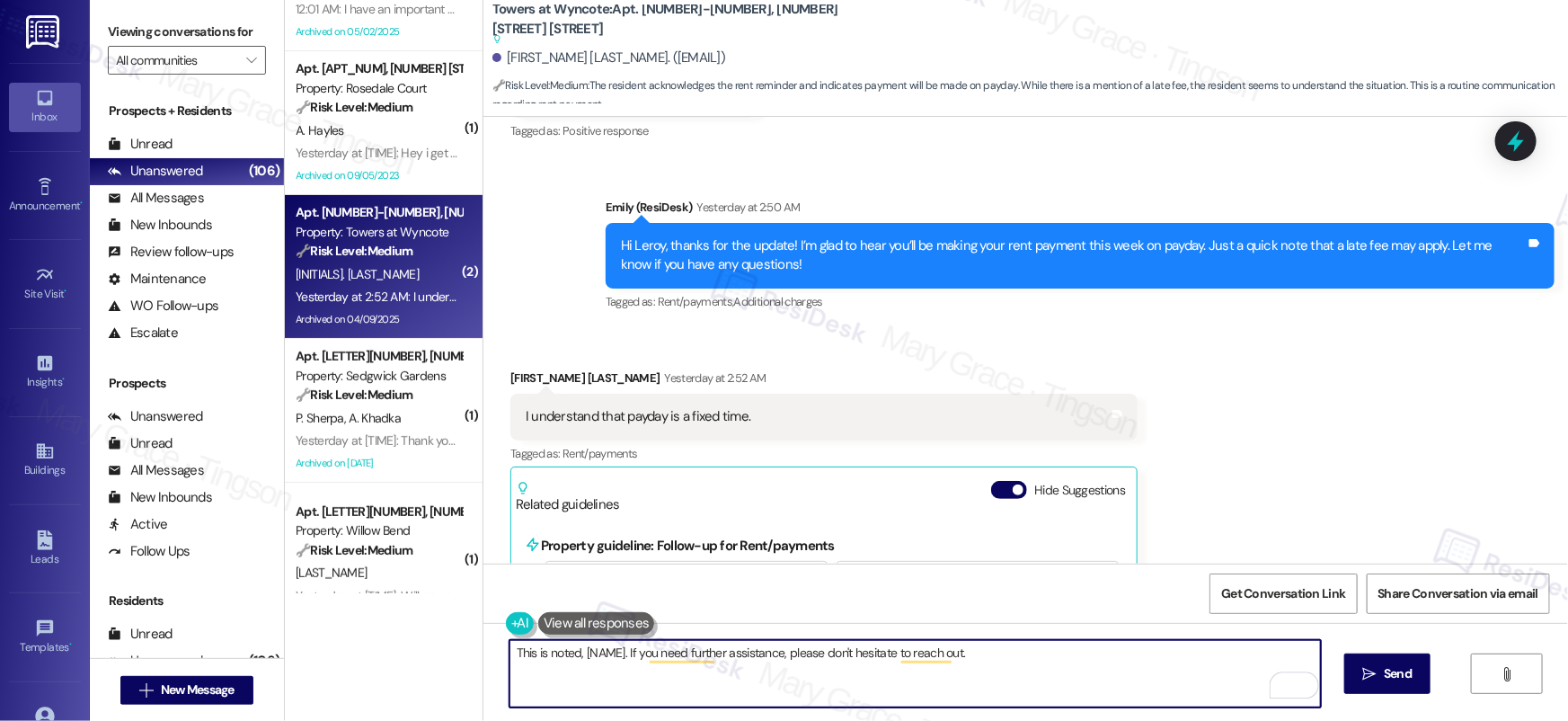 click on "This is noted, Leroy. If you need further assistance, please don't hesitate to reach out." at bounding box center (915, 673) 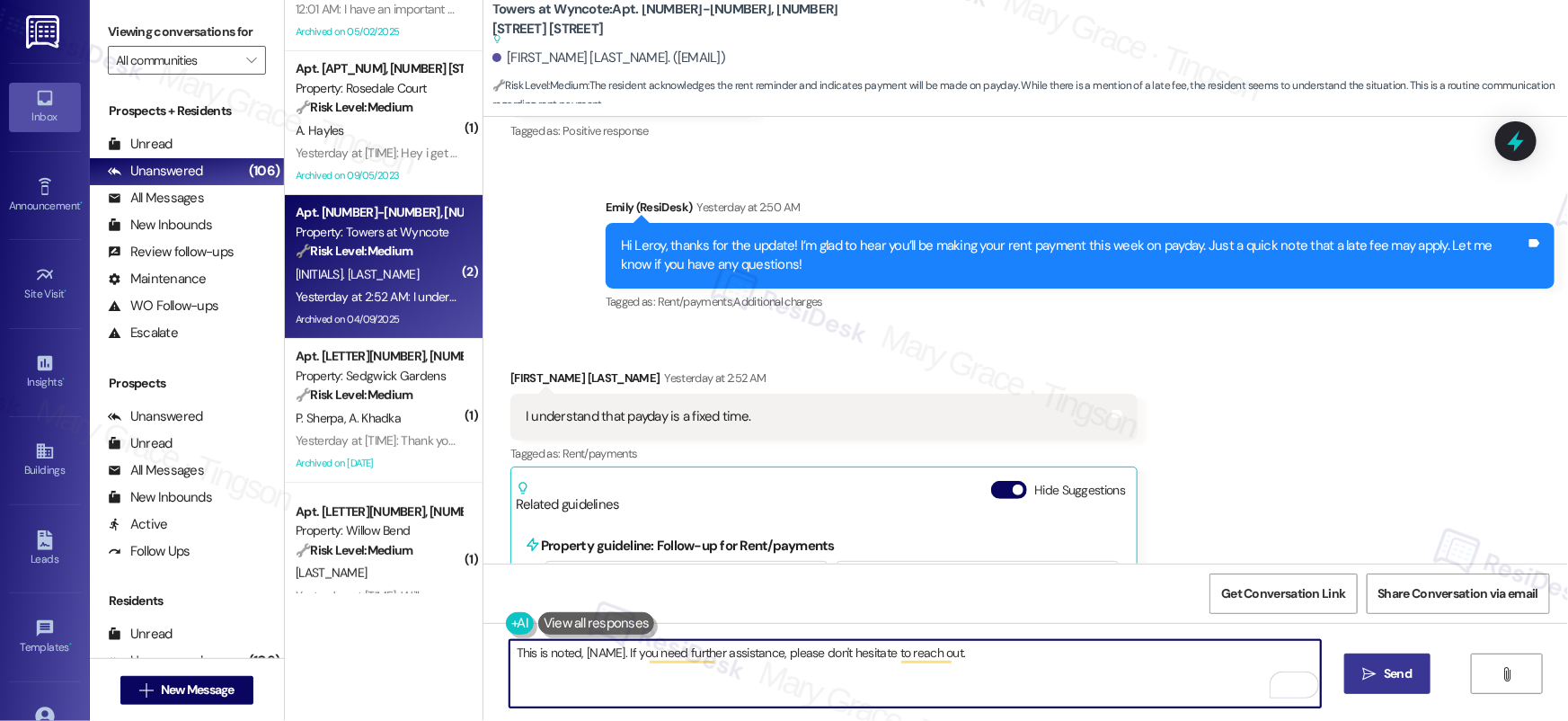 type on "This is noted, Leroy. If you need further assistance, please don't hesitate to reach out." 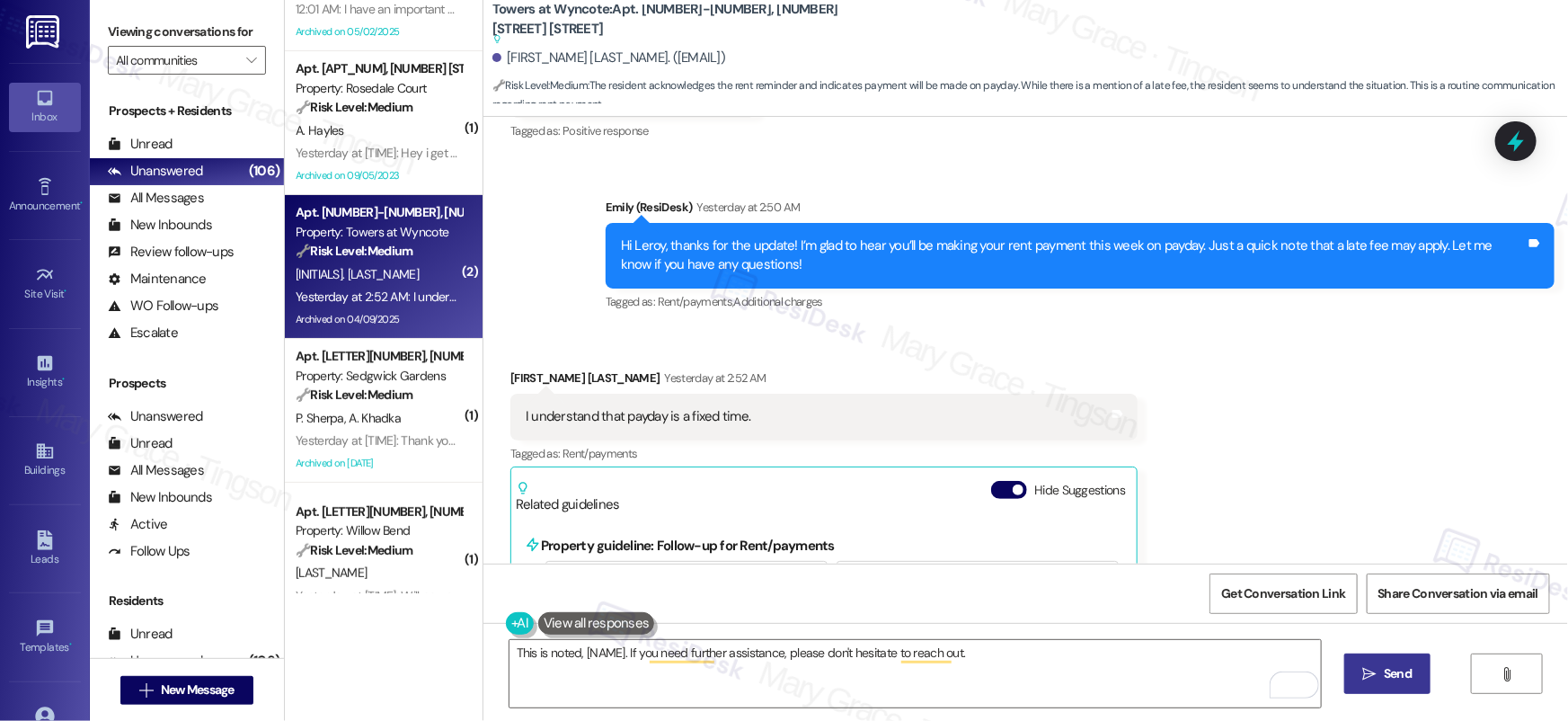 click on "Send" at bounding box center (1397, 673) 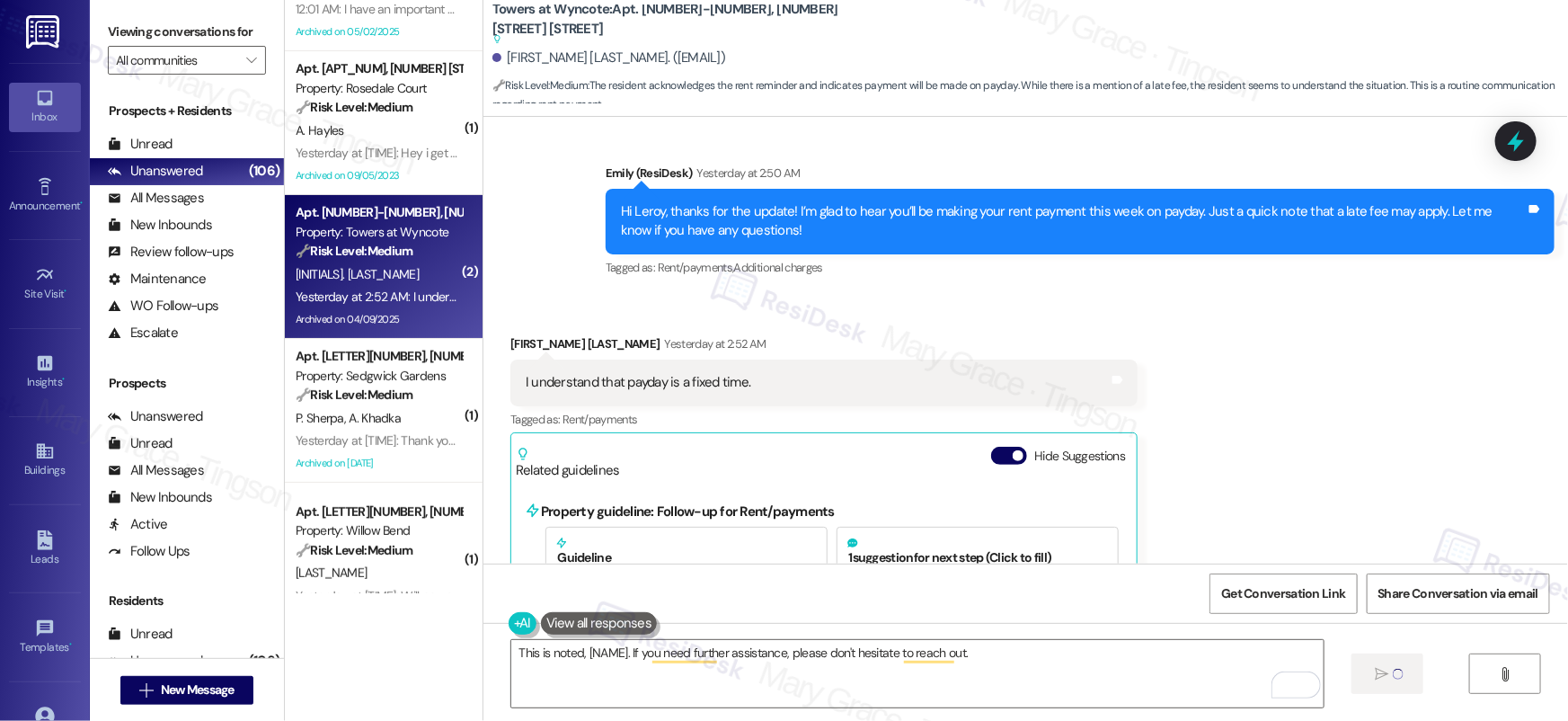 scroll, scrollTop: 32175, scrollLeft: 0, axis: vertical 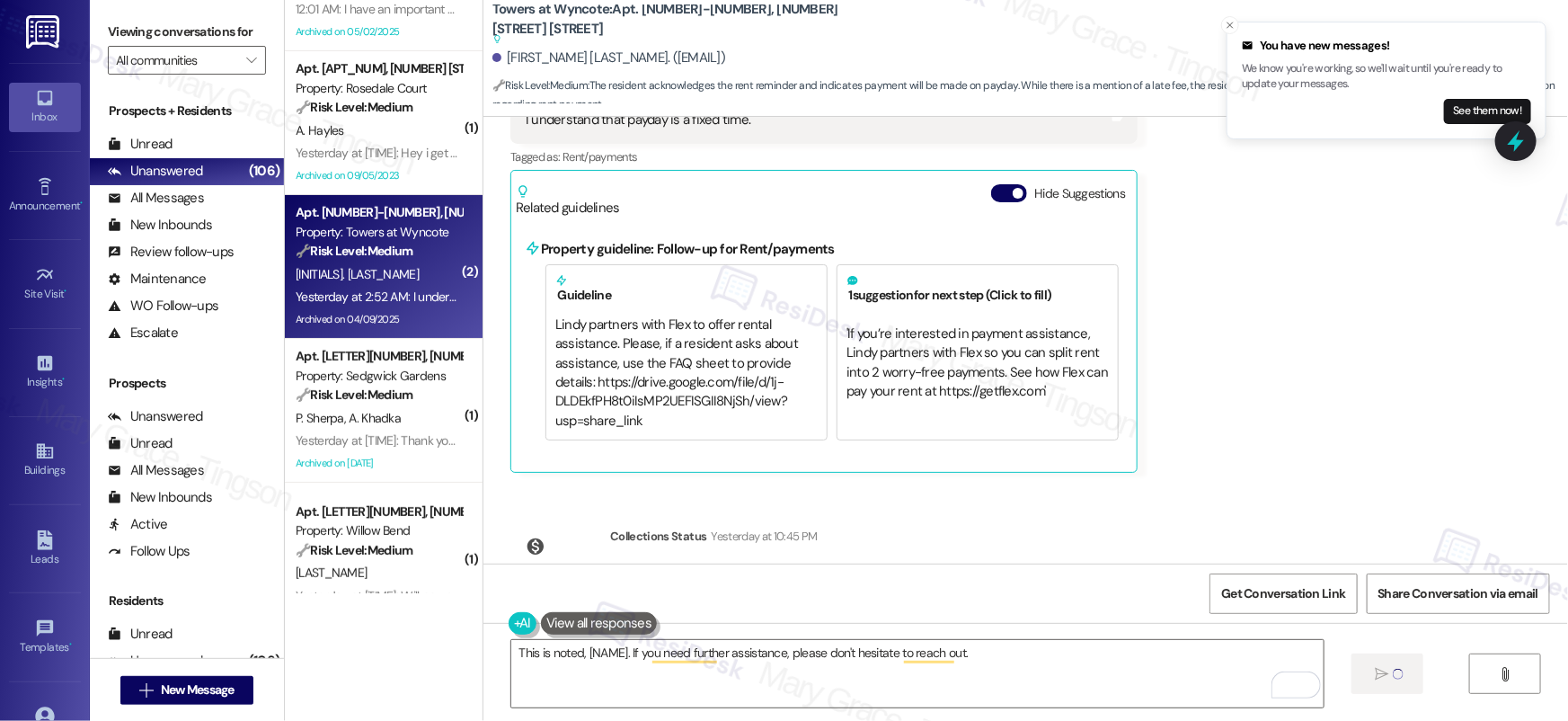 type 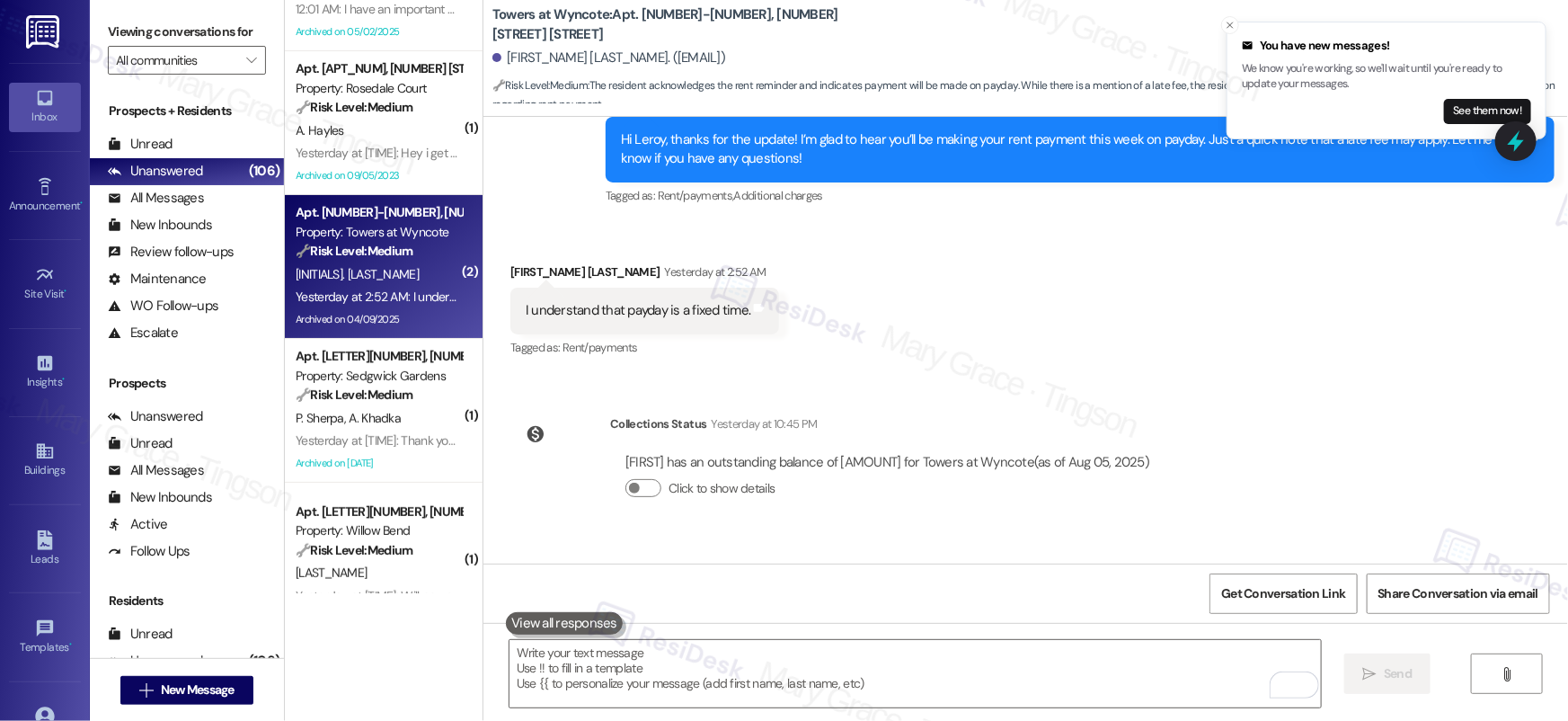 scroll, scrollTop: 31997, scrollLeft: 0, axis: vertical 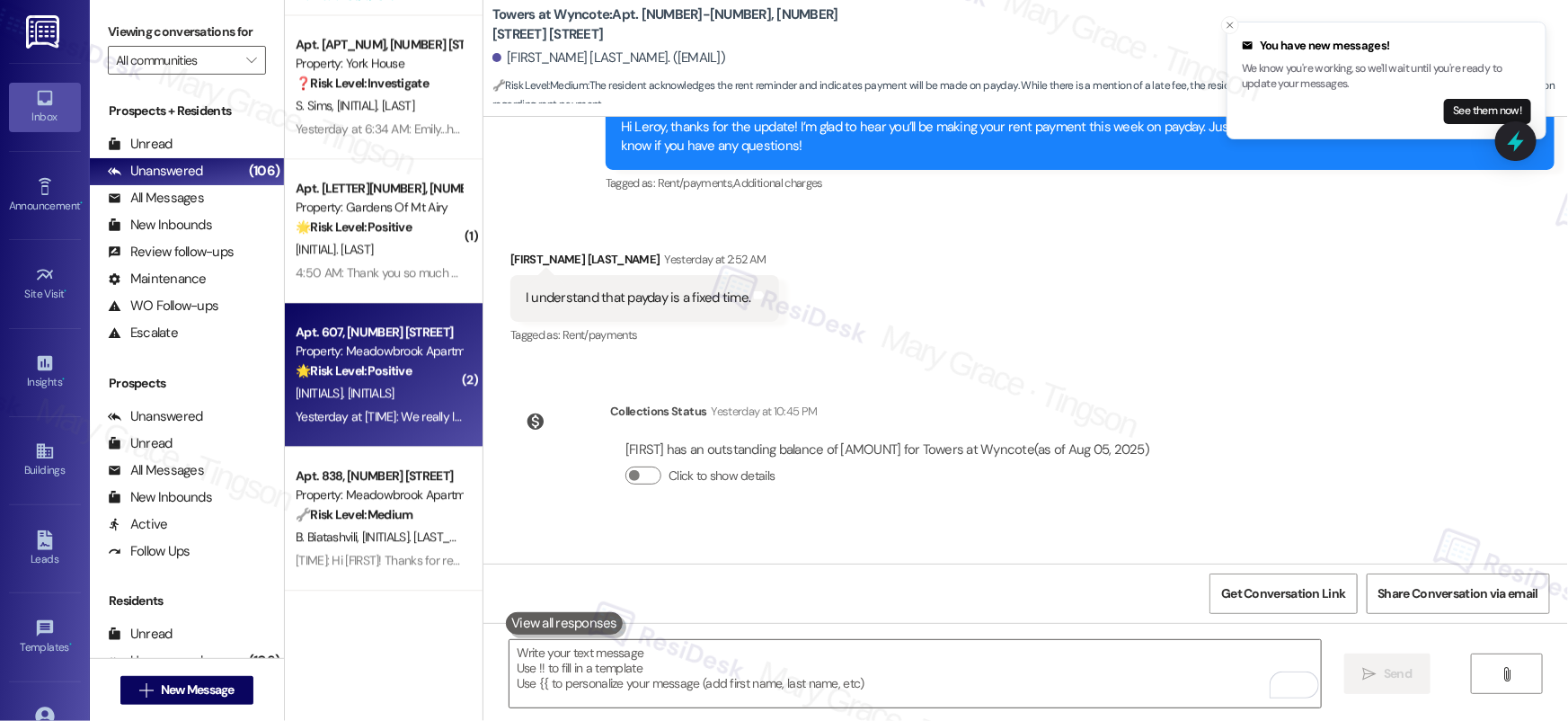 click on "V. Burdeinyi" at bounding box center [378, 393] 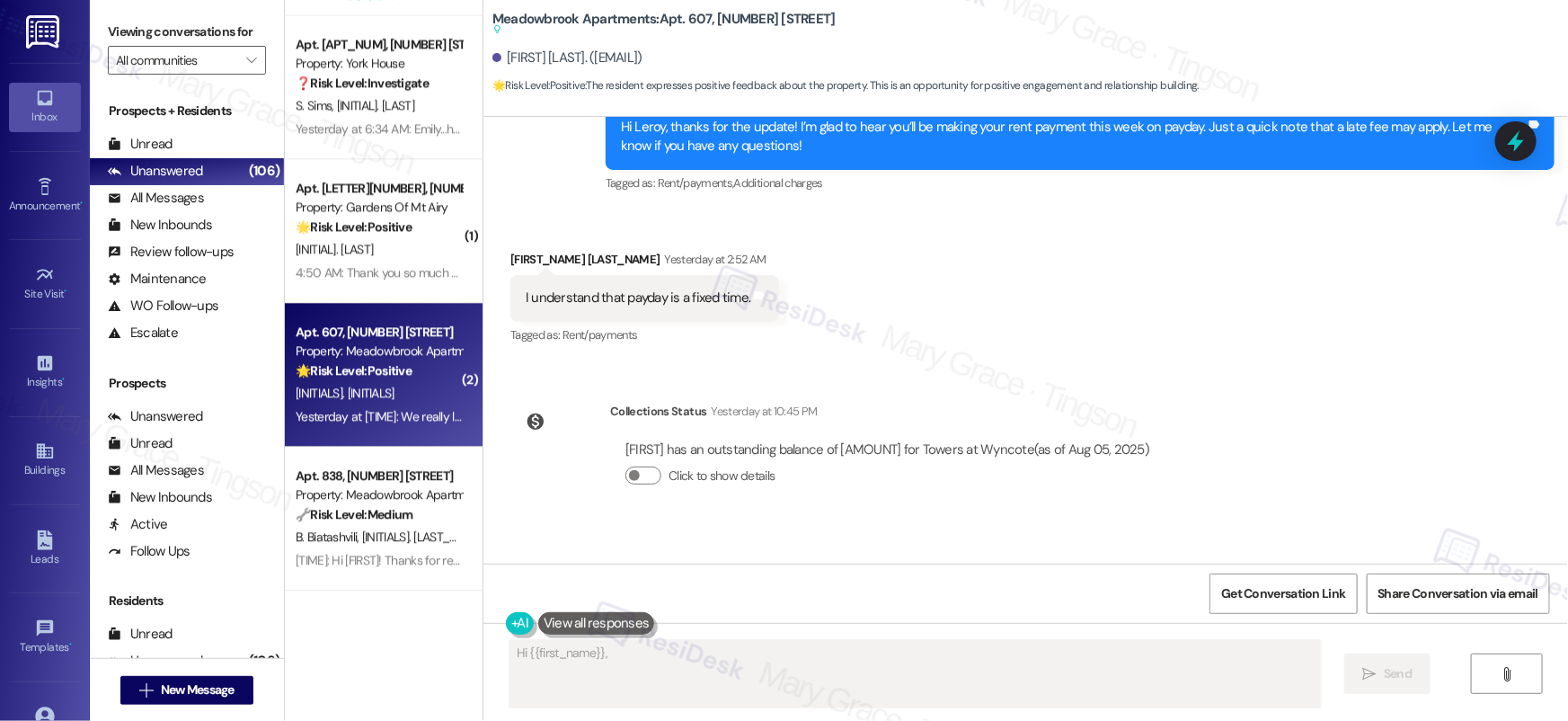 scroll, scrollTop: 708, scrollLeft: 0, axis: vertical 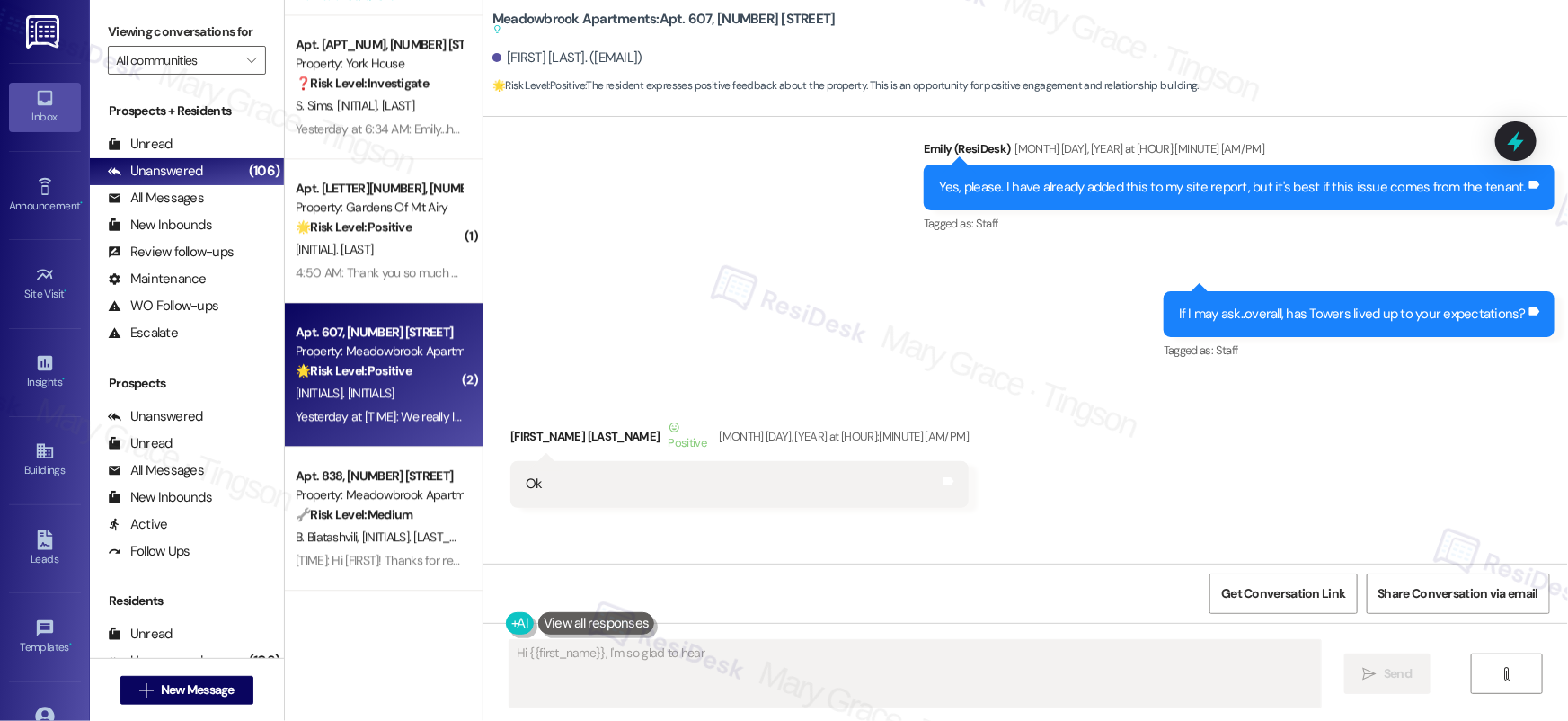 click on "V. Burdeinyi" at bounding box center [378, 393] 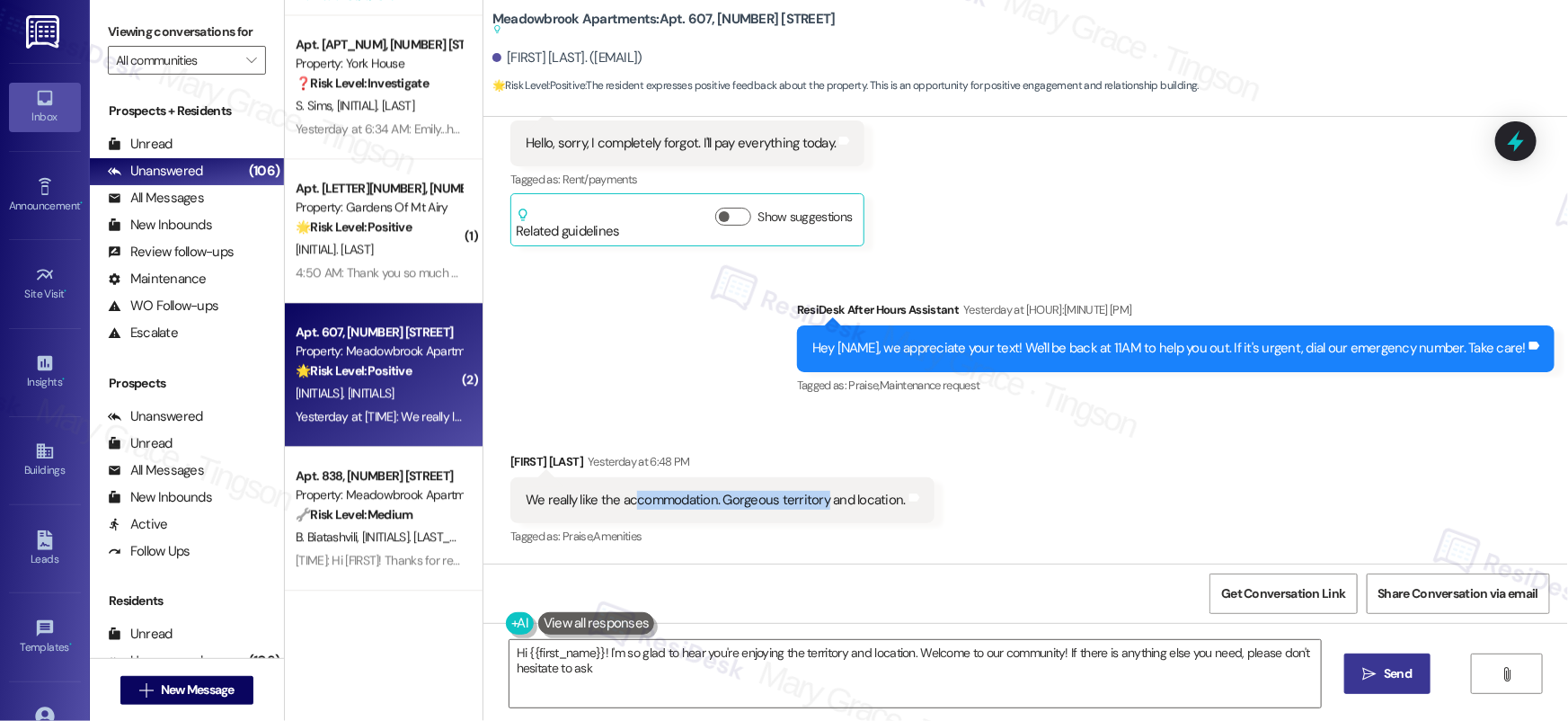 type on "Hi {{first_name}}! I'm so glad to hear you're enjoying the territory and location. Welcome to our community! If there is anything else you need, please don't hesitate to ask." 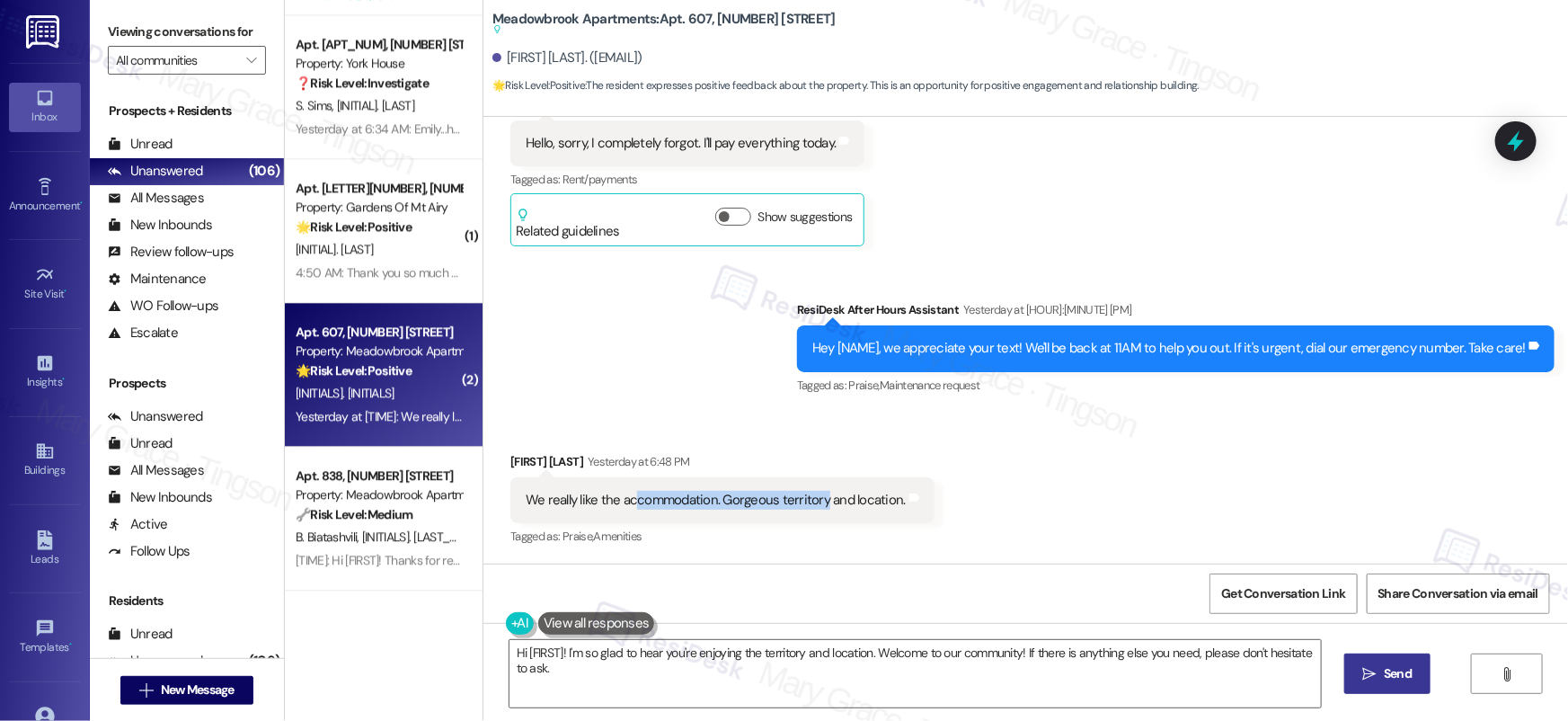 drag, startPoint x: 626, startPoint y: 502, endPoint x: 814, endPoint y: 502, distance: 188 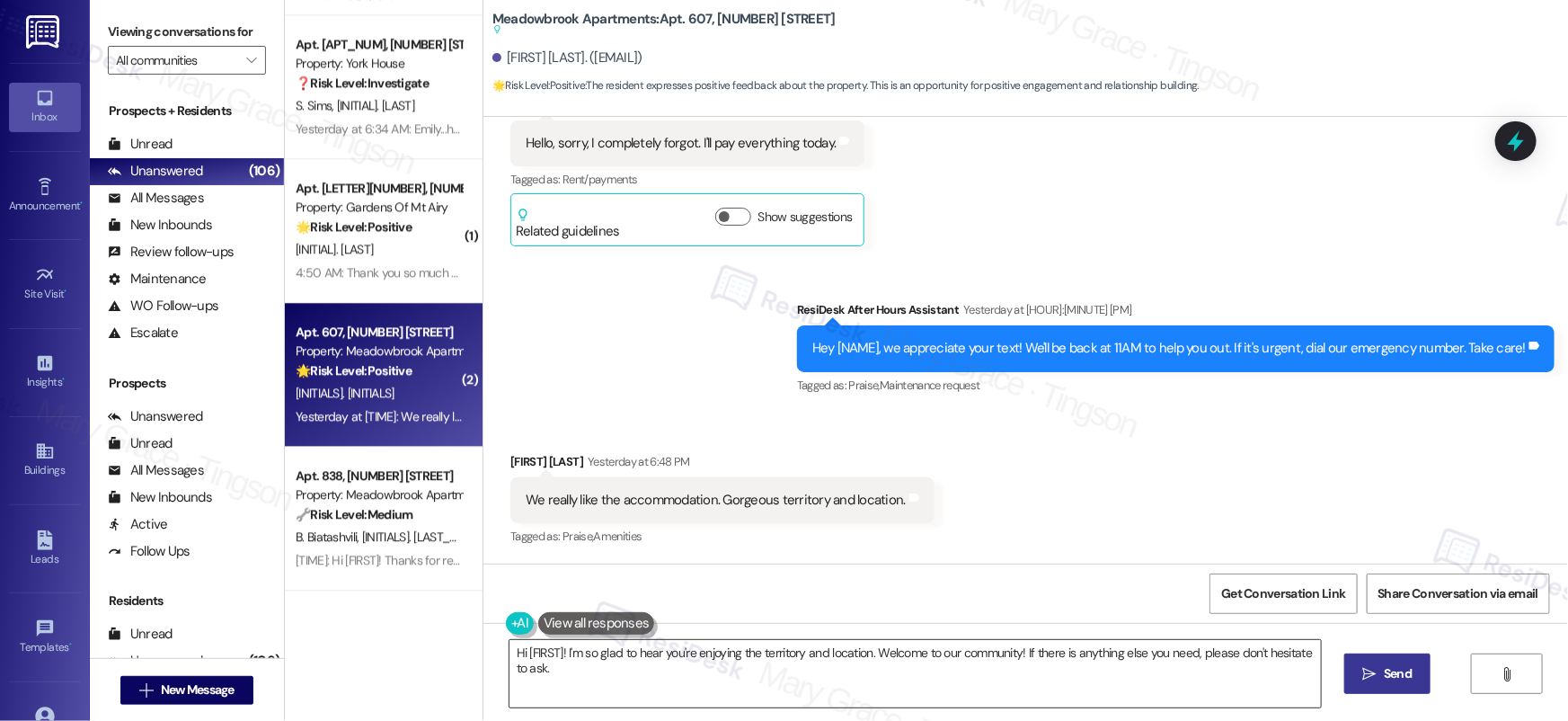 click on "Hi {{first_name}}! I'm so glad to hear you're enjoying the territory and location. Welcome to our community! If there is anything else you need, please don't hesitate to ask." at bounding box center [915, 673] 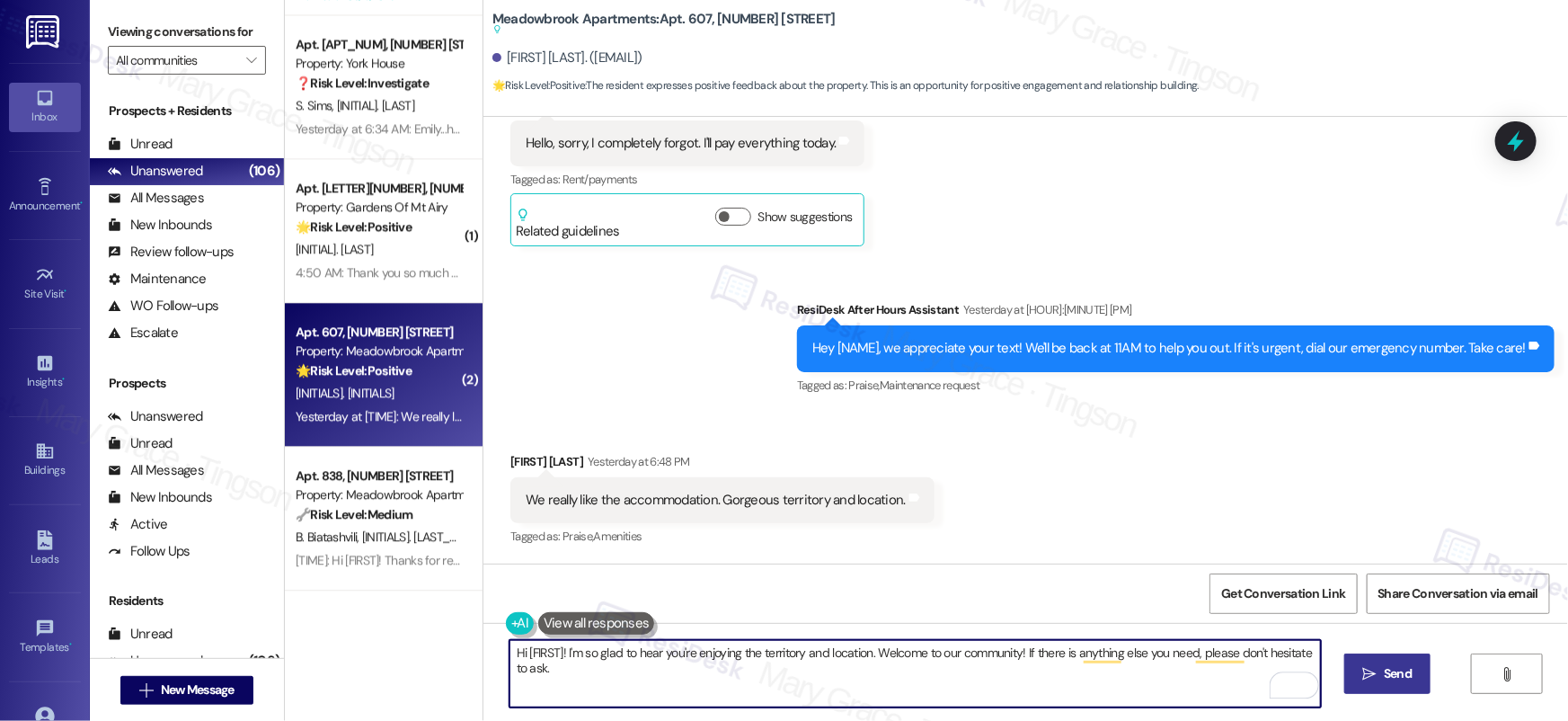 click on "Hi {{first_name}}! I'm so glad to hear you're enjoying the territory and location. Welcome to our community! If there is anything else you need, please don't hesitate to ask." at bounding box center (915, 673) 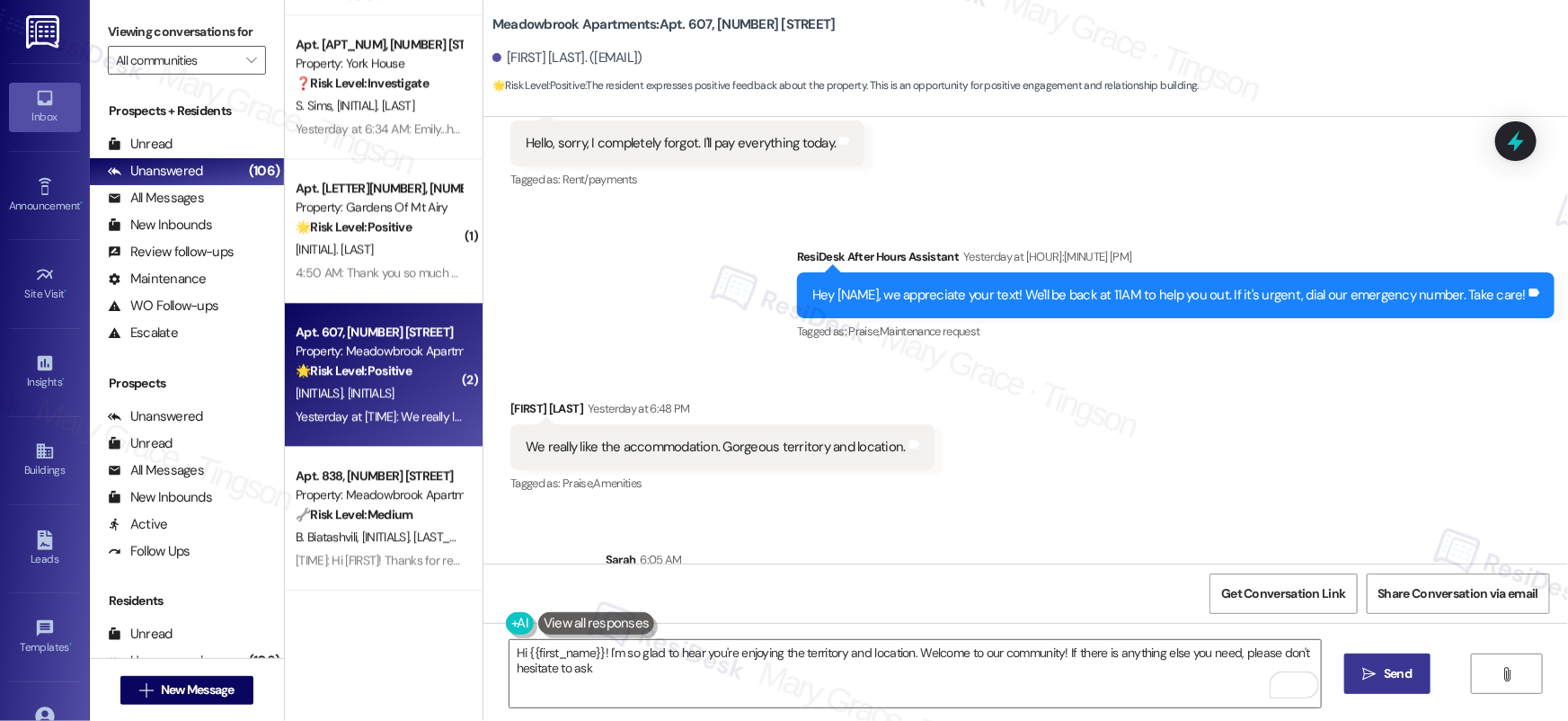 type on "Hi {{first_name}}! I'm so glad to hear you're enjoying the territory and location. Welcome to our community! If there is anything else you need, please don't hesitate to ask." 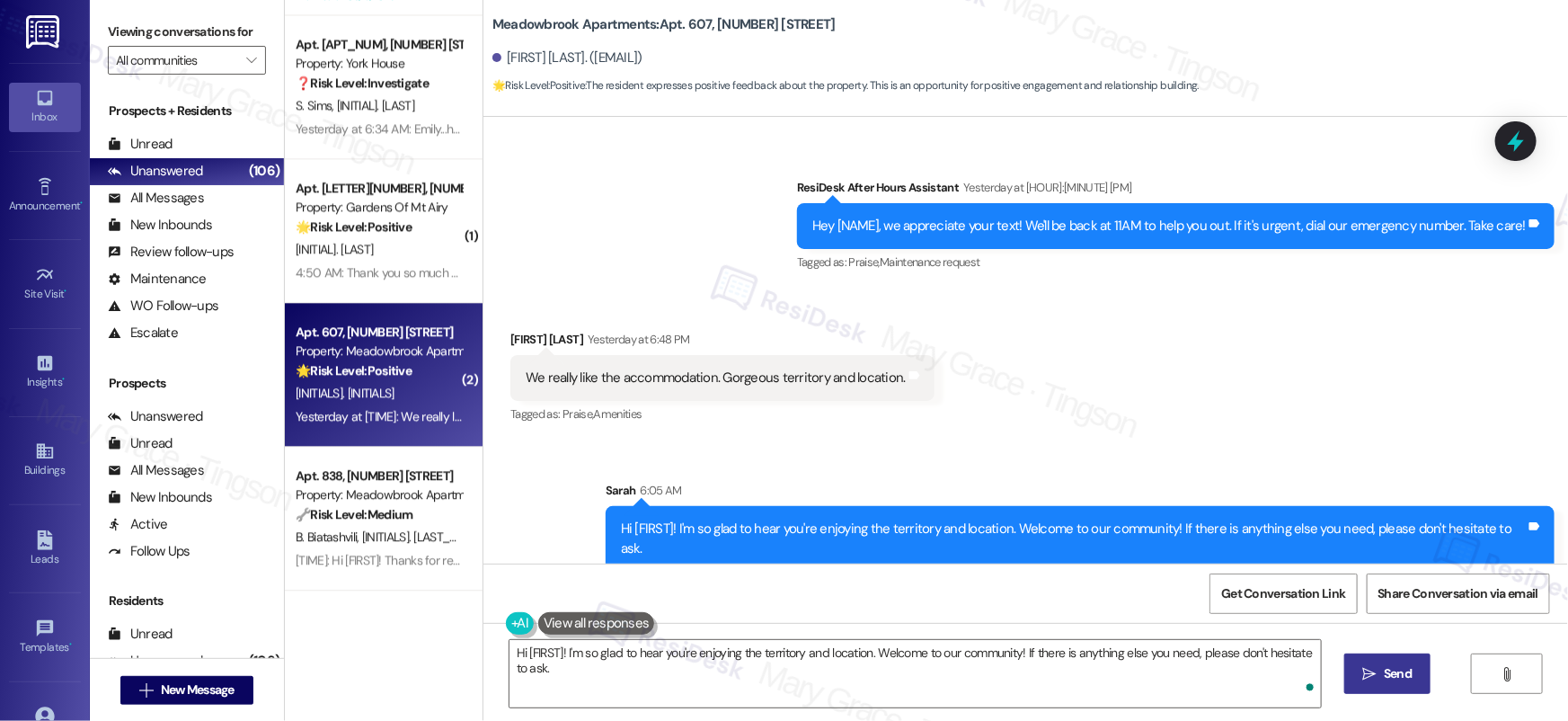scroll, scrollTop: 780, scrollLeft: 0, axis: vertical 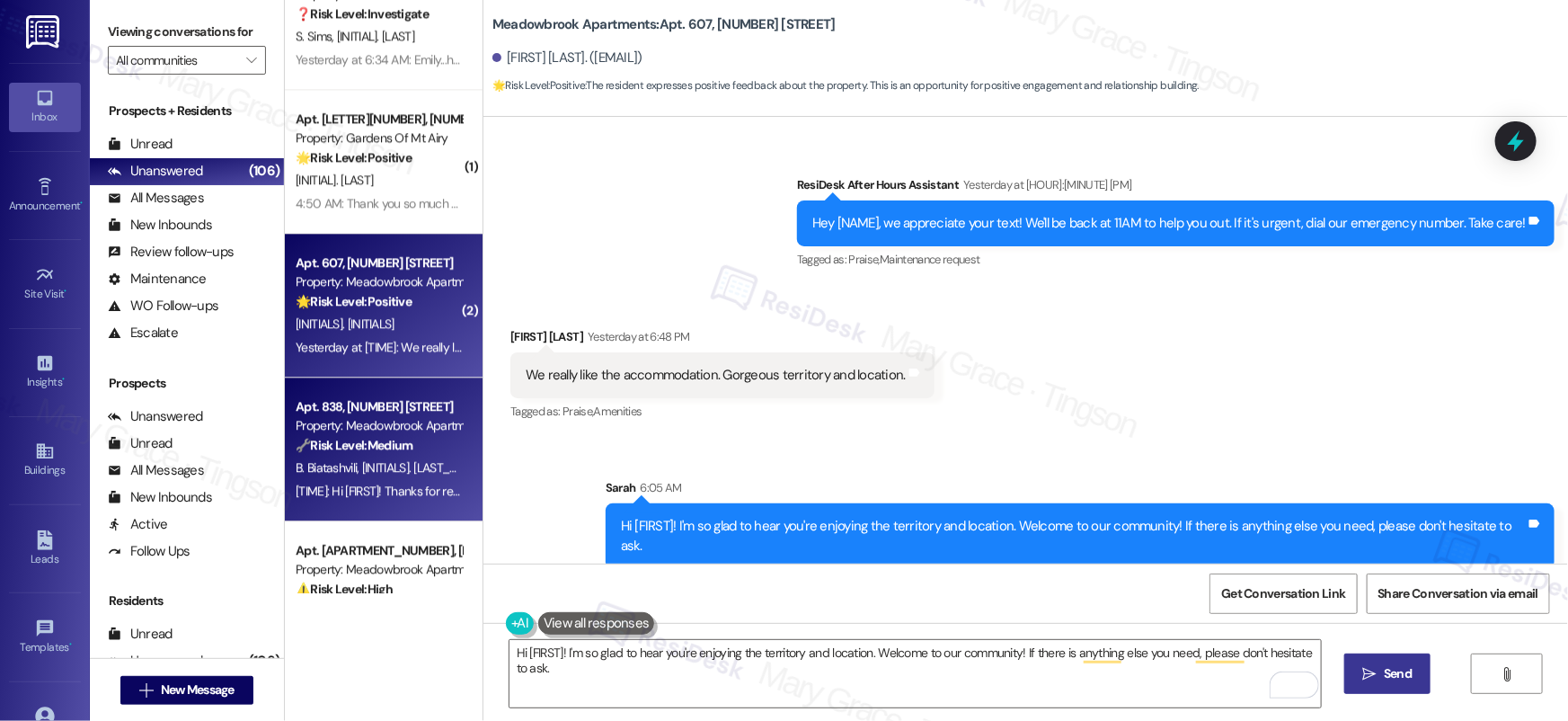 click on "T. Kikvidze" at bounding box center (423, 467) 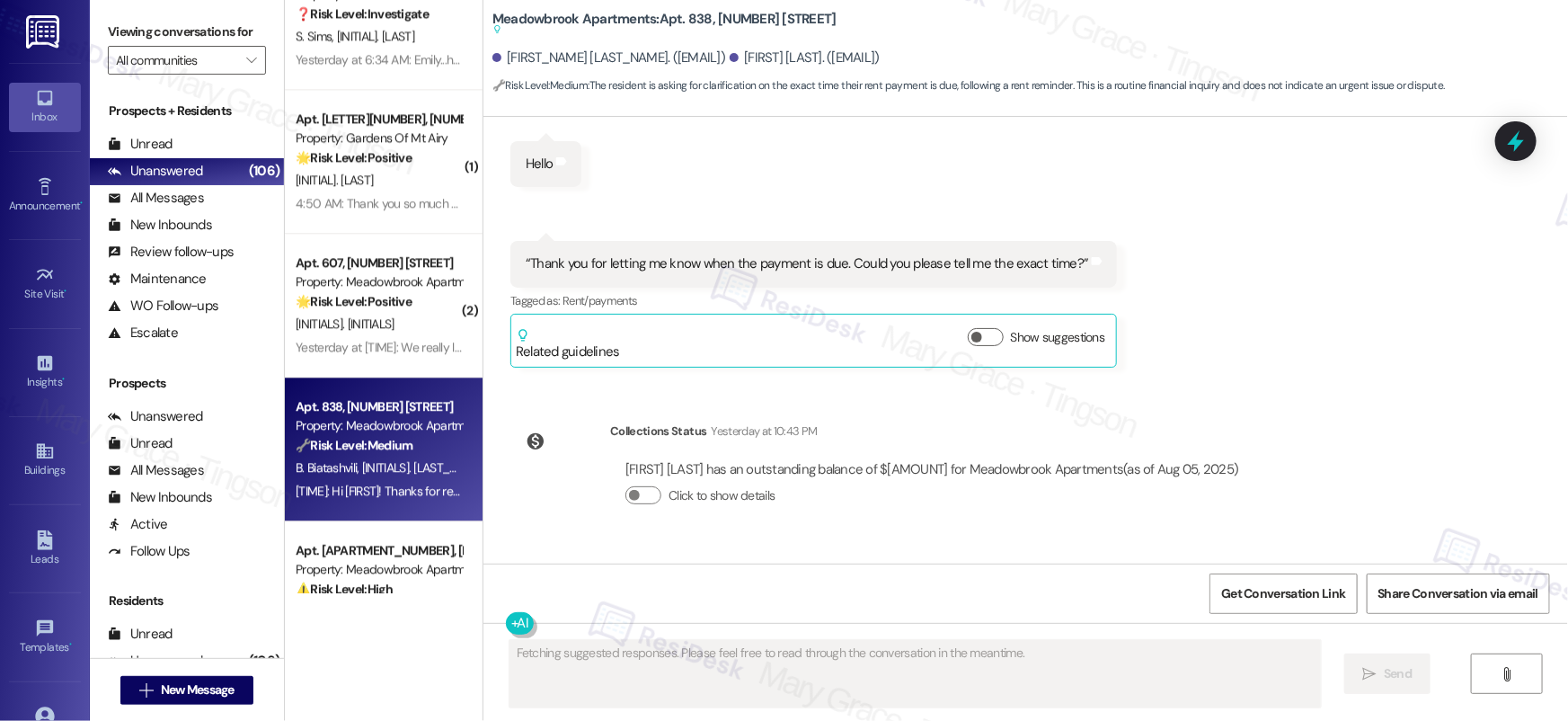 scroll, scrollTop: 868, scrollLeft: 0, axis: vertical 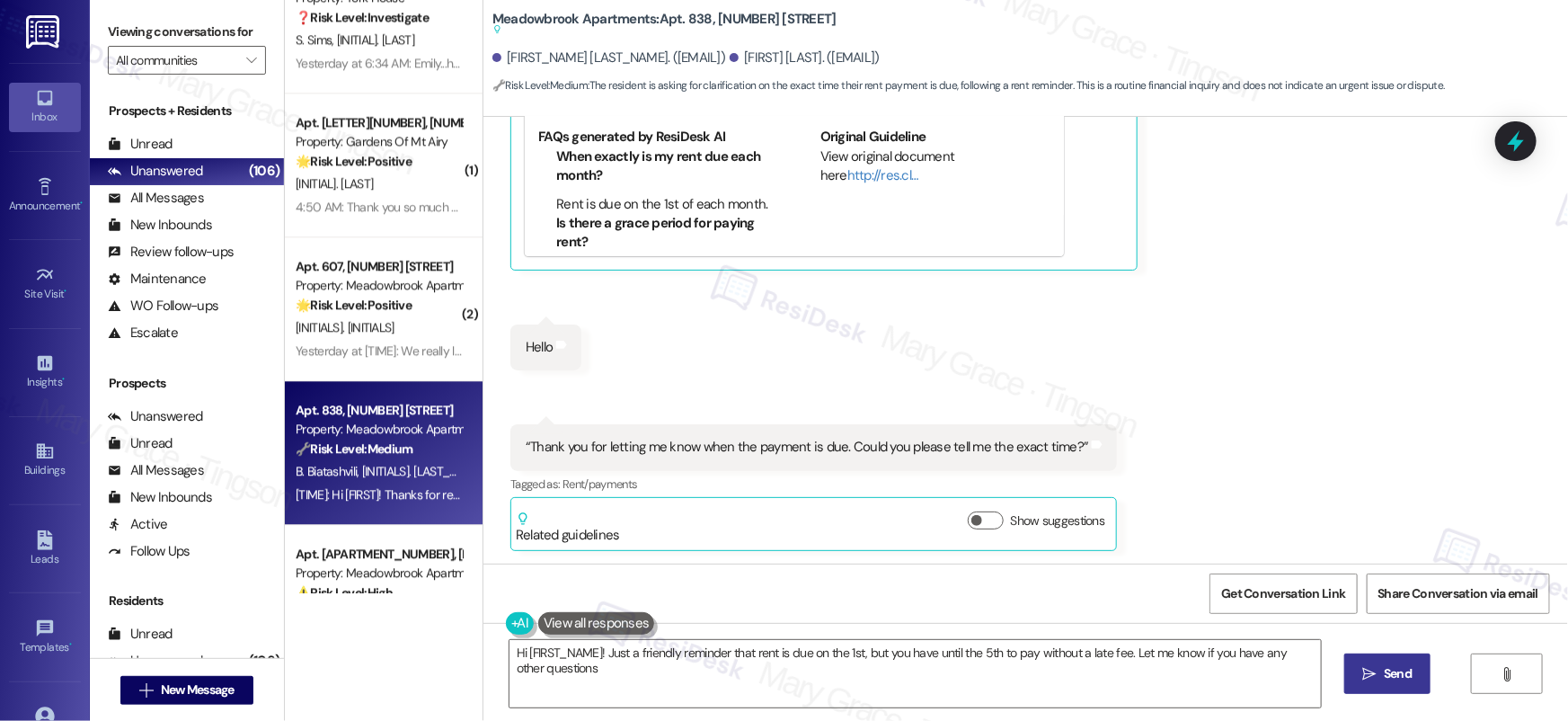 type on "Hi {{first_name}}! Just a friendly reminder that rent is due on the 1st, but you have until the 5th to pay without a late fee. Let me know if you have any other questions!" 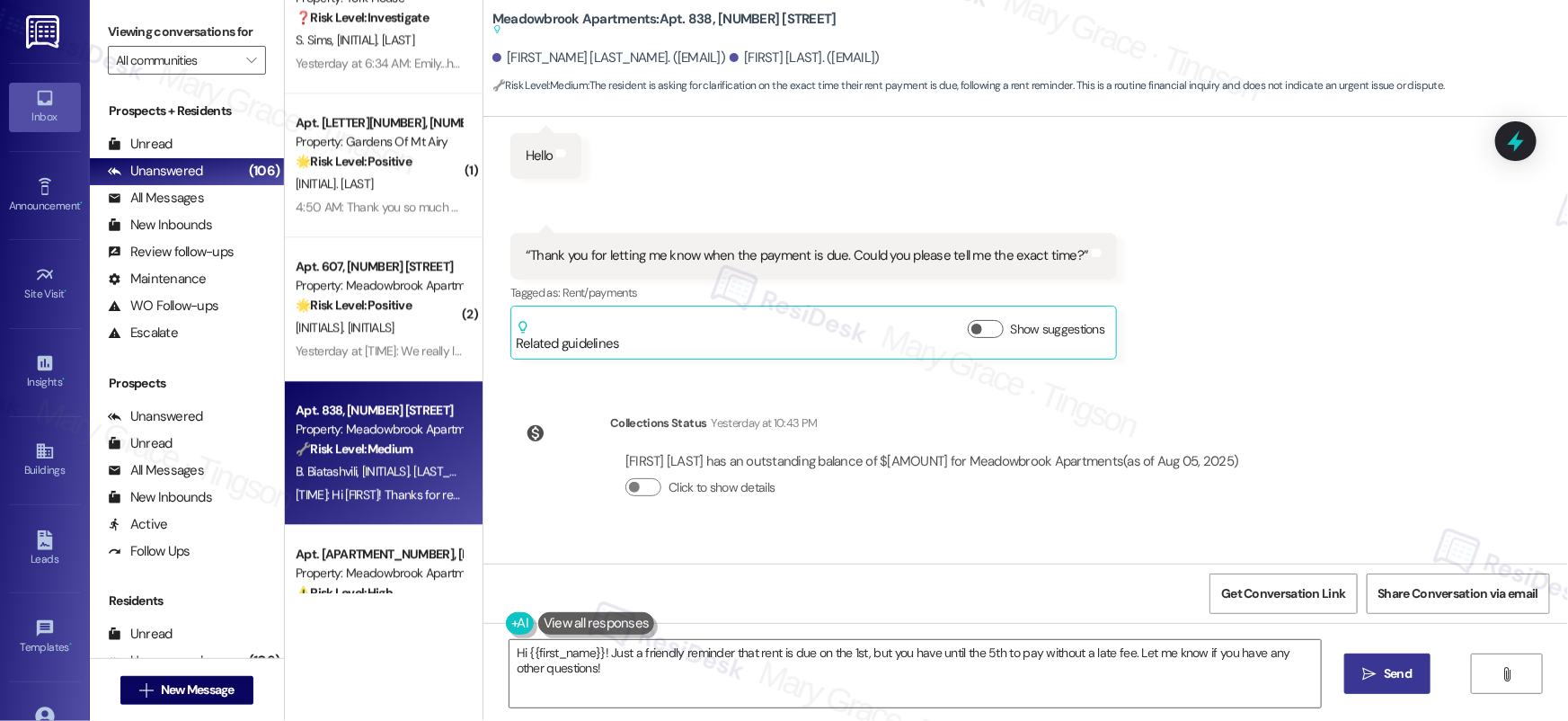 scroll, scrollTop: 1205, scrollLeft: 0, axis: vertical 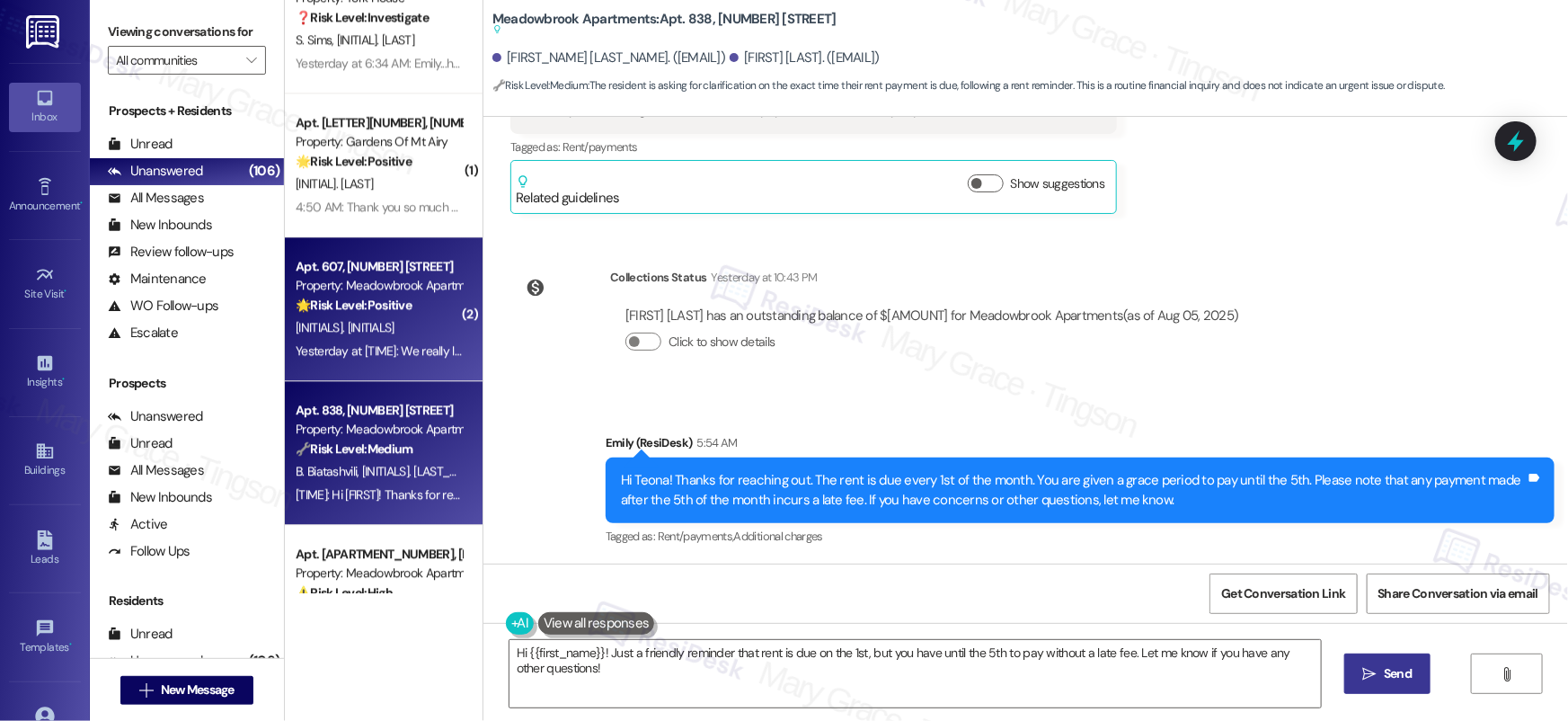 click on "V. Burdeinyi" at bounding box center (378, 327) 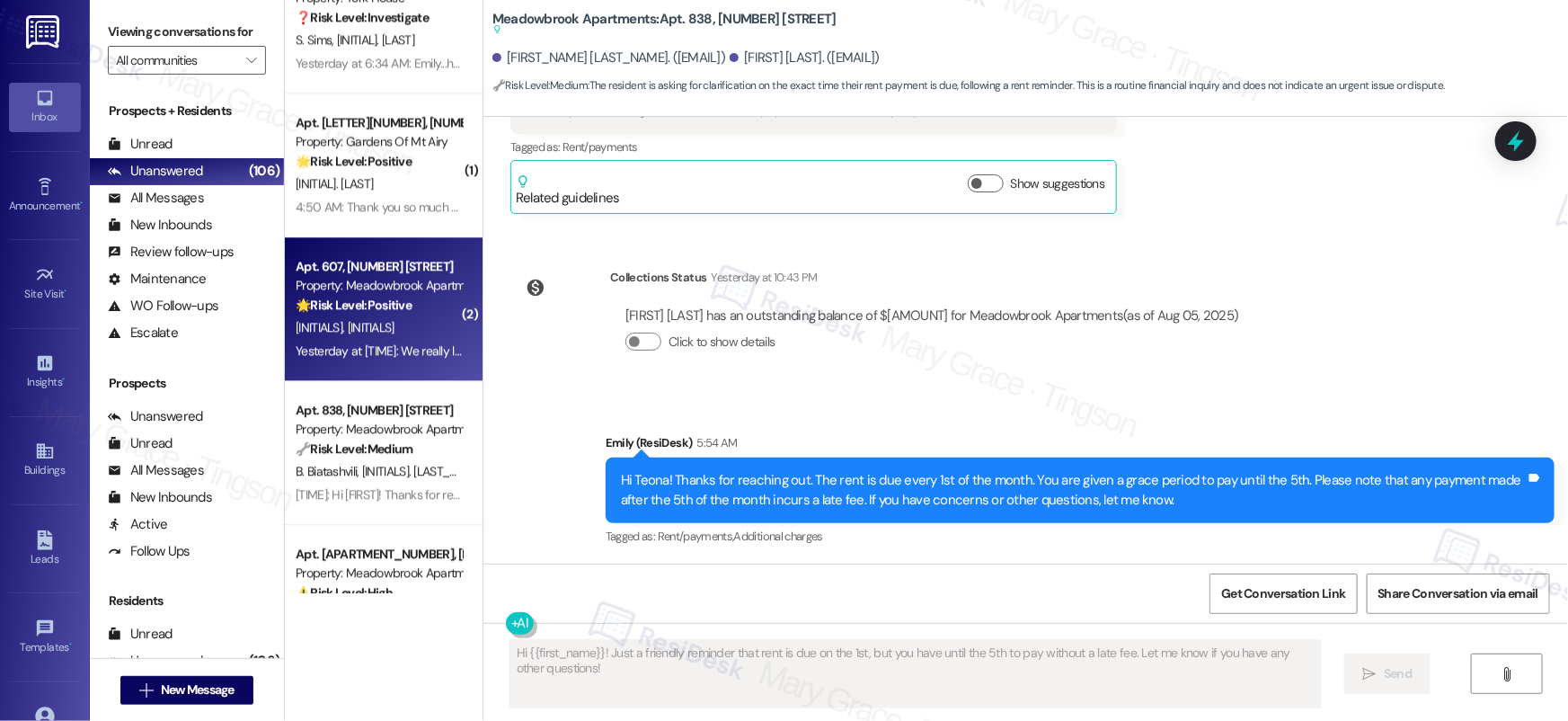 type on "Fetching suggested responses. Please feel free to read through the conversation in the meantime." 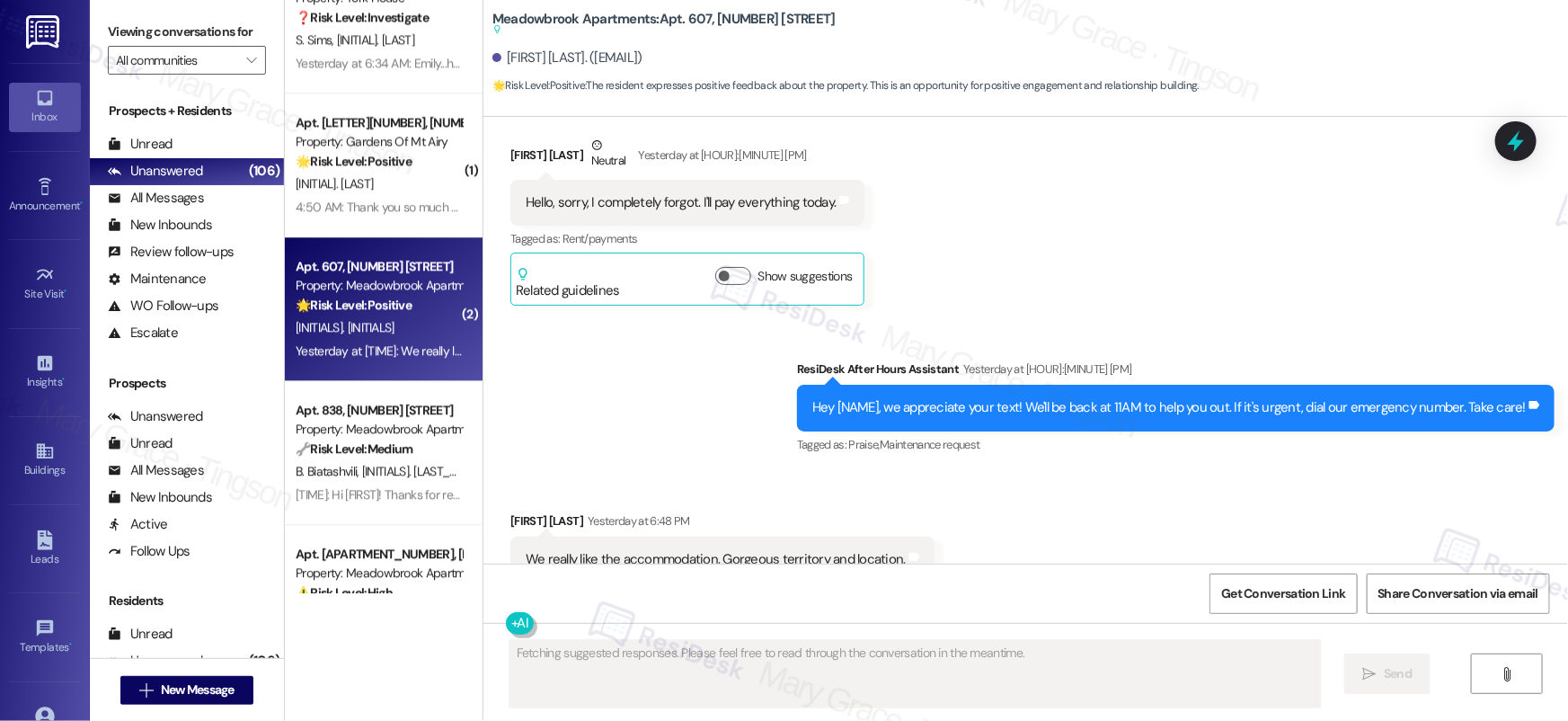 scroll, scrollTop: 708, scrollLeft: 0, axis: vertical 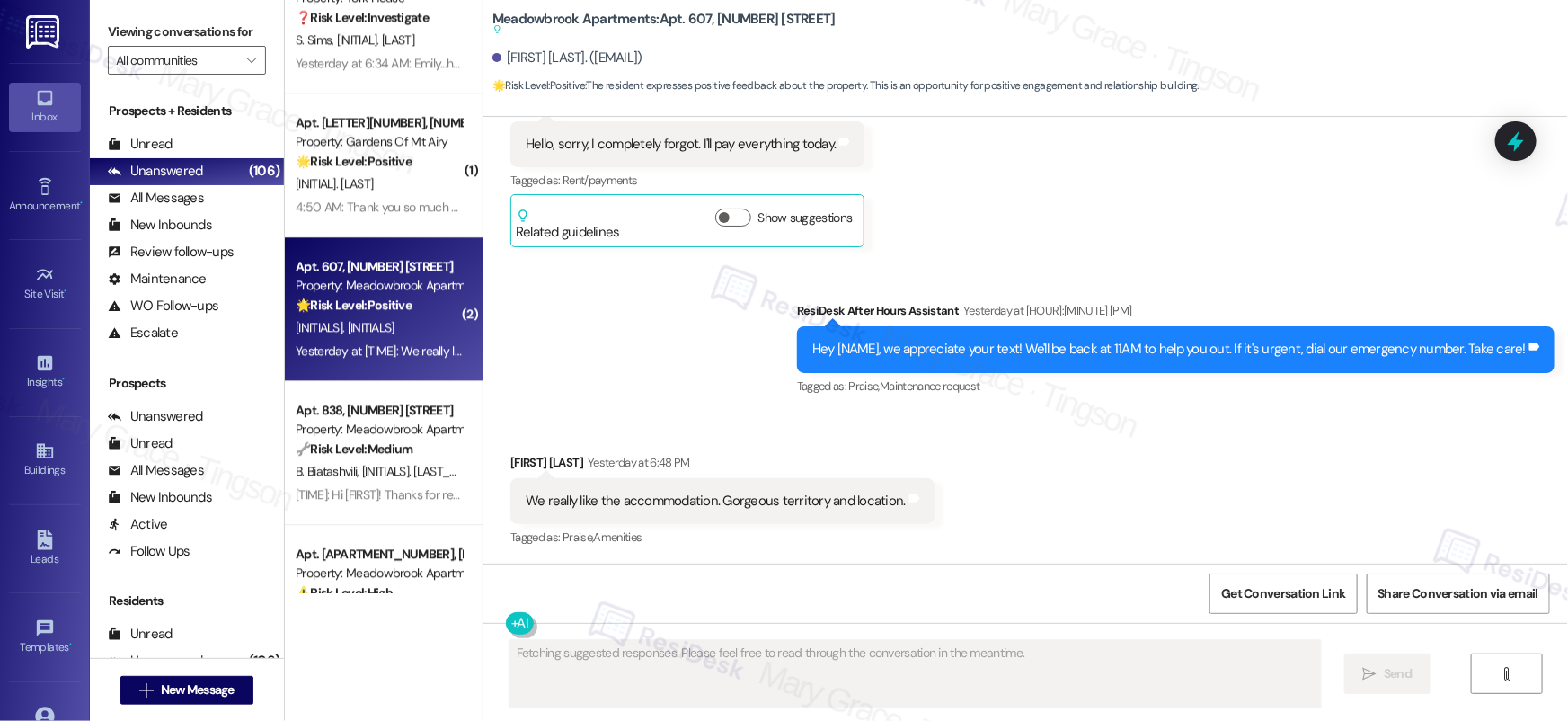 type 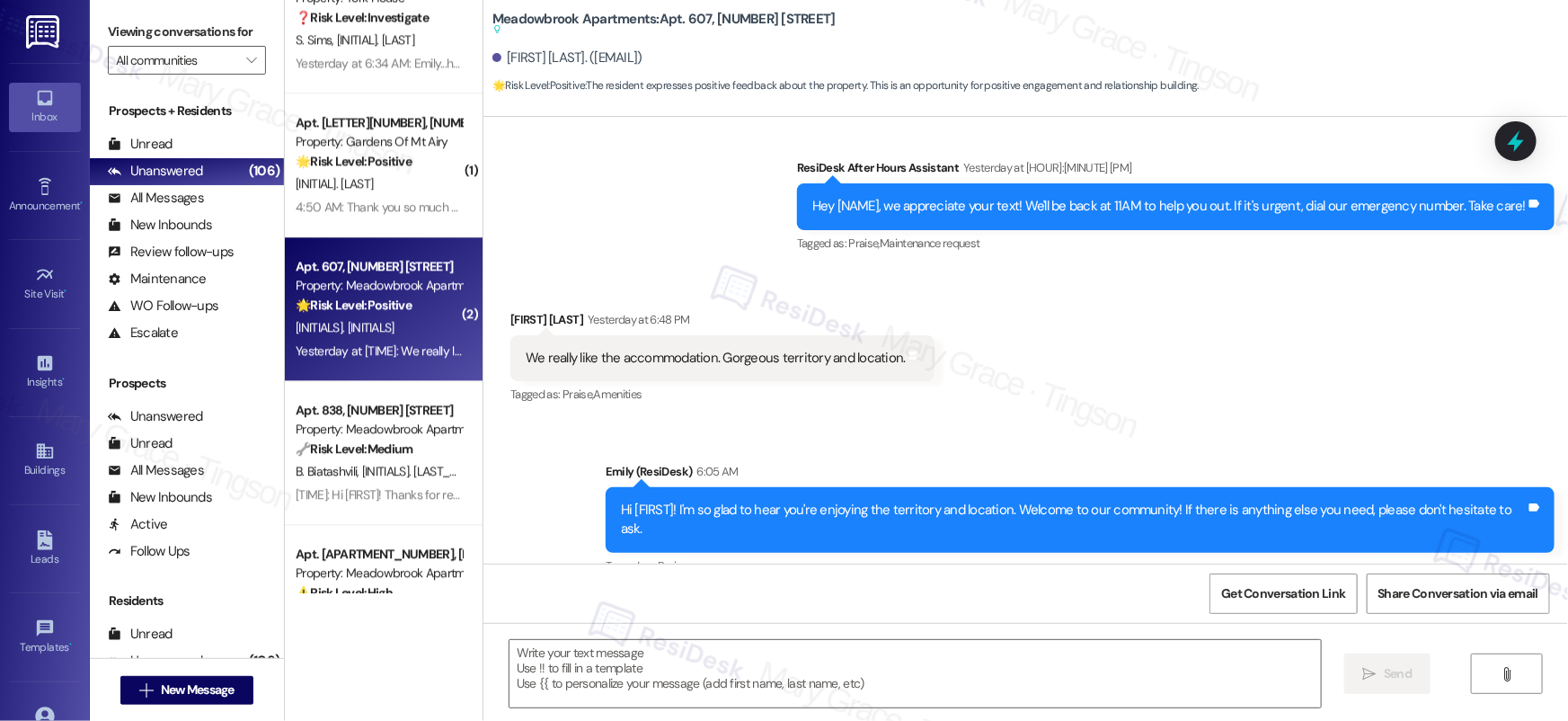 scroll, scrollTop: 860, scrollLeft: 0, axis: vertical 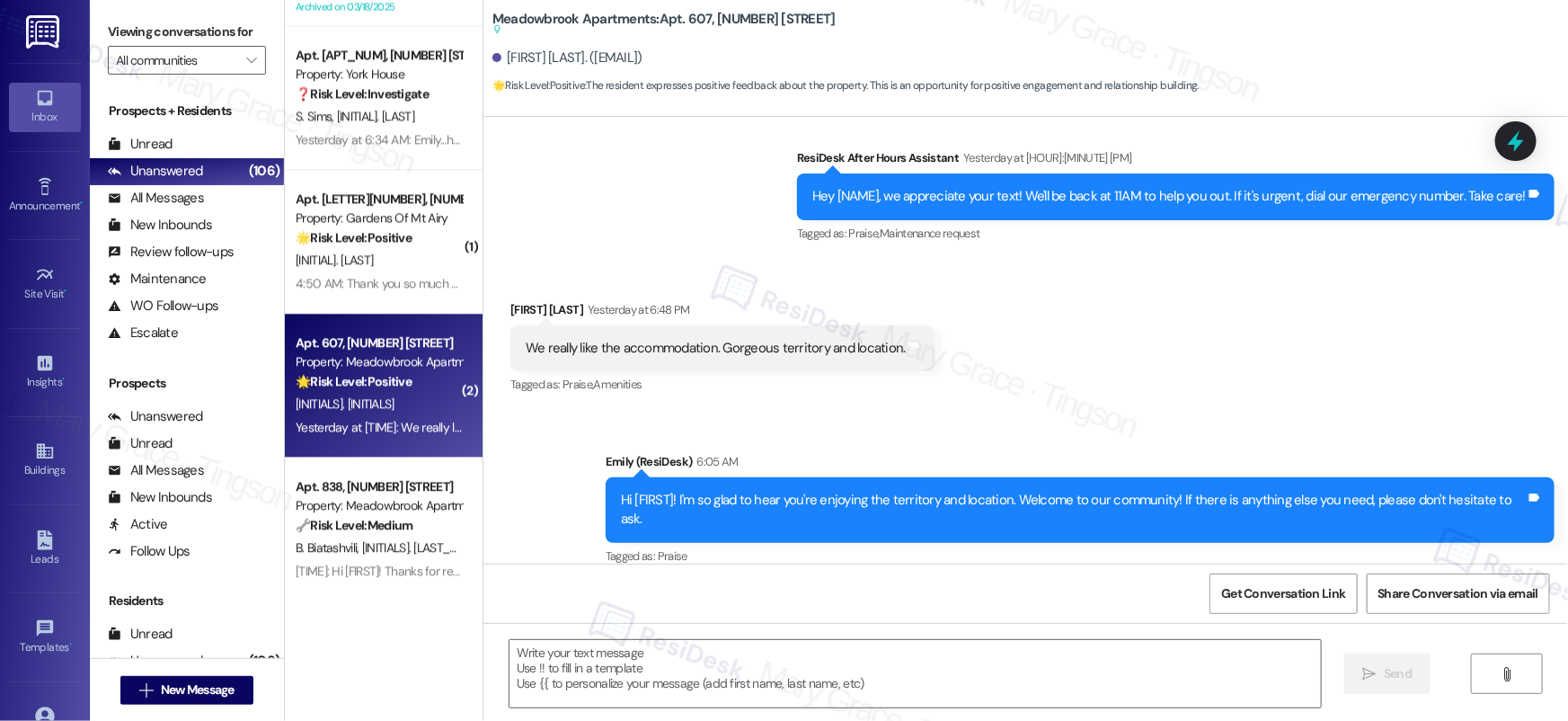 click on "Property: Gardens Of Mt Airy" at bounding box center (378, 218) 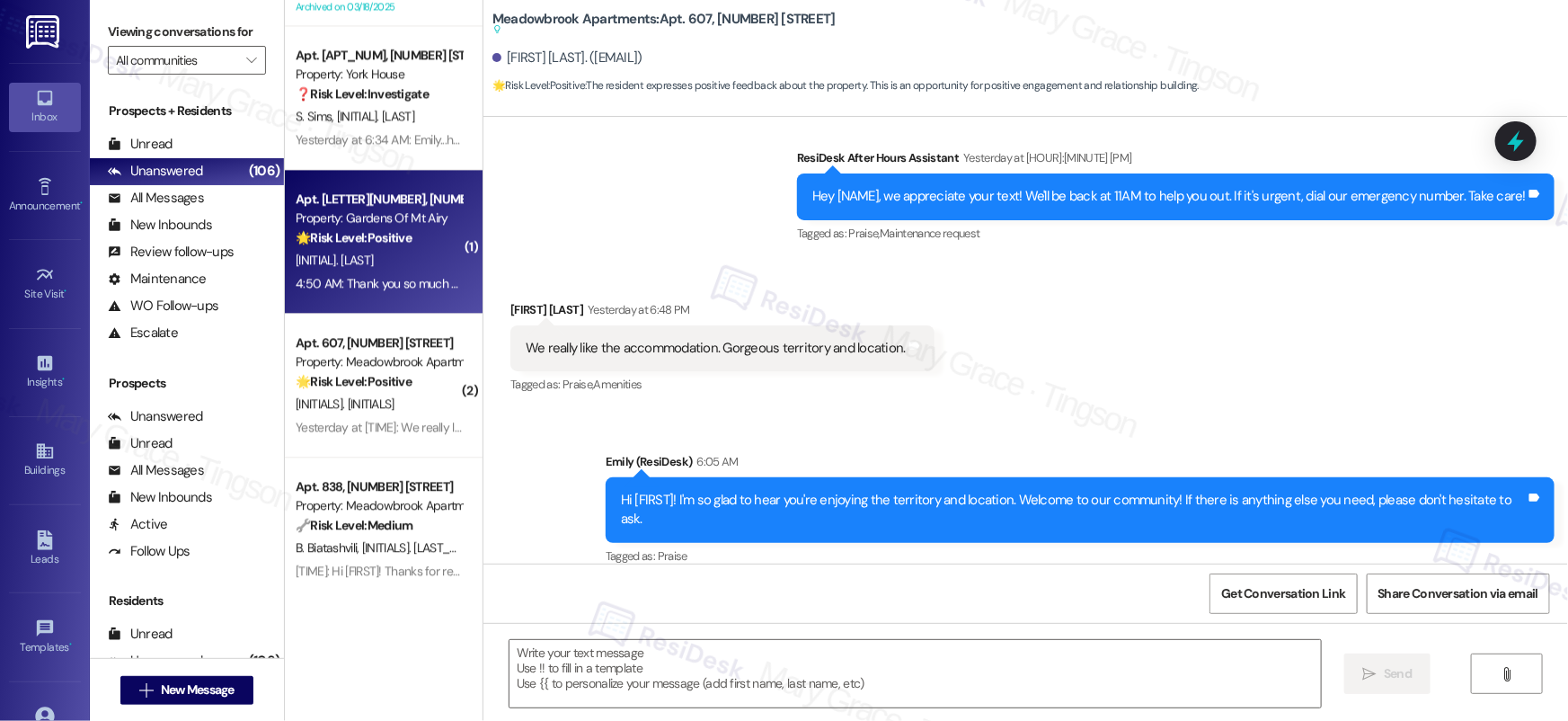 type on "Fetching suggested responses. Please feel free to read through the conversation in the meantime." 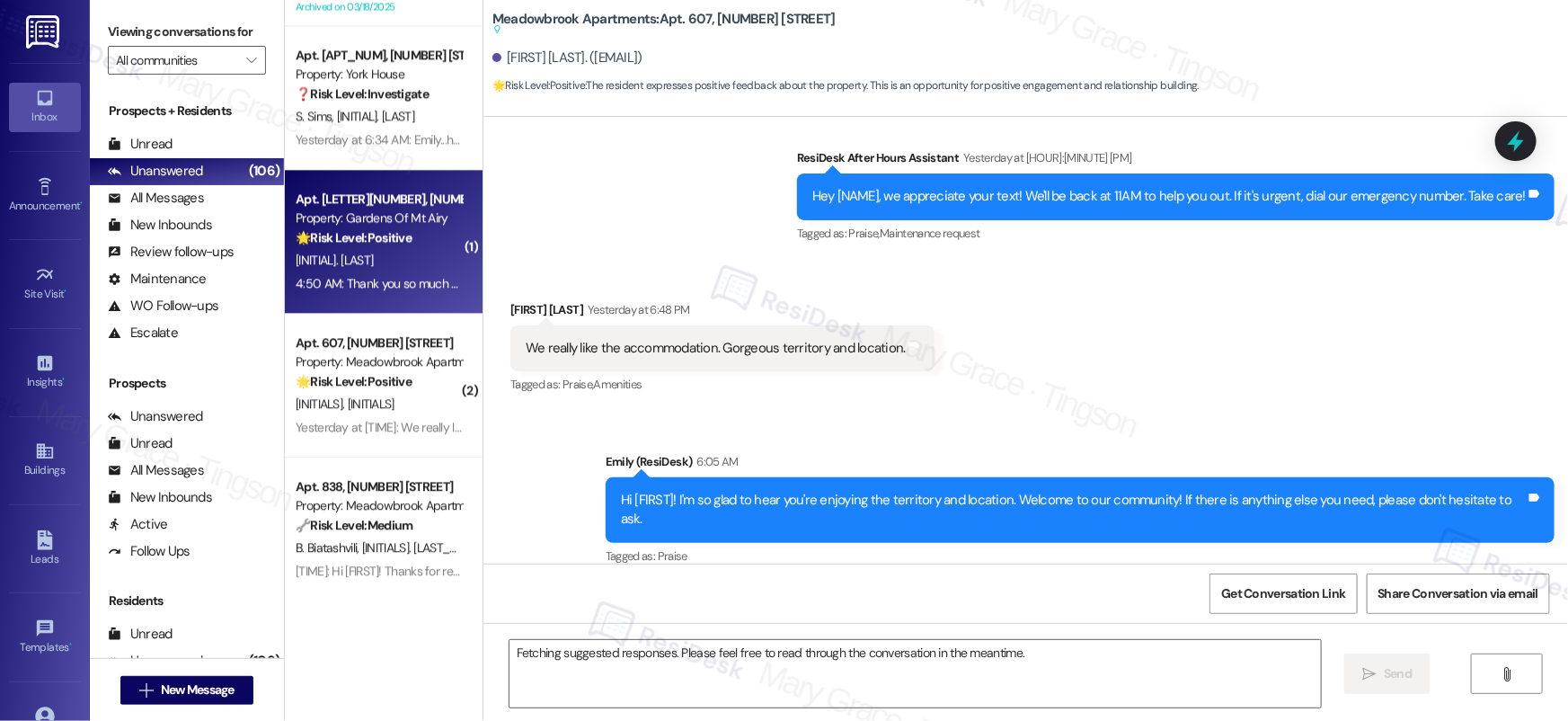 click on "Property: Gardens Of Mt Airy" at bounding box center (378, 218) 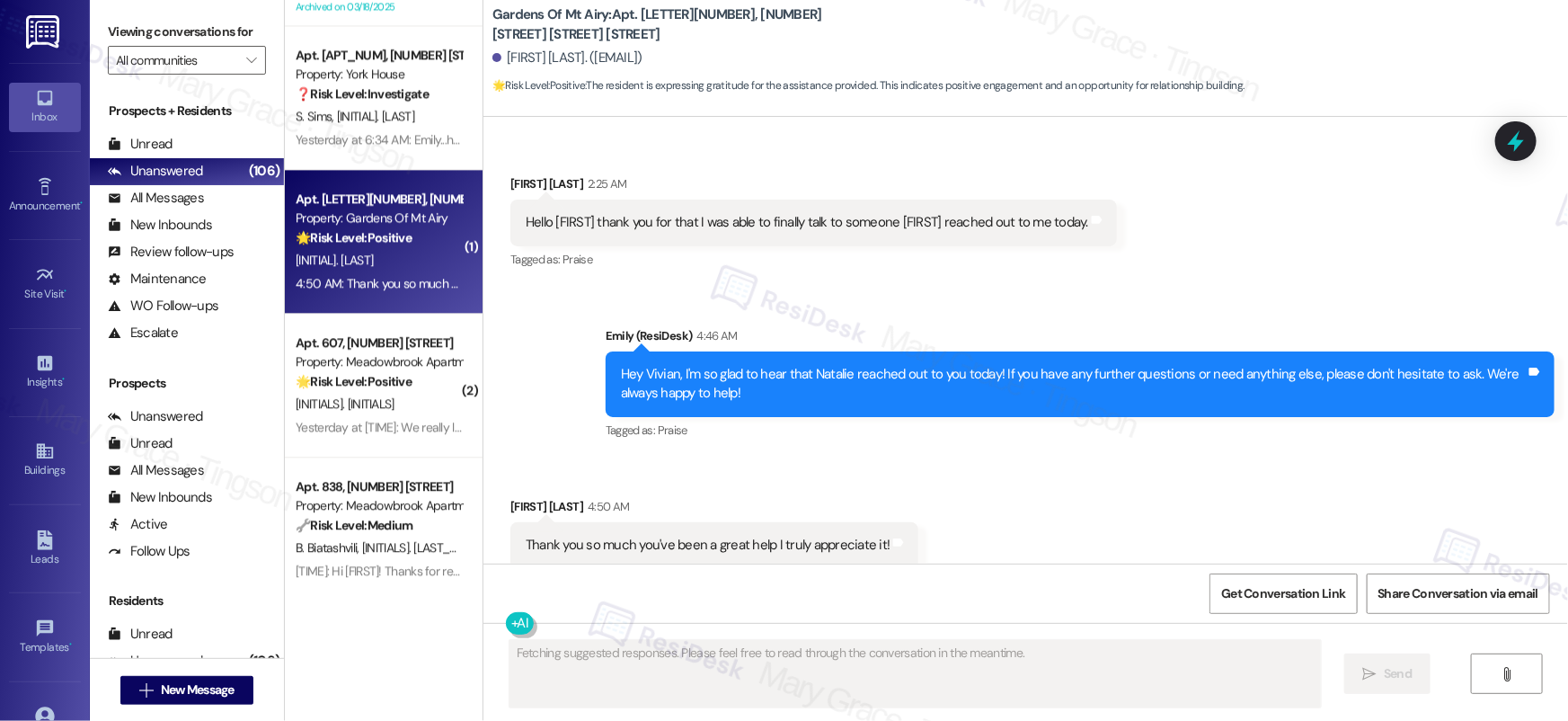 scroll, scrollTop: 9540, scrollLeft: 0, axis: vertical 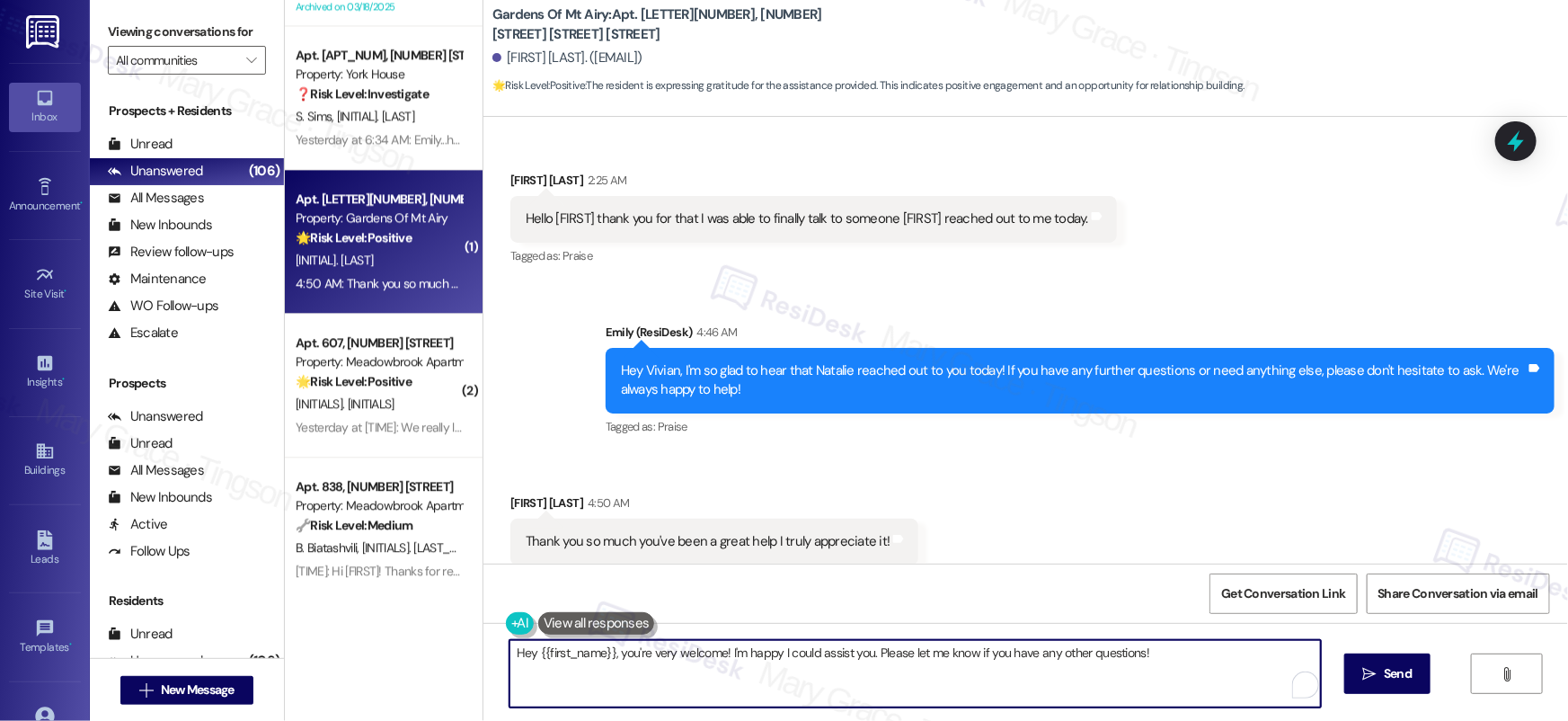 click on "Hey {{first_name}}, you're very welcome! I'm happy I could assist you. Please let me know if you have any other questions!" at bounding box center (915, 673) 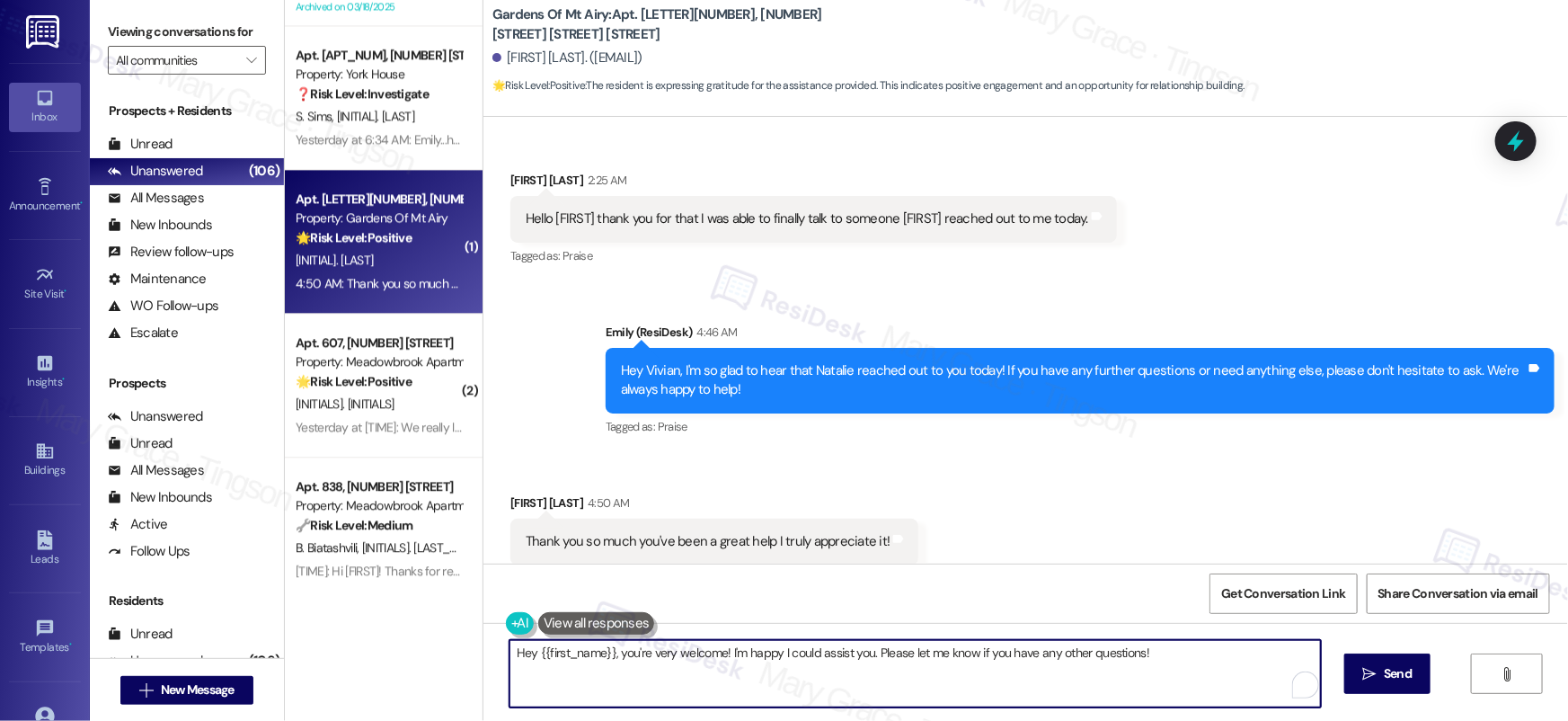 click on "Hey {{first_name}}, you're very welcome! I'm happy I could assist you. Please let me know if you have any other questions!" at bounding box center [915, 673] 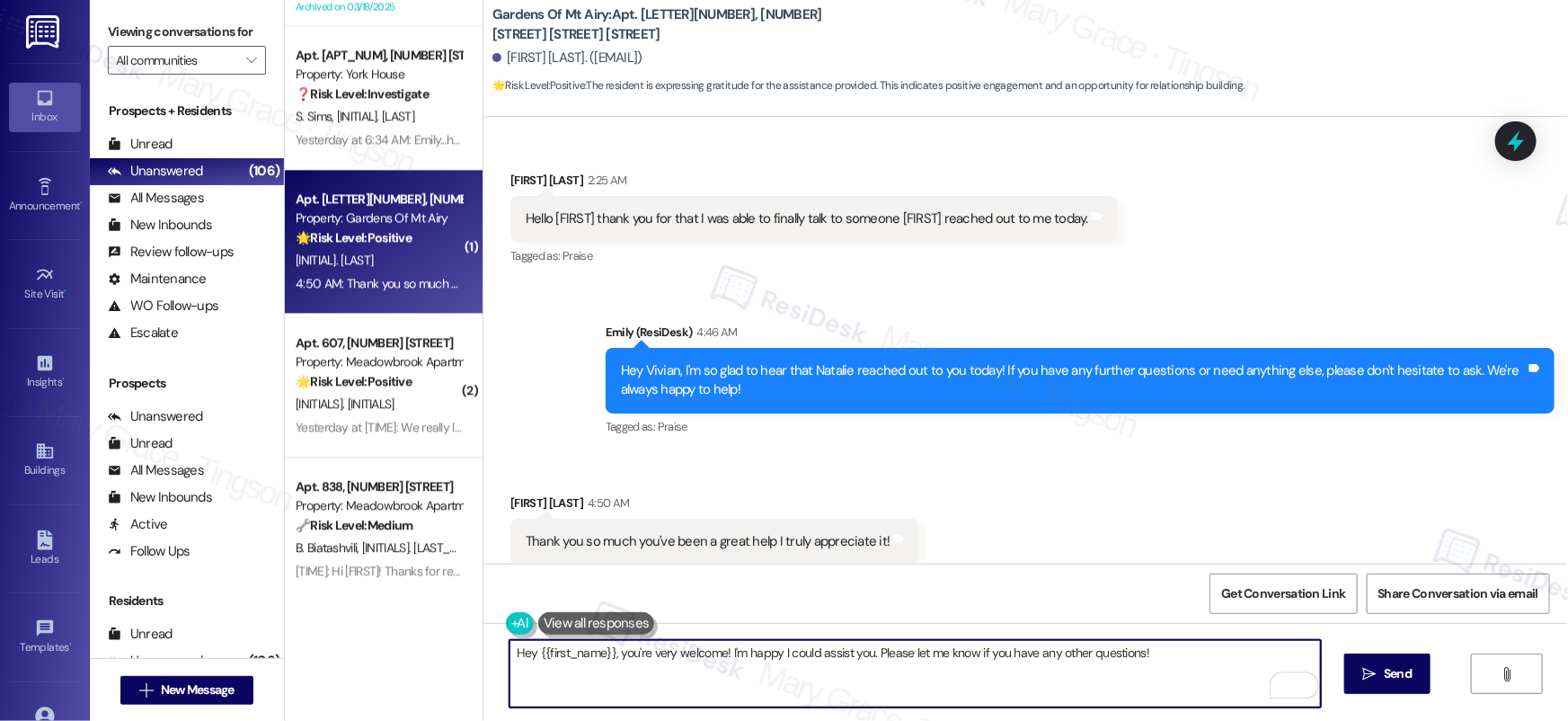 click on "Hey {{first_name}}, you're very welcome! I'm happy I could assist you. Please let me know if you have any other questions!" at bounding box center [915, 673] 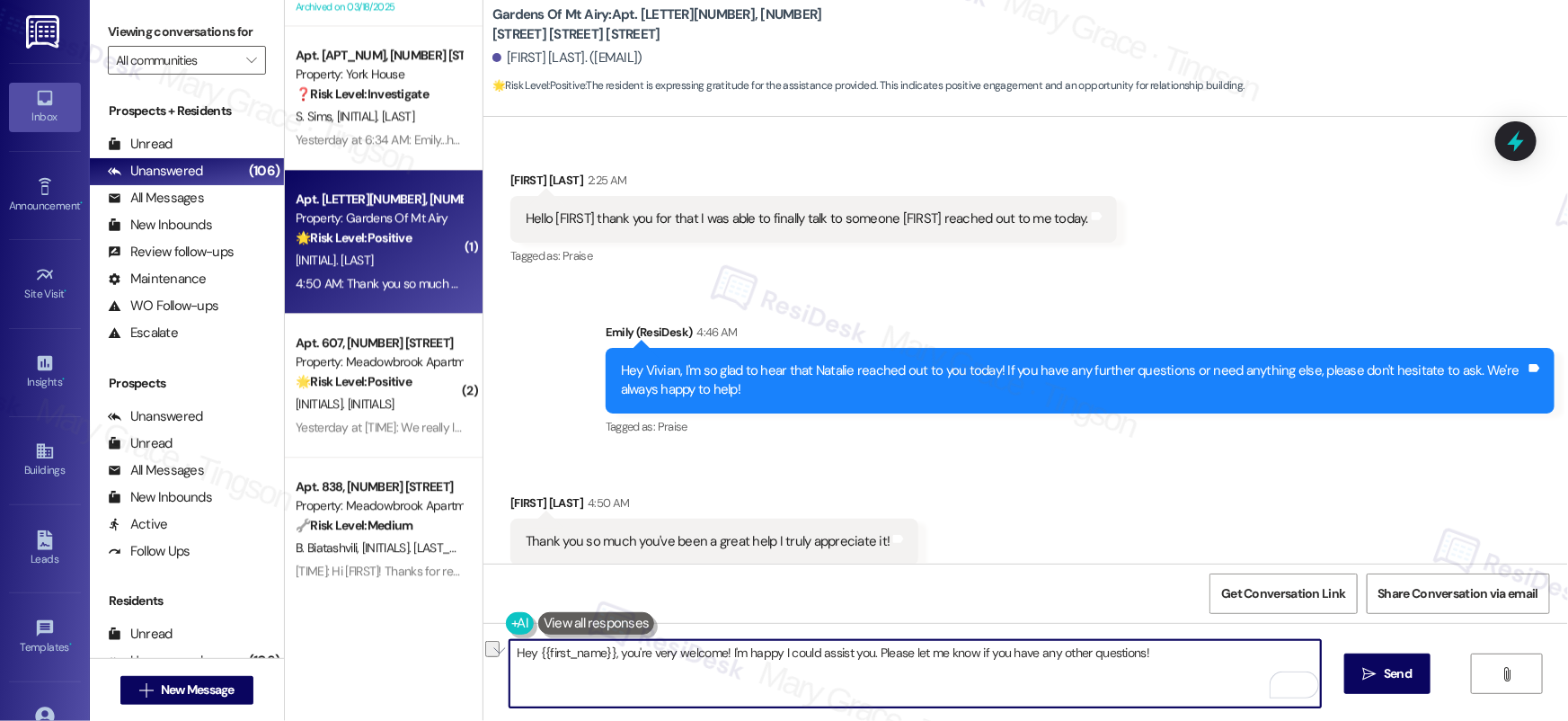 drag, startPoint x: 1152, startPoint y: 646, endPoint x: 868, endPoint y: 653, distance: 284.0863 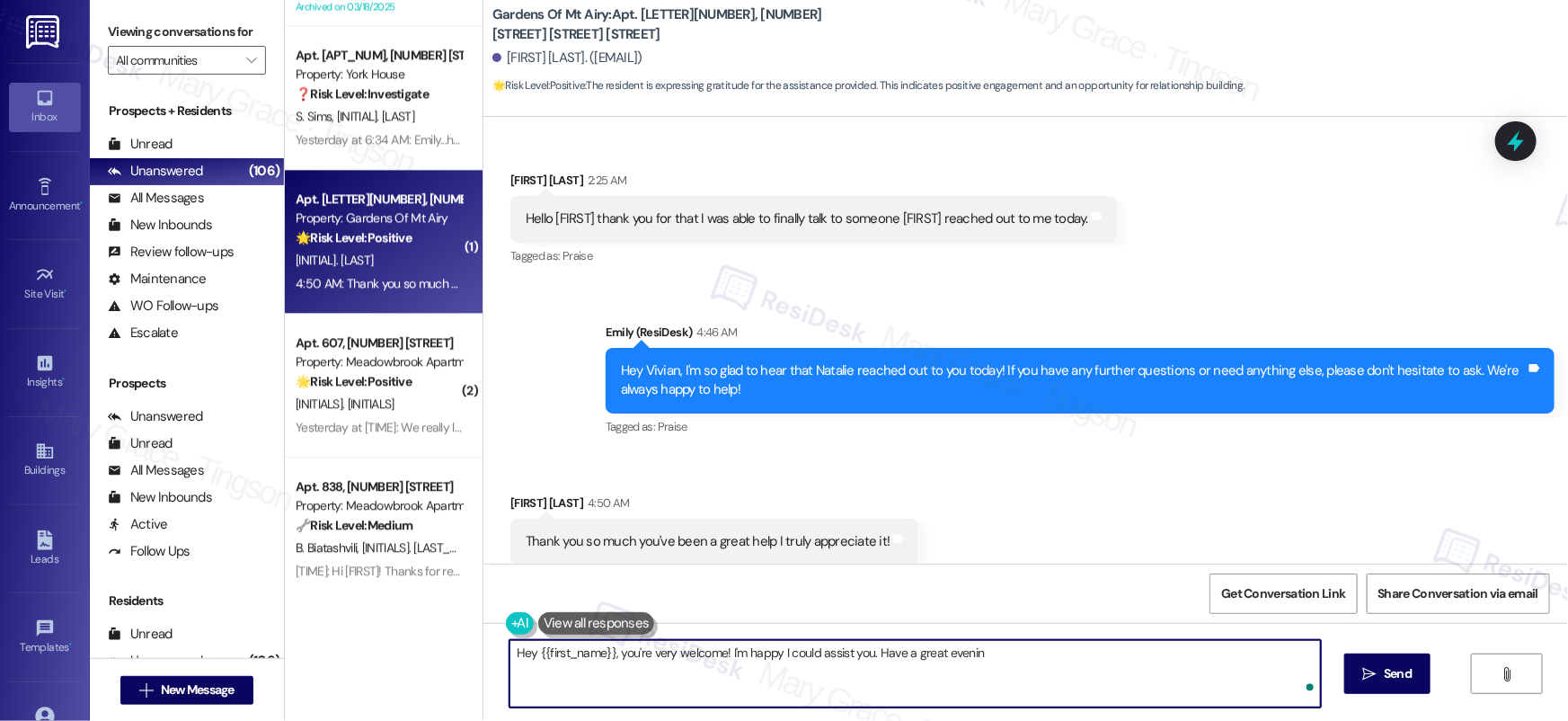 type on "Hey {{first_name}}, you're very welcome! I'm happy I could assist you. Have a great evening" 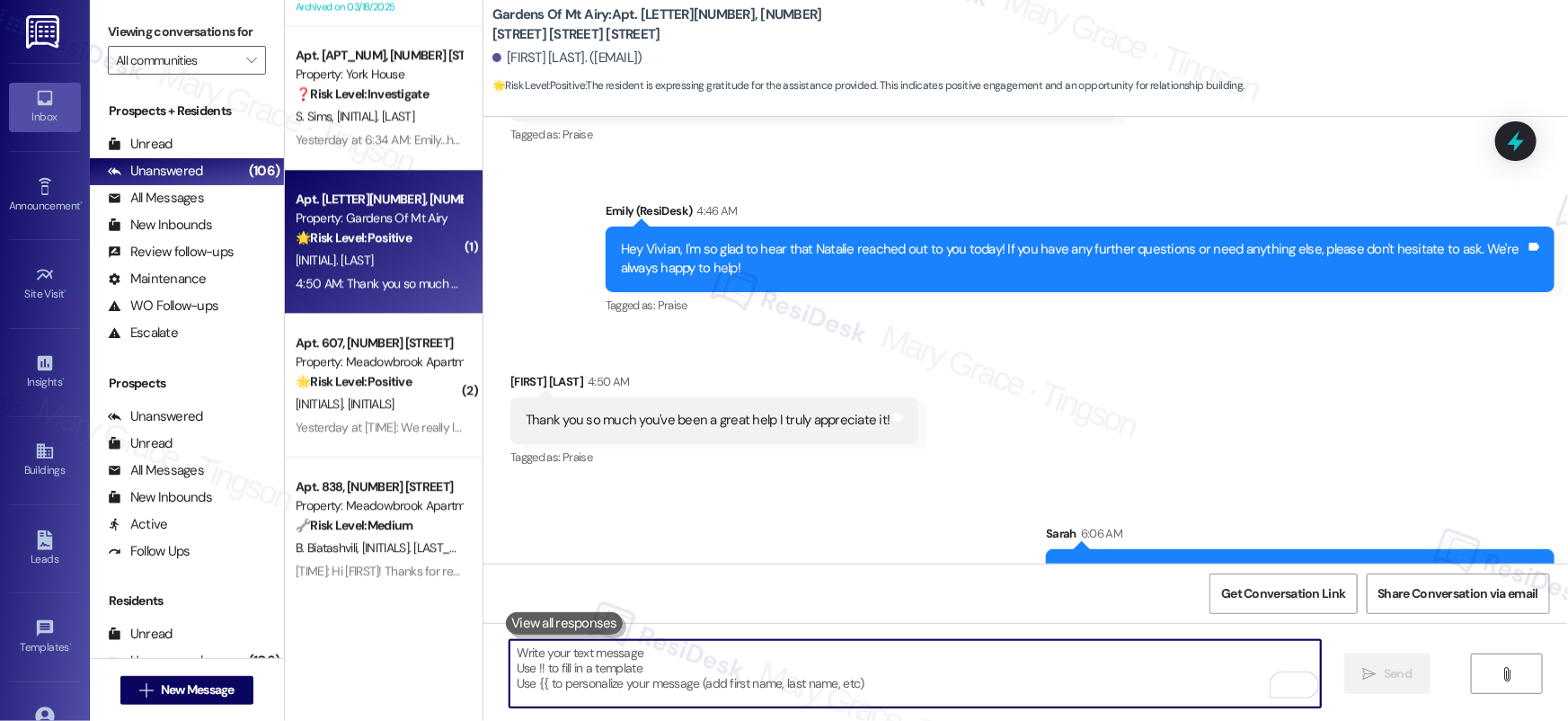 scroll, scrollTop: 9666, scrollLeft: 0, axis: vertical 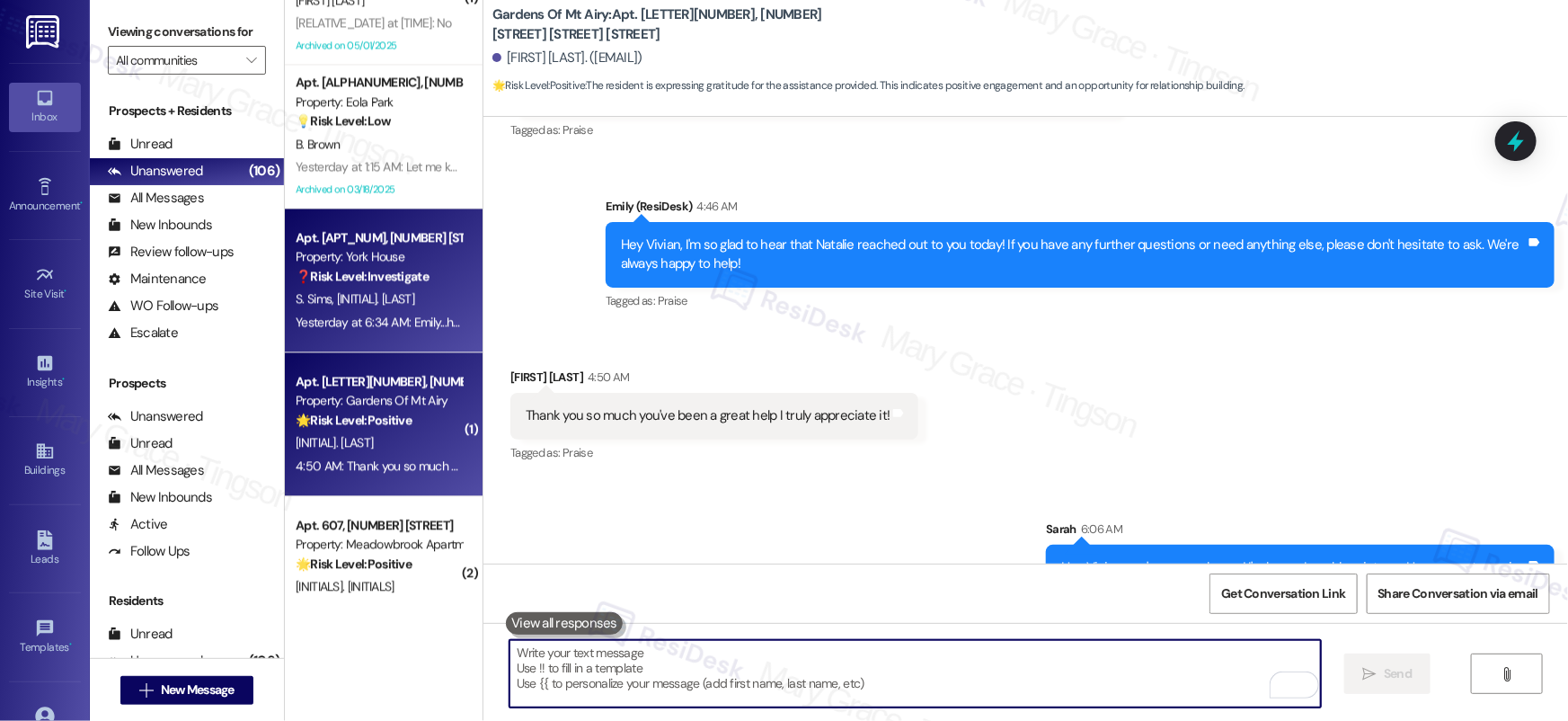 type 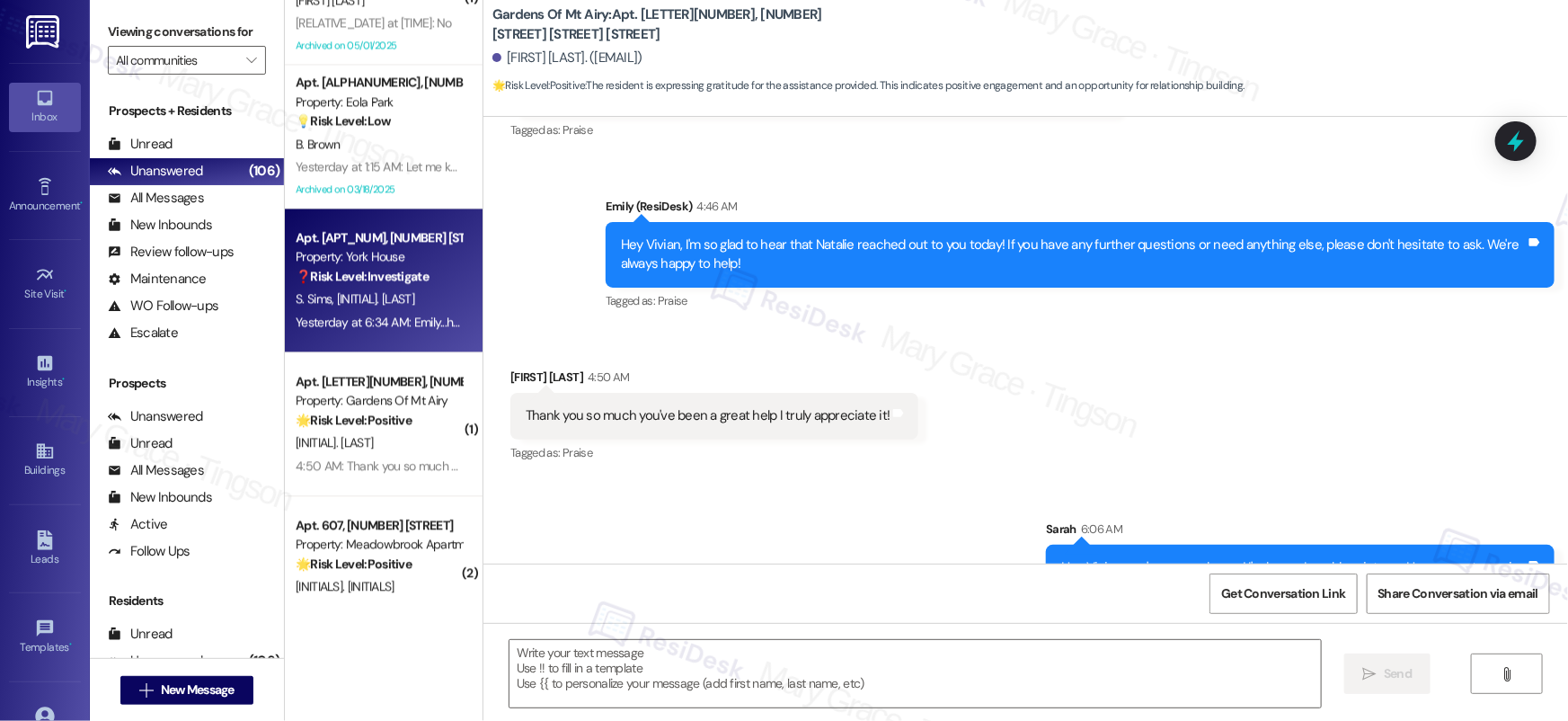 type on "Fetching suggested responses. Please feel free to read through the conversation in the meantime." 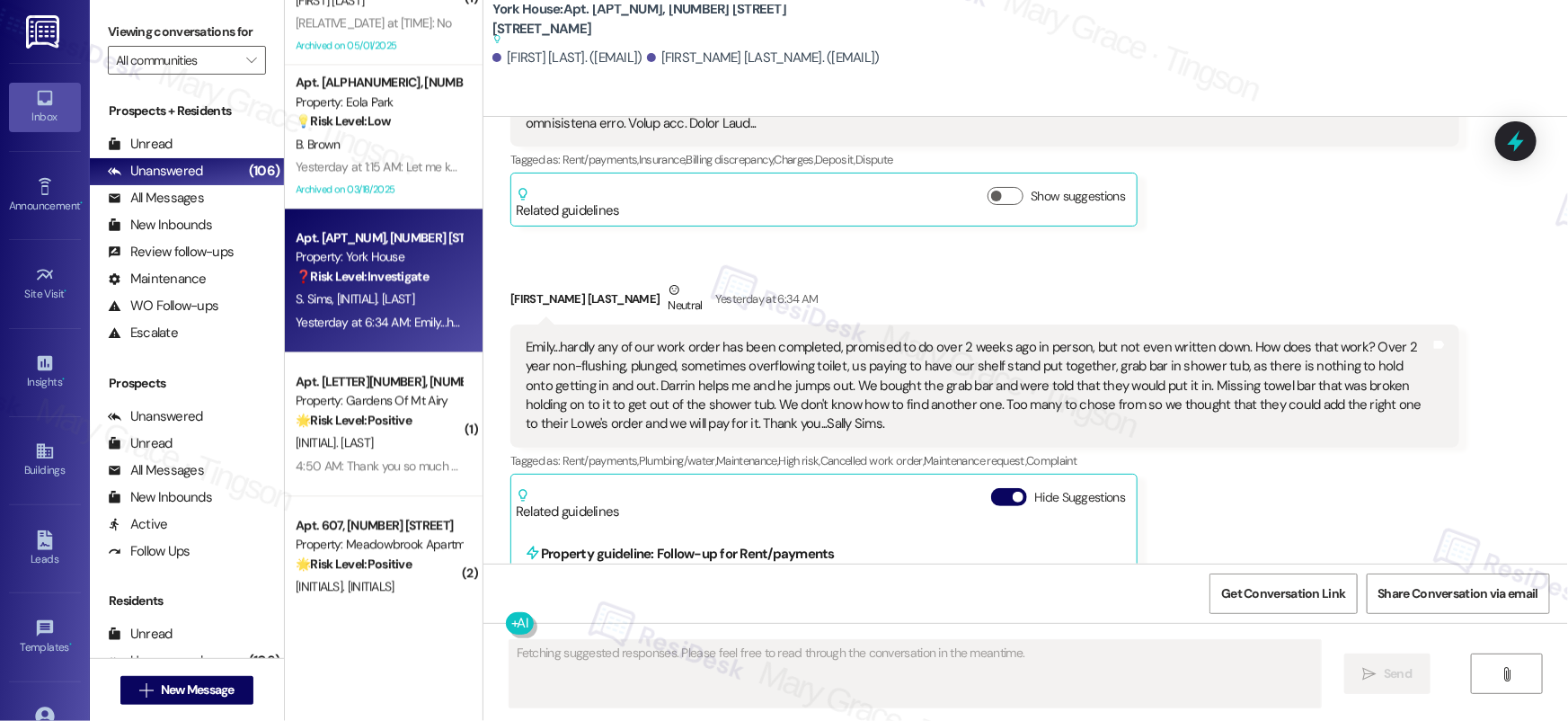 scroll, scrollTop: 12683, scrollLeft: 0, axis: vertical 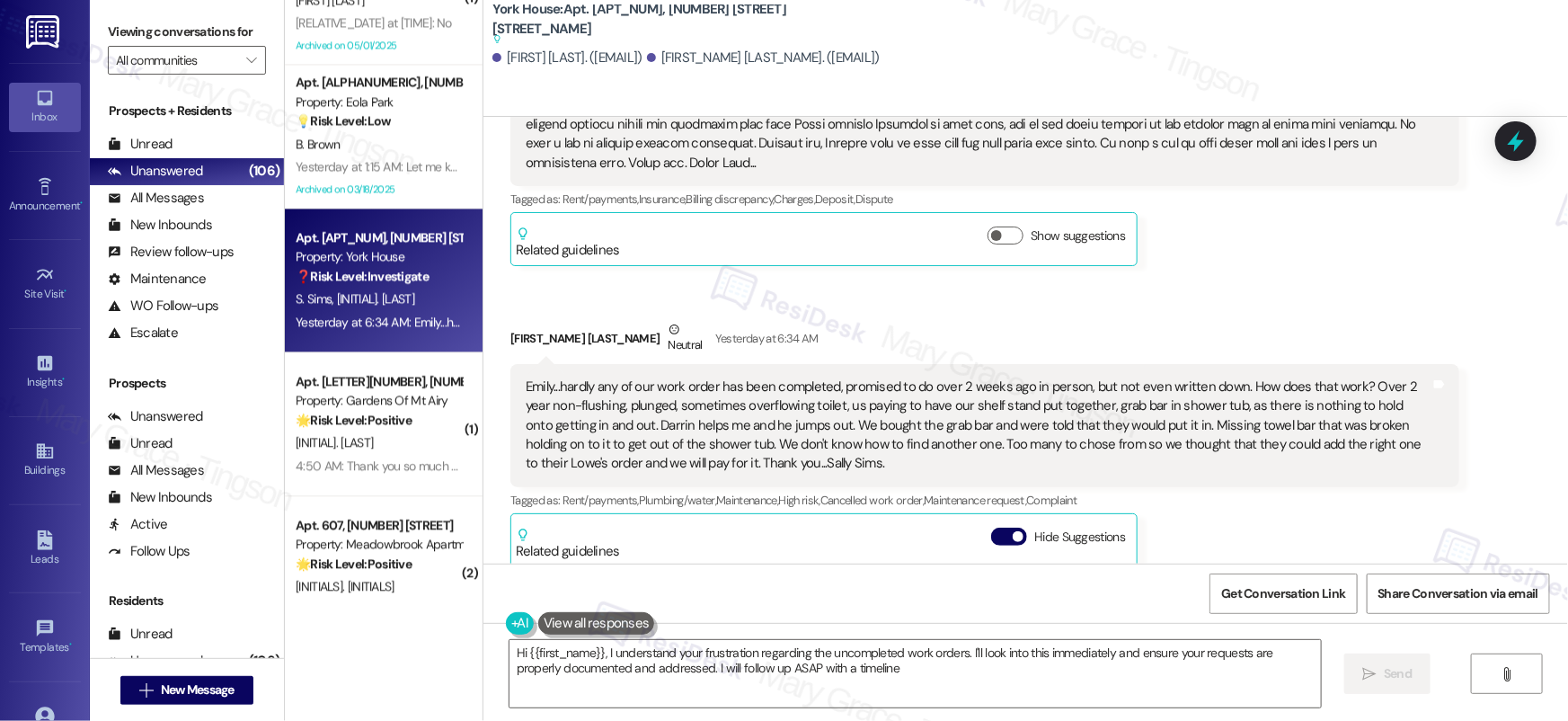 type on "Hi {{first_name}}, I understand your frustration regarding the uncompleted work orders. I'll look into this immediately and ensure your requests are properly documented and addressed. I will follow up ASAP with a timeline." 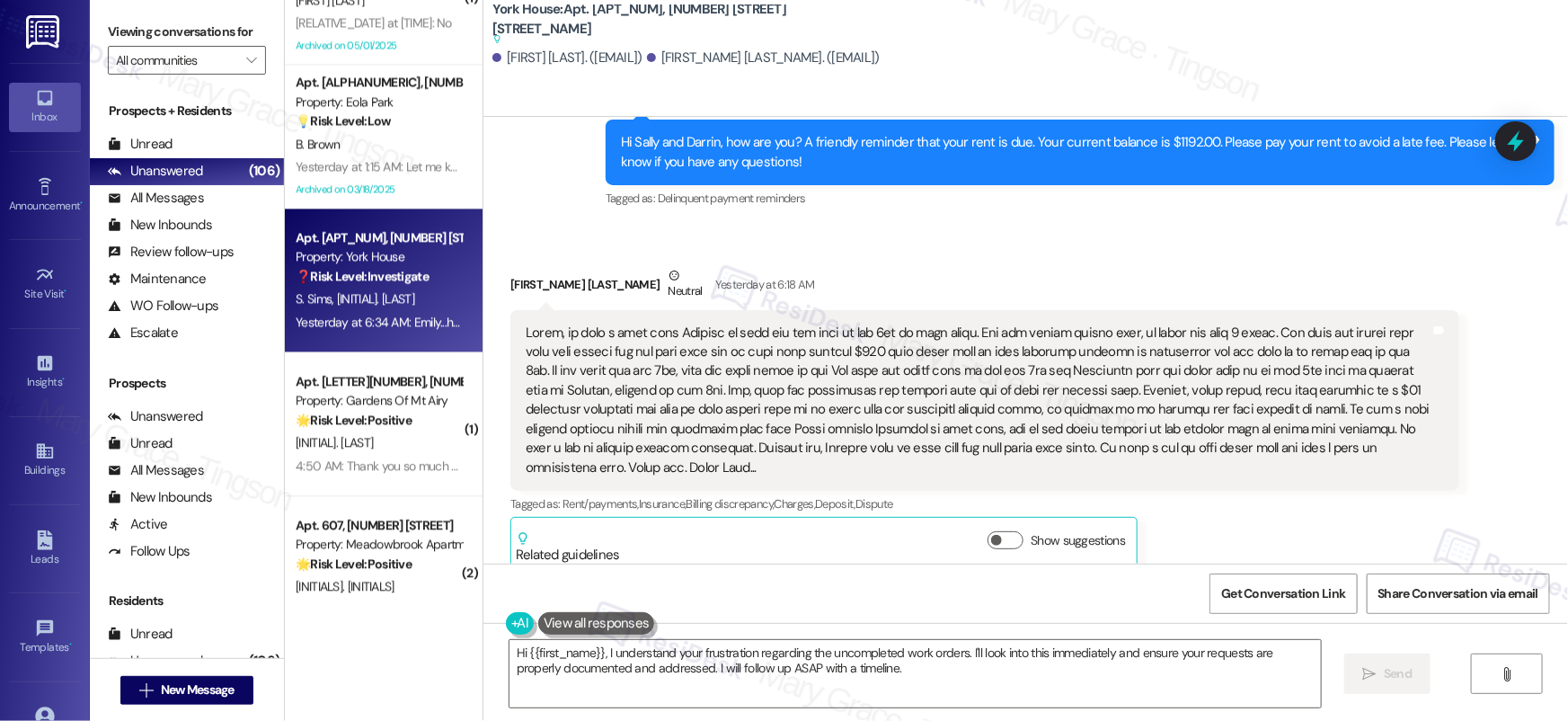 scroll, scrollTop: 12344, scrollLeft: 0, axis: vertical 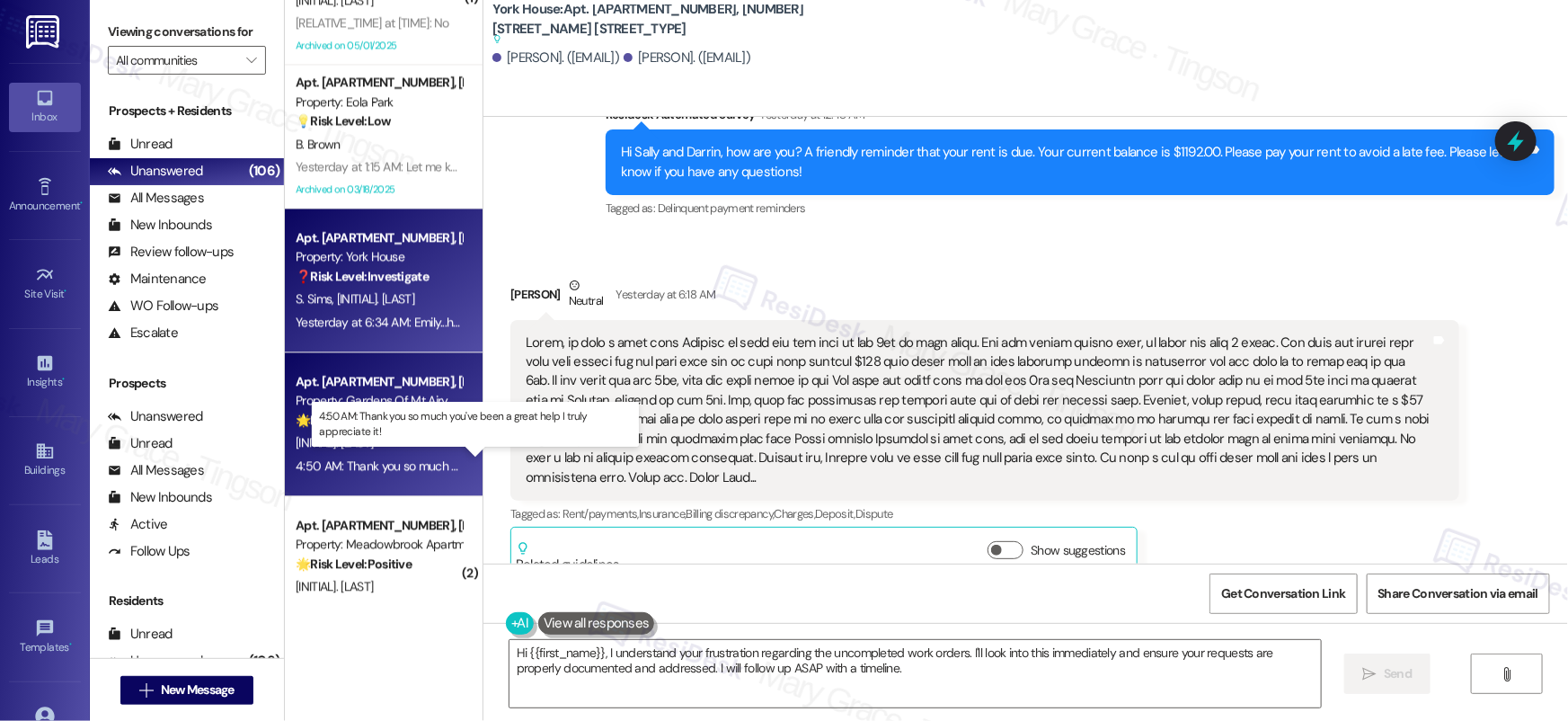 click on "[TIME]: Thank you so much you've been a great help I truly appreciate it! [TIME]: Thank you so much you've been a great help I truly appreciate it!" at bounding box center (489, 466) 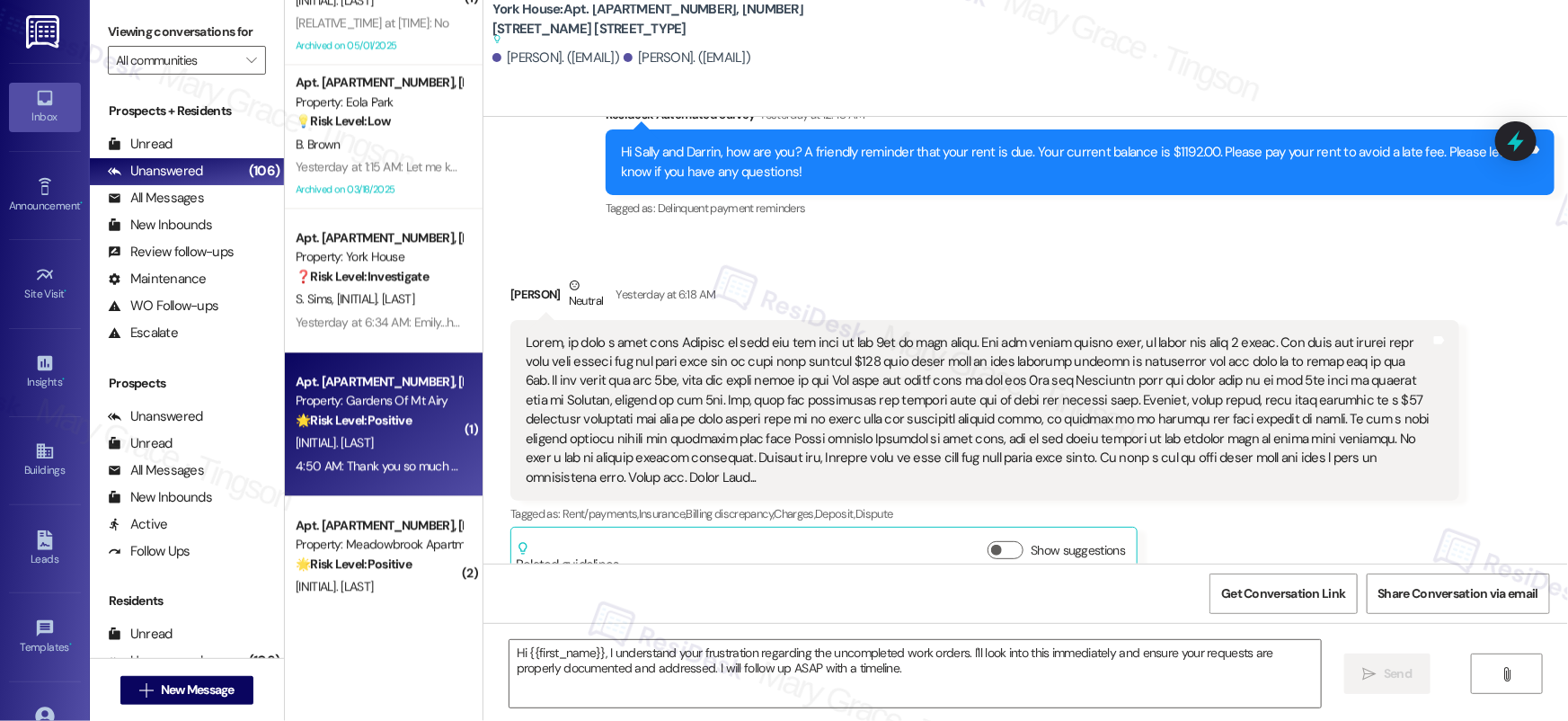type on "Fetching suggested responses. Please feel free to read through the conversation in the meantime." 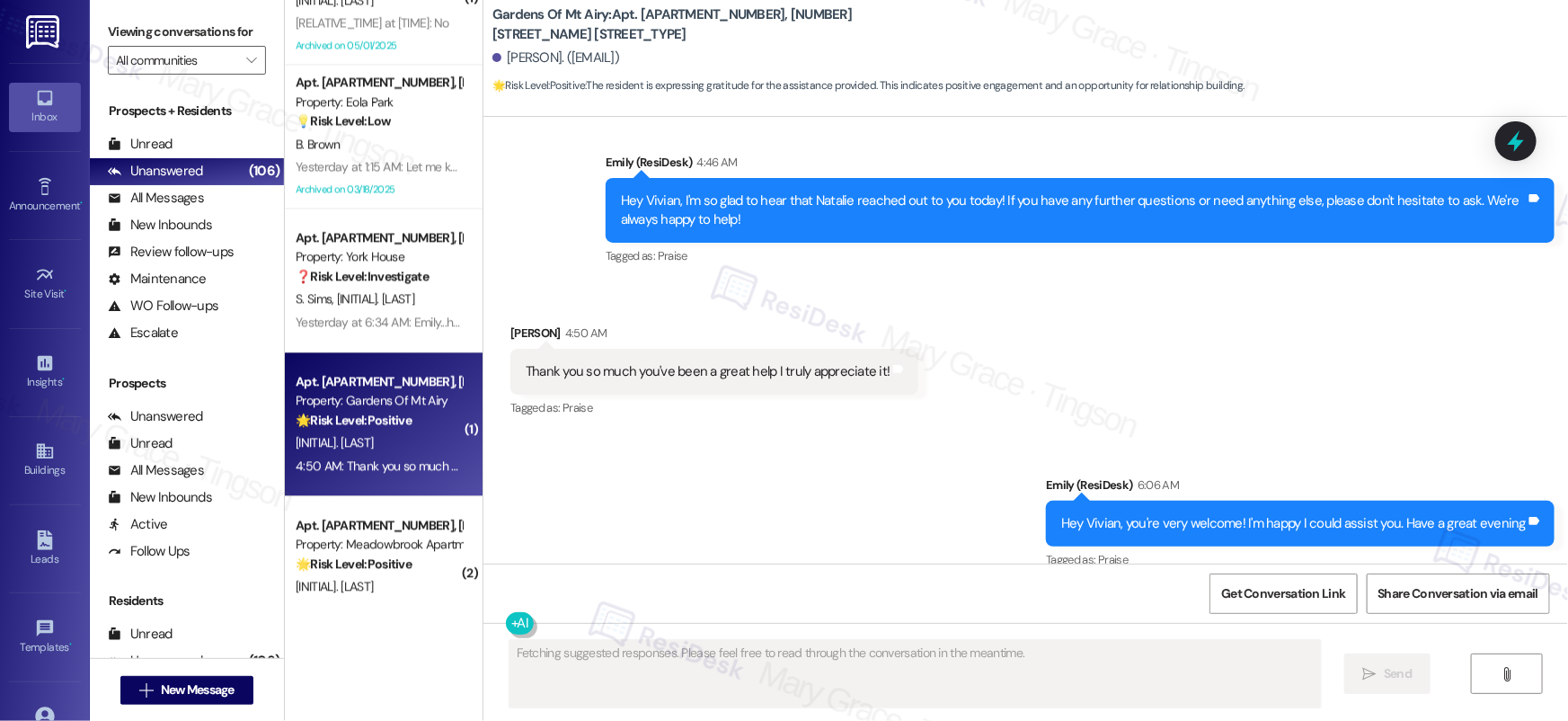 scroll, scrollTop: 9692, scrollLeft: 0, axis: vertical 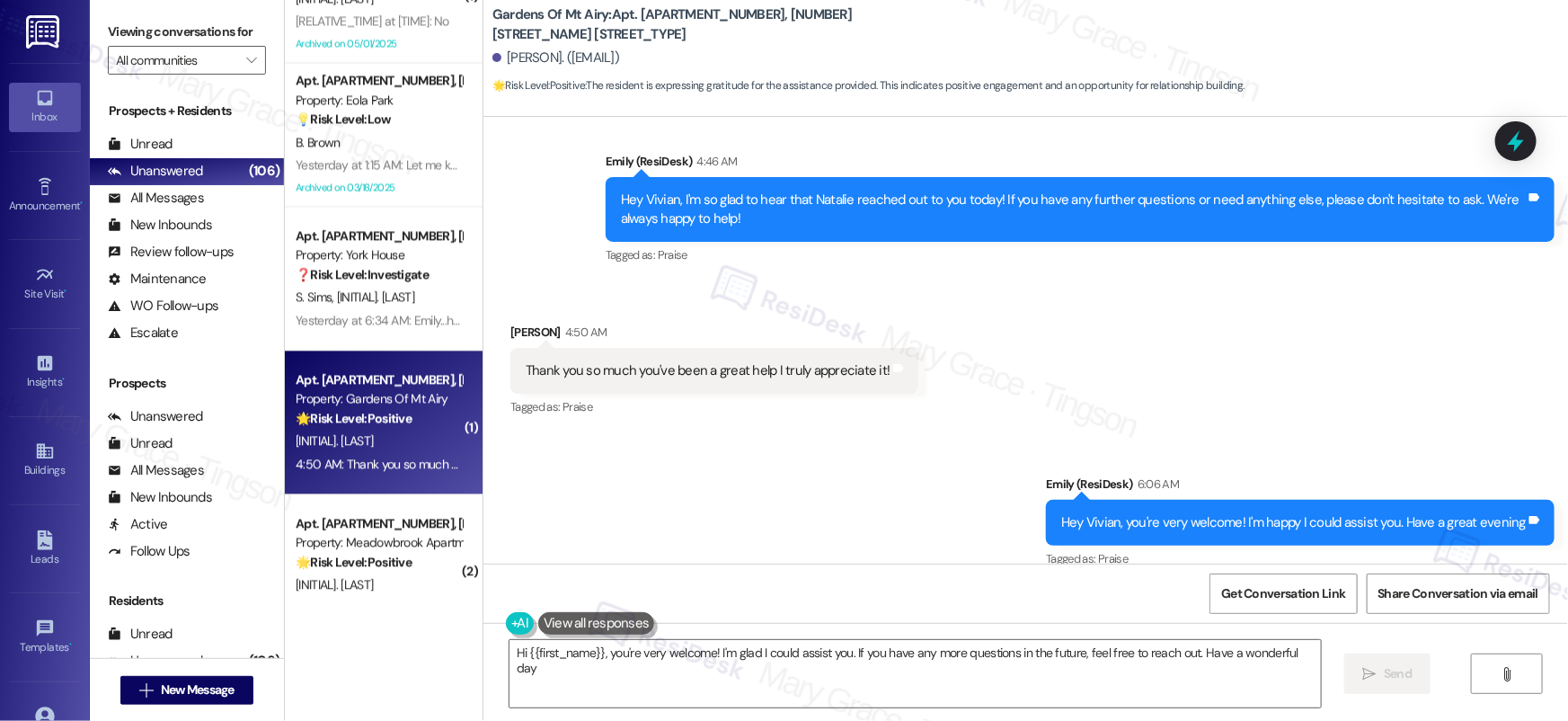 type on "Hi {{first_name}}, you're very welcome! I'm glad I could assist you. If you have any more questions in the future, feel free to reach out. Have a wonderful day!" 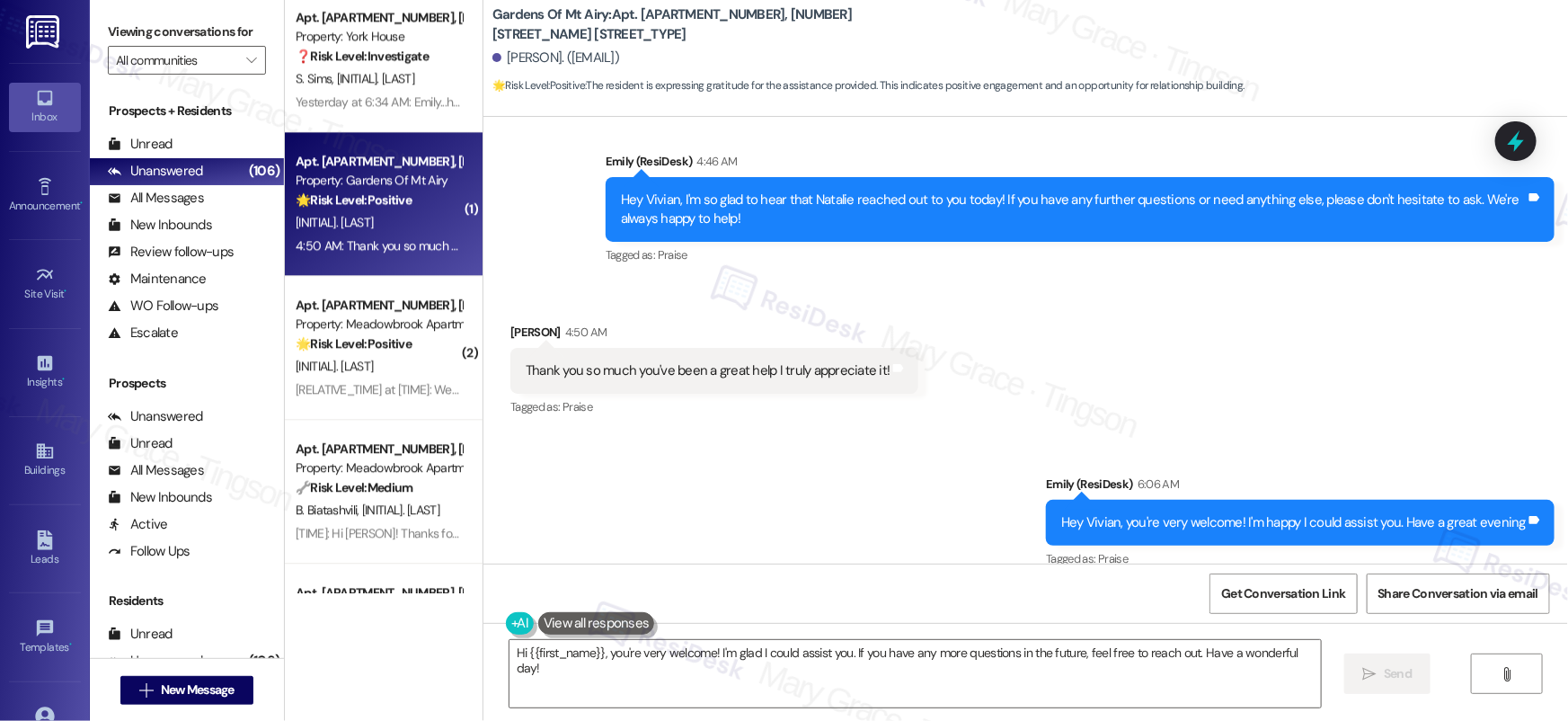 scroll, scrollTop: 5631, scrollLeft: 0, axis: vertical 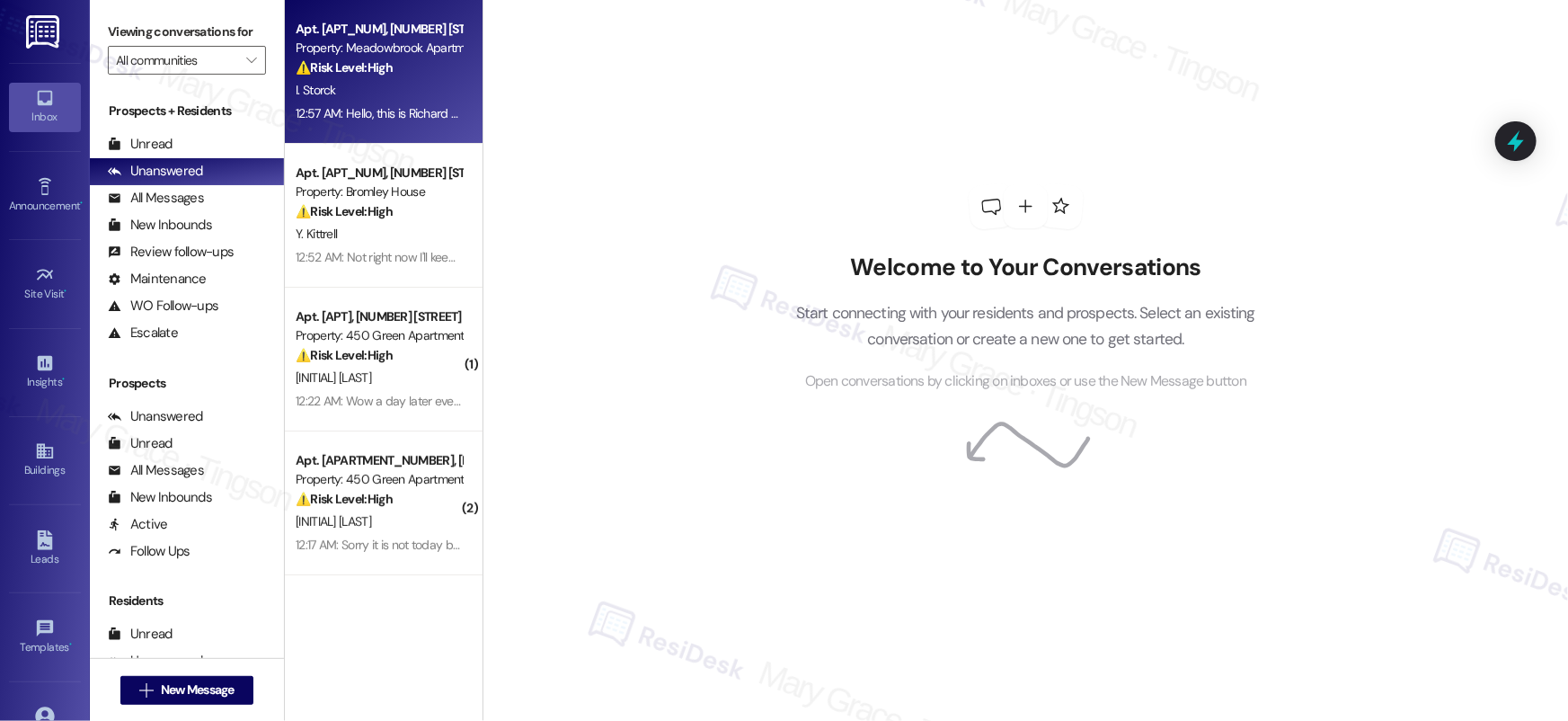 click on "I. Storck" at bounding box center [378, 90] 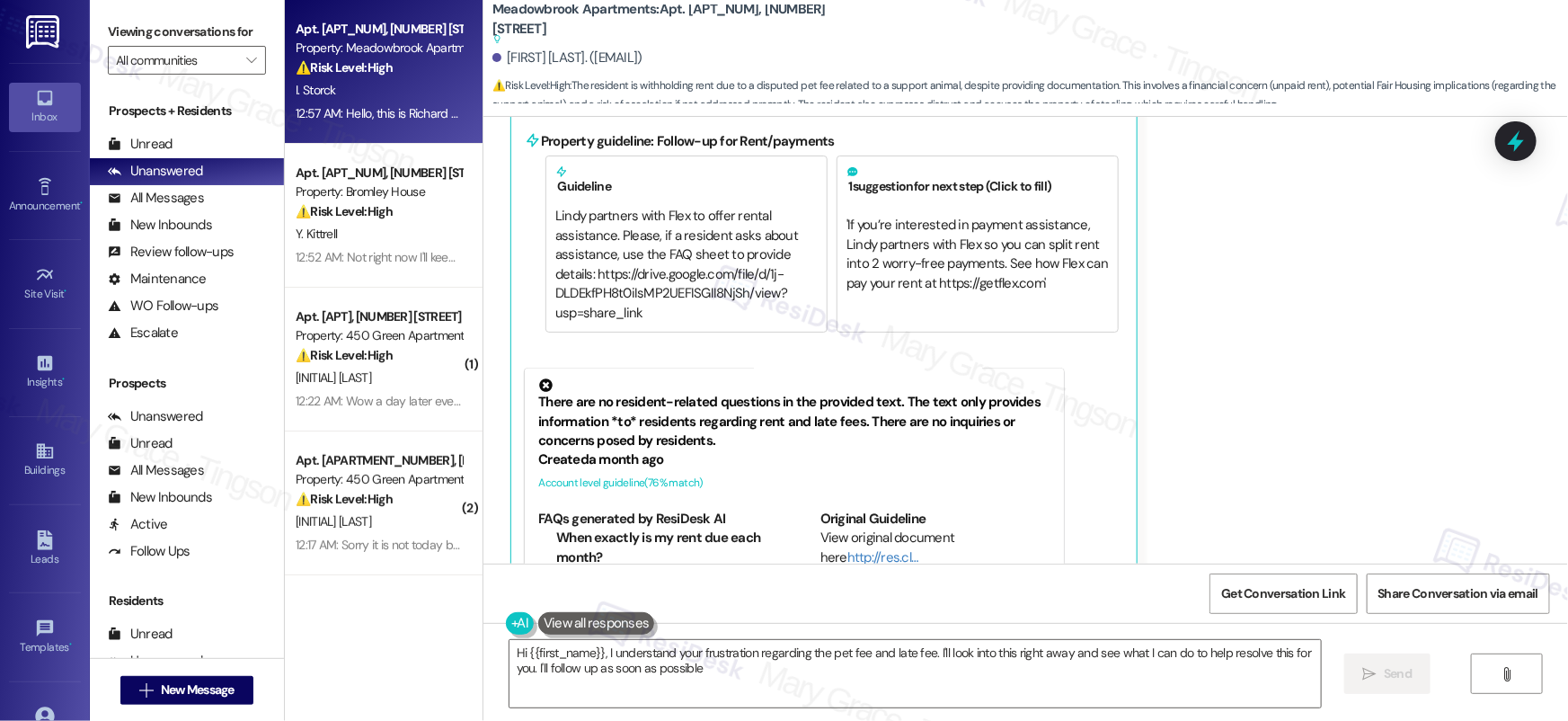 type on "Hi {{first_name}}, I understand your frustration regarding the pet fee and late fee. I'll look into this right away and see what I can do to help resolve this for you. I'll follow up as soon as possible!" 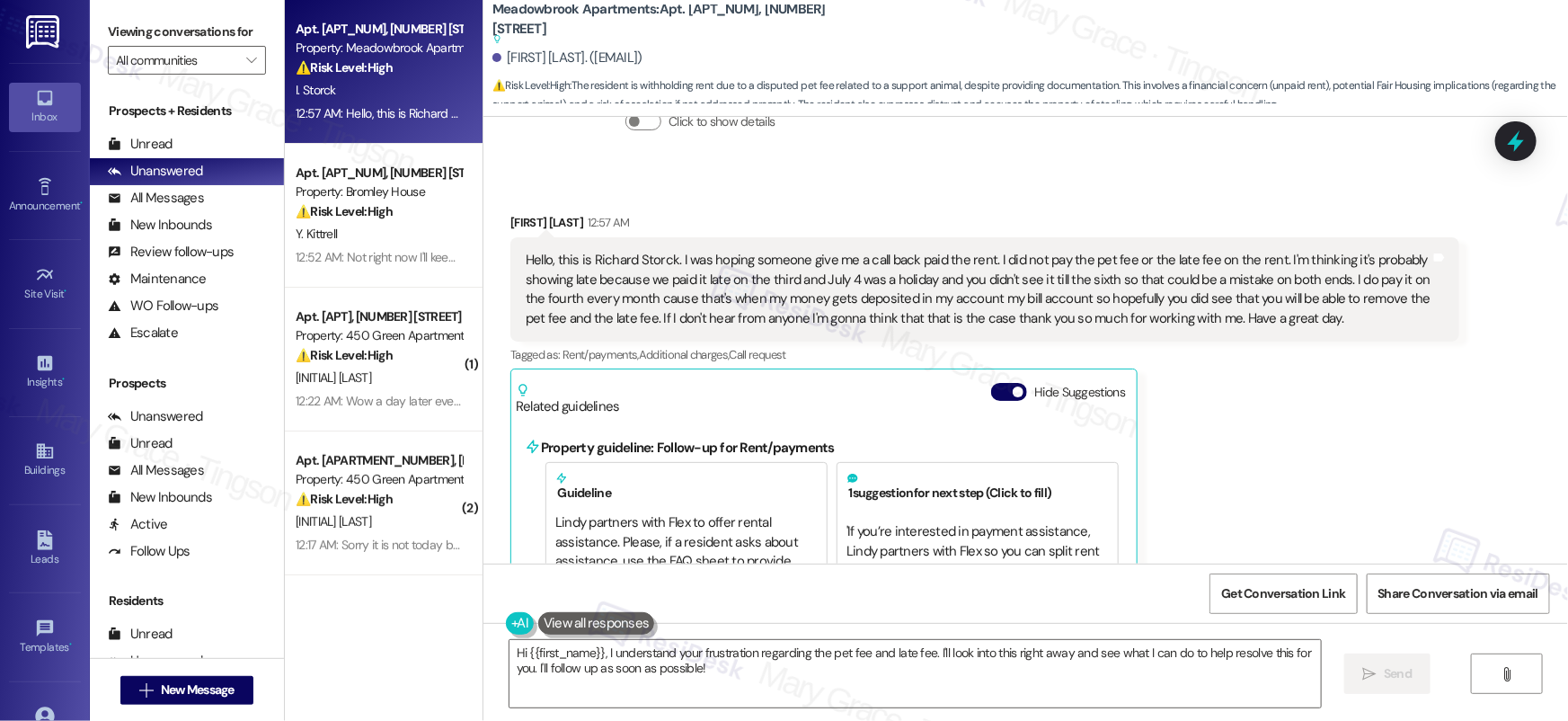 scroll, scrollTop: 22062, scrollLeft: 0, axis: vertical 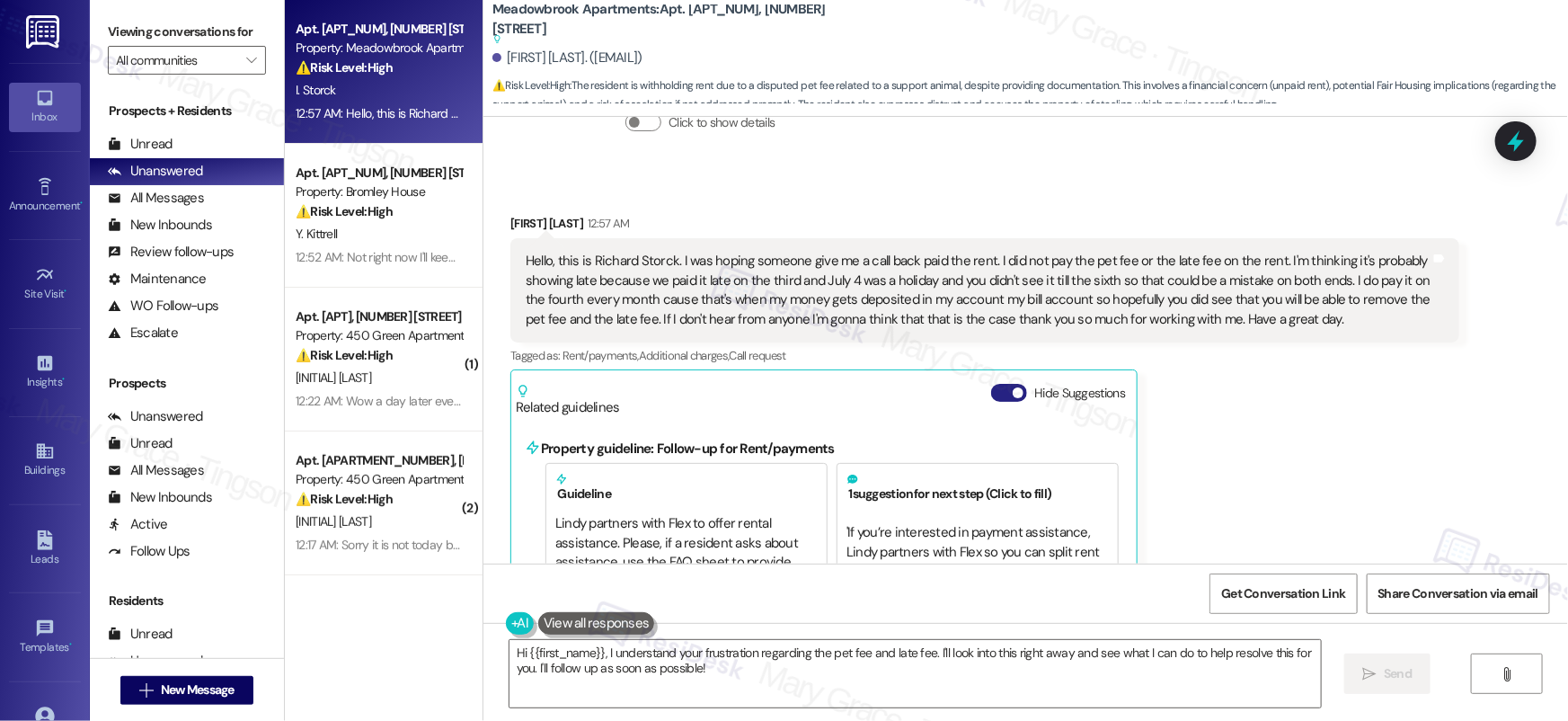 click on "Hide Suggestions" at bounding box center [1009, 393] 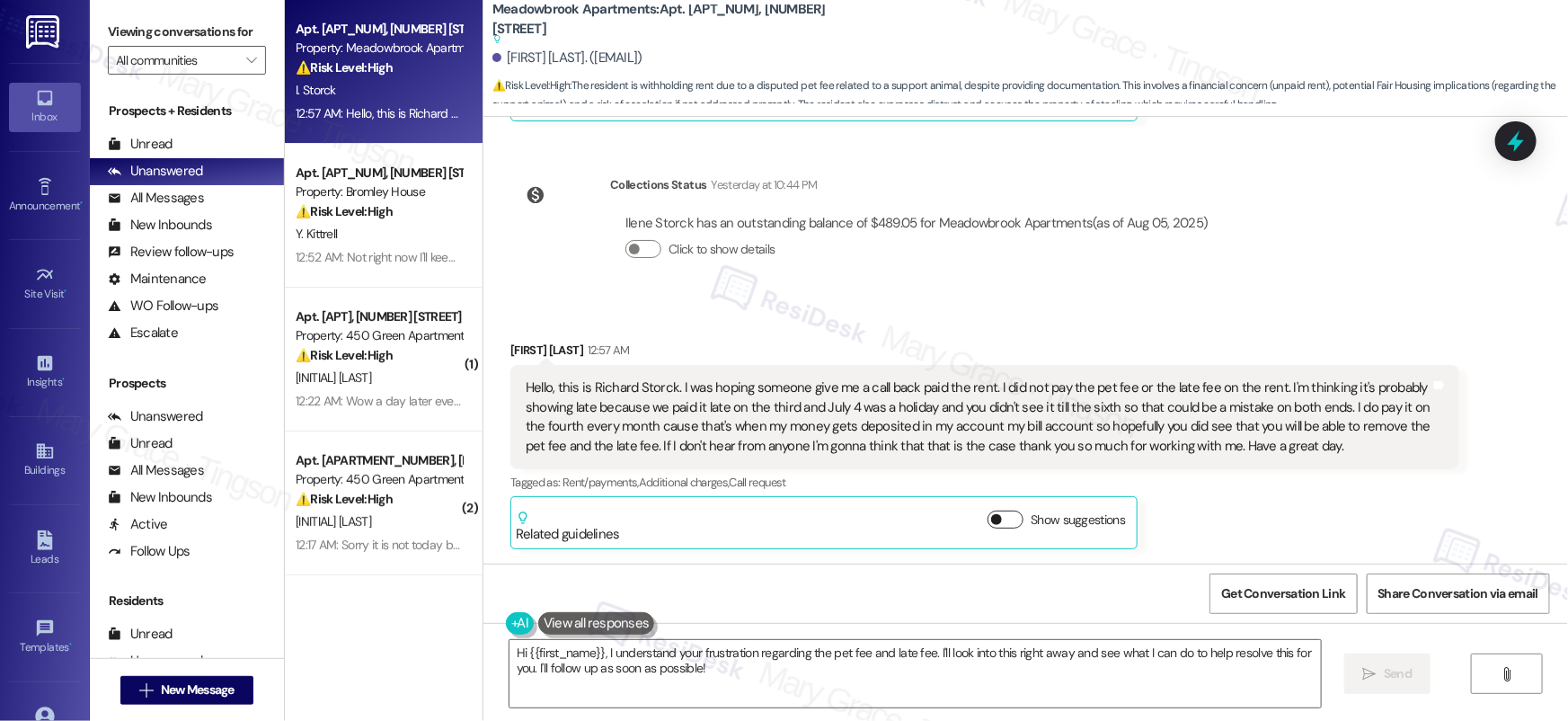 scroll, scrollTop: 21831, scrollLeft: 0, axis: vertical 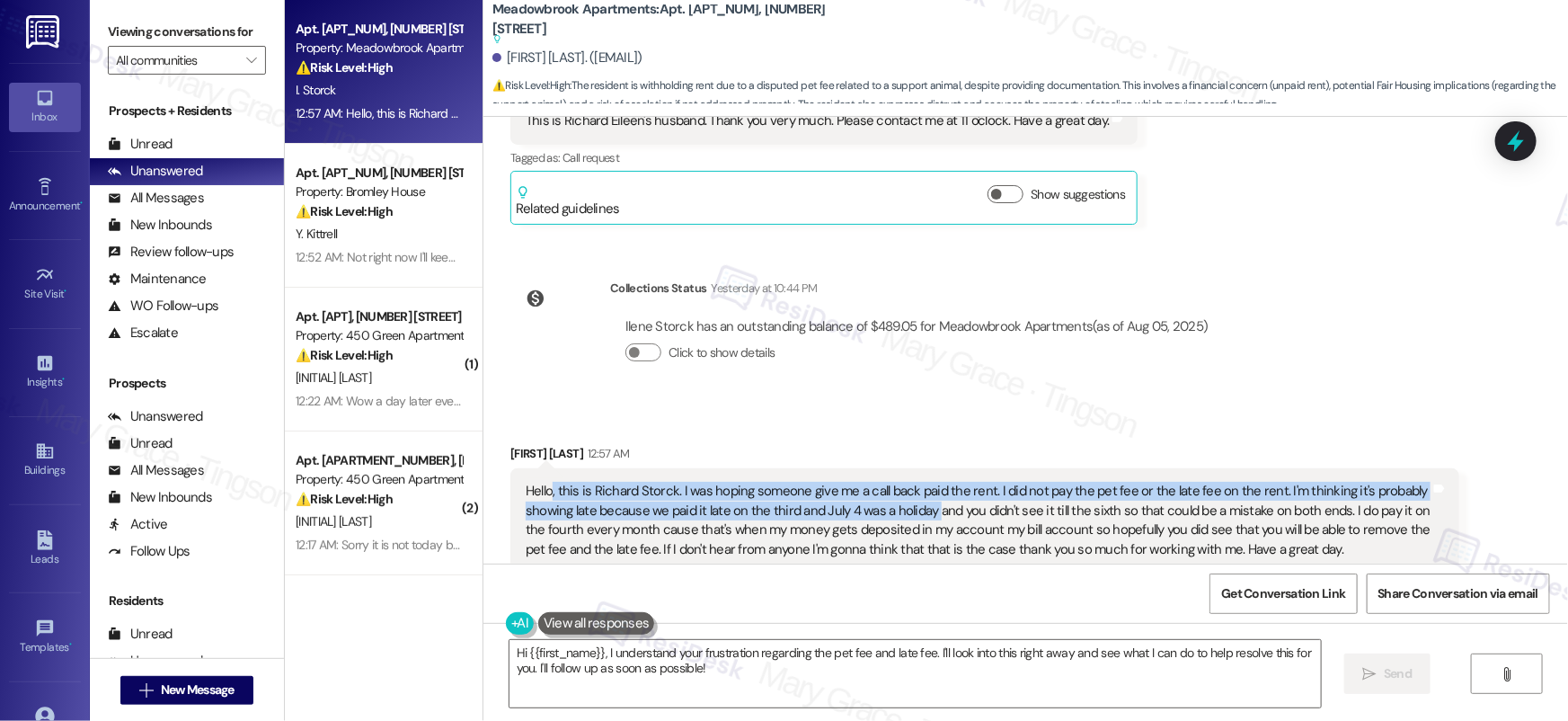 drag, startPoint x: 539, startPoint y: 393, endPoint x: 923, endPoint y: 410, distance: 384.37612 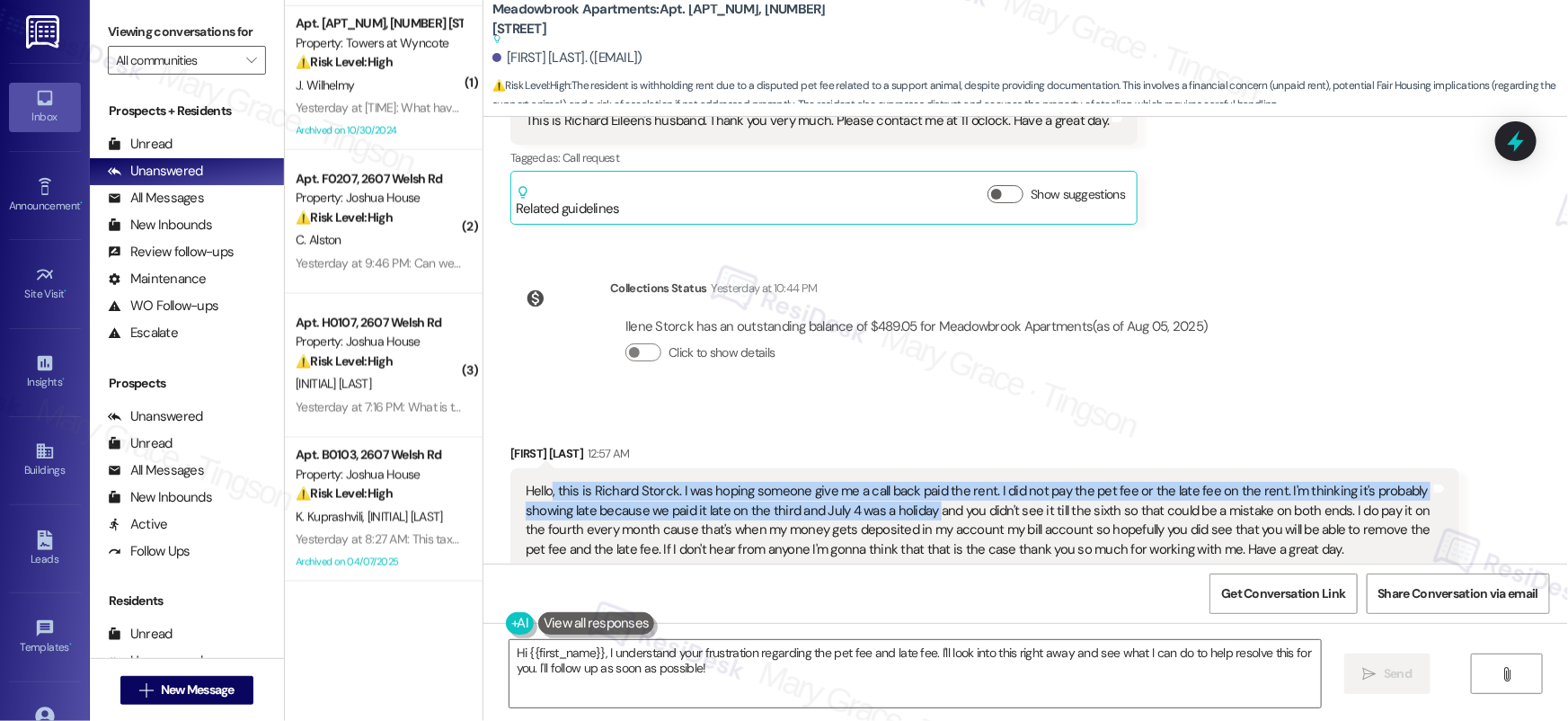 scroll, scrollTop: 938, scrollLeft: 0, axis: vertical 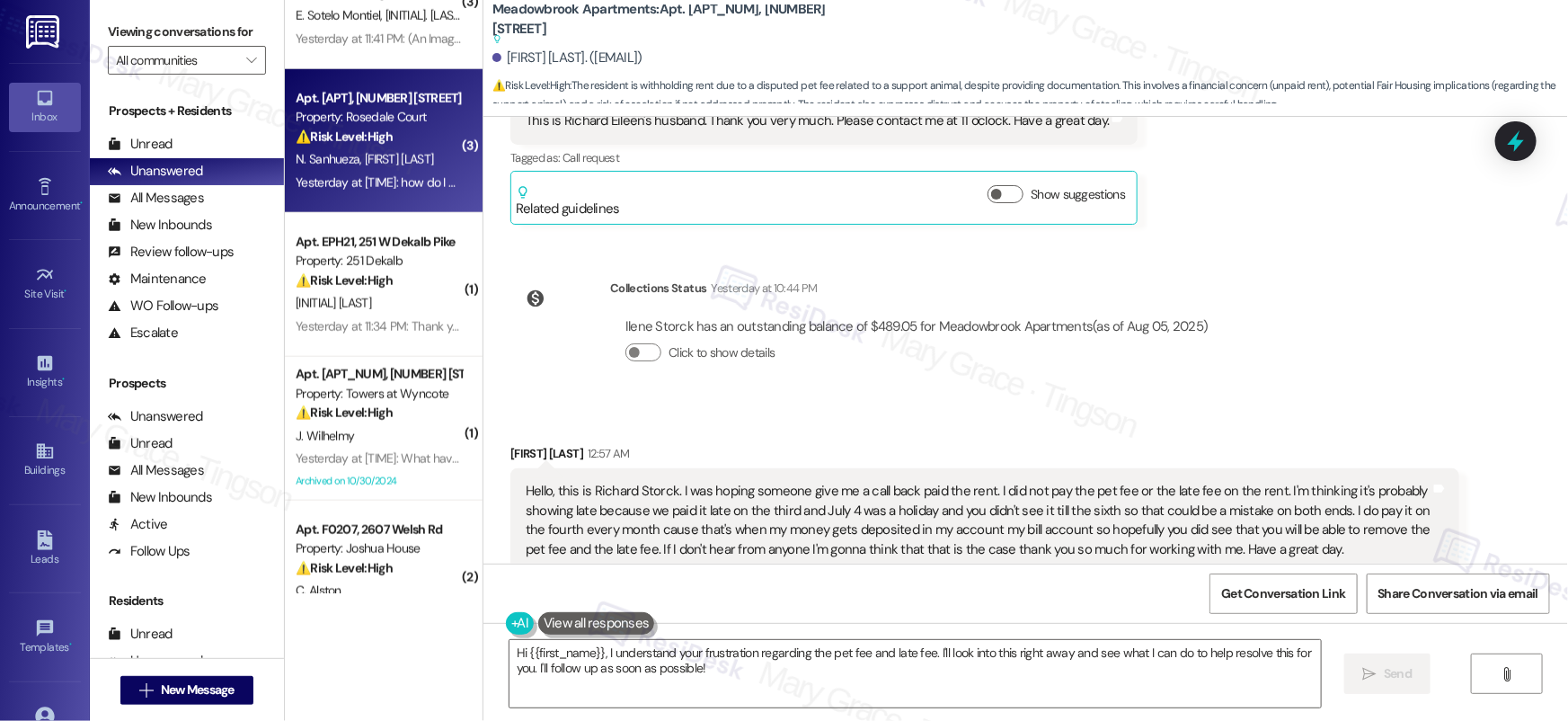click on "Yesterday at [TIME]: how do I pay via ACH? Where do I hace to speak to pay with my debit card?
What I don't want is to pay through Domuso because they charge me a fee of $60. Yesterday at [TIME]: how do I pay via ACH? Where do I hace to speak to pay with my debit card?
What I don't want is to pay through Domuso because they charge me a fee of $60." at bounding box center (766, 182) 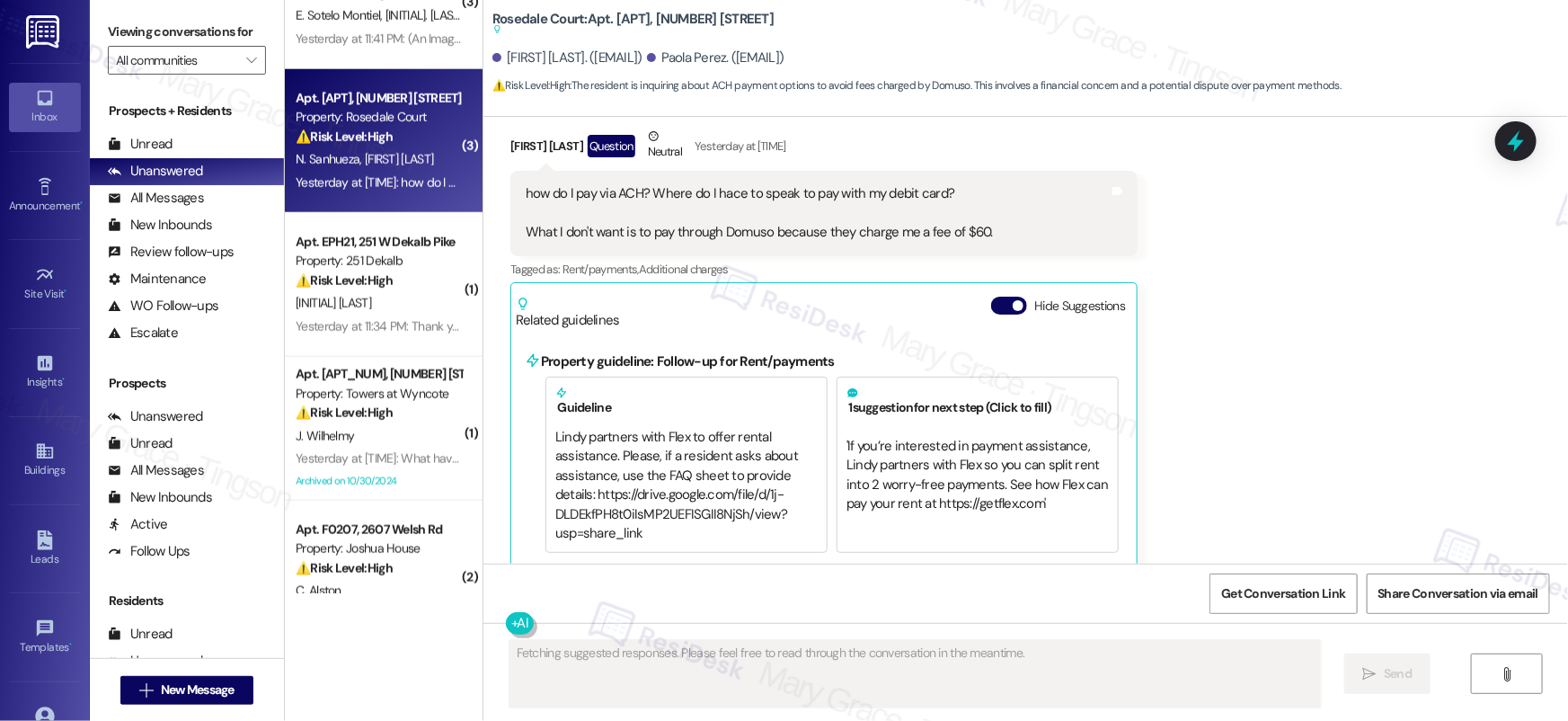 scroll, scrollTop: 4244, scrollLeft: 0, axis: vertical 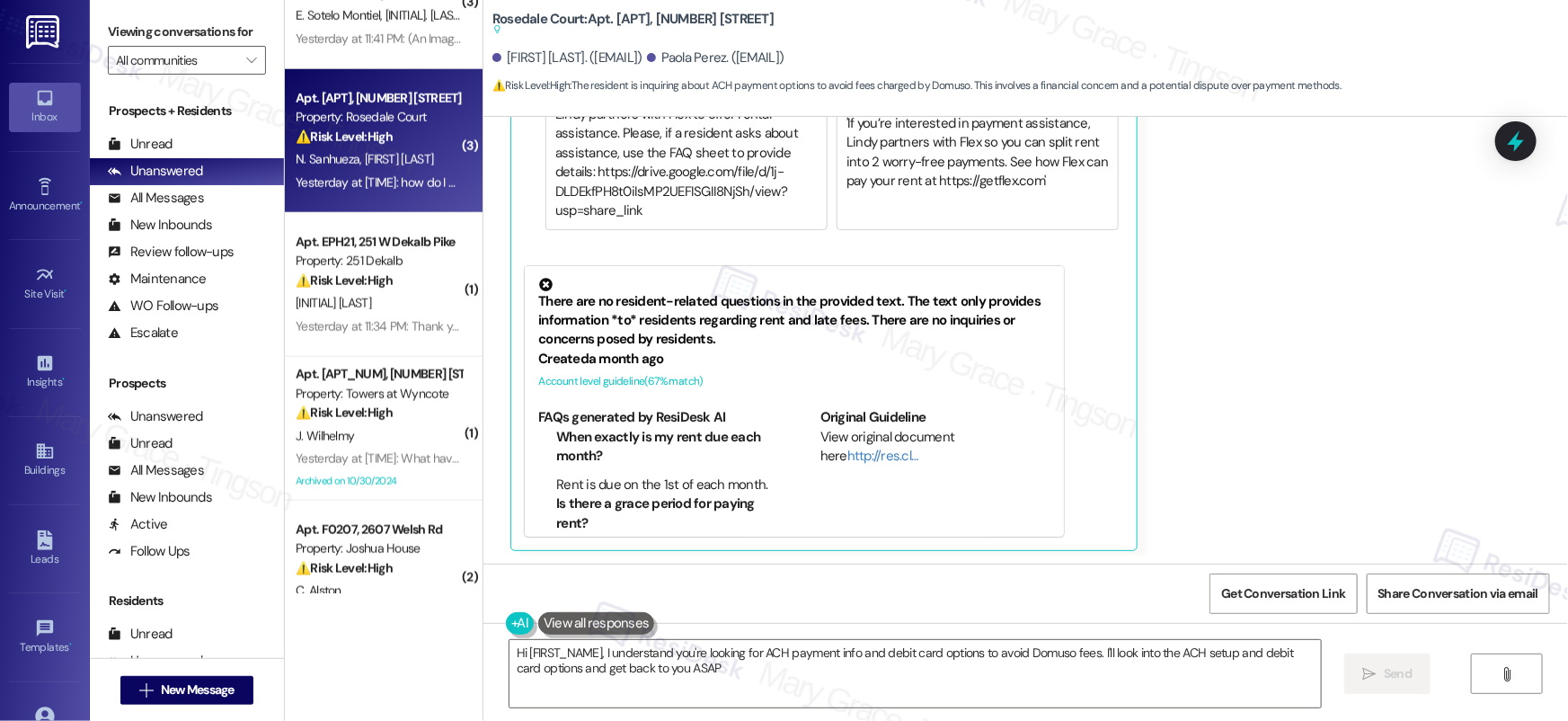 type on "Hi {{first_name}}, I understand you're looking for ACH payment info and debit card options to avoid Domuso fees. I'll look into the ACH setup and debit card options and get back to you ASAP!" 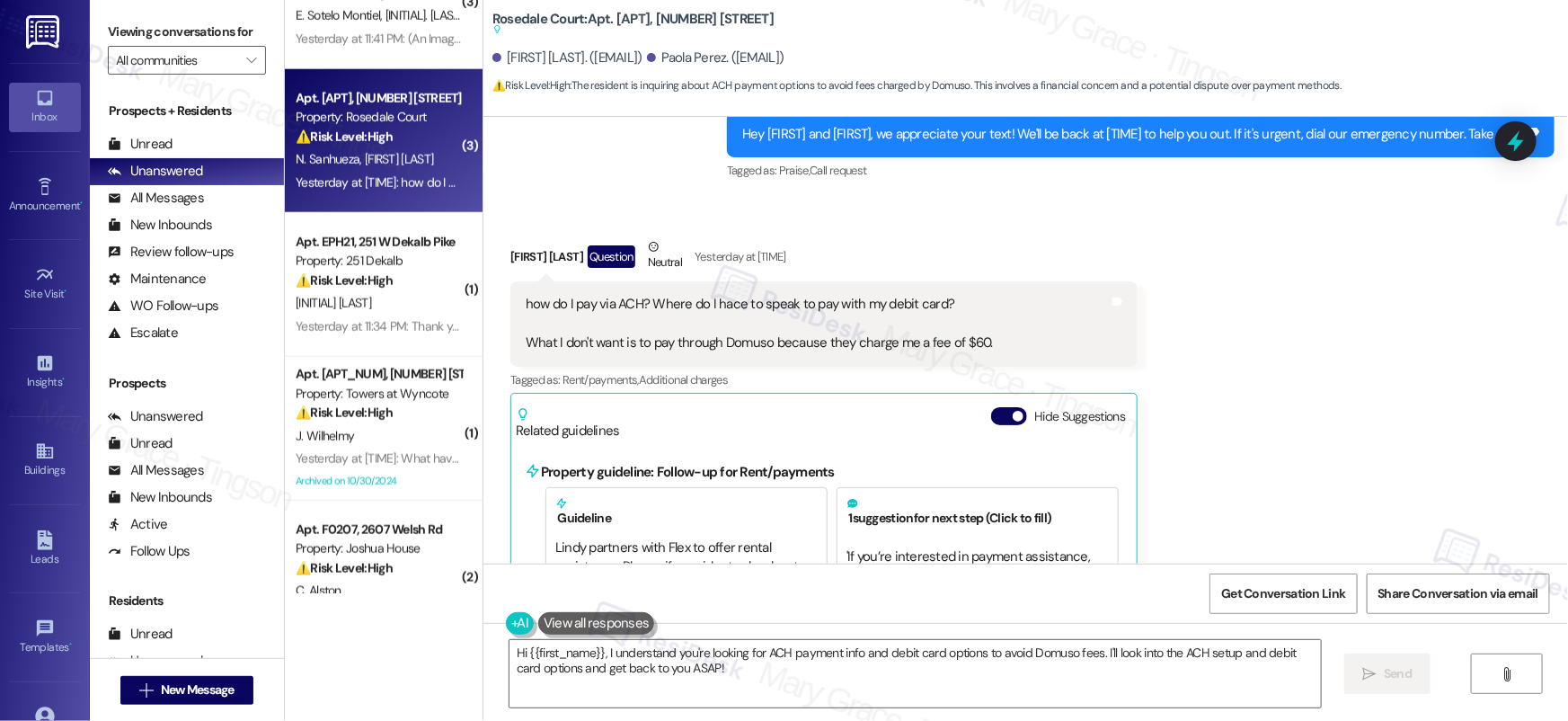 scroll, scrollTop: 3859, scrollLeft: 0, axis: vertical 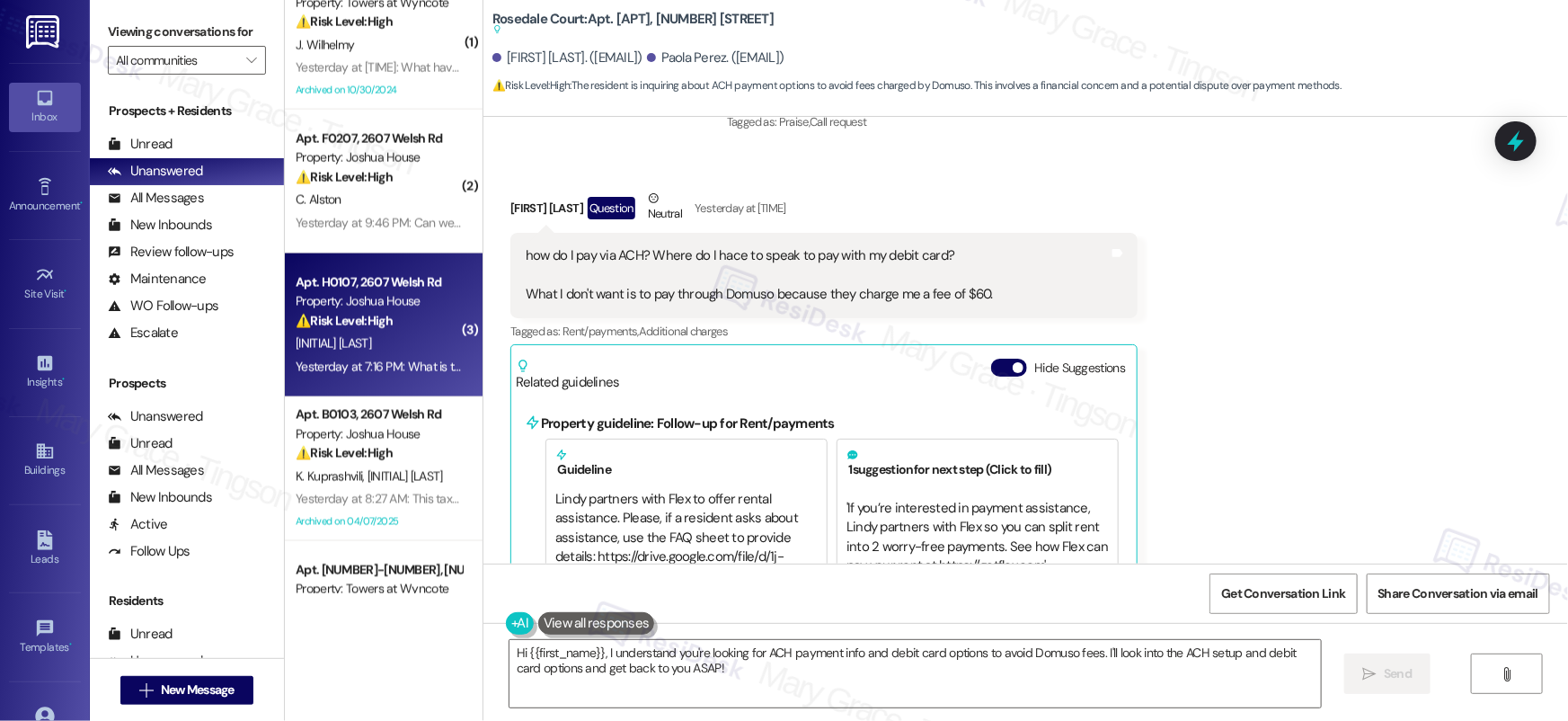 click on "Apt. [APT_NUM]-[APT_NUM], [NUMBER] [STREET_NAME] Property: [COMPANY_NAME] ⚠️ Risk Level: High The resident is inquiring about a $[AMOUNT] charge after paying rent. This is a financial concern that needs to be addressed promptly to avoid disputes or misunderstandings." at bounding box center [378, 302] 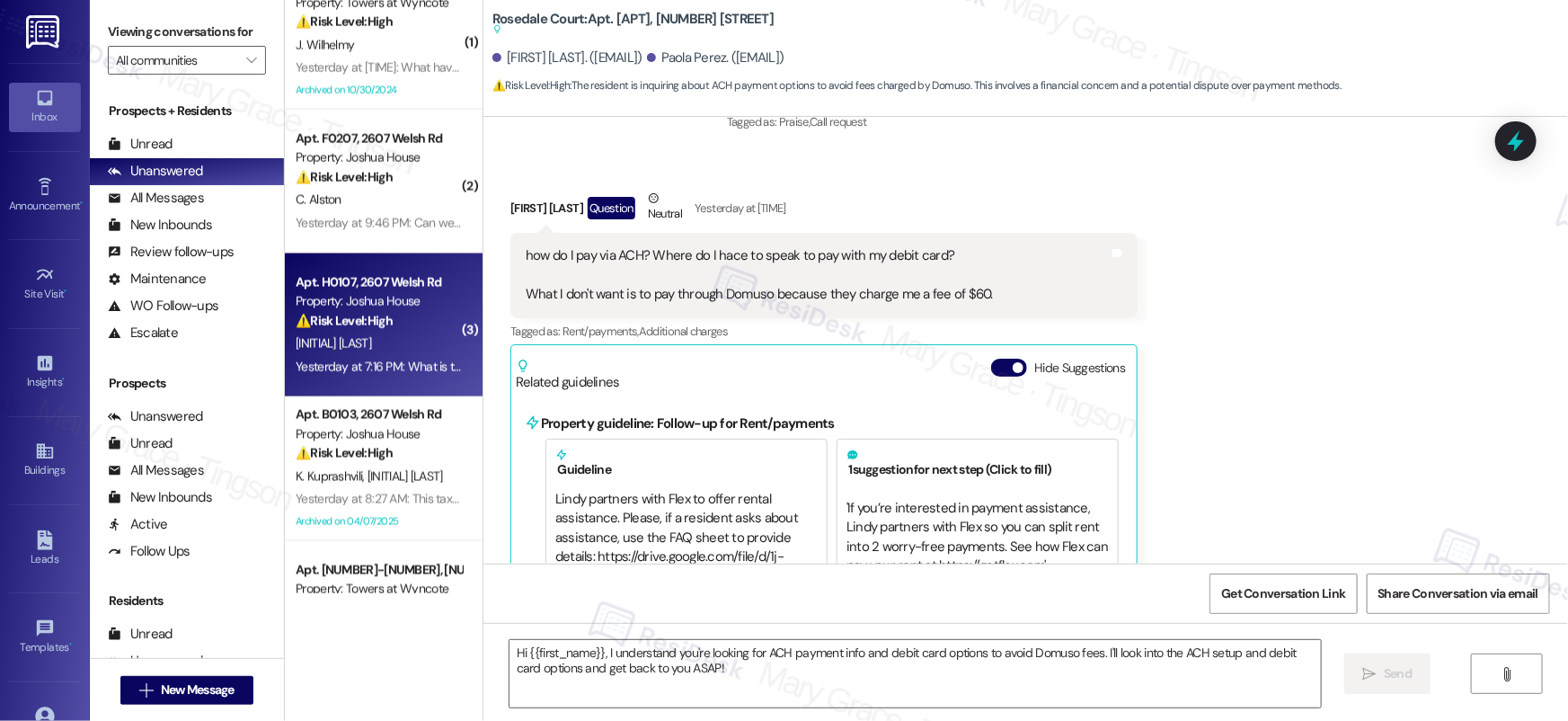 type on "Fetching suggested responses. Please feel free to read through the conversation in the meantime." 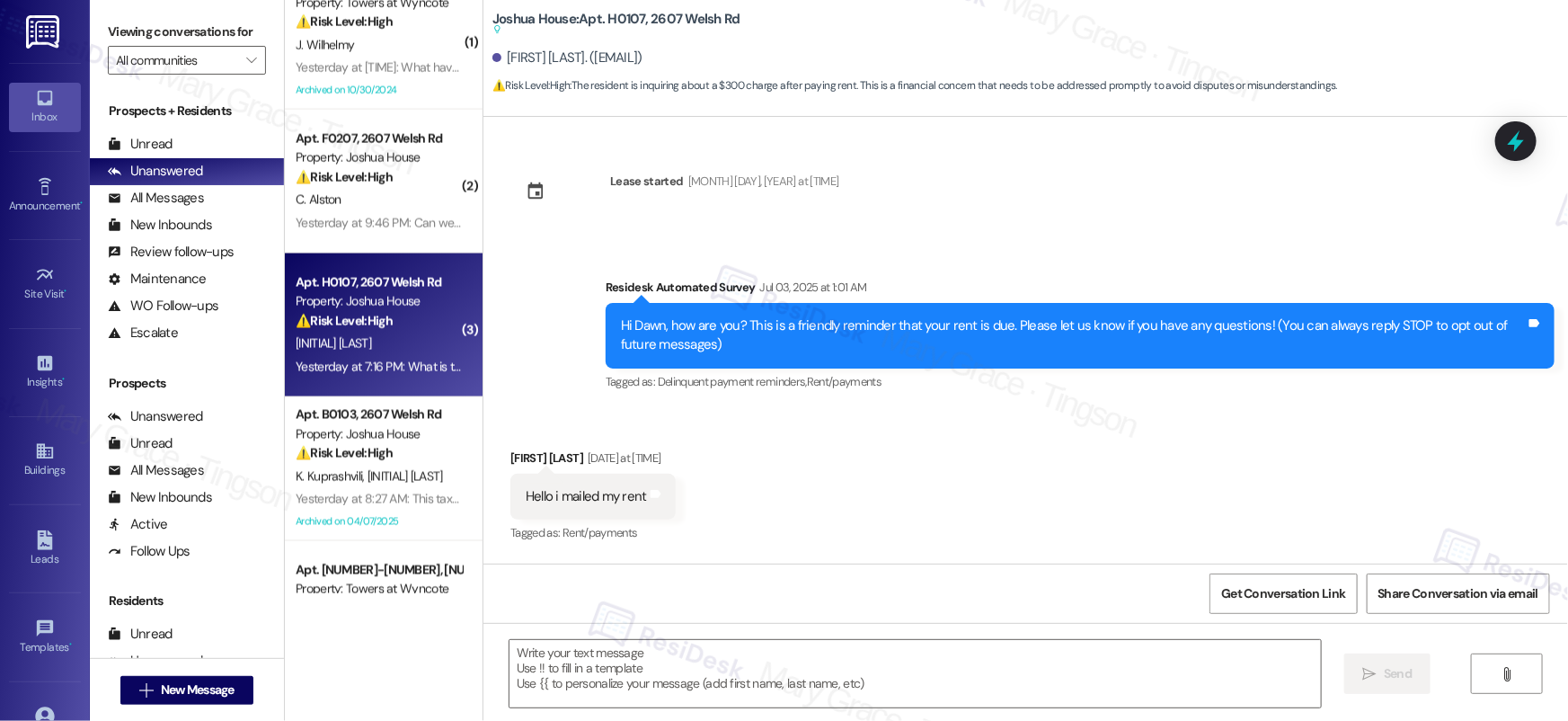 scroll, scrollTop: 13258, scrollLeft: 0, axis: vertical 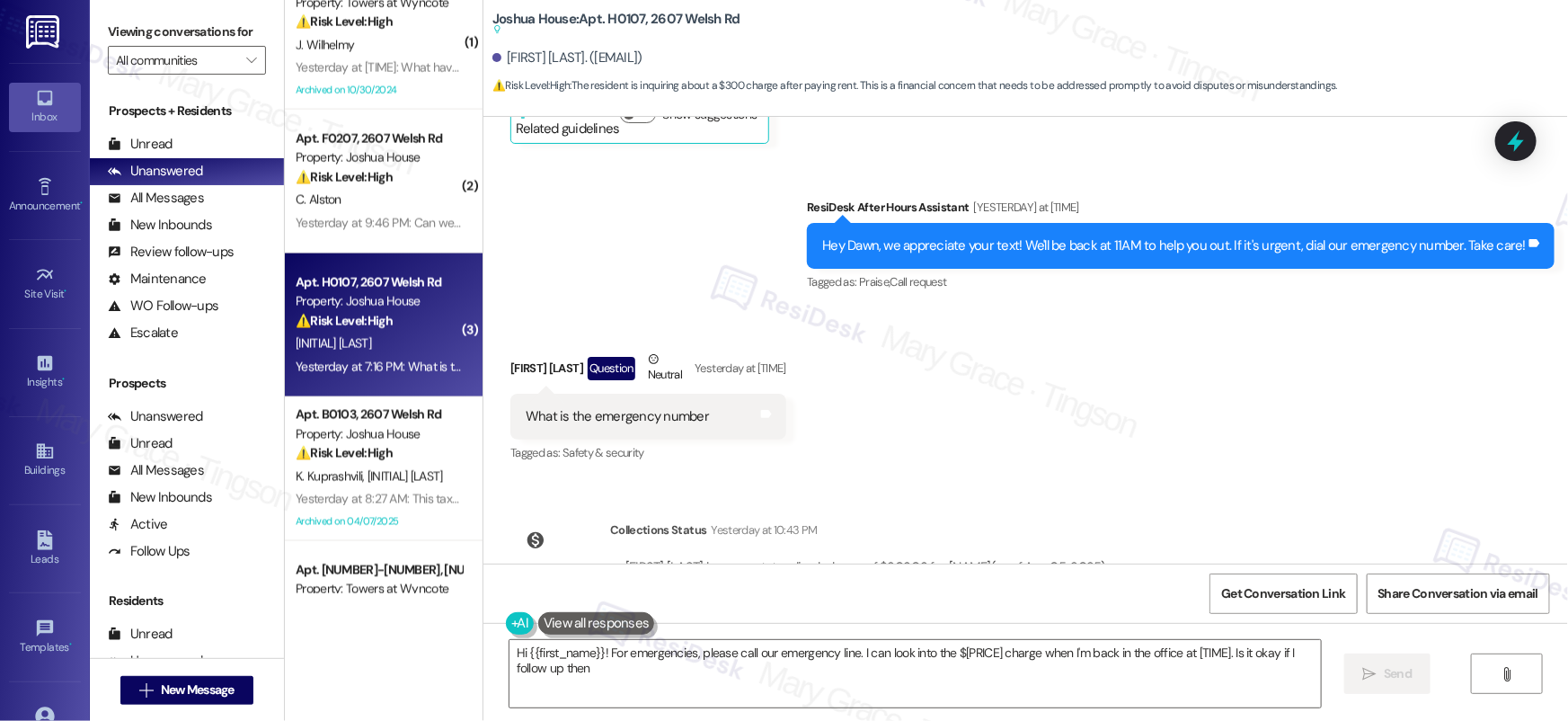type on "Hi {{first_name}}! For emergencies, please call our emergency line. I can look into the $[AMOUNT] charge when I'm back in the office at [TIME]. Is it okay if I follow up then?" 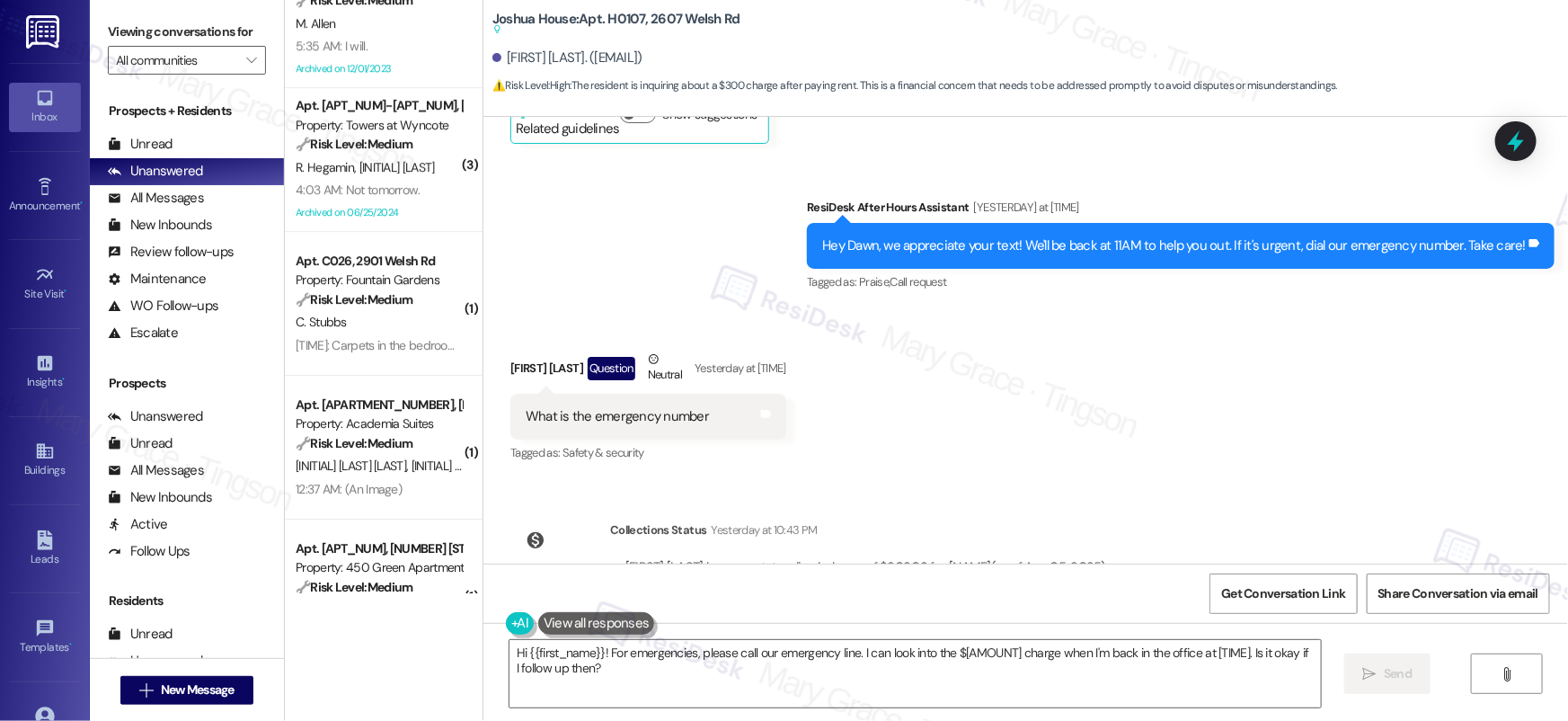 scroll, scrollTop: 2904, scrollLeft: 0, axis: vertical 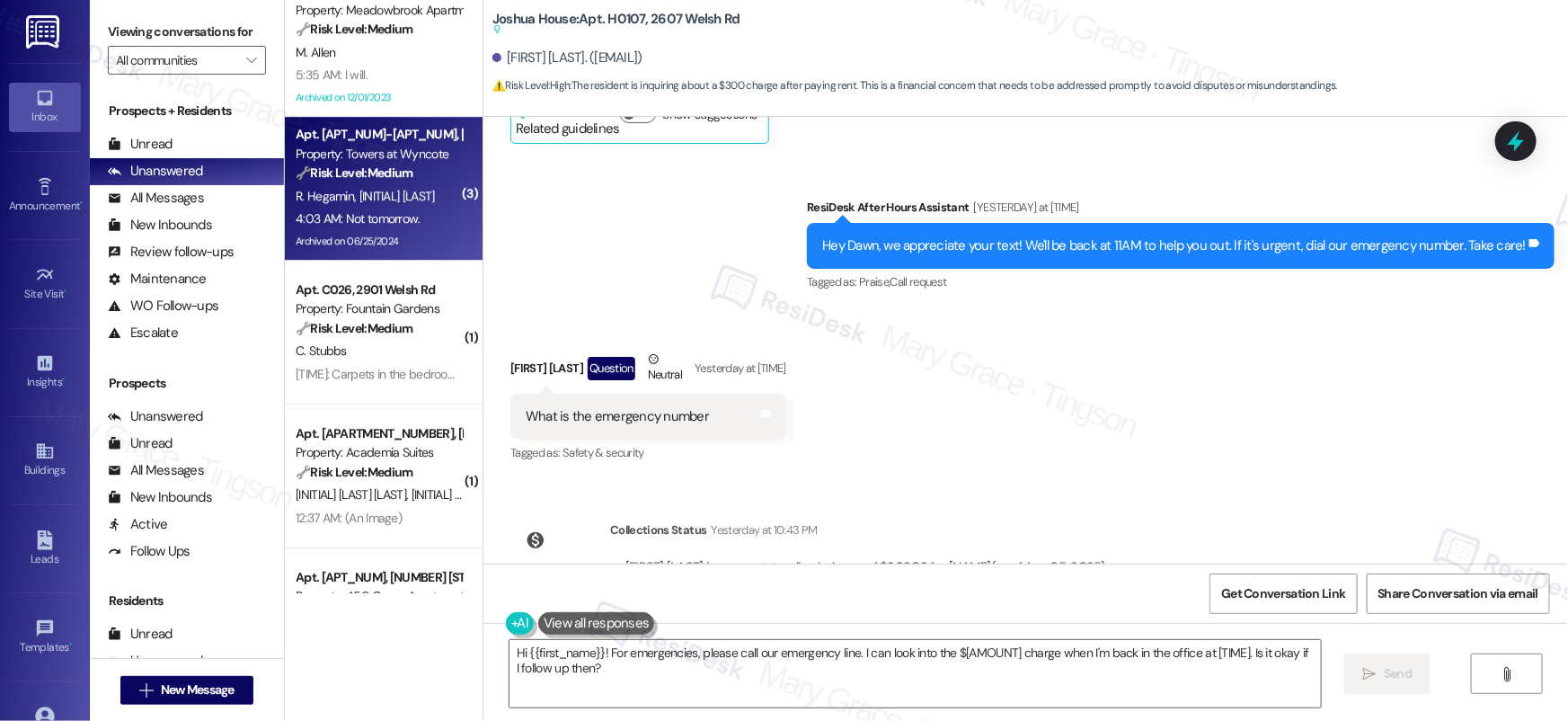 click on "[INITIAL] [LAST] [INITIAL] [LAST]" at bounding box center [378, 196] 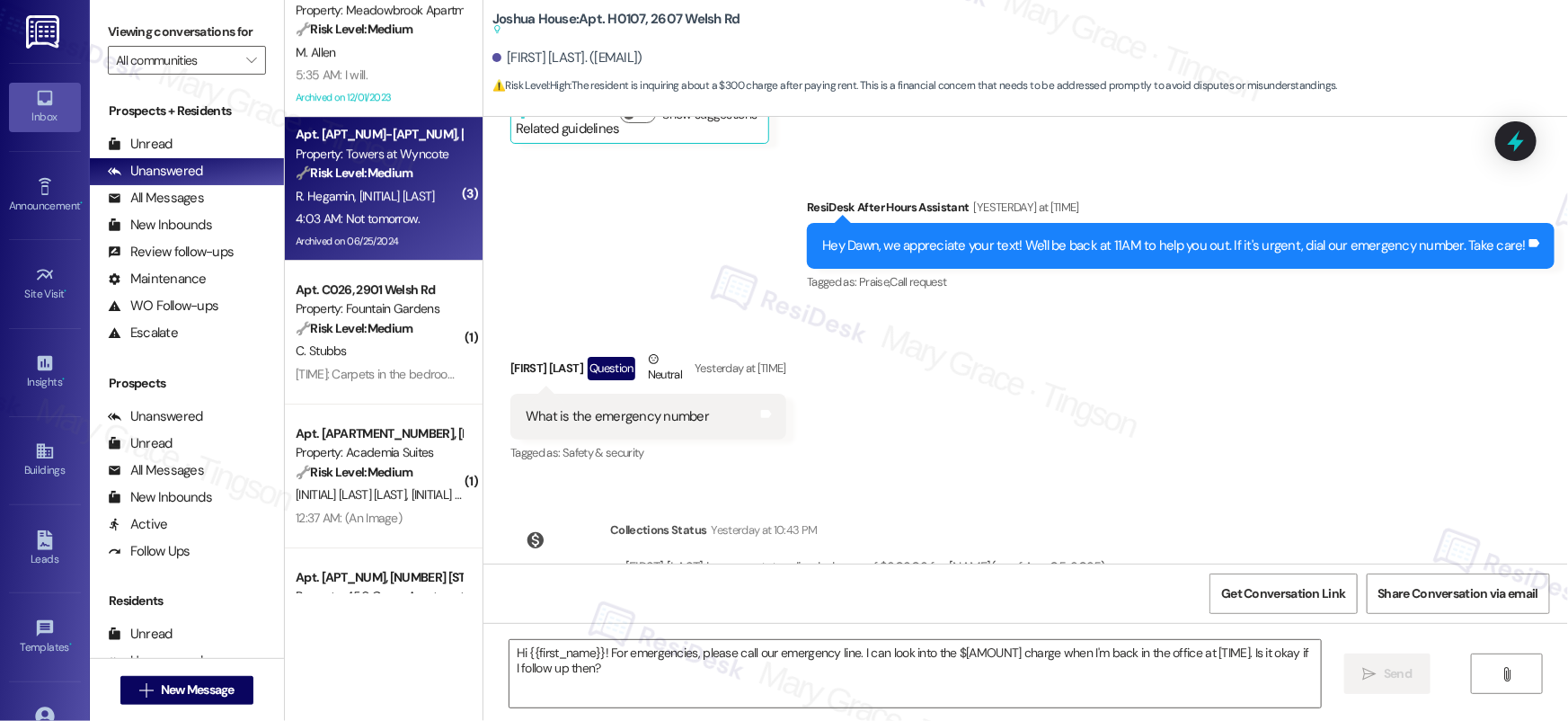 type on "Fetching suggested responses. Please feel free to read through the conversation in the meantime." 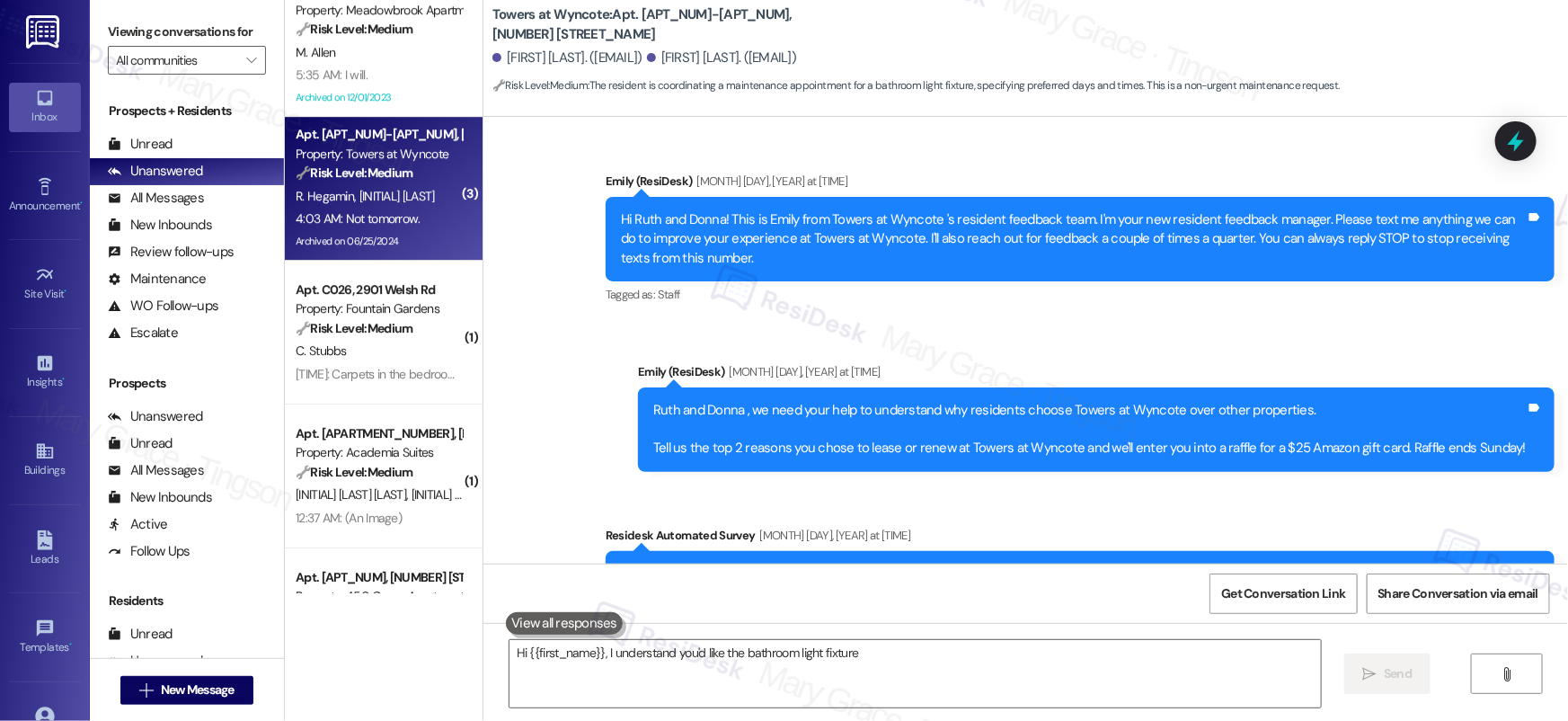 scroll, scrollTop: 14158, scrollLeft: 0, axis: vertical 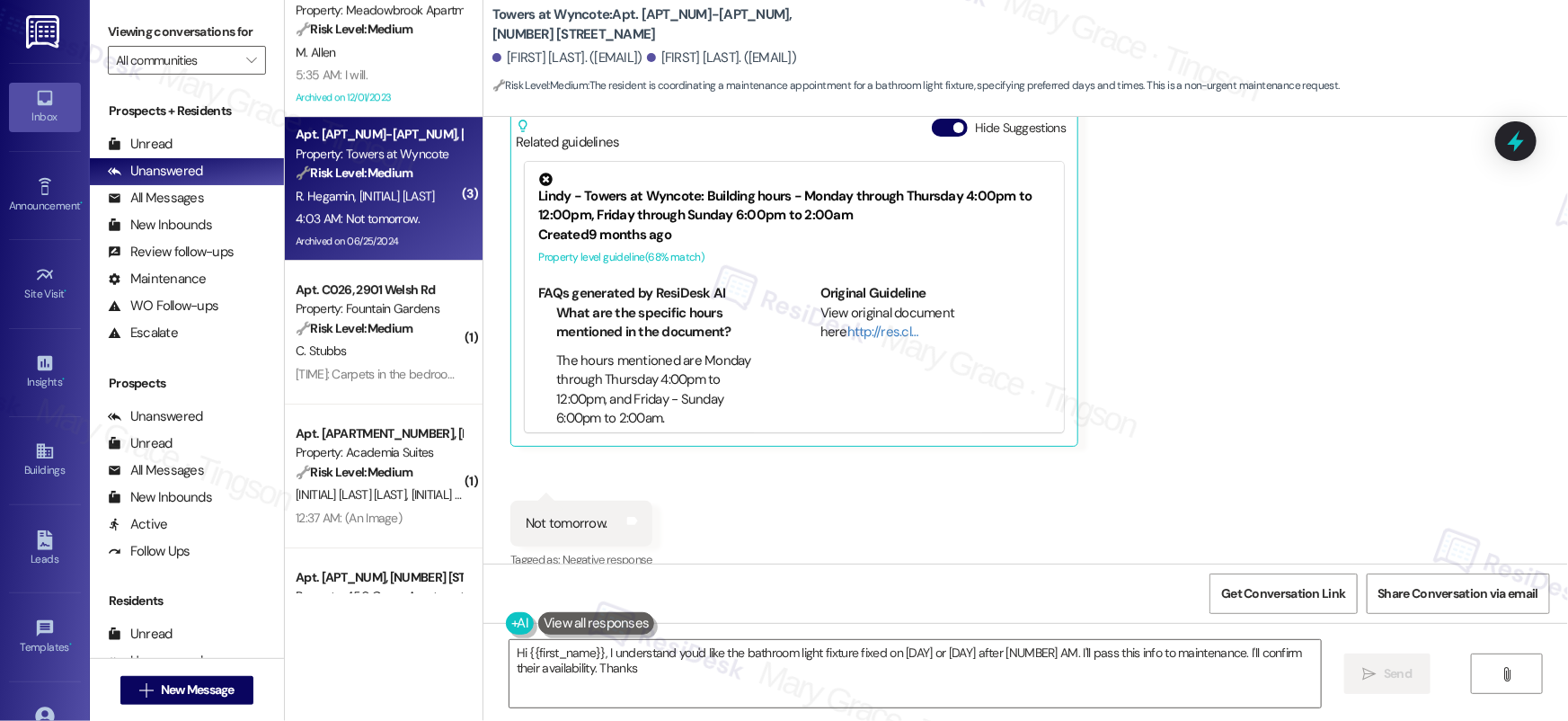 type on "Hi {{first_name}}, I understand you'd like the bathroom light fixture fixed on Thursday or Friday after 10 AM. I'll pass this info to maintenance. I'll confirm their availability. Thanks!" 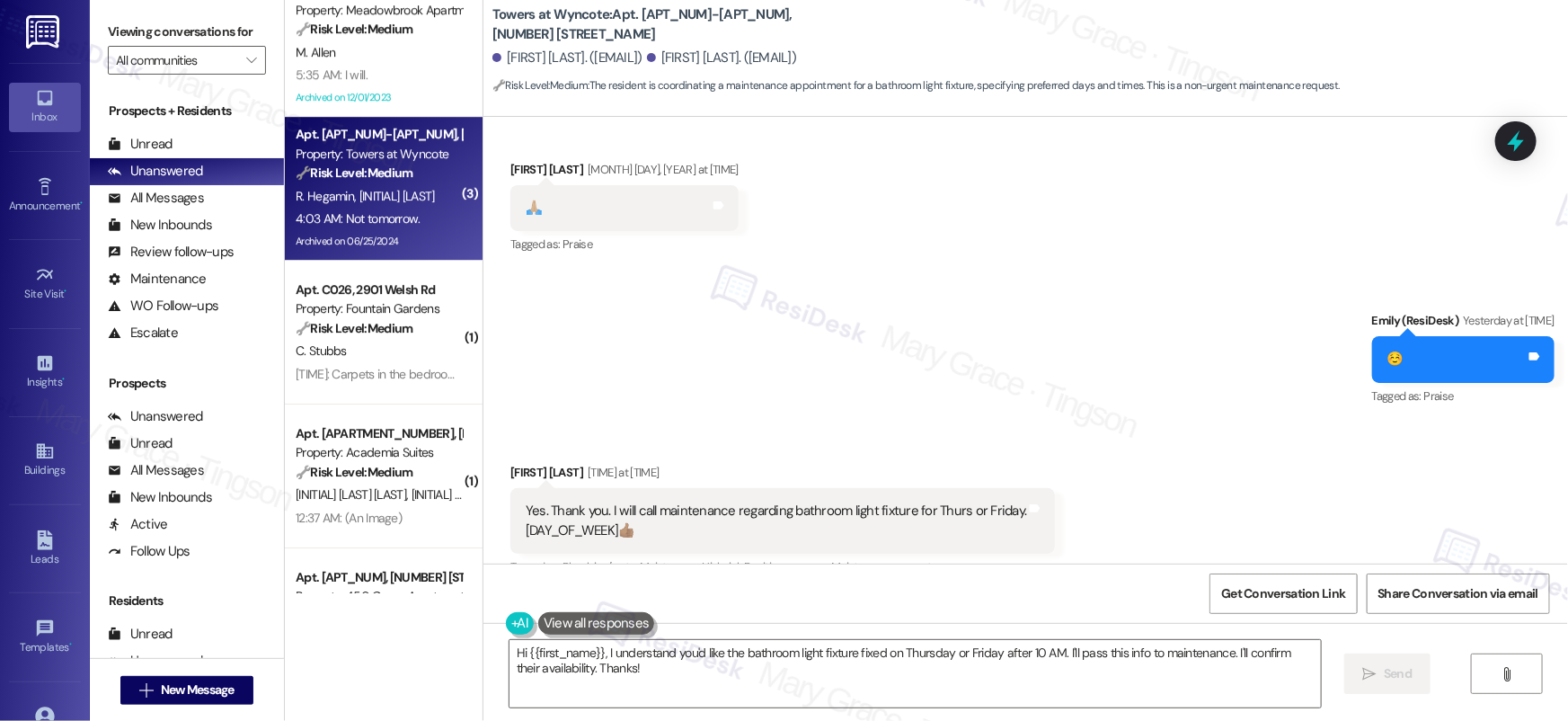 scroll, scrollTop: 13000, scrollLeft: 0, axis: vertical 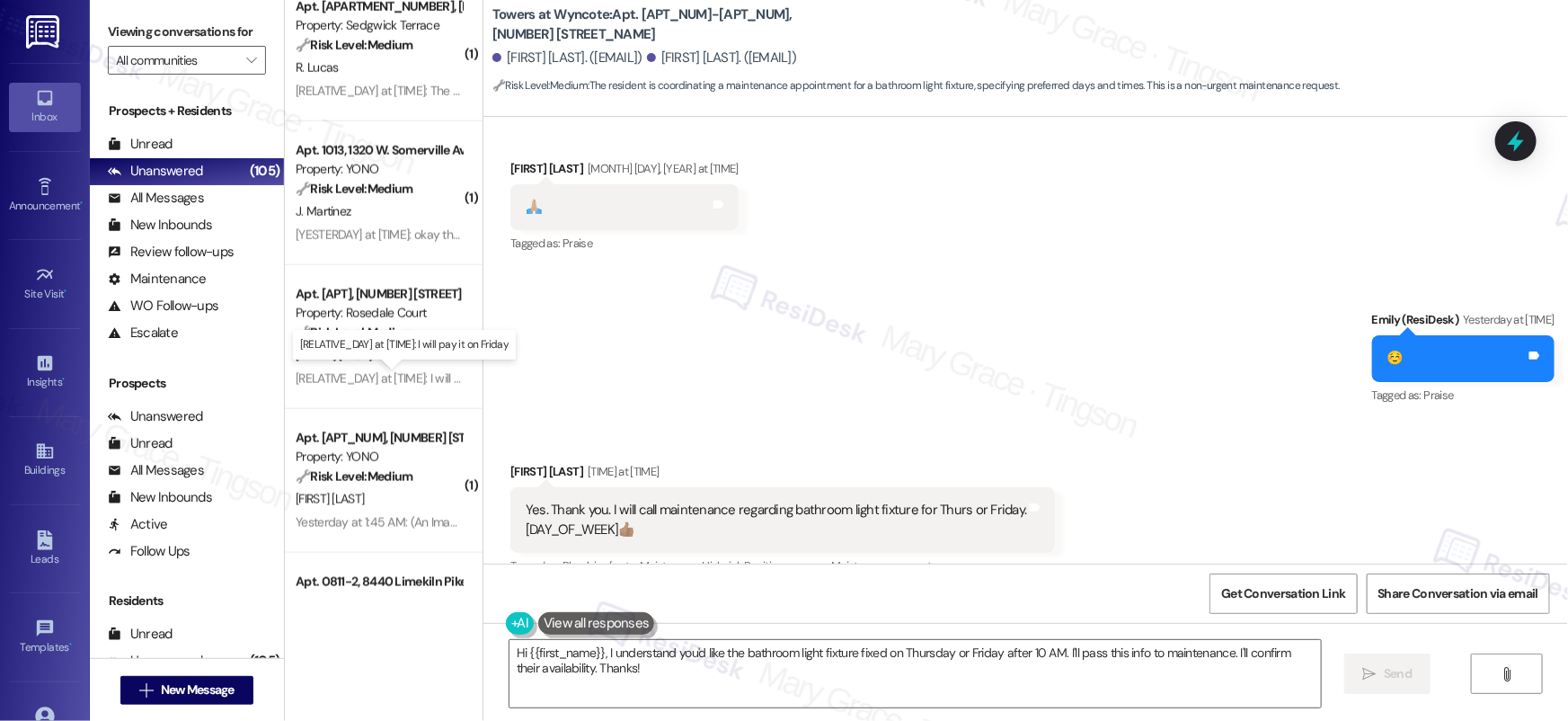 click on "[DAY] at [TIME]: I will pay it on [DAY] [DAY] at [TIME]: I will pay it on [DAY]" at bounding box center [415, 378] 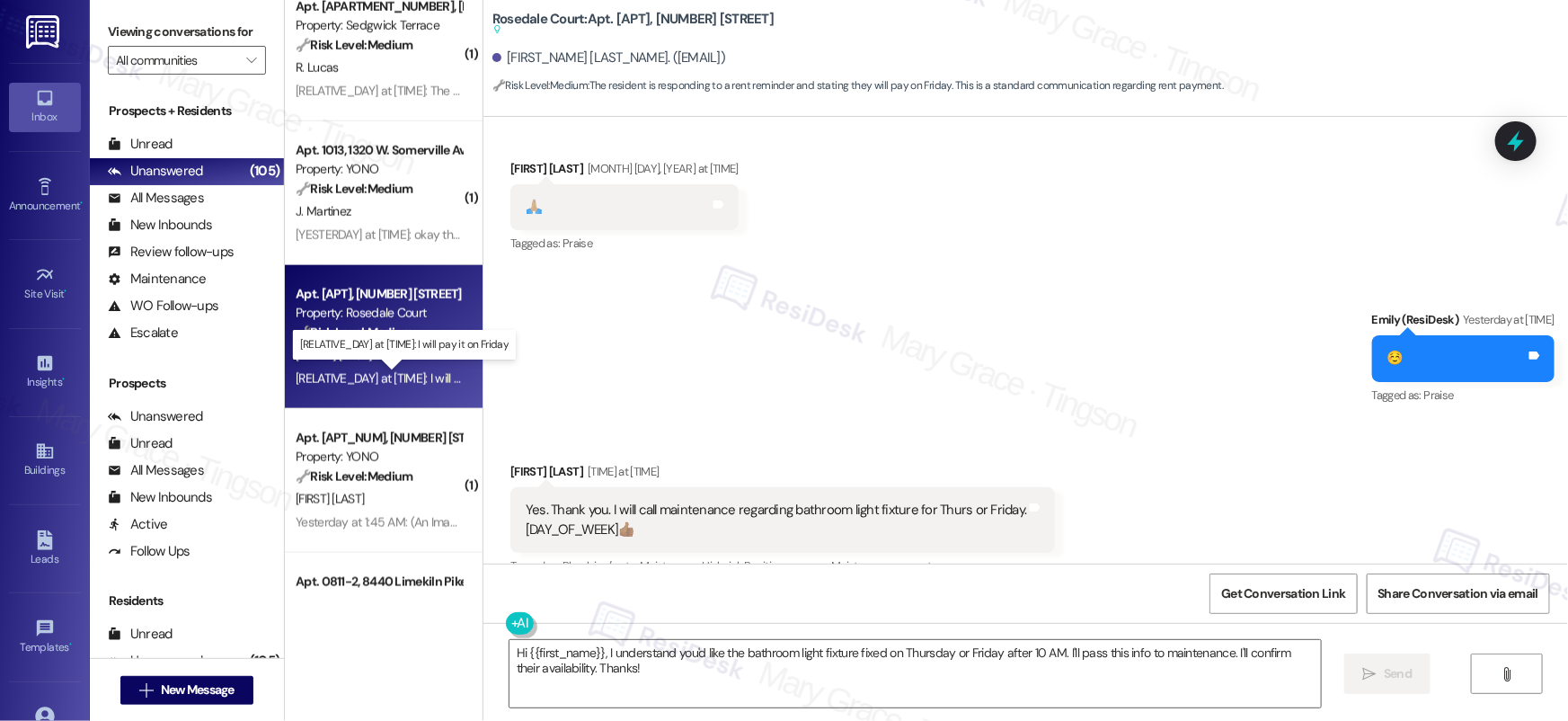 type on "Fetching suggested responses. Please feel free to read through the conversation in the meantime." 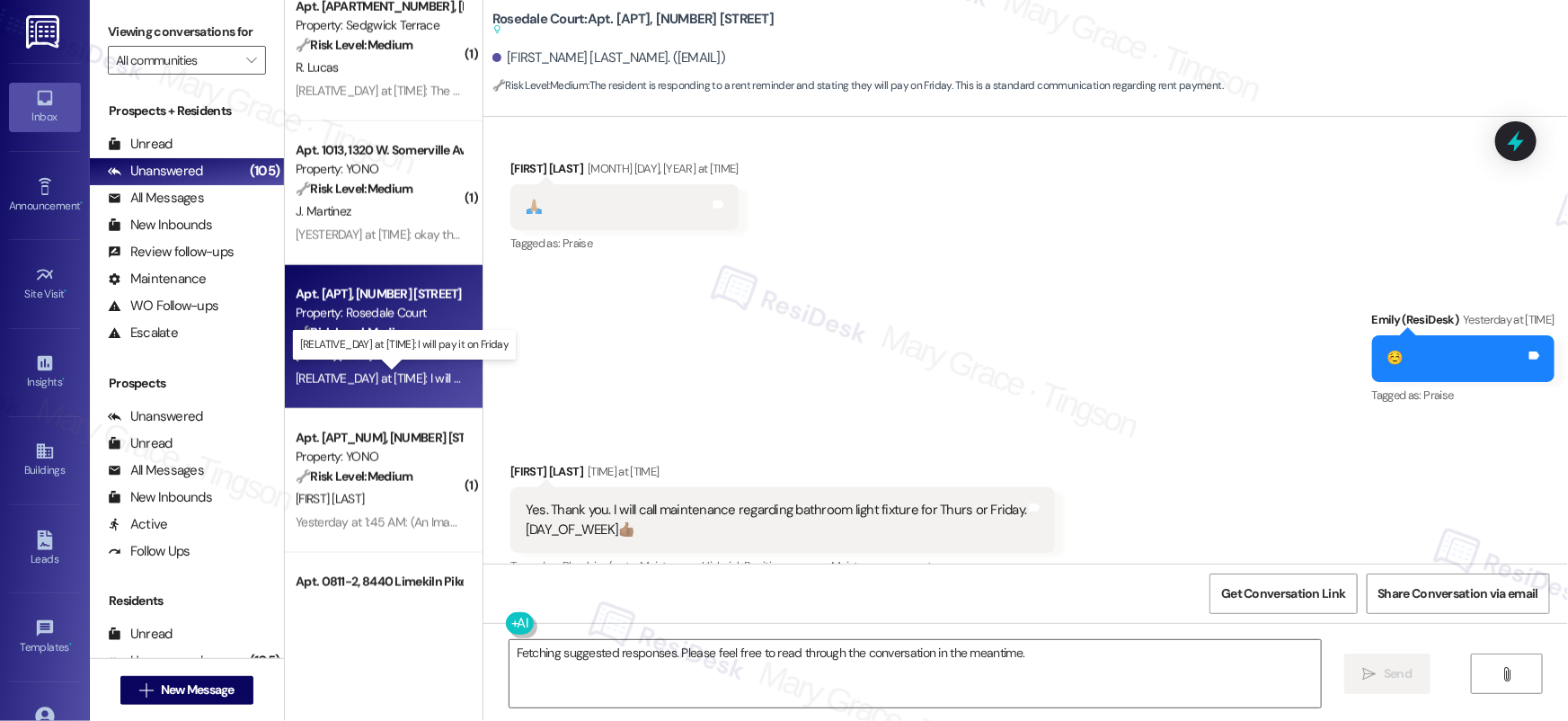 scroll, scrollTop: 2264, scrollLeft: 0, axis: vertical 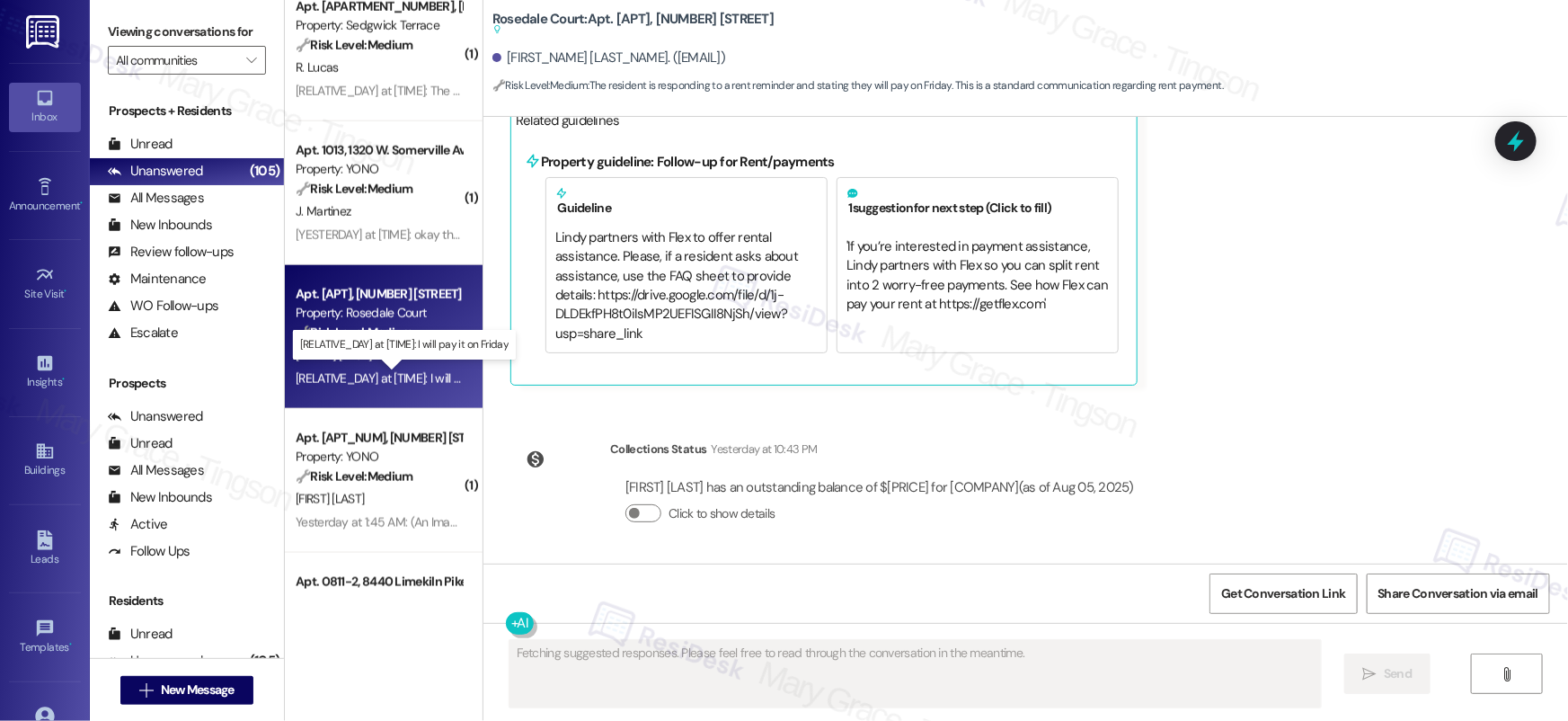 type 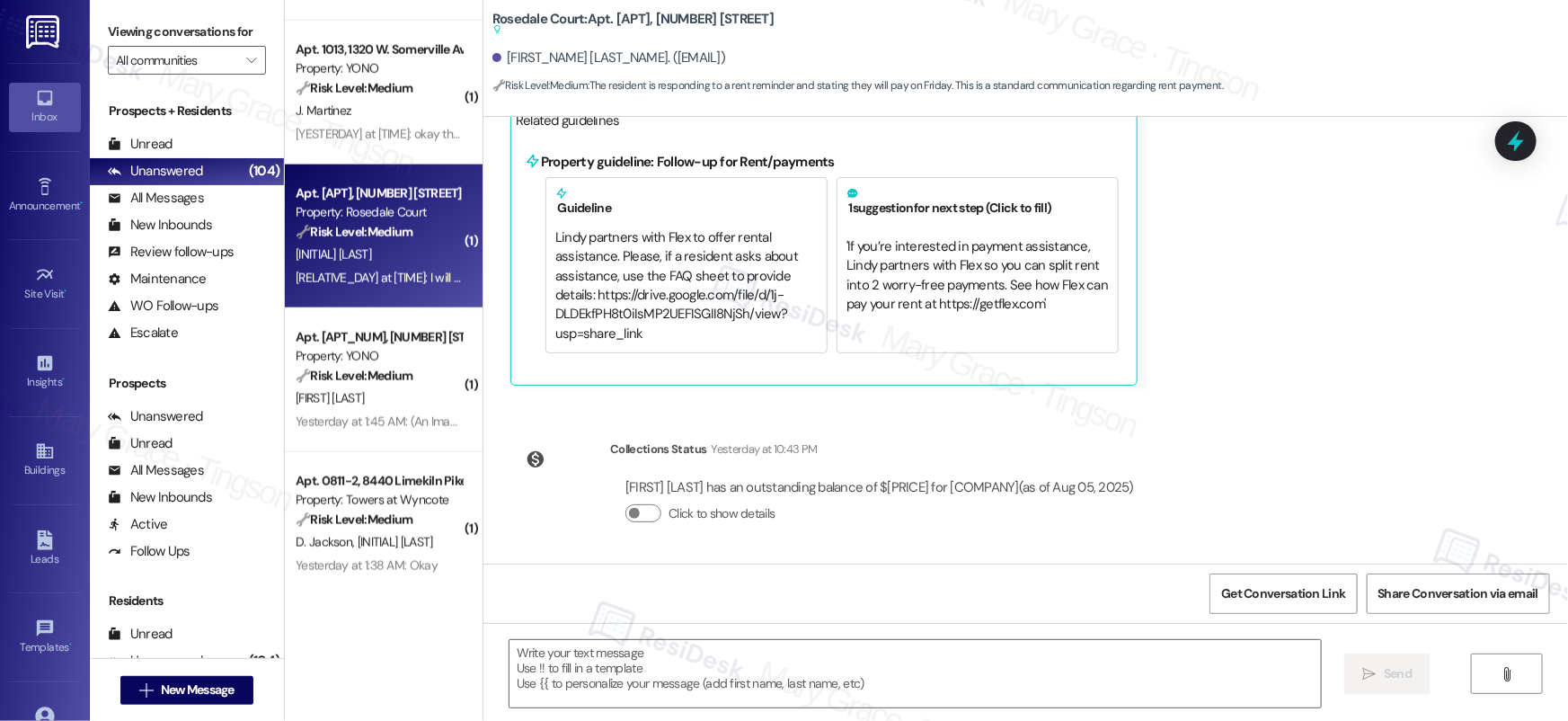 scroll, scrollTop: 4811, scrollLeft: 0, axis: vertical 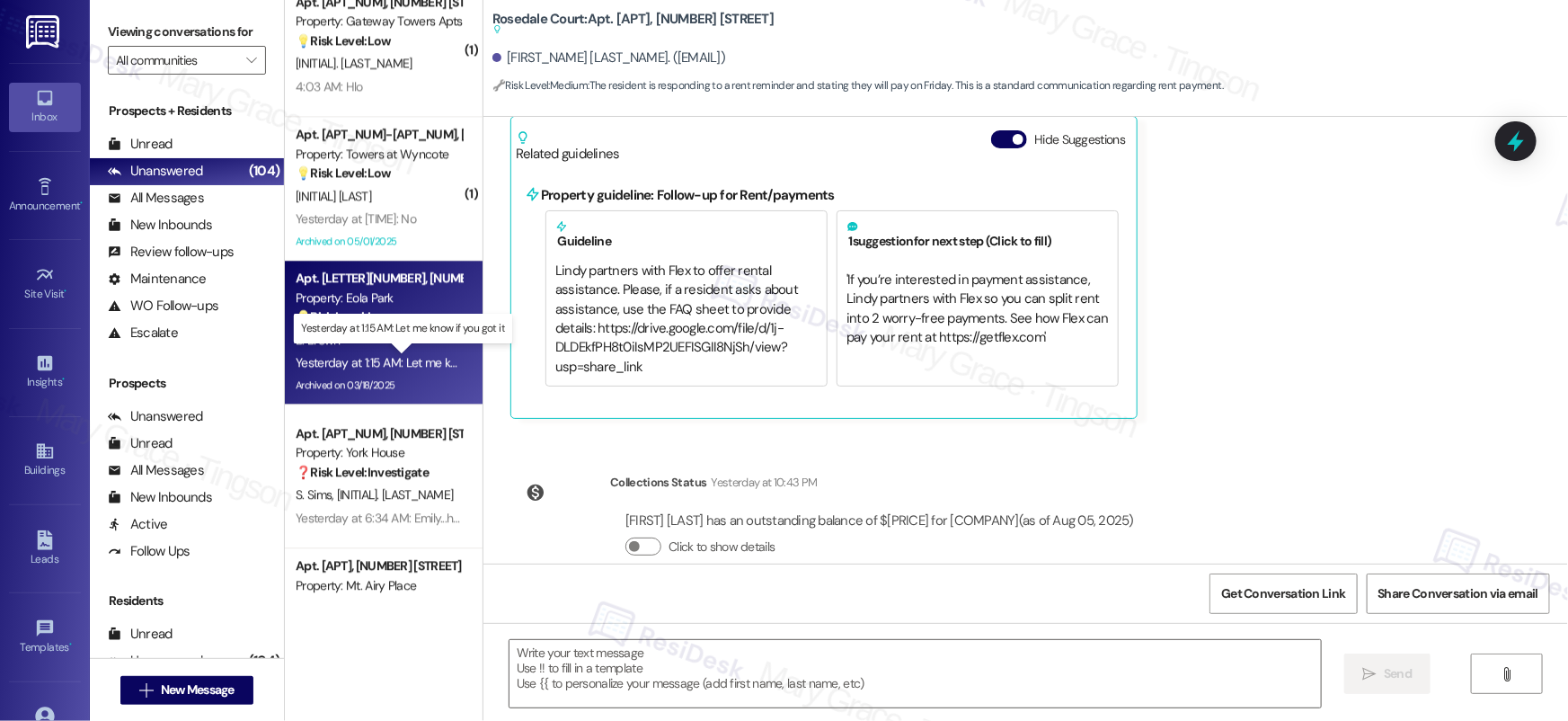 click on "[DAY] at [TIME]: Let me know if you got it [DAY] at [TIME]: Let me know if you got it" at bounding box center [413, 362] 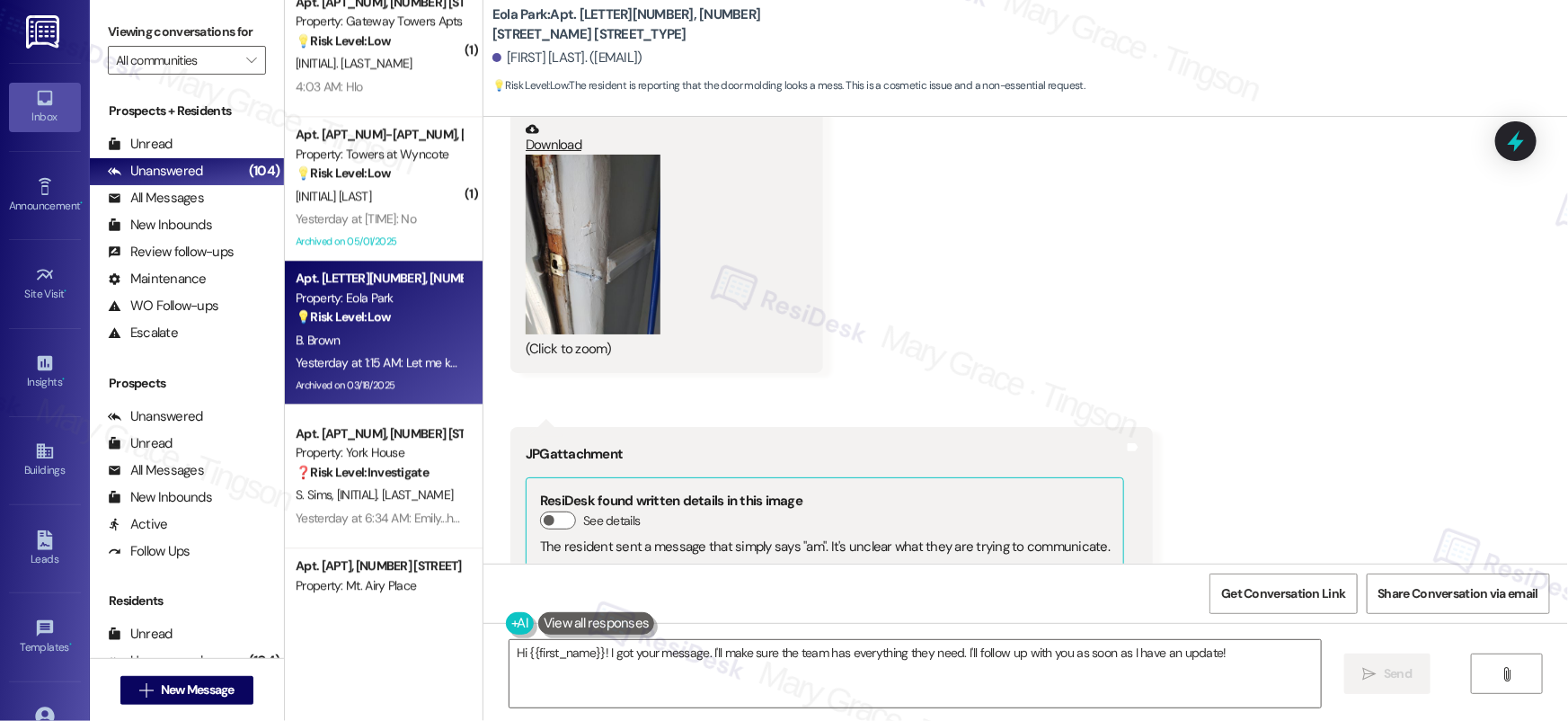 scroll, scrollTop: 34171, scrollLeft: 0, axis: vertical 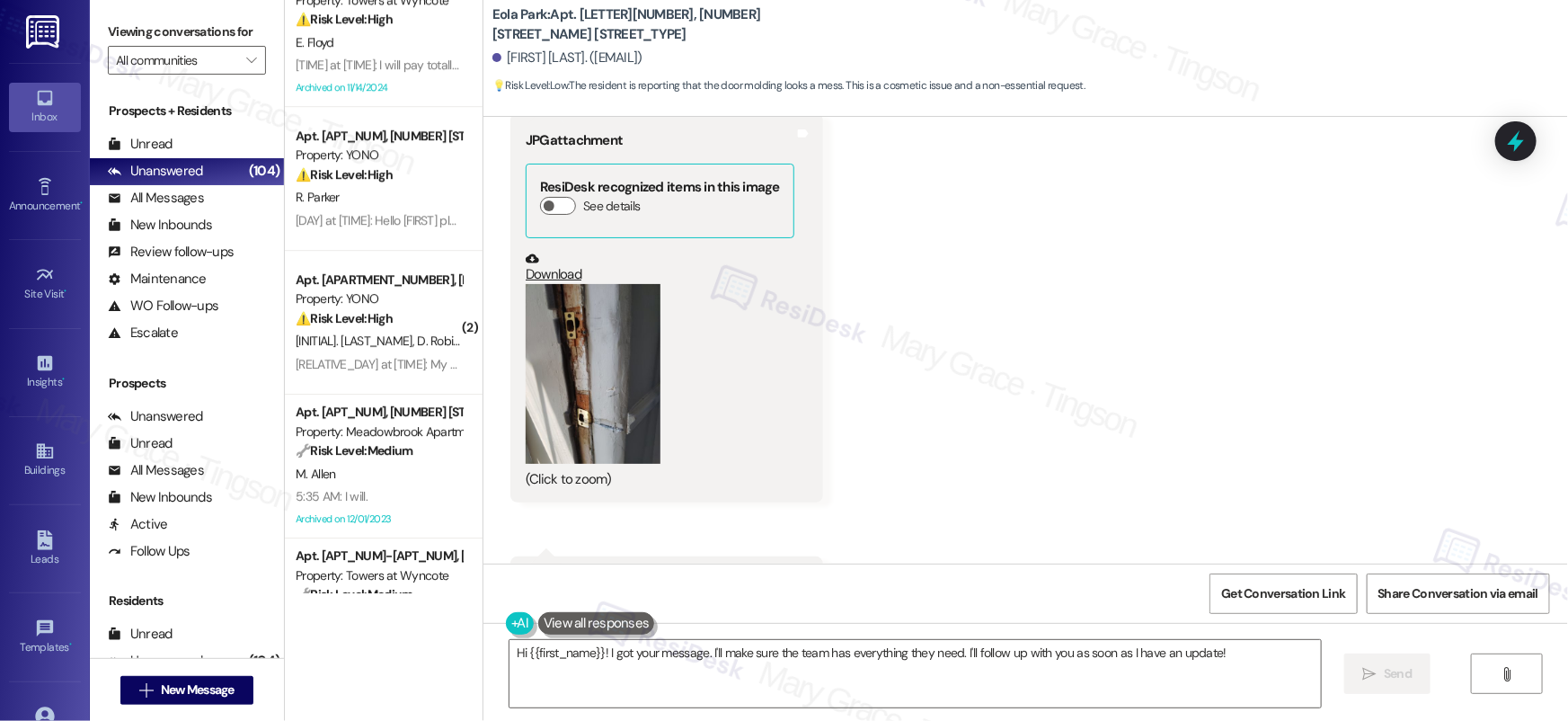 click at bounding box center (593, 374) 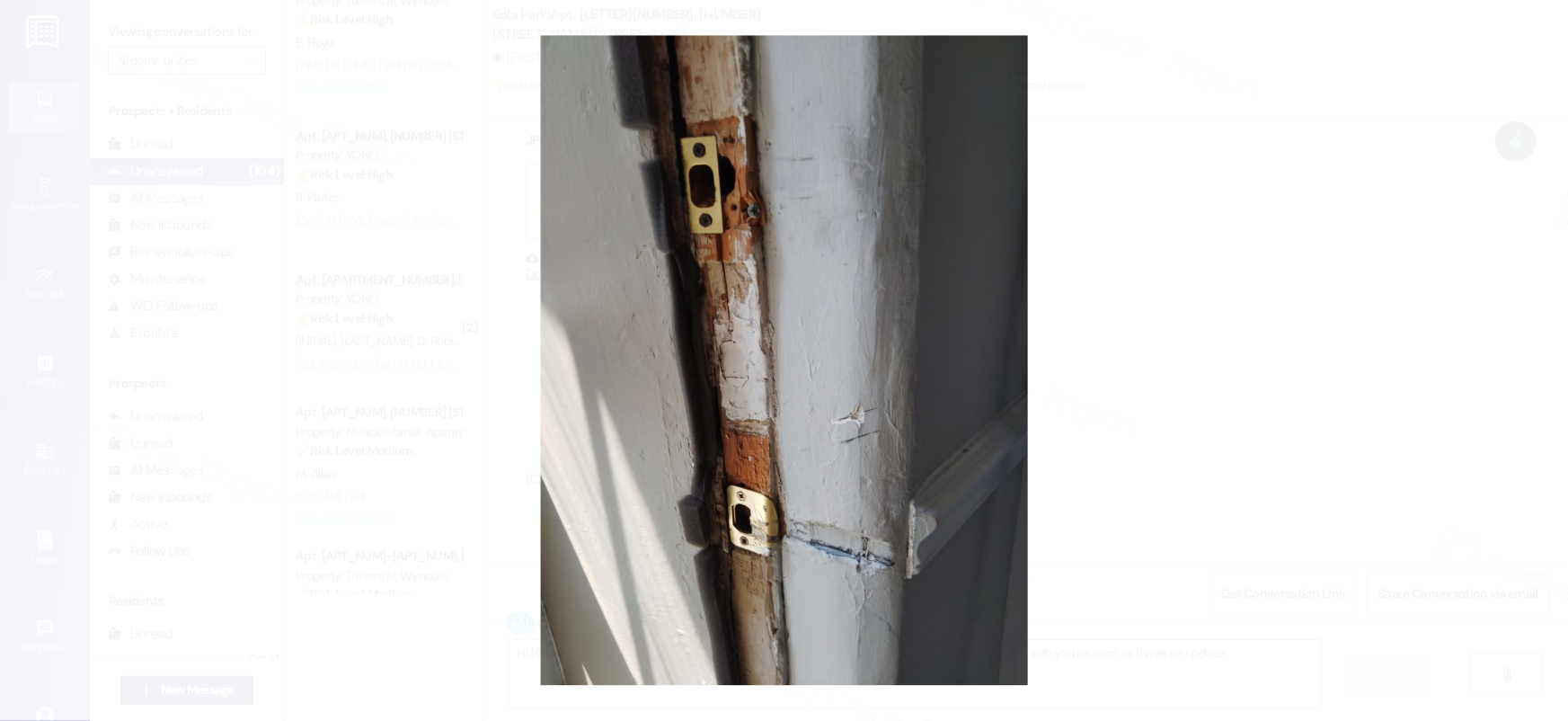 click at bounding box center (784, 360) 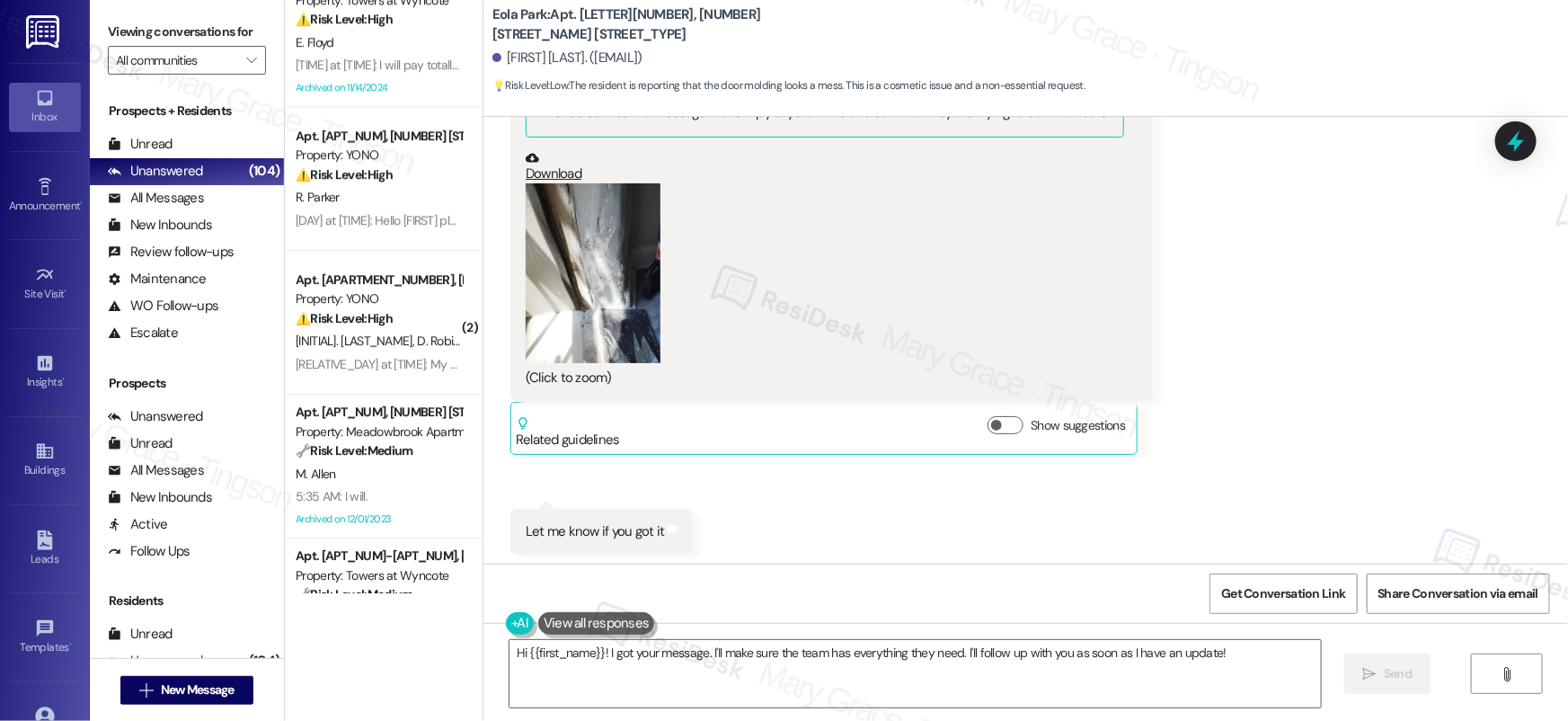 scroll, scrollTop: 34626, scrollLeft: 0, axis: vertical 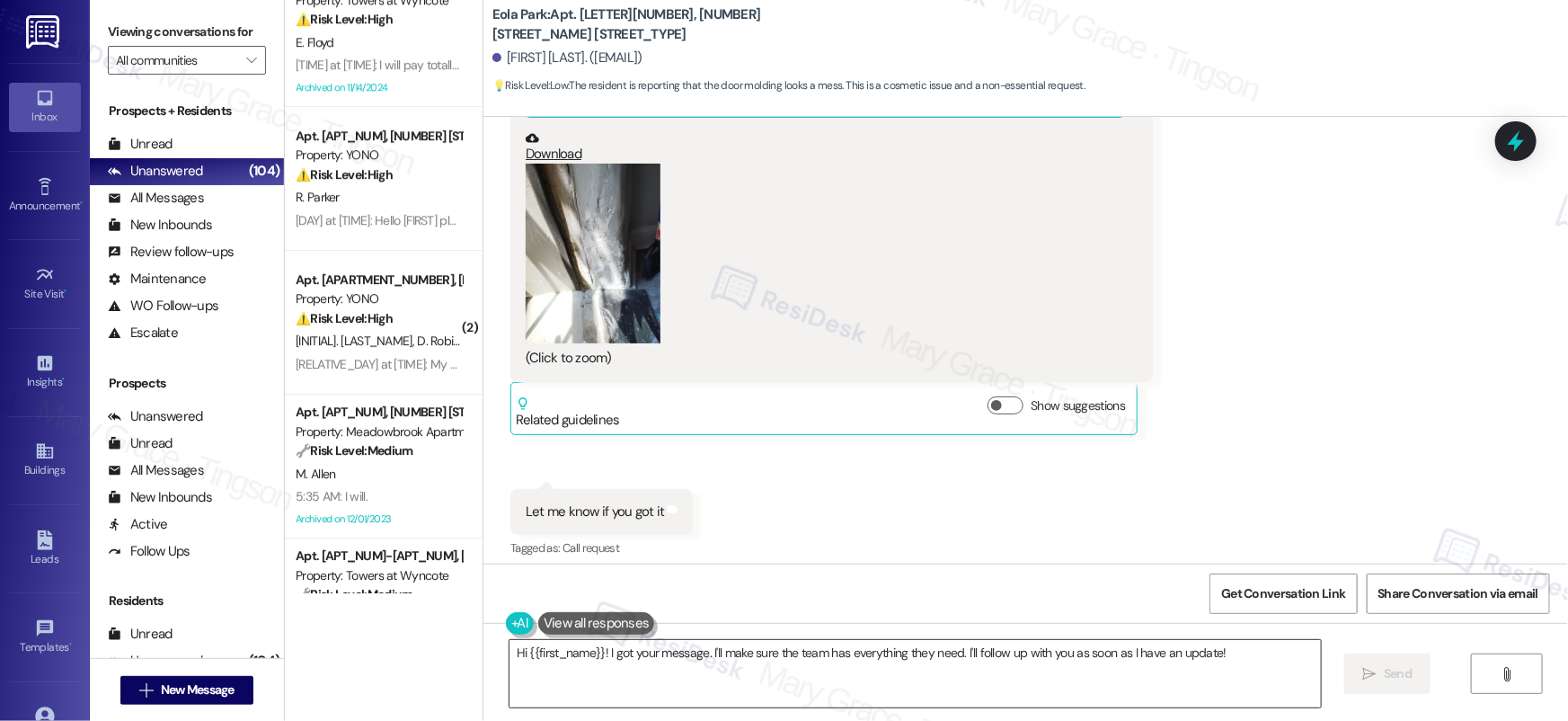 click on "Hi {{first_name}}! I got your message. I'll make sure the team has everything they need. I'll follow up with you as soon as I have an update!" at bounding box center (915, 673) 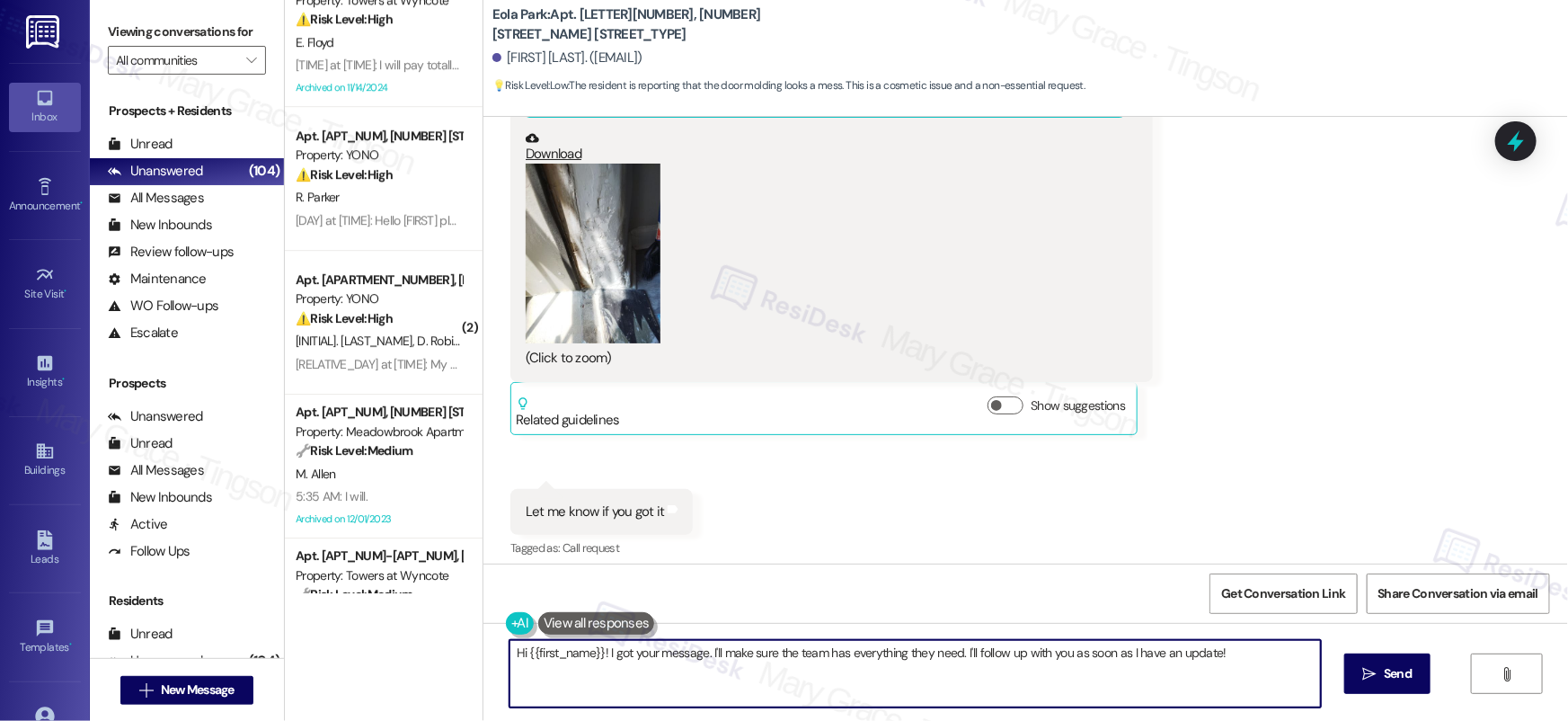 click on "Hi {{first_name}}! I got your message. I'll make sure the team has everything they need. I'll follow up with you as soon as I have an update!" at bounding box center [915, 673] 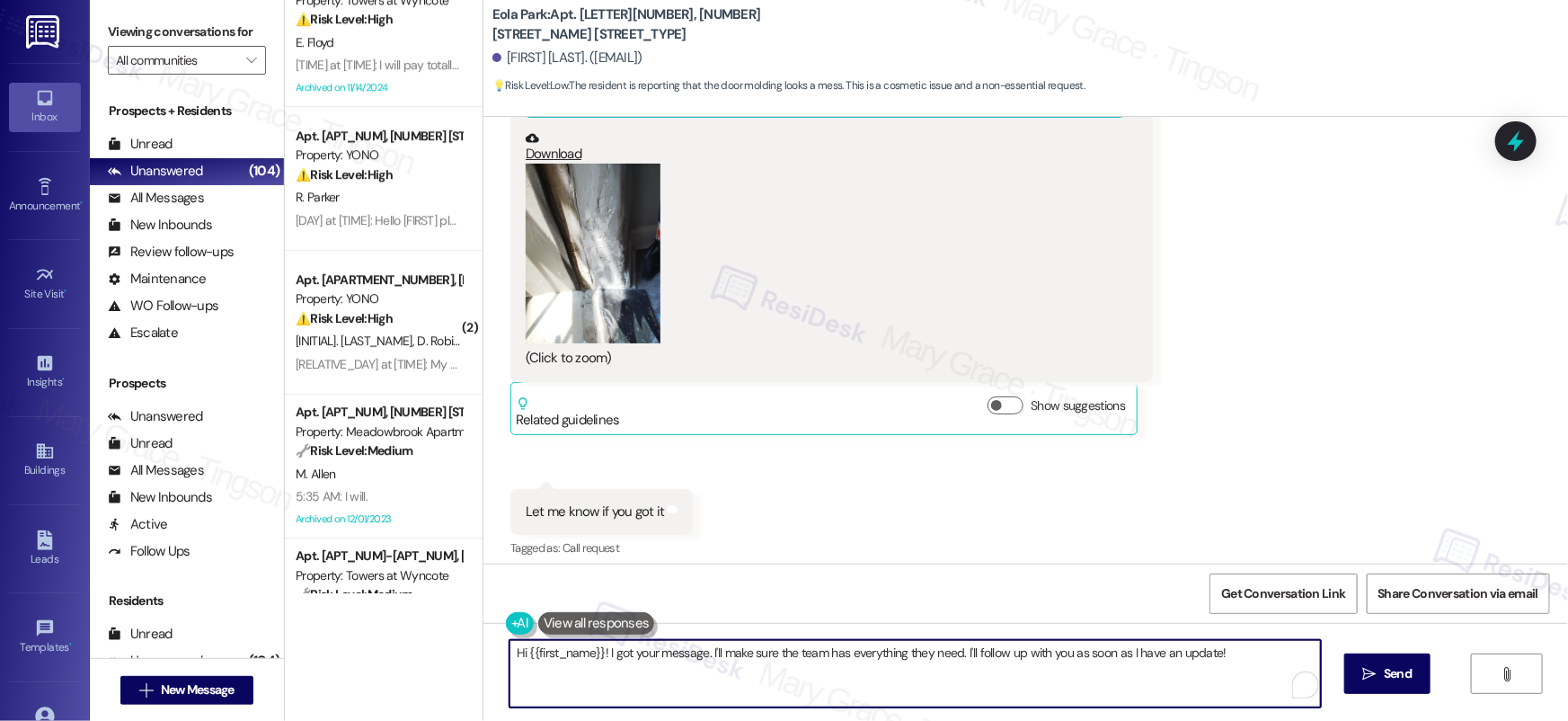 click on "Hi {{first_name}}! I got your message. I'll make sure the team has everything they need. I'll follow up with you as soon as I have an update!" at bounding box center (915, 673) 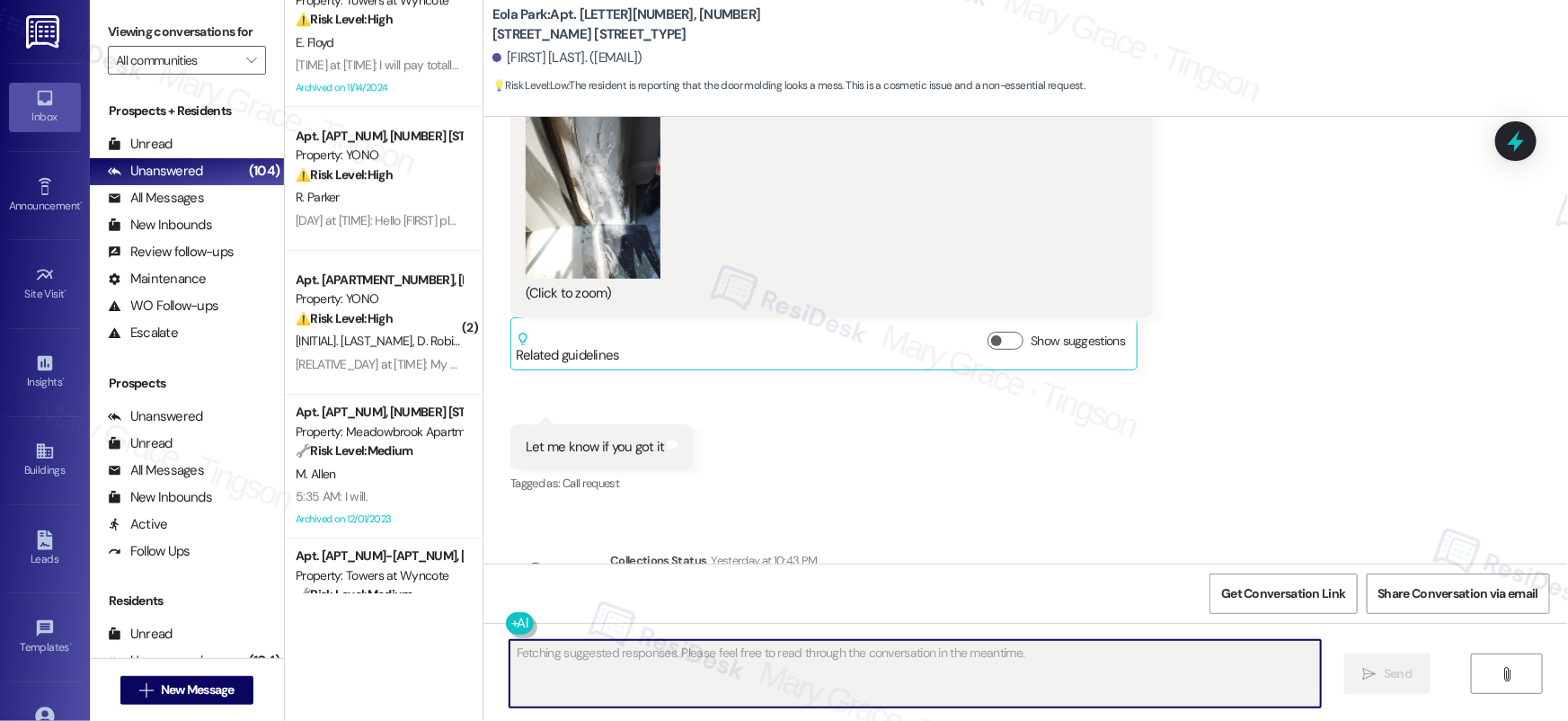 scroll, scrollTop: 34796, scrollLeft: 0, axis: vertical 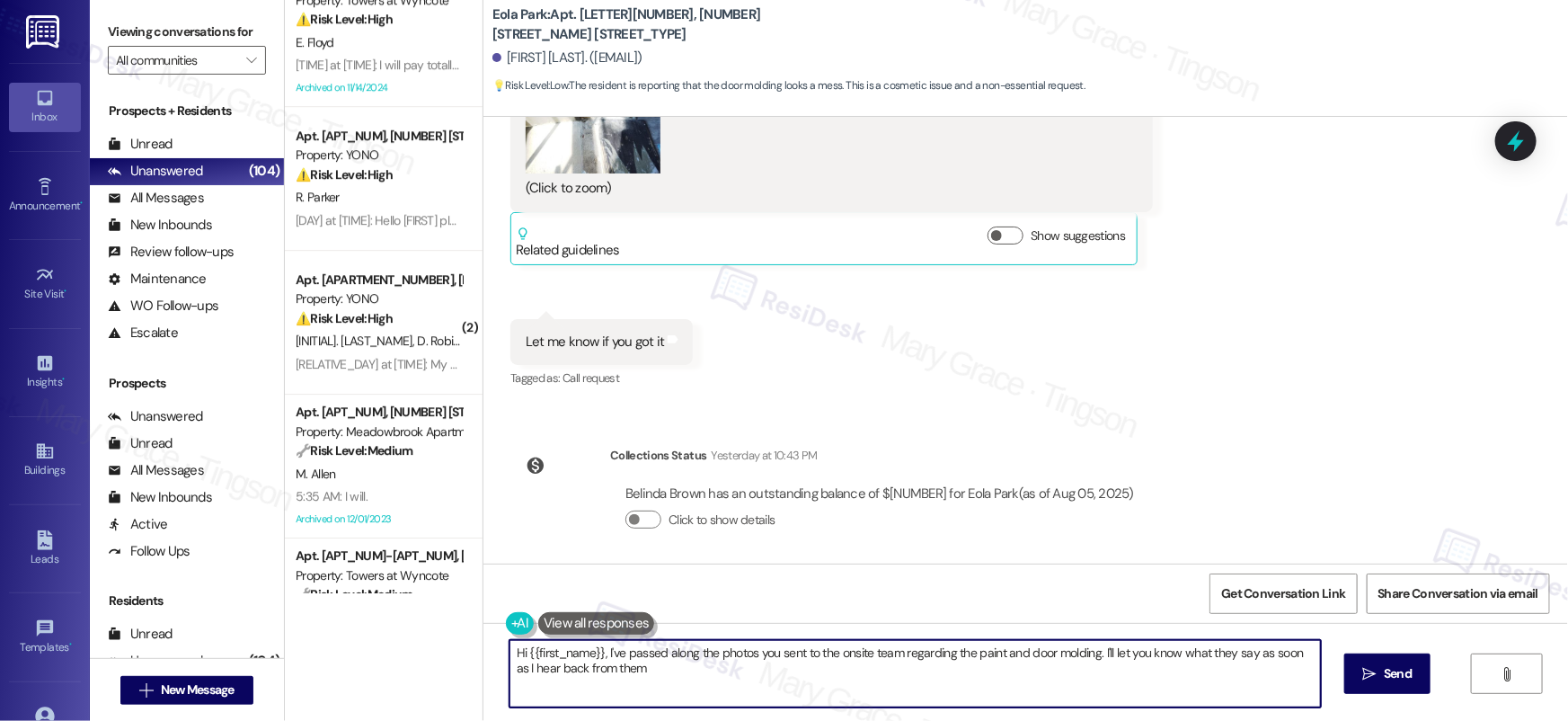 type on "Hi {{first_name}}, I've passed along the photos you sent to the onsite team regarding the paint and door molding. I'll let you know what they say as soon as I hear back from them!" 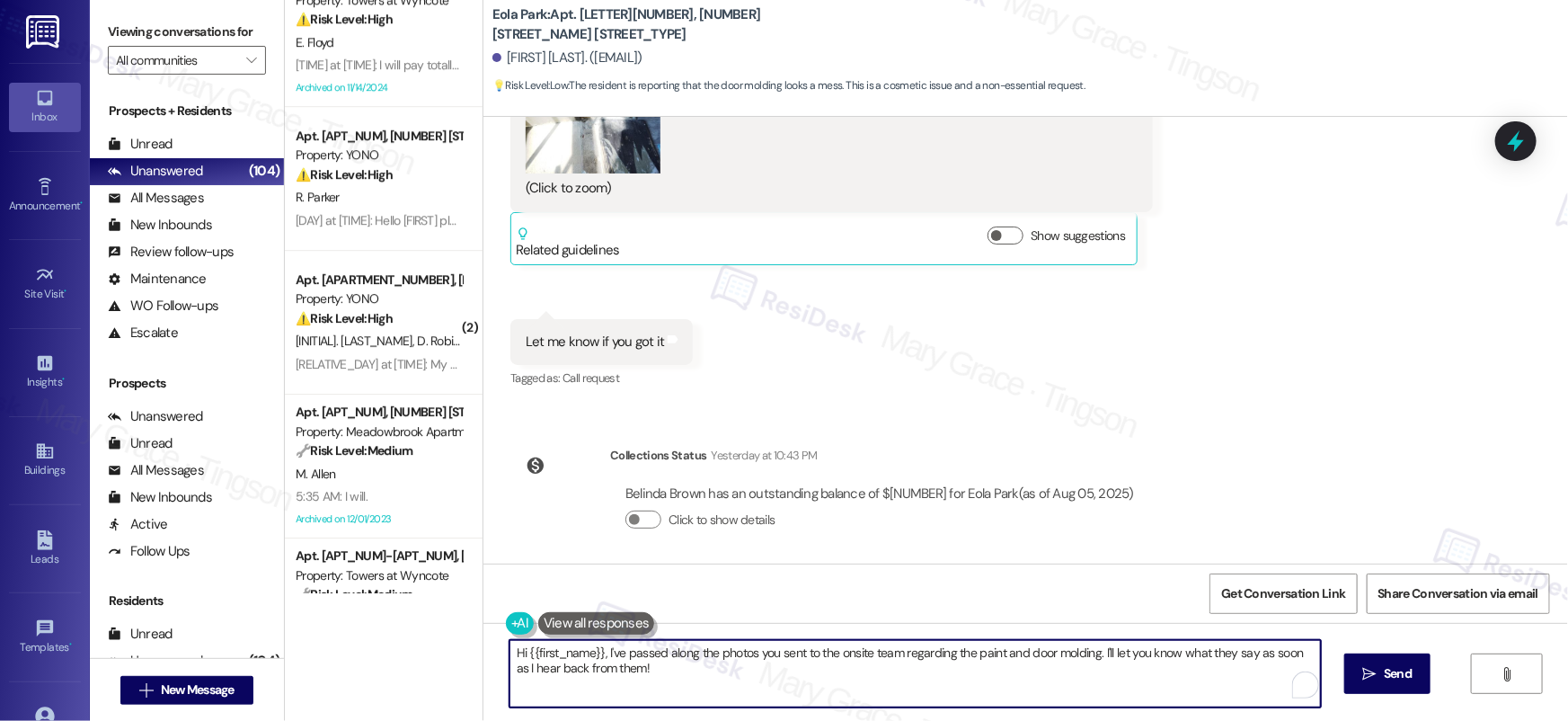 click on "Hi {{first_name}}, I've passed along the photos you sent to the onsite team regarding the paint and door molding. I'll let you know what they say as soon as I hear back from them!" at bounding box center (915, 673) 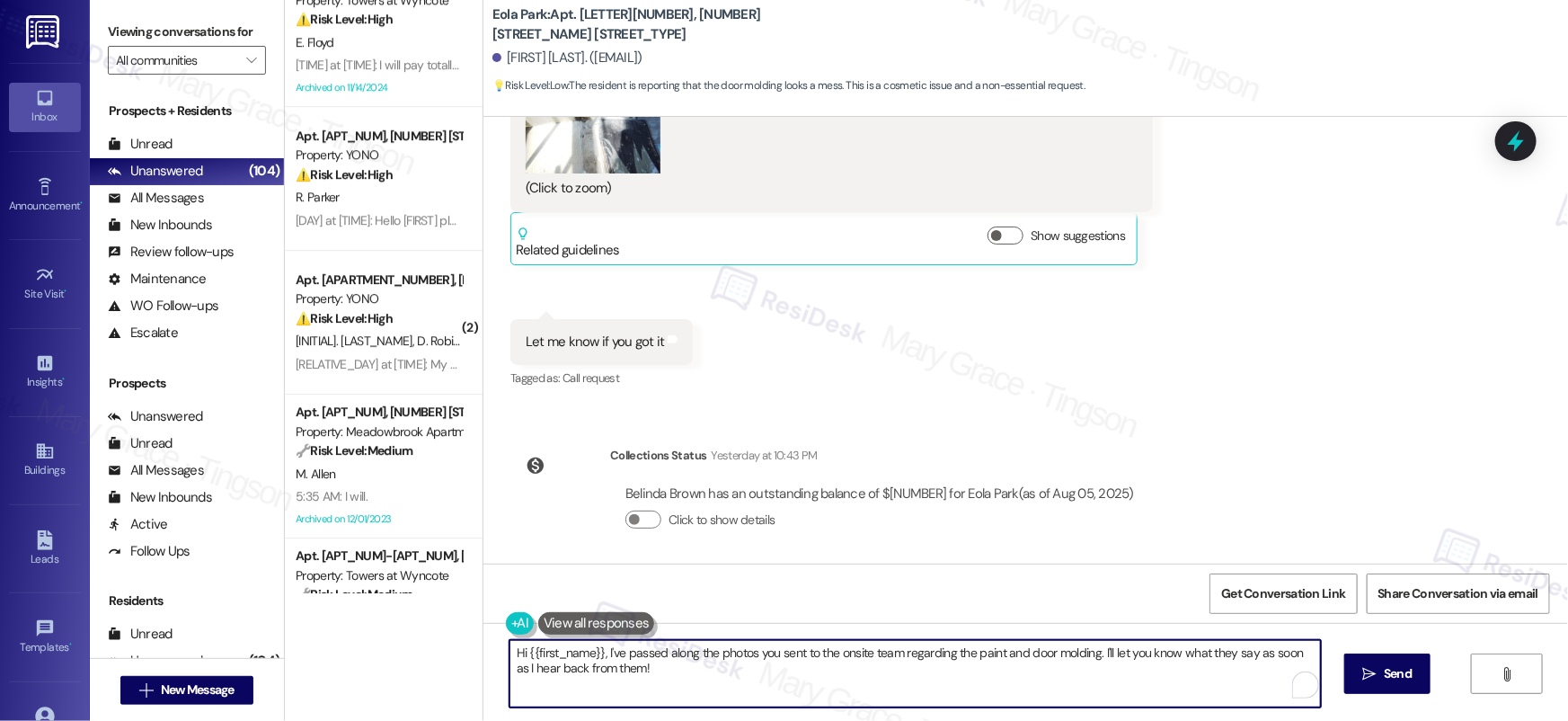 click on "Hi {{first_name}}, I've passed along the photos you sent to the onsite team regarding the paint and door molding. I'll let you know what they say as soon as I hear back from them!" at bounding box center [915, 673] 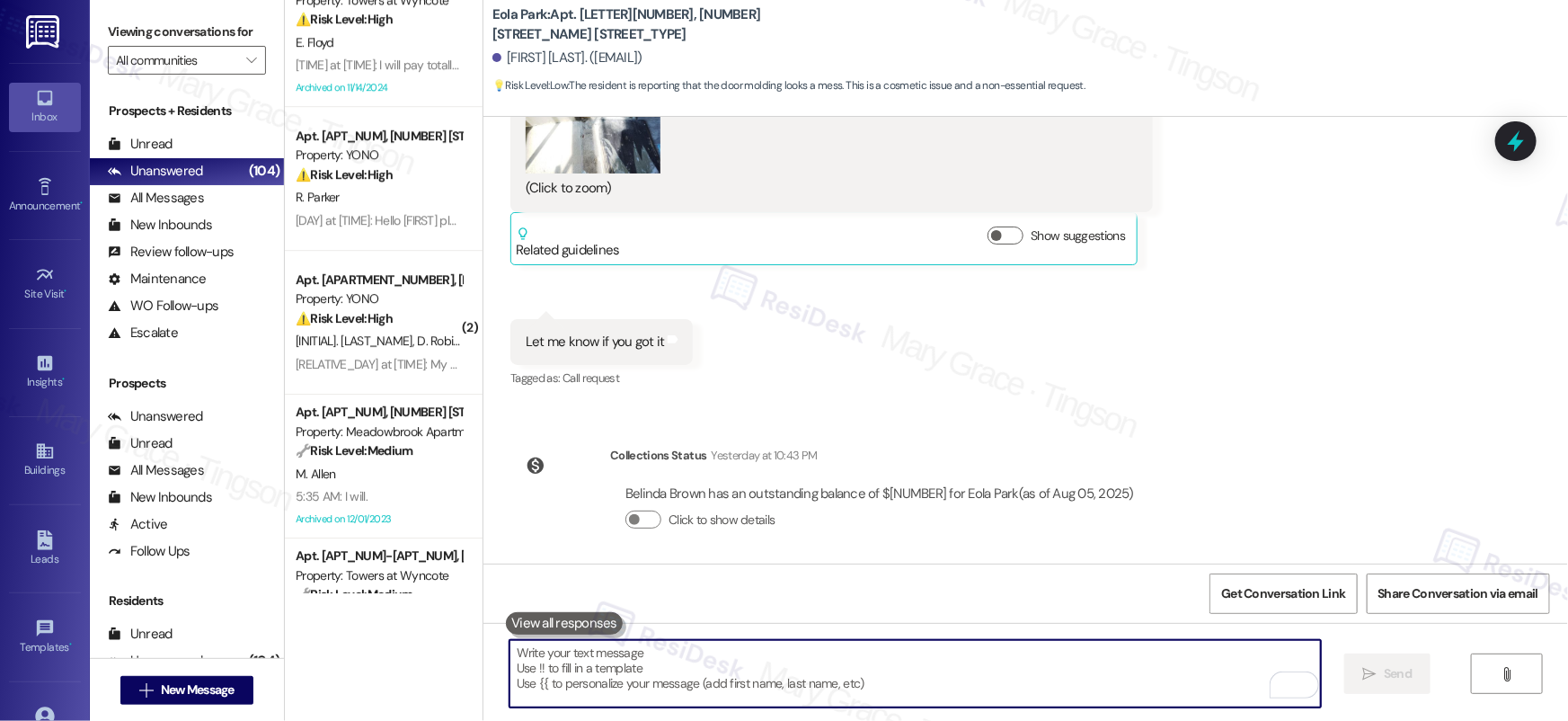 type 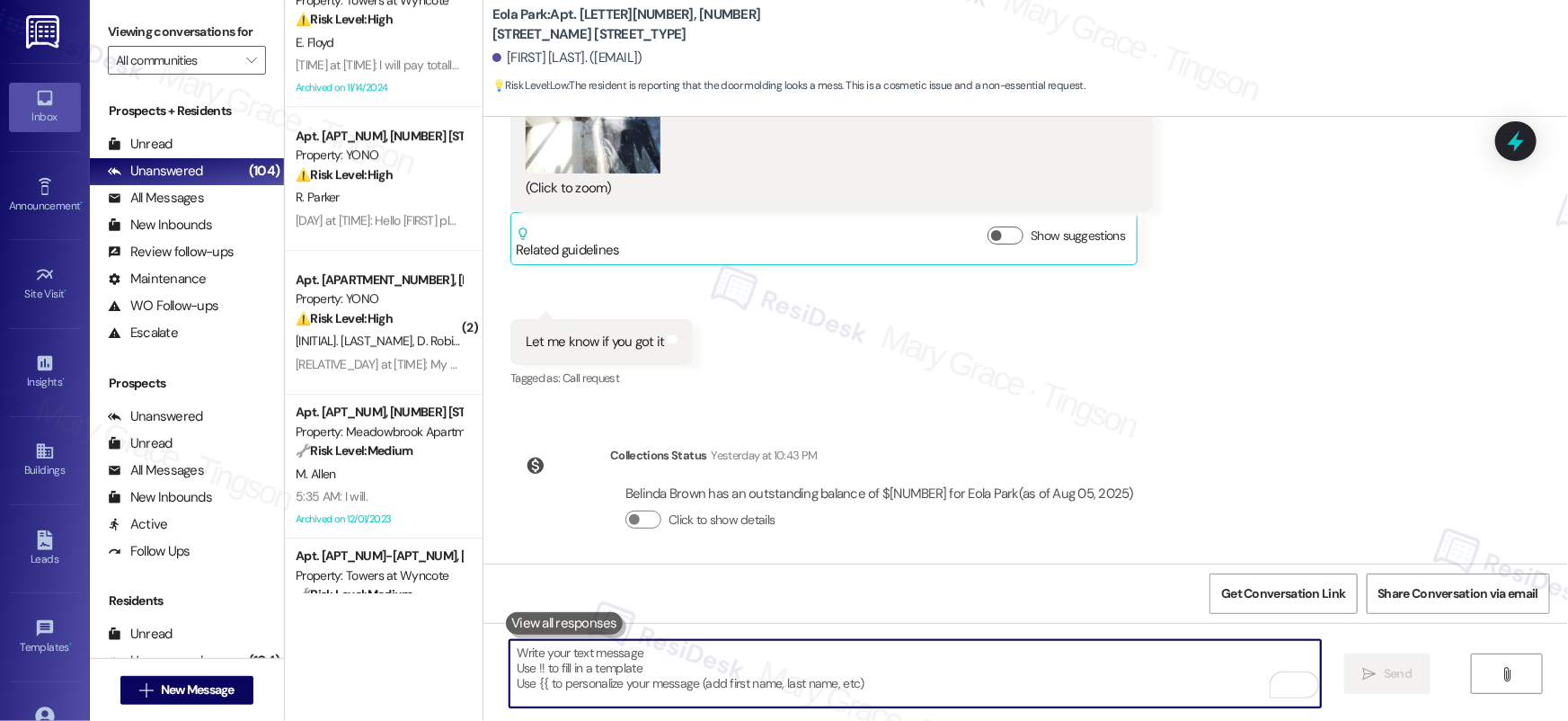 click at bounding box center (915, 673) 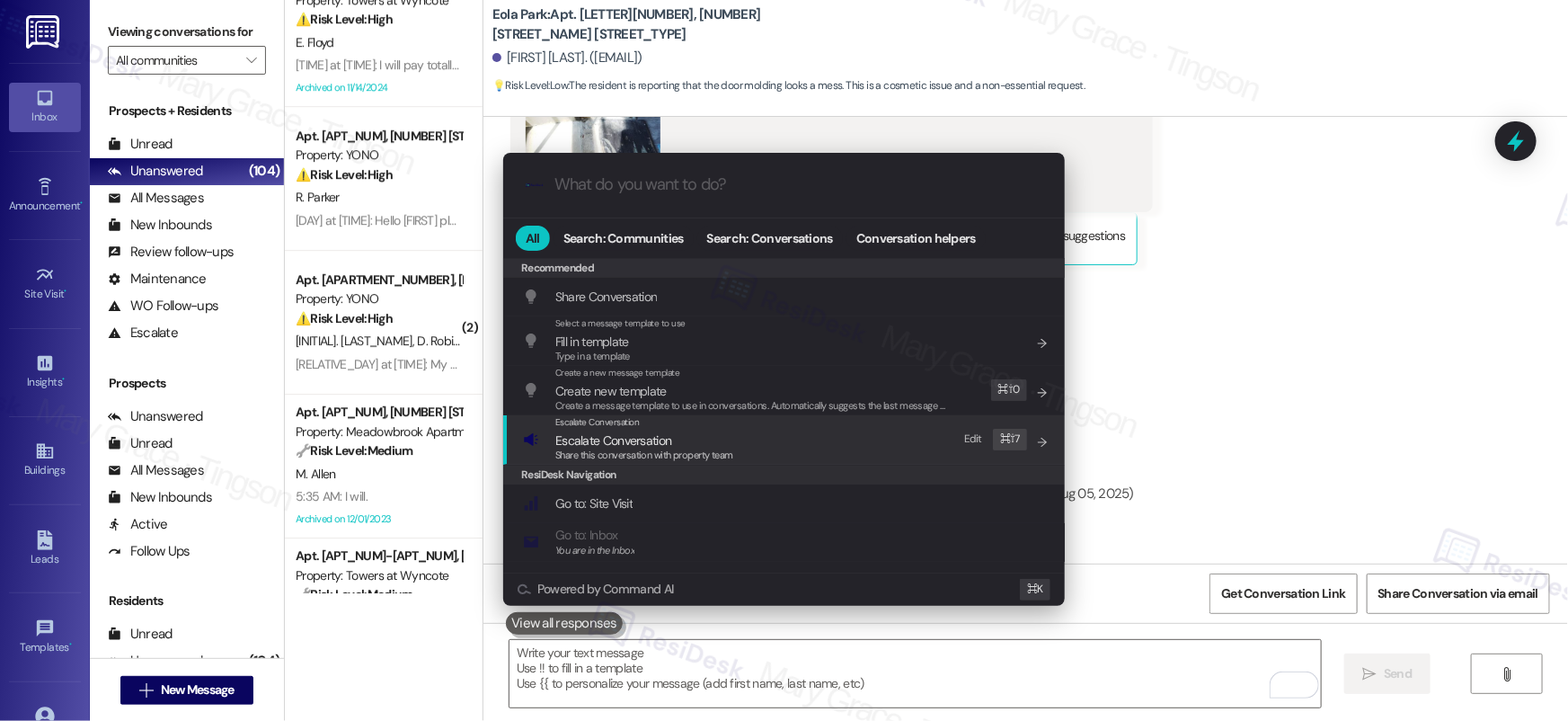click on "Escalate Conversation" at bounding box center (613, 441) 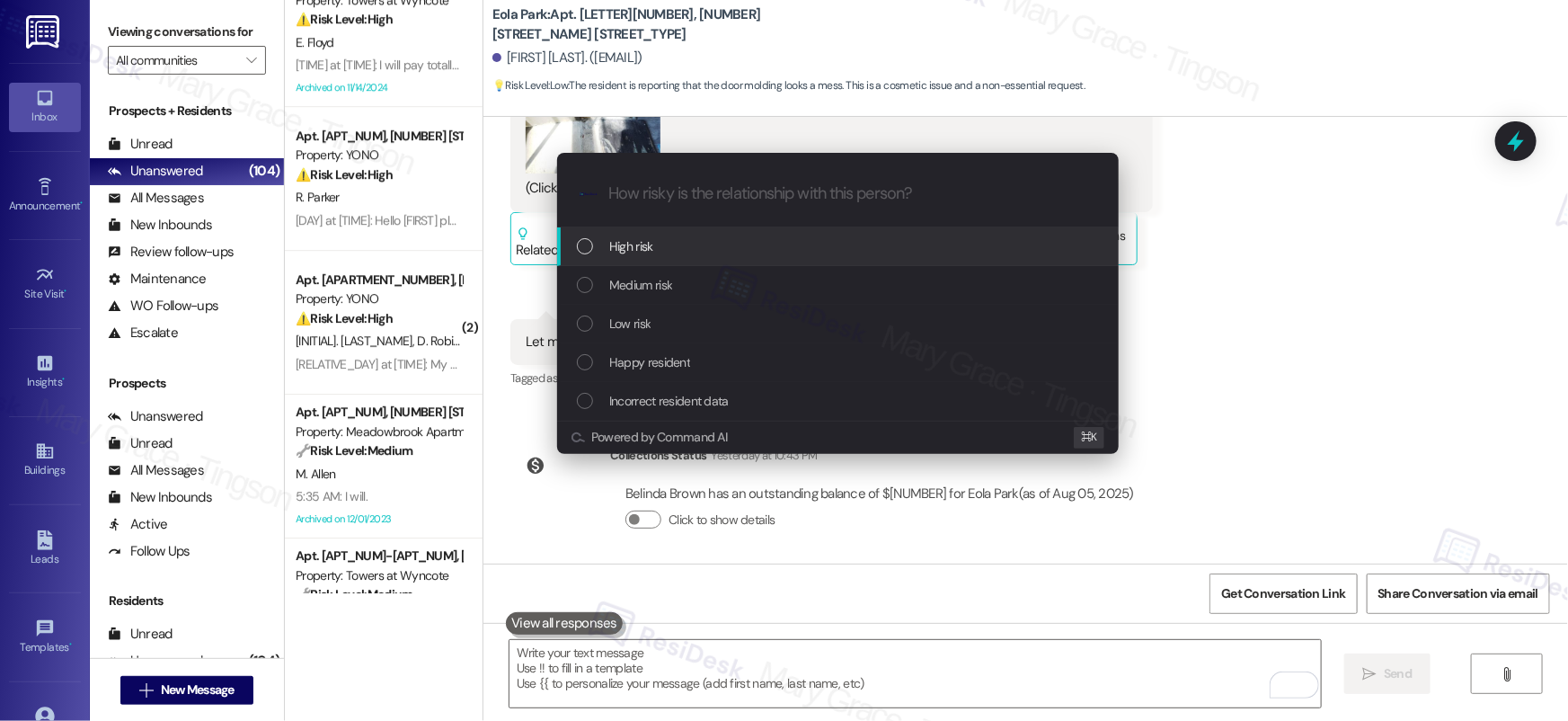 click on "High risk" at bounding box center (839, 246) 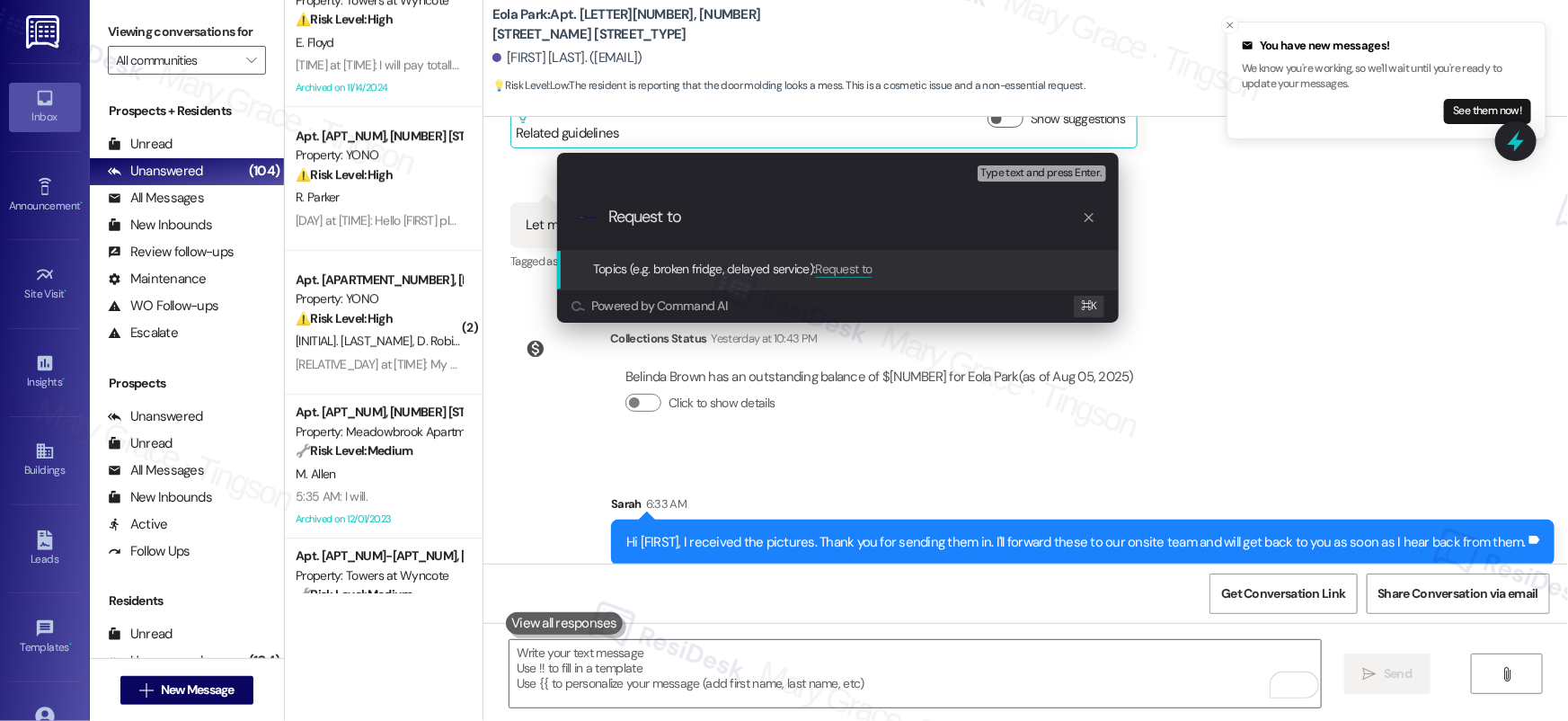 scroll, scrollTop: 34920, scrollLeft: 0, axis: vertical 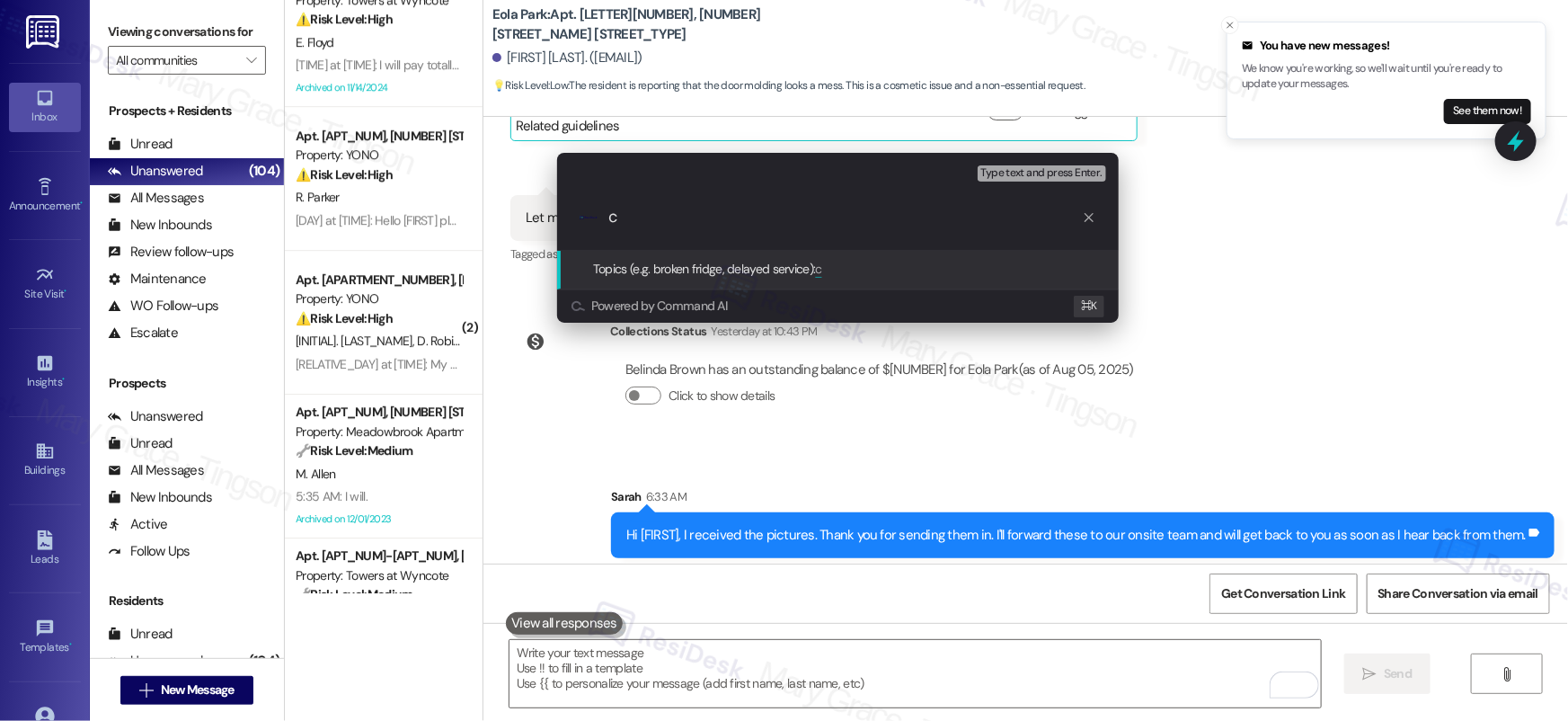 type on "Request to Replace the Door Frame" 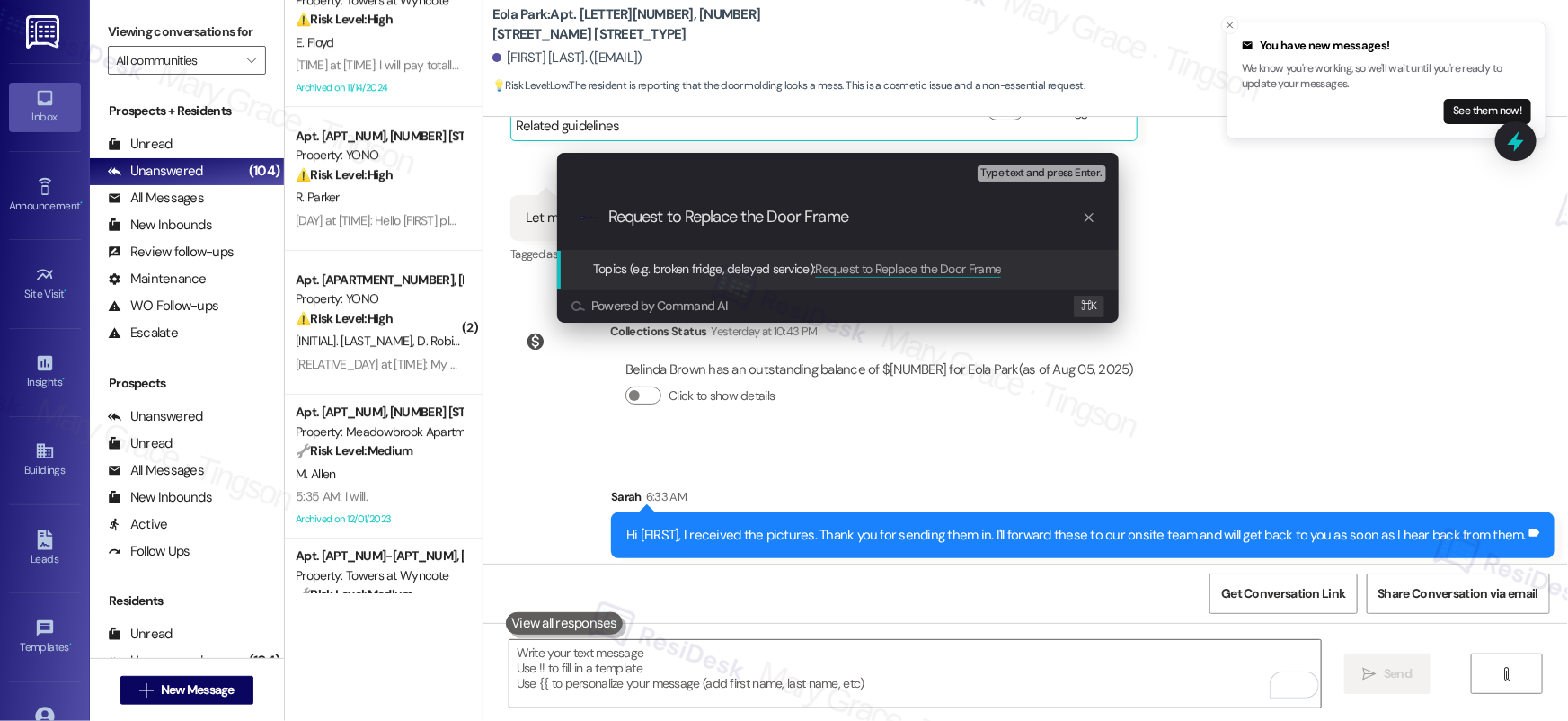 type 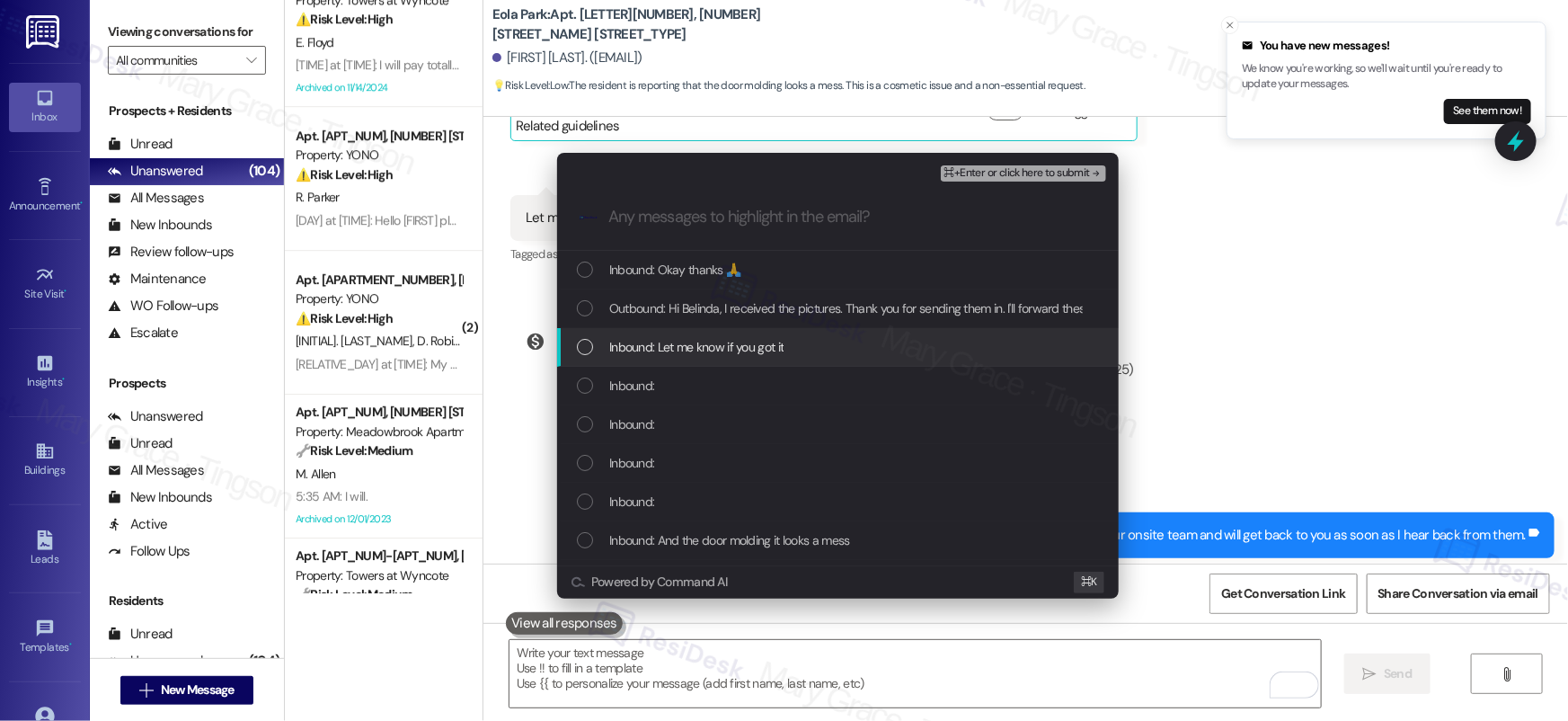click on "Inbound: Let me know if you got it" at bounding box center (696, 347) 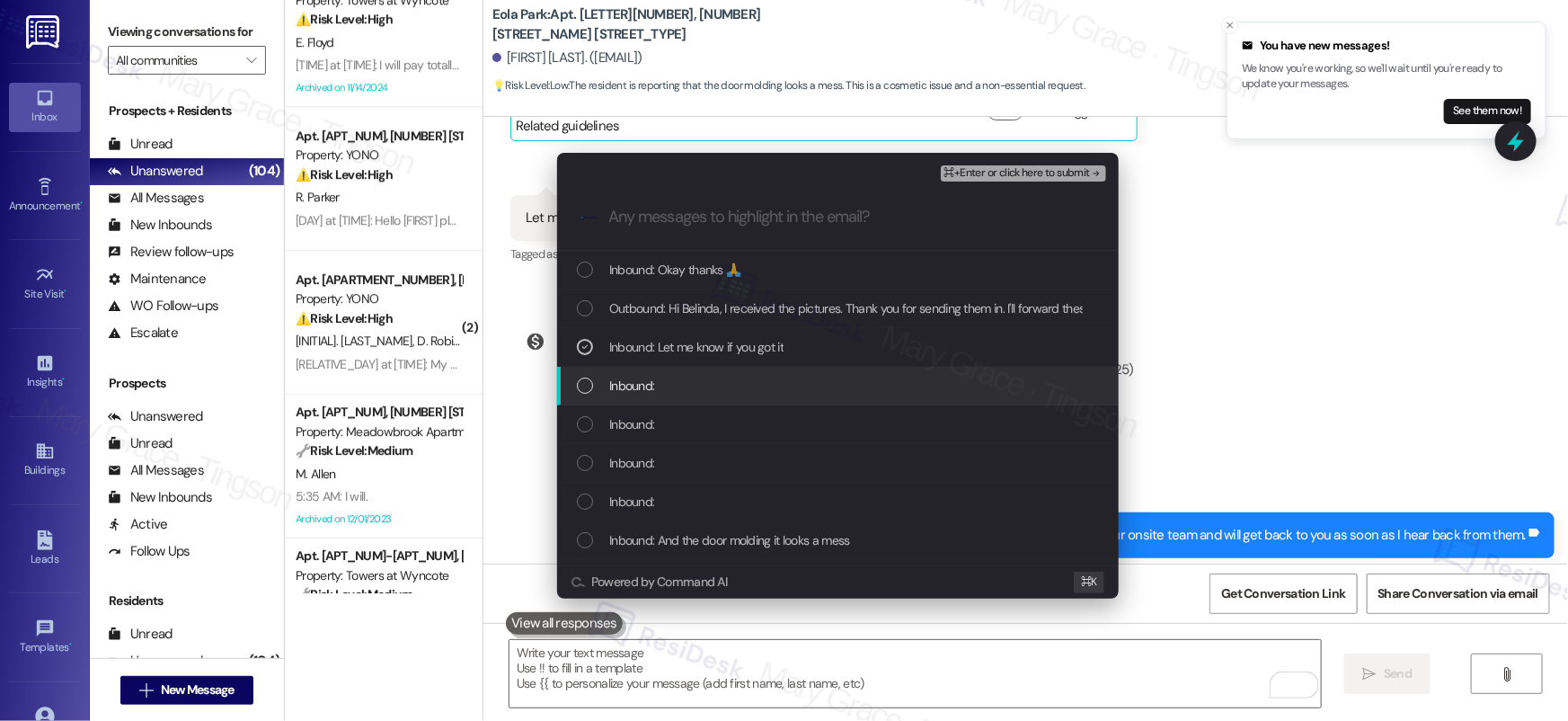click on "Inbound:" at bounding box center (837, 386) 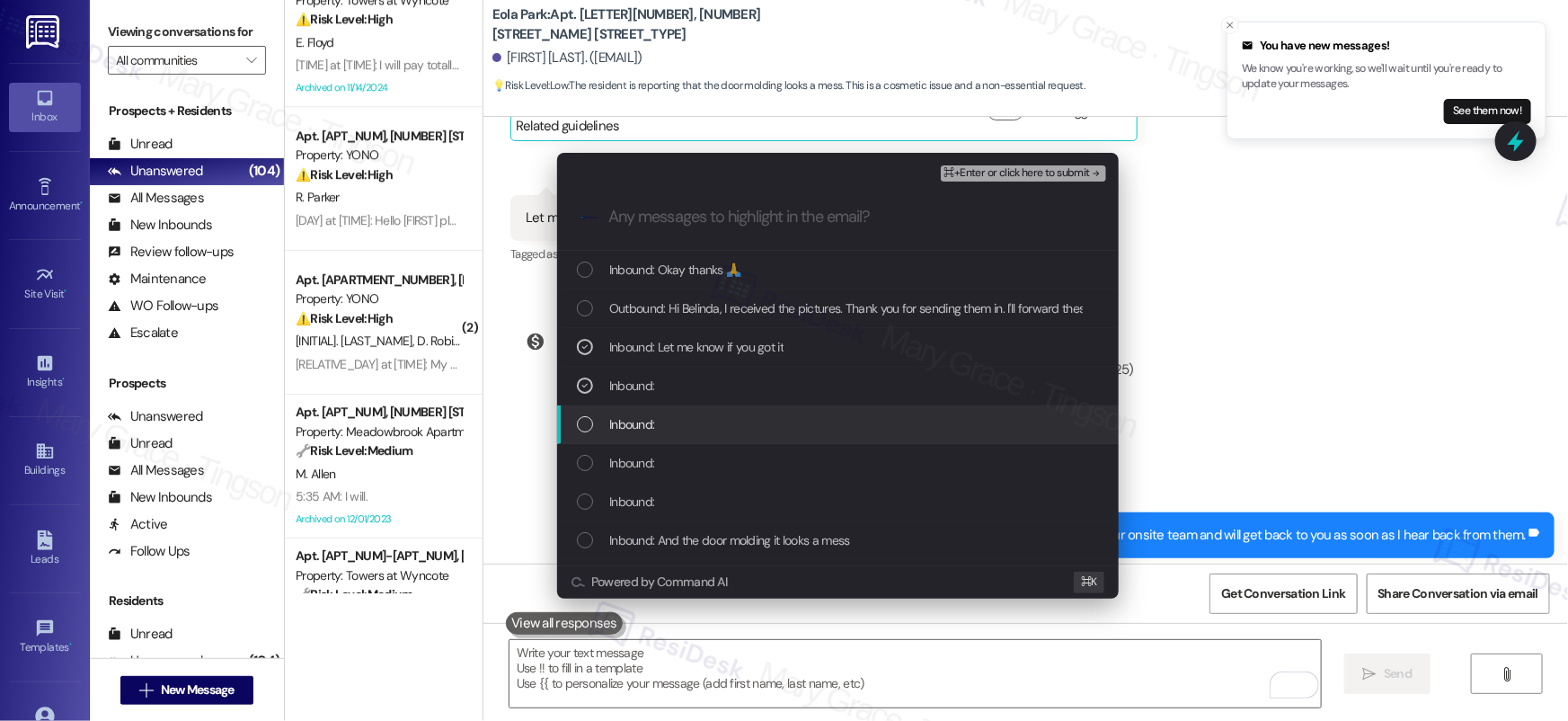 click on "Inbound:" at bounding box center [837, 424] 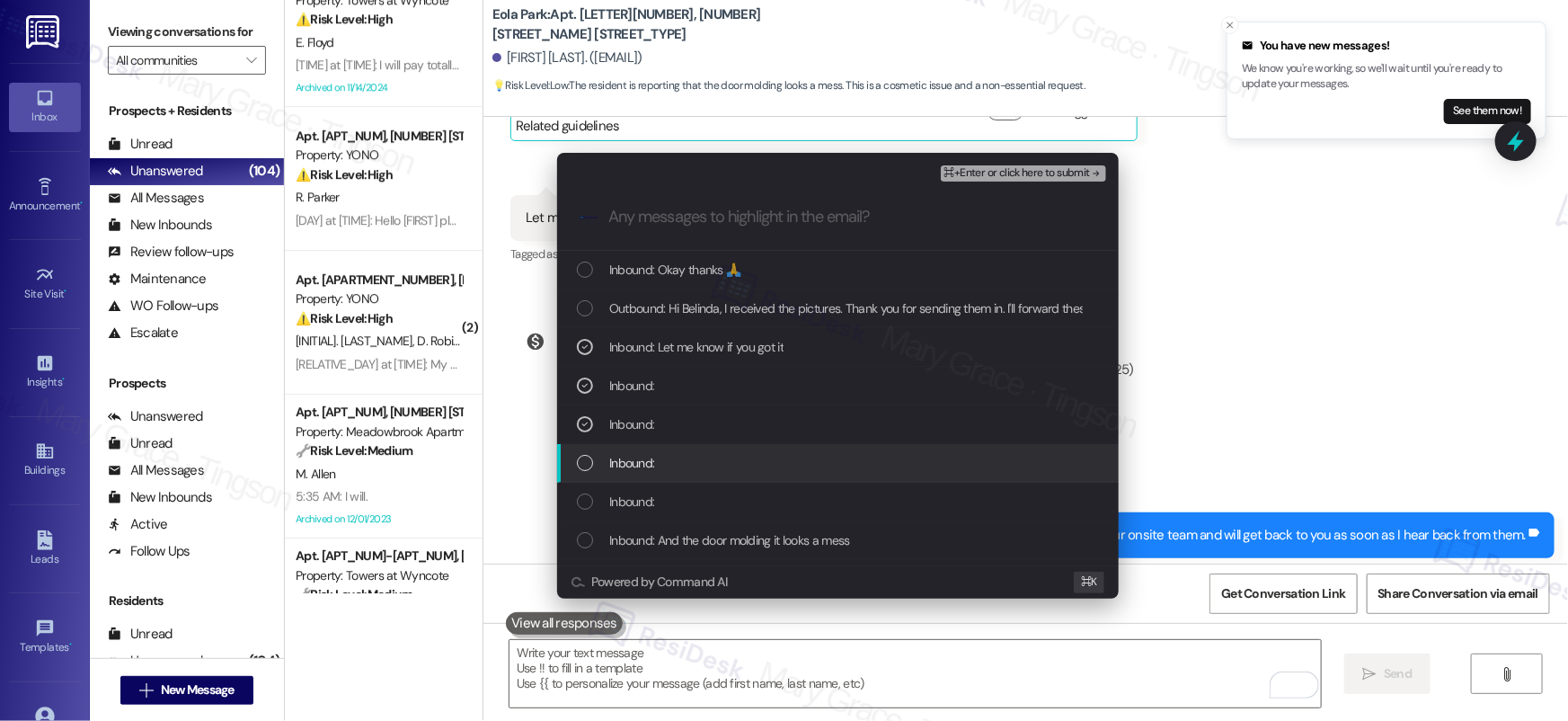 click on "Inbound:" at bounding box center [839, 463] 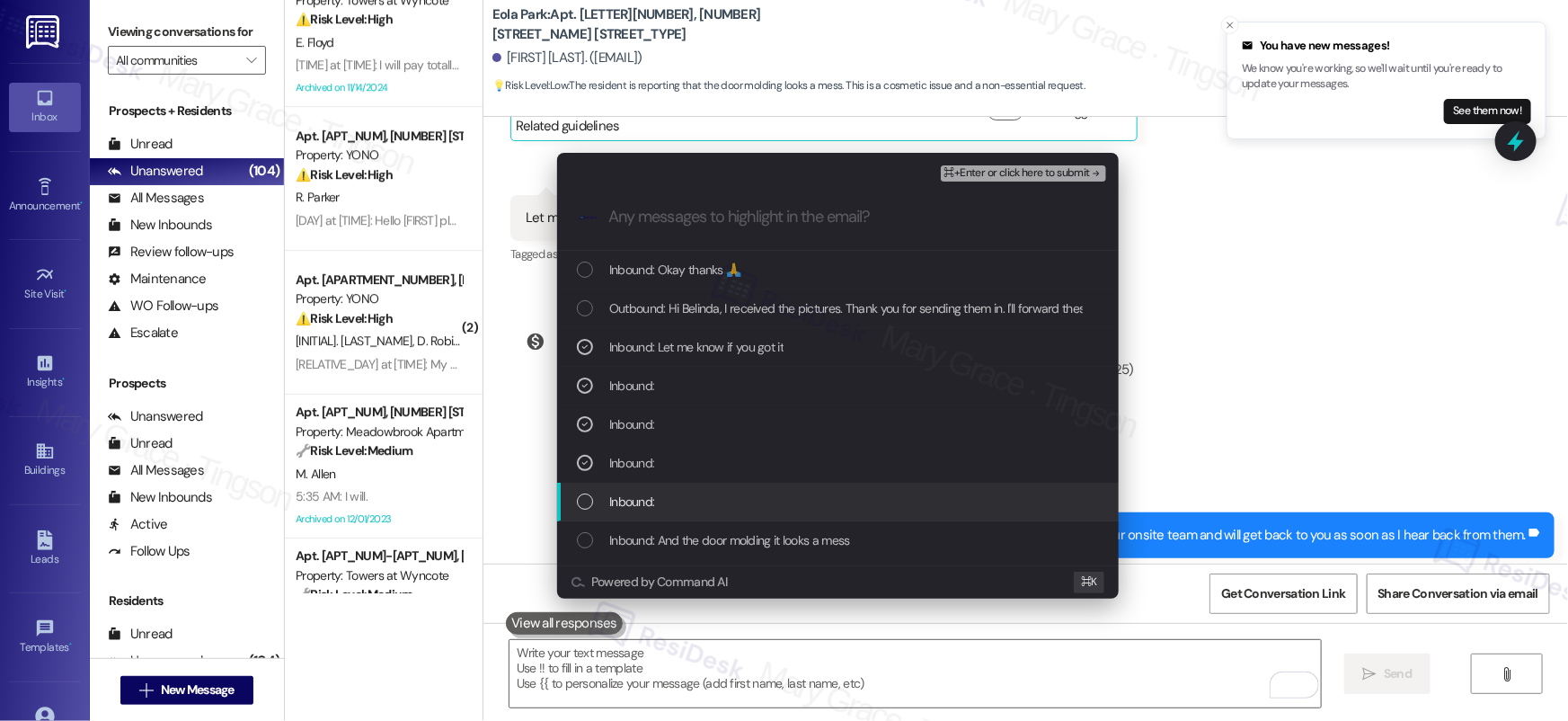 click on "Inbound:" at bounding box center (839, 502) 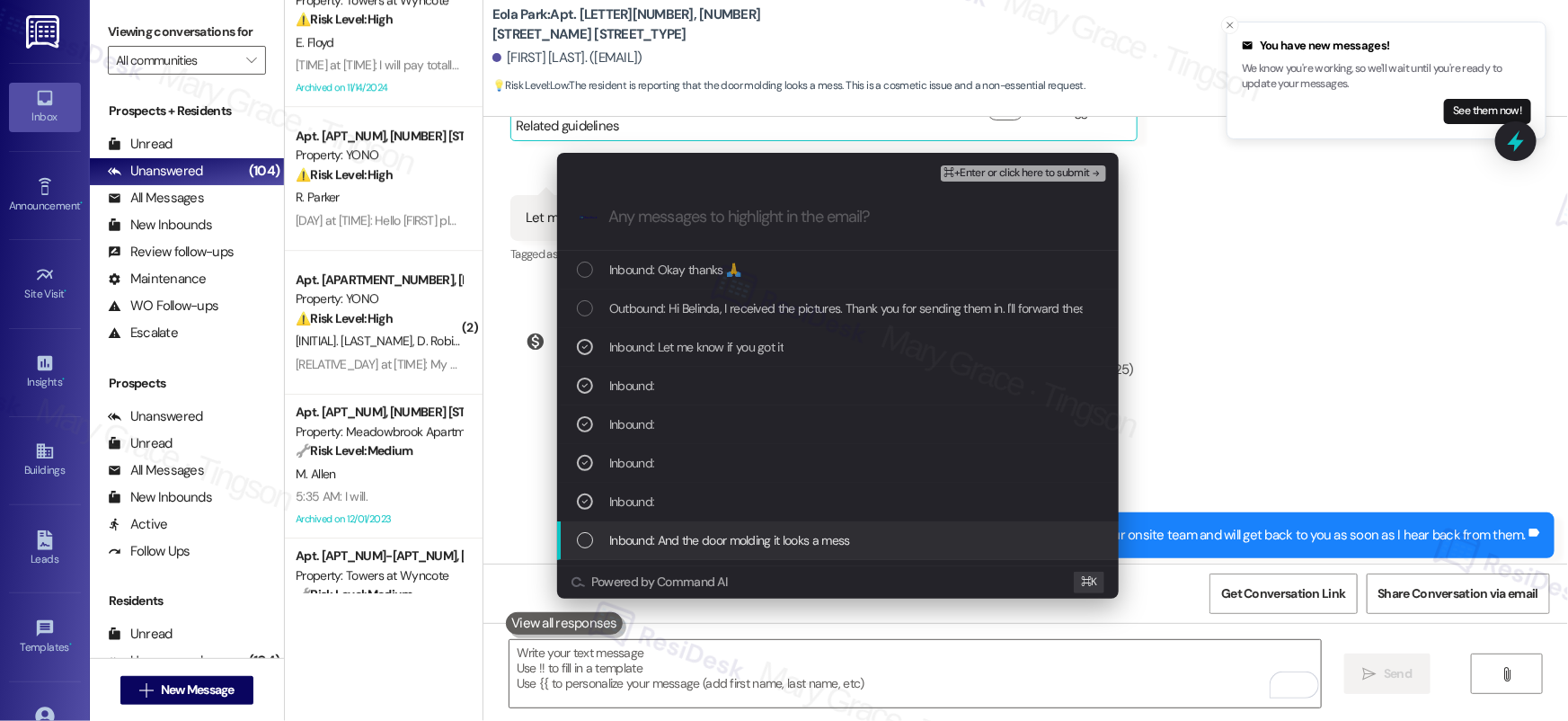 click on "Inbound: And the door molding it looks a mess" at bounding box center (730, 540) 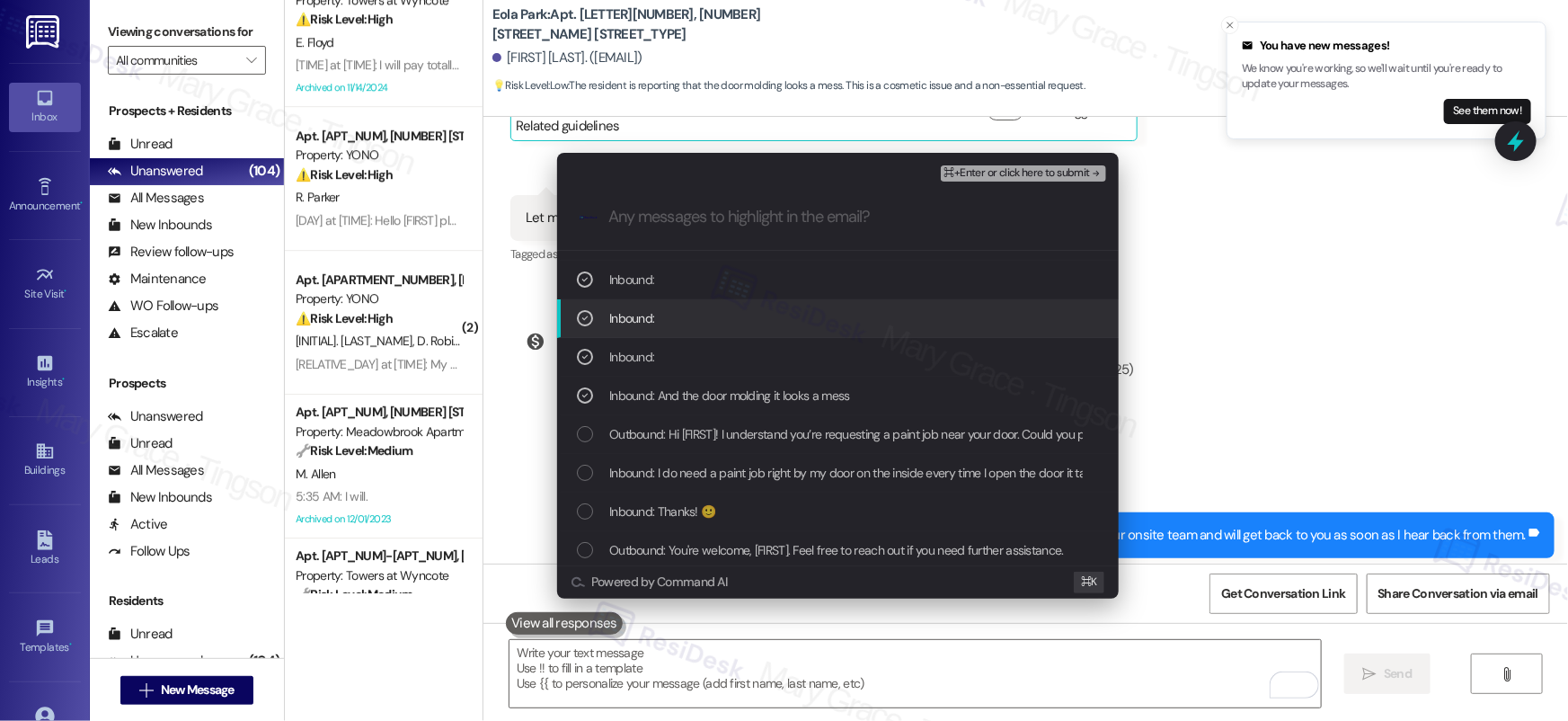 scroll, scrollTop: 149, scrollLeft: 0, axis: vertical 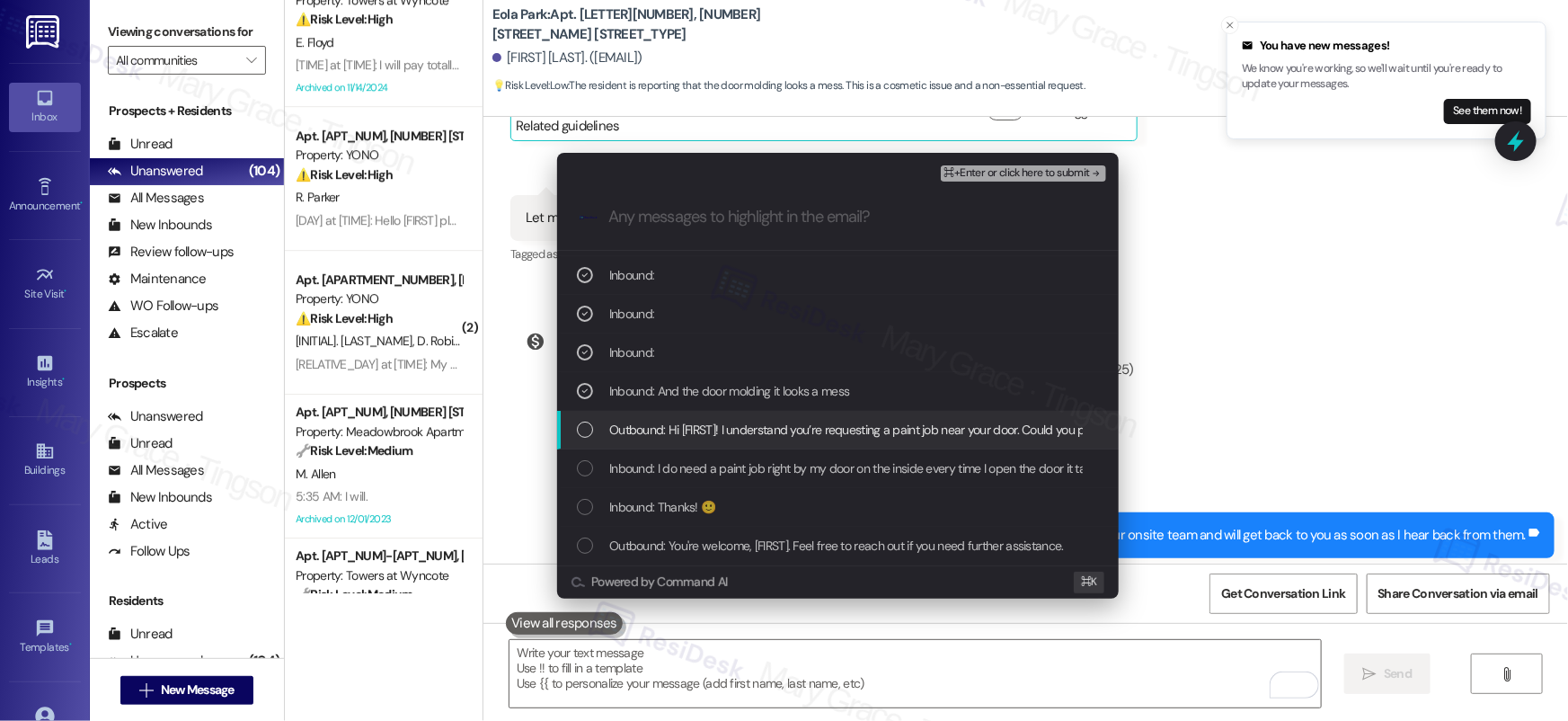 click on "Outbound: Hi Belinda! I understand you’re requesting a paint job near your door. Could you please send over a photo of the current condition so we can take a closer look?" at bounding box center [1050, 430] 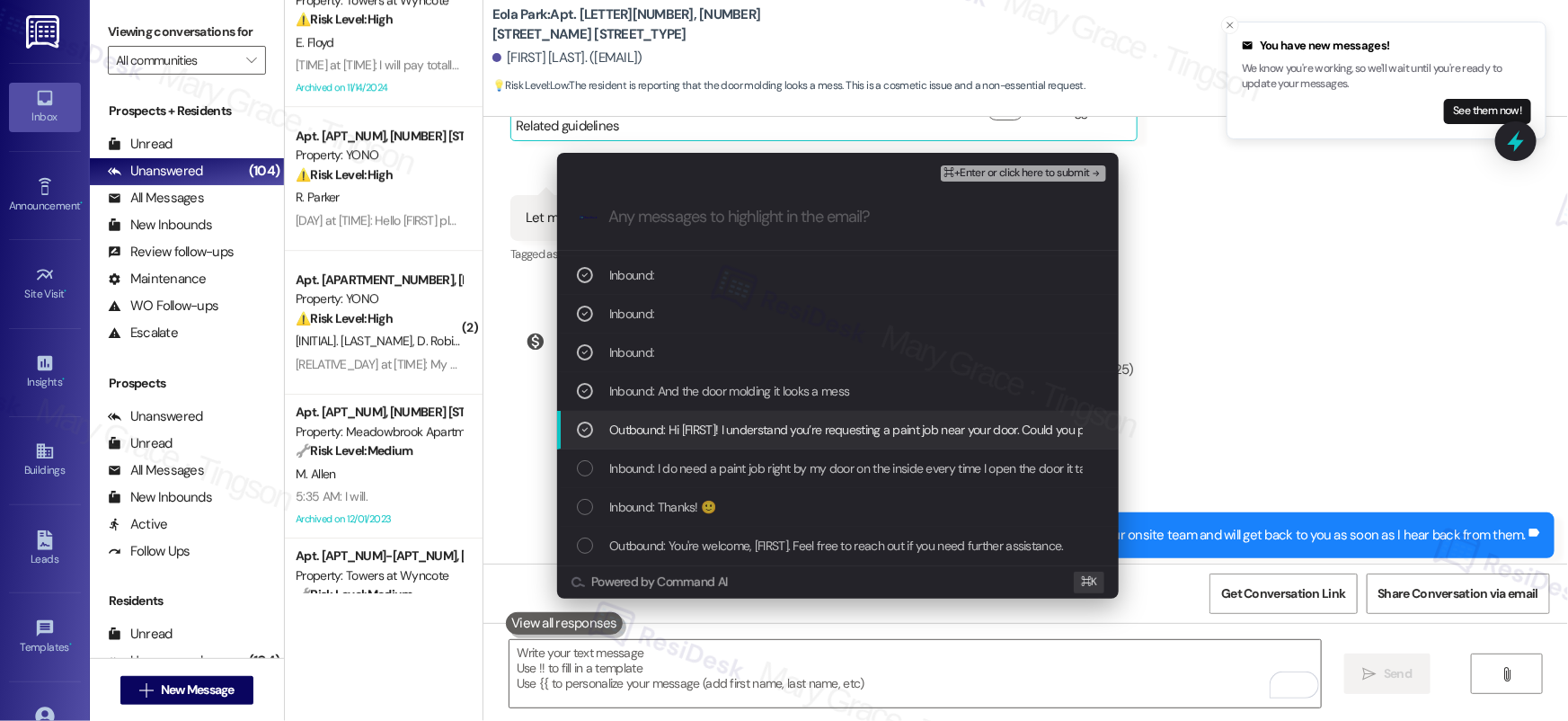 scroll, scrollTop: 0, scrollLeft: 0, axis: both 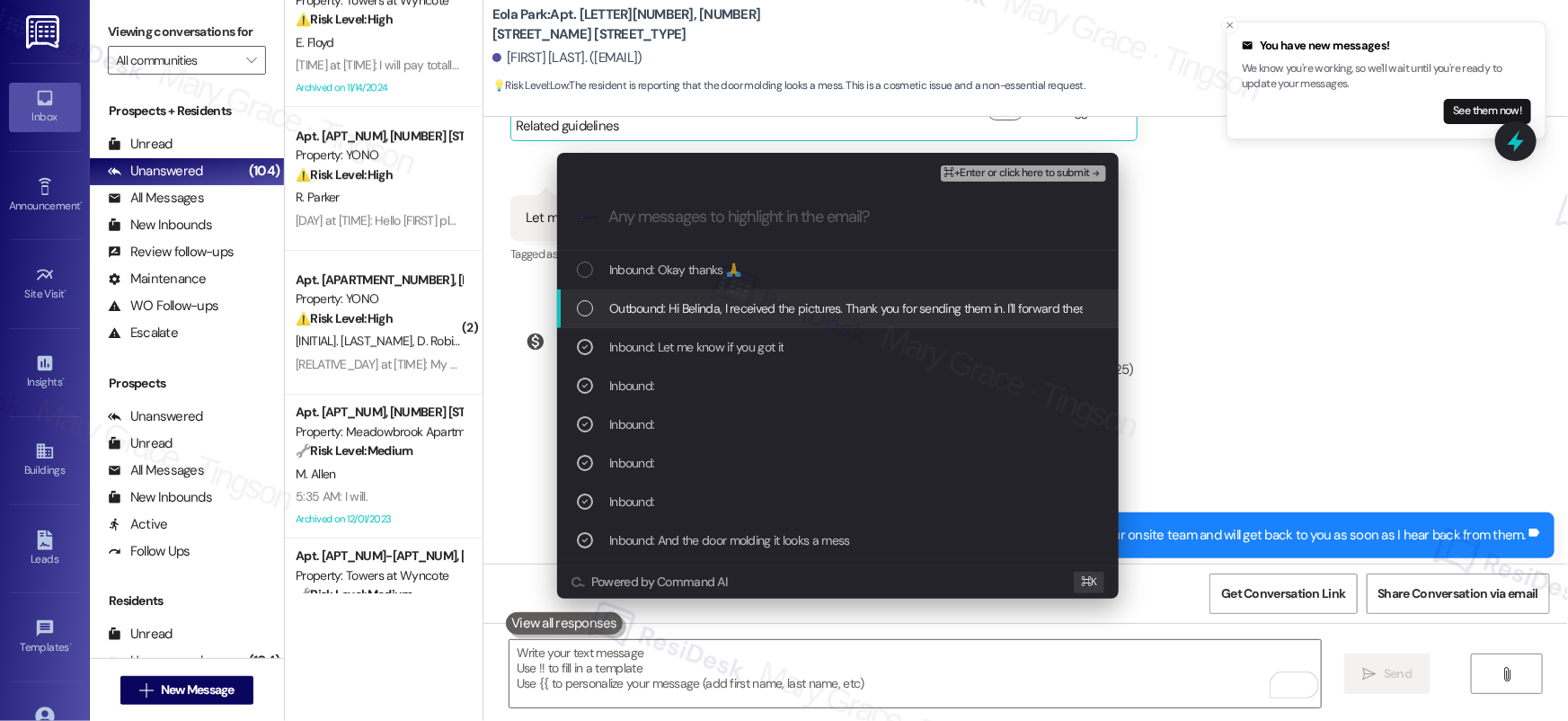 click on "Outbound: Hi Belinda, I received the pictures. Thank you for sending them in. I'll forward these to our onsite team and will get back to you as soon as I hear back from them." at bounding box center (837, 308) 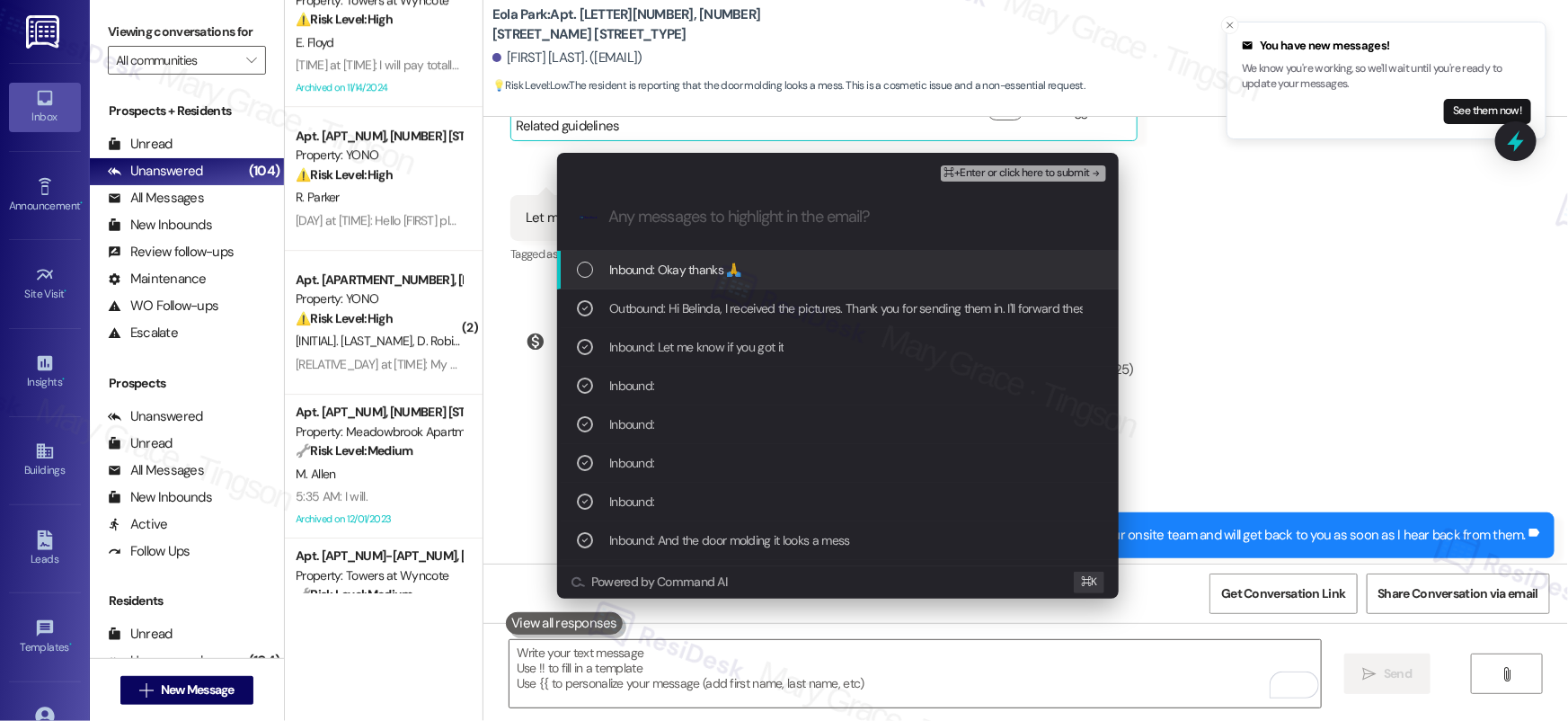 click on "⌘+Enter or click here to submit" at bounding box center [1017, 174] 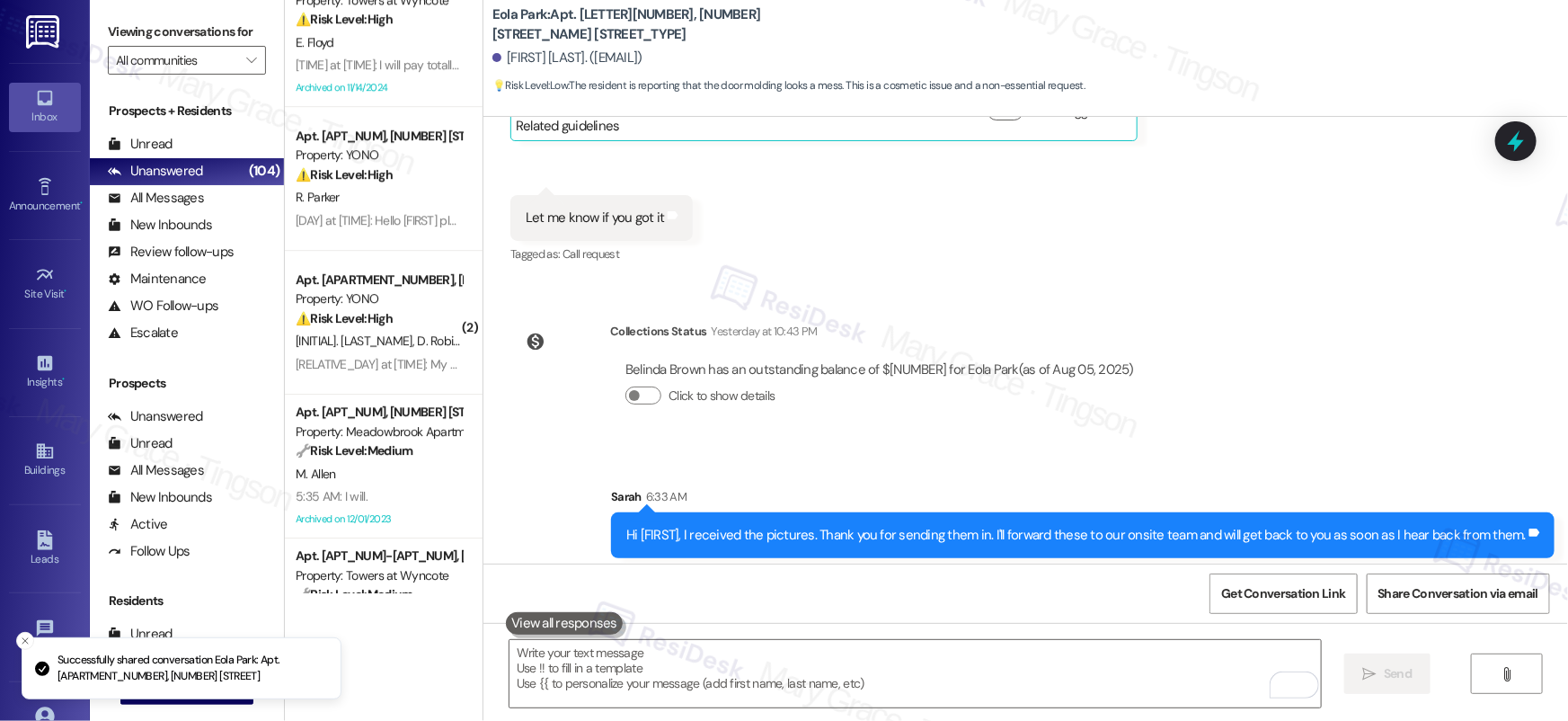 scroll, scrollTop: 34920, scrollLeft: 0, axis: vertical 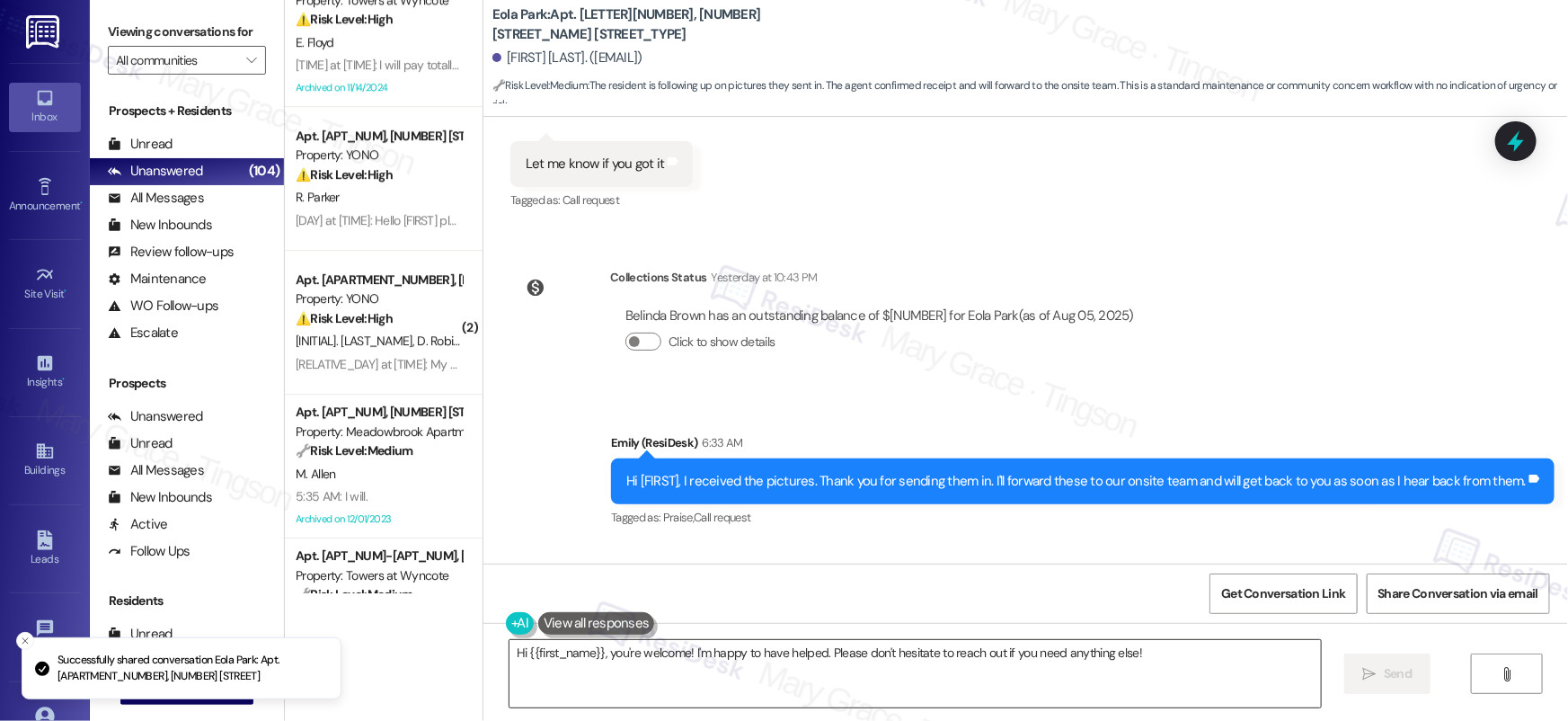 click on "Hi {{first_name}}, you're welcome! I'm happy to have helped. Please don't hesitate to reach out if you need anything else!" at bounding box center (915, 673) 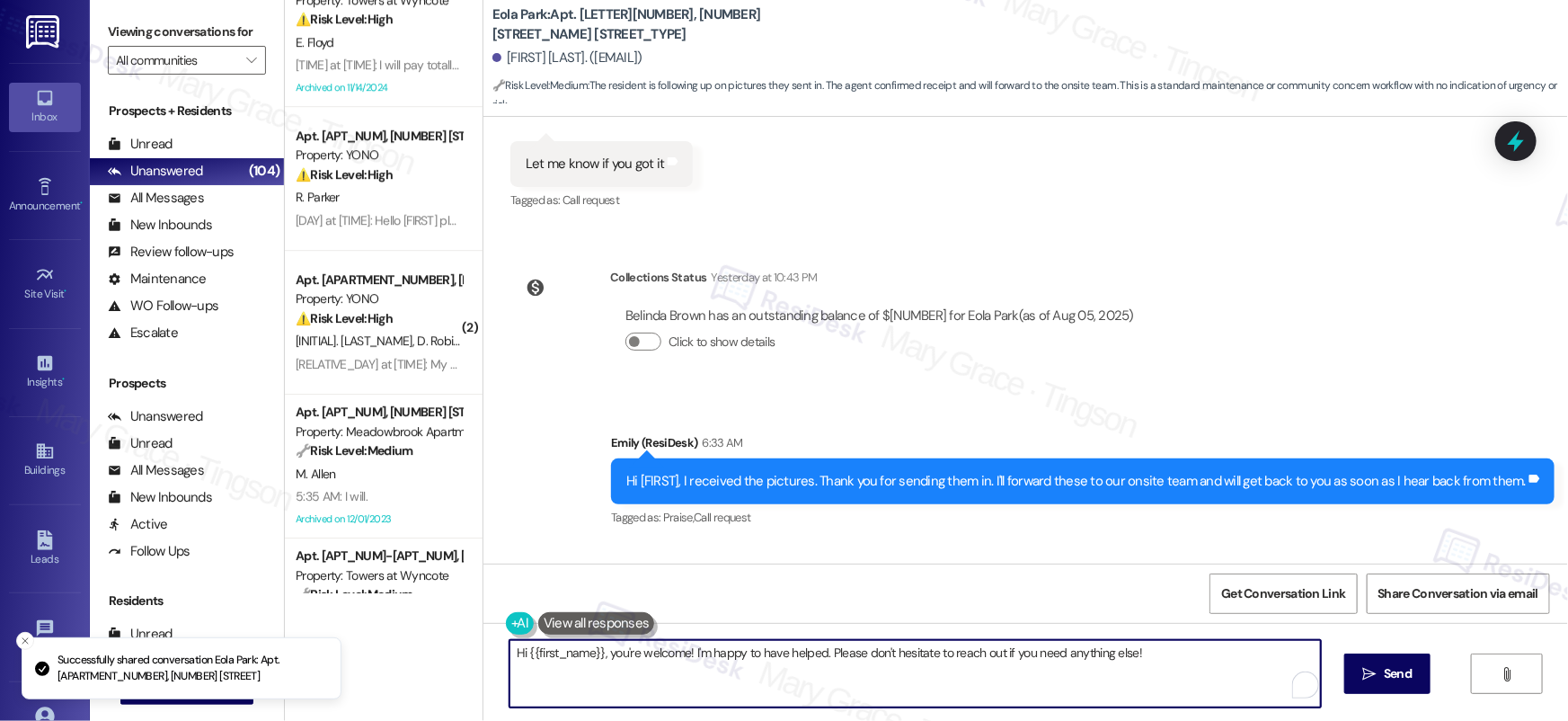 click on "Hi {{first_name}}, you're welcome! I'm happy to have helped. Please don't hesitate to reach out if you need anything else!" at bounding box center [915, 673] 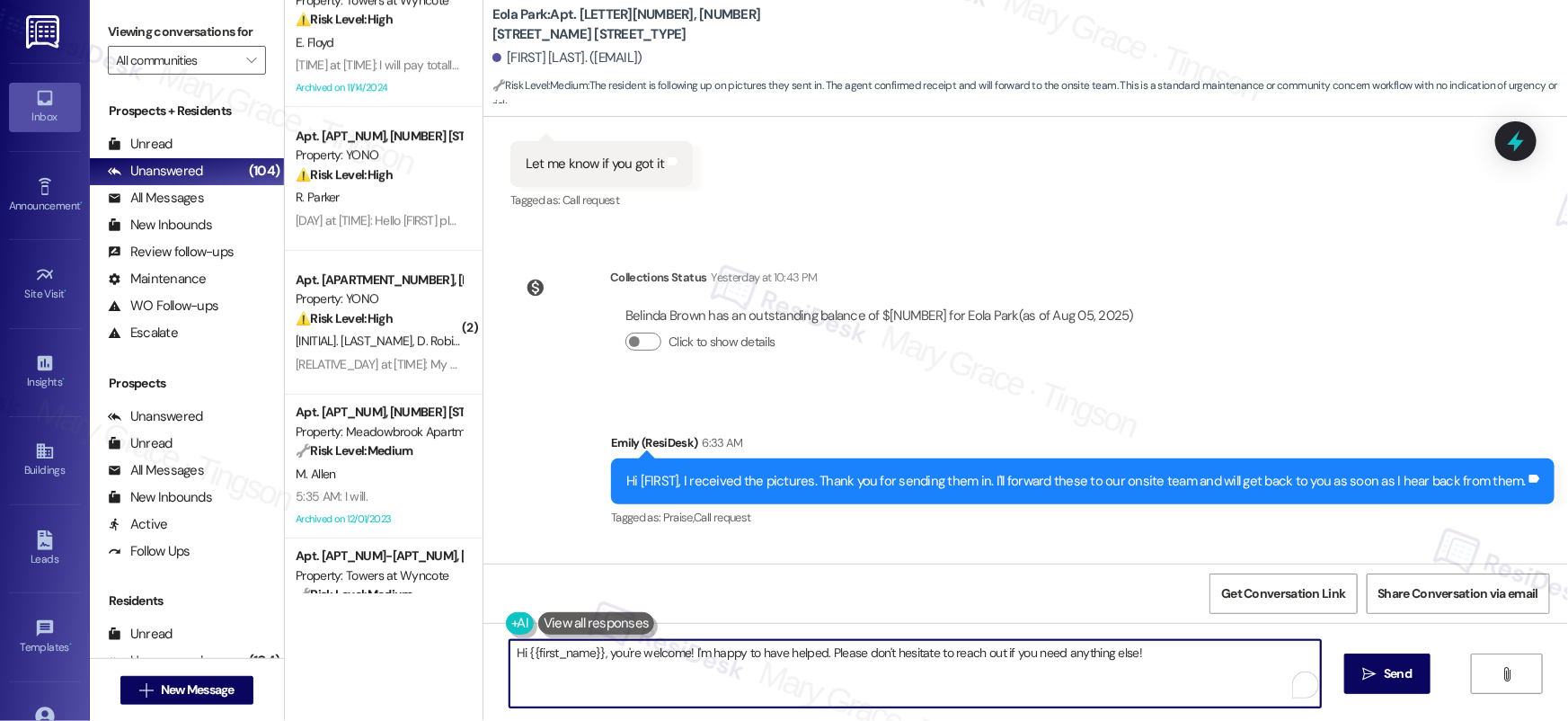 click on "Hi {{first_name}}, you're welcome! I'm happy to have helped. Please don't hesitate to reach out if you need anything else!" at bounding box center [915, 673] 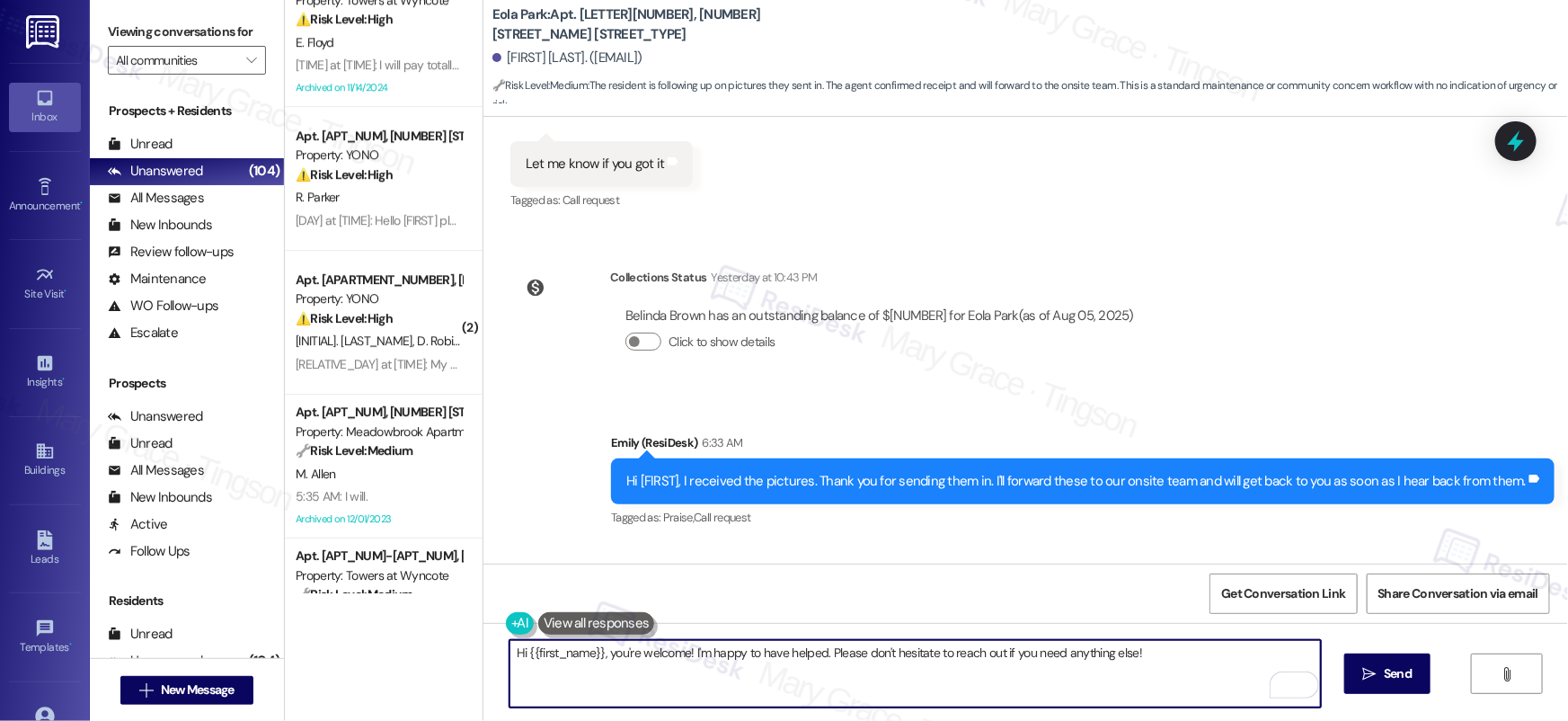 click on "Hi {{first_name}}, you're welcome! I'm happy to have helped. Please don't hesitate to reach out if you need anything else!" at bounding box center [915, 673] 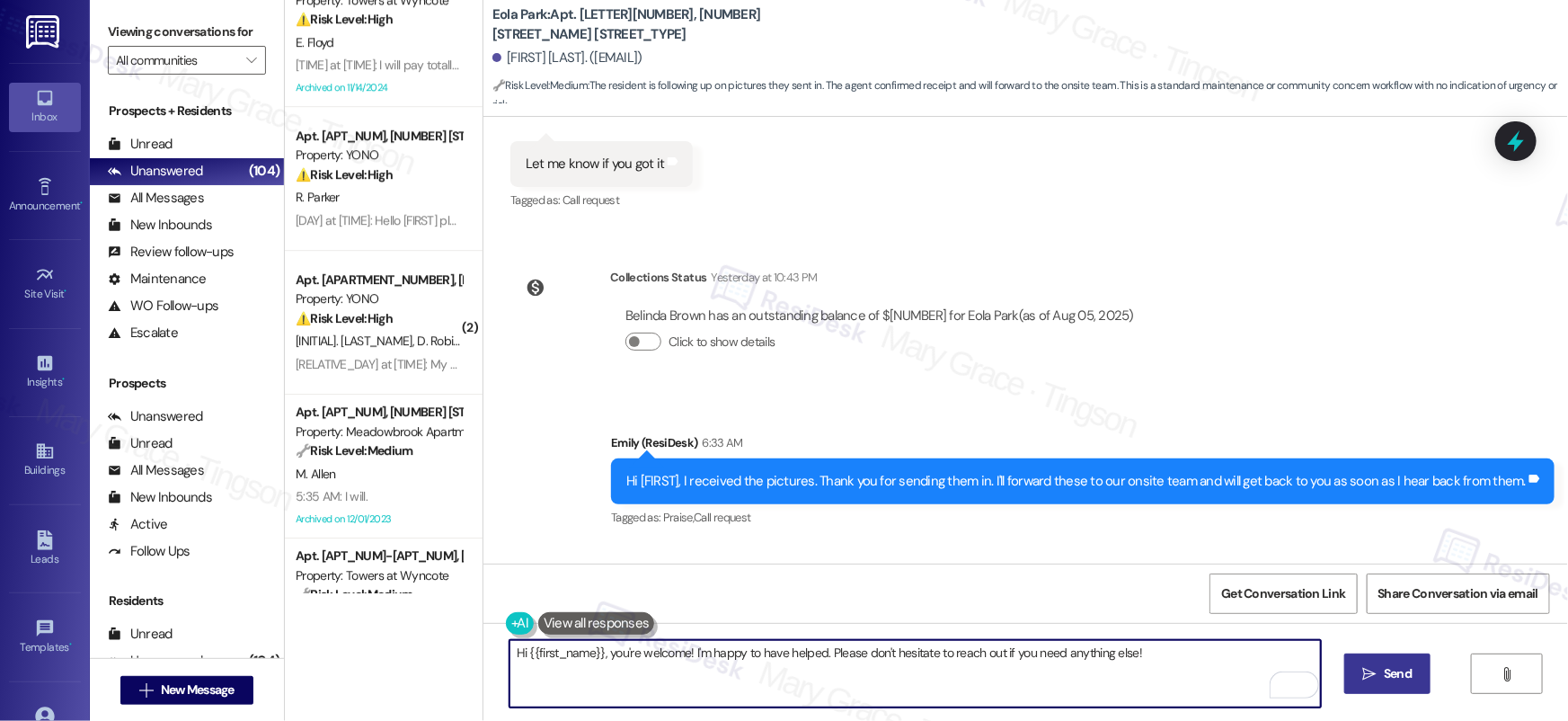 click on "" at bounding box center [1369, 674] 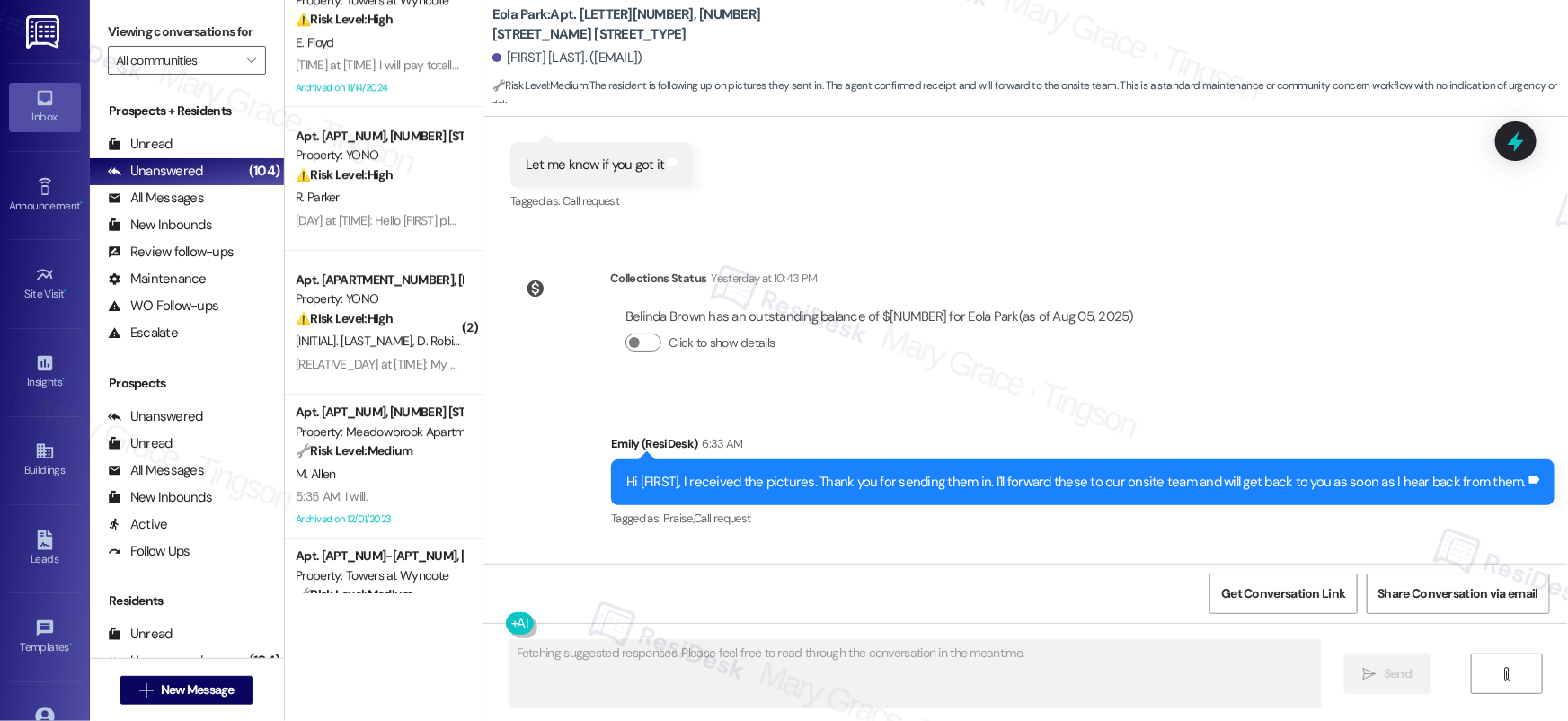 scroll, scrollTop: 35099, scrollLeft: 0, axis: vertical 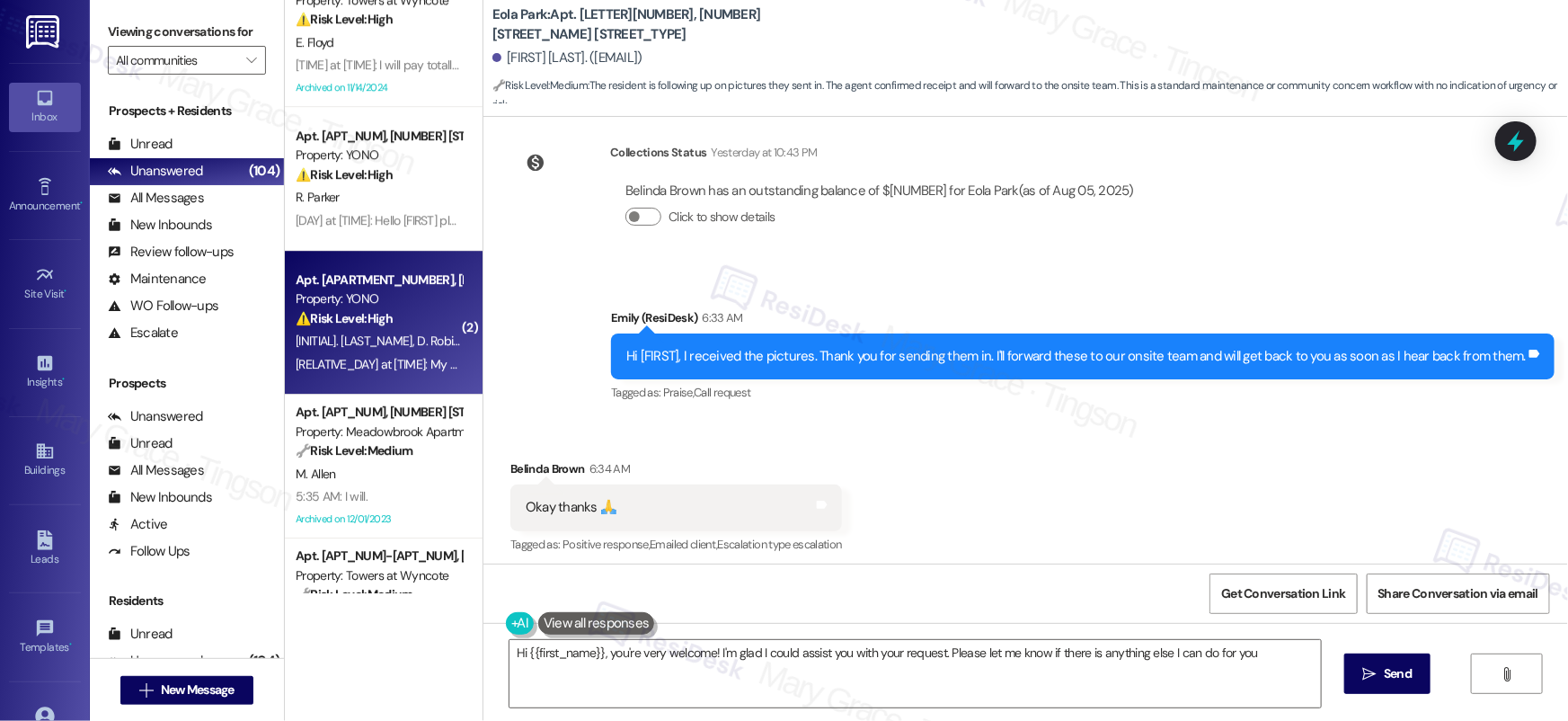 type on "Hi {{first_name}}, you're very welcome! I'm glad I could assist you with your request. Please let me know if there is anything else I can do for you!" 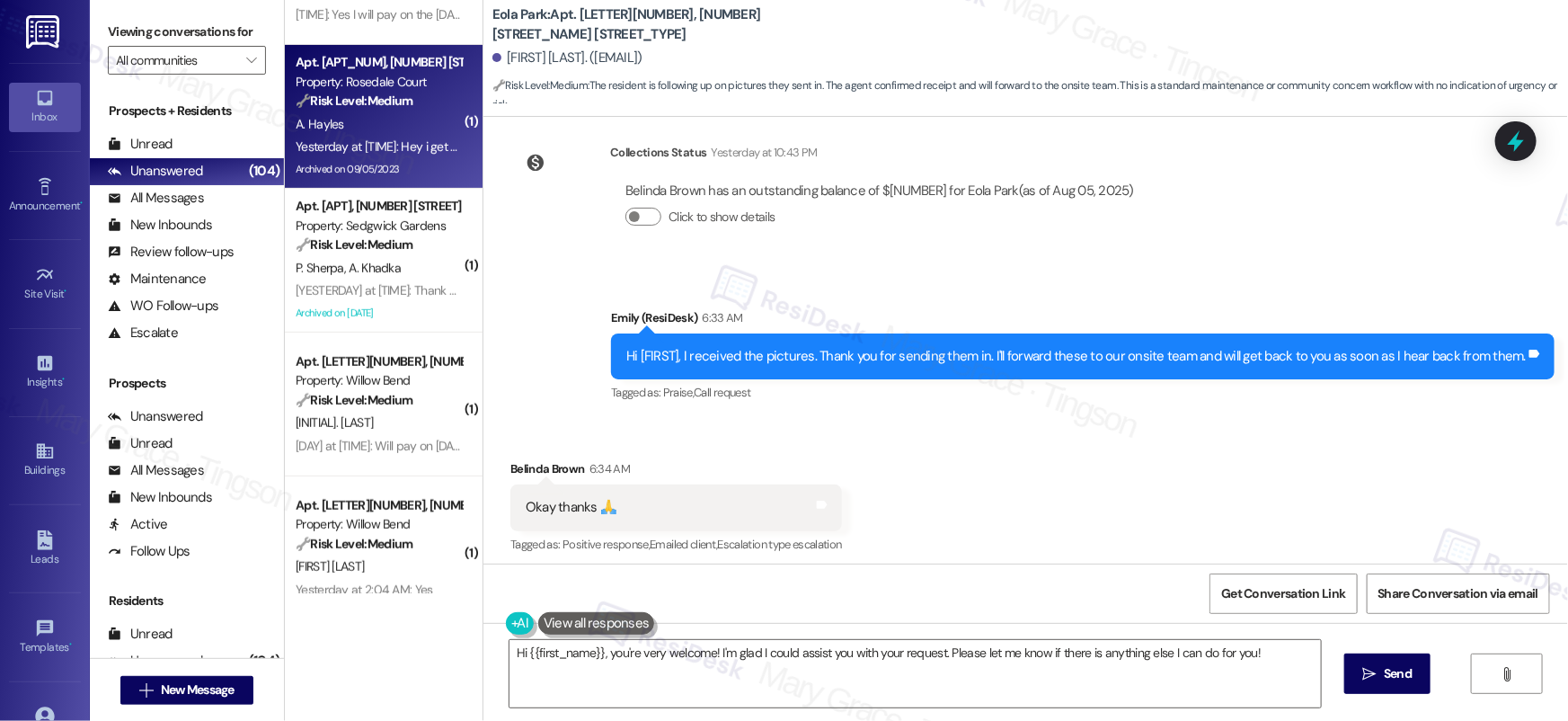 scroll, scrollTop: 3841, scrollLeft: 0, axis: vertical 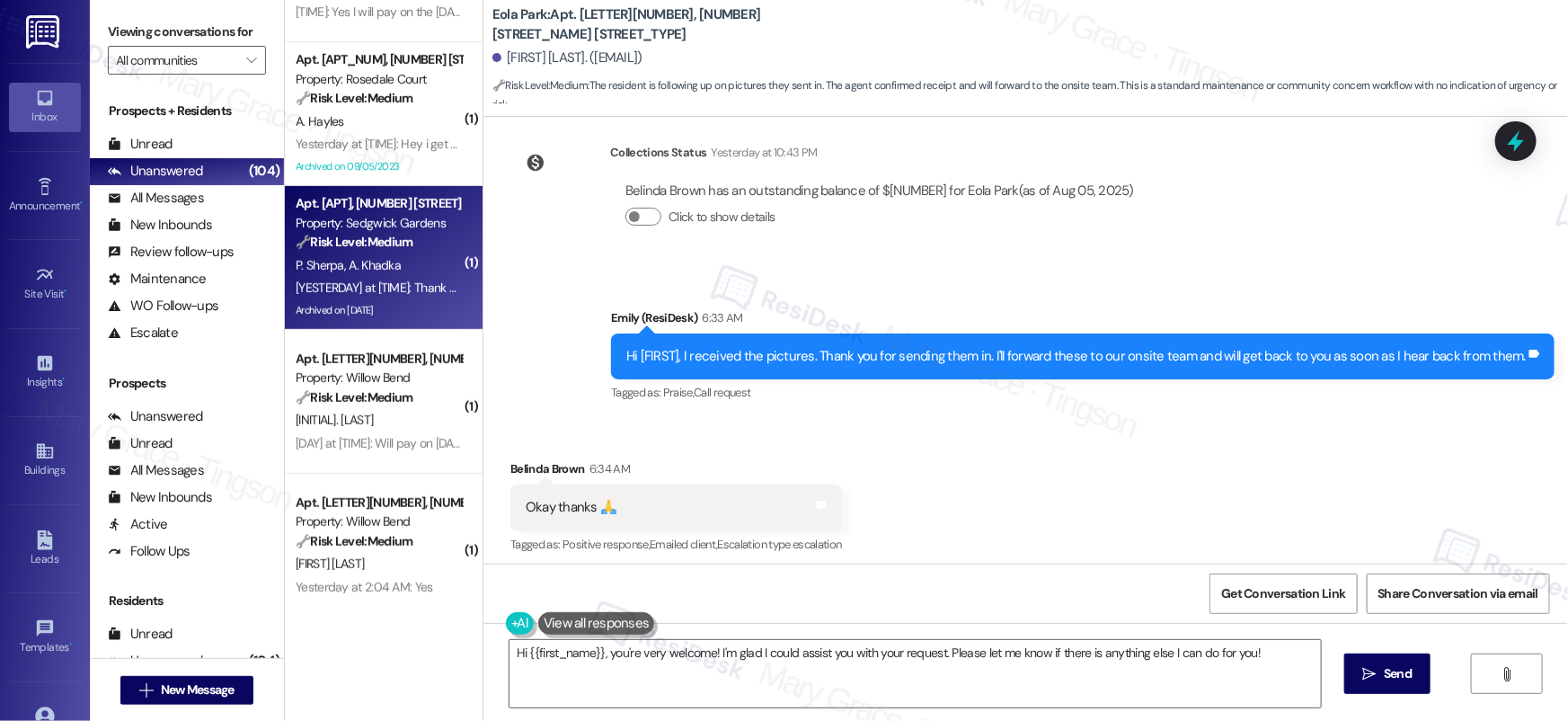 click on "Yesterday at 2:39 AM: Thank you for the reminder Will do tonight! Yesterday at 2:39 AM: Thank you for the reminder Will do tonight!" at bounding box center (378, 288) 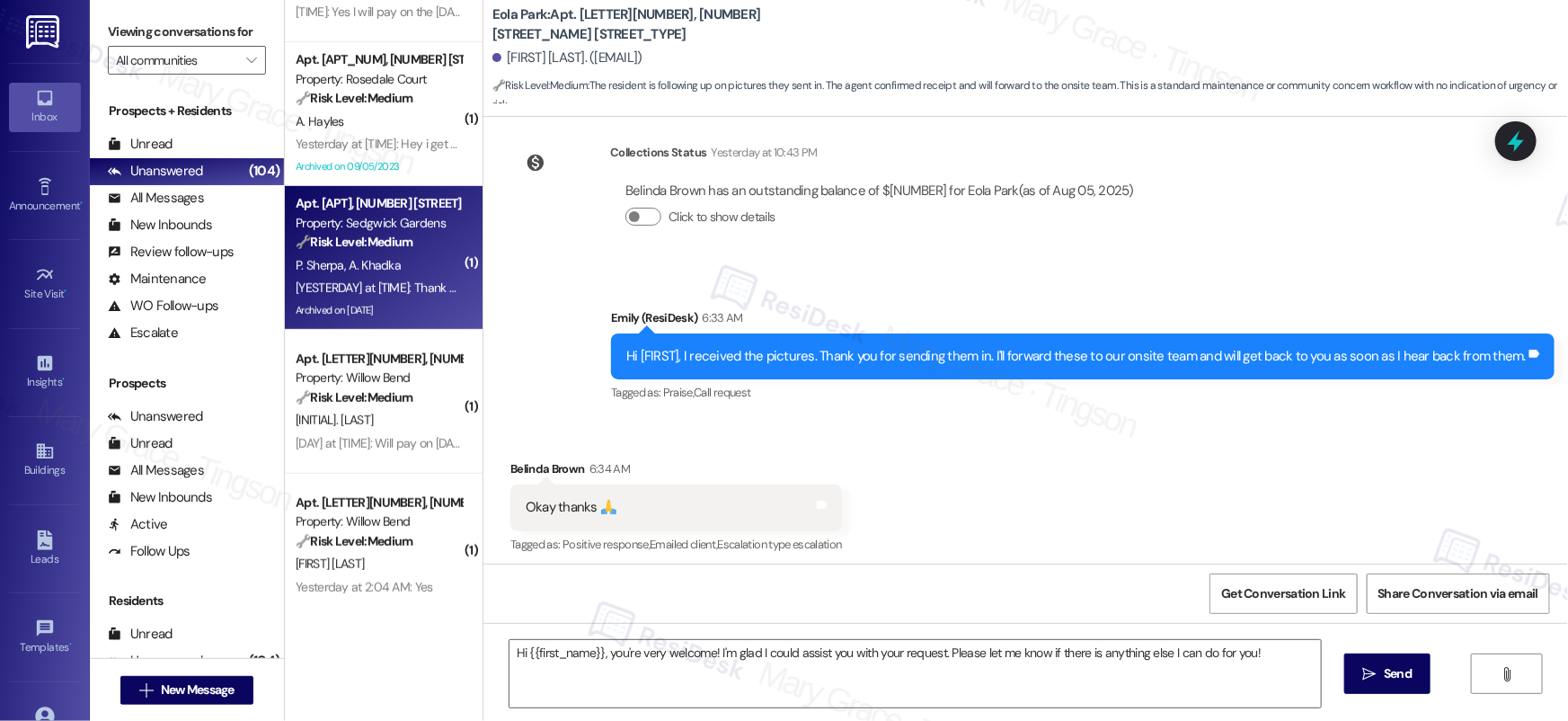 type on "Fetching suggested responses. Please feel free to read through the conversation in the meantime." 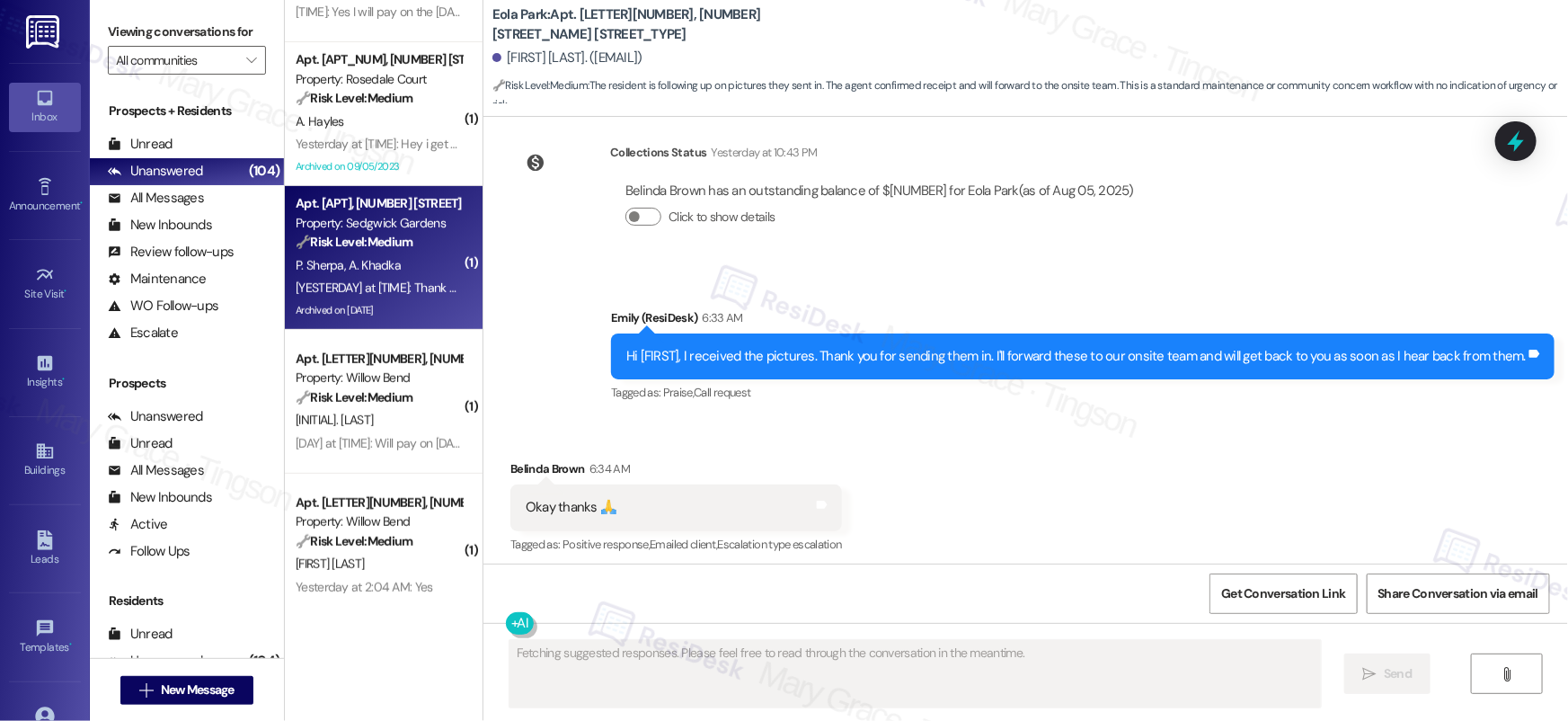 click on "Yesterday at 2:39 AM: Thank you for the reminder Will do tonight! Yesterday at 2:39 AM: Thank you for the reminder Will do tonight!" at bounding box center [378, 288] 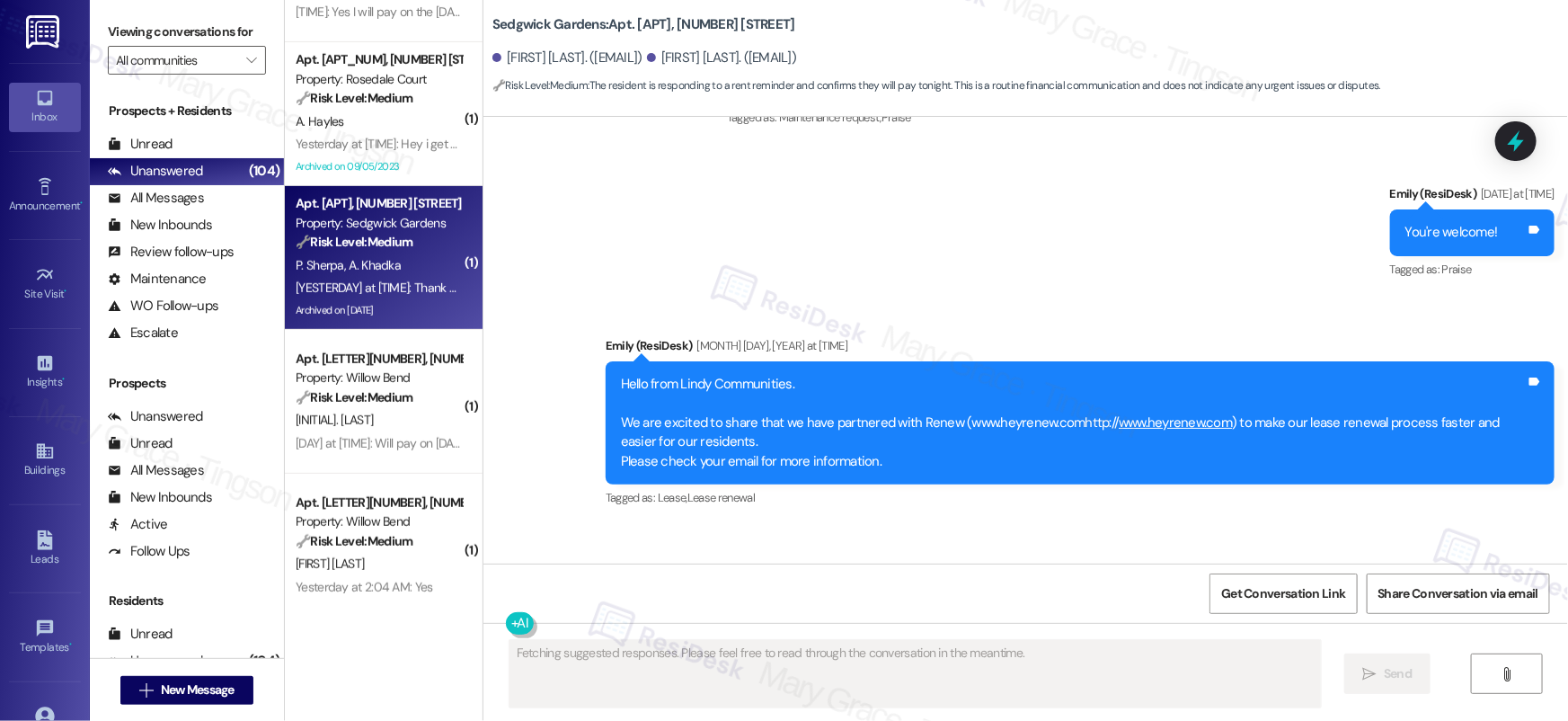 scroll, scrollTop: 23462, scrollLeft: 0, axis: vertical 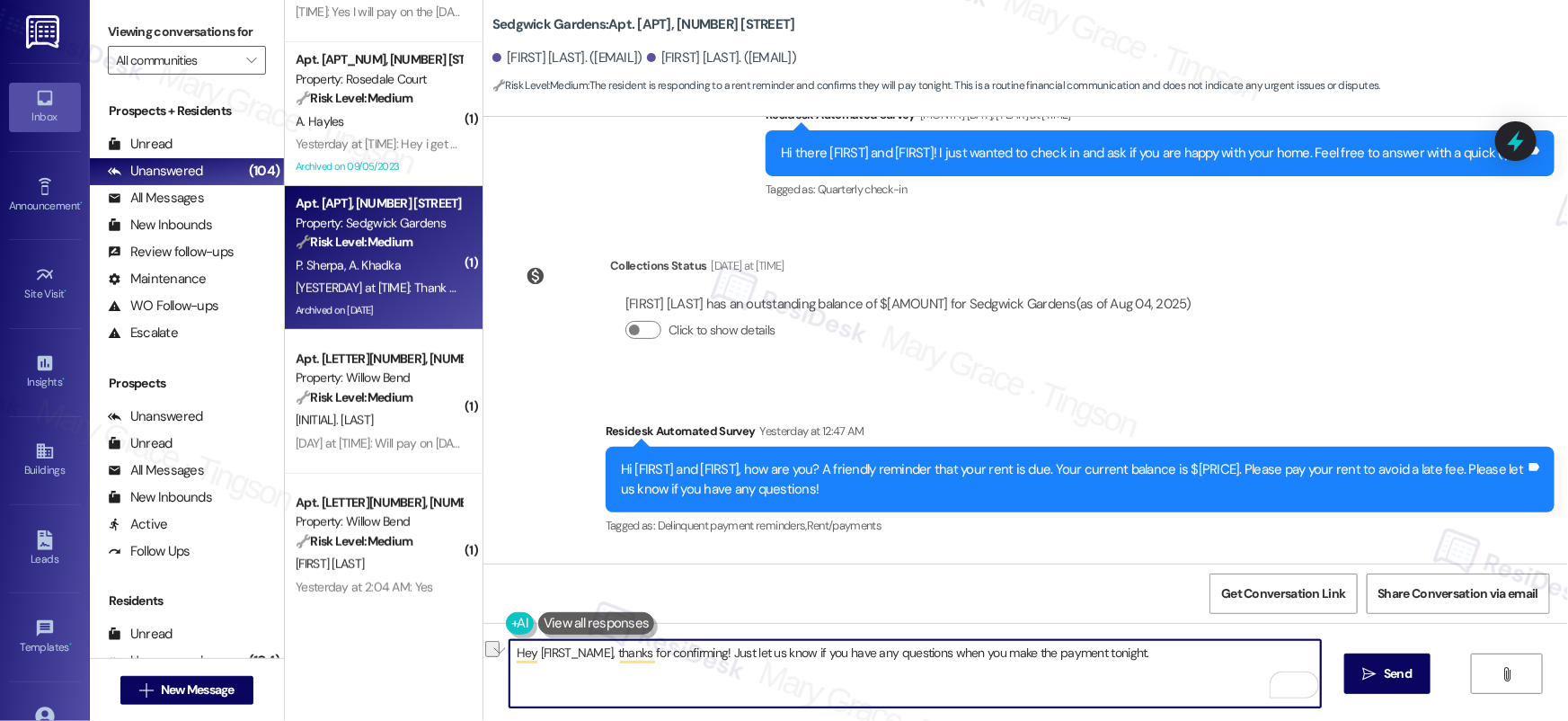drag, startPoint x: 1150, startPoint y: 651, endPoint x: 725, endPoint y: 654, distance: 425.01059 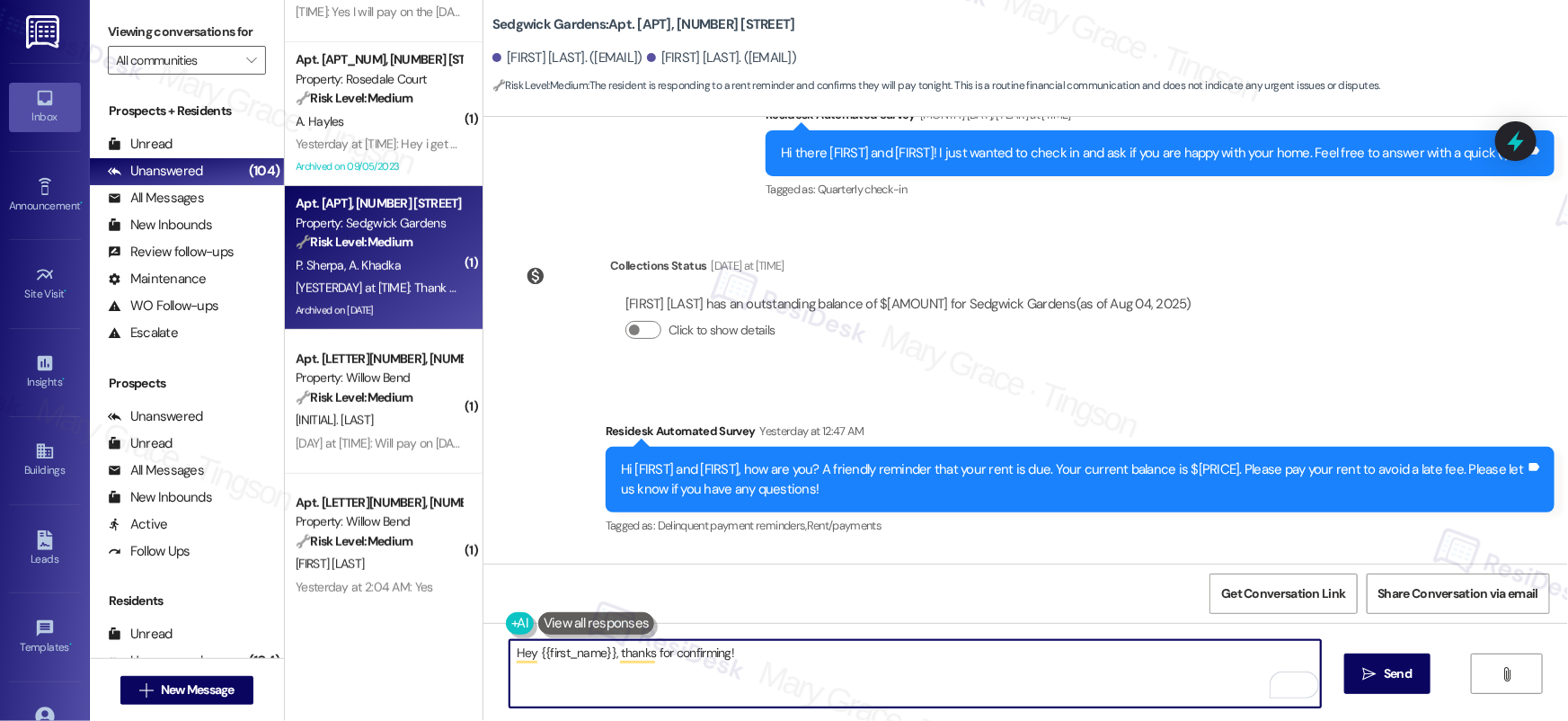 click on "Phurkima Sherpa Yesterday at 2:39 AM" at bounding box center (653, 605) 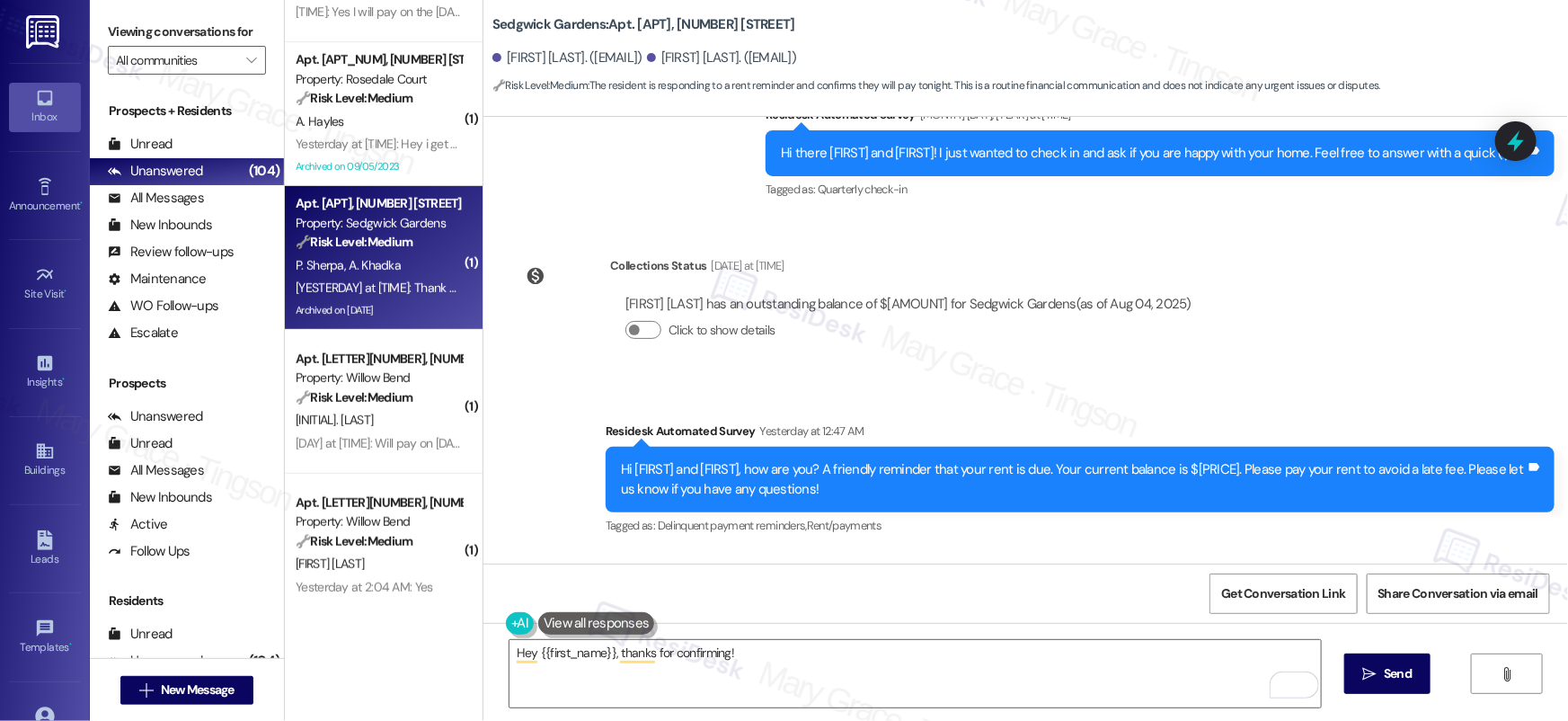 click on "Phurkima Sherpa Yesterday at 2:39 AM" at bounding box center [653, 605] 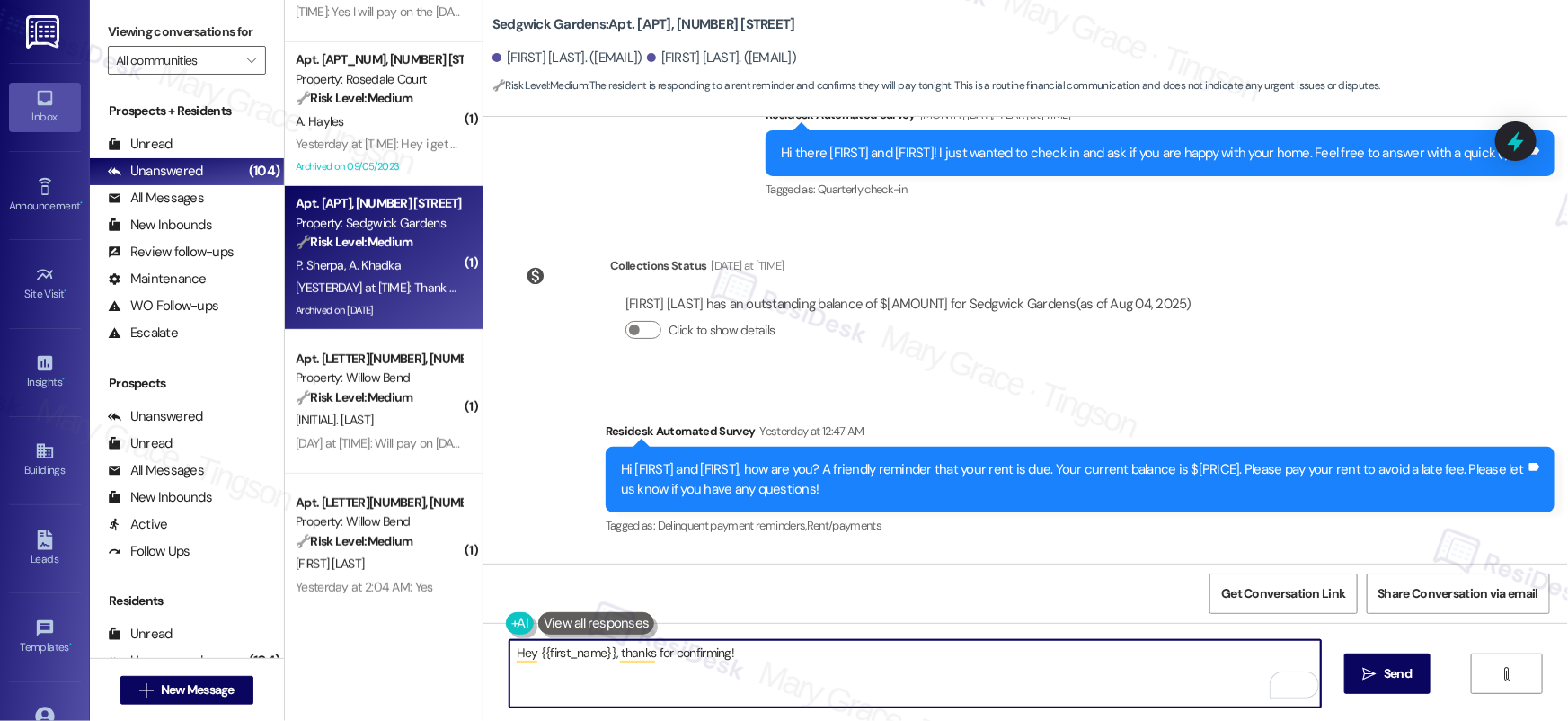 drag, startPoint x: 528, startPoint y: 653, endPoint x: 603, endPoint y: 654, distance: 75.00667 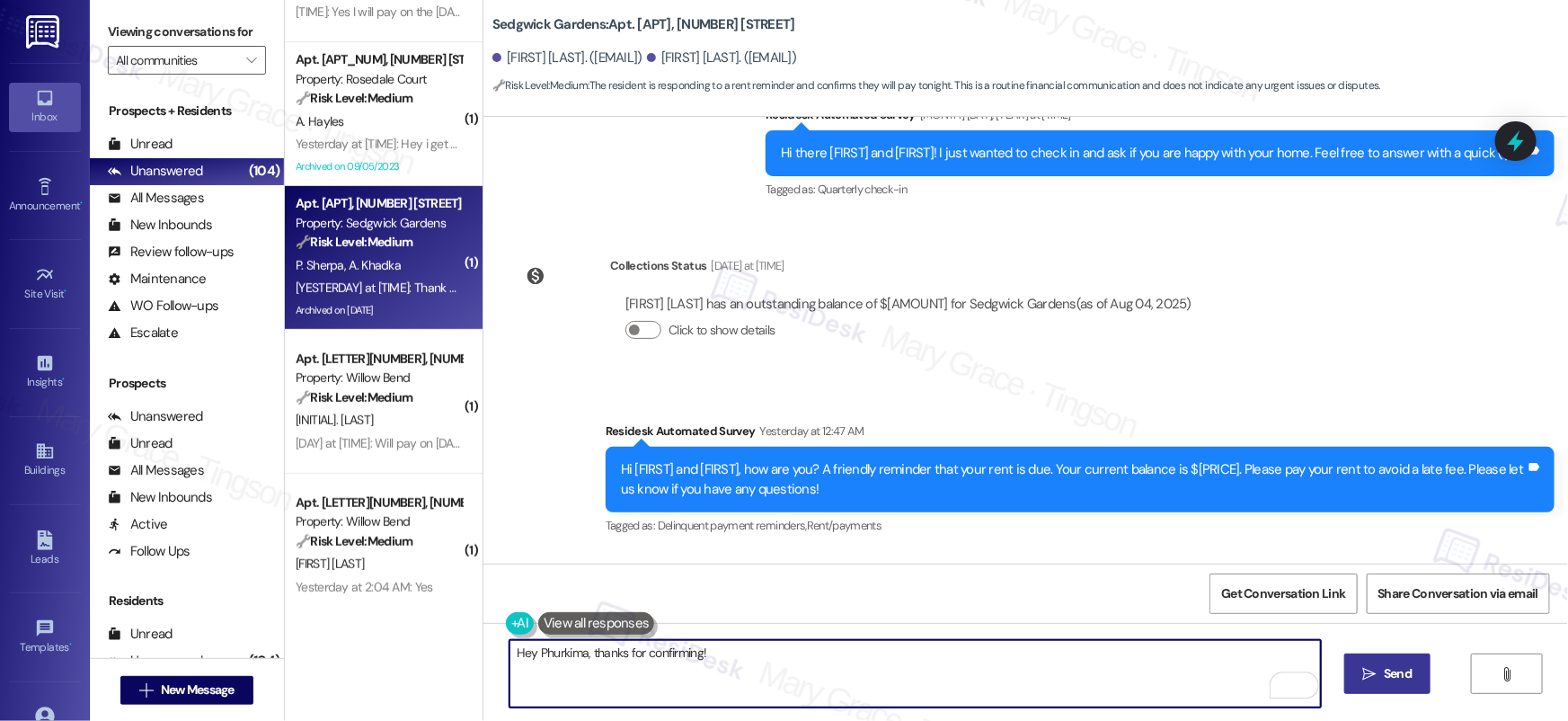 type on "Hey Phurkima, thanks for confirming!" 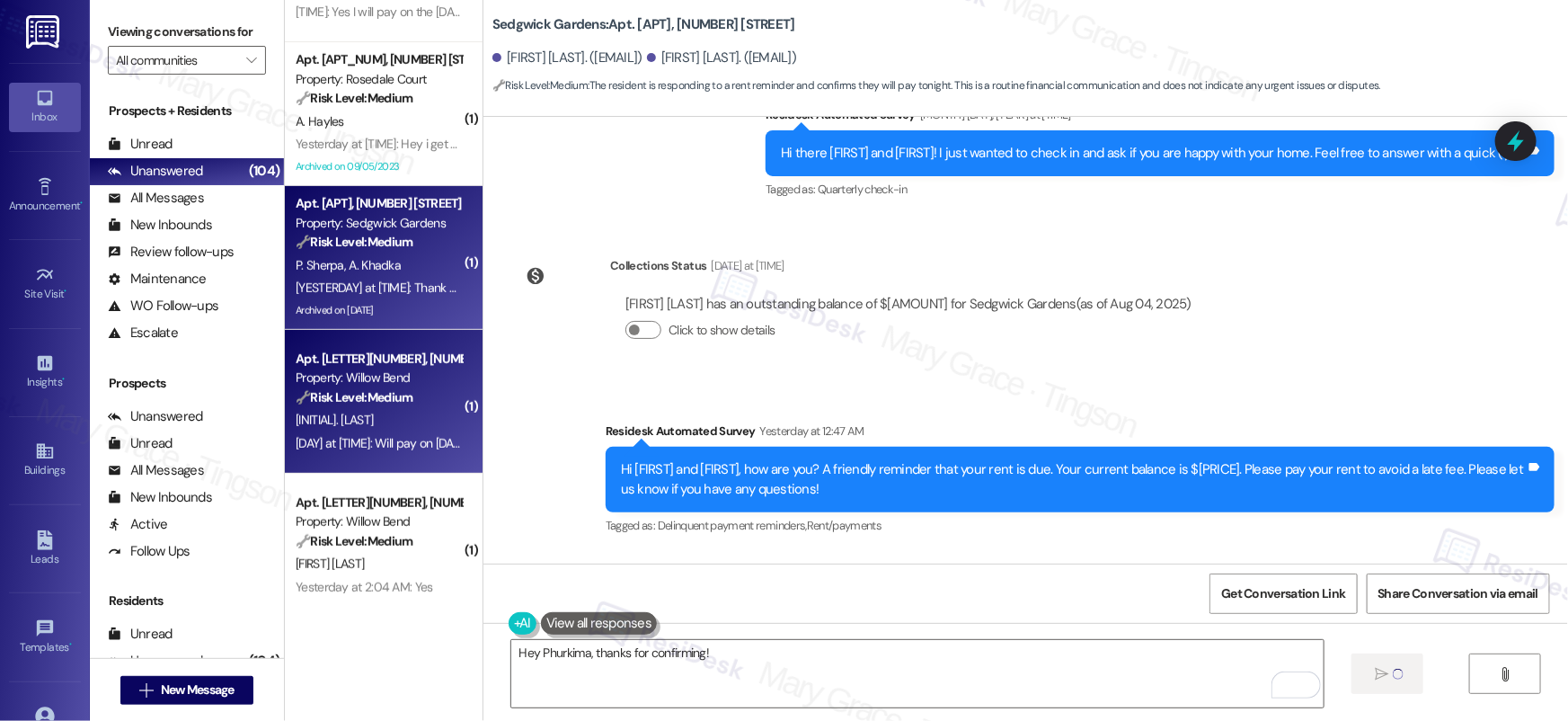 type 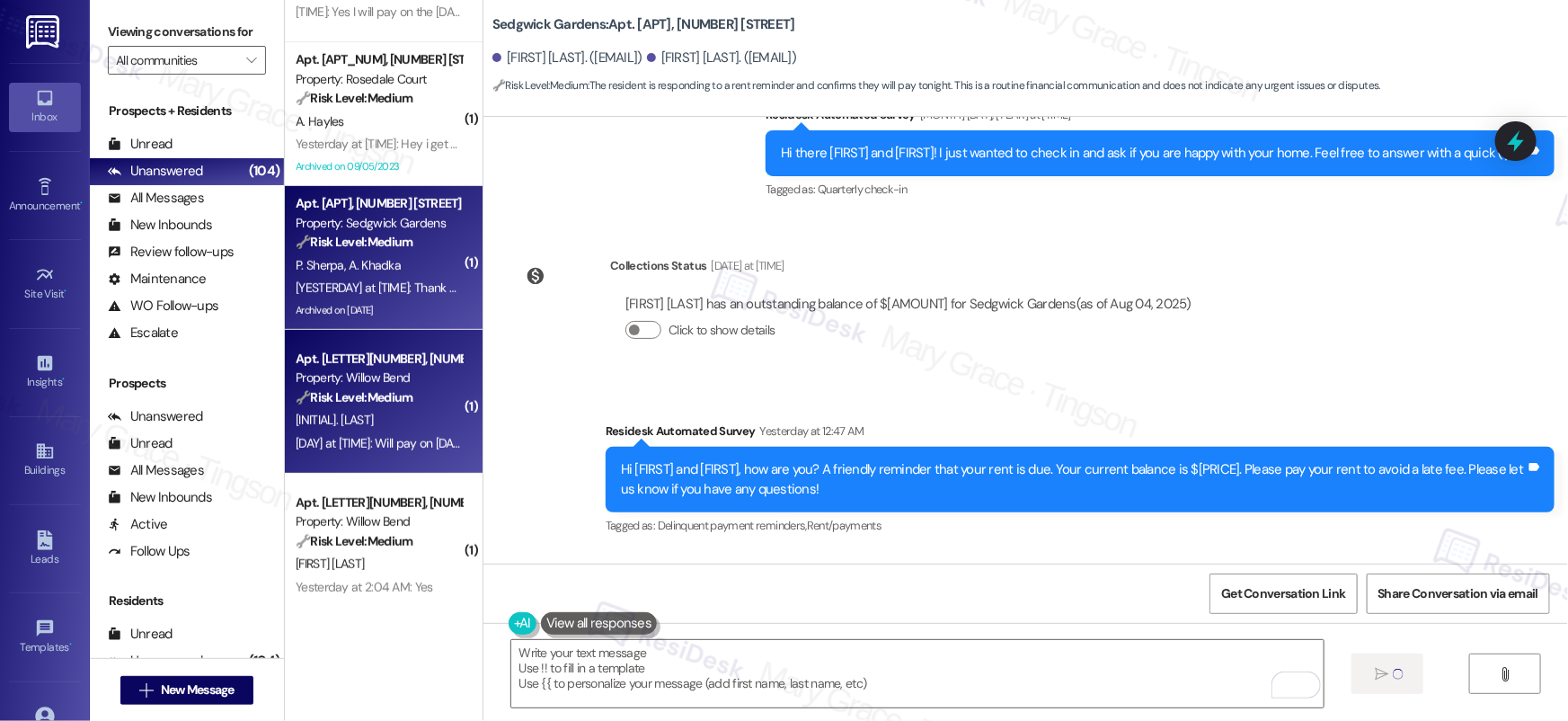 scroll, scrollTop: 23462, scrollLeft: 0, axis: vertical 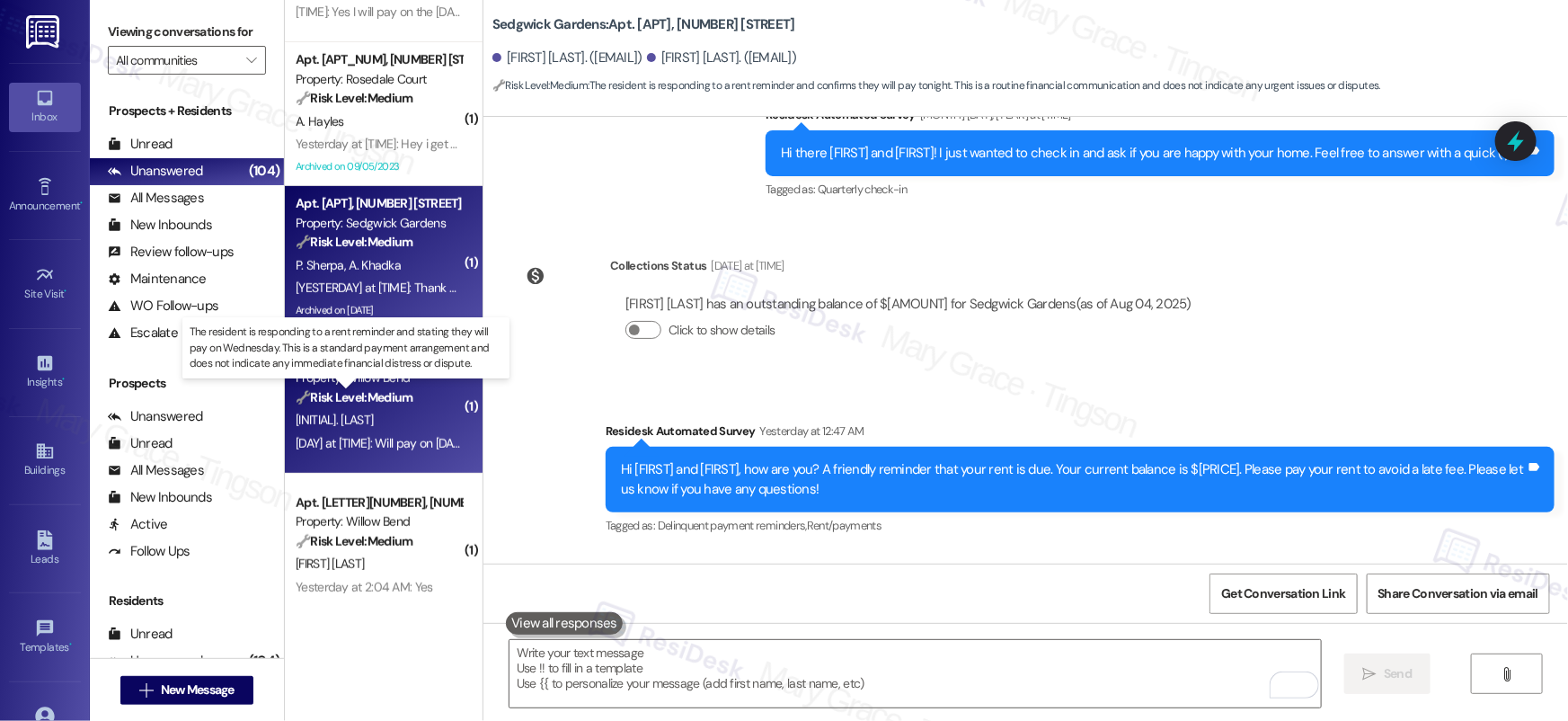 click on "🔧  Risk Level:  Medium" at bounding box center (354, 397) 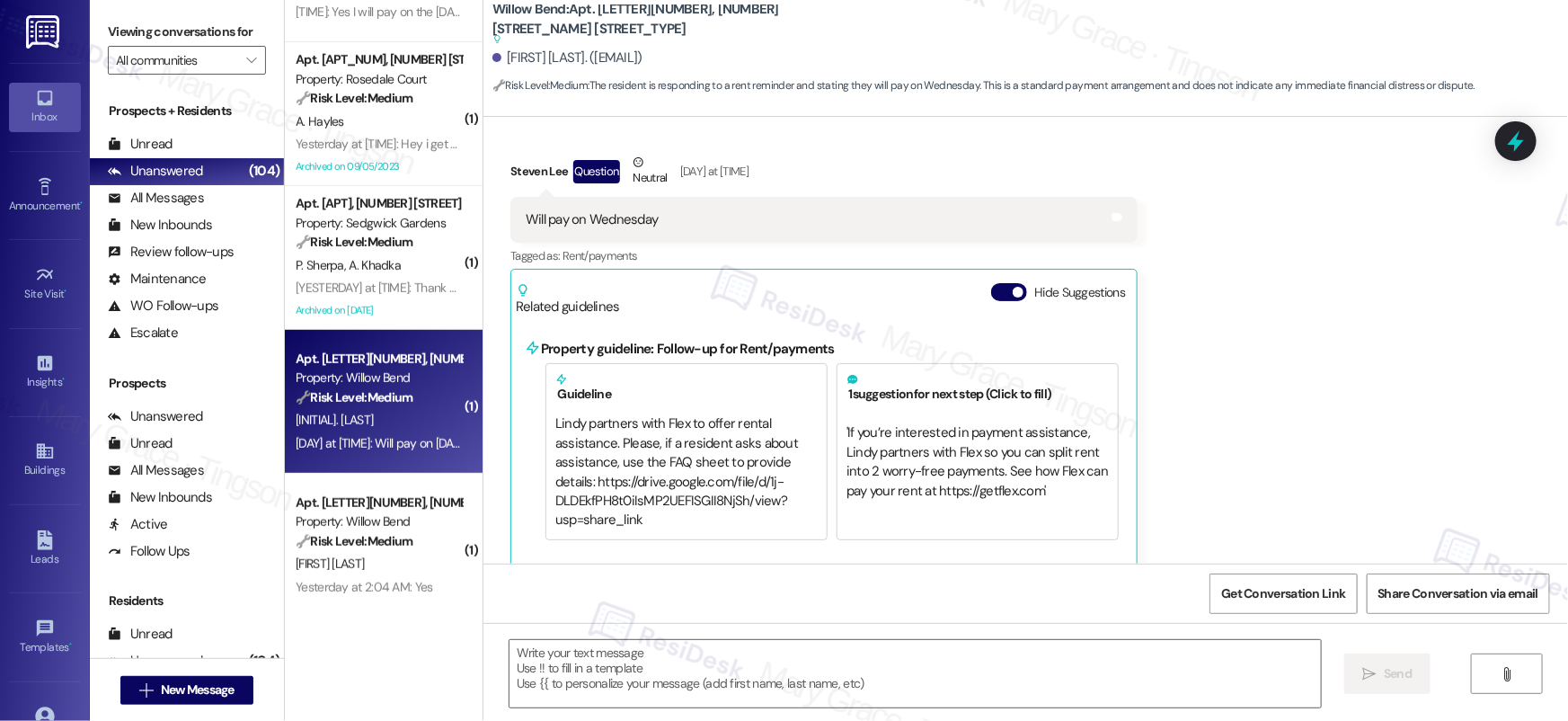 type on "Fetching suggested responses. Please feel free to read through the conversation in the meantime." 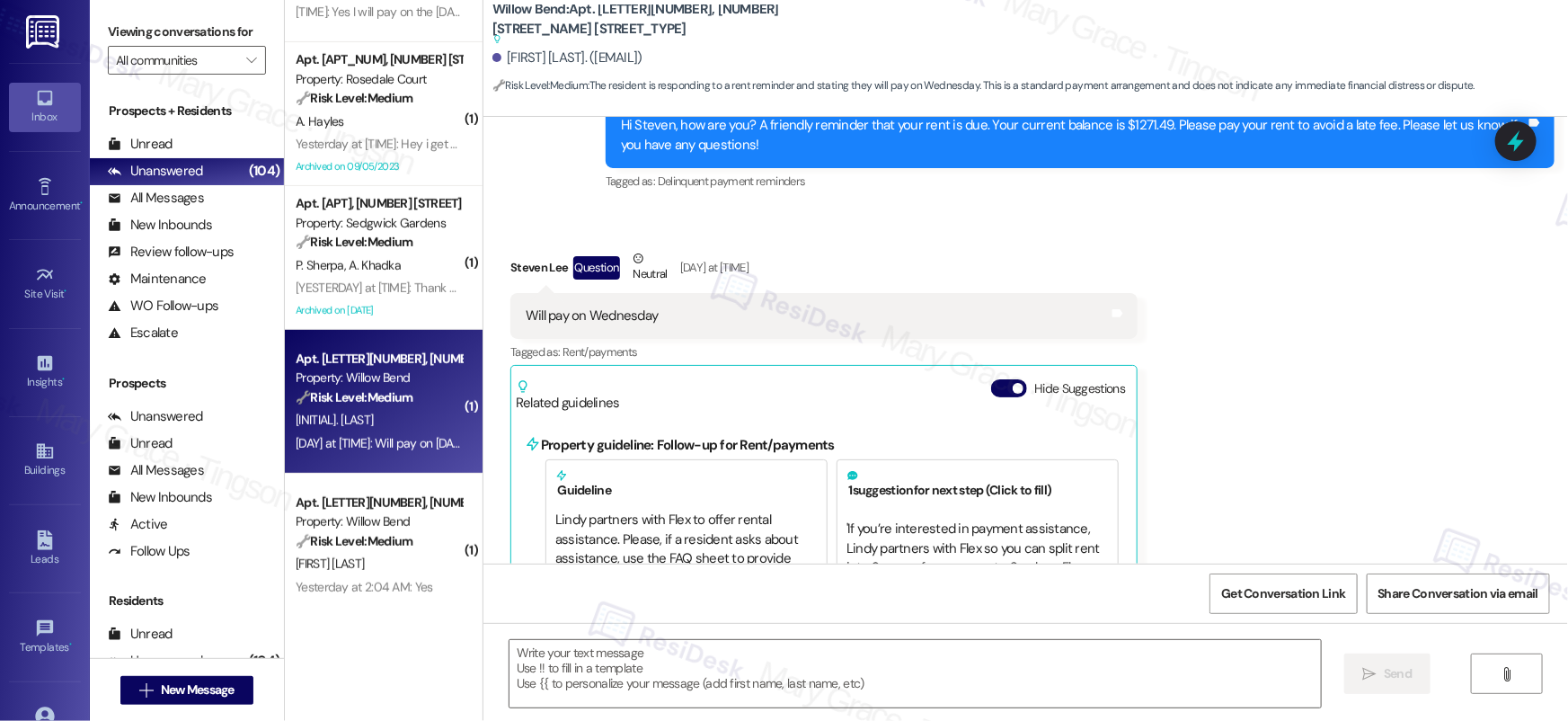 scroll, scrollTop: 3397, scrollLeft: 0, axis: vertical 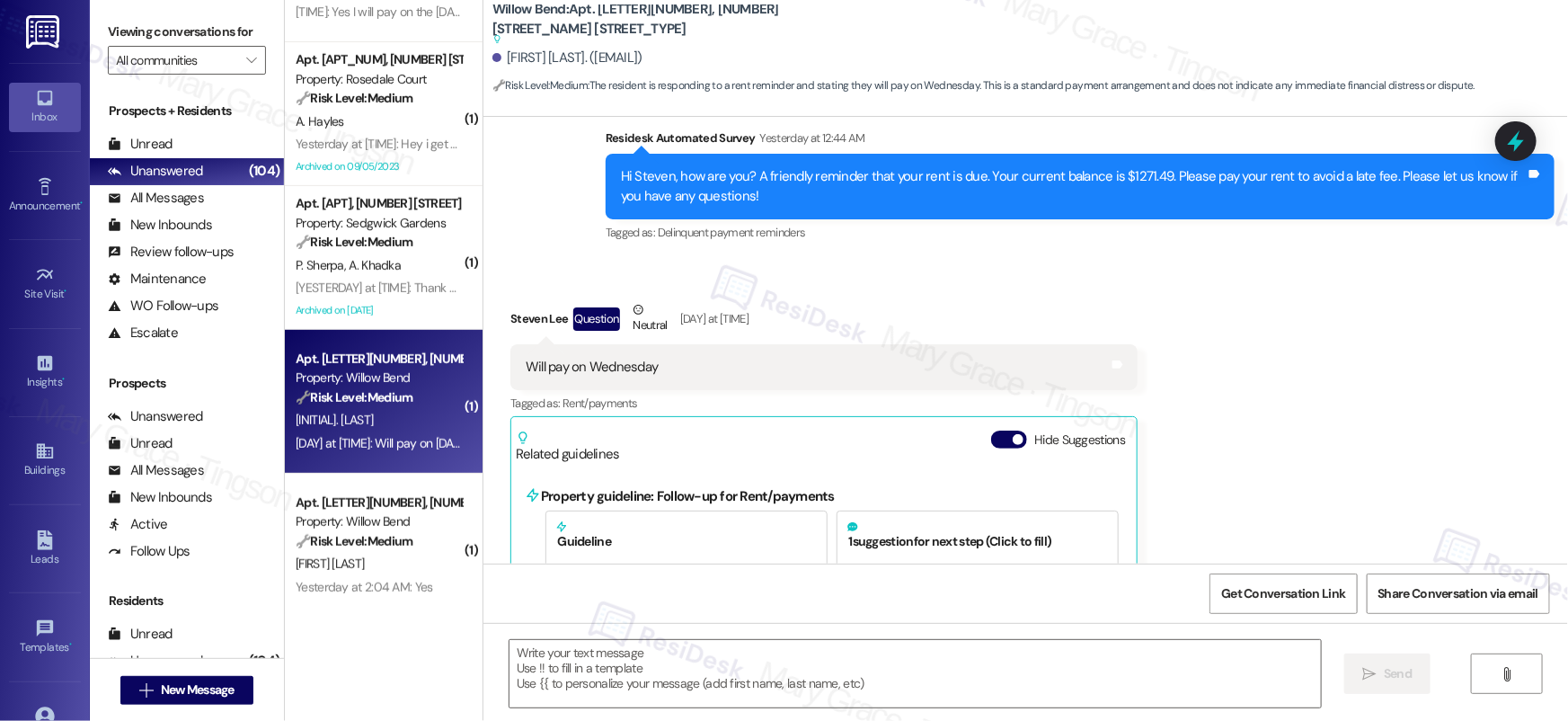 click on " Send " at bounding box center (1025, 690) 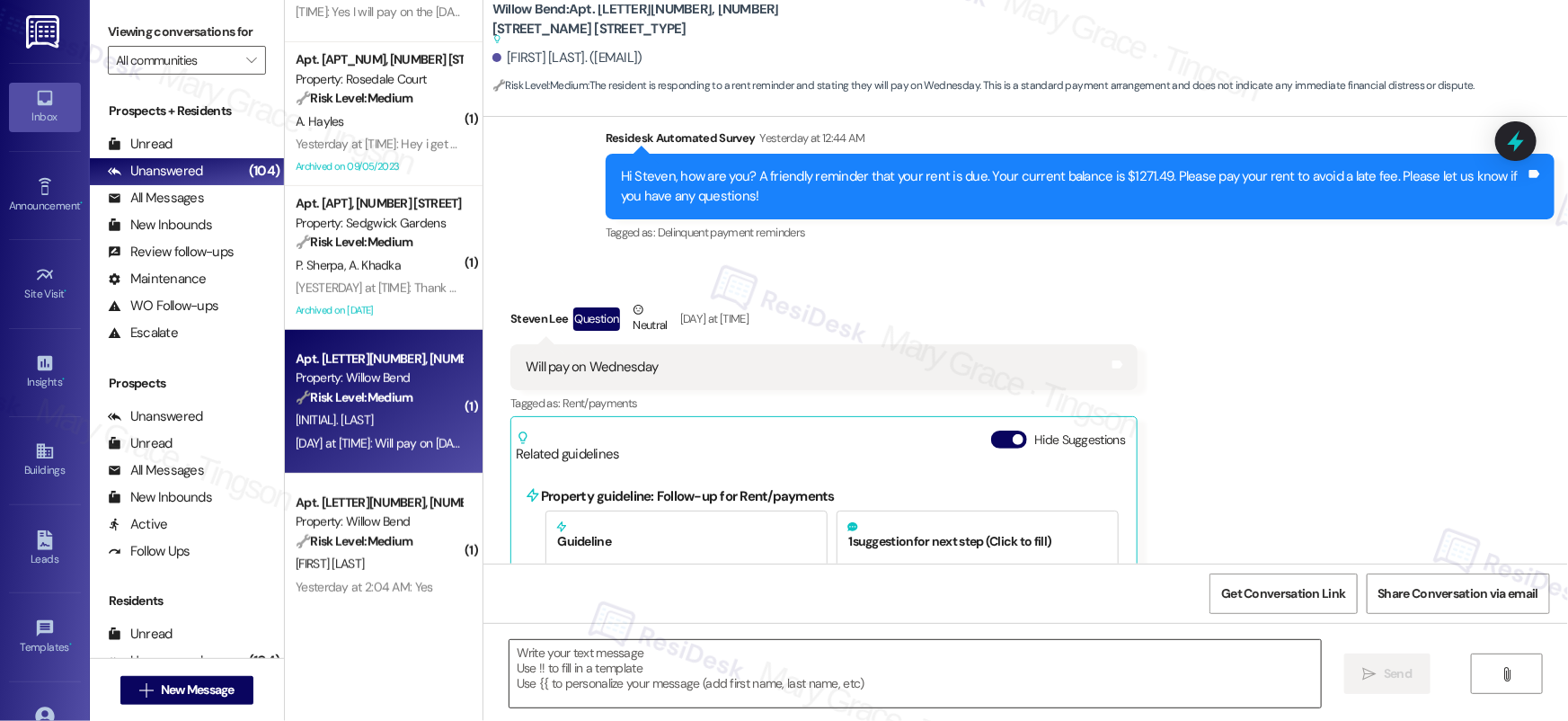 click at bounding box center (915, 673) 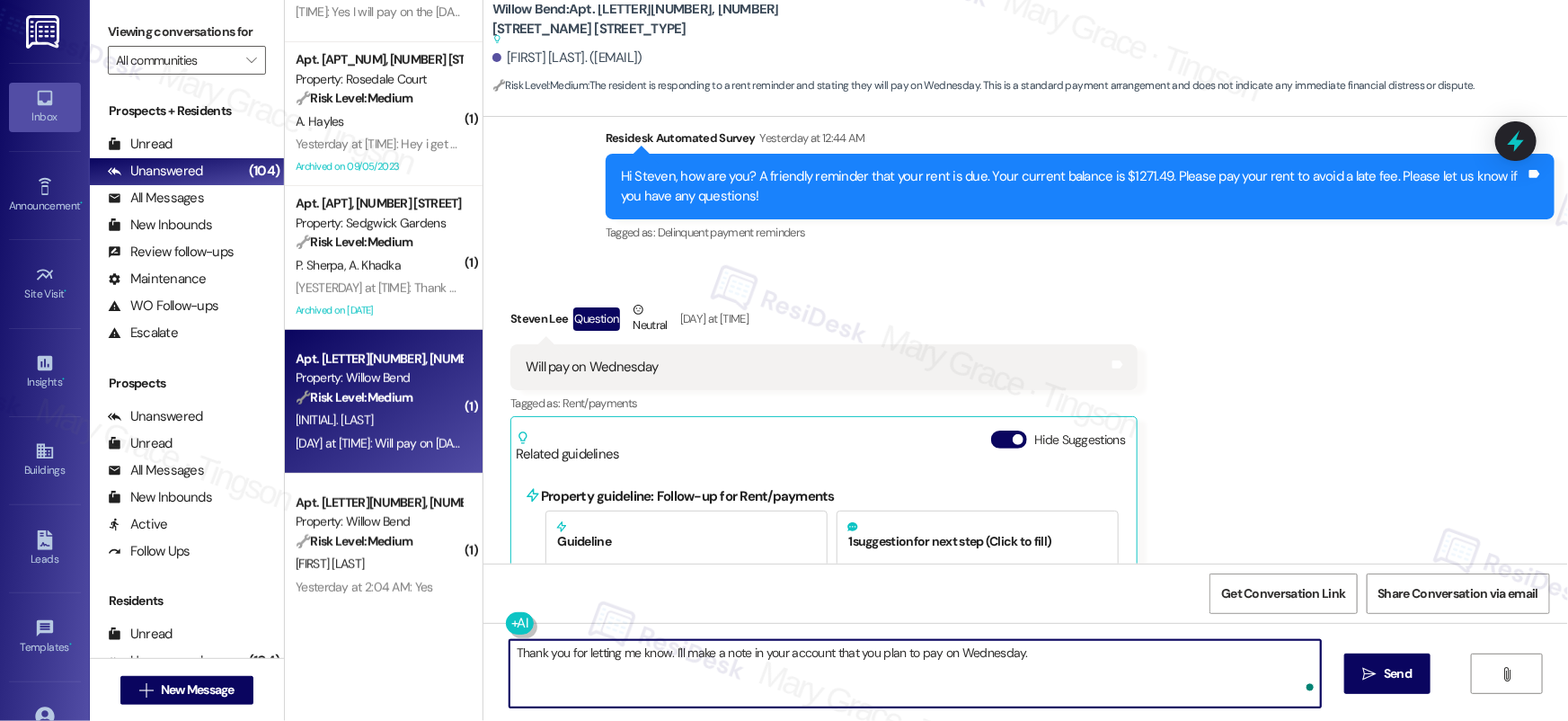 type on "Thank you for letting me know. I'll make a note in your account that you plan to pay on Wednesday." 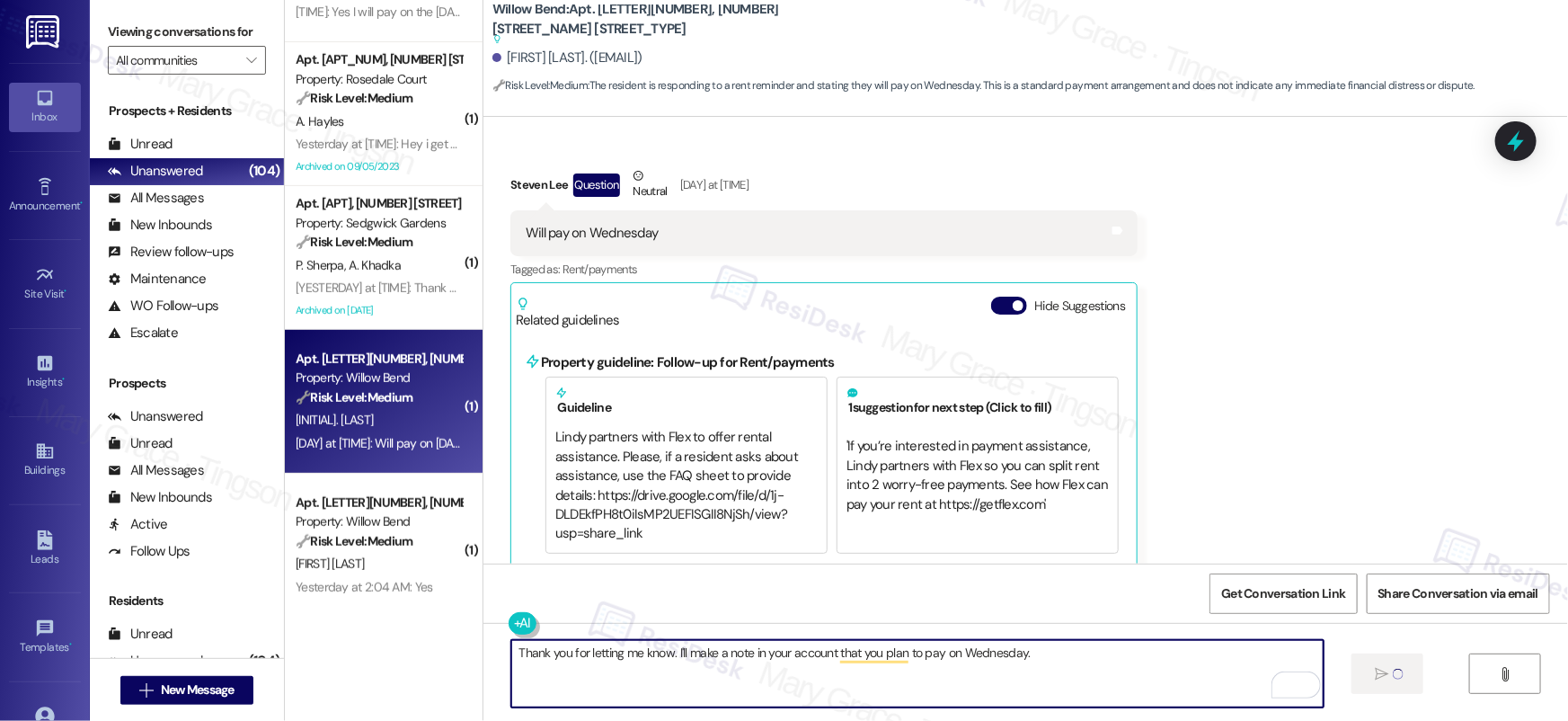 type 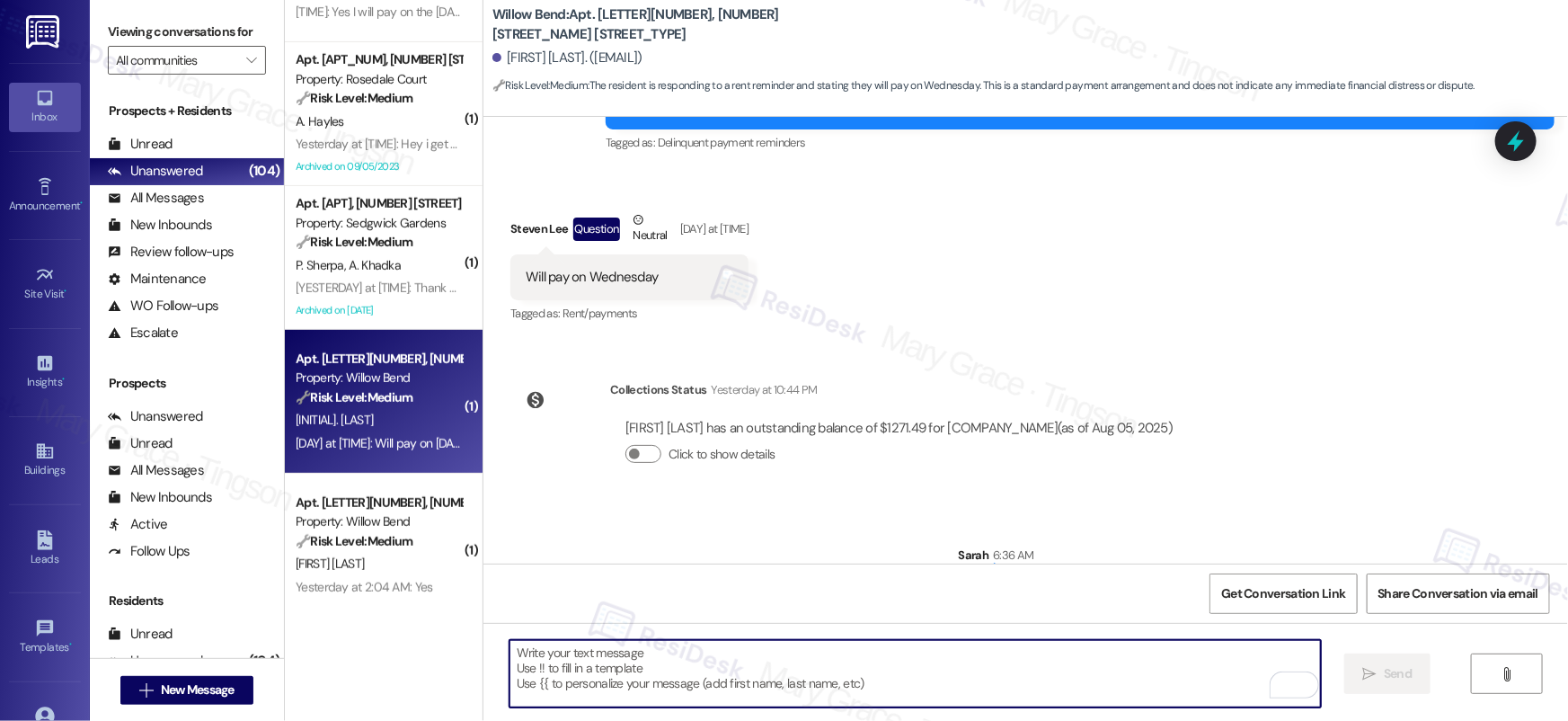 scroll, scrollTop: 3534, scrollLeft: 0, axis: vertical 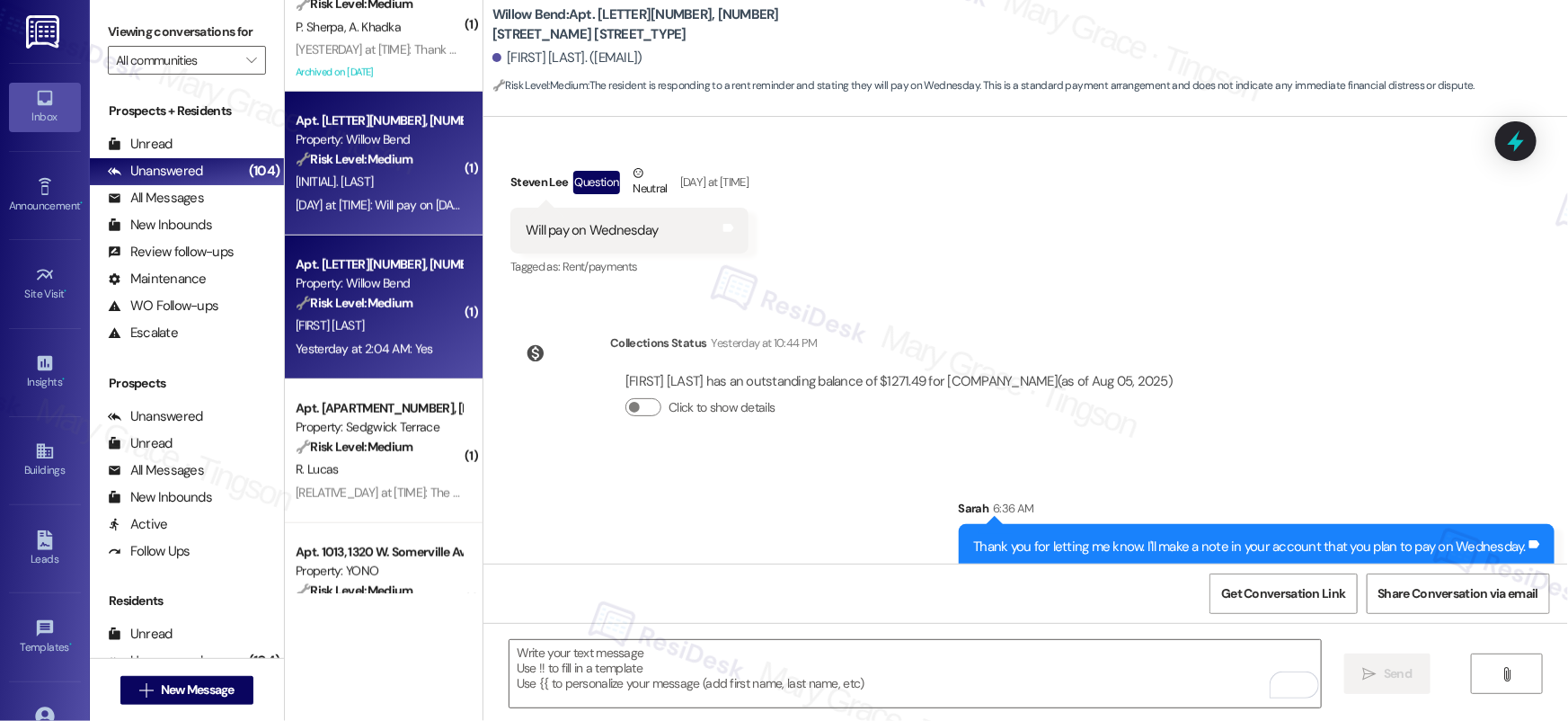 click on "[INITIAL] [LAST]" at bounding box center [378, 325] 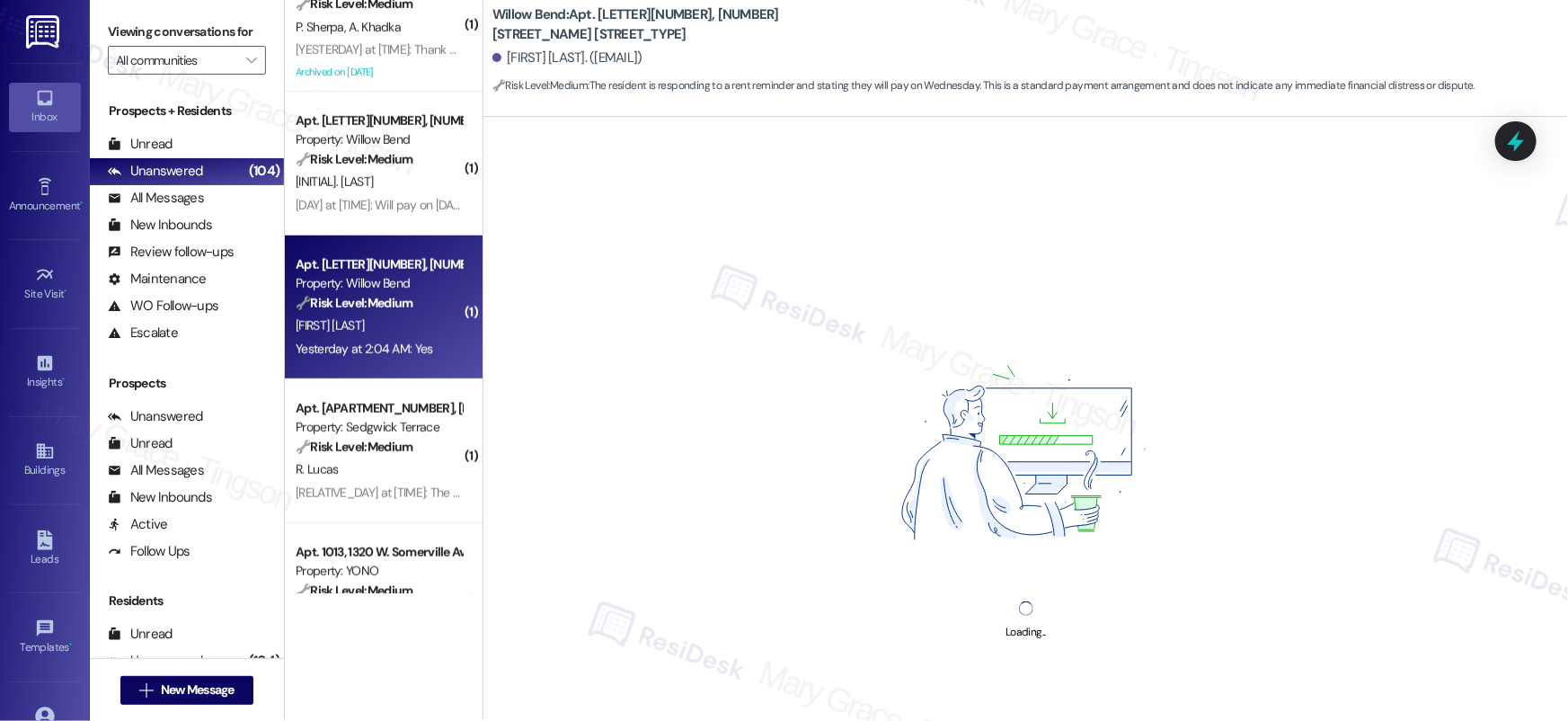 click on "[INITIAL] [LAST]" at bounding box center (378, 325) 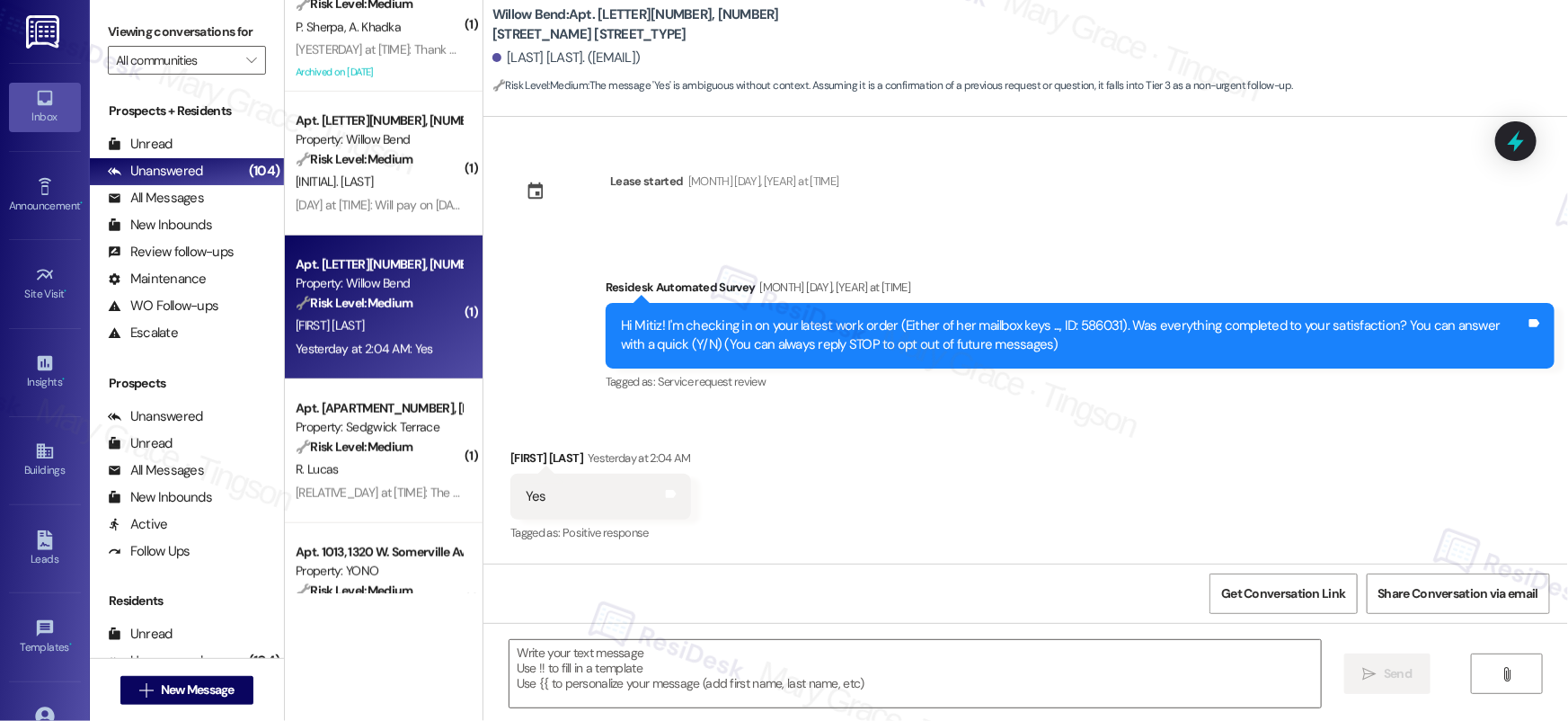 type on "Fetching suggested responses. Please feel free to read through the conversation in the meantime." 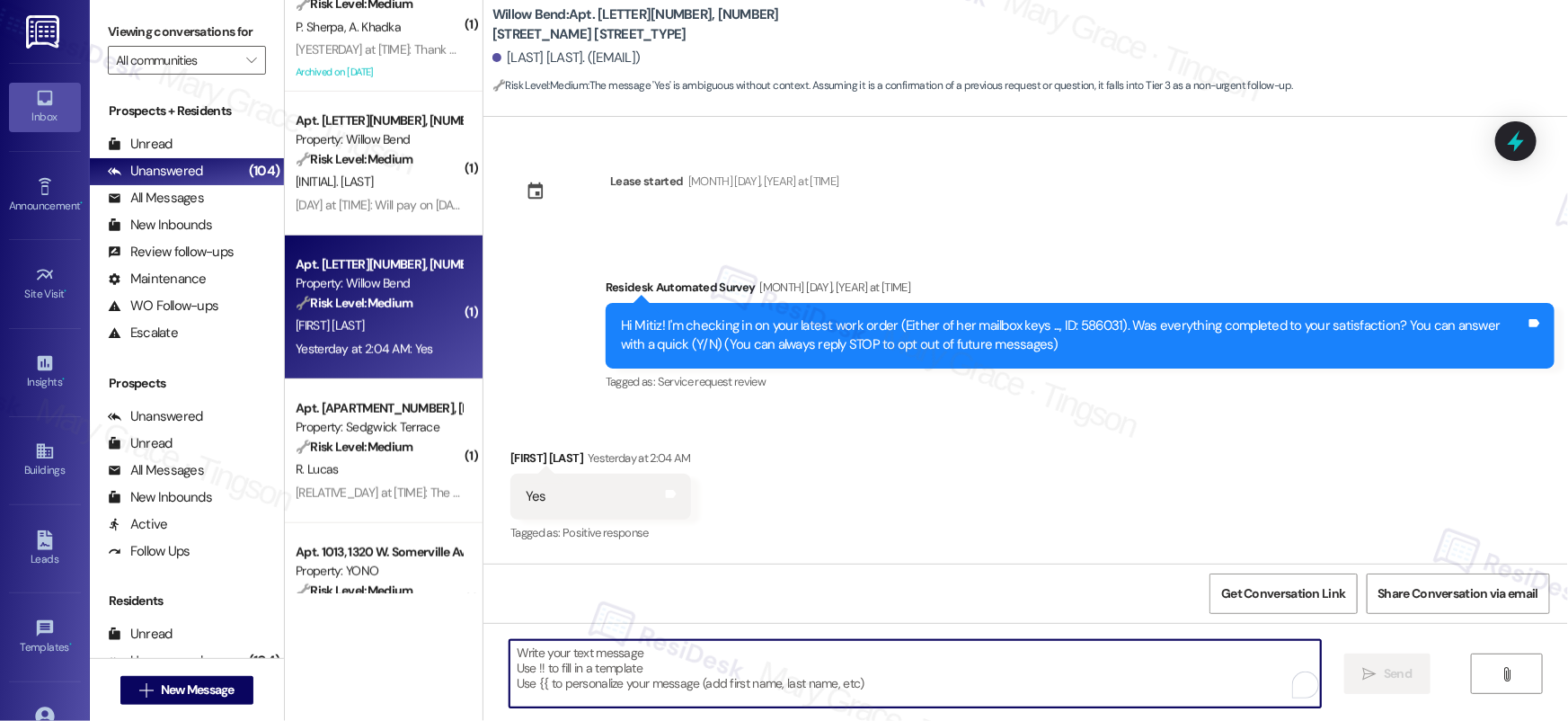 click at bounding box center [915, 673] 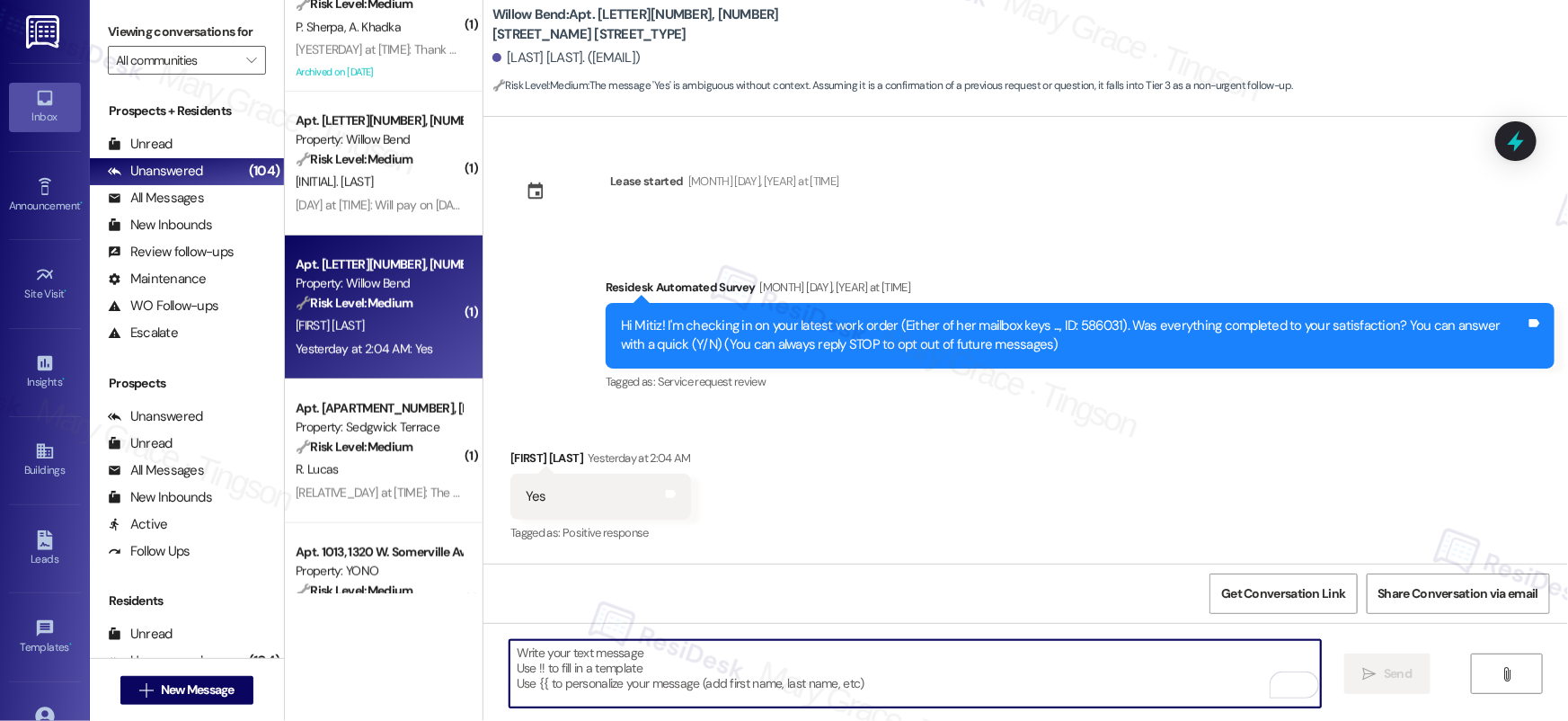 paste on "Hi {{first_name}}, I'm so glad to hear the work order was completed to your satisfaction. Please let me know if there's anything else I can assist you with - I'm here to help however I can. Have a wonderful day!" 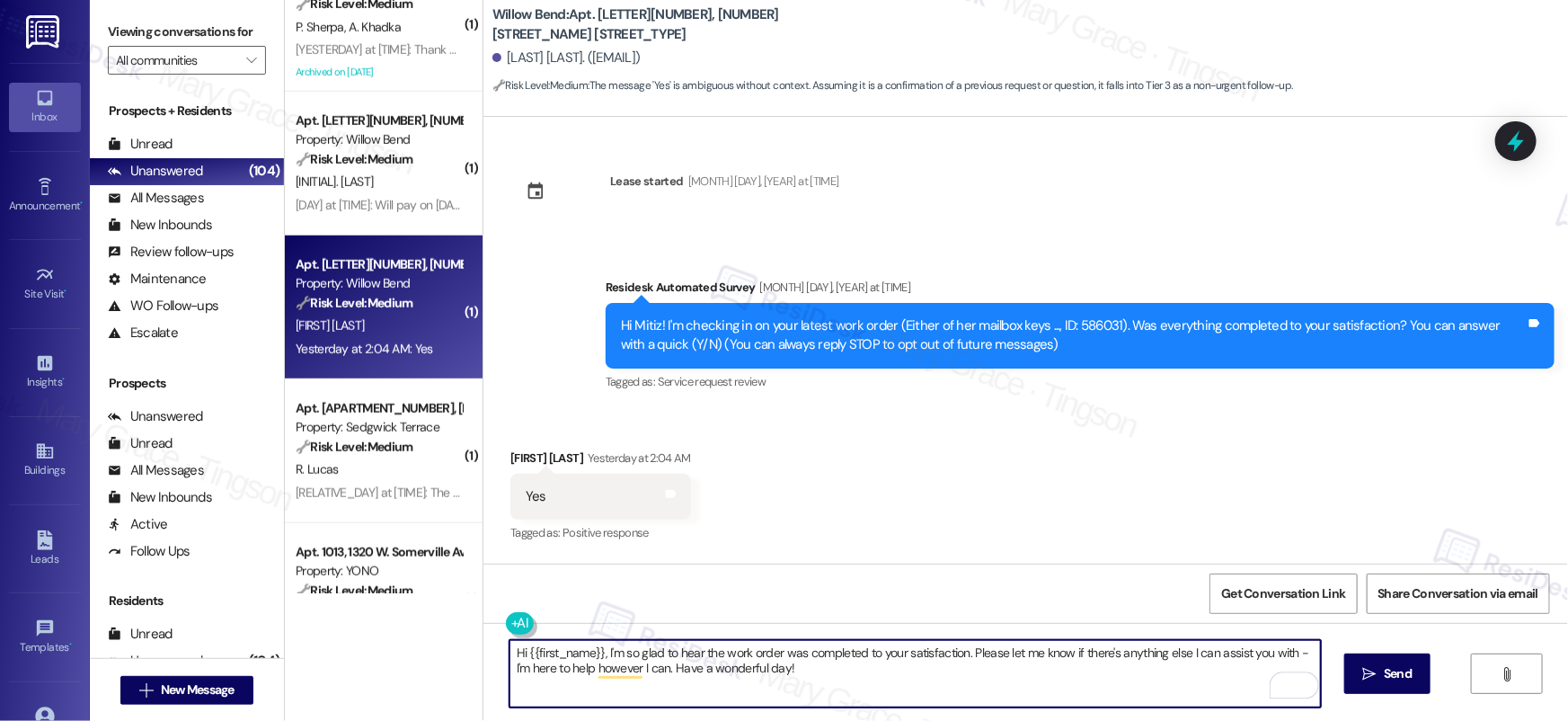 click on "Hi {{first_name}}, I'm so glad to hear the work order was completed to your satisfaction. Please let me know if there's anything else I can assist you with - I'm here to help however I can. Have a wonderful day!" at bounding box center (915, 673) 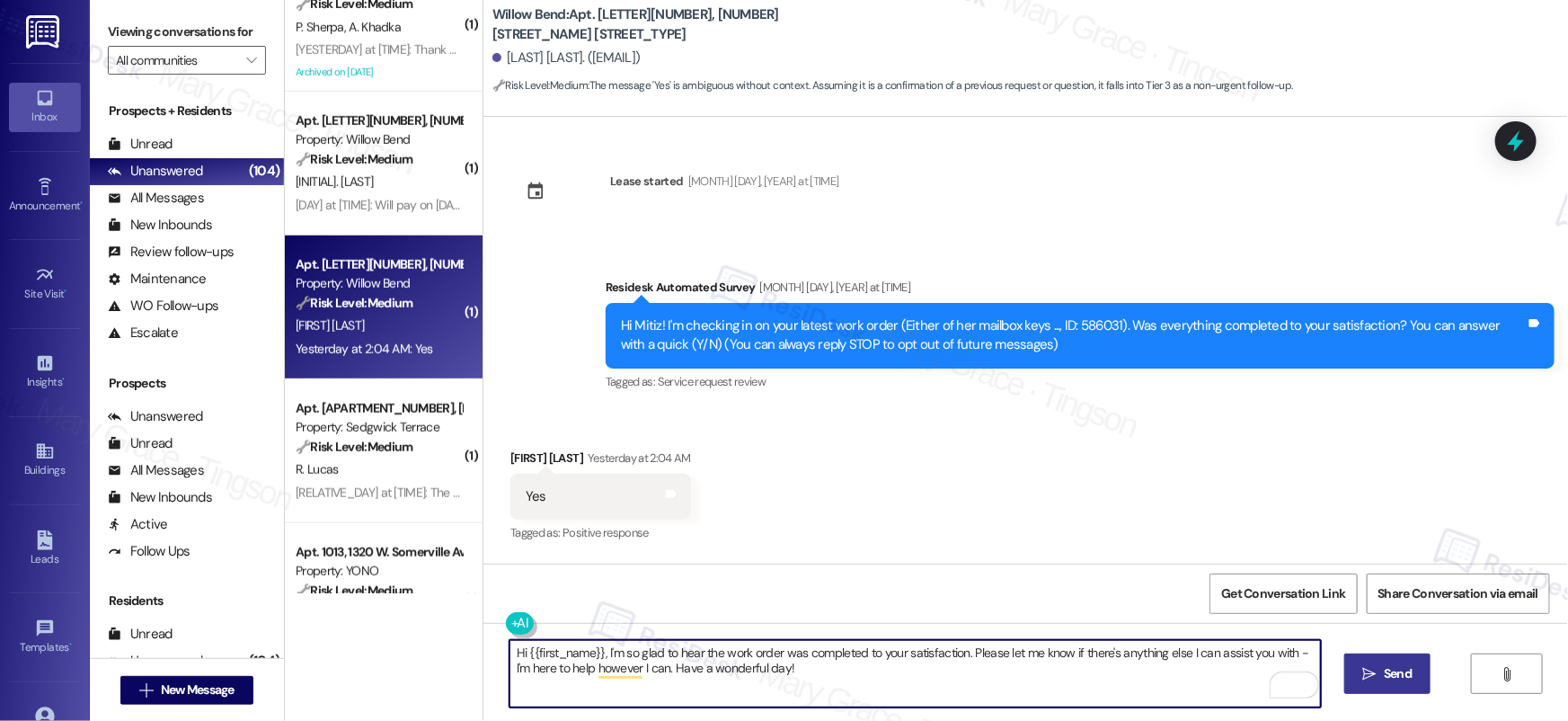 type on "Hi {{first_name}}, I'm so glad to hear the work order was completed to your satisfaction. Please let me know if there's anything else I can assist you with - I'm here to help however I can. Have a wonderful day!" 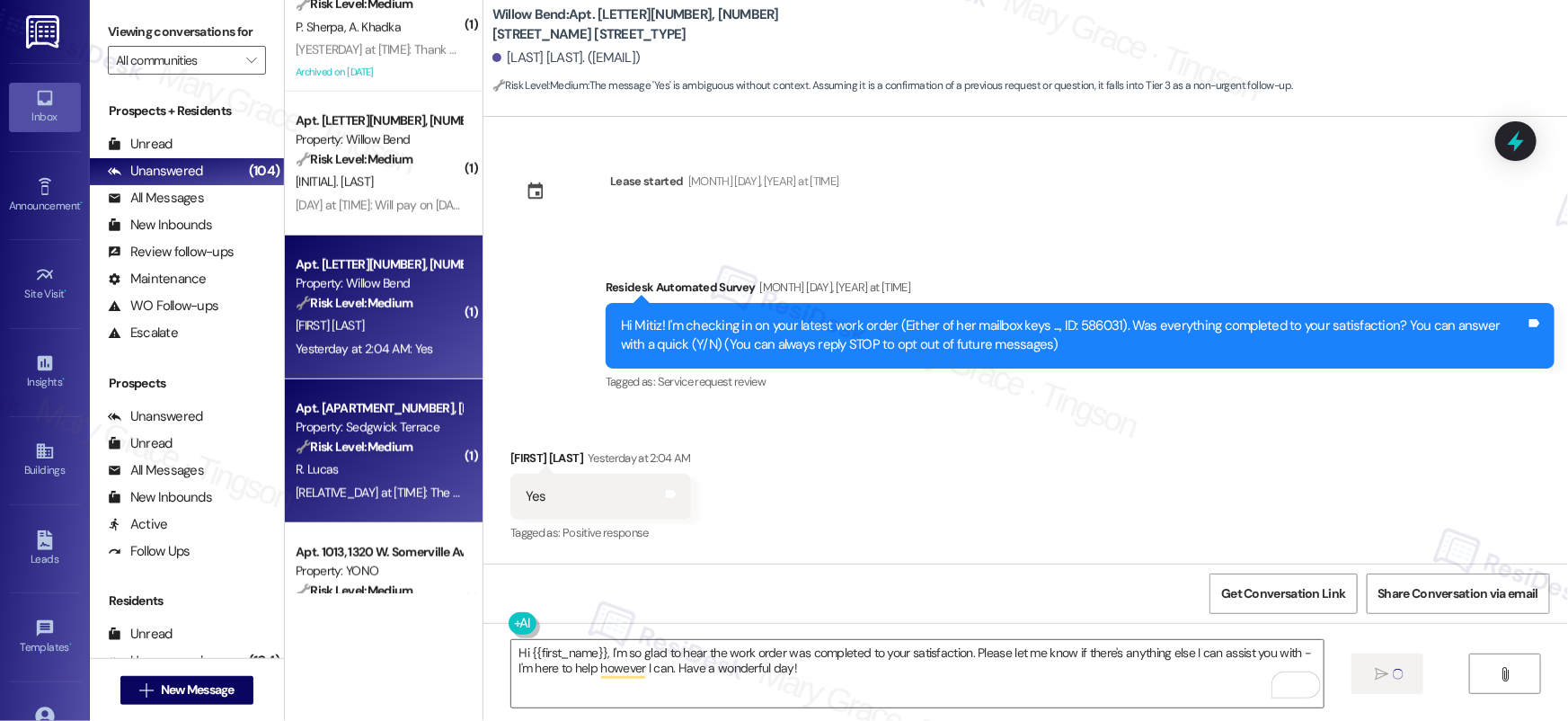 type 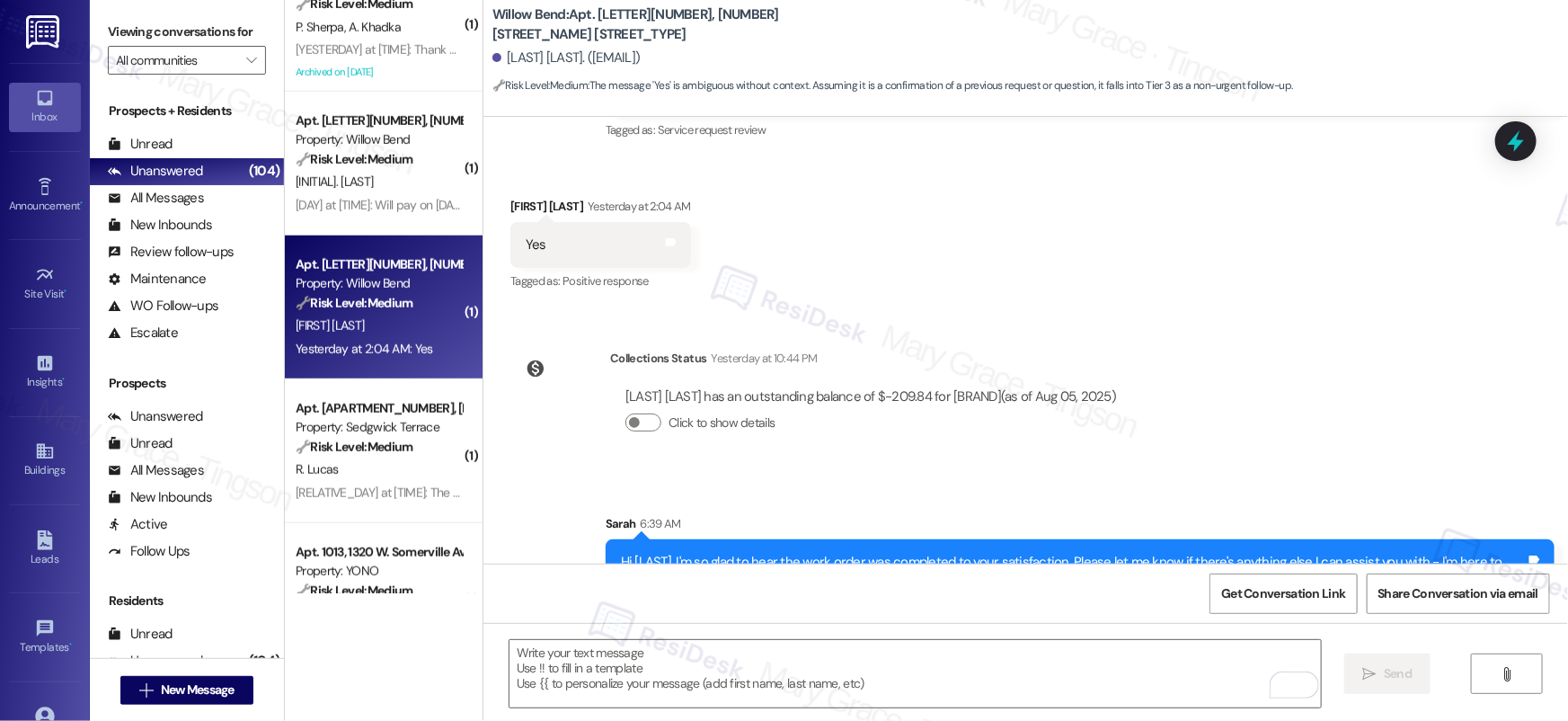 scroll, scrollTop: 306, scrollLeft: 0, axis: vertical 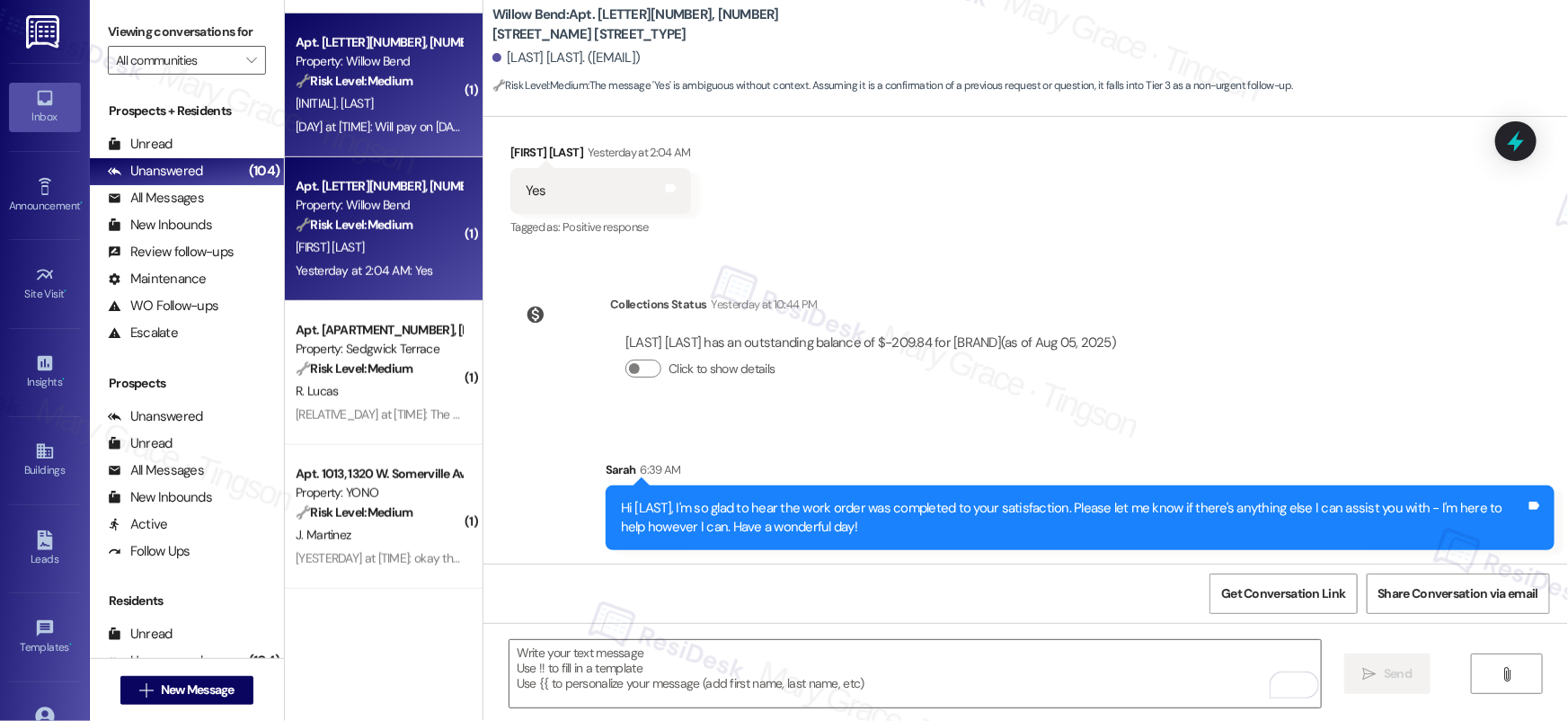 click on "[INITIAL]. [LAST_NAME]" at bounding box center [378, 103] 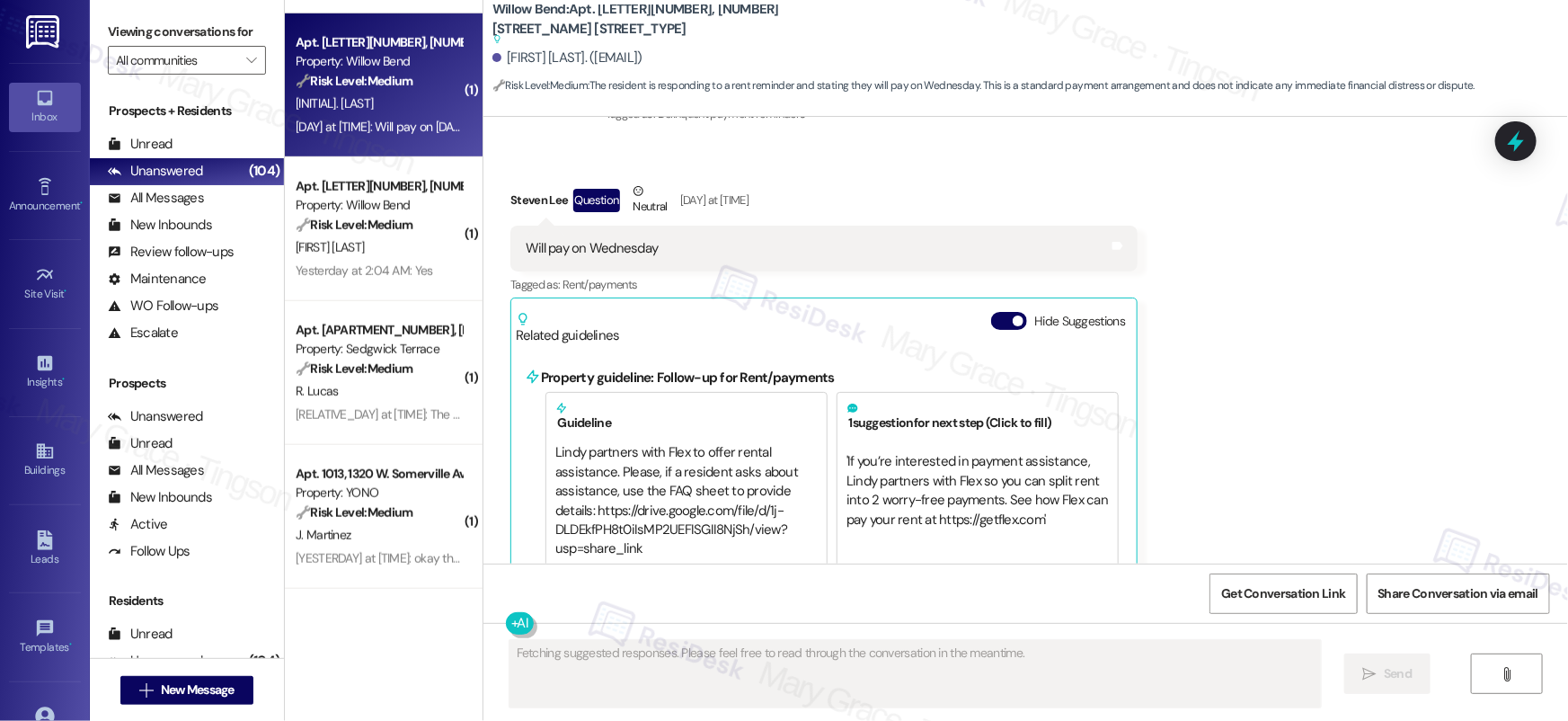 scroll, scrollTop: 3864, scrollLeft: 0, axis: vertical 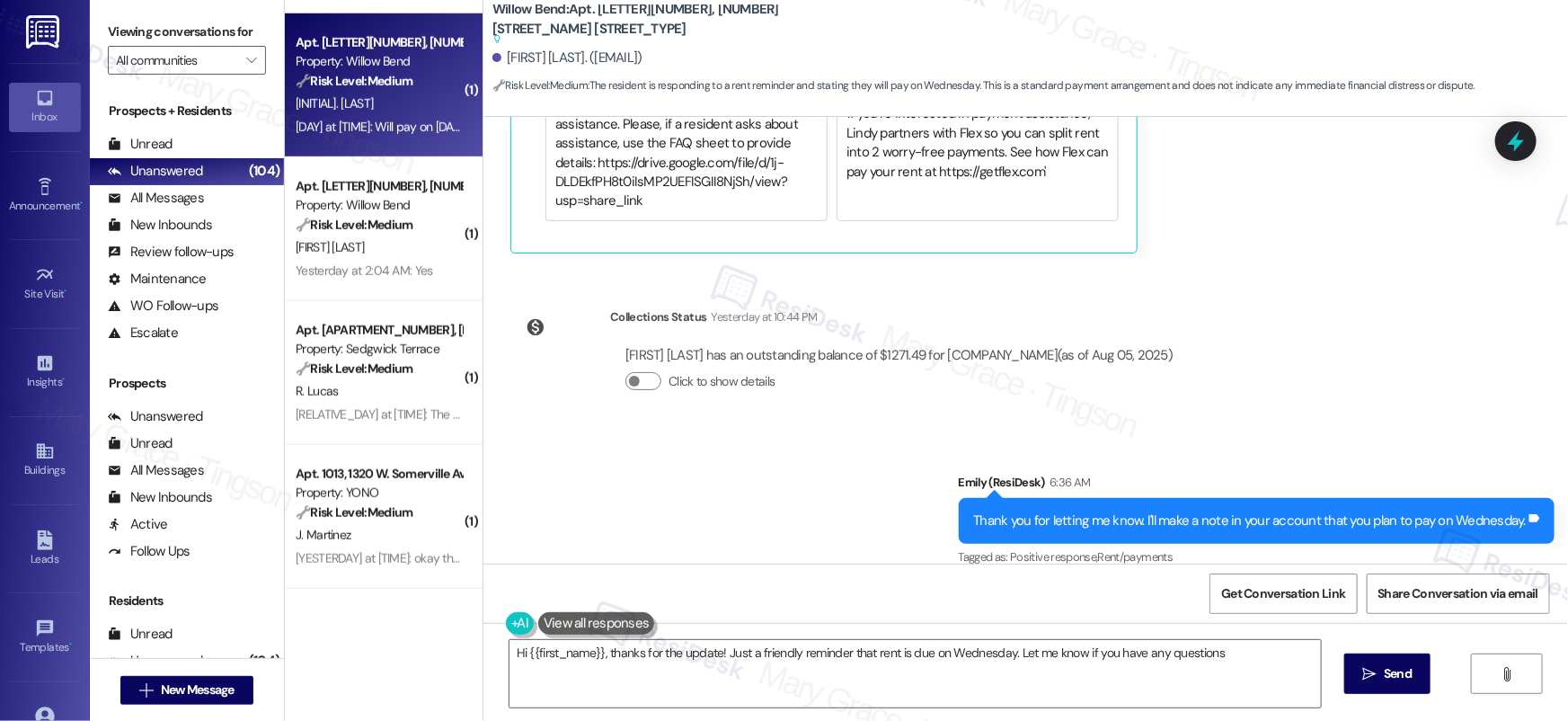 type on "Hi {{first_name}}, thanks for the update! Just a friendly reminder that rent is due on Wednesday. Let me know if you have any questions!" 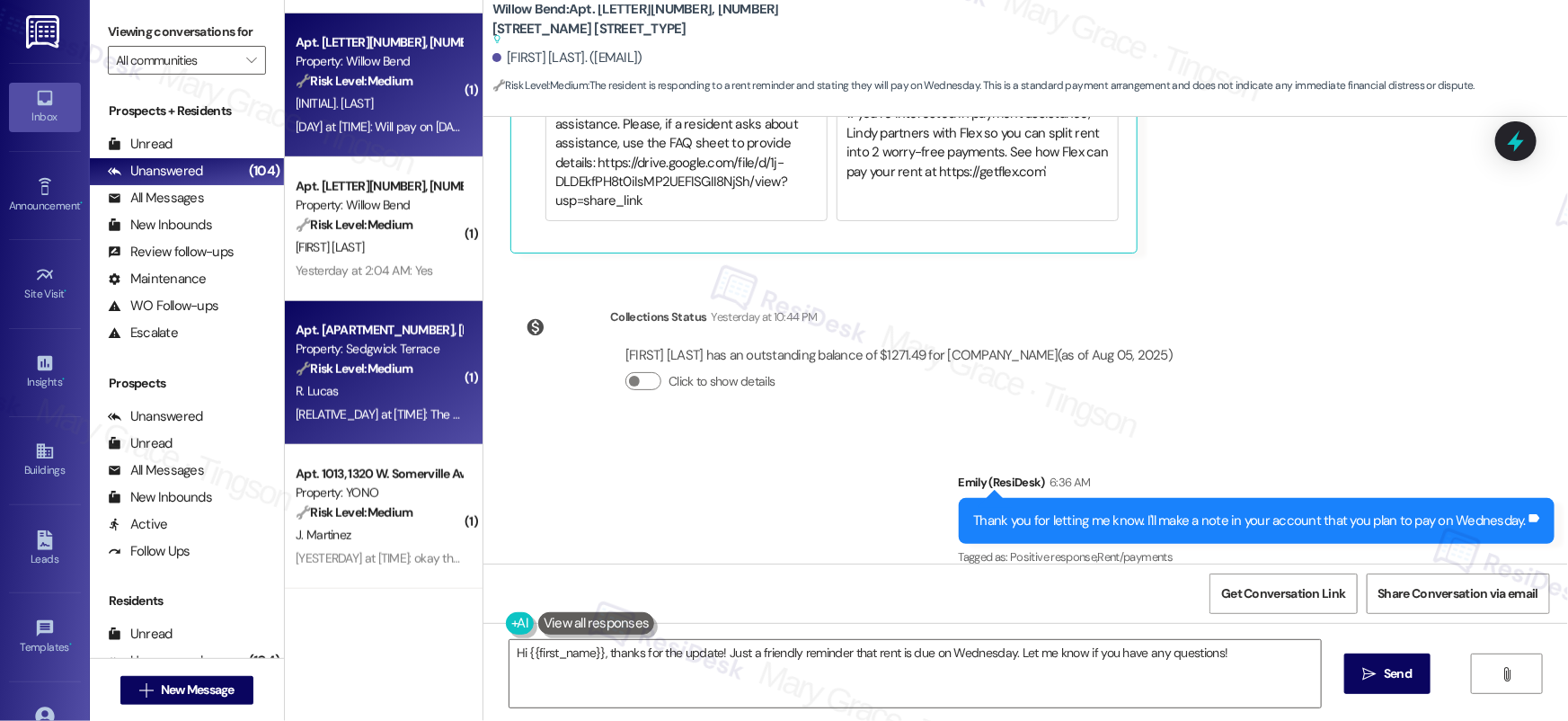 click on "R. Lucas" at bounding box center [378, 391] 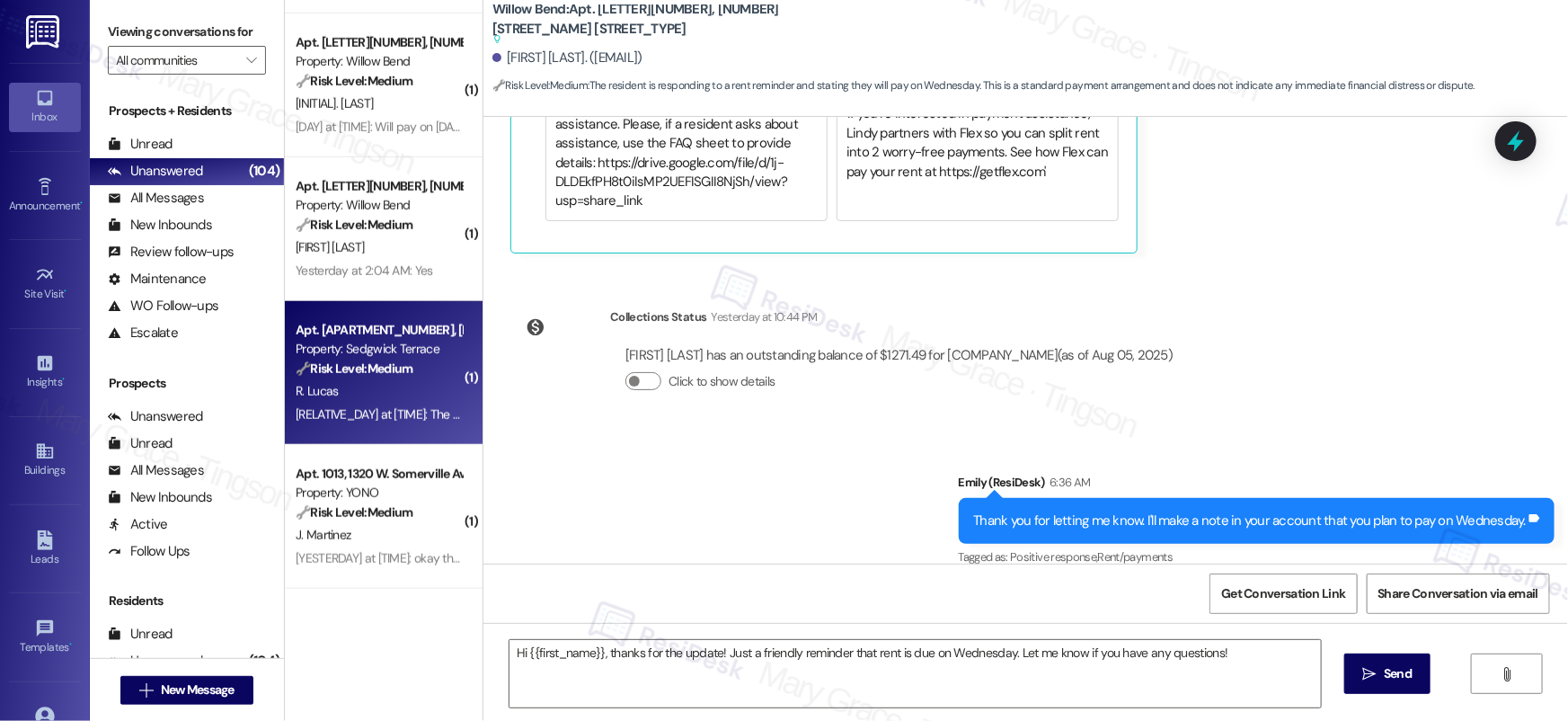 type on "Fetching suggested responses. Please feel free to read through the conversation in the meantime." 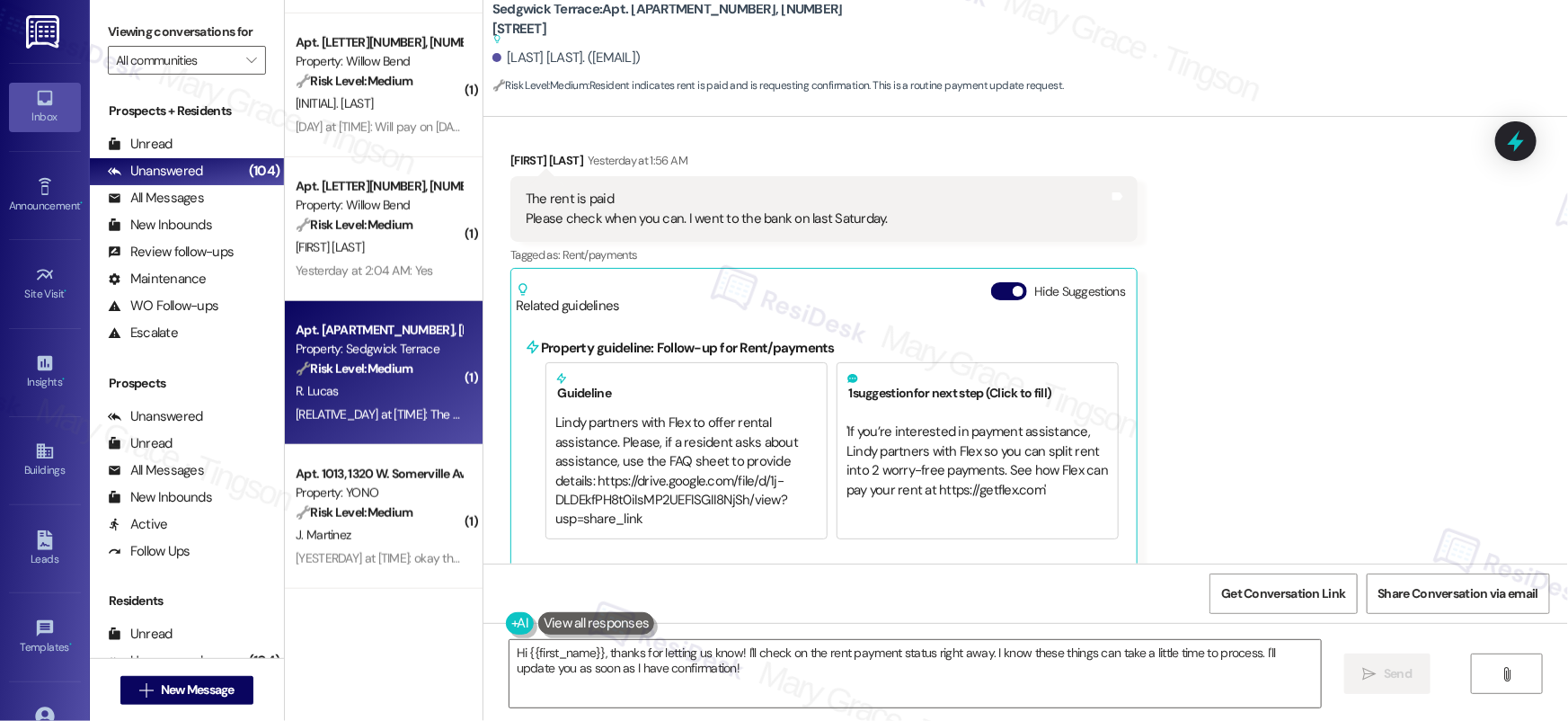 scroll, scrollTop: 19640, scrollLeft: 0, axis: vertical 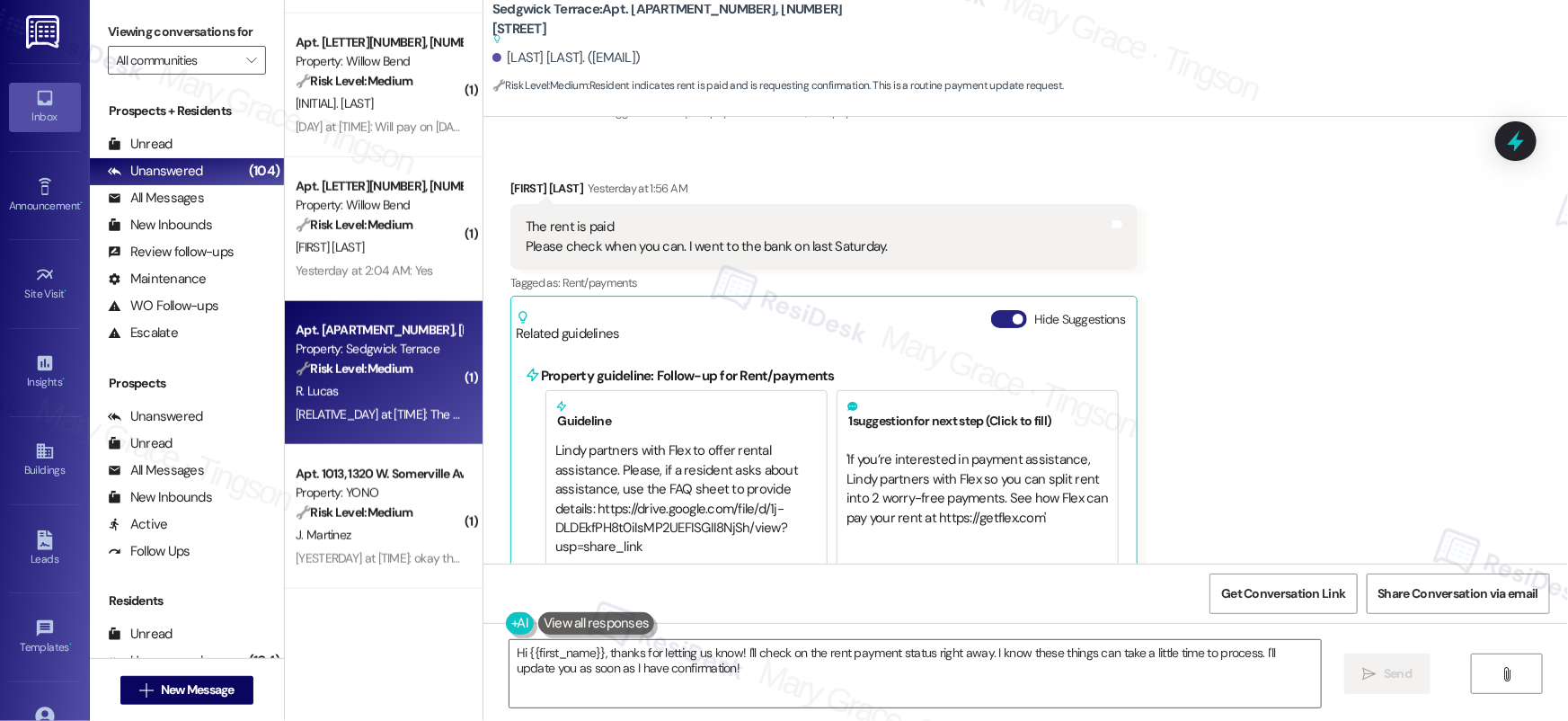 click on "Hide Suggestions" at bounding box center (1009, 319) 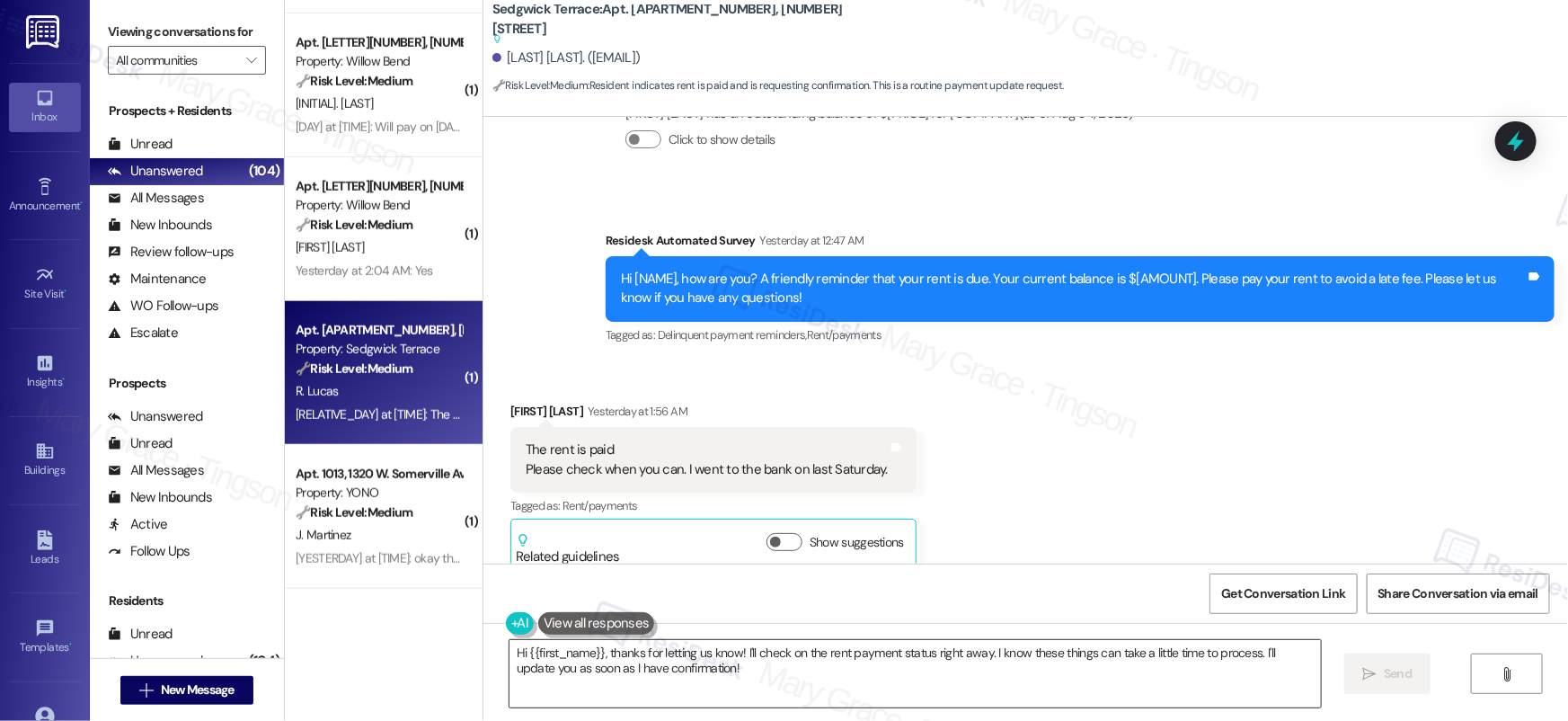 click on "Hi {{first_name}}, thanks for letting us know! I'll check on the rent payment status right away. I know these things can take a little time to process. I'll update you as soon as I have confirmation!" at bounding box center [915, 673] 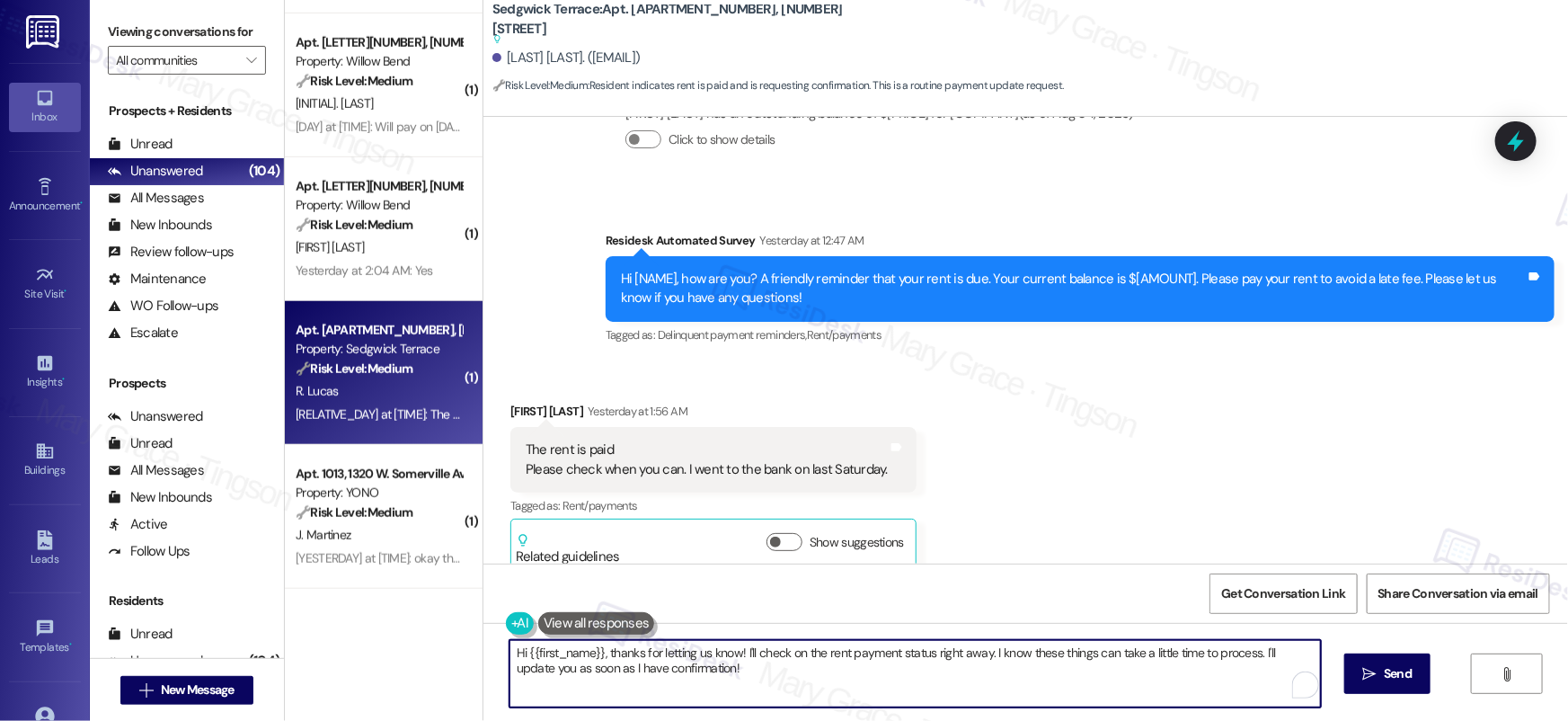 click on "Hi {{first_name}}, thanks for letting us know! I'll check on the rent payment status right away. I know these things can take a little time to process. I'll update you as soon as I have confirmation!" at bounding box center [915, 673] 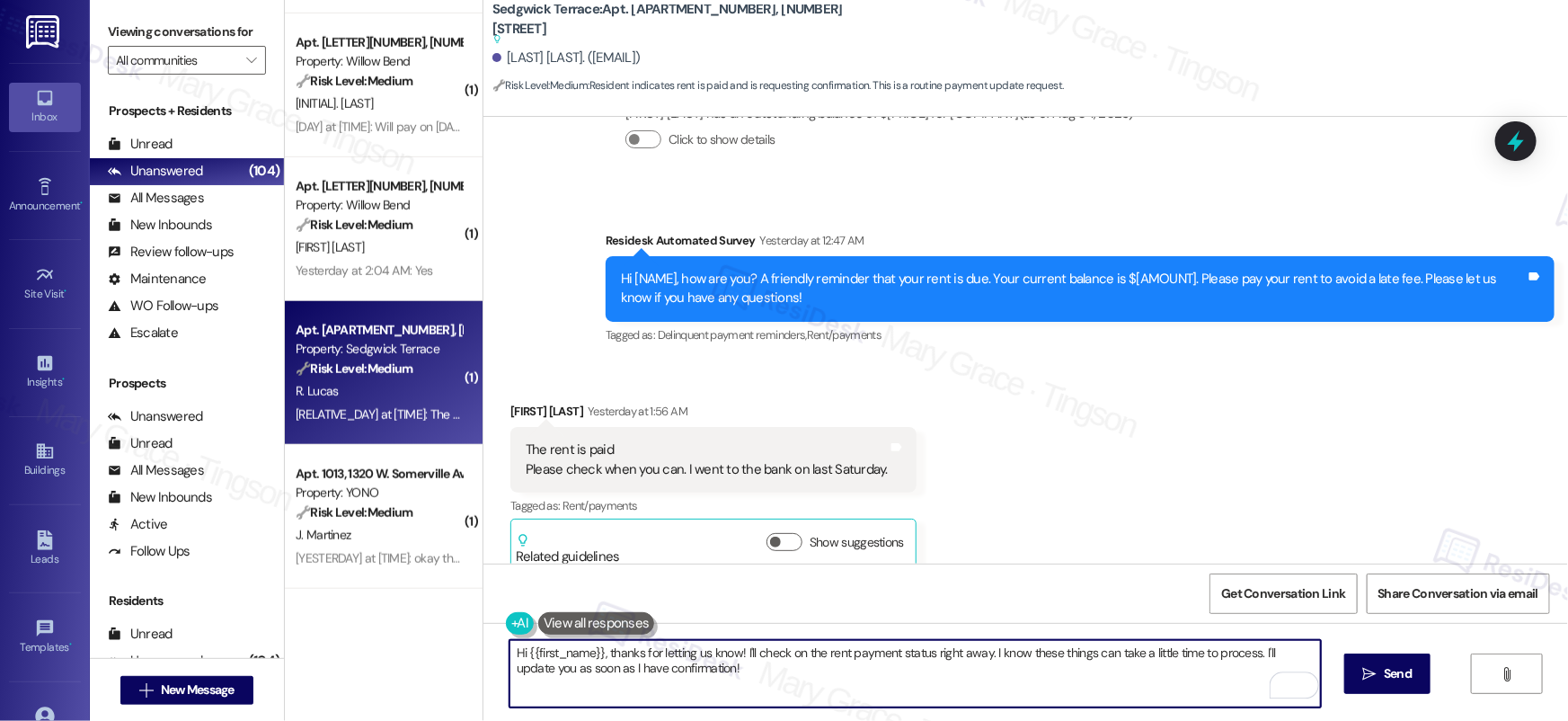 paste on "Thank you, {{first_name}}, for your payment! If there's anything we can help you with, please don't hesitate to reach out." 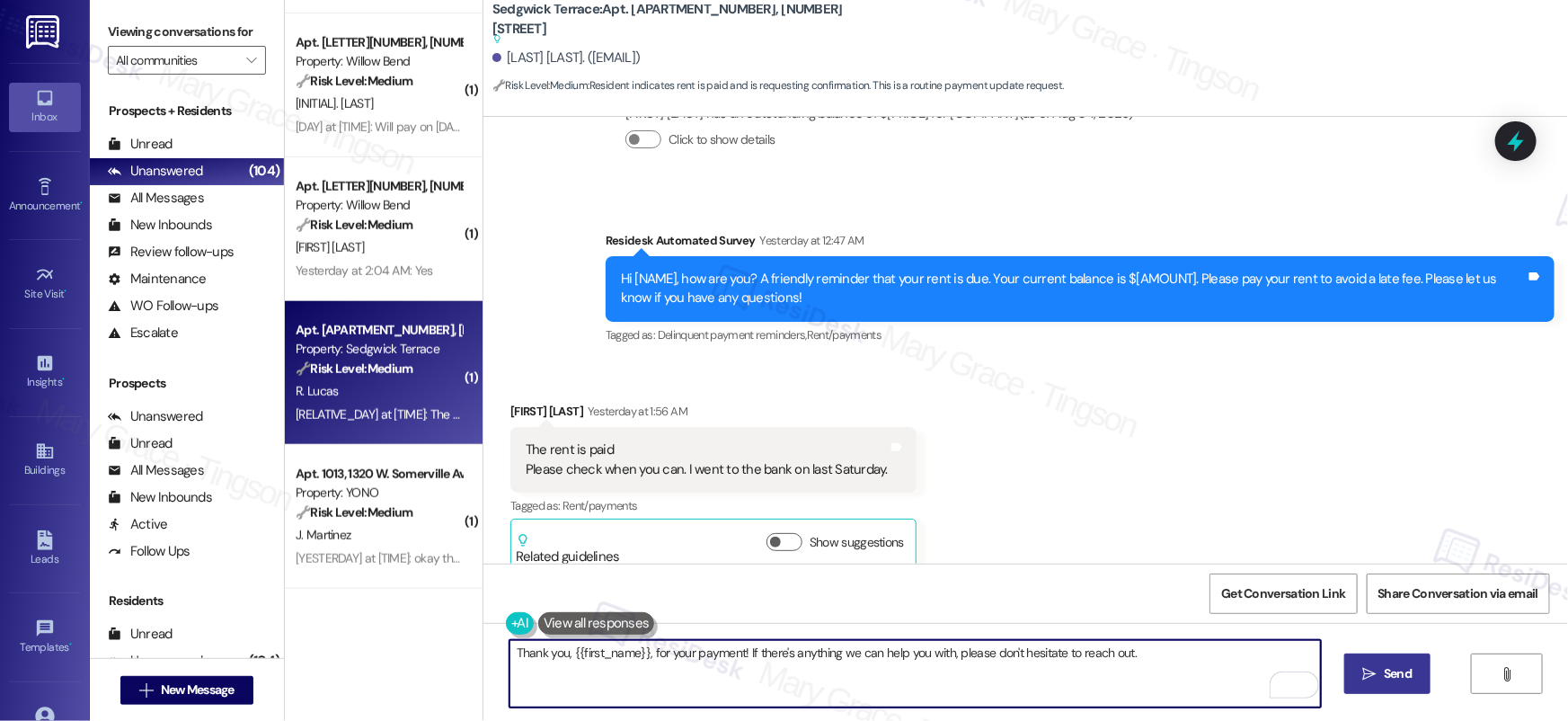 type on "Thank you, {{first_name}}, for your payment! If there's anything we can help you with, please don't hesitate to reach out." 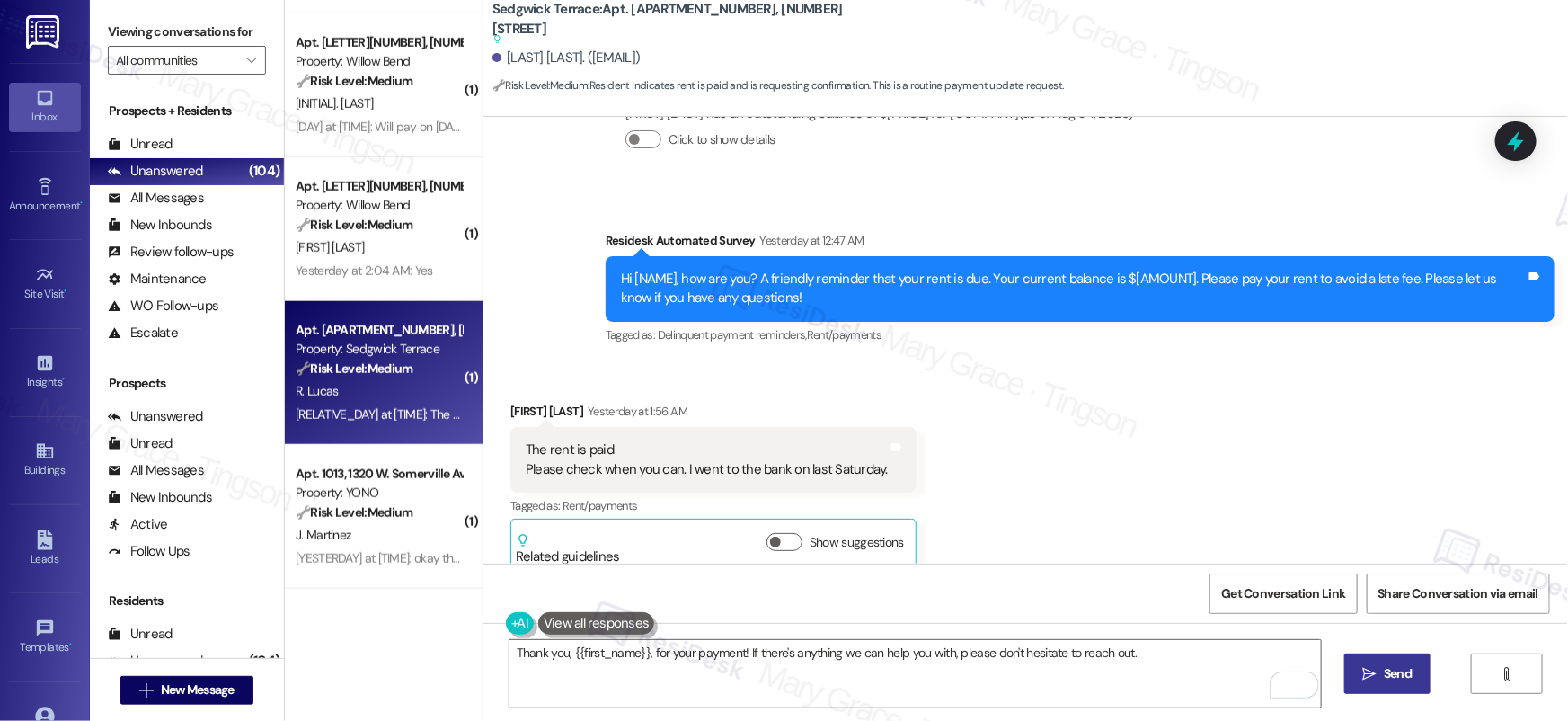 click on " Send" at bounding box center (1387, 673) 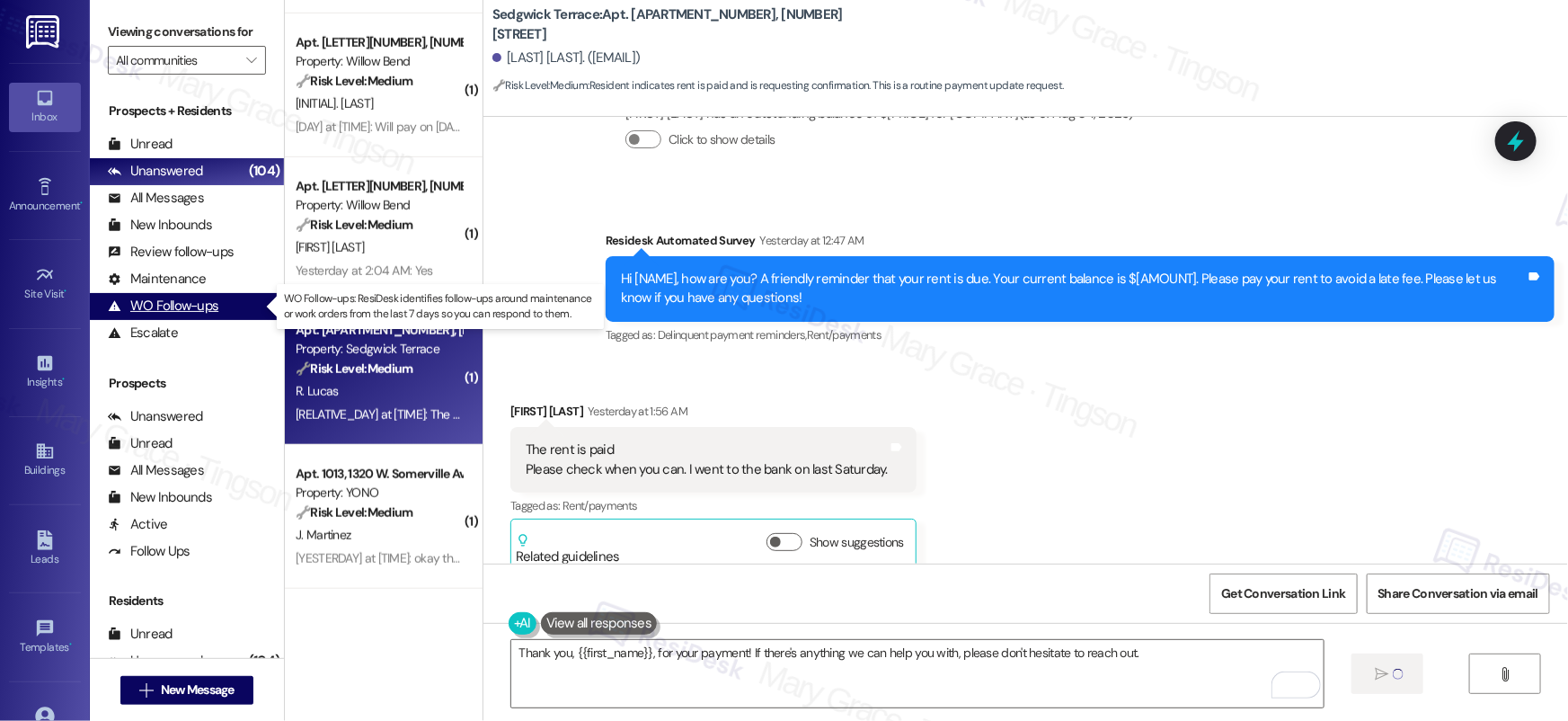 type 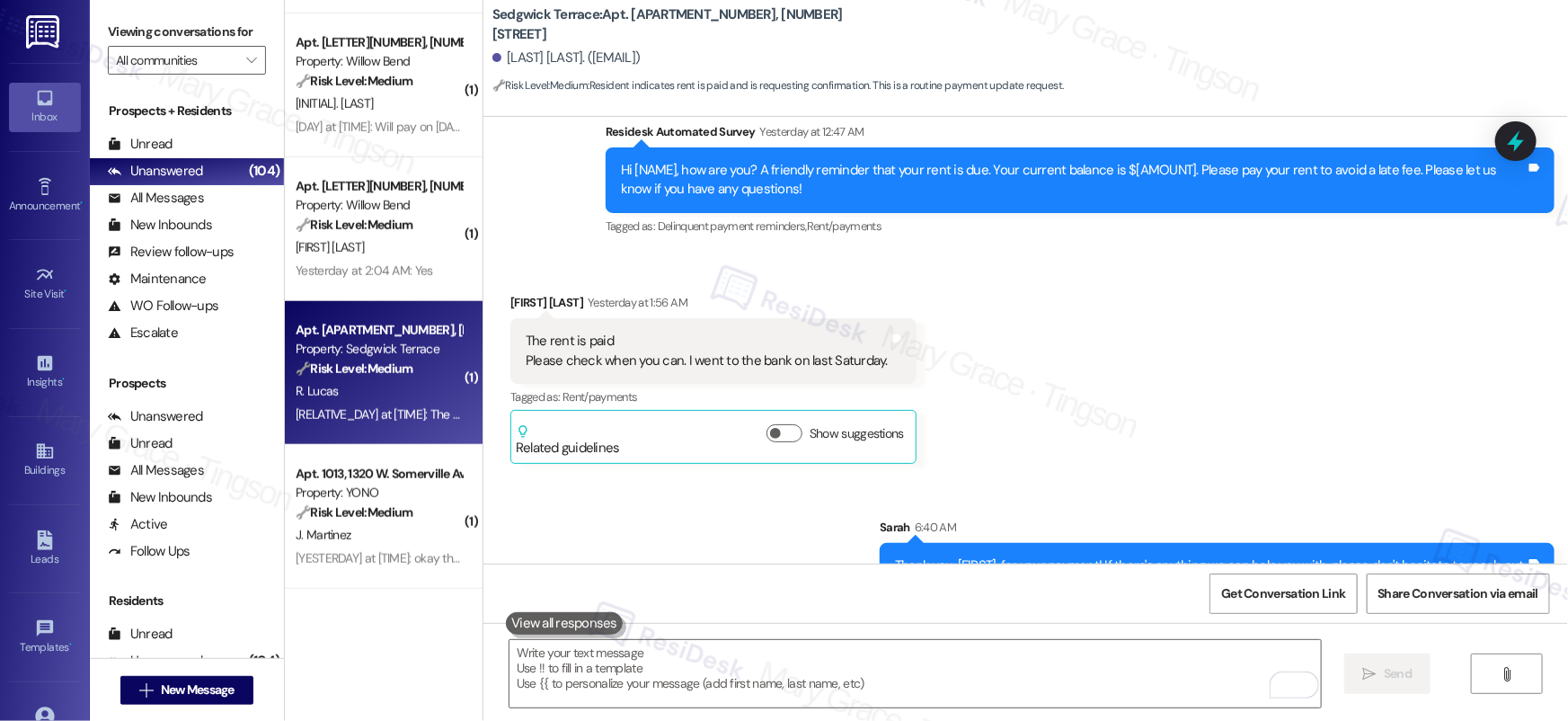 scroll, scrollTop: 19542, scrollLeft: 0, axis: vertical 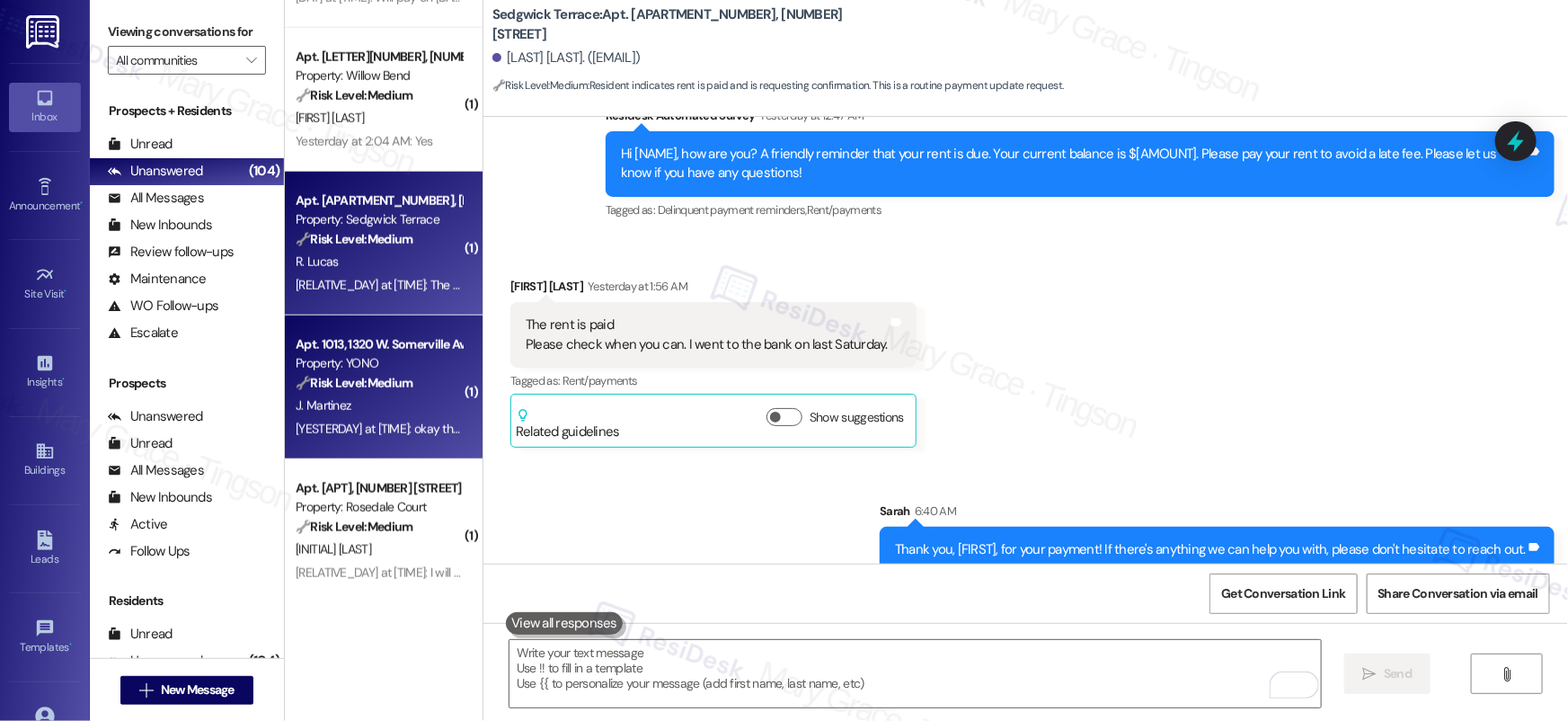 click on "J. Martinez" at bounding box center [378, 405] 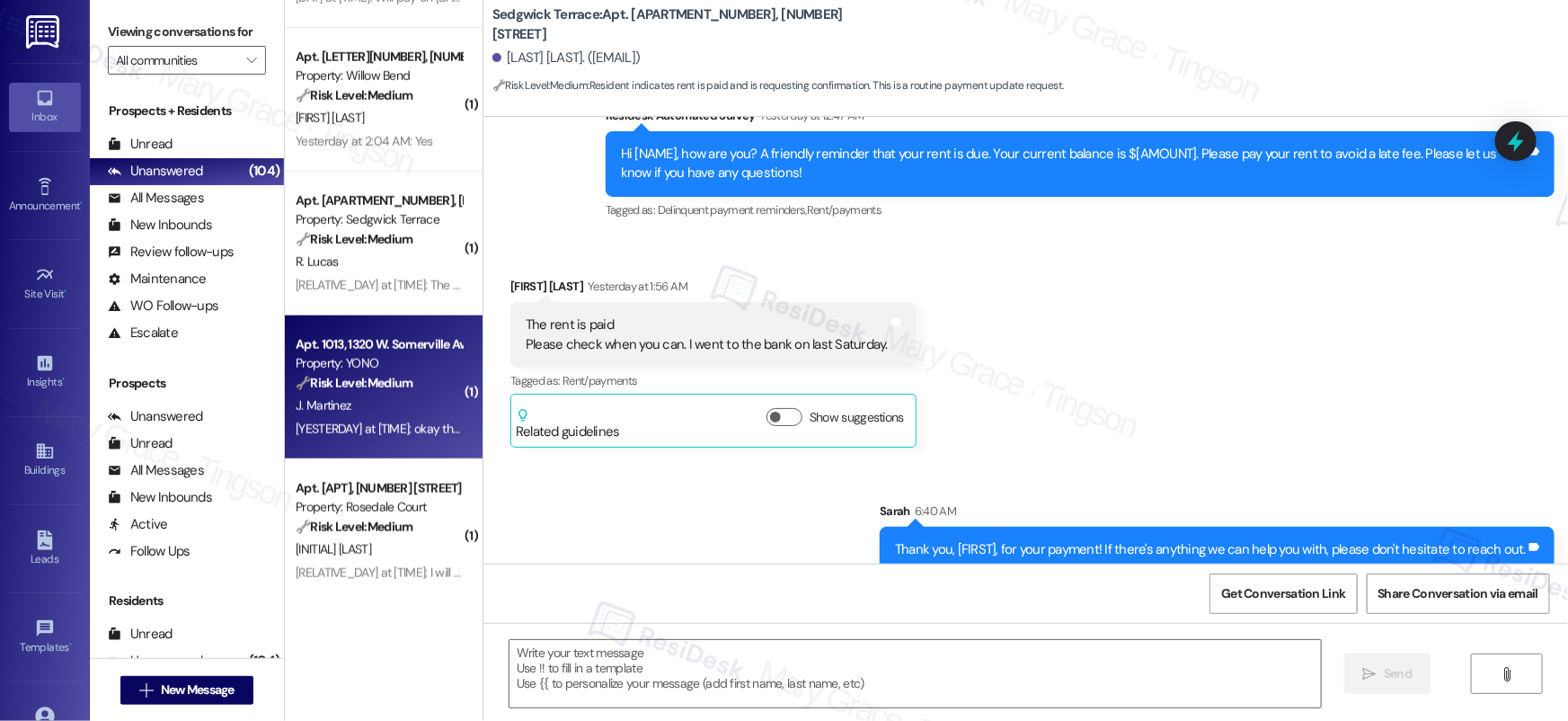 type on "Fetching suggested responses. Please feel free to read through the conversation in the meantime." 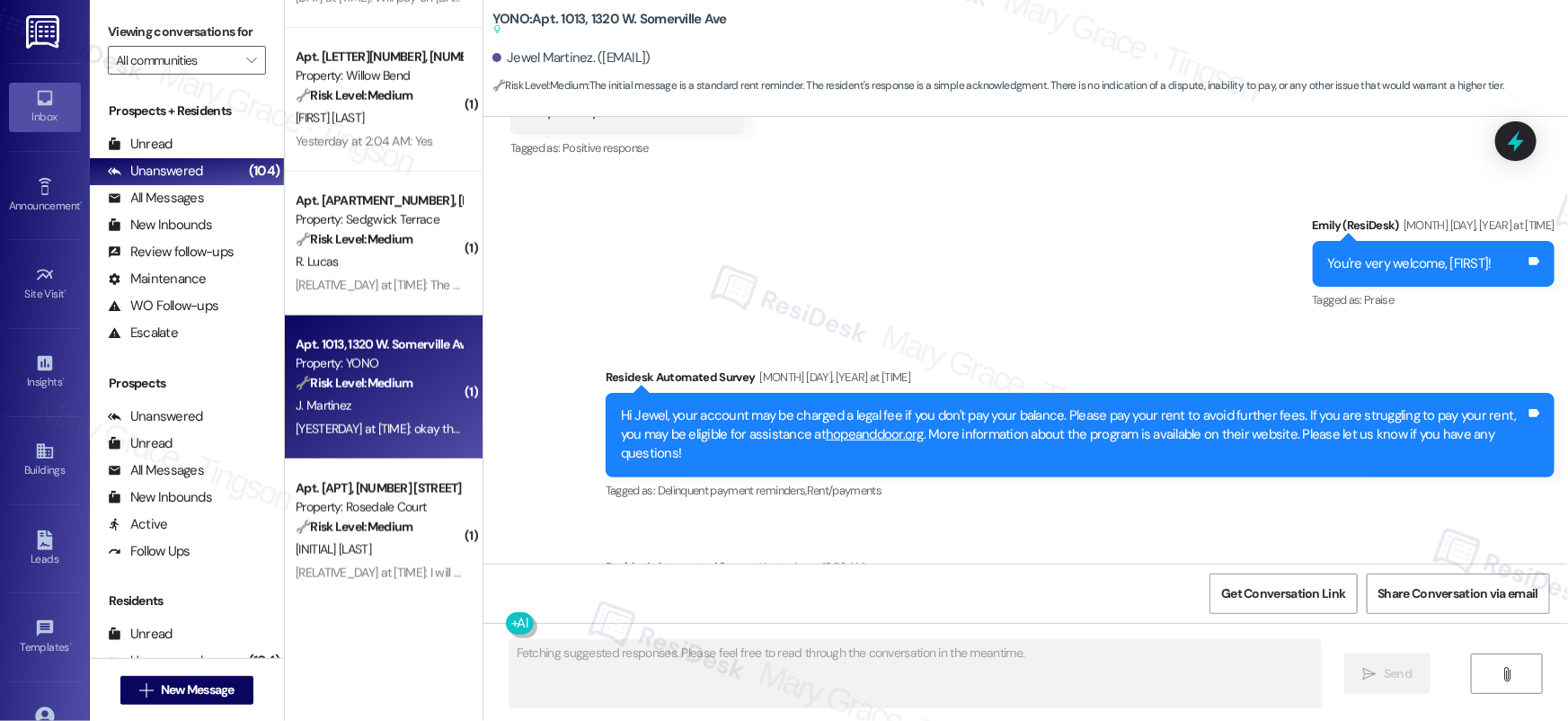 scroll, scrollTop: 2381, scrollLeft: 0, axis: vertical 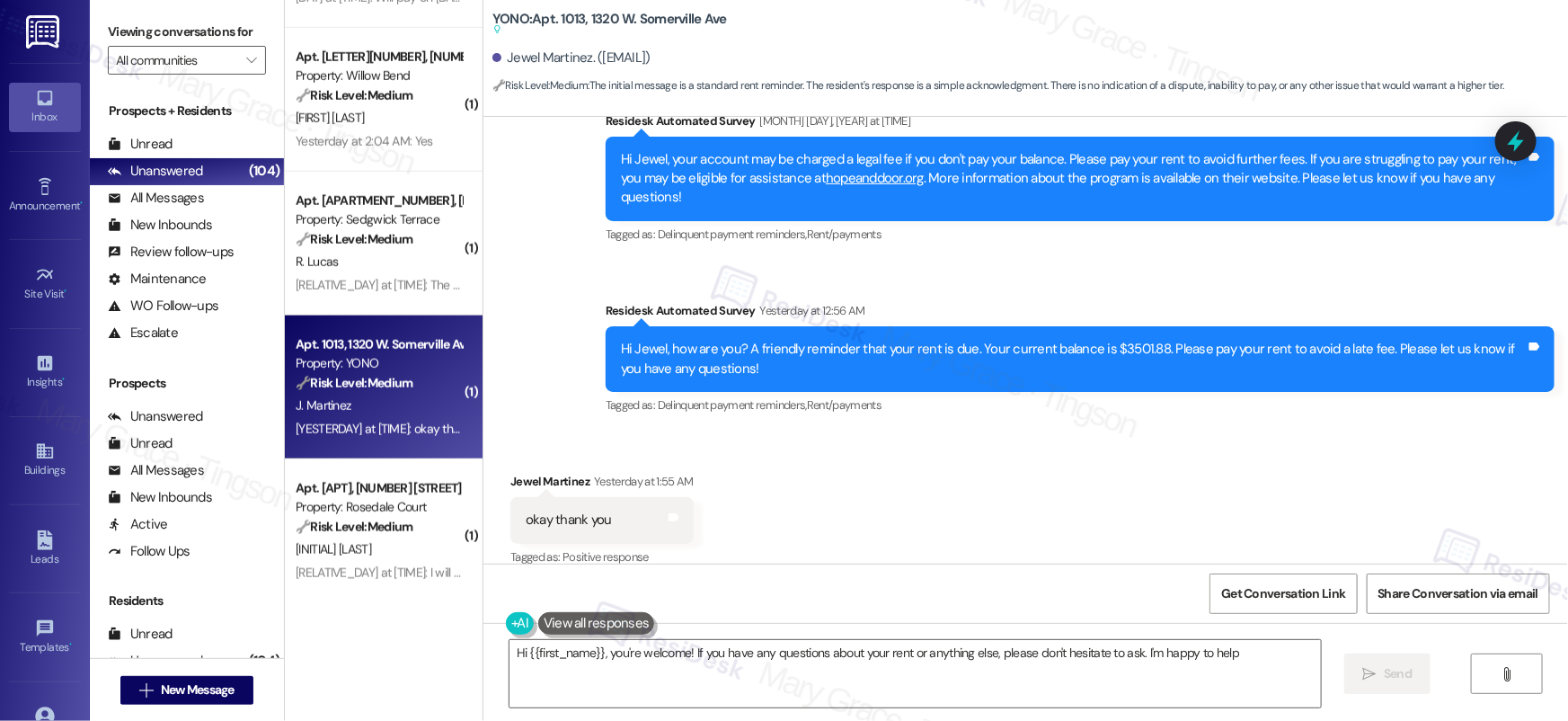type on "Hi {{first_name}}, you're welcome! If you have any questions about your rent or anything else, please don't hesitate to ask. I'm happy to help!" 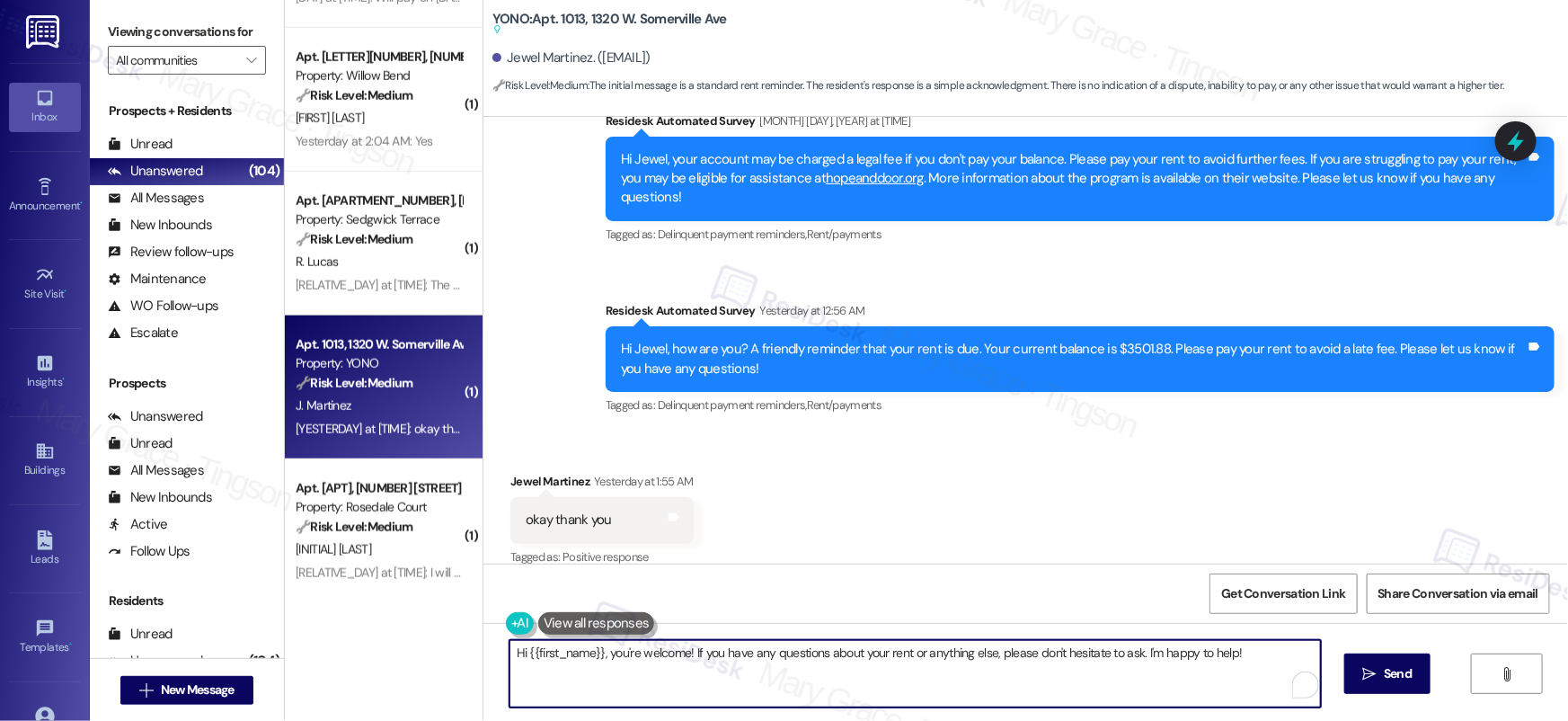 click on "Hi {{first_name}}, you're welcome! If you have any questions about your rent or anything else, please don't hesitate to ask. I'm happy to help!" at bounding box center (915, 673) 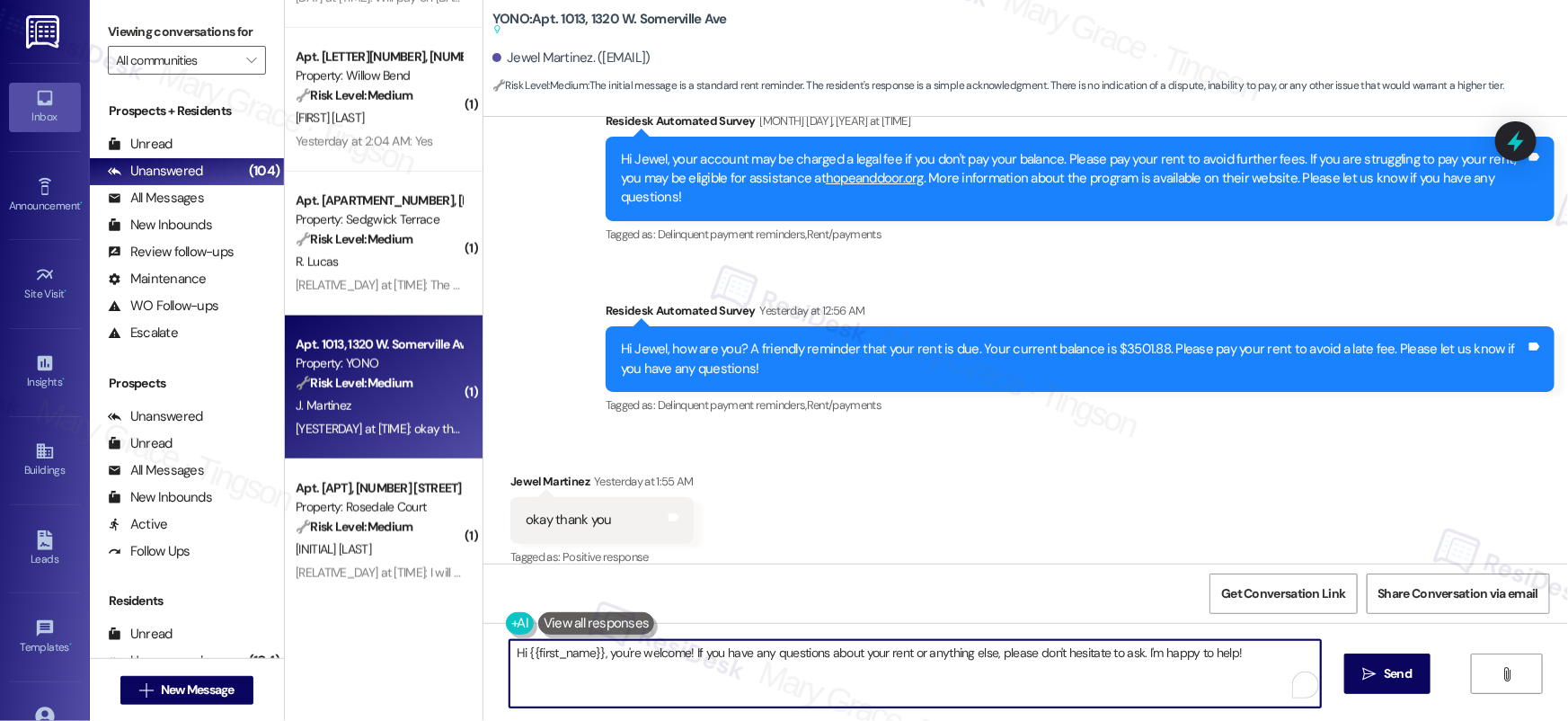 click on "Hi {{first_name}}, you're welcome! If you have any questions about your rent or anything else, please don't hesitate to ask. I'm happy to help!" at bounding box center (915, 673) 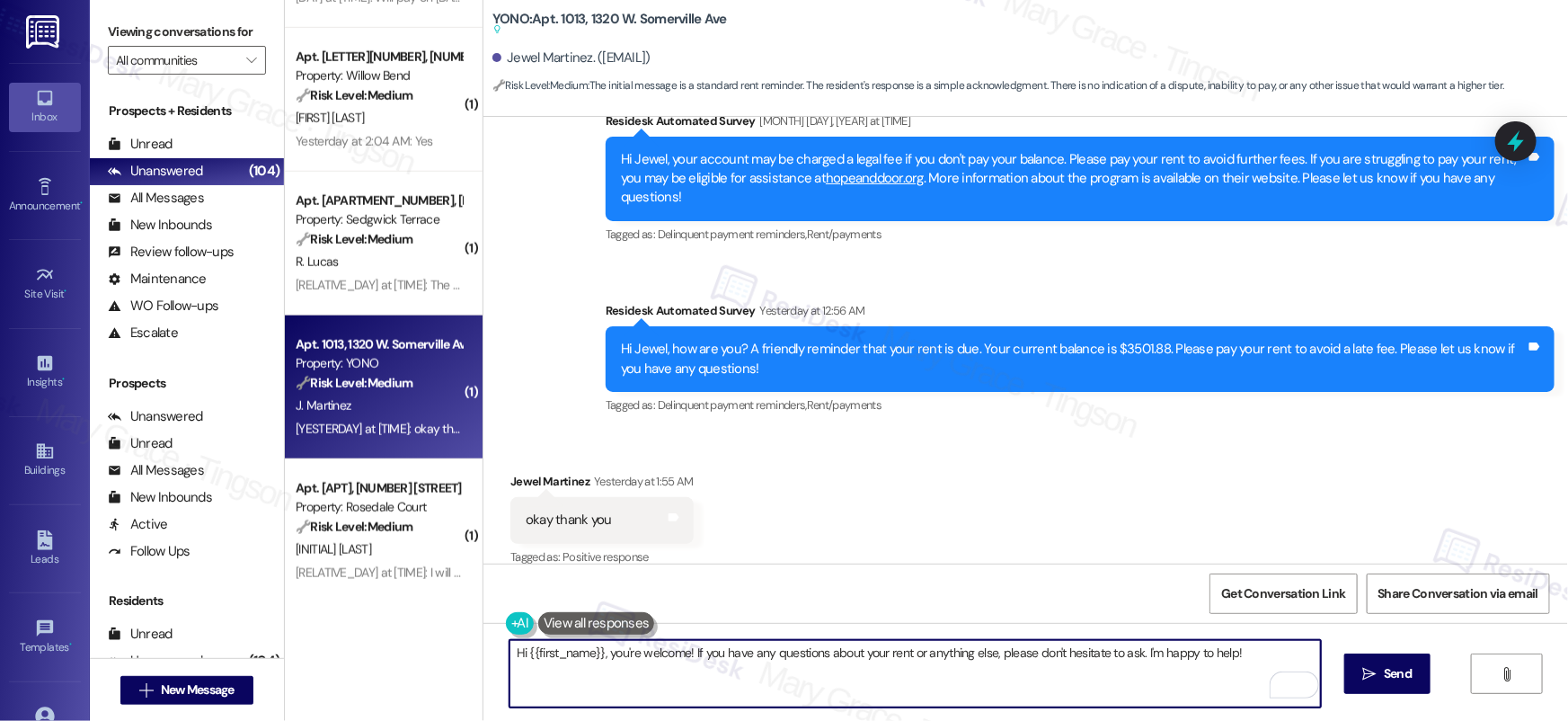 click on "Hi {{first_name}}, you're welcome! If you have any questions about your rent or anything else, please don't hesitate to ask. I'm happy to help!" at bounding box center [915, 673] 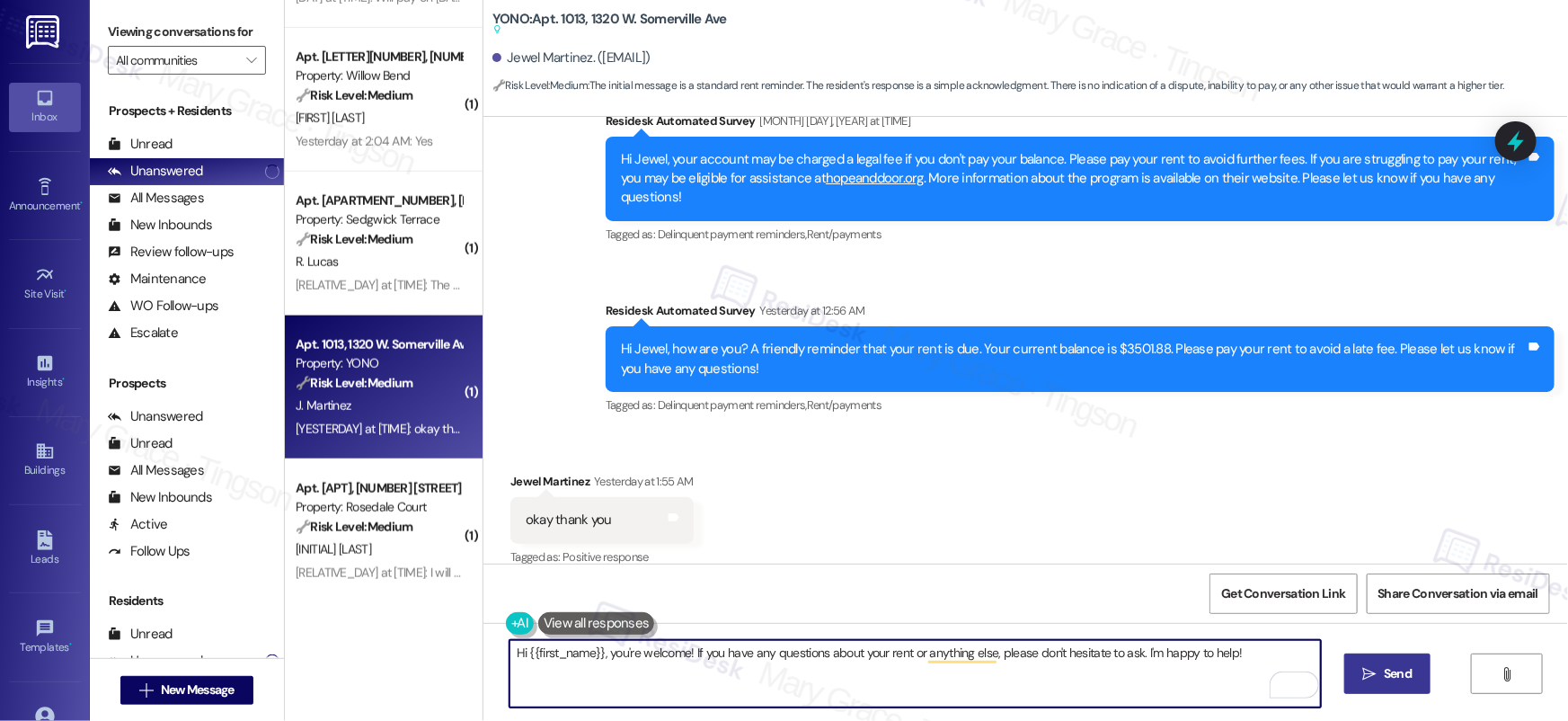 click on " Send" at bounding box center (1387, 673) 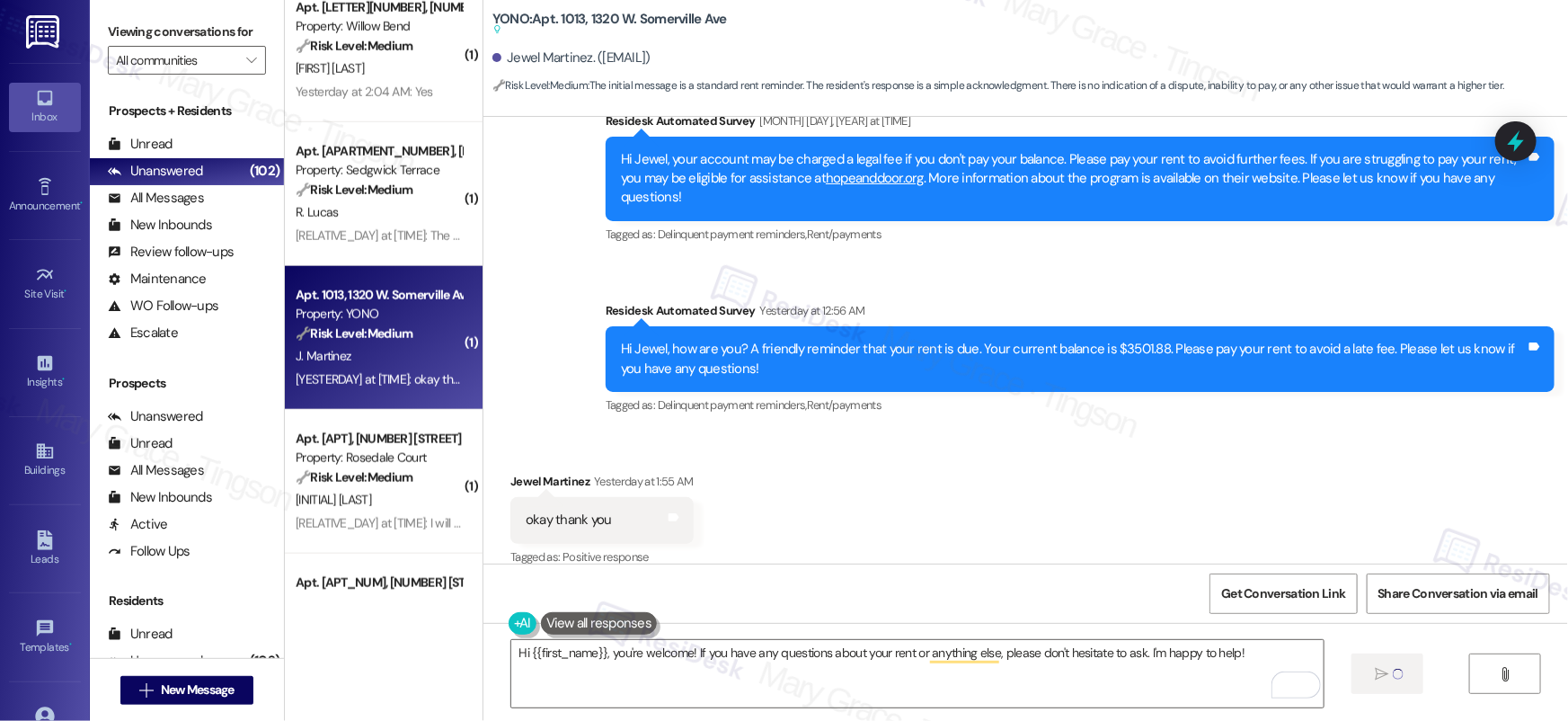 scroll, scrollTop: 4455, scrollLeft: 0, axis: vertical 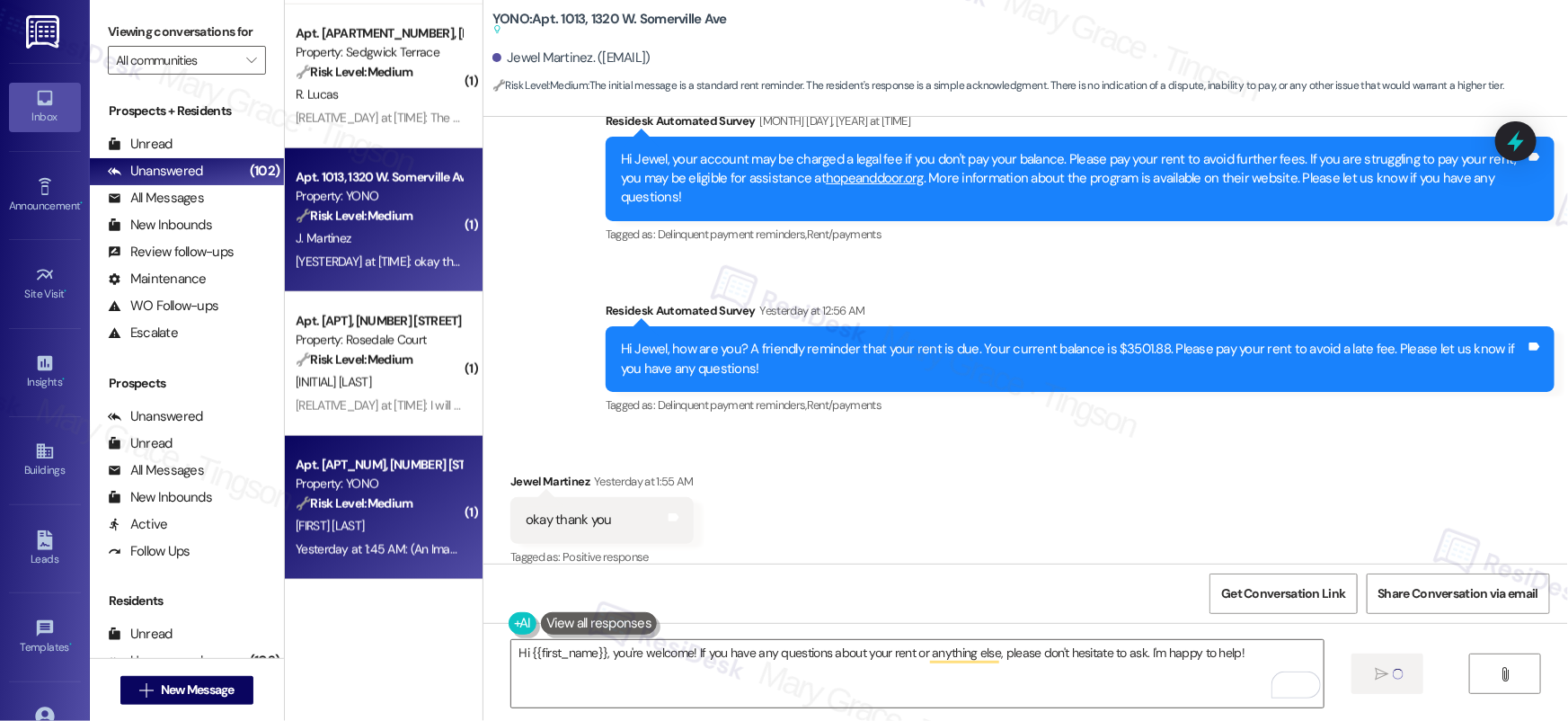 type 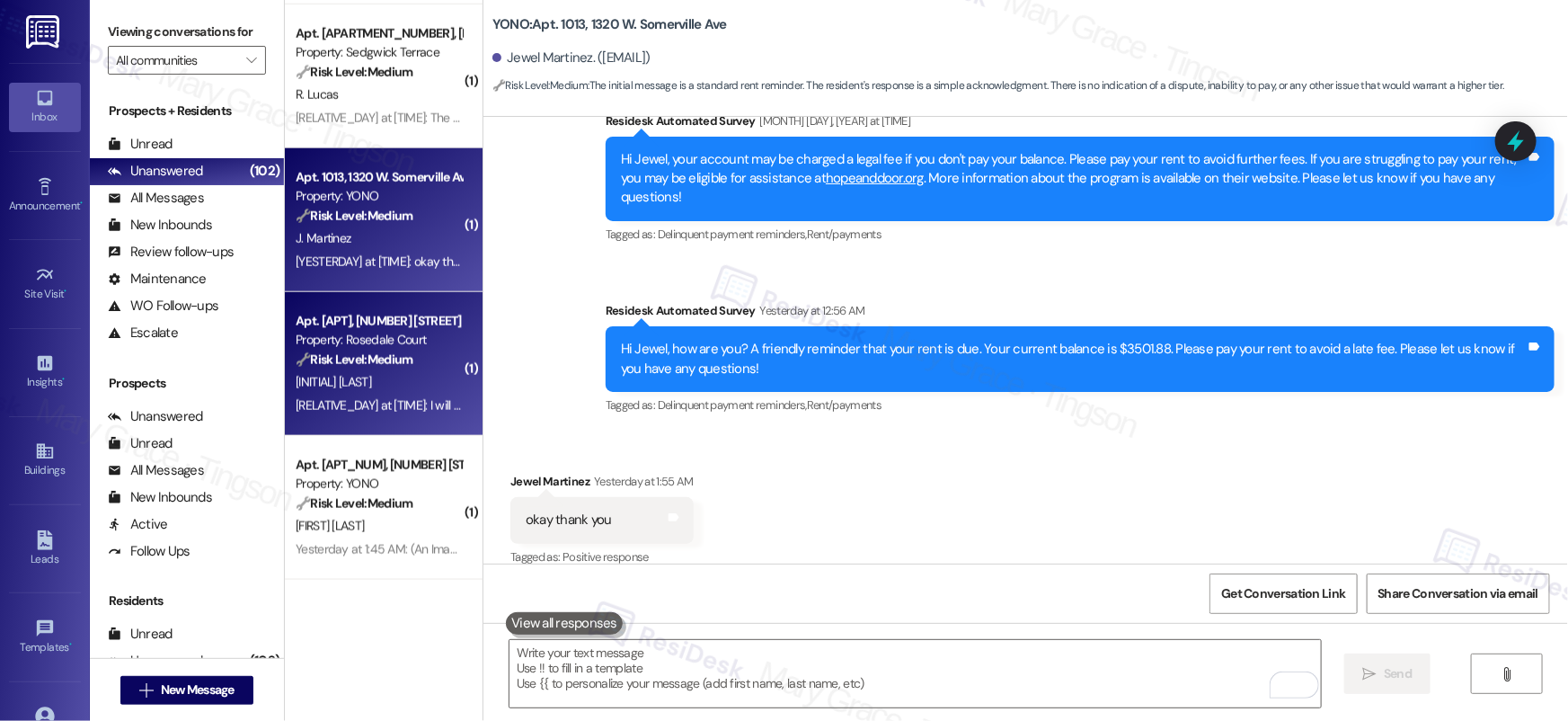 click on "🔧  Risk Level:  Medium The resident is responding to a rent reminder and stating they will pay on Friday. This is a standard communication regarding rent payment." at bounding box center (378, 360) 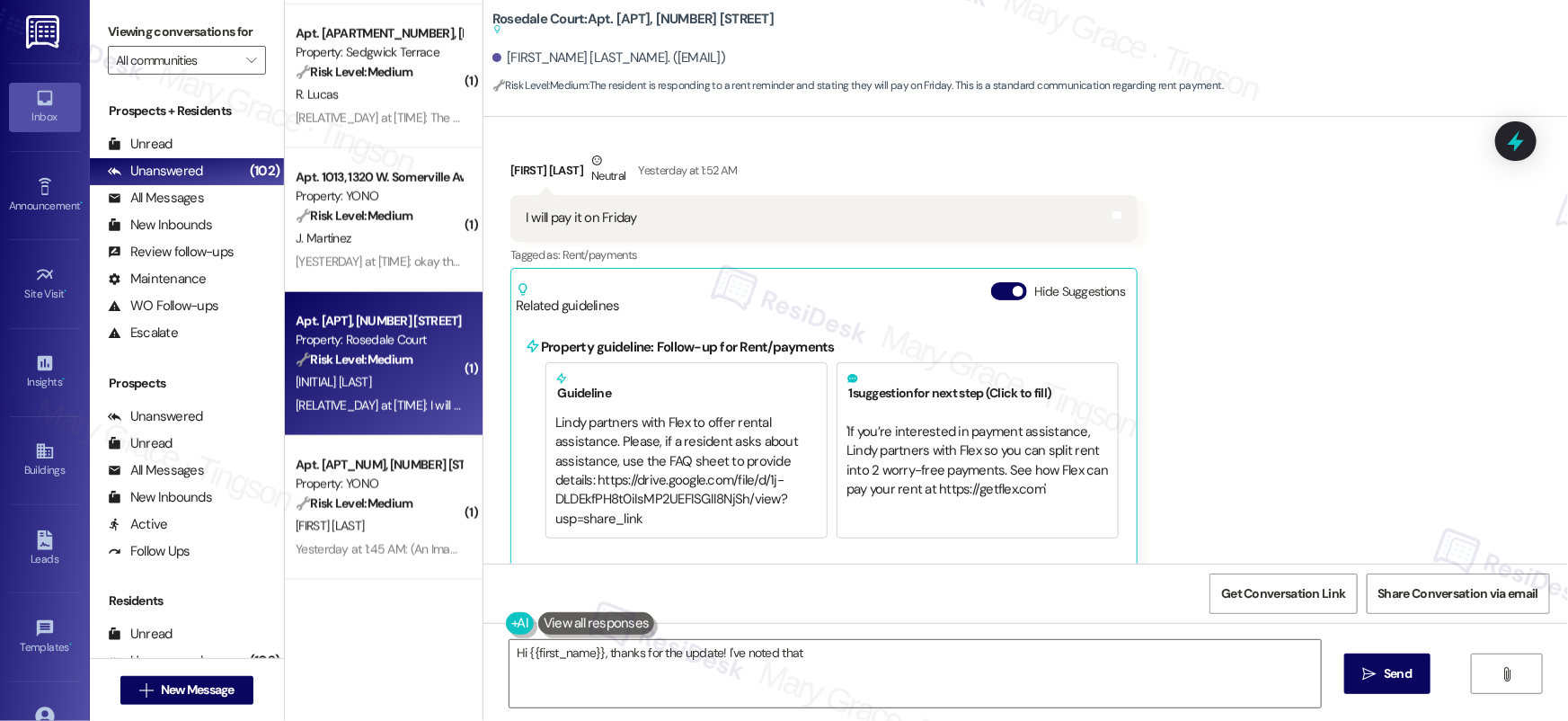 scroll, scrollTop: 1978, scrollLeft: 0, axis: vertical 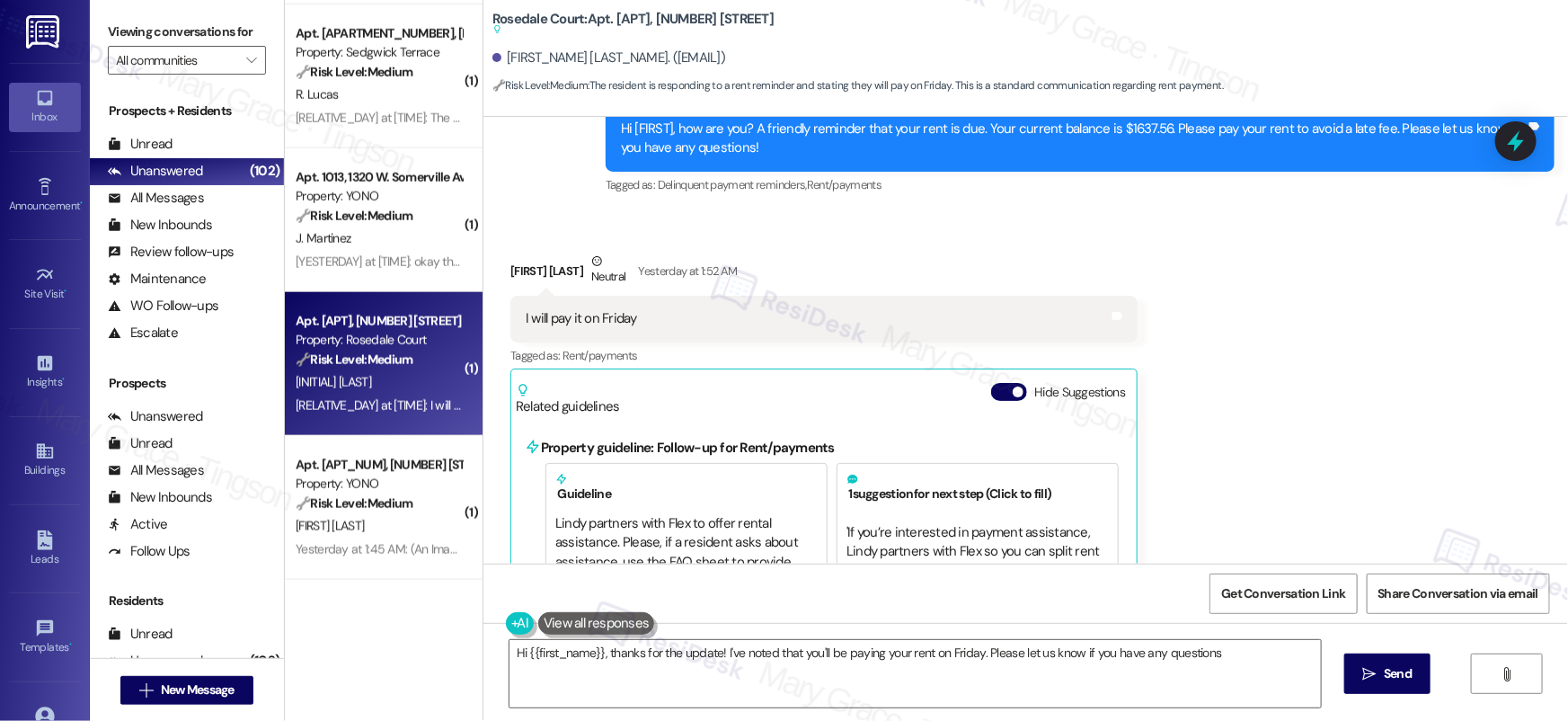 type on "Hi {{first_name}}, thanks for the update! I've noted that you'll be paying your rent on Friday. Please let us know if you have any questions!" 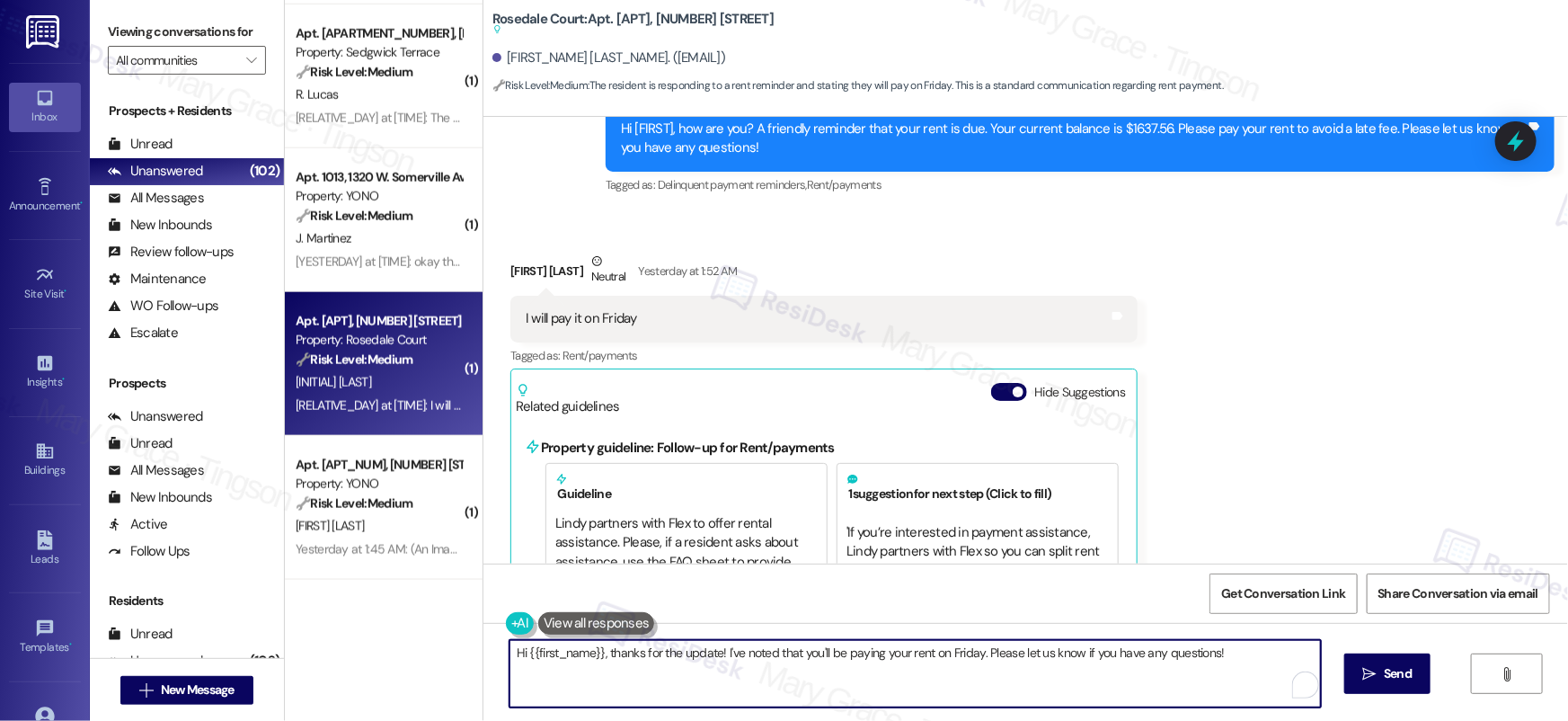 click on "Hi {{first_name}}, thanks for the update! I've noted that you'll be paying your rent on Friday. Please let us know if you have any questions!" at bounding box center [915, 673] 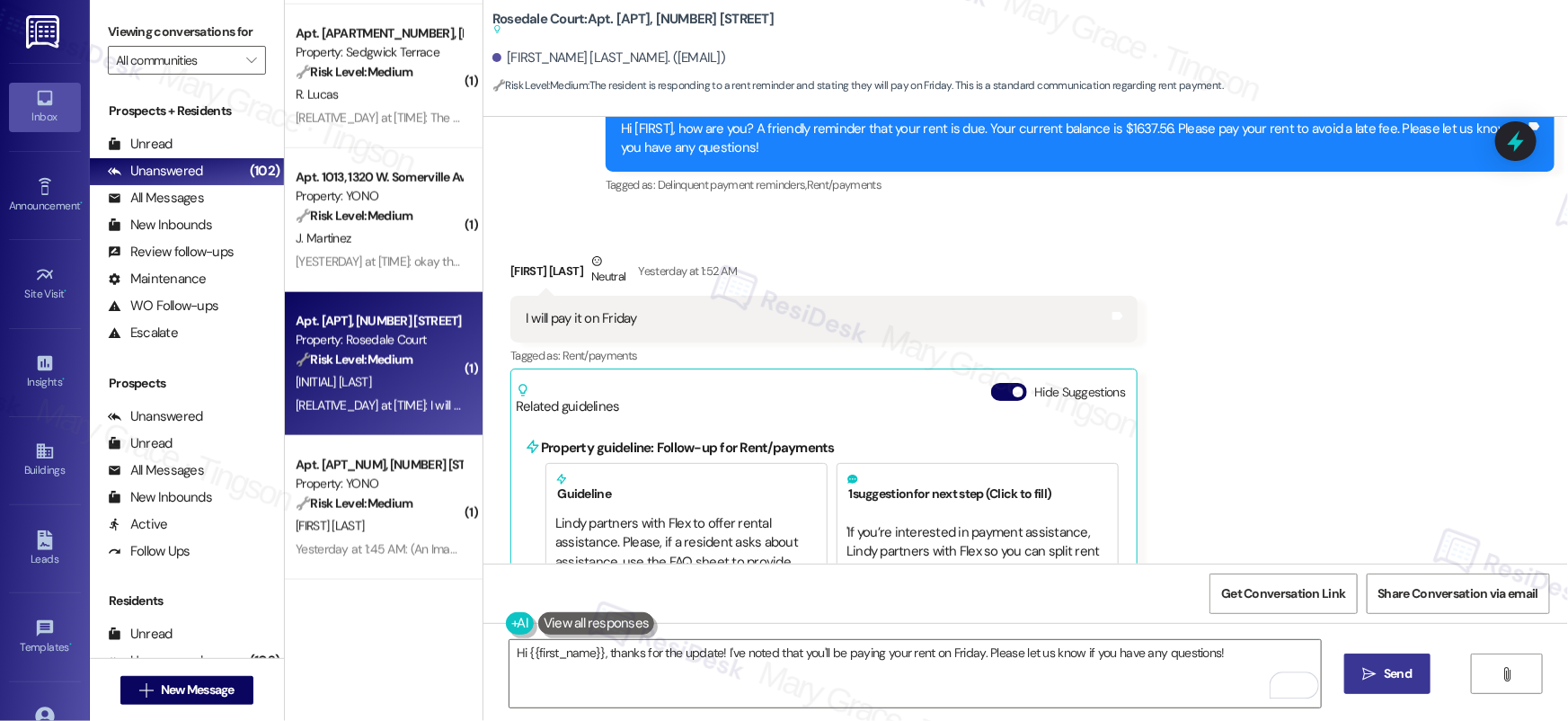 click on "Send" at bounding box center (1397, 673) 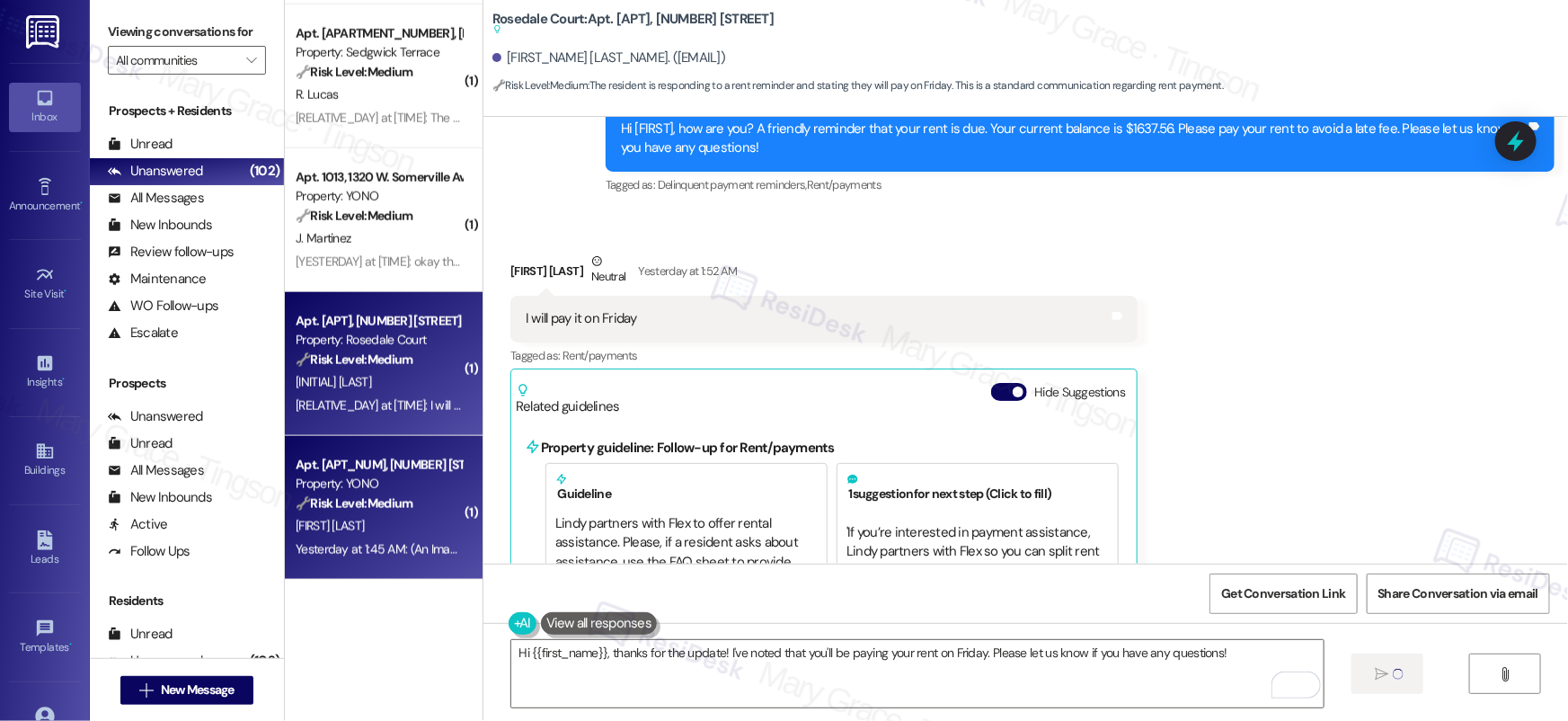 type 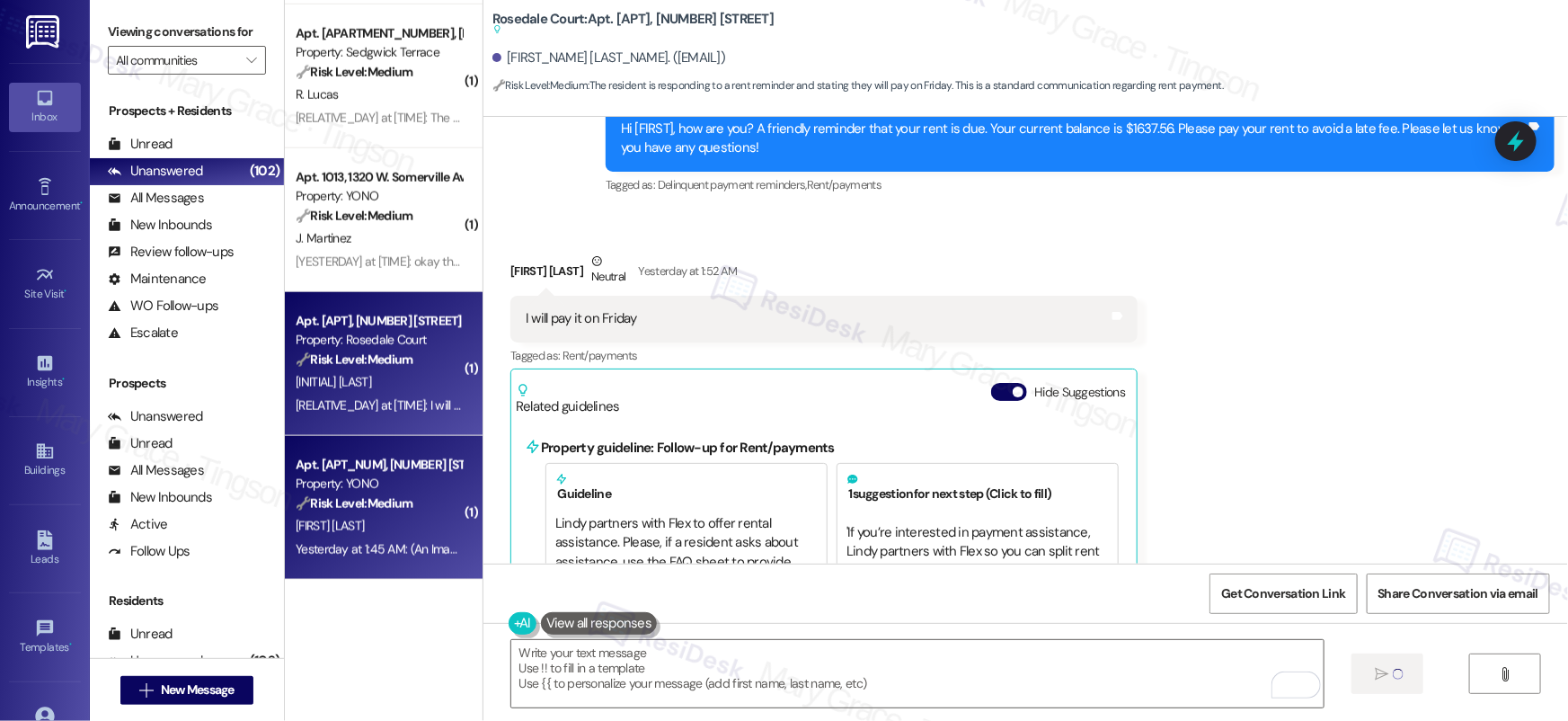 scroll, scrollTop: 1978, scrollLeft: 0, axis: vertical 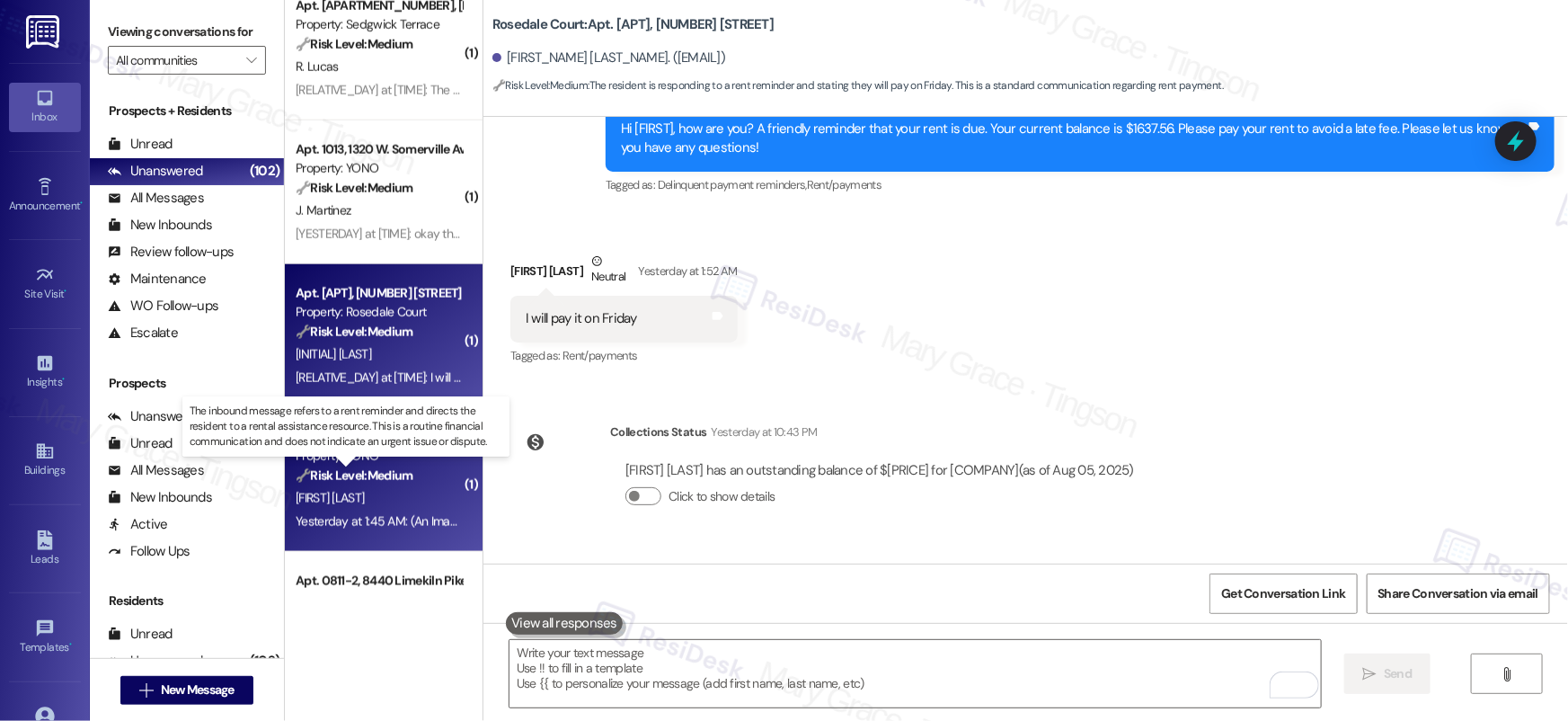 click on "🔧  Risk Level:  Medium" at bounding box center [354, 476] 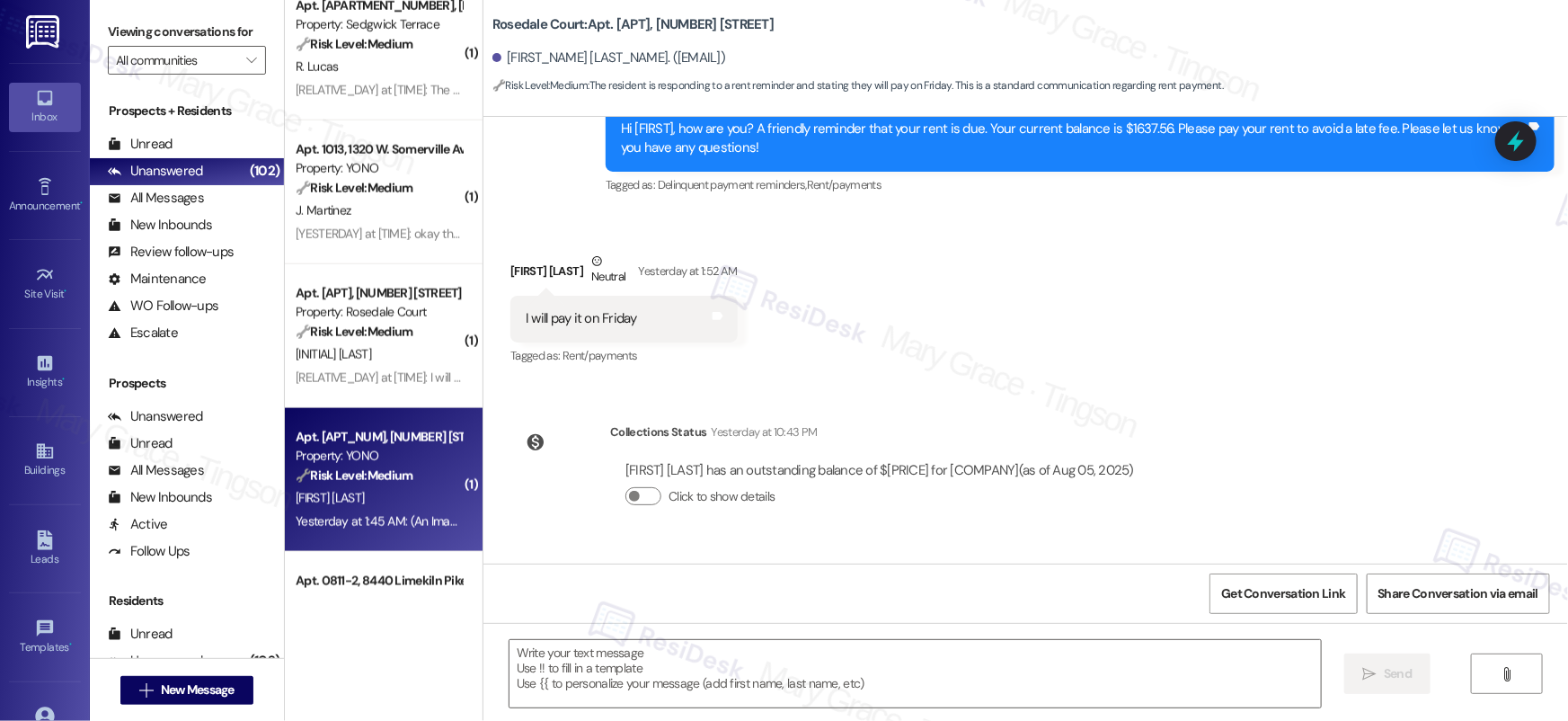 type on "Fetching suggested responses. Please feel free to read through the conversation in the meantime." 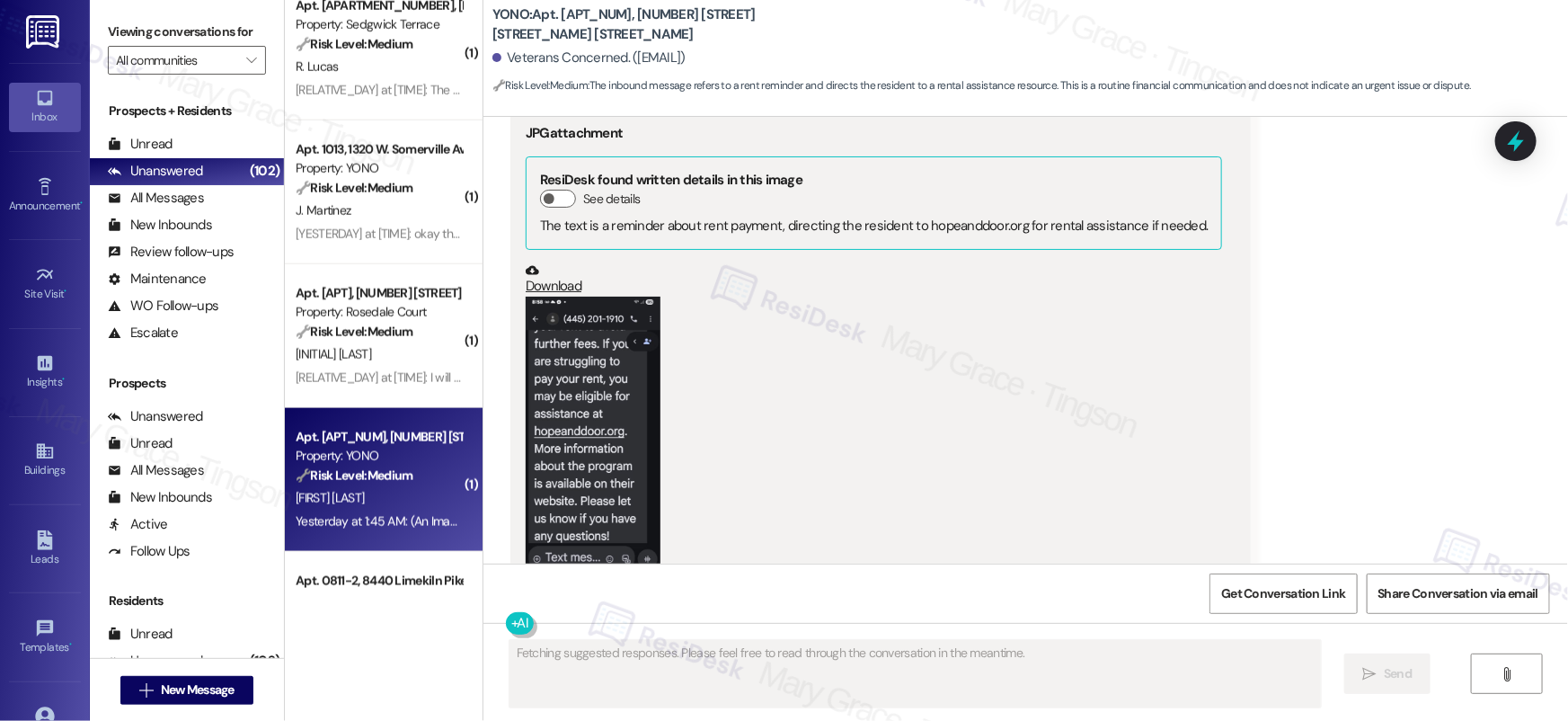 scroll, scrollTop: 6645, scrollLeft: 0, axis: vertical 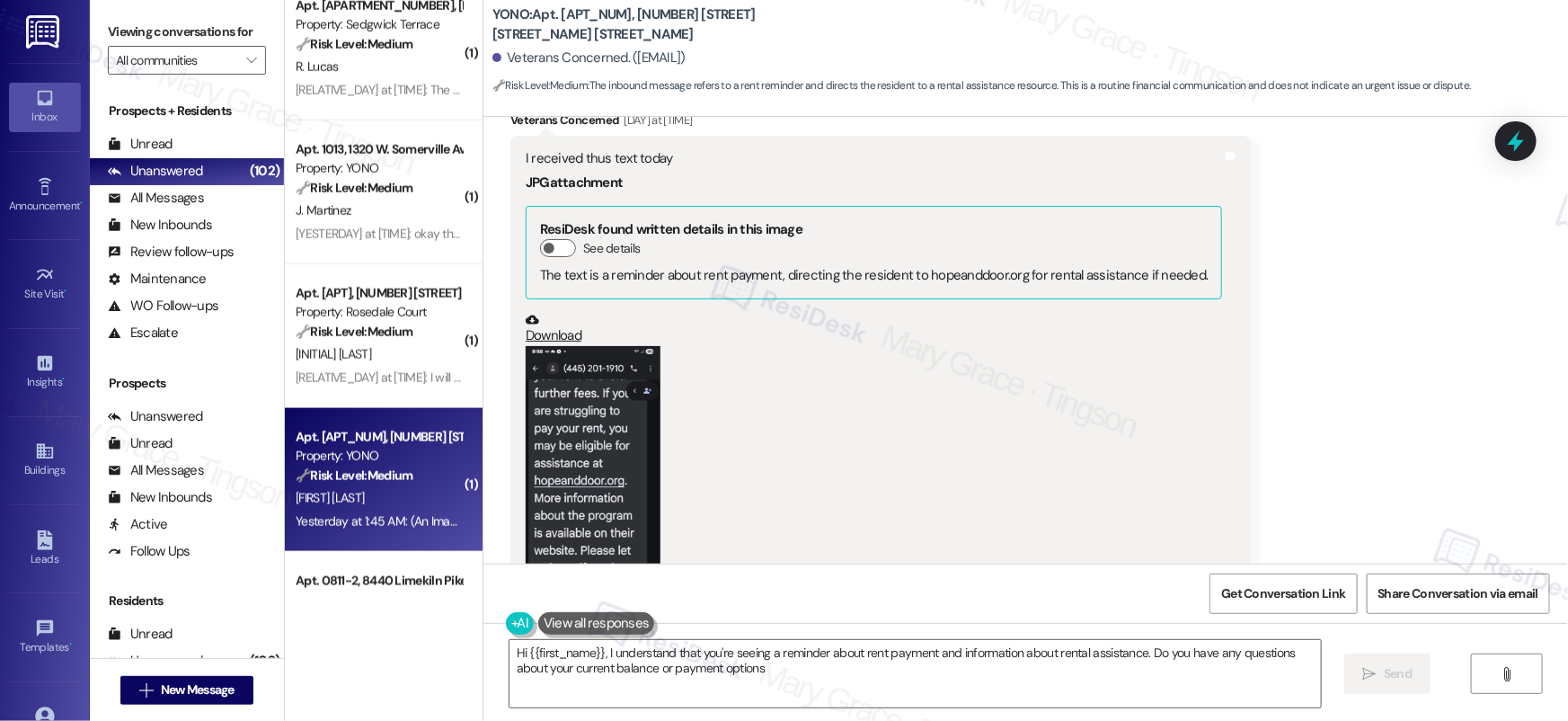 type on "Hi {{first_name}}, I understand that you're seeing a reminder about rent payment and information about rental assistance. Do you have any questions about your current balance or payment options?" 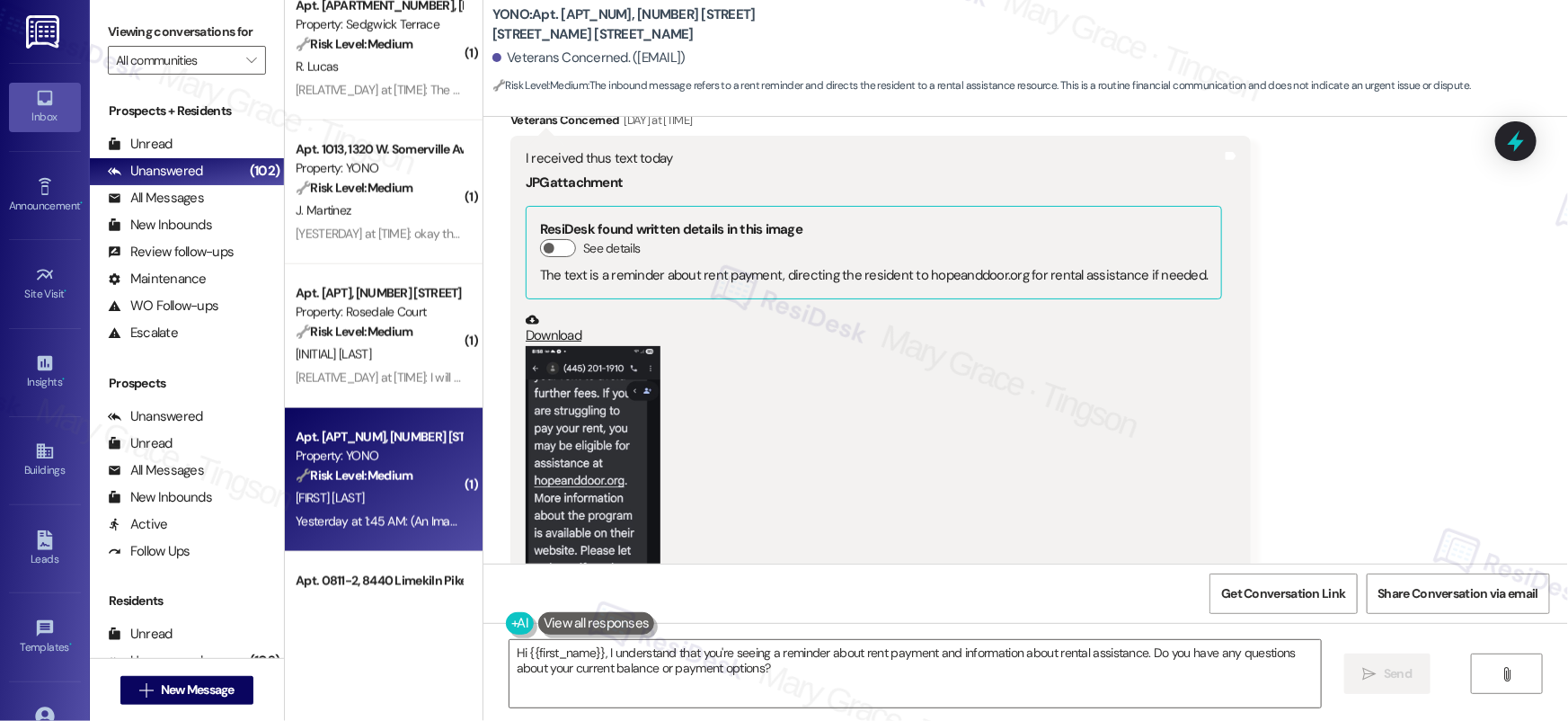 scroll, scrollTop: 6642, scrollLeft: 0, axis: vertical 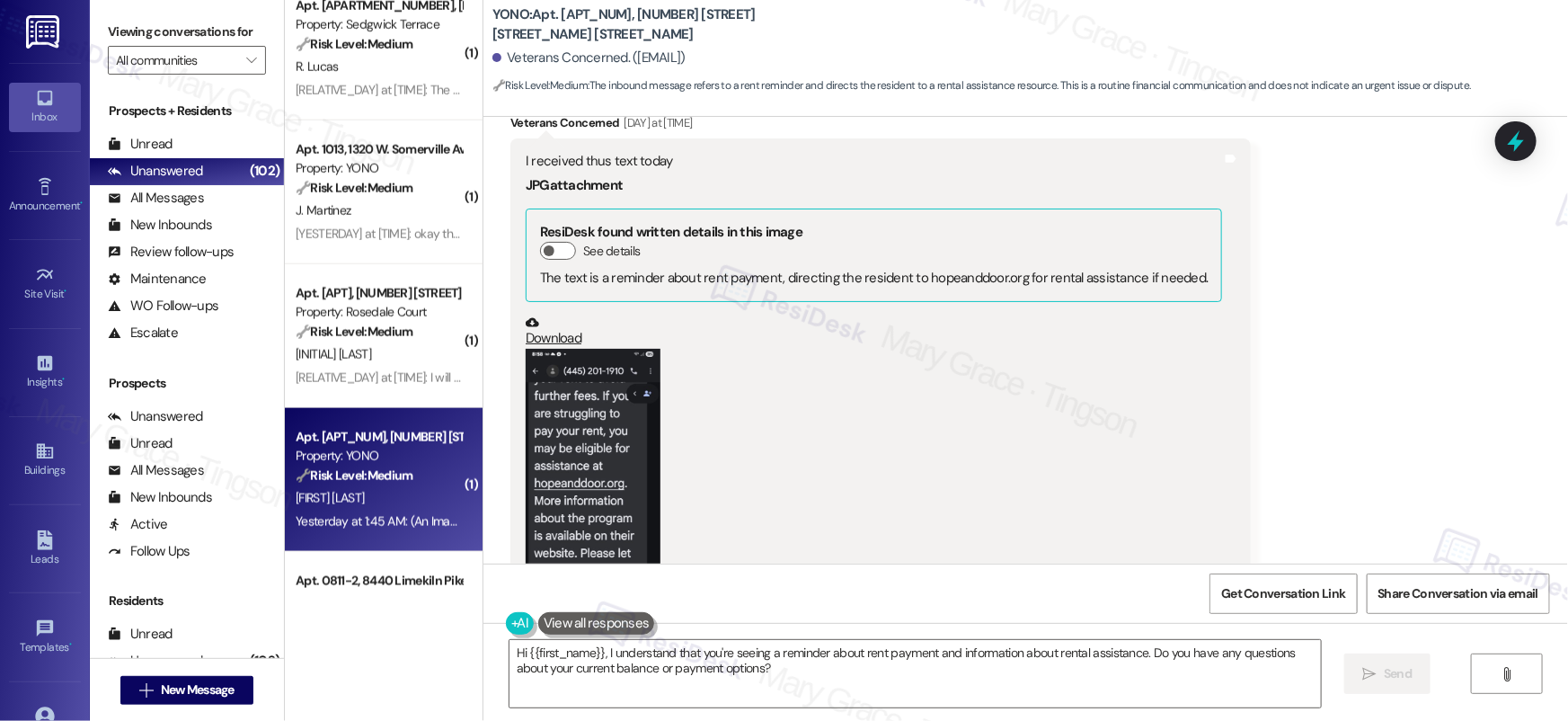 click at bounding box center (593, 494) 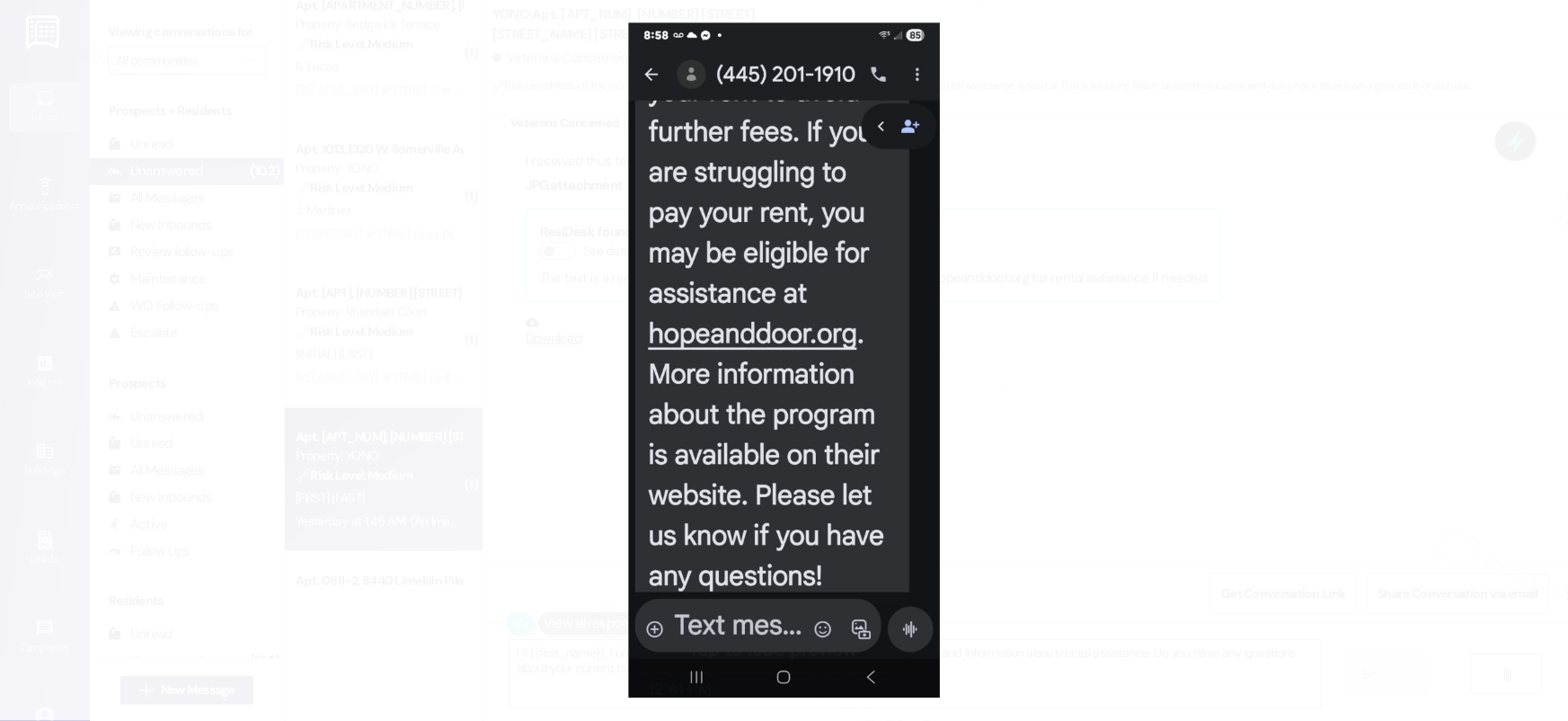 click at bounding box center (784, 360) 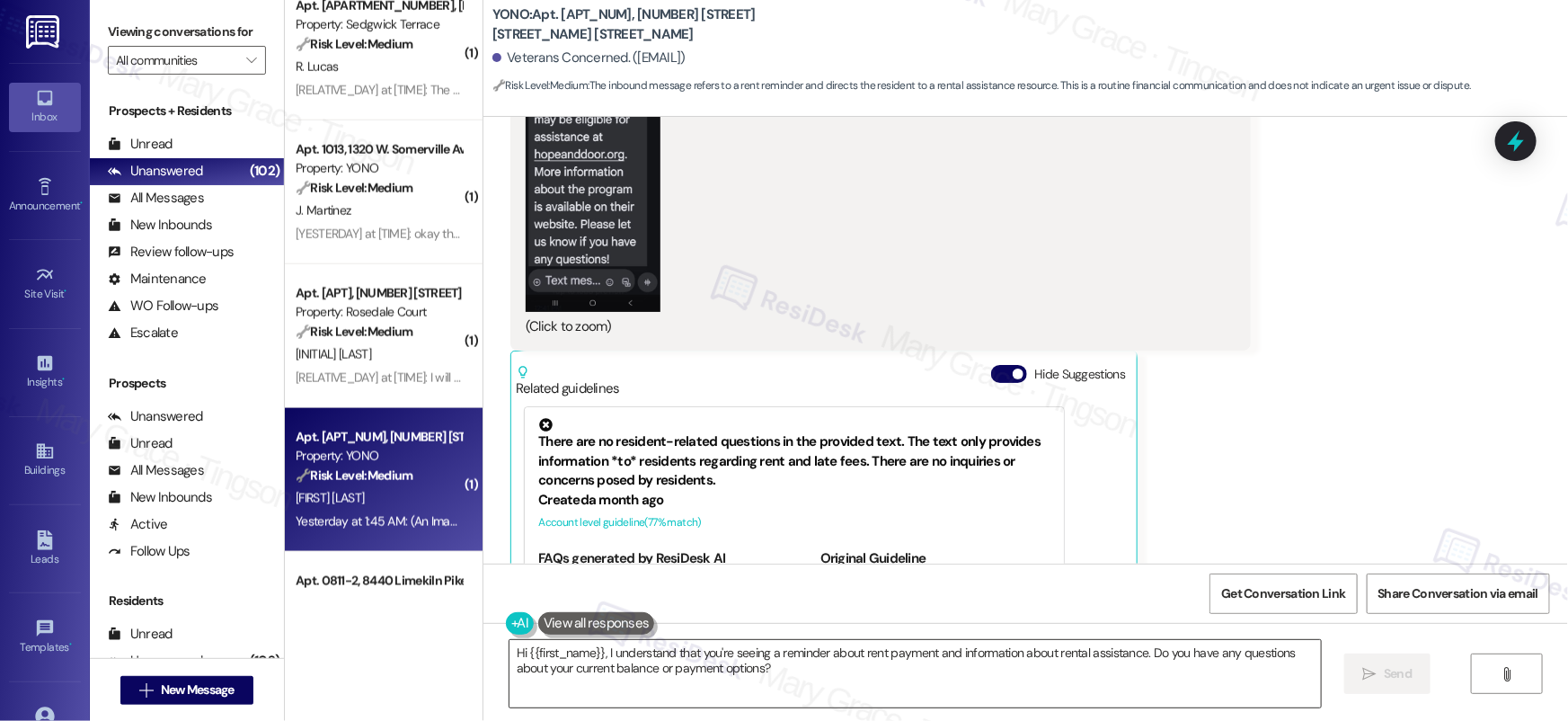 scroll, scrollTop: 6972, scrollLeft: 0, axis: vertical 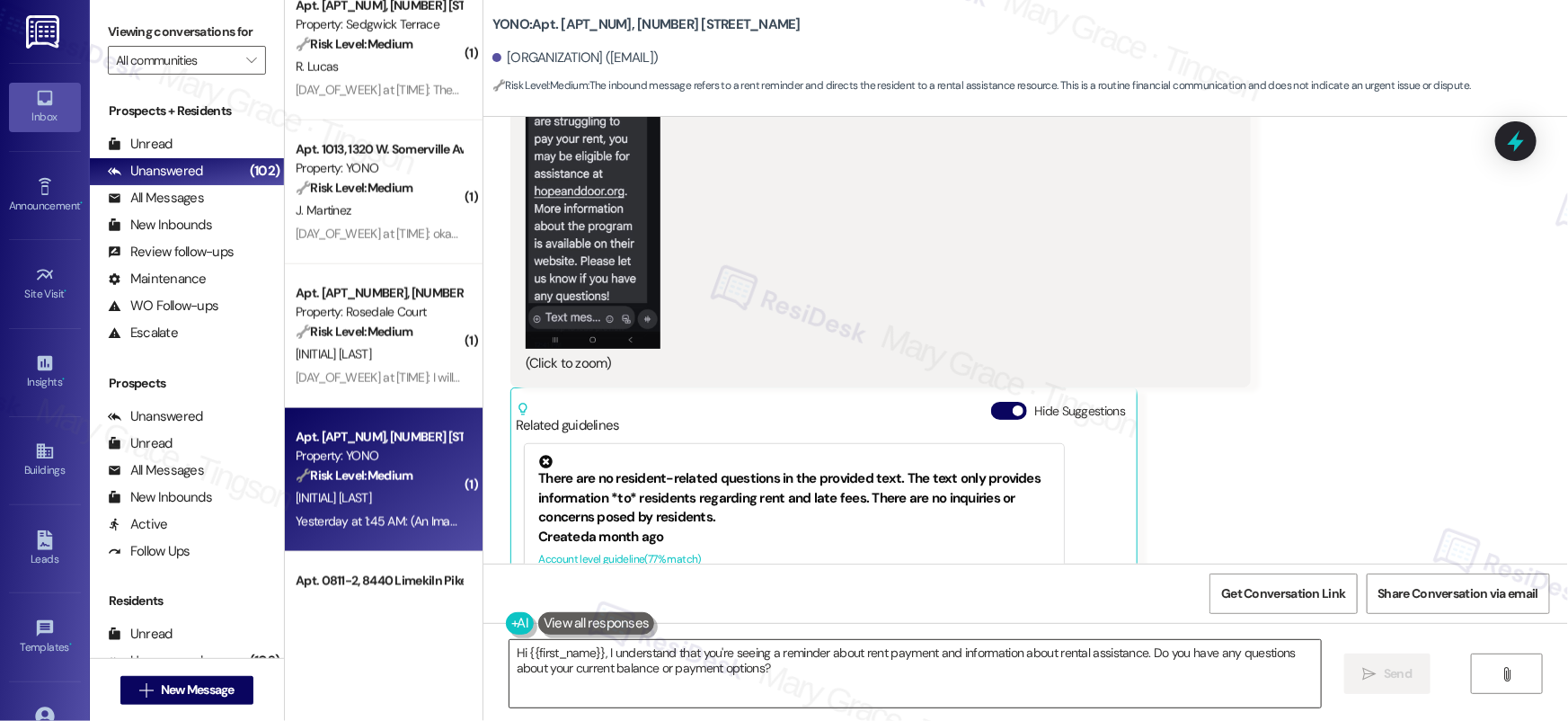click on "Hi {{first_name}}, I understand that you're seeing a reminder about rent payment and information about rental assistance. Do you have any questions about your current balance or payment options?" at bounding box center [915, 673] 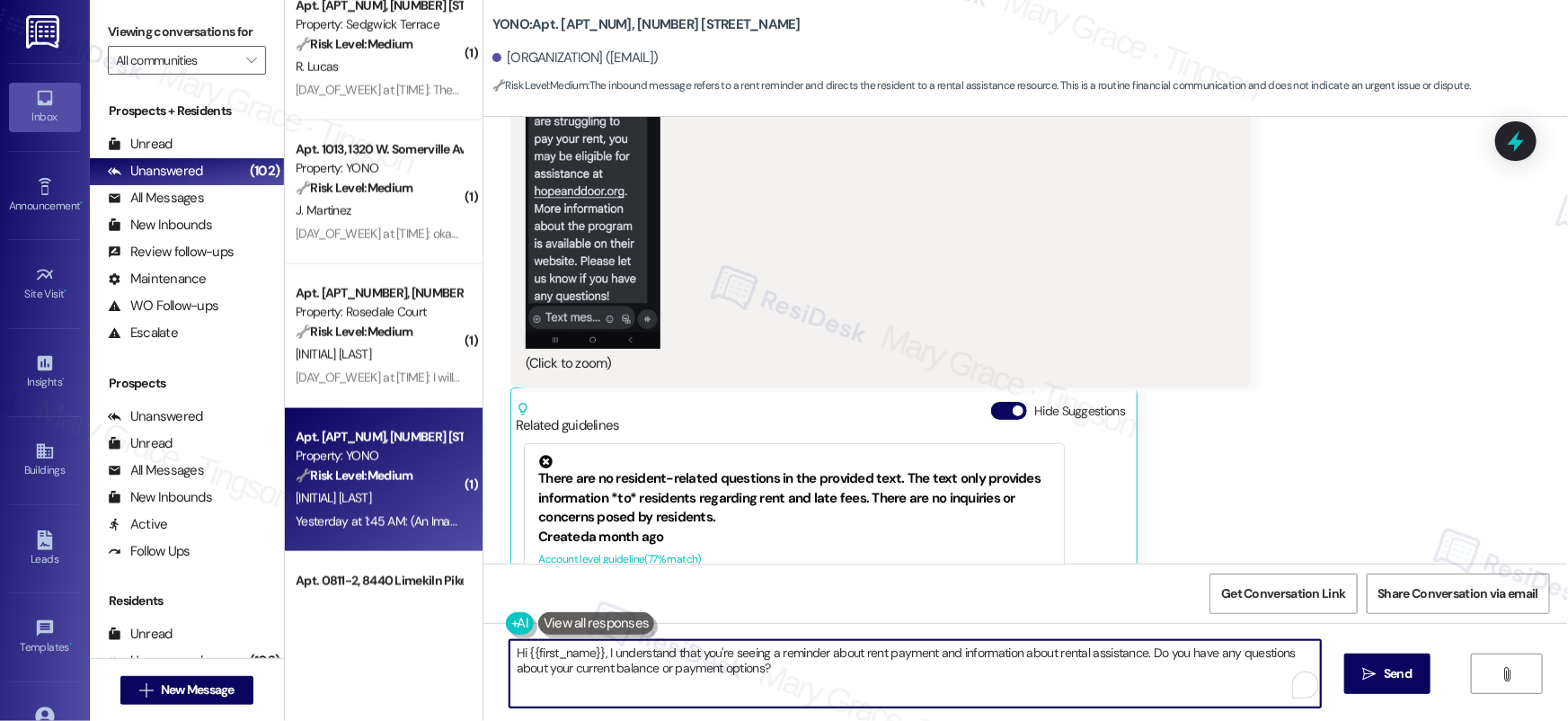 click on "Hi {{first_name}}, I understand that you're seeing a reminder about rent payment and information about rental assistance. Do you have any questions about your current balance or payment options?" at bounding box center [915, 673] 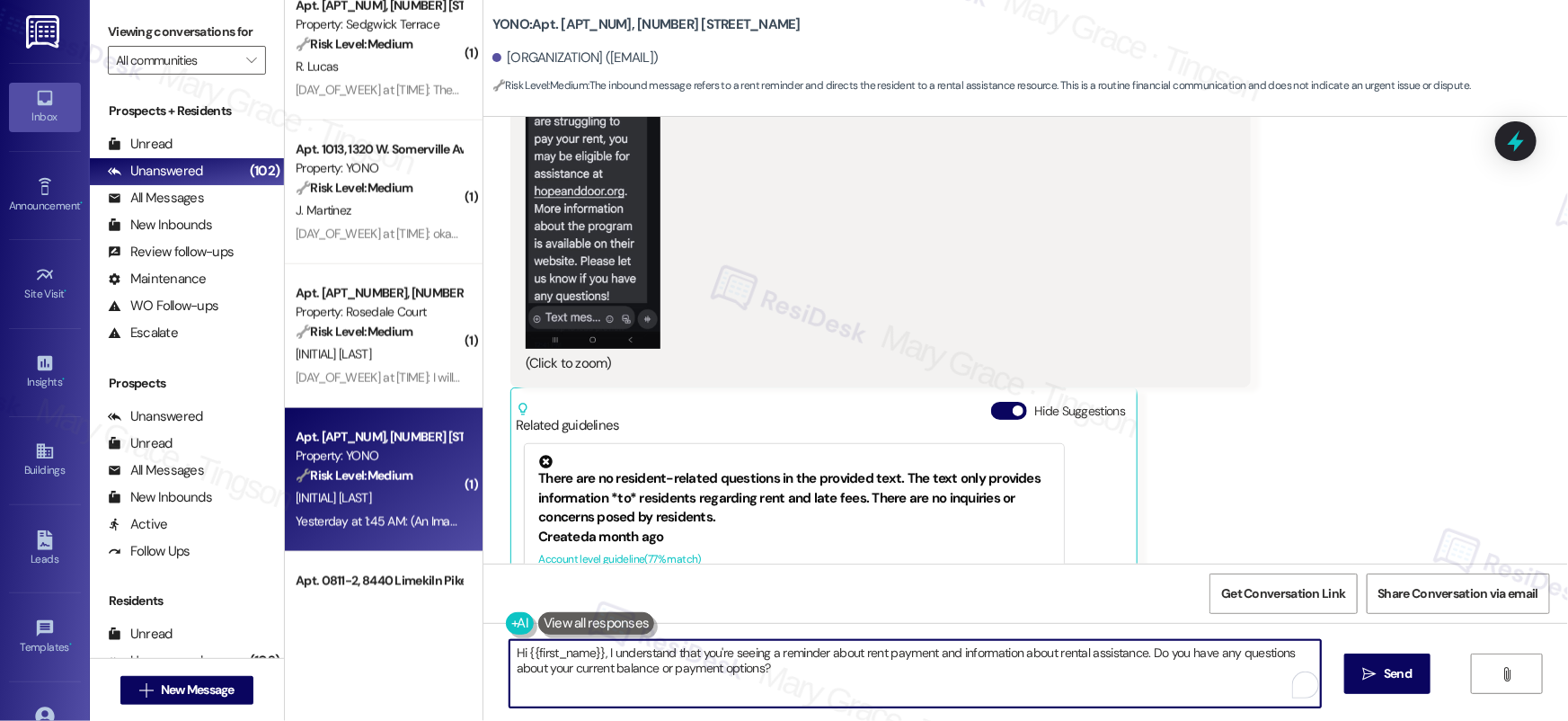 click on "Hi {{first_name}}, I understand that you're seeing a reminder about rent payment and information about rental assistance. Do you have any questions about your current balance or payment options?" at bounding box center (915, 673) 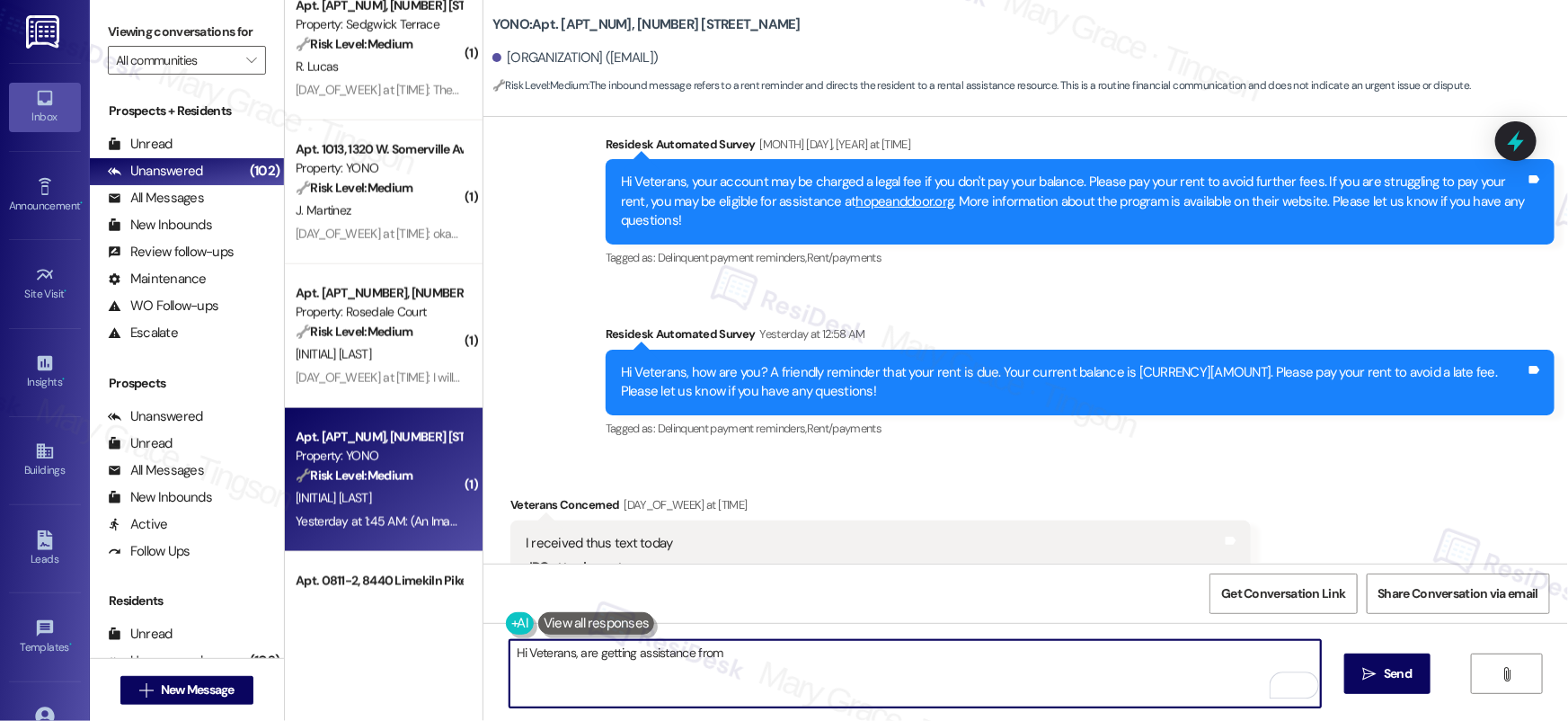 scroll, scrollTop: 6204, scrollLeft: 0, axis: vertical 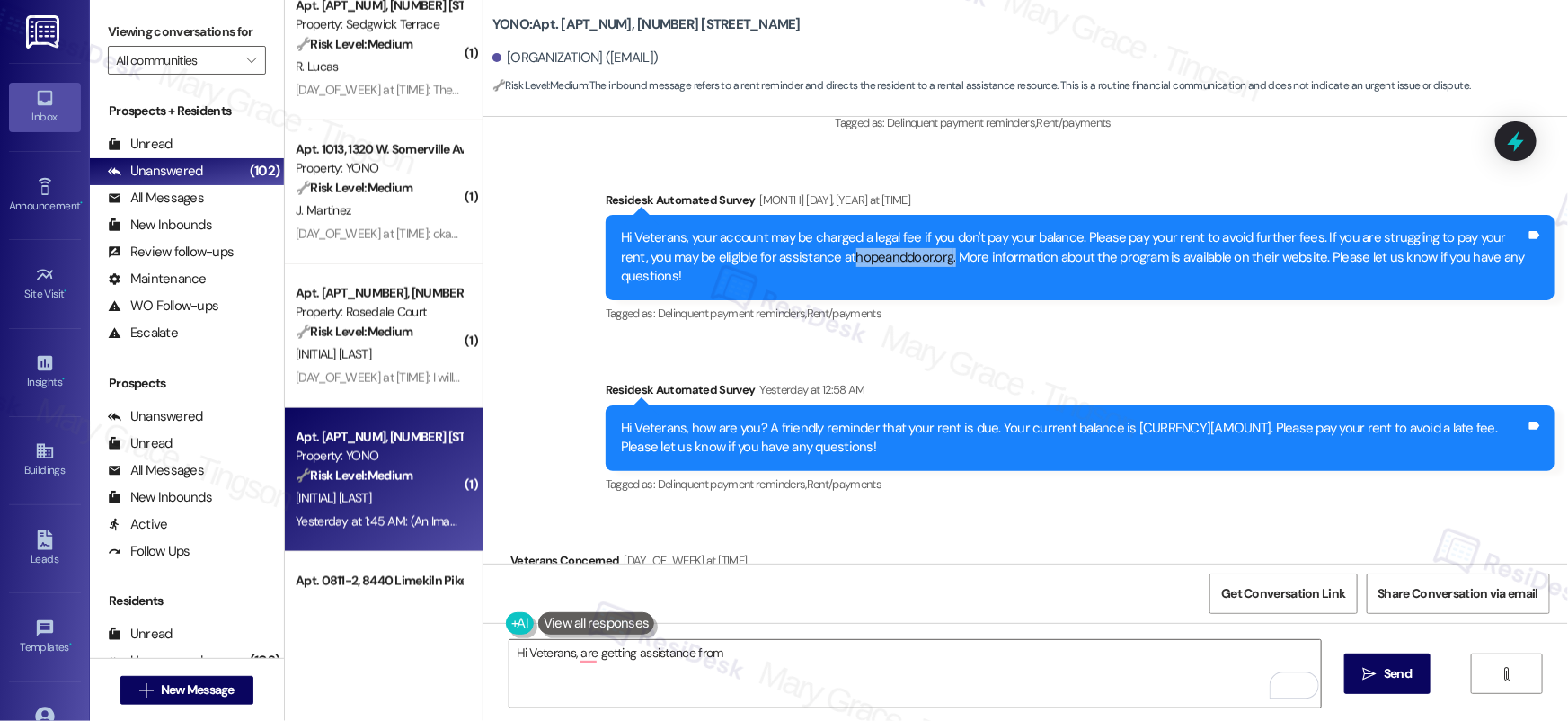 drag, startPoint x: 812, startPoint y: 257, endPoint x: 913, endPoint y: 261, distance: 101.0792 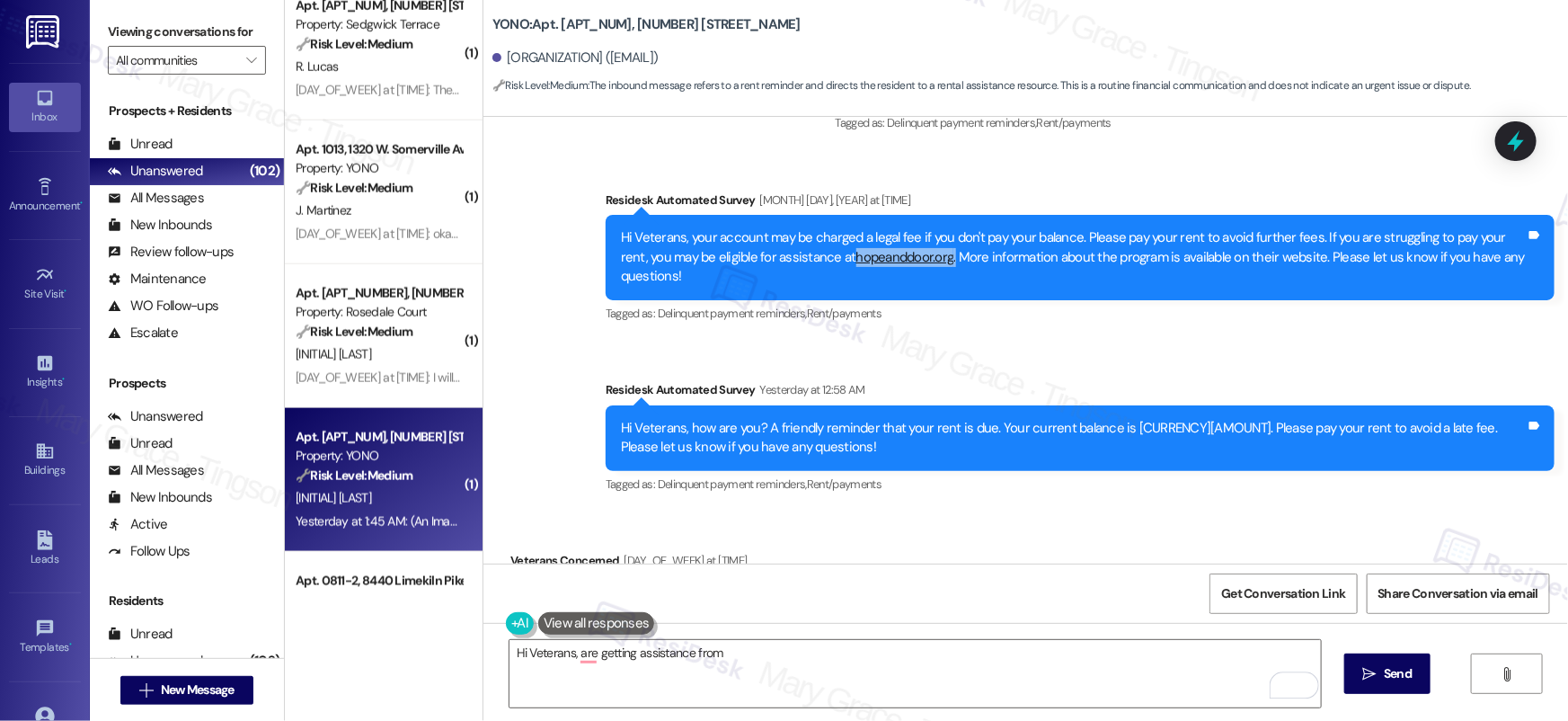 click on "Hi [ORGANIZATION], your account may be charged a legal fee if you don't pay your balance. Please pay your rent to avoid further fees. If you are struggling to pay your rent, you may be eligible for assistance at [WEBSITE]. More information about the program is available on their website. Please let us know if you have any questions!" at bounding box center (1073, 257) 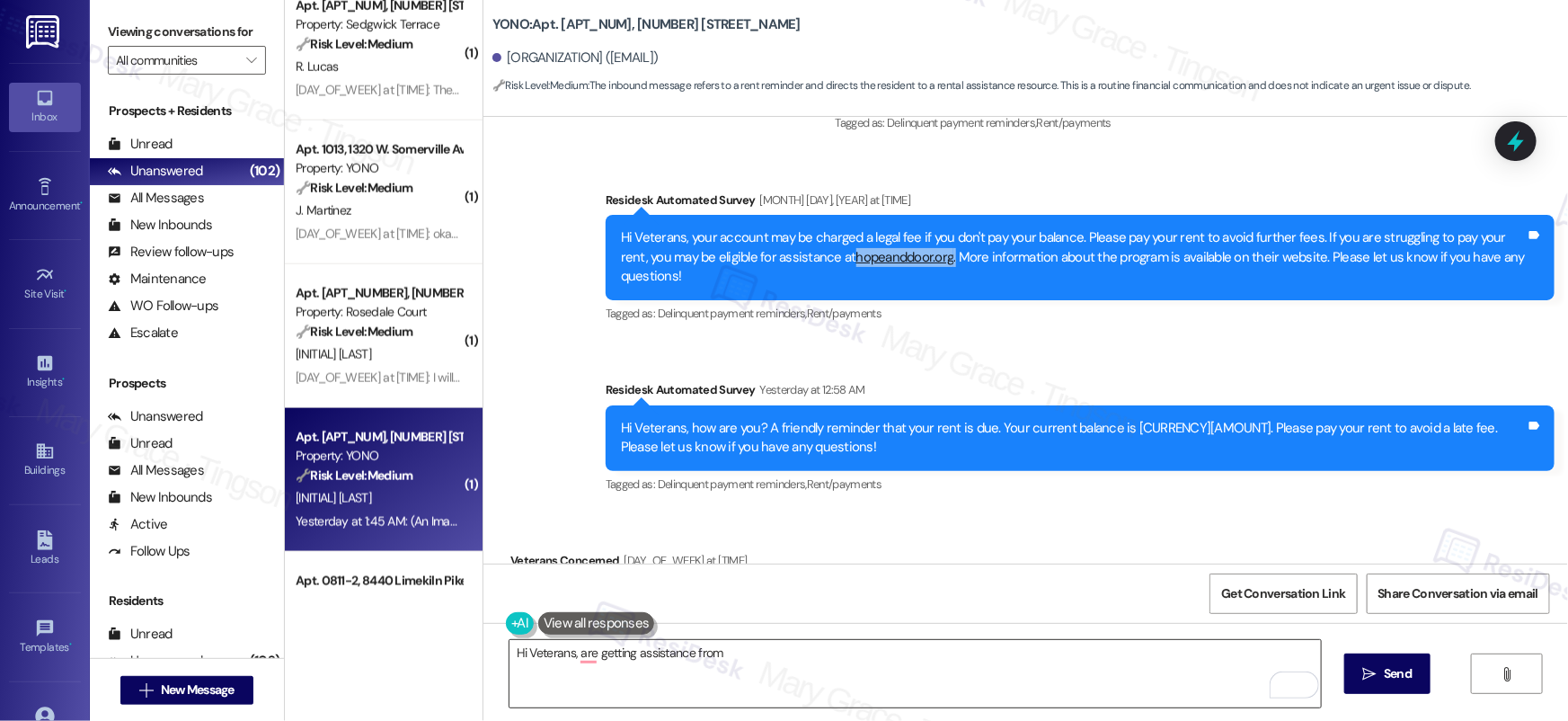 copy on "hopeanddoor.org ." 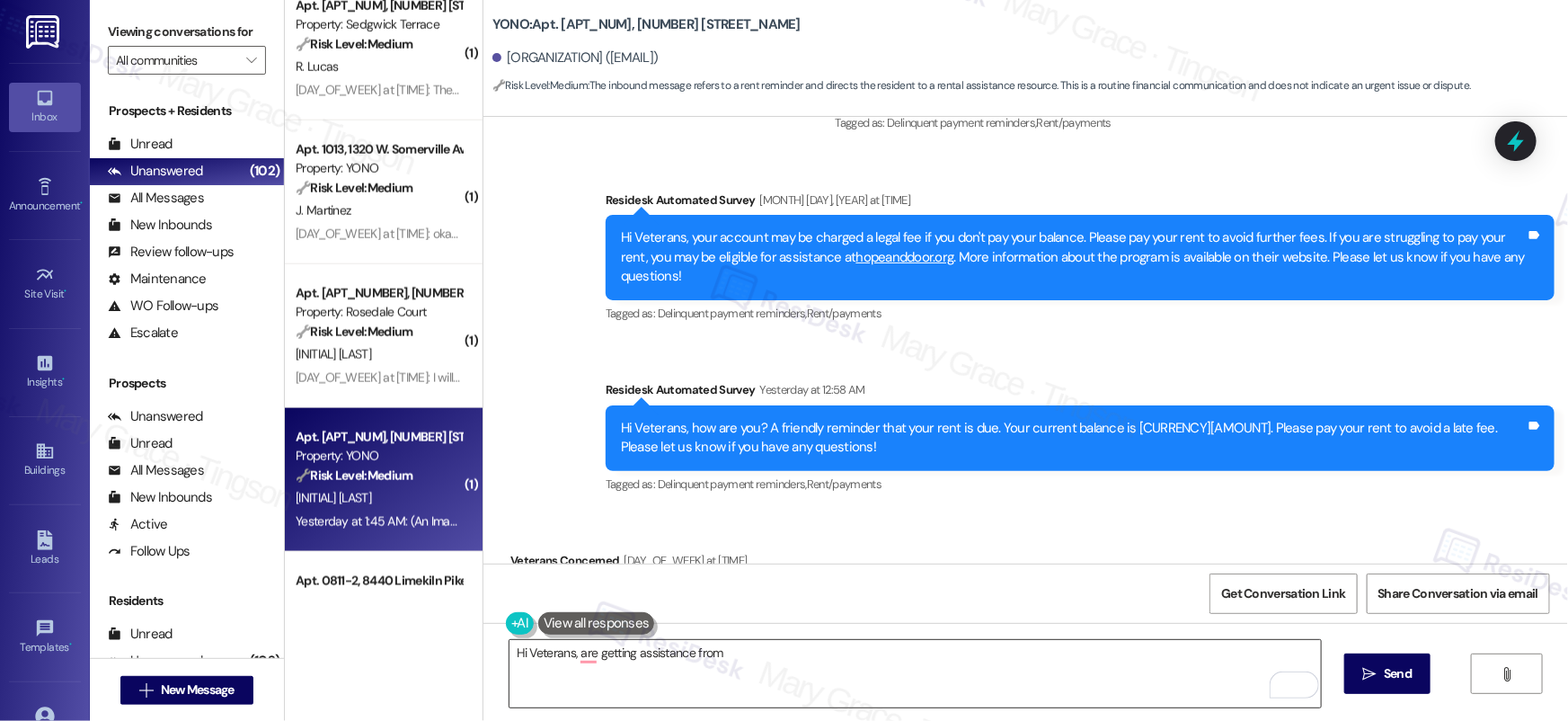 click on "Hi Veterans, are getting assistance from" at bounding box center [915, 673] 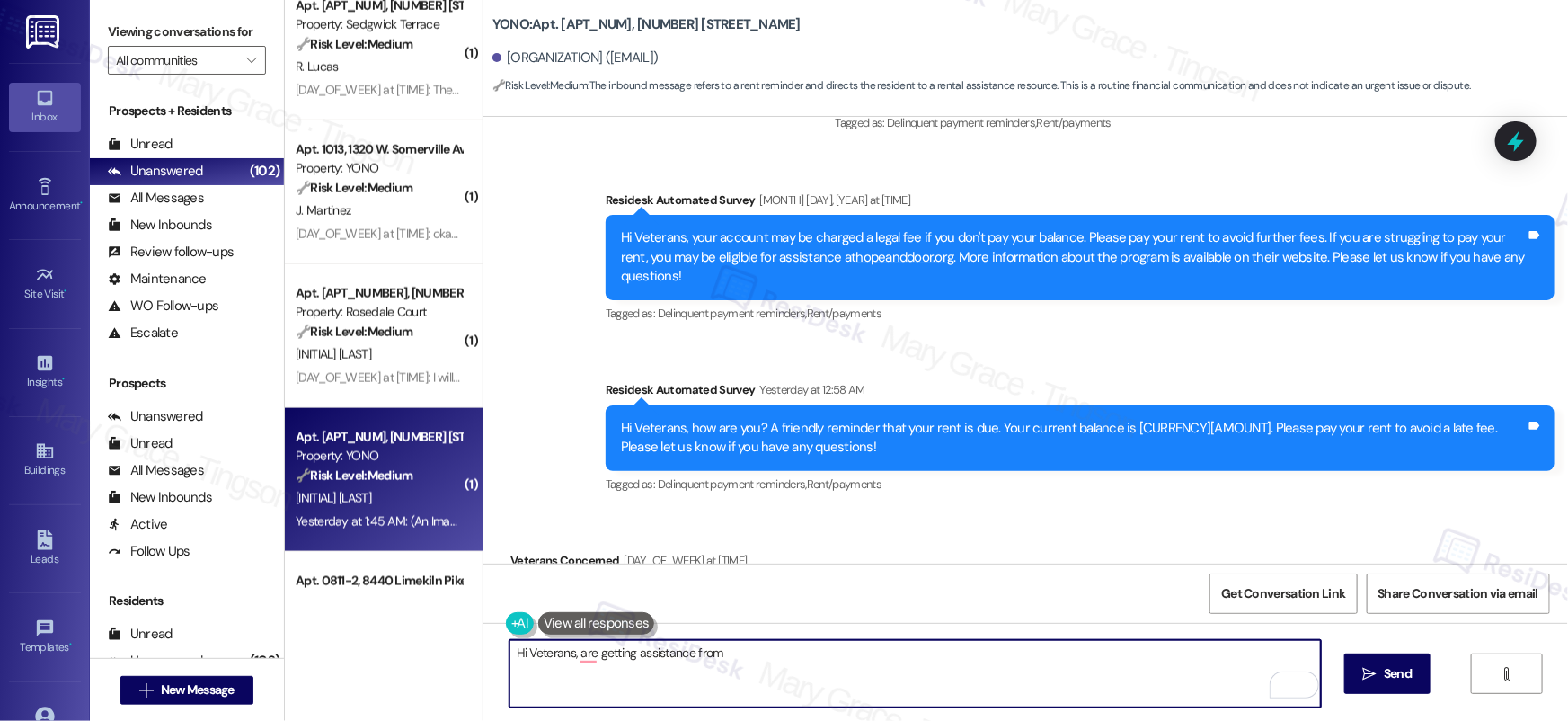 paste on "hopeanddoor.org." 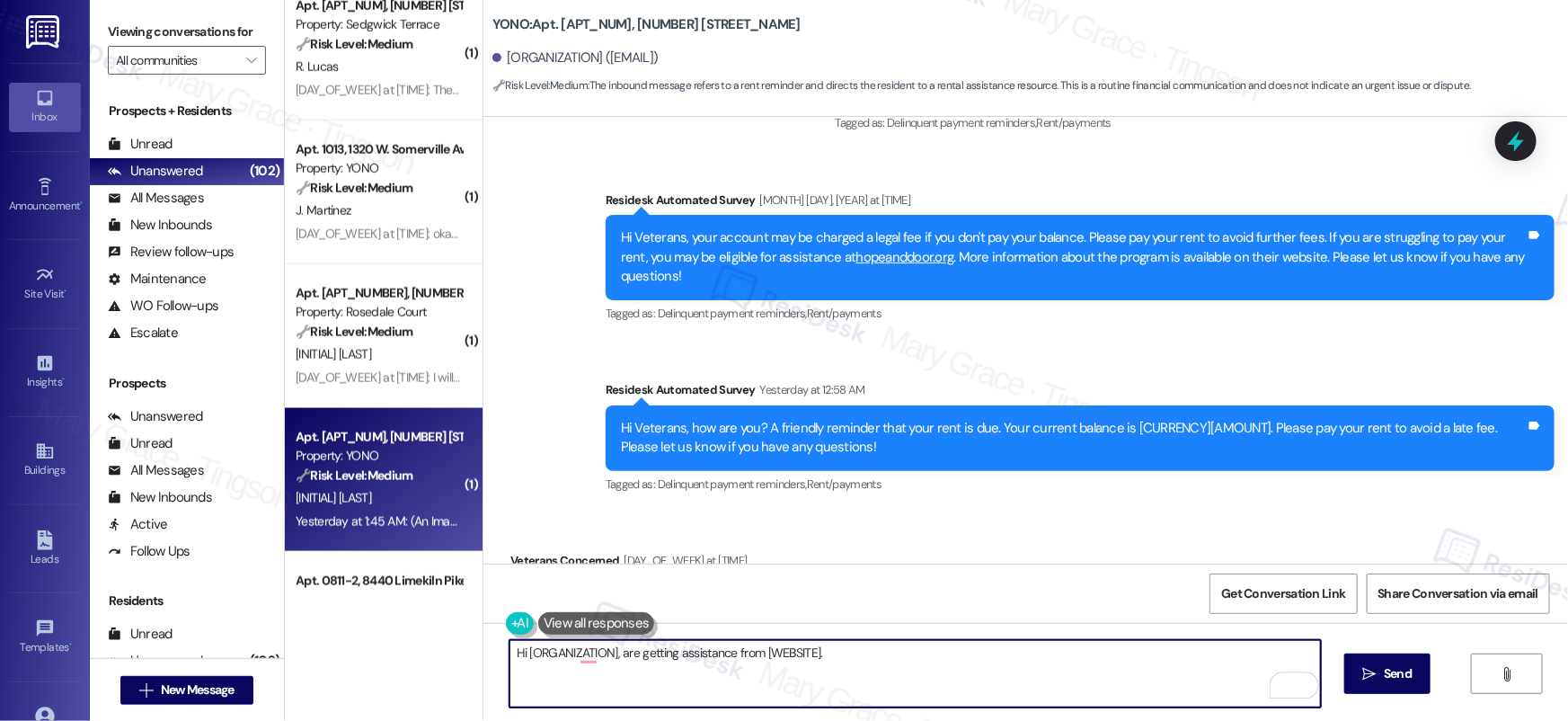 type on "Hi Veterans, are getting assistance from [WEBSITE].?" 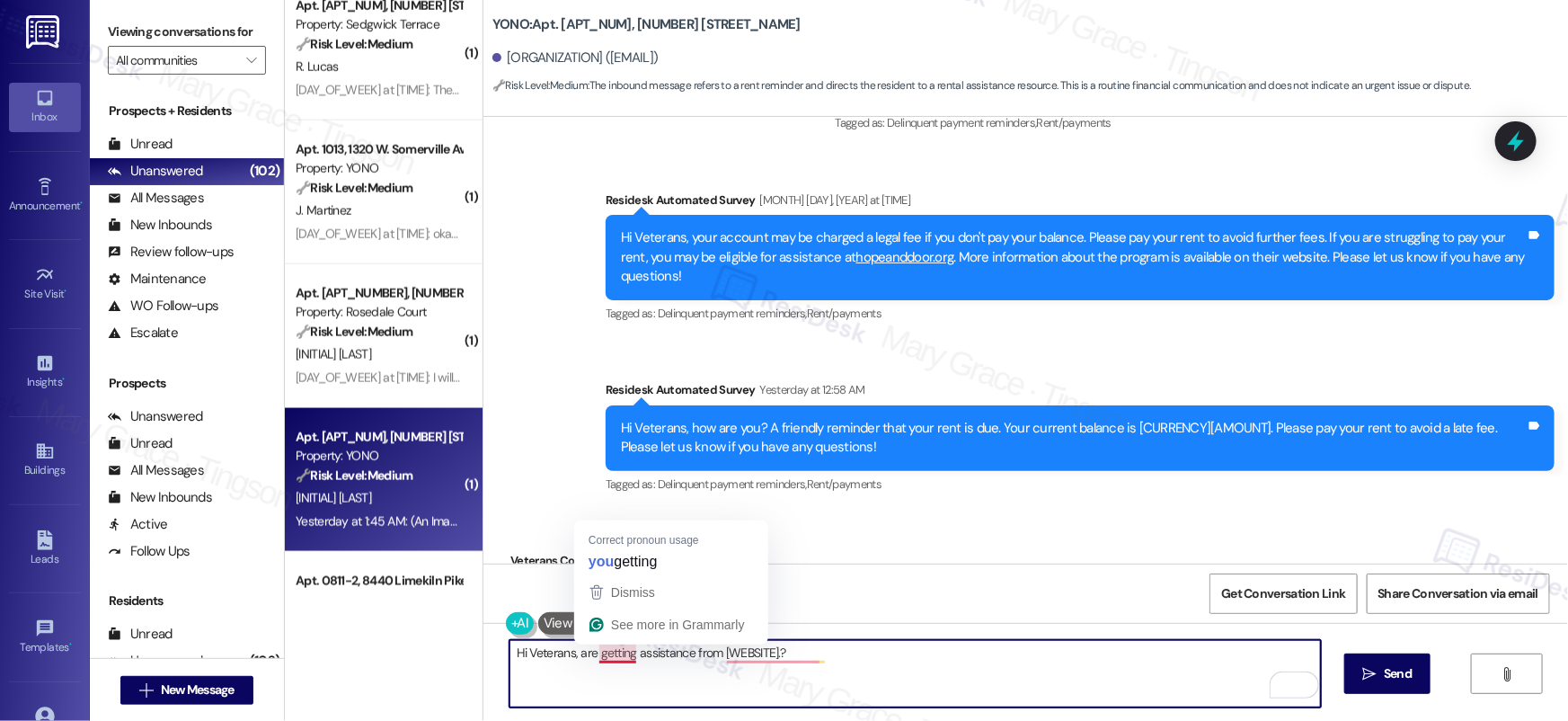 click on "Hi Veterans, are getting assistance from [WEBSITE].?" at bounding box center (915, 673) 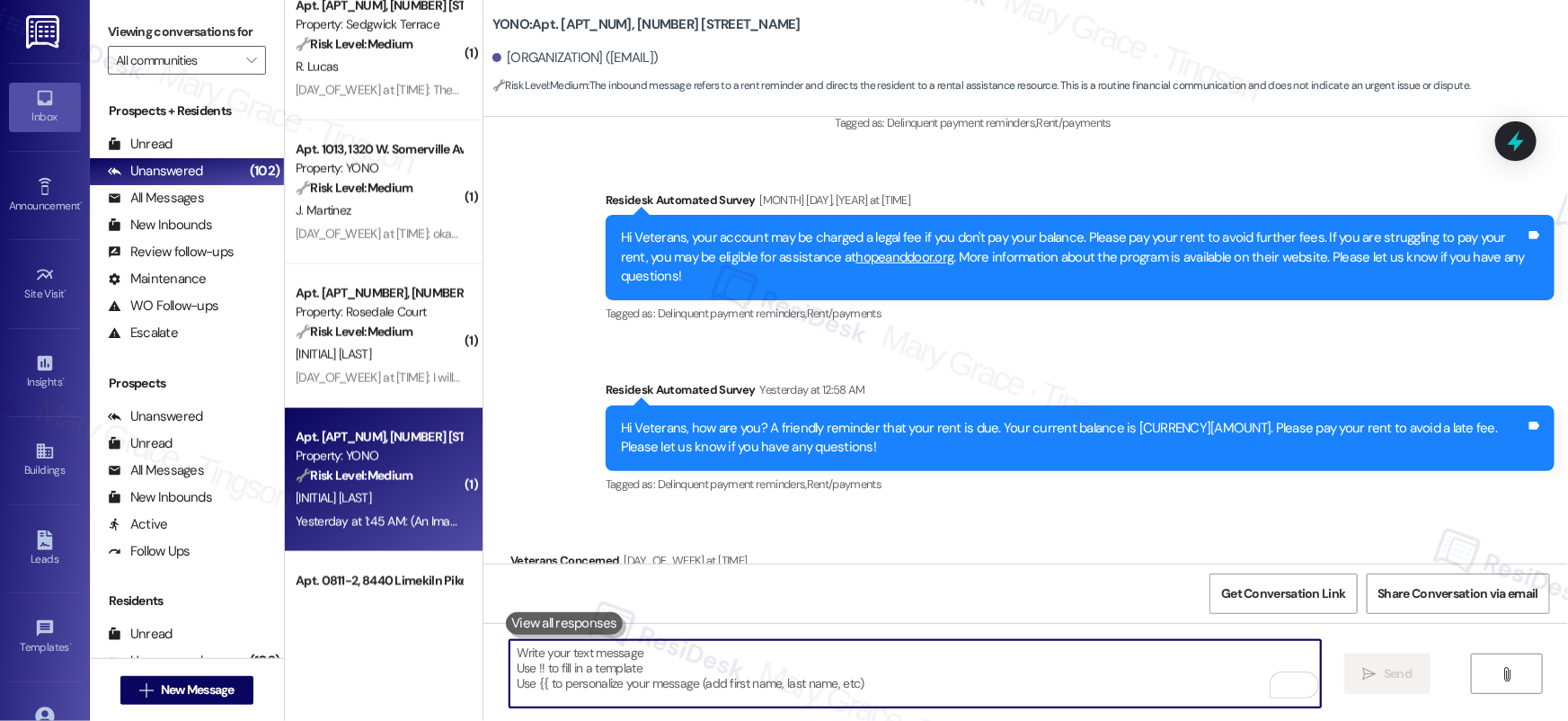 paste on "Hi Veterans, are you currently receiving assistance from Hopeanddoor.org?" 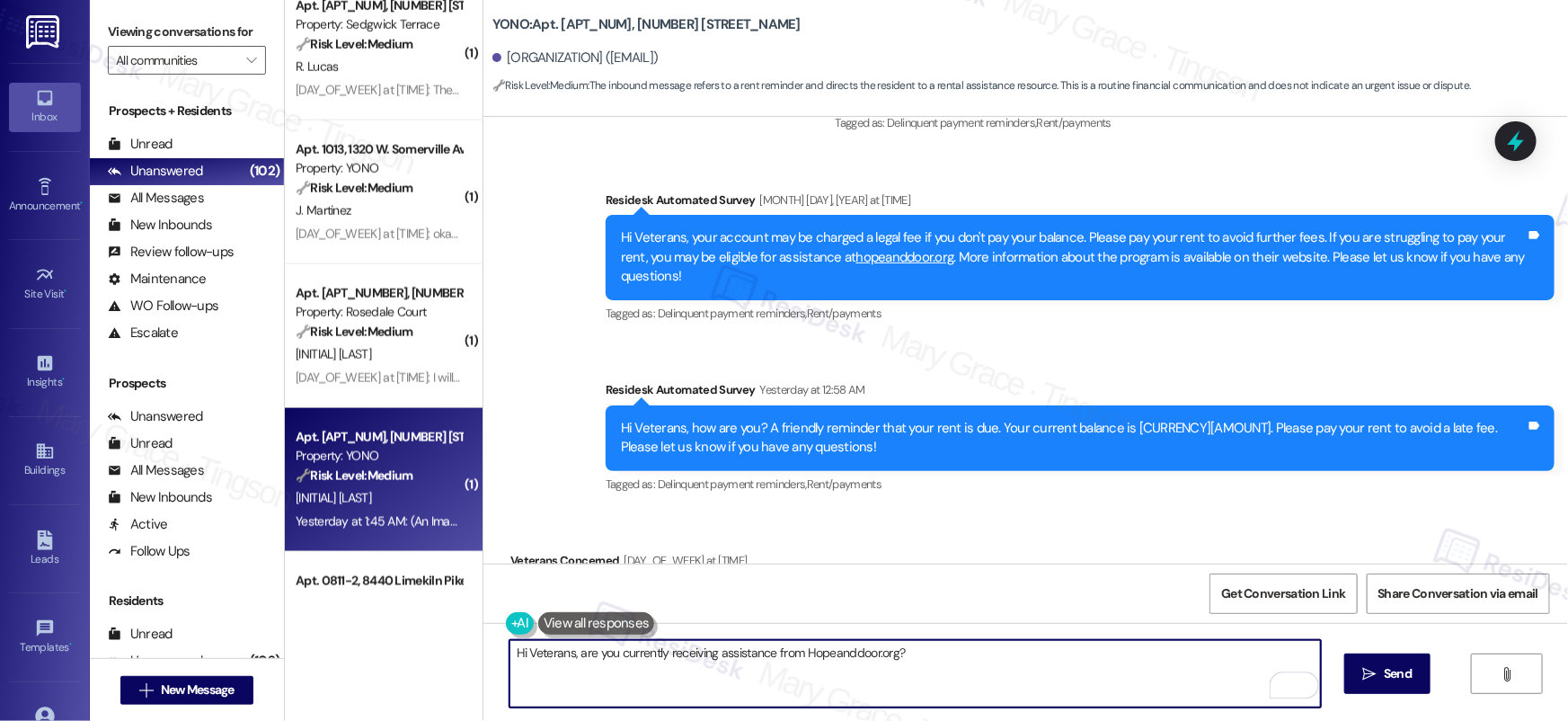 click on "Hi Veterans, are you currently receiving assistance from Hopeanddoor.org?" at bounding box center (915, 673) 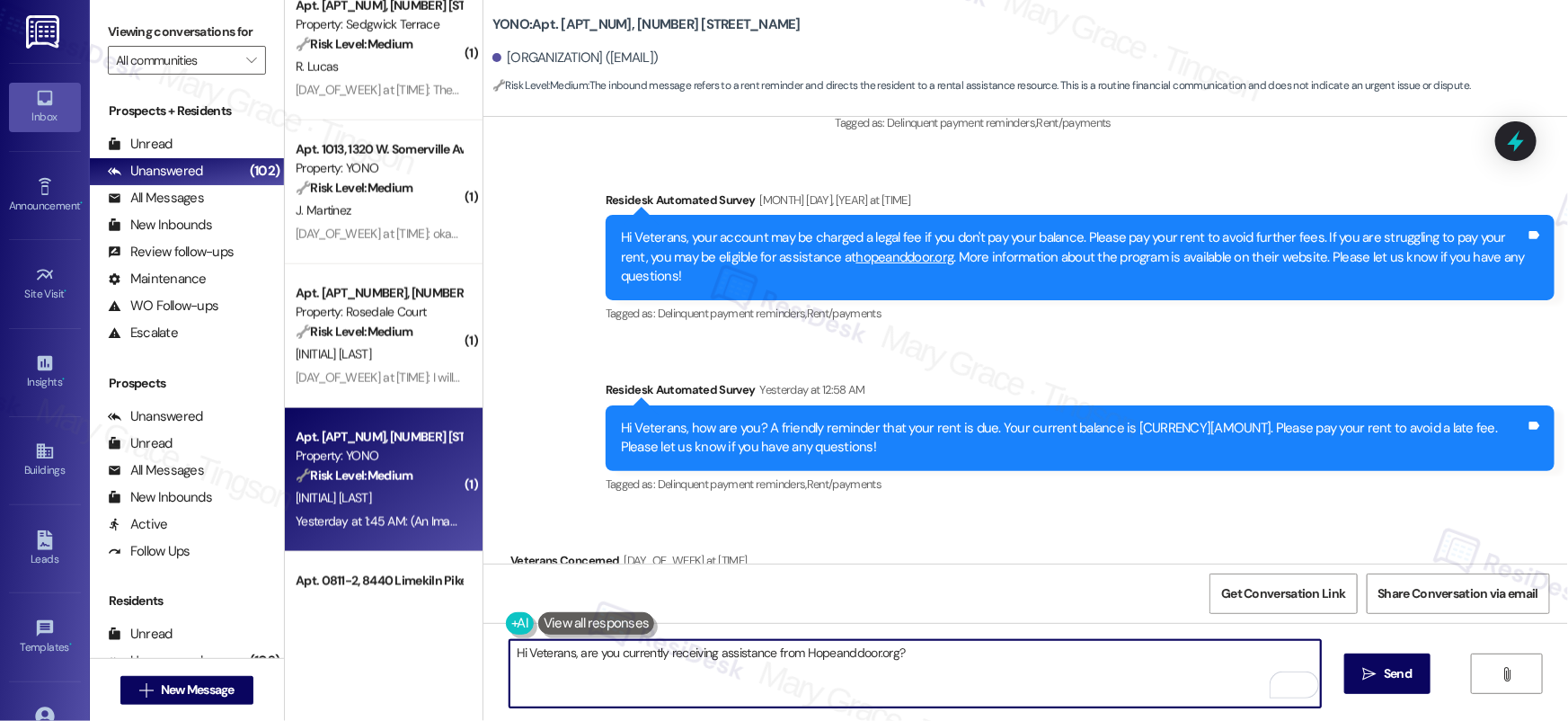 click on "Hi Veterans, are you currently receiving assistance from Hopeanddoor.org?" at bounding box center [915, 673] 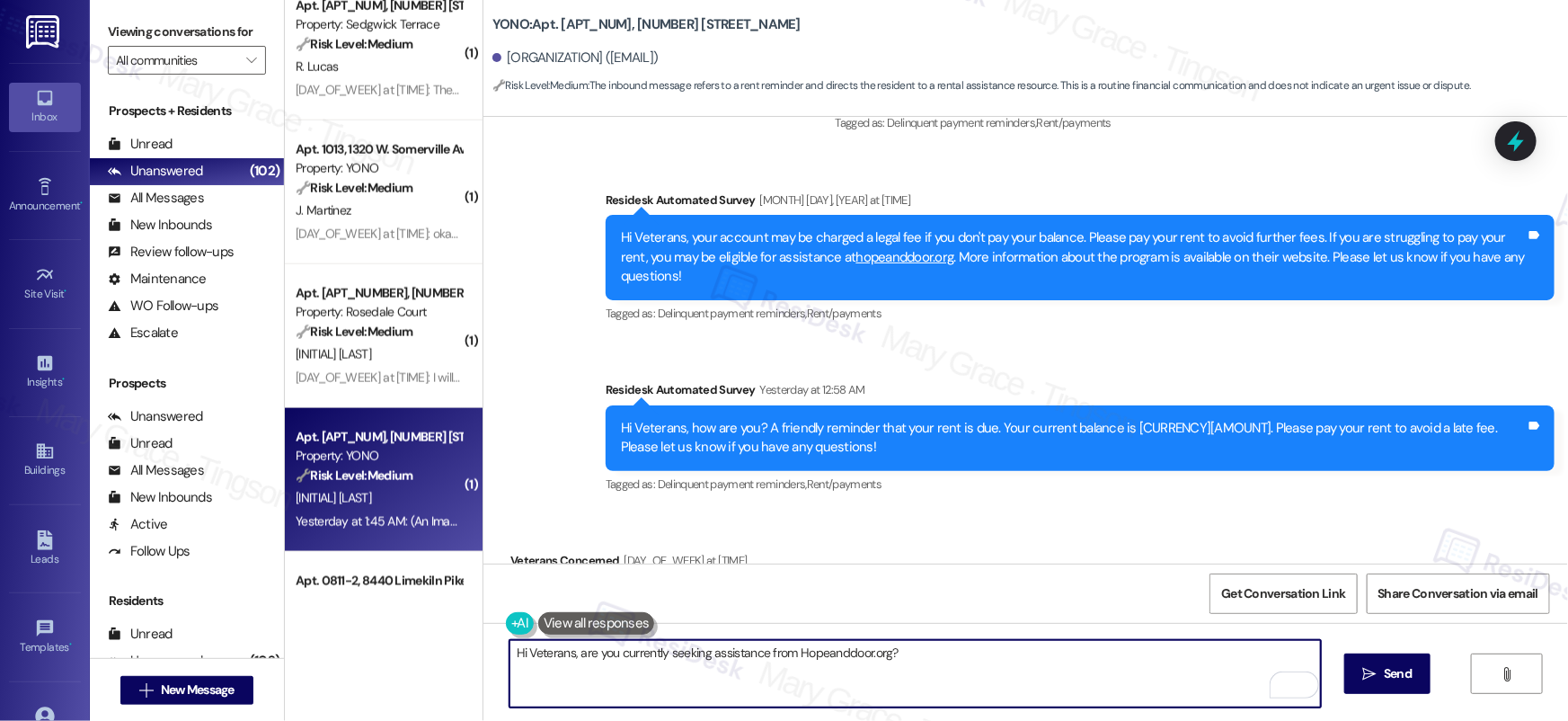 click on "Hi Veterans, are you currently seeking assistance from Hopeanddoor.org?" at bounding box center (915, 673) 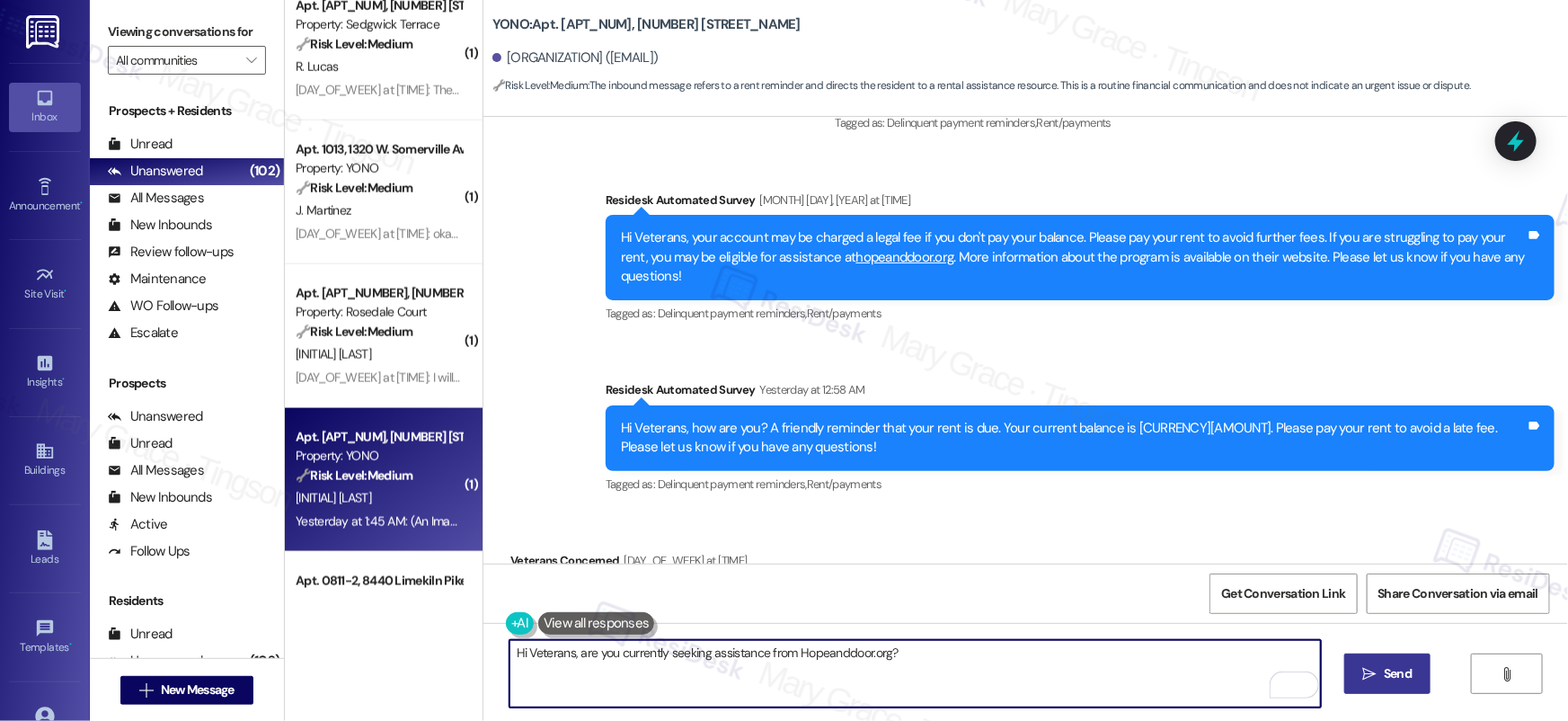 type on "Hi Veterans, are you currently seeking assistance from Hopeanddoor.org?" 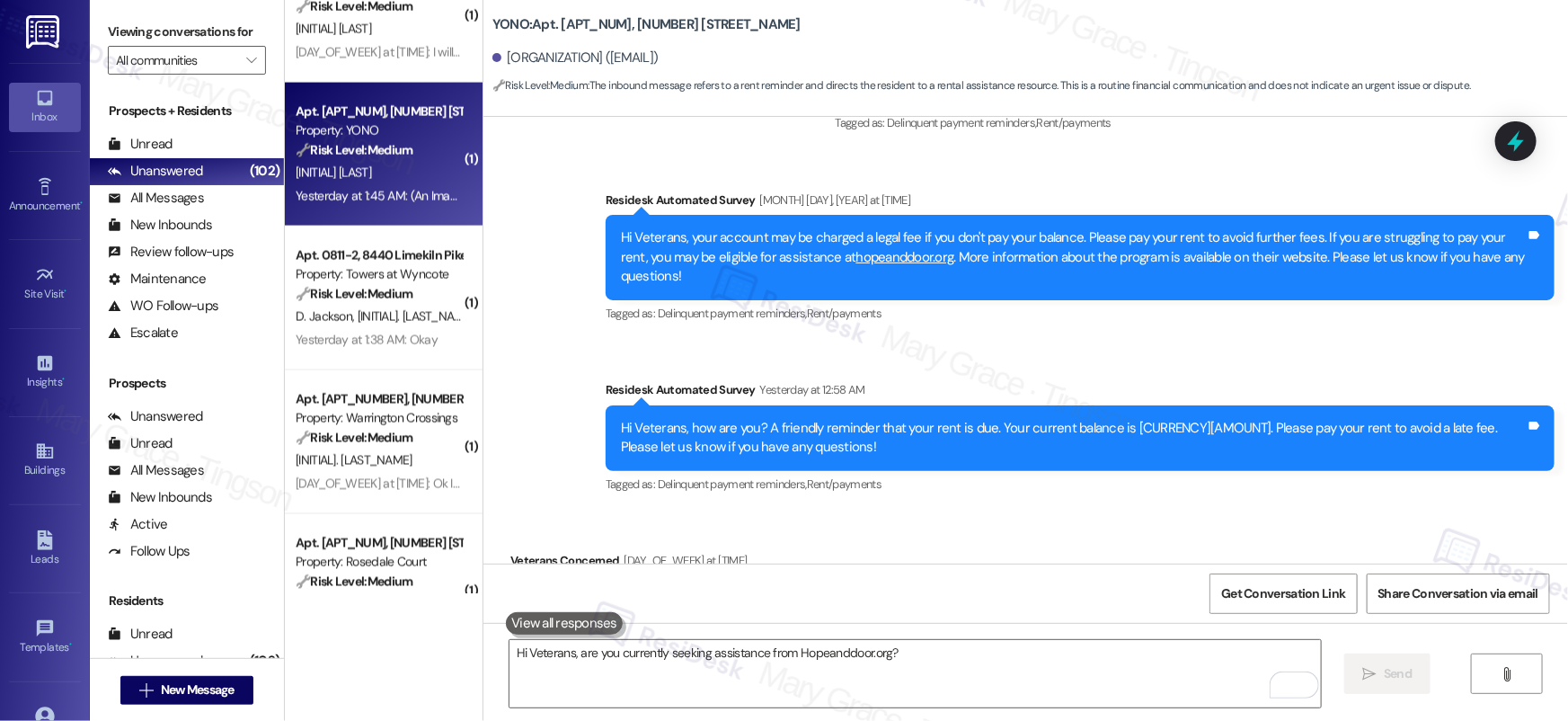 scroll, scrollTop: 4918, scrollLeft: 0, axis: vertical 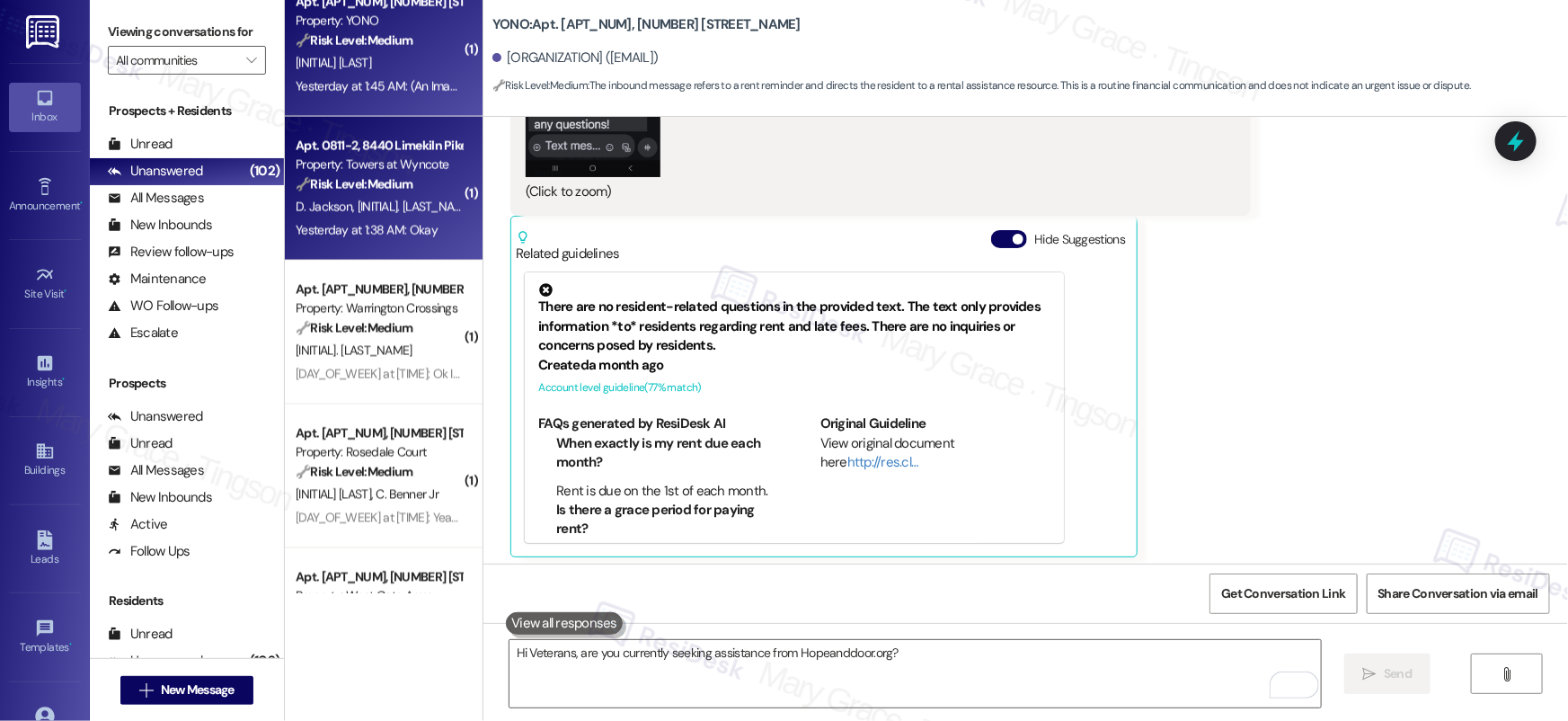 click on "🔧  Risk Level:  Medium" at bounding box center (354, 184) 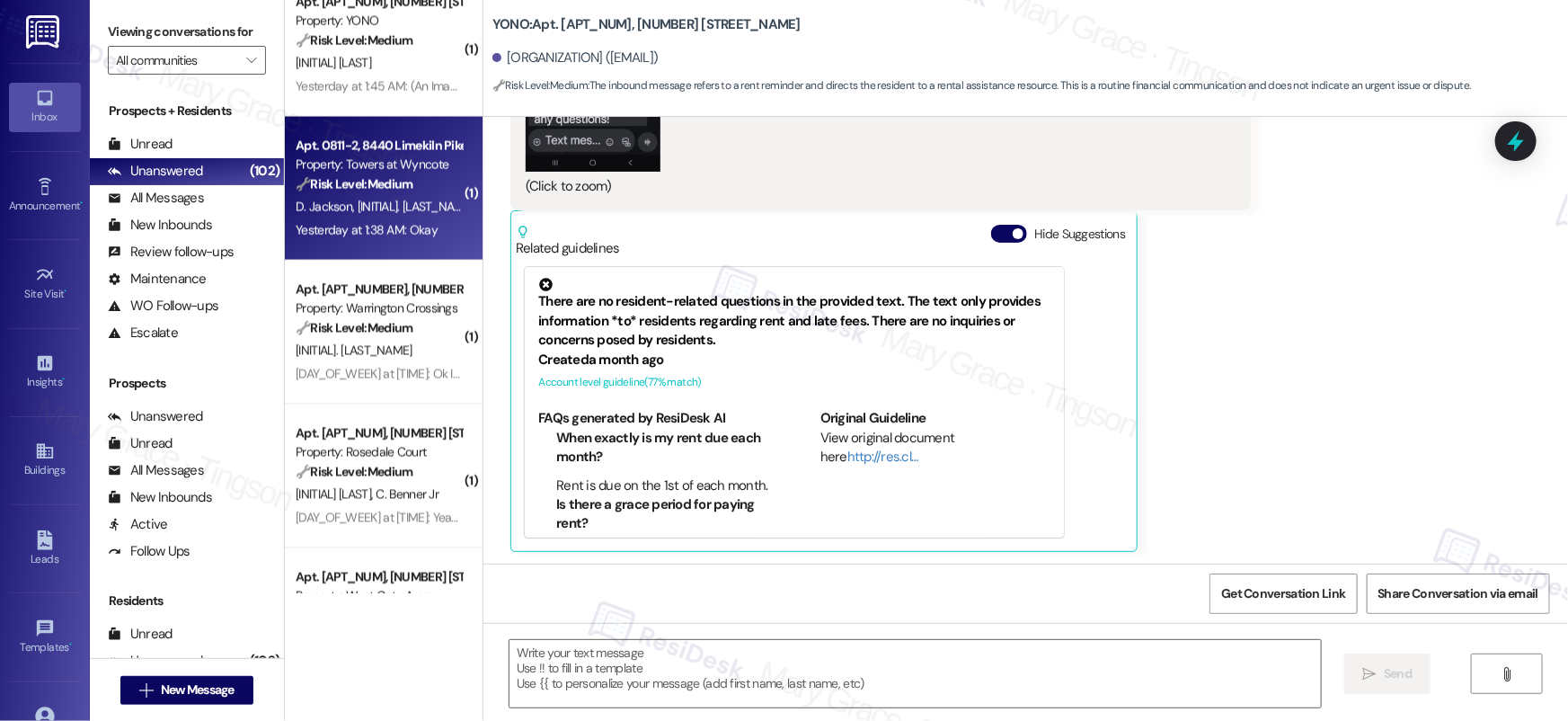 type on "Fetching suggested responses. Please feel free to read through the conversation in the meantime." 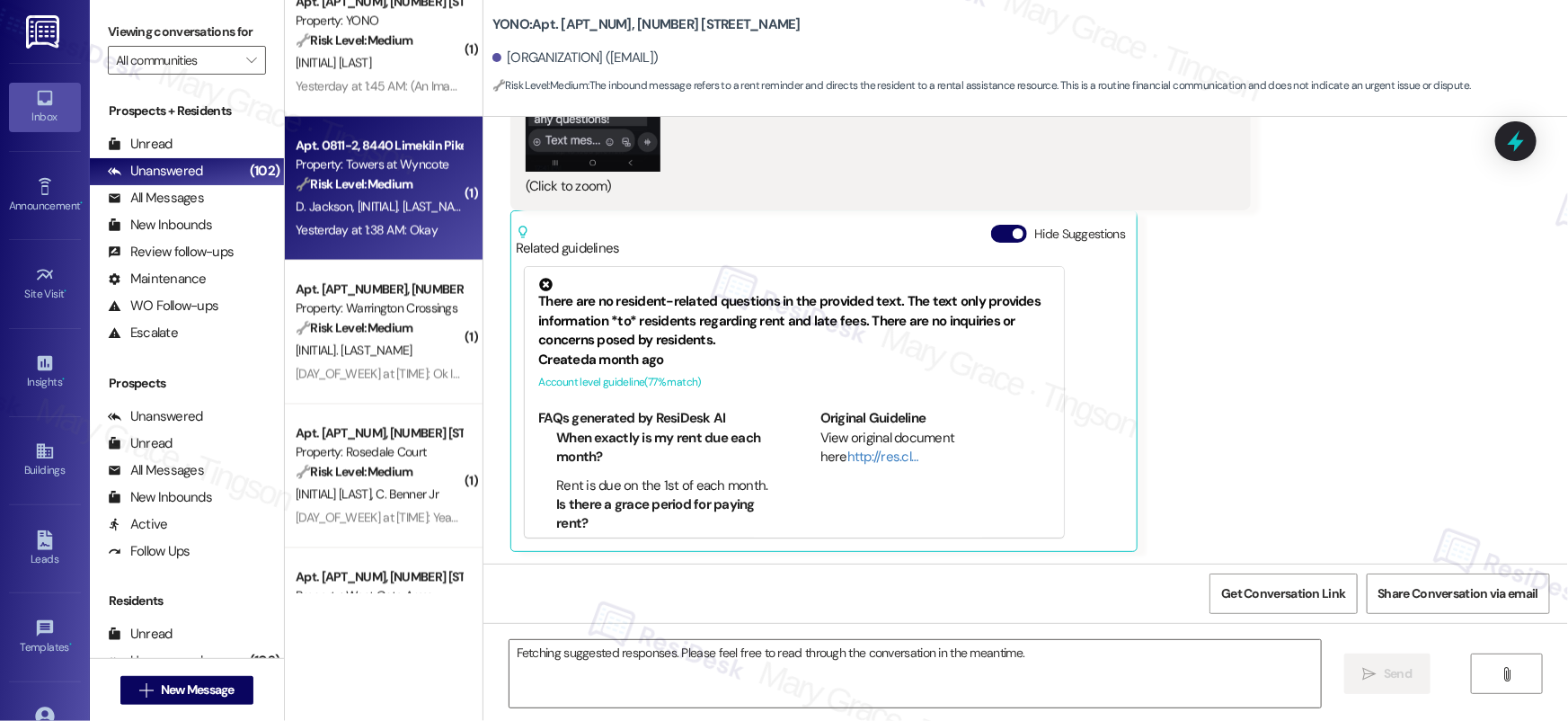 click on "🔧  Risk Level:  Medium" at bounding box center [354, 184] 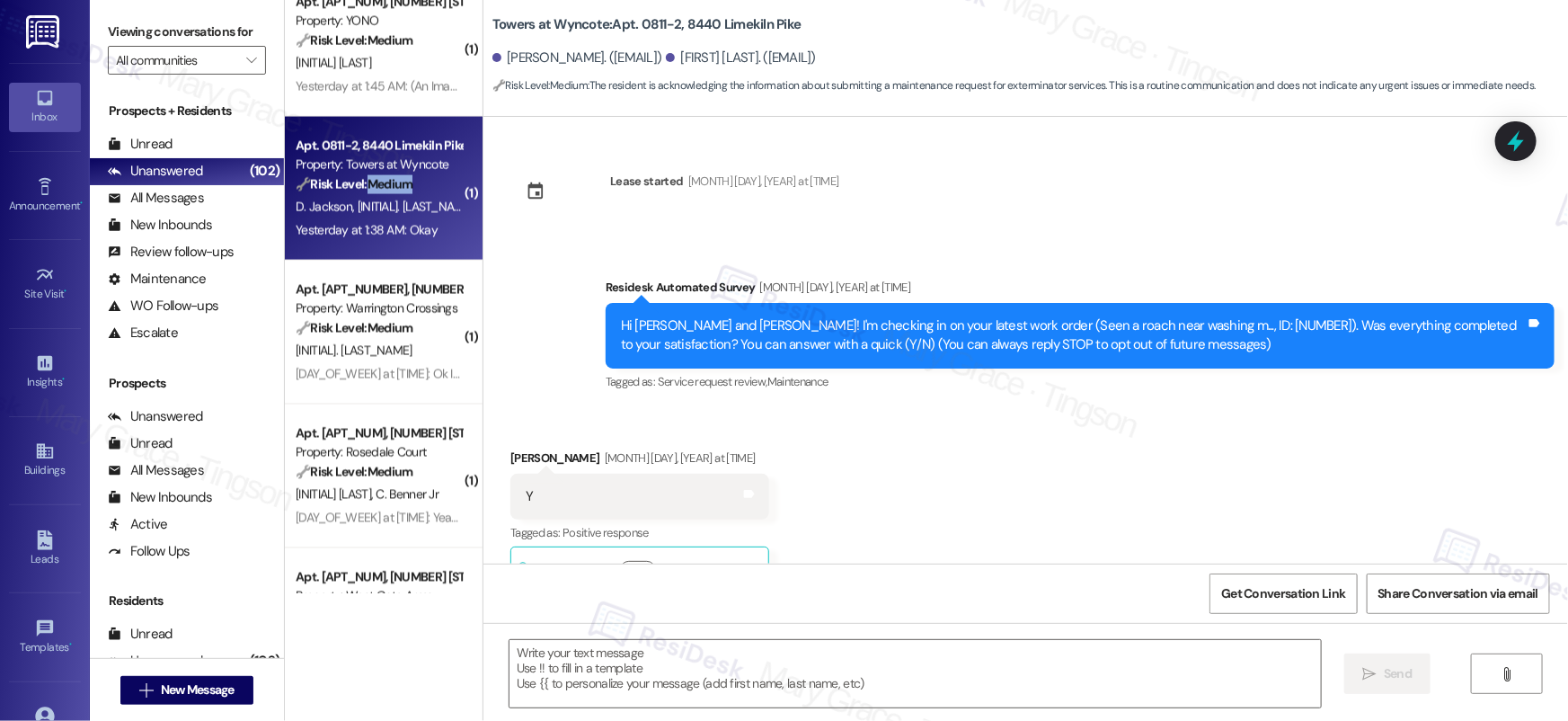 click on "🔧  Risk Level:  Medium" at bounding box center [354, 184] 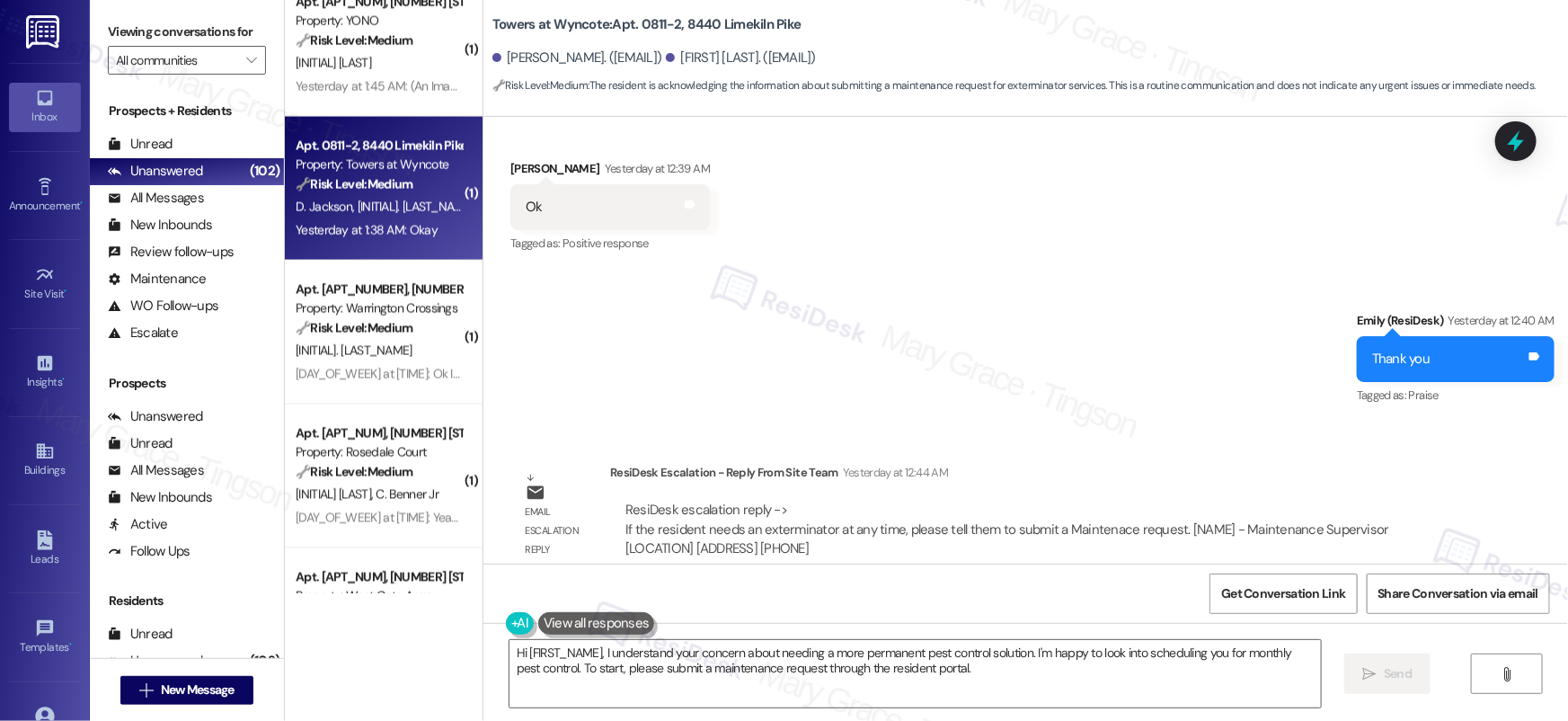 scroll, scrollTop: 5366, scrollLeft: 0, axis: vertical 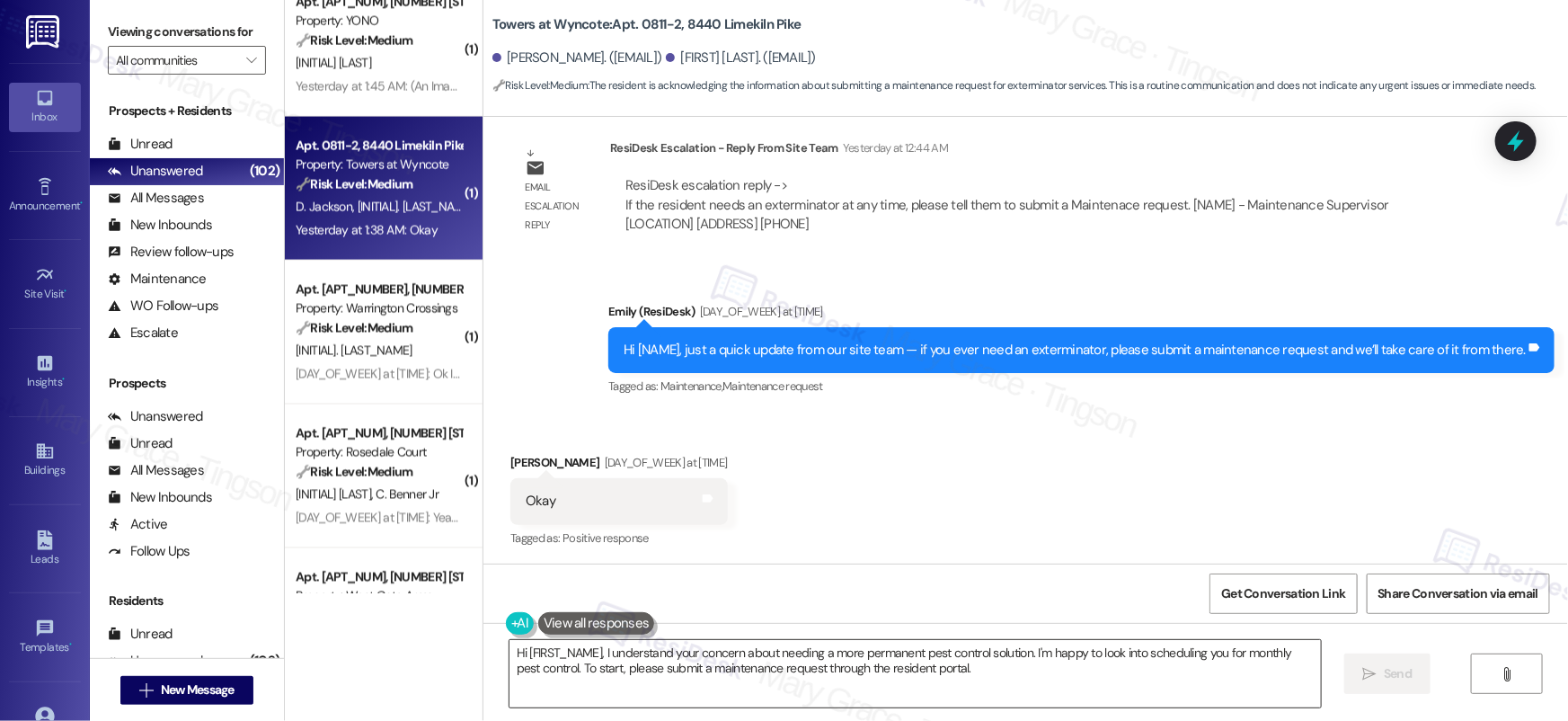 click on "Hi [FIRST_NAME], I understand your concern about needing a more permanent pest control solution. I'm happy to look into scheduling you for monthly pest control. To start, please submit a maintenance request through the resident portal." at bounding box center (915, 673) 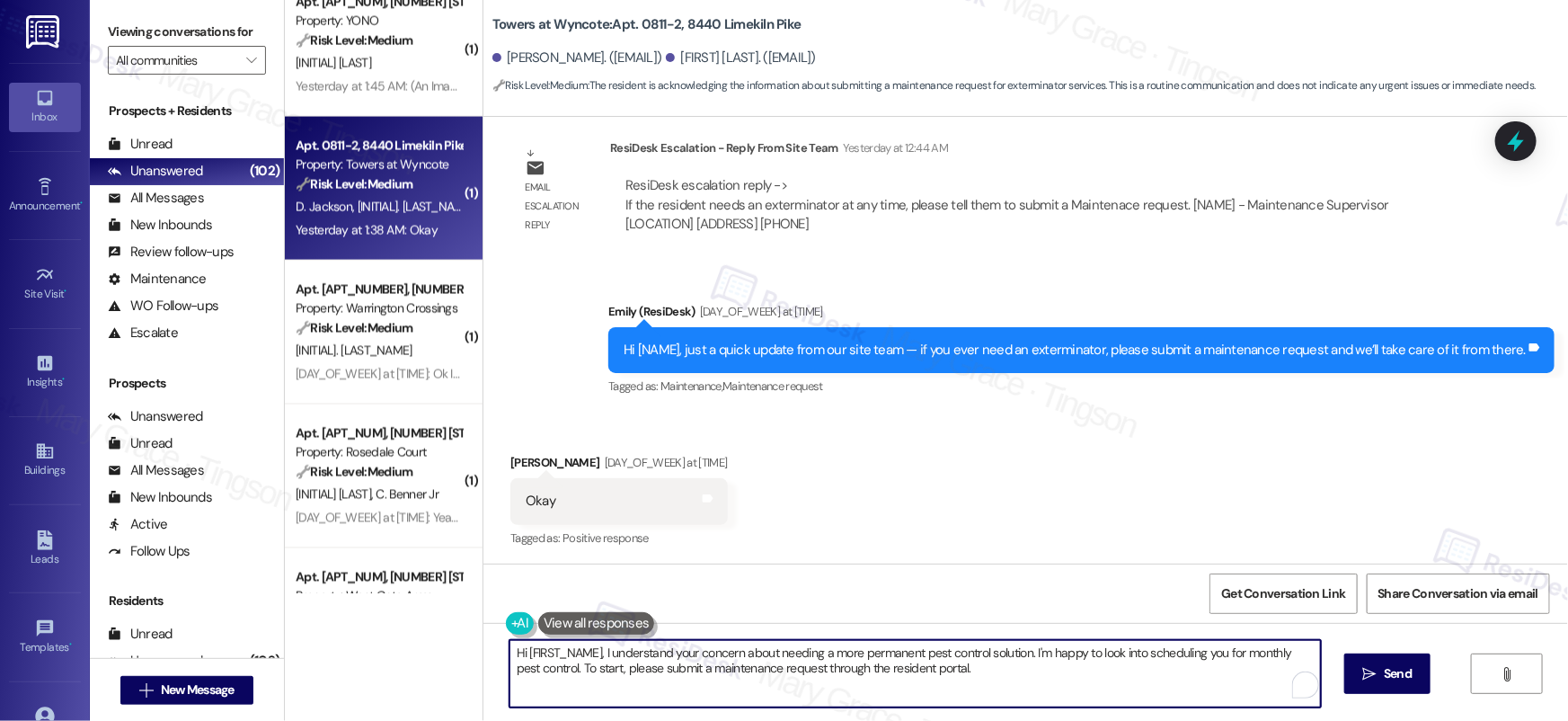 click on "Hi [FIRST_NAME], I understand your concern about needing a more permanent pest control solution. I'm happy to look into scheduling you for monthly pest control. To start, please submit a maintenance request through the resident portal." at bounding box center [915, 673] 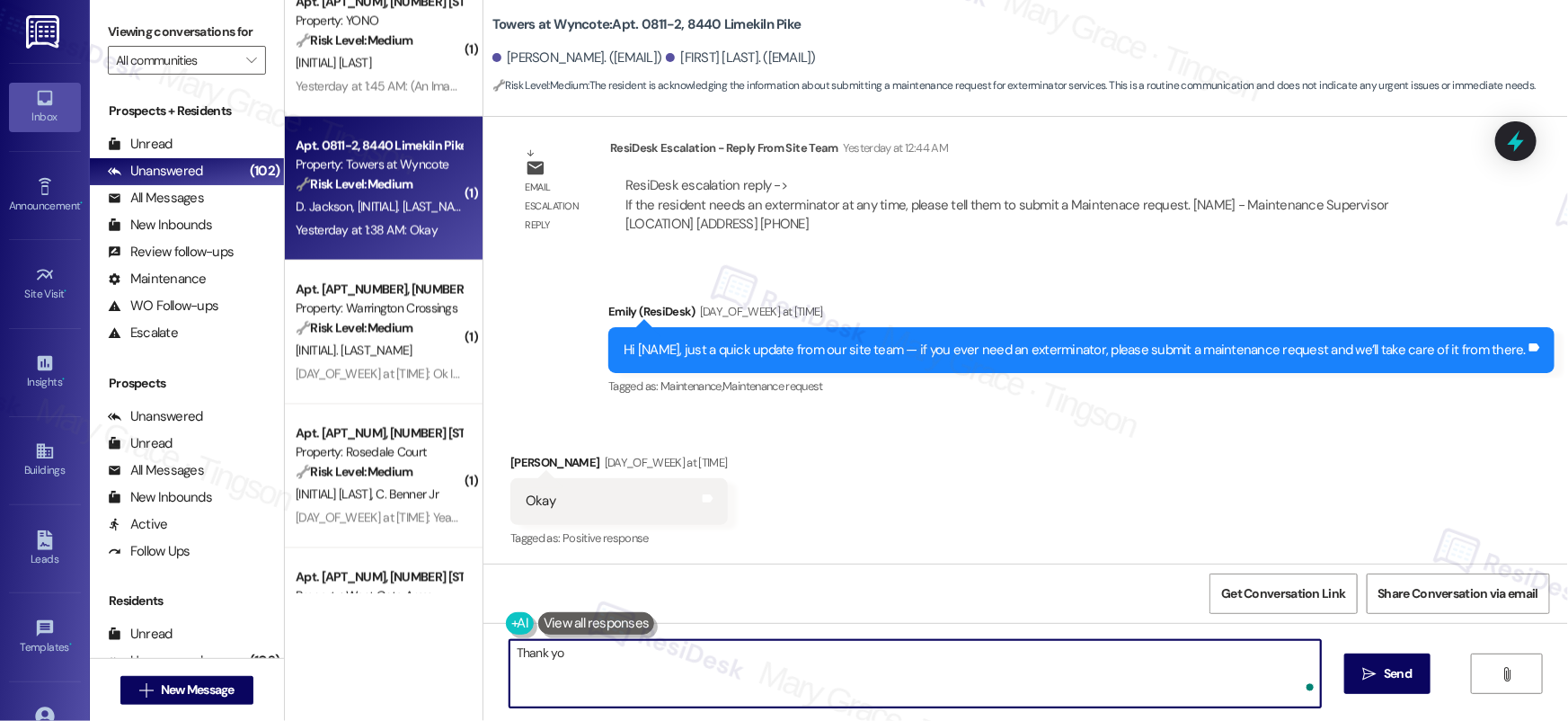 type on "Thank you" 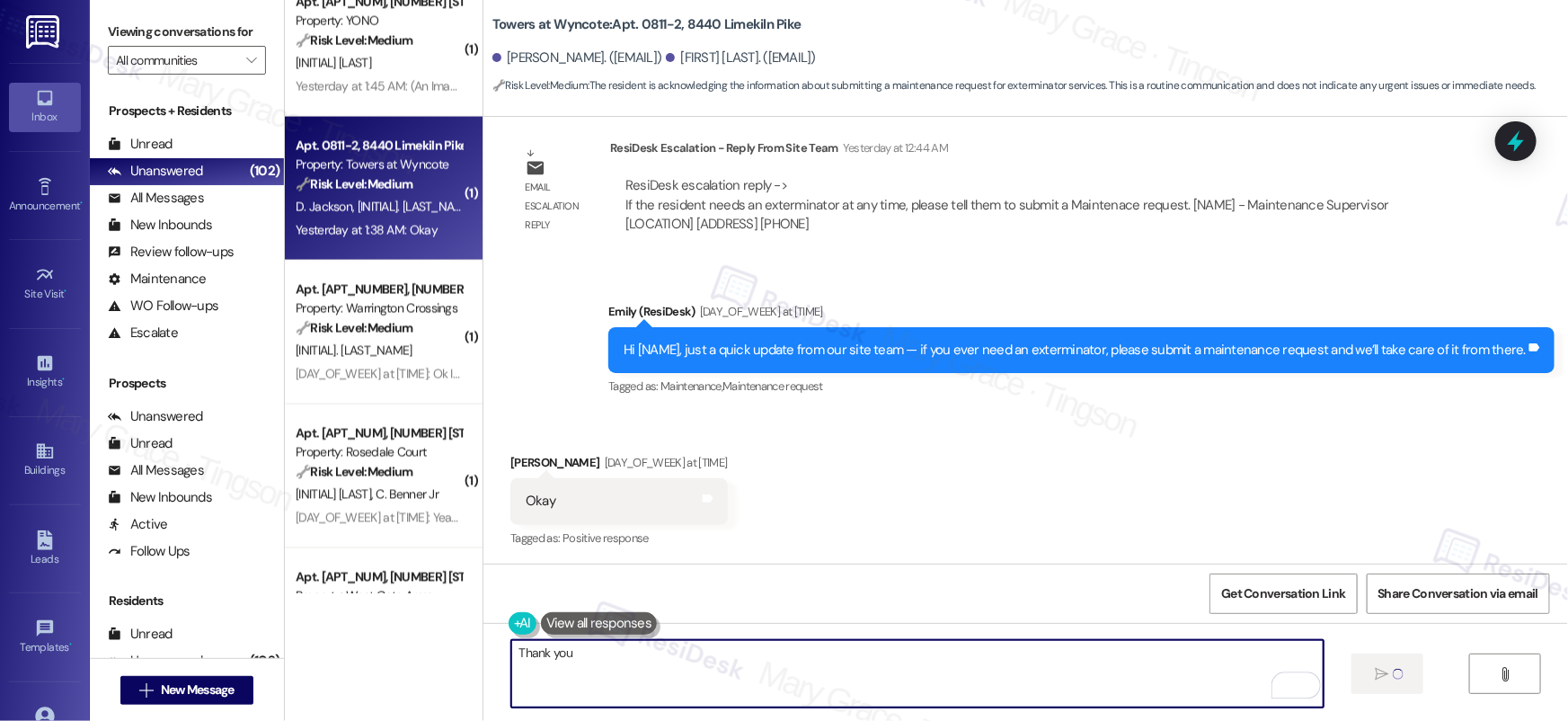 type 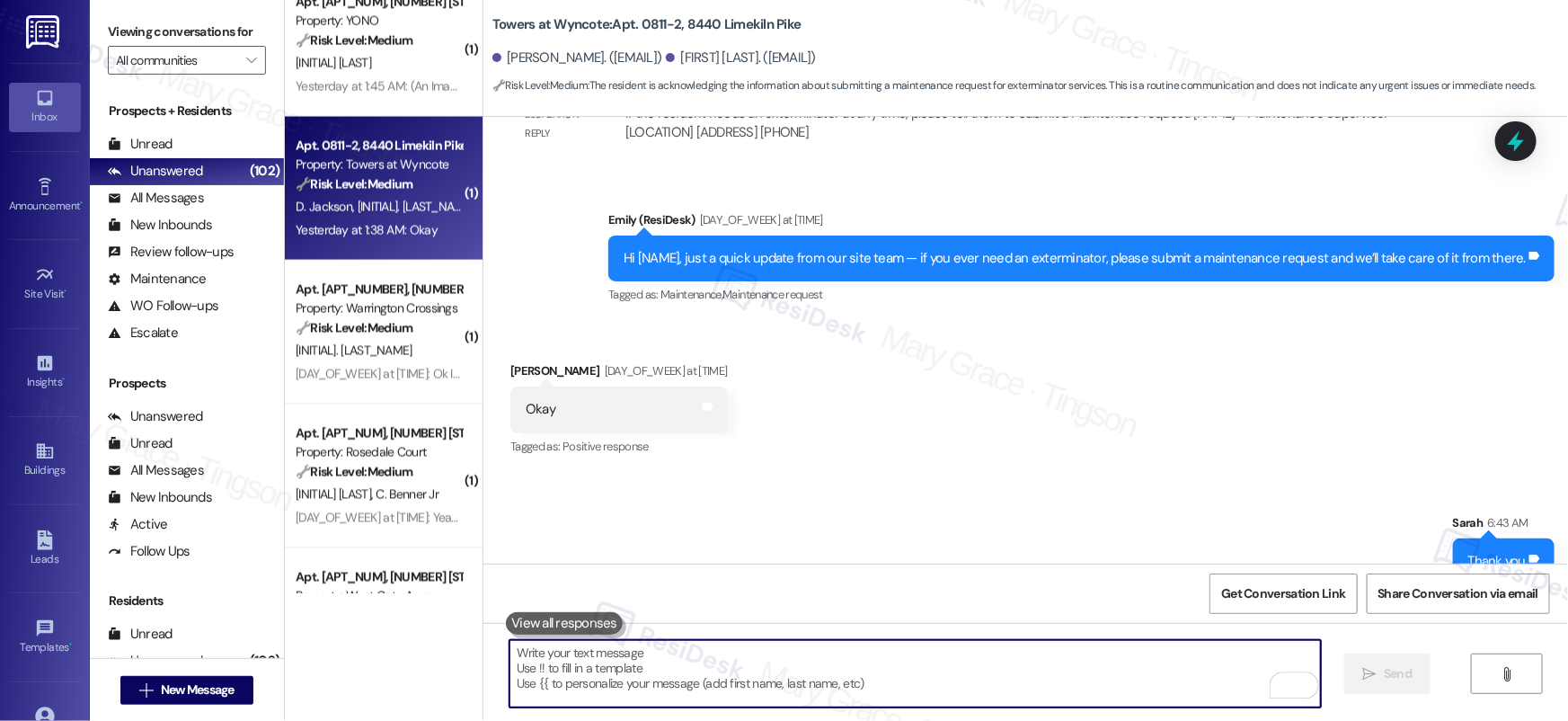scroll, scrollTop: 5491, scrollLeft: 0, axis: vertical 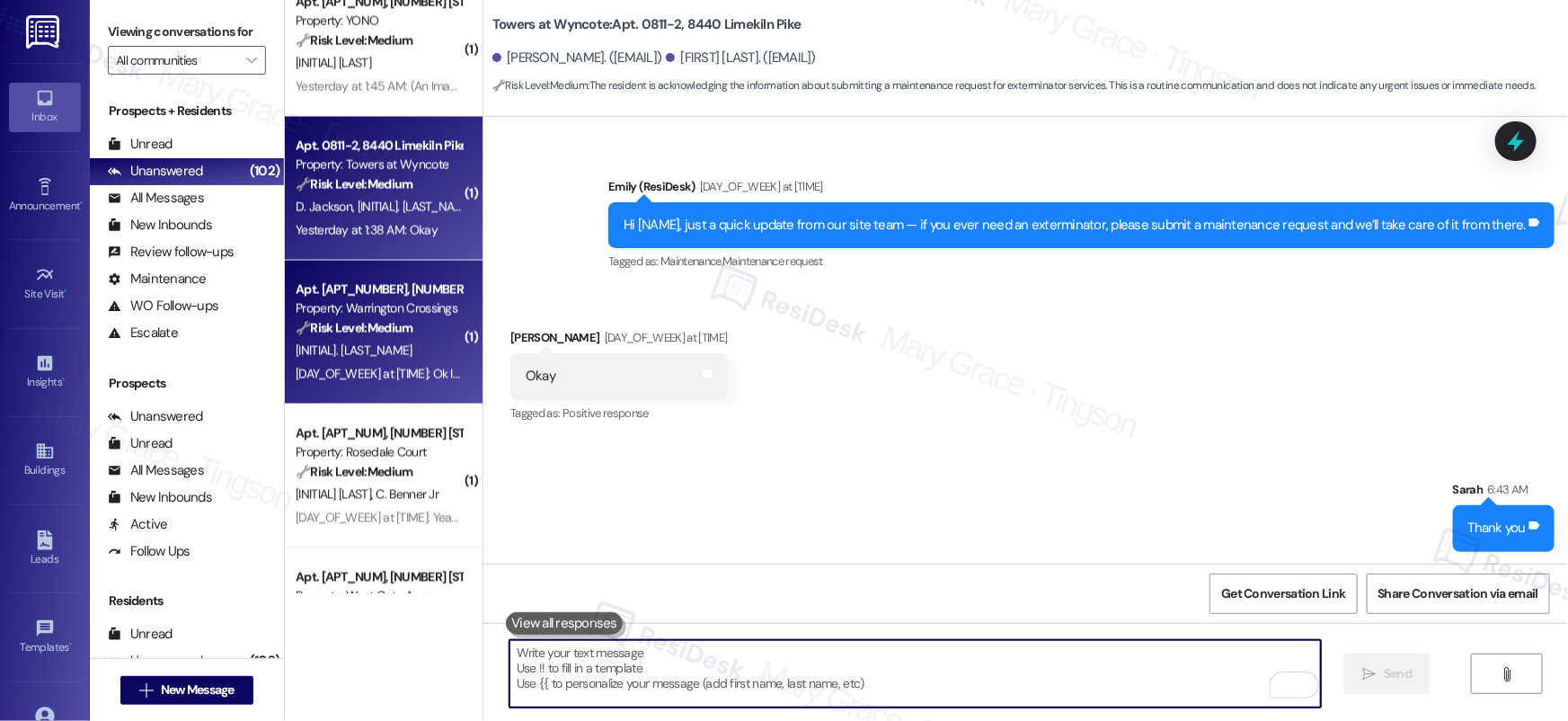 click on "Property: Warrington Crossings" at bounding box center [378, 308] 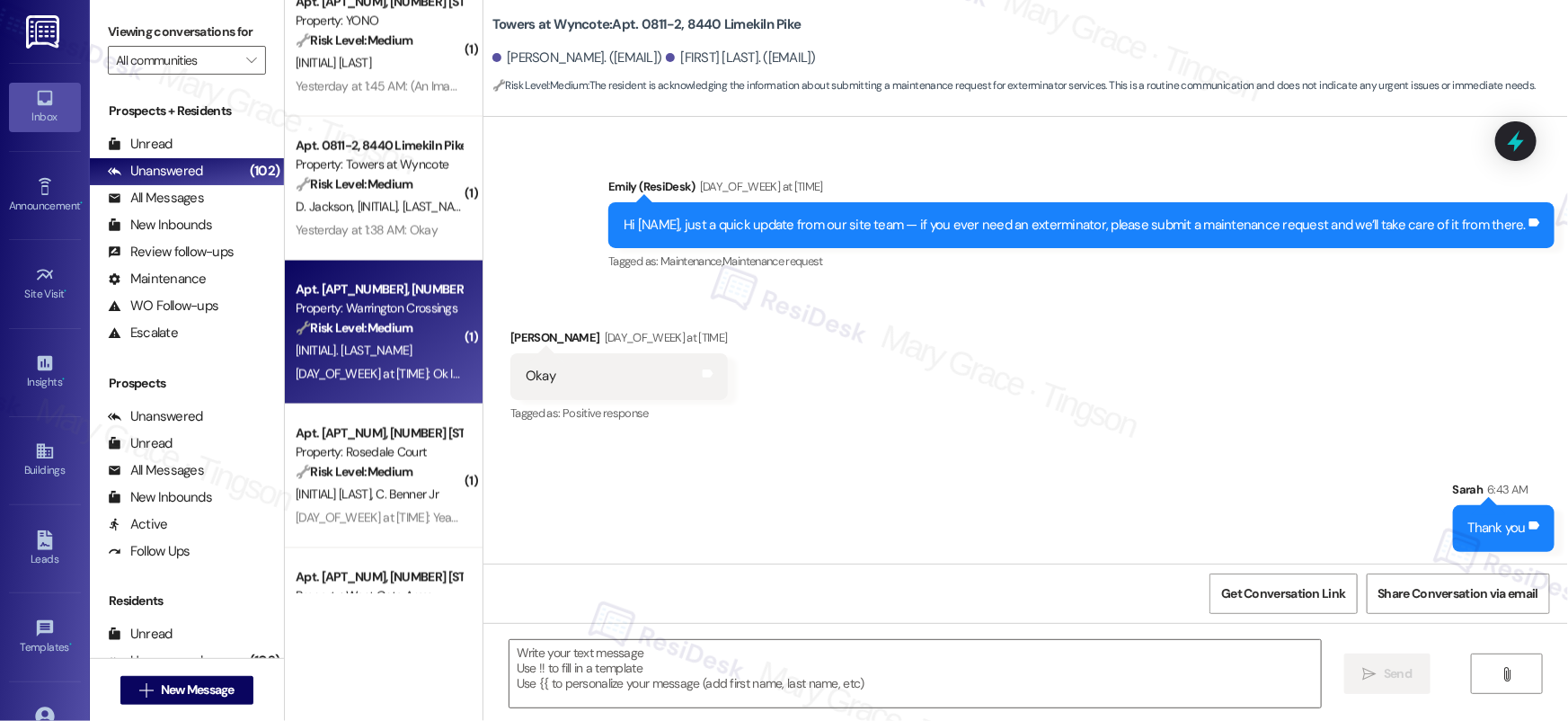 click on "Property: Warrington Crossings" at bounding box center [378, 308] 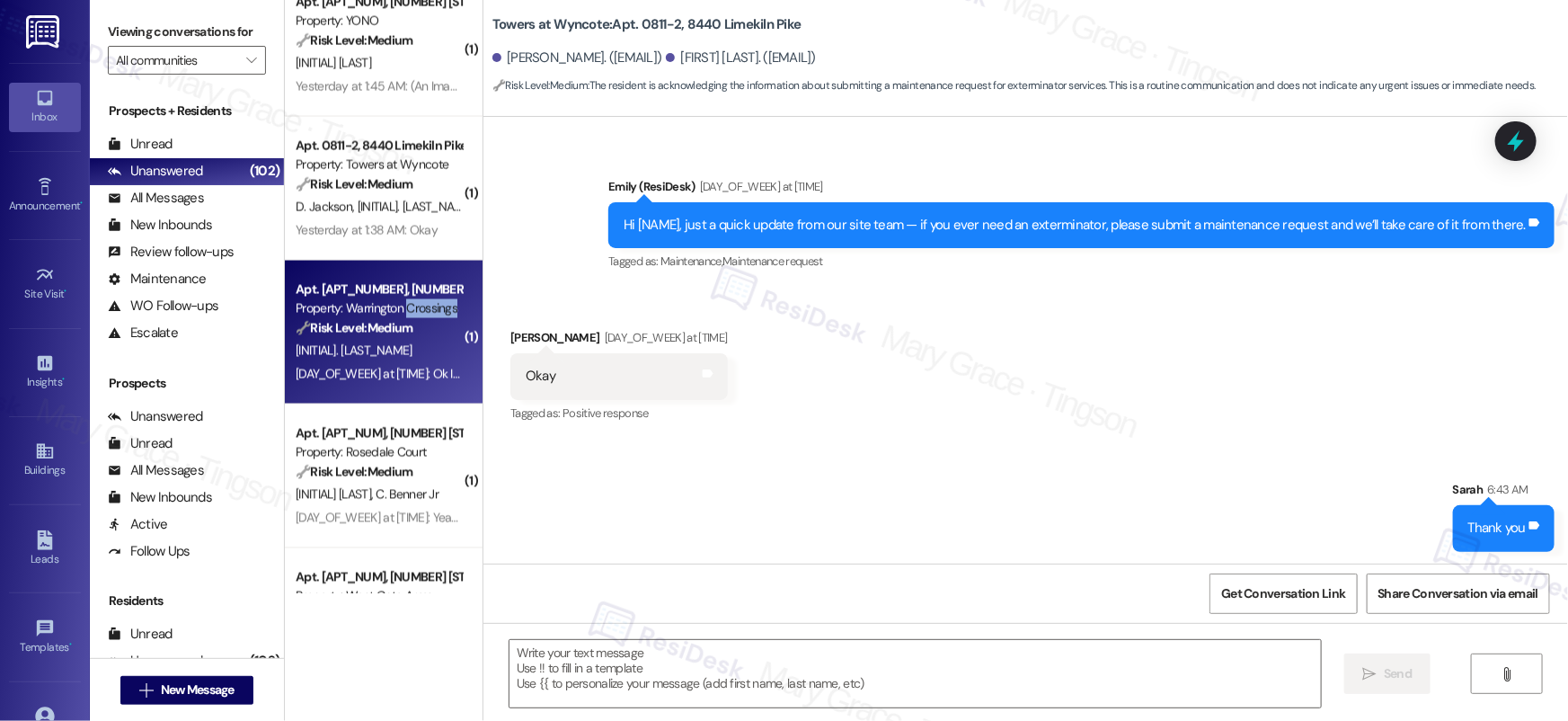 type on "Fetching suggested responses. Please feel free to read through the conversation in the meantime." 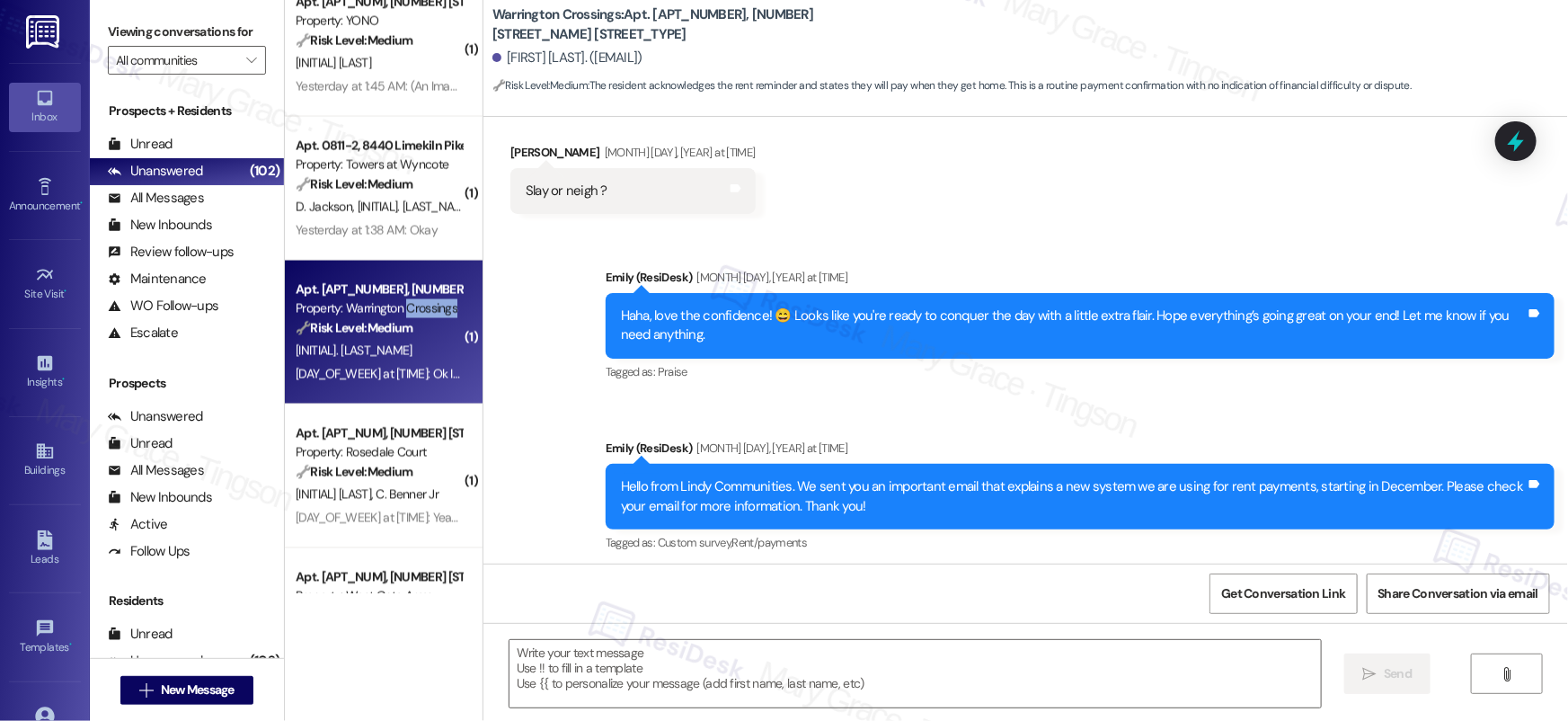 scroll, scrollTop: 2832, scrollLeft: 0, axis: vertical 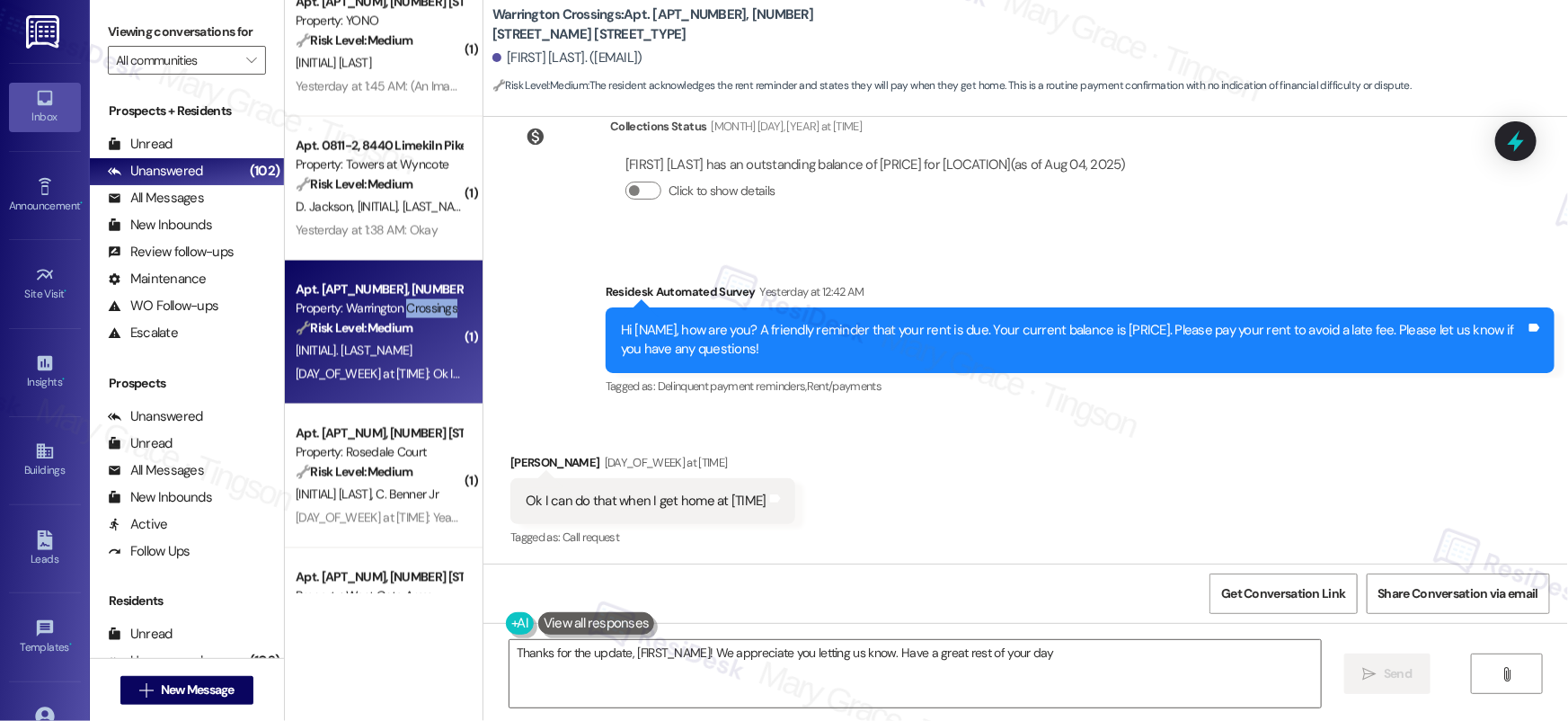 type on "Thanks for the update, [FIRST_NAME]! We appreciate you letting us know. Have a great rest of your day!" 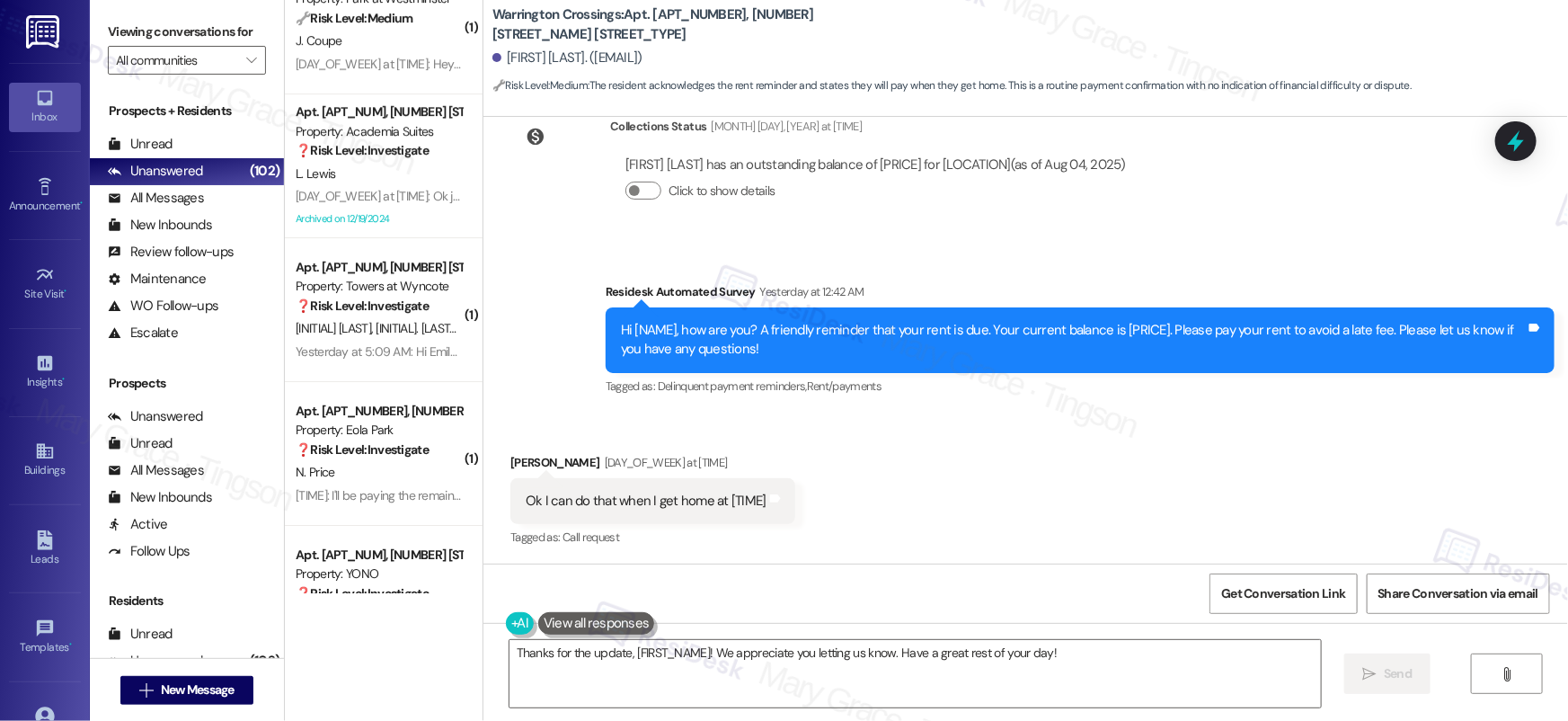 scroll, scrollTop: 6599, scrollLeft: 0, axis: vertical 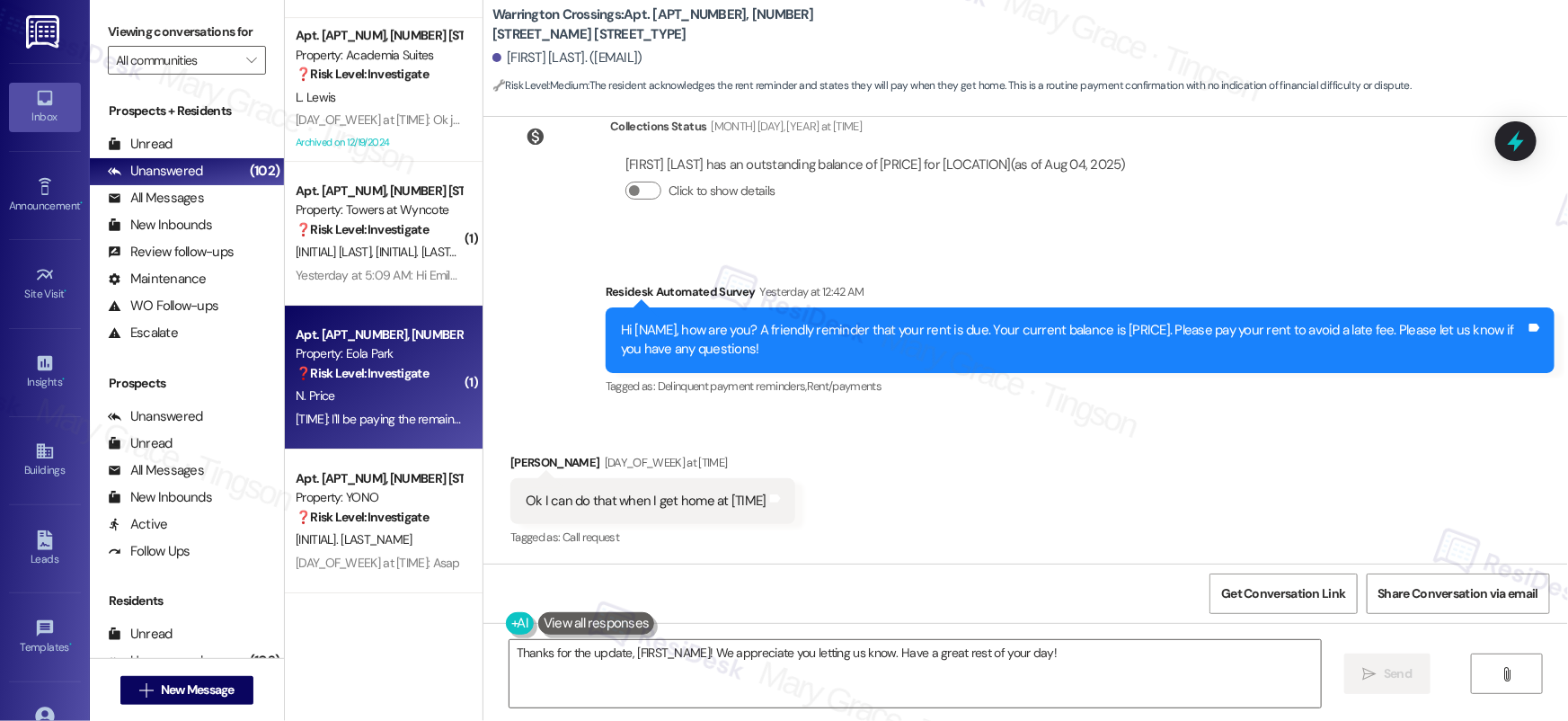 click on "[TIME]: I'll be paying the remaining balance on [DATE] [TIME]: I'll be paying the remaining balance on [DATE]" at bounding box center [378, 419] 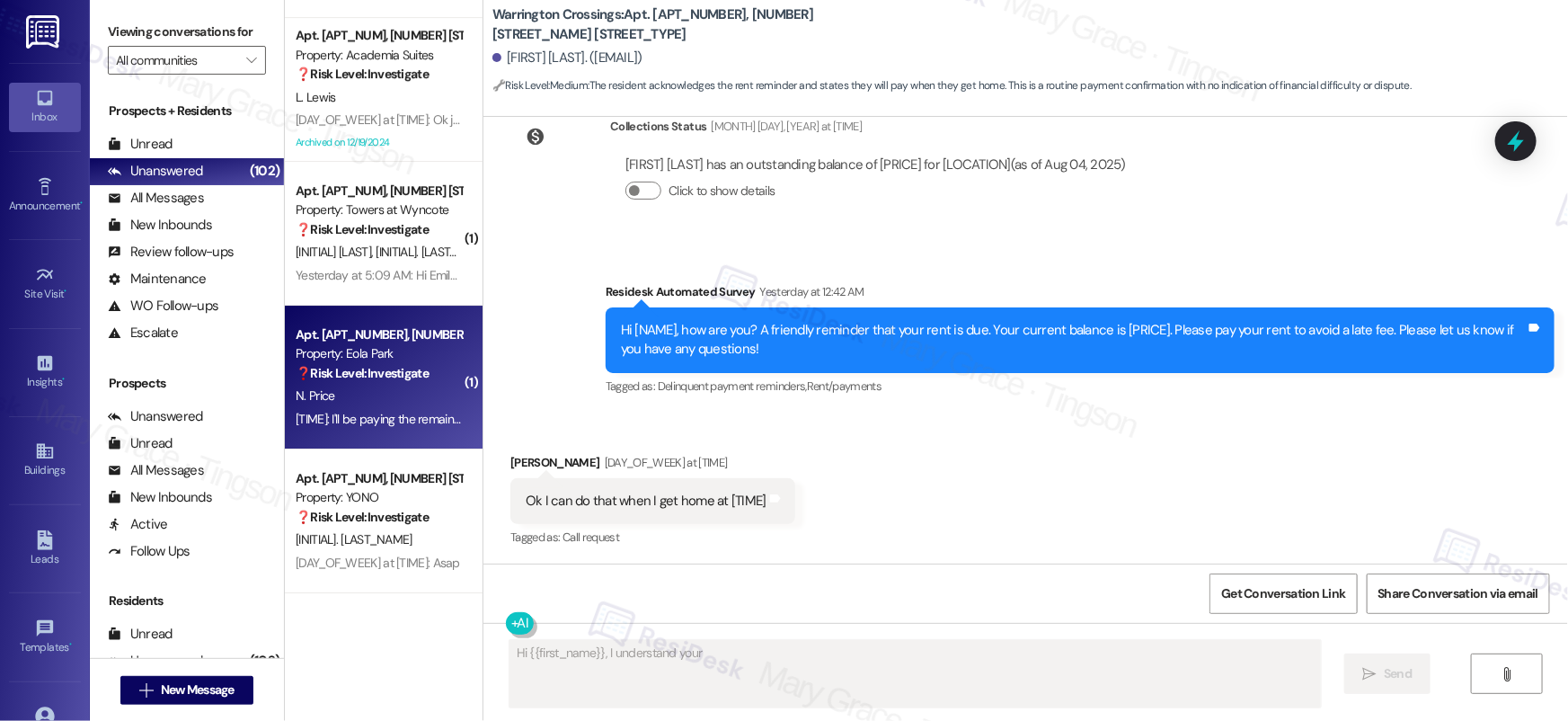 scroll, scrollTop: 881, scrollLeft: 0, axis: vertical 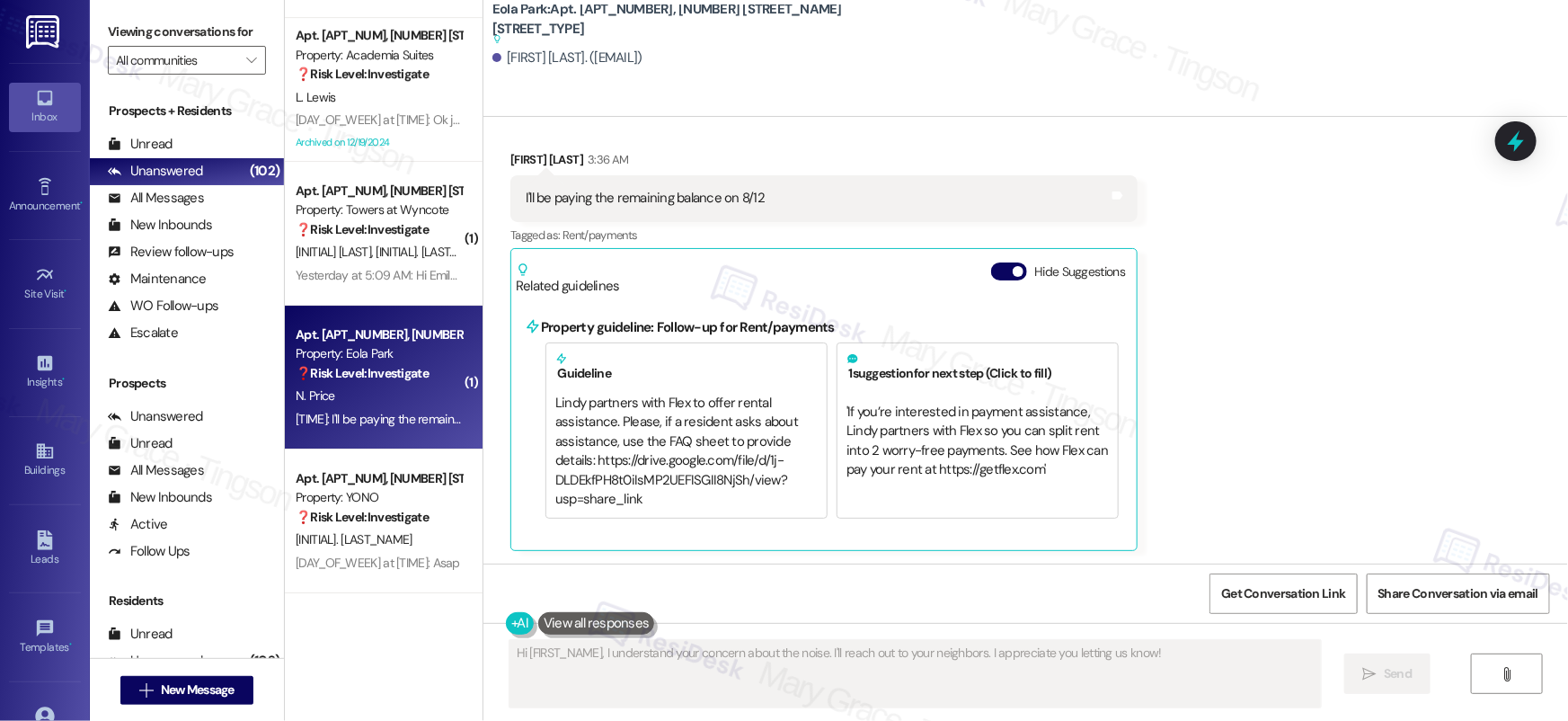 click on "[TIME]: I'll be paying the remaining balance on [DATE] [TIME]: I'll be paying the remaining balance on [DATE]" at bounding box center (378, 419) 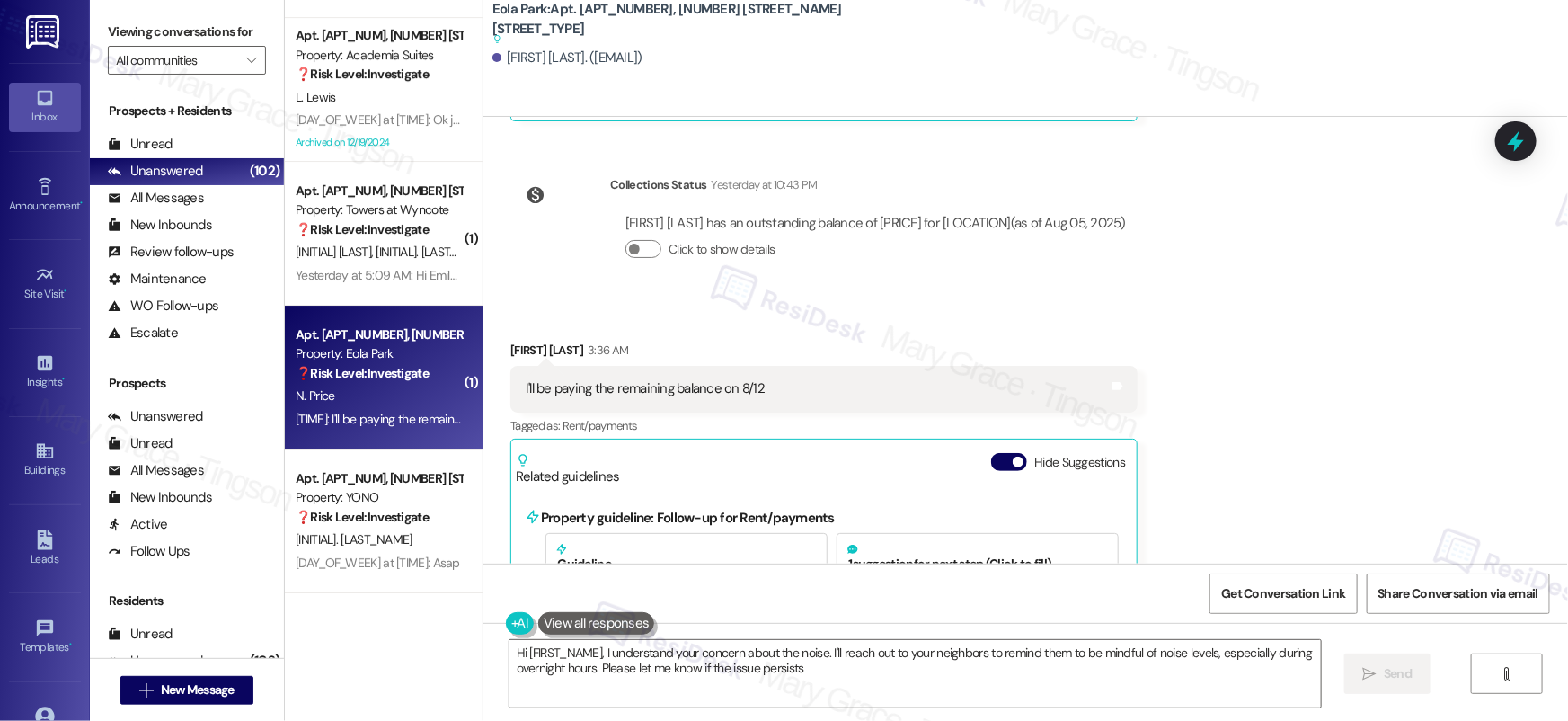 type on "Hi [FIRST_NAME], I understand your concern about the noise. I'll reach out to your neighbors to remind them to be mindful of noise levels, especially during overnight hours. Please let me know if the issue persists!" 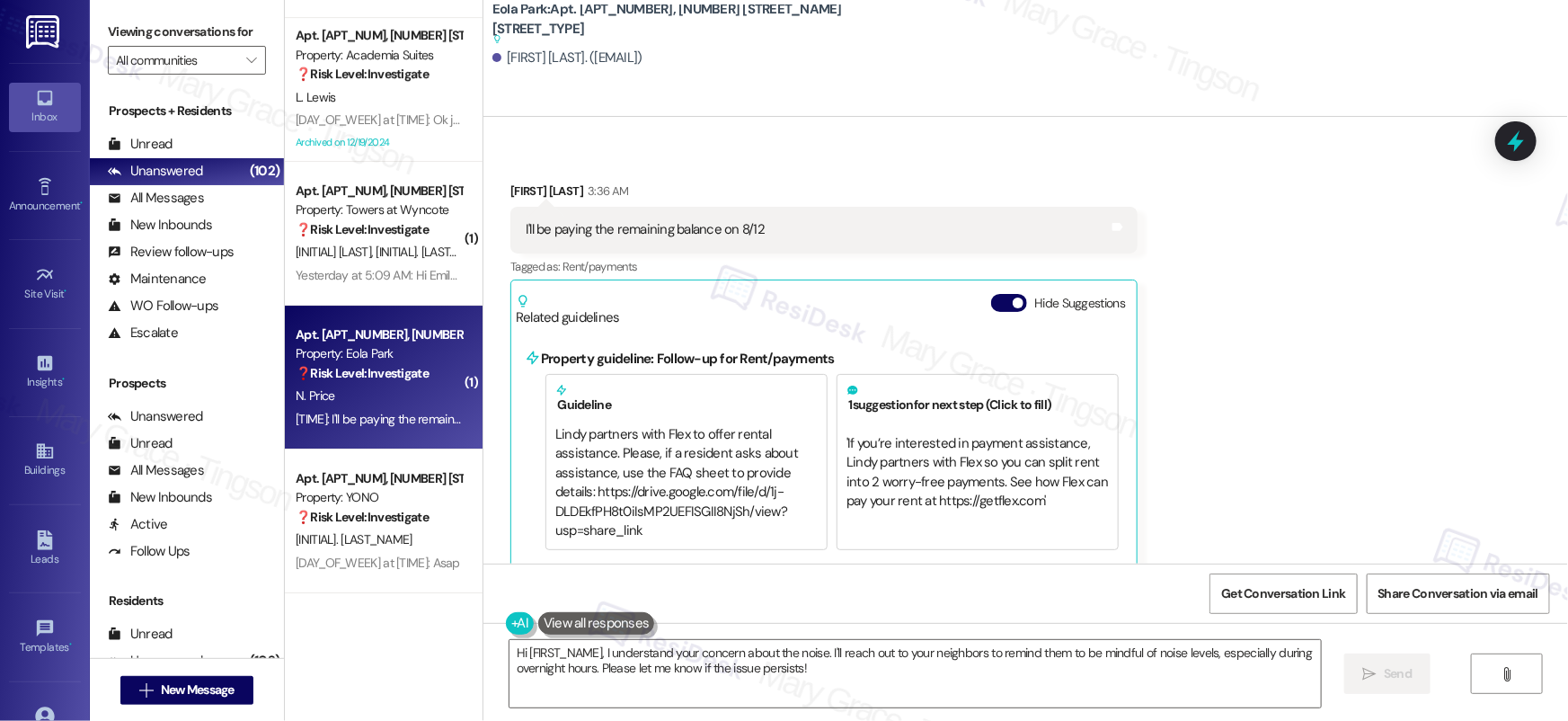 scroll, scrollTop: 872, scrollLeft: 0, axis: vertical 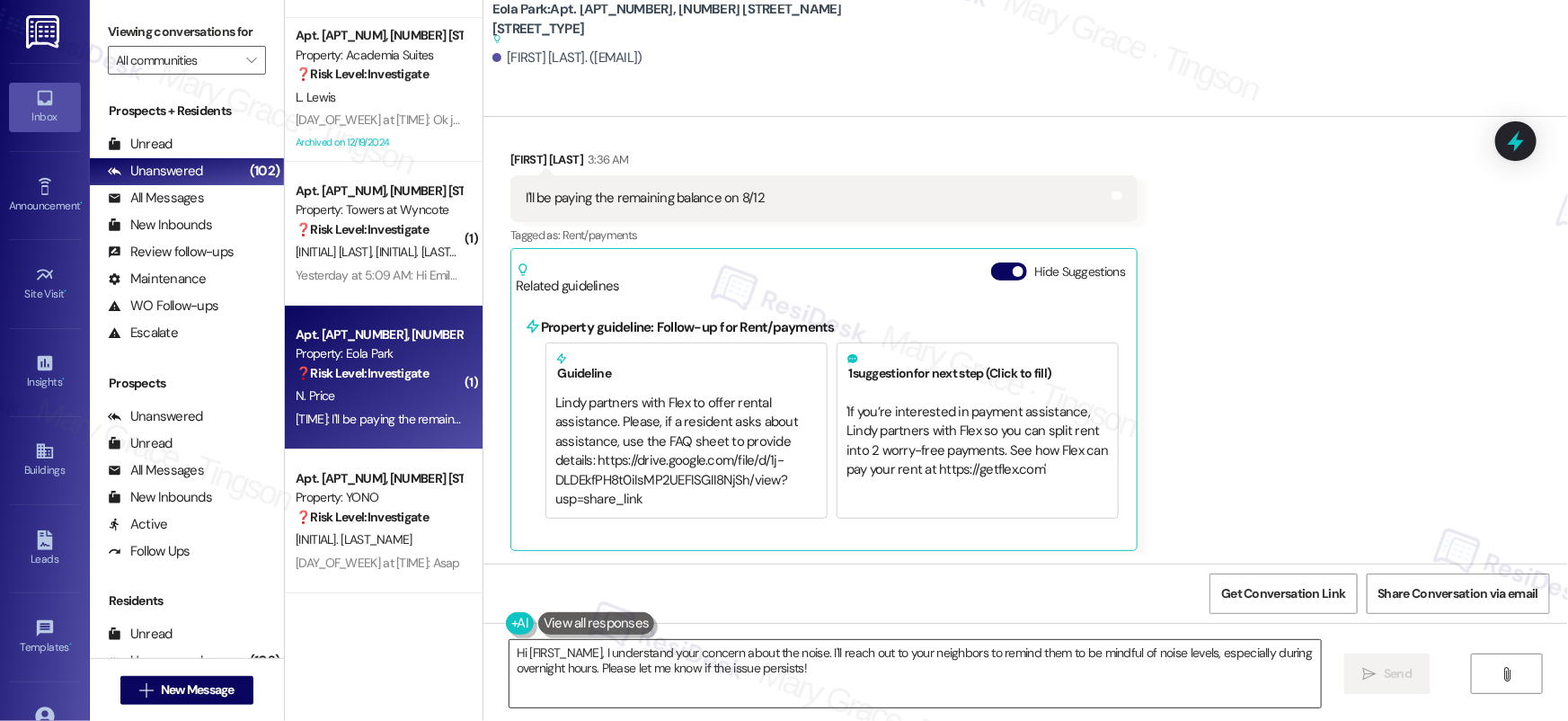 click on "Hi [FIRST_NAME], I understand your concern about the noise. I'll reach out to your neighbors to remind them to be mindful of noise levels, especially during overnight hours. Please let me know if the issue persists!" at bounding box center [915, 673] 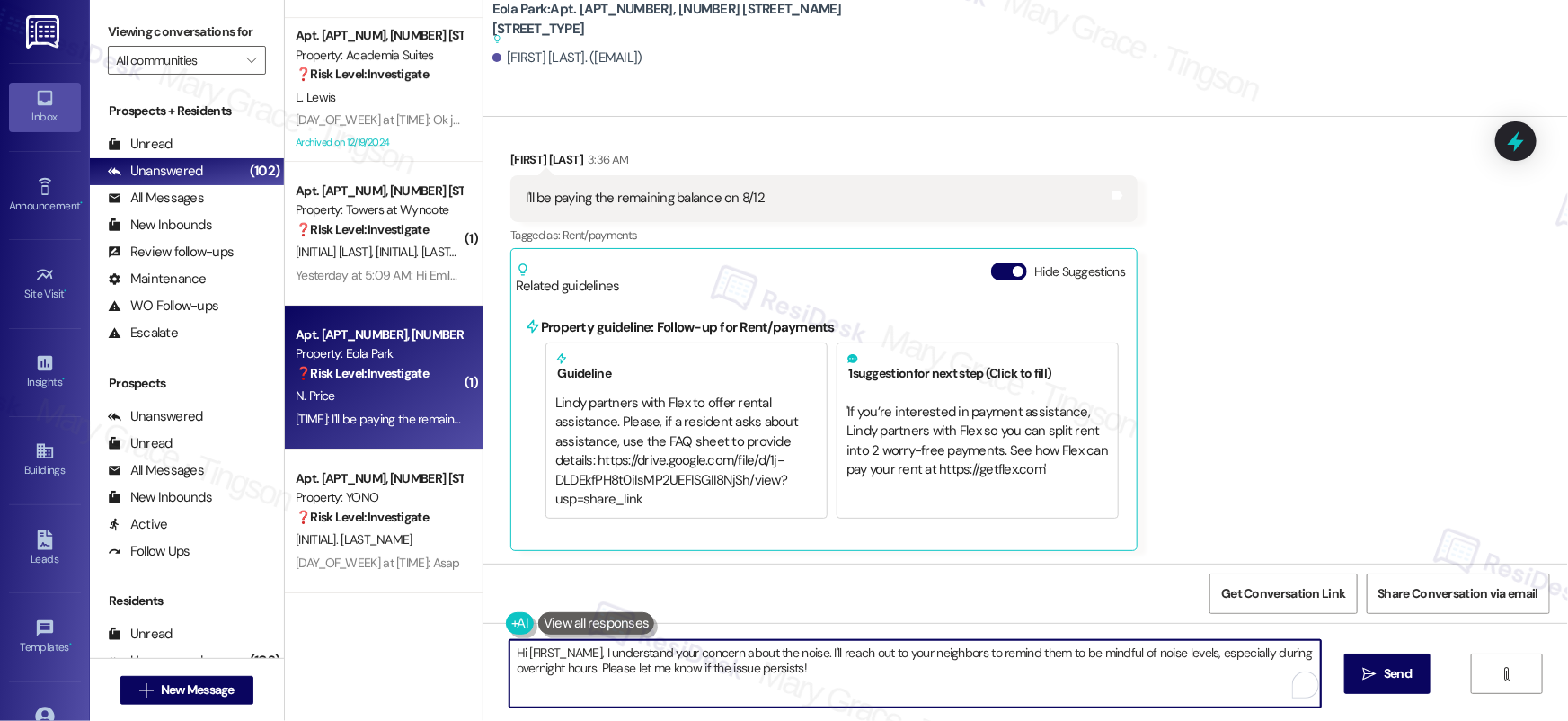 click on "Hi [FIRST_NAME], I understand your concern about the noise. I'll reach out to your neighbors to remind them to be mindful of noise levels, especially during overnight hours. Please let me know if the issue persists!" at bounding box center [915, 673] 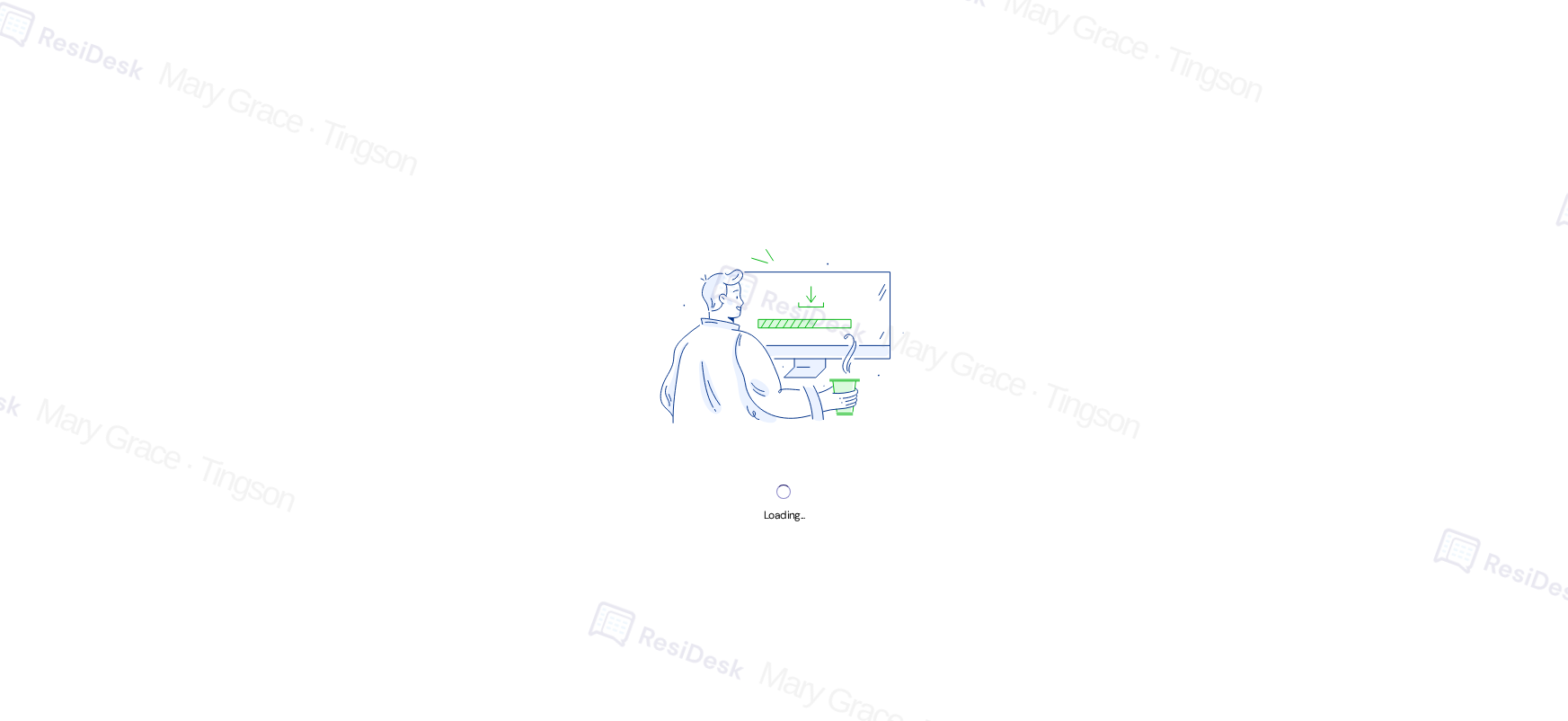 scroll, scrollTop: 0, scrollLeft: 0, axis: both 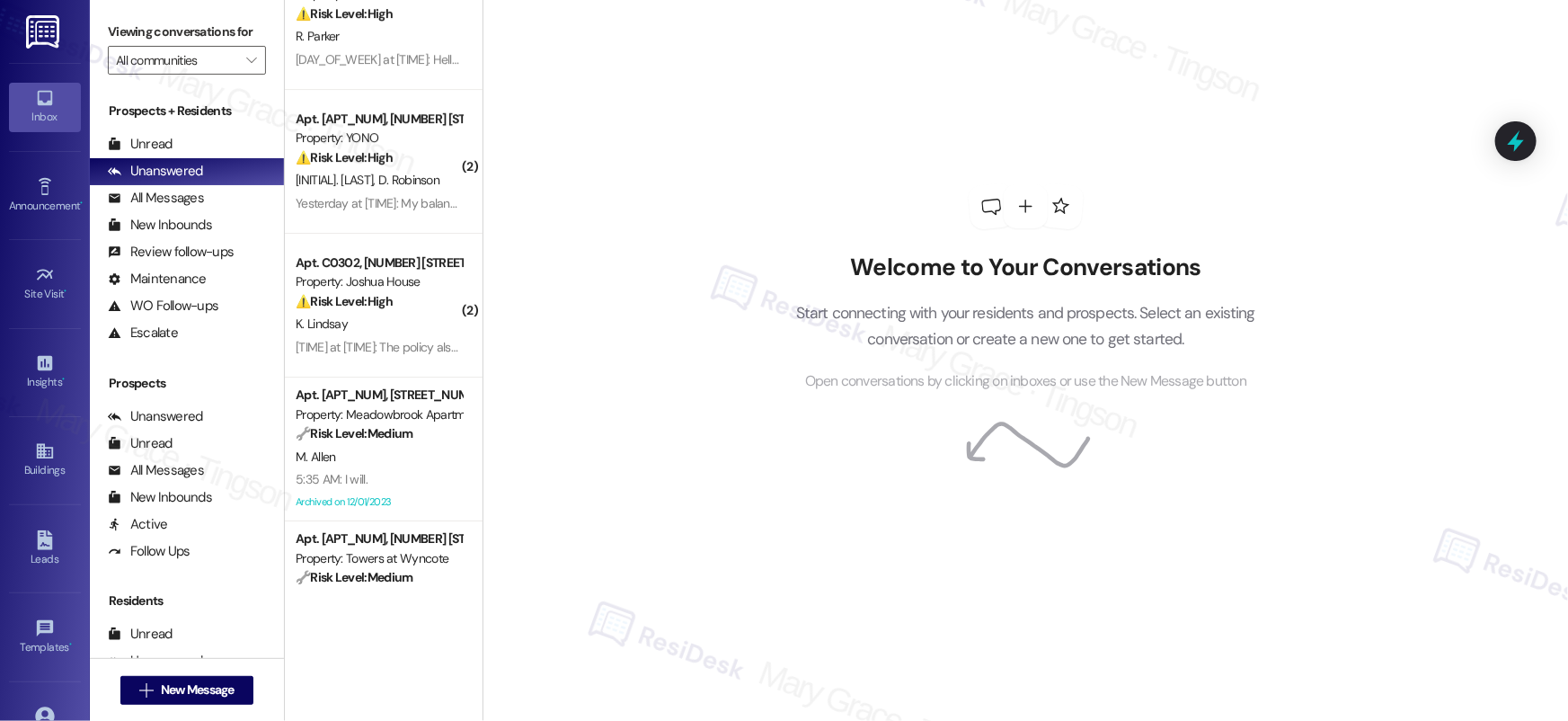 click on "Yesterday at [TIME]: My balance will be paid before midnight, thanks [NAME]! Yesterday at [TIME]: My balance will be paid before midnight, thanks [NAME]!" at bounding box center [501, 203] 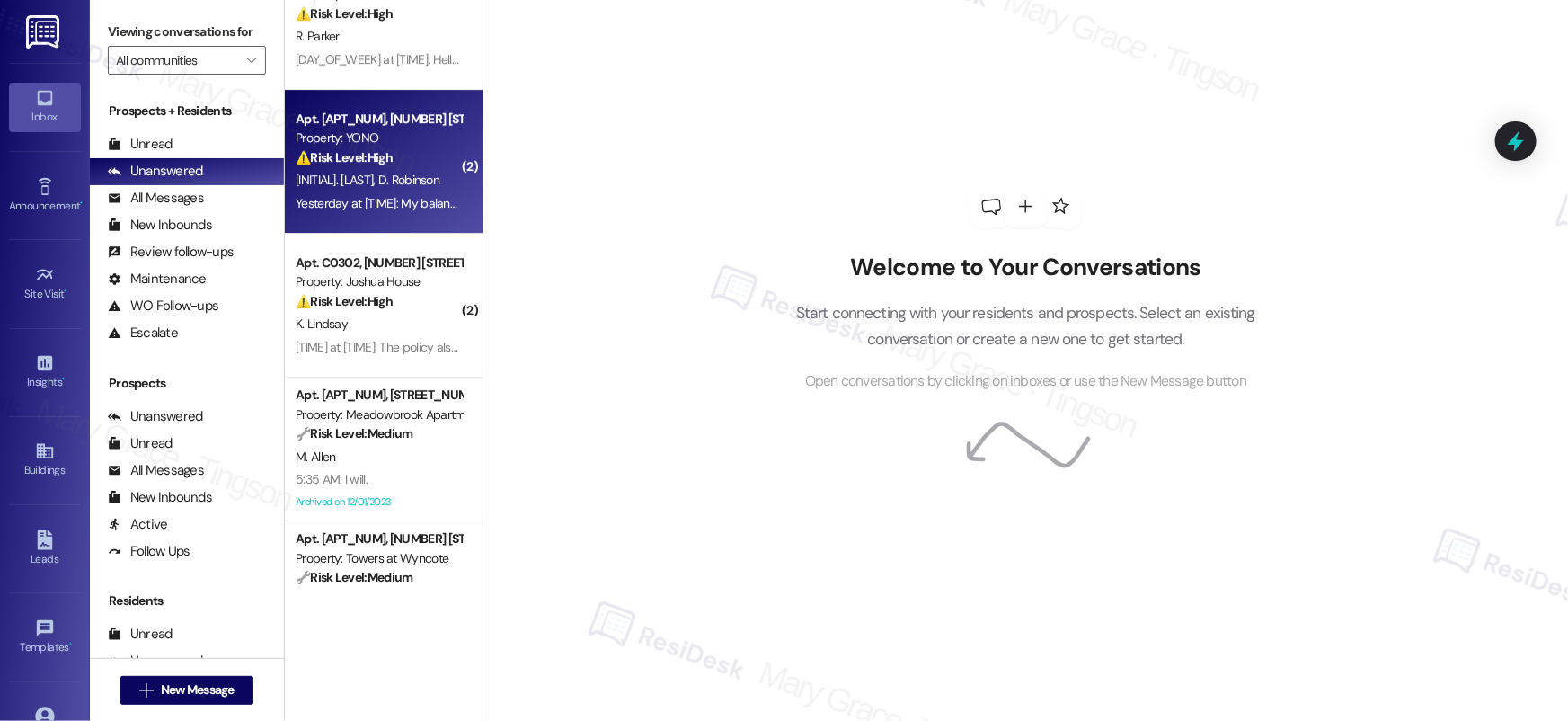 scroll, scrollTop: 3079, scrollLeft: 0, axis: vertical 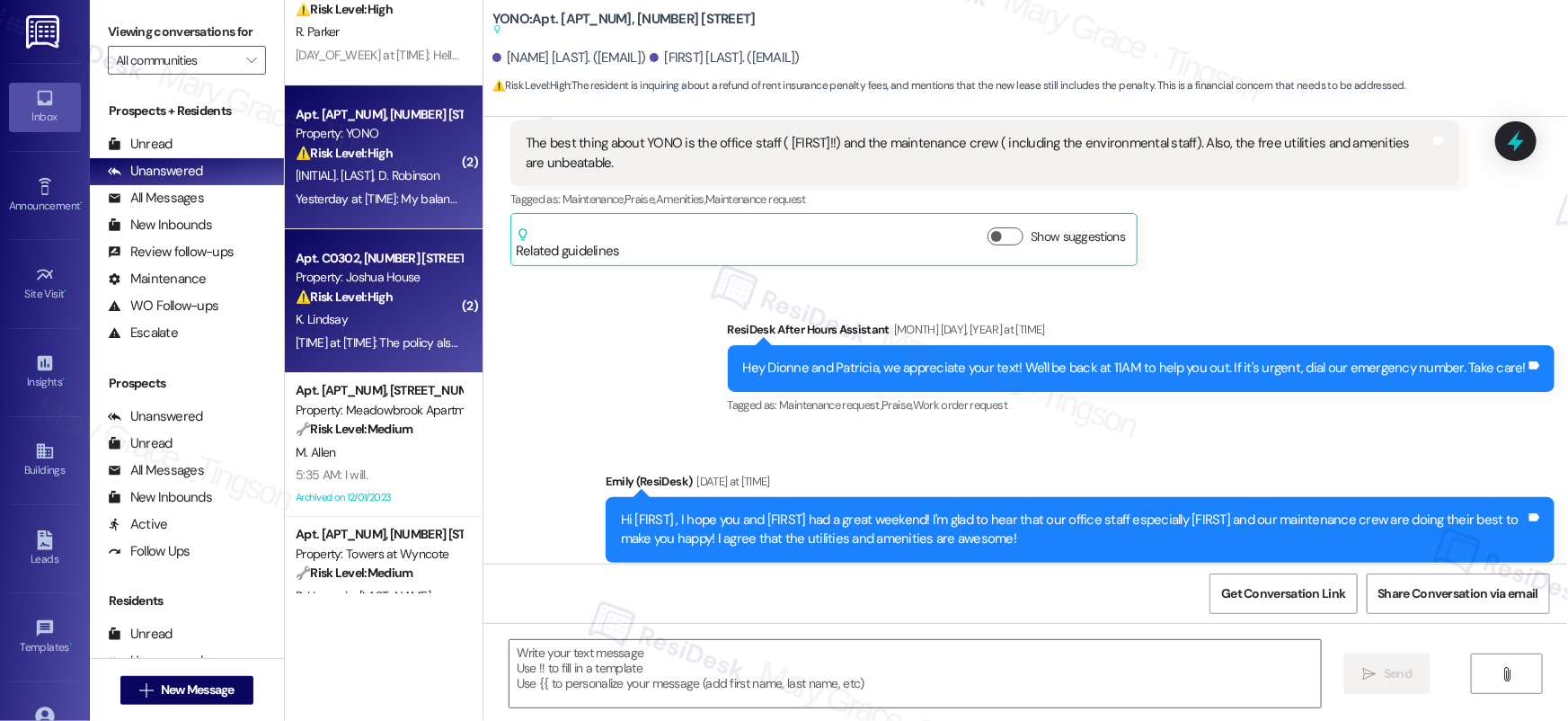 type on "Fetching suggested responses. Please feel free to read through the conversation in the meantime." 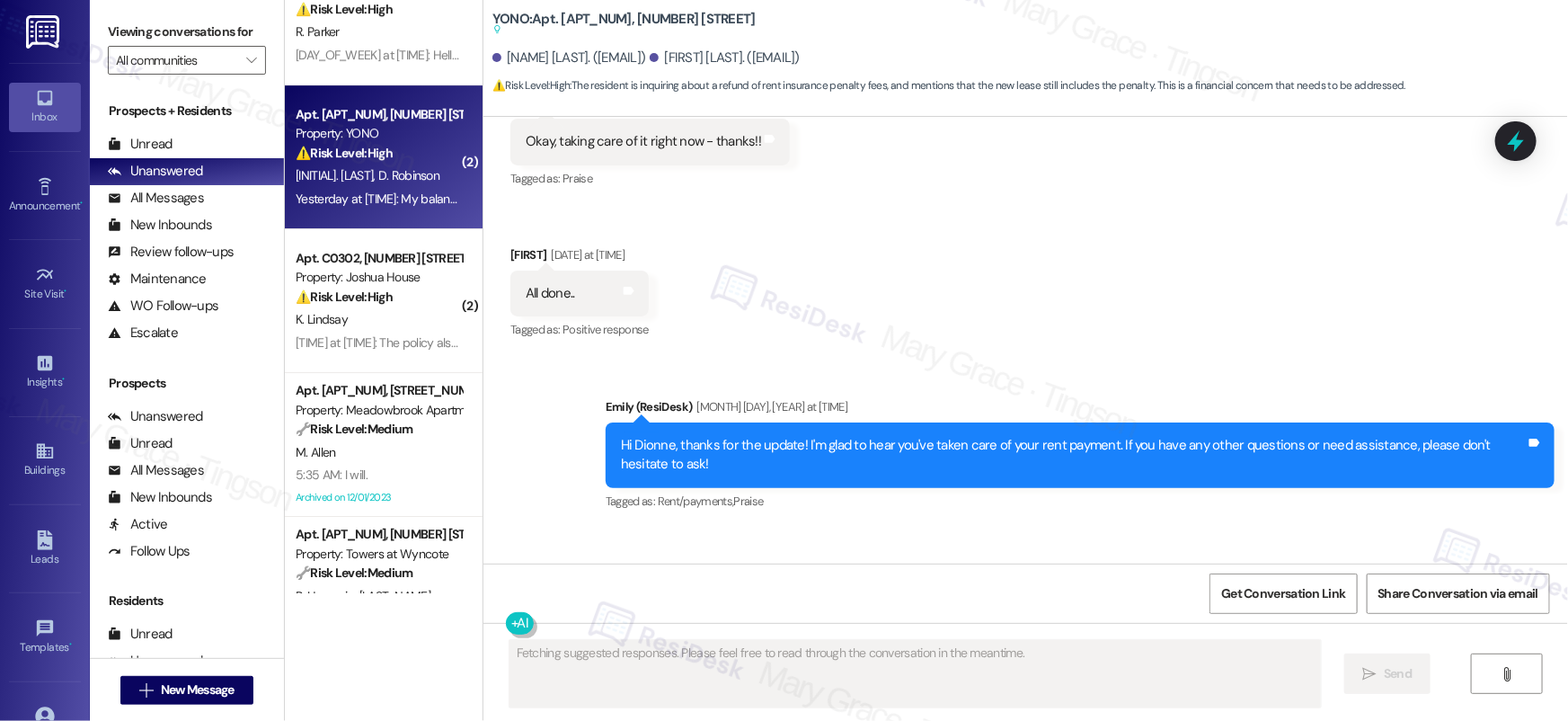 scroll, scrollTop: 8419, scrollLeft: 0, axis: vertical 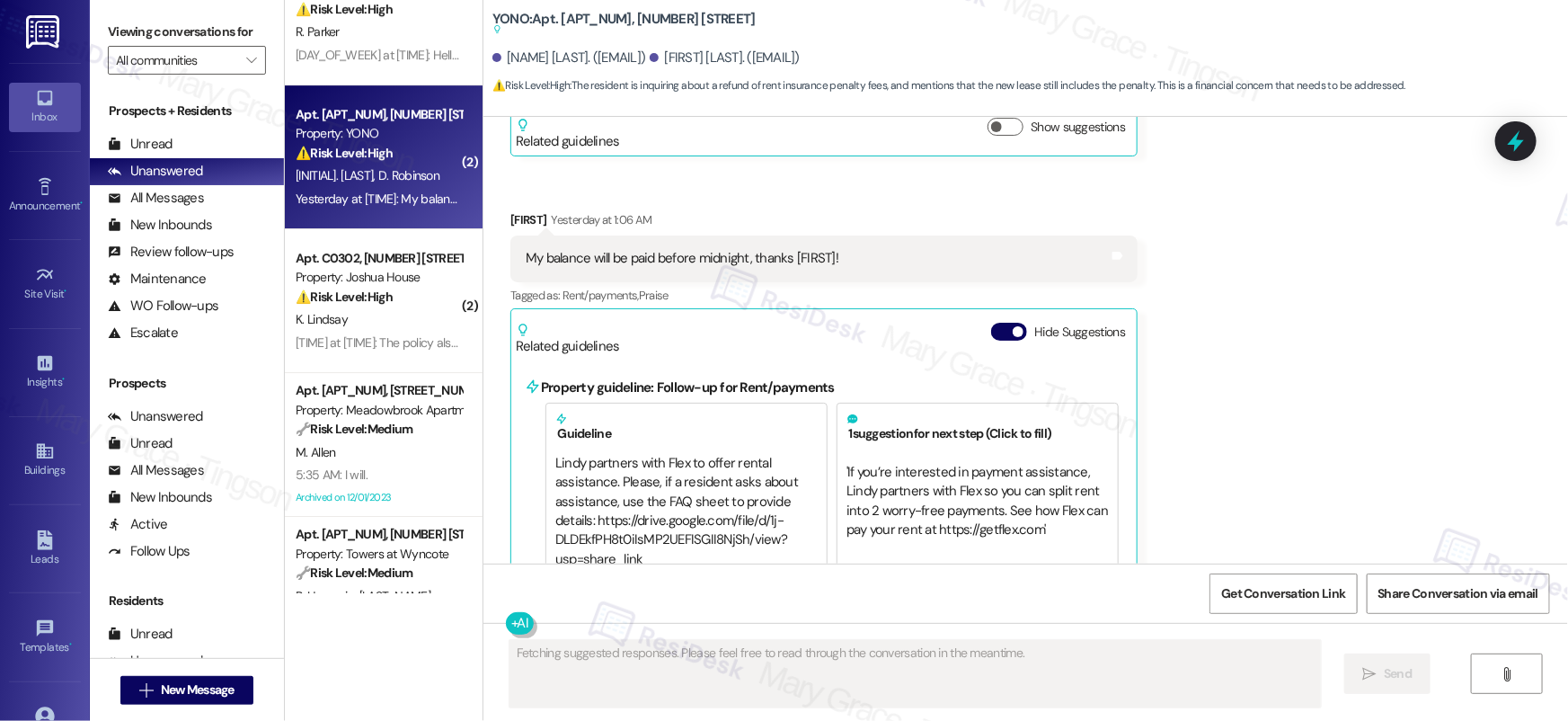 click on "K. Lindsay" at bounding box center (378, 319) 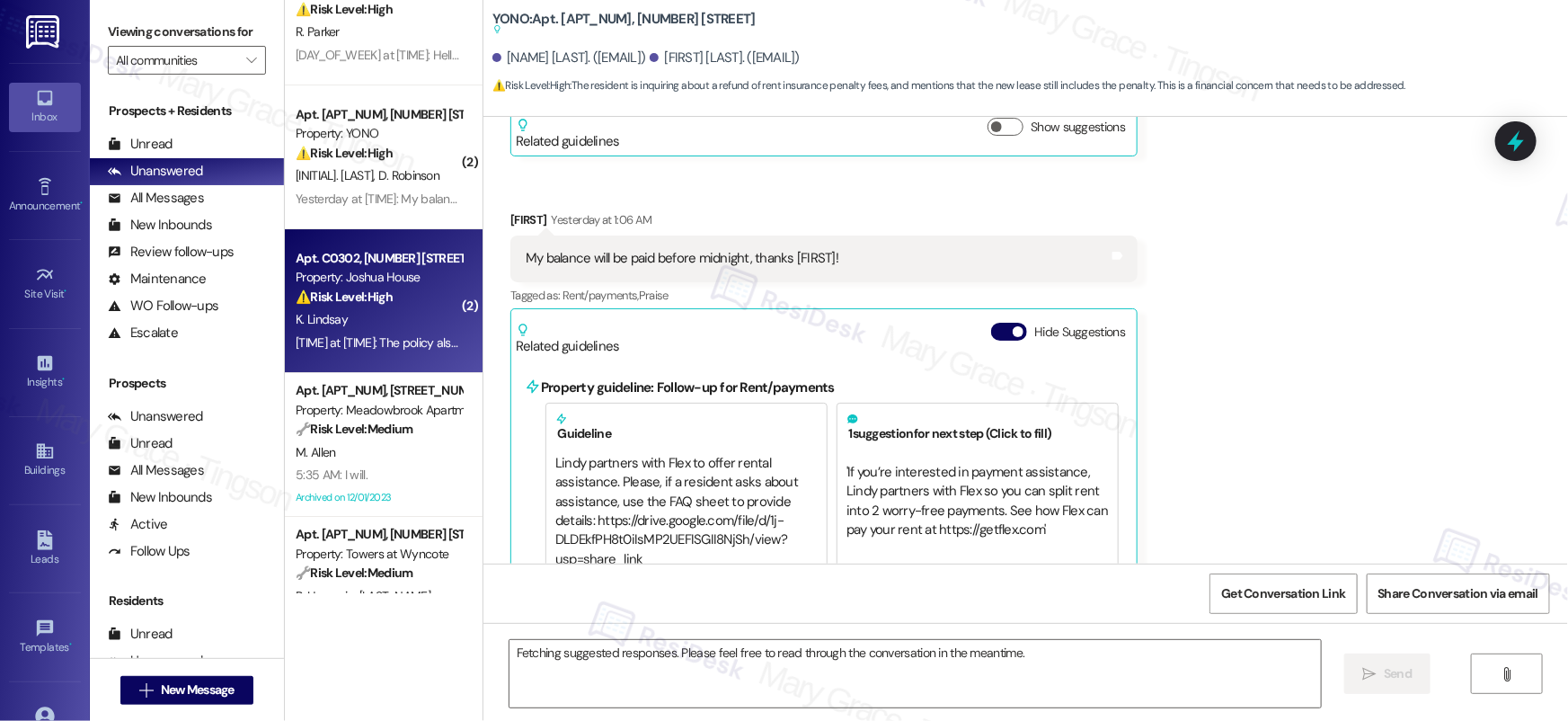 click on "K. Lindsay" at bounding box center (378, 319) 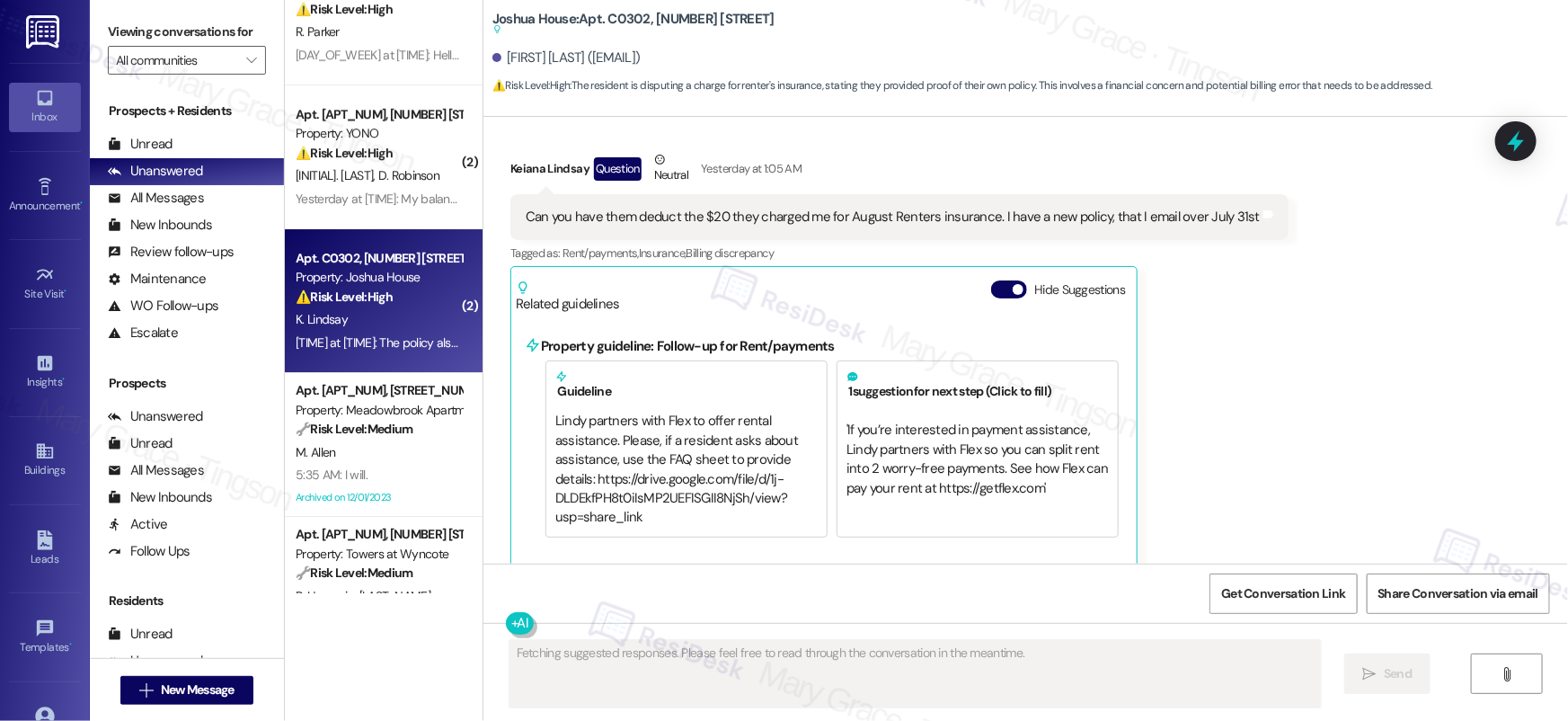 scroll, scrollTop: 10568, scrollLeft: 0, axis: vertical 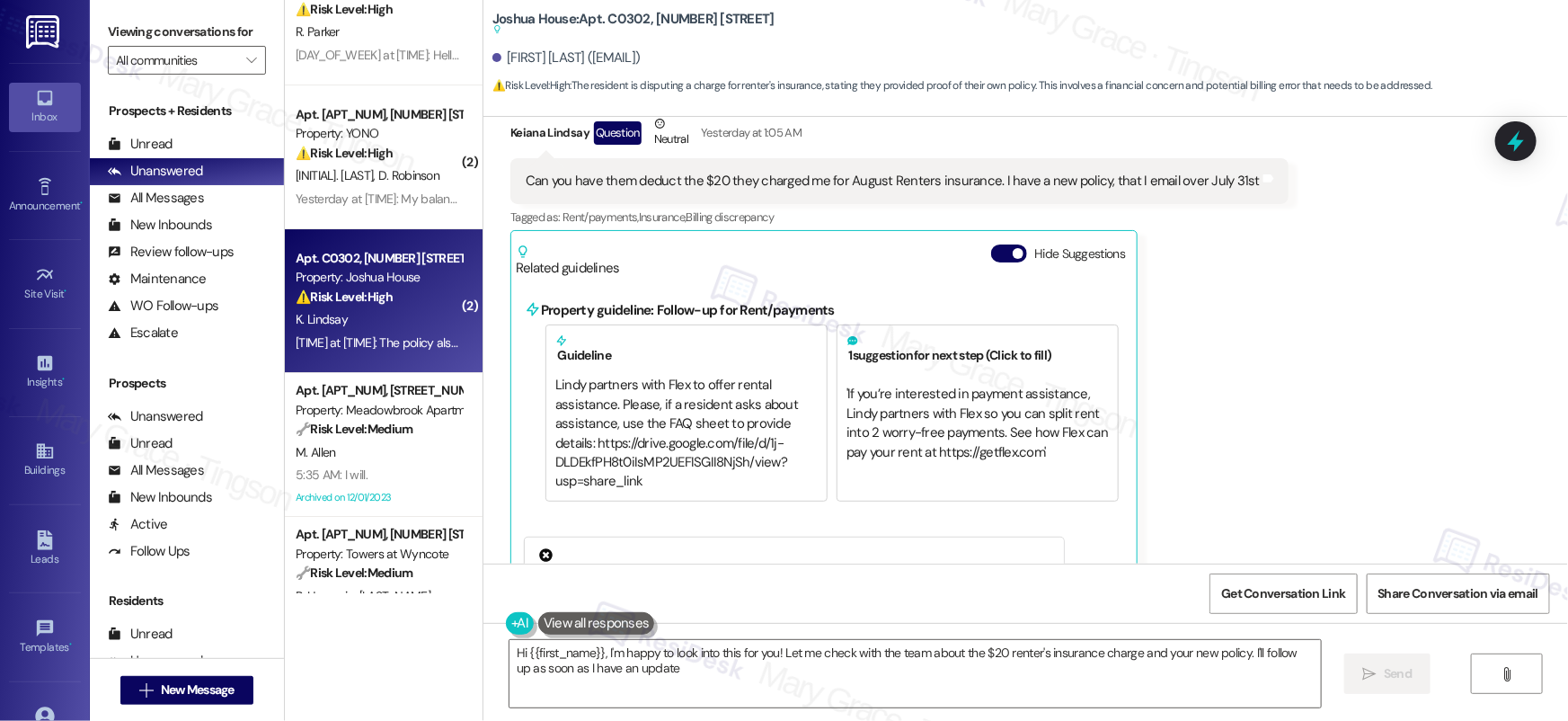 type on "Hi {{first_name}}, I'm happy to look into this for you! Let me check with the team about the $20 renter's insurance charge and your new policy. I'll follow up as soon as I have an update!" 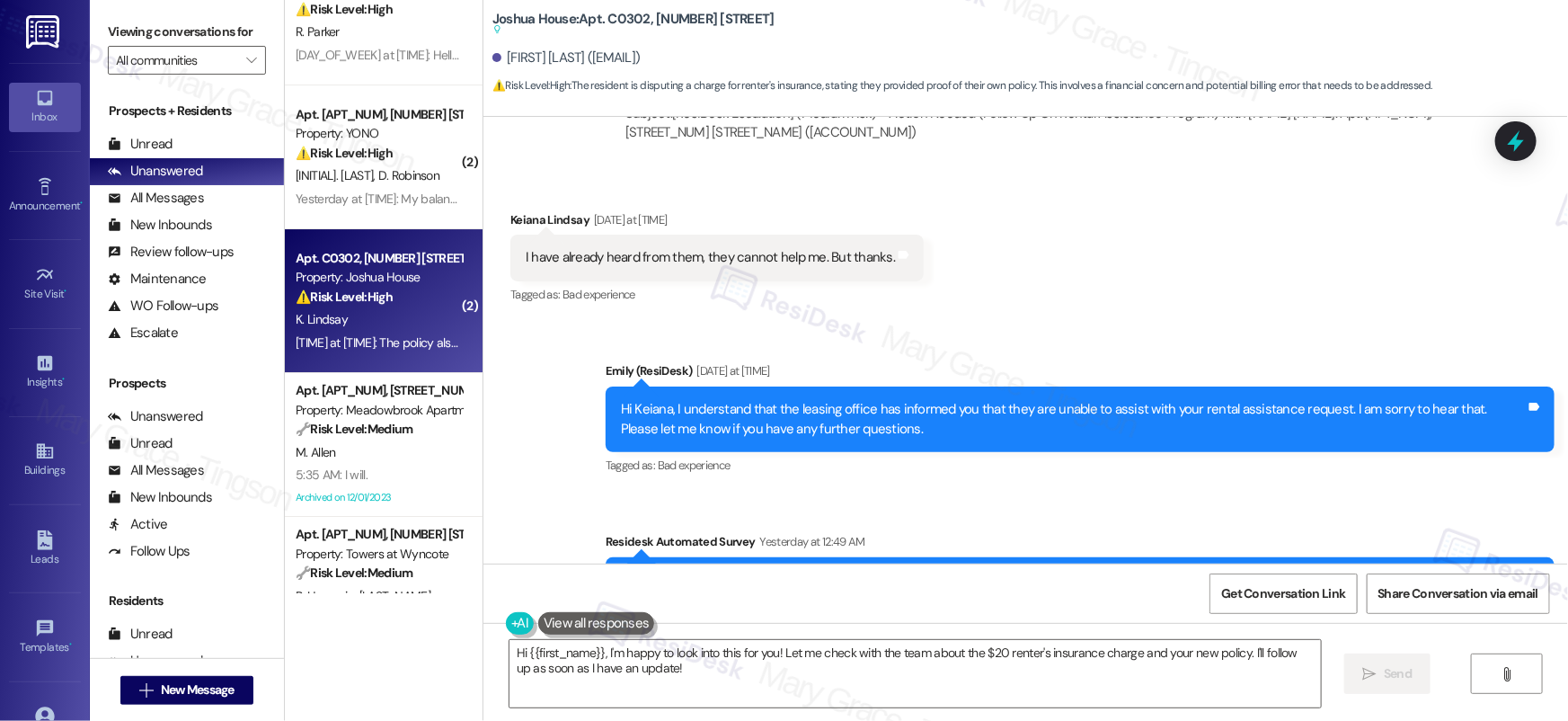 scroll, scrollTop: 10733, scrollLeft: 0, axis: vertical 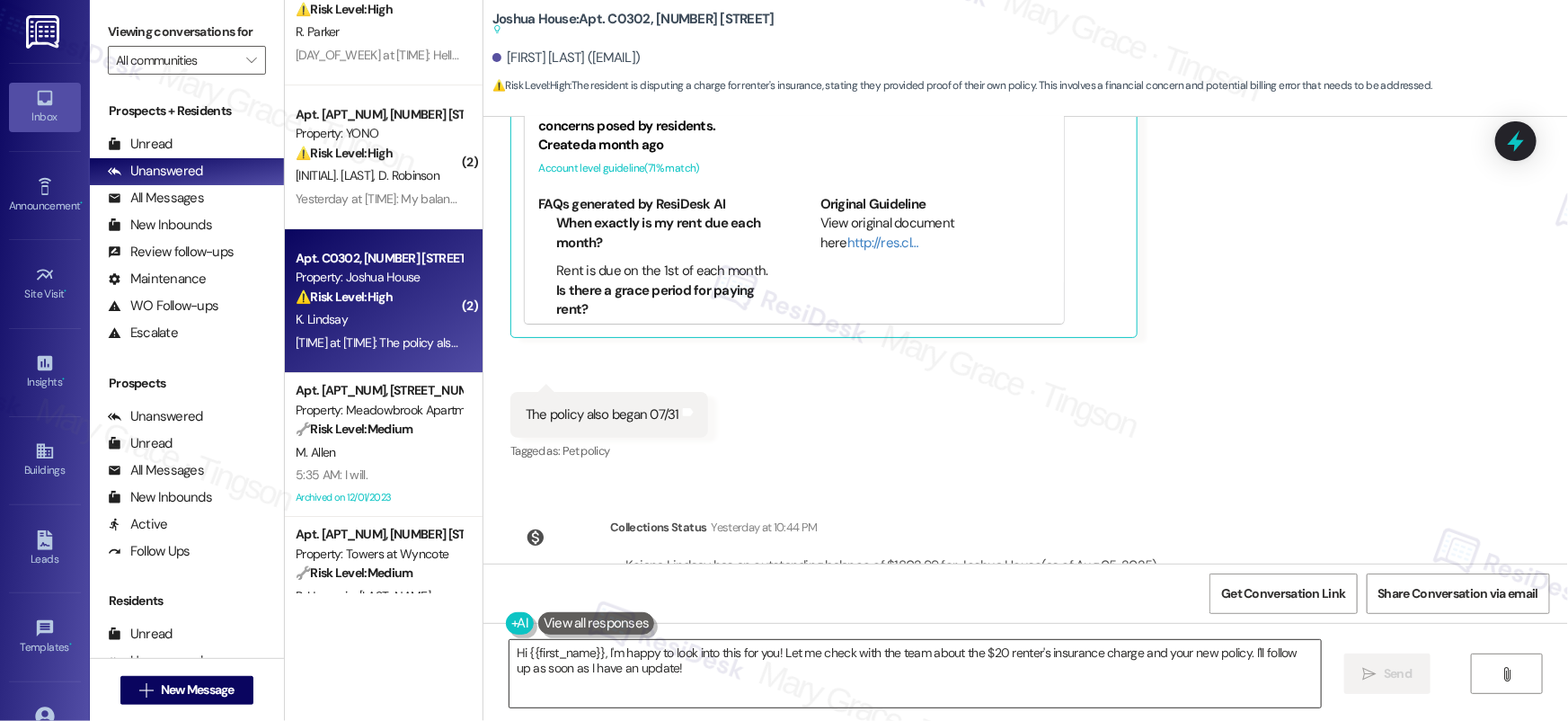 click on "Hi {{first_name}}, I'm happy to look into this for you! Let me check with the team about the $20 renter's insurance charge and your new policy. I'll follow up as soon as I have an update!" at bounding box center (915, 673) 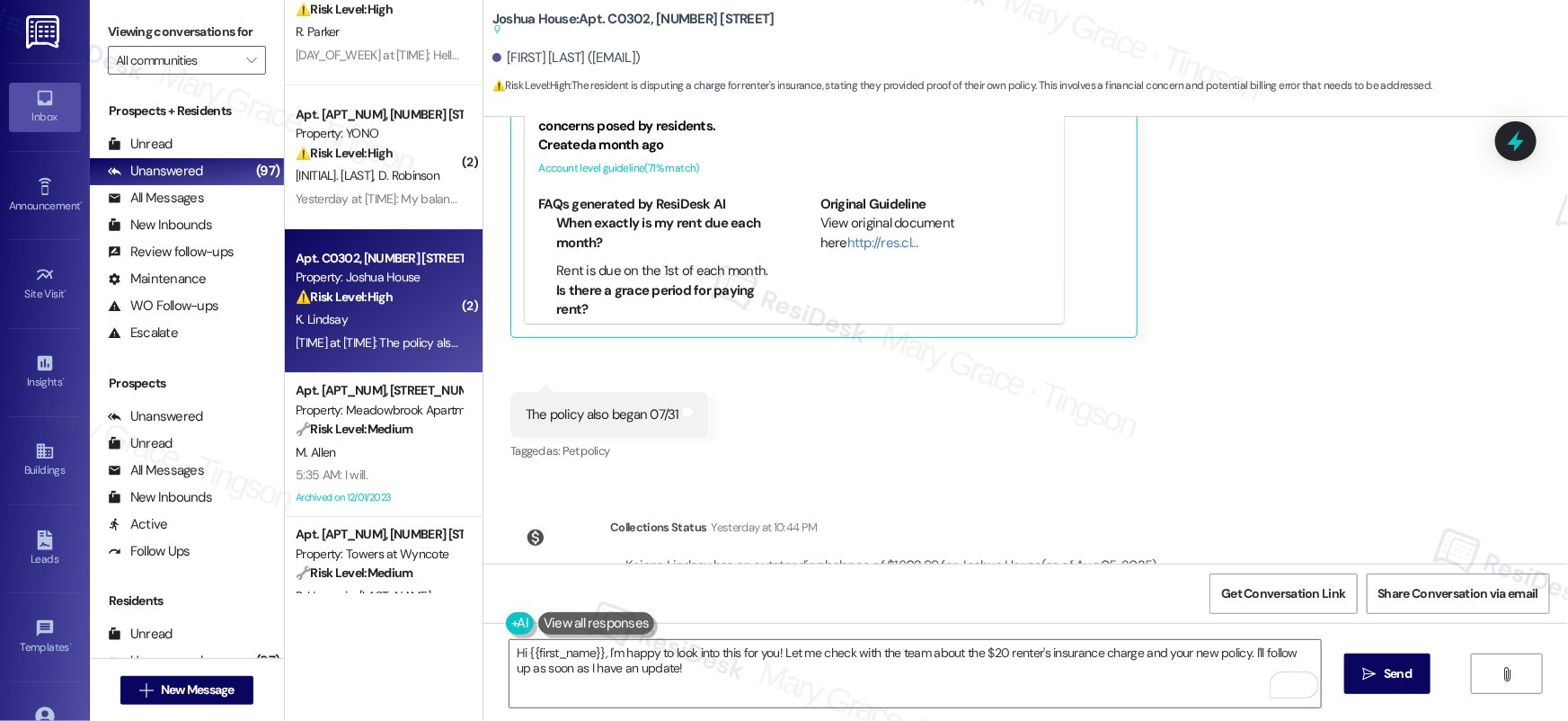 click on "Announcement, sent via SMS [NAME] (ResiDesk) [DATE] at [TIME] Hi [NAME] ! This is [NAME] from [NAME] 's resident experience team. I'm your new resident experience manager. Please text me anything we can do to improve your experience at [NAME]. I'll also reach out for feedback a couple of times a quarter. You can always reply STOP to stop receiving texts from this number. Tags and notes Tagged as: Launch message , Click to highlight conversations about Launch message Residesk workflow Click to highlight conversations about Residesk workflow Announcement, sent via SMS [NAME] (ResiDesk) [DATE] at [TIME] Hi [NAME] ! This is [NAME] from [NAME] 's resident experience team. I'm your new resident experience manager. Please text me anything we can do to improve your experience at [NAME]. I'll also reach out for feedback a couple of times a quarter. You can always reply STOP to stop receiving texts from this number. Tags and notes Tagged as: Launch message , Residesk workflow" at bounding box center [1025, 340] 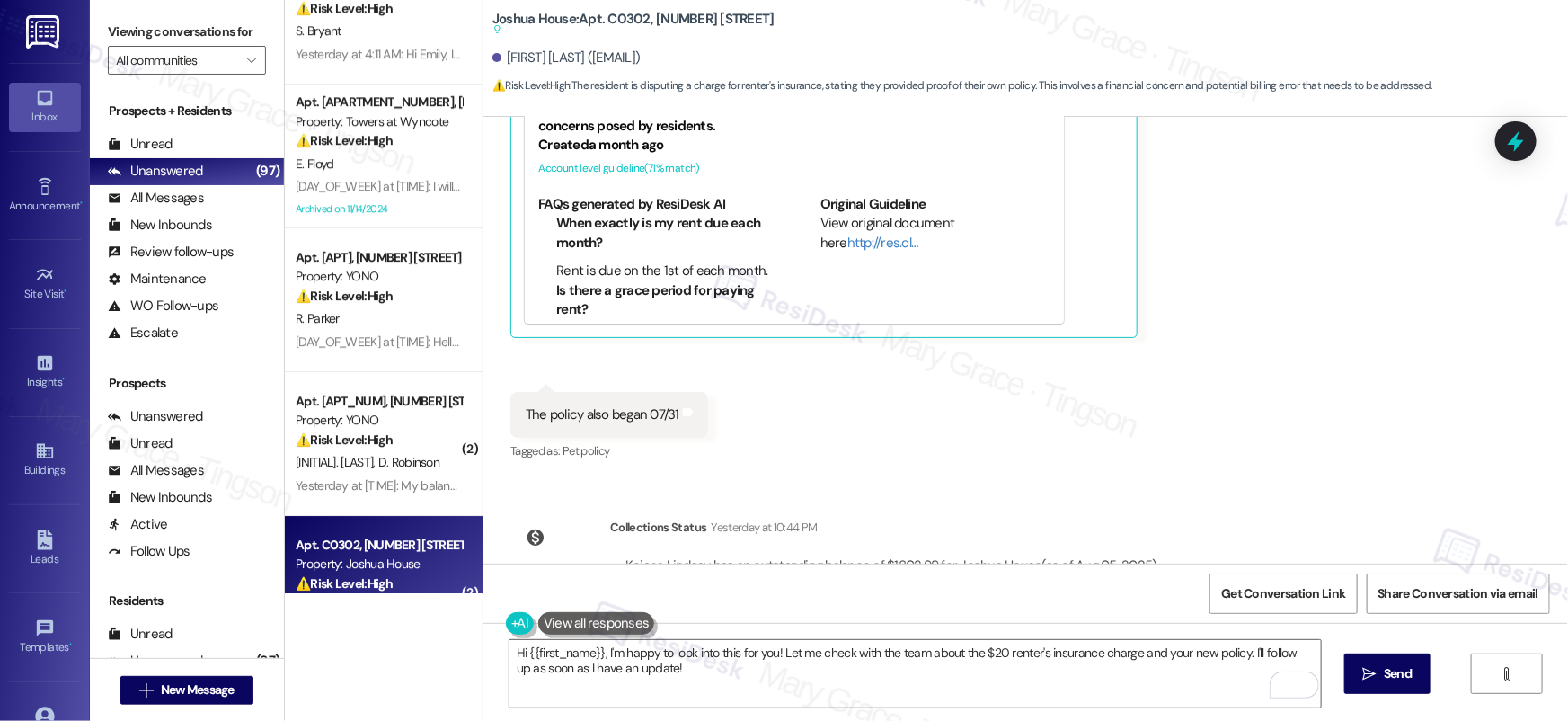 scroll, scrollTop: 2774, scrollLeft: 0, axis: vertical 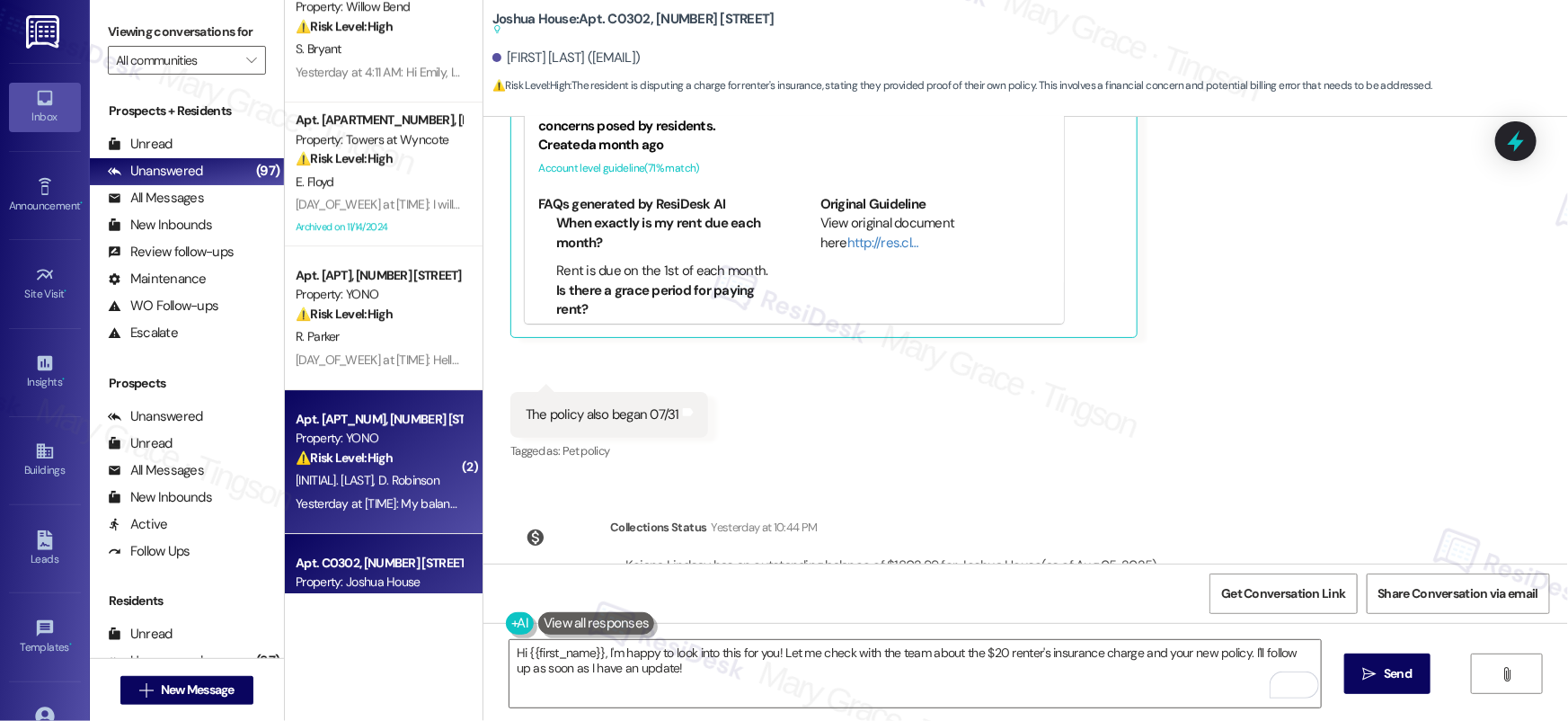 click on "⚠️  Risk Level:  High The resident is inquiring about a refund of rent insurance penalty fees, and mentions that the new lease still includes the penalty. This is a financial concern that needs to be addressed." at bounding box center (378, 458) 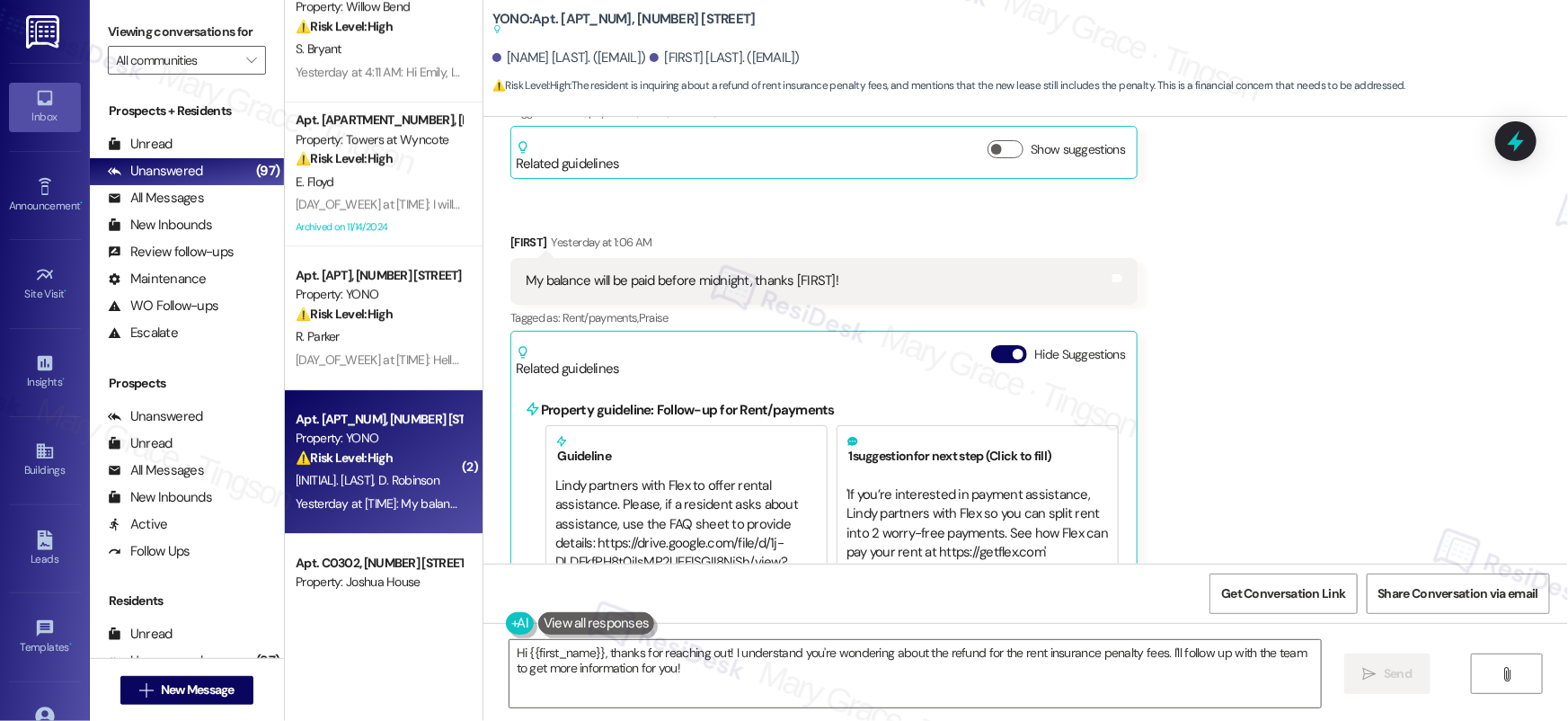 scroll, scrollTop: 8420, scrollLeft: 0, axis: vertical 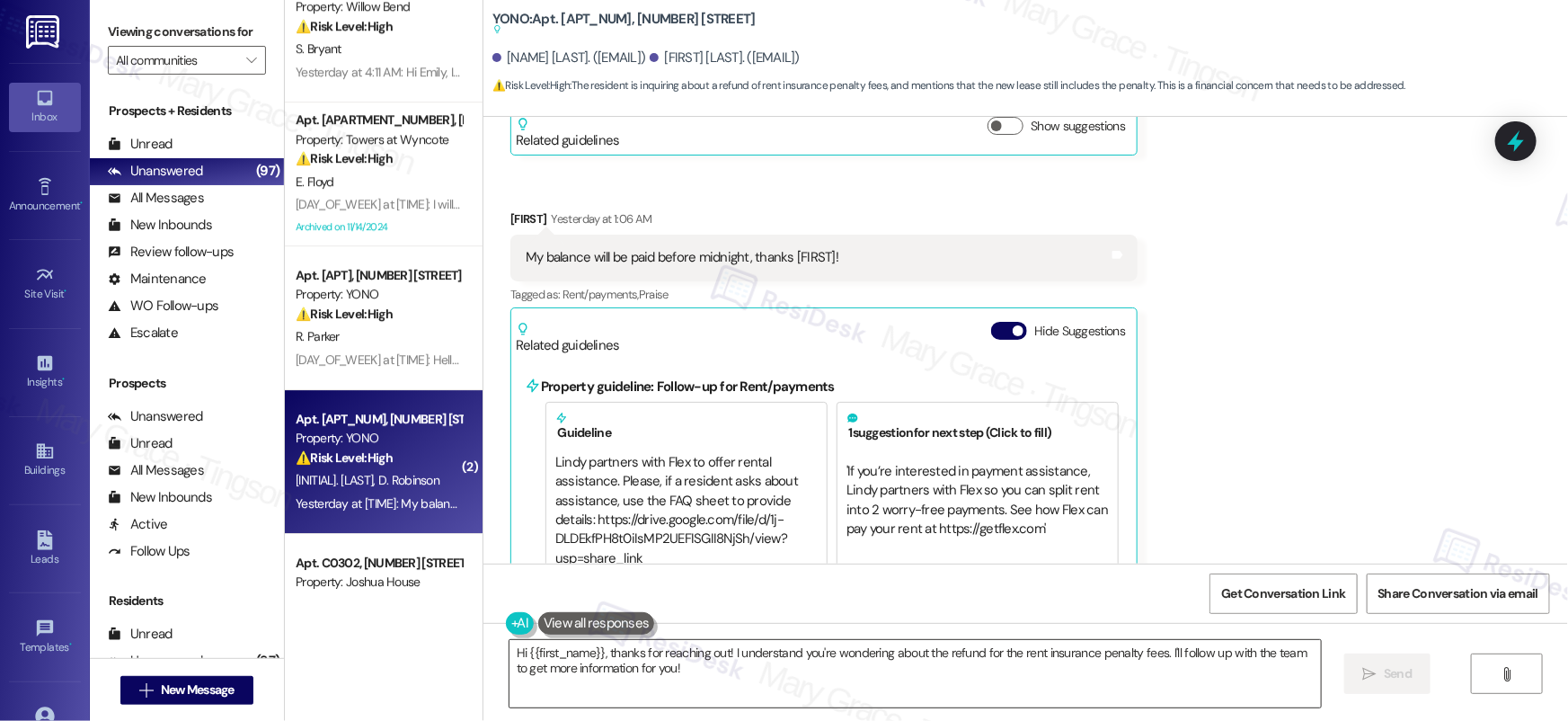 click on "Hi {{first_name}}, thanks for reaching out! I understand you're wondering about the refund for the rent insurance penalty fees. I'll follow up with the team to get more information for you!" at bounding box center [915, 673] 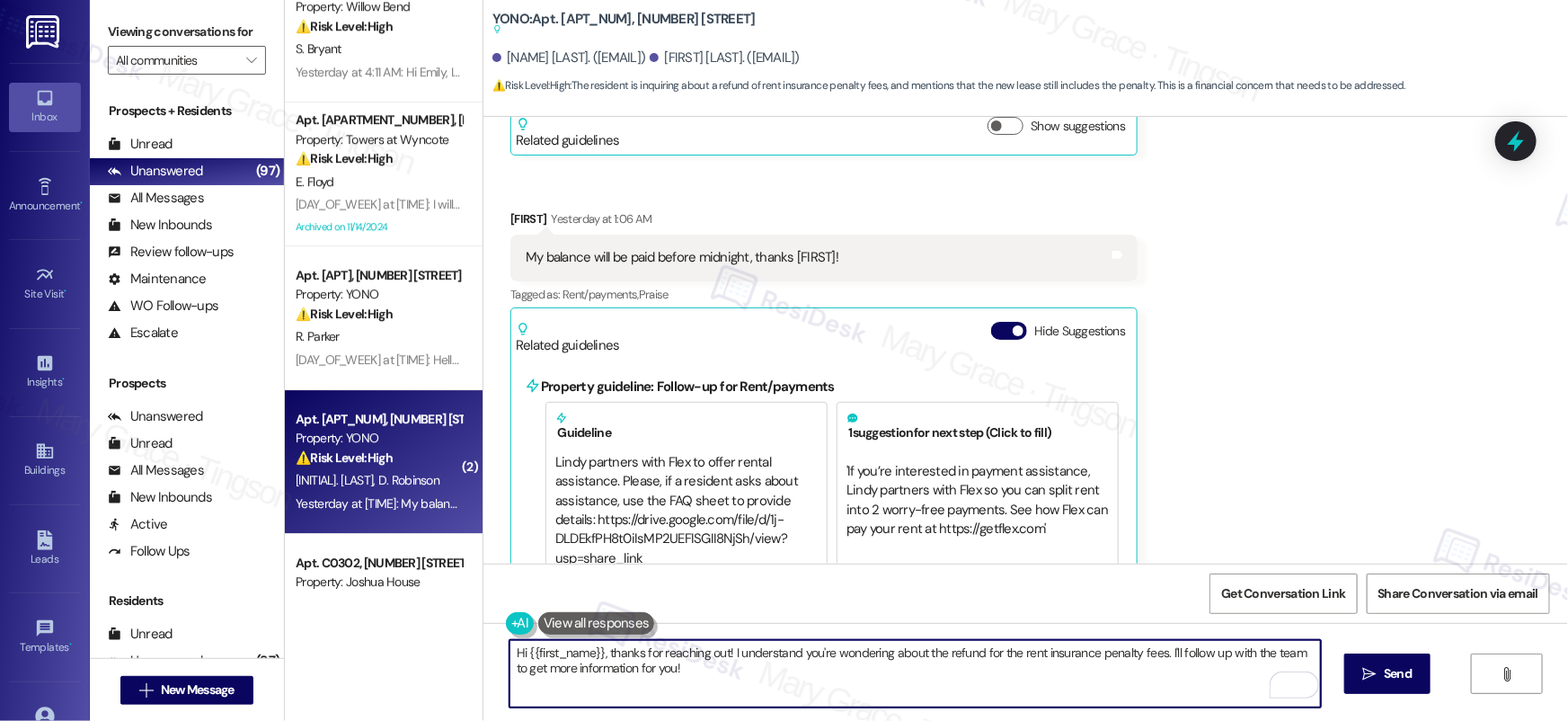 drag, startPoint x: 689, startPoint y: 675, endPoint x: 420, endPoint y: 640, distance: 271.2674 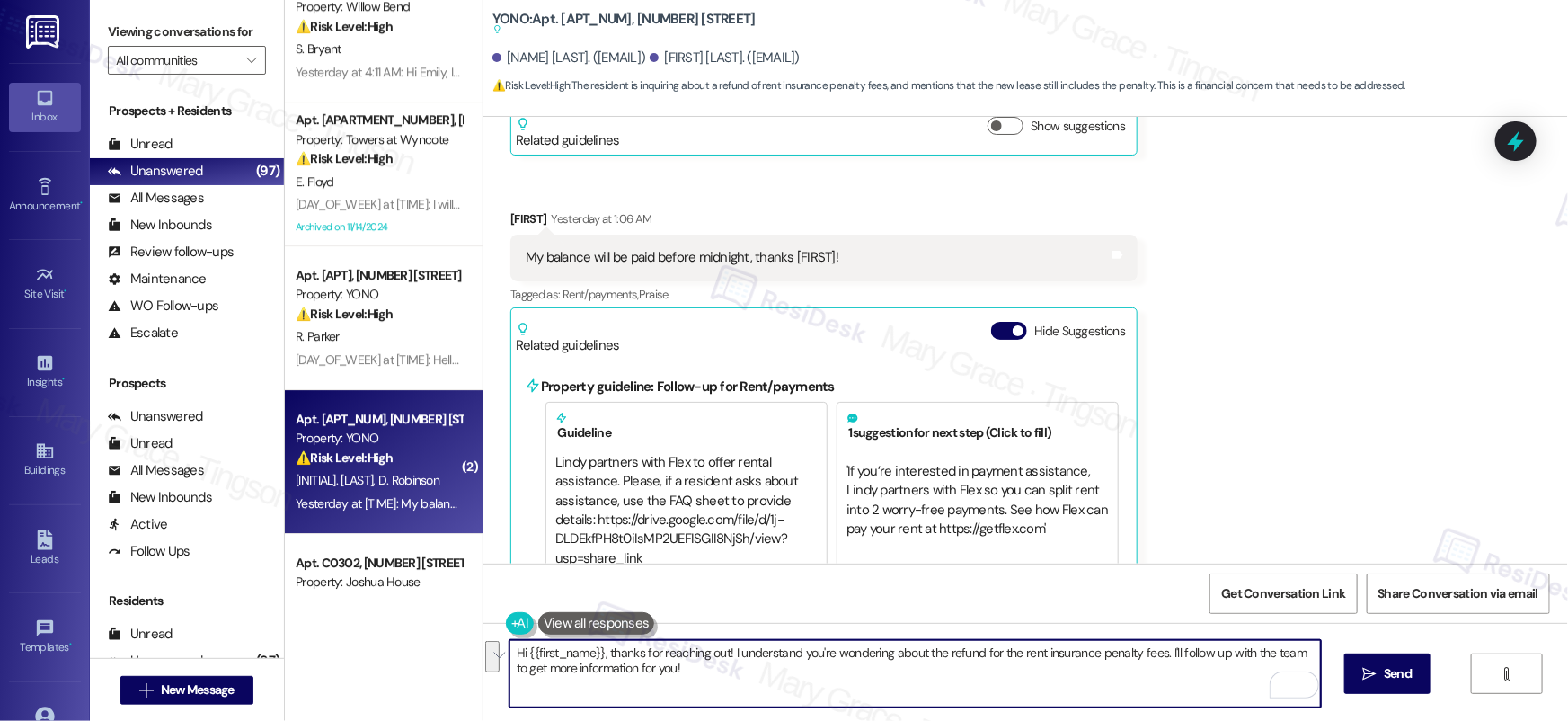 click on "[FIRST] [LAST] [DAY] at [TIME]" at bounding box center (824, 222) 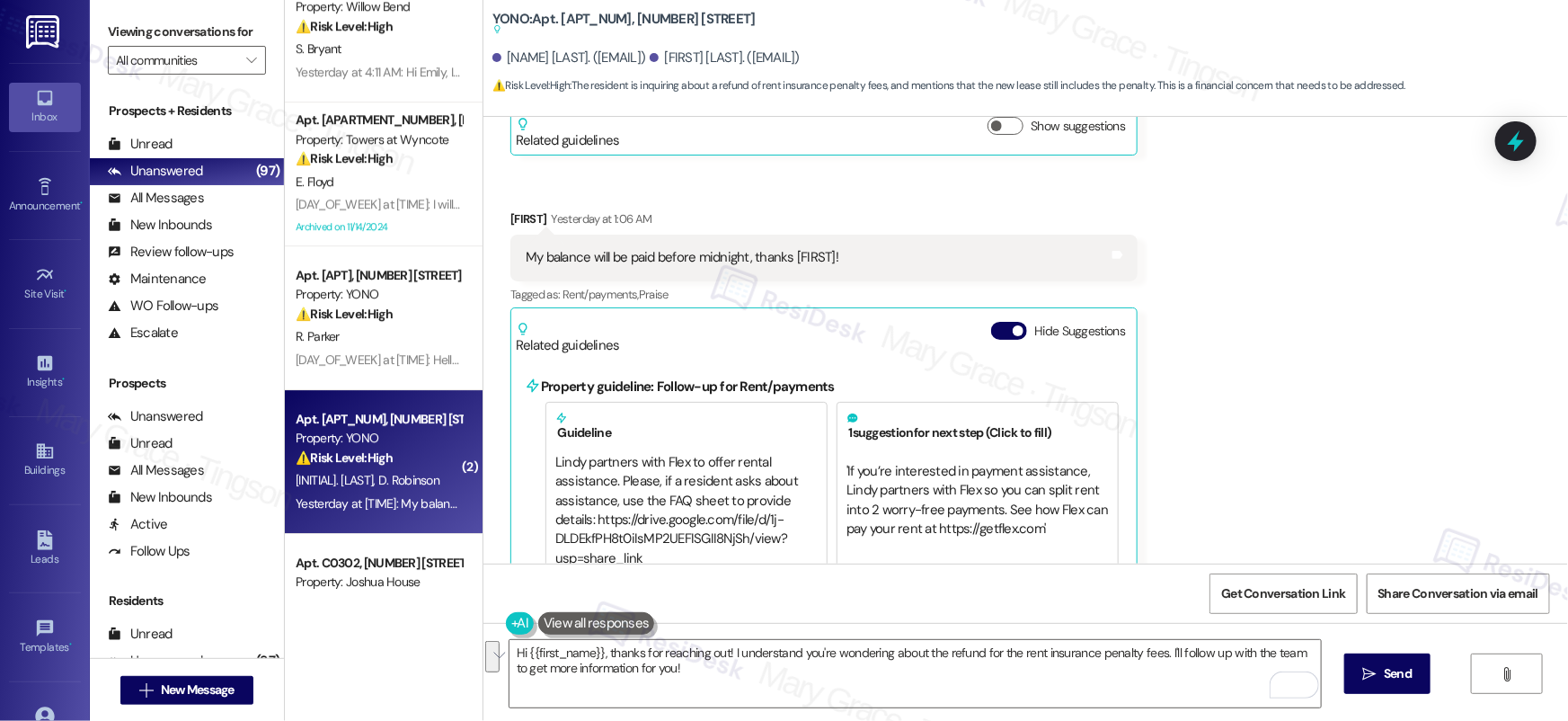 click on "[FIRST] [LAST] [DAY] at [TIME]" at bounding box center [824, 222] 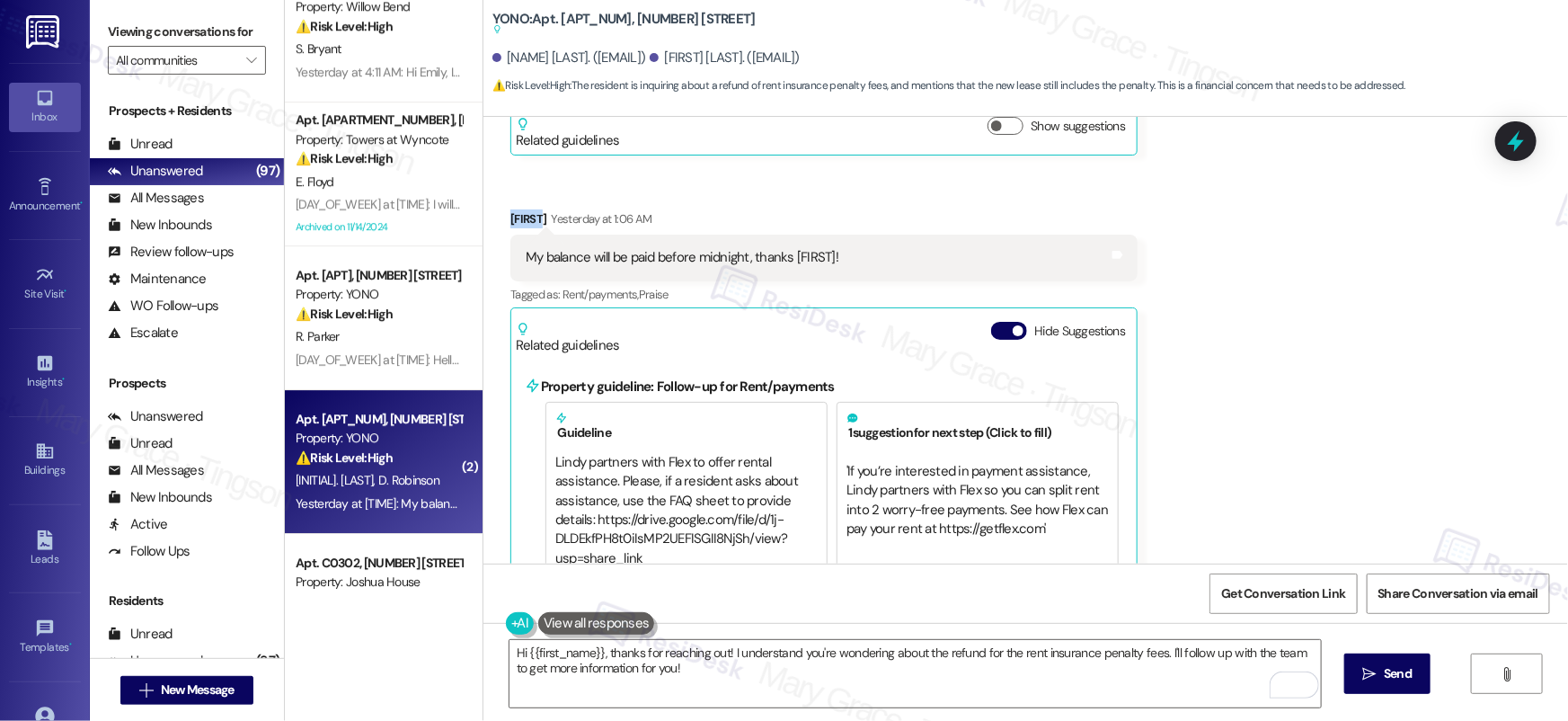 copy on "Dionne" 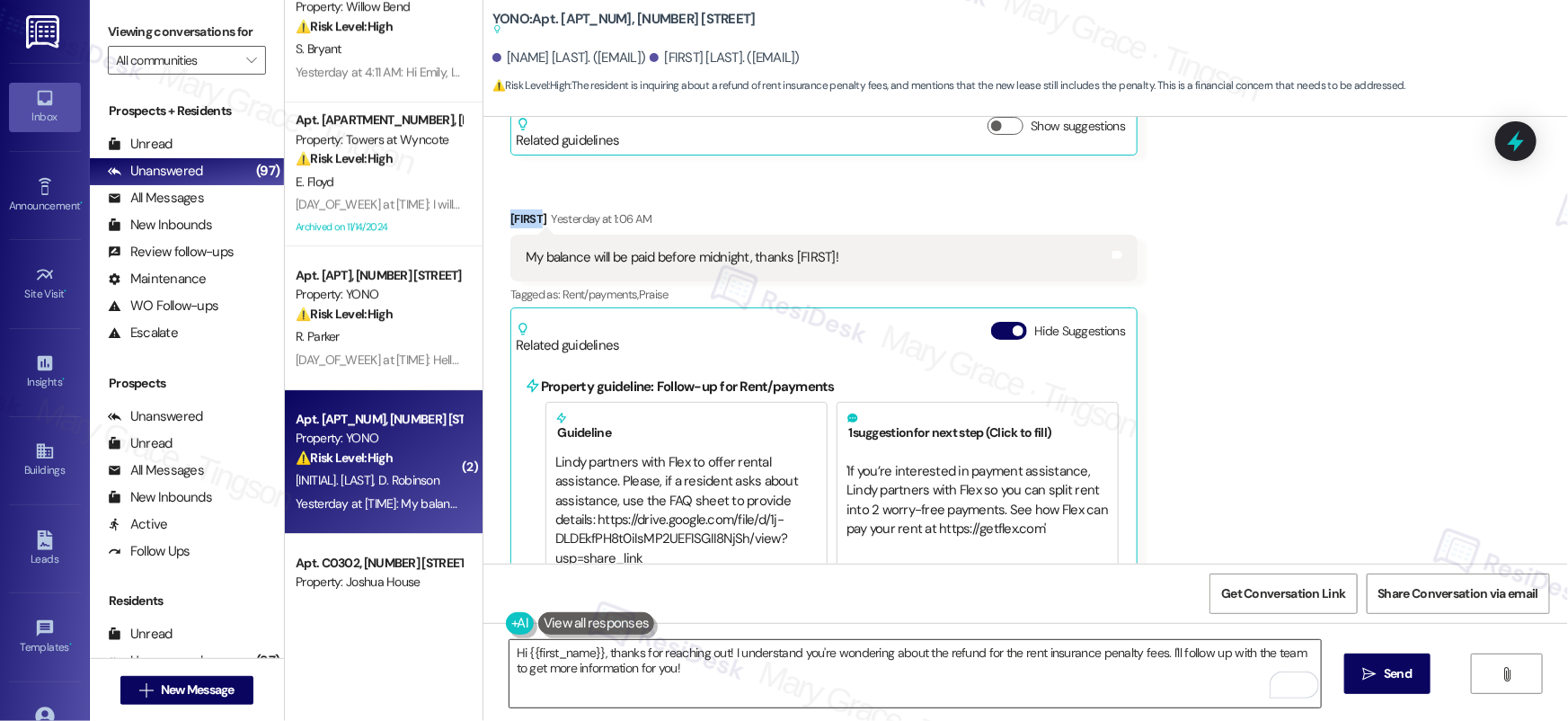 click on "Hi {{first_name}}, thanks for reaching out! I understand you're wondering about the refund for the rent insurance penalty fees. I'll follow up with the team to get more information for you!" at bounding box center (915, 673) 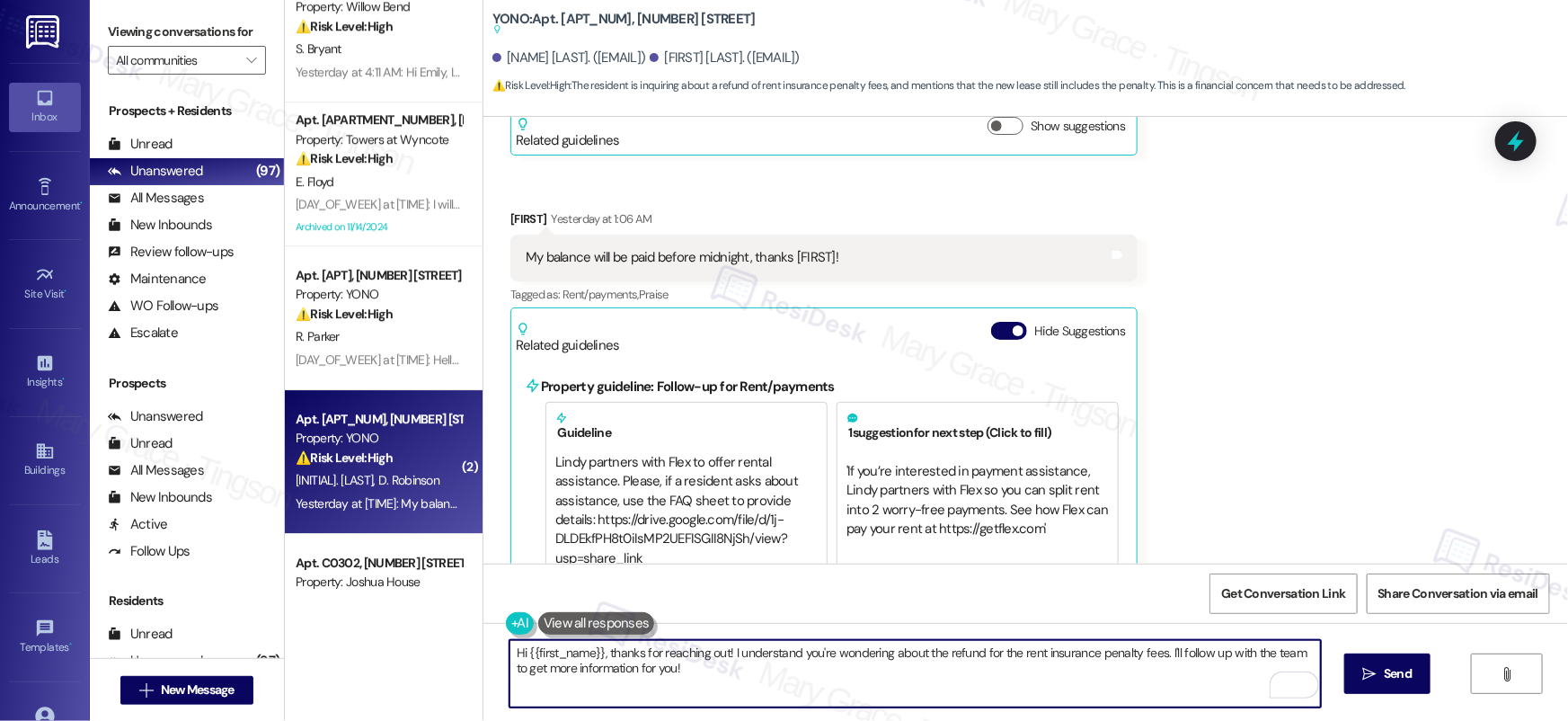 click on "Hi {{first_name}}, thanks for reaching out! I understand you're wondering about the refund for the rent insurance penalty fees. I'll follow up with the team to get more information for you!" at bounding box center [915, 673] 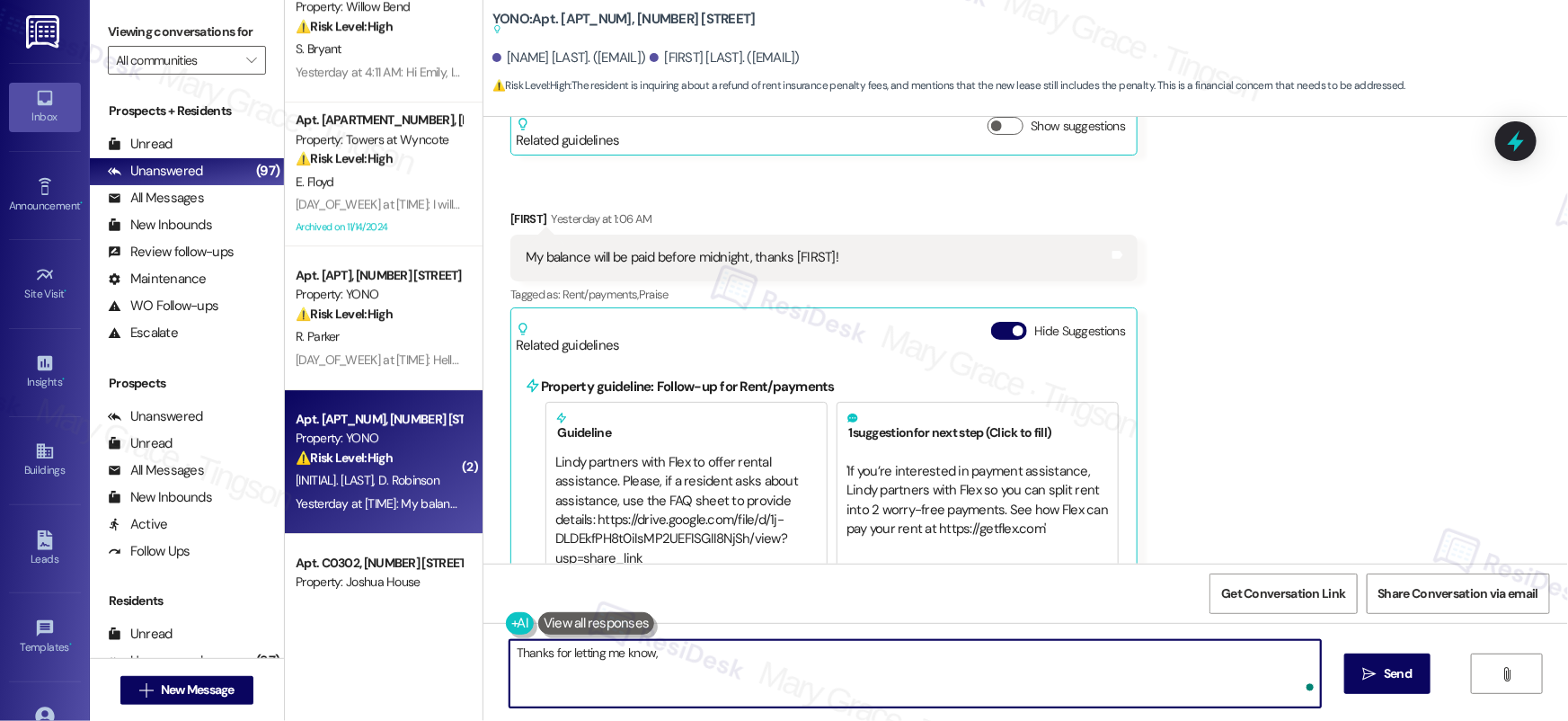 paste on "Dionne" 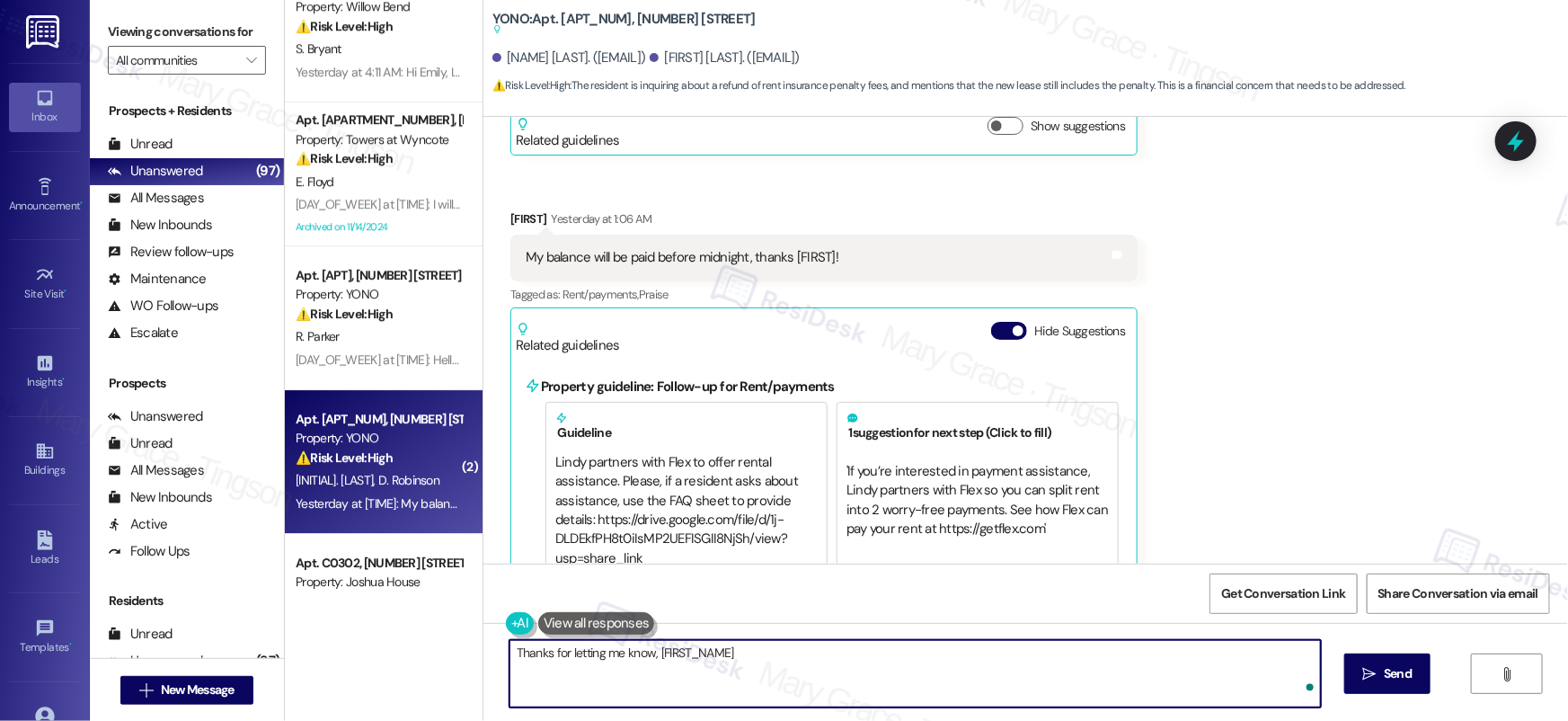 type on "Thanks for letting me know, [FIRST]!" 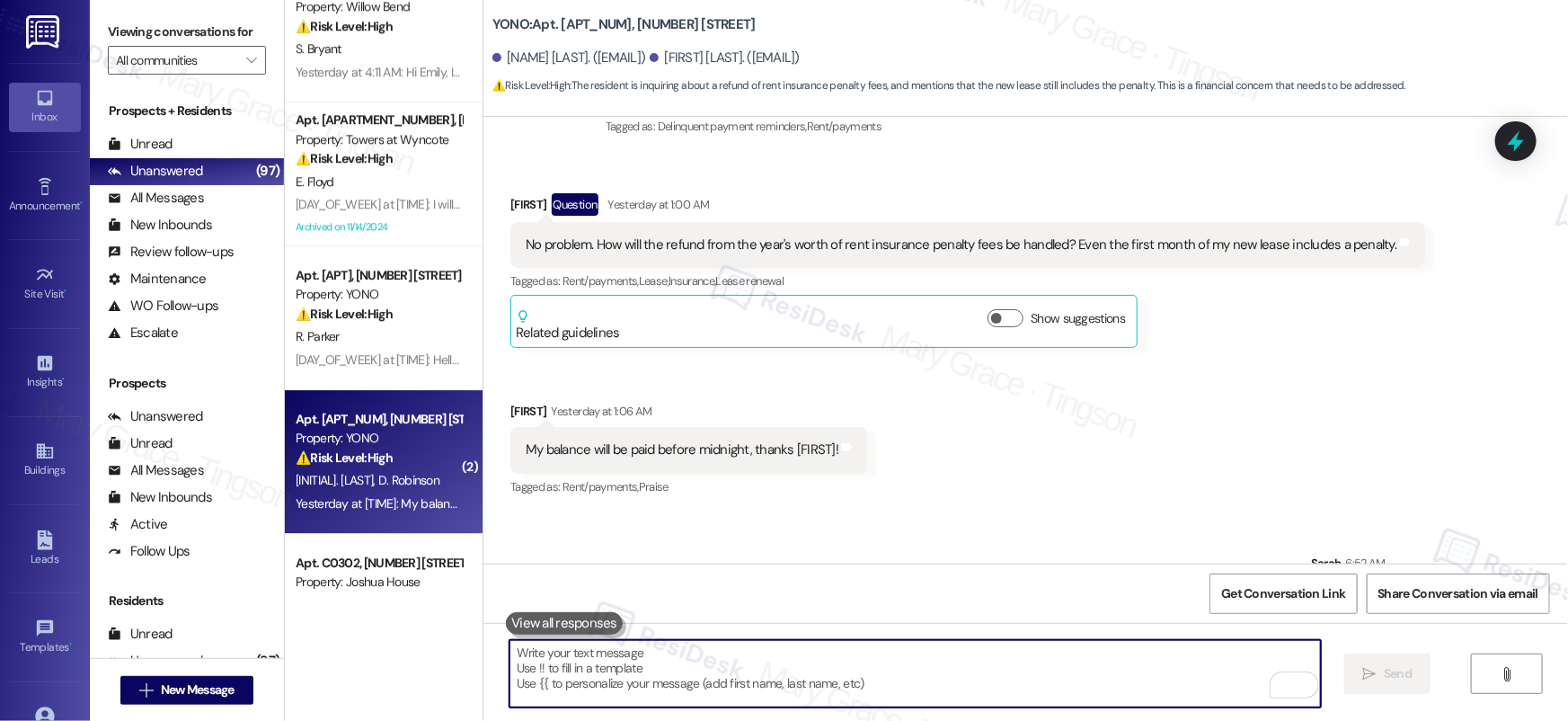 scroll, scrollTop: 8134, scrollLeft: 0, axis: vertical 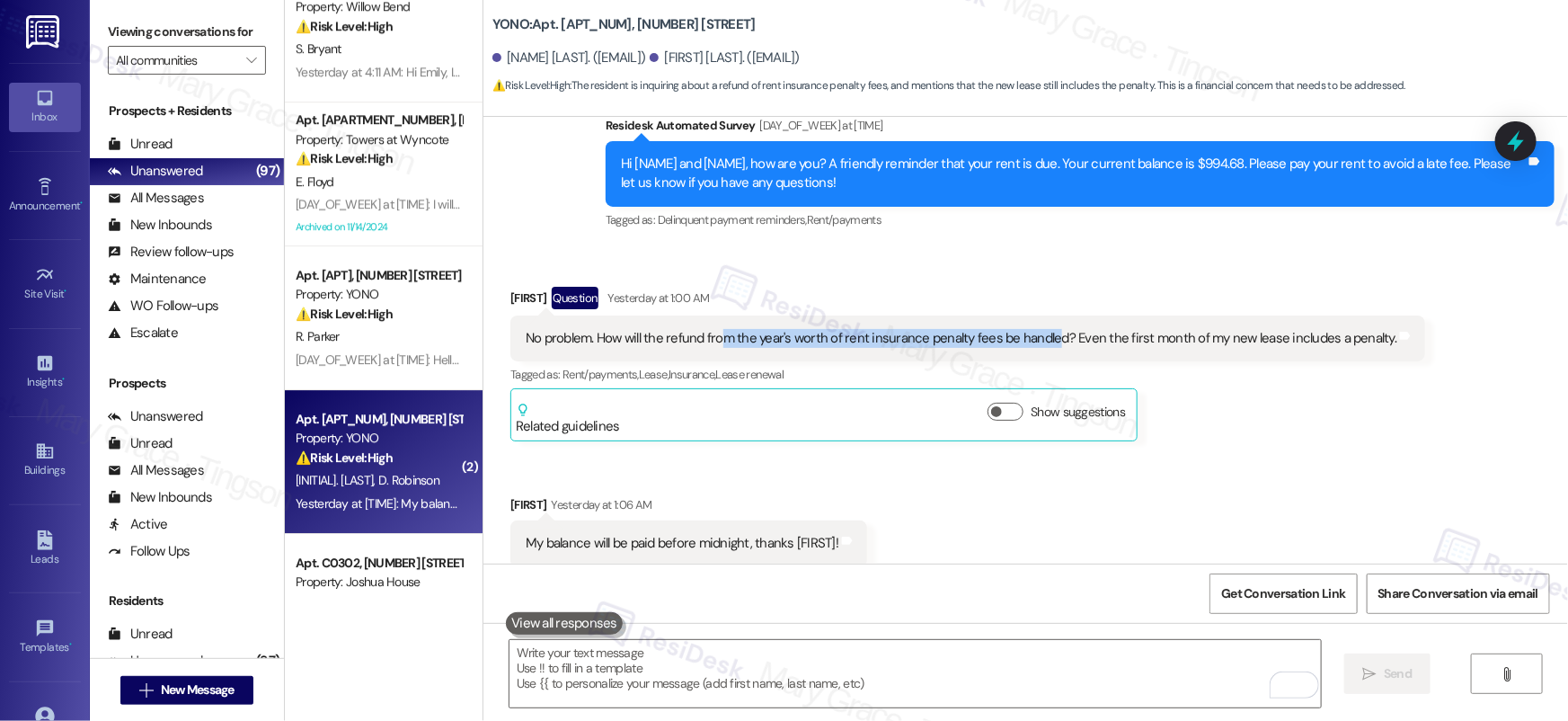 drag, startPoint x: 729, startPoint y: 276, endPoint x: 1041, endPoint y: 278, distance: 312.00641 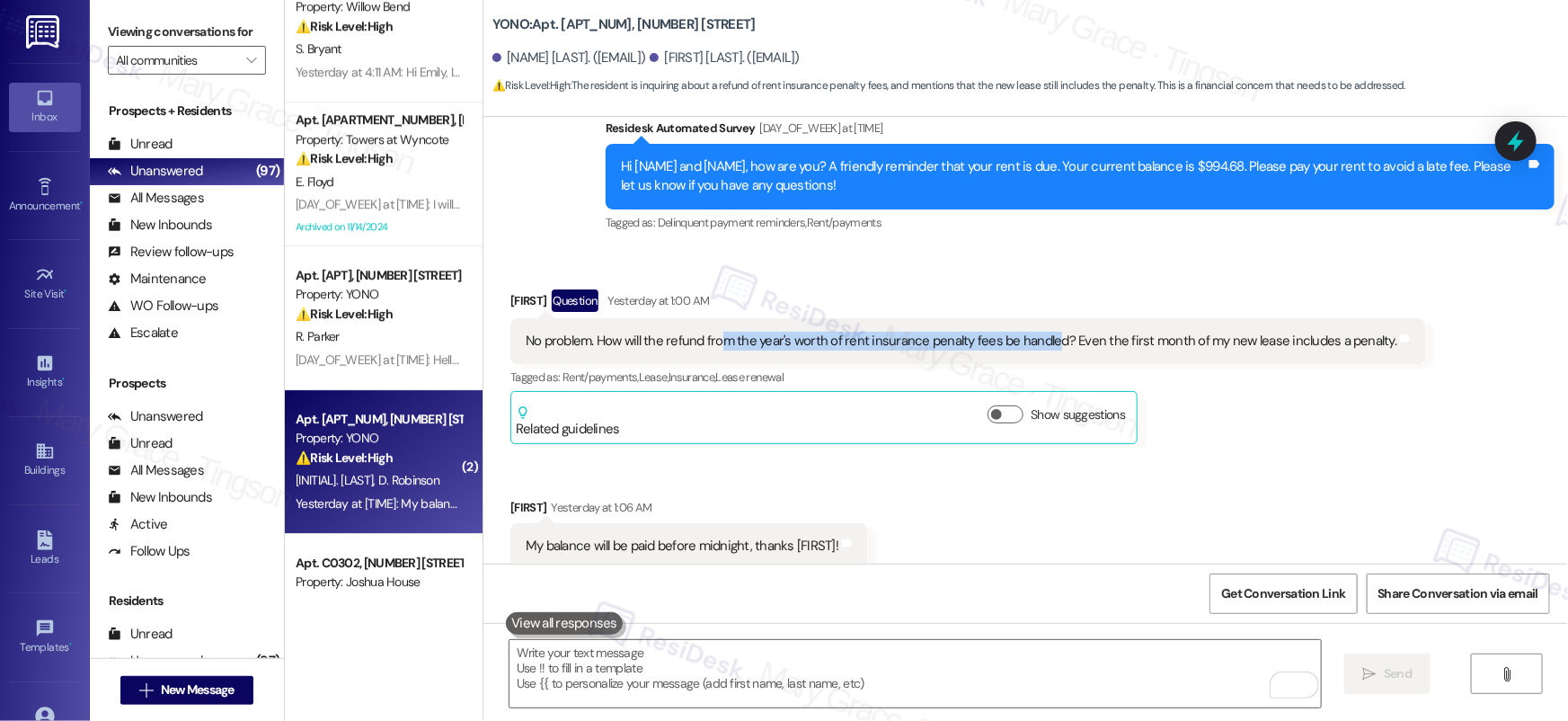 scroll, scrollTop: 8131, scrollLeft: 0, axis: vertical 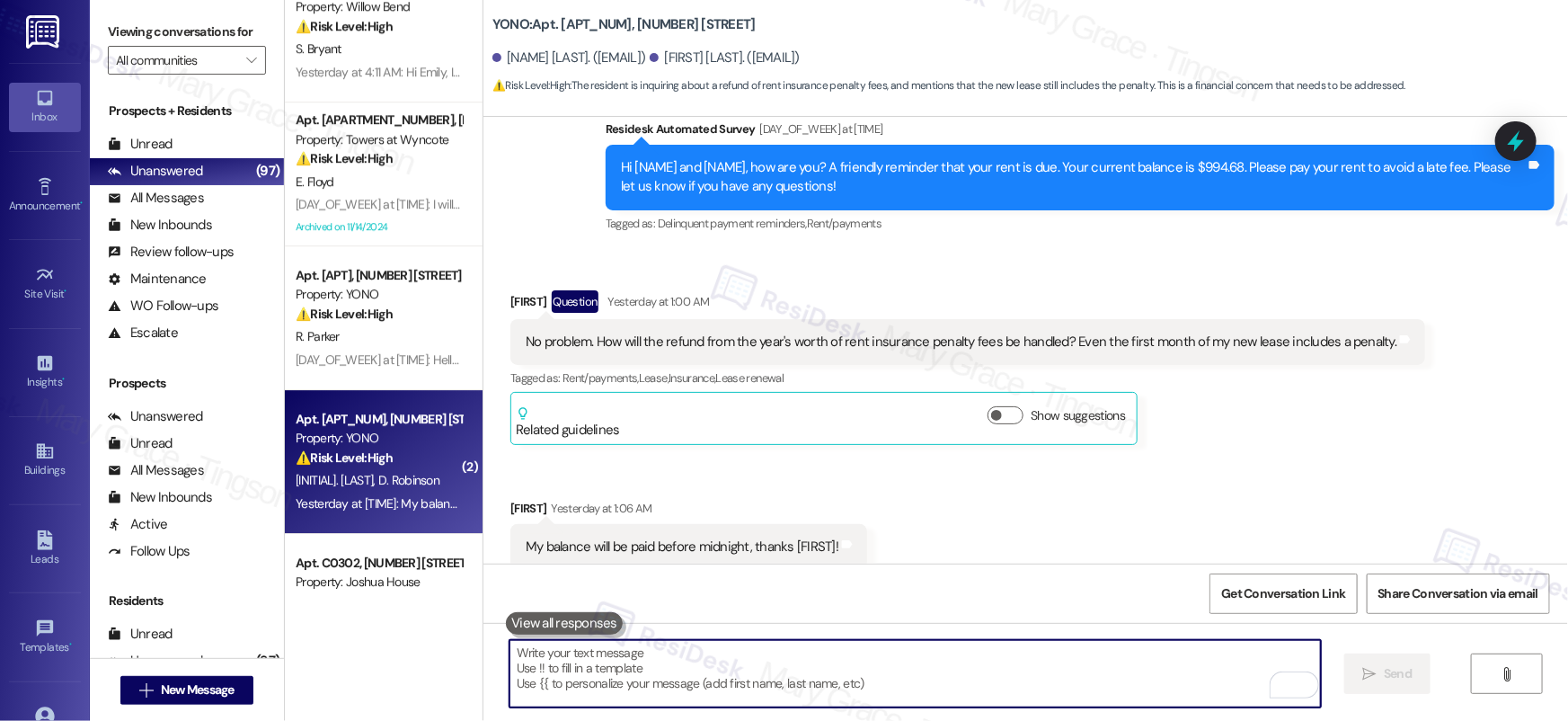click at bounding box center (915, 673) 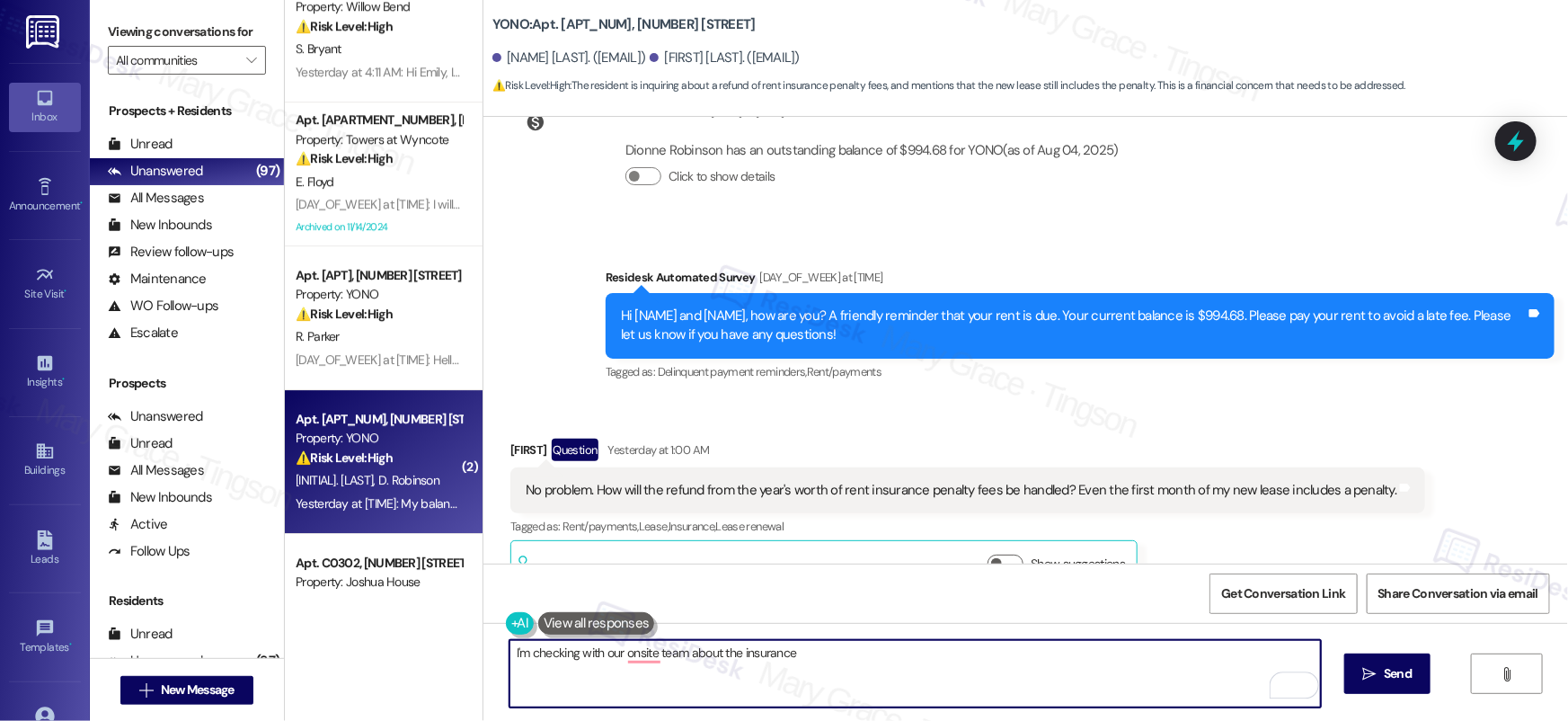scroll, scrollTop: 7978, scrollLeft: 0, axis: vertical 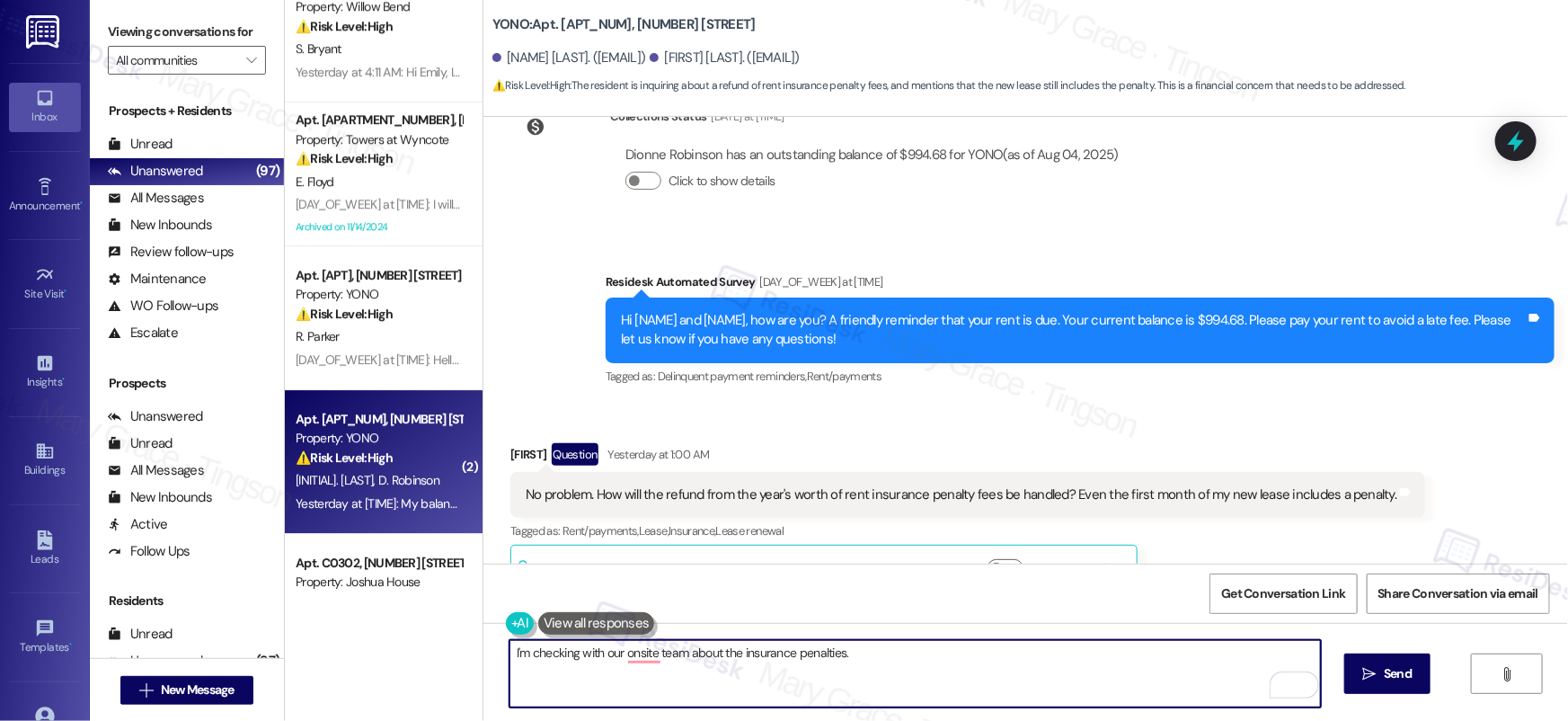 click on "I'm checking with our onsite team about the insurance penalties." at bounding box center [915, 673] 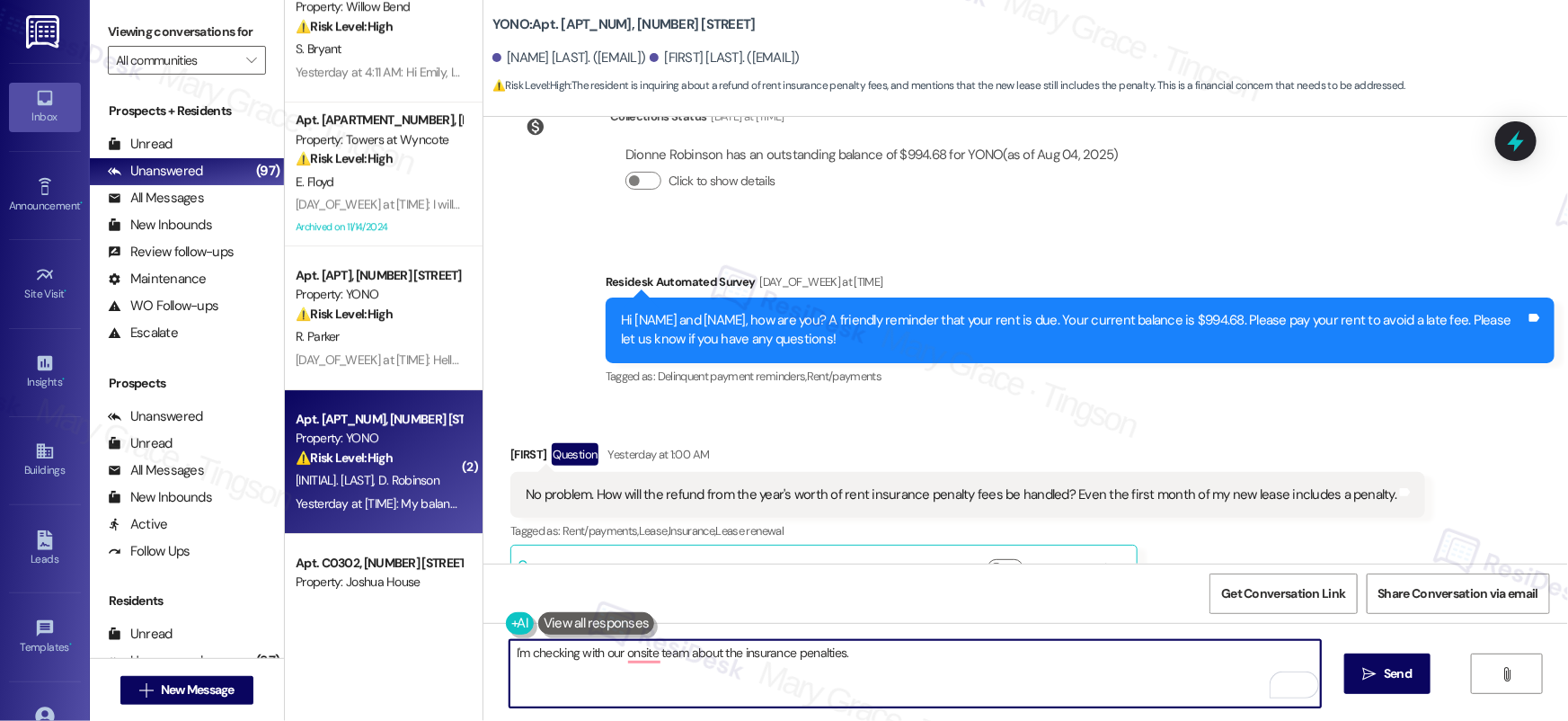 click on "I'm checking with our onsite team about the insurance penalties." at bounding box center [915, 673] 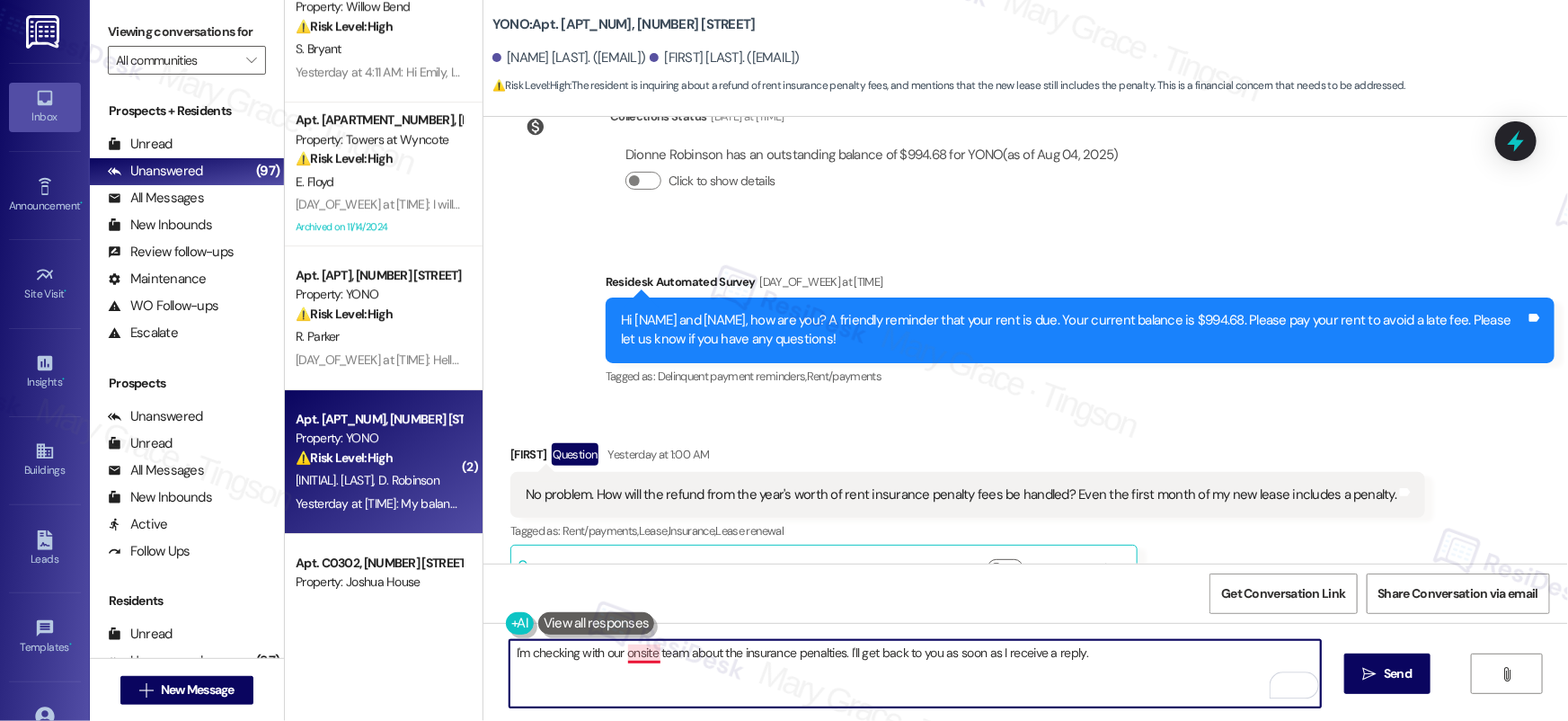 click on "I'm checking with our onsite team about the insurance penalties. I'll get back to you as soon as I receive a reply." at bounding box center [915, 673] 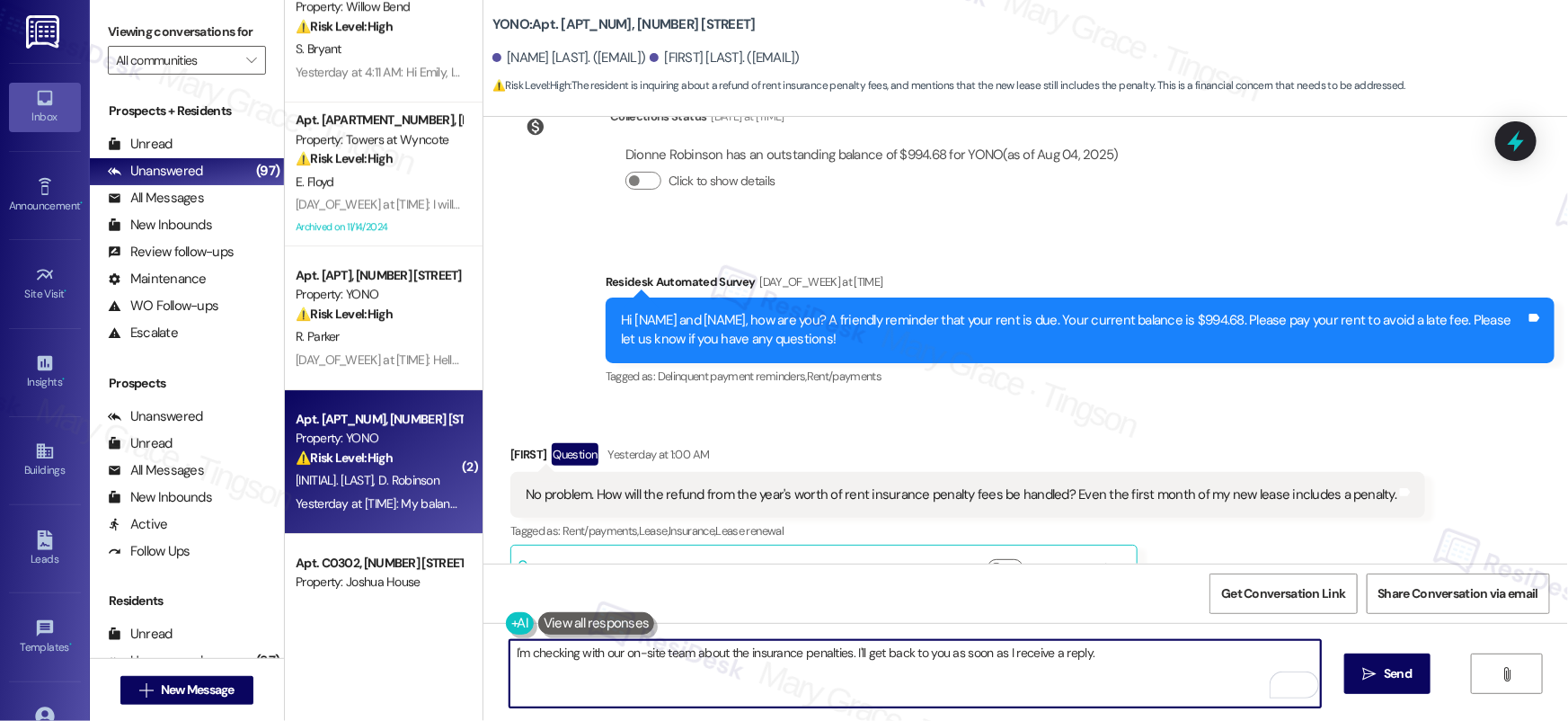 click on "I'm checking with our on-site team about the insurance penalties. I'll get back to you as soon as I receive a reply." at bounding box center [915, 673] 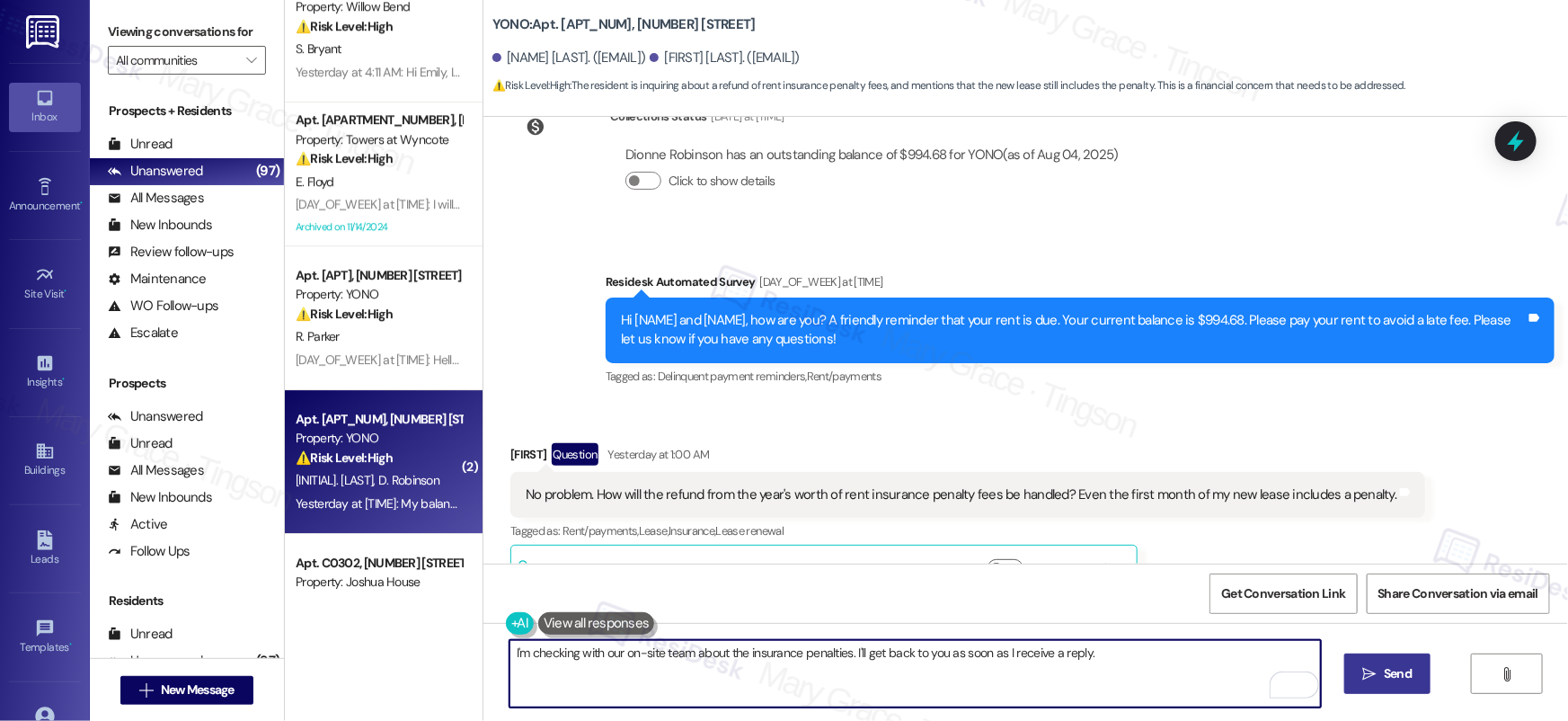 type on "I'm checking with our on-site team about the insurance penalties. I'll get back to you as soon as I receive a reply." 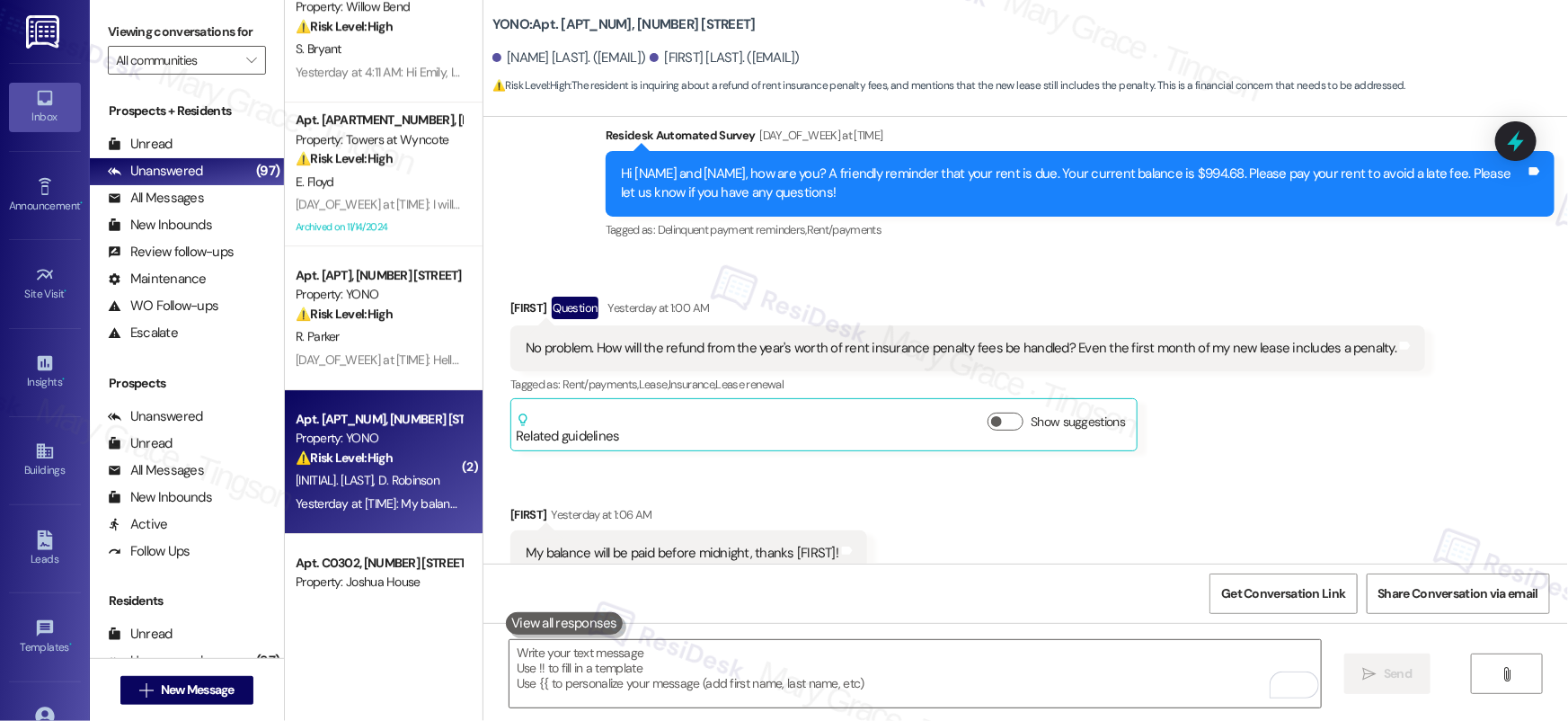 scroll, scrollTop: 8096, scrollLeft: 0, axis: vertical 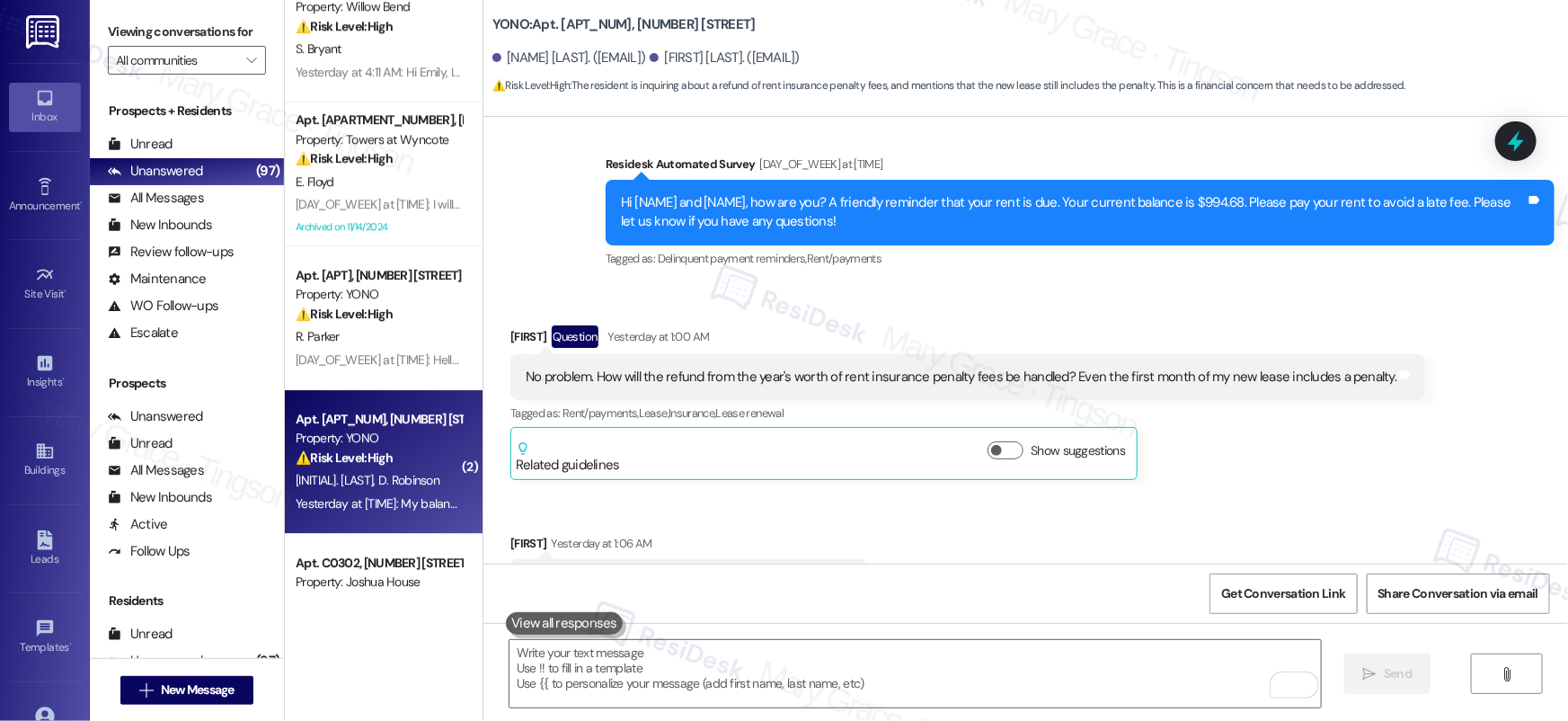 click on "No problem. How will the refund from the year's worth of rent insurance penalty fees be handled? Even the first month of my new lease includes a penalty." at bounding box center [961, 377] 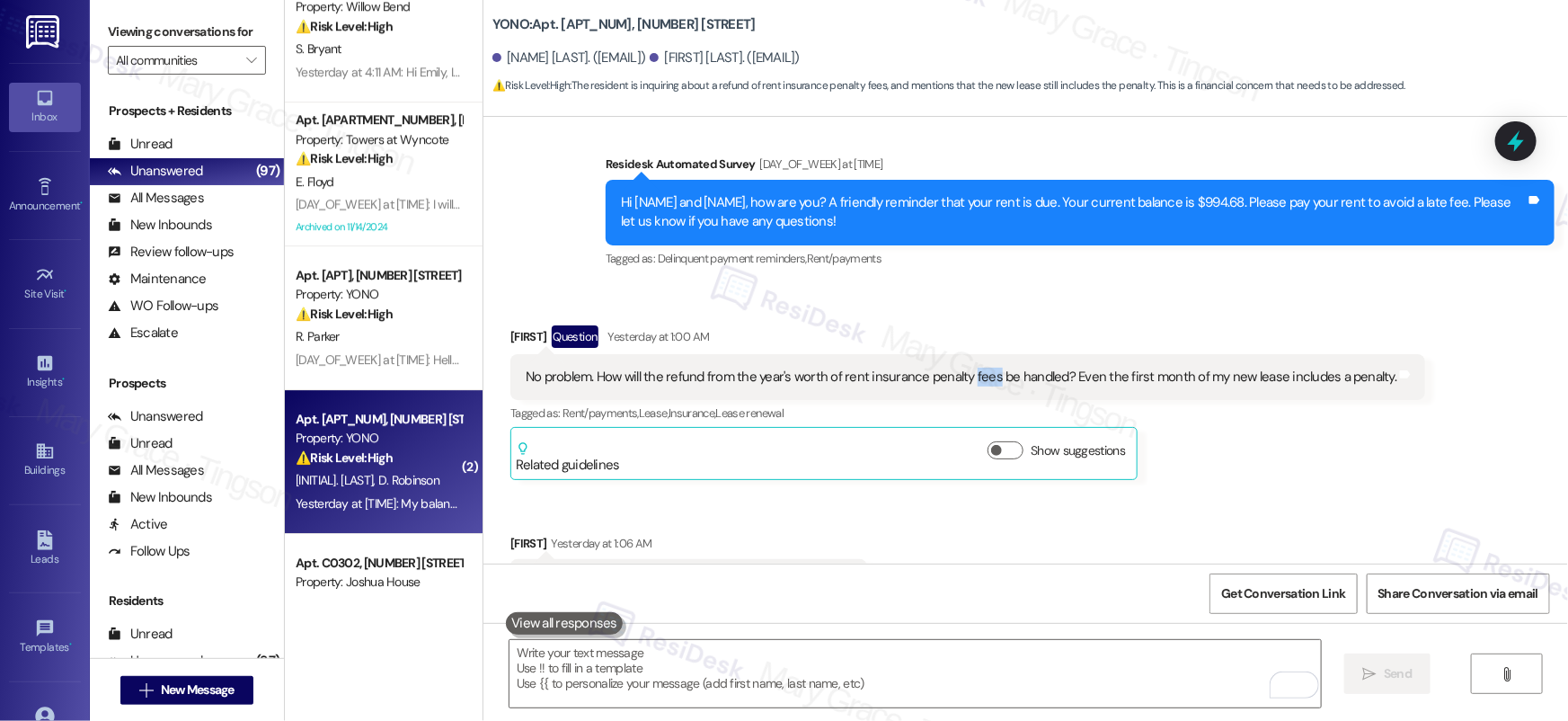 click on "No problem. How will the refund from the year's worth of rent insurance penalty fees be handled? Even the first month of my new lease includes a penalty." at bounding box center [961, 377] 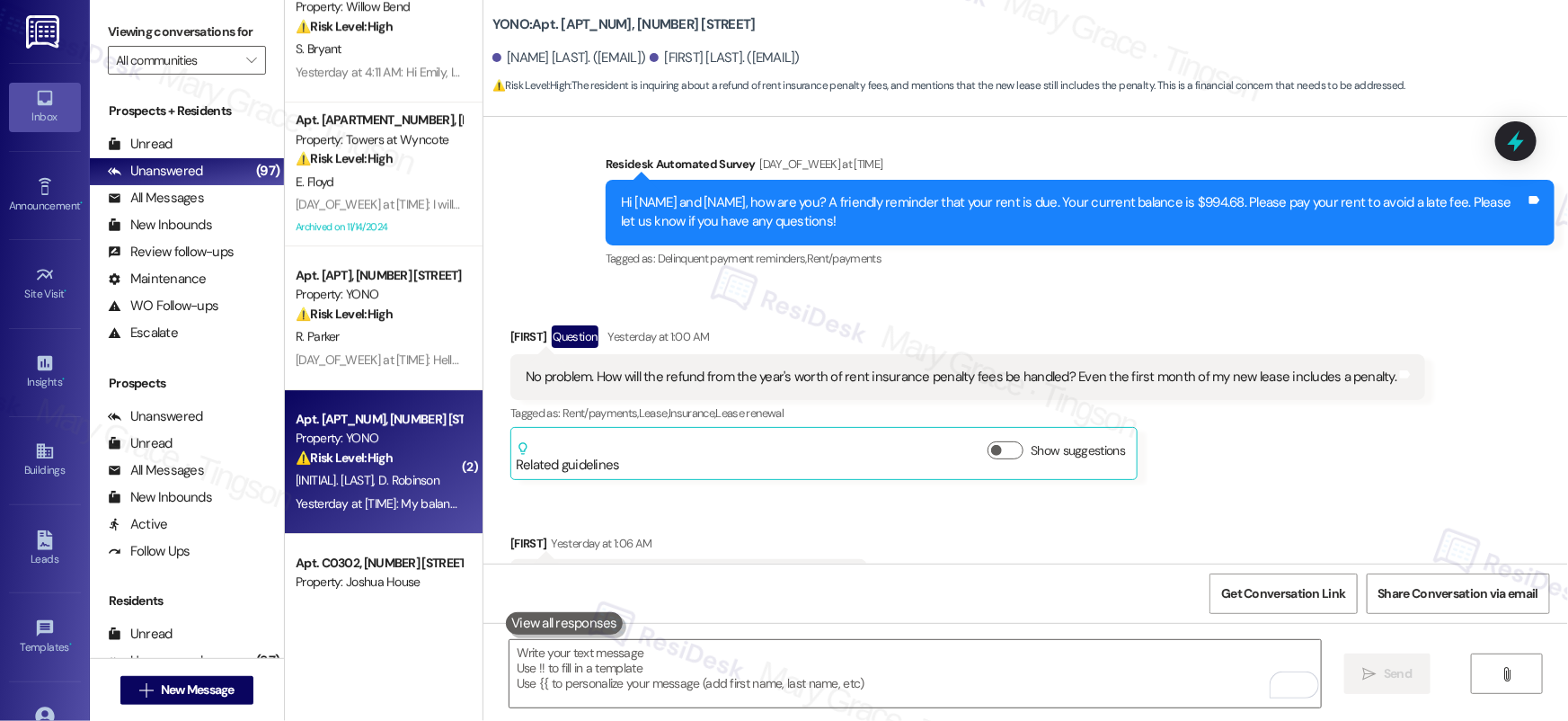 click on "Tagged as:   Rent/payments ,  Click to highlight conversations about Rent/payments Lease ,  Click to highlight conversations about Lease Insurance ,  Click to highlight conversations about Insurance Lease renewal Click to highlight conversations about Lease renewal" at bounding box center (968, 413) 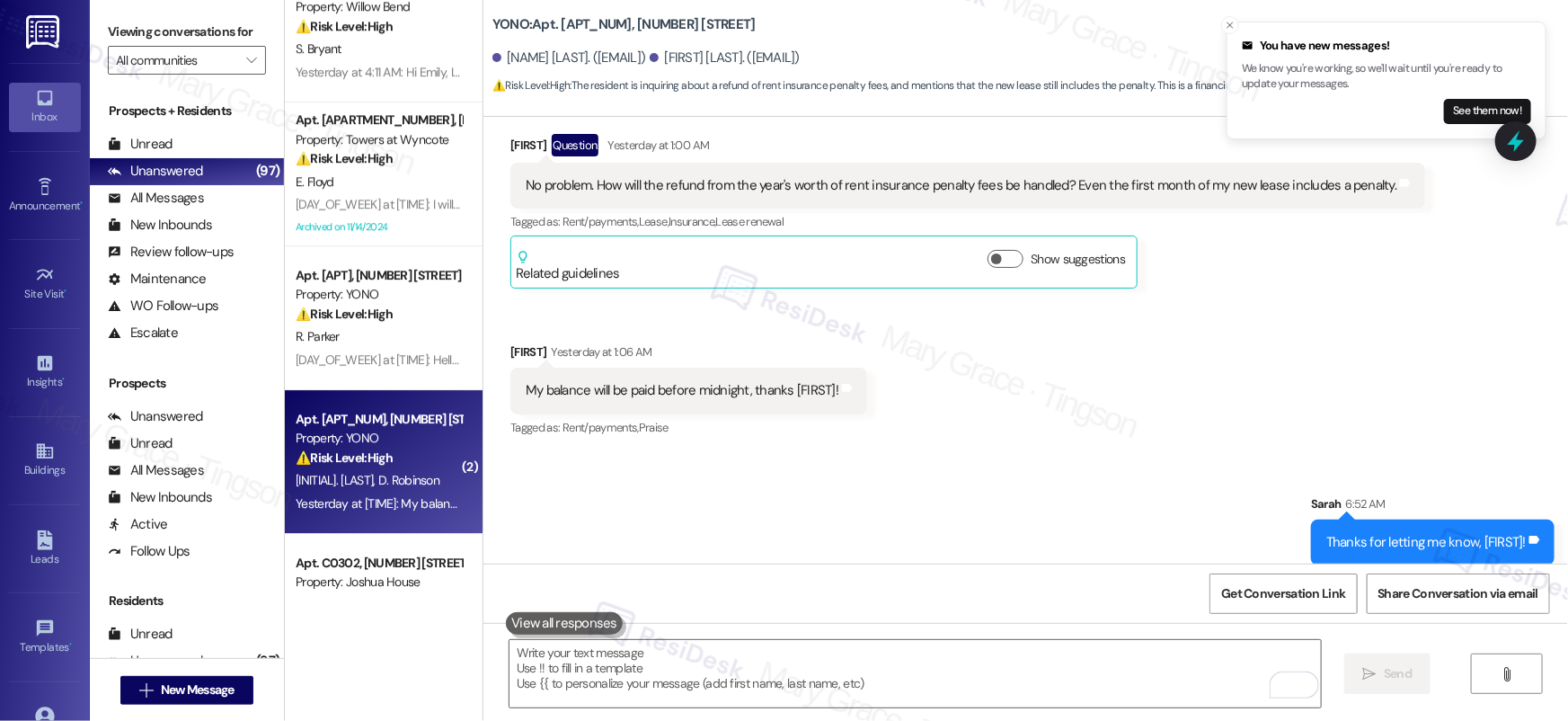 click on "Sent via SMS Sarah 6:52 AM Thanks for letting me know, Dionne! Tags and notes Sent via SMS Sarah 6:54 AM I'm checking with our on-site team about the insurance penalties. I'll get back to you as soon as I receive a reply. Tags and notes" at bounding box center (1025, 579) 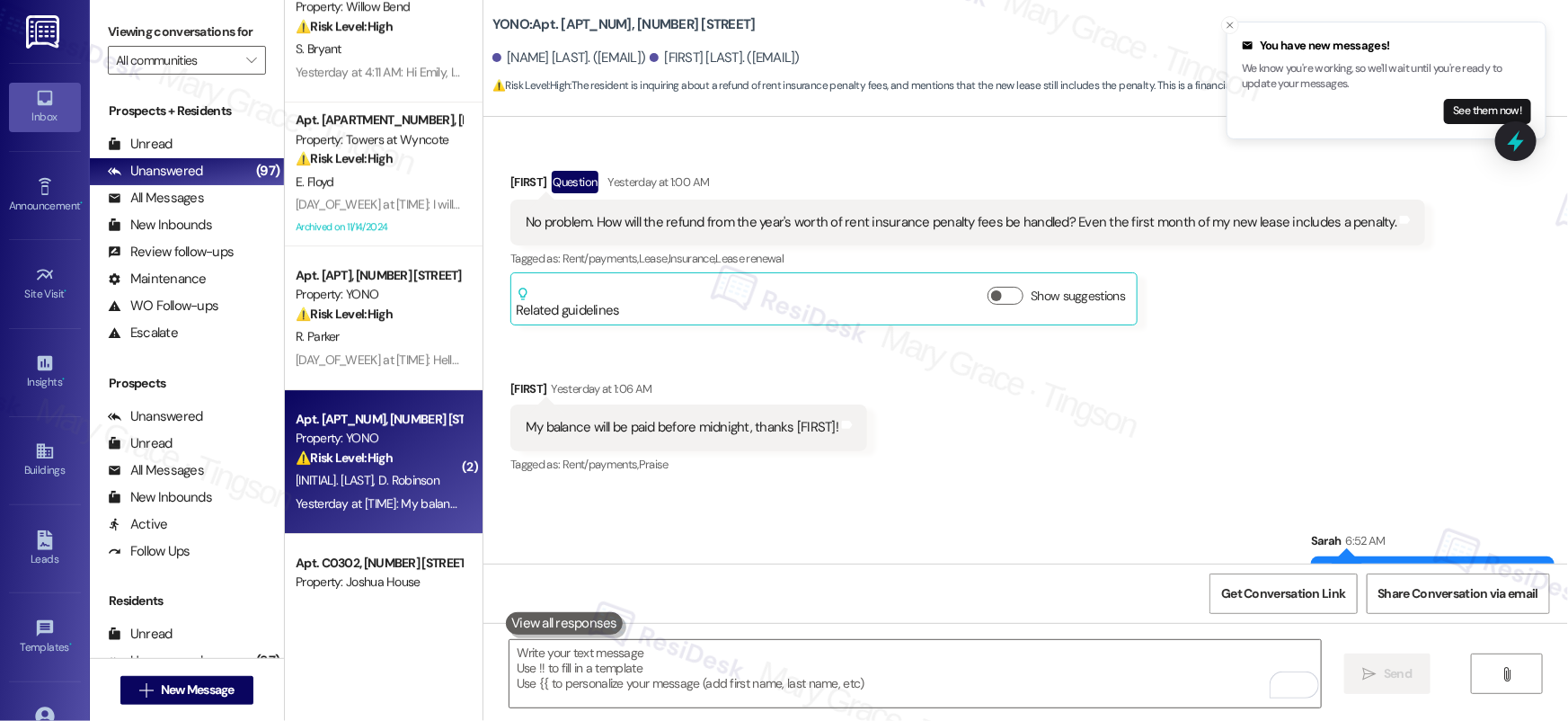 scroll, scrollTop: 8229, scrollLeft: 0, axis: vertical 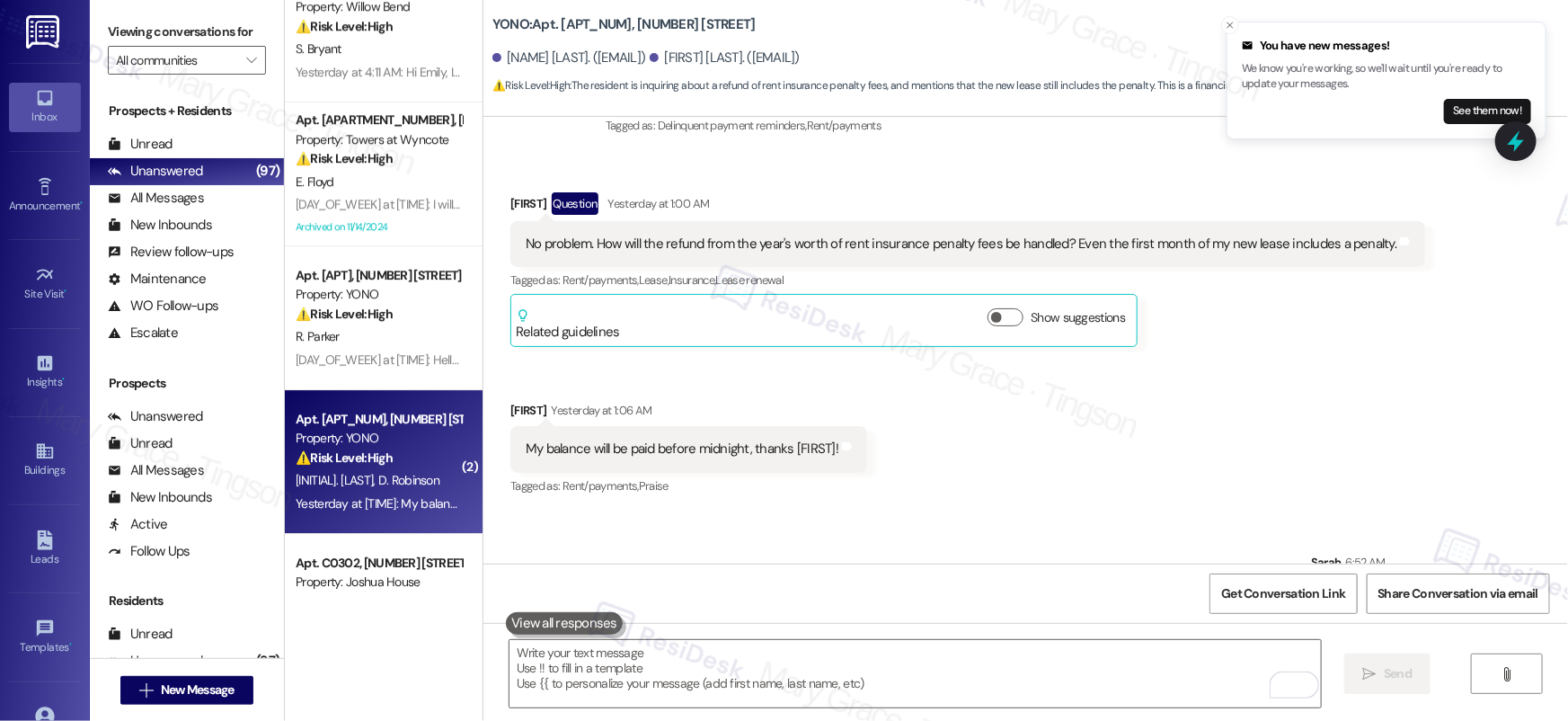 click on "No problem. How will the refund from the year's worth of rent insurance penalty fees be handled? Even the first month of my new lease includes a penalty. Tags and notes" at bounding box center [968, 244] 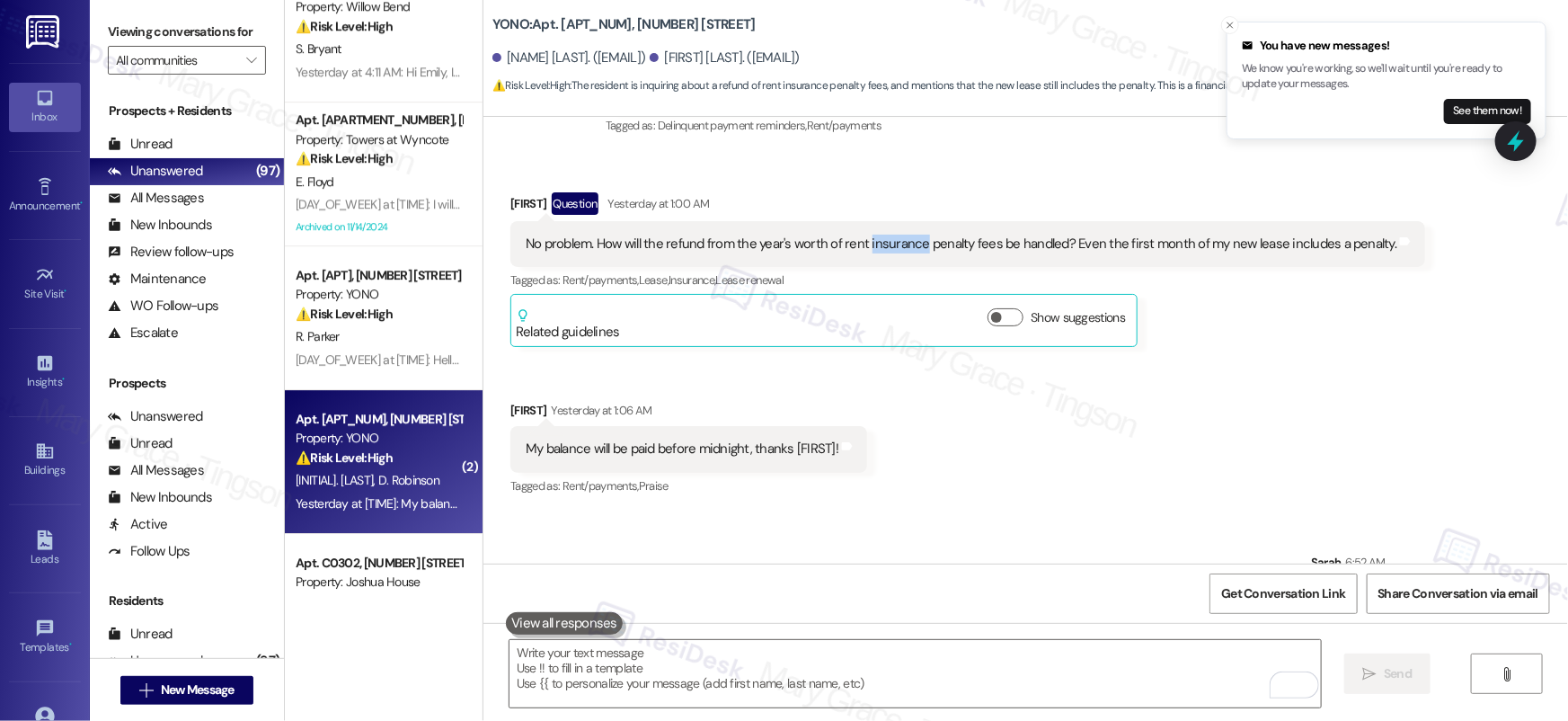 click on "No problem. How will the refund from the year's worth of rent insurance penalty fees be handled? Even the first month of my new lease includes a penalty." at bounding box center (961, 244) 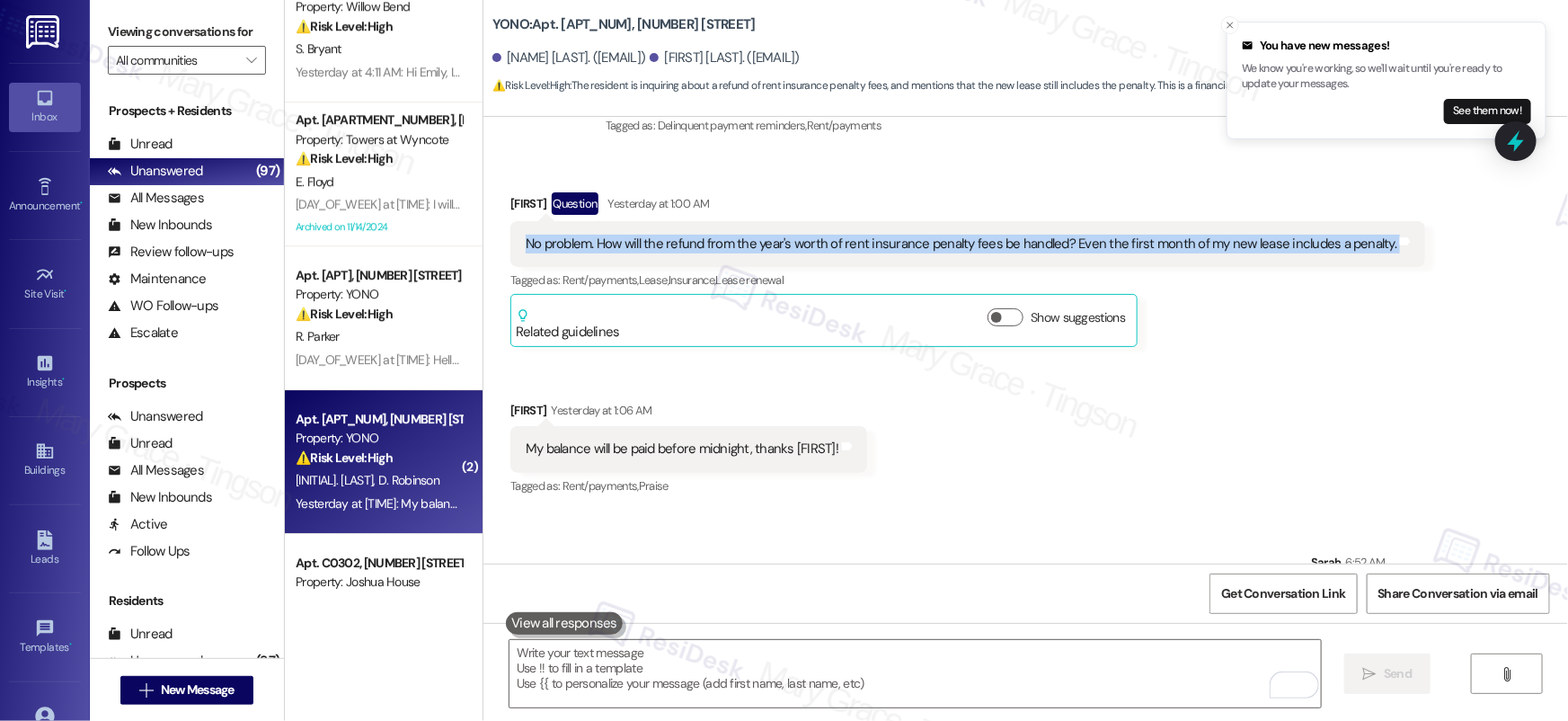 click on "Received via SMS Dionne Robinson Question Yesterday at 1:00 AM No problem. How will the refund from the year's worth of rent insurance penalty fees be handled? Even the first month of my new lease includes a penalty. Tags and notes Tagged as:   Rent/payments ,  Click to highlight conversations about Rent/payments Lease ,  Click to highlight conversations about Lease Insurance ,  Click to highlight conversations about Insurance Lease renewal Click to highlight conversations about Lease renewal  Related guidelines Show suggestions Received via SMS Dionne Robinson Yesterday at 1:06 AM My balance will be paid before midnight, thanks Emily! Tags and notes Tagged as:   Rent/payments ,  Click to highlight conversations about Rent/payments Praise Click to highlight conversations about Praise" at bounding box center [1025, 332] 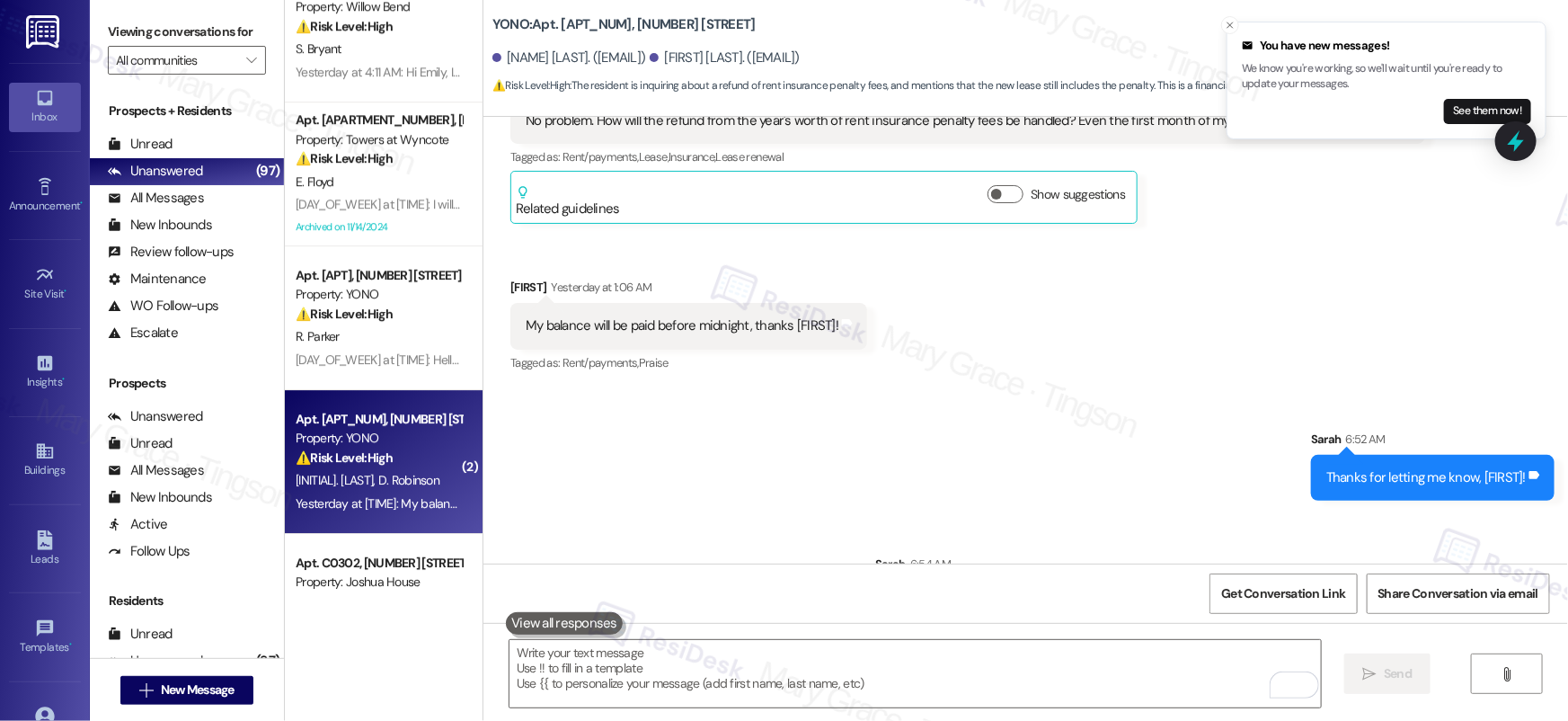 scroll, scrollTop: 8493, scrollLeft: 0, axis: vertical 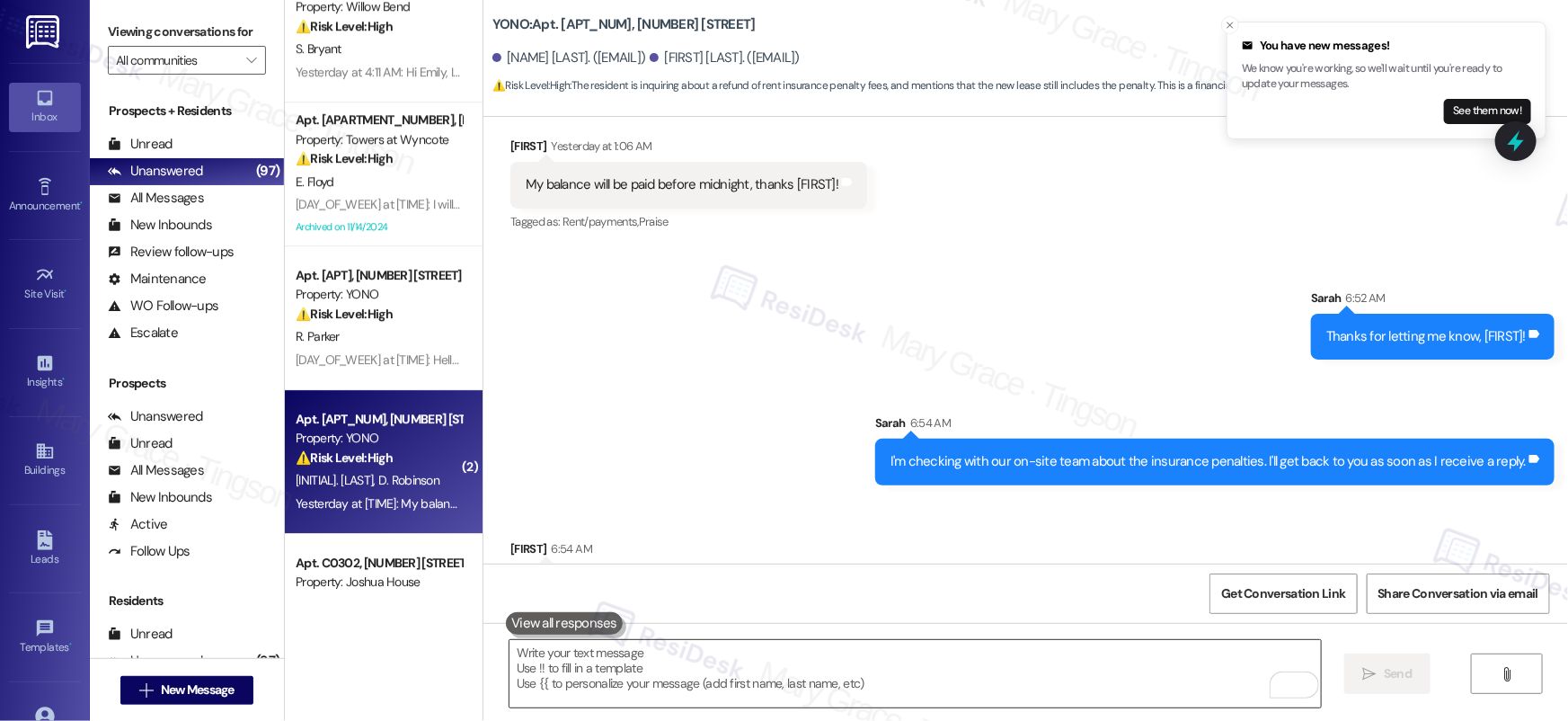 click at bounding box center [915, 673] 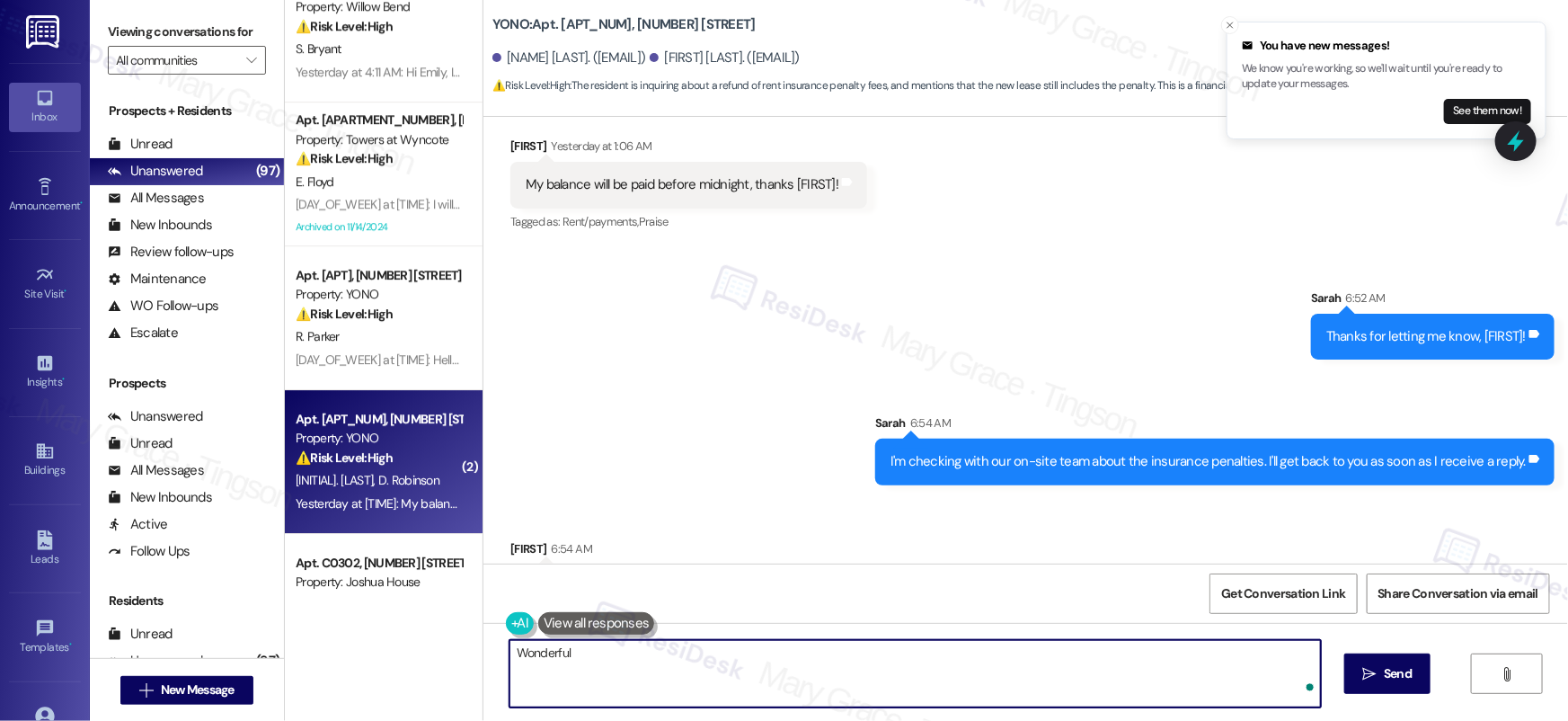 type on "Wonderful!" 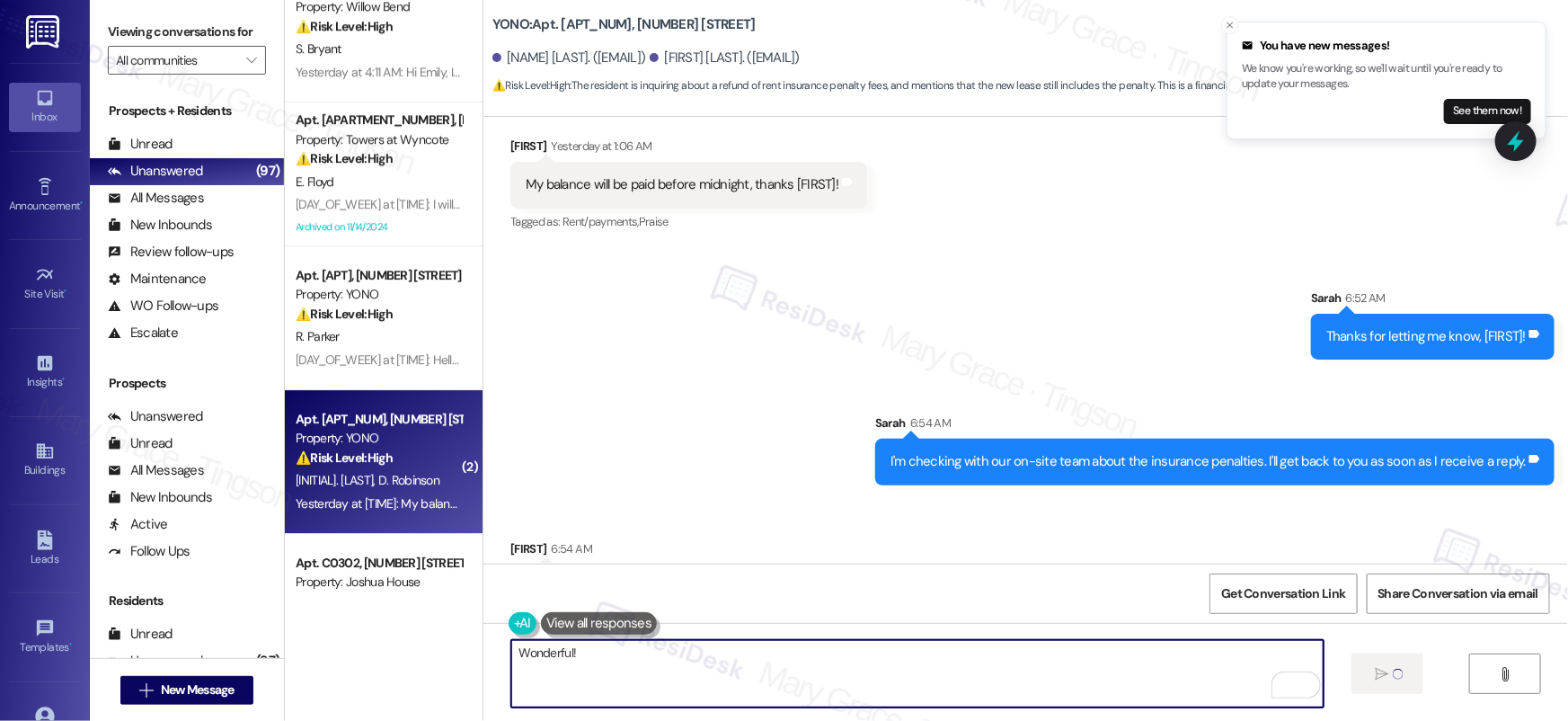 type 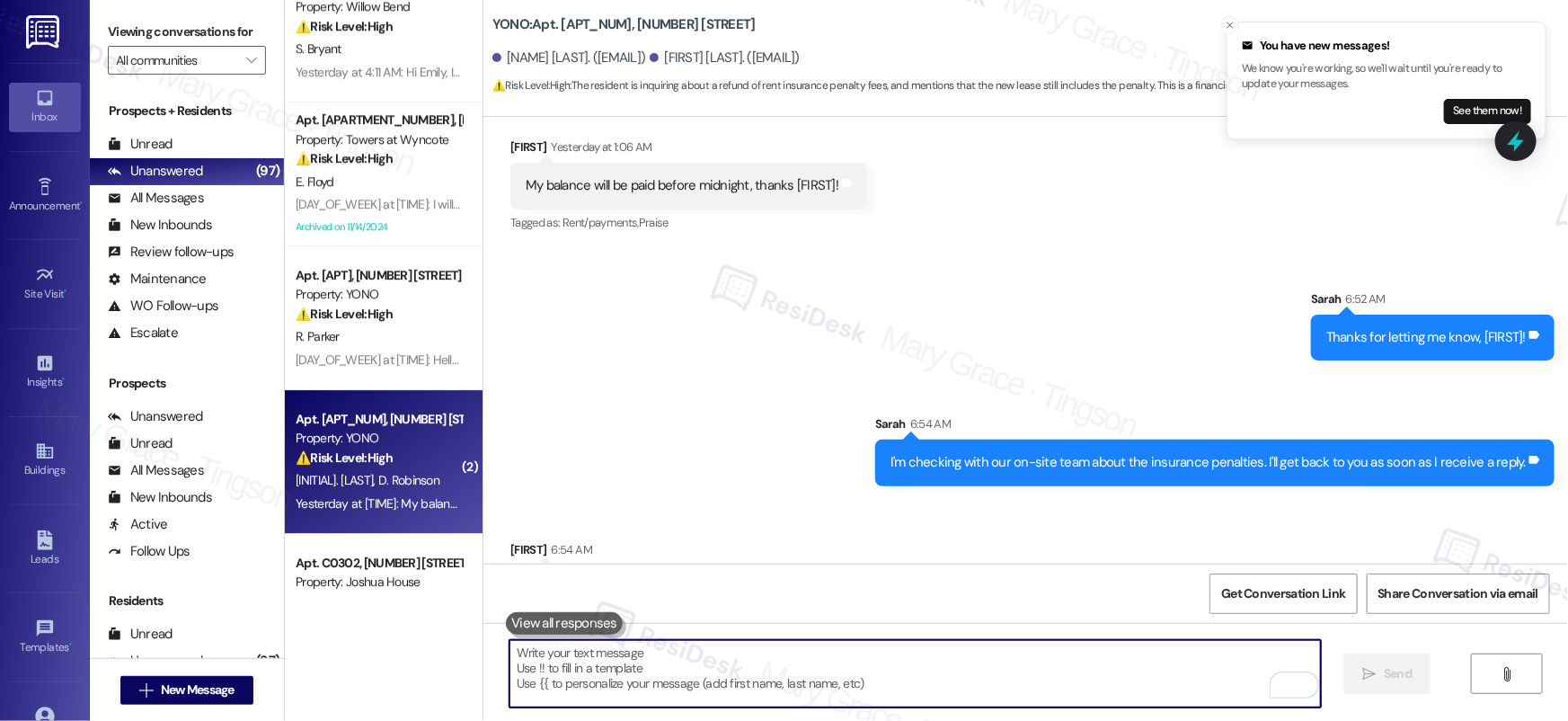 scroll, scrollTop: 8618, scrollLeft: 0, axis: vertical 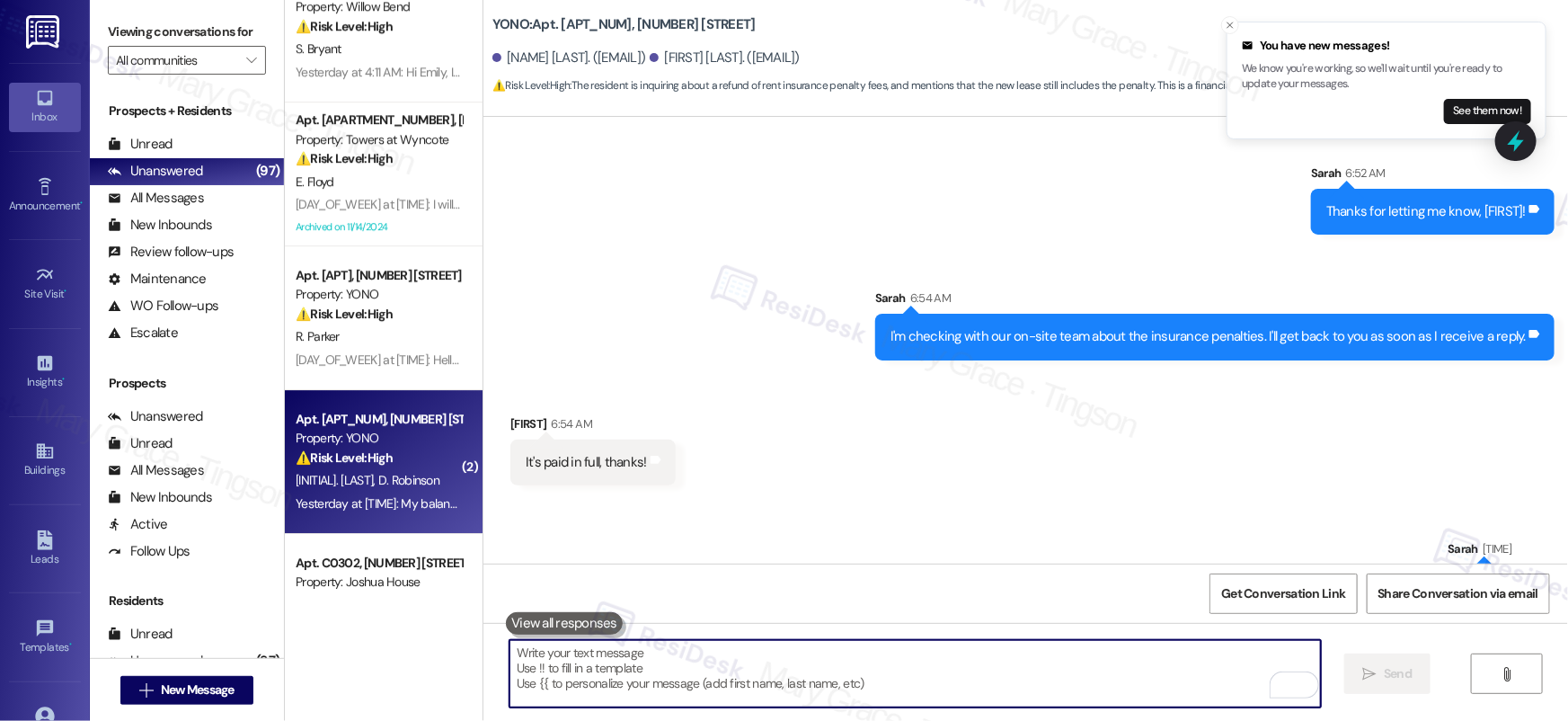 click at bounding box center [915, 673] 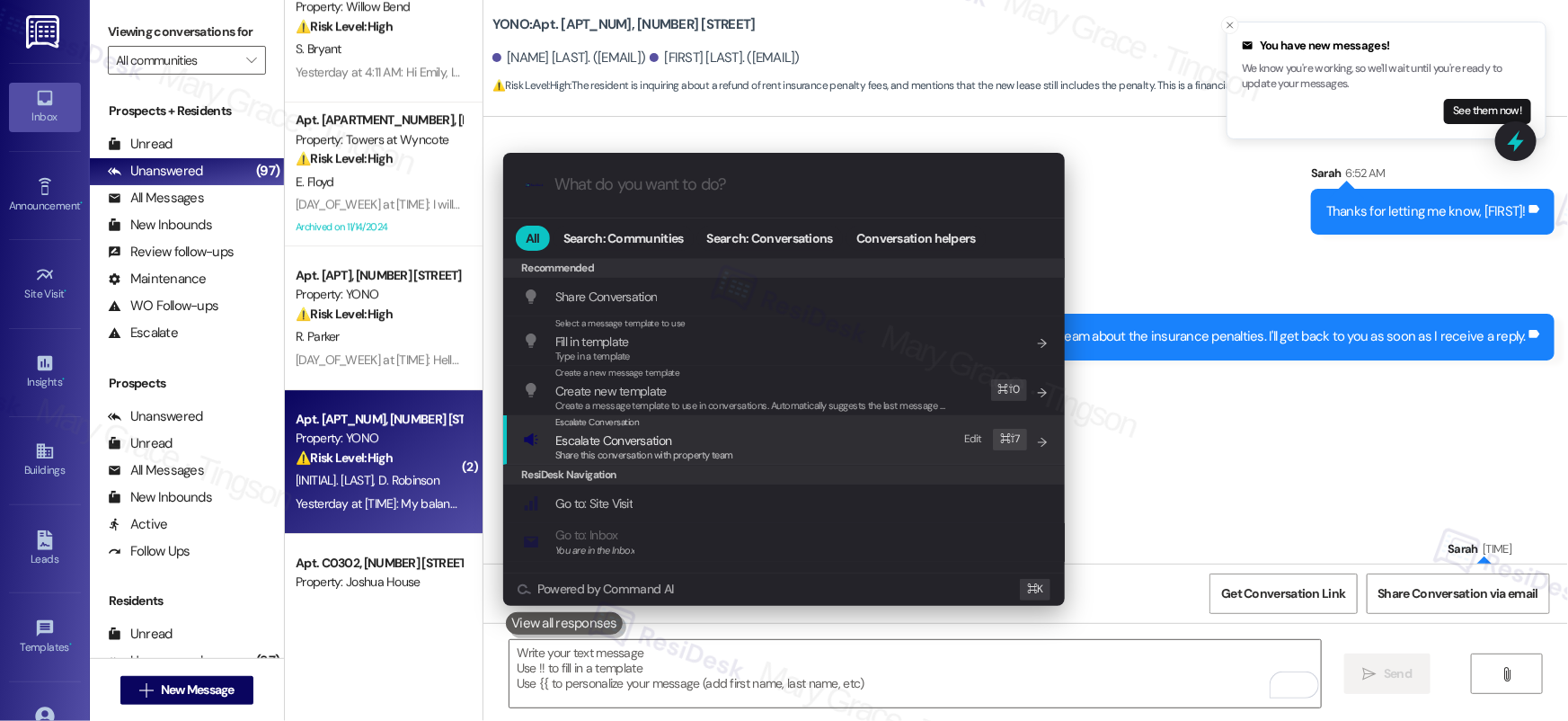 click on "Escalate Conversation" at bounding box center [644, 441] 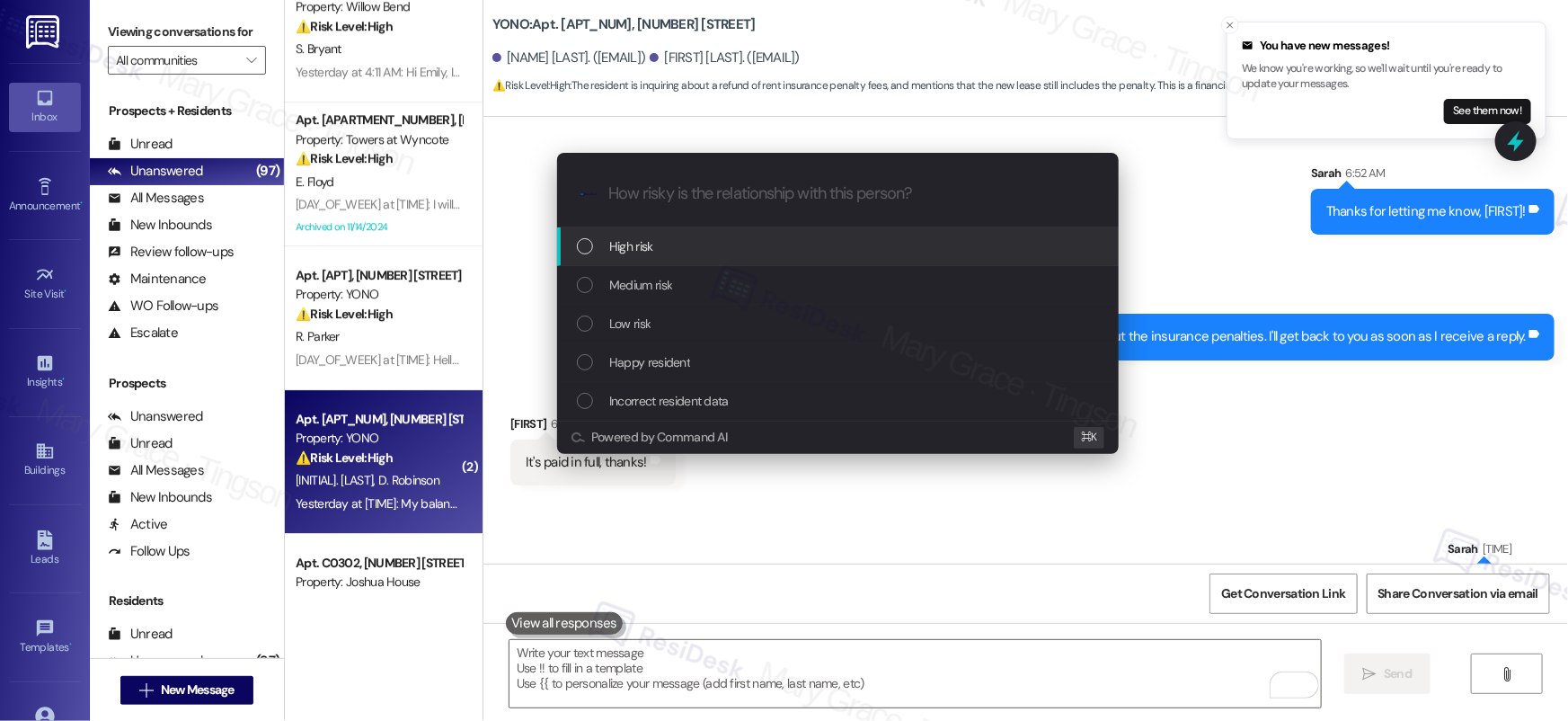 click on "High risk" at bounding box center (839, 246) 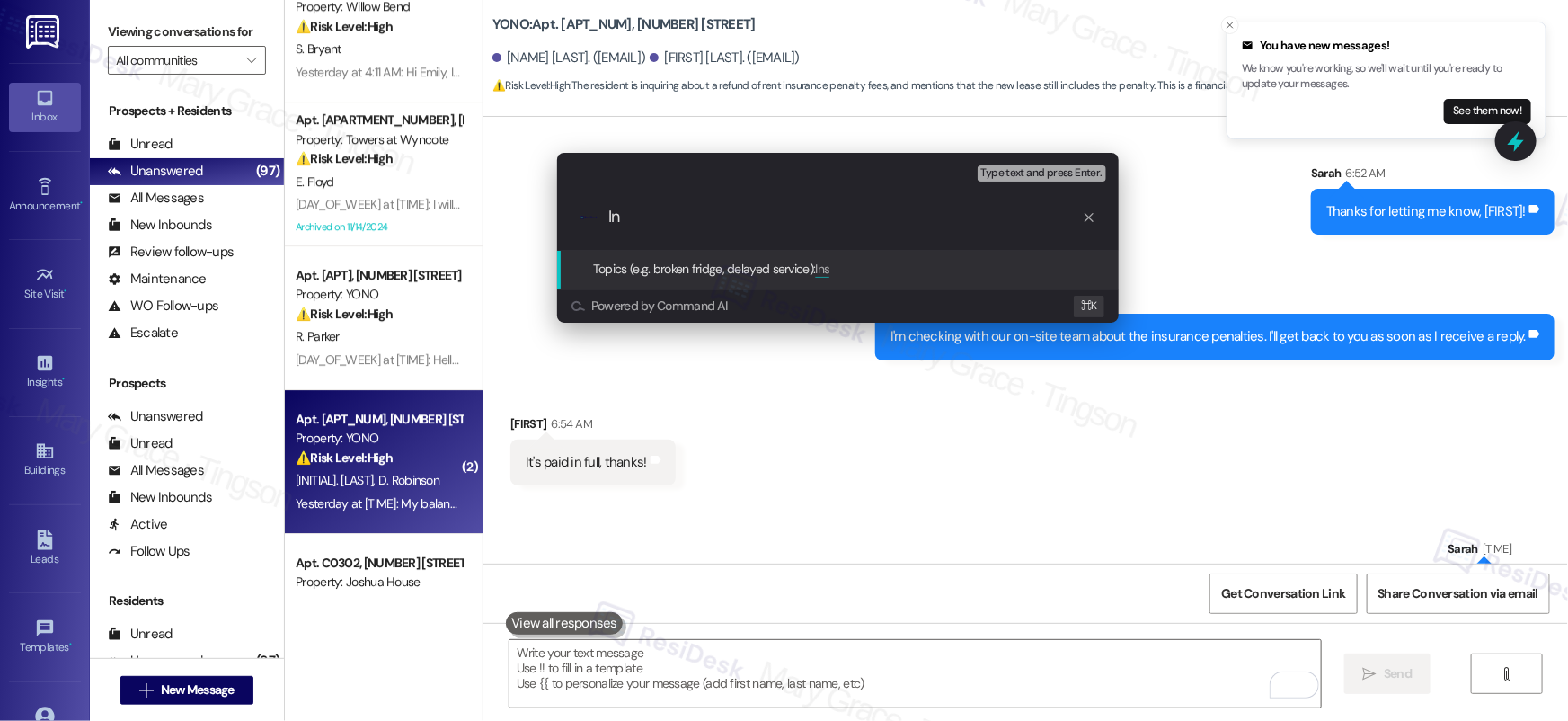 type on "I" 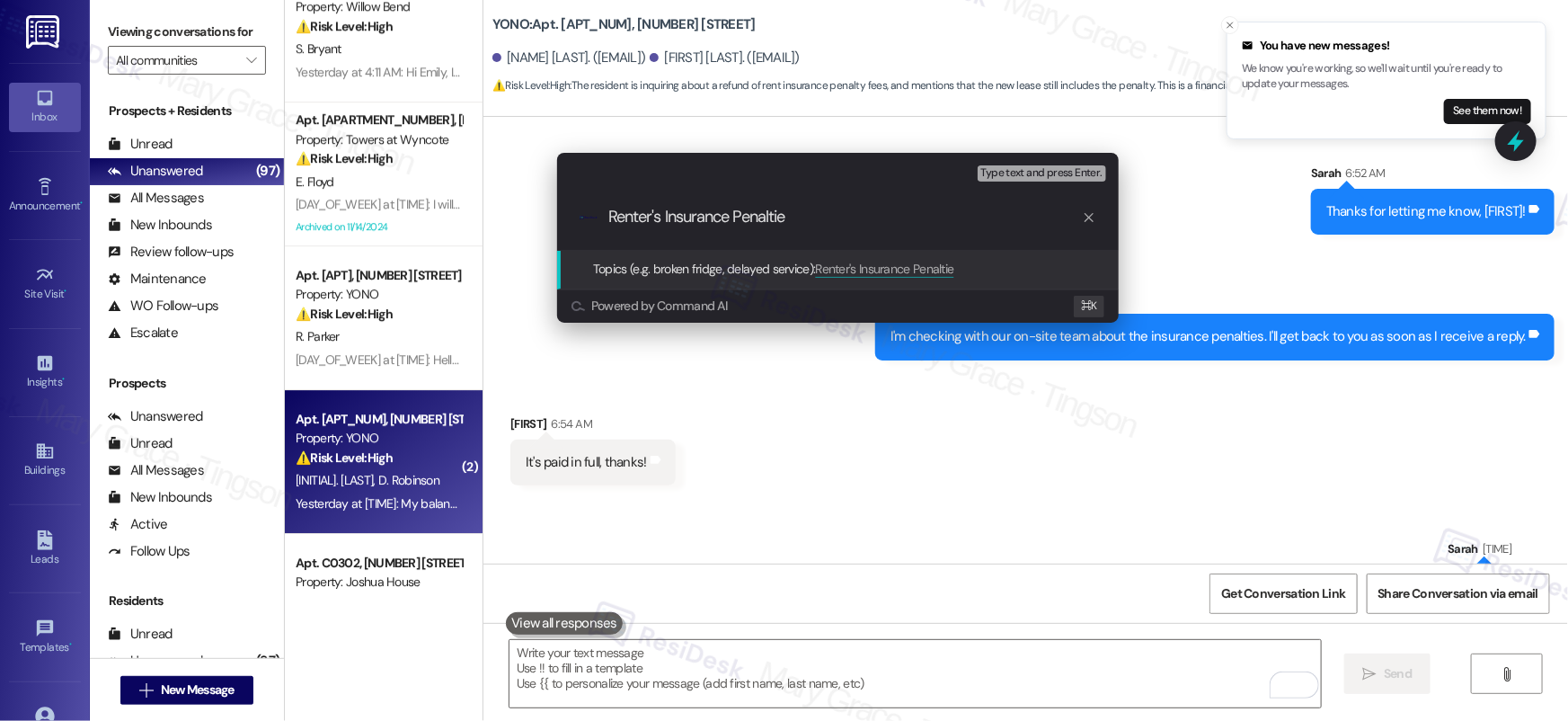 type on "Renter's Insurance Penalties" 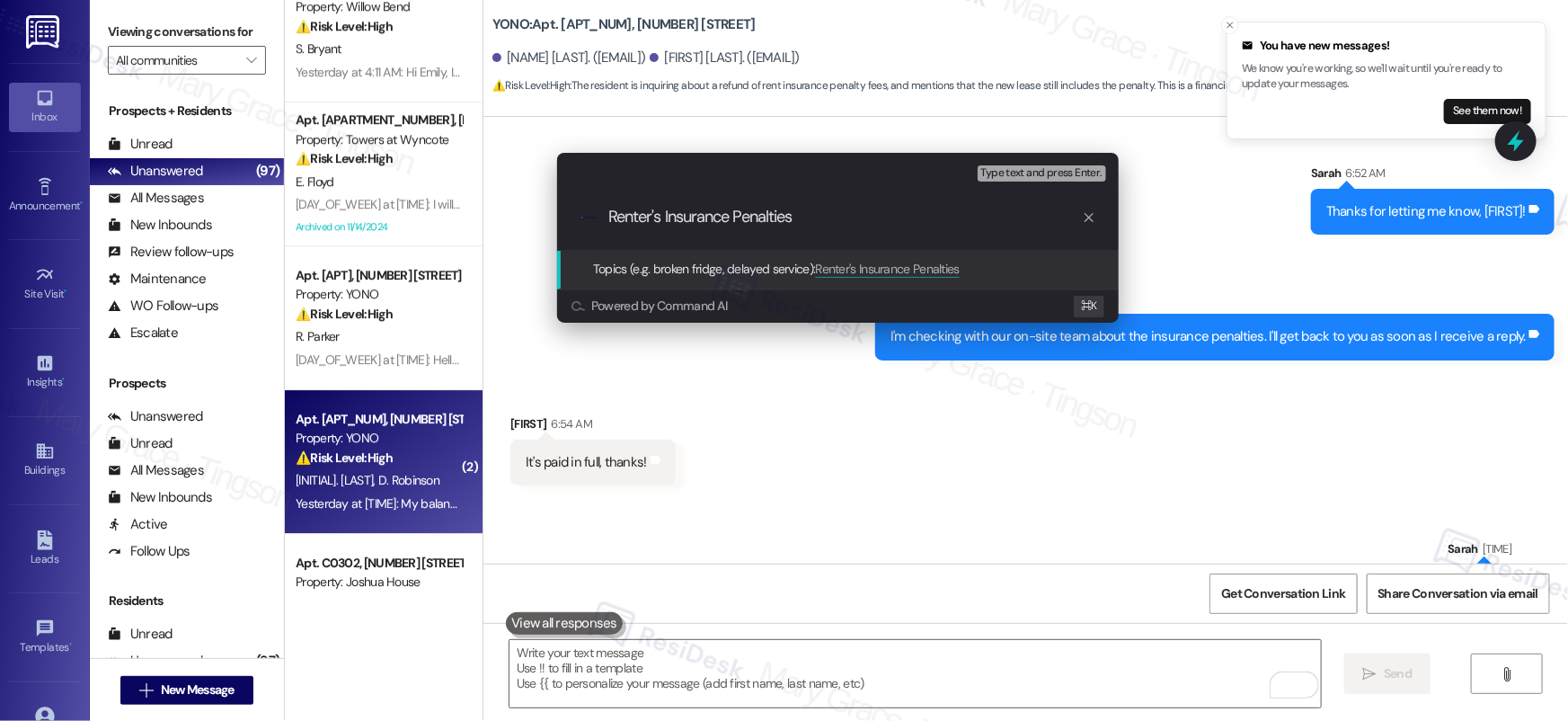 type 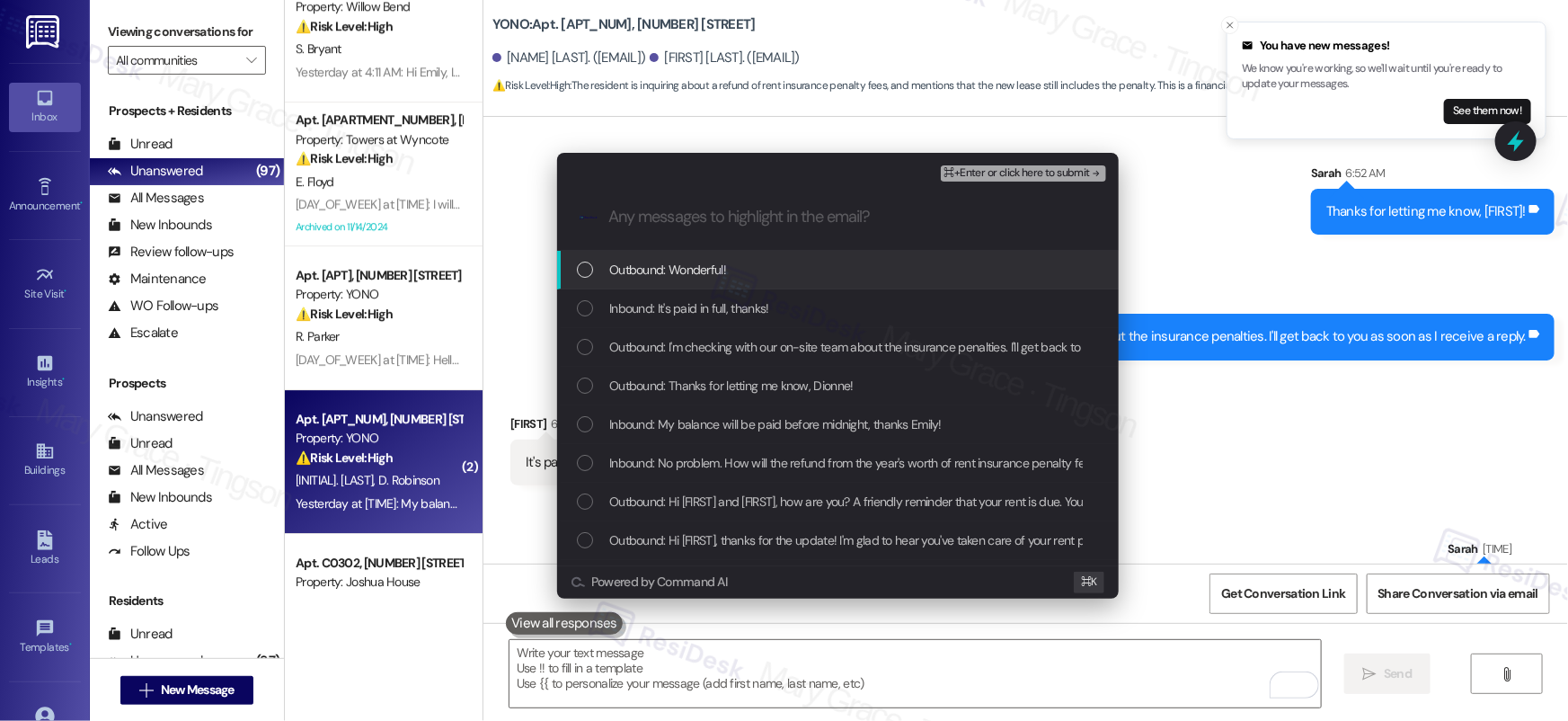 click on "Outbound: Wonderful!" at bounding box center (839, 270) 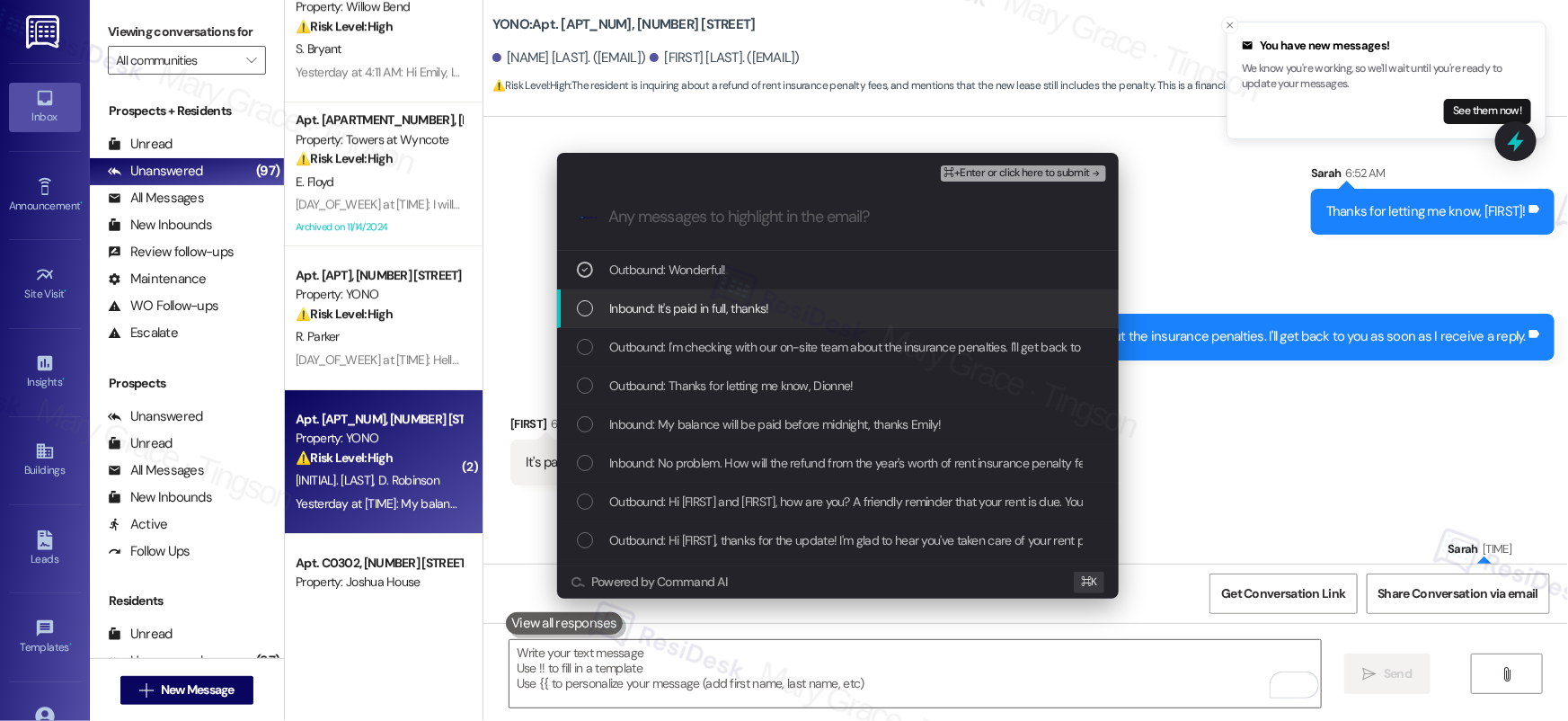 click on "Inbound: It's paid in full, thanks!" at bounding box center (839, 308) 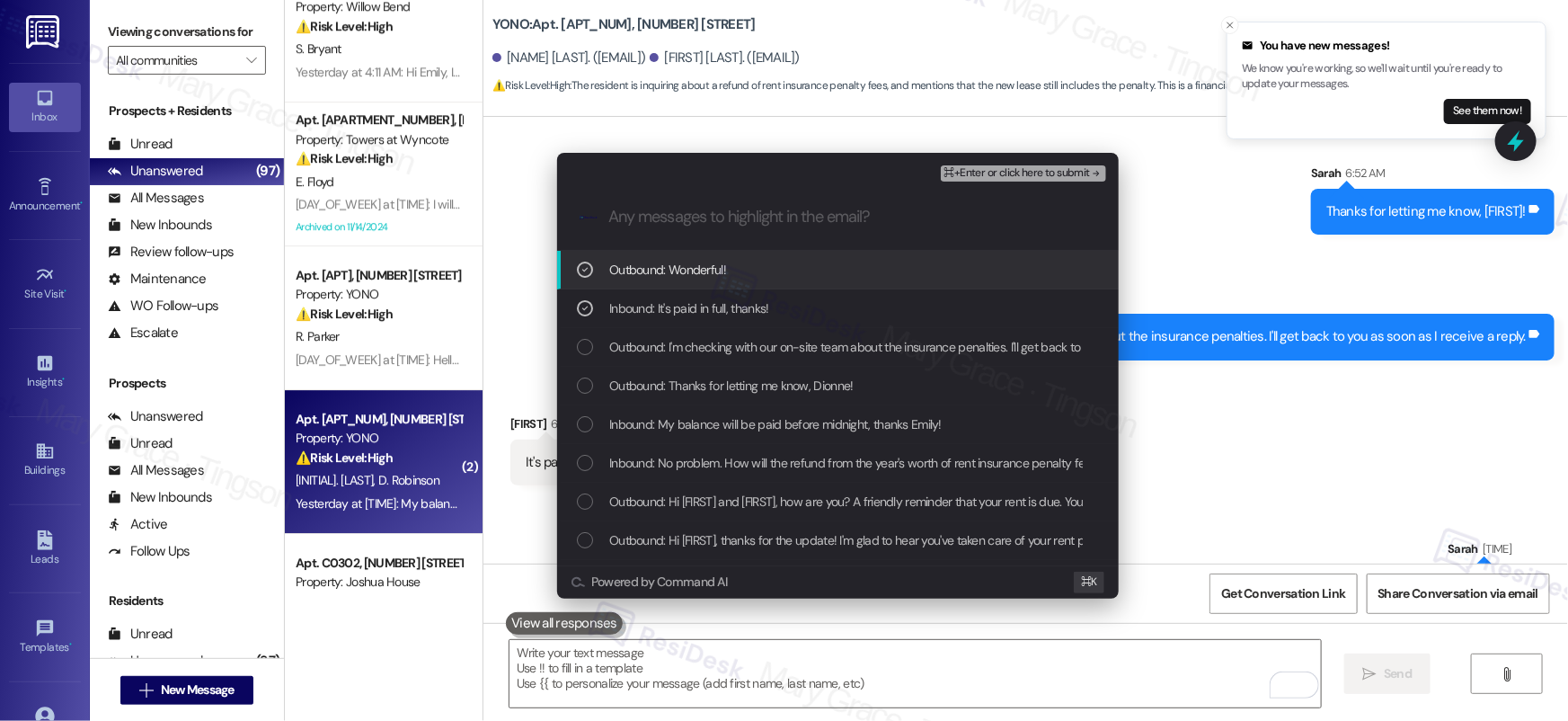 click on "Outbound: Wonderful!" at bounding box center (837, 270) 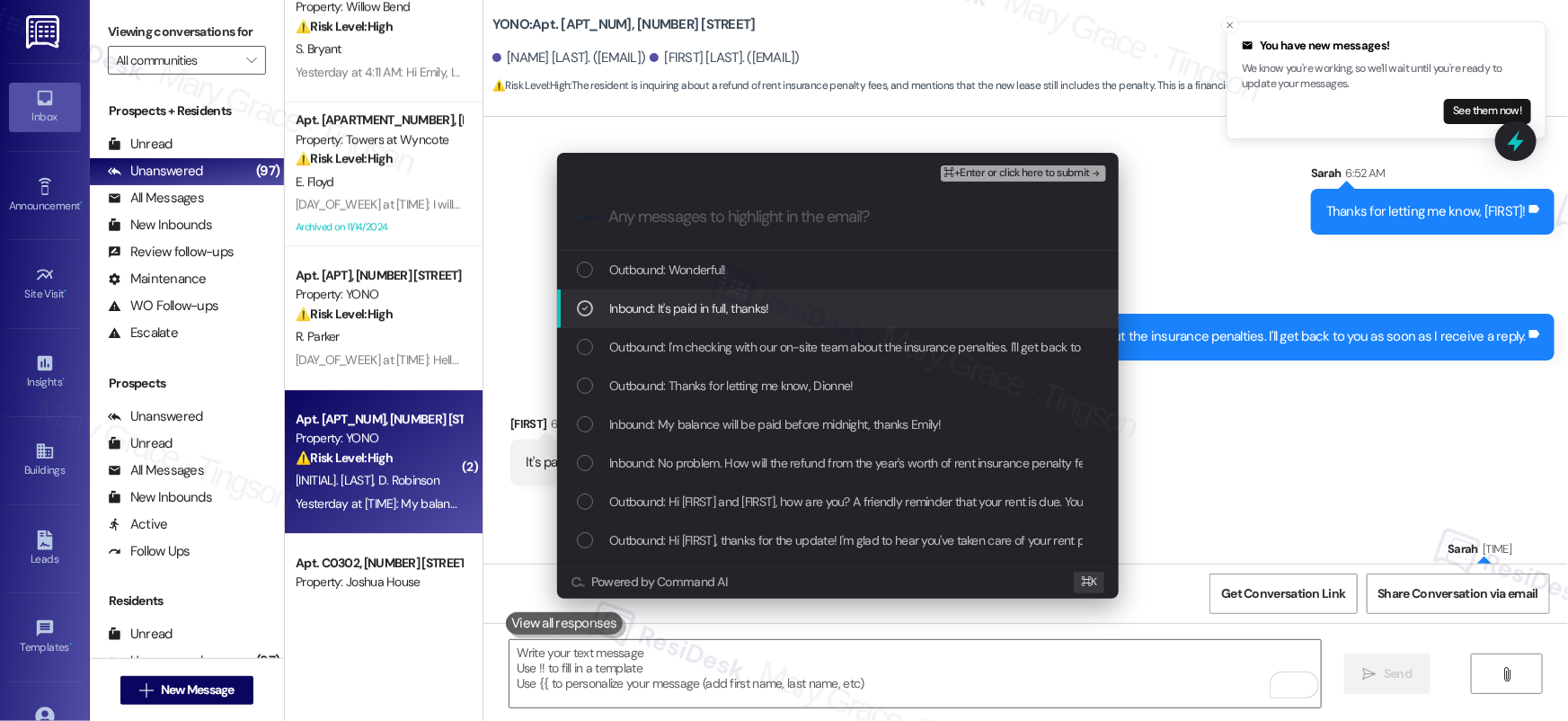 click on "Inbound: It's paid in full, thanks!" at bounding box center [837, 308] 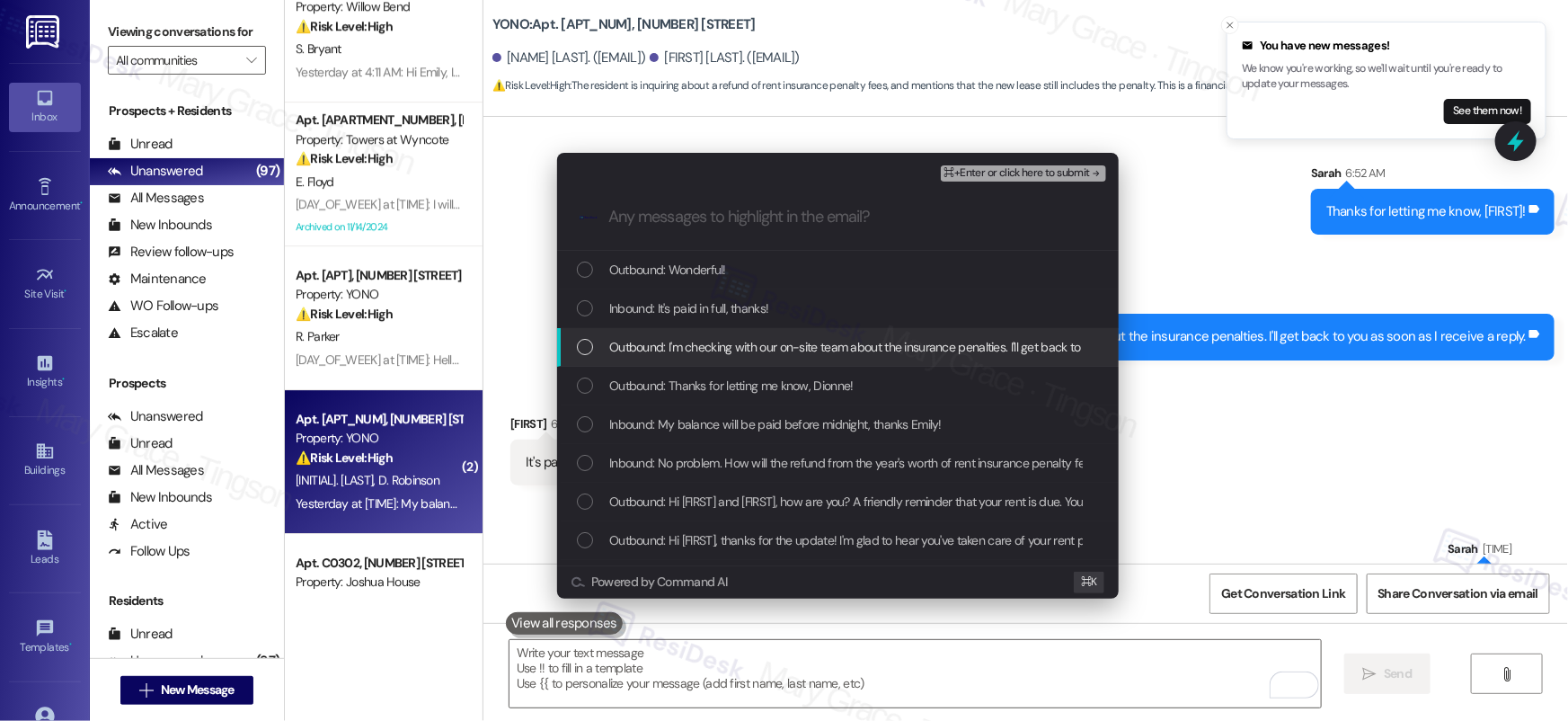 click on "Outbound: I'm checking with our on-site team about the insurance penalties. I'll get back to you as soon as I receive a reply." at bounding box center [928, 347] 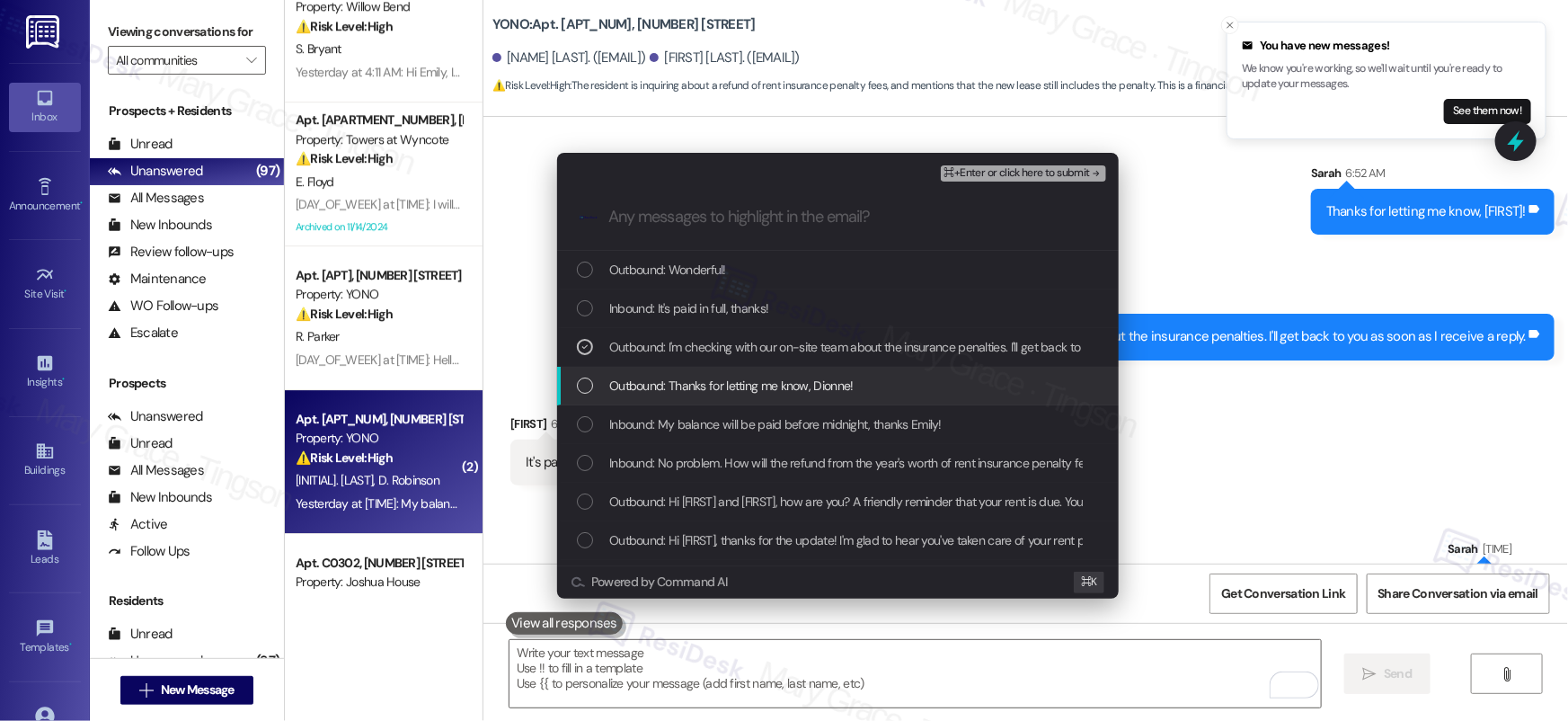 click on "Outbound: Thanks for letting me know, Dionne!" at bounding box center (731, 386) 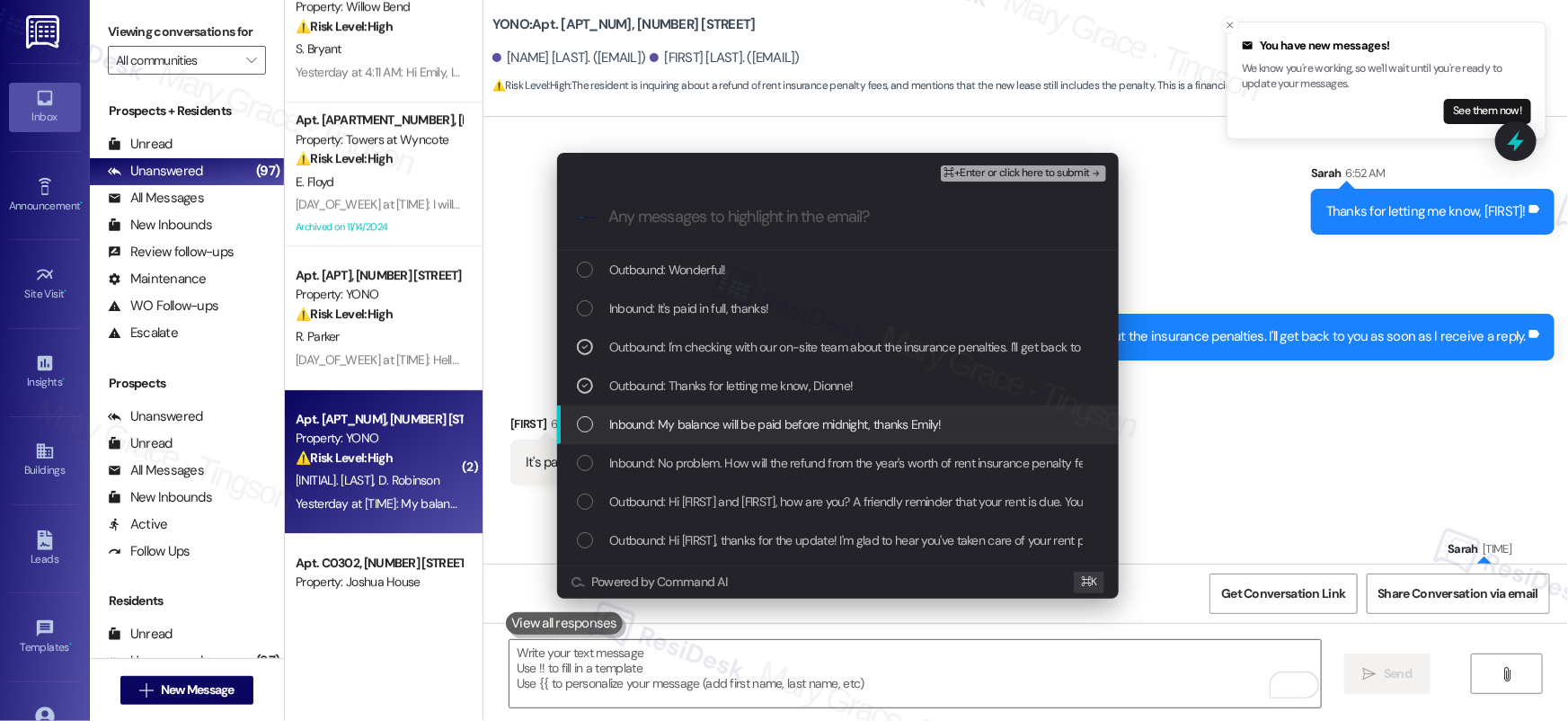 click on "Inbound: My balance will be paid before midnight, thanks Emily!" at bounding box center (775, 424) 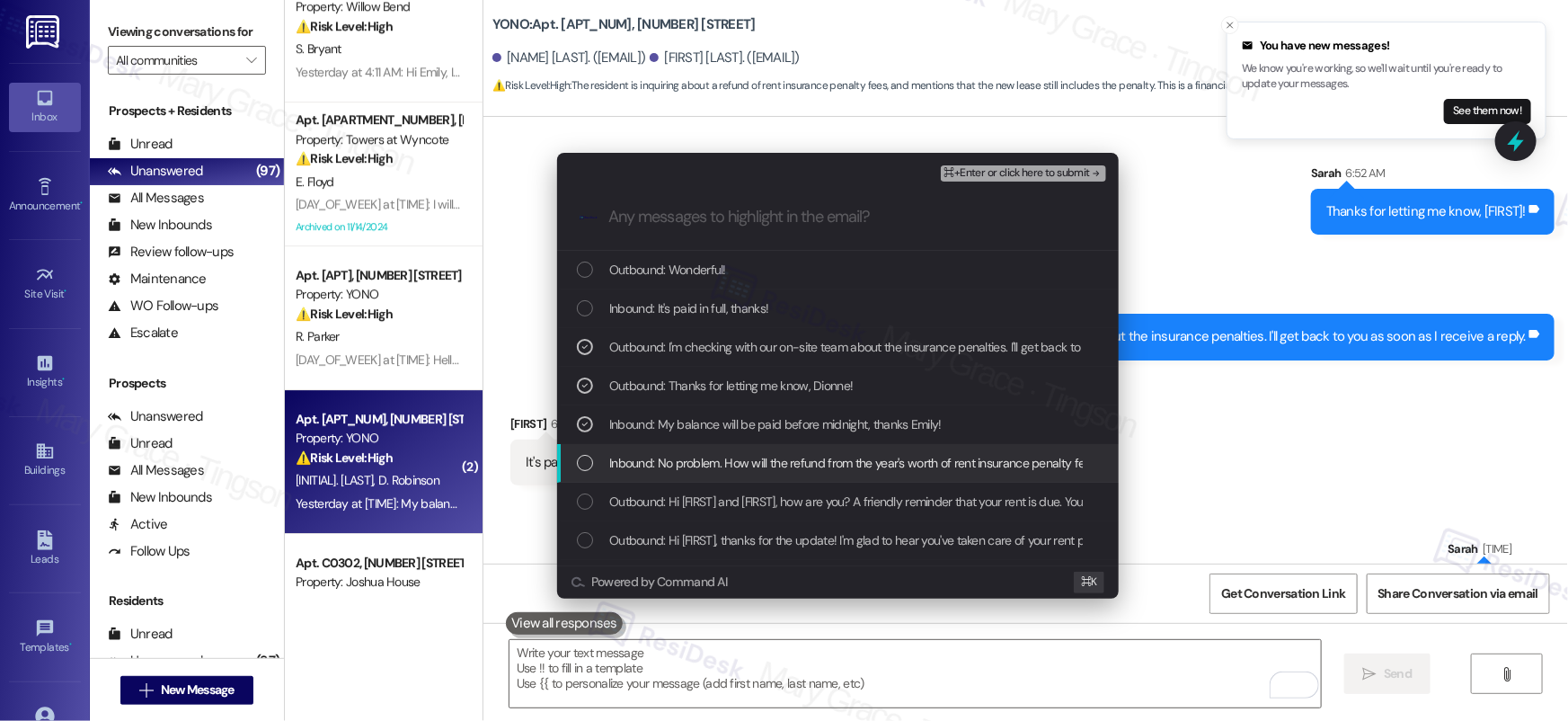 click on "Inbound: No problem. How will the refund from the year's worth of rent insurance penalty fees be handled? Even the first month of my new lease includes a penalty." at bounding box center [1035, 463] 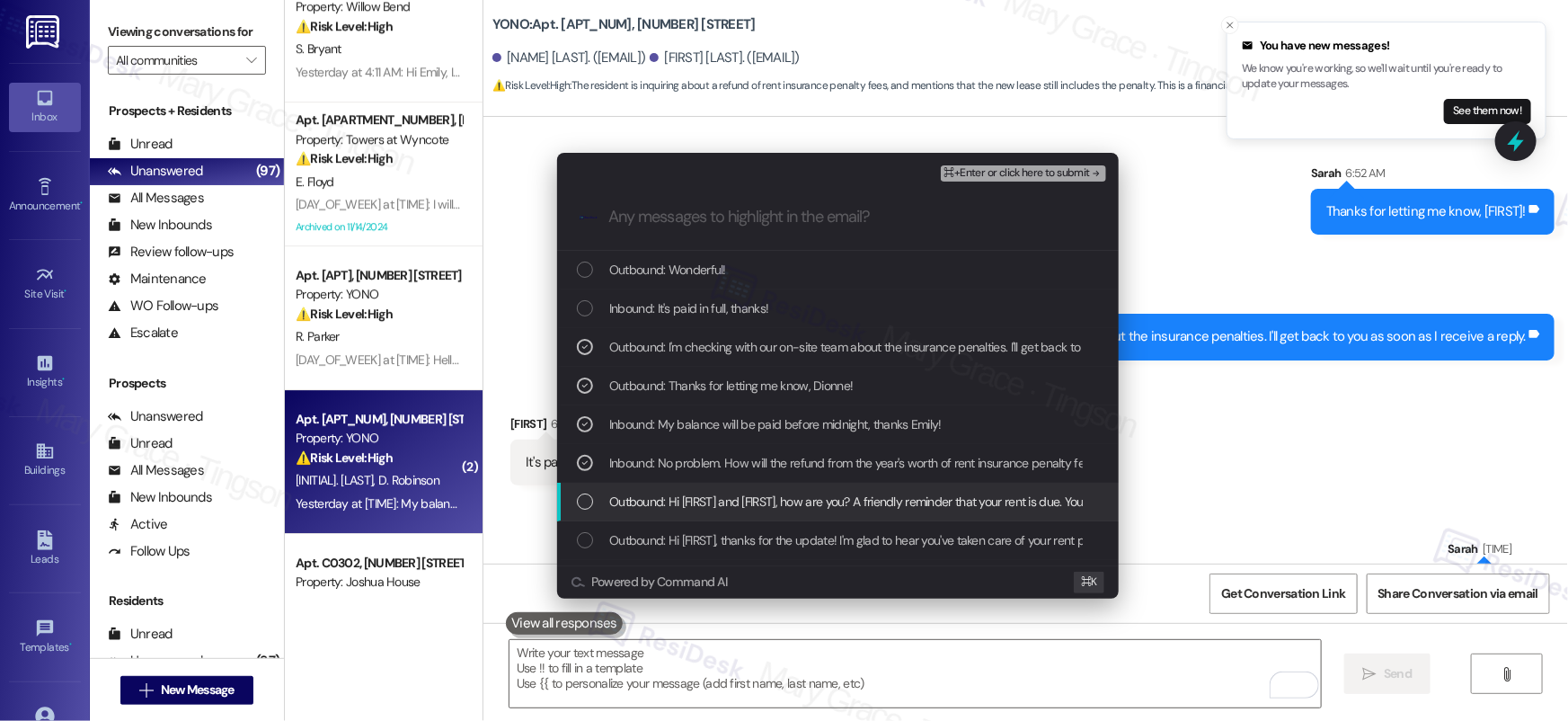 click on "Outbound: Hi Dionne and Patricia, how are you? A friendly reminder that your rent is due. Your current balance is $994.68. Please pay your rent to avoid a late fee. Please let us know if you have any questions!" at bounding box center (1145, 502) 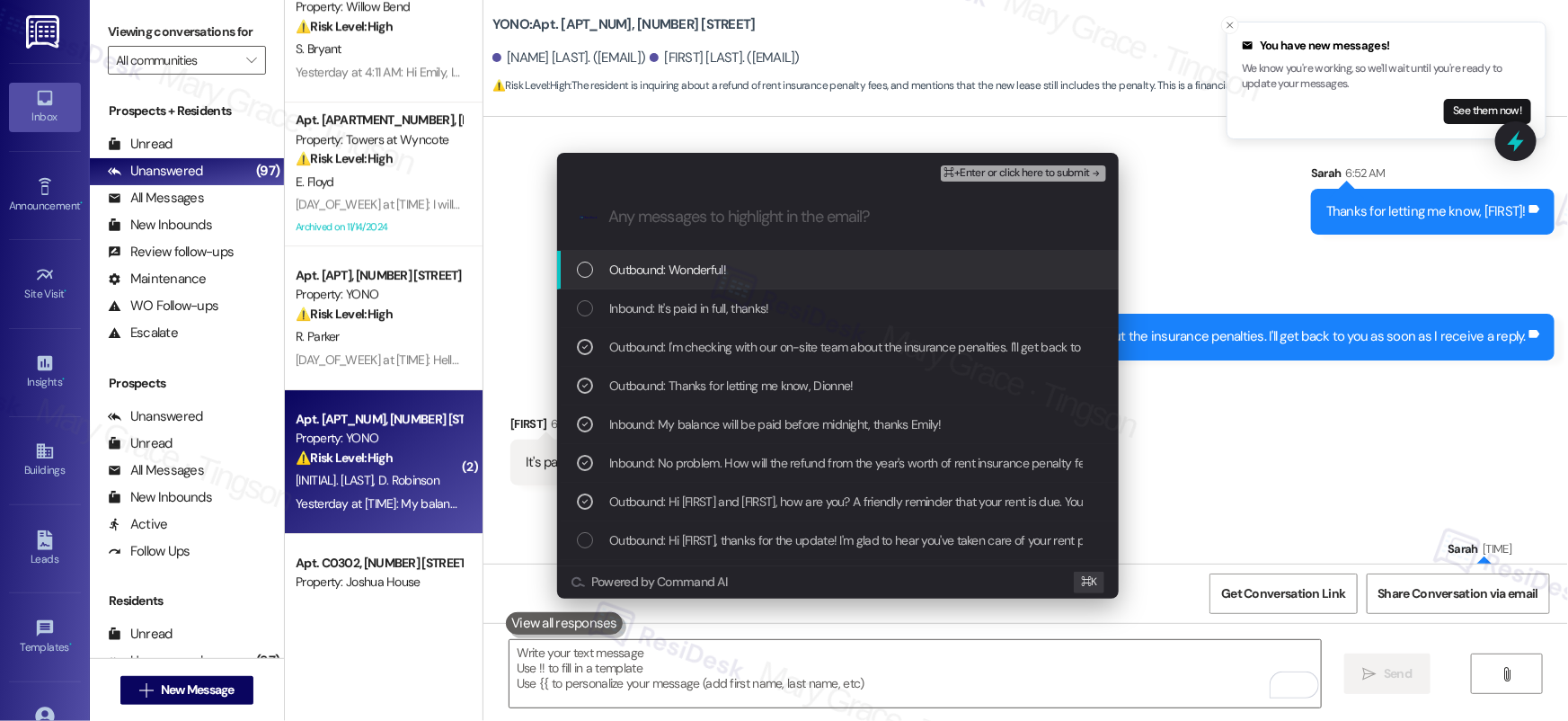 click on "⌘+Enter or click here to submit" at bounding box center [1017, 174] 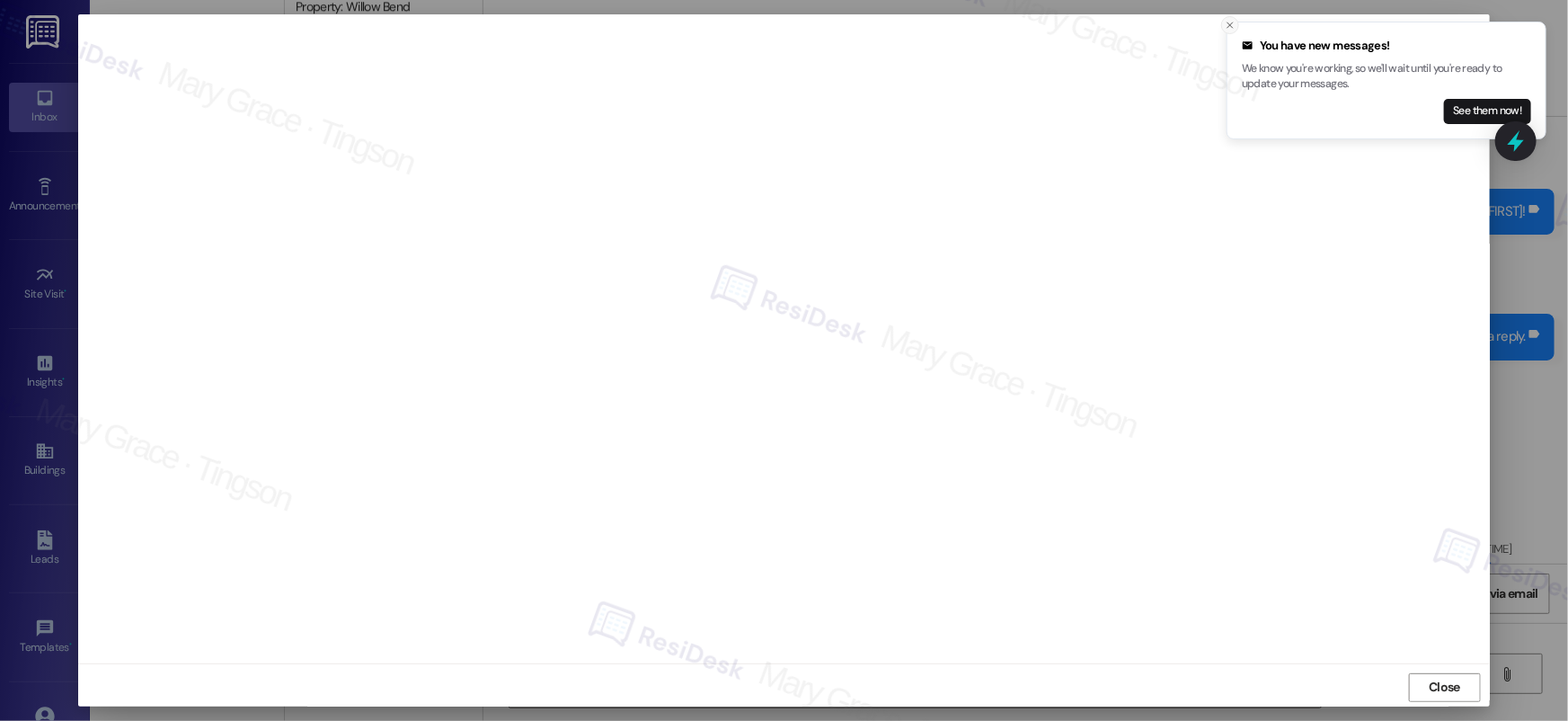 click 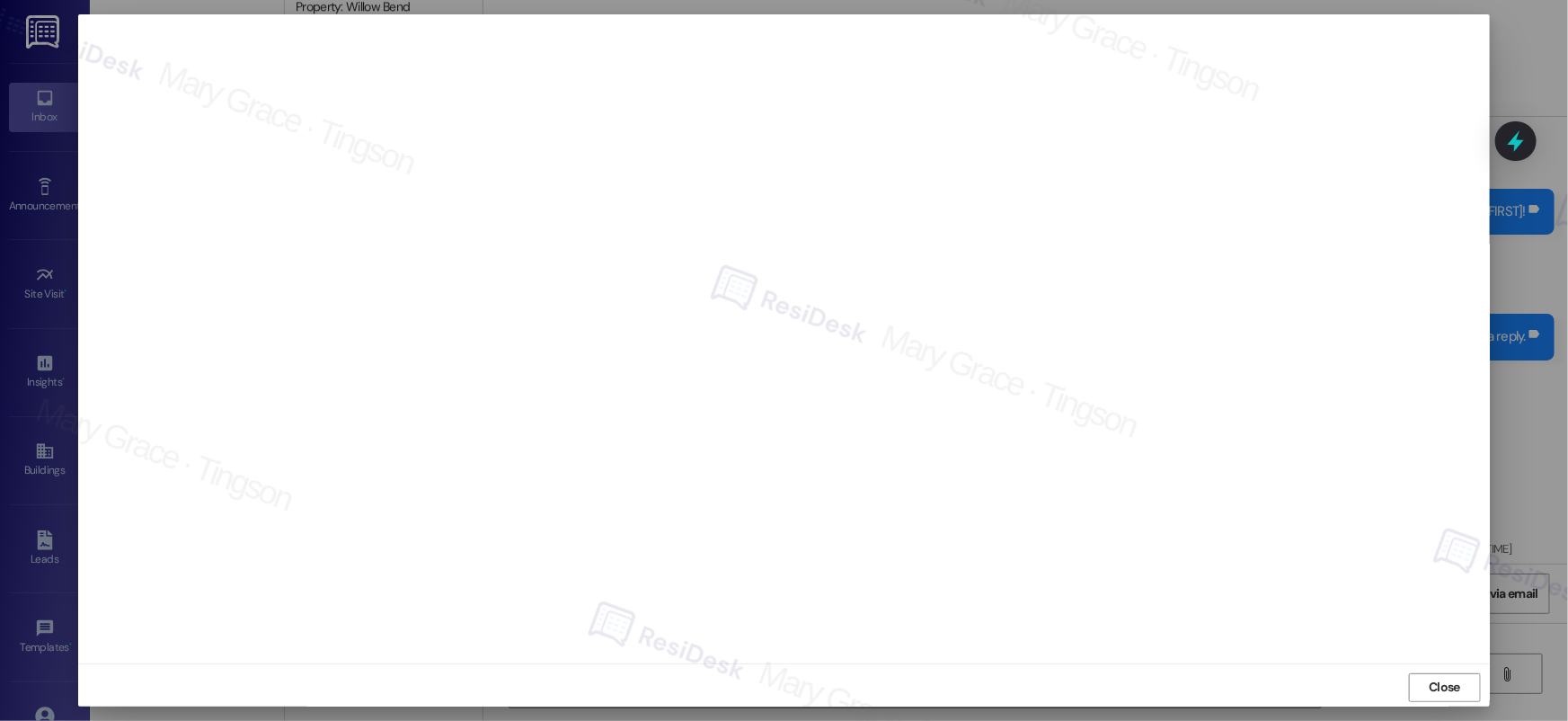 scroll, scrollTop: 4, scrollLeft: 0, axis: vertical 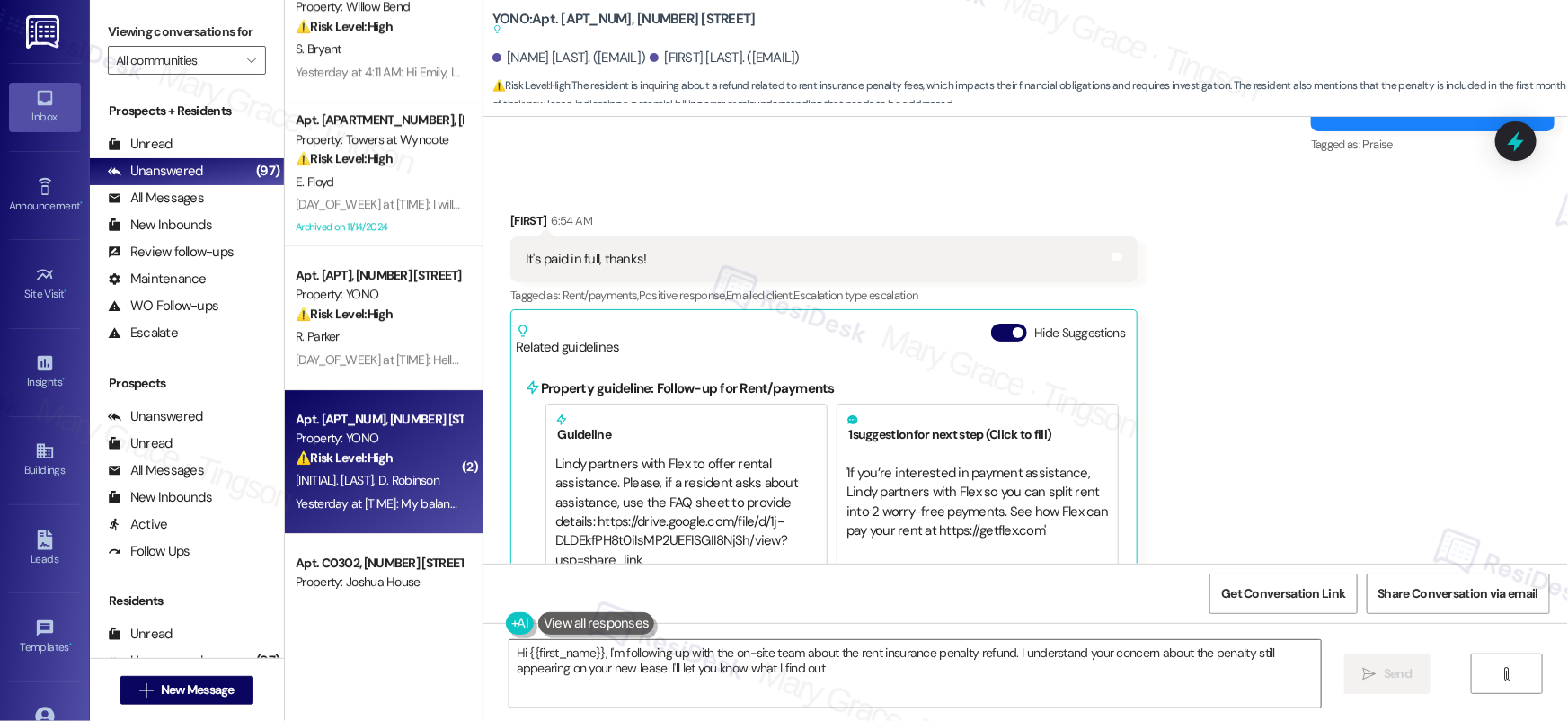 type on "Hi {{first_name}}, I'm following up with the on-site team about the rent insurance penalty refund. I understand your concern about the penalty still appearing on your new lease. I'll let you know what I find out!" 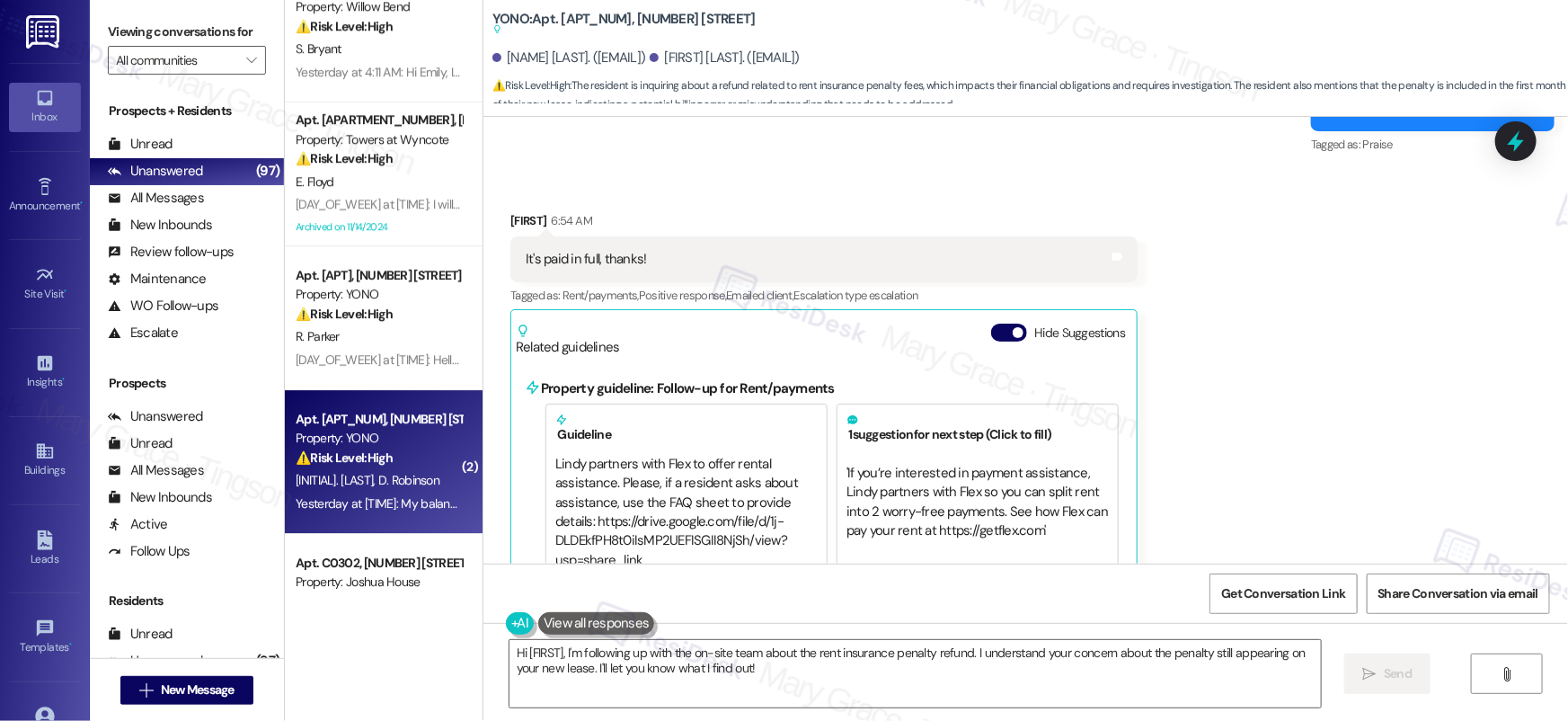 scroll, scrollTop: 9055, scrollLeft: 0, axis: vertical 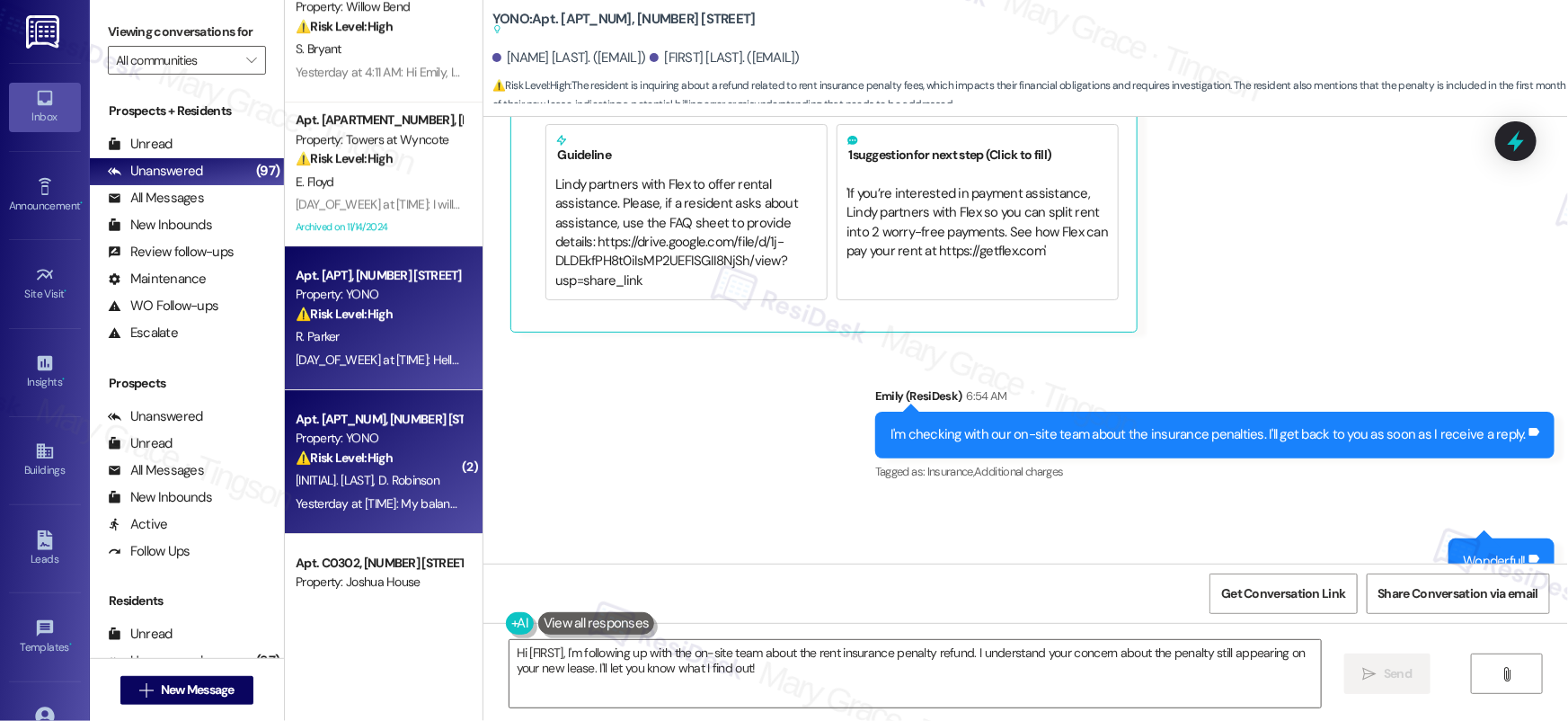 click on "Yesterday at 1:08 AM: Hello Emily please I never stop paying my rent just put certified check at main office Mail box on West Rd it's urgent can you call because I'm very concerned and confused here's my cell 📲 (267) 624-5949 please call truly would appreciate it up most importants Thank you very much 🙏🏿 Yesterday at 1:08 AM: Hello Emily please I never stop paying my rent just put certified check at main office Mail box on West Rd it's urgent can you call because I'm very concerned and confused here's my cell 📲 (267) 624-5949 please call truly would appreciate it up most importants Thank you very much 🙏🏿" at bounding box center [1114, 360] 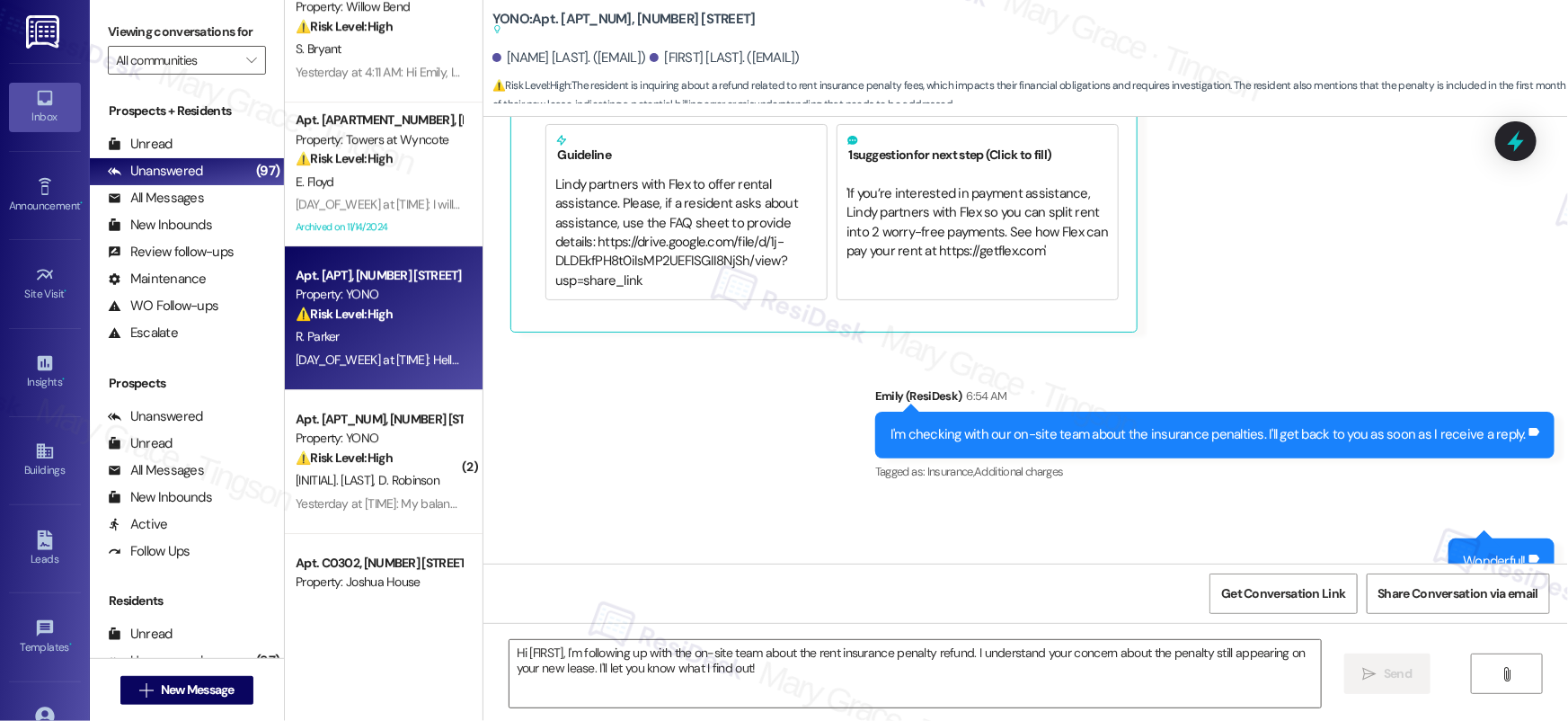 type on "Fetching suggested responses. Please feel free to read through the conversation in the meantime." 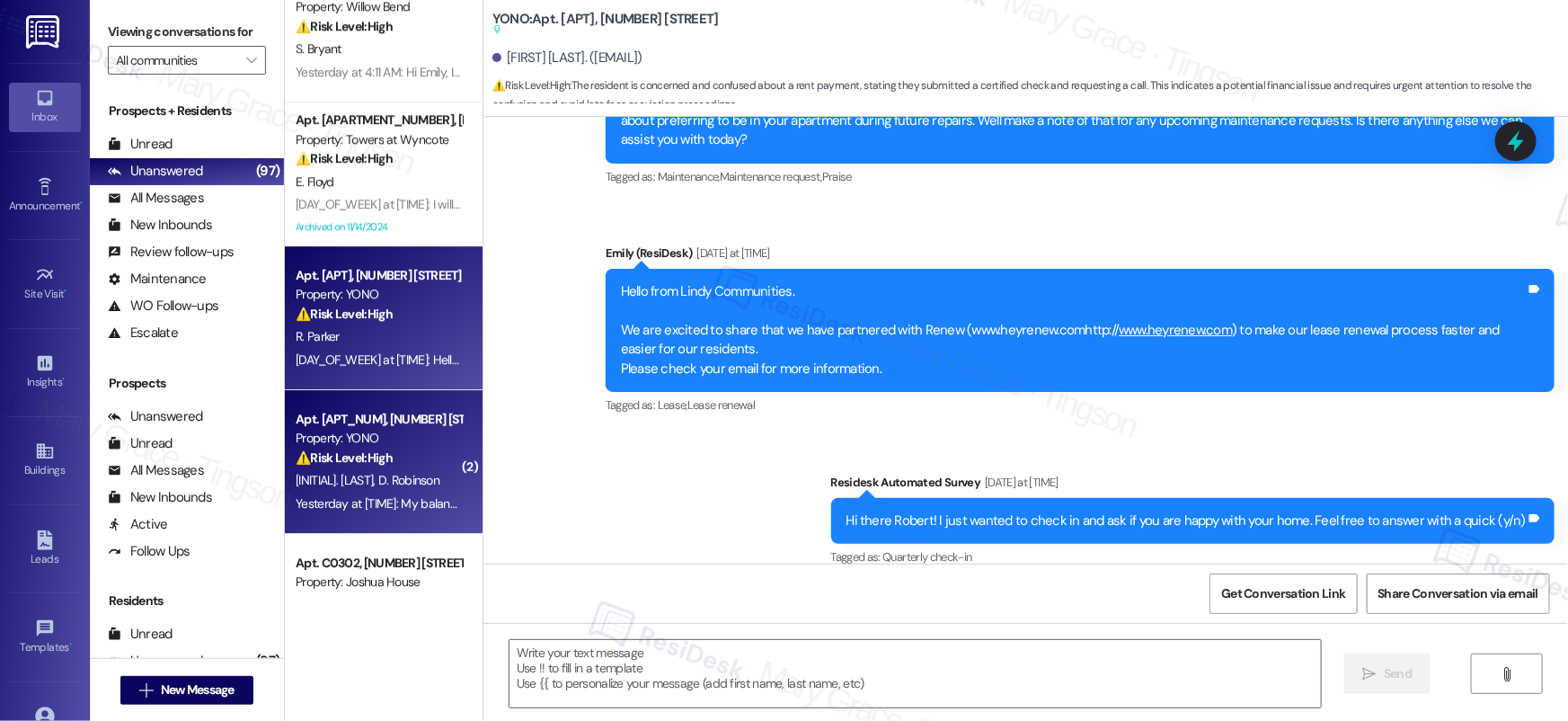 type on "Fetching suggested responses. Please feel free to read through the conversation in the meantime." 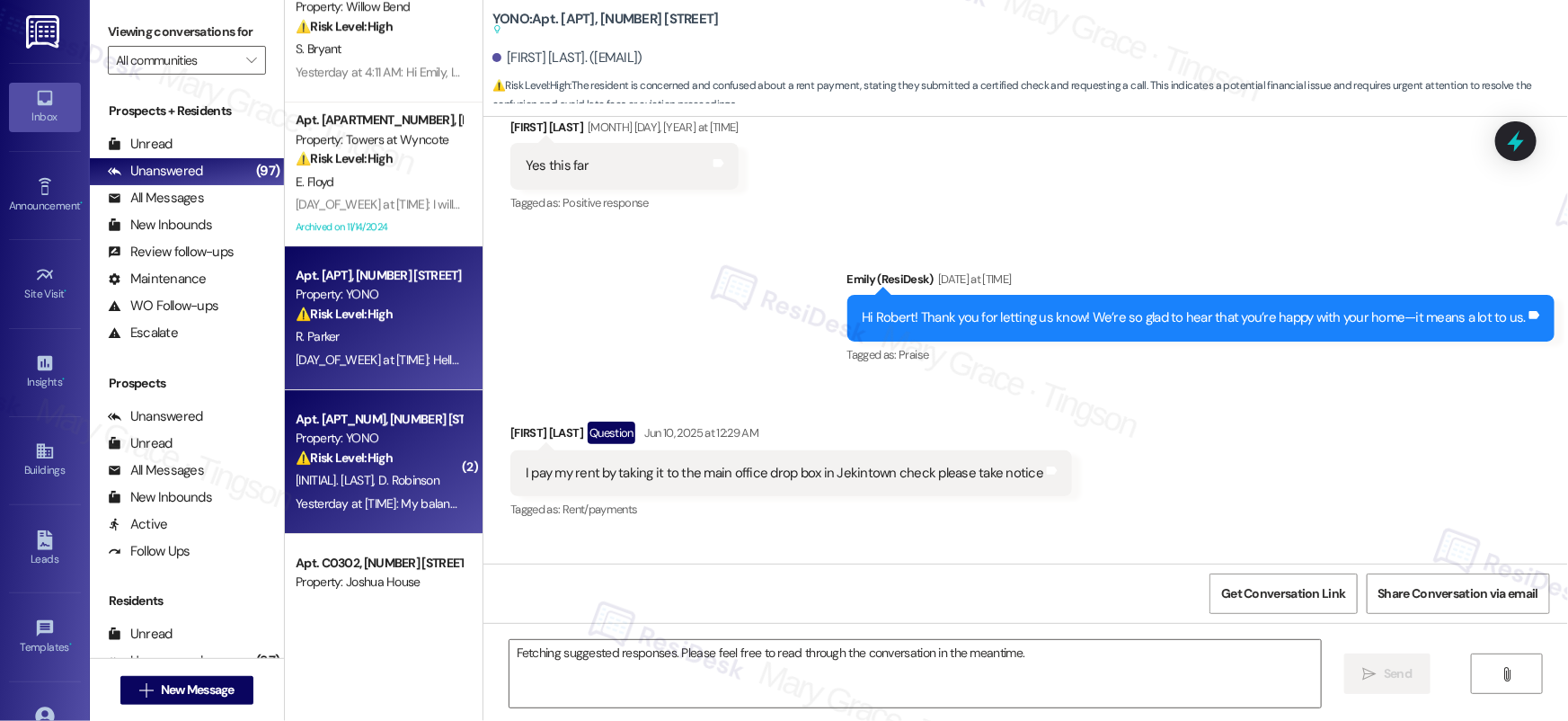 click on "Apt. 806, 1320 W. Somerville Ave Property: YONO ⚠️  Risk Level:  High The resident is inquiring about a refund of rent insurance penalty fees, and mentions that the new lease still includes the penalty. This is a financial concern that needs to be addressed." at bounding box center (378, 439) 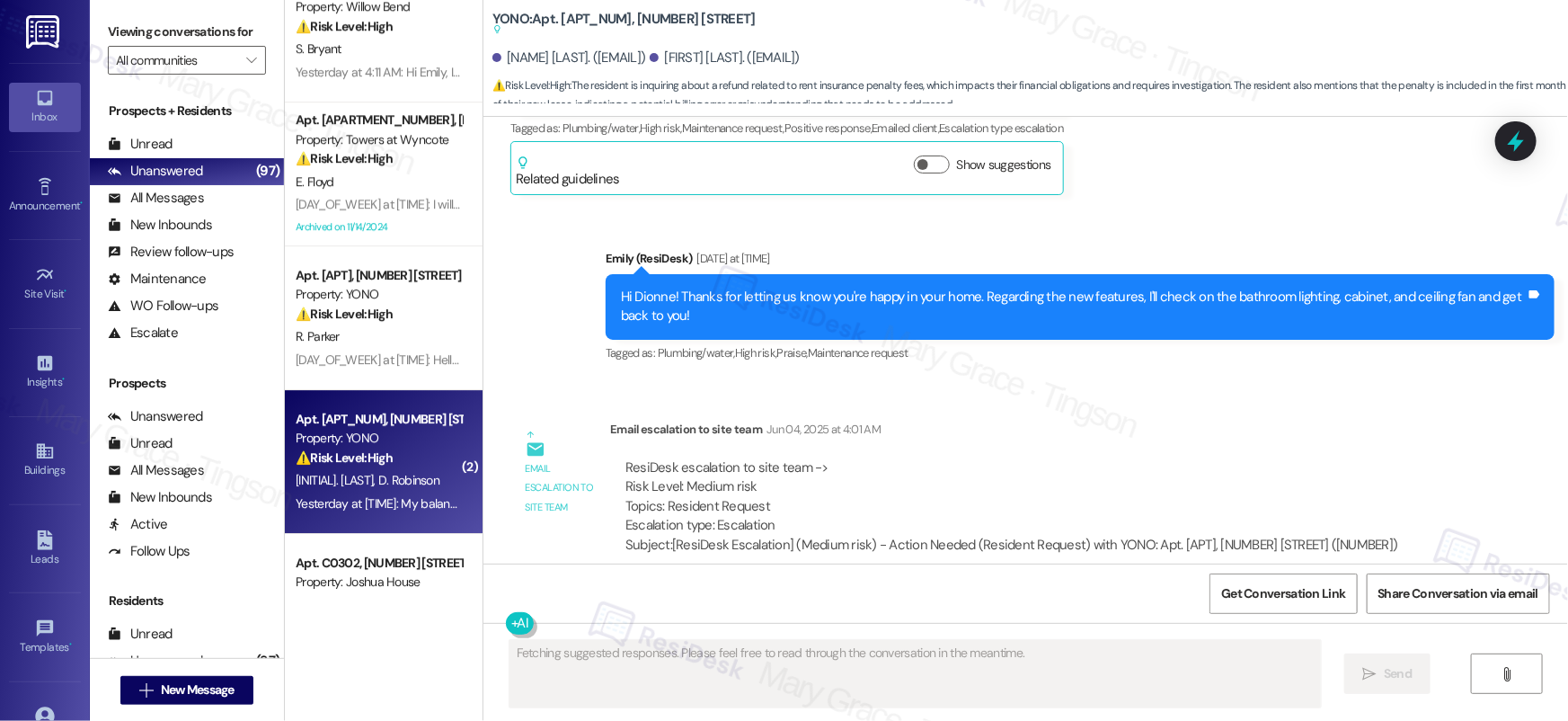 click on "⚠️  Risk Level:  High The resident is inquiring about a refund of rent insurance penalty fees, and mentions that the new lease still includes the penalty. This is a financial concern that needs to be addressed." at bounding box center [378, 458] 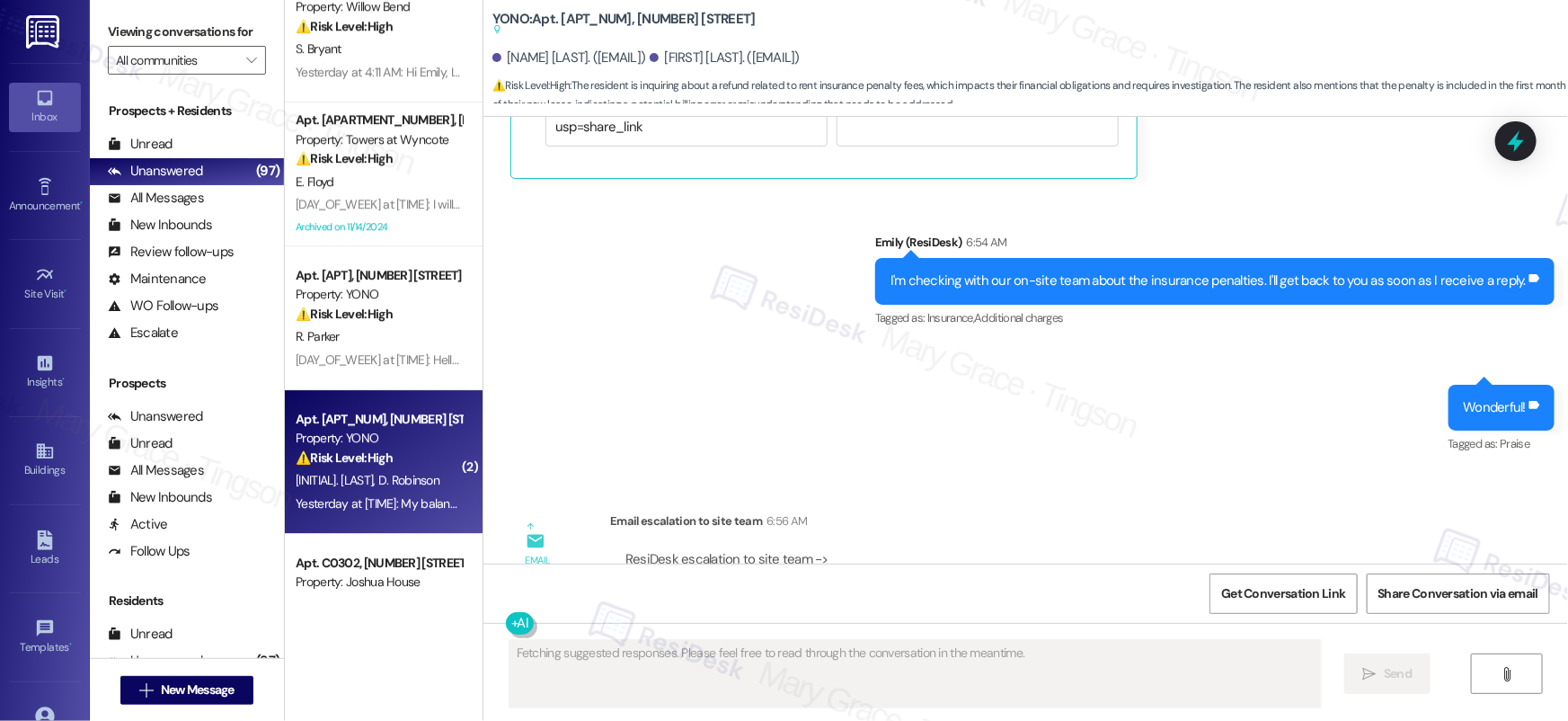 scroll, scrollTop: 9257, scrollLeft: 0, axis: vertical 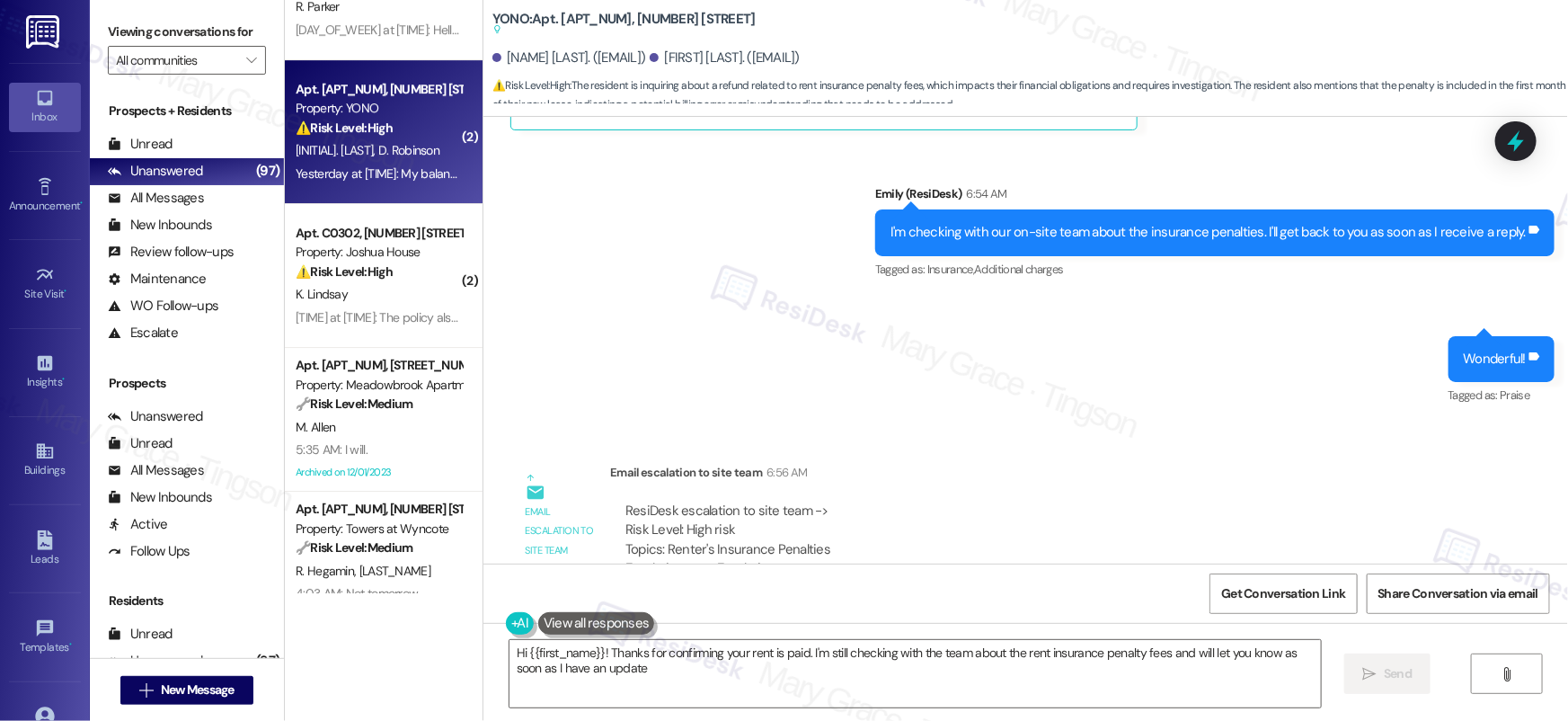 type on "Hi {{first_name}}! Thanks for confirming your rent is paid. I'm still checking with the team about the rent insurance penalty fees and will let you know as soon as I have an update." 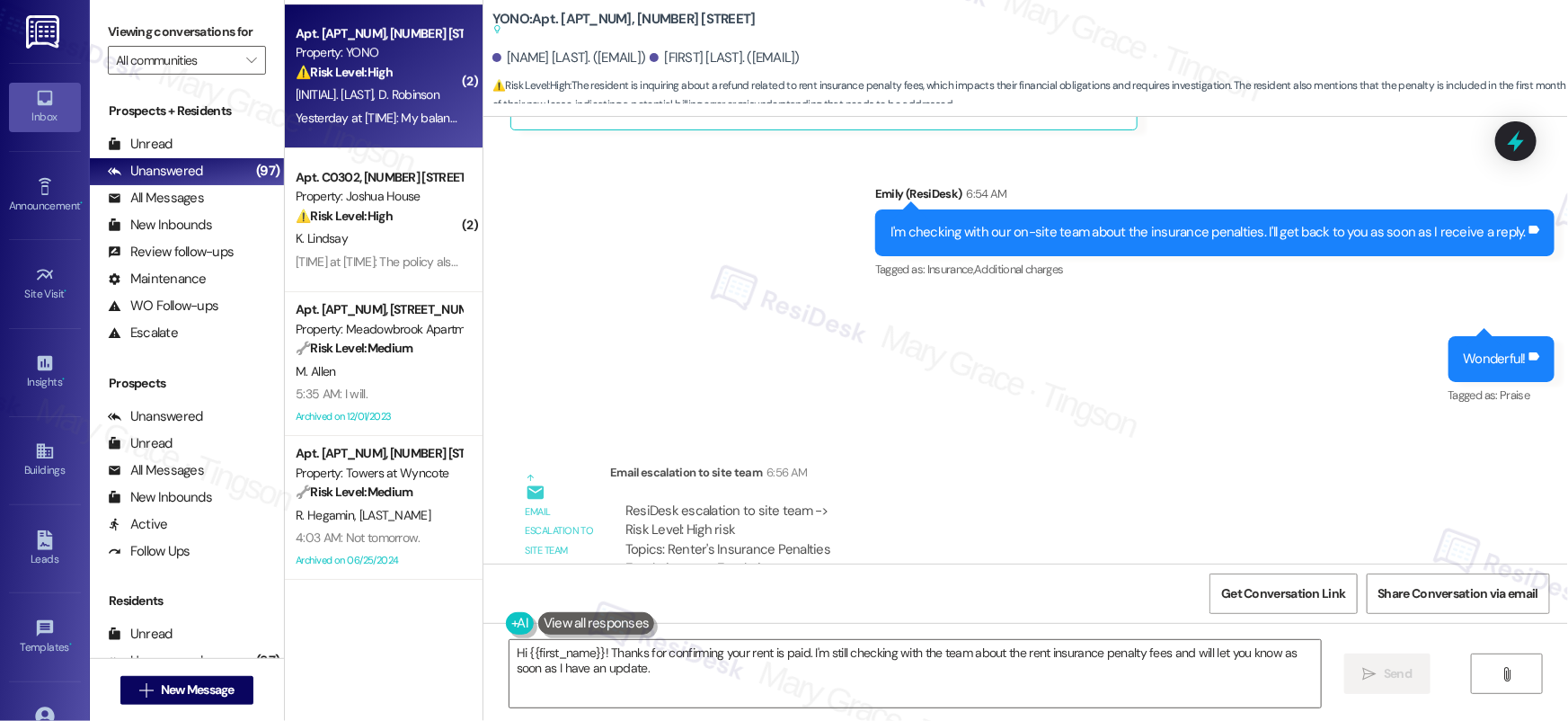 scroll, scrollTop: 3167, scrollLeft: 0, axis: vertical 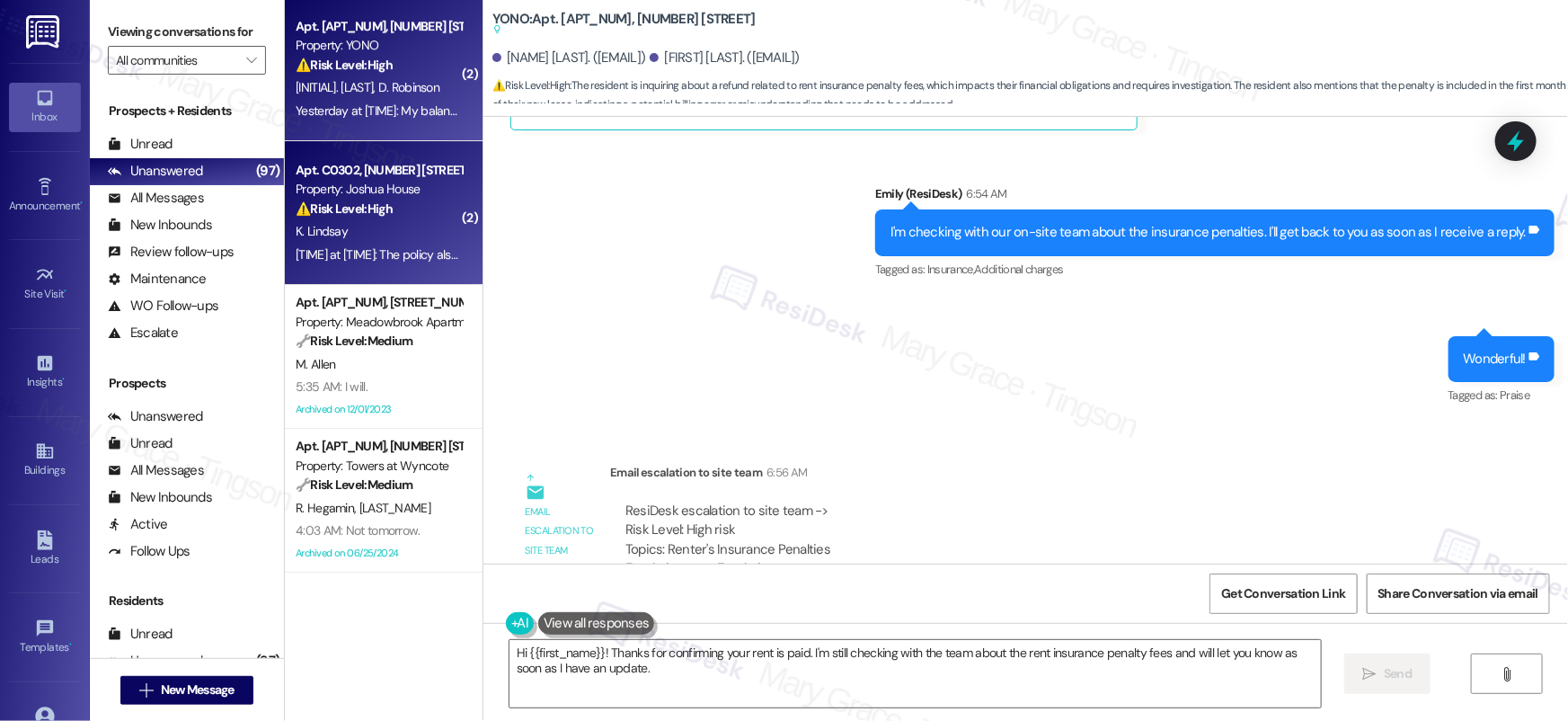 click on "K. Lindsay" at bounding box center [378, 231] 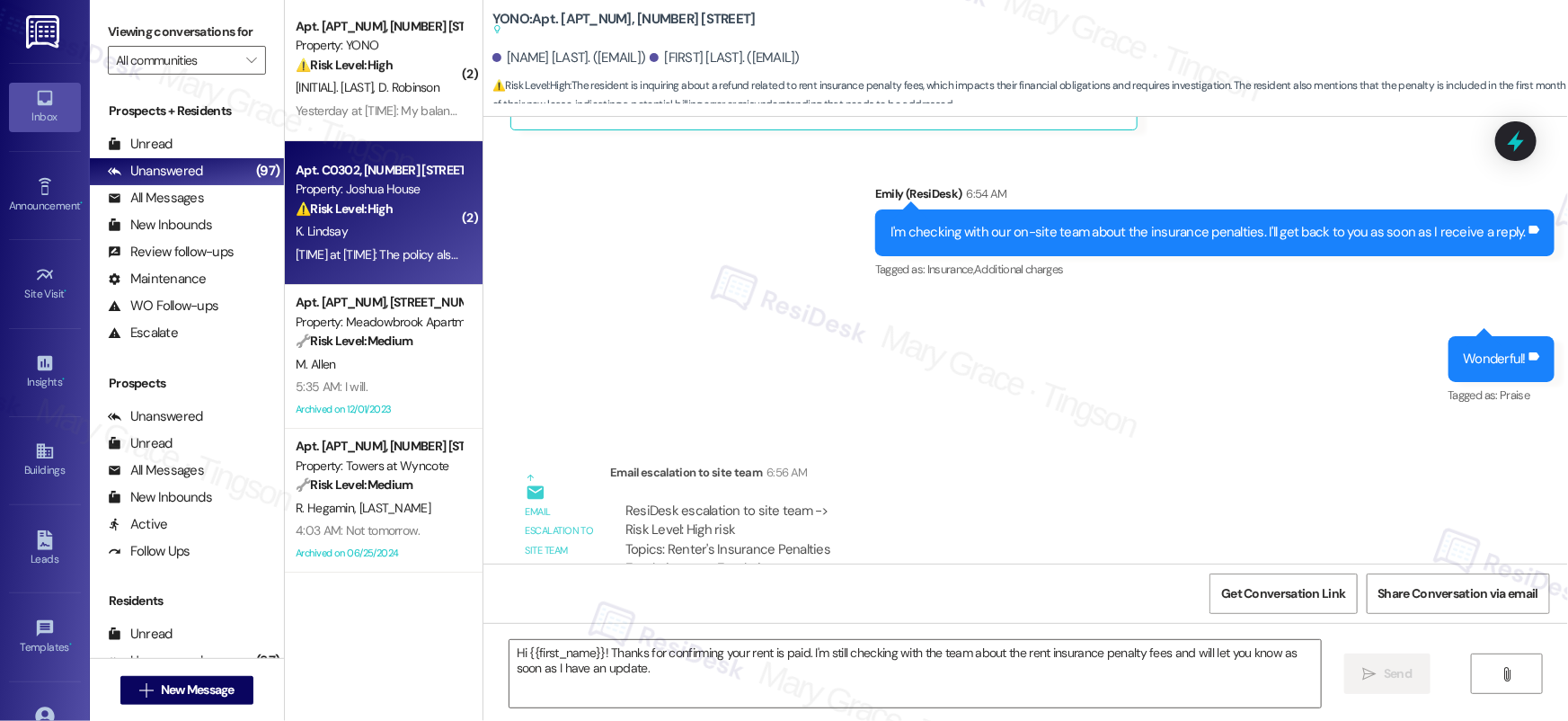 type on "Fetching suggested responses. Please feel free to read through the conversation in the meantime." 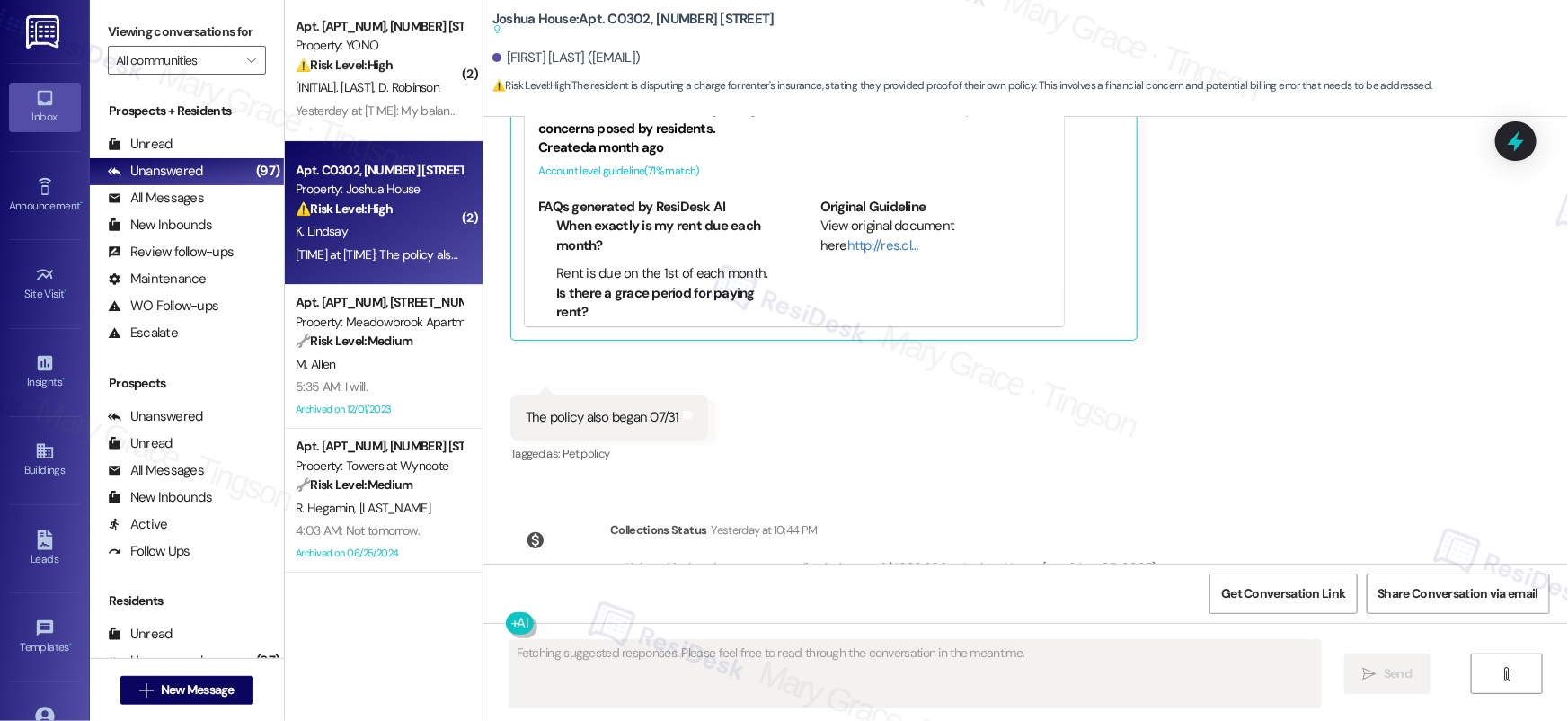 scroll, scrollTop: 10733, scrollLeft: 0, axis: vertical 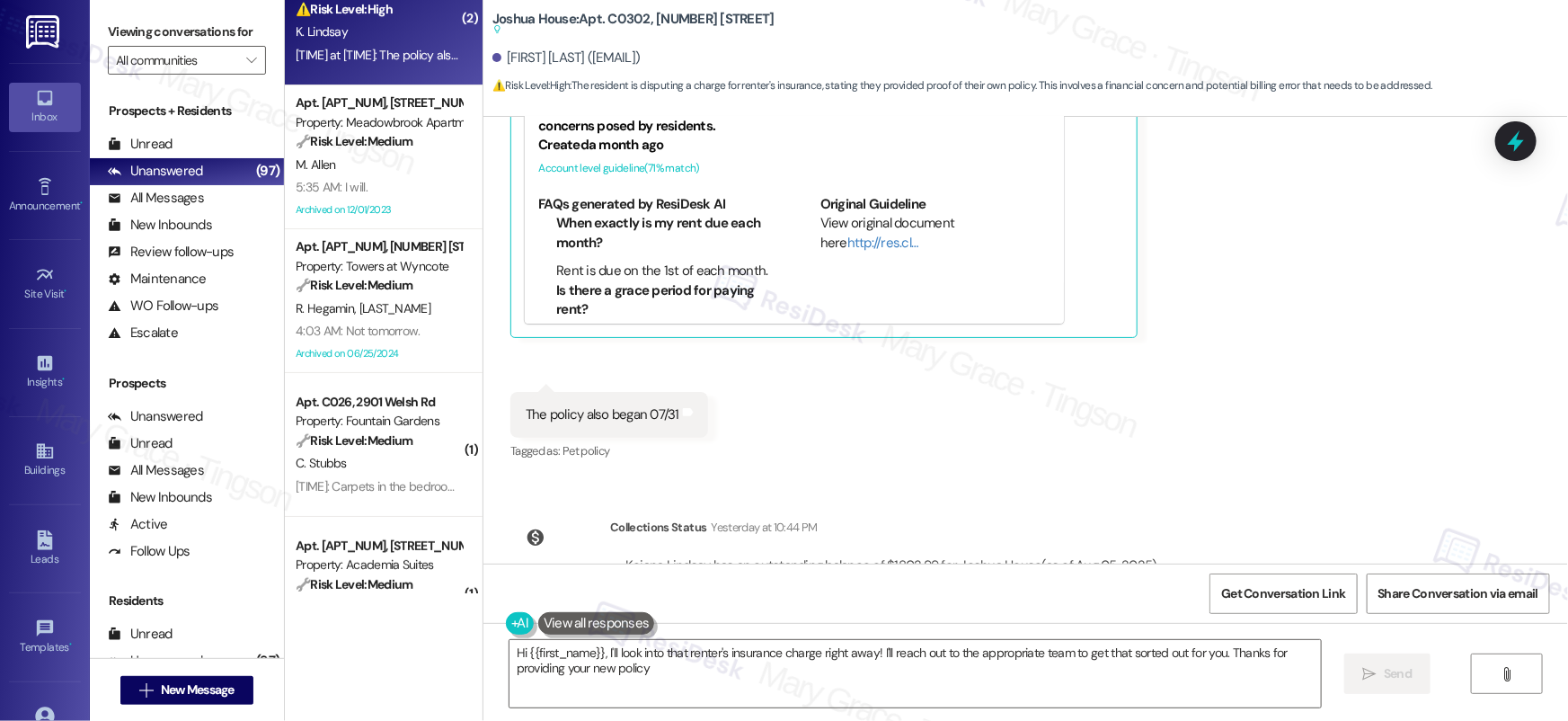 type on "Hi {{first_name}}, I'll look into that renter's insurance charge right away! I'll reach out to the appropriate team to get that sorted out for you. Thanks for providing your new policy!" 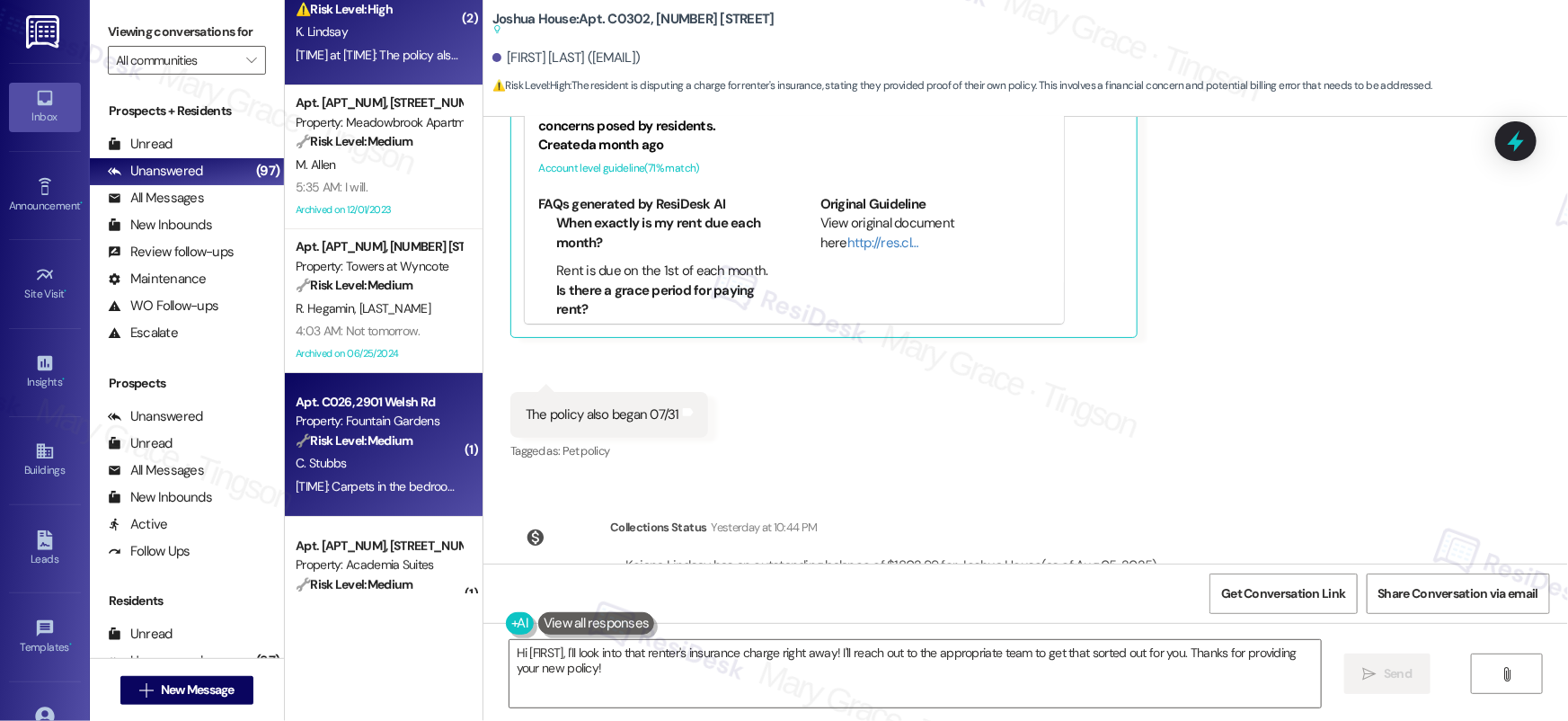 click on "C. Stubbs" at bounding box center (378, 463) 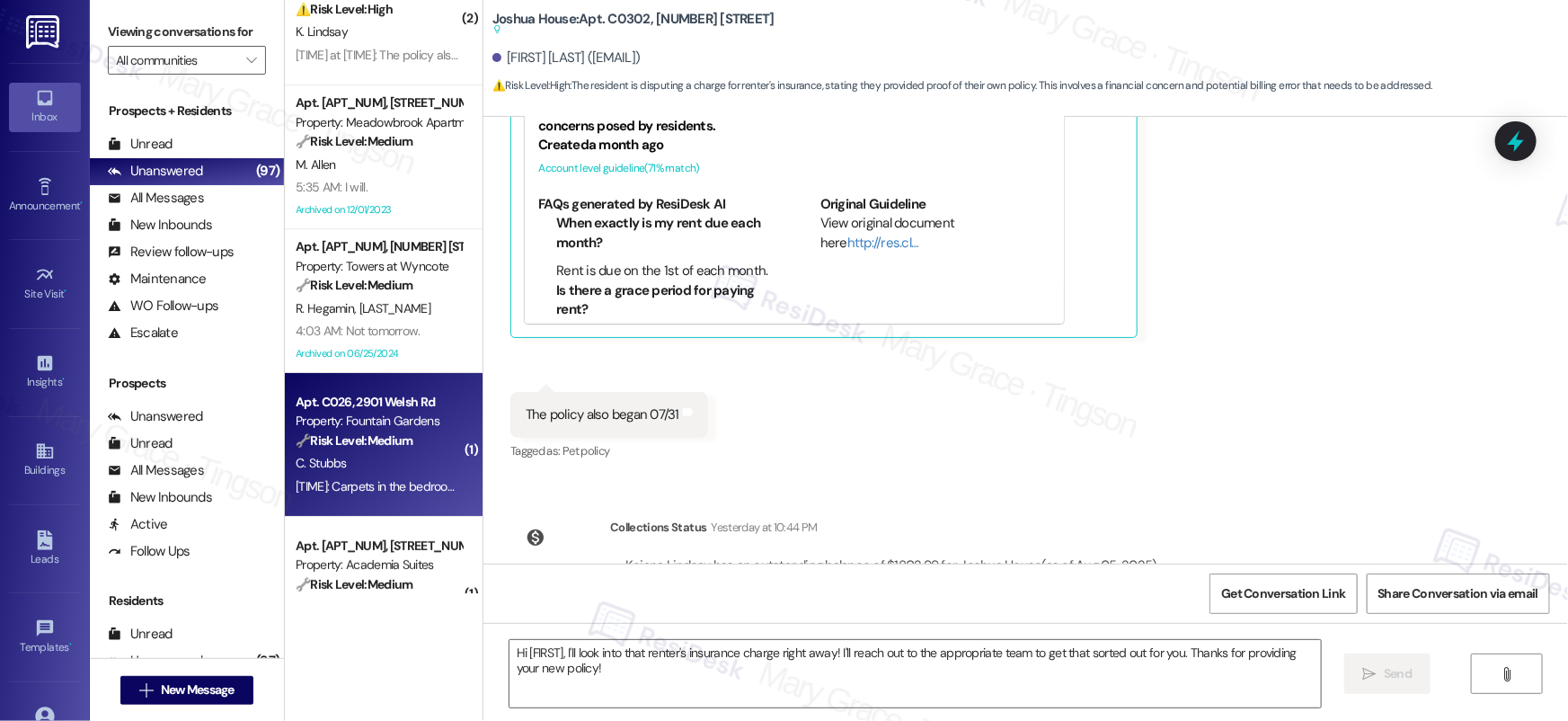 type on "Fetching suggested responses. Please feel free to read through the conversation in the meantime." 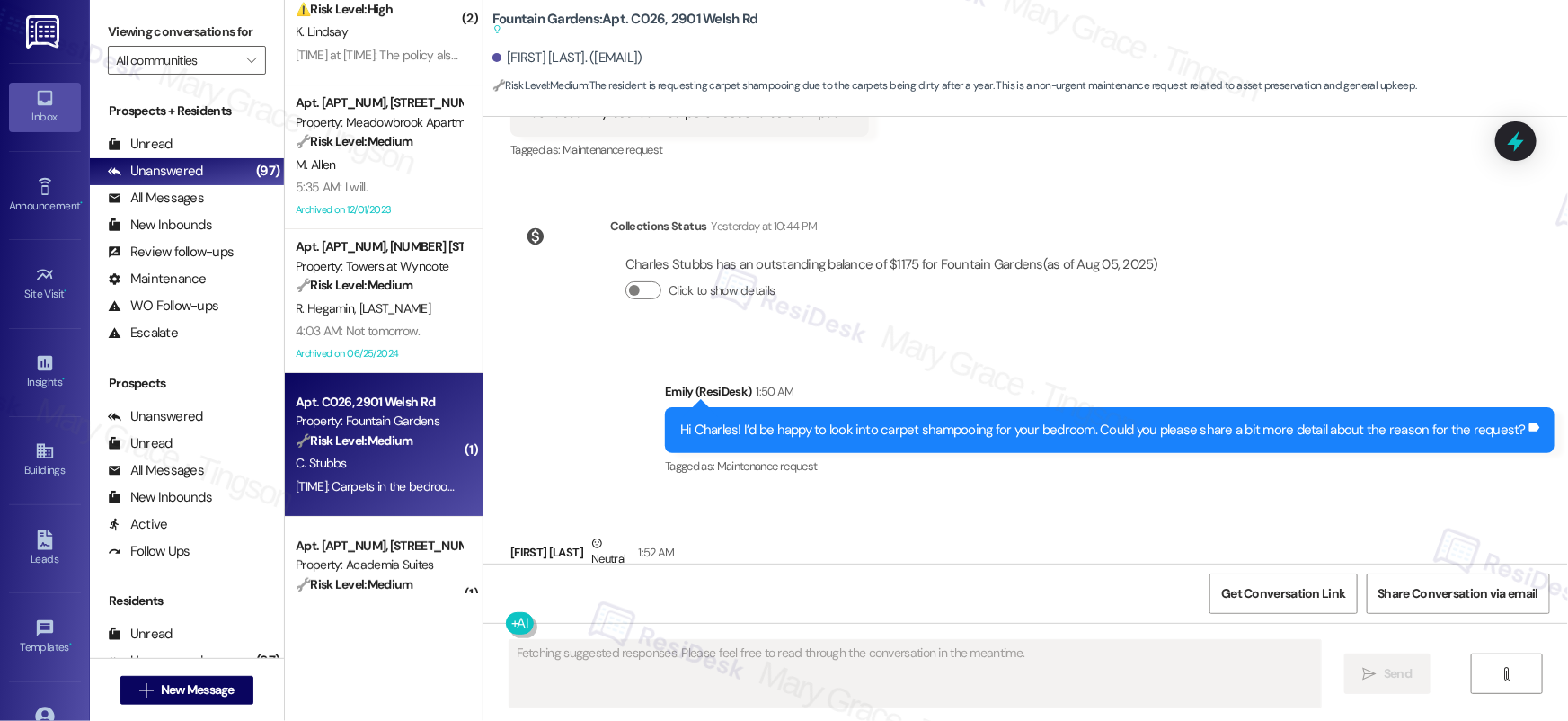 scroll, scrollTop: 15163, scrollLeft: 0, axis: vertical 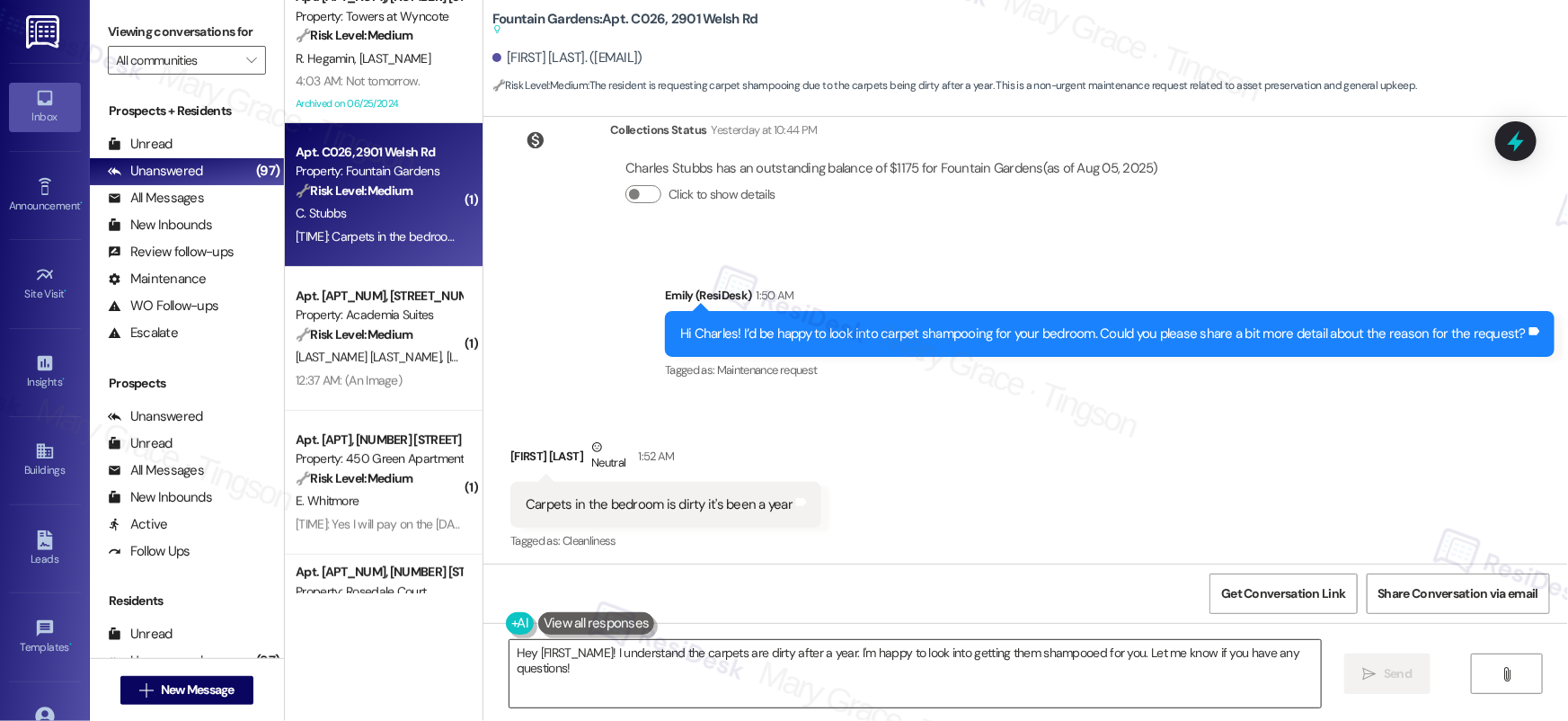 click on "Hey {{first_name}}! I understand the carpets are dirty after a year. I'm happy to look into getting them shampooed for you. Let me know if you have any questions!" at bounding box center [915, 673] 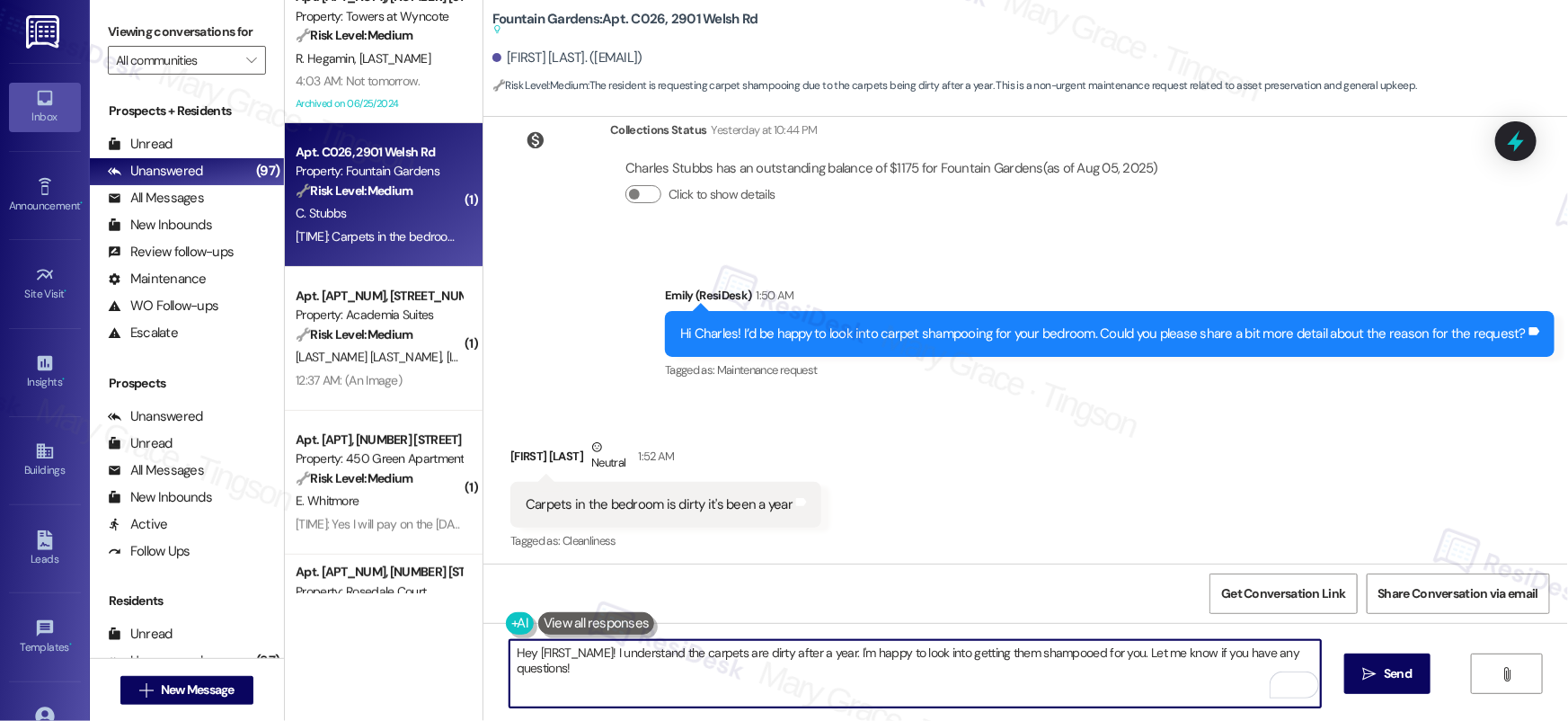 click on "Charles Stubbs   Neutral 1:52 AM" at bounding box center [666, 459] 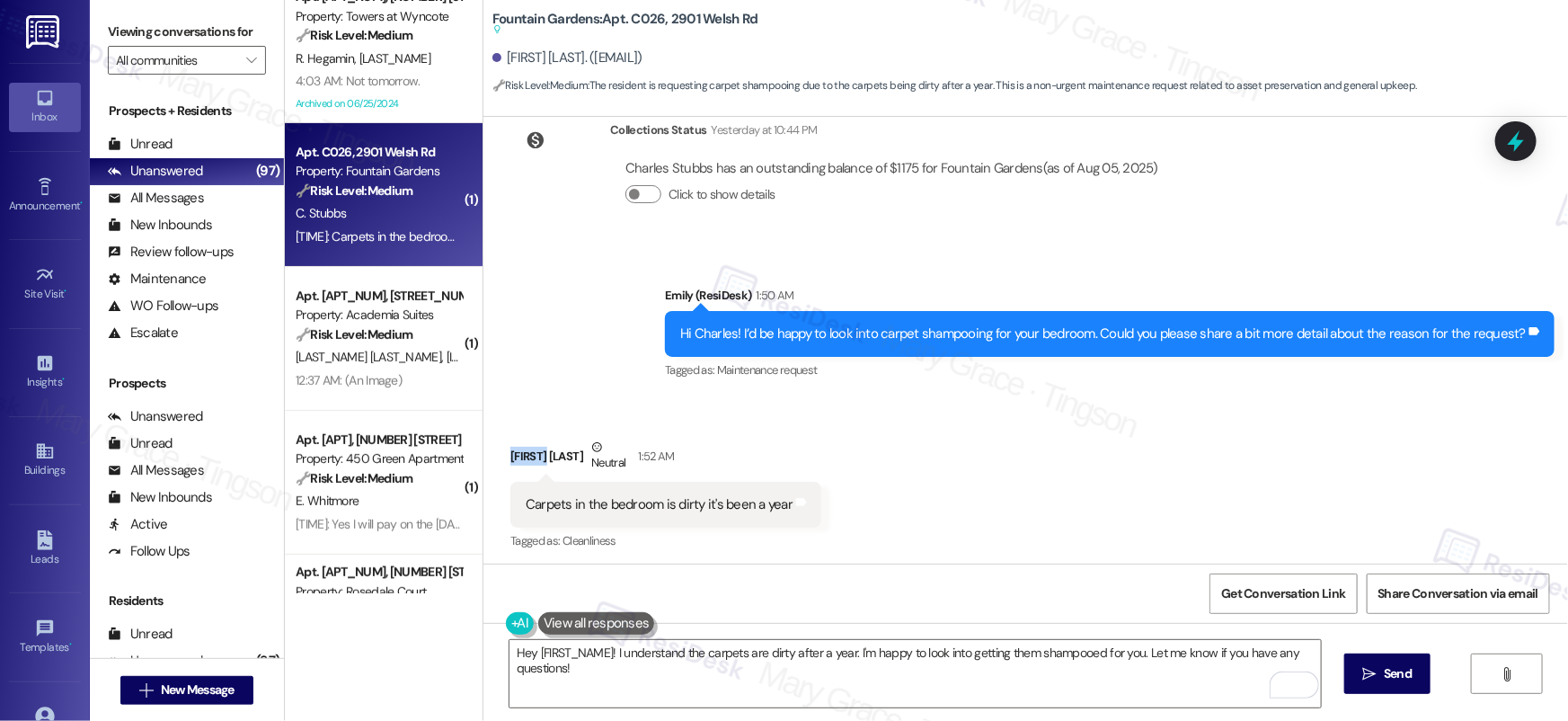 copy on "Charles" 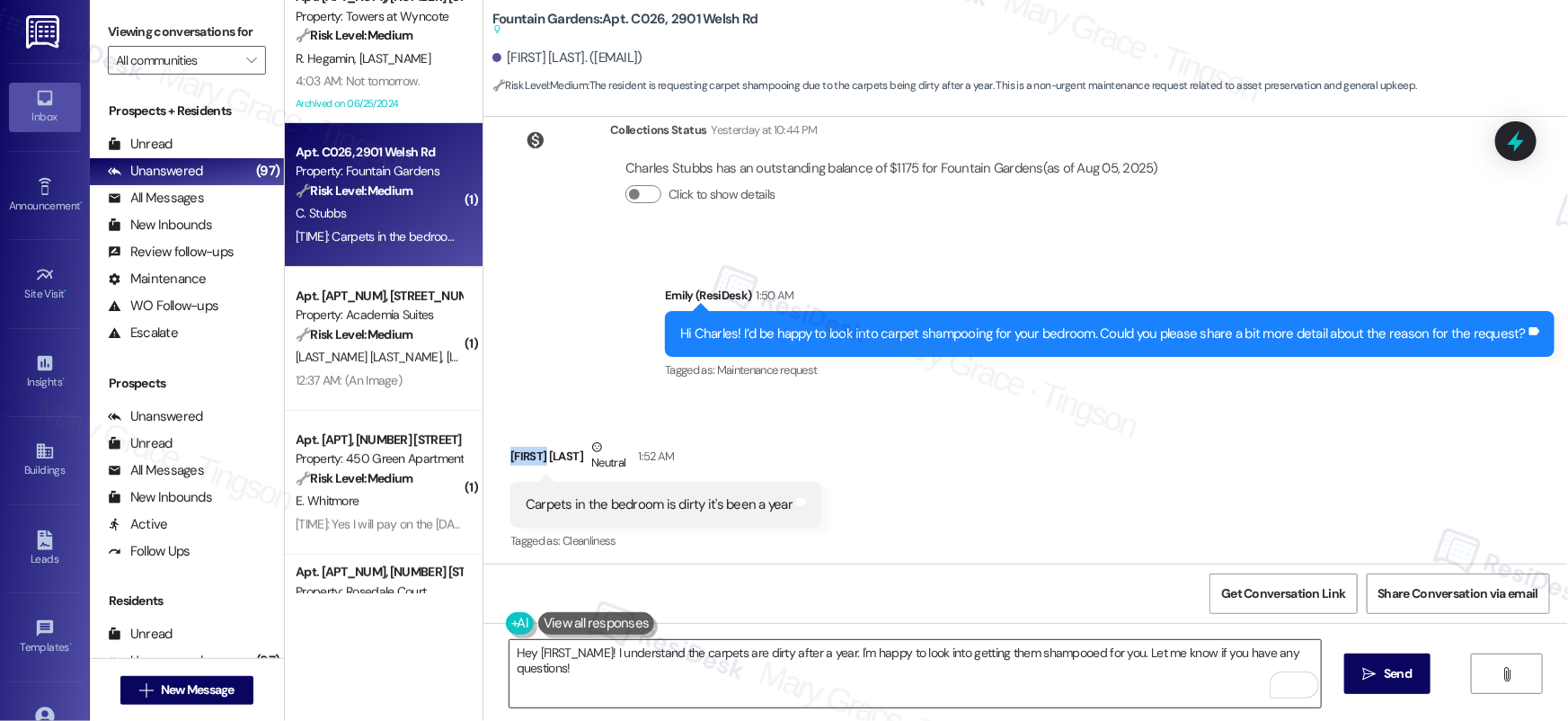 click on "Hey {{first_name}}! I understand the carpets are dirty after a year. I'm happy to look into getting them shampooed for you. Let me know if you have any questions!" at bounding box center [915, 673] 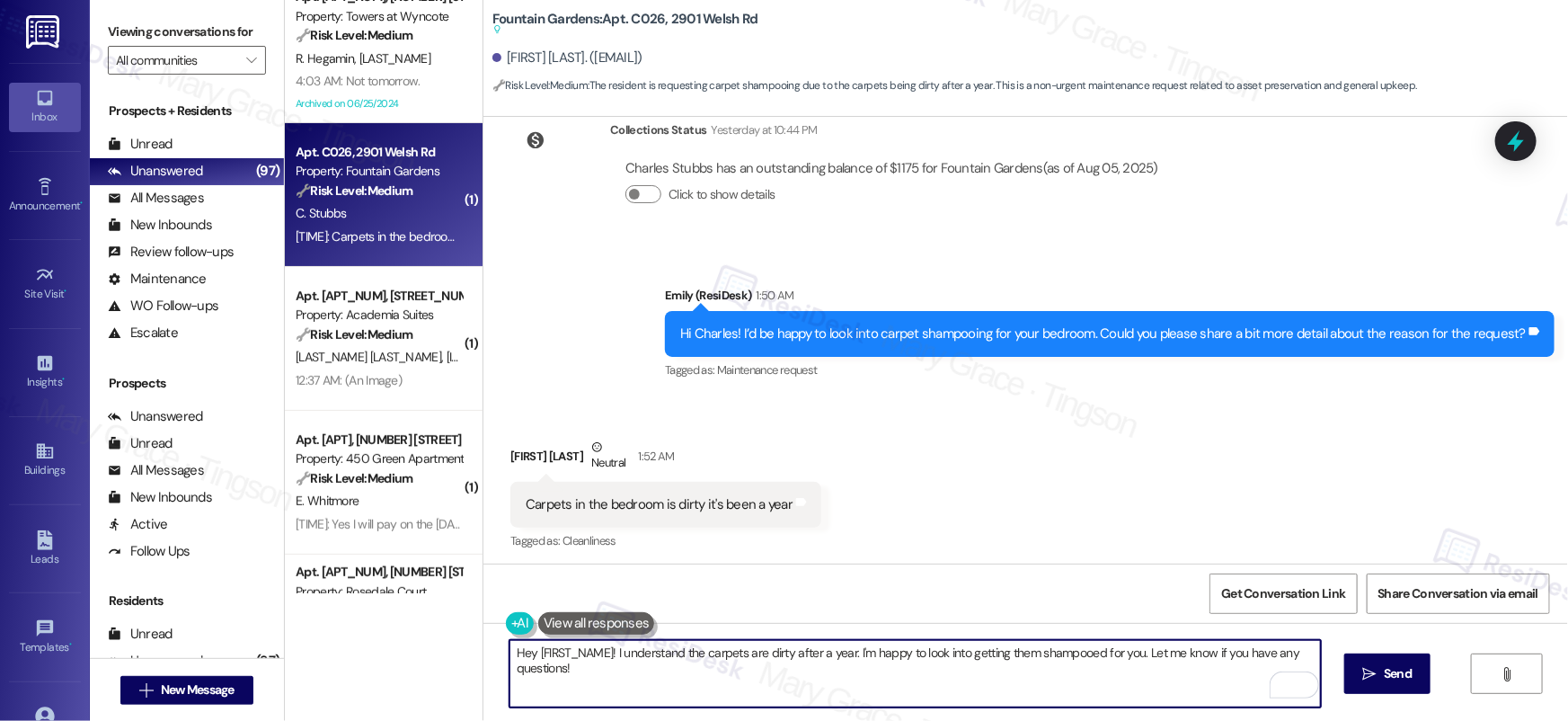 click on "Hey {{first_name}}! I understand the carpets are dirty after a year. I'm happy to look into getting them shampooed for you. Let me know if you have any questions!" at bounding box center (915, 673) 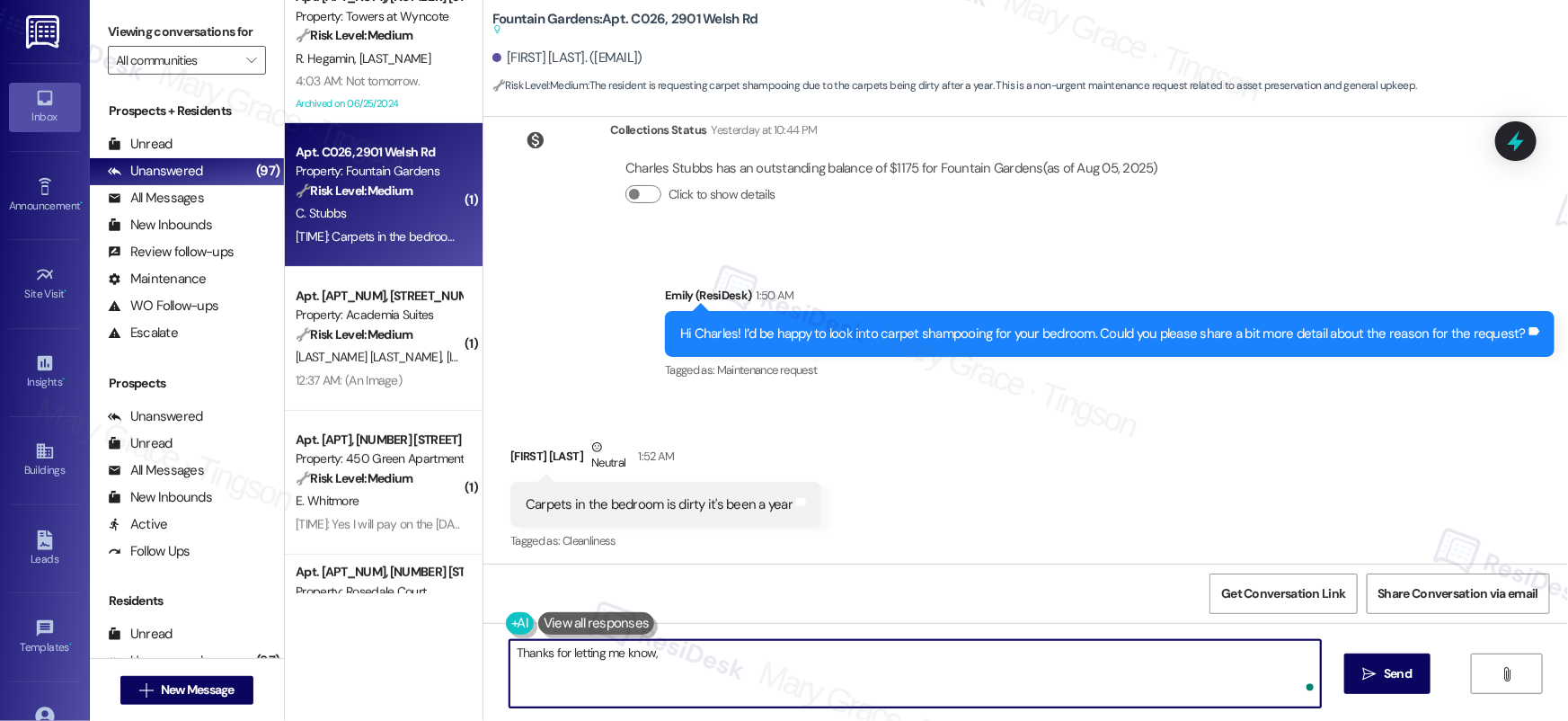 paste on "Charles" 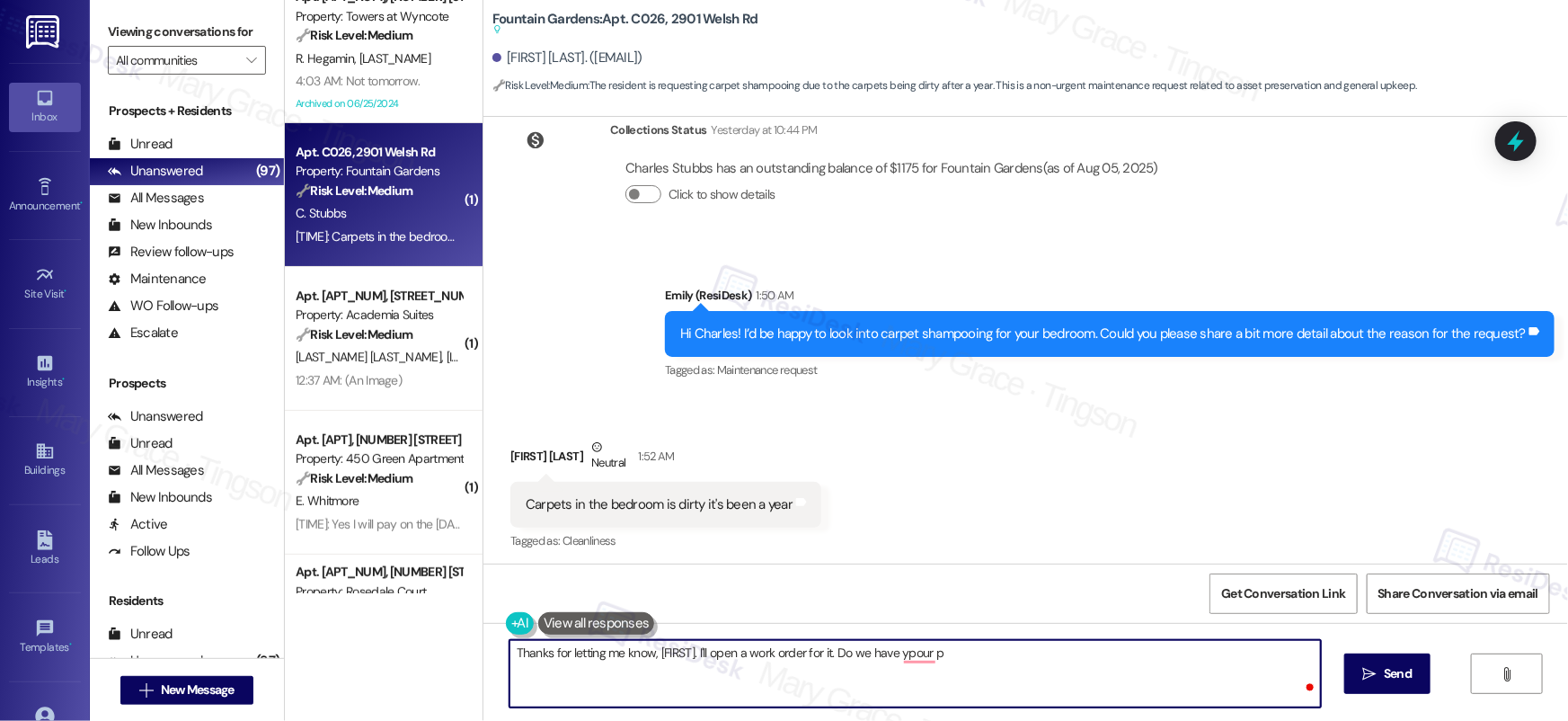 type on "Thanks for letting me know, Charles. I'll open a work order for it. Do we have ypour permission to enter the unit" 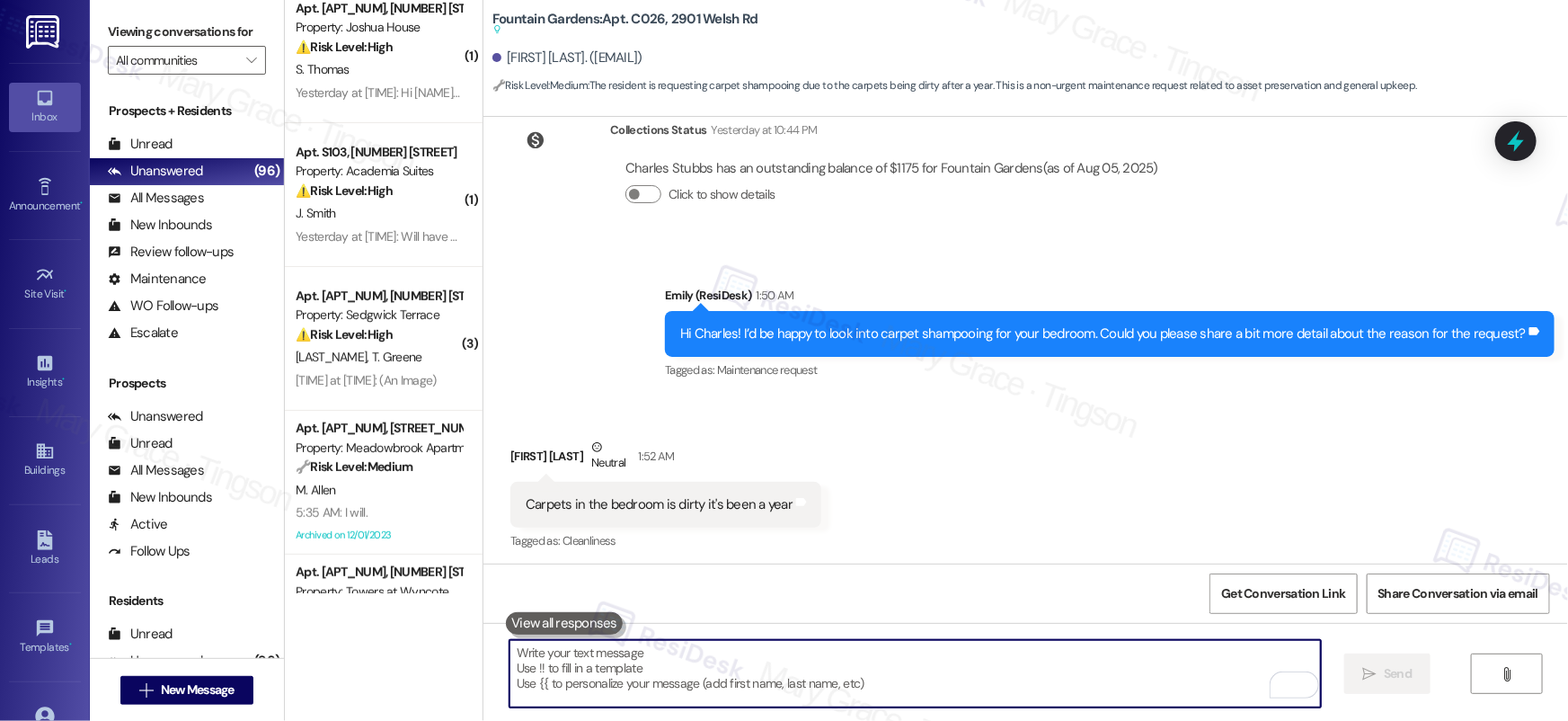 click at bounding box center [915, 673] 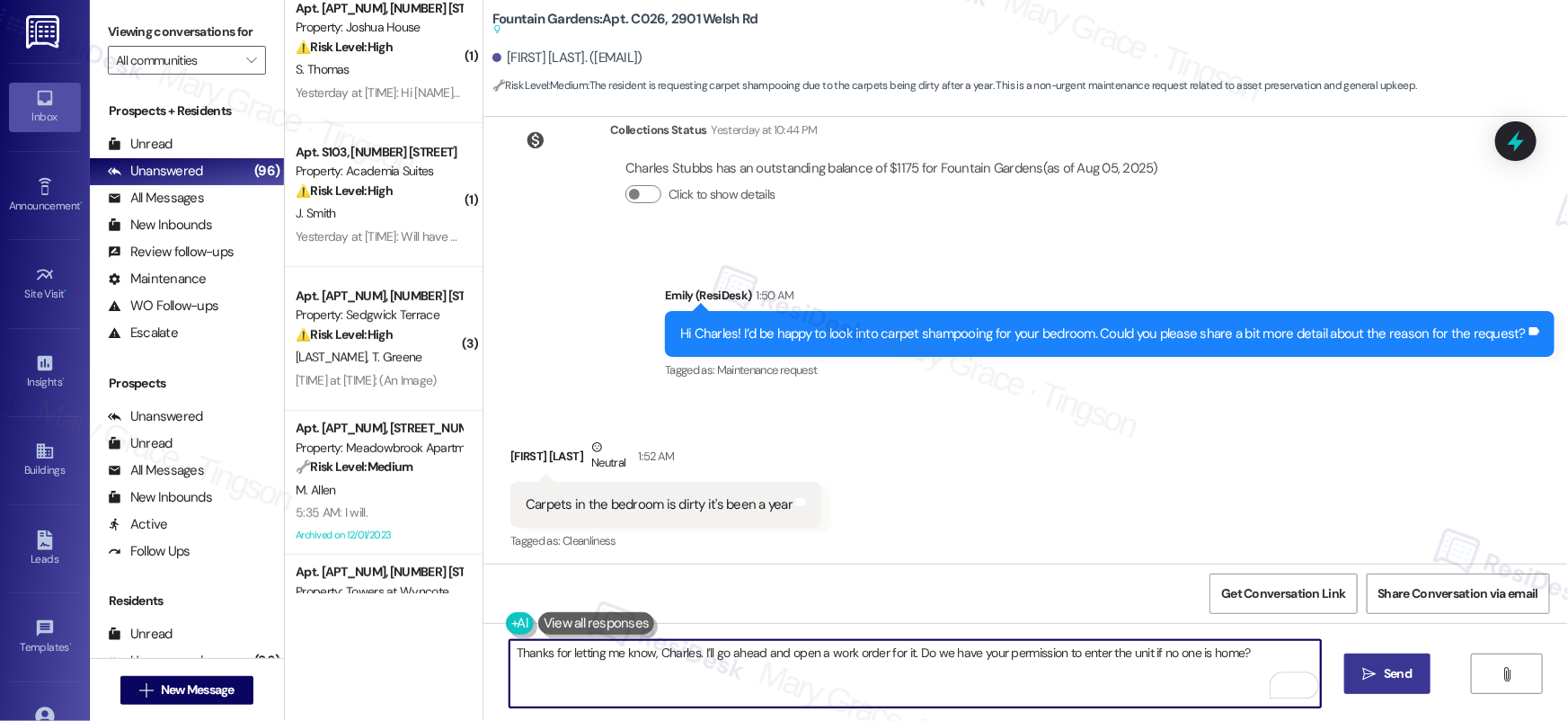 type on "Thanks for letting me know, Charles. I’ll go ahead and open a work order for it. Do we have your permission to enter the unit if no one is home?" 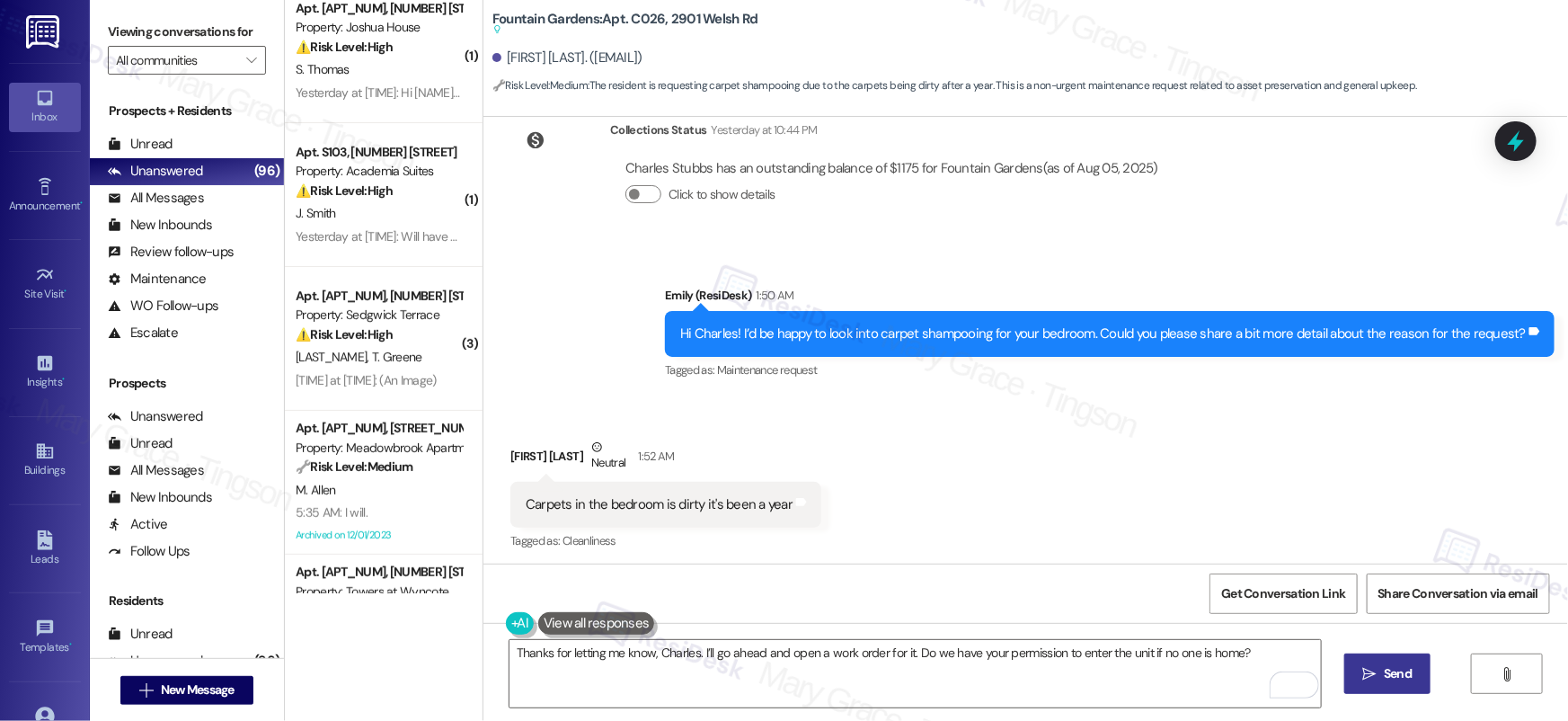 click on "Send" at bounding box center [1397, 673] 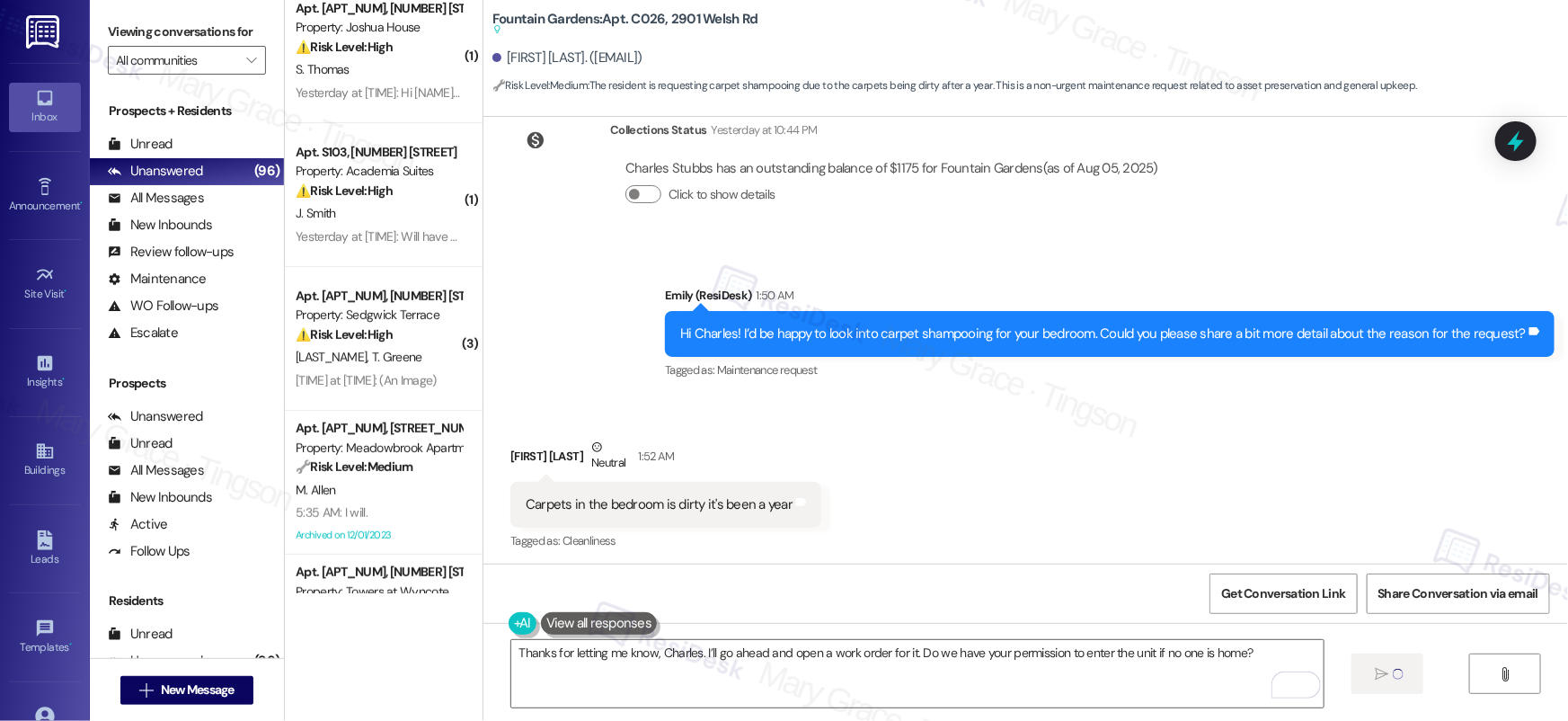 type 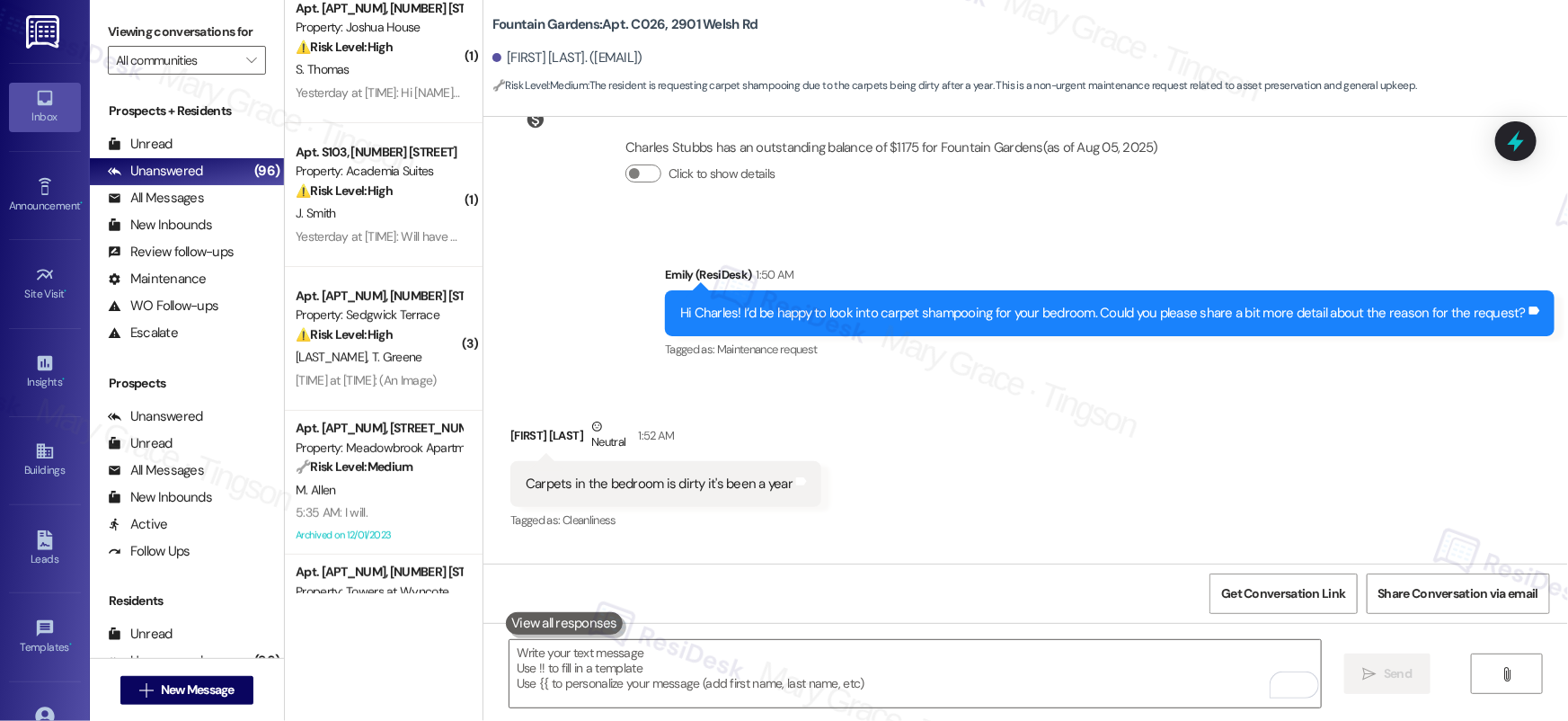 scroll, scrollTop: 15289, scrollLeft: 0, axis: vertical 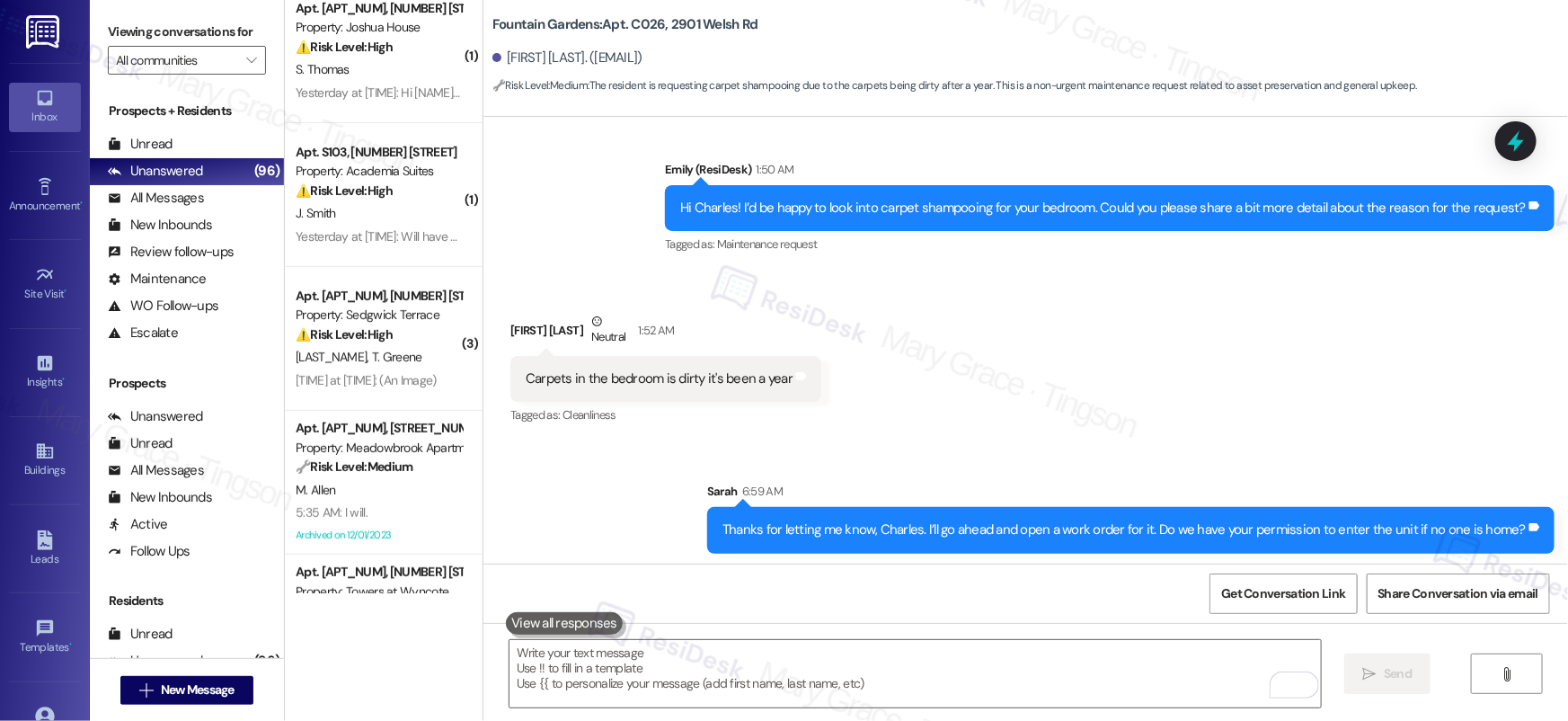 click on "Thanks for letting me know, Charles. I’ll go ahead and open a work order for it. Do we have your permission to enter the unit if no one is home? Tags and notes" at bounding box center (1130, 530) 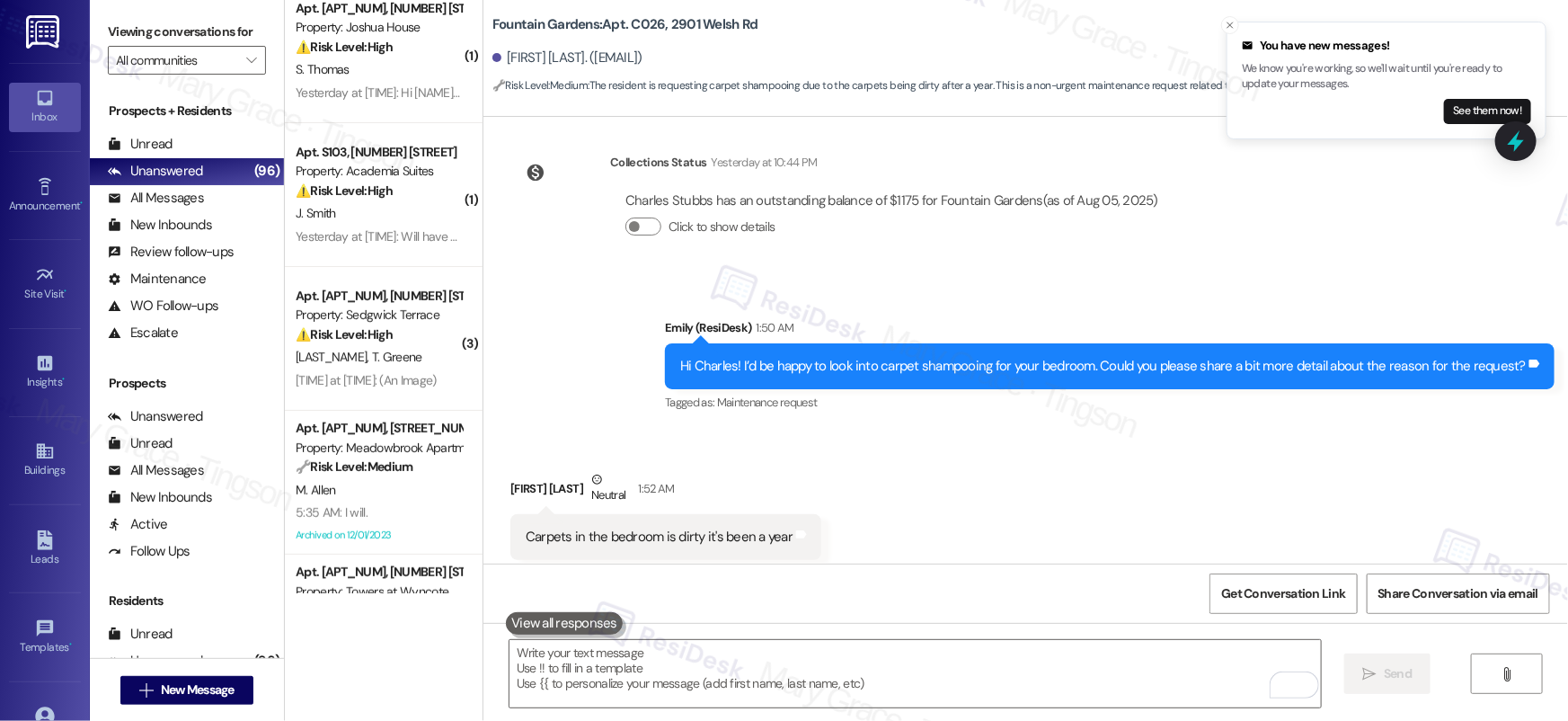 scroll, scrollTop: 15289, scrollLeft: 0, axis: vertical 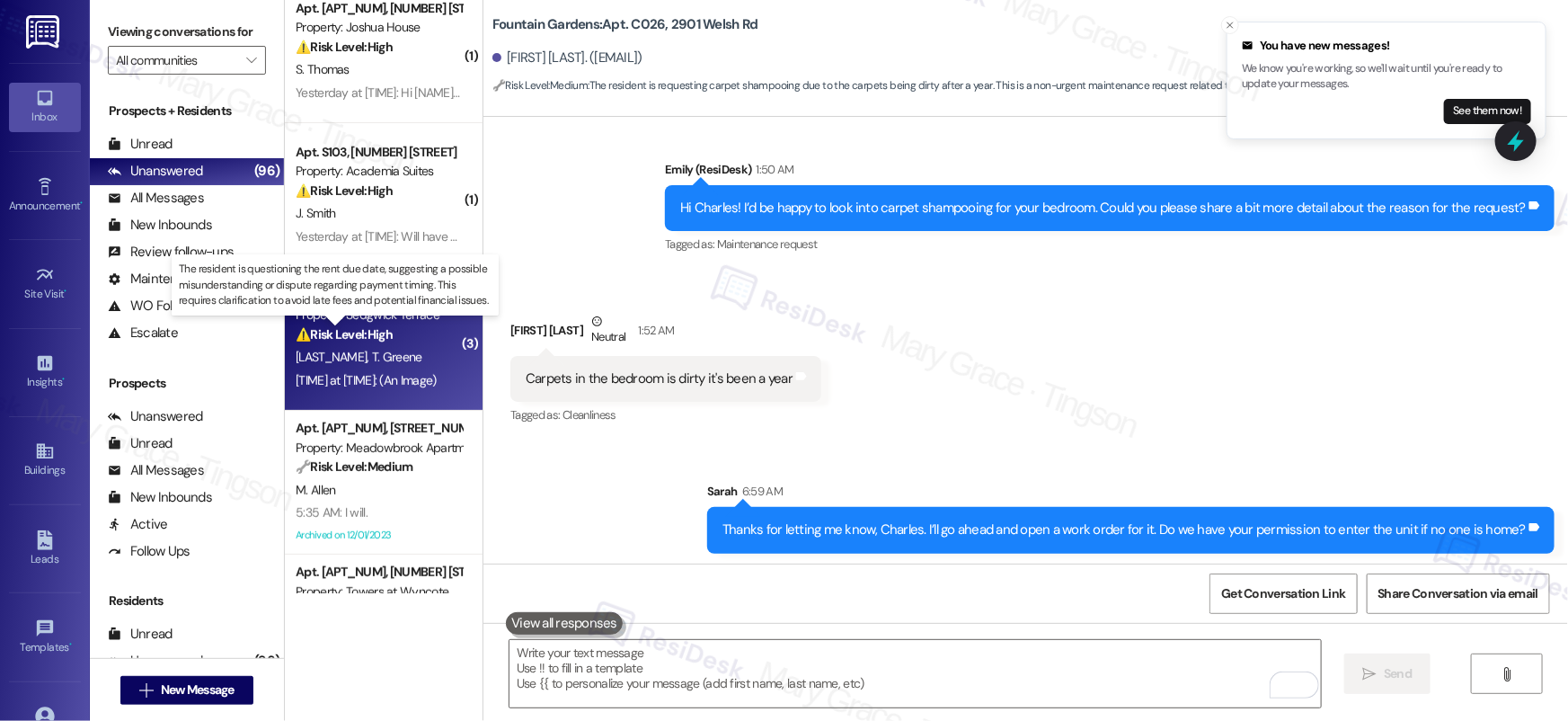 click on "⚠️  Risk Level:  High" at bounding box center [344, 334] 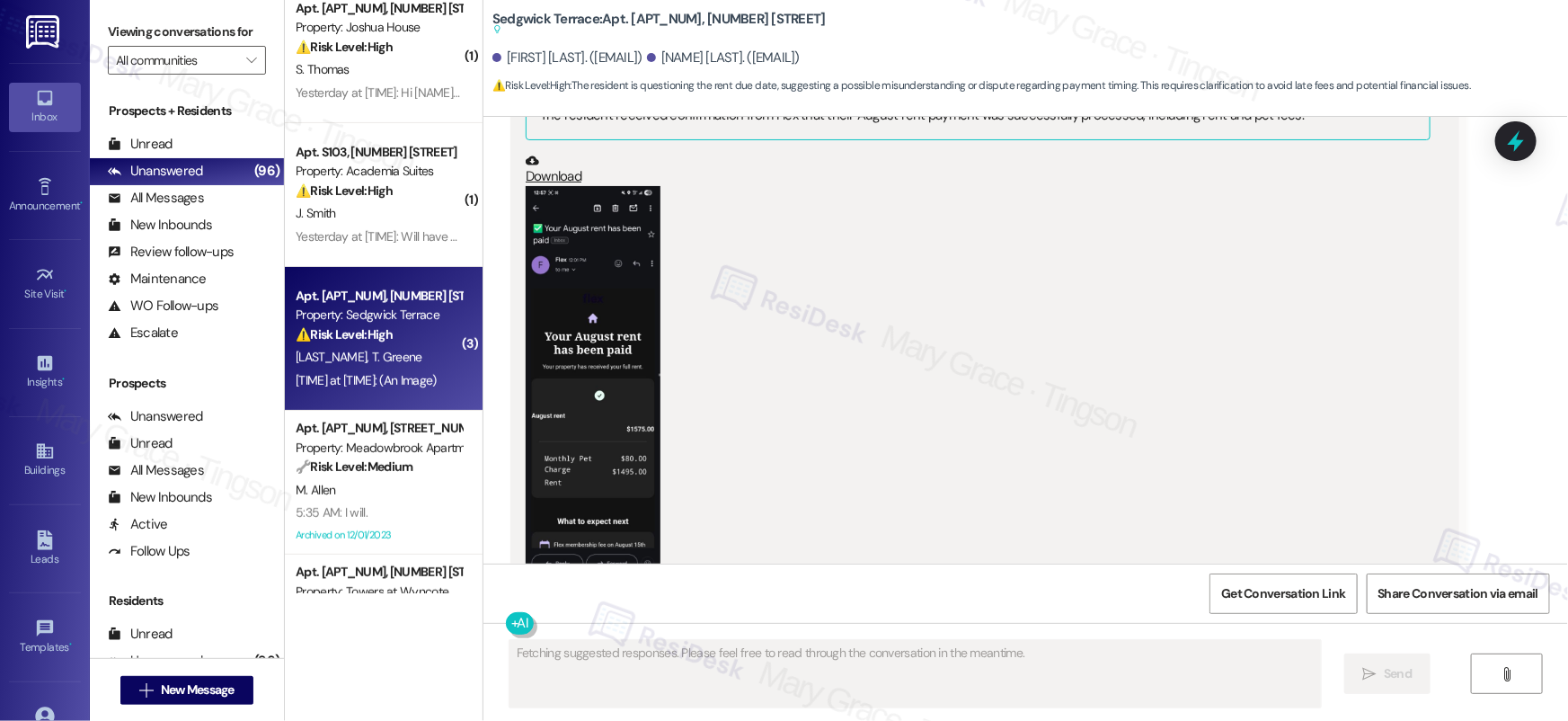 scroll, scrollTop: 1404, scrollLeft: 0, axis: vertical 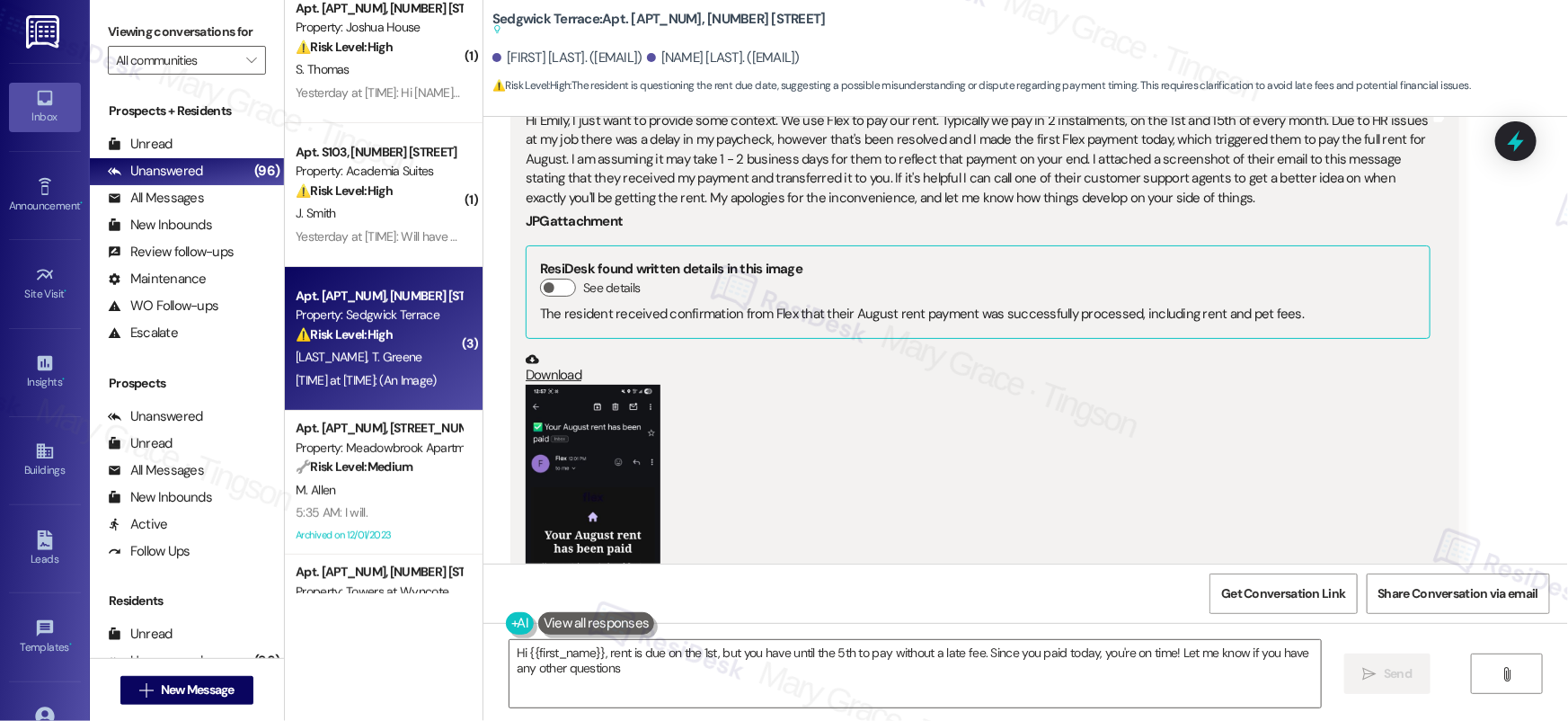 type on "Hi {{first_name}}, rent is due on the 1st, but you have until the 5th to pay without a late fee. Since you paid today, you're on time! Let me know if you have any other questions!" 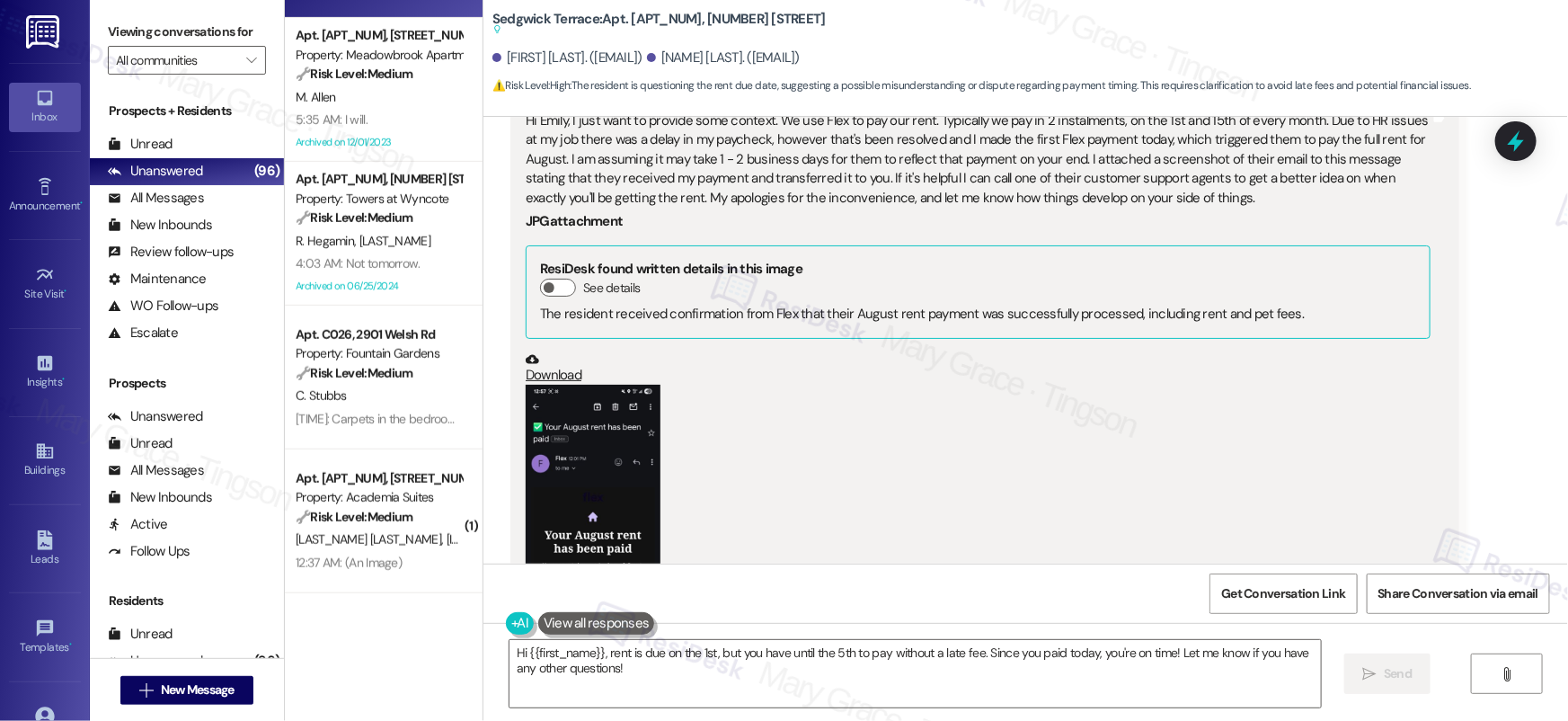 scroll, scrollTop: 4012, scrollLeft: 0, axis: vertical 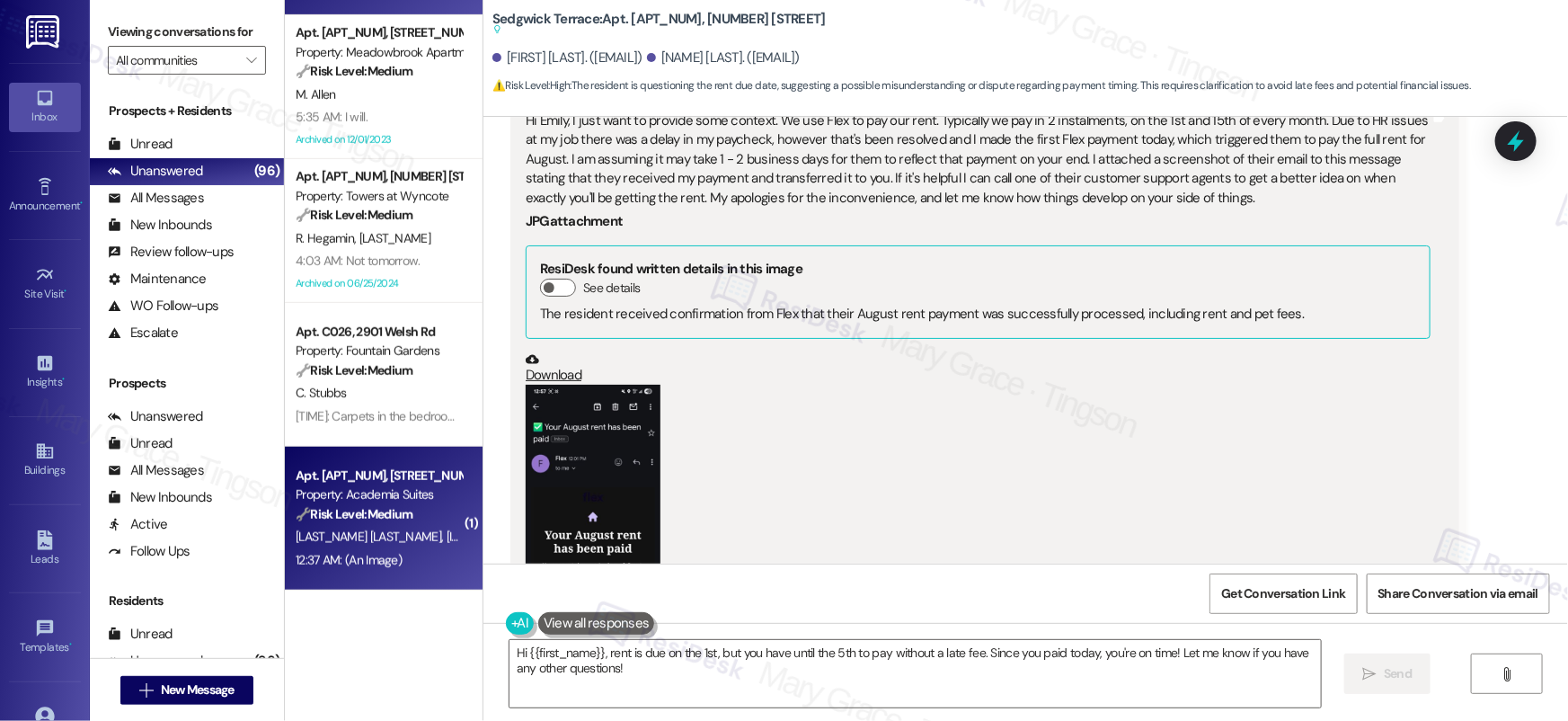click on "Apt. S409, 1100 Godfrey Ave" at bounding box center [378, 476] 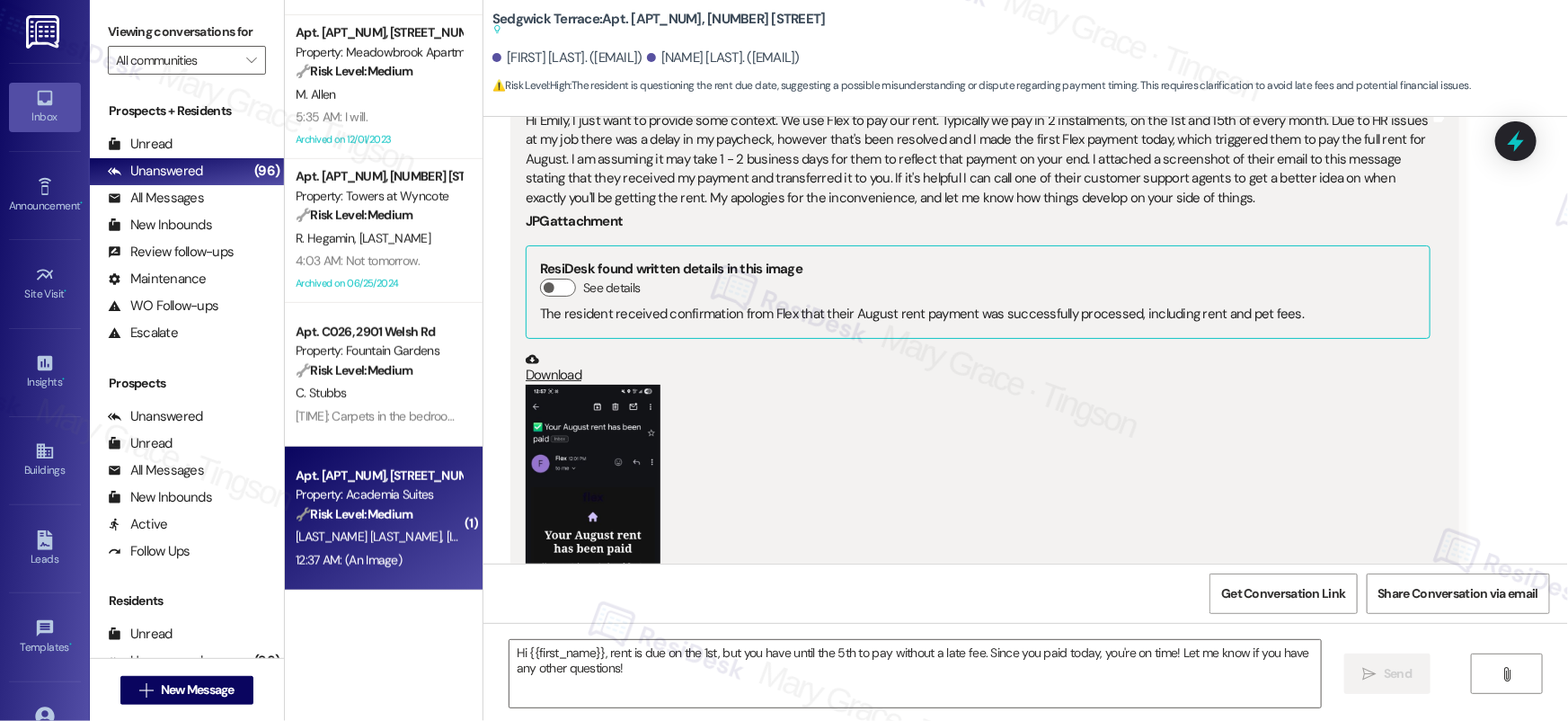type on "Fetching suggested responses. Please feel free to read through the conversation in the meantime." 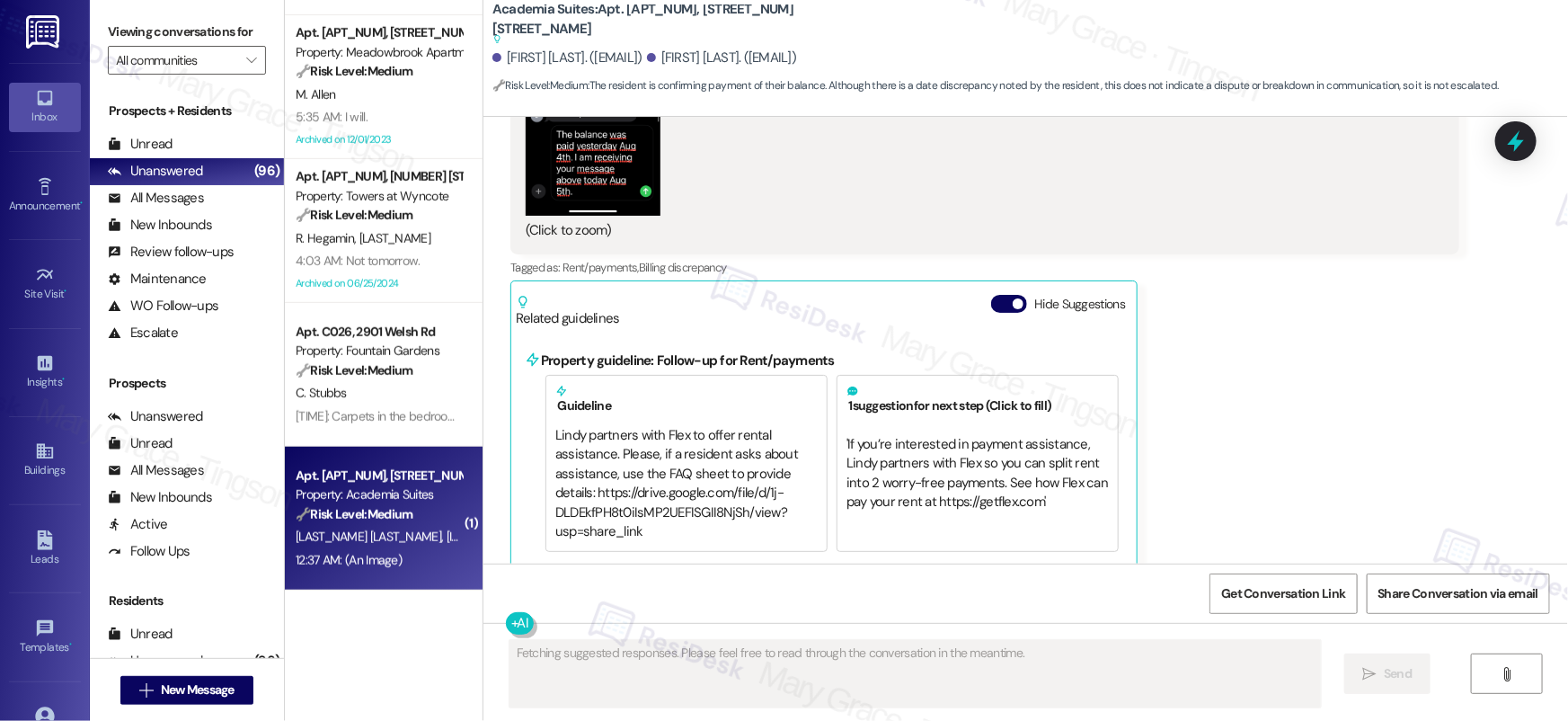 scroll, scrollTop: 12183, scrollLeft: 0, axis: vertical 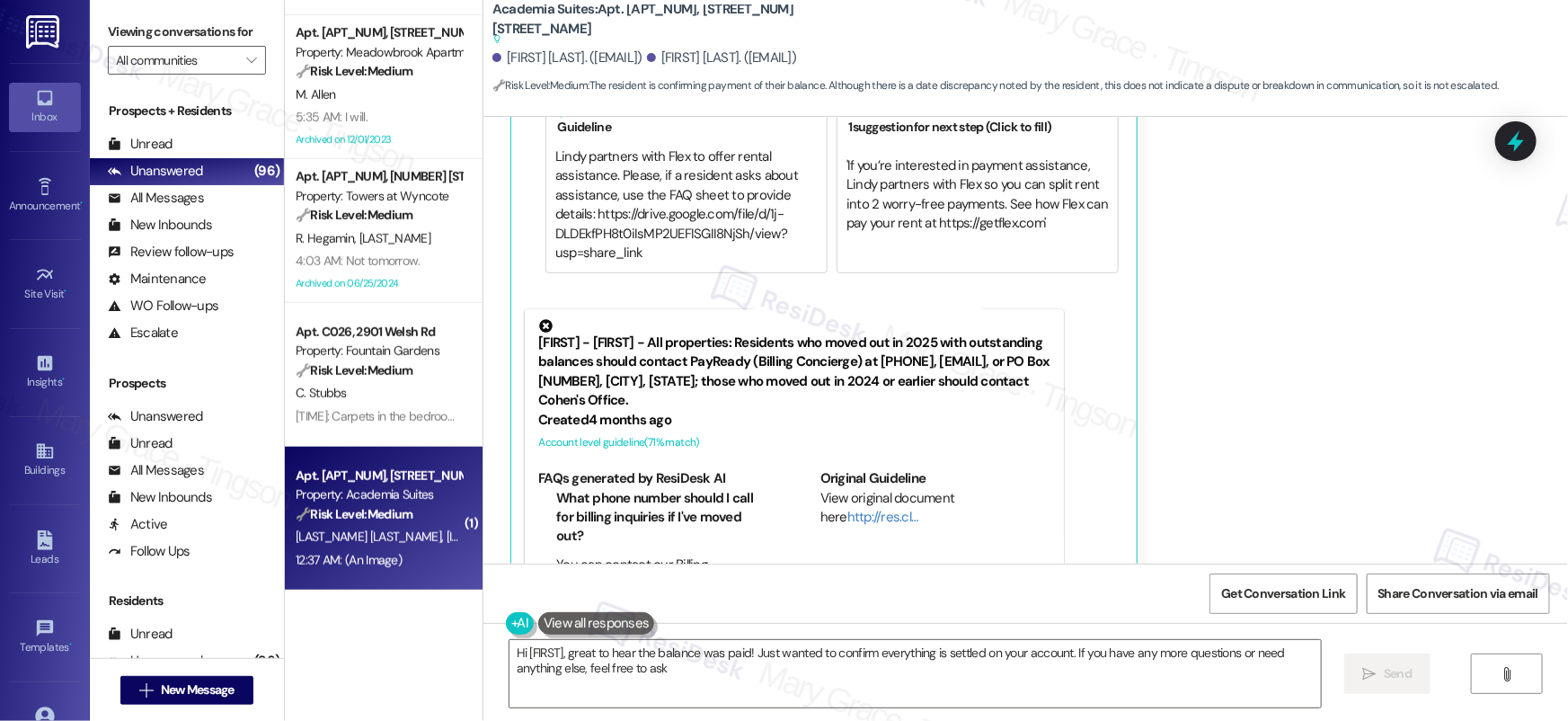type on "Hi {{first_name}}, great to hear the balance was paid! Just wanted to confirm everything is settled on your account. If you have any more questions or need anything else, feel free to ask!" 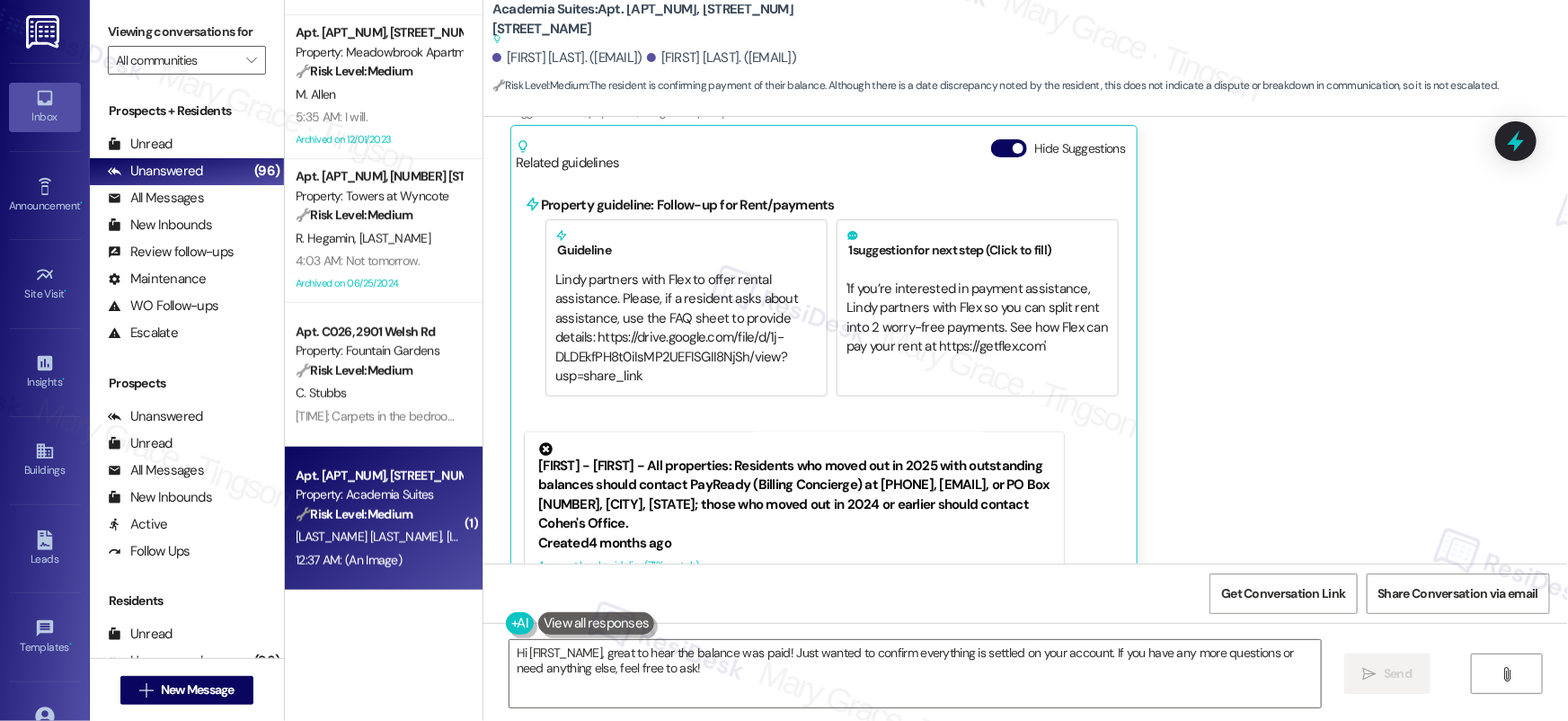 scroll, scrollTop: 12047, scrollLeft: 0, axis: vertical 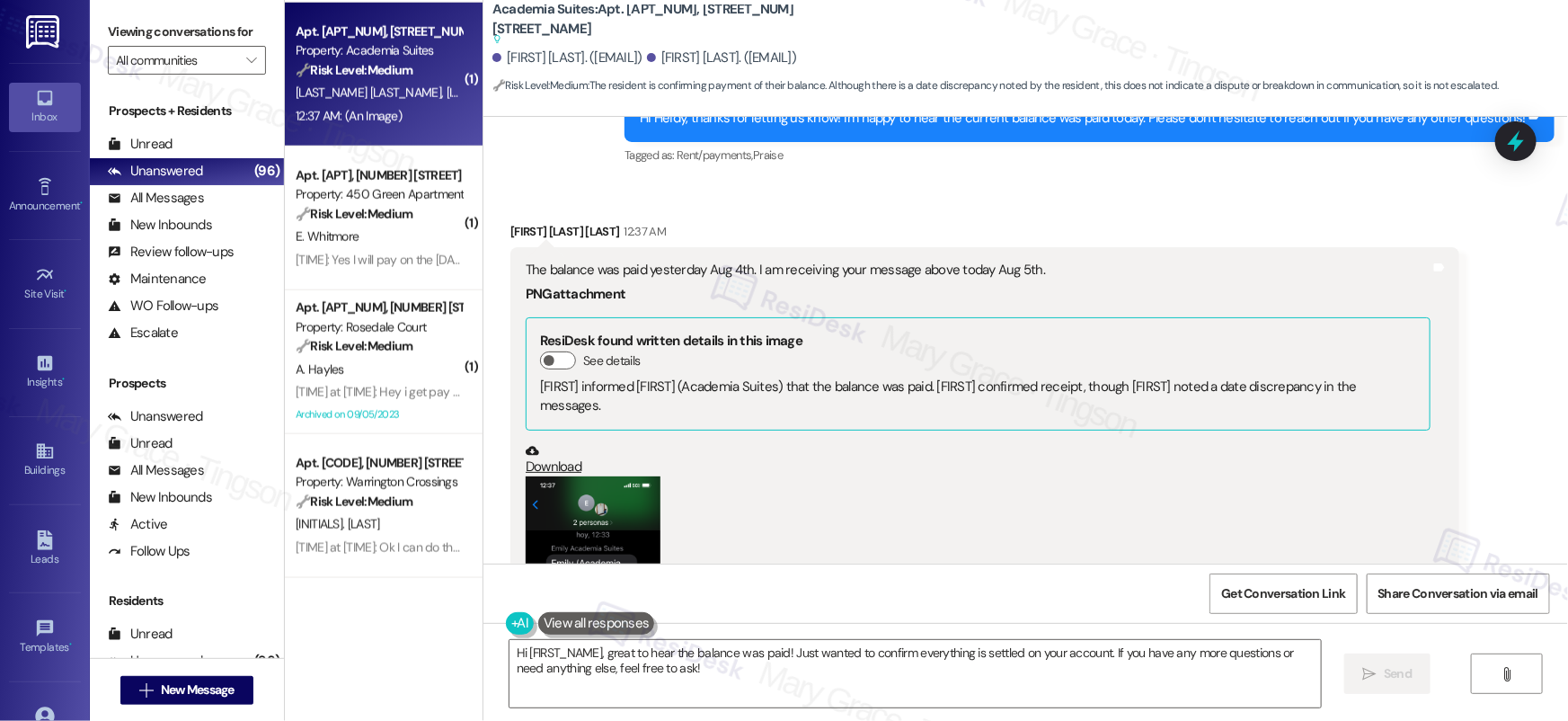 click at bounding box center [593, 622] 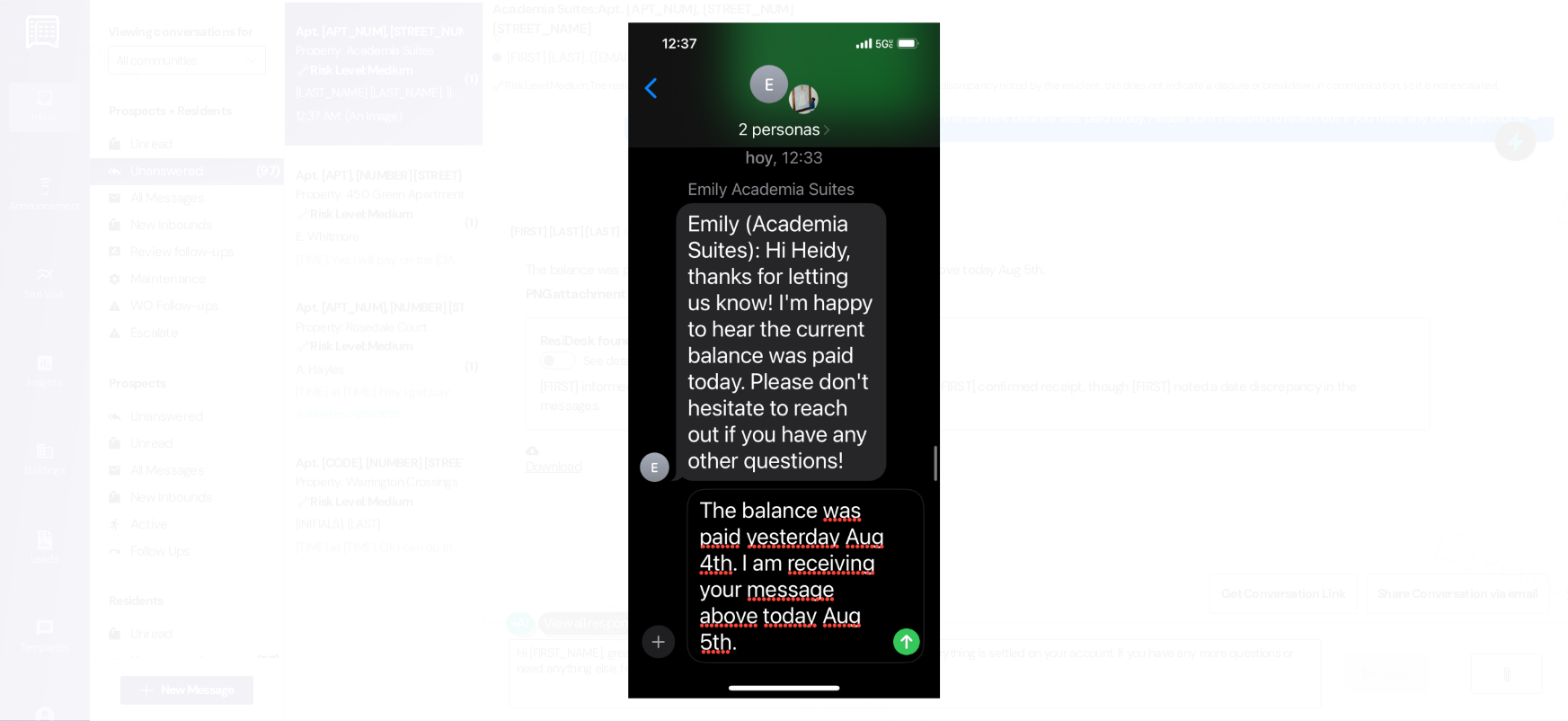 click at bounding box center (784, 360) 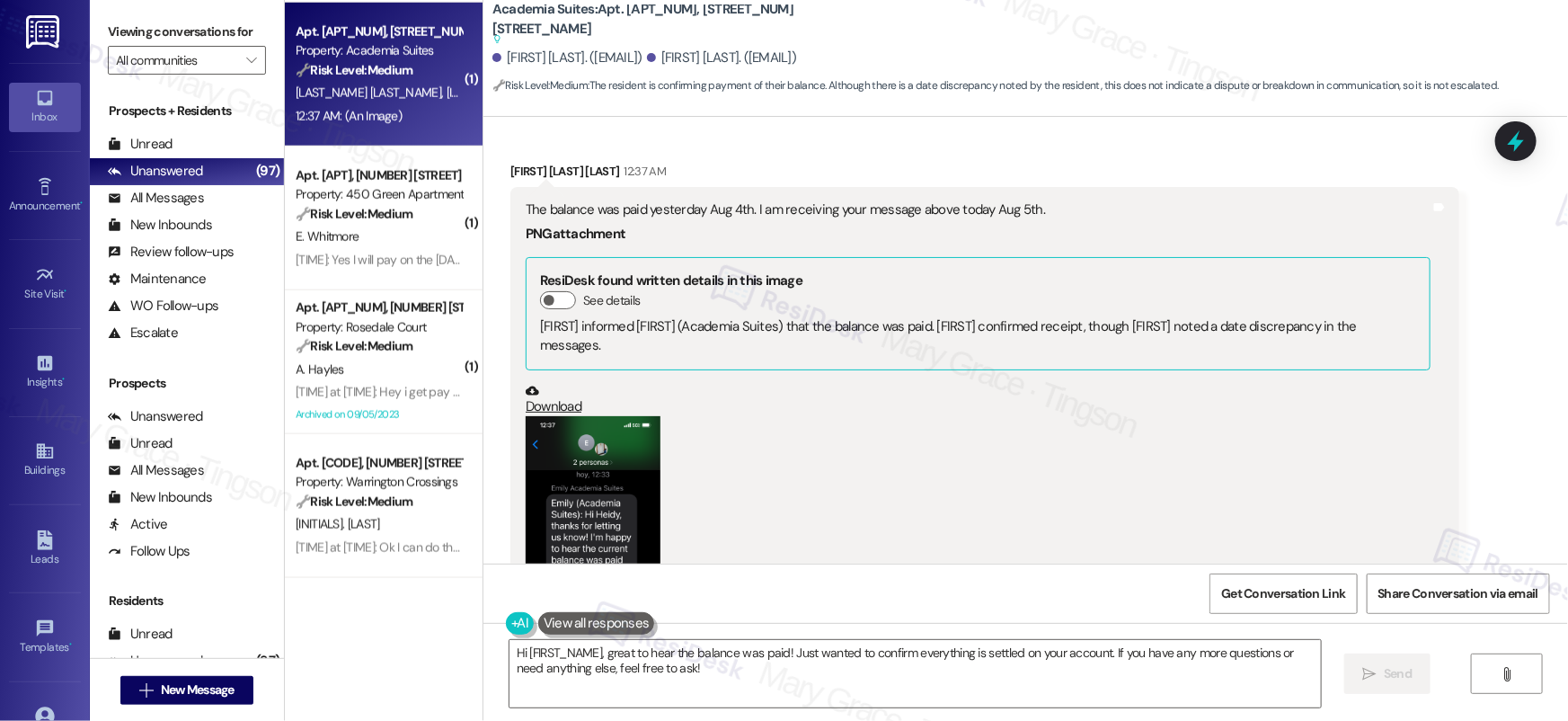 scroll, scrollTop: 11511, scrollLeft: 0, axis: vertical 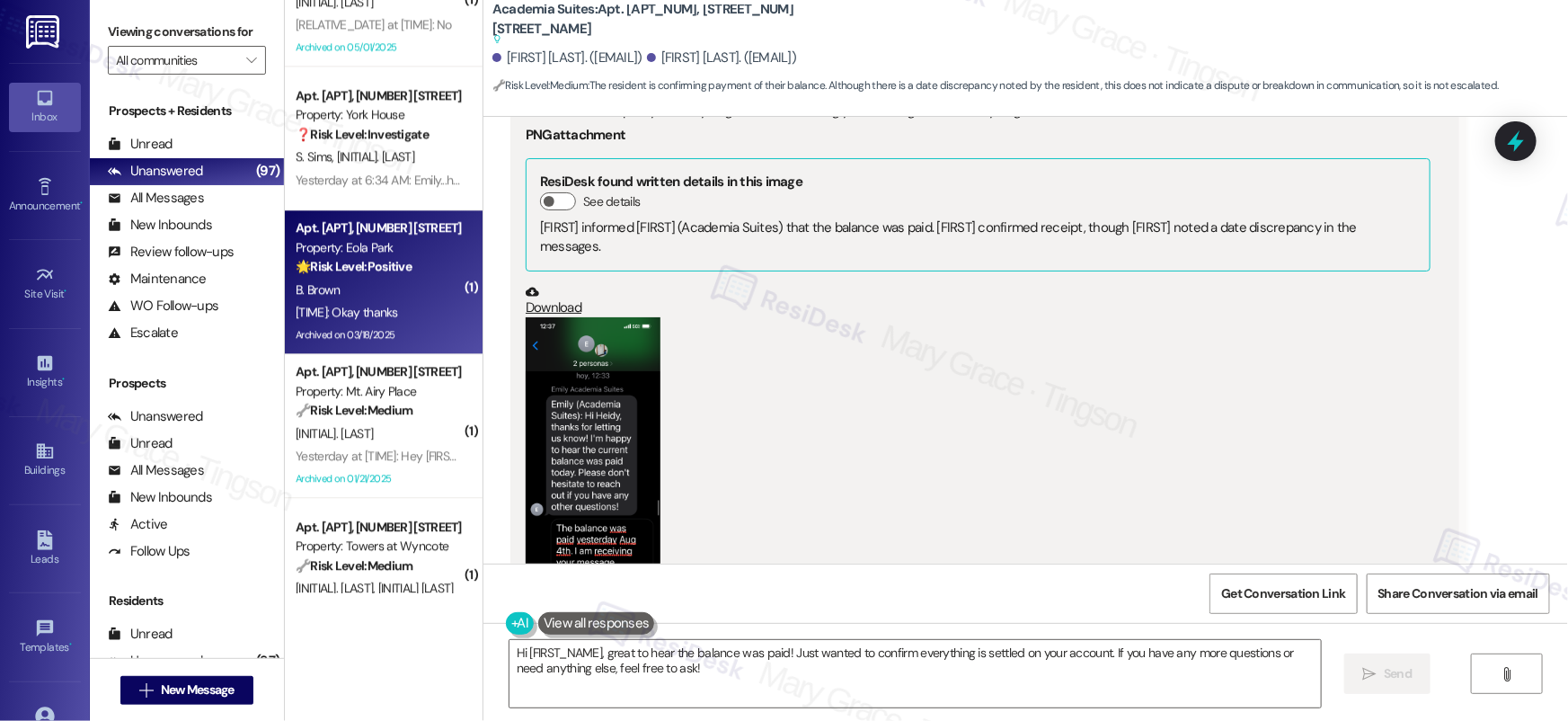 click on "6:36 AM: Okay thanks  6:36 AM: Okay thanks" at bounding box center [378, 312] 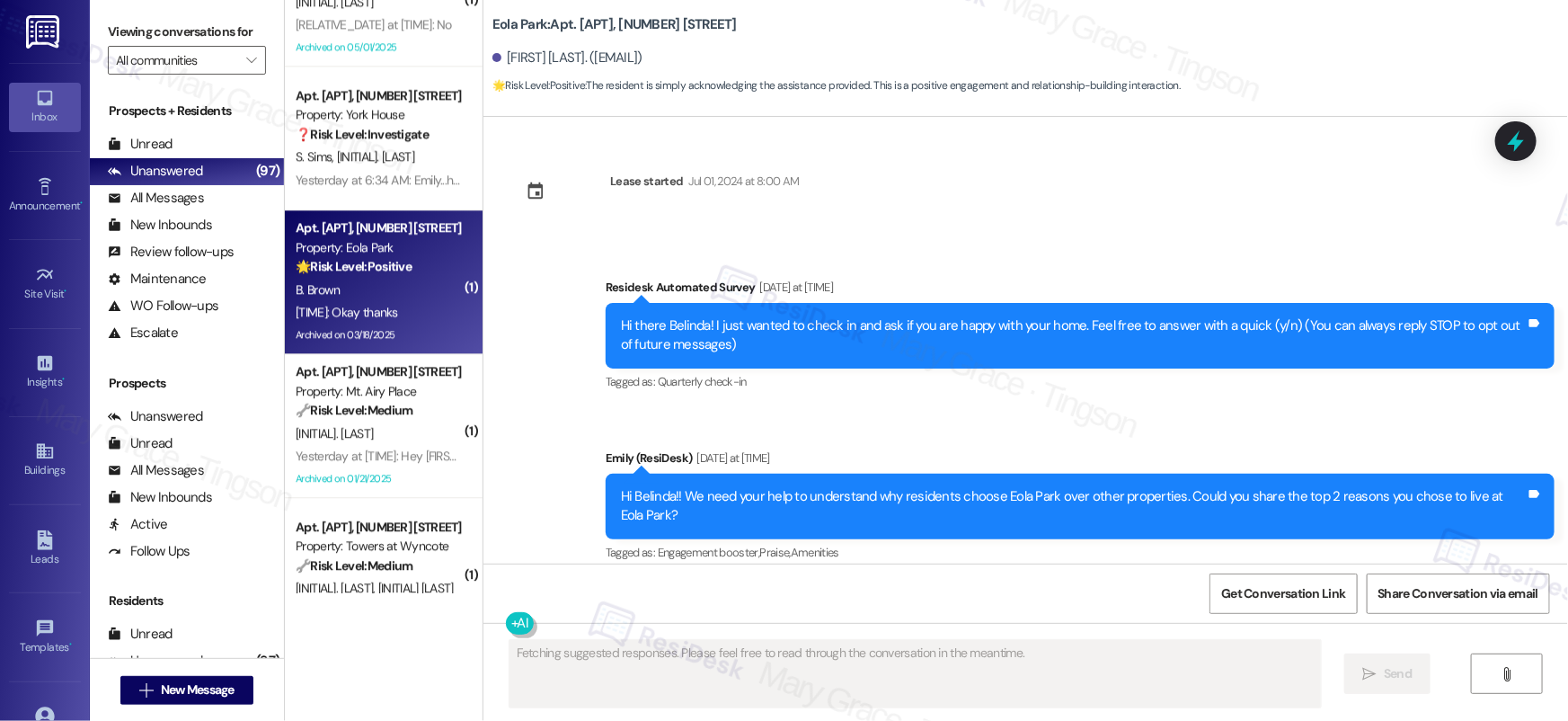 scroll, scrollTop: 35479, scrollLeft: 0, axis: vertical 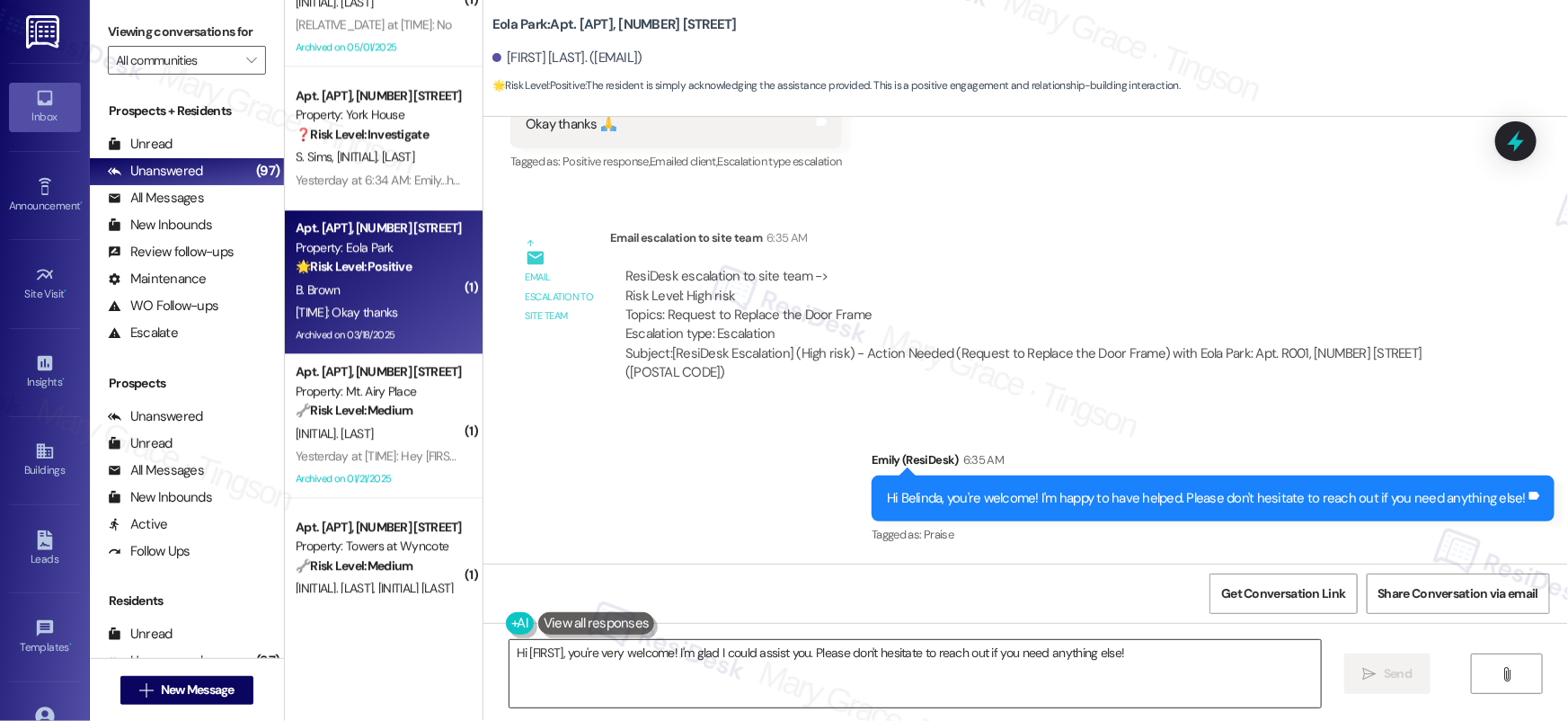 click on "Hi Belinda, you're very welcome! I'm glad I could assist you. Please don't hesitate to reach out if you need anything else!" at bounding box center [915, 673] 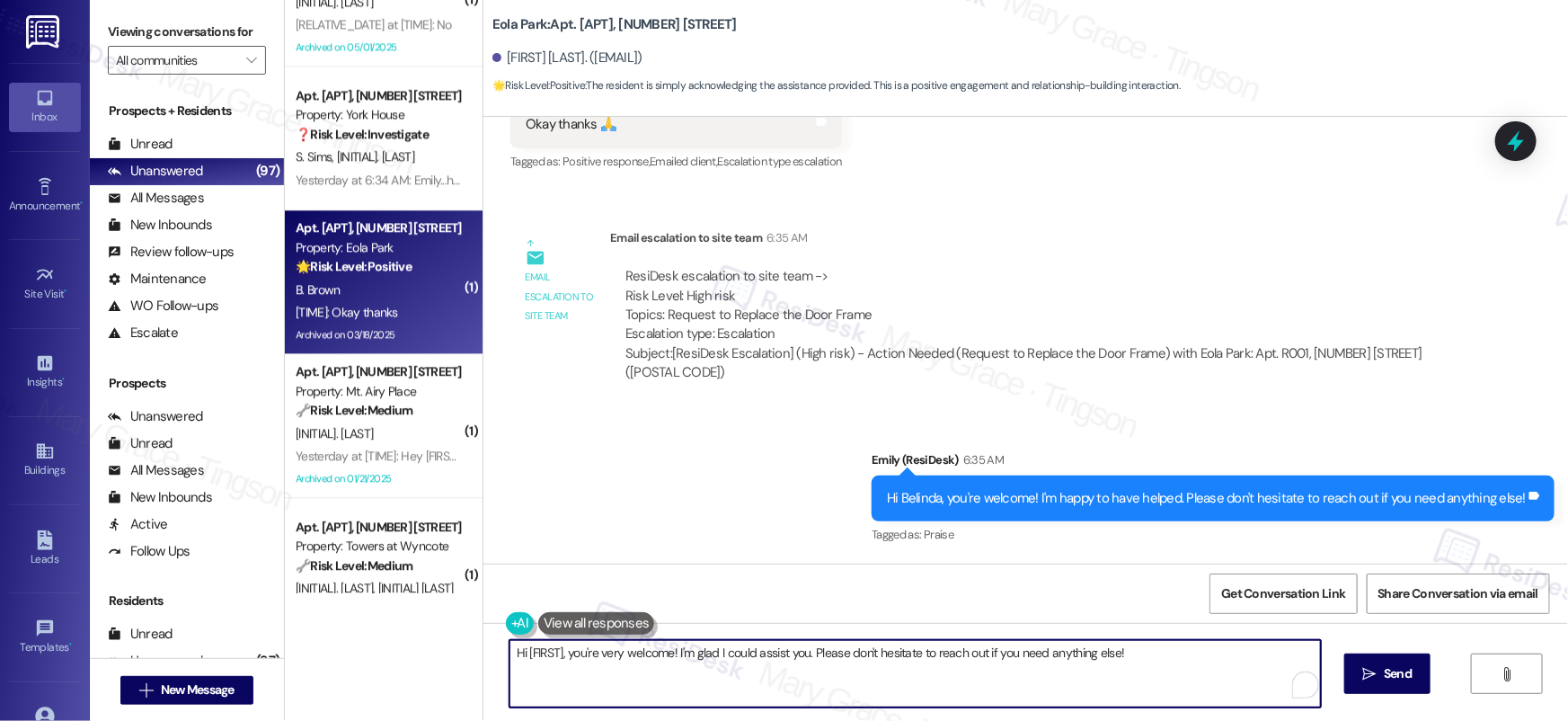 click on "Hi Belinda, you're very welcome! I'm glad I could assist you. Please don't hesitate to reach out if you need anything else!" at bounding box center [915, 673] 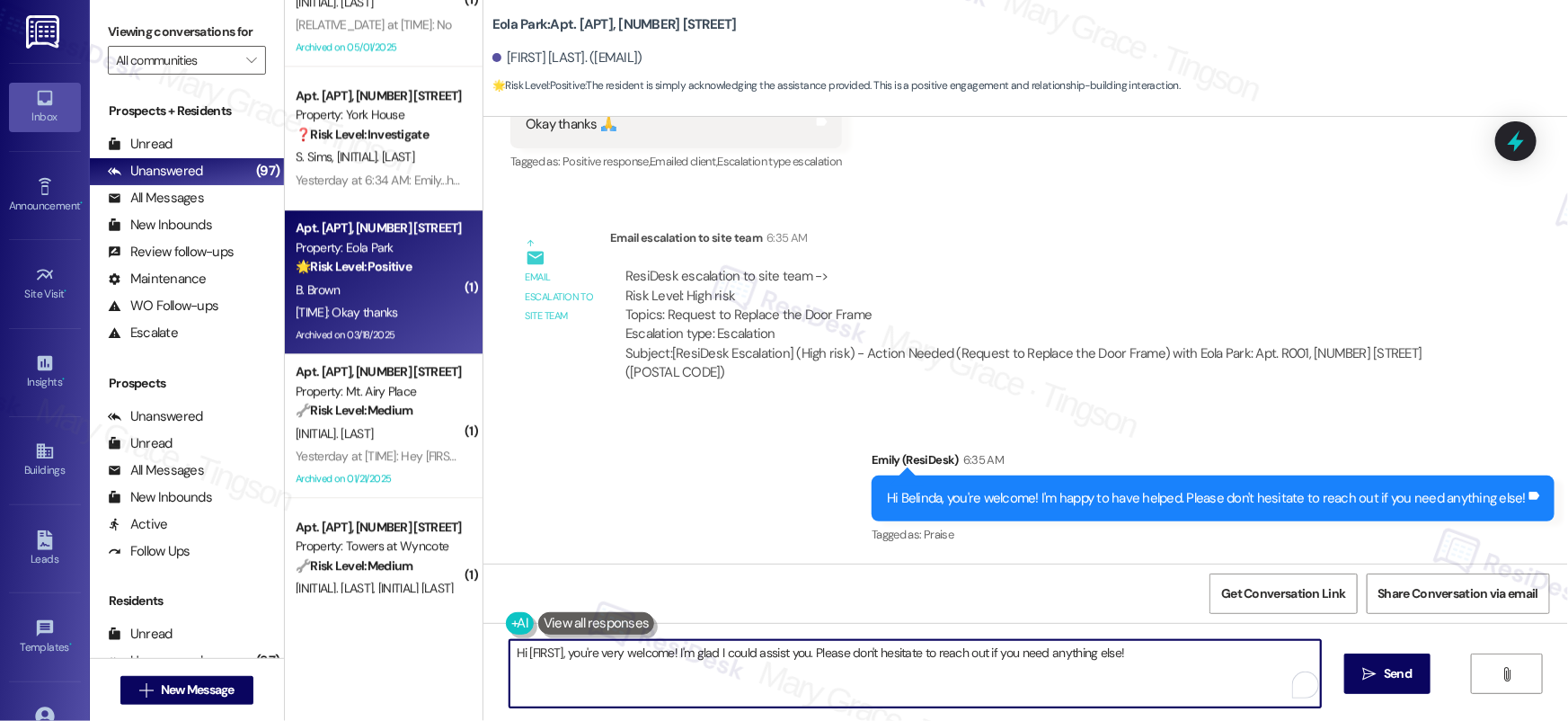 click on "Hi Belinda, you're very welcome! I'm glad I could assist you. Please don't hesitate to reach out if you need anything else!" at bounding box center (915, 673) 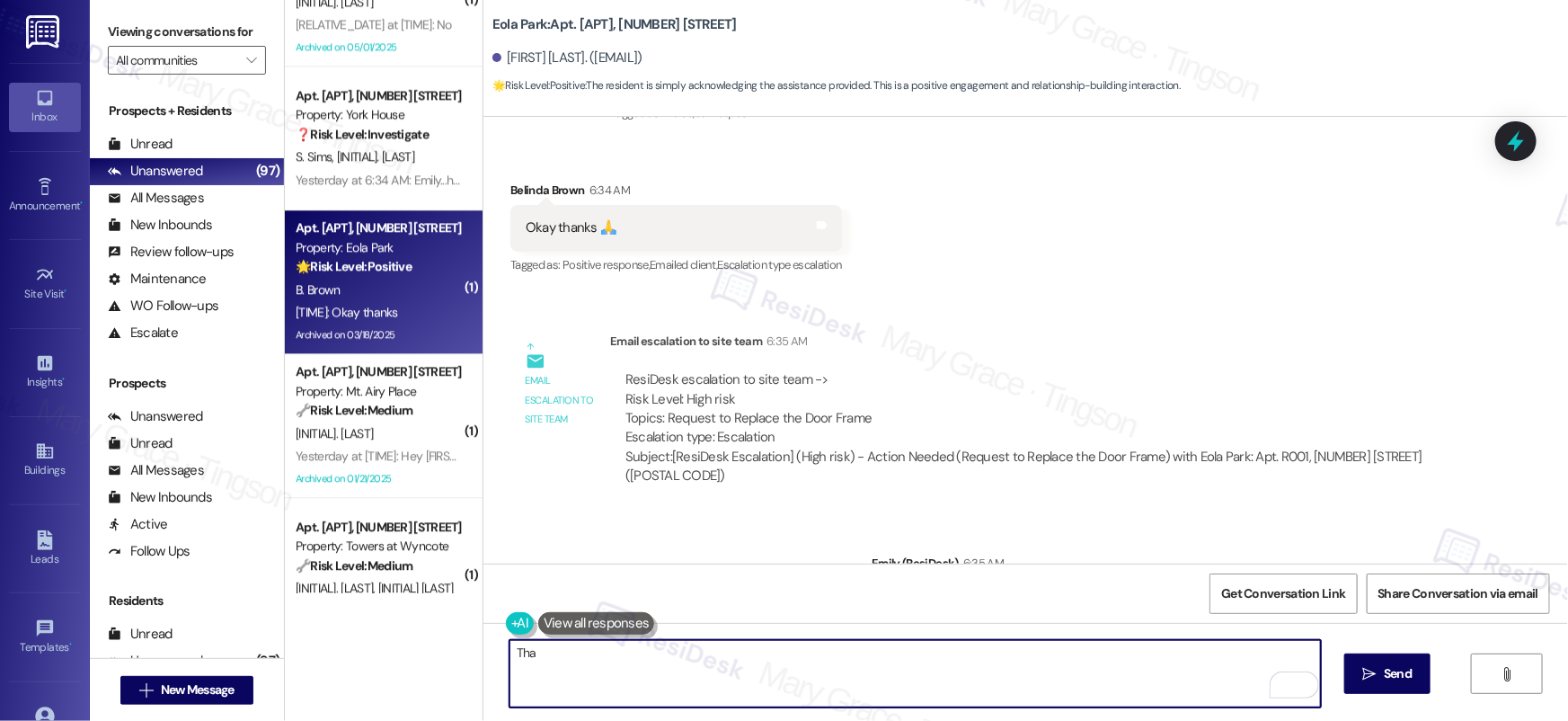 scroll, scrollTop: 35479, scrollLeft: 0, axis: vertical 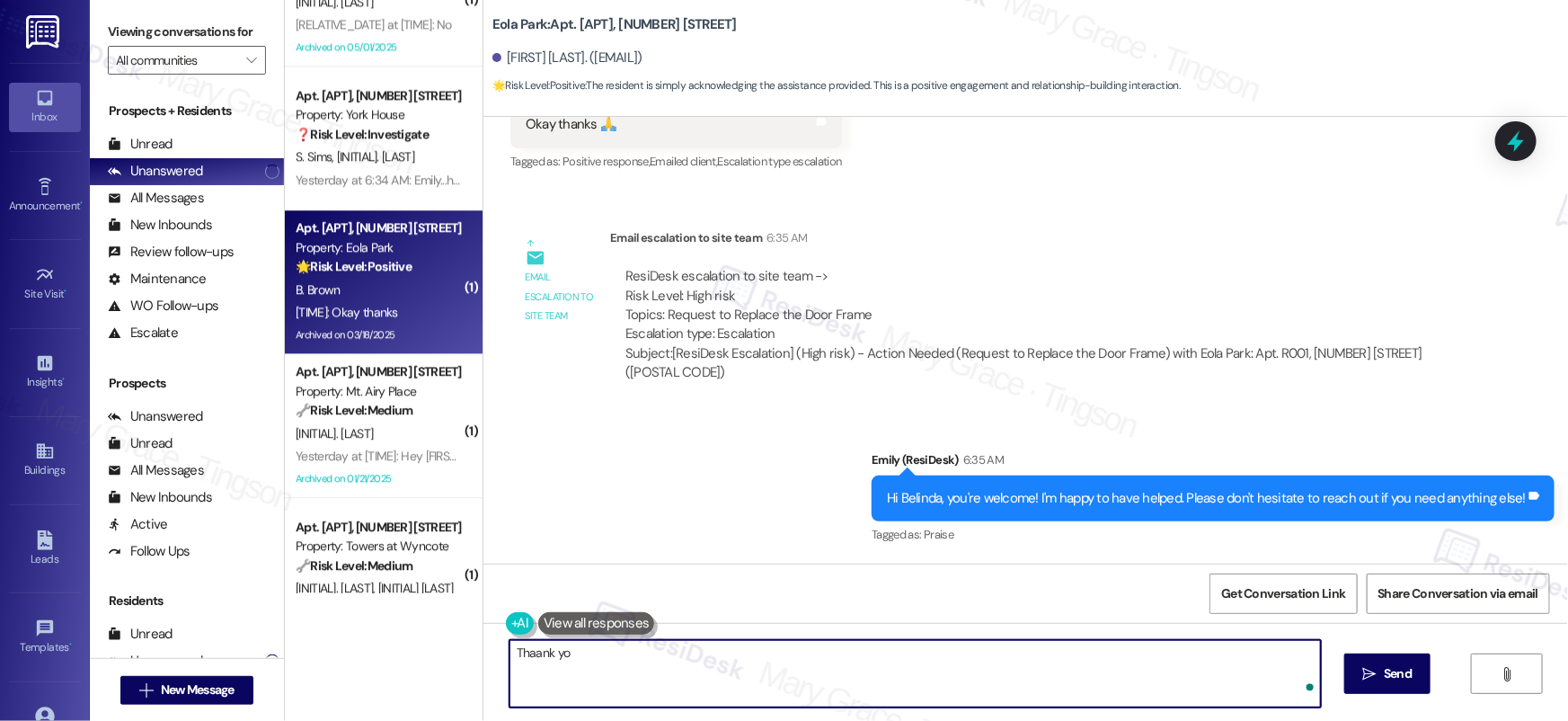 type on "Thaank you" 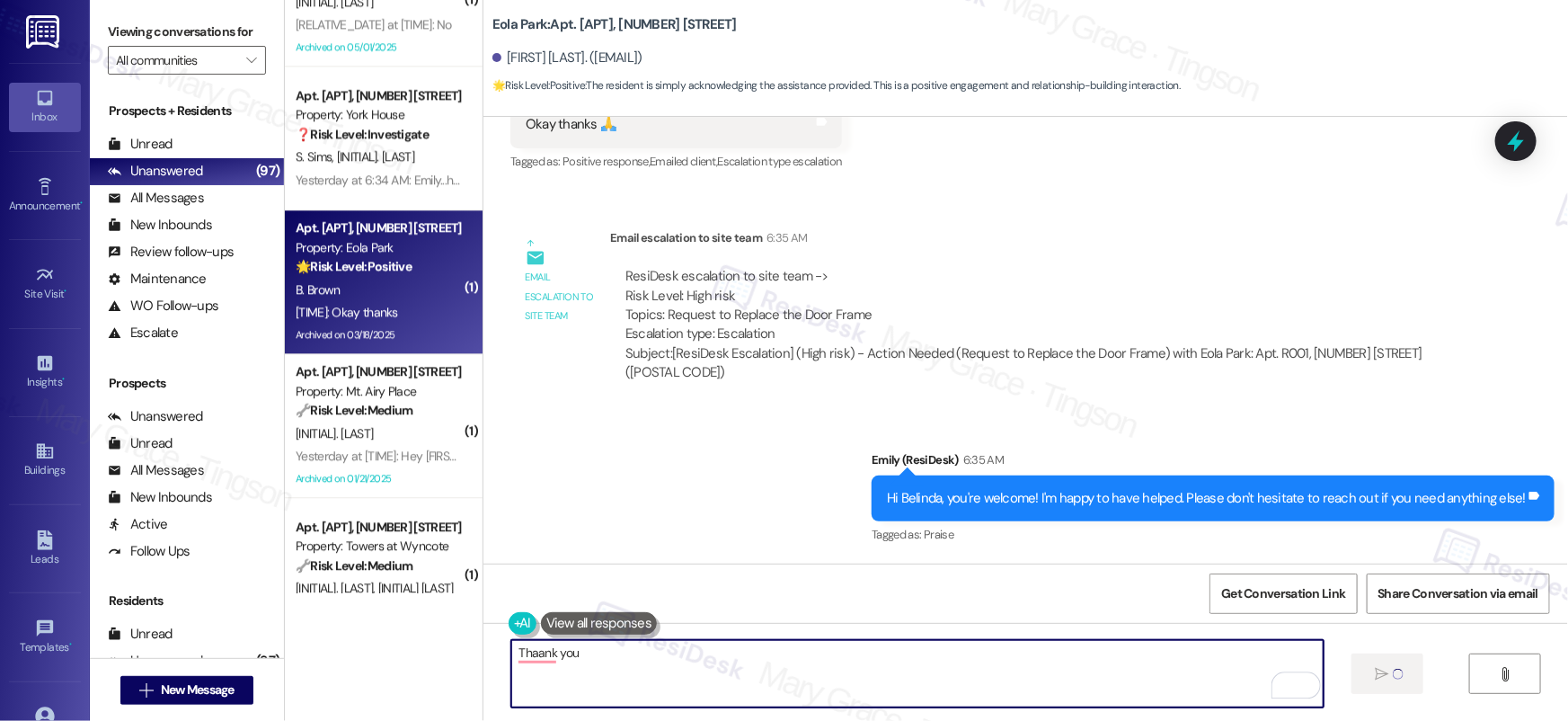 type 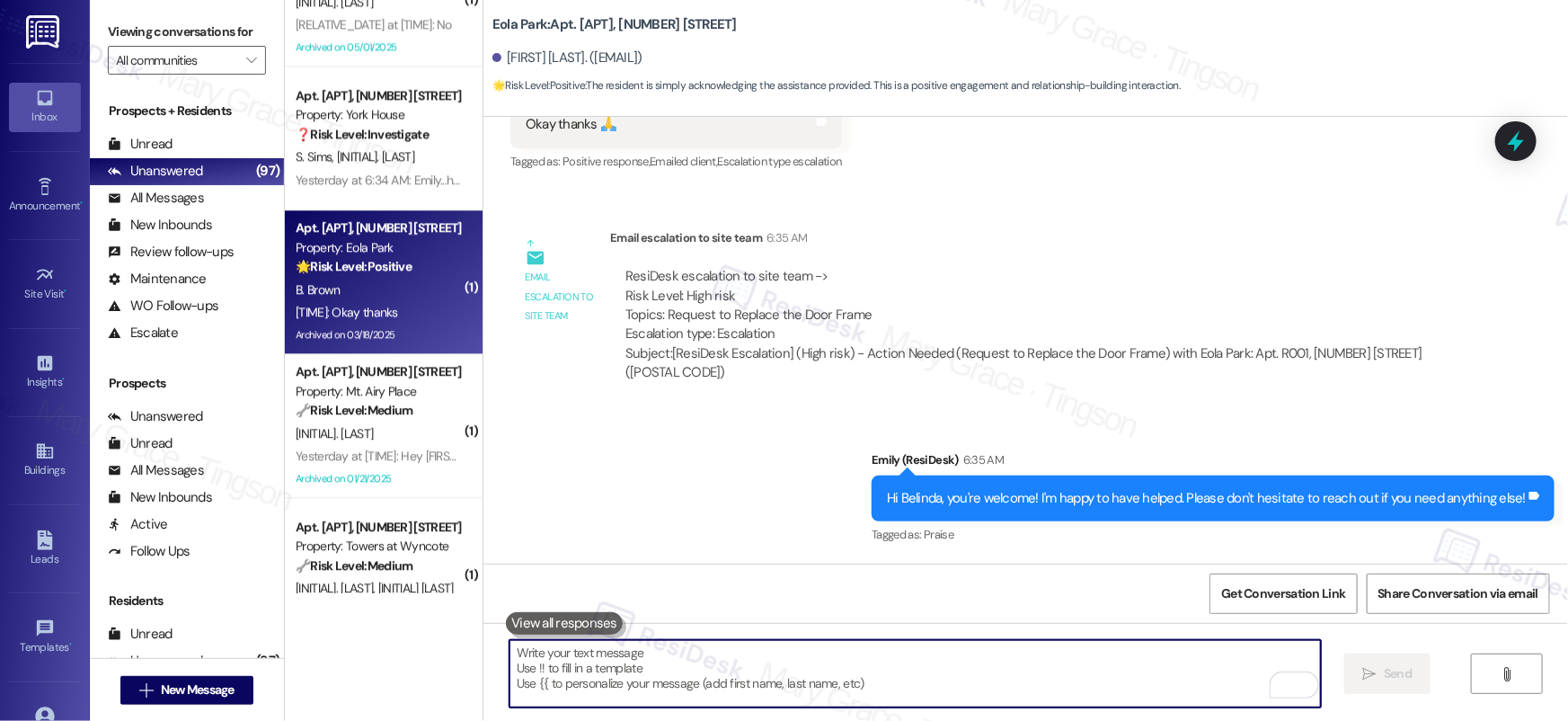 scroll, scrollTop: 35605, scrollLeft: 0, axis: vertical 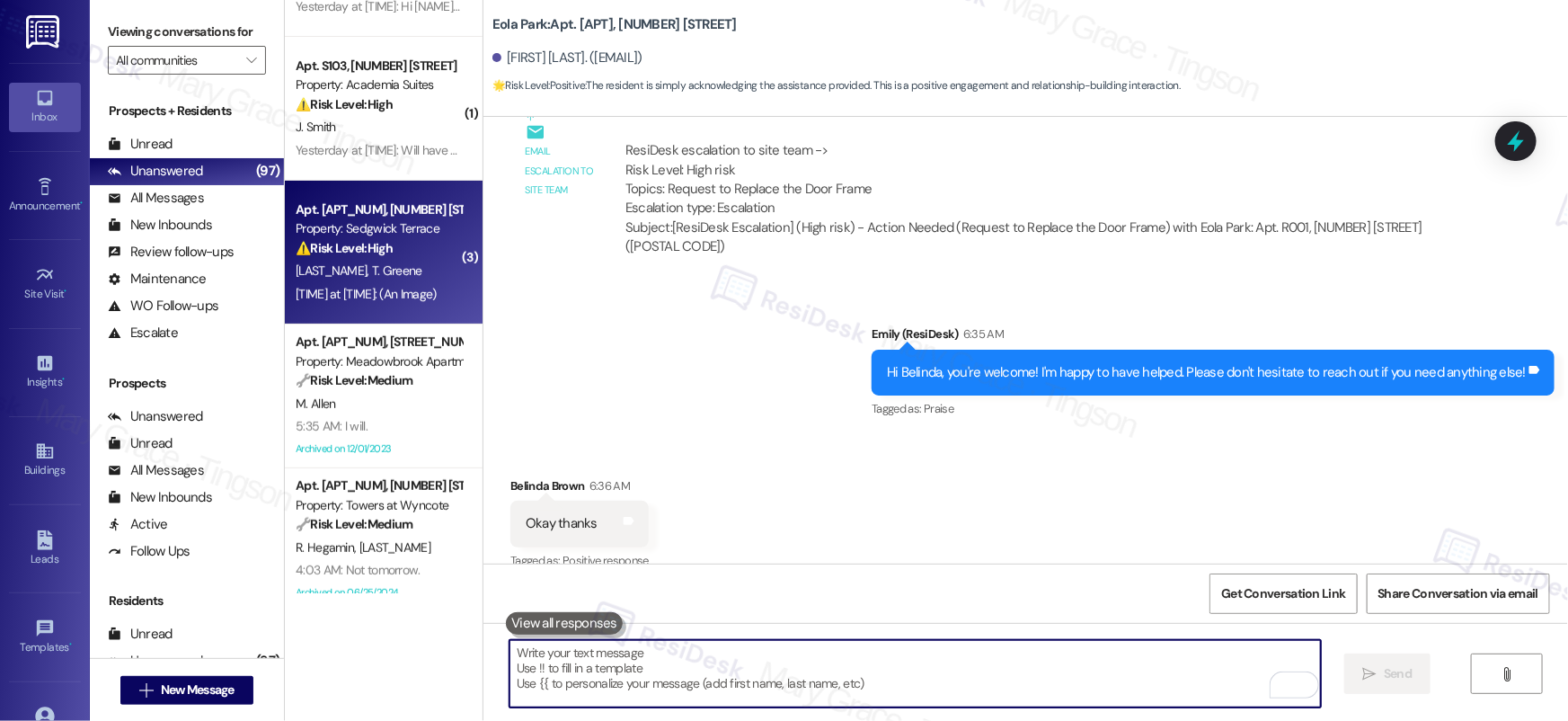 click on "T. Greene" at bounding box center (397, 271) 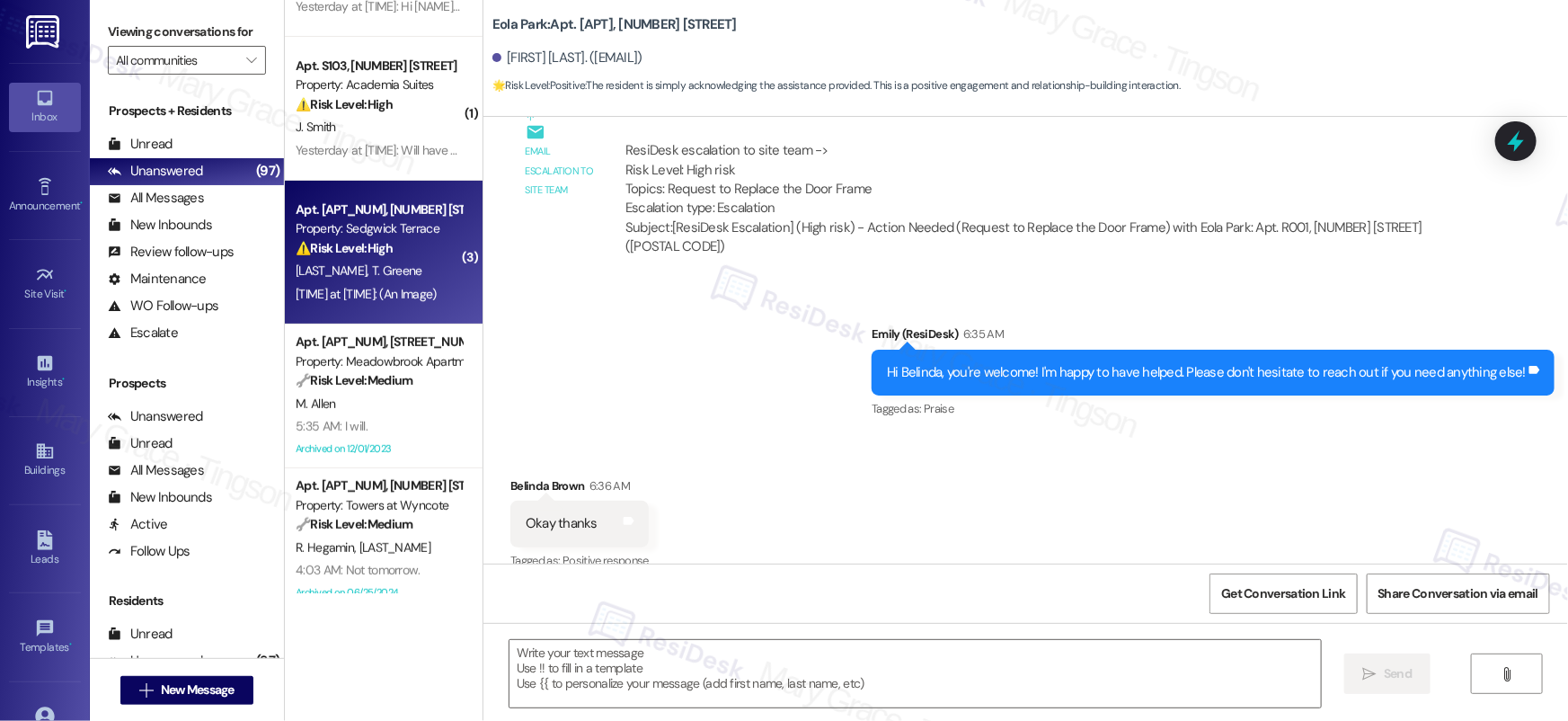 type on "Fetching suggested responses. Please feel free to read through the conversation in the meantime." 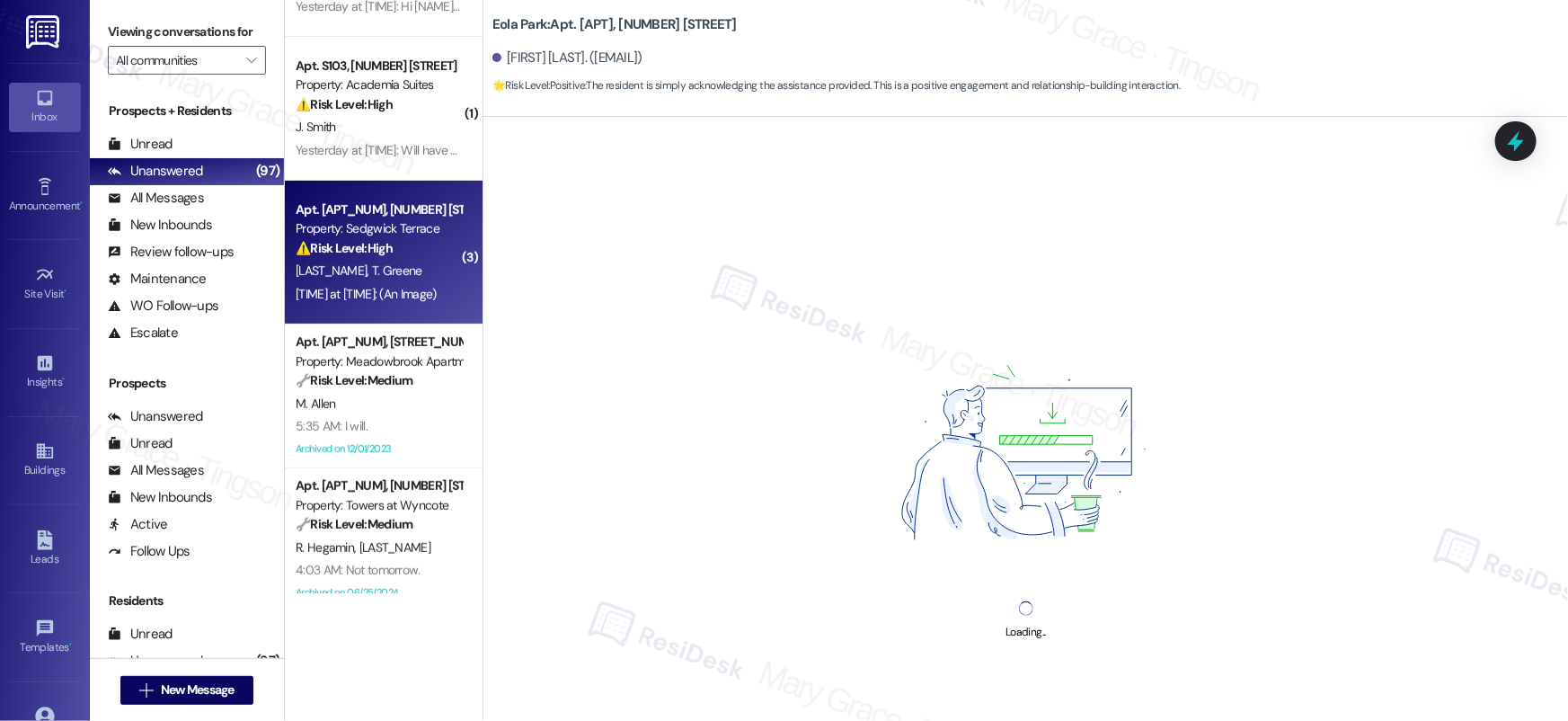 click on "T. Greene" at bounding box center [397, 271] 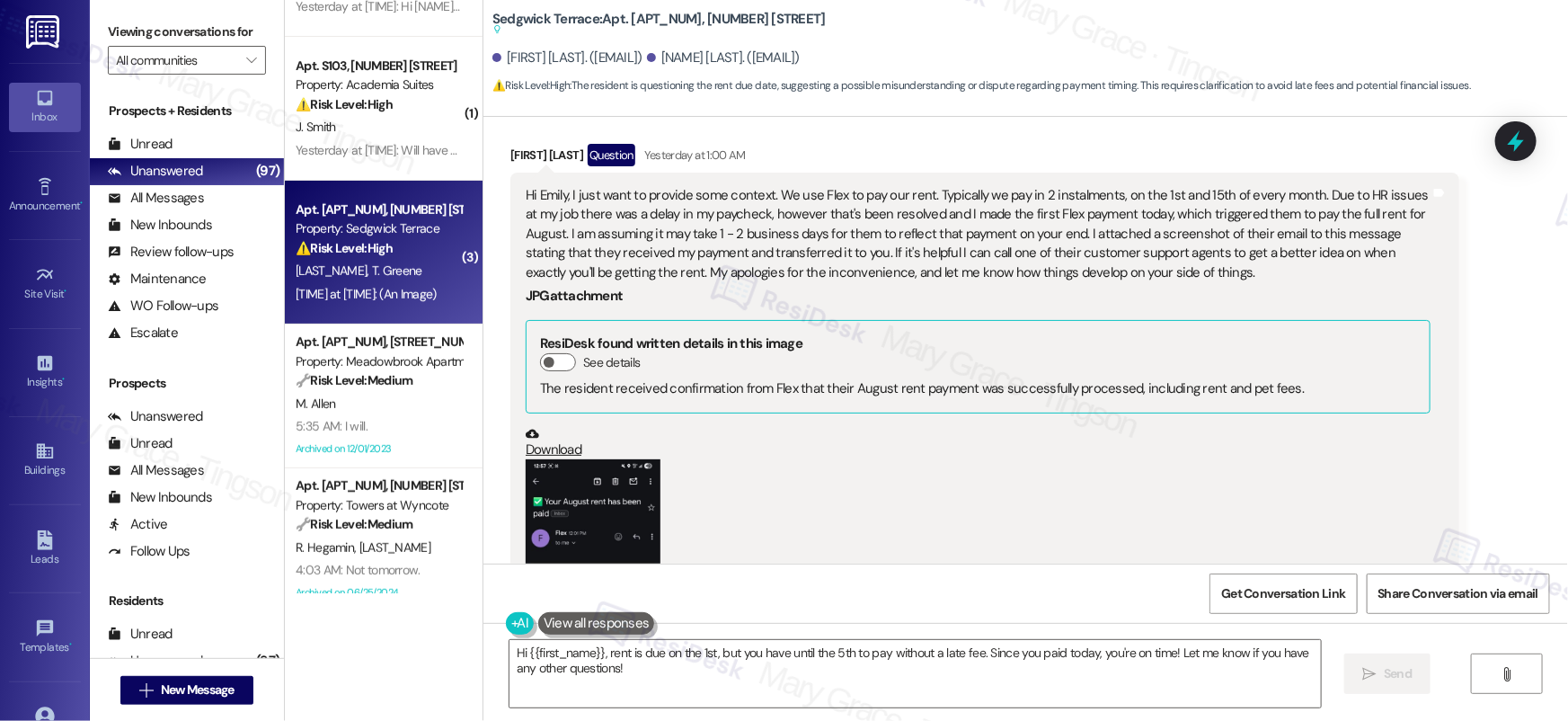 scroll, scrollTop: 1323, scrollLeft: 0, axis: vertical 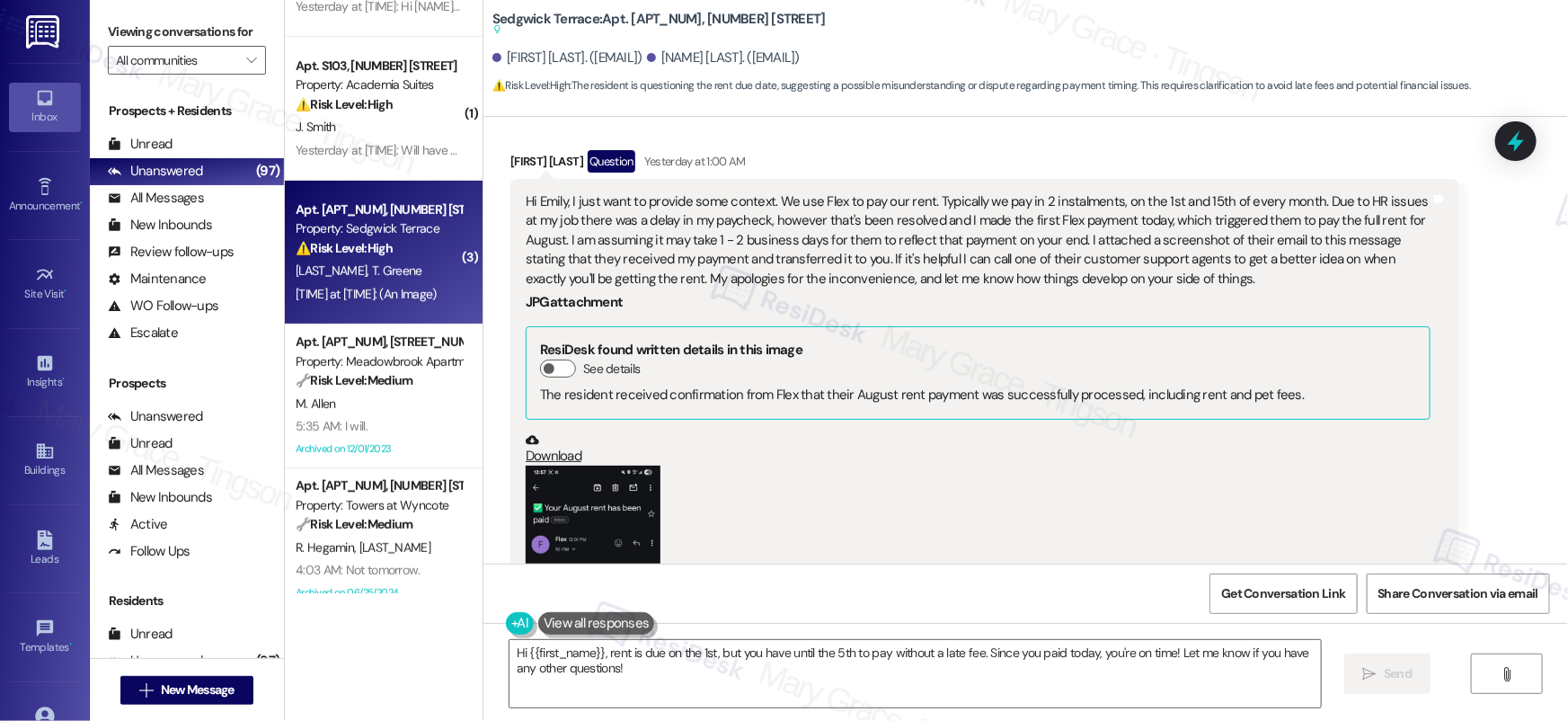 click on "Hi Emily, I just want to provide some context. We use Flex to pay our rent. Typically we pay in 2 instalments, on the 1st and 15th of every month. Due to HR issues at my job there was a delay in my paycheck, however that's been resolved and I made the first Flex payment today, which triggered them to pay the full rent for August. I am assuming it may take 1 - 2 business days for them to reflect that payment on your end. I attached a screenshot of their email to this message stating that they received my payment and transferred it to you. If it's helpful I can call one of their customer support agents to get a better idea on when exactly you'll be getting the rent. My apologies for the inconvenience, and let me know how things develop on your side of things." at bounding box center (978, 240) 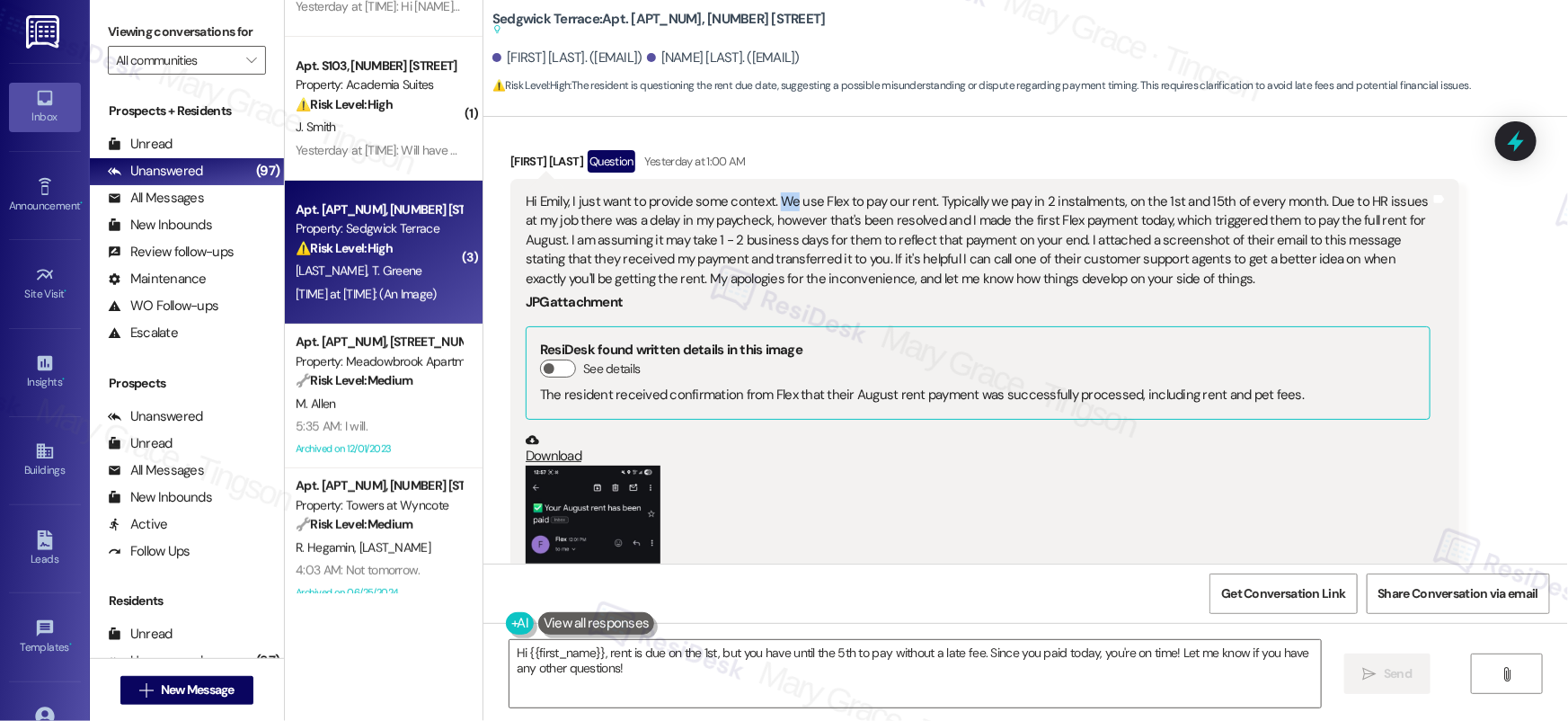 click on "Hi Emily, I just want to provide some context. We use Flex to pay our rent. Typically we pay in 2 instalments, on the 1st and 15th of every month. Due to HR issues at my job there was a delay in my paycheck, however that's been resolved and I made the first Flex payment today, which triggered them to pay the full rent for August. I am assuming it may take 1 - 2 business days for them to reflect that payment on your end. I attached a screenshot of their email to this message stating that they received my payment and transferred it to you. If it's helpful I can call one of their customer support agents to get a better idea on when exactly you'll be getting the rent. My apologies for the inconvenience, and let me know how things develop on your side of things." at bounding box center (978, 240) 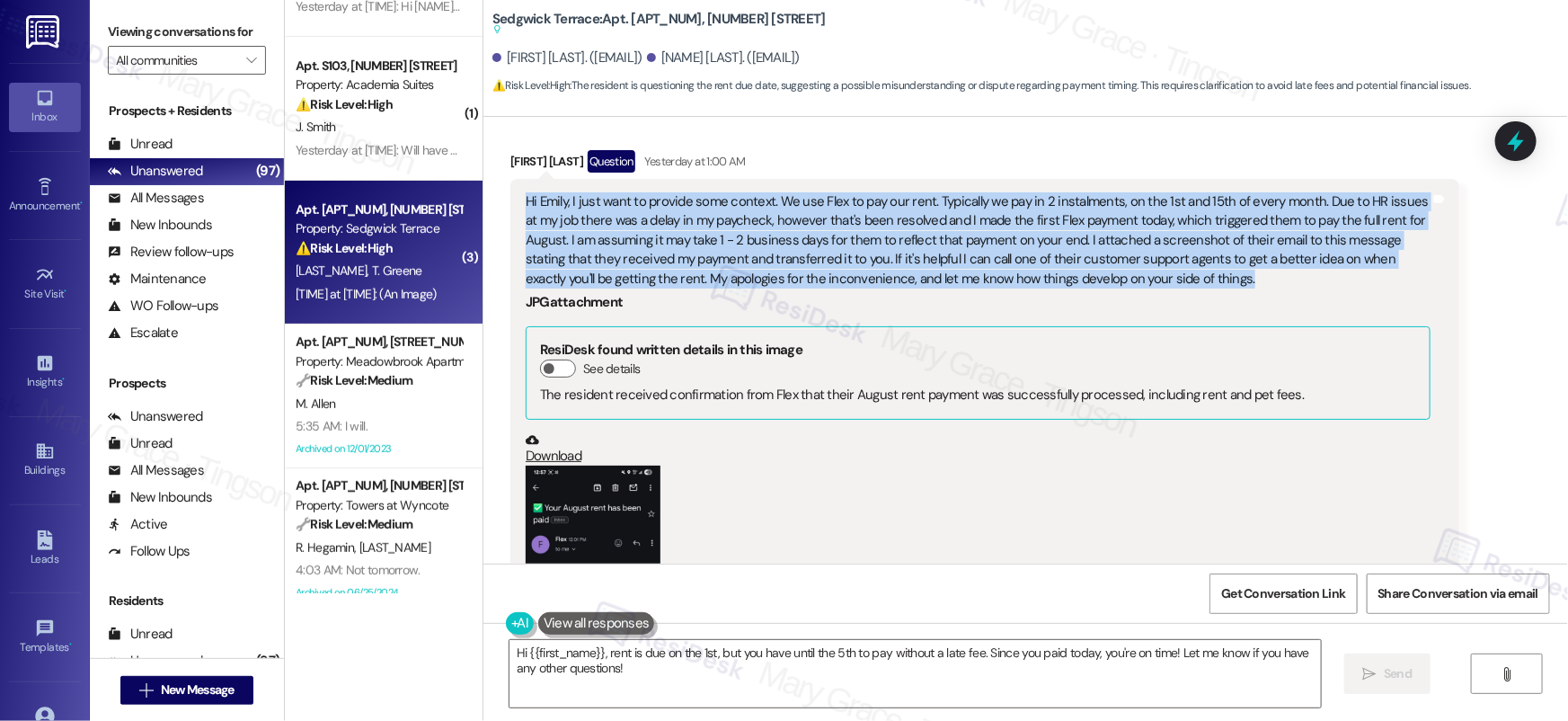 click on "Hi Emily, I just want to provide some context. We use Flex to pay our rent. Typically we pay in 2 instalments, on the 1st and 15th of every month. Due to HR issues at my job there was a delay in my paycheck, however that's been resolved and I made the first Flex payment today, which triggered them to pay the full rent for August. I am assuming it may take 1 - 2 business days for them to reflect that payment on your end. I attached a screenshot of their email to this message stating that they received my payment and transferred it to you. If it's helpful I can call one of their customer support agents to get a better idea on when exactly you'll be getting the rent. My apologies for the inconvenience, and let me know how things develop on your side of things." at bounding box center (978, 240) 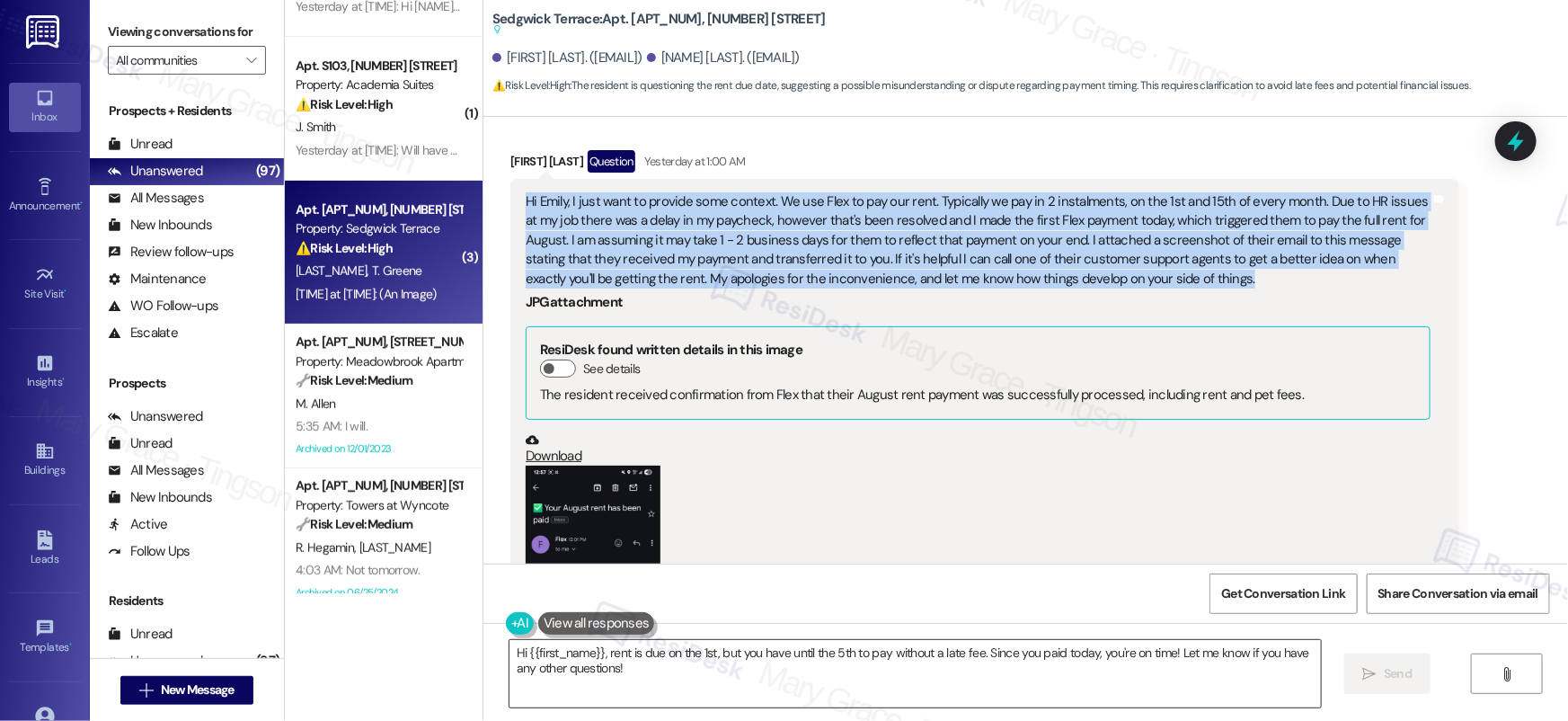 click on "Hi {{first_name}}, rent is due on the 1st, but you have until the 5th to pay without a late fee. Since you paid today, you're on time! Let me know if you have any other questions!" at bounding box center [915, 673] 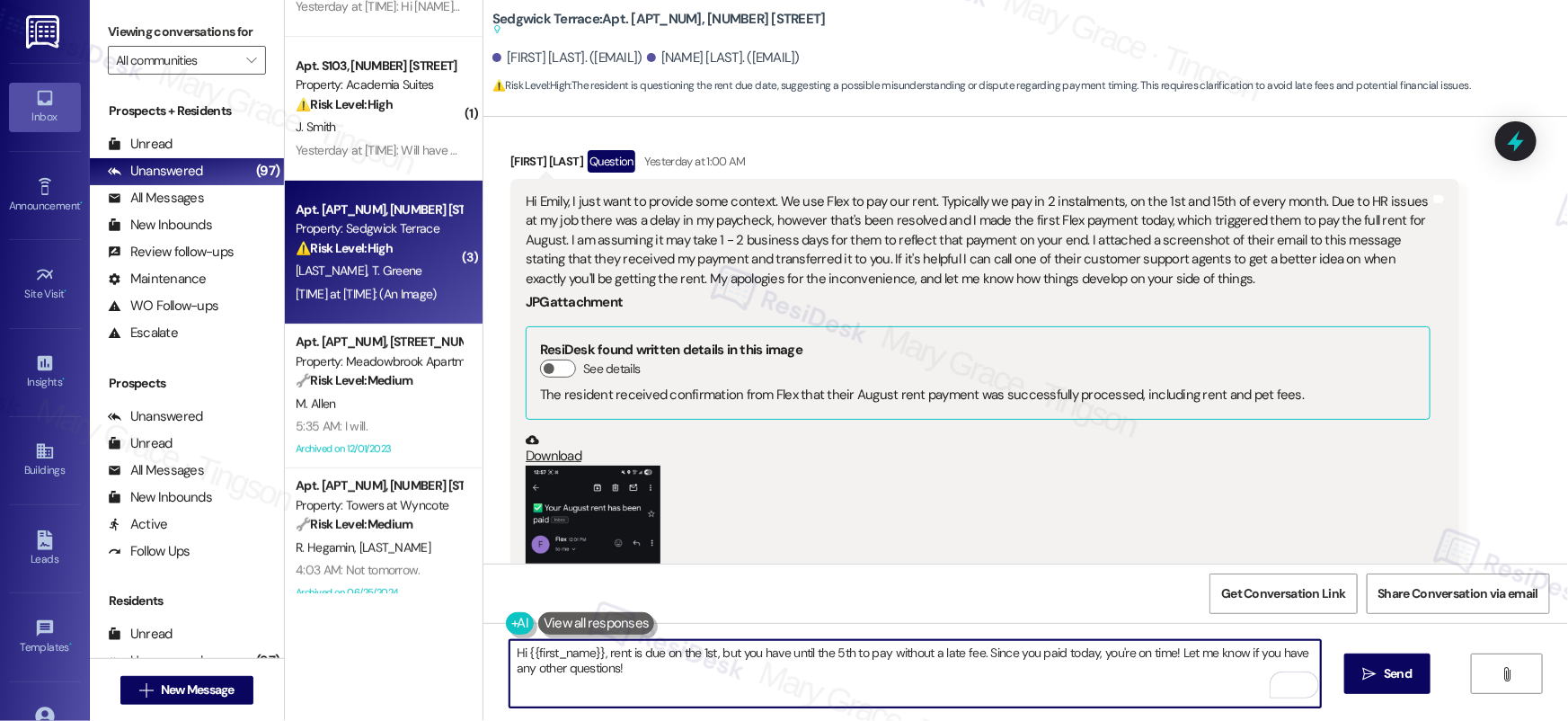 click on "Michael Dobruskin Question Yesterday at 1:00 AM" at bounding box center [985, 165] 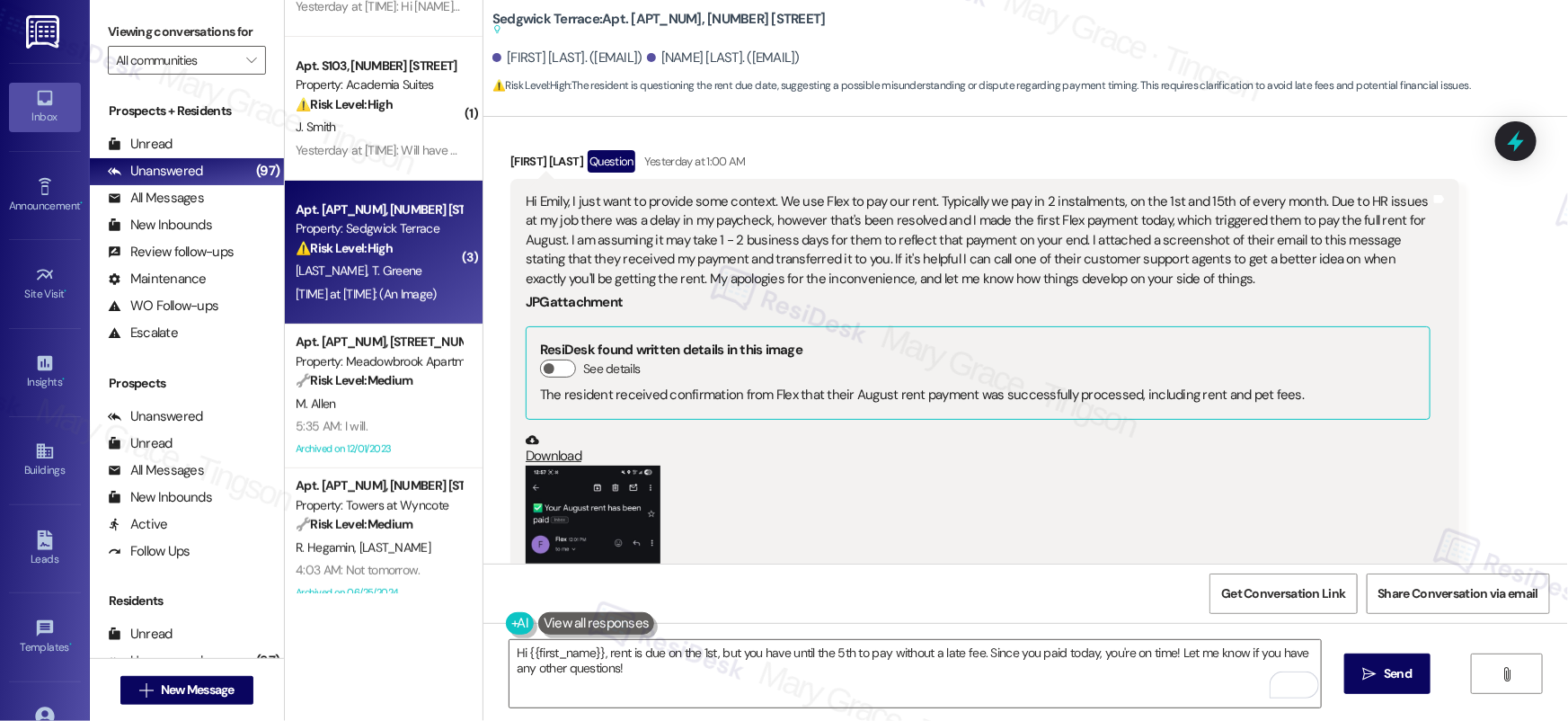 click on "Michael Dobruskin Question Yesterday at 1:00 AM" at bounding box center (985, 165) 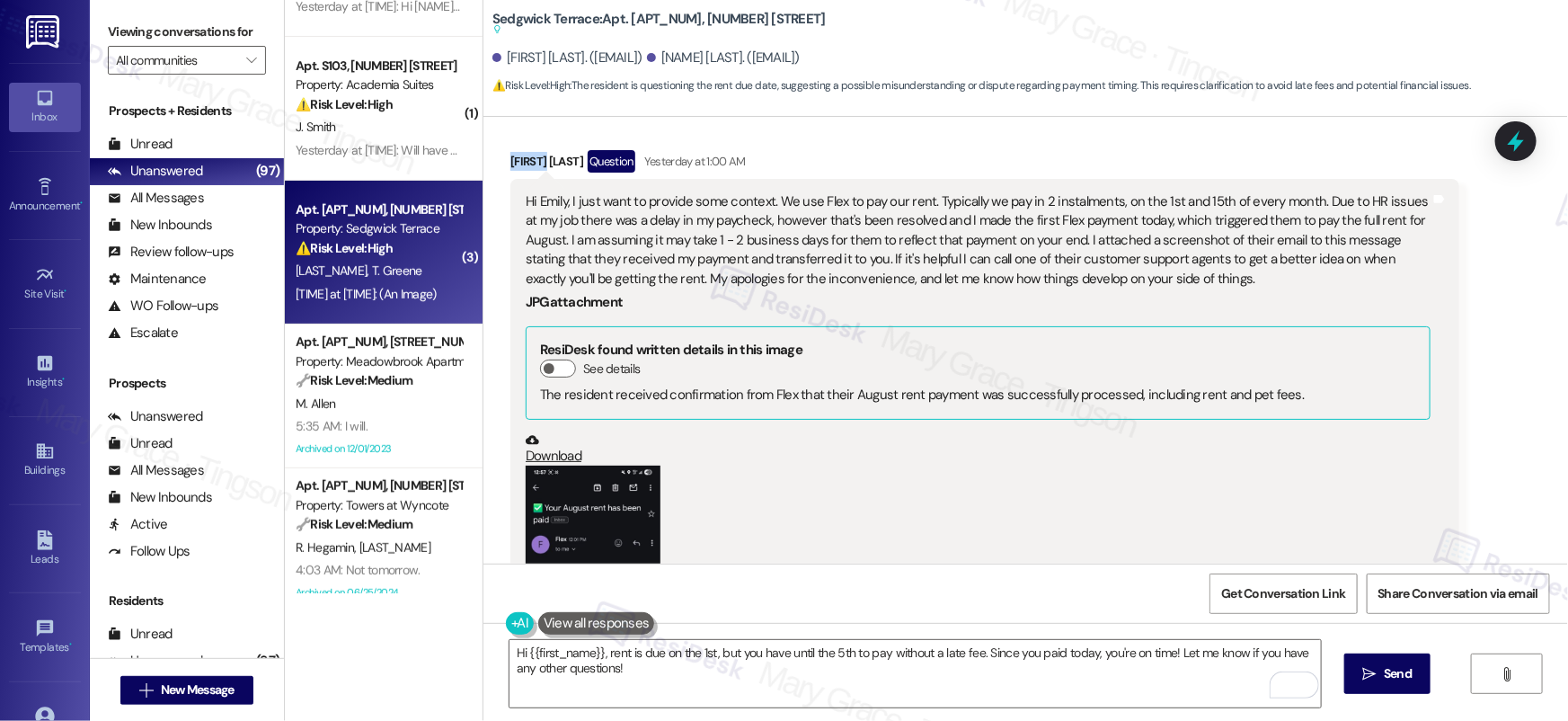 copy on "Michael" 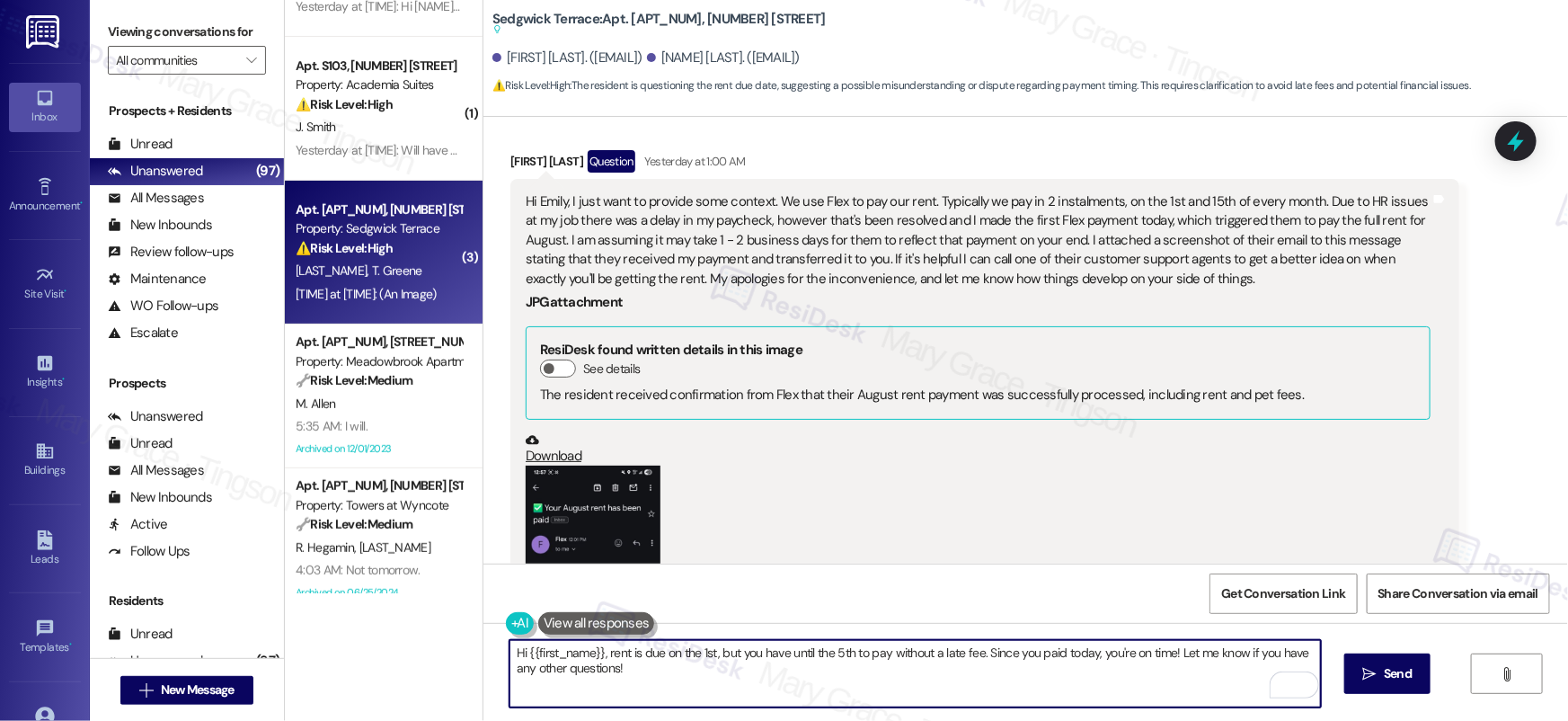 drag, startPoint x: 519, startPoint y: 652, endPoint x: 593, endPoint y: 651, distance: 74.006756 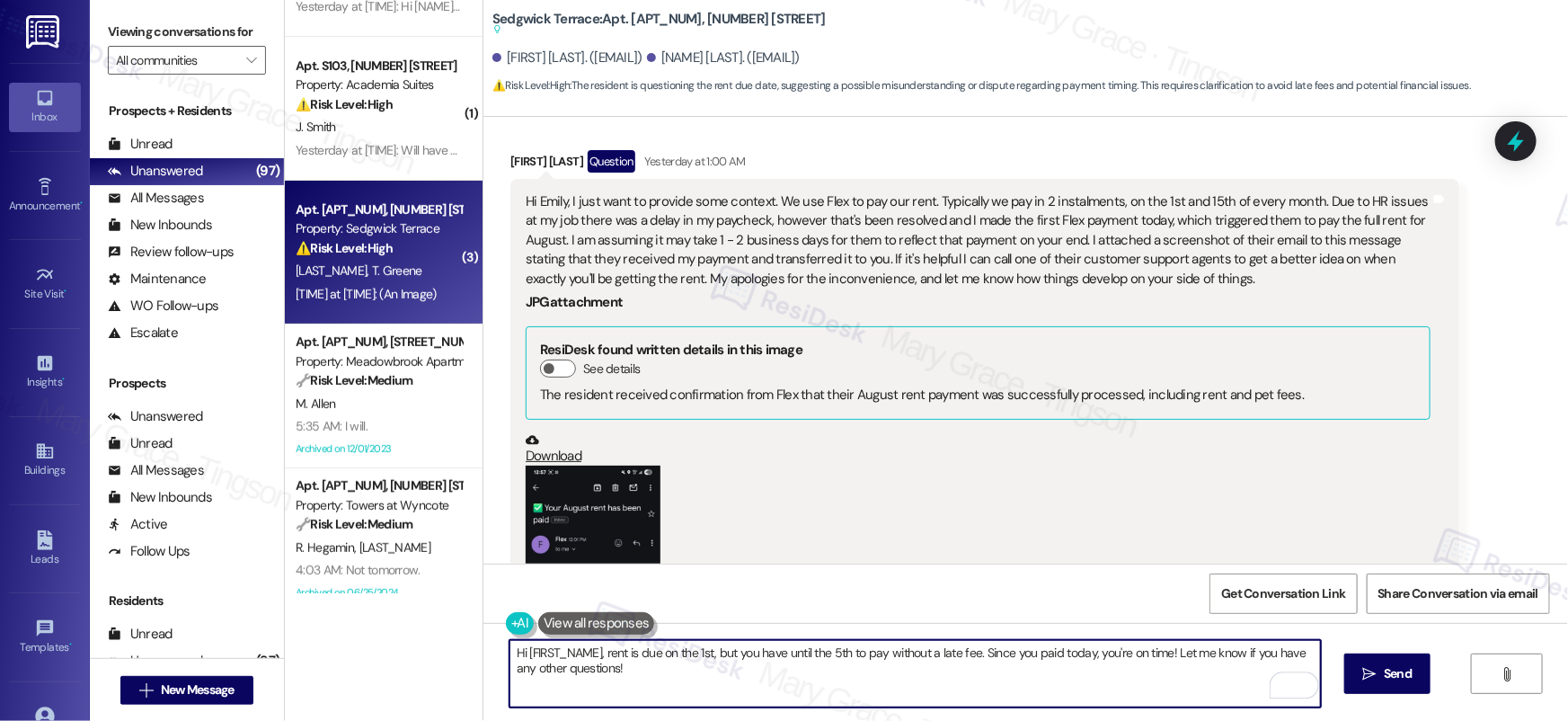 click on "Hi Michael, rent is due on the 1st, but you have until the 5th to pay without a late fee. Since you paid today, you're on time! Let me know if you have any other questions!" at bounding box center (915, 673) 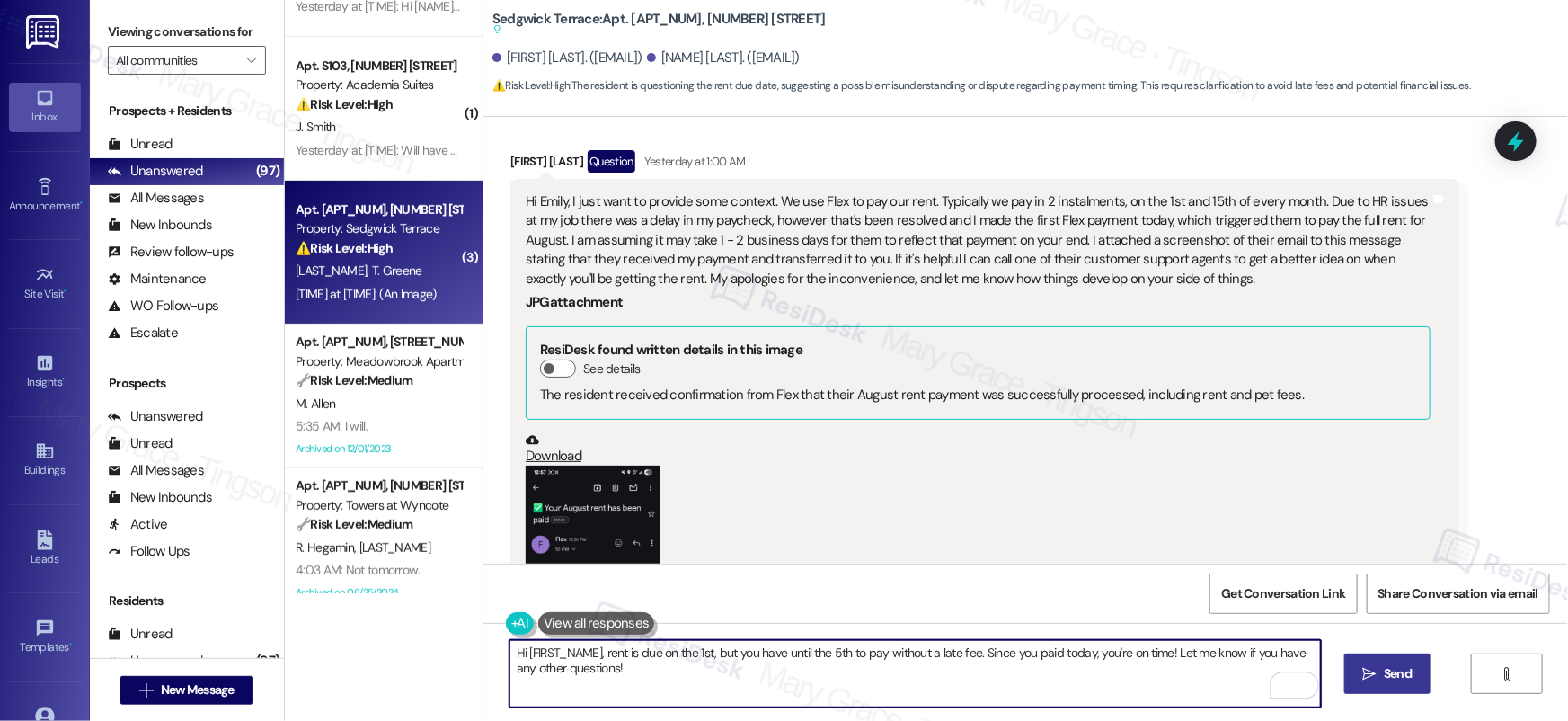 click on "" at bounding box center (1369, 674) 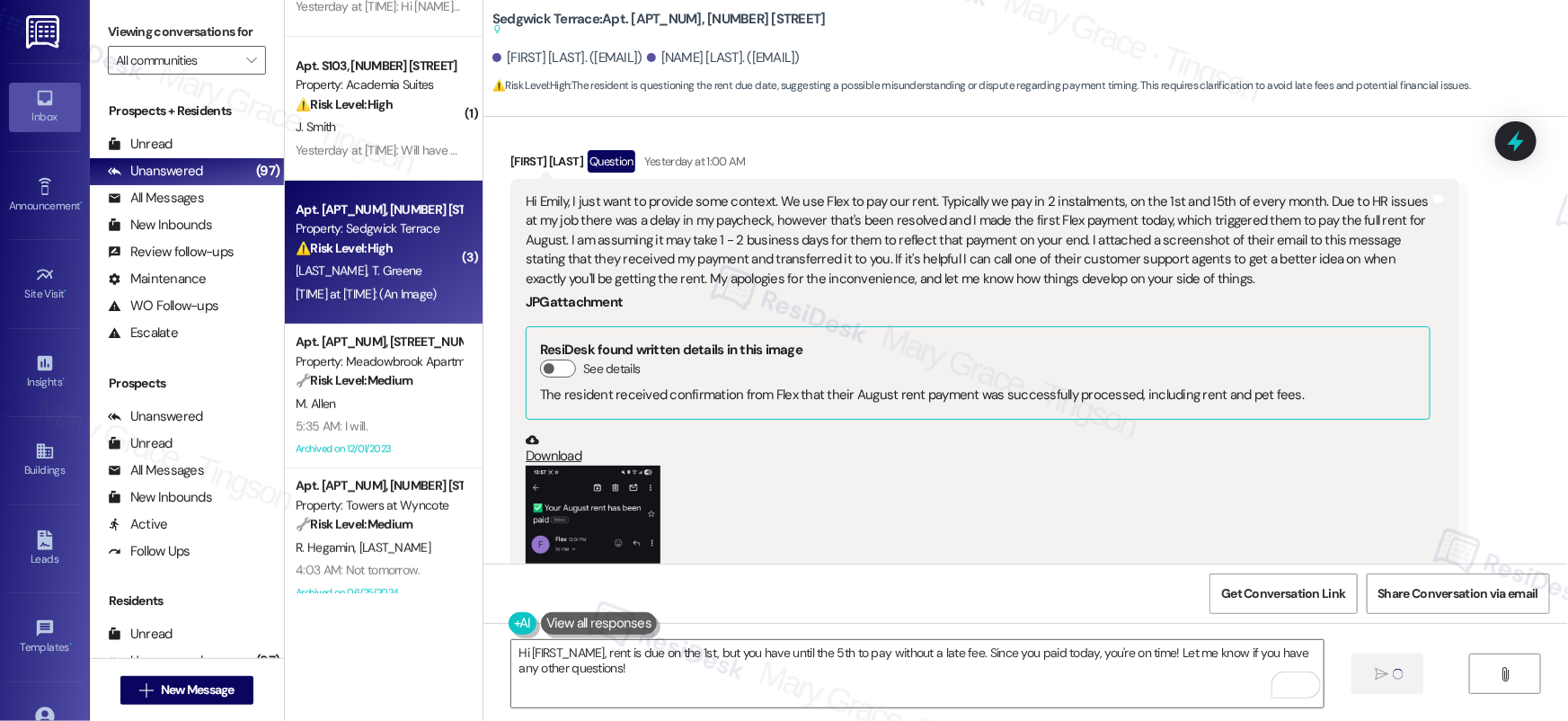 type on "Fetching suggested responses. Please feel free to read through the conversation in the meantime." 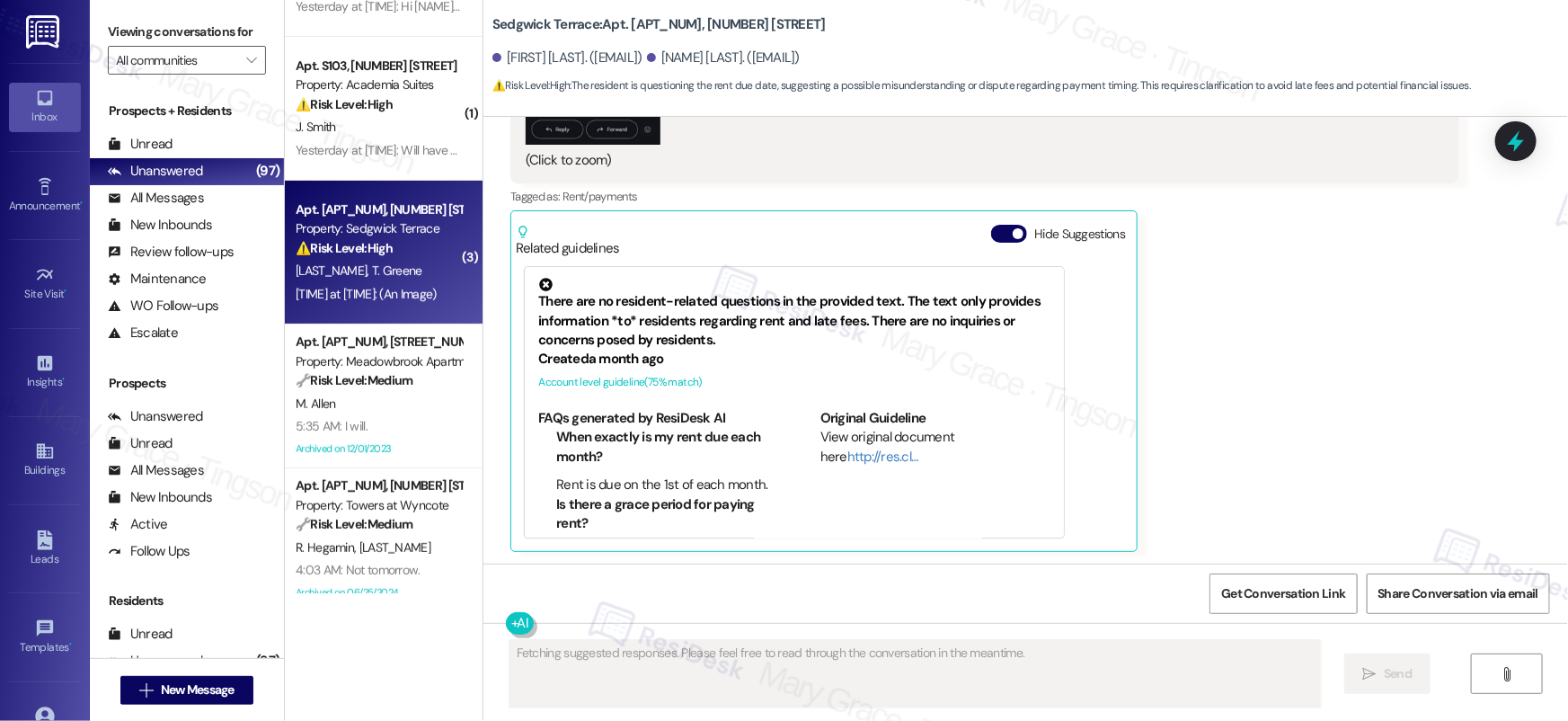 scroll, scrollTop: 2129, scrollLeft: 0, axis: vertical 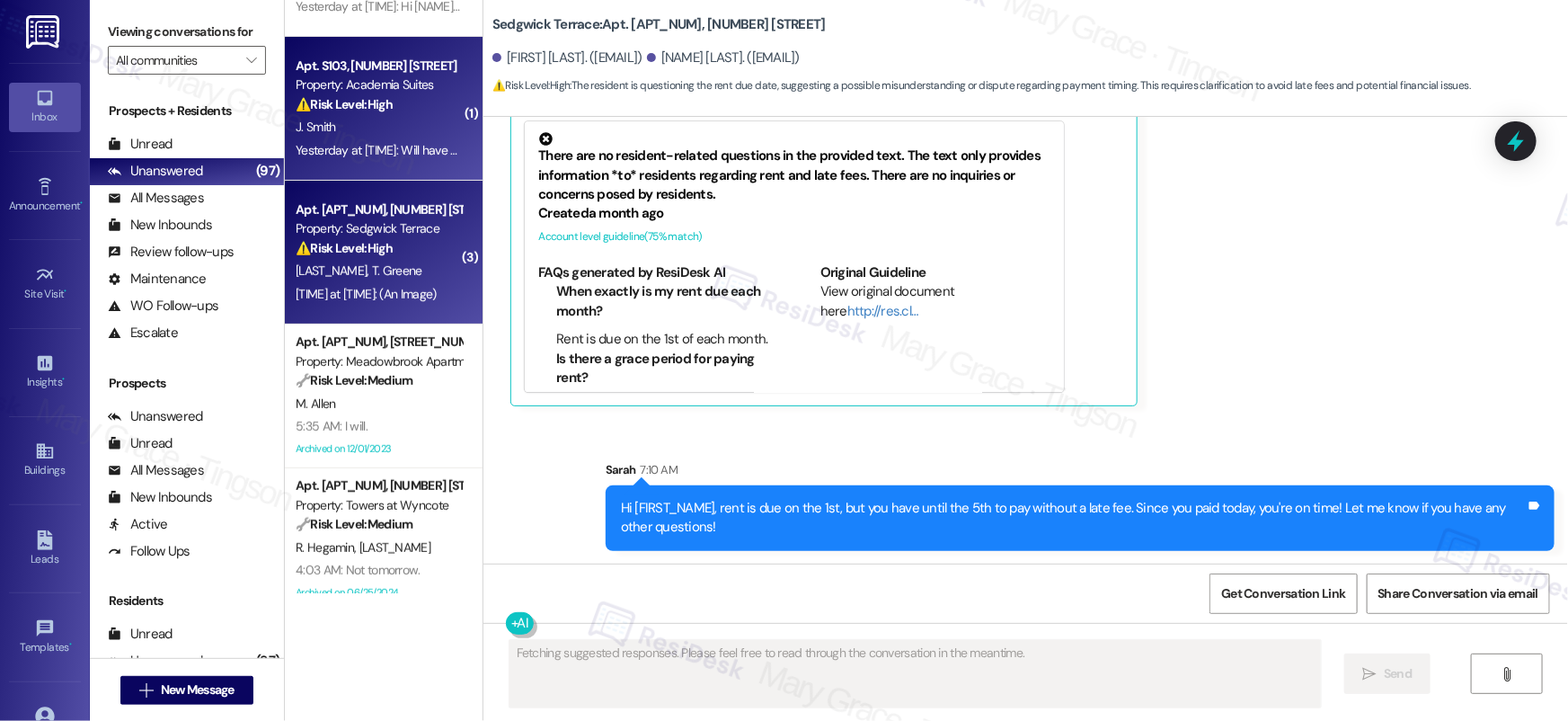 click on "J. Smith" at bounding box center [378, 127] 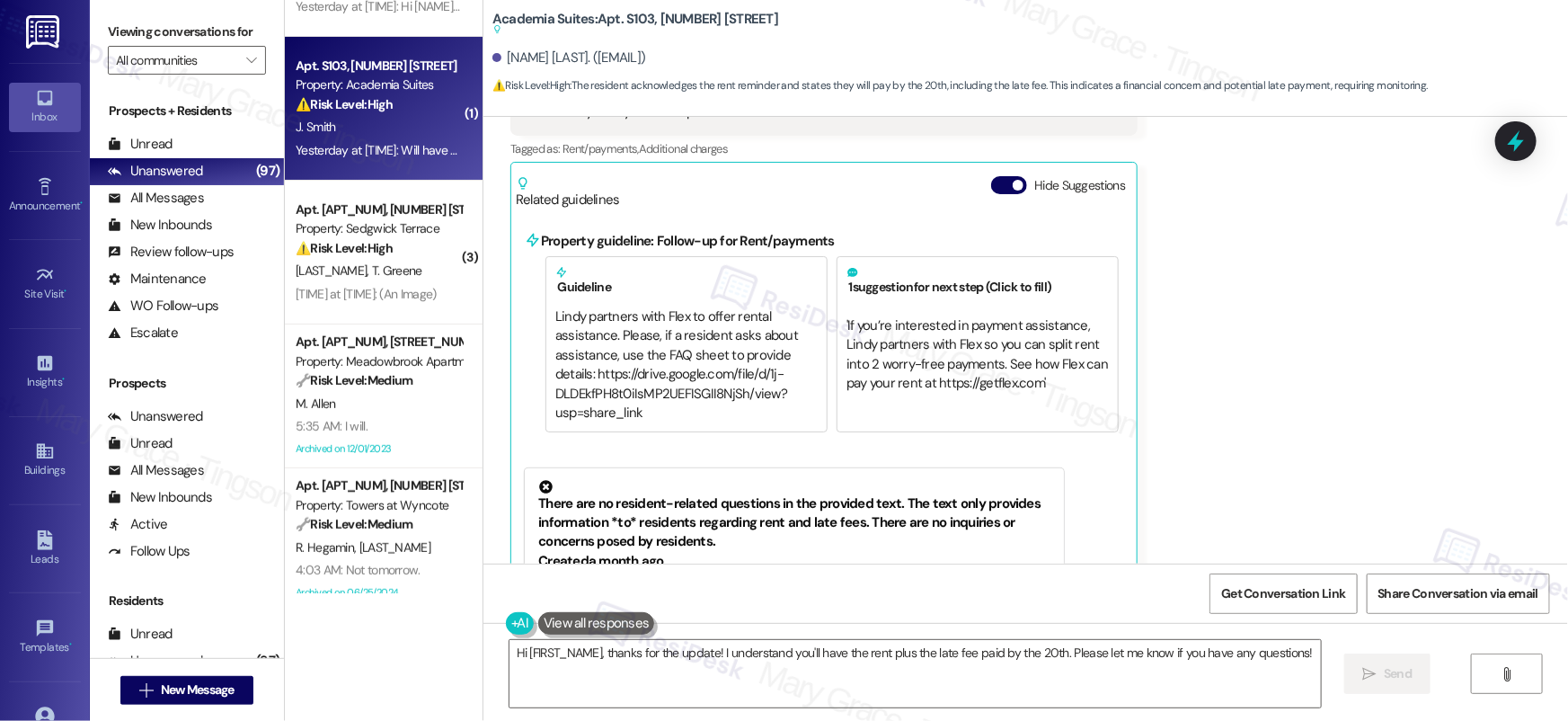 scroll, scrollTop: 5895, scrollLeft: 0, axis: vertical 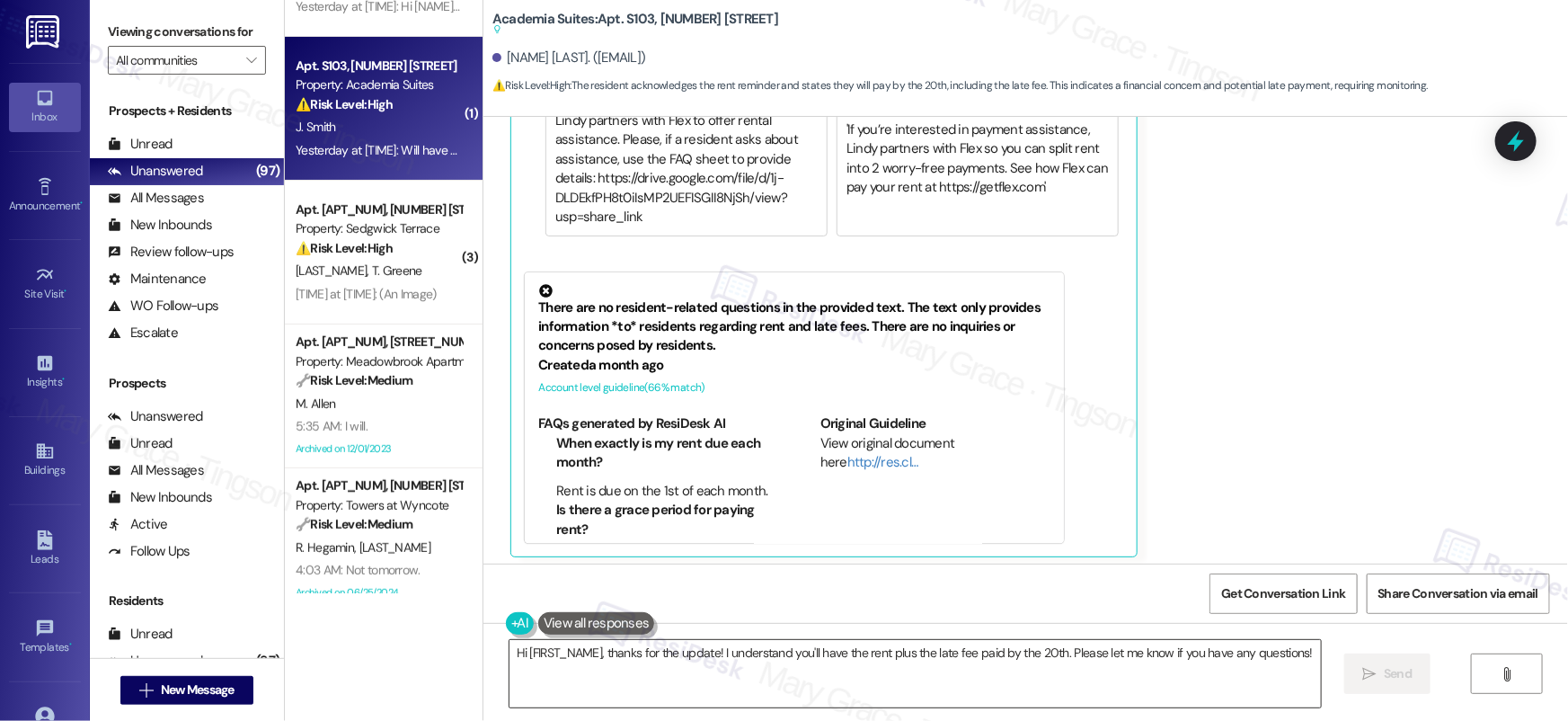 click on "Hi {{first_name}}, thanks for the update! I understand you'll have the rent plus the late fee paid by the 20th. Please let me know if you have any questions!" at bounding box center [915, 673] 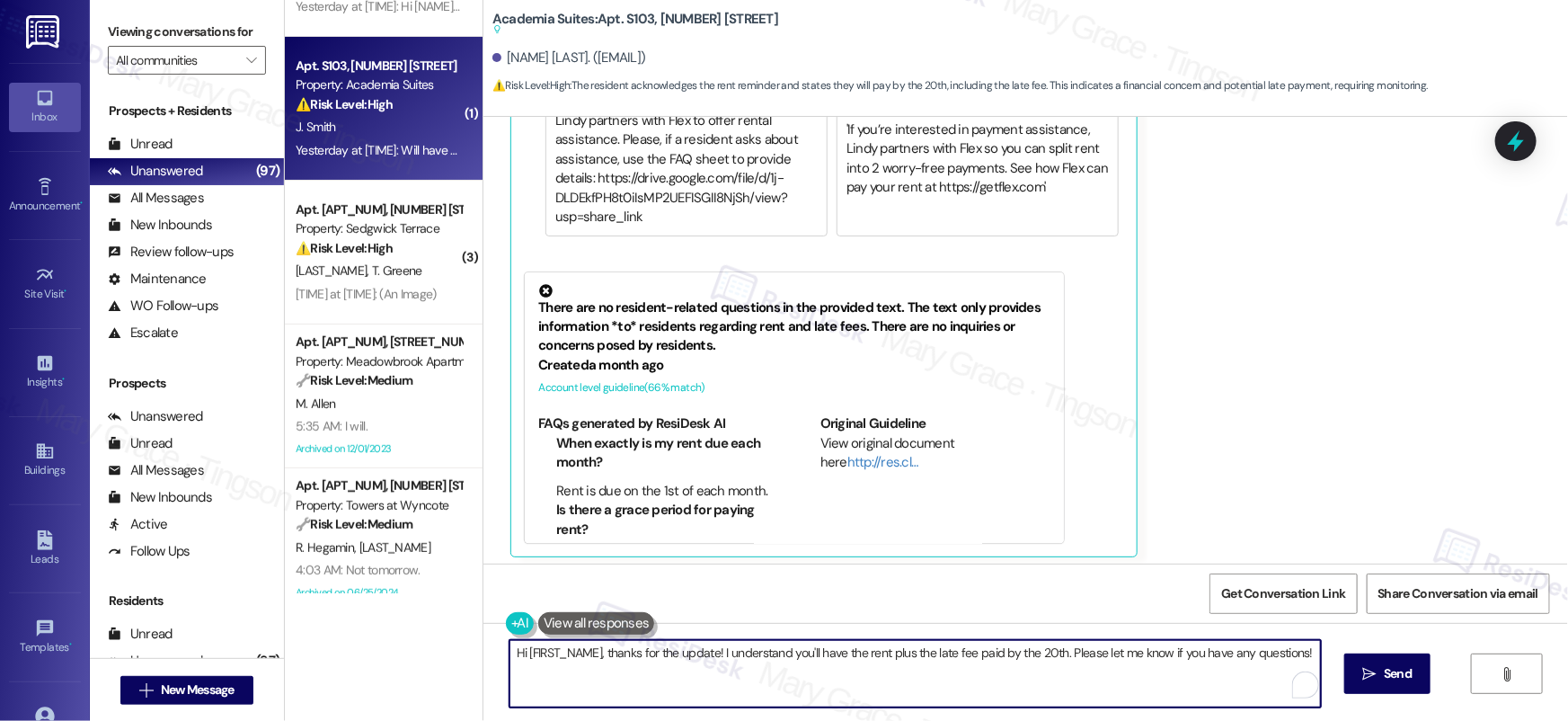 click on "Hi {{first_name}}, thanks for the update! I understand you'll have the rent plus the late fee paid by the 20th. Please let me know if you have any questions!" at bounding box center (915, 673) 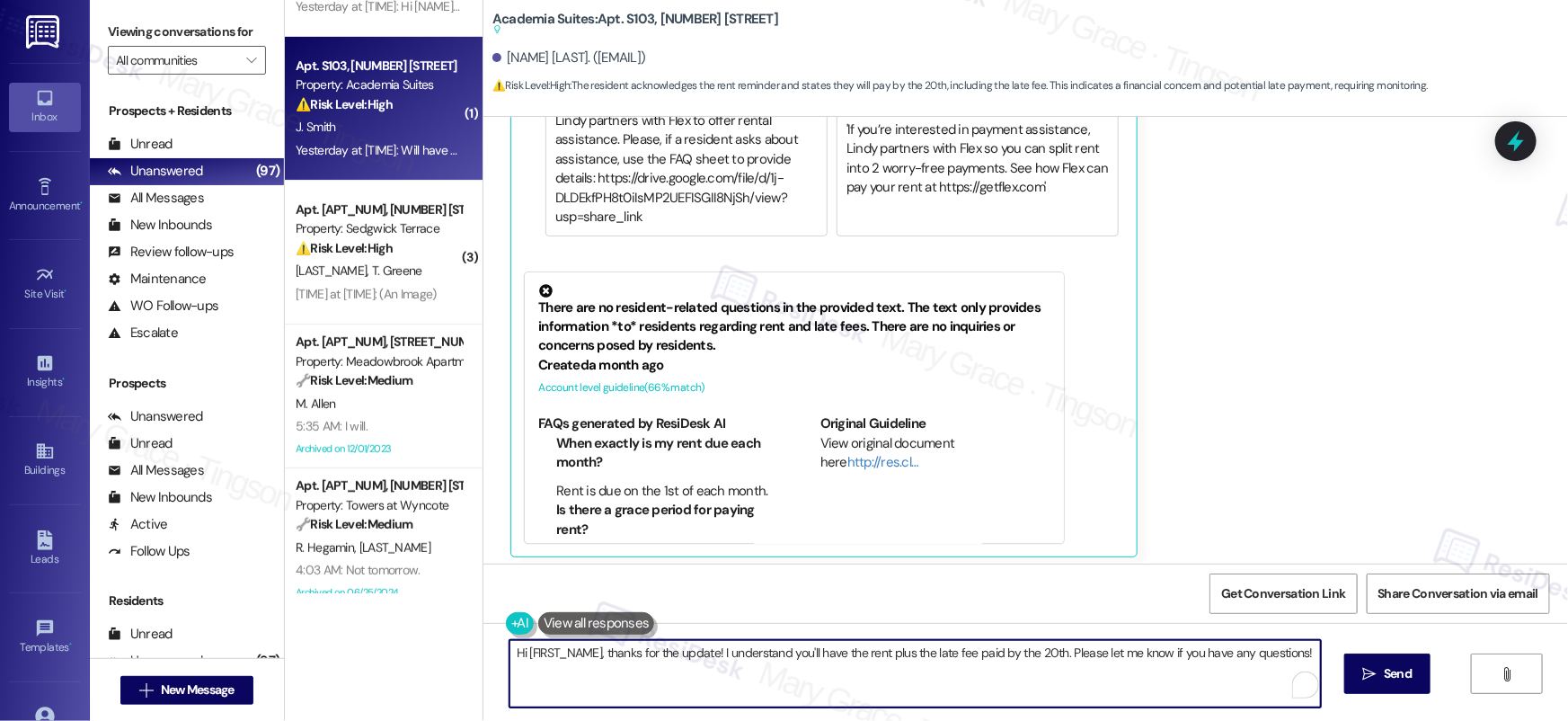 click on "Hi {{first_name}}, thanks for the update! I understand you'll have the rent plus the late fee paid by the 20th. Please let me know if you have any questions!" at bounding box center (915, 673) 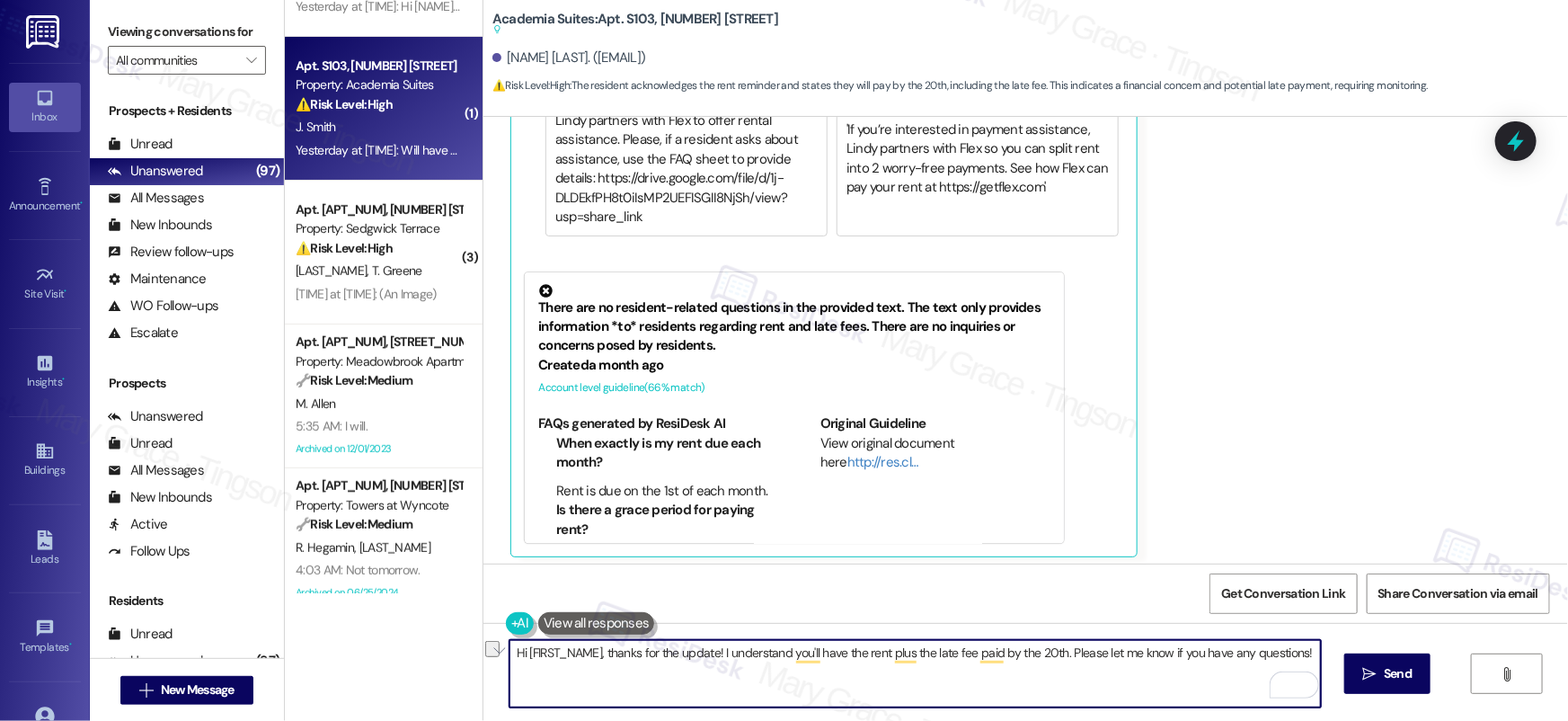 click on "Hi {{first_name}}, thanks for the update! I understand you'll have the rent plus the late fee paid by the 20th. Please let me know if you have any questions!" at bounding box center [915, 673] 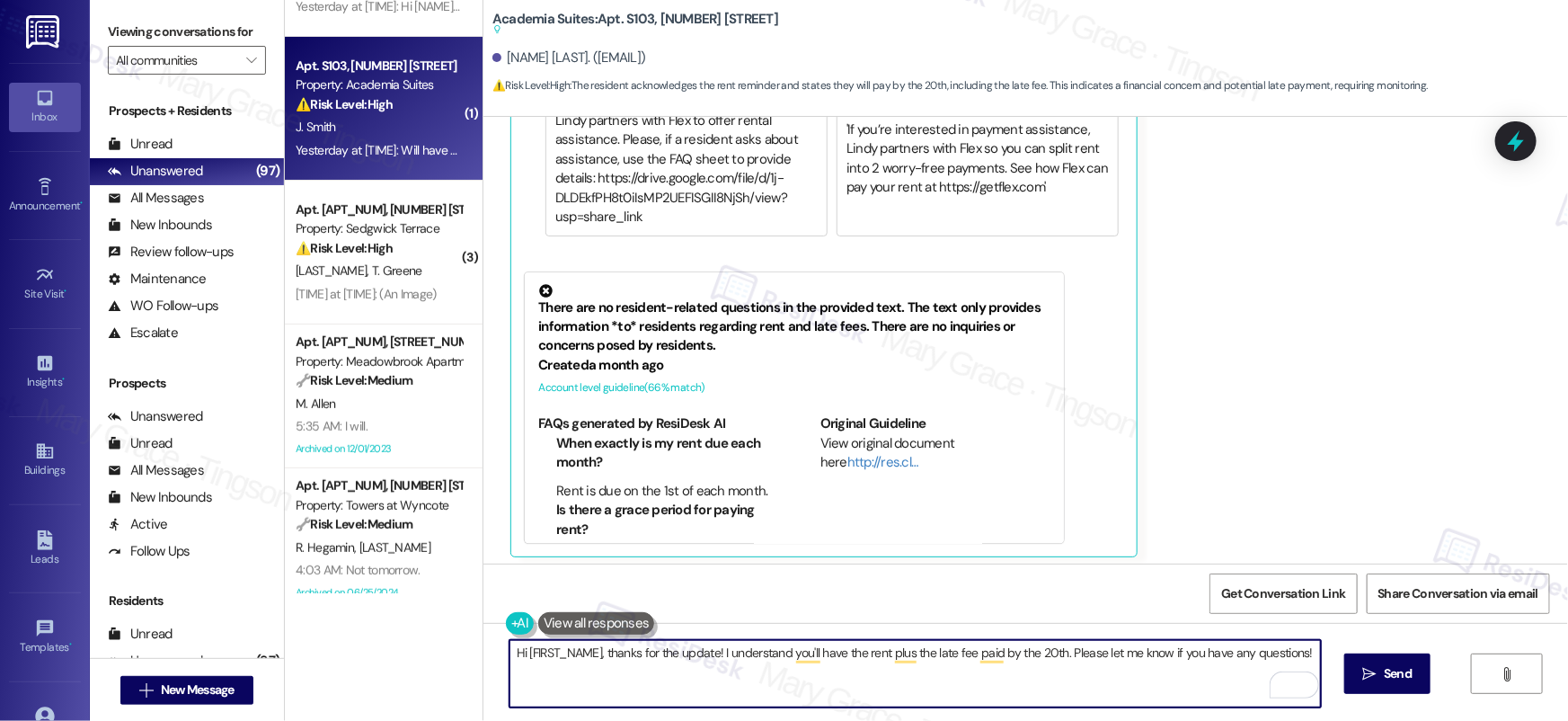 click on "Hi {{first_name}}, thanks for the update! I understand you'll have the rent plus the late fee paid by the 20th. Please let me know if you have any questions!" at bounding box center (915, 673) 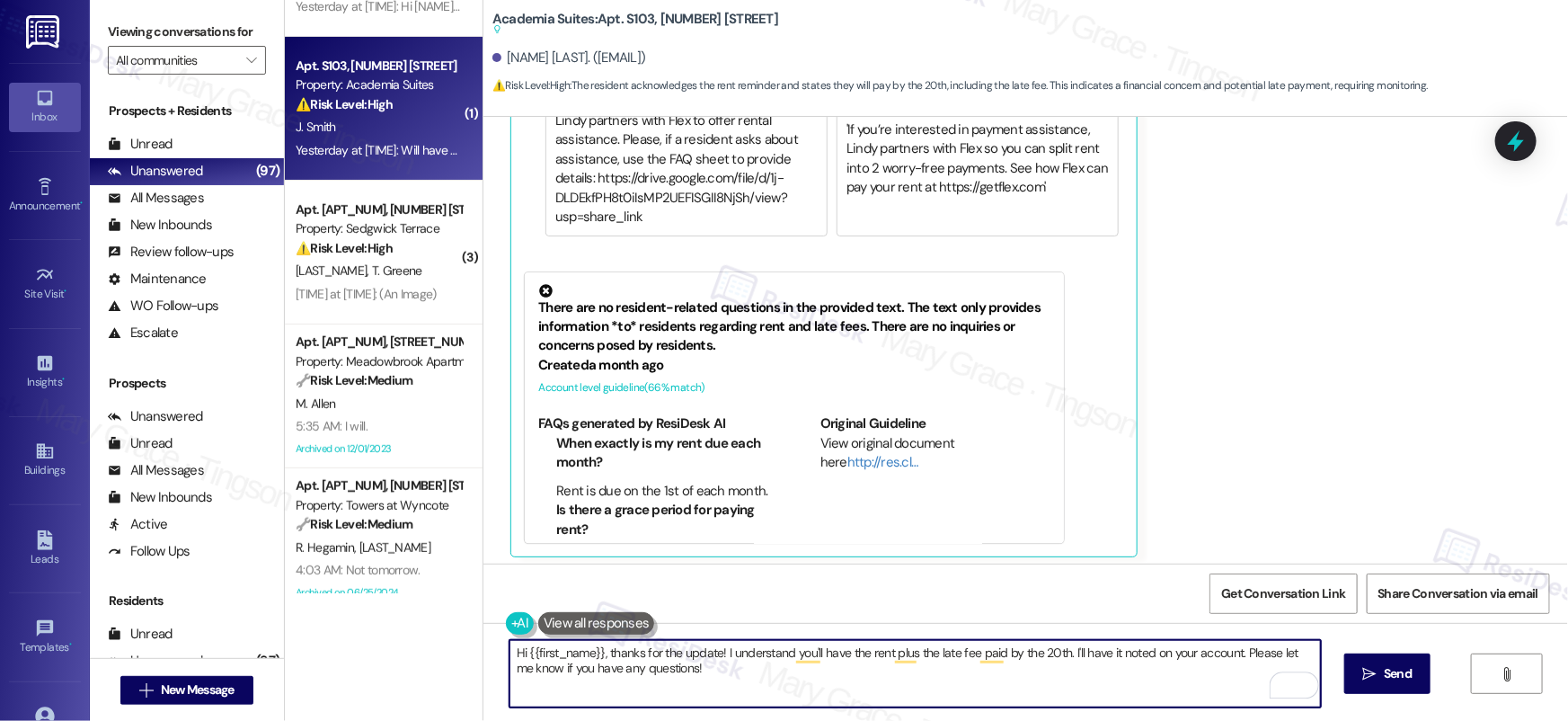 click on "Hi {{first_name}}, thanks for the update! I understand you'll have the rent plus the late fee paid by the 20th. I'll have it noted on your account. Please let me know if you have any questions!" at bounding box center [915, 673] 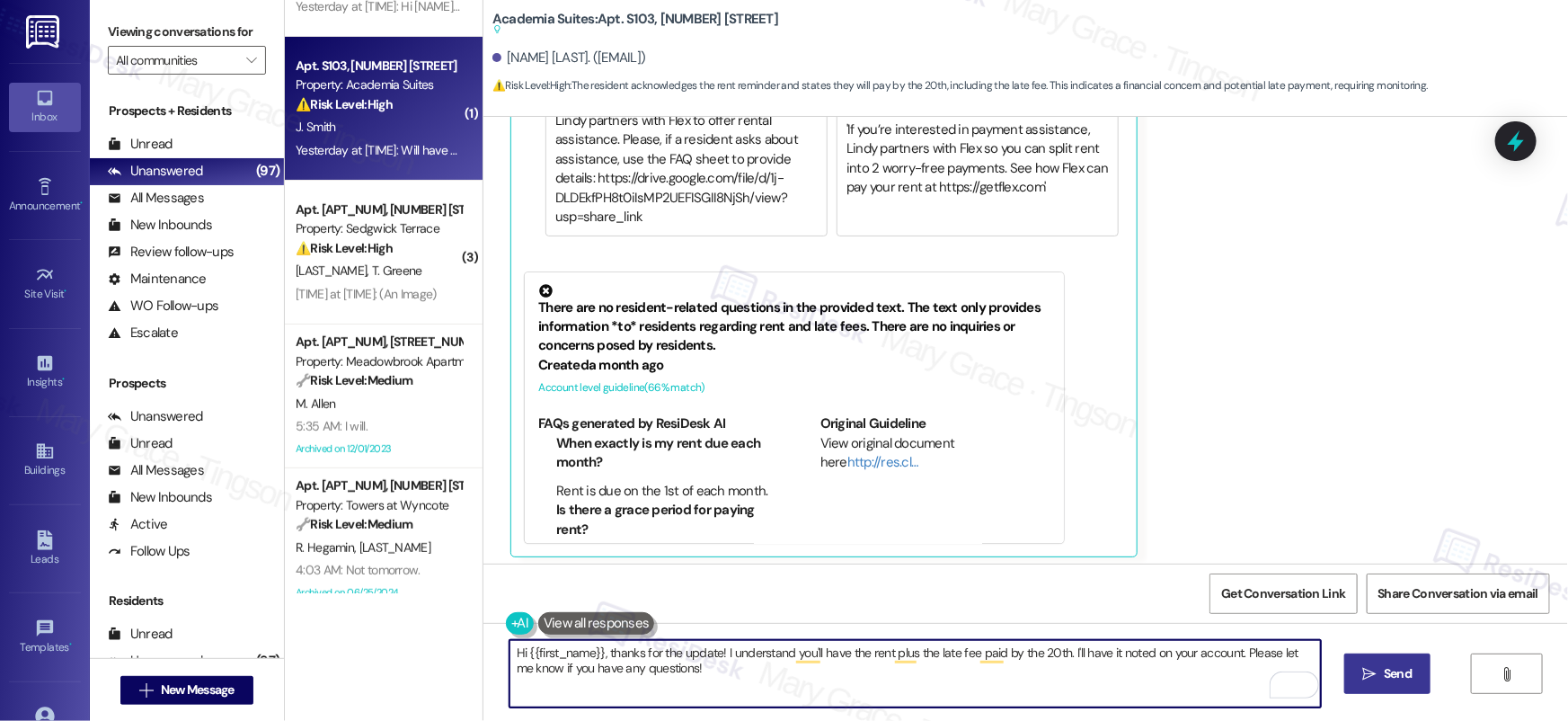 type on "Hi {{first_name}}, thanks for the update! I understand you'll have the rent plus the late fee paid by the 20th. I'll have it noted on your account. Please let me know if you have any questions!" 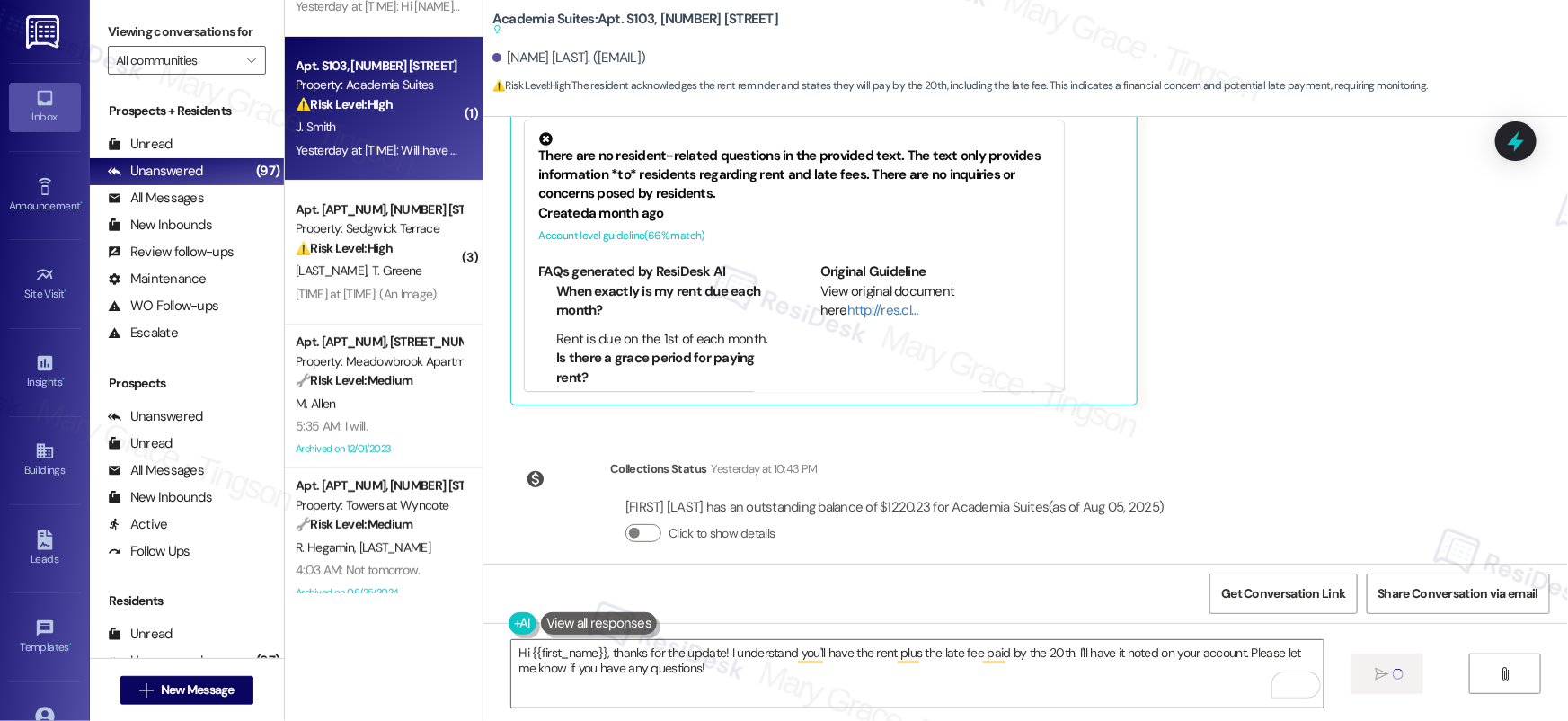 type 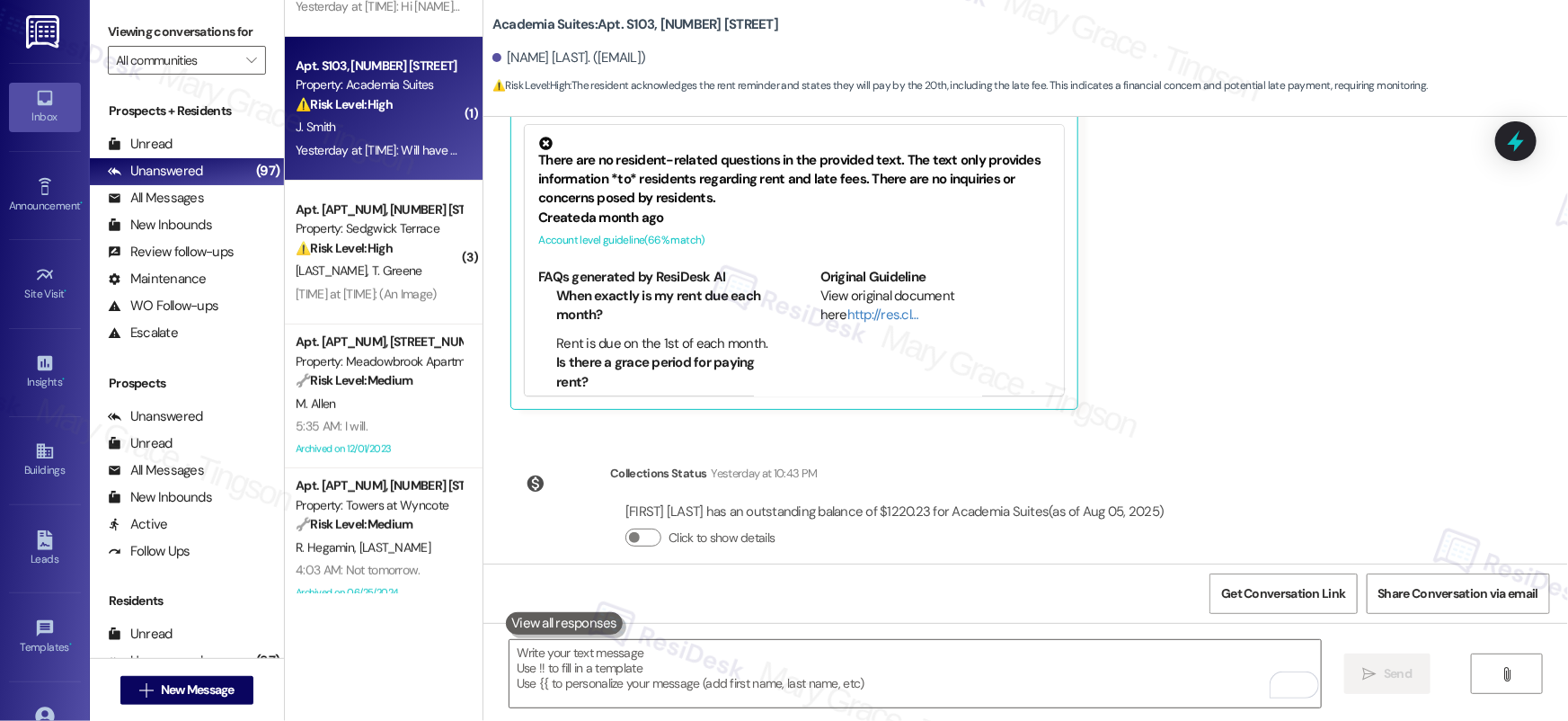 scroll, scrollTop: 5942, scrollLeft: 0, axis: vertical 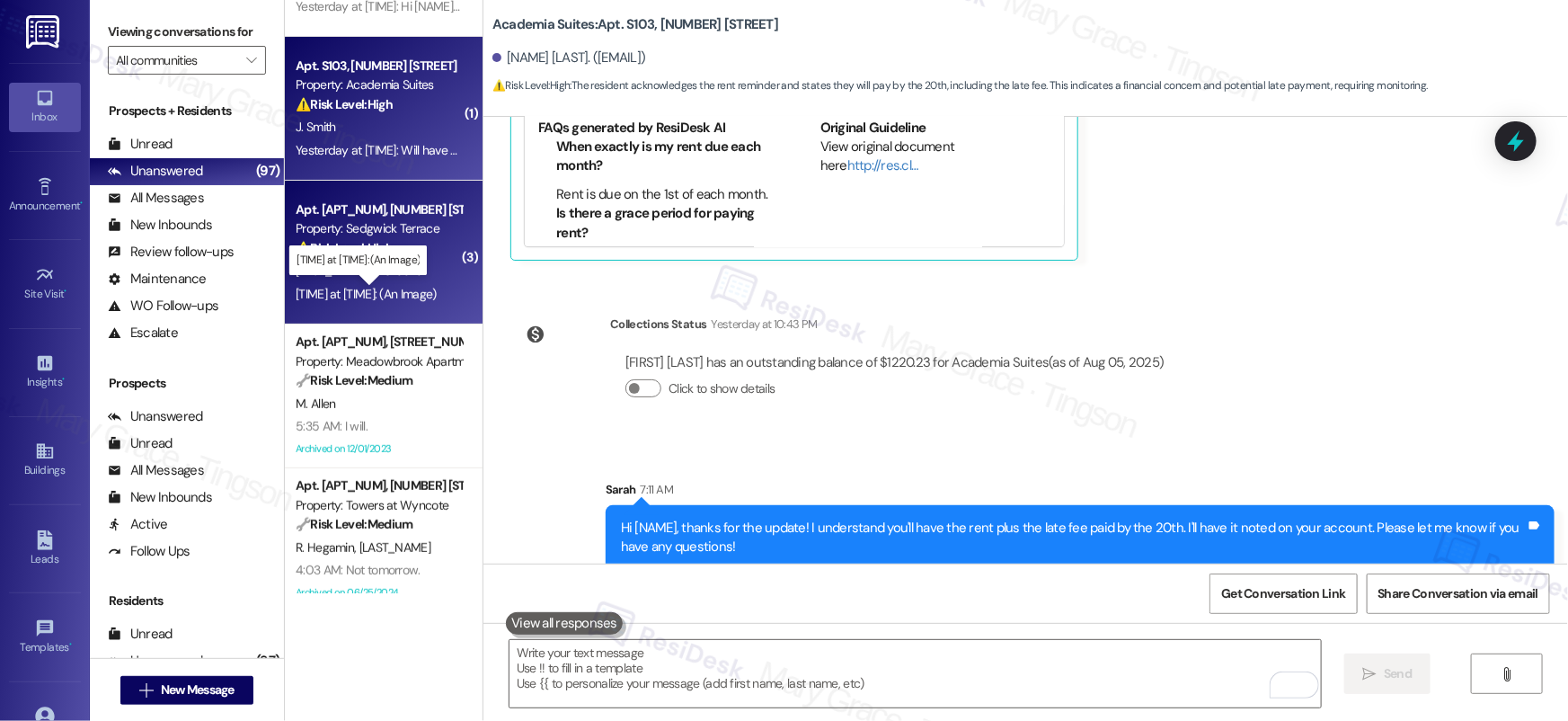 click on "Yesterday at 1:00 AM: (An Image) Yesterday at 1:00 AM: (An Image)" at bounding box center (366, 294) 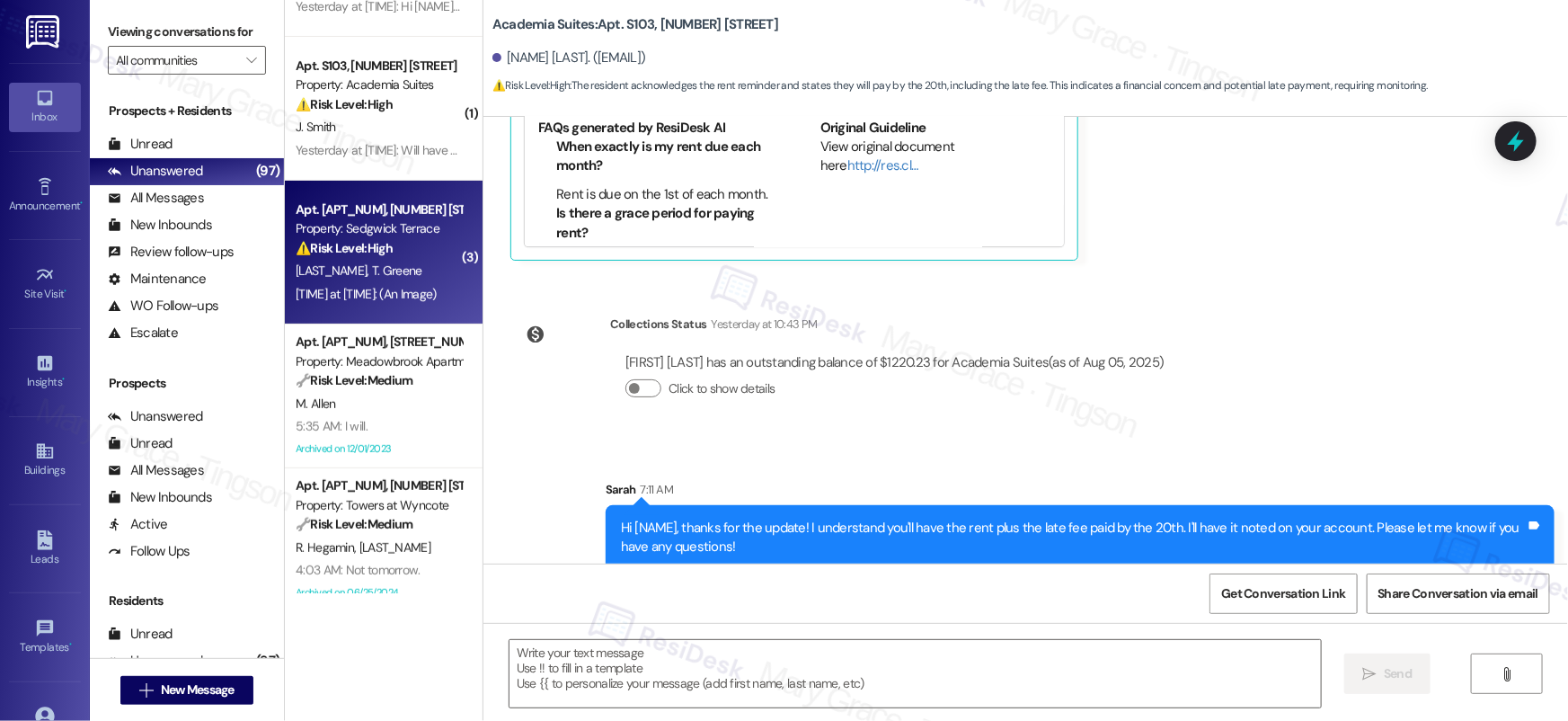 type on "Fetching suggested responses. Please feel free to read through the conversation in the meantime." 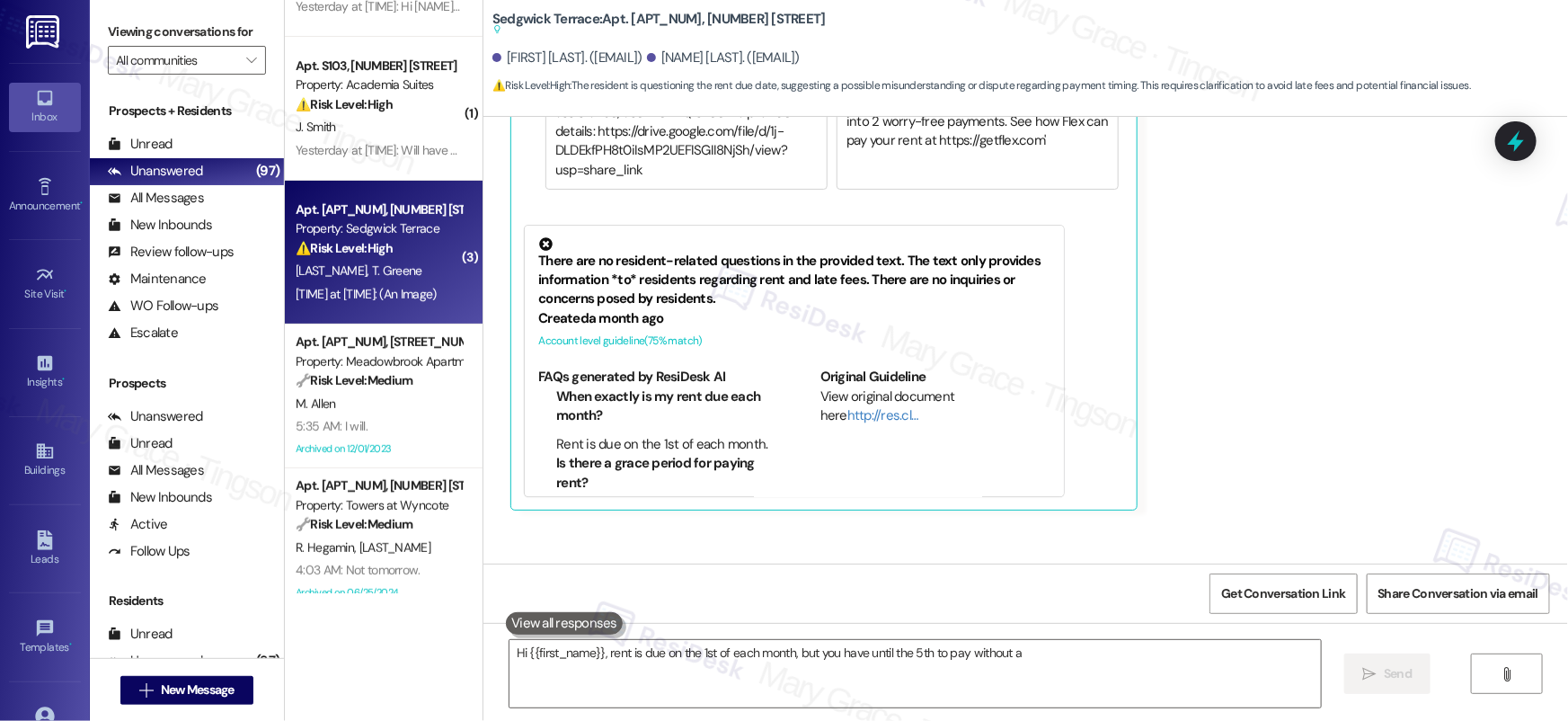 scroll, scrollTop: 2286, scrollLeft: 0, axis: vertical 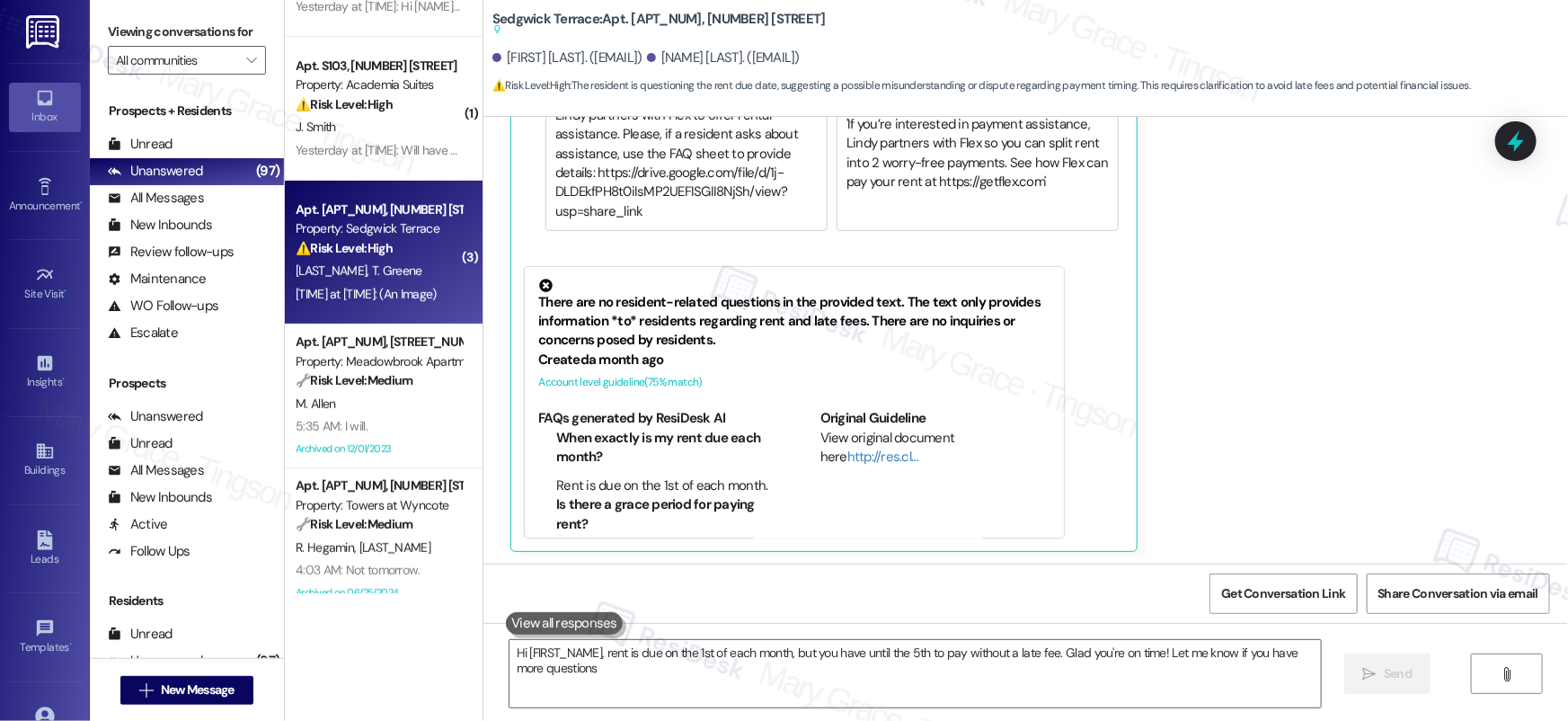 type on "Hi {{first_name}}, rent is due on the 1st of each month, but you have until the 5th to pay without a late fee. Glad you're on time! Let me know if you have more questions!" 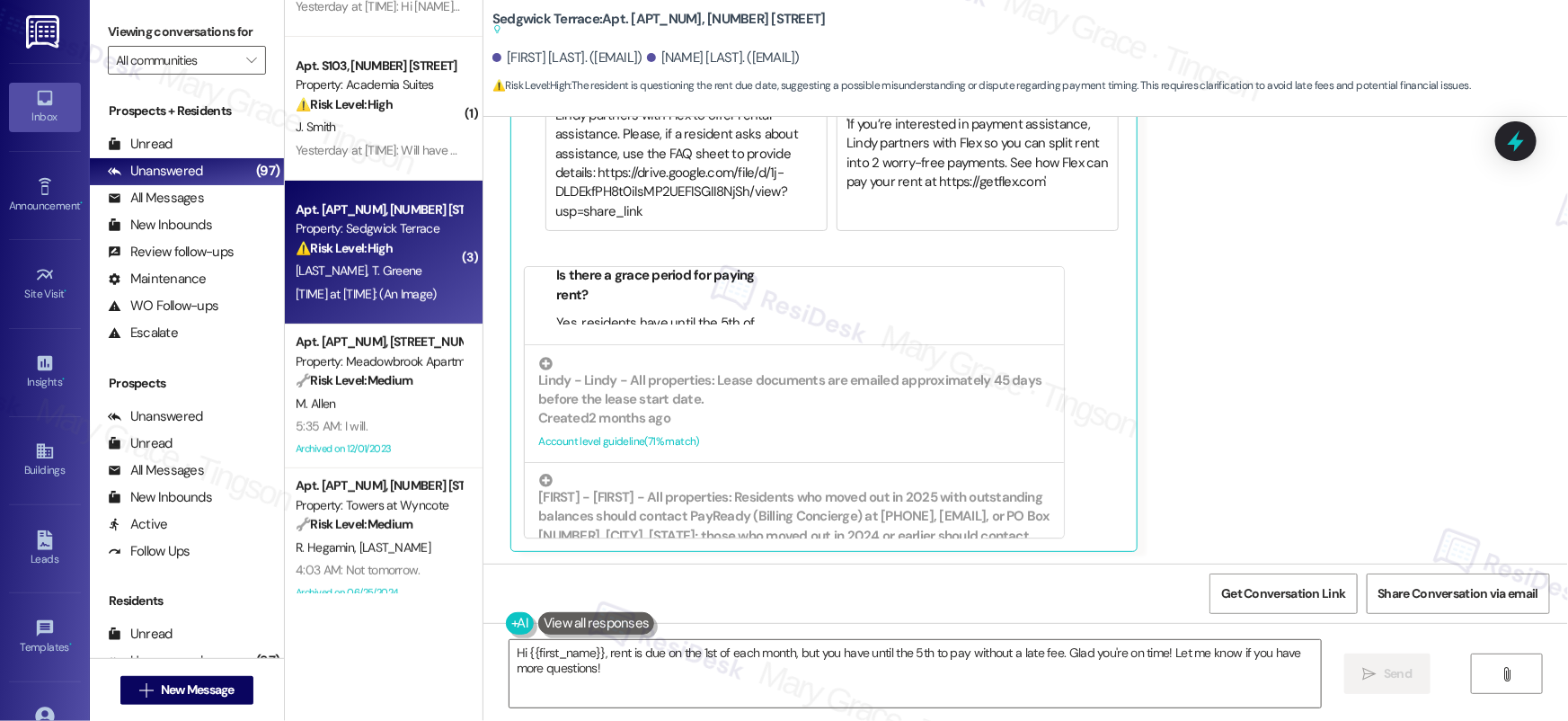 scroll, scrollTop: 483, scrollLeft: 0, axis: vertical 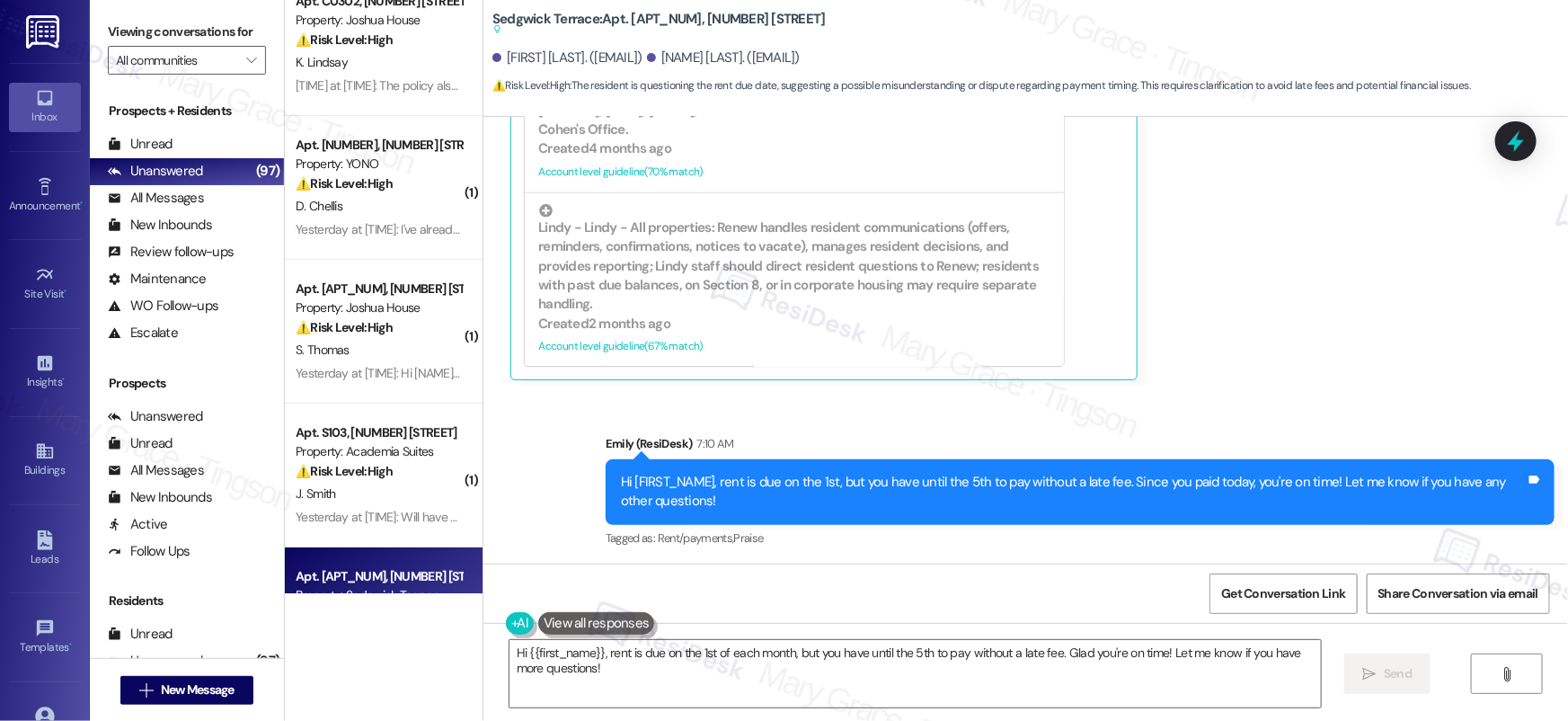 click on "Yesterday at 1:02 AM: Hi Emily, thank you for asking. I am ok. I understand that the rent is due unfortunately the way that my cheeks are distributed I will not be able to pay until 12th I understand and accept the late fee. I wish this wasn't the situation. It's just very difficult as a single income person to be able to maintain all the bills and expenses of day to day life. Hopefully this isn't a major inconvenience.  Yesterday at 1:02 AM: Hi Emily, thank you for asking. I am ok. I understand that the rent is due unfortunately the way that my cheeks are distributed I will not be able to pay until 12th I understand and accept the late fee. I wish this wasn't the situation. It's just very difficult as a single income person to be able to maintain all the bills and expenses of day to day life. Hopefully this isn't a major inconvenience." at bounding box center (1341, 373) 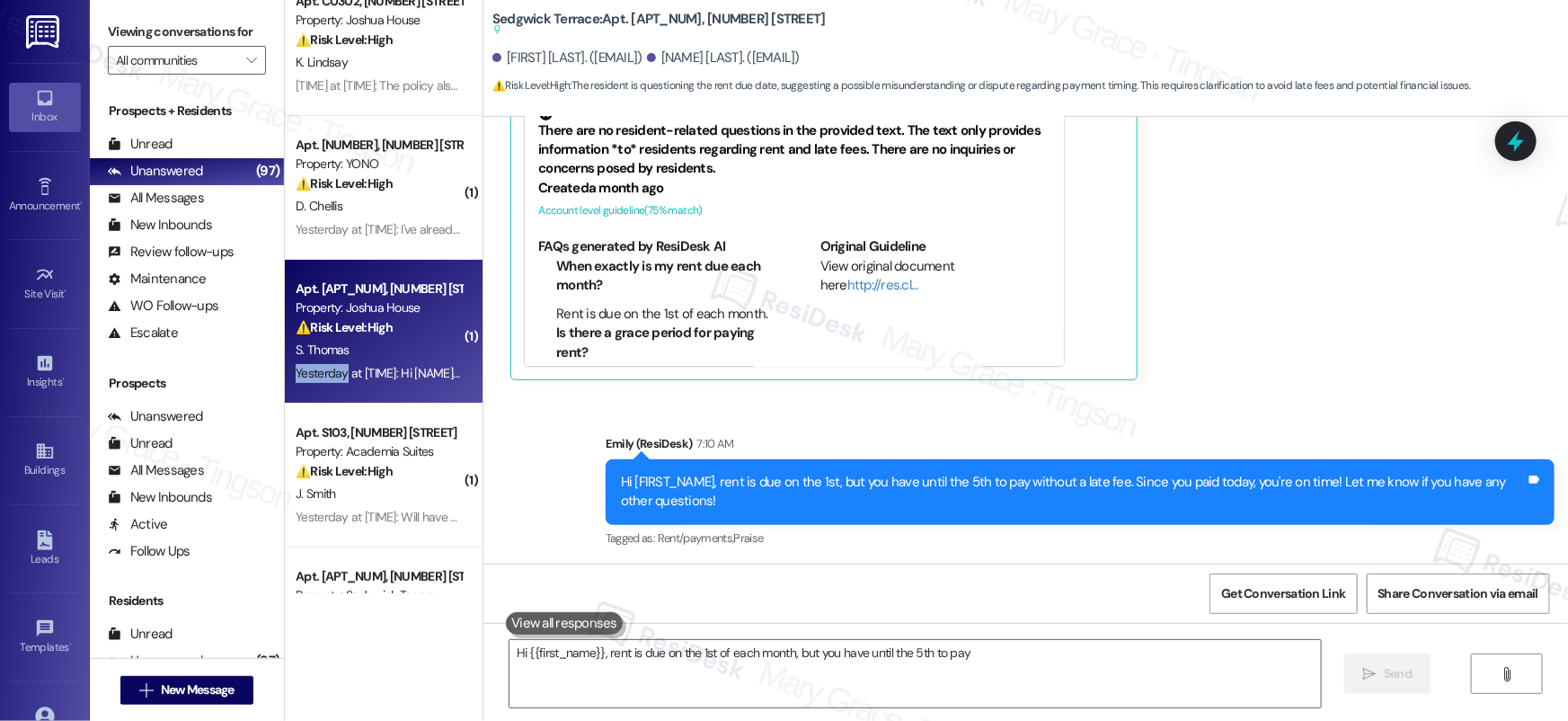 click on "Yesterday at 1:02 AM: Hi Emily, thank you for asking. I am ok. I understand that the rent is due unfortunately the way that my cheeks are distributed I will not be able to pay until 12th I understand and accept the late fee. I wish this wasn't the situation. It's just very difficult as a single income person to be able to maintain all the bills and expenses of day to day life. Hopefully this isn't a major inconvenience.  Yesterday at 1:02 AM: Hi Emily, thank you for asking. I am ok. I understand that the rent is due unfortunately the way that my cheeks are distributed I will not be able to pay until 12th I understand and accept the late fee. I wish this wasn't the situation. It's just very difficult as a single income person to be able to maintain all the bills and expenses of day to day life. Hopefully this isn't a major inconvenience." at bounding box center [1341, 373] 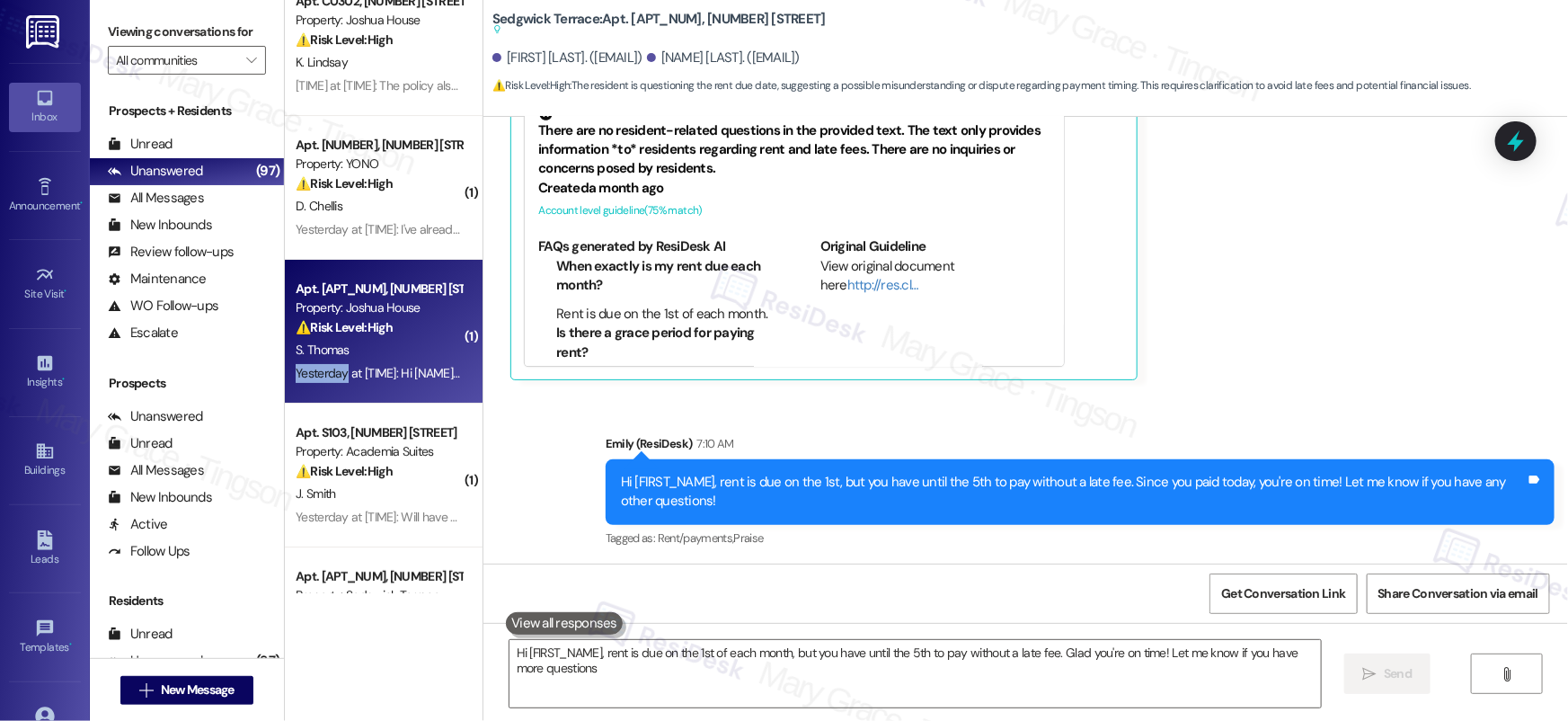 type on "Hi {{first_name}}, rent is due on the 1st of each month, but you have until the 5th to pay without a late fee. Glad you're on time! Let me know if you have more questions!" 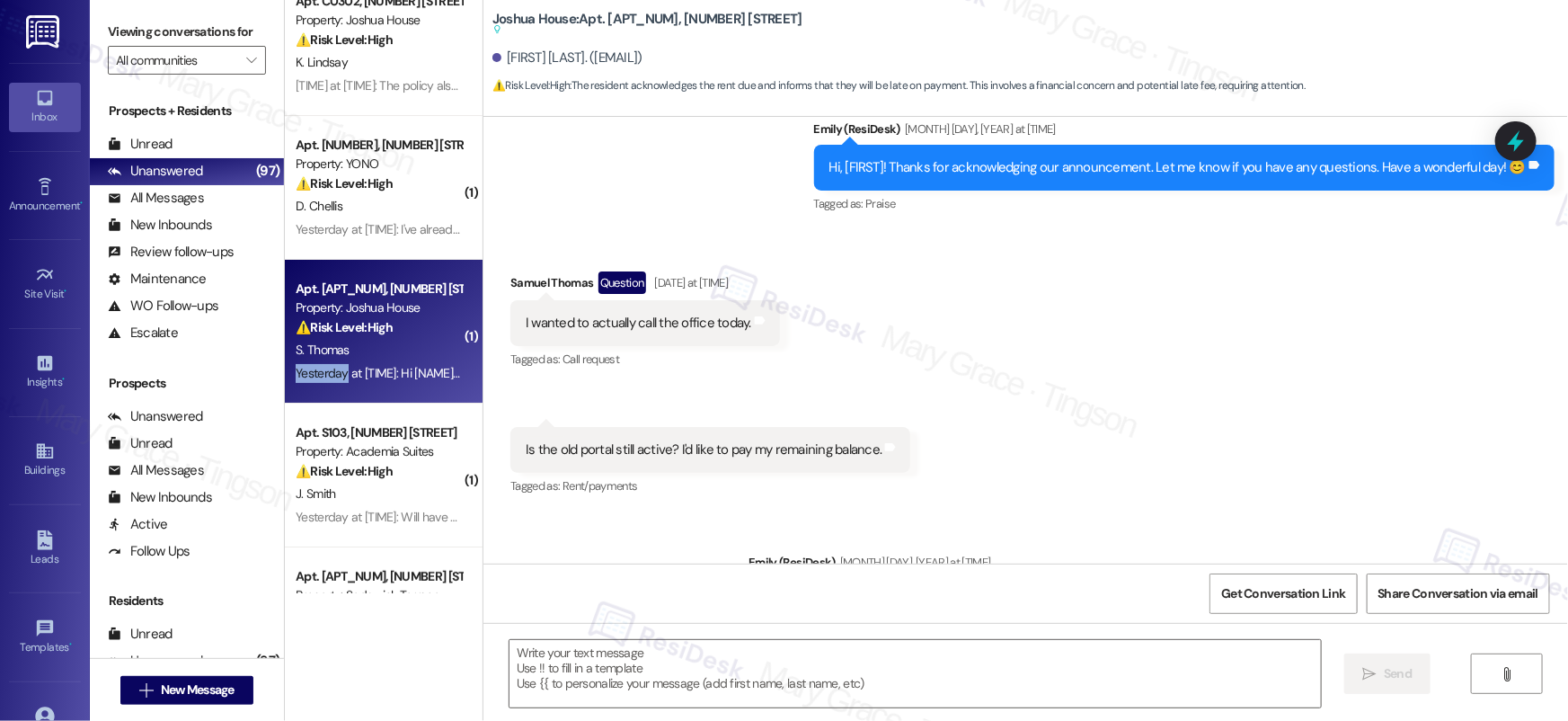 type on "Fetching suggested responses. Please feel free to read through the conversation in the meantime." 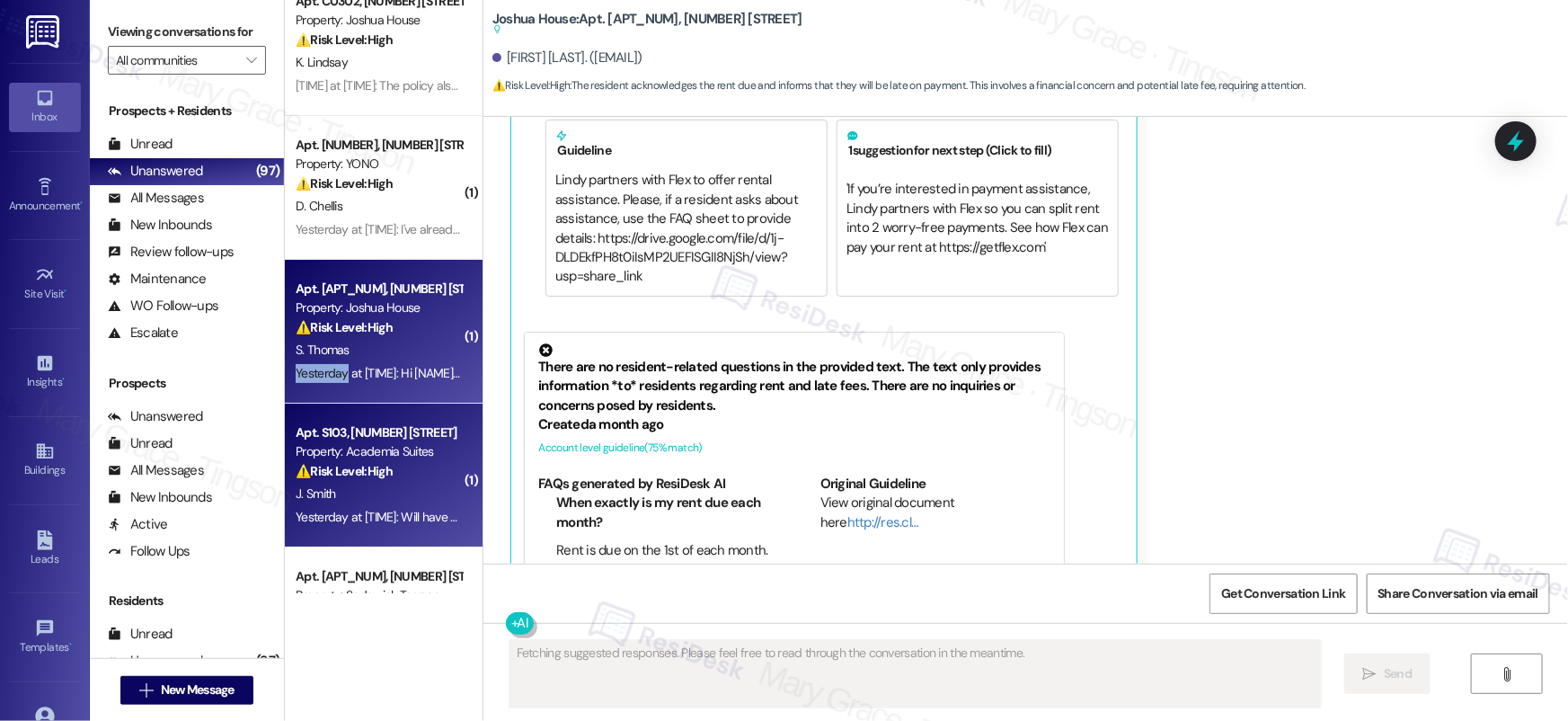 scroll, scrollTop: 4539, scrollLeft: 0, axis: vertical 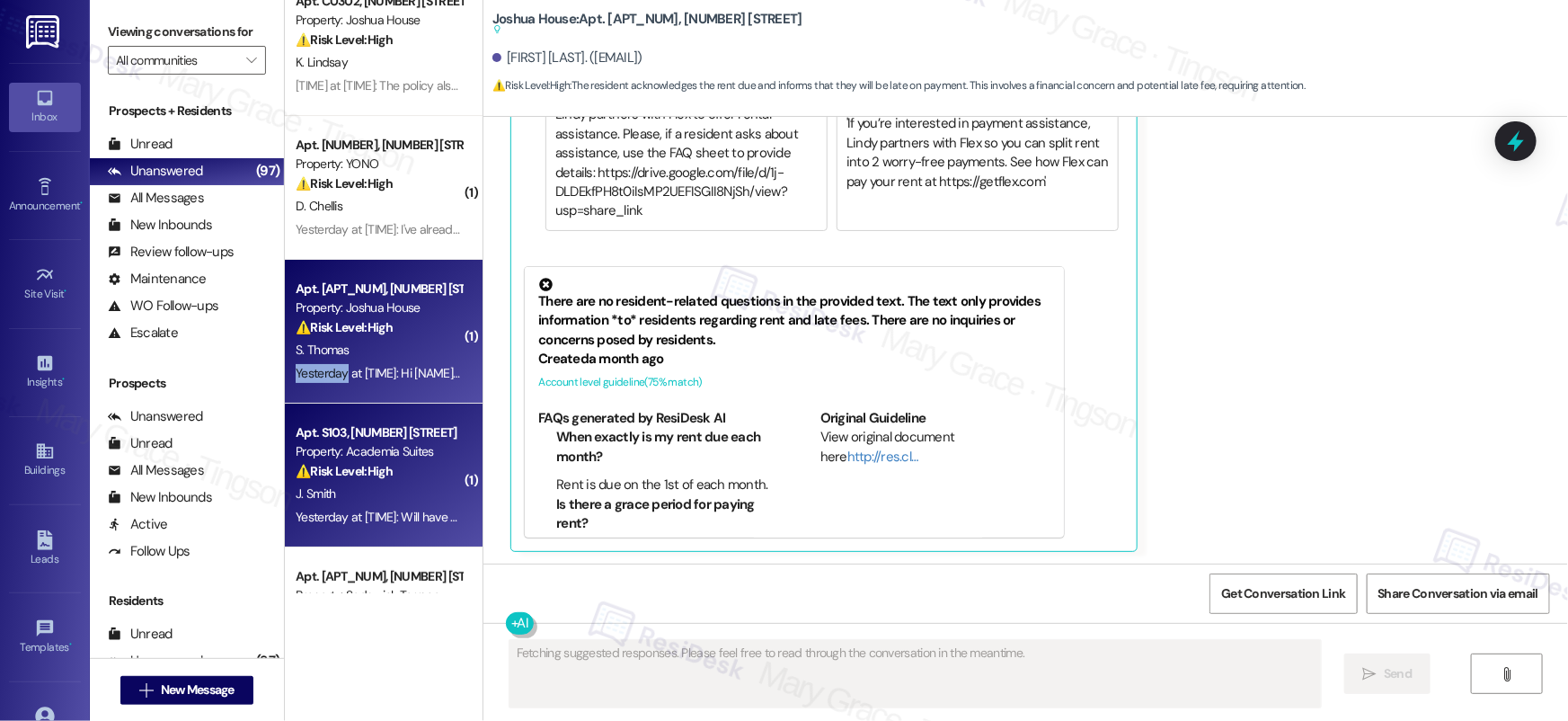 type 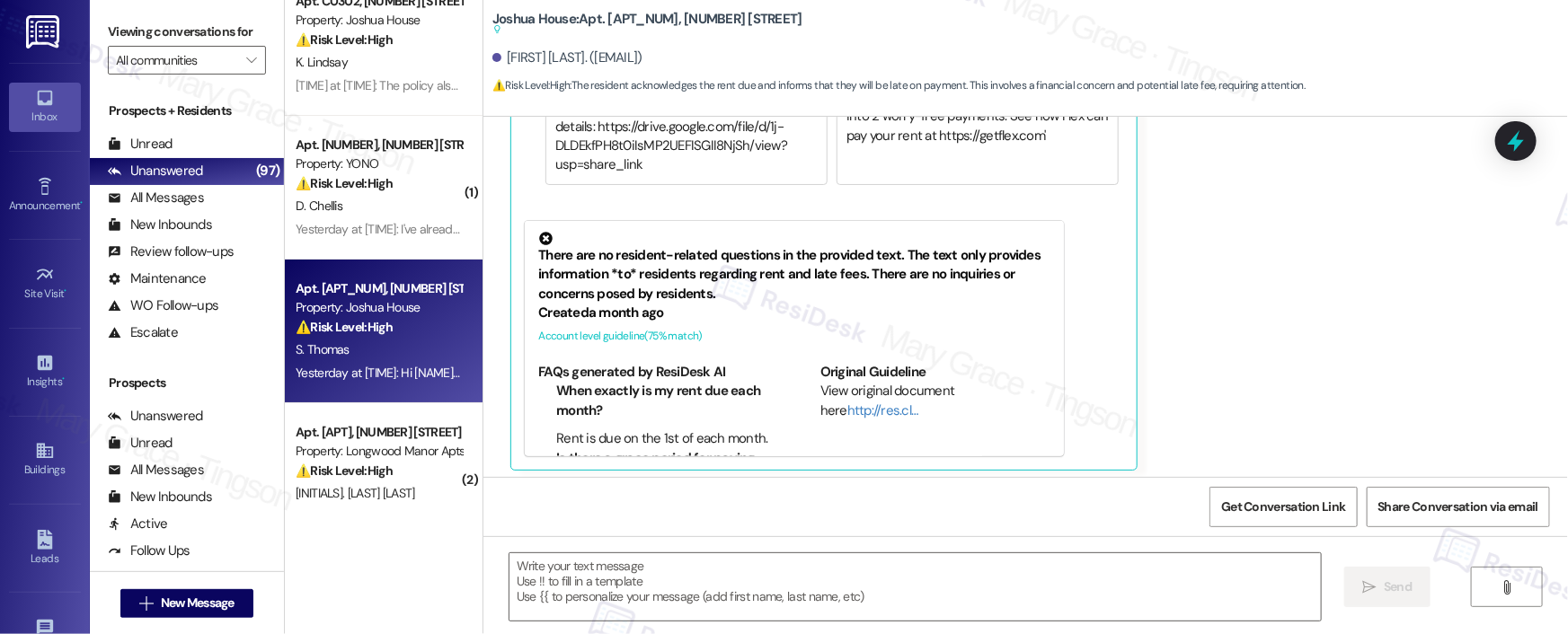 scroll, scrollTop: 4248, scrollLeft: 0, axis: vertical 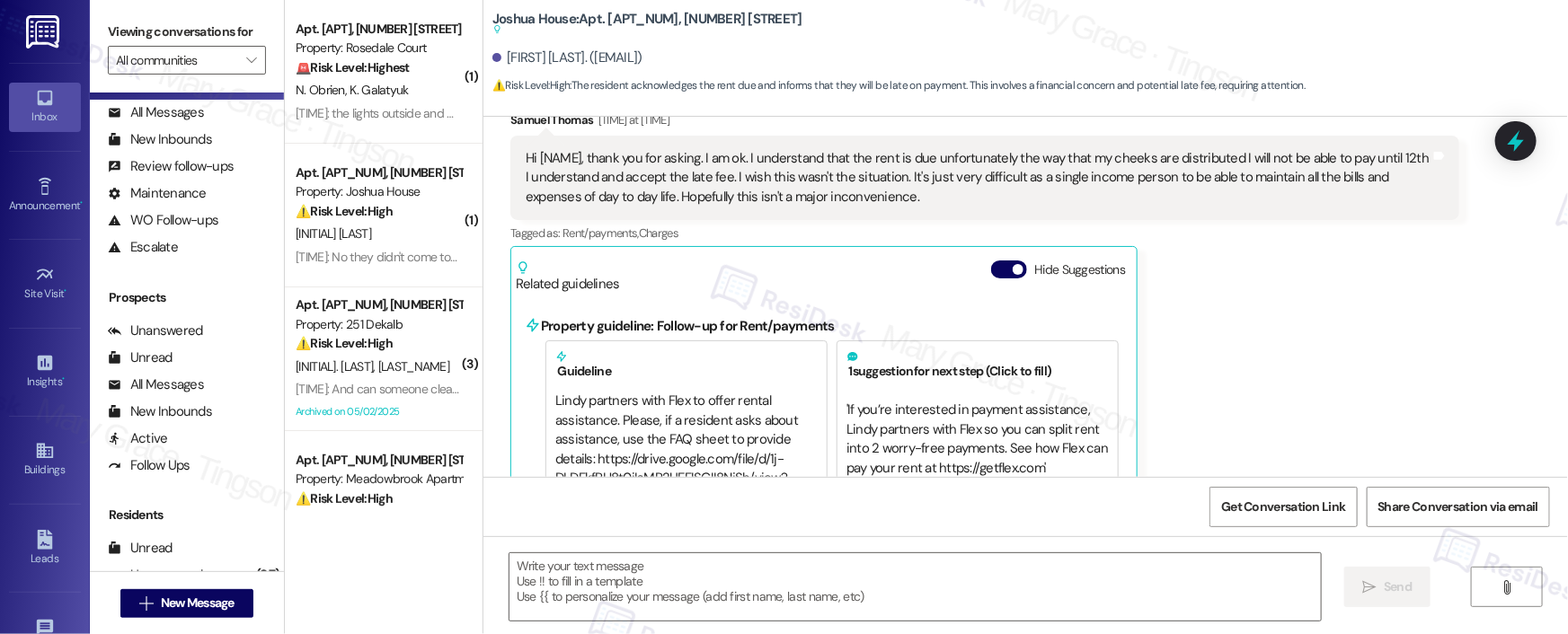 click on "K. Galatyuk" at bounding box center (378, 90) 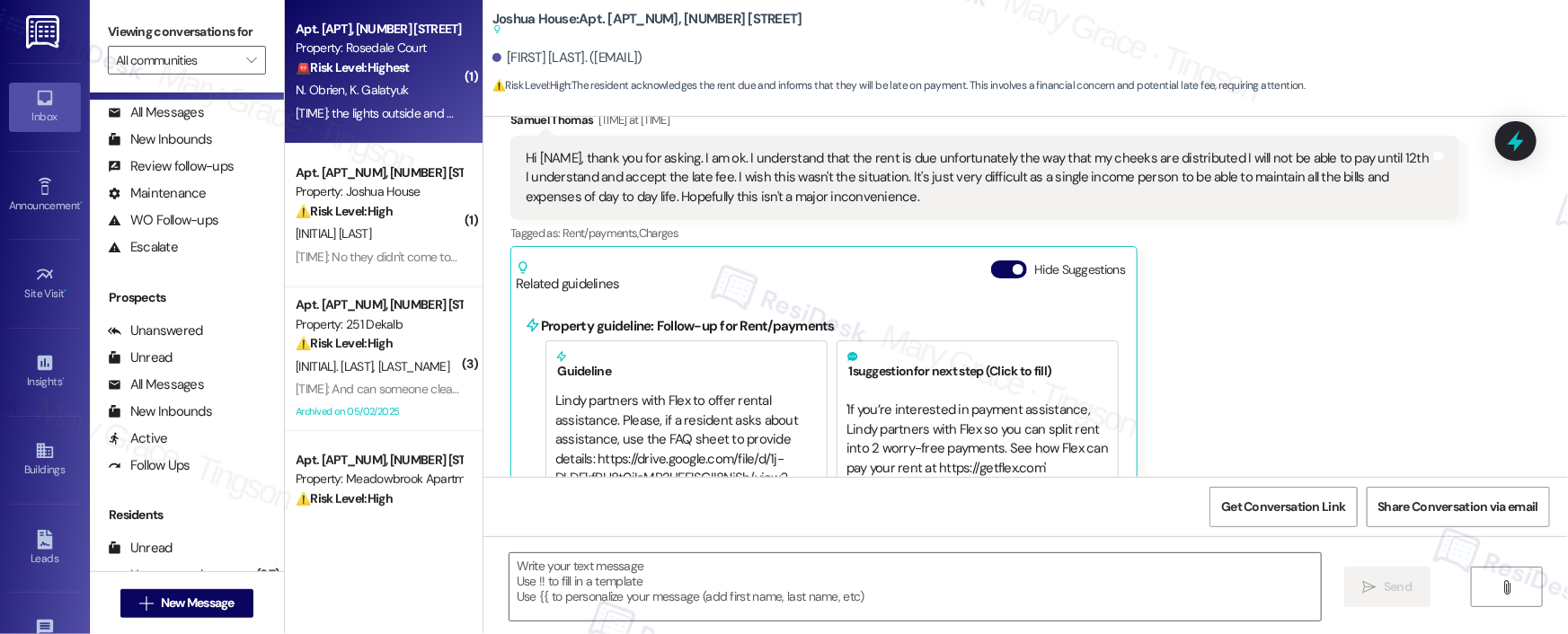 type on "Fetching suggested responses. Please feel free to read through the conversation in the meantime." 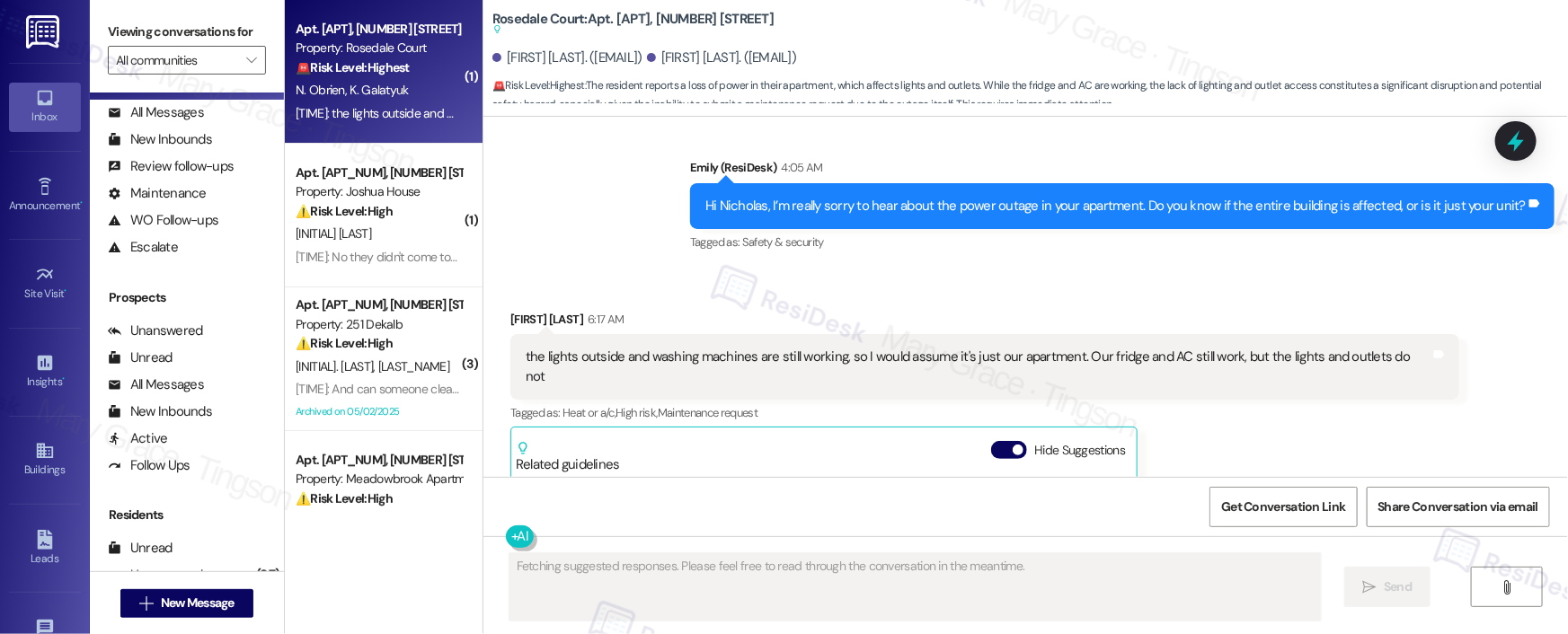 scroll, scrollTop: 6542, scrollLeft: 0, axis: vertical 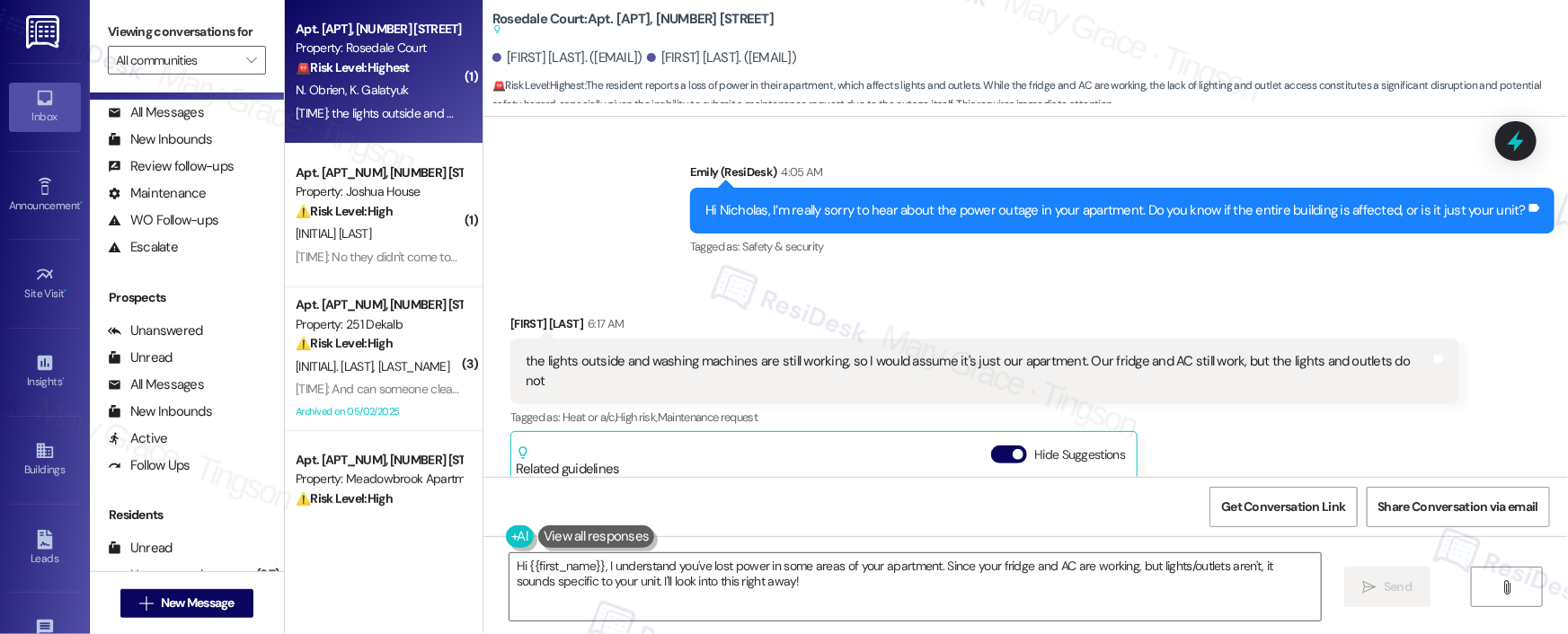 click on "the lights outside and washing machines are still working, so I would assume it's just our apartment. Our fridge and AC still work, but the lights and outlets do not" at bounding box center [978, 371] 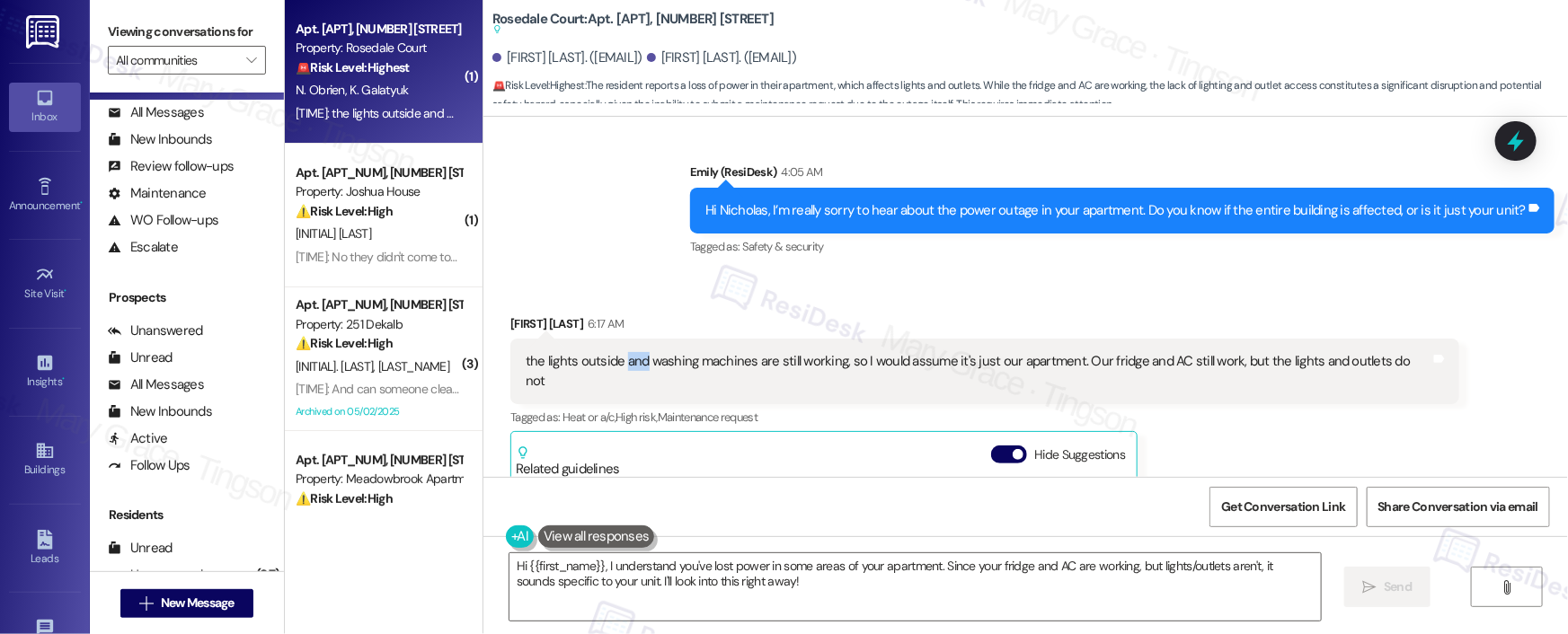 click on "the lights outside and washing machines are still working, so I would assume it's just our apartment. Our fridge and AC still work, but the lights and outlets do not" at bounding box center [978, 371] 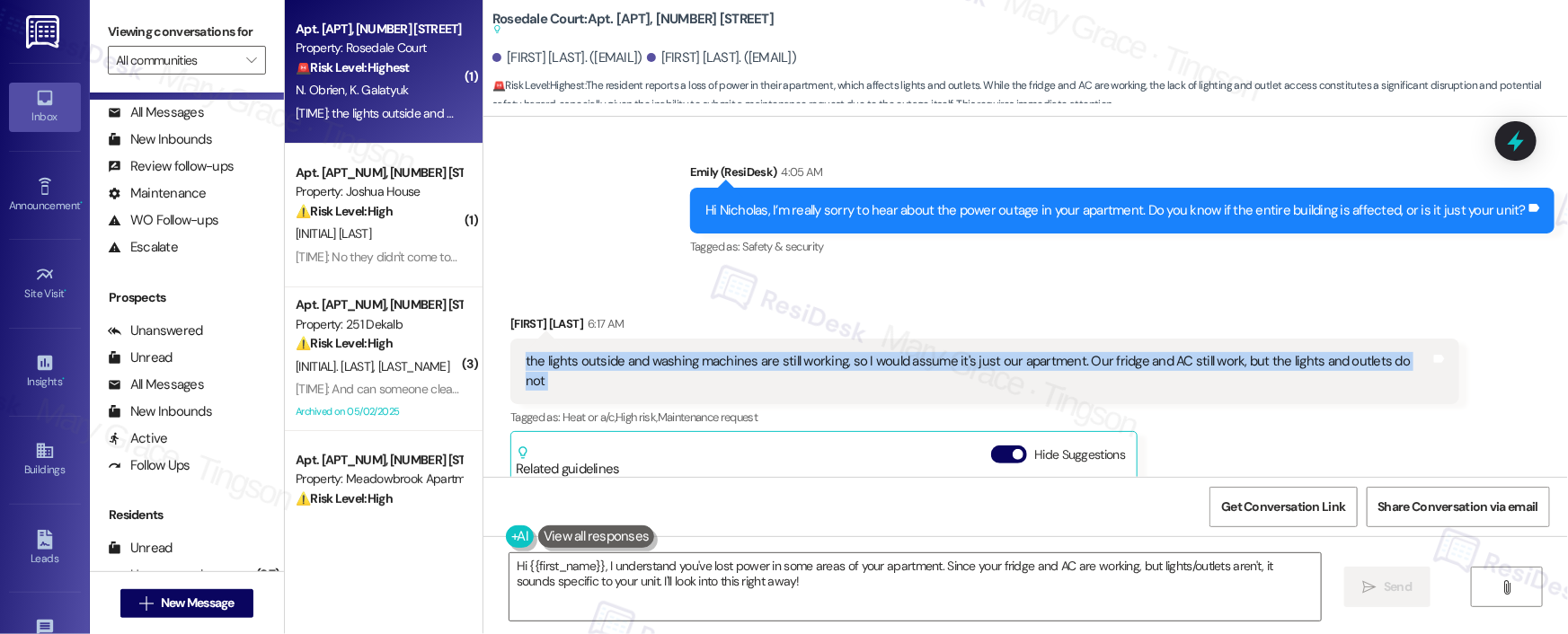 click on "the lights outside and washing machines are still working, so I would assume it's just our apartment. Our fridge and AC still work, but the lights and outlets do not" at bounding box center (978, 371) 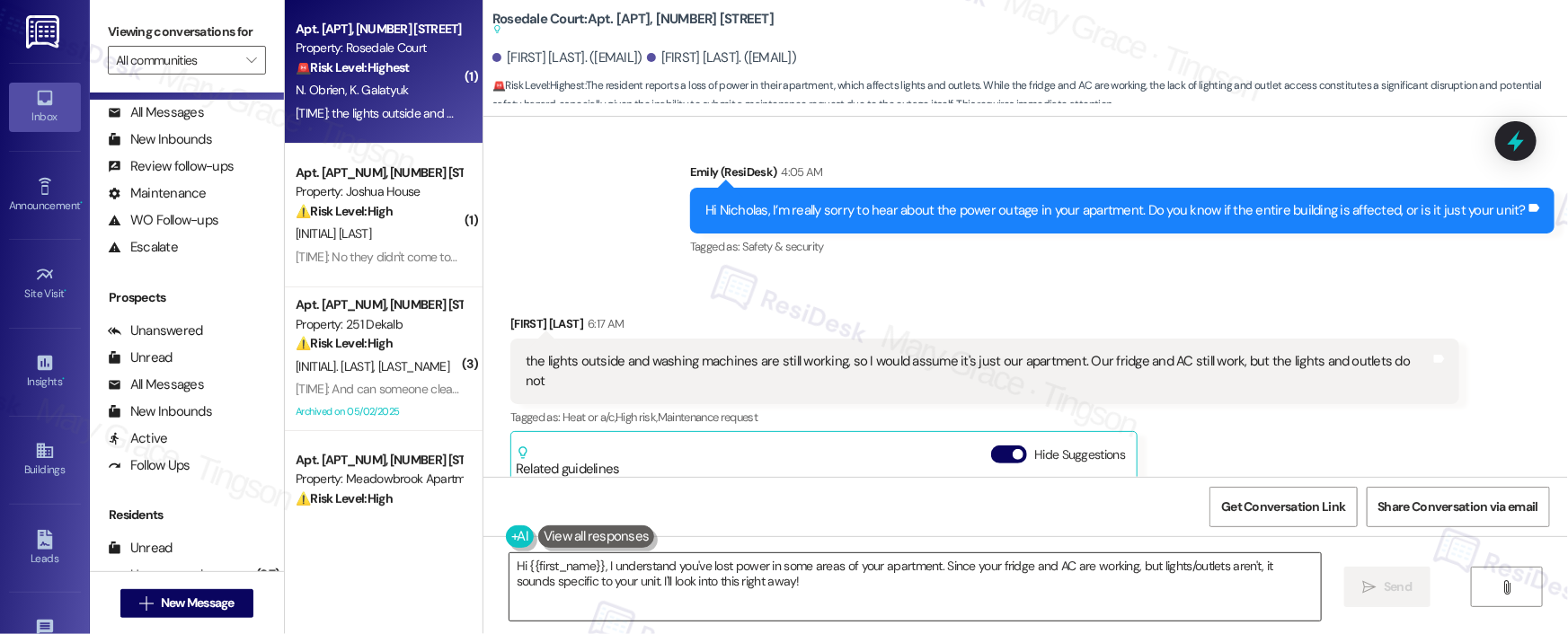 click on "Hi {{first_name}}, I understand you've lost power in some areas of your apartment. Since your fridge and AC are working, but lights/outlets aren't, it sounds specific to your unit. I'll look into this right away!" at bounding box center [915, 586] 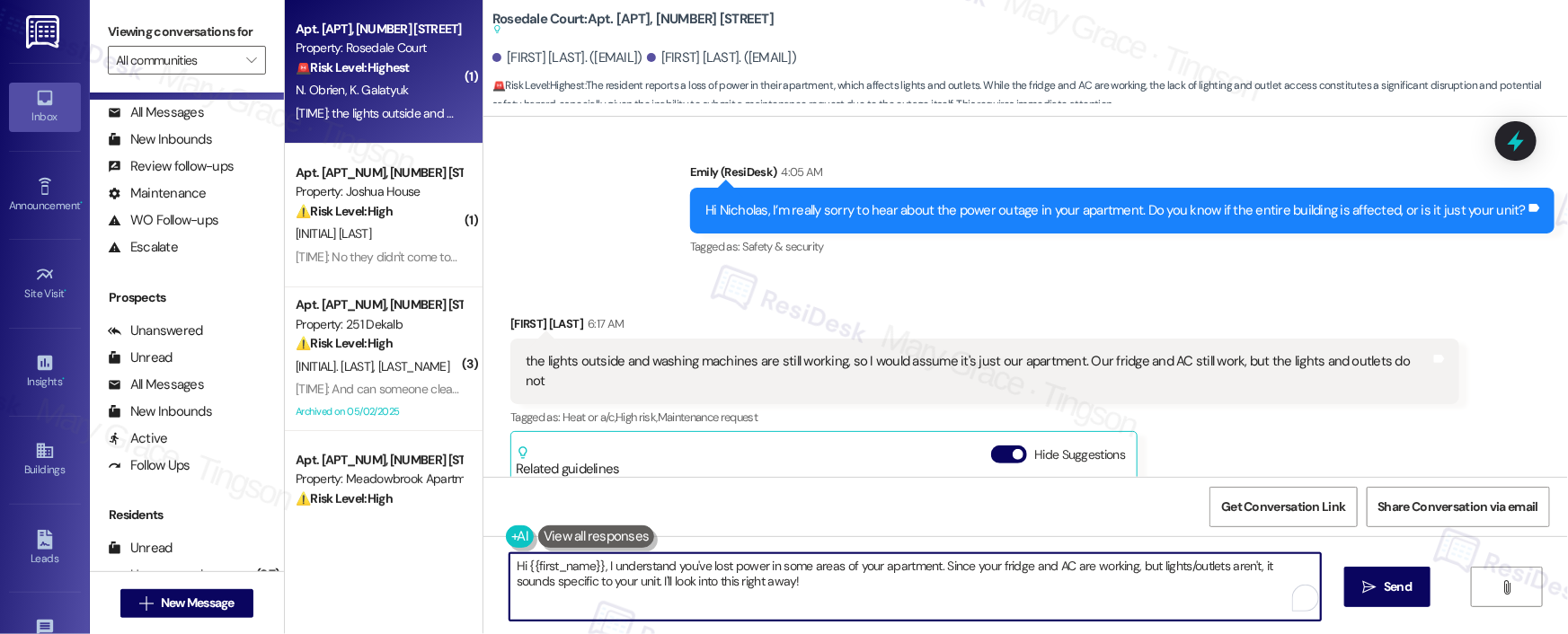 click on "Hi {{first_name}}, I understand you've lost power in some areas of your apartment. Since your fridge and AC are working, but lights/outlets aren't, it sounds specific to your unit. I'll look into this right away!" at bounding box center [915, 586] 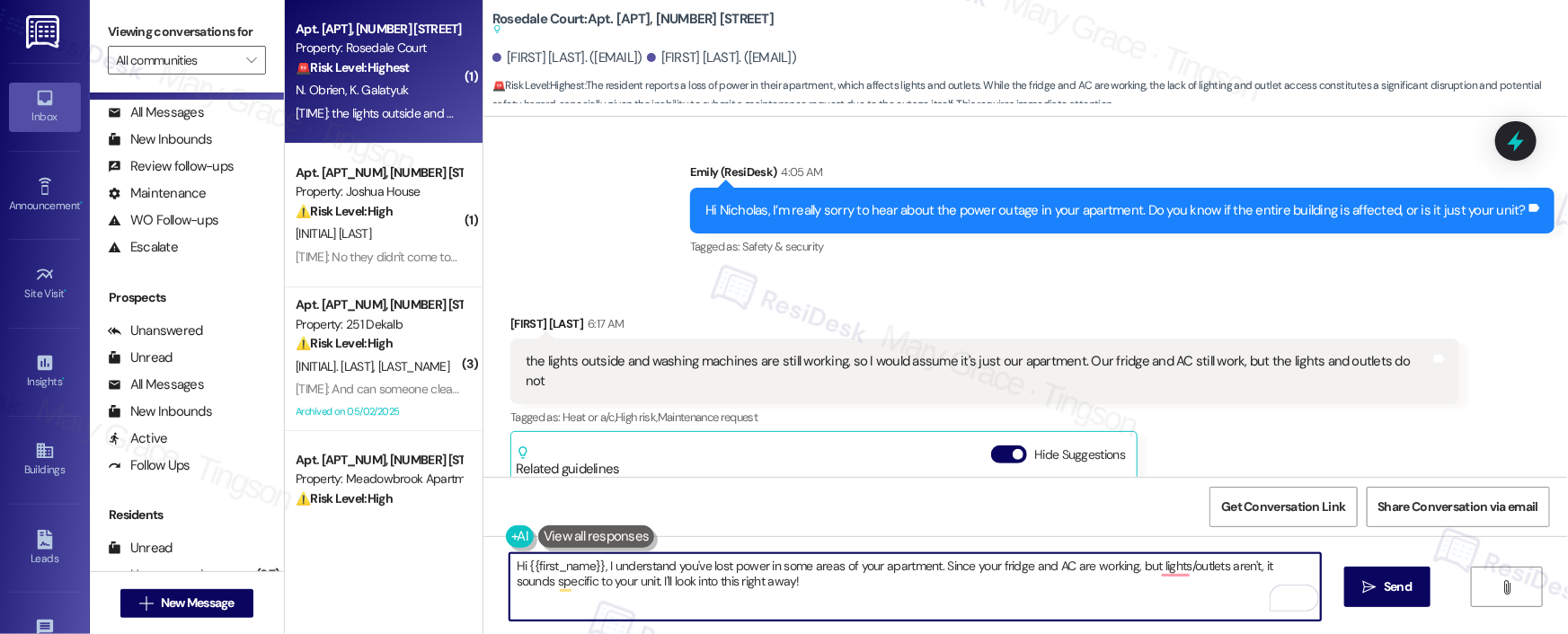 click on "Hi {{first_name}}, I understand you've lost power in some areas of your apartment. Since your fridge and AC are working, but lights/outlets aren't, it sounds specific to your unit. I'll look into this right away!" at bounding box center (915, 586) 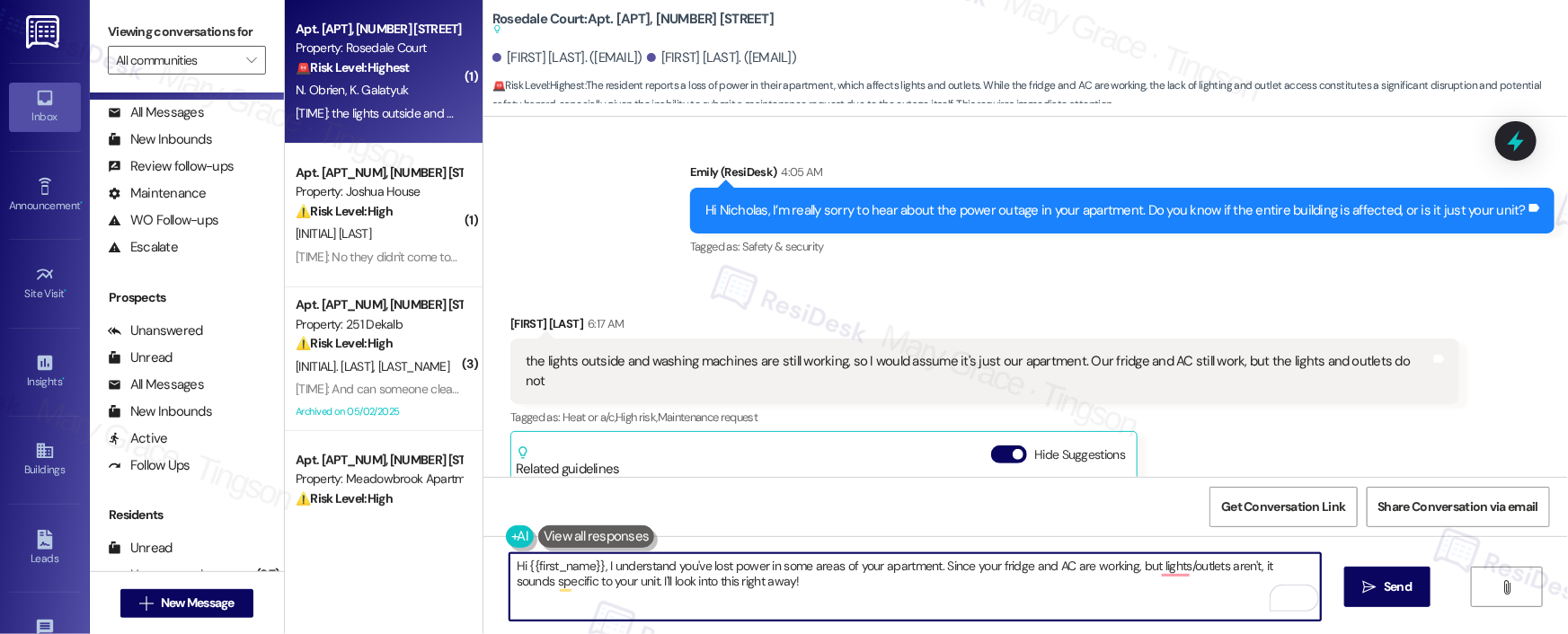click on "Nicholas Obrien 6:17 AM" at bounding box center (985, 327) 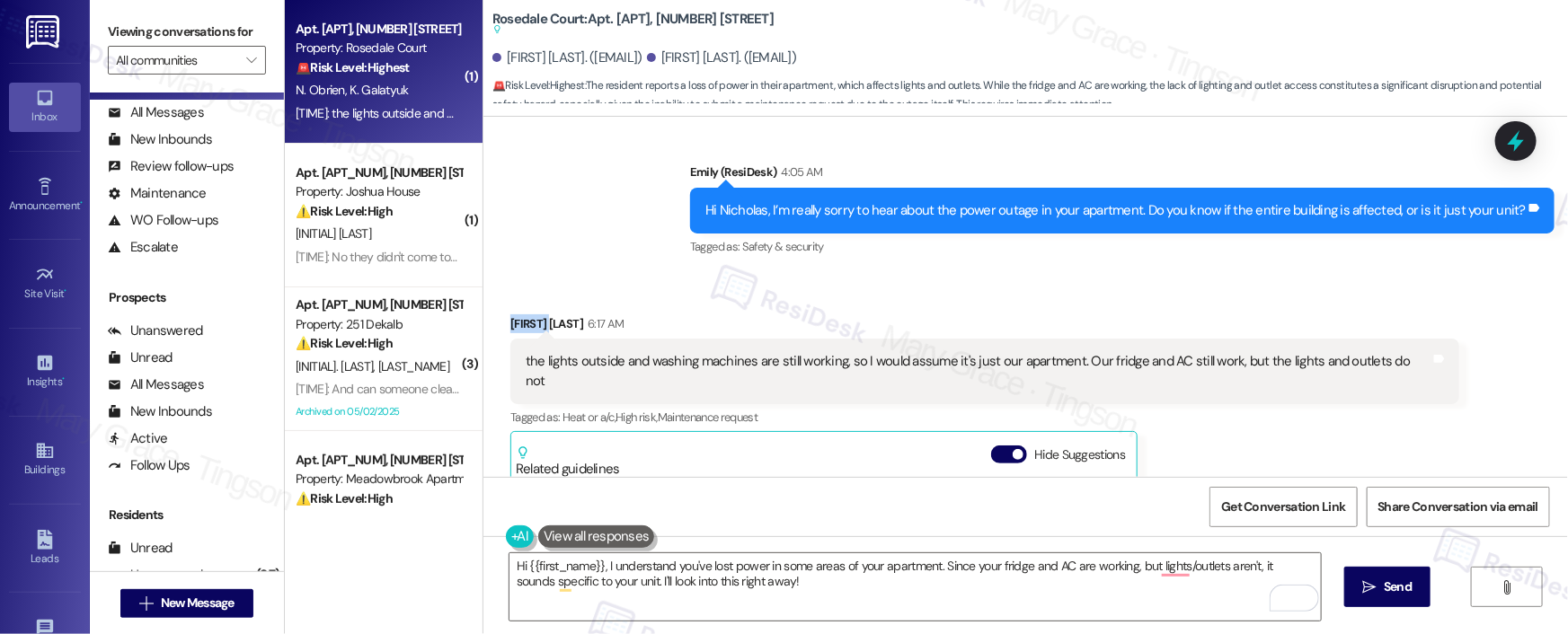 copy on "Nicholas" 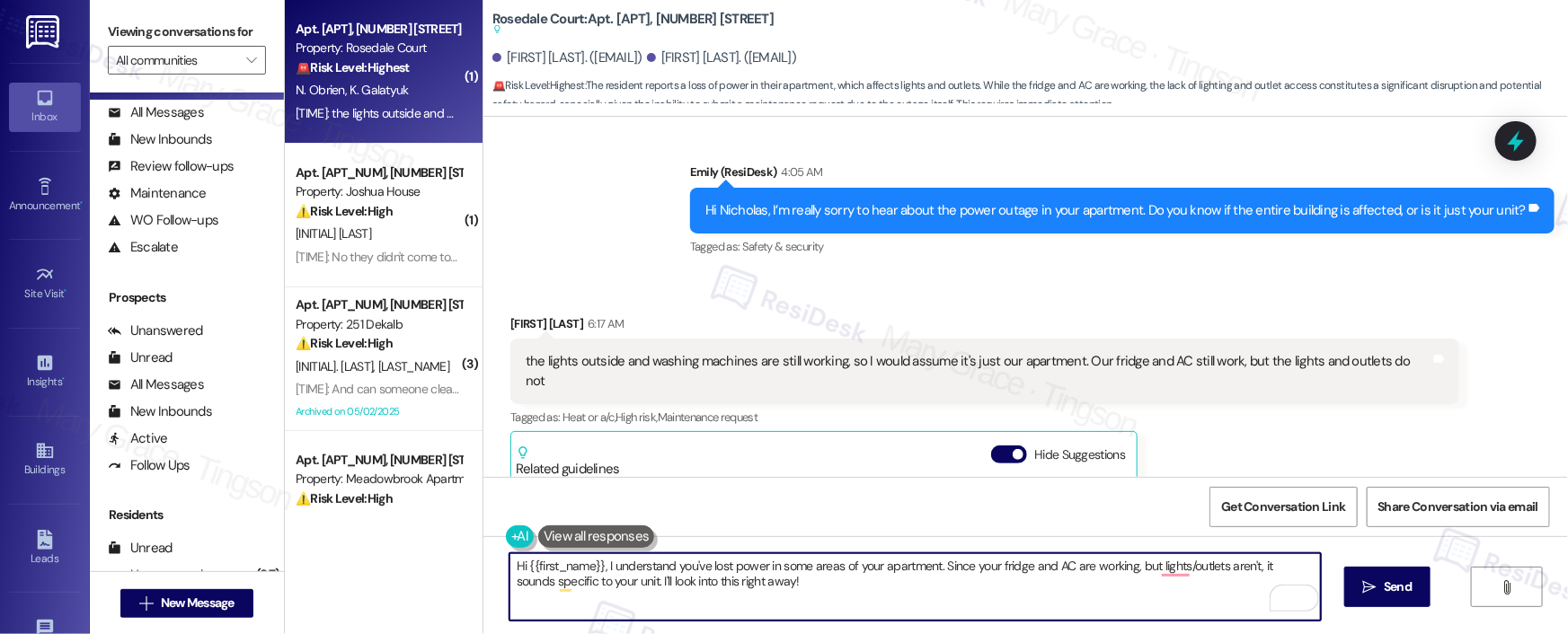 drag, startPoint x: 519, startPoint y: 566, endPoint x: 594, endPoint y: 567, distance: 75.00667 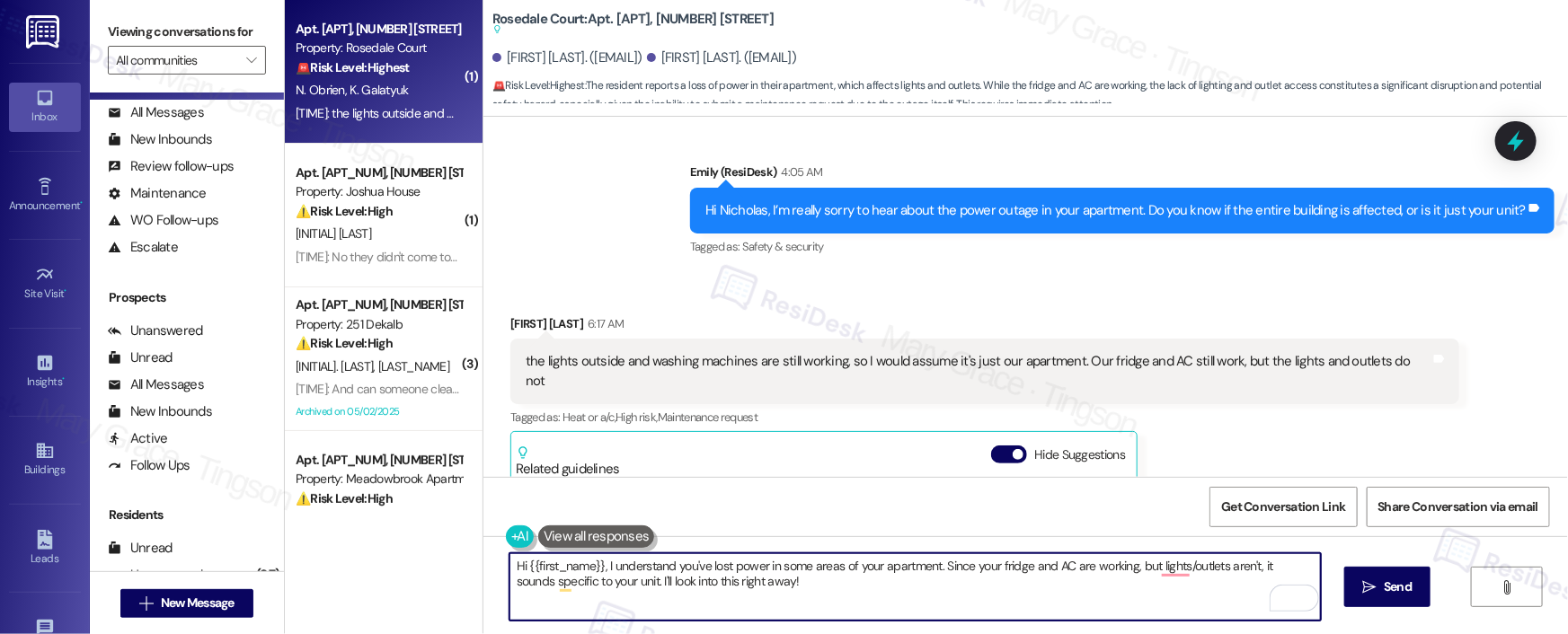 click on "Hi {{first_name}}, I understand you've lost power in some areas of your apartment. Since your fridge and AC are working, but lights/outlets aren't, it sounds specific to your unit. I'll look into this right away!" at bounding box center [915, 586] 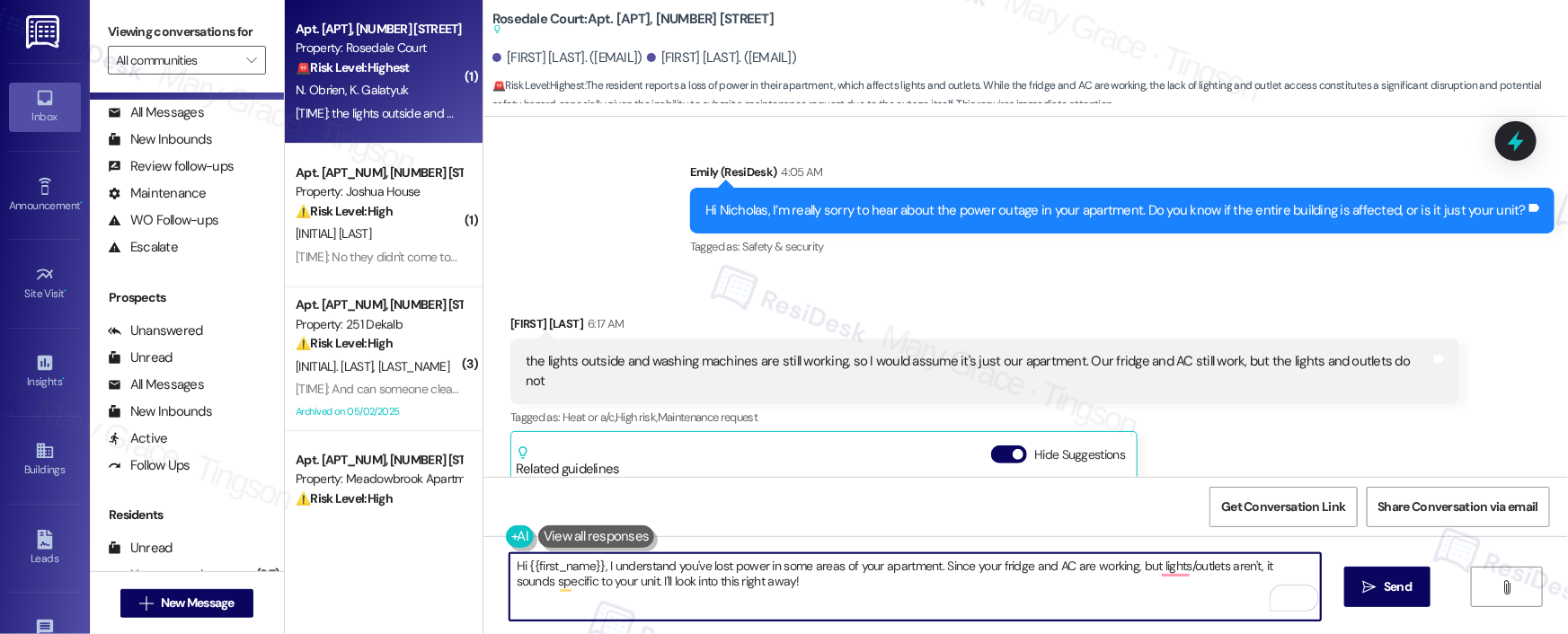 paste on "Nicholas" 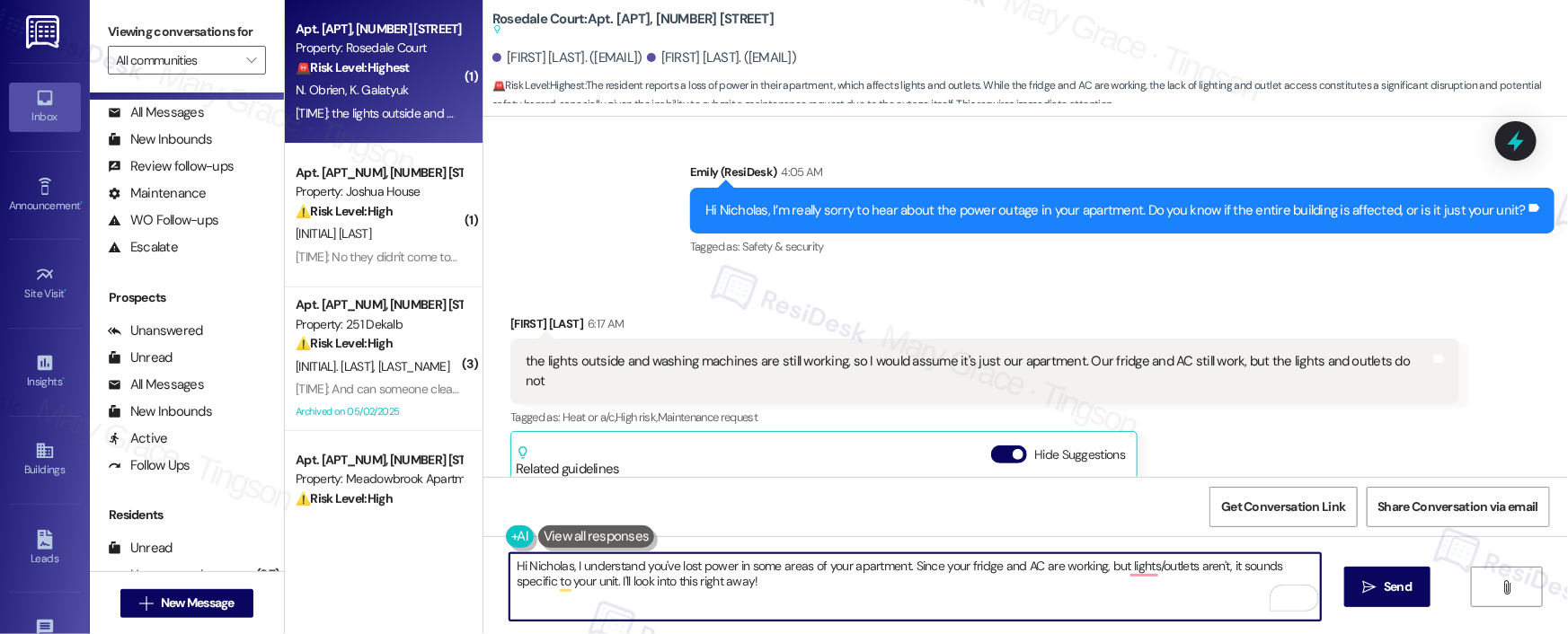scroll, scrollTop: 6772, scrollLeft: 0, axis: vertical 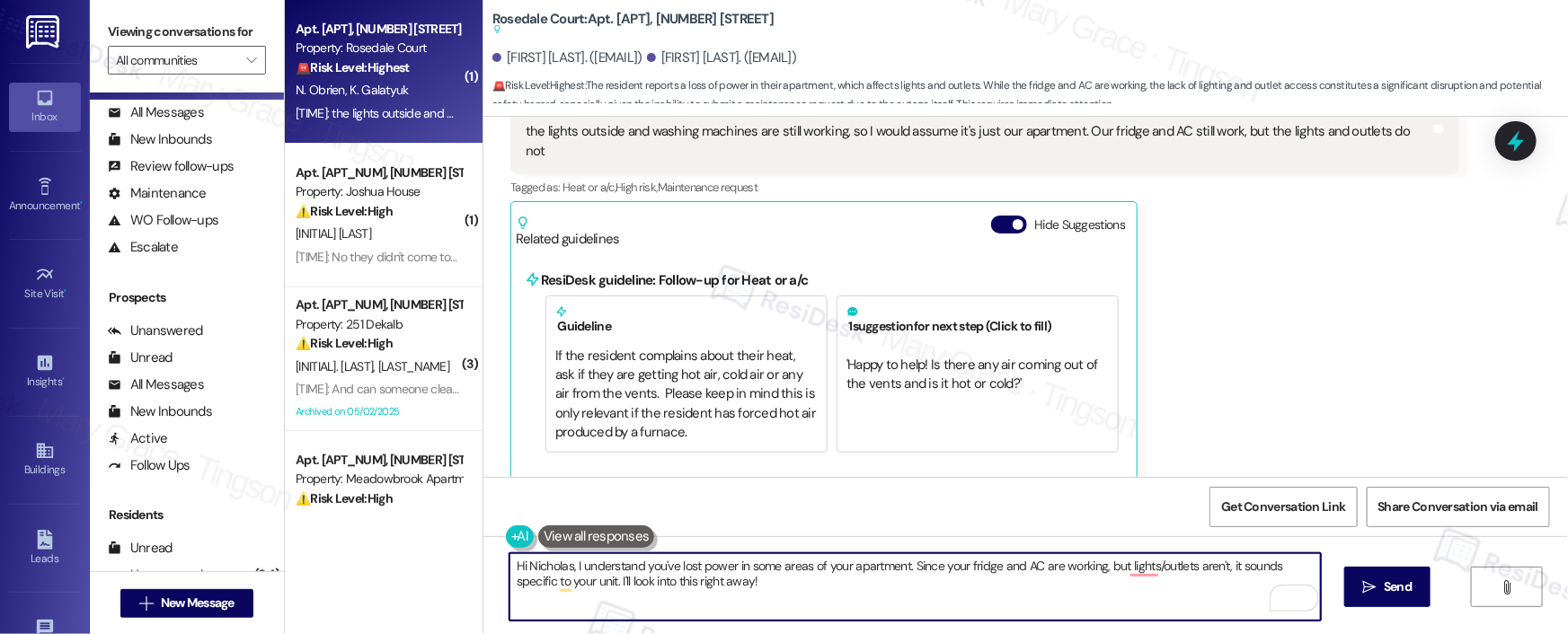 drag, startPoint x: 648, startPoint y: 562, endPoint x: 845, endPoint y: 570, distance: 197.16237 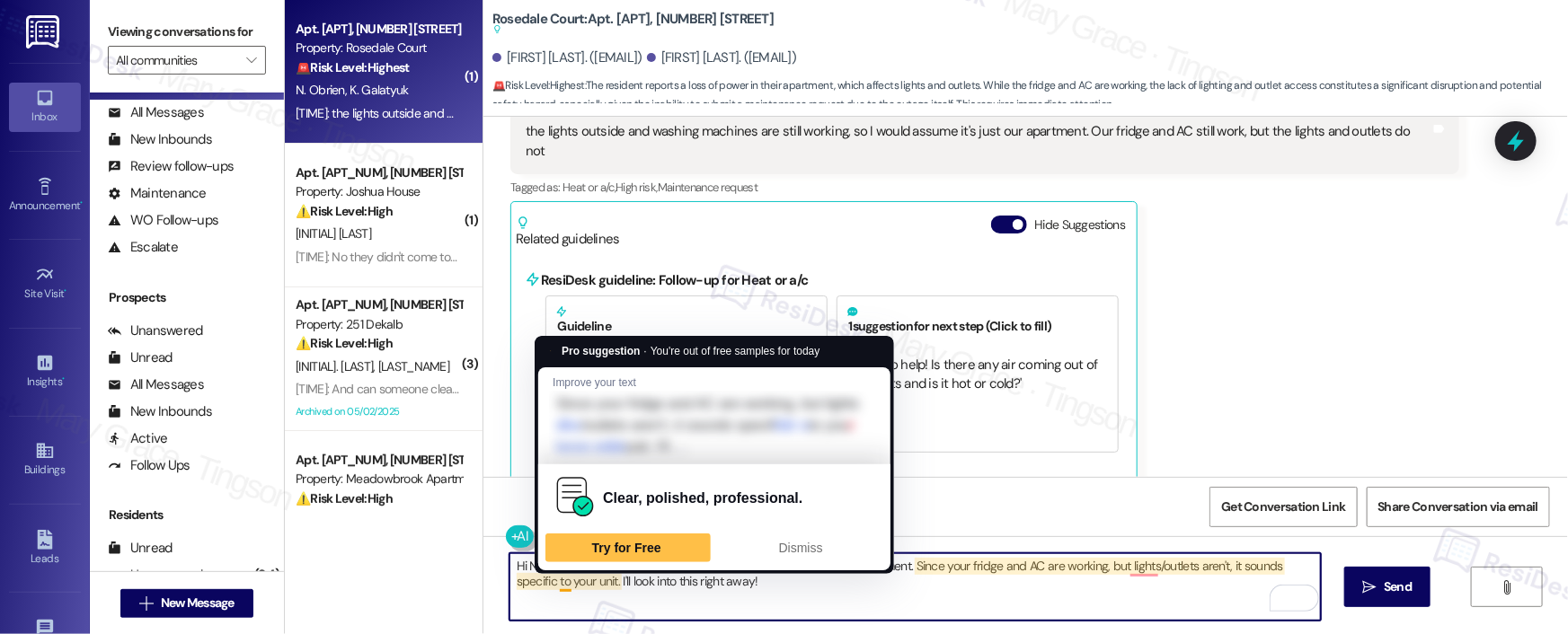 drag, startPoint x: 557, startPoint y: 578, endPoint x: 640, endPoint y: 581, distance: 83.0542 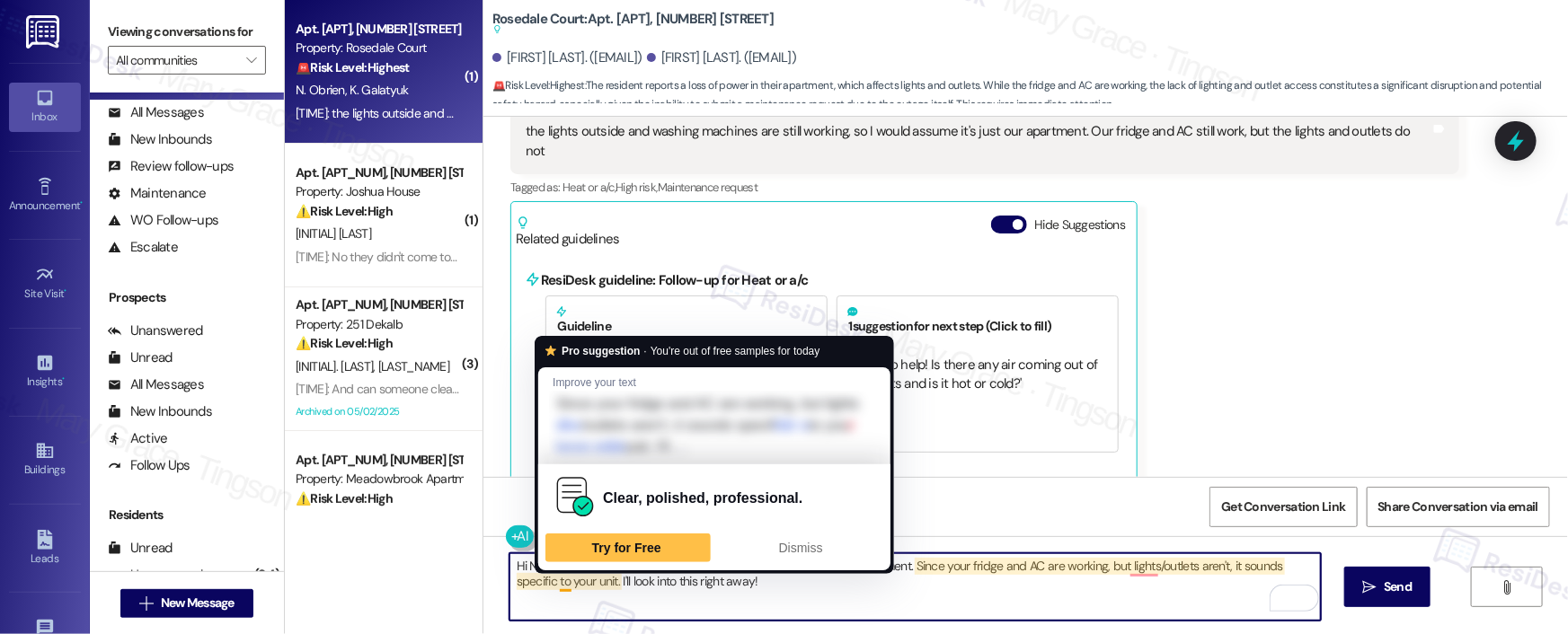 click on "Hi Nicholas, I understand you've lost power in some areas of your apartment. Since your fridge and AC are working, but lights/outlets aren't, it sounds specific to your unit. I'll look into this right away!" at bounding box center [915, 586] 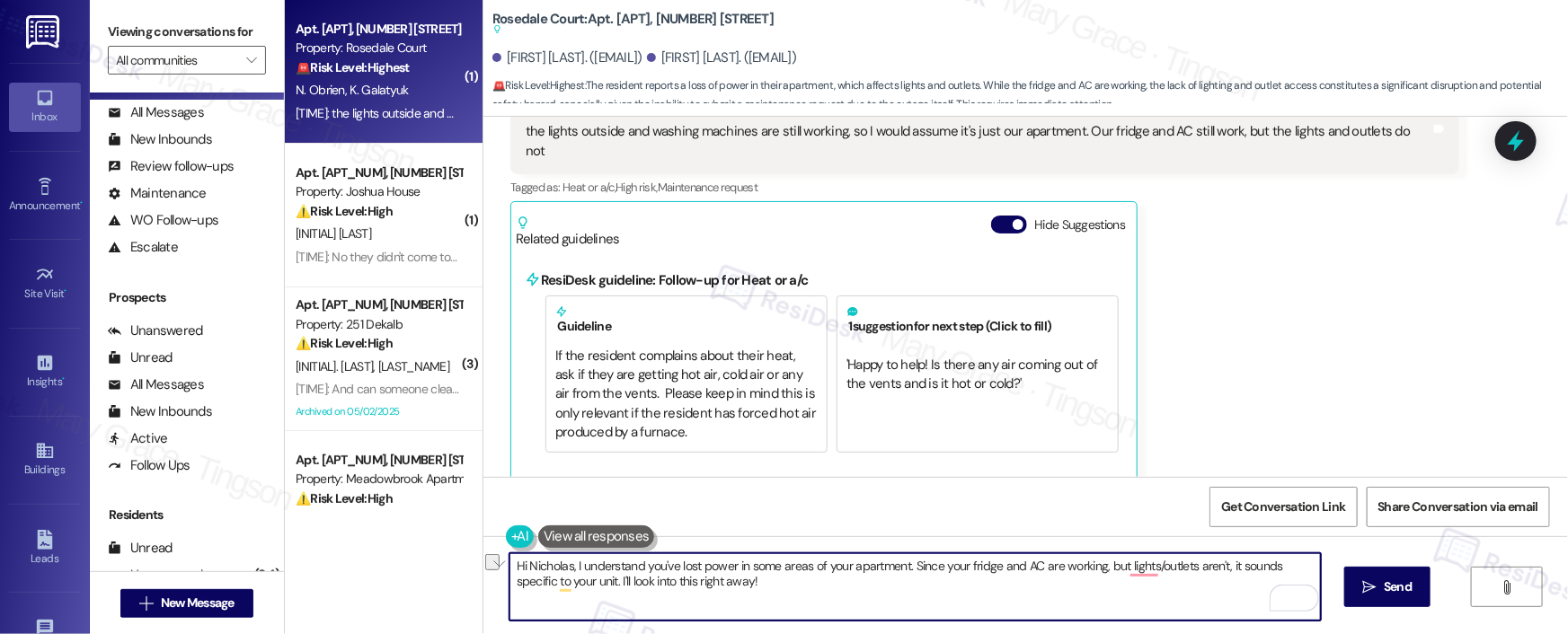 click on "Hi Nicholas, I understand you've lost power in some areas of your apartment. Since your fridge and AC are working, but lights/outlets aren't, it sounds specific to your unit. I'll look into this right away!" at bounding box center [915, 586] 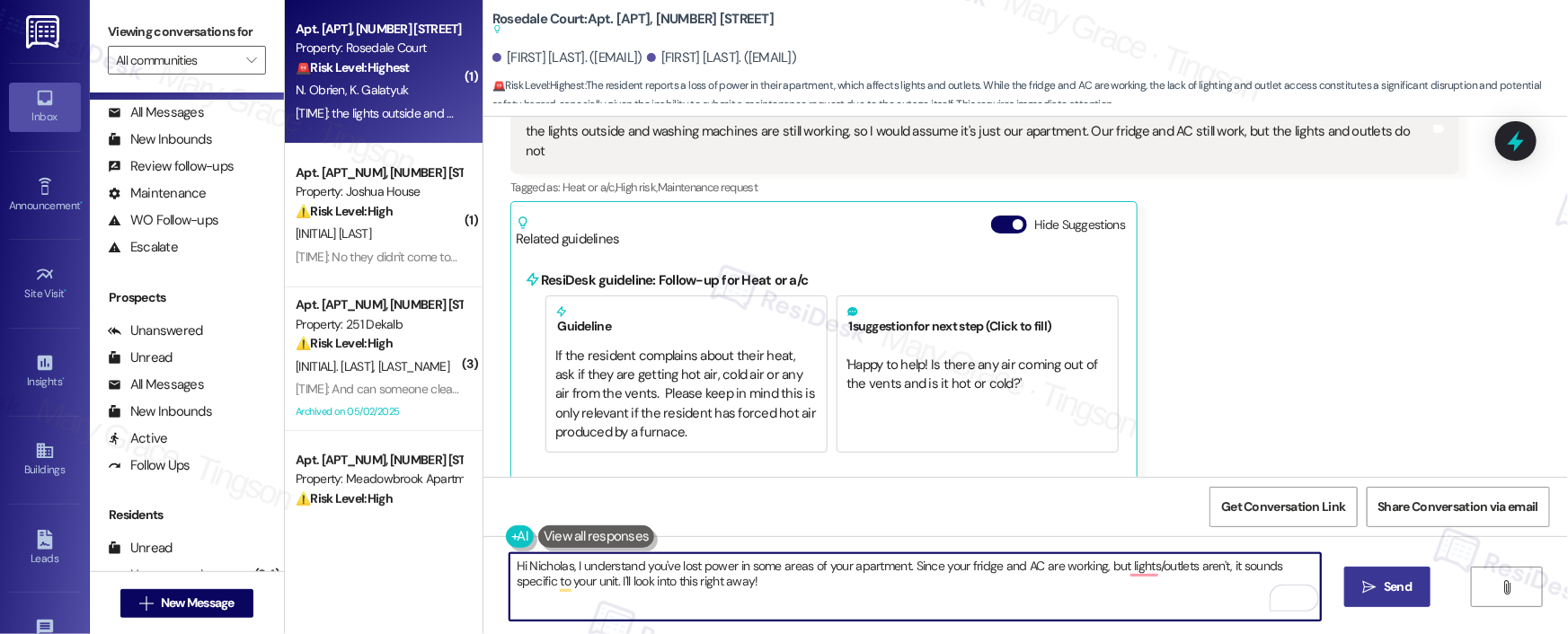 type on "Hi Nicholas, I understand you've lost power in some areas of your apartment. Since your fridge and AC are working, but lights/outlets aren't, it sounds specific to your unit. I'll look into this right away!" 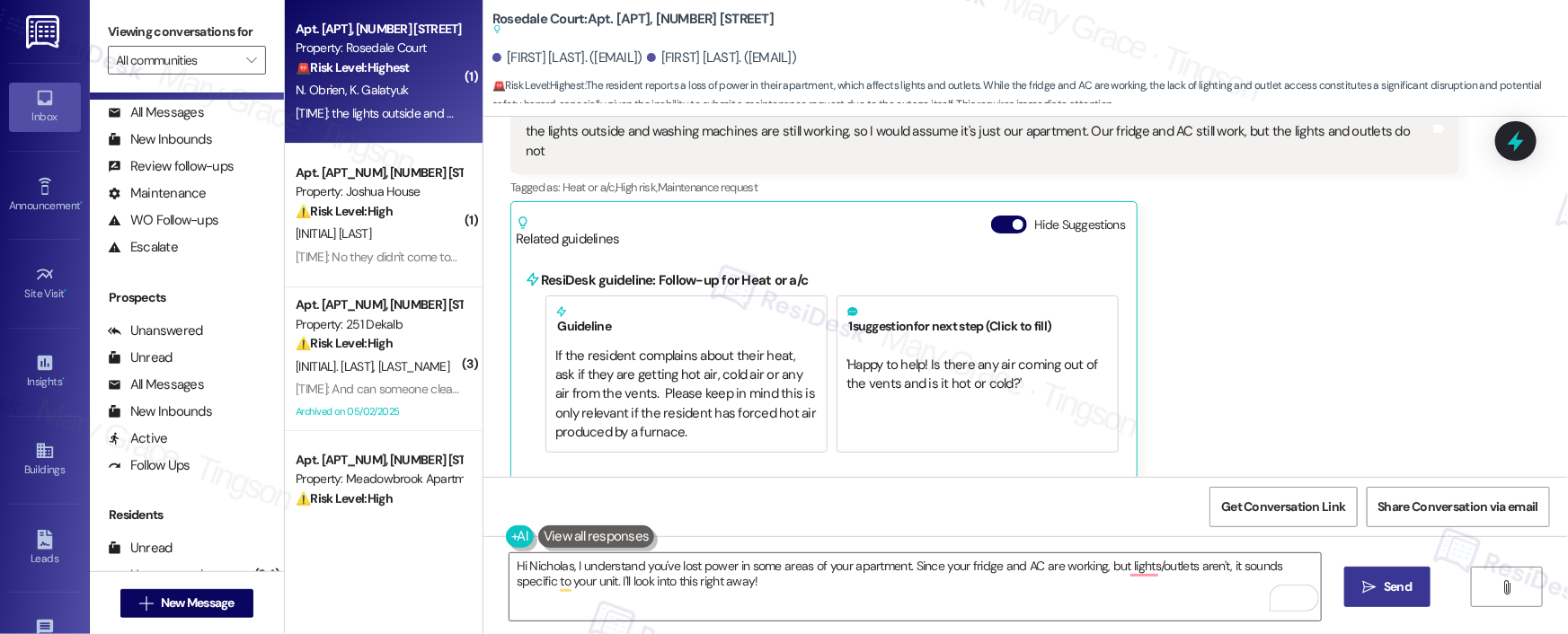 click on "Send" at bounding box center [1397, 586] 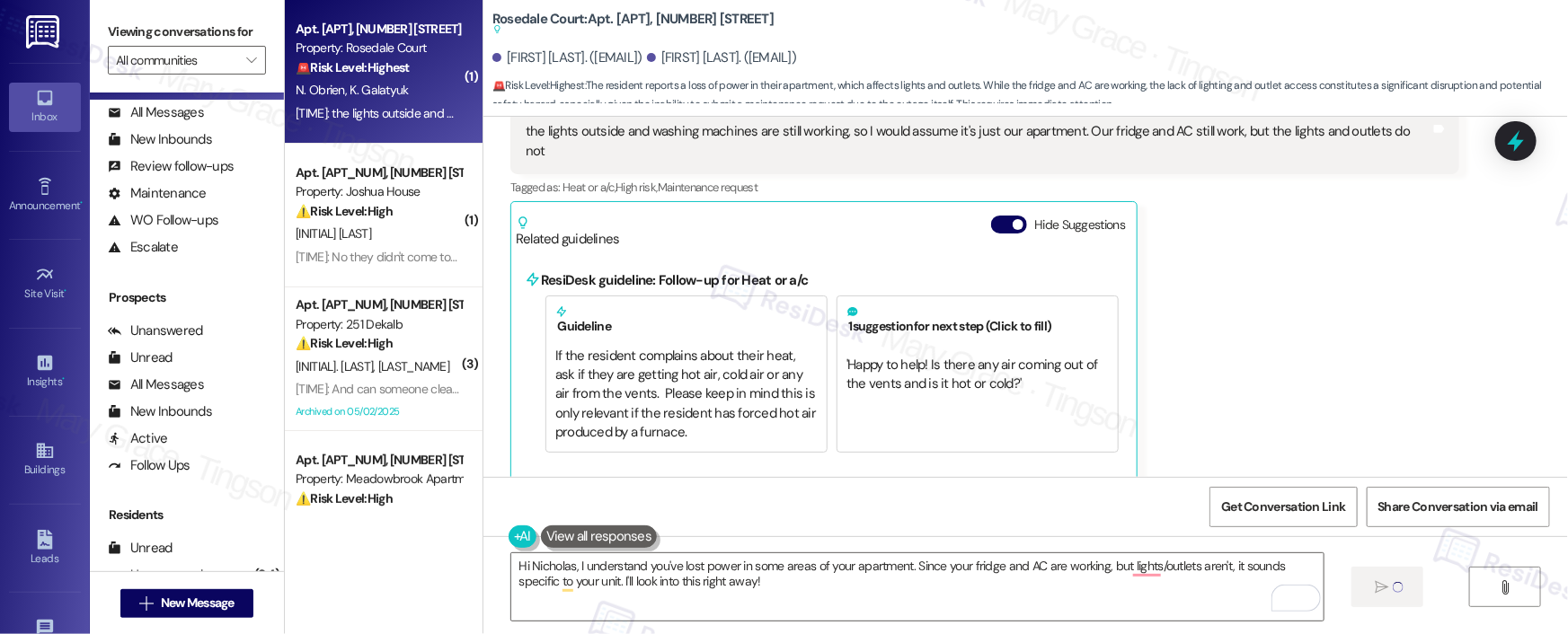 type 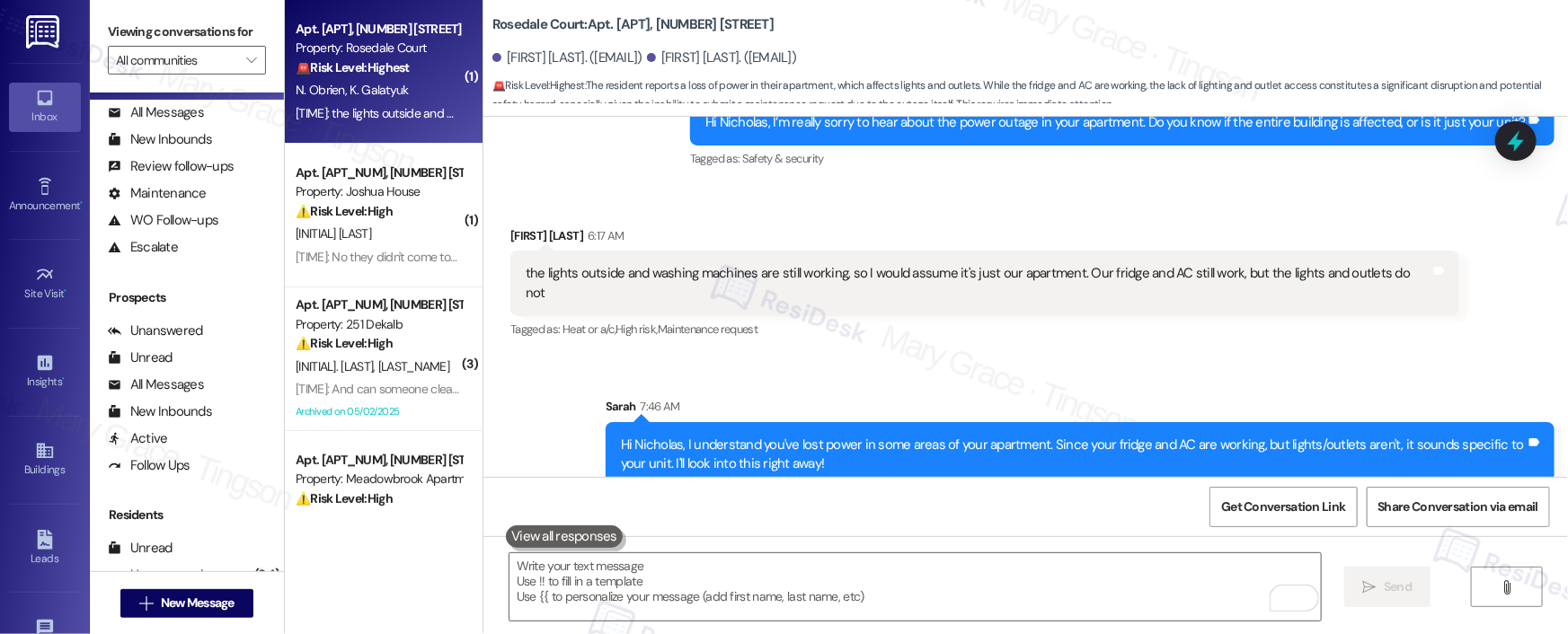 scroll, scrollTop: 6633, scrollLeft: 0, axis: vertical 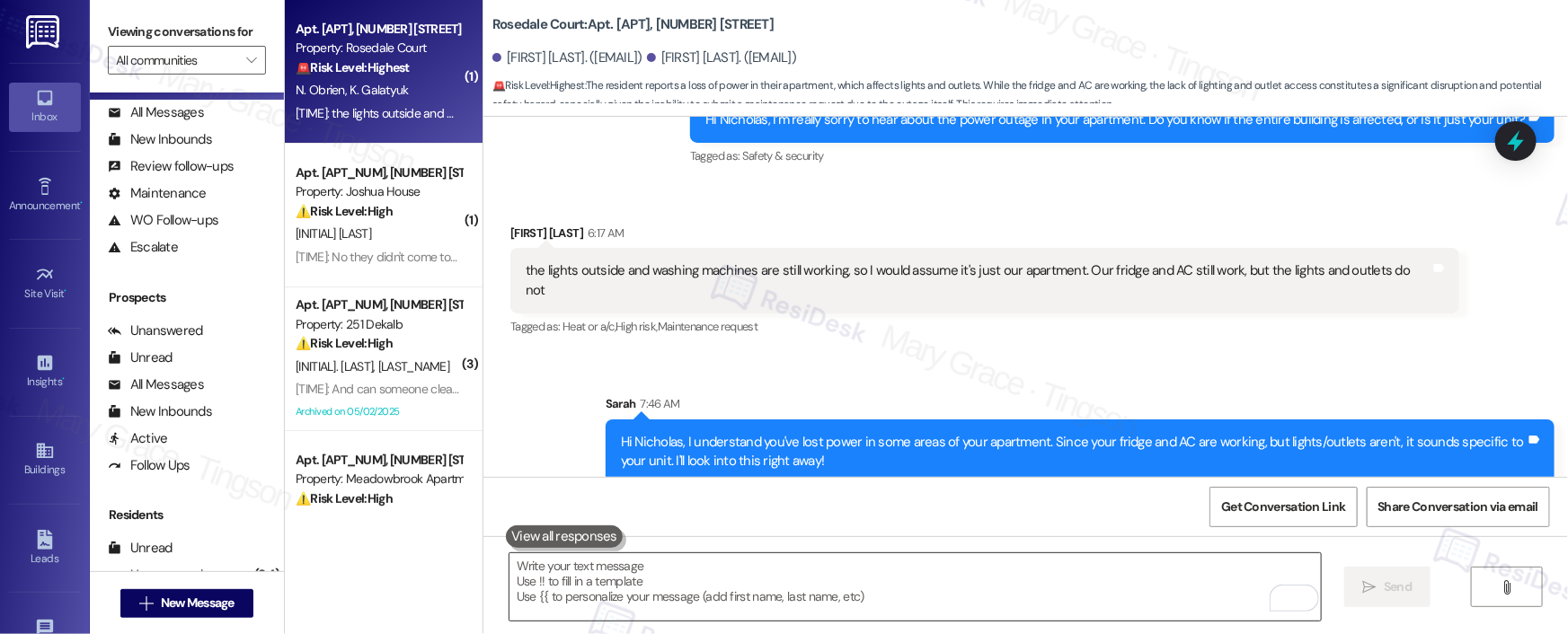 click at bounding box center (915, 586) 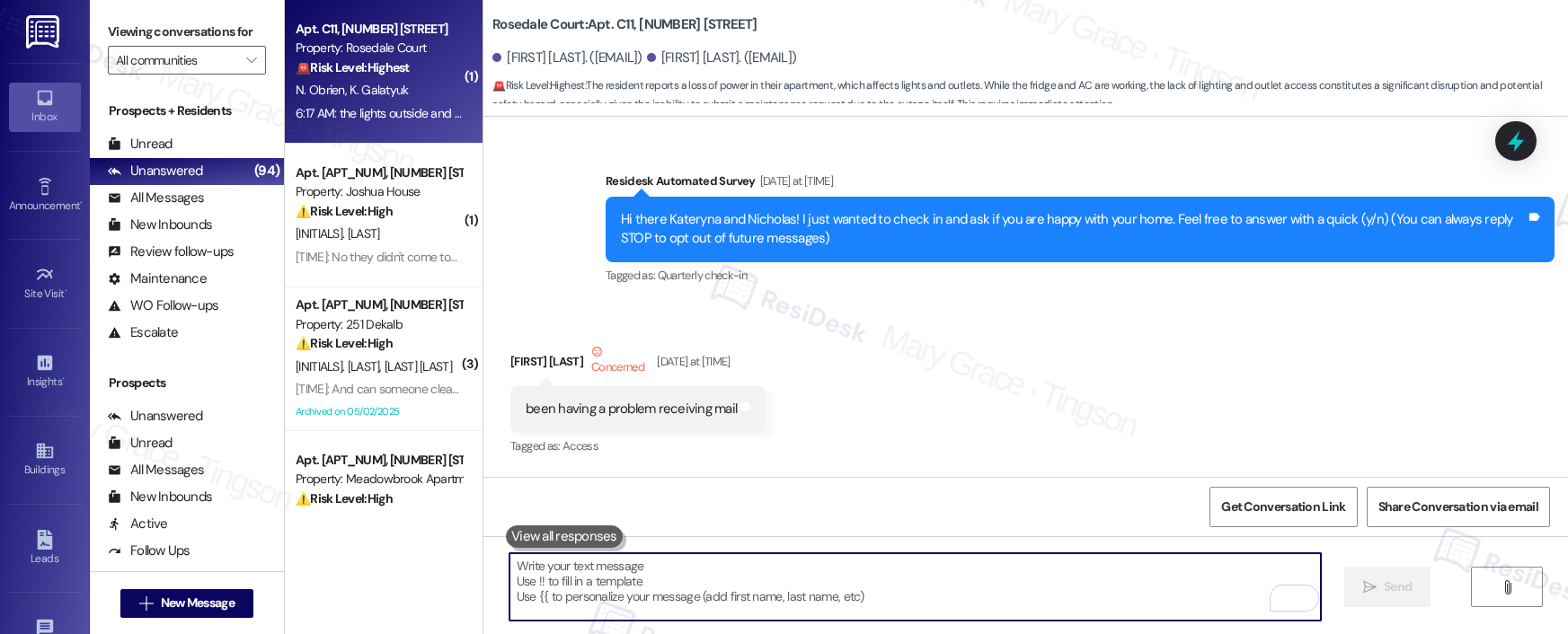 scroll, scrollTop: 0, scrollLeft: 0, axis: both 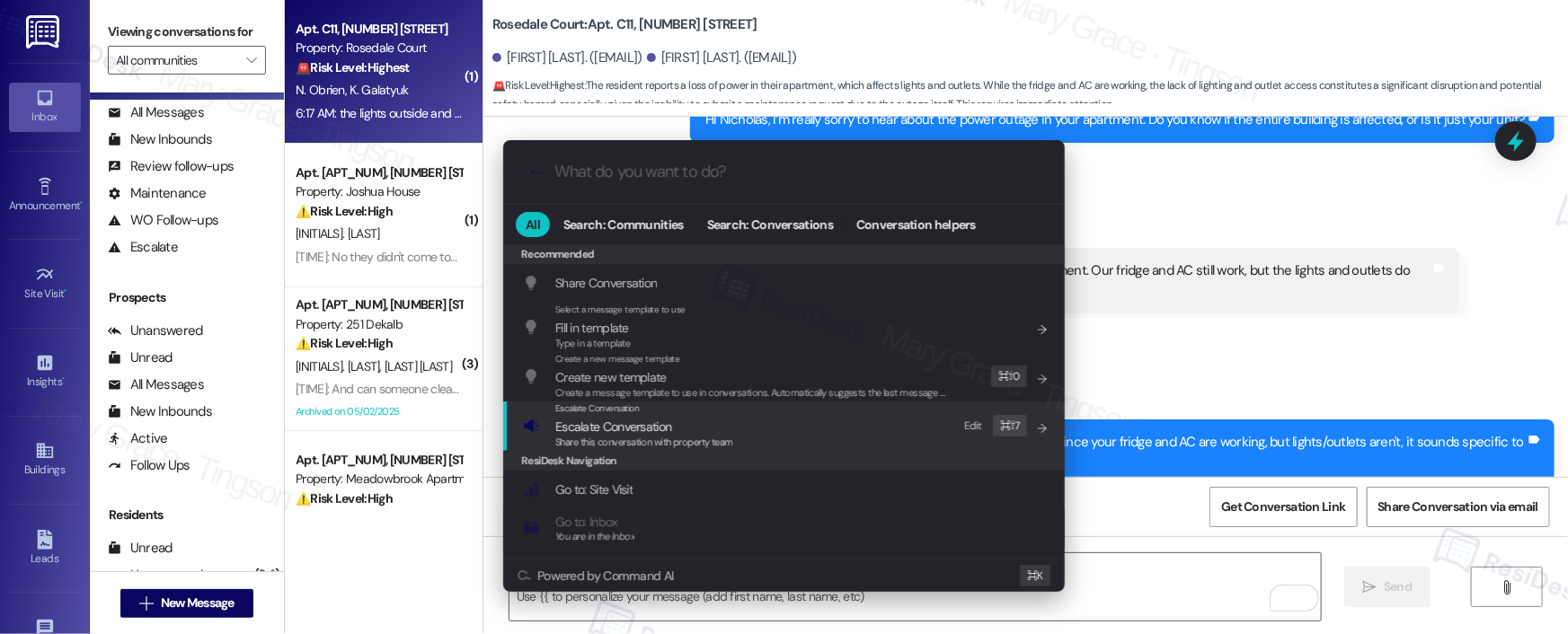 click on "Escalate Conversation" at bounding box center (613, 427) 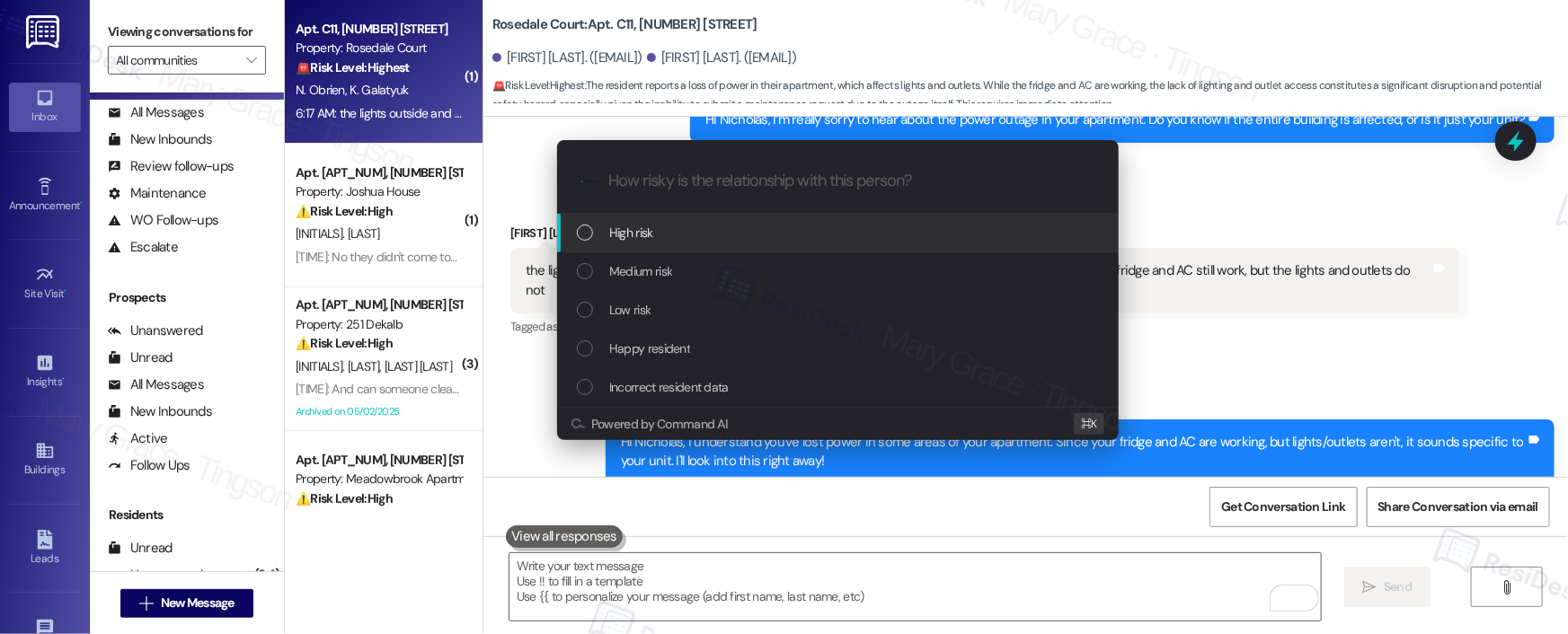 click on "High risk" at bounding box center (631, 233) 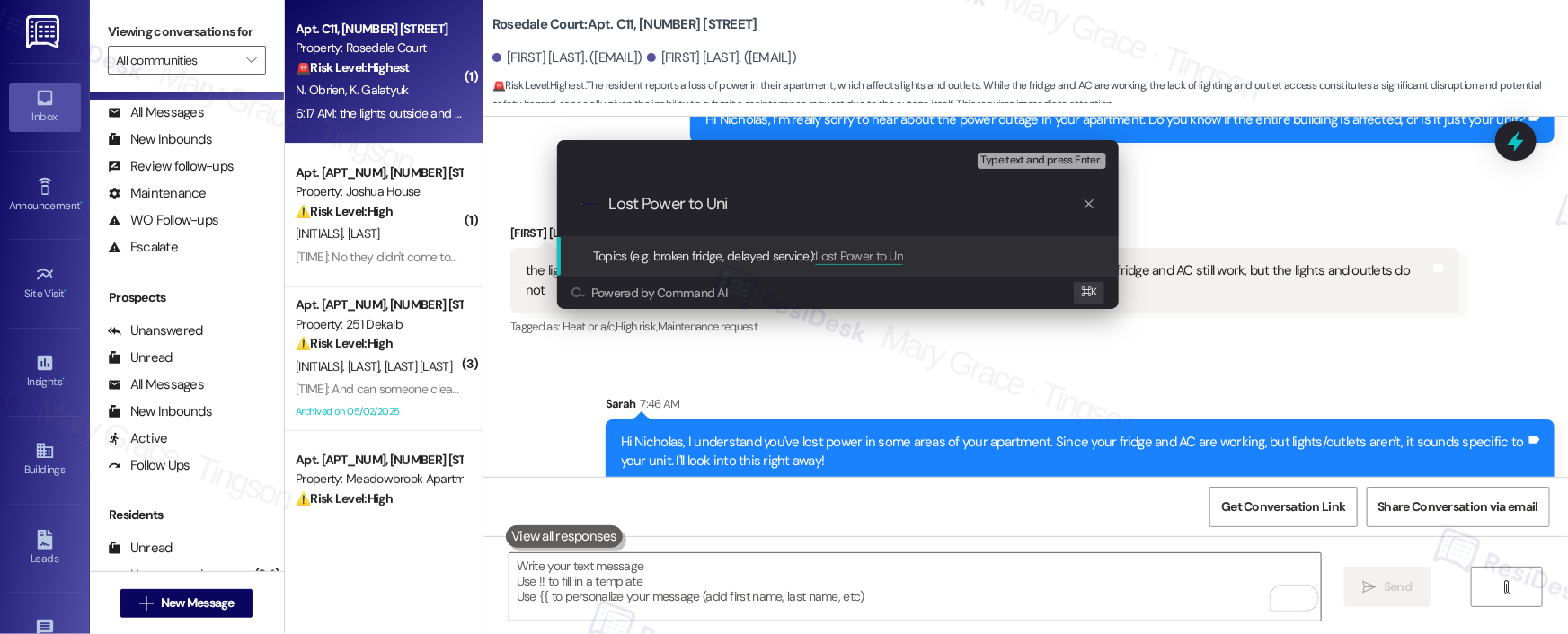 type on "Lost Power to Unit" 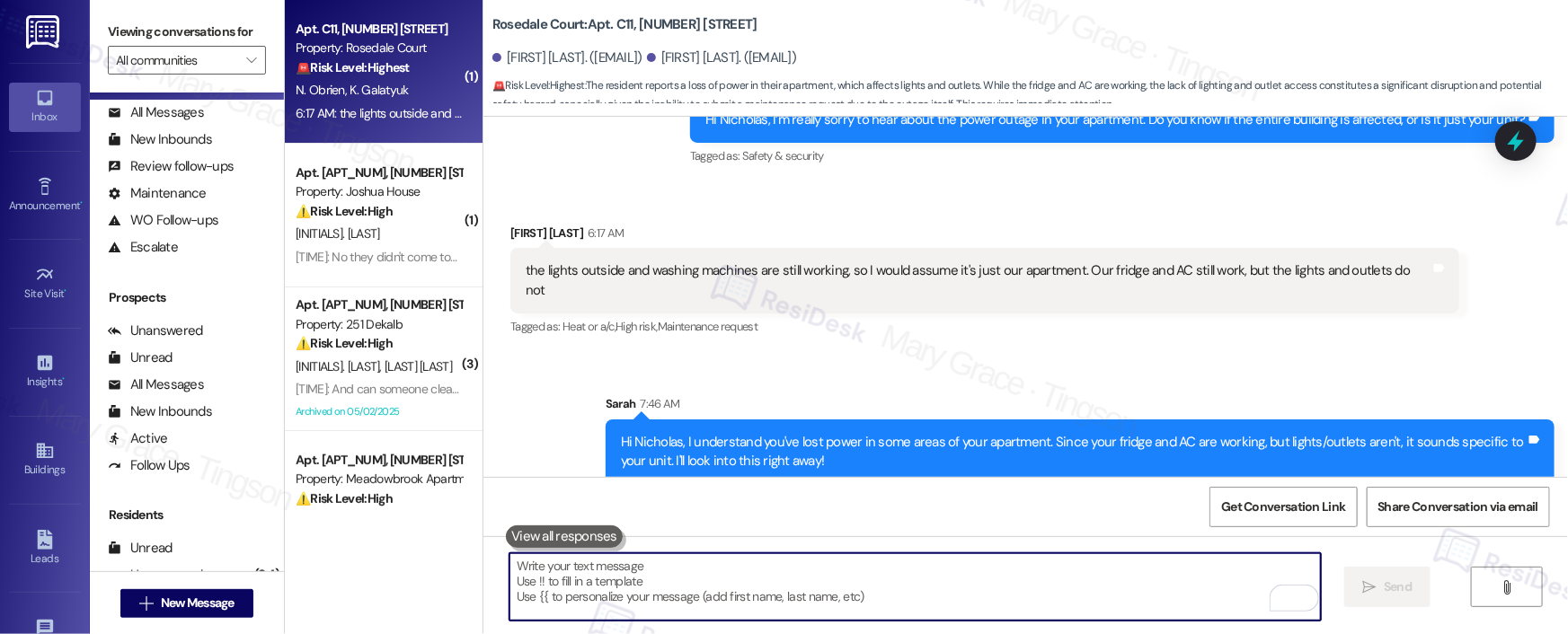click on "the lights outside and washing machines are still working, so I would assume it's just our apartment. Our fridge and AC still work, but the lights and outlets do not Tags and notes" at bounding box center (985, 280) 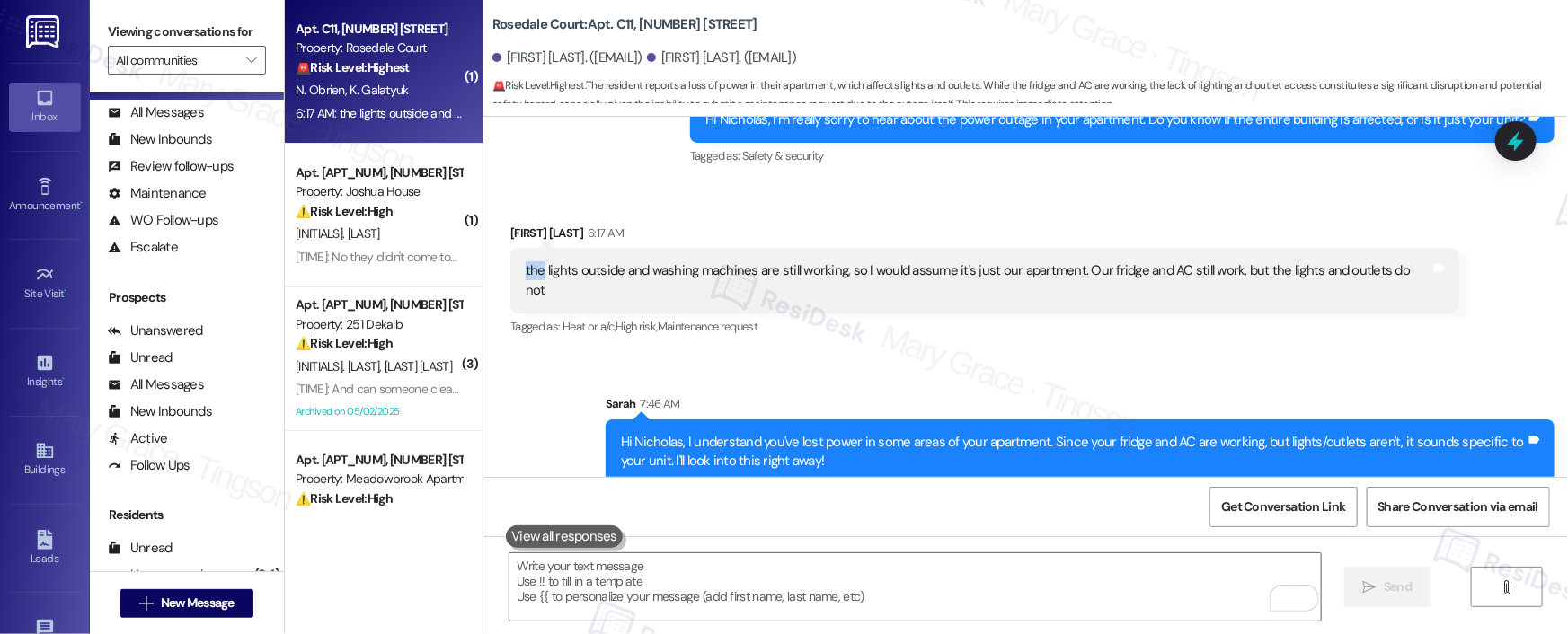click on "the lights outside and washing machines are still working, so I would assume it's just our apartment. Our fridge and AC still work, but the lights and outlets do not Tags and notes" at bounding box center (985, 280) 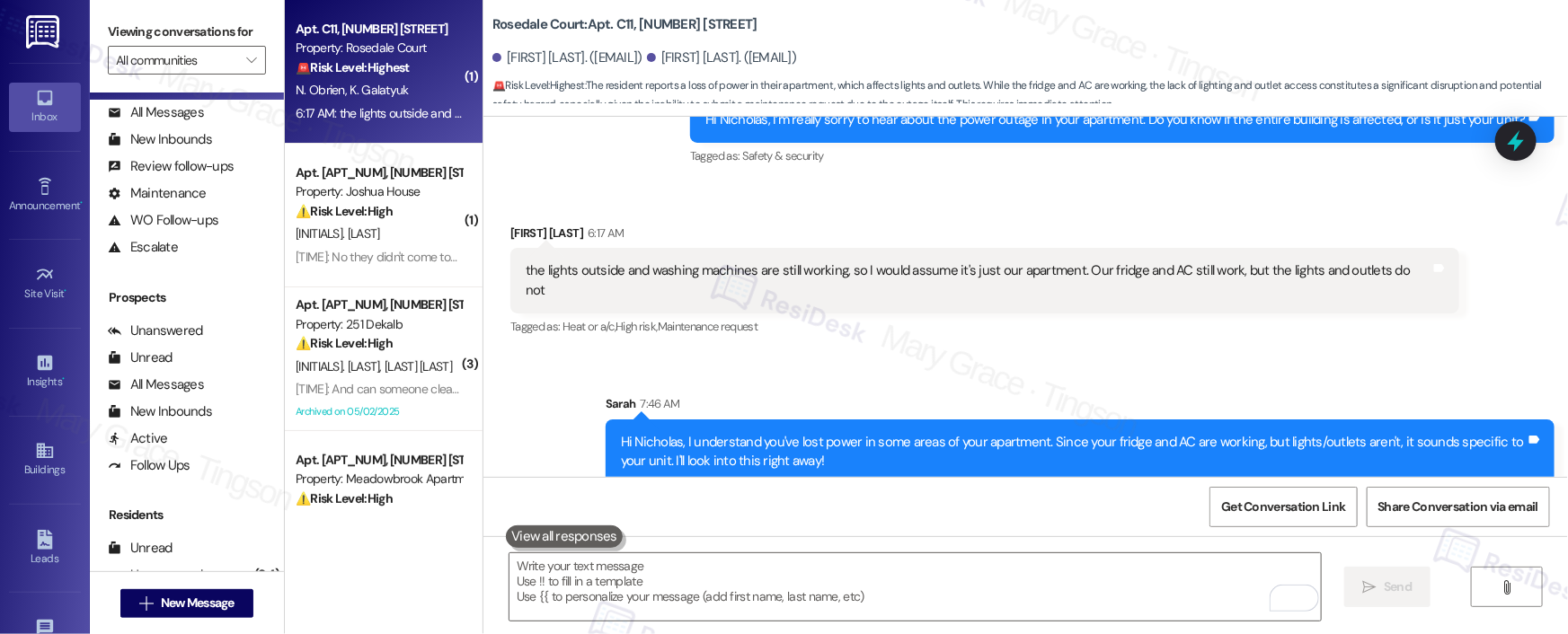 click on "the lights outside and washing machines are still working, so I would assume it's just our apartment. Our fridge and AC still work, but the lights and outlets do not" at bounding box center [978, 280] 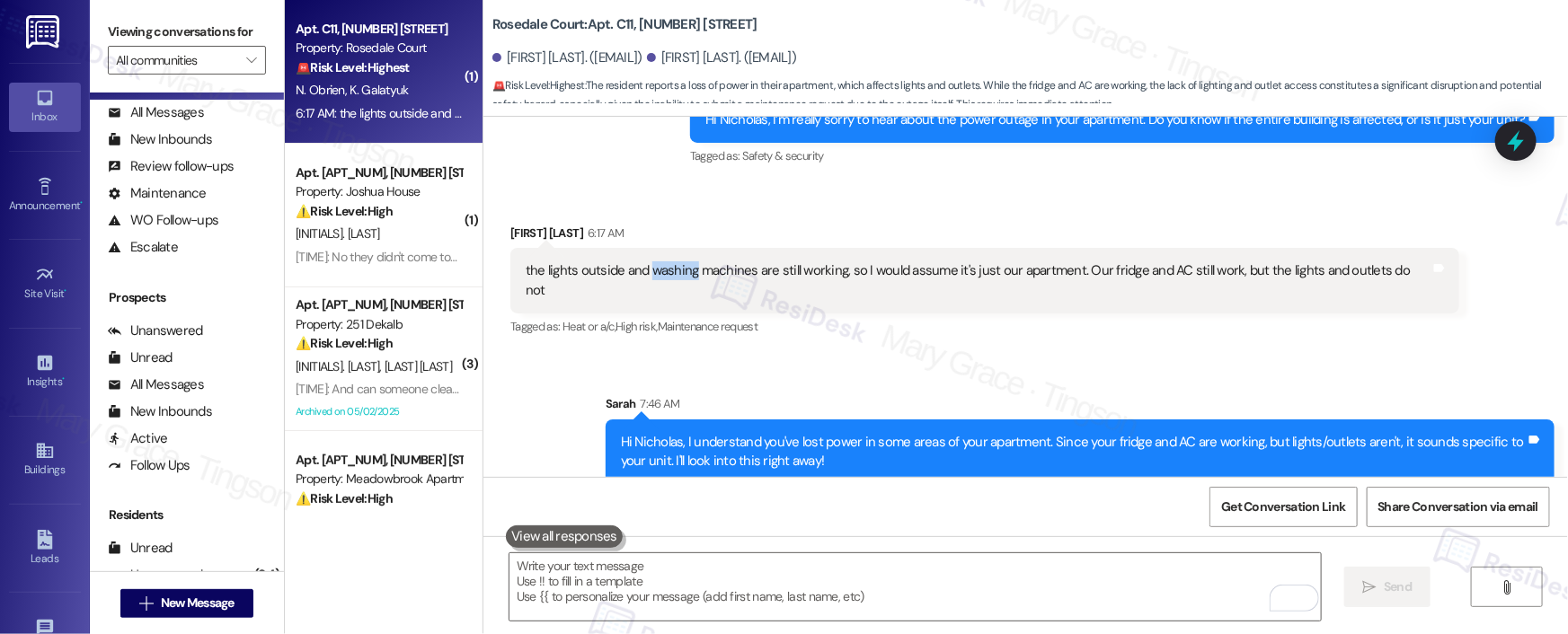 click on "the lights outside and washing machines are still working, so I would assume it's just our apartment. Our fridge and AC still work, but the lights and outlets do not" at bounding box center (978, 280) 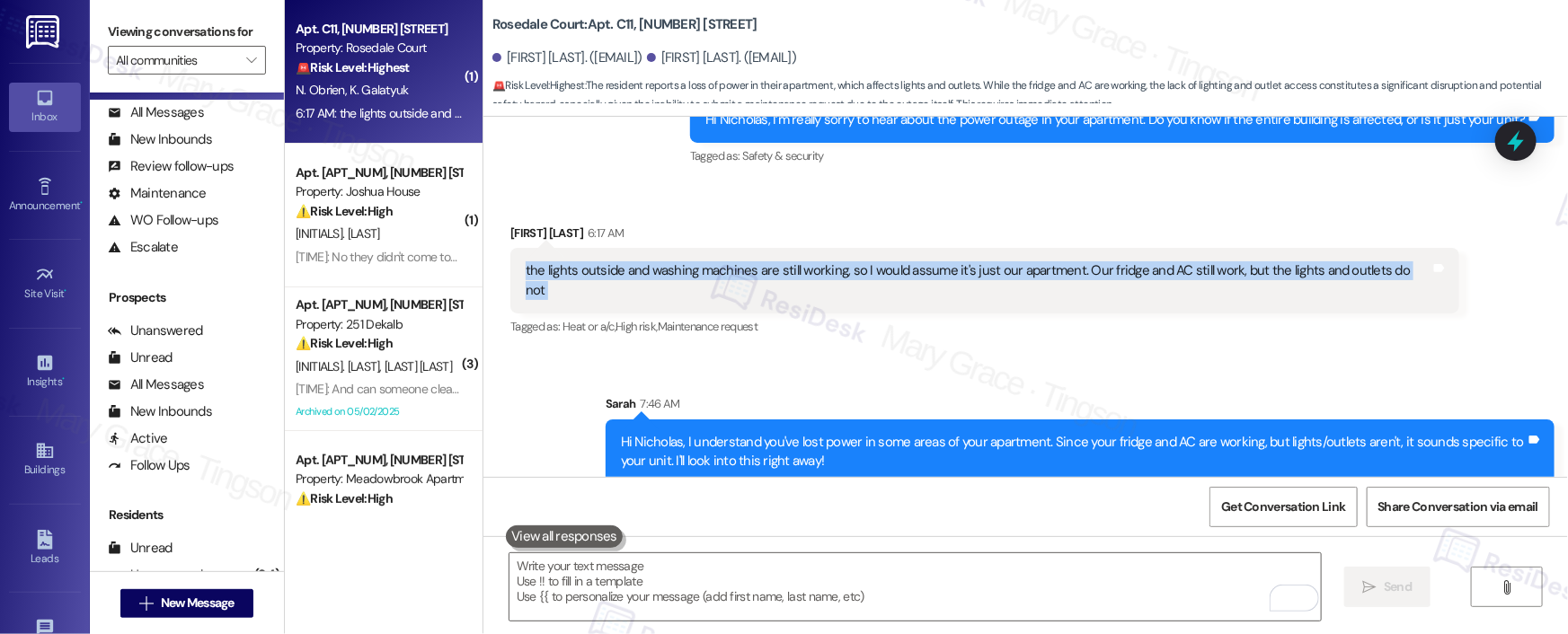 click on "the lights outside and washing machines are still working, so I would assume it's just our apartment. Our fridge and AC still work, but the lights and outlets do not" at bounding box center (978, 280) 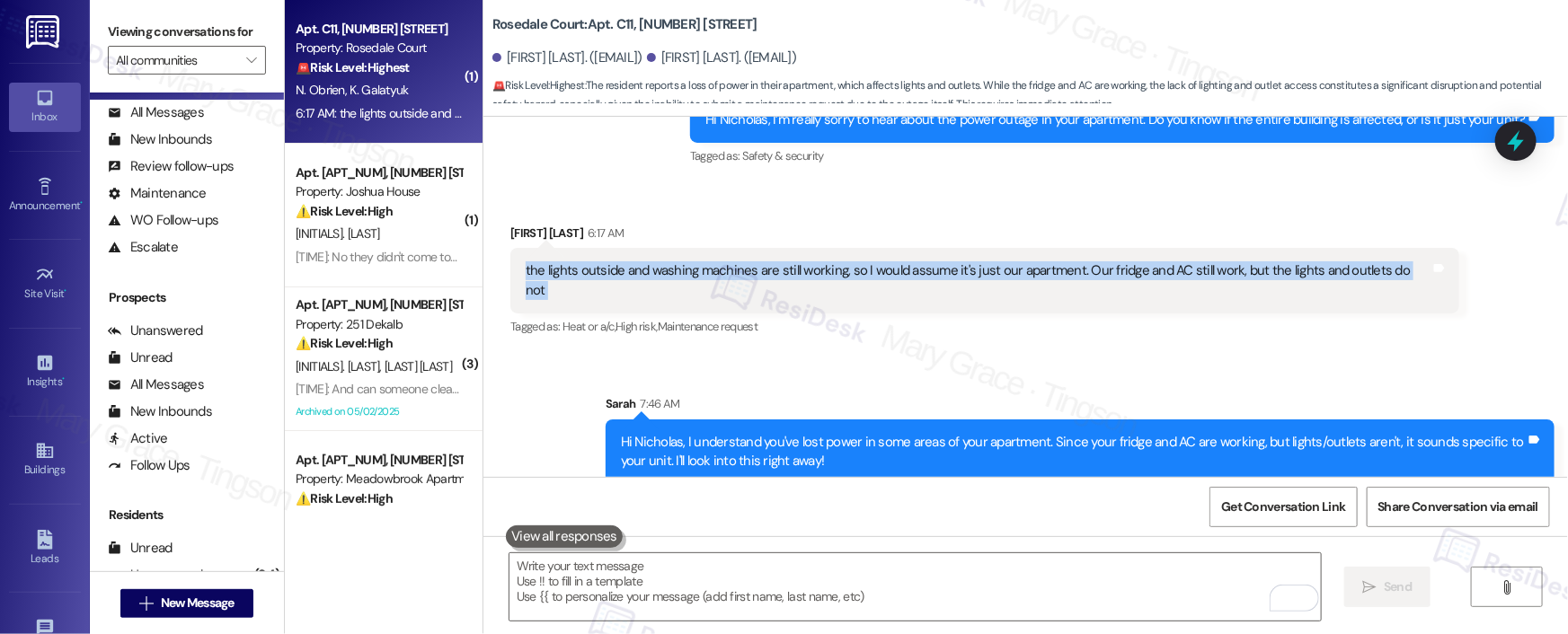 copy on "the lights outside and washing machines are still working, so I would assume it's just our apartment. Our fridge and AC still work, but the lights and outlets do not Tags and notes" 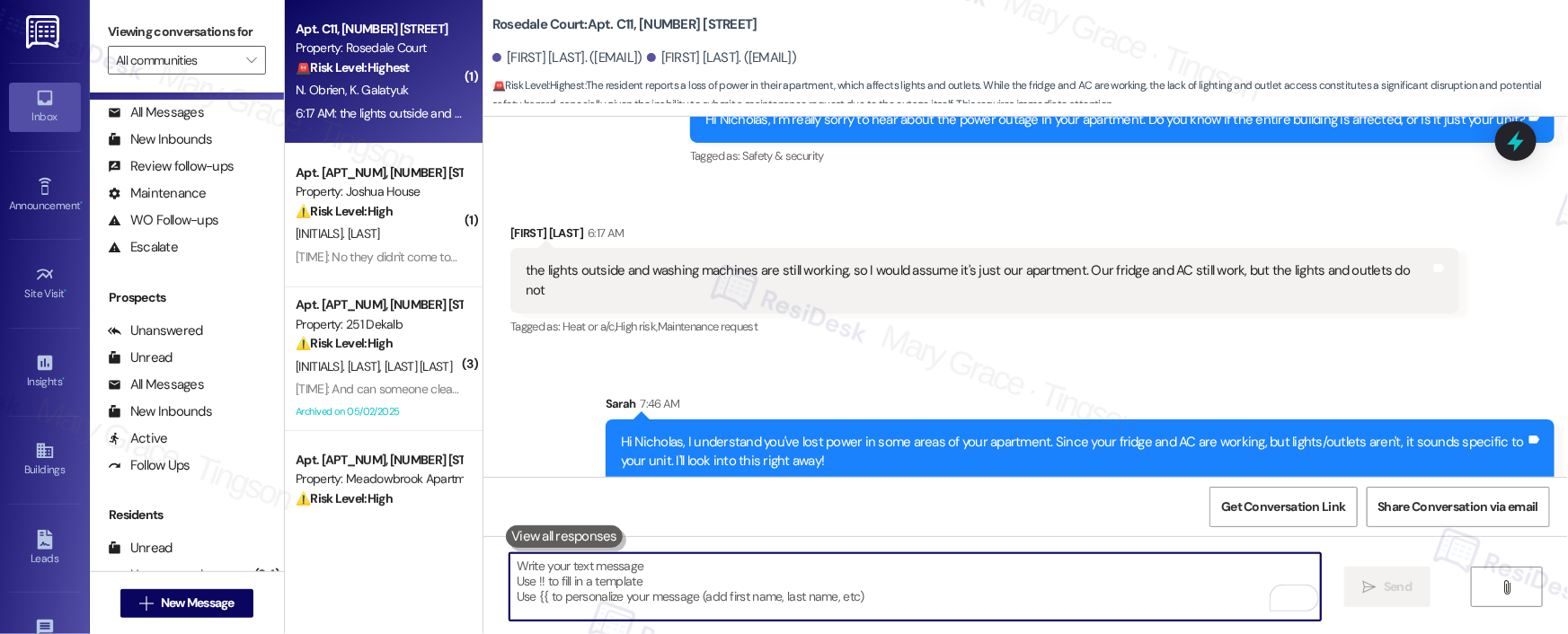 click at bounding box center (915, 586) 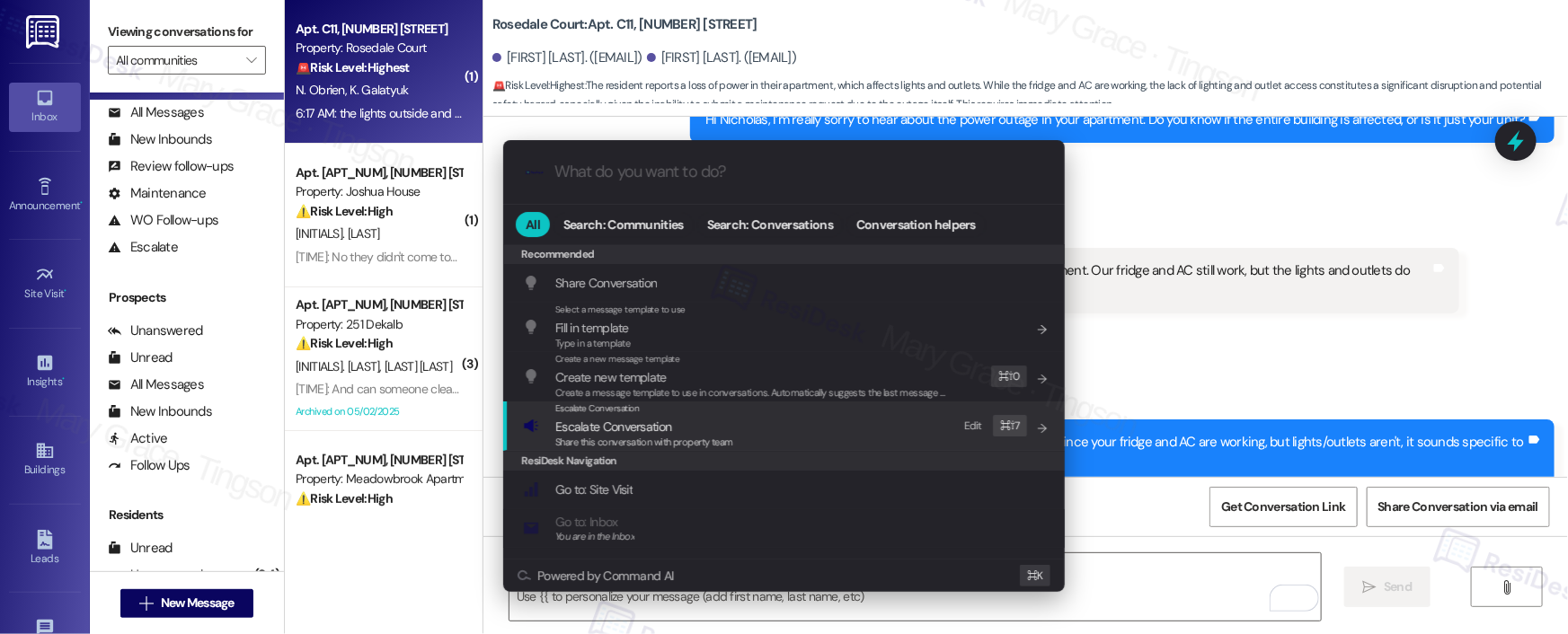 click on "Share this conversation with property team" at bounding box center [644, 442] 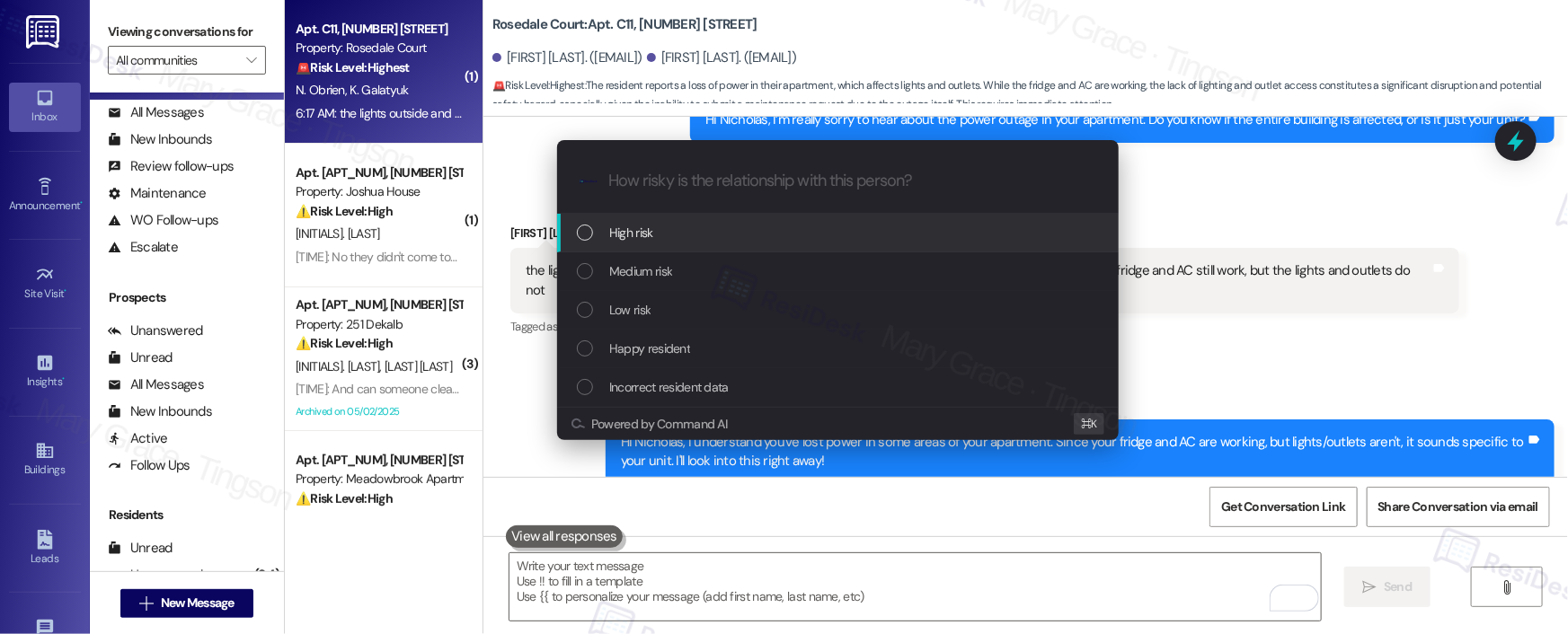 click on "High risk" at bounding box center (839, 233) 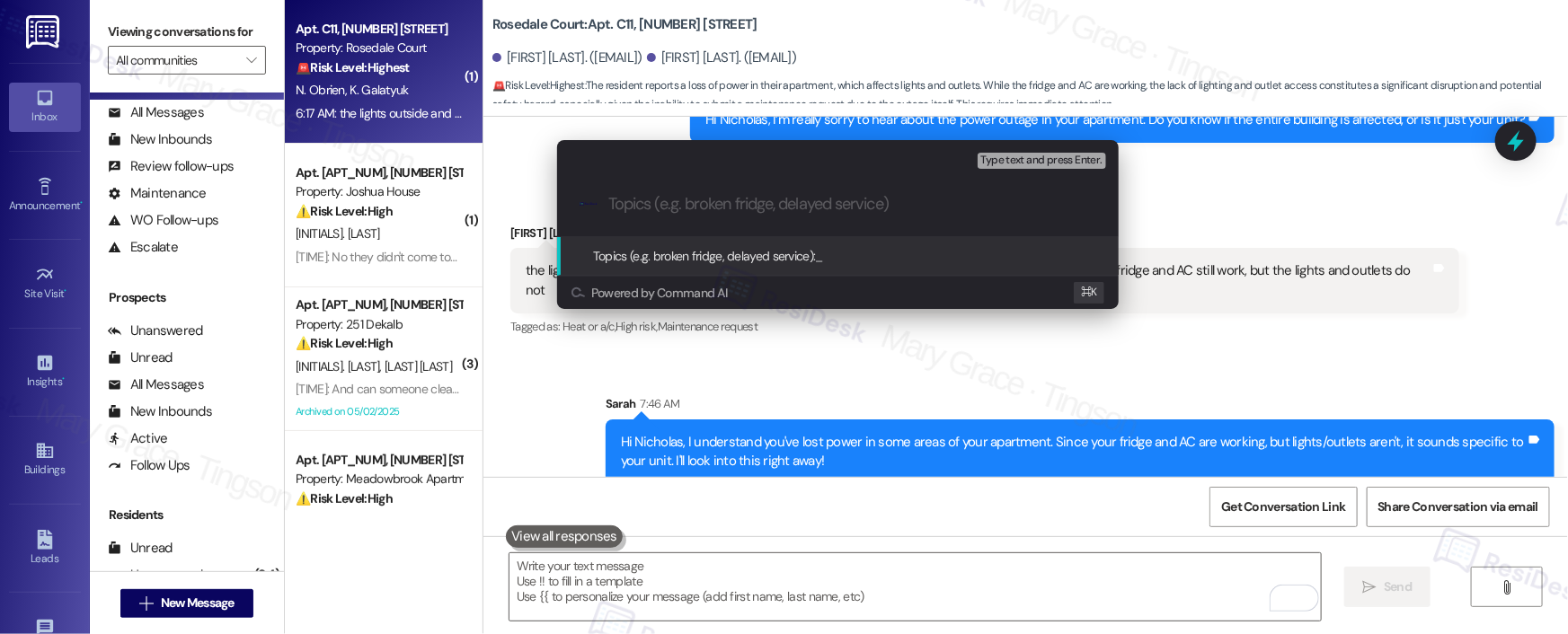 paste on "Electrical Issue in Apartment – Fridge & AC Working" 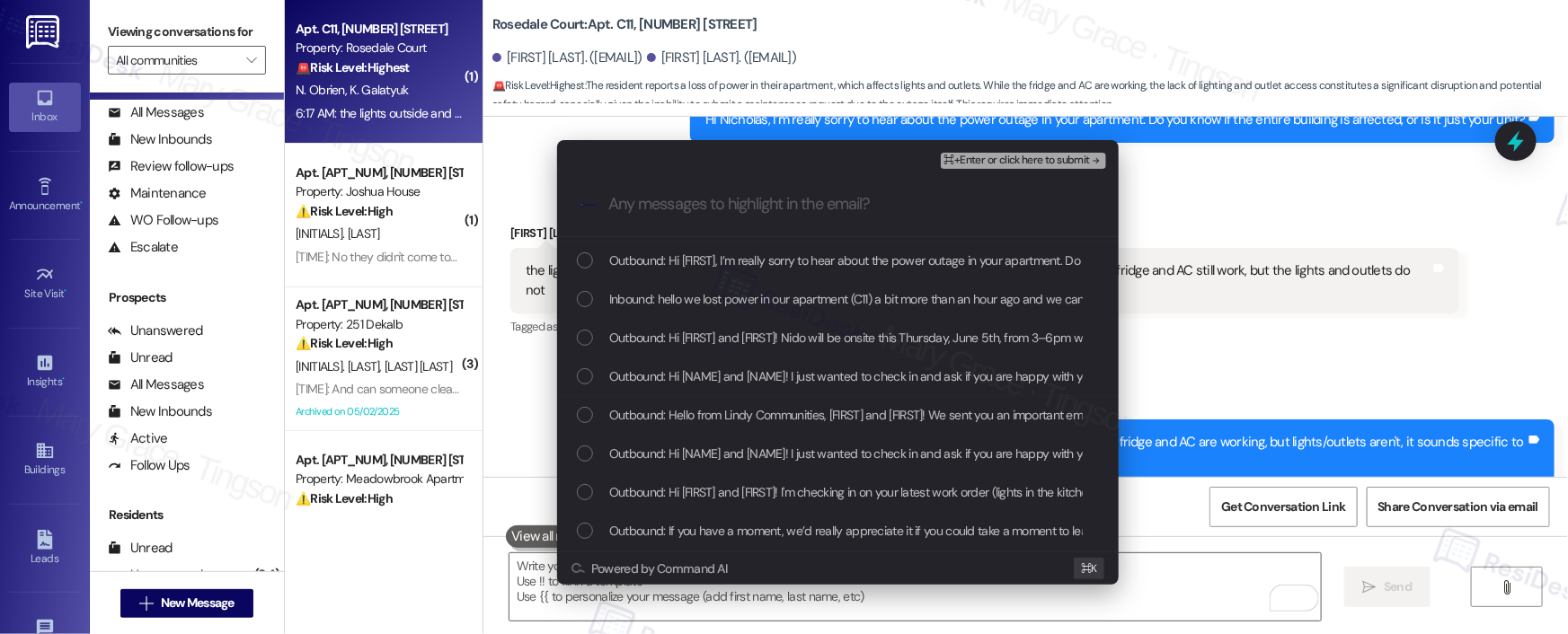 scroll, scrollTop: 0, scrollLeft: 0, axis: both 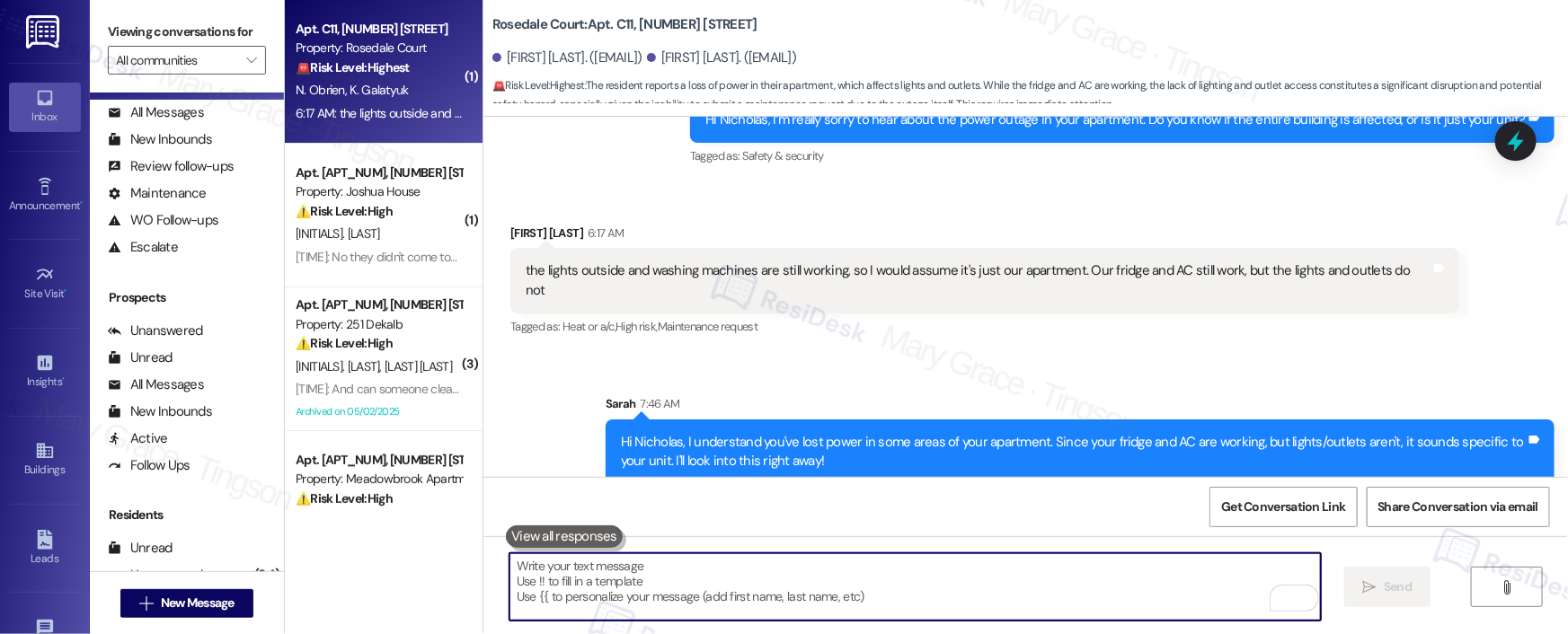 drag, startPoint x: 841, startPoint y: 582, endPoint x: 877, endPoint y: 585, distance: 36.124784 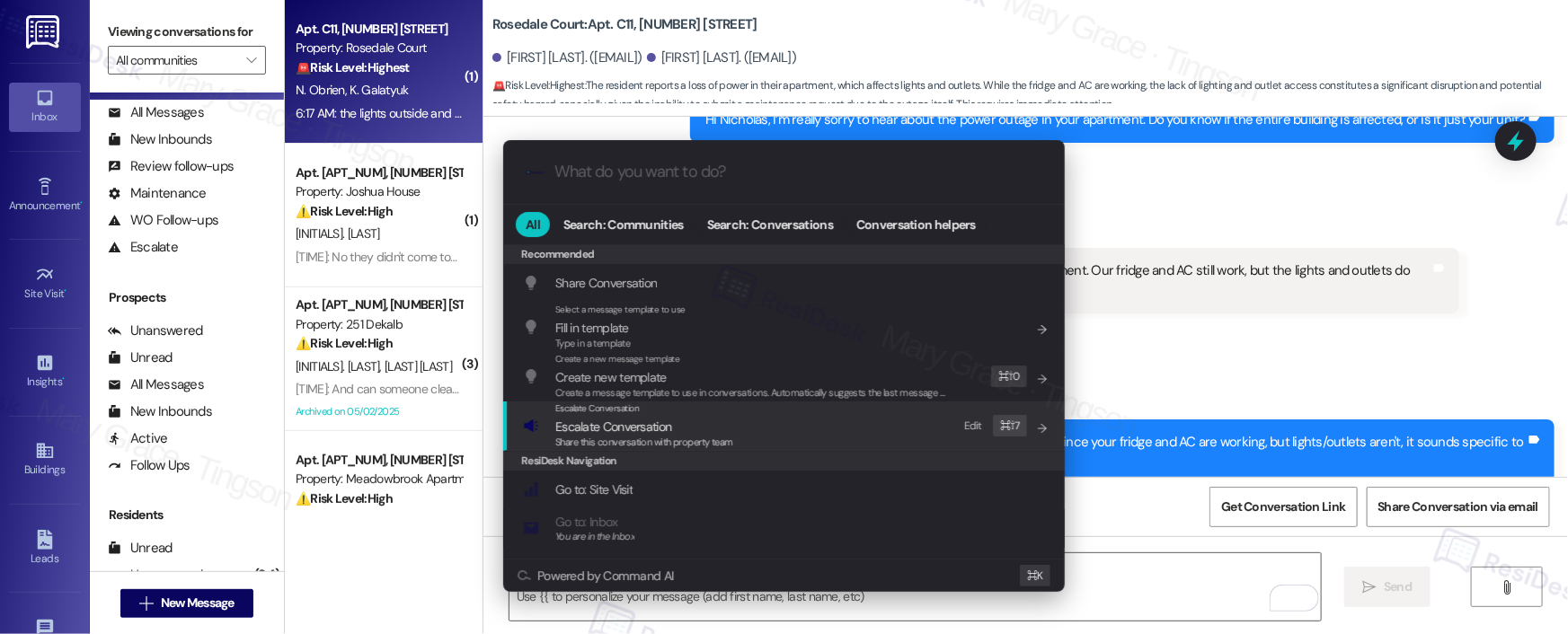 click on "Escalate Conversation Escalate Conversation Share this conversation with property team Edit ⌘ ⇧ 7" at bounding box center [785, 426] 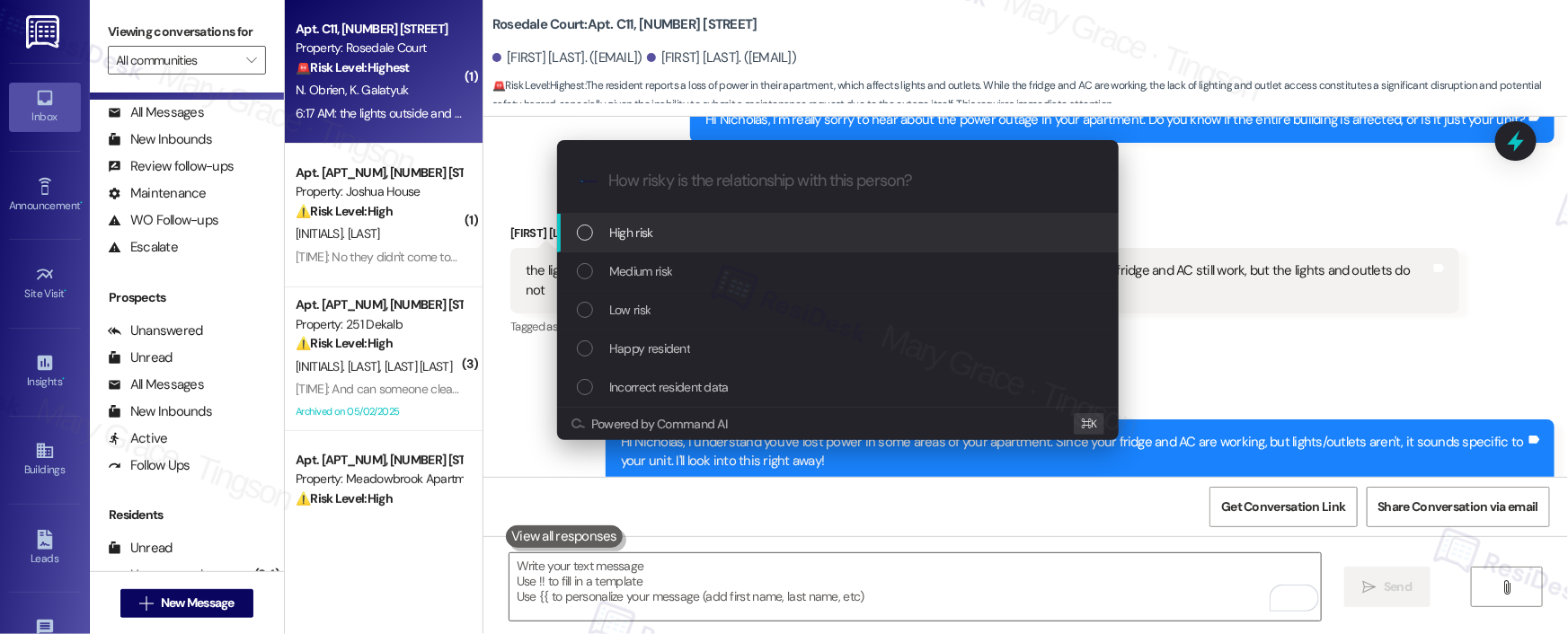 click on "High risk" at bounding box center (837, 233) 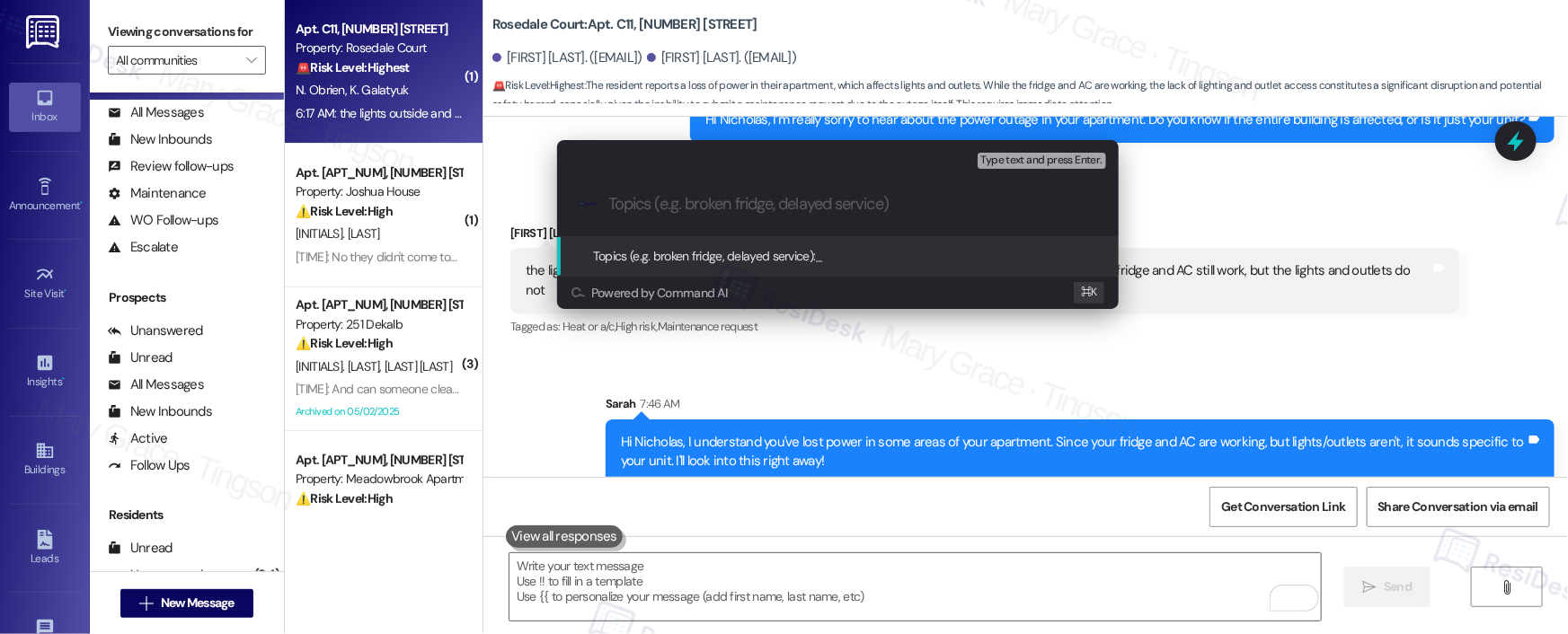 click at bounding box center (852, 204) 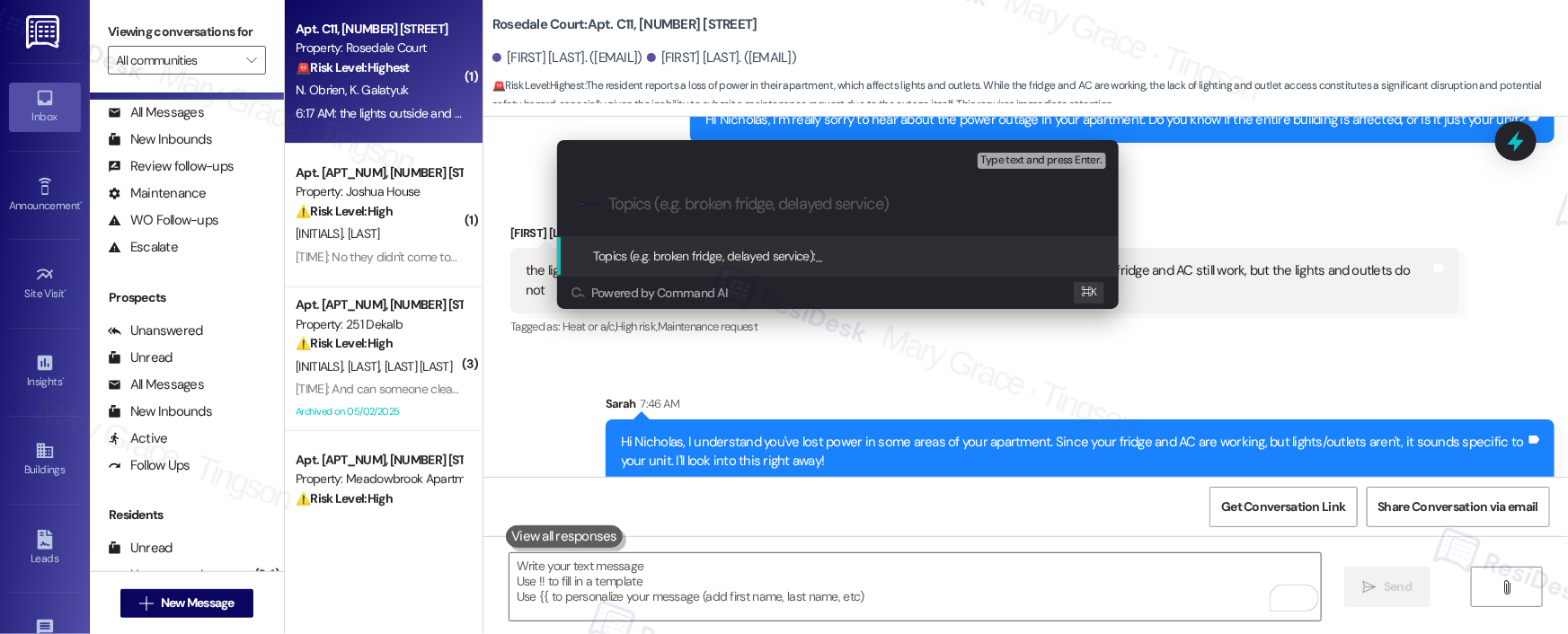 paste on "Electrical Issue in Apartment – Fridge & AC Working" 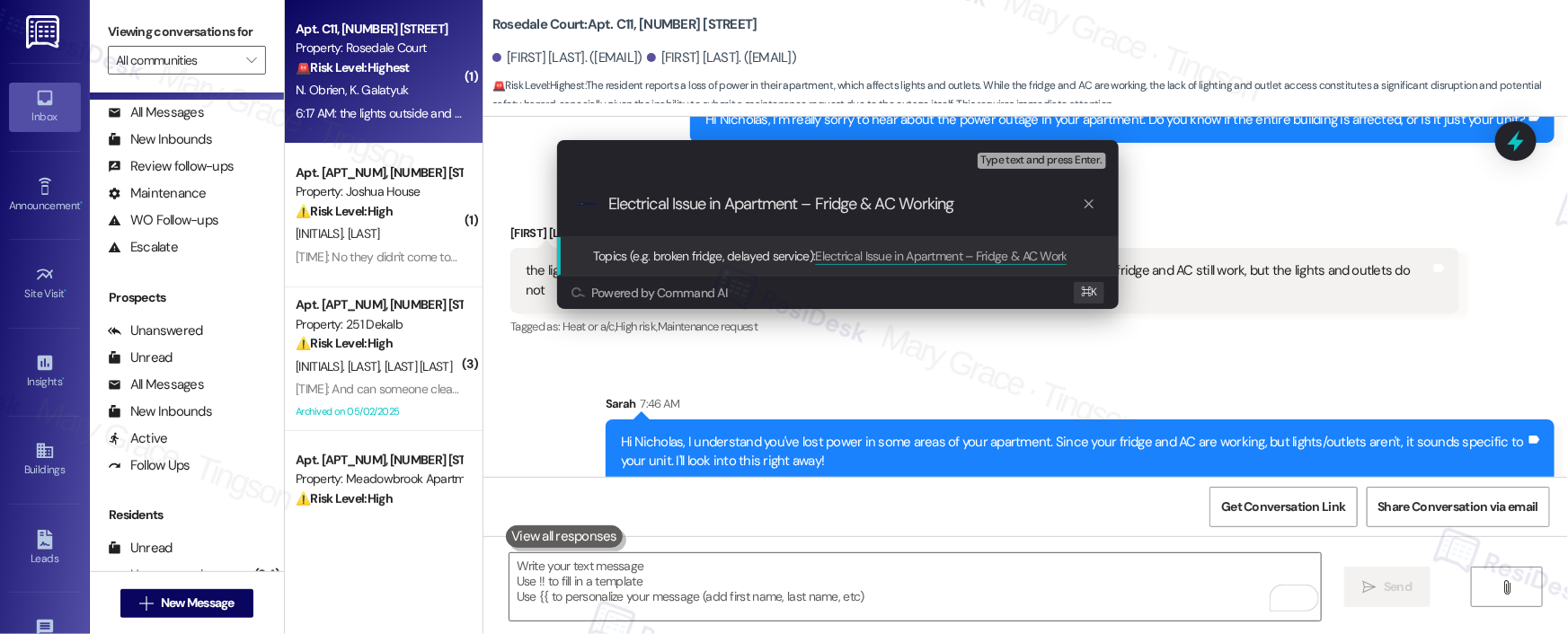 type 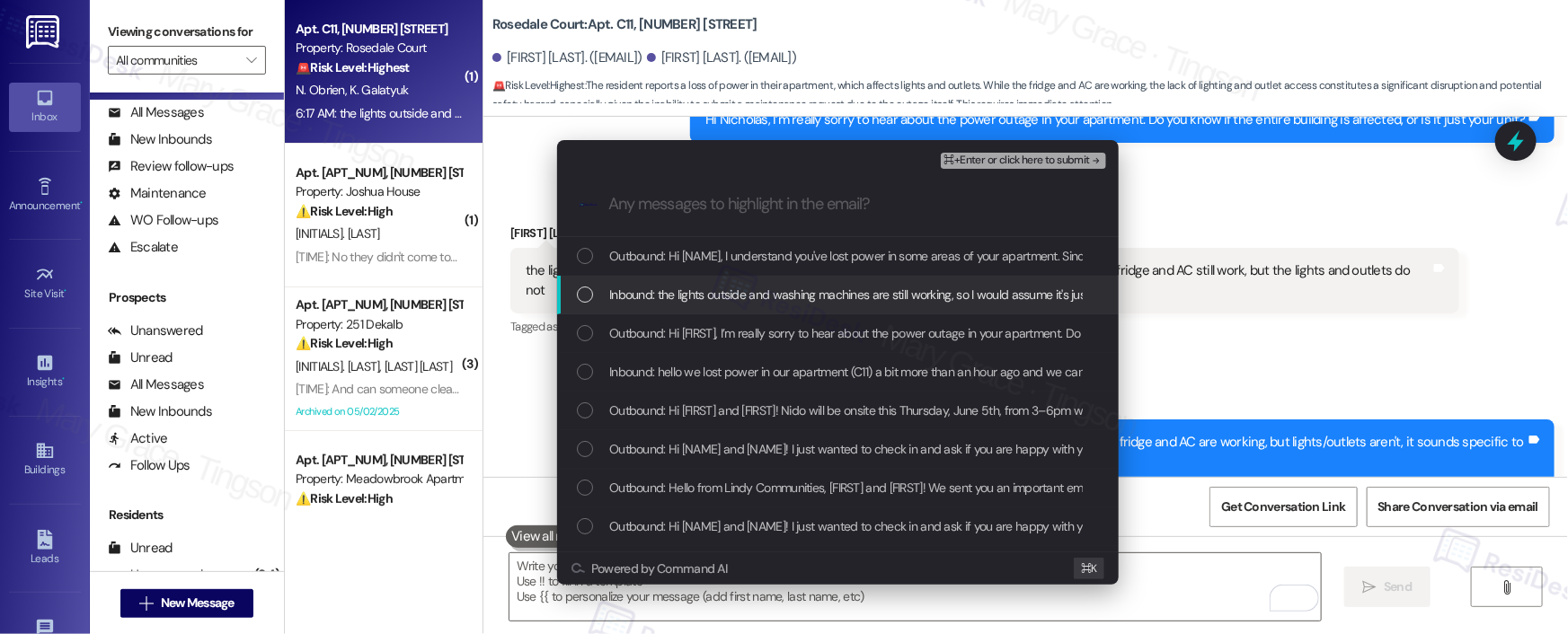 click on "Inbound: the lights outside and washing machines are still working, so I would assume it's just our apartment. Our fridge and AC still work, but the lights and outlets do not" at bounding box center [1047, 295] 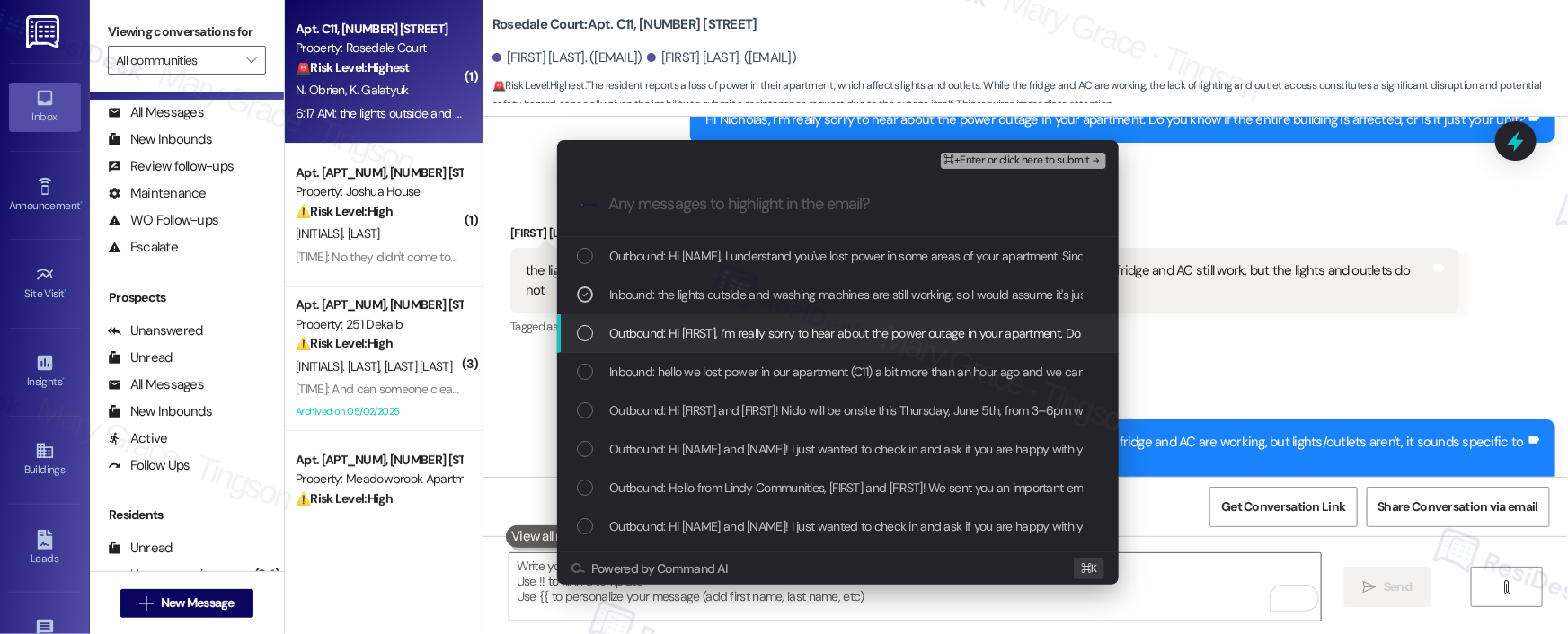 click on "Outbound: Hi [FIRST], I’m really sorry to hear about the power outage in your apartment. Do you know if the entire building is affected, or is it just your unit?" at bounding box center [1007, 333] 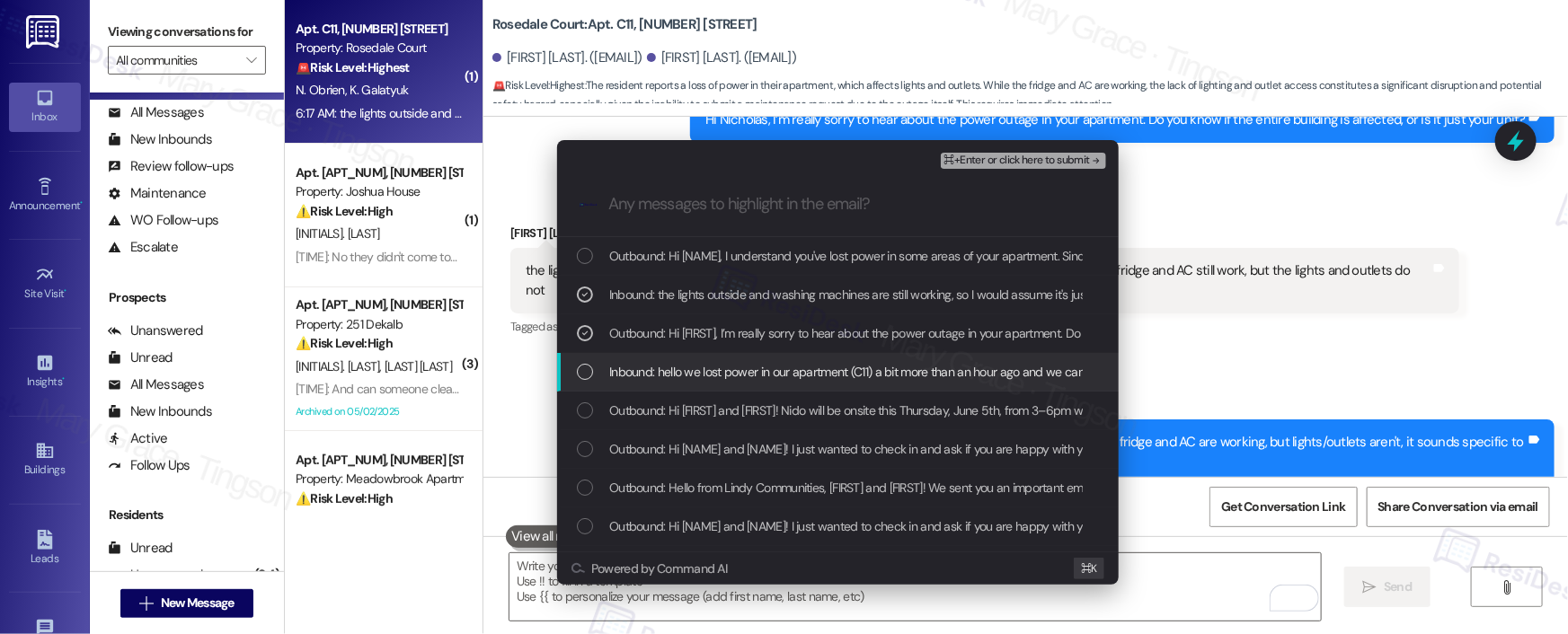 click on "Inbound: hello we lost power in our apartment (C11) a bit more than an hour ago and we cannot submit a maintenance report because we don't have power" at bounding box center [1013, 372] 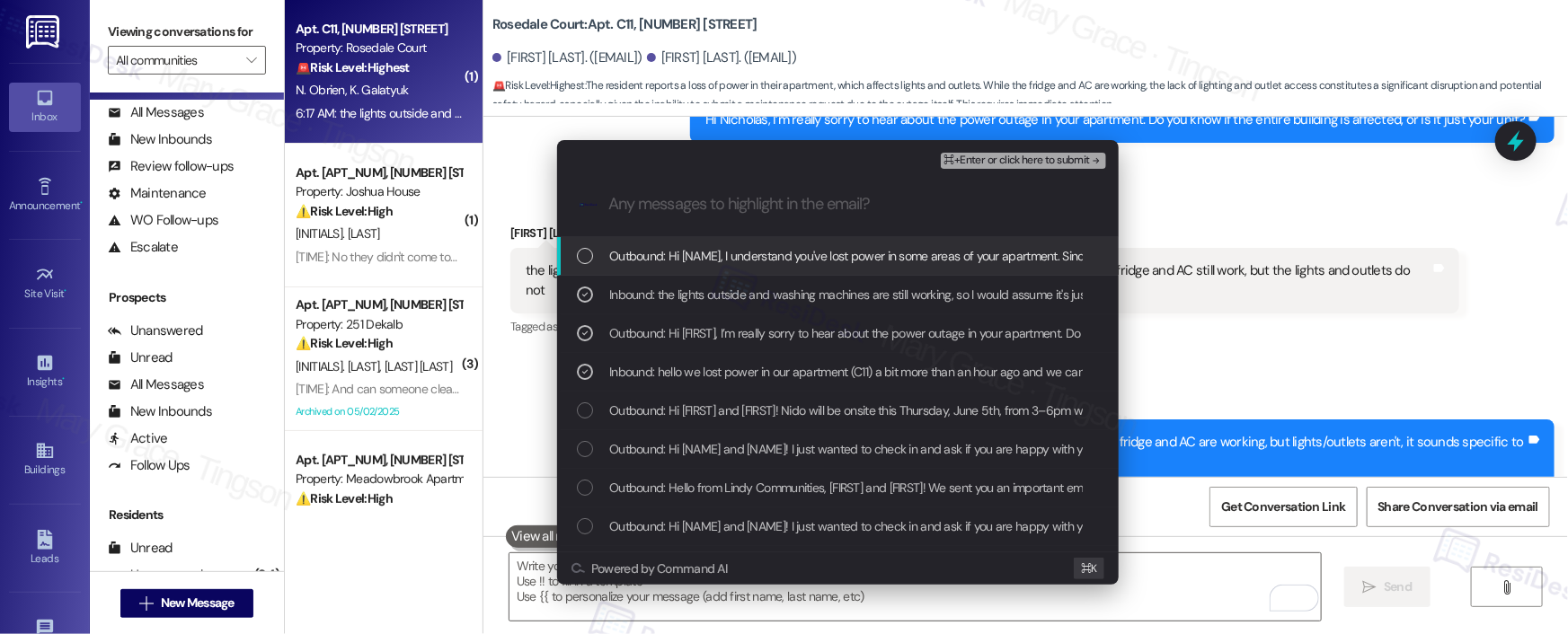 click on "⌘+Enter or click here to submit" at bounding box center [1017, 161] 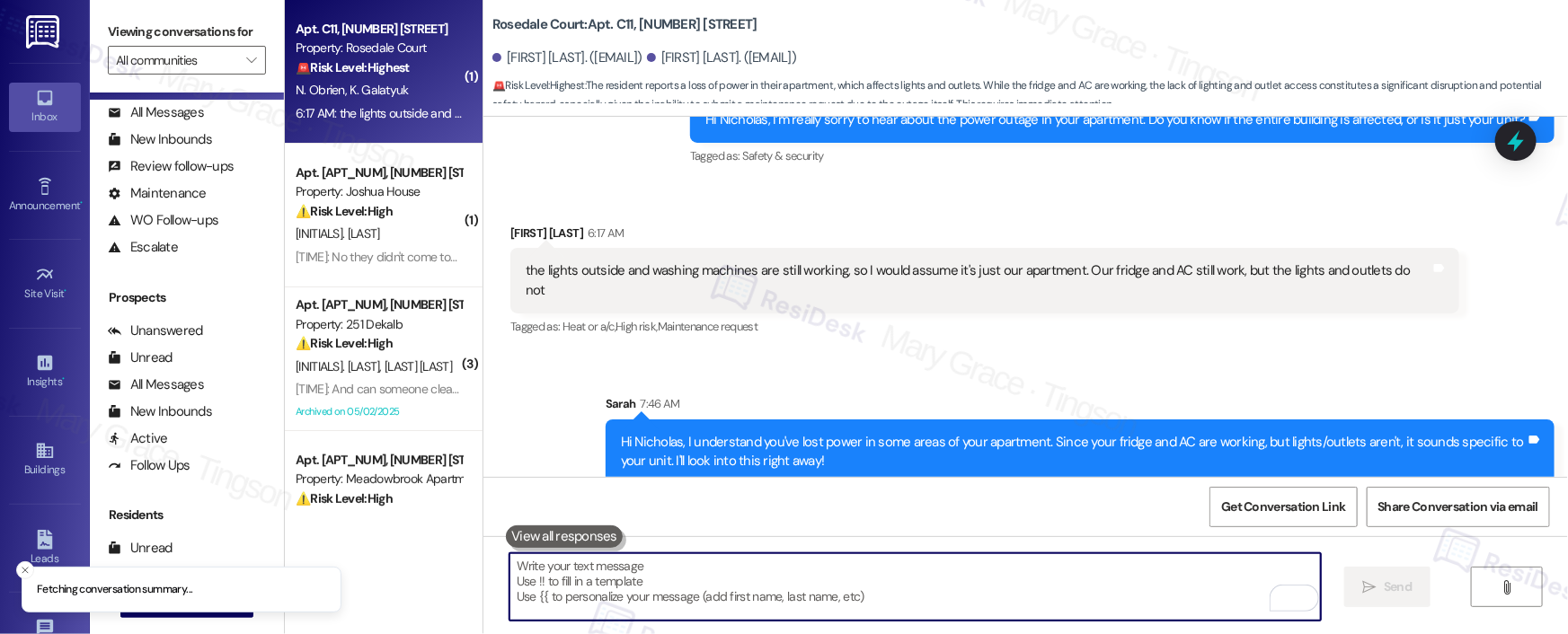 click on "Tagged as:   Safety & security Click to highlight conversations about Safety & security" at bounding box center [1122, 155] 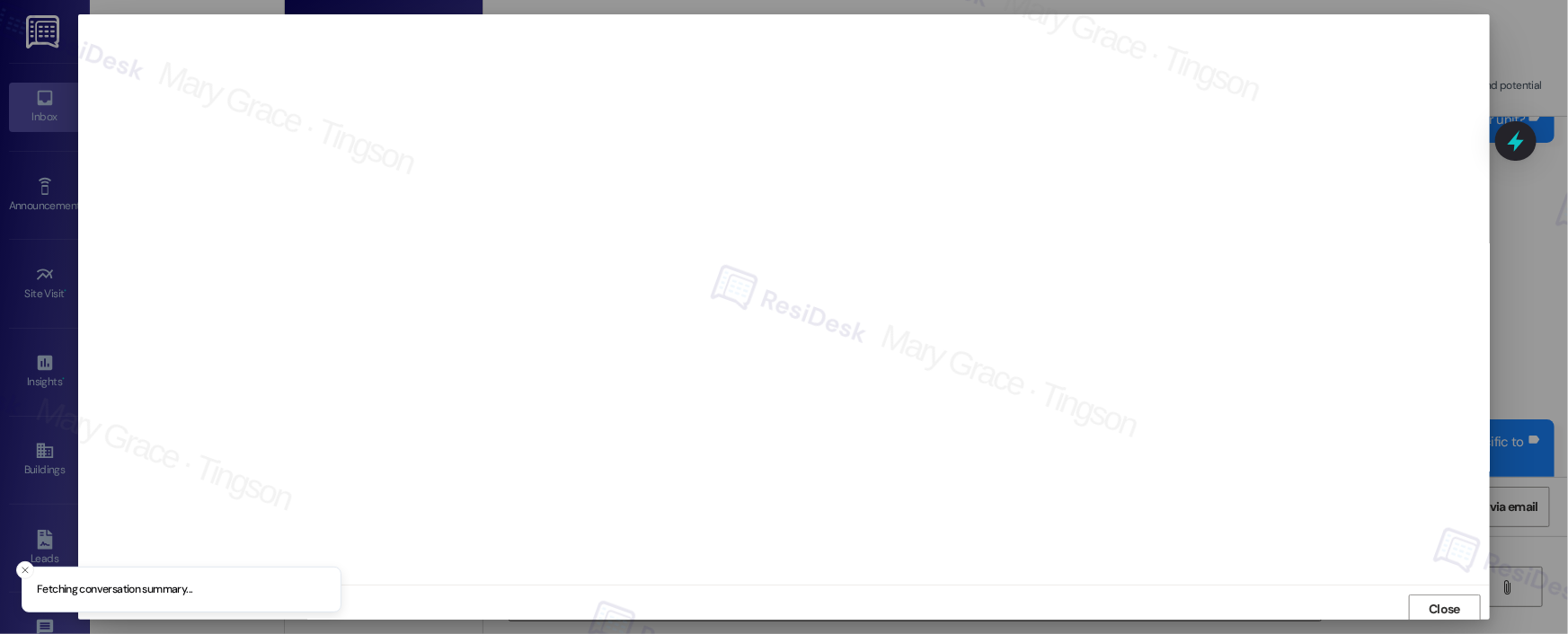 scroll, scrollTop: 4, scrollLeft: 0, axis: vertical 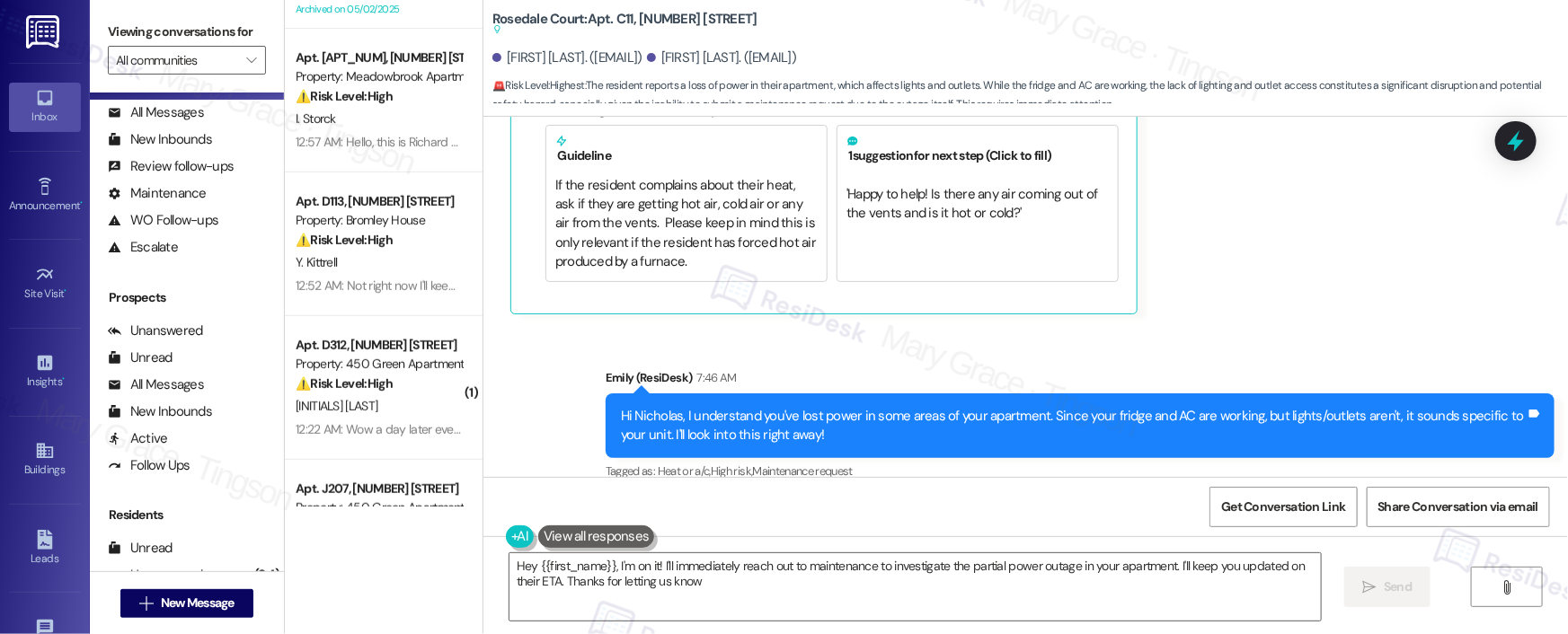 type on "Hey {{first_name}}, I'm on it! I'll immediately reach out to maintenance to investigate the partial power outage in your apartment. I'll keep you updated on their ETA. Thanks for letting us know!" 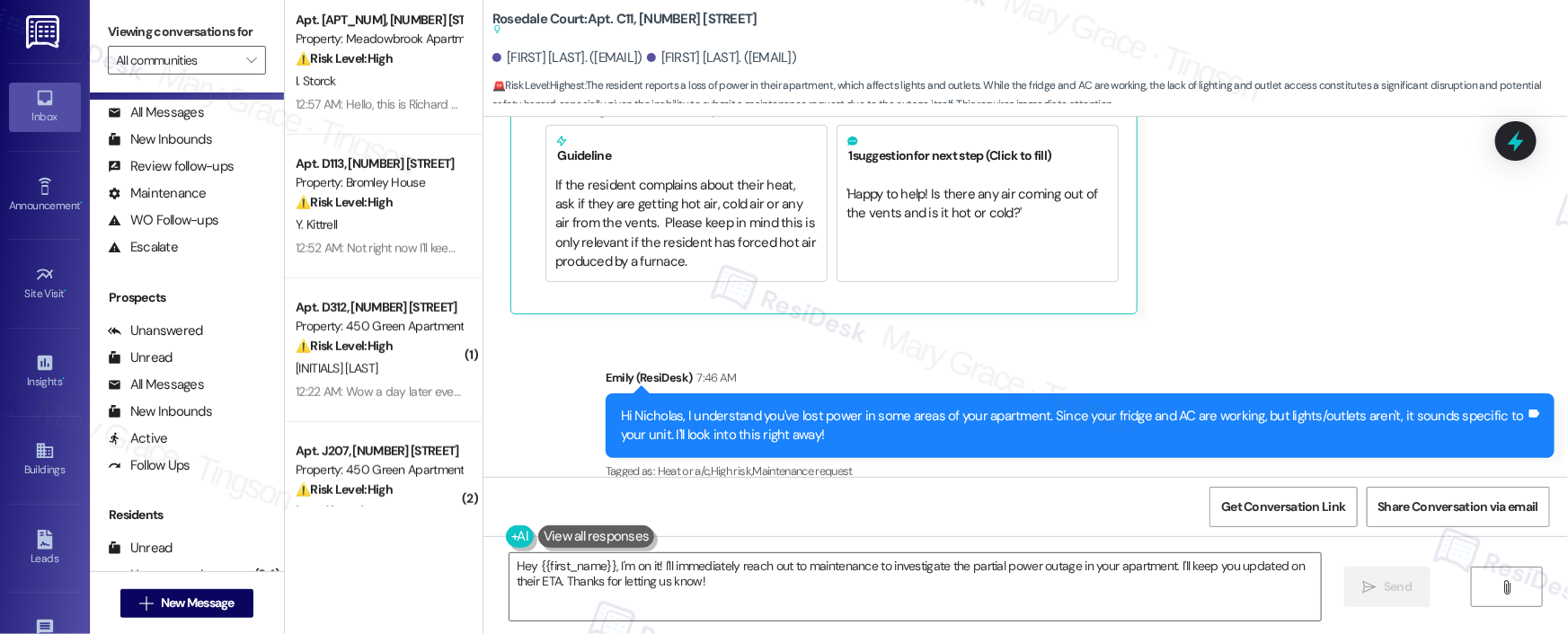 scroll, scrollTop: 0, scrollLeft: 0, axis: both 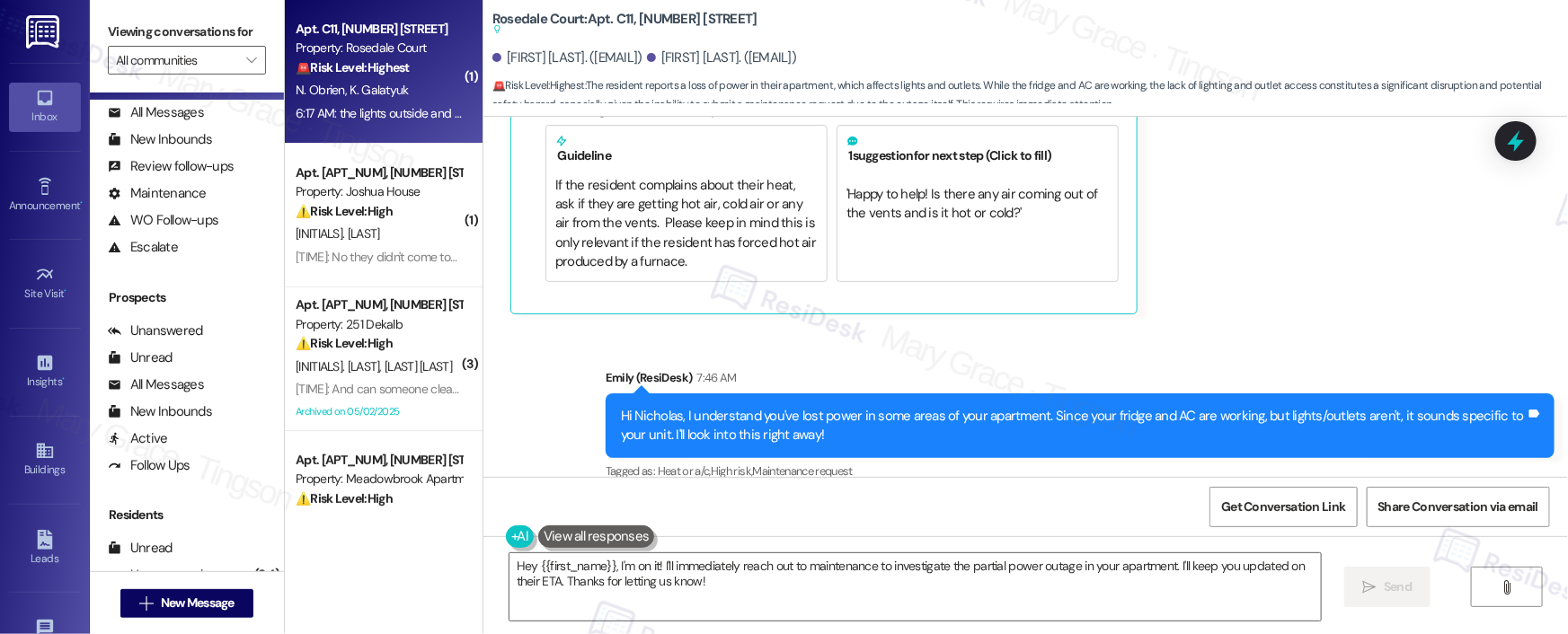 click on "Hi Nicholas, I understand you've lost power in some areas of your apartment. Since your fridge and AC are working, but lights/outlets aren't, it sounds specific to your unit. I'll look into this right away!" at bounding box center (1073, 426) 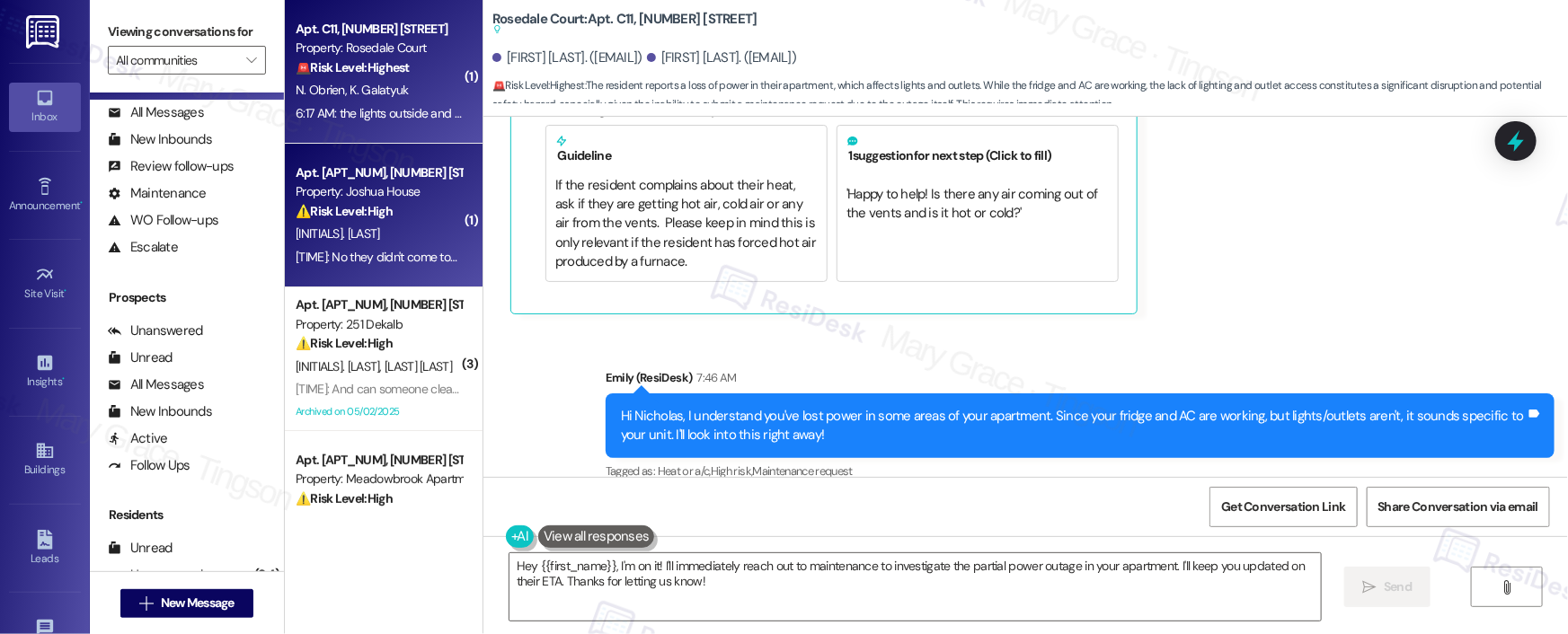 click on "Property: Joshua House" at bounding box center (378, 191) 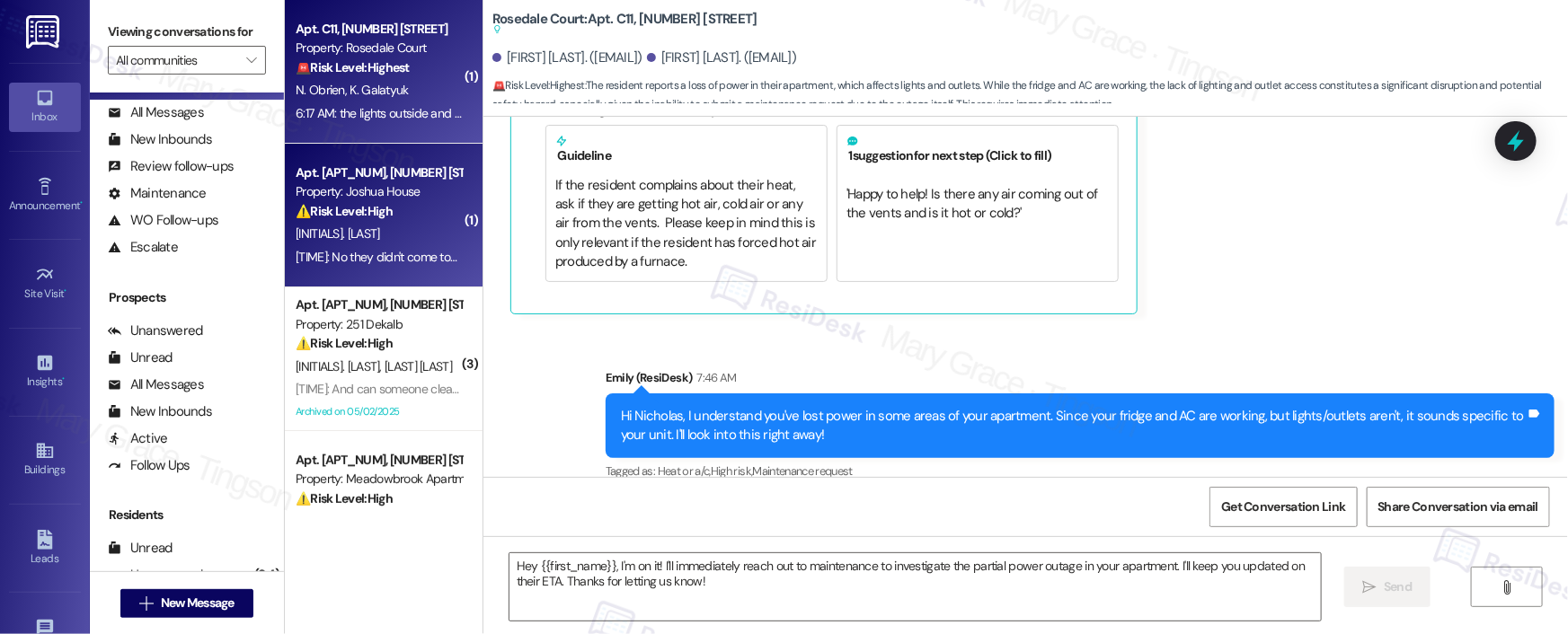 click on "🚨  Risk Level:  Highest" at bounding box center [352, 67] 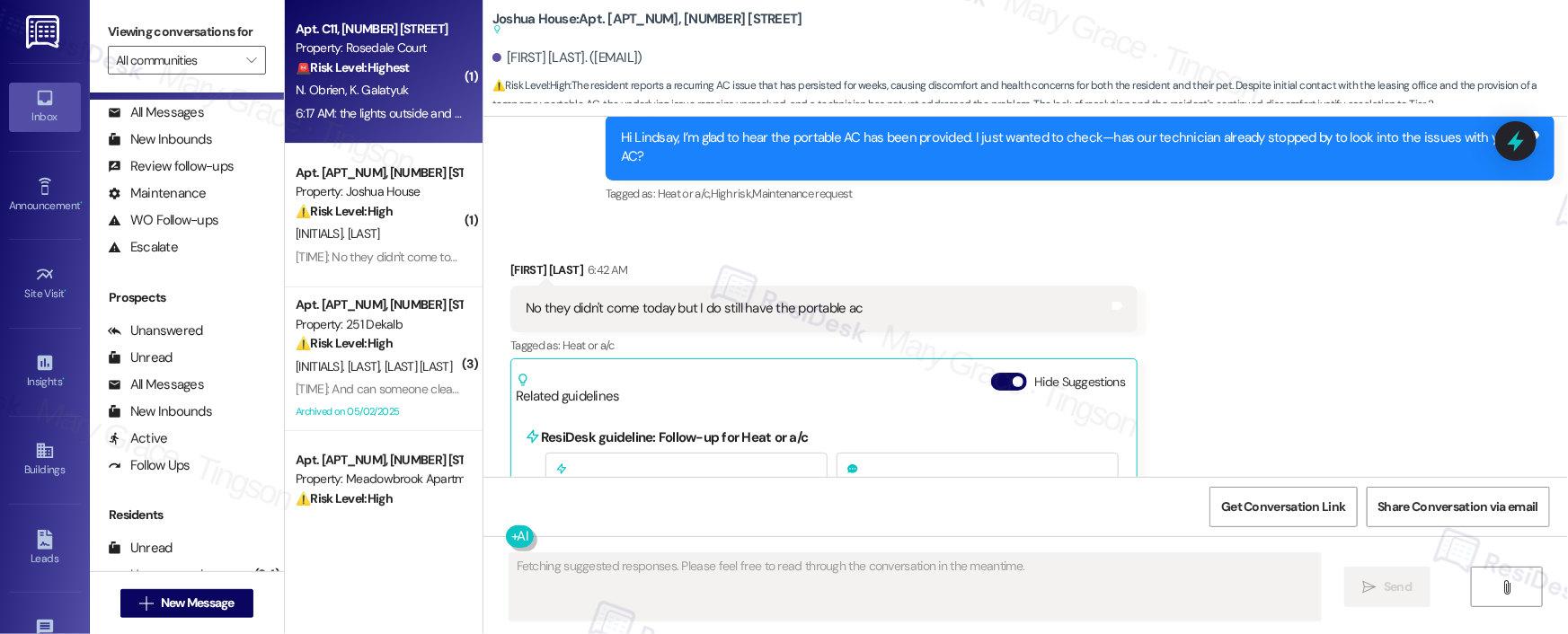 scroll, scrollTop: 16991, scrollLeft: 0, axis: vertical 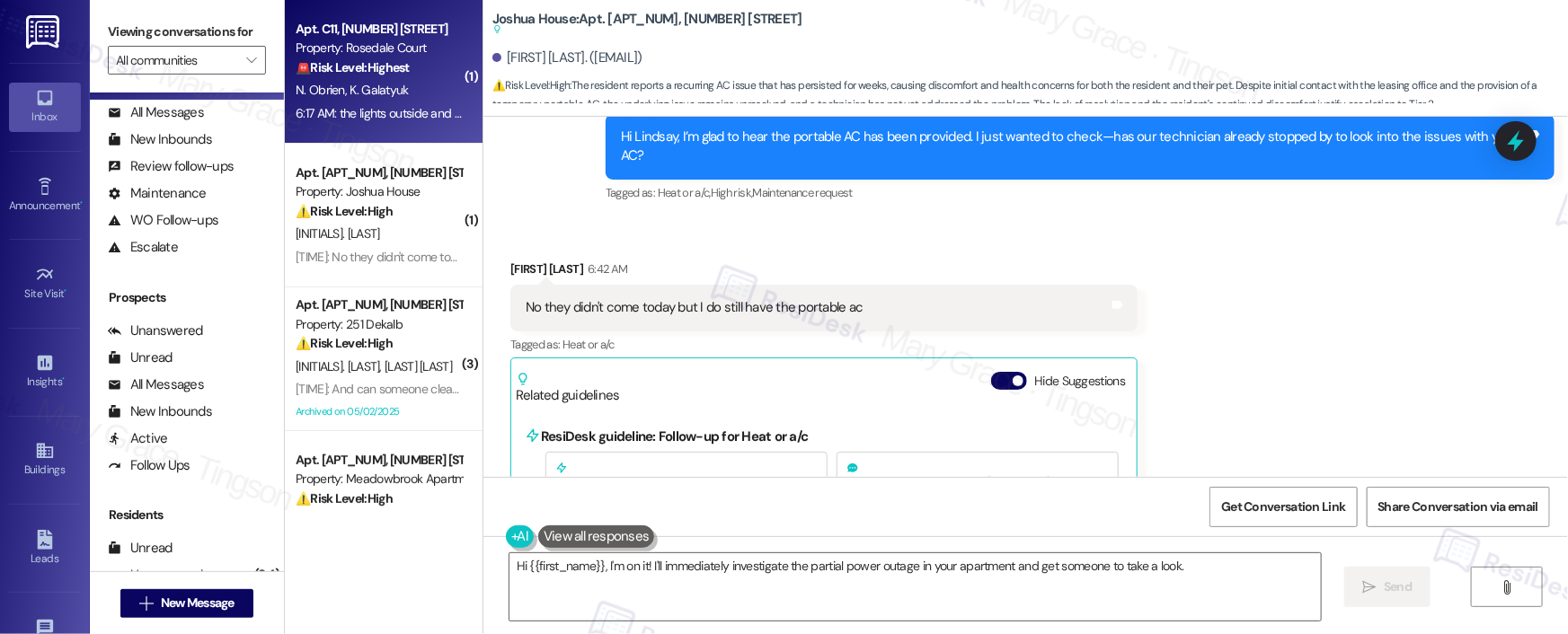 click on "[LAST] [LAST] [LAST] [LAST]" at bounding box center (378, 90) 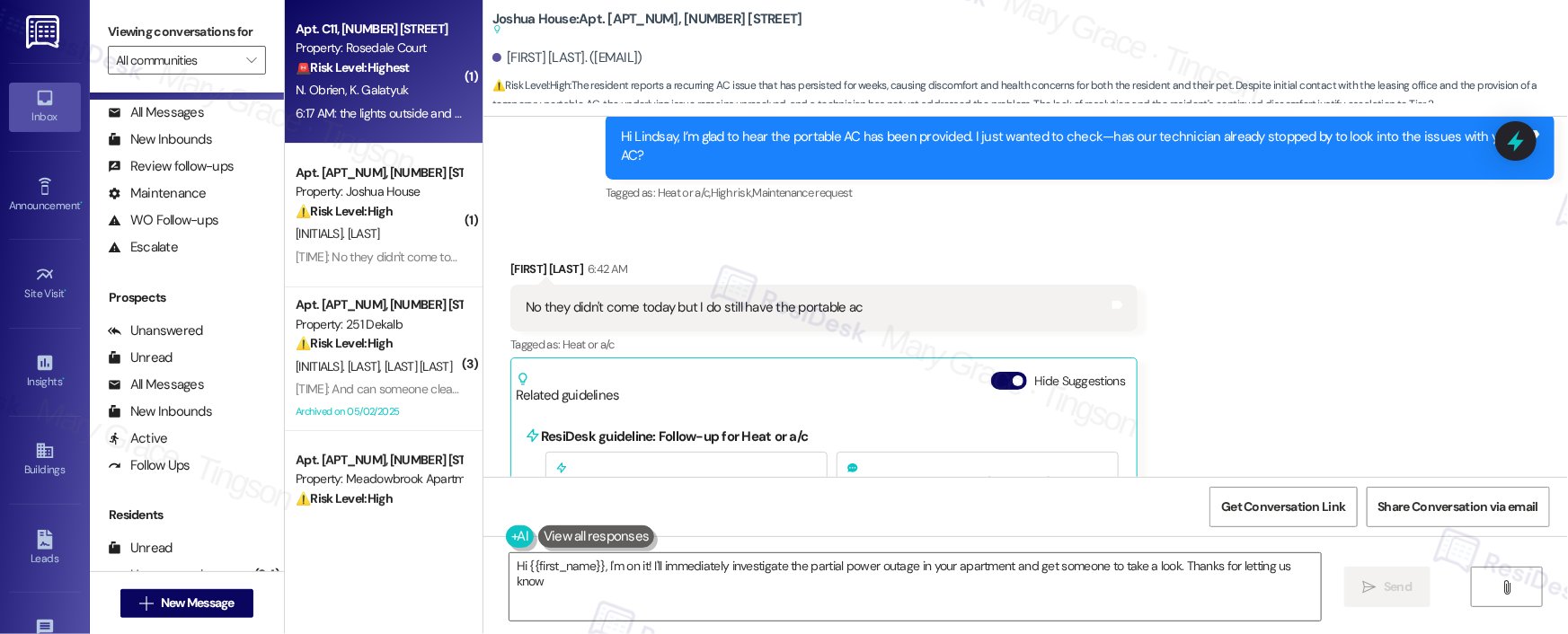 type on "Hi {{first_name}}, I'm on it! I'll immediately investigate the partial power outage in your apartment and get someone to take a look. Thanks for letting us know!" 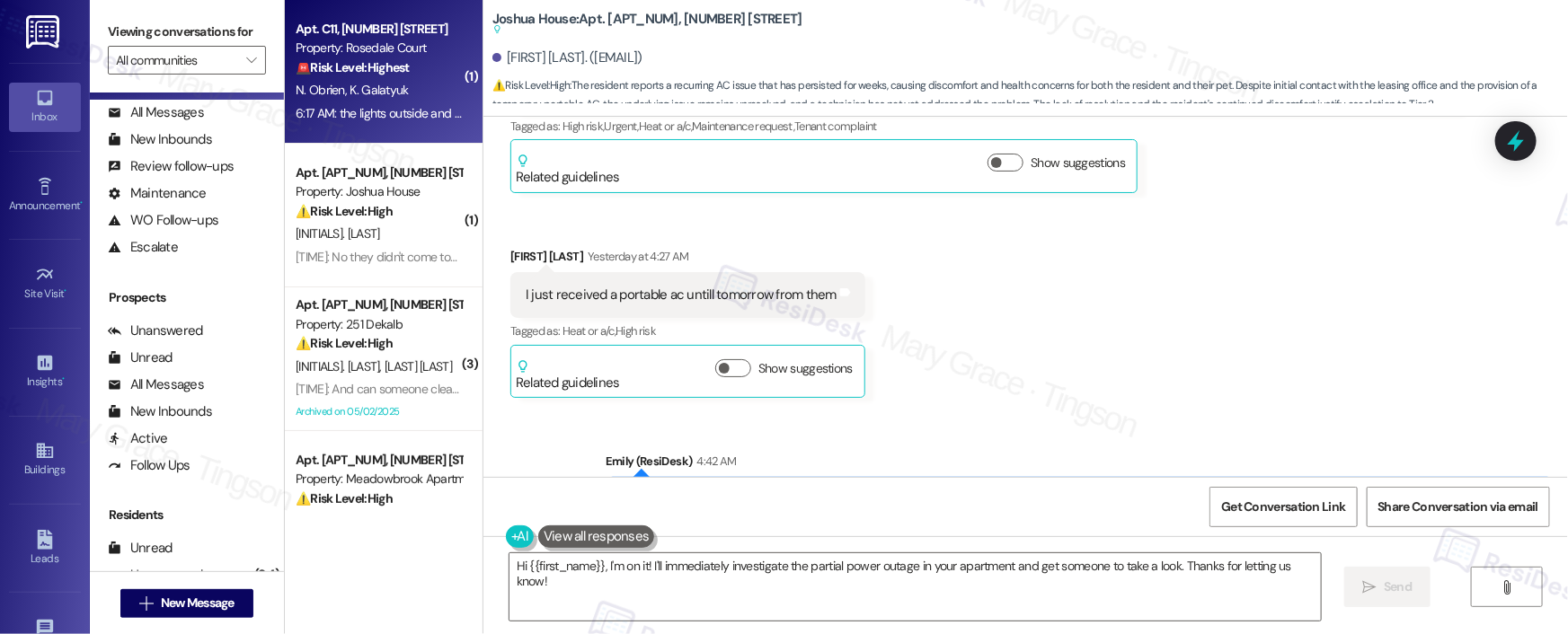 scroll, scrollTop: 16991, scrollLeft: 0, axis: vertical 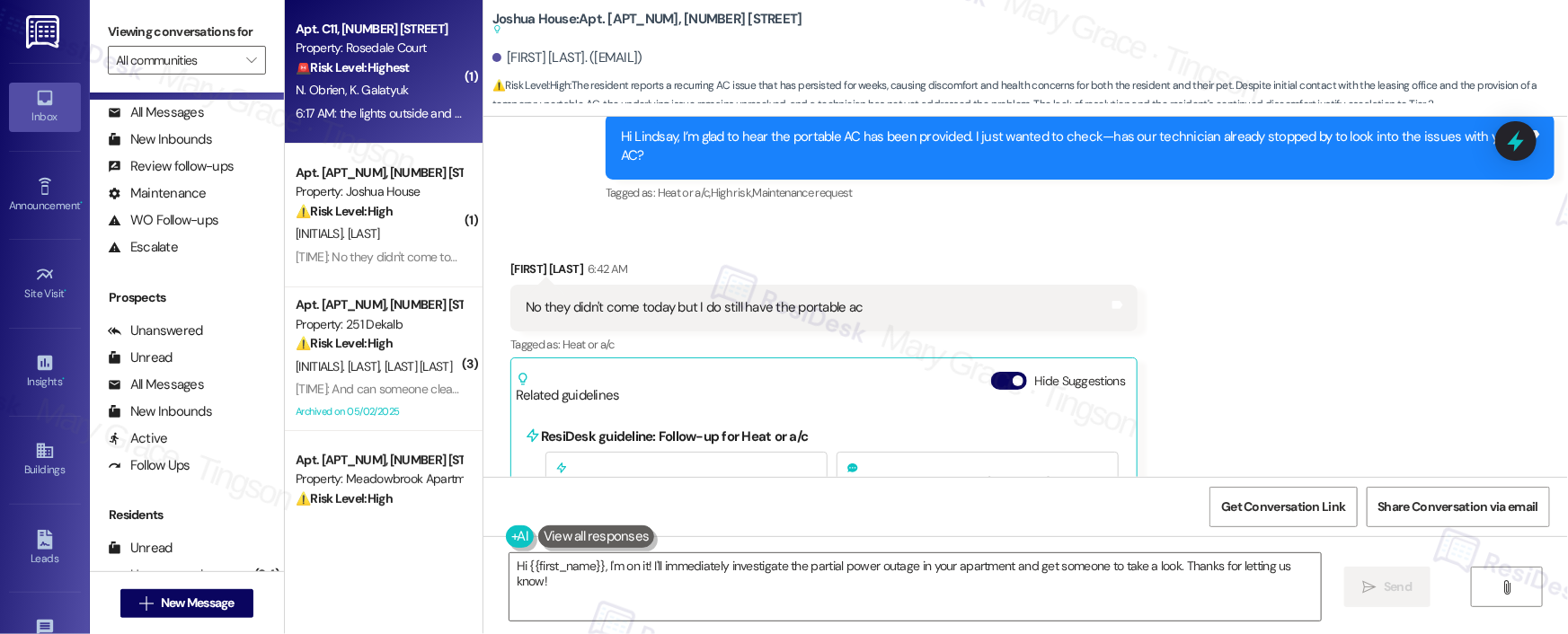 click on "[LAST] [LAST] [LAST] [LAST]" at bounding box center [378, 90] 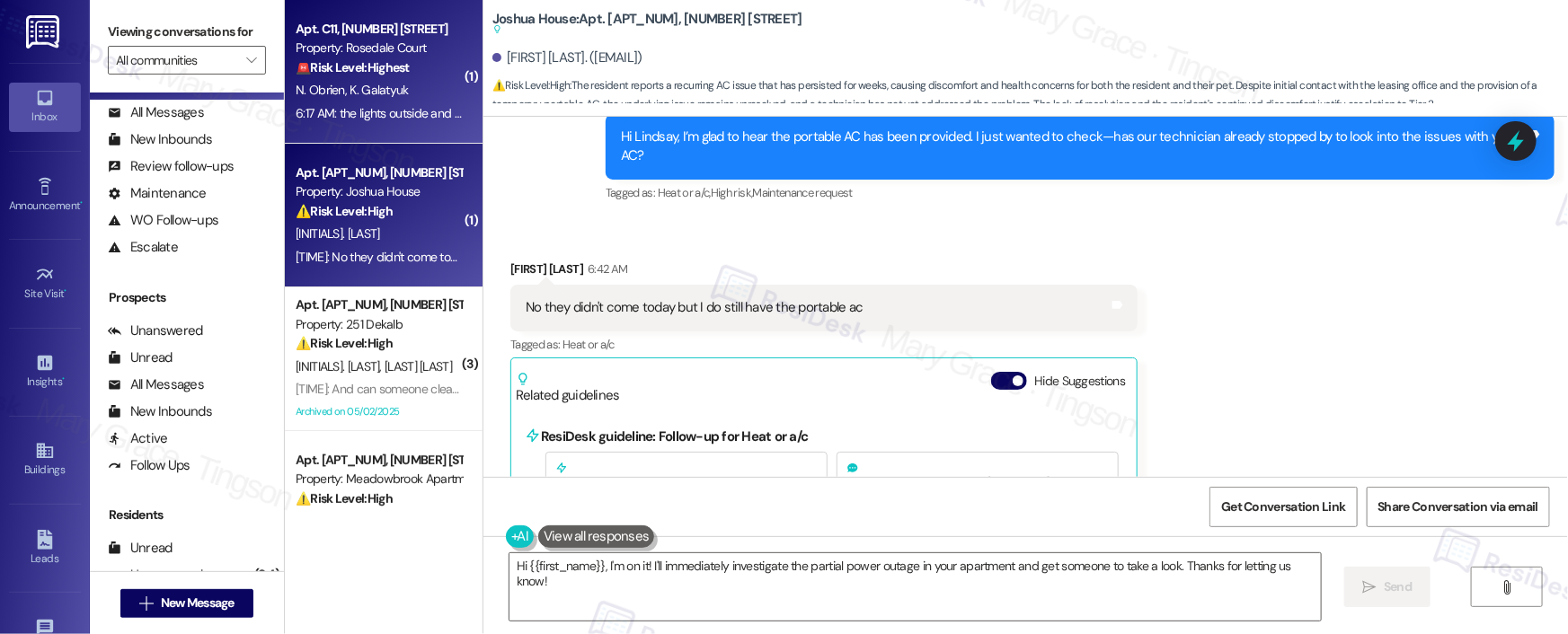 click on "⚠️ Risk Level: High The resident reports a recurring AC issue that has persisted for weeks, causing discomfort and health concerns for both the resident and their pet. Despite initial contact with the leasing office and the provision of a temporary portable AC, the underlying issue remains unresolved, and a technician has not yet addressed the problem. The lack of resolution and the resident's continued discomfort justify escalation to Tier 2." at bounding box center [378, 211] 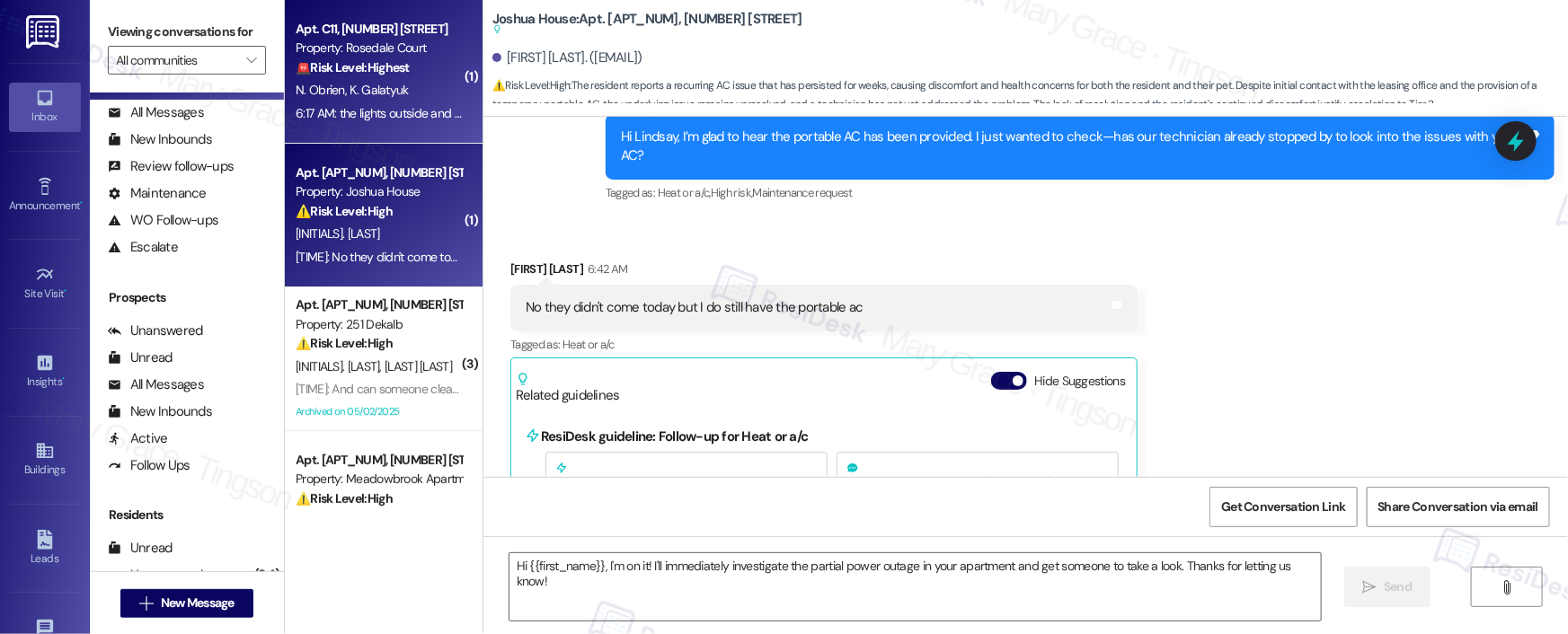 type on "Fetching suggested responses. Please feel free to read through the conversation in the meantime." 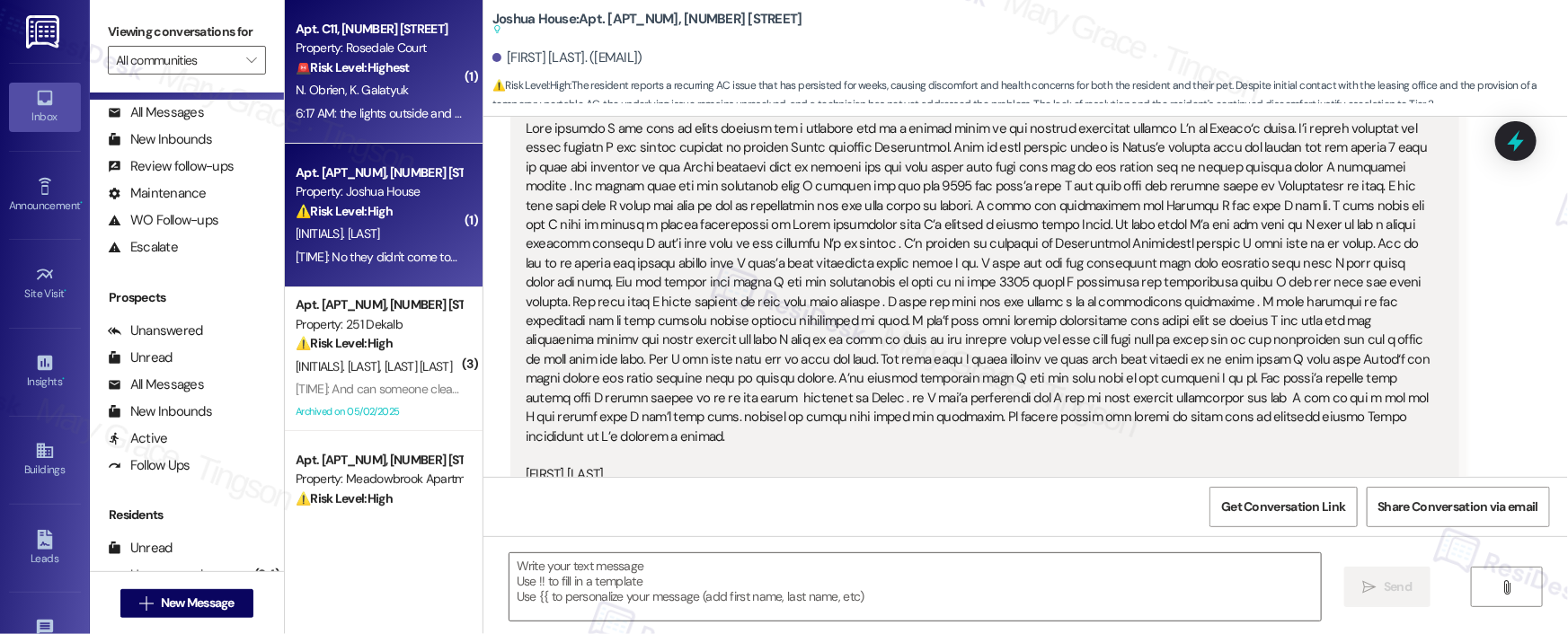 type on "Fetching suggested responses. Please feel free to read through the conversation in the meantime." 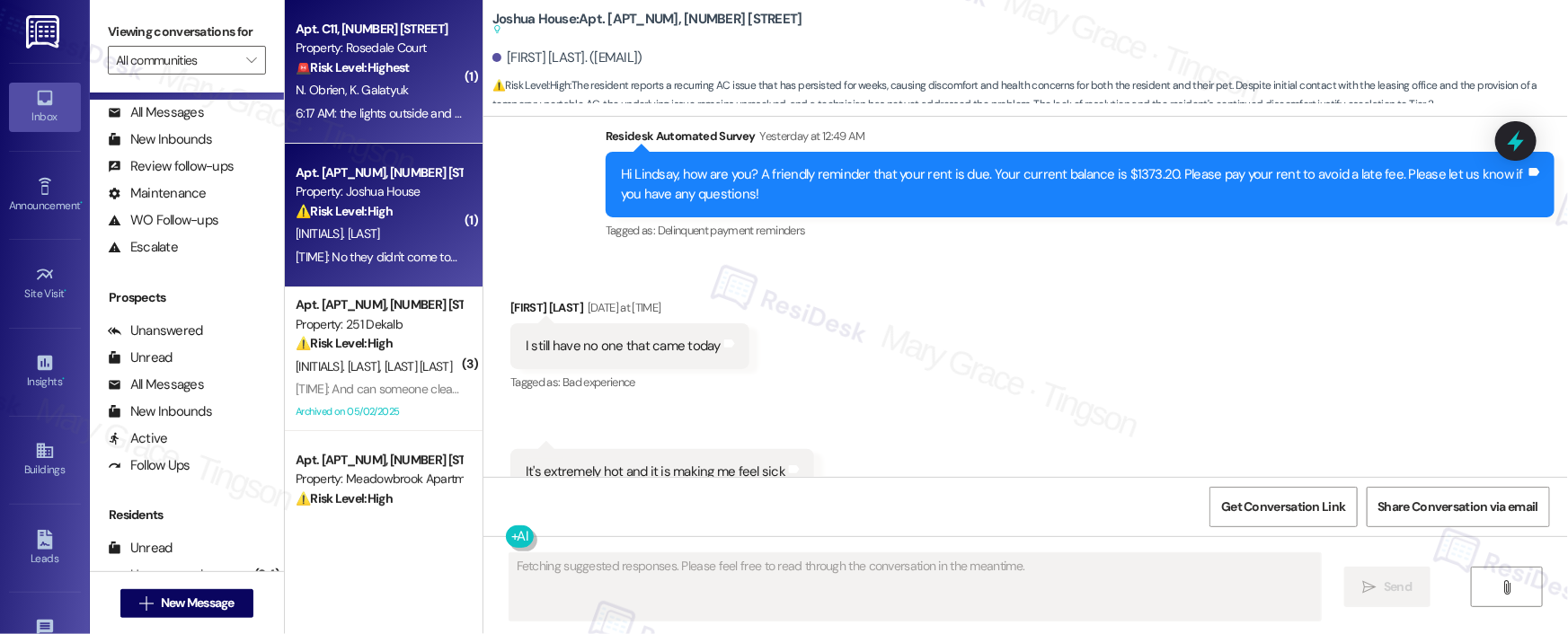 scroll, scrollTop: 16990, scrollLeft: 0, axis: vertical 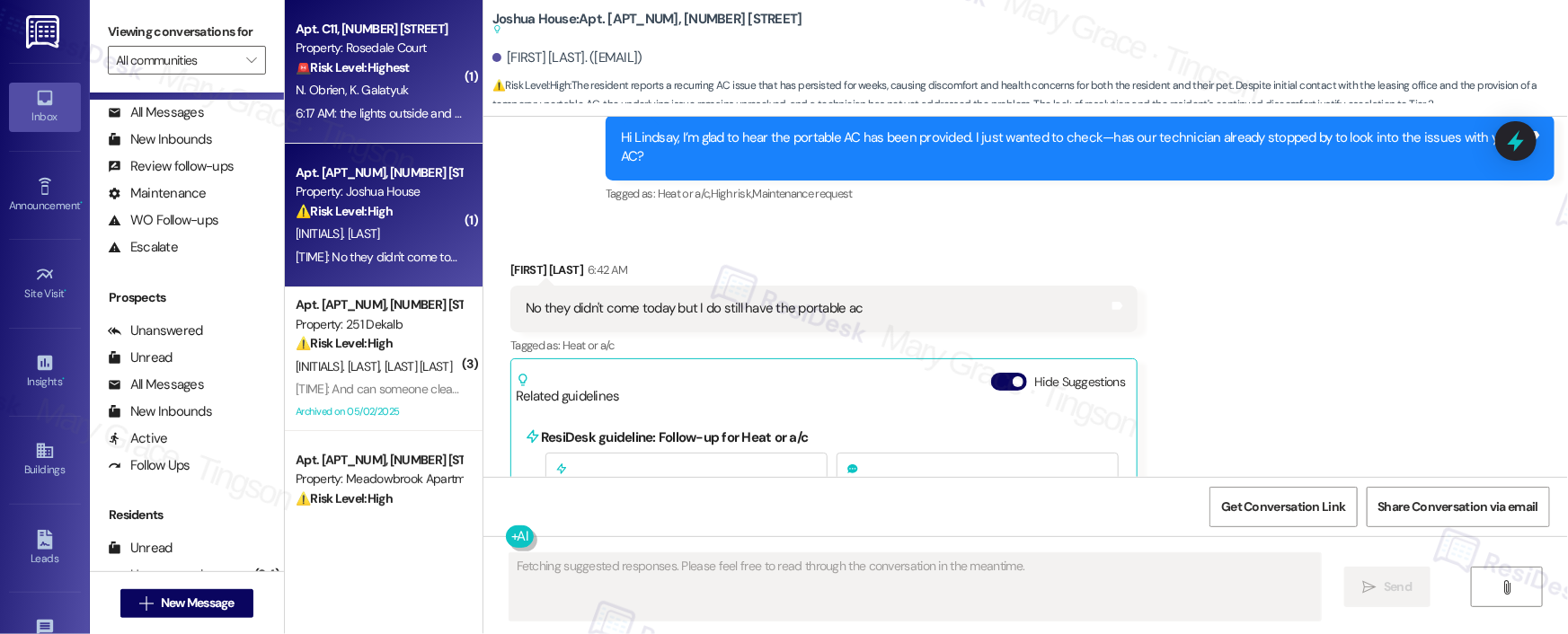 click on "[LAST] [LAST] [LAST] [LAST]" at bounding box center (378, 90) 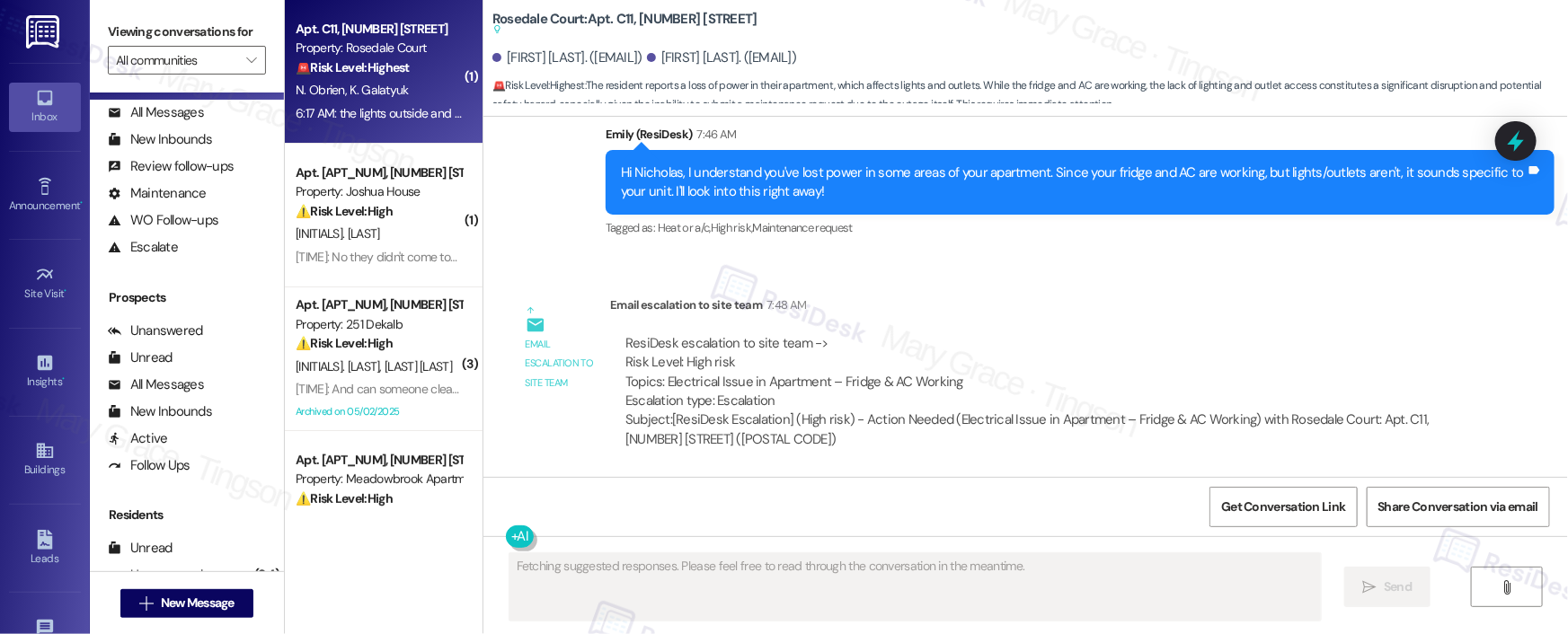 scroll, scrollTop: 7164, scrollLeft: 0, axis: vertical 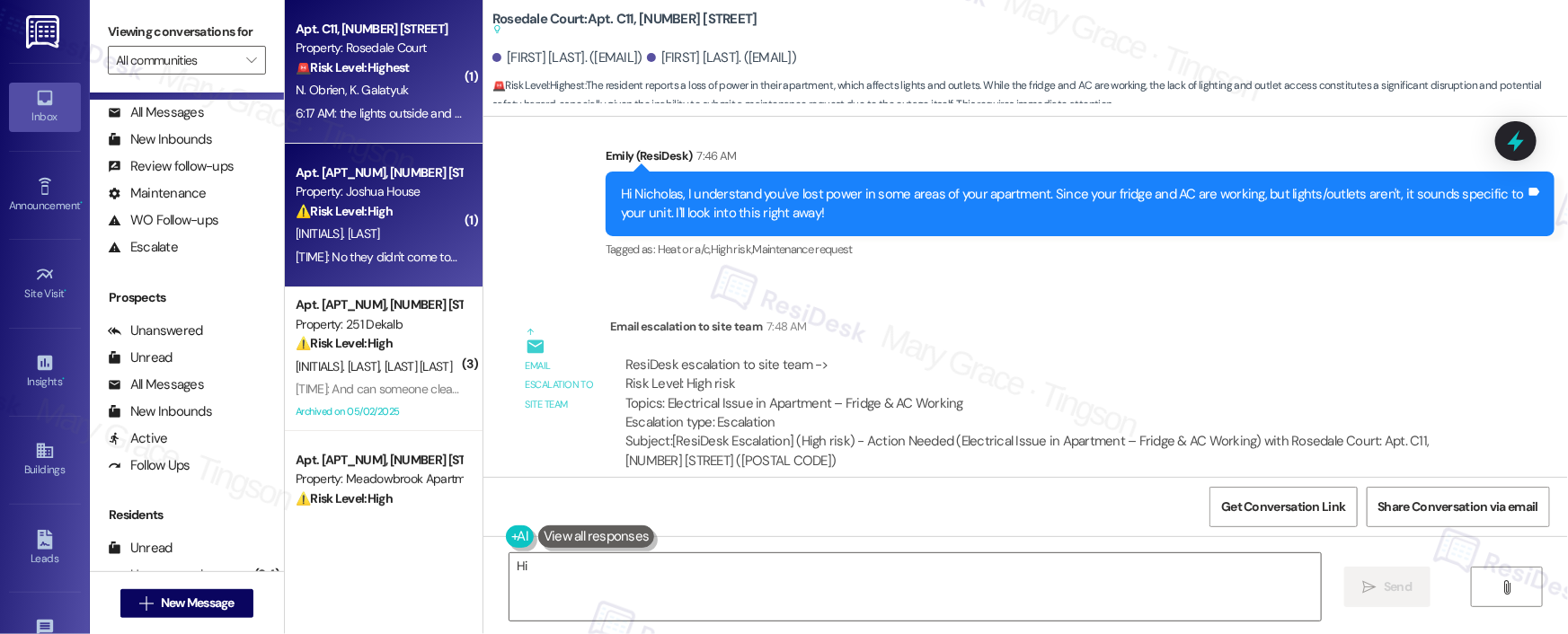 click on "[INITIALS]. [LAST]" at bounding box center (378, 233) 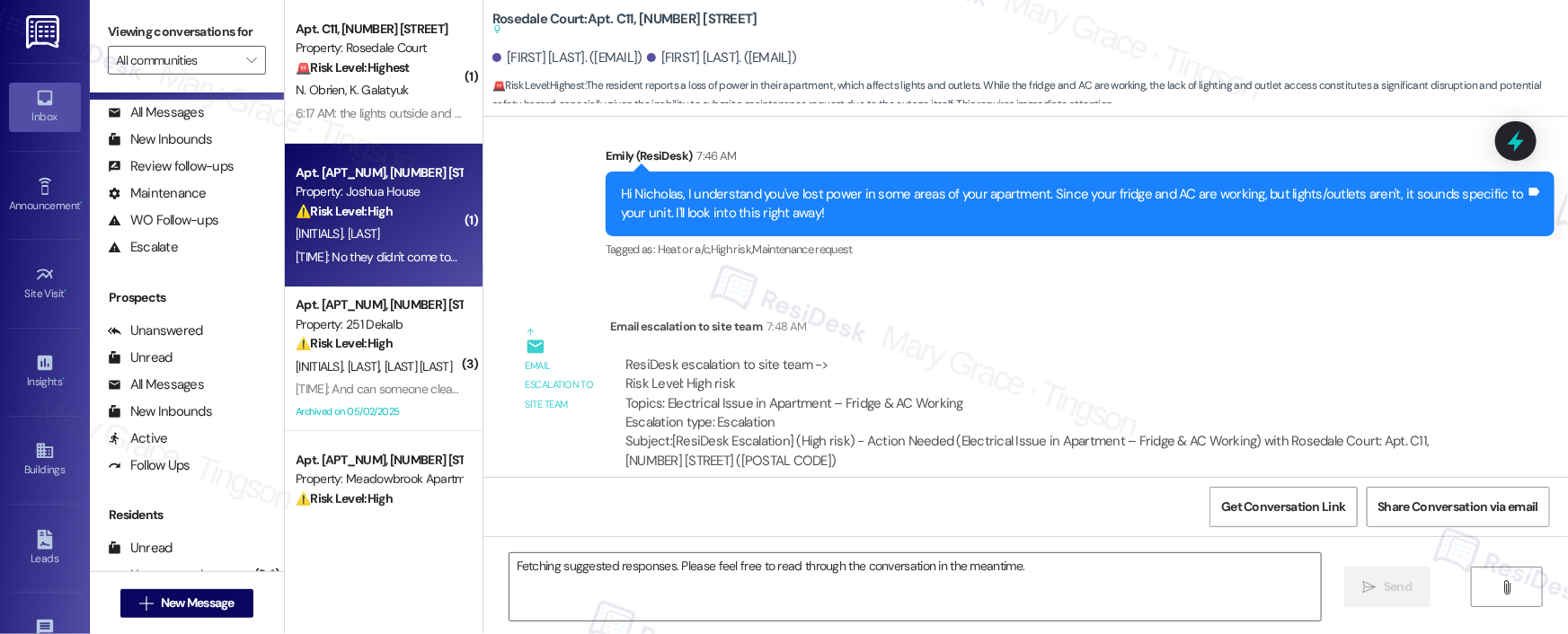 type on "Hi {{first_name}}, I'm on it! I'll immediately investigate the partial power outage in your apartment (C11) and get someone to help ASAP. Thanks for letting us know!" 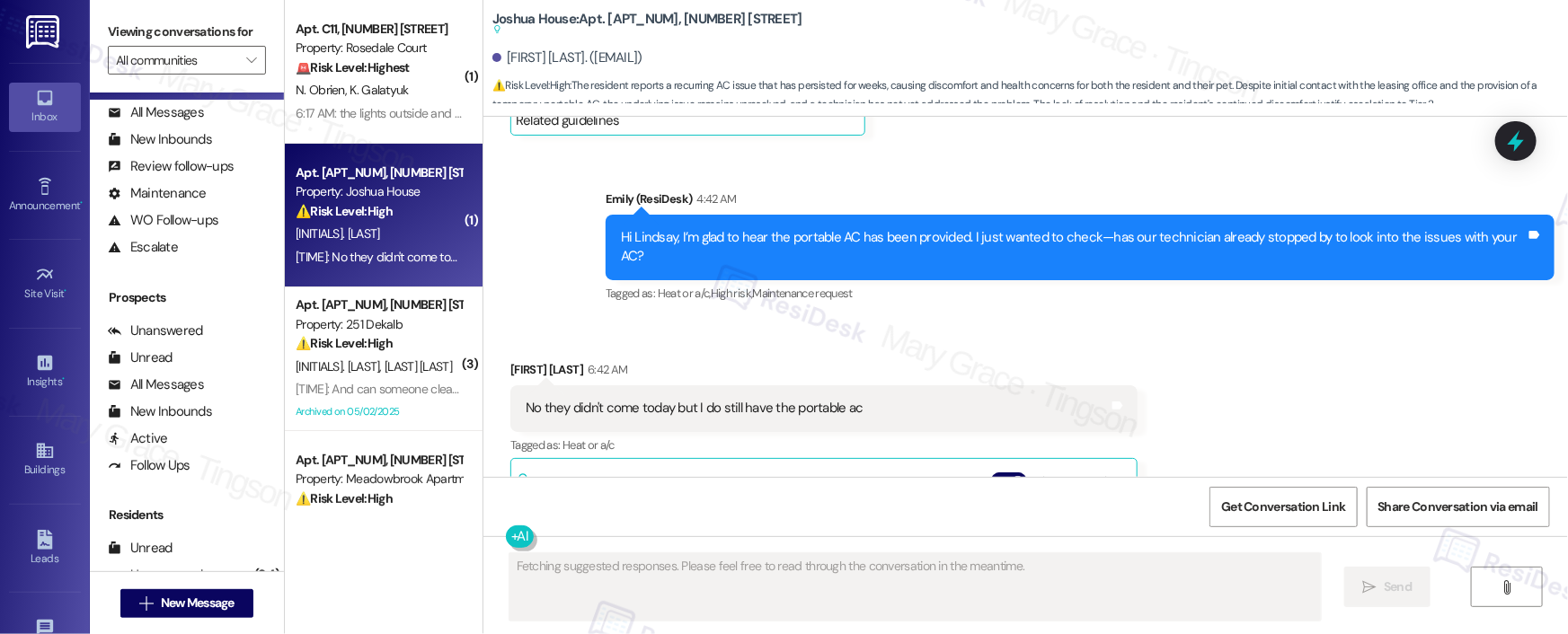 scroll, scrollTop: 16868, scrollLeft: 0, axis: vertical 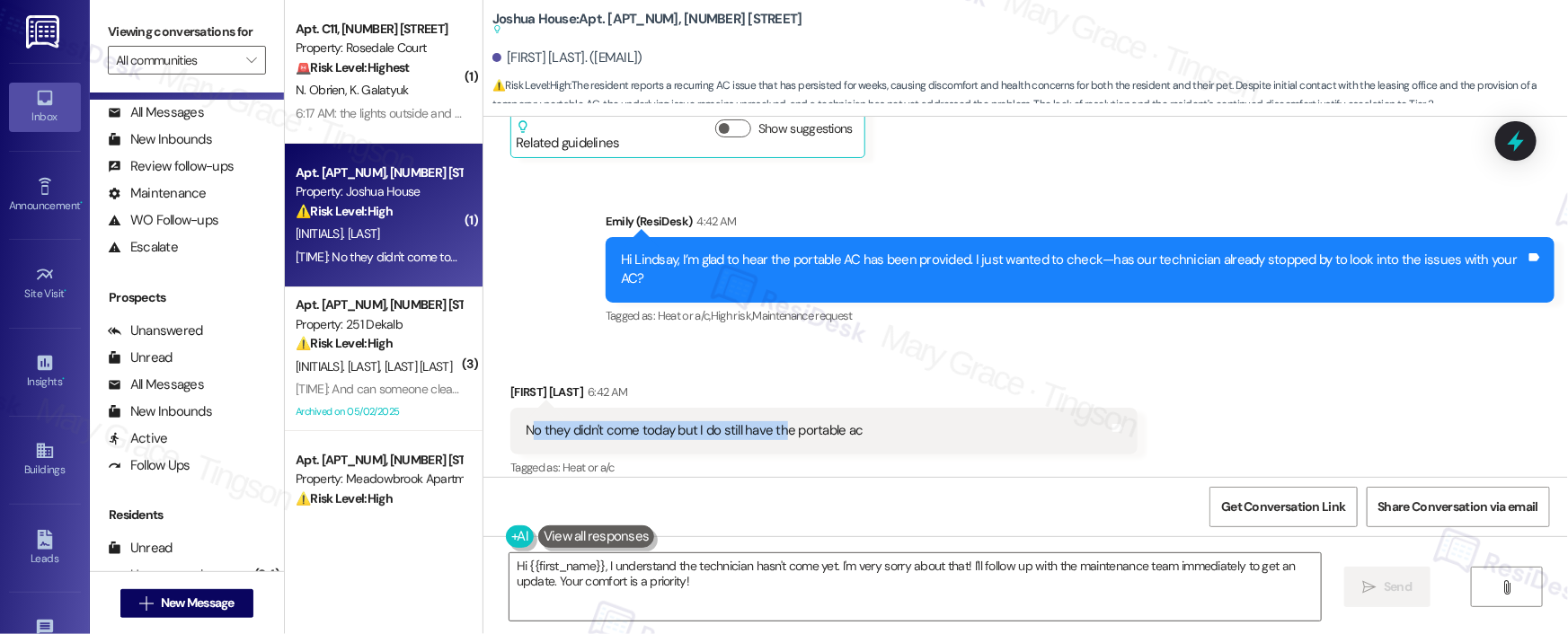 drag, startPoint x: 524, startPoint y: 255, endPoint x: 775, endPoint y: 251, distance: 251.03187 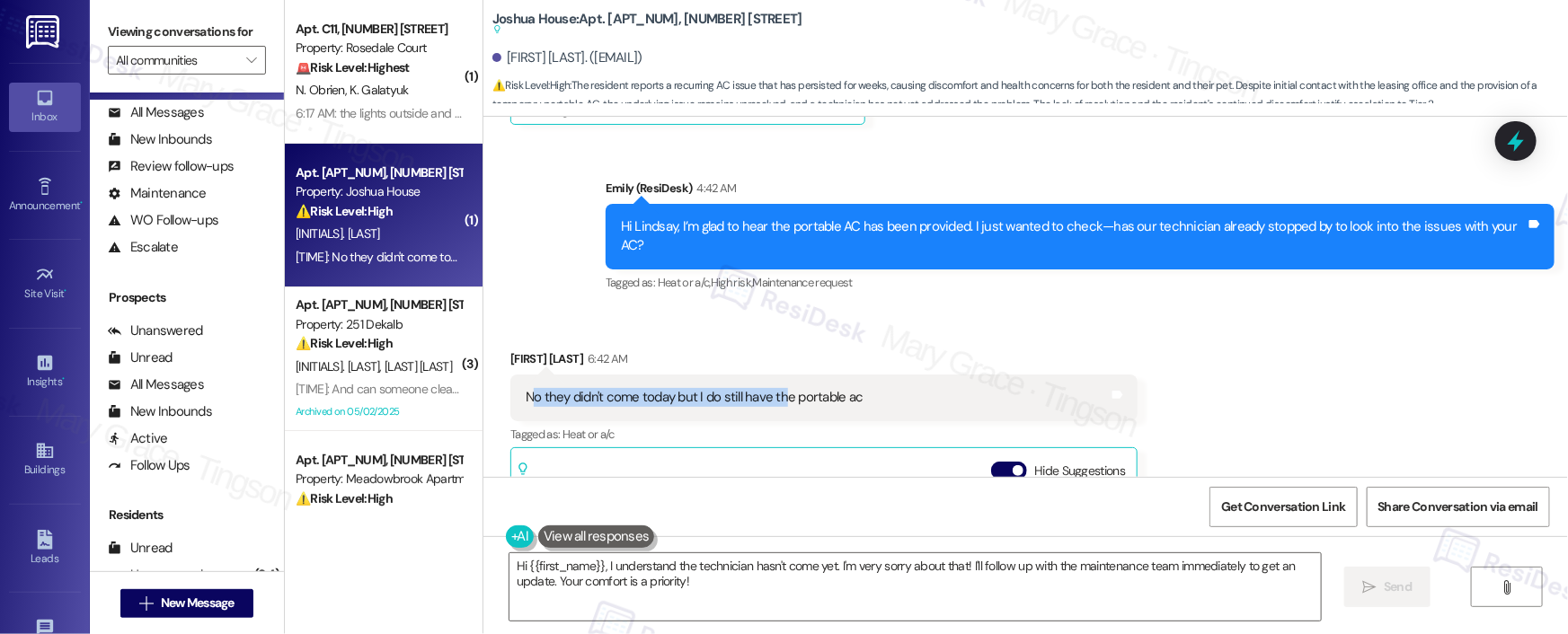scroll, scrollTop: 16899, scrollLeft: 0, axis: vertical 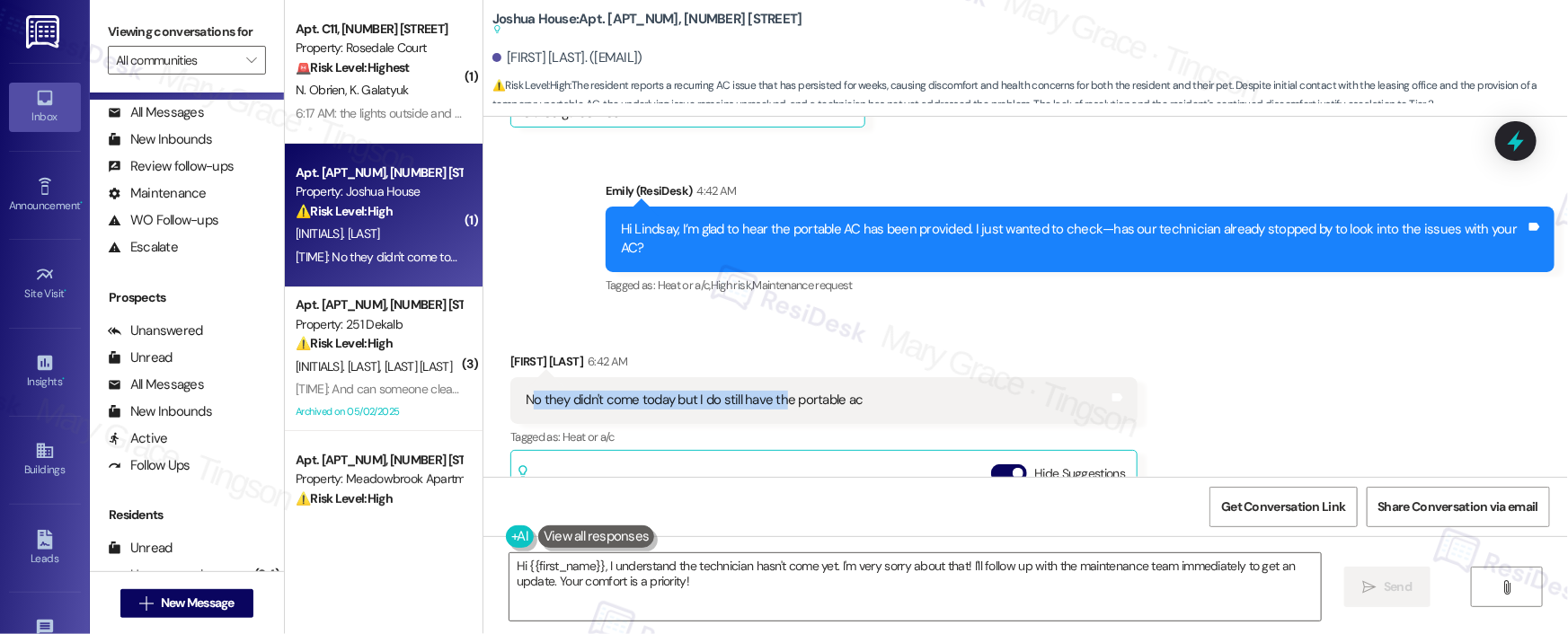 click on "No they didn't come today but I do still have the portable ac" at bounding box center [694, 400] 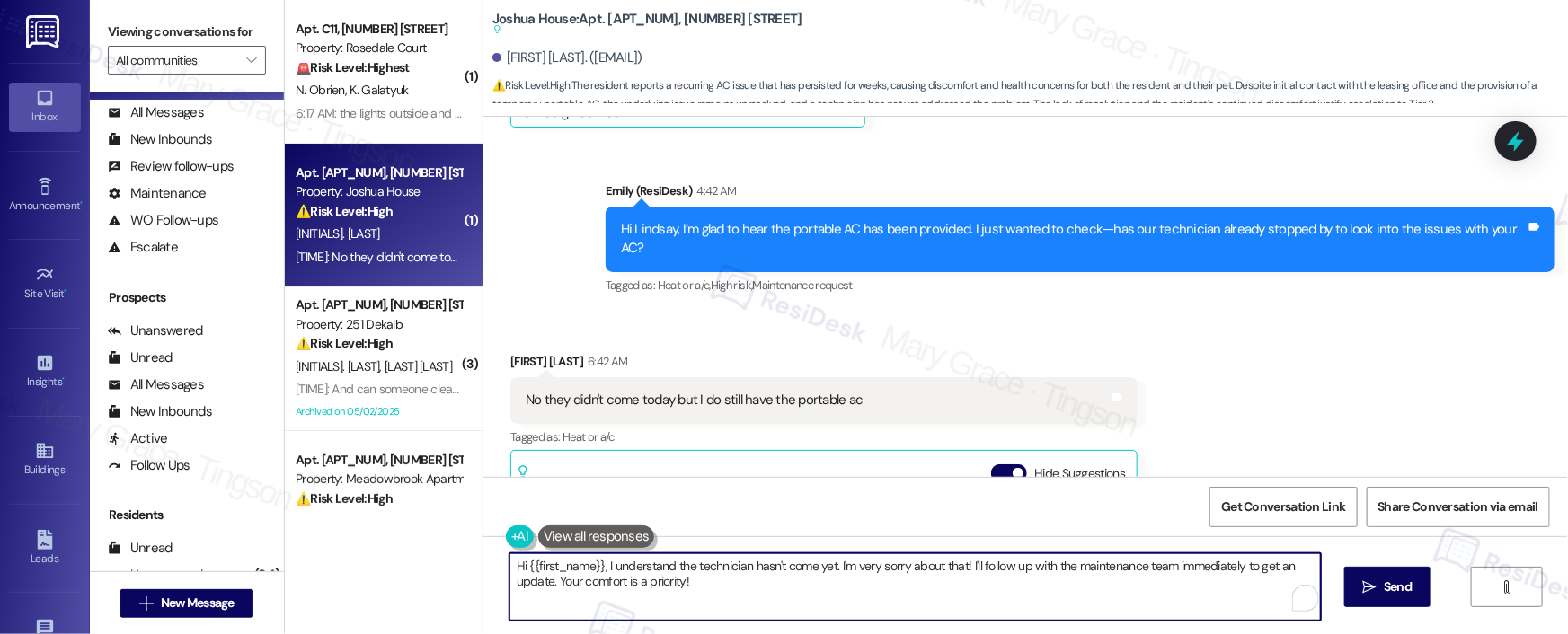 click on "Hi {{first_name}}, I understand the technician hasn't come yet. I'm very sorry about that! I'll follow up with the maintenance team immediately to get an update. Your comfort is a priority!" at bounding box center (915, 586) 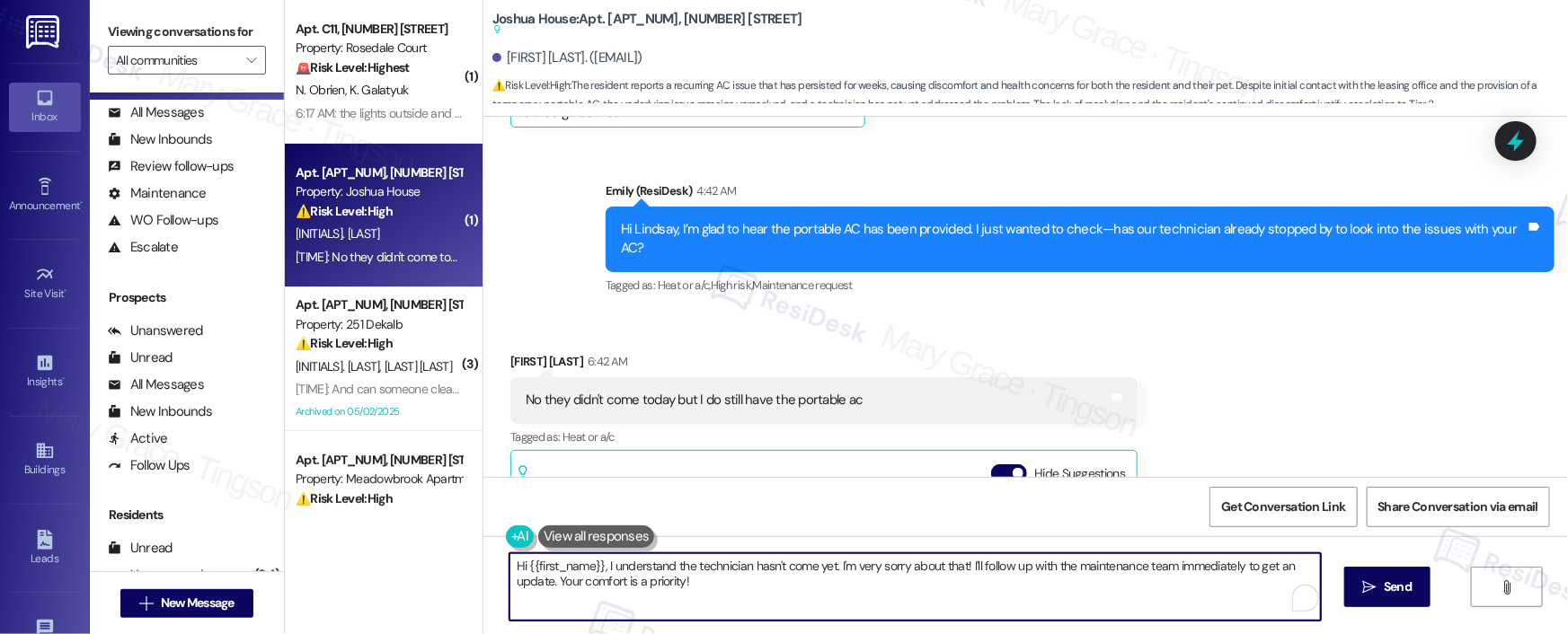 drag, startPoint x: 848, startPoint y: 560, endPoint x: 1015, endPoint y: 564, distance: 167.048 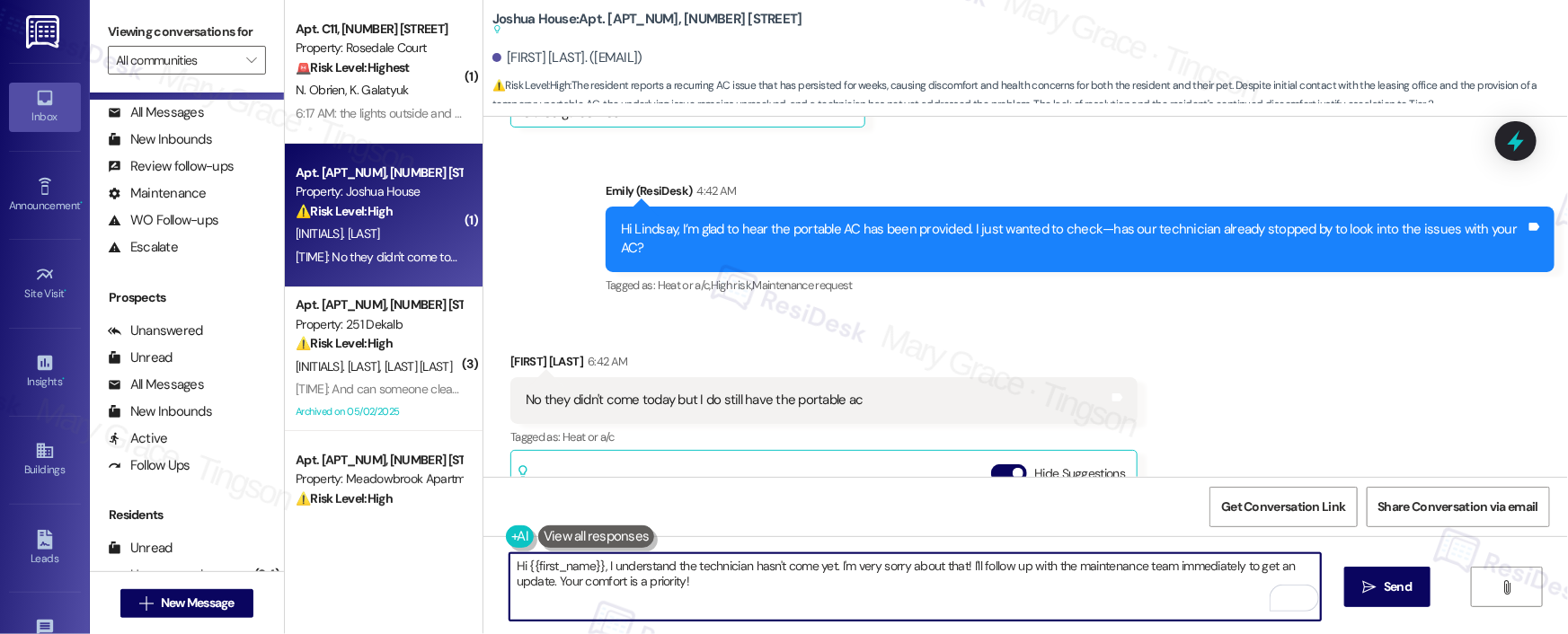 click on "Hi {{first_name}}, I understand the technician hasn't come yet. I'm very sorry about that! I'll follow up with the maintenance team immediately to get an update. Your comfort is a priority!" at bounding box center (915, 586) 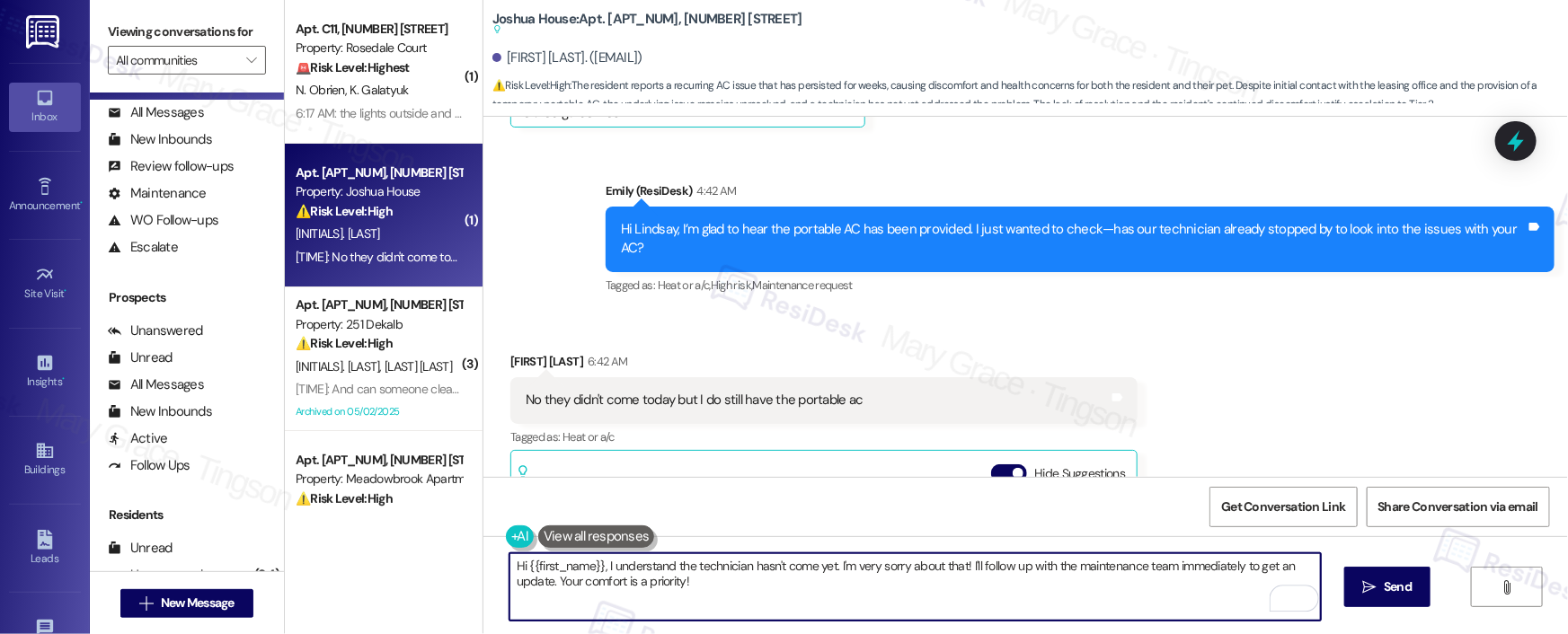 click on "Hi {{first_name}}, I understand the technician hasn't come yet. I'm very sorry about that! I'll follow up with the maintenance team immediately to get an update. Your comfort is a priority!" at bounding box center [915, 586] 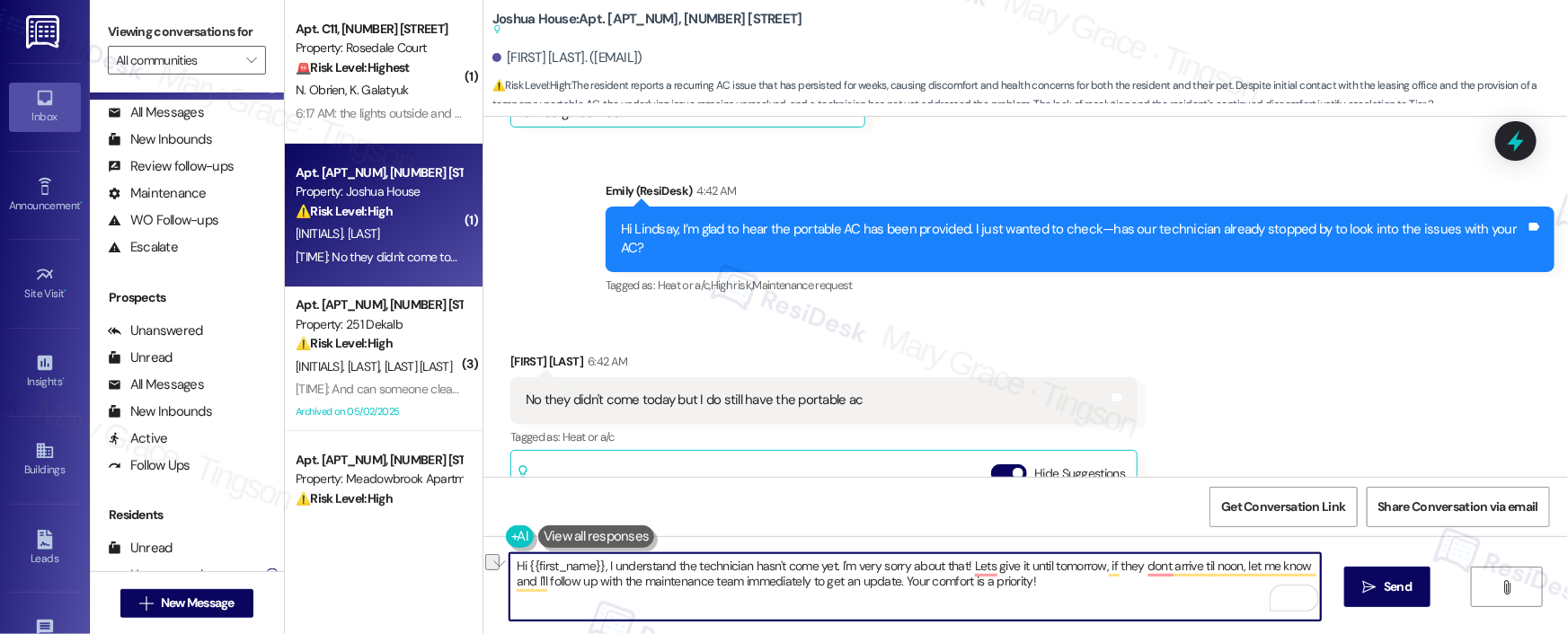 drag, startPoint x: 1088, startPoint y: 584, endPoint x: 731, endPoint y: 584, distance: 357 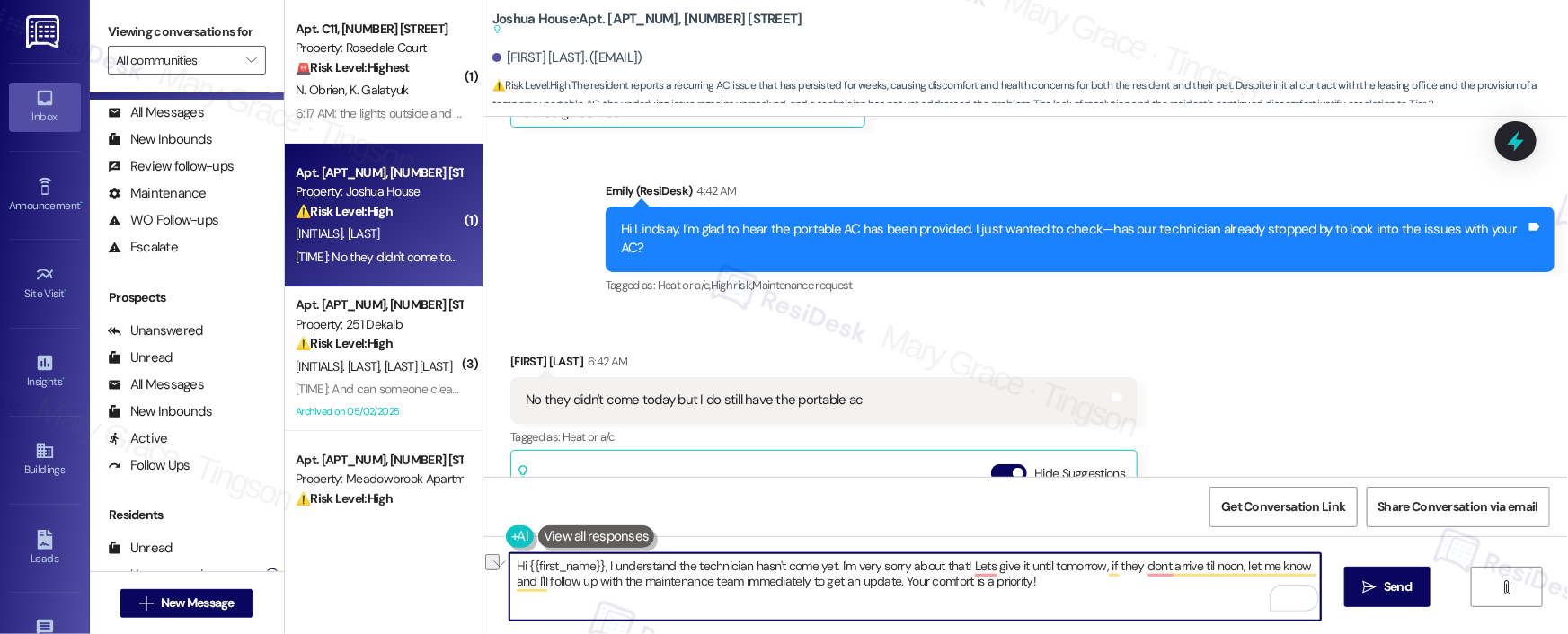 click on "Hi {{first_name}}, I understand the technician hasn't come yet. I'm very sorry about that! Lets give it until tomorrow, if they dont arrive til noon, let me know and I'll follow up with the maintenance team immediately to get an update. Your comfort is a priority!" at bounding box center [915, 586] 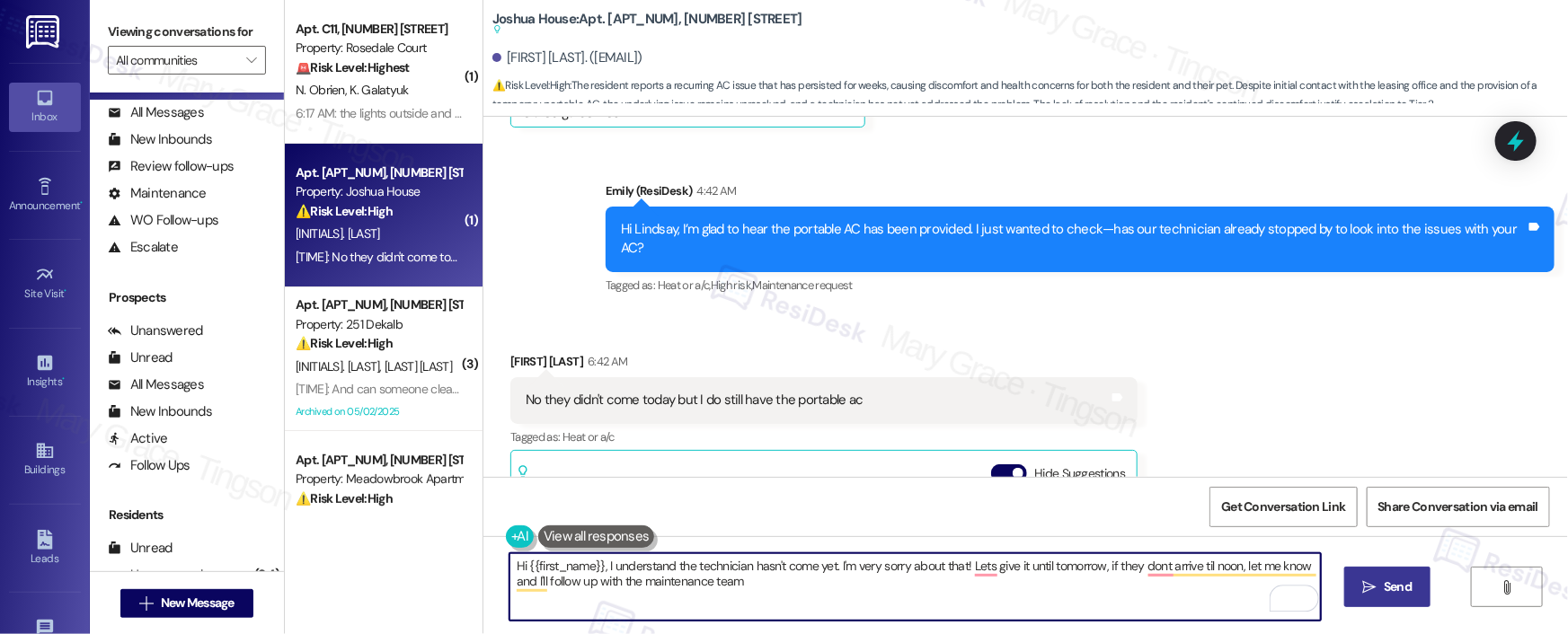 type on "Hi {{first_name}}, I understand the technician hasn't come yet. I'm very sorry about that! Lets give it until tomorrow, if they dont arrive til noon, let me know and I'll follow up with the maintenance team" 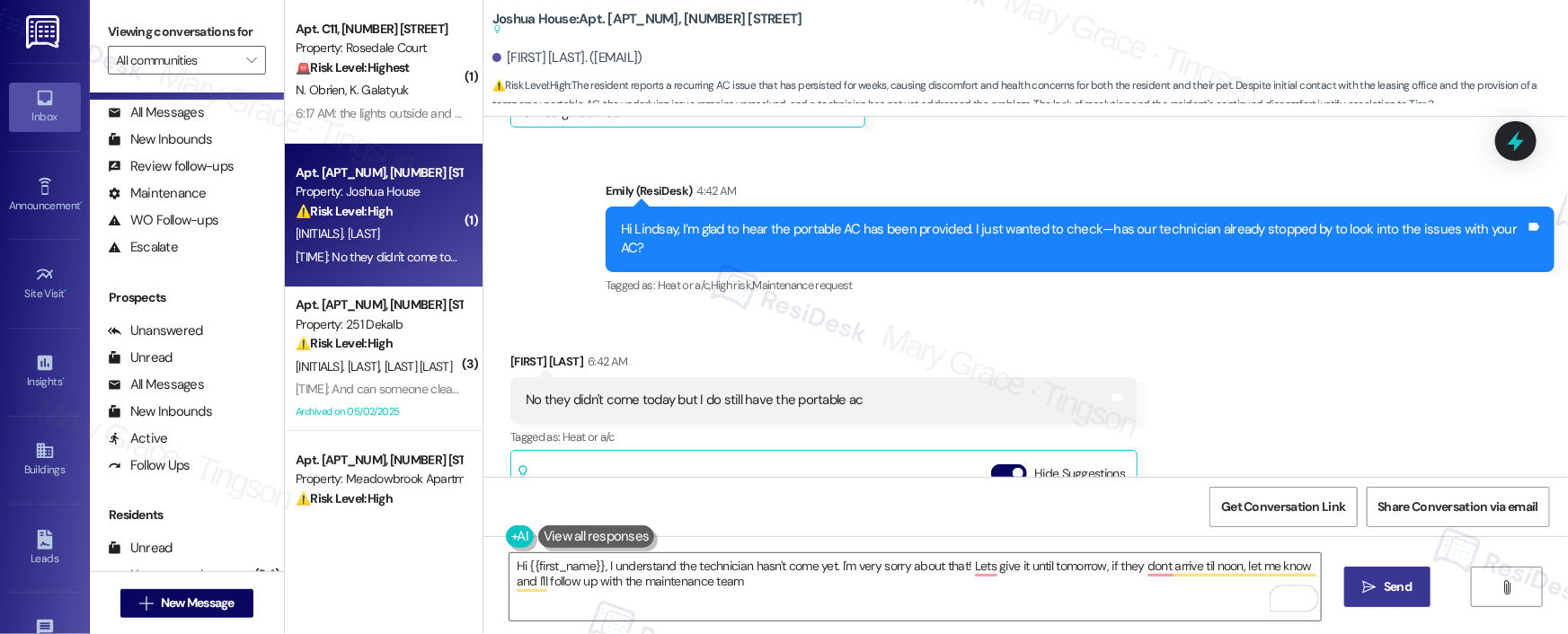 click on " Send" at bounding box center [1387, 586] 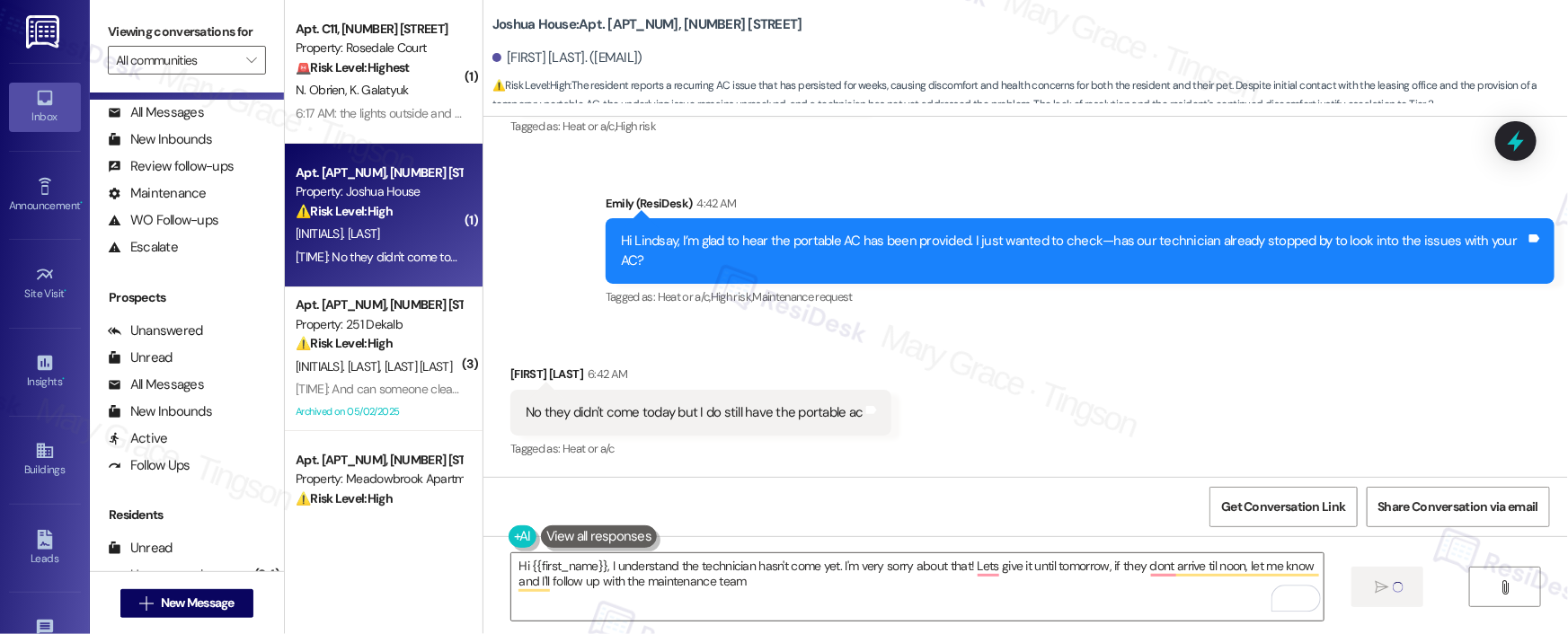 type 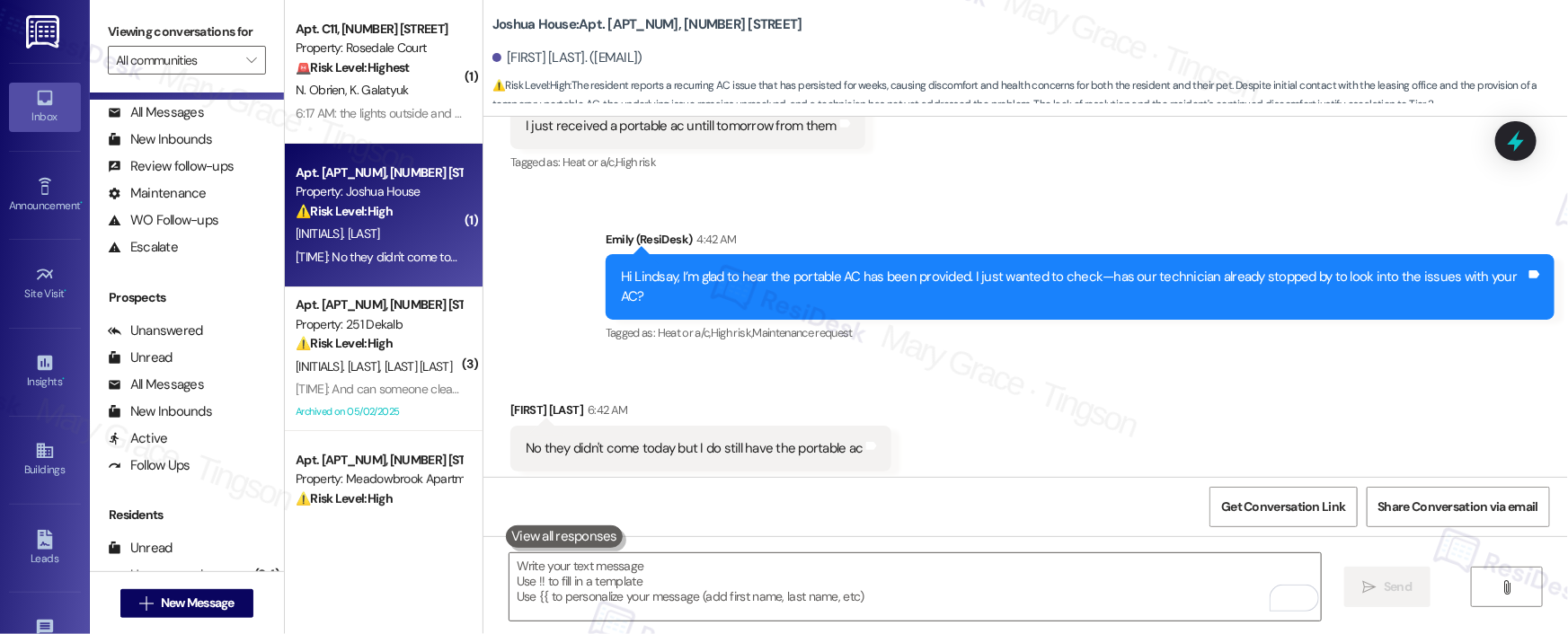 scroll, scrollTop: 16799, scrollLeft: 0, axis: vertical 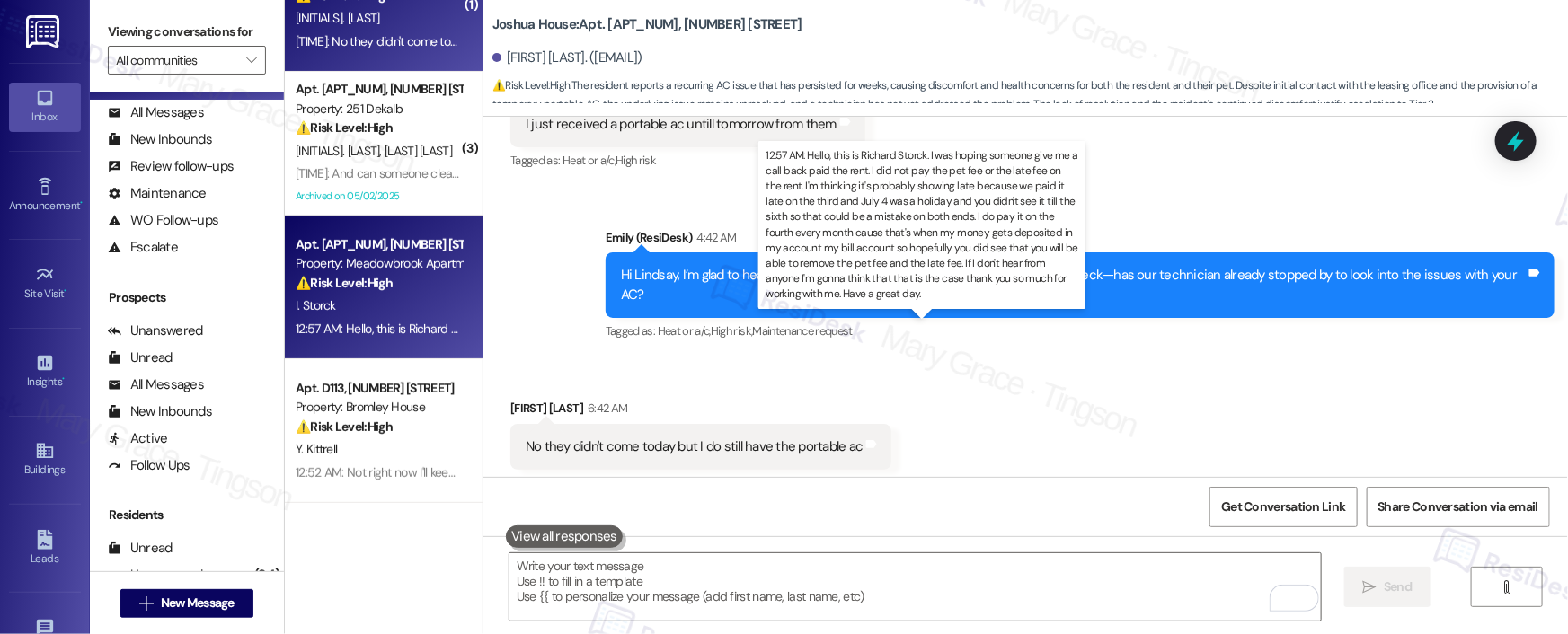 click on "12:57 AM: Hello, this is Richard Storck. I was hoping someone give me a call back paid the rent. I did not pay the pet fee or the late fee on the rent. I'm thinking it's probably showing late because we paid it late on the third and July 4 was a holiday and you didn't see it till the sixth so that could be a mistake on both ends. I do pay it on the fourth every month cause that's when my money gets deposited in my account my bill account so hopefully you did see that you will be able to remove the pet fee and the late fee. If I don't hear from anyone I'm gonna think that that is the case thank you so much for working with me. Have a great day." at bounding box center [1949, 329] 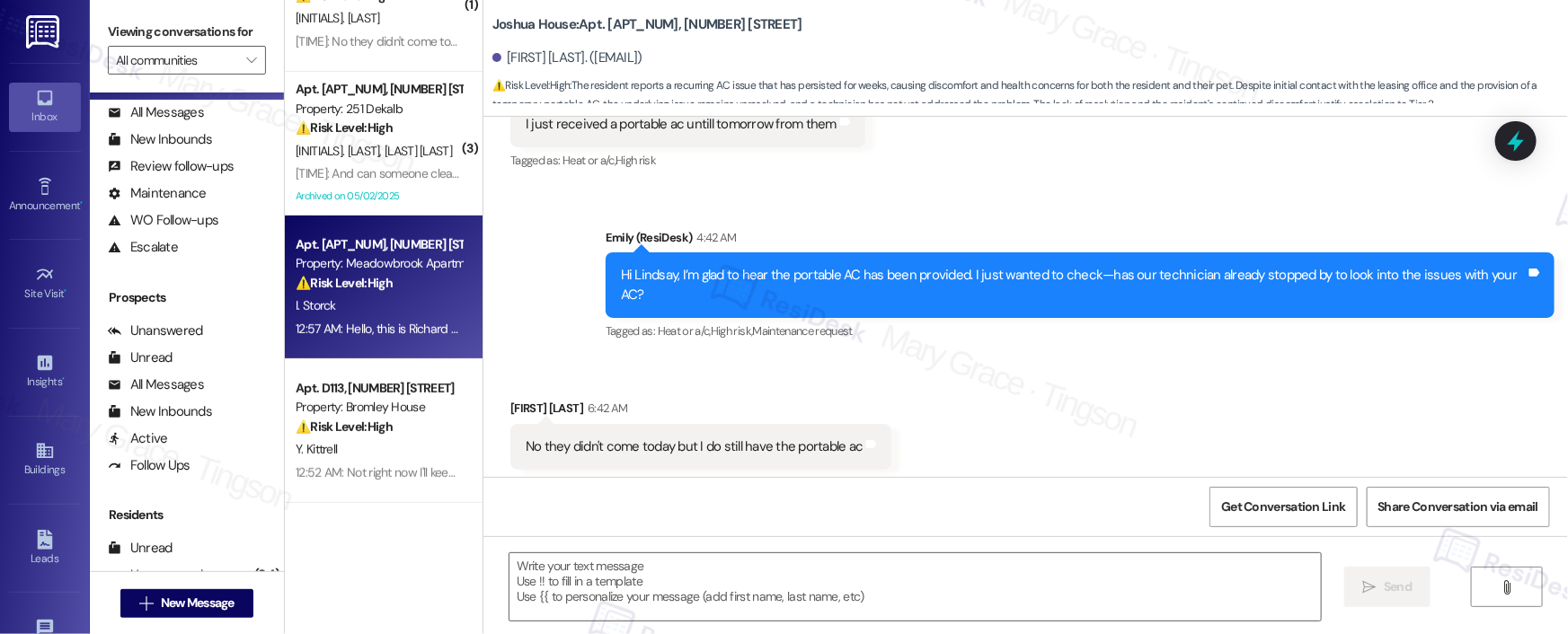 type on "Fetching suggested responses. Please feel free to read through the conversation in the meantime." 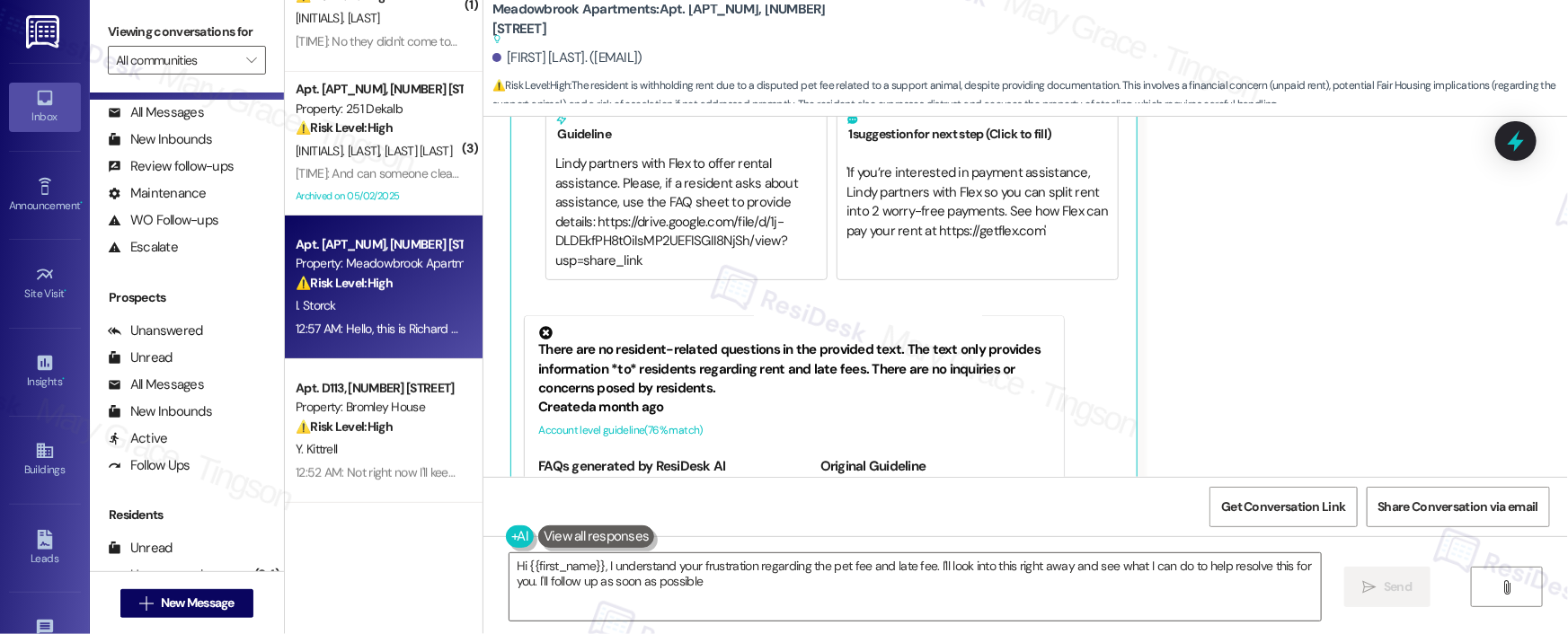 type on "Hi {{first_name}}, I understand your frustration regarding the pet fee and late fee. I'll look into this right away and see what I can do to help resolve this for you. I'll follow up as soon as possible!" 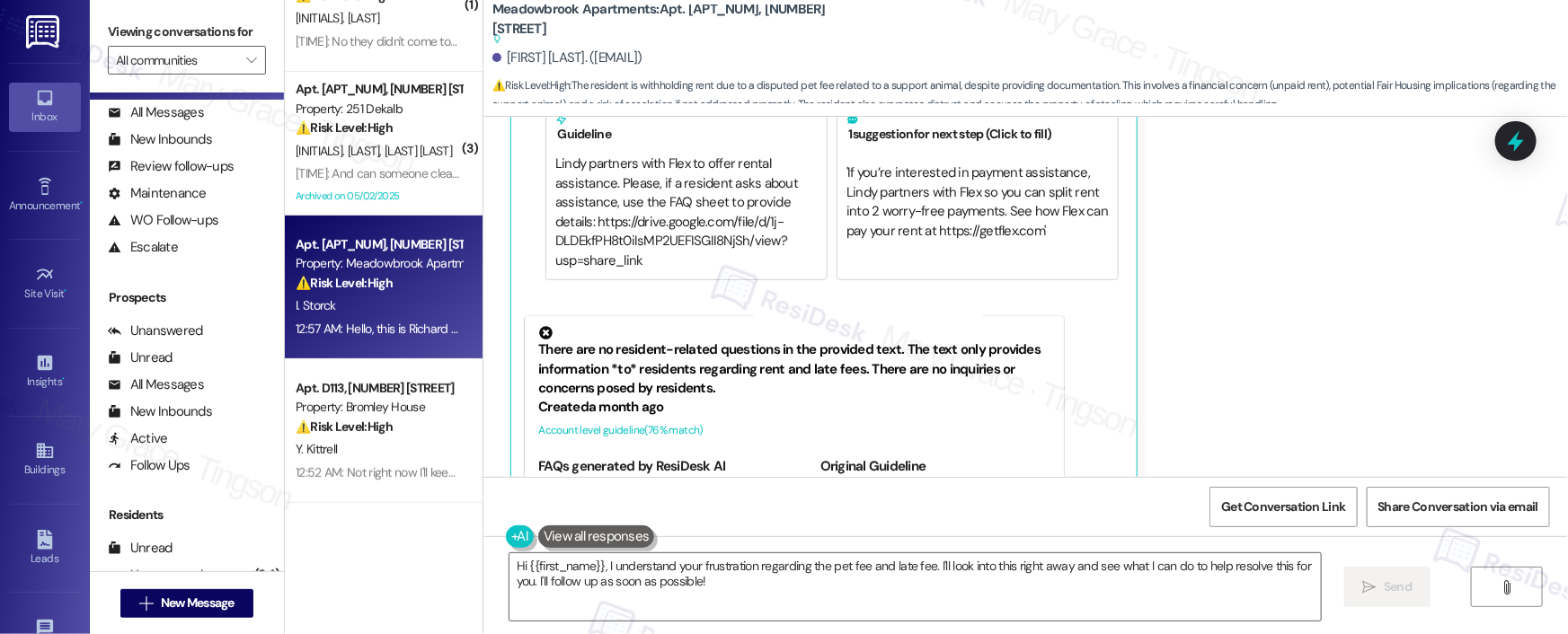 scroll, scrollTop: 21869, scrollLeft: 0, axis: vertical 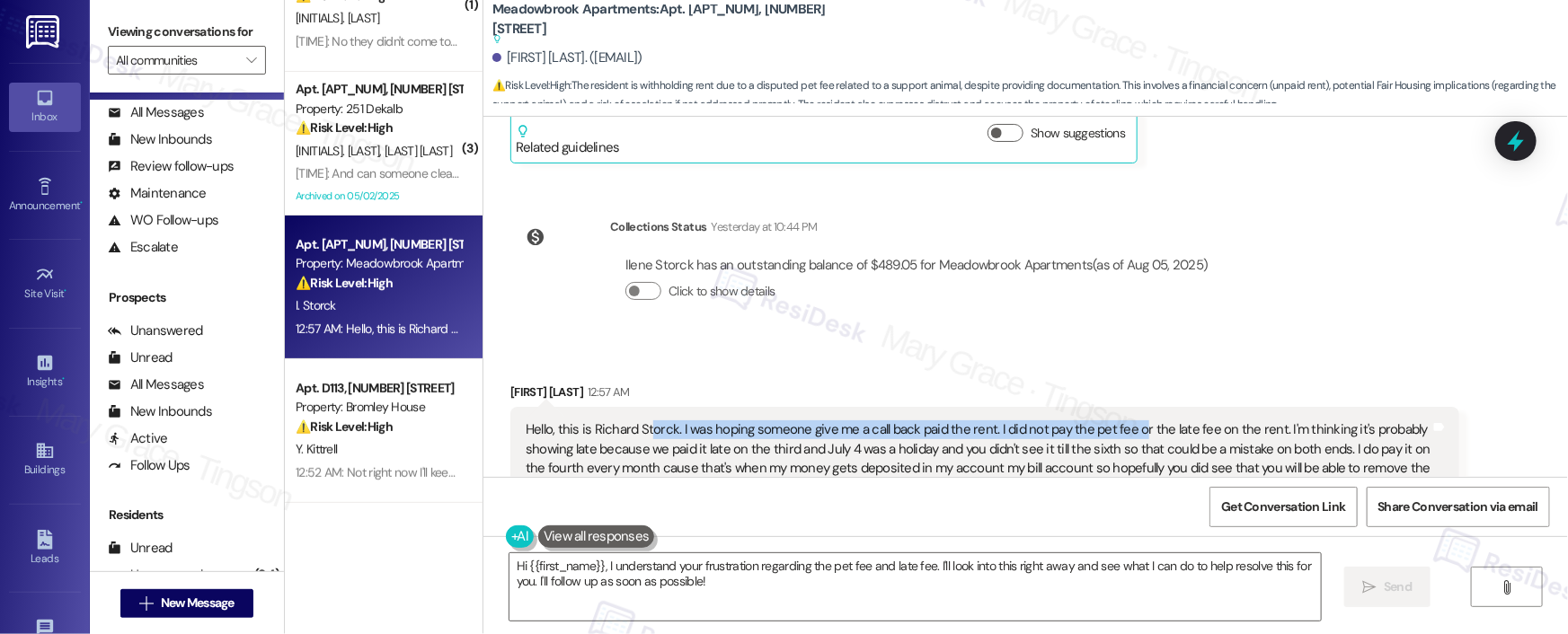 drag, startPoint x: 636, startPoint y: 330, endPoint x: 1122, endPoint y: 329, distance: 486.001 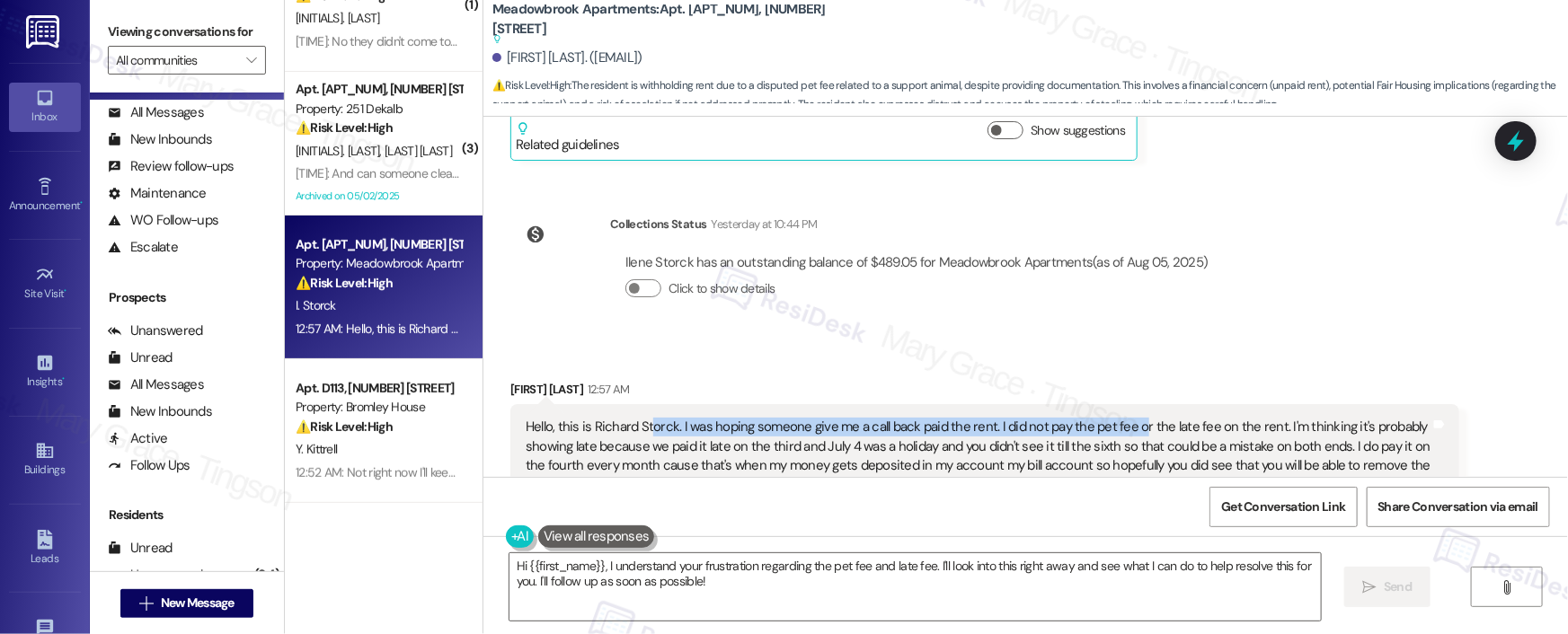 scroll, scrollTop: 21872, scrollLeft: 0, axis: vertical 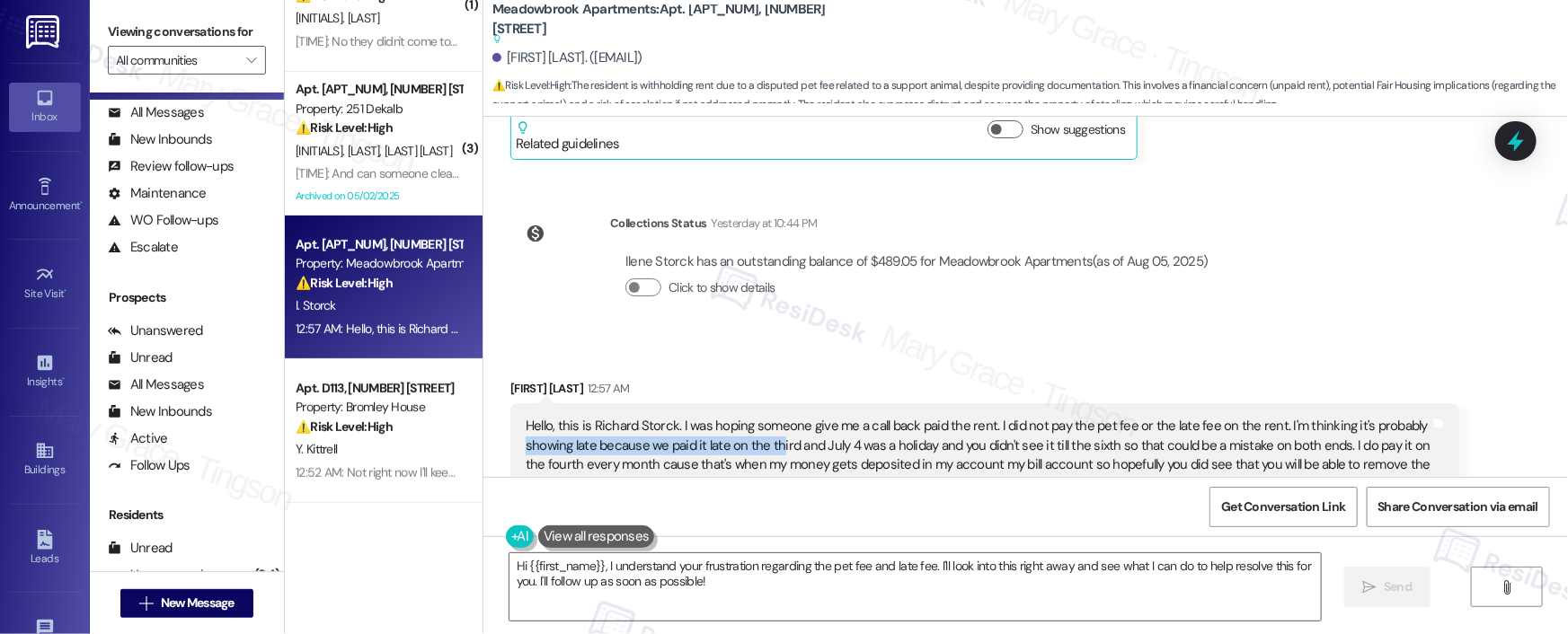 drag, startPoint x: 516, startPoint y: 348, endPoint x: 768, endPoint y: 348, distance: 252 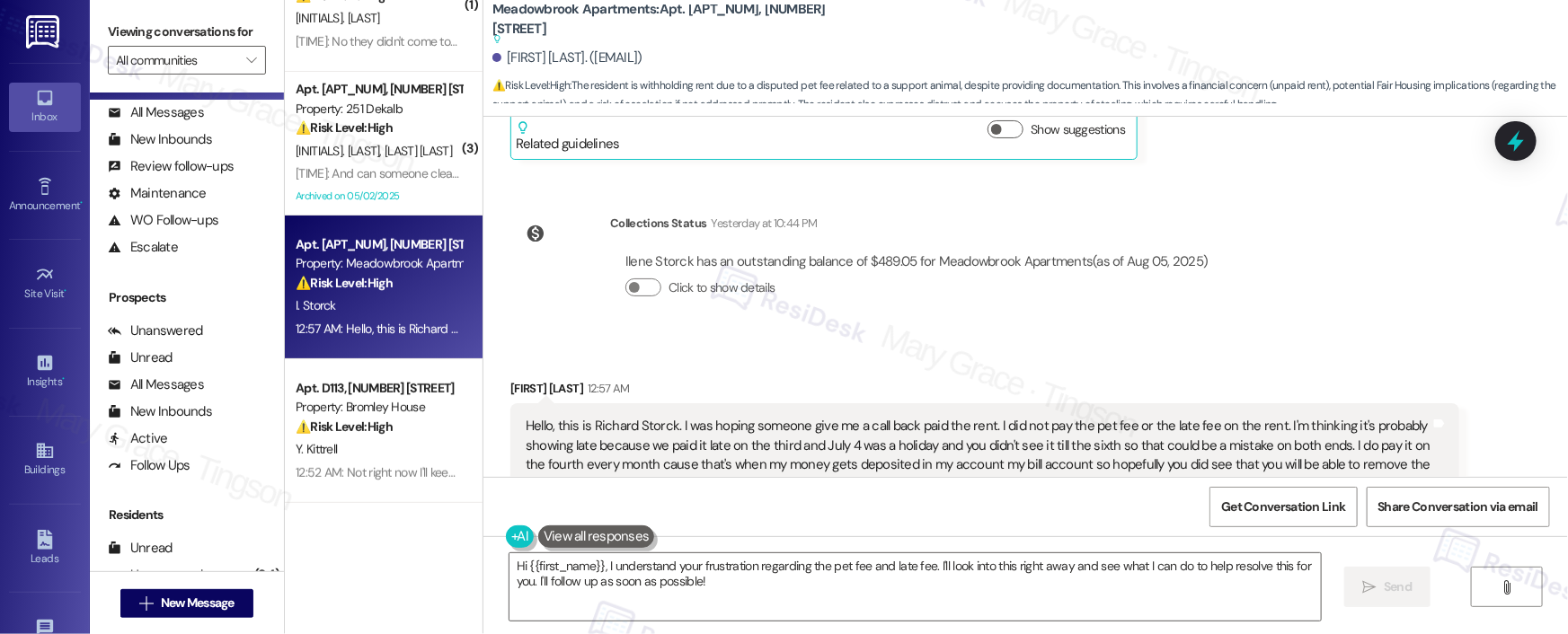click on "Hello, this is Richard Storck. I was hoping someone give me a call back paid the rent. I did not pay the pet fee or the late fee on the rent. I'm thinking it's probably showing late because we paid it late on the third and July 4 was a holiday and you didn't see it till the sixth so that could be a mistake on both ends. I do pay it on the fourth every month cause that's when my money gets deposited in my account my bill account so hopefully you did see that you will be able to remove the pet fee and the late fee. If I don't hear from anyone I'm gonna think that that is the case thank you so much for working with me. Have a great day." at bounding box center [978, 455] 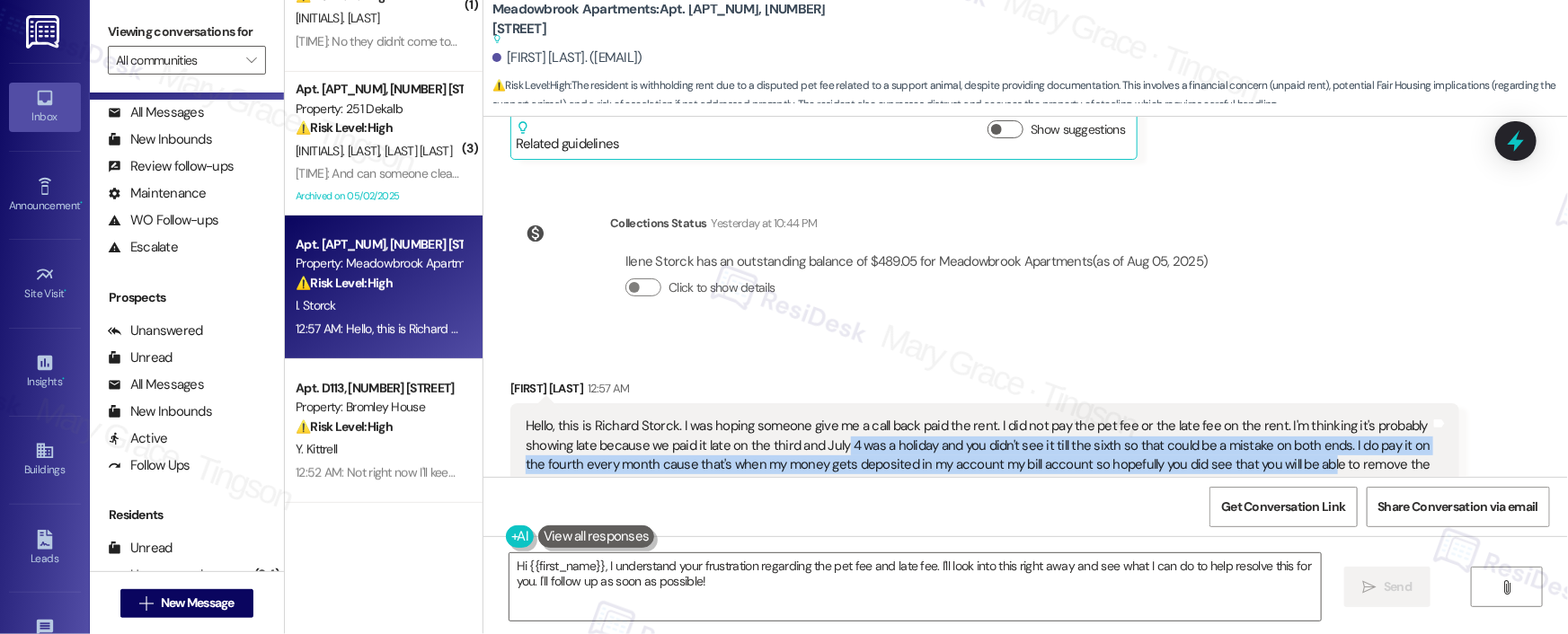 drag, startPoint x: 829, startPoint y: 345, endPoint x: 1316, endPoint y: 355, distance: 487.10266 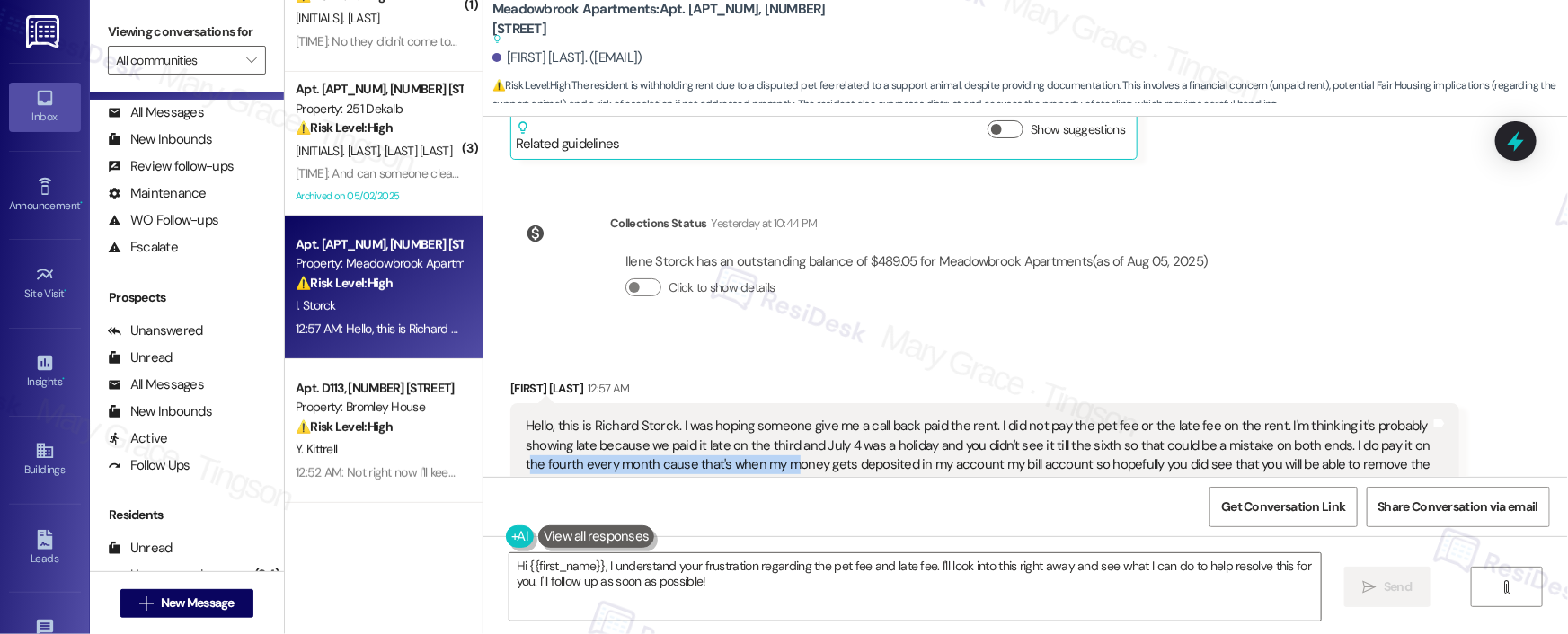 drag, startPoint x: 519, startPoint y: 361, endPoint x: 784, endPoint y: 366, distance: 265.047 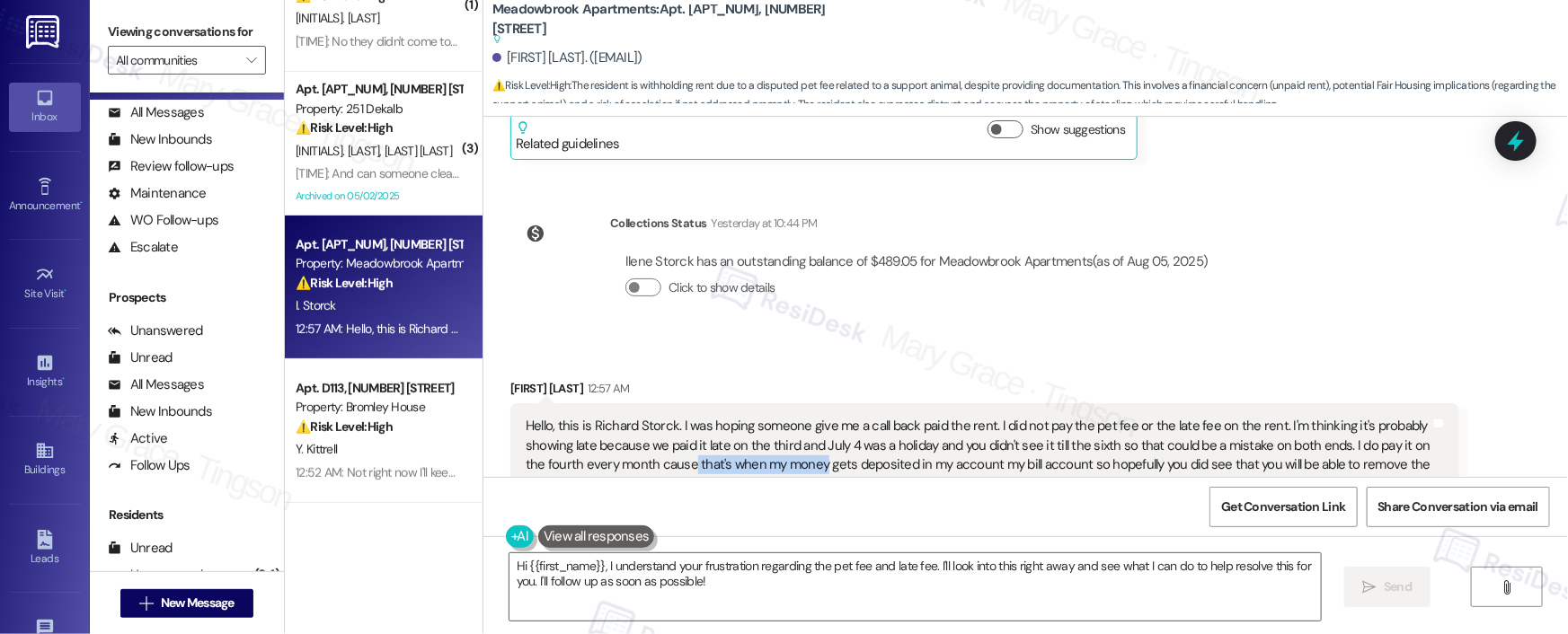 drag, startPoint x: 682, startPoint y: 364, endPoint x: 811, endPoint y: 366, distance: 129.0155 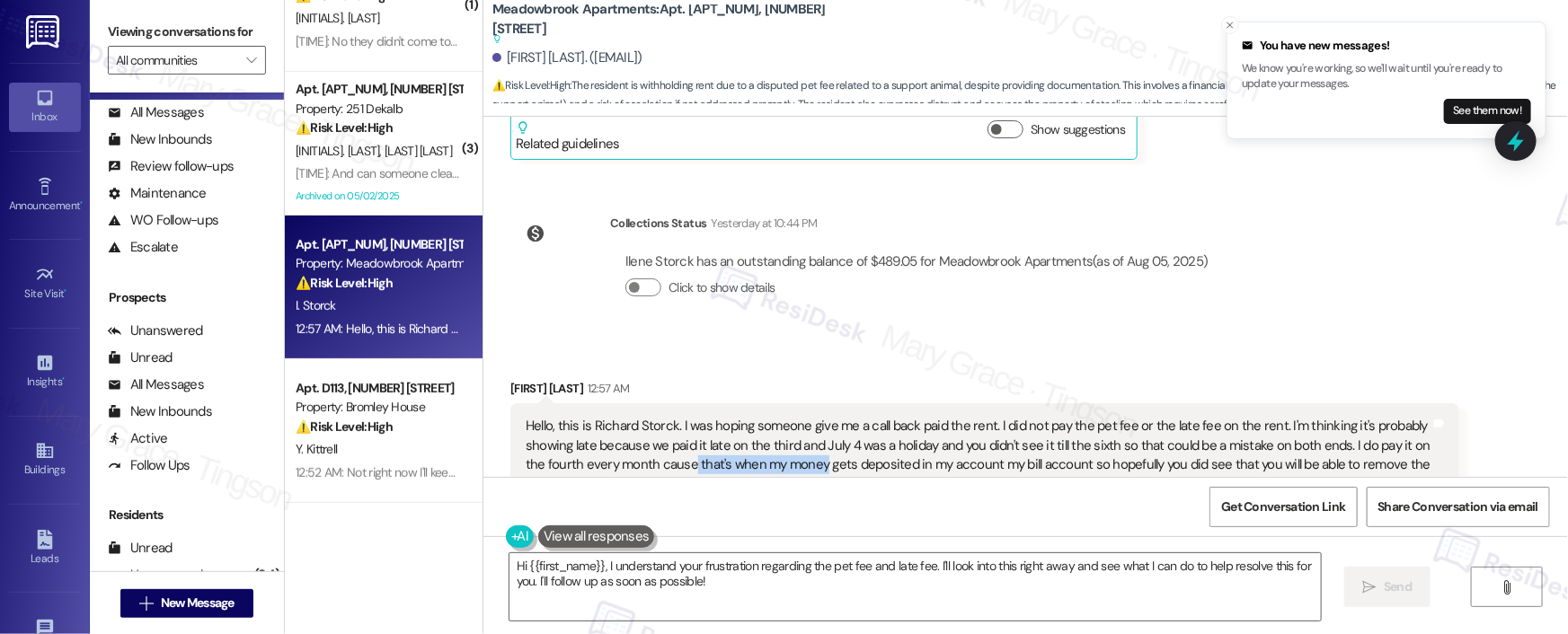 scroll, scrollTop: 22397, scrollLeft: 0, axis: vertical 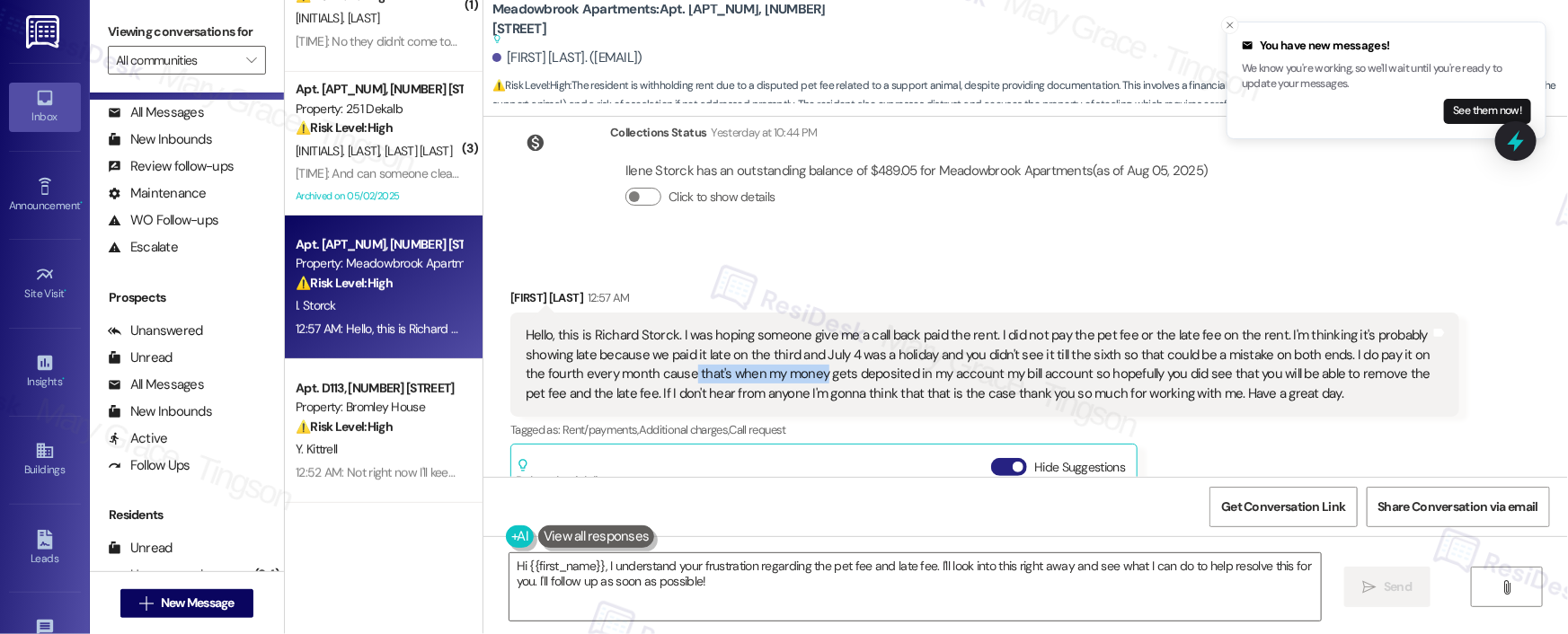 click at bounding box center [1018, 467] 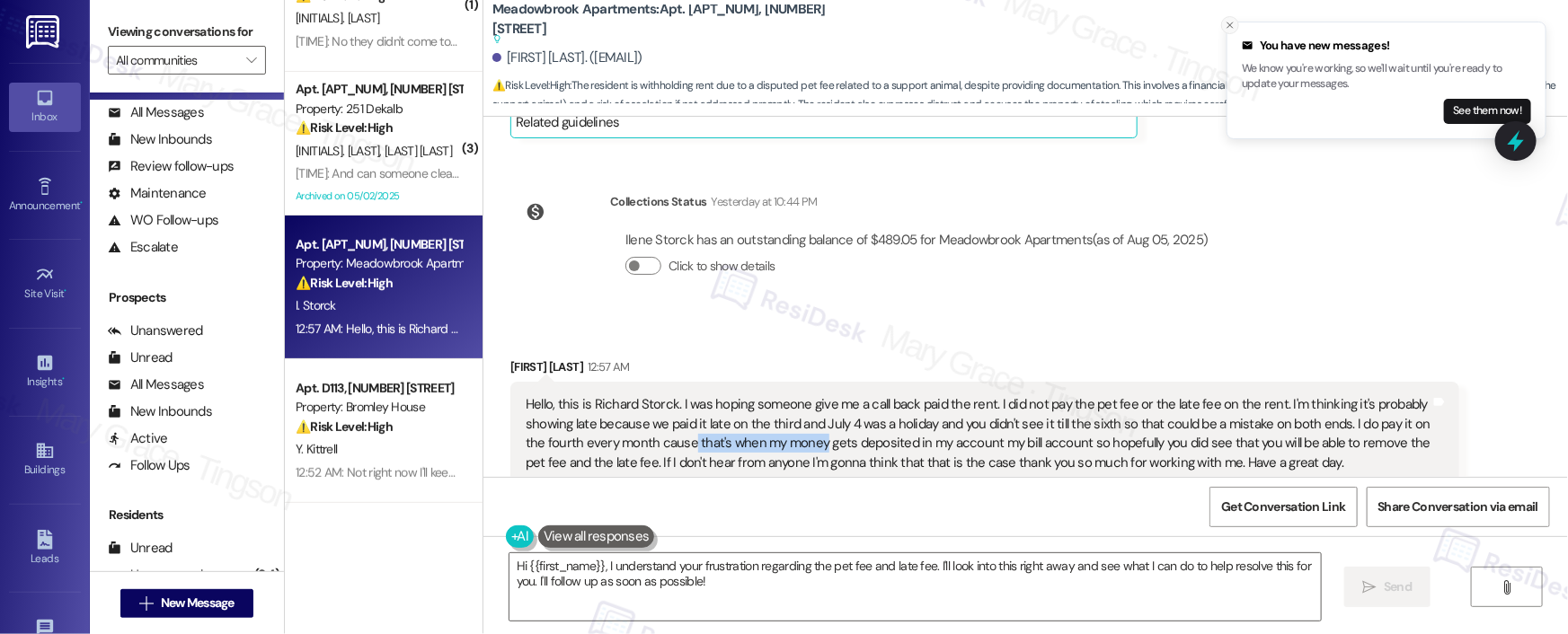 click 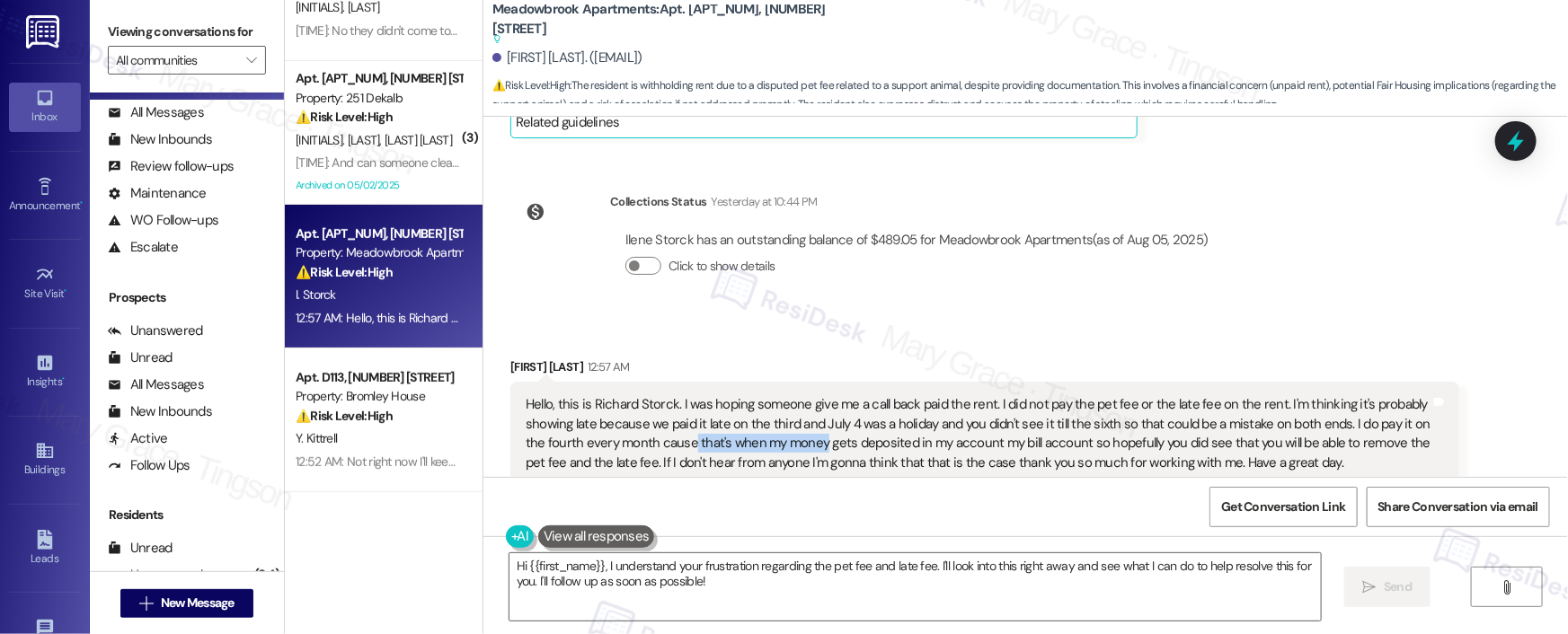 scroll, scrollTop: 0, scrollLeft: 0, axis: both 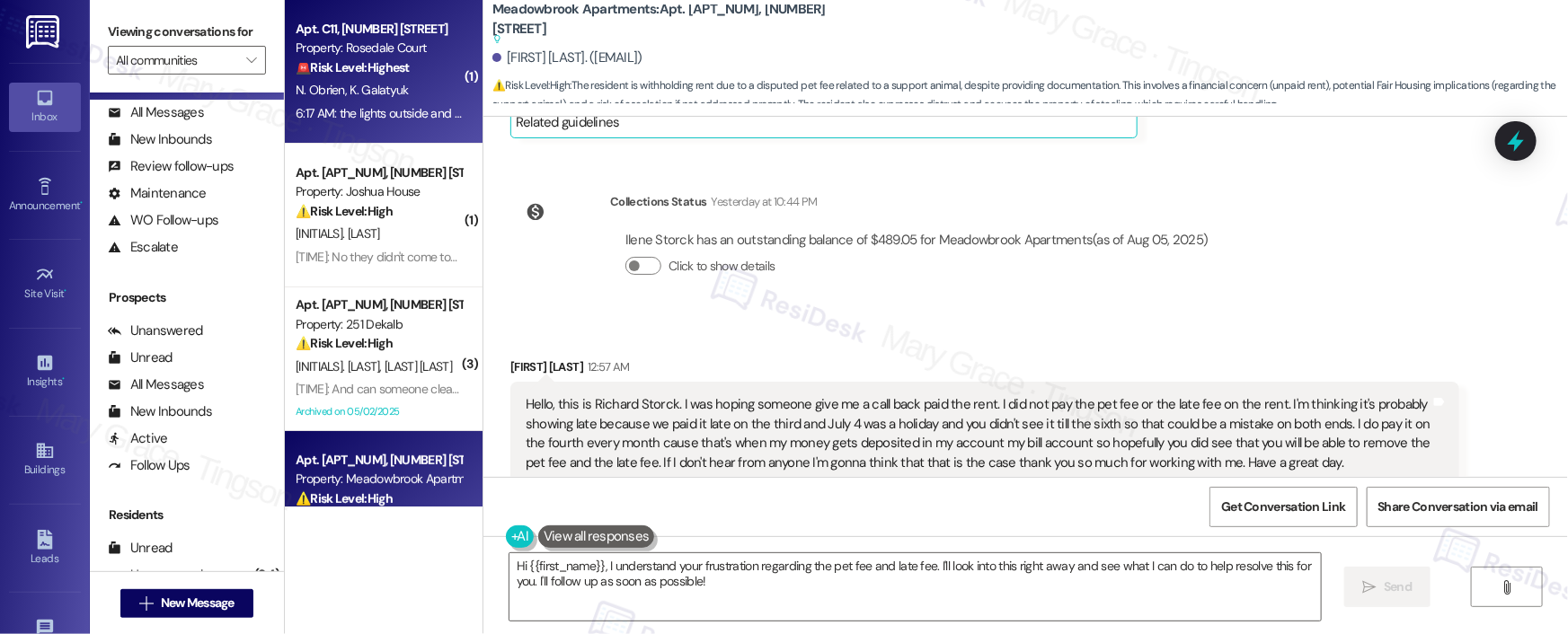 click on "🚨  Risk Level:  Highest The resident reports a loss of power in their apartment, which affects lights and outlets. While the fridge and AC are working, the lack of lighting and outlet access constitutes a significant disruption and potential safety hazard, especially given the inability to submit a maintenance request due to the outage itself. This requires immediate attention." at bounding box center [378, 67] 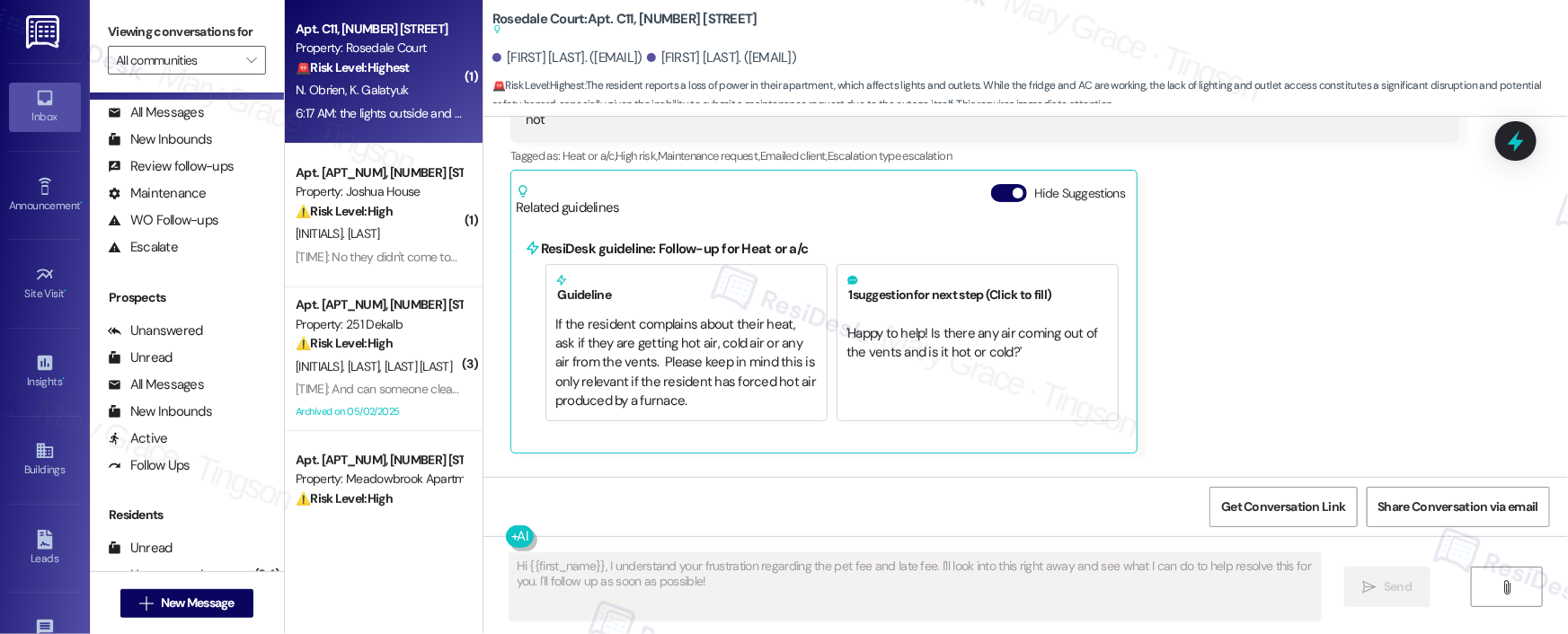 scroll, scrollTop: 6451, scrollLeft: 0, axis: vertical 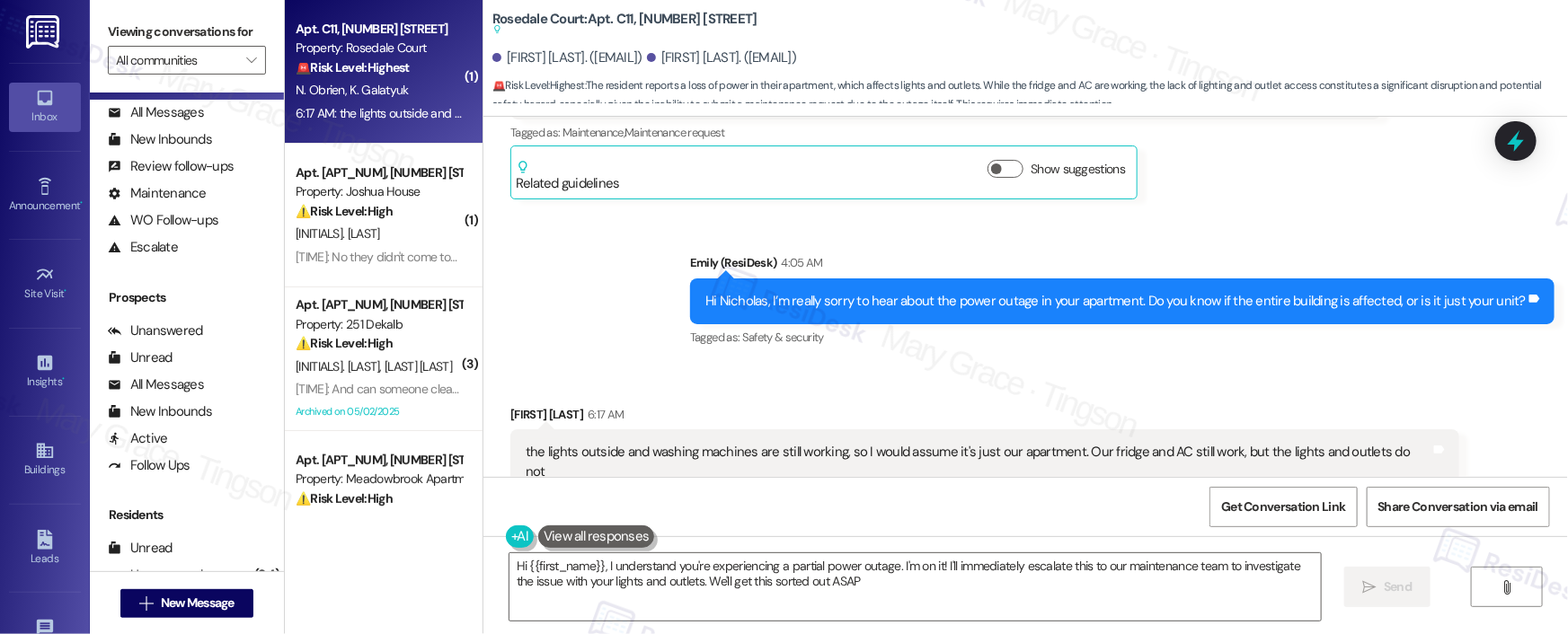 type on "Hi {{first_name}}, I understand you're experiencing a partial power outage. I'm on it! I'll immediately escalate this to our maintenance team to investigate the issue with your lights and outlets. We'll get this sorted out ASAP!" 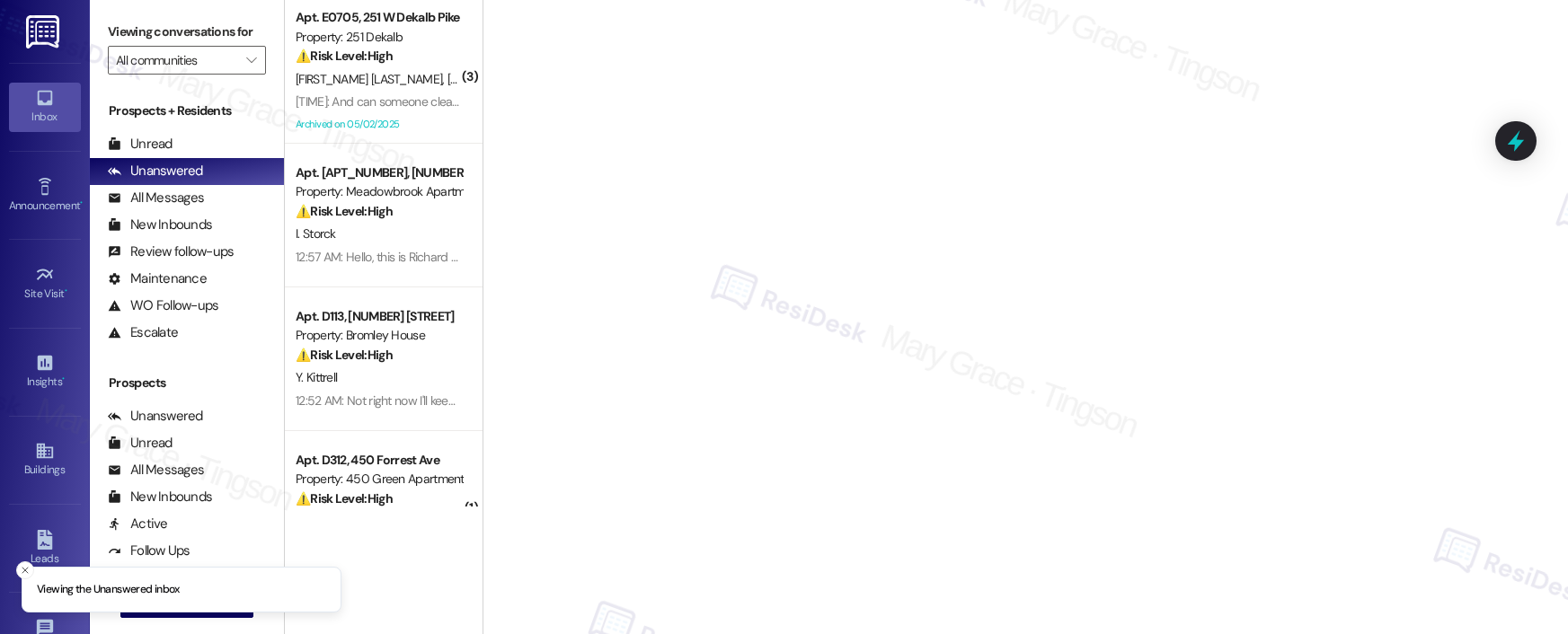 scroll, scrollTop: 0, scrollLeft: 0, axis: both 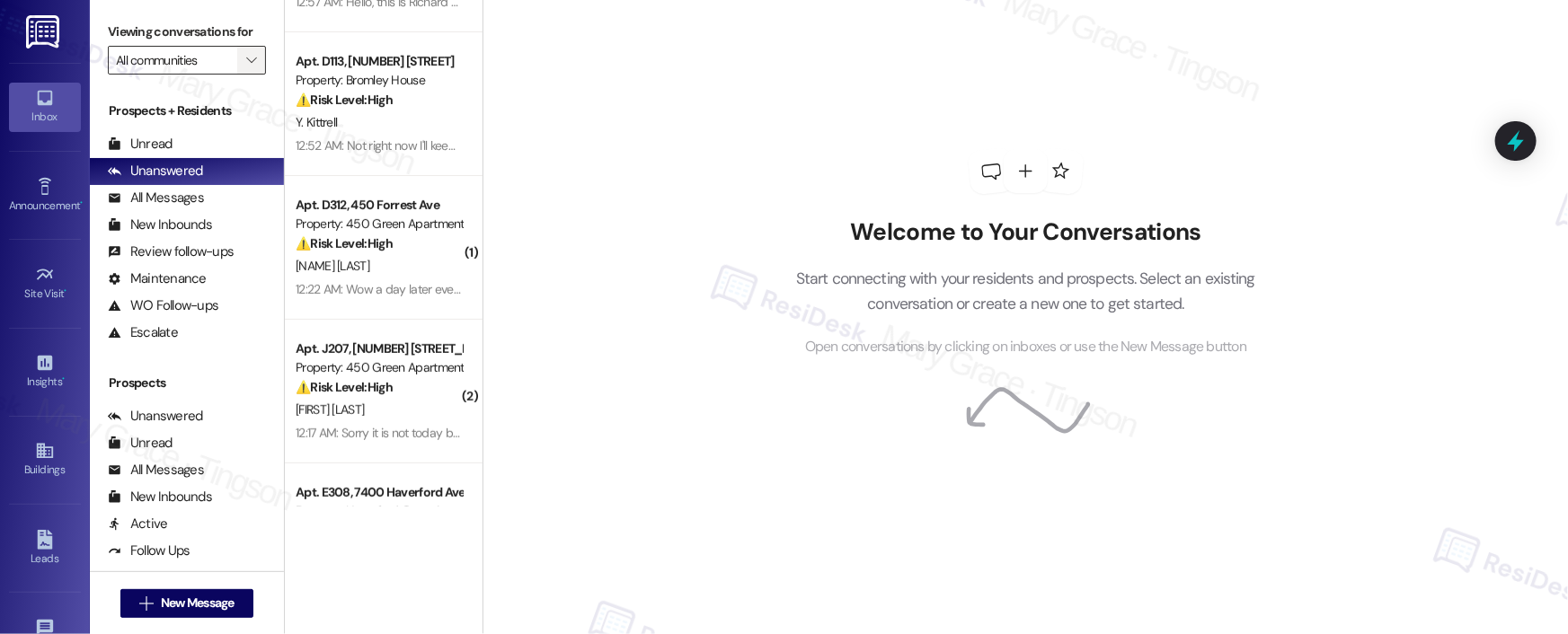 click on "" at bounding box center [251, 60] 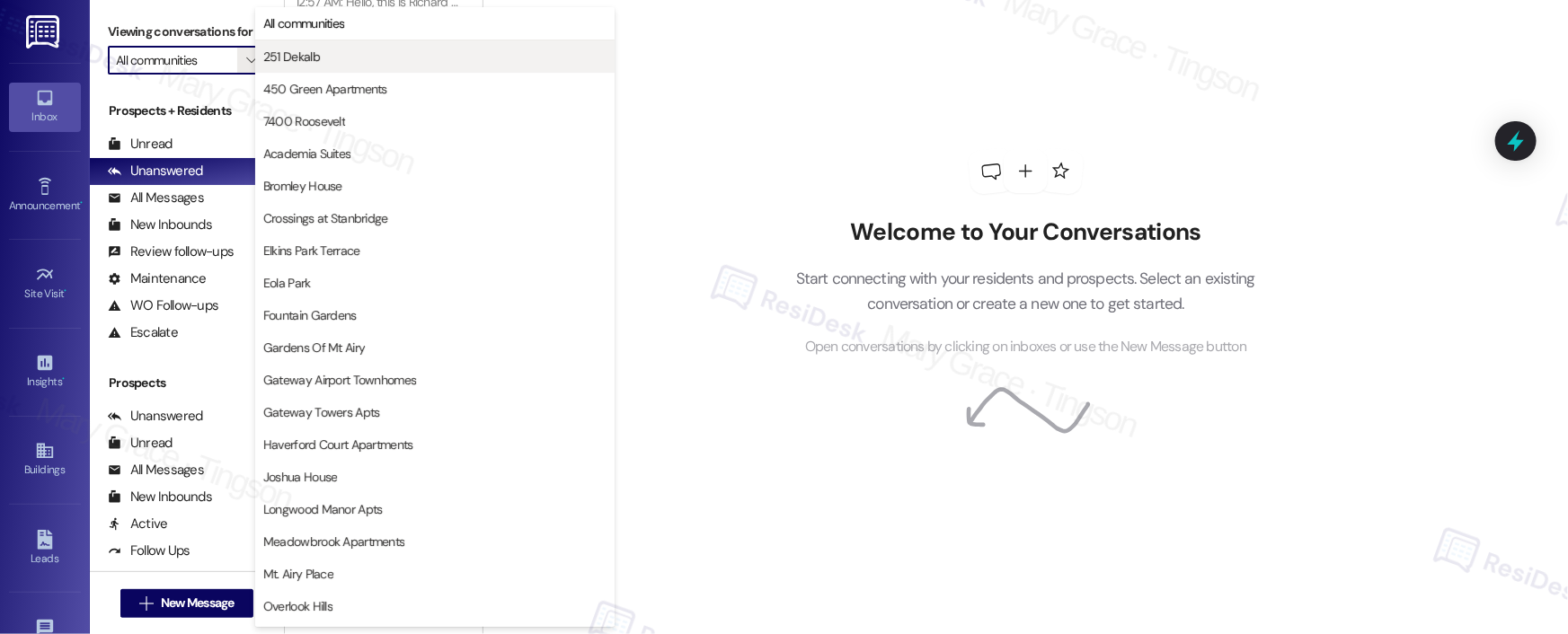 click on "251 Dekalb" at bounding box center (291, 57) 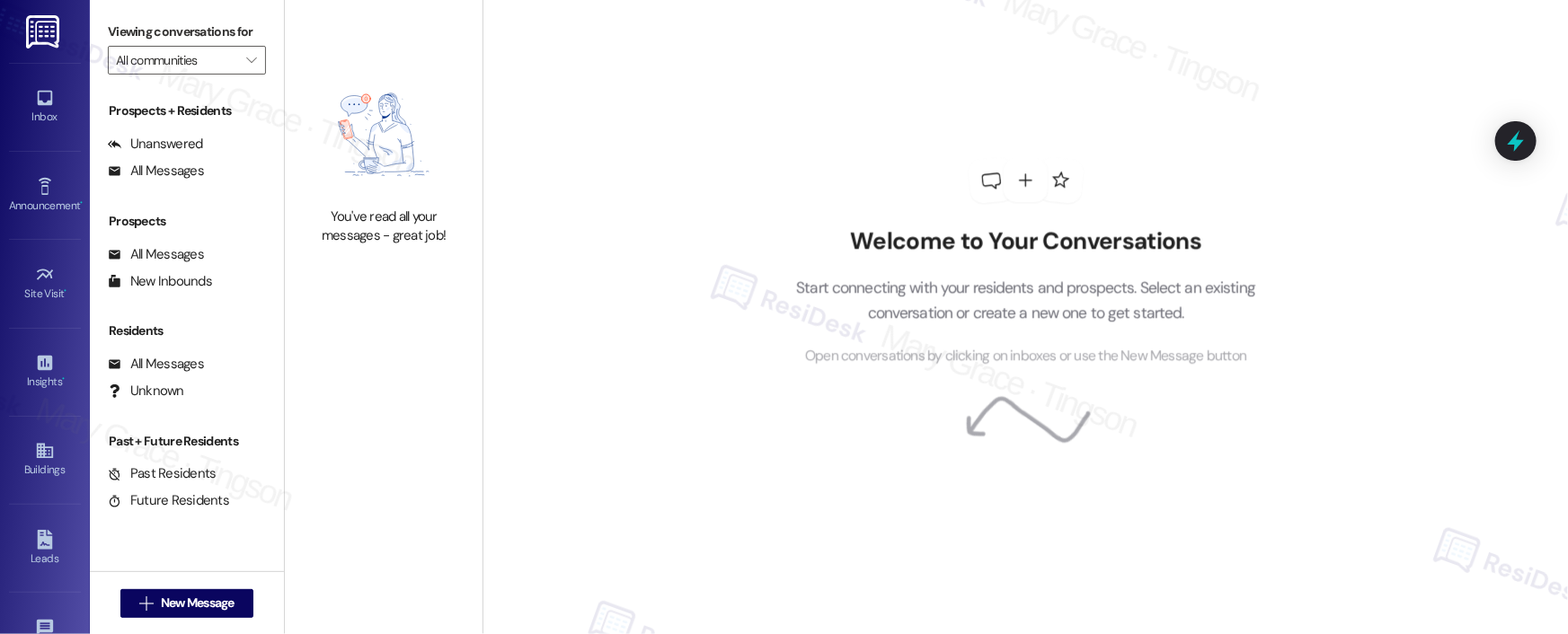 type on "251 Dekalb" 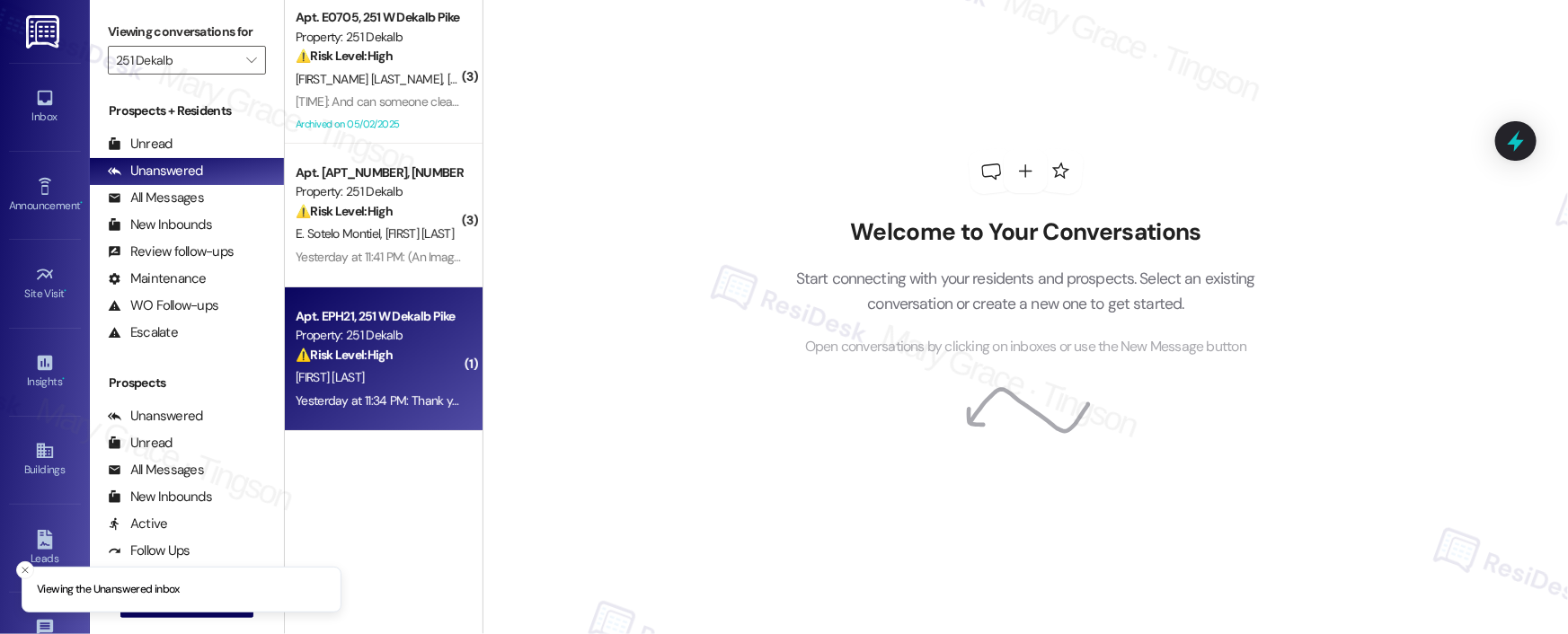 click on "⚠️  Risk Level:  High The resident is currently hospitalized and unable to pay rent on time. They are exploring payment options and requesting possible arrangements due to their medical situation. This constitutes a financial concern and potential risk mitigation scenario." at bounding box center [378, 355] 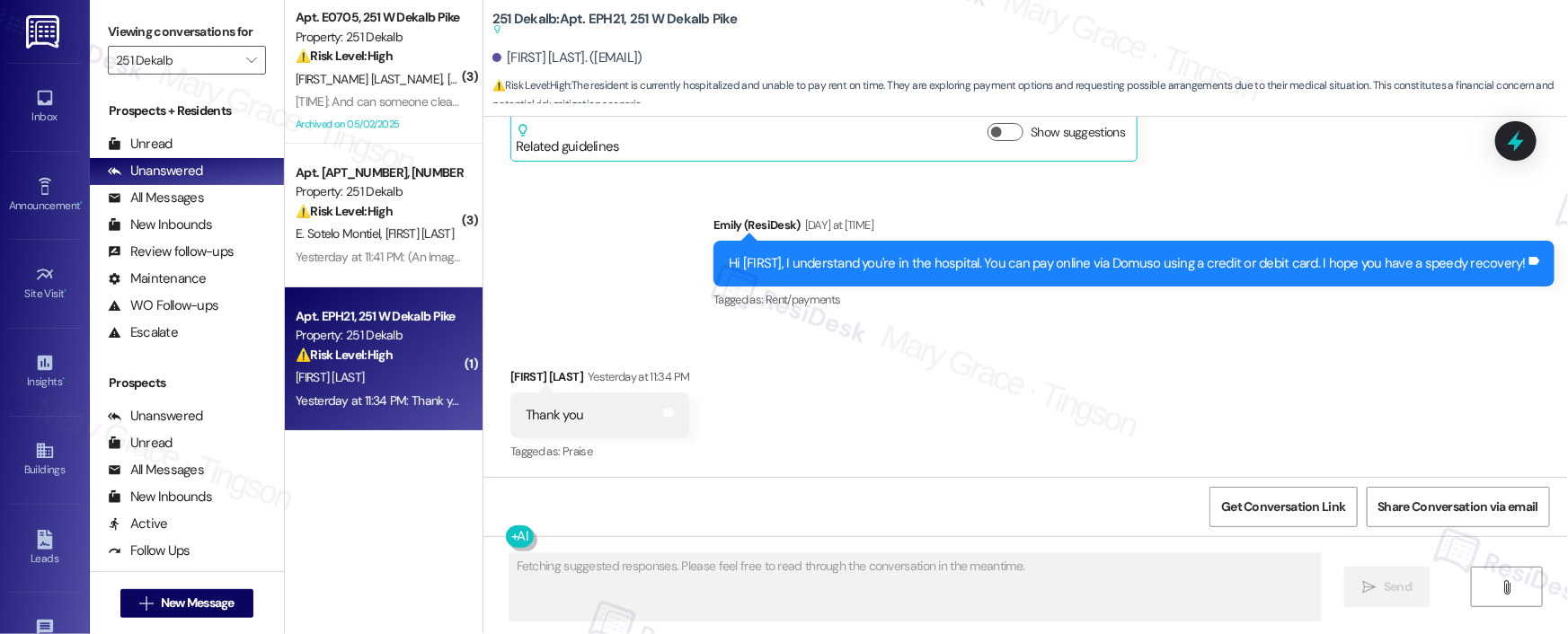 scroll, scrollTop: 2298, scrollLeft: 0, axis: vertical 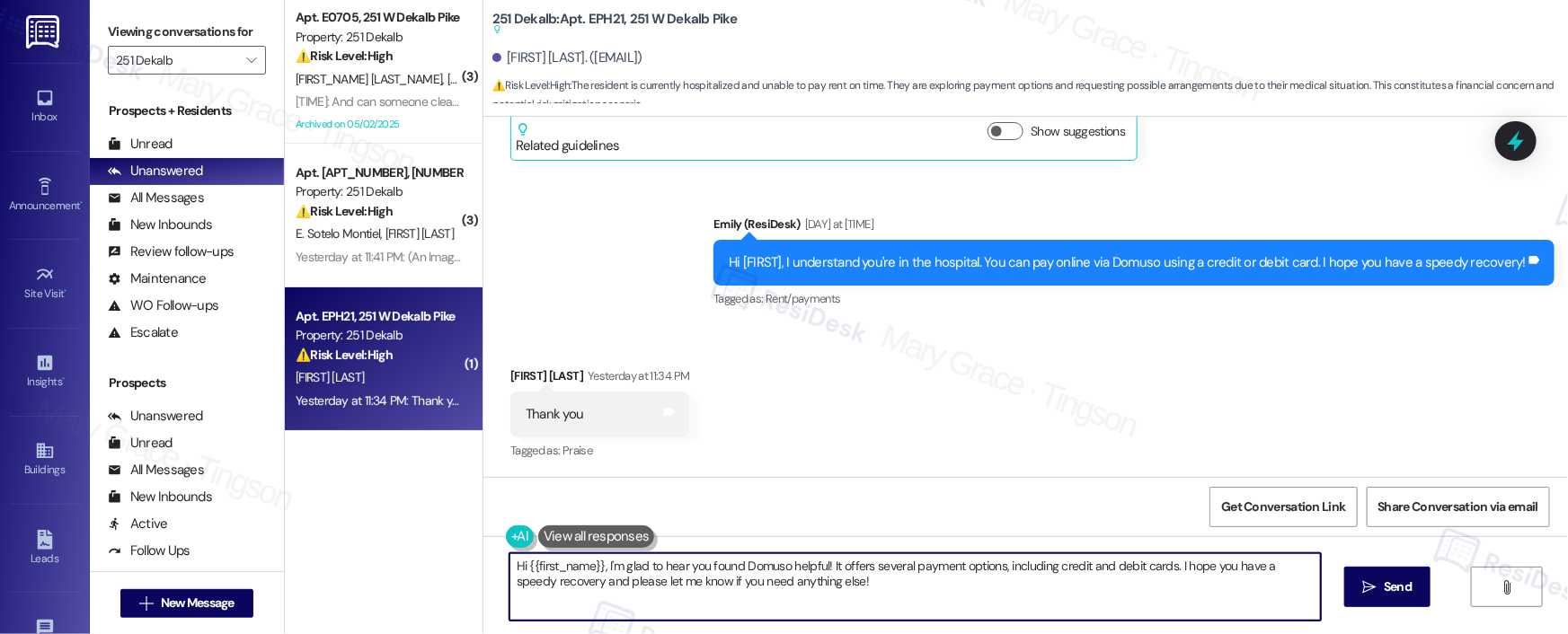 click on "Hi {{first_name}}, I'm glad to hear you found Domuso helpful! It offers several payment options, including credit and debit cards. I hope you have a speedy recovery and please let me know if you need anything else!" at bounding box center (915, 586) 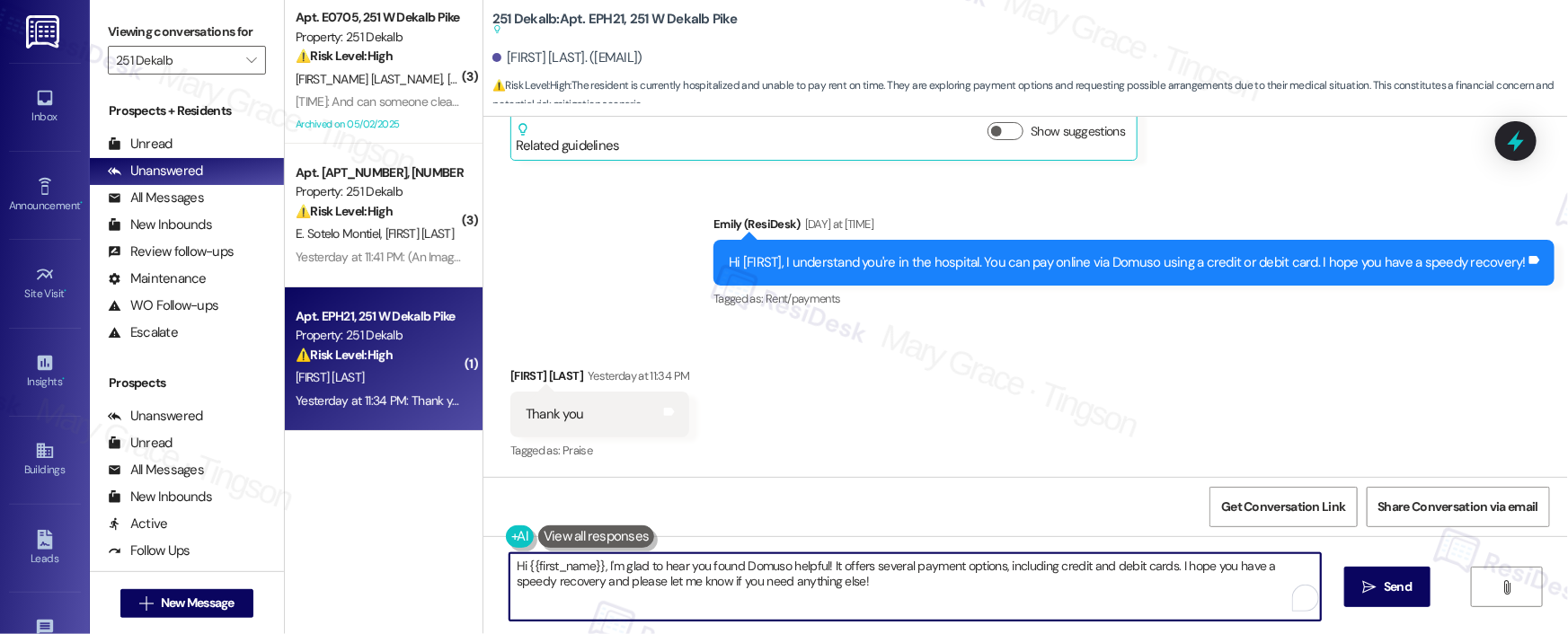 click on "Hi {{first_name}}, I'm glad to hear you found Domuso helpful! It offers several payment options, including credit and debit cards. I hope you have a speedy recovery and please let me know if you need anything else!" at bounding box center [915, 586] 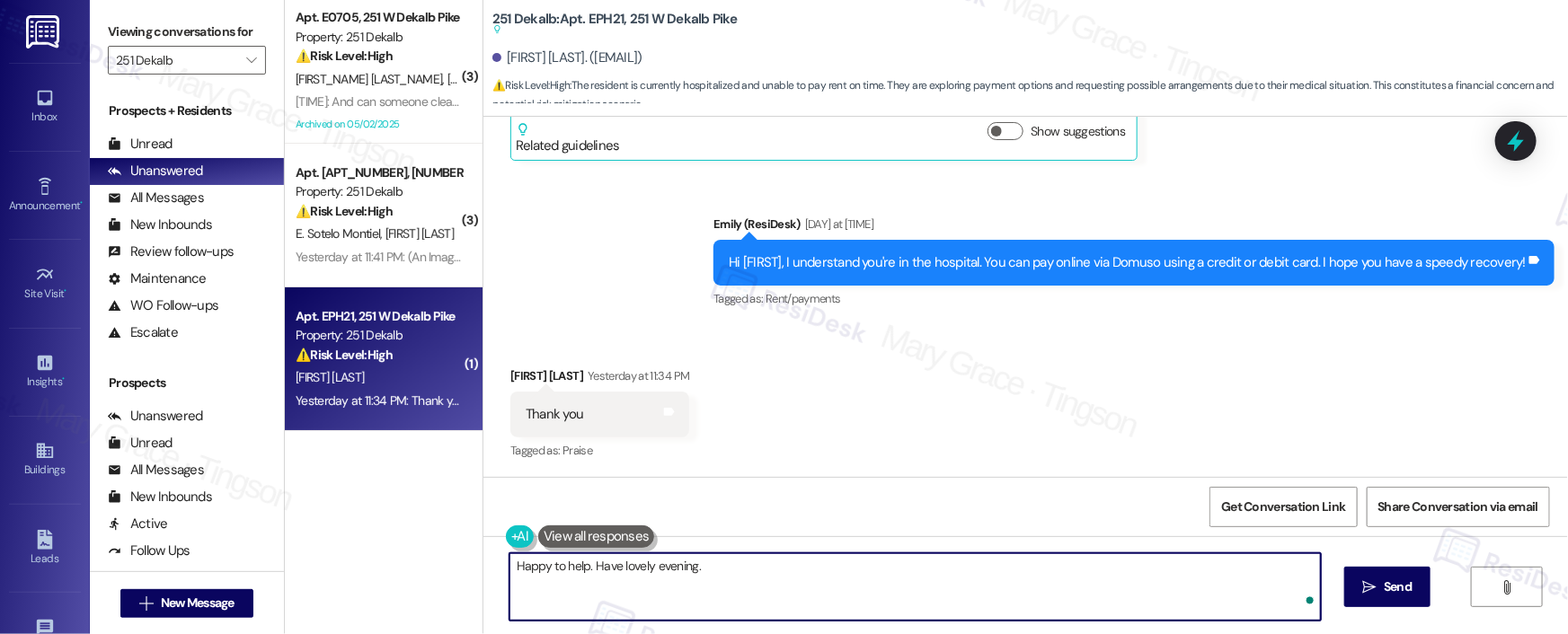 type on "Happy to help. Have lovely evening." 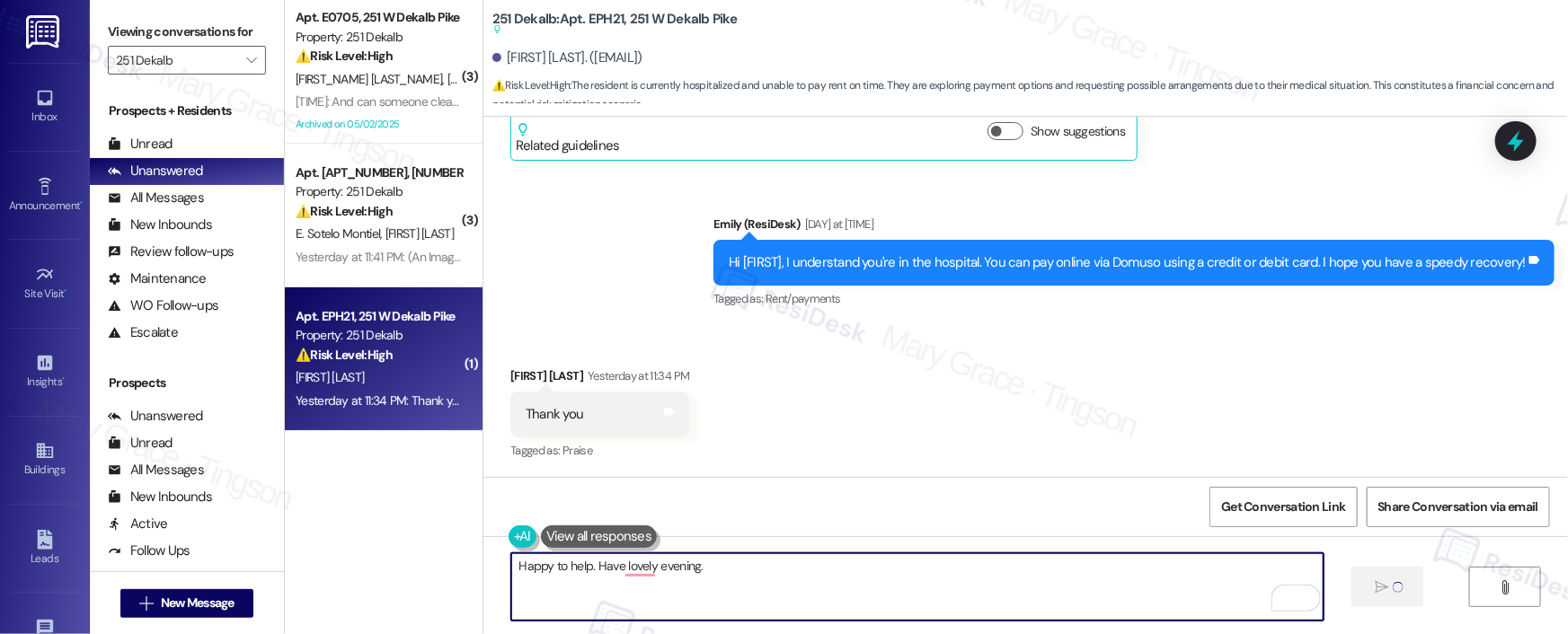 type 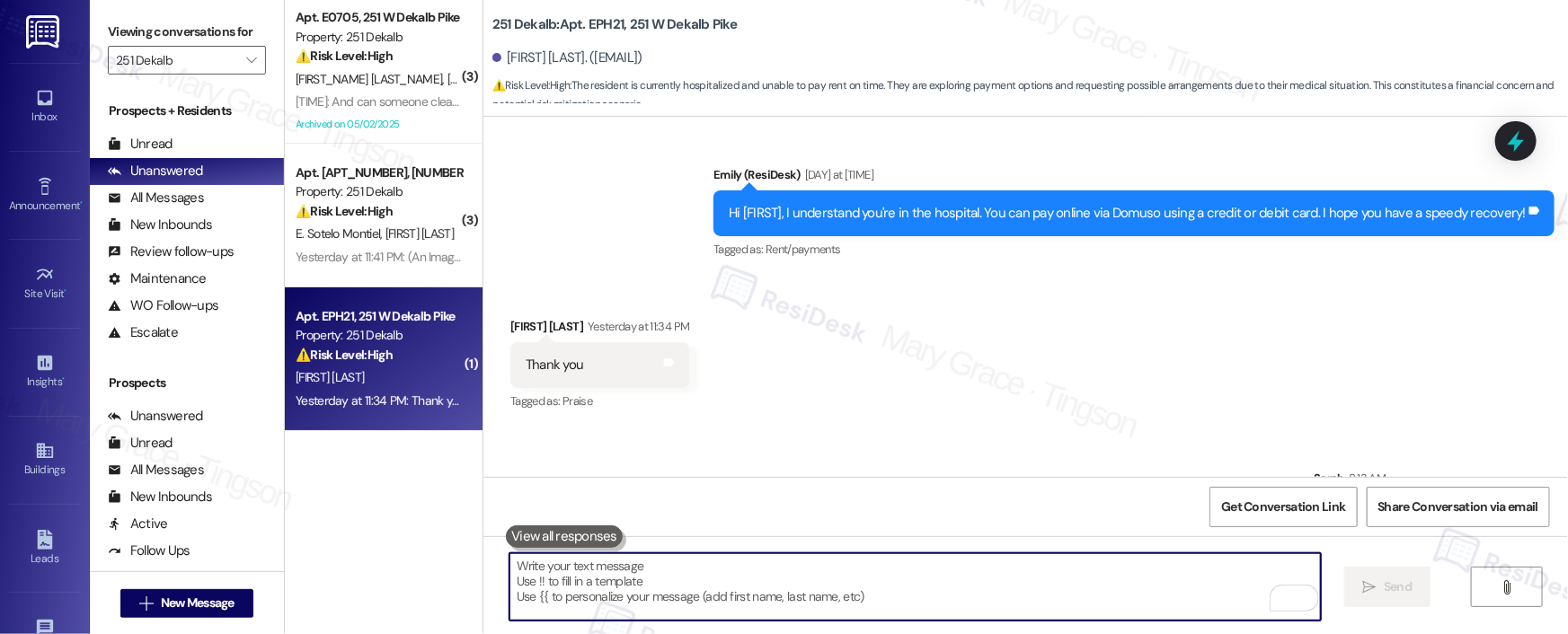 scroll, scrollTop: 2423, scrollLeft: 0, axis: vertical 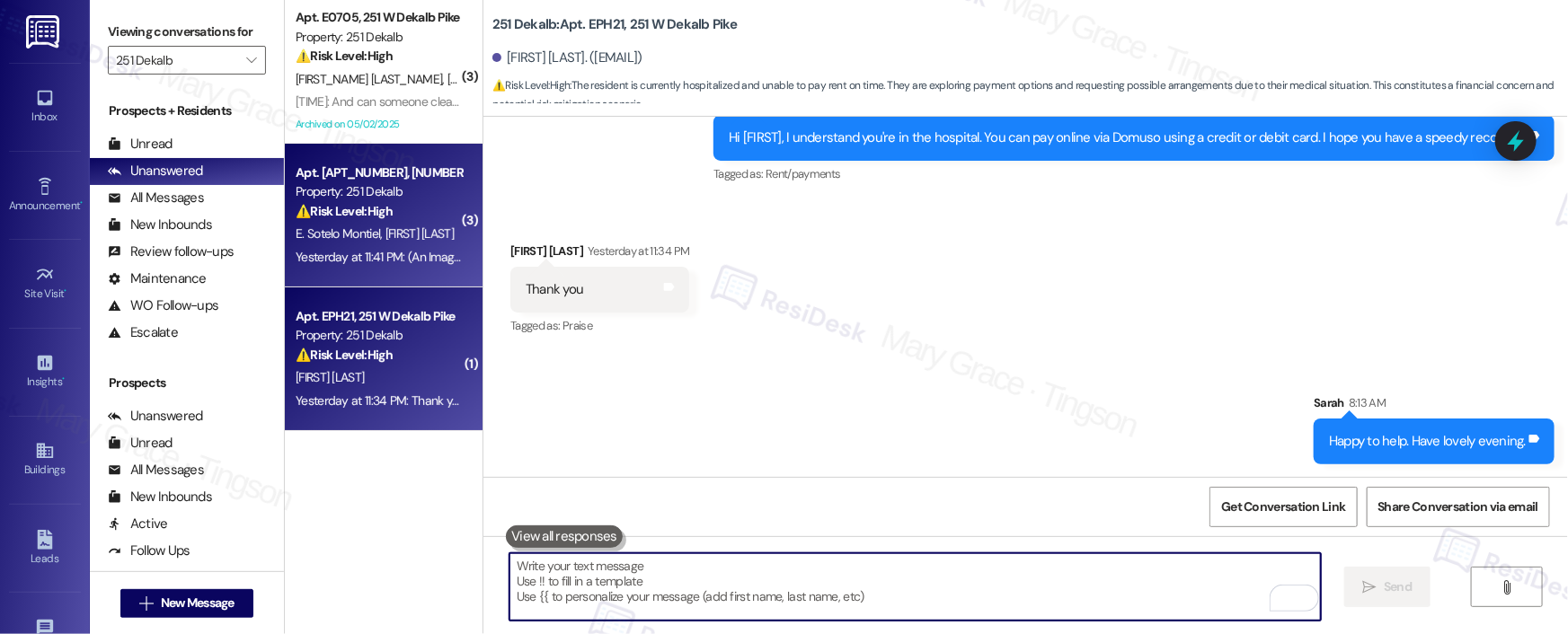 click on "E. Sotelo Montiel" at bounding box center [341, 233] 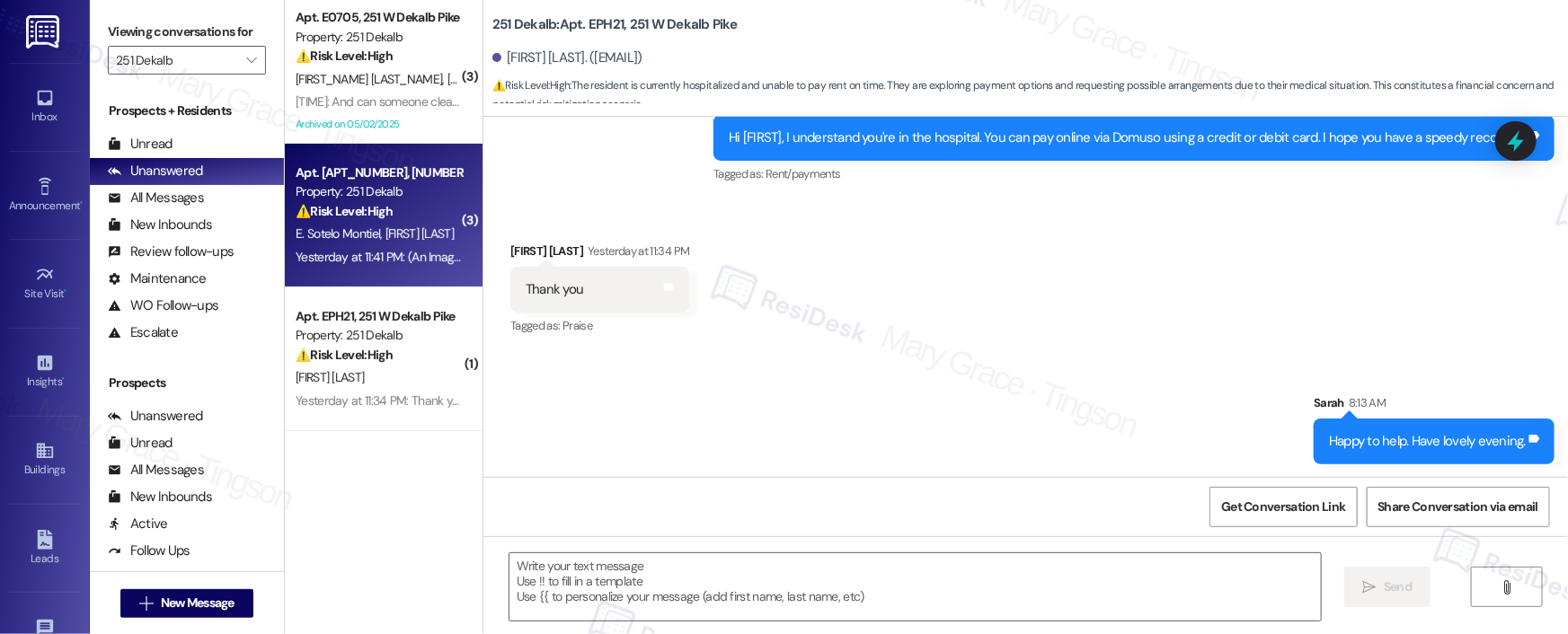 type on "Fetching suggested responses. Please feel free to read through the conversation in the meantime." 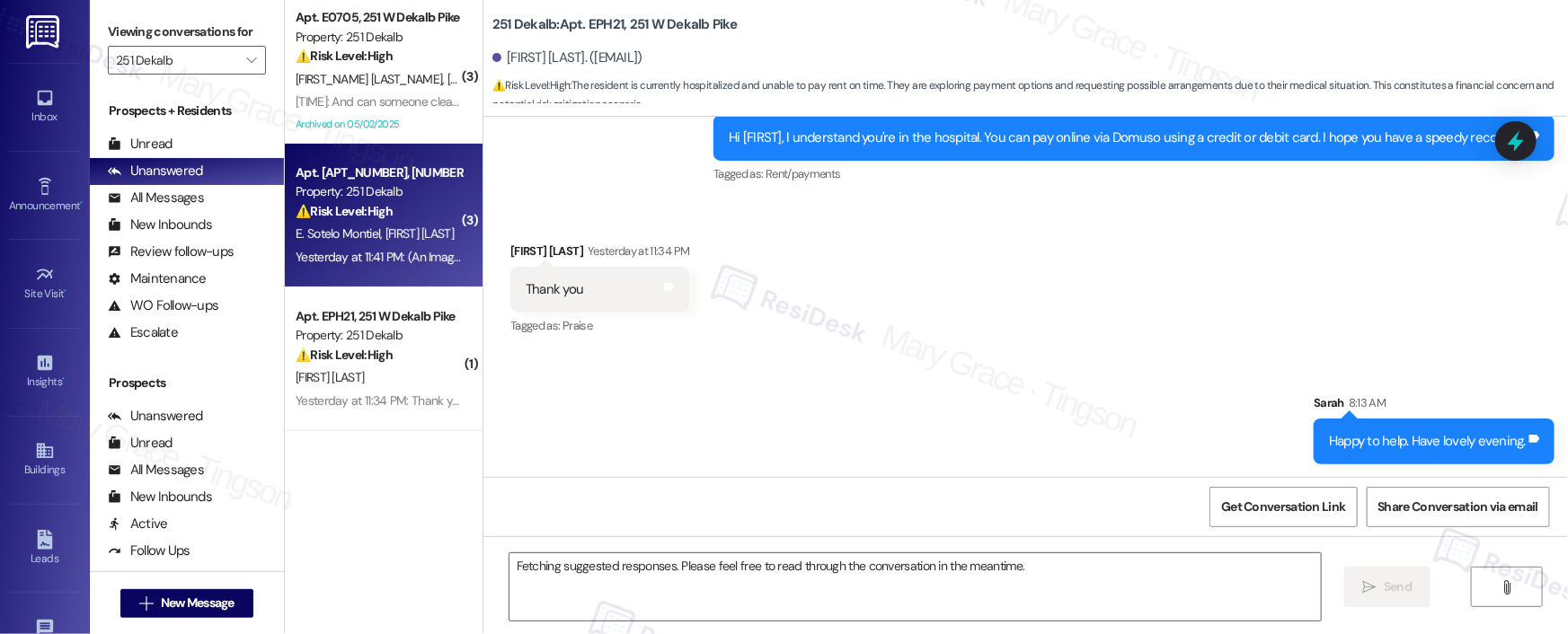 click on "E. Sotelo Montiel" at bounding box center [341, 233] 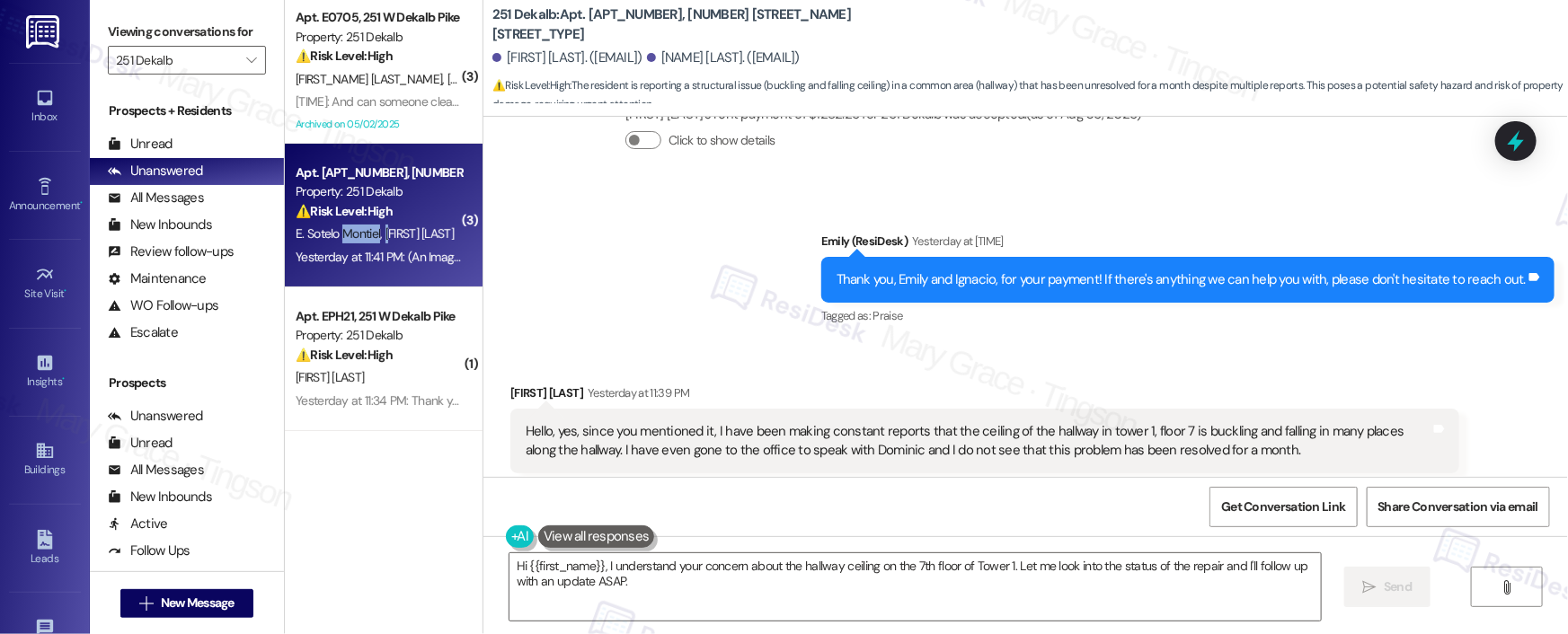 scroll, scrollTop: 1982, scrollLeft: 0, axis: vertical 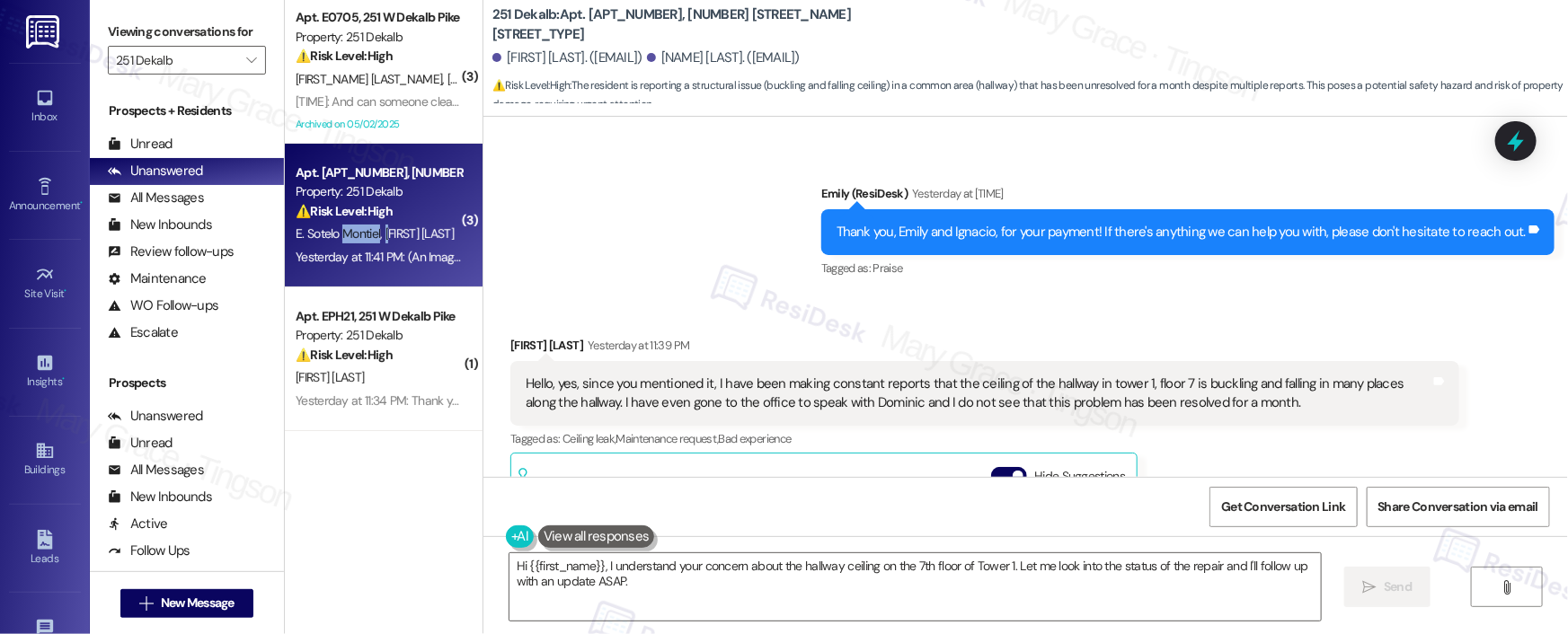 click on "Hello, yes, since you mentioned it, I have been making constant reports that the ceiling of the hallway in tower 1, floor 7 is buckling and falling in many places along the hallway. I have even gone to the office to speak with Dominic and I do not see that this problem has been resolved for a month." at bounding box center [978, 393] 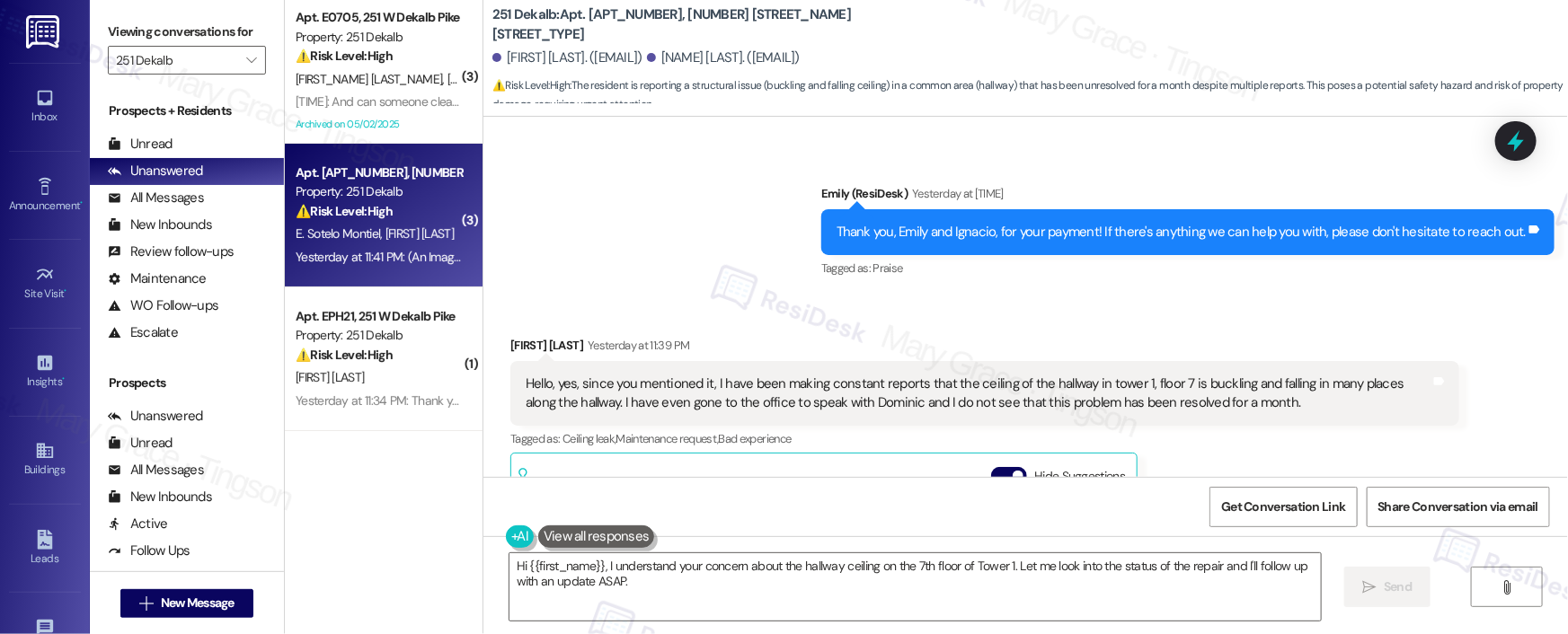 click on "Hello, yes, since you mentioned it, I have been making constant reports that the ceiling of the hallway in tower 1, floor 7 is buckling and falling in many places along the hallway. I have even gone to the office to speak with Dominic and I do not see that this problem has been resolved for a month." at bounding box center (978, 393) 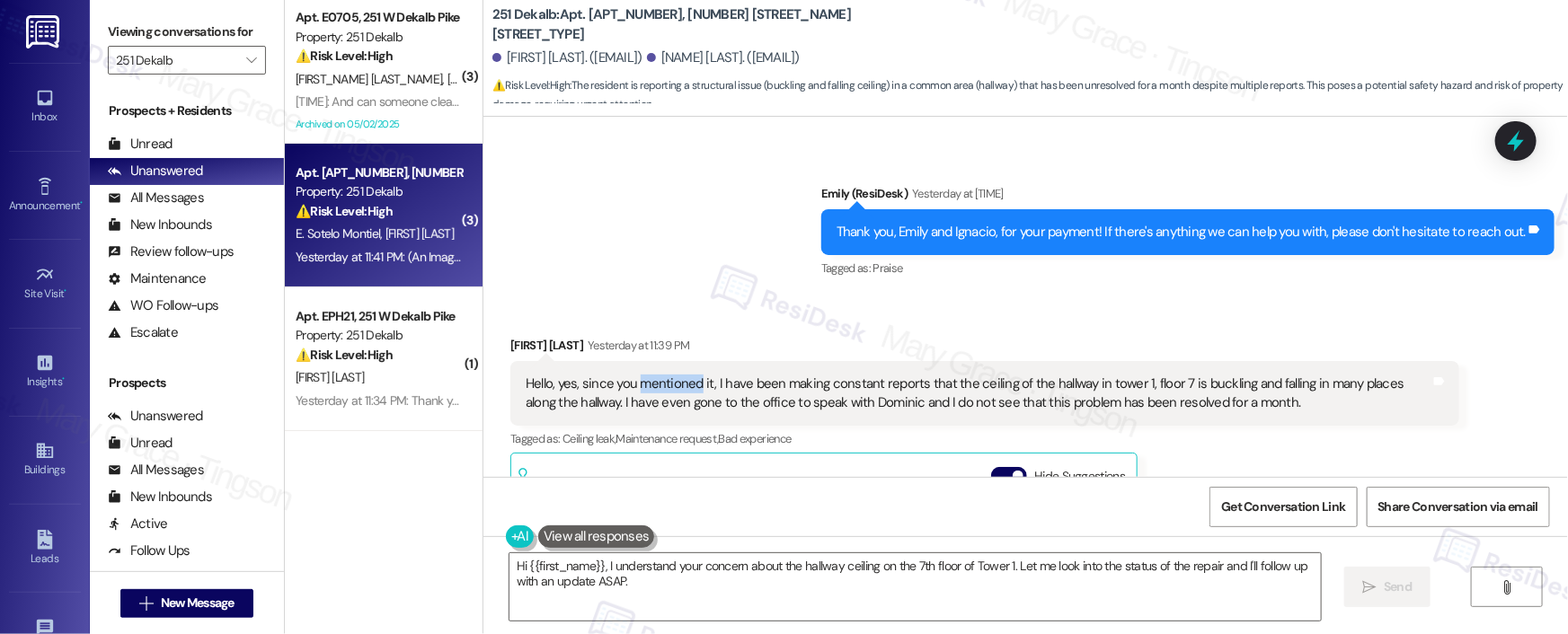 click on "Hello, yes, since you mentioned it, I have been making constant reports that the ceiling of the hallway in tower 1, floor 7 is buckling and falling in many places along the hallway. I have even gone to the office to speak with Dominic and I do not see that this problem has been resolved for a month." at bounding box center (978, 393) 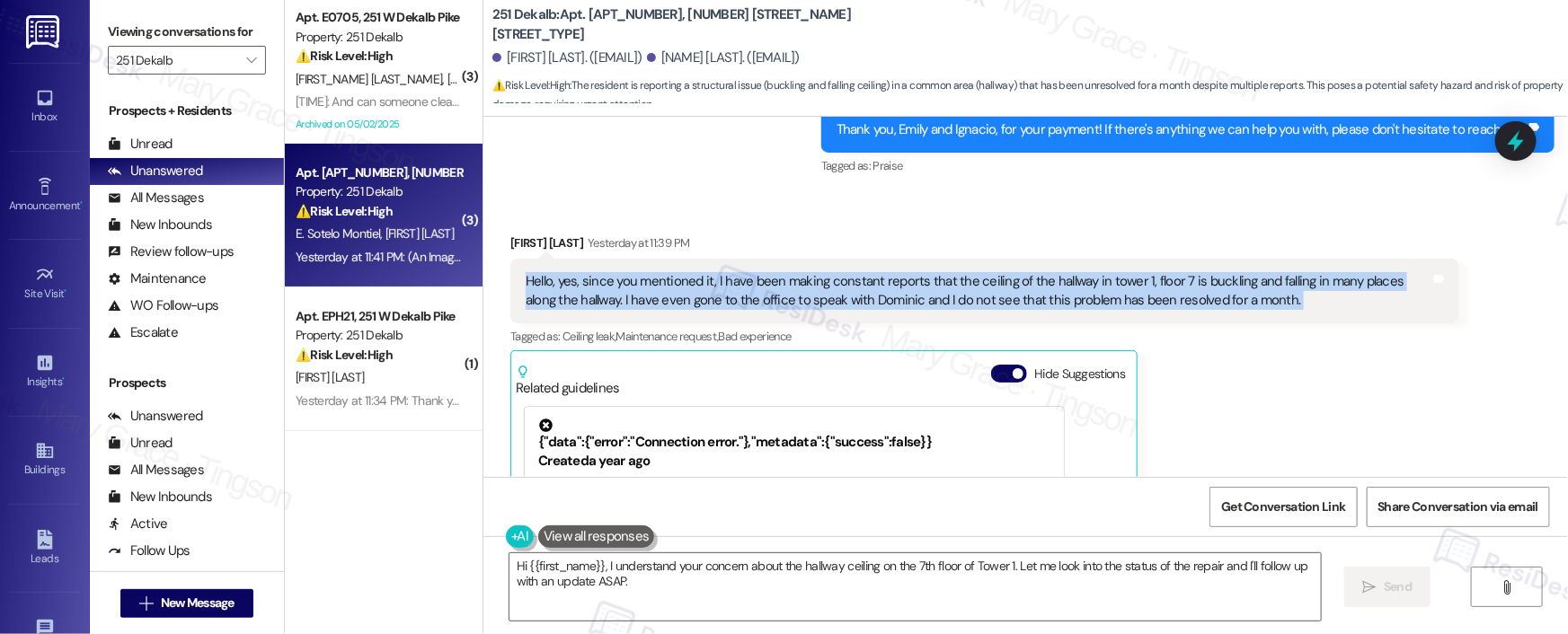 scroll, scrollTop: 2082, scrollLeft: 0, axis: vertical 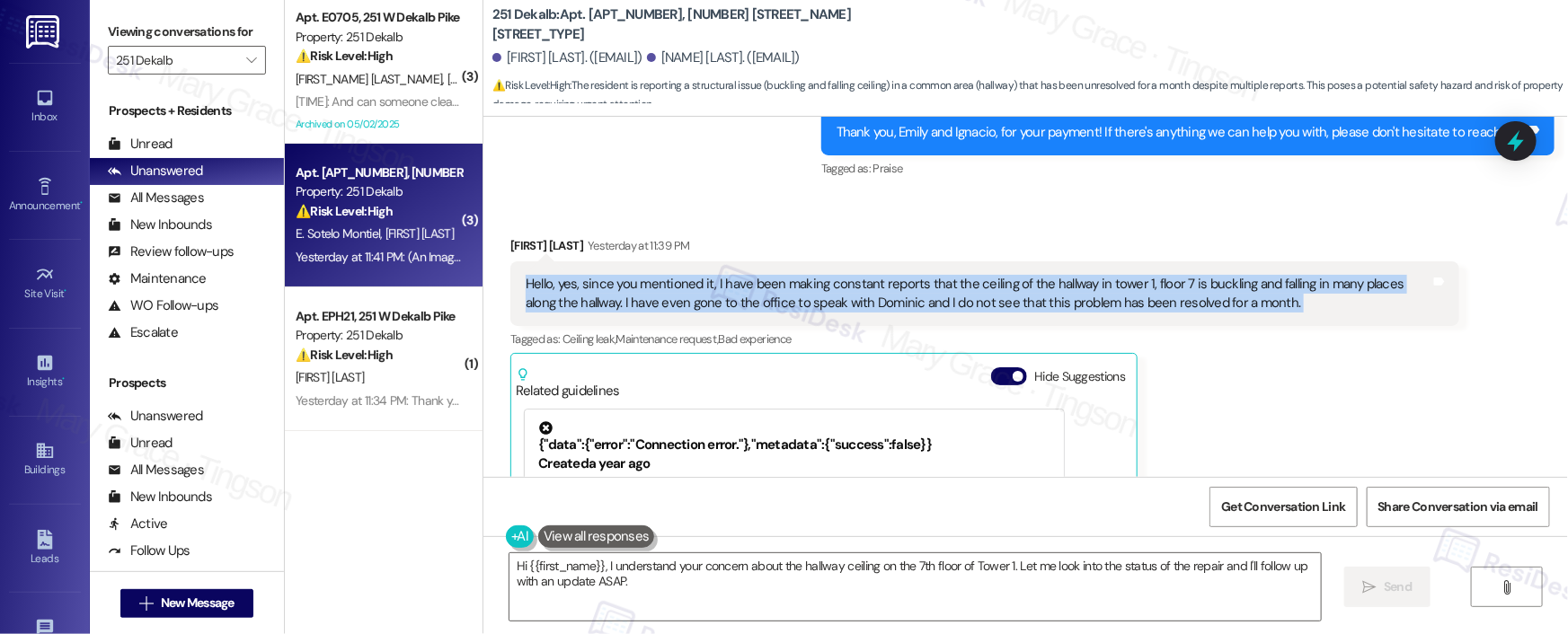 click on "Hello, yes, since you mentioned it, I have been making constant reports that the ceiling of the hallway in tower 1, floor 7 is buckling and falling in many places along the hallway. I have even gone to the office to speak with Dominic and I do not see that this problem has been resolved for a month." at bounding box center (978, 294) 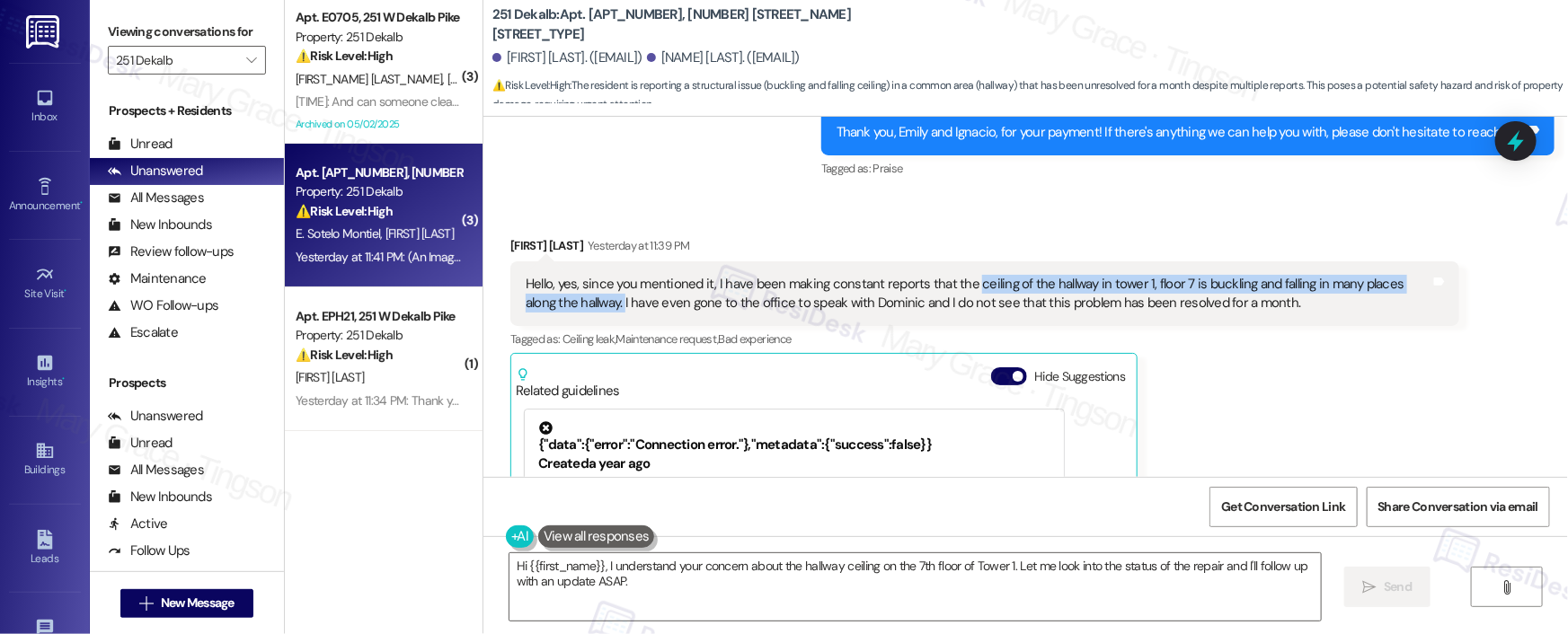 drag, startPoint x: 959, startPoint y: 284, endPoint x: 580, endPoint y: 298, distance: 379.25849 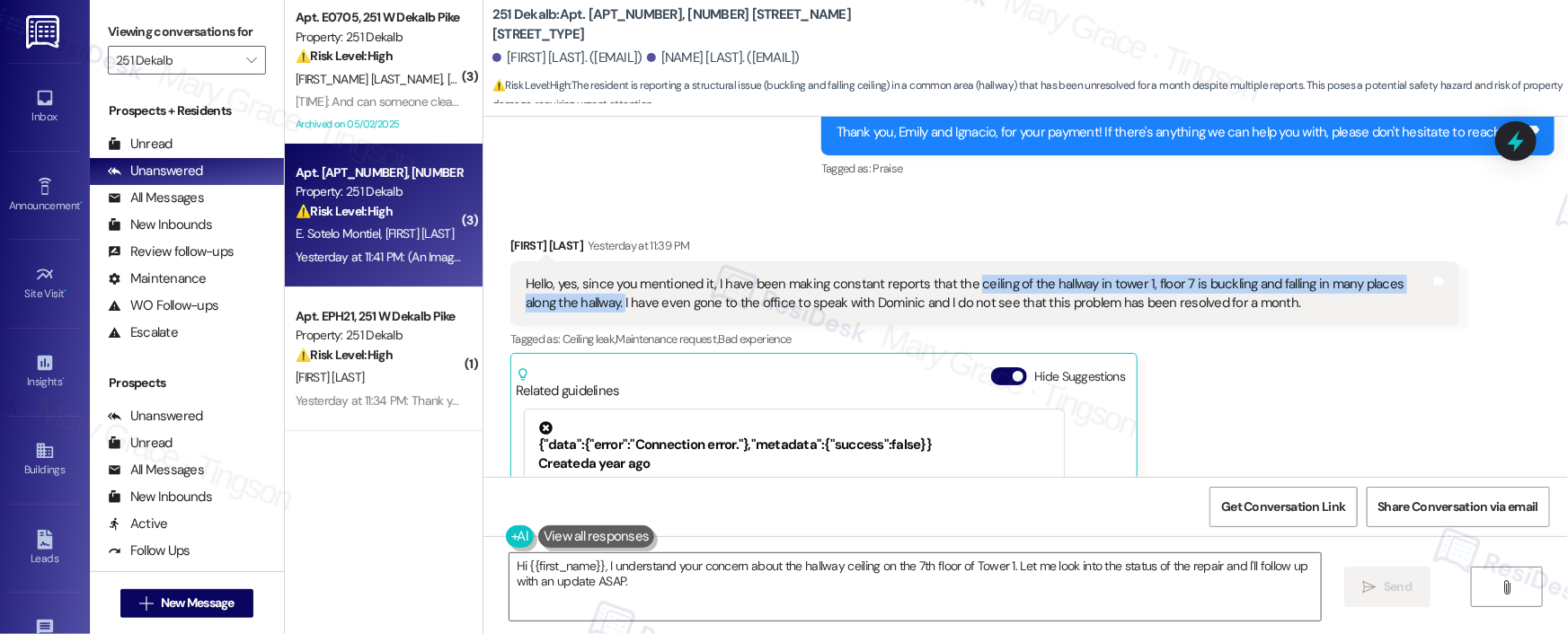 copy on "ceiling of the hallway in tower 1, floor 7 is buckling and falling in many places along the hallway." 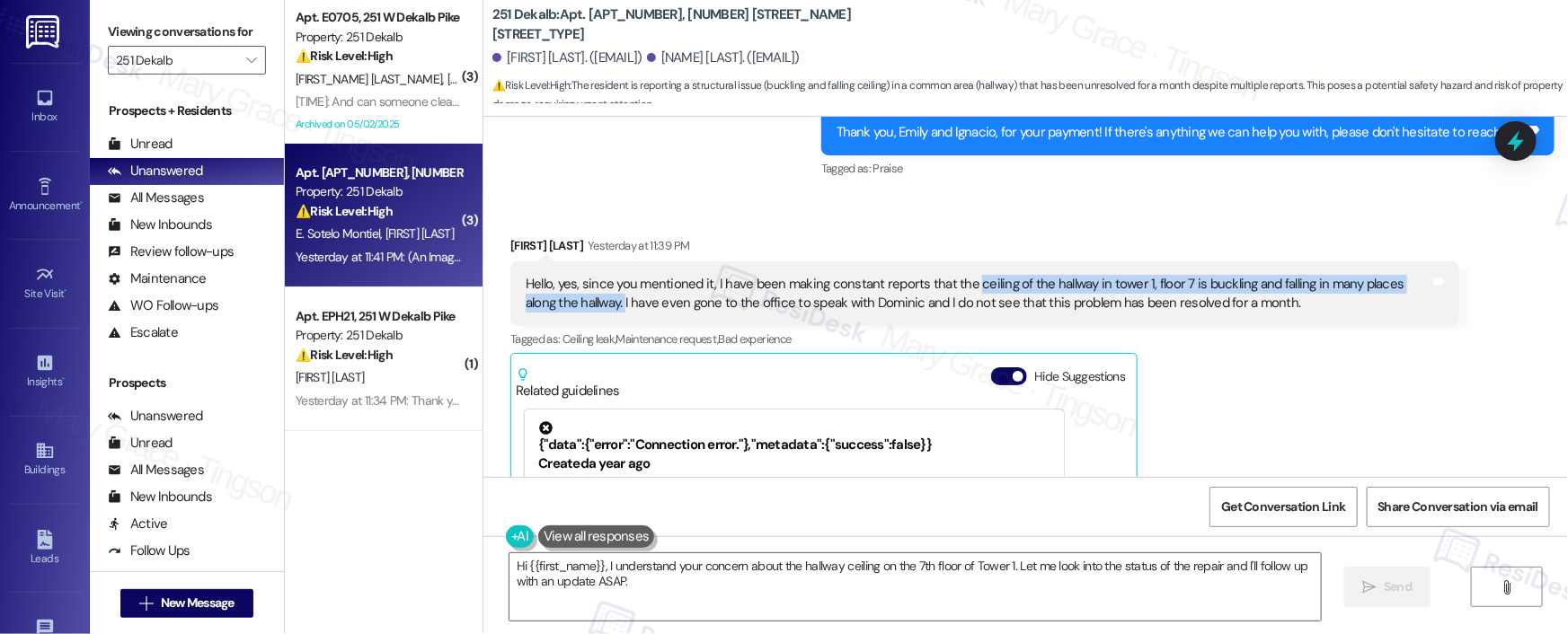 copy on "ceiling of the hallway in tower 1, floor 7 is buckling and falling in many places along the hallway." 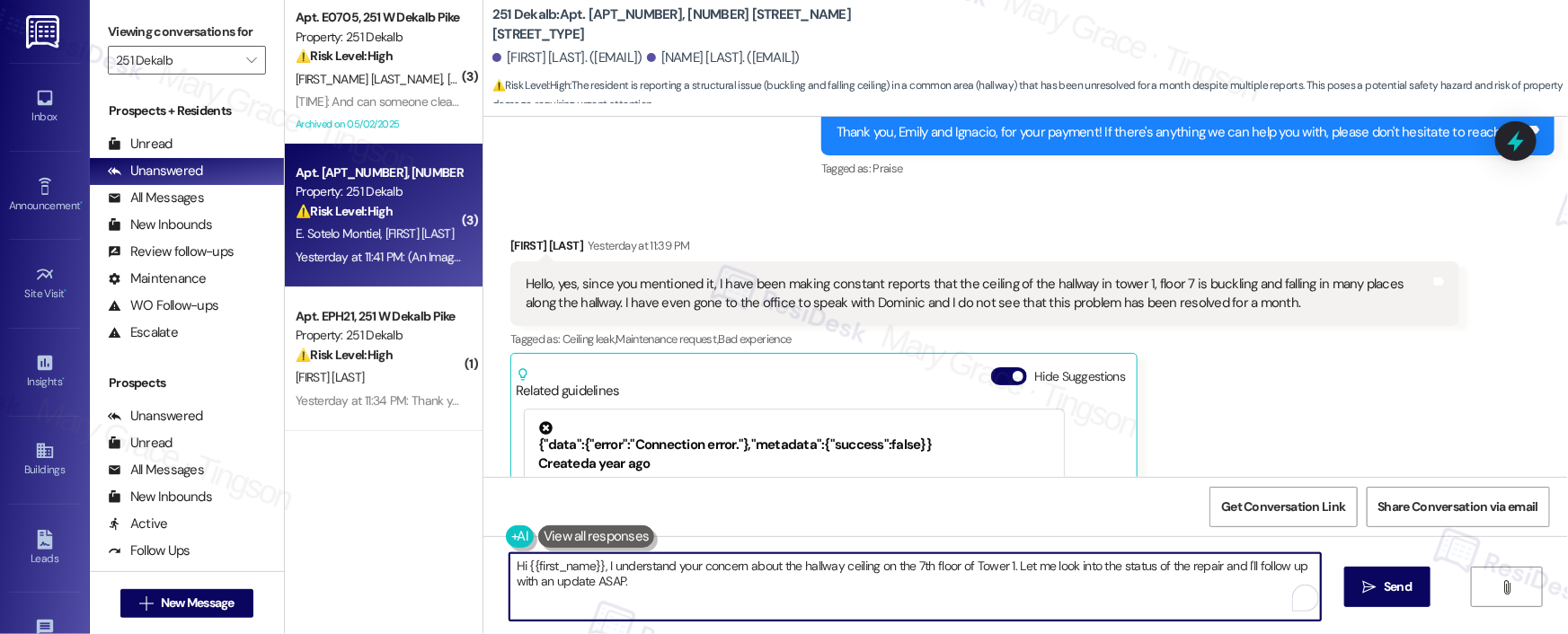 click on "Hi {{first_name}}, I understand your concern about the hallway ceiling on the 7th floor of Tower 1. Let me look into the status of the repair and I'll follow up with an update ASAP." at bounding box center [915, 586] 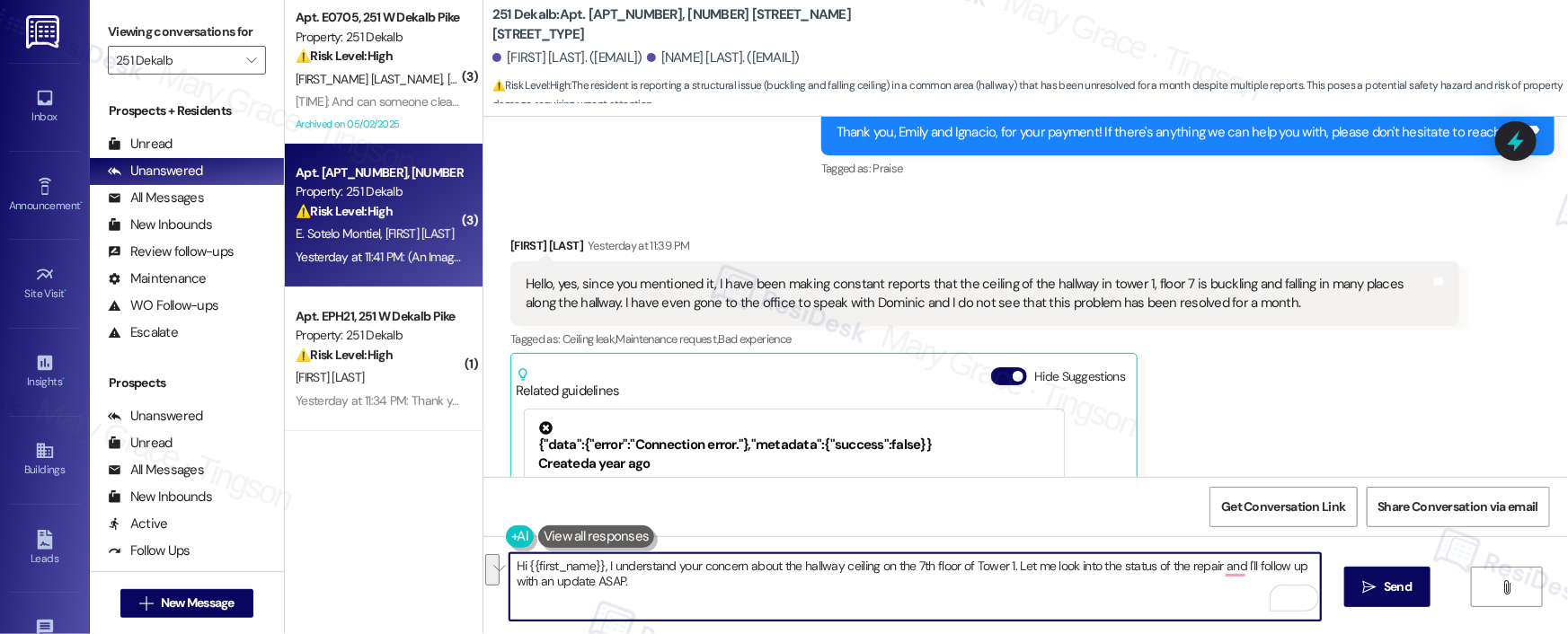drag, startPoint x: 1045, startPoint y: 567, endPoint x: 1064, endPoint y: 583, distance: 24.839485 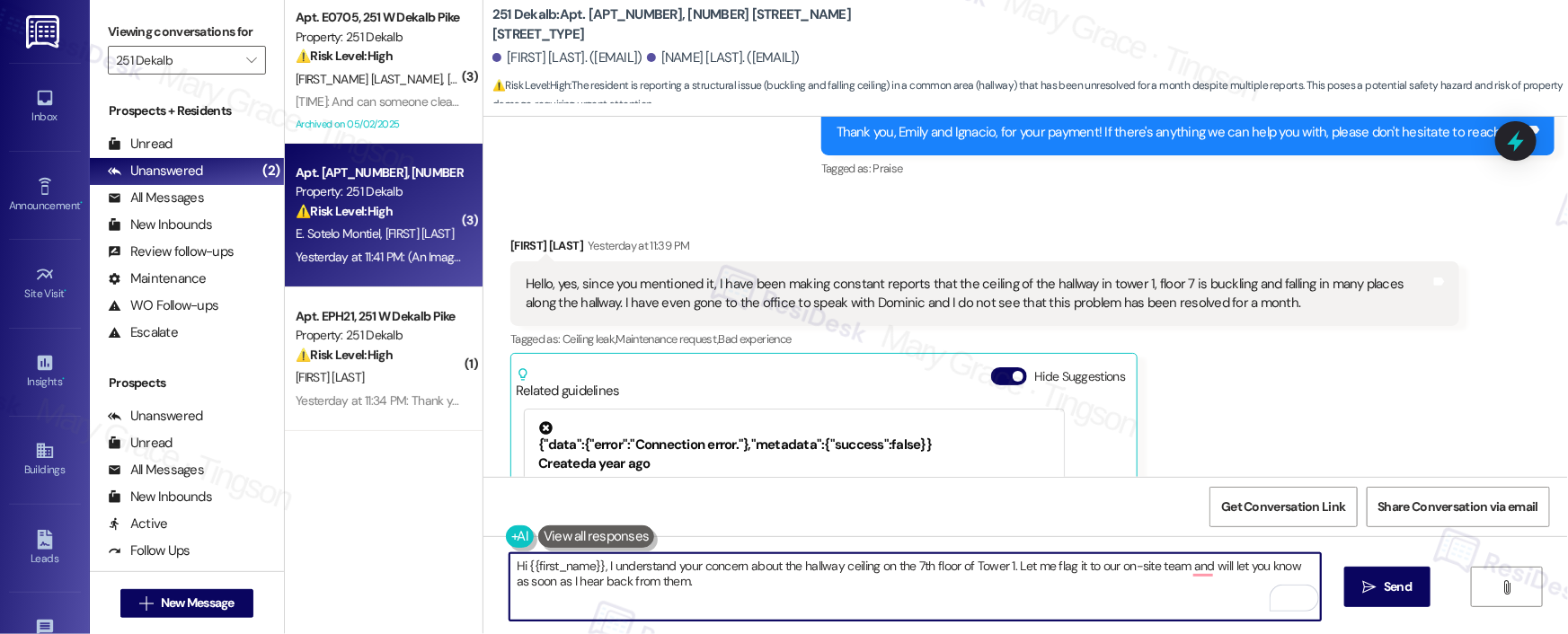 drag, startPoint x: 594, startPoint y: 567, endPoint x: 518, endPoint y: 568, distance: 76.00658 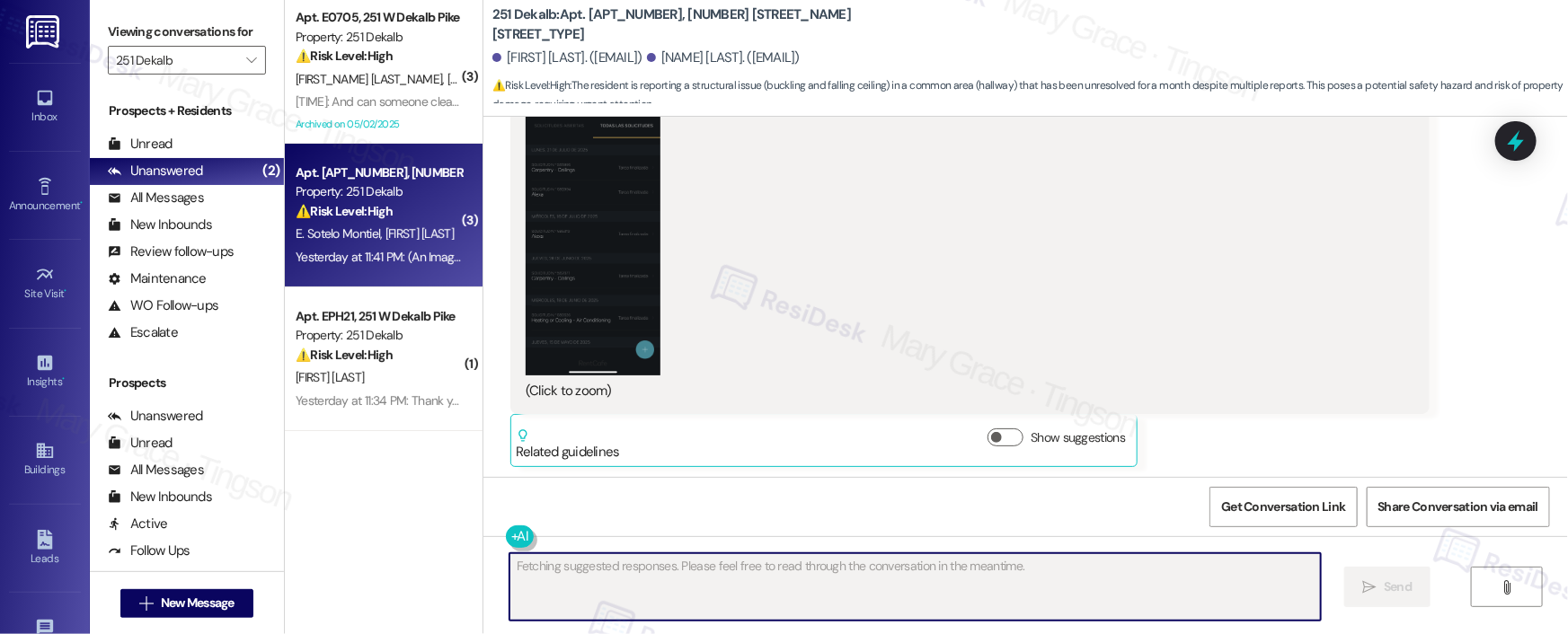 scroll, scrollTop: 3491, scrollLeft: 0, axis: vertical 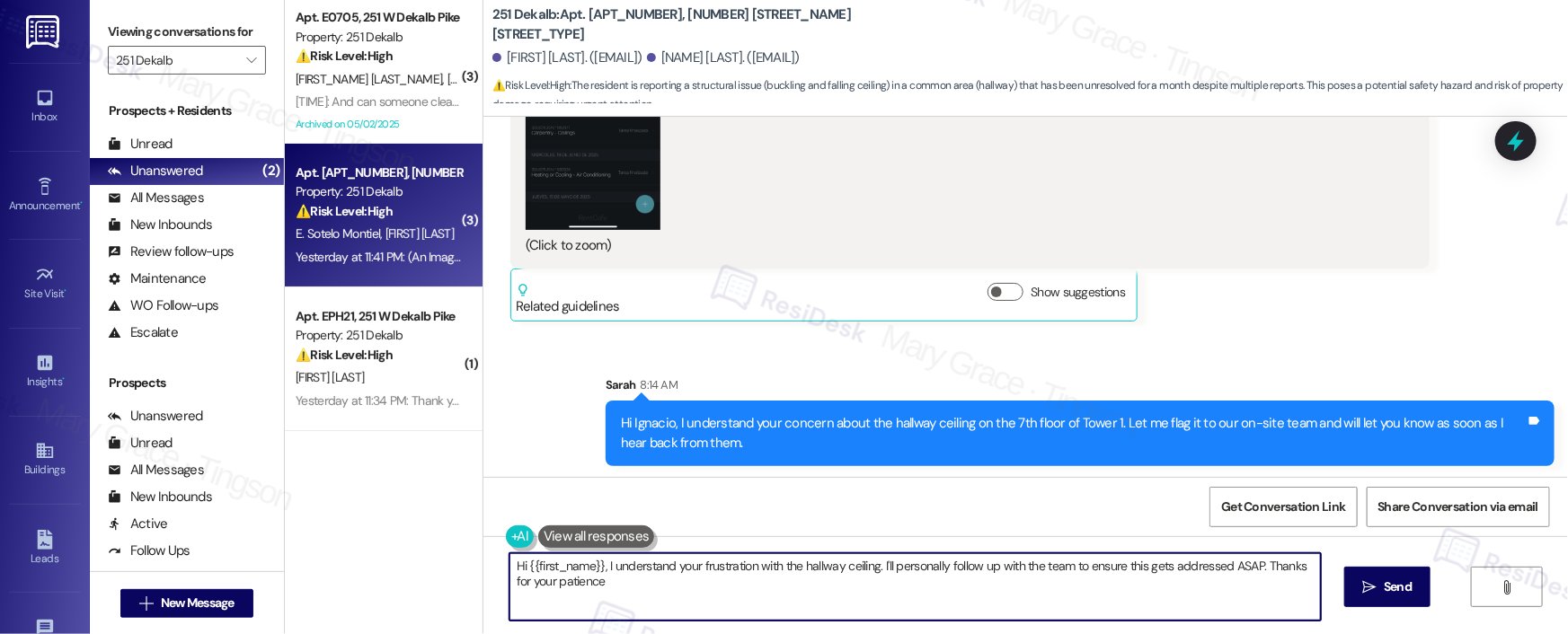 type on "Hi {{first_name}}, I understand your frustration with the hallway ceiling. I'll personally follow up with the team to ensure this gets addressed ASAP. Thanks for your patience!" 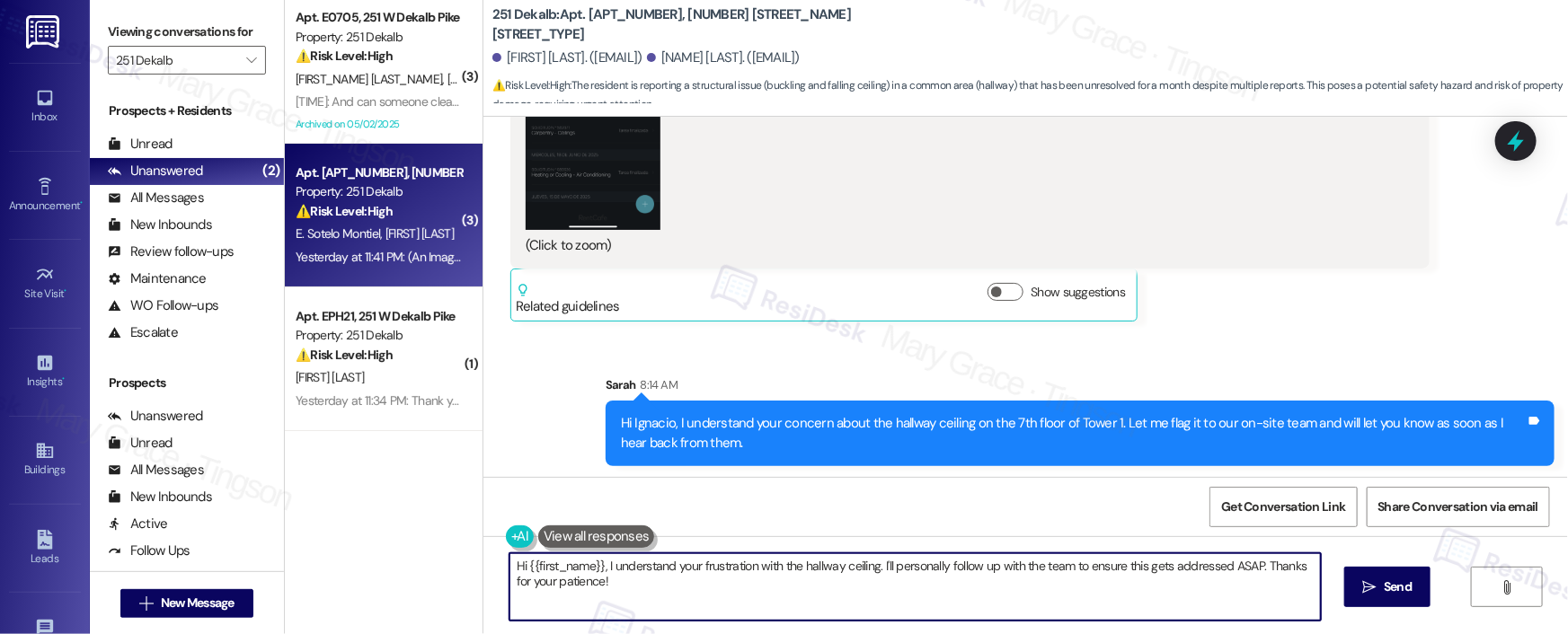 click on "Hi {{first_name}}, I understand your frustration with the hallway ceiling. I'll personally follow up with the team to ensure this gets addressed ASAP. Thanks for your patience!" at bounding box center (915, 586) 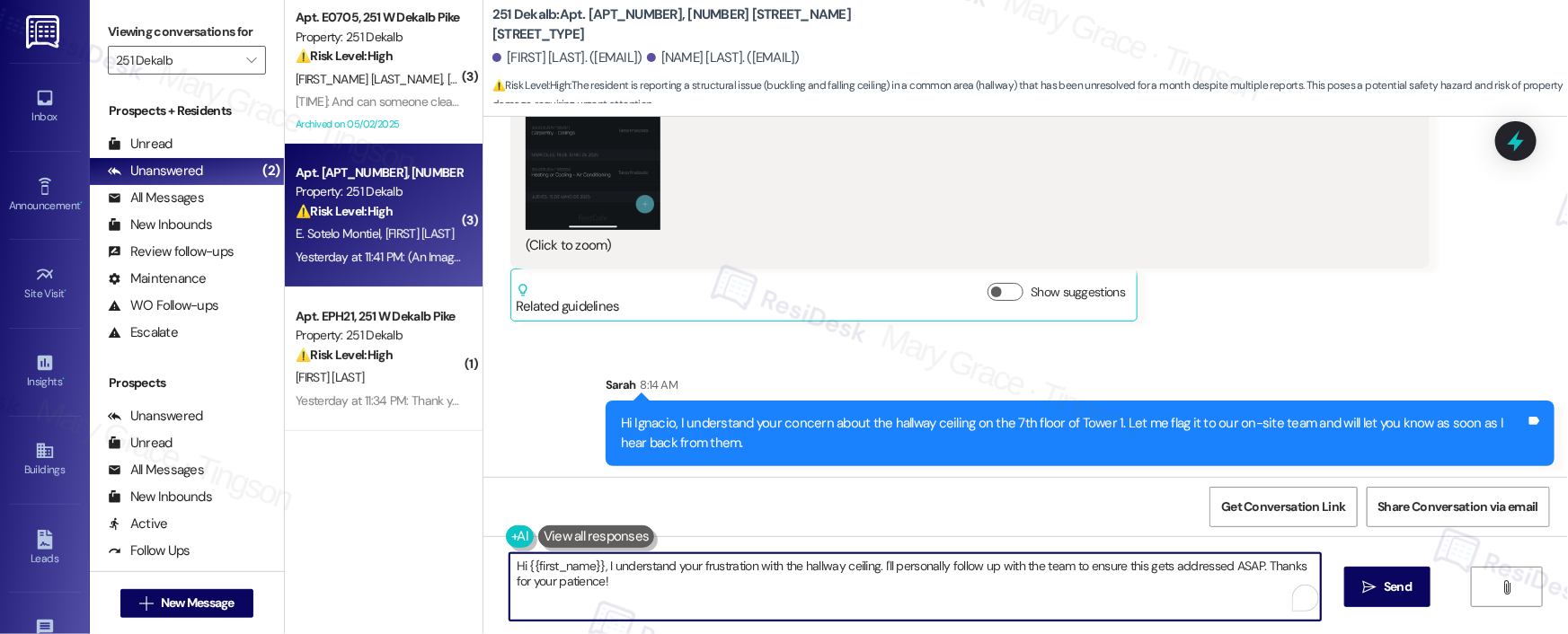 click on "Hi {{first_name}}, I understand your frustration with the hallway ceiling. I'll personally follow up with the team to ensure this gets addressed ASAP. Thanks for your patience!" at bounding box center [915, 586] 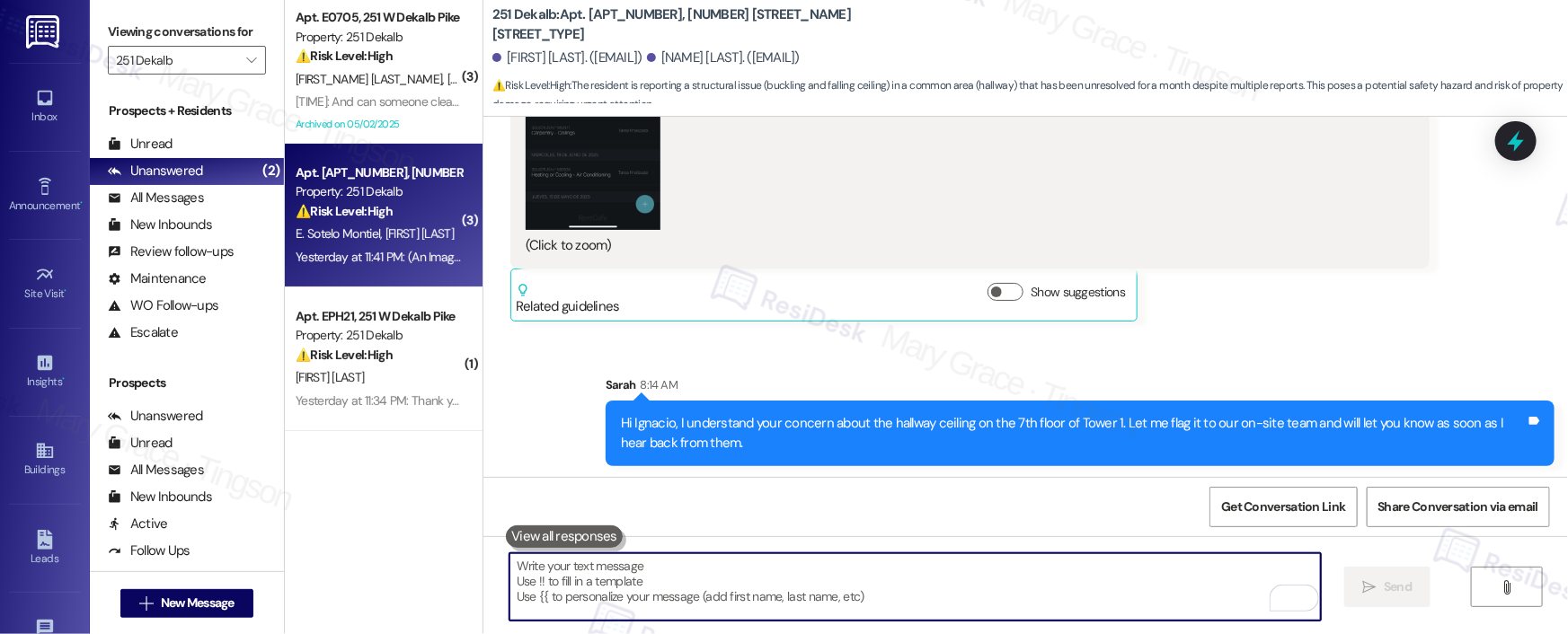 type 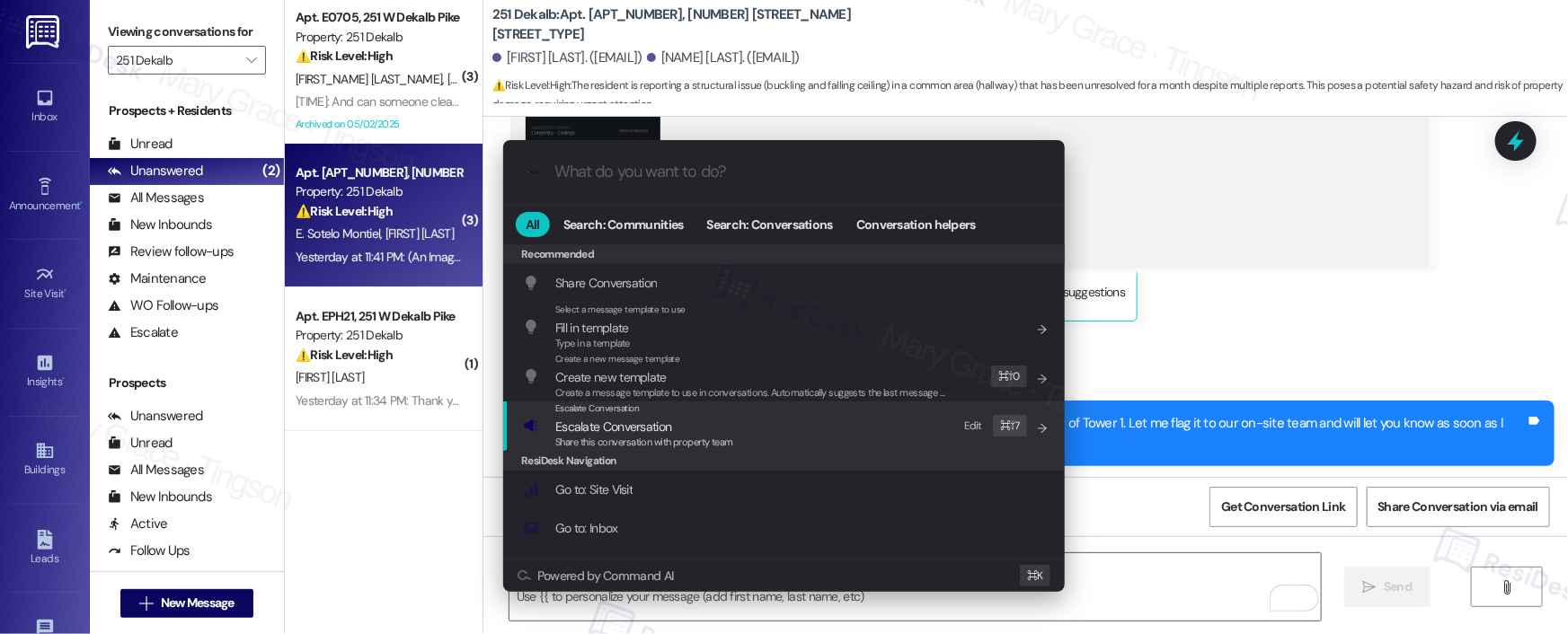 click on "Share this conversation with property team" at bounding box center (644, 442) 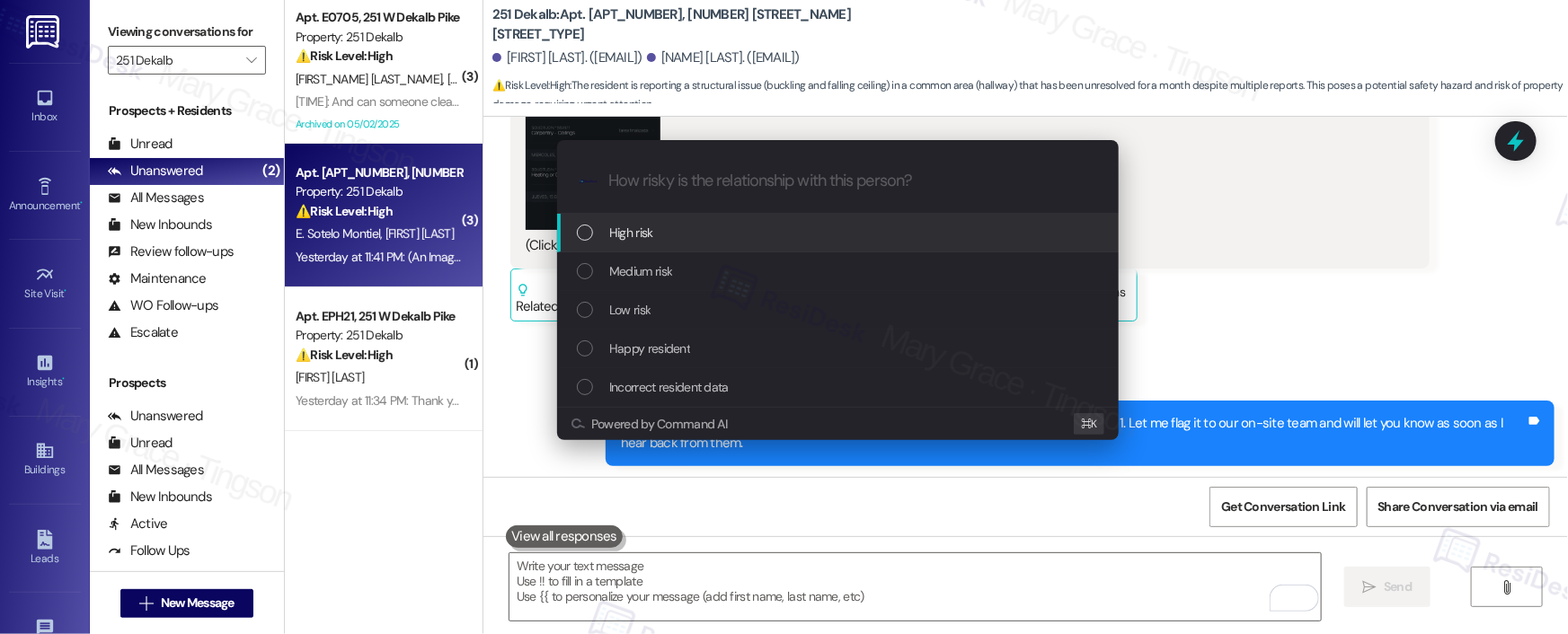 click on "High risk" at bounding box center [839, 233] 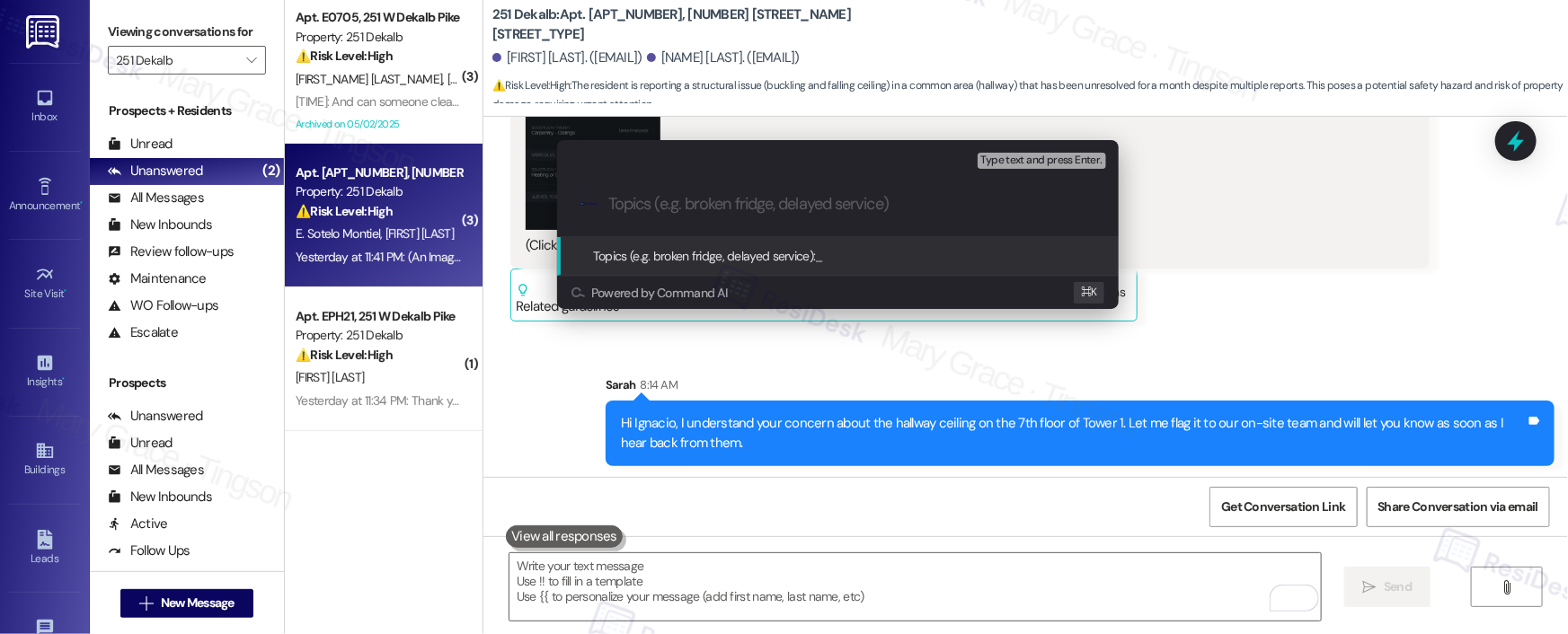 paste on "ceiling of the hallway in tower 1, floor 7 is buckling and falling in many places along the hallway." 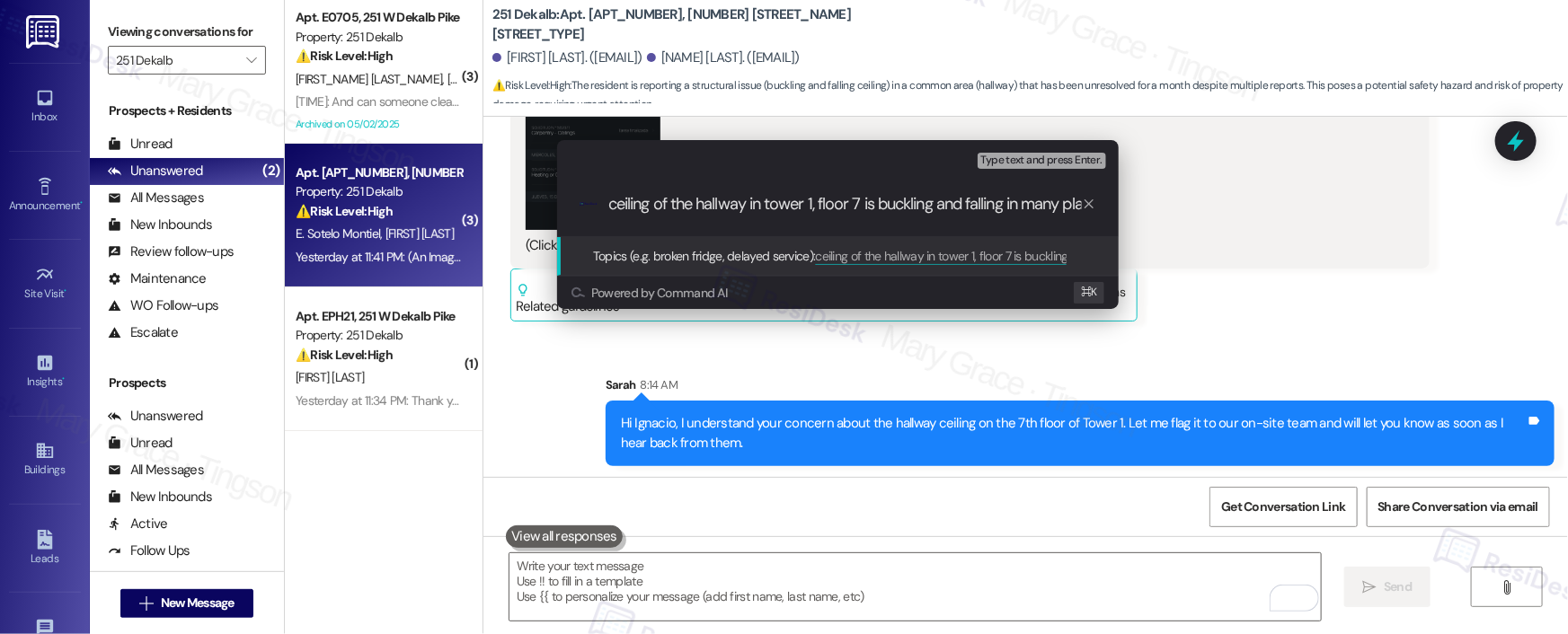scroll, scrollTop: 0, scrollLeft: 154, axis: horizontal 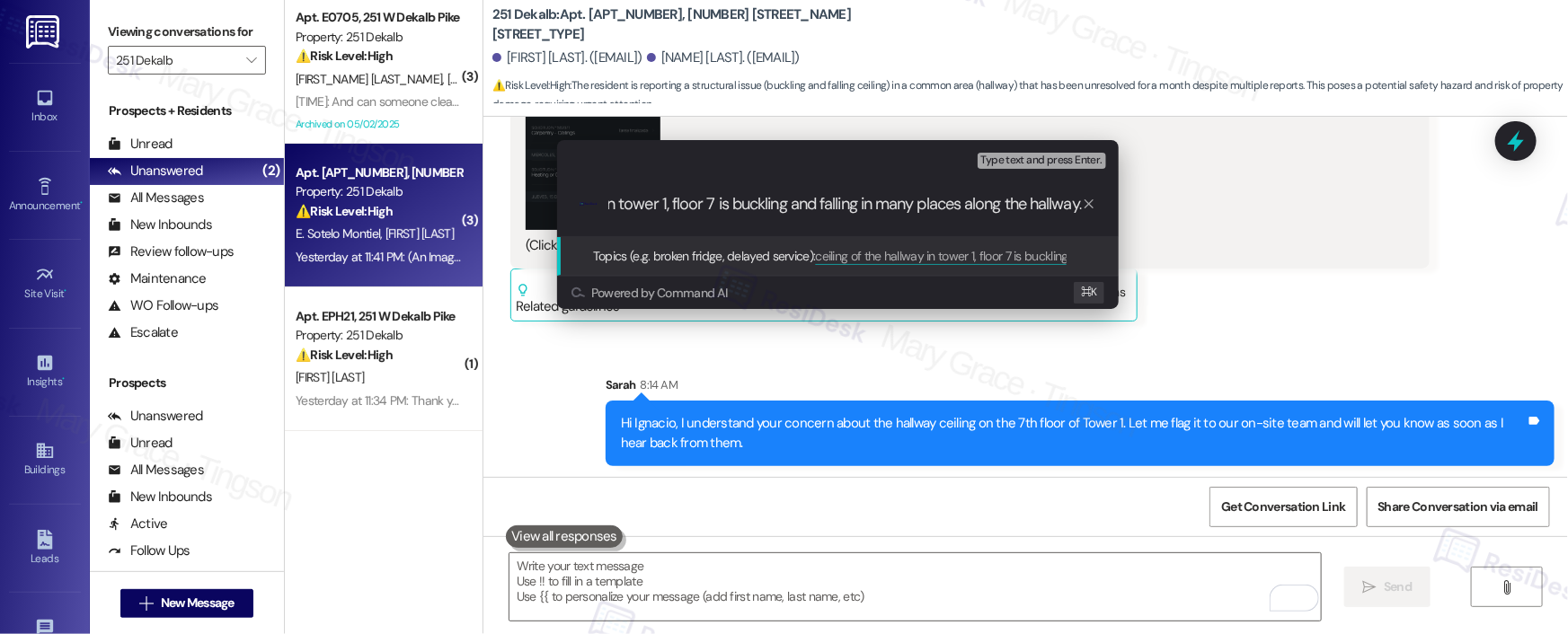 type 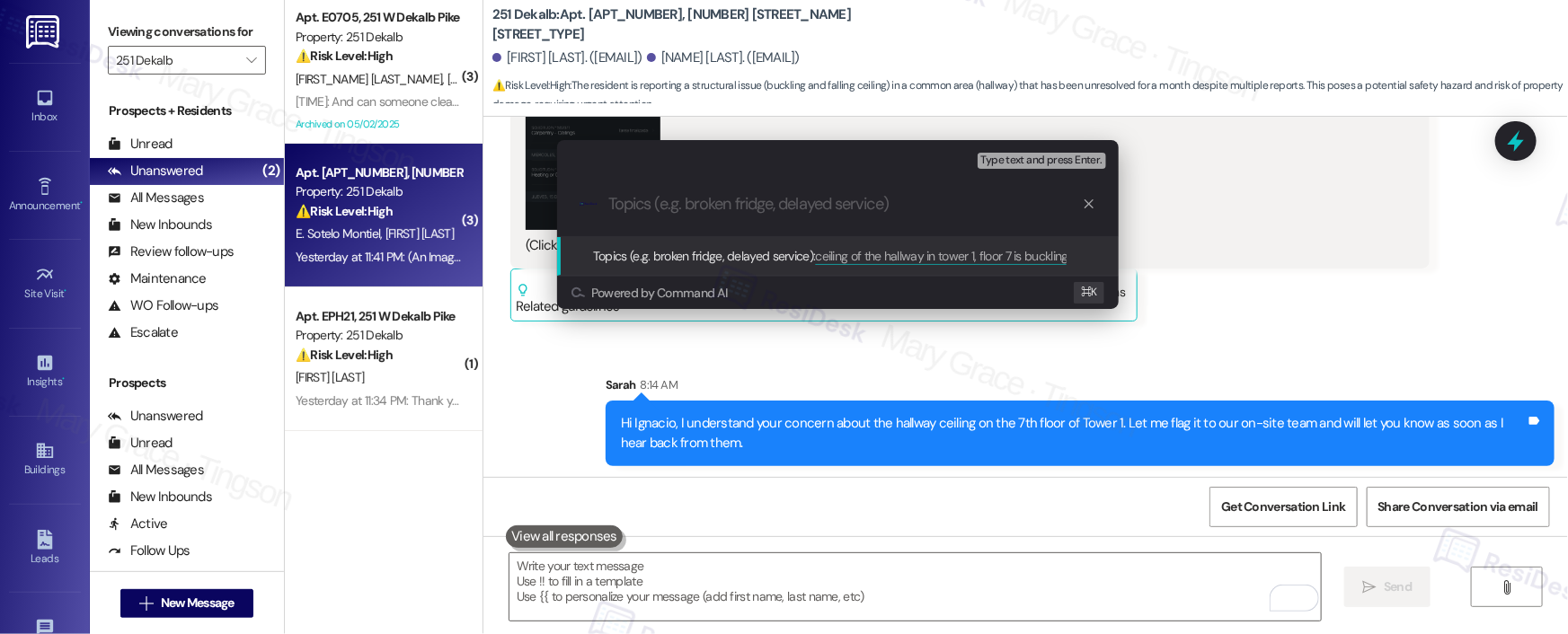 scroll, scrollTop: 0, scrollLeft: 0, axis: both 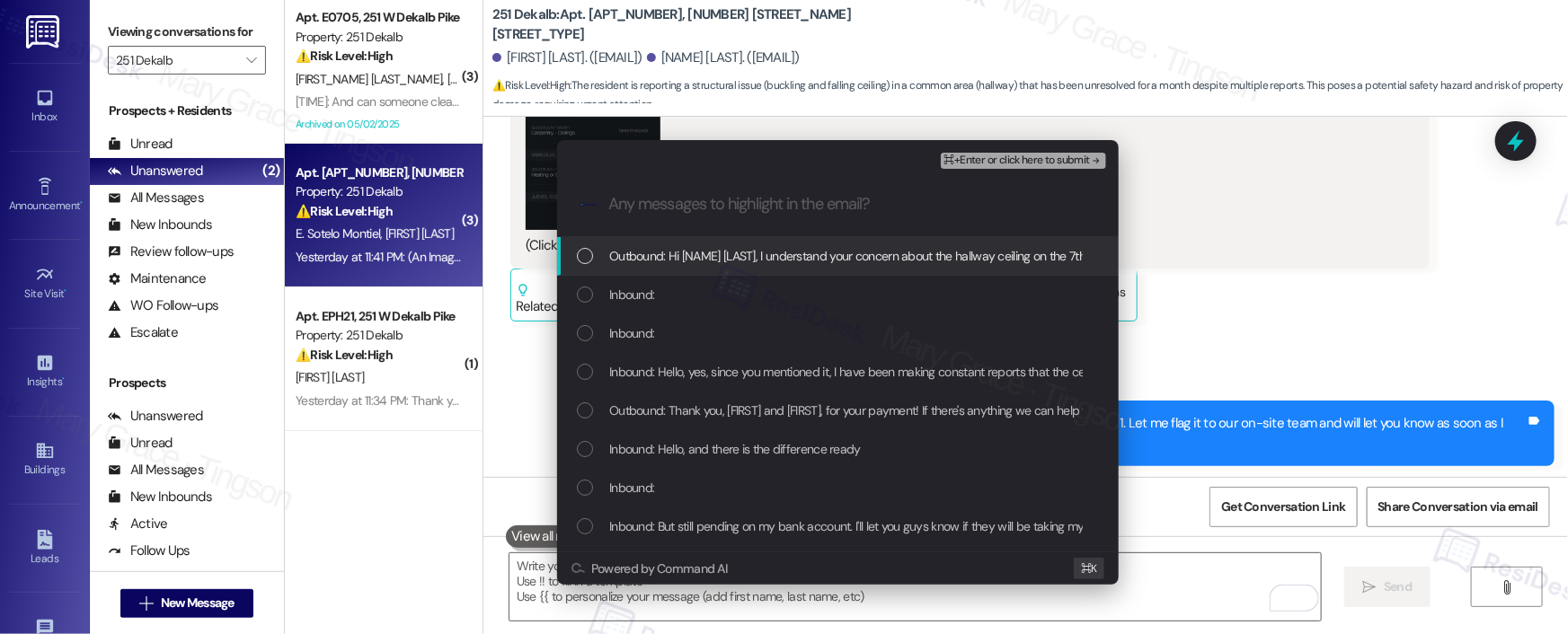click on "Outbound: Hi [NAME] [LAST], I understand your concern about the hallway ceiling on the 7th floor of Tower 1. Let me flag it to our on-site team and will let you know as soon as I hear back from them." at bounding box center (1120, 256) 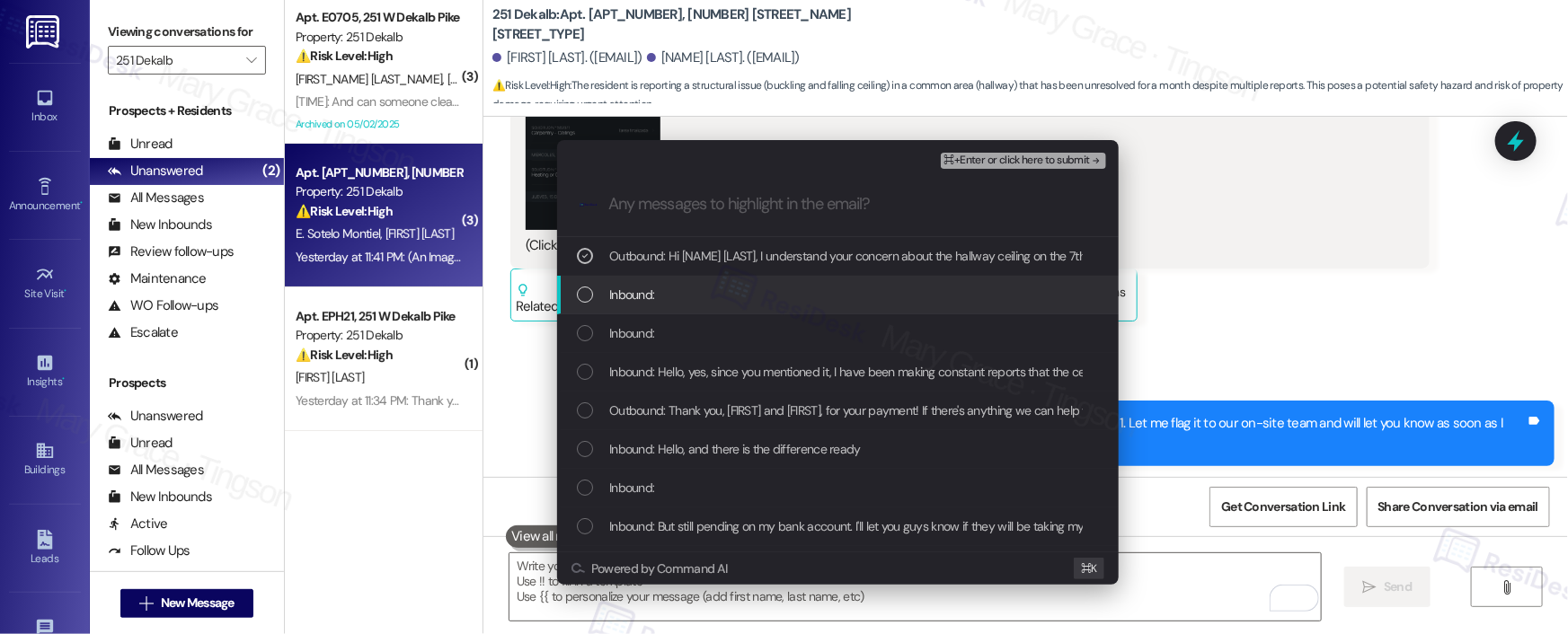 click on "Inbound:" at bounding box center [839, 295] 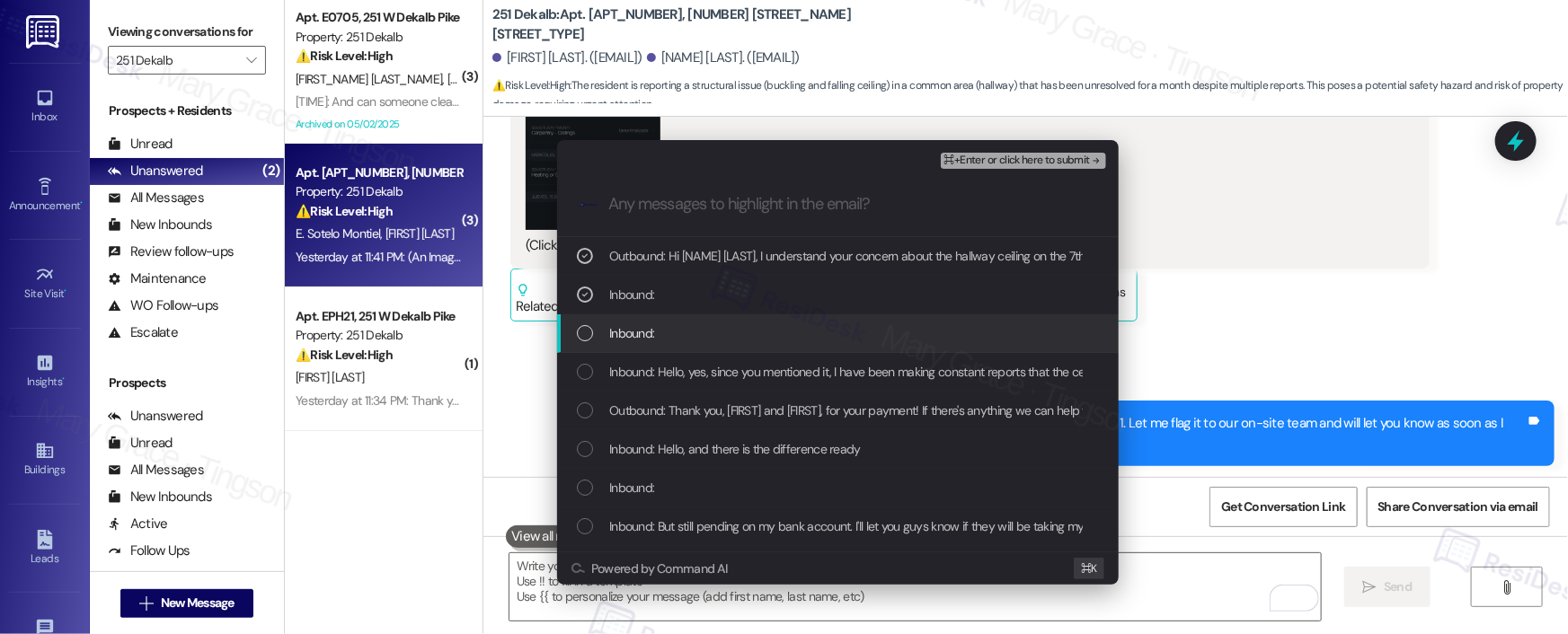 click on "Inbound:" at bounding box center [839, 333] 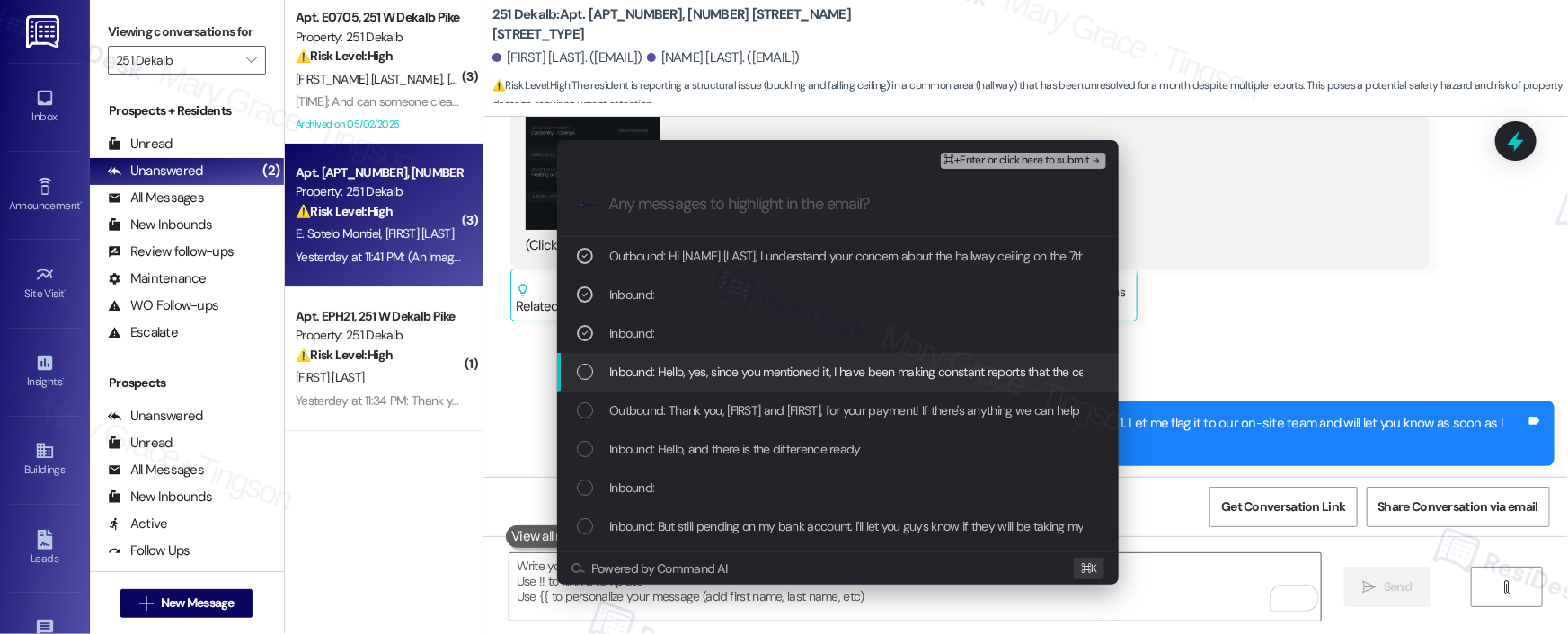 click on "Inbound: Hello, yes, since you mentioned it, I have been making constant reports that the ceiling of the hallway in tower 1, floor 7 is buckling and falling in many places along the hallway. I have even gone to the office to speak with Dominic and I do not see that this problem has been resolved for a month." at bounding box center [1393, 372] 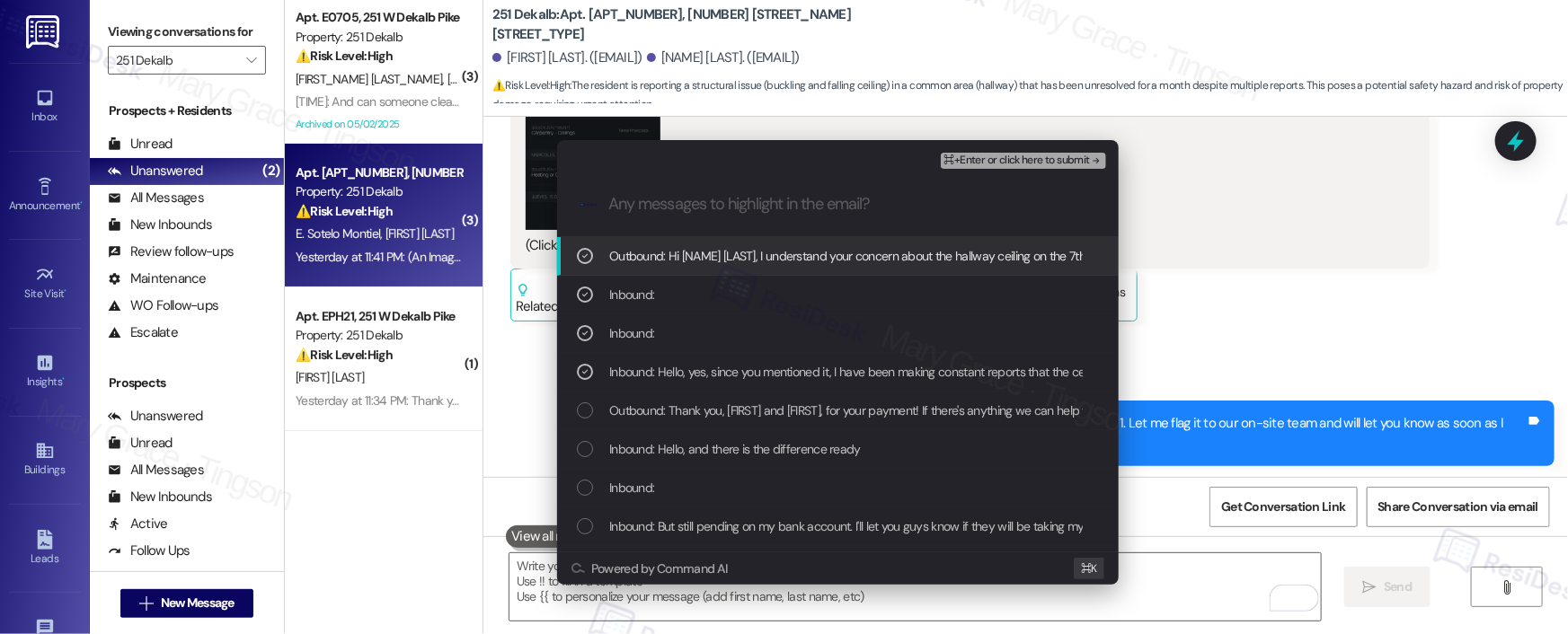 click on "⌘+Enter or click here to submit" at bounding box center (1017, 161) 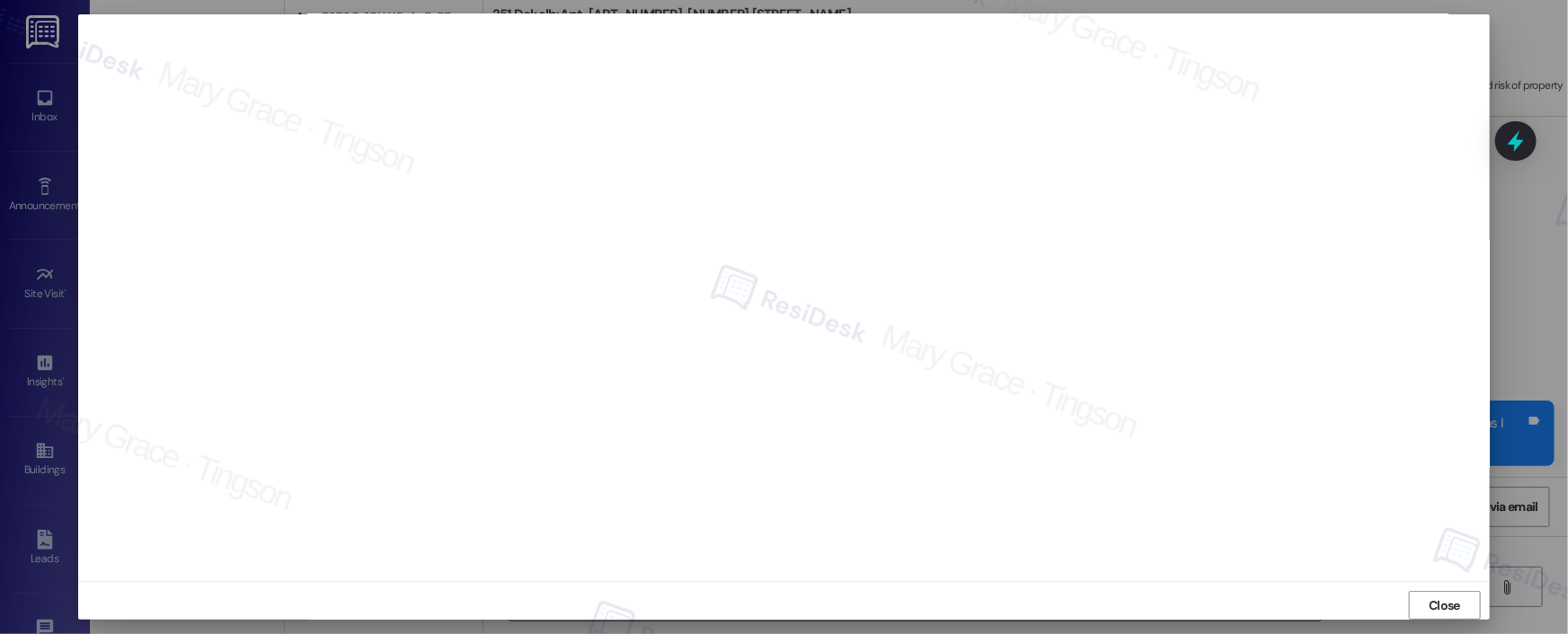 scroll, scrollTop: 12, scrollLeft: 0, axis: vertical 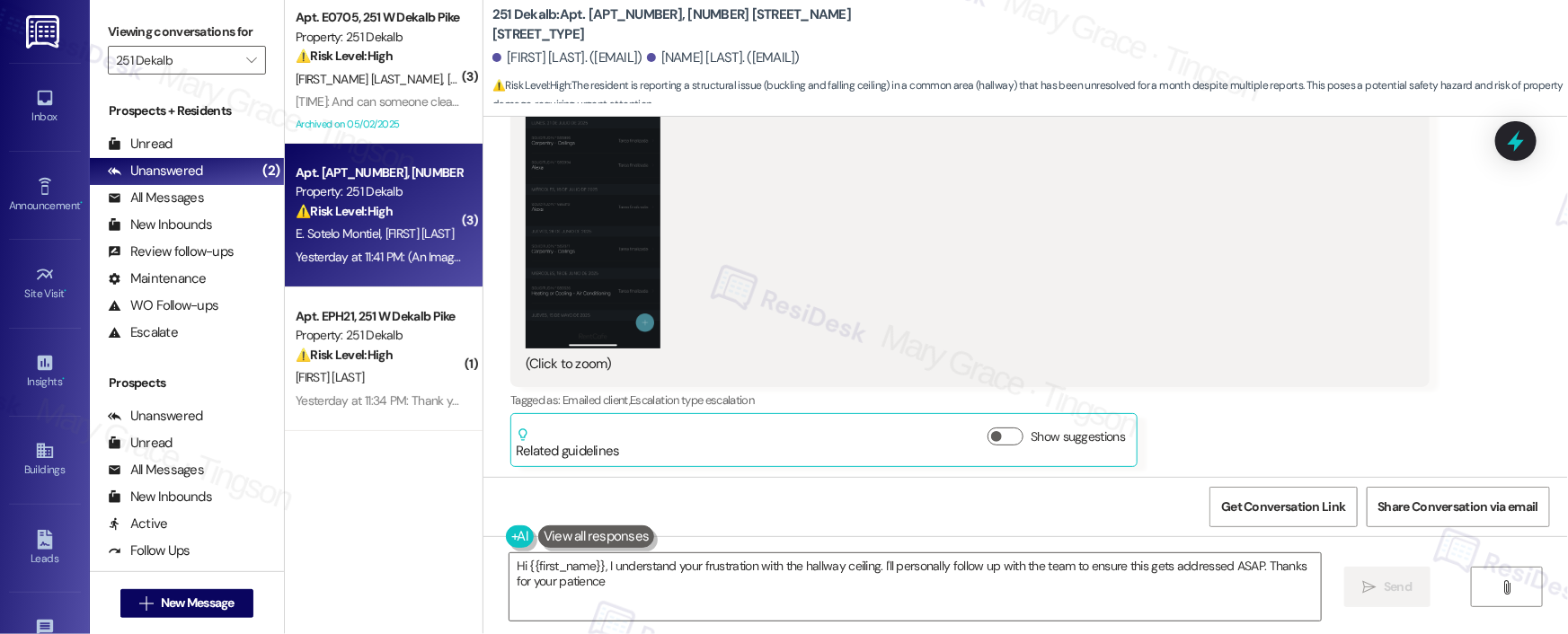 type on "Hi {{first_name}}, I understand your frustration with the hallway ceiling. I'll personally follow up with the team to ensure this gets addressed ASAP. Thanks for your patience!" 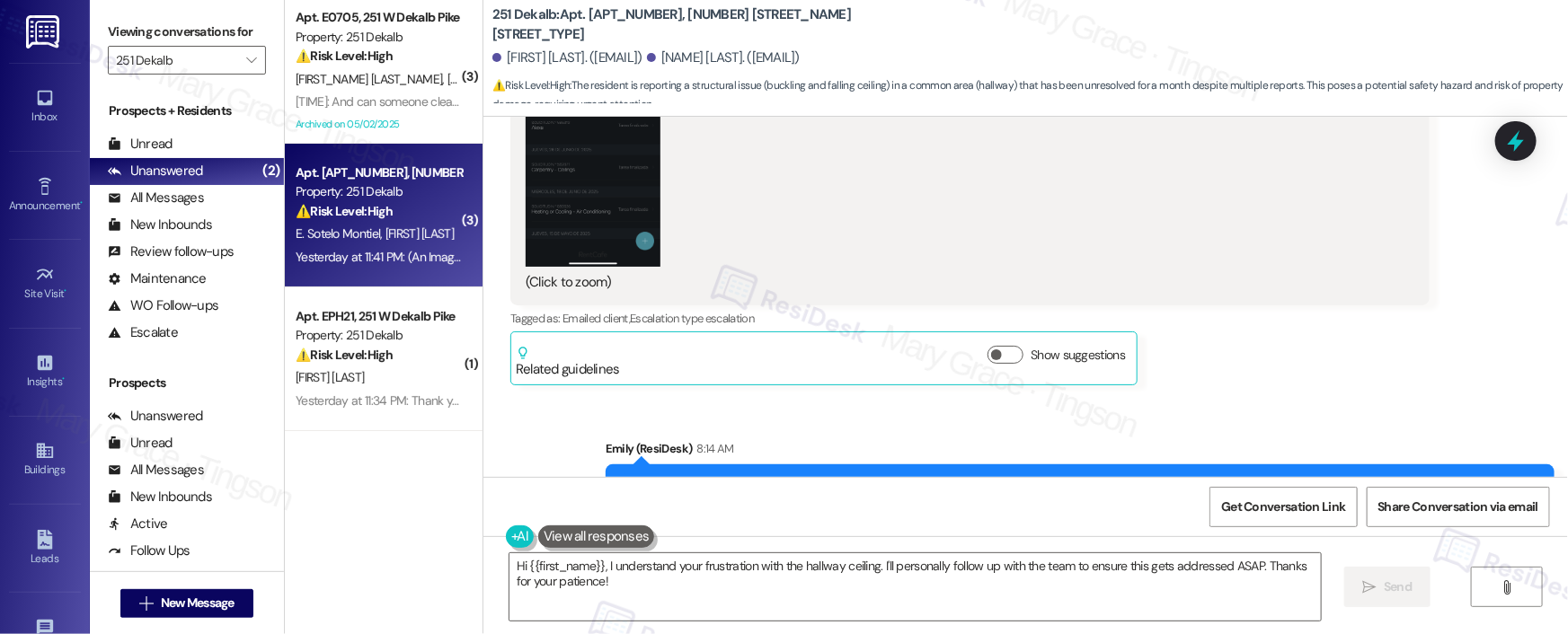 scroll, scrollTop: 3544, scrollLeft: 0, axis: vertical 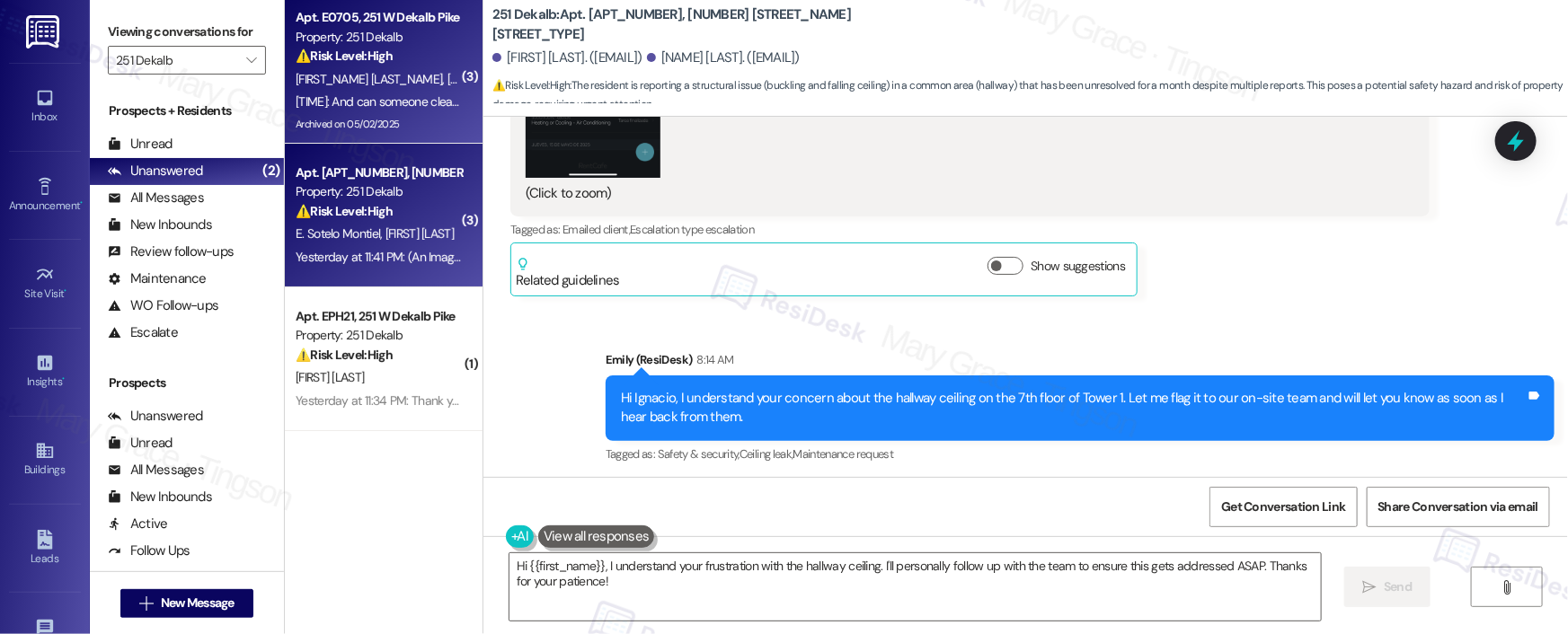click on "Apt. E0705, 251 W Dekalb Pike Property: 251 Dekalb ⚠️ Risk Level: High The resident is reporting a hole in the bathroom ceiling due to a leak, and requesting cleaning. This indicates potential water damage and requires prompt attention to prevent further damage and address the unsanitary conditions. The leak is the primary driver for the Tier 2 classification. U. Shrestha S. Timila [TIME]: And can someone clean the bathroom as well because of the lekage out bathroom is very dirty [TIME]: And can someone clean the bathroom as well because of the lekage out bathroom is very dirty Archived on [DATE]" at bounding box center (384, 72) 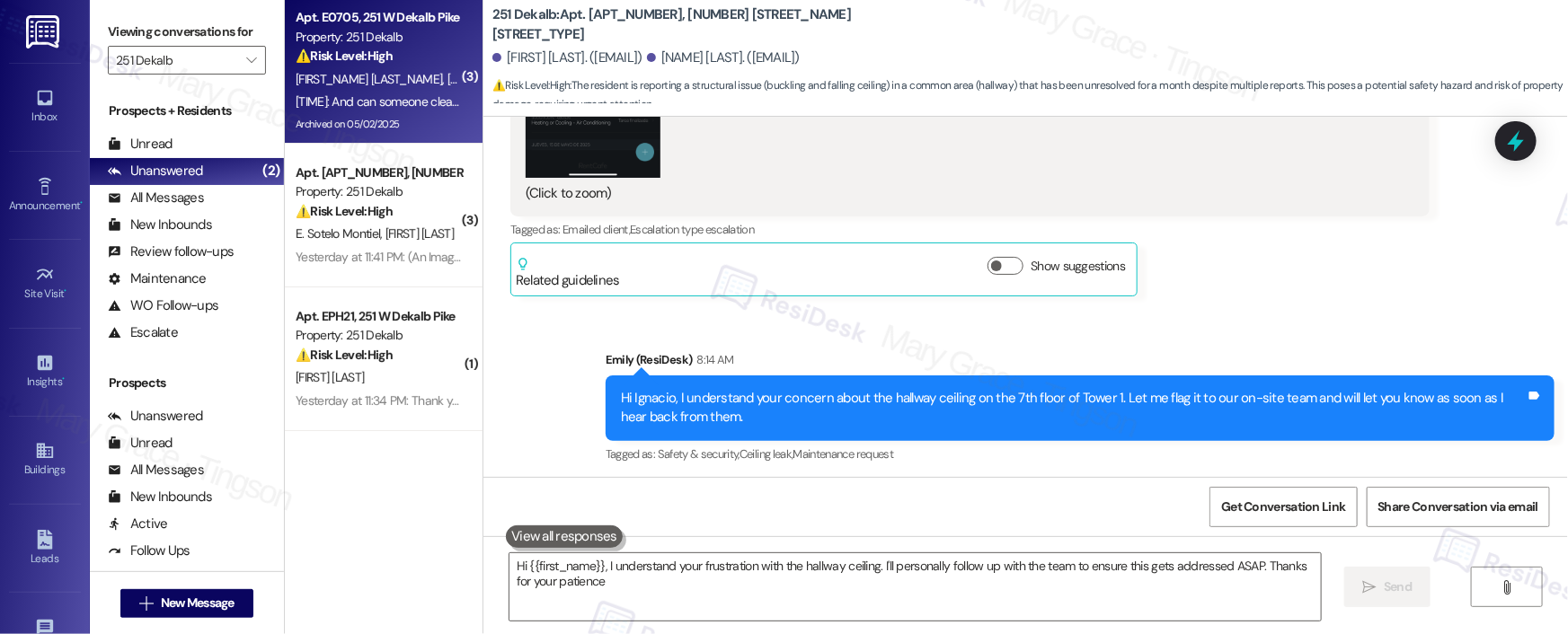 type on "Hi {{first_name}}, I understand your frustration with the hallway ceiling. I'll personally follow up with the team to ensure this gets addressed ASAP. Thanks for your patience!" 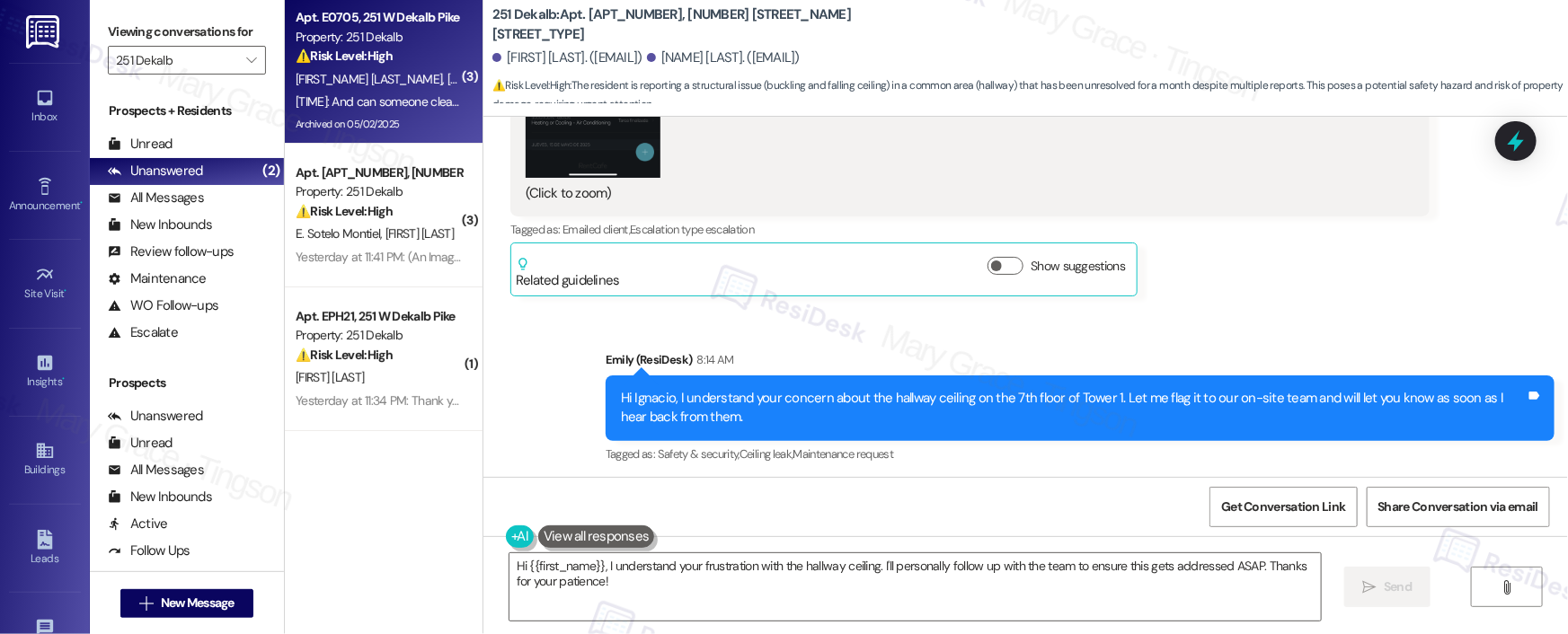 click on "Archived on 05/02/2025" at bounding box center (378, 124) 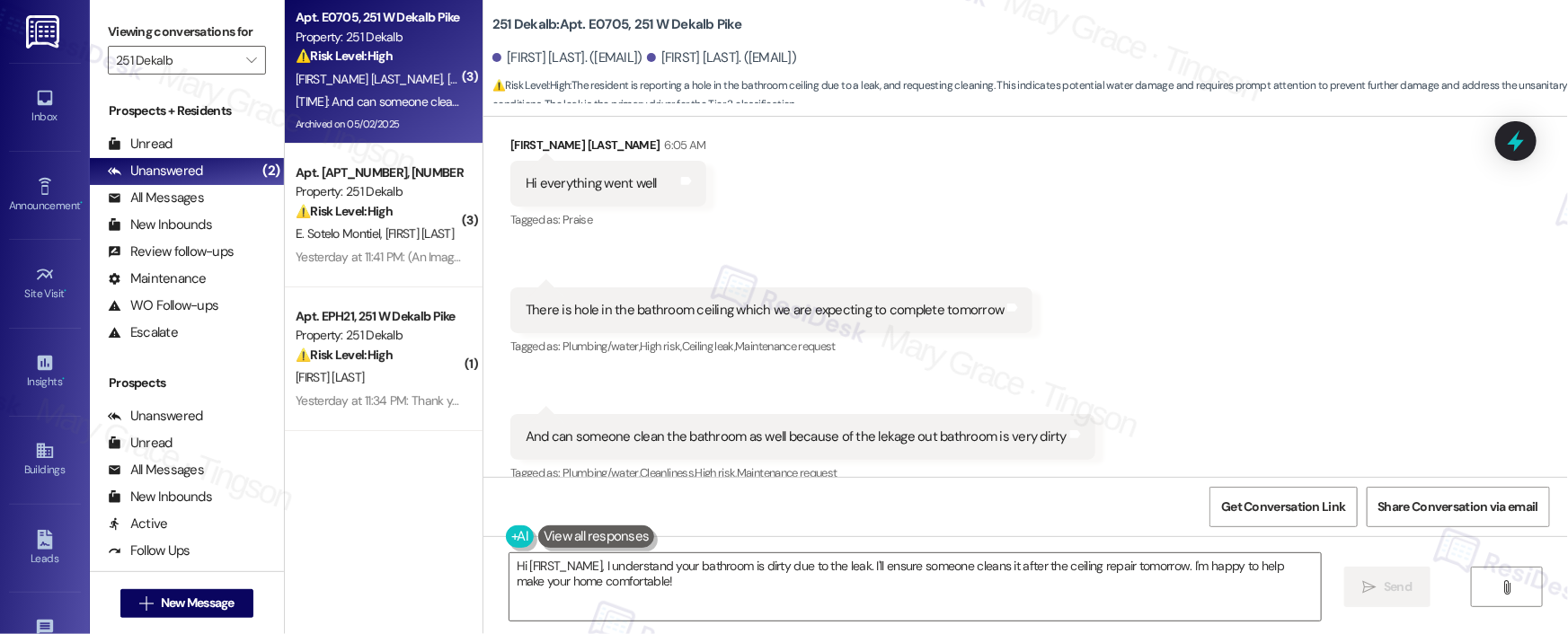 scroll, scrollTop: 5853, scrollLeft: 0, axis: vertical 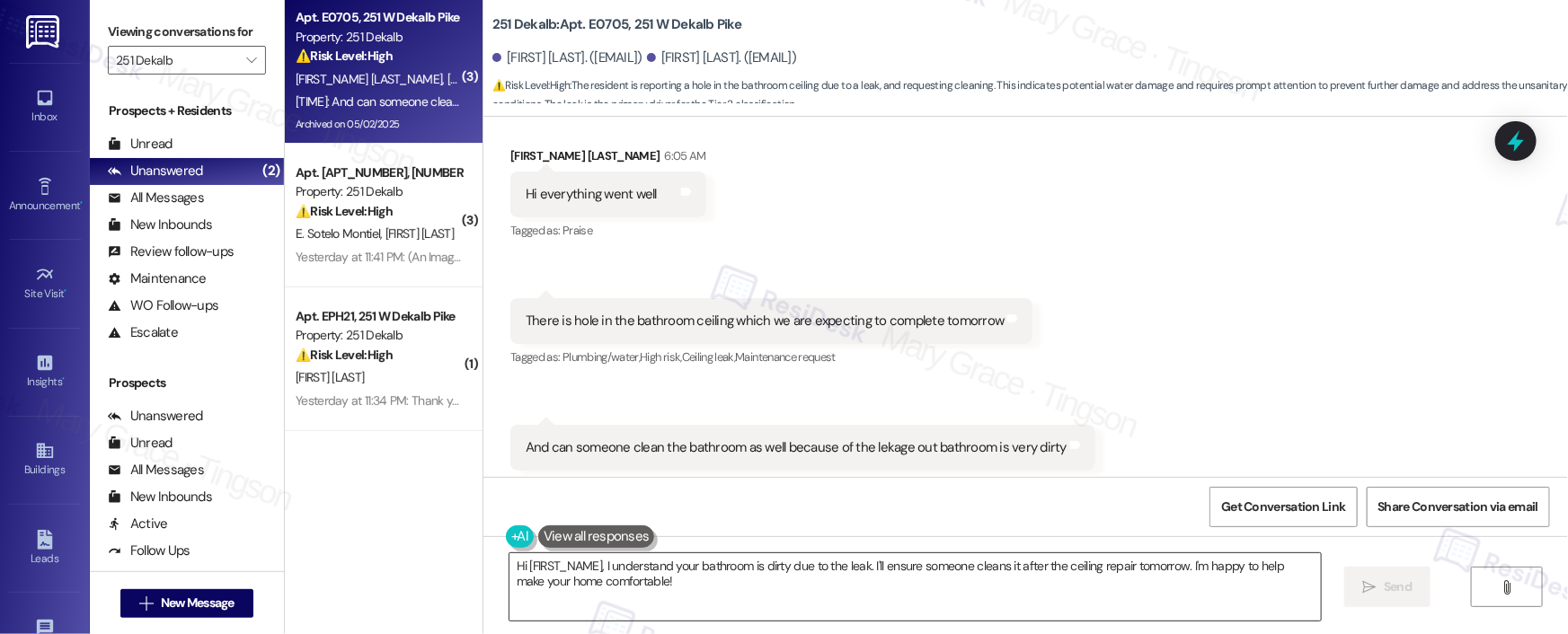 click on "Hi [FIRST_NAME], I understand your bathroom is dirty due to the leak. I'll ensure someone cleans it after the ceiling repair tomorrow. I'm happy to help make your home comfortable!" at bounding box center [915, 586] 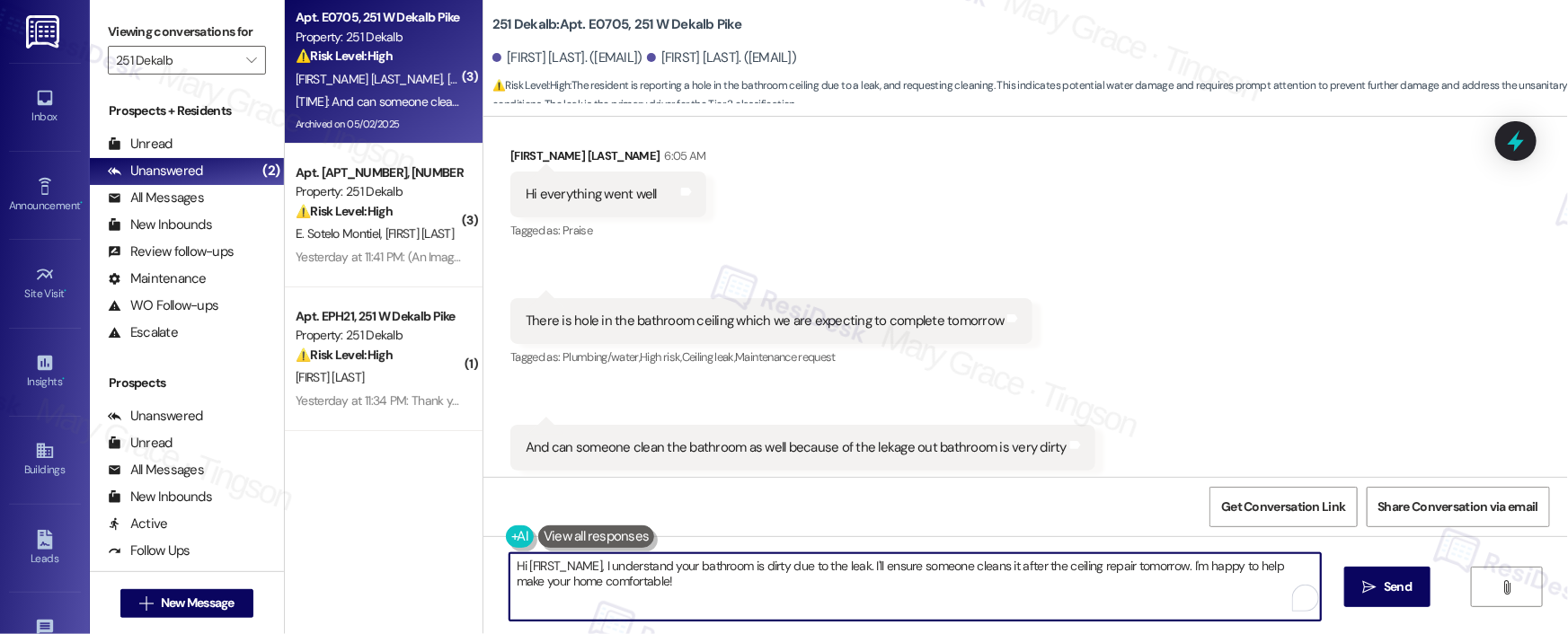 click on "Hi [FIRST_NAME], I understand your bathroom is dirty due to the leak. I'll ensure someone cleans it after the ceiling repair tomorrow. I'm happy to help make your home comfortable!" at bounding box center [915, 586] 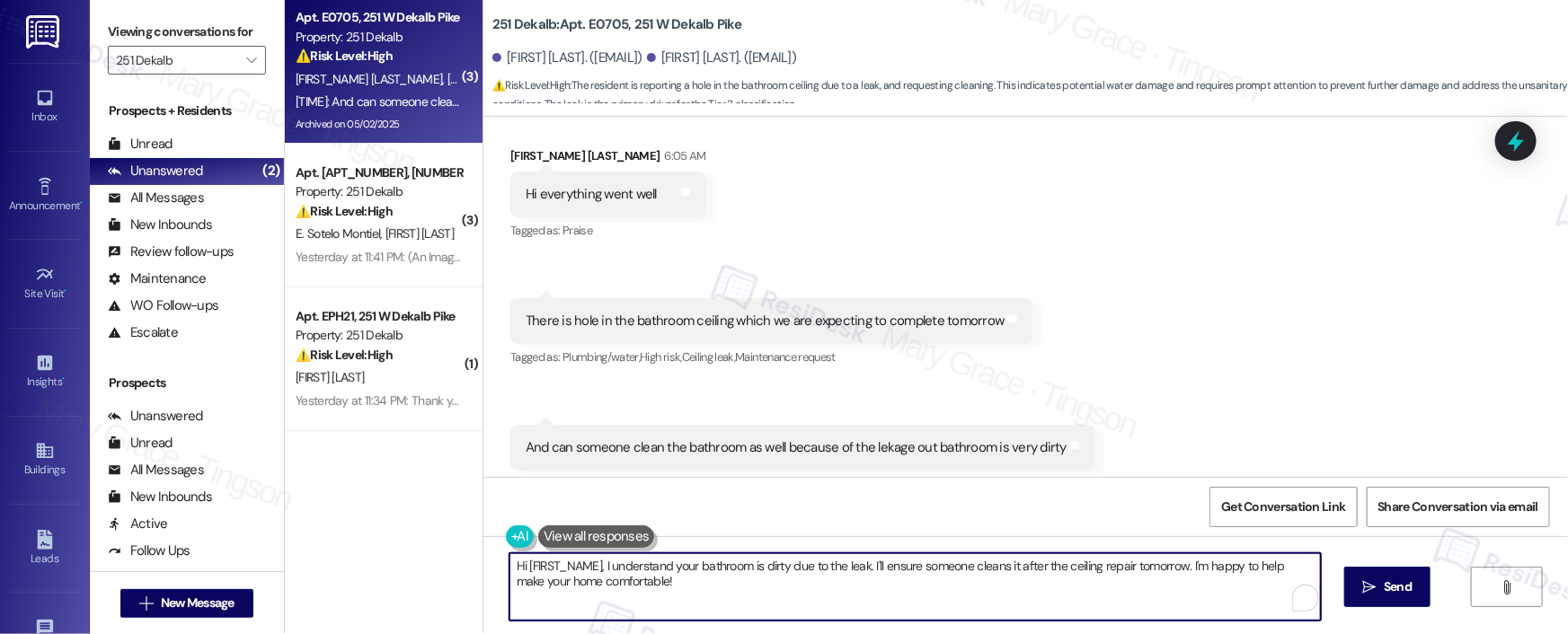 click on "Hi [FIRST_NAME], I understand your bathroom is dirty due to the leak. I'll ensure someone cleans it after the ceiling repair tomorrow. I'm happy to help make your home comfortable!" at bounding box center (915, 586) 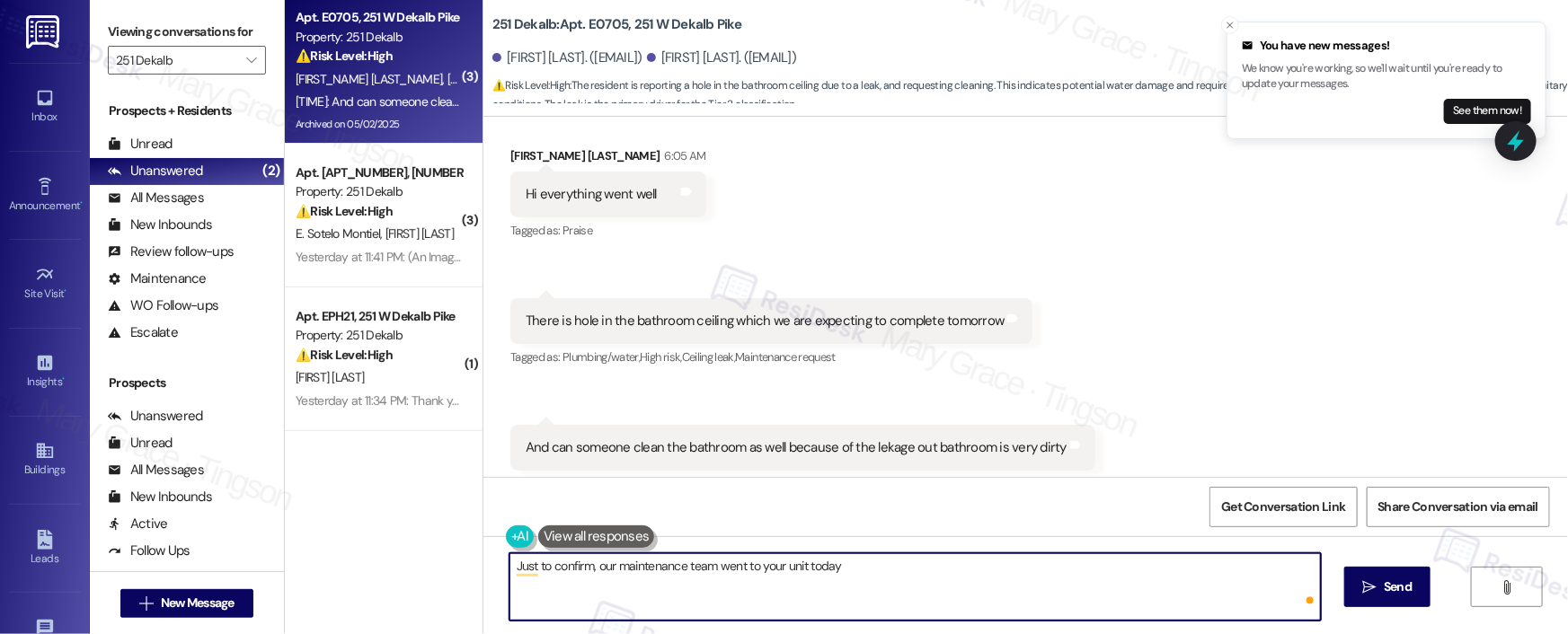 type on "Just to confirm, our maintenance team went to your unit today?" 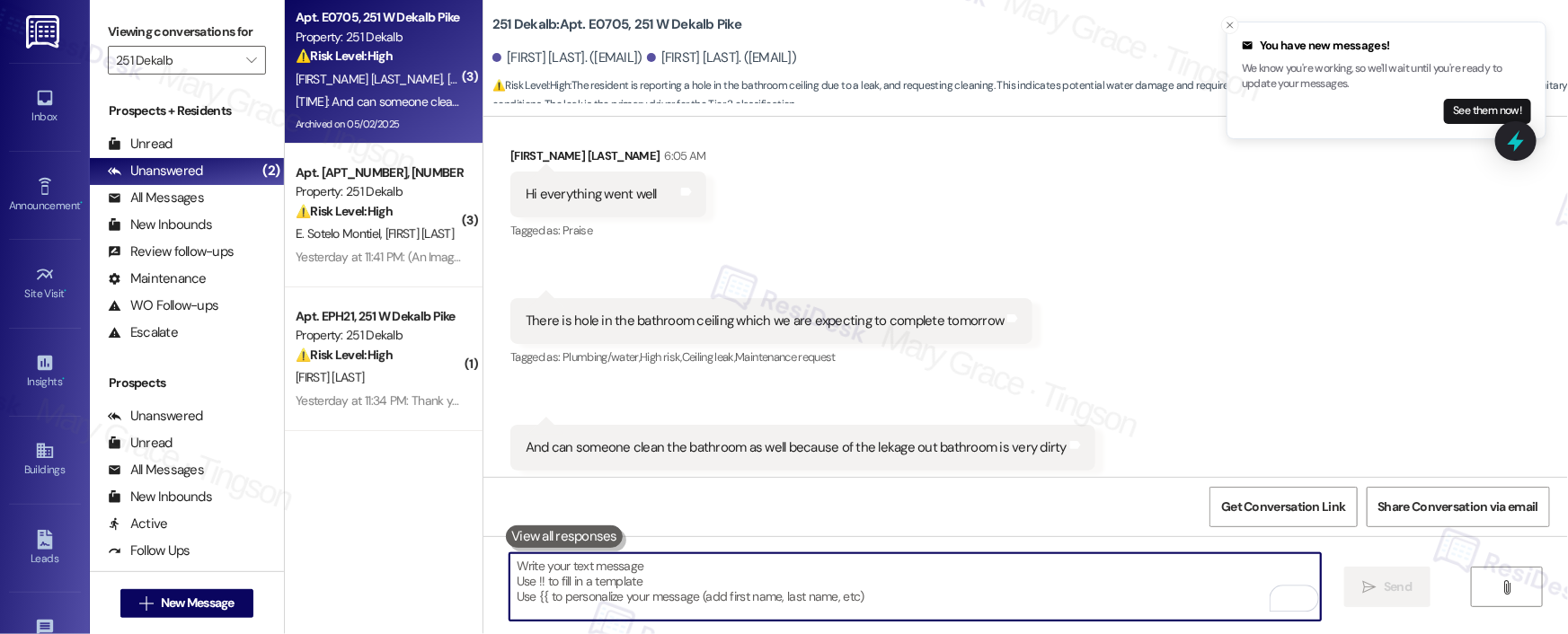 scroll, scrollTop: 5864, scrollLeft: 0, axis: vertical 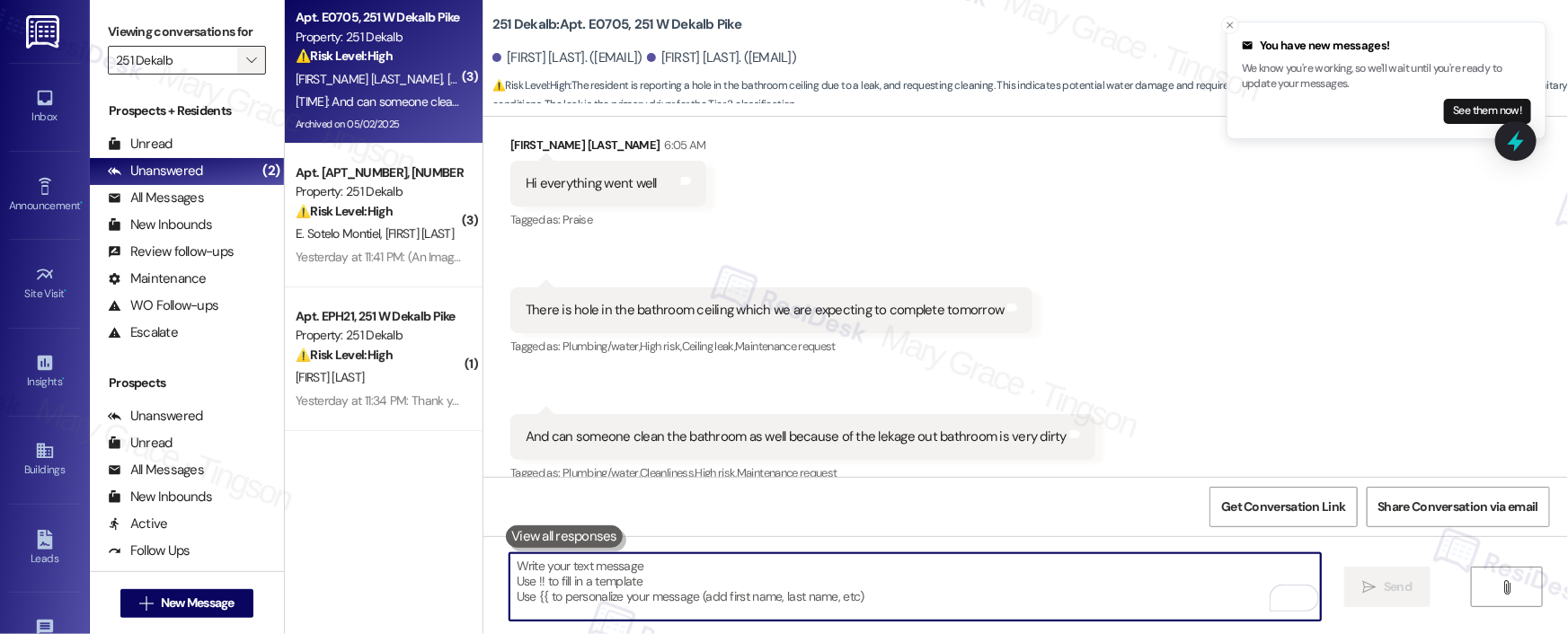 type 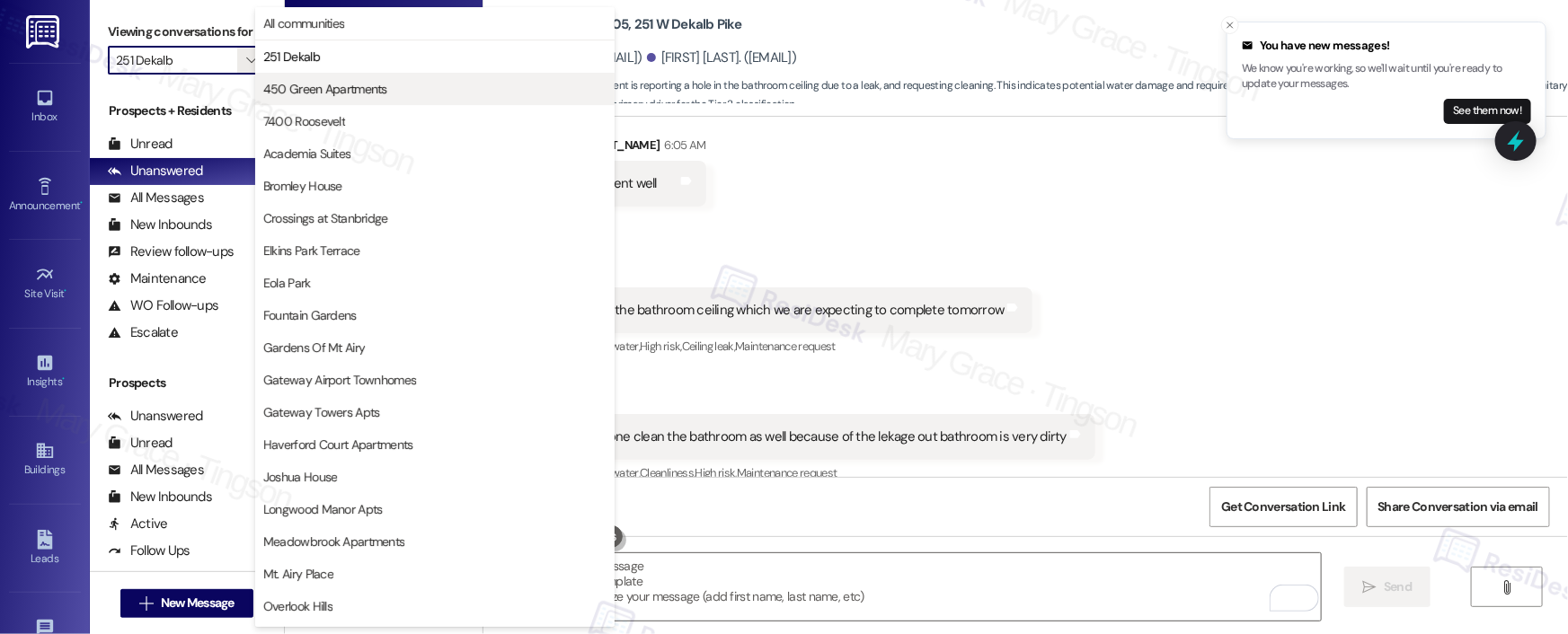 click on "450 Green Apartments" at bounding box center [325, 89] 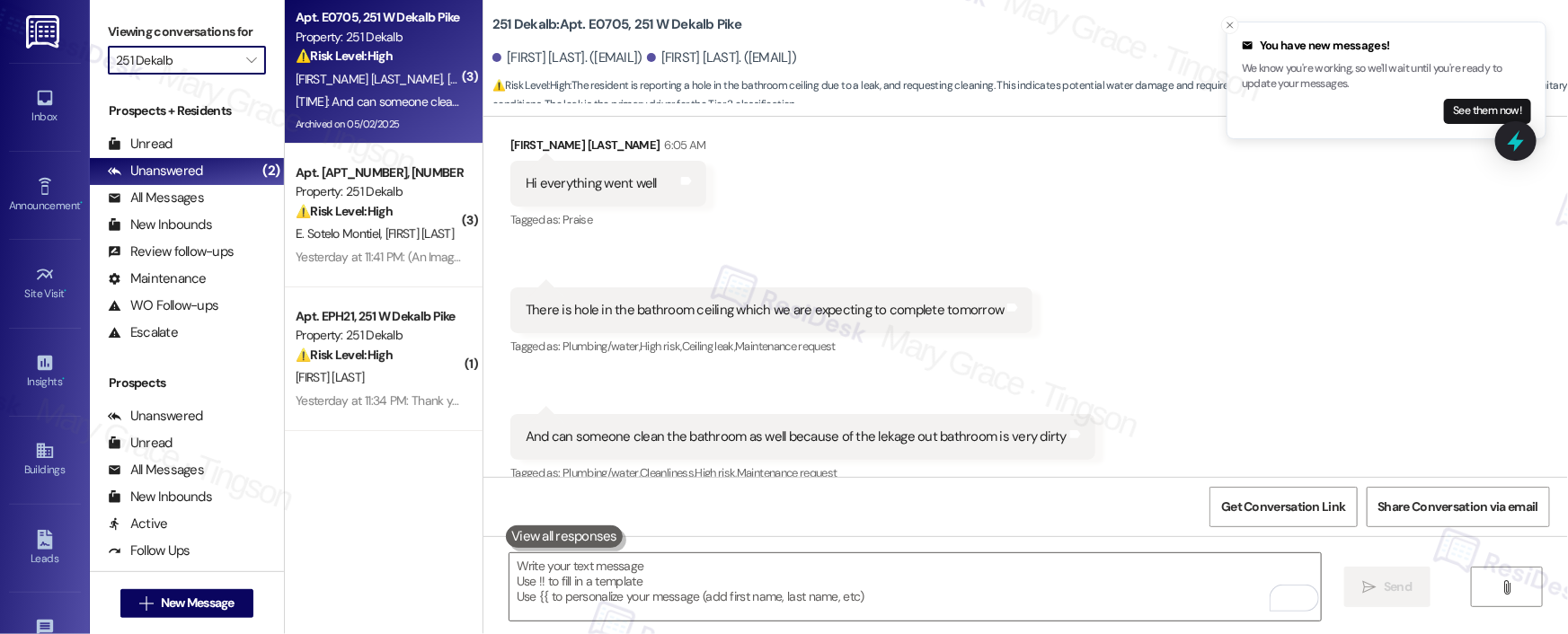 type on "450 Green Apartments" 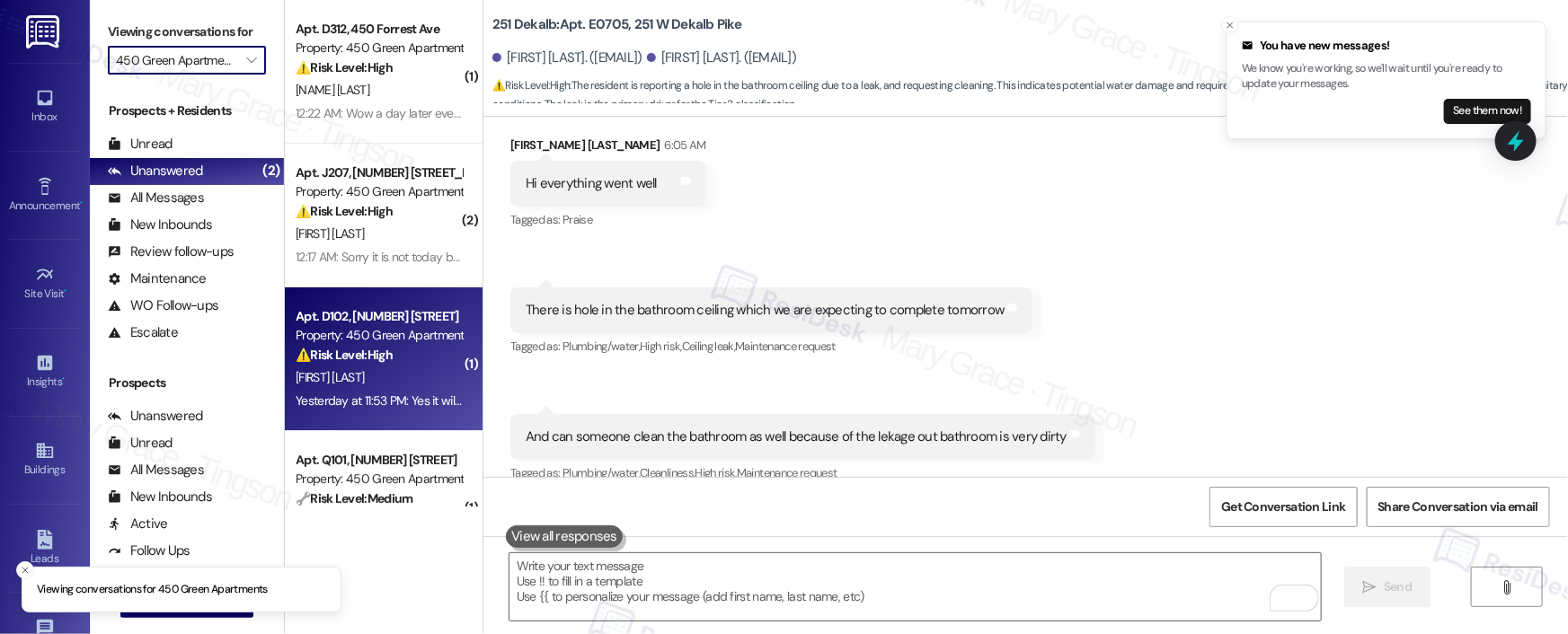 click on "[FIRST] [LAST]" at bounding box center [330, 377] 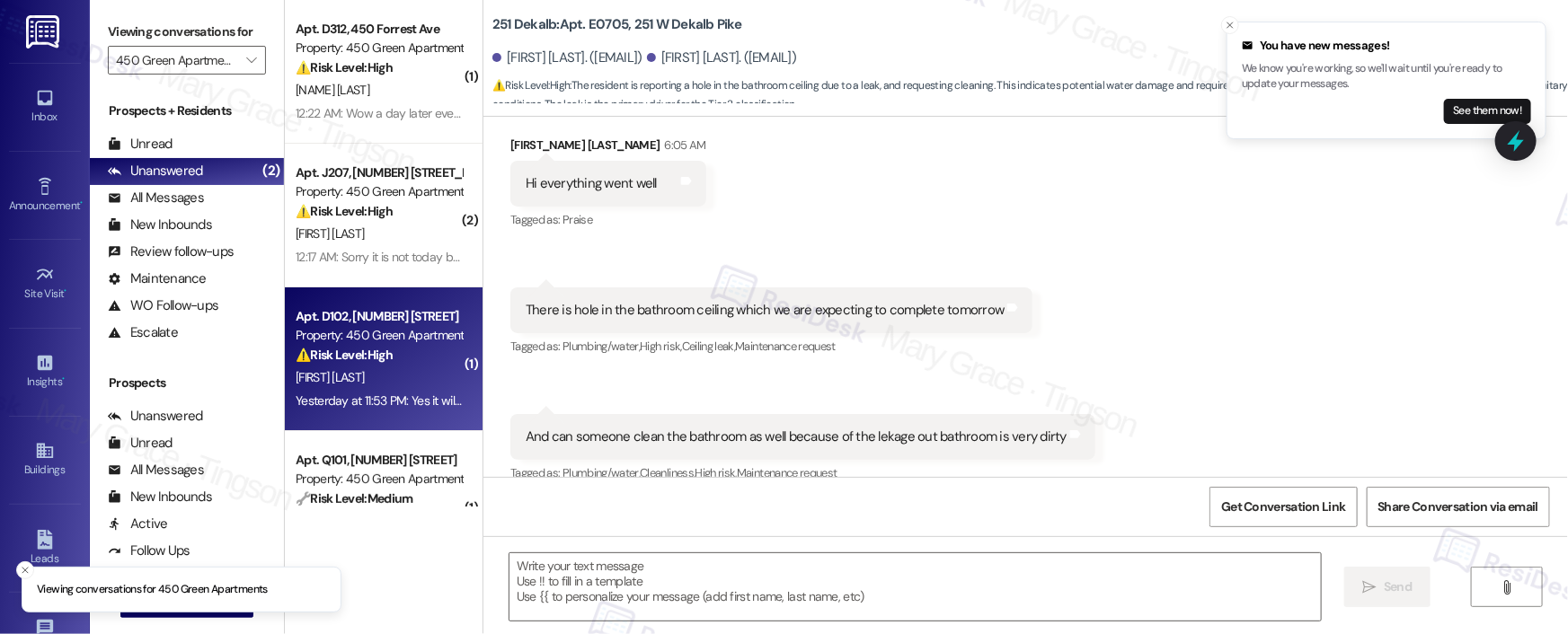 type on "Fetching suggested responses. Please feel free to read through the conversation in the meantime." 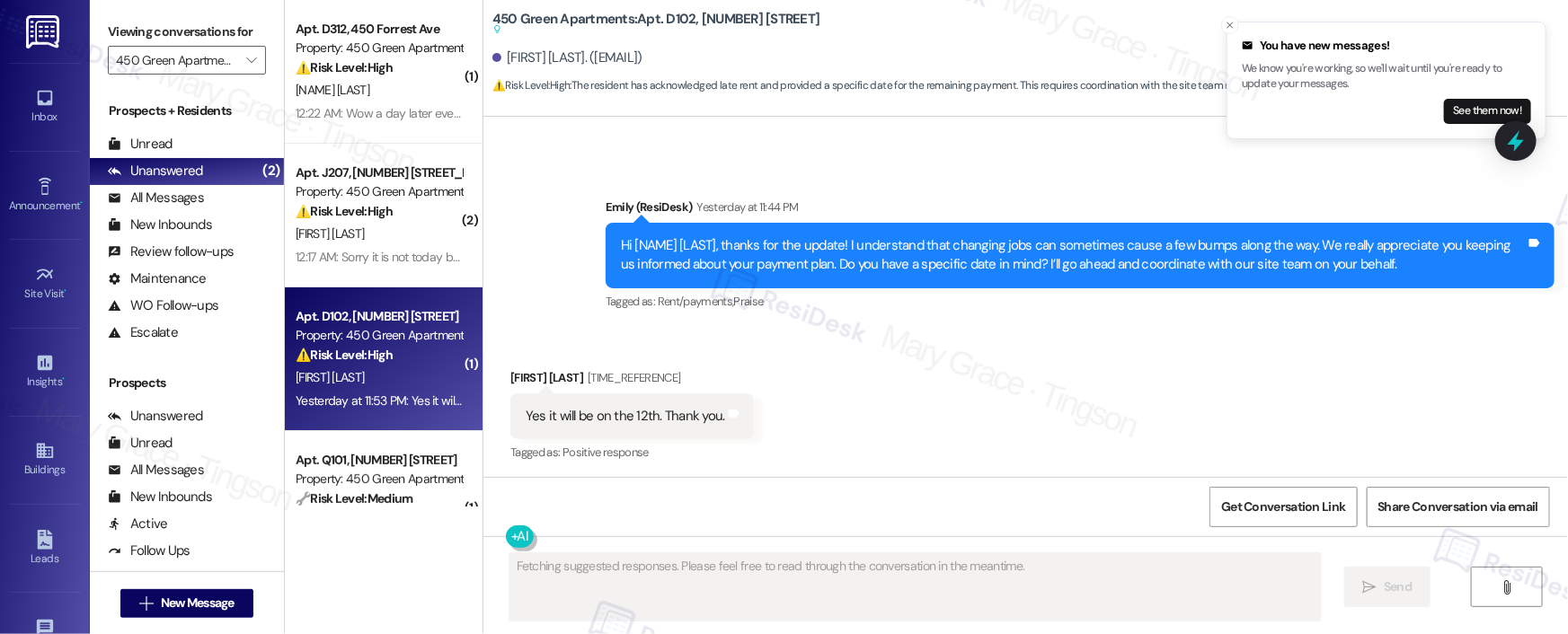 scroll, scrollTop: 3703, scrollLeft: 0, axis: vertical 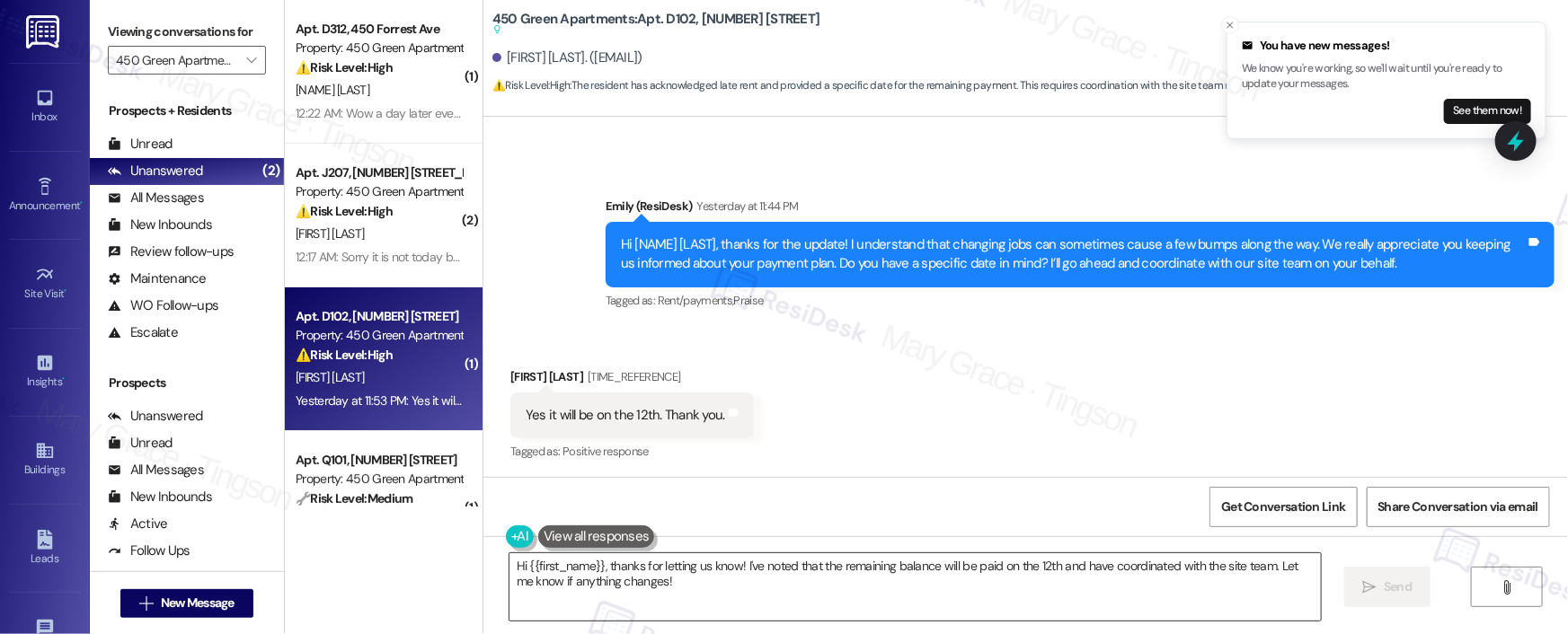 click on "Hi {{first_name}}, thanks for letting us know! I've noted that the remaining balance will be paid on the 12th and have coordinated with the site team. Let me know if anything changes!" at bounding box center (915, 586) 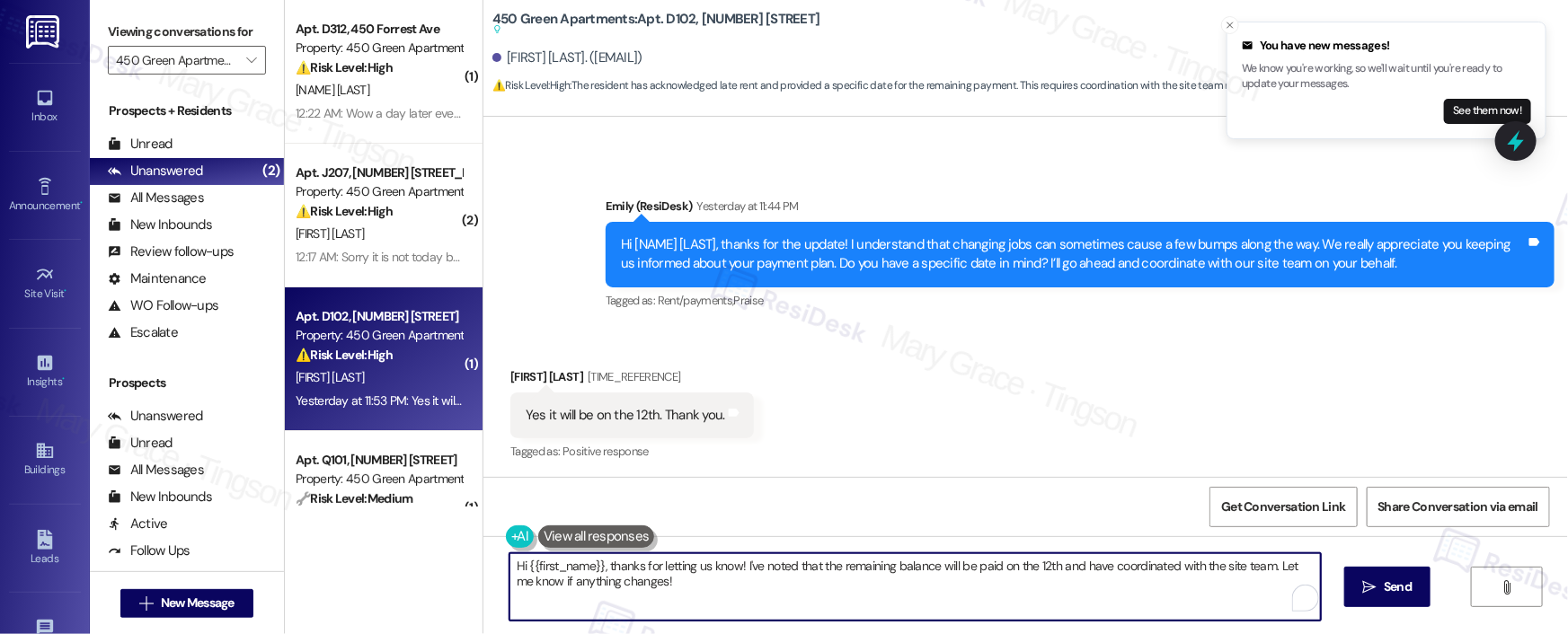 click on "Hi {{first_name}}, thanks for letting us know! I've noted that the remaining balance will be paid on the 12th and have coordinated with the site team. Let me know if anything changes!" at bounding box center [915, 586] 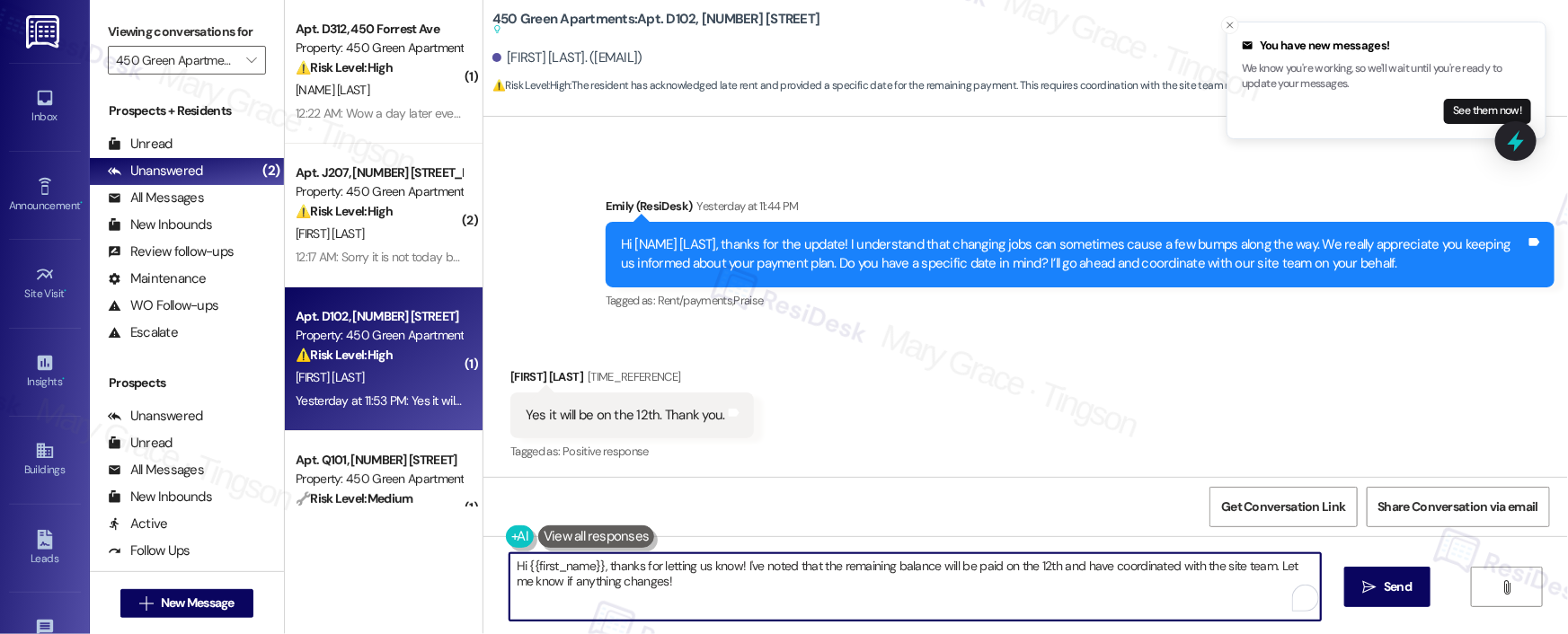 click on "Hi {{first_name}}, thanks for letting us know! I've noted that the remaining balance will be paid on the 12th and have coordinated with the site team. Let me know if anything changes!" at bounding box center [915, 586] 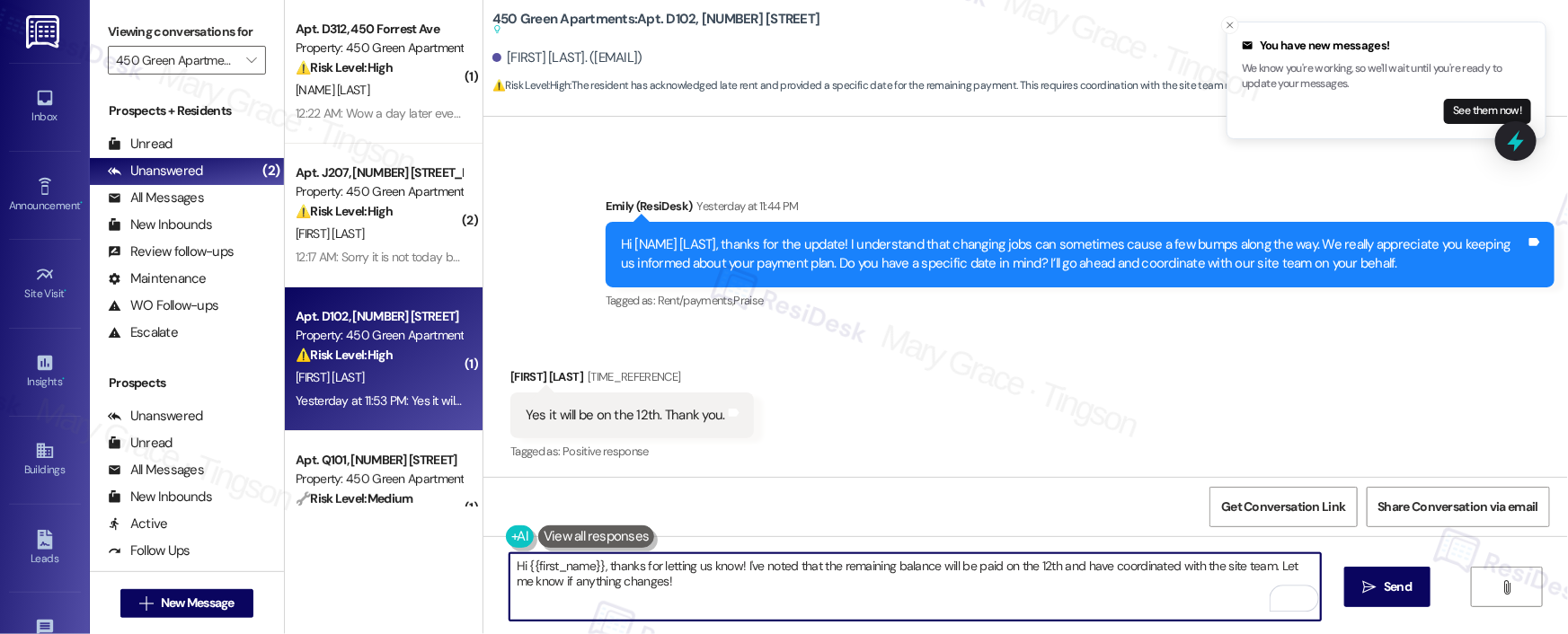 click on "Hi {{first_name}}, thanks for letting us know! I've noted that the remaining balance will be paid on the 12th and have coordinated with the site team. Let me know if anything changes!" at bounding box center [915, 586] 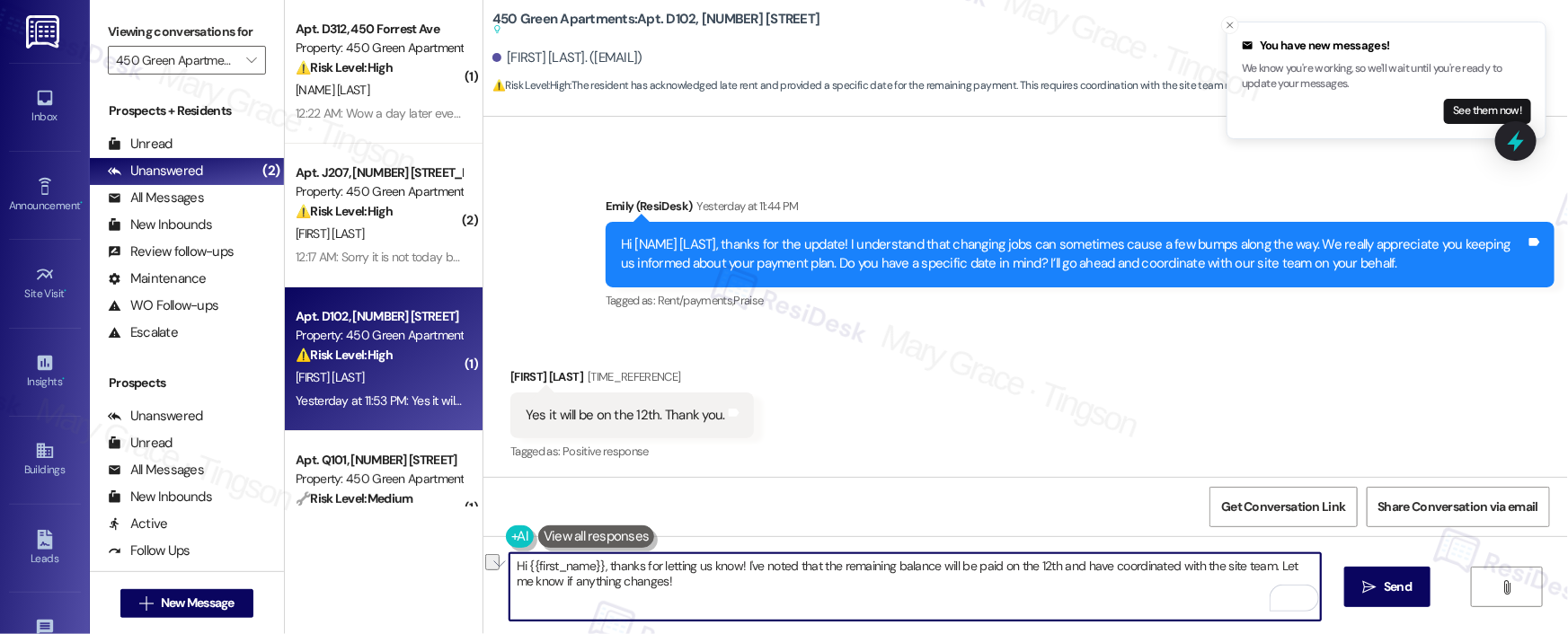 drag, startPoint x: 1050, startPoint y: 568, endPoint x: 1261, endPoint y: 568, distance: 211 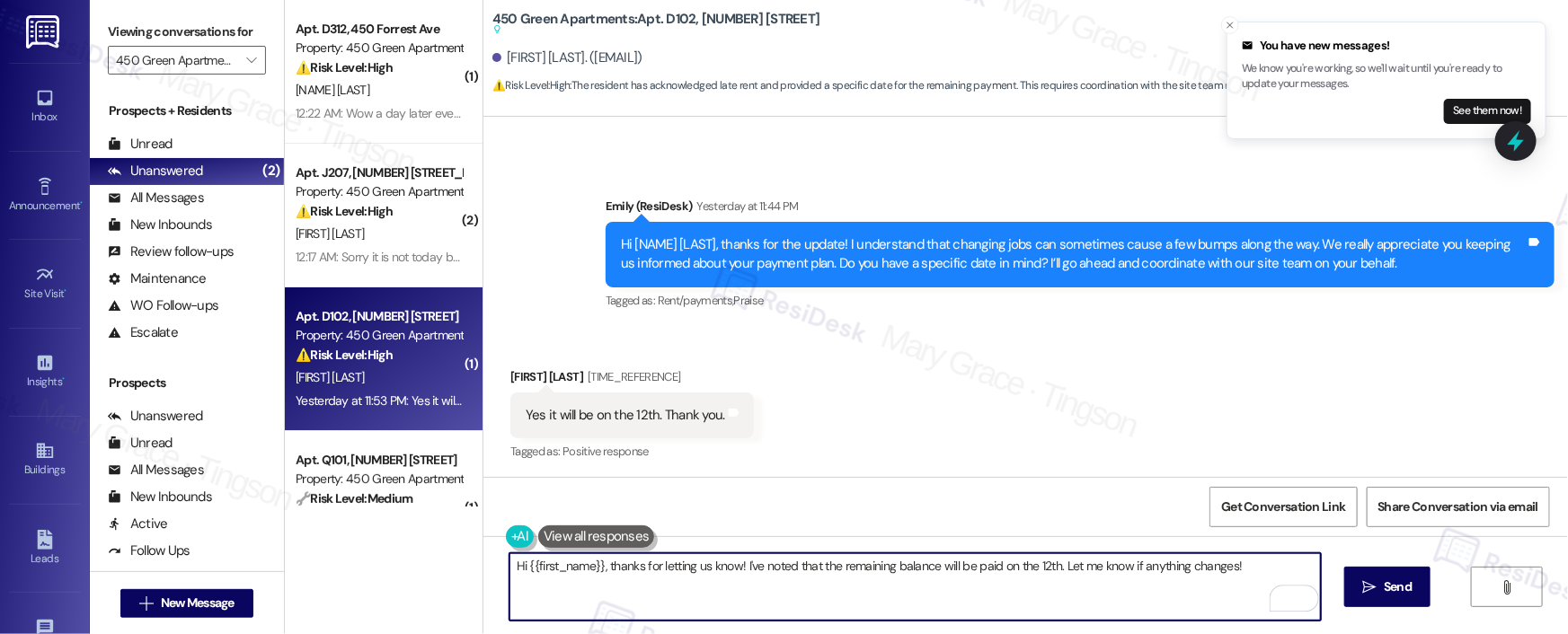 click on "Hi {{first_name}}, thanks for letting us know! I've noted that the remaining balance will be paid on the 12th. Let me know if anything changes!" at bounding box center (915, 586) 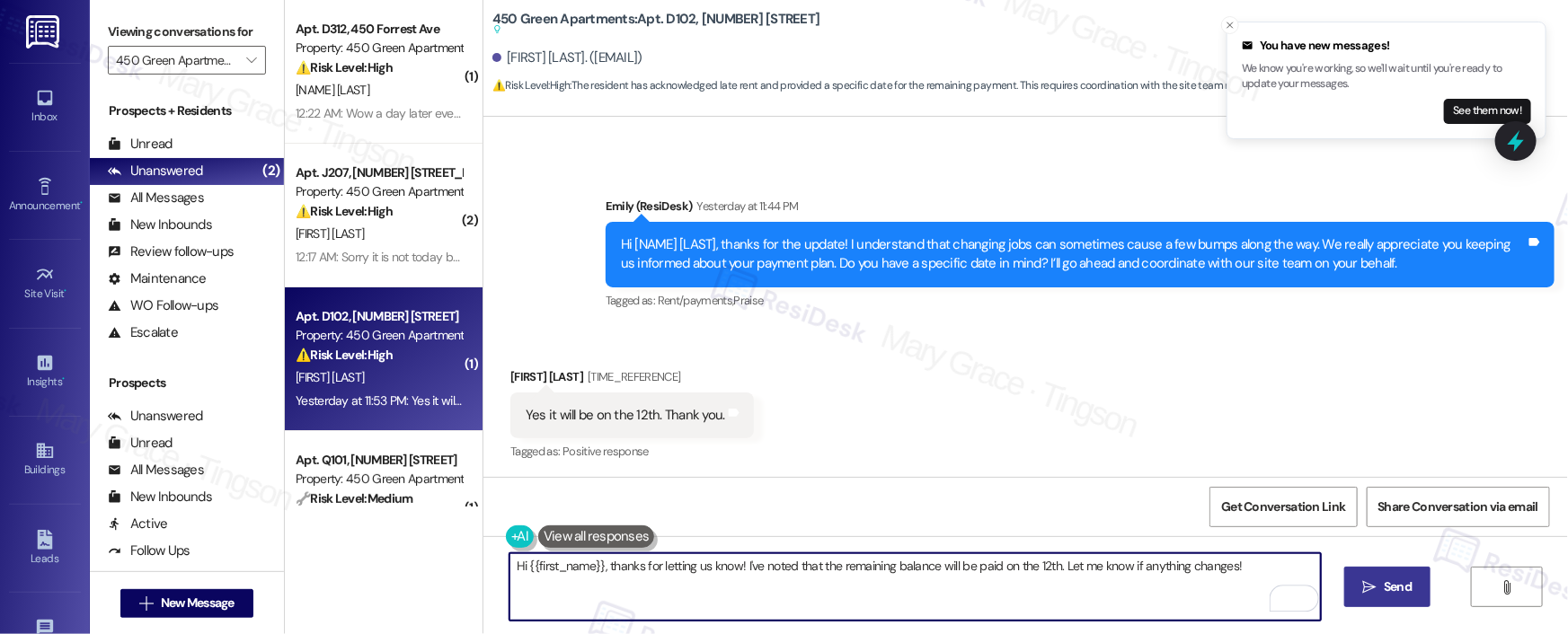 type on "Hi {{first_name}}, thanks for letting us know! I've noted that the remaining balance will be paid on the 12th. Let me know if anything changes!" 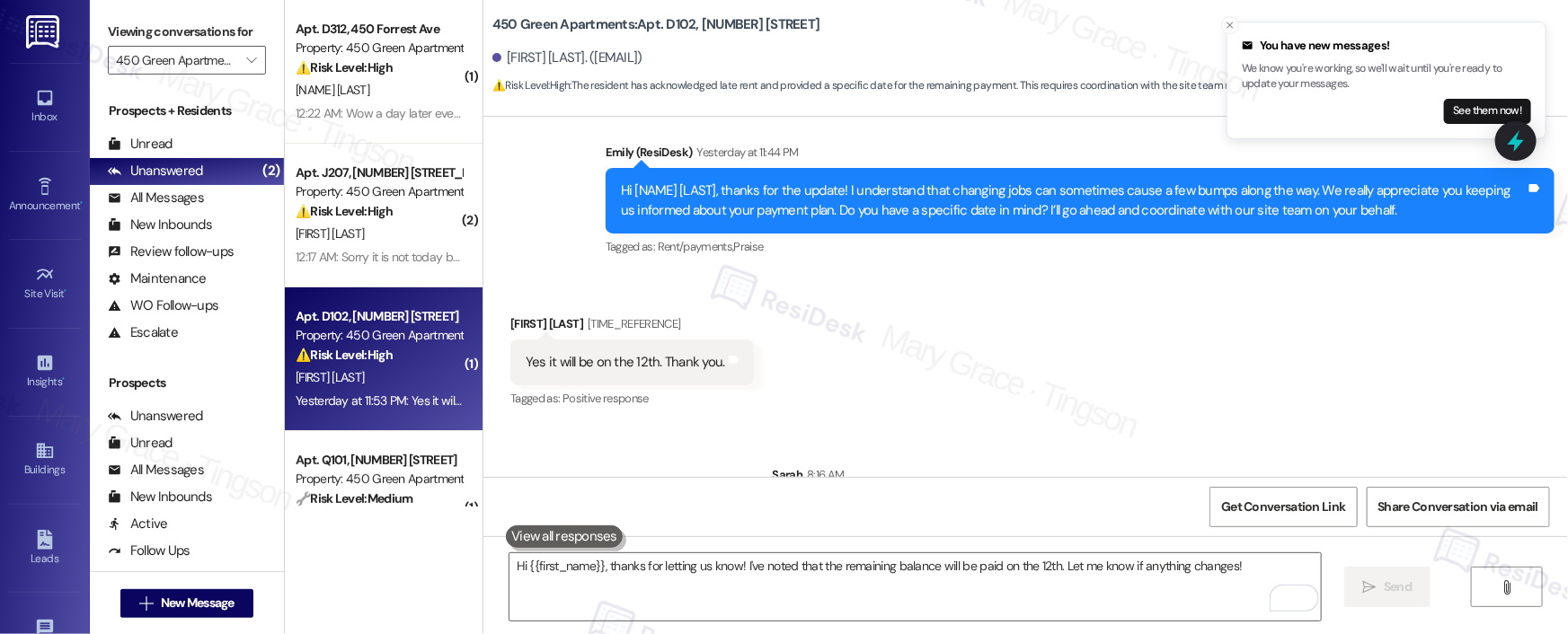 type 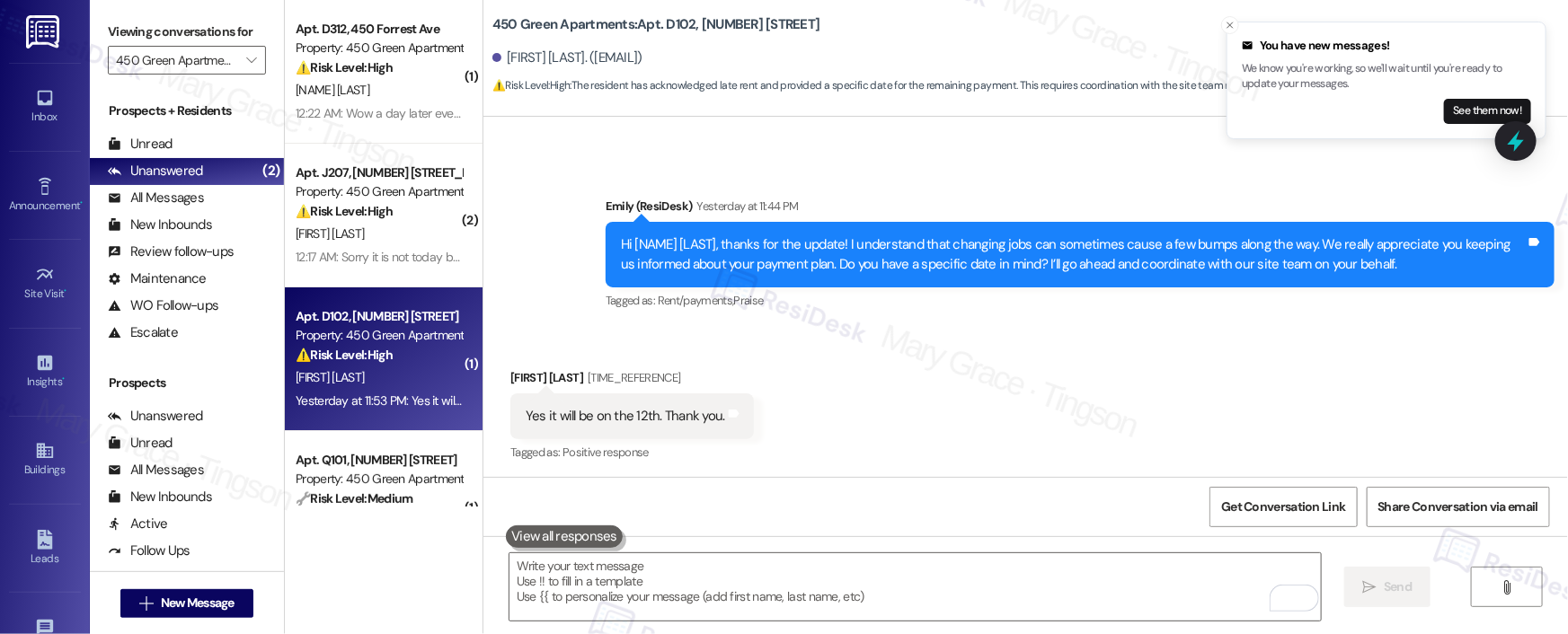 scroll, scrollTop: 3775, scrollLeft: 0, axis: vertical 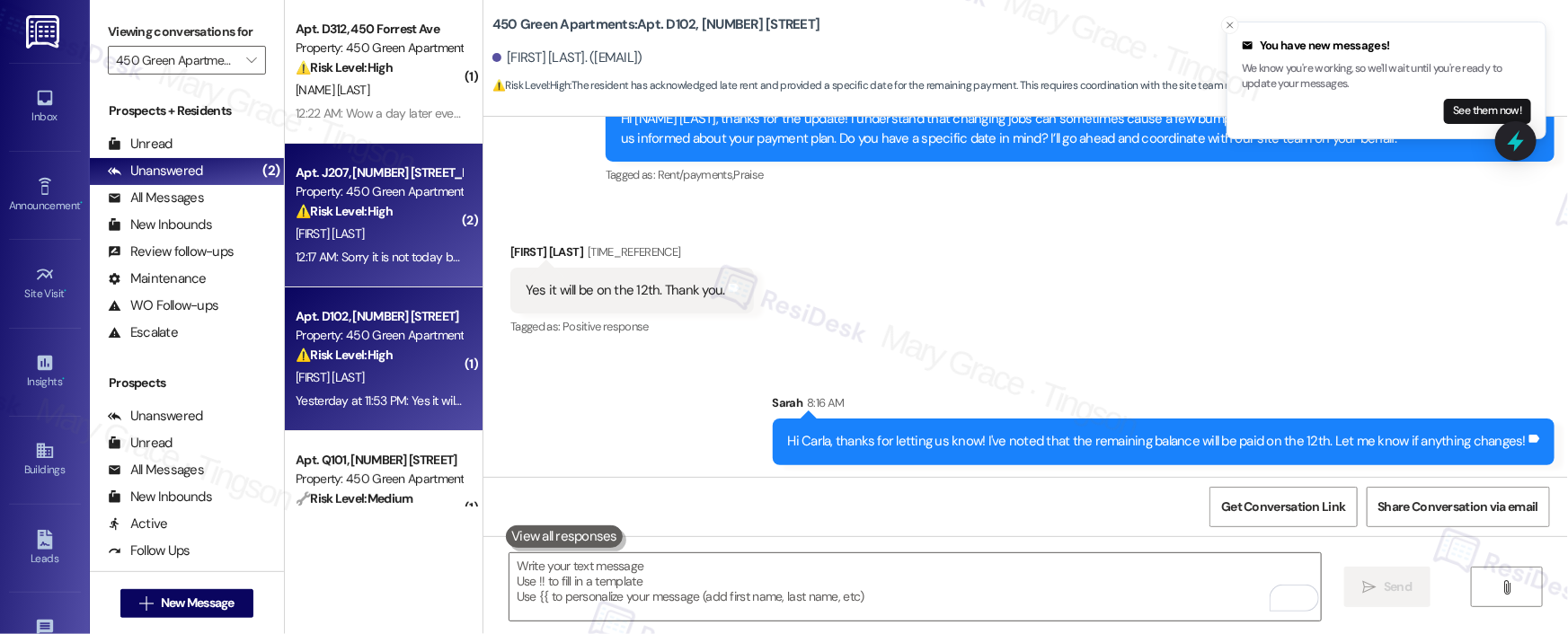 click on "Apt. J207, 450 Forrest Ave Property: 450 Green Apartments ⚠️  Risk Level:  High The resident is at the ER with her daughter, indicating a potential emergency. She also has a refrigerated package that needs to be brought to her apartment tomorrow, which could spoil if not handled promptly. While the package request is for tomorrow, the resident's current situation at the ER elevates the urgency. [LAST NAME INITIAL]. [LAST NAME INITIAL] [TIME]: Sorry it is not today but tomorrow. [TIME]: Sorry it is not today but tomorrow." at bounding box center [384, 216] 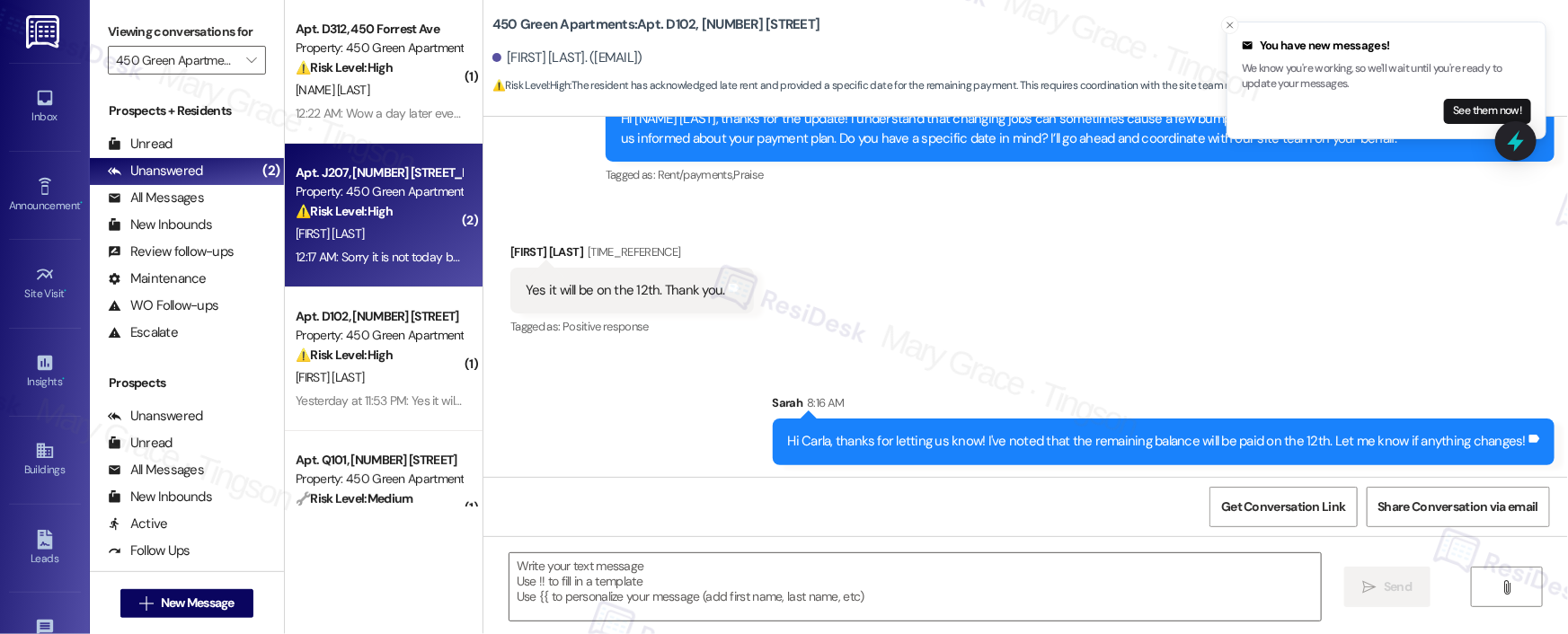 type on "Fetching suggested responses. Please feel free to read through the conversation in the meantime." 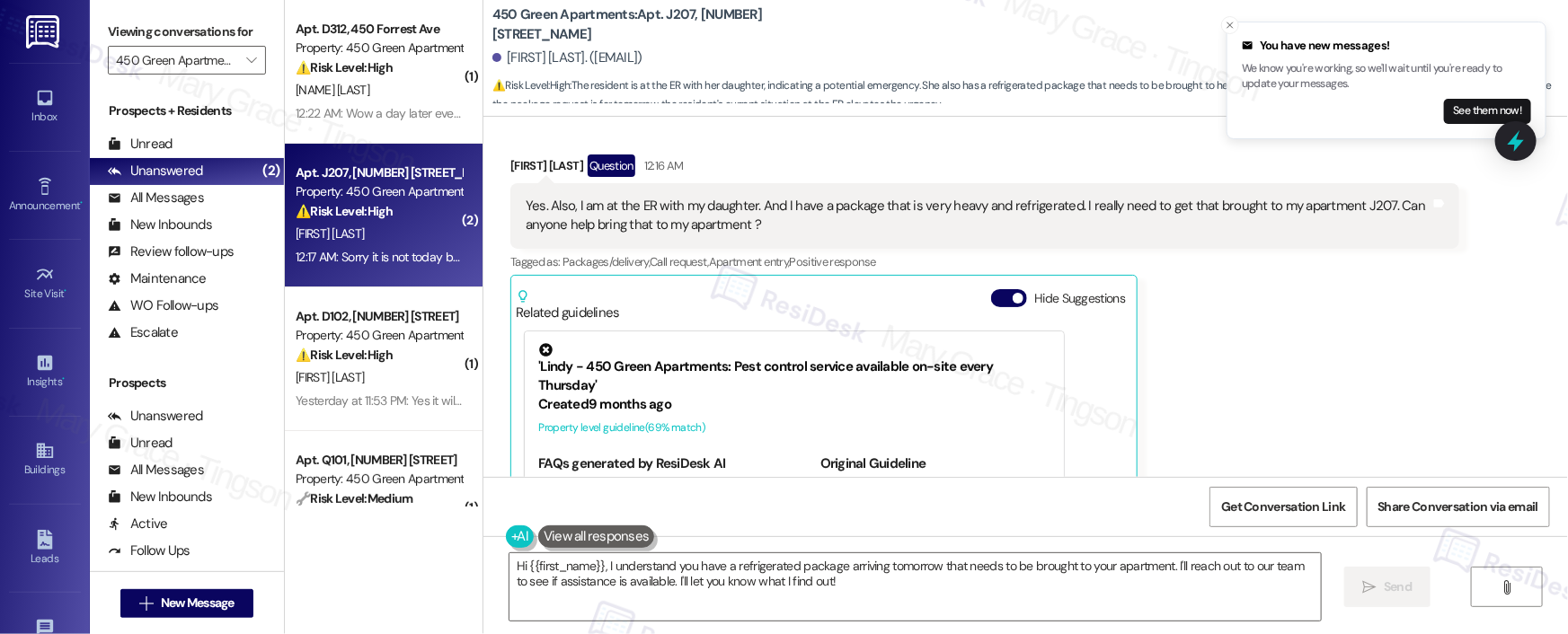 scroll, scrollTop: 7090, scrollLeft: 0, axis: vertical 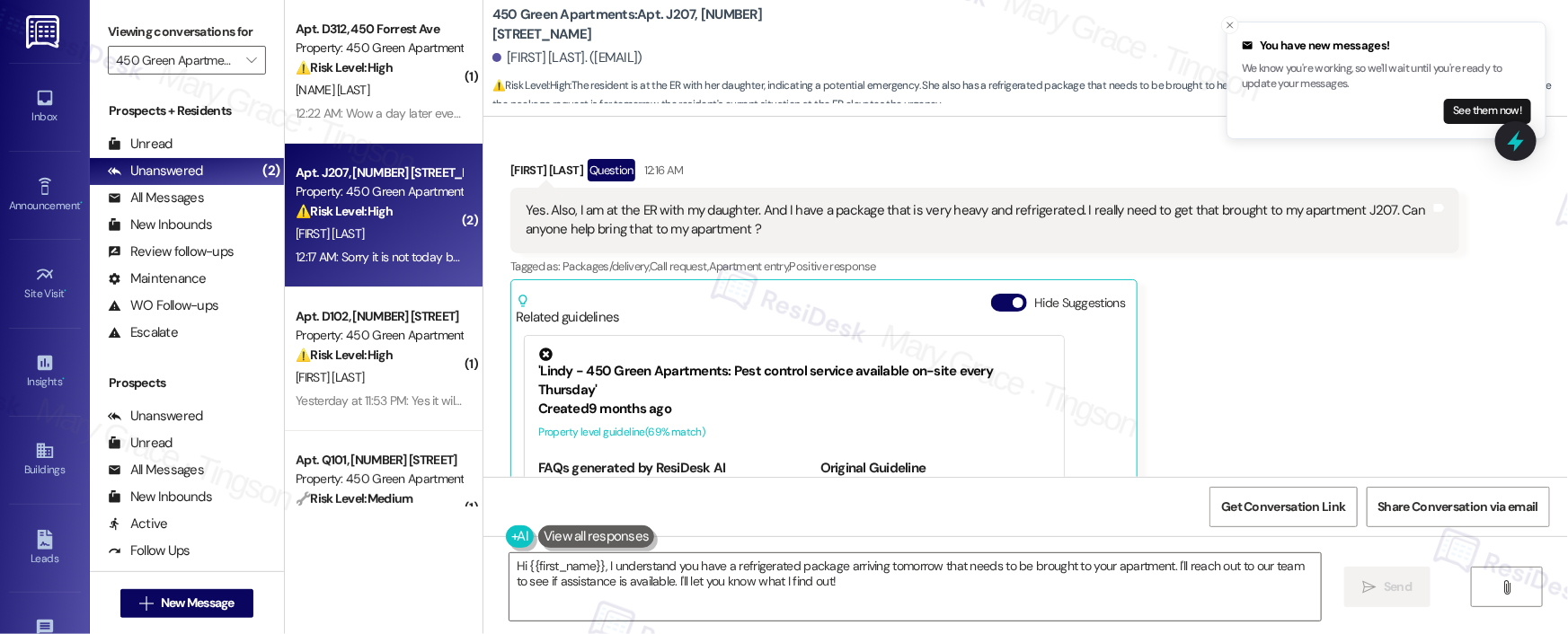 click on "Yes. Also, I am at the ER with my daughter. And I have a package that is very heavy and refrigerated. I really need to get that brought to my apartment J207. Can anyone help bring that to my apartment ?" at bounding box center [978, 220] 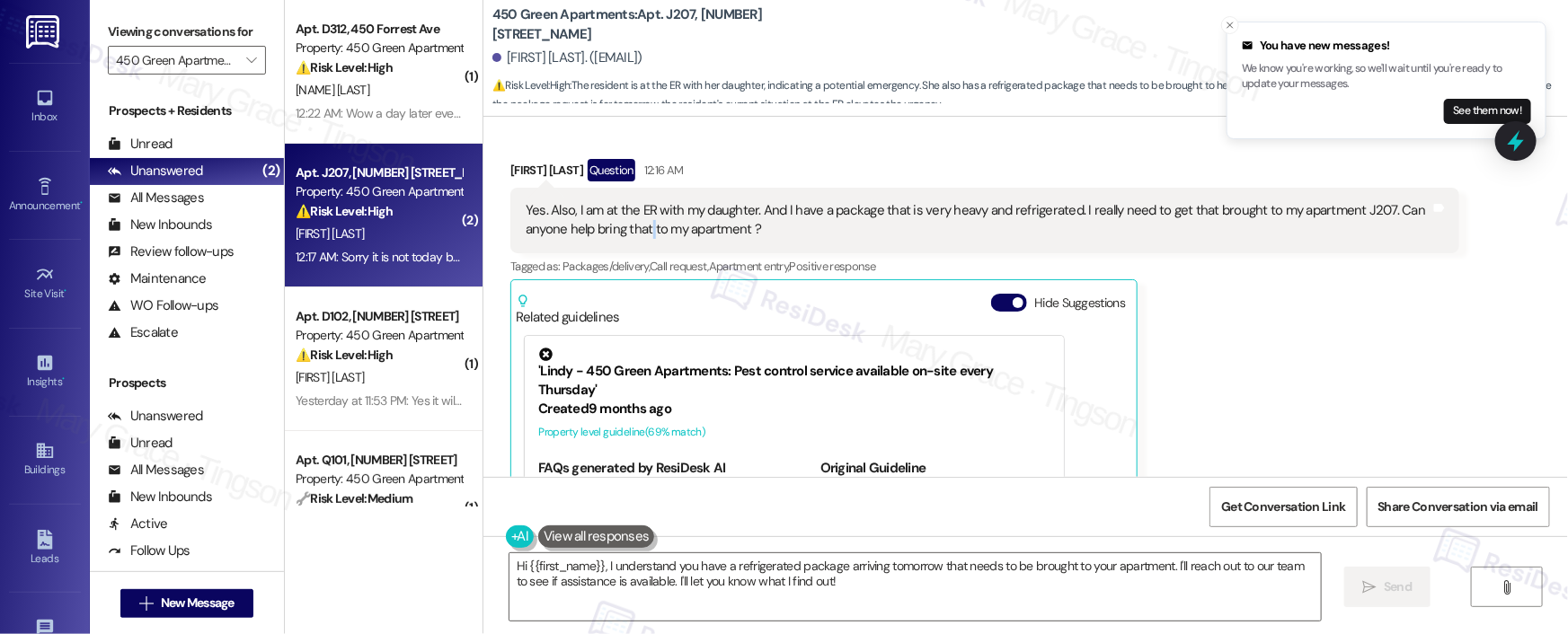 click on "Yes. Also, I am at the ER with my daughter. And I have a package that is very heavy and refrigerated. I really need to get that brought to my apartment J207. Can anyone help bring that to my apartment ?" at bounding box center (978, 220) 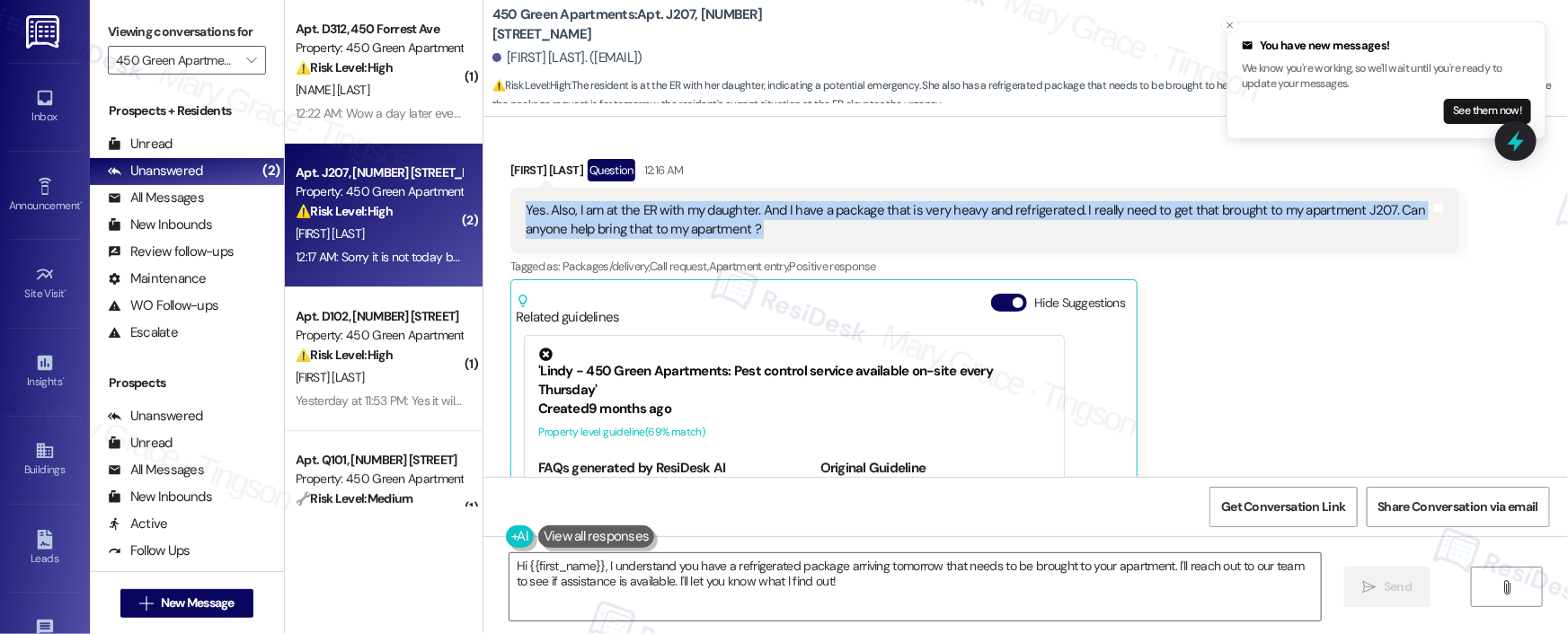 scroll, scrollTop: 7318, scrollLeft: 0, axis: vertical 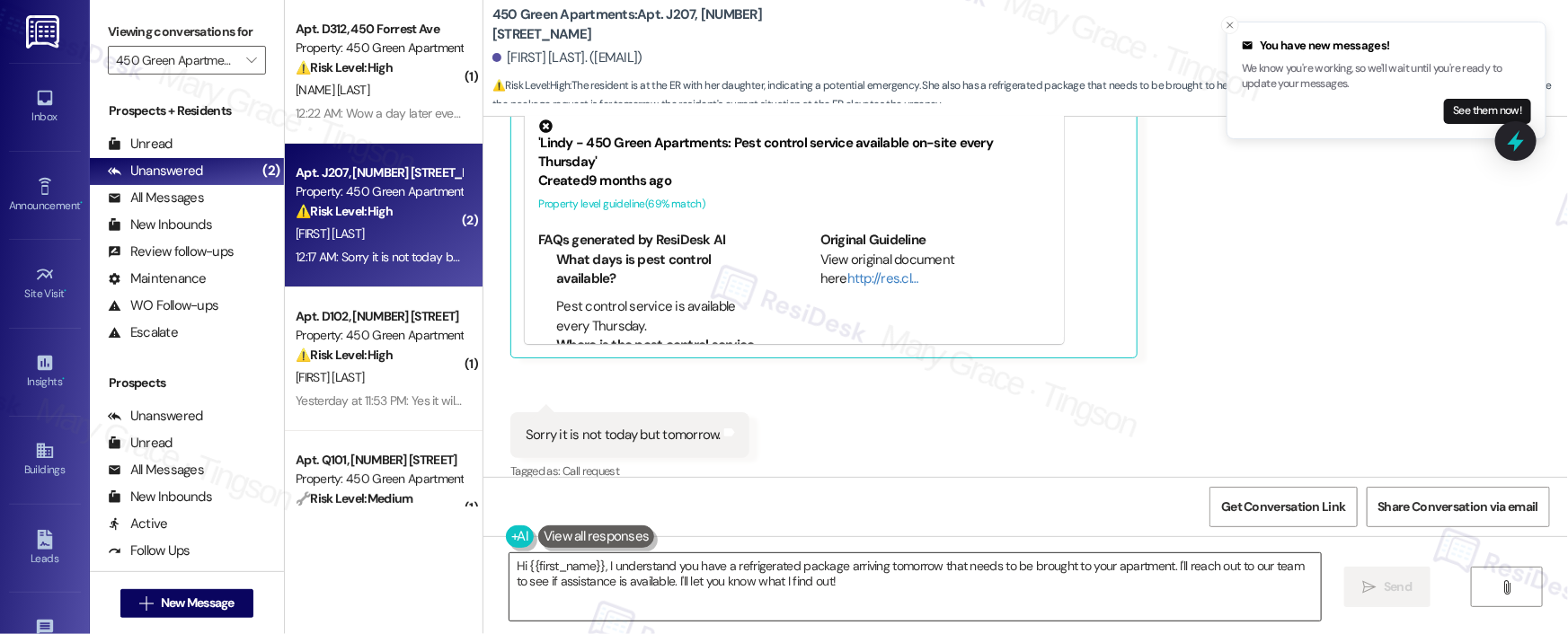 click on "Hi {{first_name}}, I understand you have a refrigerated package arriving tomorrow that needs to be brought to your apartment. I'll reach out to our team to see if assistance is available. I'll let you know what I find out!" at bounding box center (915, 586) 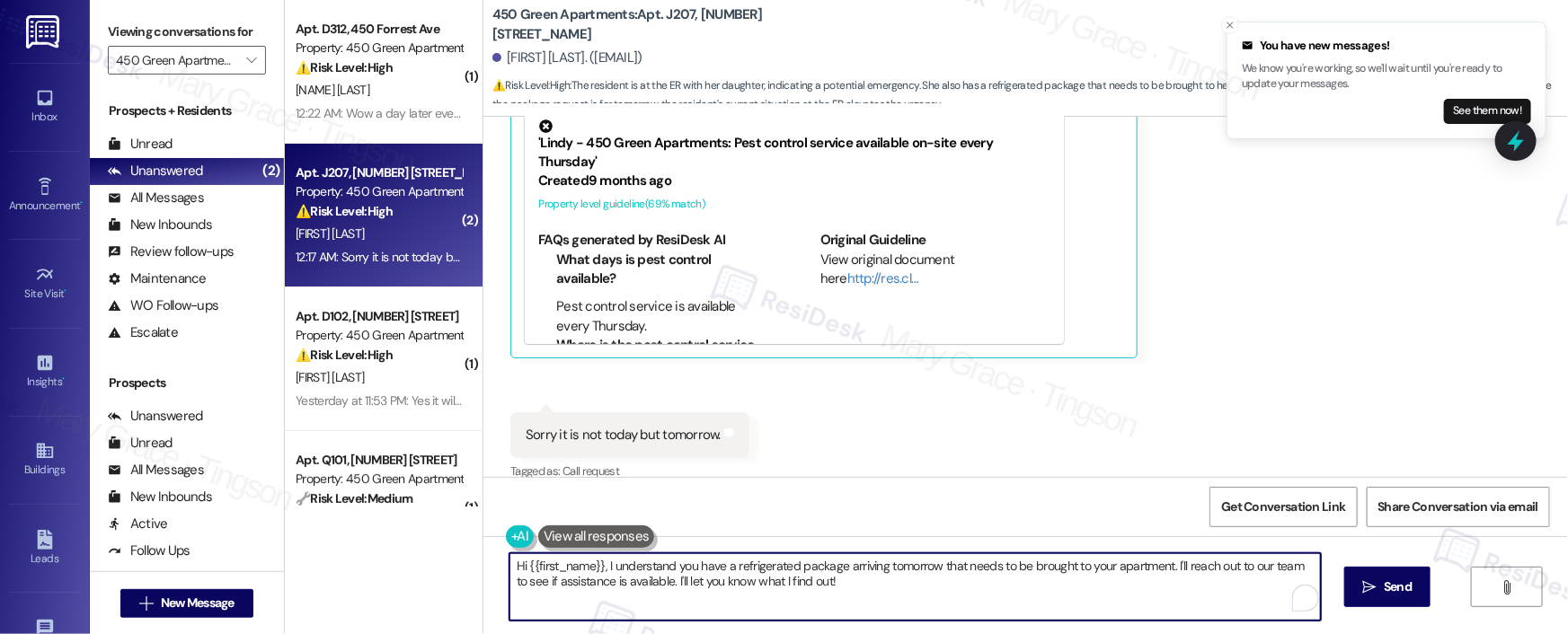 click on "Hi {{first_name}}, I understand you have a refrigerated package arriving tomorrow that needs to be brought to your apartment. I'll reach out to our team to see if assistance is available. I'll let you know what I find out!" at bounding box center [915, 586] 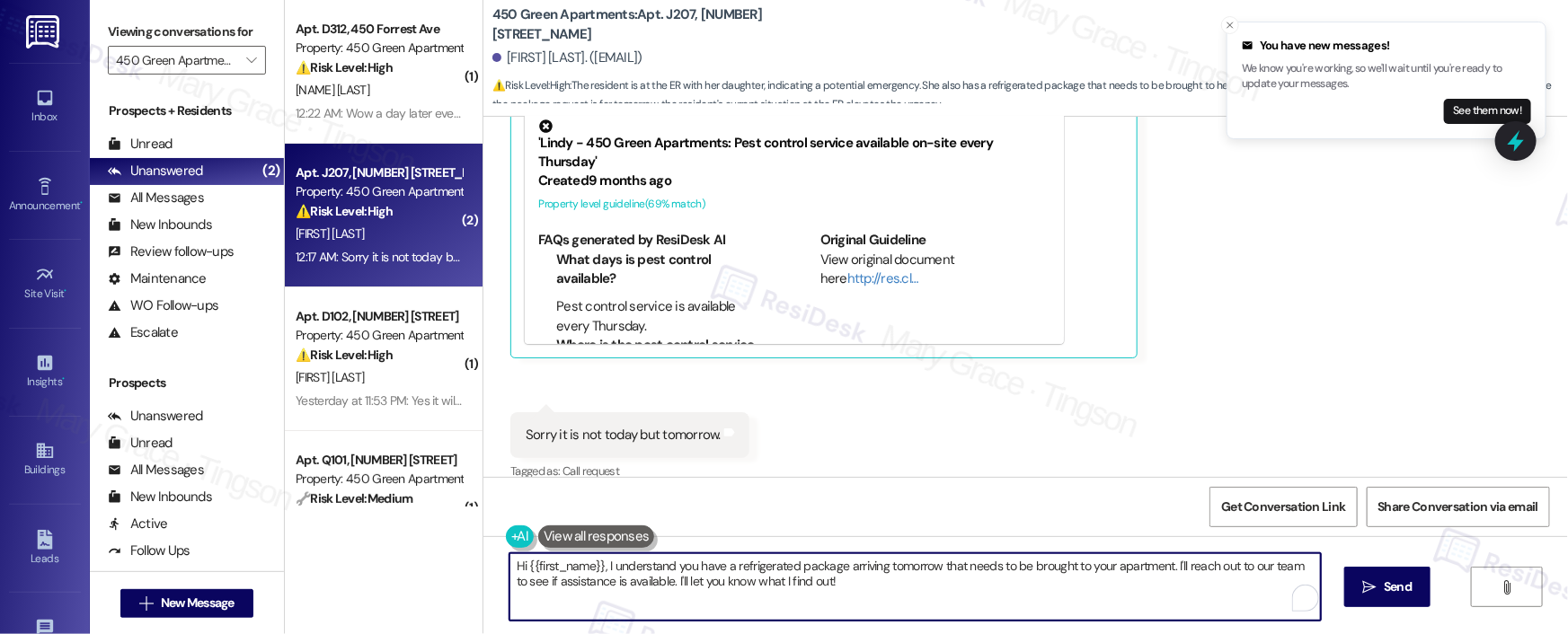 click on "Hi {{first_name}}, I understand you have a refrigerated package arriving tomorrow that needs to be brought to your apartment. I'll reach out to our team to see if assistance is available. I'll let you know what I find out!" at bounding box center (915, 586) 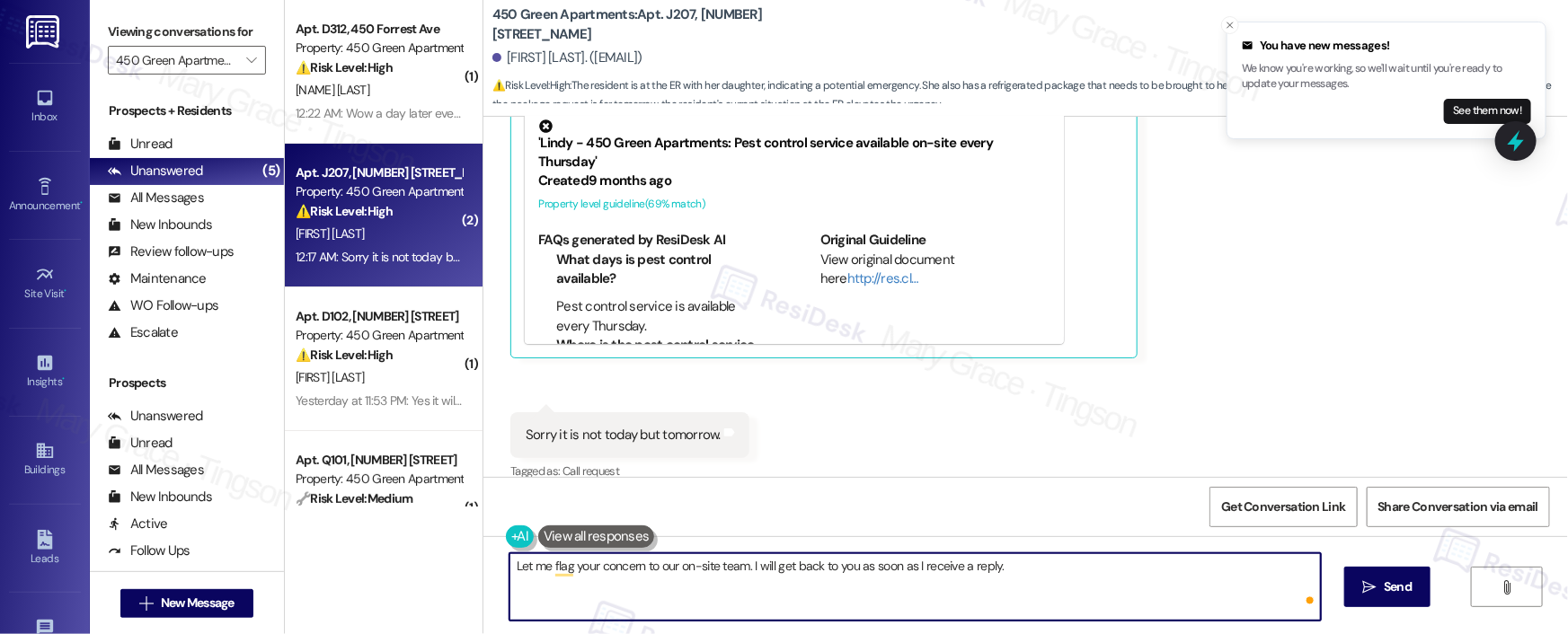 type on "Let me flag your concern to our on-site team. I will get back to you as soon as I receive a reply." 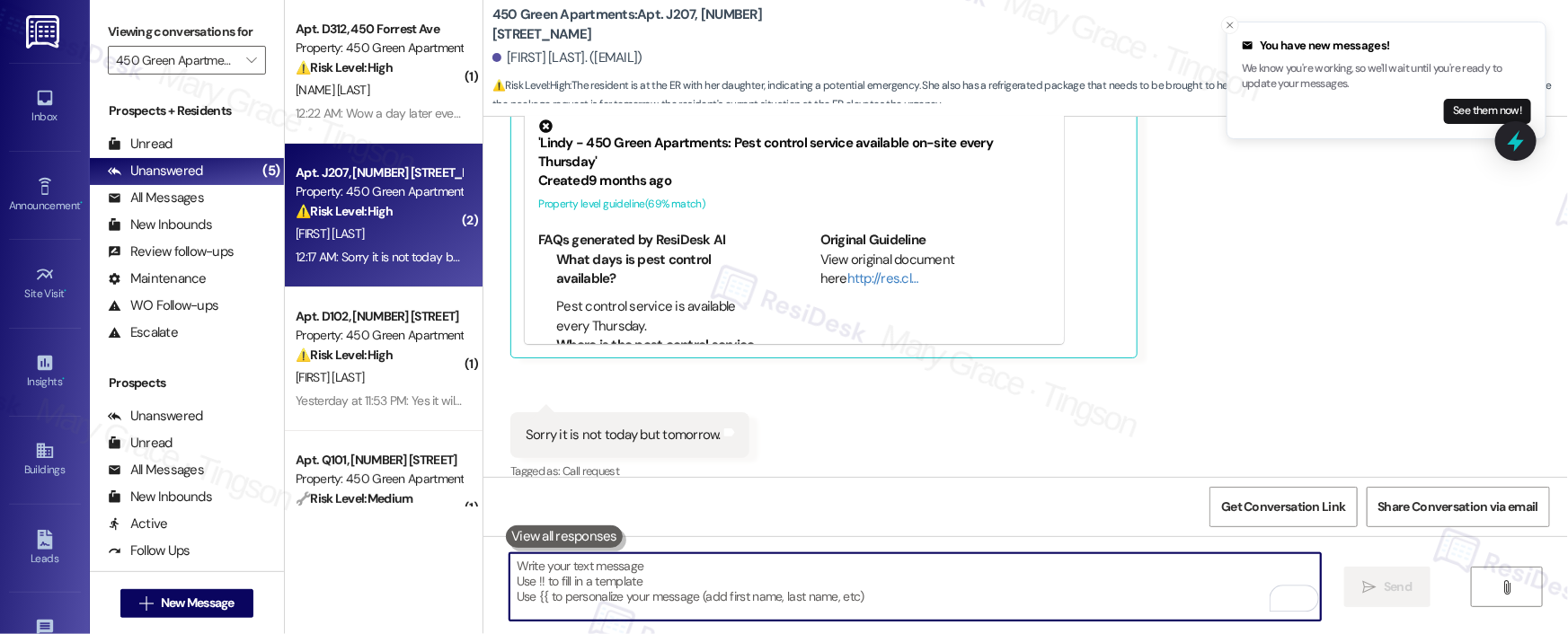scroll, scrollTop: 7444, scrollLeft: 0, axis: vertical 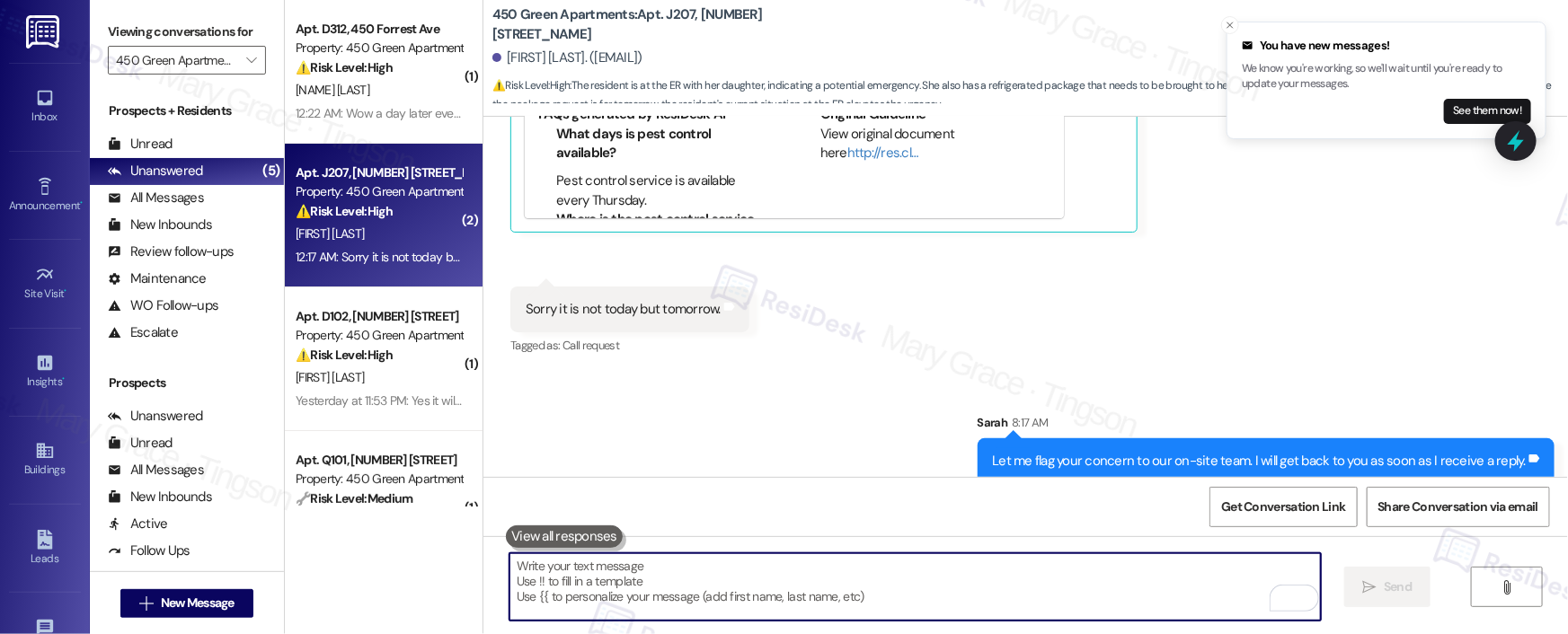 click at bounding box center (915, 586) 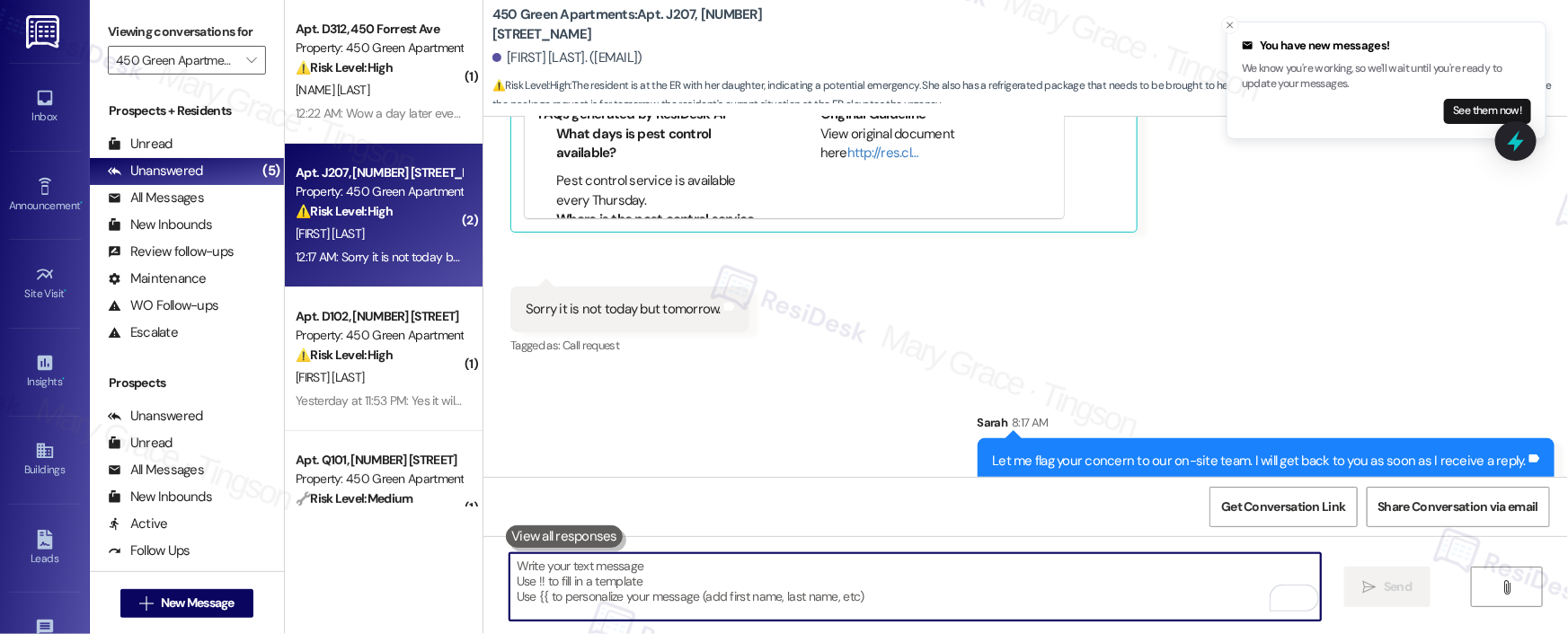 type 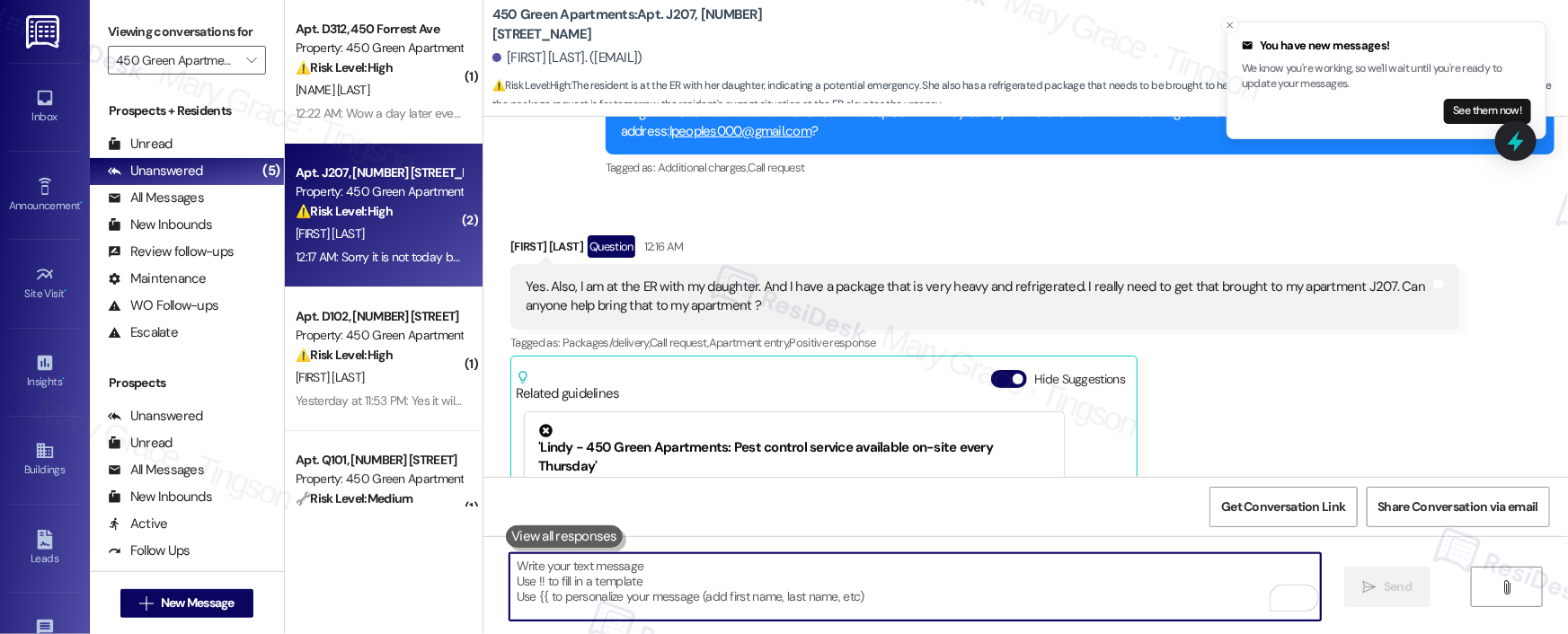 scroll, scrollTop: 7006, scrollLeft: 0, axis: vertical 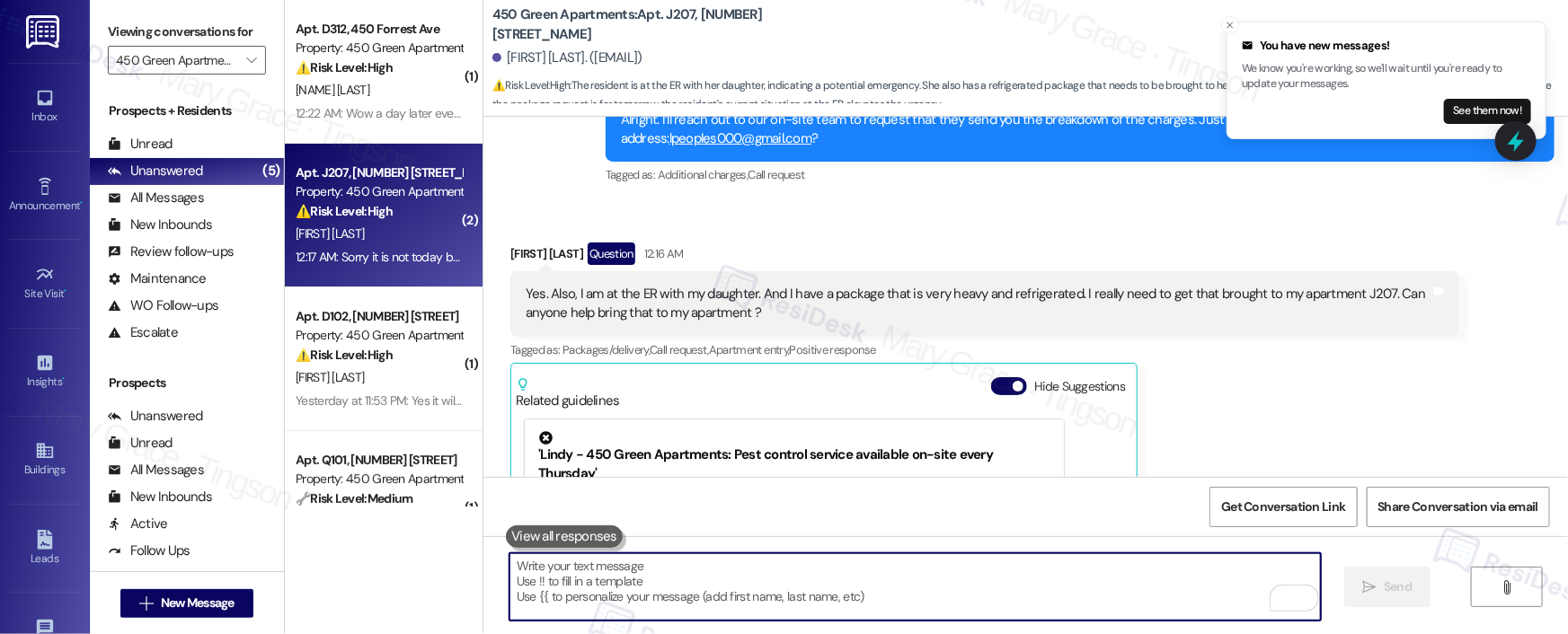 click on "Yes. Also, I am at the ER with my daughter. And I have a package that is very heavy and refrigerated. I really need to get that brought to my apartment J207. Can anyone help bring that to my apartment ?" at bounding box center [978, 304] 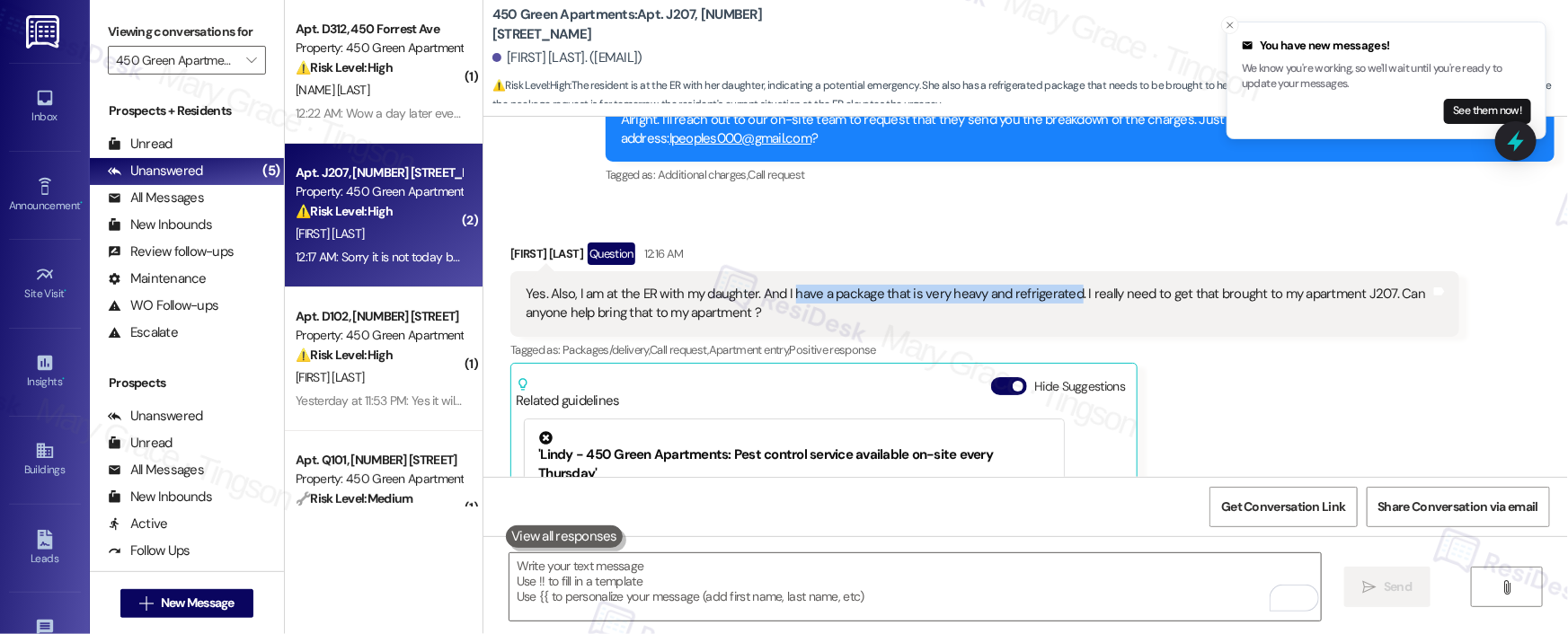 drag, startPoint x: 781, startPoint y: 270, endPoint x: 1061, endPoint y: 277, distance: 280.08749 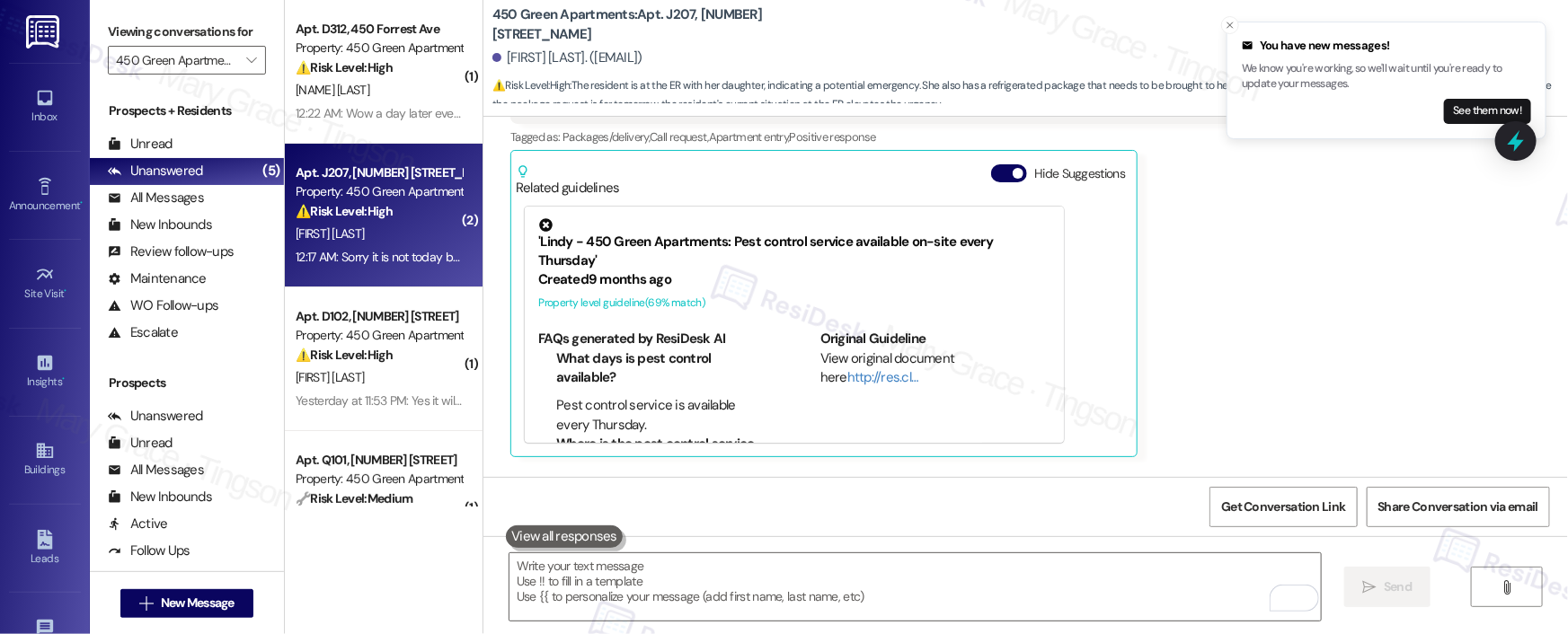 scroll, scrollTop: 7444, scrollLeft: 0, axis: vertical 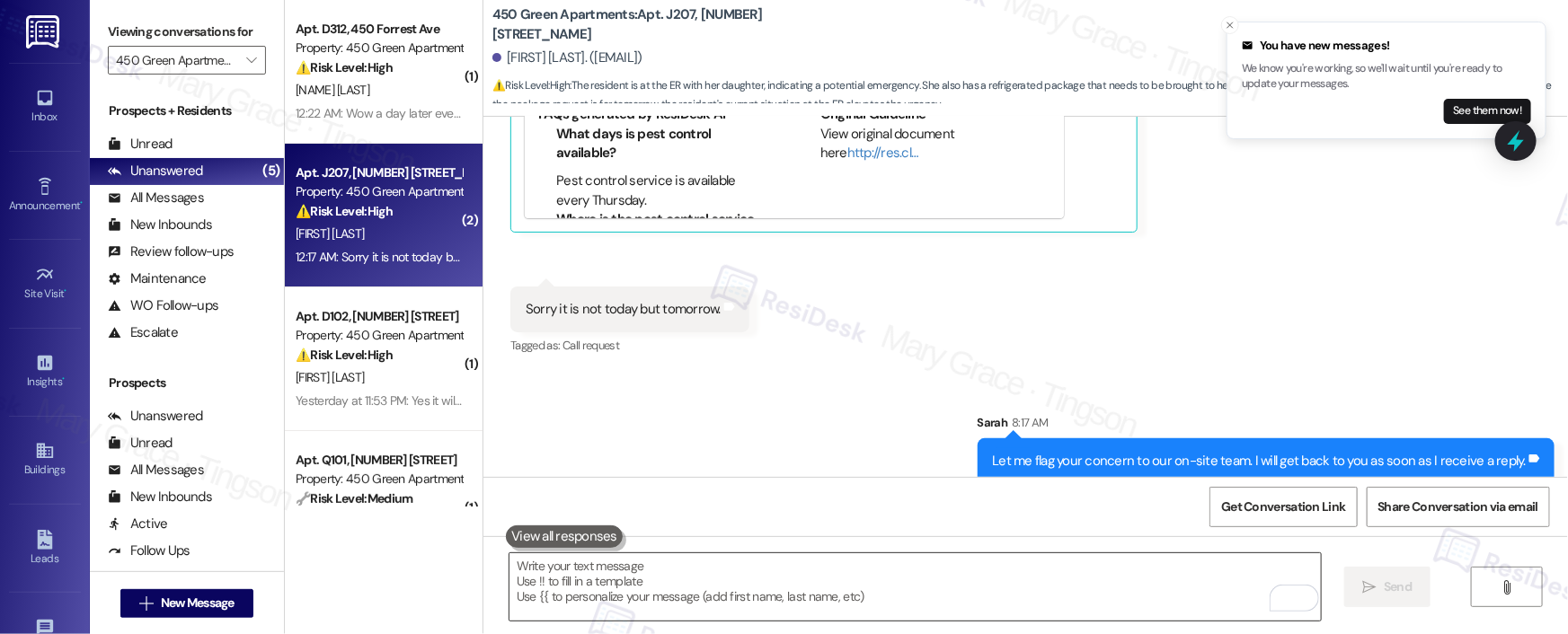 click at bounding box center [915, 586] 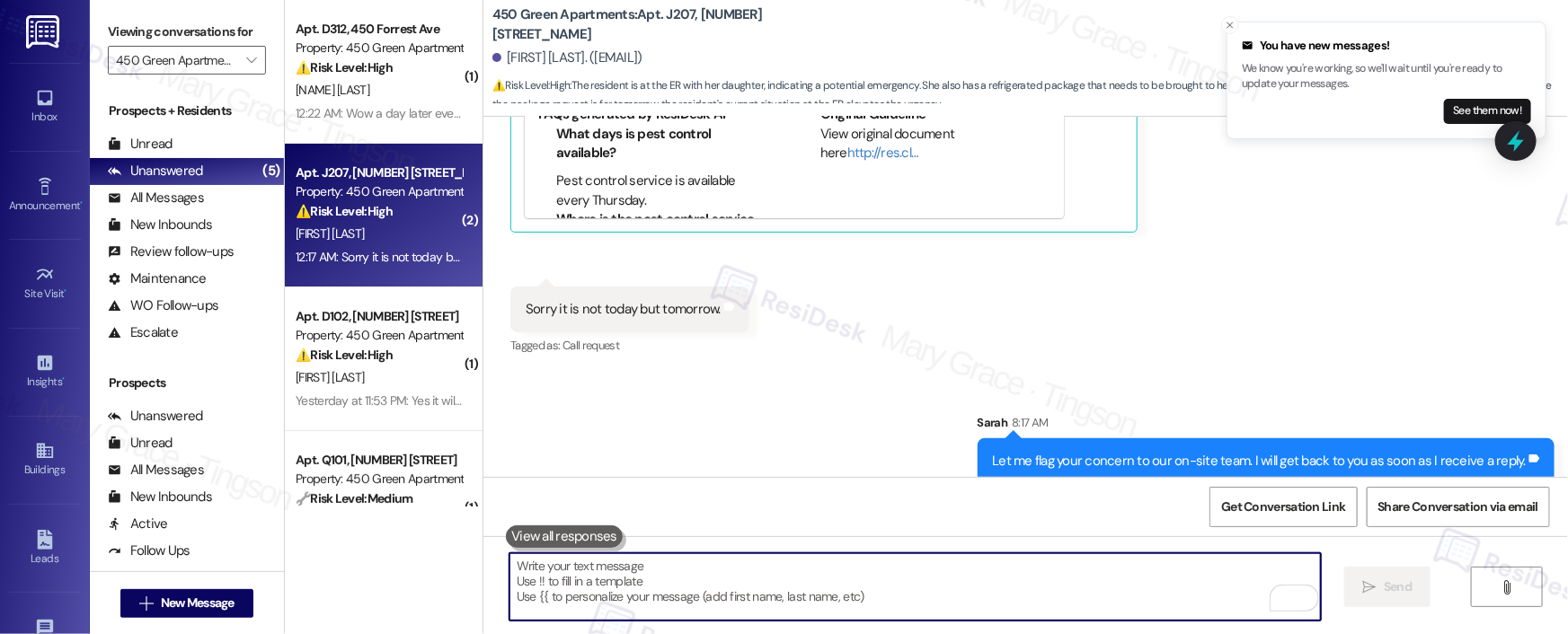 click at bounding box center [915, 586] 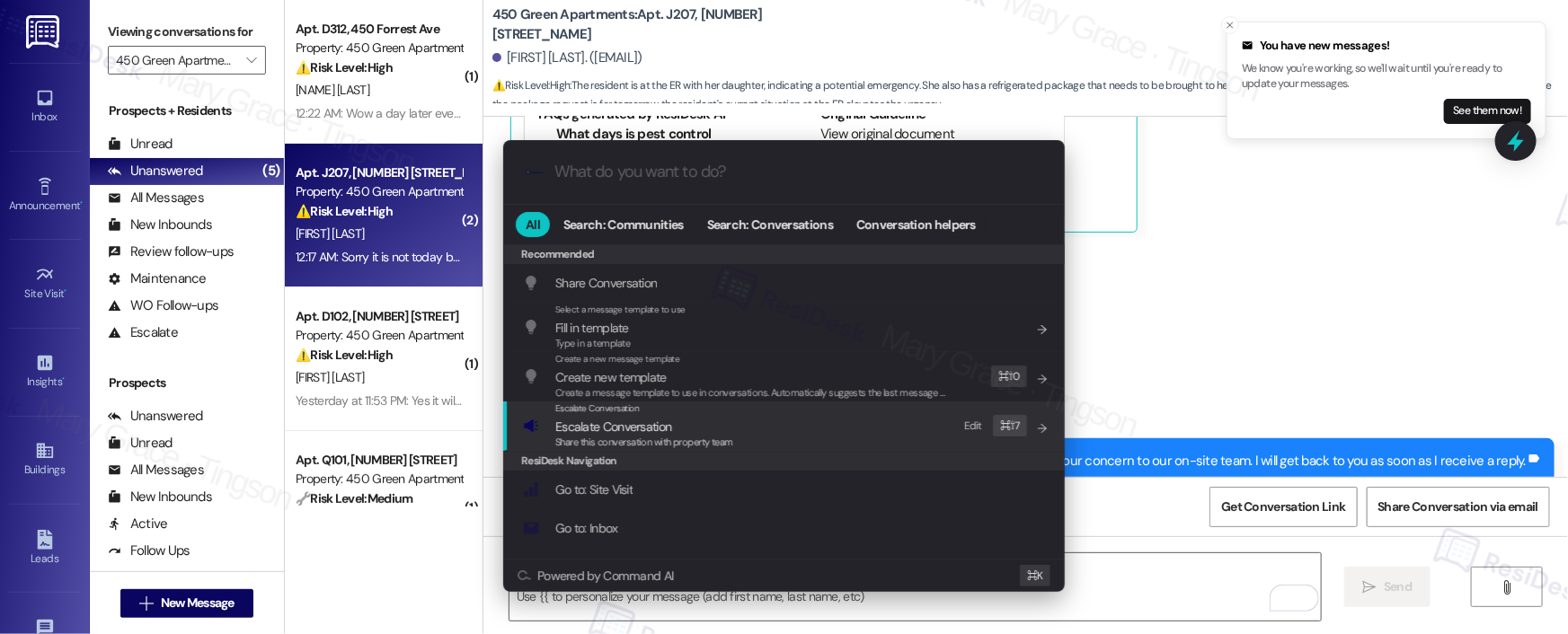 click on "Escalate Conversation" at bounding box center [644, 427] 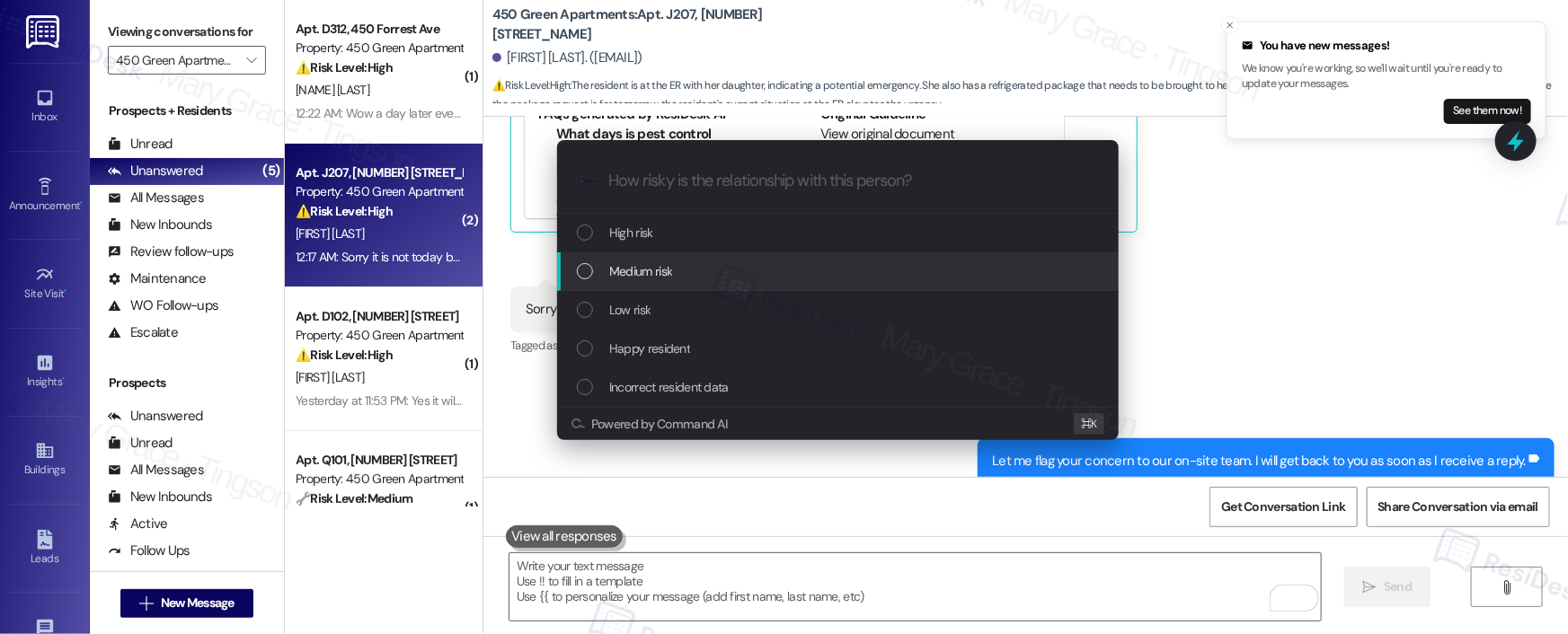 click on "Medium risk" at bounding box center (837, 271) 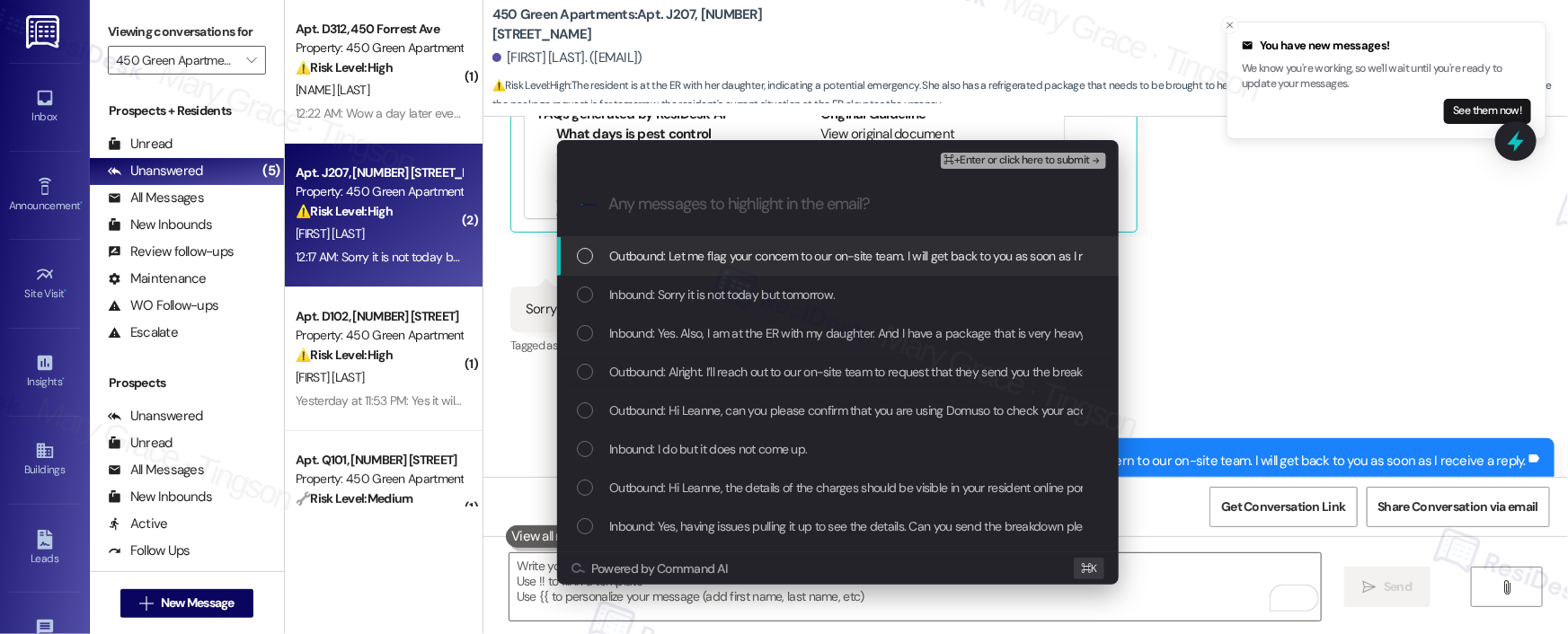 type on "w" 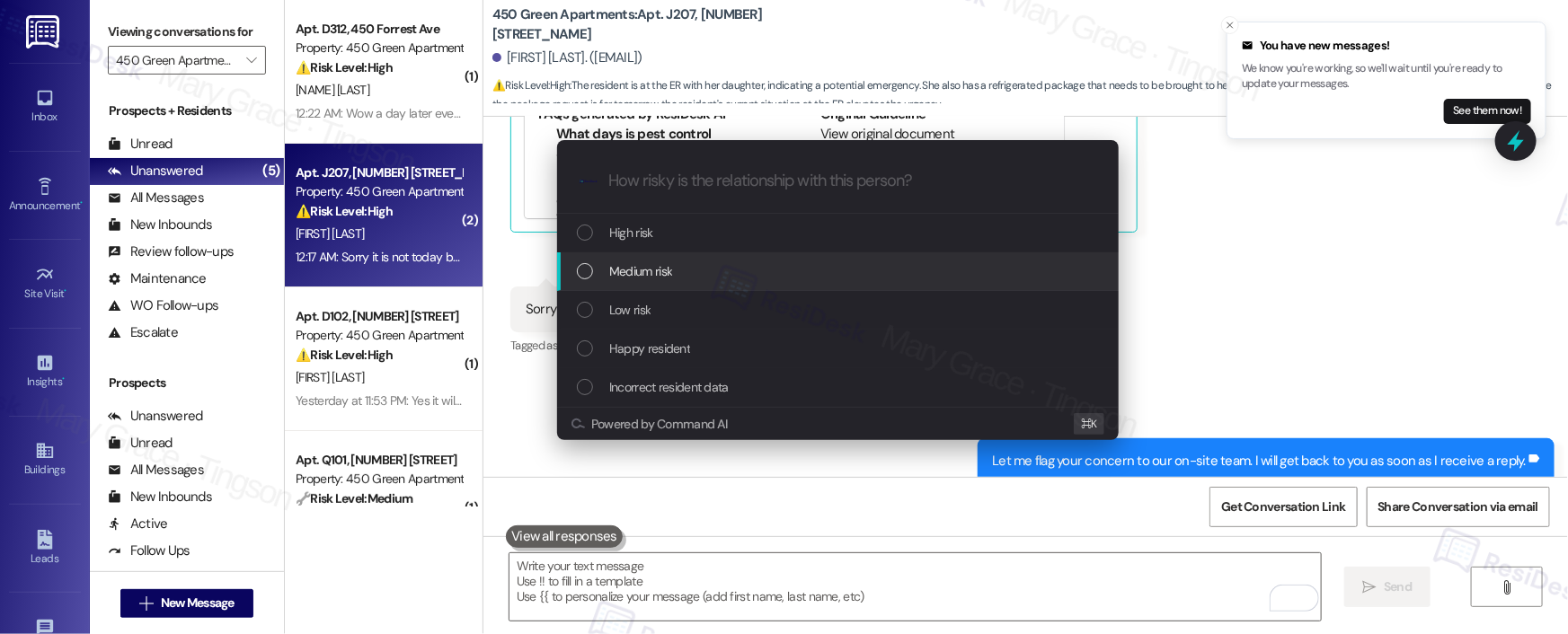 click on "Medium risk" at bounding box center [839, 271] 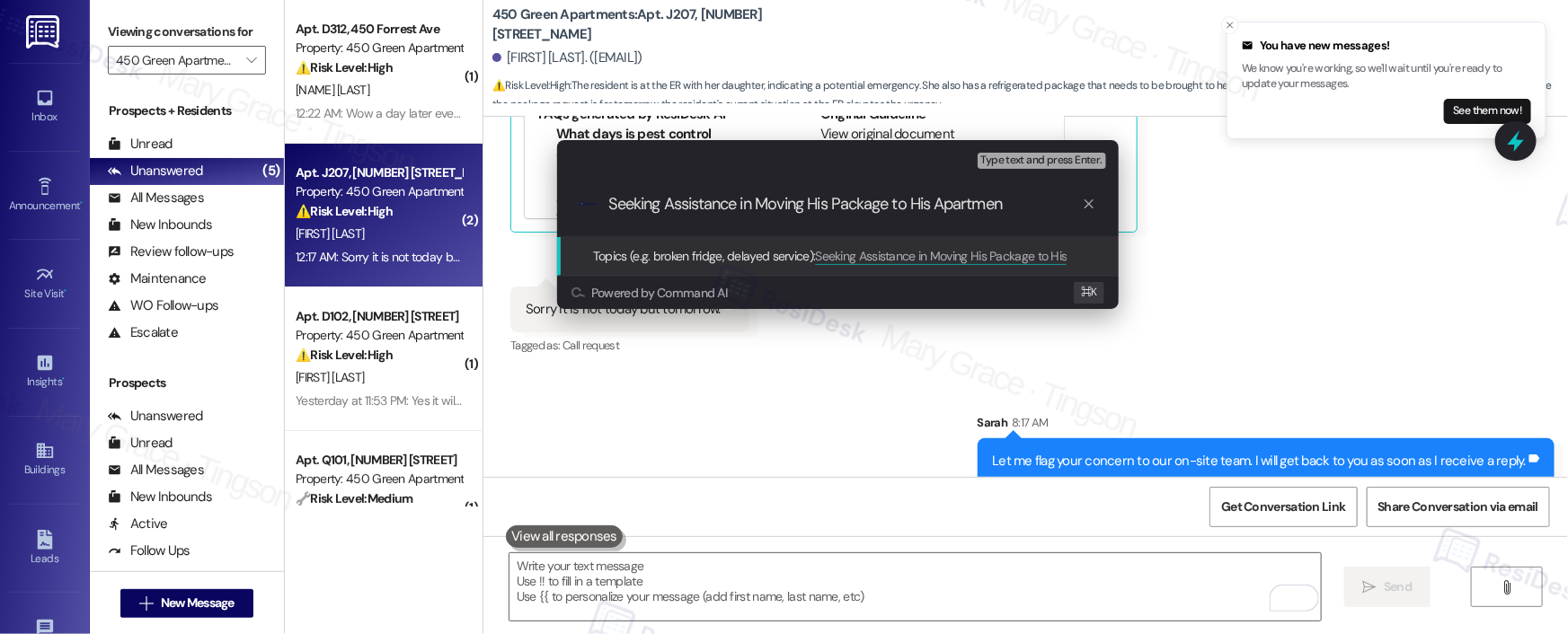 type on "Seeking Assistance in Moving His Package to His Apartment" 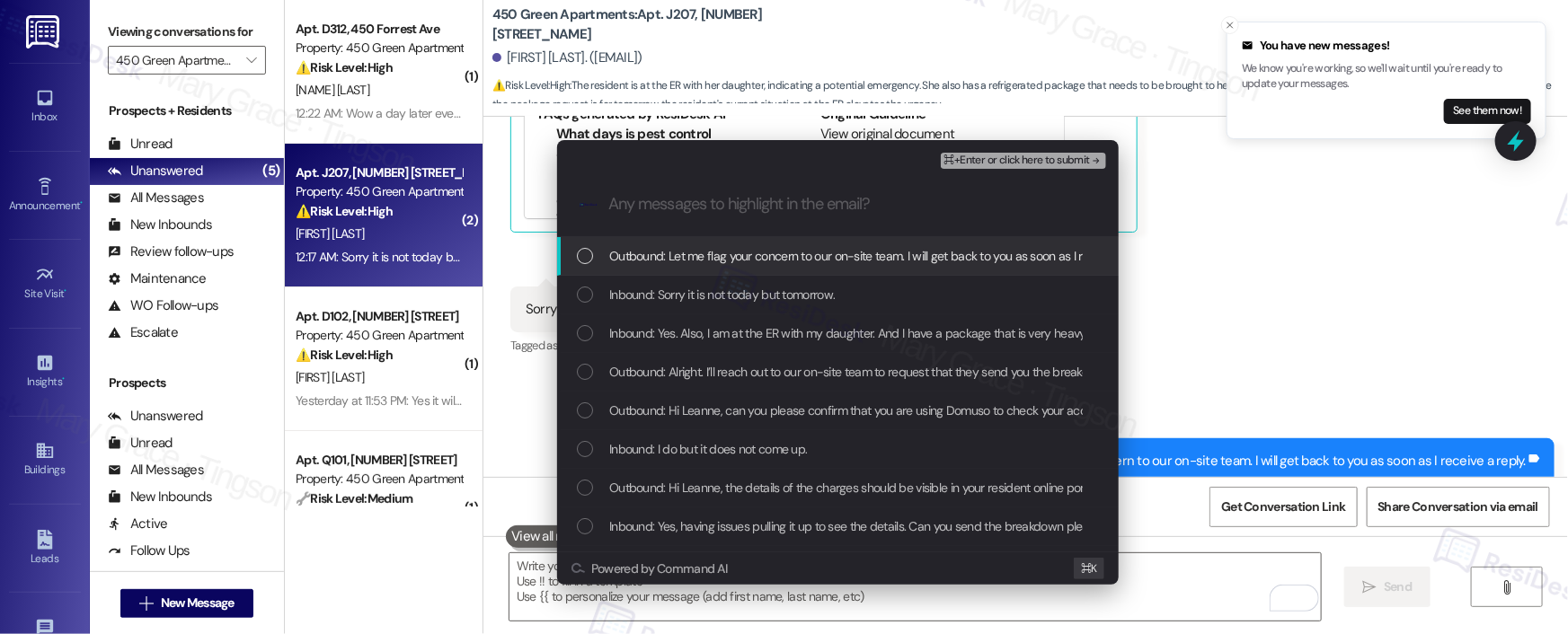 click on "Outbound: Let me flag your concern to our on-site team. I will get back to you as soon as I receive a reply." at bounding box center [882, 256] 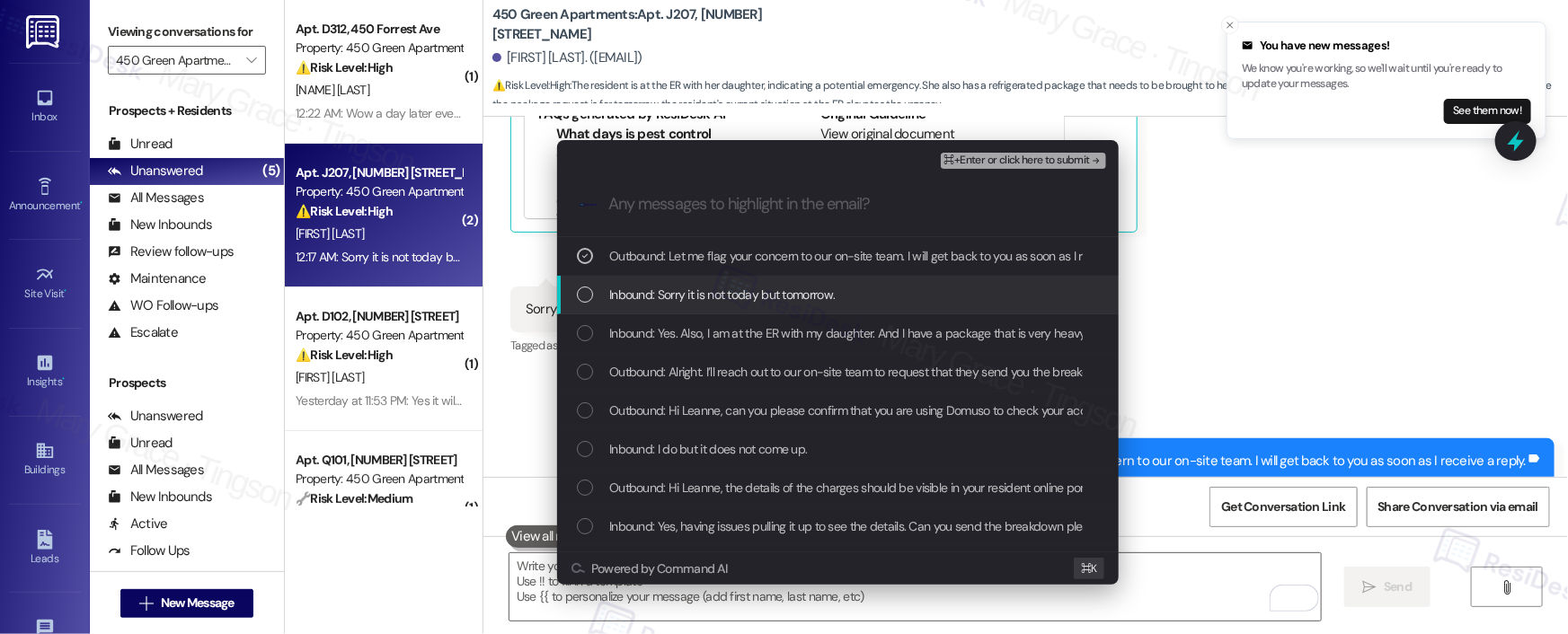click on "Inbound: Sorry it is not today but tomorrow." at bounding box center (722, 295) 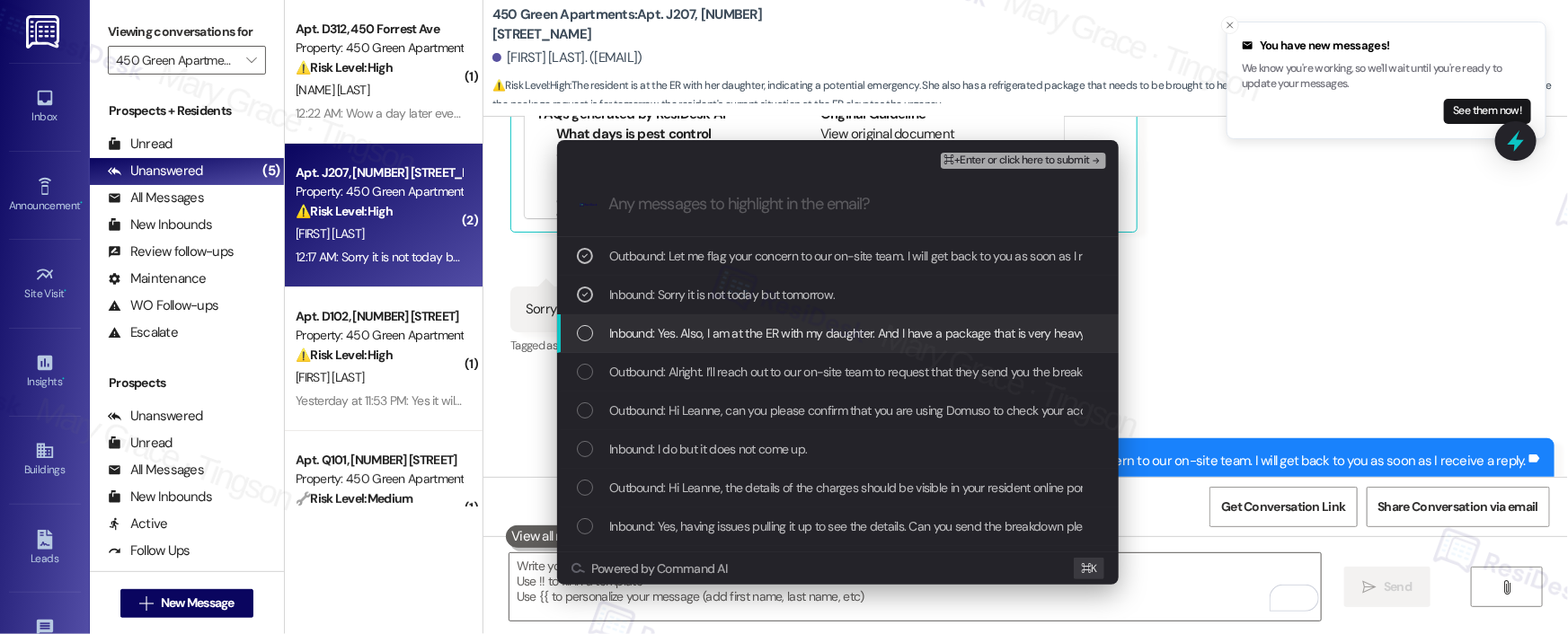 click on "Inbound: Yes. Also, I am at the ER with my daughter. And I have a package that is very heavy and refrigerated. I really need to get that brought to my apartment J[APT_NUMBER]. Can anyone help bring that to my apartment ?" at bounding box center [1189, 333] 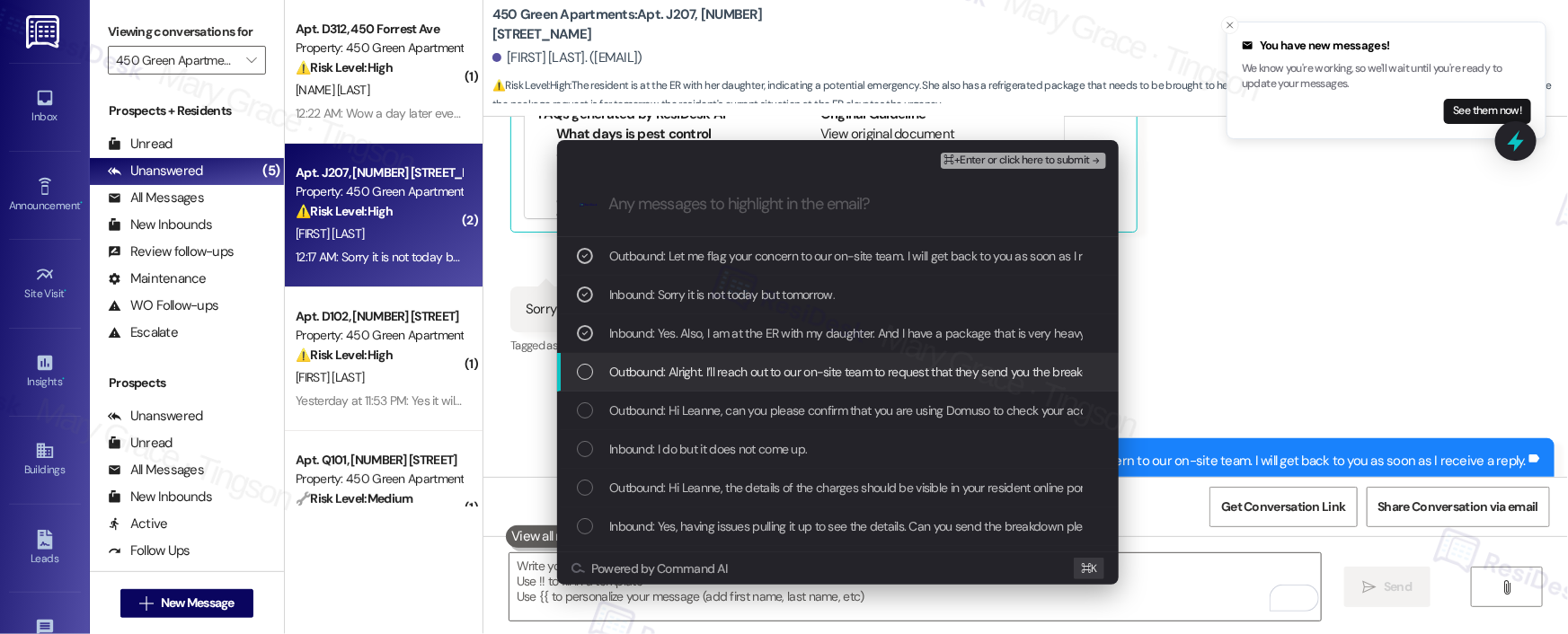 click on "Outbound: Alright. I’ll reach out to our on-site team to request that they send you the breakdown of the charges. Just to confirm, is this the correct email address: [EMAIL]?" at bounding box center [1050, 372] 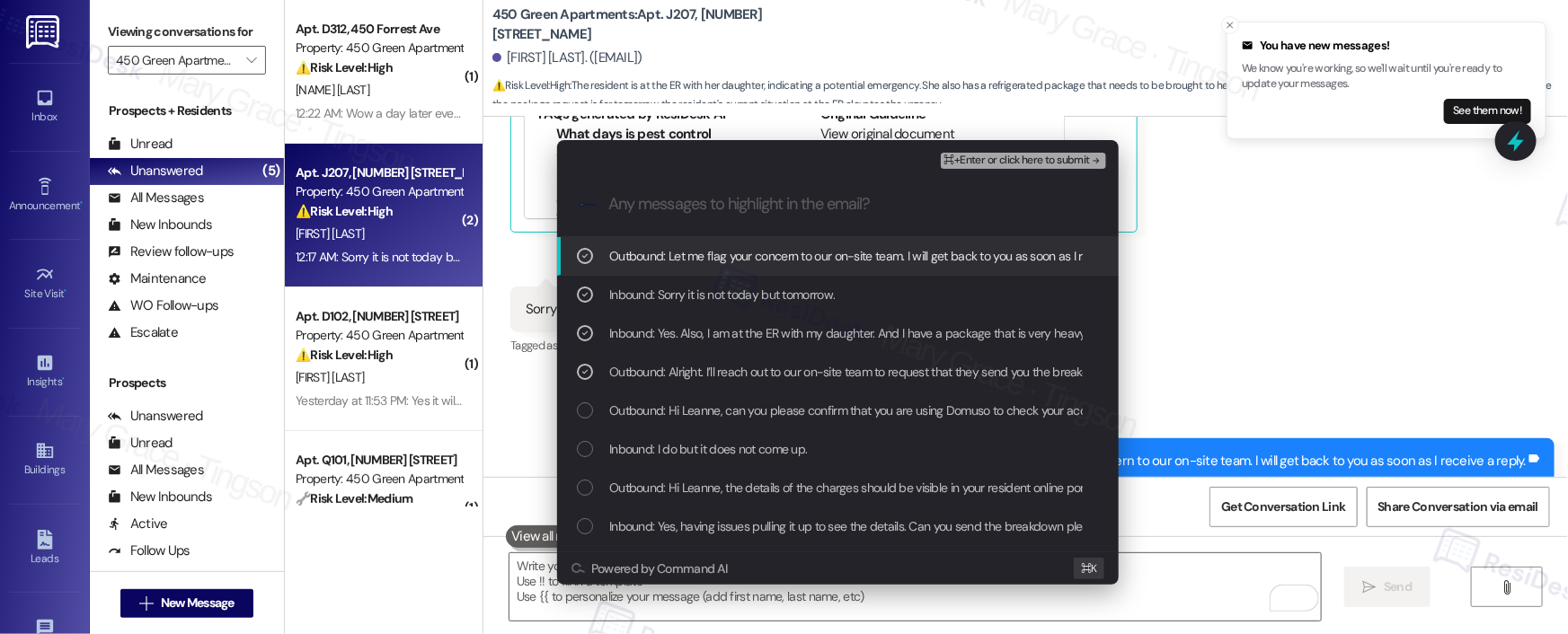 click on "⌘+Enter or click here to submit" at bounding box center (1017, 161) 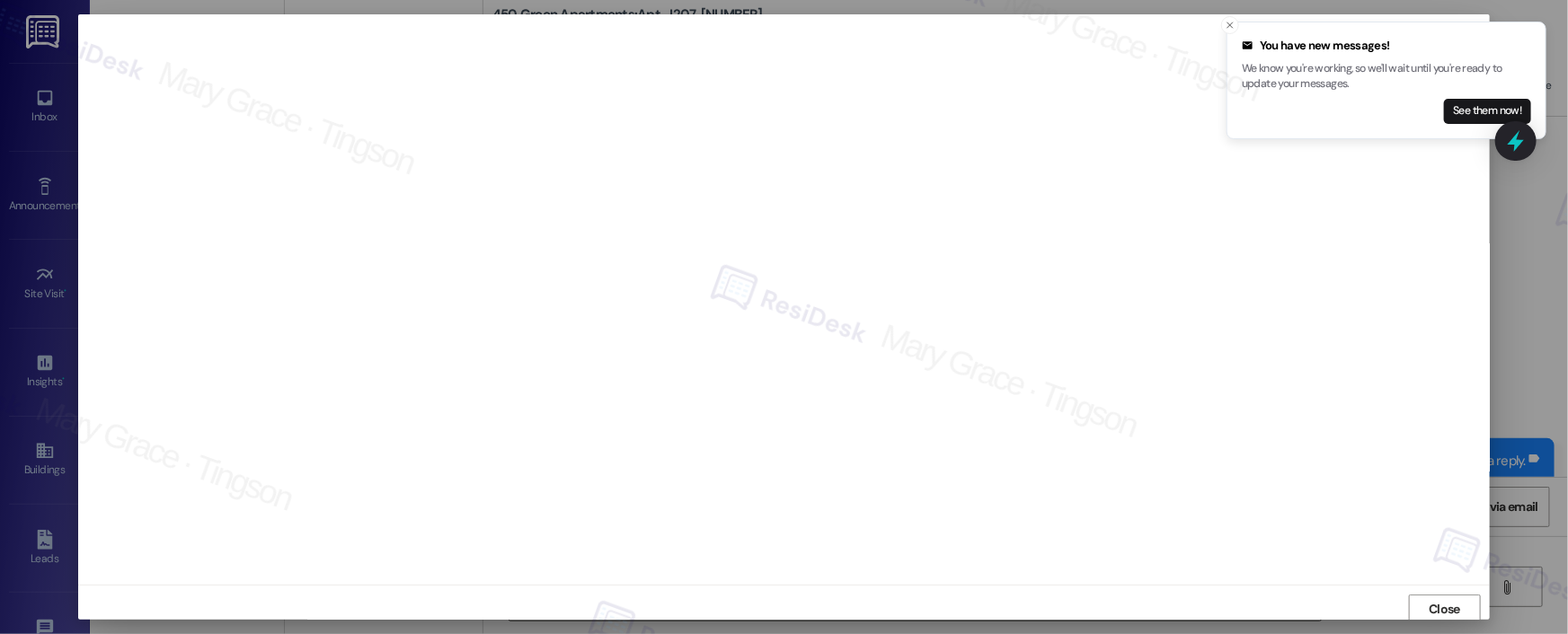 scroll, scrollTop: 4, scrollLeft: 0, axis: vertical 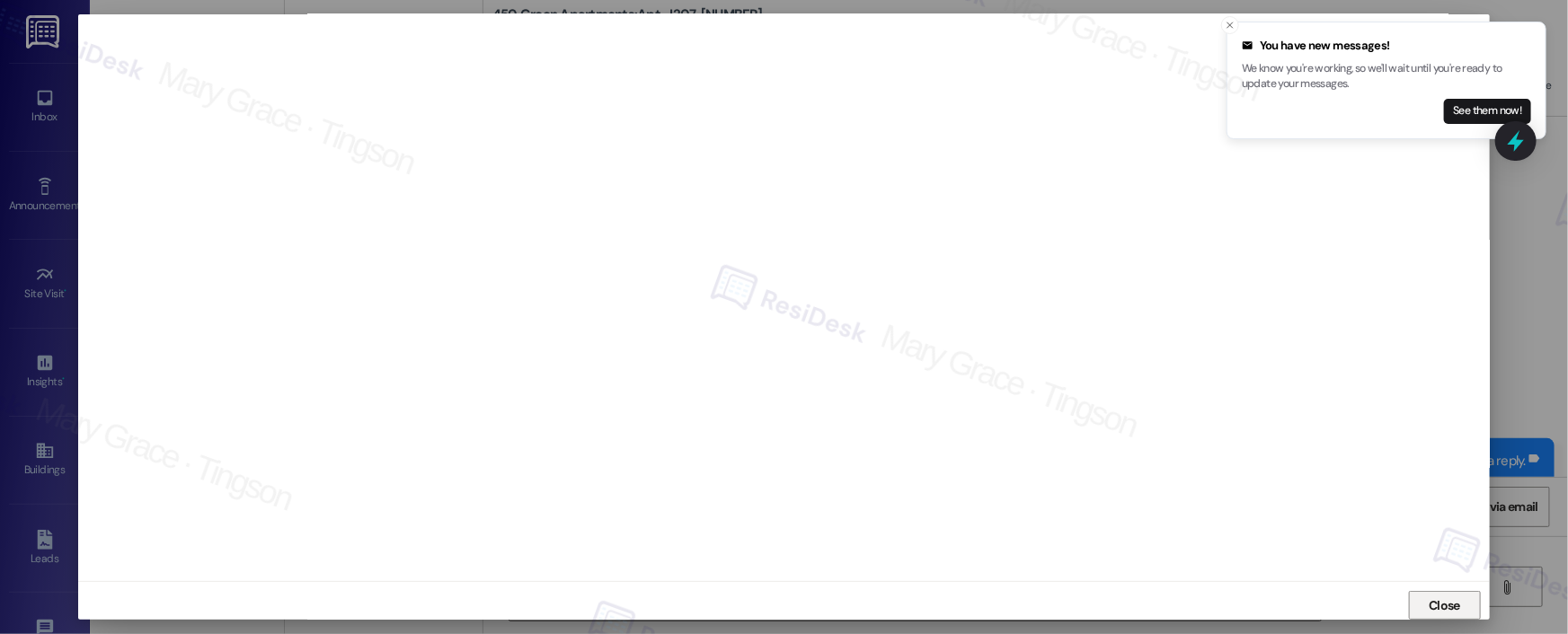 click on "Close" at bounding box center (1445, 605) 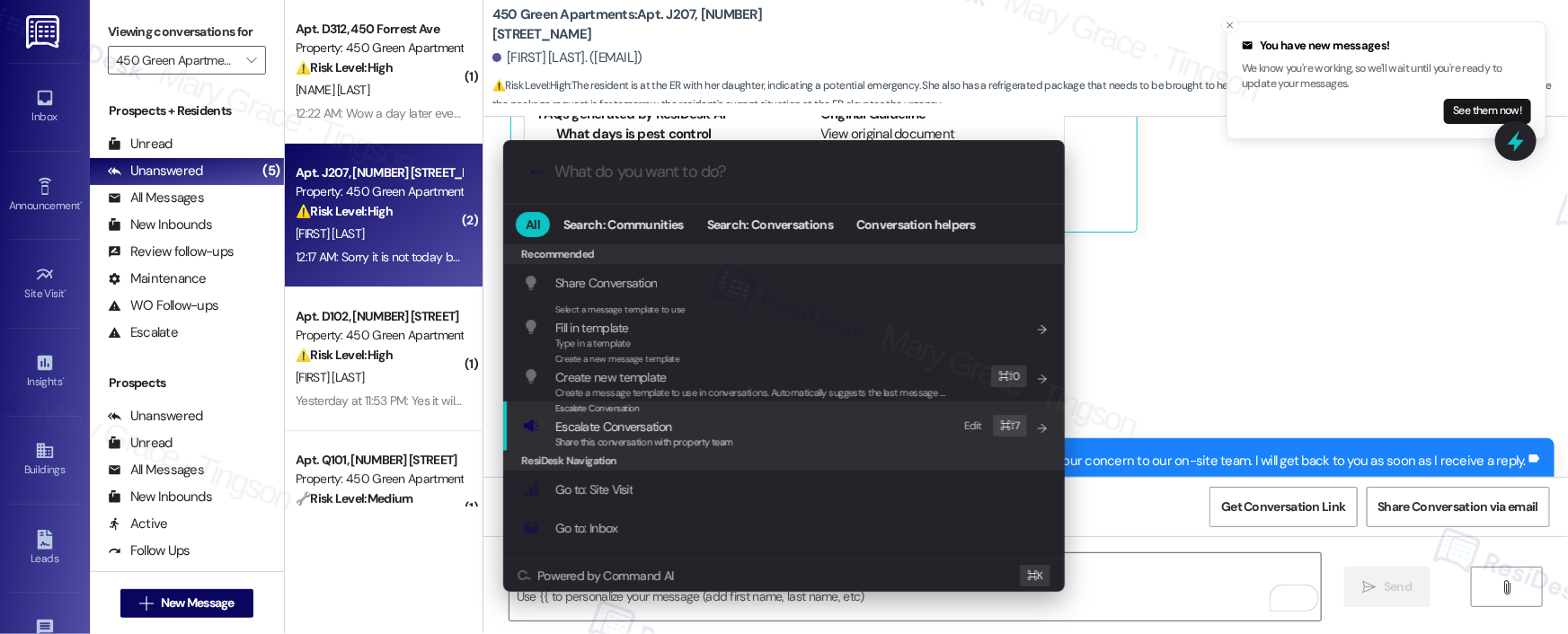click on "Escalate Conversation Escalate Conversation Share this conversation with property team Edit ⌘ ⇧ 7" at bounding box center (785, 426) 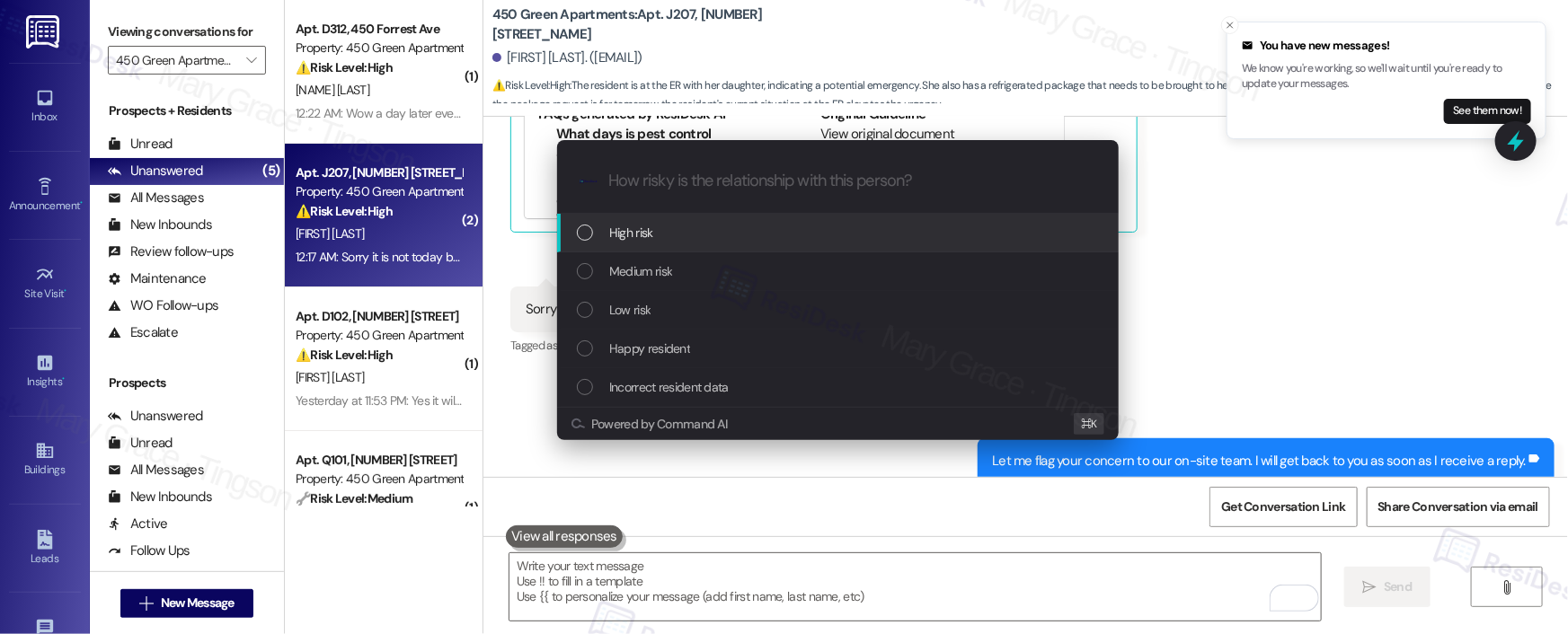 click on "High risk" at bounding box center (839, 233) 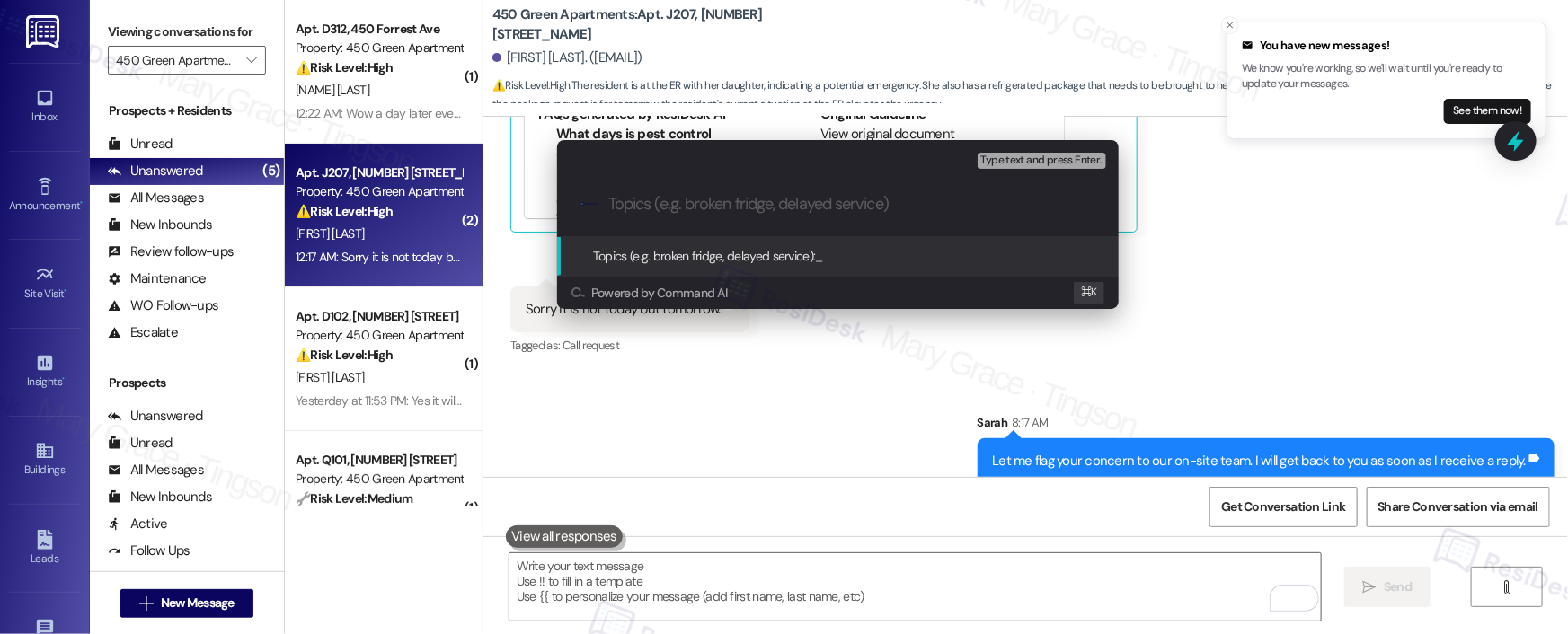 paste on "Seeking Assistance in Moving His Package to His Apartment" 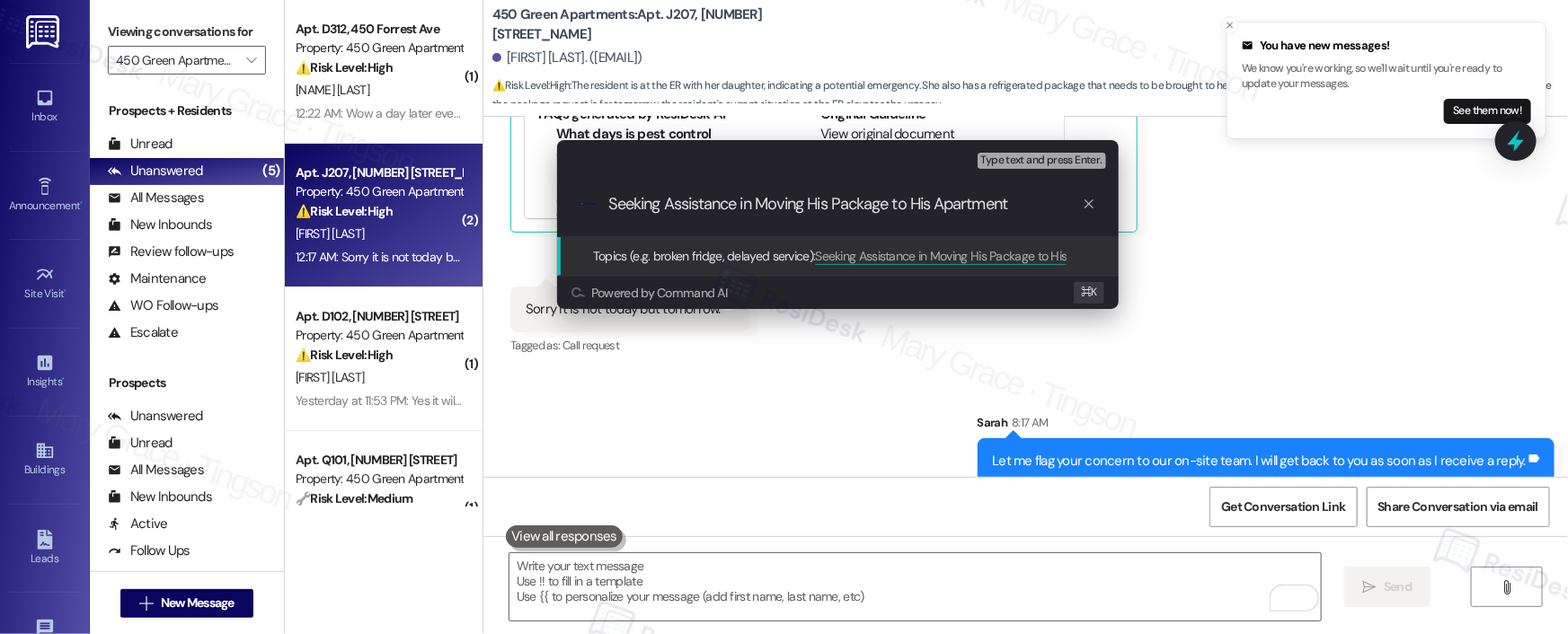 click on ".cls-1{fill:#0a055f;}.cls-2{fill:#0cc4c4;} resideskLogoBlueOrange Seeking Assistance in Moving His Package to His Apartment" at bounding box center [837, 204] 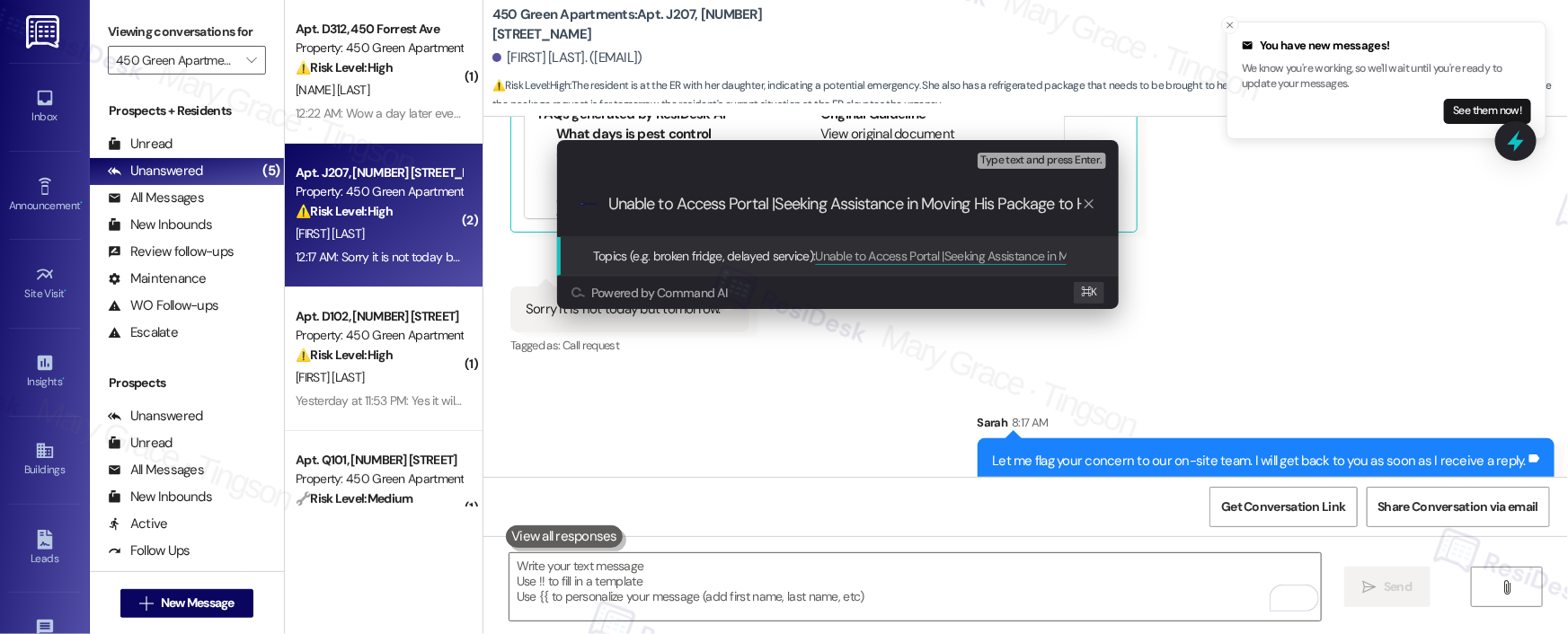 type on "Unable to Access Portal | Seeking Assistance in Moving His Package to His Apartment" 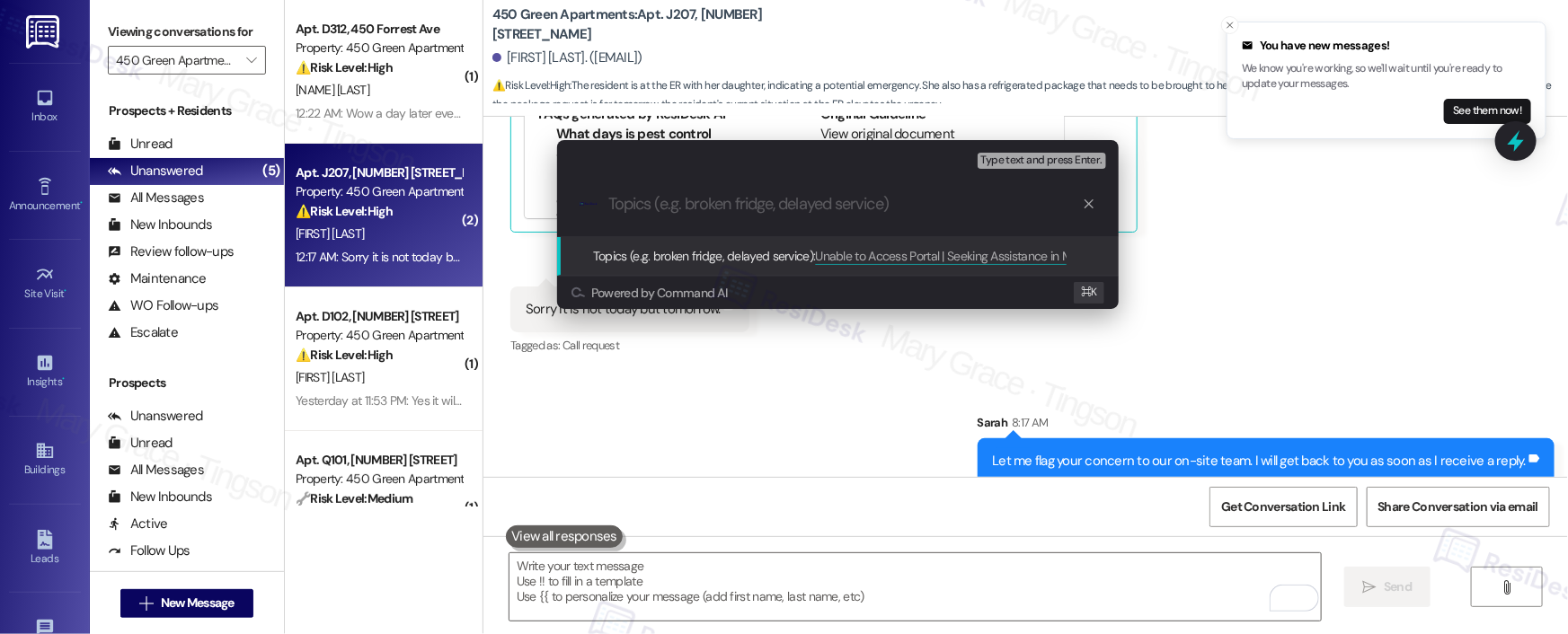 scroll, scrollTop: 0, scrollLeft: 0, axis: both 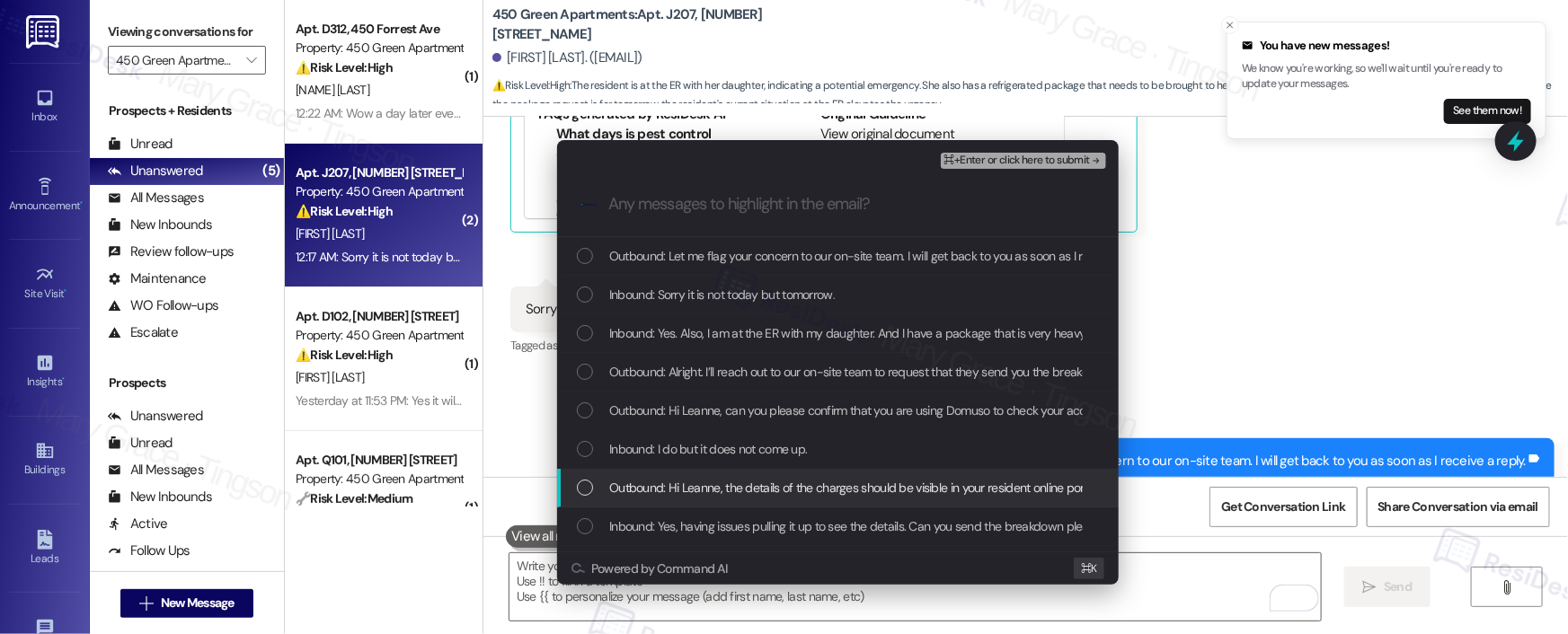 type 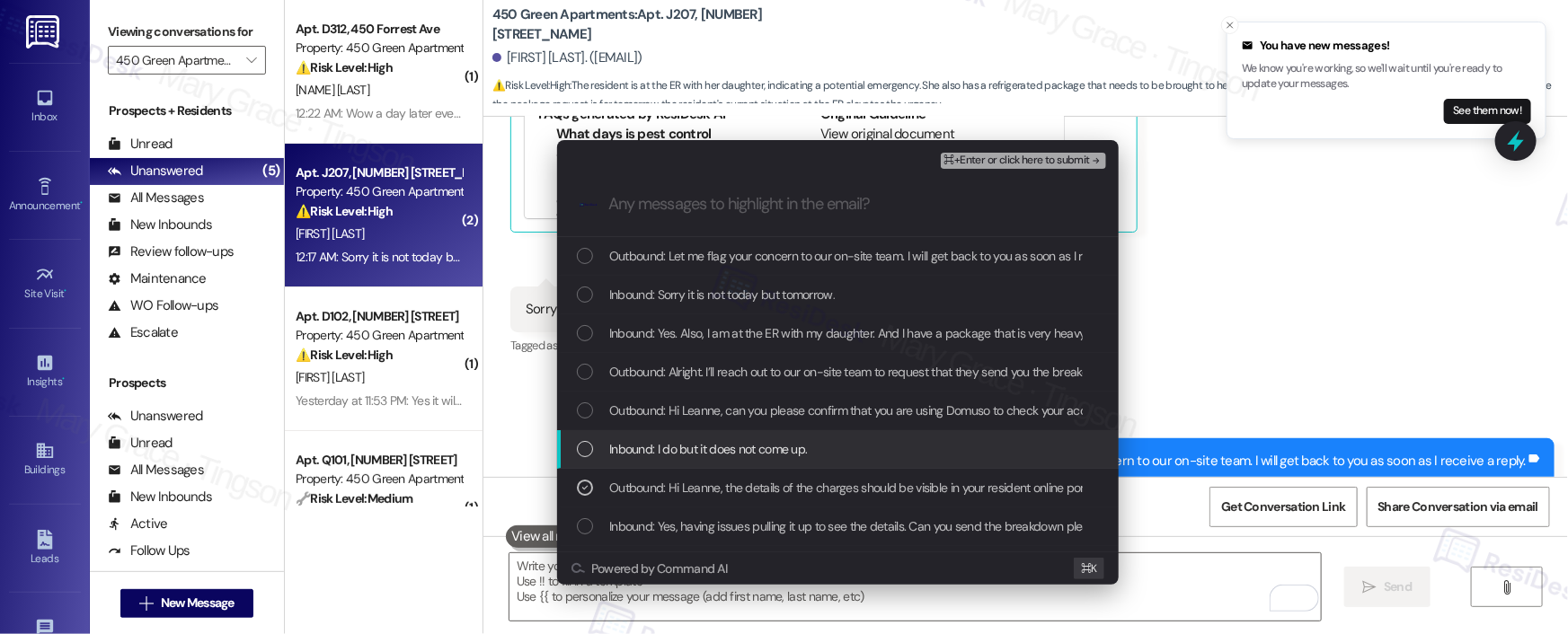 click on "Inbound: I do but it does not come up." at bounding box center (708, 449) 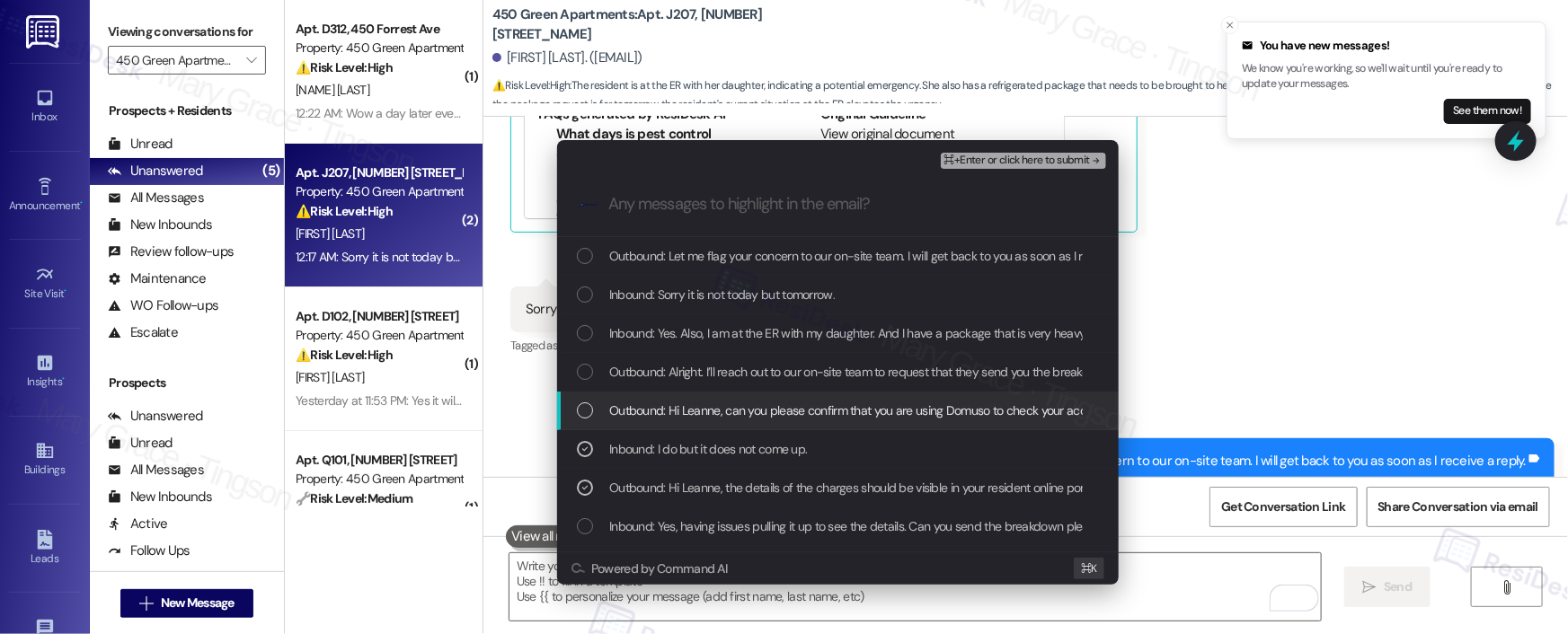 click on "Outbound: Hi Leanne, can you please confirm that you are using Domuso to check your account balance (breakdown)?" at bounding box center [920, 410] 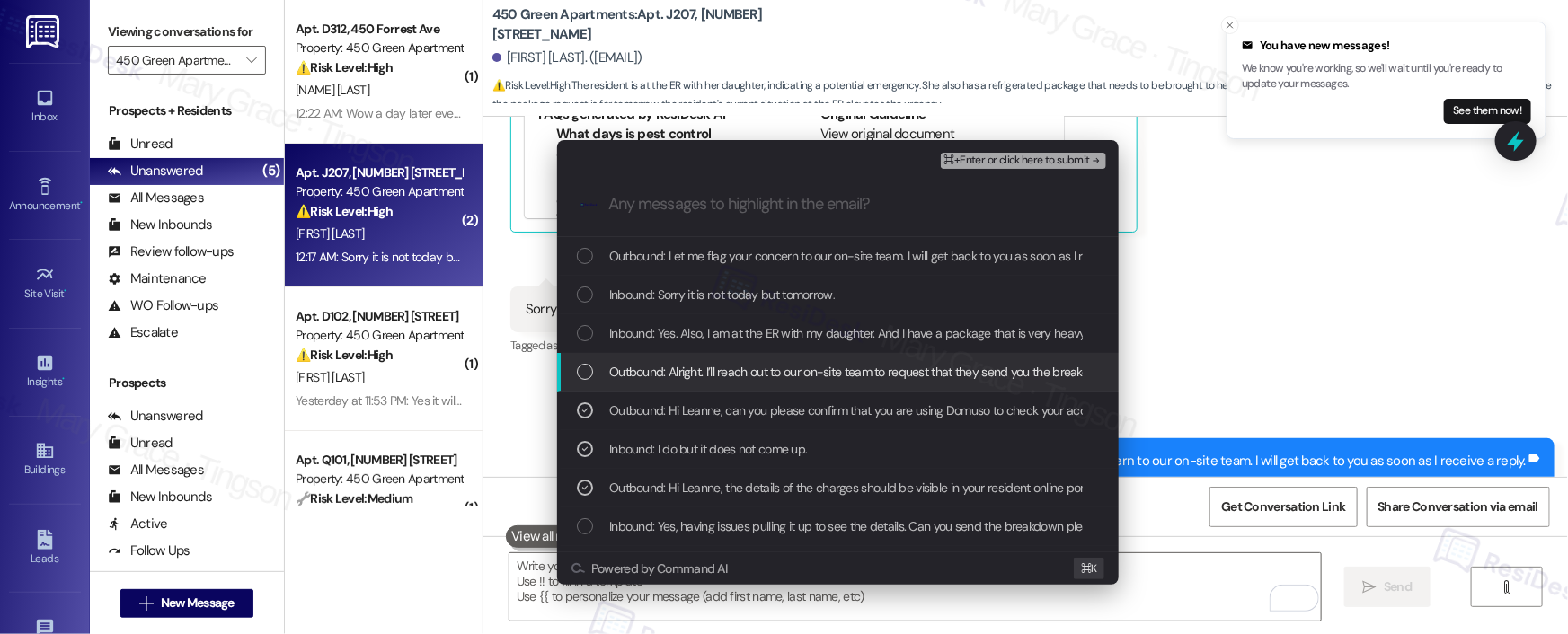 click on "Outbound: Alright. I’ll reach out to our on-site team to request that they send you the breakdown of the charges. Just to confirm, is this the correct email address: [EMAIL]?" at bounding box center (1050, 372) 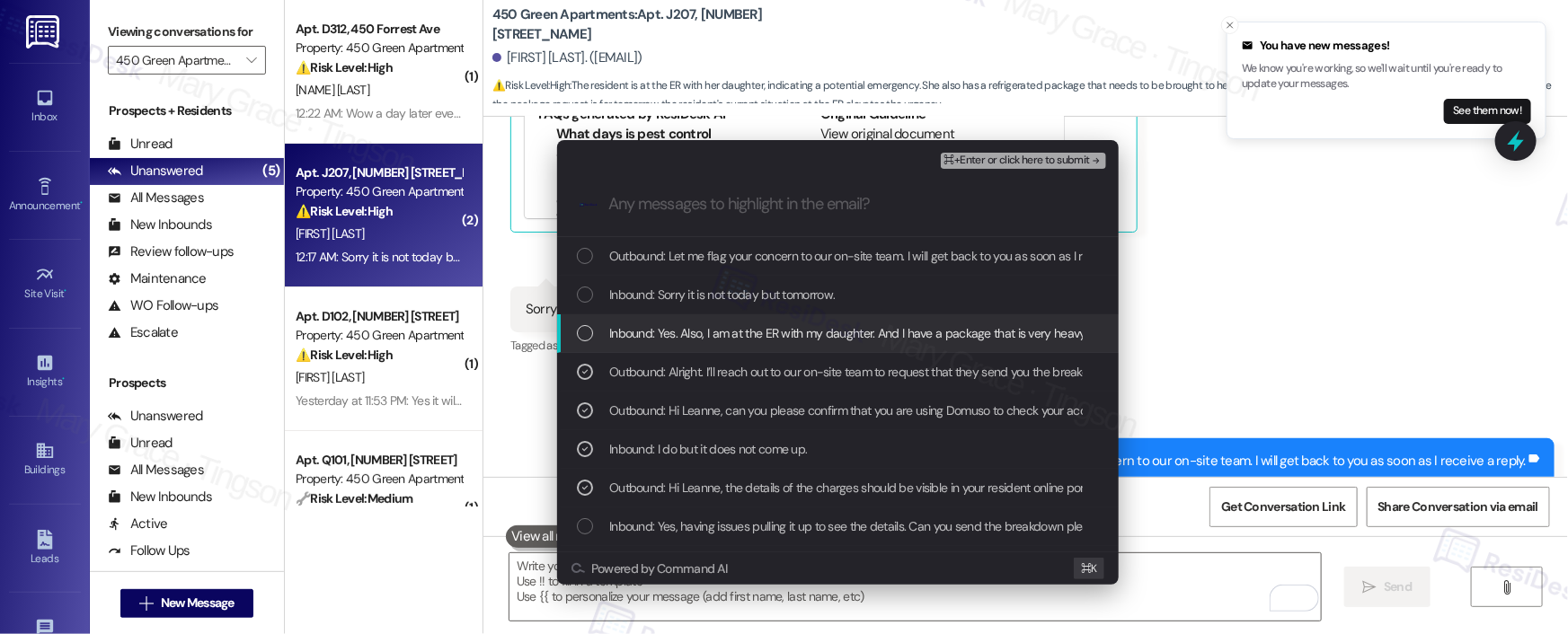click on "Inbound: Yes. Also, I am at the ER with my daughter. And I have a package that is very heavy and refrigerated. I really need to get that brought to my apartment J[APT_NUMBER]. Can anyone help bring that to my apartment ?" at bounding box center (1189, 333) 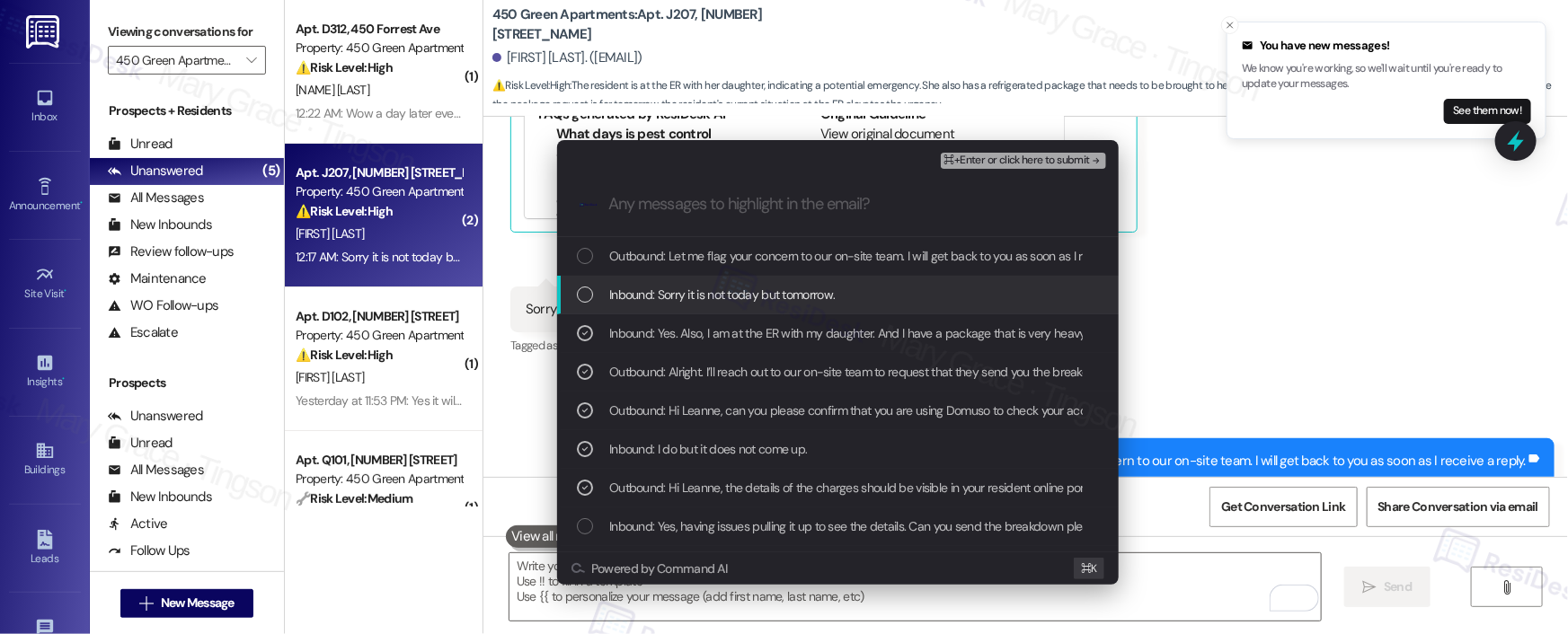 click on "Inbound: Sorry it is not today but tomorrow." at bounding box center (722, 295) 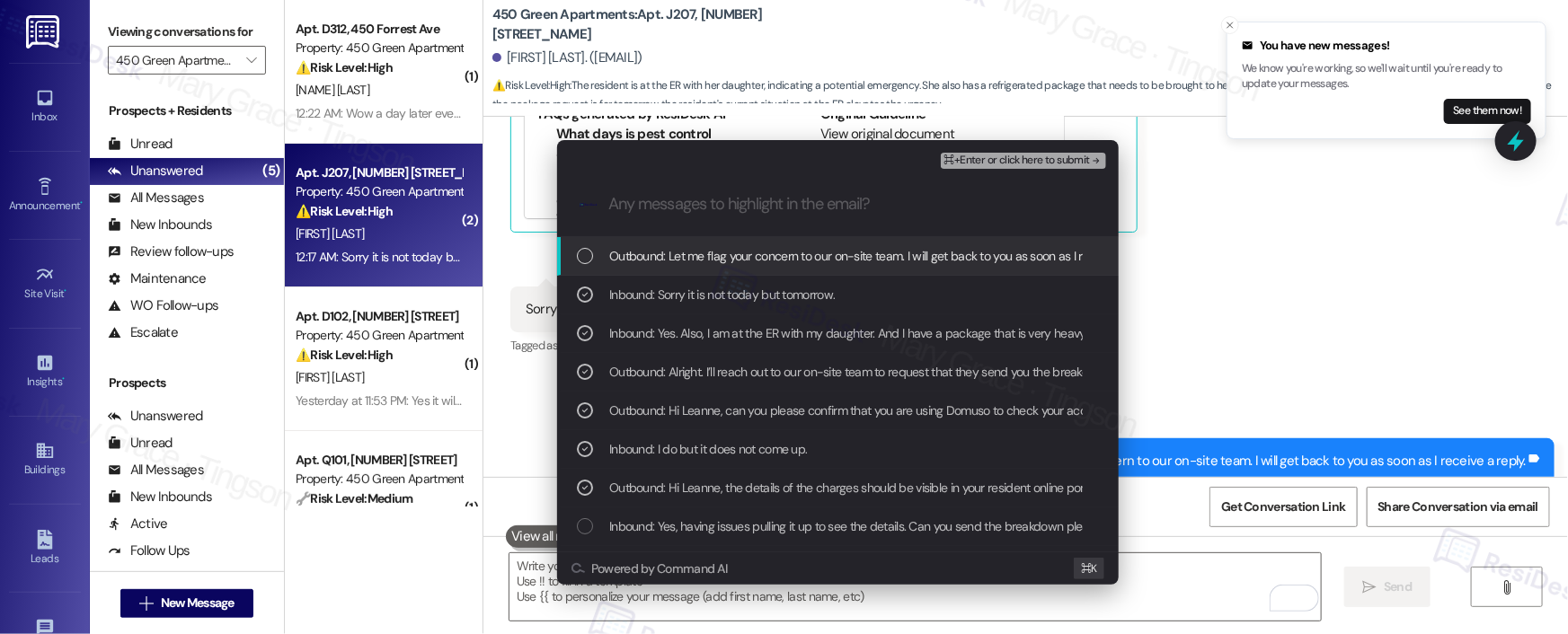 click on "Outbound: Let me flag your concern to our on-site team. I will get back to you as soon as I receive a reply." at bounding box center [882, 256] 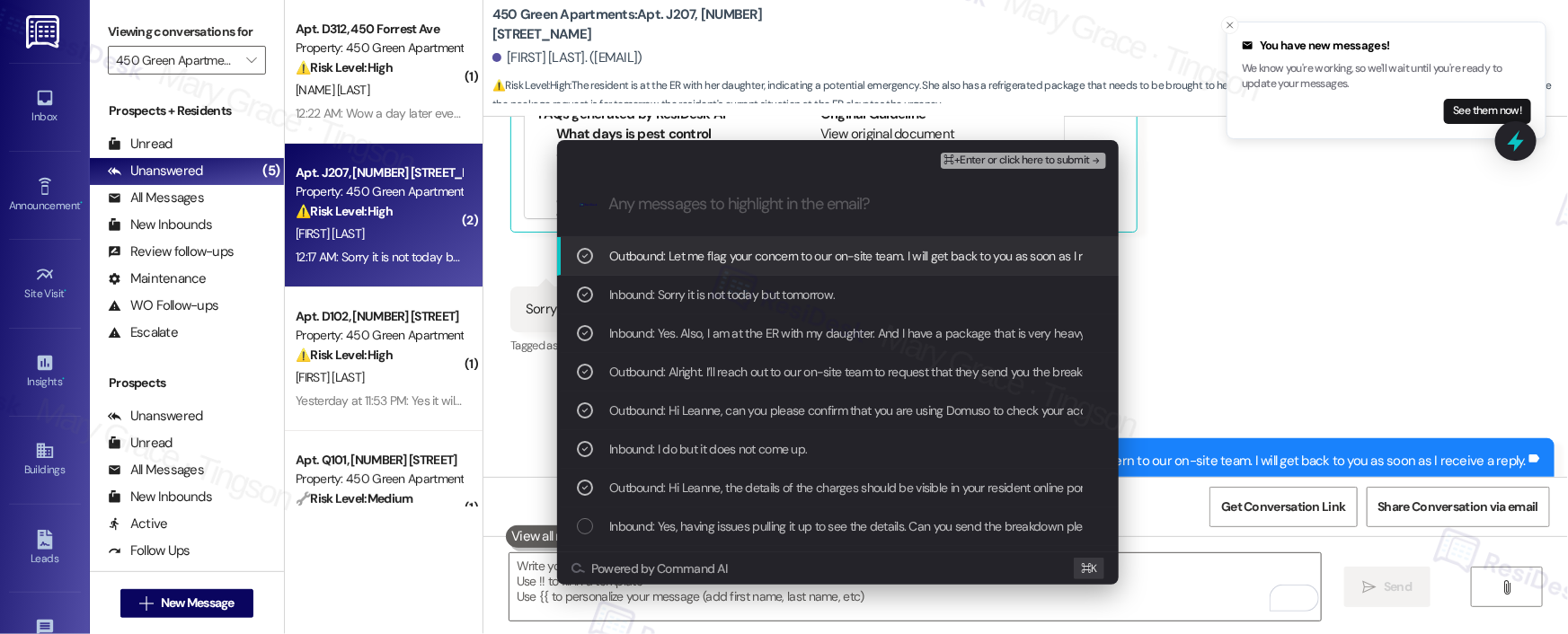 click on "⌘+Enter or click here to submit" at bounding box center (1017, 161) 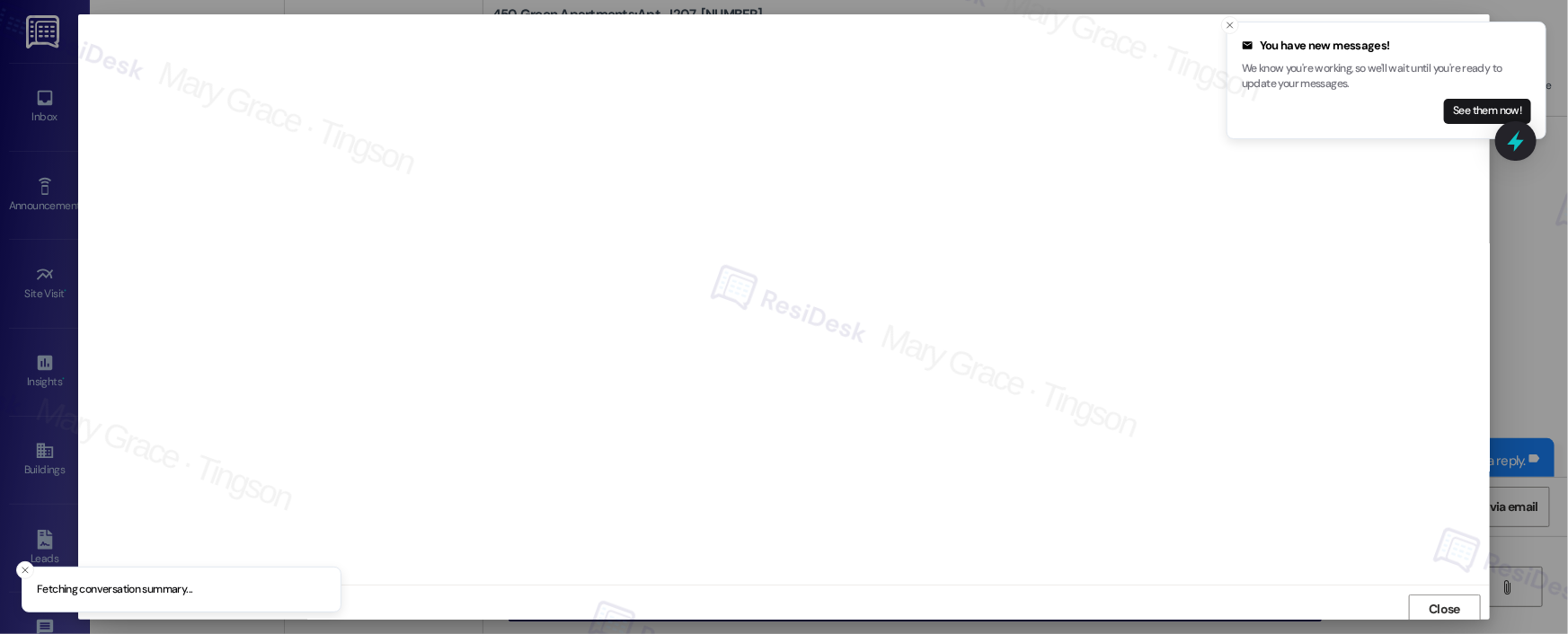 scroll, scrollTop: 4, scrollLeft: 0, axis: vertical 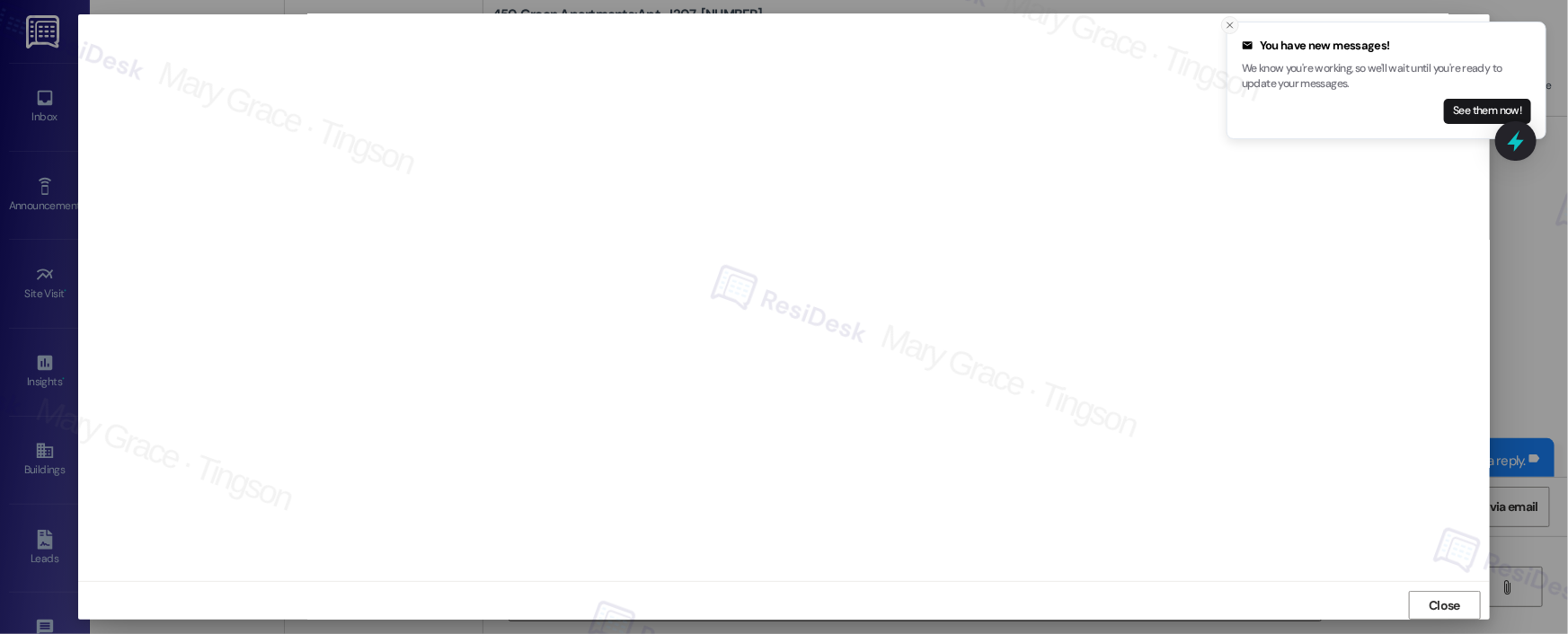 click at bounding box center [1230, 25] 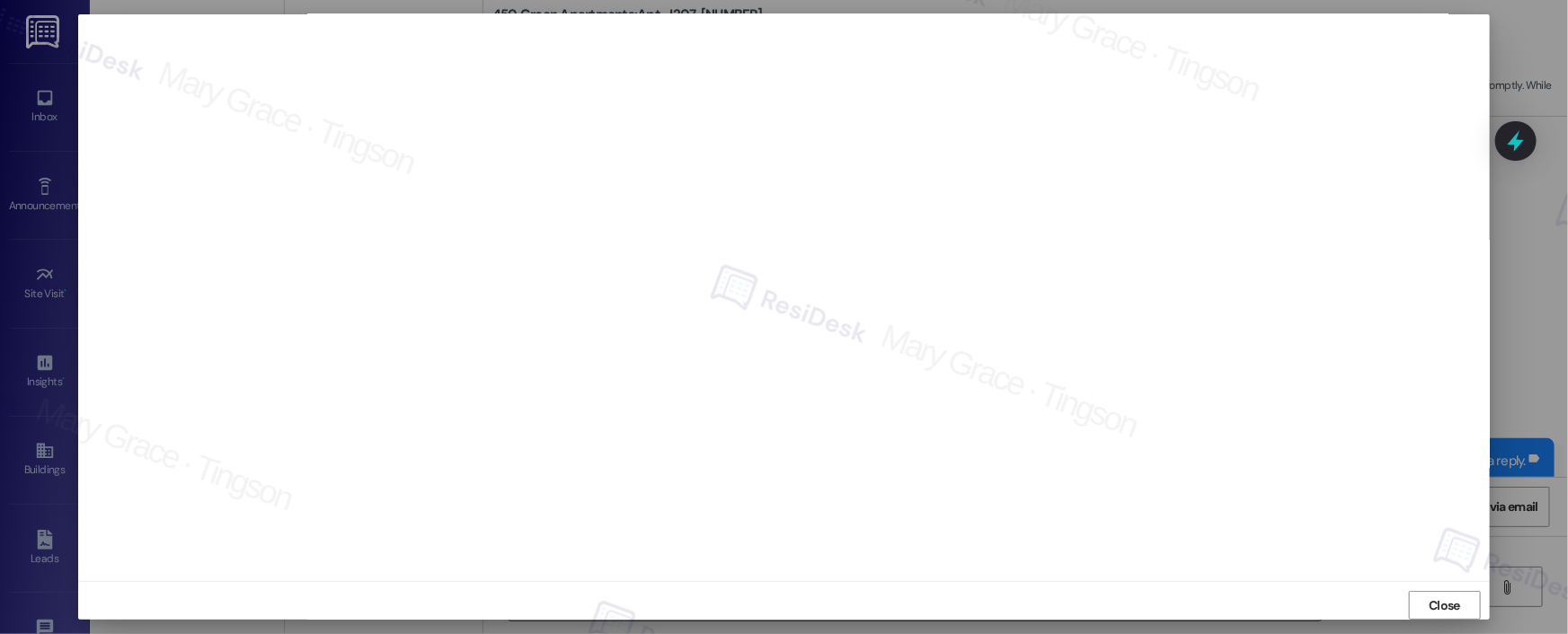 scroll, scrollTop: 12, scrollLeft: 0, axis: vertical 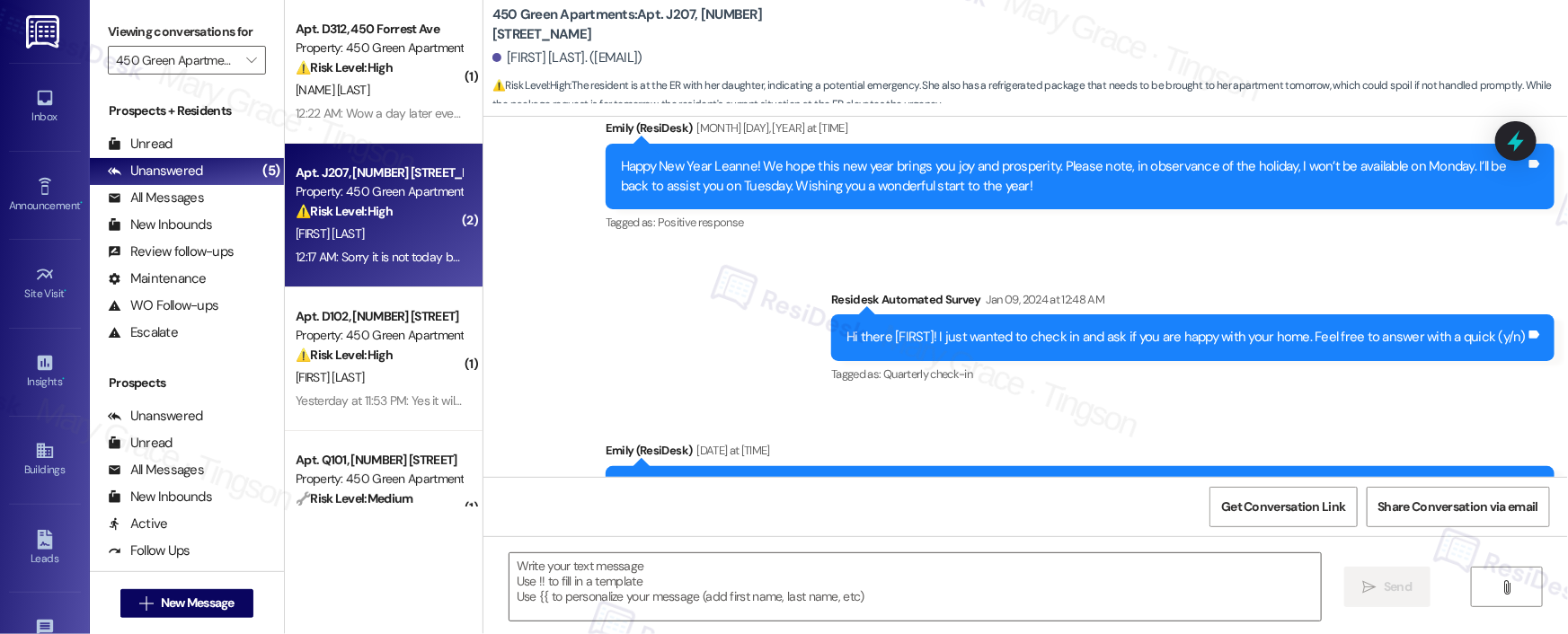 type on "Fetching suggested responses. Please feel free to read through the conversation in the meantime." 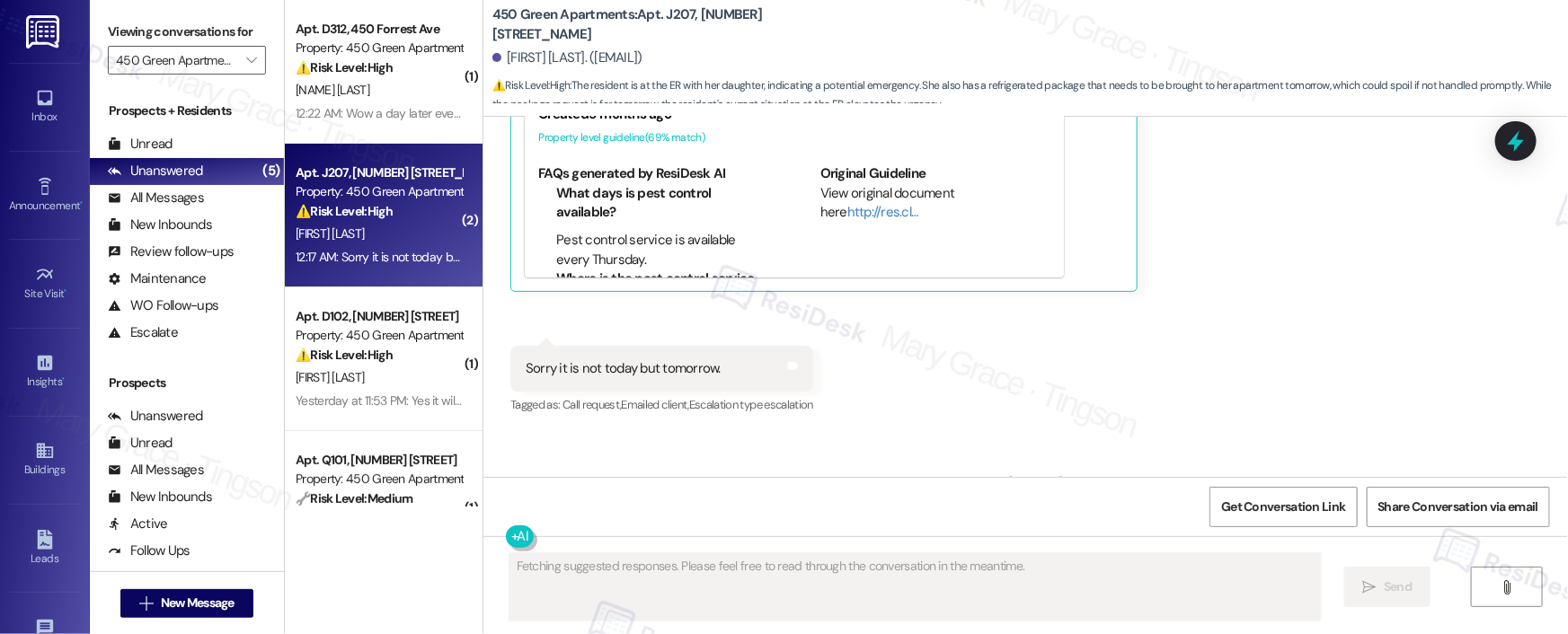 scroll, scrollTop: 7470, scrollLeft: 0, axis: vertical 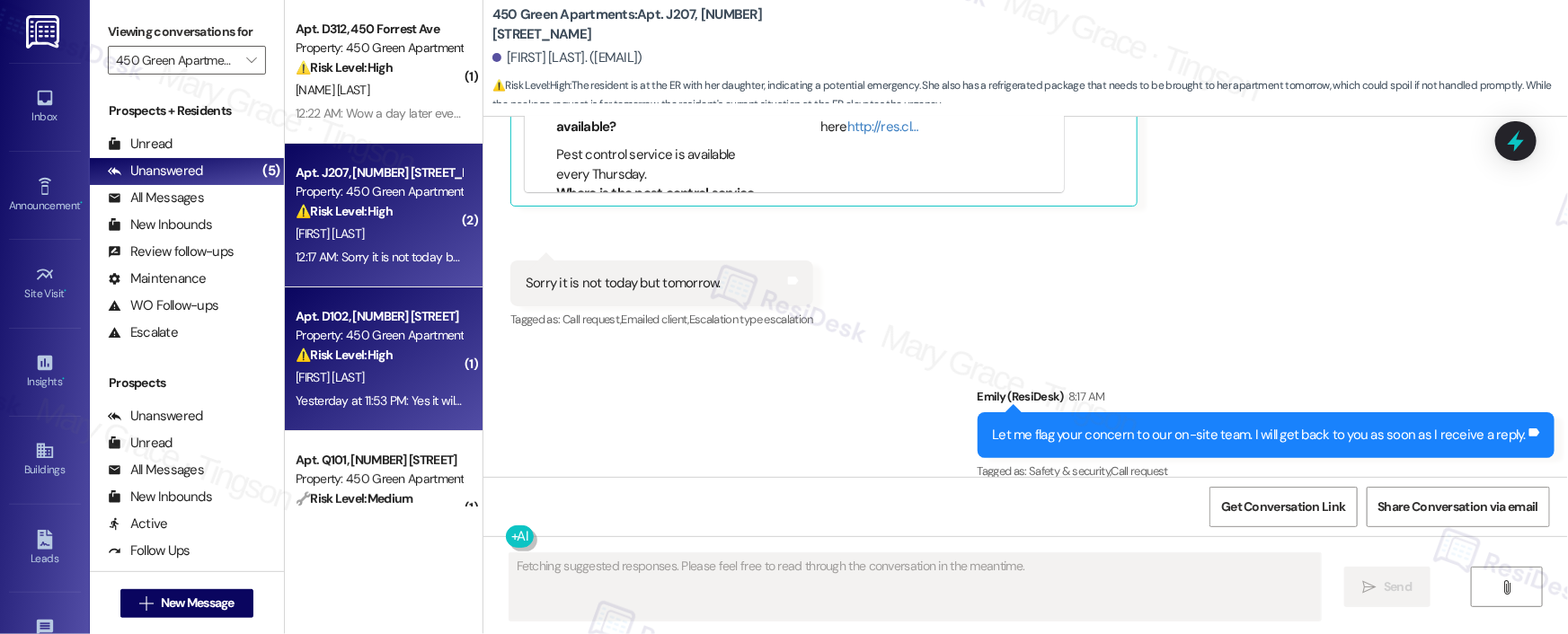 click on "[FIRST] [LAST]" at bounding box center (378, 377) 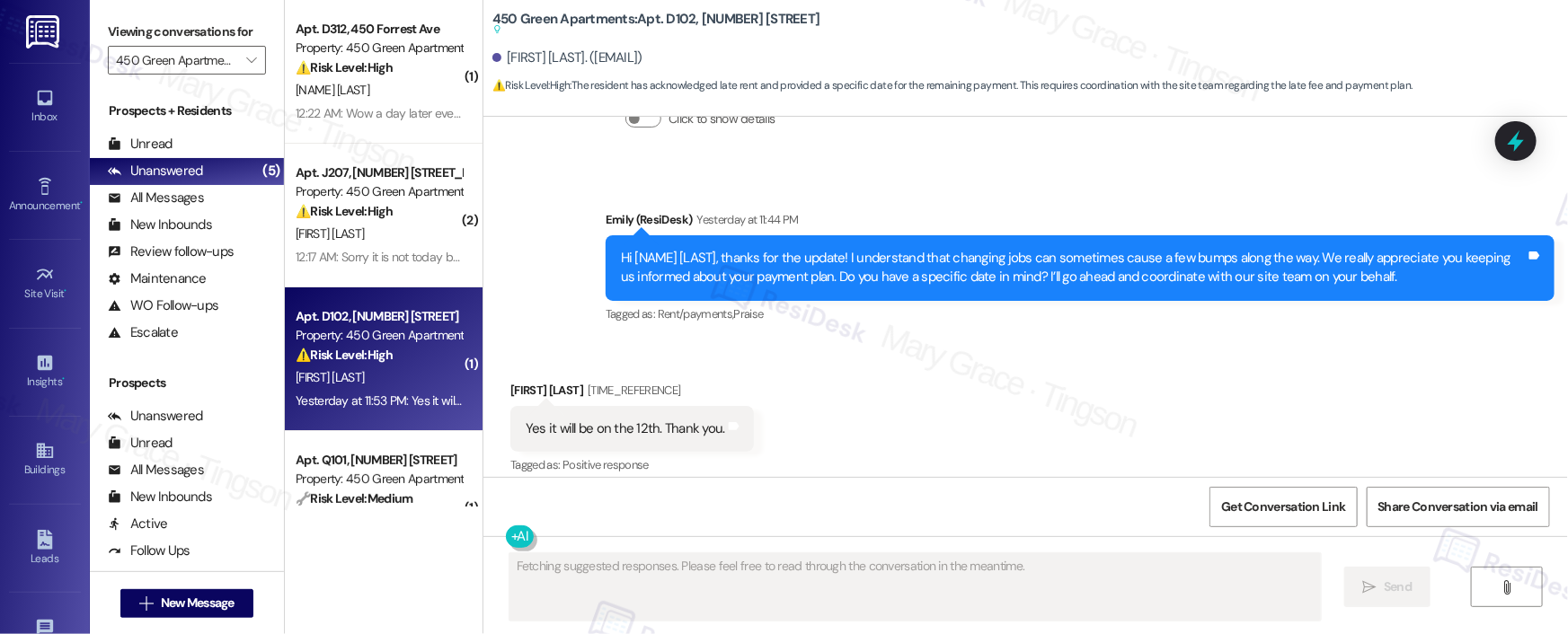 scroll, scrollTop: 3703, scrollLeft: 0, axis: vertical 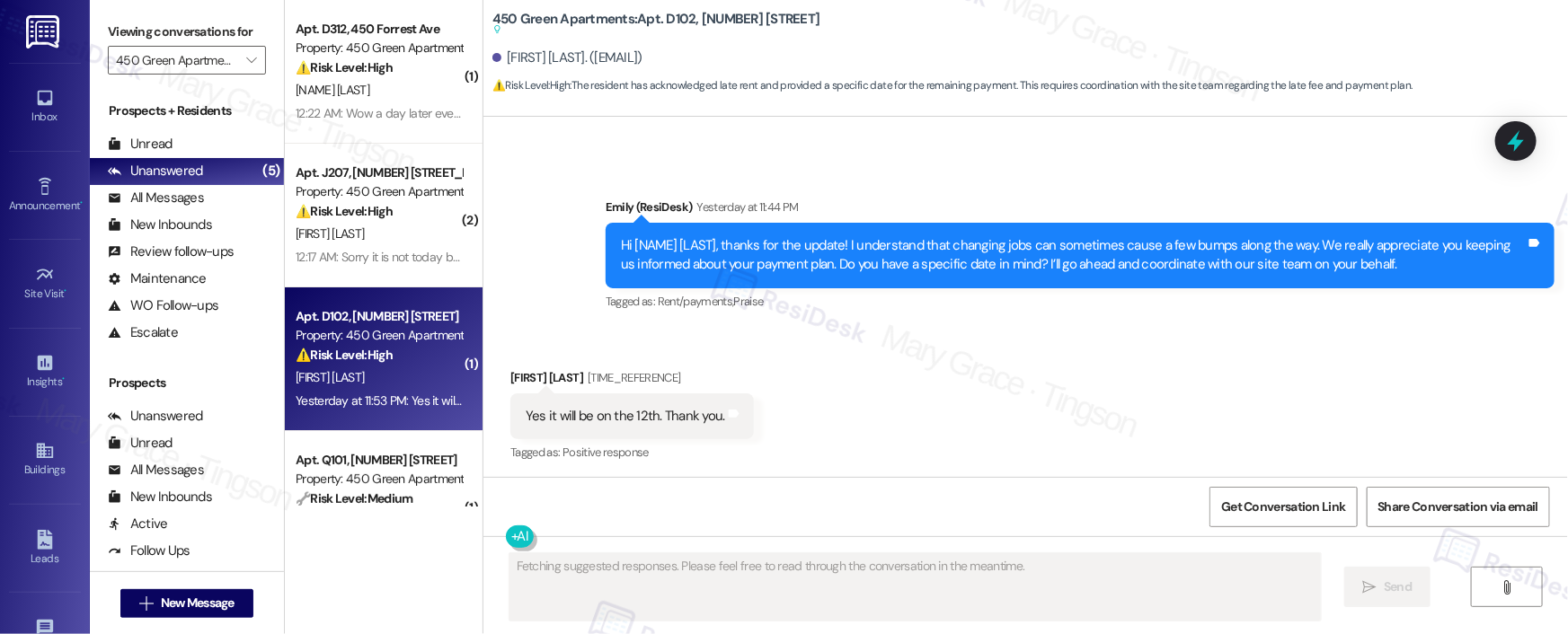 click on "Yes it will be on the 12th. Thank you." at bounding box center [625, 416] 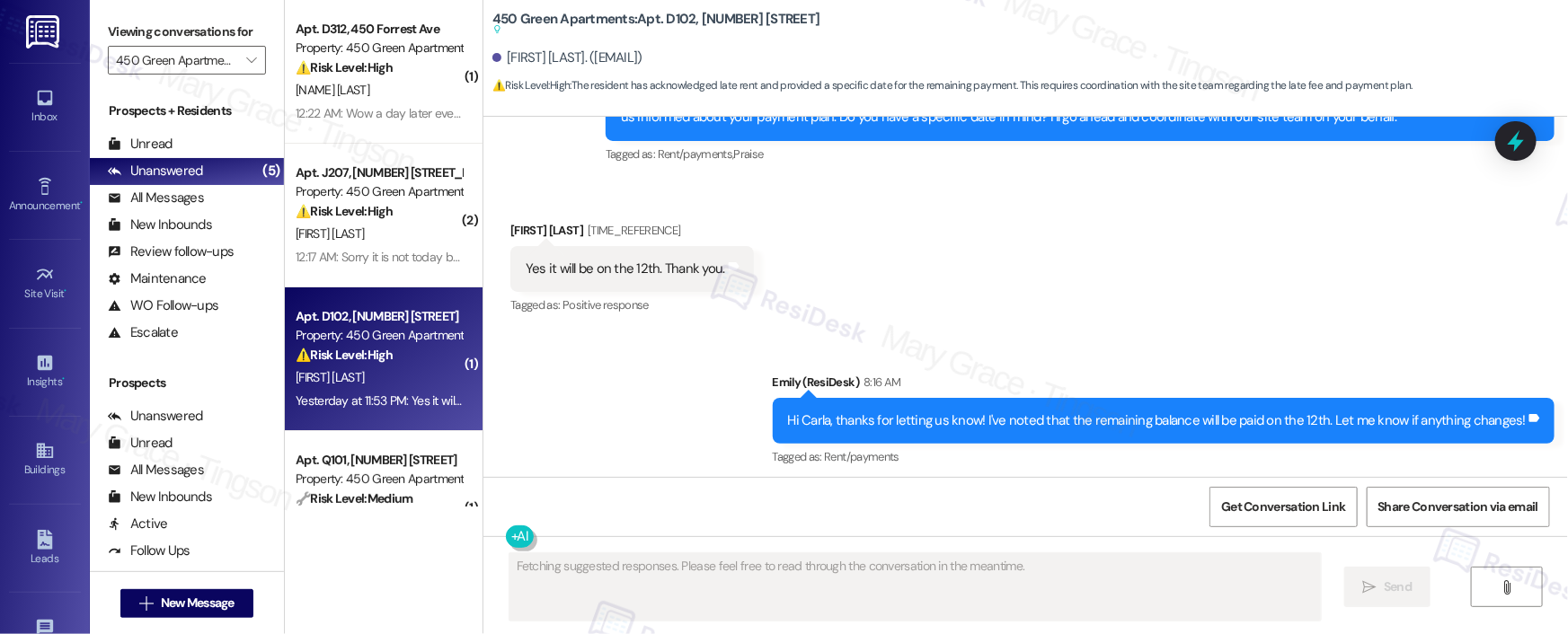scroll, scrollTop: 3855, scrollLeft: 0, axis: vertical 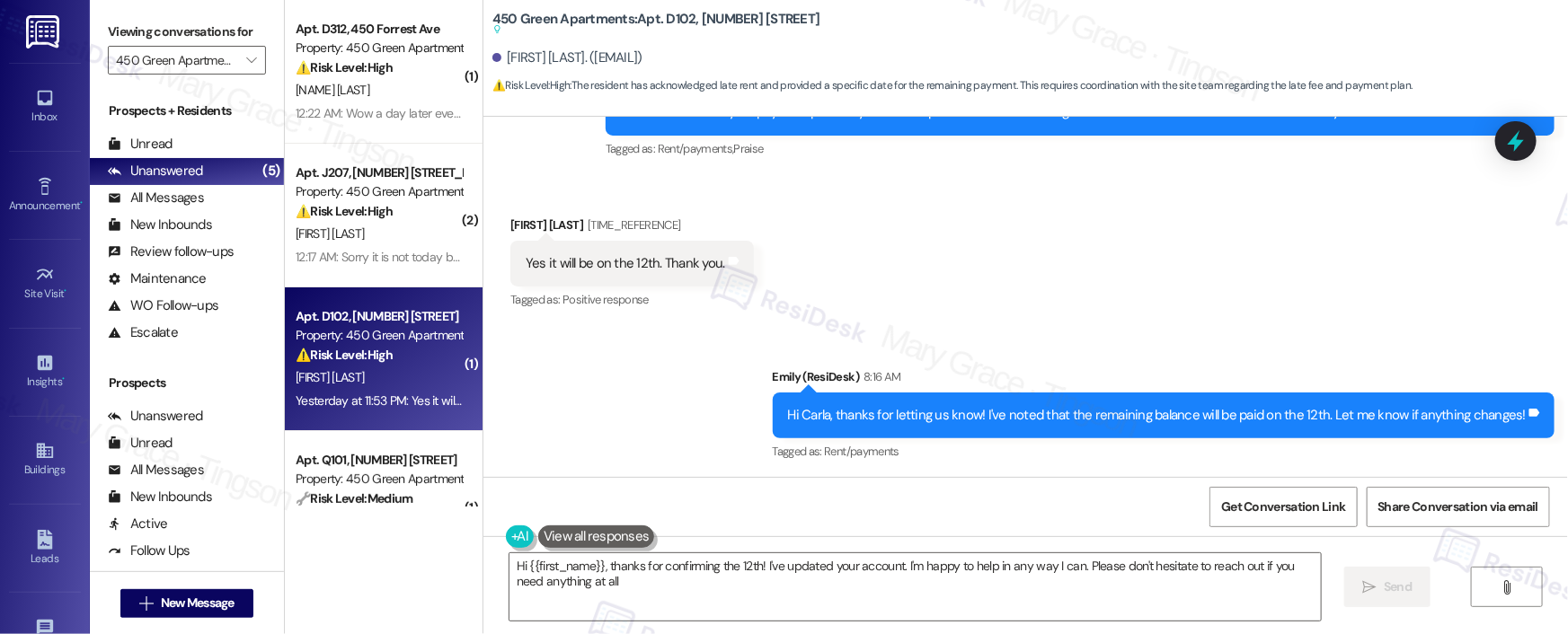 type on "Hi {{first_name}}, thanks for confirming the 12th! I've updated your account. I'm happy to help in any way I can. Please don't hesitate to reach out if you need anything at all!" 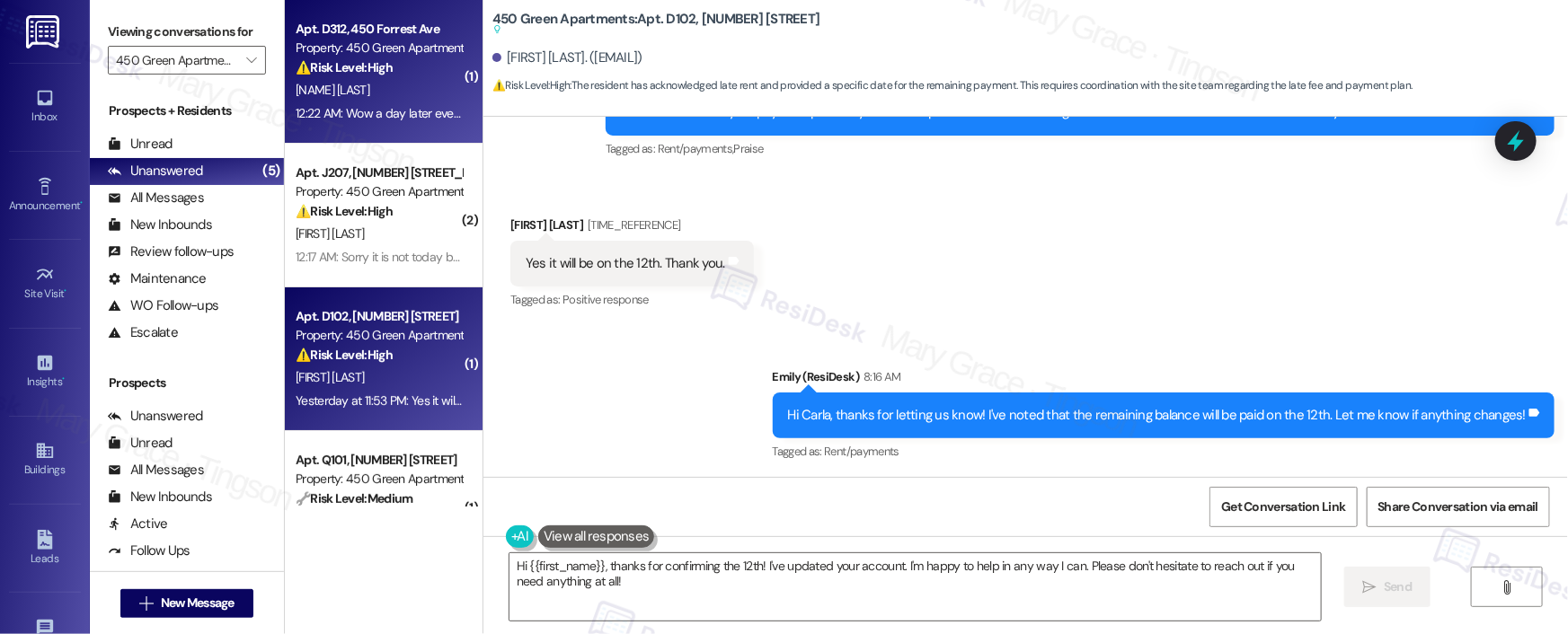 click on "[NAME] [LAST]" at bounding box center [378, 90] 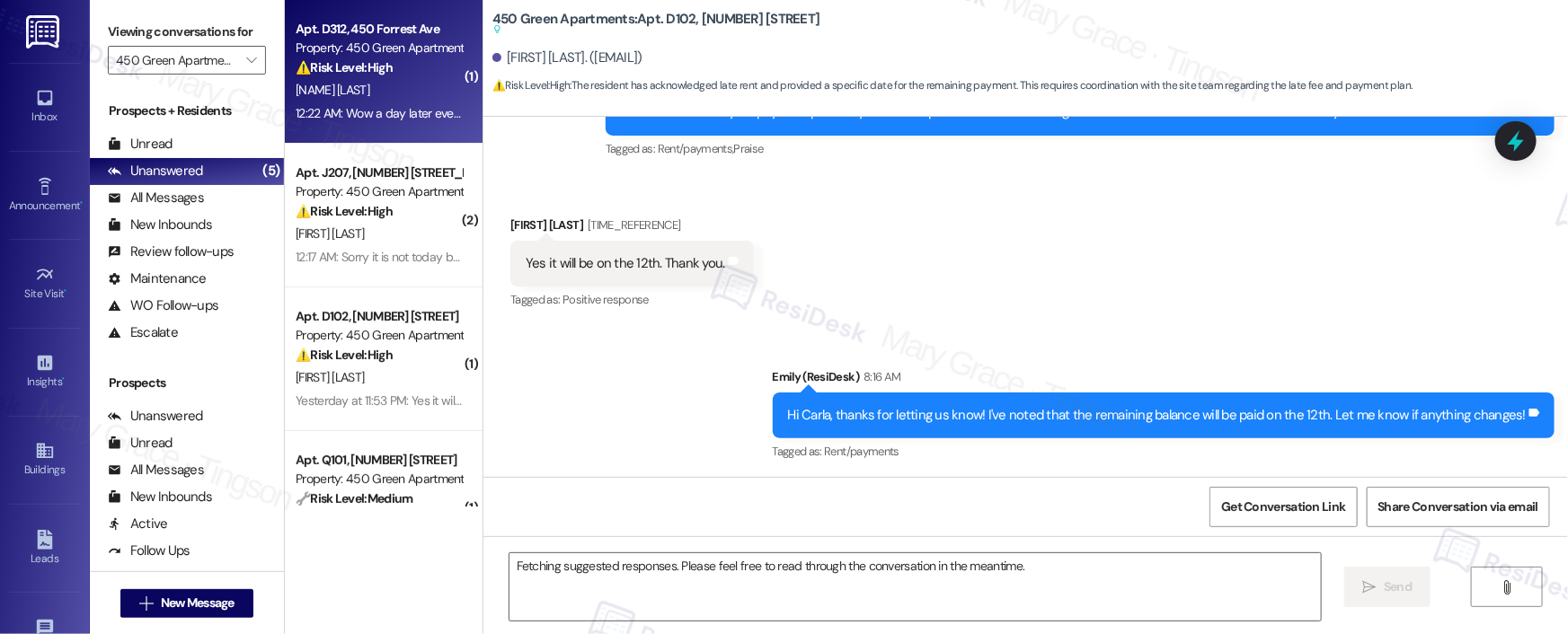 click on "[NAME] [LAST]" at bounding box center (378, 90) 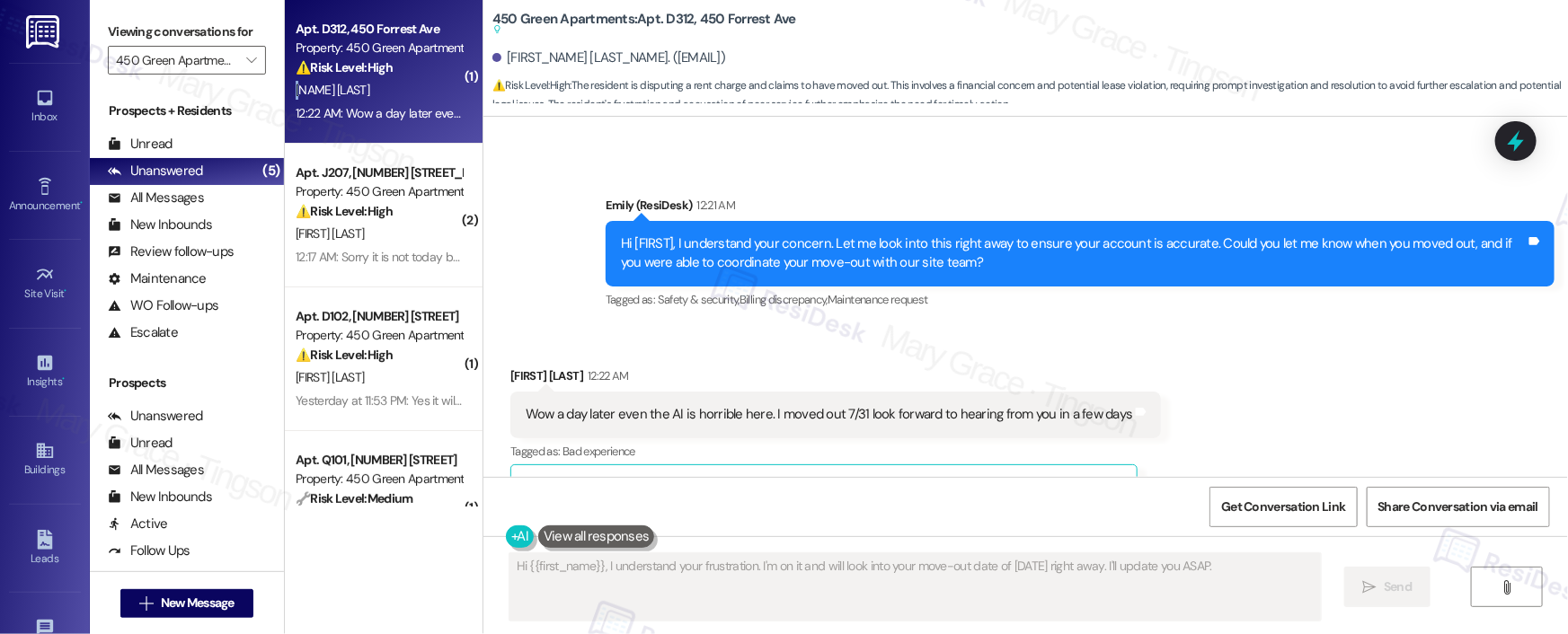 scroll, scrollTop: 1281, scrollLeft: 0, axis: vertical 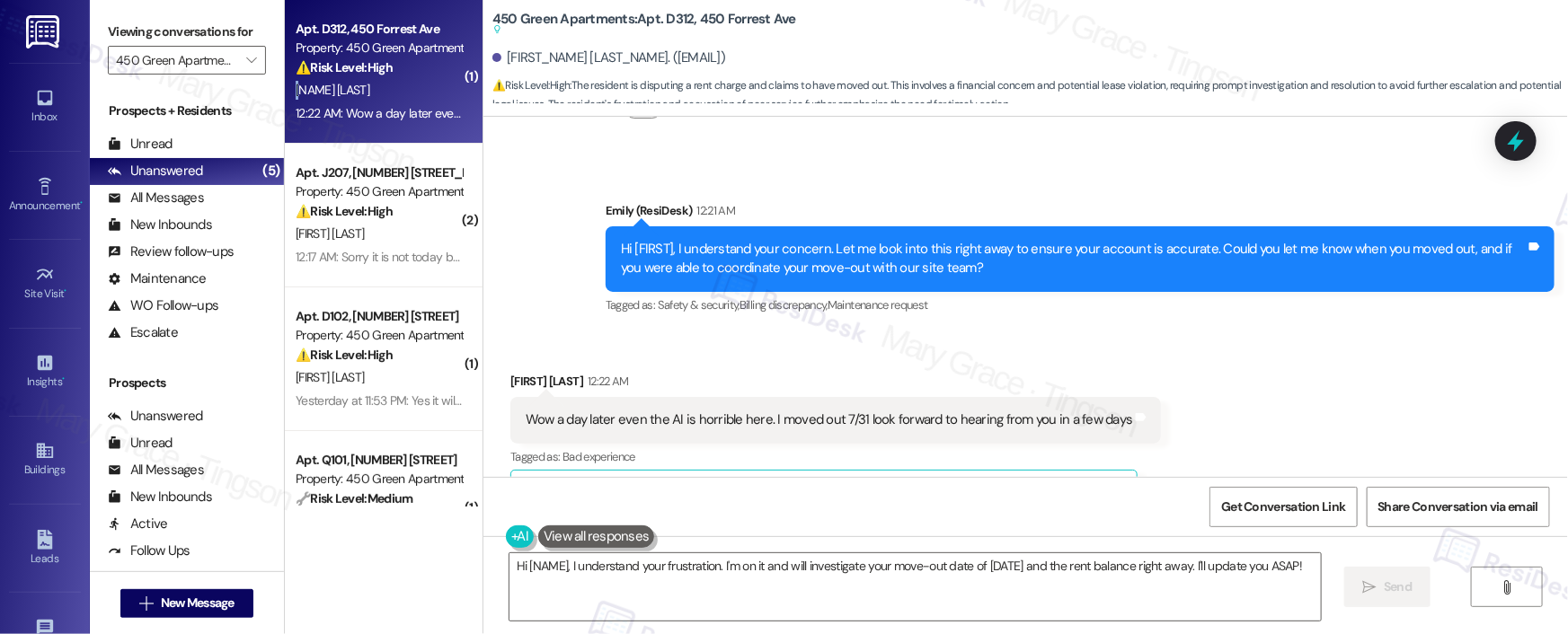 click on "Hi [FIRST], I understand your concern. Let me look into this right away to ensure your account is accurate. Could you let me know when you moved out, and if you were able to coordinate your move-out with our site team?" at bounding box center [1073, 259] 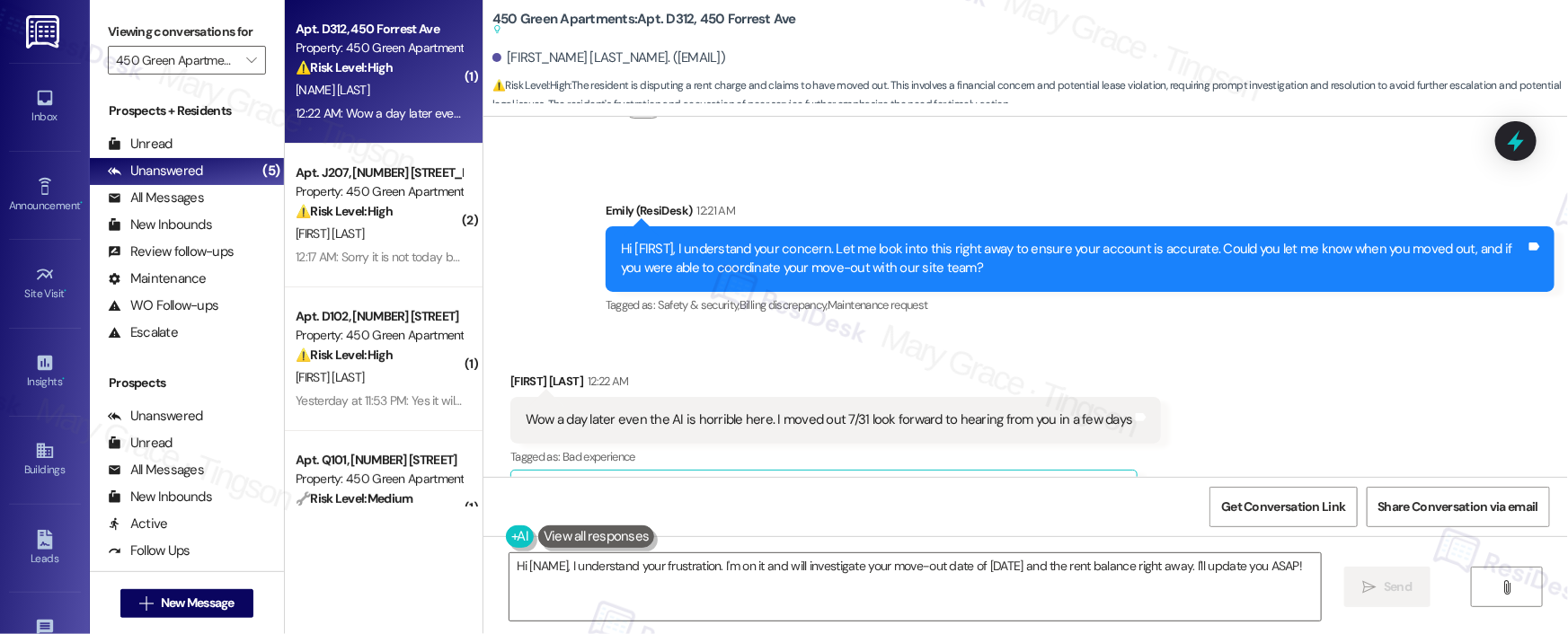 click on "Hi [FIRST], I understand your concern. Let me look into this right away to ensure your account is accurate. Could you let me know when you moved out, and if you were able to coordinate your move-out with our site team?" at bounding box center (1073, 259) 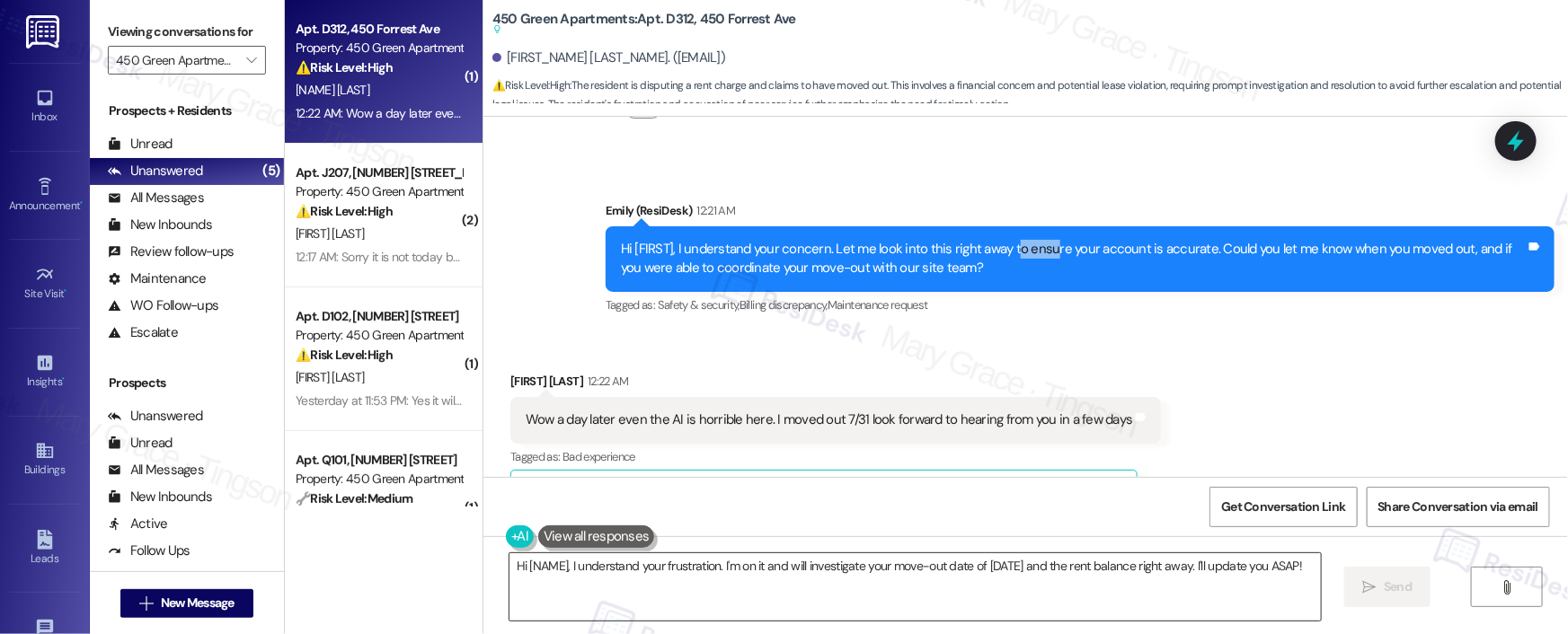 click on "Hi [NAME], I understand your frustration. I'm on it and will investigate your move-out date of [DATE] and the rent balance right away. I'll update you ASAP!" at bounding box center [915, 586] 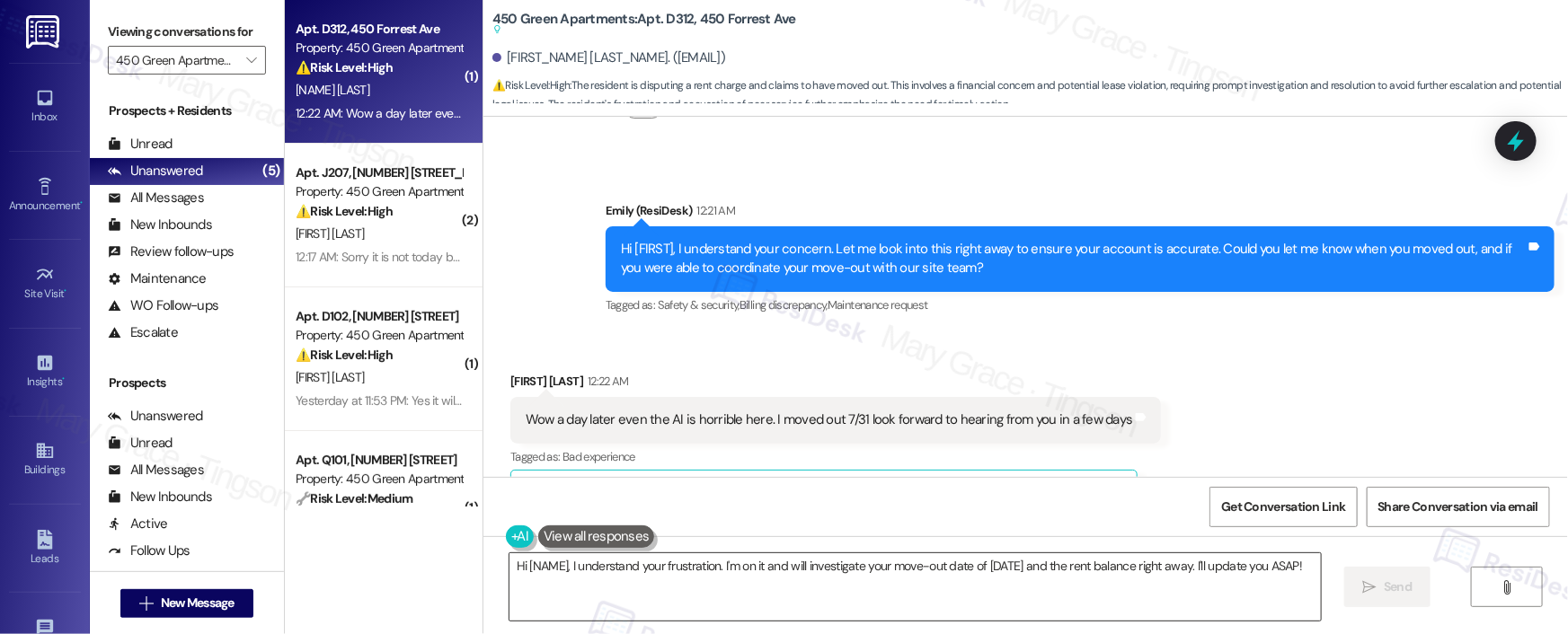 click on "Hi [NAME], I understand your frustration. I'm on it and will investigate your move-out date of [DATE] and the rent balance right away. I'll update you ASAP!" at bounding box center [915, 586] 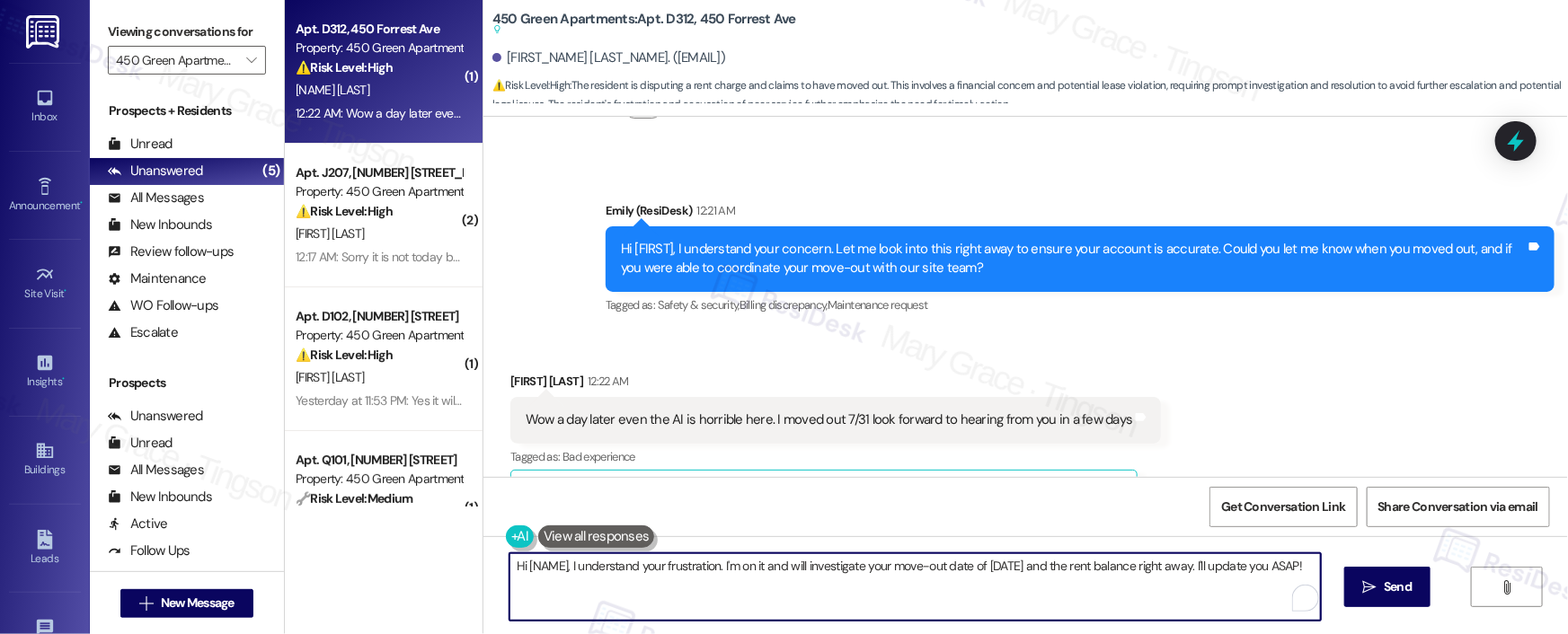 click on "Hi [NAME], I understand your frustration. I'm on it and will investigate your move-out date of [DATE] and the rent balance right away. I'll update you ASAP!" at bounding box center [915, 586] 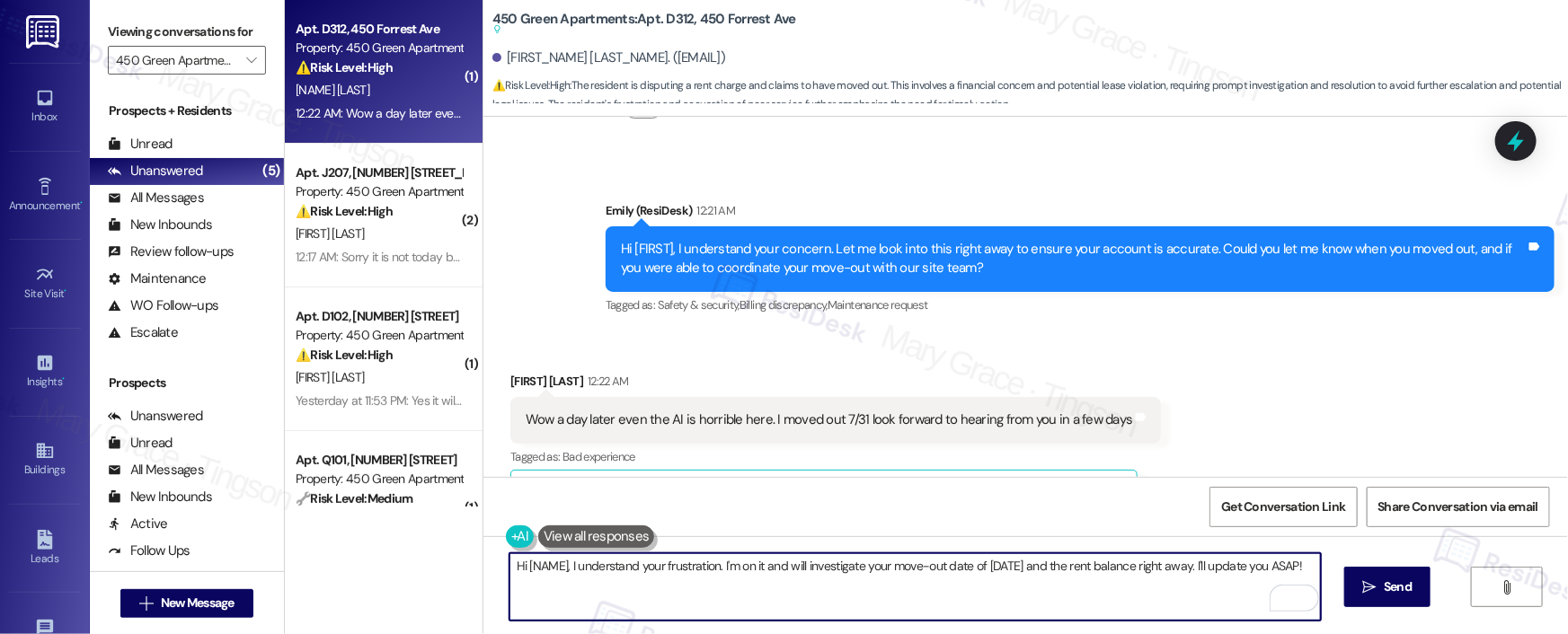 click on "Hi [NAME], I understand your frustration. I'm on it and will investigate your move-out date of [DATE] and the rent balance right away. I'll update you ASAP!" at bounding box center (915, 586) 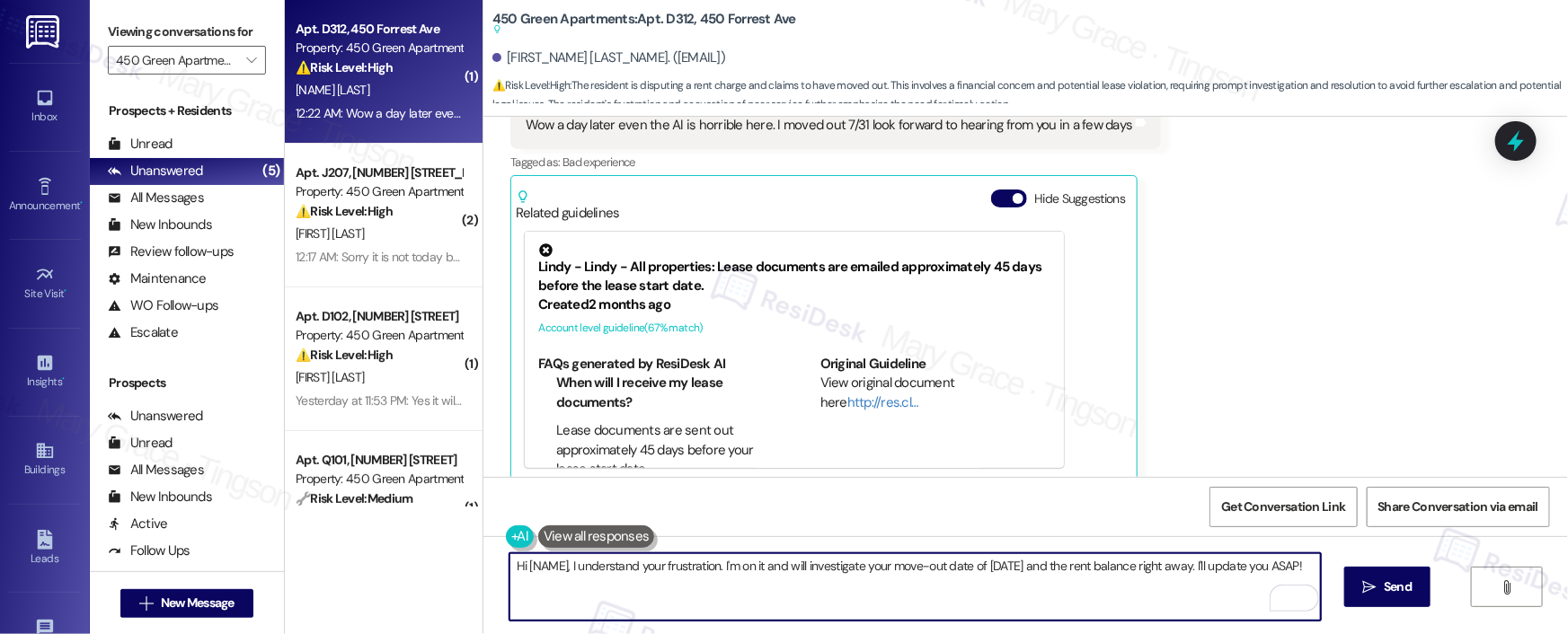 scroll, scrollTop: 1591, scrollLeft: 0, axis: vertical 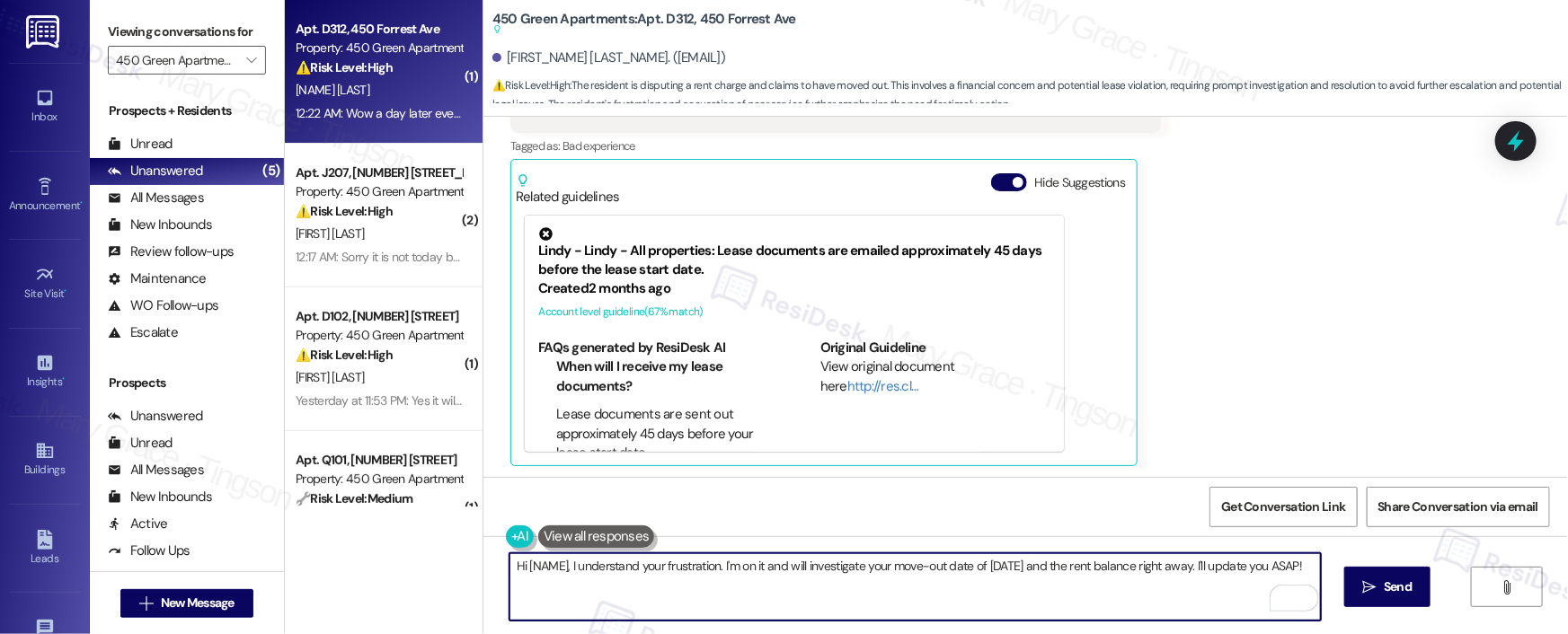 click on "Hi [NAME], I understand your frustration. I'm on it and will investigate your move-out date of [DATE] and the rent balance right away. I'll update you ASAP!" at bounding box center [915, 586] 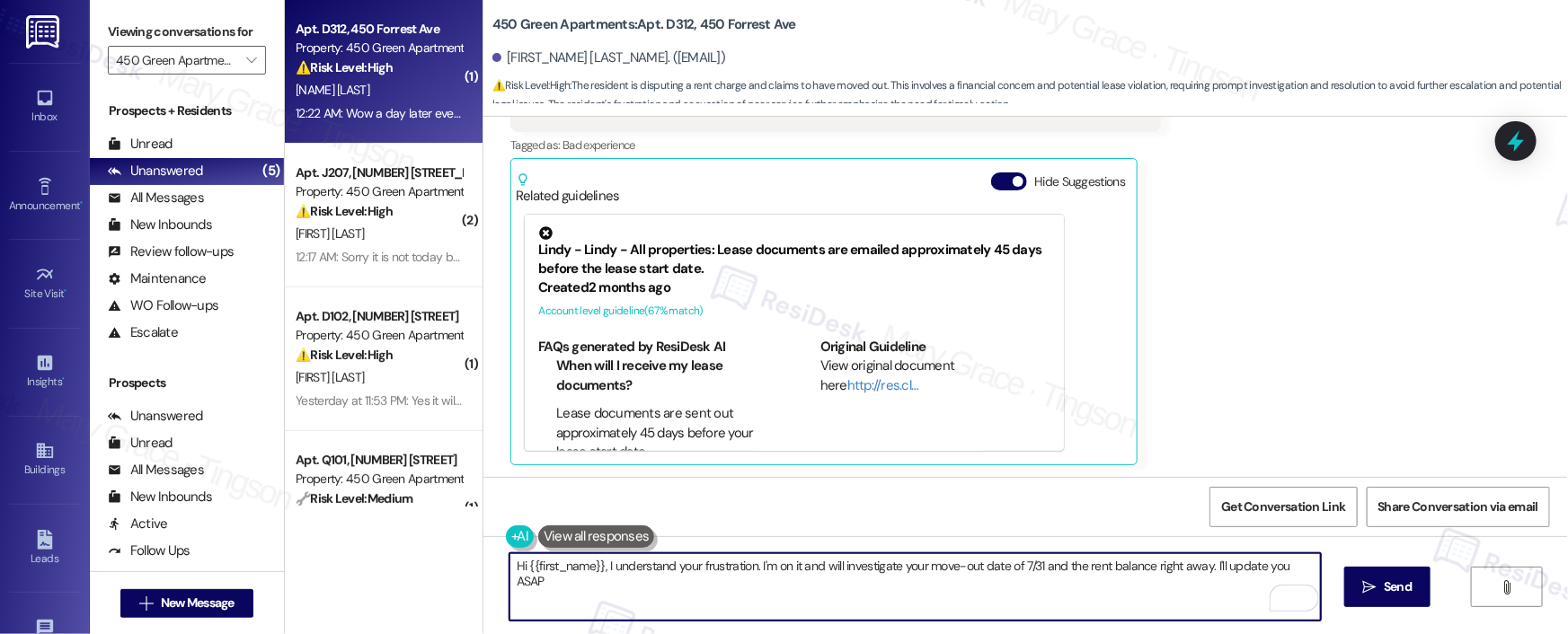 type on "Hi [NAME], I understand your frustration. I'm on it and will investigate your move-out date of [DATE] and the rent balance right away. I'll update you ASAP!" 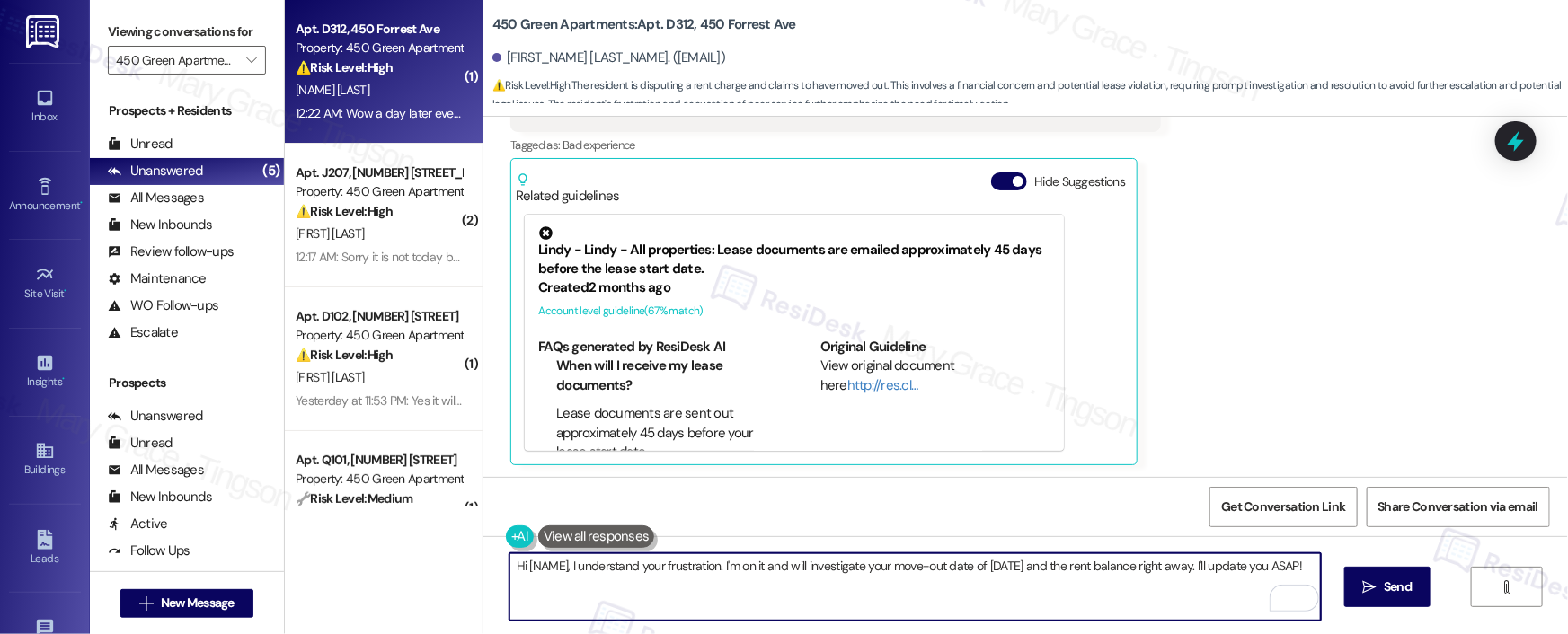 scroll, scrollTop: 1718, scrollLeft: 0, axis: vertical 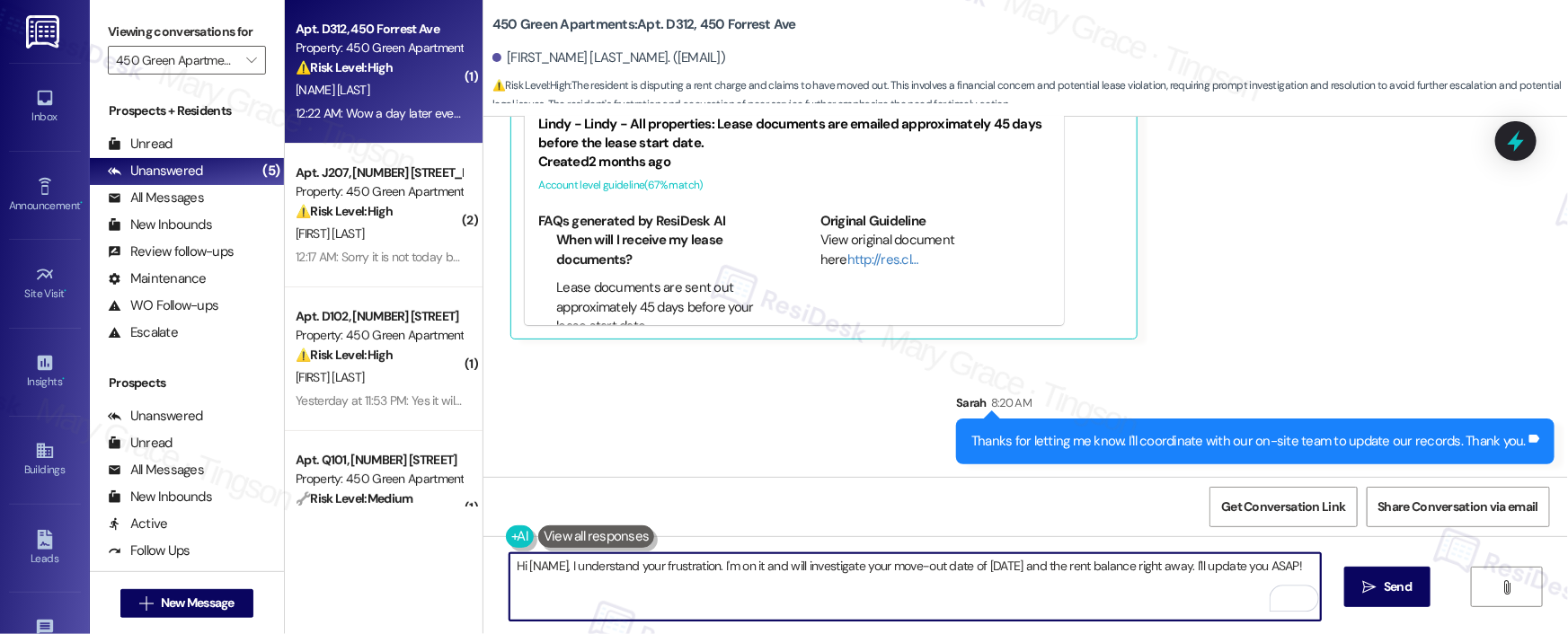 click on "Hi [NAME], I understand your frustration. I'm on it and will investigate your move-out date of [DATE] and the rent balance right away. I'll update you ASAP!" at bounding box center (915, 586) 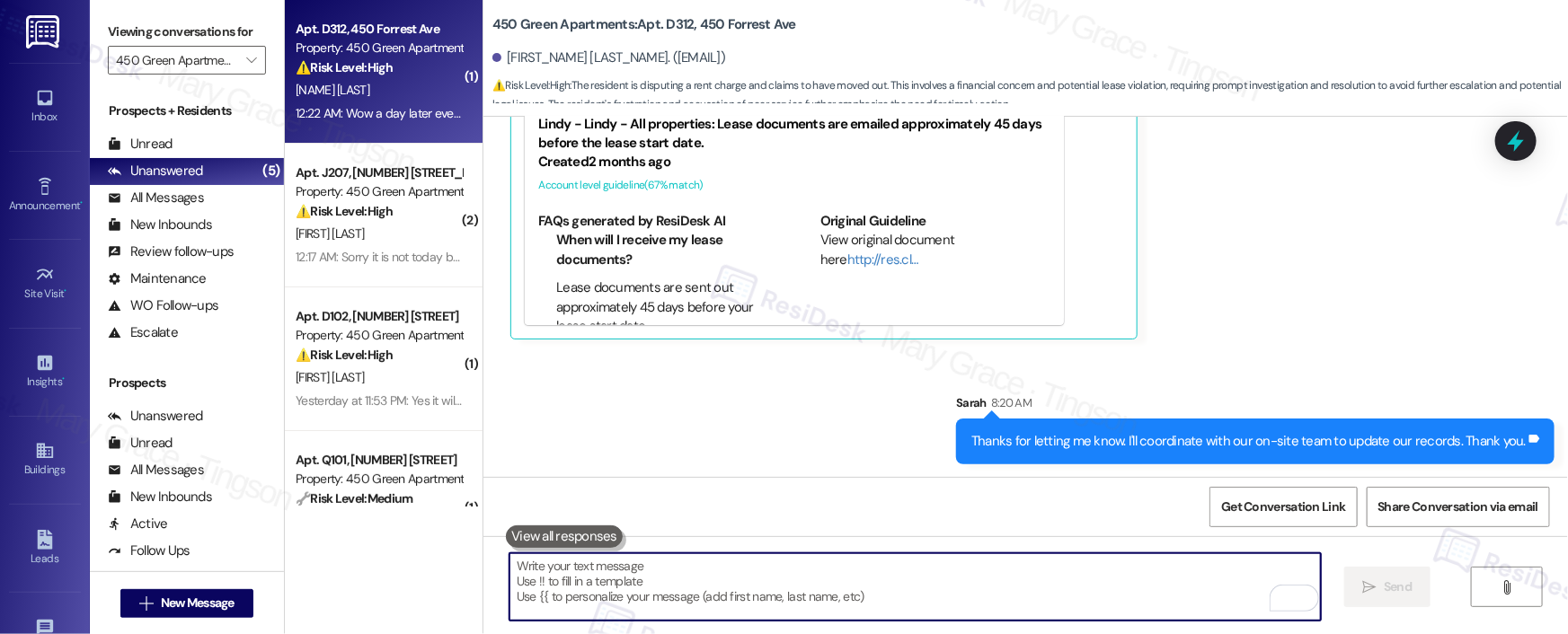 type 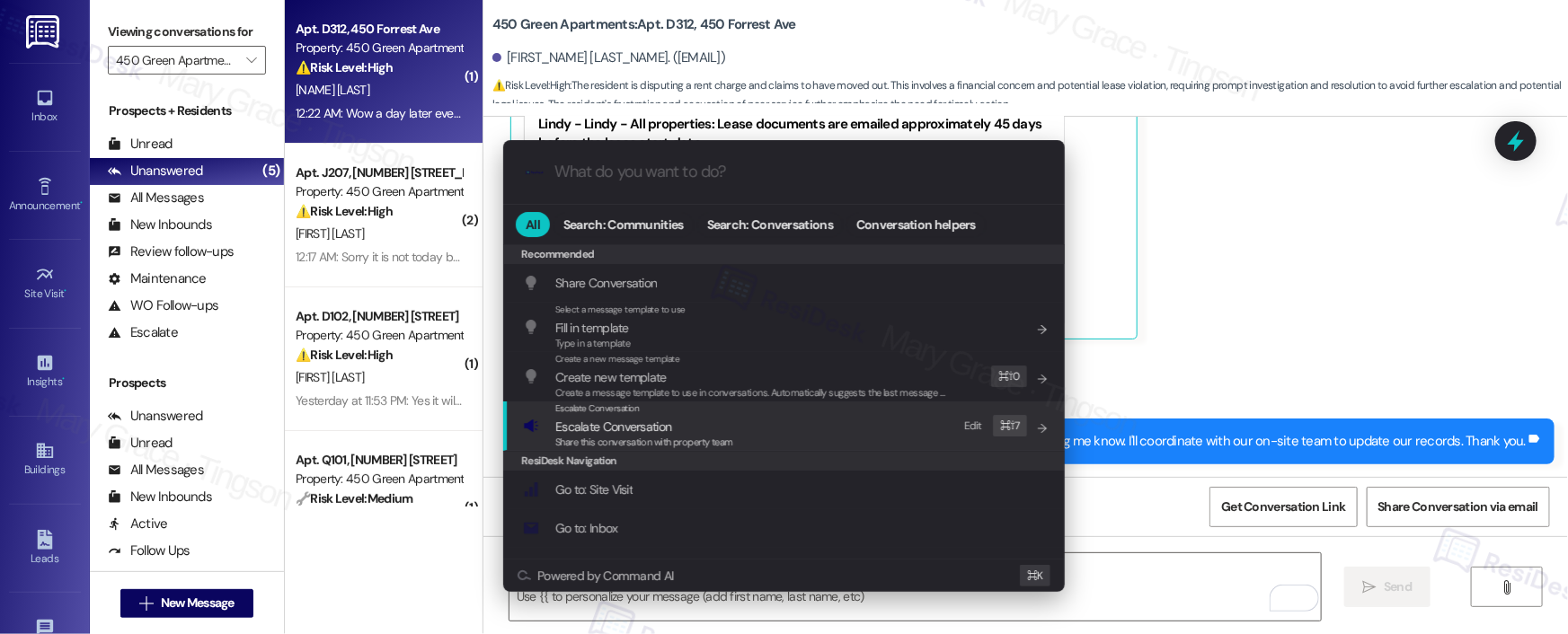 click on "Escalate Conversation Escalate Conversation Share this conversation with property team Edit ⌘ ⇧ 7" at bounding box center (785, 426) 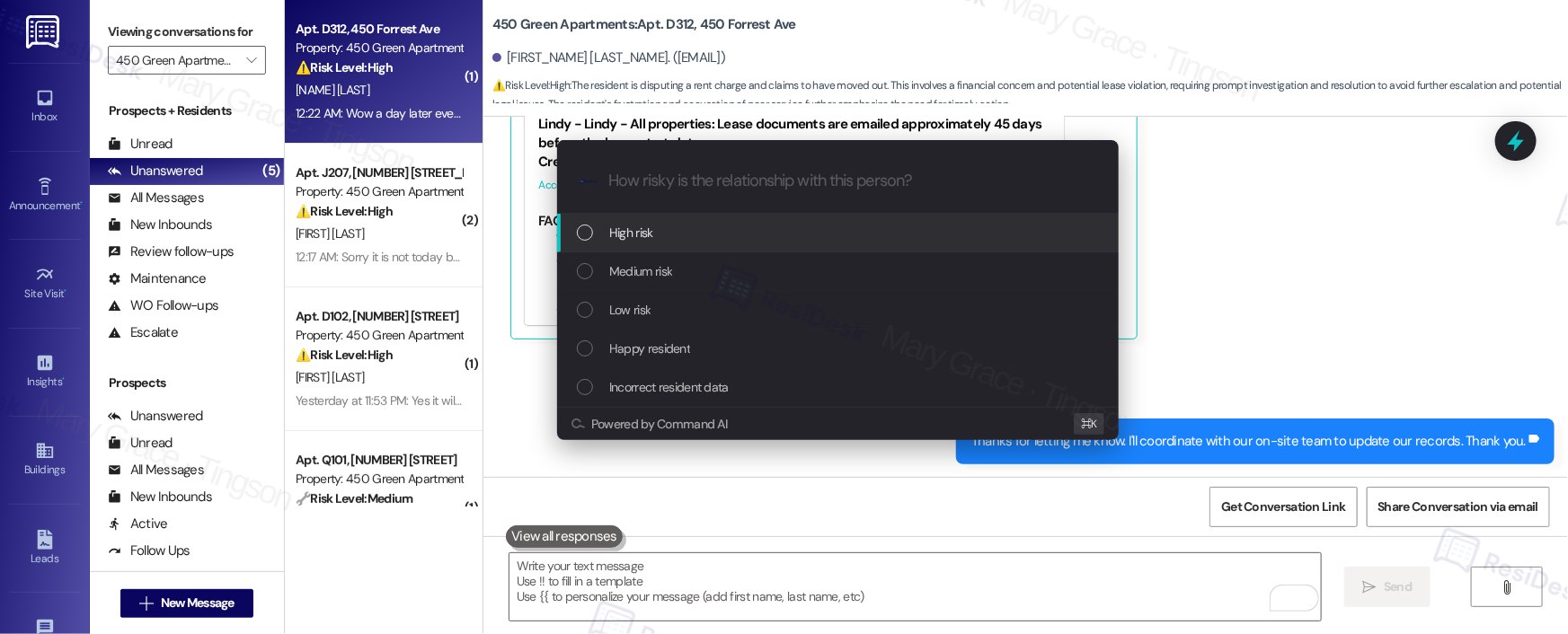 click on "High risk" at bounding box center (837, 233) 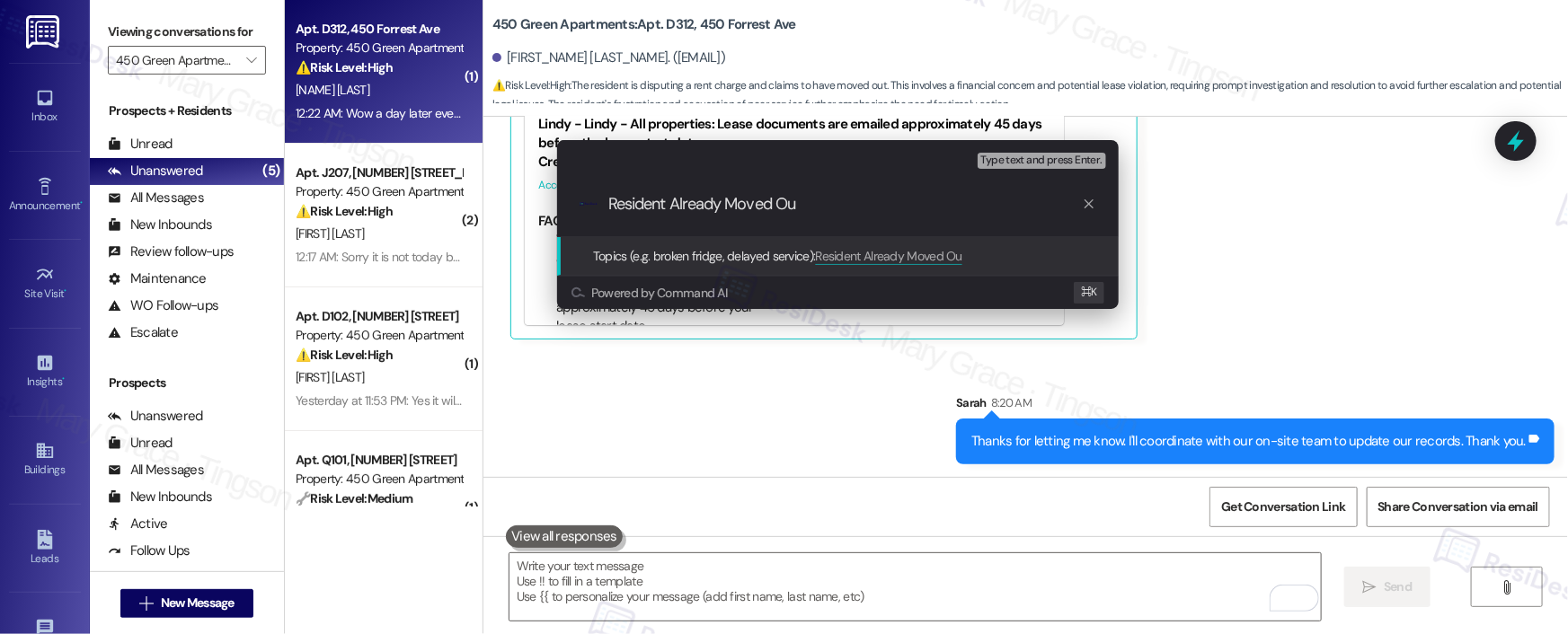 type on "Resident Already Moved Out" 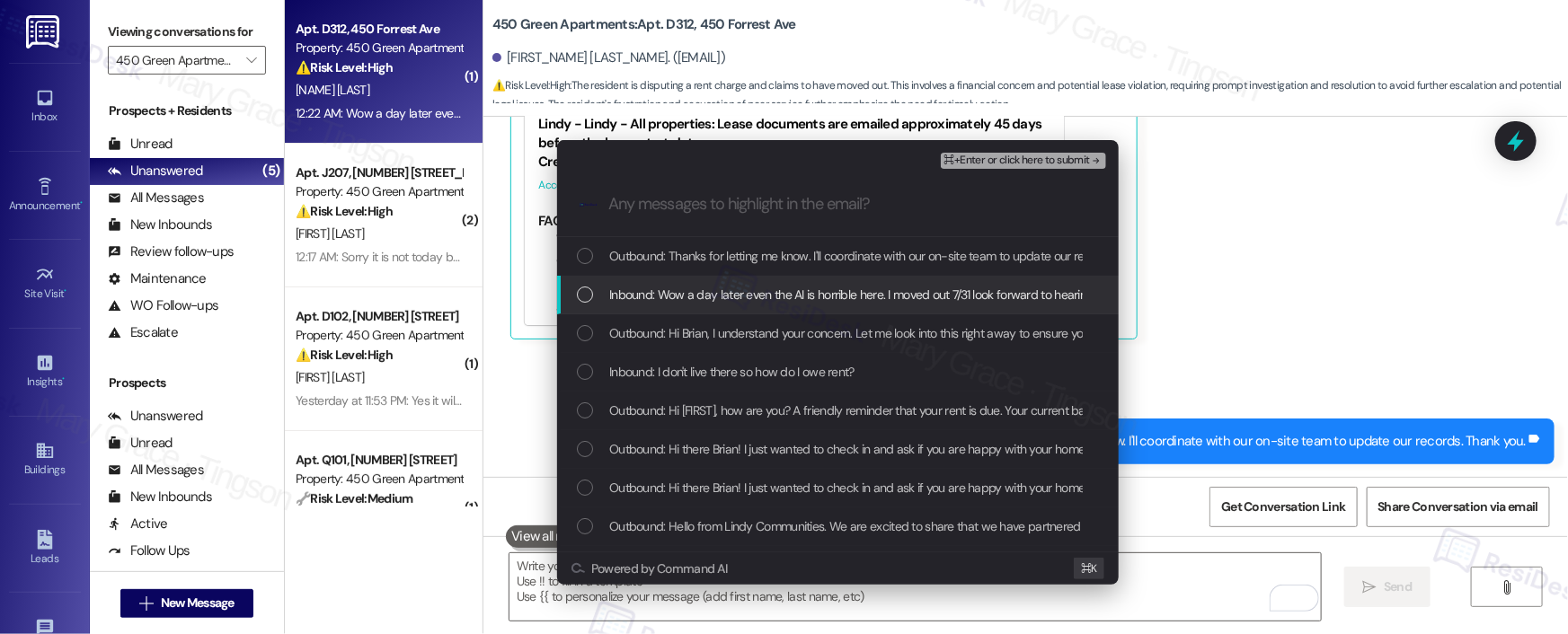 click on "Inbound: Wow a day later even the AI is horrible here. I moved out 7/31 look forward to hearing from you in a few days" at bounding box center [912, 295] 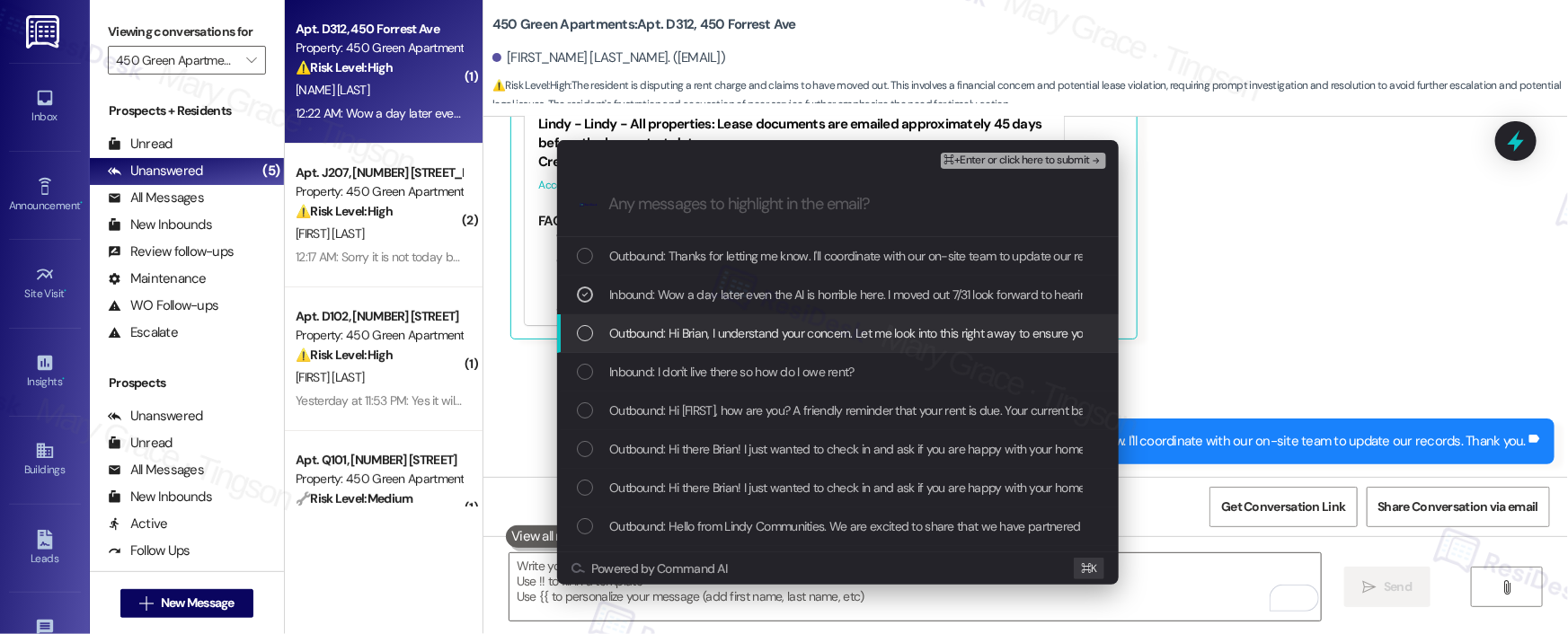 click on "Outbound: Hi Brian, I understand your concern. Let me look into this right away to ensure your account is accurate. Could you let me know when you moved out, and if you were able to coordinate your move-out with our site team?" at bounding box center [1207, 333] 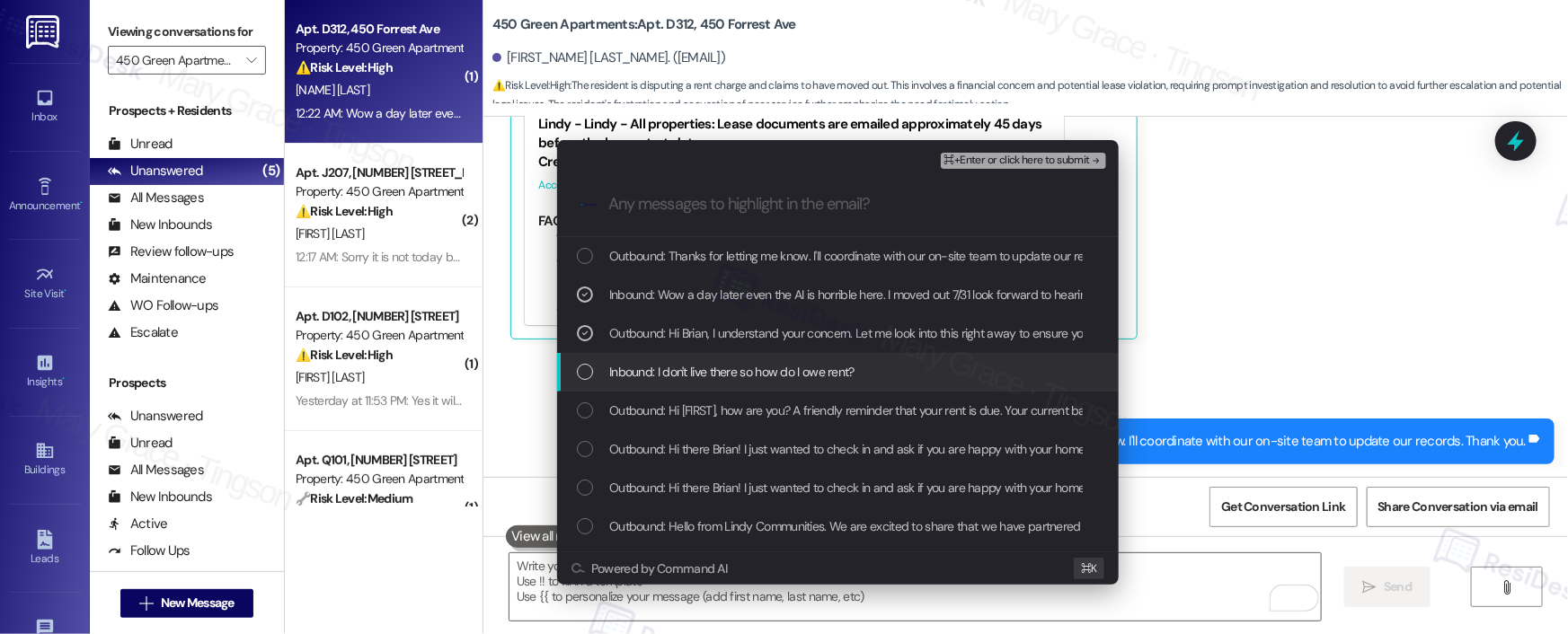 click on "Inbound: I don't live there so how do I owe rent?" at bounding box center [731, 372] 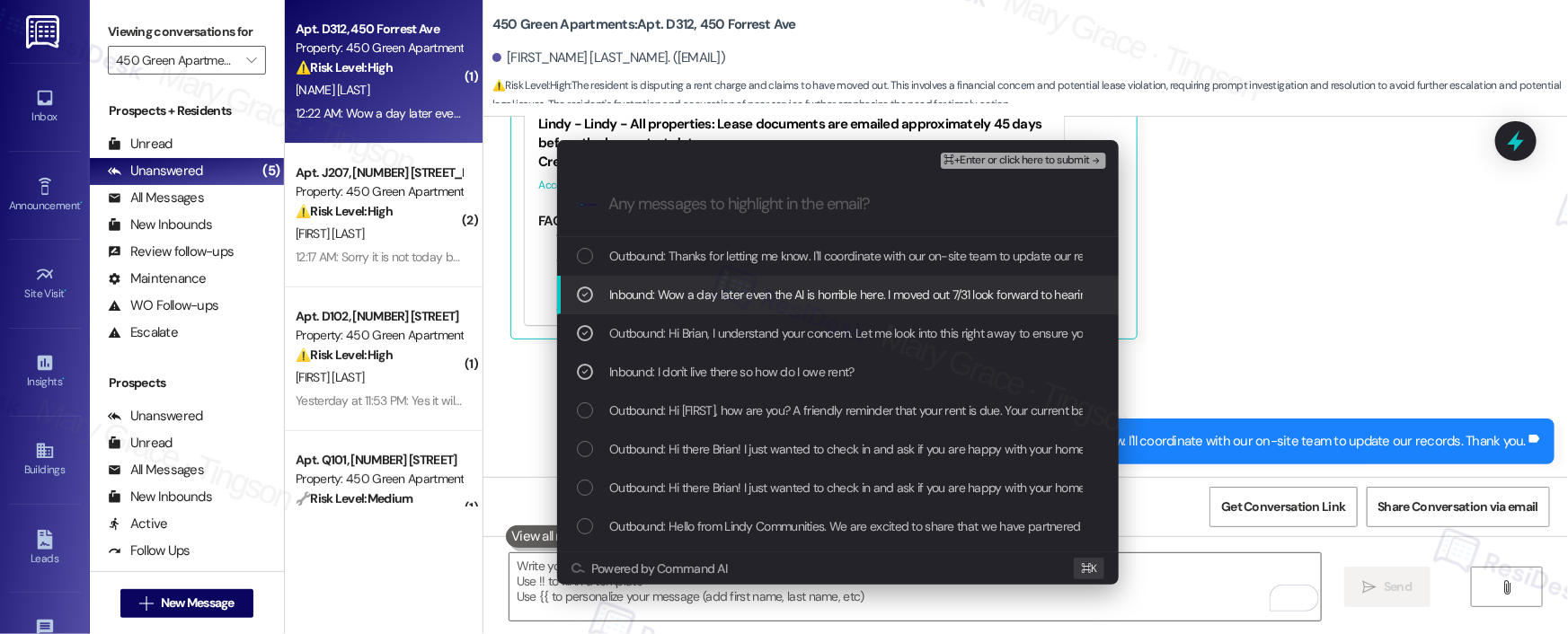 click on "Inbound: Wow a day later even the AI is horrible here. I moved out 7/31 look forward to hearing from you in a few days" at bounding box center [912, 295] 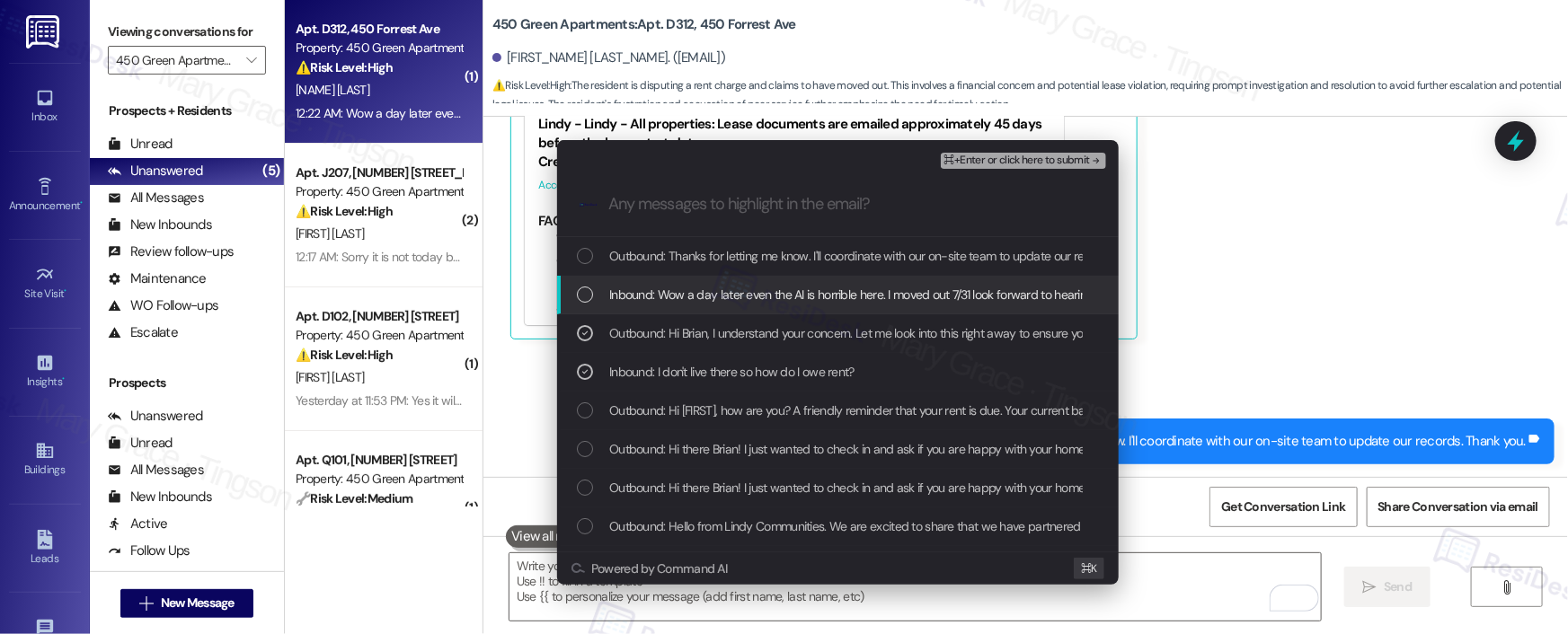 click on "Inbound: Wow a day later even the AI is horrible here. I moved out 7/31 look forward to hearing from you in a few days" at bounding box center (912, 295) 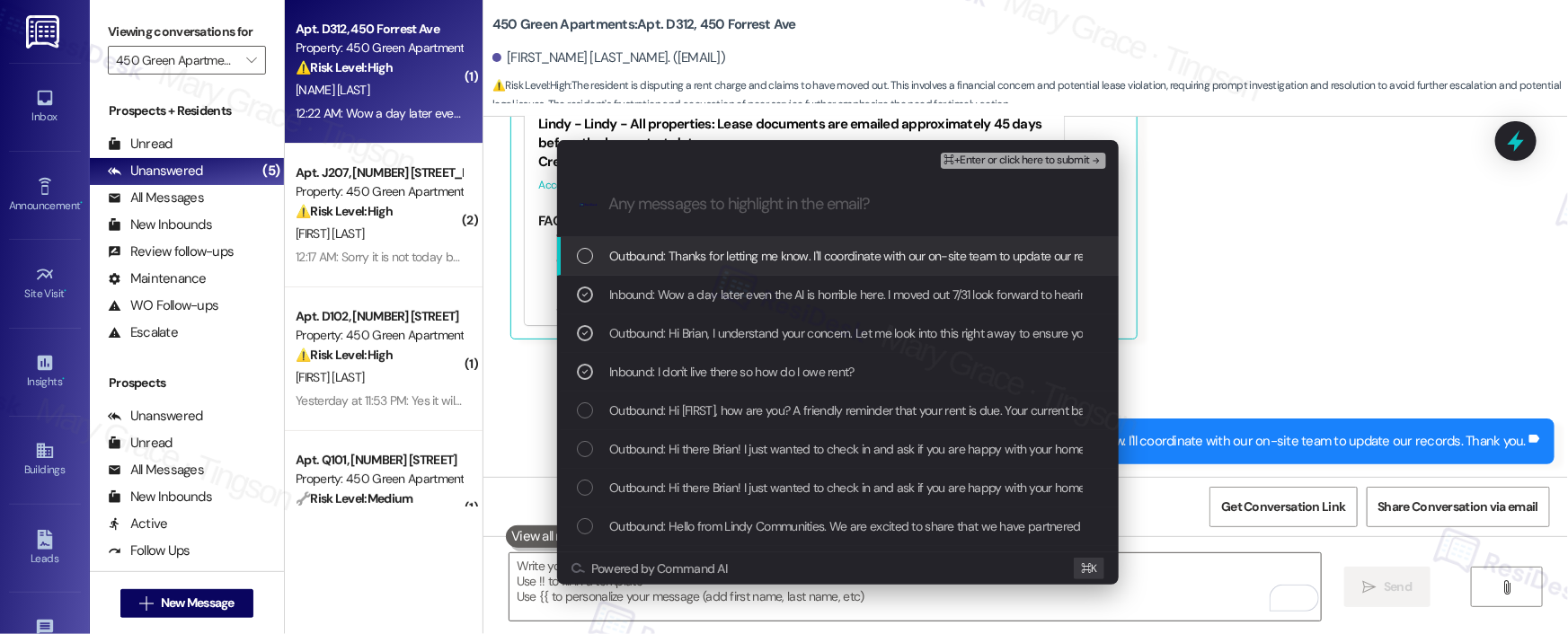 click on "Outbound: Thanks for letting me know. I'll coordinate with our on-site team to update our records. Thank you." at bounding box center (892, 256) 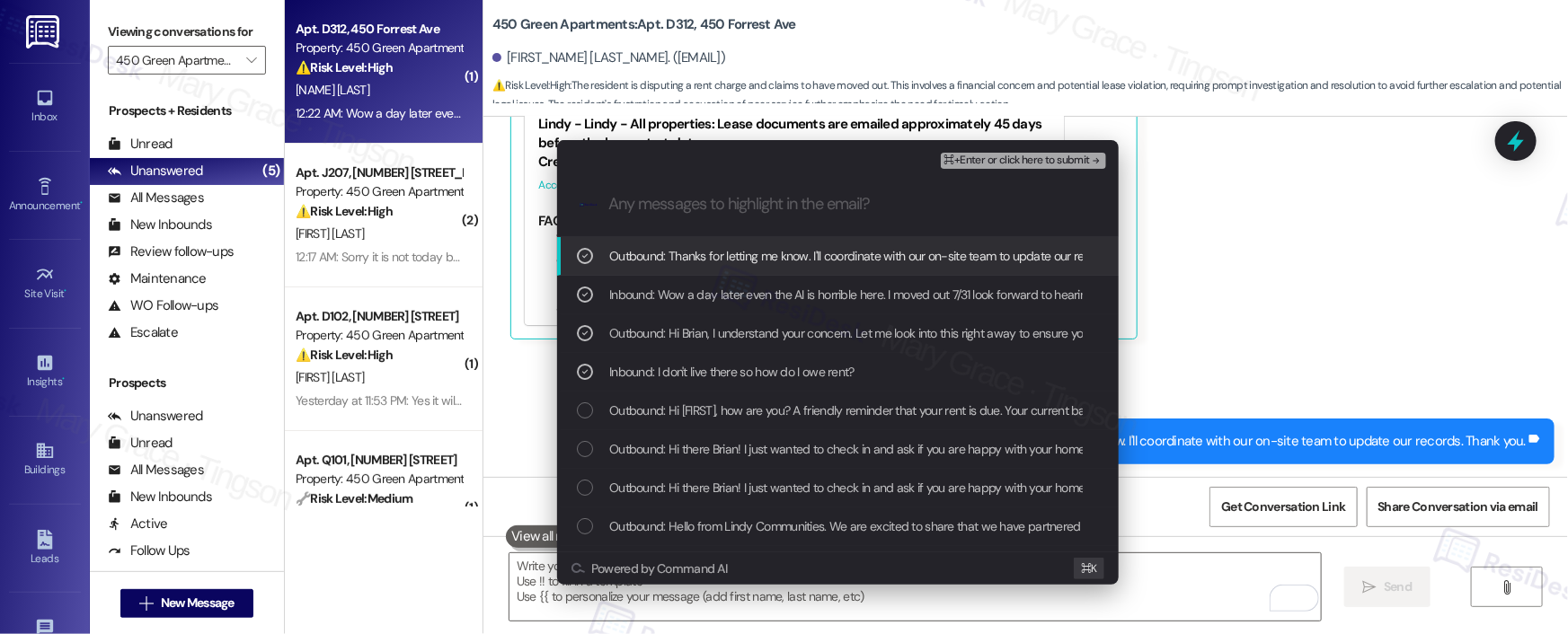 click on "⌘+Enter or click here to submit" at bounding box center (1017, 161) 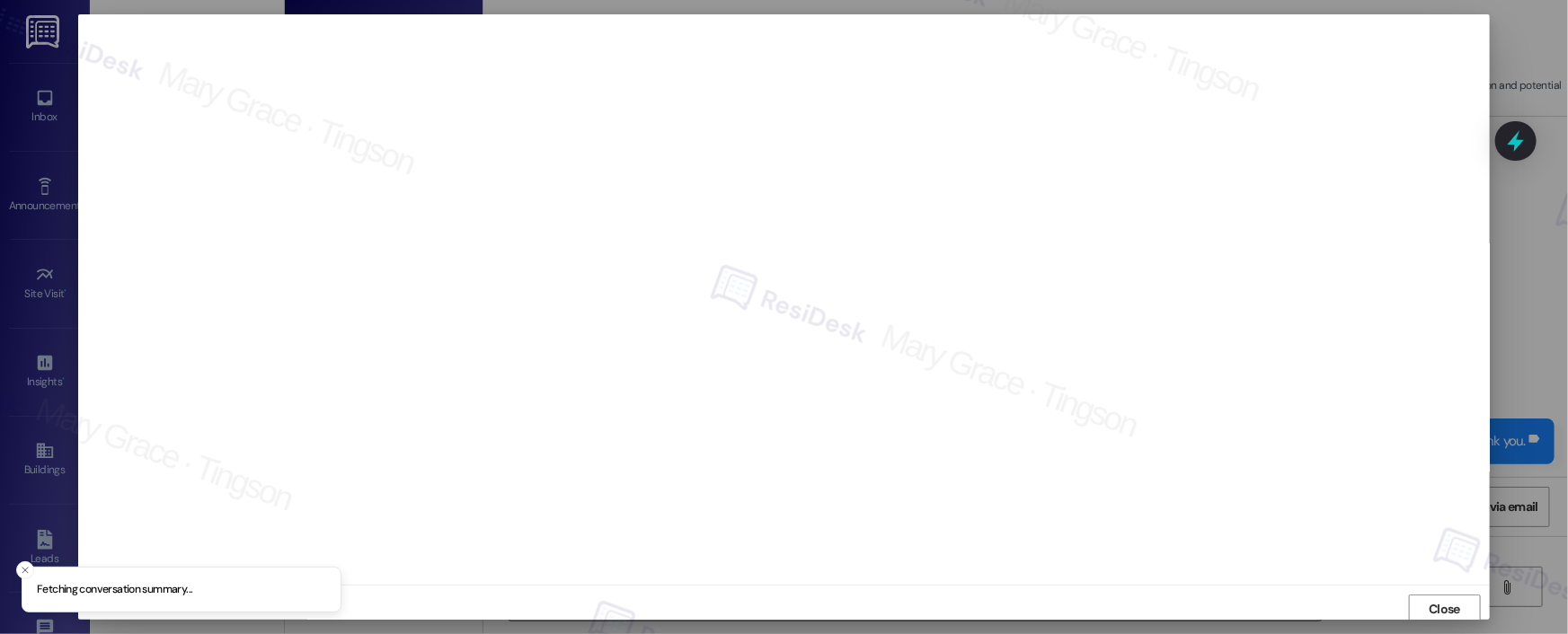 scroll, scrollTop: 4, scrollLeft: 0, axis: vertical 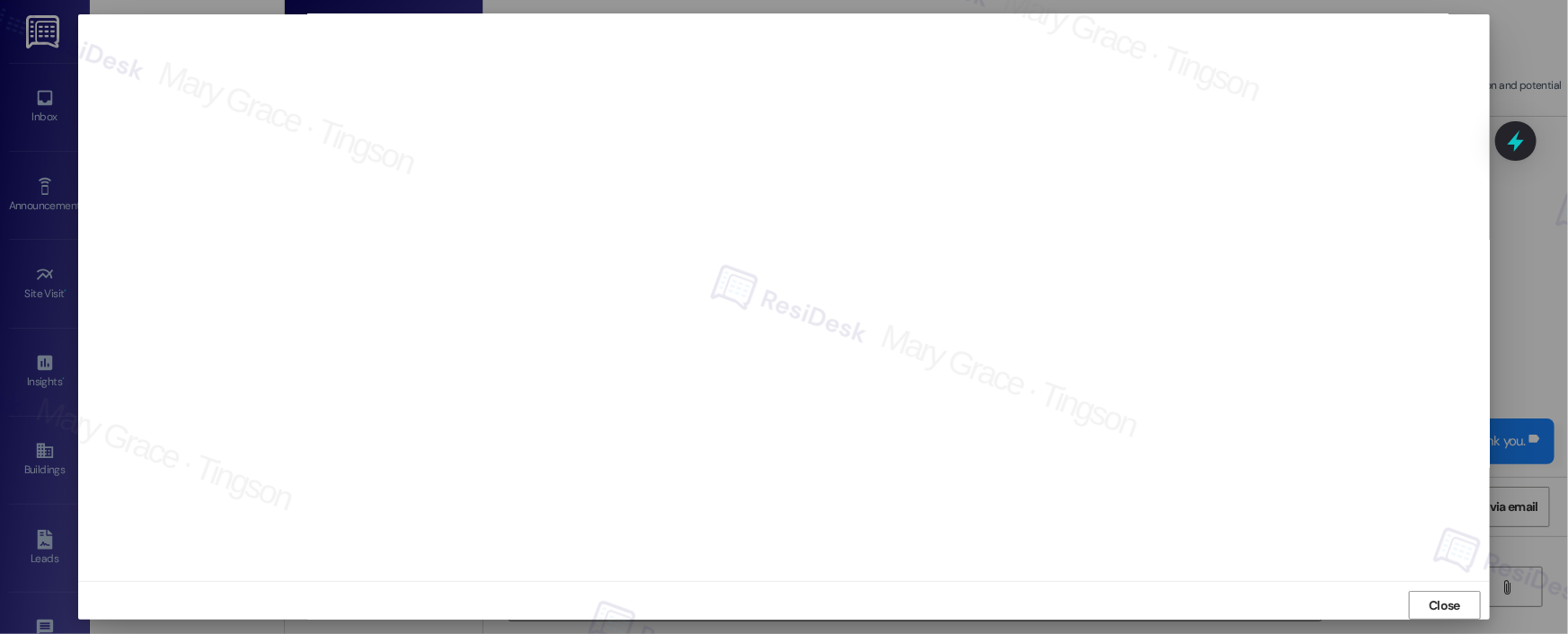 click at bounding box center (784, 317) 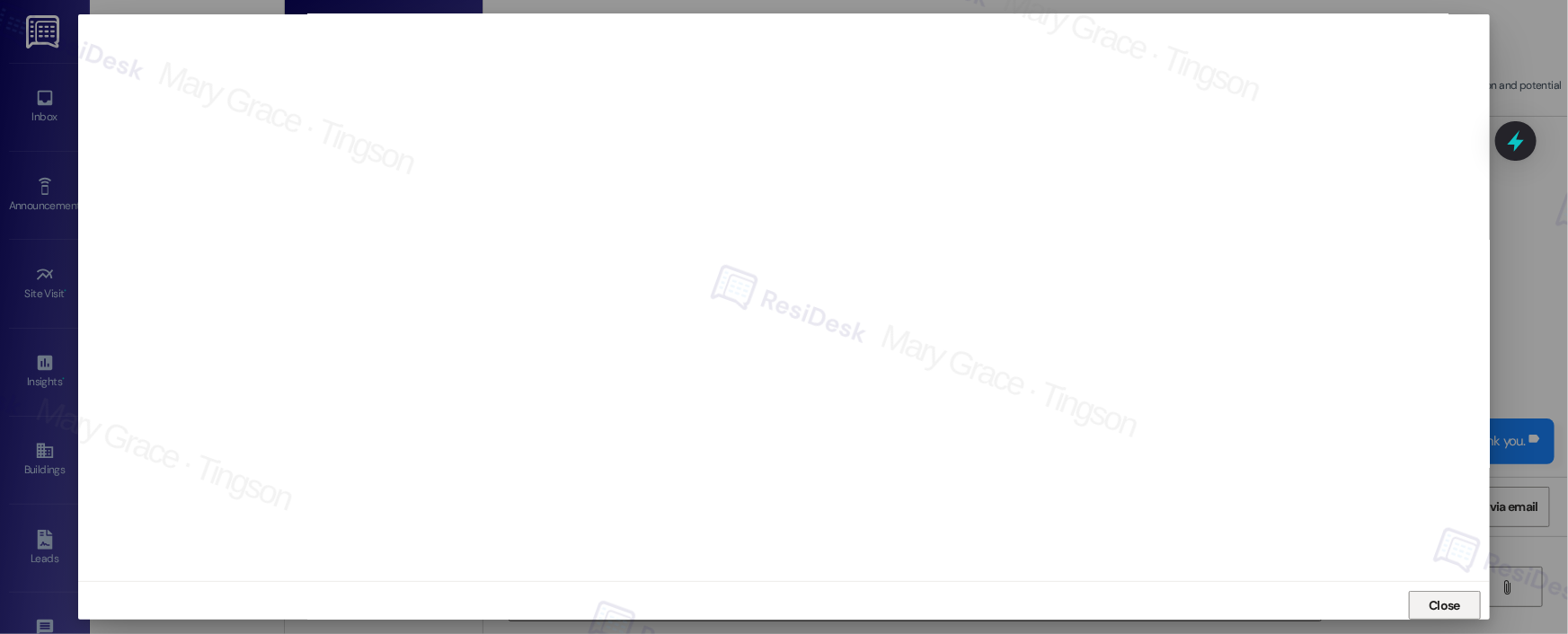 click on "Close" at bounding box center (1444, 605) 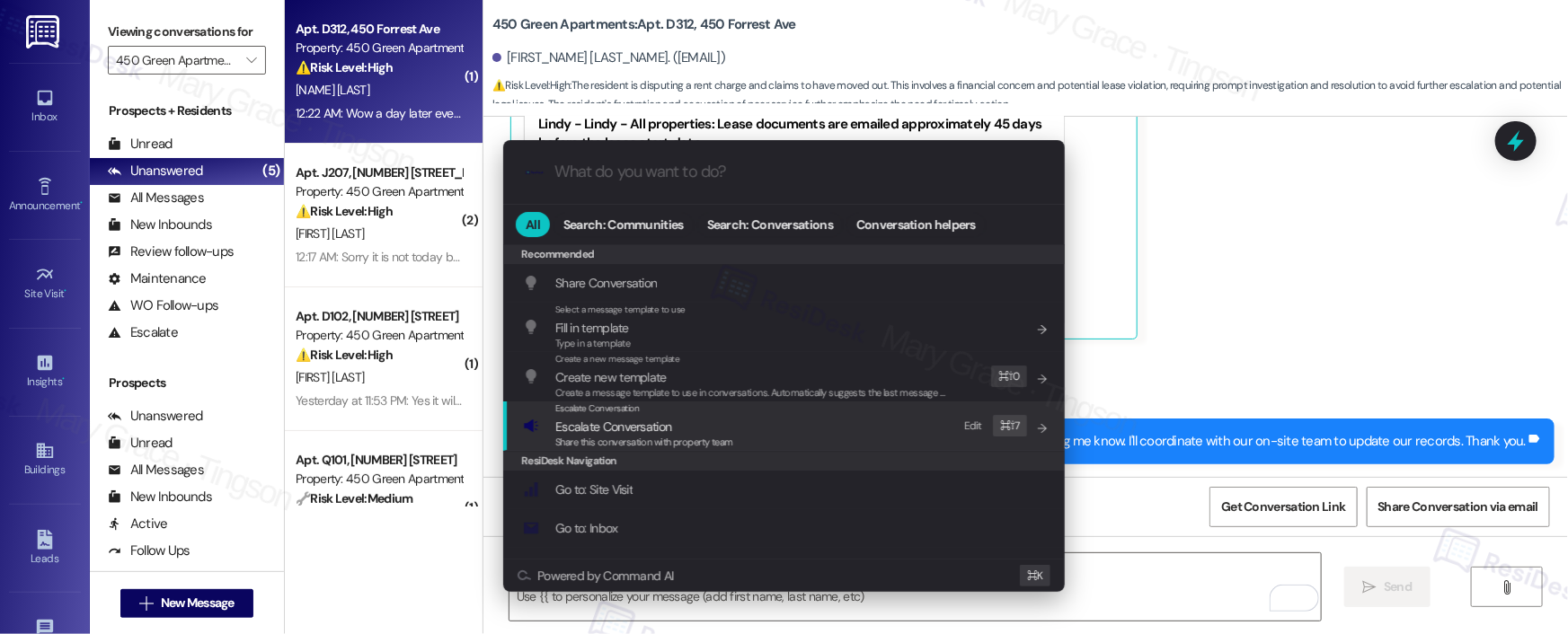 click on "Escalate Conversation Escalate Conversation Share this conversation with property team Edit ⌘ ⇧ 7" at bounding box center (785, 426) 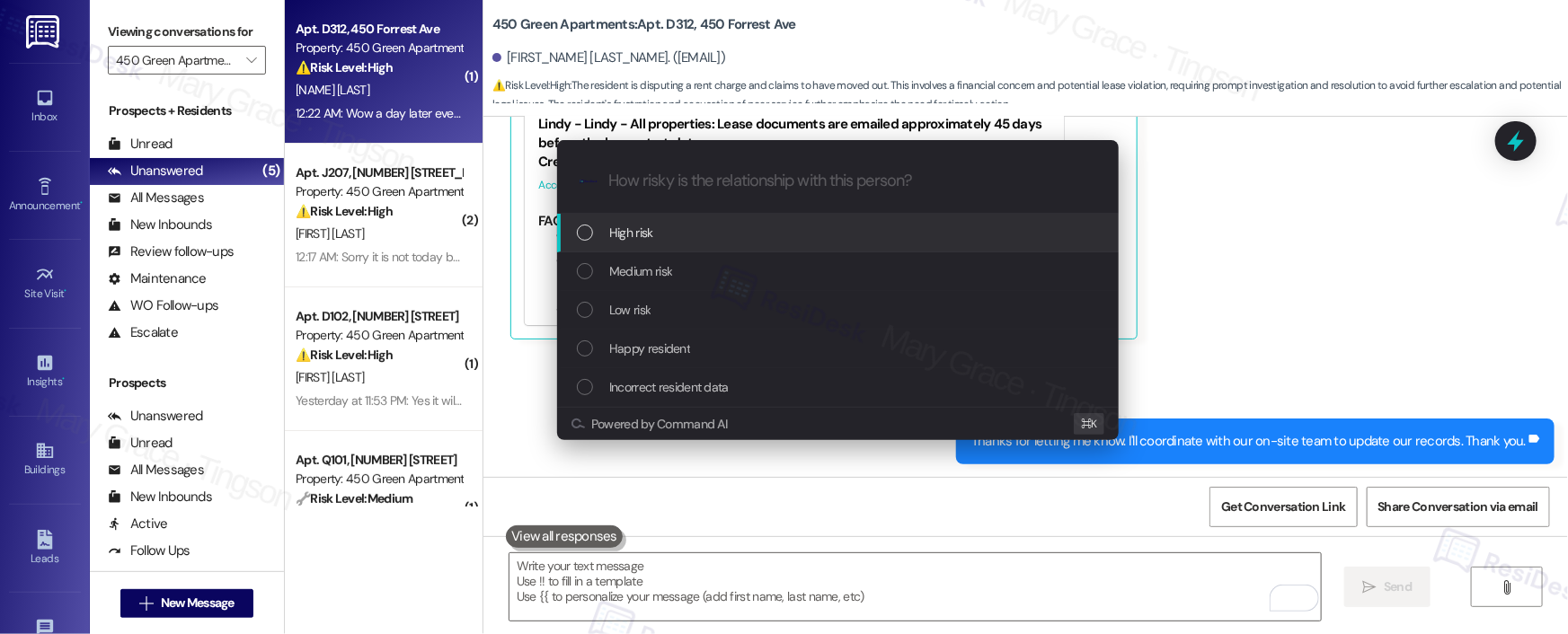 click on "High risk" at bounding box center (839, 233) 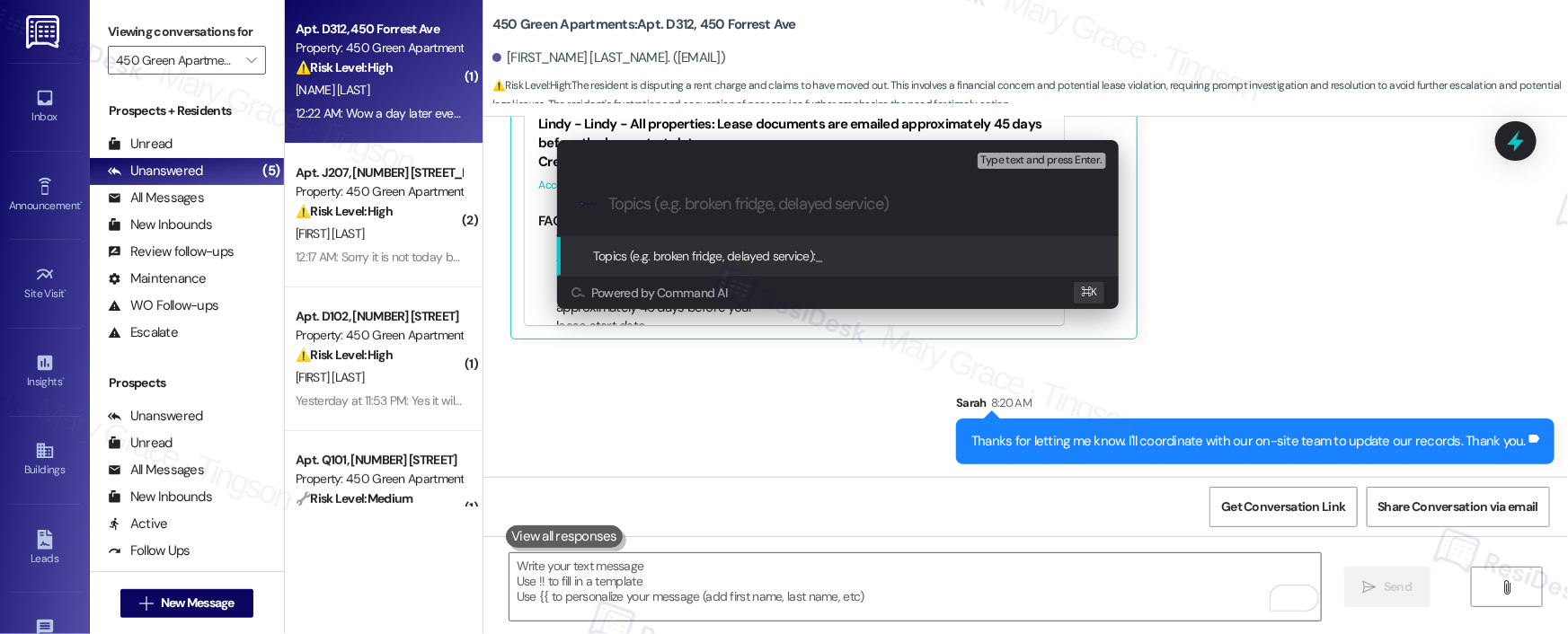 paste on "Resident Already Moved Out" 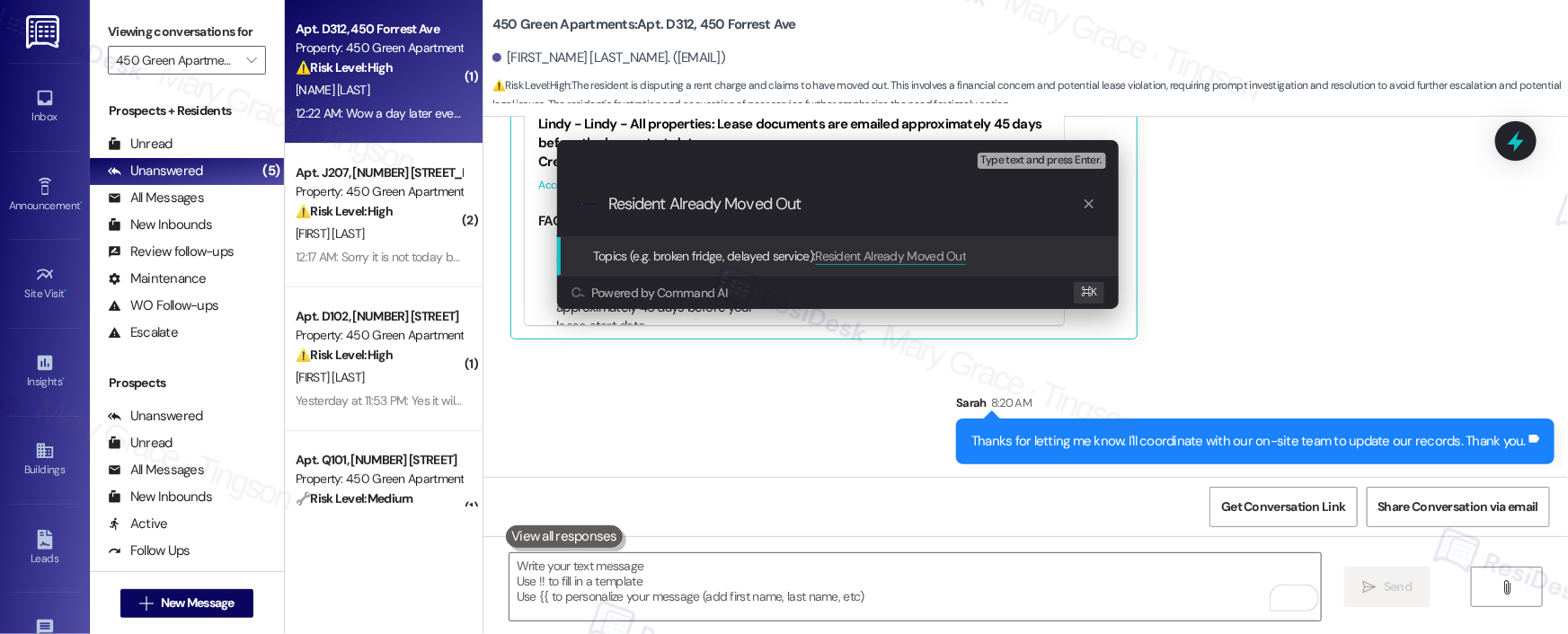 type 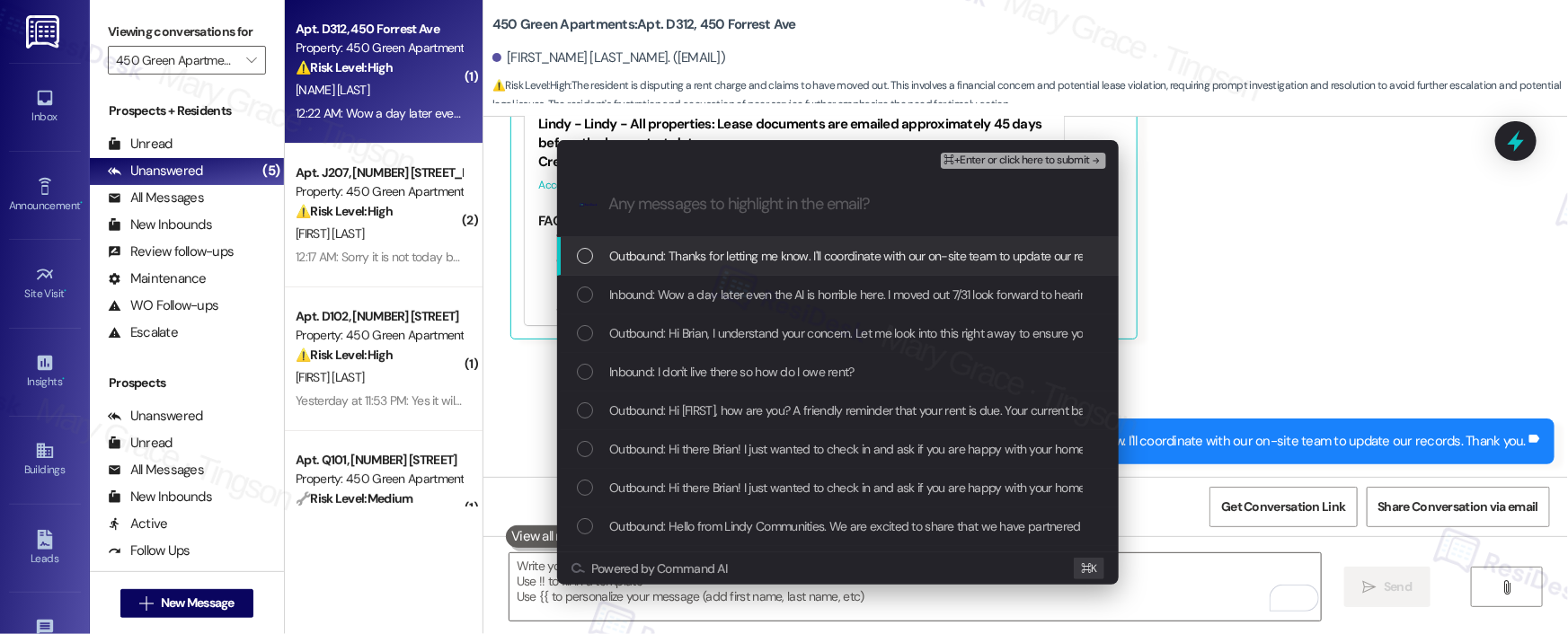 click on "Outbound: Thanks for letting me know. I'll coordinate with our on-site team to update our records. Thank you." at bounding box center (892, 256) 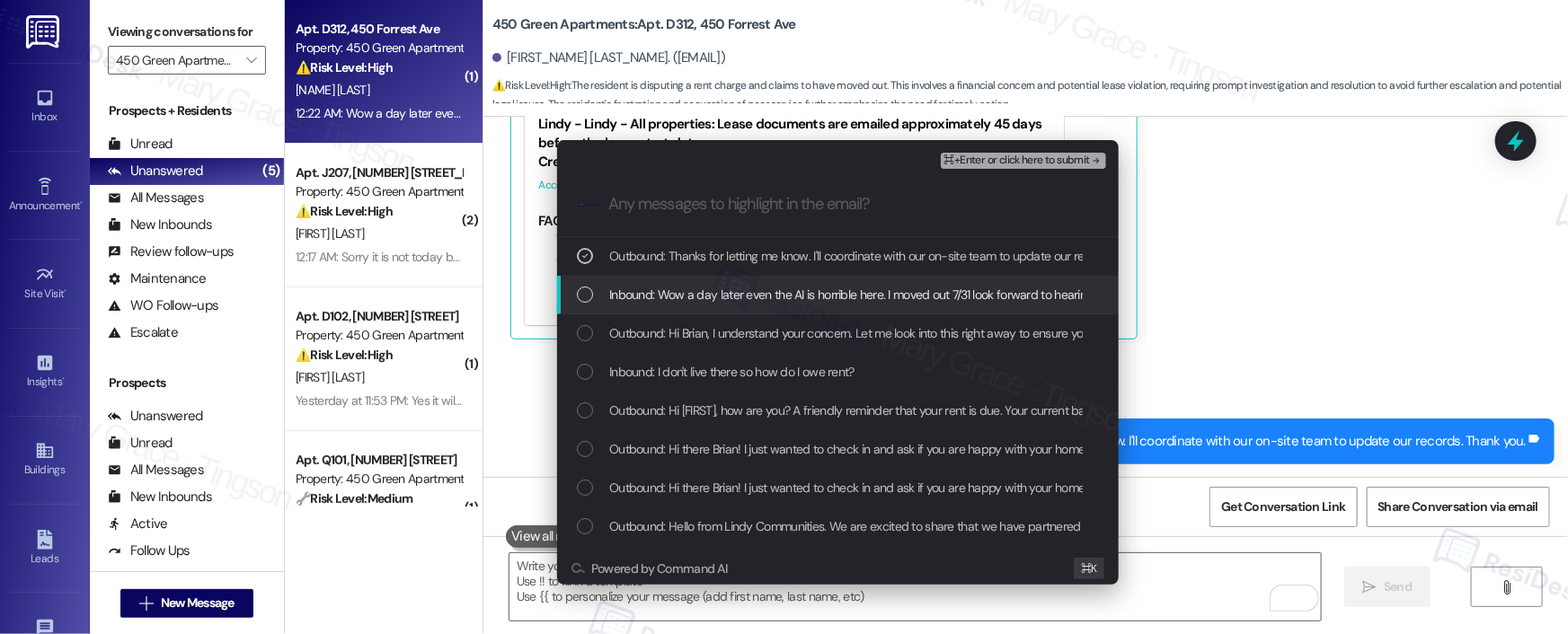 click on "Inbound: Wow a day later even the AI is horrible here. I moved out 7/31 look forward to hearing from you in a few days" at bounding box center [912, 295] 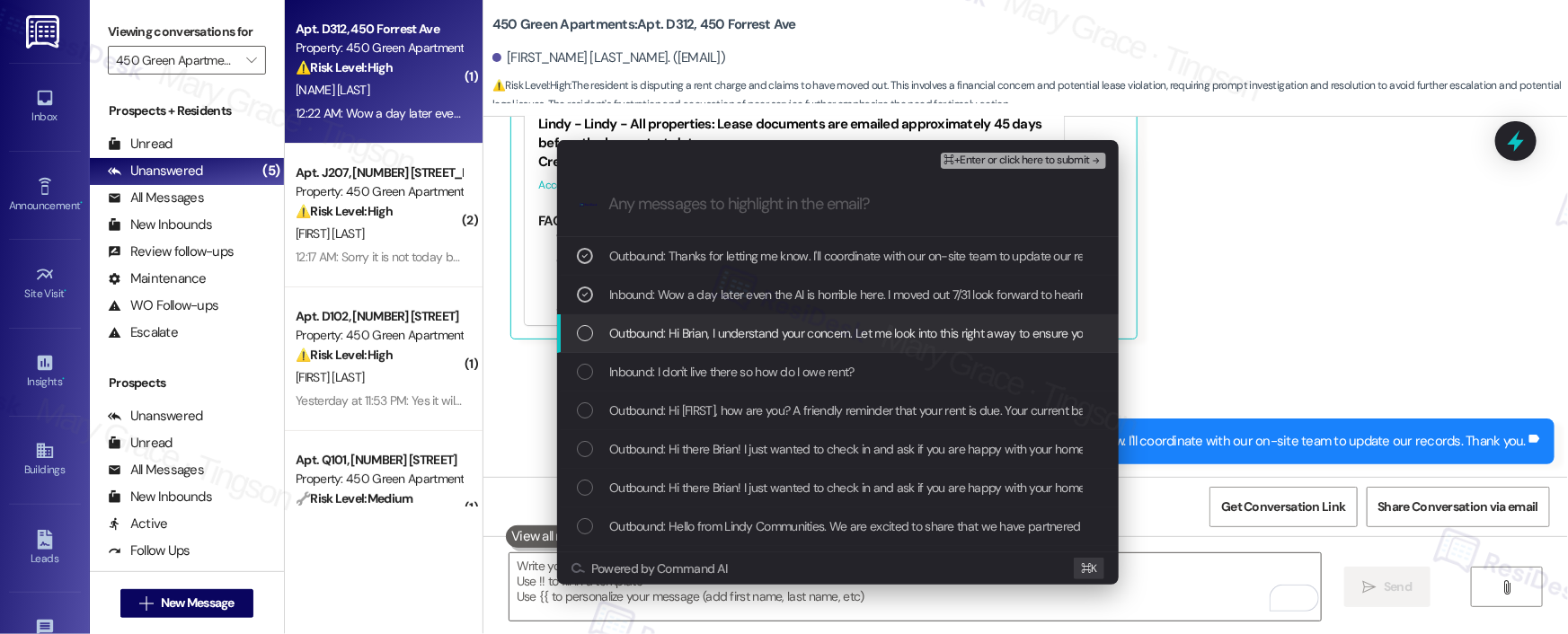 click on "Outbound: Hi Brian, I understand your concern. Let me look into this right away to ensure your account is accurate. Could you let me know when you moved out, and if you were able to coordinate your move-out with our site team?" at bounding box center (1207, 333) 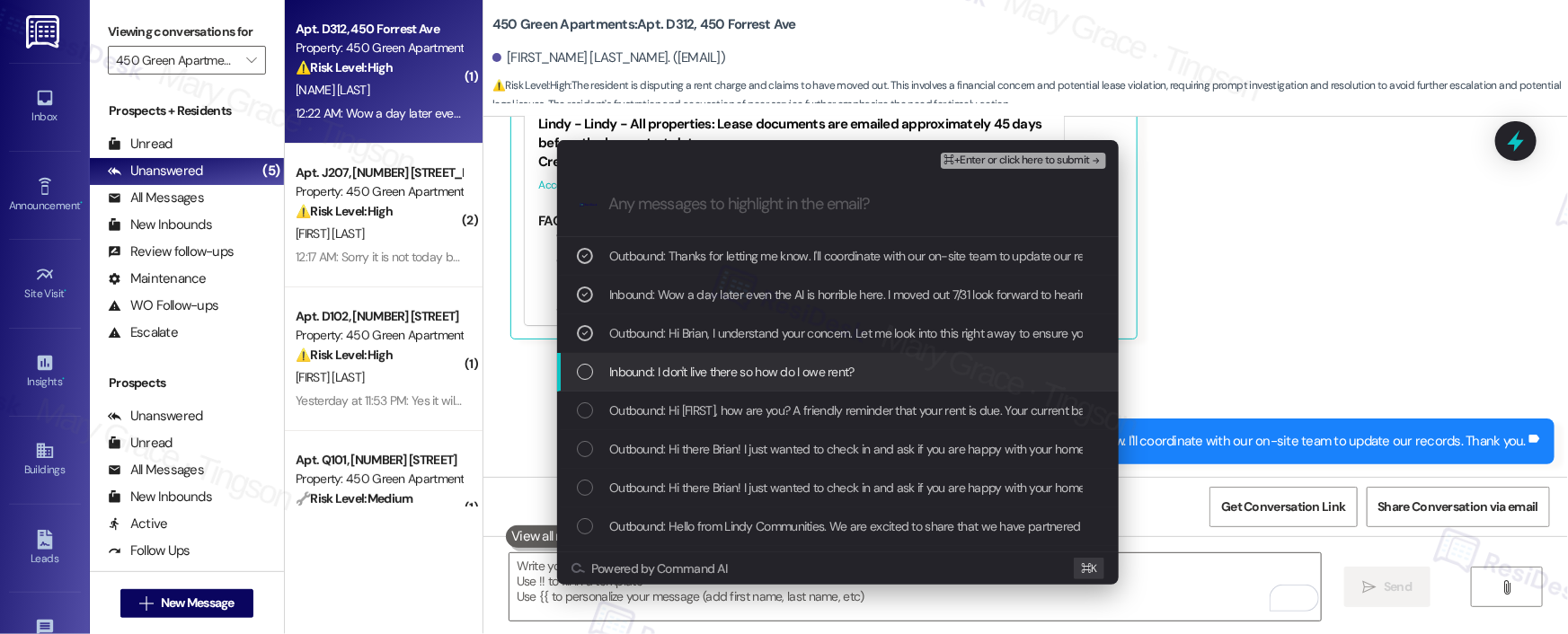 click on "Inbound: I don't live there so how do I owe rent?" at bounding box center (731, 372) 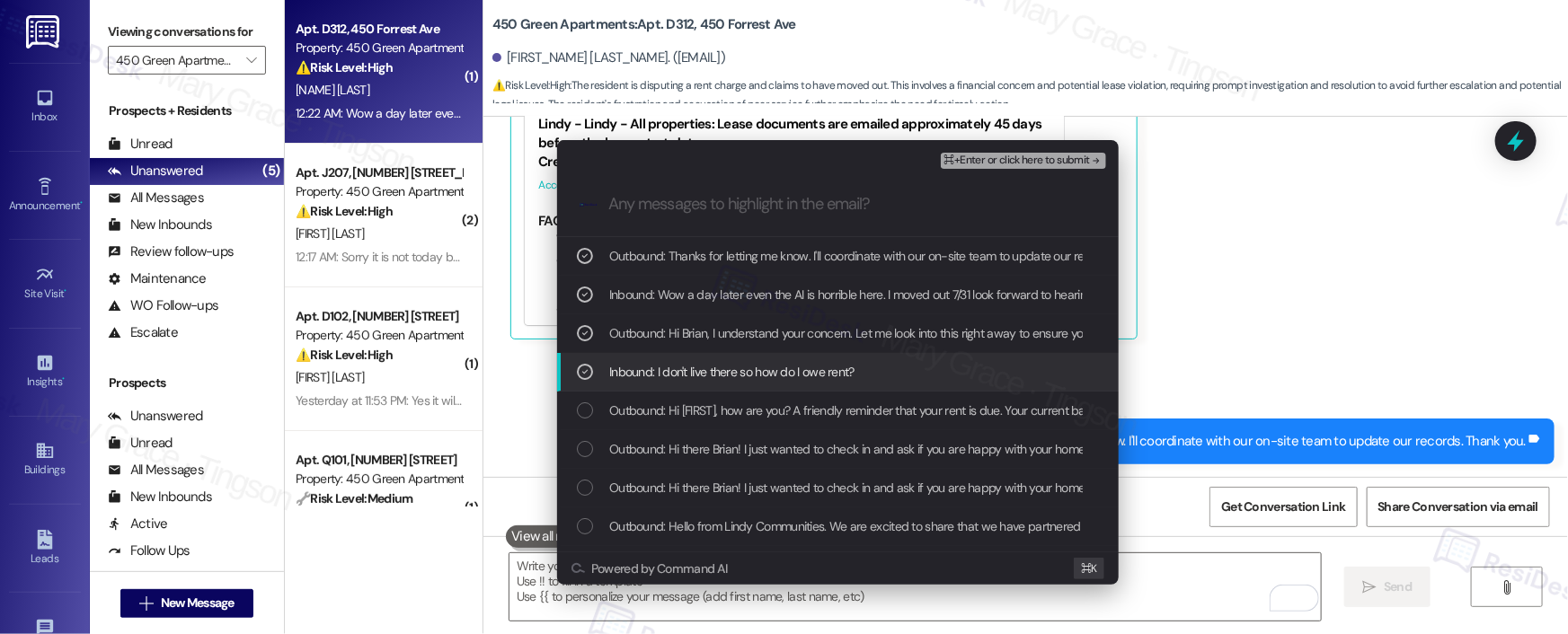 click on "Inbound: I don't live there so how do I owe rent?" at bounding box center [731, 372] 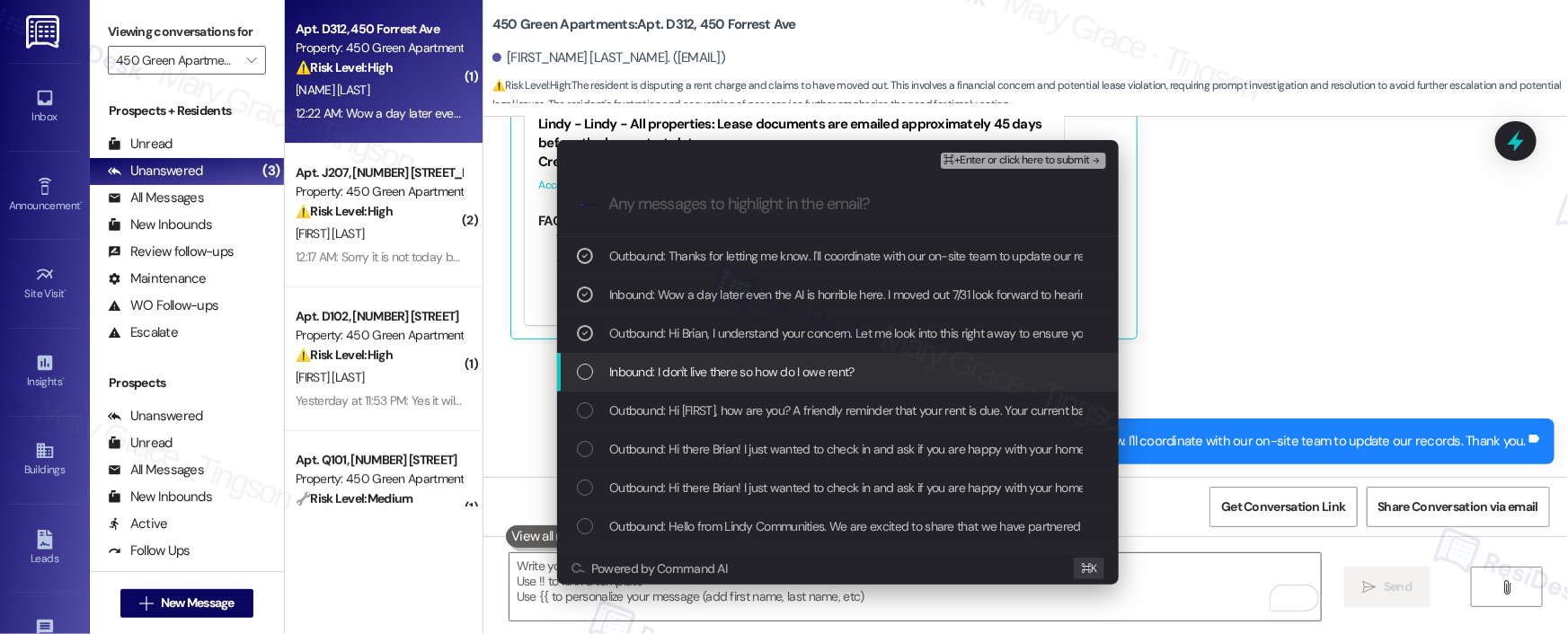 click on "Inbound: I don't live there so how do I owe rent?" at bounding box center [731, 372] 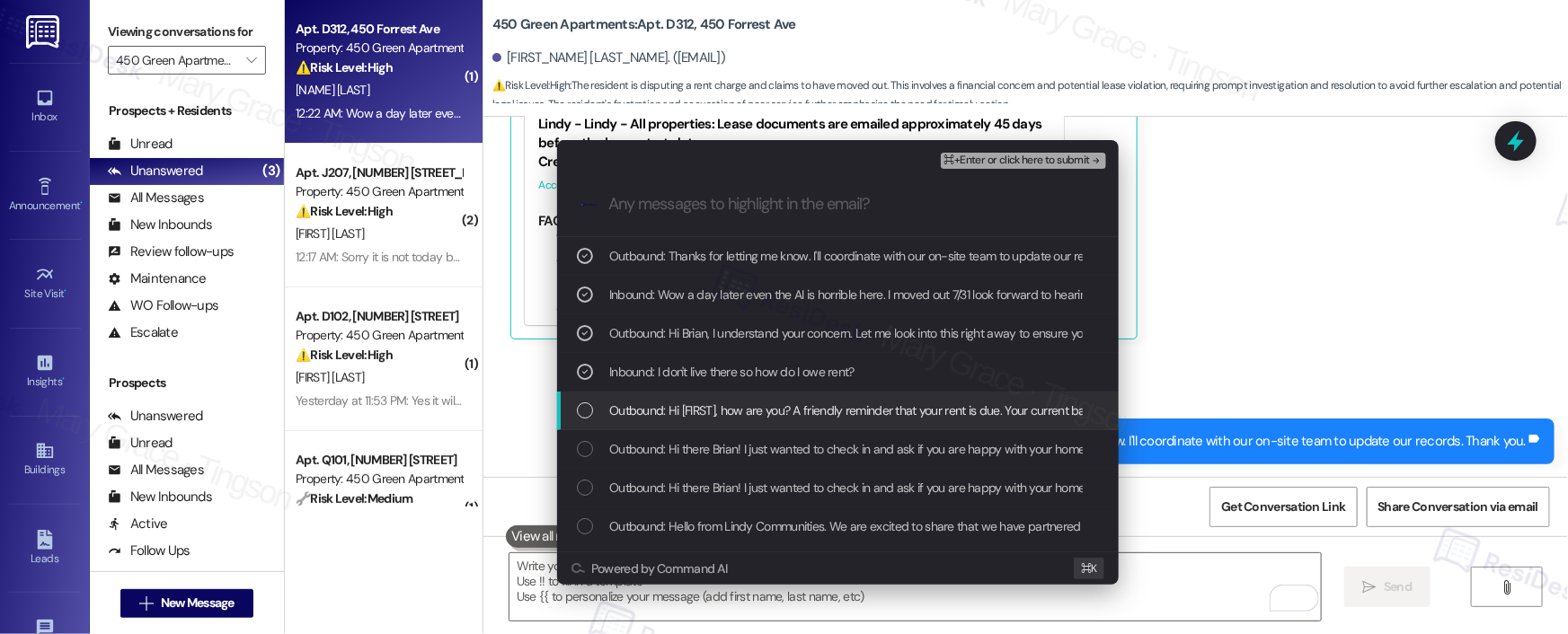click on "Outbound: Hi [FIRST], how are you? A friendly reminder that your rent is due. Your current balance is $1581.78. Please pay your rent to avoid a late fee. Please let us know if you have any questions!" at bounding box center (1113, 410) 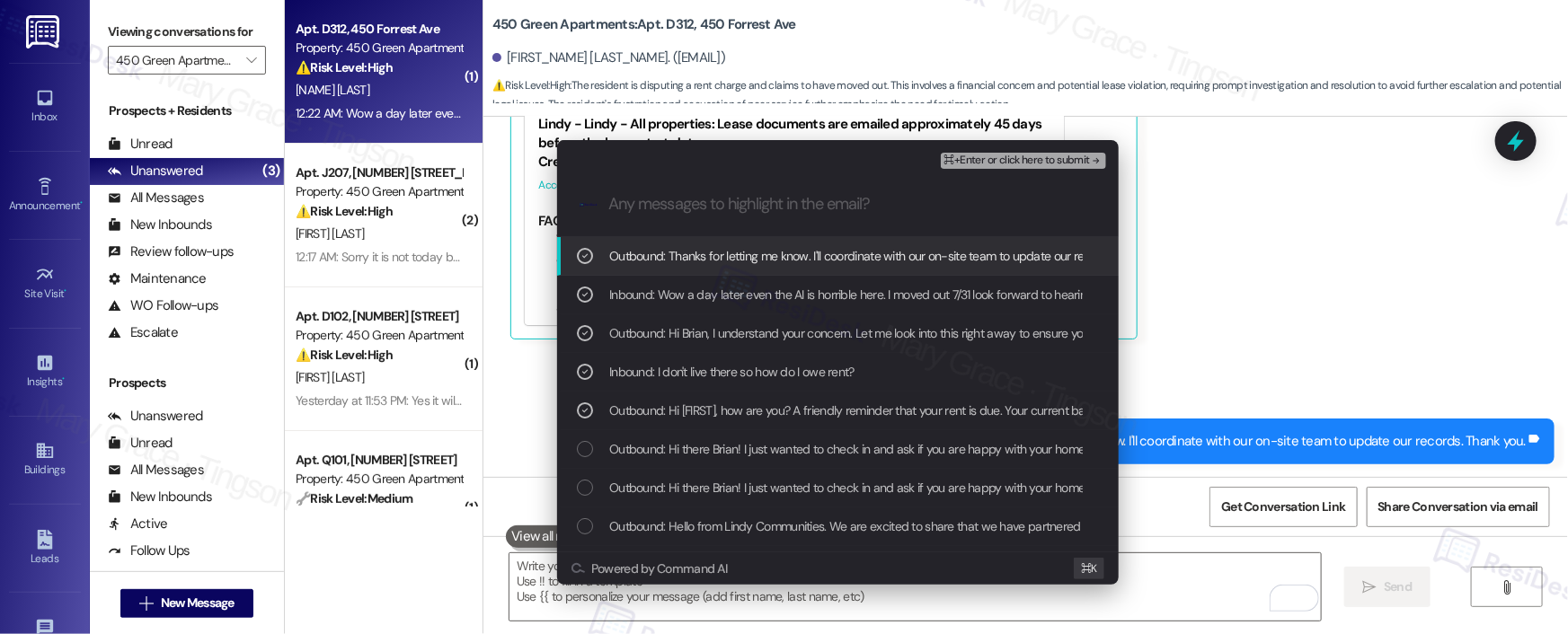 click on "⌘+Enter or click here to submit" at bounding box center [1017, 161] 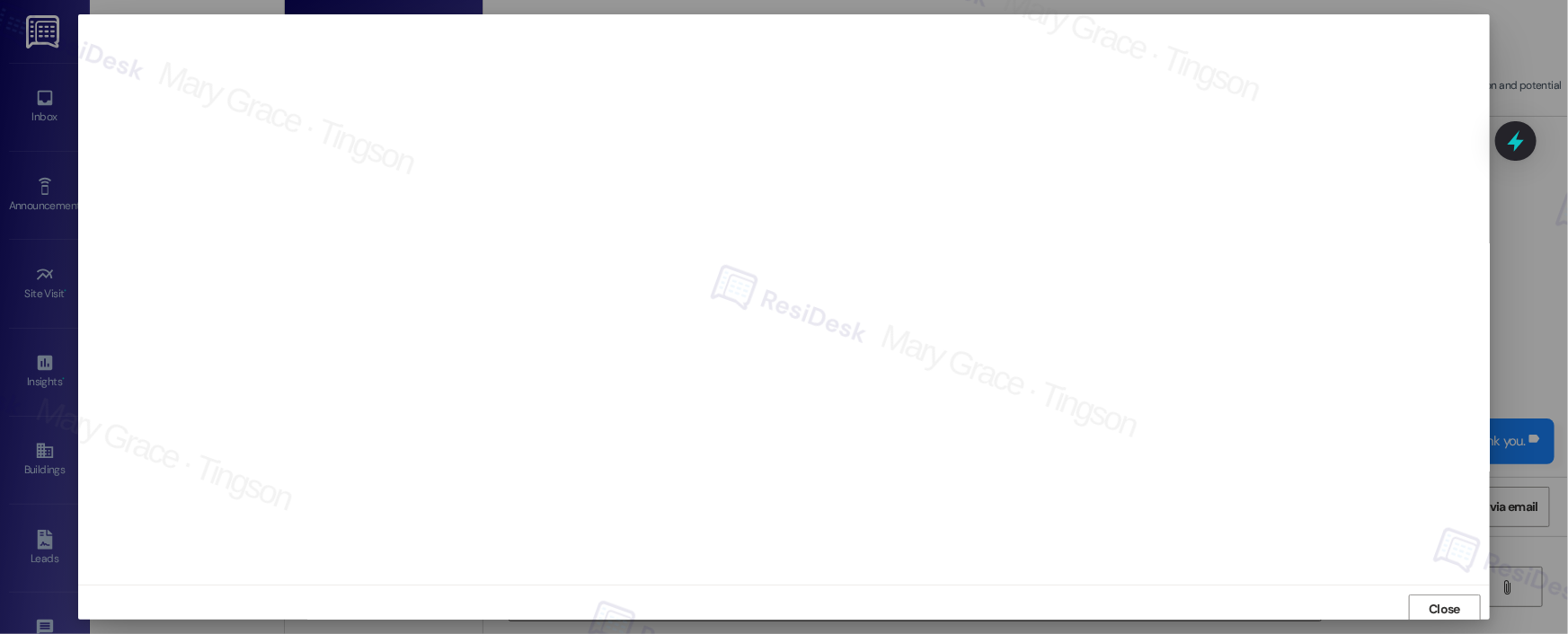 scroll, scrollTop: 4, scrollLeft: 0, axis: vertical 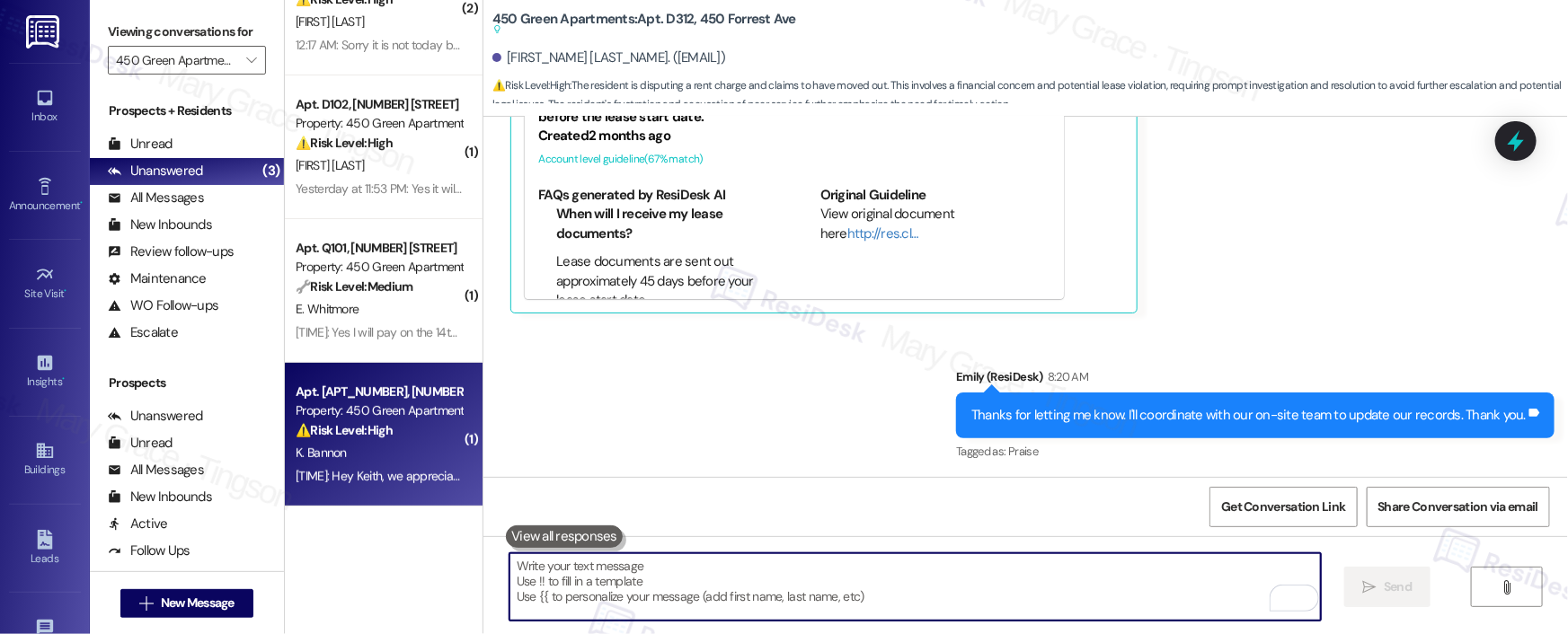 click on "K. Bannon" at bounding box center [378, 453] 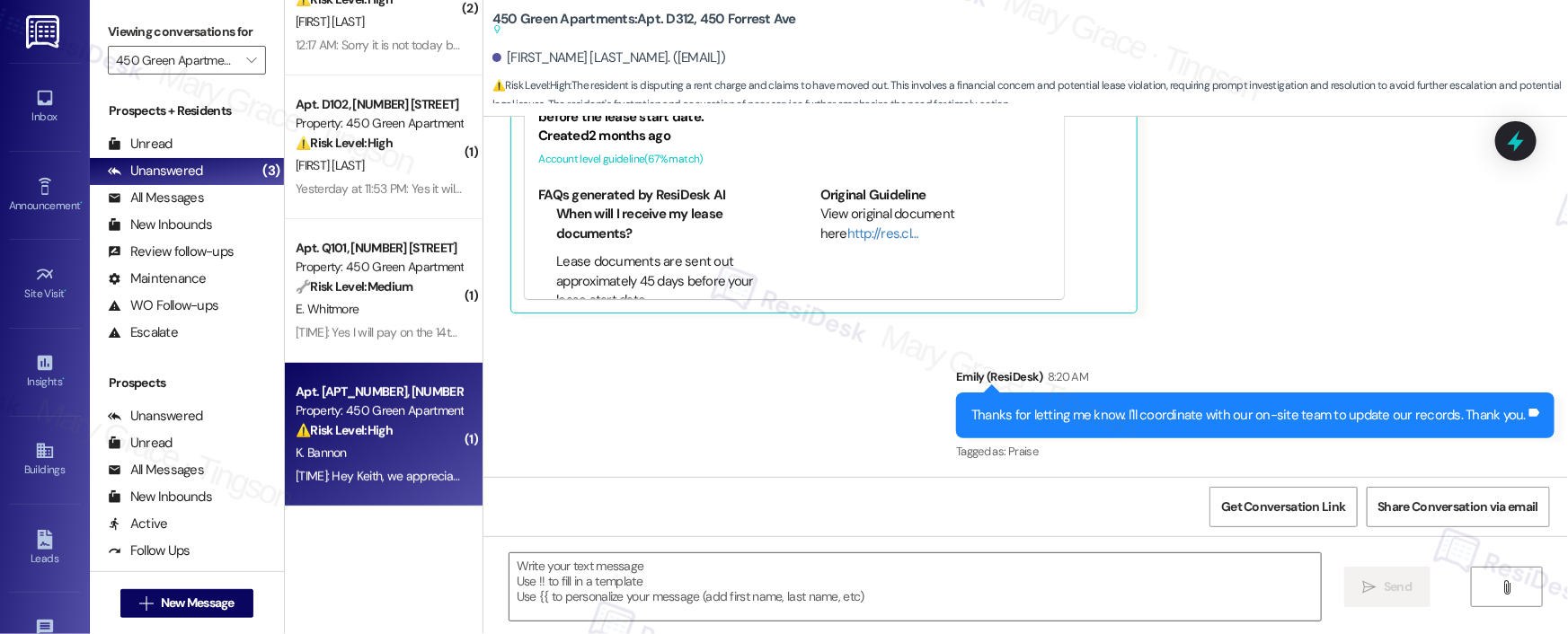 click on "K. Bannon" at bounding box center (378, 453) 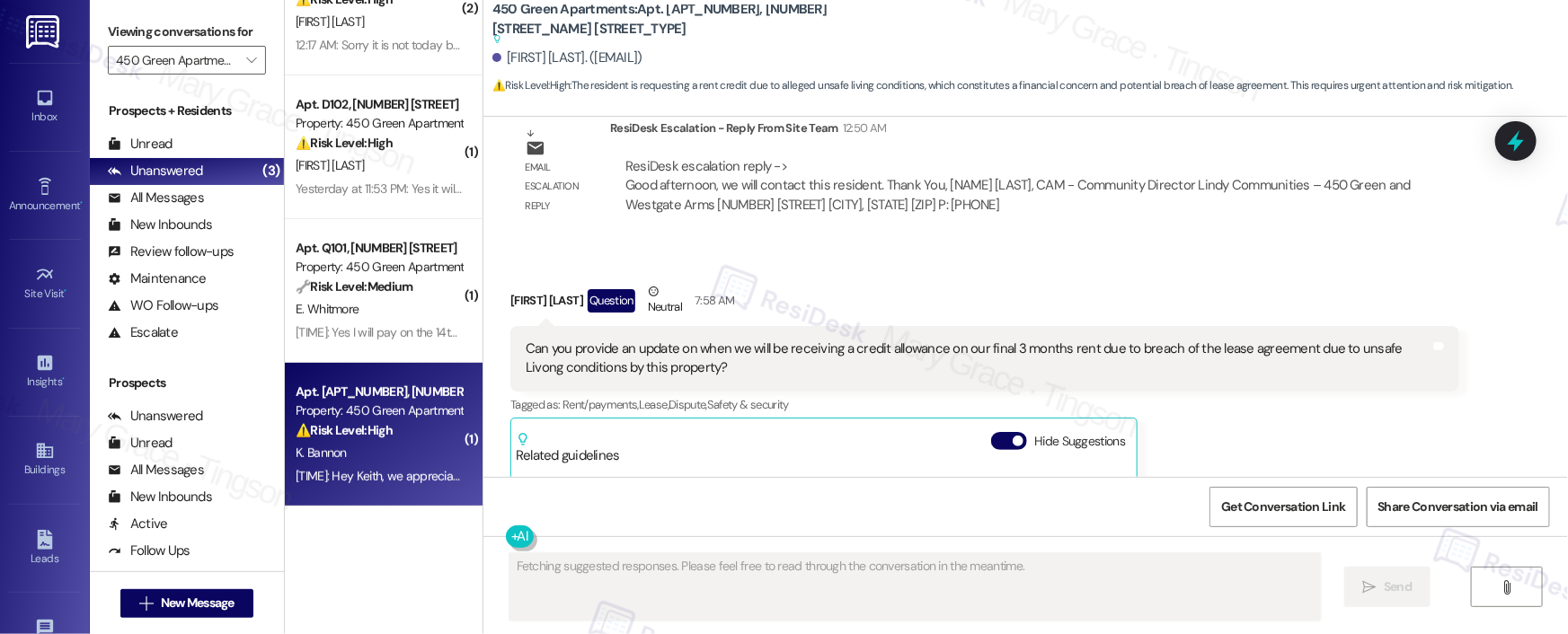 scroll, scrollTop: 19568, scrollLeft: 0, axis: vertical 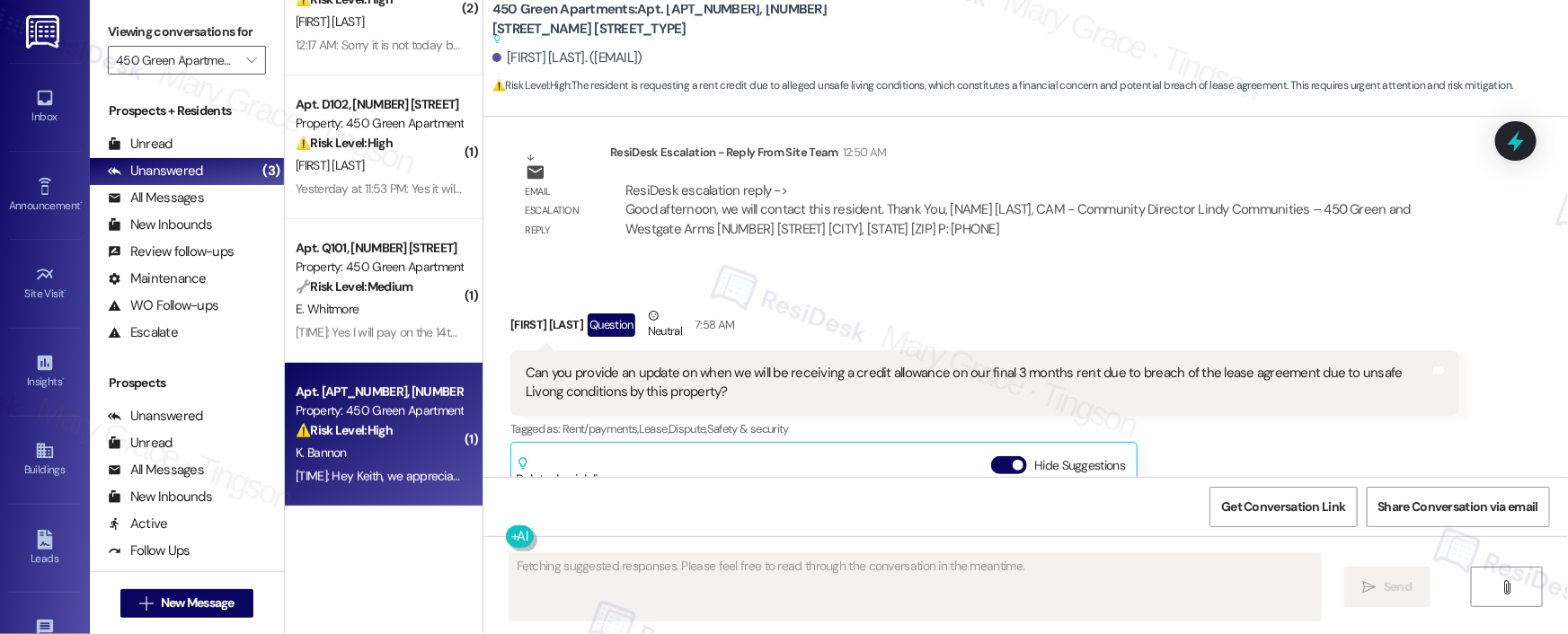 click on "Can you provide an update on when we will be receiving a credit allowance on our final 3 months rent due to breach of the lease agreement due to unsafe Livong conditions by this property?" at bounding box center (978, 383) 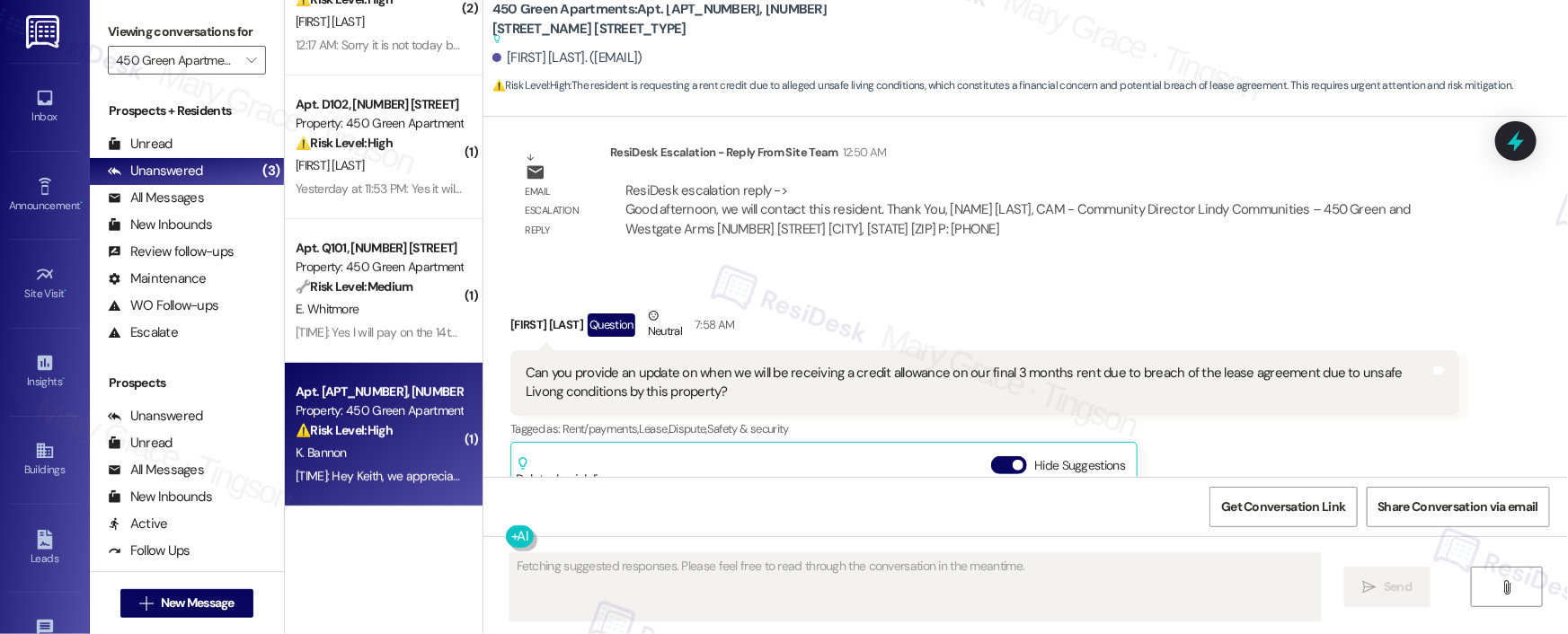 click on "Can you provide an update on when we will be receiving a credit allowance on our final 3 months rent due to breach of the lease agreement due to unsafe Livong conditions by this property?" at bounding box center (978, 383) 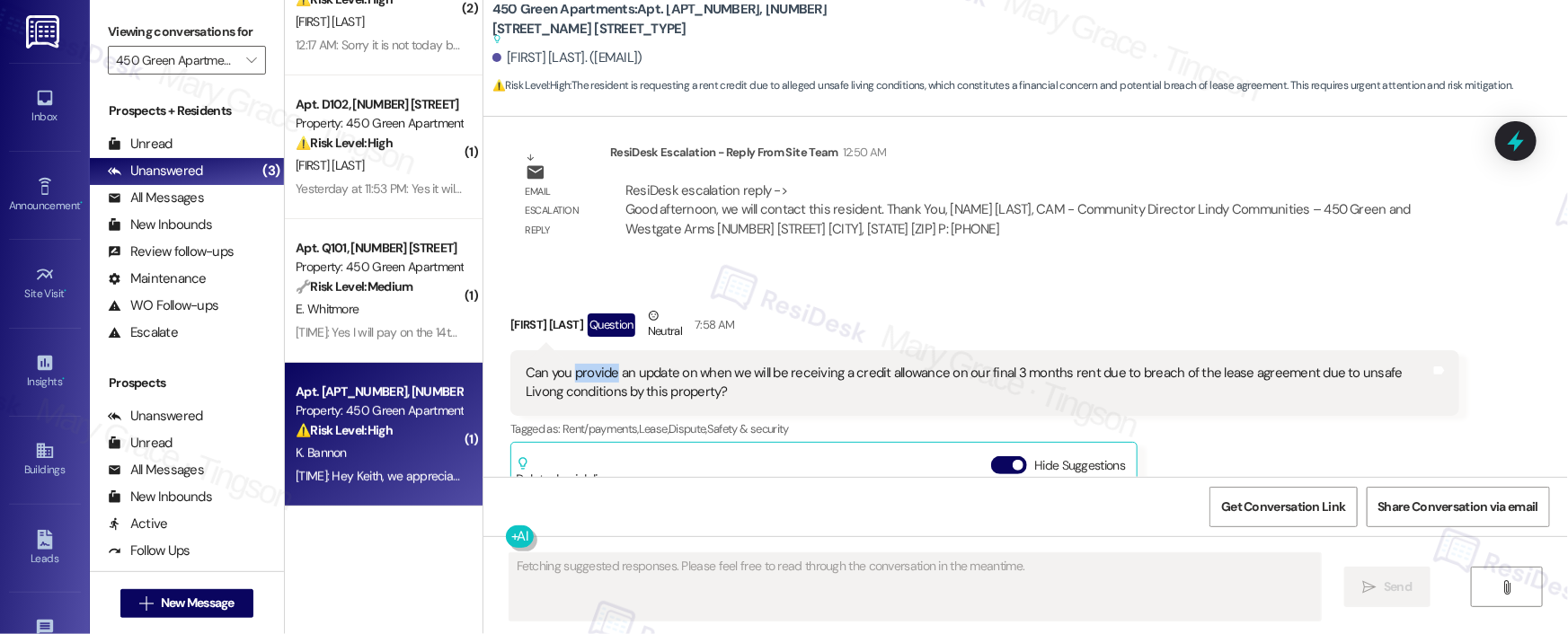 click on "Can you provide an update on when we will be receiving a credit allowance on our final 3 months rent due to breach of the lease agreement due to unsafe Livong conditions by this property?" at bounding box center [978, 383] 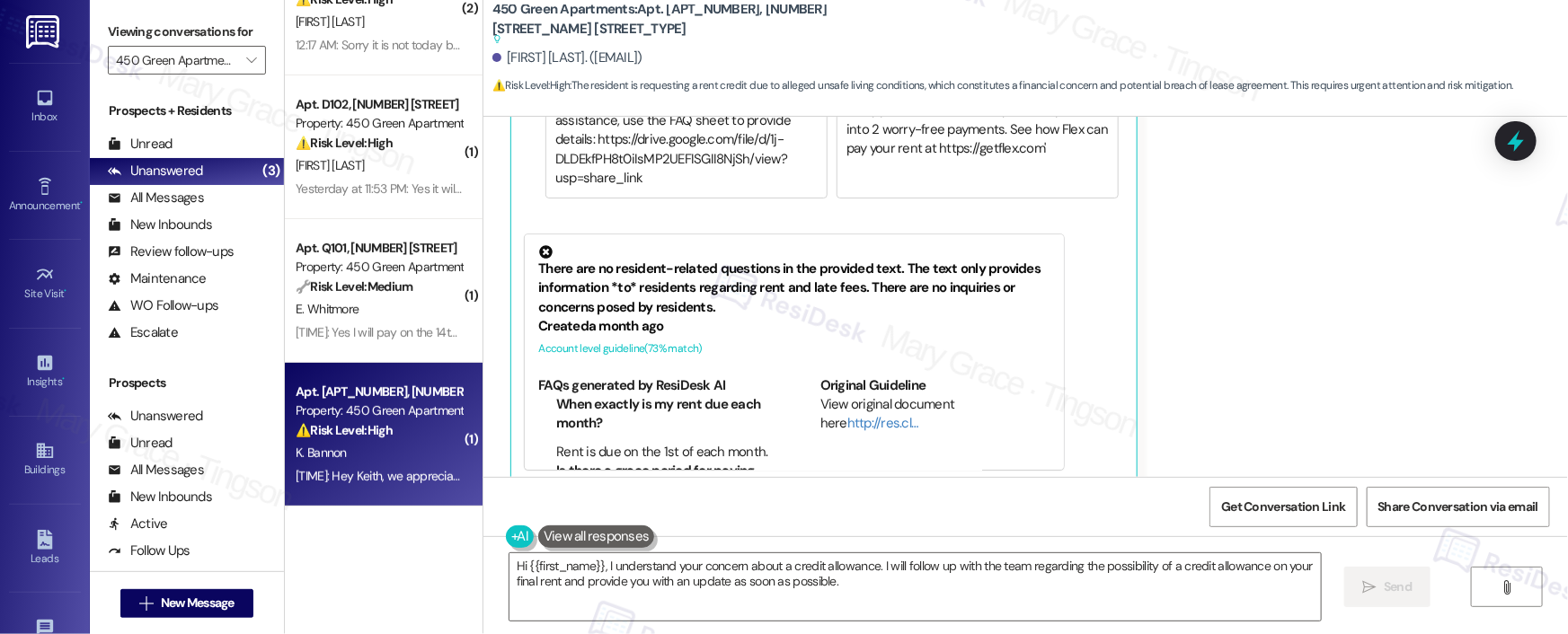 scroll, scrollTop: 20172, scrollLeft: 0, axis: vertical 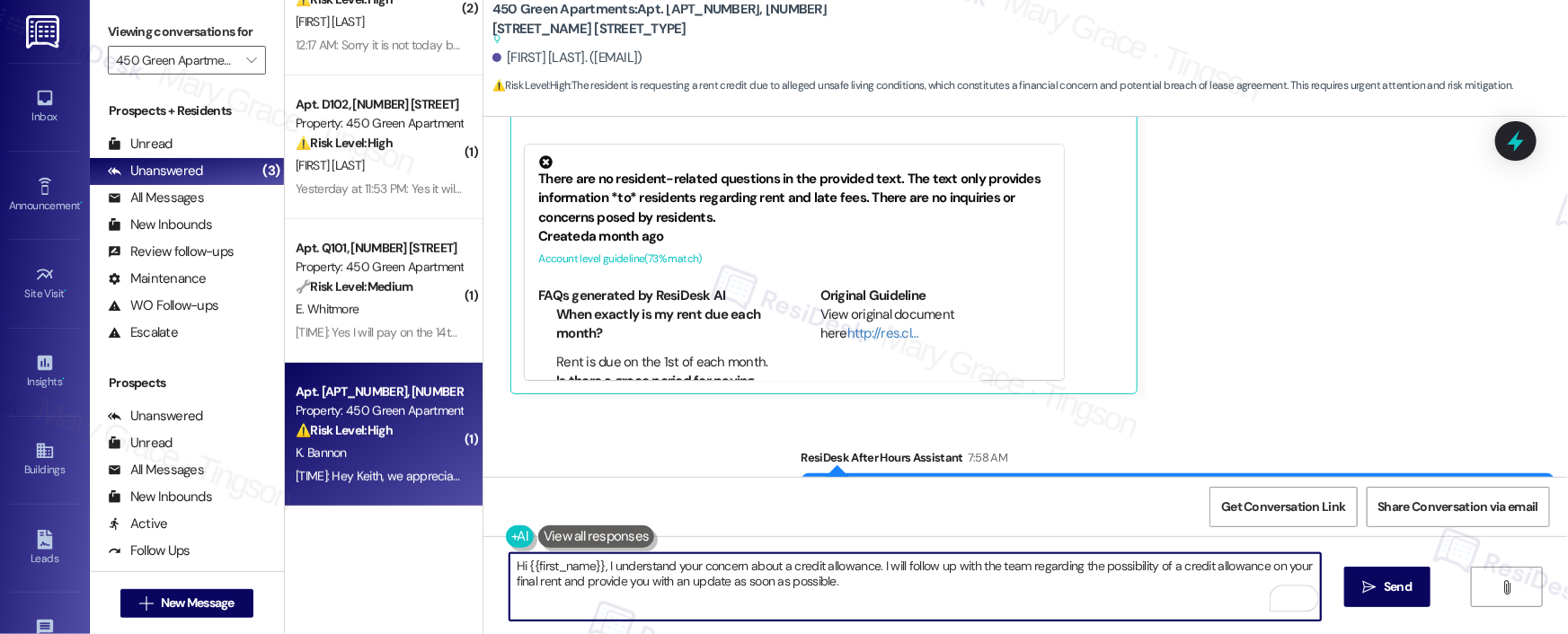 drag, startPoint x: 897, startPoint y: 603, endPoint x: 597, endPoint y: 567, distance: 302.1523 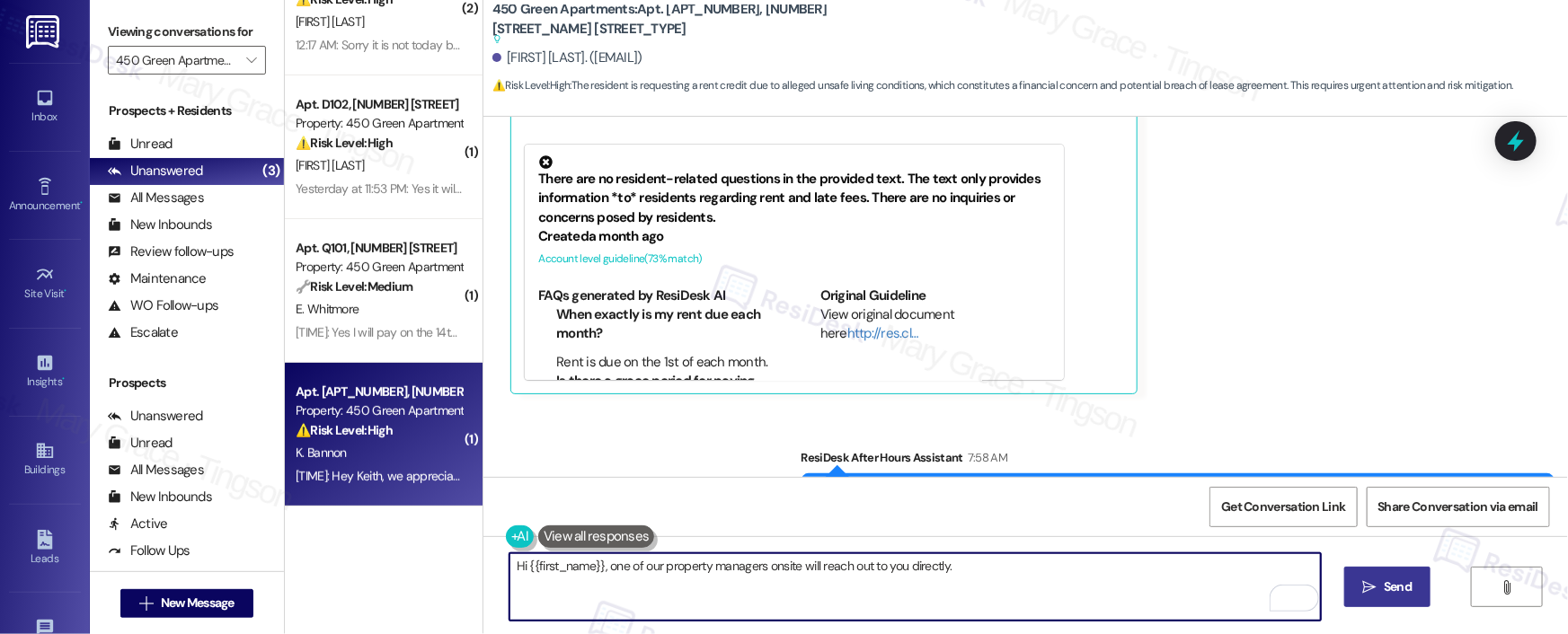 type on "Hi {{first_name}}, one of our property managers onsite will reach out to you directly." 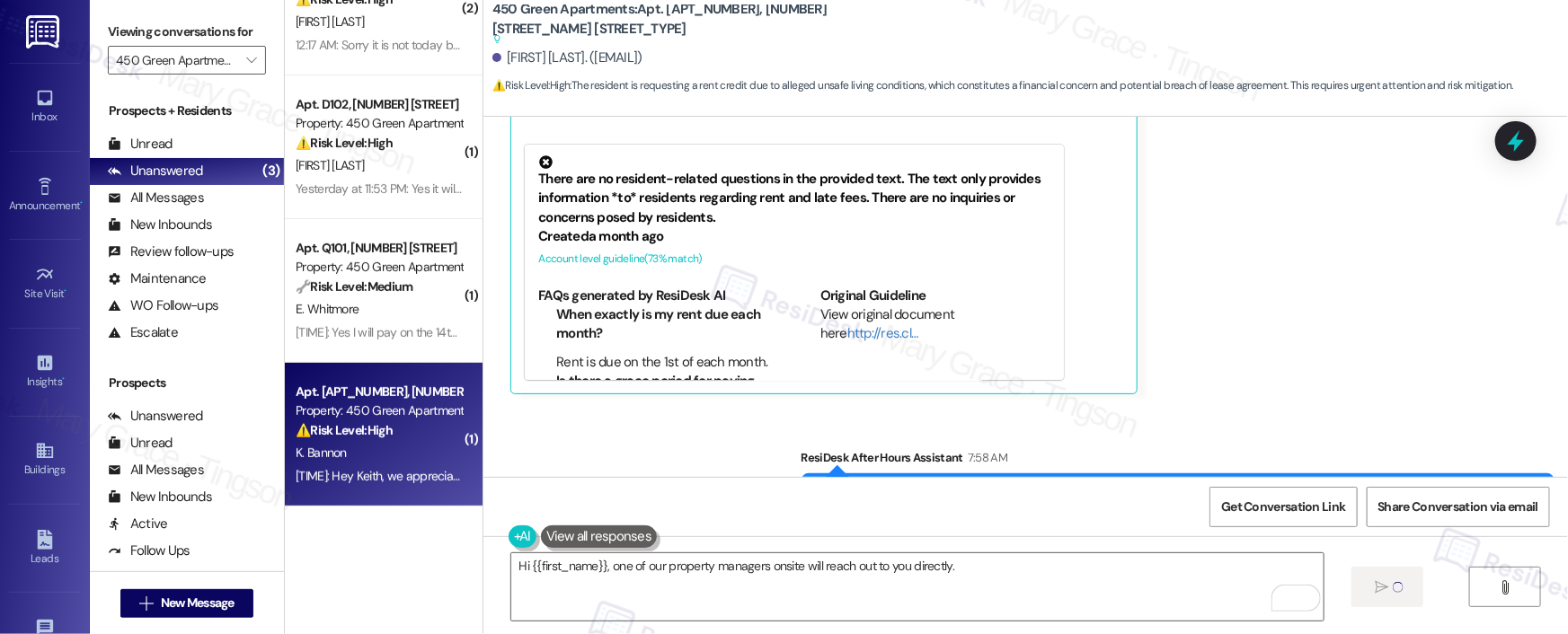 type 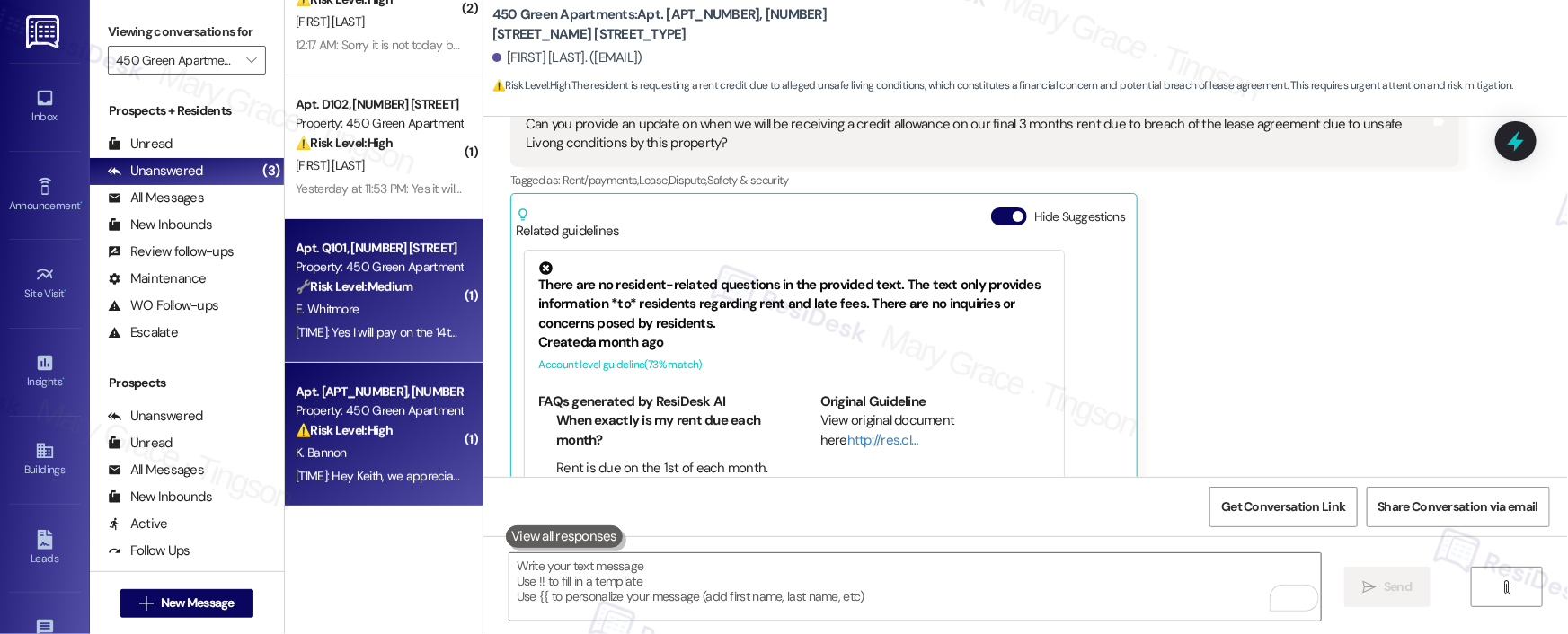 scroll, scrollTop: 19771, scrollLeft: 0, axis: vertical 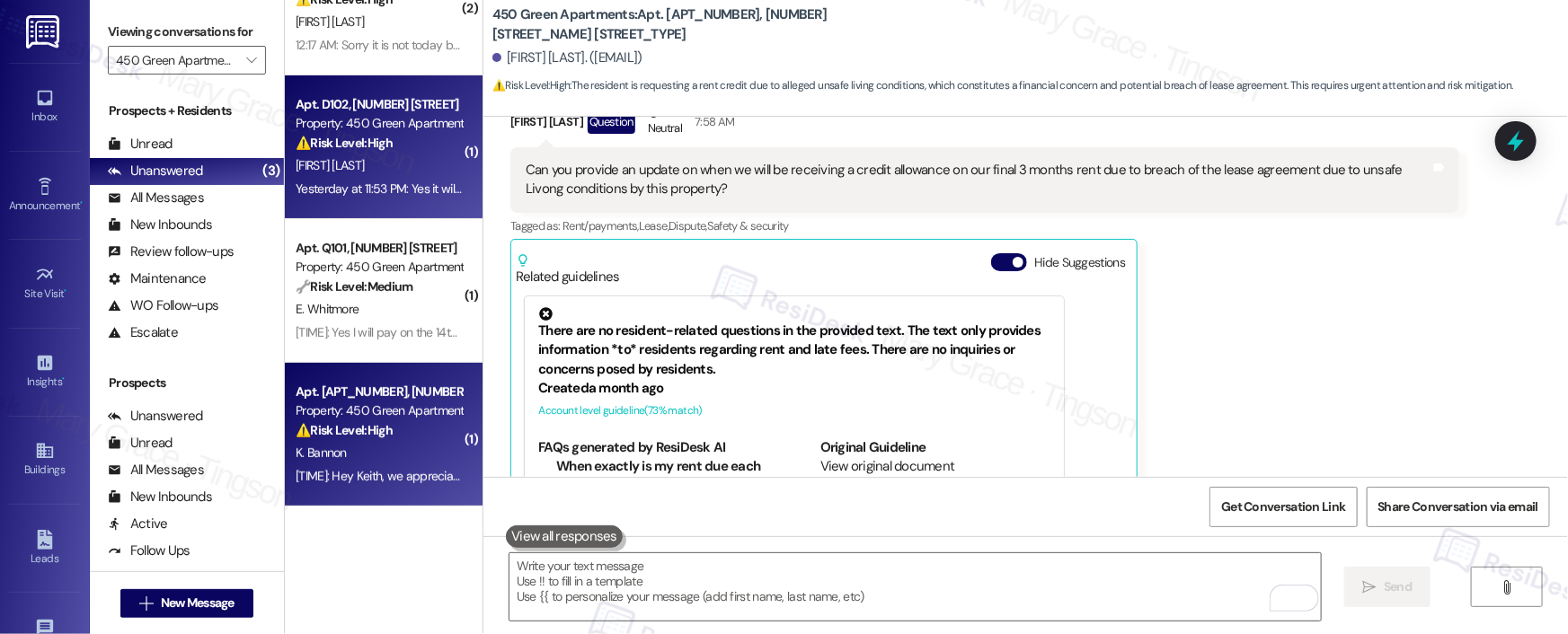 click on "[FIRST] [LAST]" at bounding box center [378, 165] 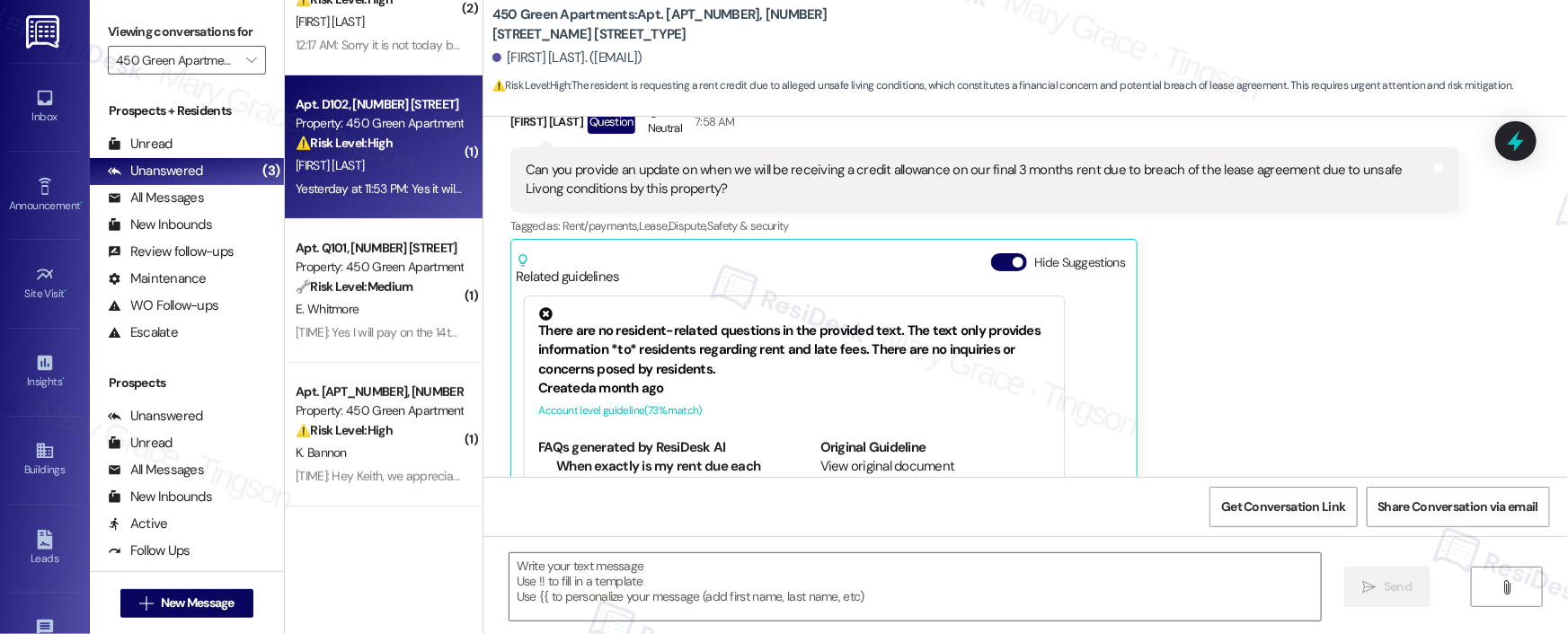 click on "[FIRST] [LAST]" at bounding box center (378, 165) 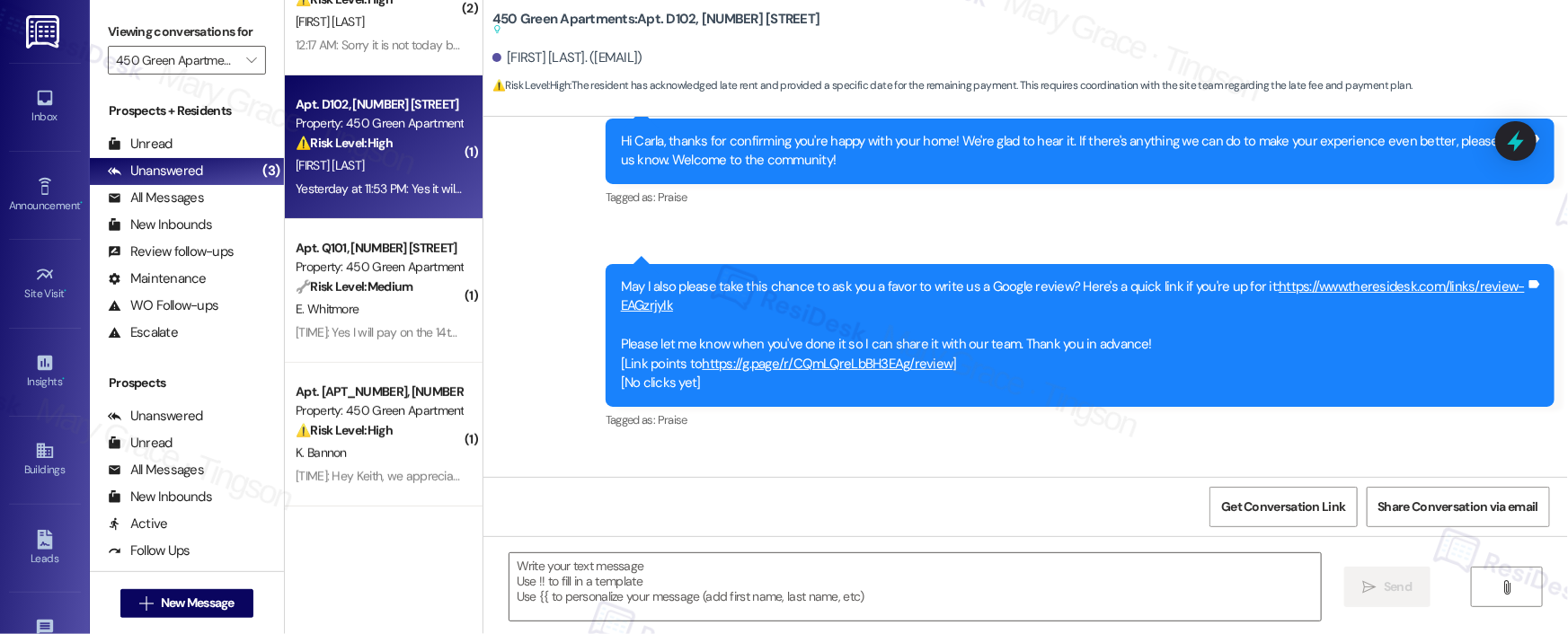 type on "Fetching suggested responses. Please feel free to read through the conversation in the meantime." 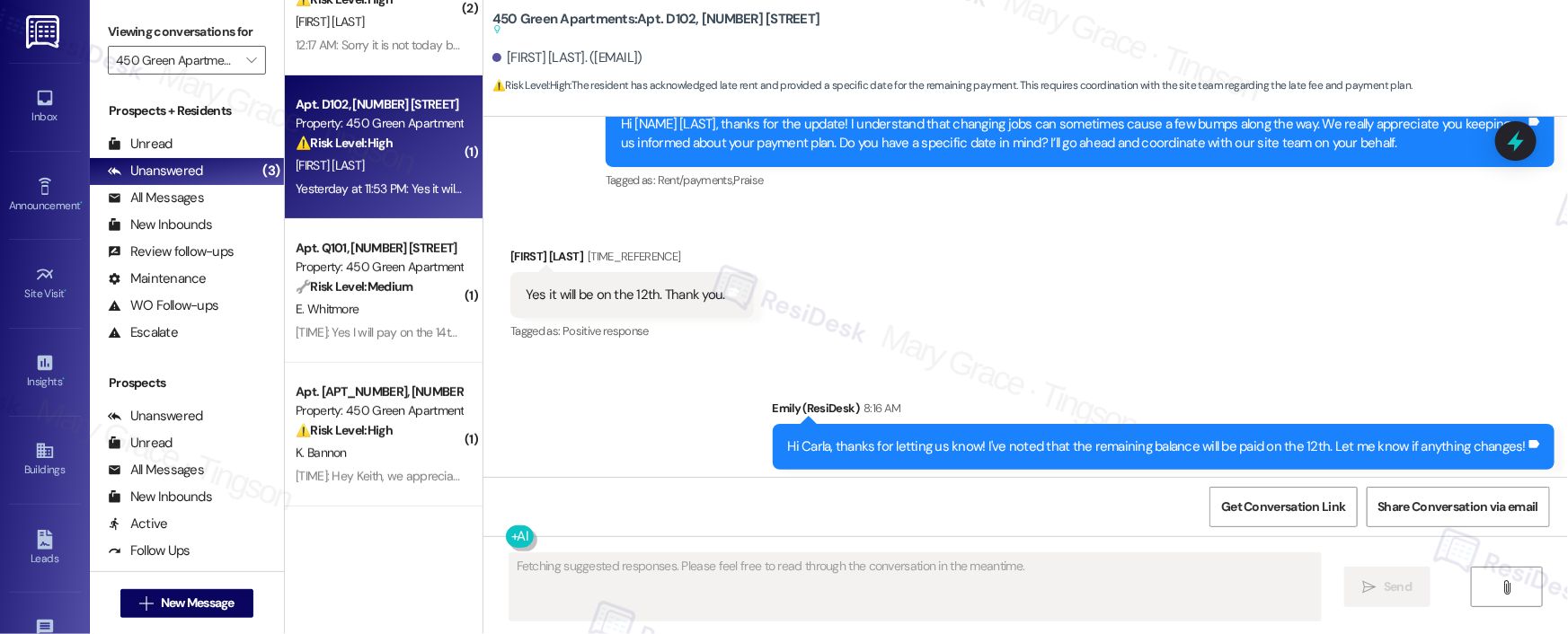 scroll, scrollTop: 3855, scrollLeft: 0, axis: vertical 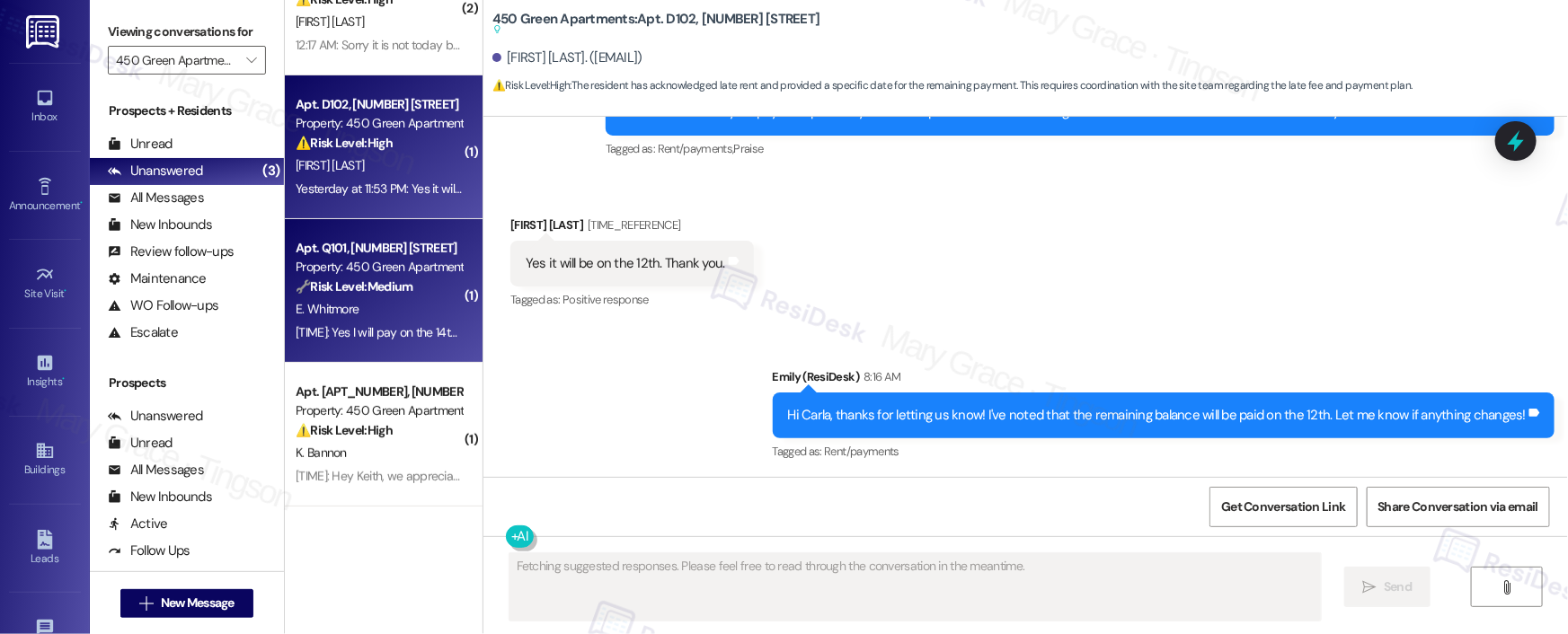 click on "Property: 450 Green Apartments" at bounding box center (378, 267) 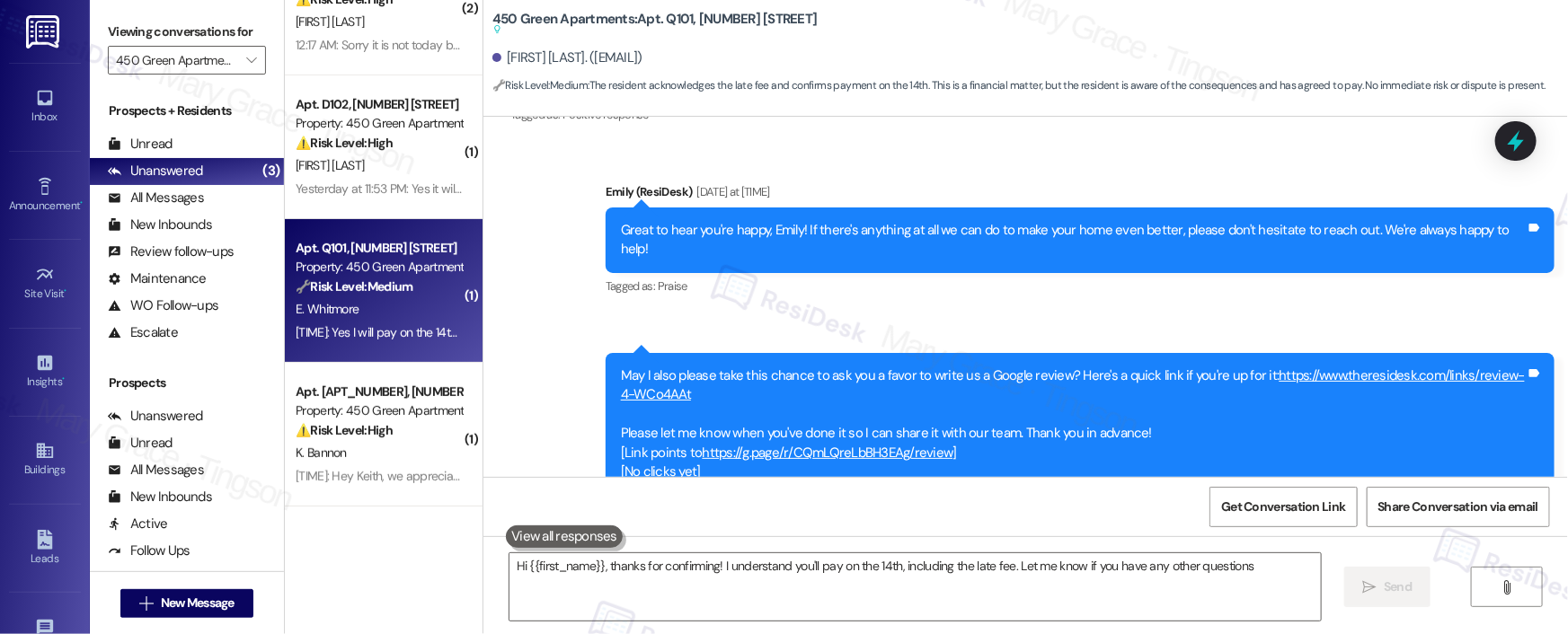 type on "Hi {{first_name}}, thanks for confirming! I understand you'll pay on the 14th, including the late fee. Let me know if you have any other questions!" 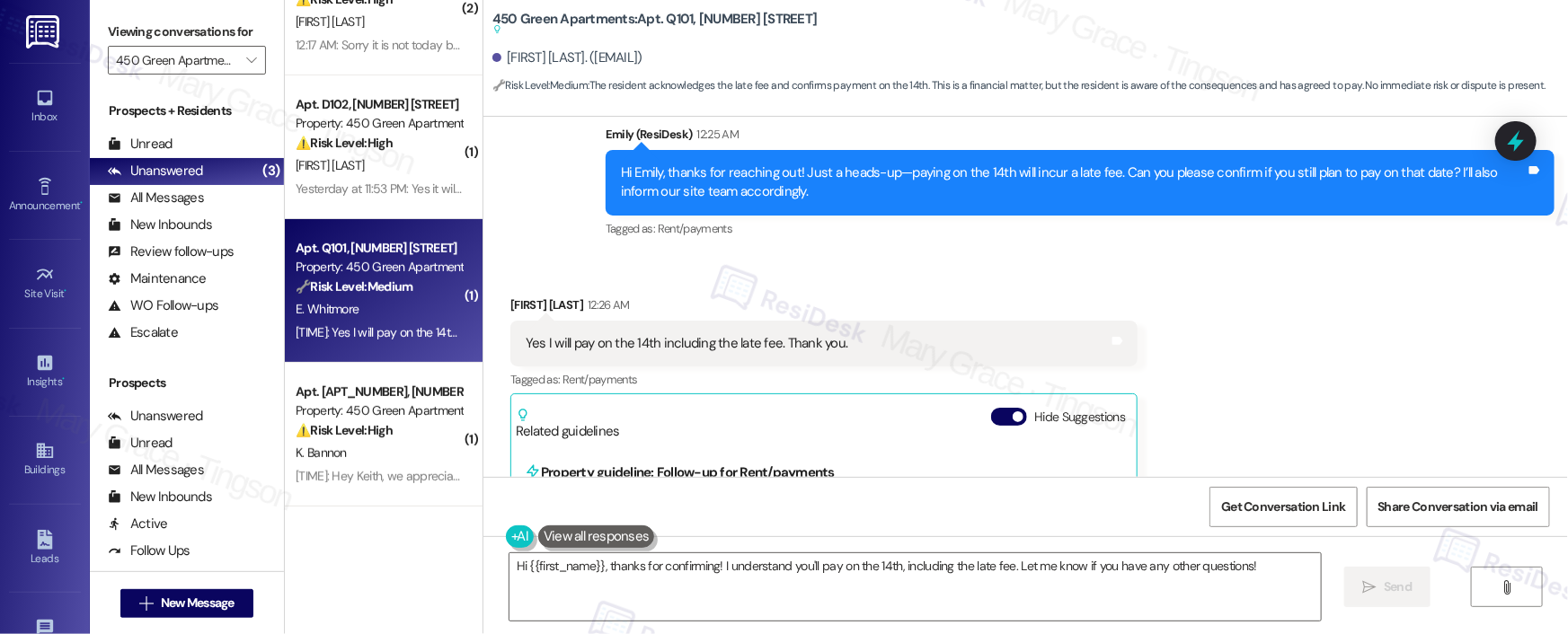 scroll, scrollTop: 1555, scrollLeft: 0, axis: vertical 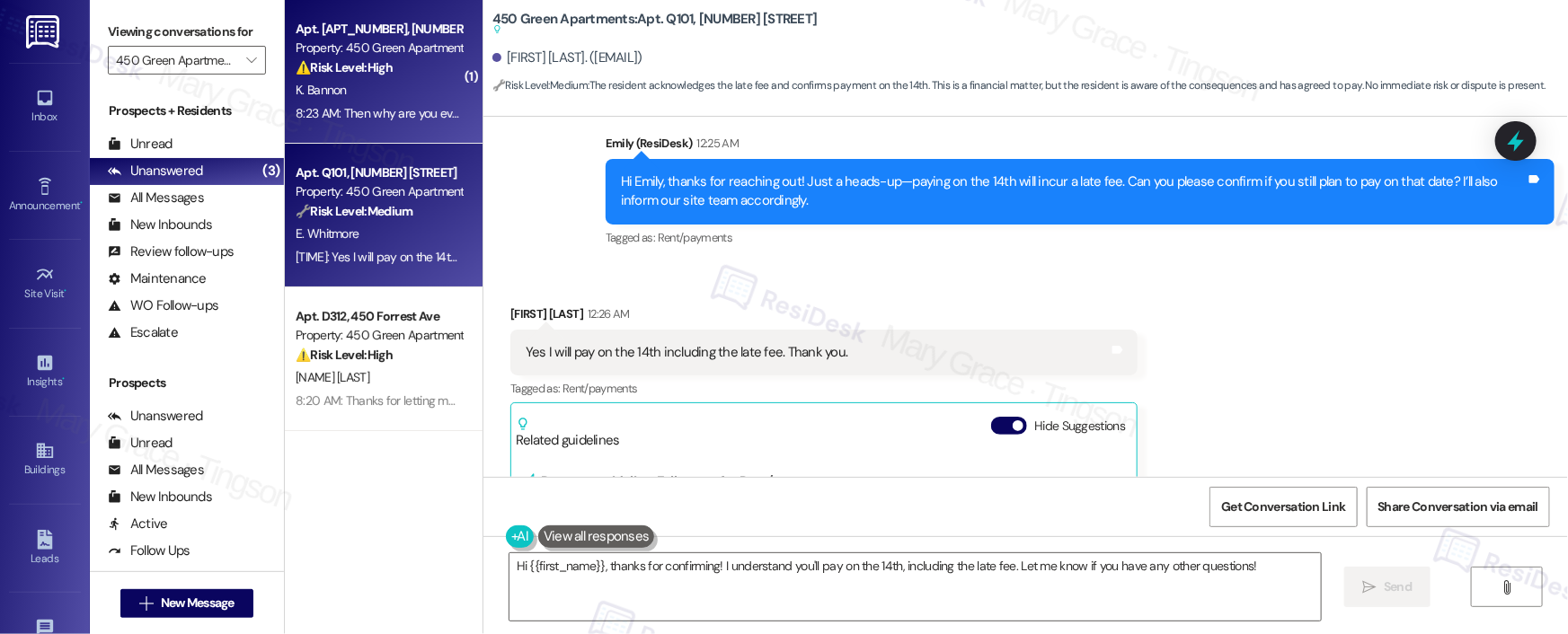 click on "K. Bannon" at bounding box center (378, 90) 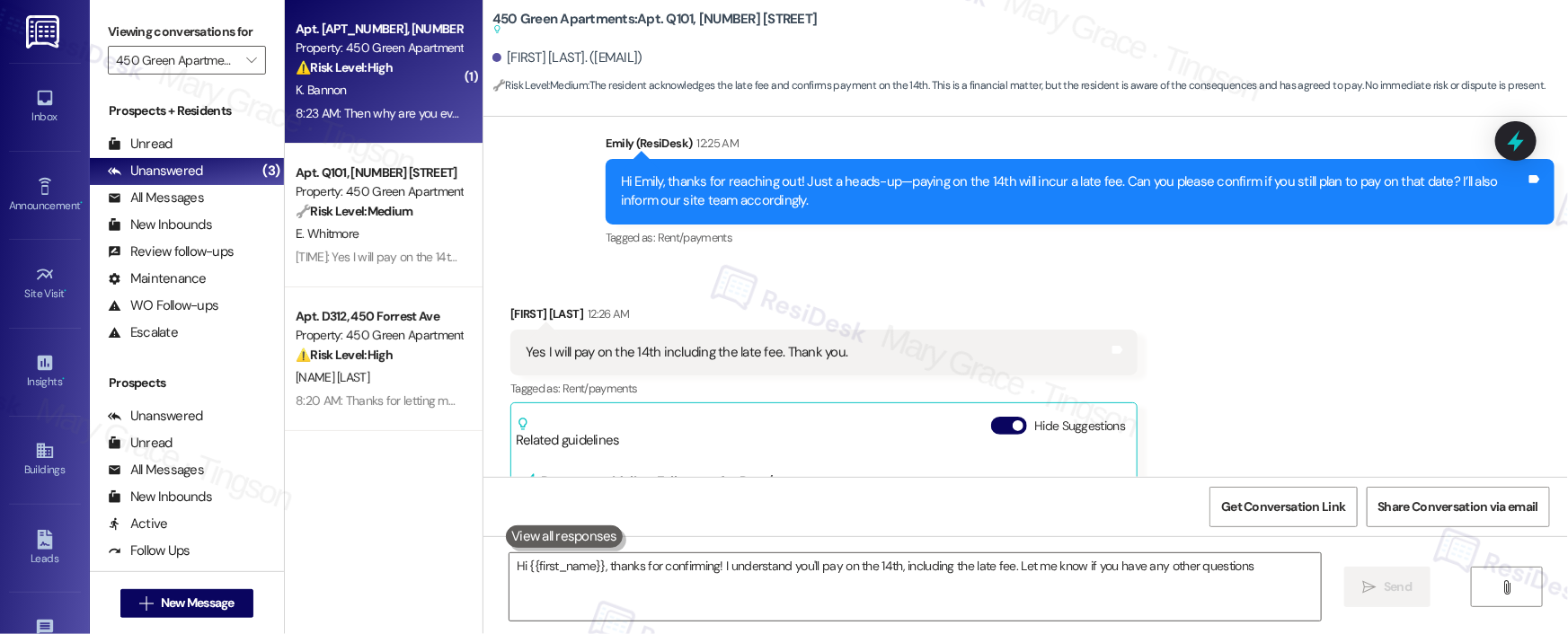 type on "Hi {{first_name}}, thanks for confirming! I understand you'll pay on the 14th, including the late fee. Let me know if you have any other questions!" 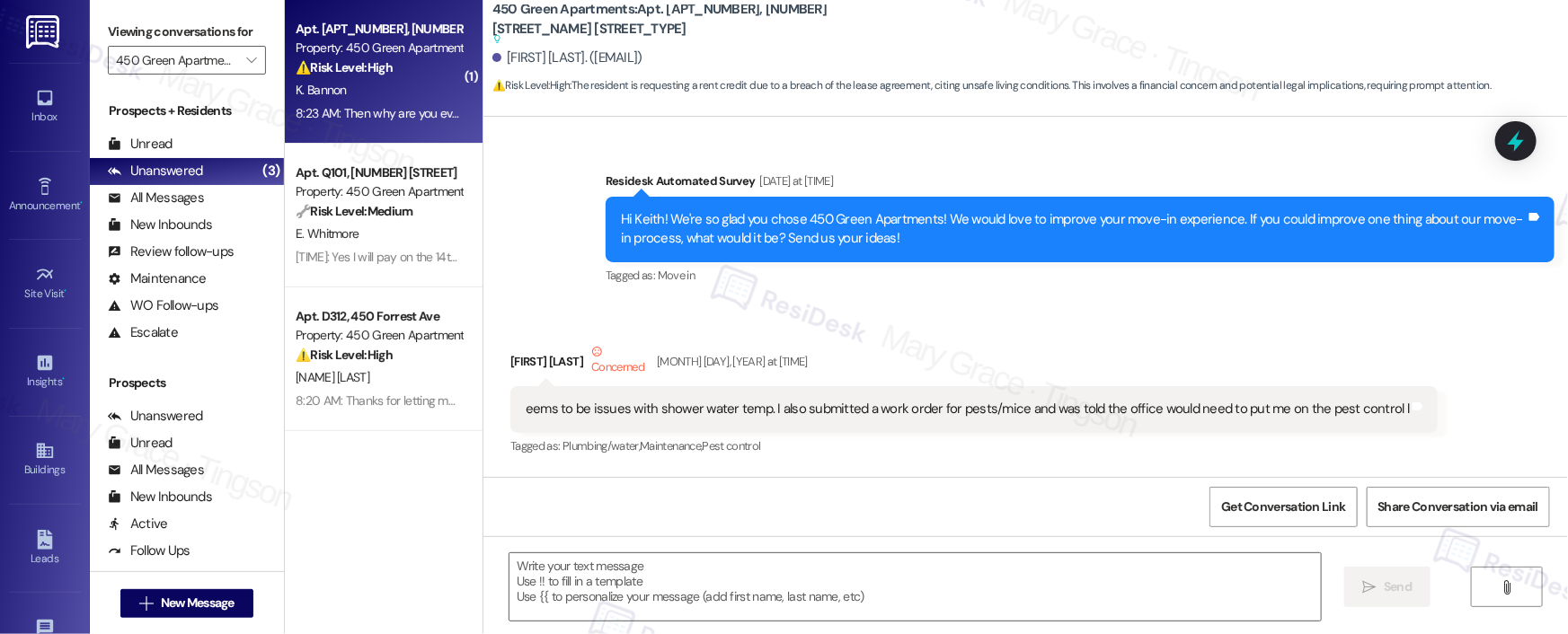 scroll, scrollTop: 20101, scrollLeft: 0, axis: vertical 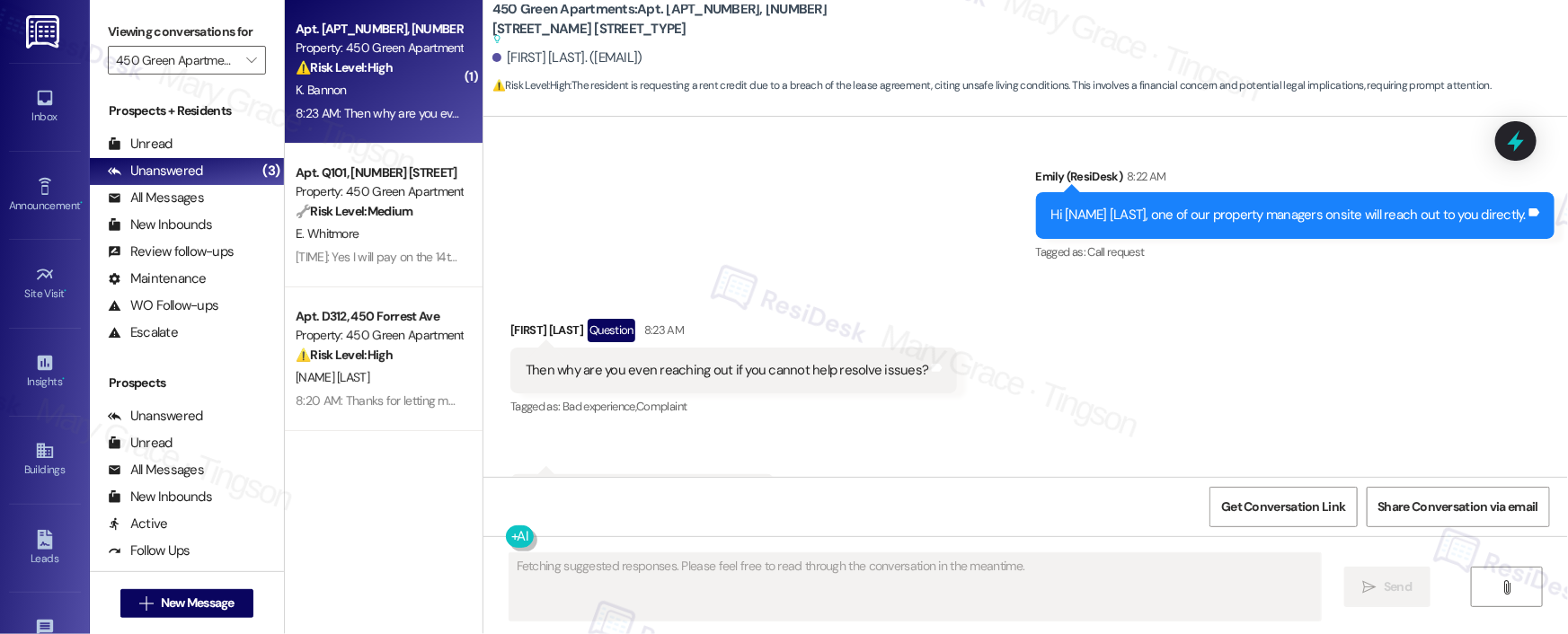 click on "Then why are you even reaching out if you cannot help resolve issues?" at bounding box center [727, 370] 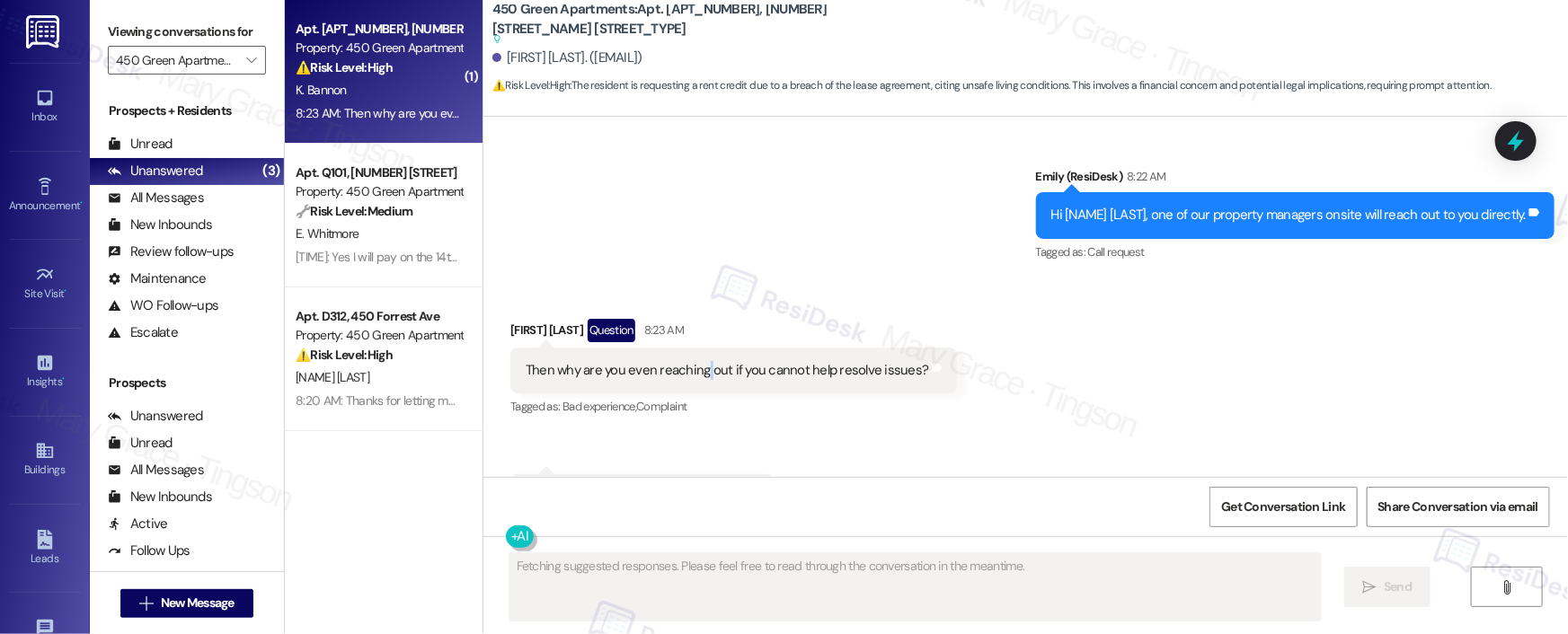 click on "Then why are you even reaching out if you cannot help resolve issues?" at bounding box center (727, 370) 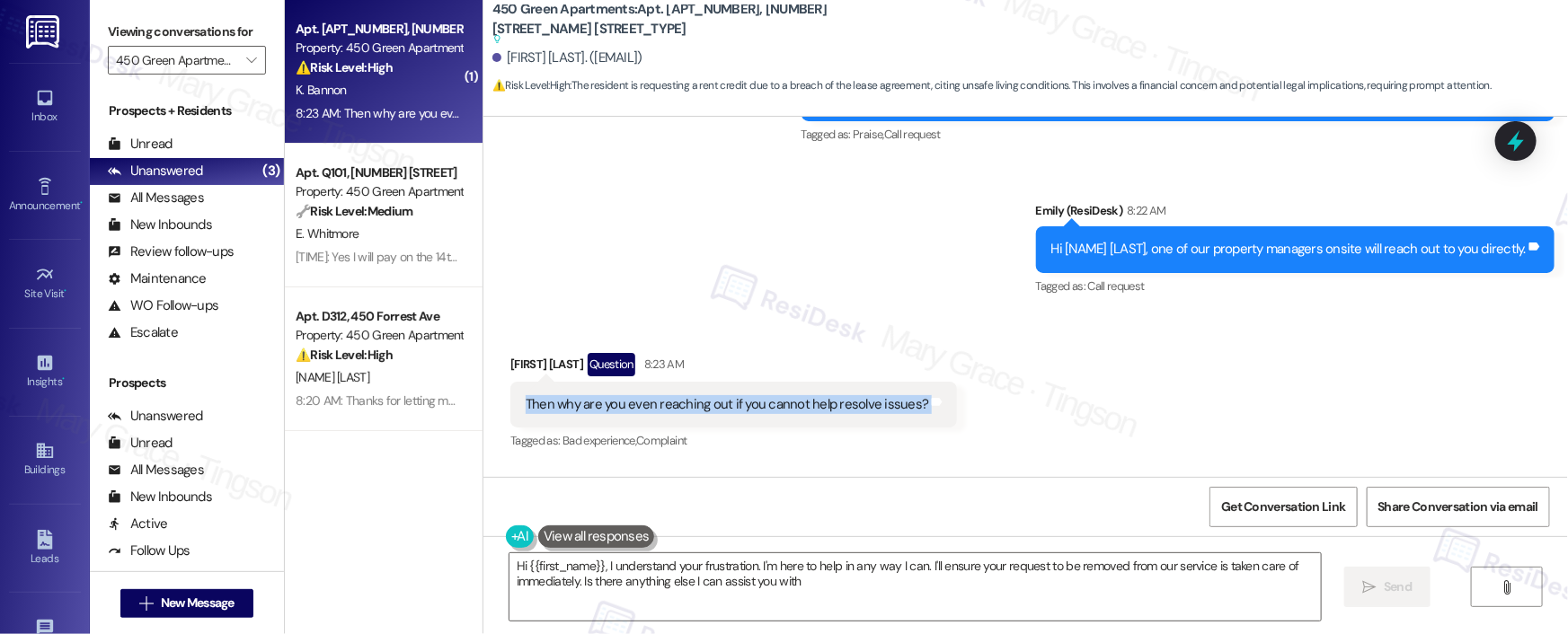 type on "Hi {{first_name}}, I understand your frustration. I'm here to help in any way I can. I'll ensure your request to be removed from our service is taken care of immediately. Is there anything else I can assist you with?" 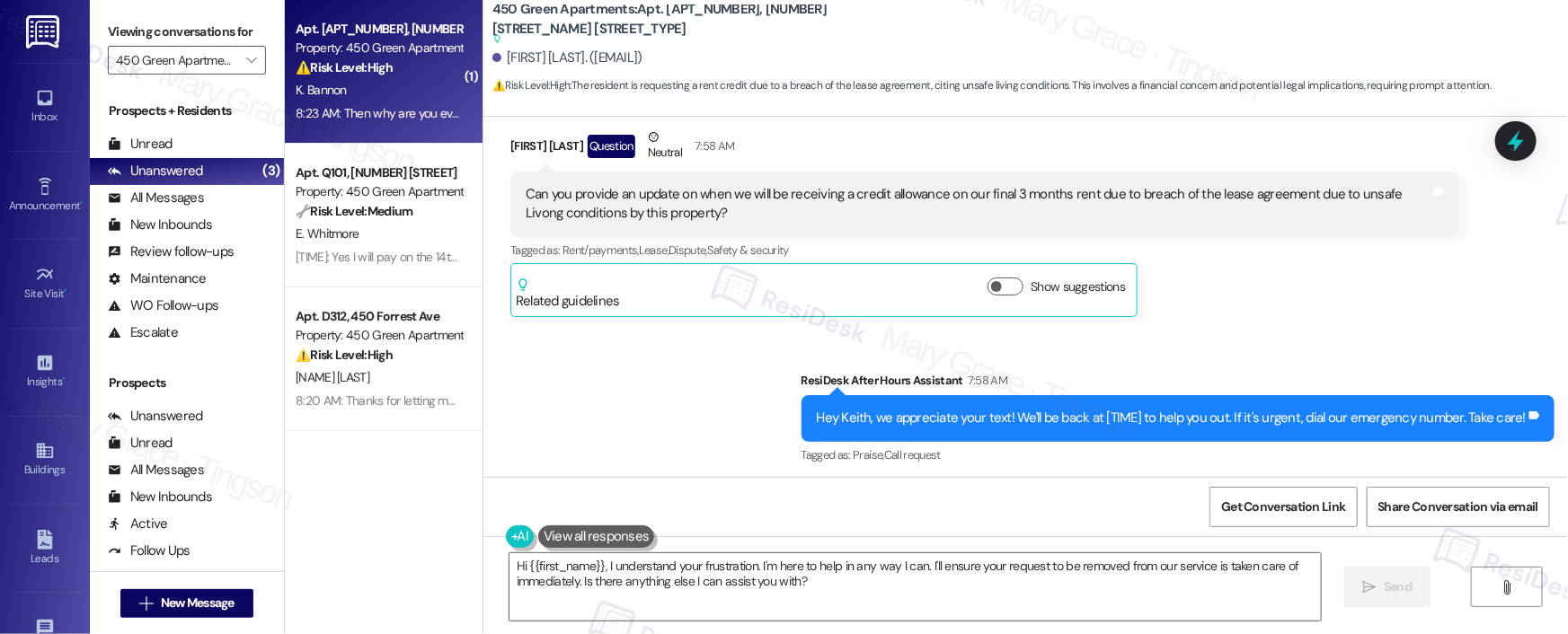 scroll, scrollTop: 19726, scrollLeft: 0, axis: vertical 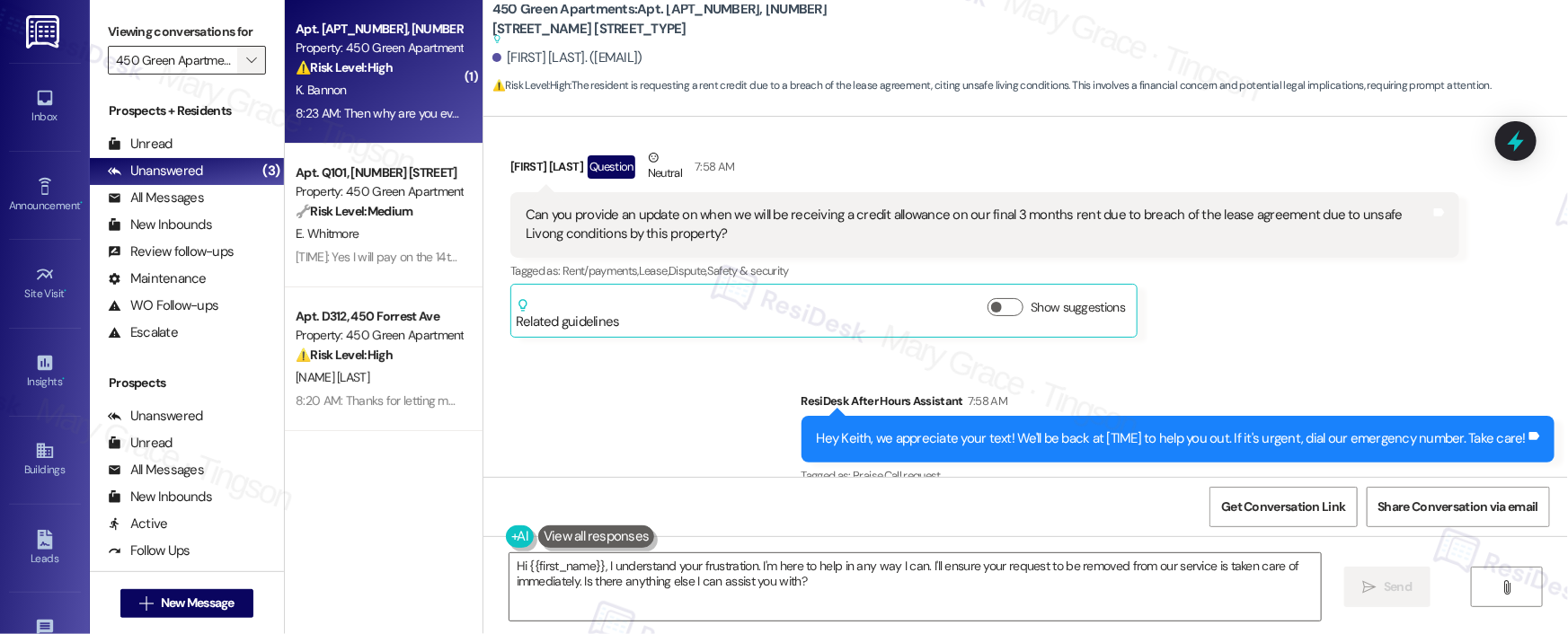 click on "" at bounding box center (251, 60) 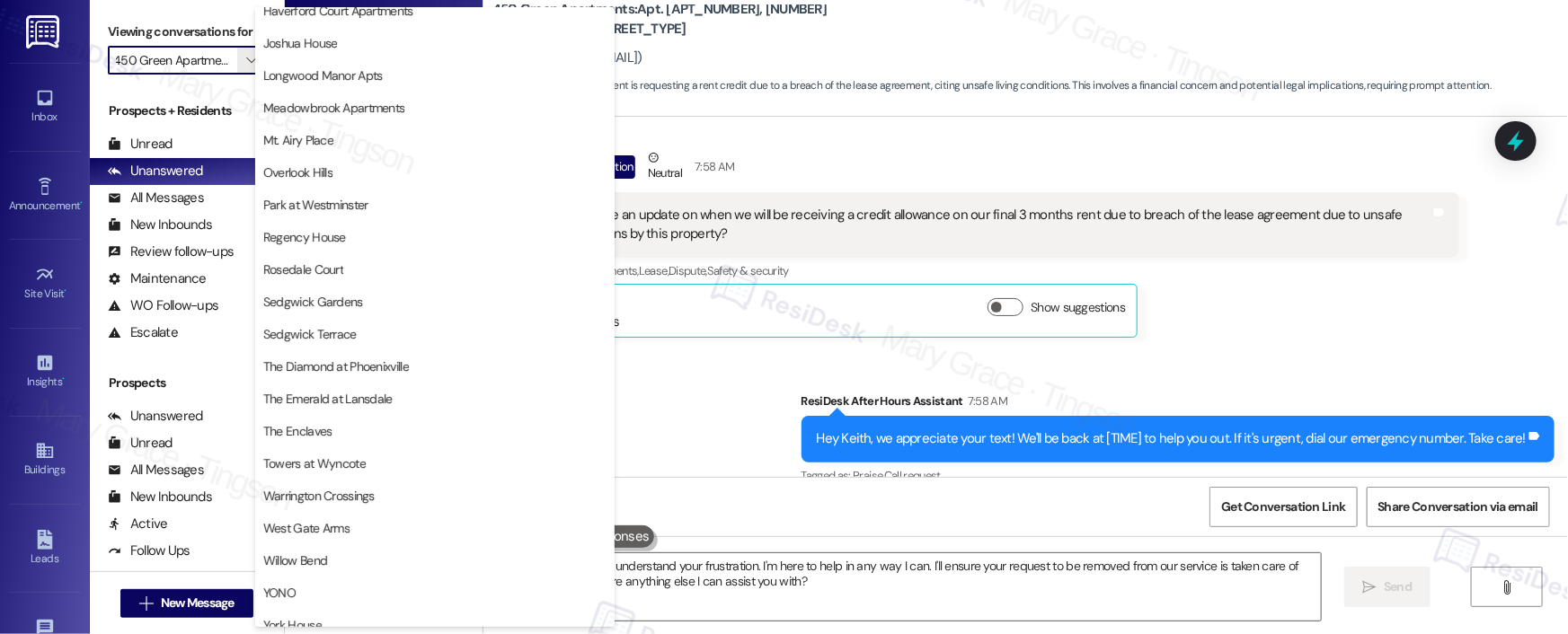 scroll, scrollTop: 447, scrollLeft: 0, axis: vertical 